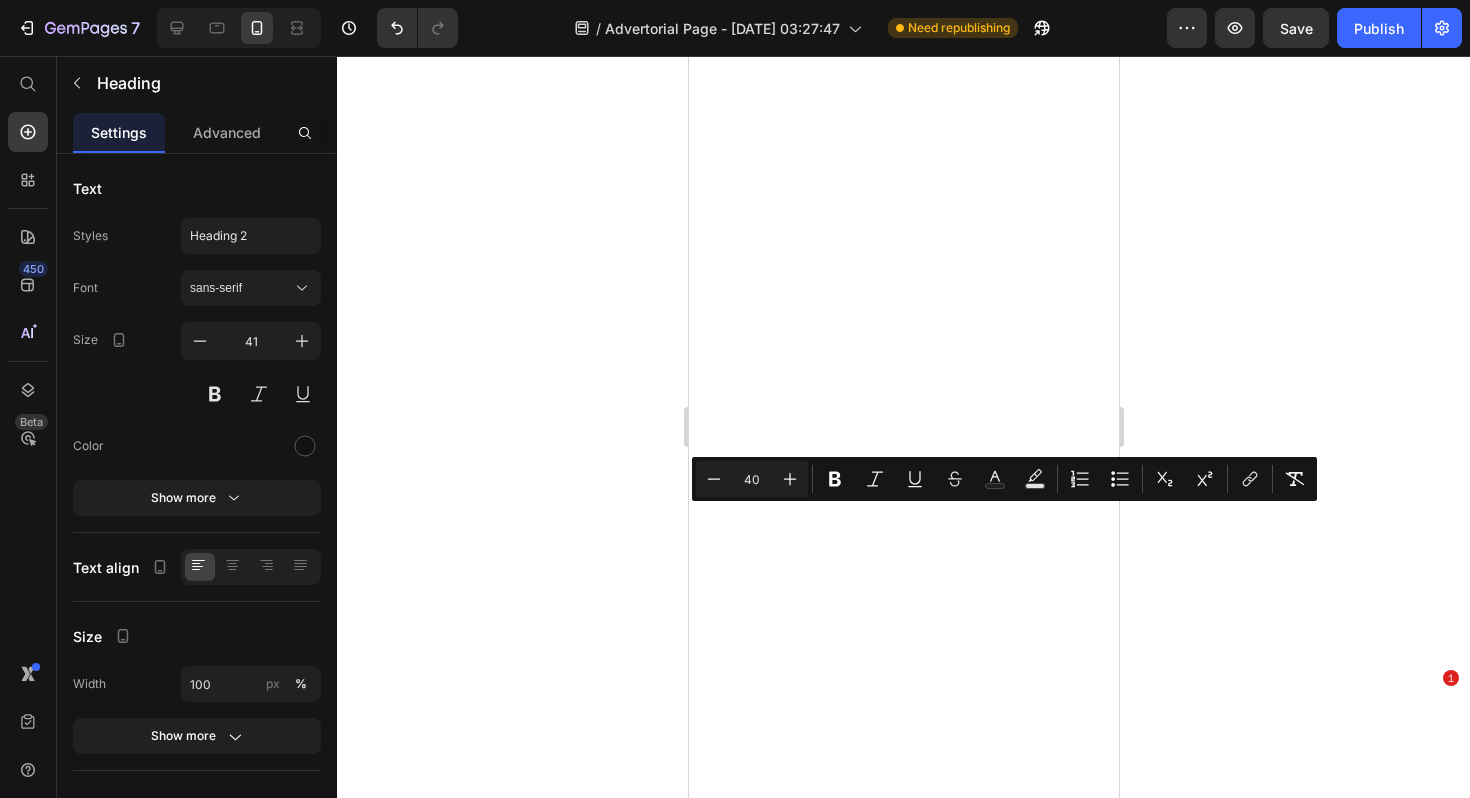 scroll, scrollTop: 0, scrollLeft: 0, axis: both 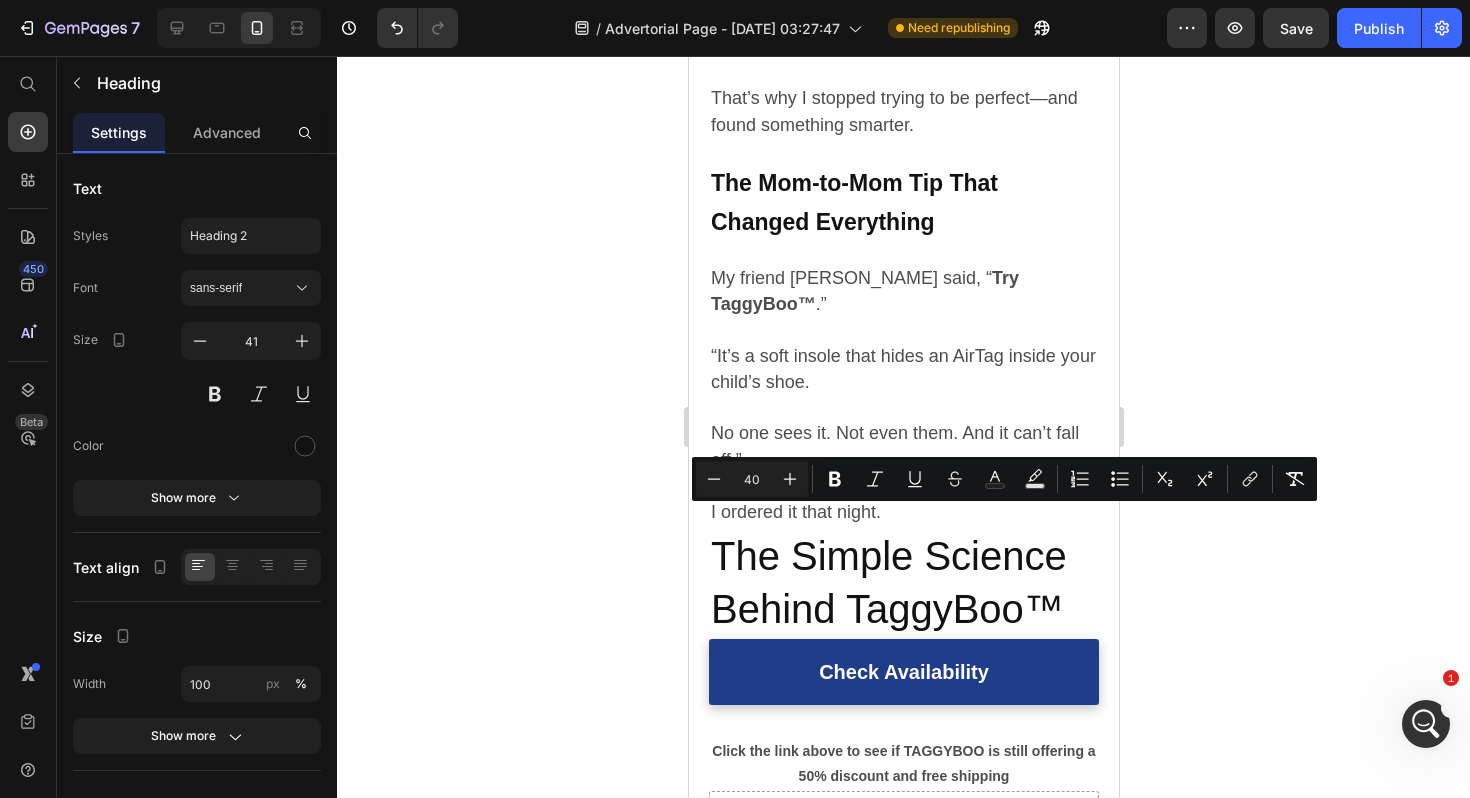 click 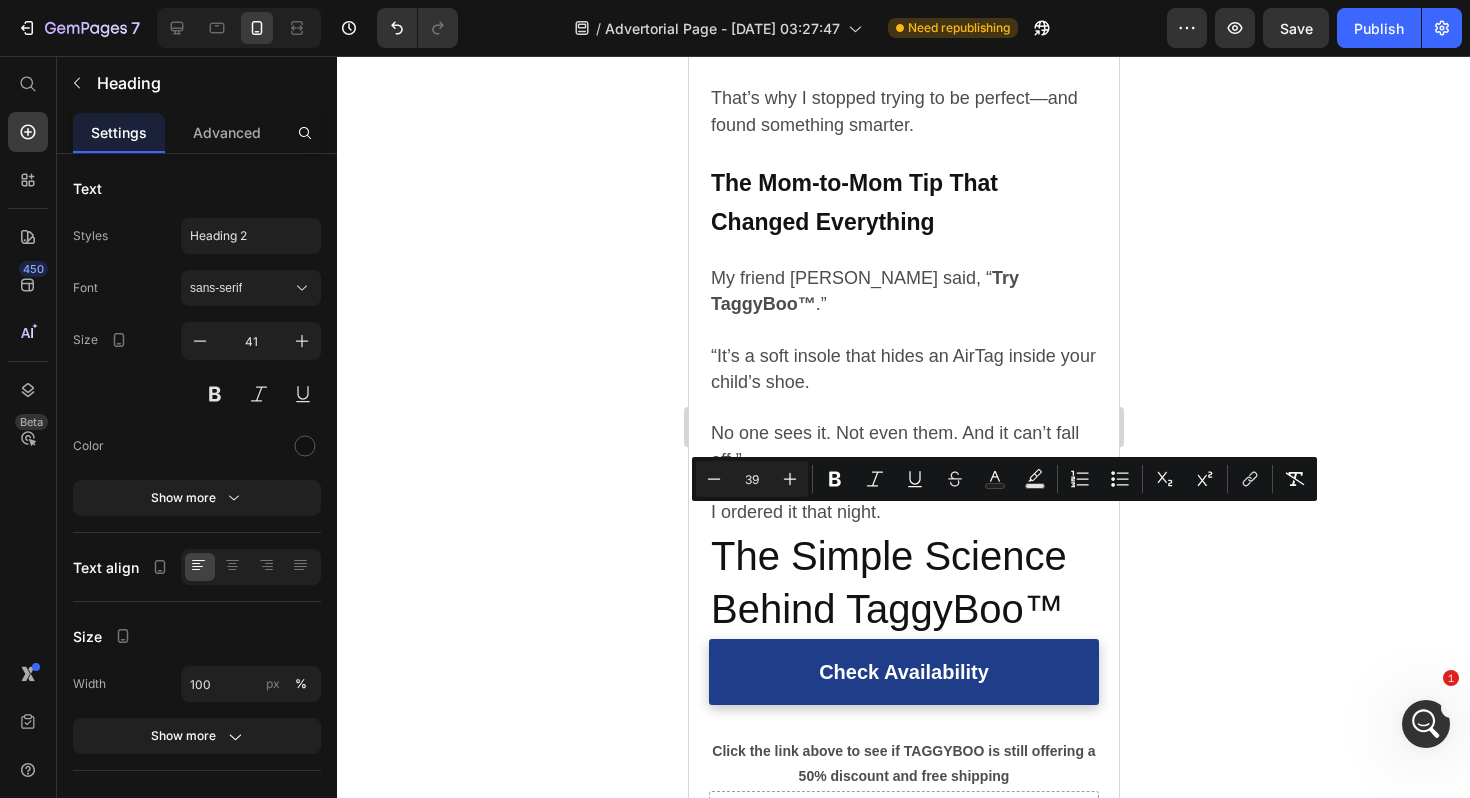 scroll, scrollTop: 0, scrollLeft: 0, axis: both 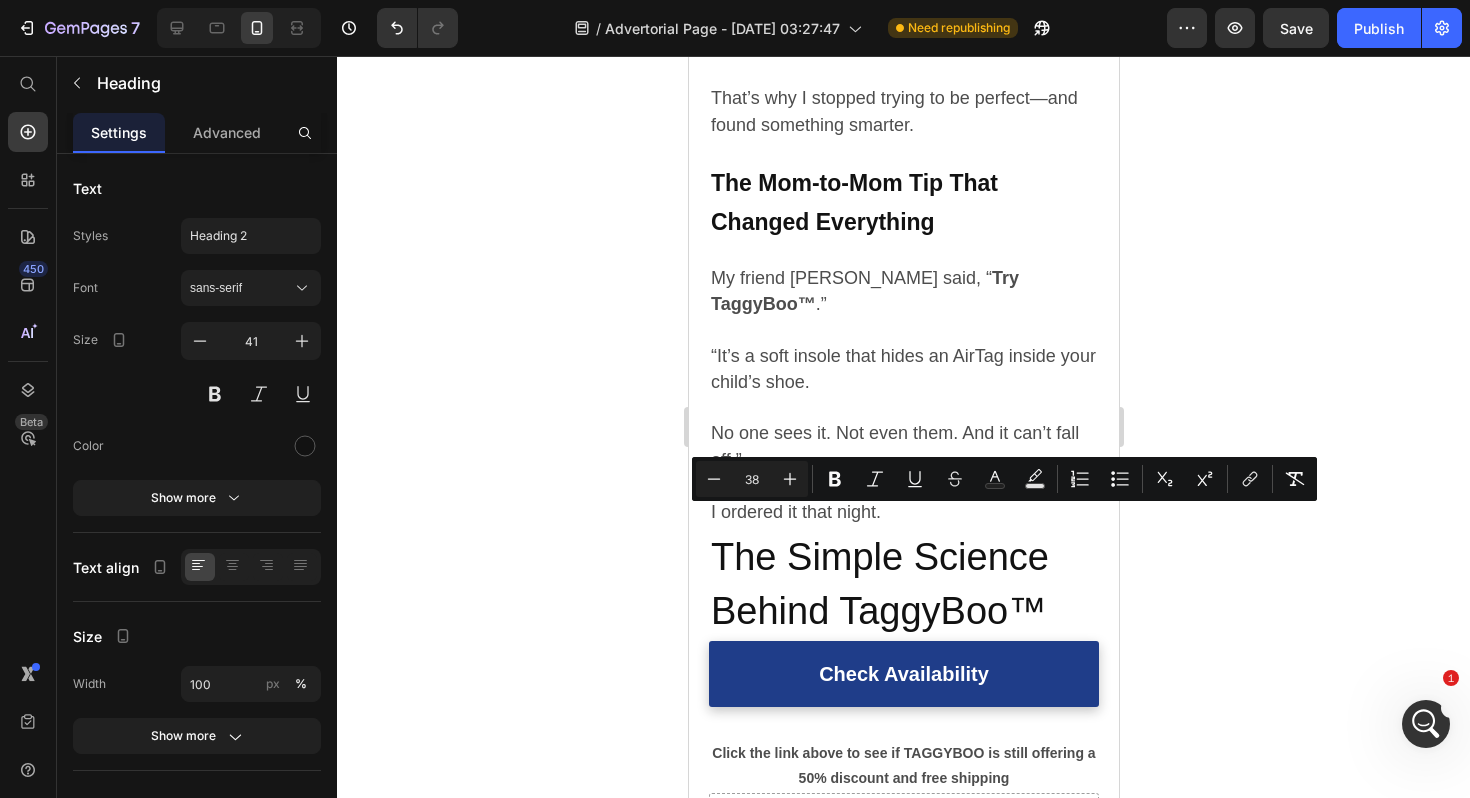 click 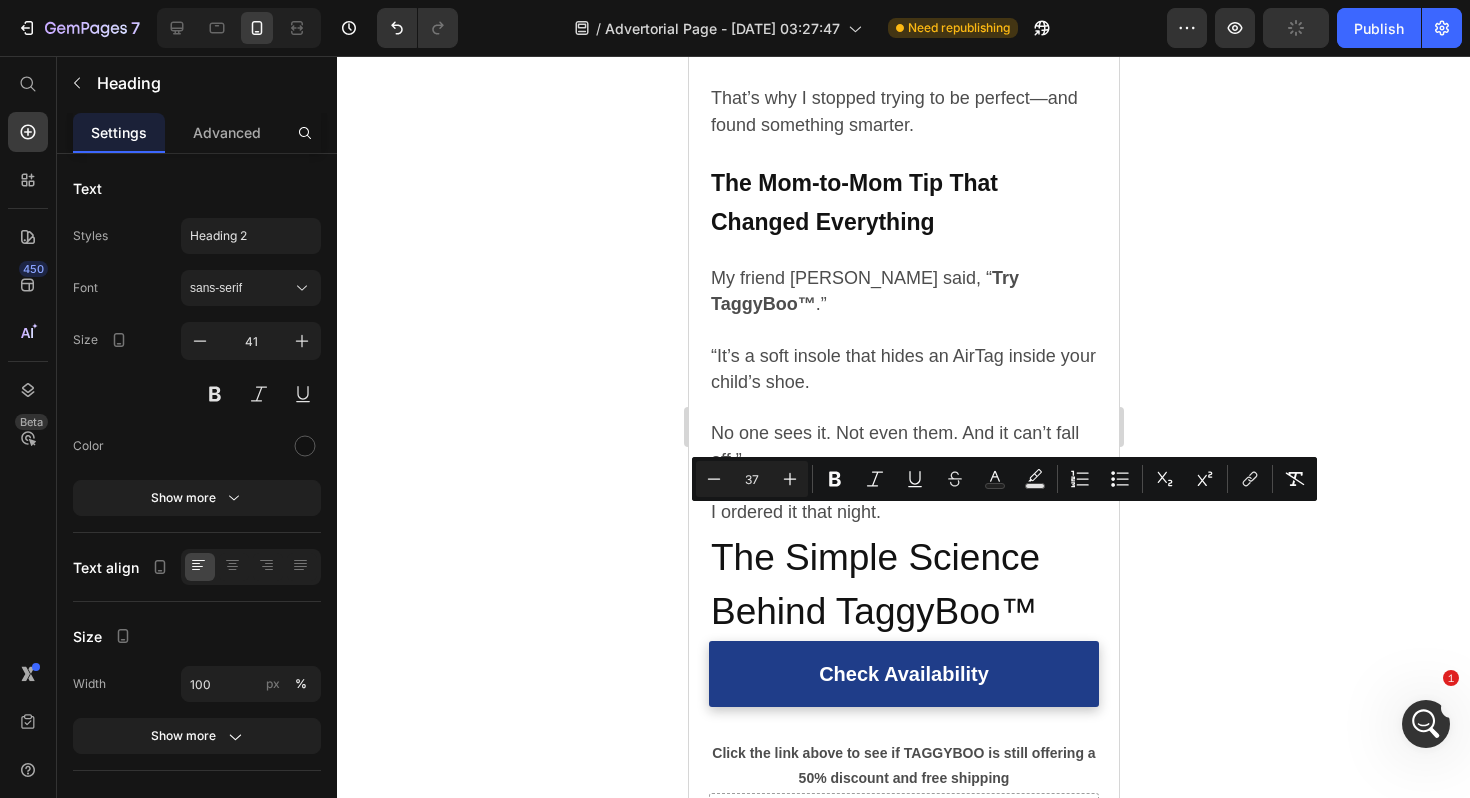 click 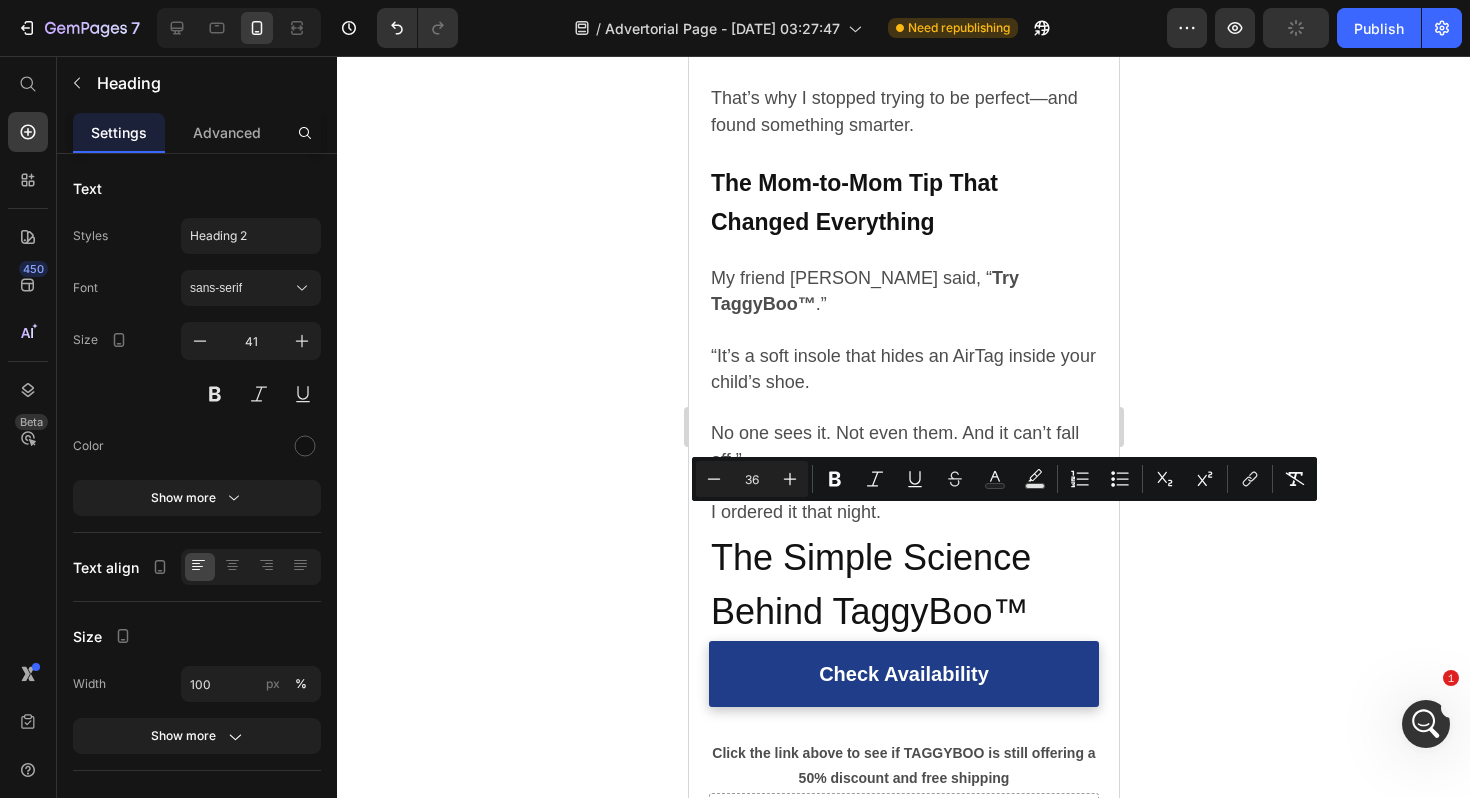 click 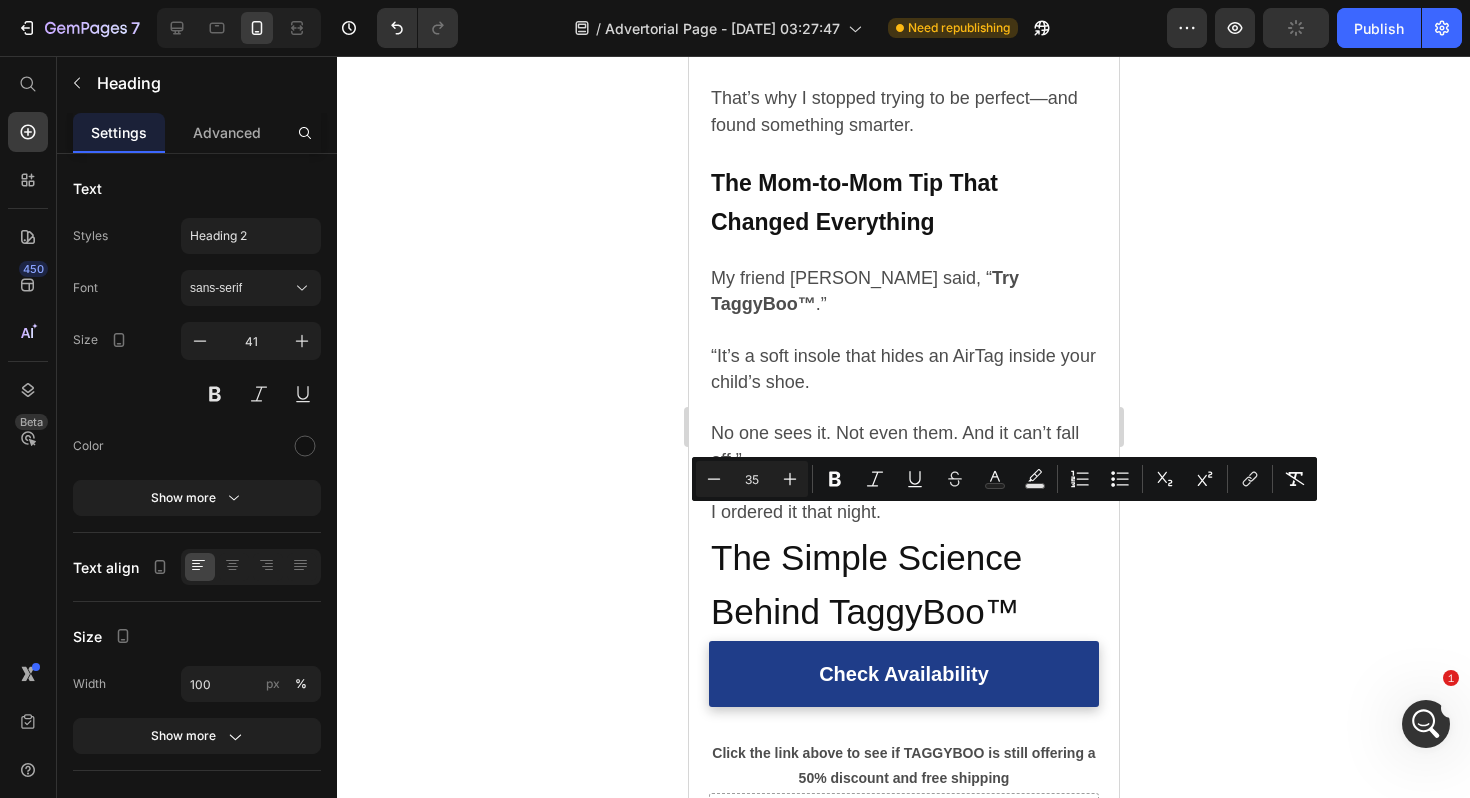 click 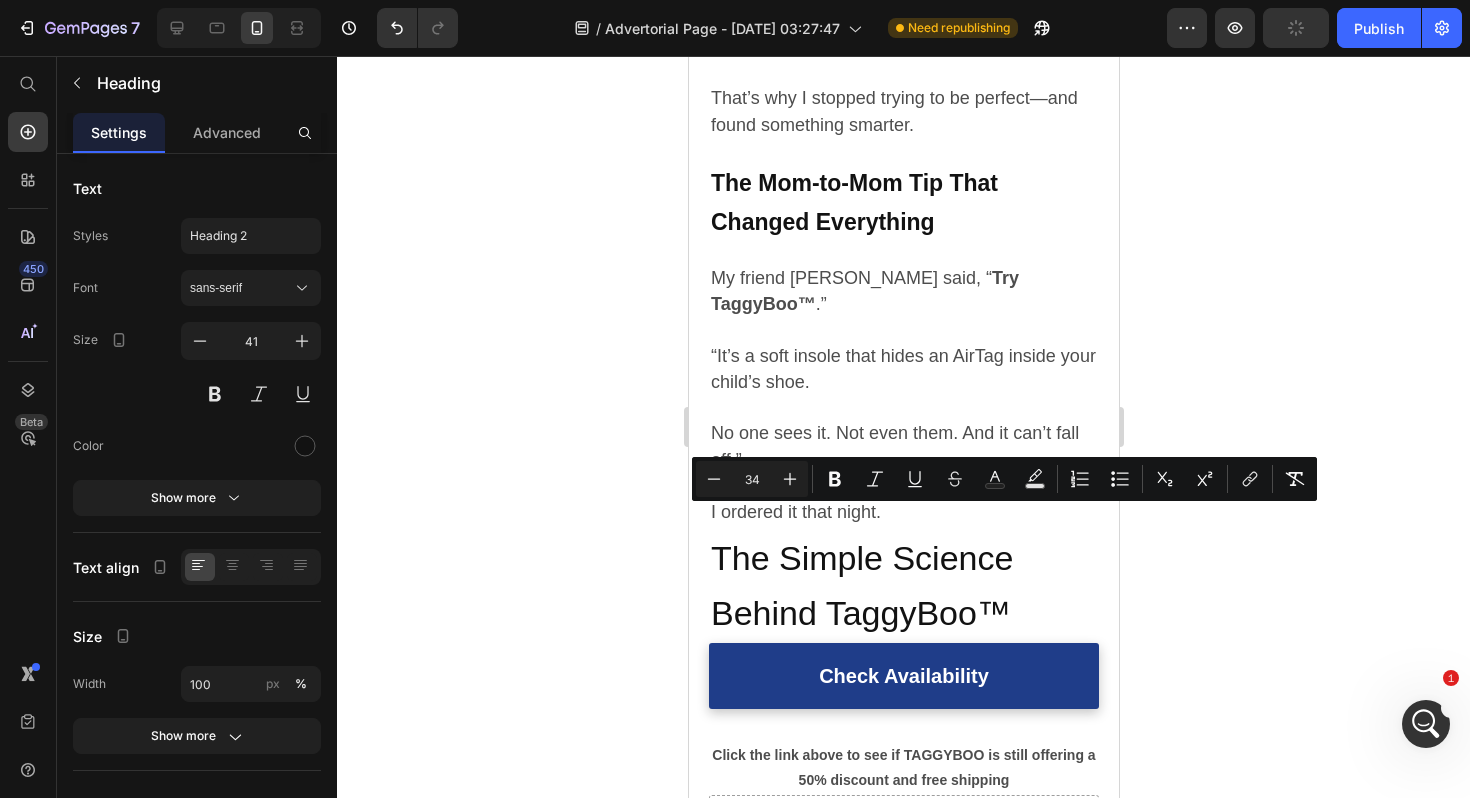 click 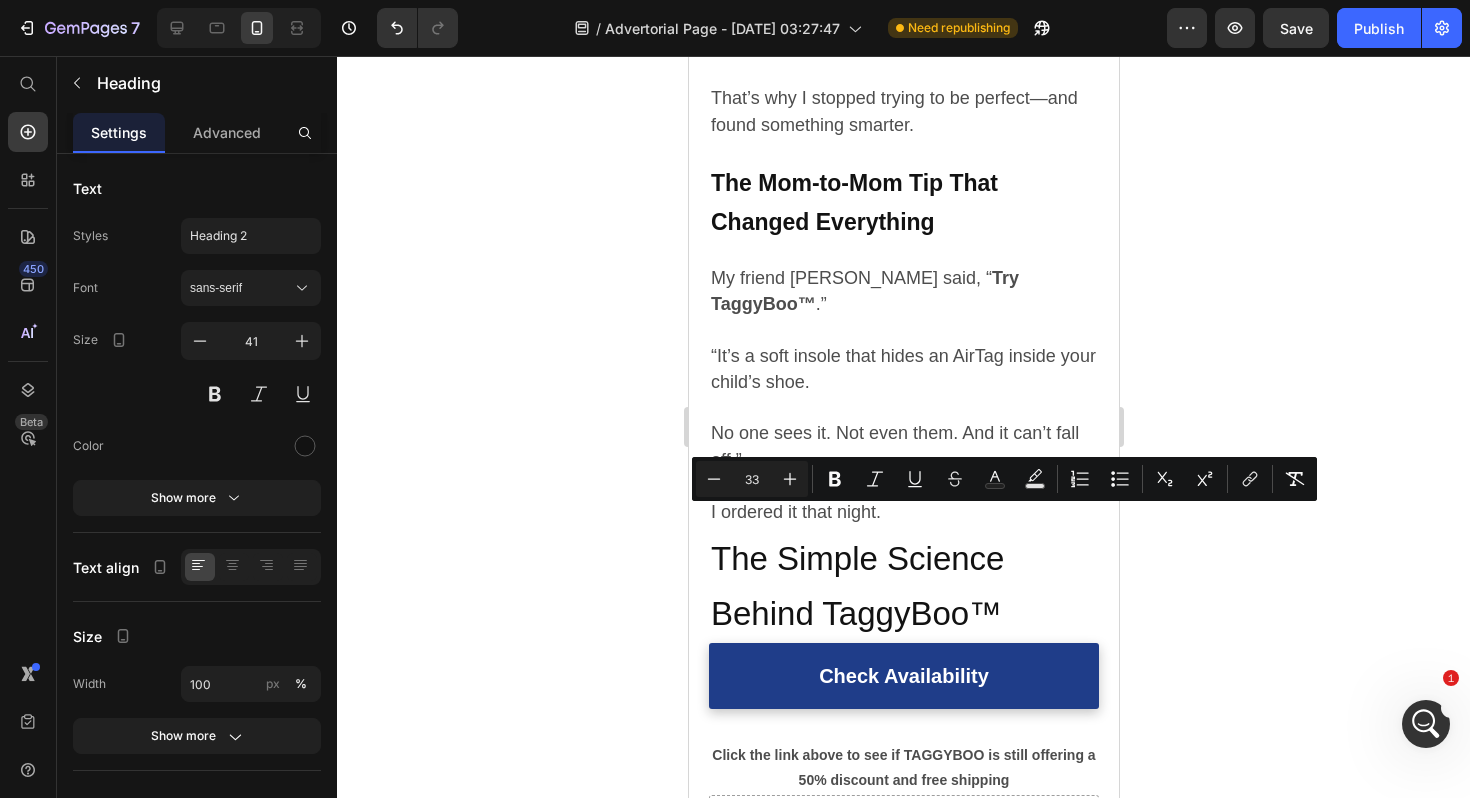 click 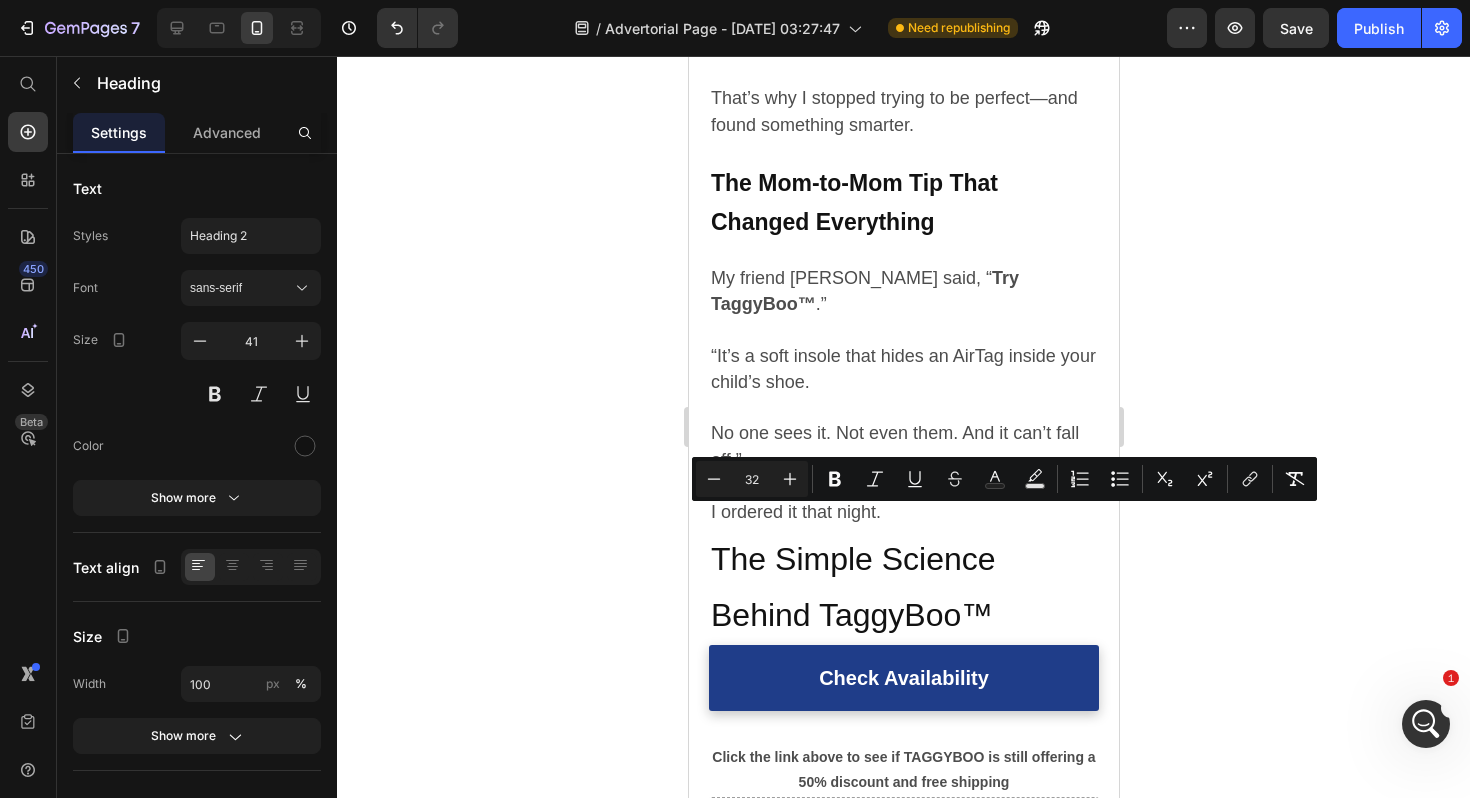 click 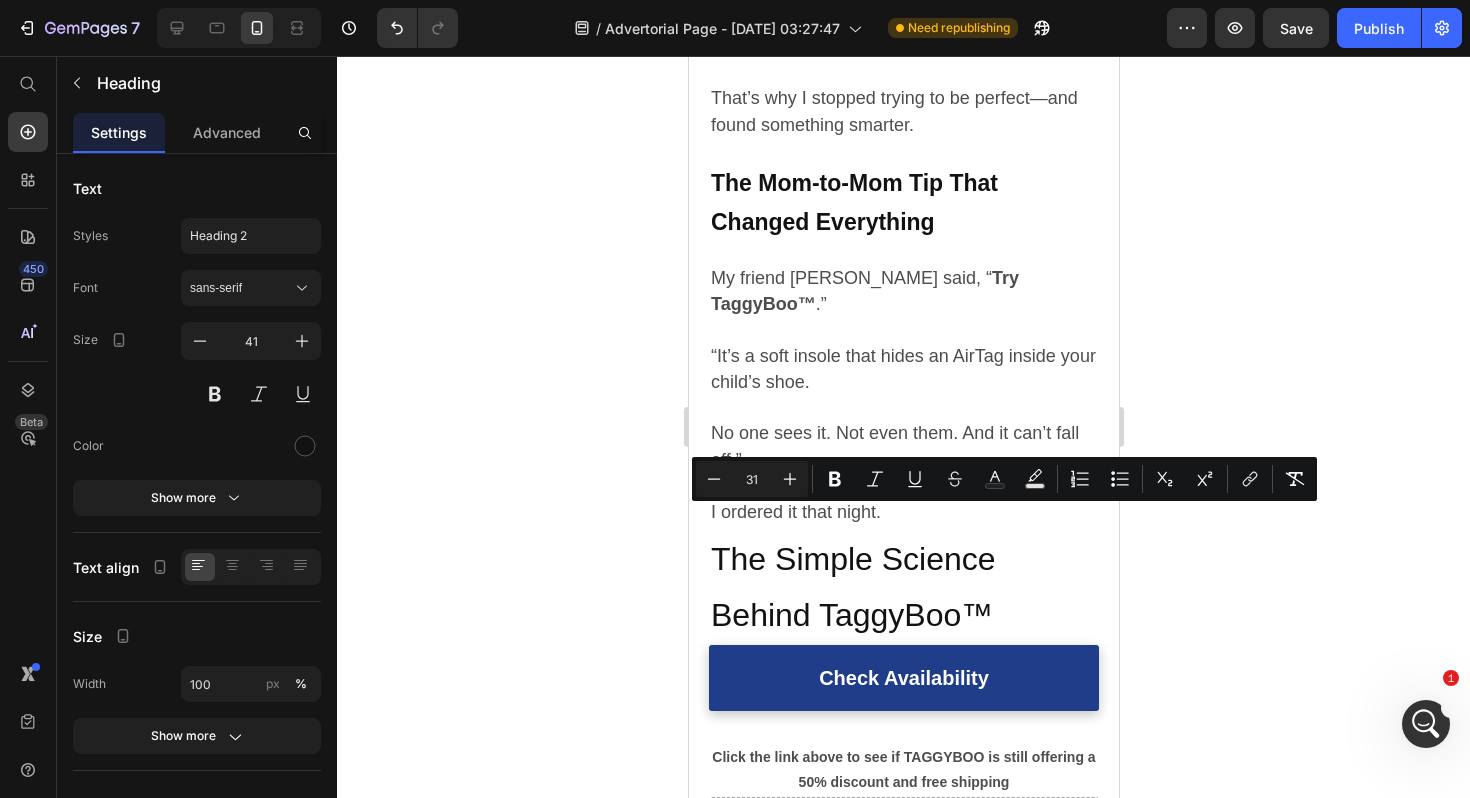 click 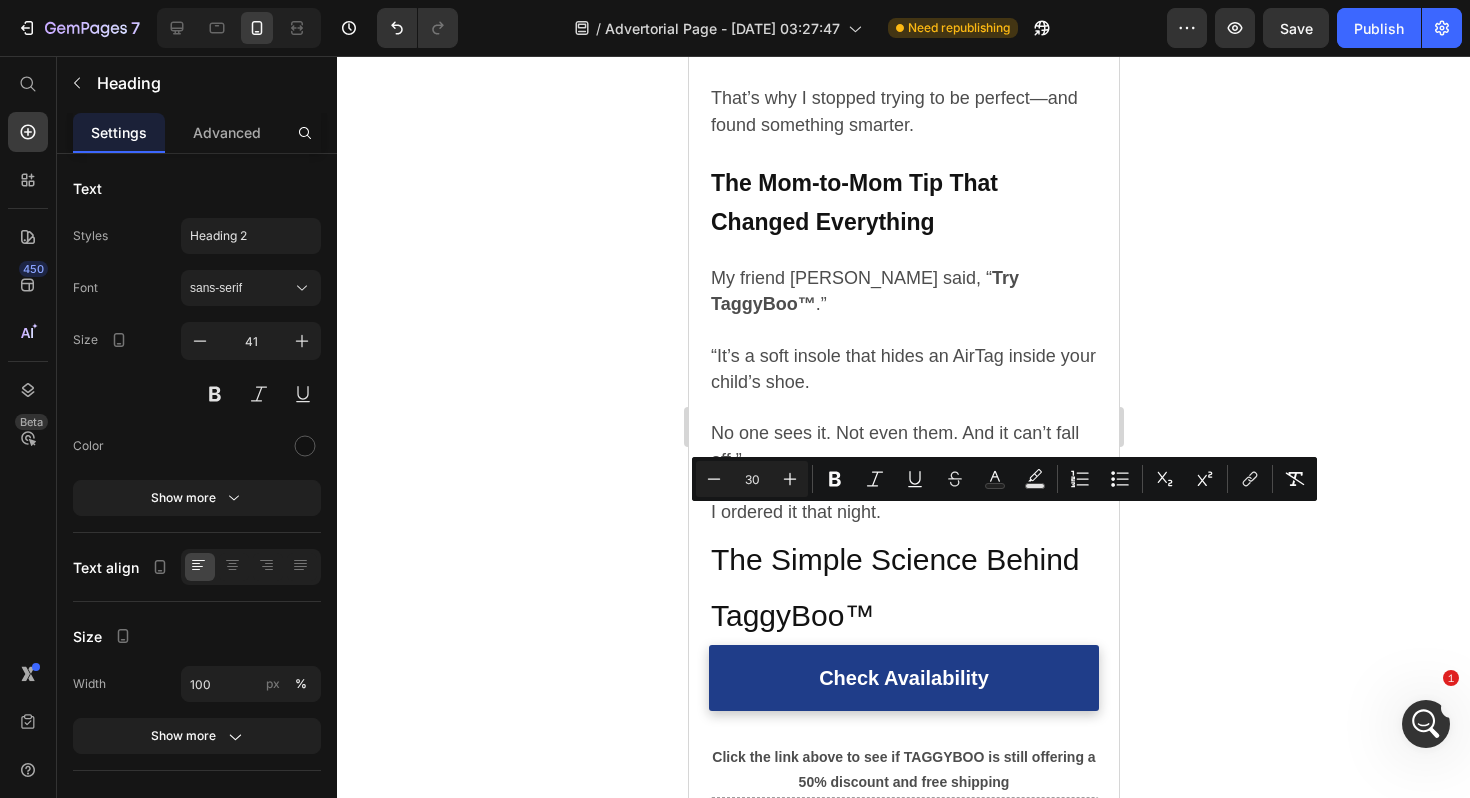click 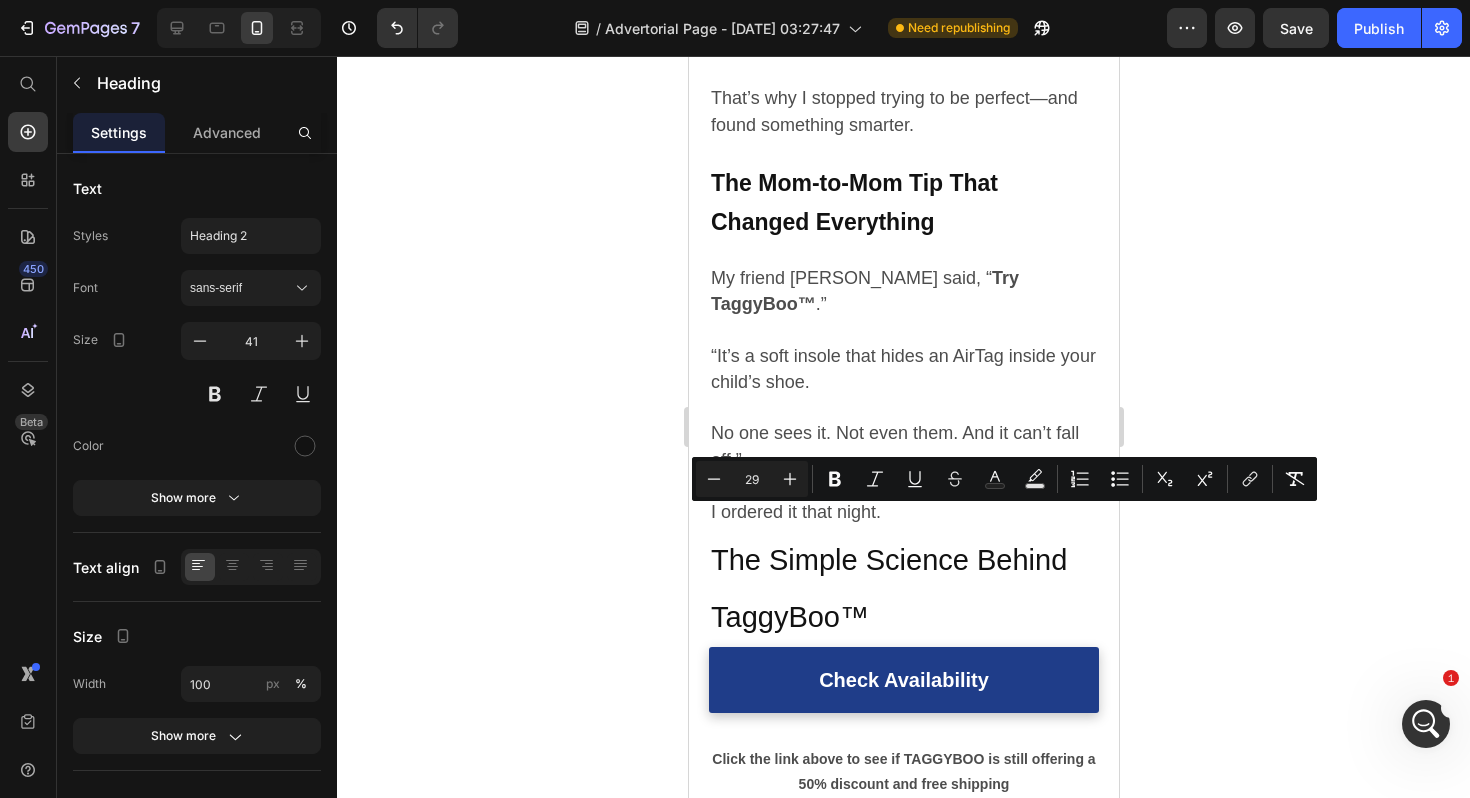 click 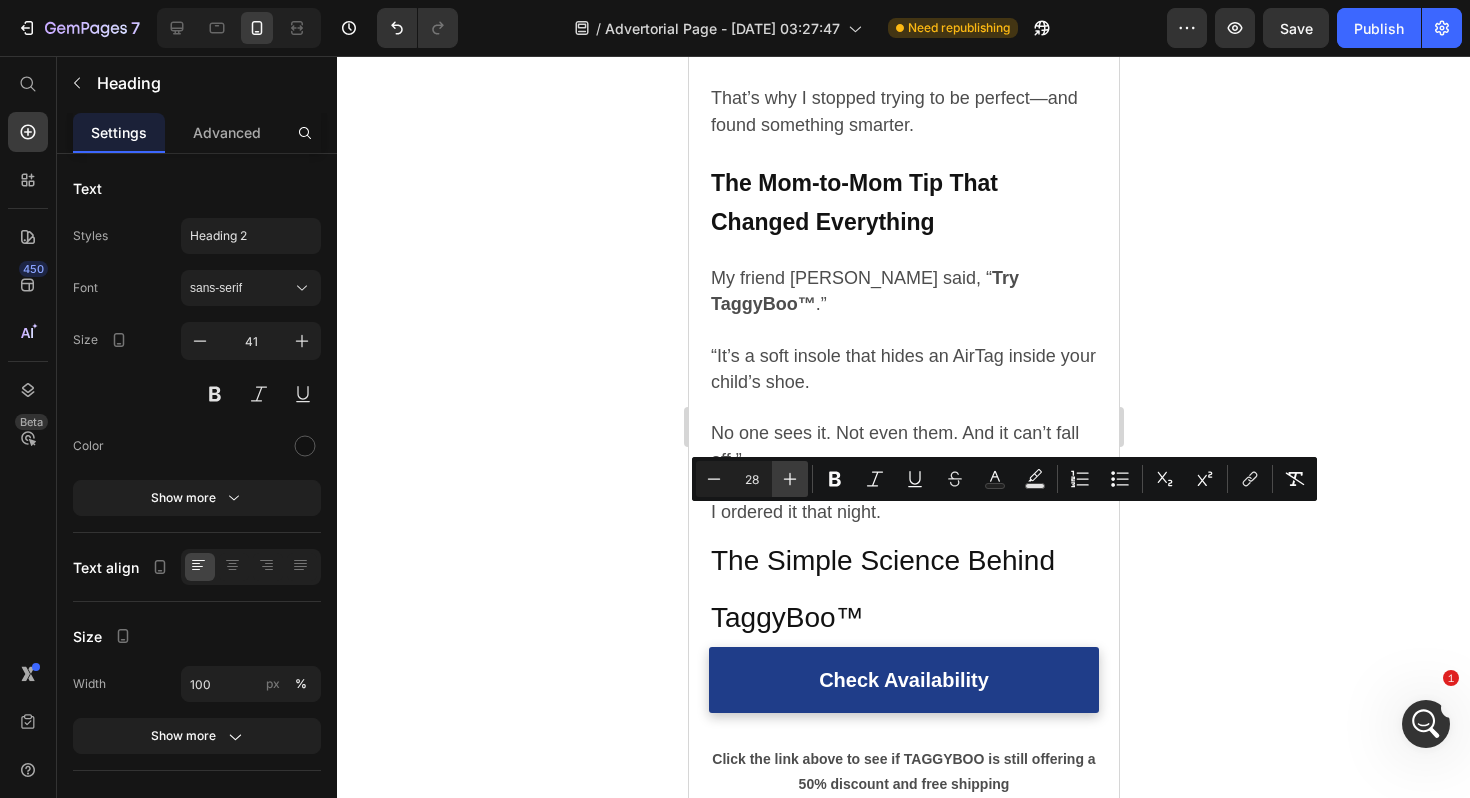 click on "Plus" at bounding box center [790, 479] 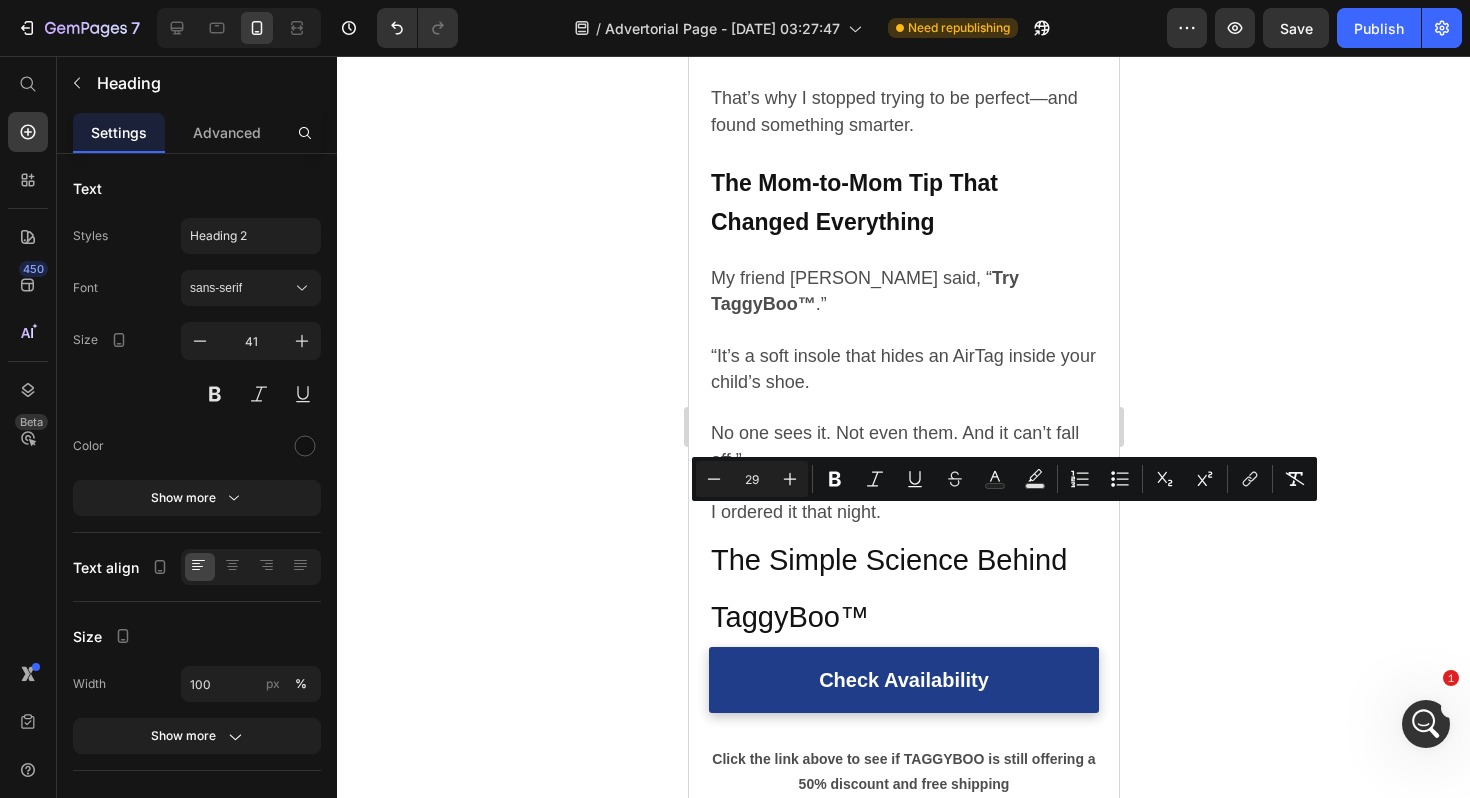 click on "The Simple Science Behind TaggyBoo™" at bounding box center (888, 588) 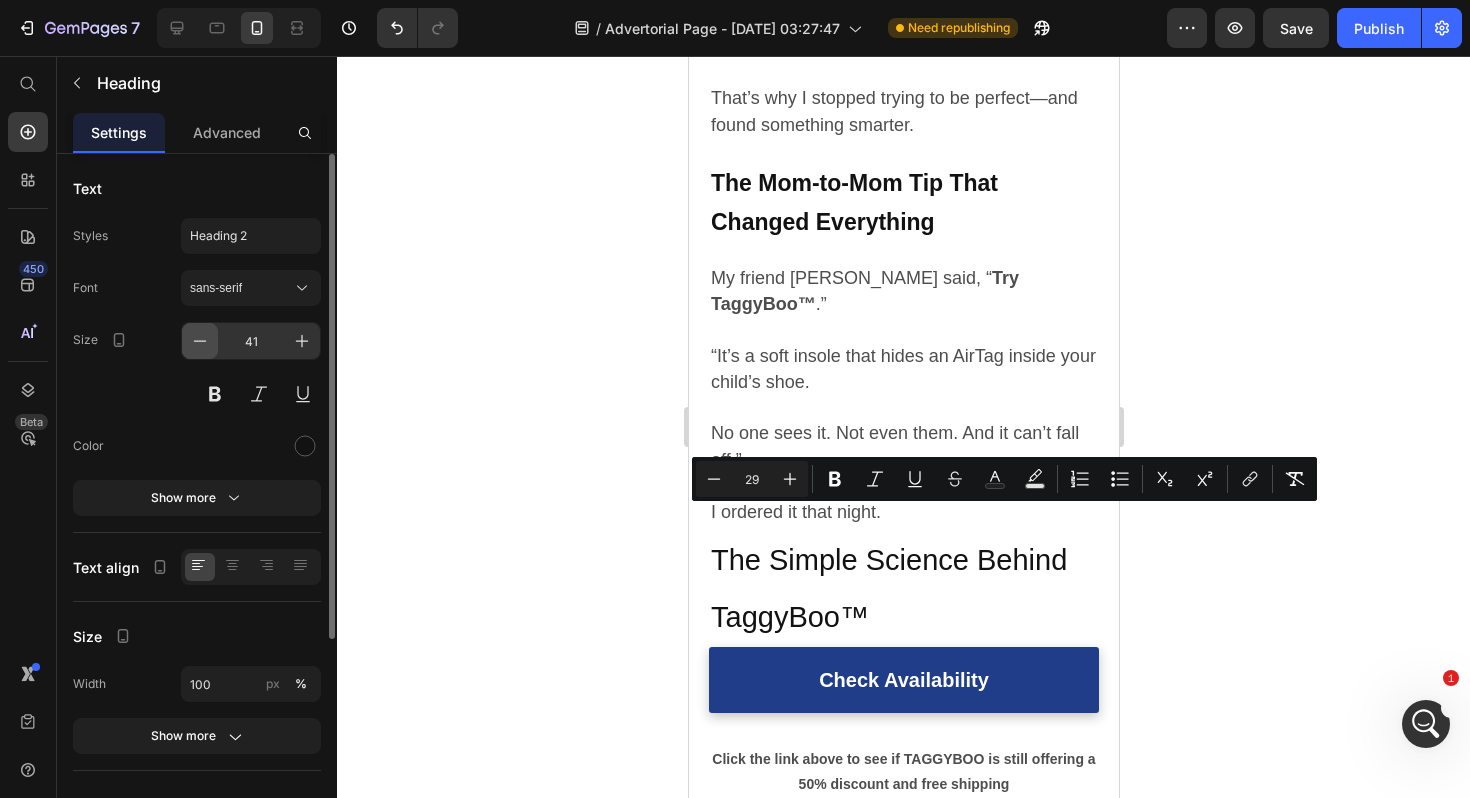 click at bounding box center [200, 341] 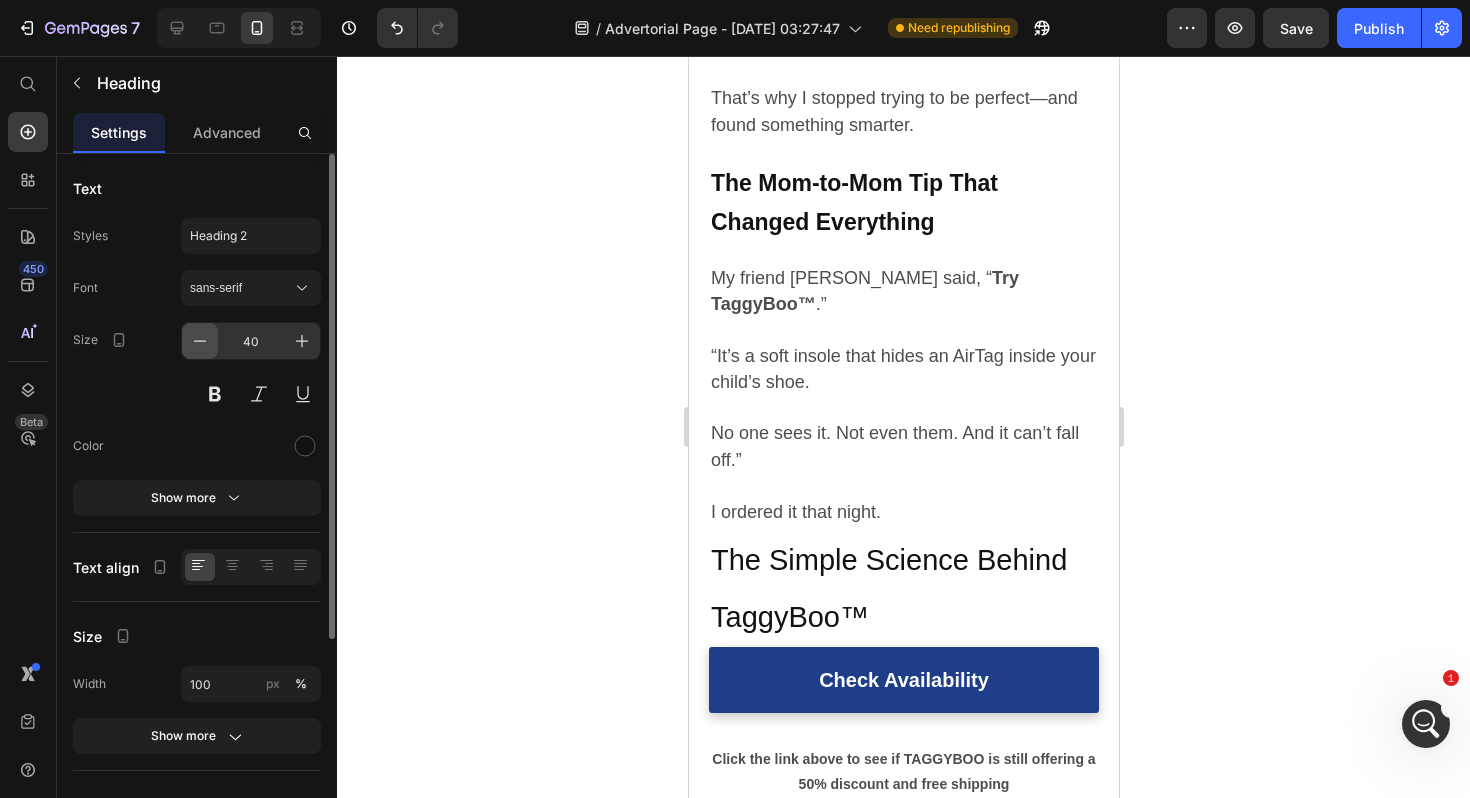 click at bounding box center (200, 341) 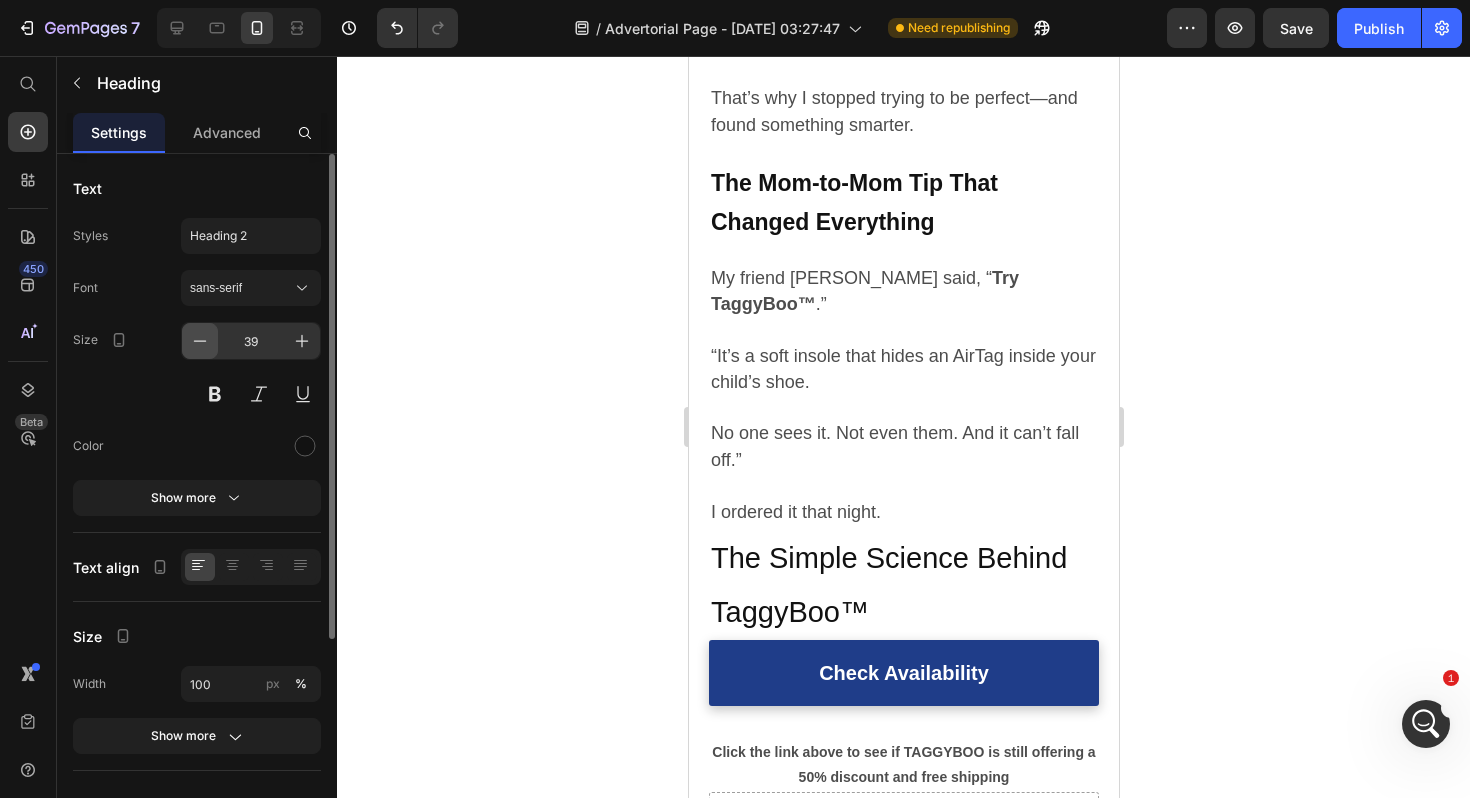 click at bounding box center [200, 341] 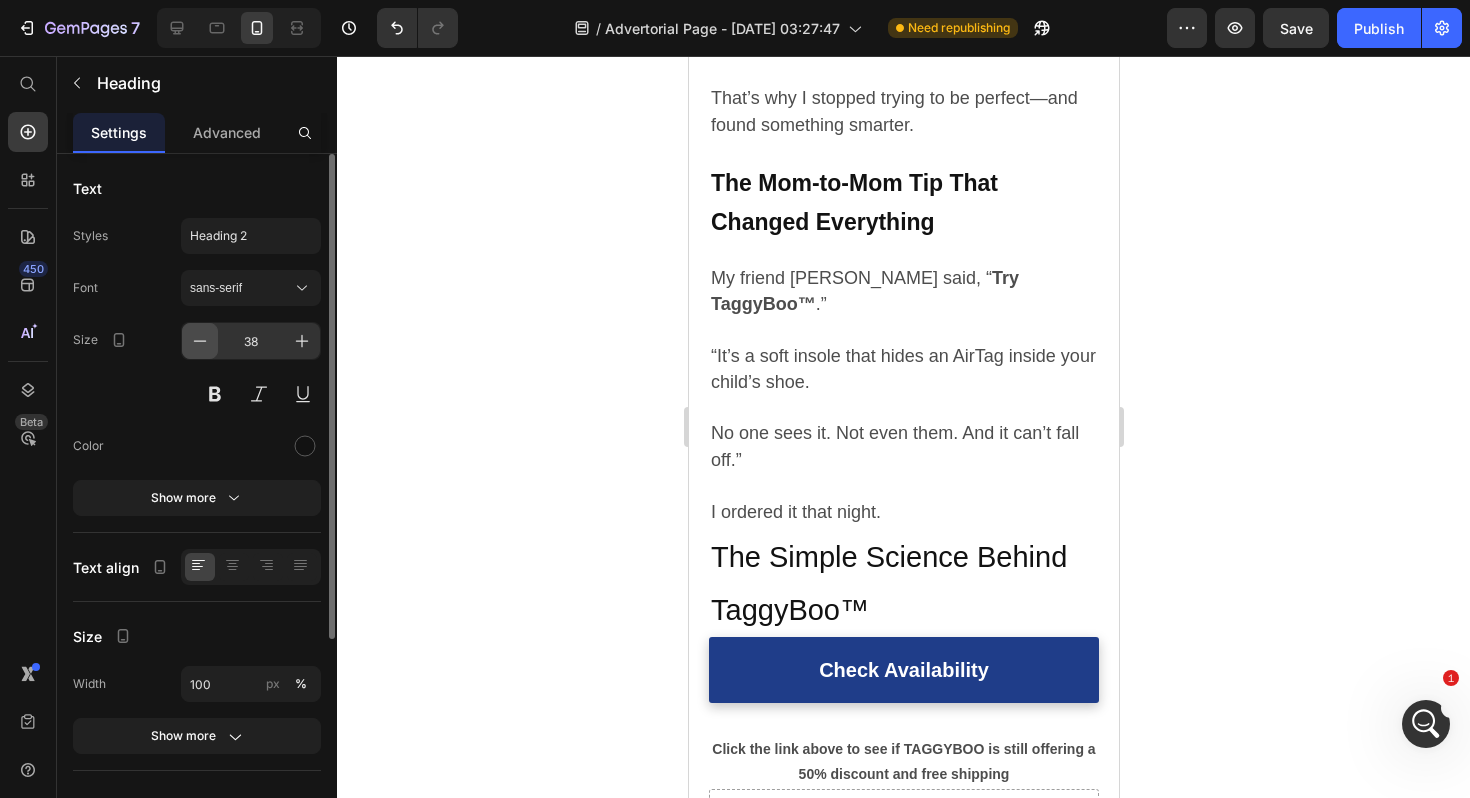 click at bounding box center [200, 341] 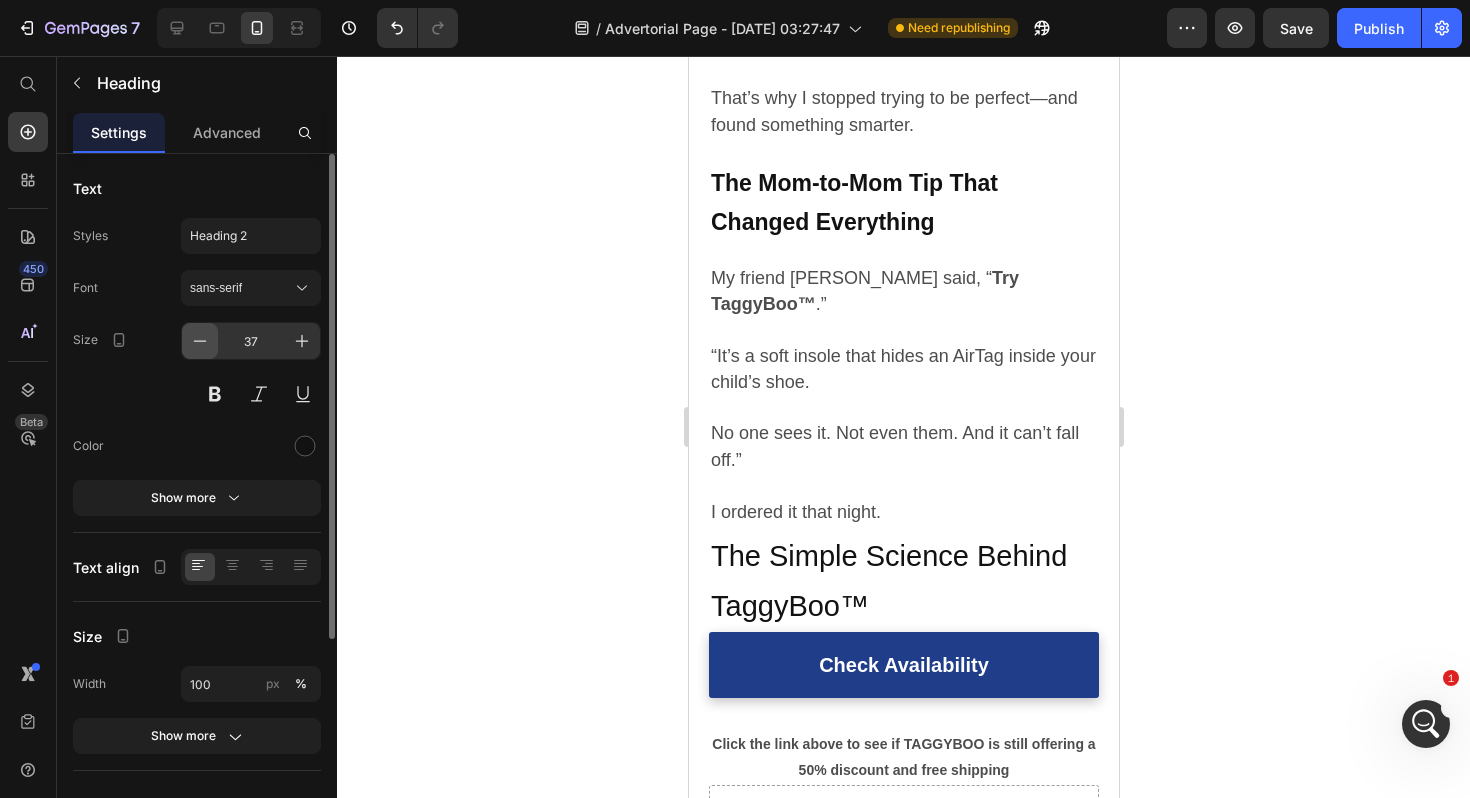 click at bounding box center [200, 341] 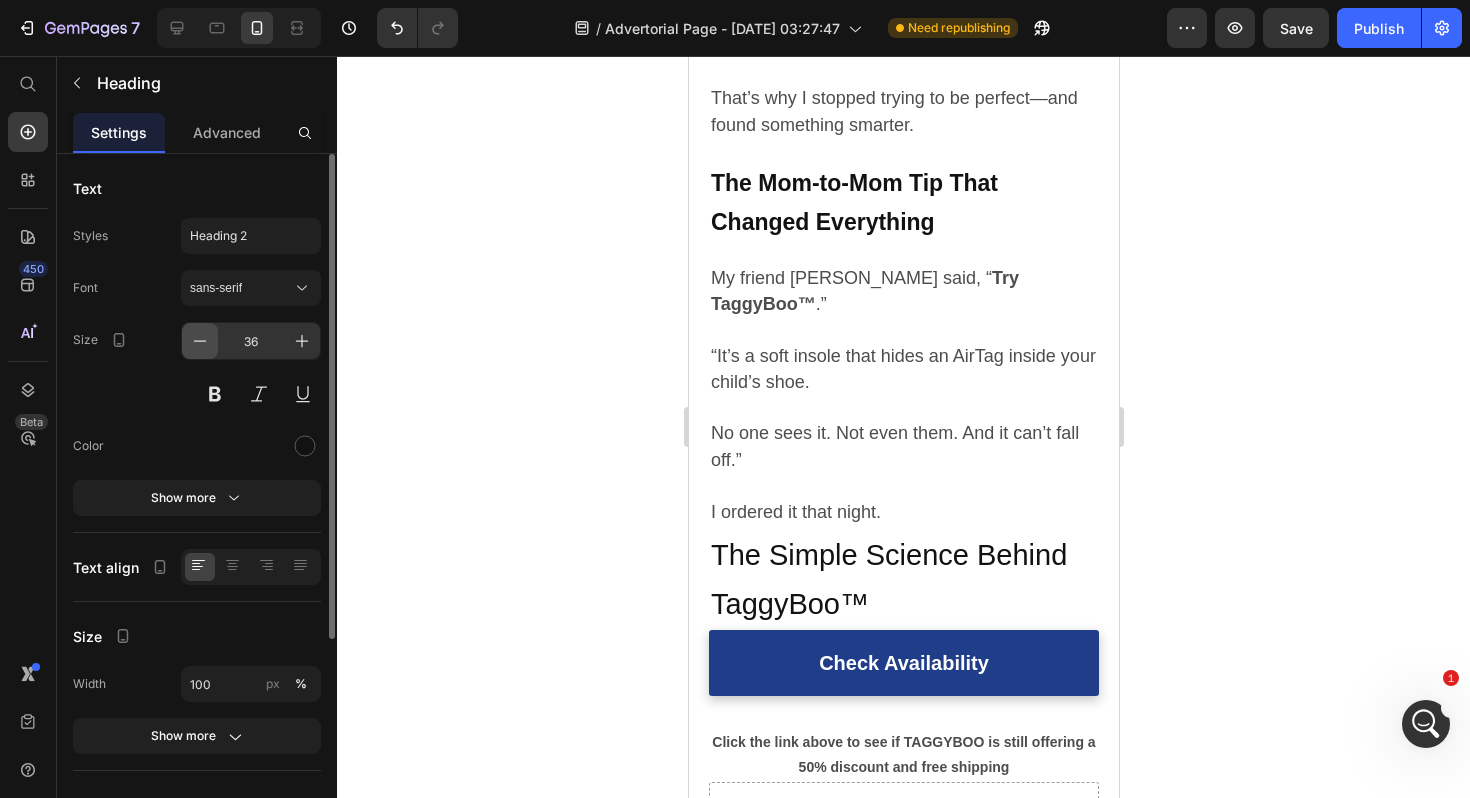 click at bounding box center (200, 341) 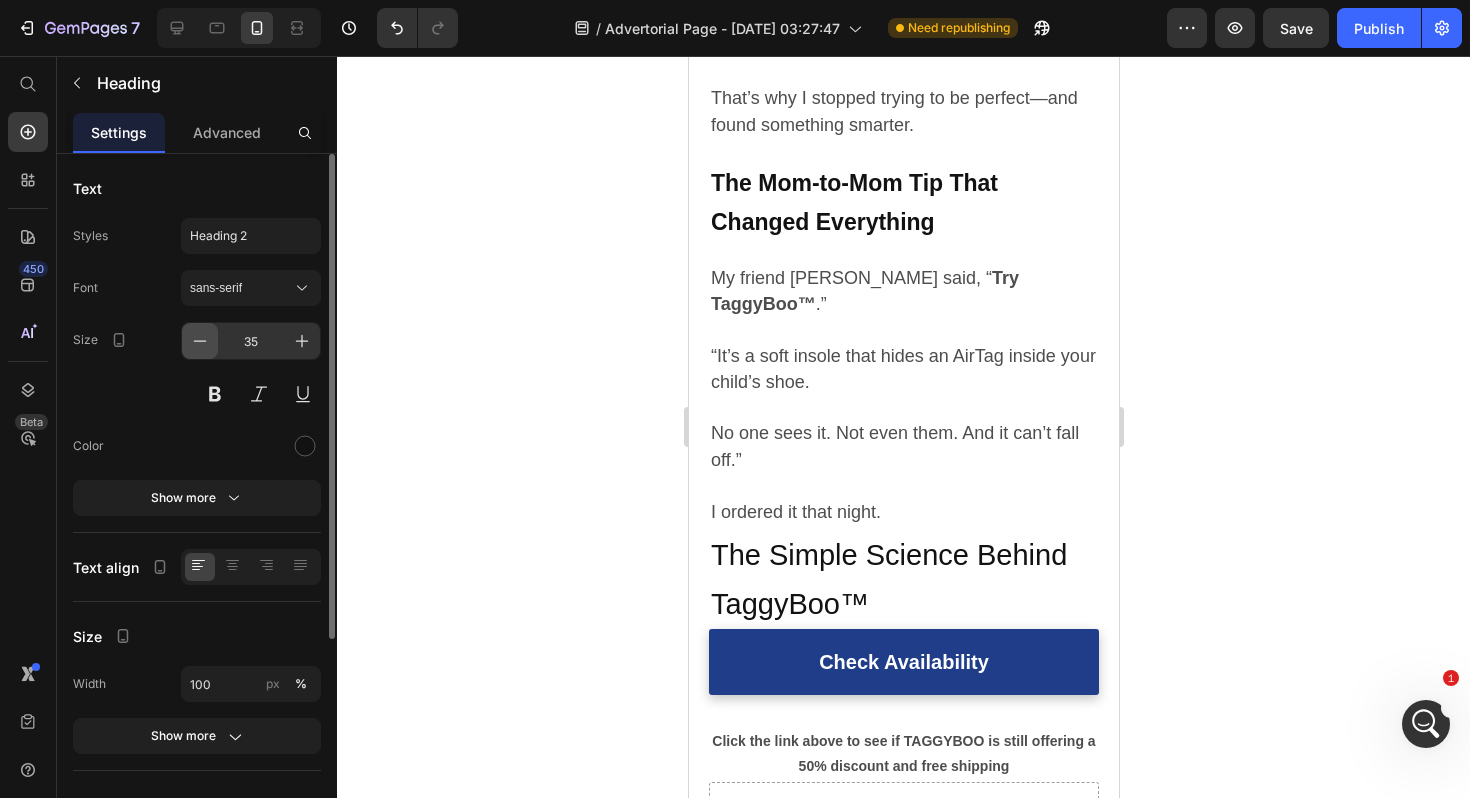 click at bounding box center [200, 341] 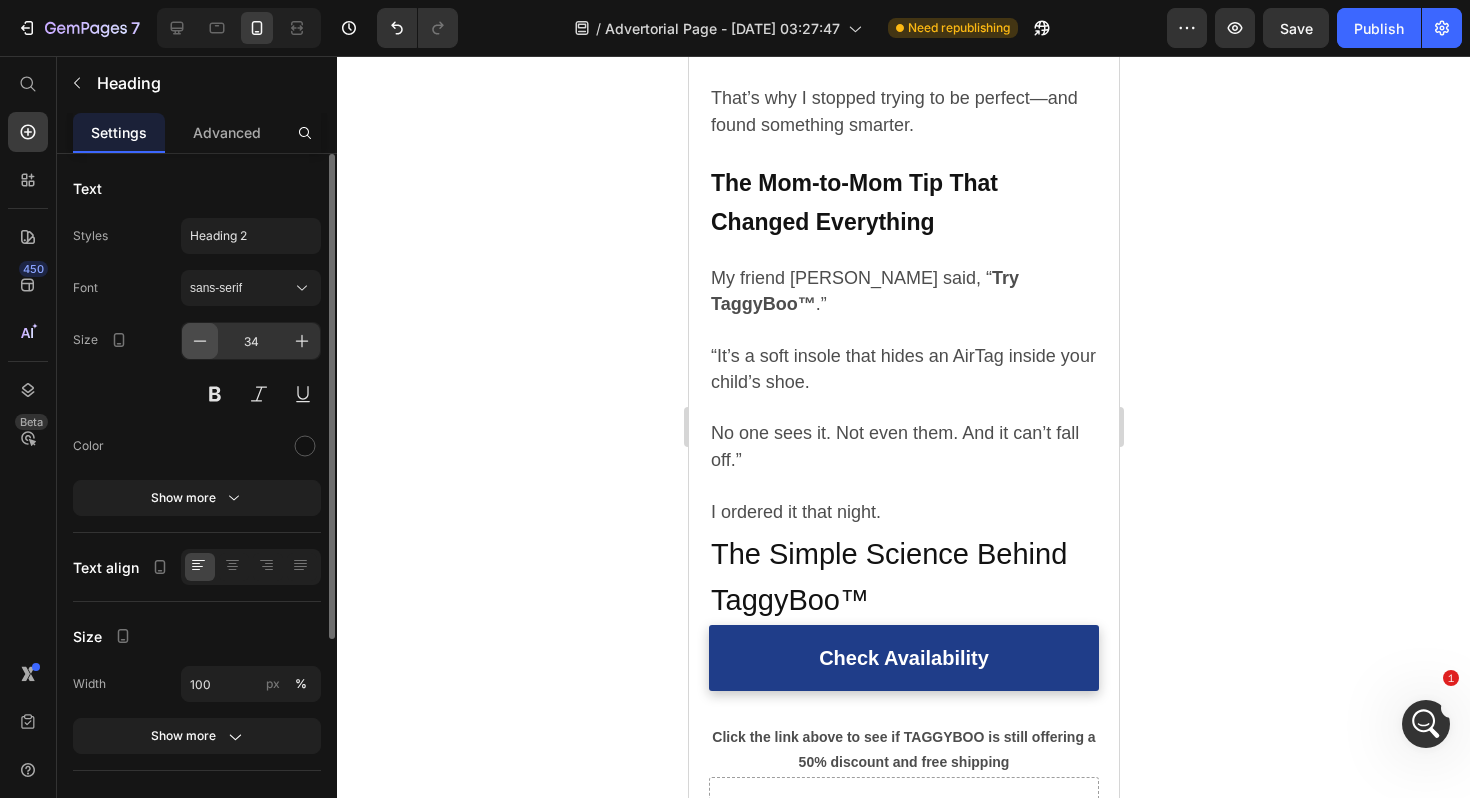 click at bounding box center (200, 341) 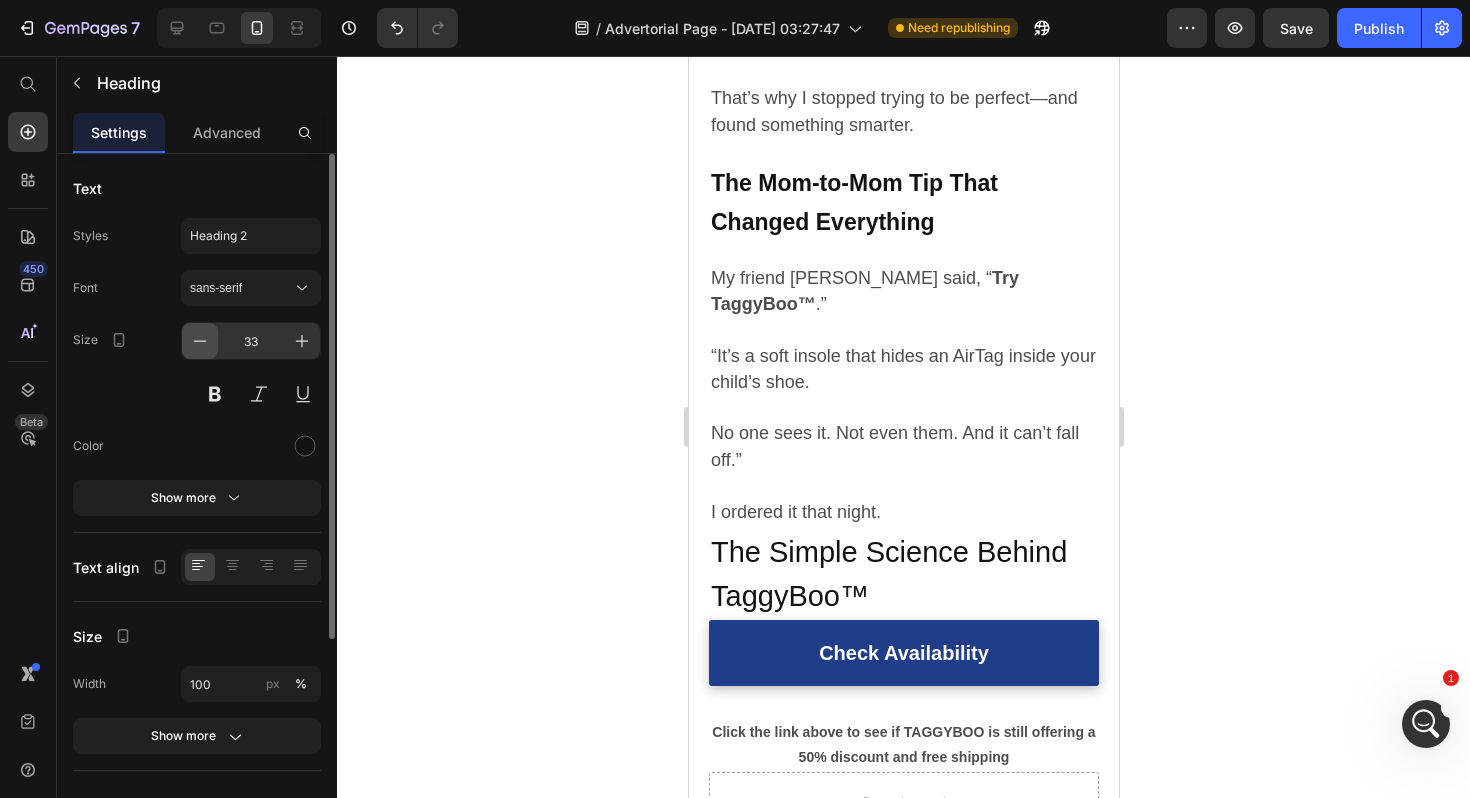click at bounding box center (200, 341) 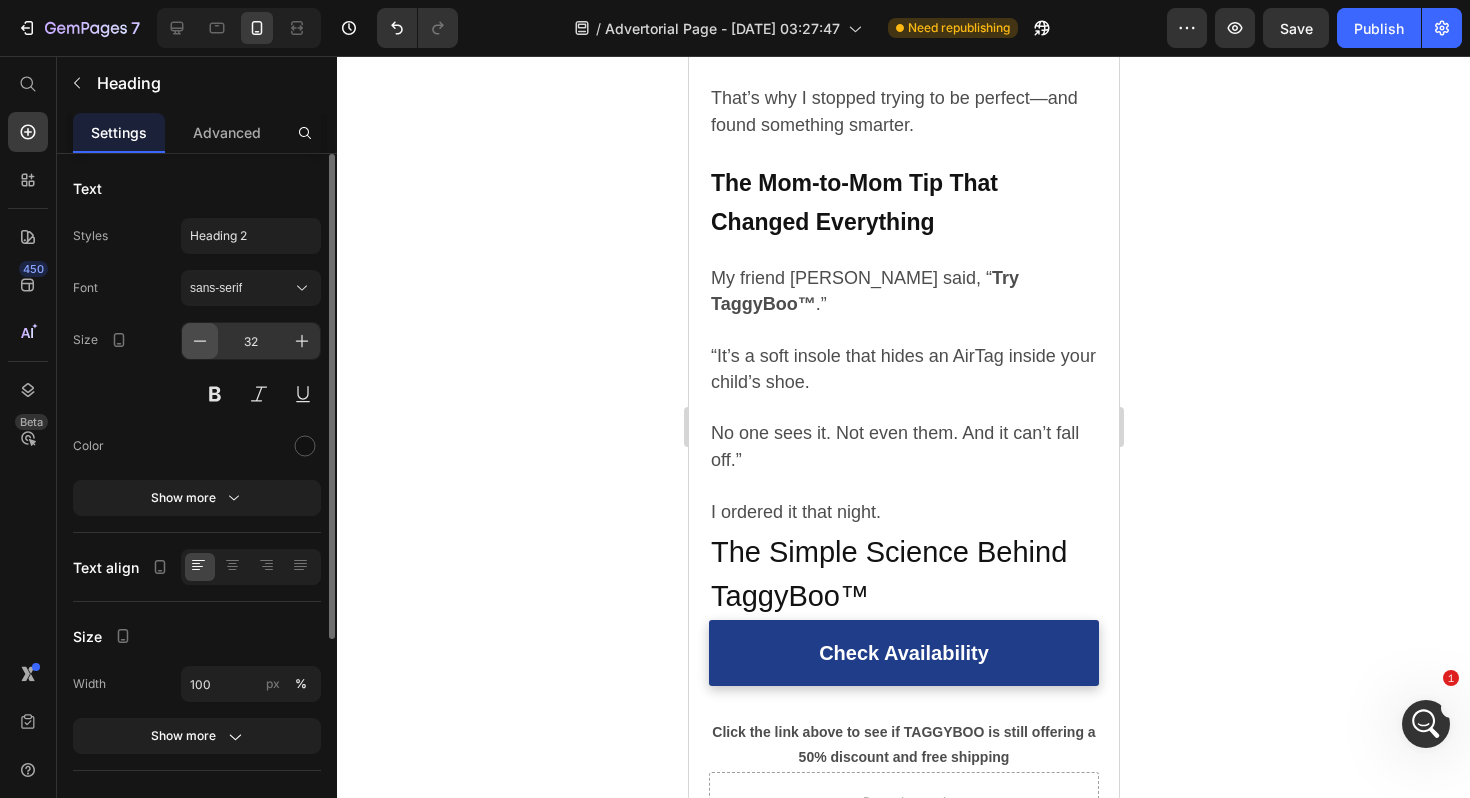 click at bounding box center (200, 341) 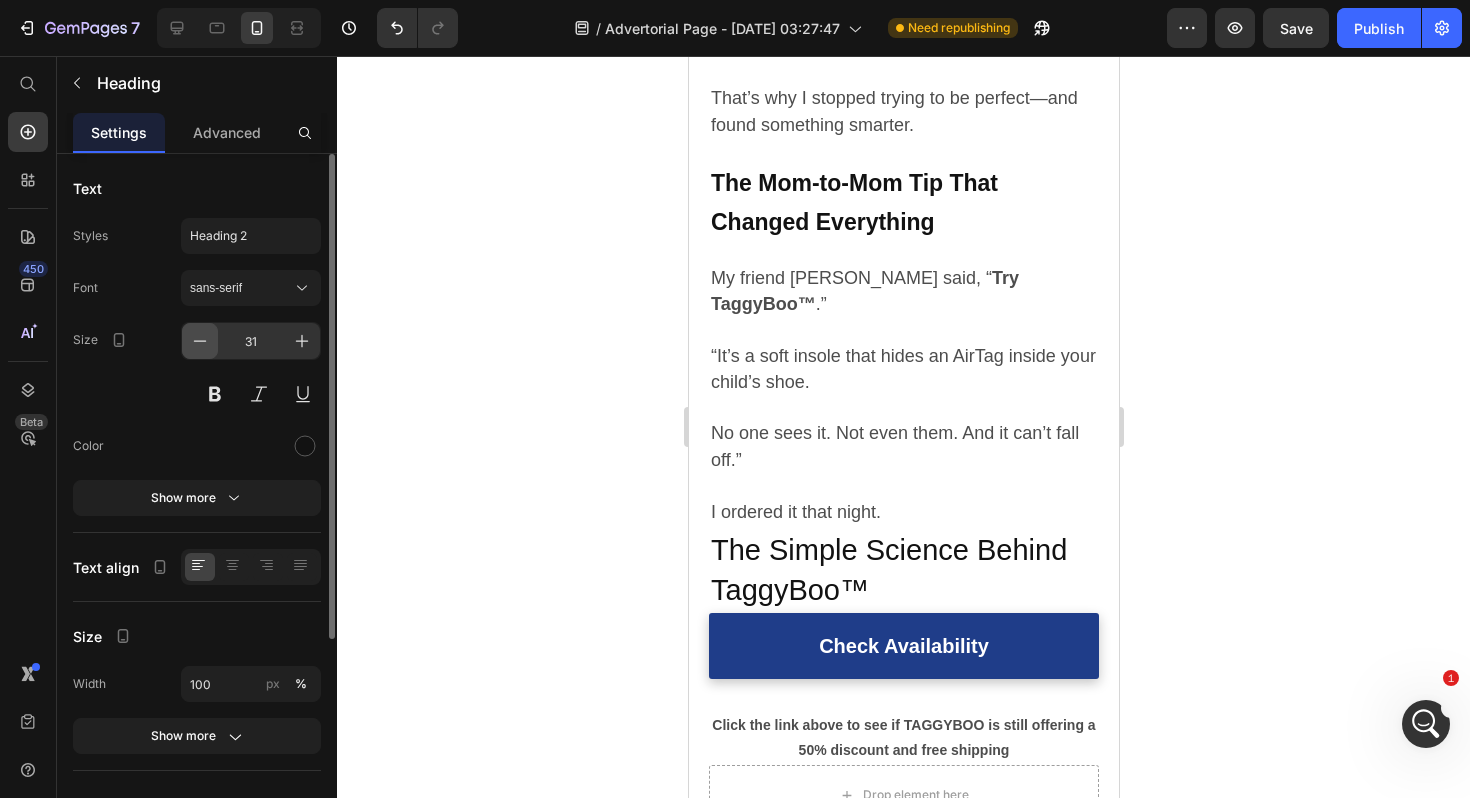 click at bounding box center [200, 341] 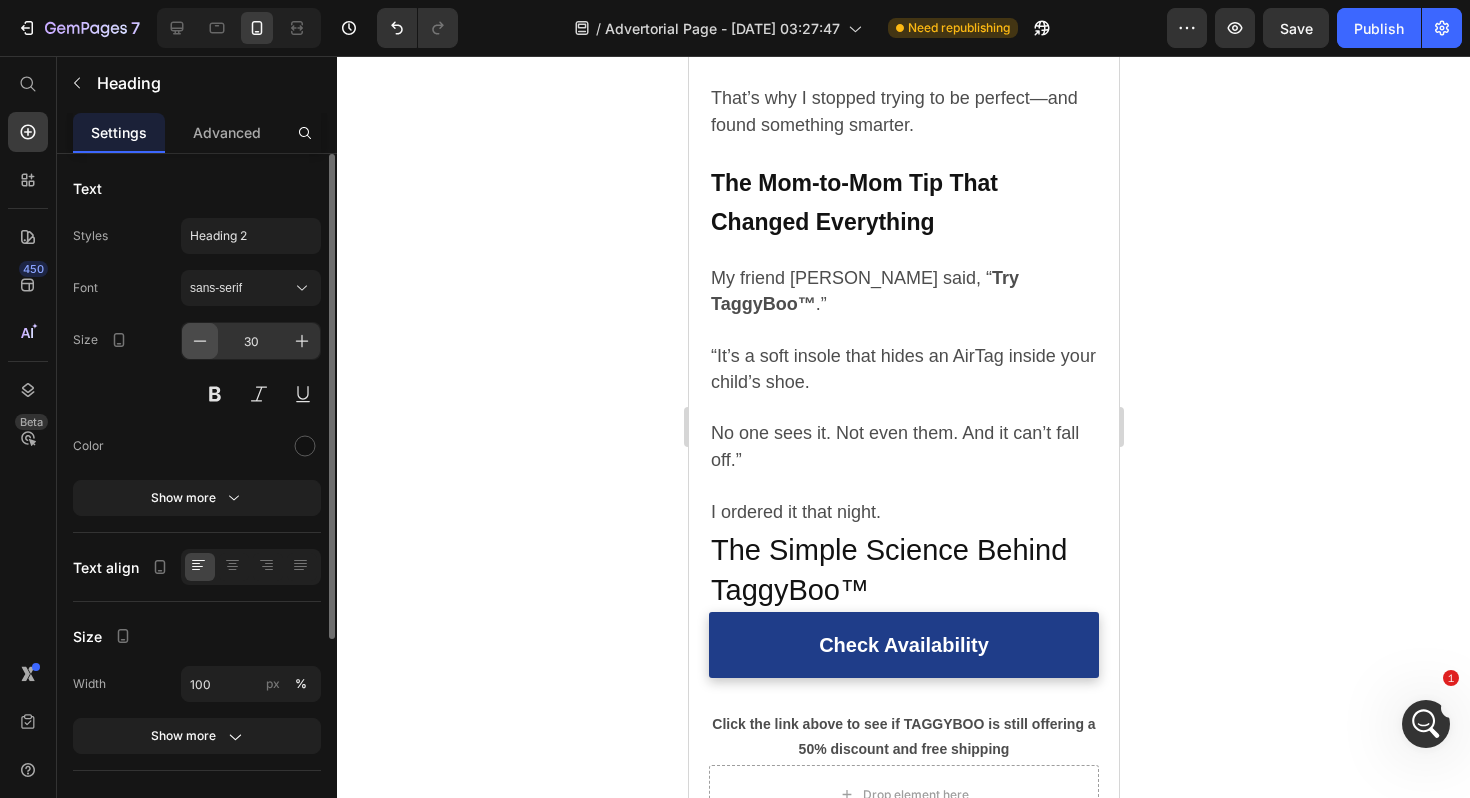 click at bounding box center [200, 341] 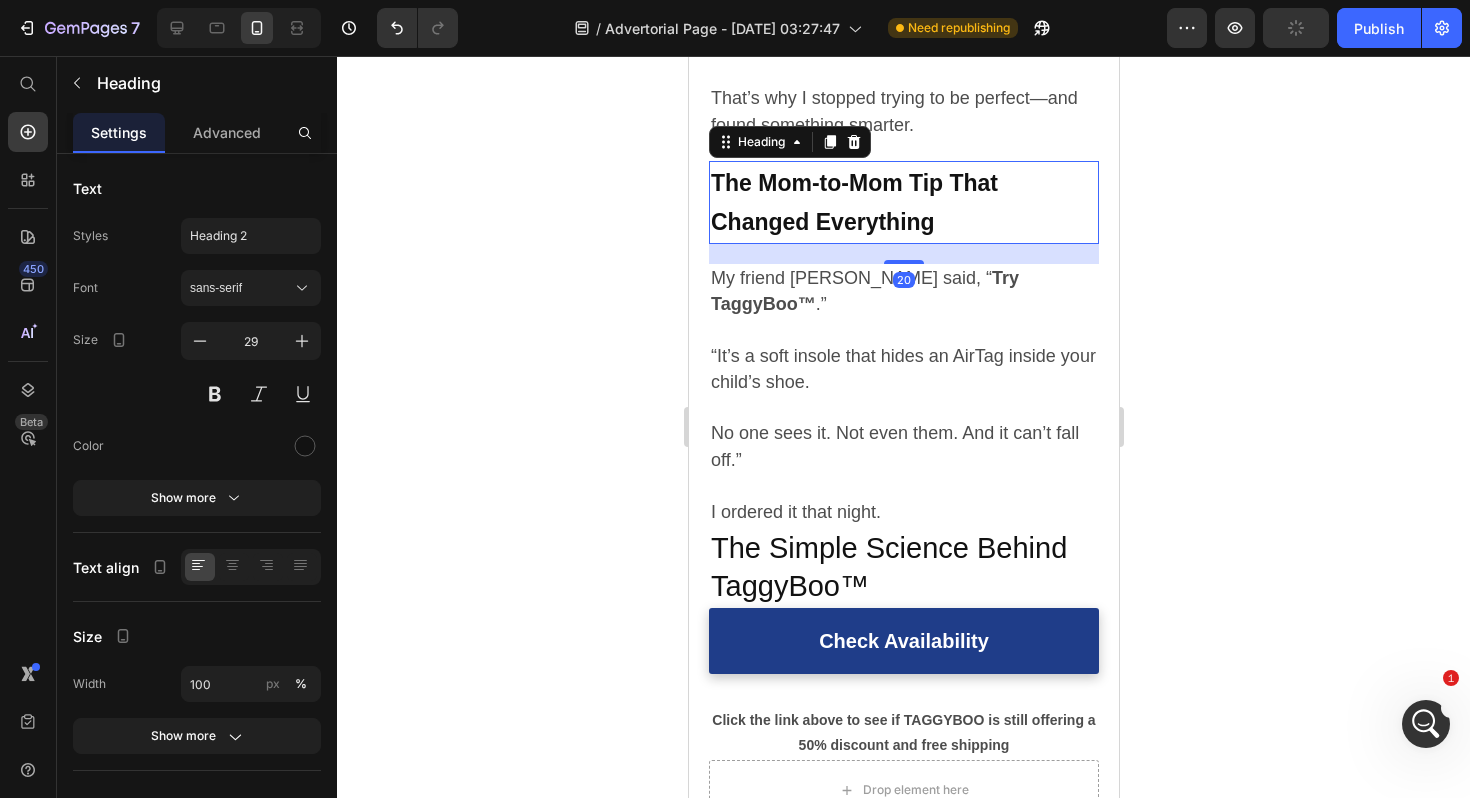 click on "⁠⁠⁠⁠⁠⁠⁠ The Mom-to-Mom Tip That Changed Everything" at bounding box center [903, 202] 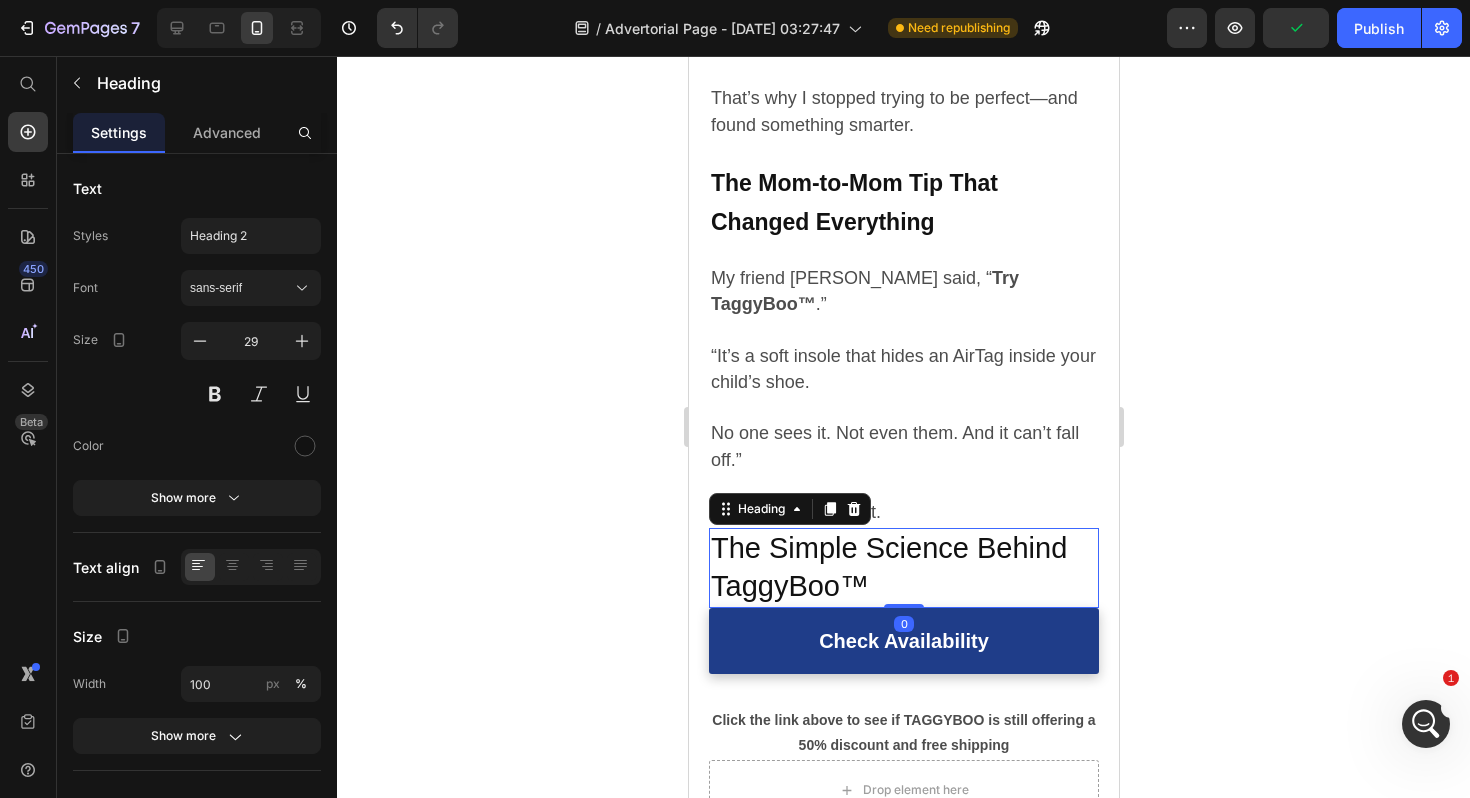 click on "The Simple Science Behind TaggyBoo™" at bounding box center [888, 567] 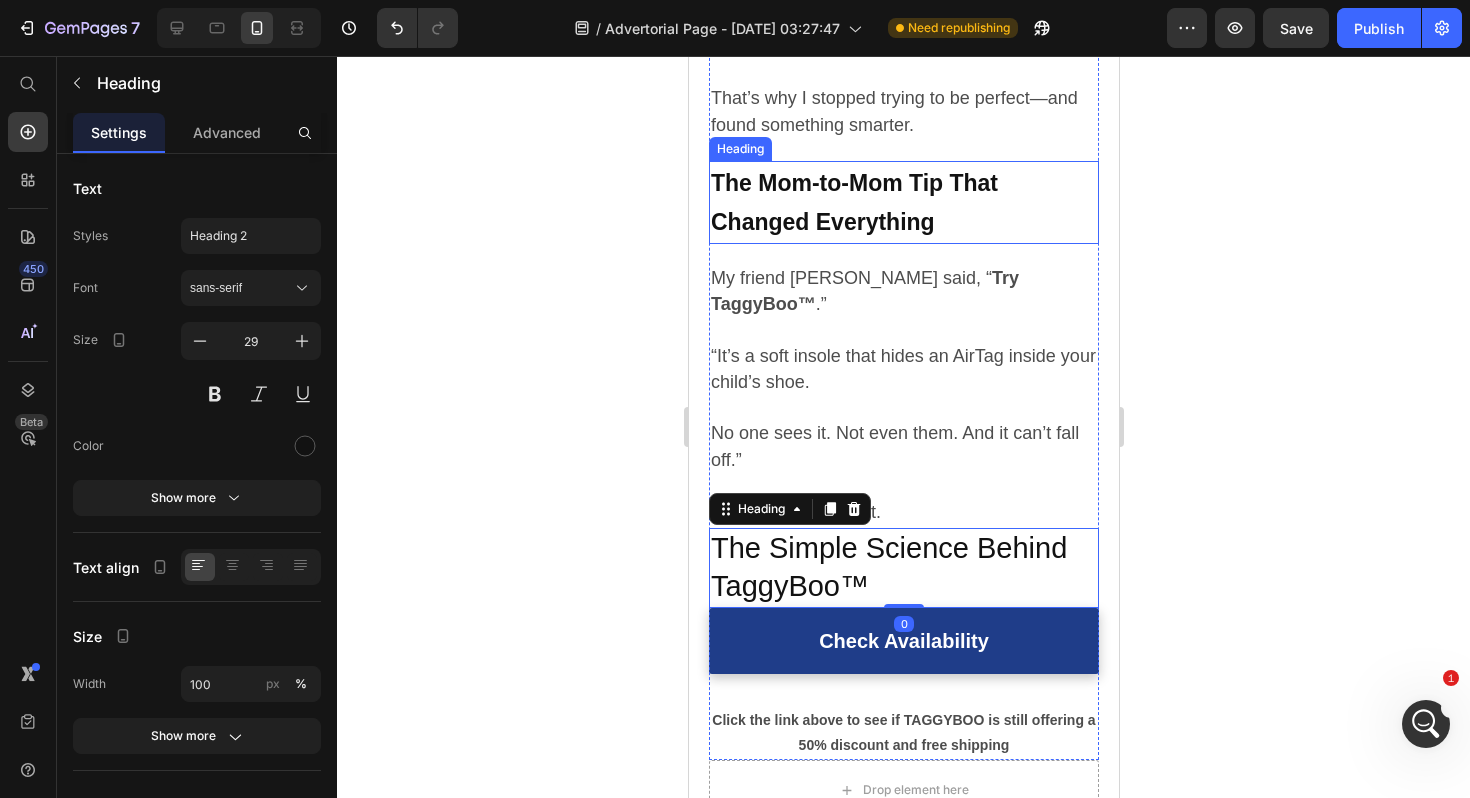 click on "The Mom-to-Mom Tip That Changed Everything" at bounding box center (853, 203) 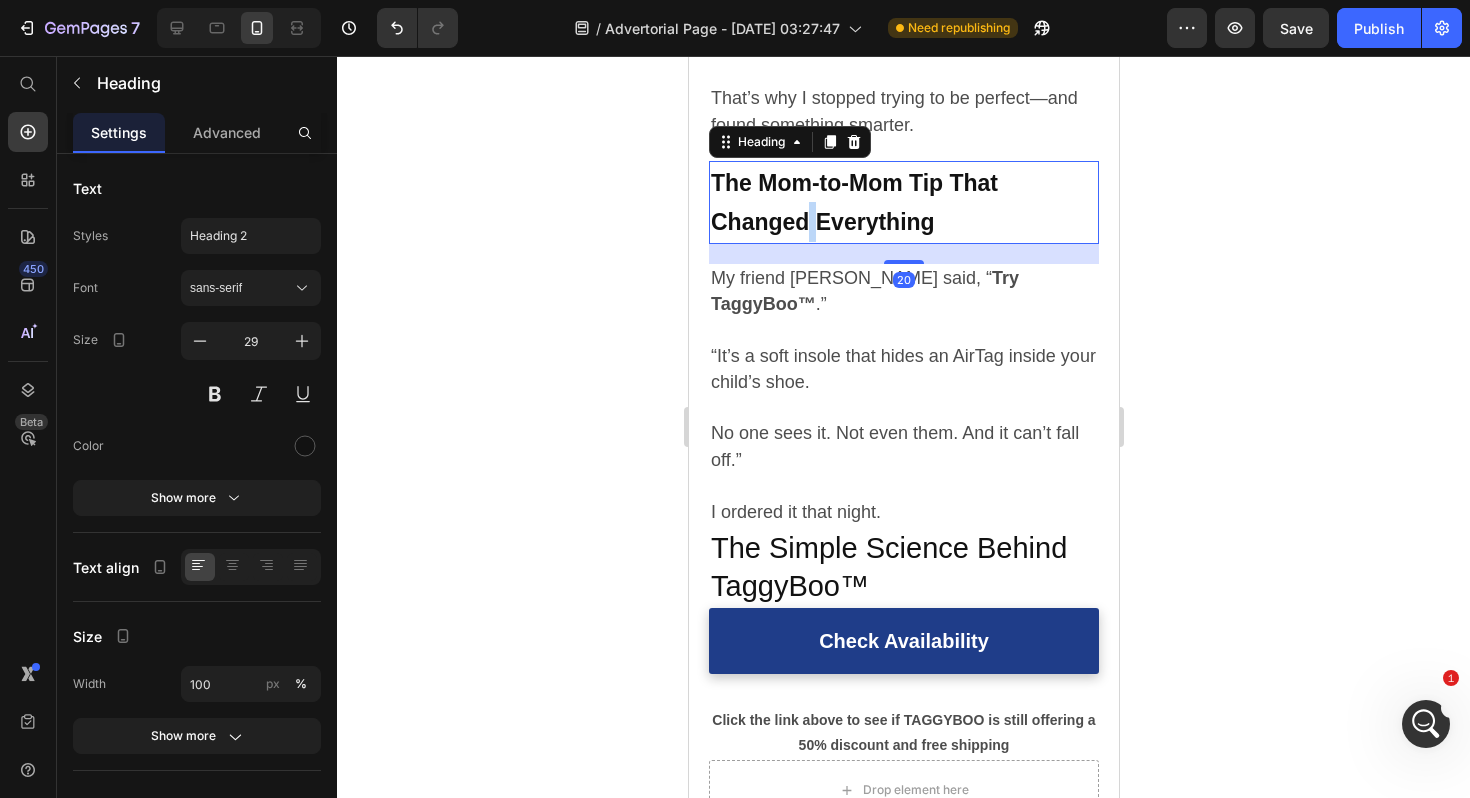 click on "The Mom-to-Mom Tip That Changed Everything" at bounding box center (853, 203) 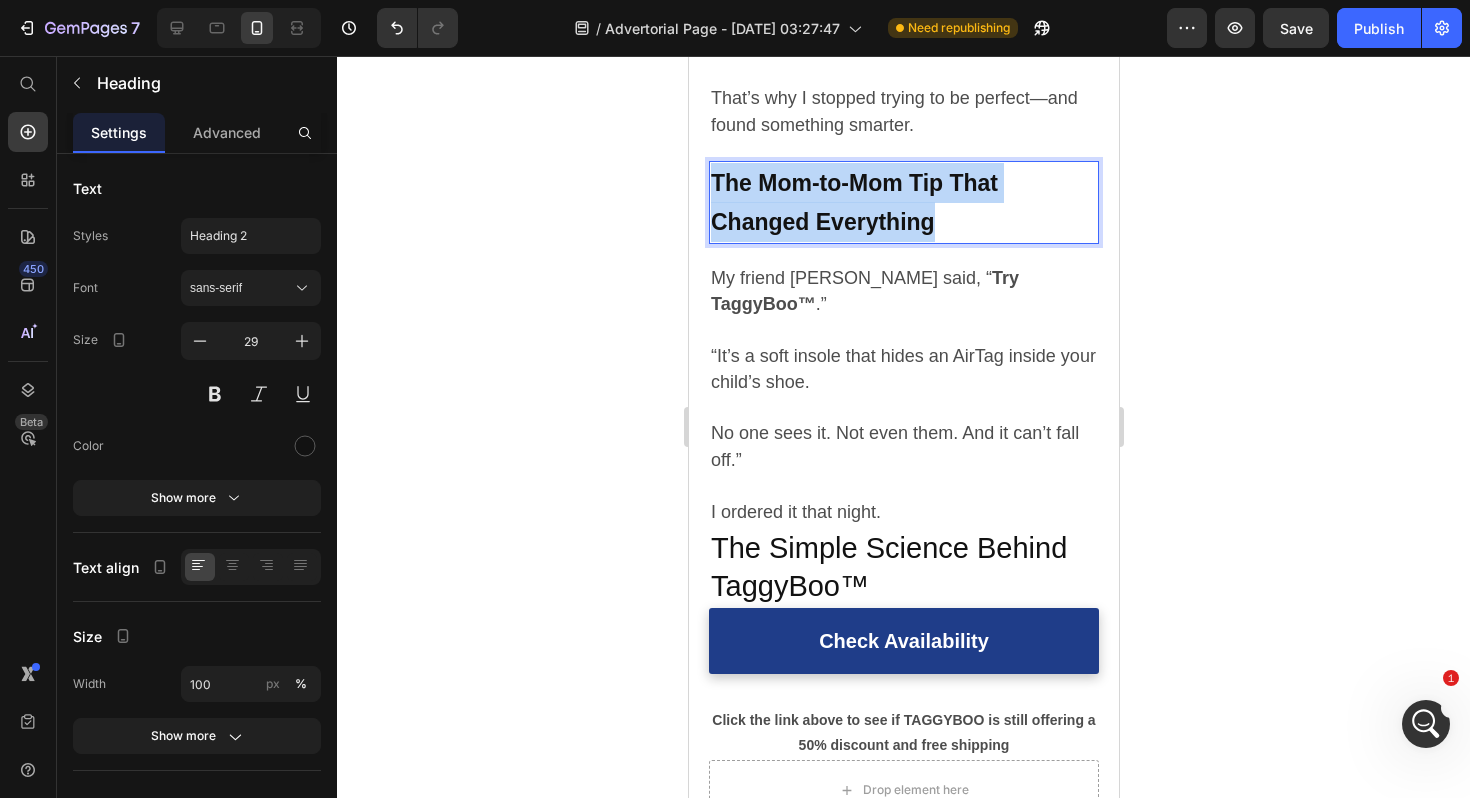 click on "The Mom-to-Mom Tip That Changed Everything" at bounding box center (853, 203) 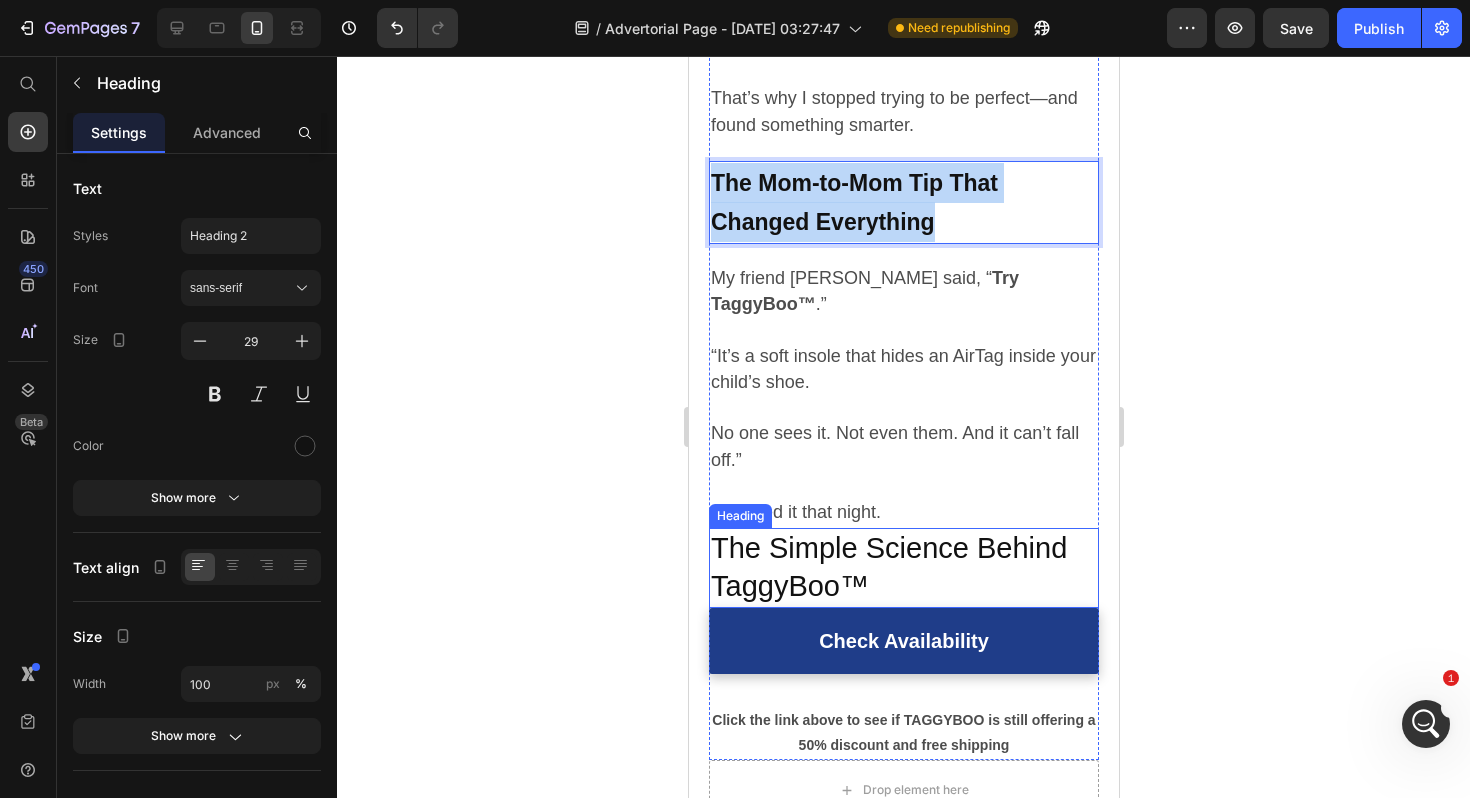 click on "The Simple Science Behind TaggyBoo™" at bounding box center (888, 567) 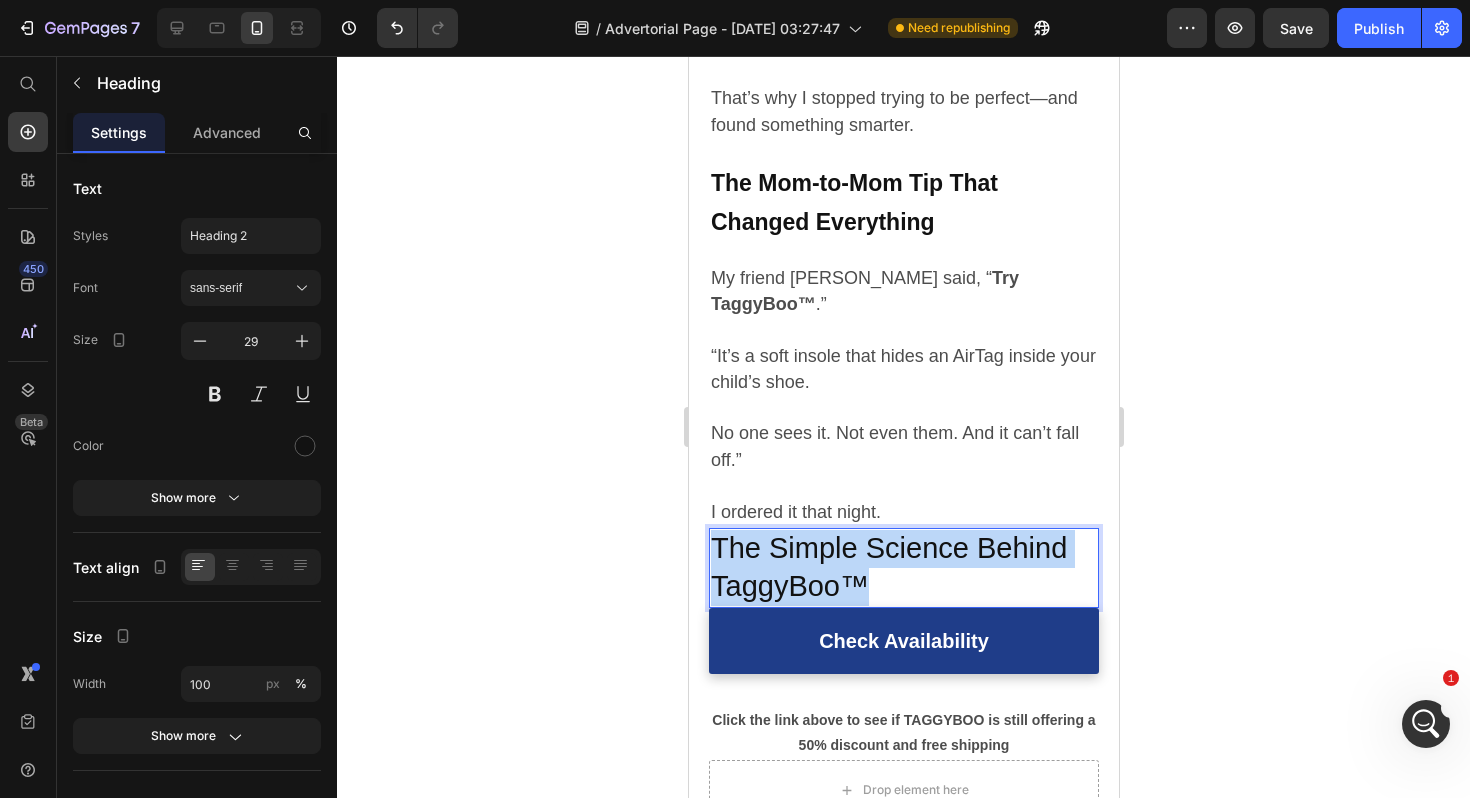 click on "The Simple Science Behind TaggyBoo™" at bounding box center (888, 567) 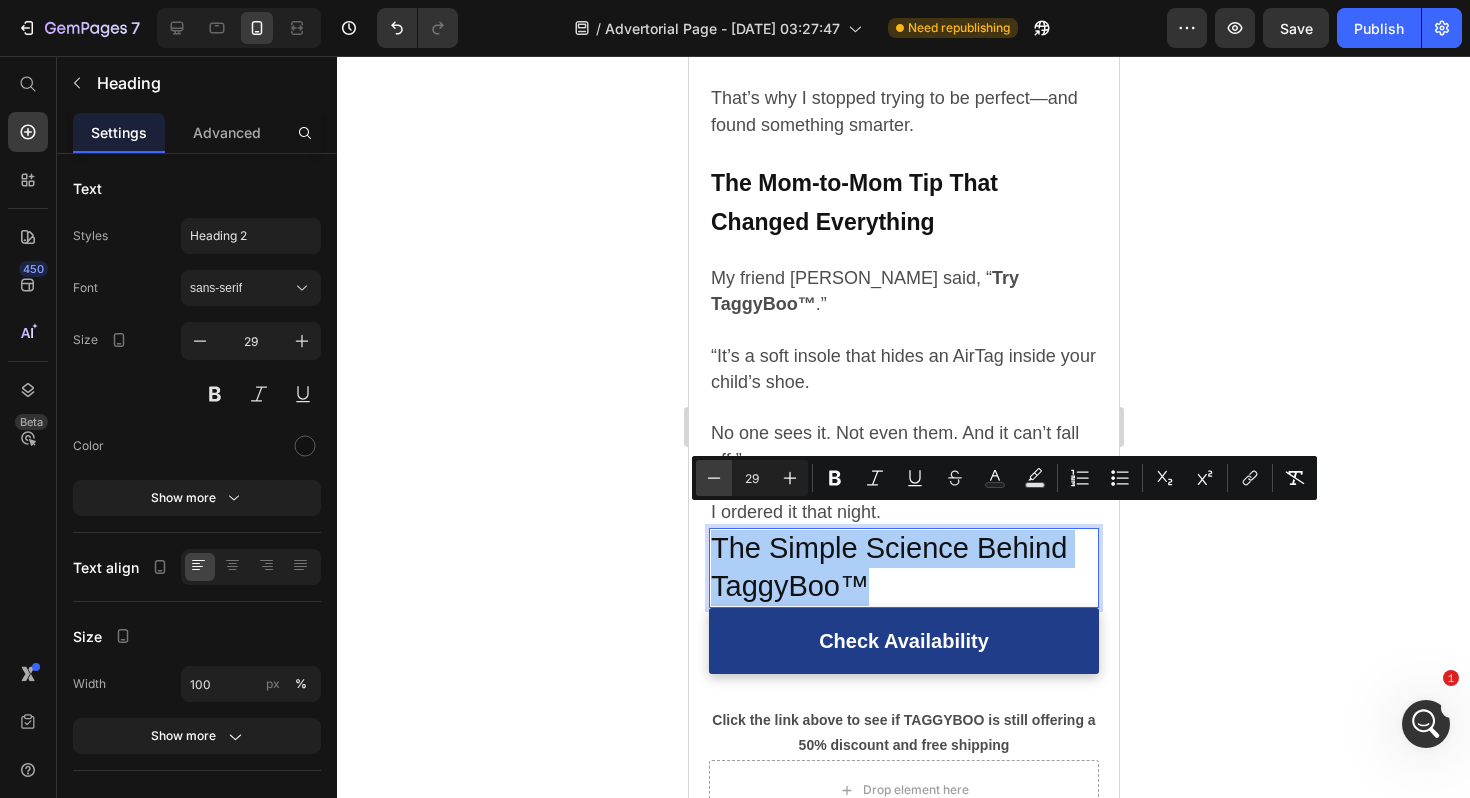 click 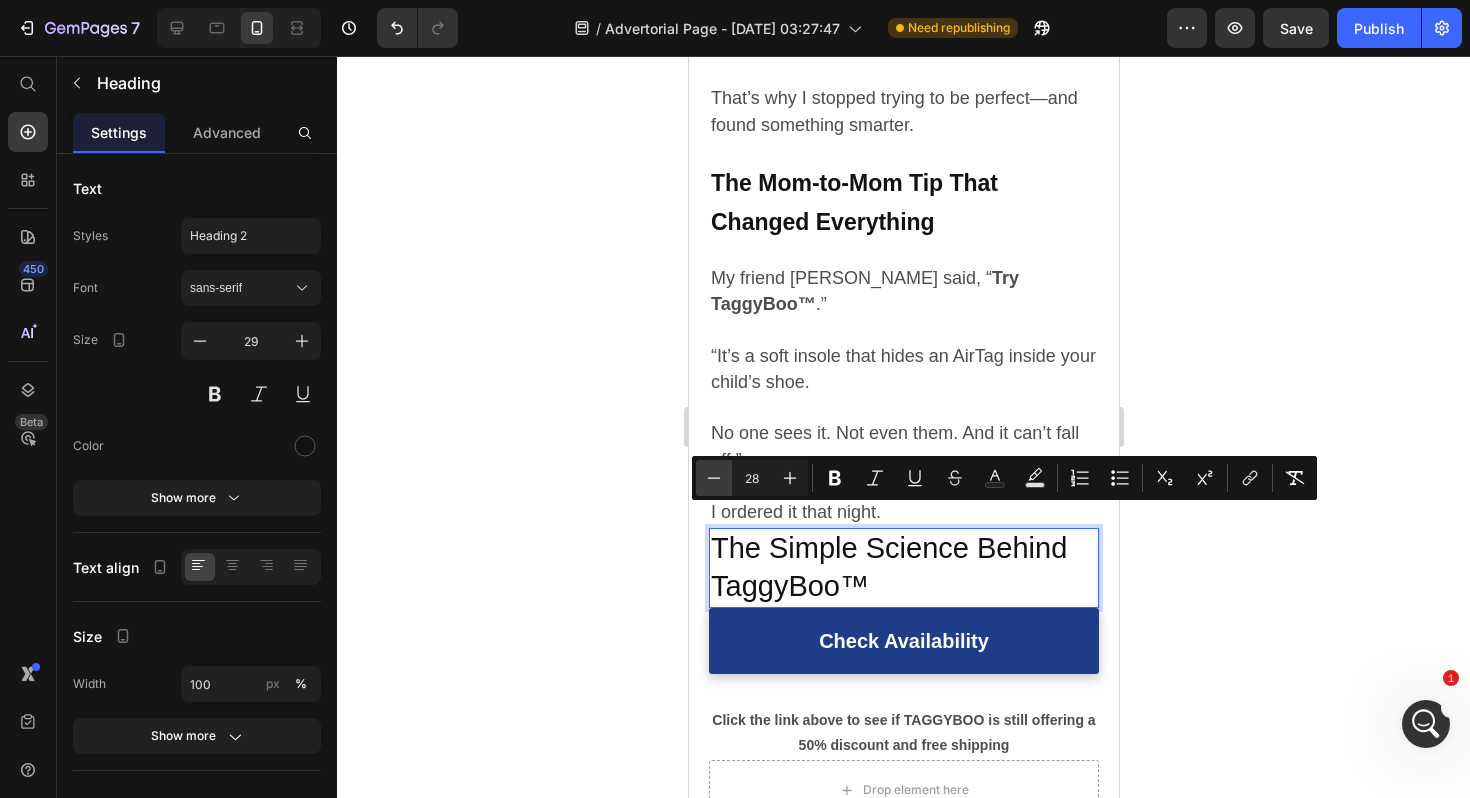 click 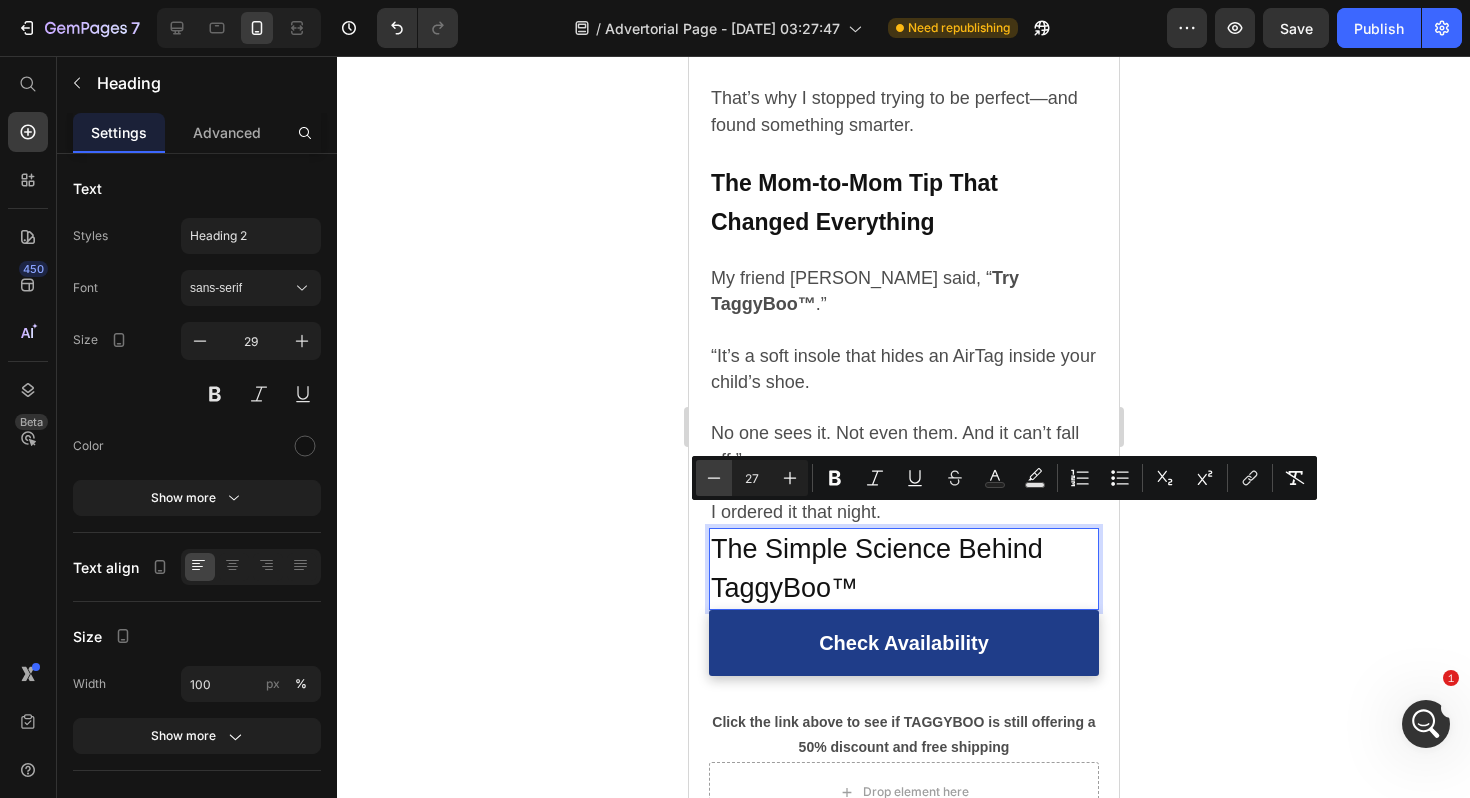 click 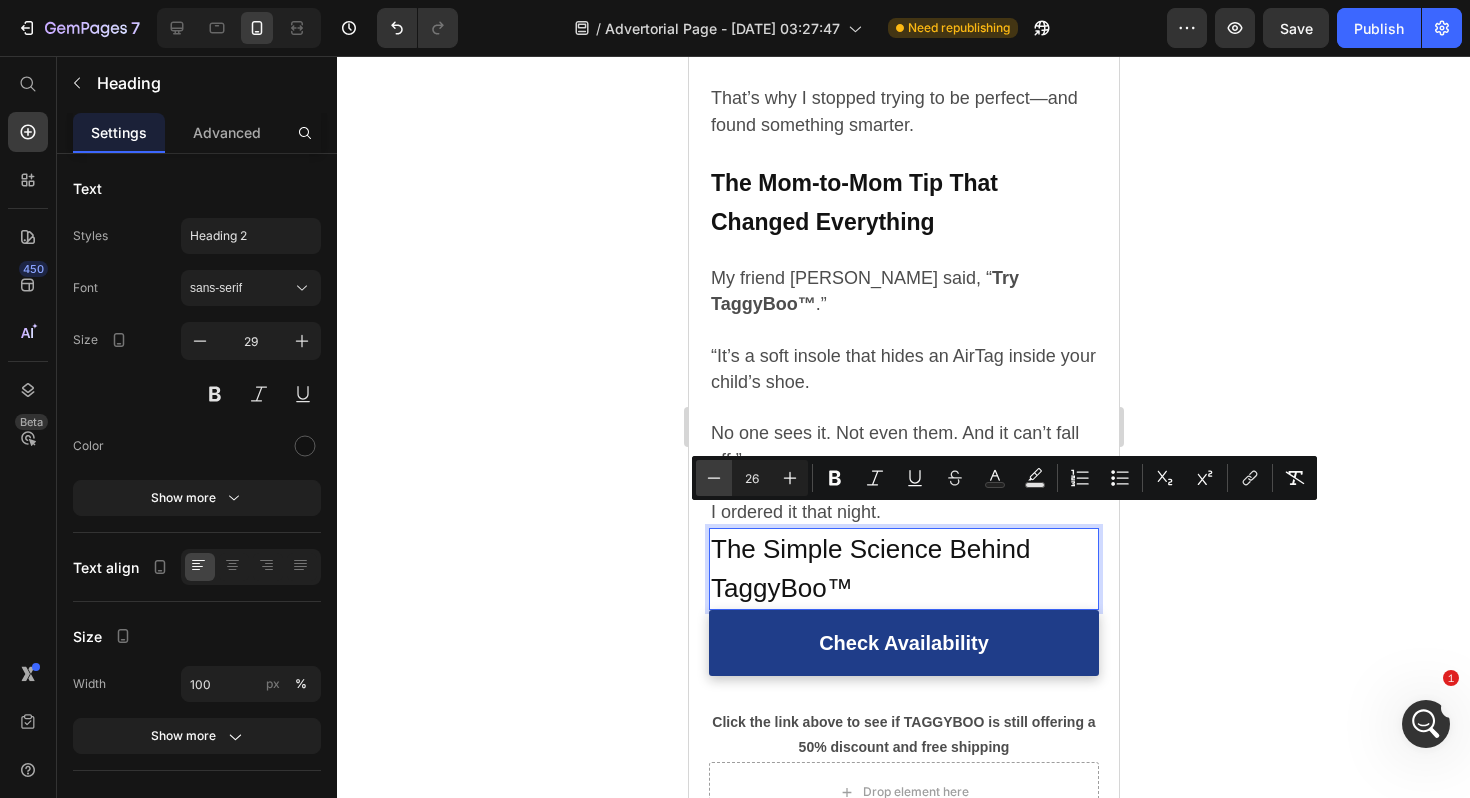 click 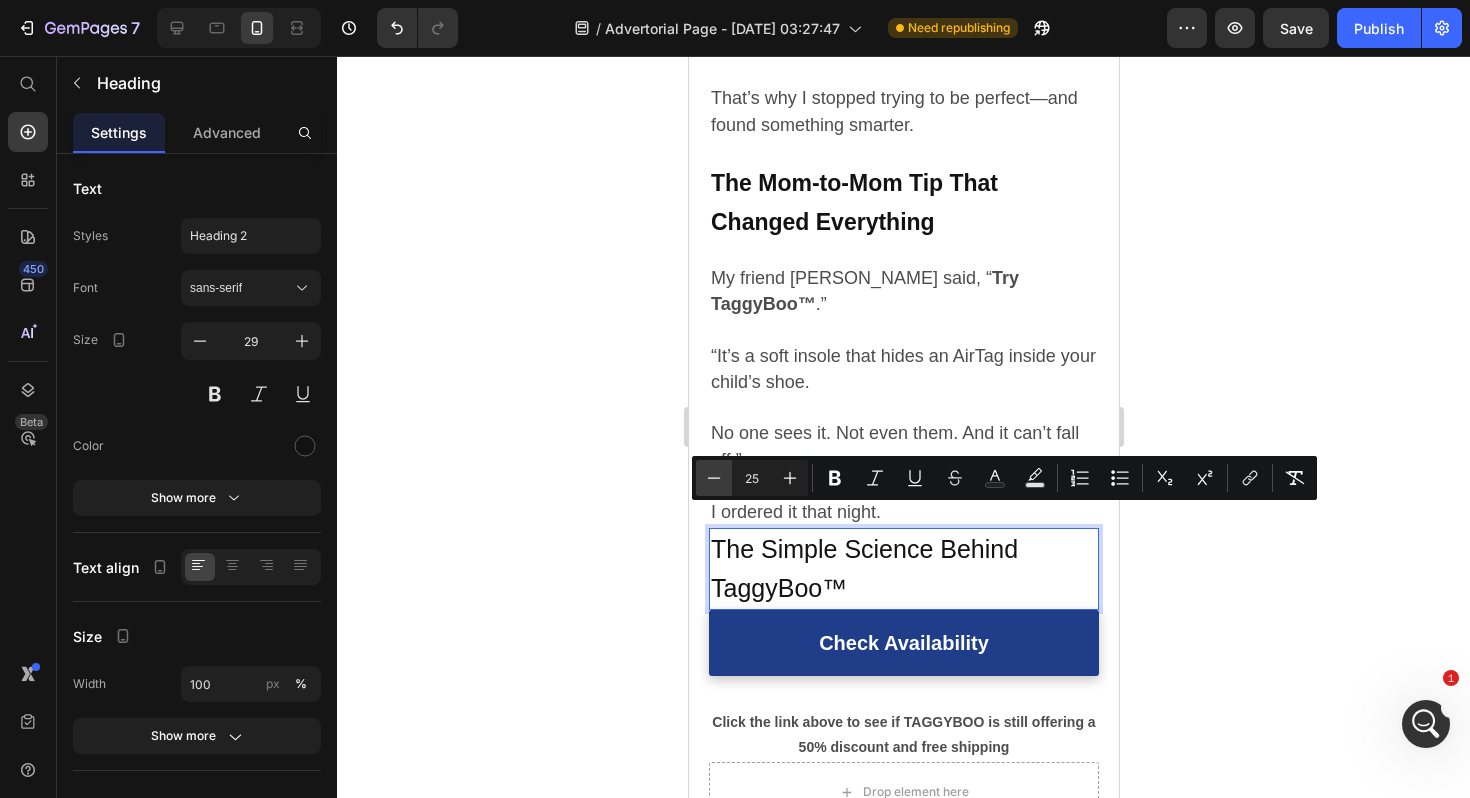 click 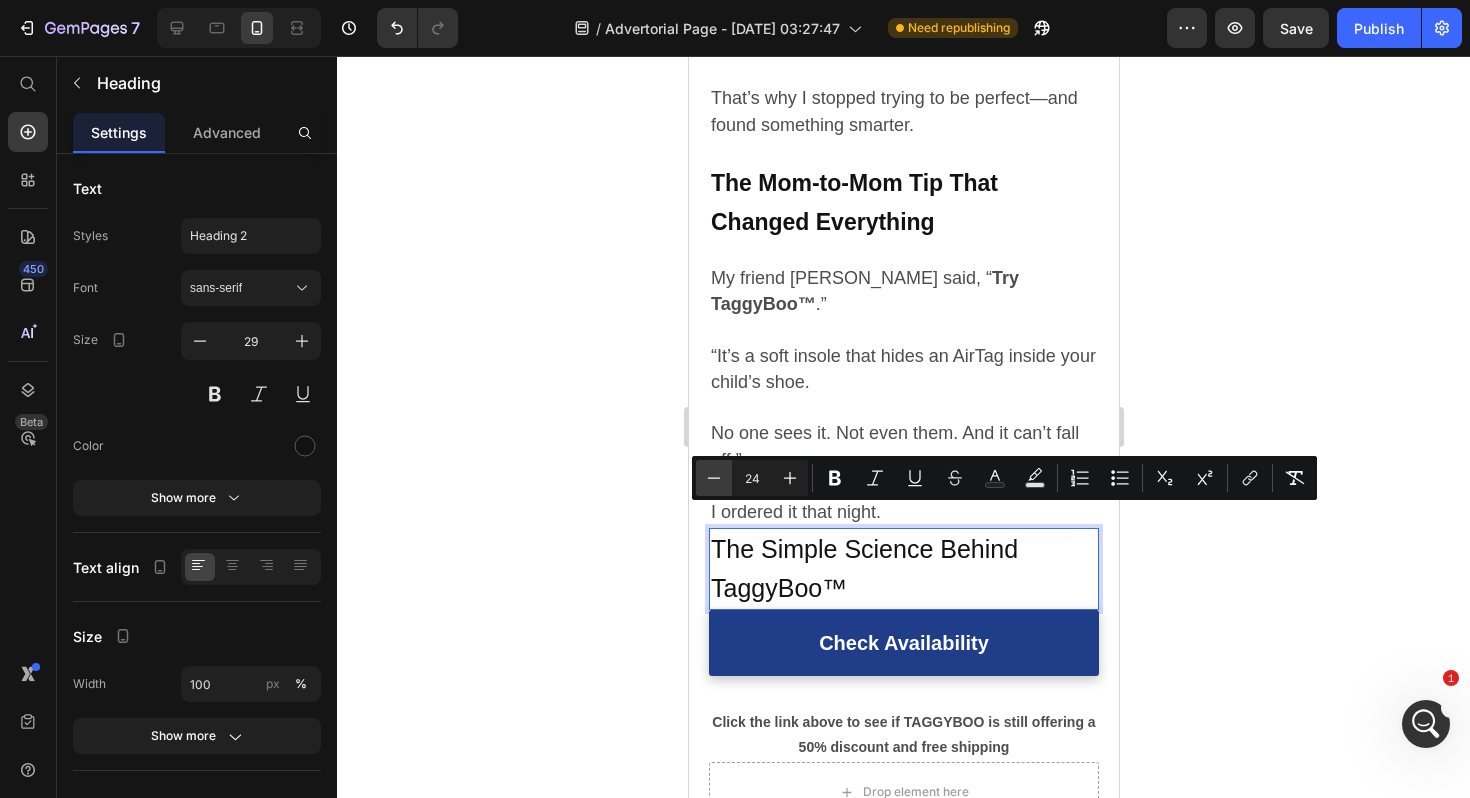 click 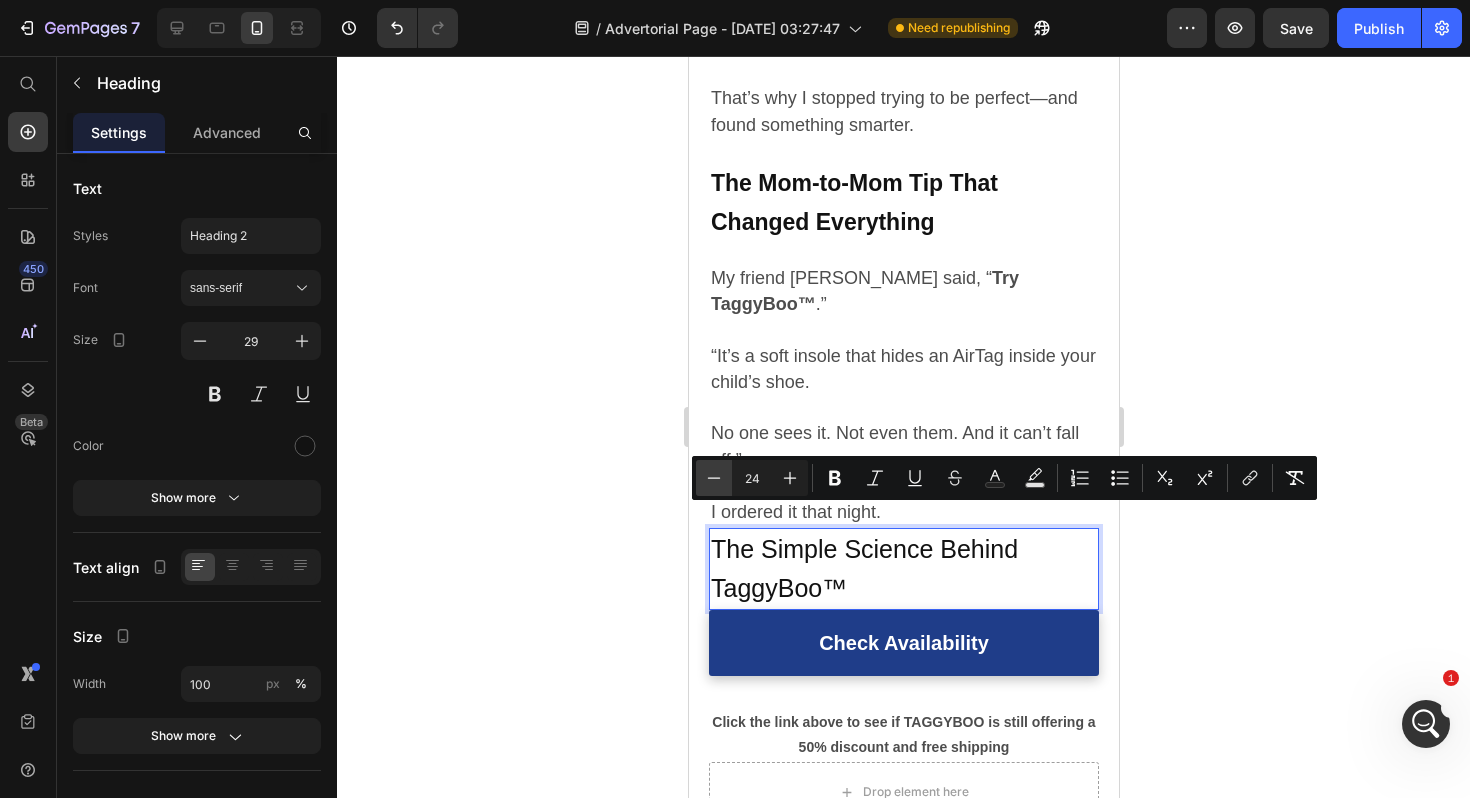 type on "23" 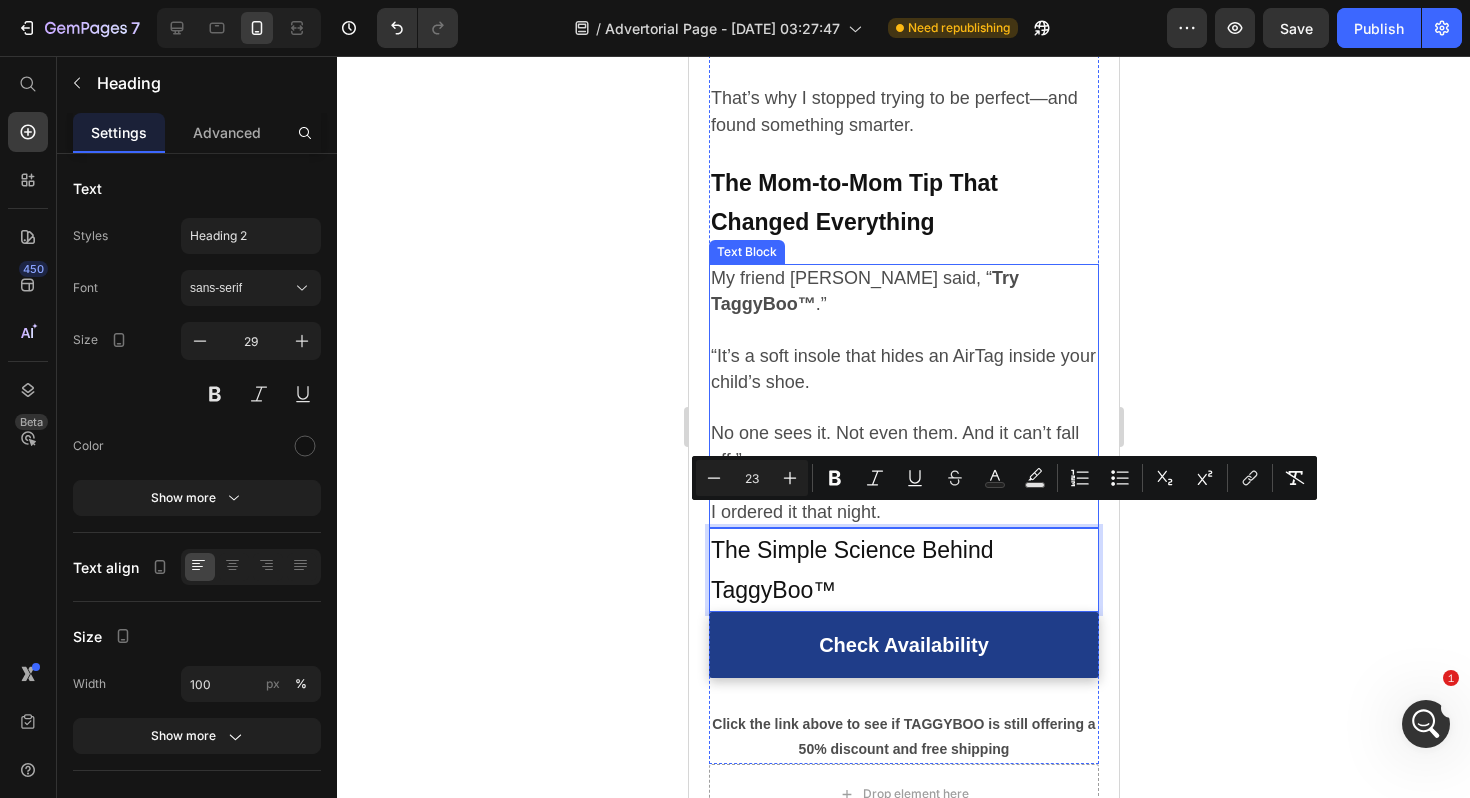 click 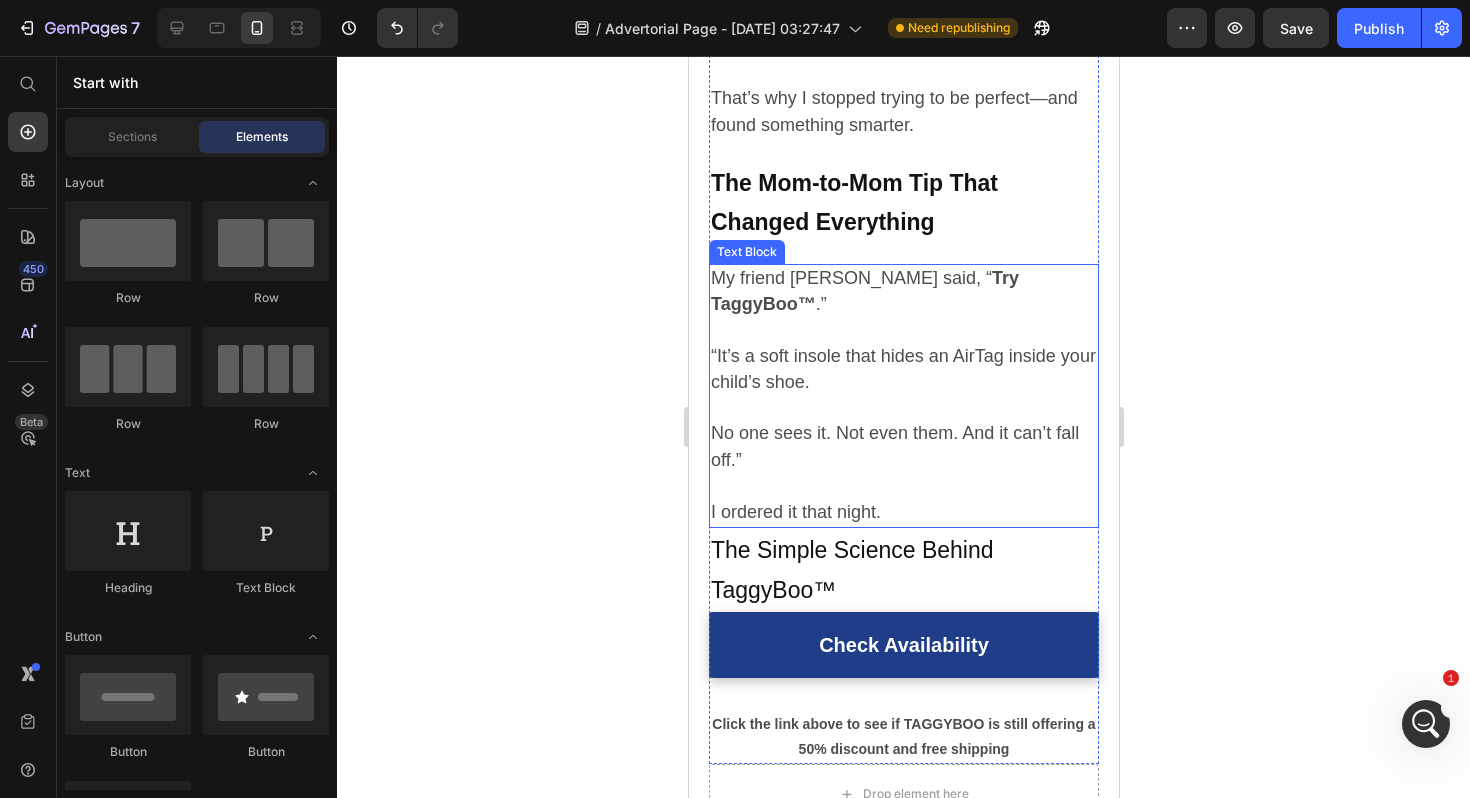 click on "I ordered it that night." at bounding box center (903, 513) 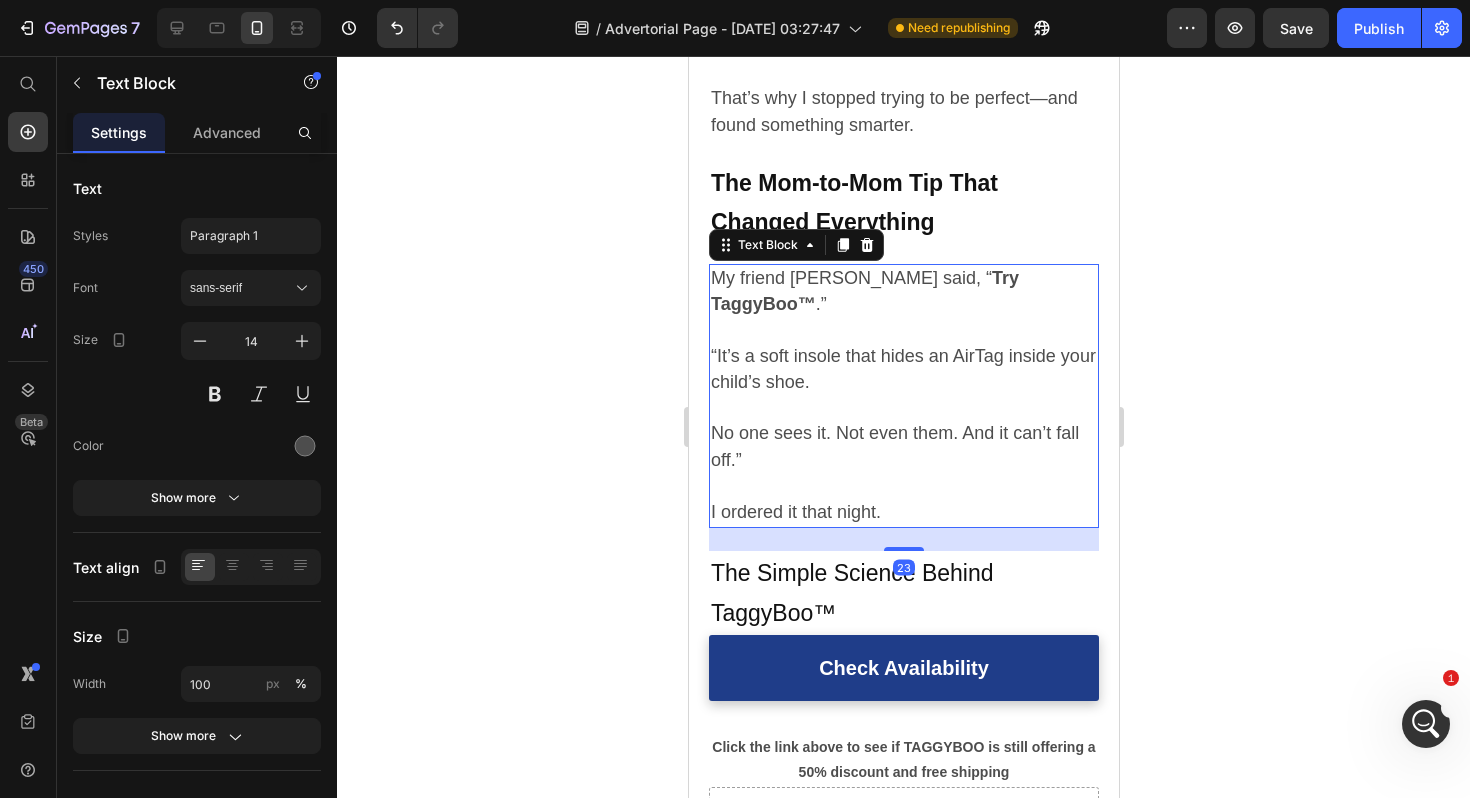drag, startPoint x: 898, startPoint y: 504, endPoint x: 899, endPoint y: 527, distance: 23.021729 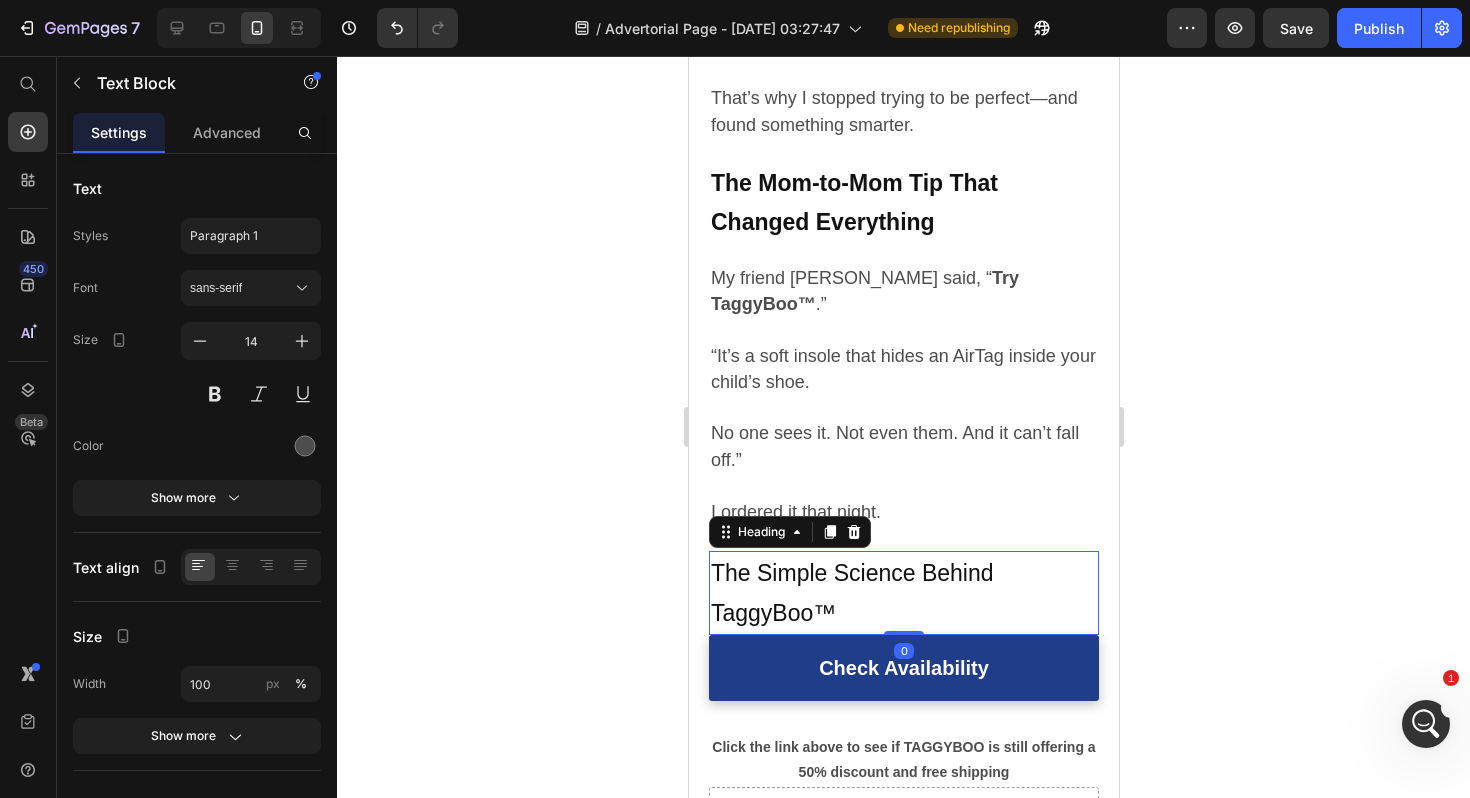click on "⁠⁠⁠⁠⁠⁠⁠ The Simple Science Behind TaggyBoo™" at bounding box center [903, 592] 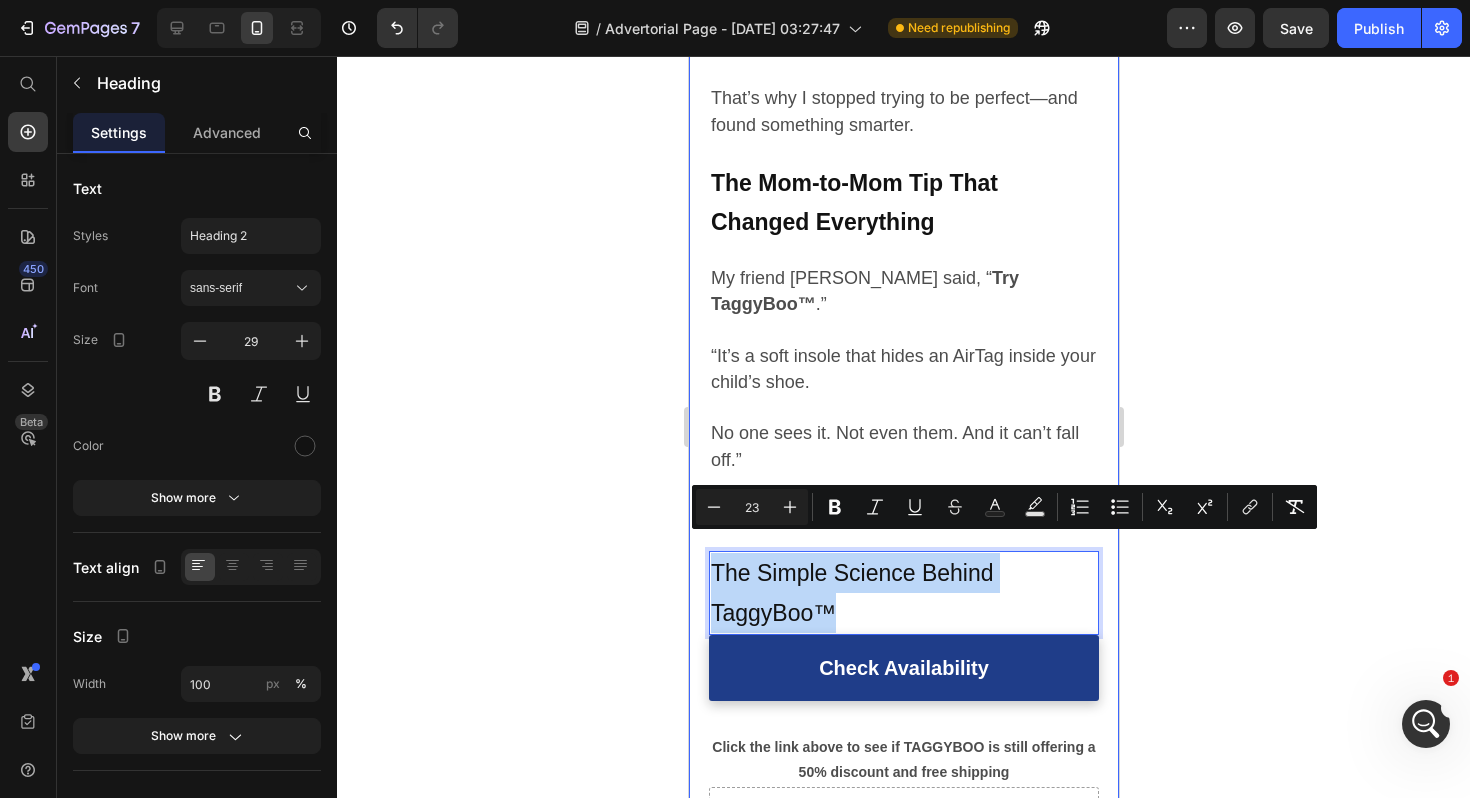 drag, startPoint x: 837, startPoint y: 600, endPoint x: 695, endPoint y: 527, distance: 159.66527 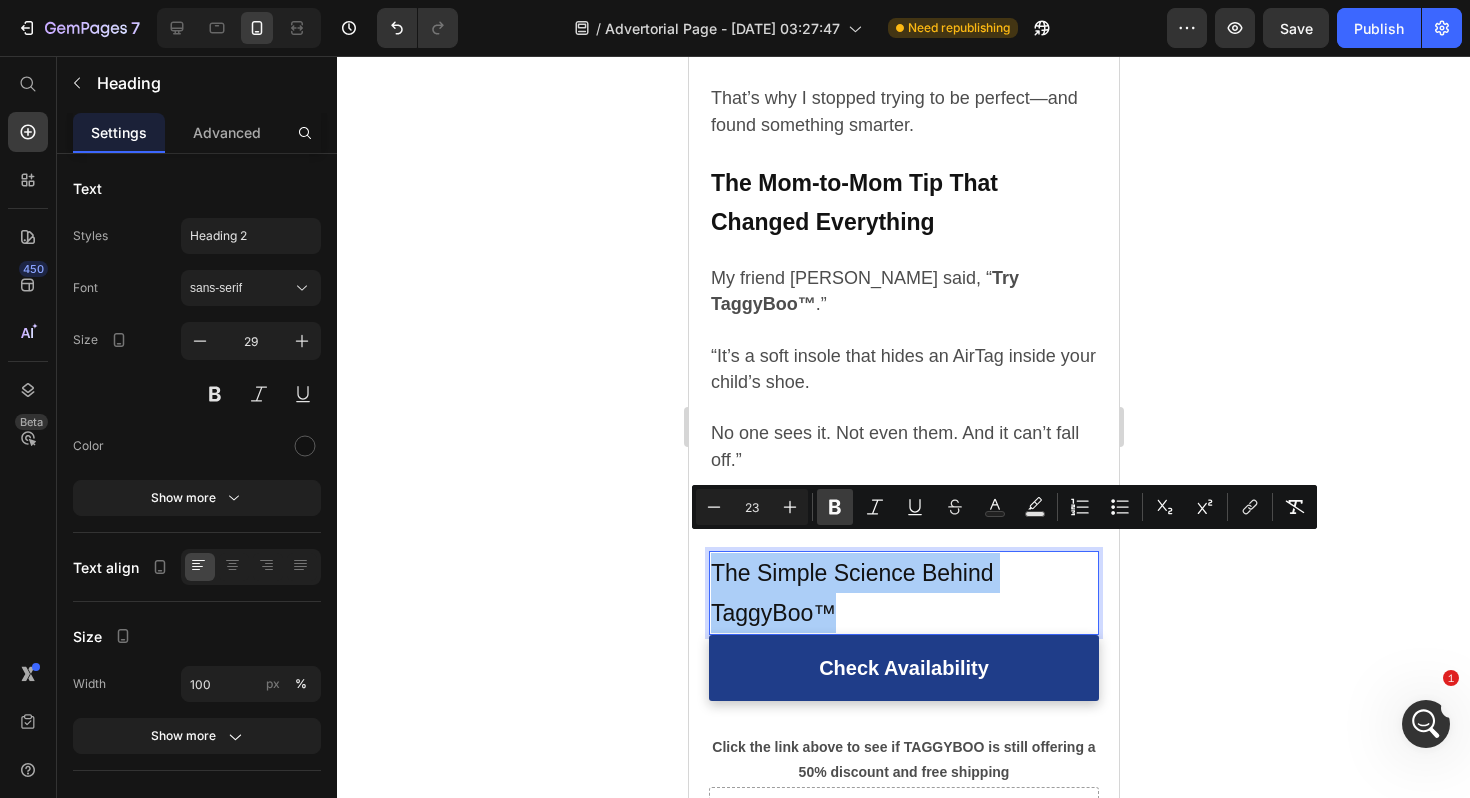 click on "Bold" at bounding box center (835, 507) 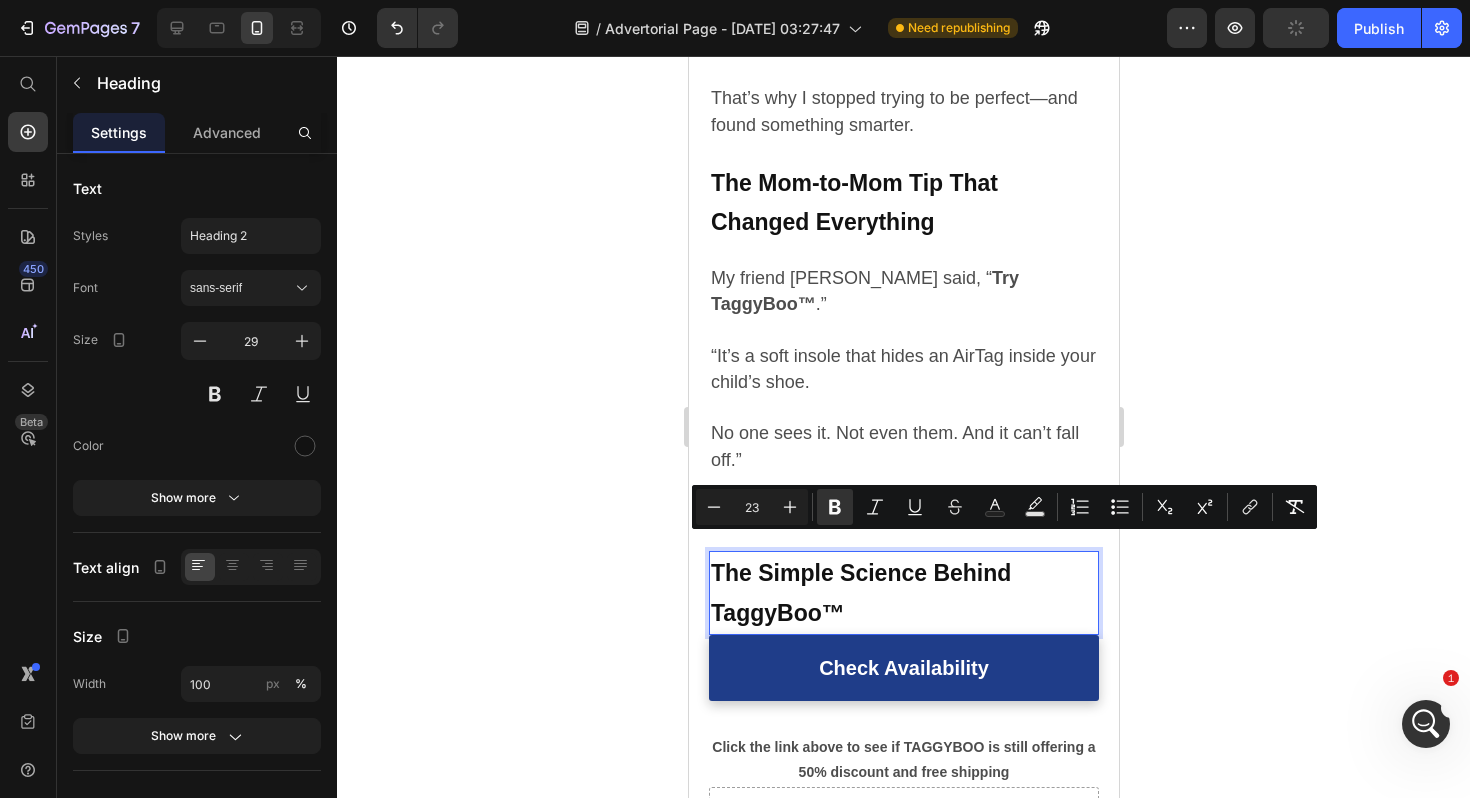 click on "The Simple Science Behind TaggyBoo™" at bounding box center [903, 592] 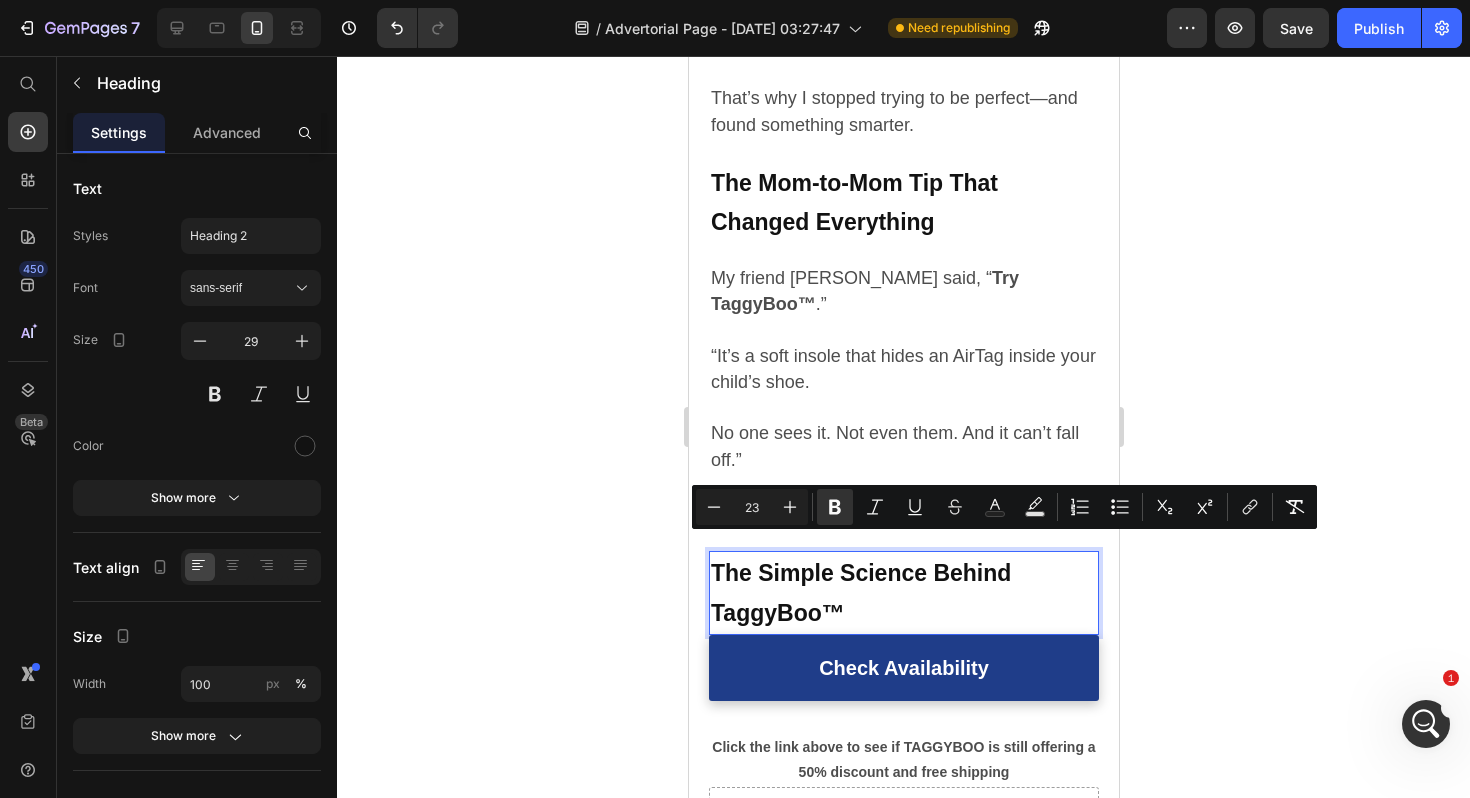 click 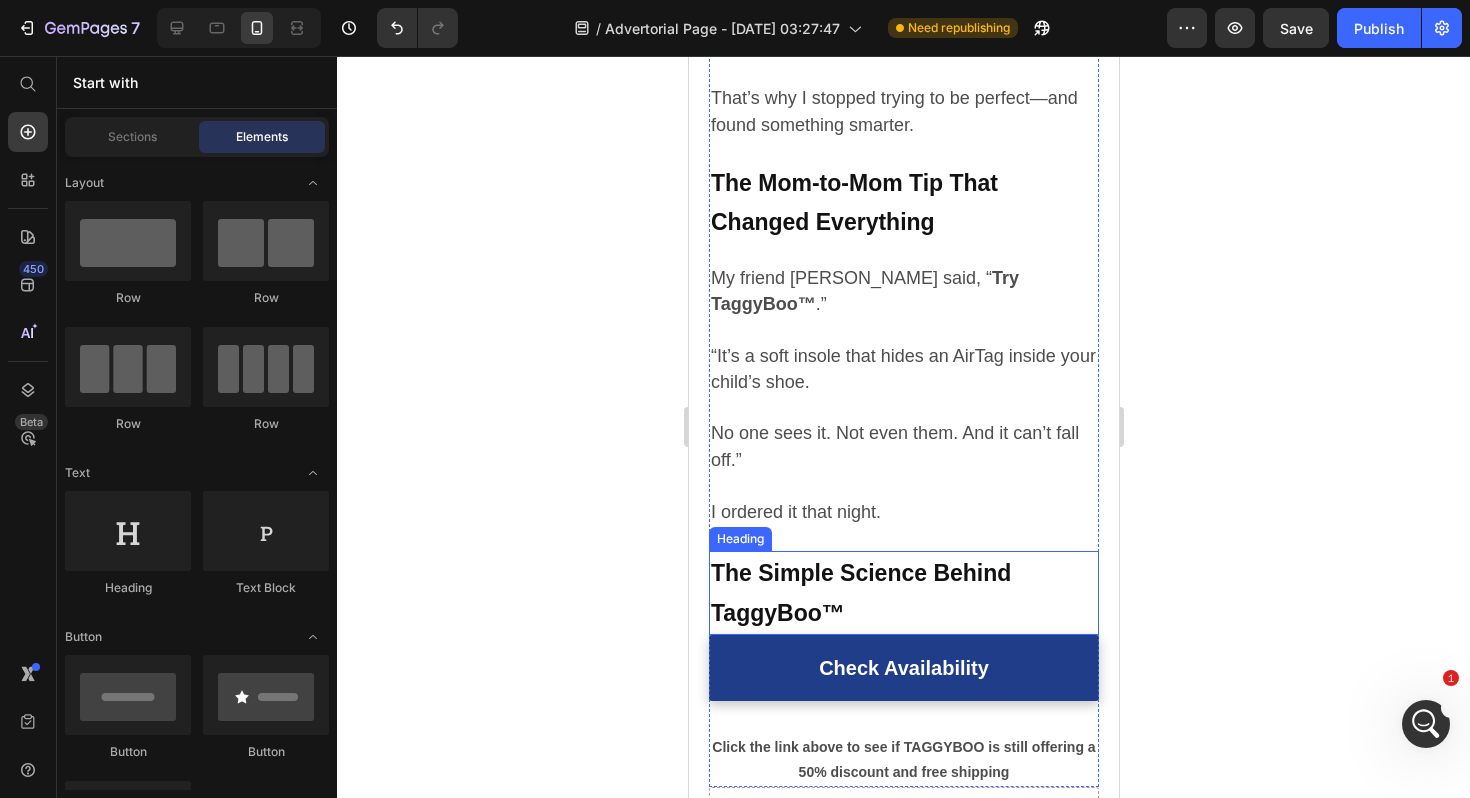 click on "⁠⁠⁠⁠⁠⁠⁠ The Simple Science Behind TaggyBoo™" at bounding box center [903, 592] 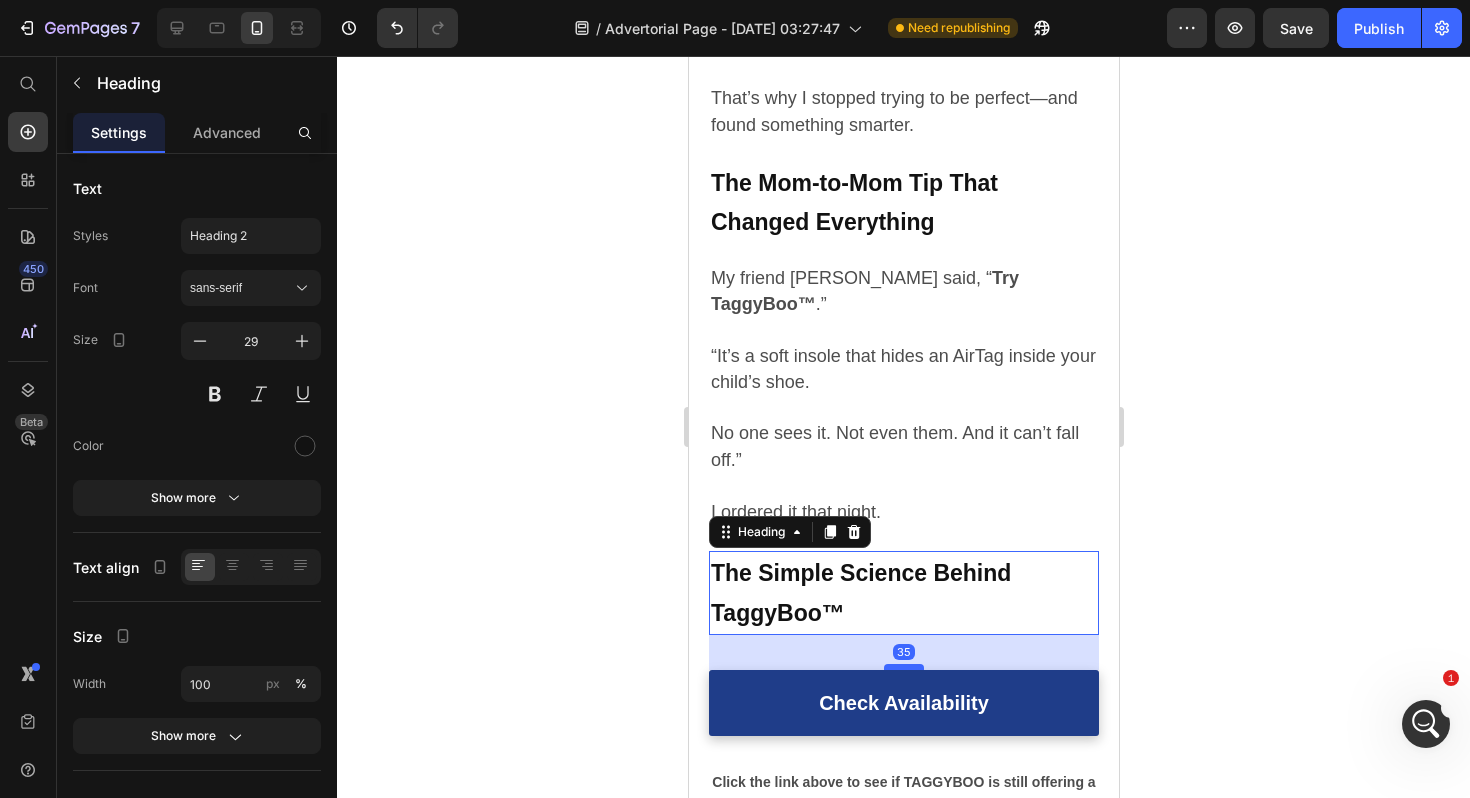 drag, startPoint x: 905, startPoint y: 609, endPoint x: 905, endPoint y: 645, distance: 36 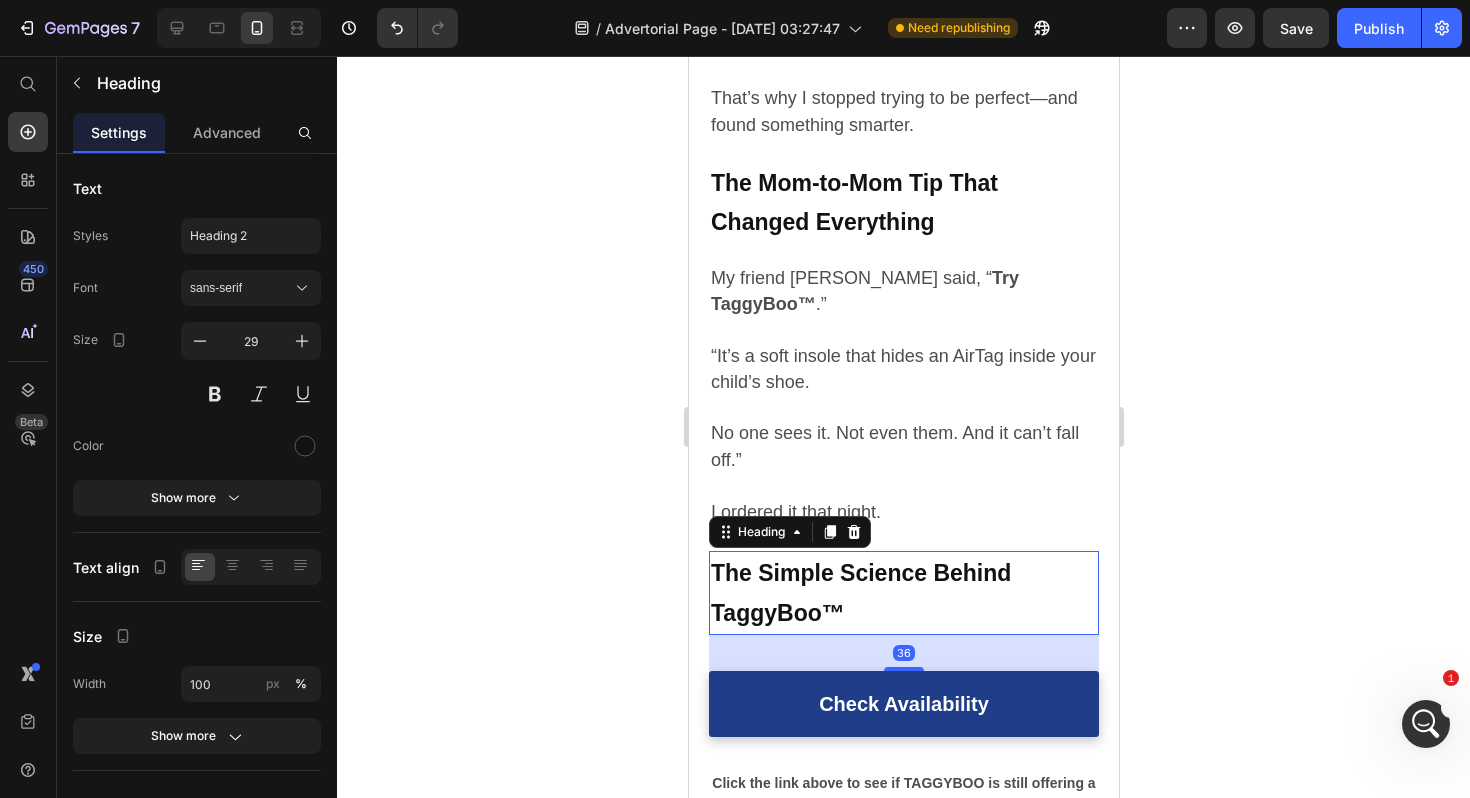 click 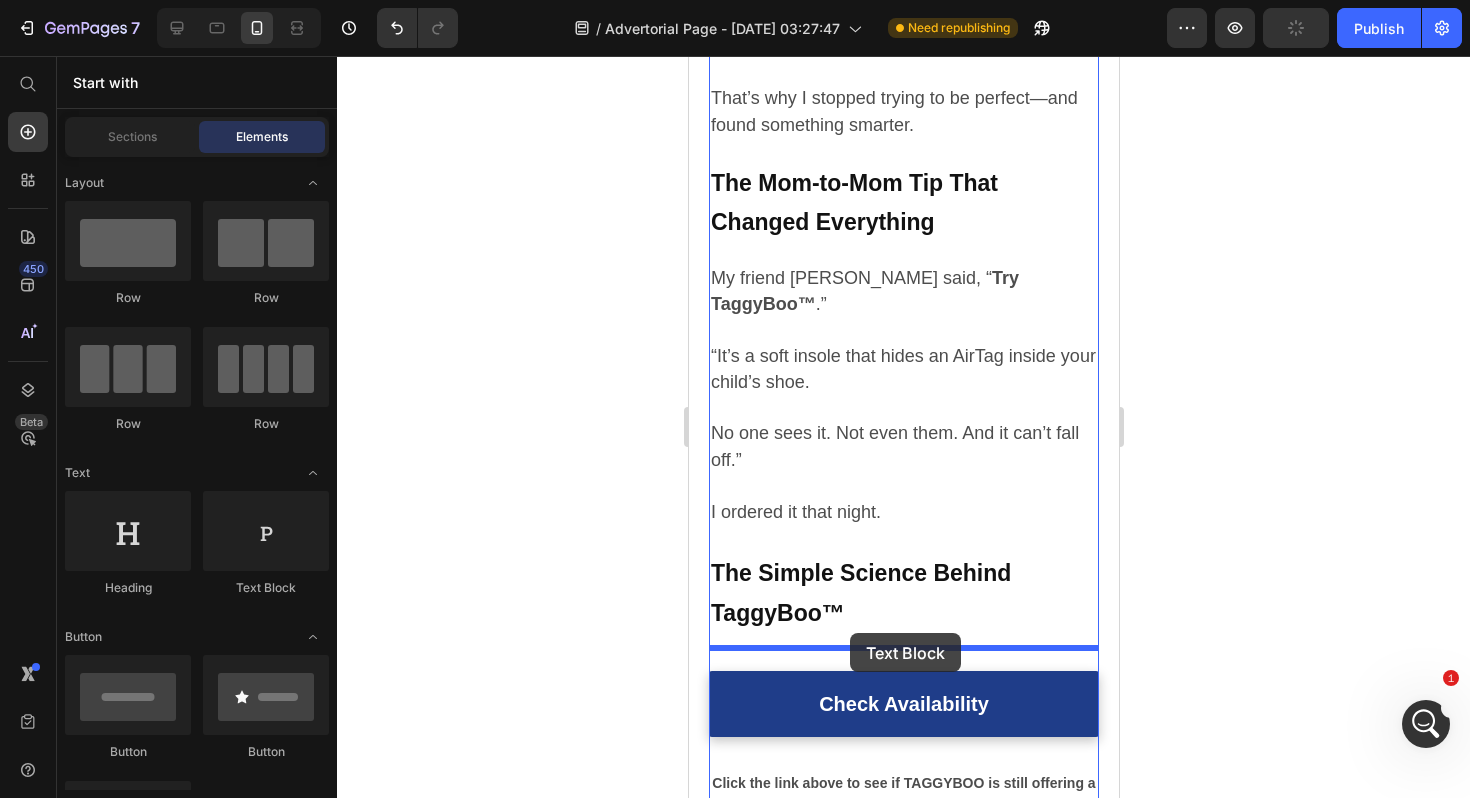 drag, startPoint x: 951, startPoint y: 537, endPoint x: 849, endPoint y: 633, distance: 140.07141 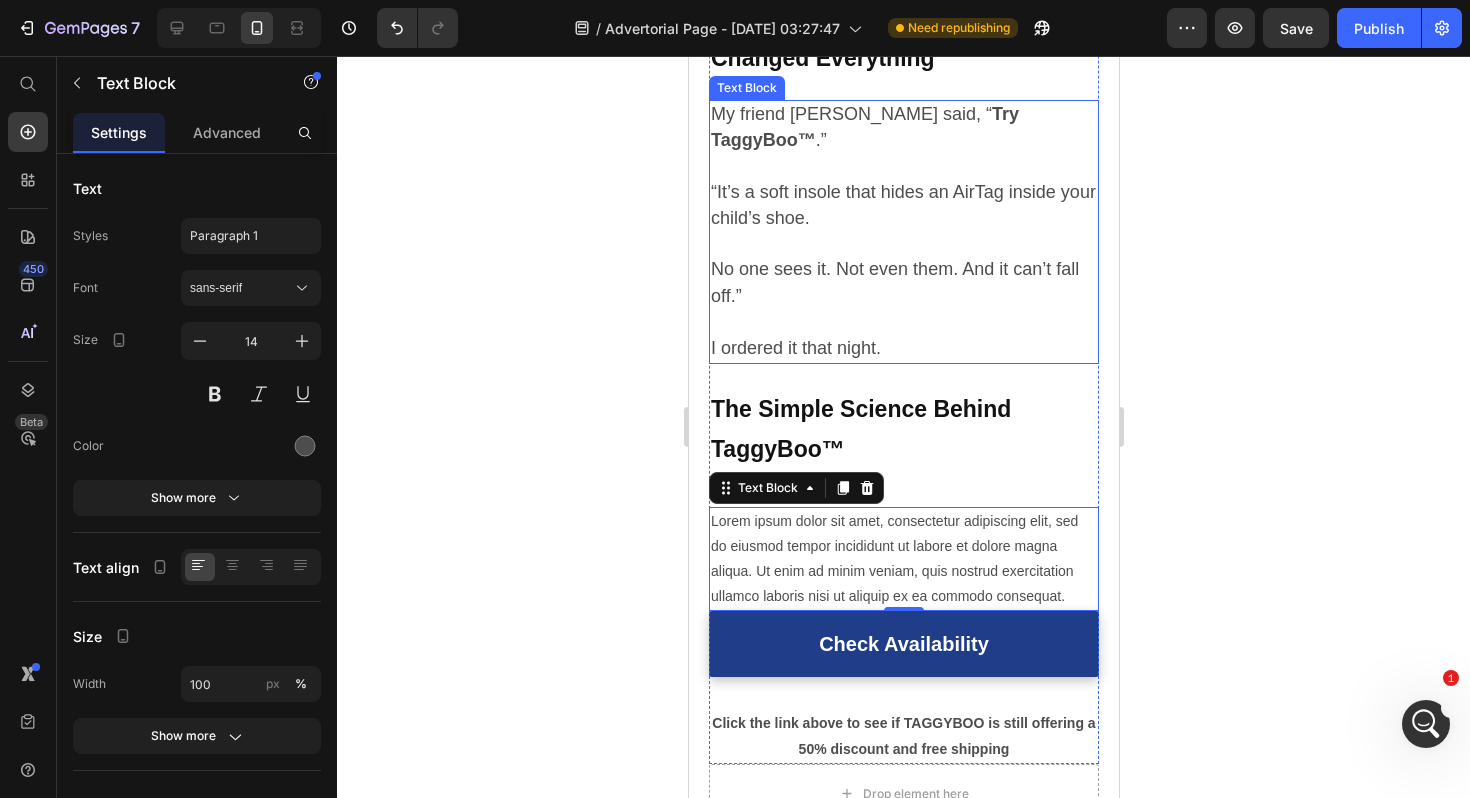 scroll, scrollTop: 3410, scrollLeft: 0, axis: vertical 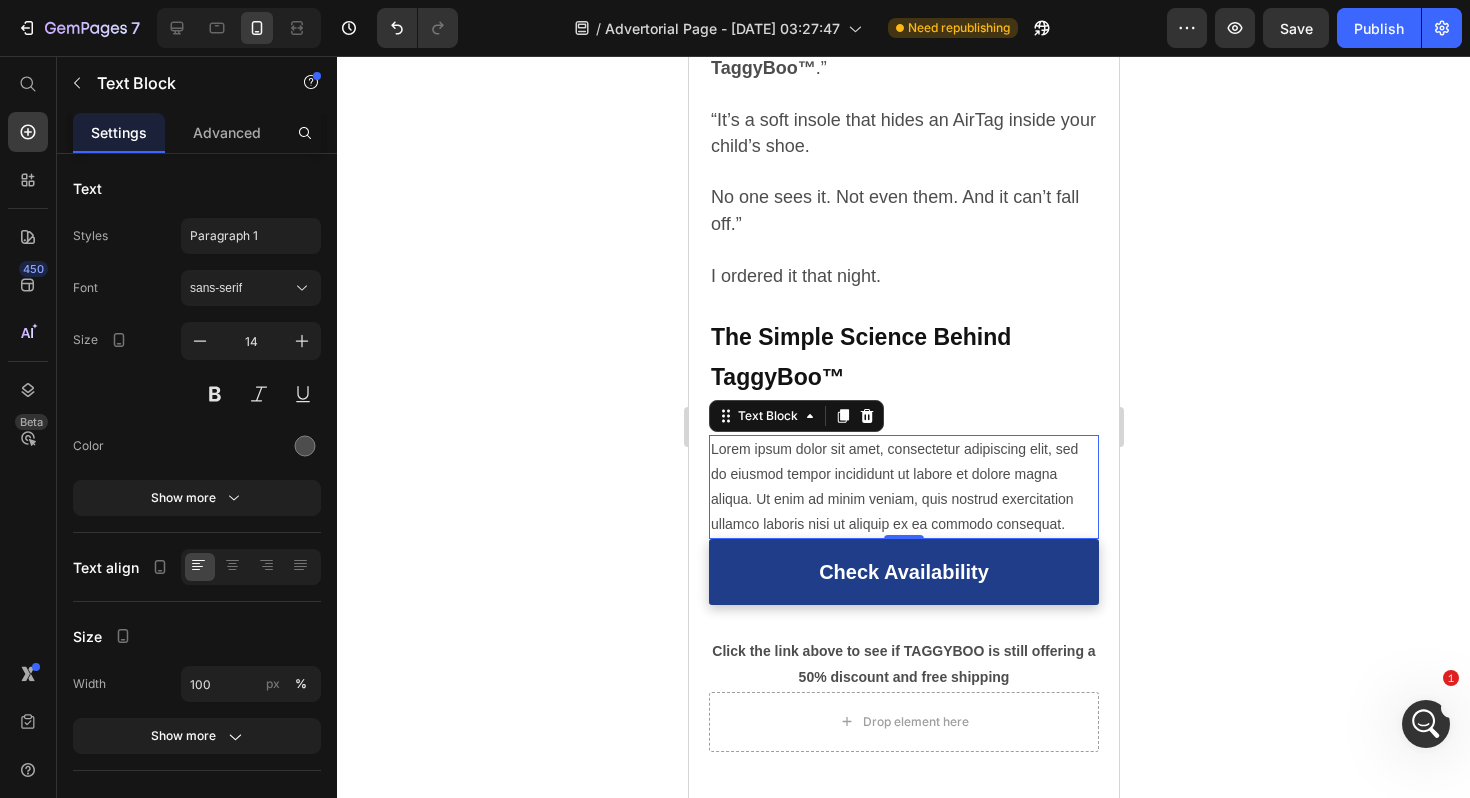click on "Lorem ipsum dolor sit amet, consectetur adipiscing elit, sed do eiusmod tempor incididunt ut labore et dolore magna aliqua. Ut enim ad minim veniam, quis nostrud exercitation ullamco laboris nisi ut aliquip ex ea commodo consequat." at bounding box center [903, 487] 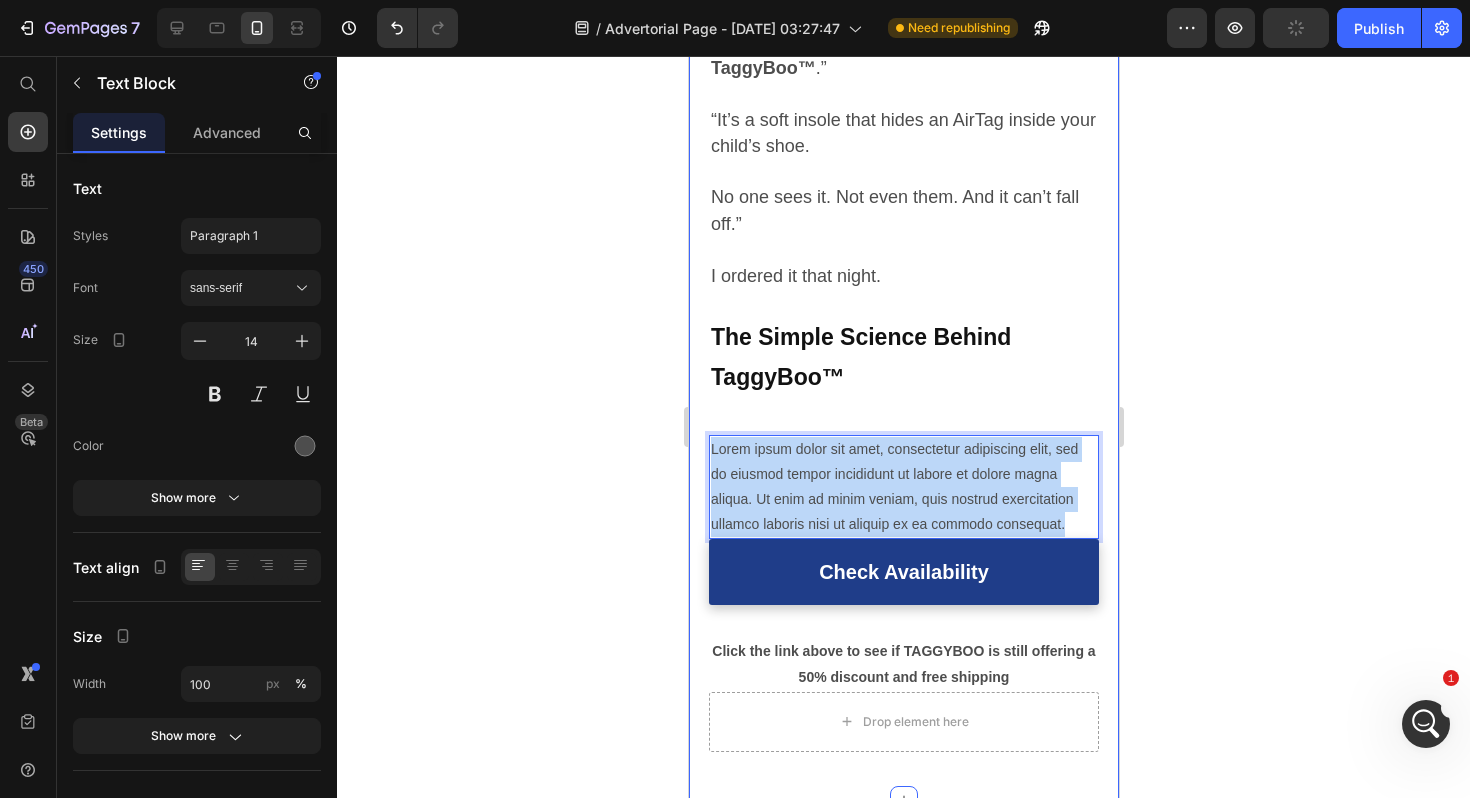 drag, startPoint x: 1071, startPoint y: 503, endPoint x: 702, endPoint y: 431, distance: 375.95877 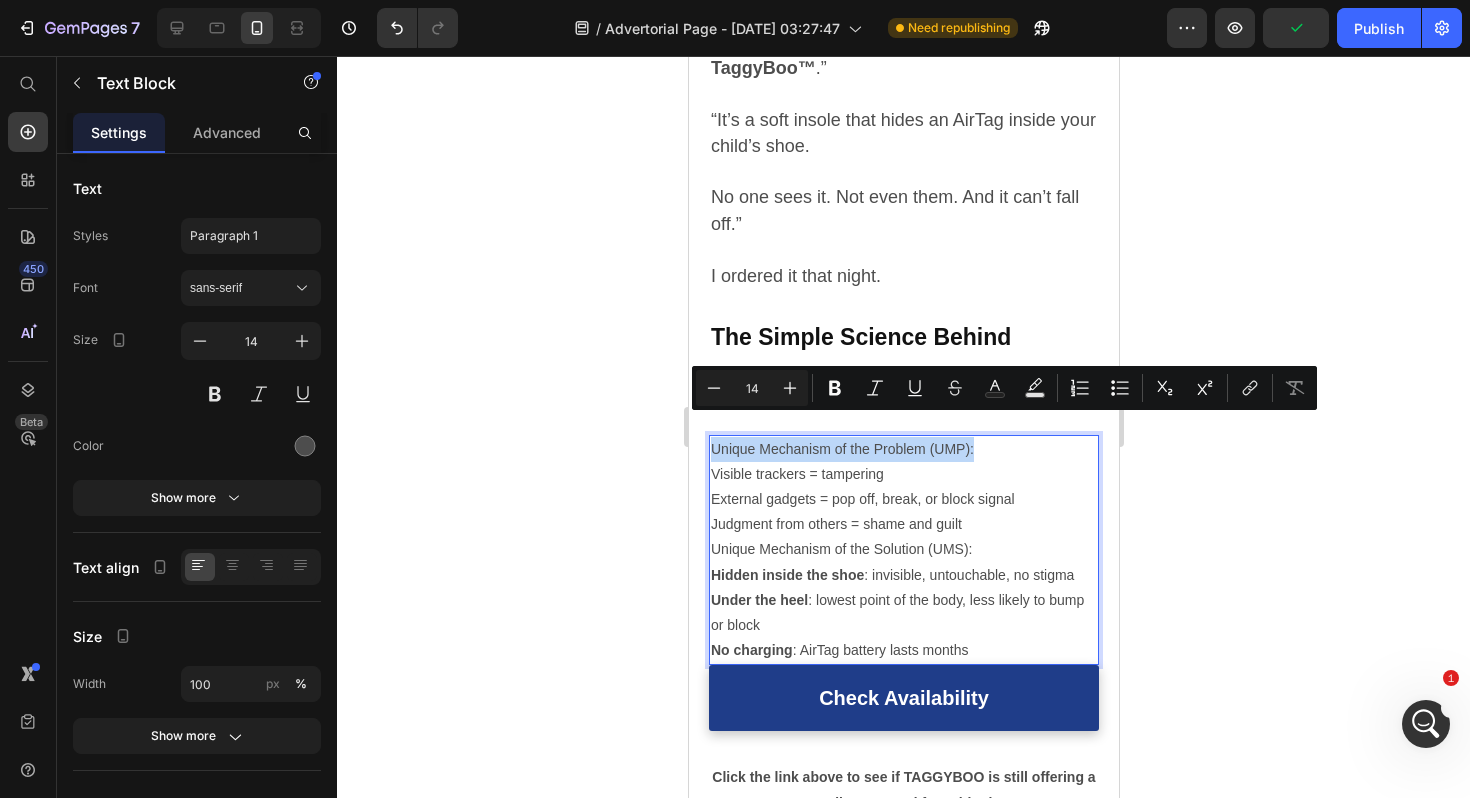 drag, startPoint x: 712, startPoint y: 428, endPoint x: 996, endPoint y: 419, distance: 284.14258 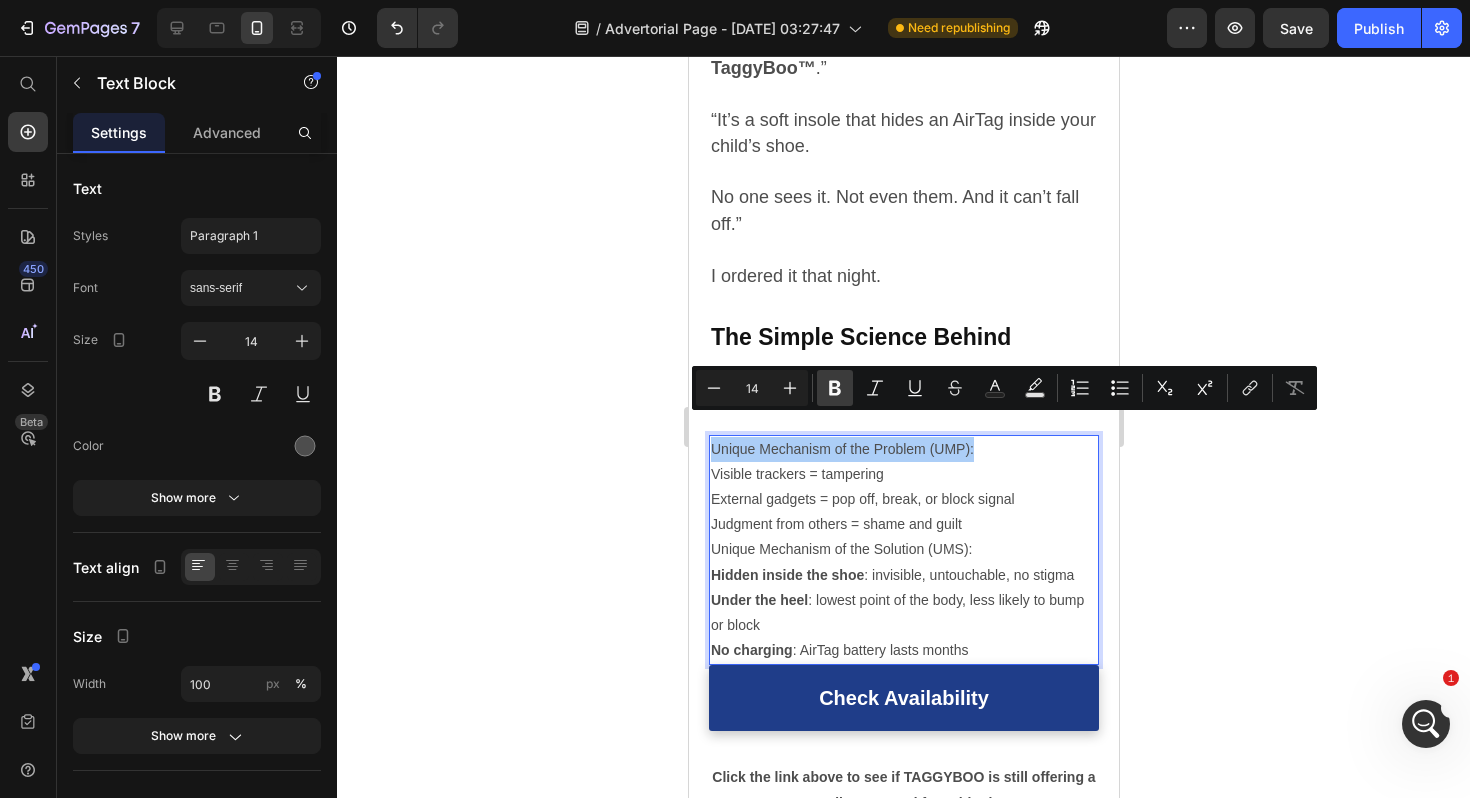 click 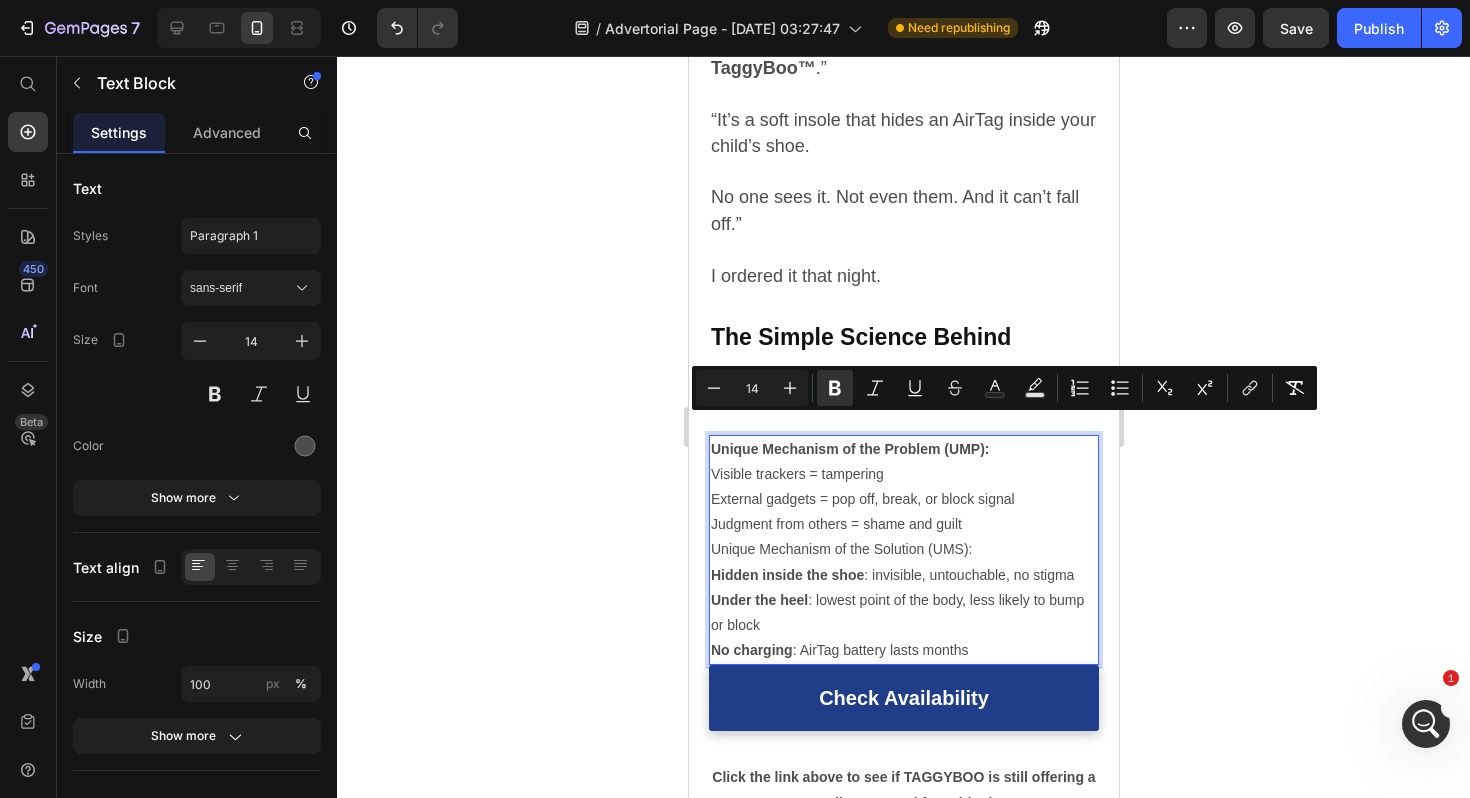click on "Unique Mechanism of the Problem (UMP):" at bounding box center [903, 449] 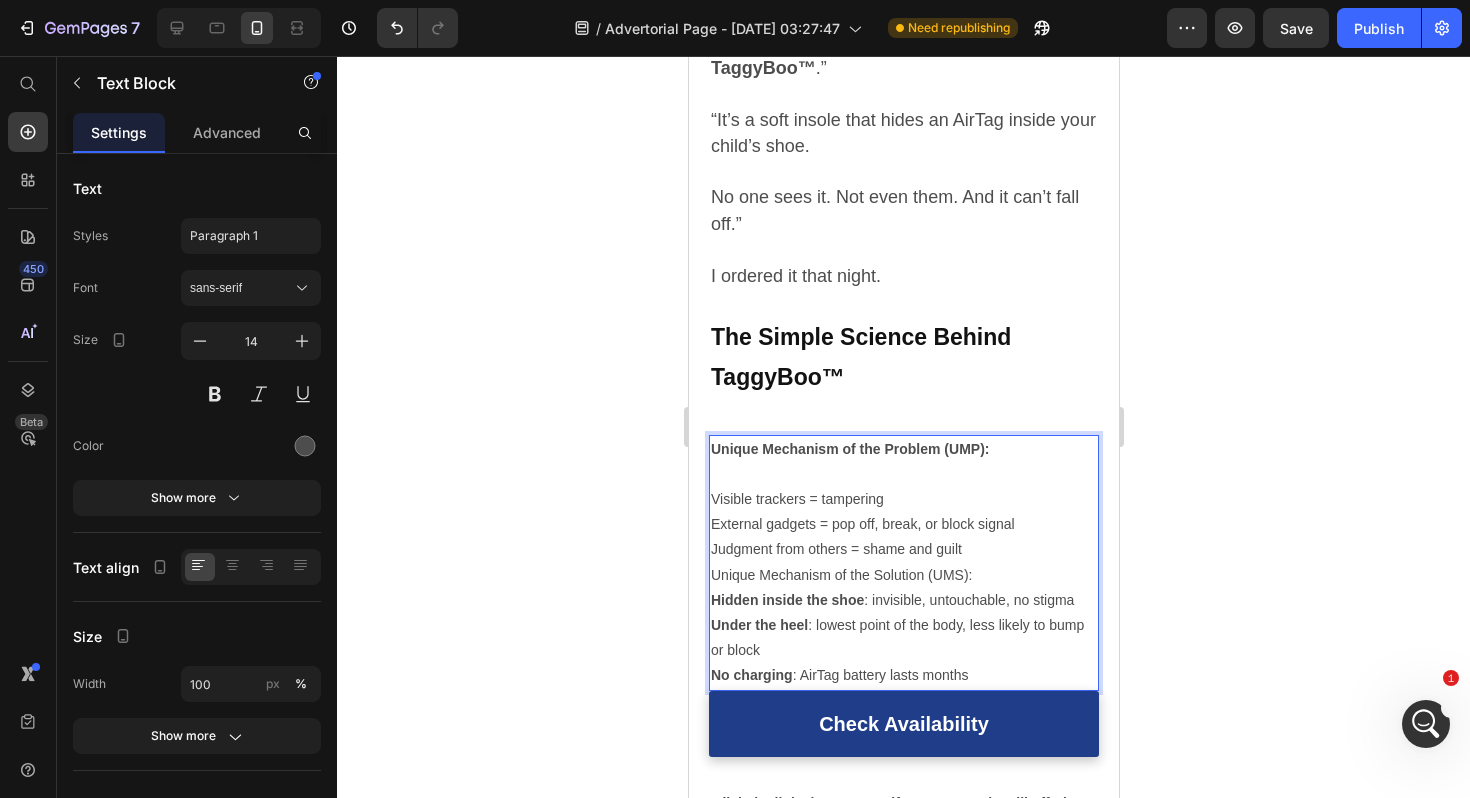 click on "Visible trackers = tampering" at bounding box center [903, 499] 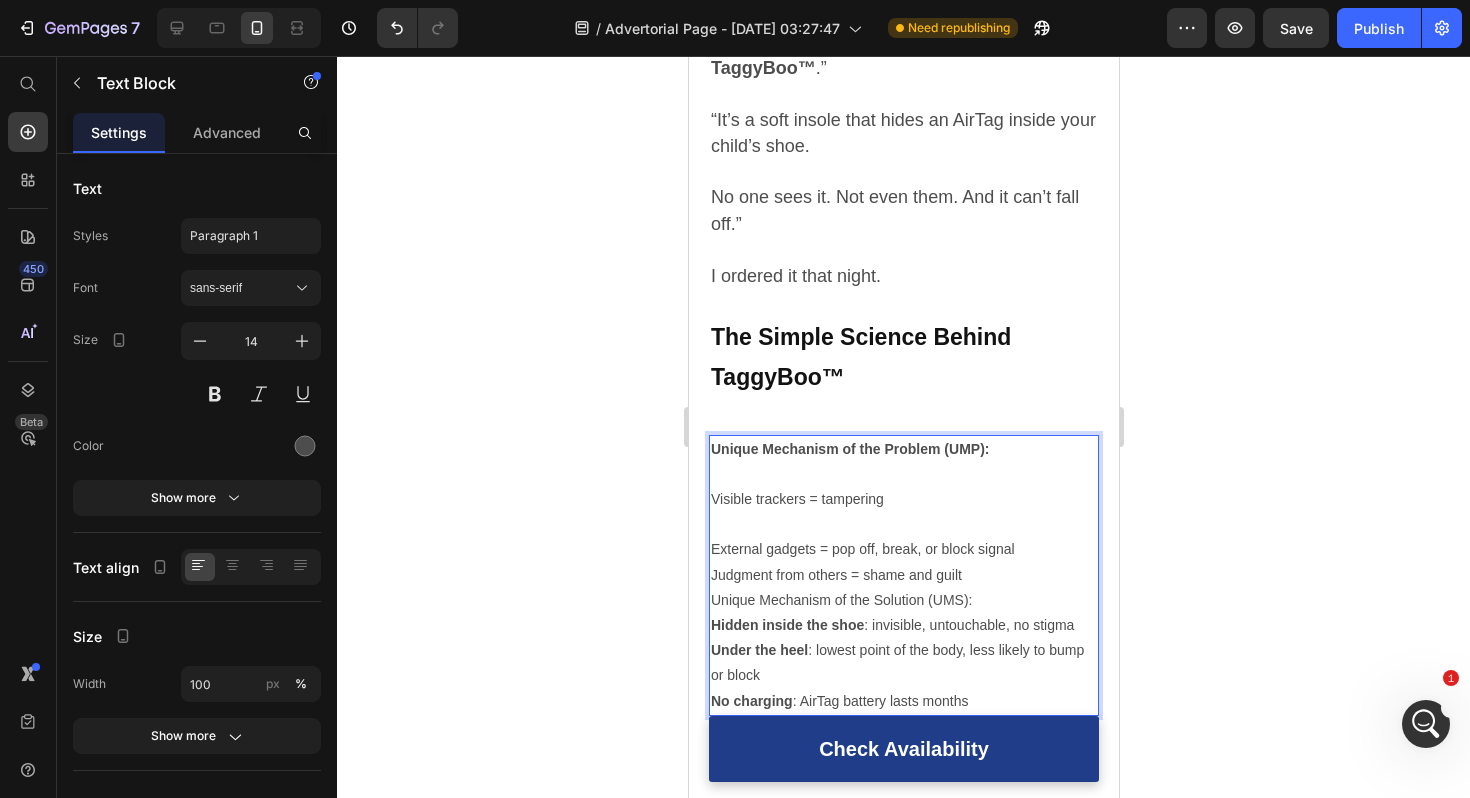 click on "External gadgets = pop off, break, or block signal" at bounding box center [903, 549] 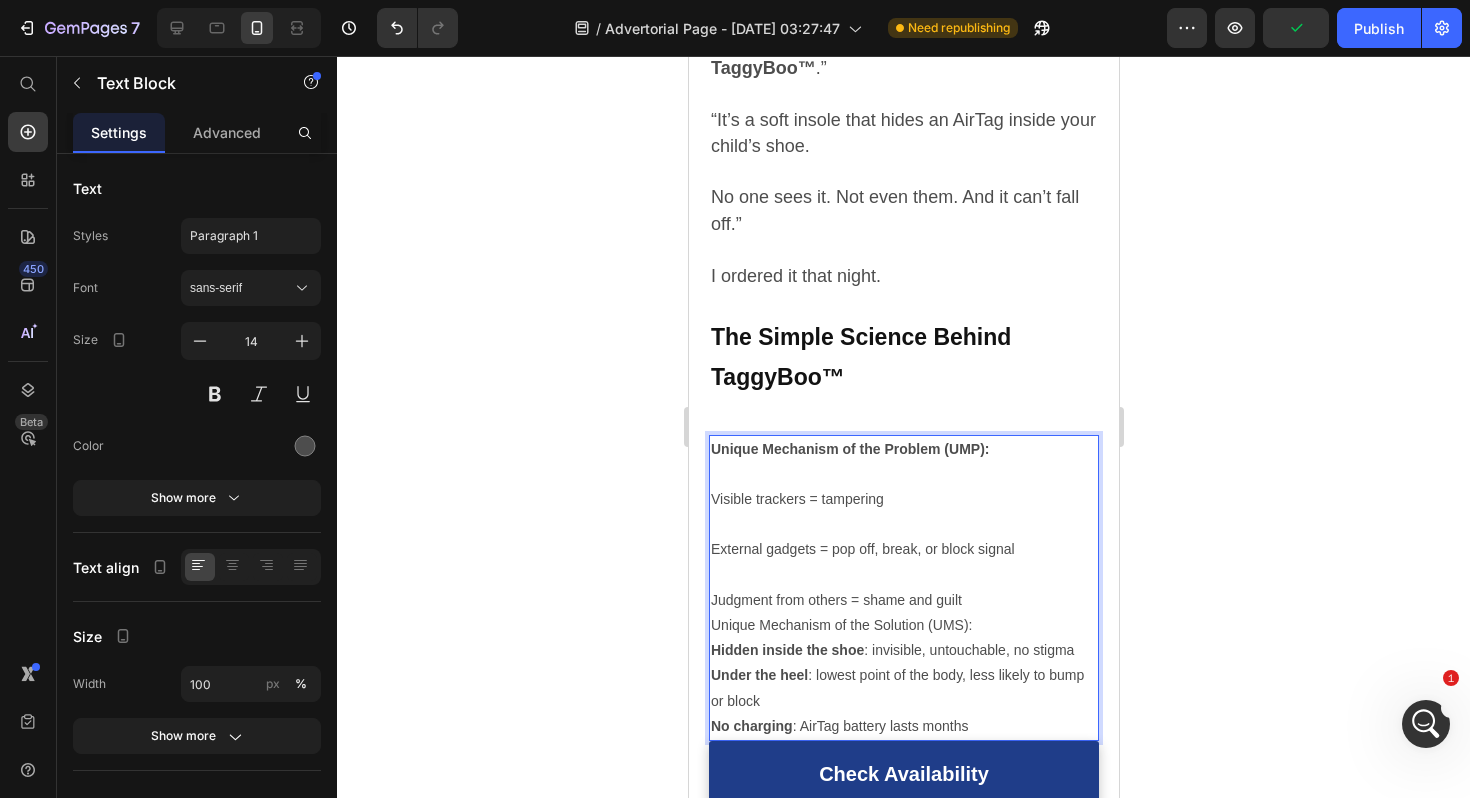 click on "Judgment from others = shame and guilt" at bounding box center (903, 600) 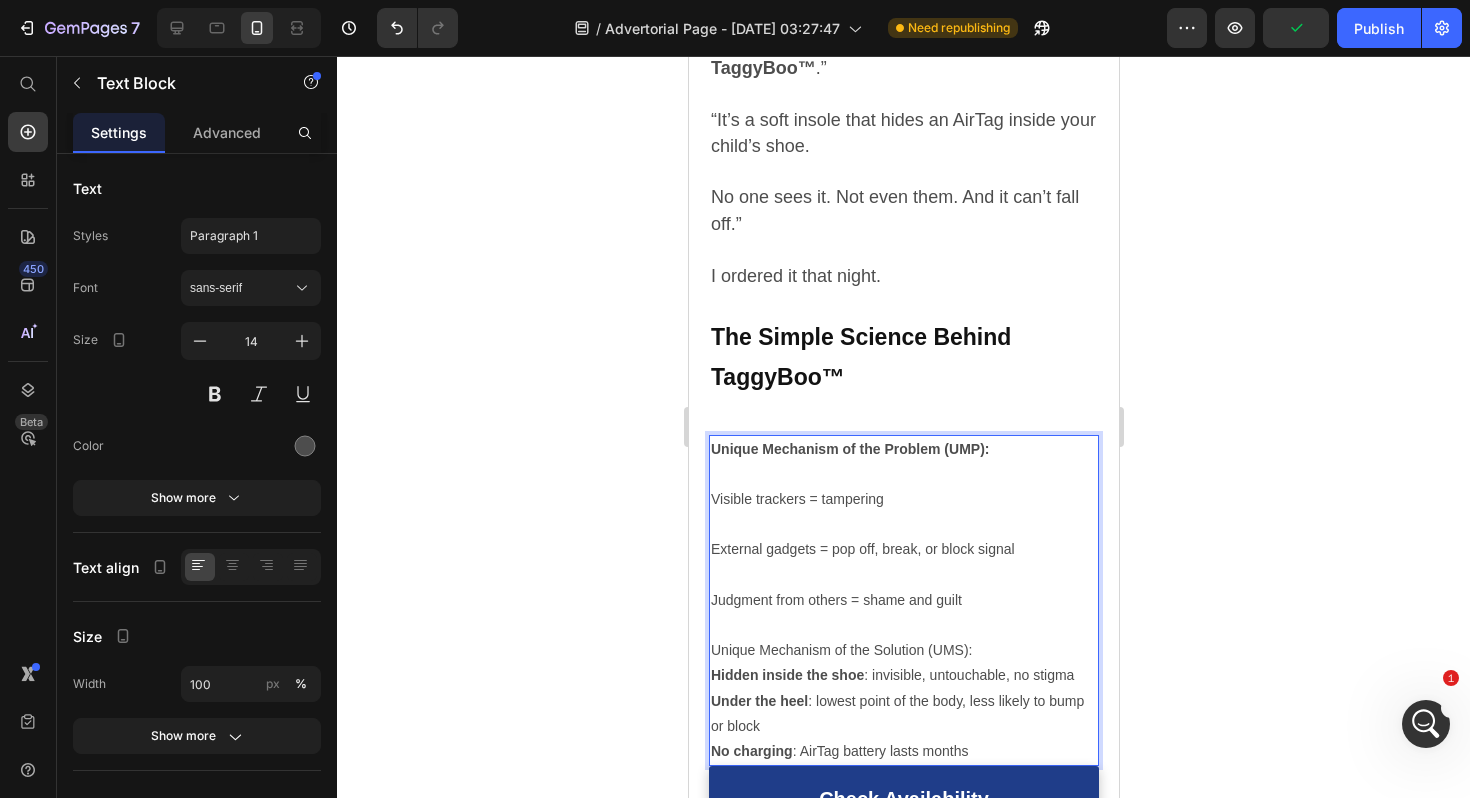 click on "Unique Mechanism of the Solution (UMS):" at bounding box center (903, 650) 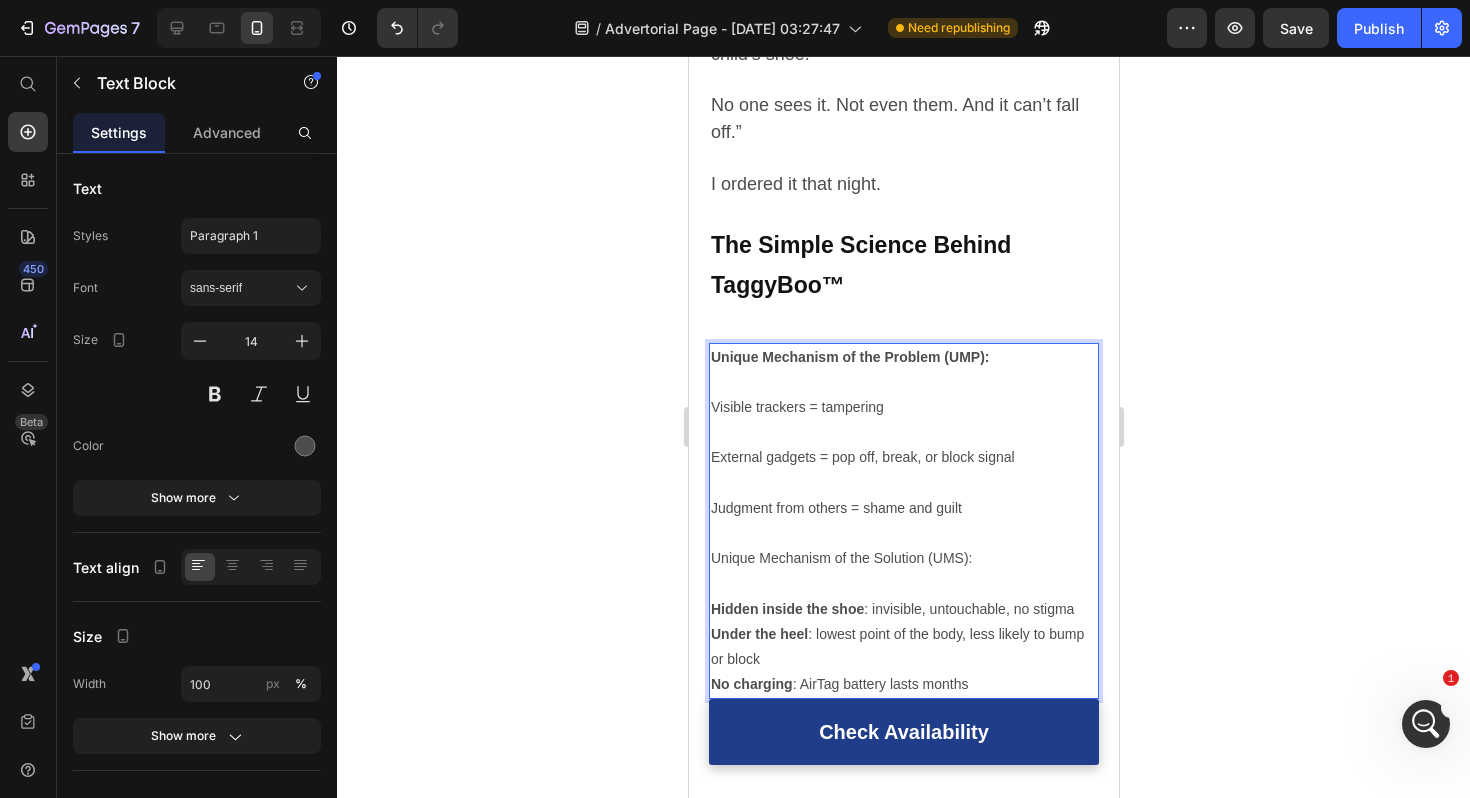 scroll, scrollTop: 3511, scrollLeft: 0, axis: vertical 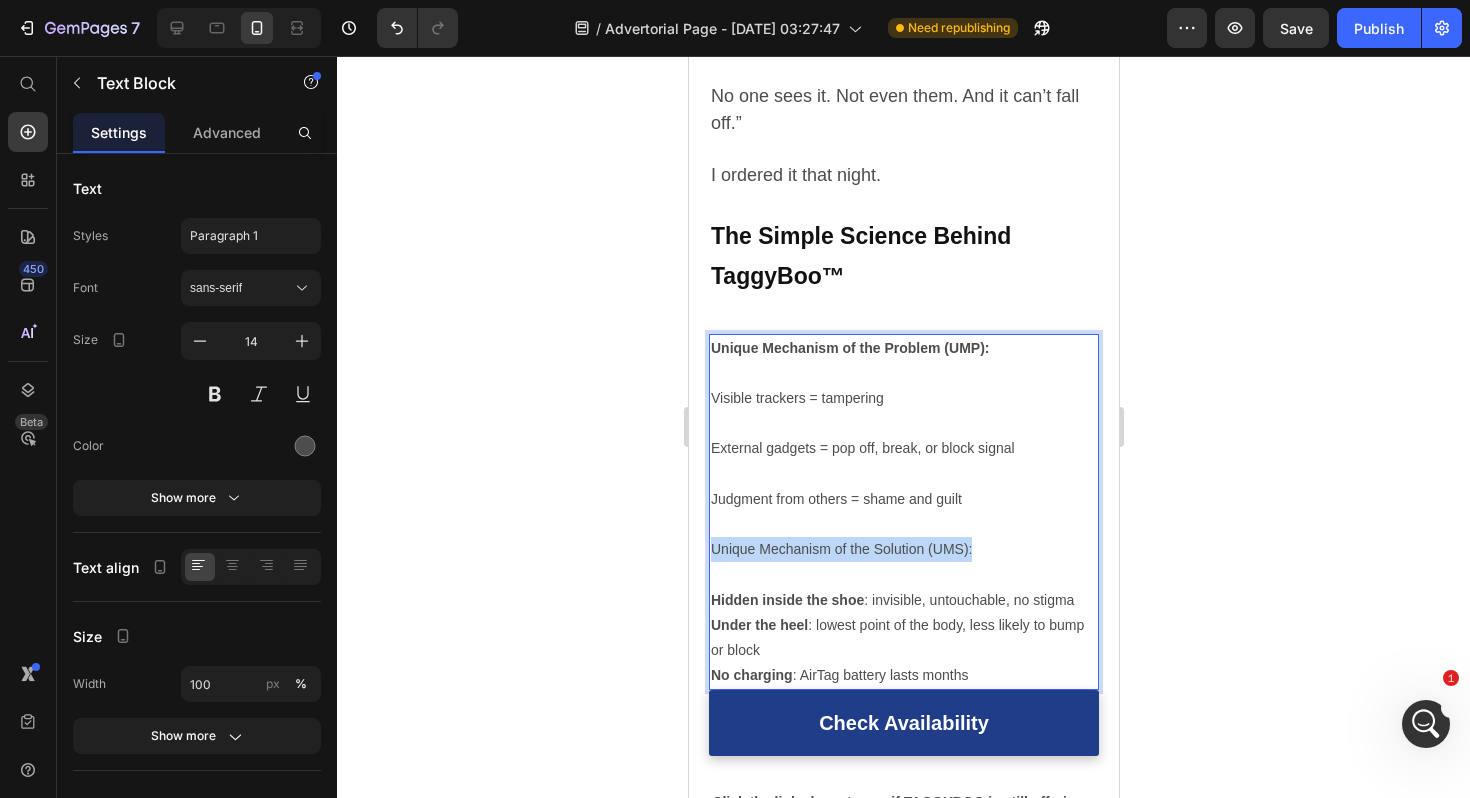 drag, startPoint x: 979, startPoint y: 526, endPoint x: 714, endPoint y: 521, distance: 265.04718 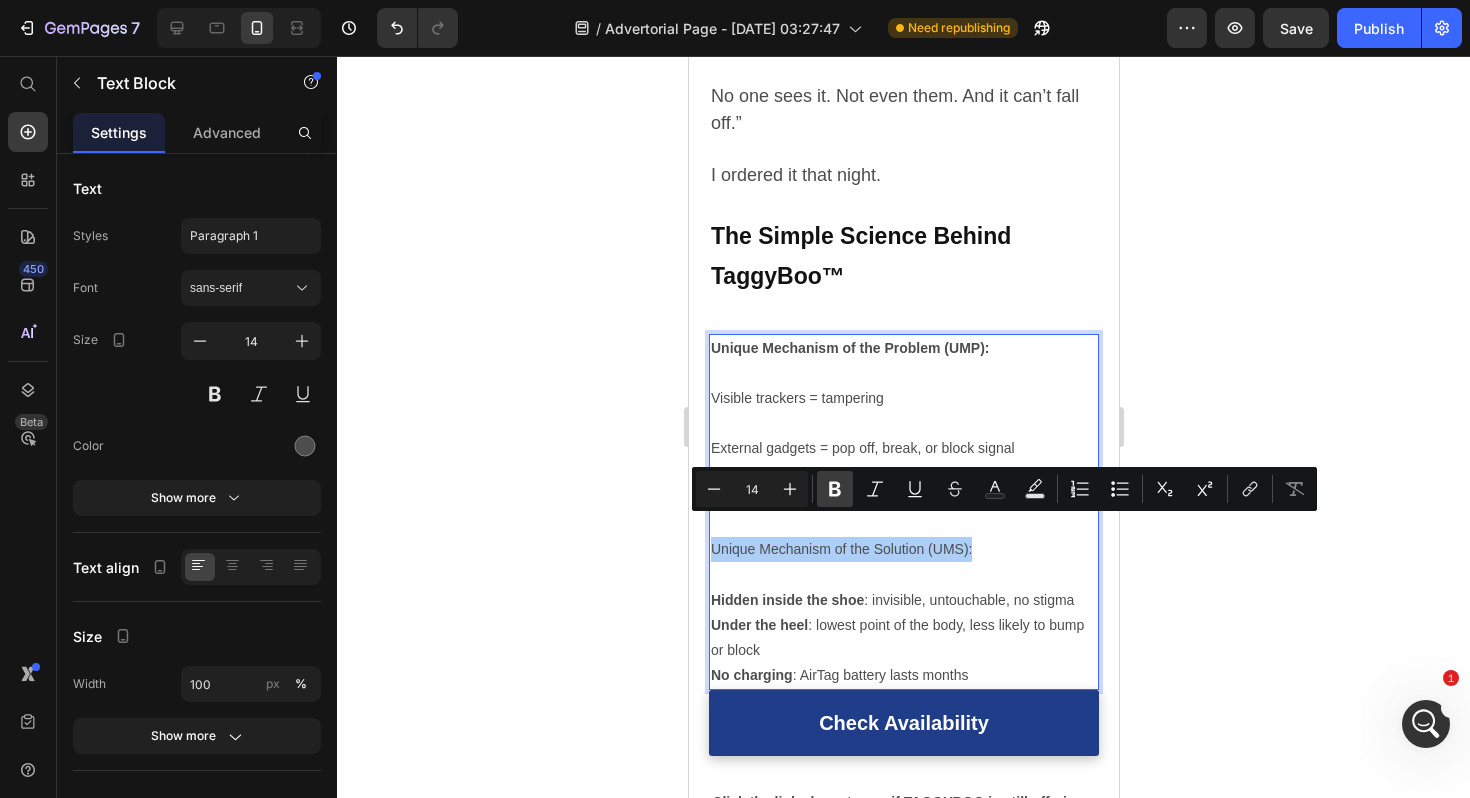 click 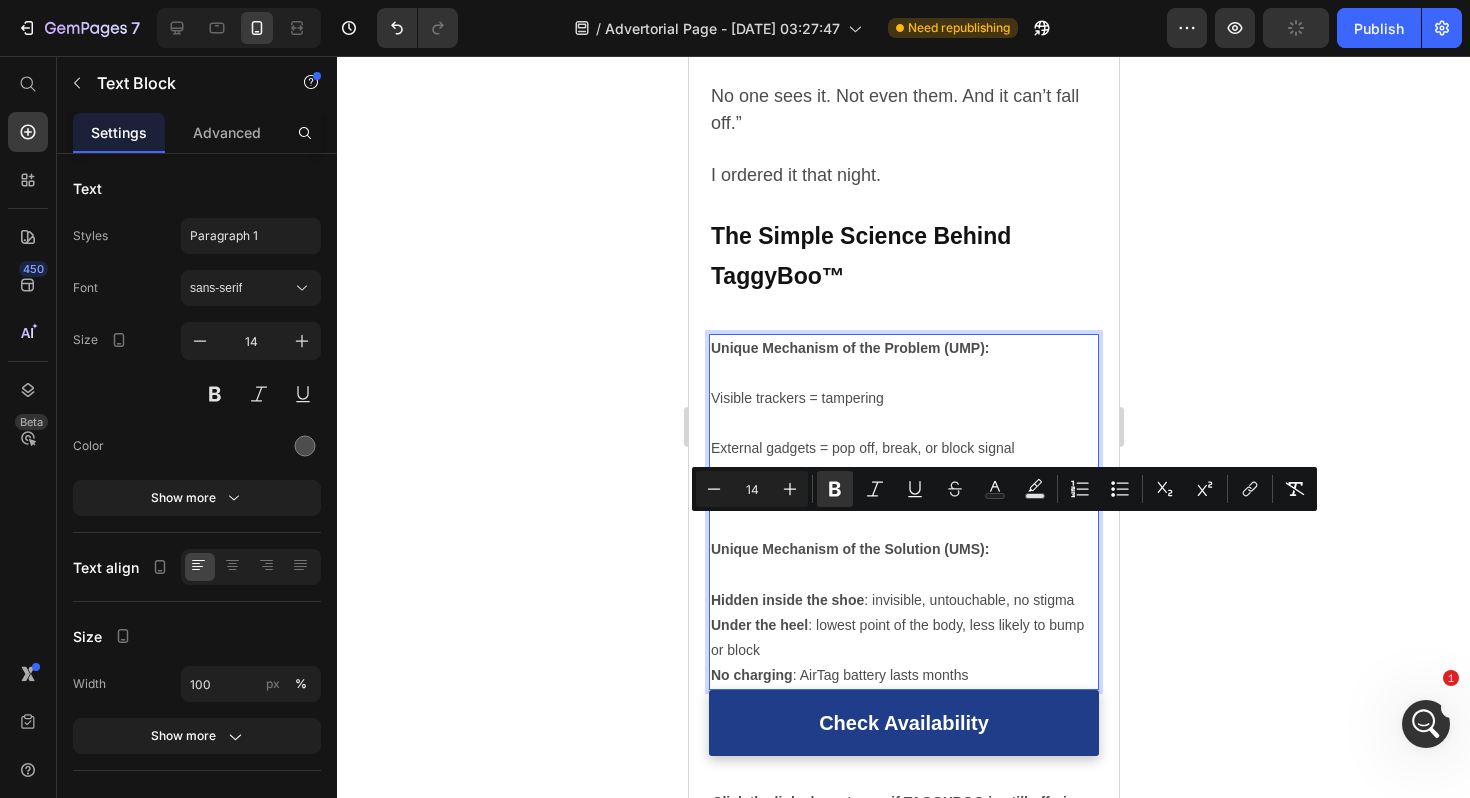 click on "Unique Mechanism of the Solution (UMS):" at bounding box center [903, 562] 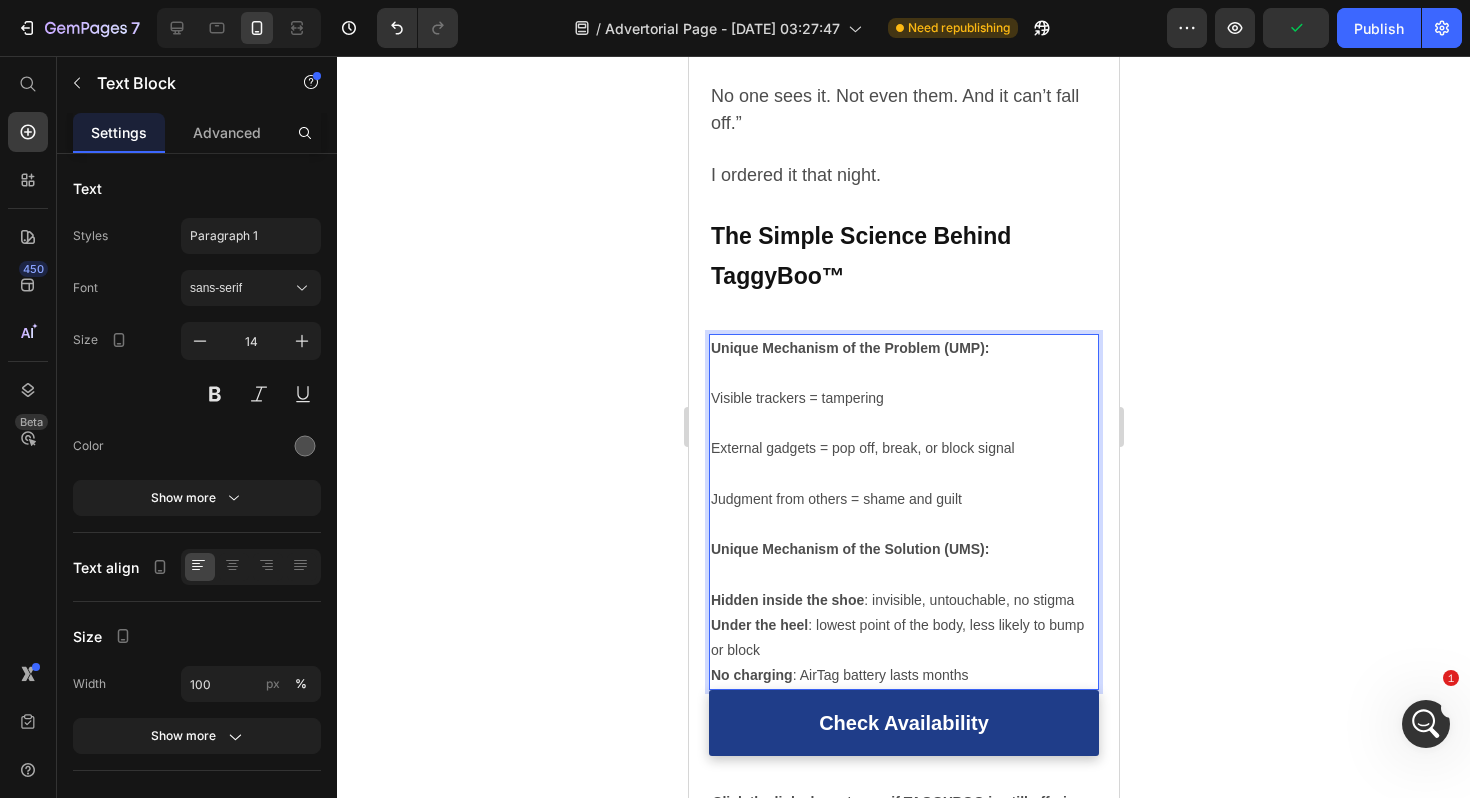 click on "Hidden inside the shoe : invisible, untouchable, no stigma" at bounding box center (903, 600) 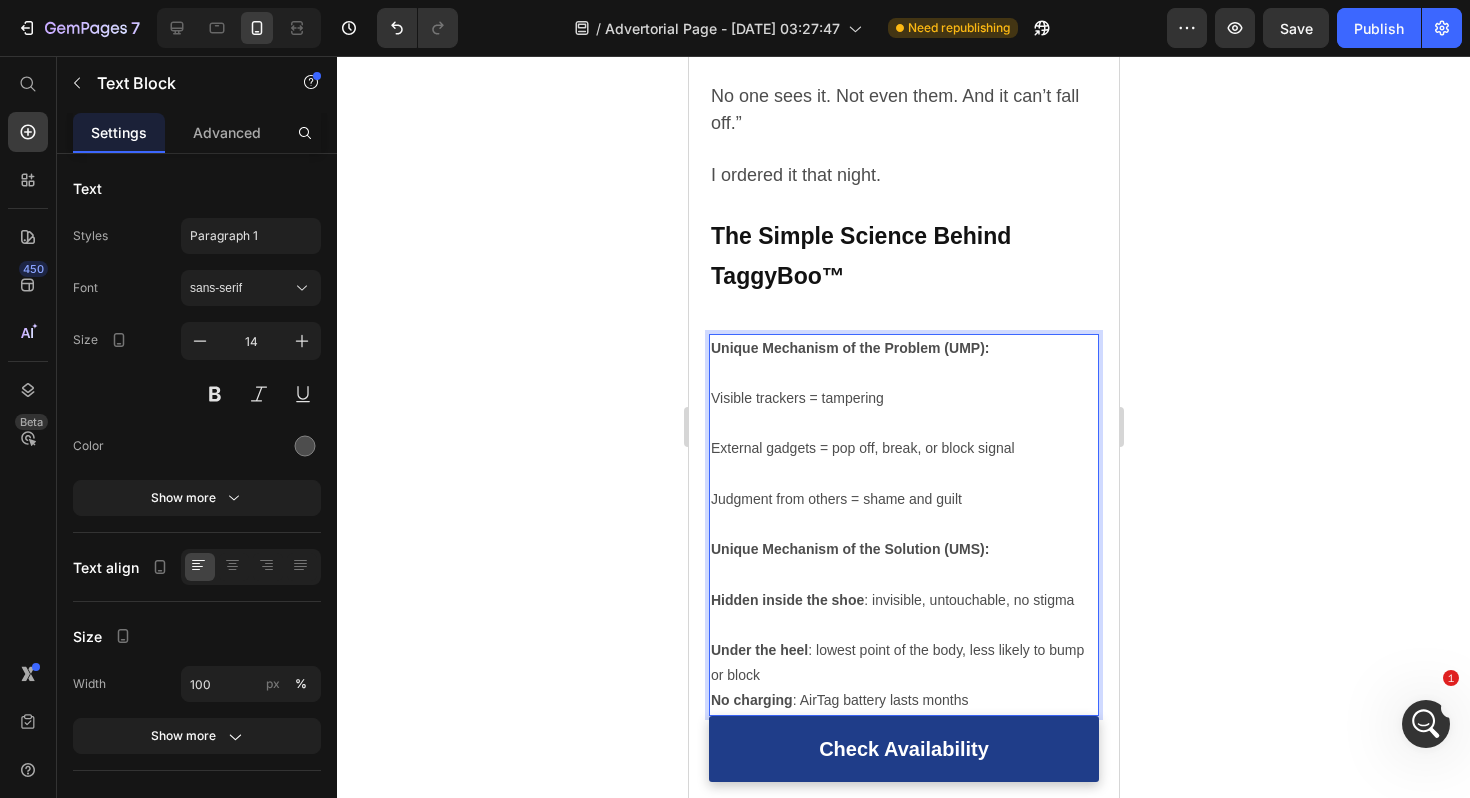 click on "Under the heel : lowest point of the body, less likely to bump or block" at bounding box center [903, 663] 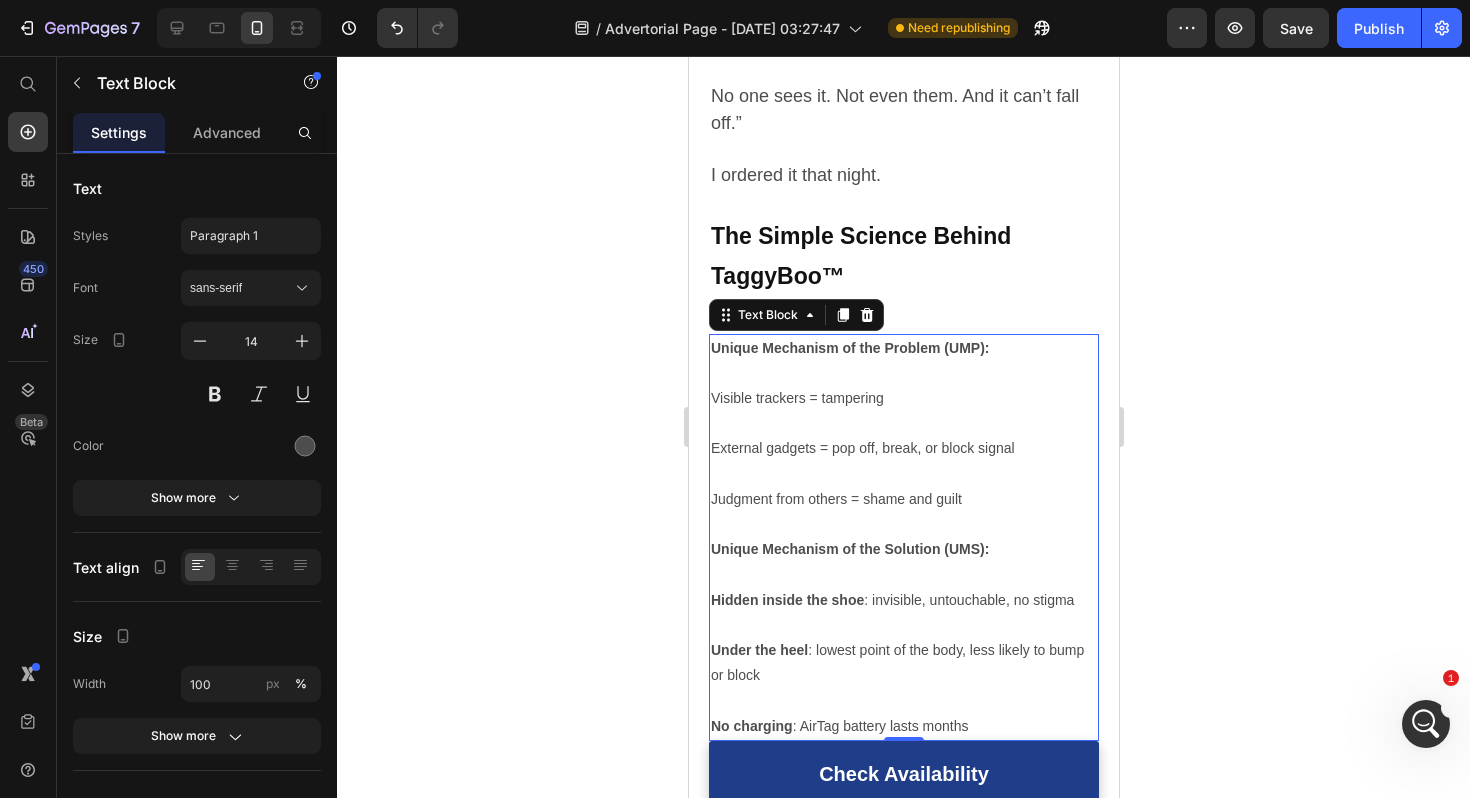 click 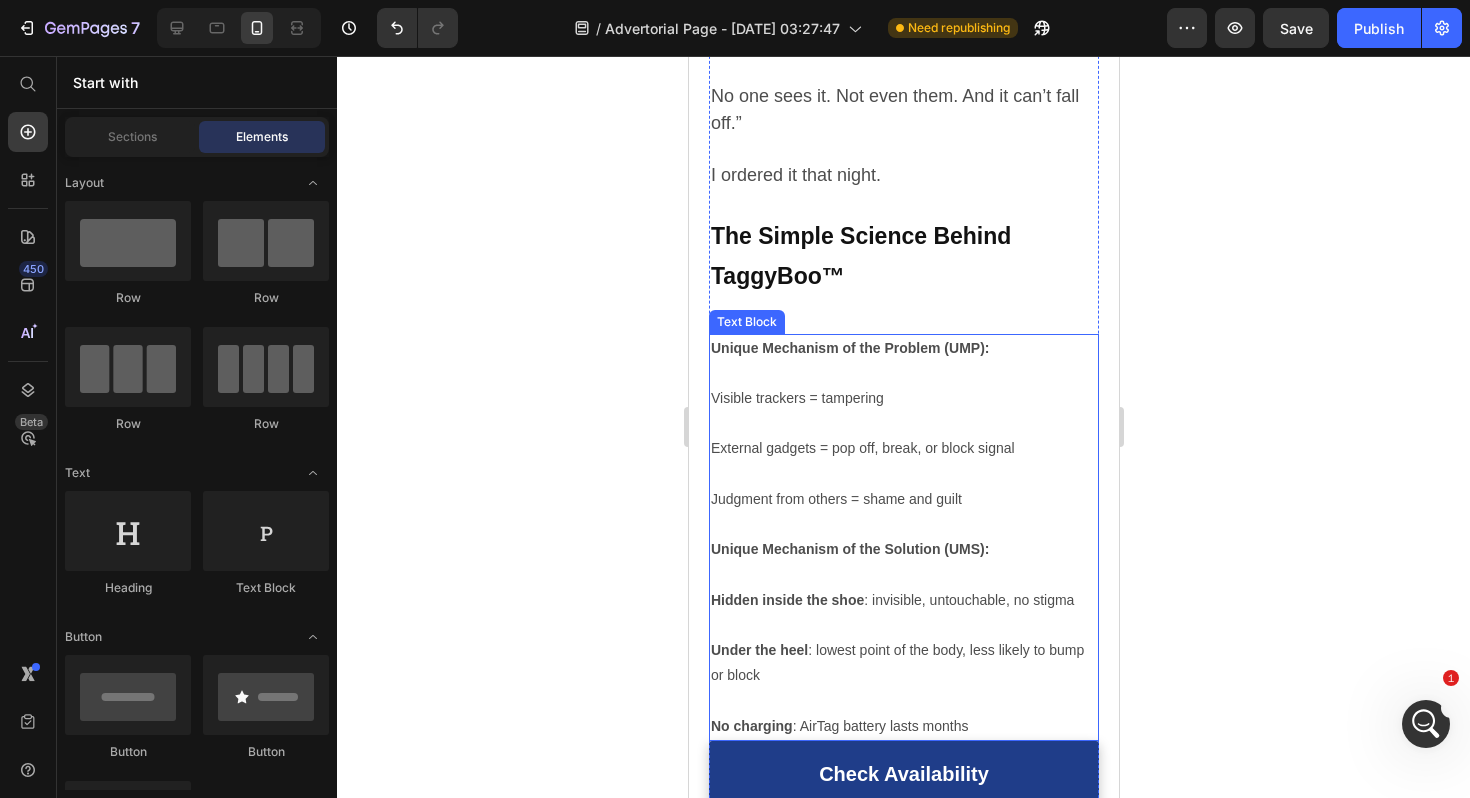 click on "Under the heel : lowest point of the body, less likely to bump or block" at bounding box center [903, 676] 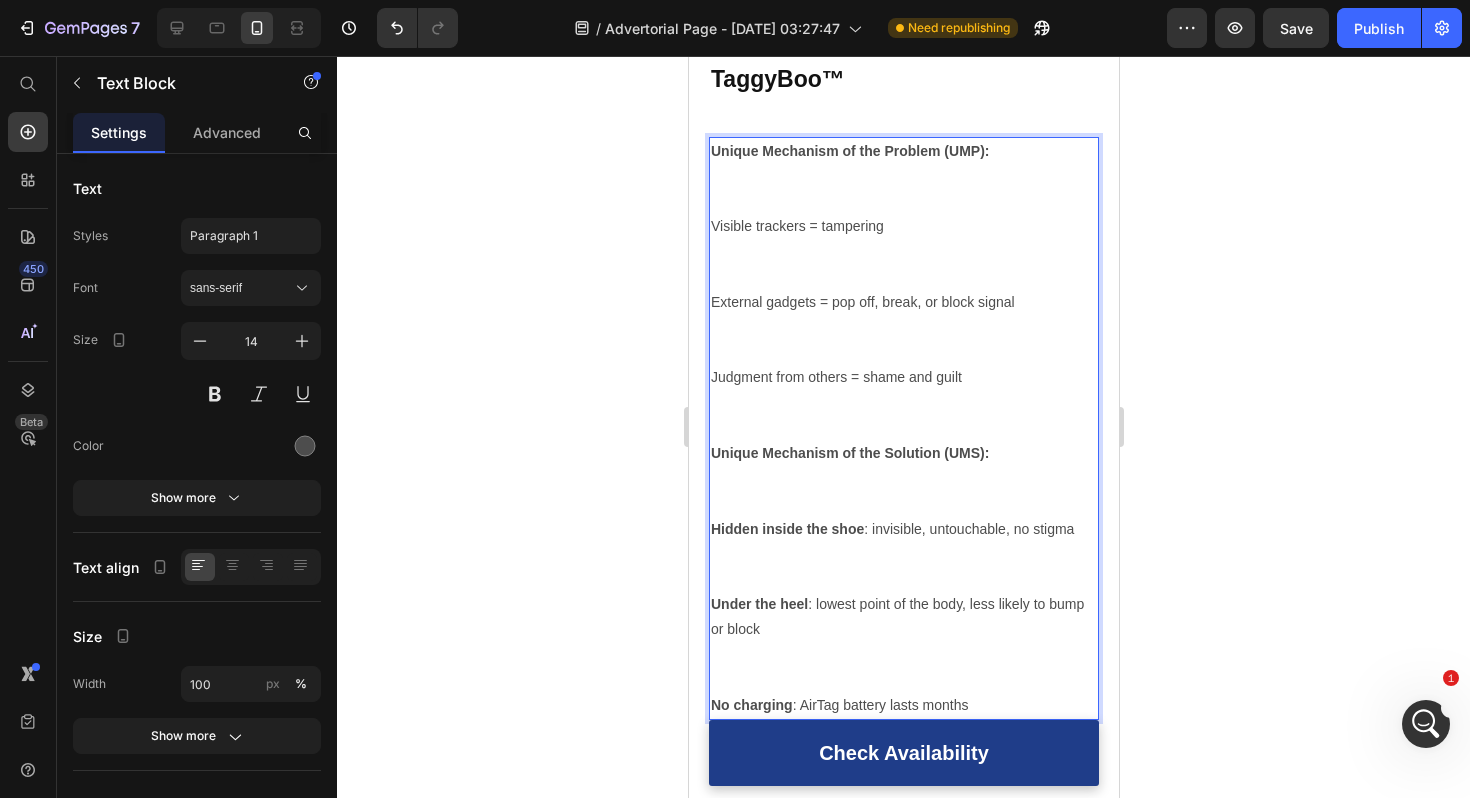 scroll, scrollTop: 3797, scrollLeft: 0, axis: vertical 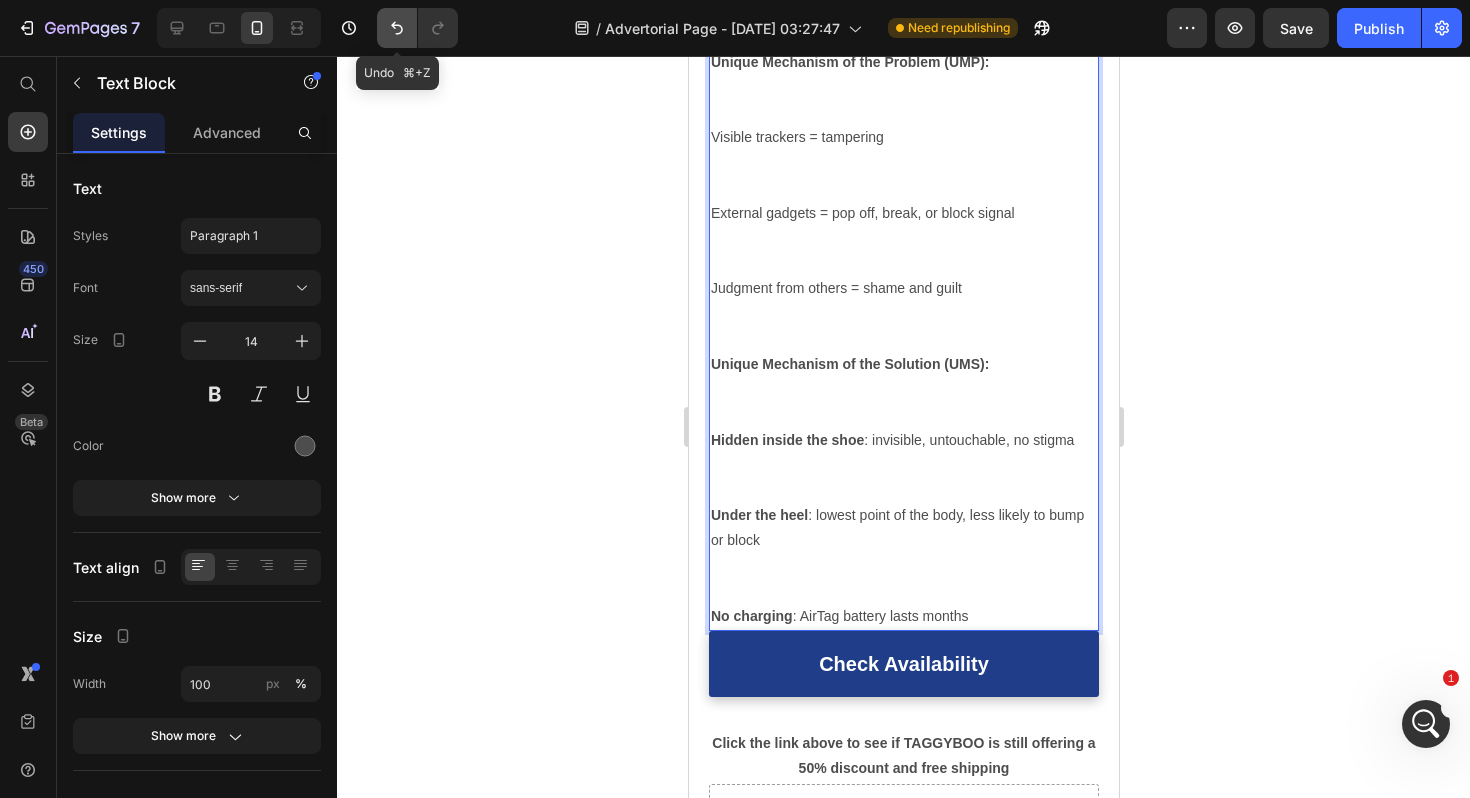 click 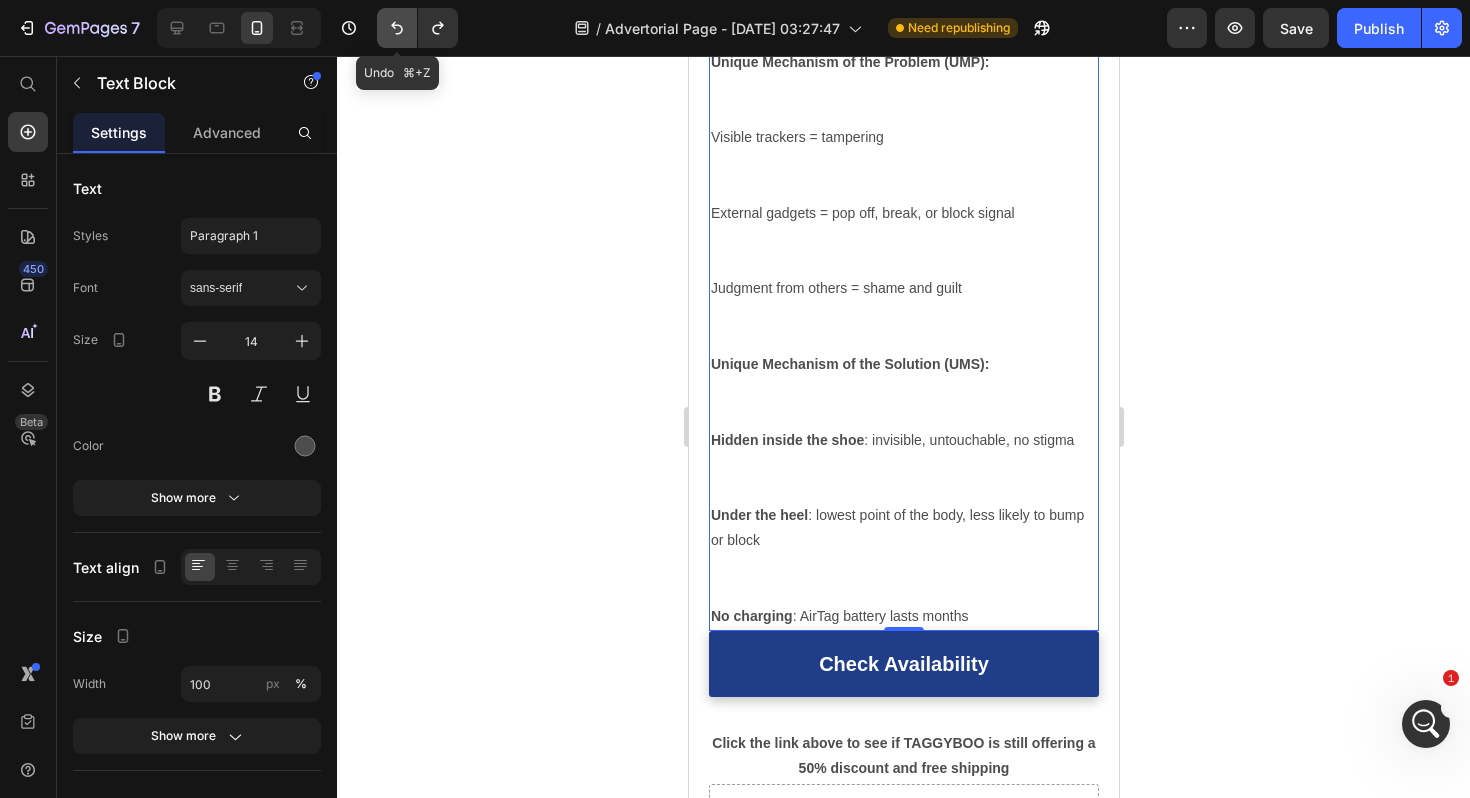 click 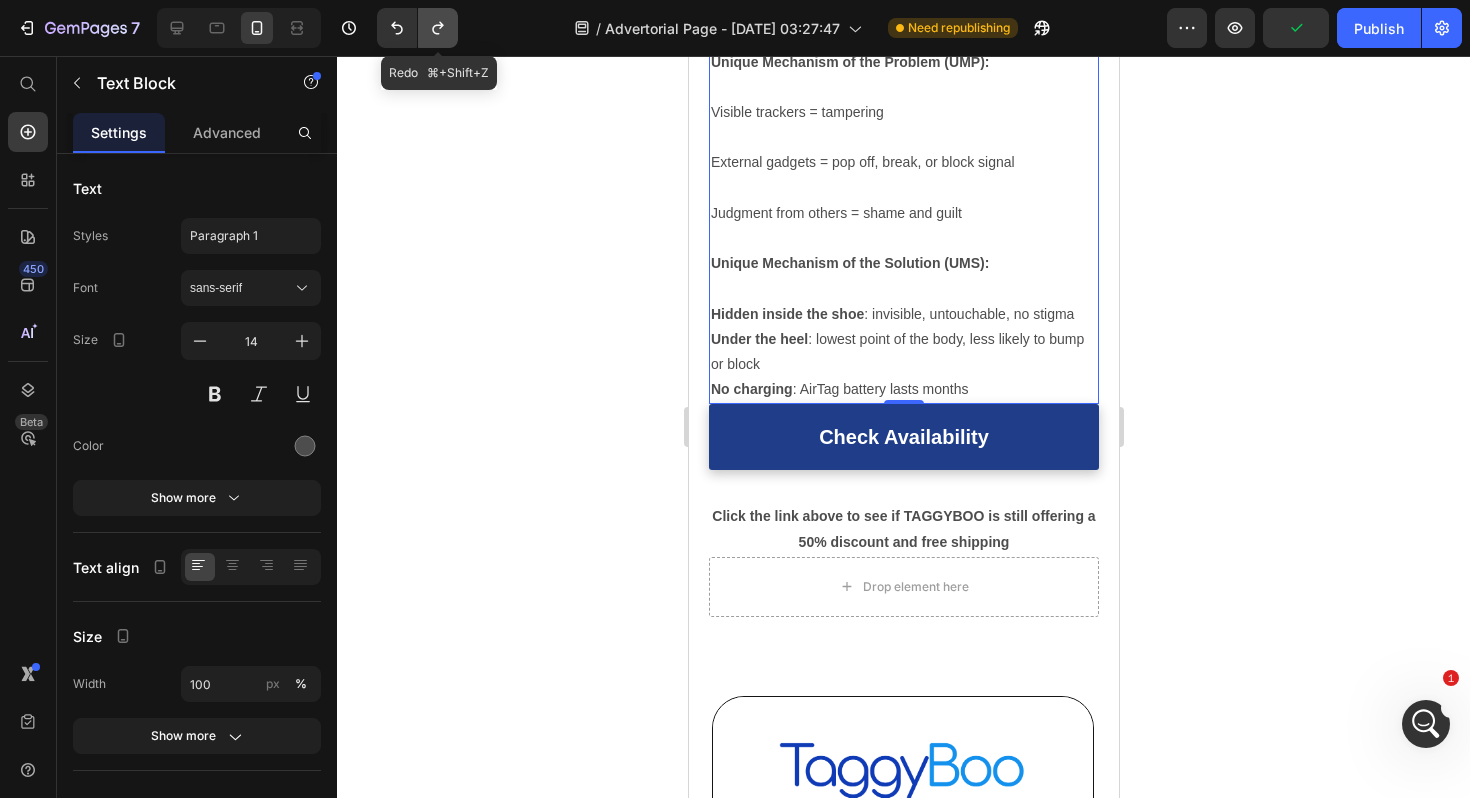 click 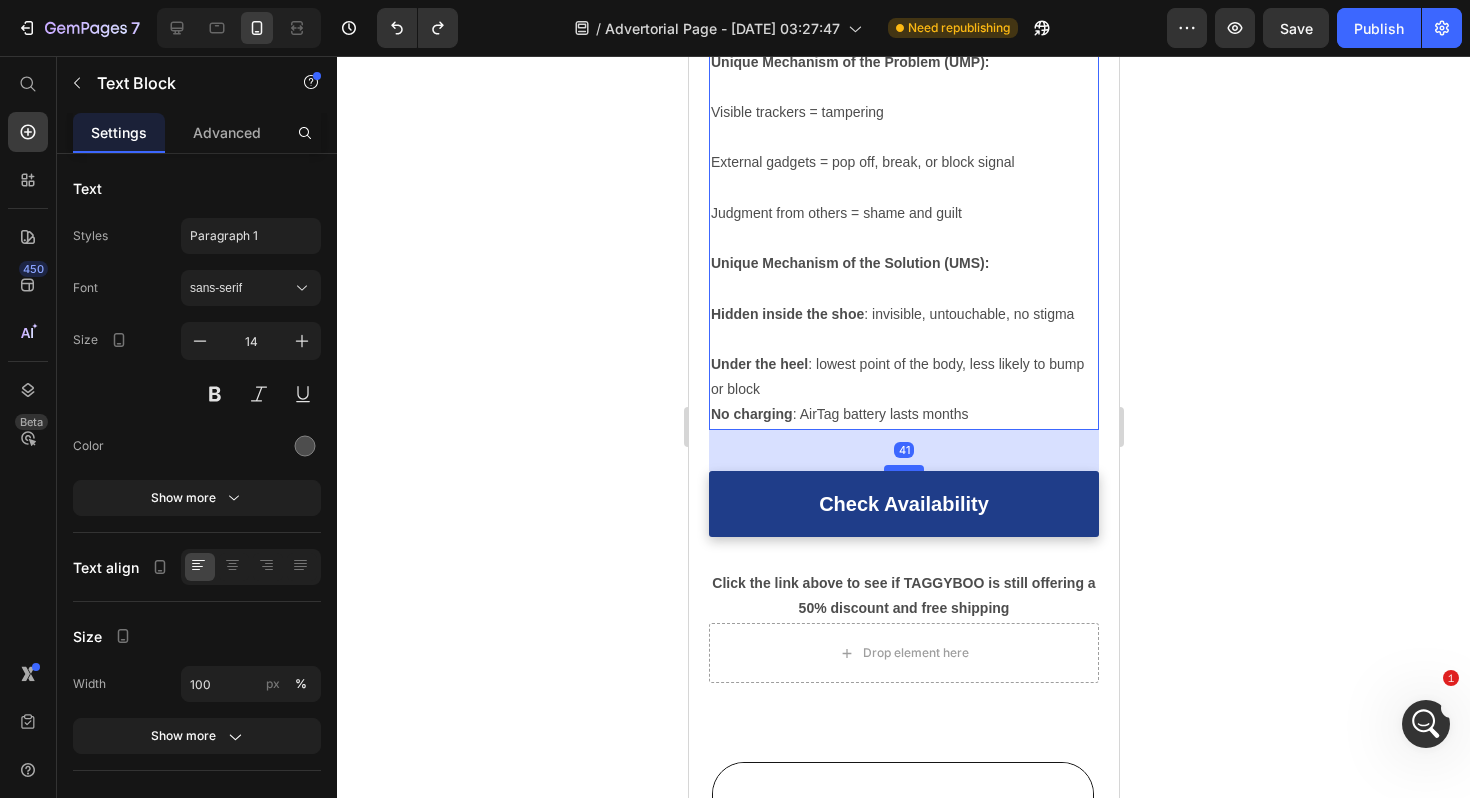 drag, startPoint x: 901, startPoint y: 402, endPoint x: 902, endPoint y: 443, distance: 41.01219 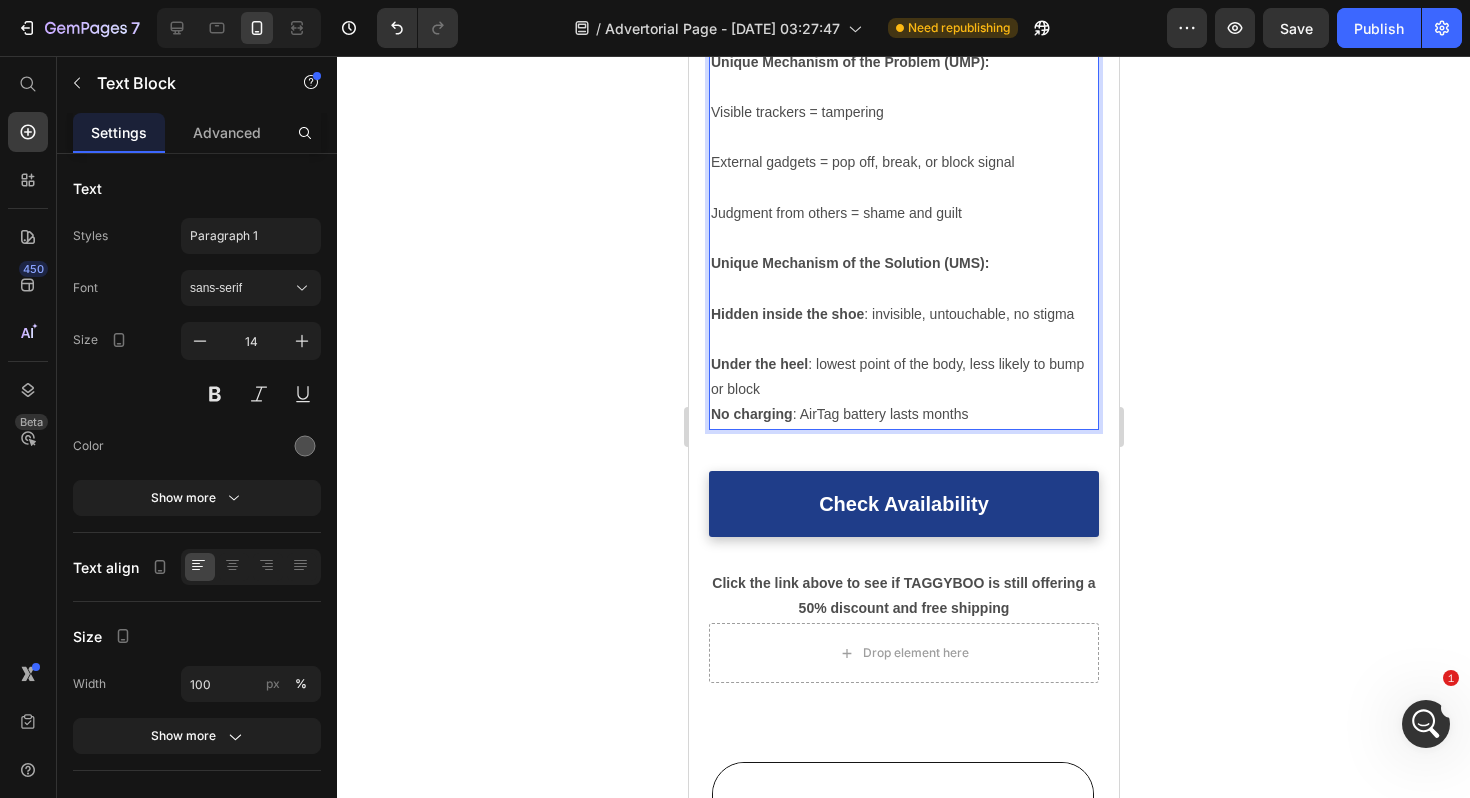 click 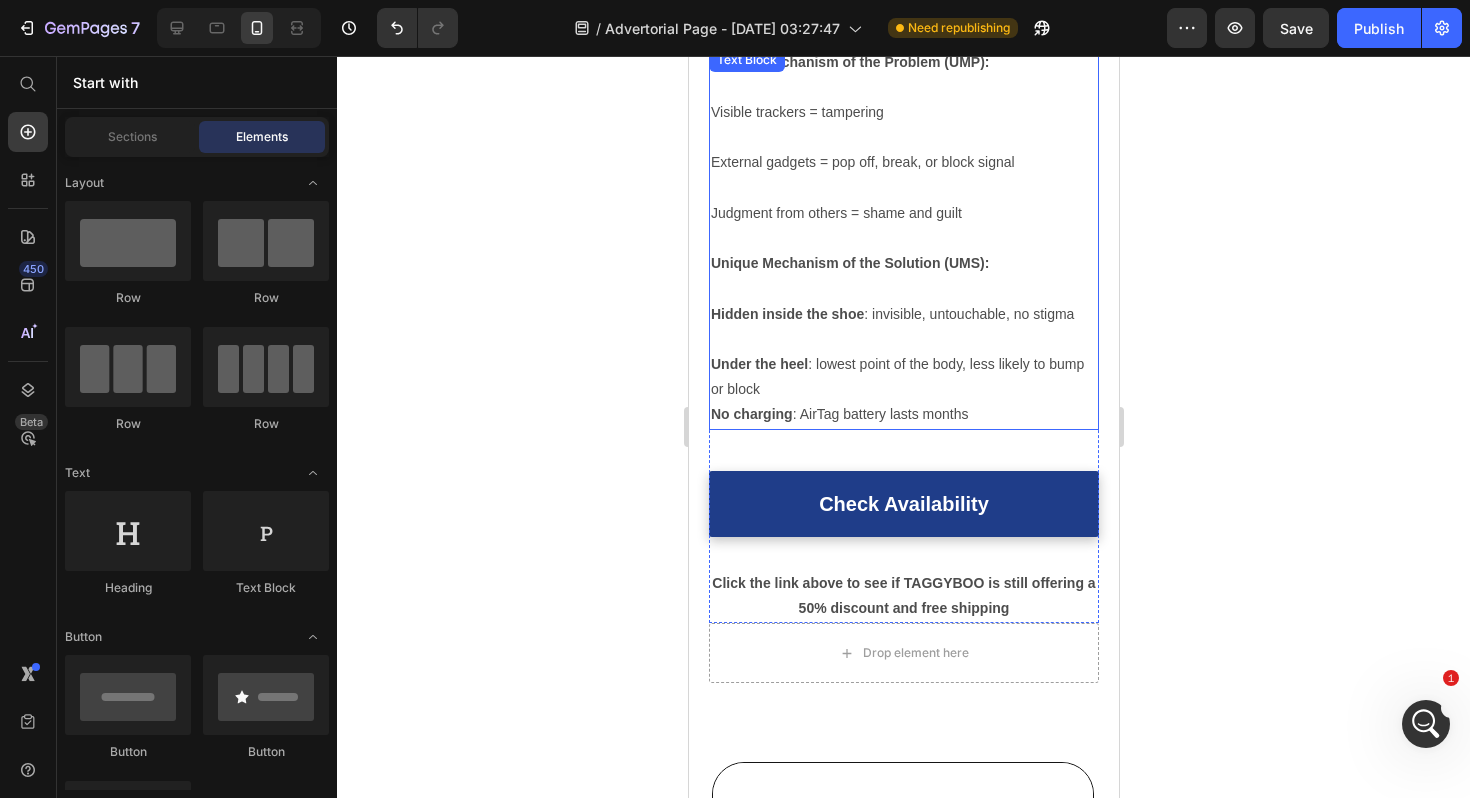 click on "Under the heel : lowest point of the body, less likely to bump or block" at bounding box center (903, 377) 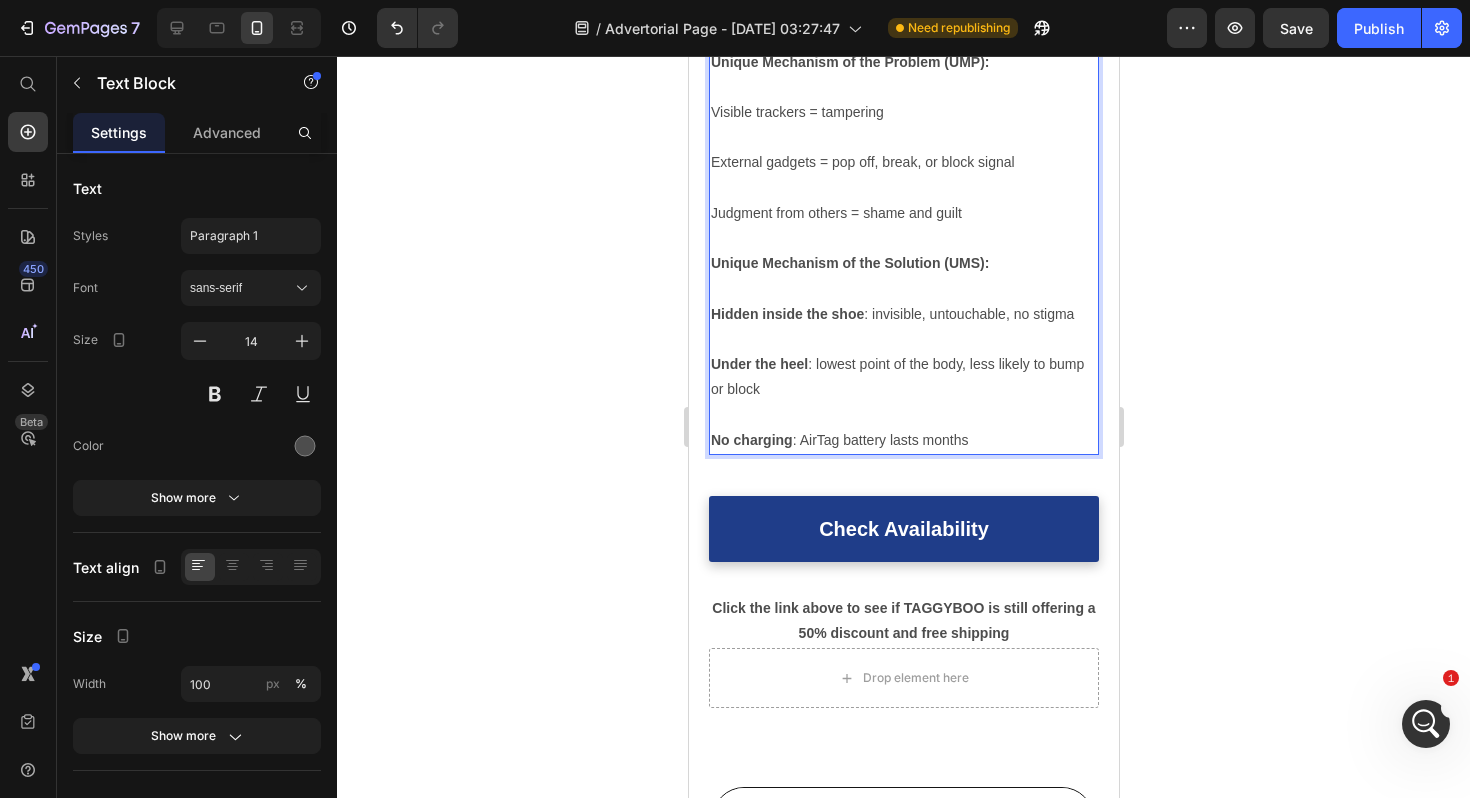 click 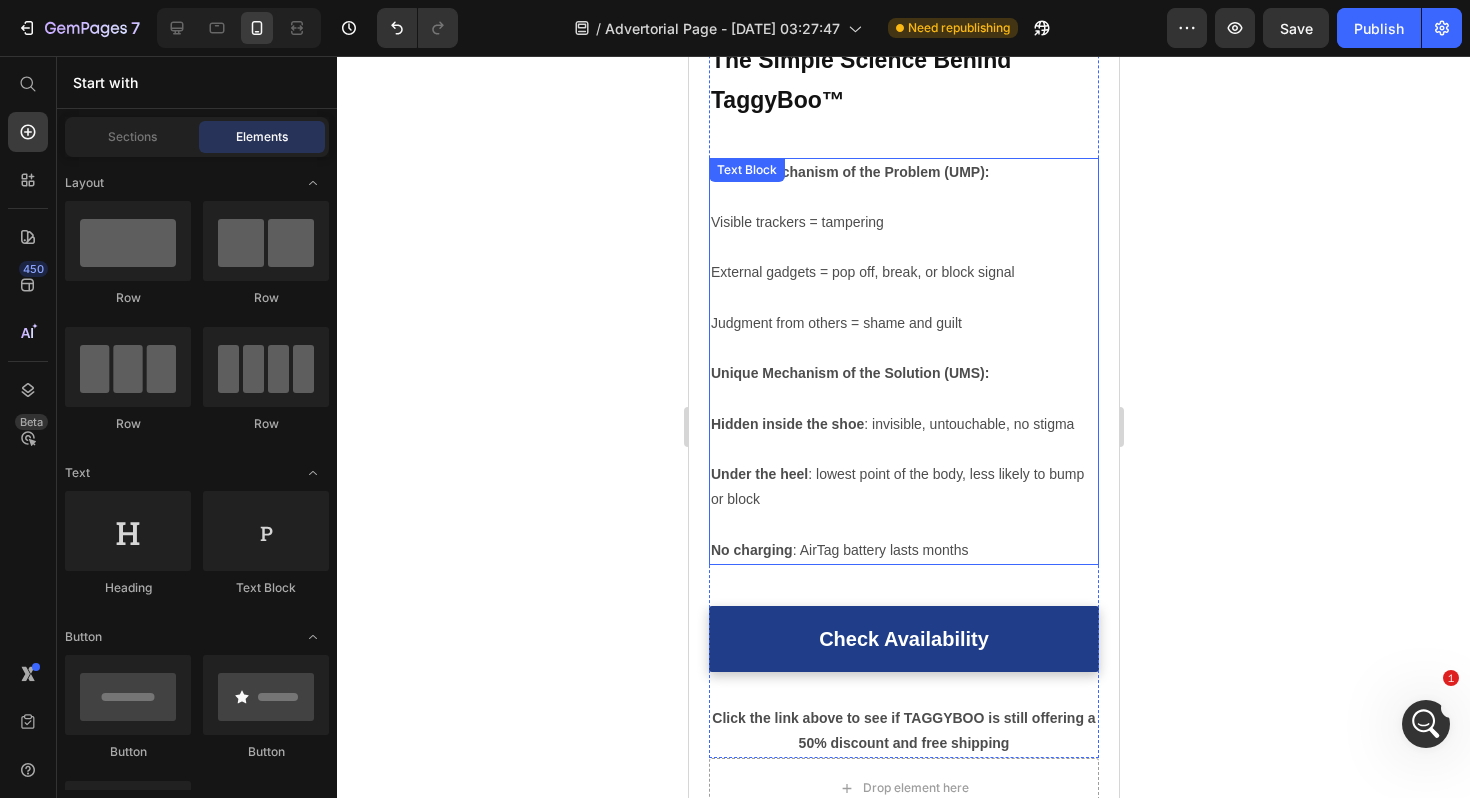scroll, scrollTop: 3686, scrollLeft: 0, axis: vertical 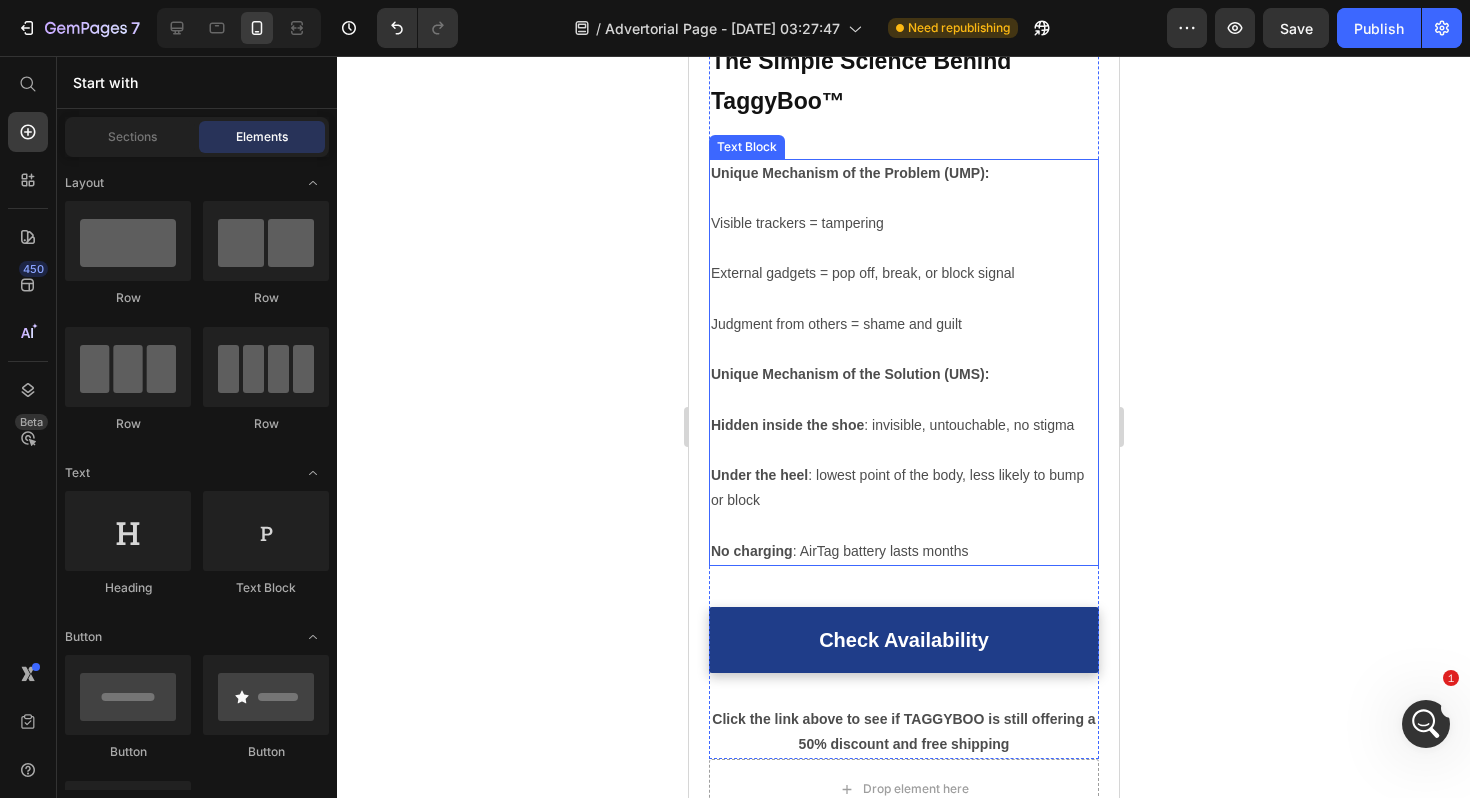 click on "Under the heel : lowest point of the body, less likely to bump or block" at bounding box center [903, 501] 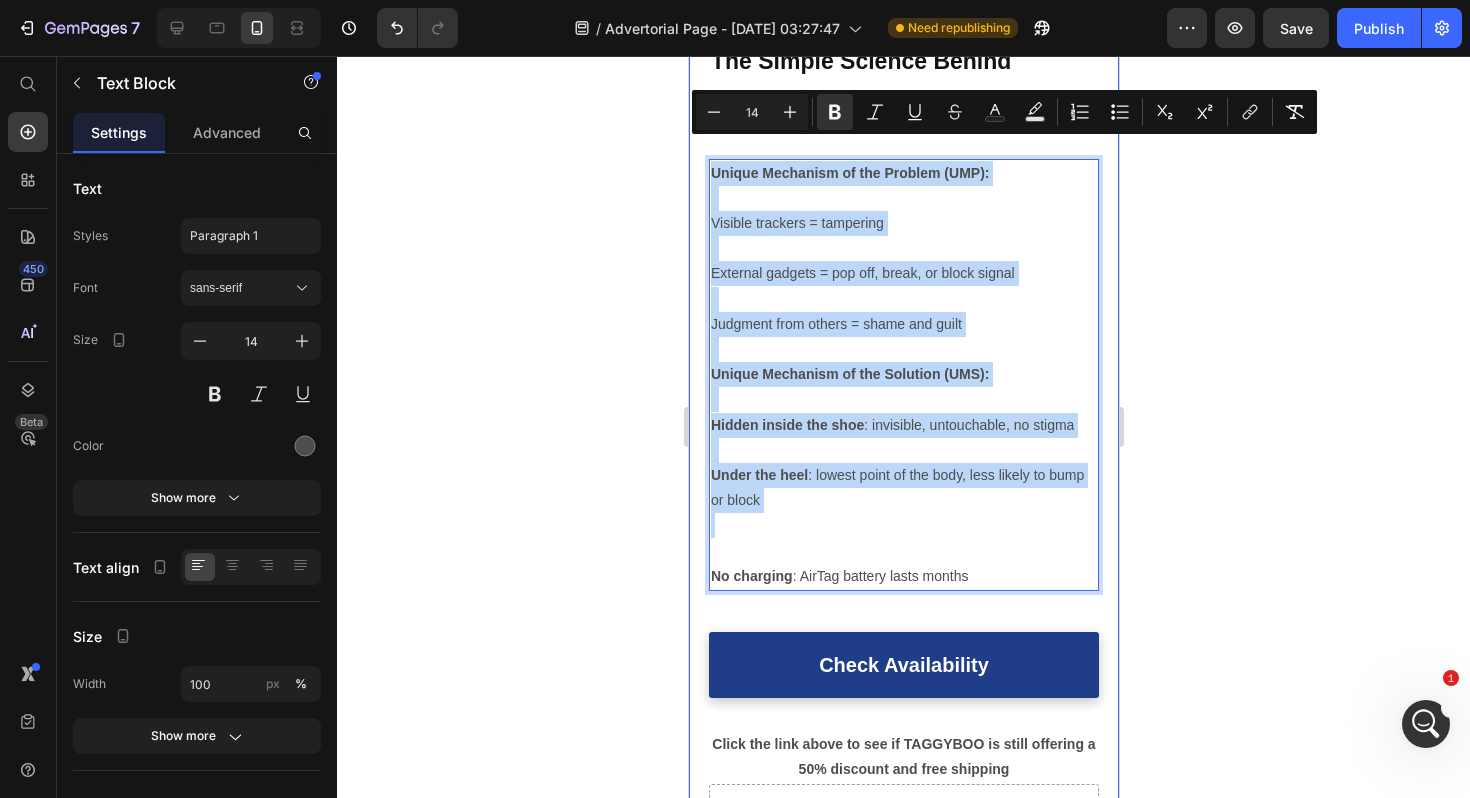drag, startPoint x: 971, startPoint y: 532, endPoint x: 697, endPoint y: 152, distance: 468.48267 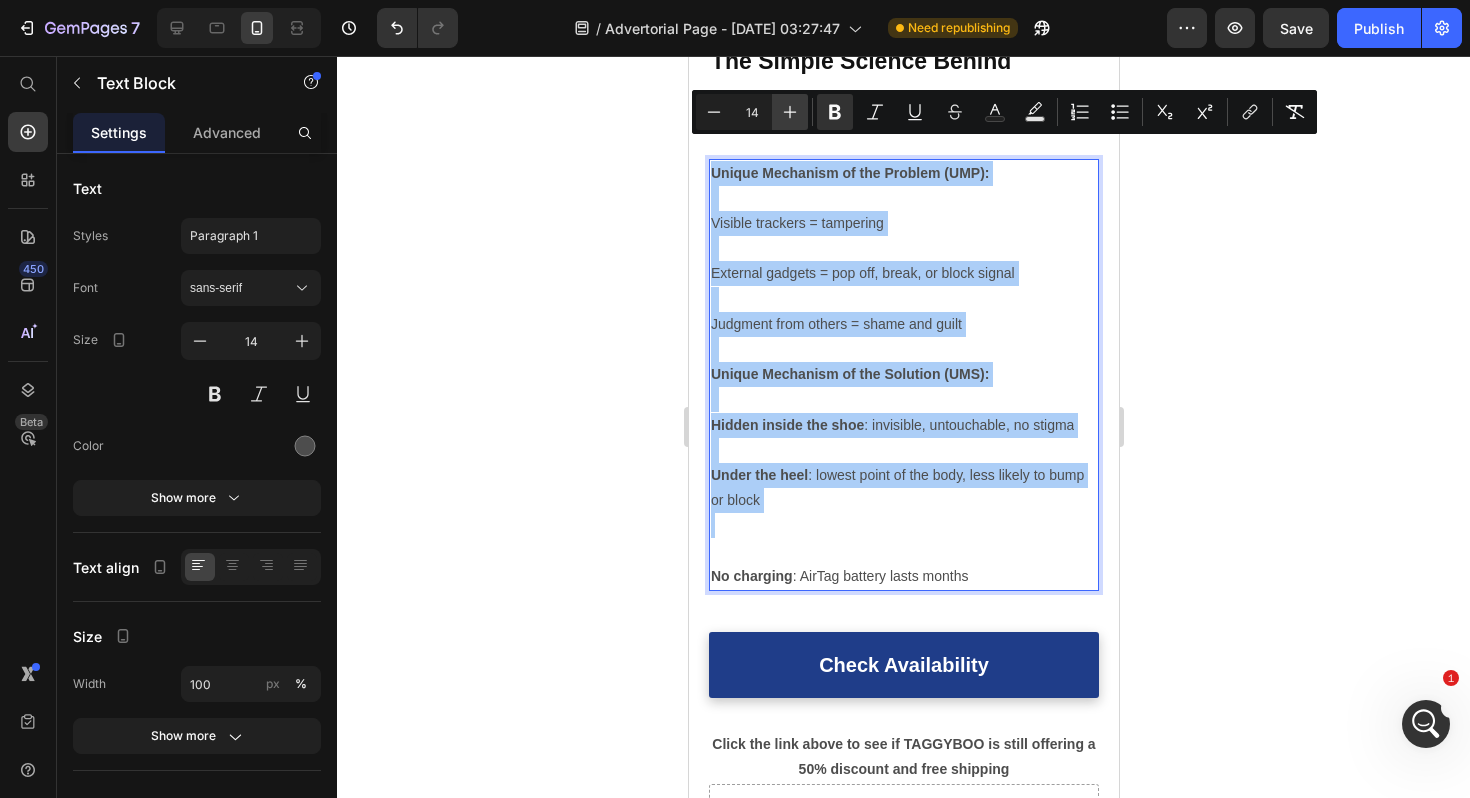 click 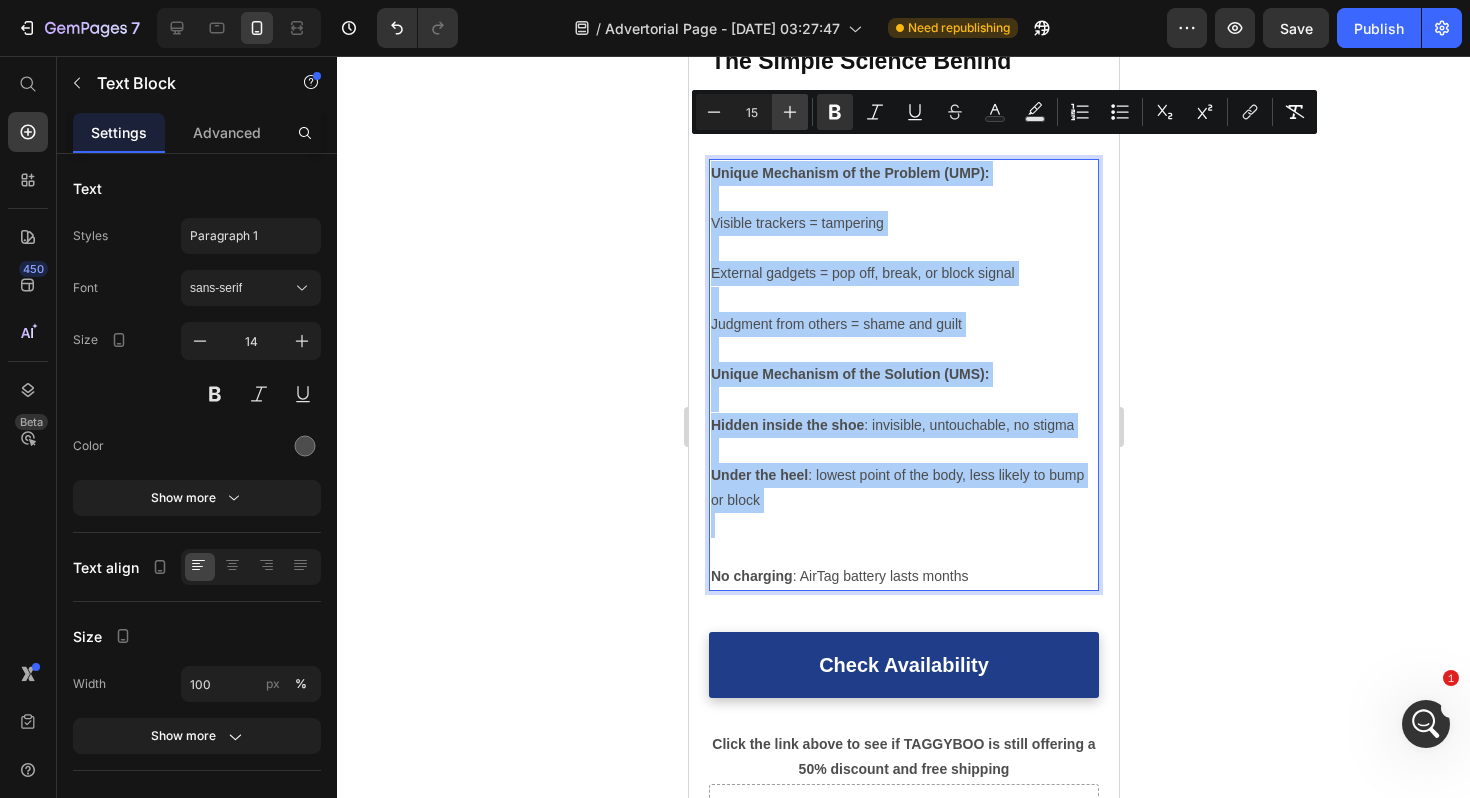 click 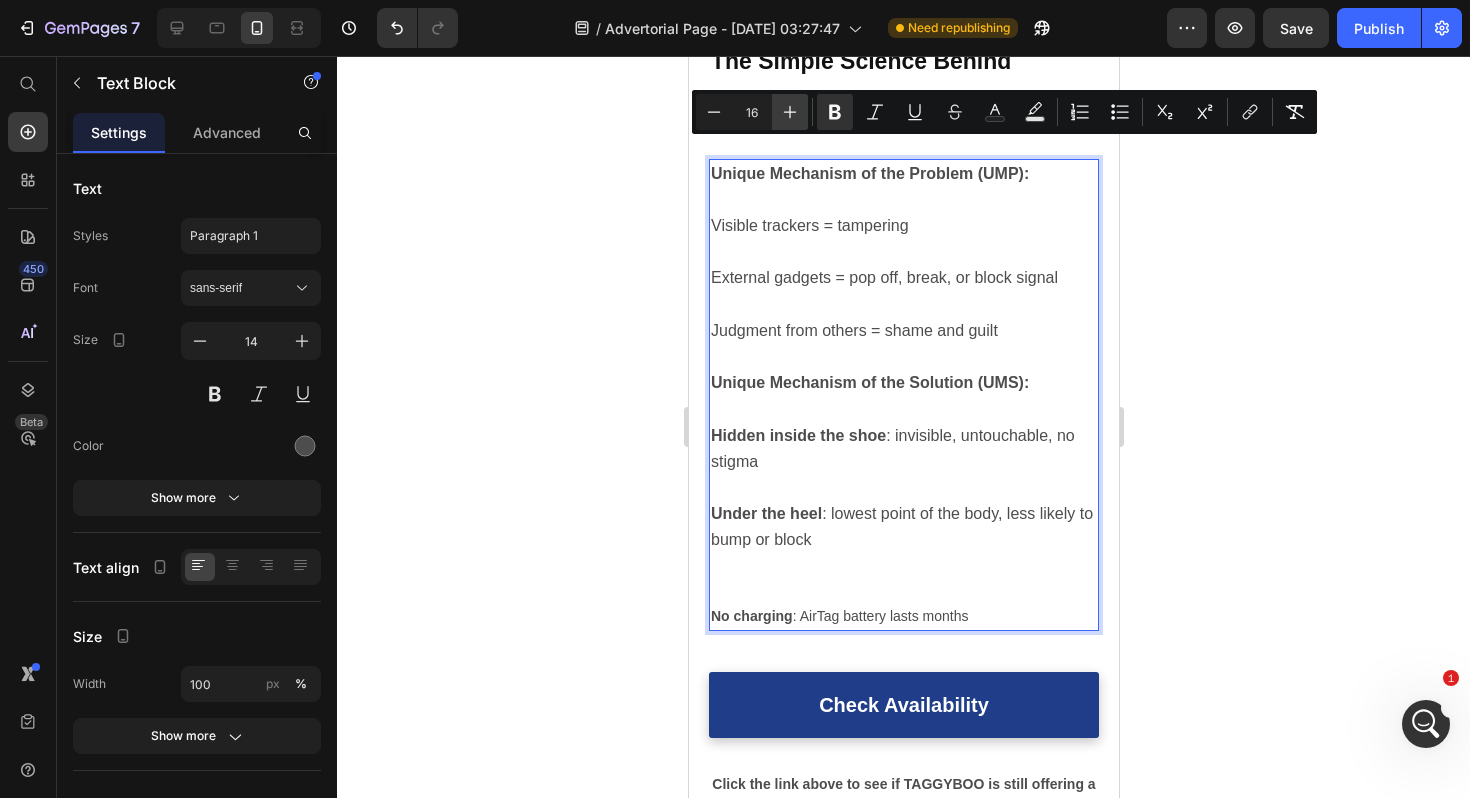 click 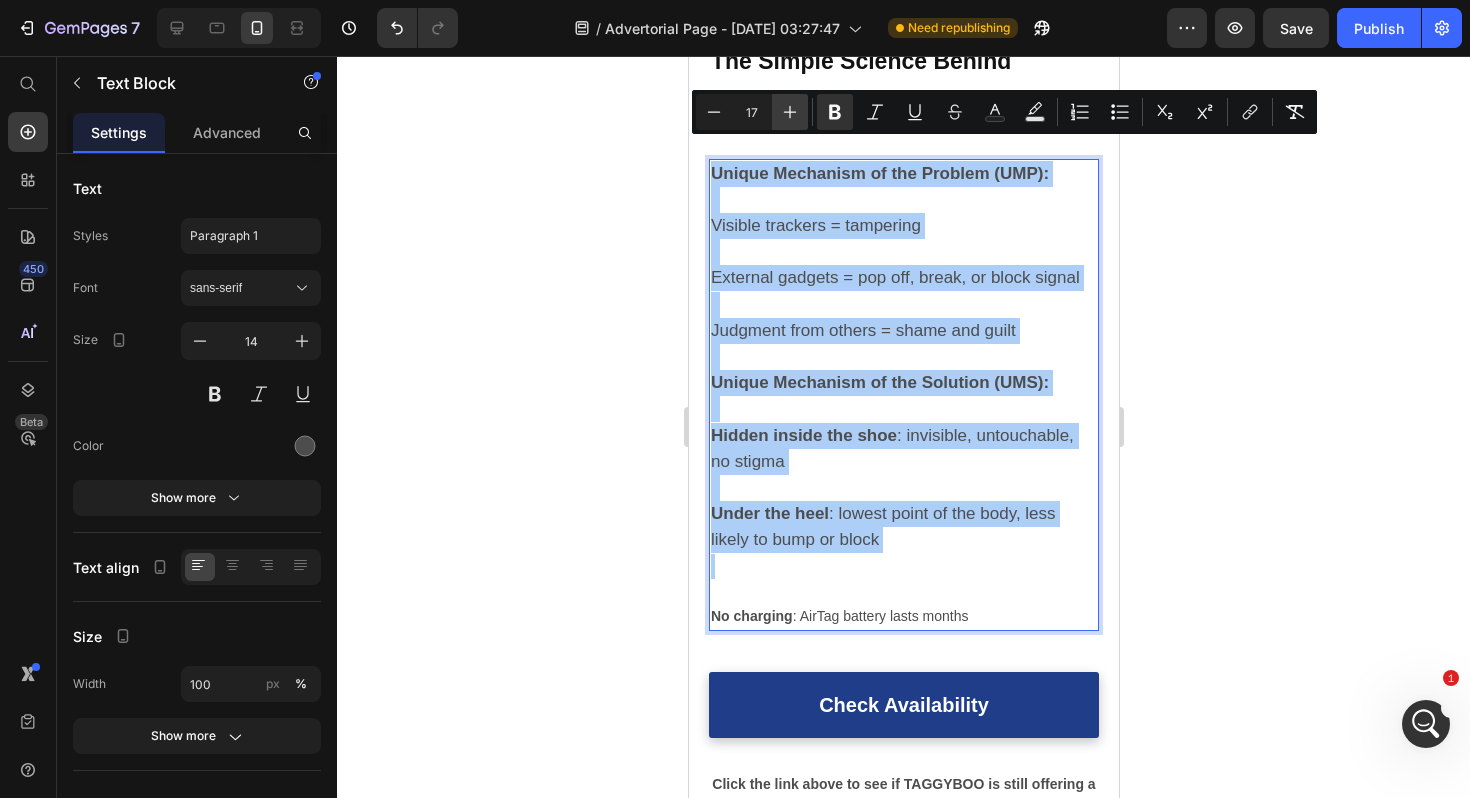 click 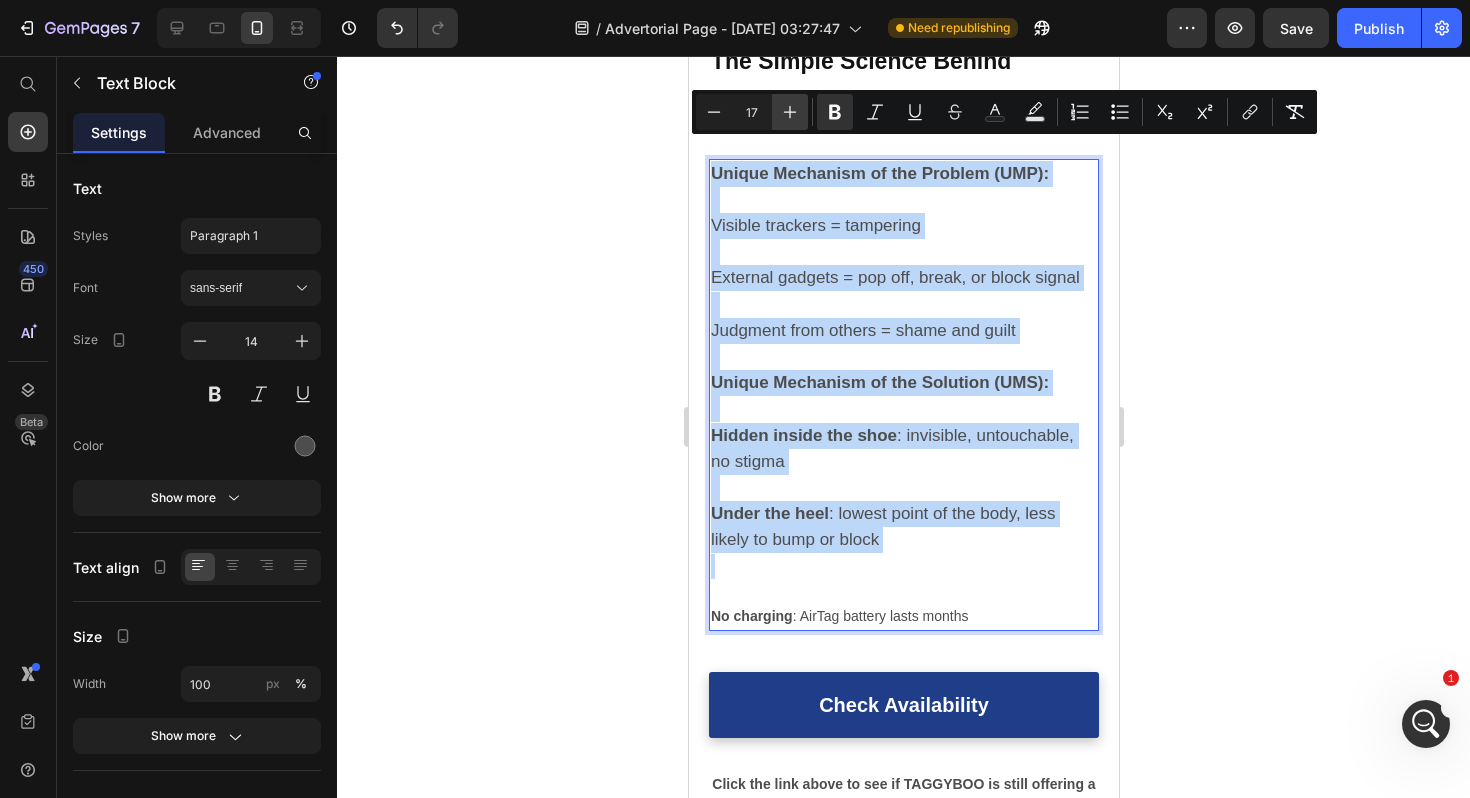 type on "18" 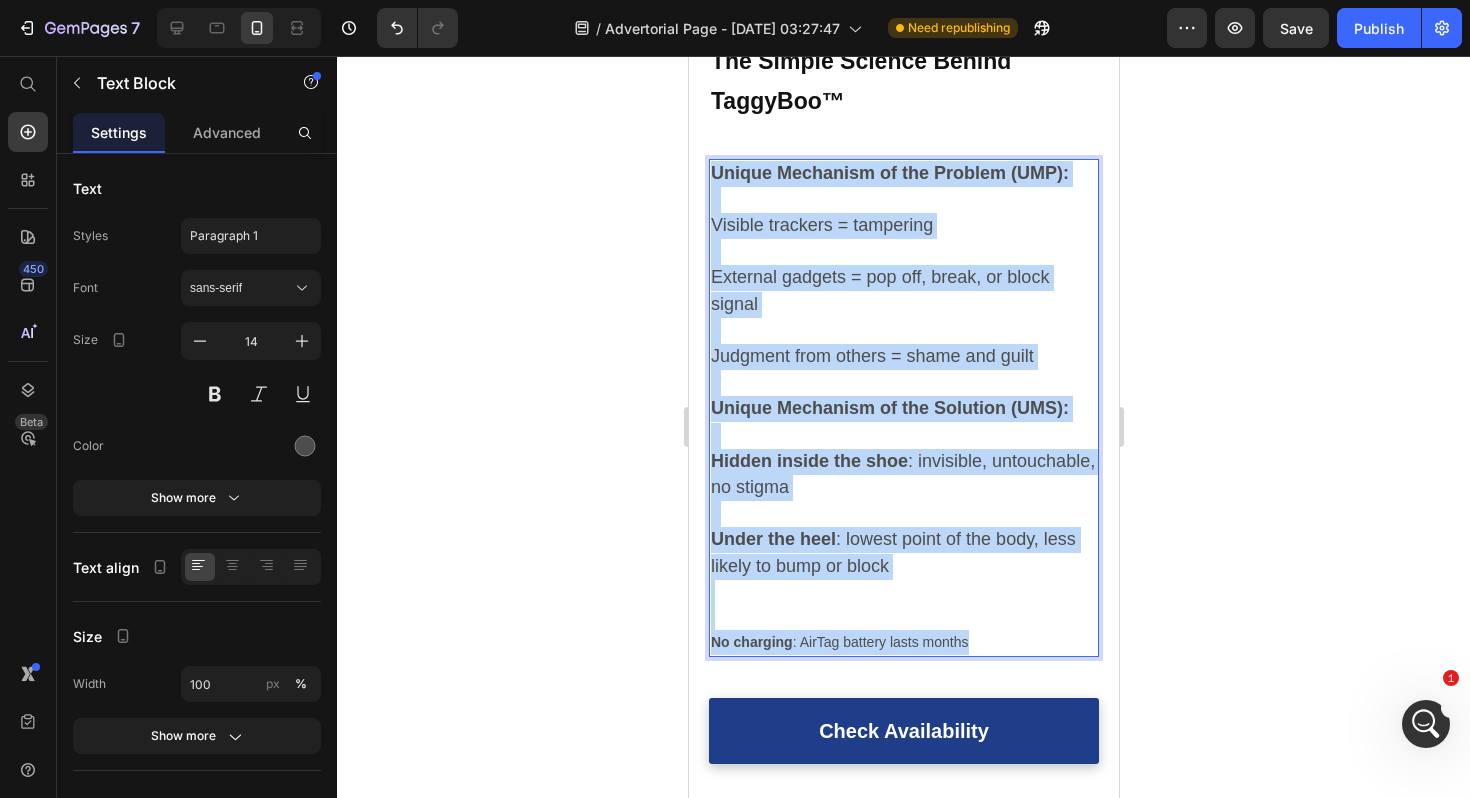 drag, startPoint x: 971, startPoint y: 621, endPoint x: 708, endPoint y: 144, distance: 544.6999 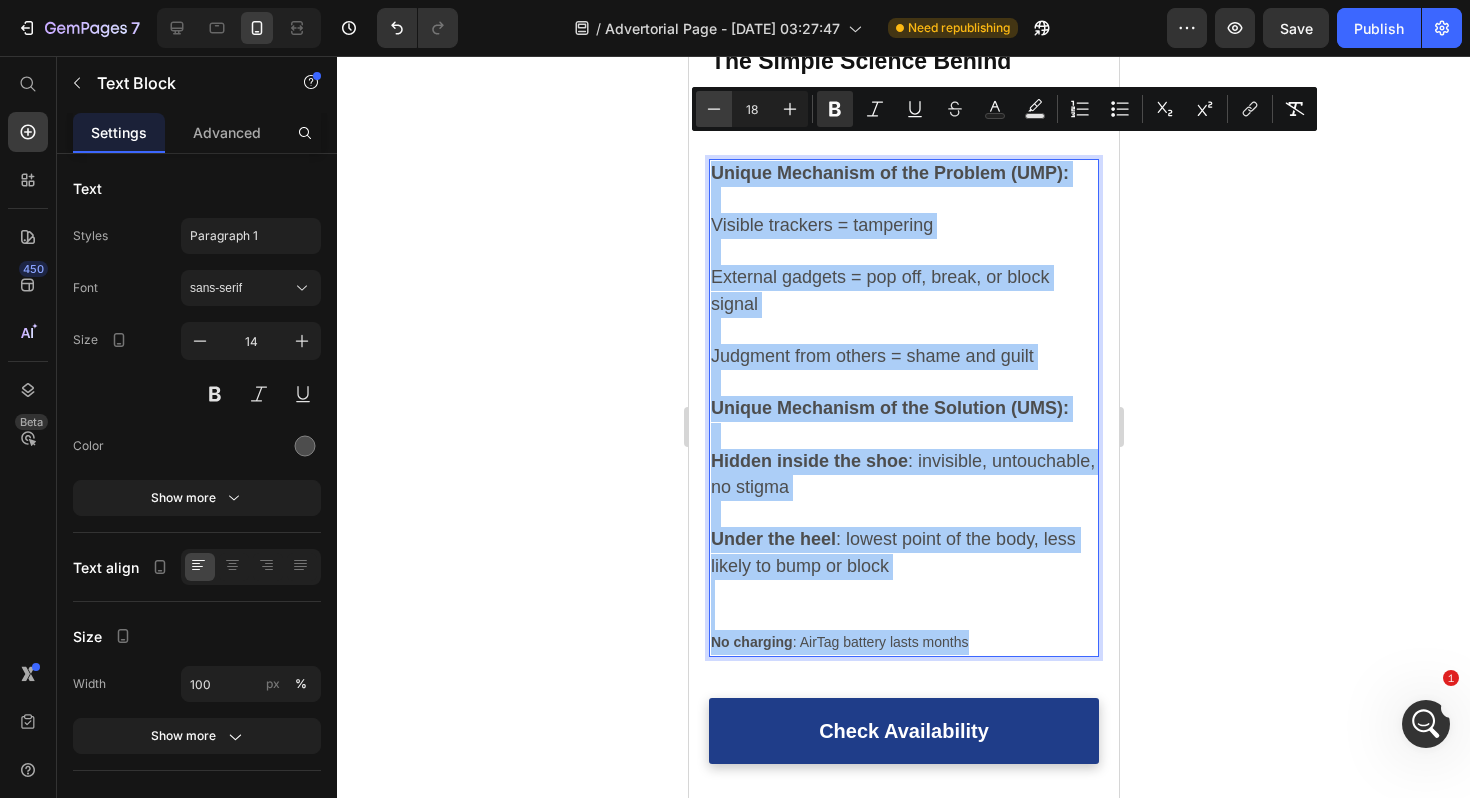 click on "Minus" at bounding box center [714, 109] 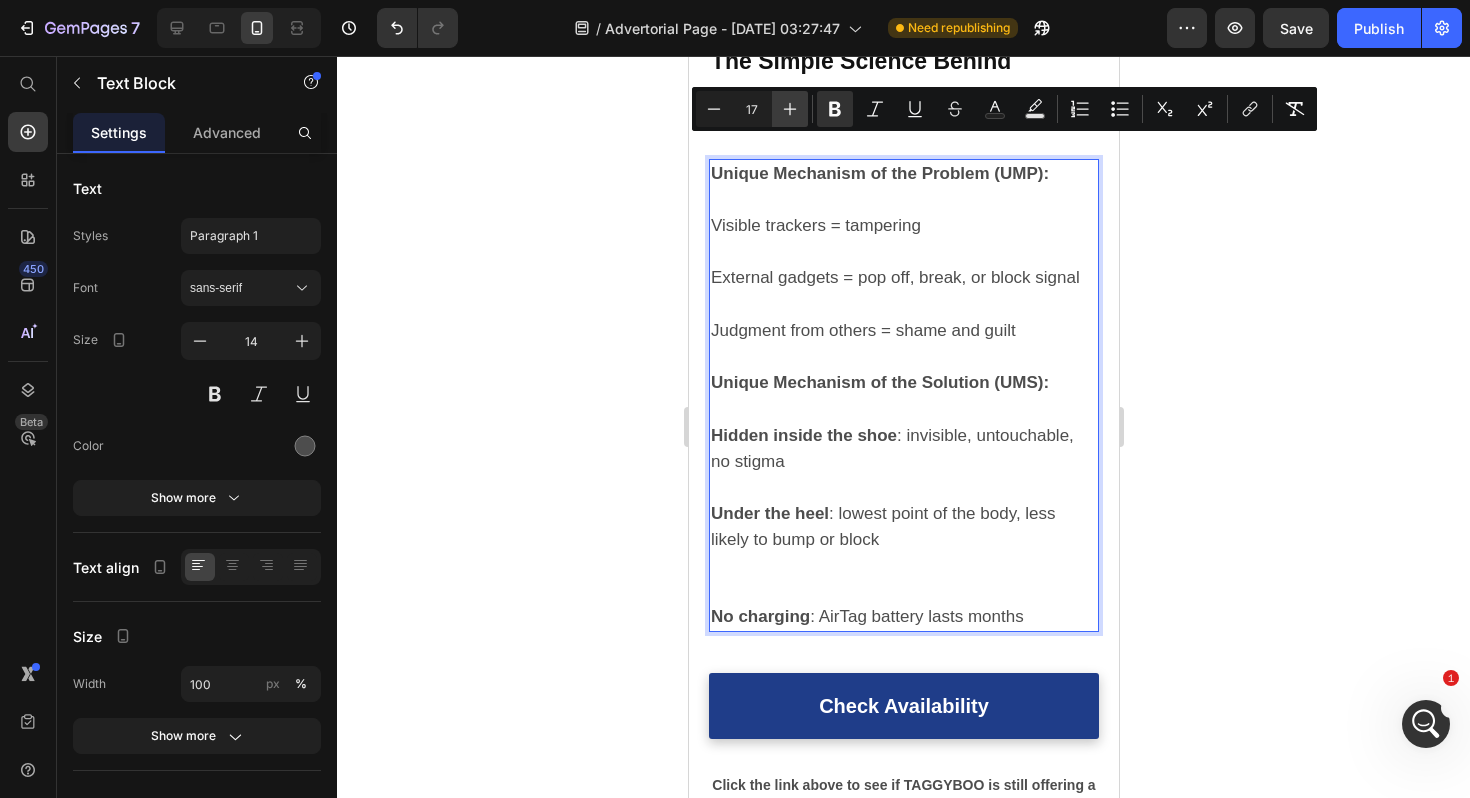 click 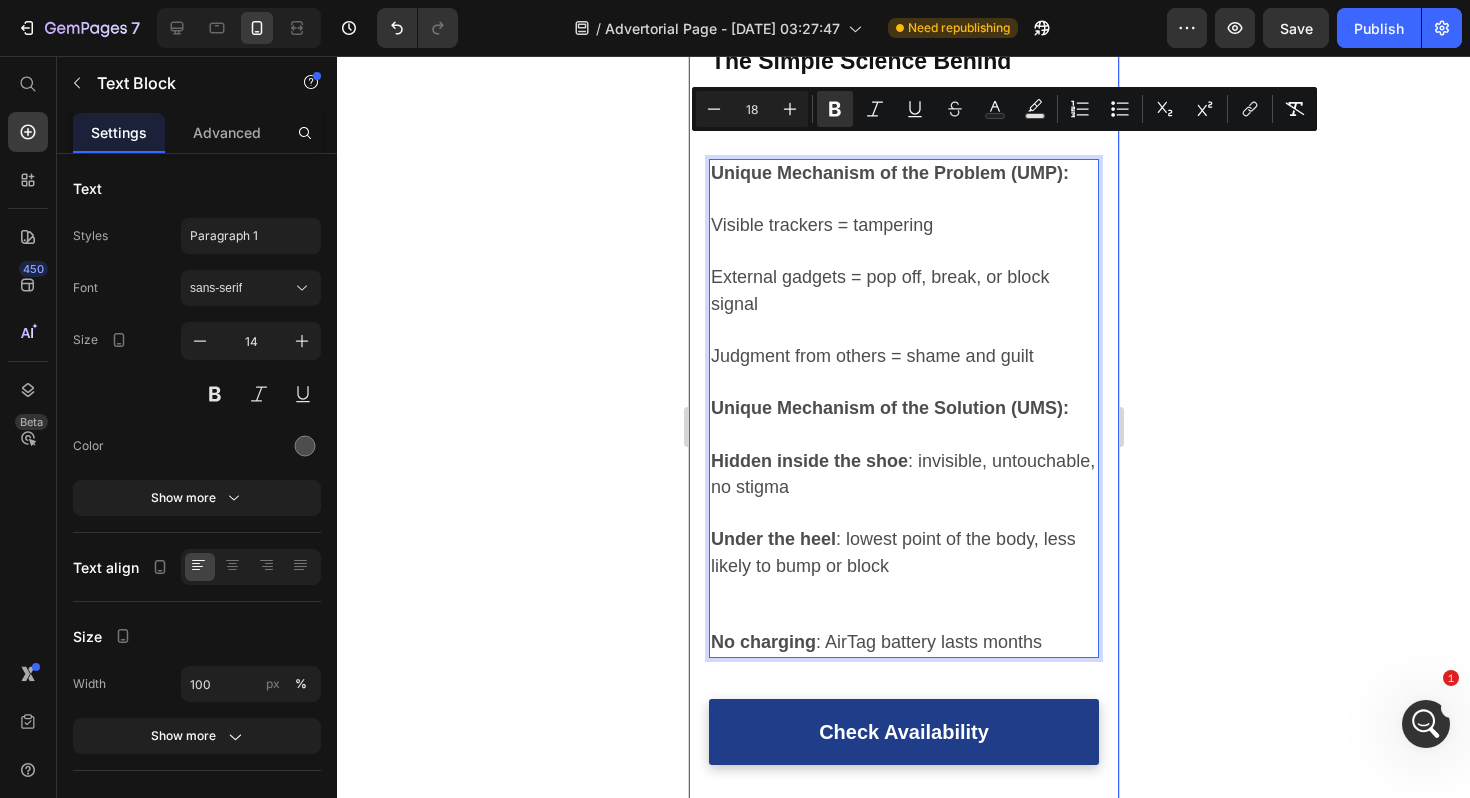 click 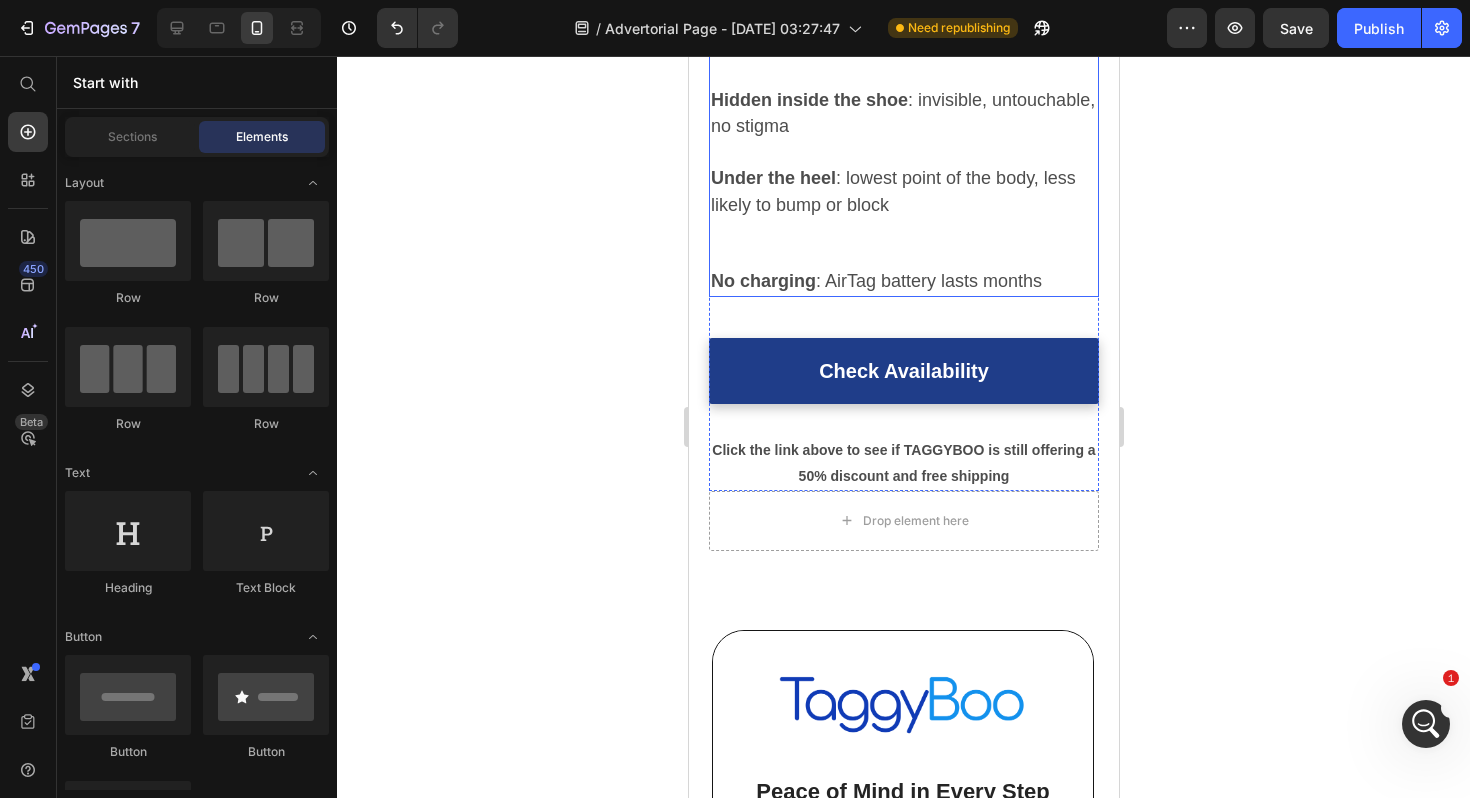 scroll, scrollTop: 4052, scrollLeft: 0, axis: vertical 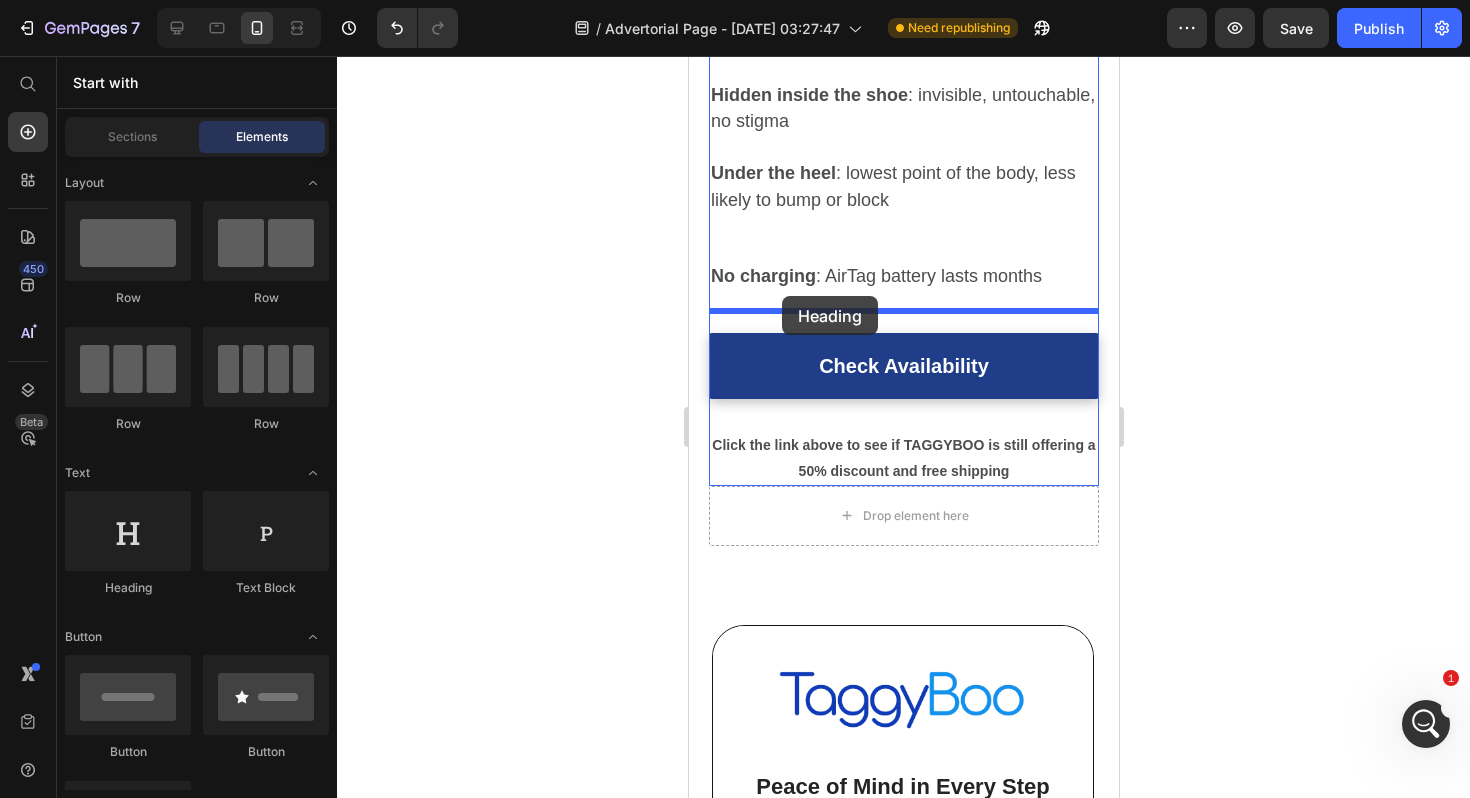 drag, startPoint x: 856, startPoint y: 522, endPoint x: 781, endPoint y: 296, distance: 238.11972 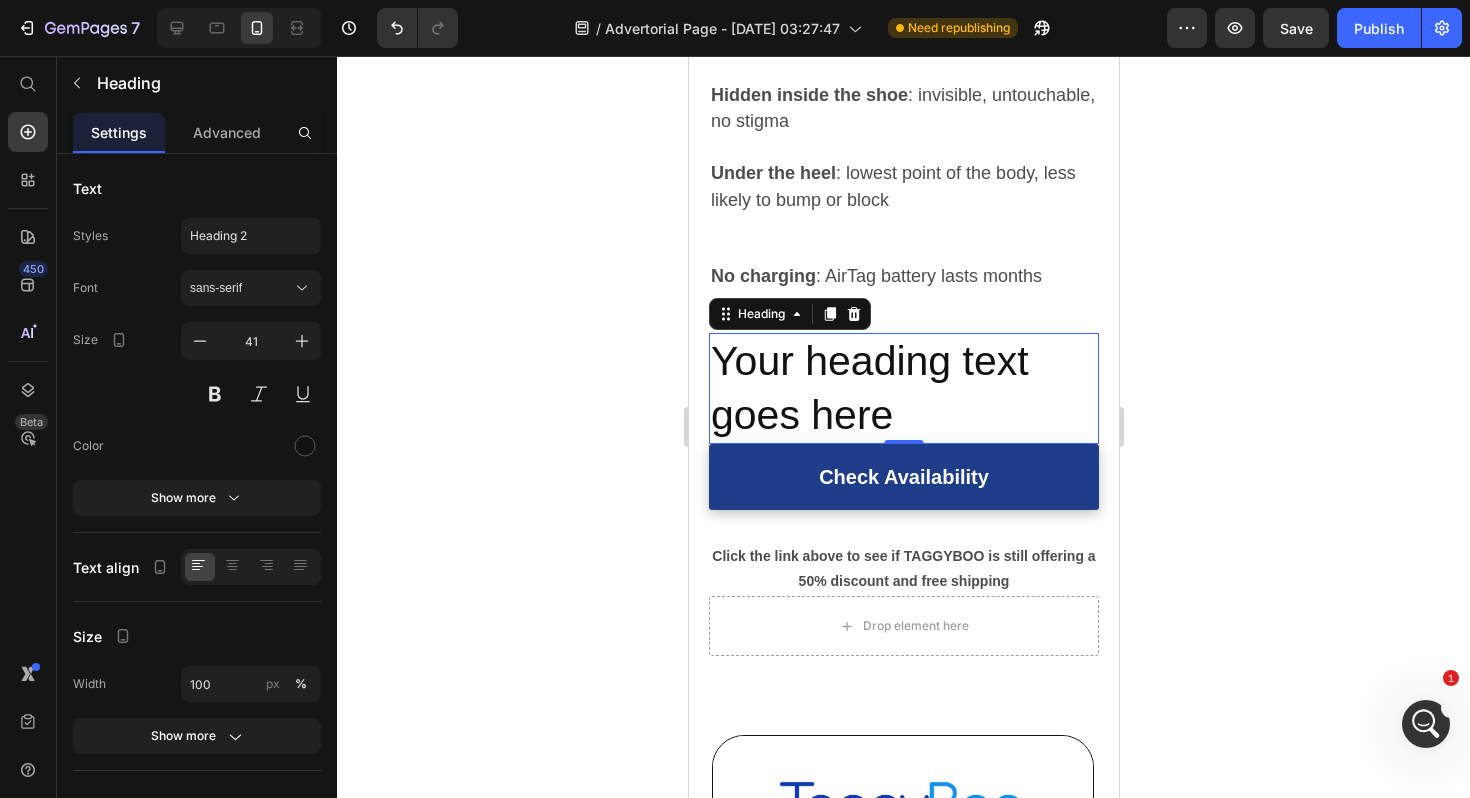 click on "Your heading text goes here" at bounding box center [903, 388] 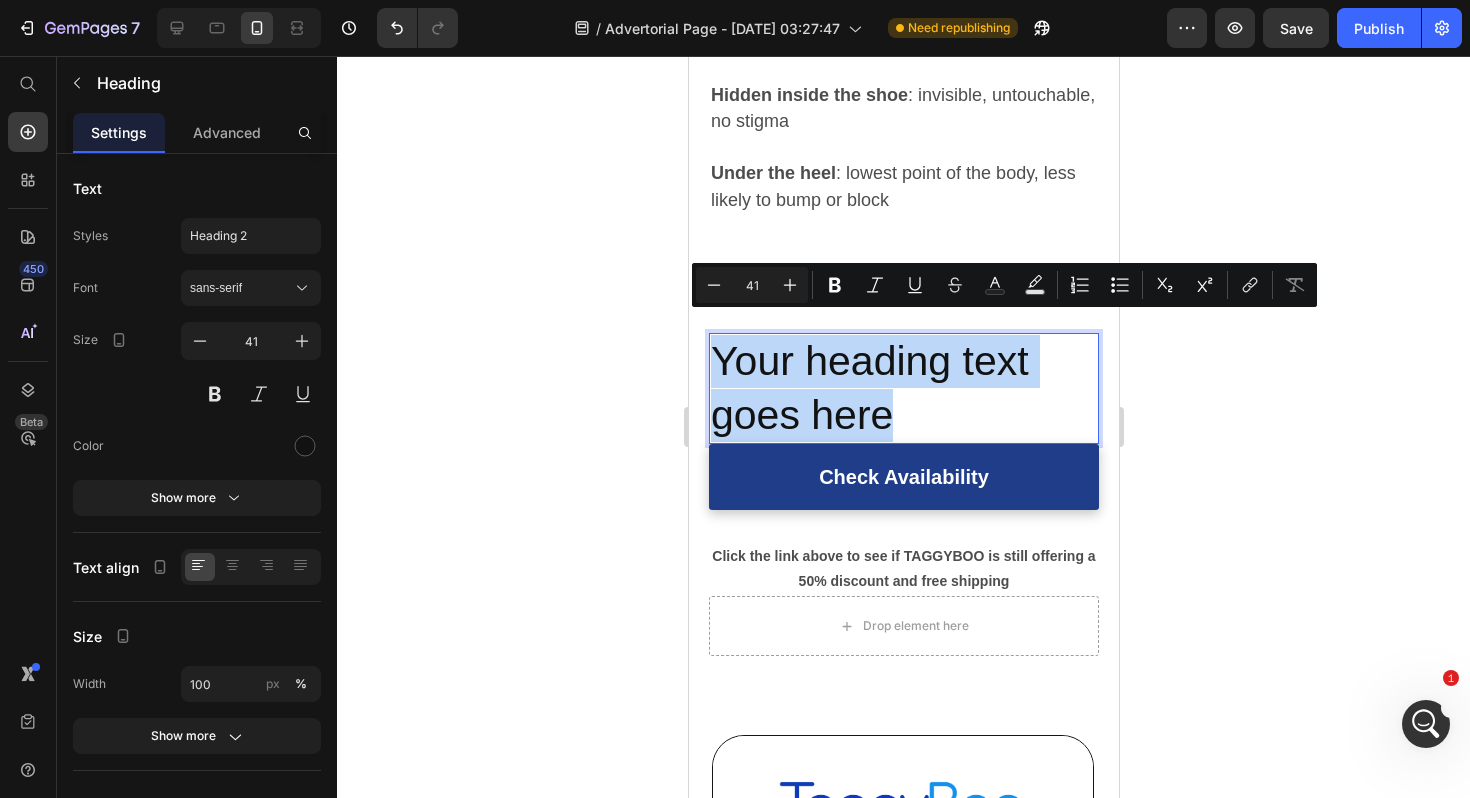 drag, startPoint x: 898, startPoint y: 399, endPoint x: 711, endPoint y: 336, distance: 197.32713 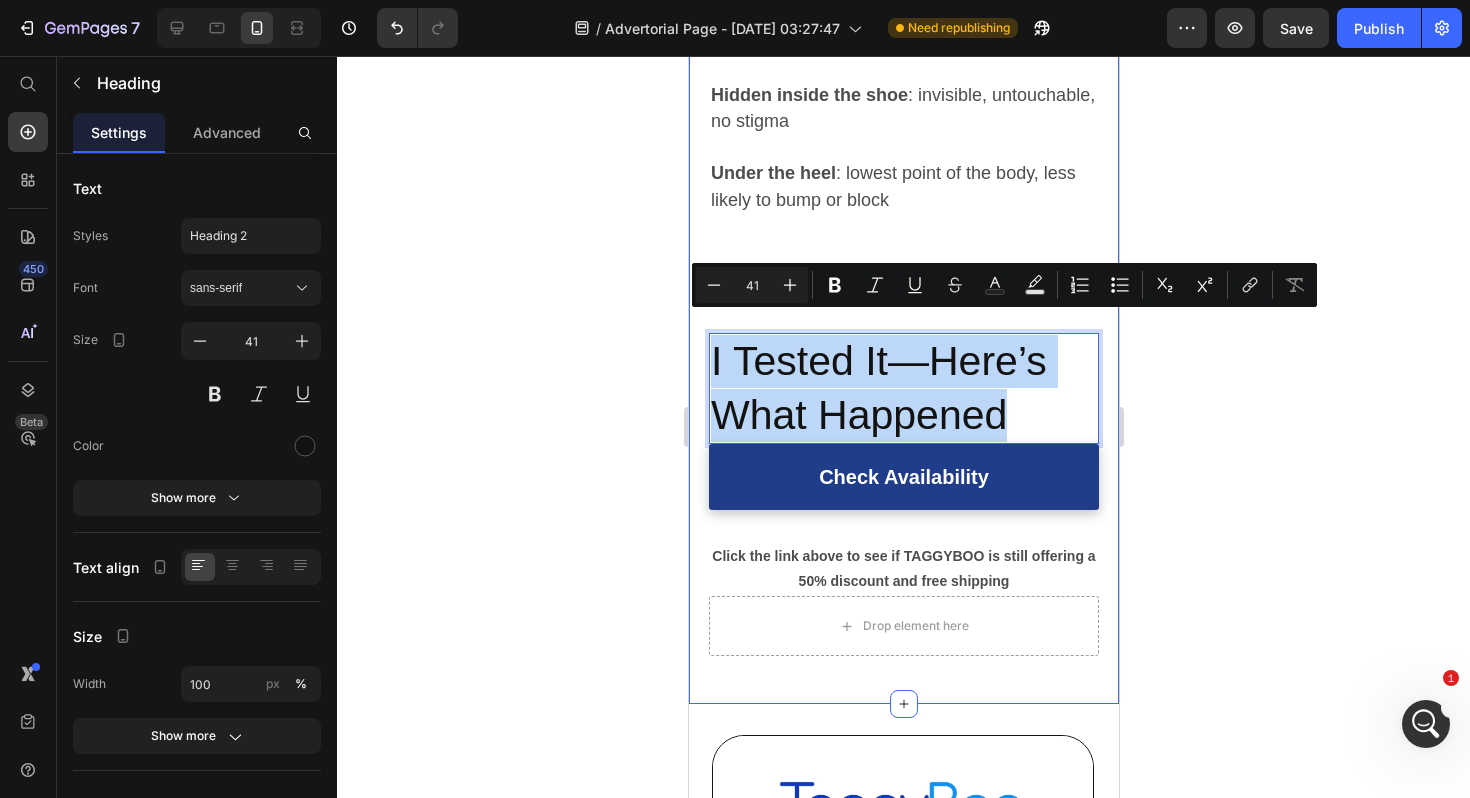 drag, startPoint x: 1014, startPoint y: 386, endPoint x: 703, endPoint y: 329, distance: 316.18033 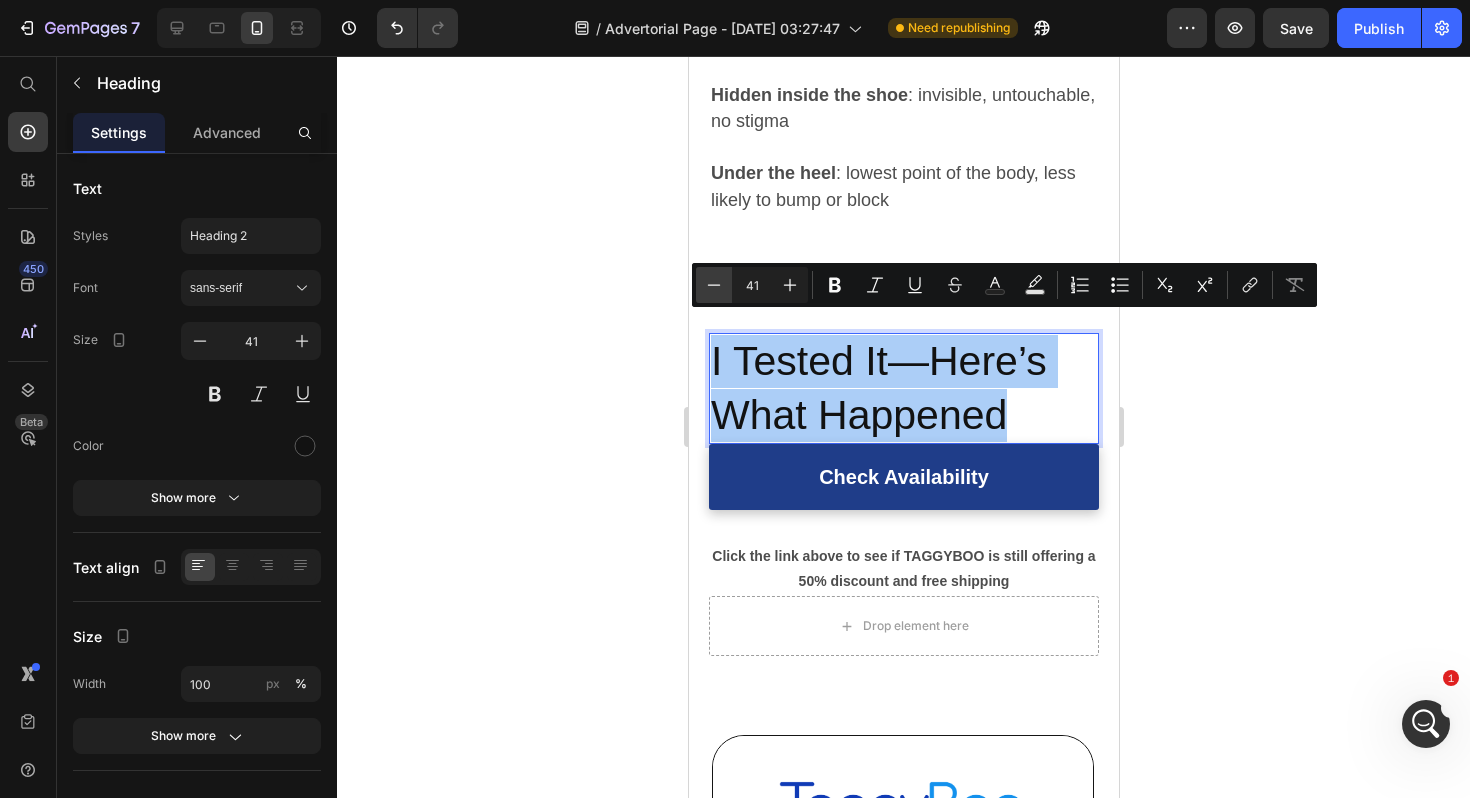 click 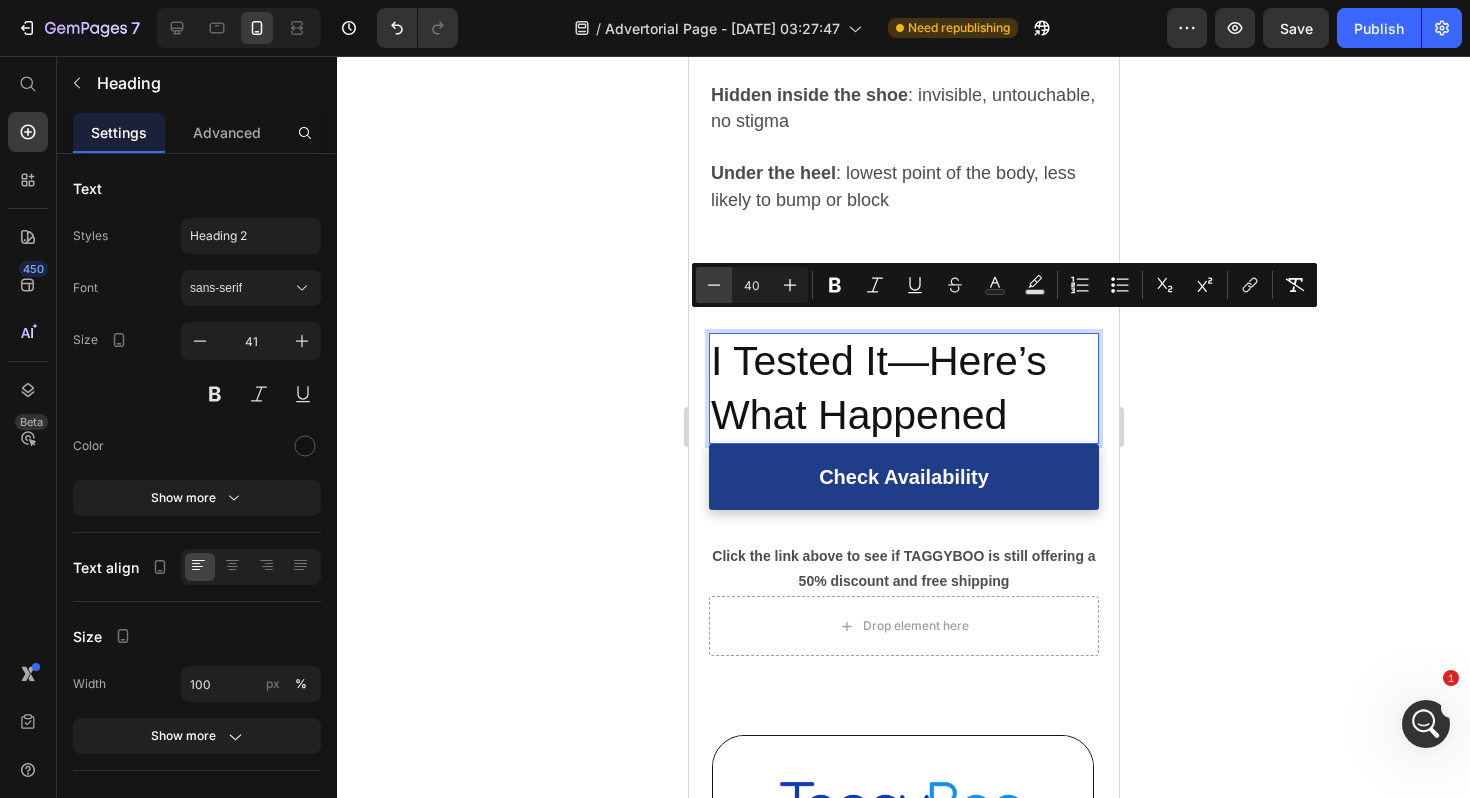 click 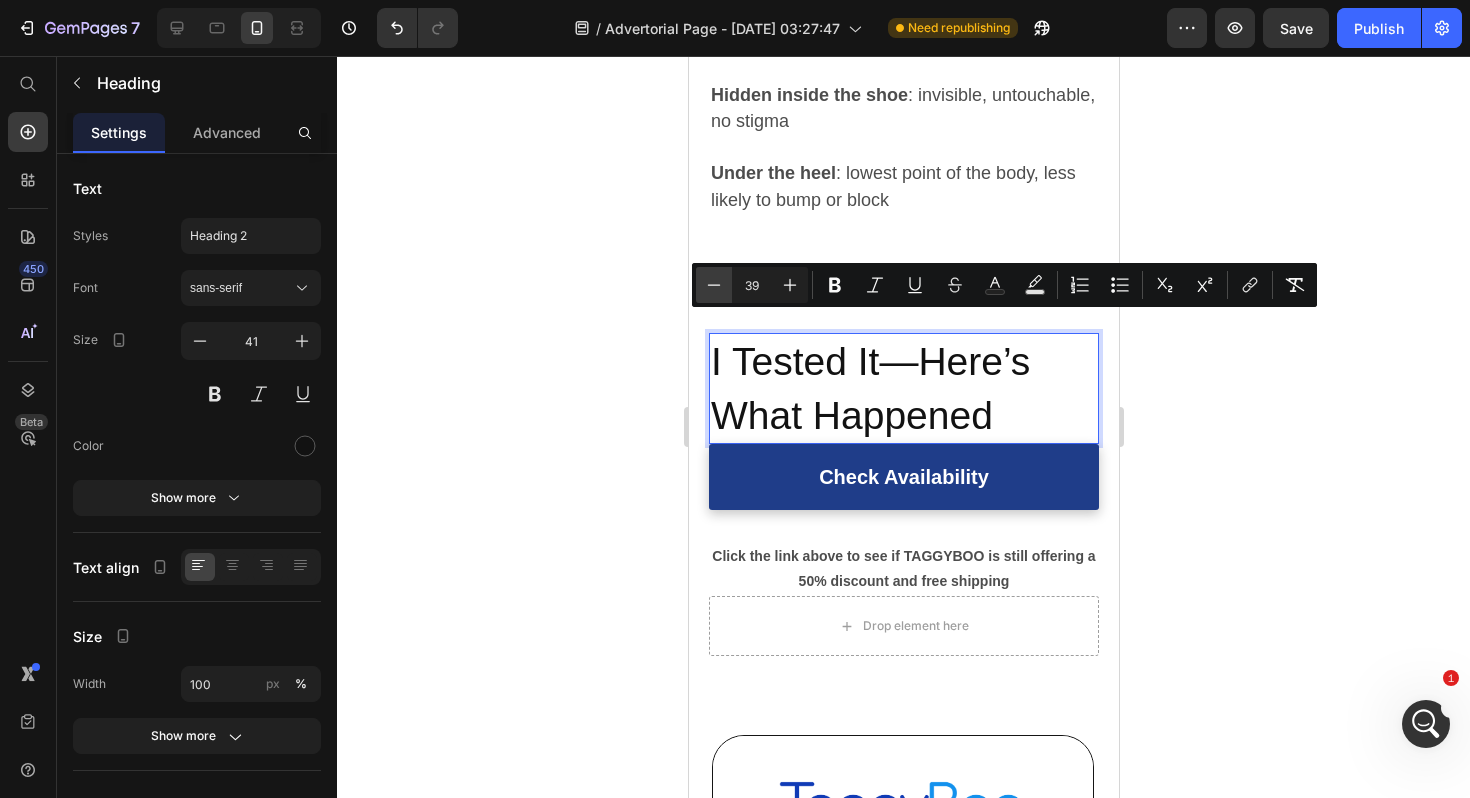click 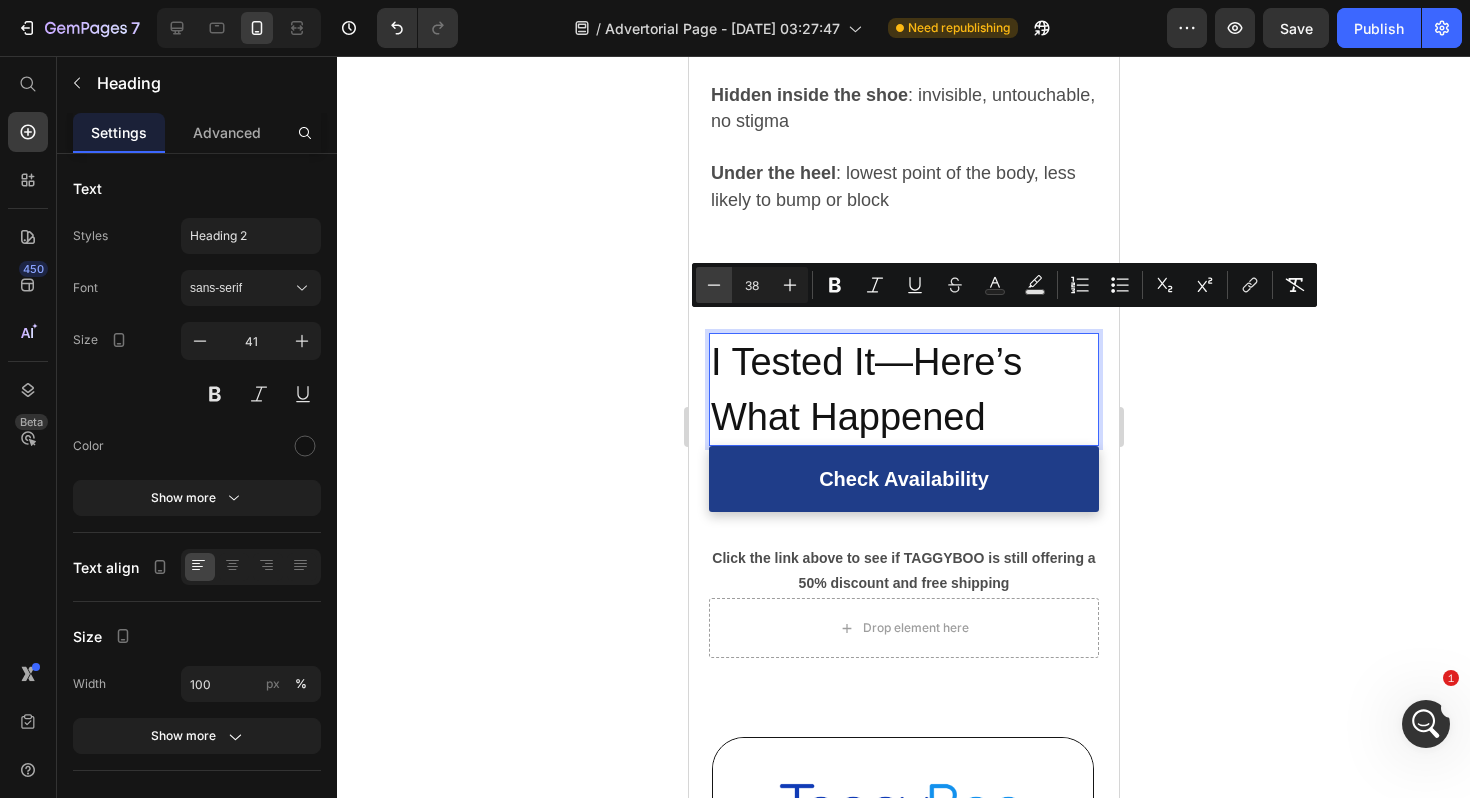 click 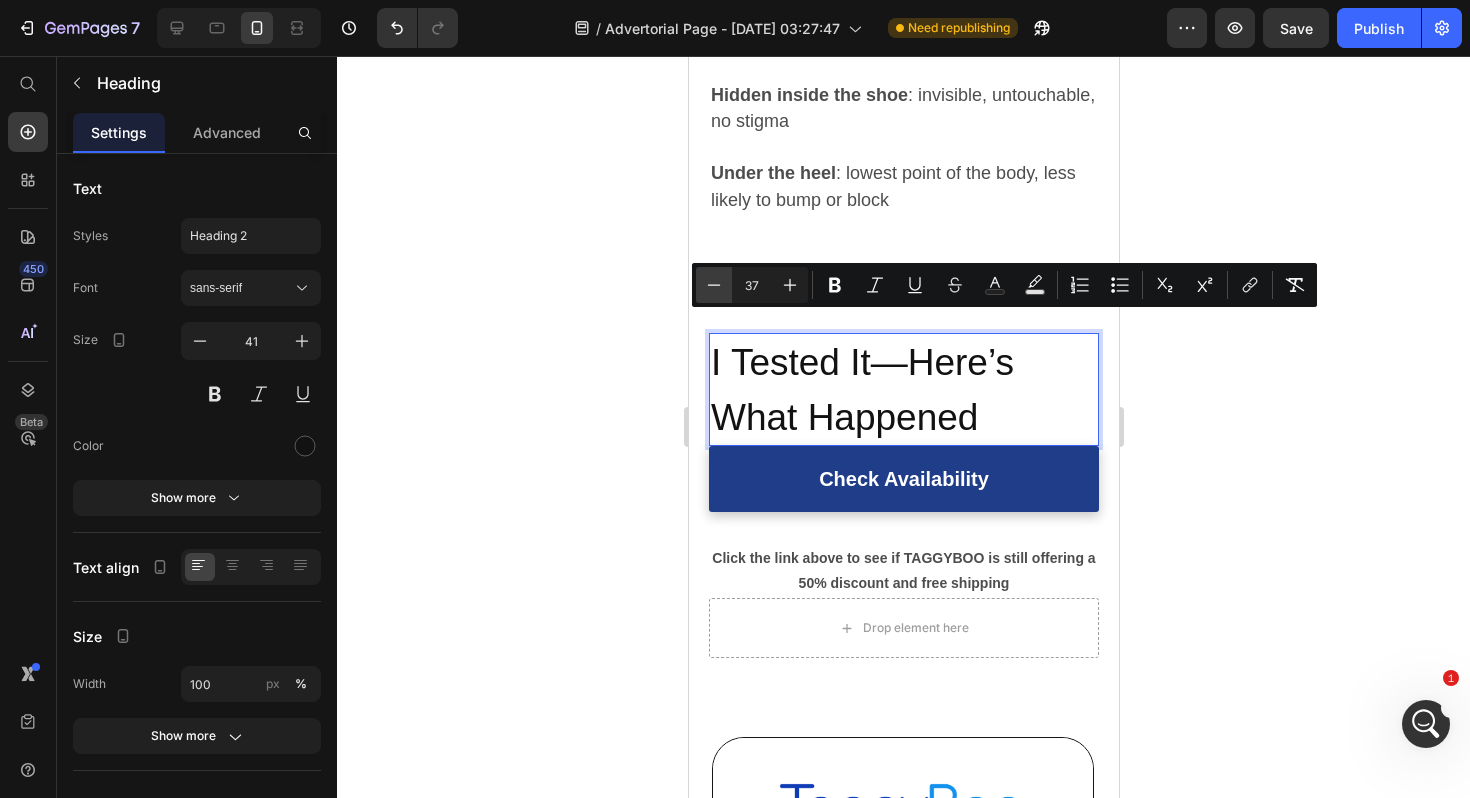 click 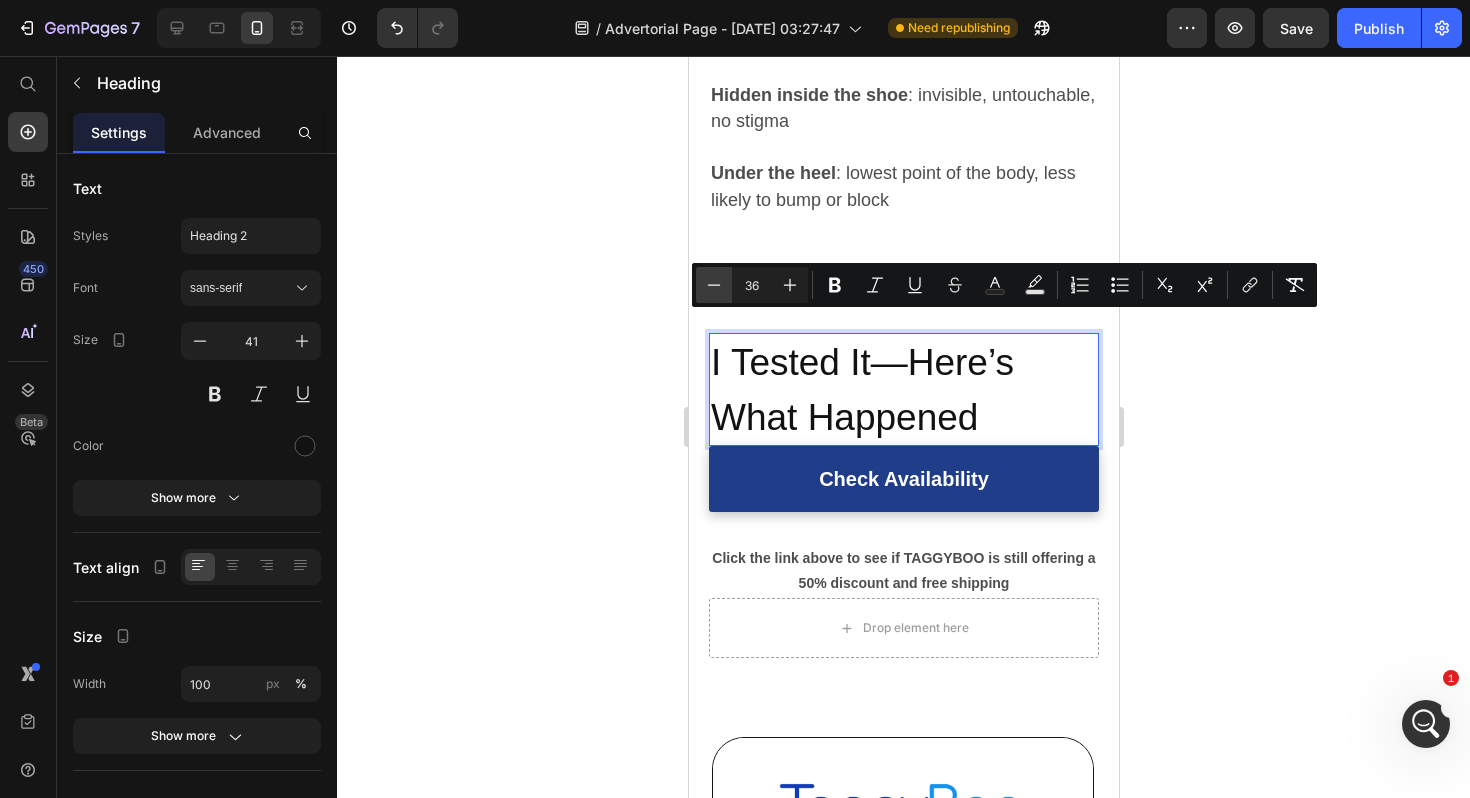 click 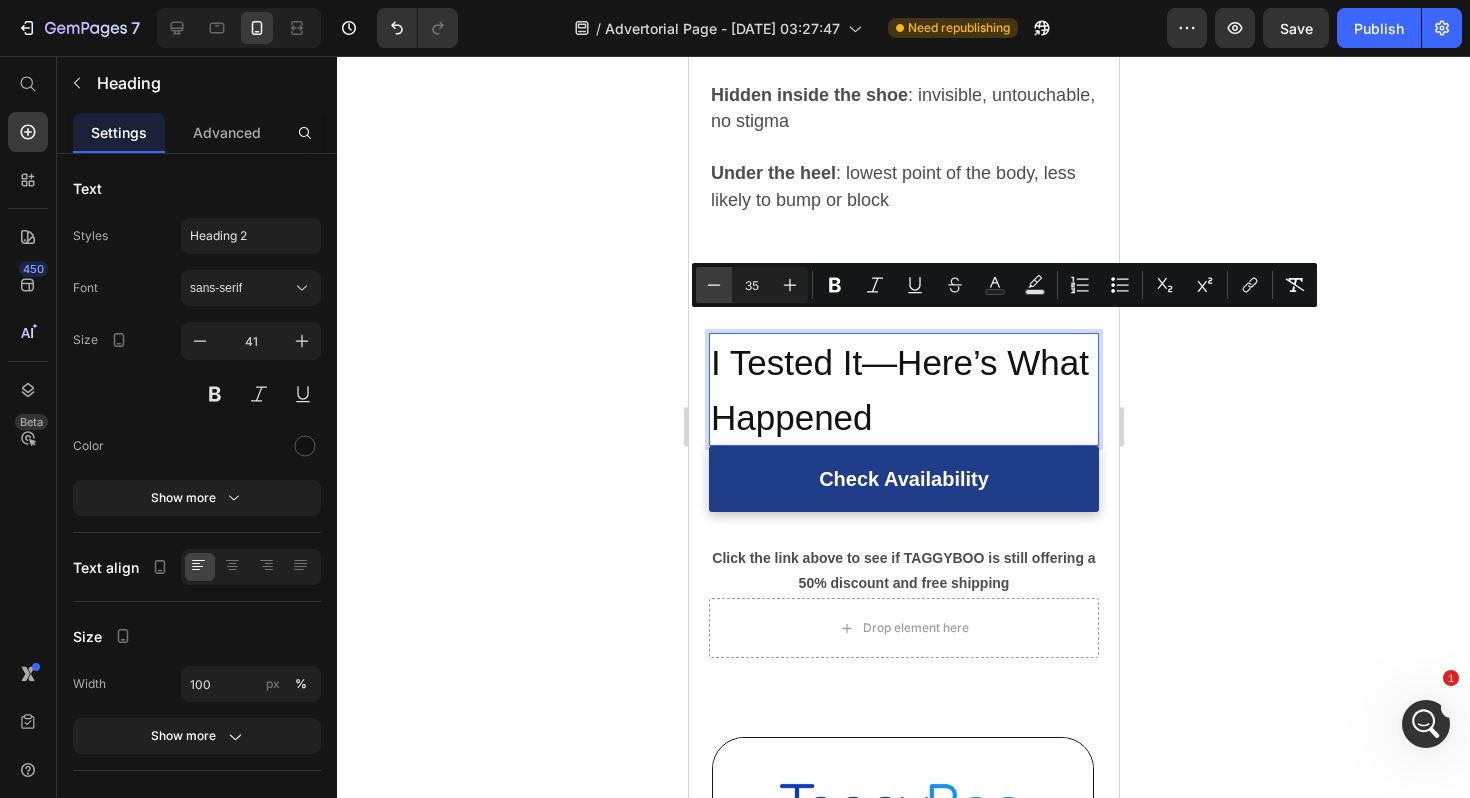 click 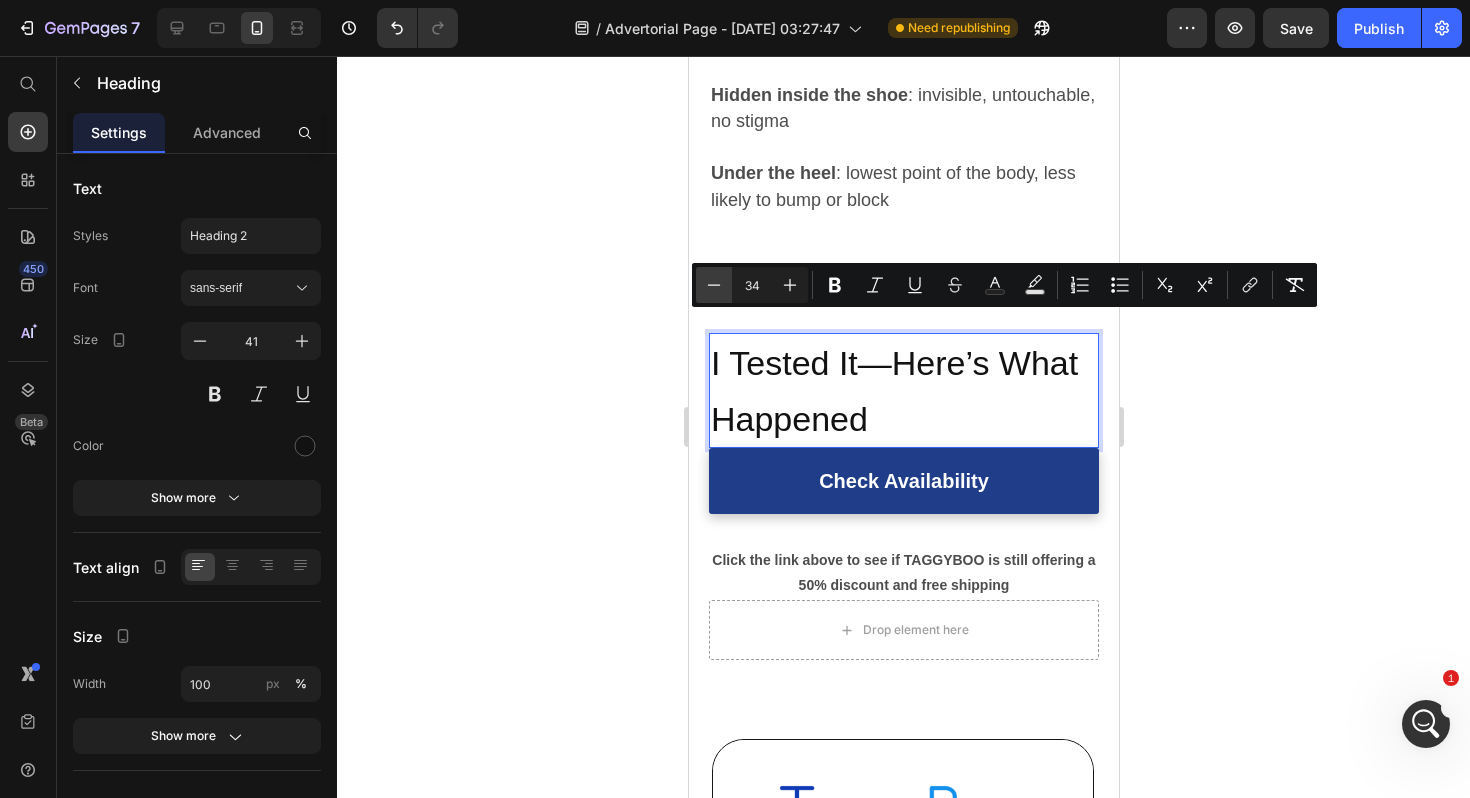 click 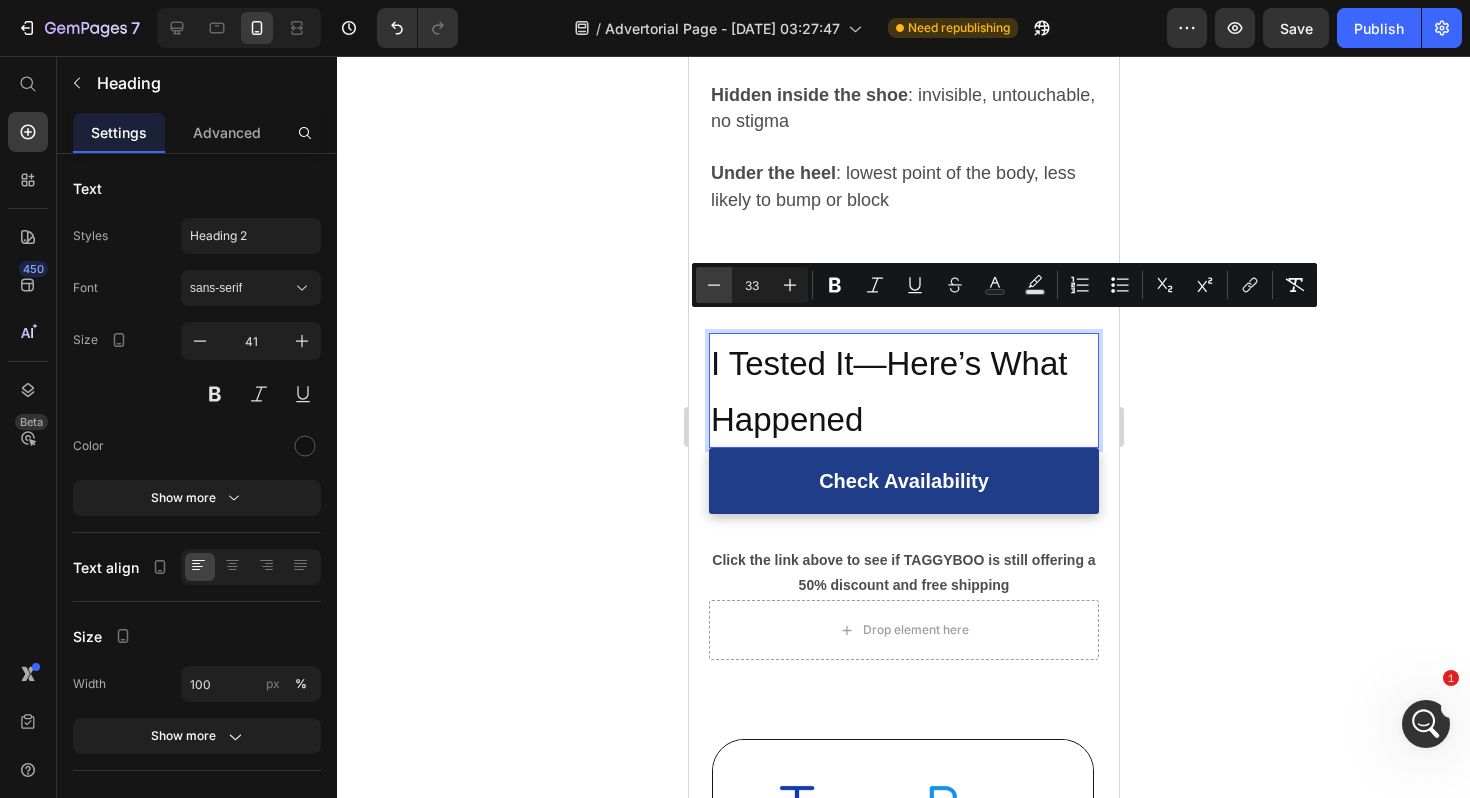 click 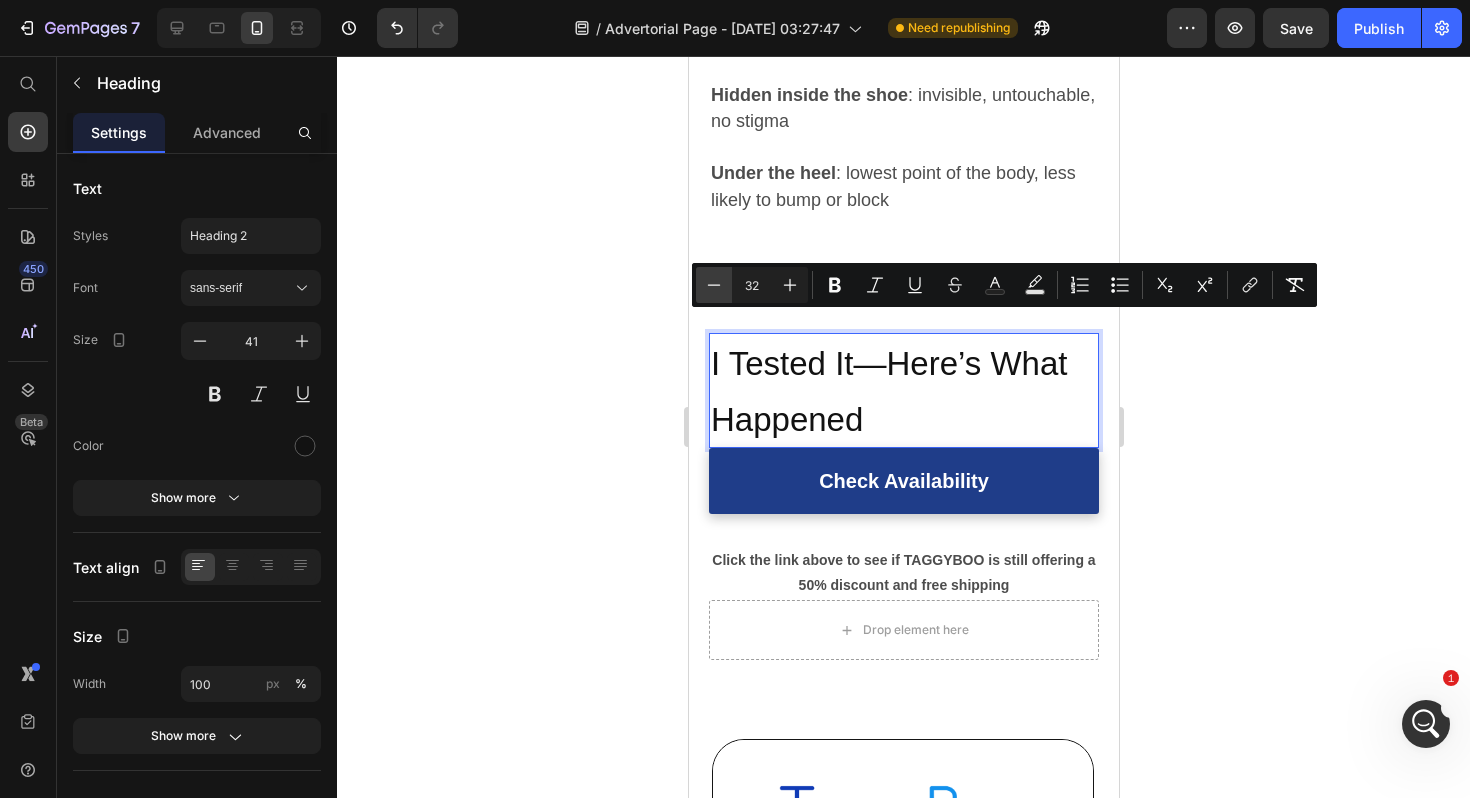 click 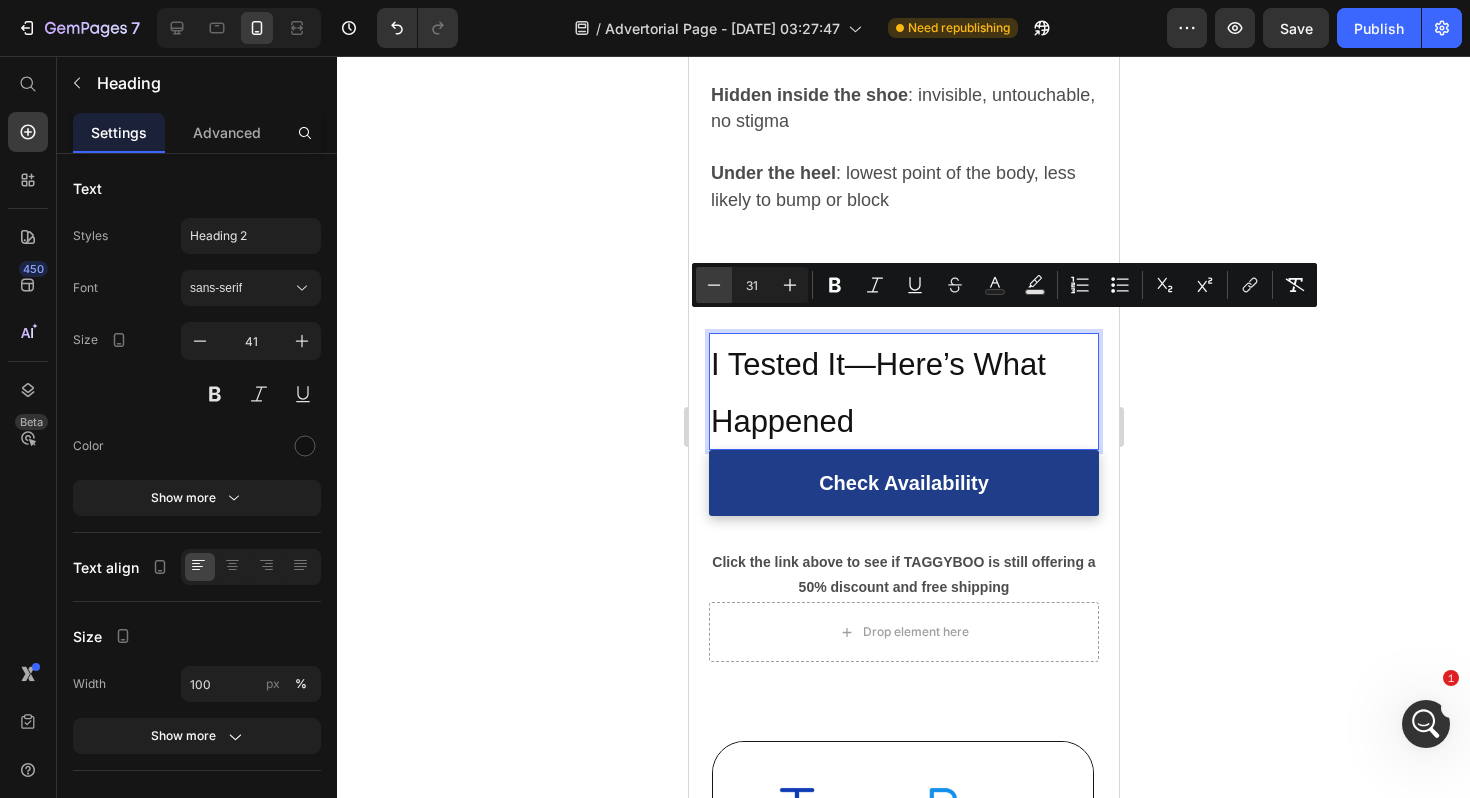 click 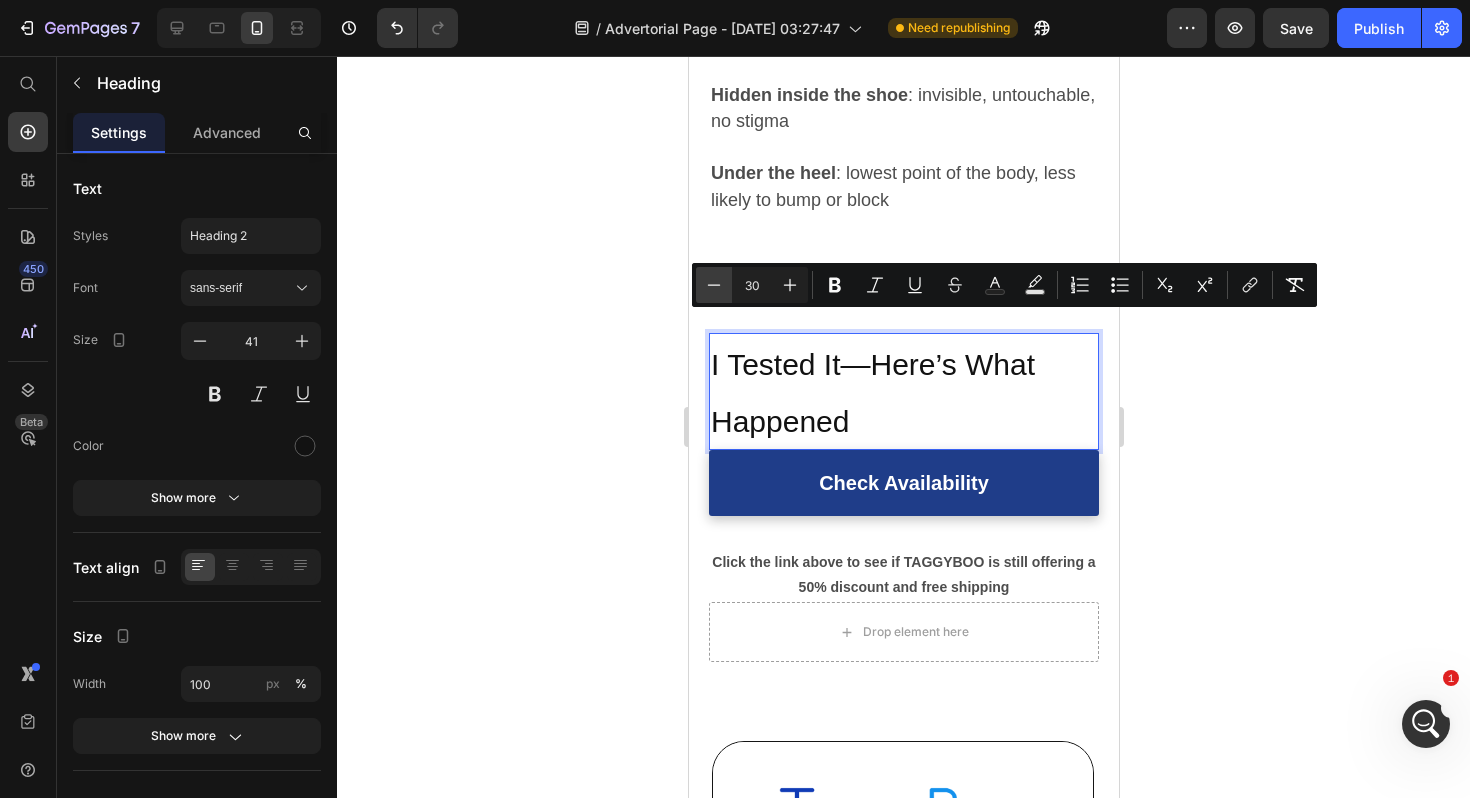 click 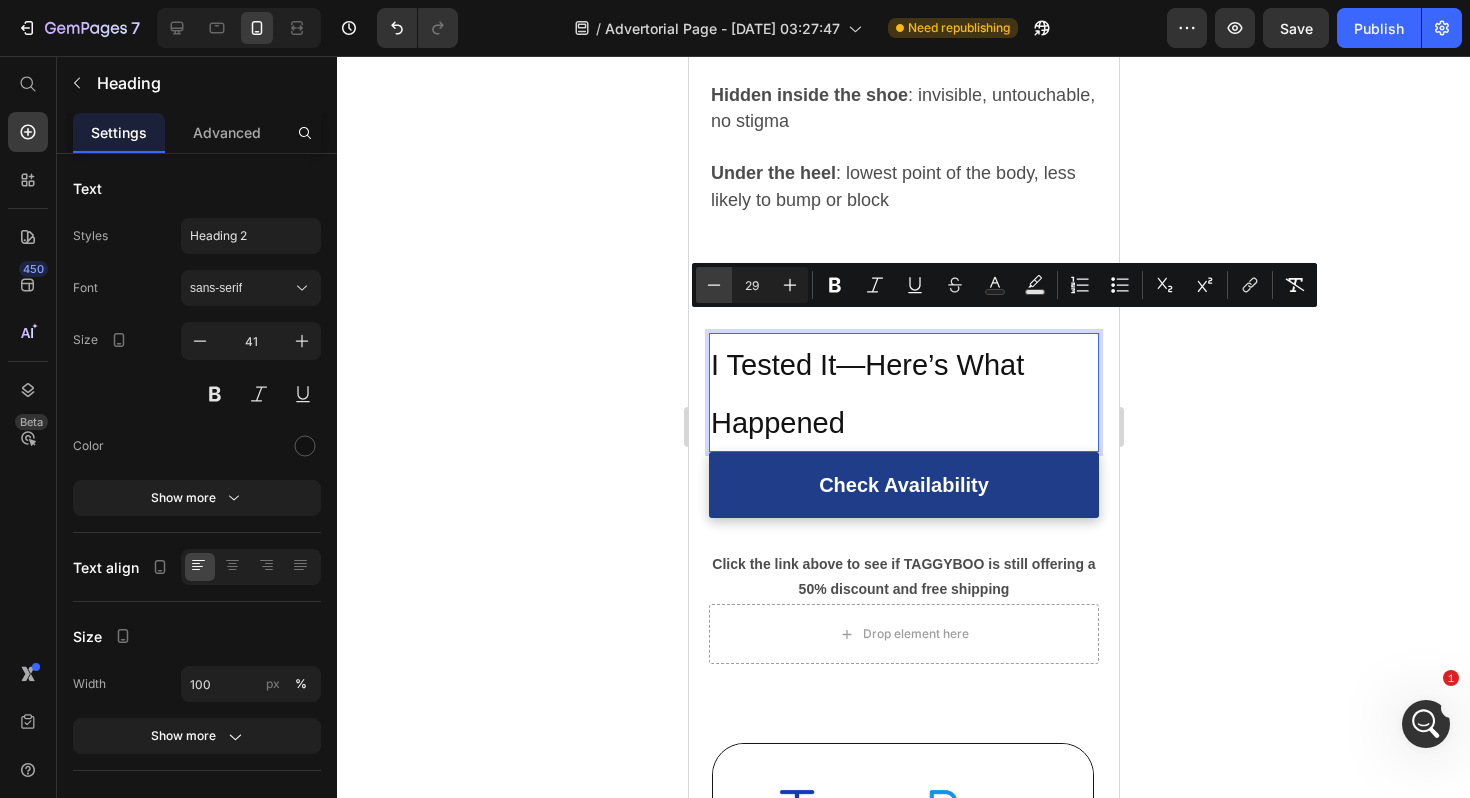 click 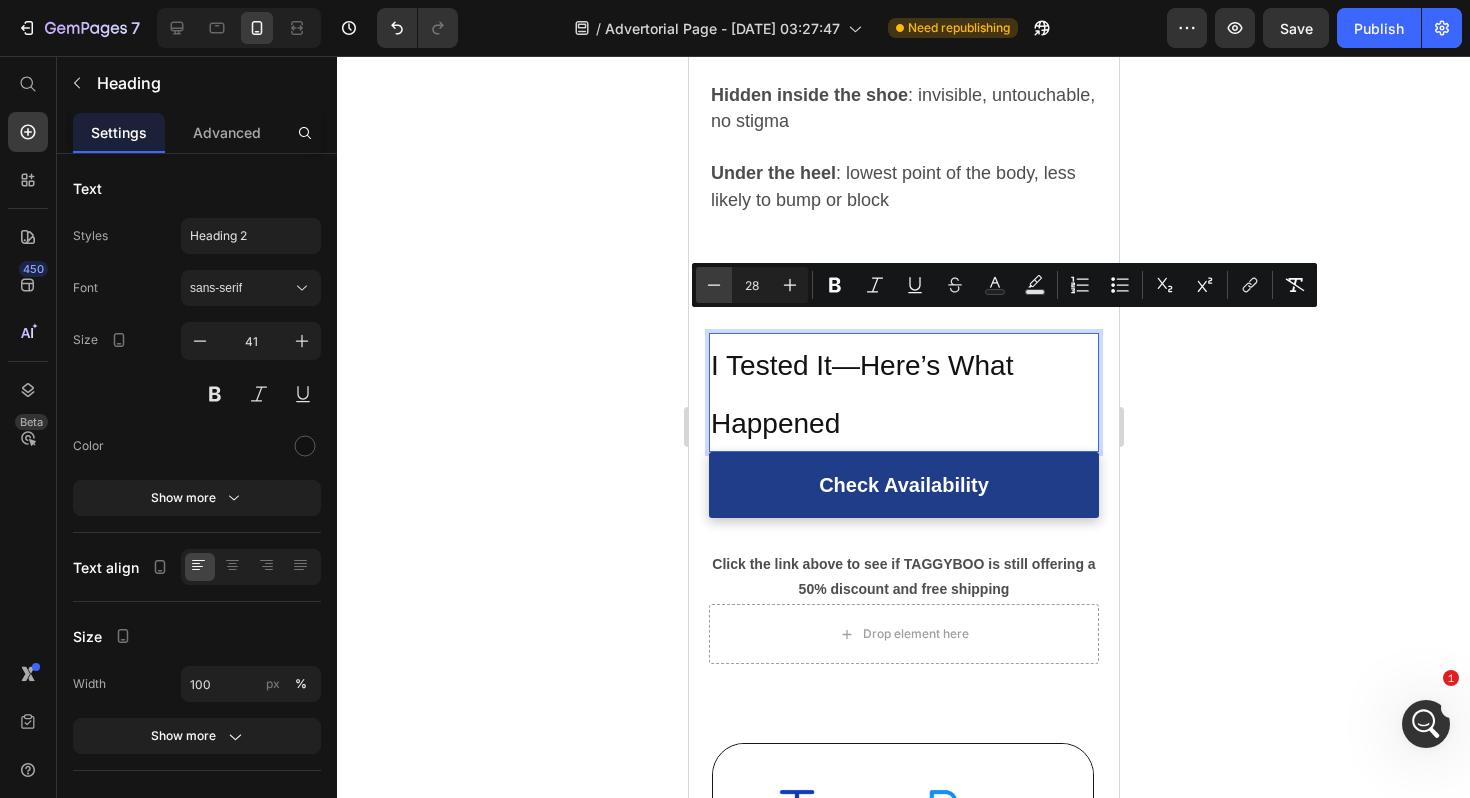 click 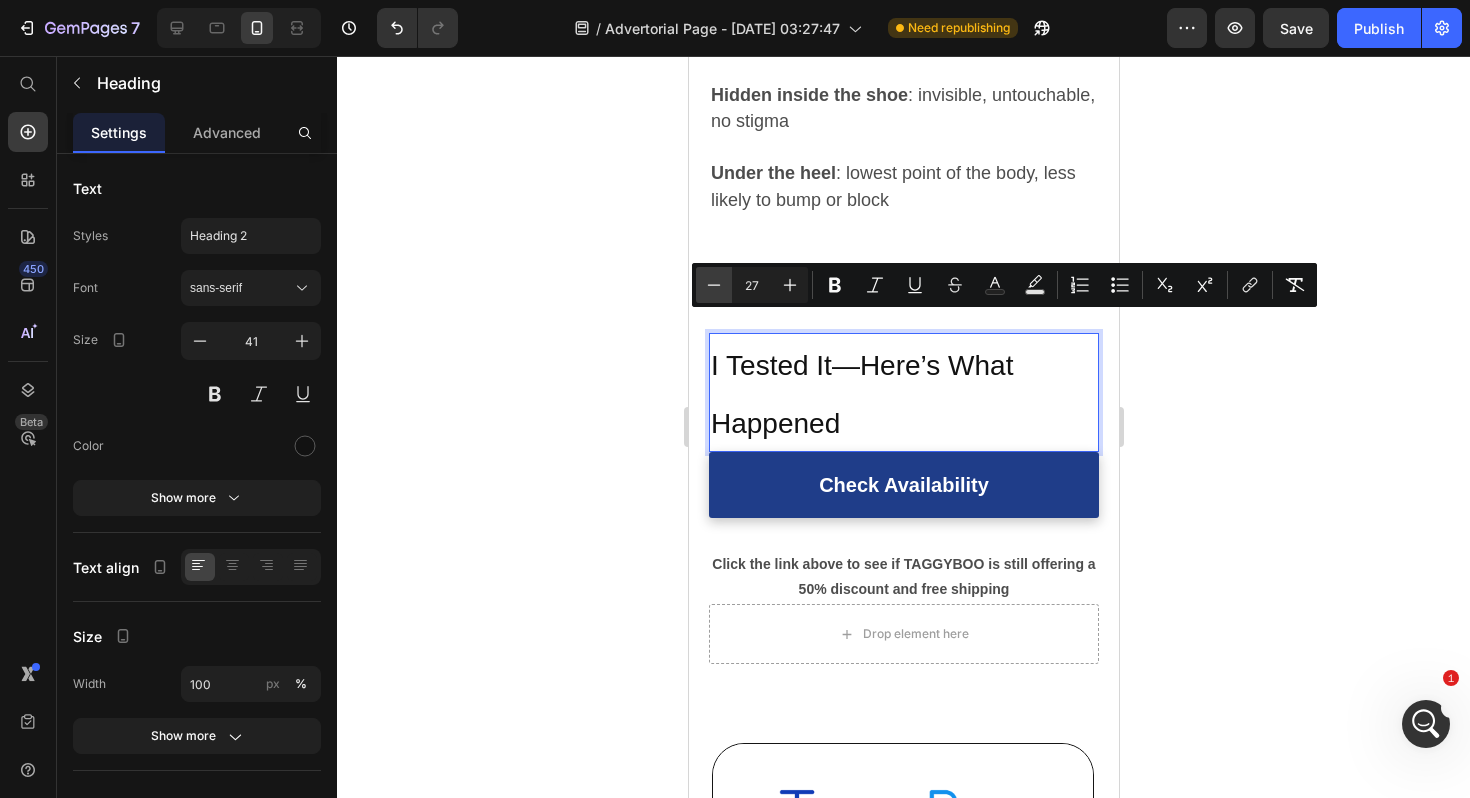 click 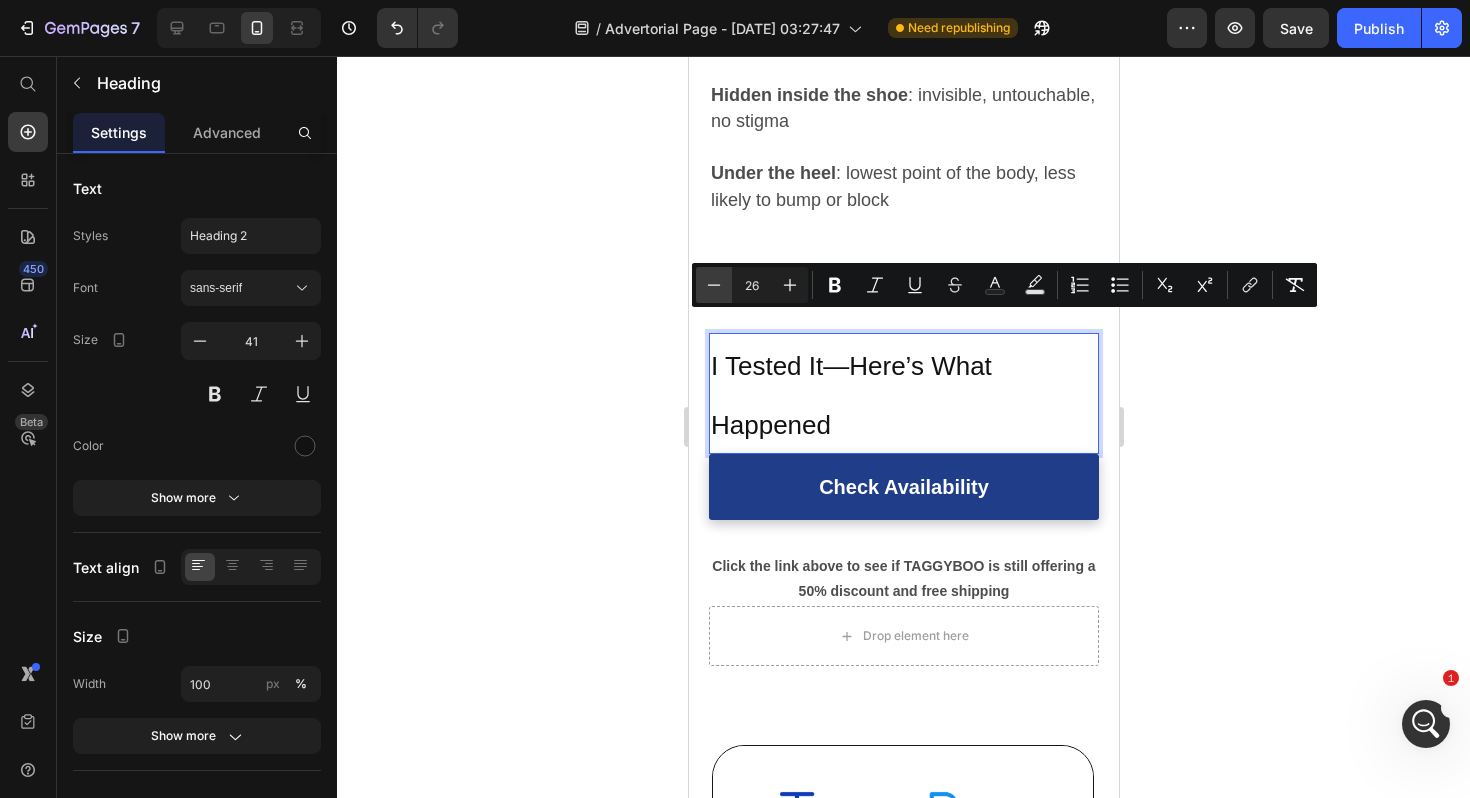 click 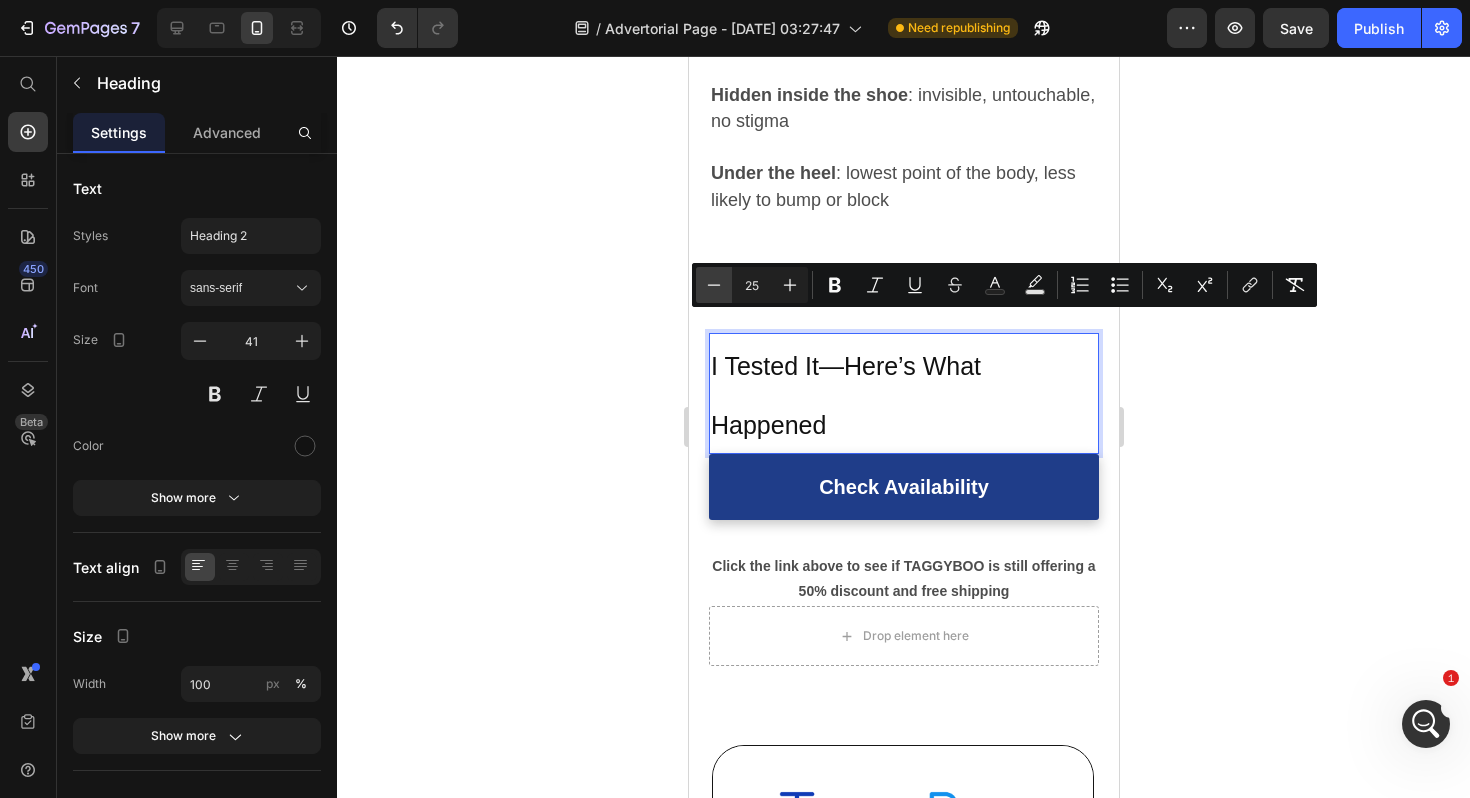 click 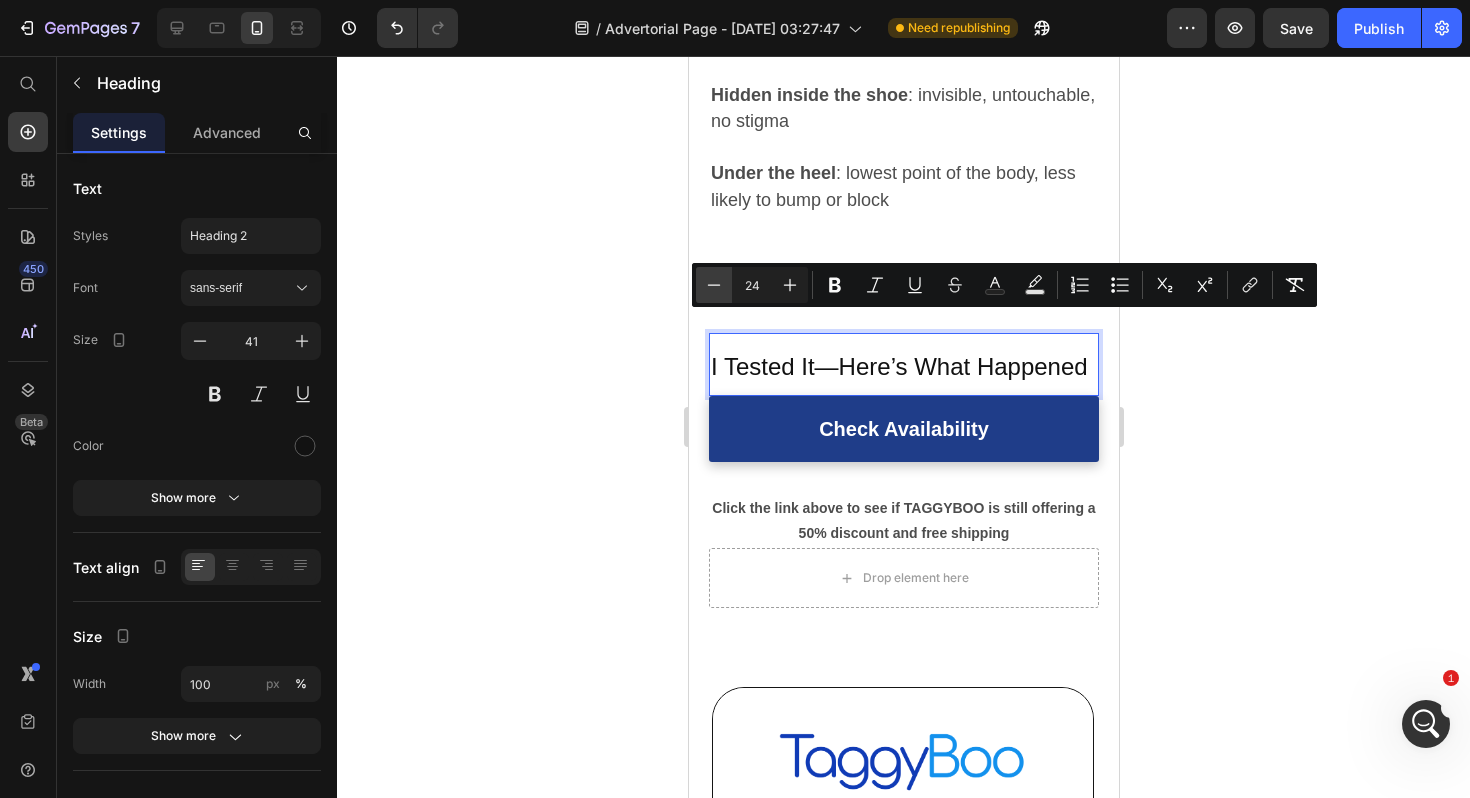 click 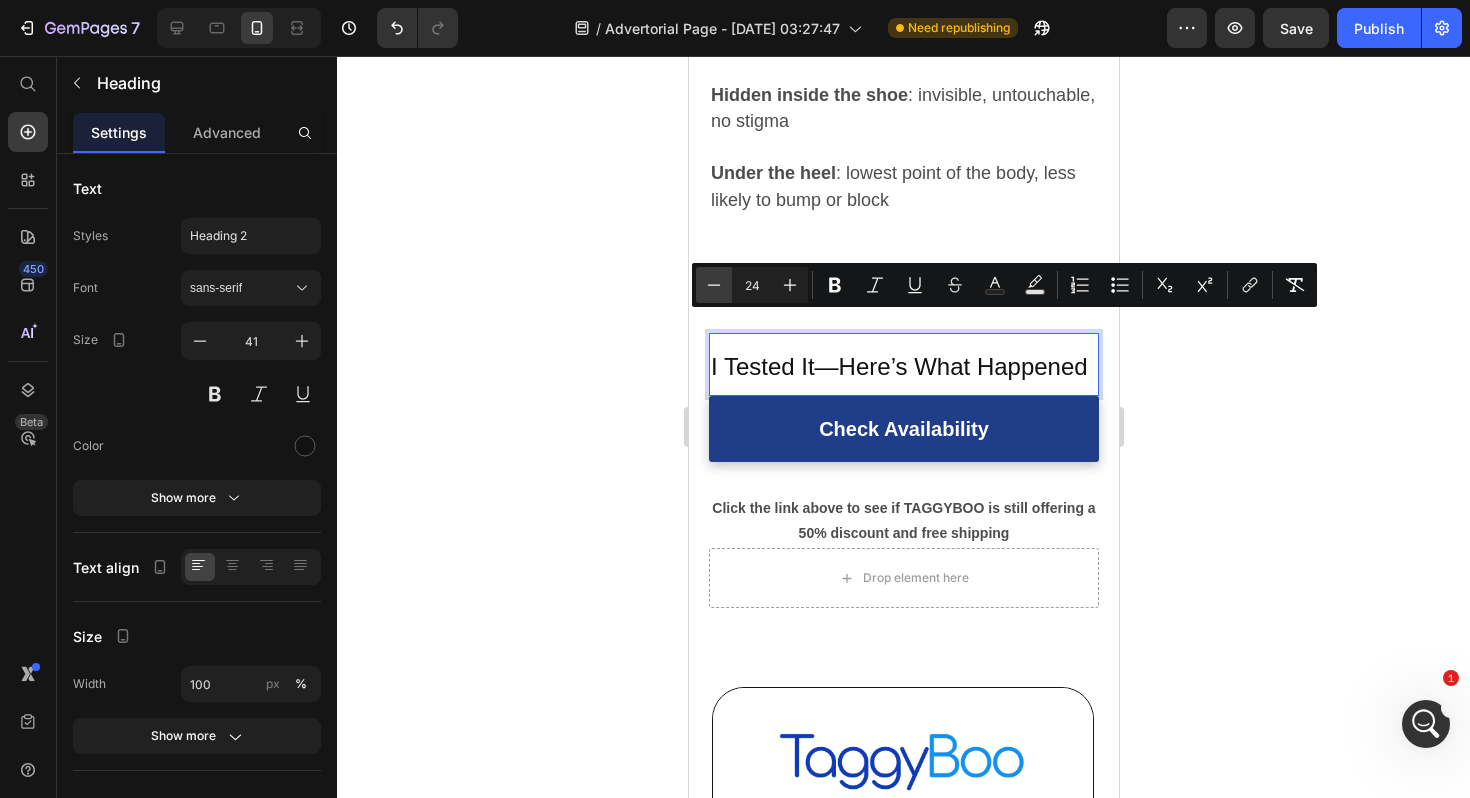 type on "23" 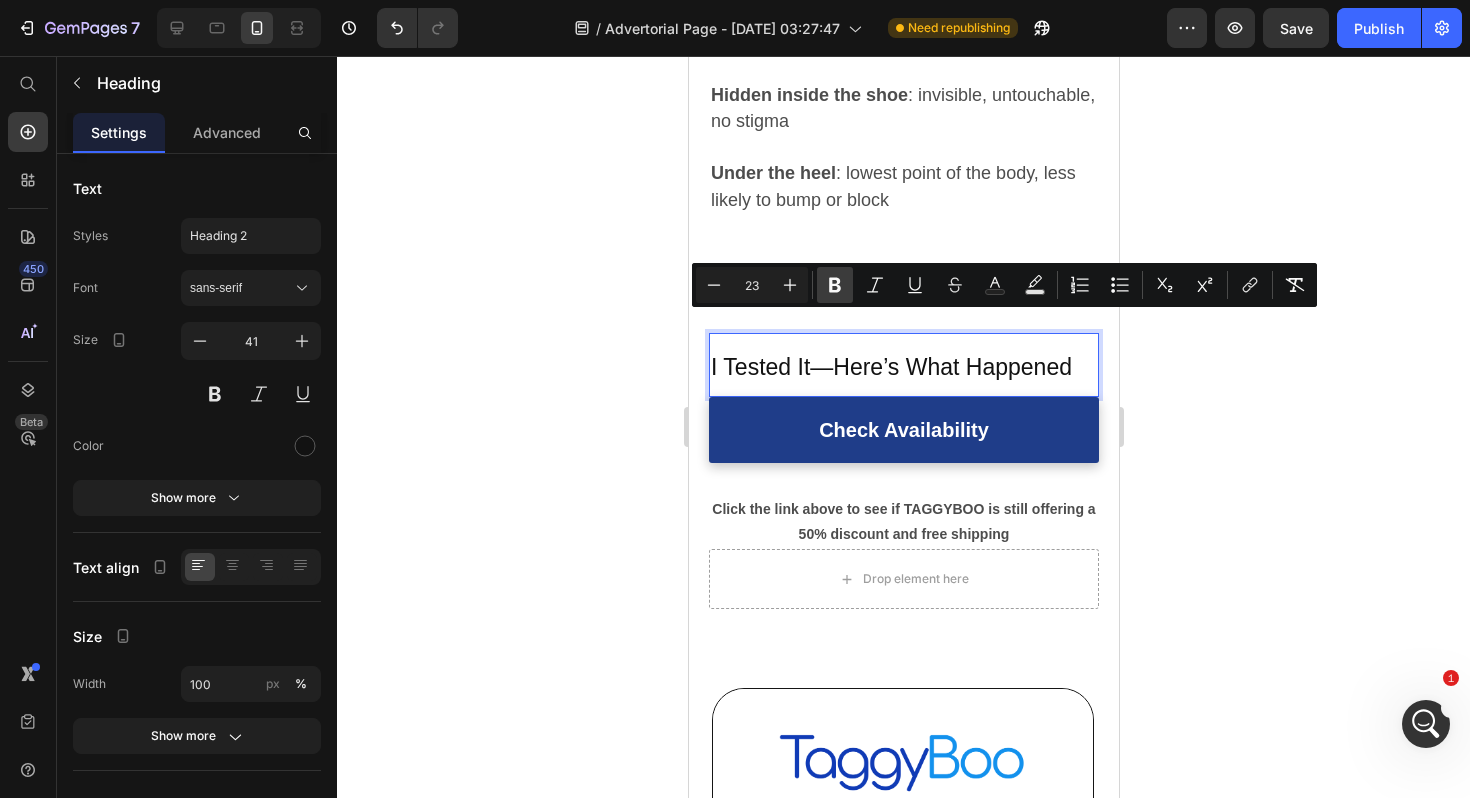 click 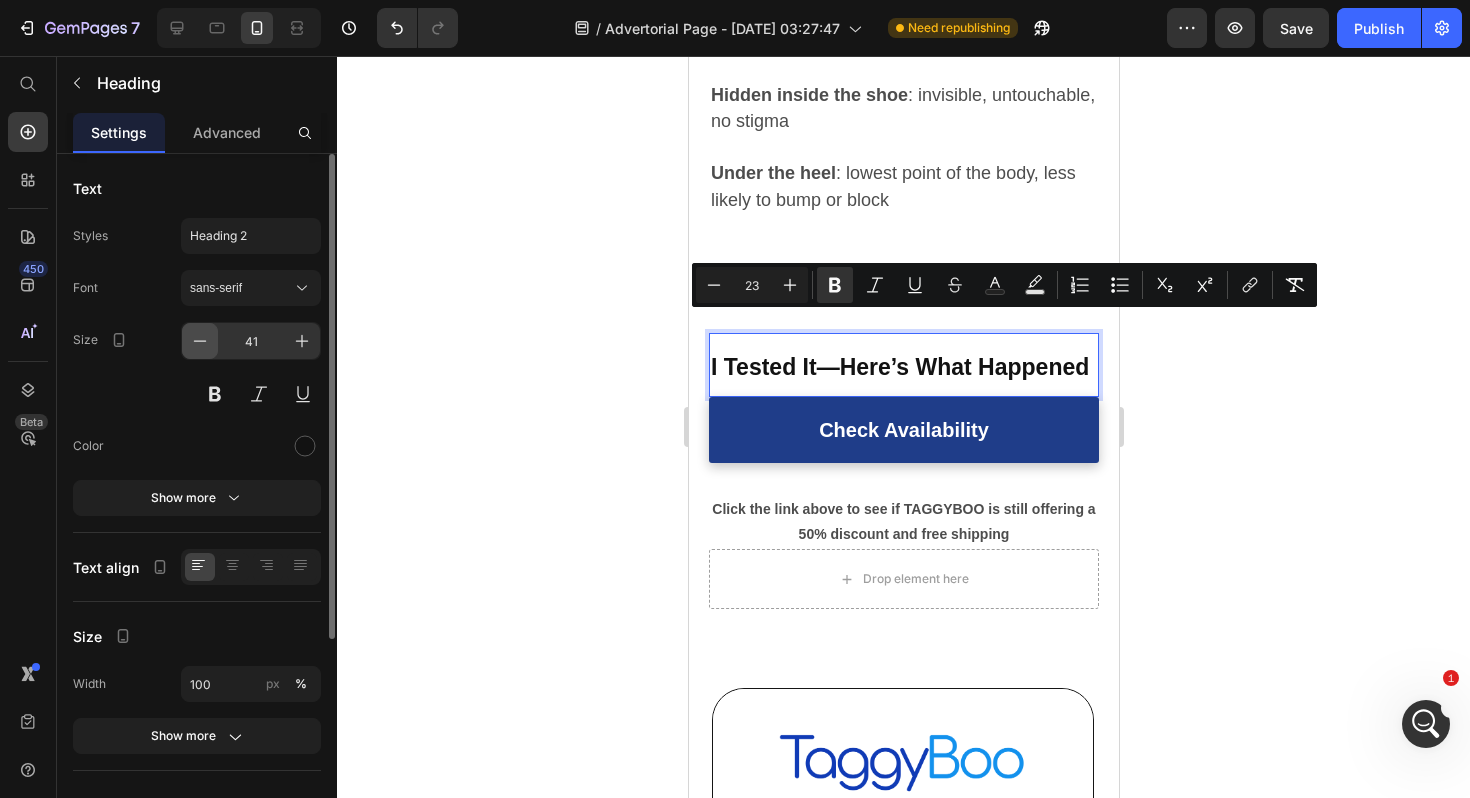 click 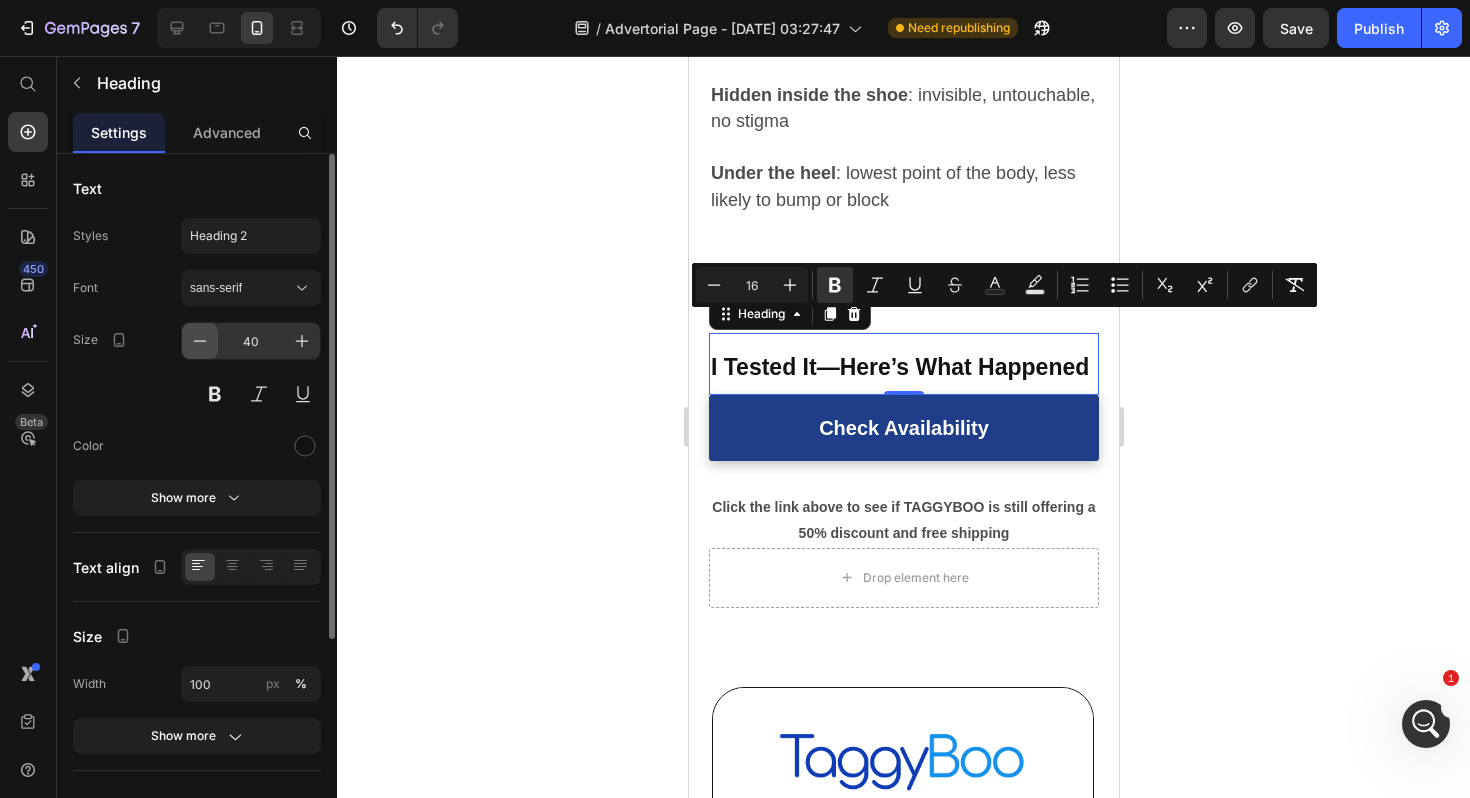 click 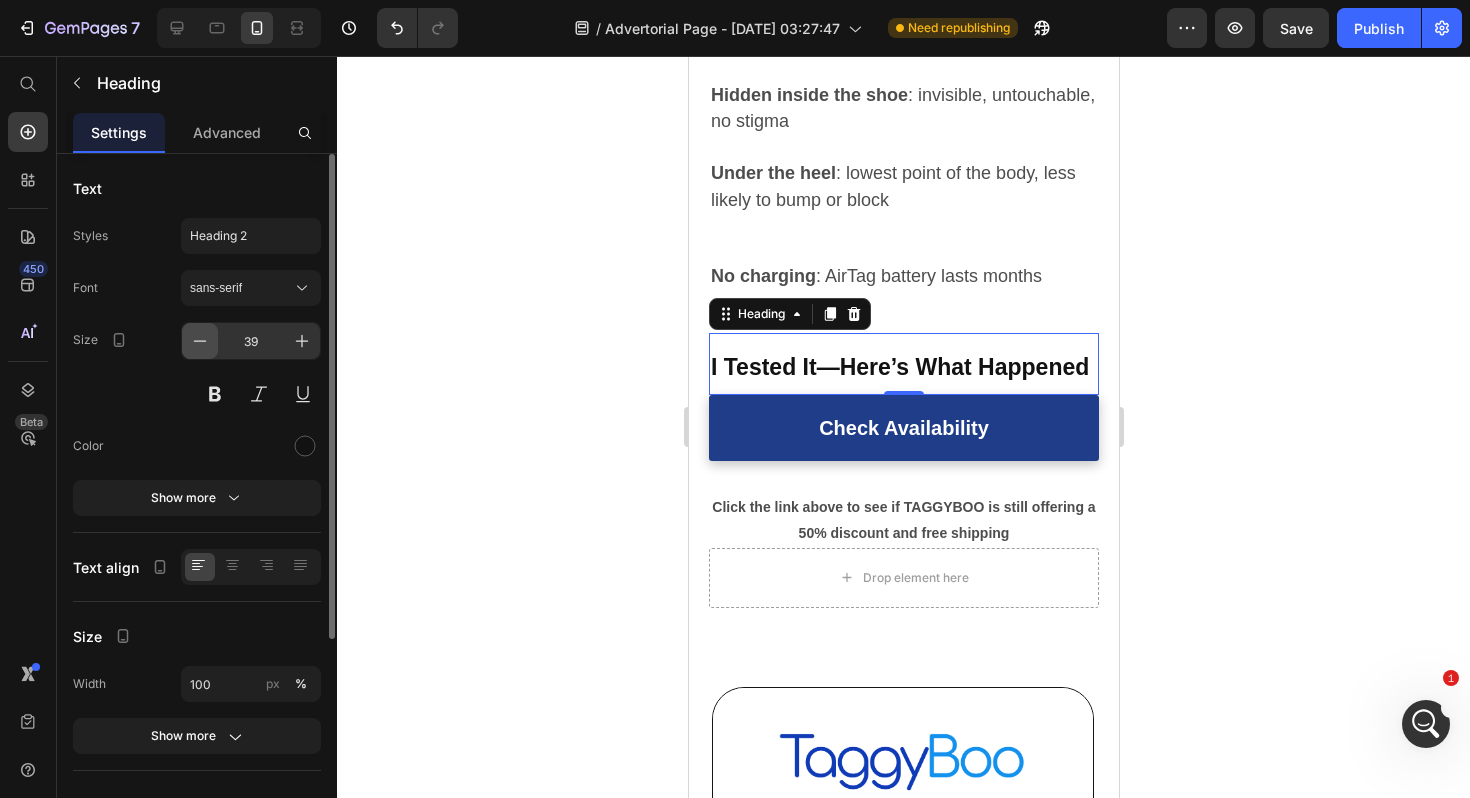 click 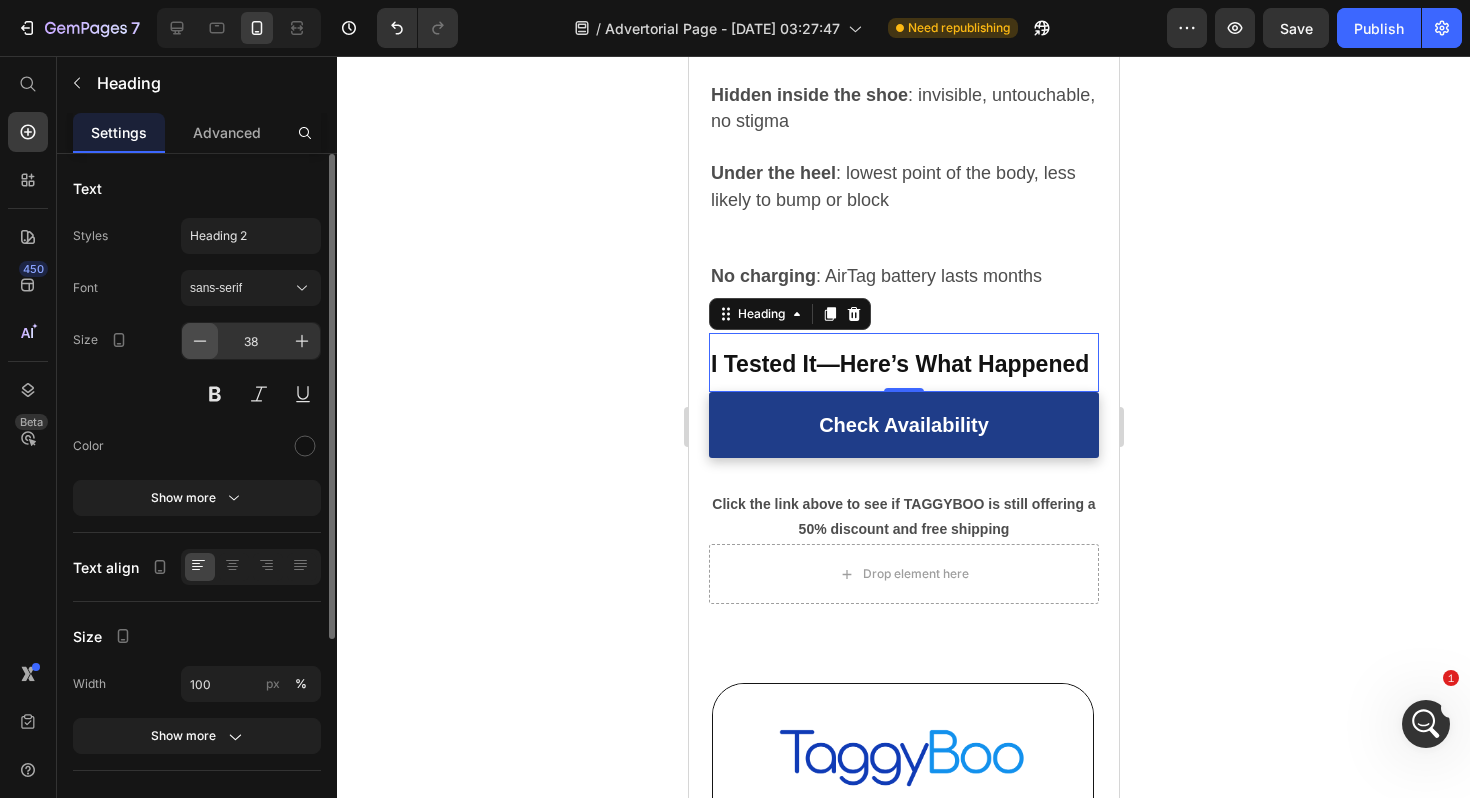 click 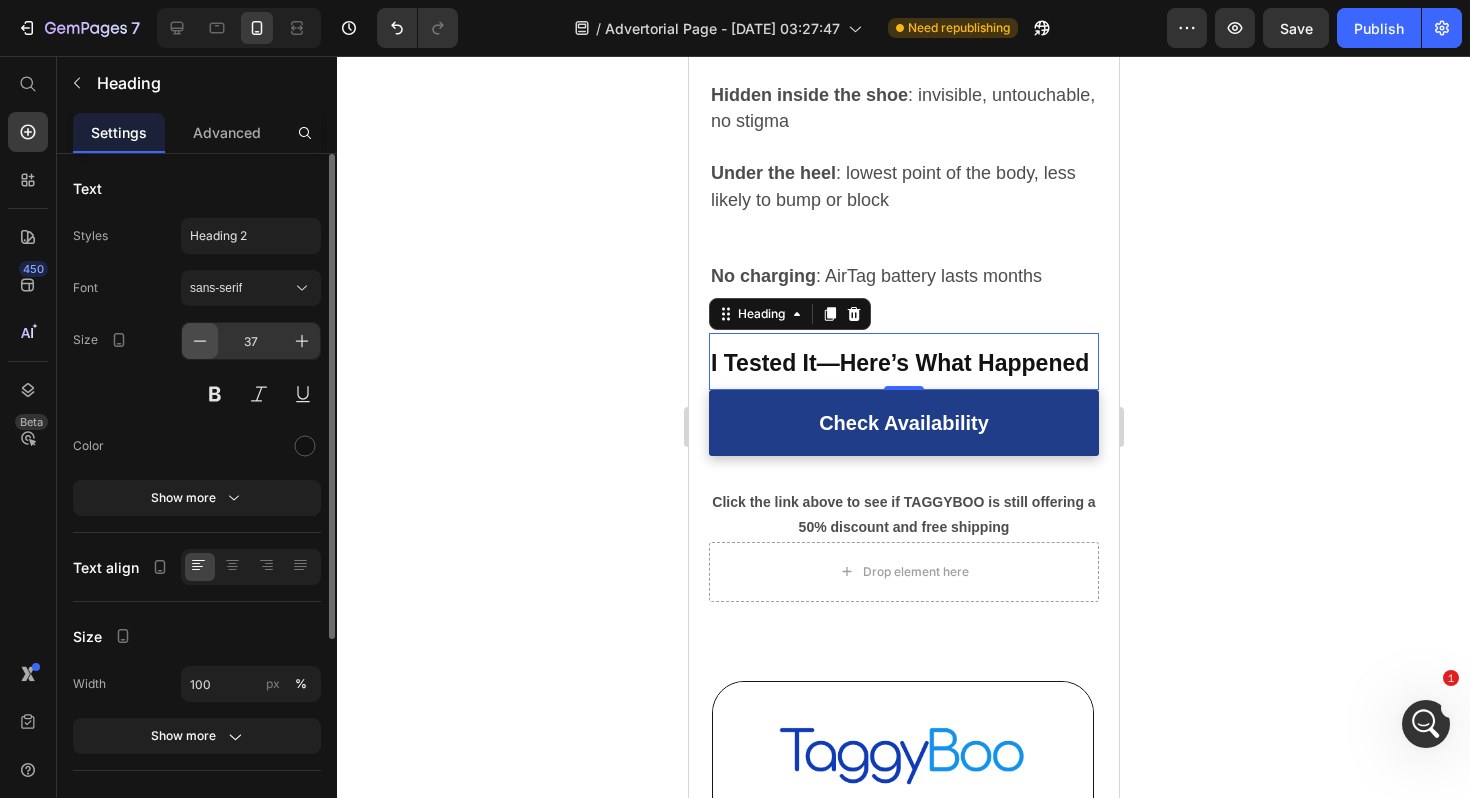 click 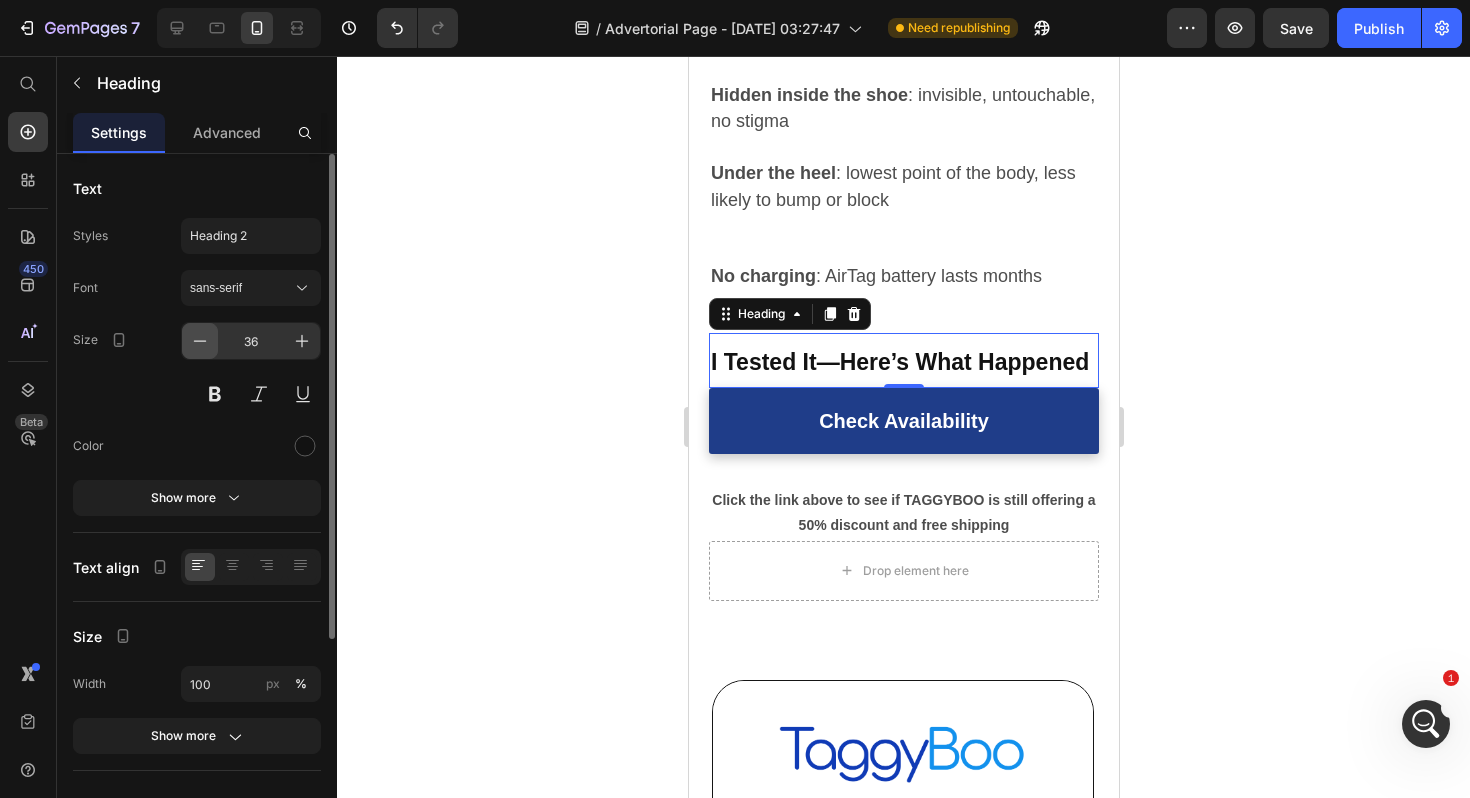 click 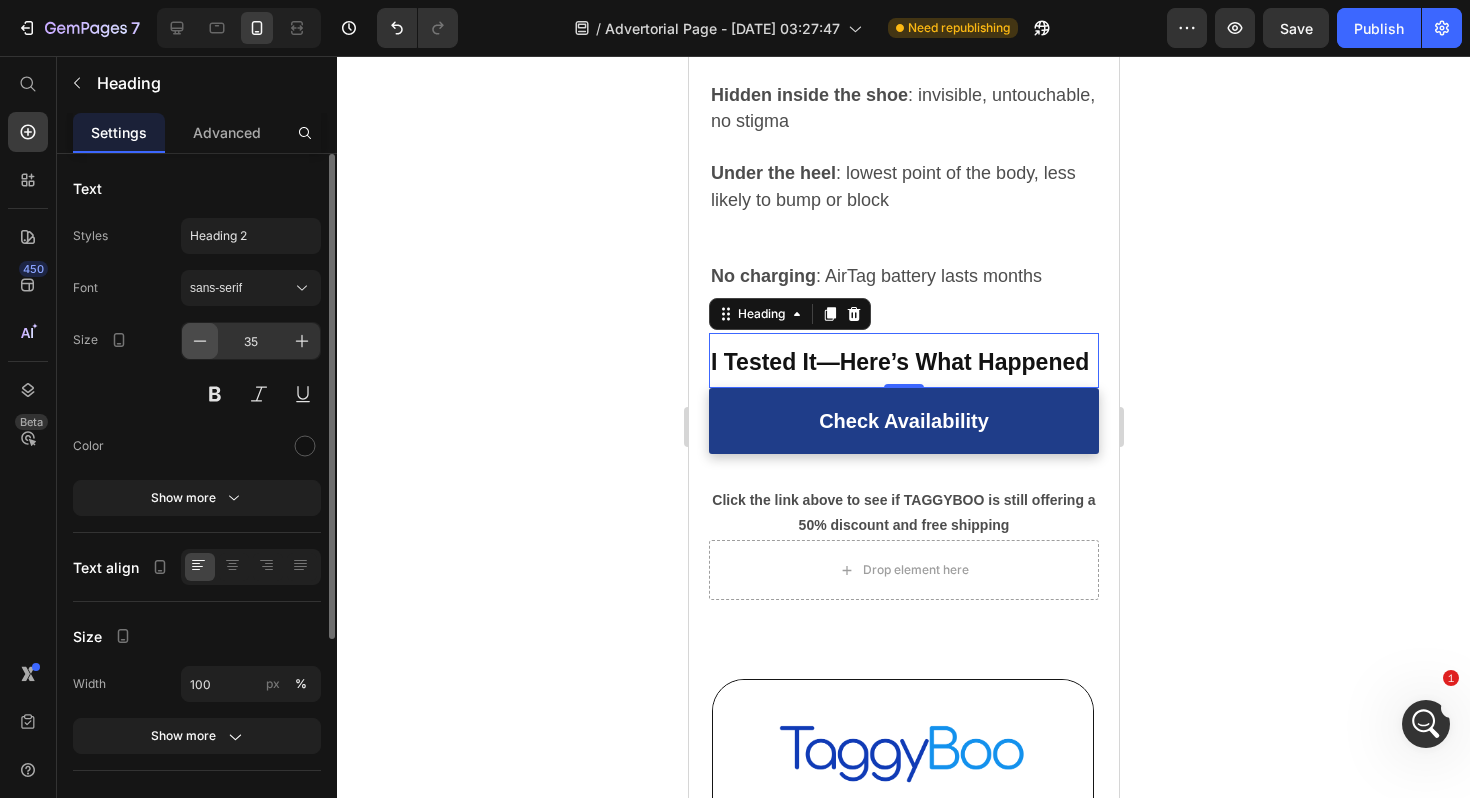 click 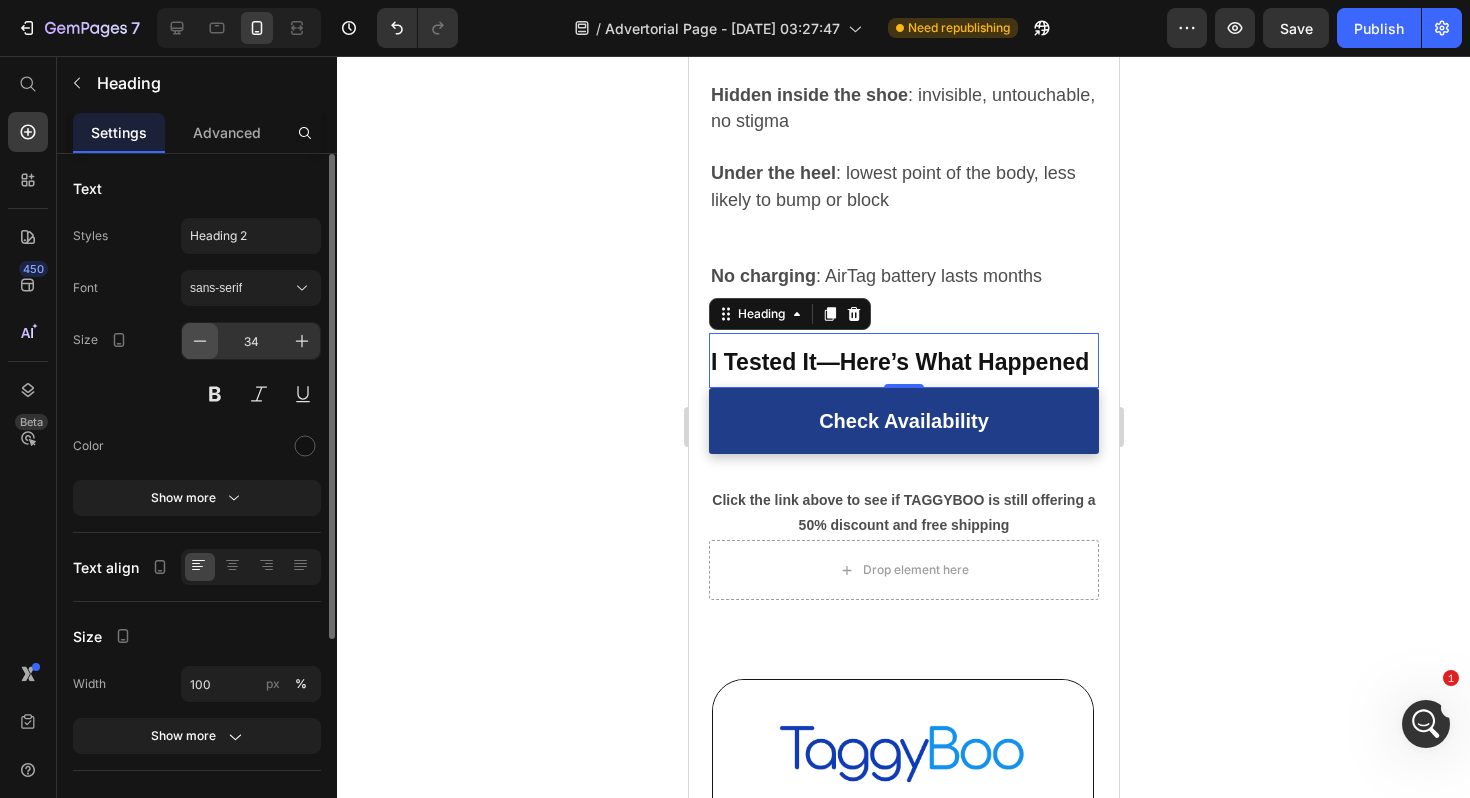 click 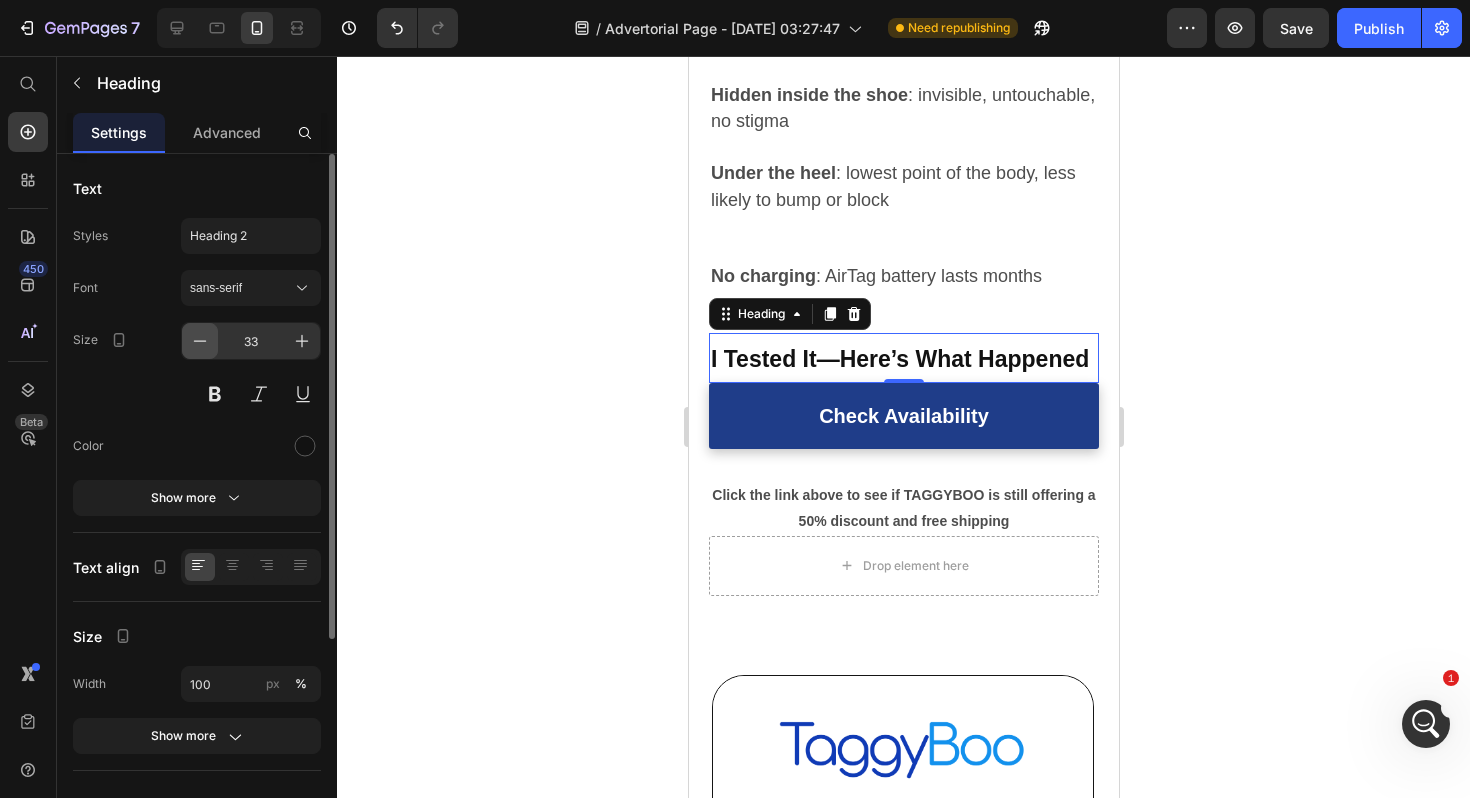 click 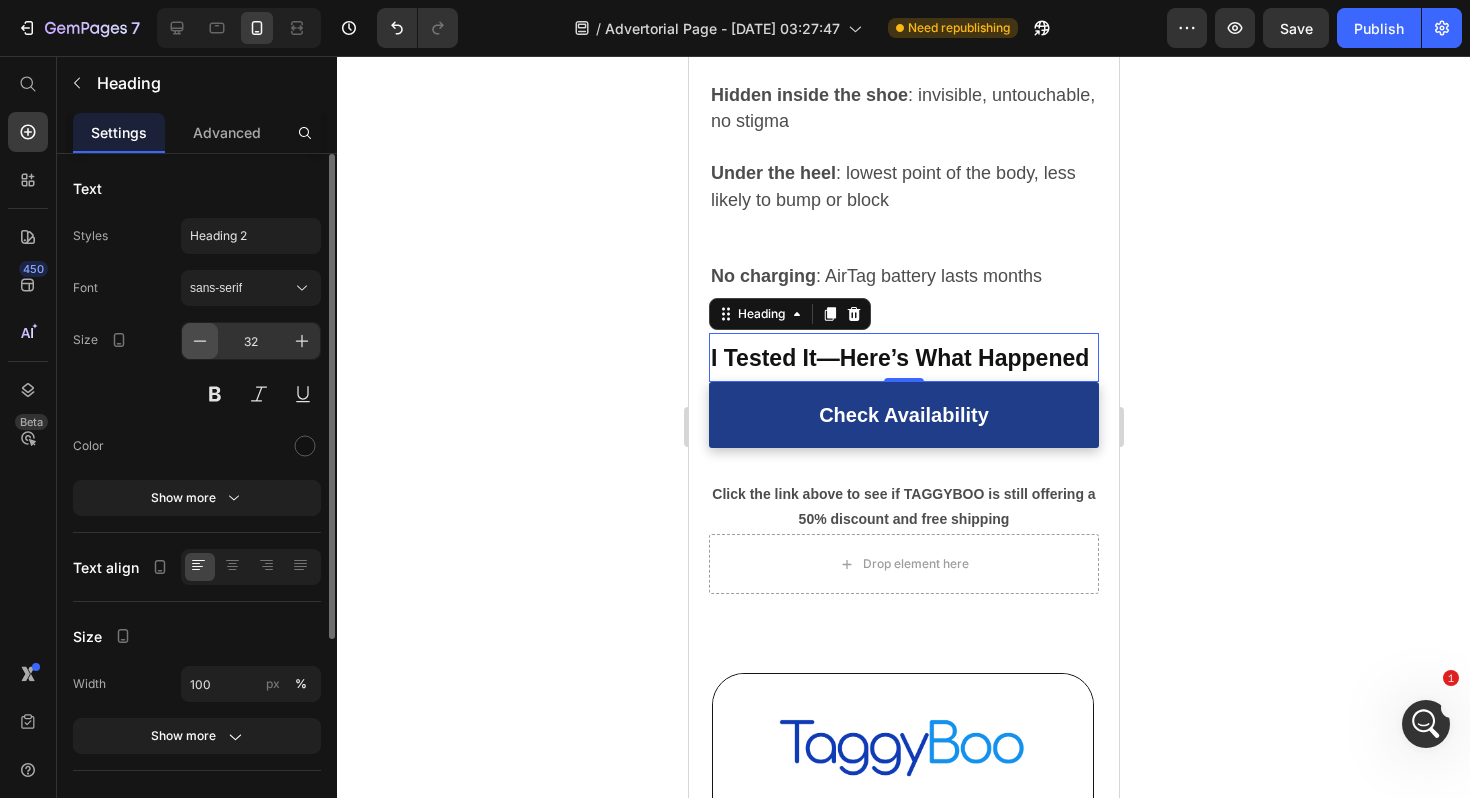 click 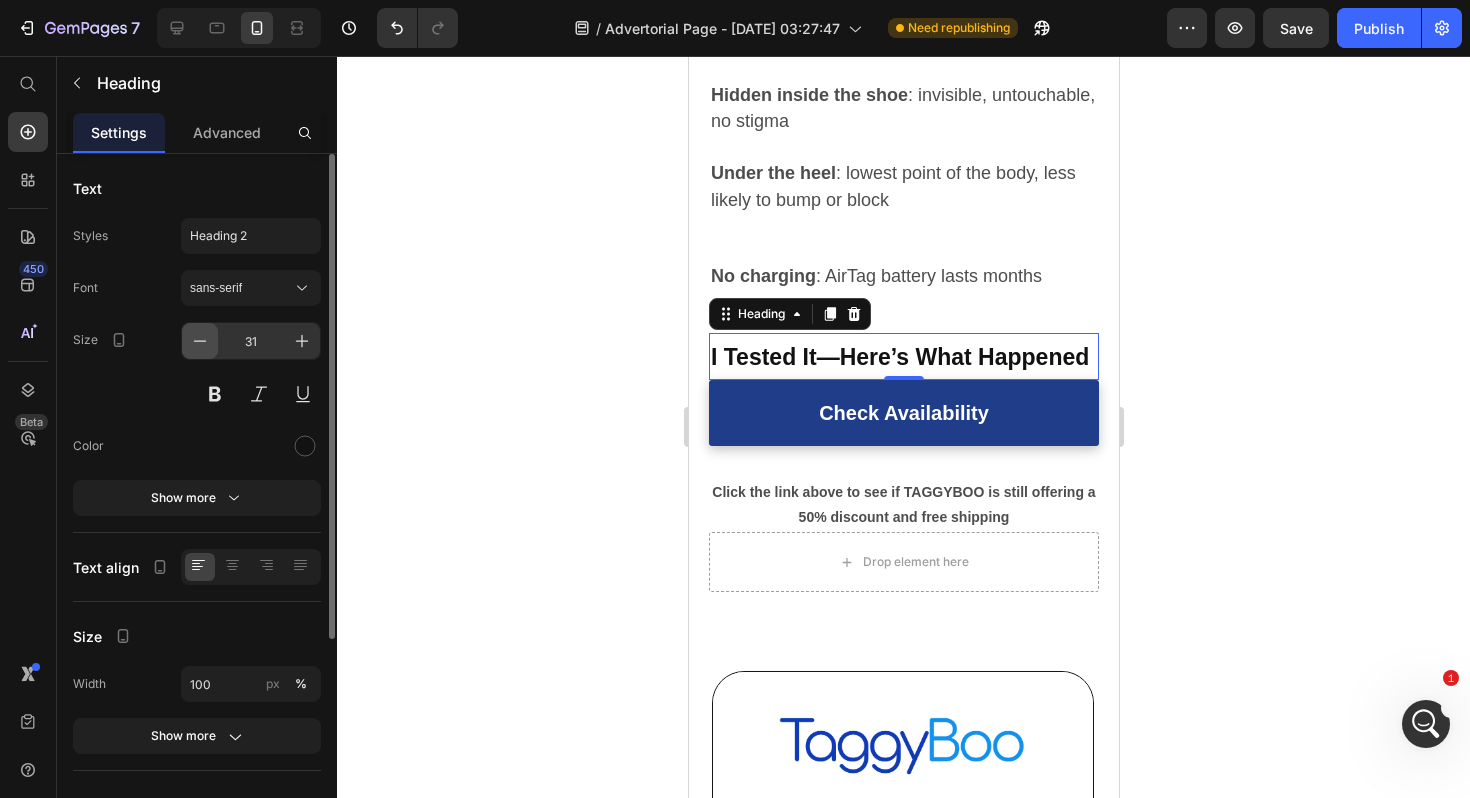 click 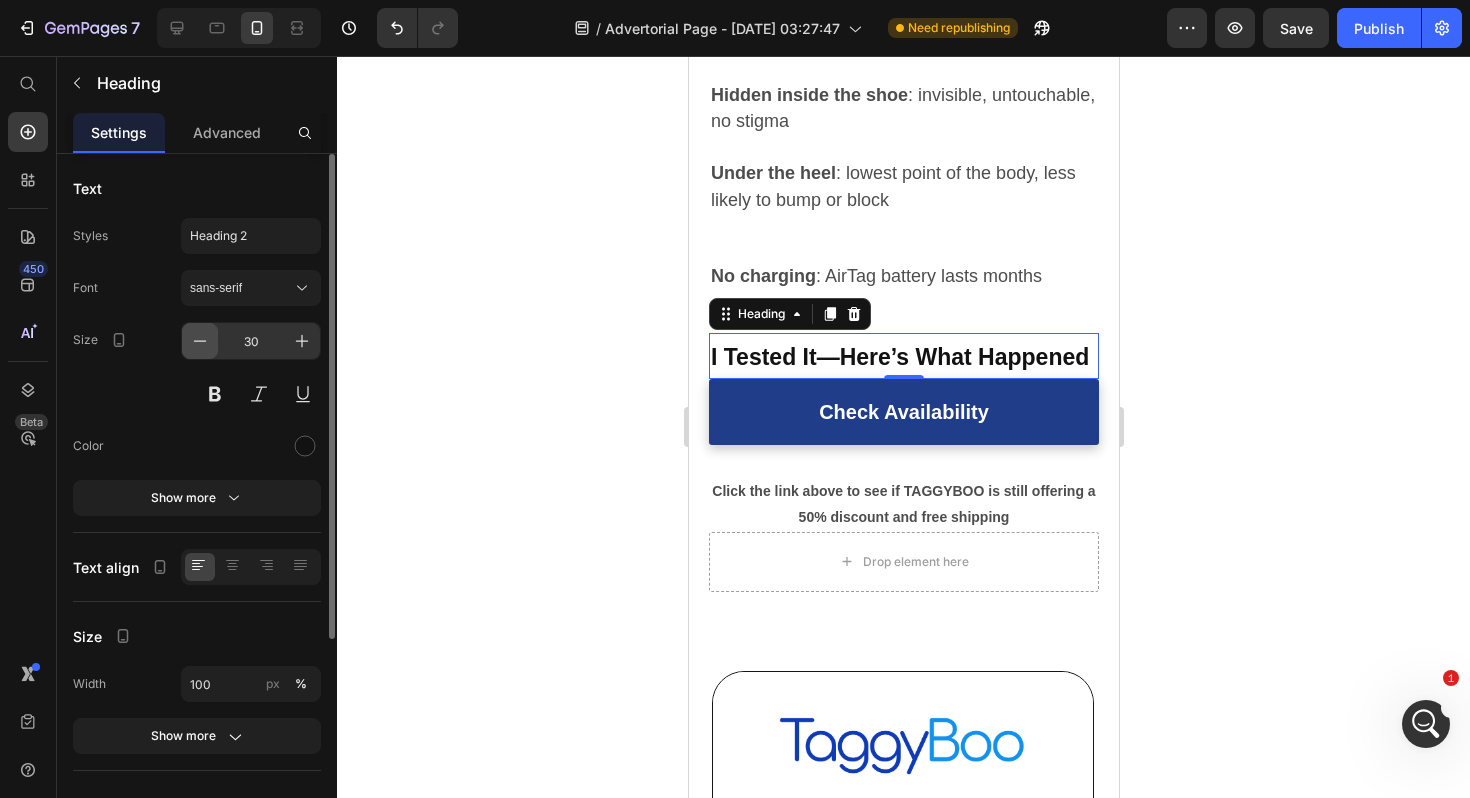 click 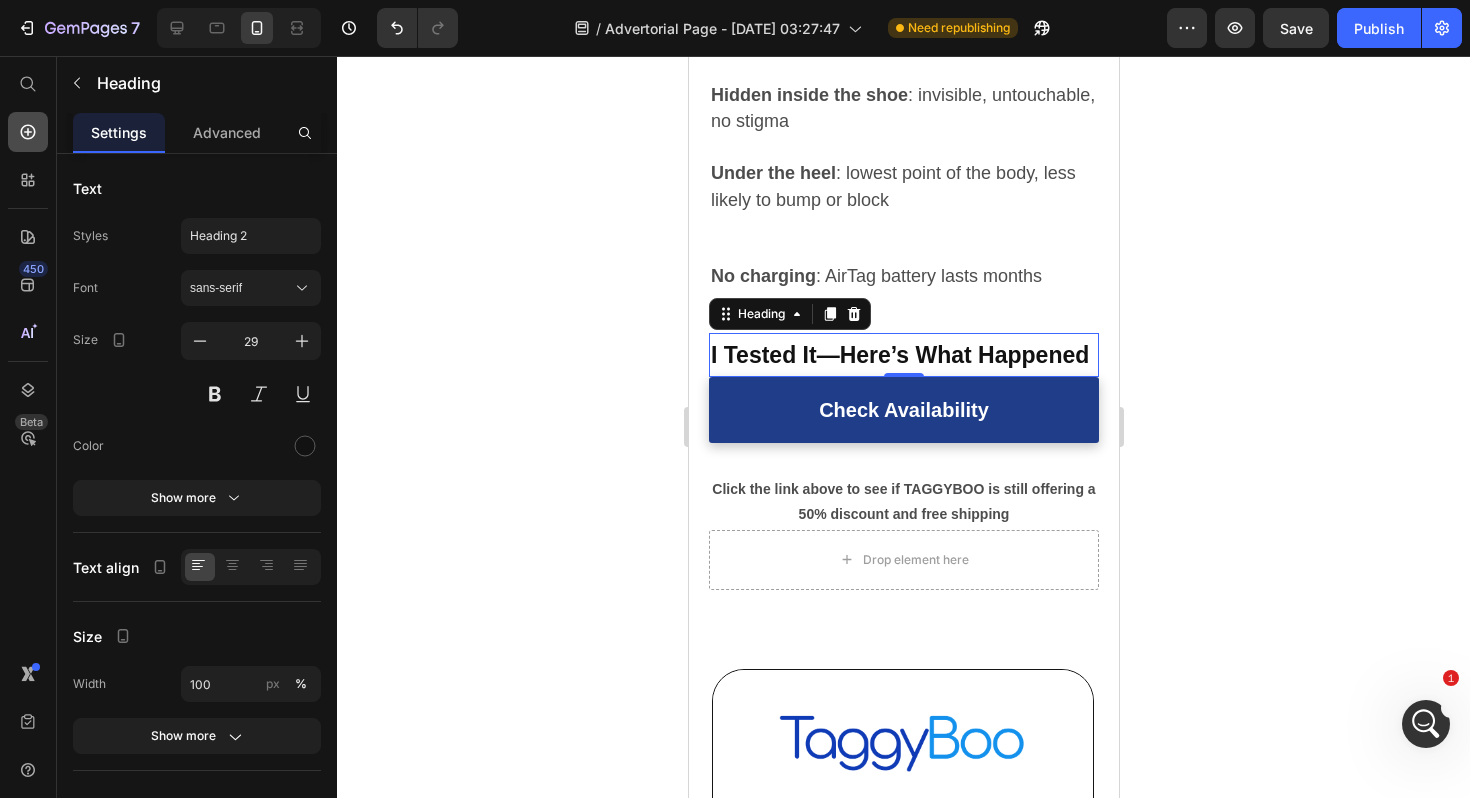click 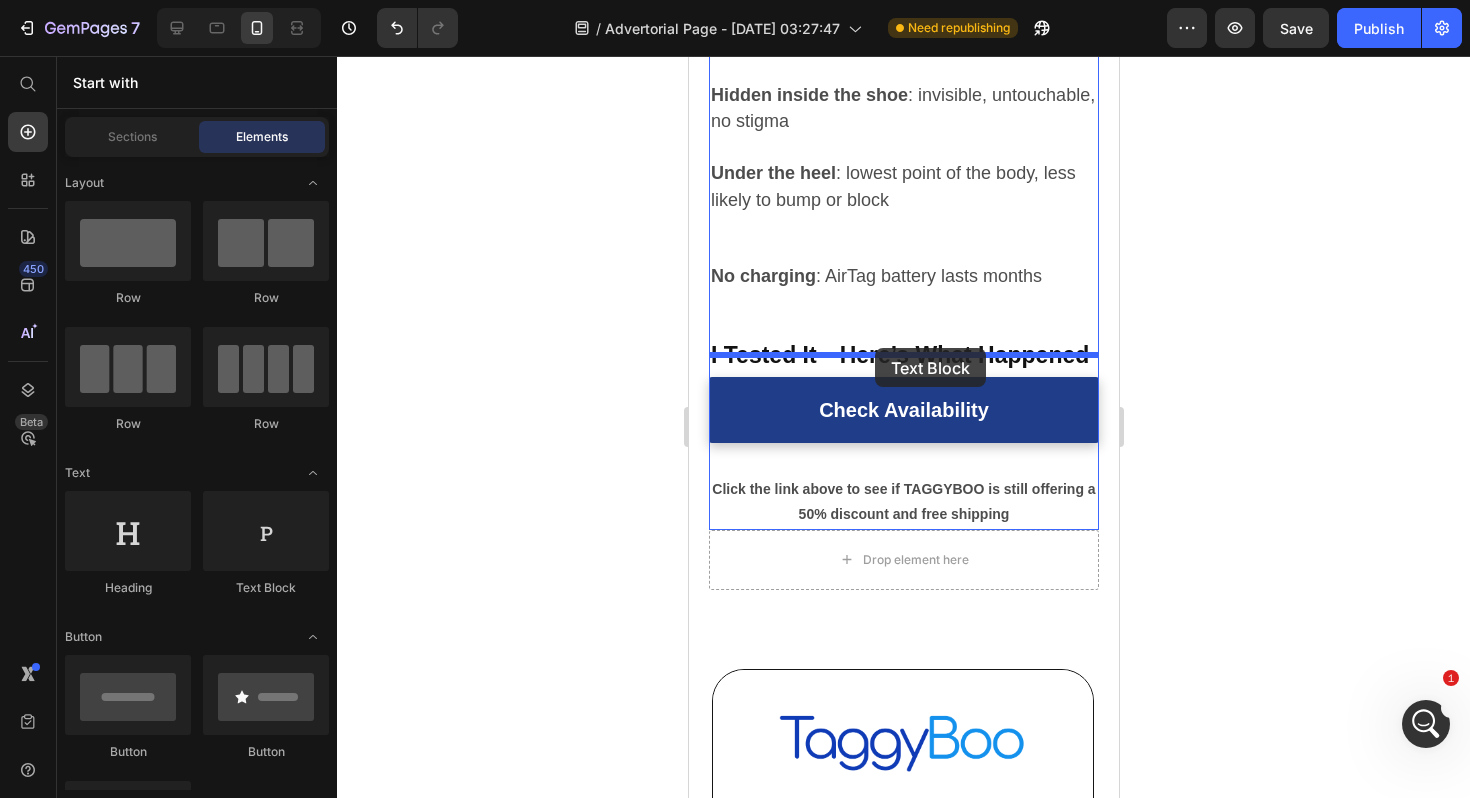 drag, startPoint x: 980, startPoint y: 533, endPoint x: 873, endPoint y: 349, distance: 212.84972 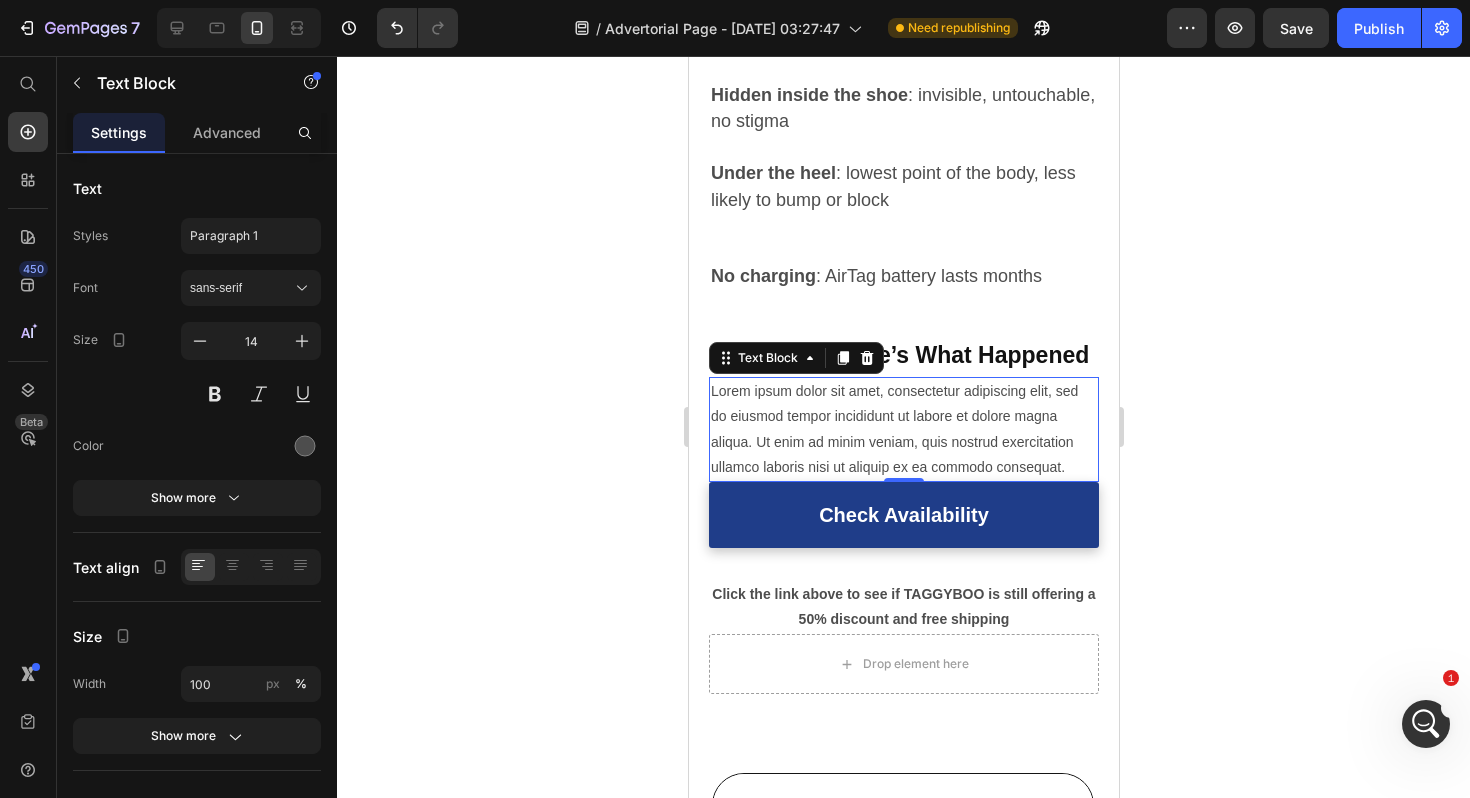 click on "Lorem ipsum dolor sit amet, consectetur adipiscing elit, sed do eiusmod tempor incididunt ut labore et dolore magna aliqua. Ut enim ad minim veniam, quis nostrud exercitation ullamco laboris nisi ut aliquip ex ea commodo consequat." at bounding box center [903, 429] 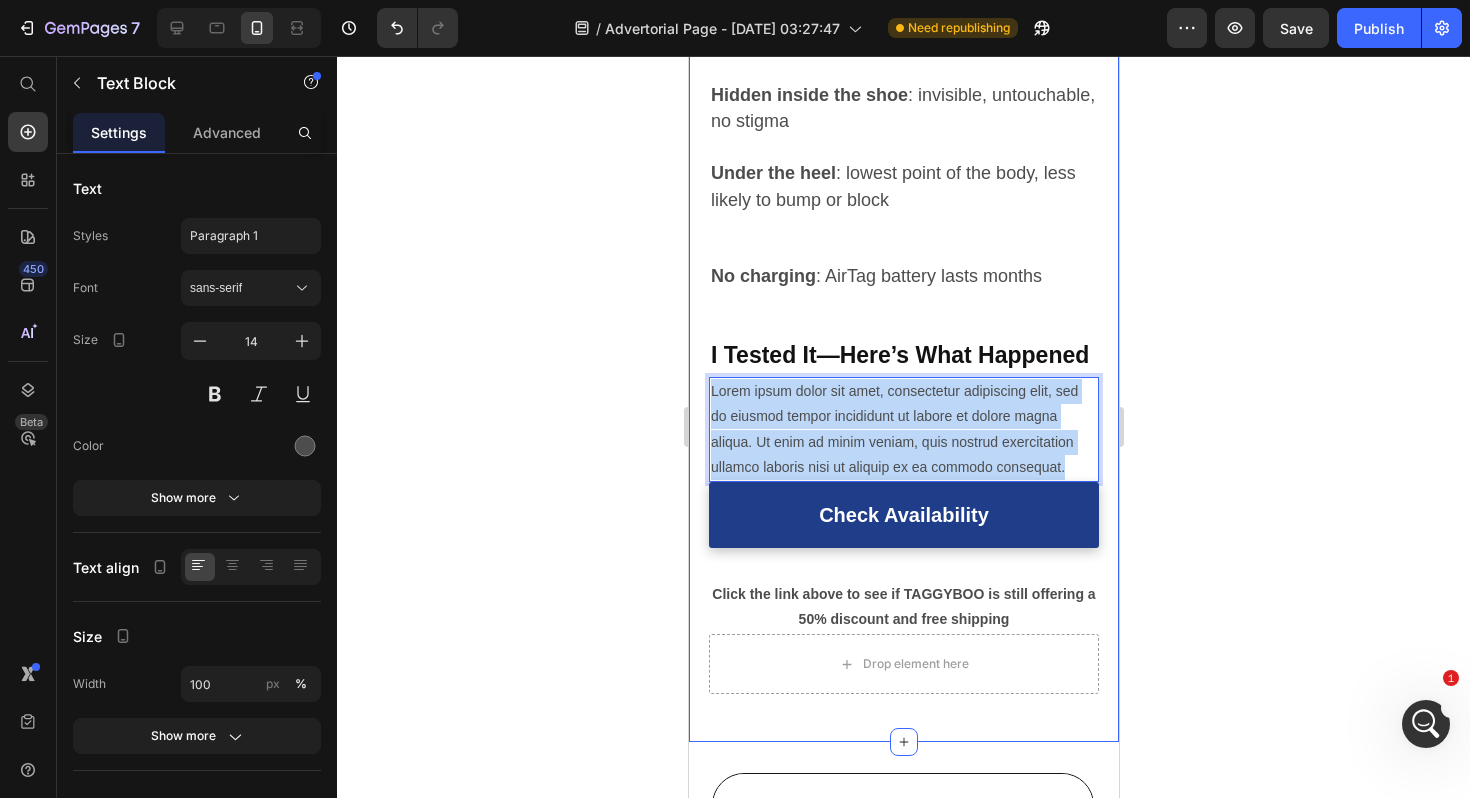 drag, startPoint x: 1069, startPoint y: 440, endPoint x: 707, endPoint y: 373, distance: 368.14807 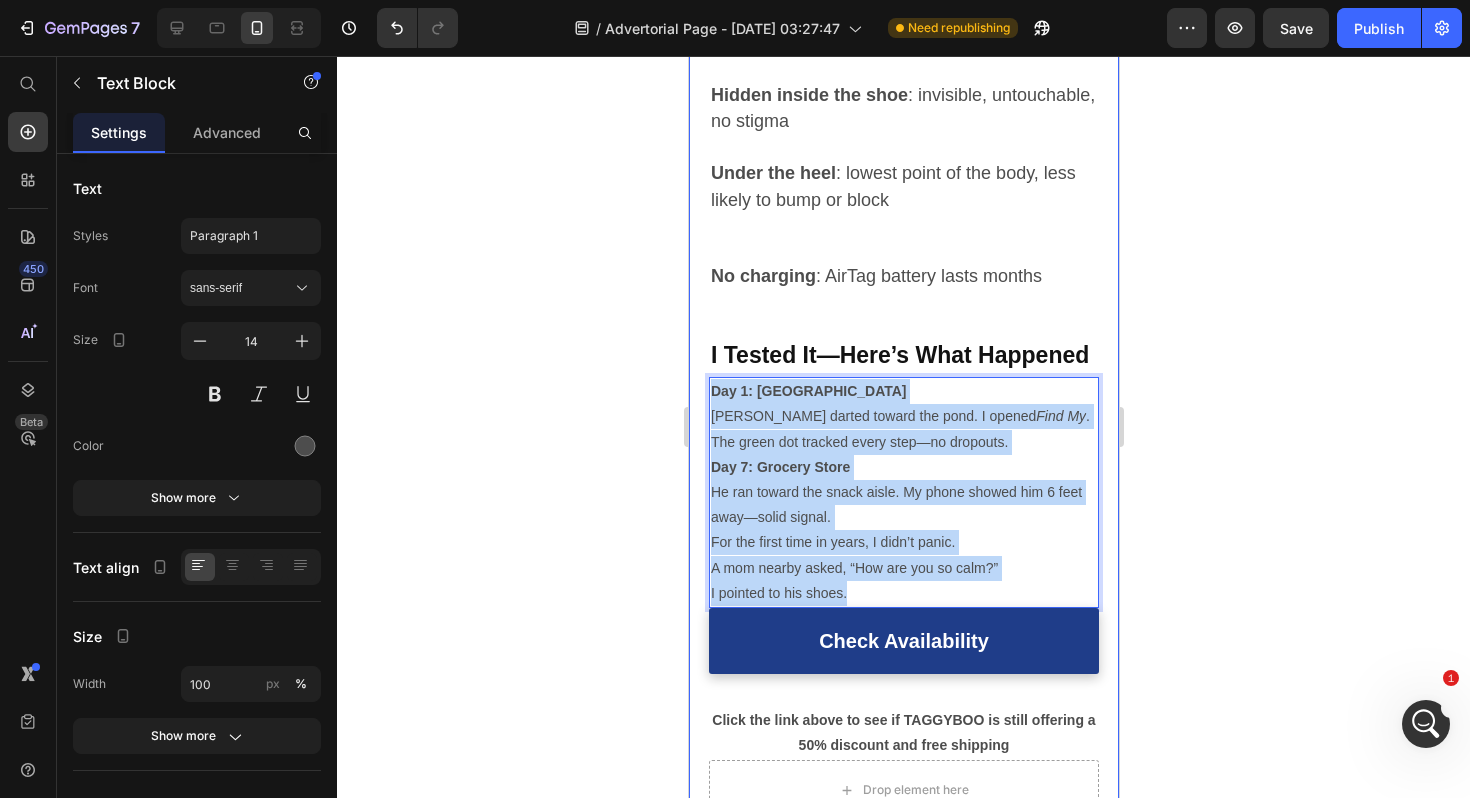 drag, startPoint x: 845, startPoint y: 569, endPoint x: 694, endPoint y: 373, distance: 247.4207 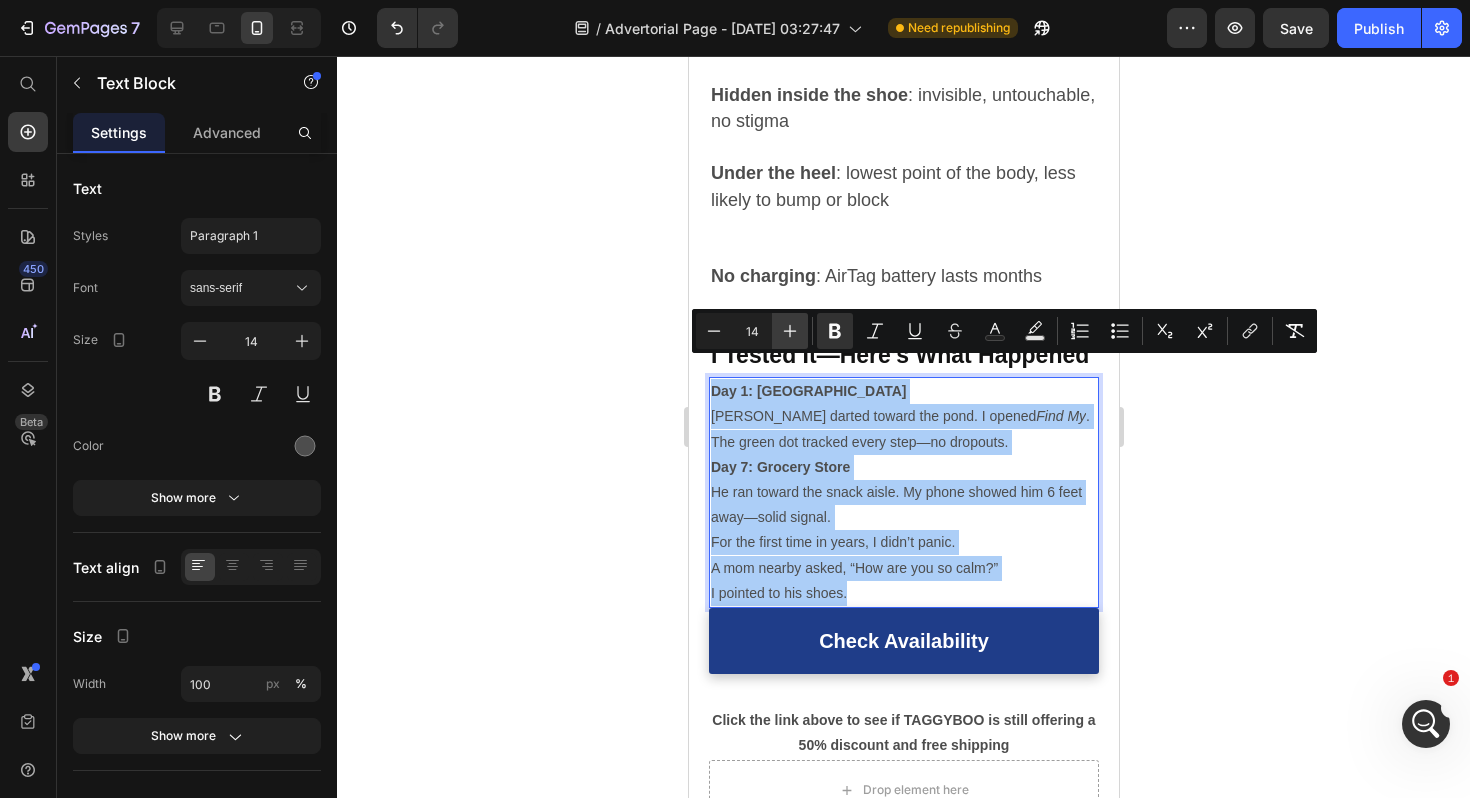 click 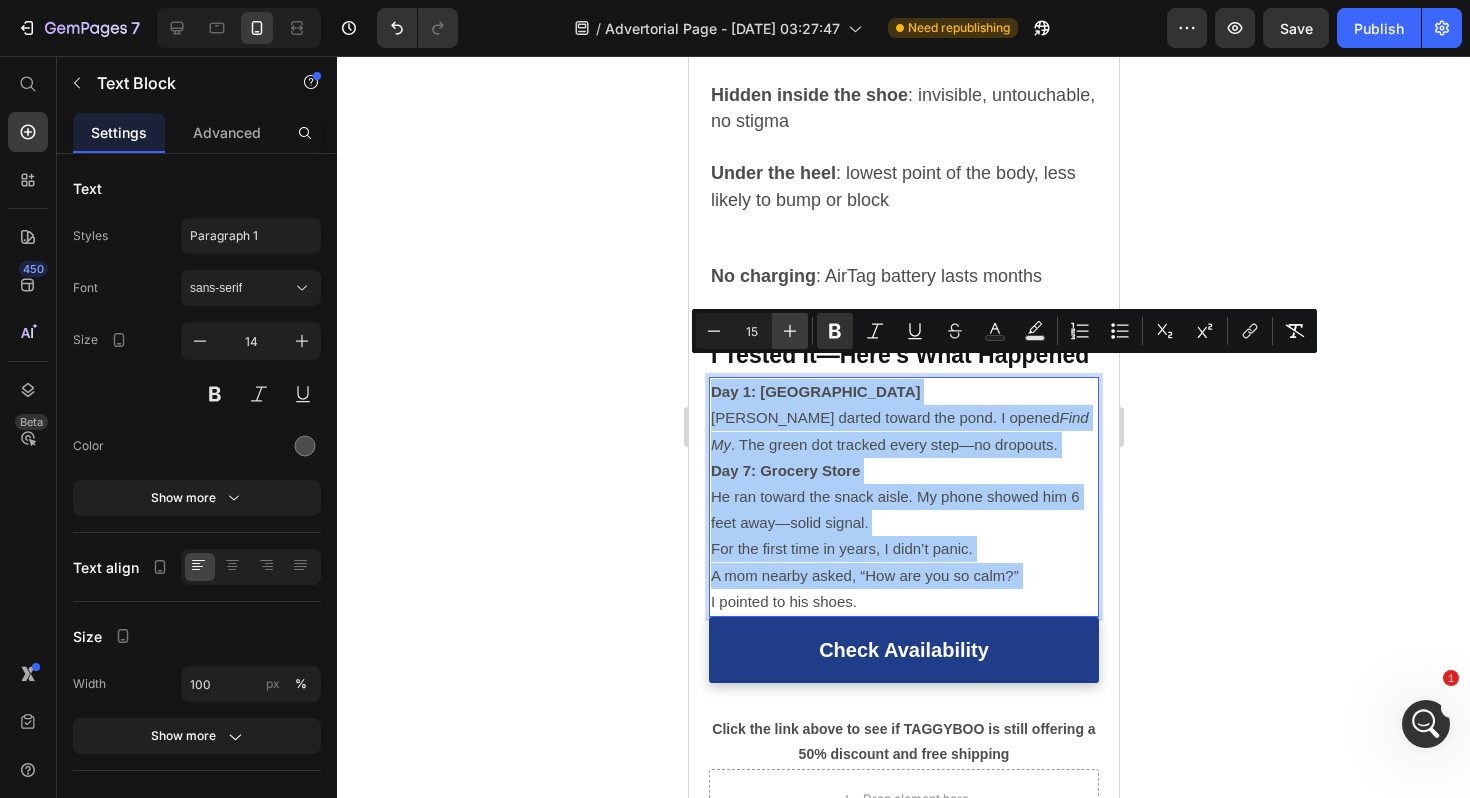 click 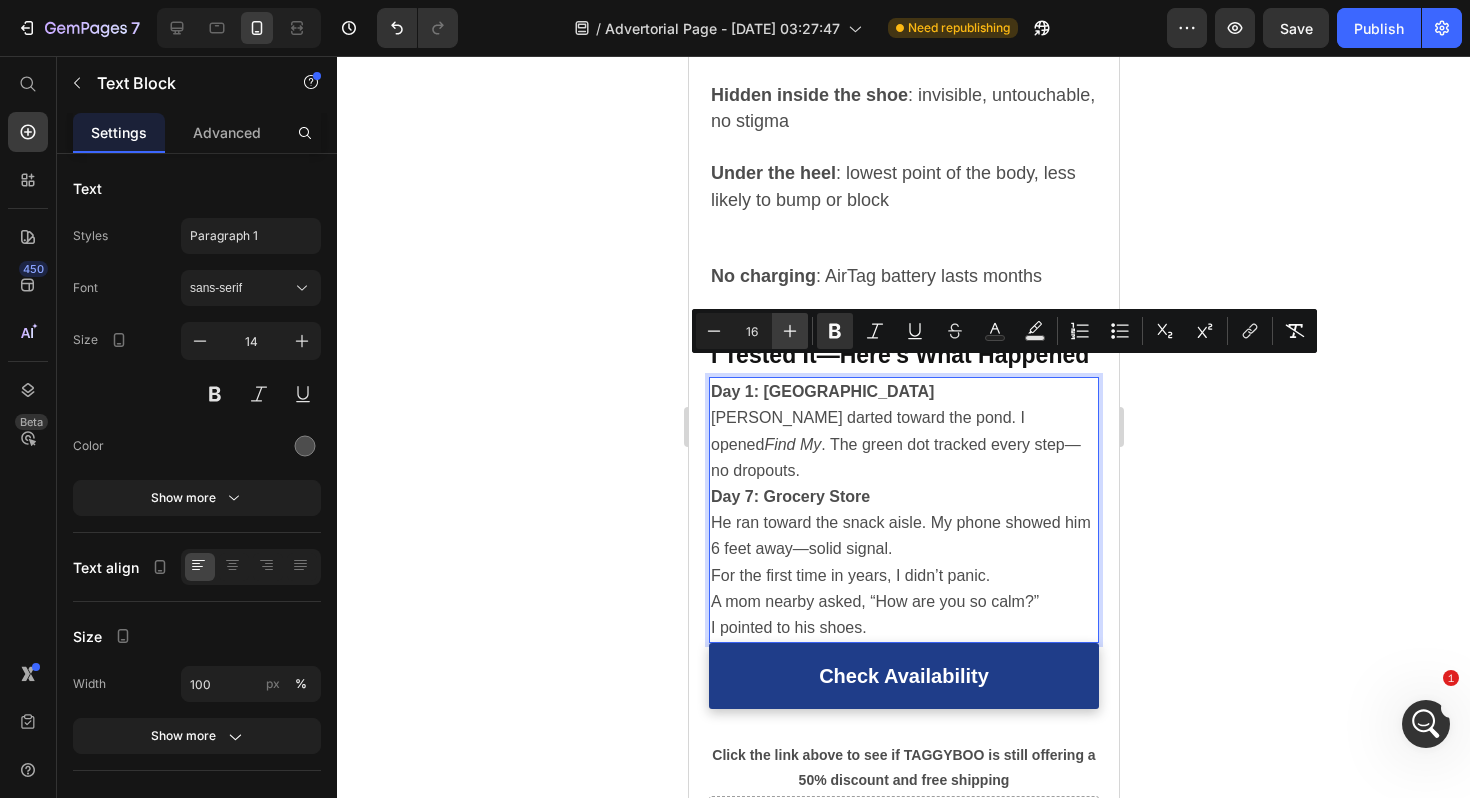 click 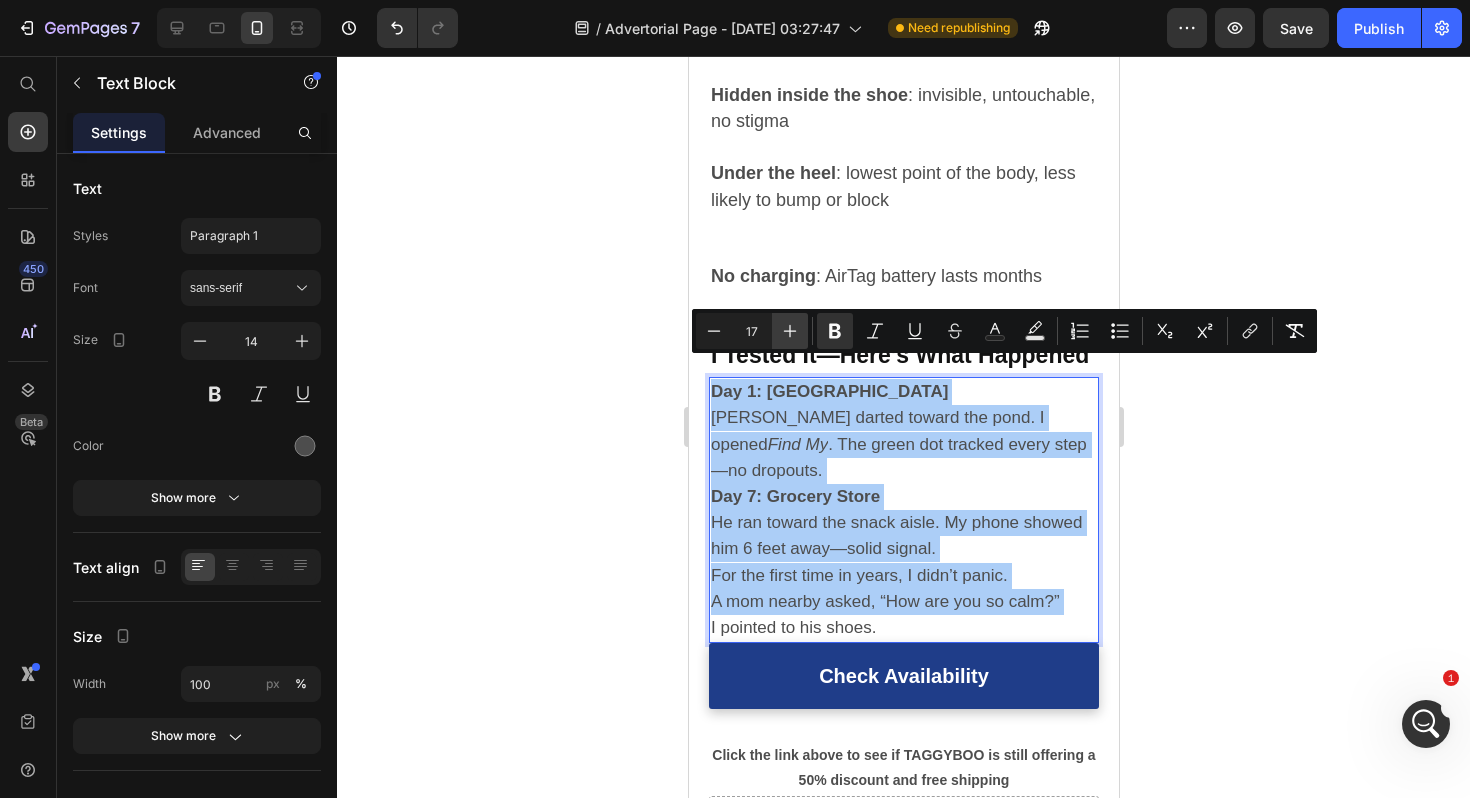 click 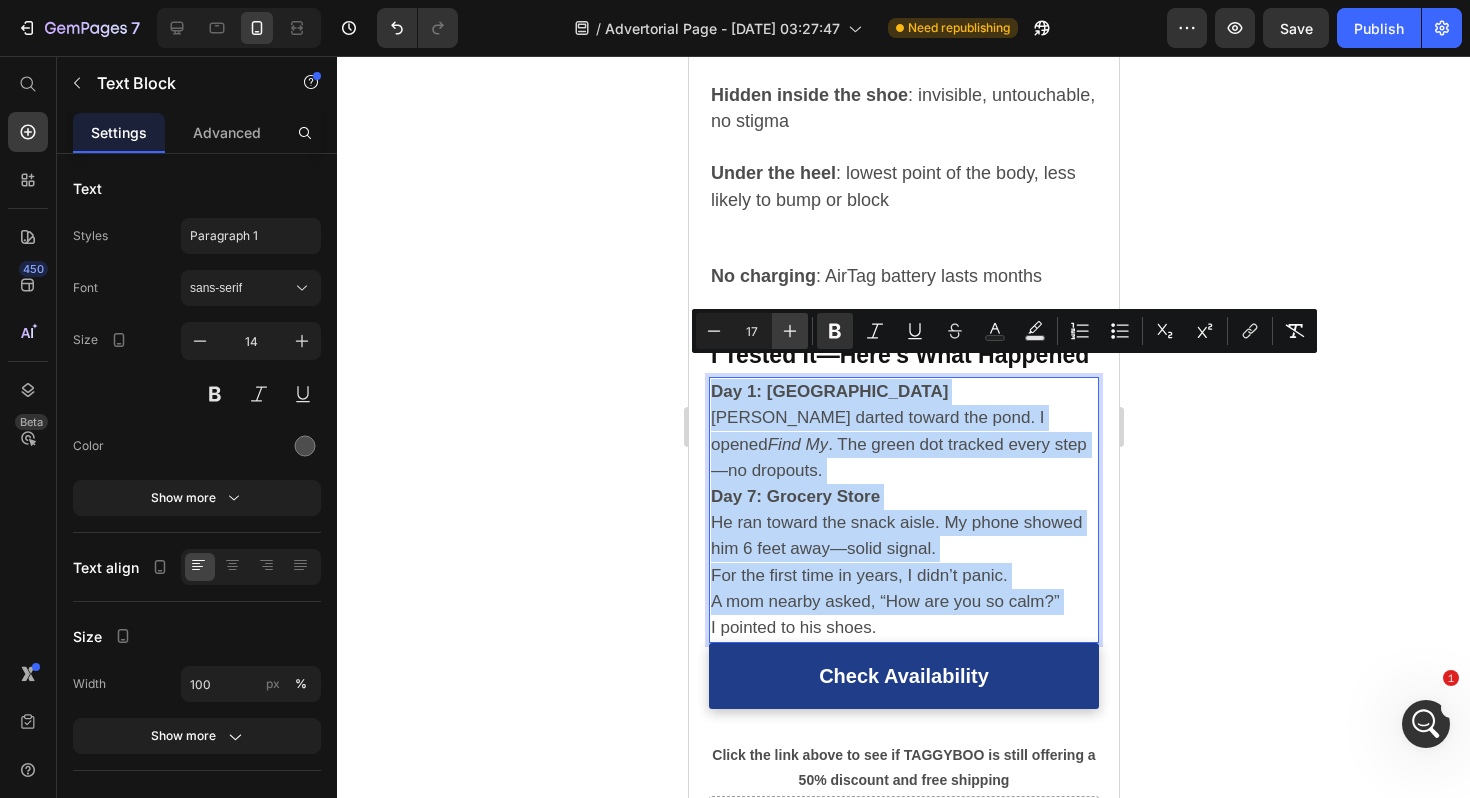 type on "18" 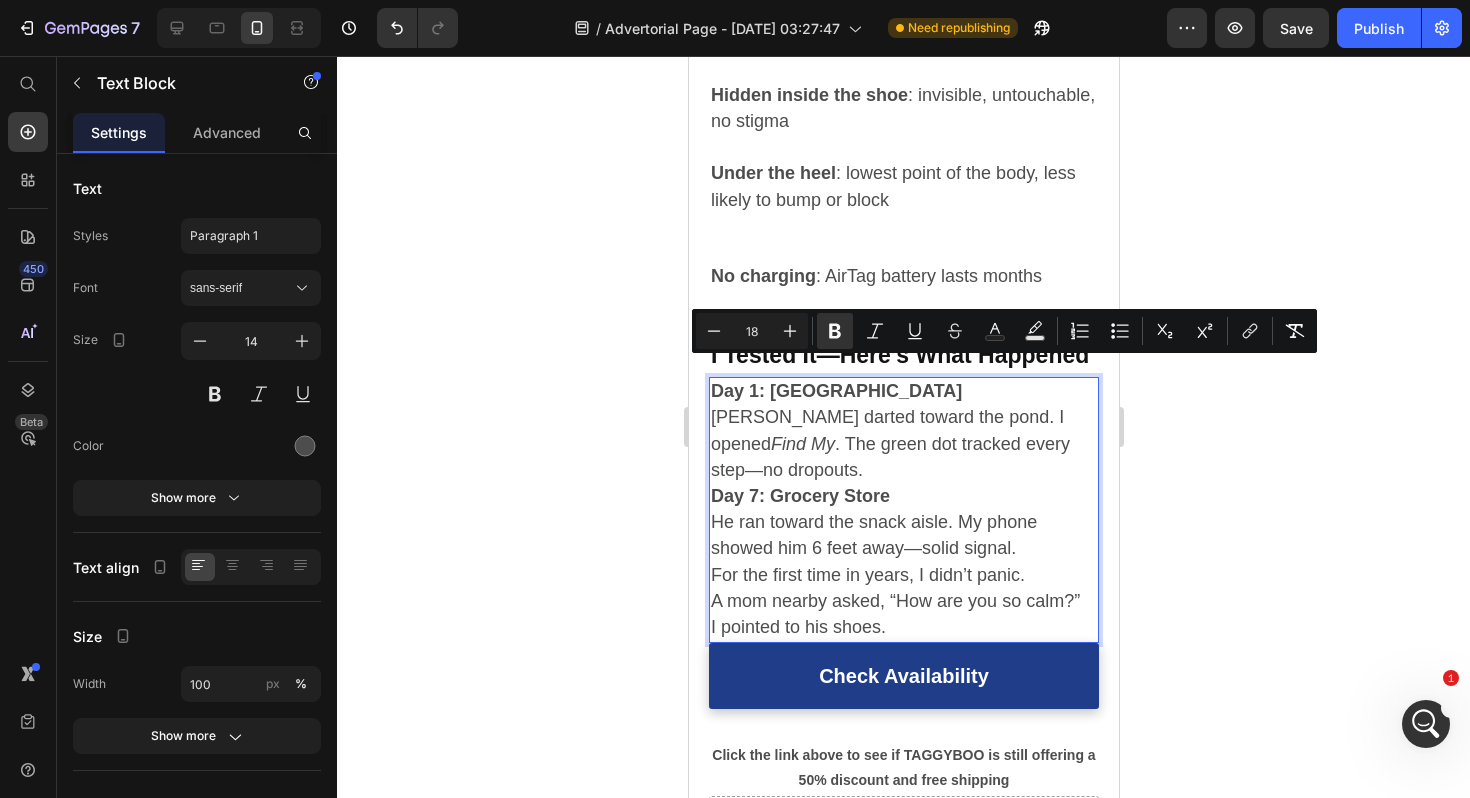 click on "Day 1: [GEOGRAPHIC_DATA]" at bounding box center (835, 391) 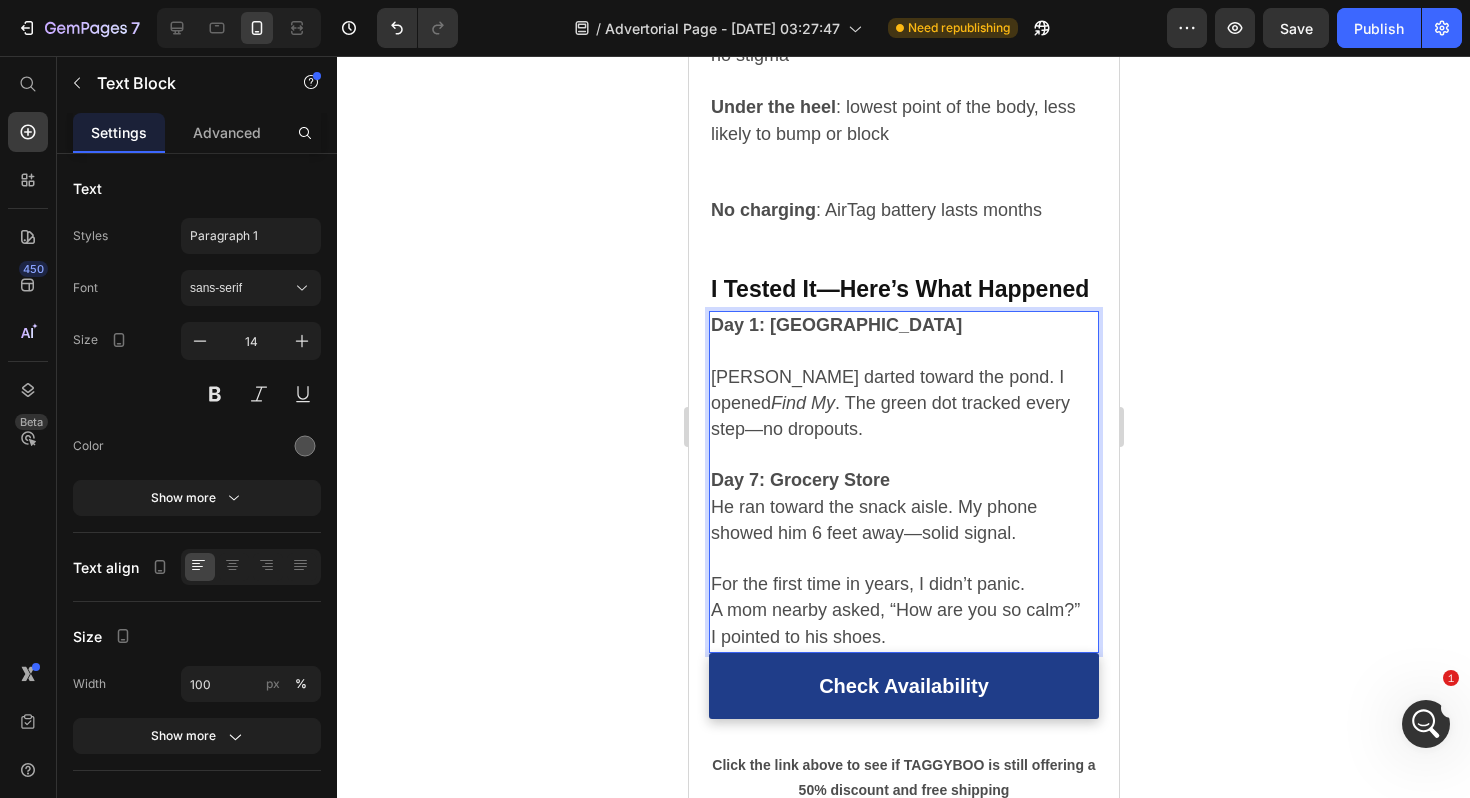 scroll, scrollTop: 4127, scrollLeft: 0, axis: vertical 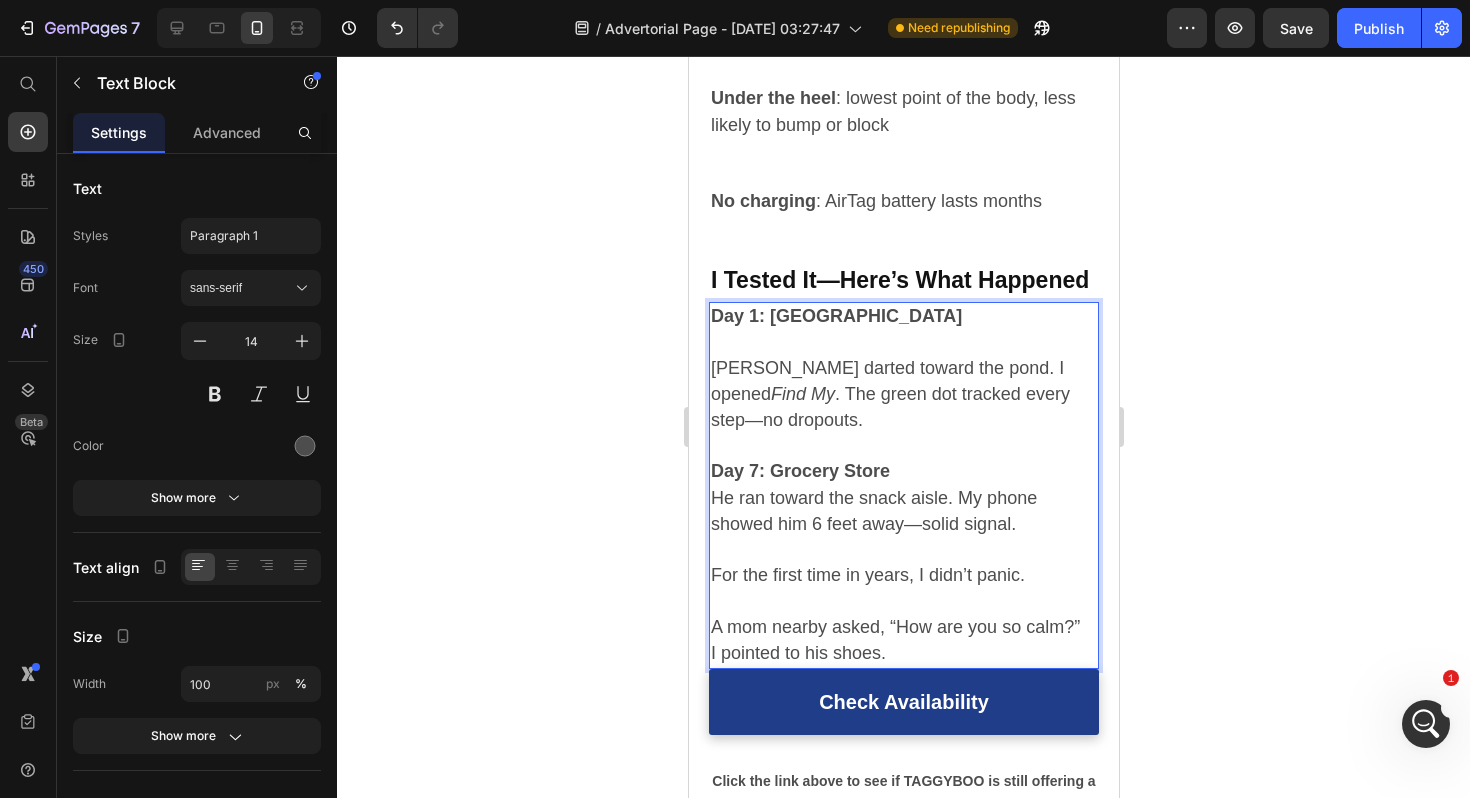 click on "I pointed to his shoes." at bounding box center (797, 653) 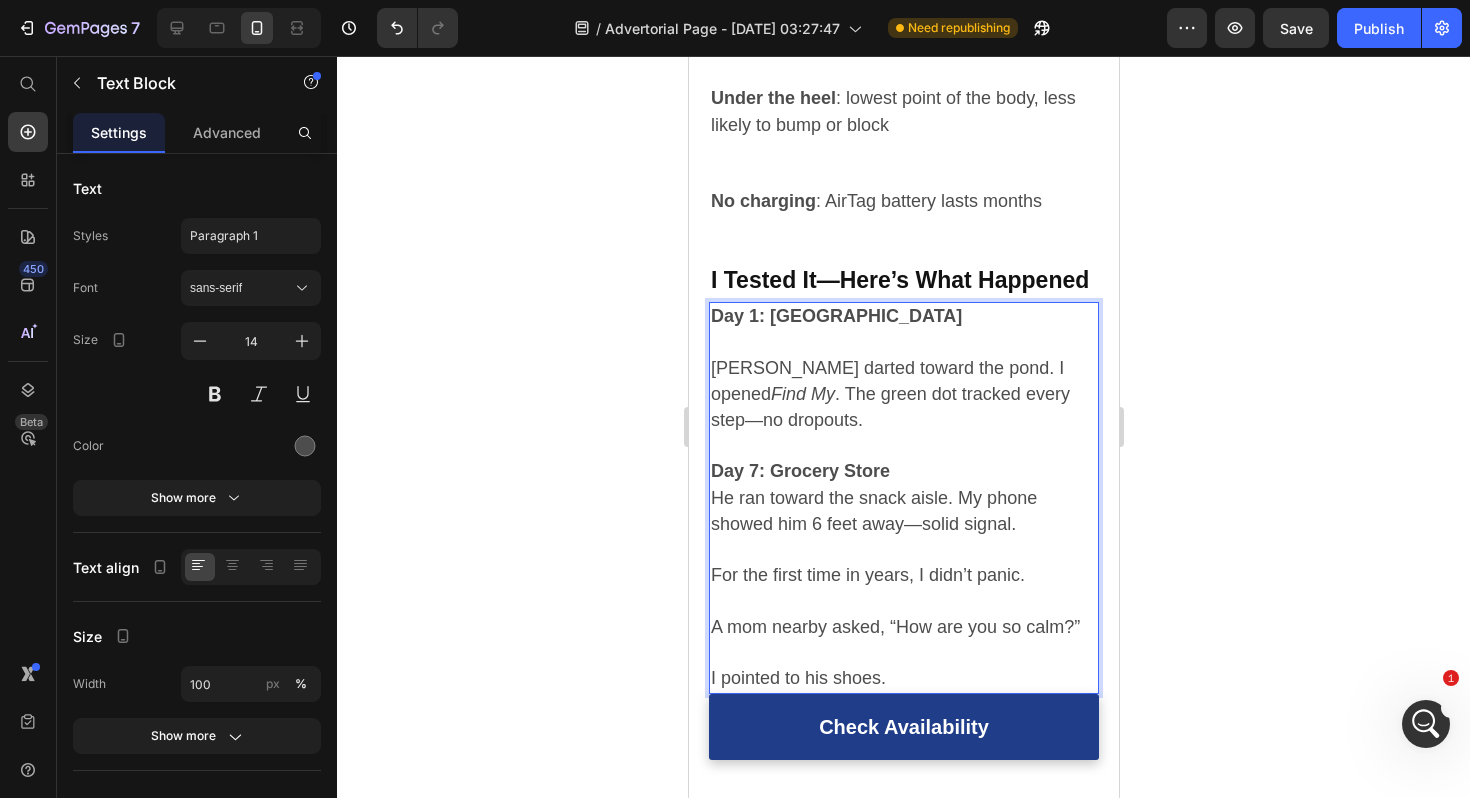 click on "Day 7: Grocery Store He ran toward the snack aisle. My phone showed him 6 feet away—solid signal. For the first time in years, I didn’t panic. A mom nearby asked, “How are you so calm?” I pointed to his shoes." at bounding box center (903, 563) 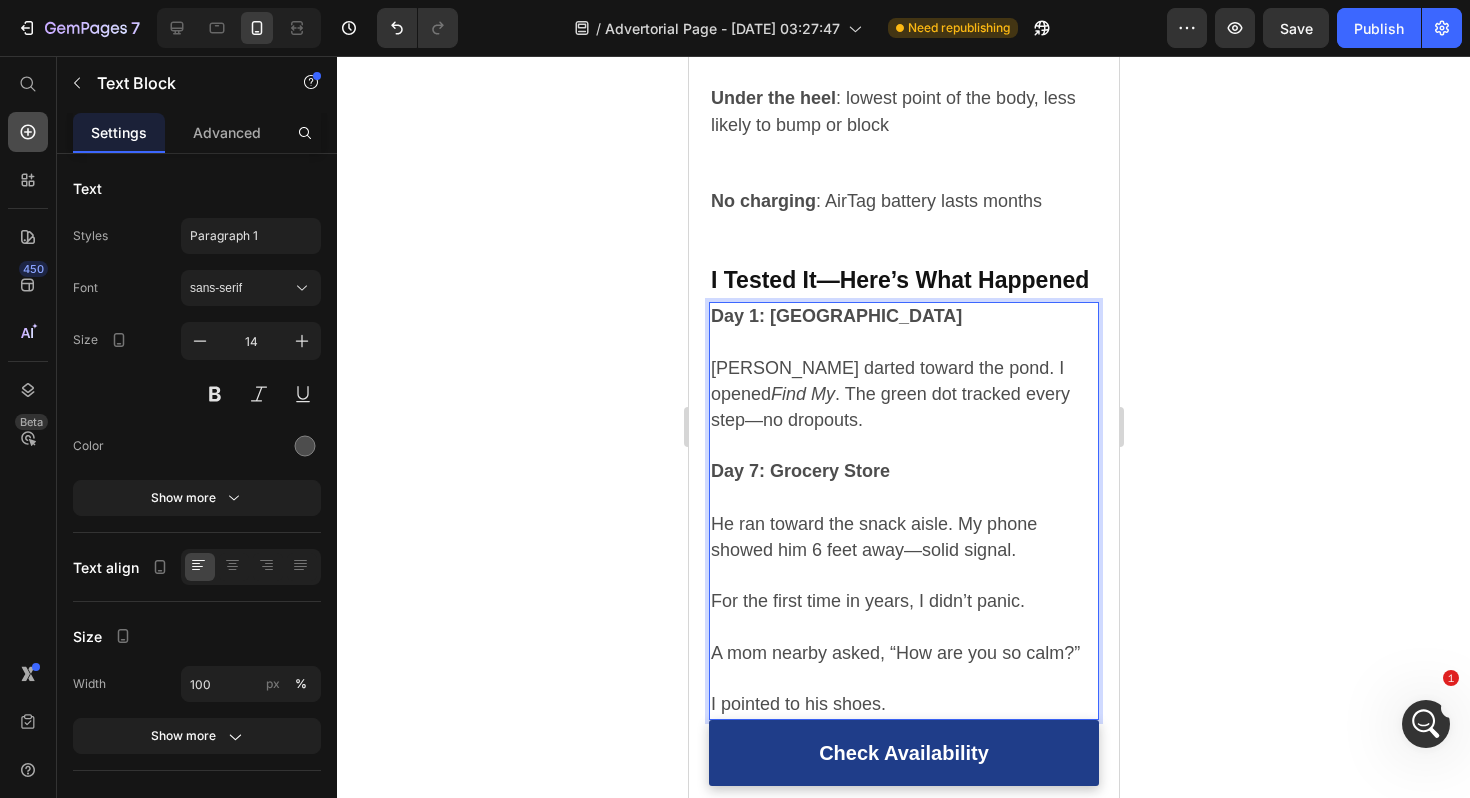 click 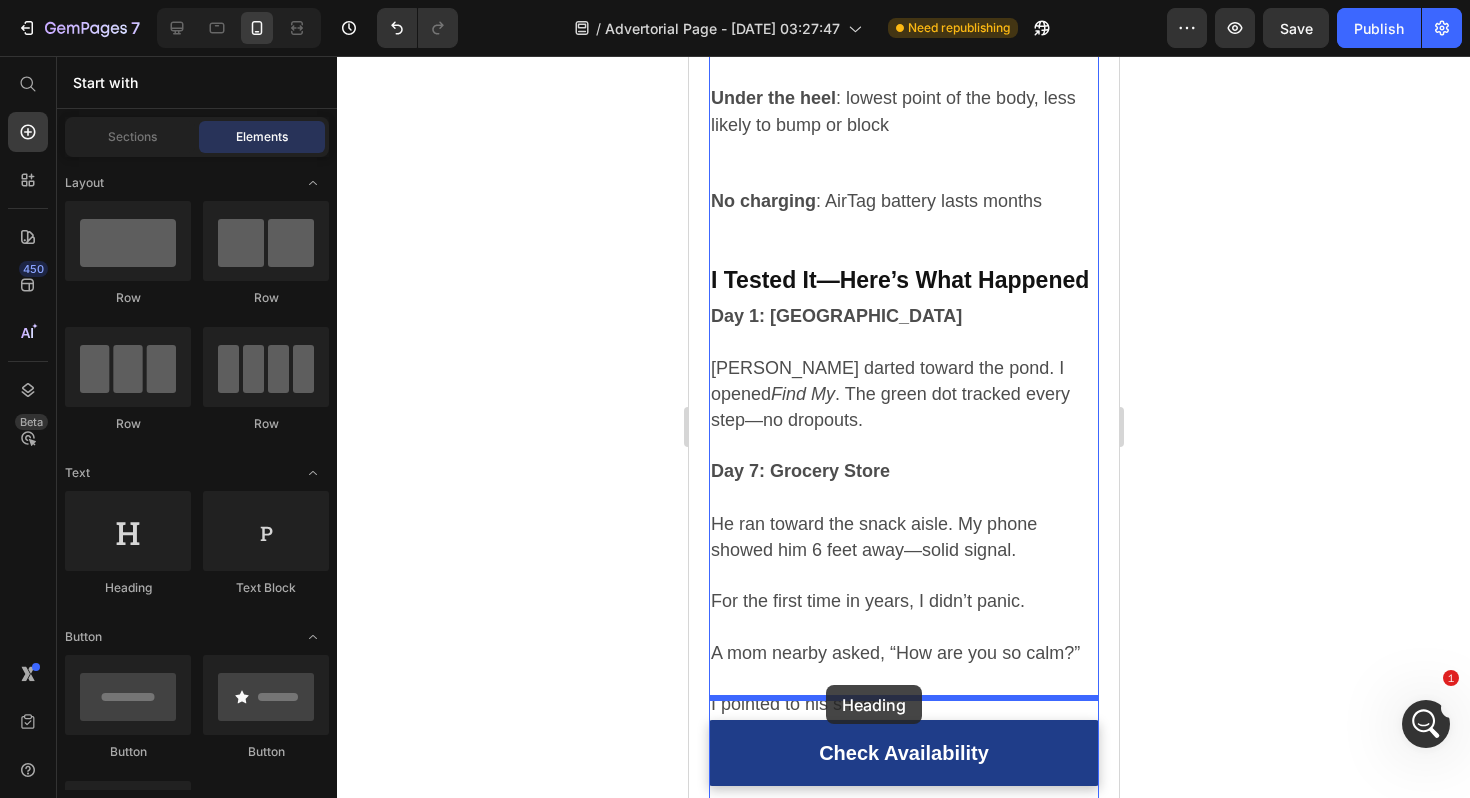 drag, startPoint x: 834, startPoint y: 505, endPoint x: 825, endPoint y: 685, distance: 180.22485 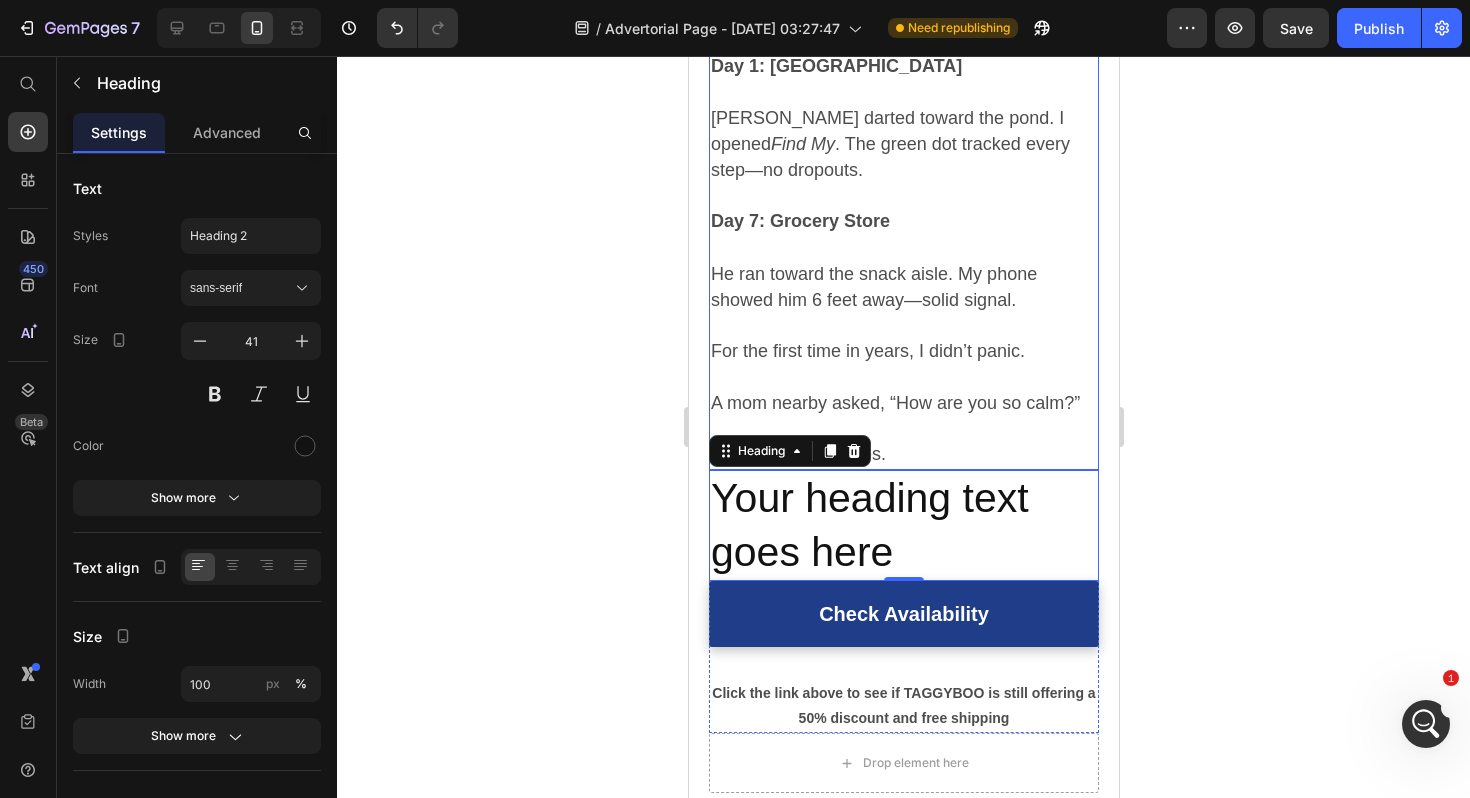 scroll, scrollTop: 4400, scrollLeft: 0, axis: vertical 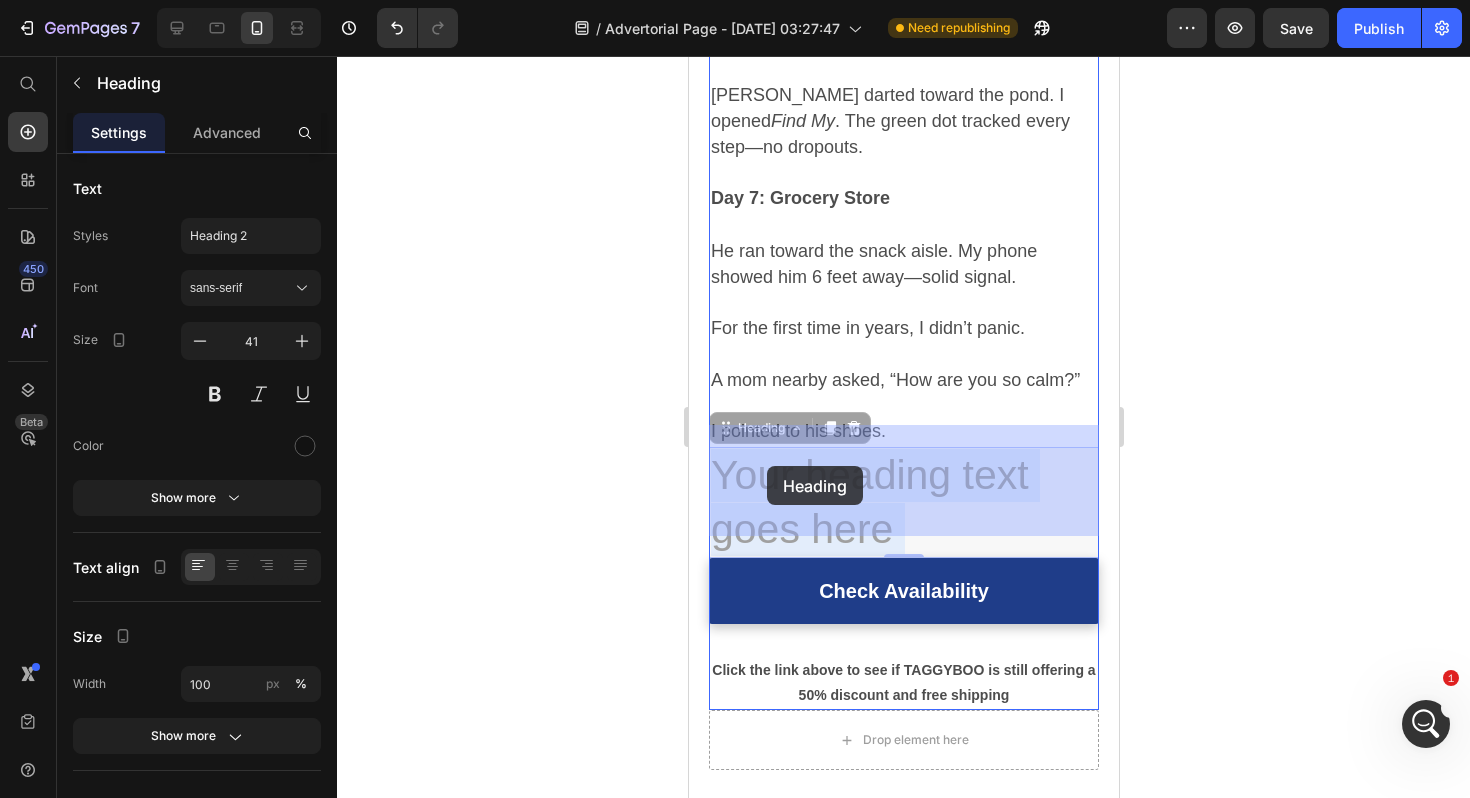 drag, startPoint x: 902, startPoint y: 505, endPoint x: 766, endPoint y: 466, distance: 141.48145 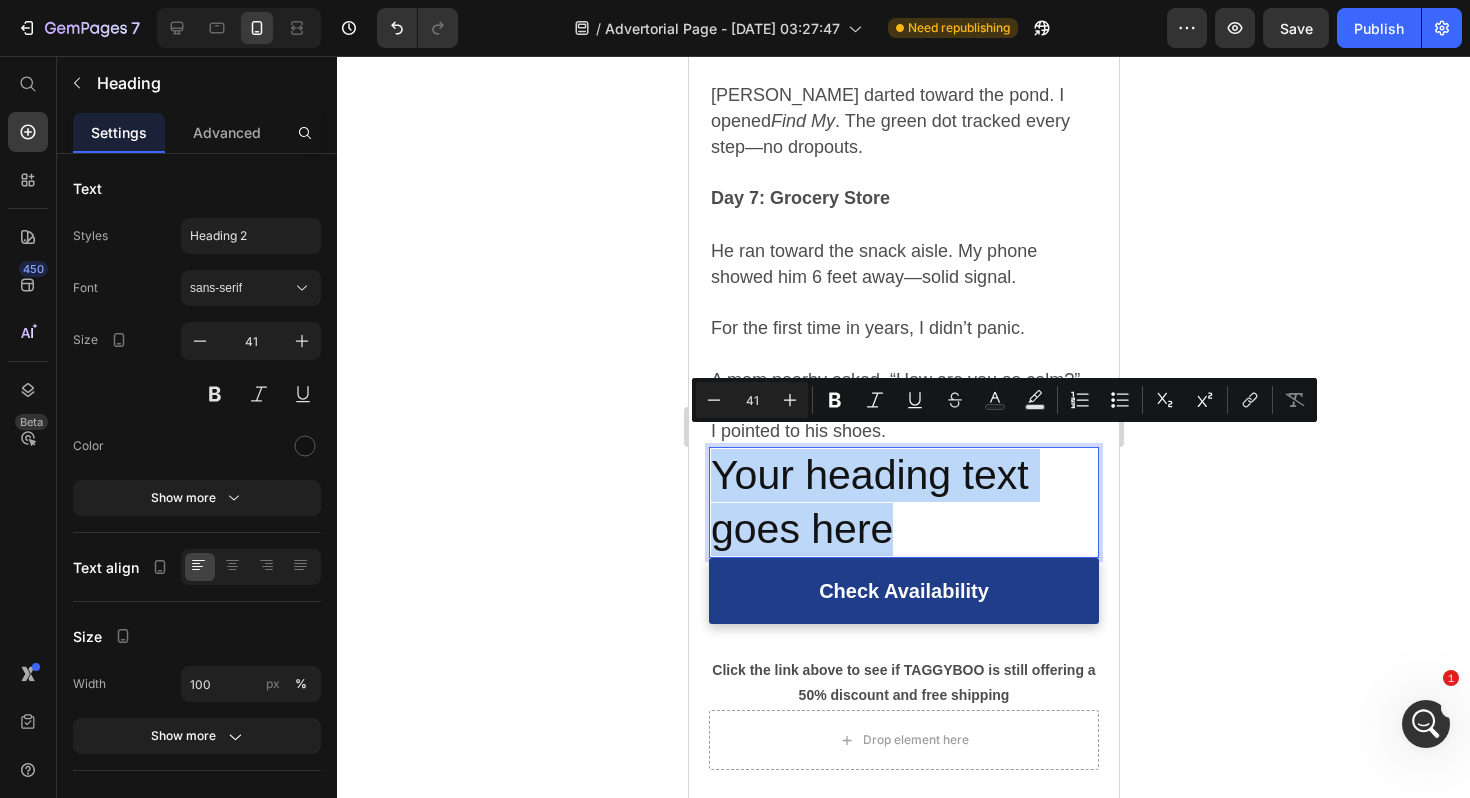 drag, startPoint x: 899, startPoint y: 510, endPoint x: 721, endPoint y: 447, distance: 188.82002 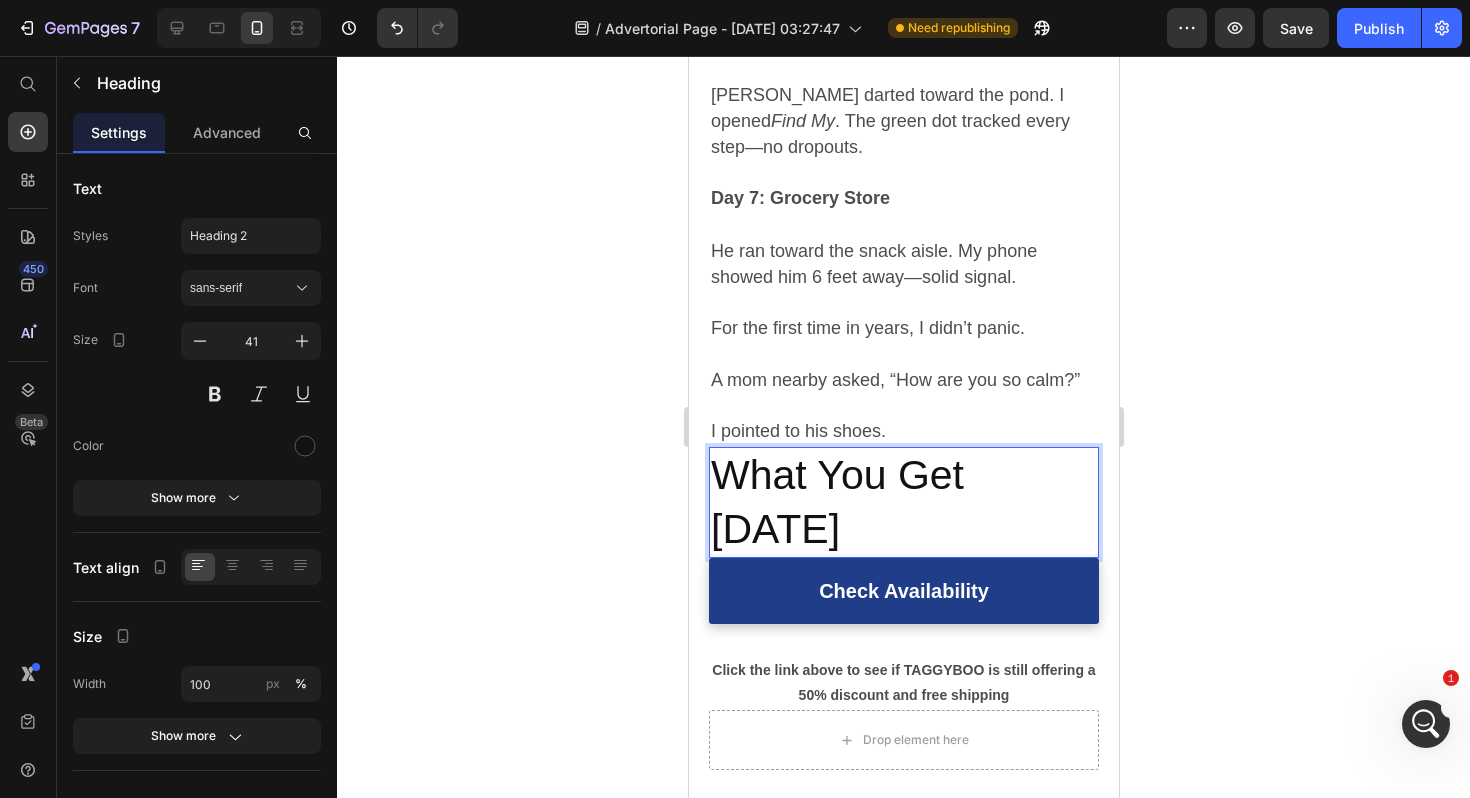 click on "What You Get [DATE]" at bounding box center [903, 502] 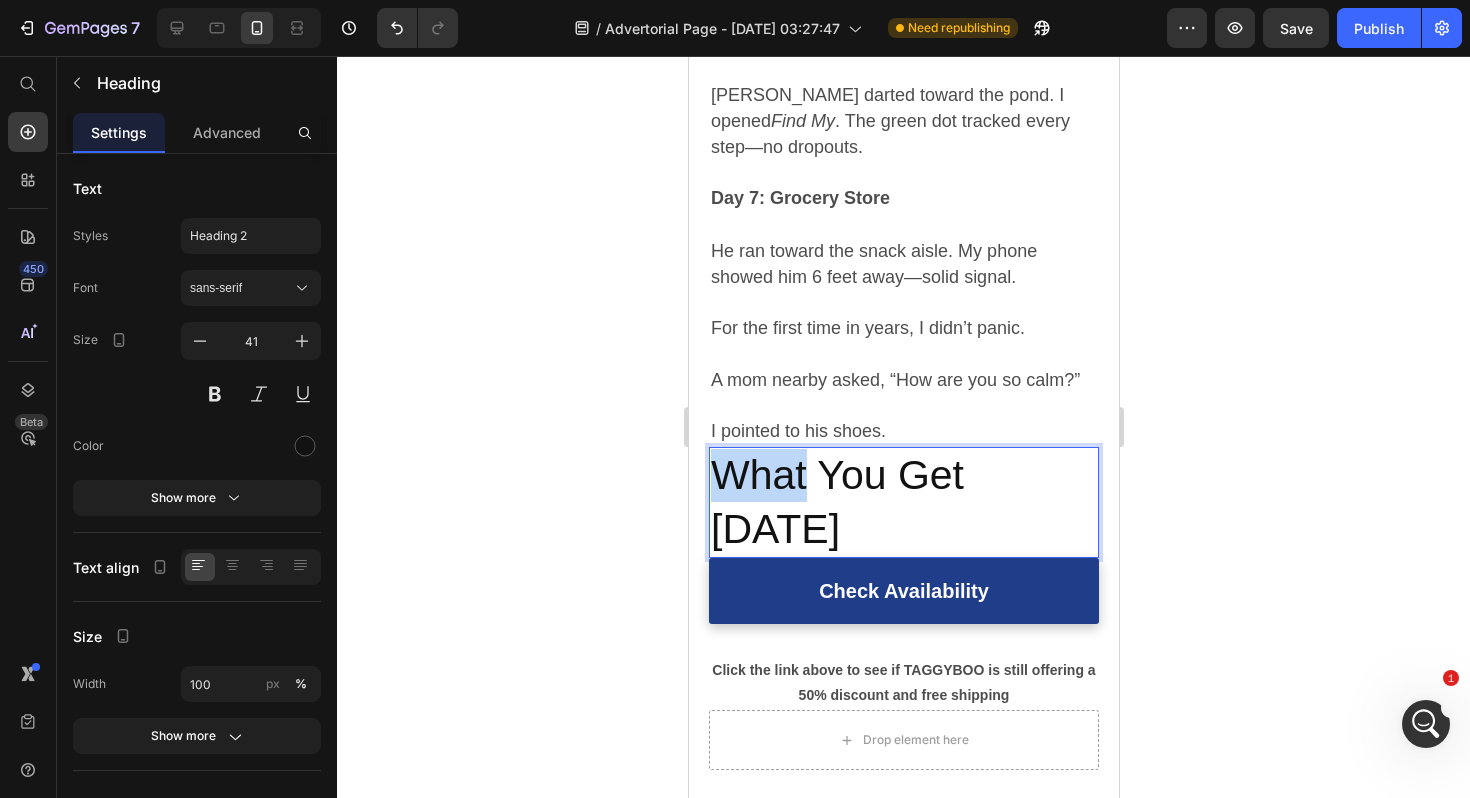 click on "What You Get [DATE]" at bounding box center (903, 502) 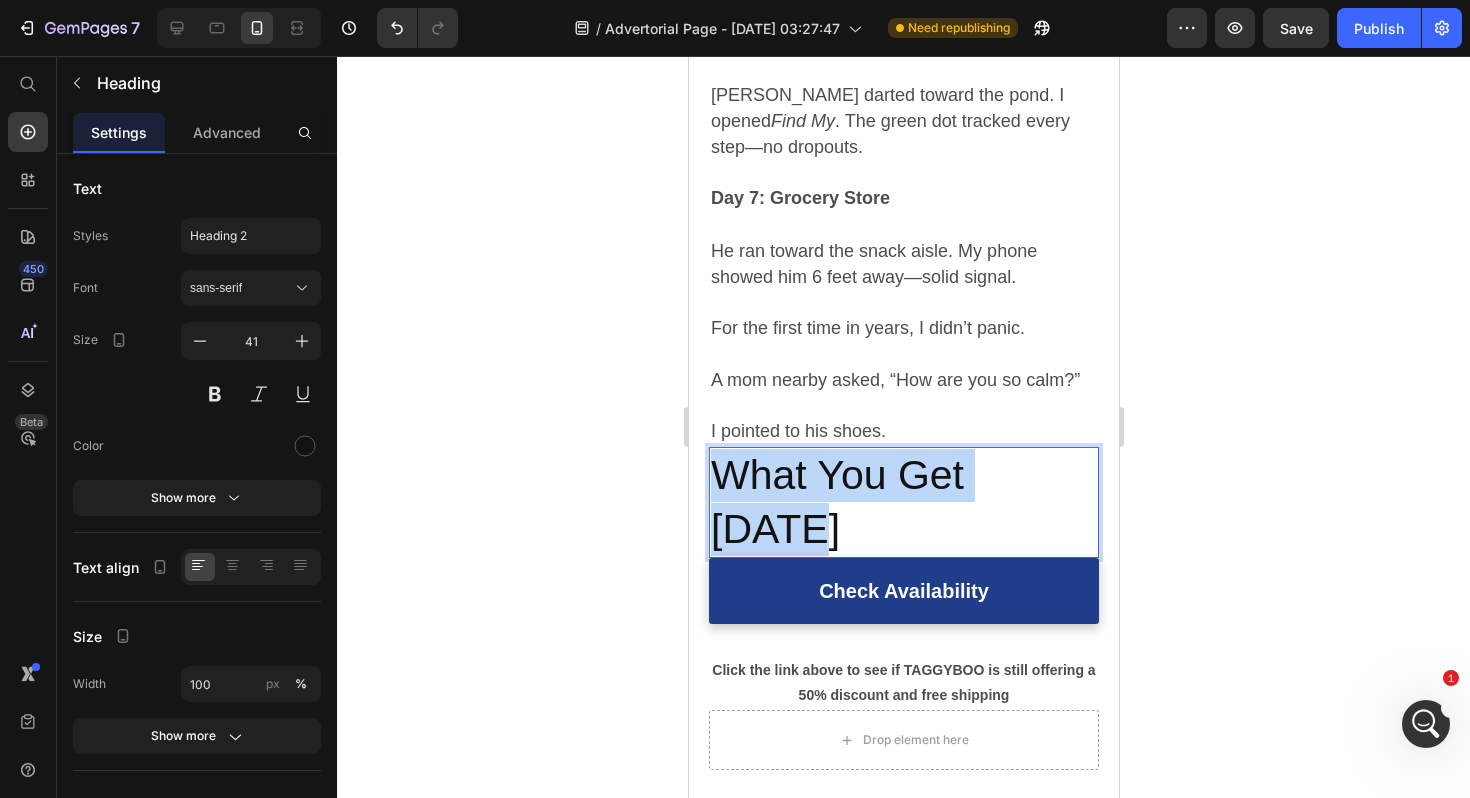 click on "What You Get [DATE]" at bounding box center [903, 502] 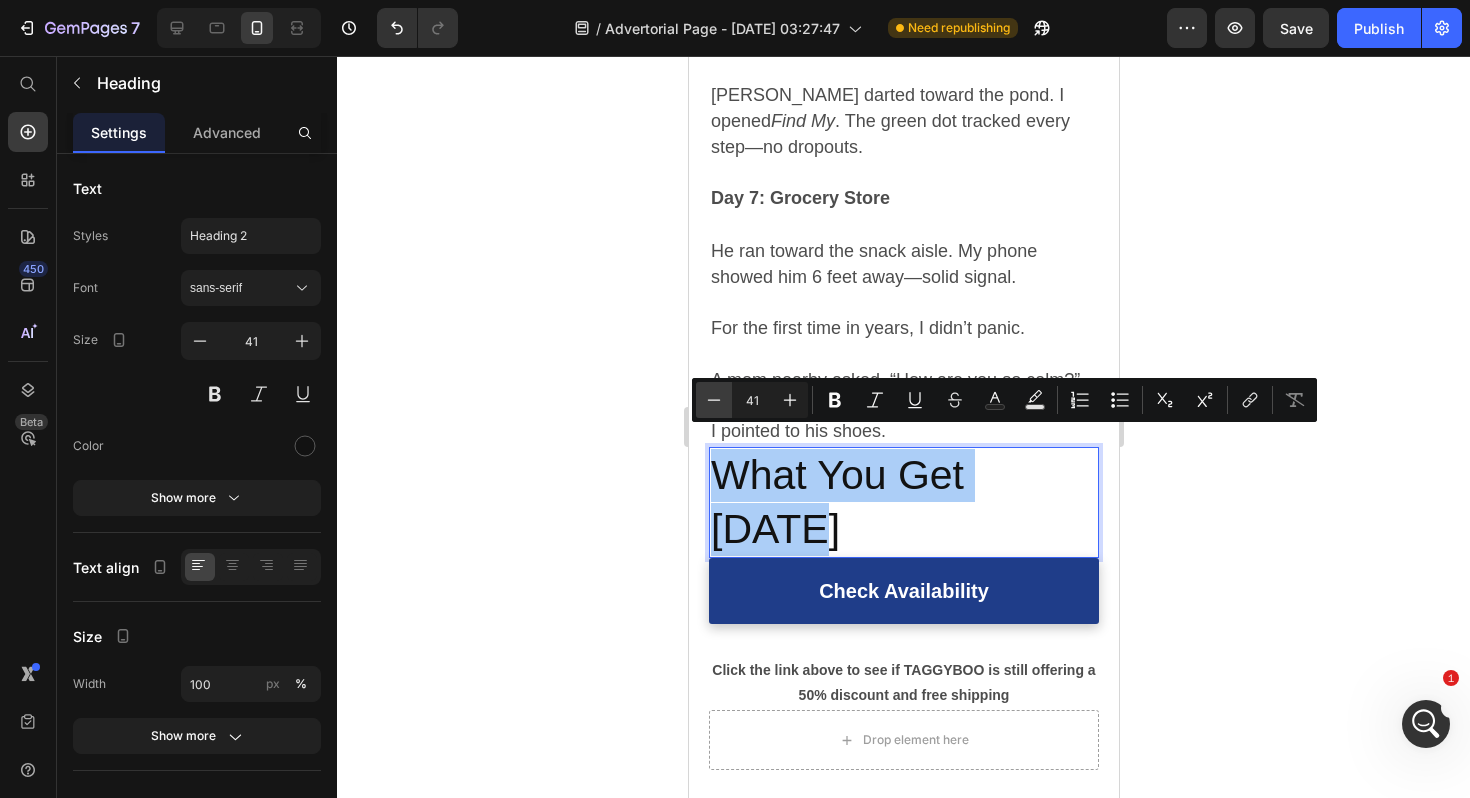 click 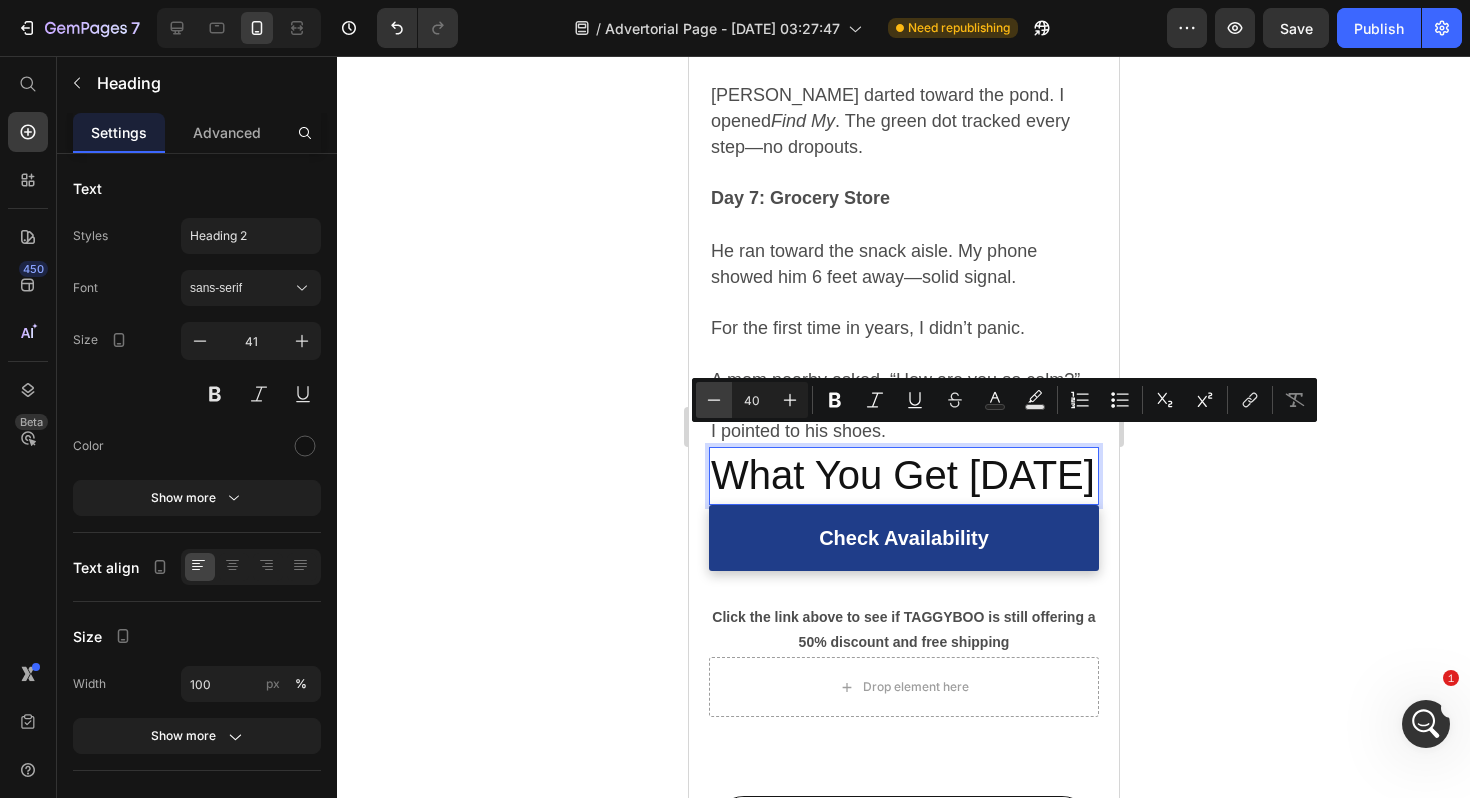 click 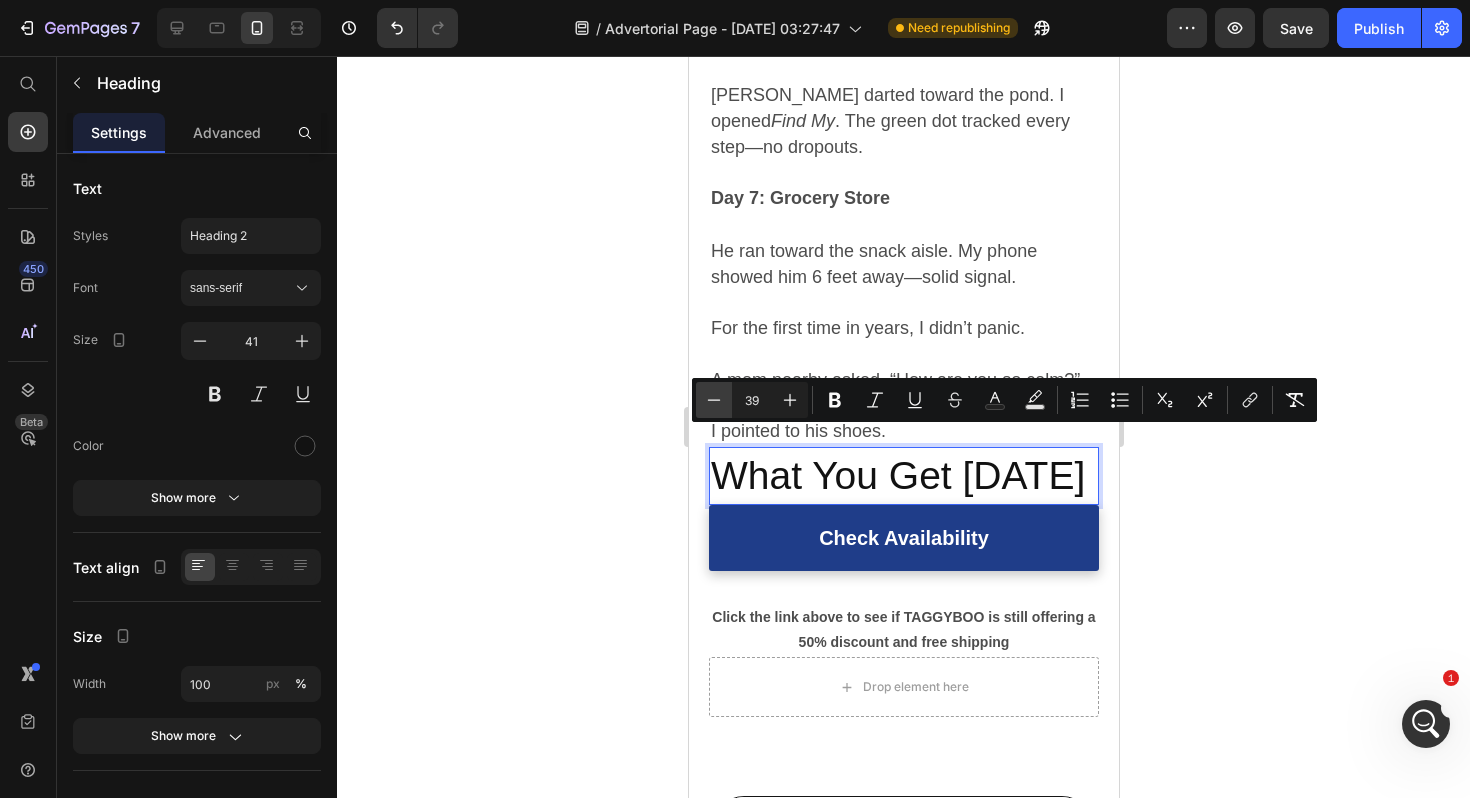 click 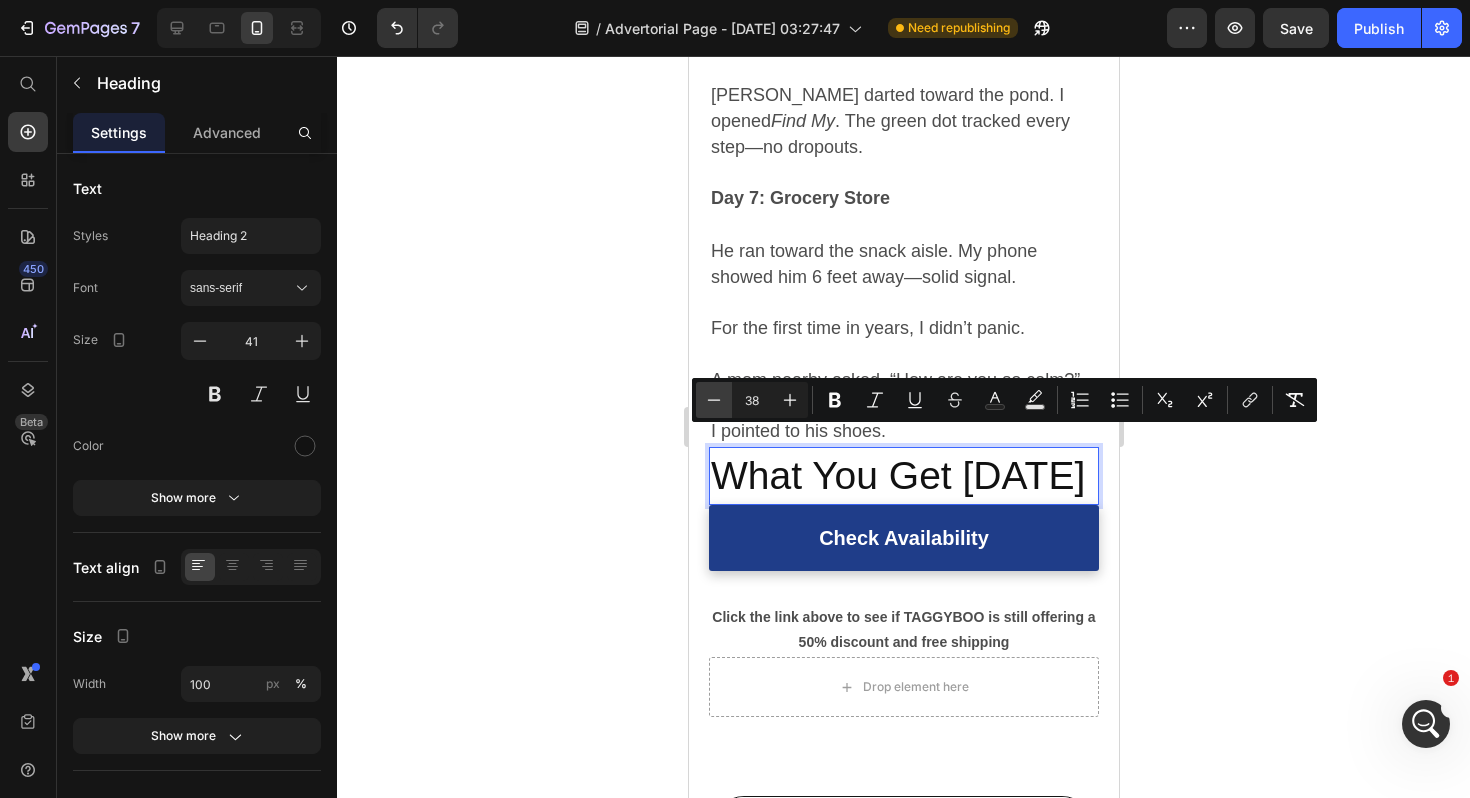 click 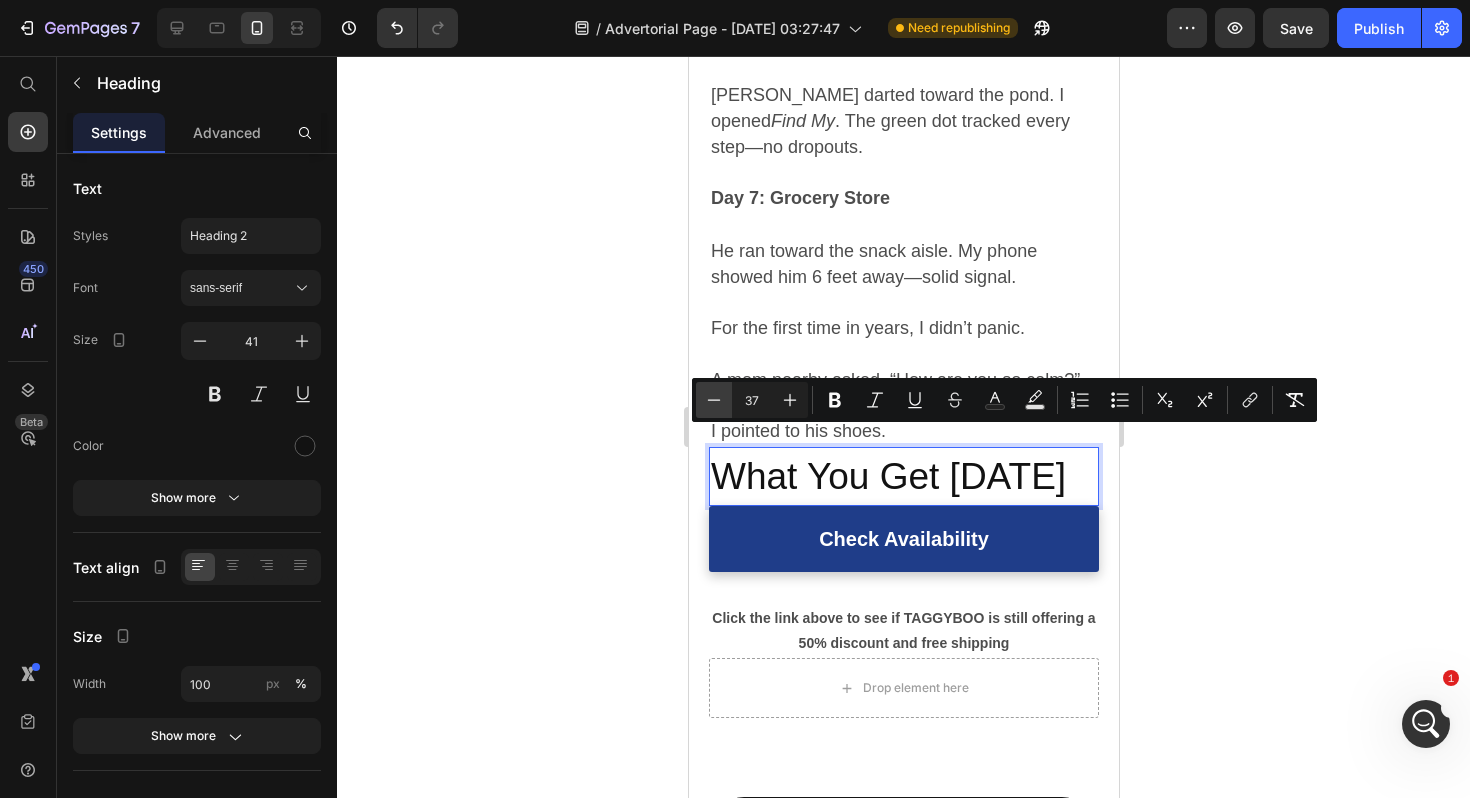 click 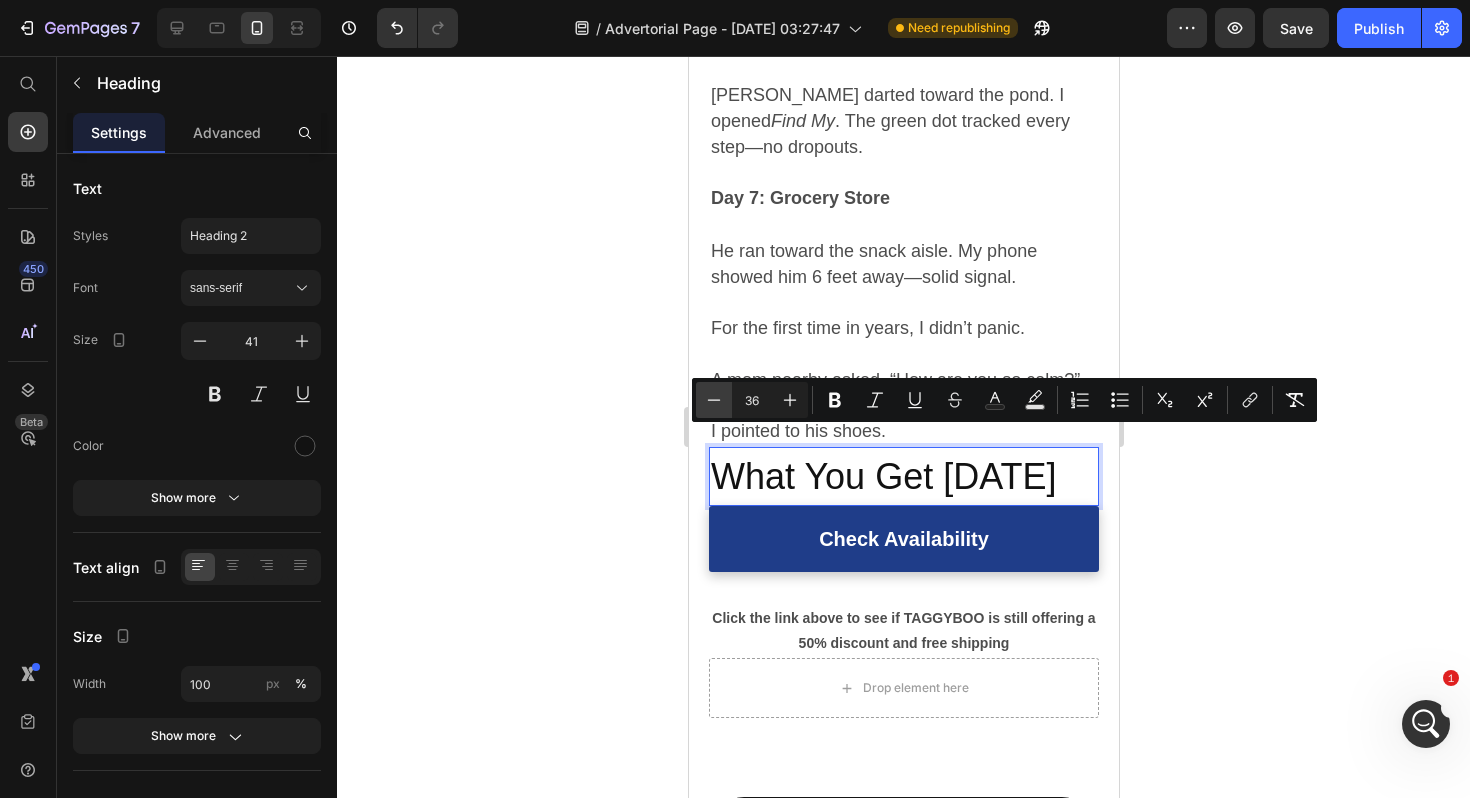 click 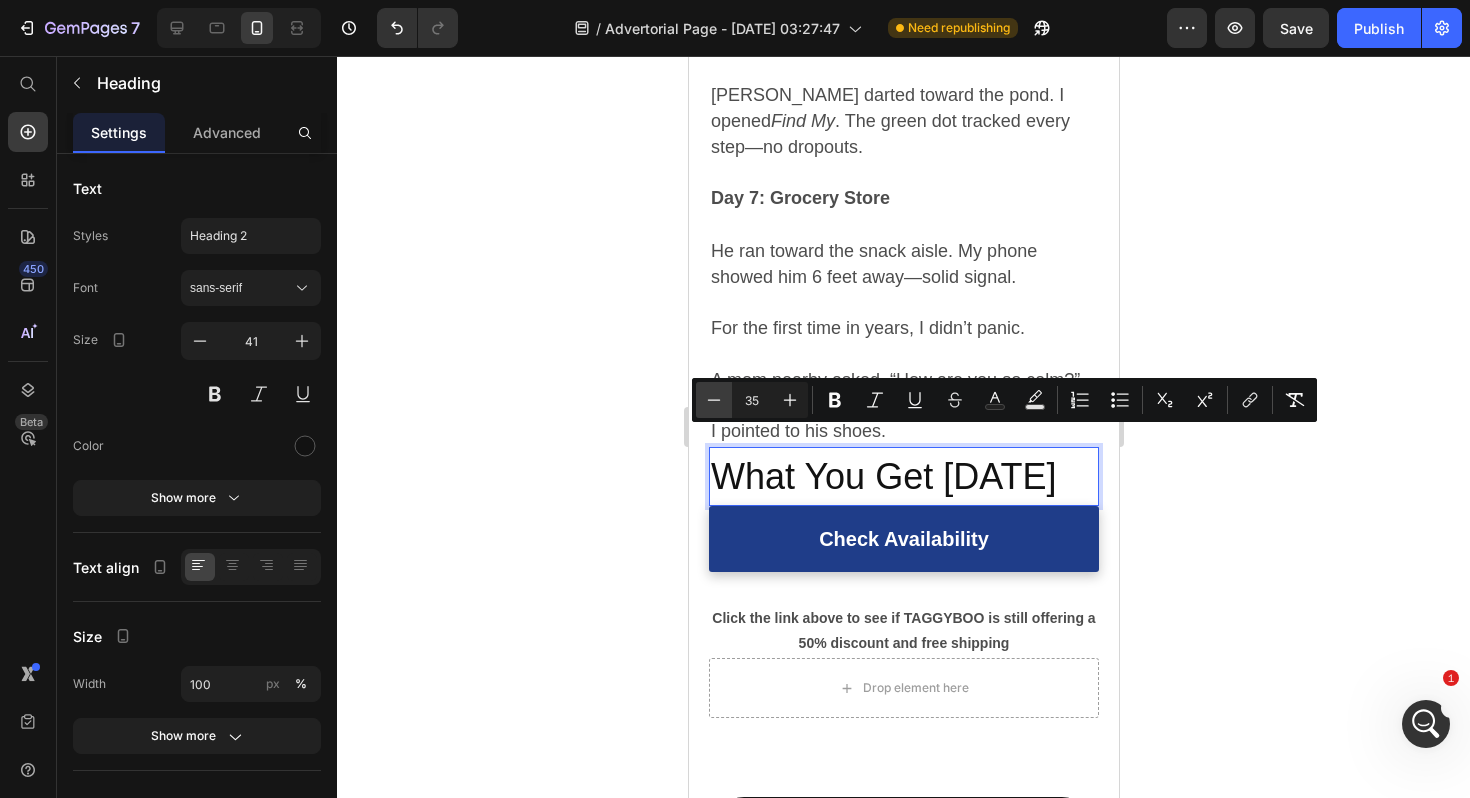 click 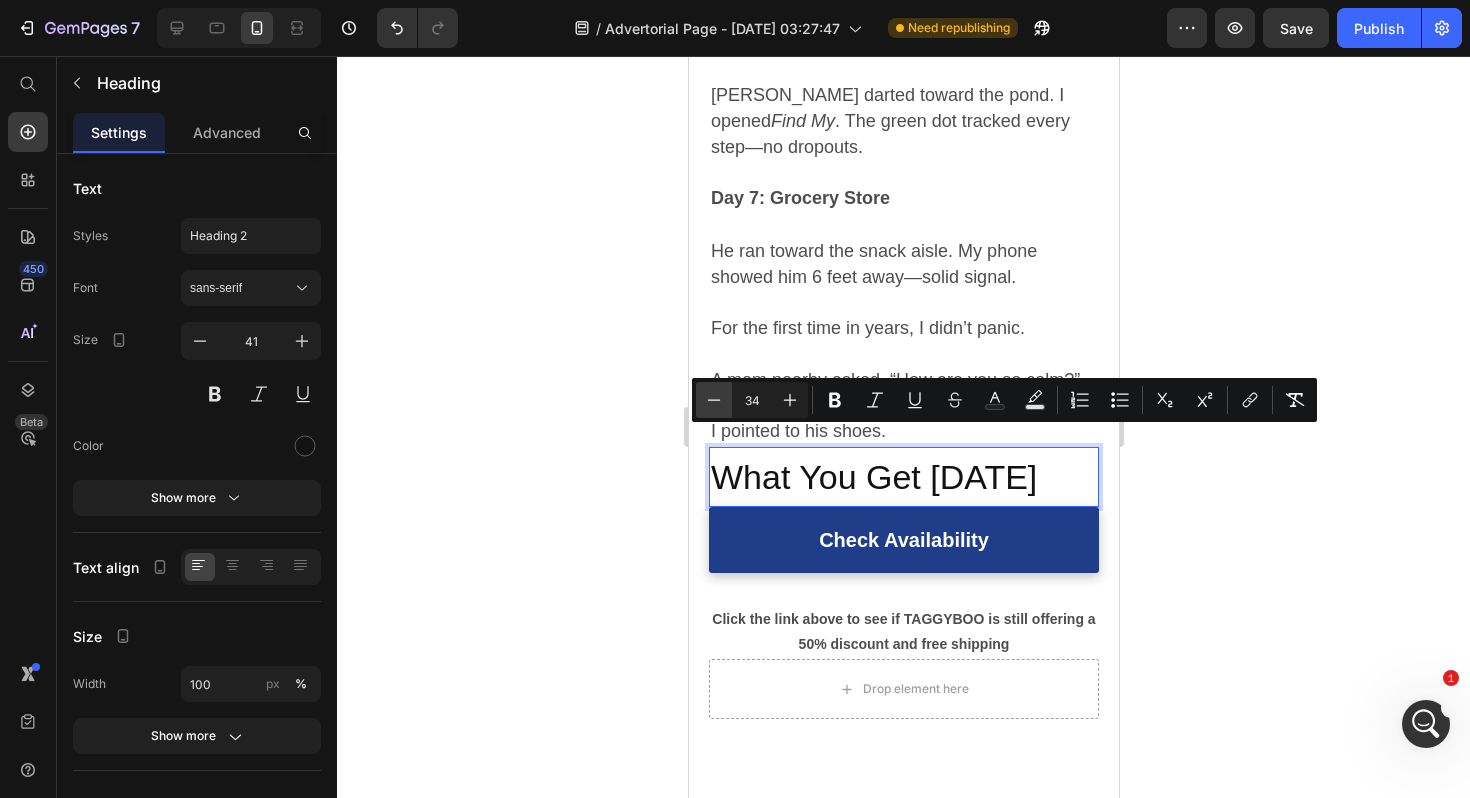 click 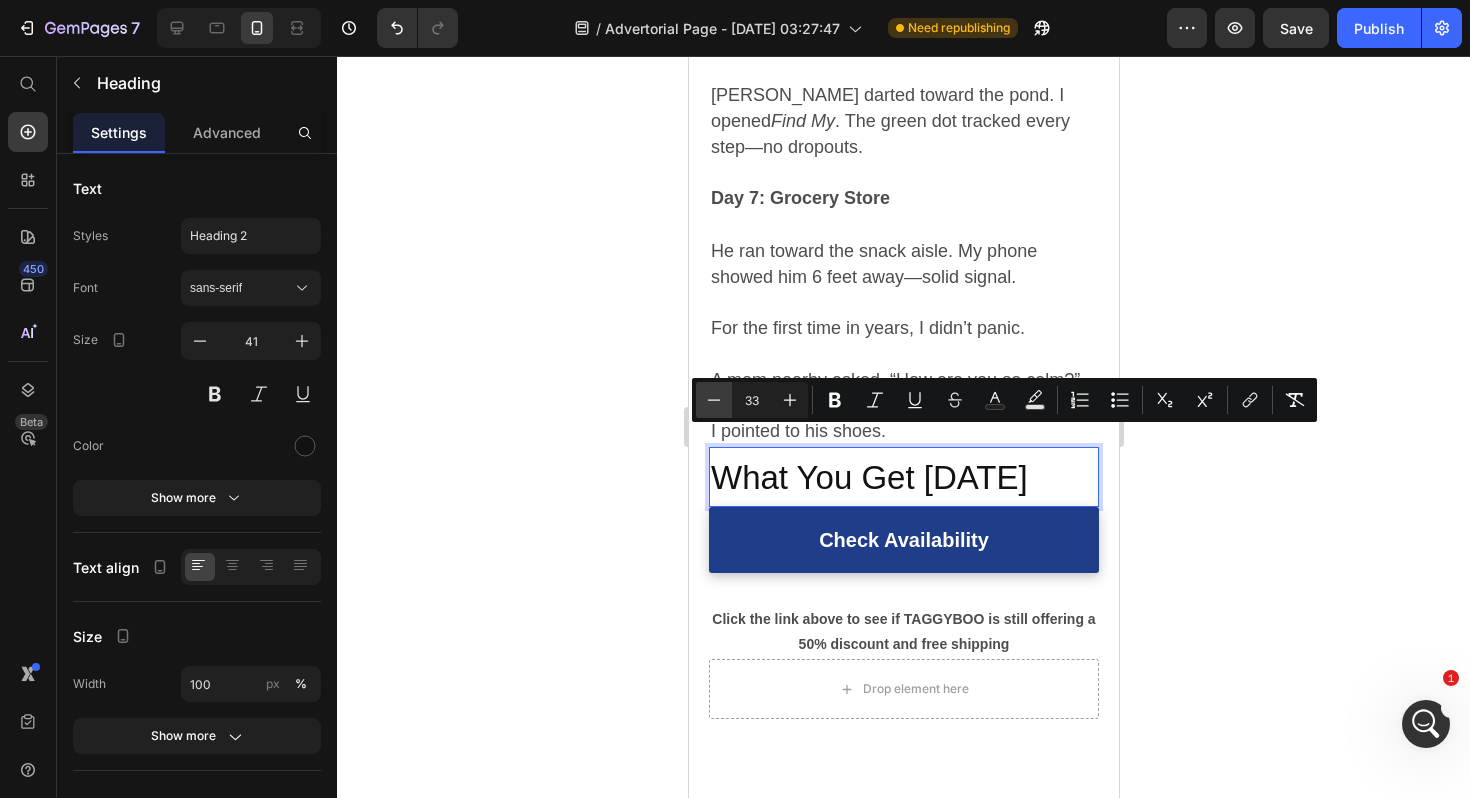 click 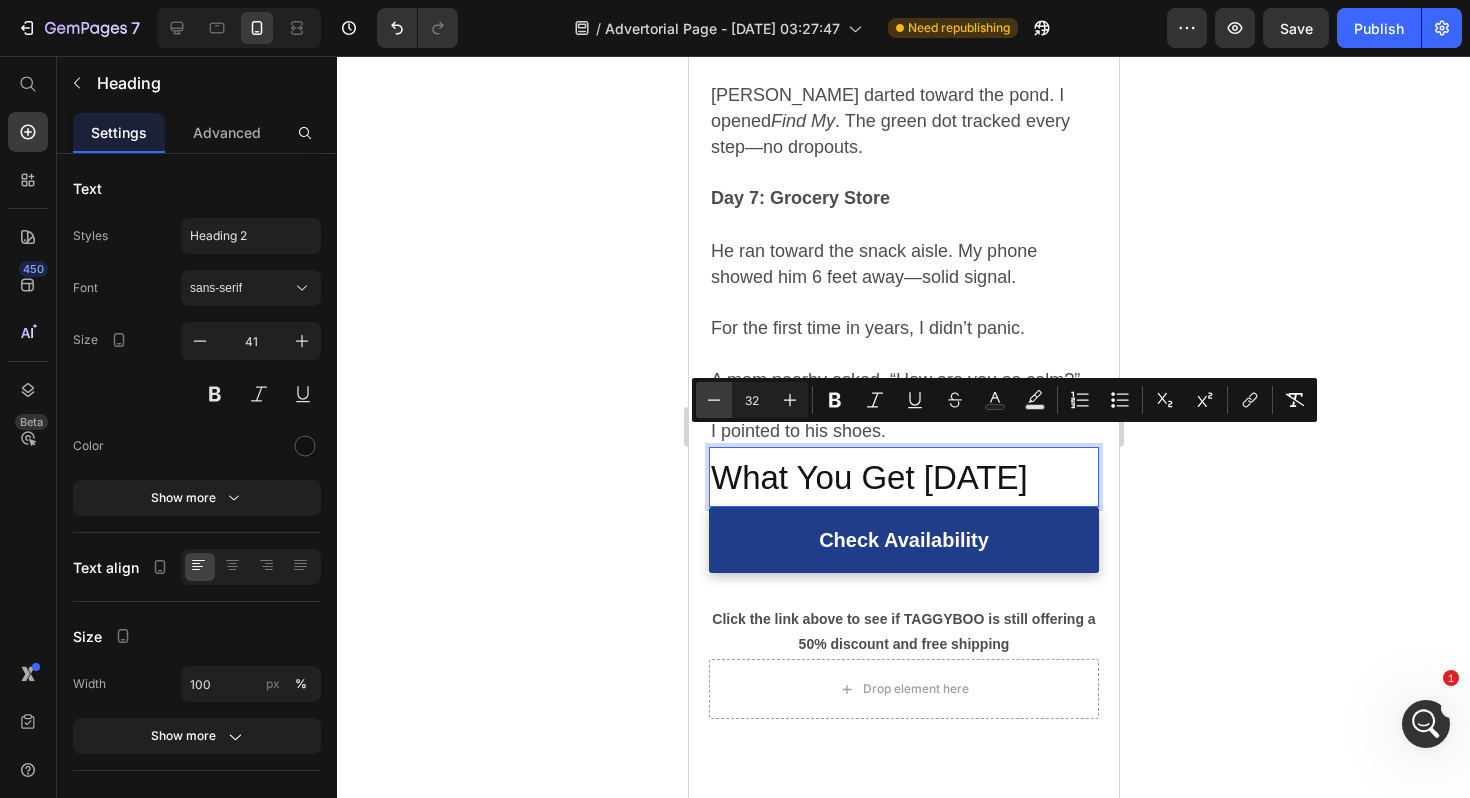 click 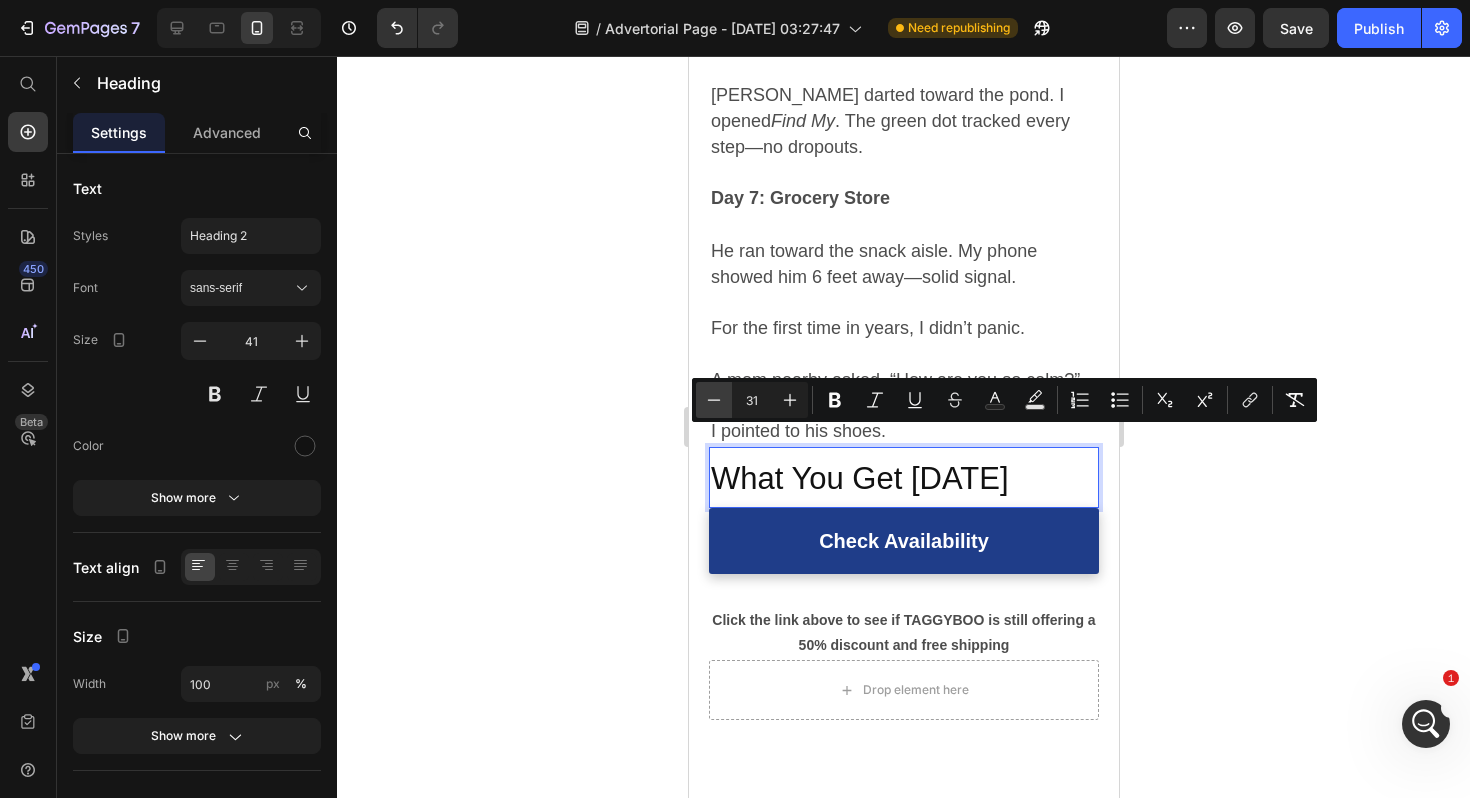 click 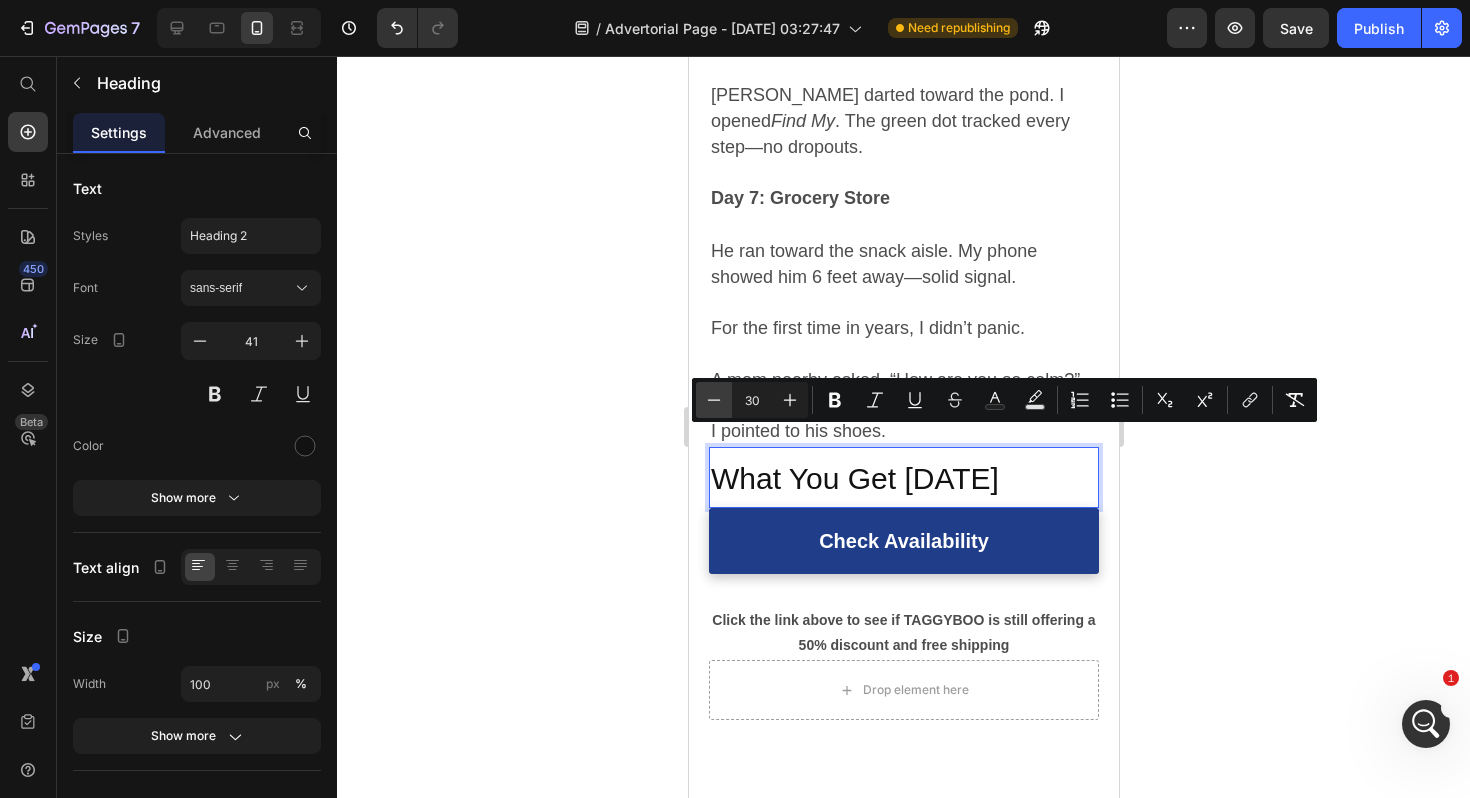 click 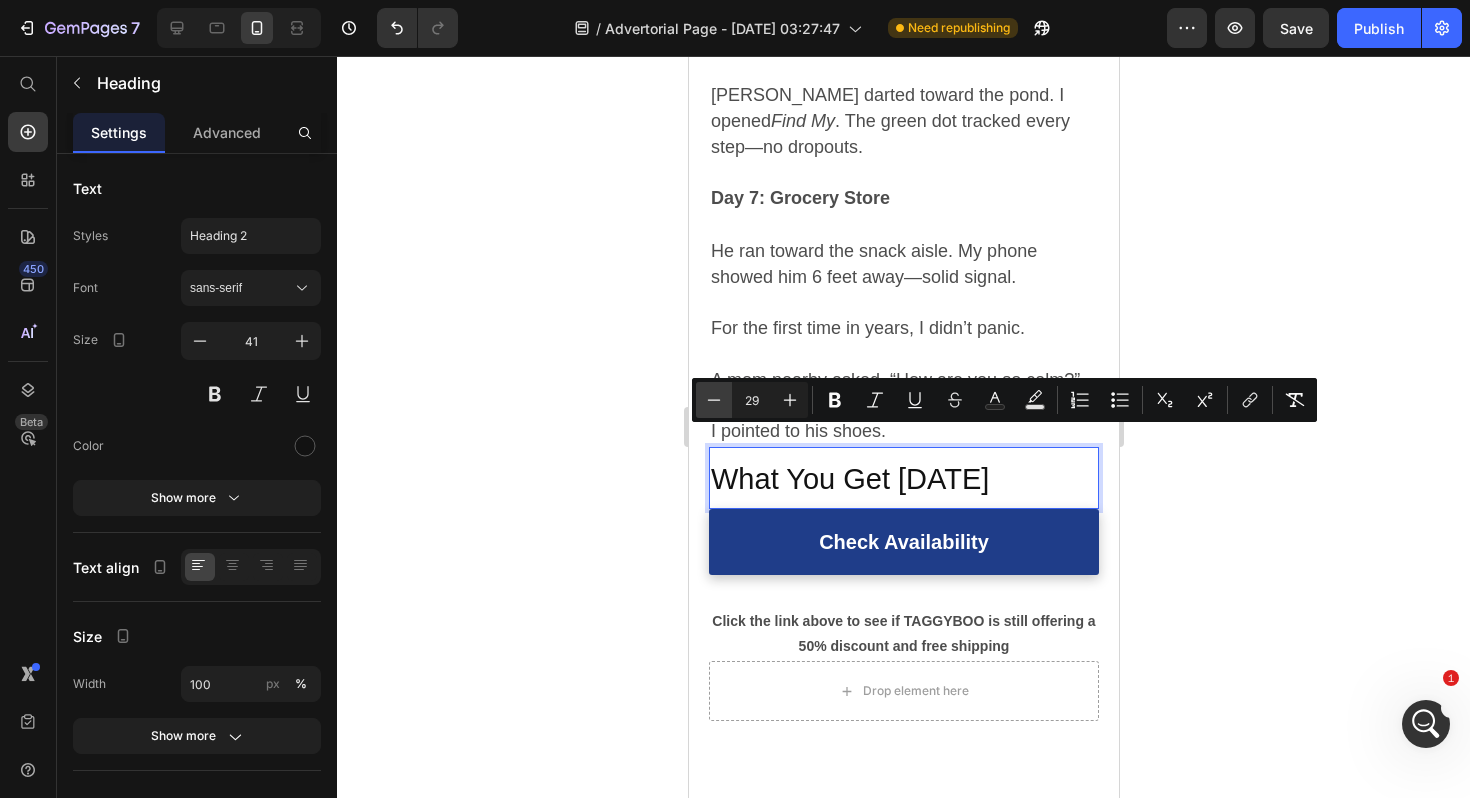 click 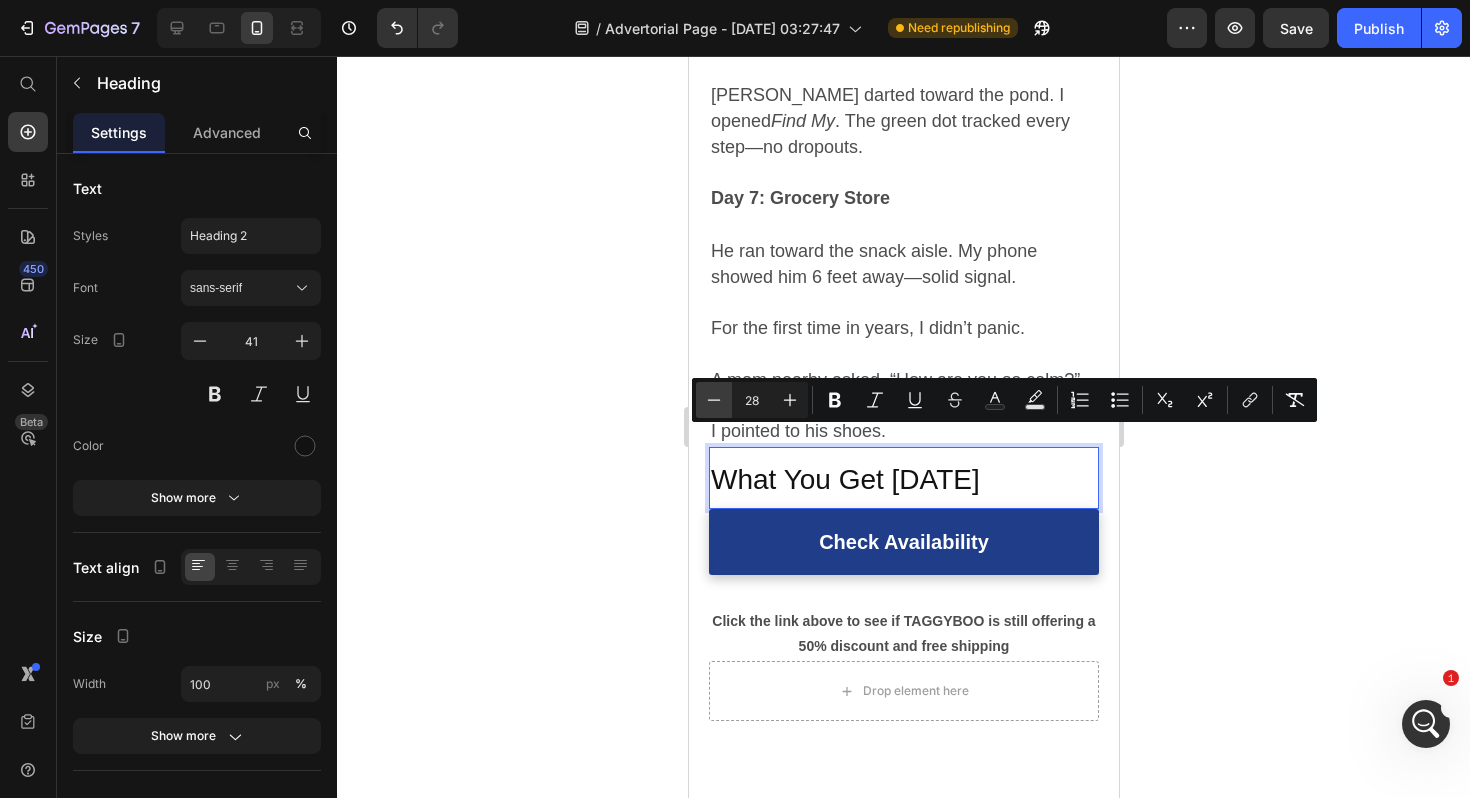 click 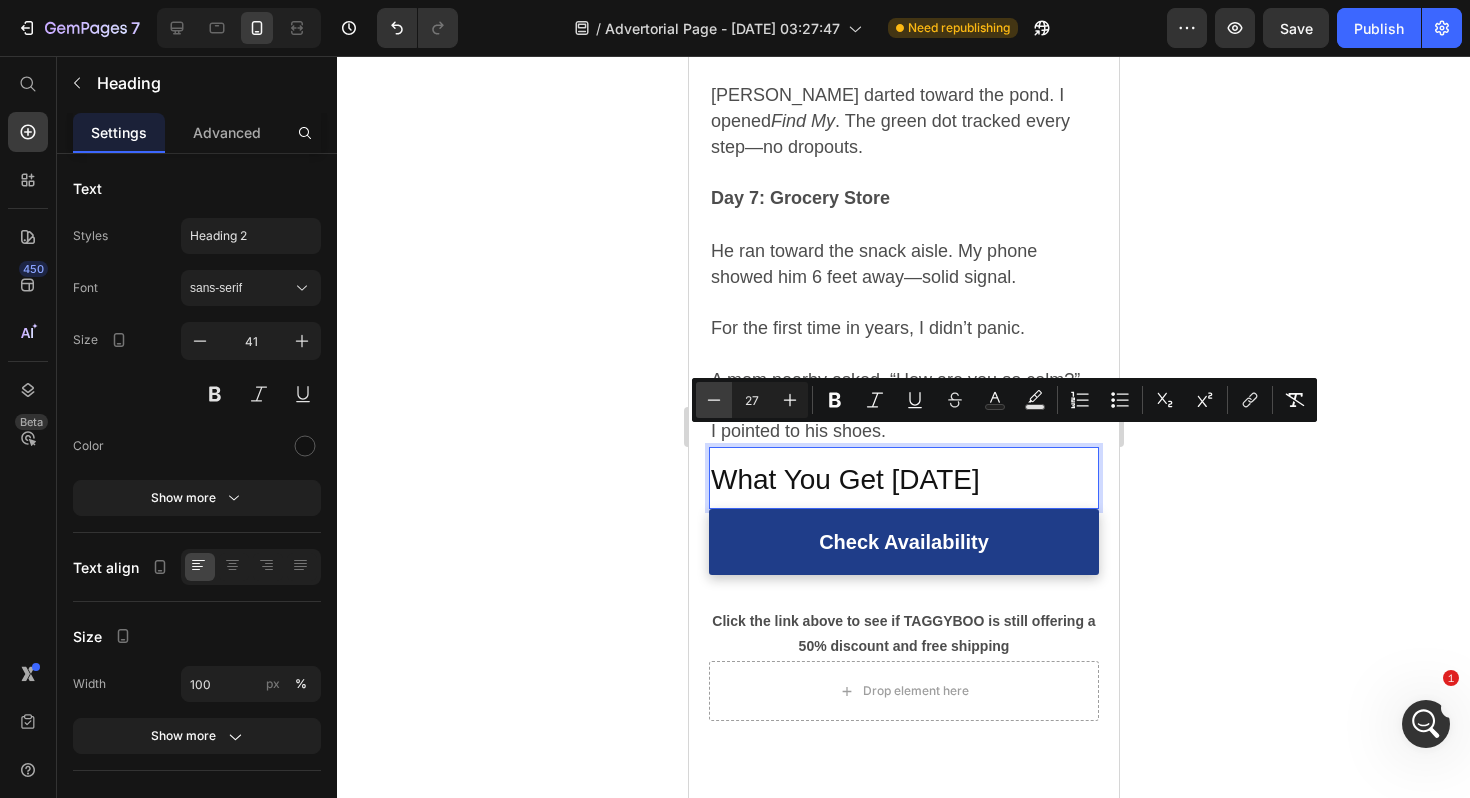 click 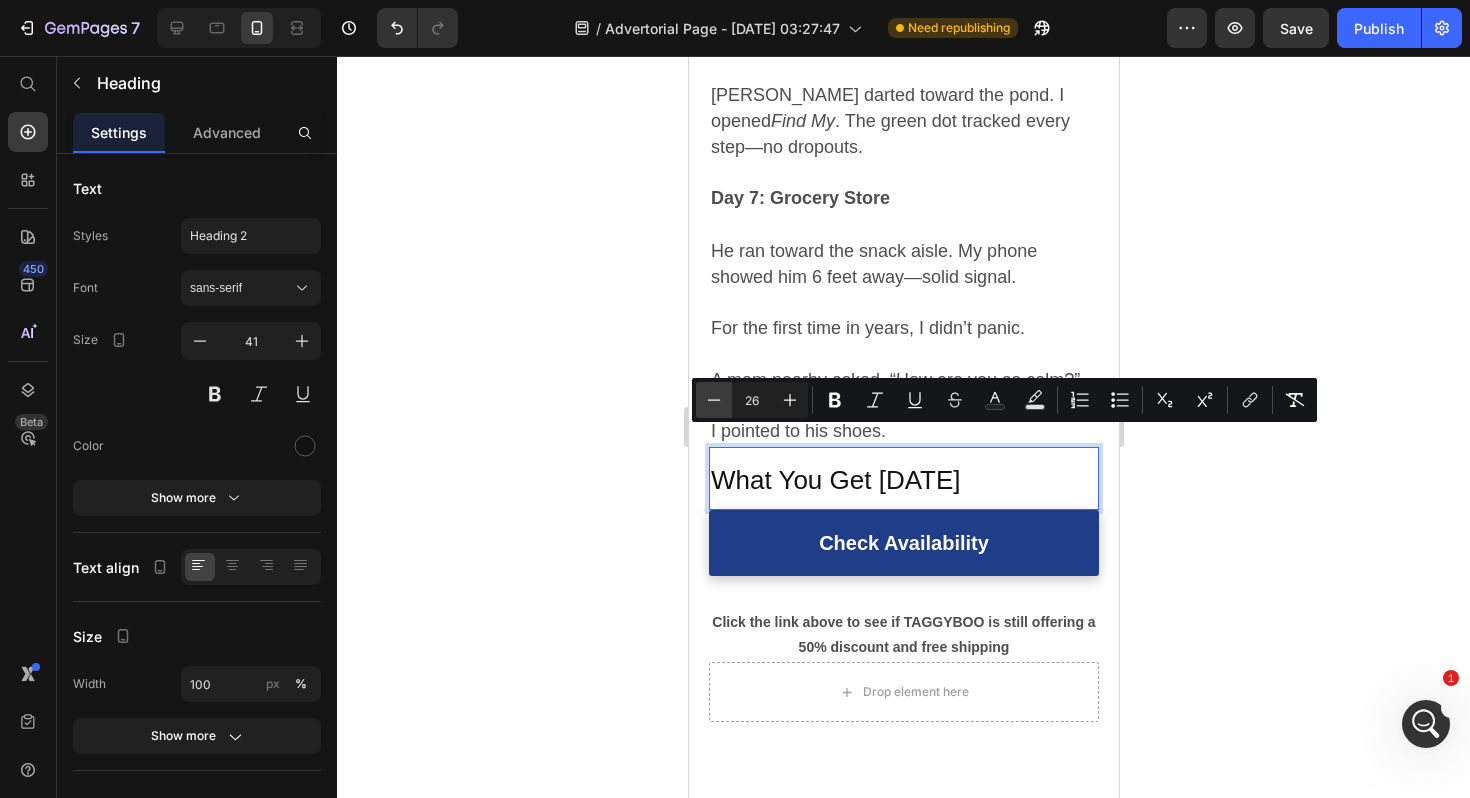 click 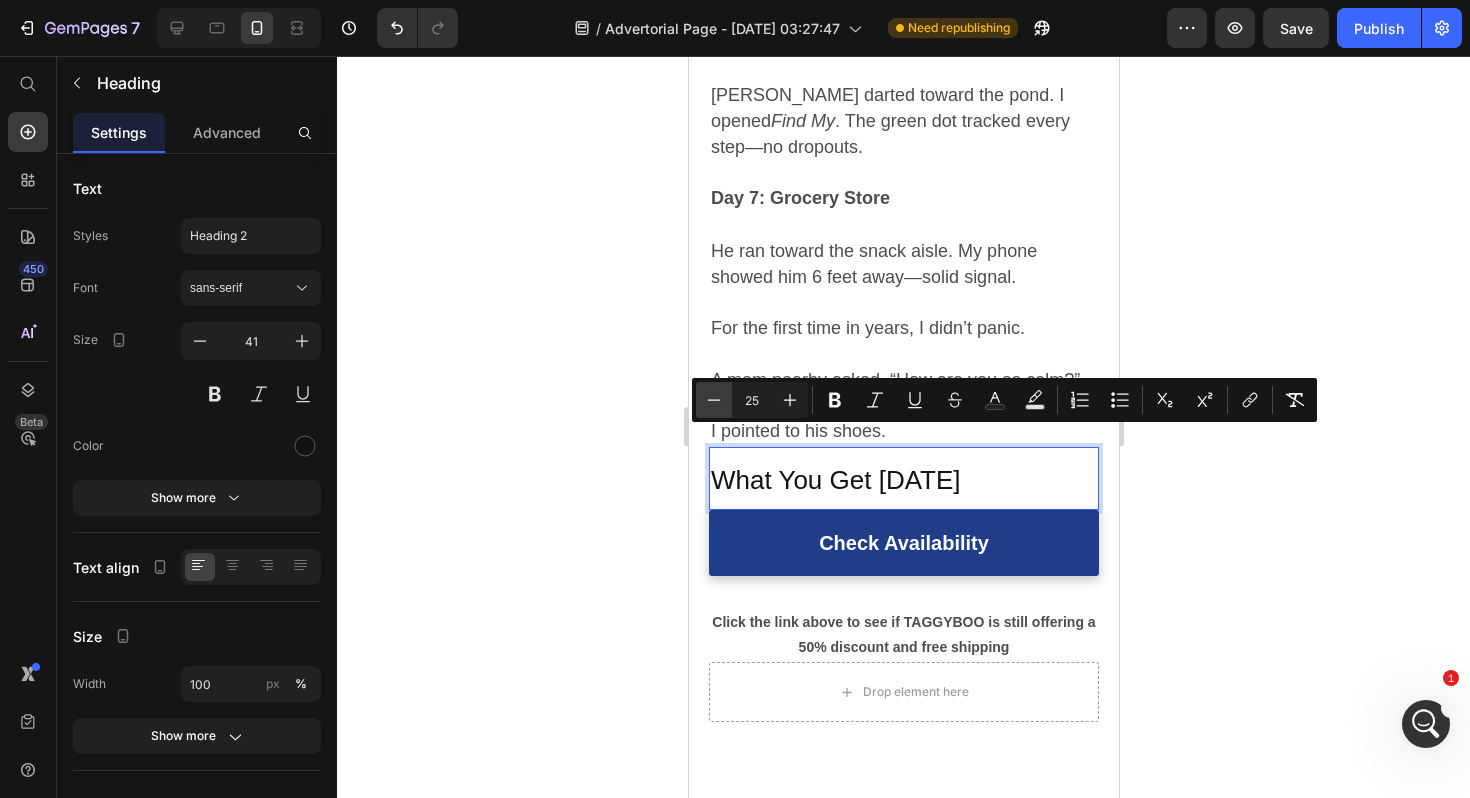 click 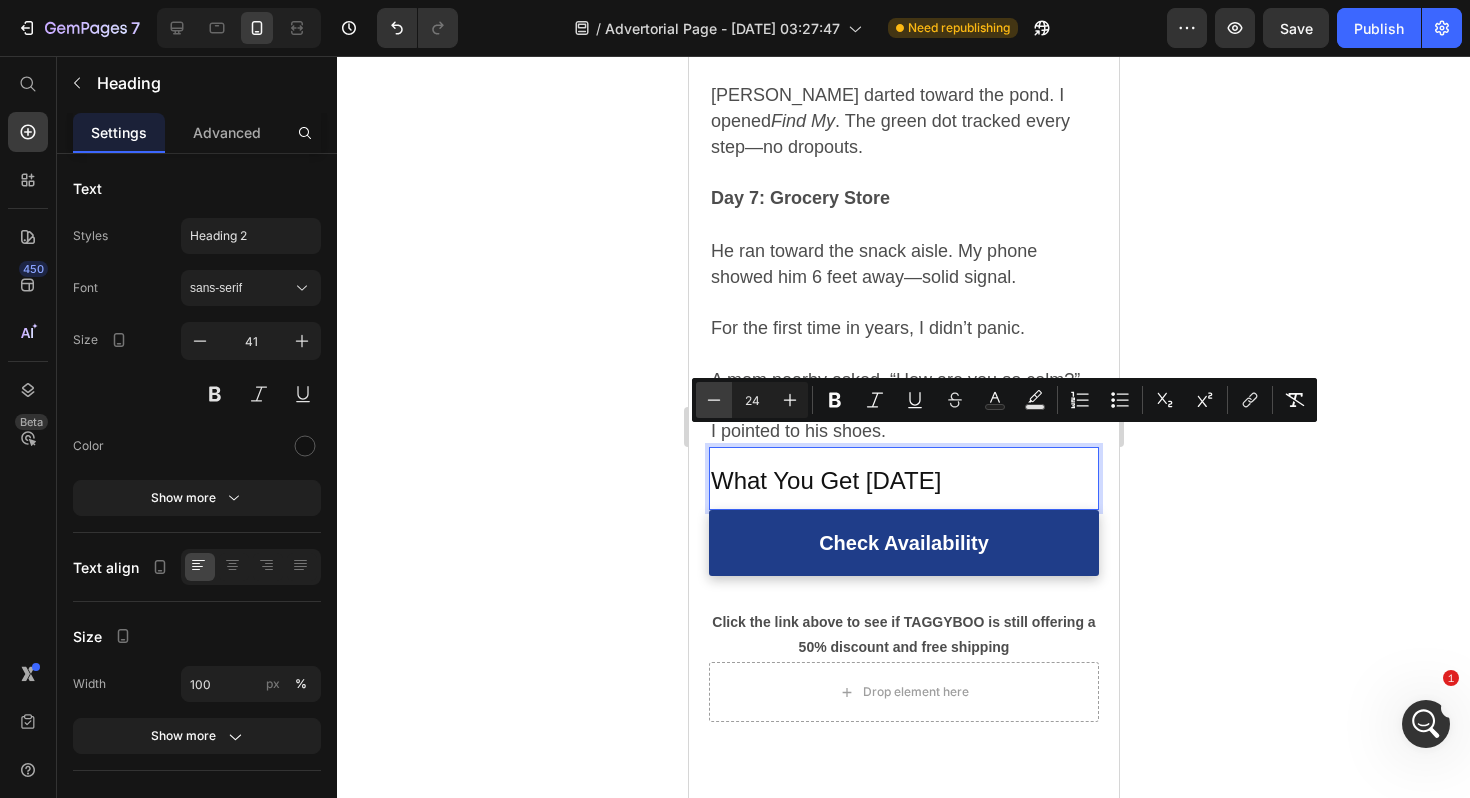 click 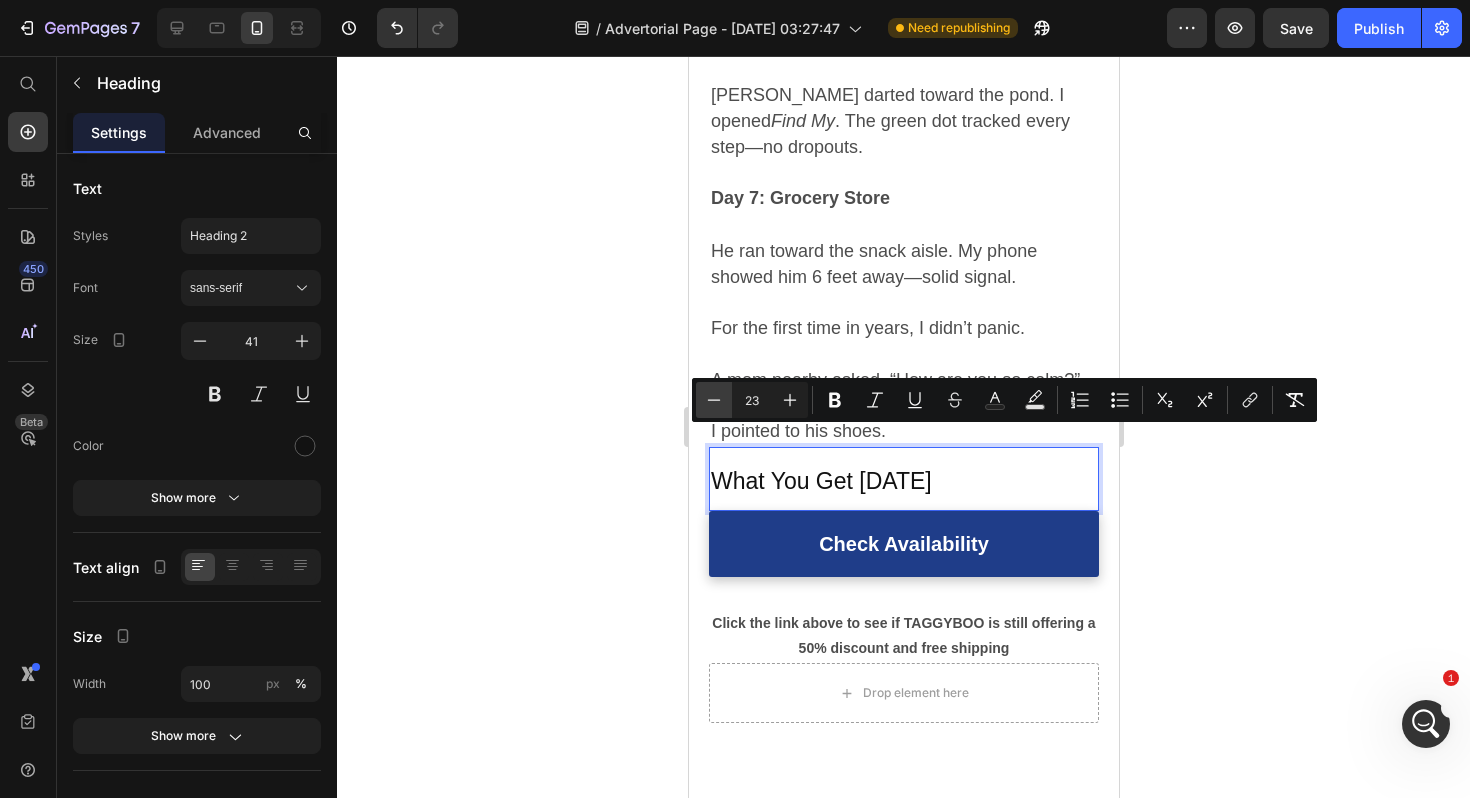 click 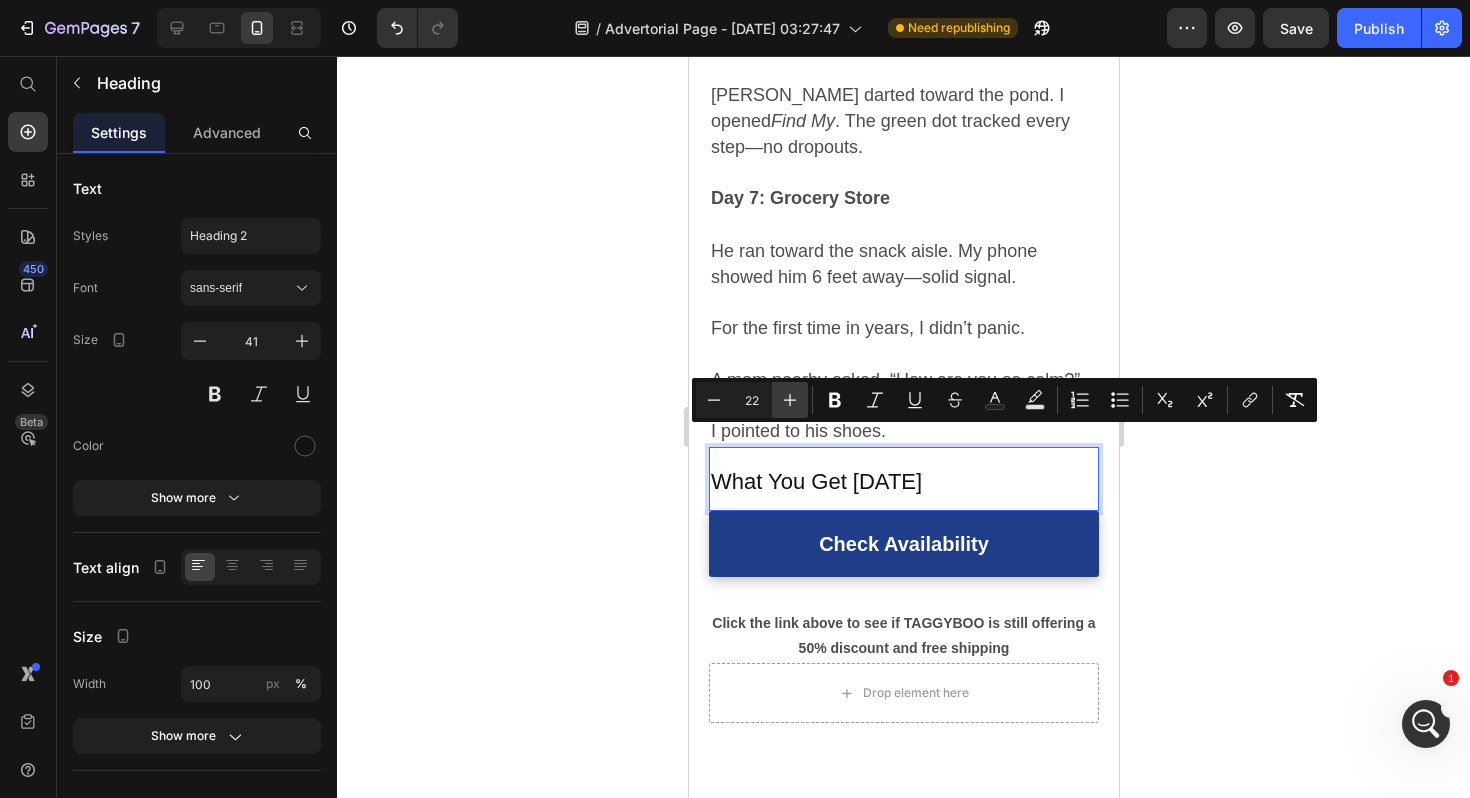 click 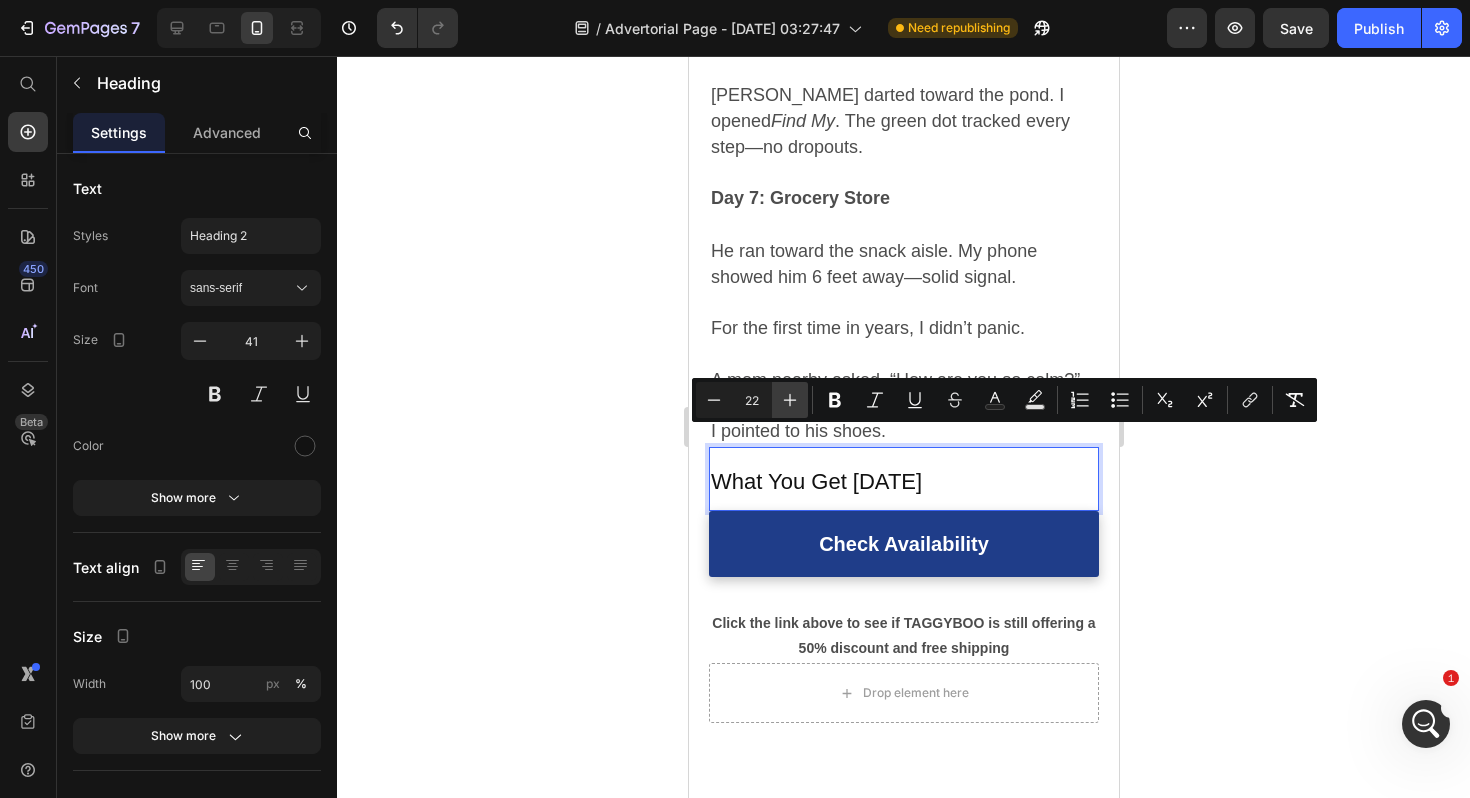 type on "23" 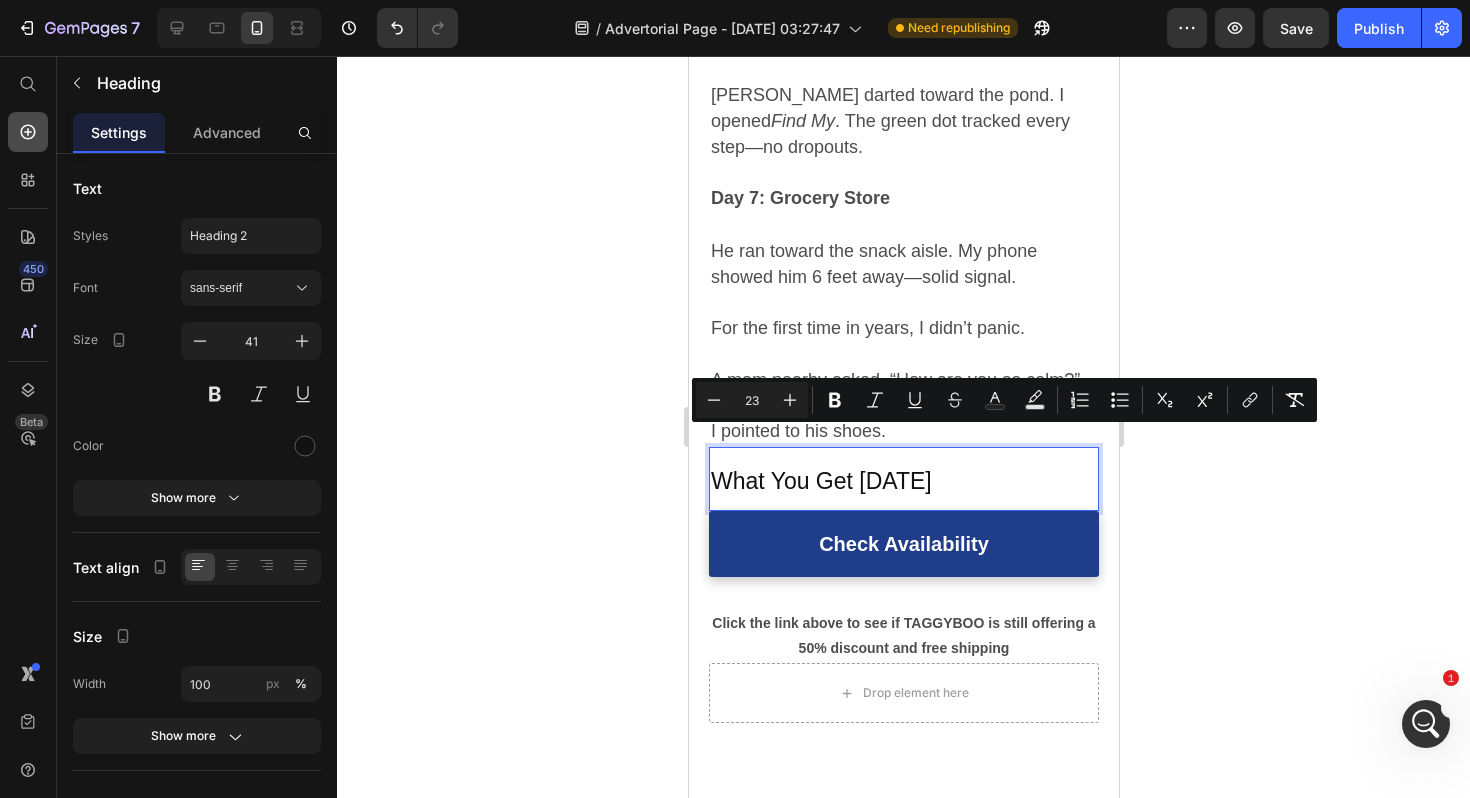click 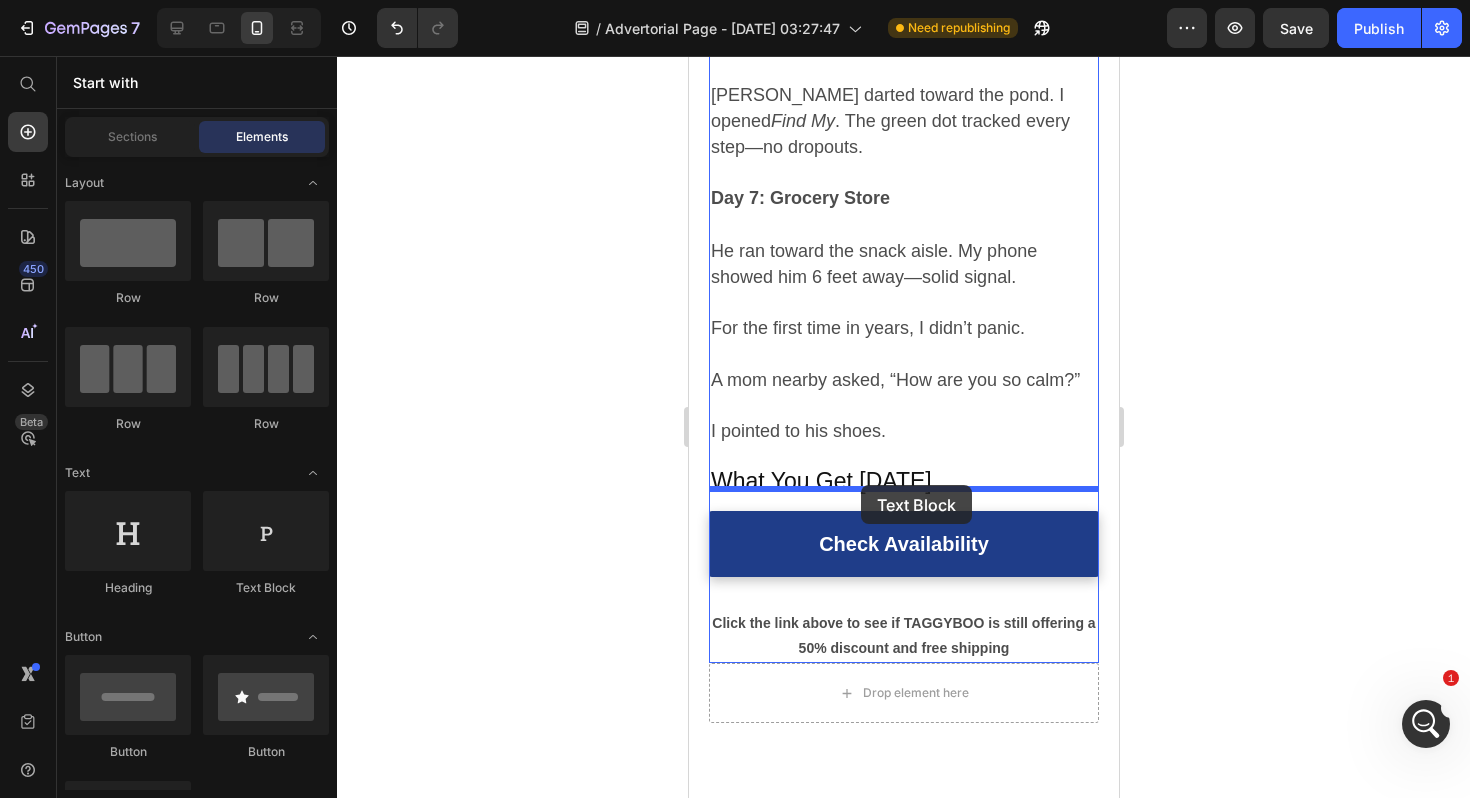 drag, startPoint x: 947, startPoint y: 515, endPoint x: 863, endPoint y: 483, distance: 89.88882 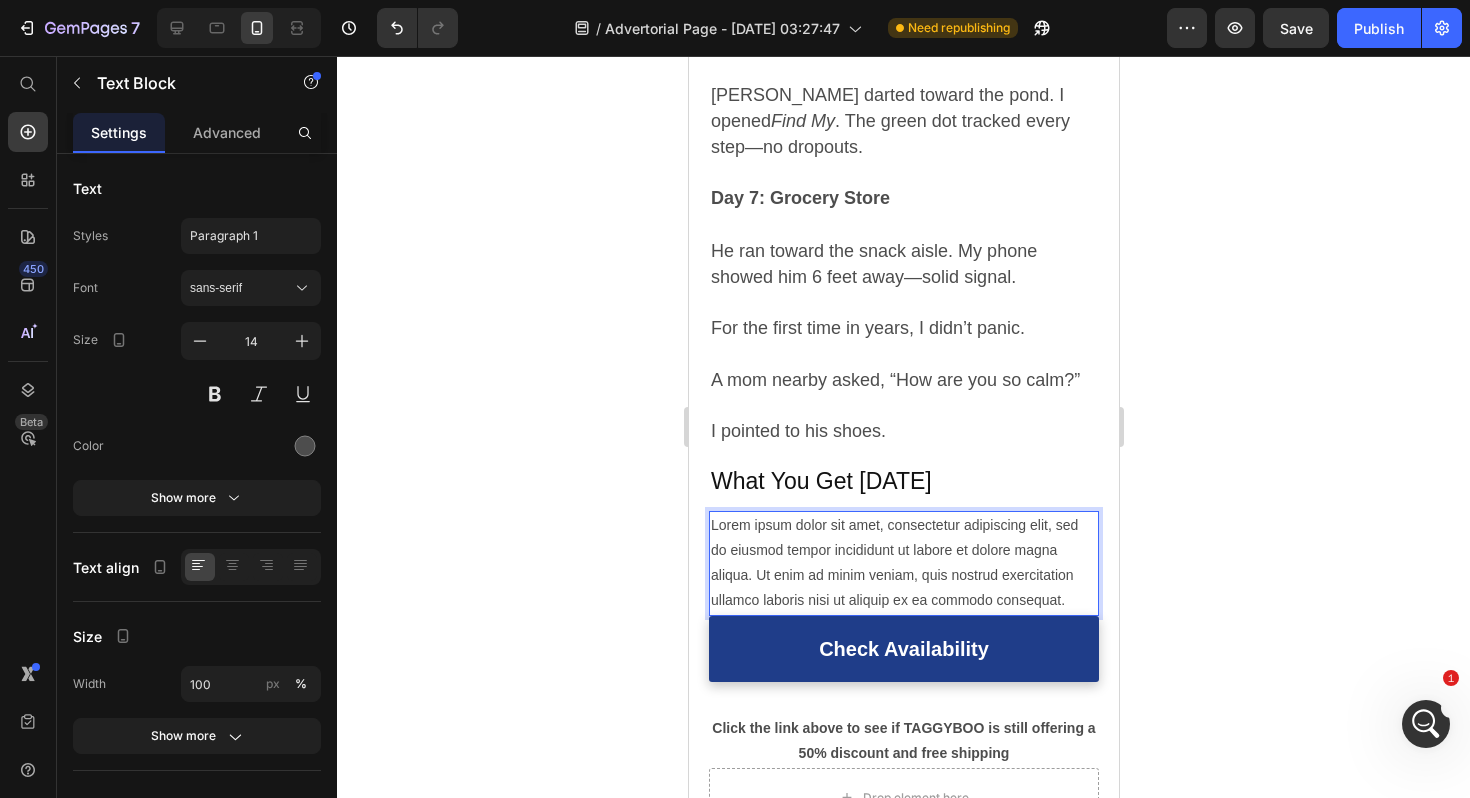 click on "Lorem ipsum dolor sit amet, consectetur adipiscing elit, sed do eiusmod tempor incididunt ut labore et dolore magna aliqua. Ut enim ad minim veniam, quis nostrud exercitation ullamco laboris nisi ut aliquip ex ea commodo consequat." at bounding box center [903, 563] 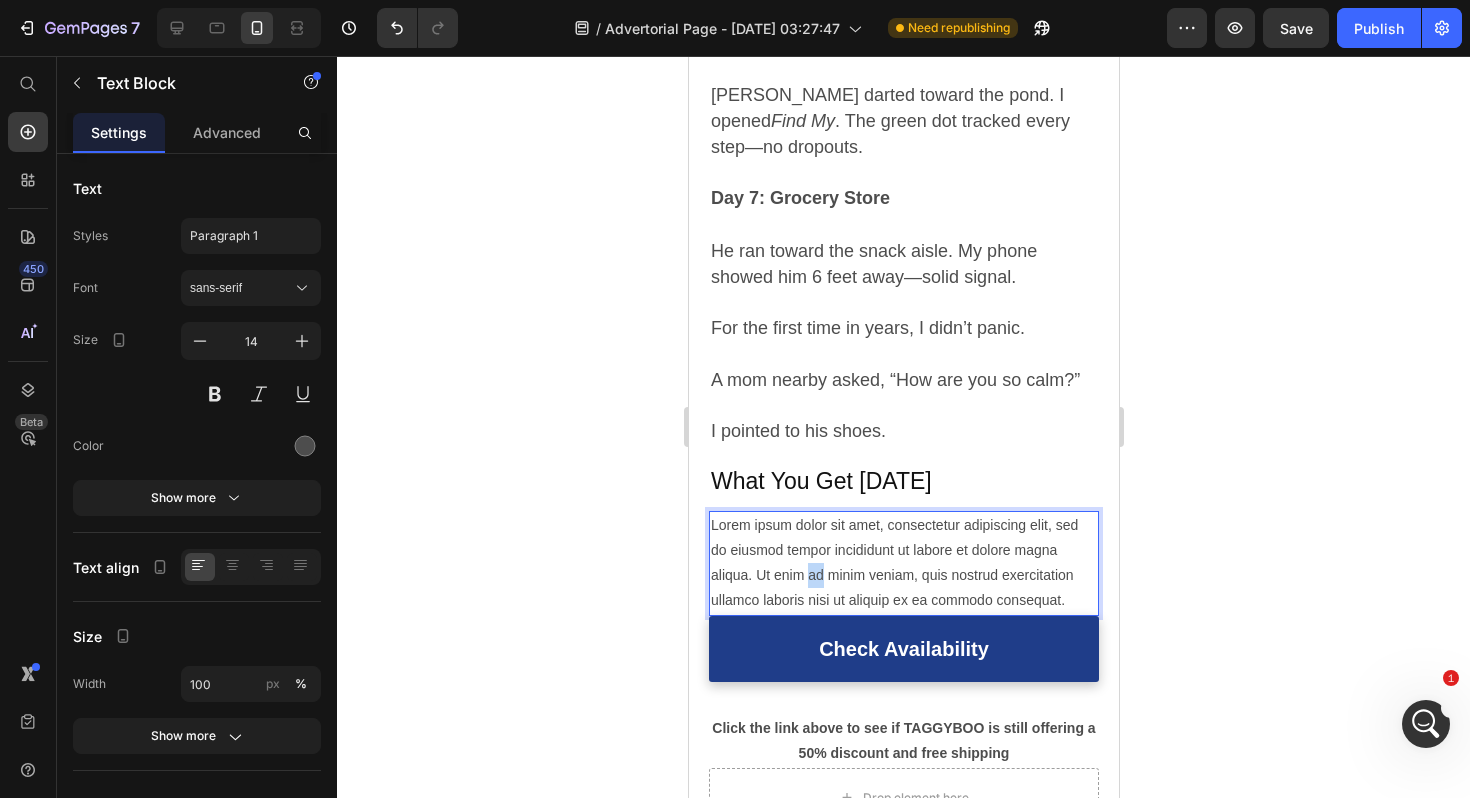 click on "Lorem ipsum dolor sit amet, consectetur adipiscing elit, sed do eiusmod tempor incididunt ut labore et dolore magna aliqua. Ut enim ad minim veniam, quis nostrud exercitation ullamco laboris nisi ut aliquip ex ea commodo consequat." at bounding box center [903, 563] 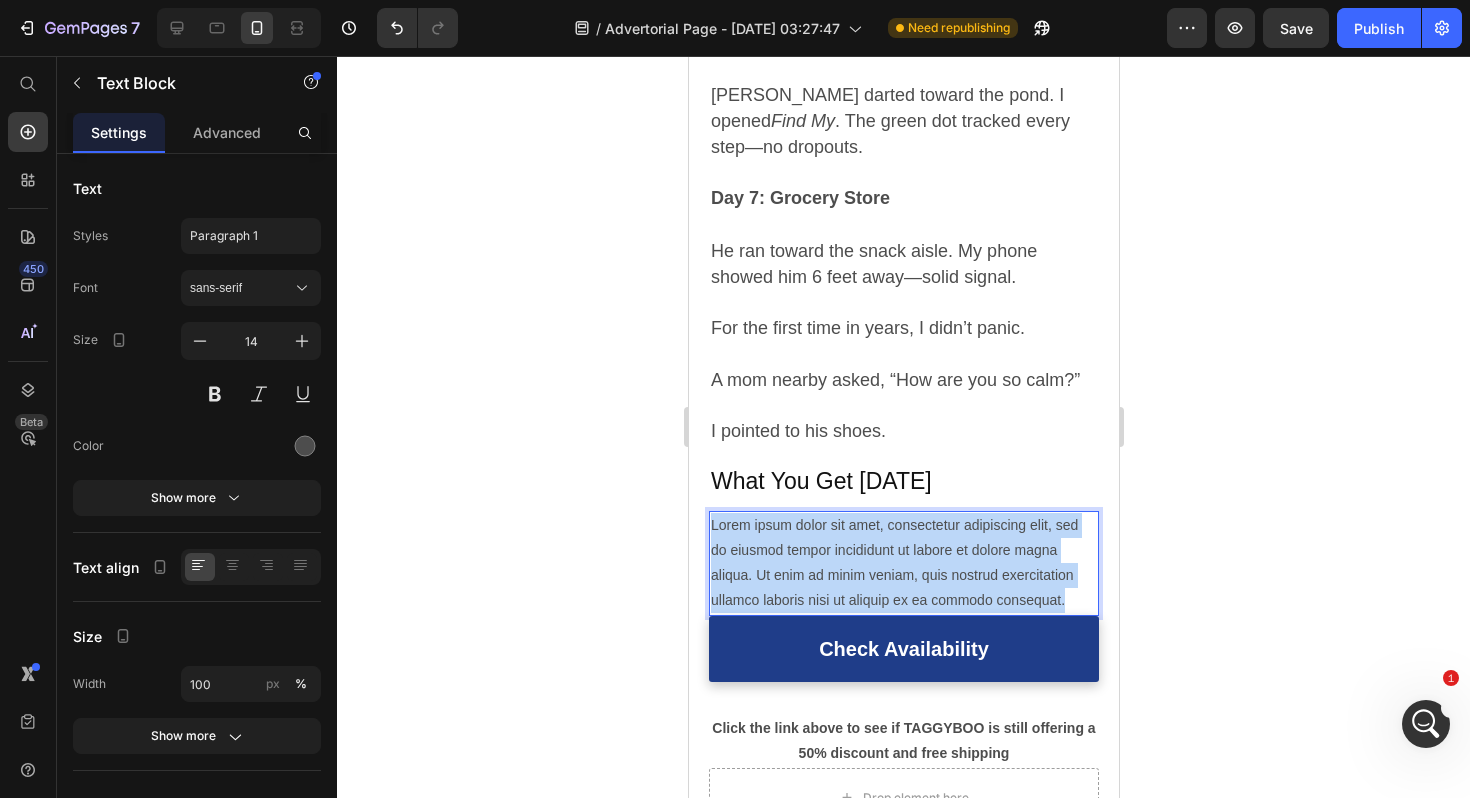click on "Lorem ipsum dolor sit amet, consectetur adipiscing elit, sed do eiusmod tempor incididunt ut labore et dolore magna aliqua. Ut enim ad minim veniam, quis nostrud exercitation ullamco laboris nisi ut aliquip ex ea commodo consequat." at bounding box center [903, 563] 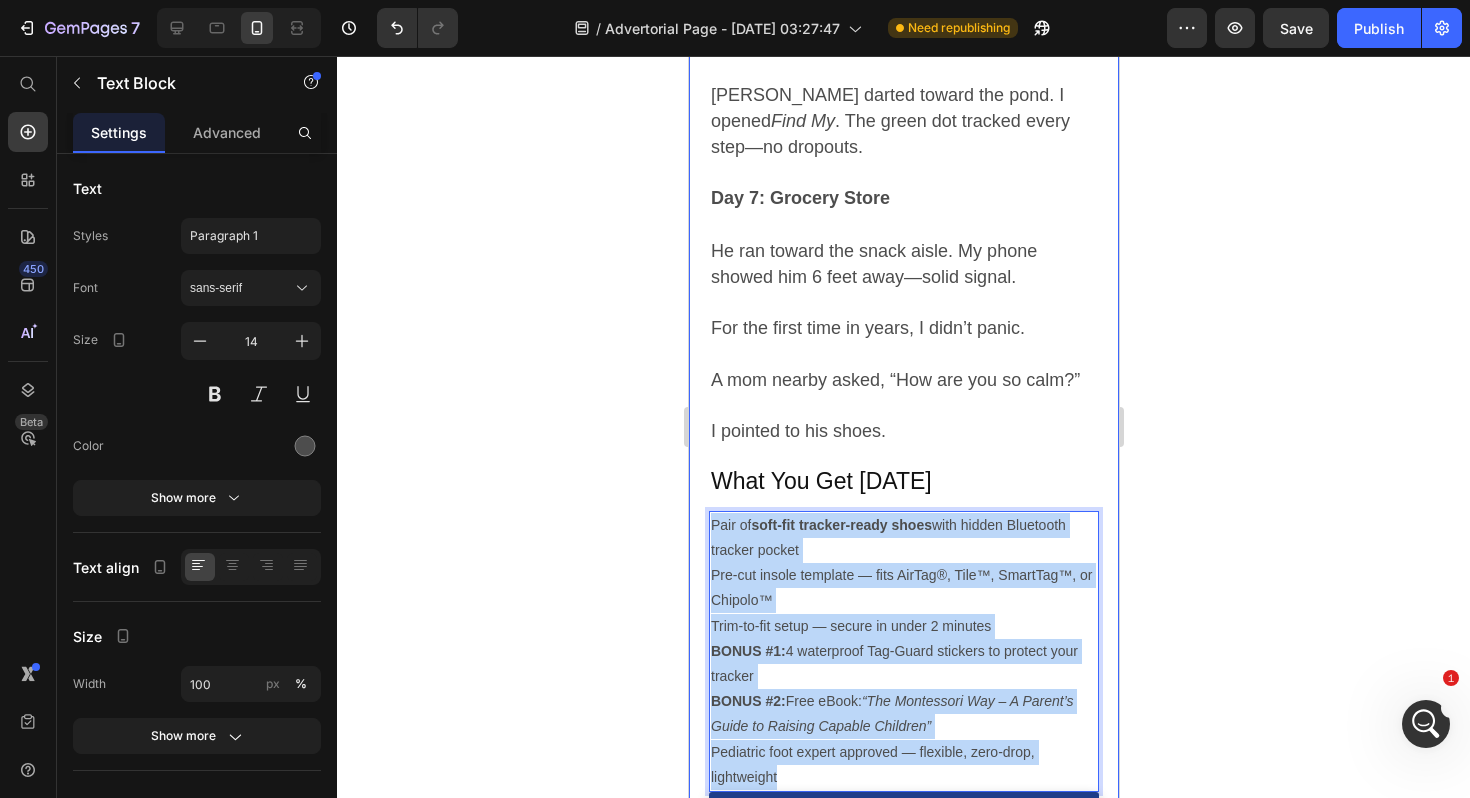 drag, startPoint x: 780, startPoint y: 758, endPoint x: 701, endPoint y: 508, distance: 262.18506 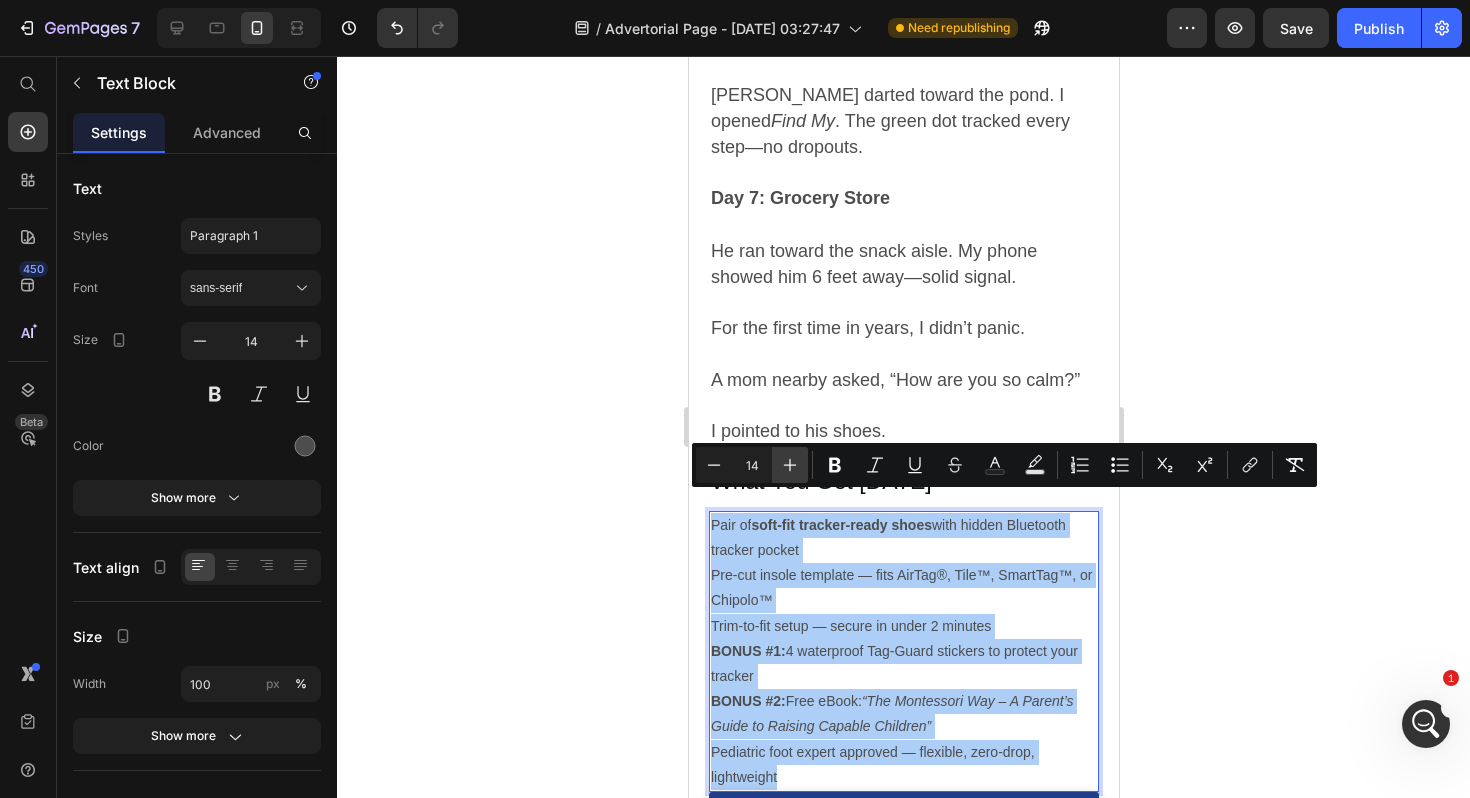 click 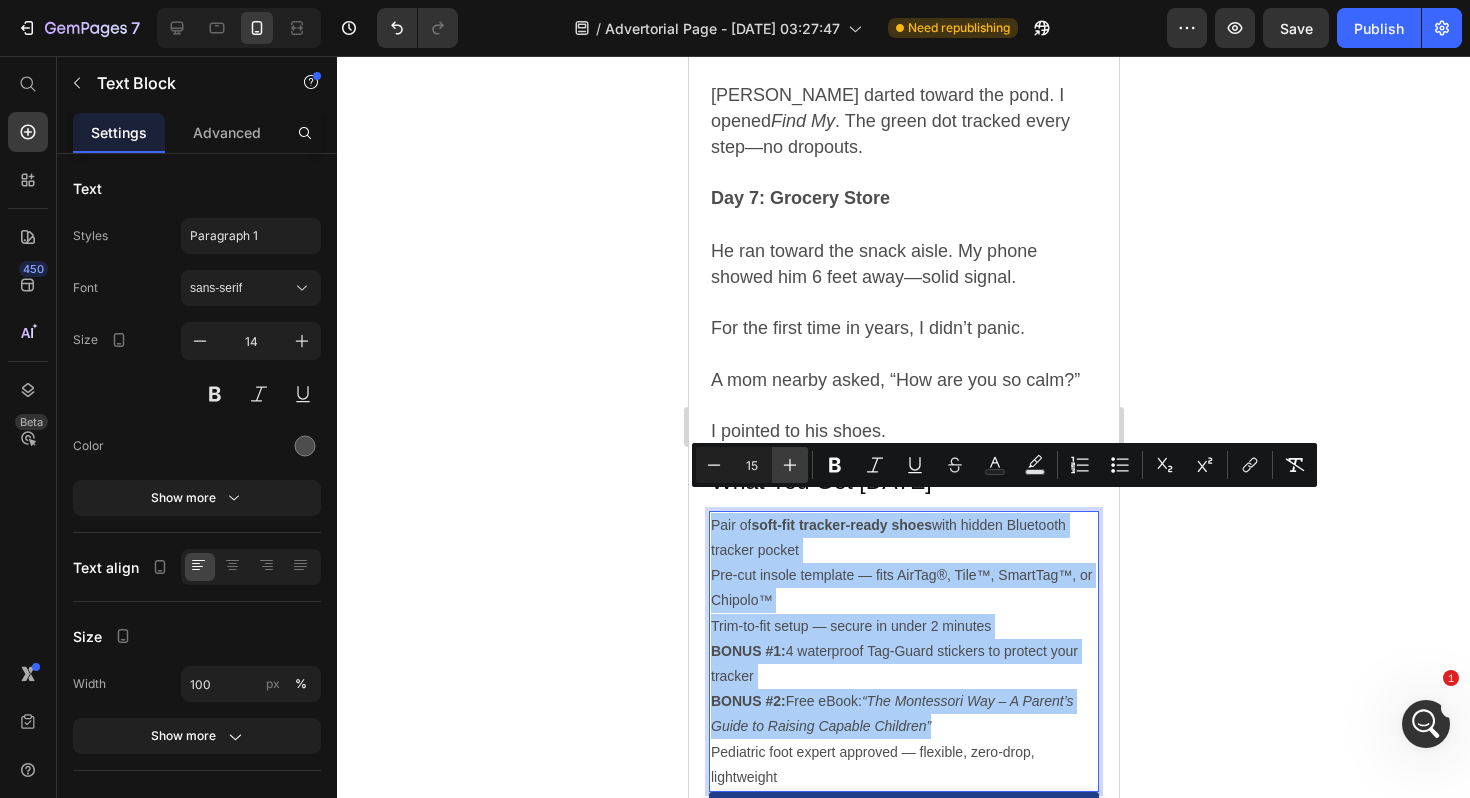 click 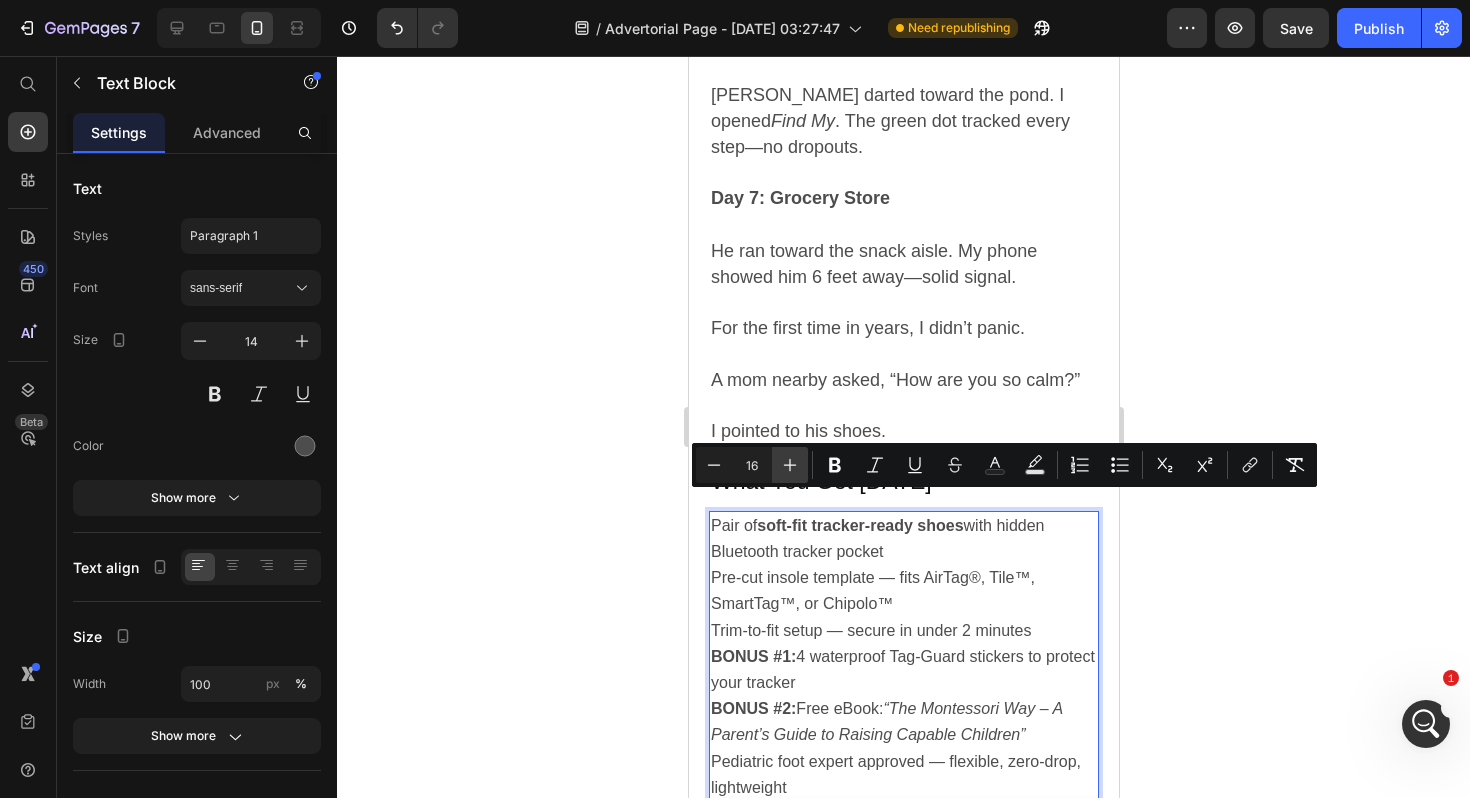 click 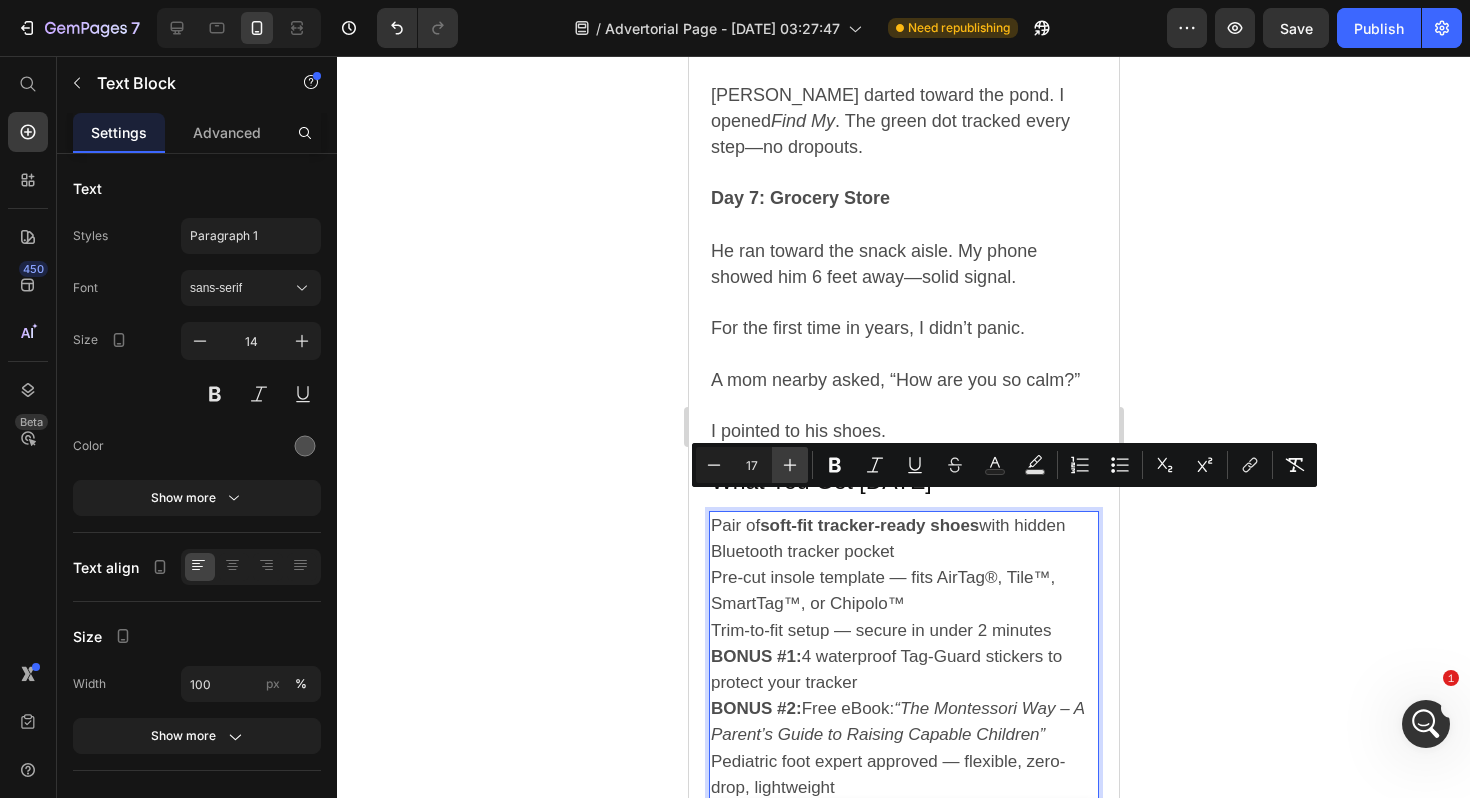 click 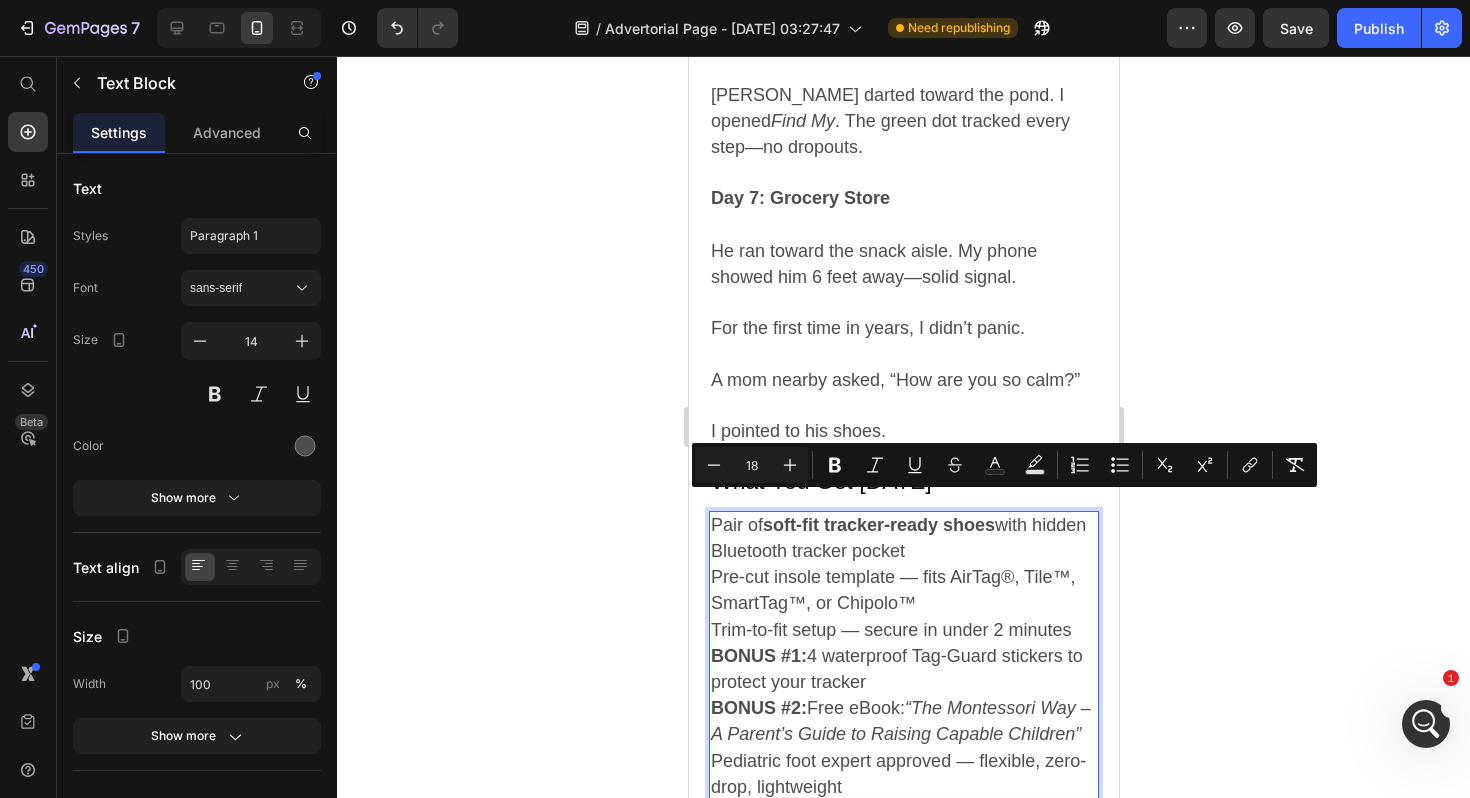 click on "Pair of  soft-fit tracker-ready shoes  with hidden Bluetooth tracker pocket" at bounding box center (903, 539) 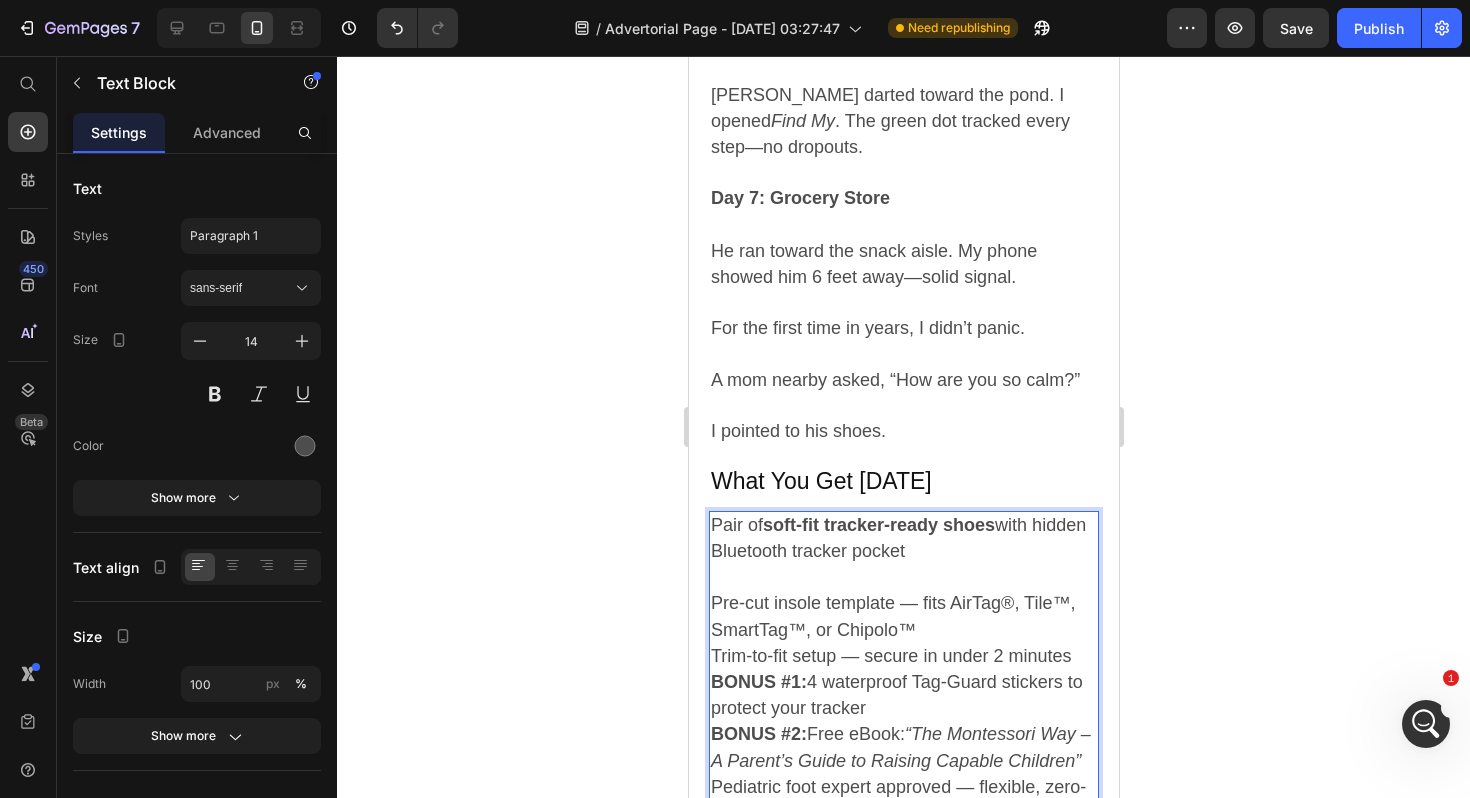 click on "Pre-cut insole template — fits AirTag®, Tile™, SmartTag™, or Chipolo™" at bounding box center [903, 617] 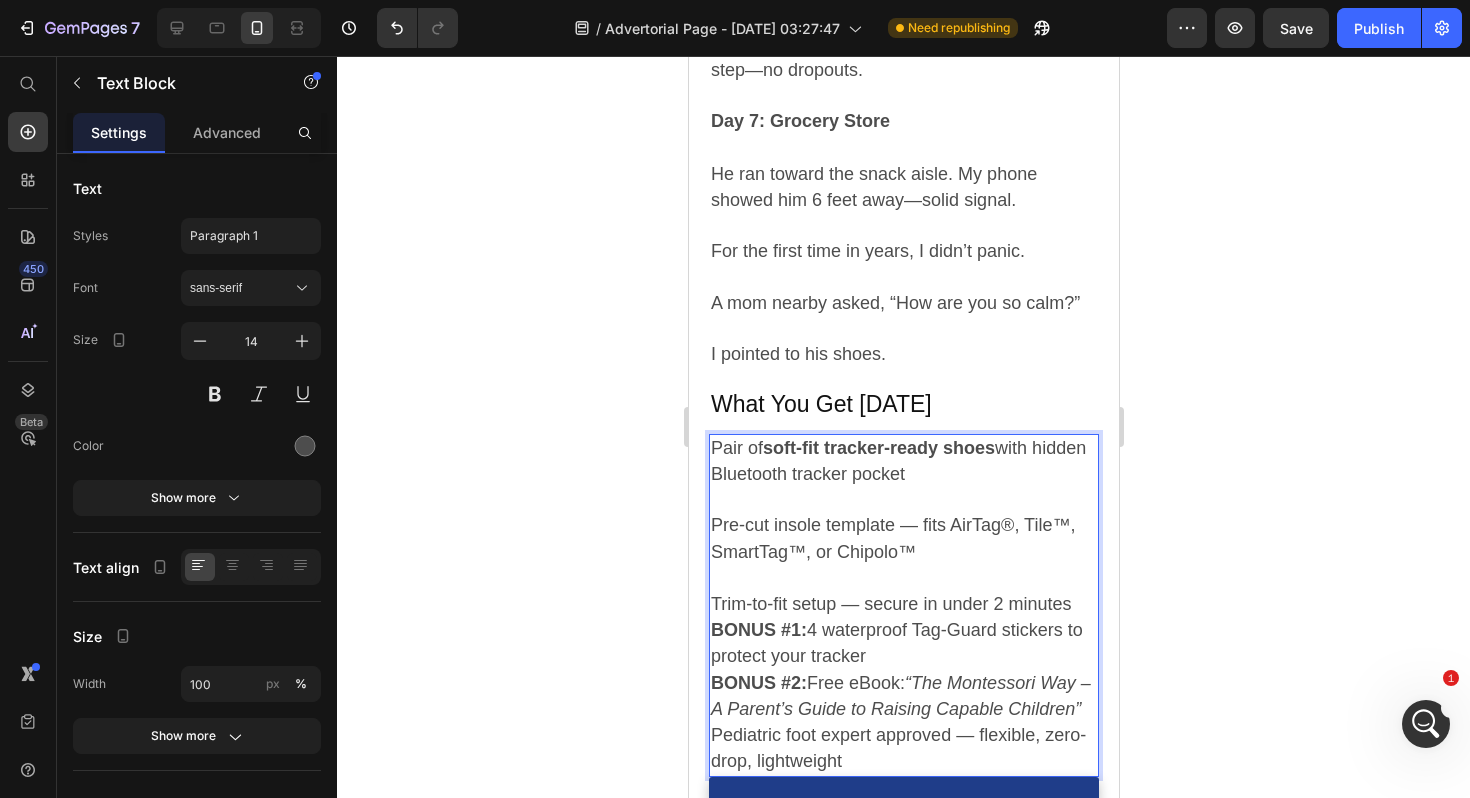 scroll, scrollTop: 4480, scrollLeft: 0, axis: vertical 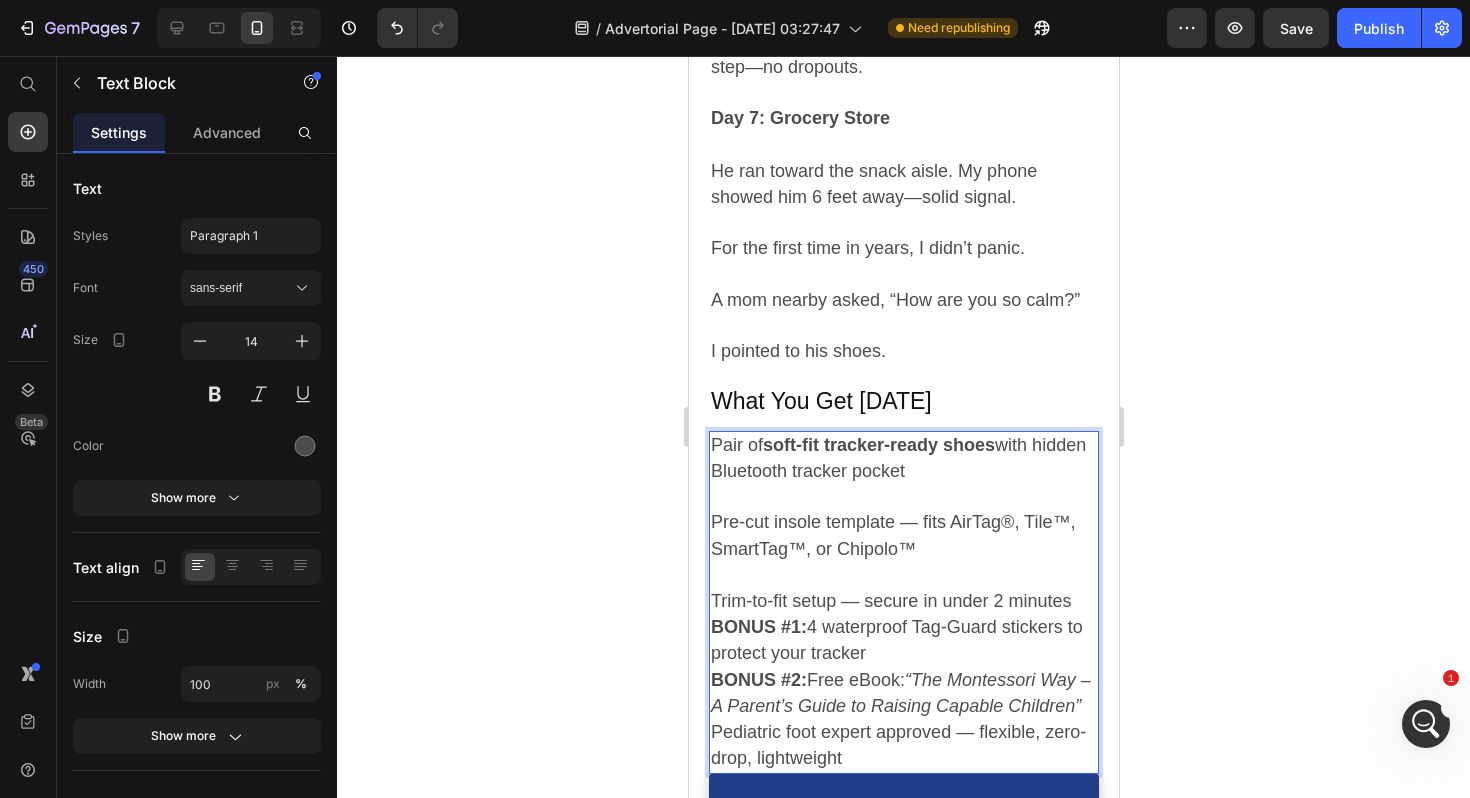 click on "Trim-to-fit setup — secure in under 2 minutes" at bounding box center (903, 602) 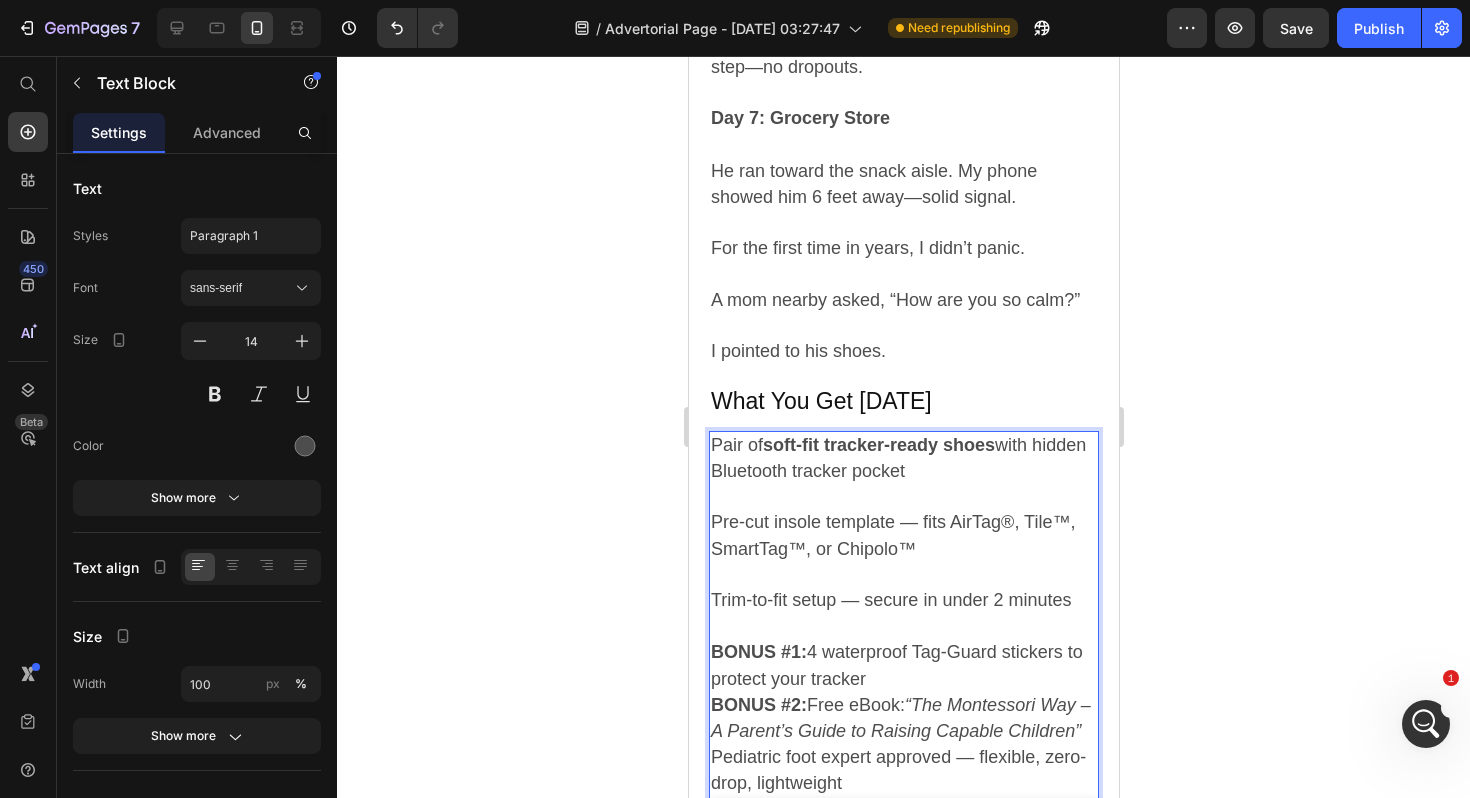 click on "BONUS #1:  4 waterproof Tag-Guard stickers to protect your tracker" at bounding box center [903, 666] 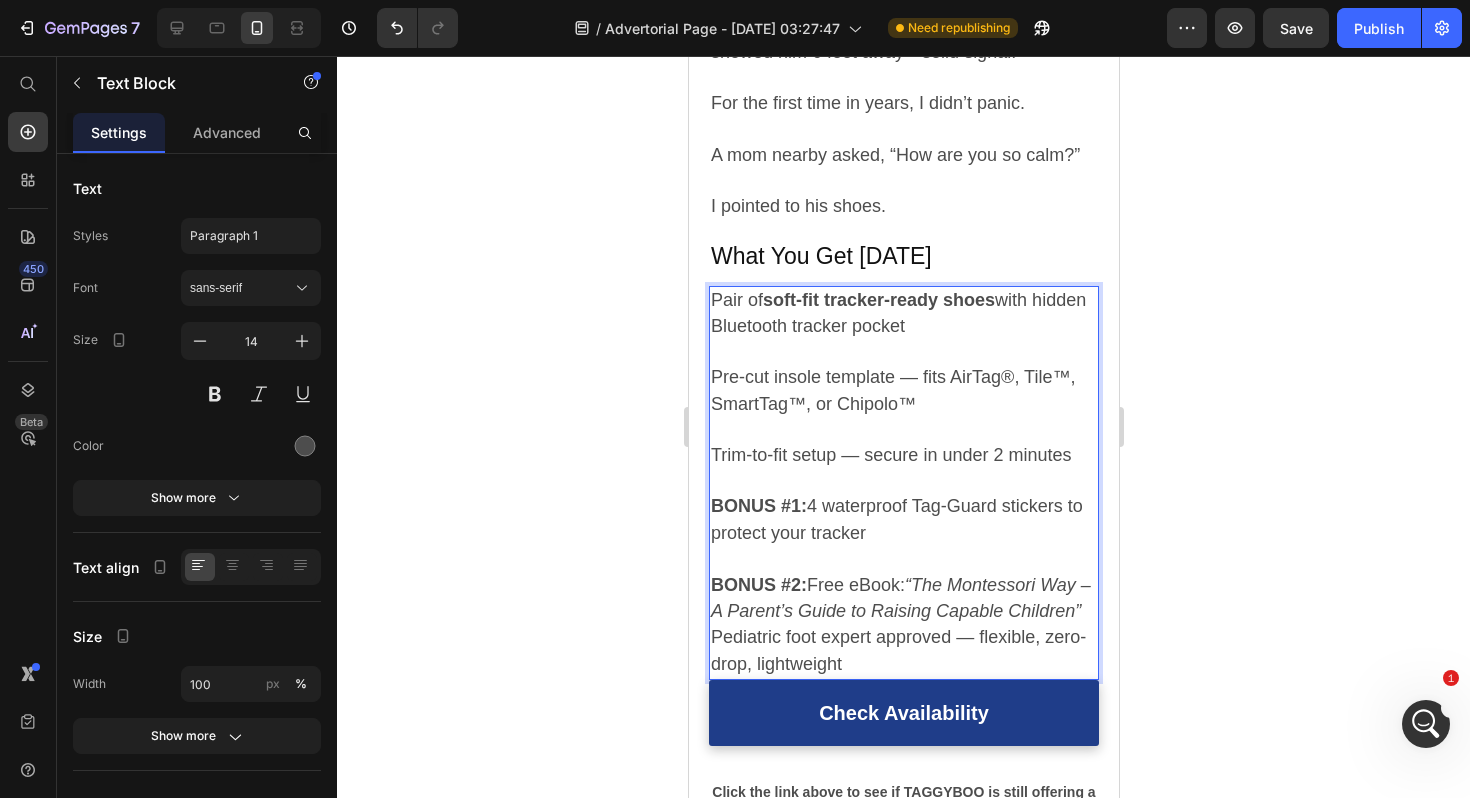 scroll, scrollTop: 4631, scrollLeft: 0, axis: vertical 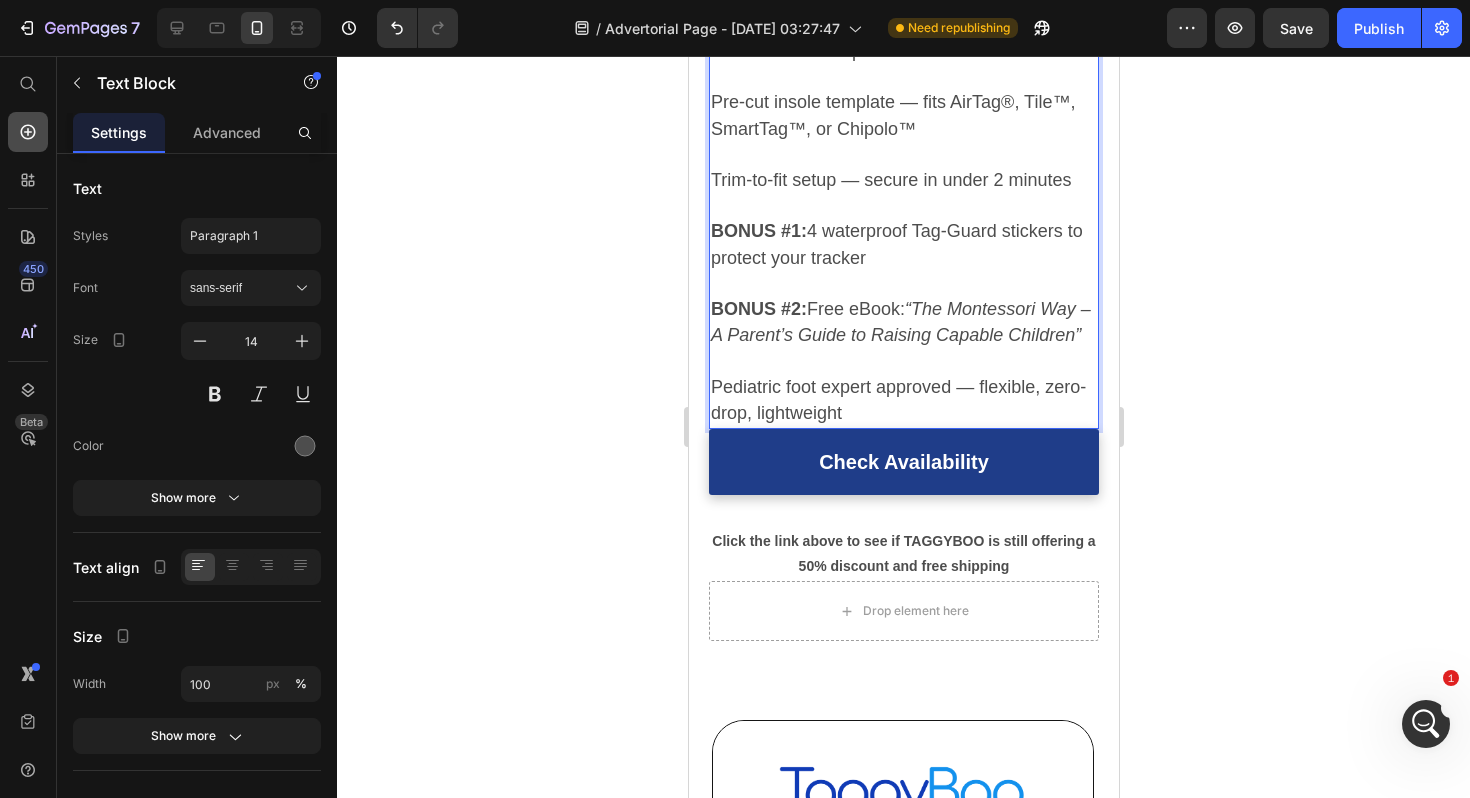 click 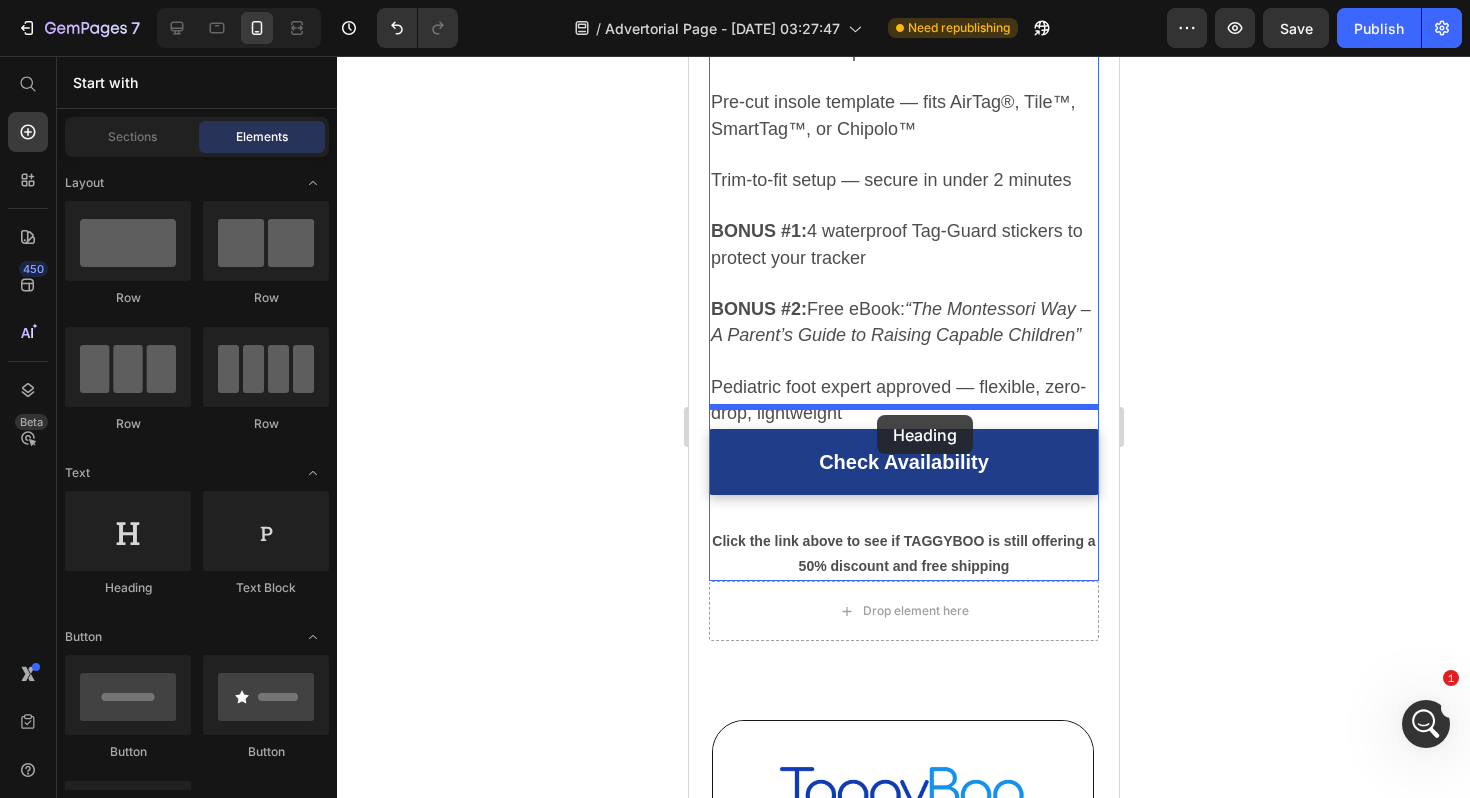 drag, startPoint x: 846, startPoint y: 514, endPoint x: 876, endPoint y: 415, distance: 103.44564 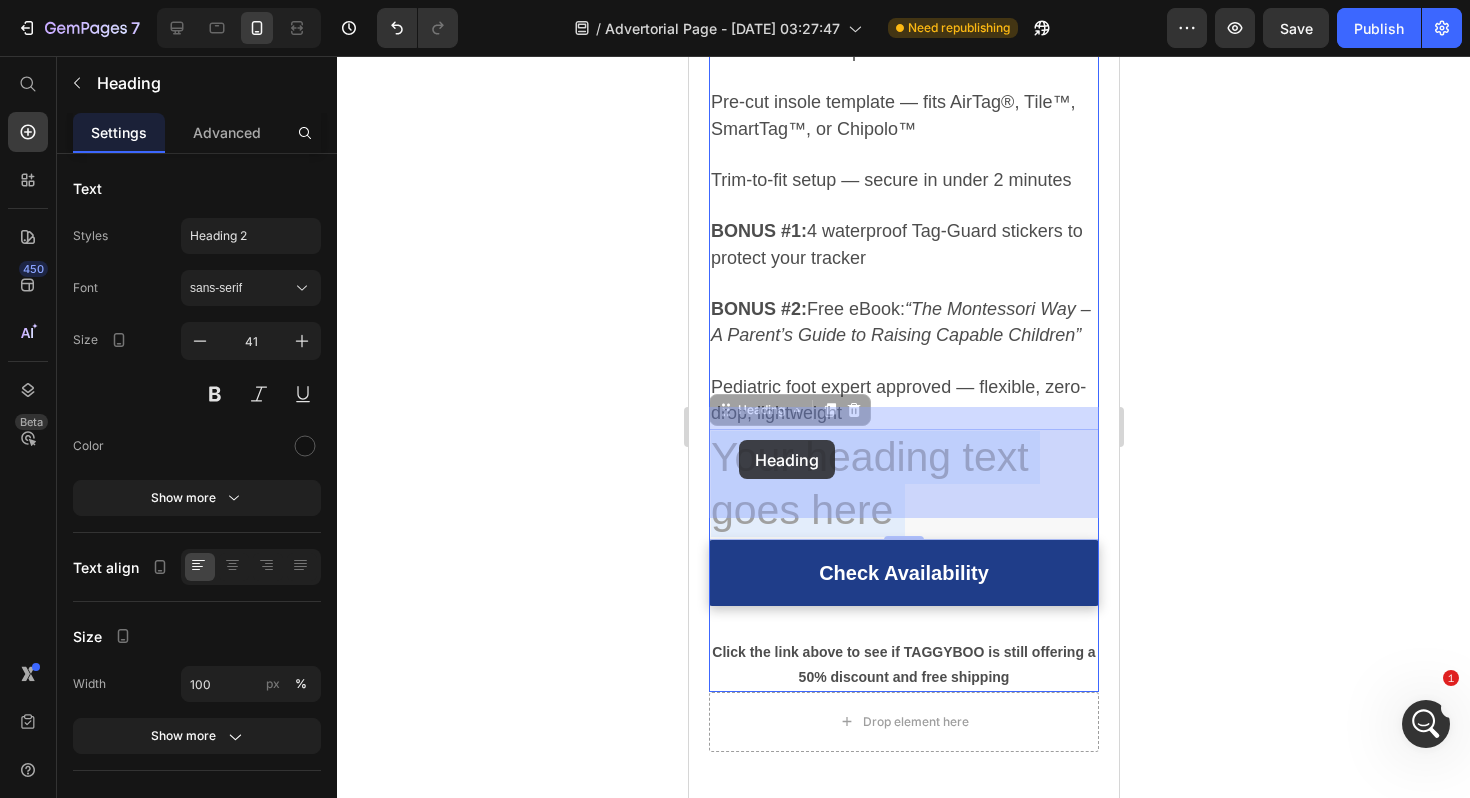 drag, startPoint x: 899, startPoint y: 489, endPoint x: 738, endPoint y: 440, distance: 168.29141 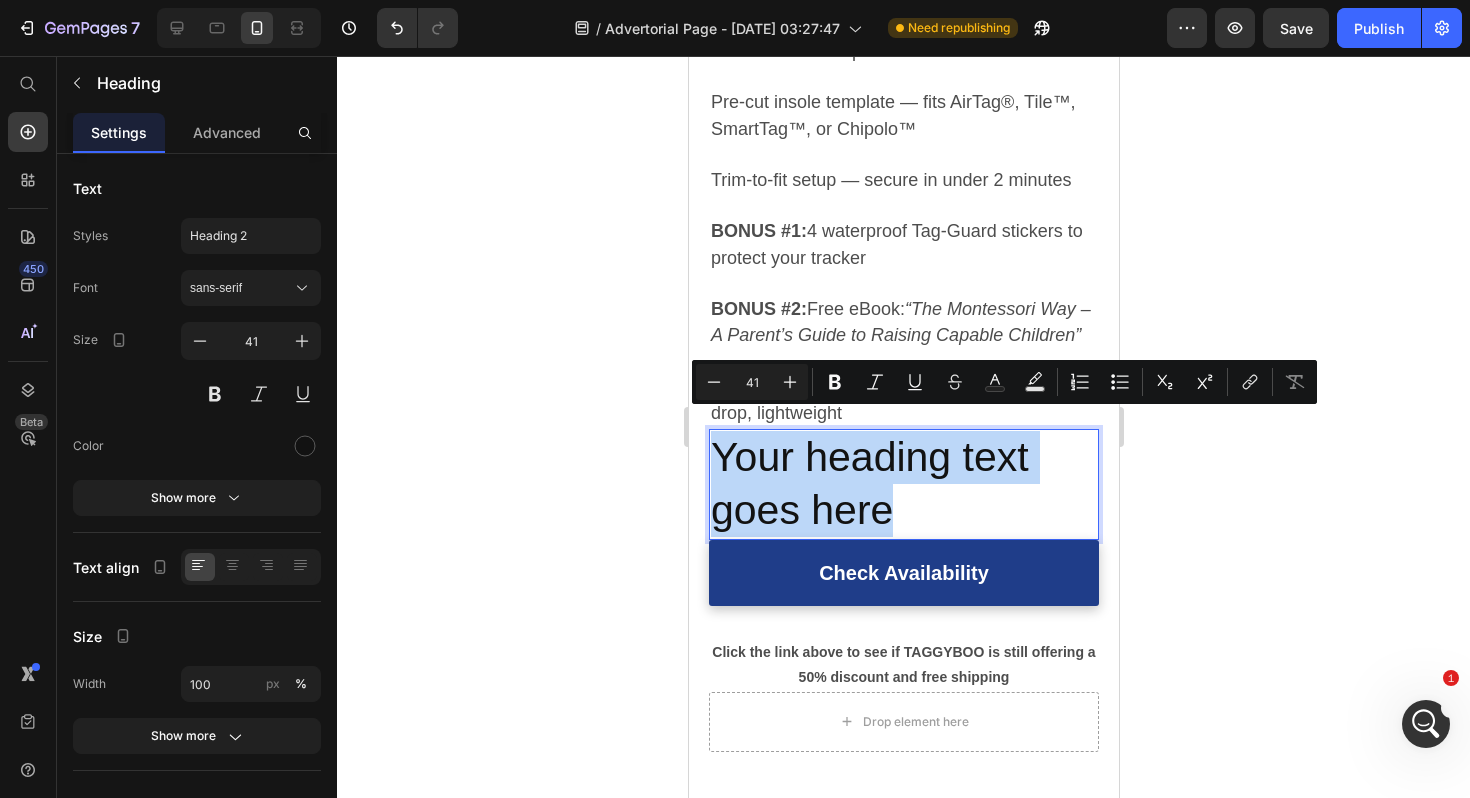 drag, startPoint x: 904, startPoint y: 493, endPoint x: 717, endPoint y: 440, distance: 194.36563 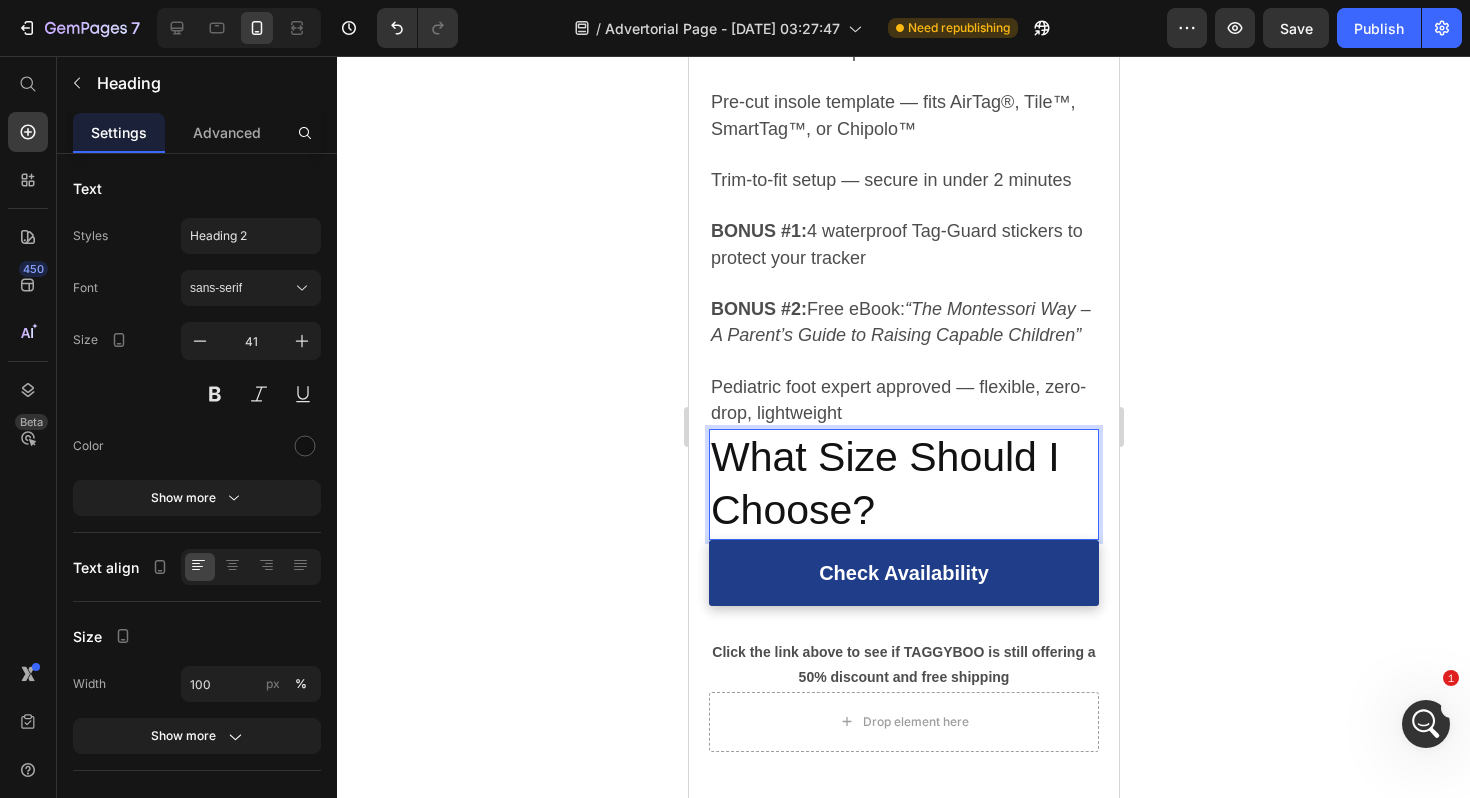 click on "What Size Should I Choose?" at bounding box center [903, 484] 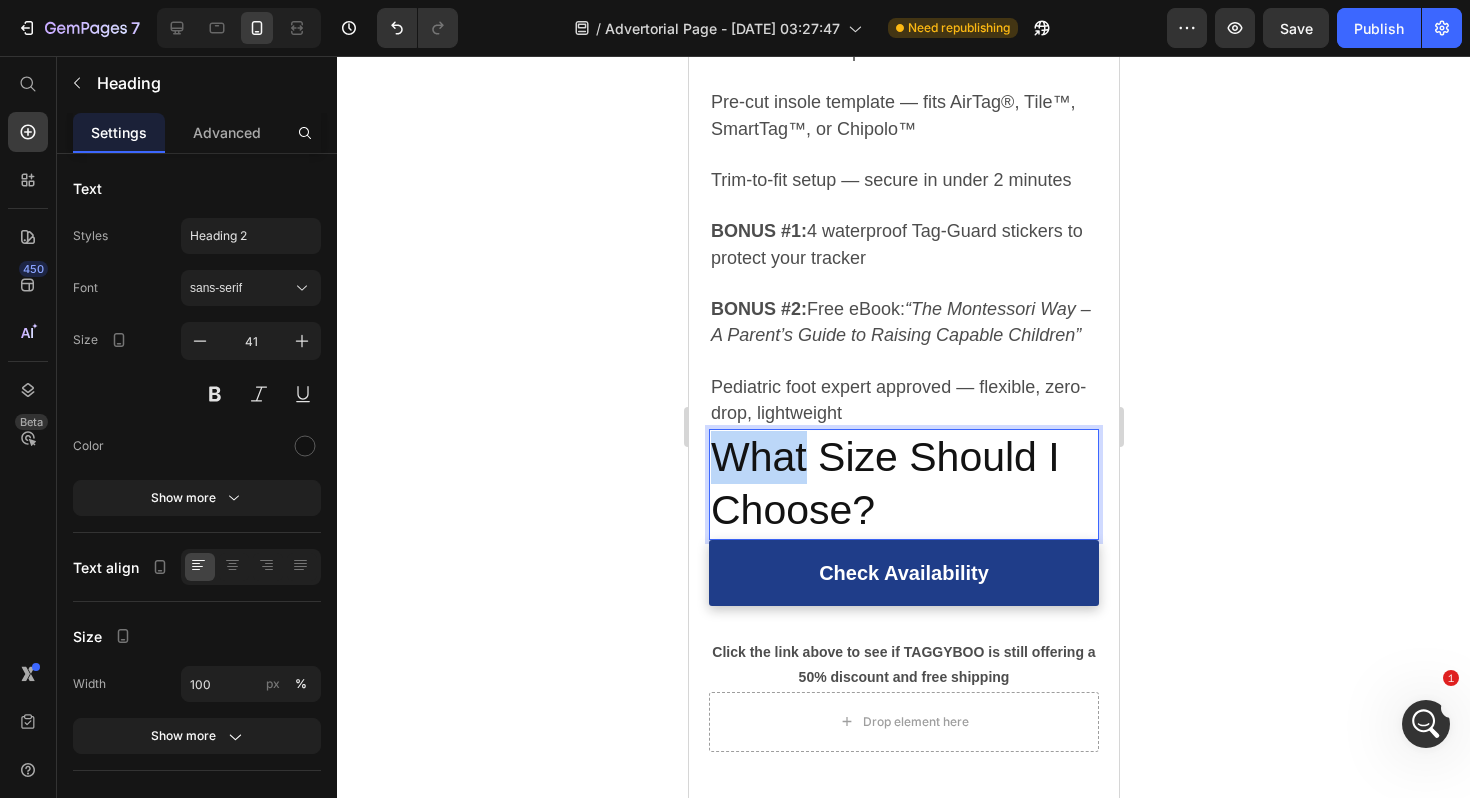 click on "What Size Should I Choose?" at bounding box center (903, 484) 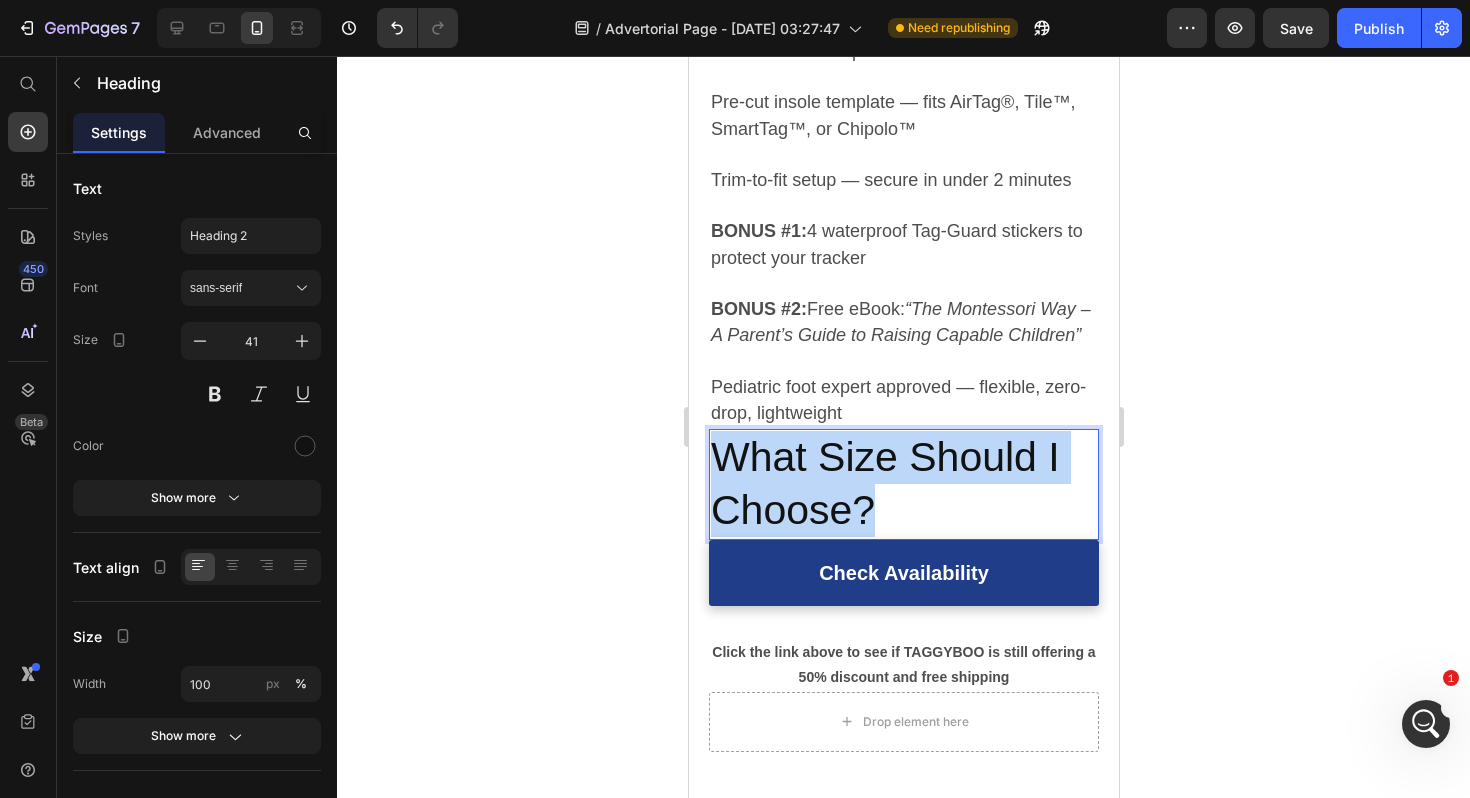 click on "What Size Should I Choose?" at bounding box center [903, 484] 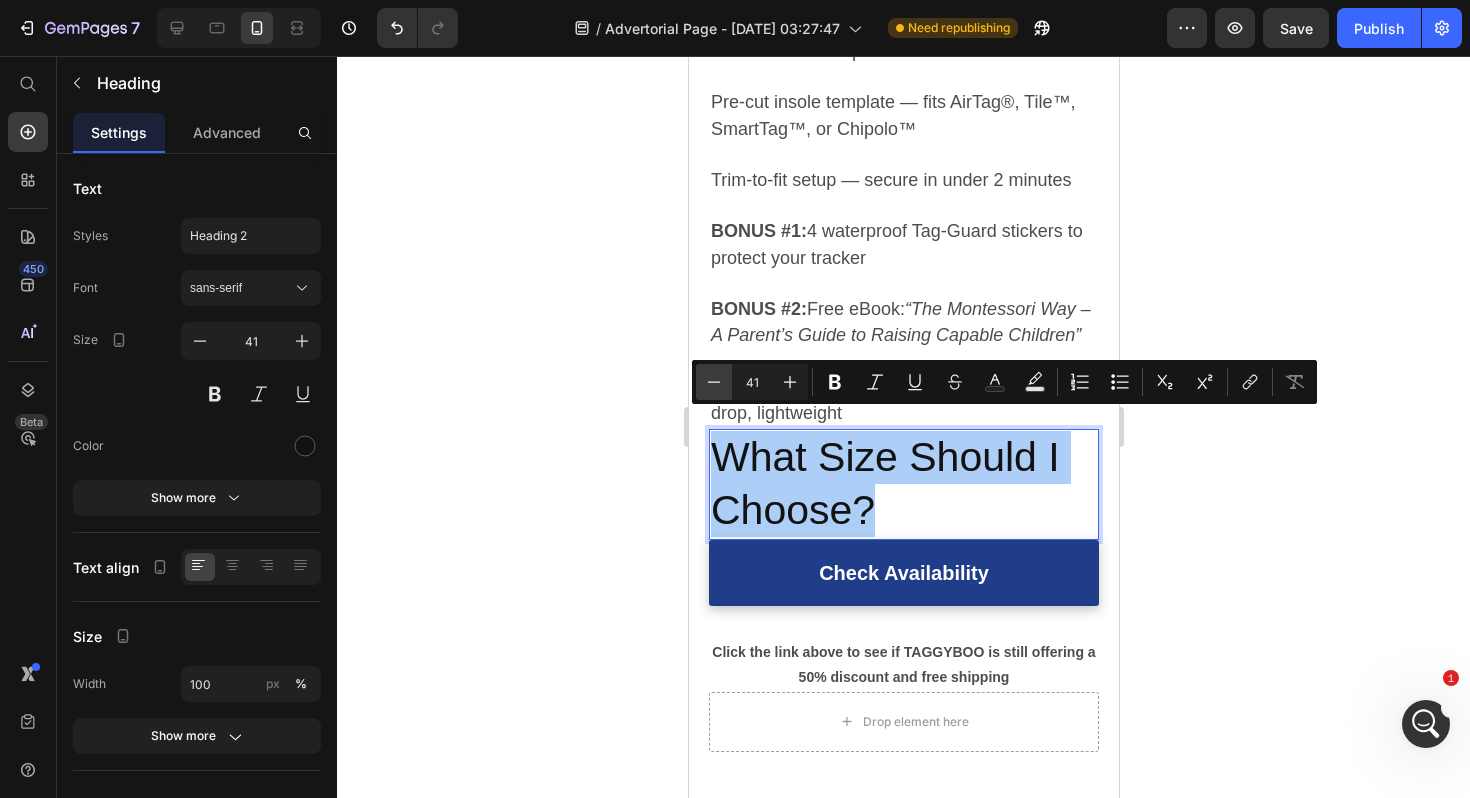 click 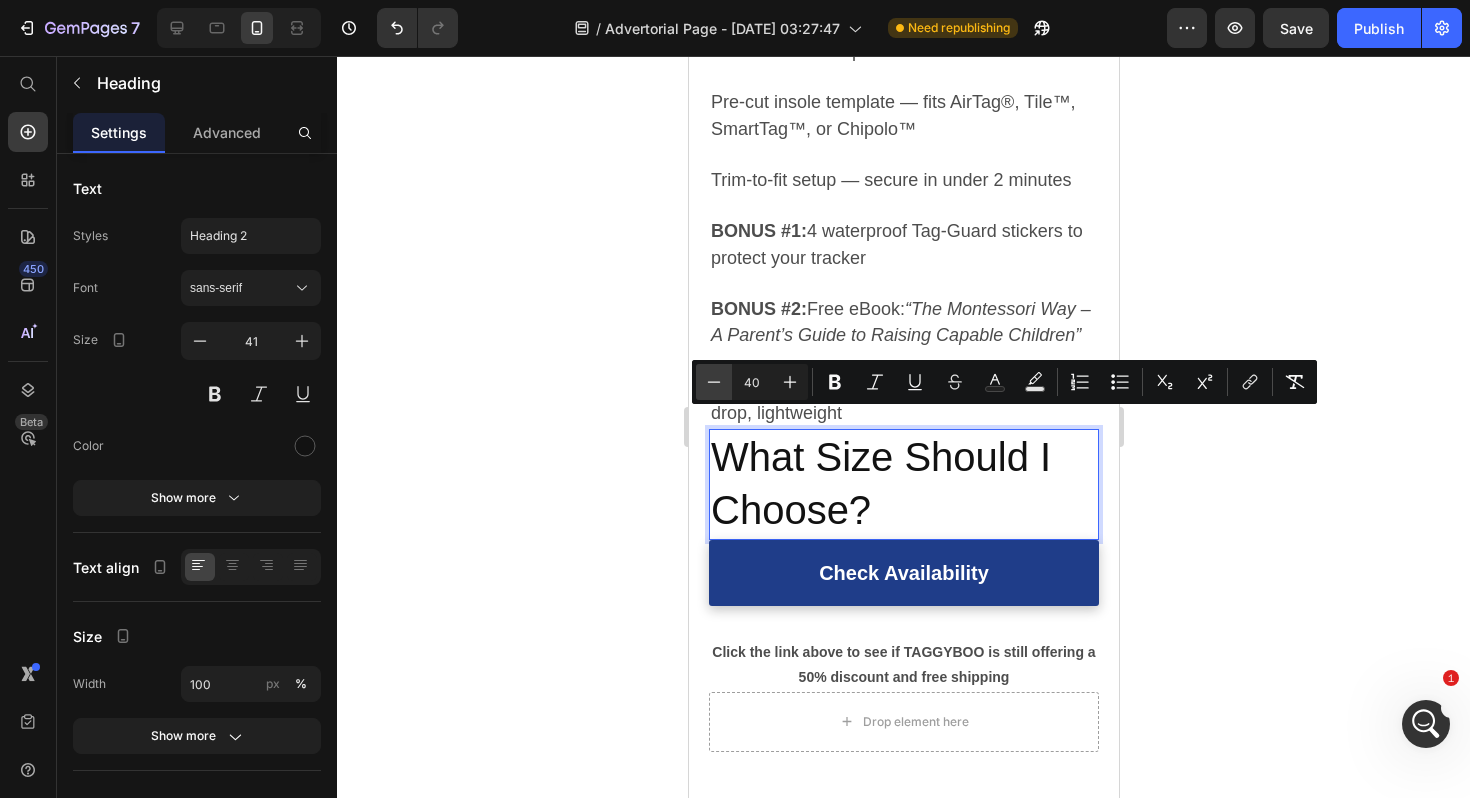 click 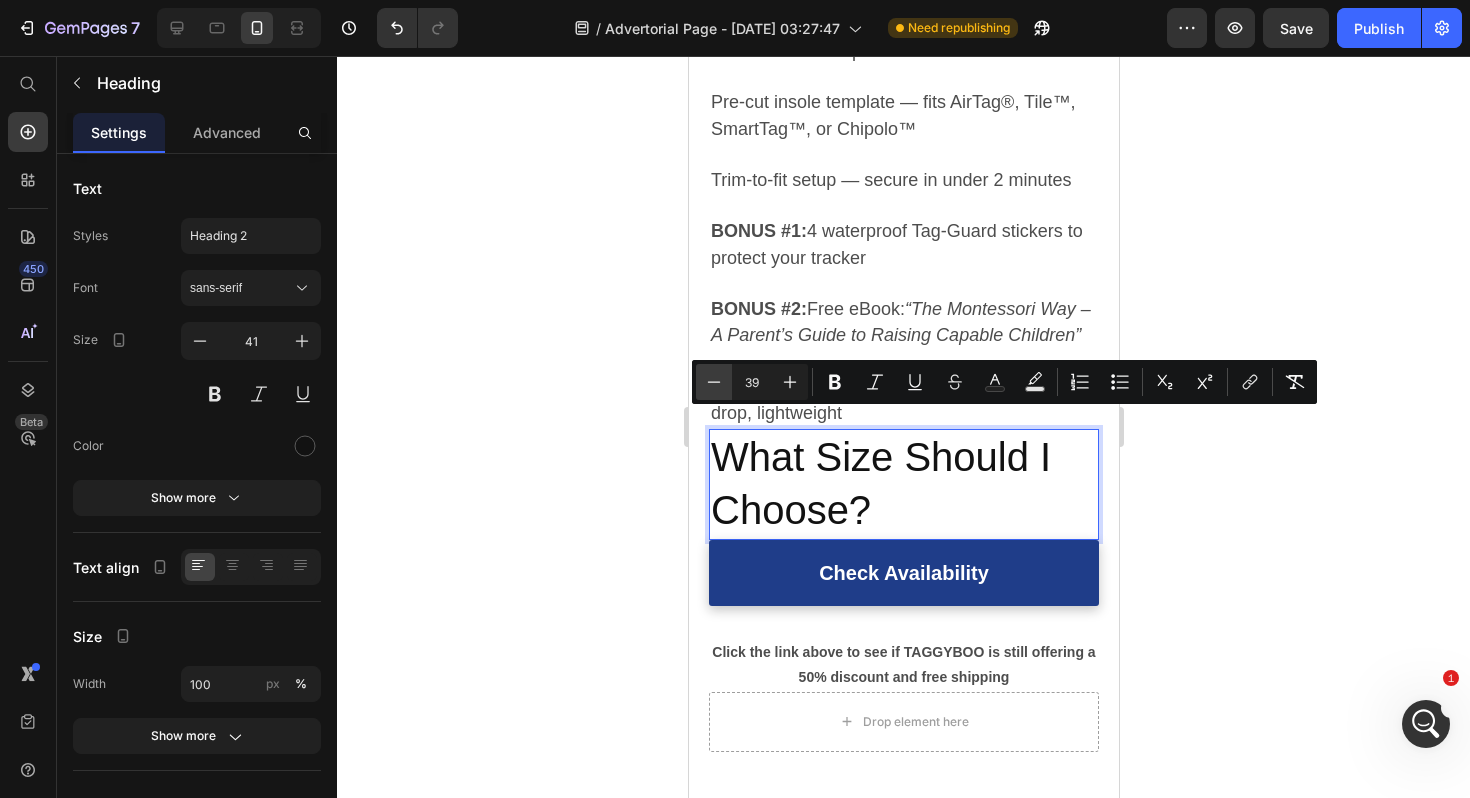 click 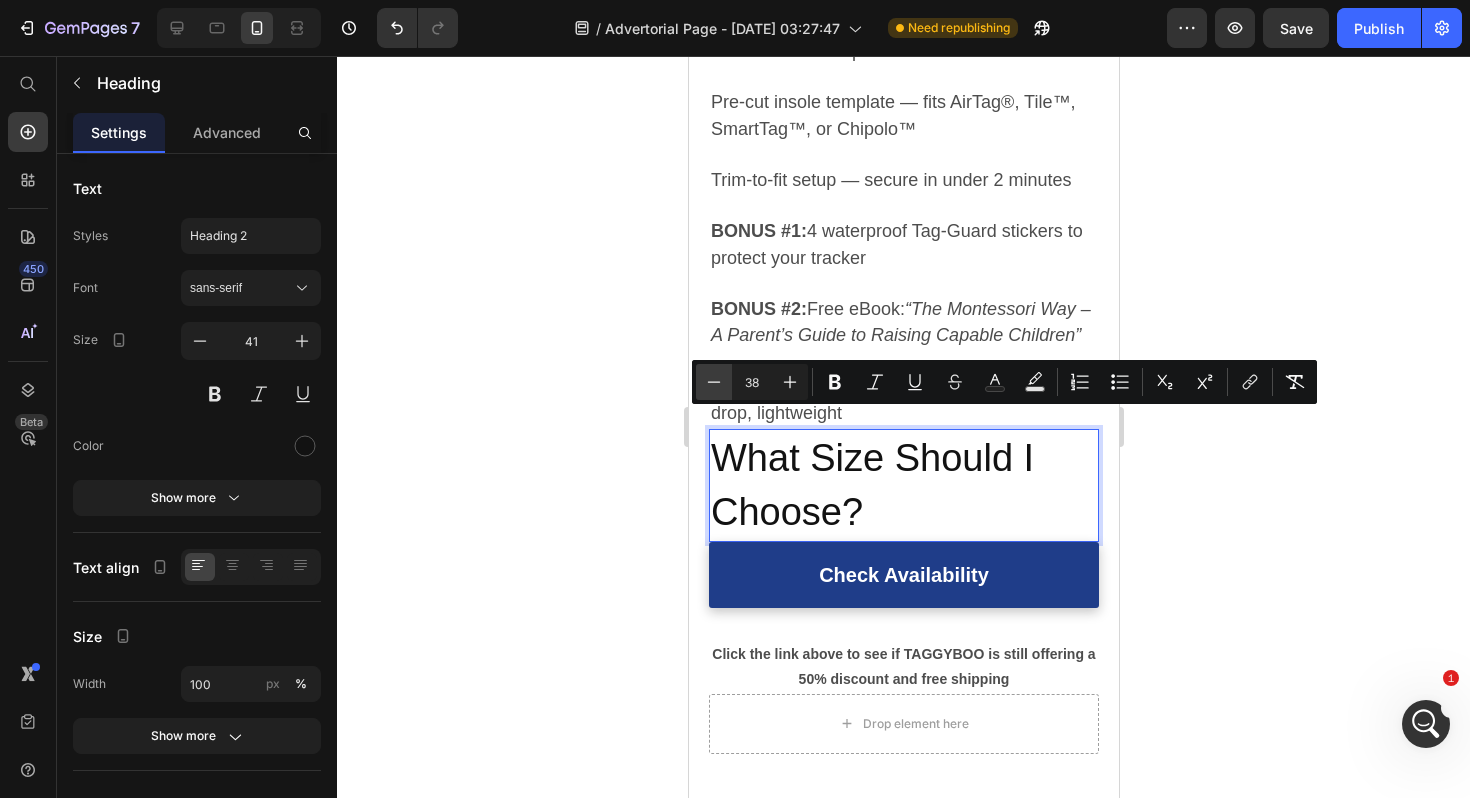 click 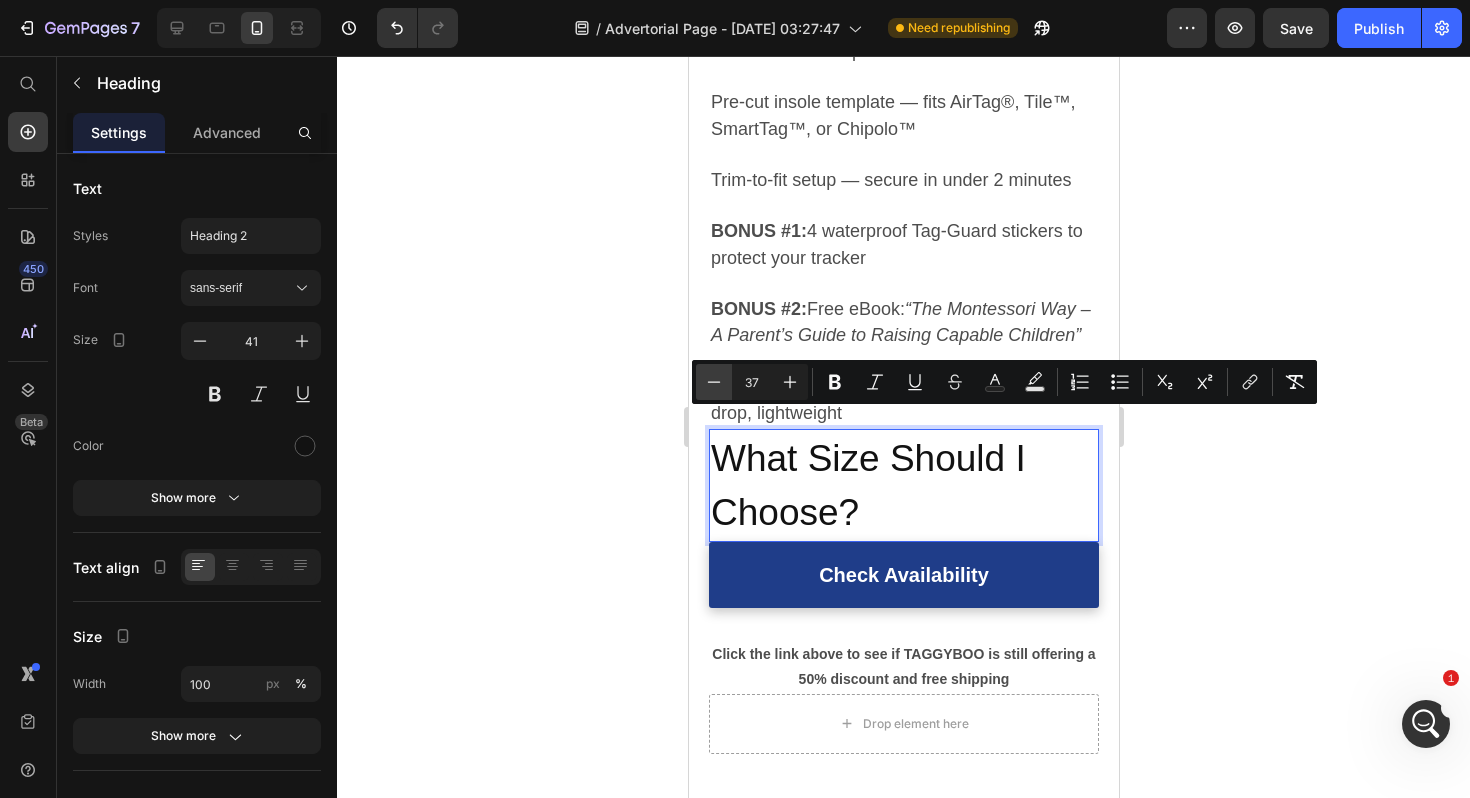 click 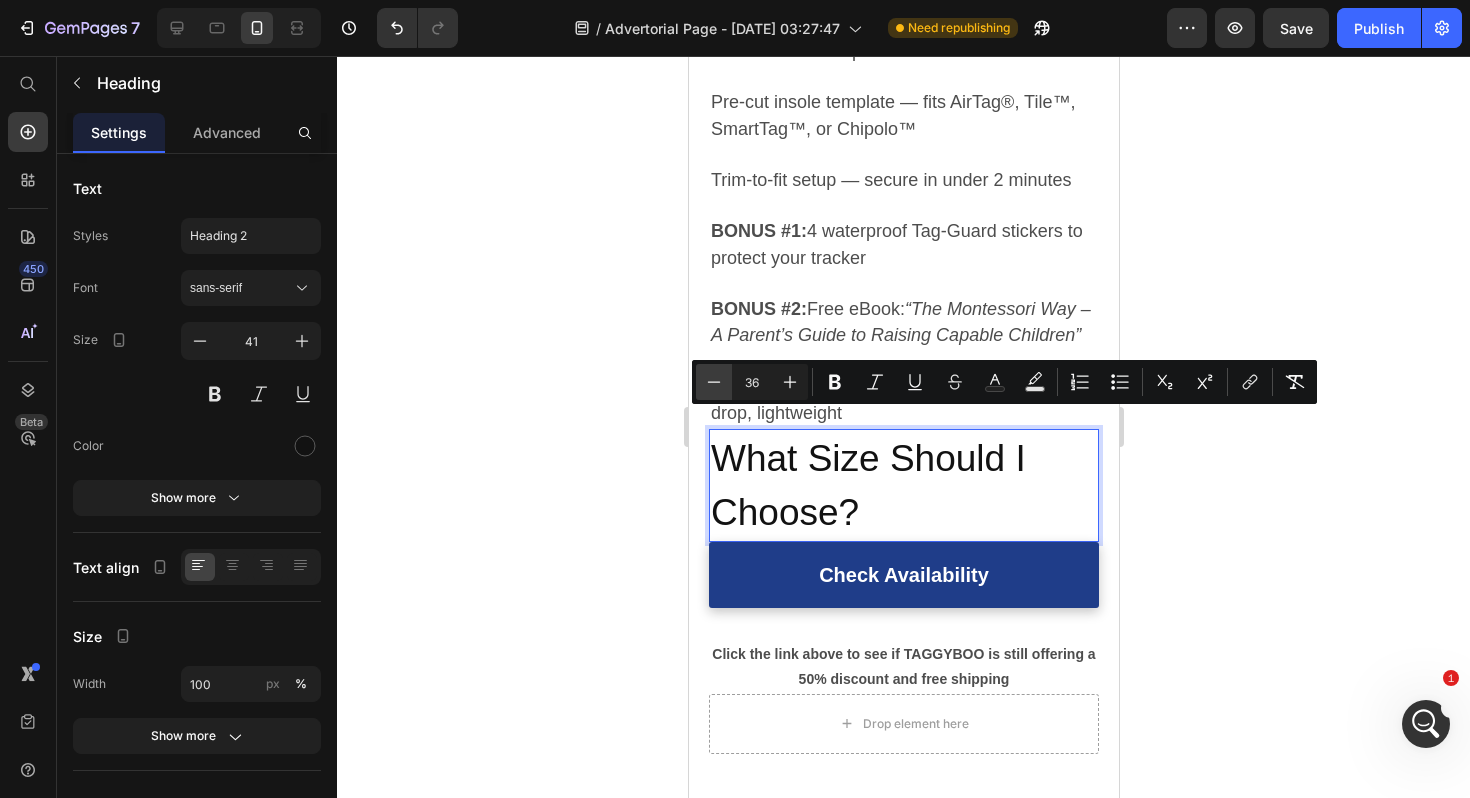 click 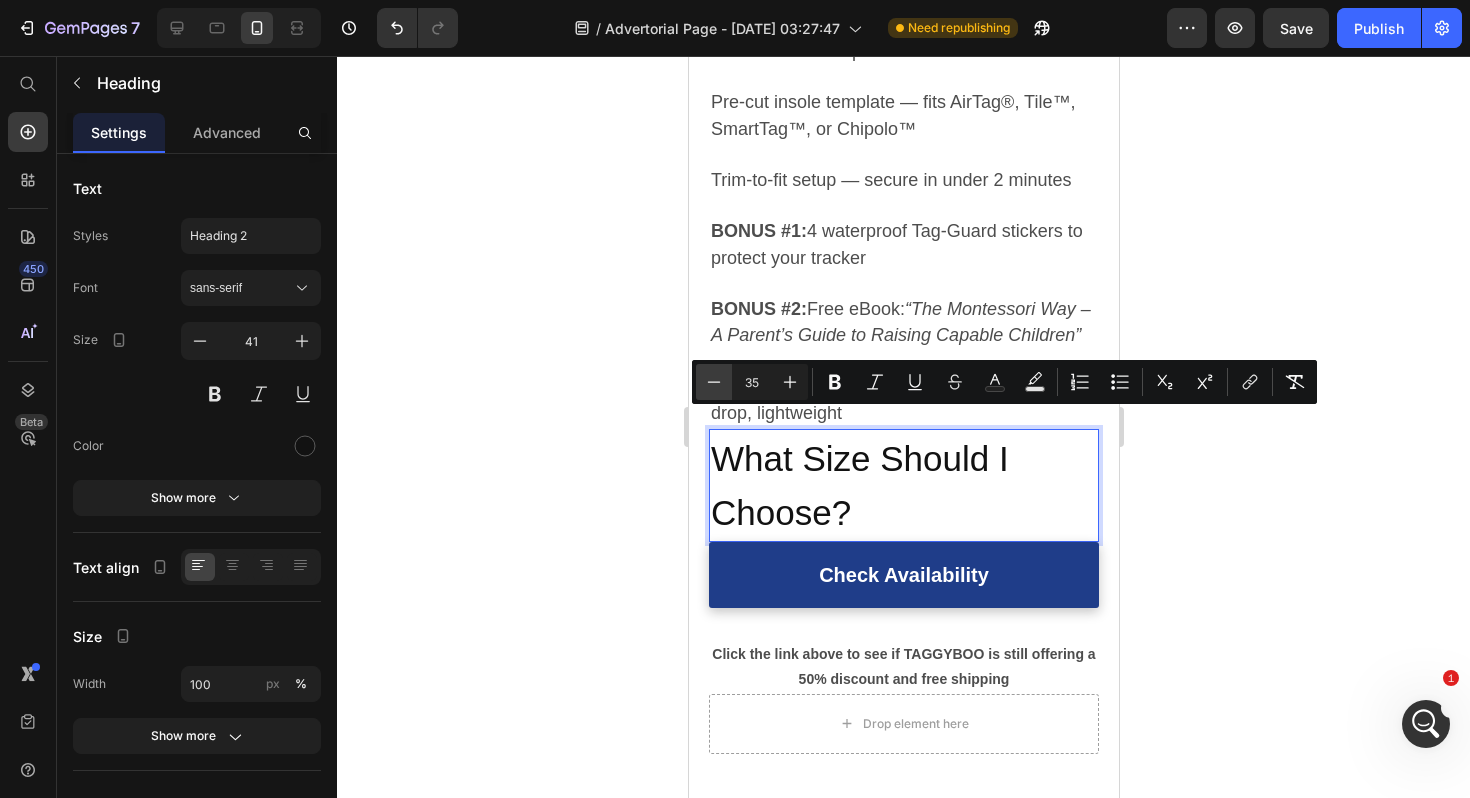 click 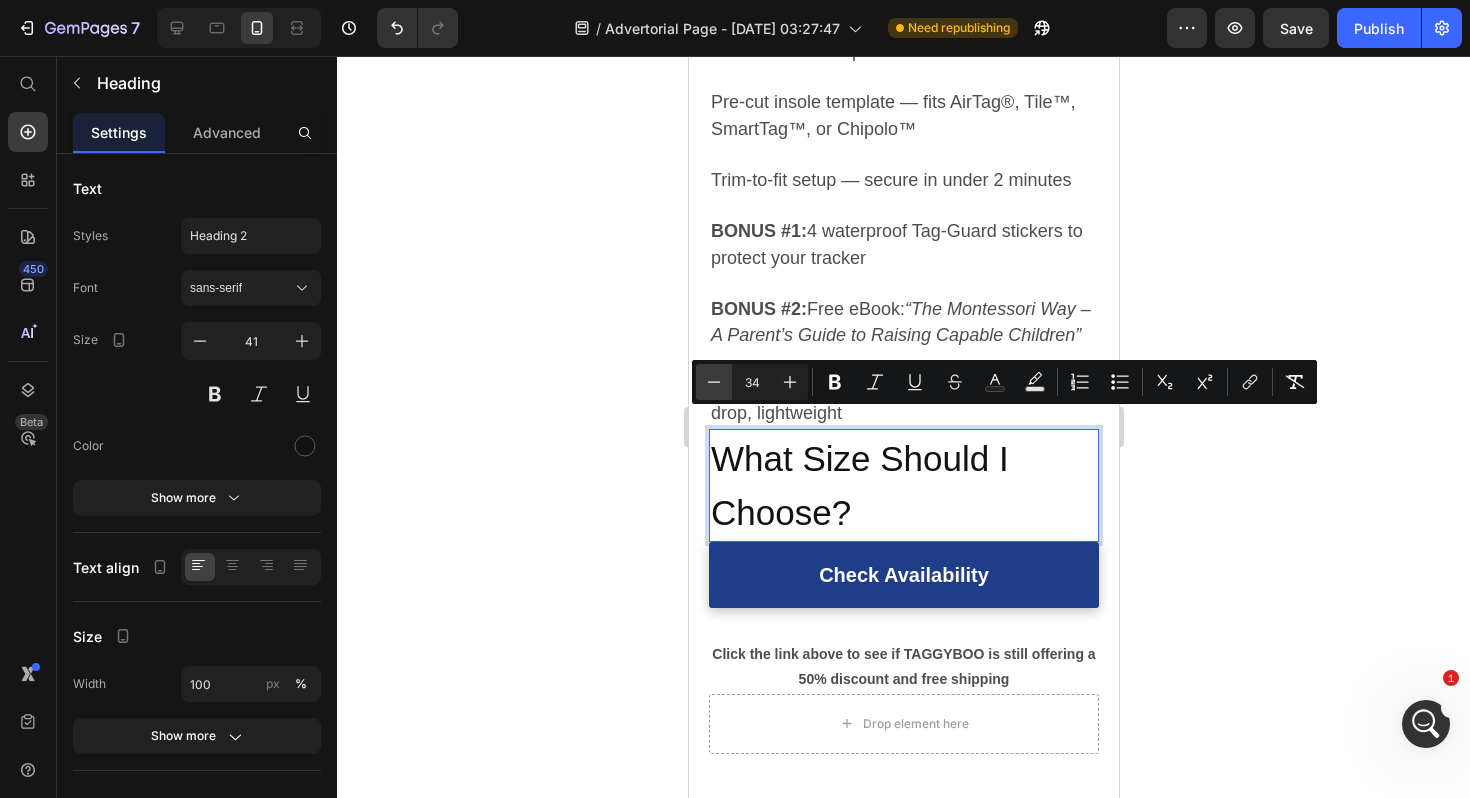 click 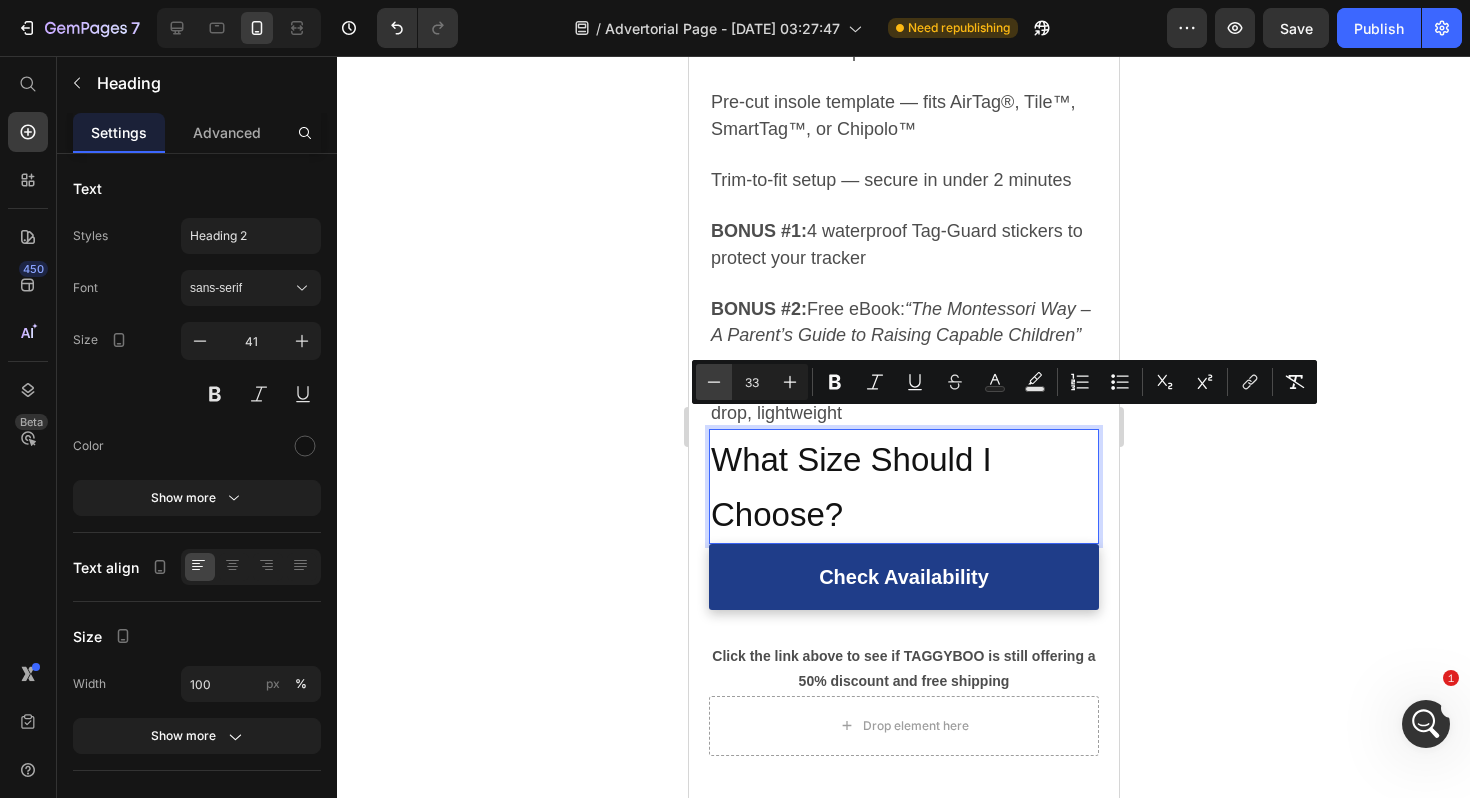 click 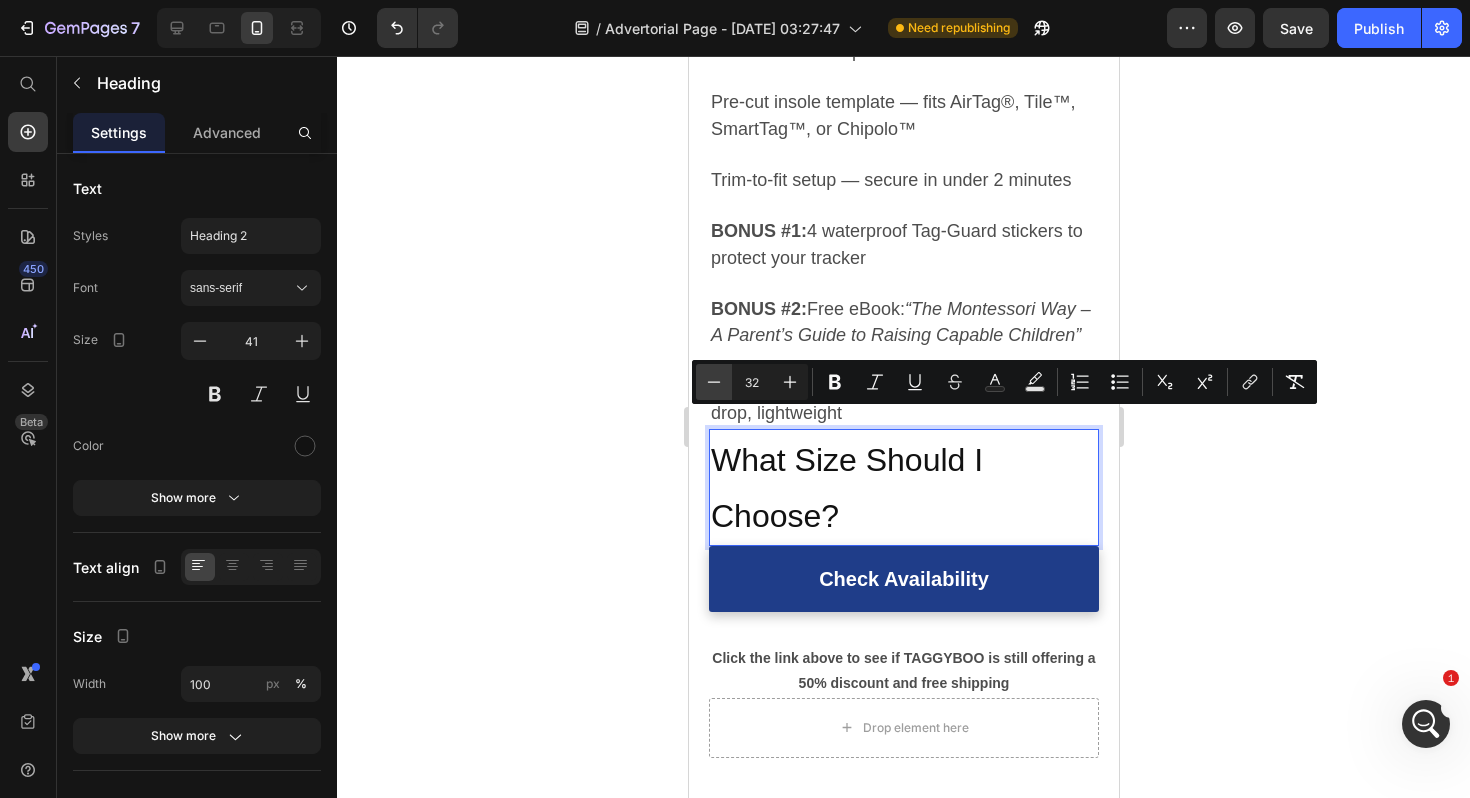 click 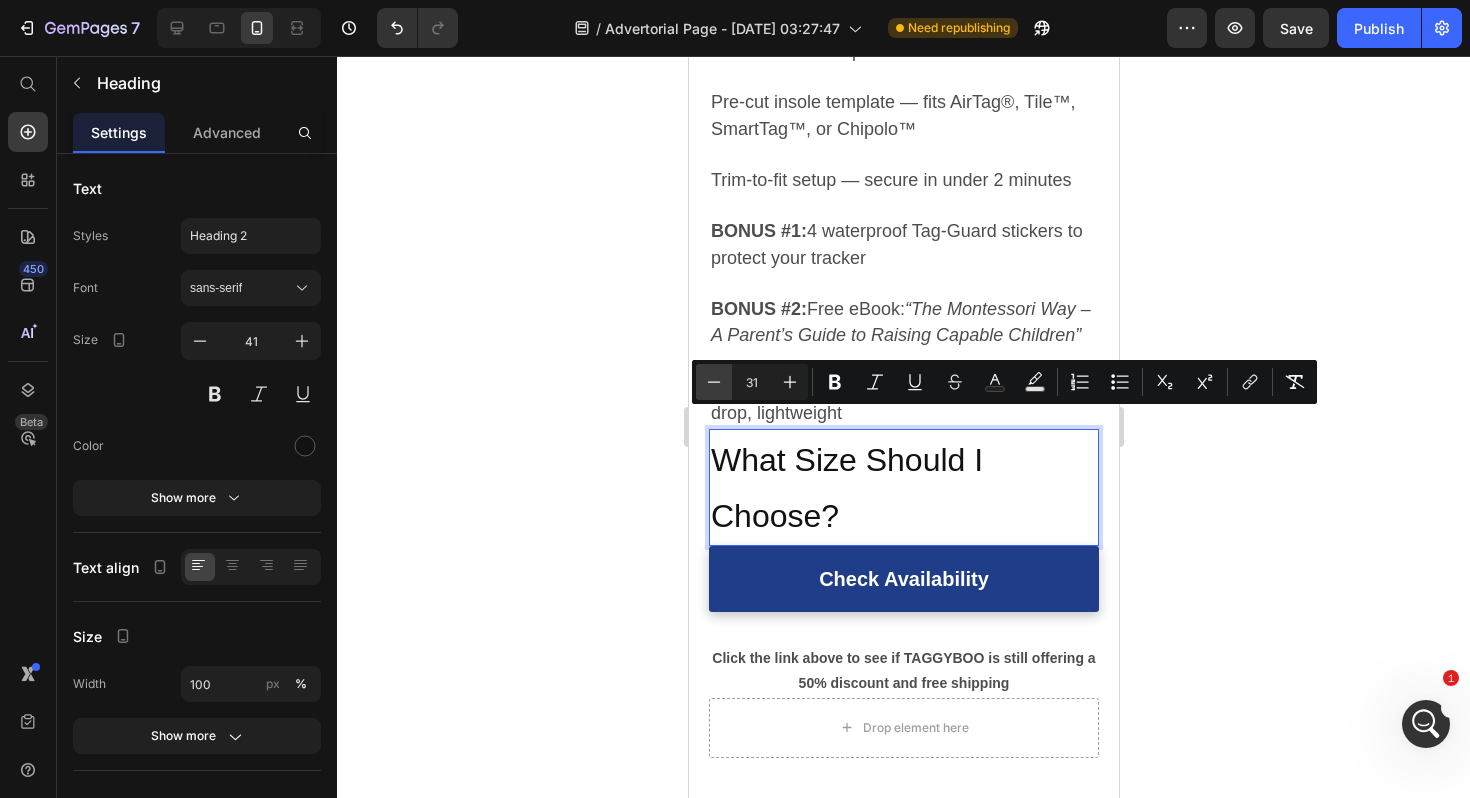 click 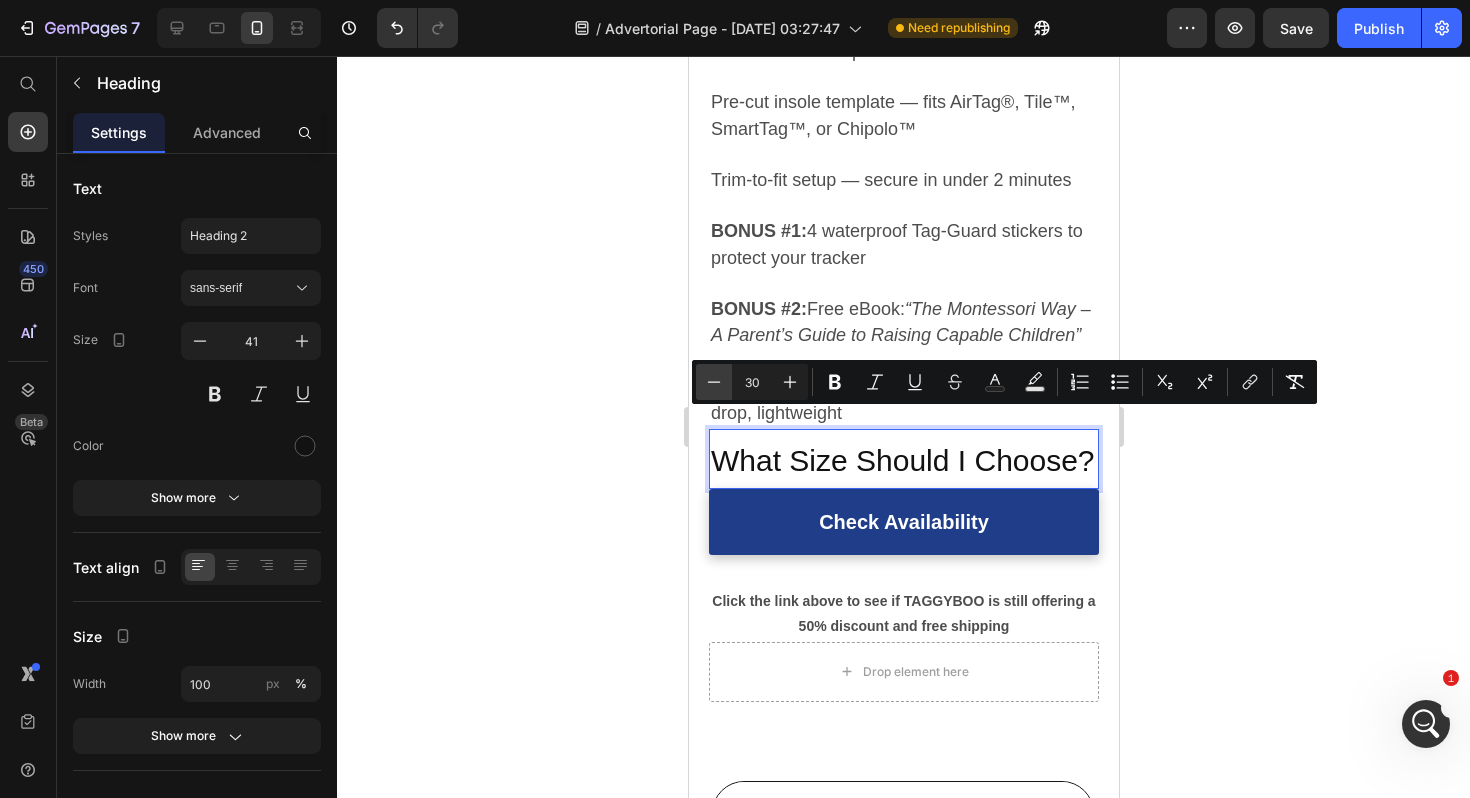click 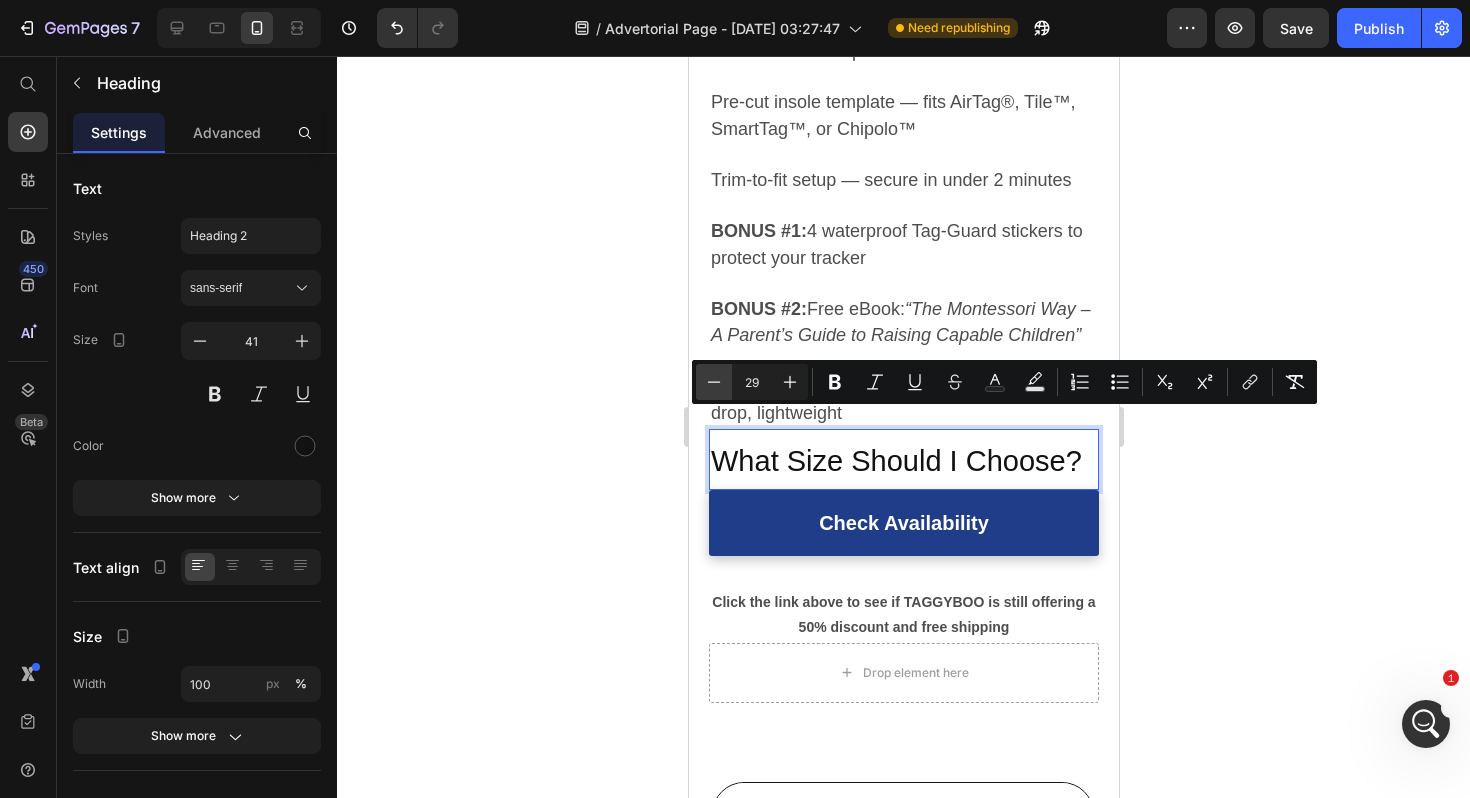 click 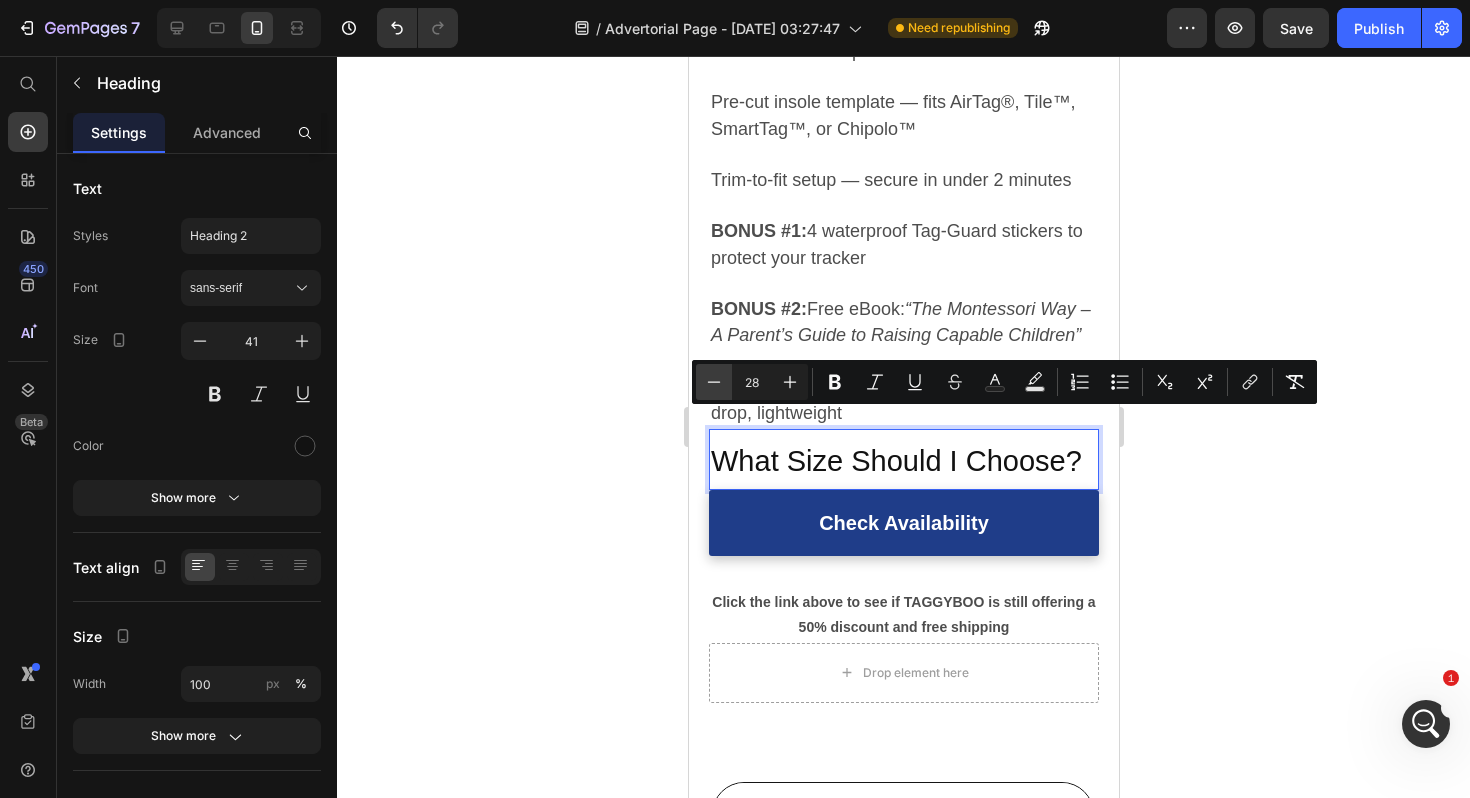 click 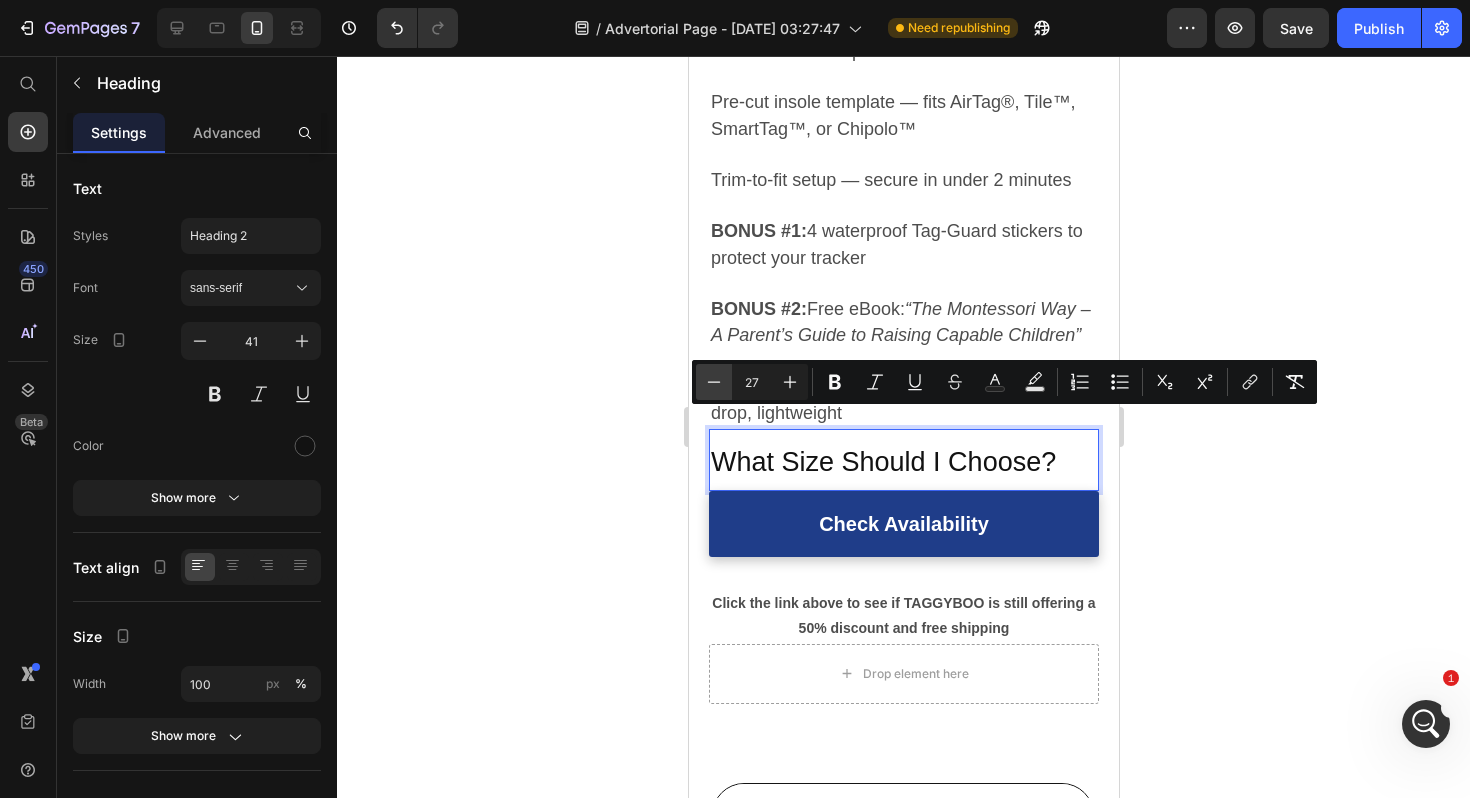 click 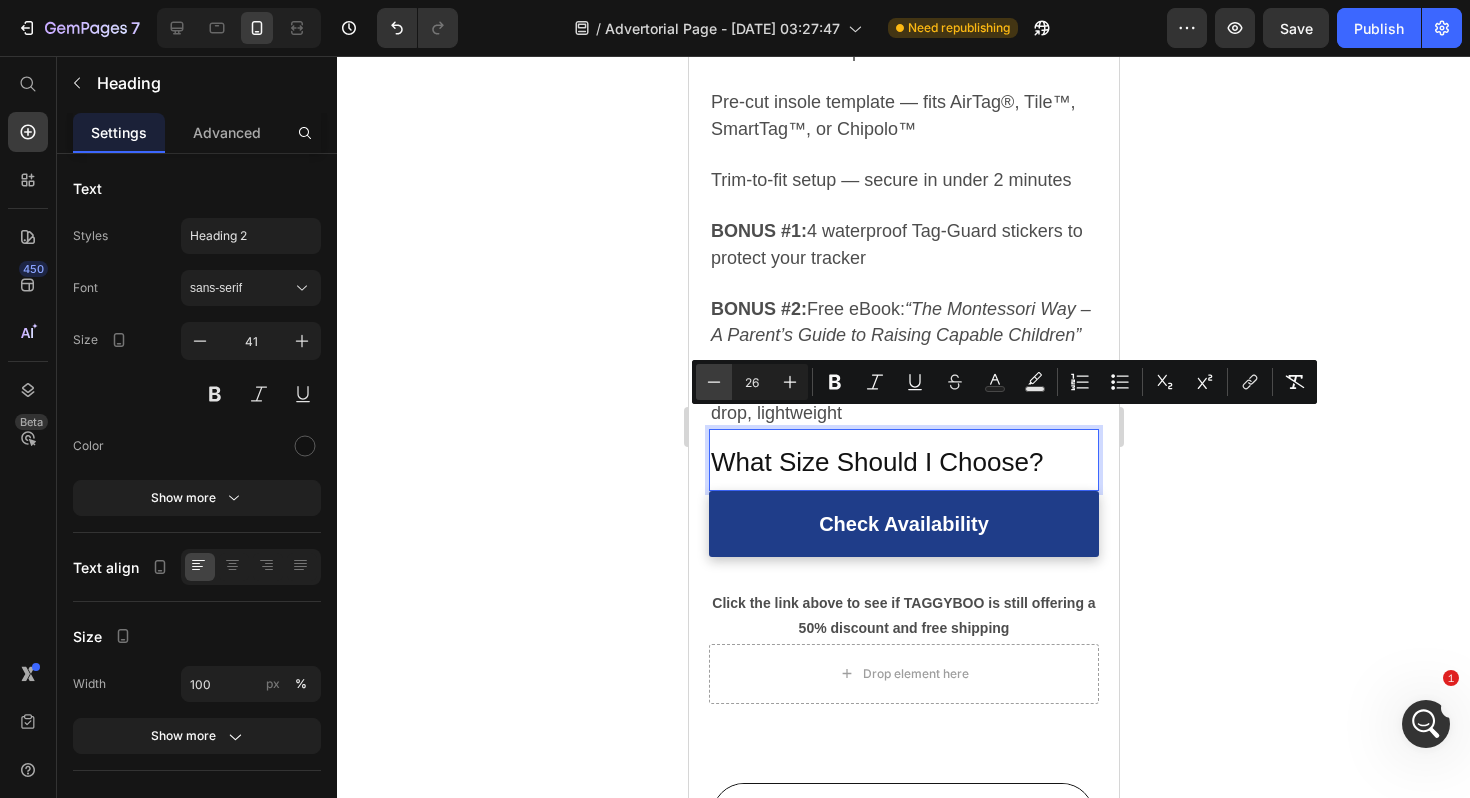 click 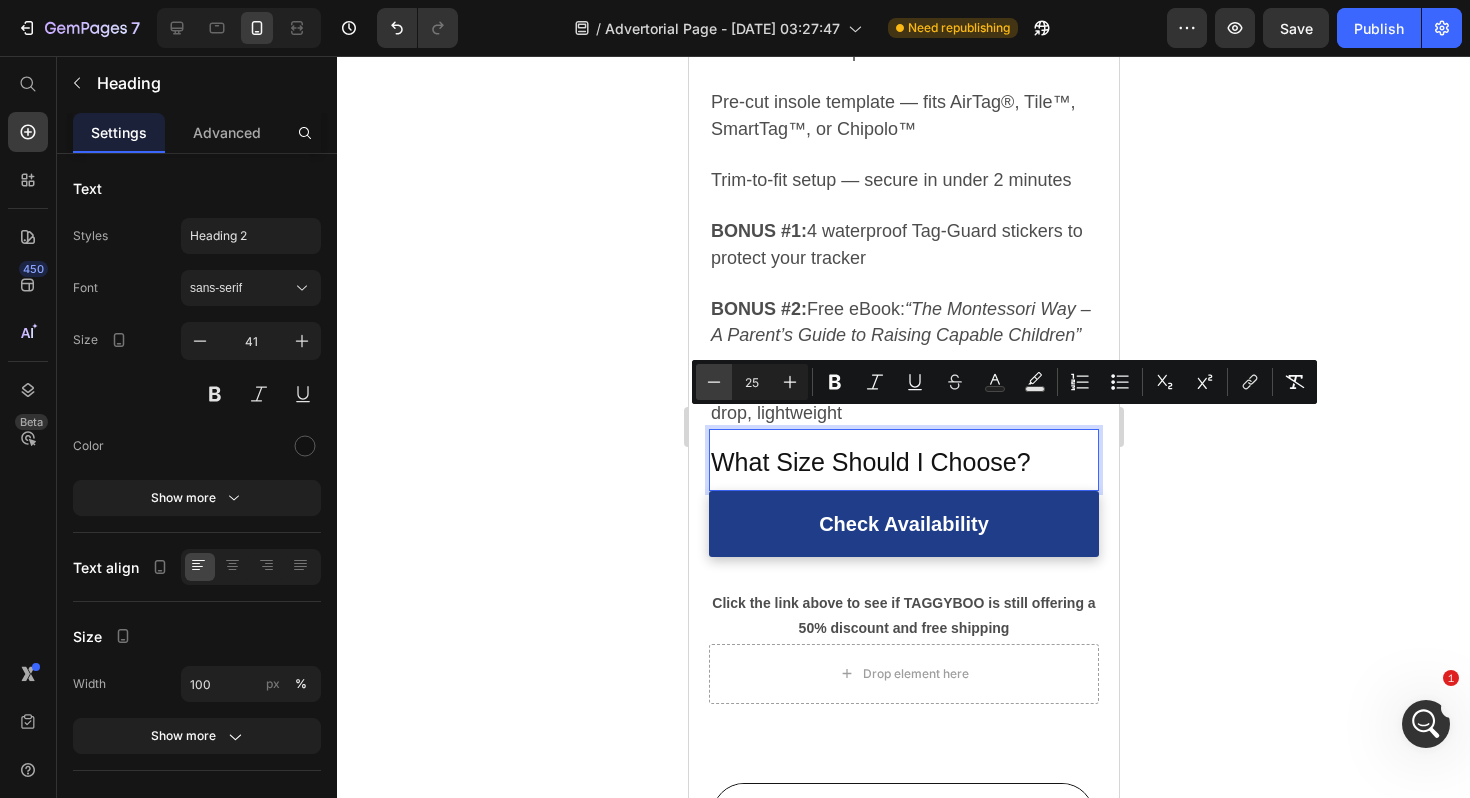 click 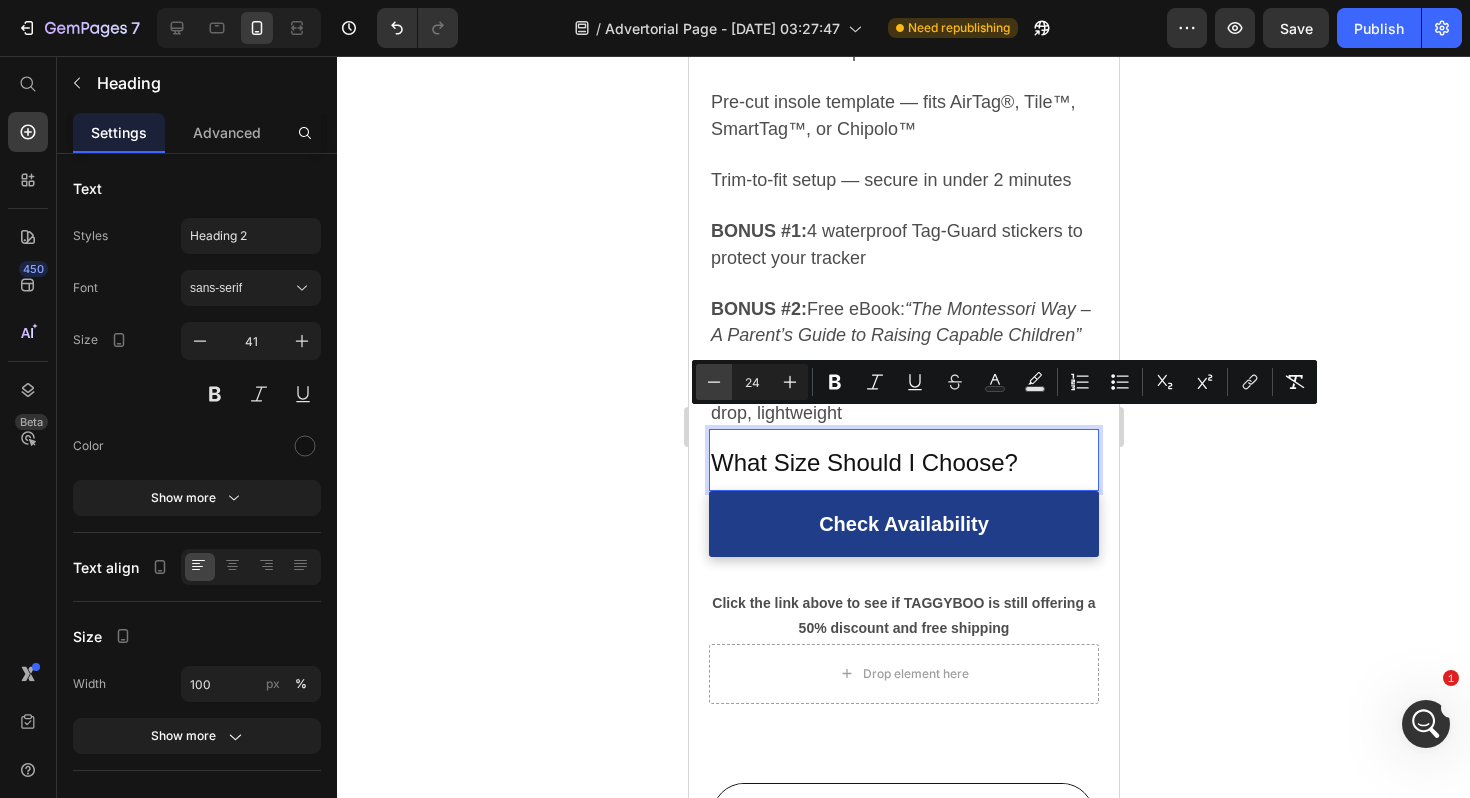 click 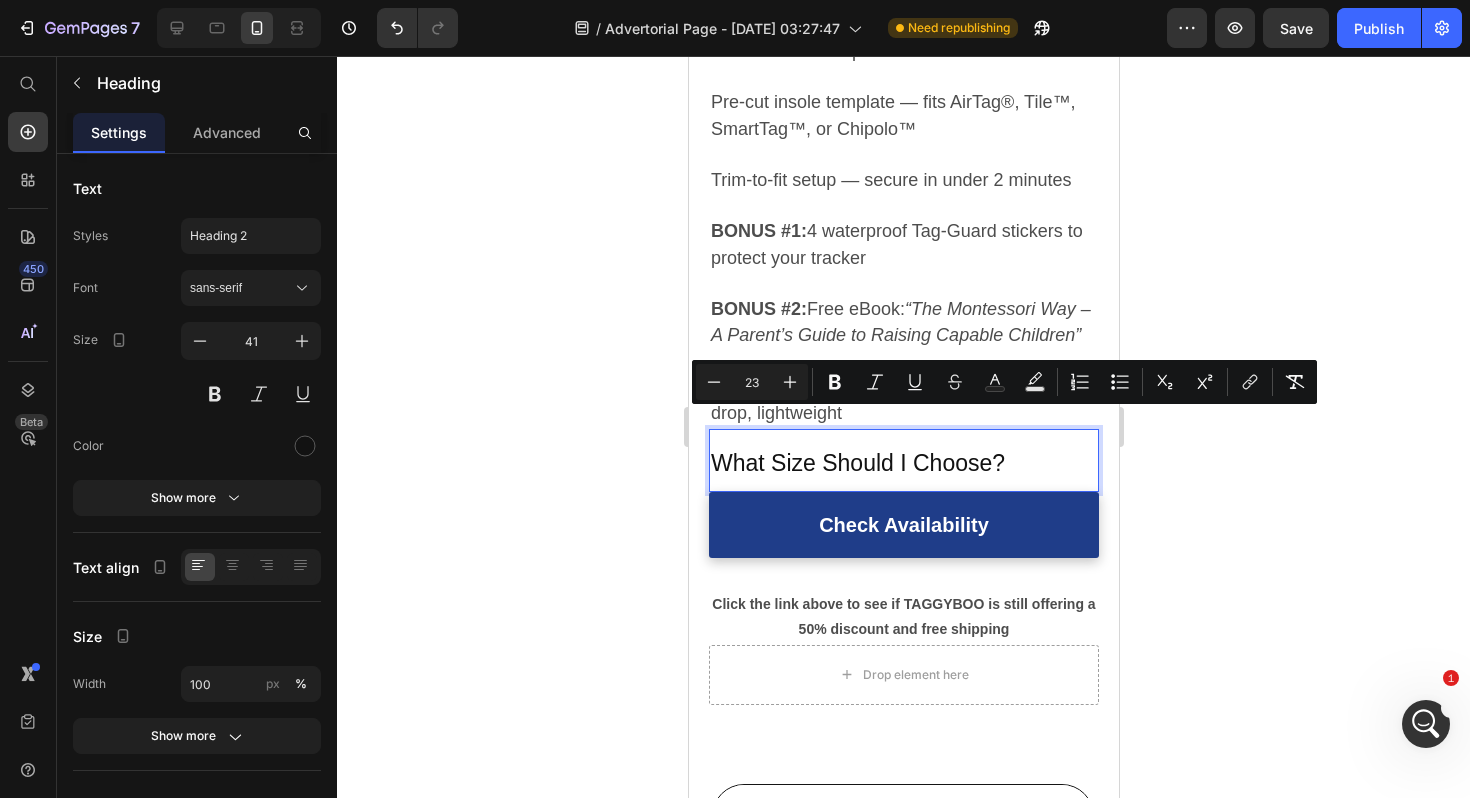 click on "What Size Should I Choose?" at bounding box center (903, 460) 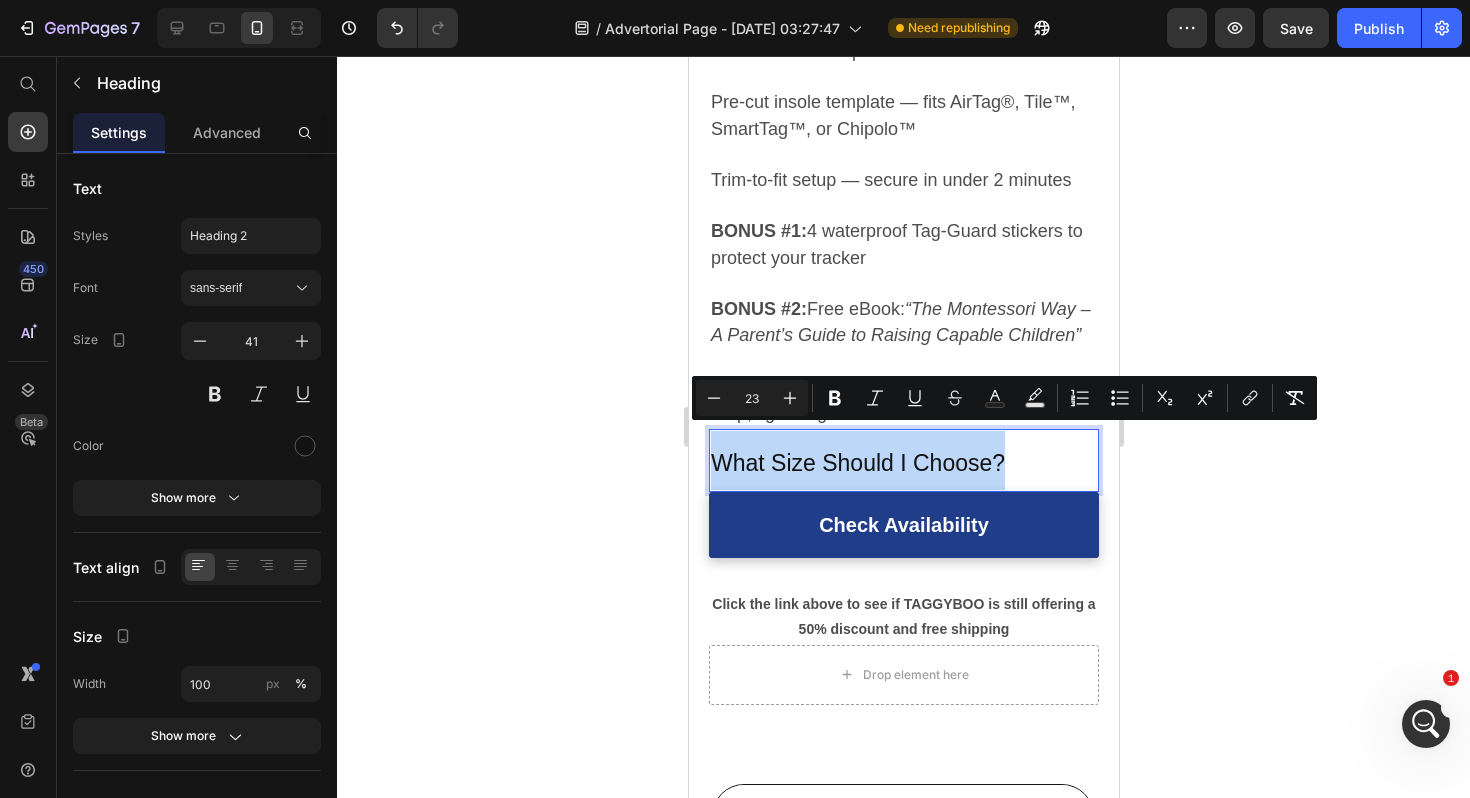 drag, startPoint x: 1011, startPoint y: 443, endPoint x: 716, endPoint y: 438, distance: 295.04236 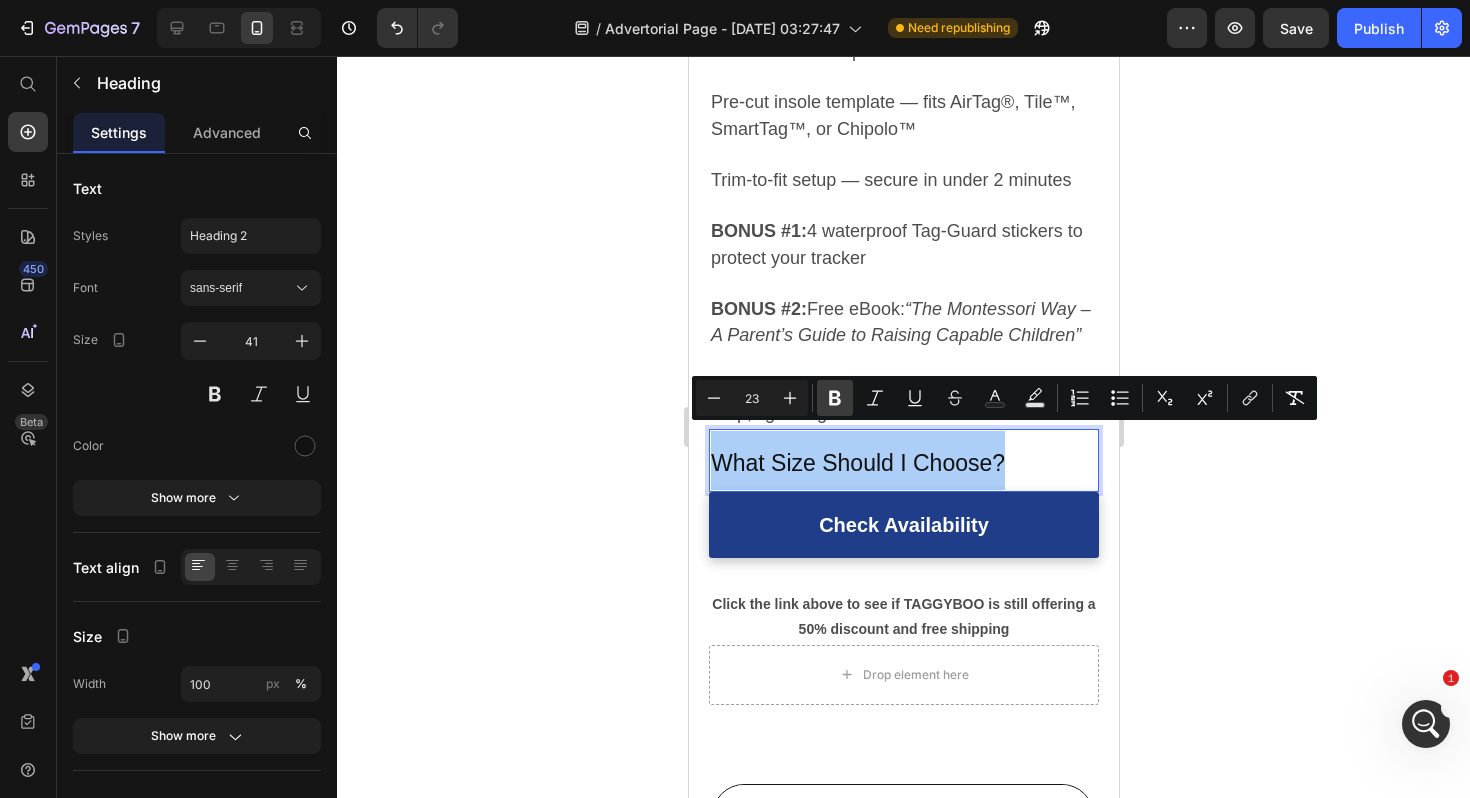 click 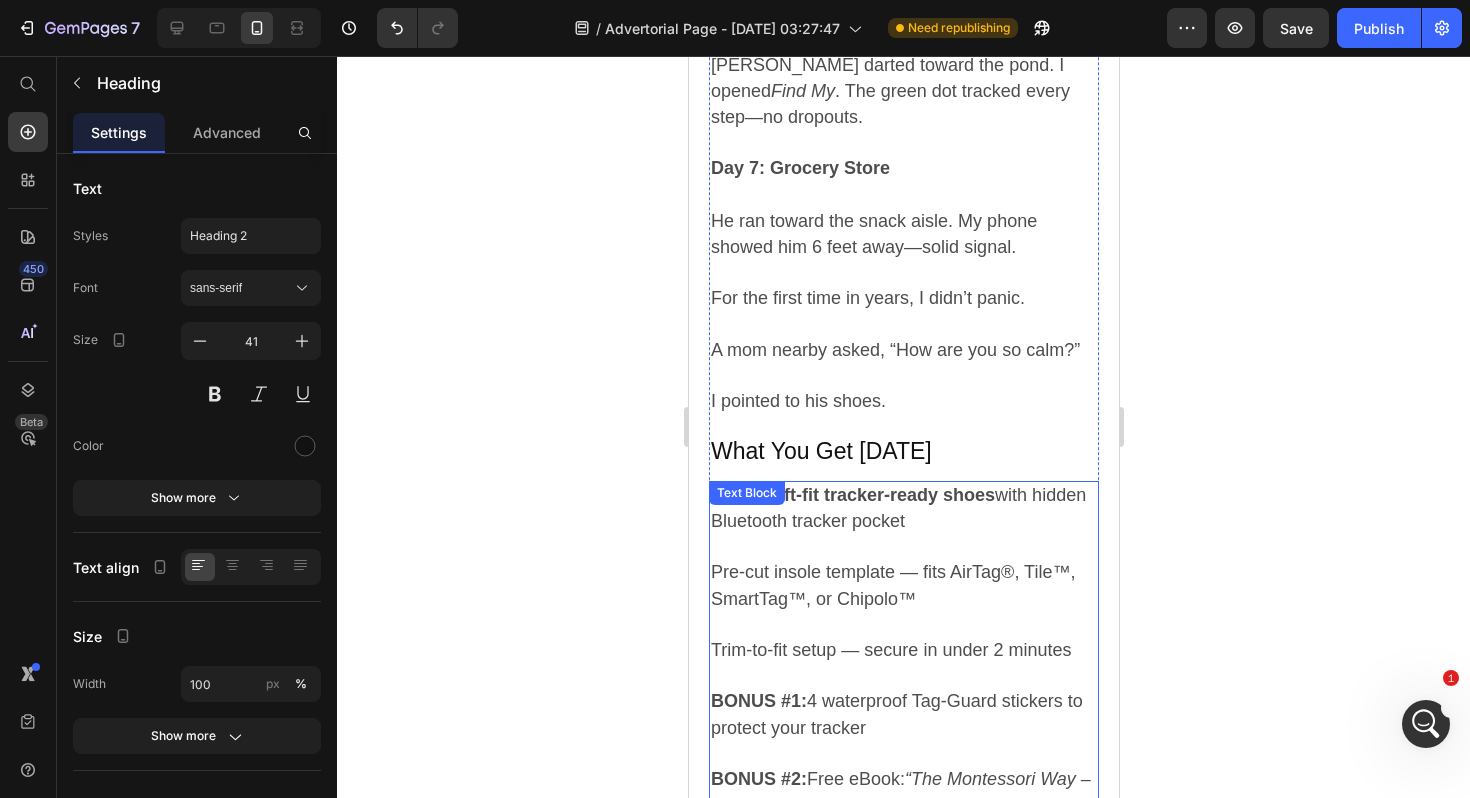 scroll, scrollTop: 4426, scrollLeft: 0, axis: vertical 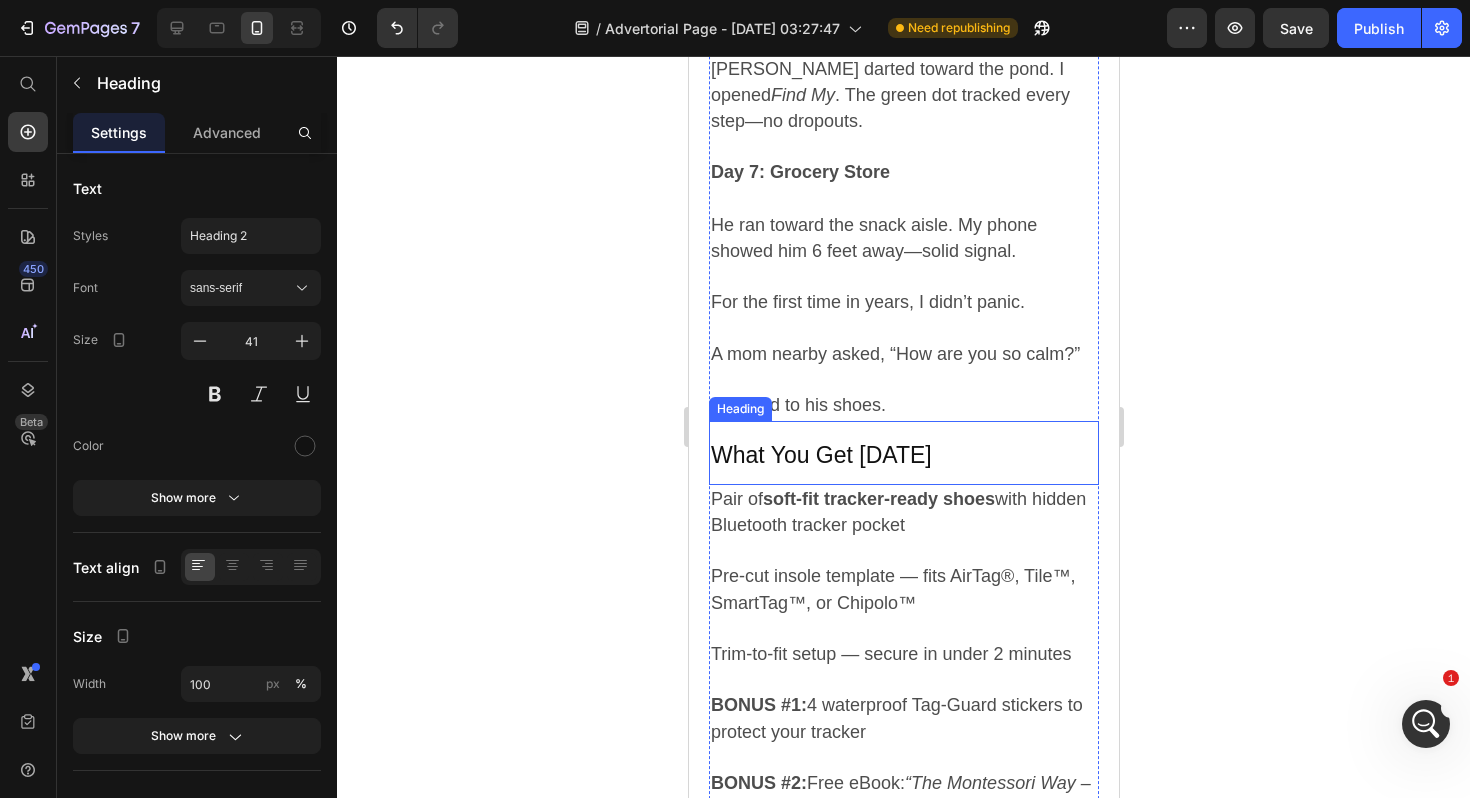 click on "What You Get [DATE]" at bounding box center [820, 455] 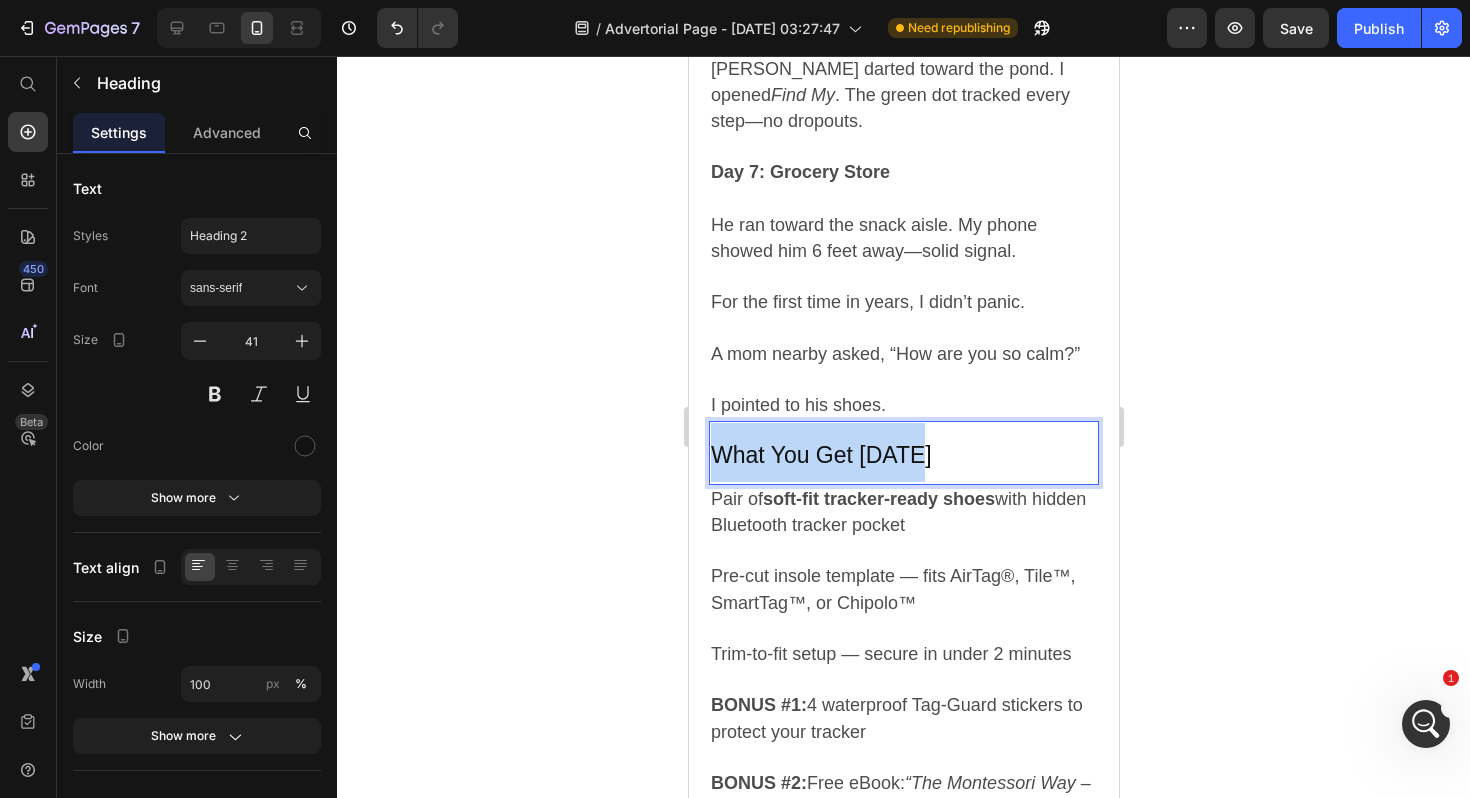 click on "What You Get [DATE]" at bounding box center [820, 455] 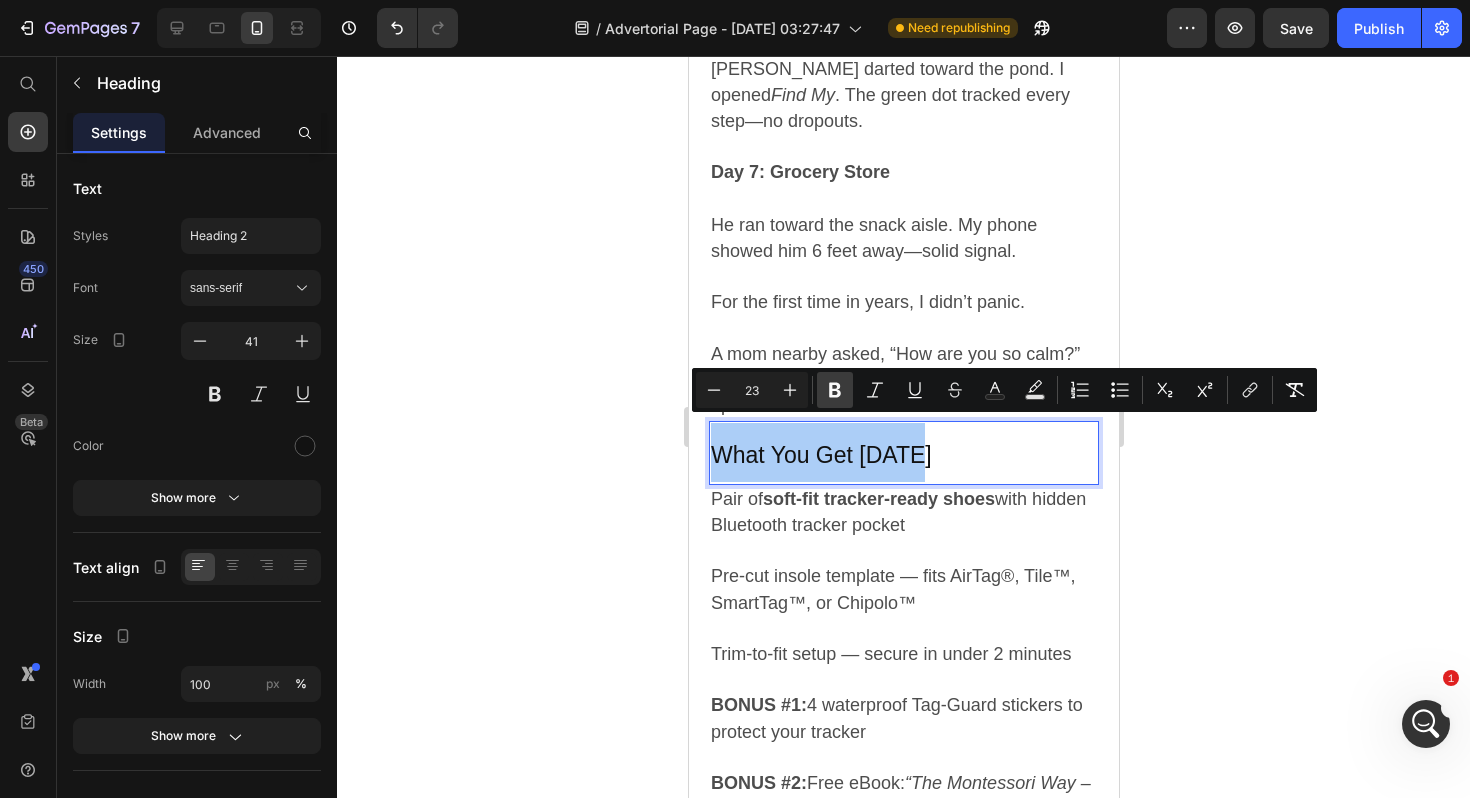 click 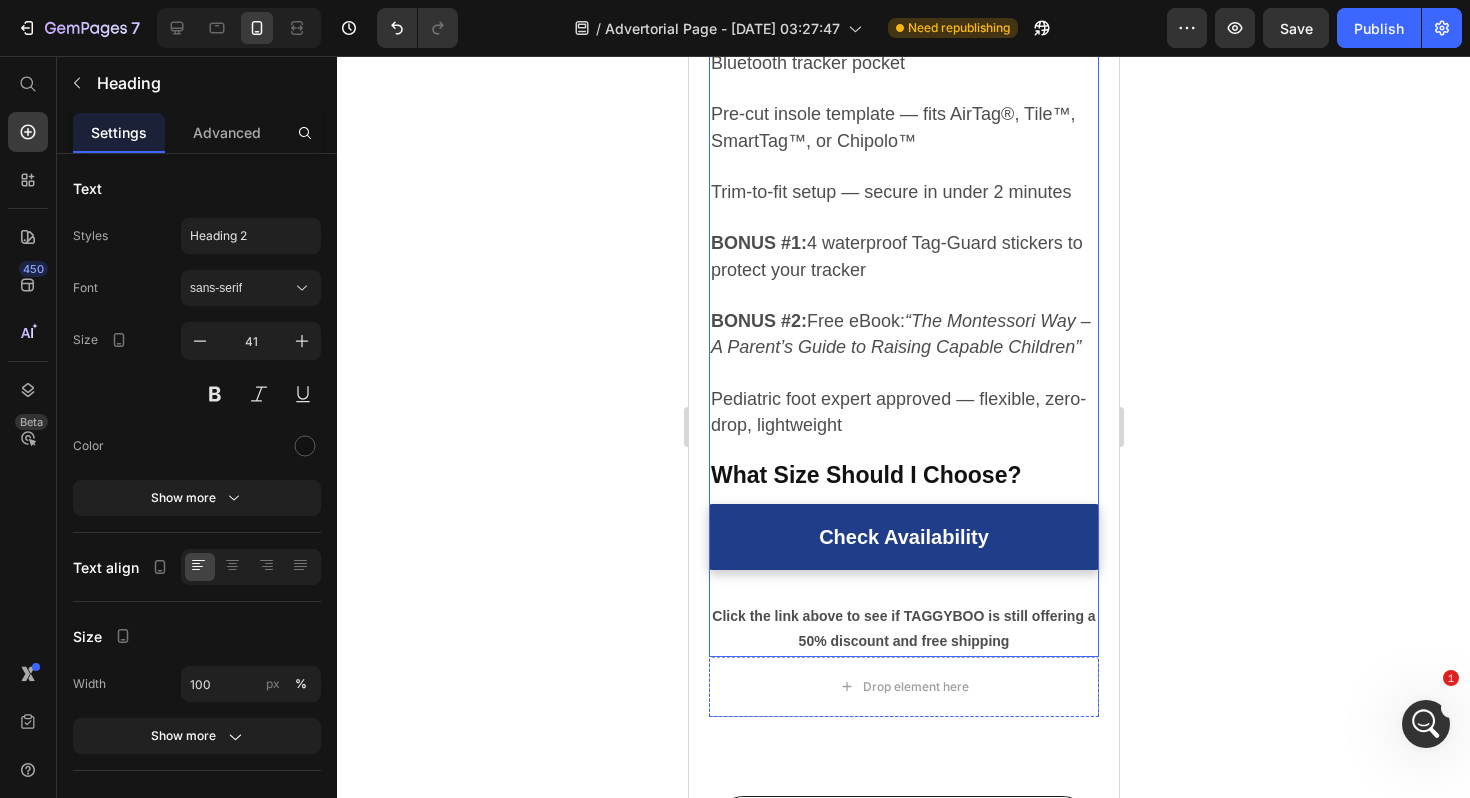 scroll, scrollTop: 4901, scrollLeft: 0, axis: vertical 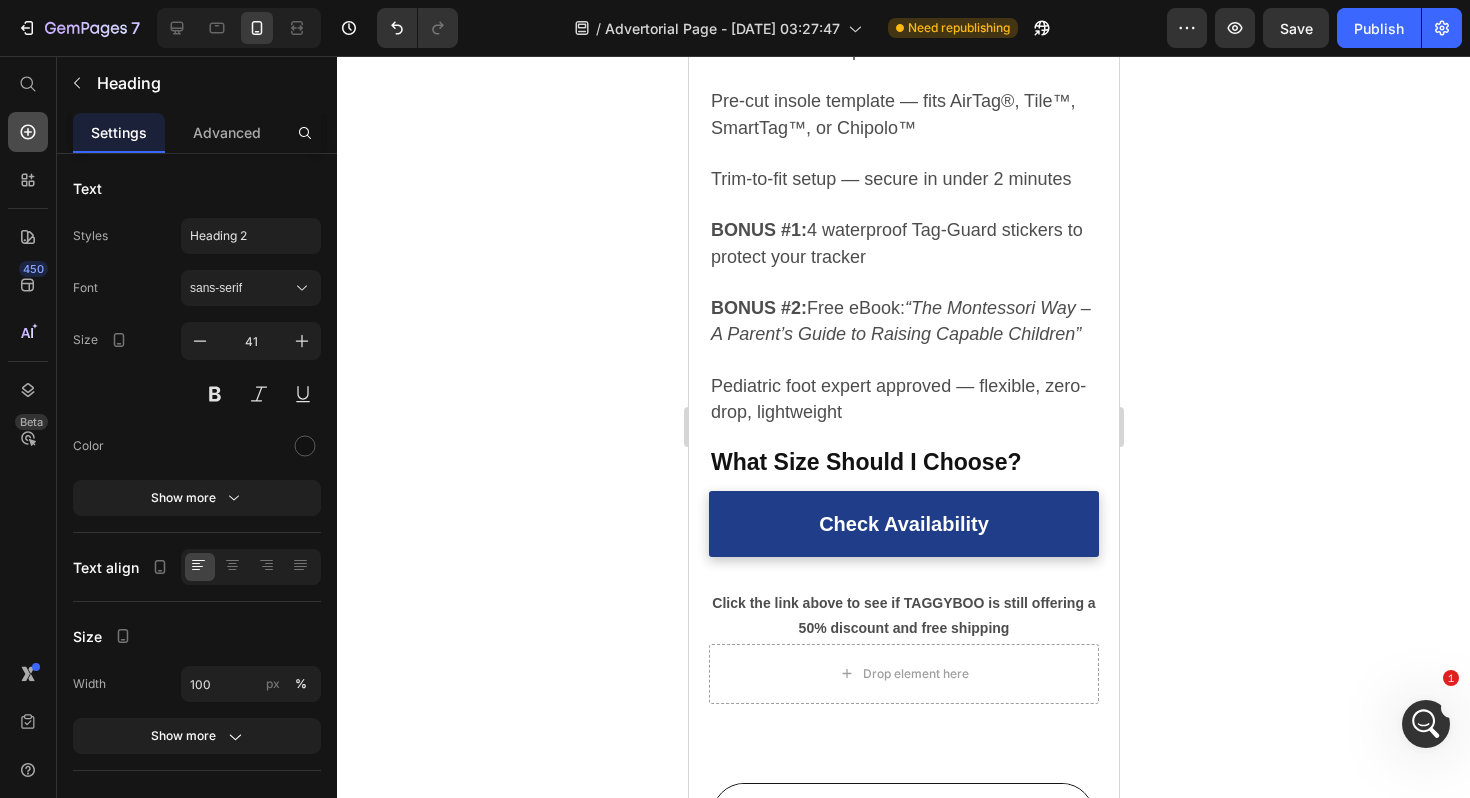 click 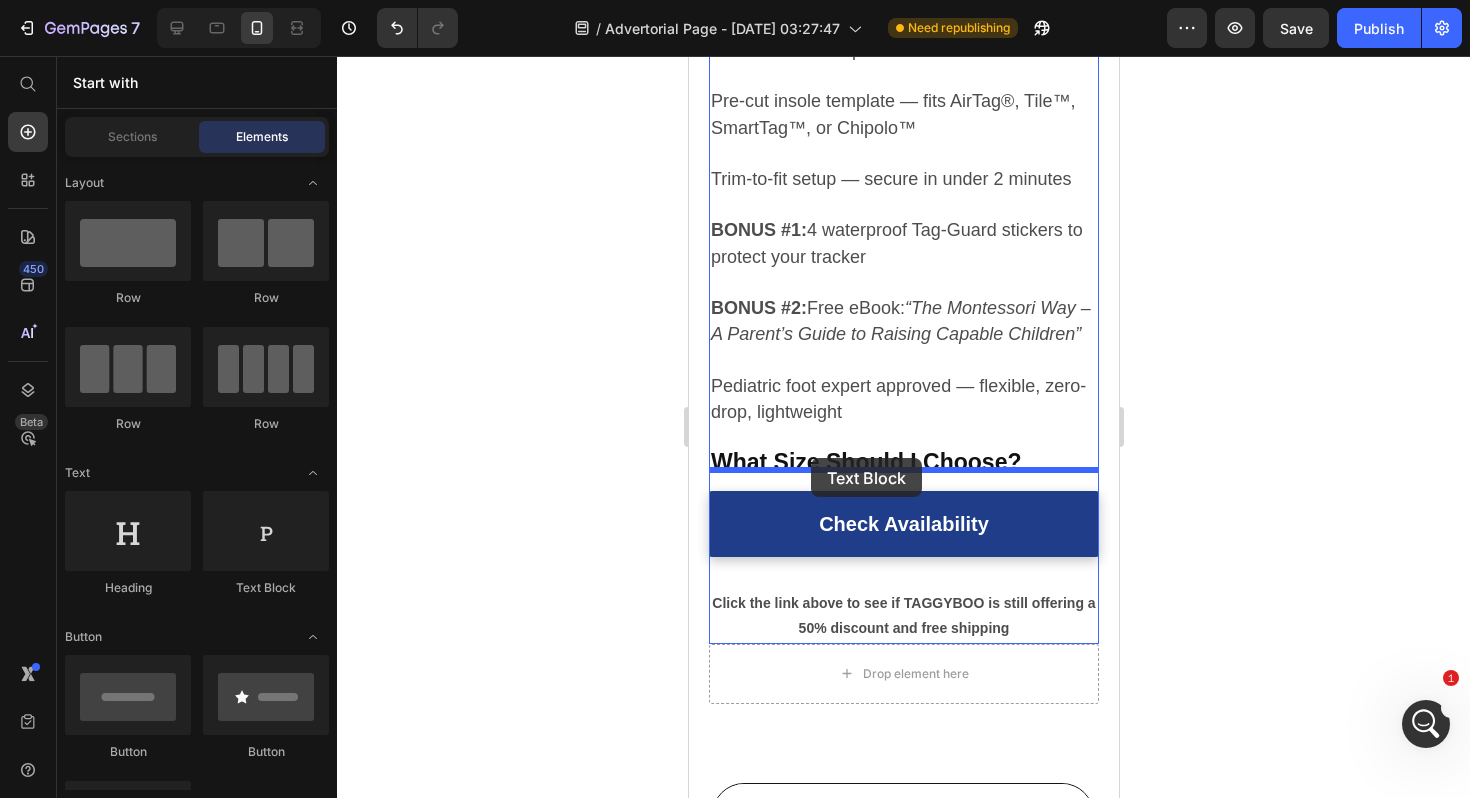 drag, startPoint x: 954, startPoint y: 546, endPoint x: 810, endPoint y: 458, distance: 168.76018 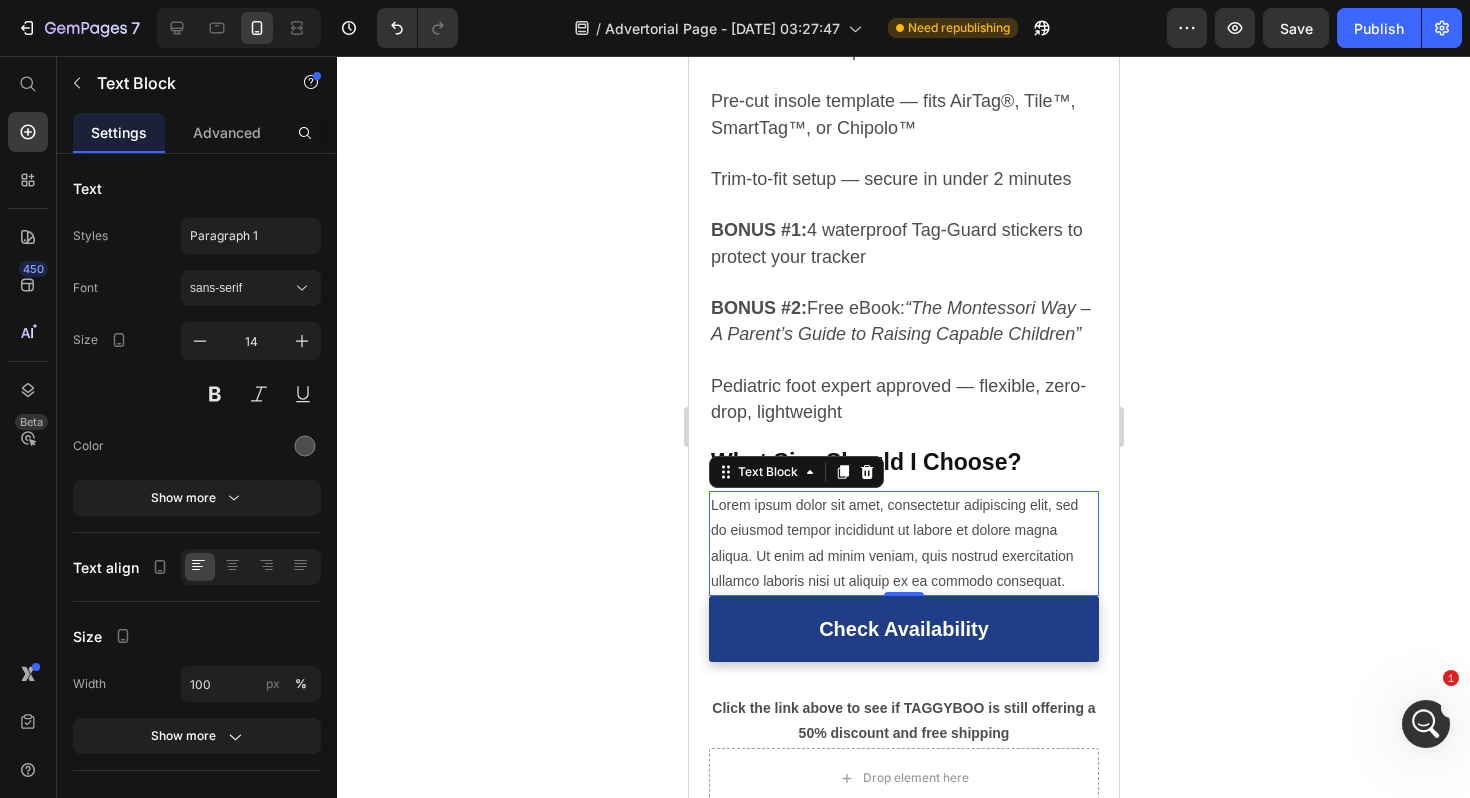 click on "Lorem ipsum dolor sit amet, consectetur adipiscing elit, sed do eiusmod tempor incididunt ut labore et dolore magna aliqua. Ut enim ad minim veniam, quis nostrud exercitation ullamco laboris nisi ut aliquip ex ea commodo consequat." at bounding box center (903, 543) 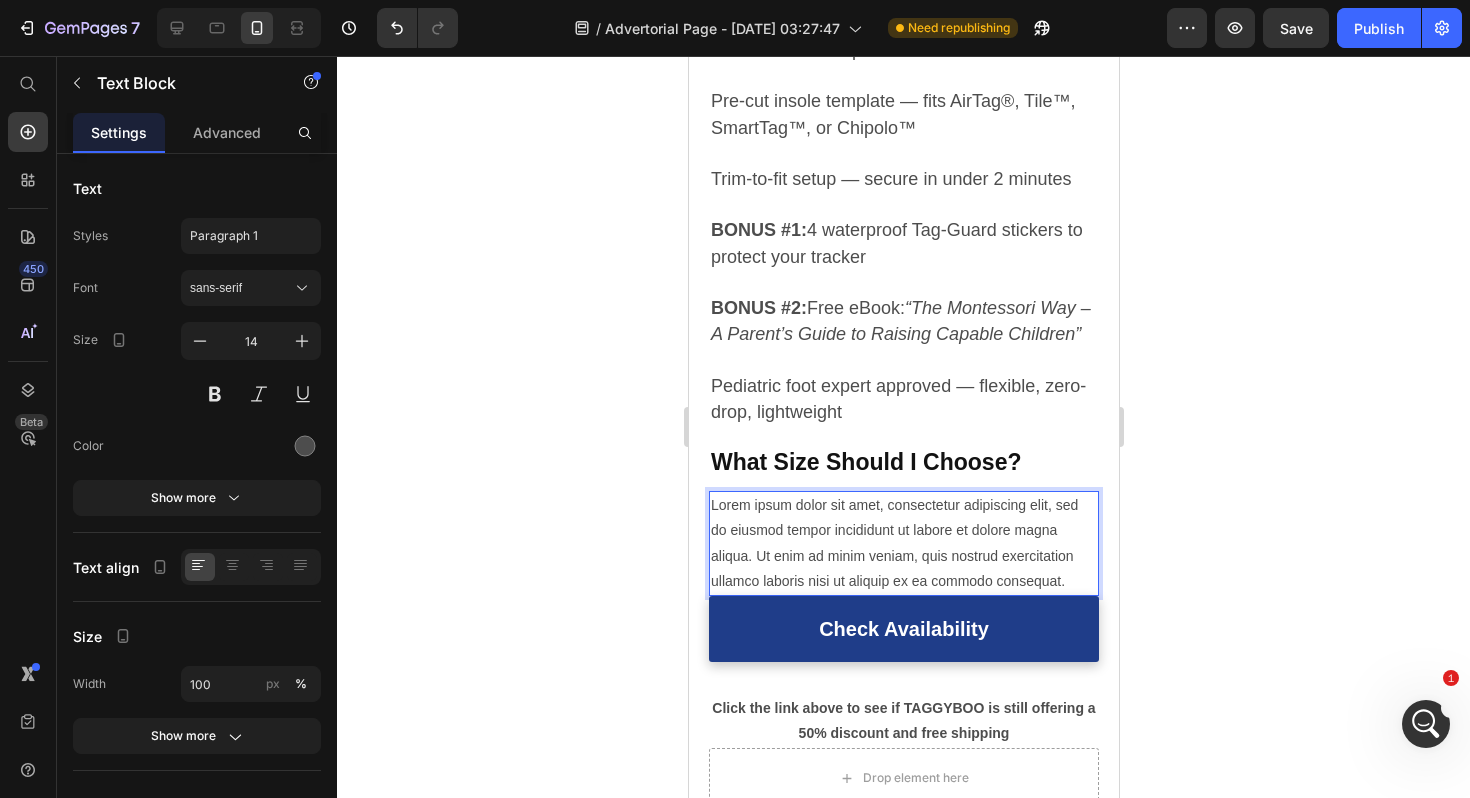 click on "Lorem ipsum dolor sit amet, consectetur adipiscing elit, sed do eiusmod tempor incididunt ut labore et dolore magna aliqua. Ut enim ad minim veniam, quis nostrud exercitation ullamco laboris nisi ut aliquip ex ea commodo consequat." at bounding box center [903, 543] 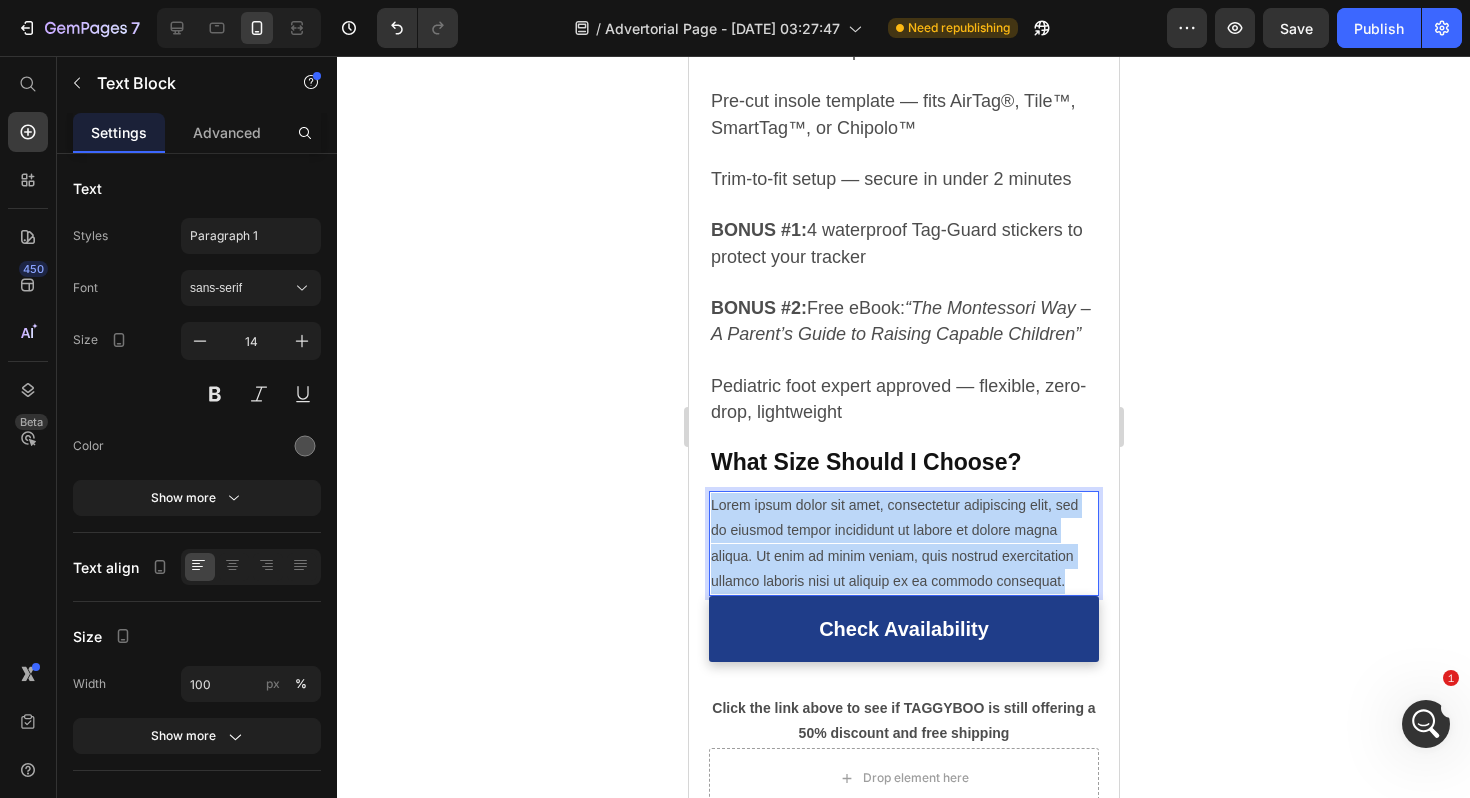 click on "Lorem ipsum dolor sit amet, consectetur adipiscing elit, sed do eiusmod tempor incididunt ut labore et dolore magna aliqua. Ut enim ad minim veniam, quis nostrud exercitation ullamco laboris nisi ut aliquip ex ea commodo consequat." at bounding box center [903, 543] 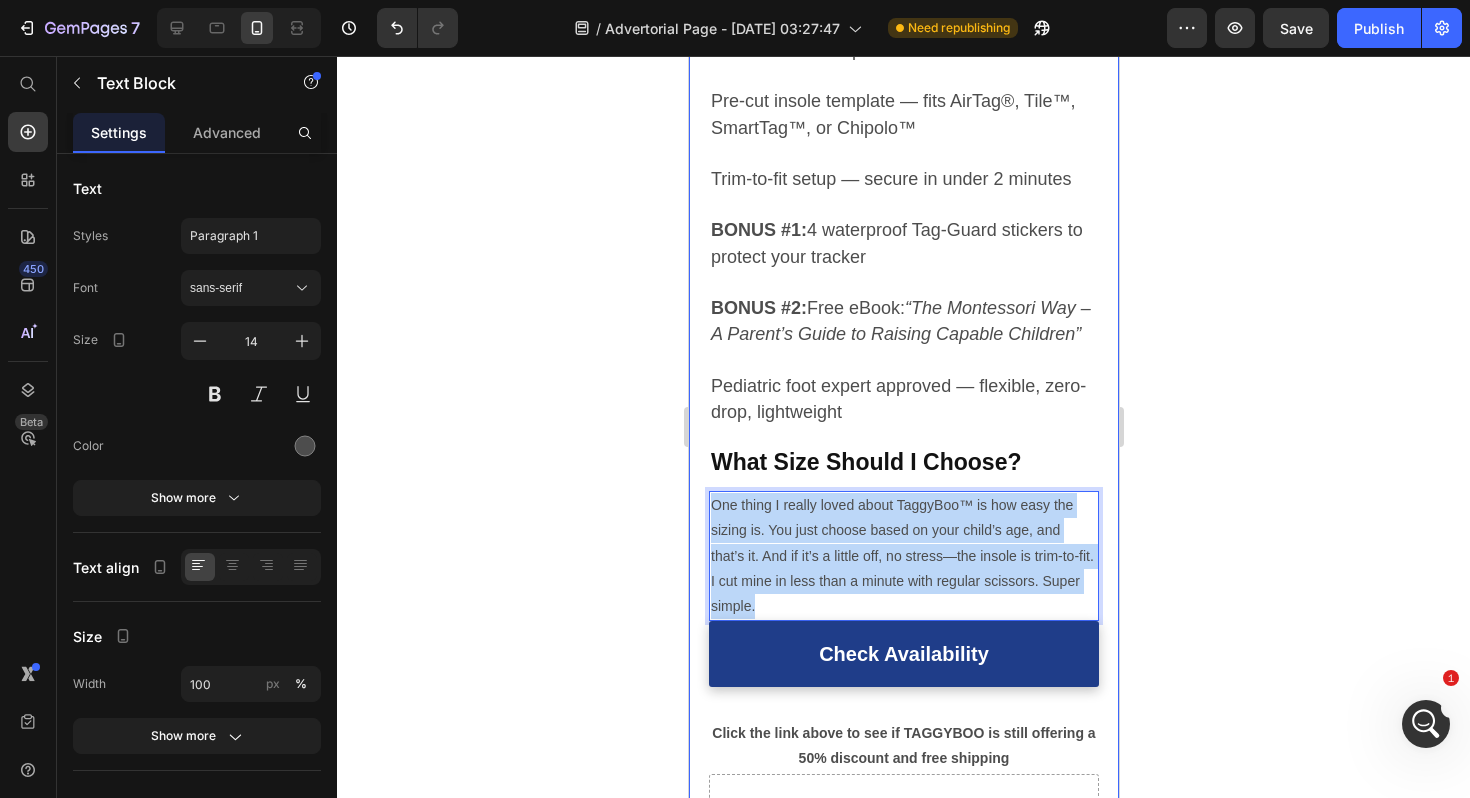 drag, startPoint x: 764, startPoint y: 588, endPoint x: 706, endPoint y: 483, distance: 119.954155 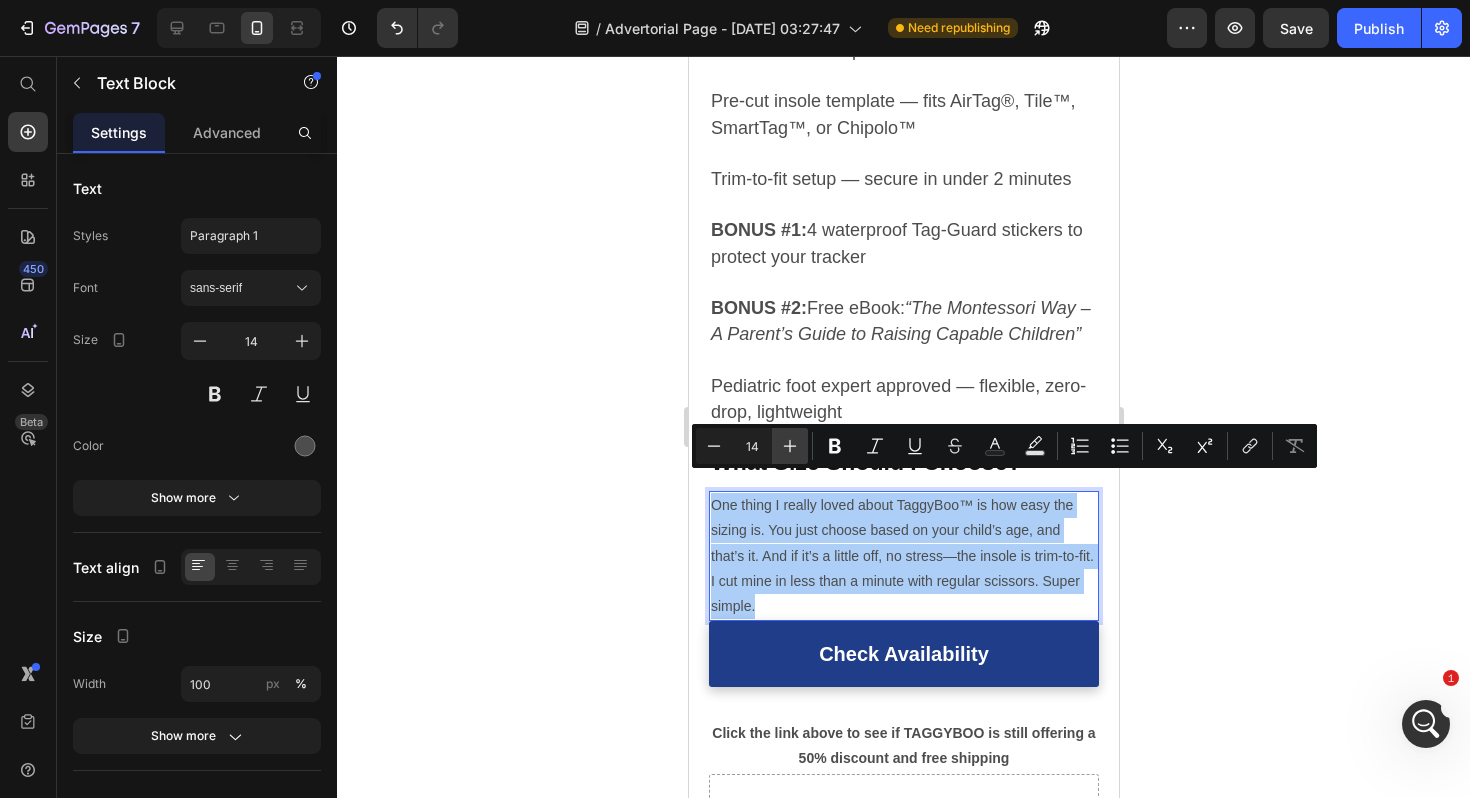 click 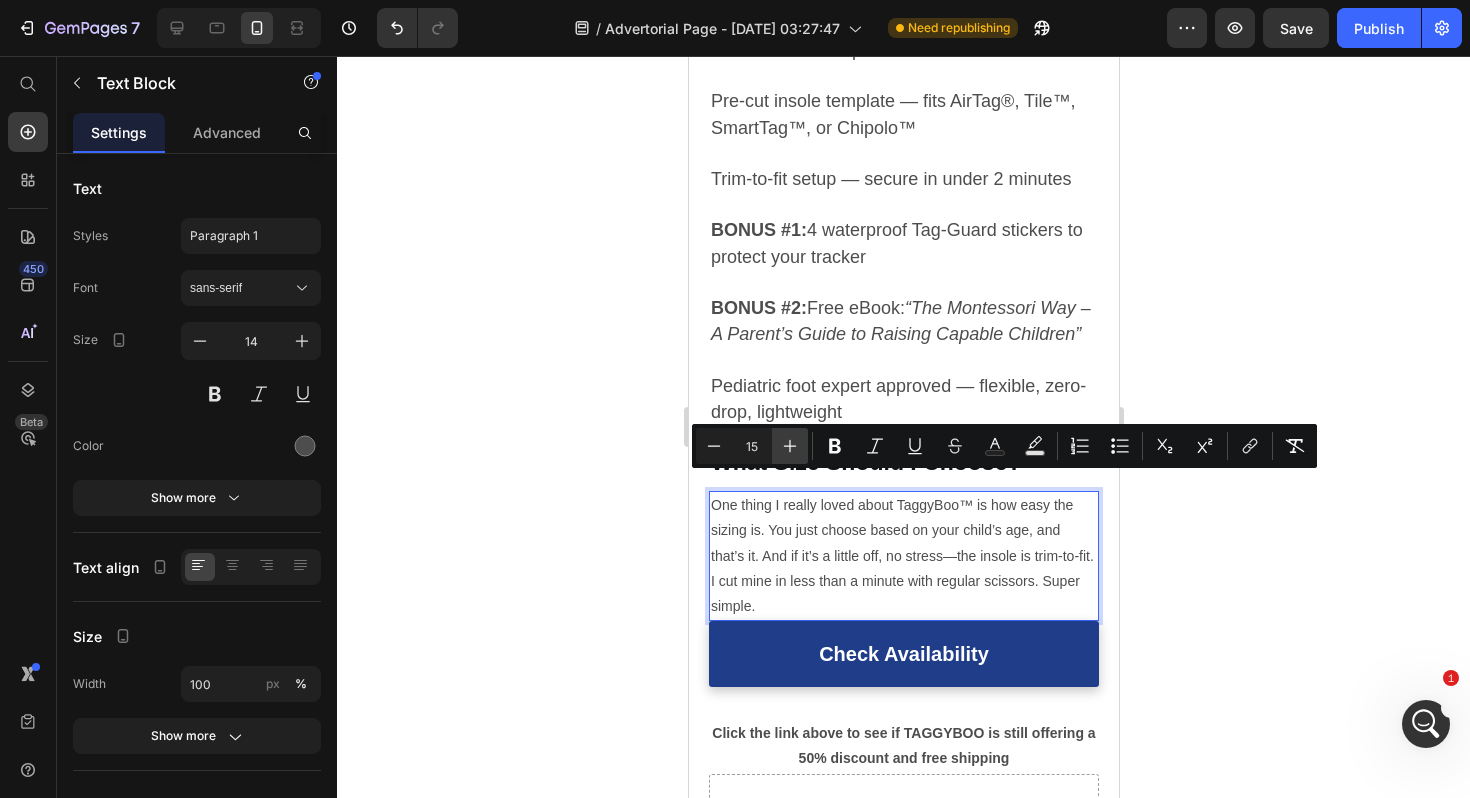 click 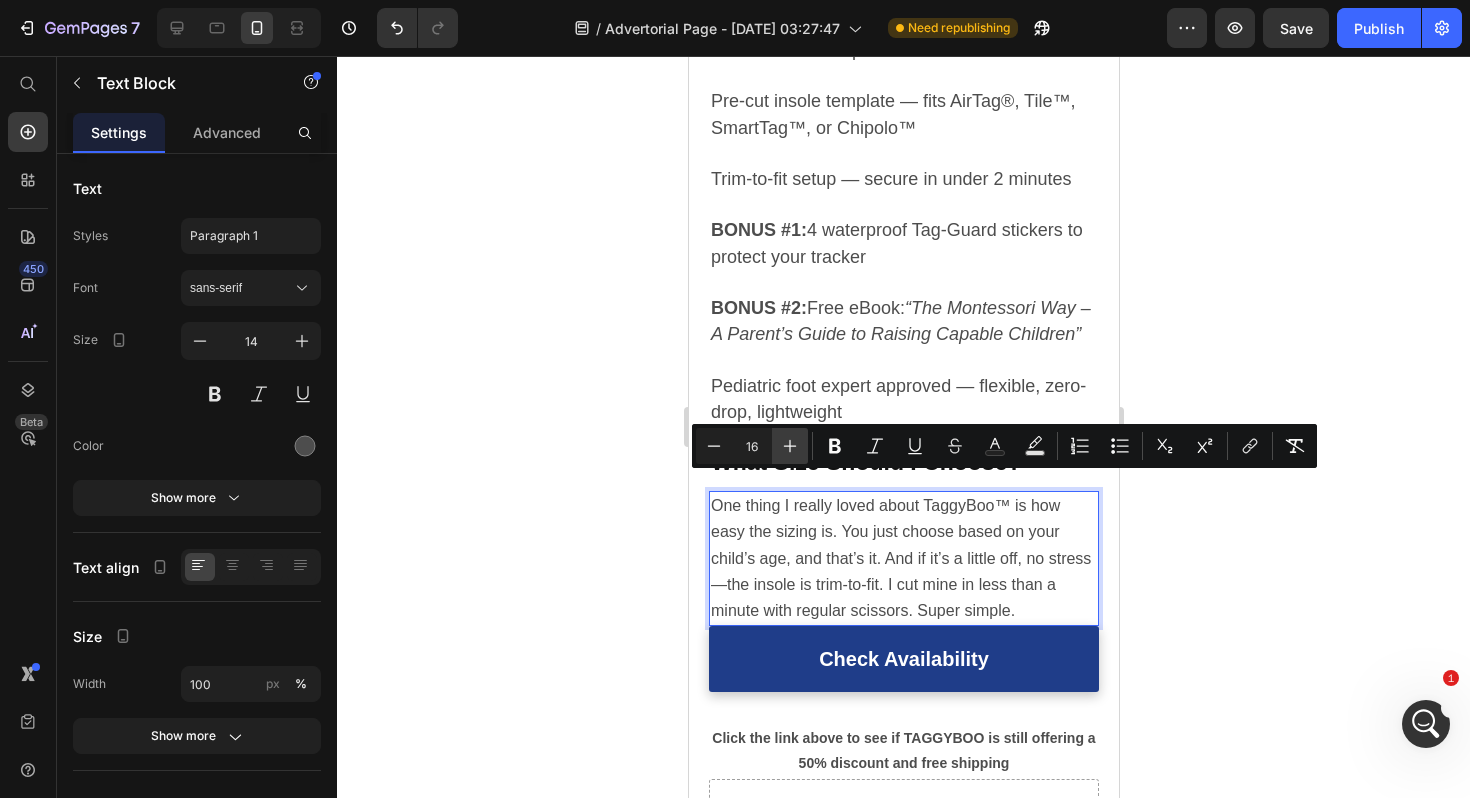 click 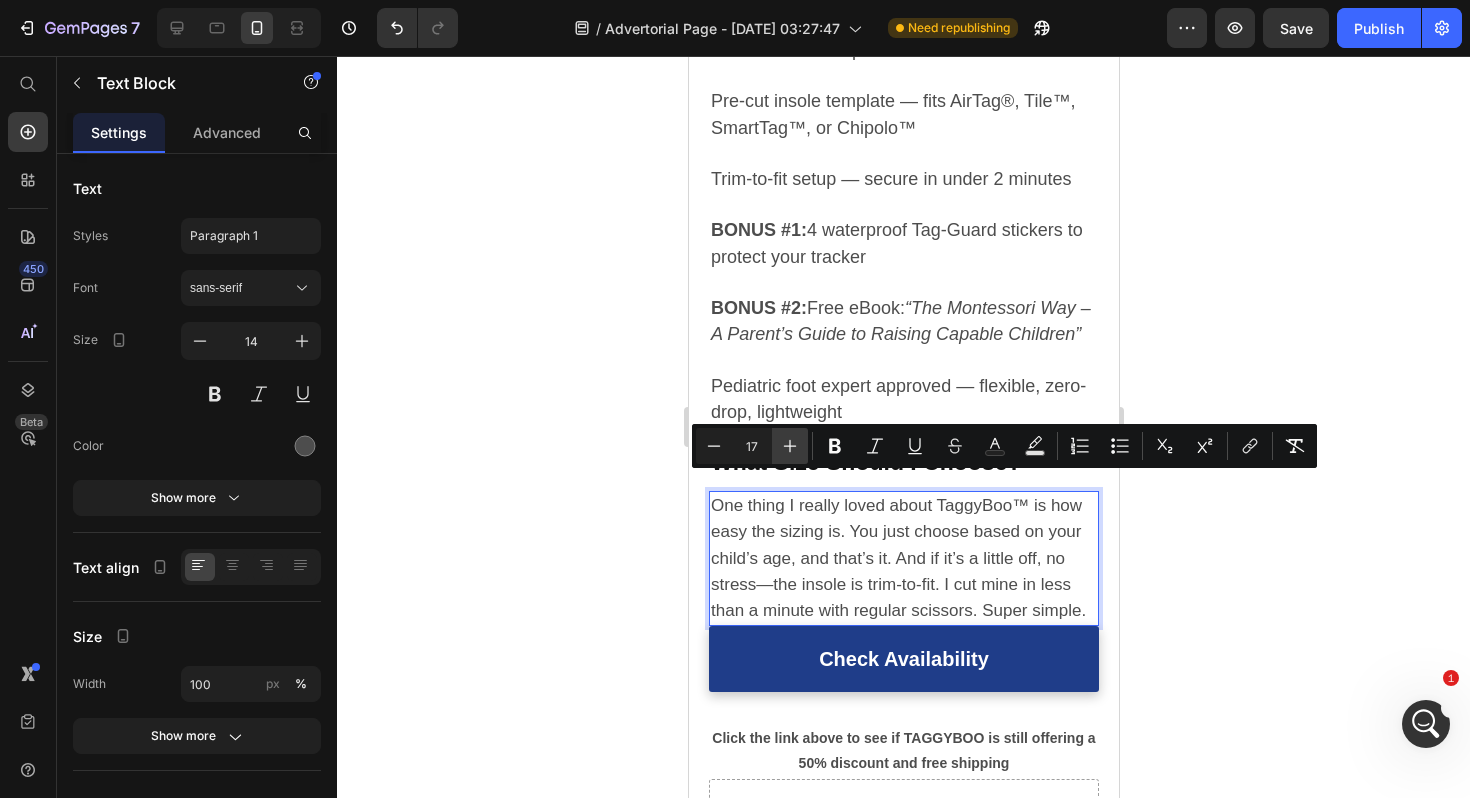 click 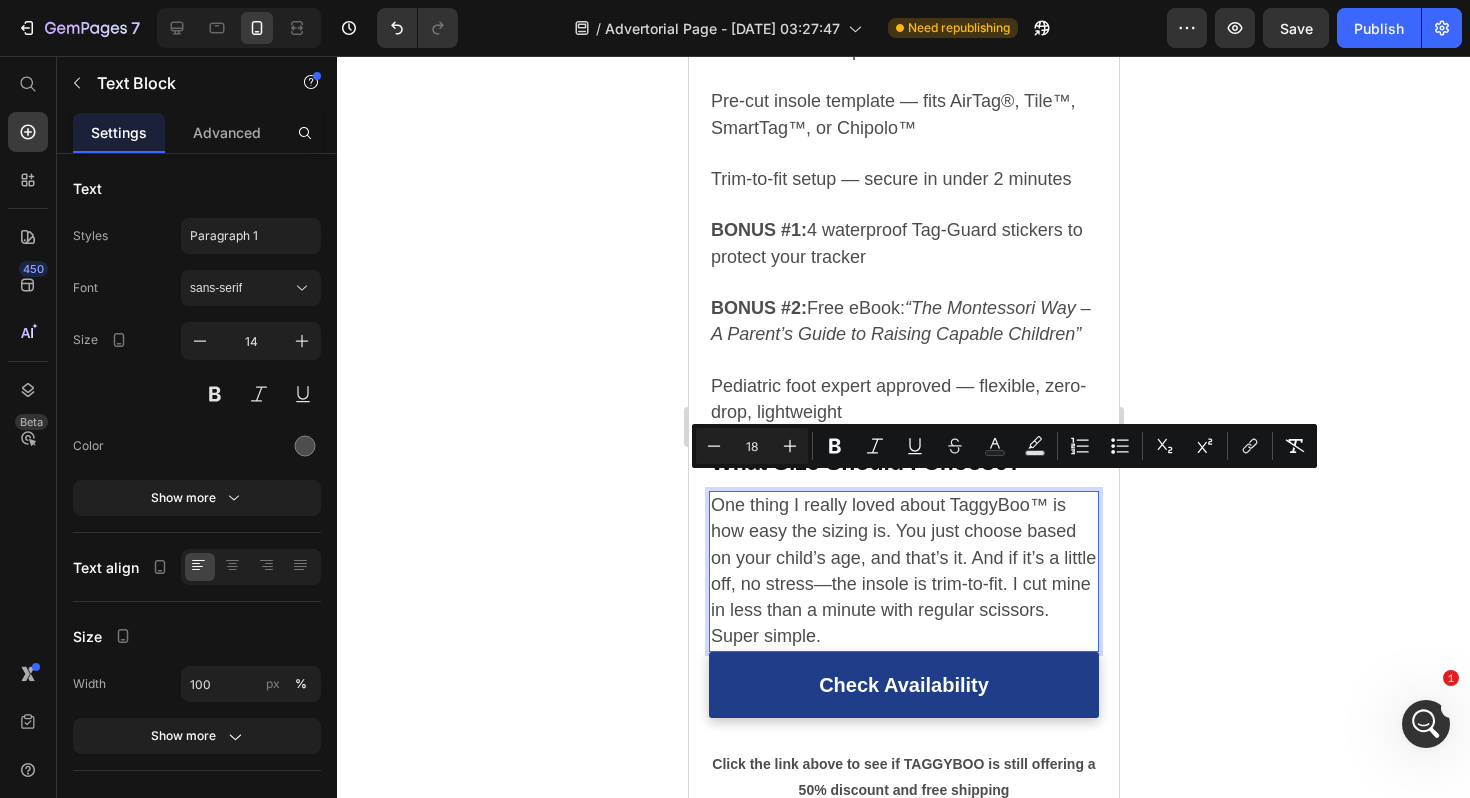 click 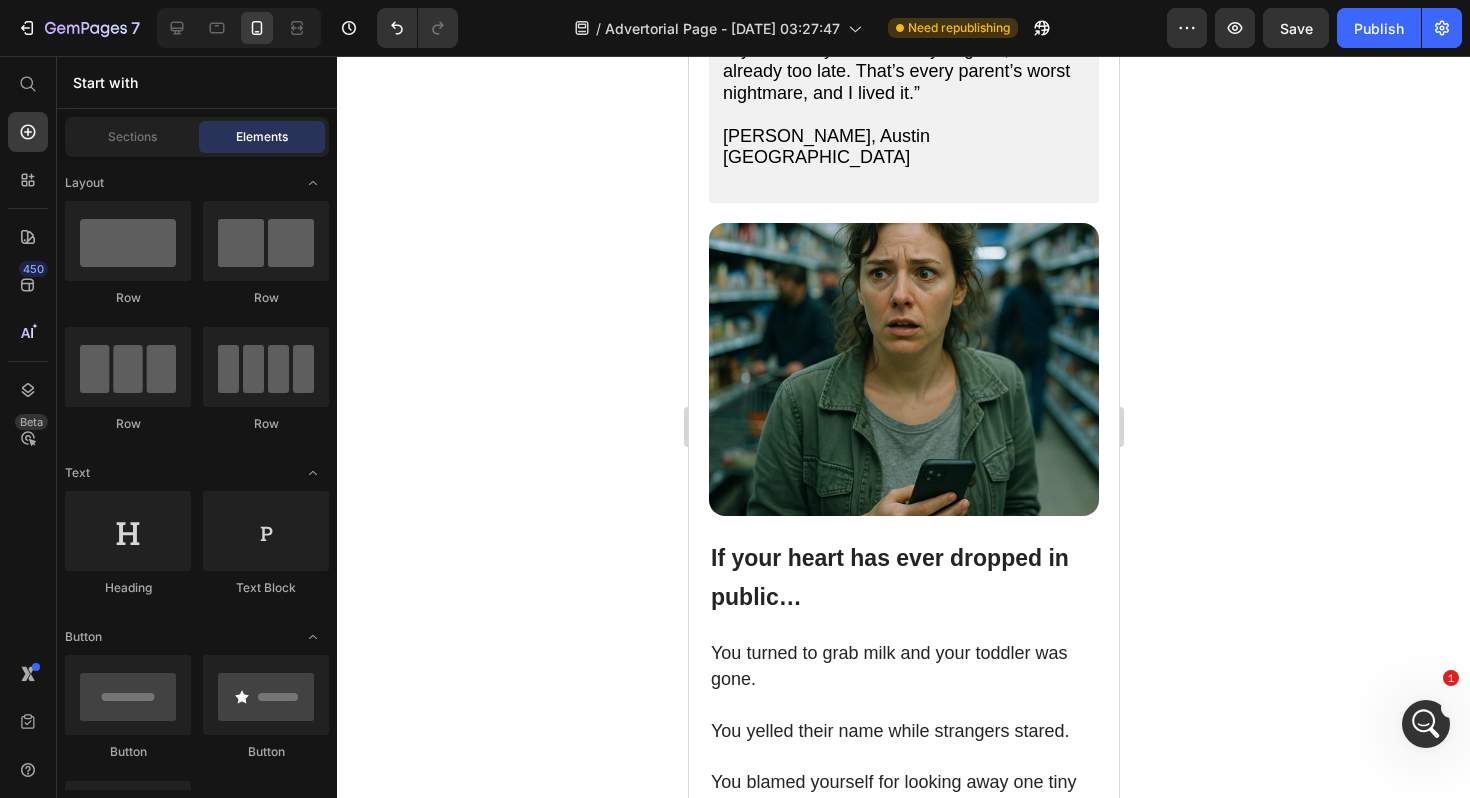 scroll, scrollTop: 123, scrollLeft: 0, axis: vertical 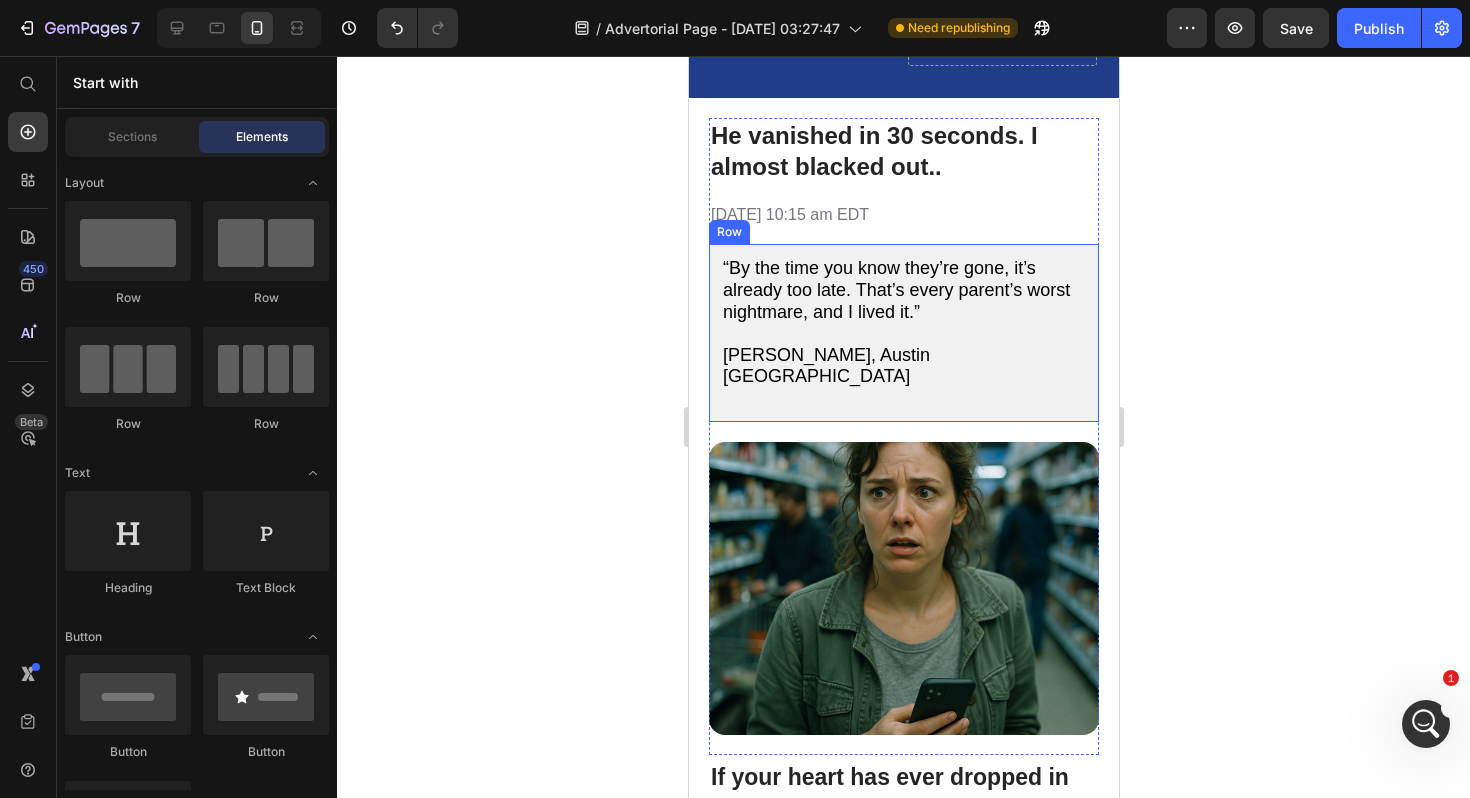 click on "“By the time you know they’re gone, it’s already too late. That’s every parent’s worst nightmare, and I lived it.” Emily Carter, Austin TX Text Block" at bounding box center (903, 333) 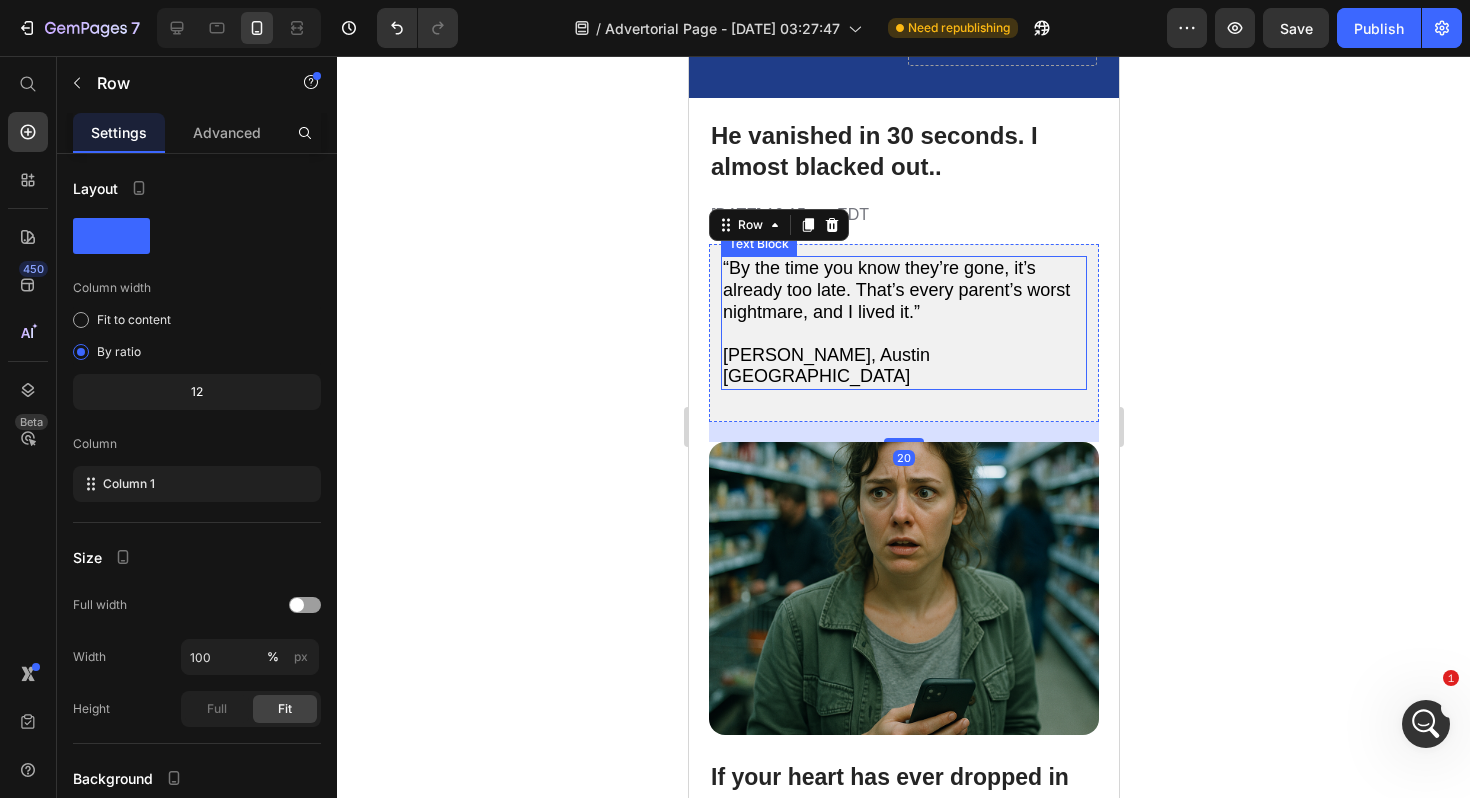 click on "“By the time you know they’re gone, it’s already too late. That’s every parent’s worst nightmare, and I lived it.” Emily Carter, Austin TX" at bounding box center [903, 323] 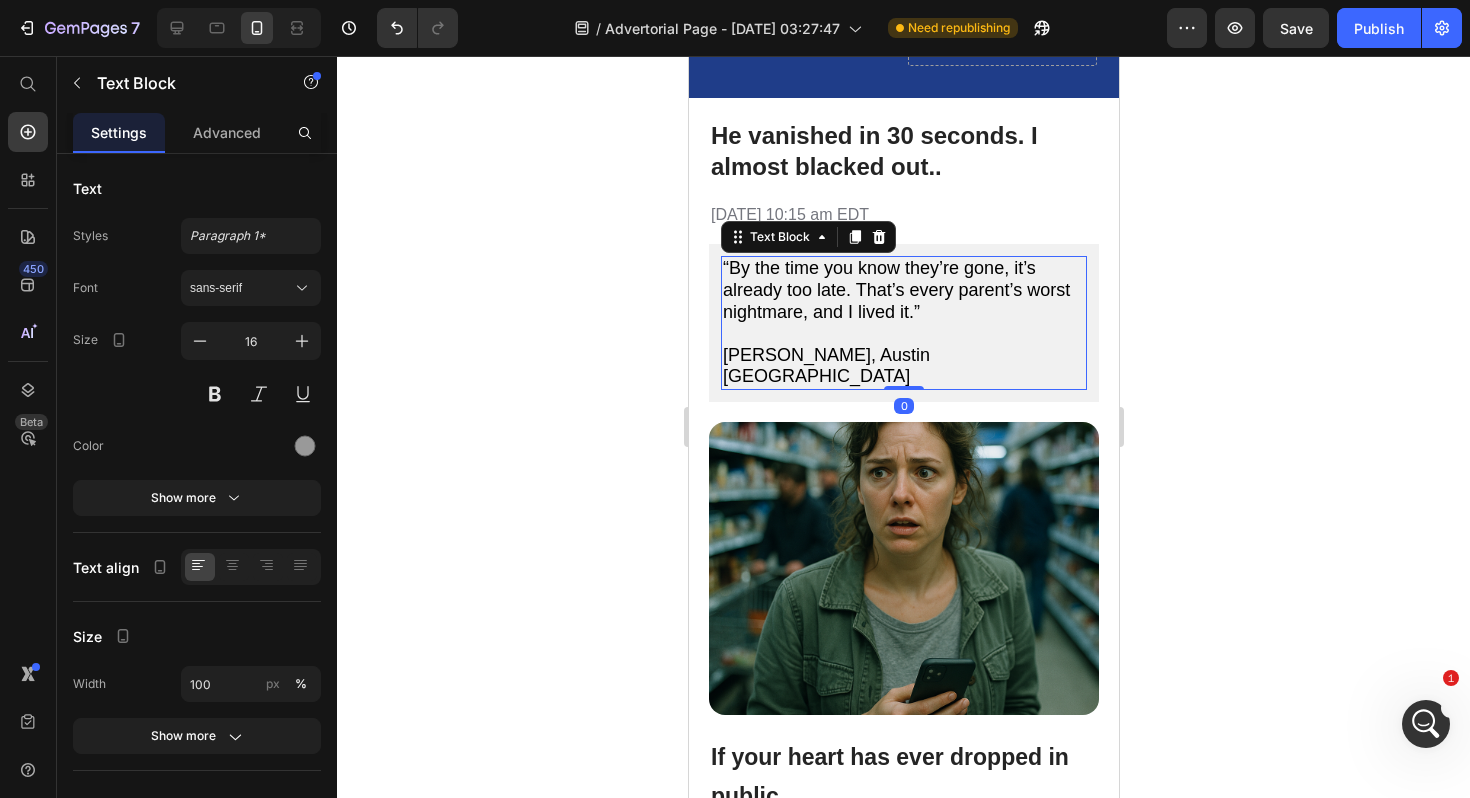 drag, startPoint x: 910, startPoint y: 382, endPoint x: 914, endPoint y: 340, distance: 42.190044 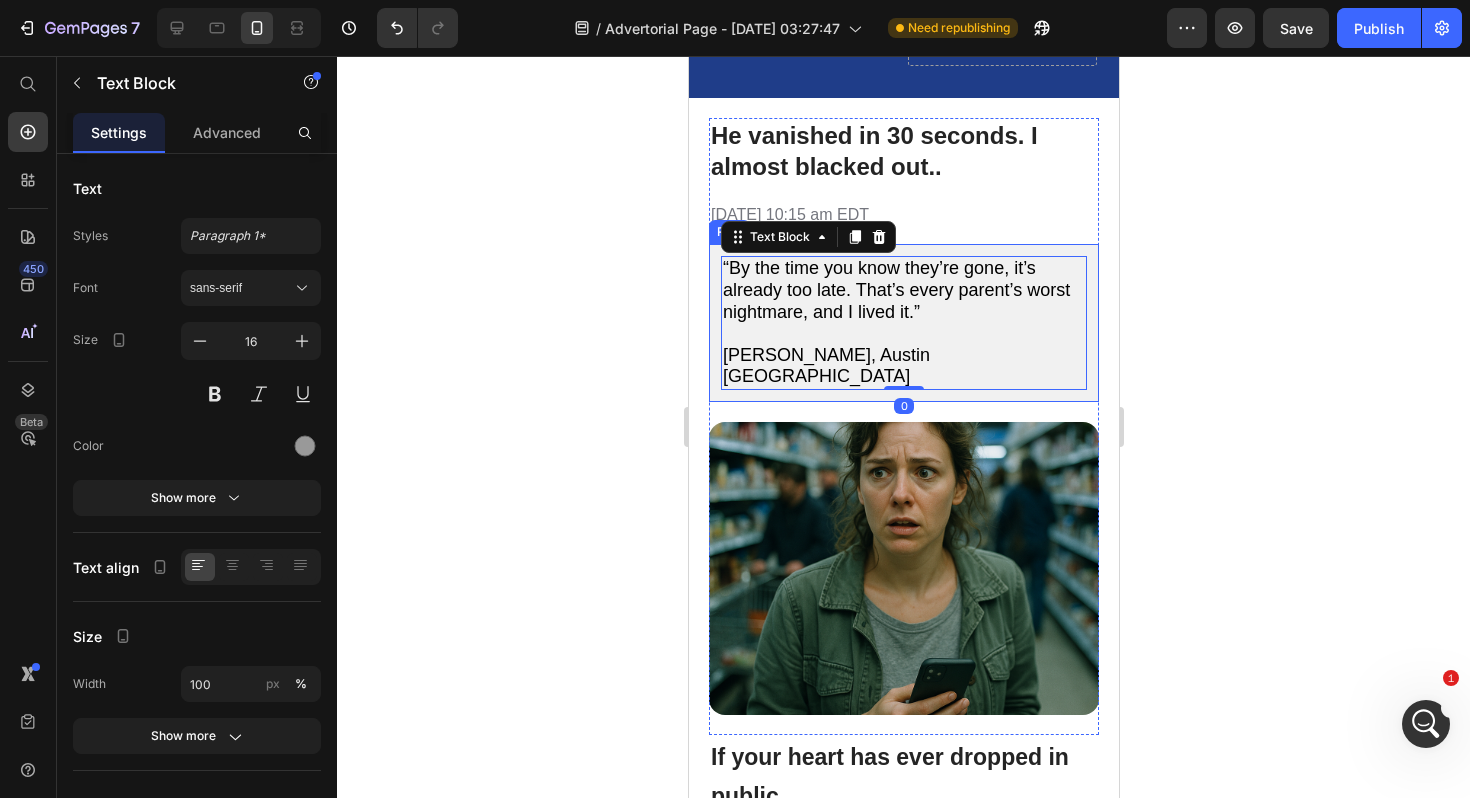 click 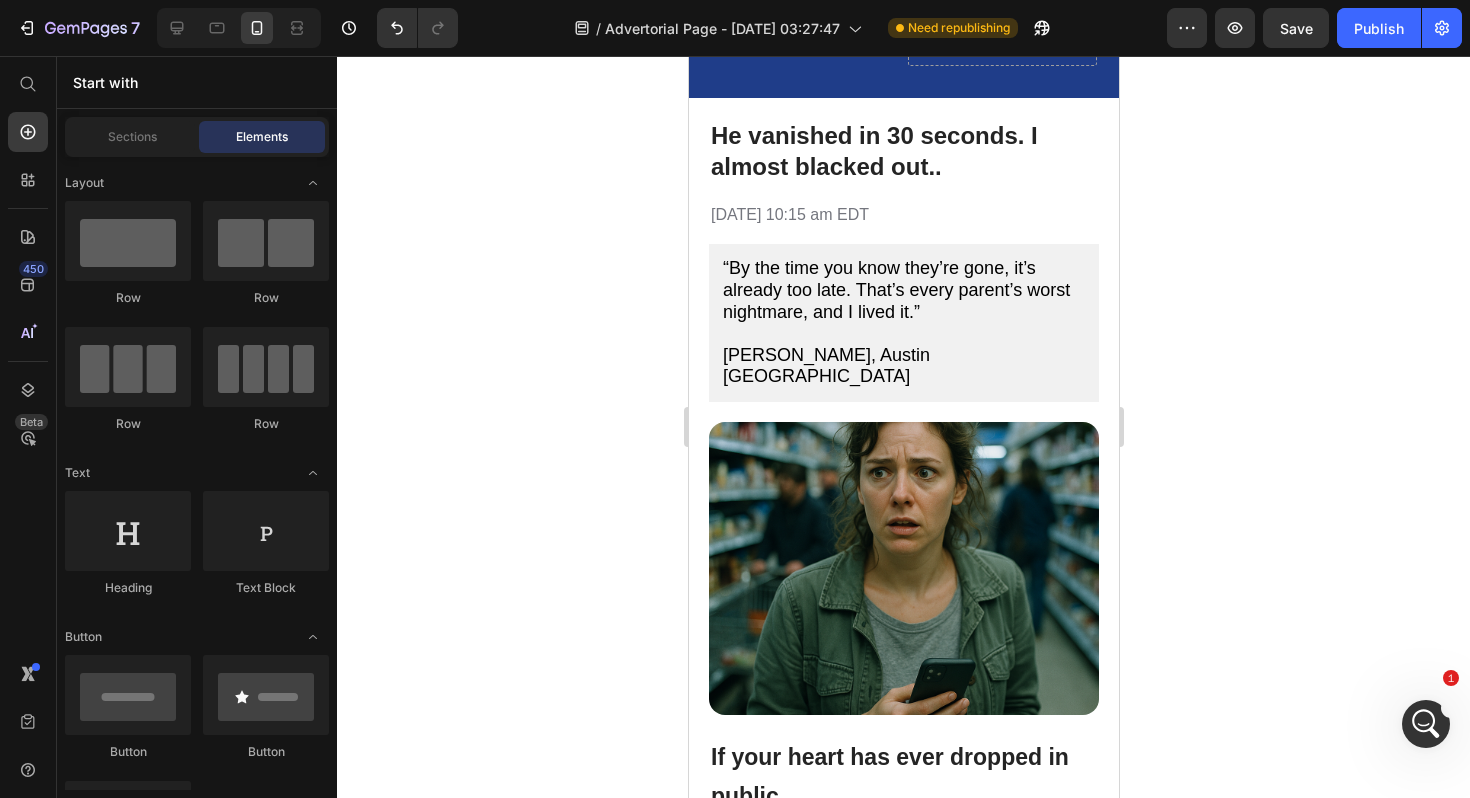 click 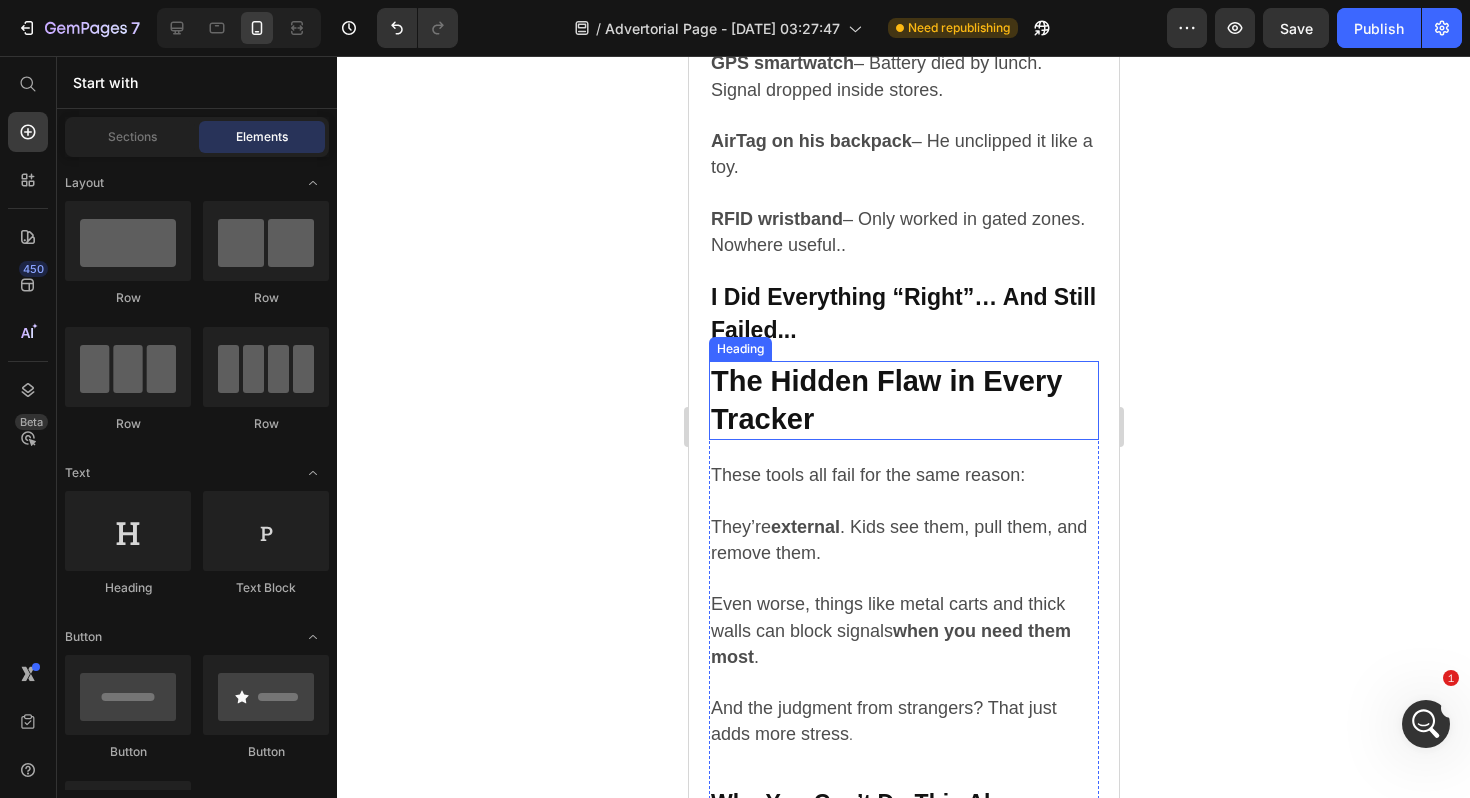 scroll, scrollTop: 2090, scrollLeft: 0, axis: vertical 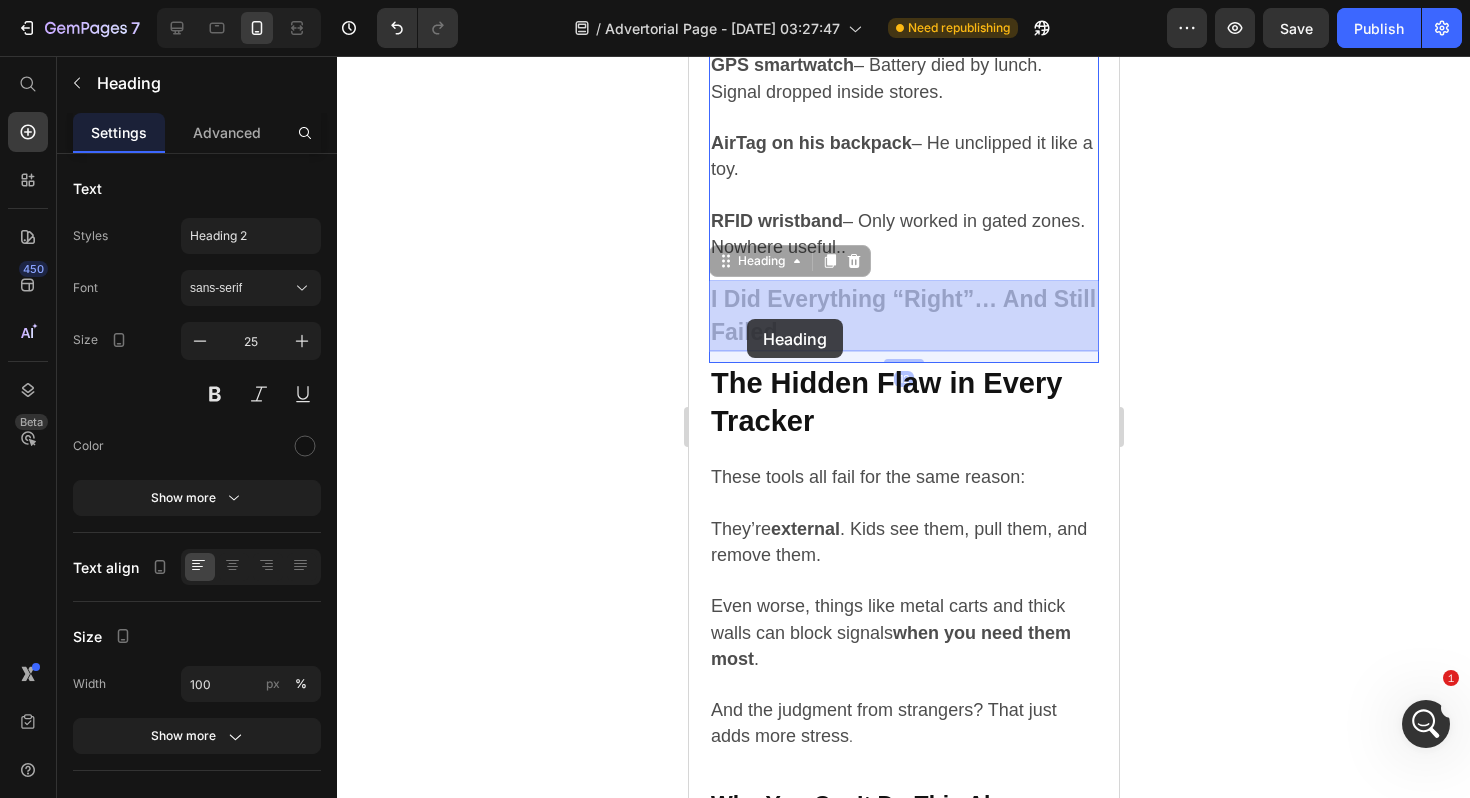 drag, startPoint x: 811, startPoint y: 345, endPoint x: 746, endPoint y: 319, distance: 70.00714 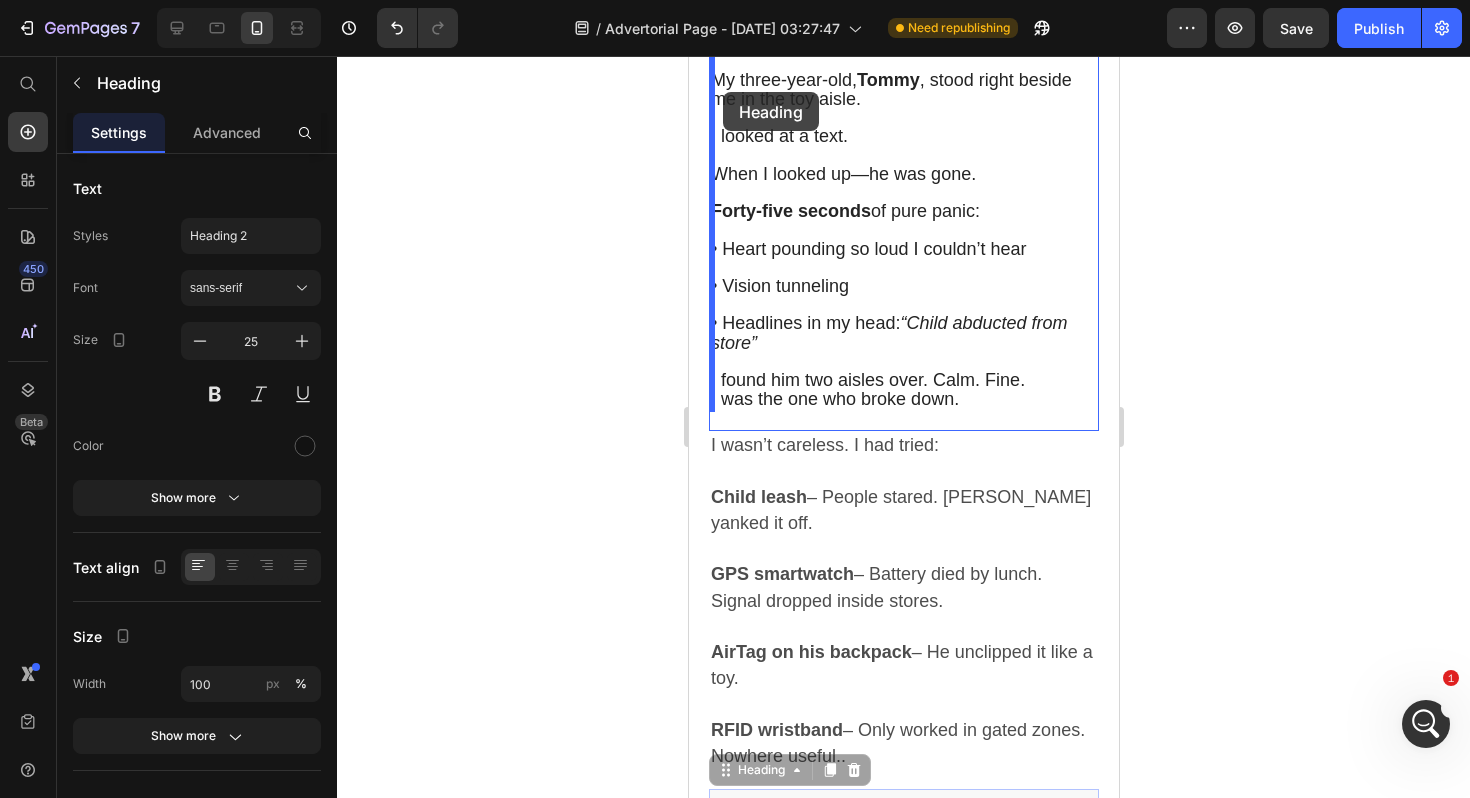 scroll, scrollTop: 1452, scrollLeft: 0, axis: vertical 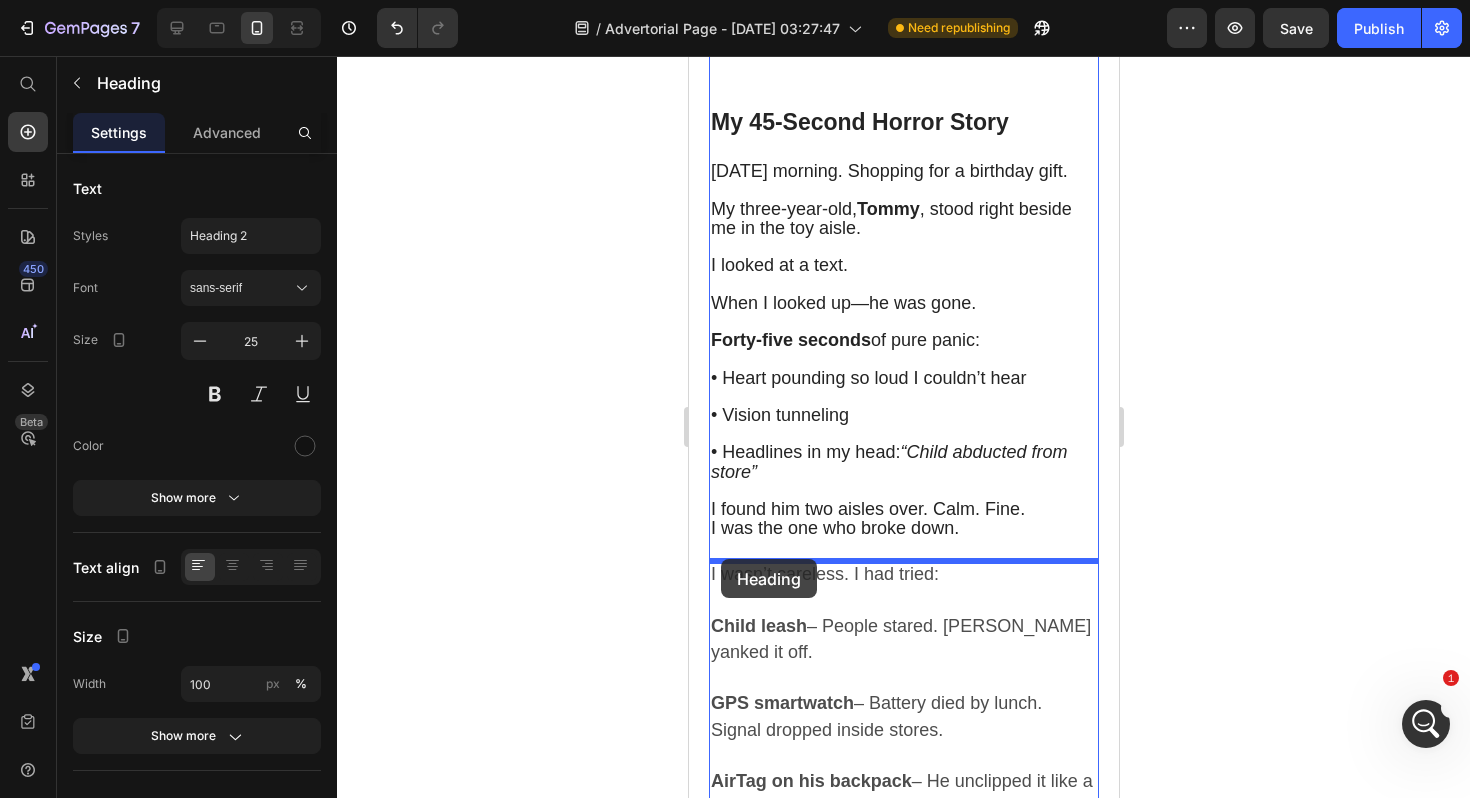 drag, startPoint x: 721, startPoint y: 267, endPoint x: 720, endPoint y: 560, distance: 293.0017 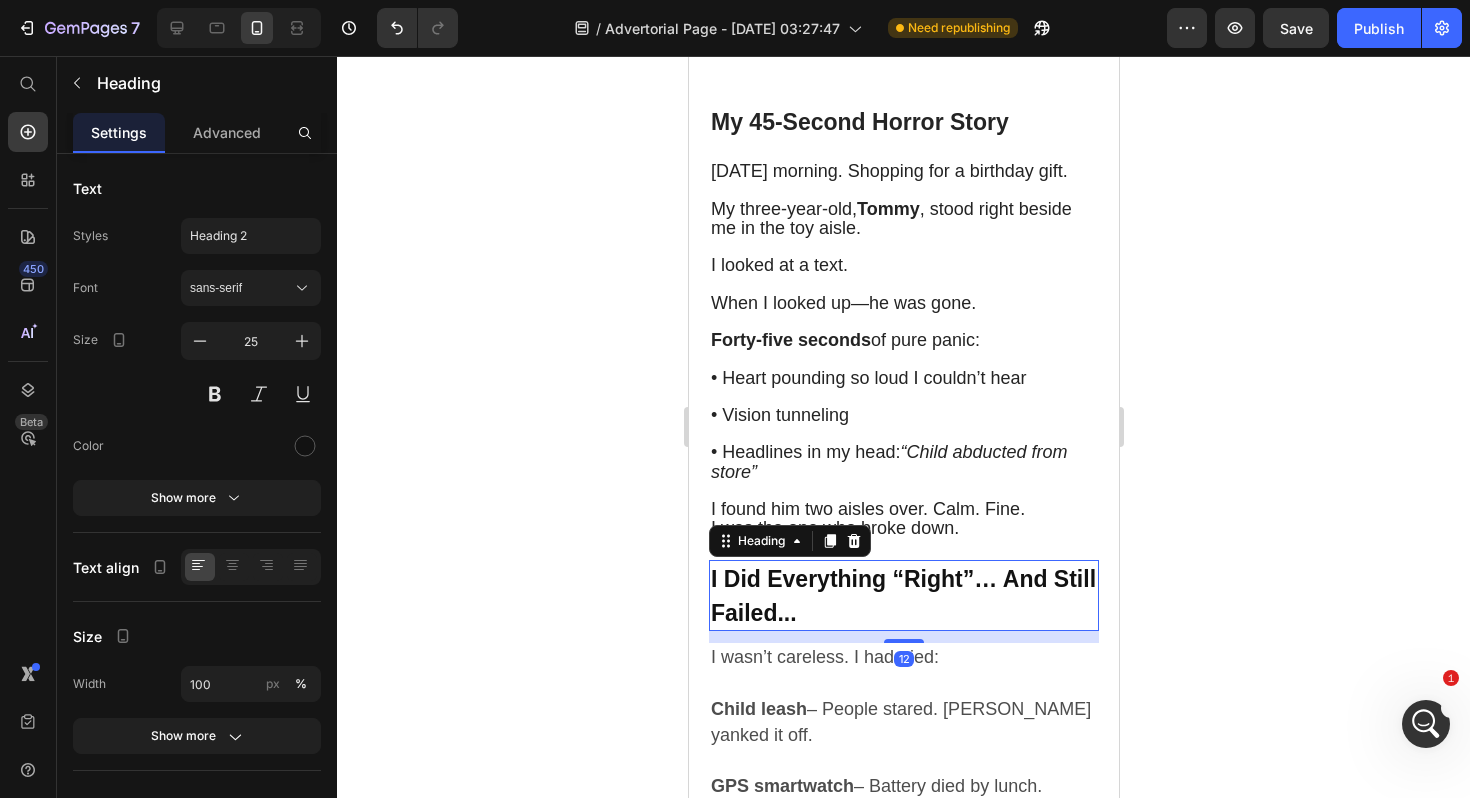 click 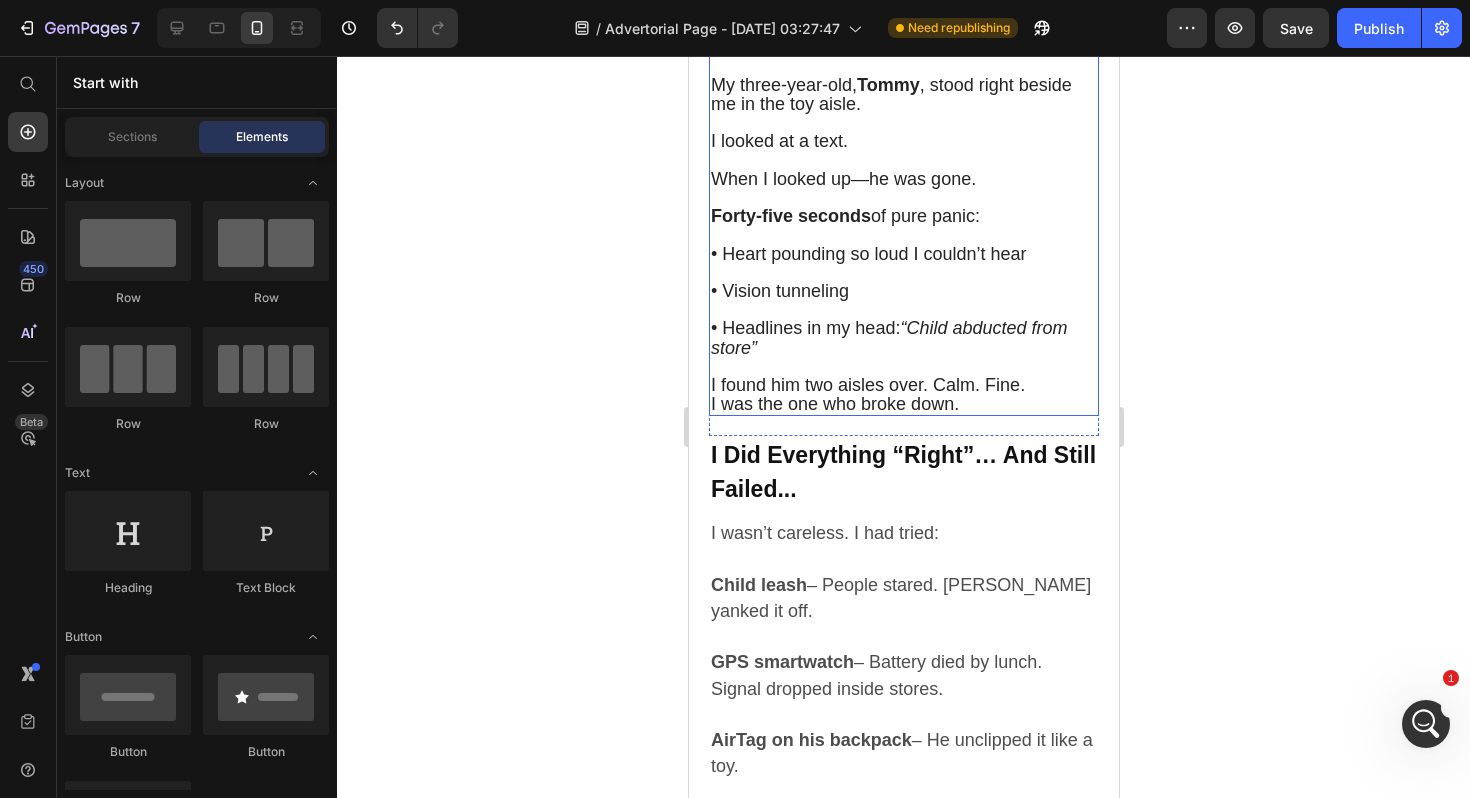 scroll, scrollTop: 1611, scrollLeft: 0, axis: vertical 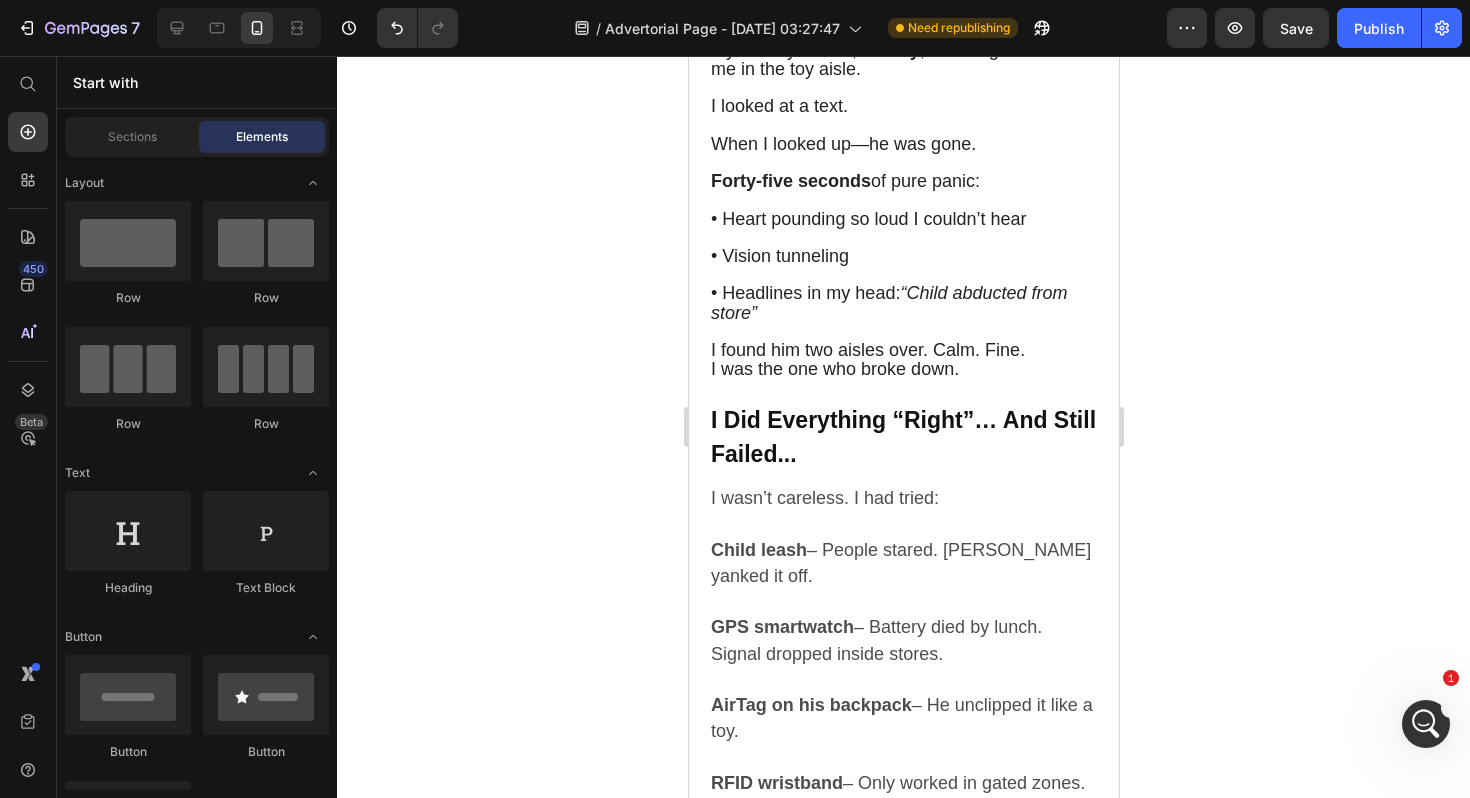 click 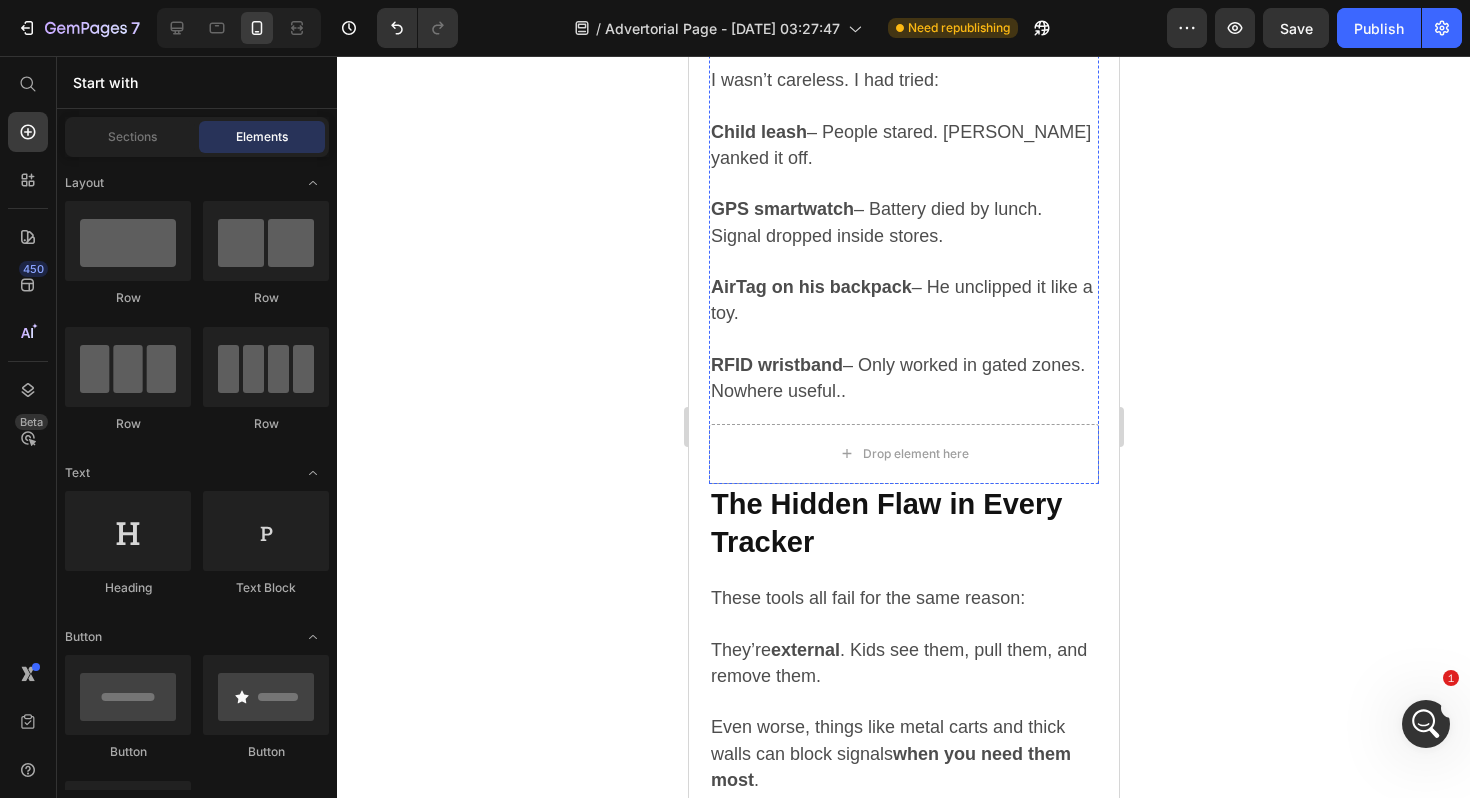 scroll, scrollTop: 2046, scrollLeft: 0, axis: vertical 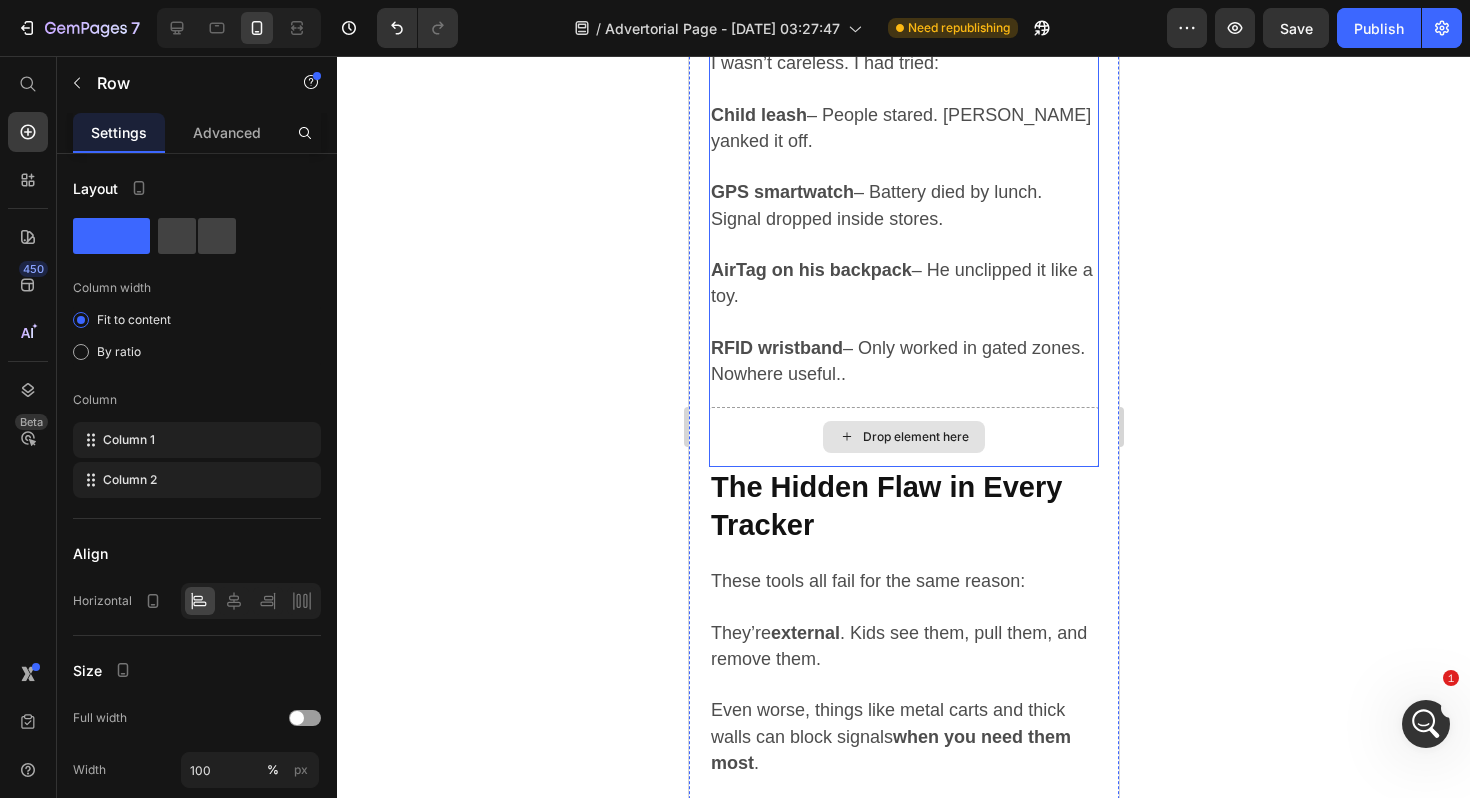 click on "Drop element here" at bounding box center (903, 437) 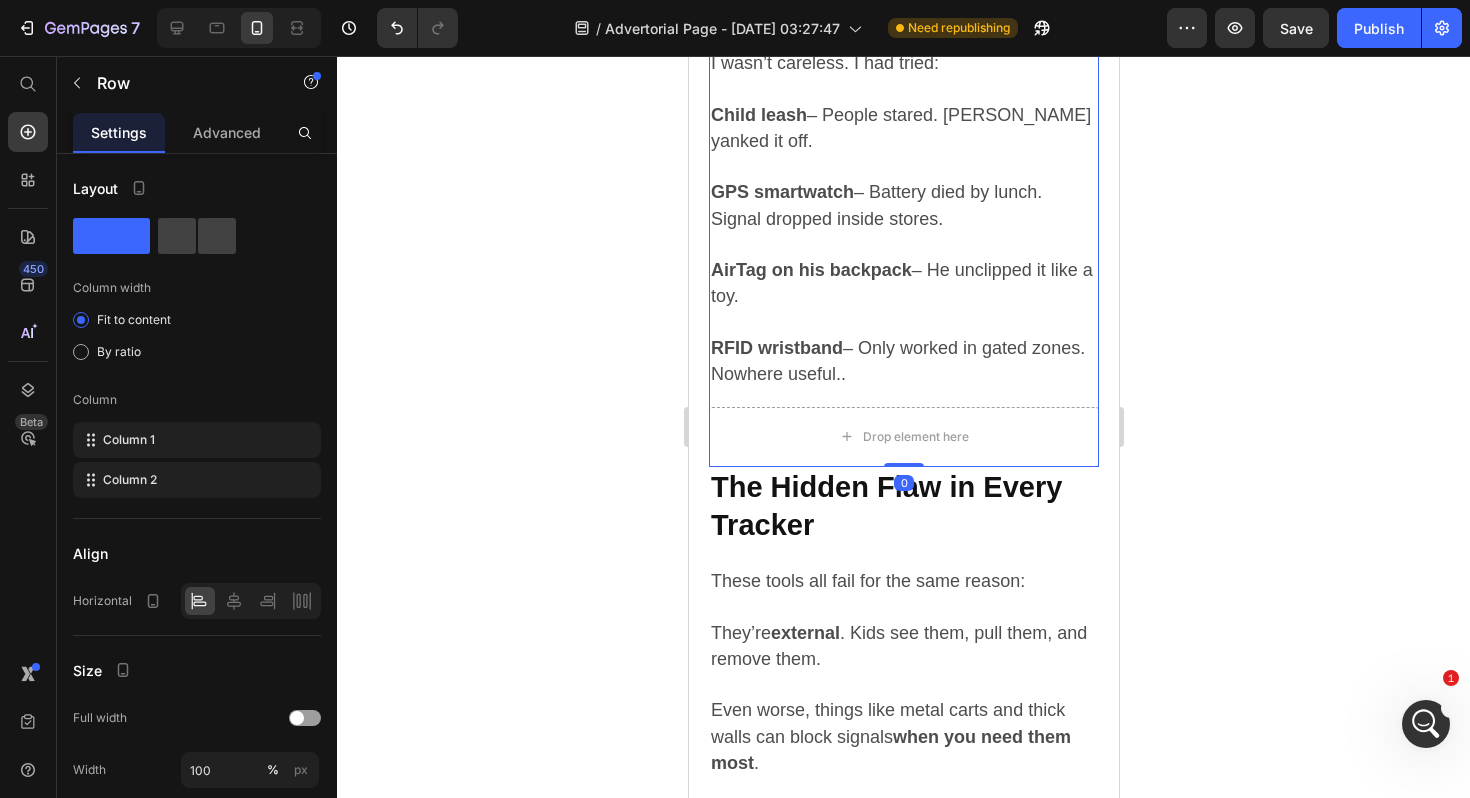 drag, startPoint x: 908, startPoint y: 464, endPoint x: 906, endPoint y: 394, distance: 70.028564 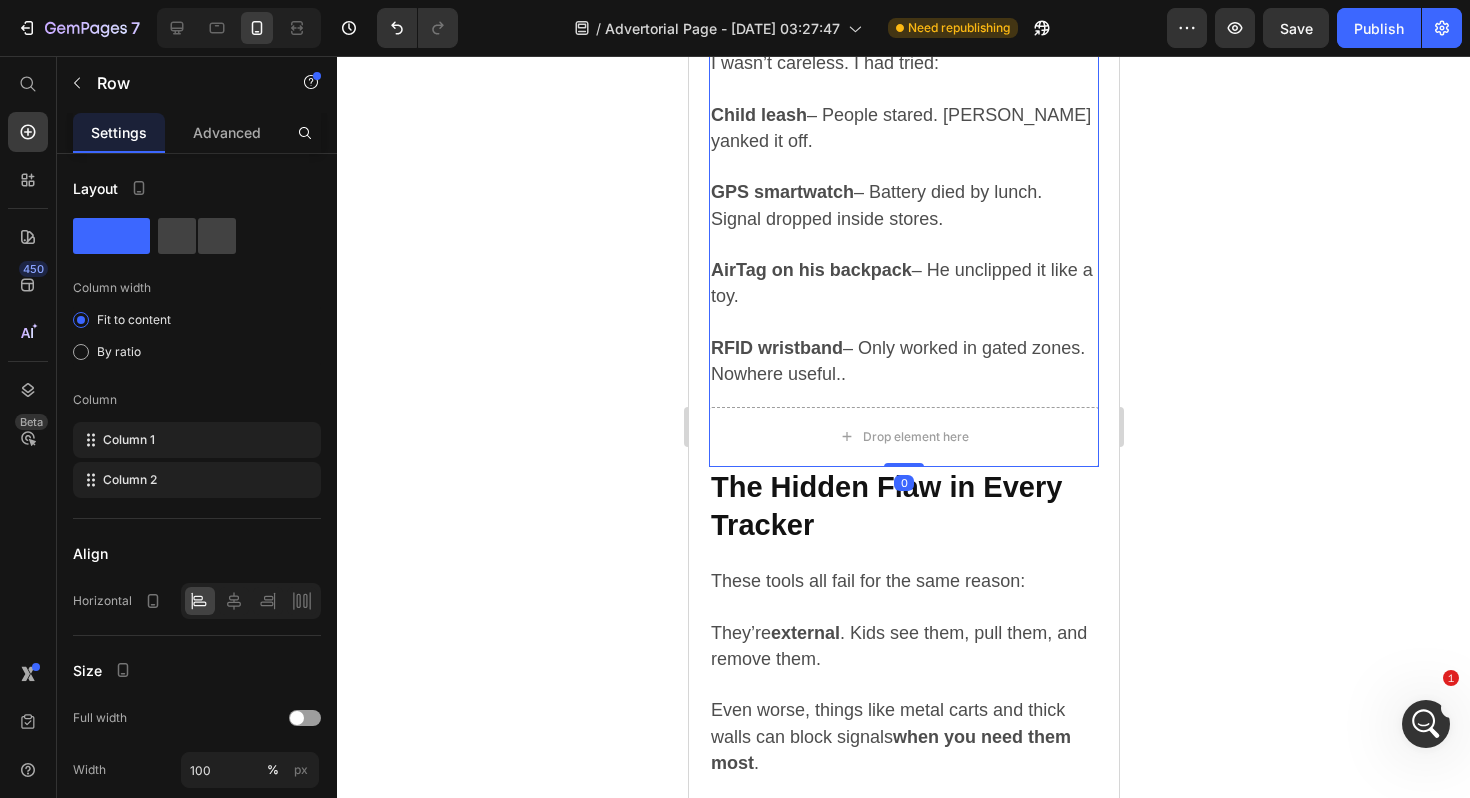 click 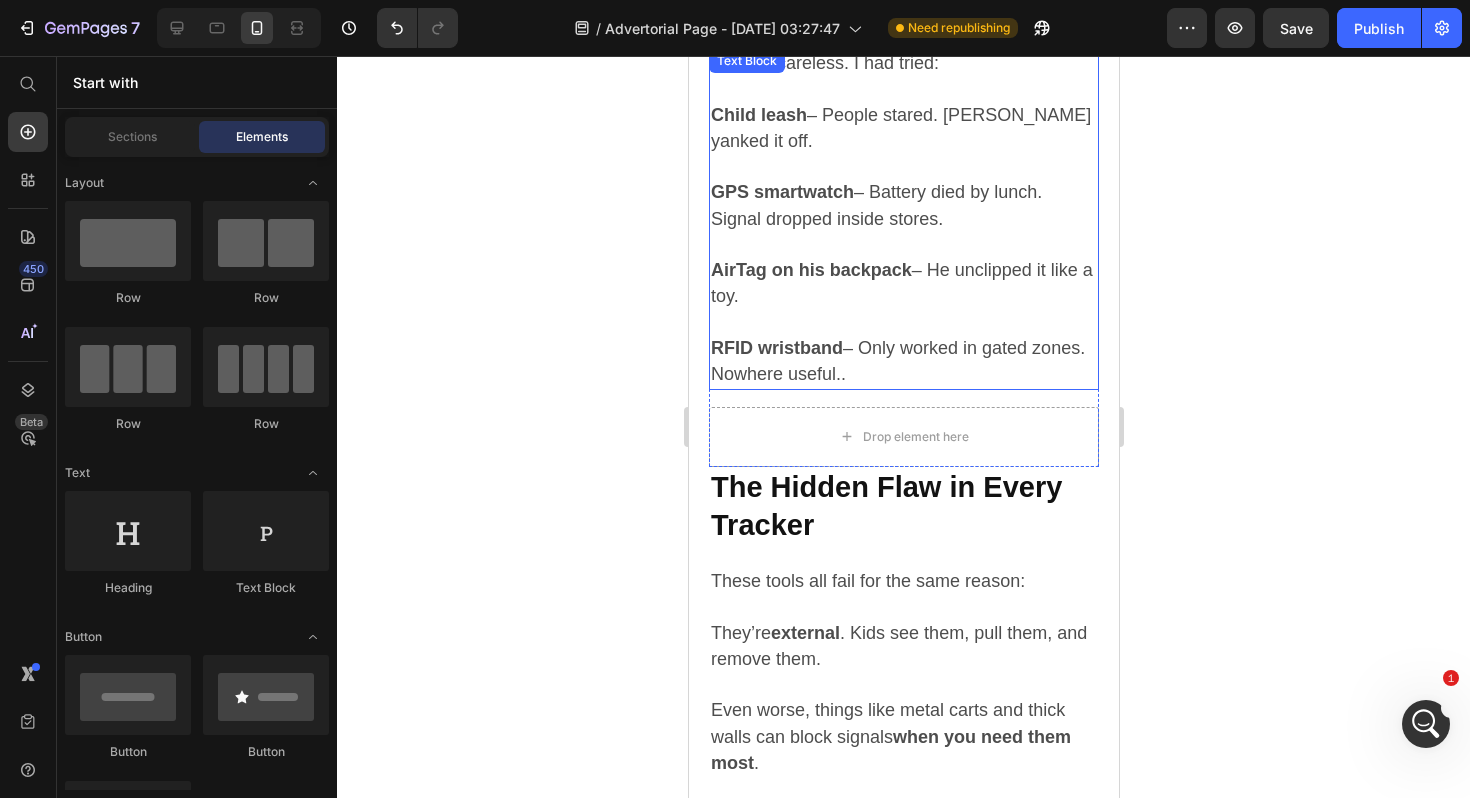 click on "RFID wristband  – Only worked in gated zones. Nowhere useful.." at bounding box center (903, 362) 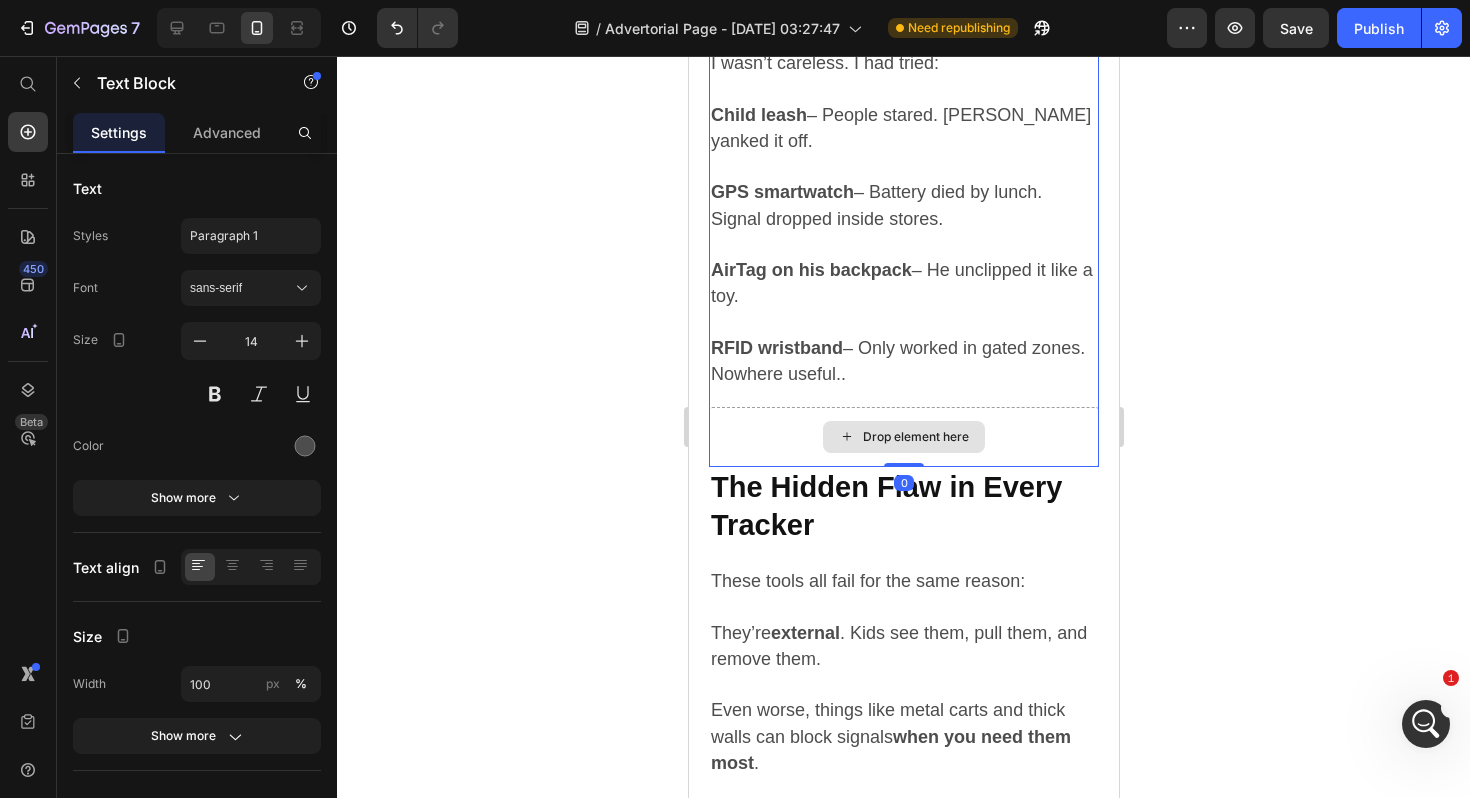 click on "Drop element here" at bounding box center (903, 437) 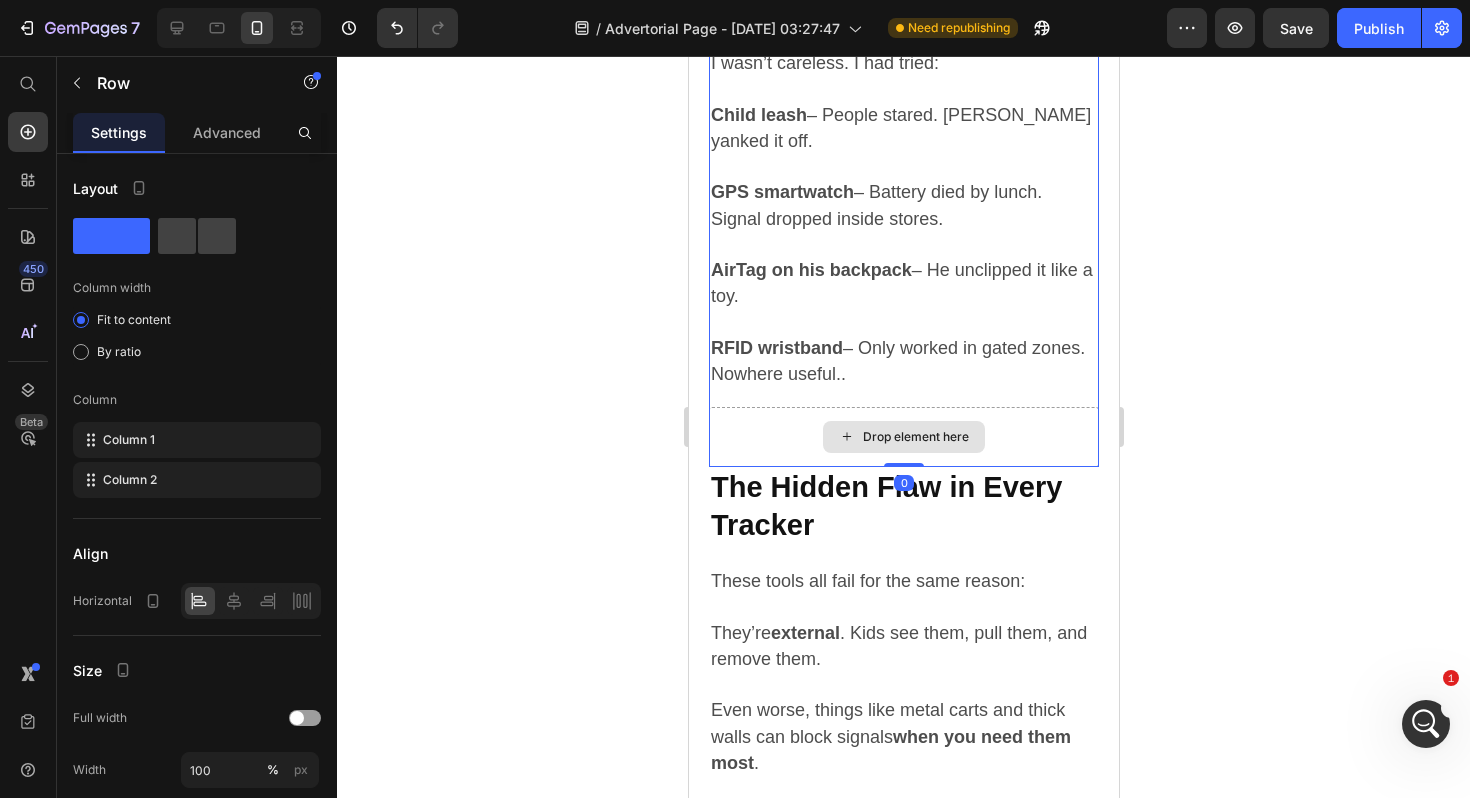 drag, startPoint x: 914, startPoint y: 464, endPoint x: 914, endPoint y: 407, distance: 57 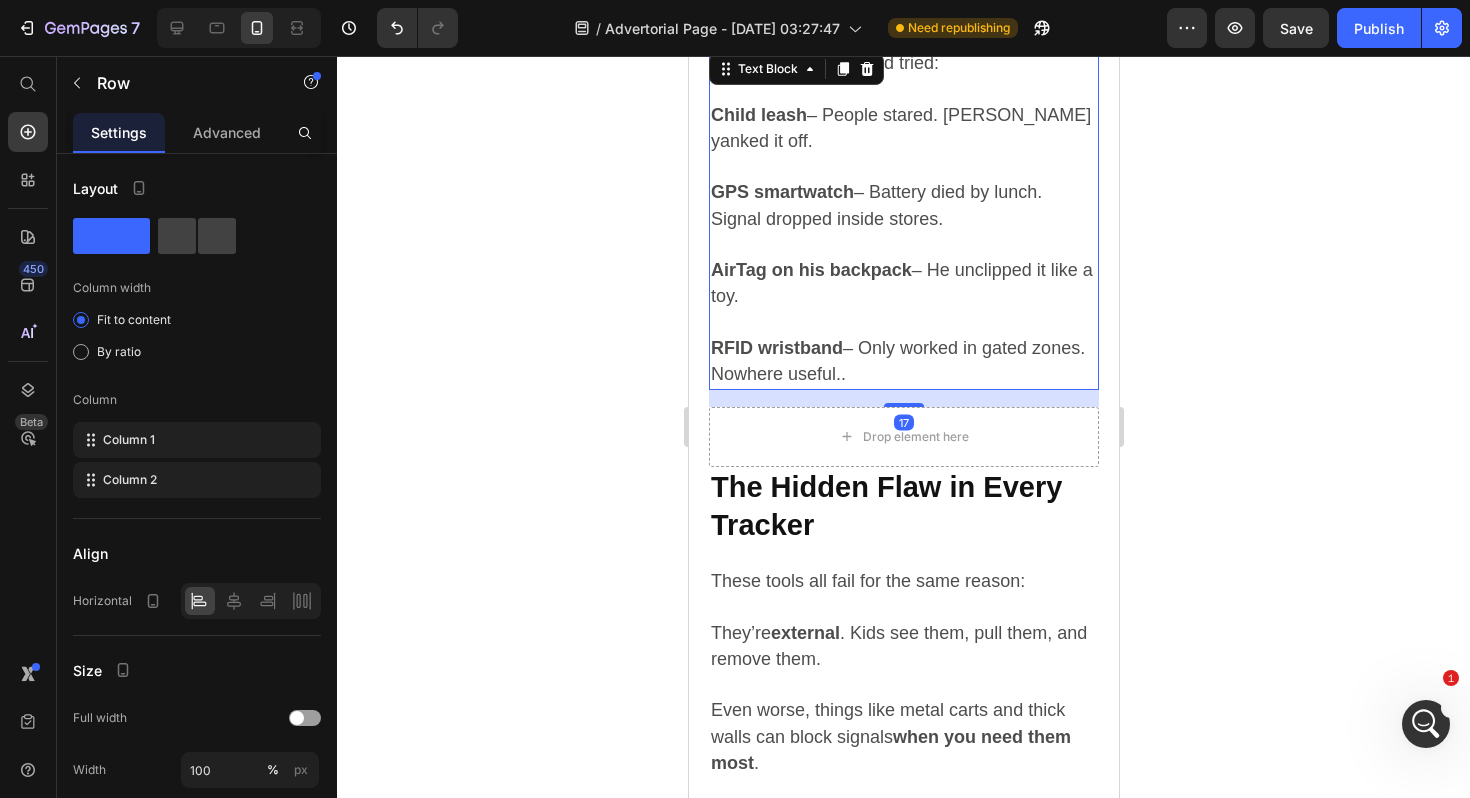 click on "RFID wristband  – Only worked in gated zones. Nowhere useful.." at bounding box center (903, 362) 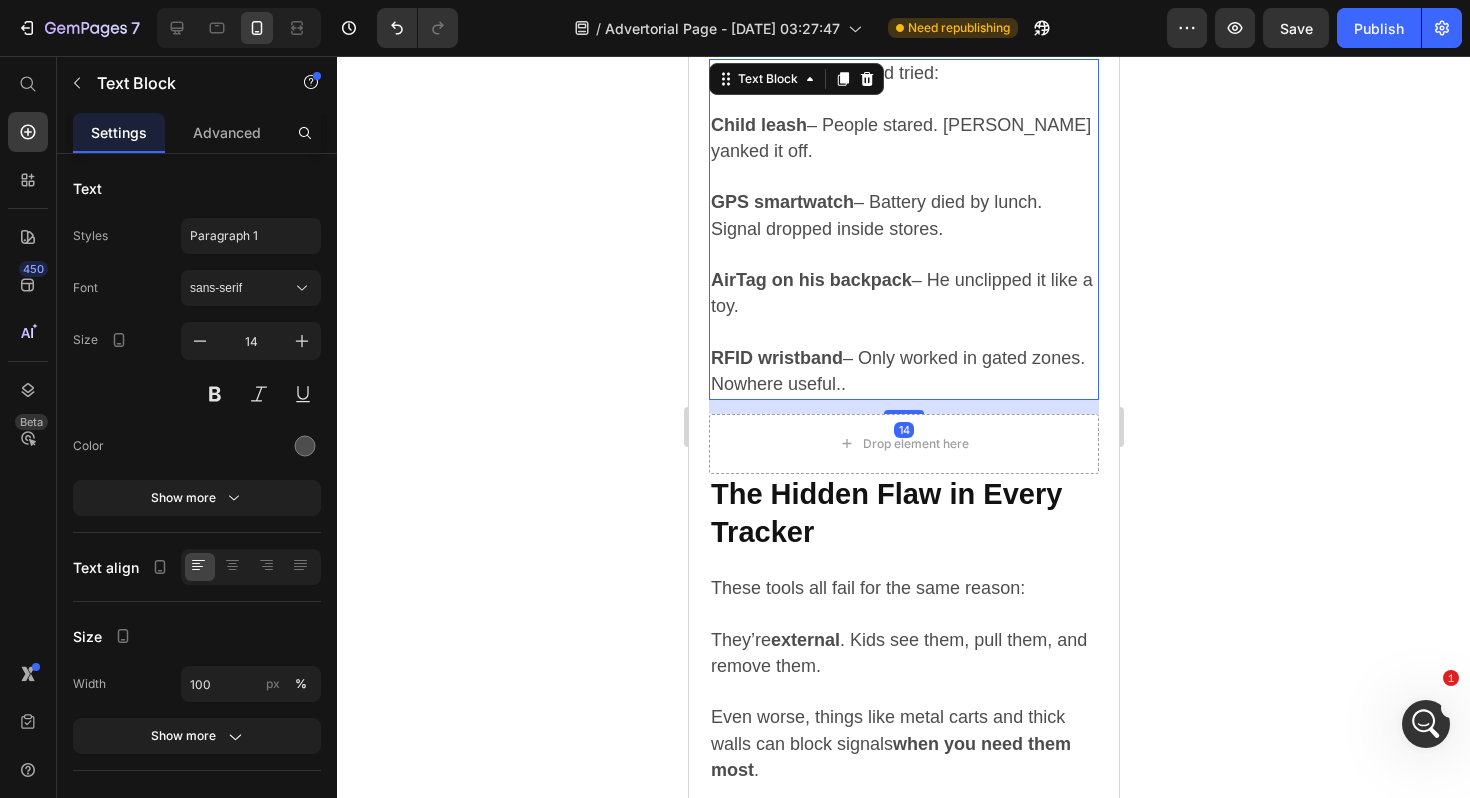 scroll, scrollTop: 2029, scrollLeft: 0, axis: vertical 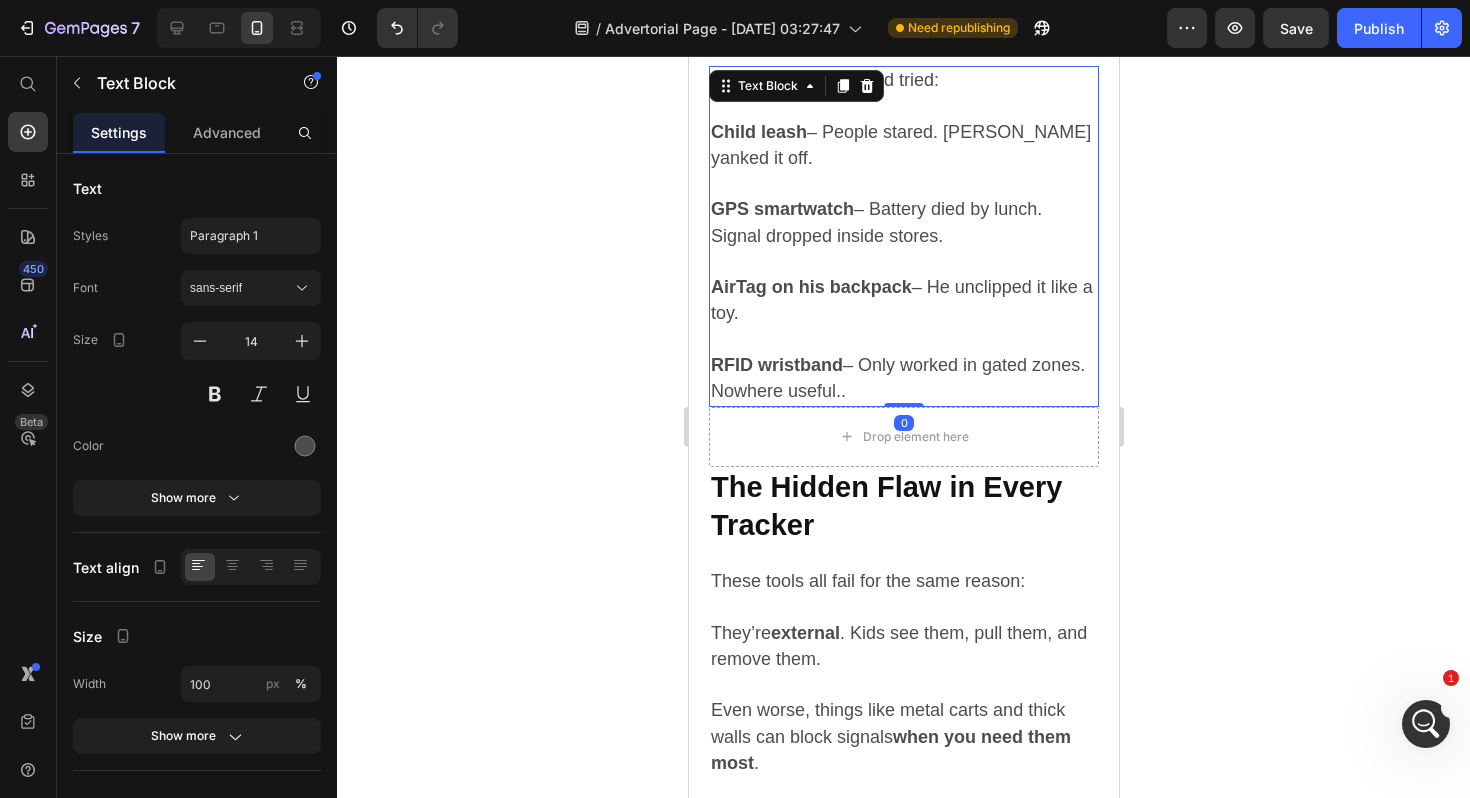 drag, startPoint x: 909, startPoint y: 407, endPoint x: 910, endPoint y: 376, distance: 31.016125 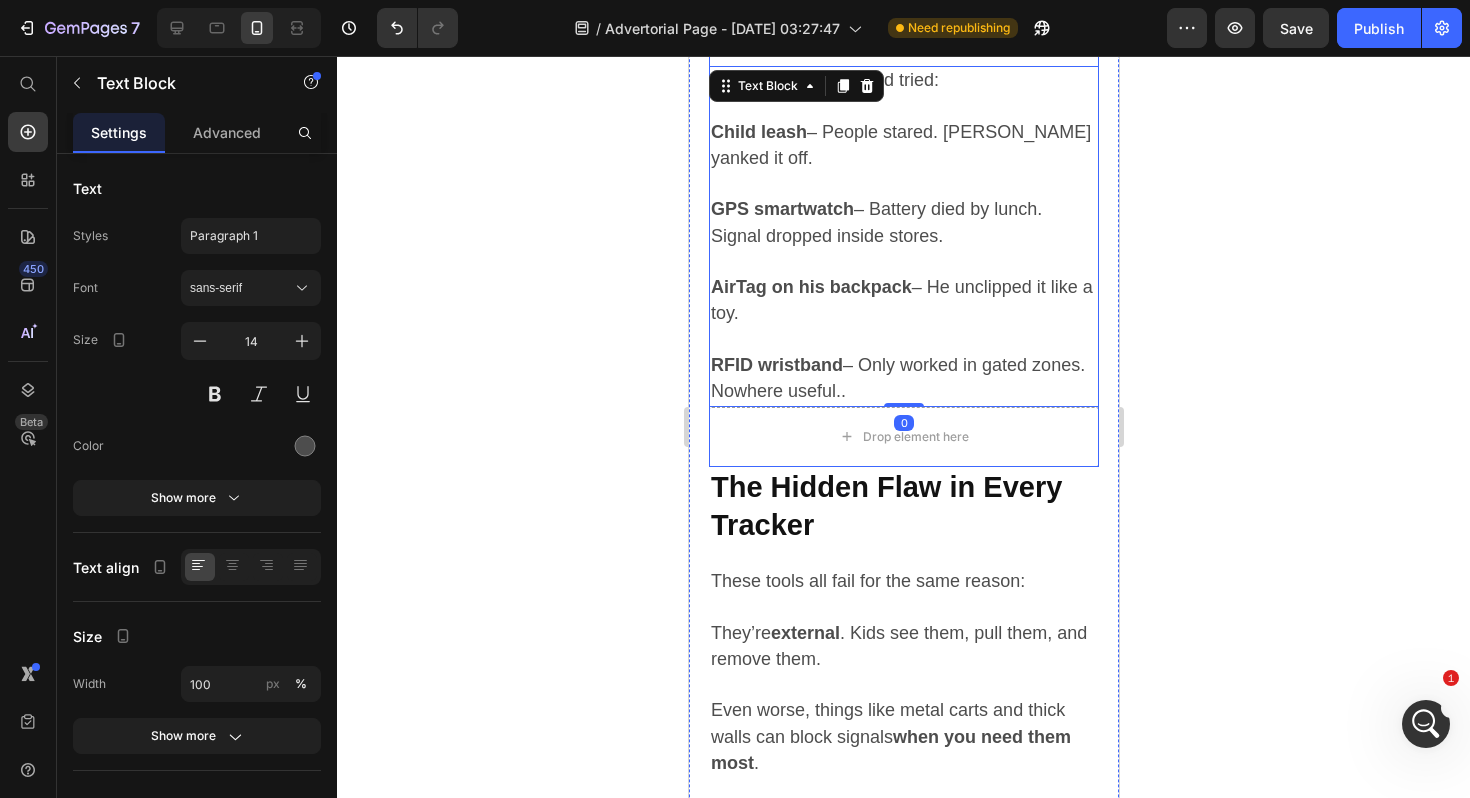 click 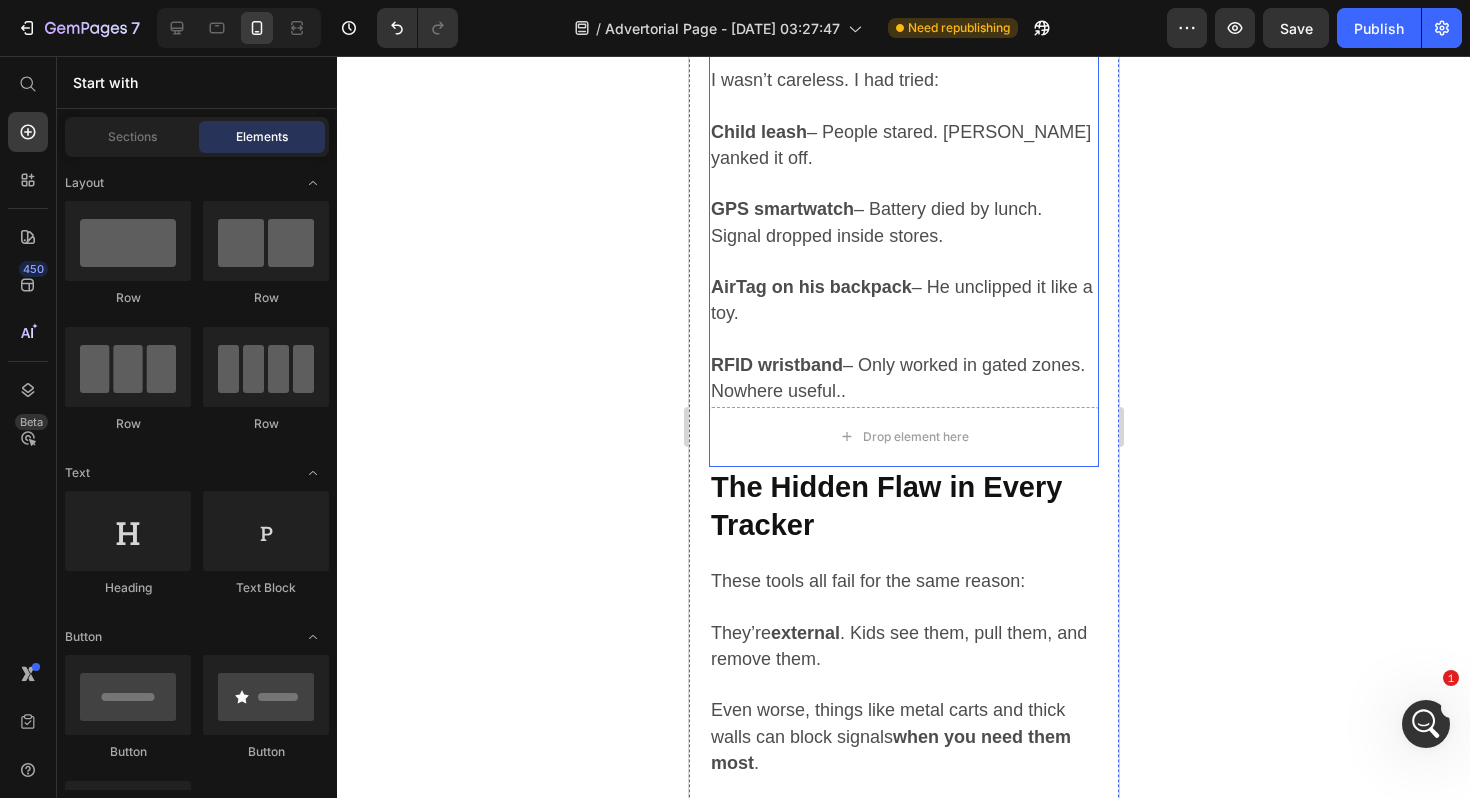 click 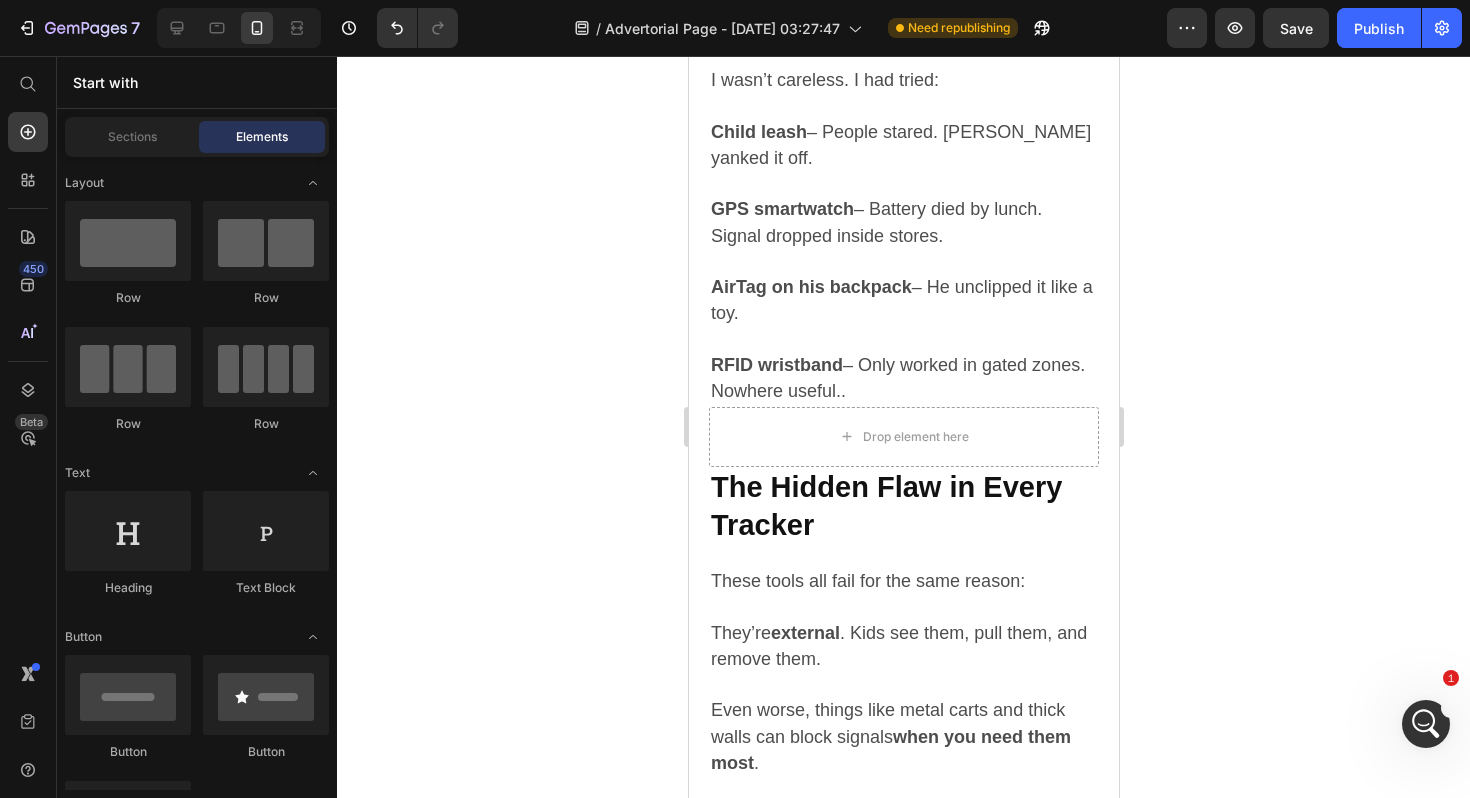click 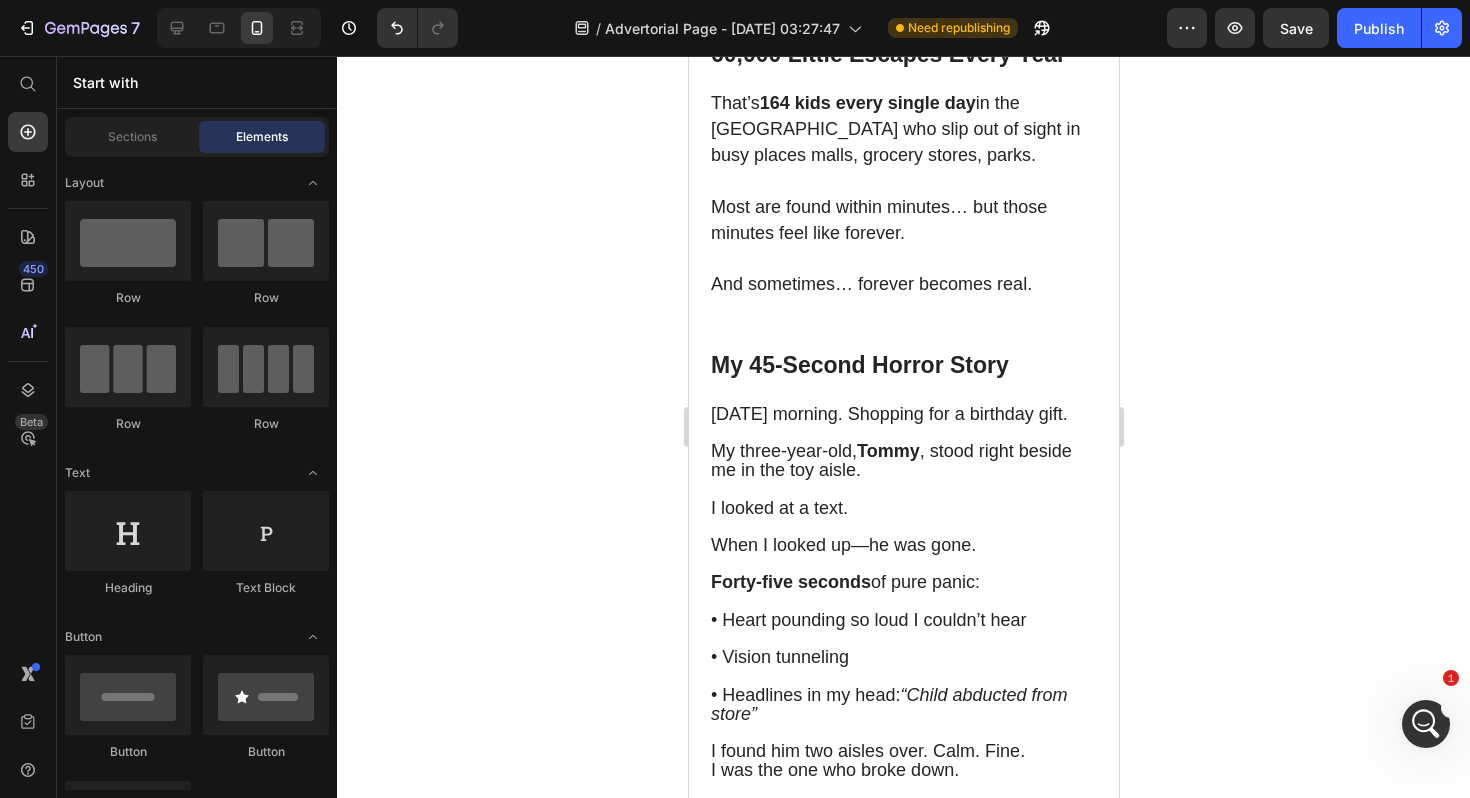 scroll, scrollTop: 531, scrollLeft: 0, axis: vertical 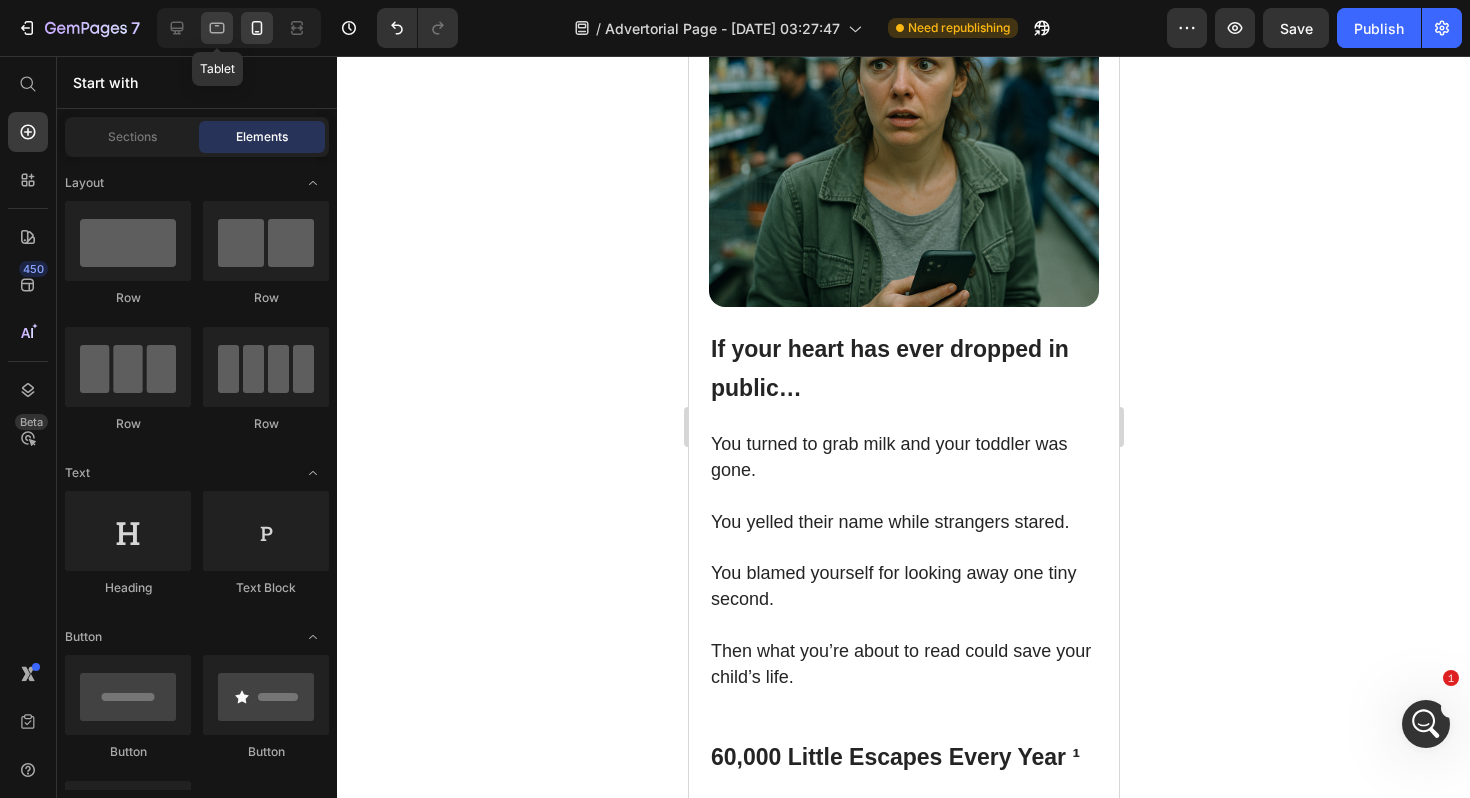 click 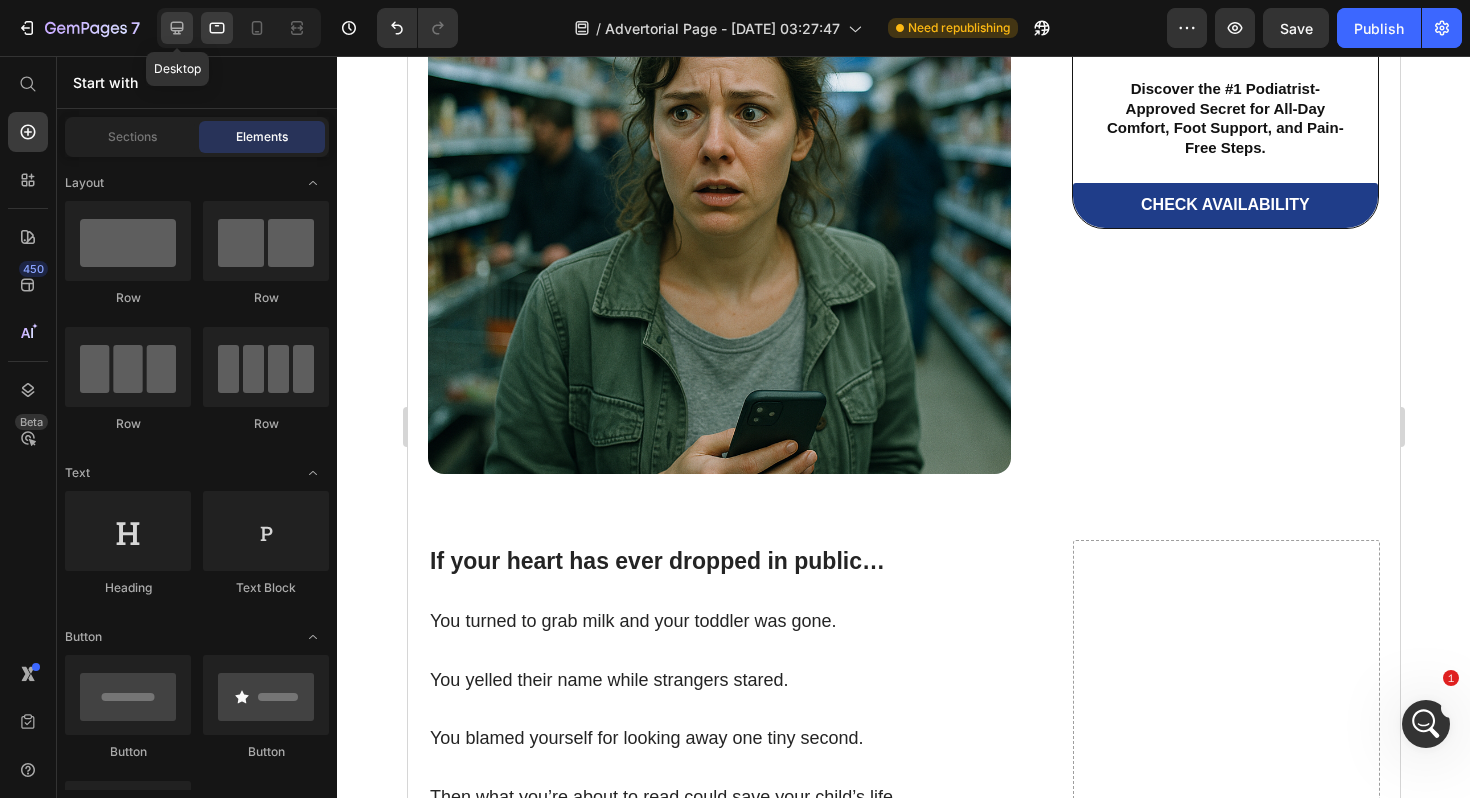 click 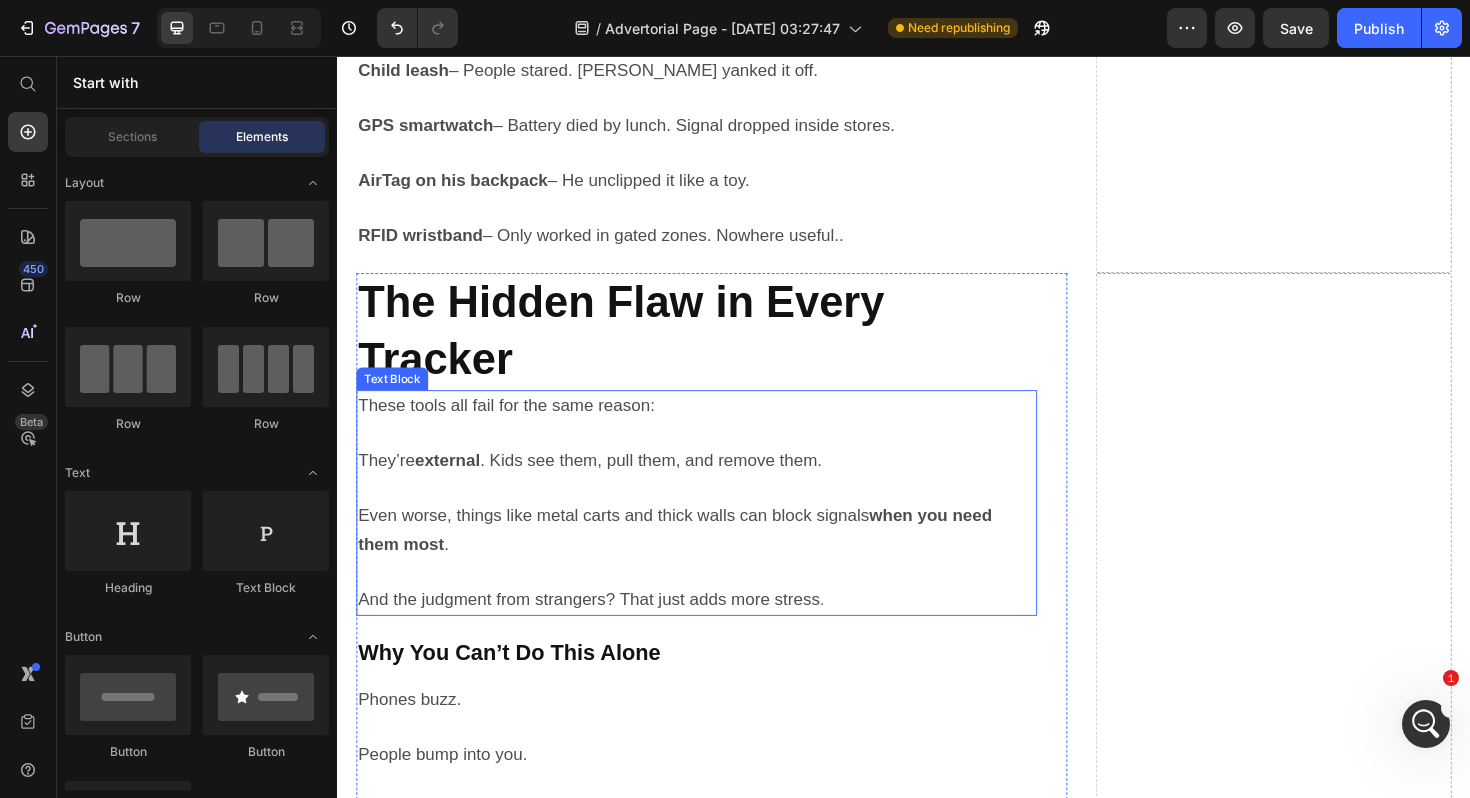 scroll, scrollTop: 2281, scrollLeft: 0, axis: vertical 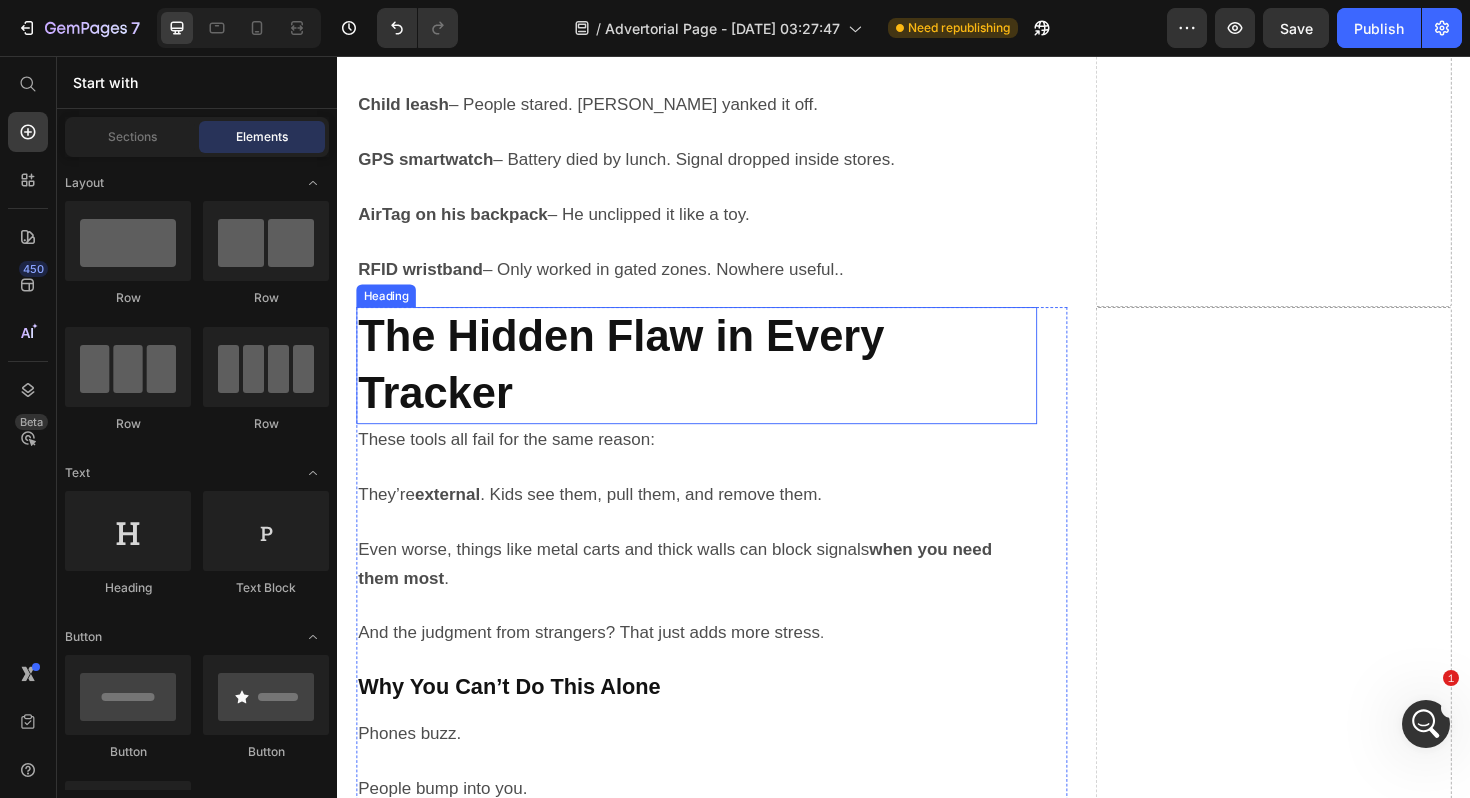 click on "⁠⁠⁠⁠⁠⁠⁠ The Hidden Flaw in Every Tracker" at bounding box center (717, 384) 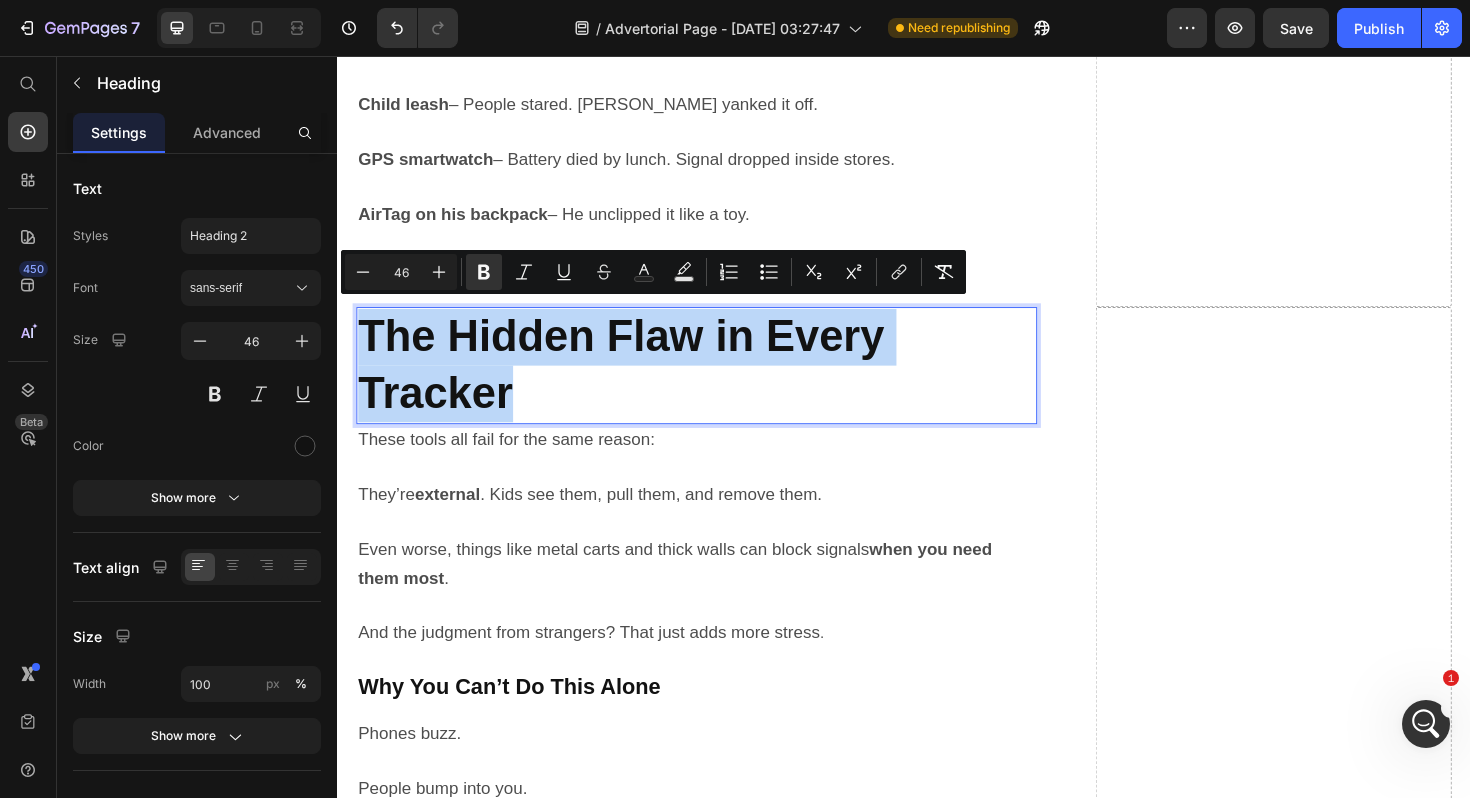 drag, startPoint x: 530, startPoint y: 408, endPoint x: 367, endPoint y: 341, distance: 176.2328 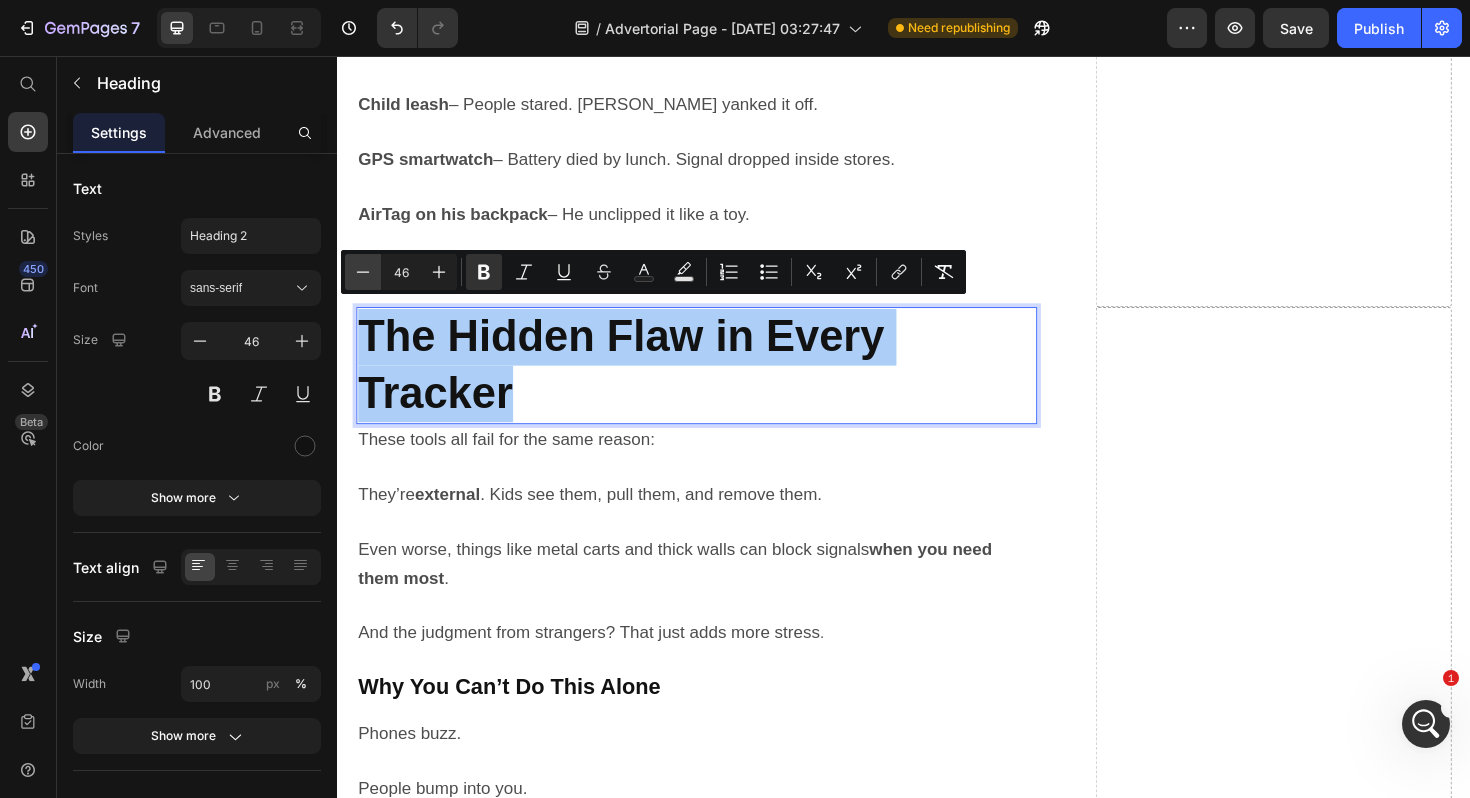 click 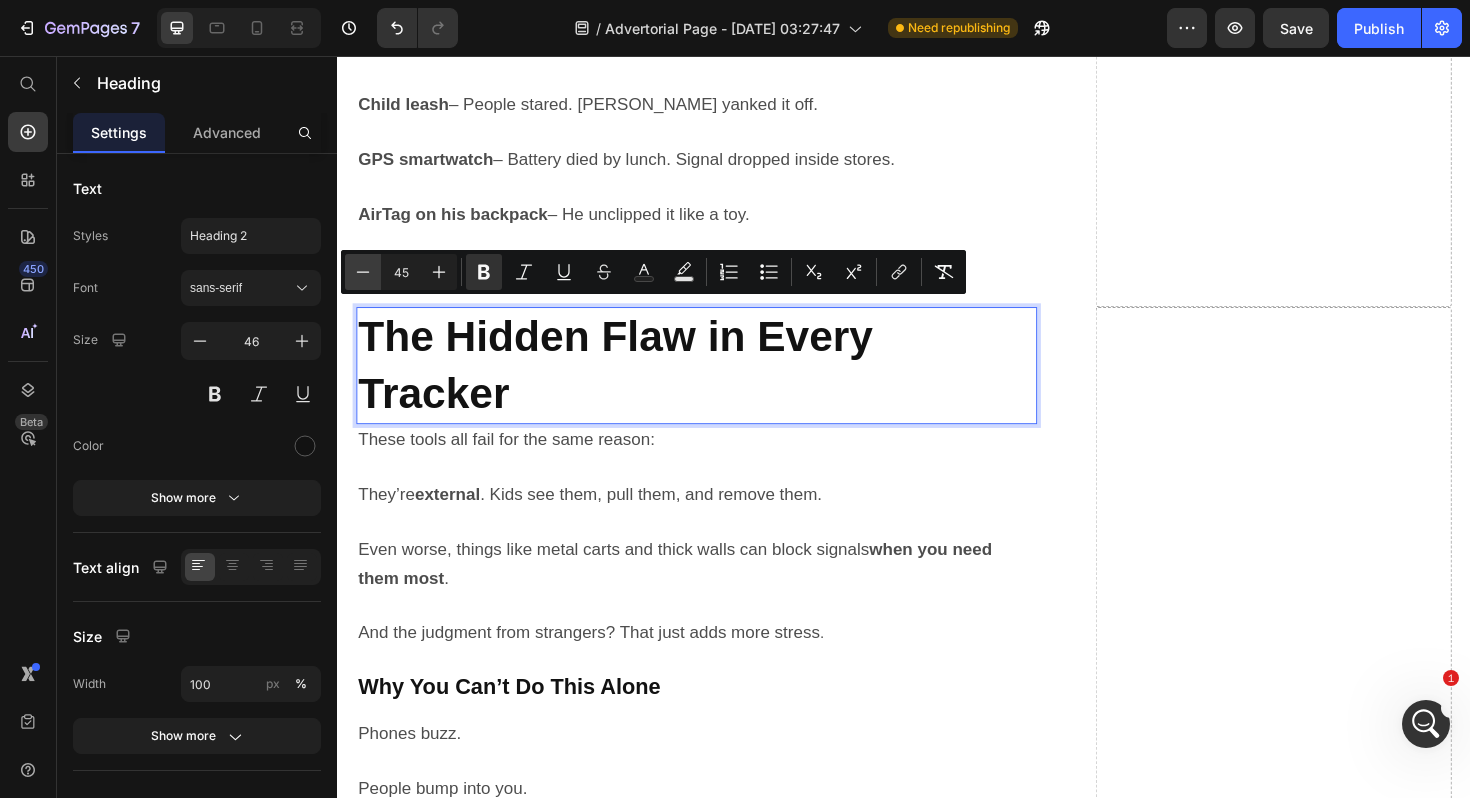 click 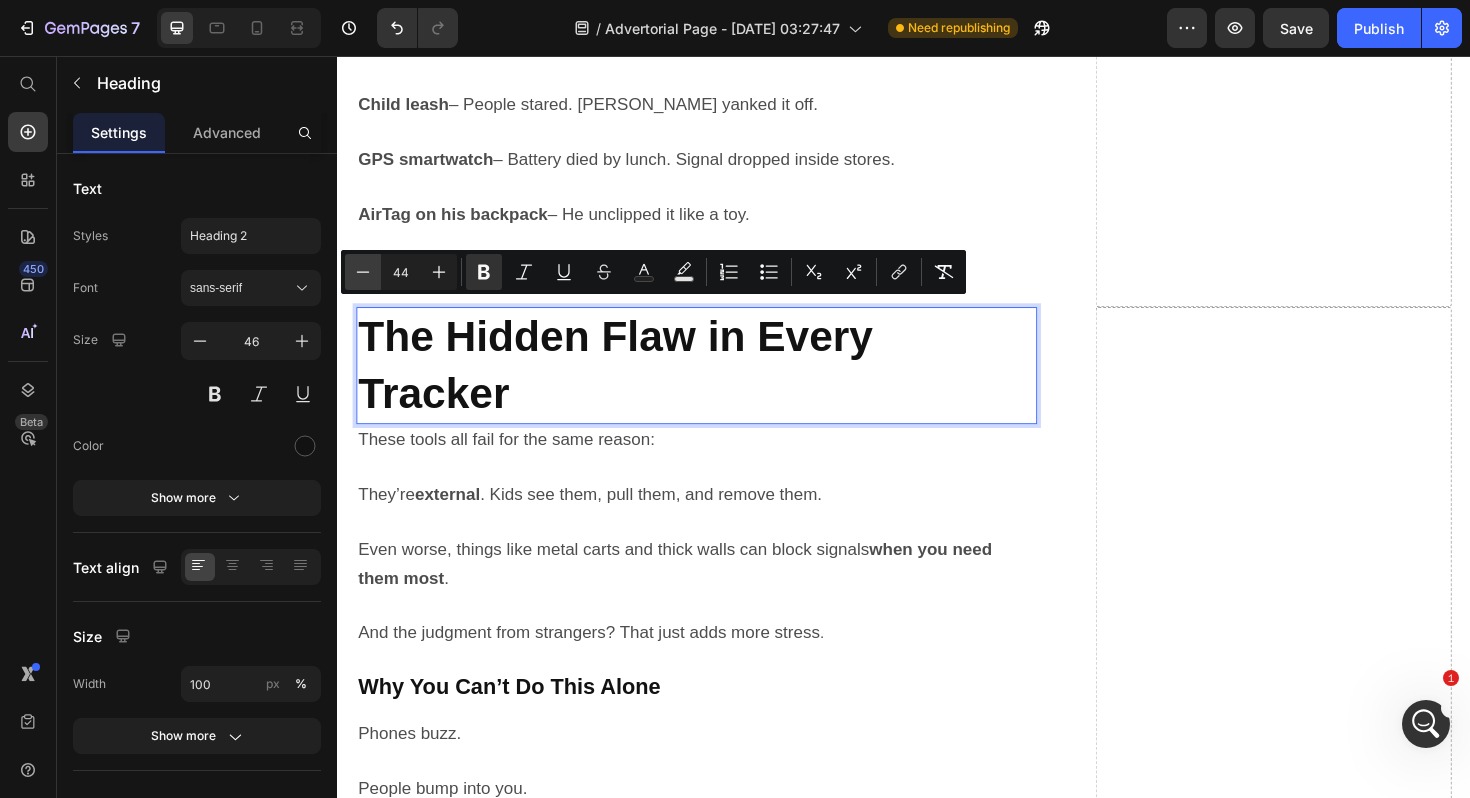 click 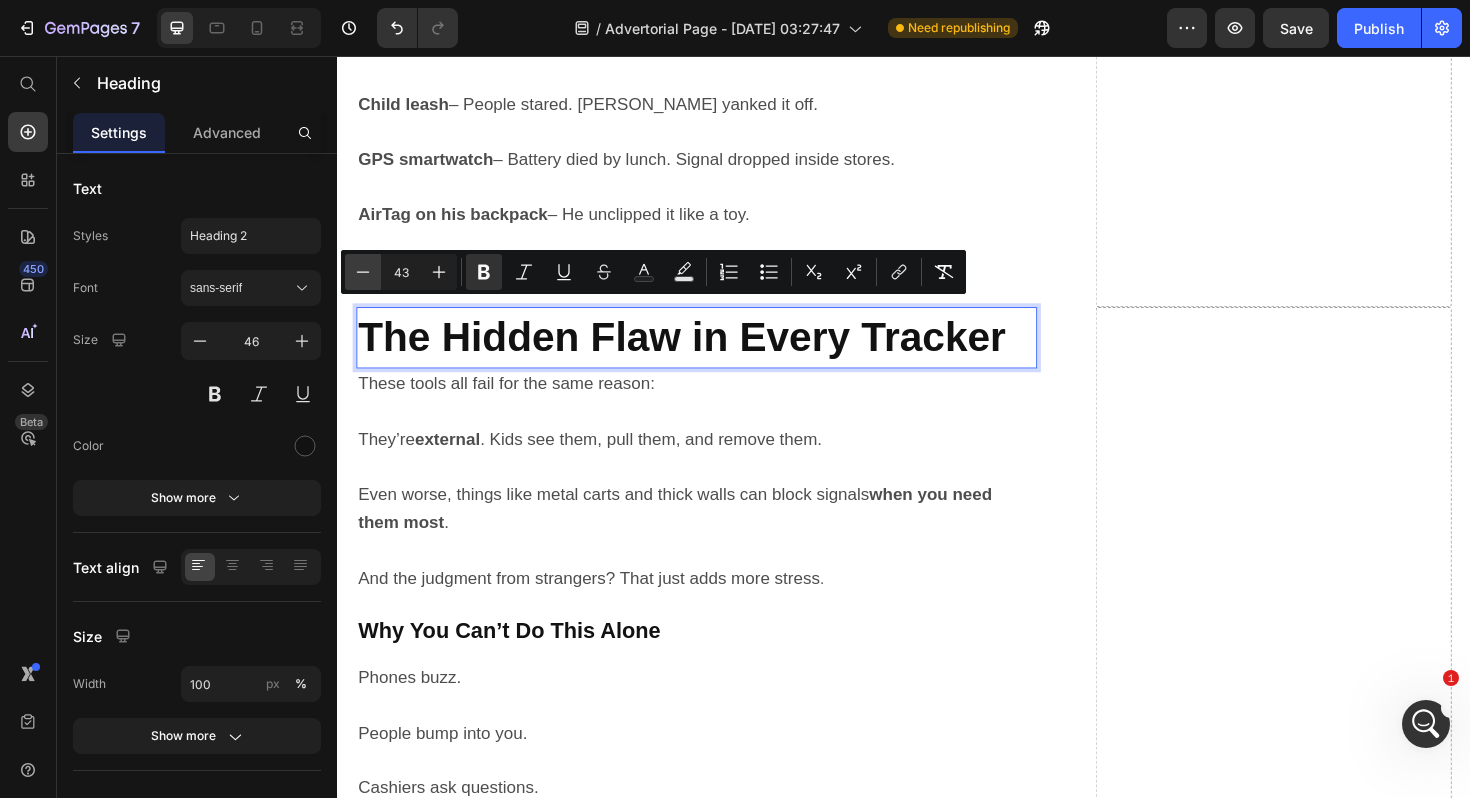 click 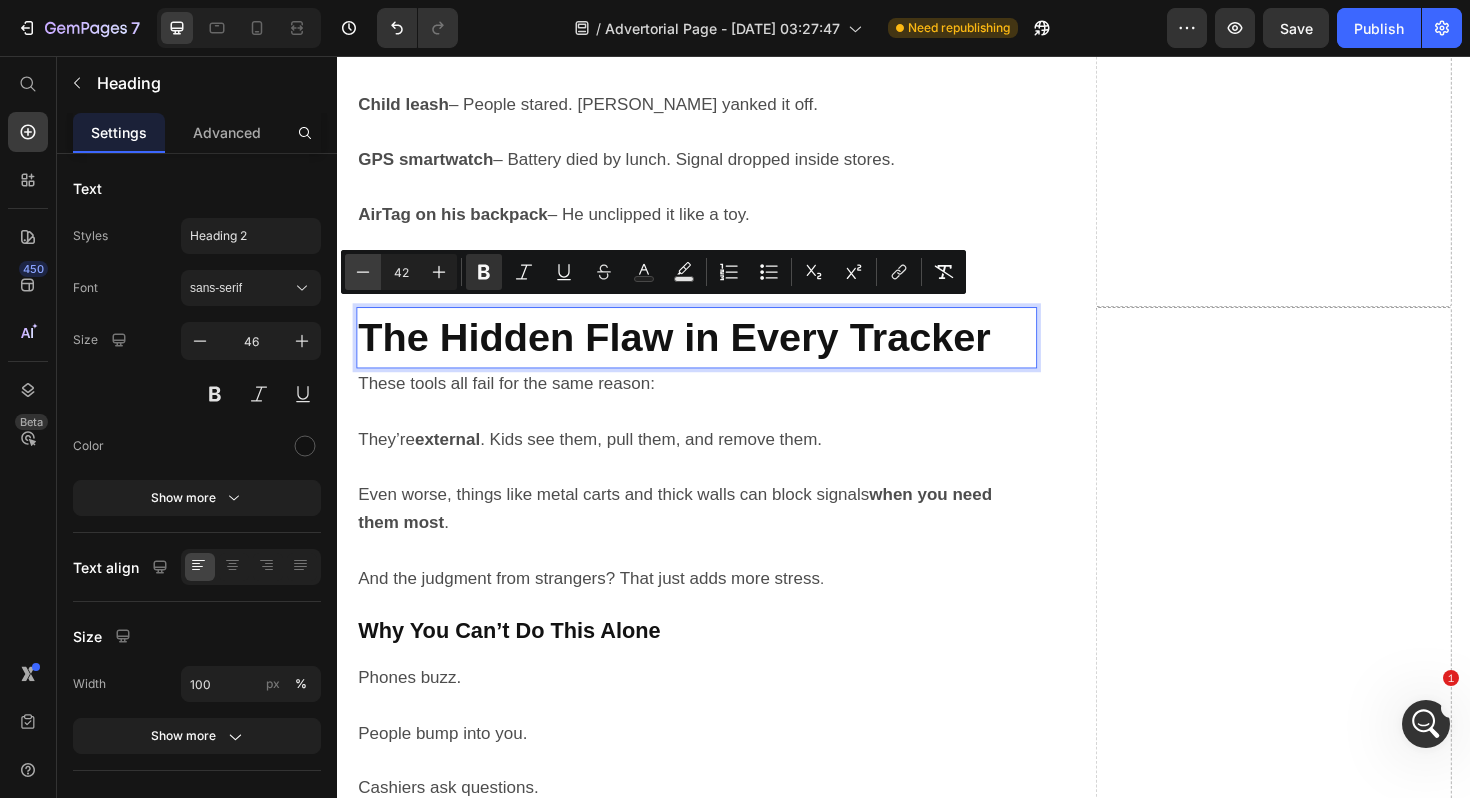 click 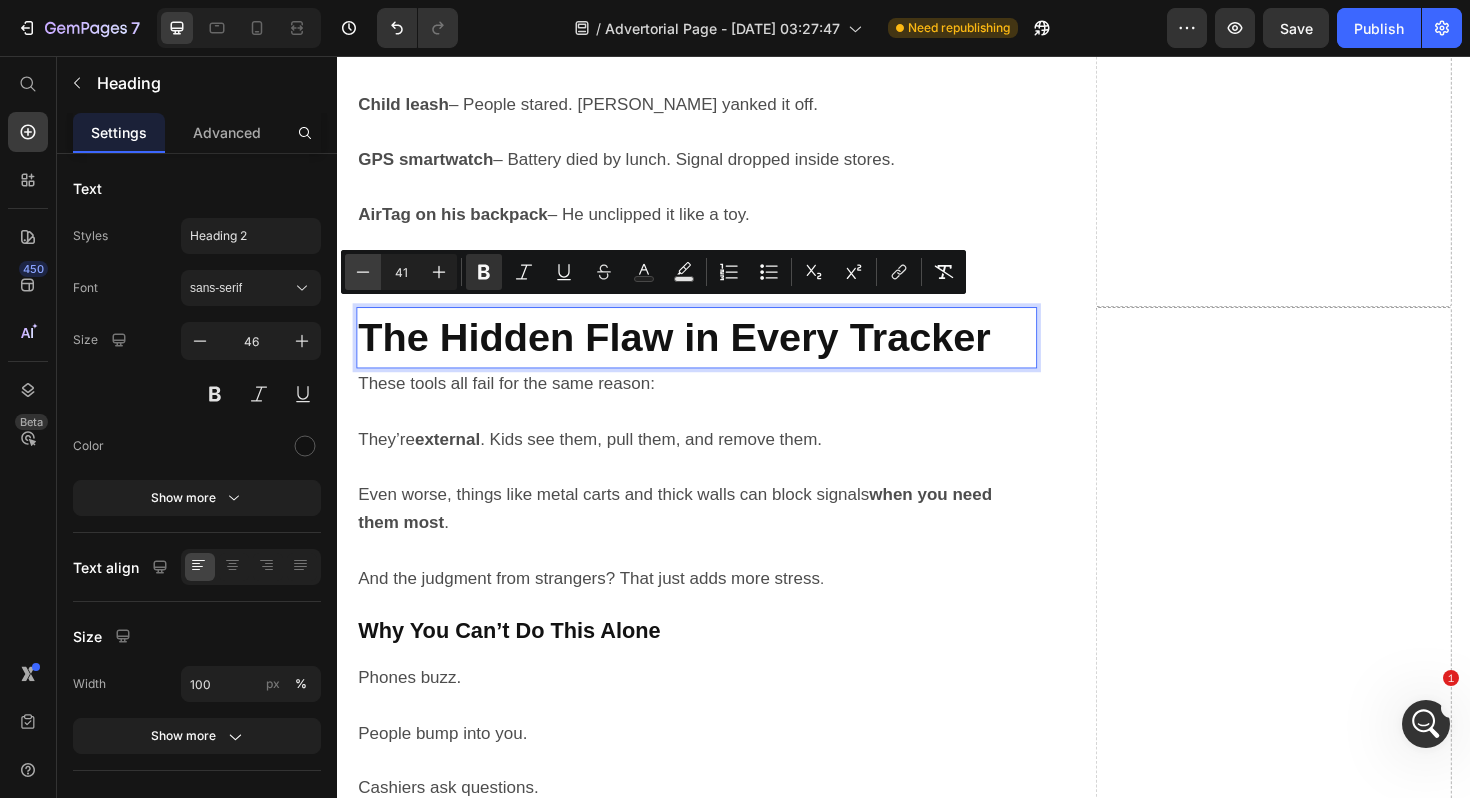 click 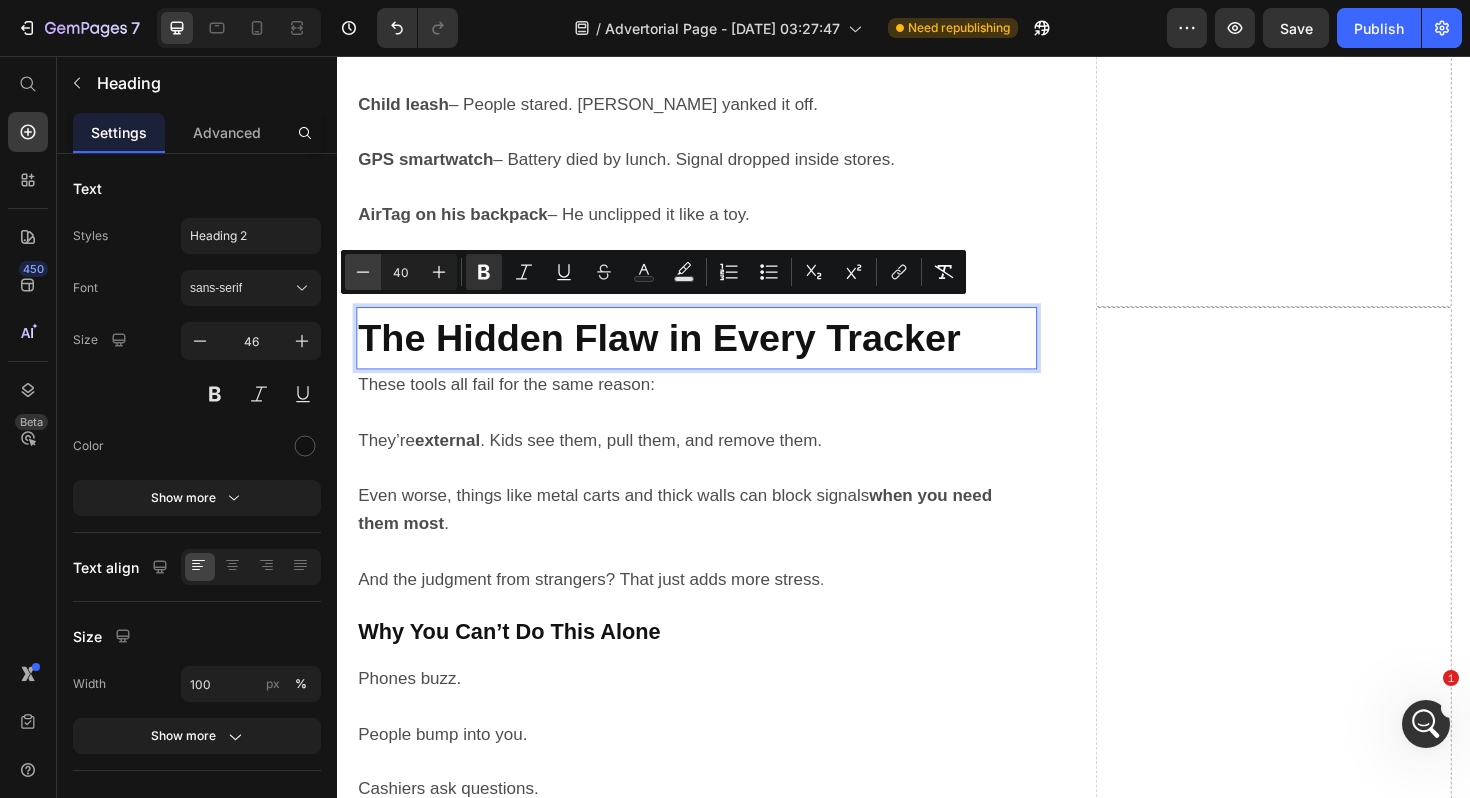 click 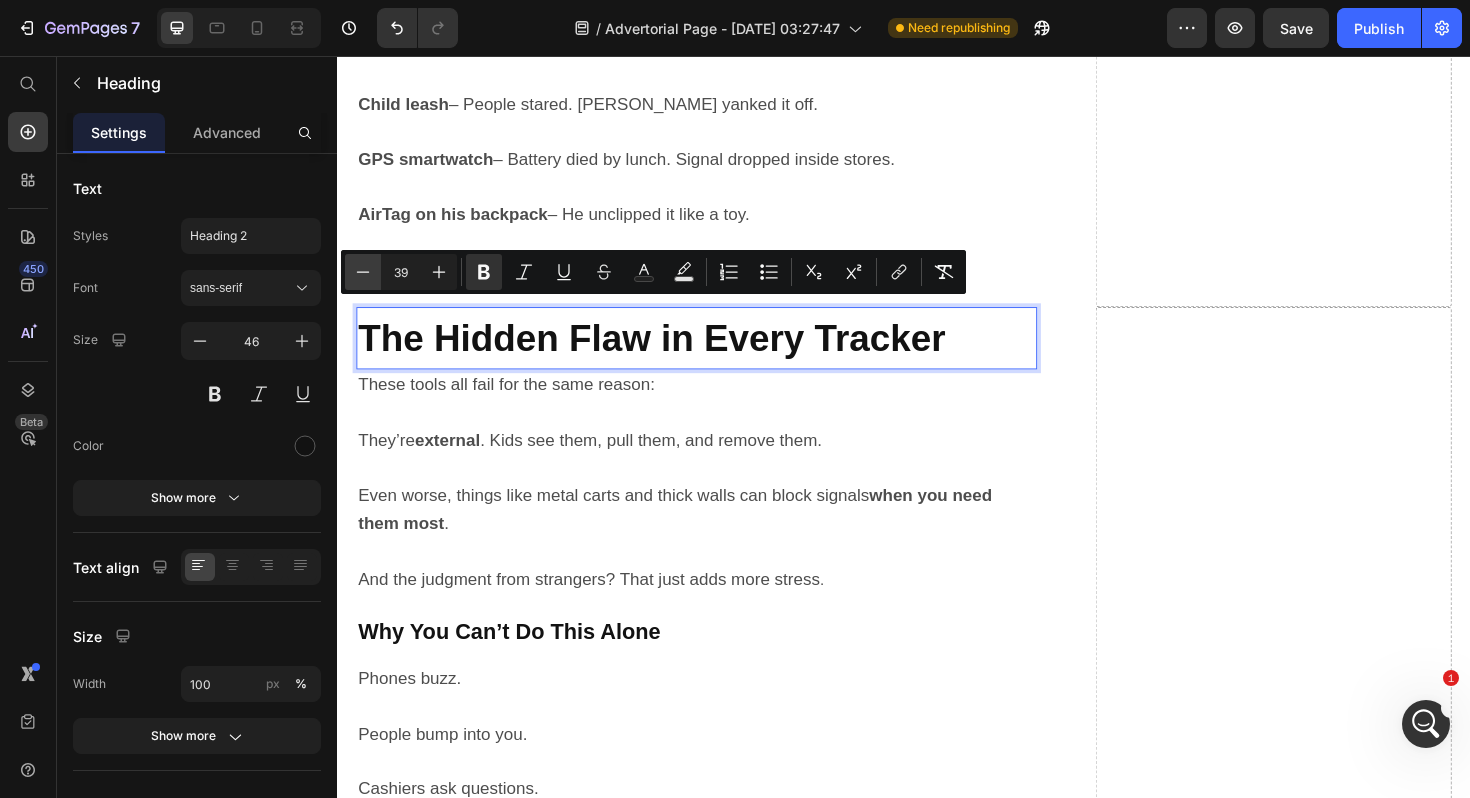 click 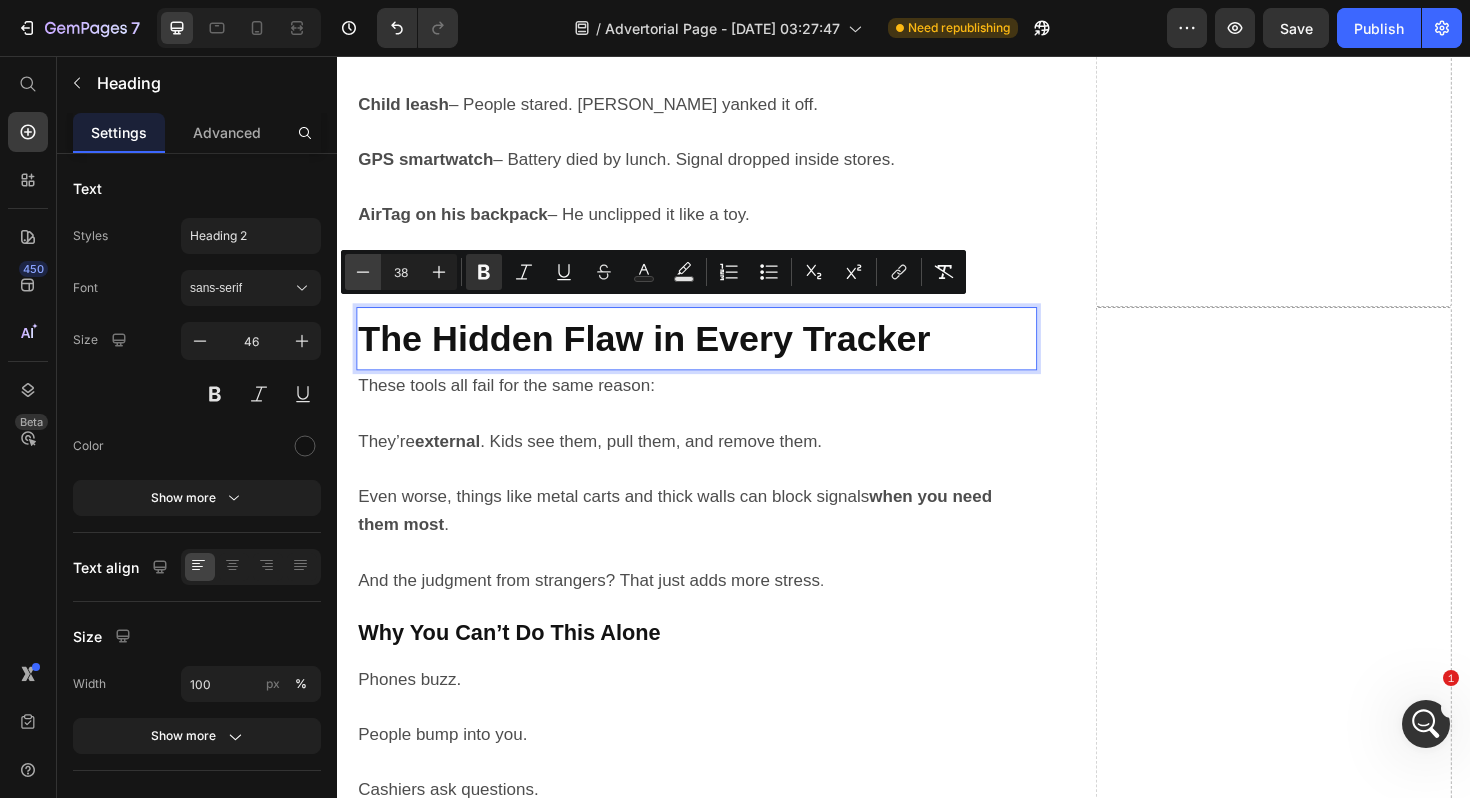 click 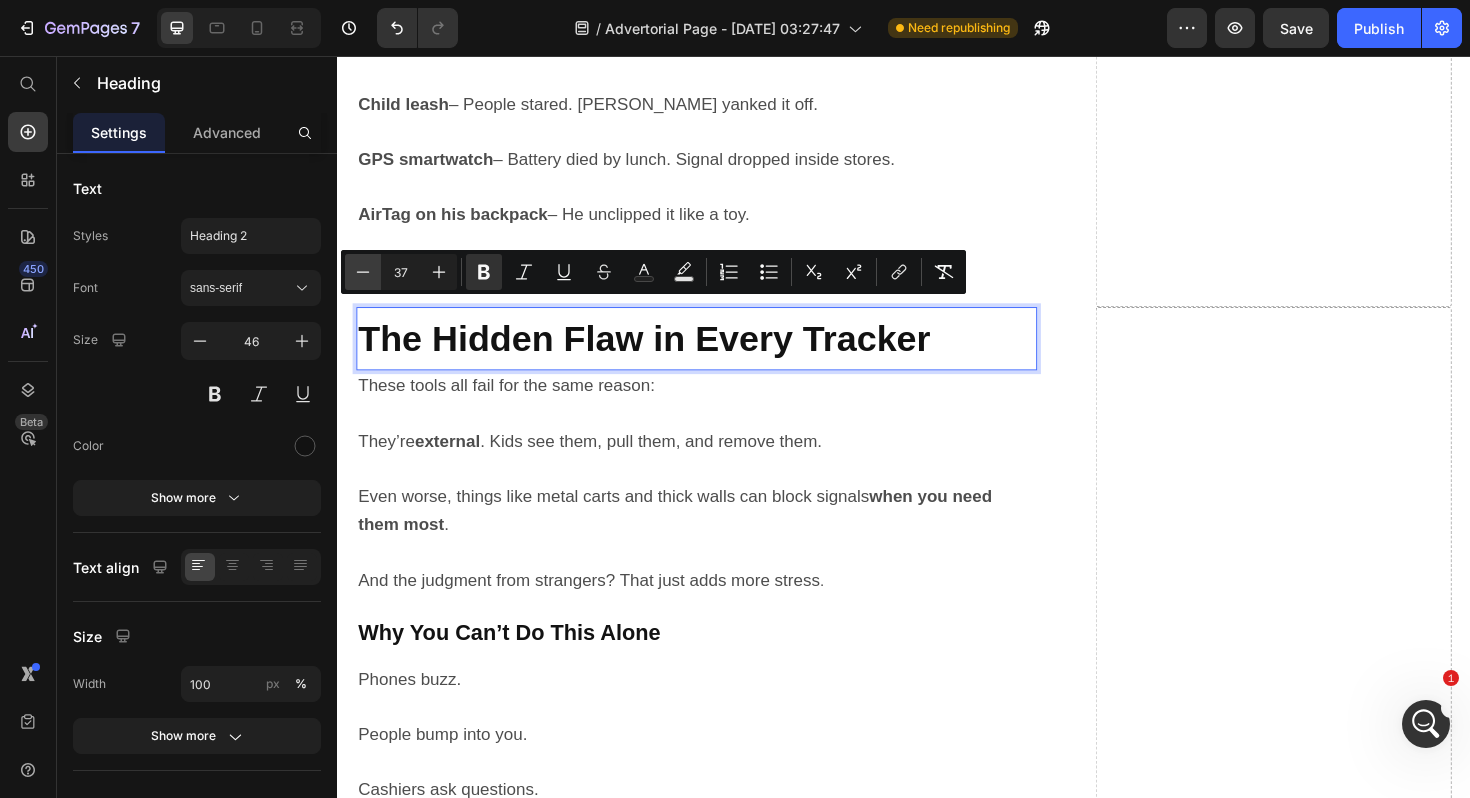 click 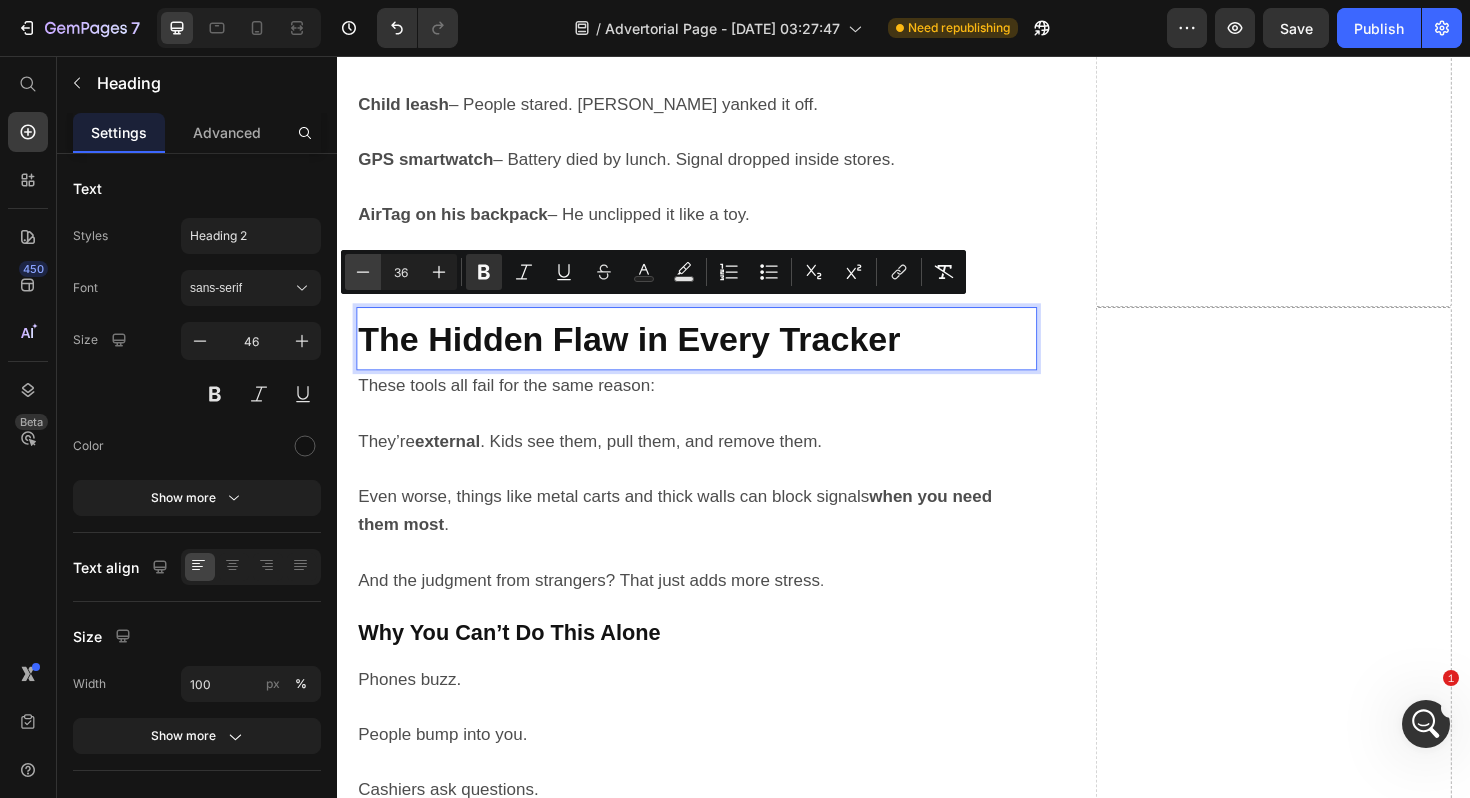 click 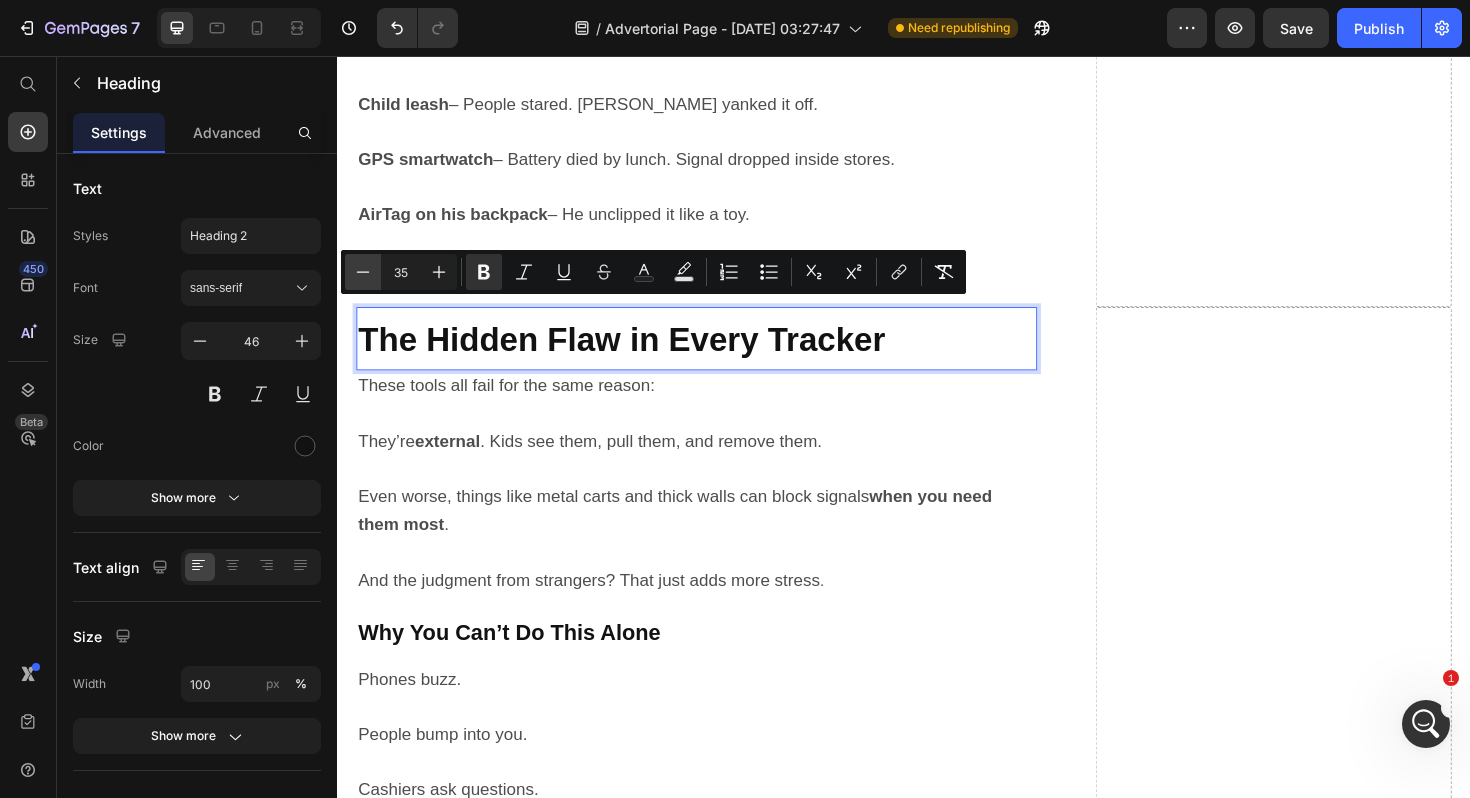 click 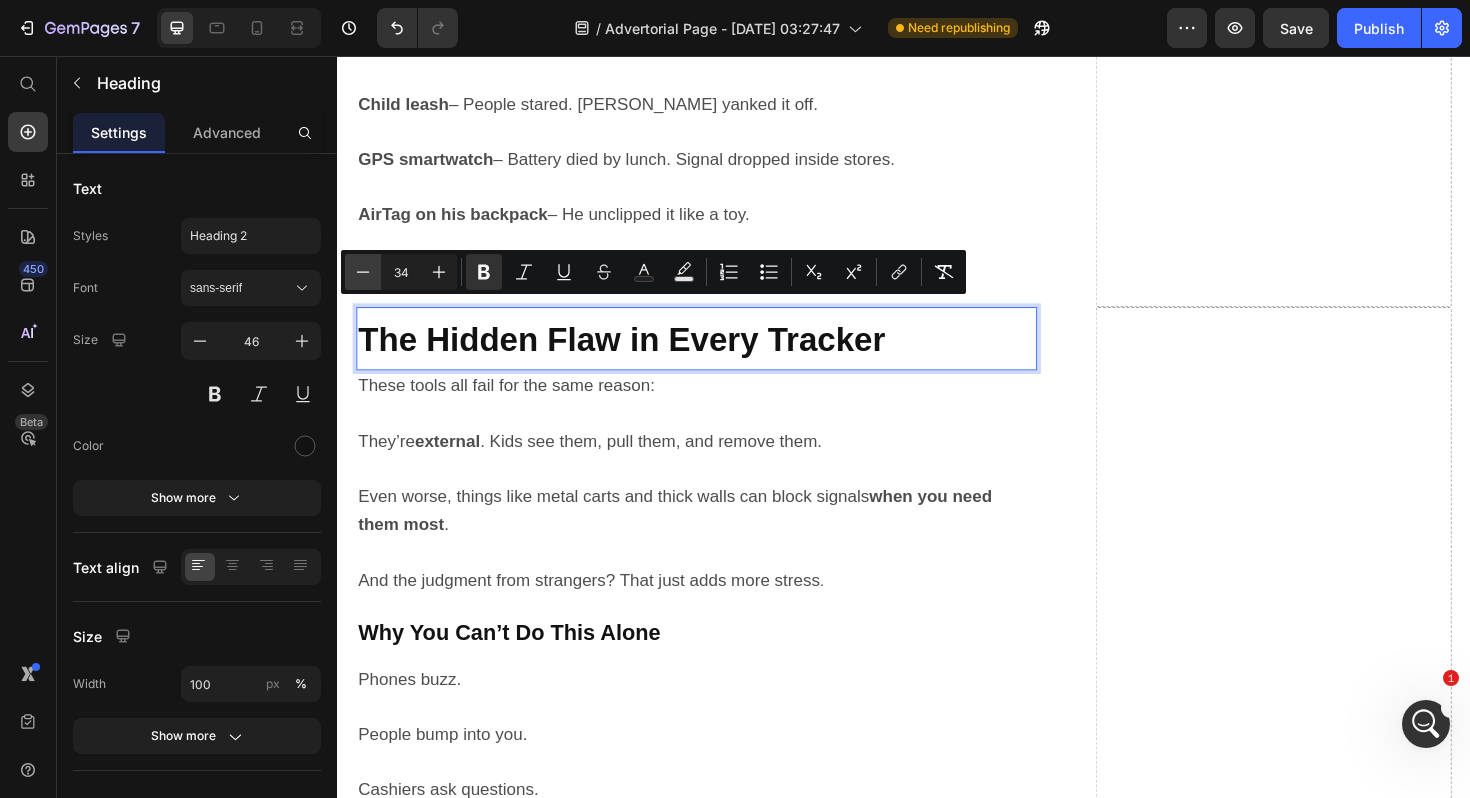 click 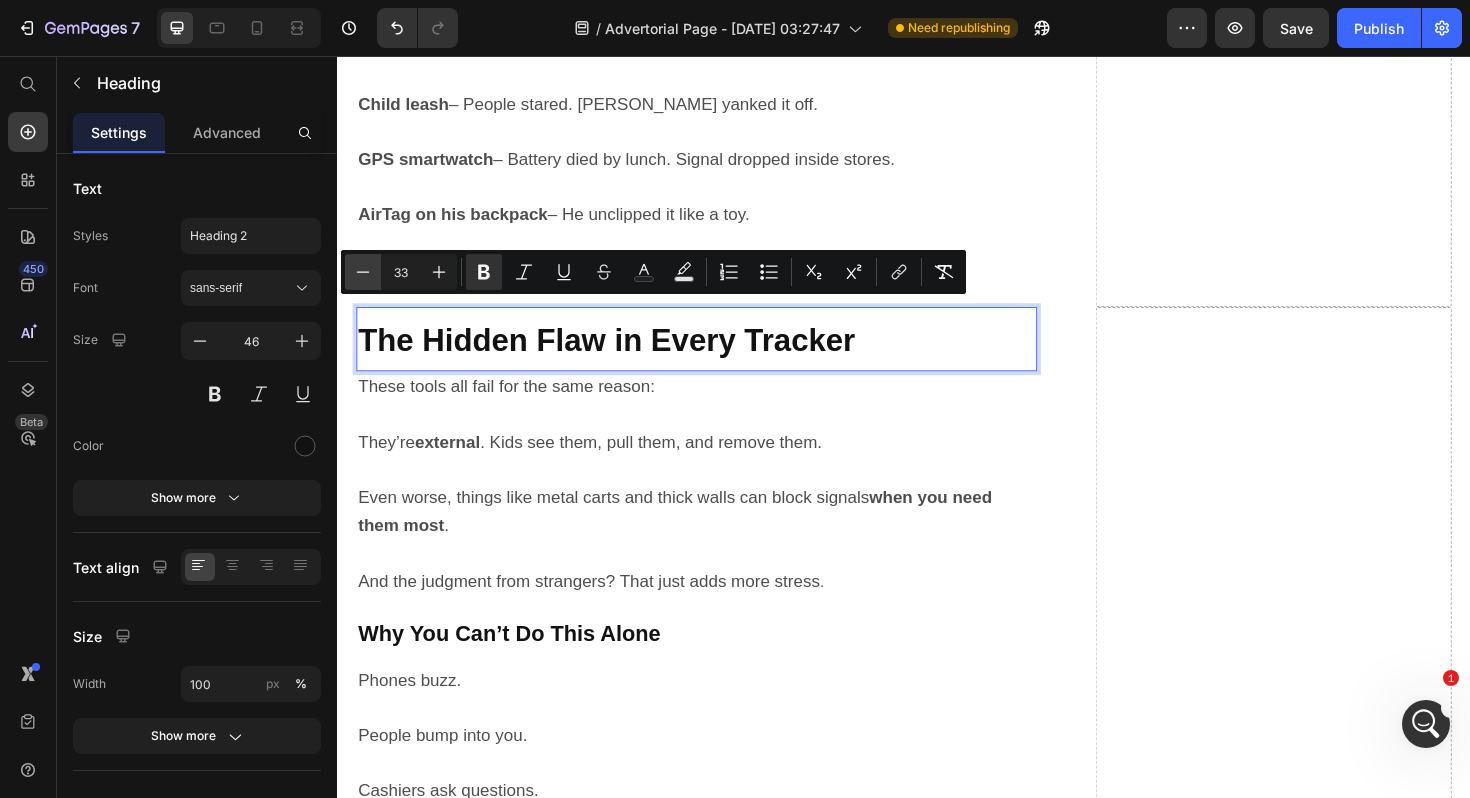 click 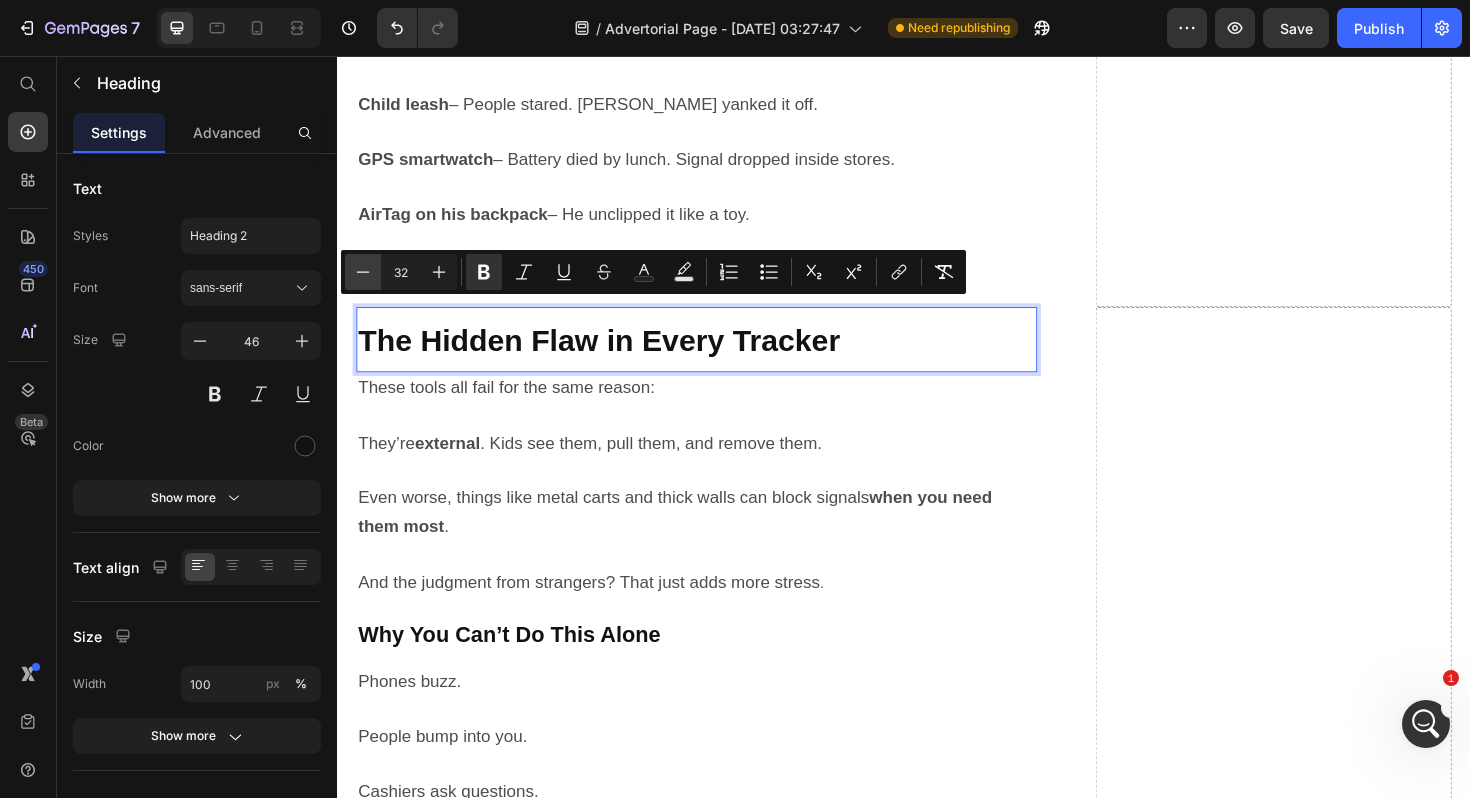 click 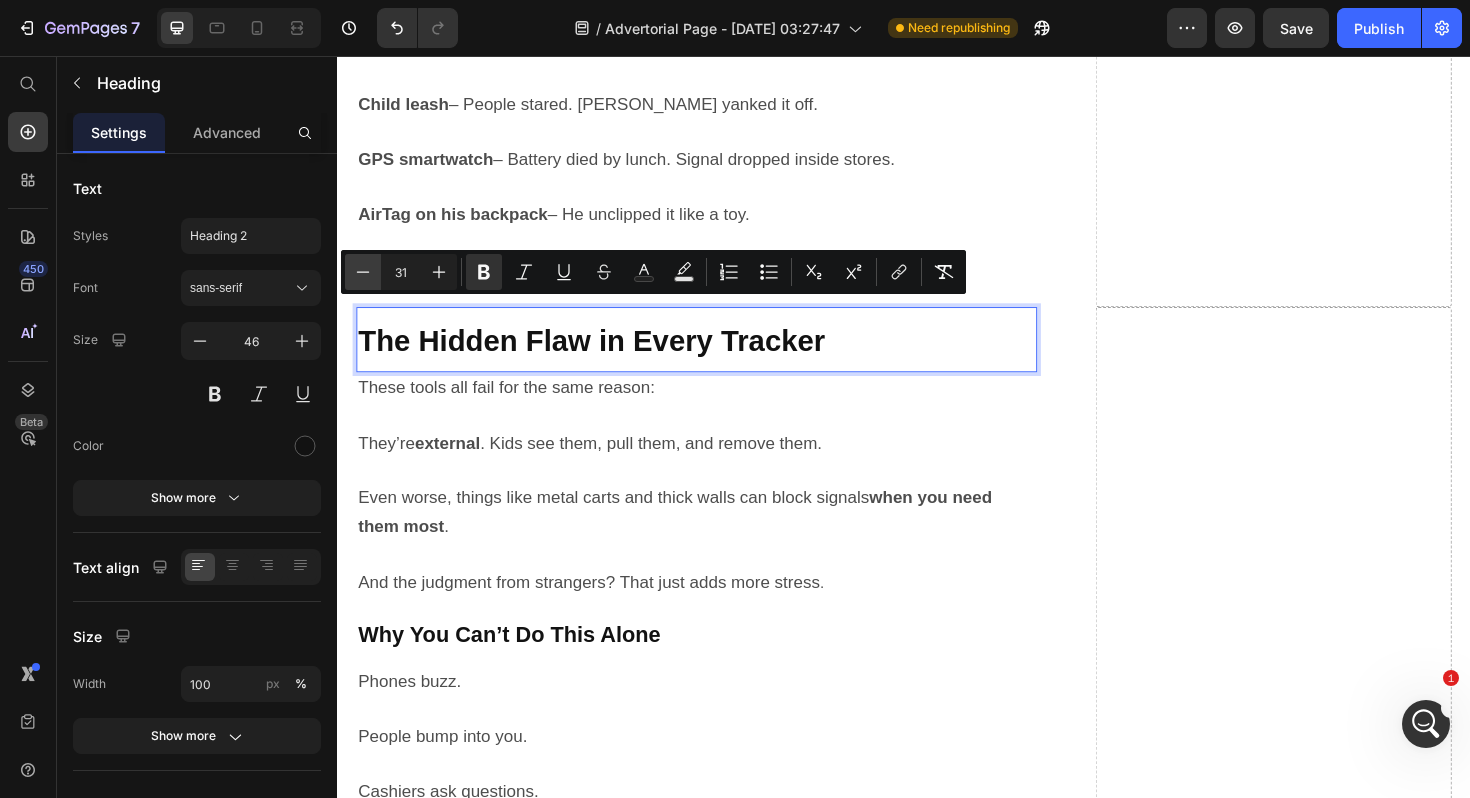 click 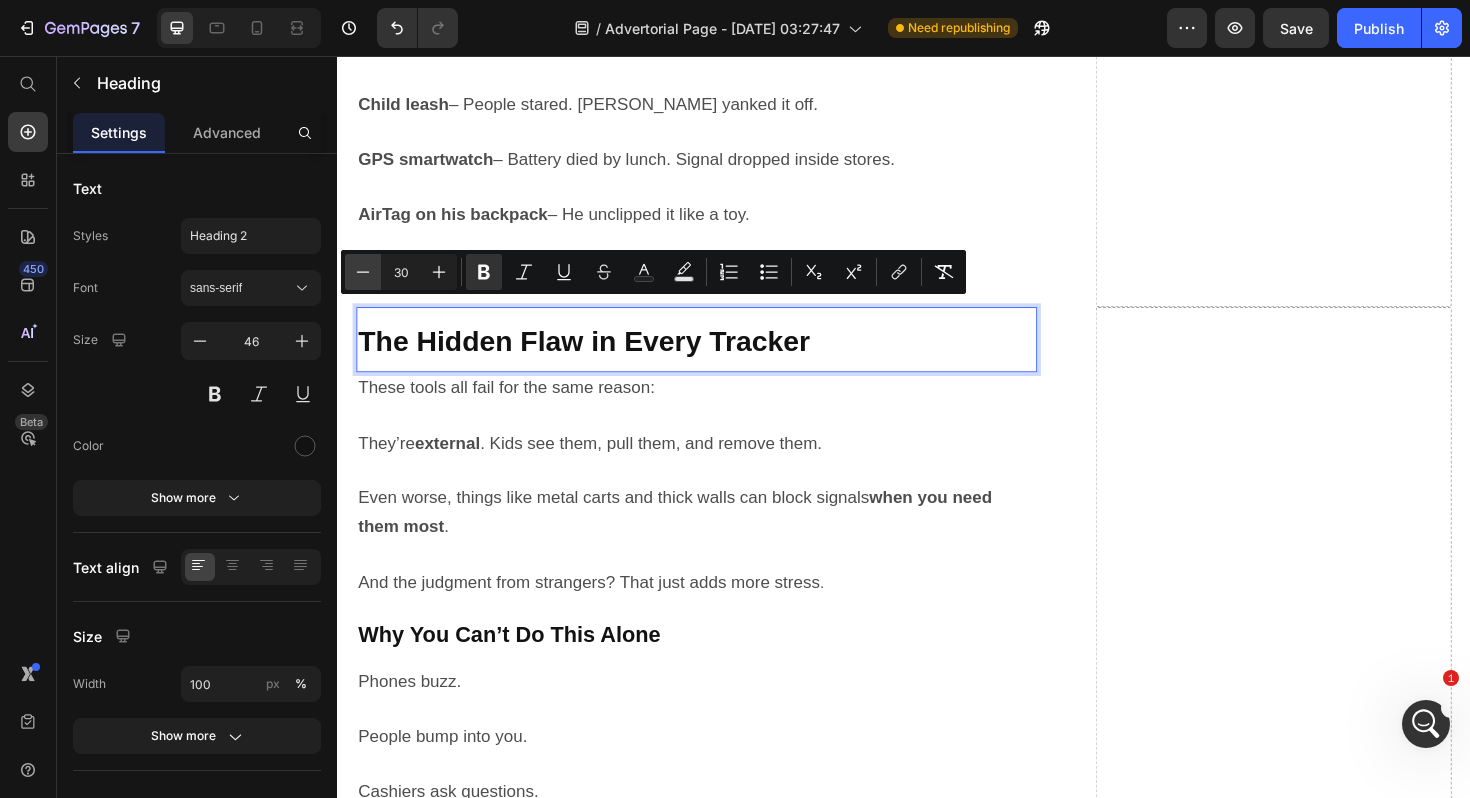 click 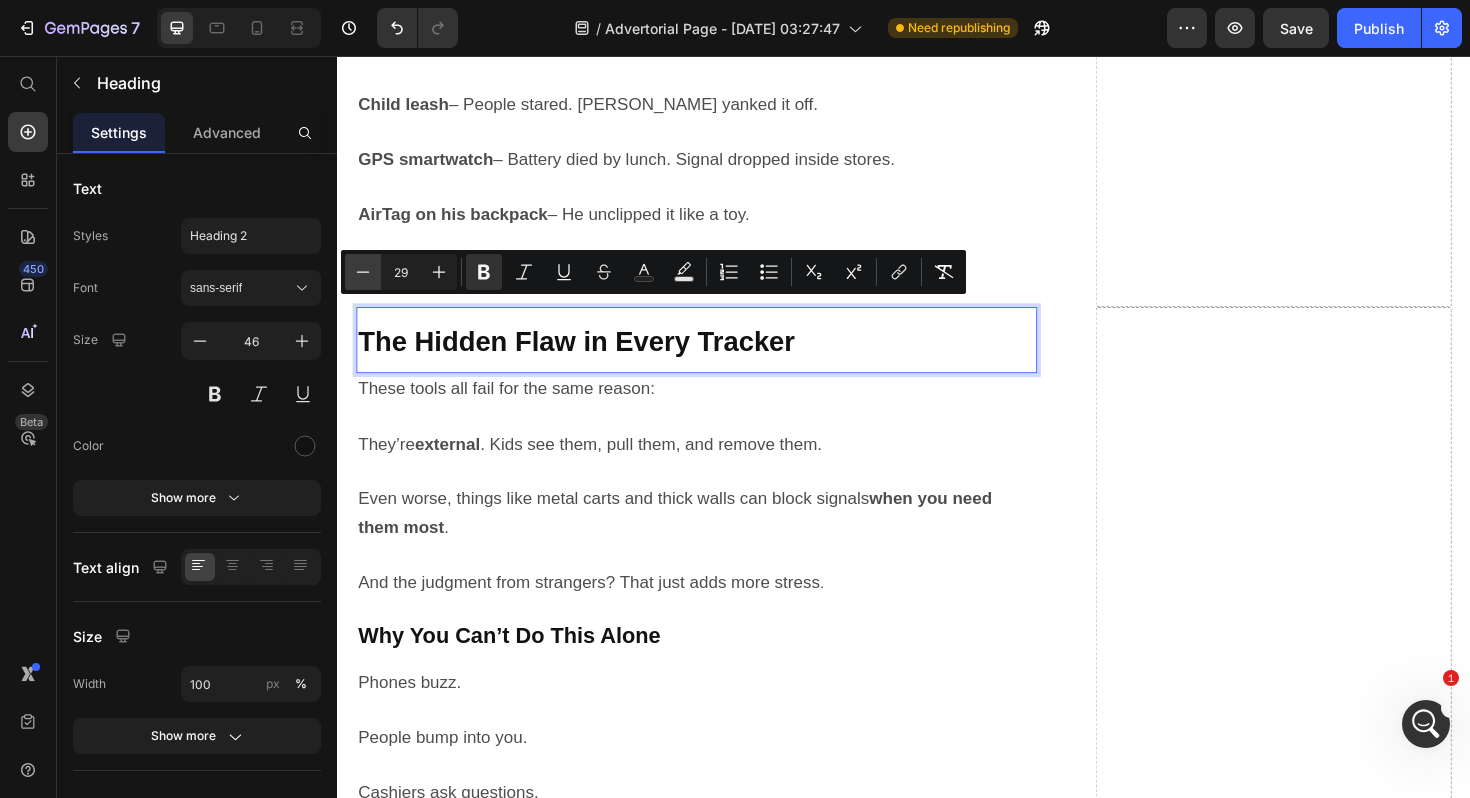 click 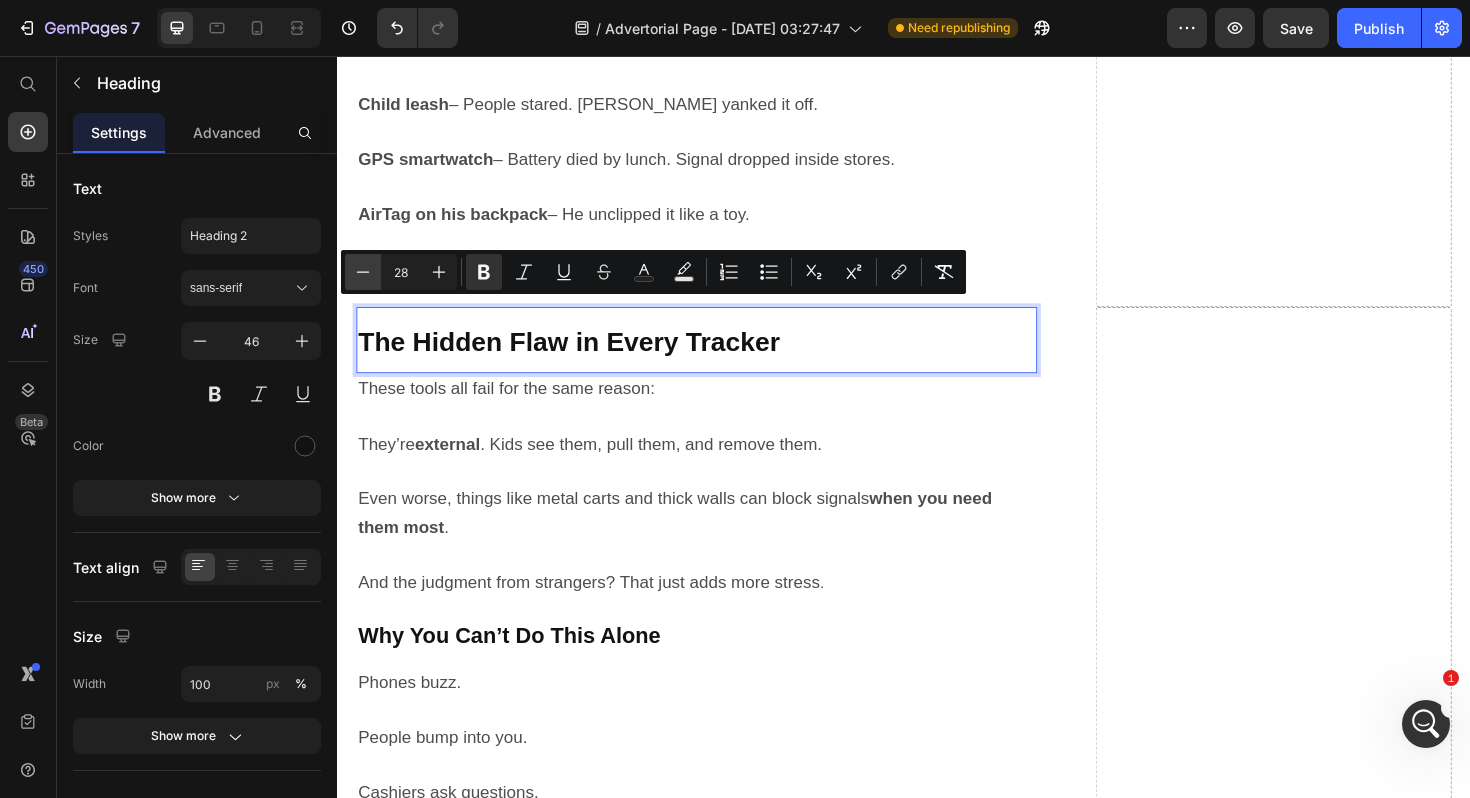 click 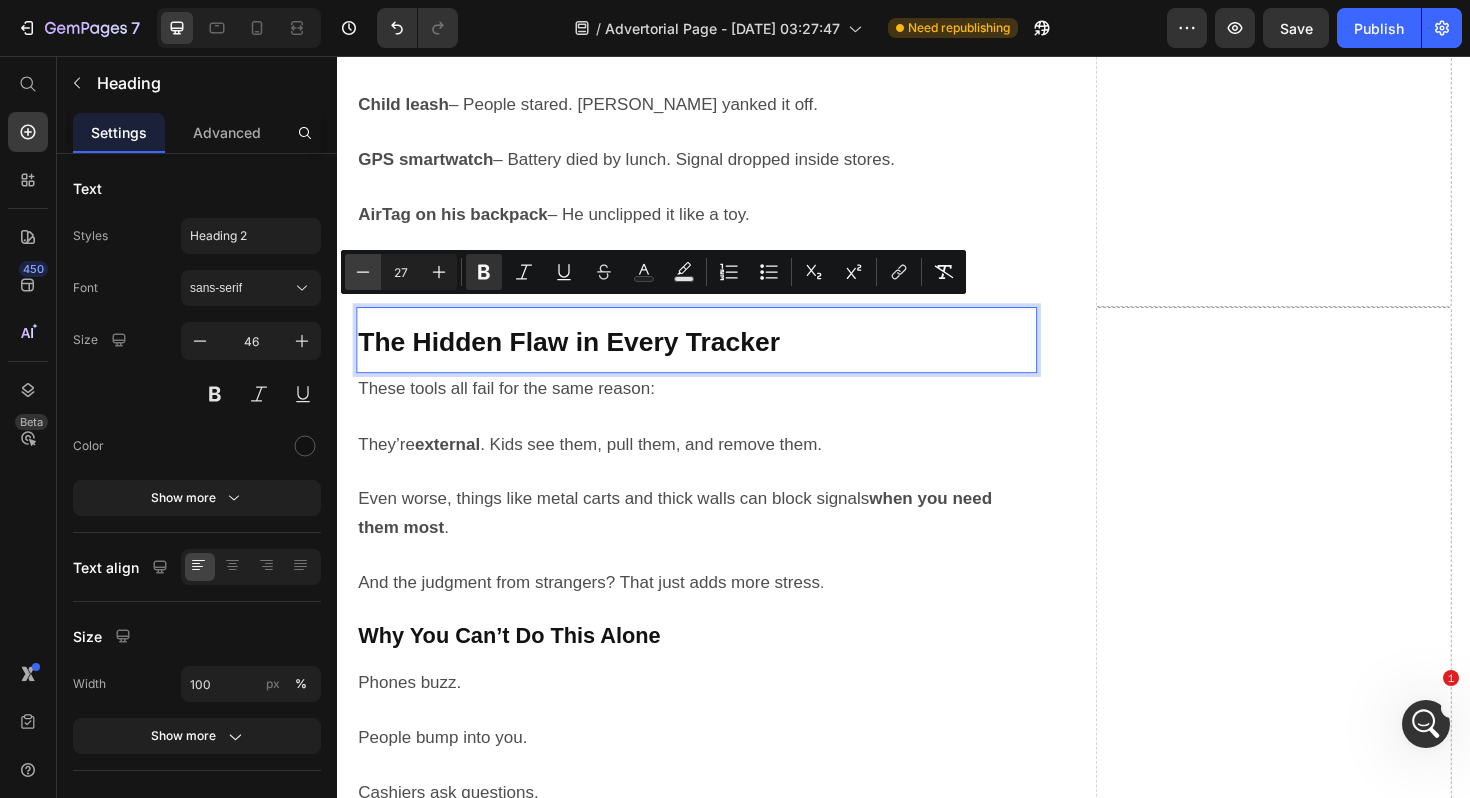 click 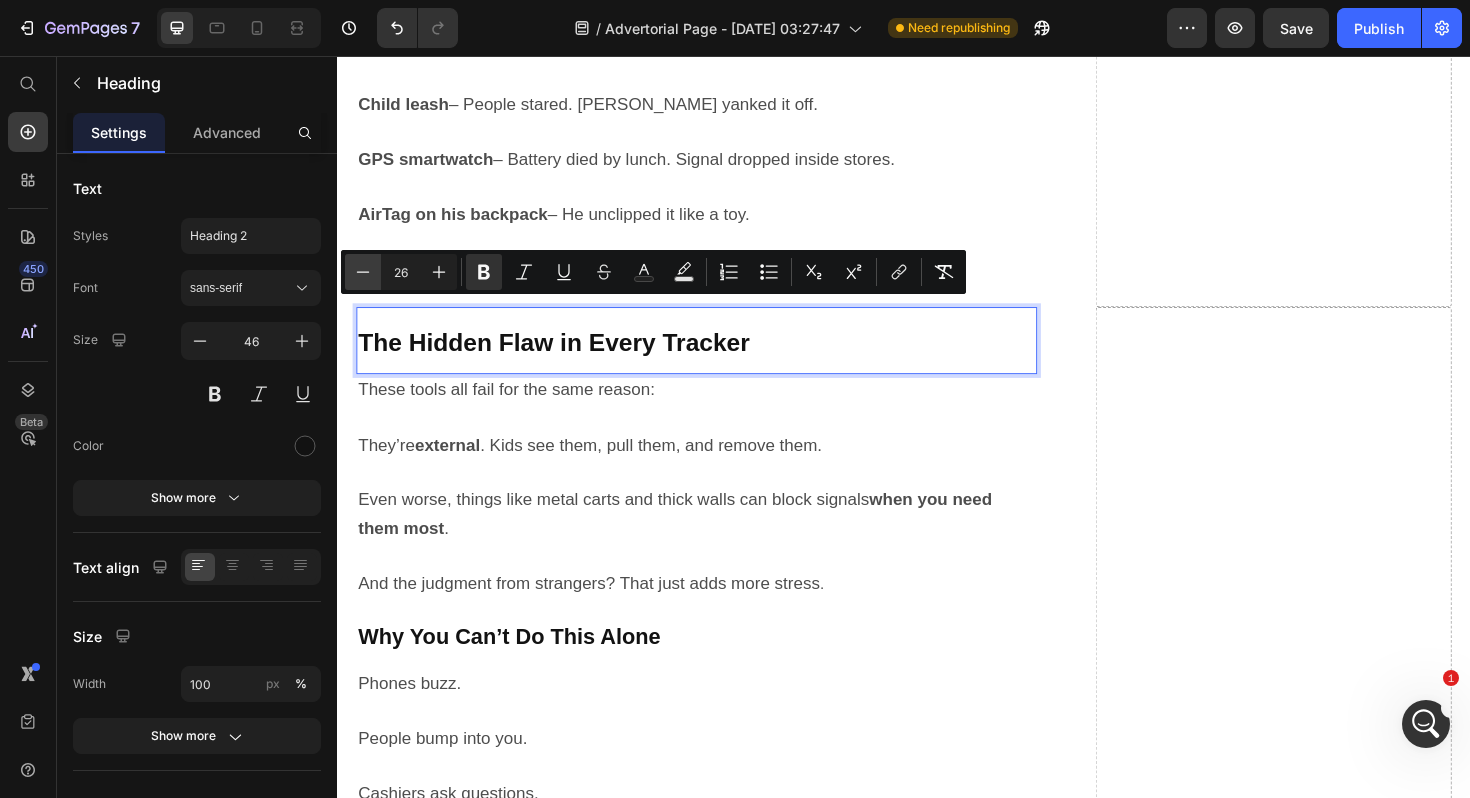 click 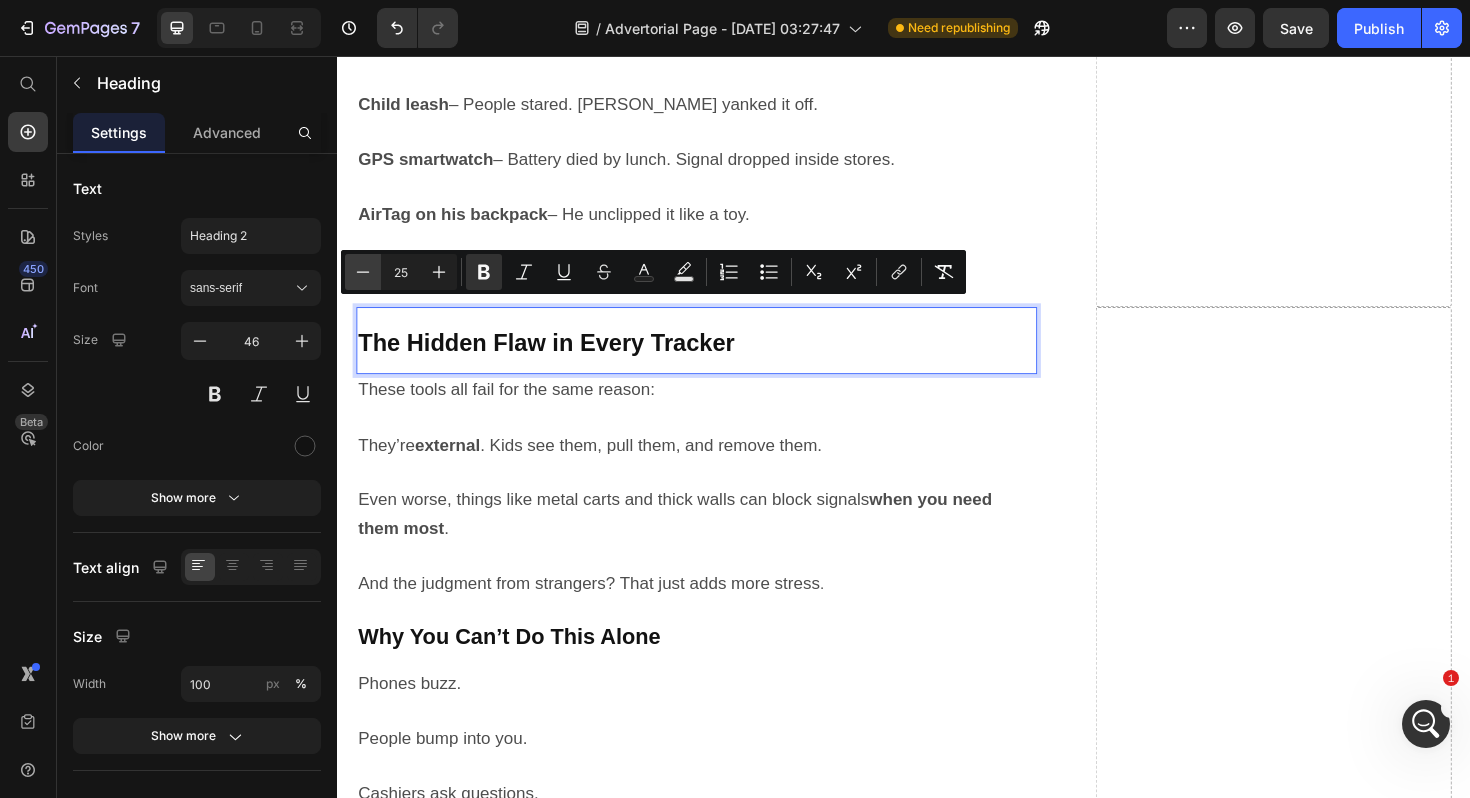 click 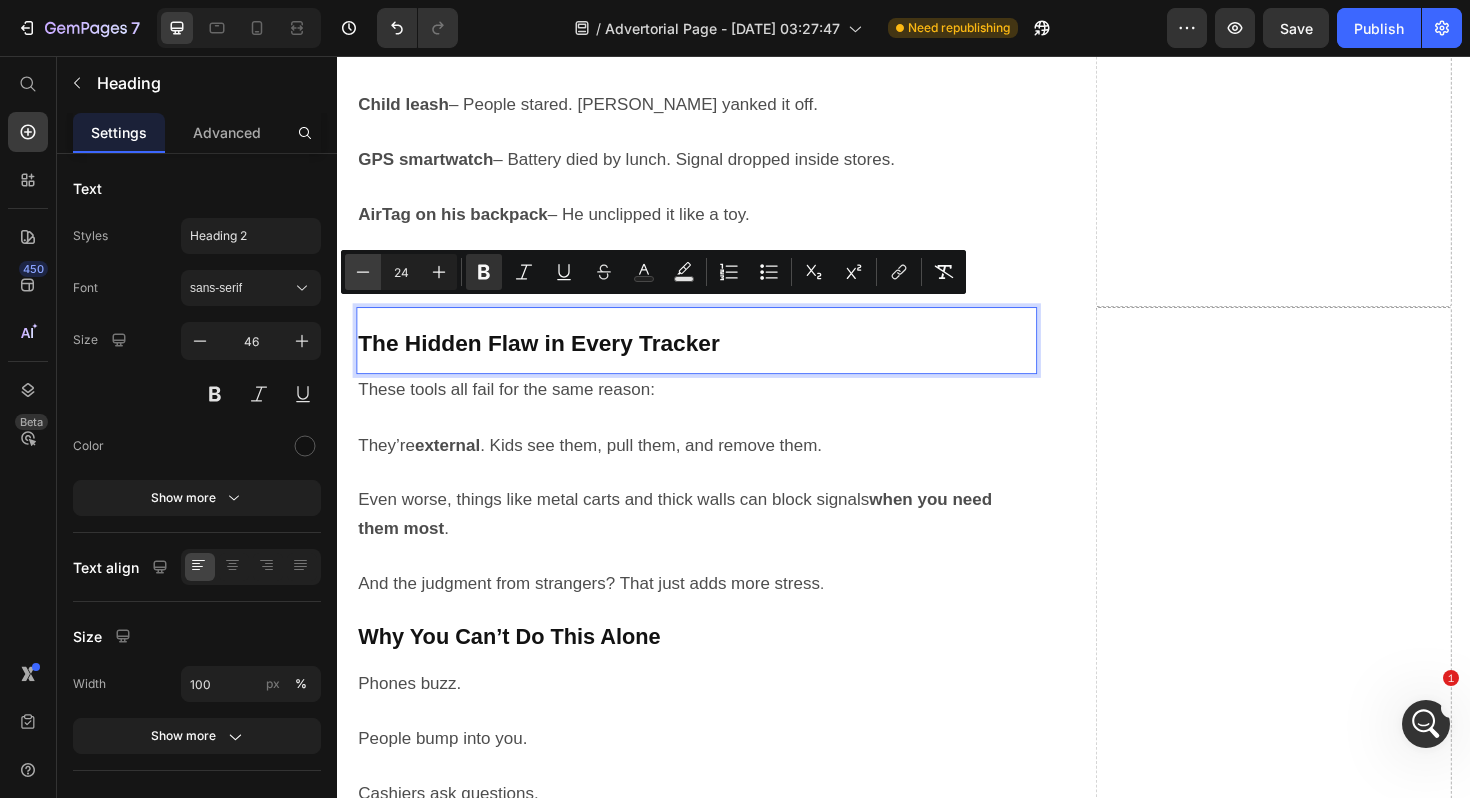 click 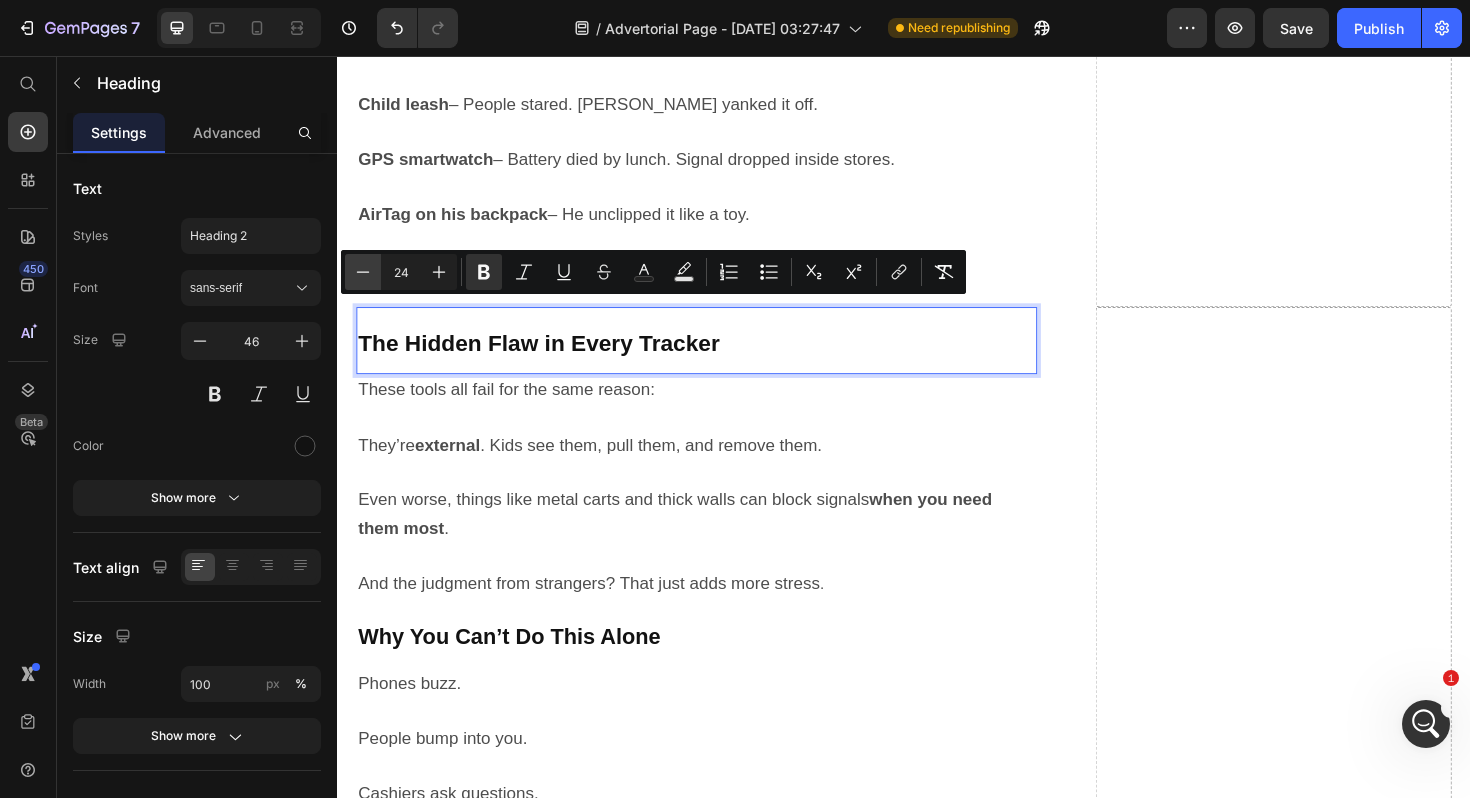 type on "23" 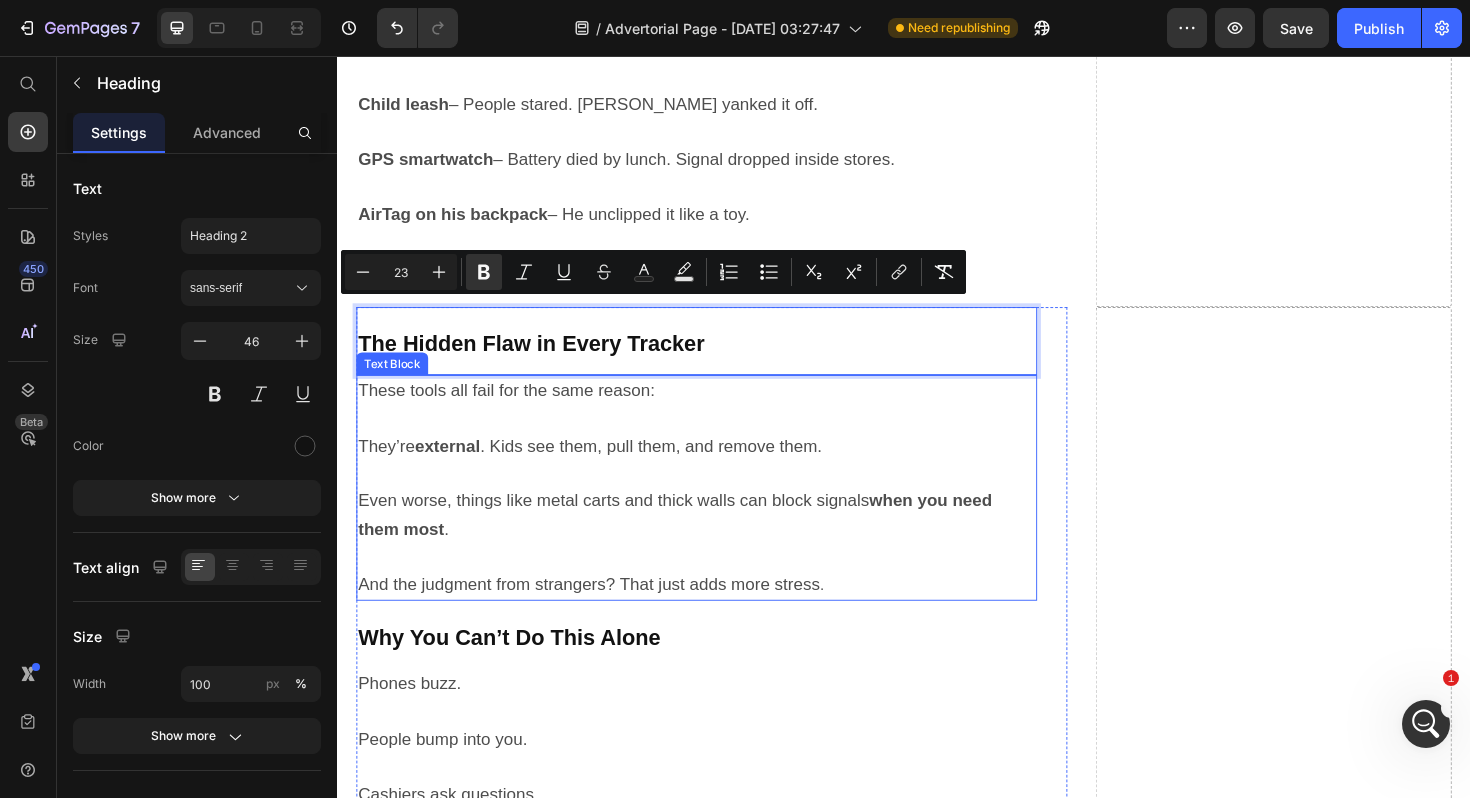 click on "These tools all fail for the same reason: They’re  external . Kids see them, pull them, and remove them. Even worse, things like metal carts and thick walls can block signals  when you need them most . And the judgment from strangers? That just adds more stress ." at bounding box center [717, 513] 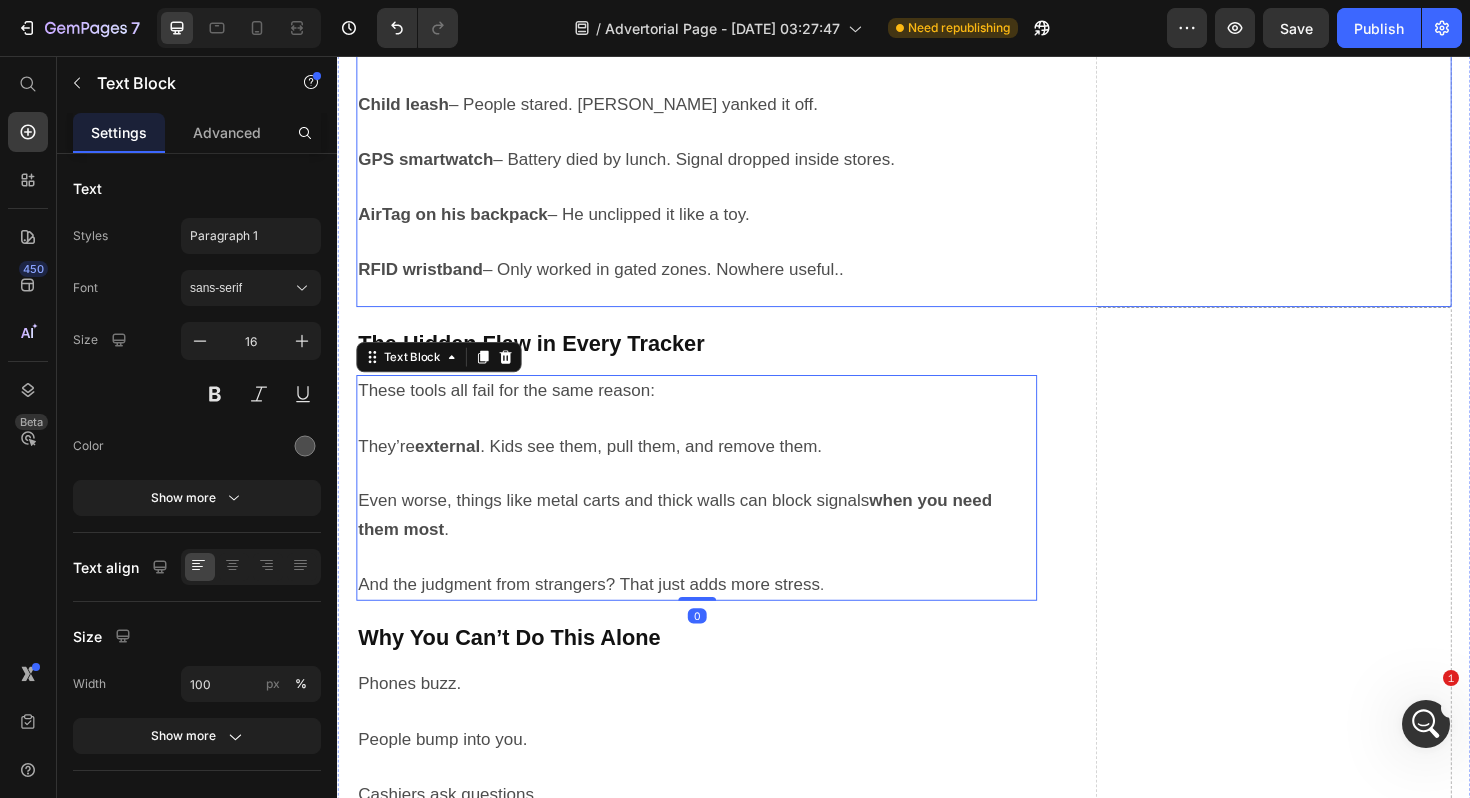 click on "Drop element here" at bounding box center (1328, -406) 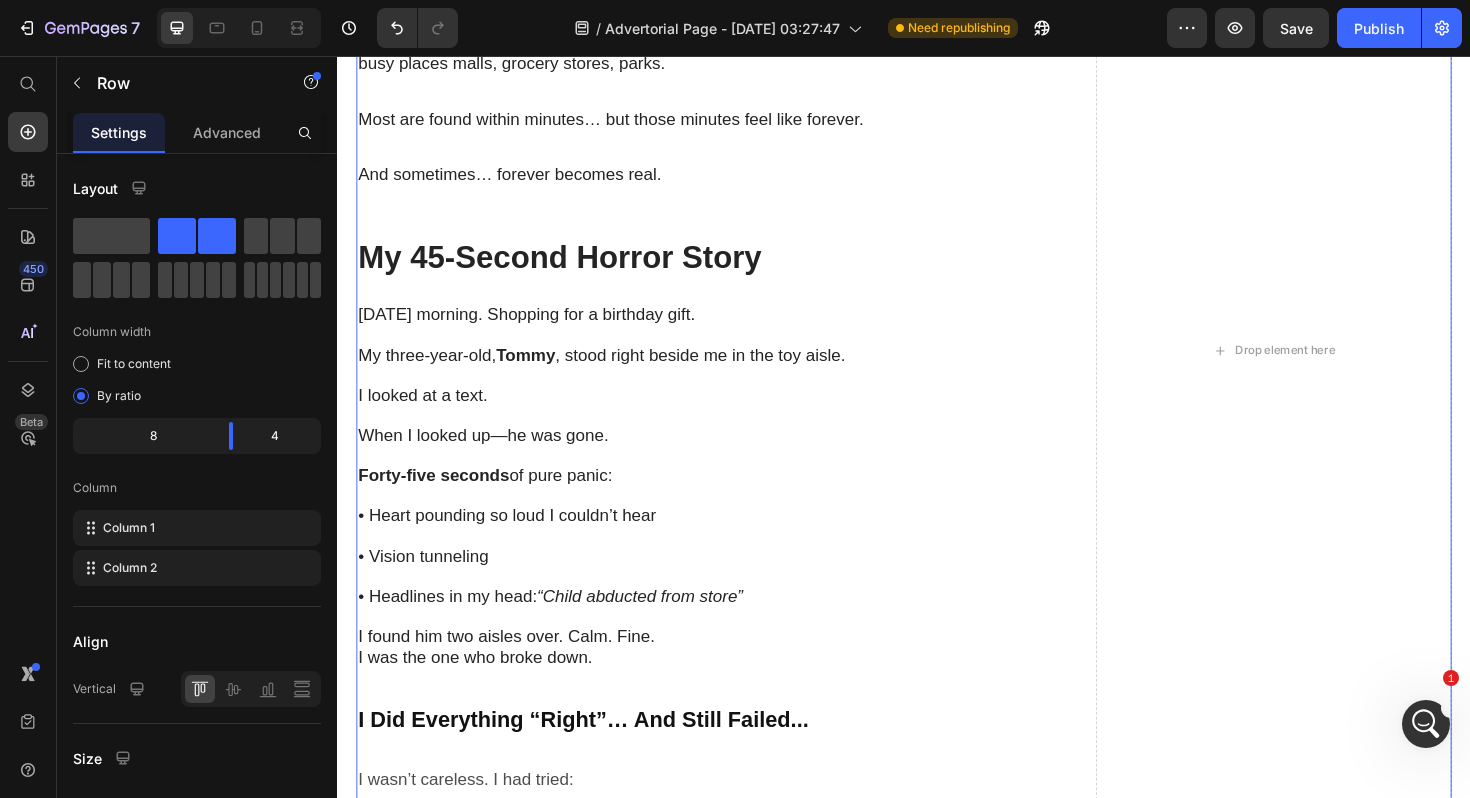 scroll, scrollTop: 1439, scrollLeft: 0, axis: vertical 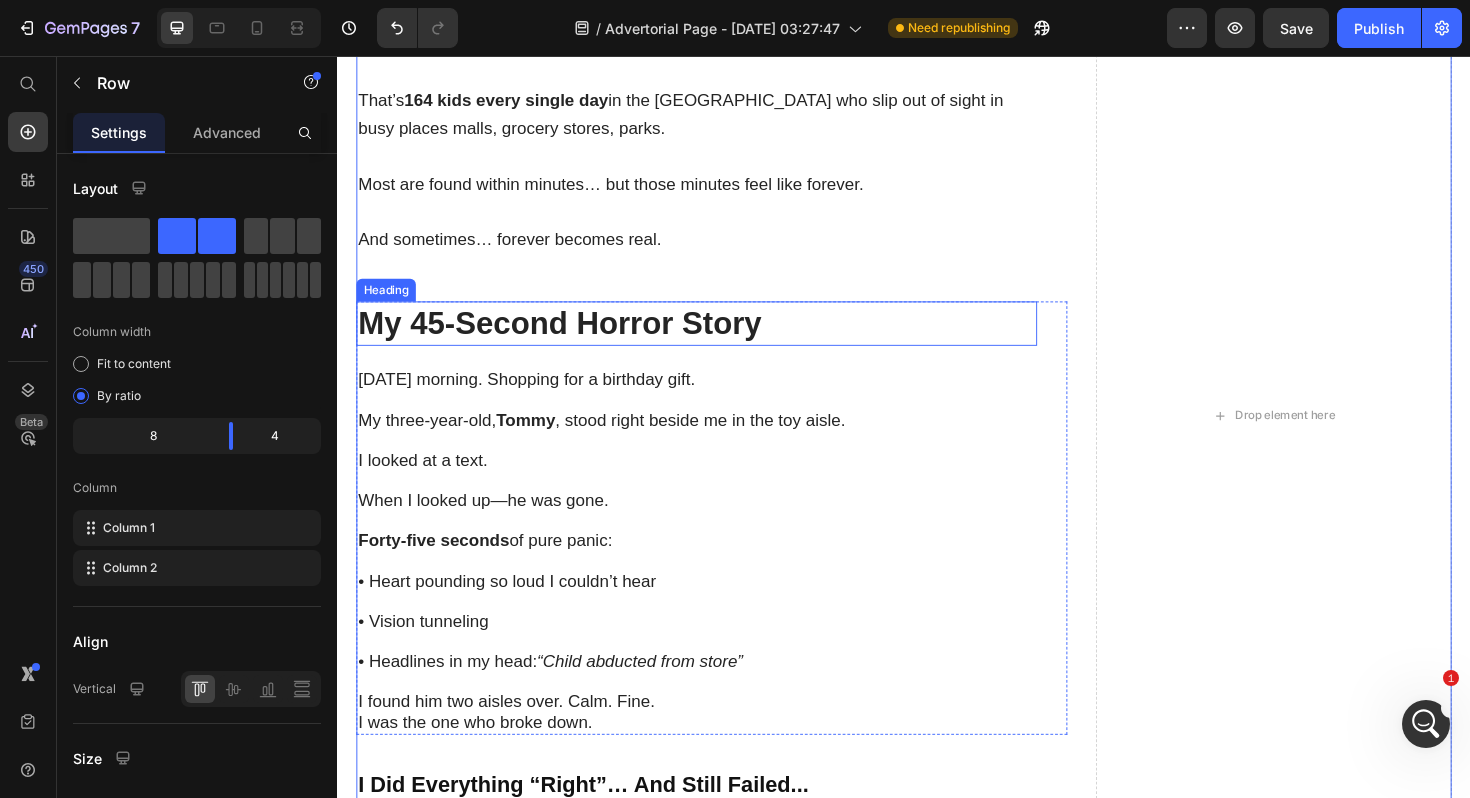 click on "My 45‑Second Horror Story" at bounding box center (572, 338) 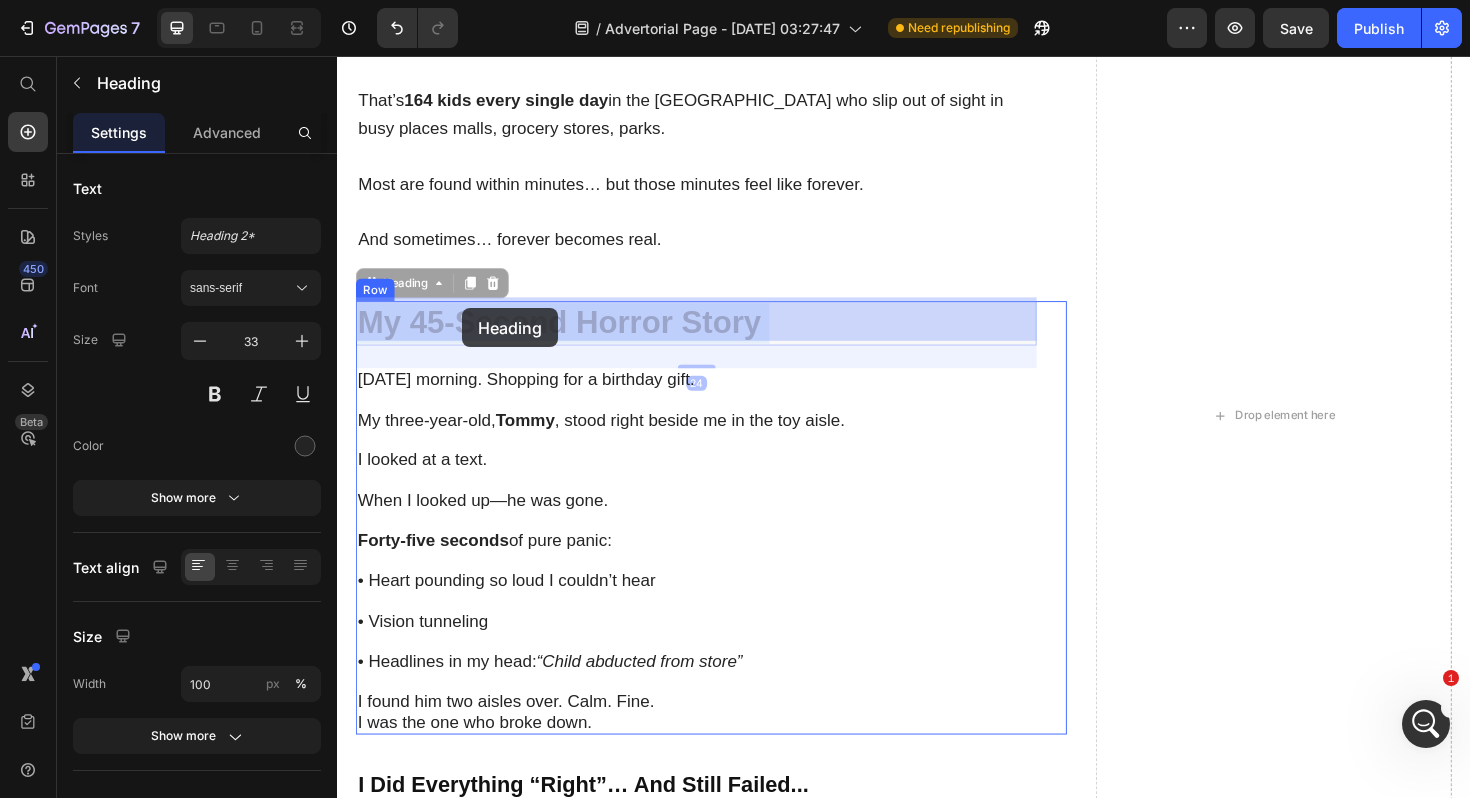 drag, startPoint x: 792, startPoint y: 329, endPoint x: 469, endPoint y: 323, distance: 323.05573 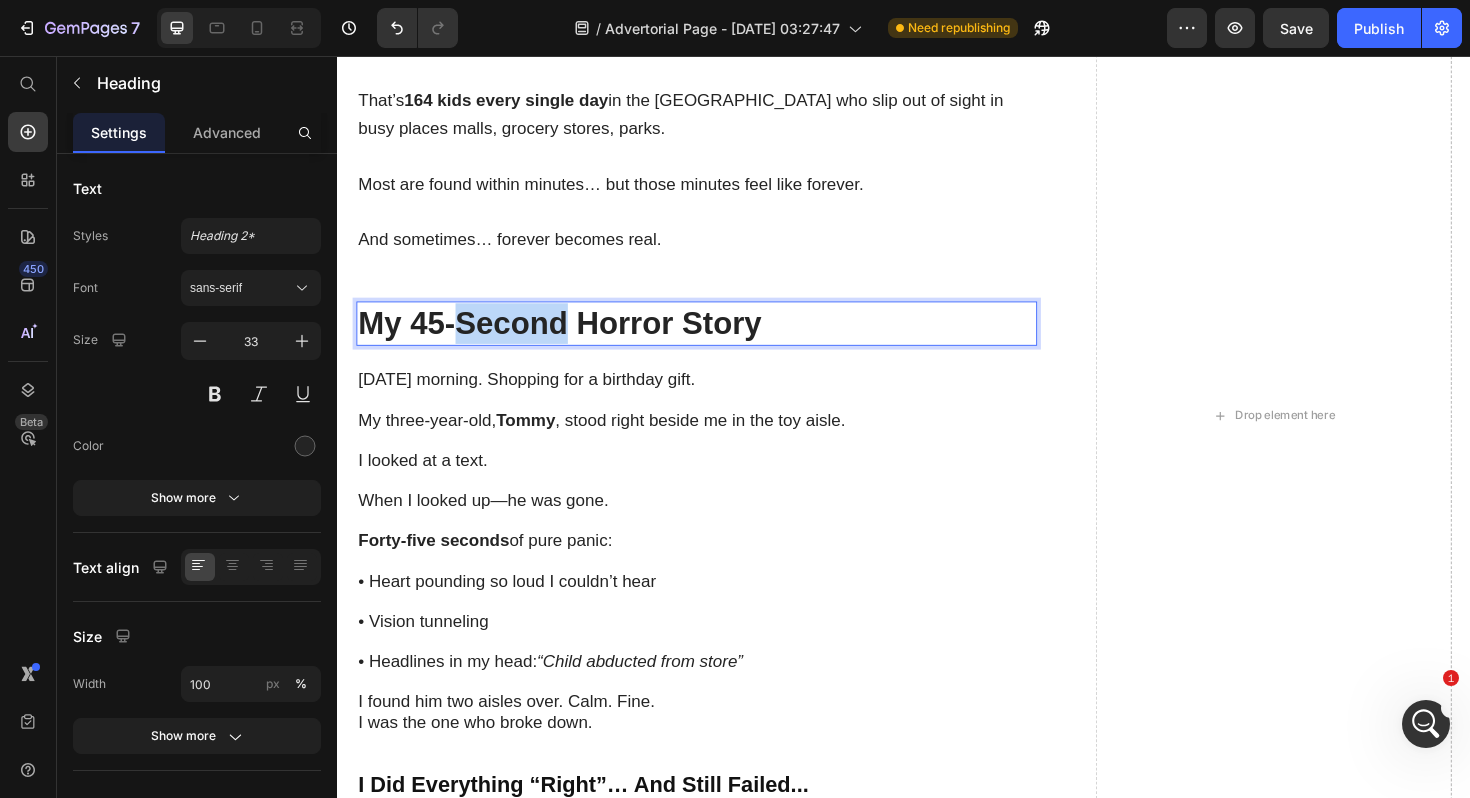 click on "My 45‑Second Horror Story" at bounding box center [572, 338] 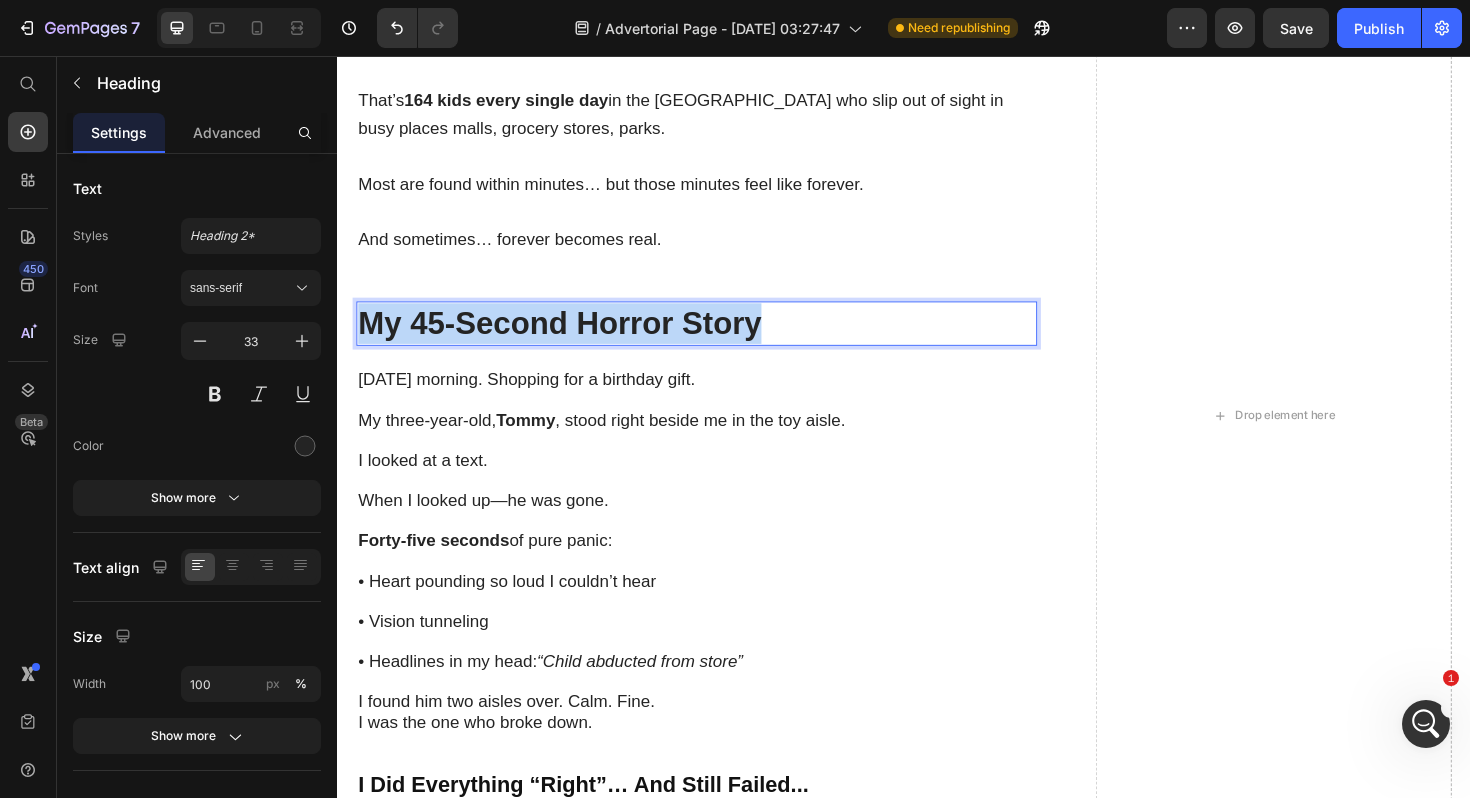 click on "My 45‑Second Horror Story" at bounding box center [572, 338] 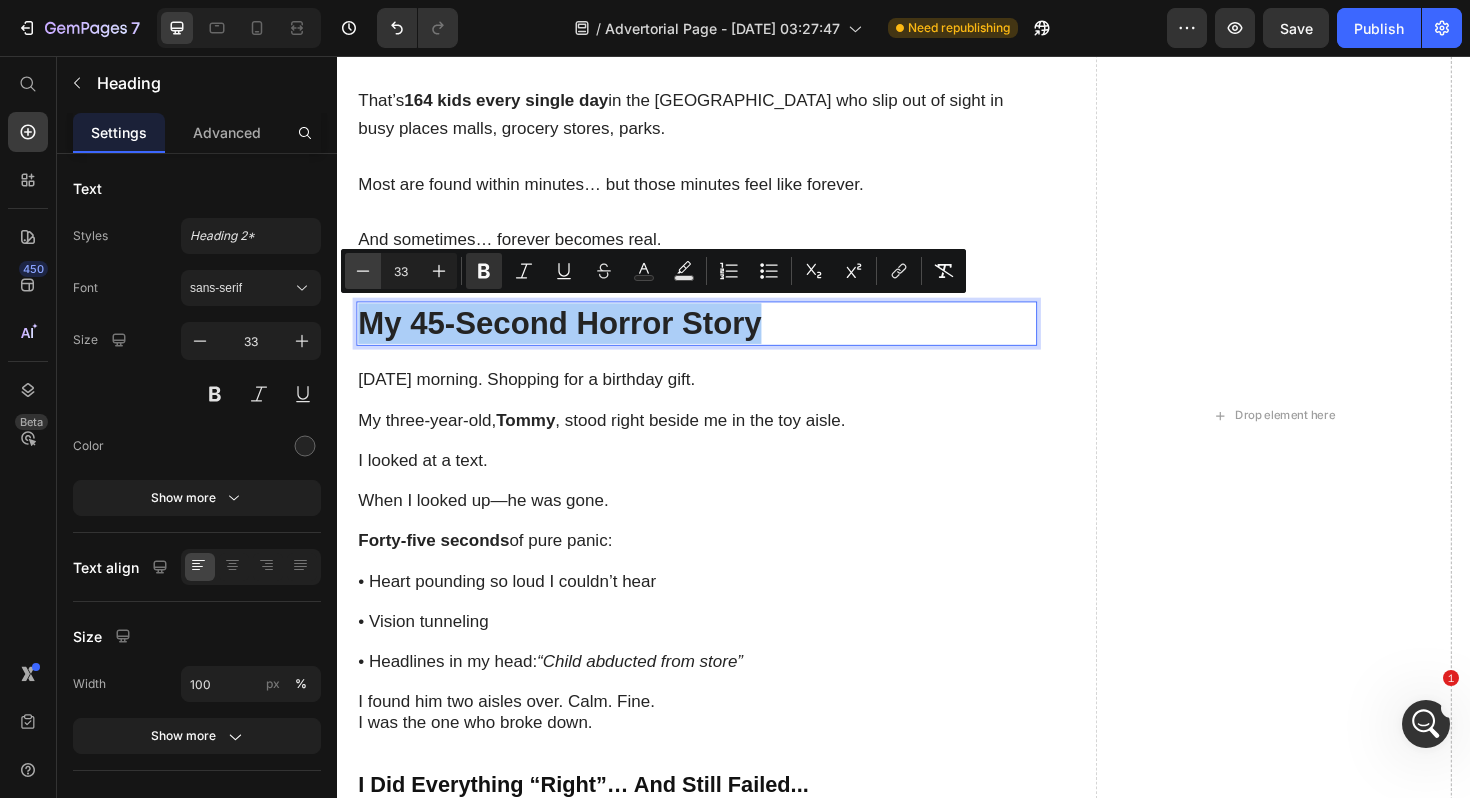 click 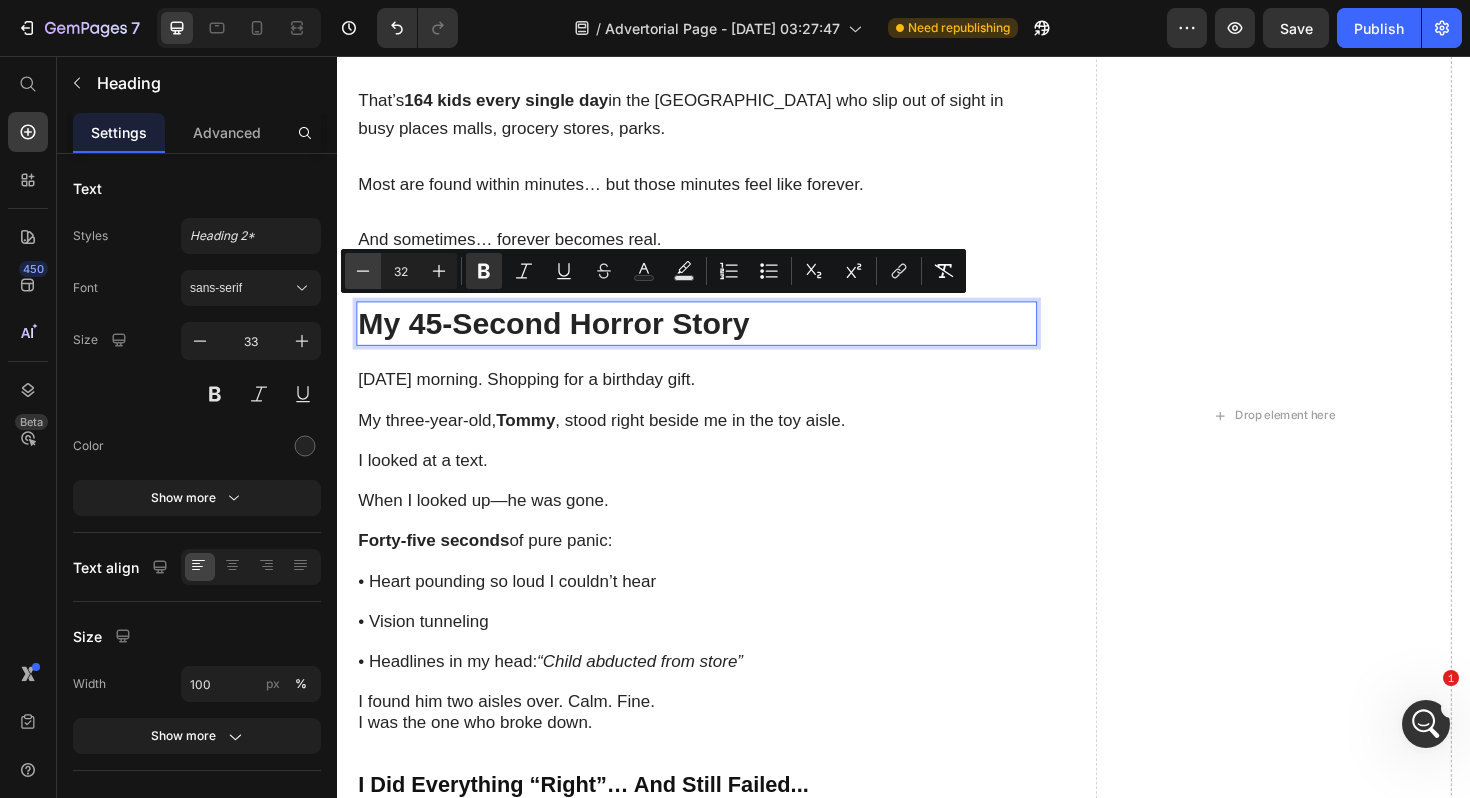 click 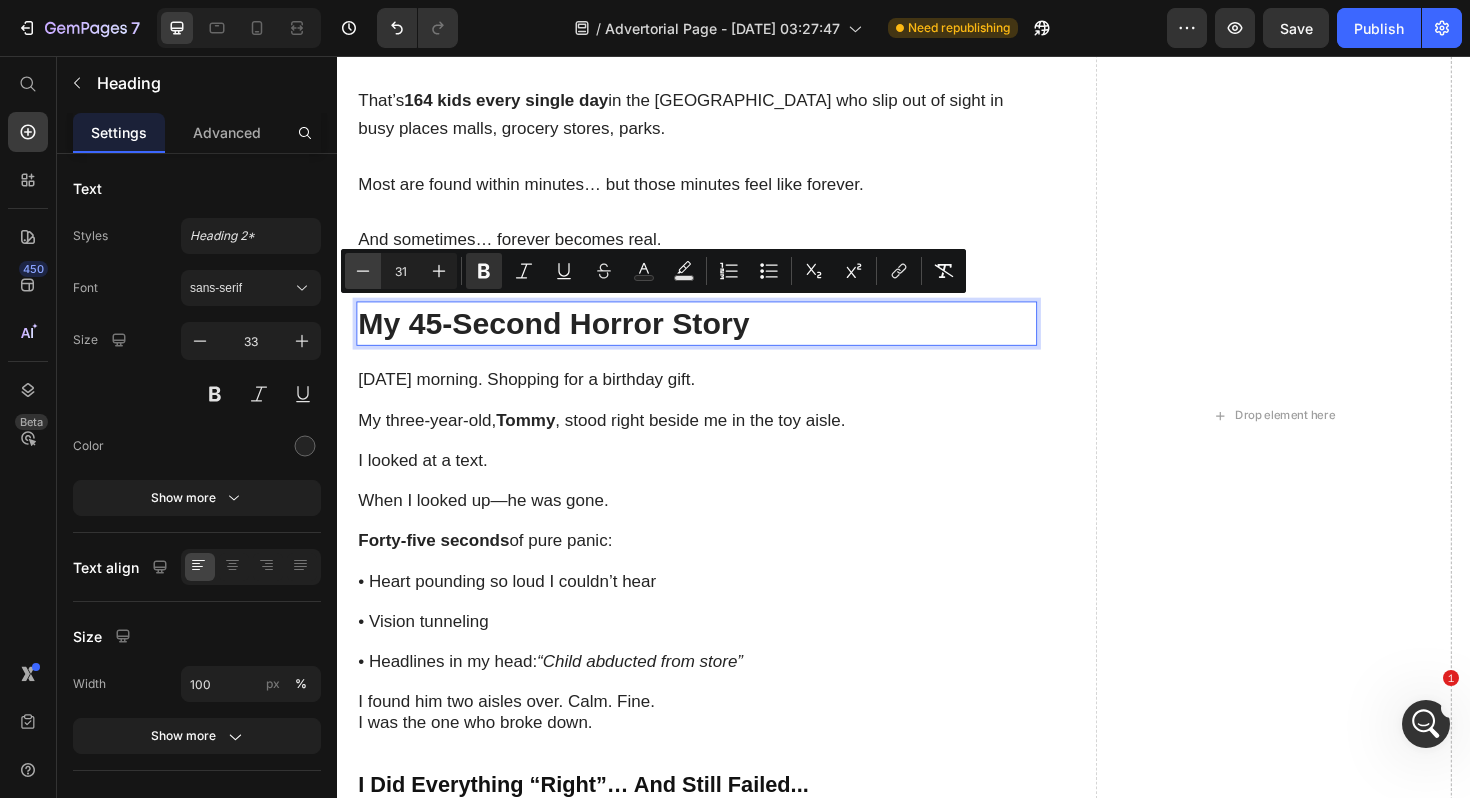 click 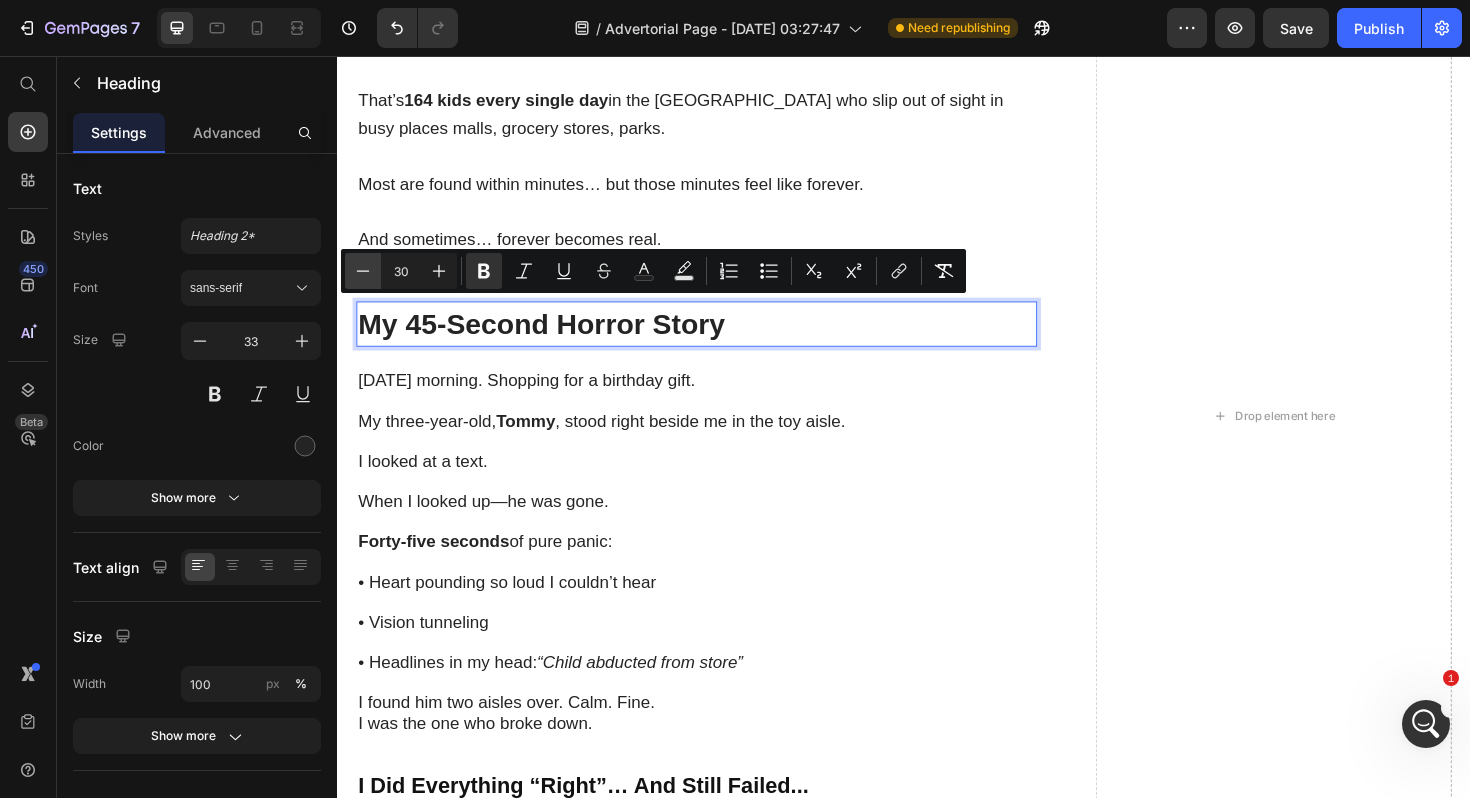 click 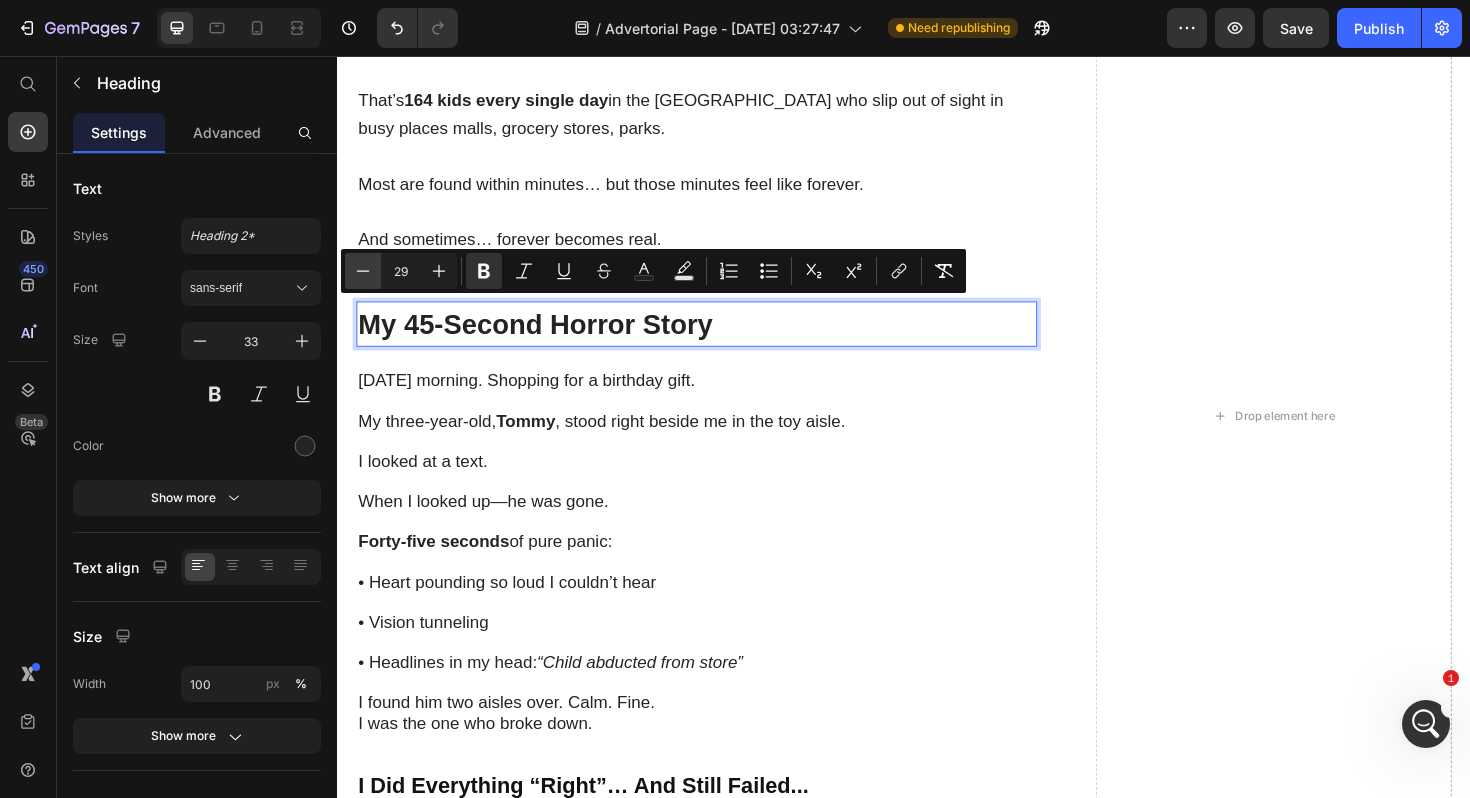 click 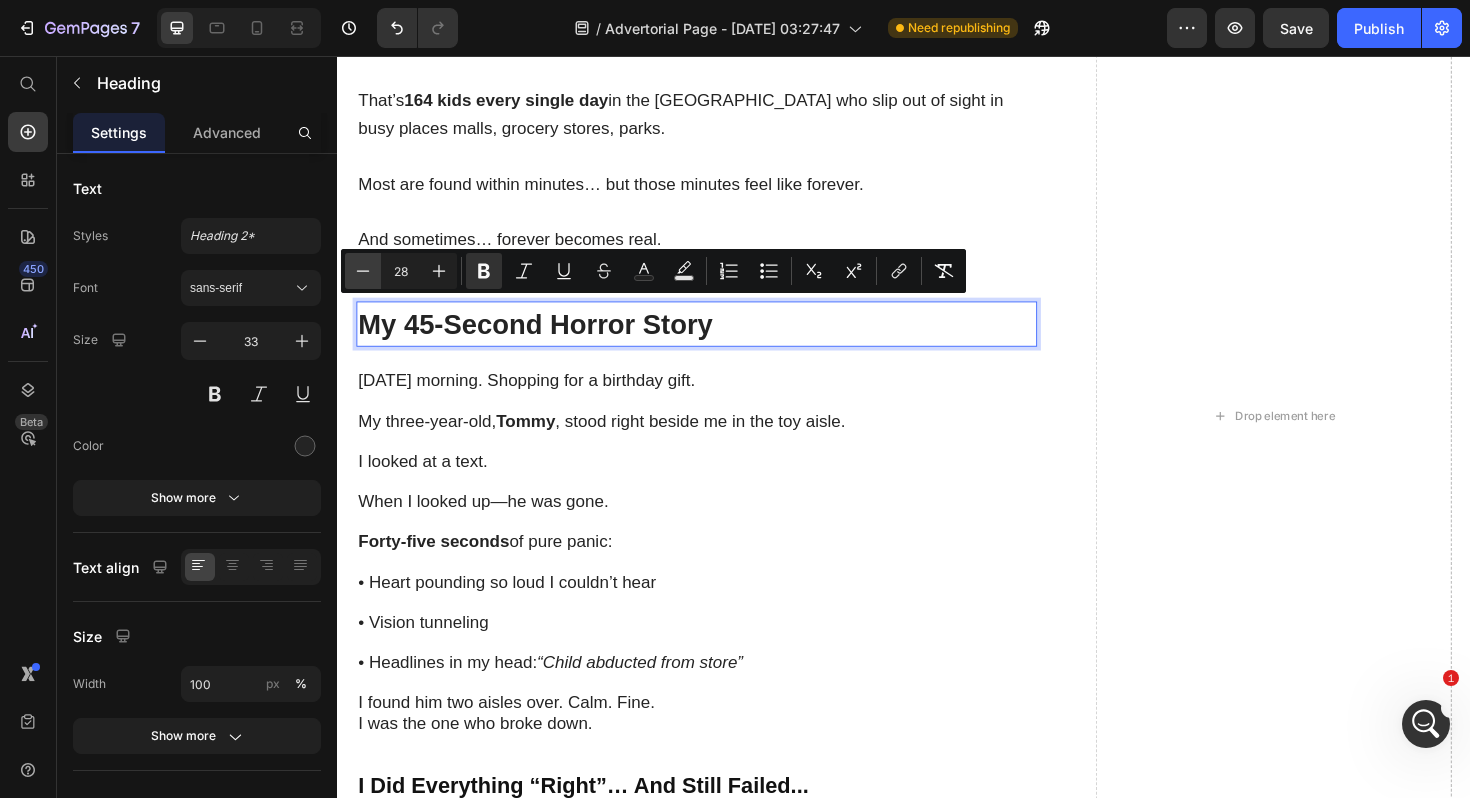 click 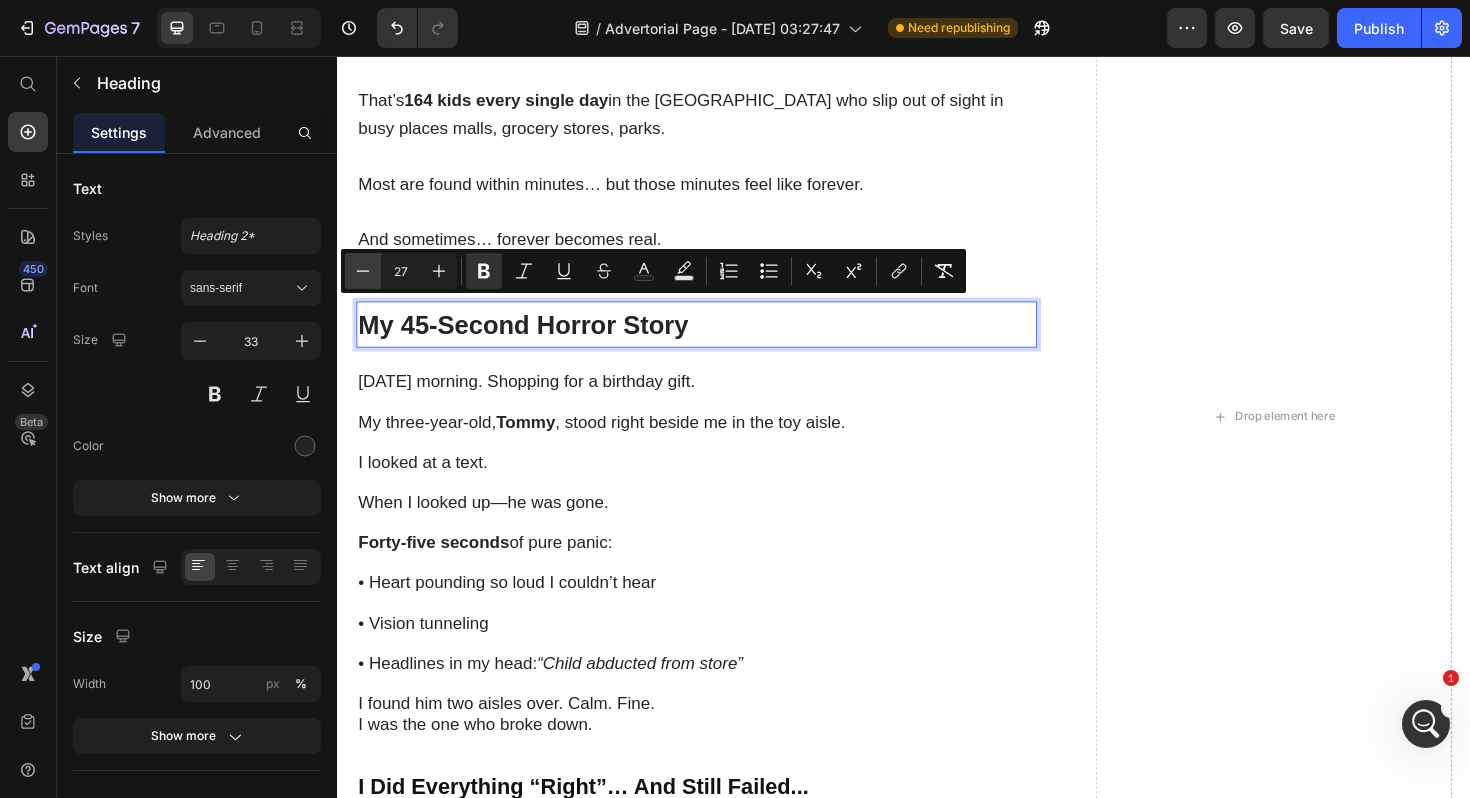 click 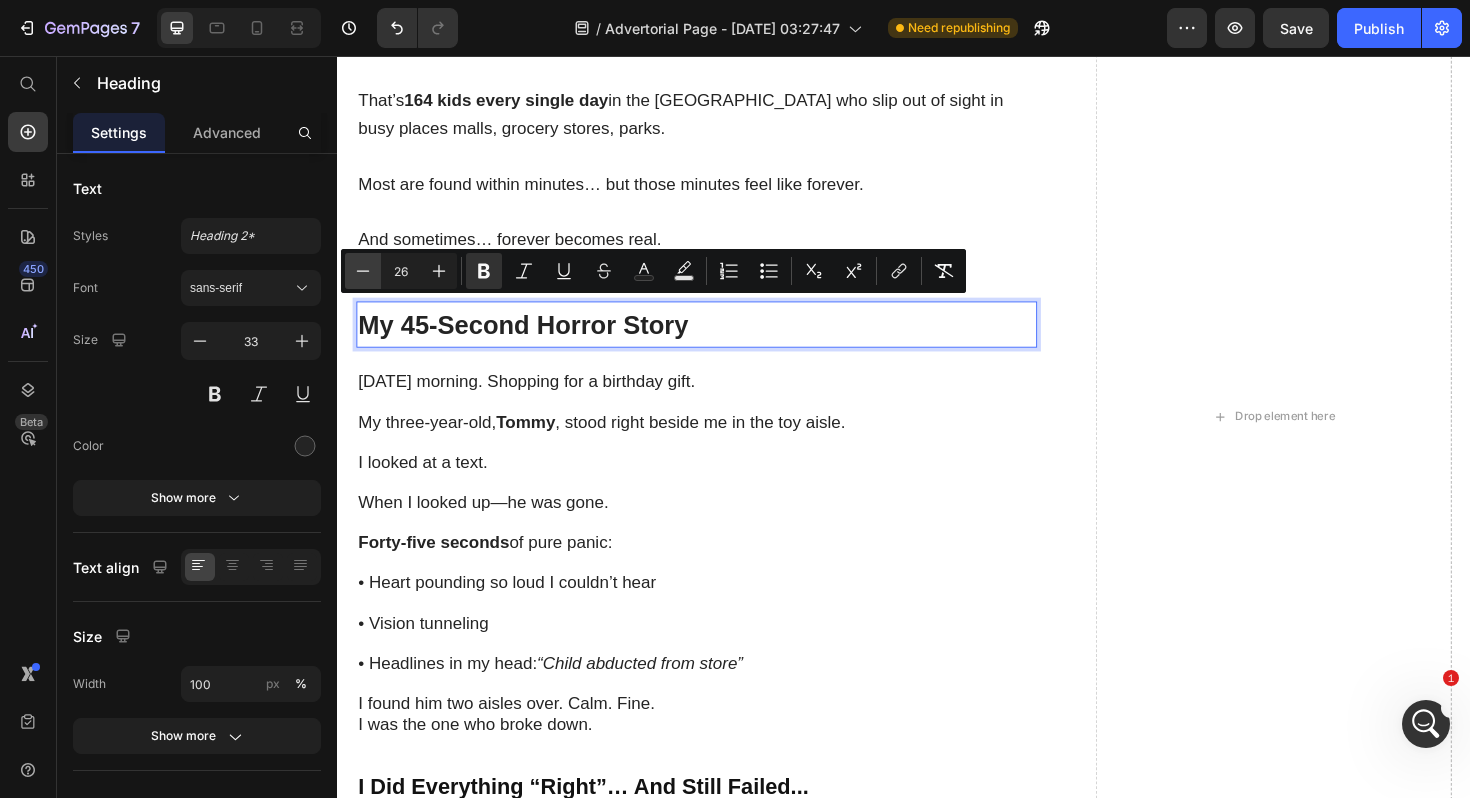 click 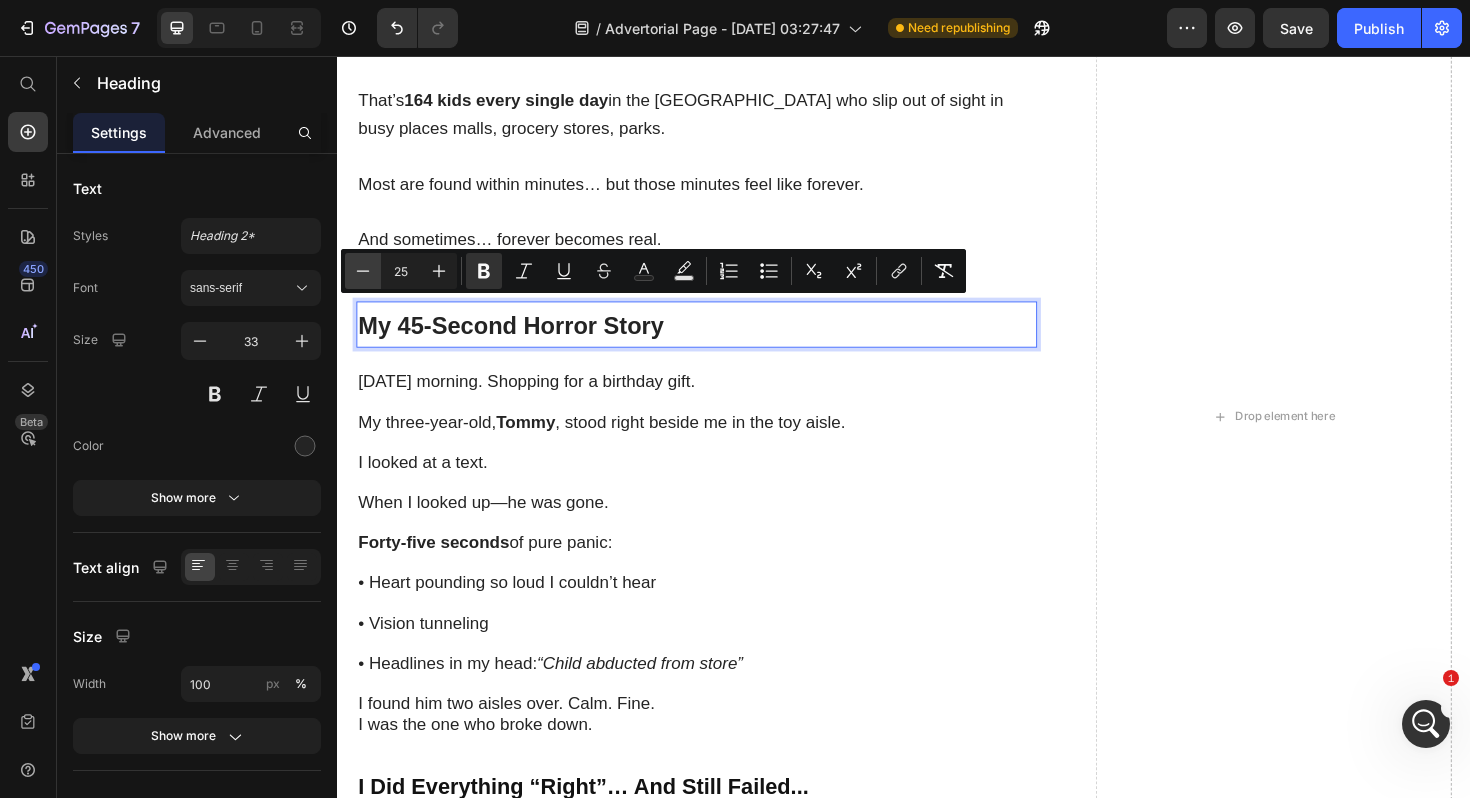 click 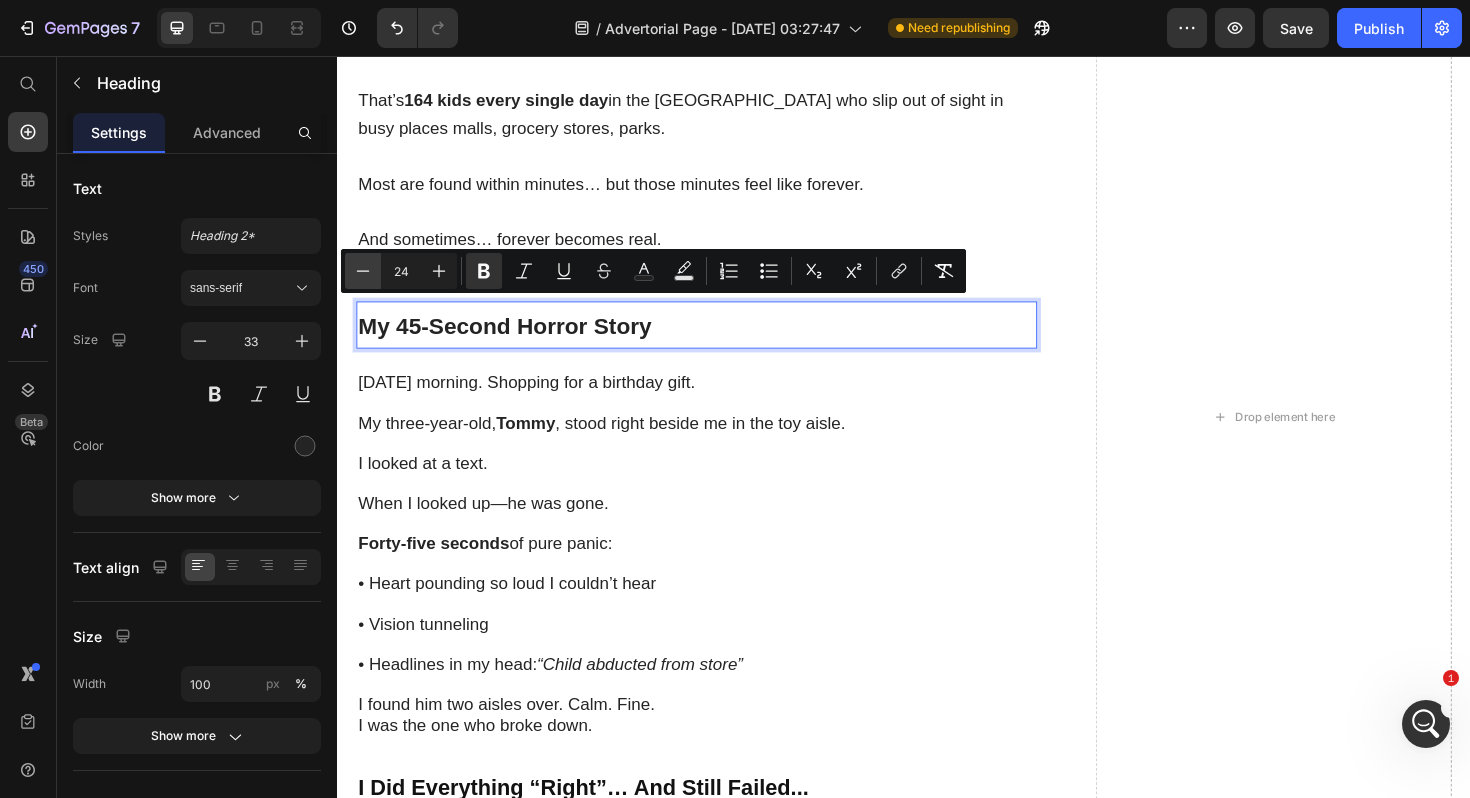 click 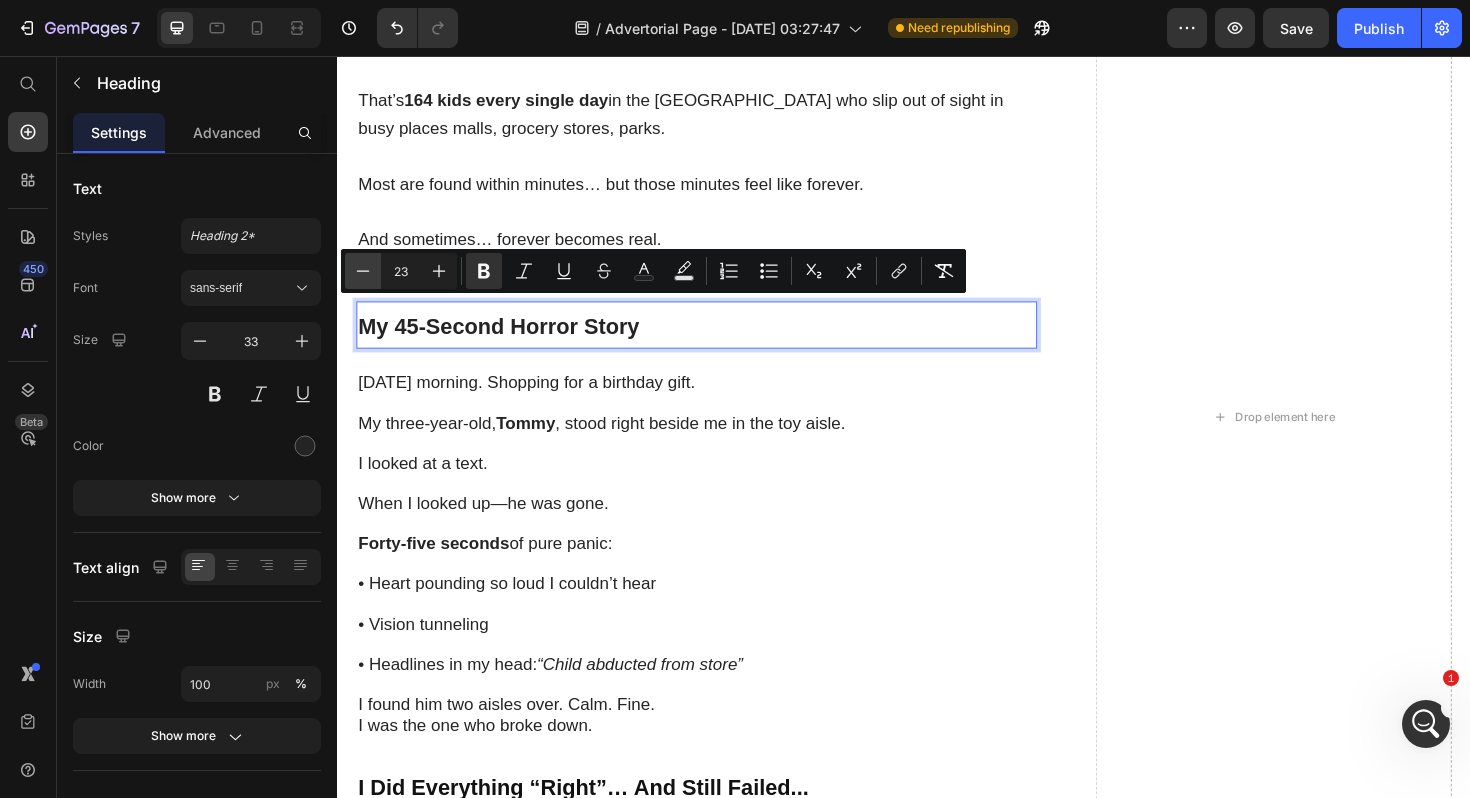 click 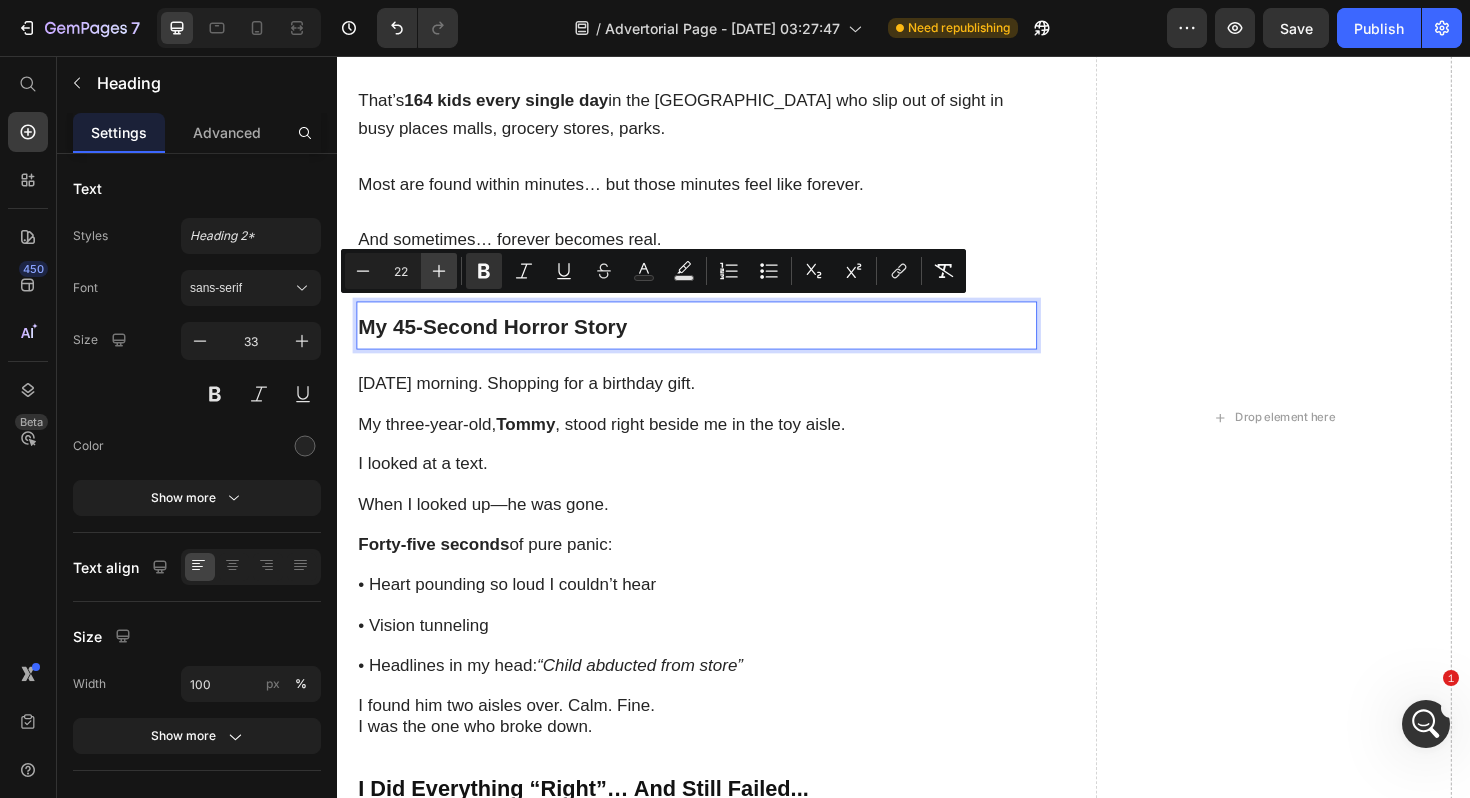click 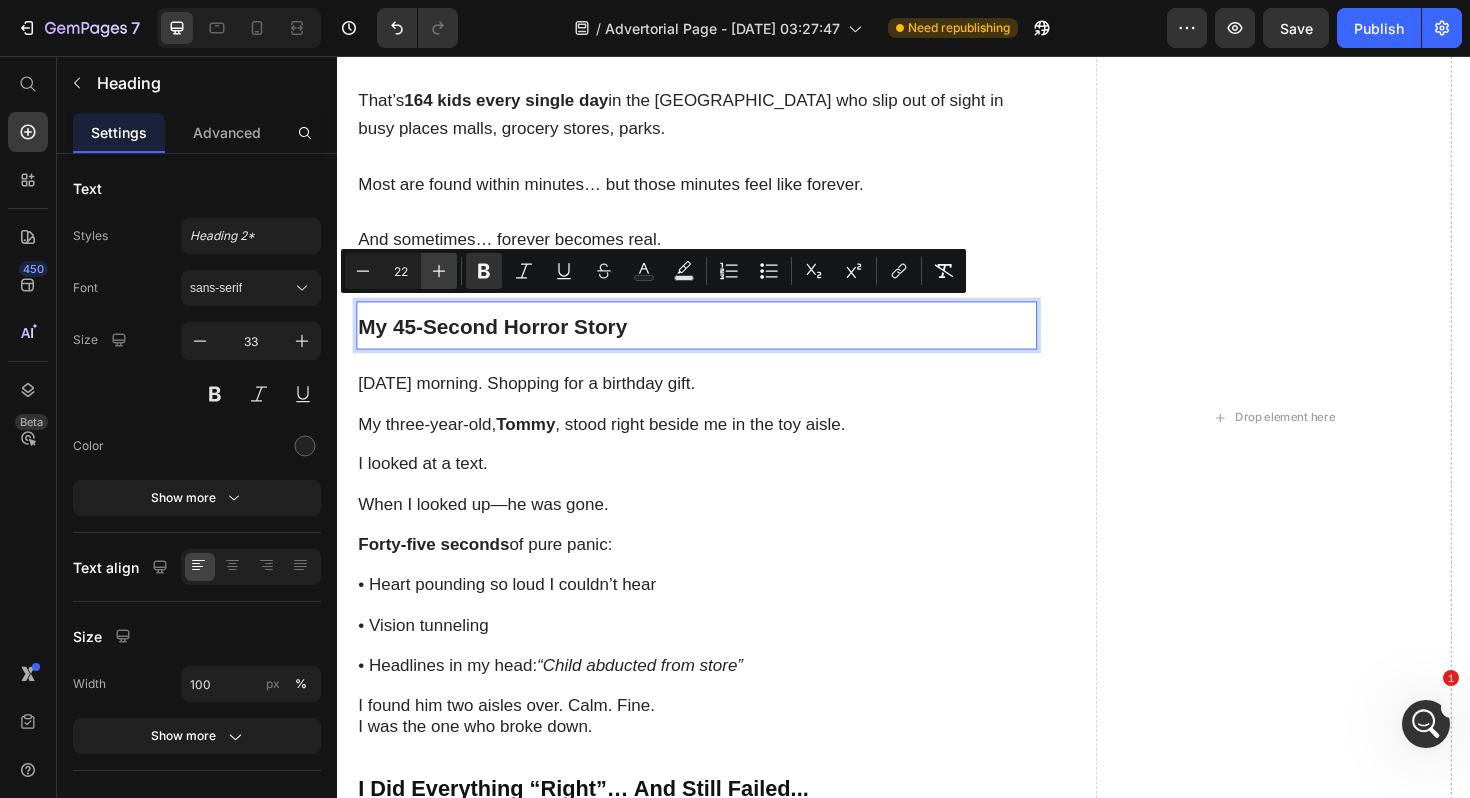 type on "23" 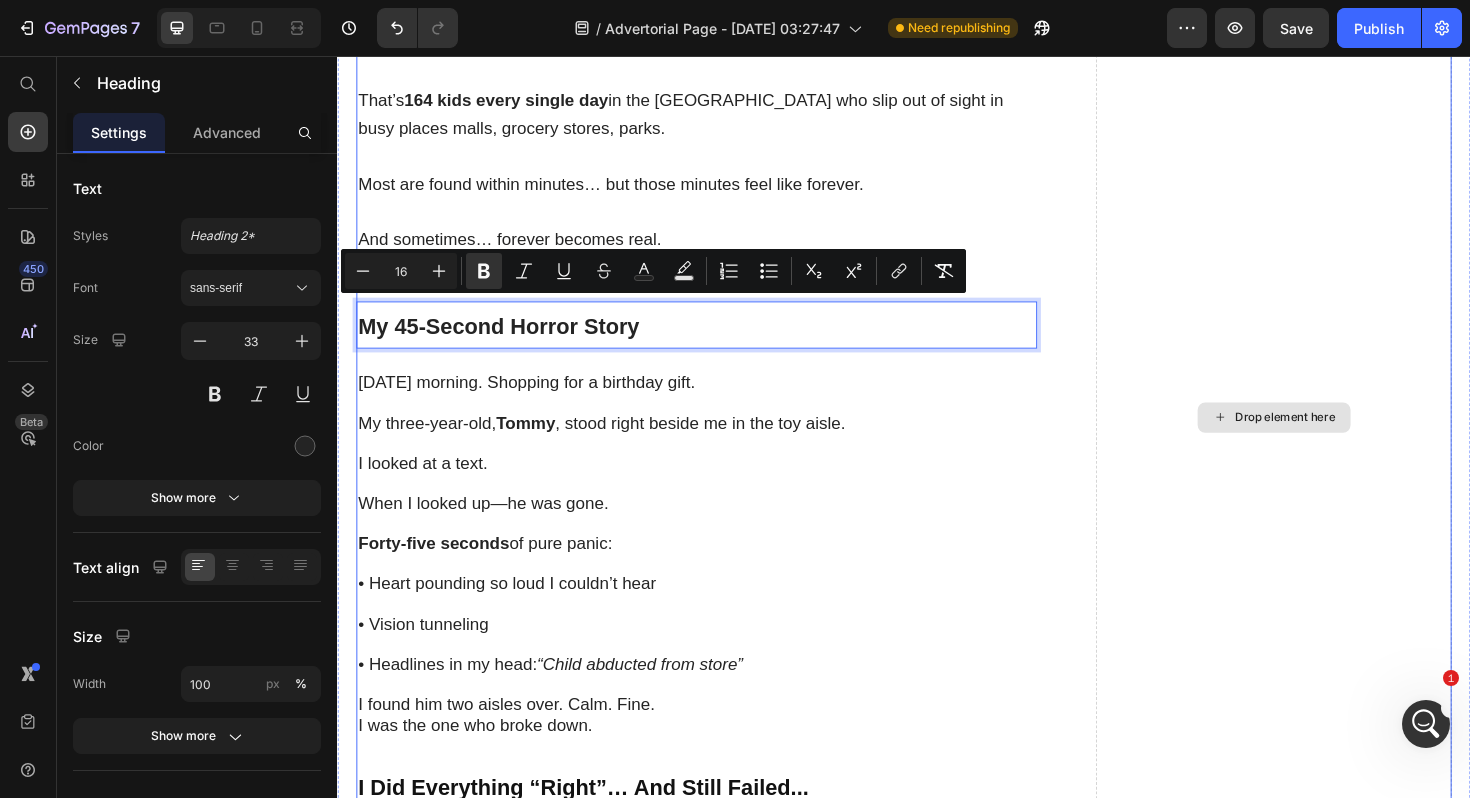 click on "Drop element here" at bounding box center [1328, 438] 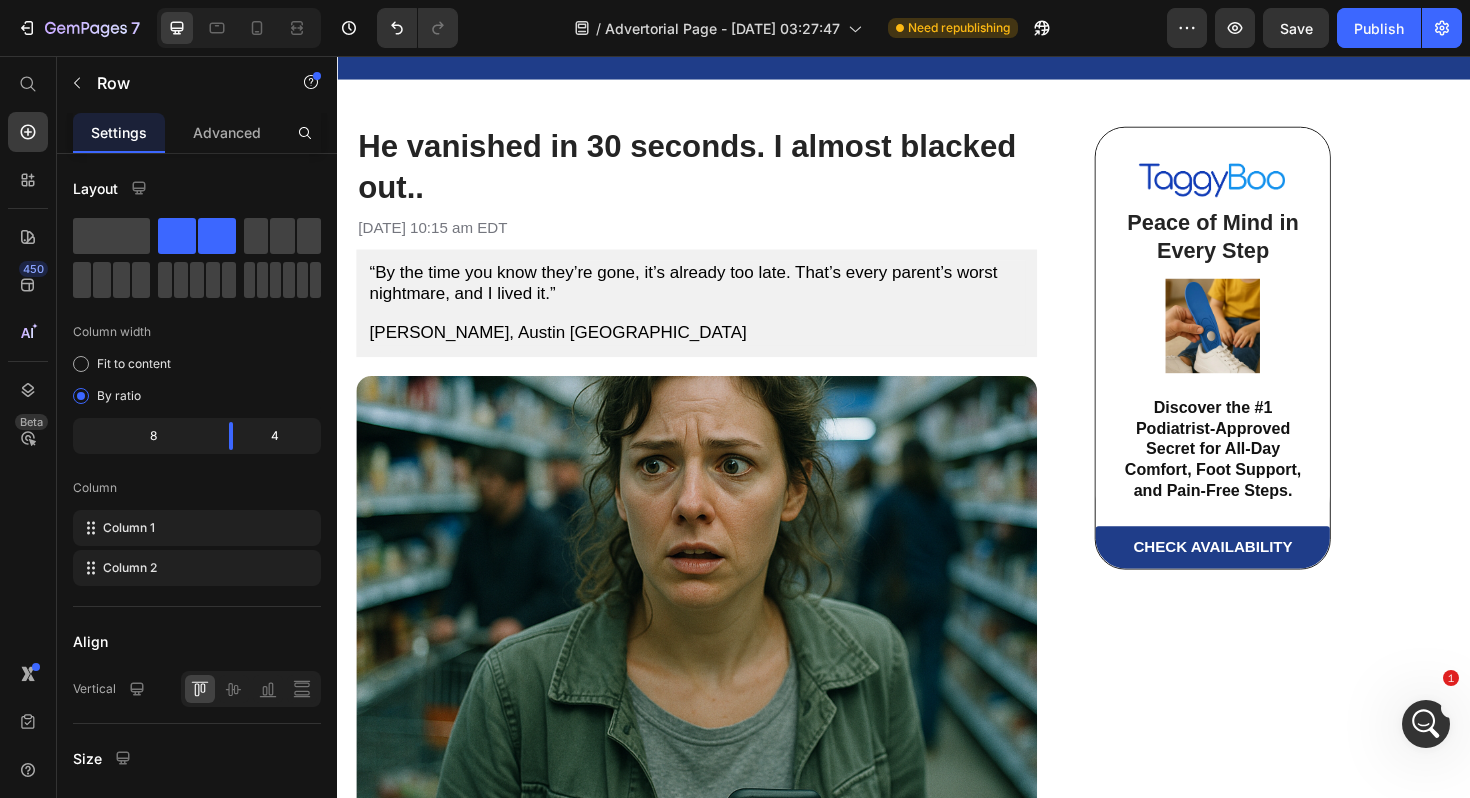 scroll, scrollTop: 0, scrollLeft: 0, axis: both 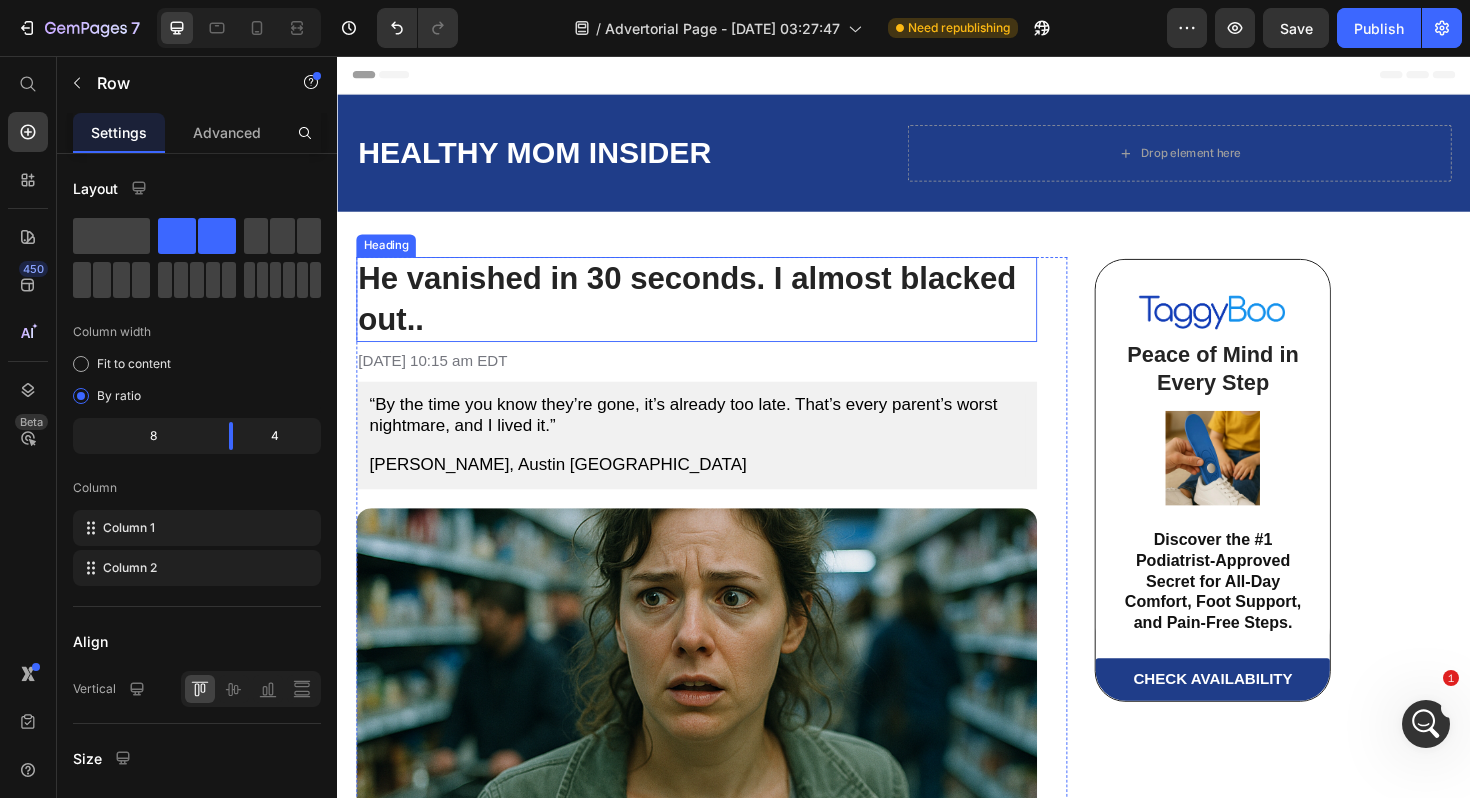 click on "He vanished in 30 seconds. I almost blacked out.." at bounding box center [707, 313] 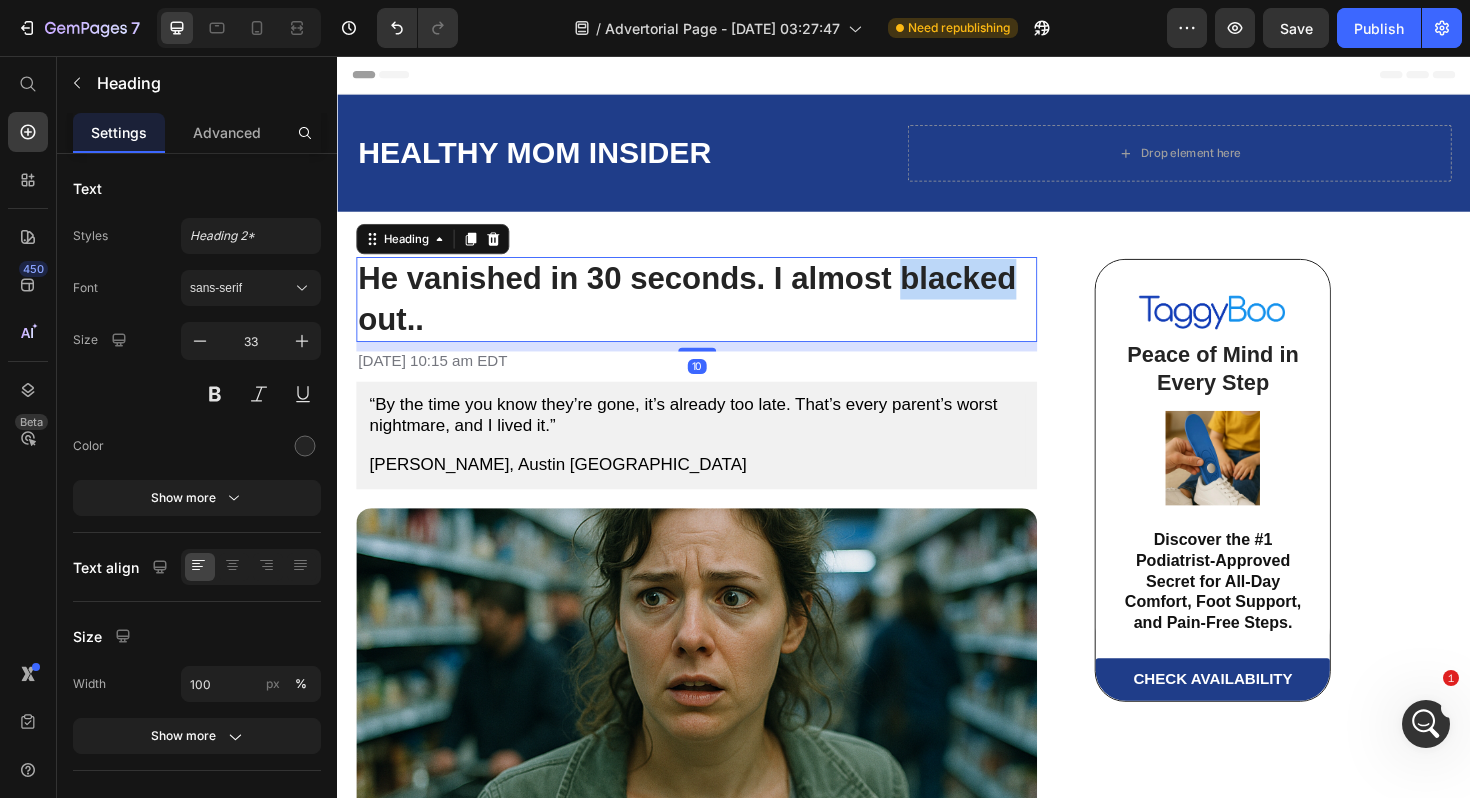 click on "He vanished in 30 seconds. I almost blacked out.." at bounding box center [707, 313] 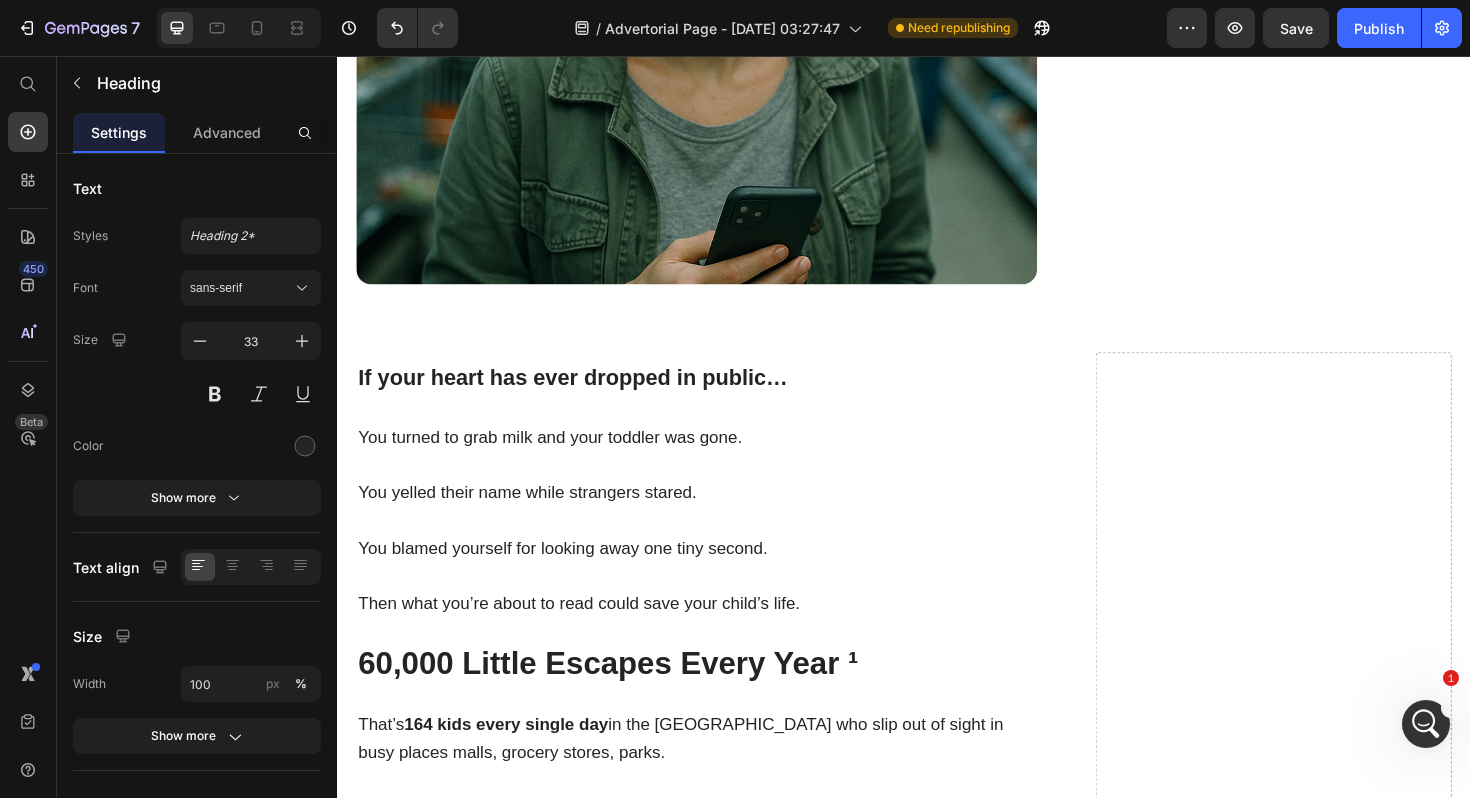 scroll, scrollTop: 805, scrollLeft: 0, axis: vertical 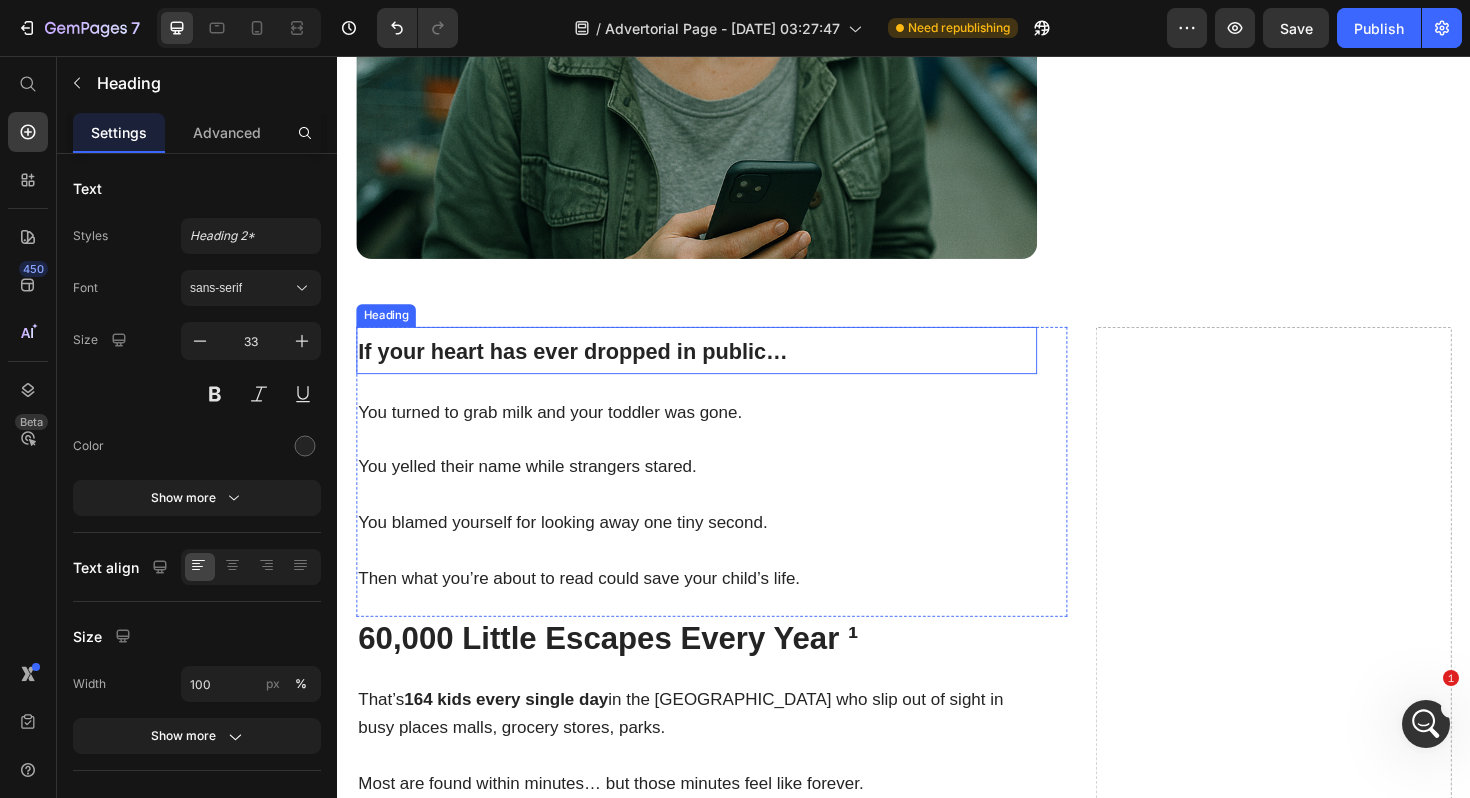 click on "If your heart has ever dropped in public…" at bounding box center (586, 369) 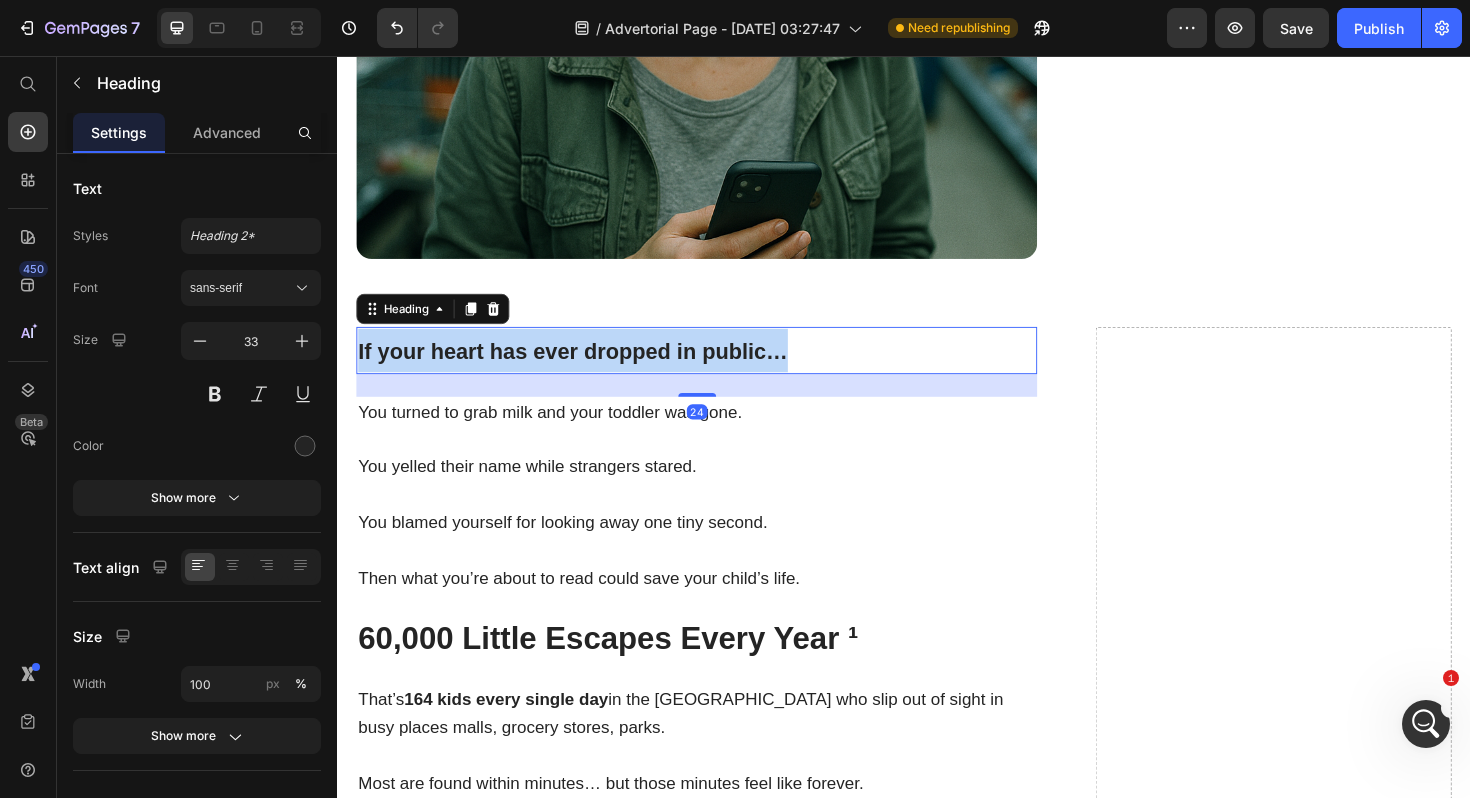 click on "If your heart has ever dropped in public…" at bounding box center [586, 369] 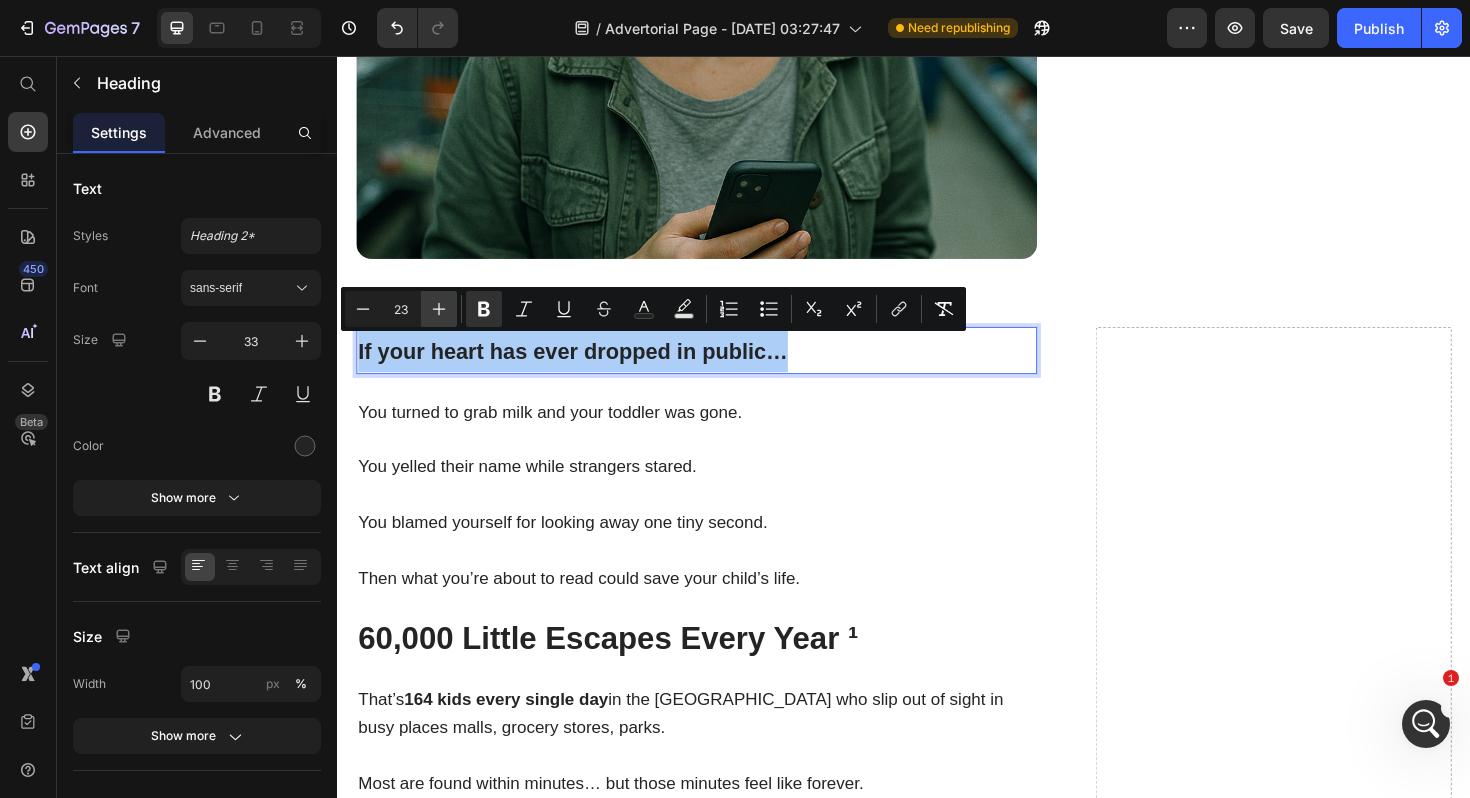 click 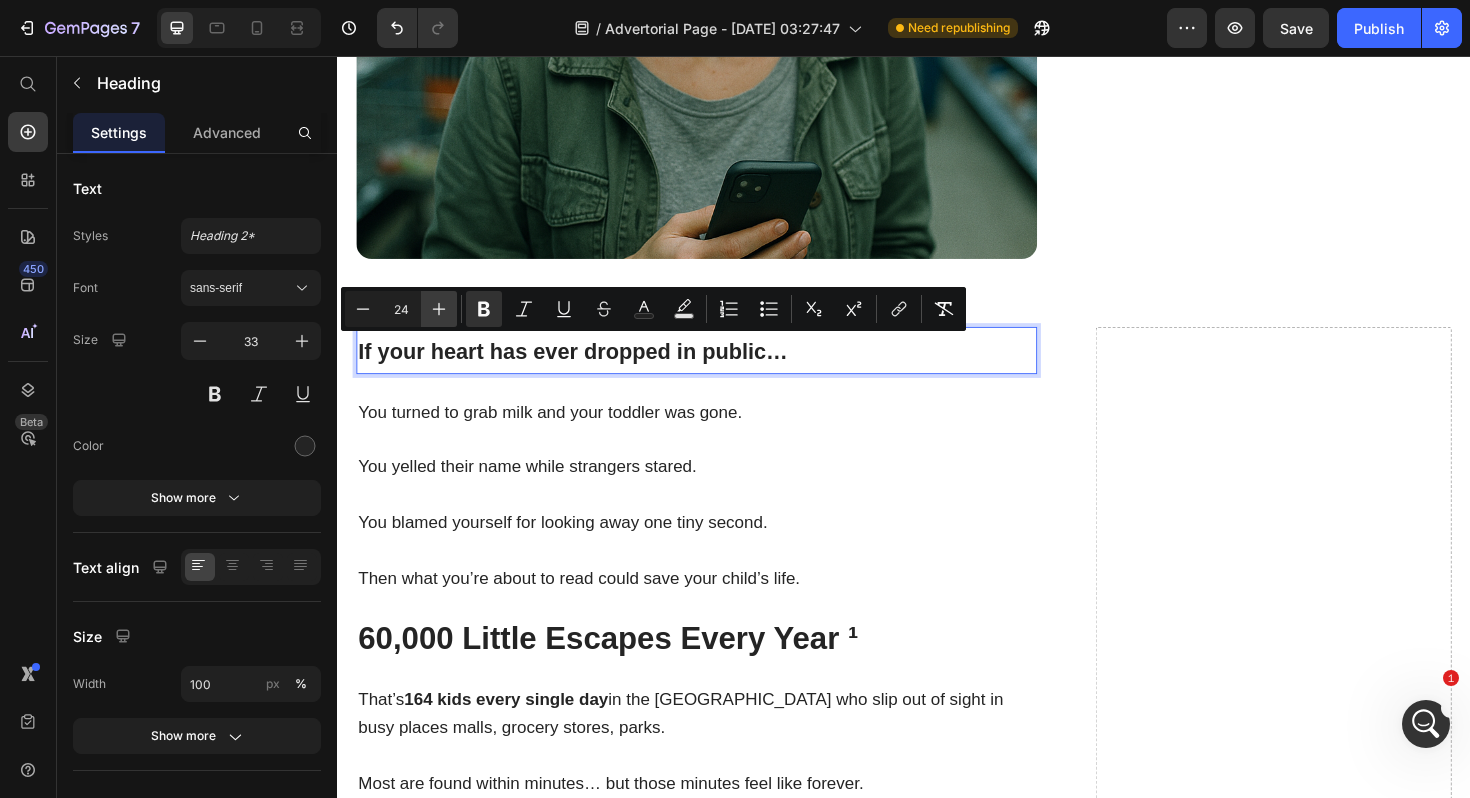 click 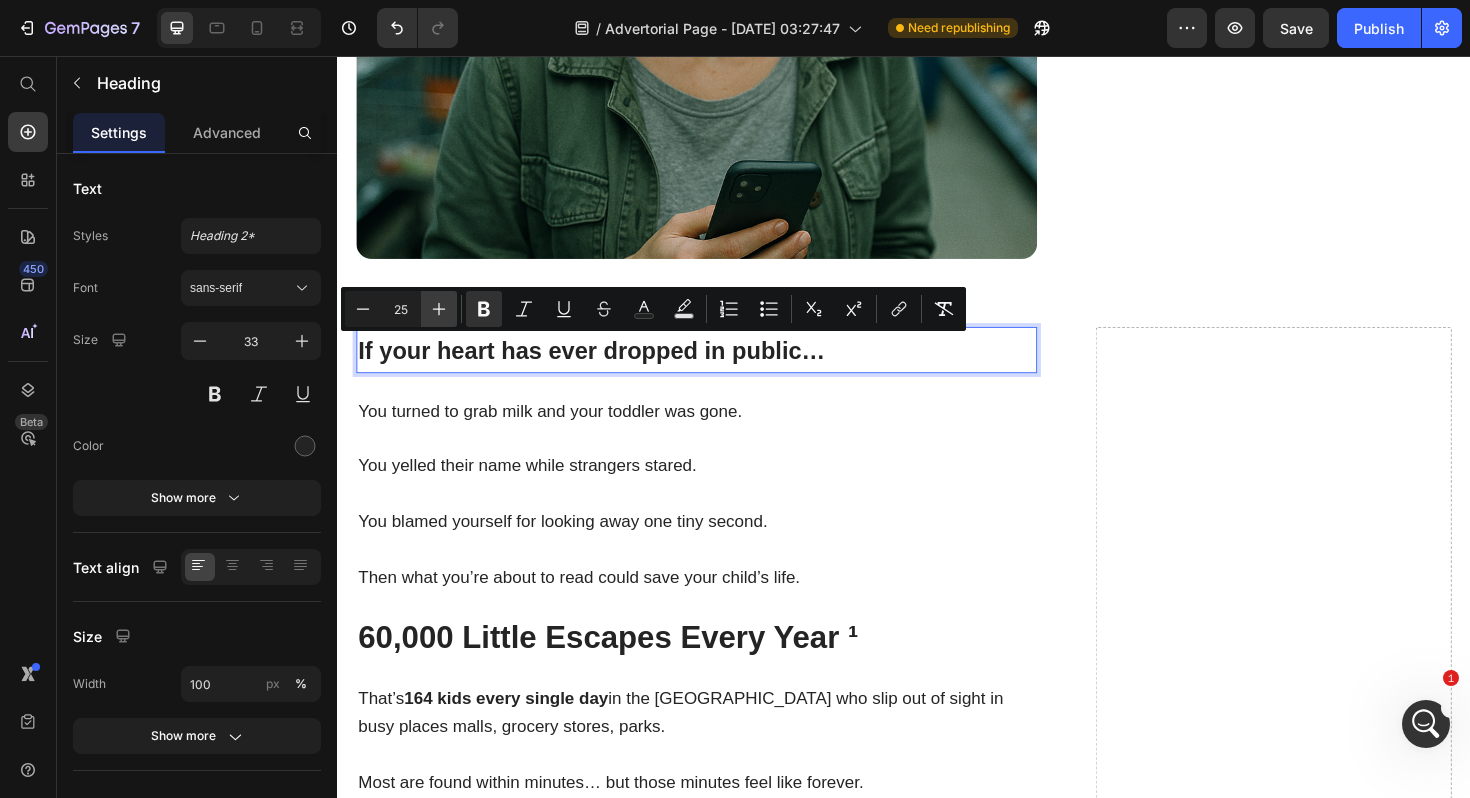 click 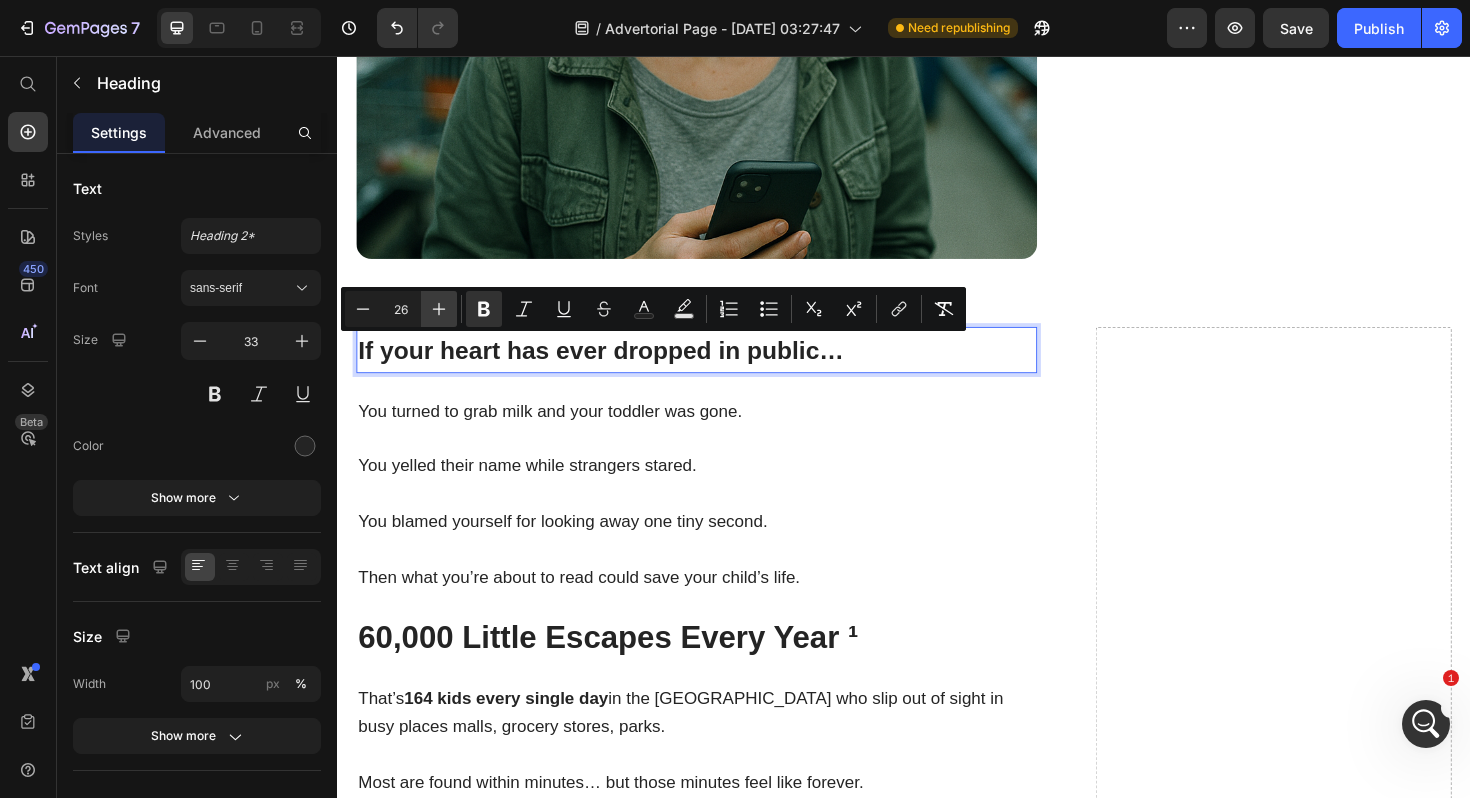 click 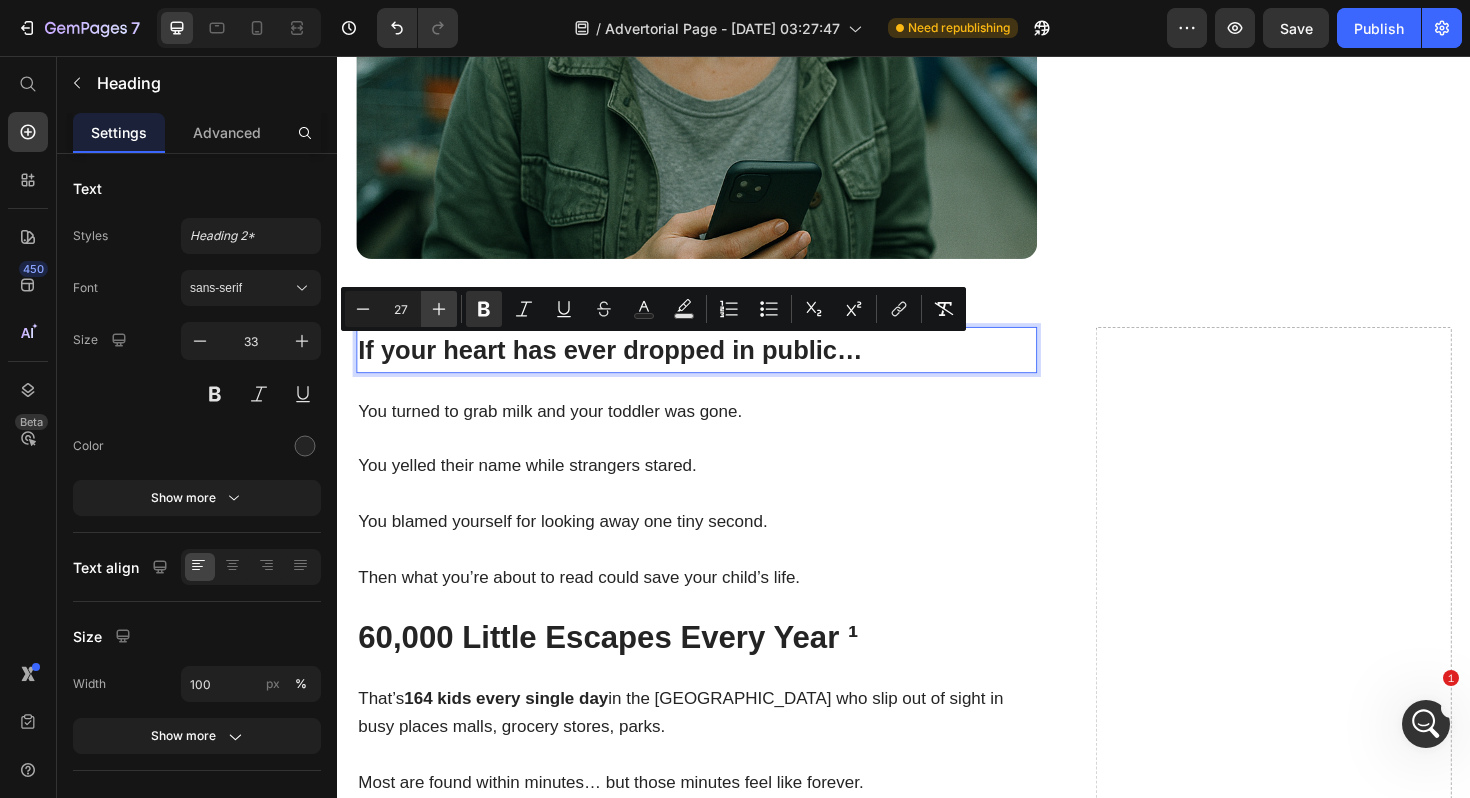 click 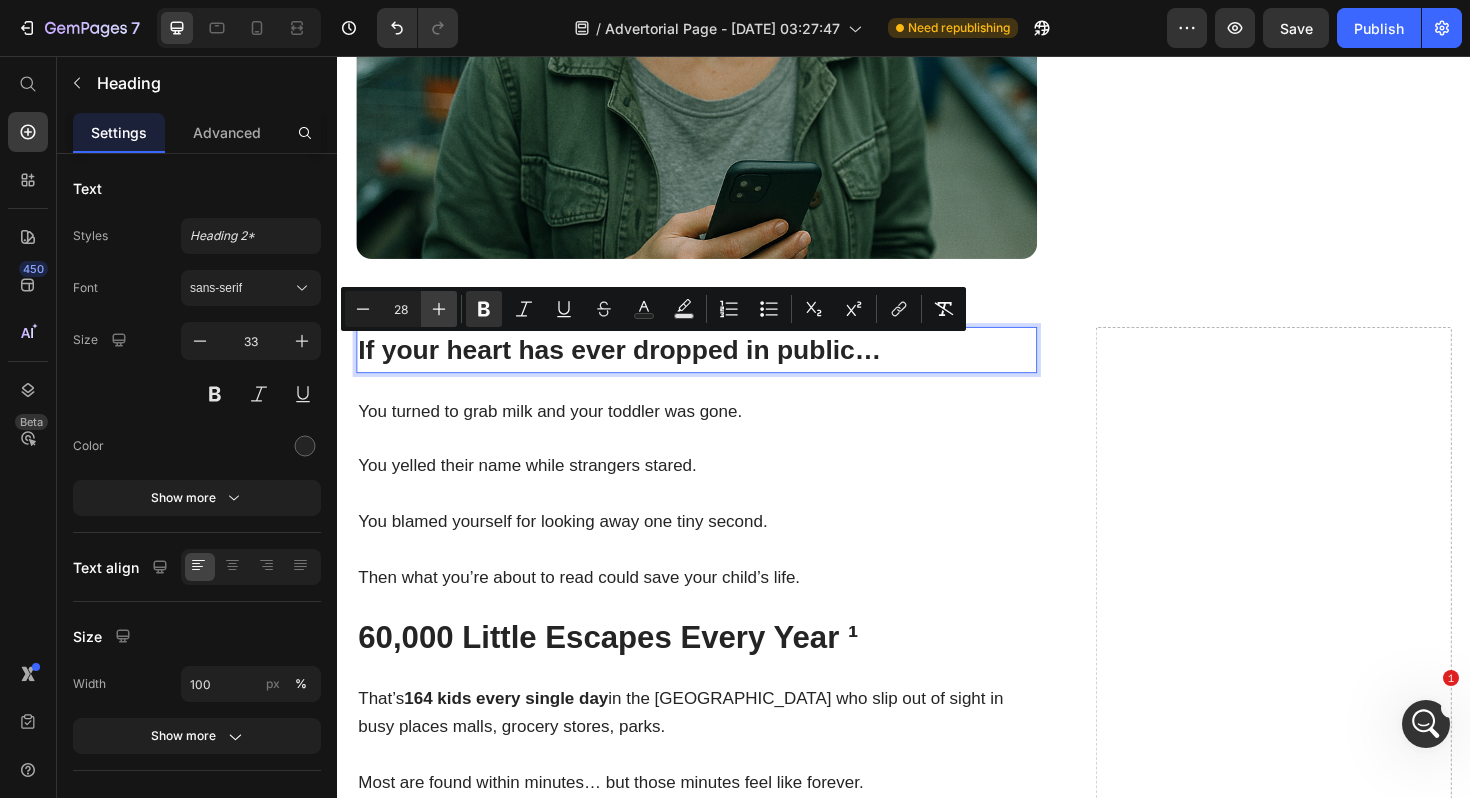 click 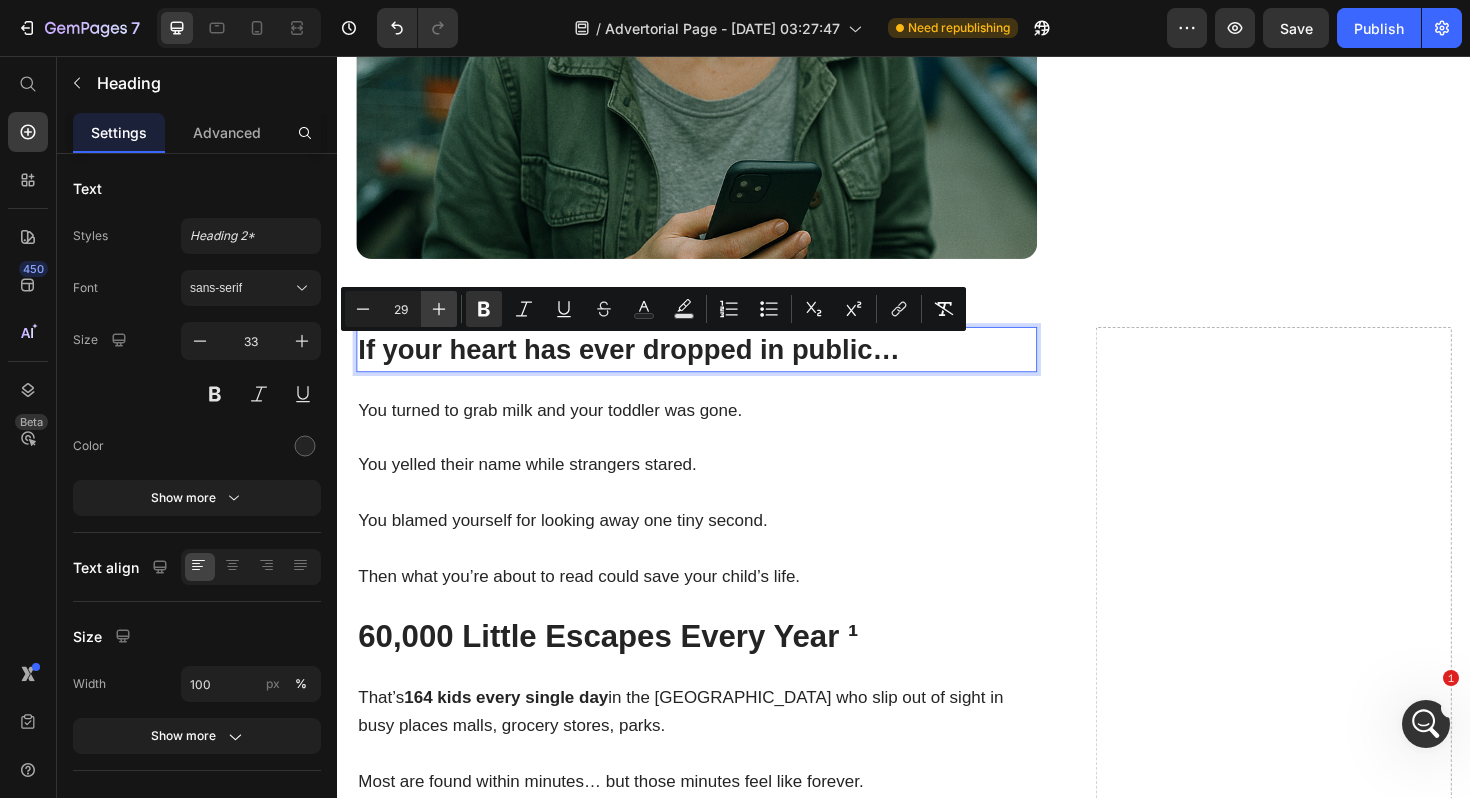 click 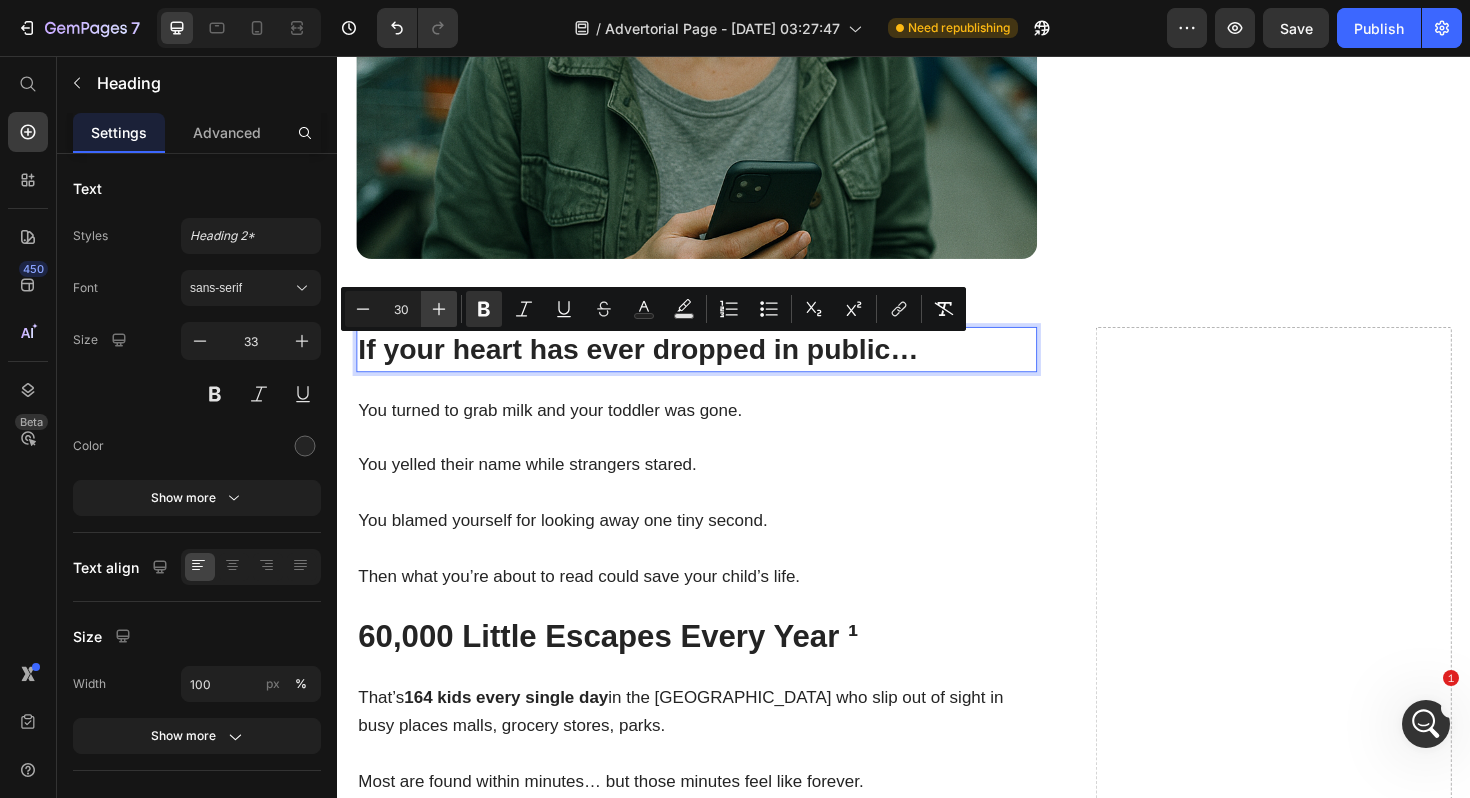 click 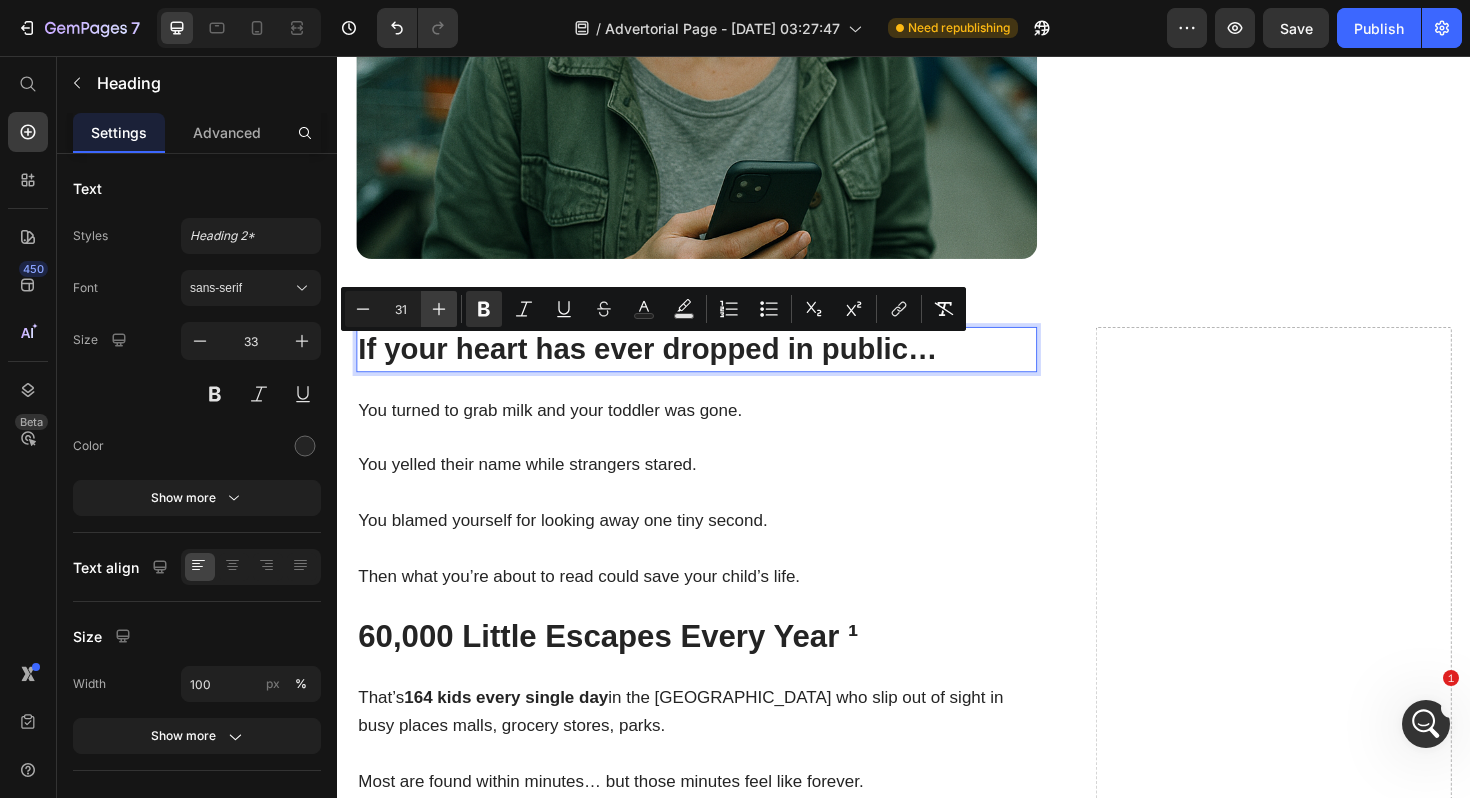 click 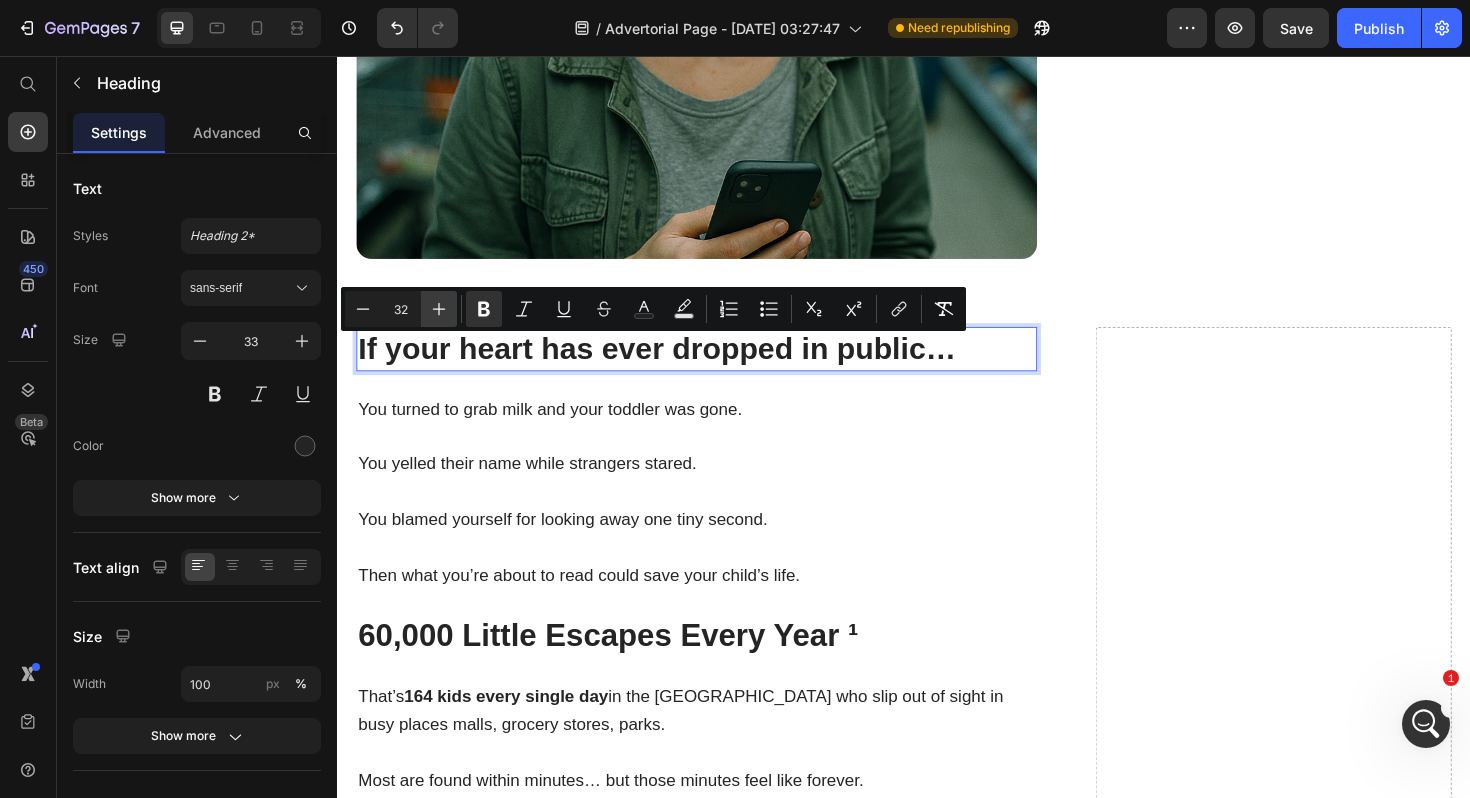click 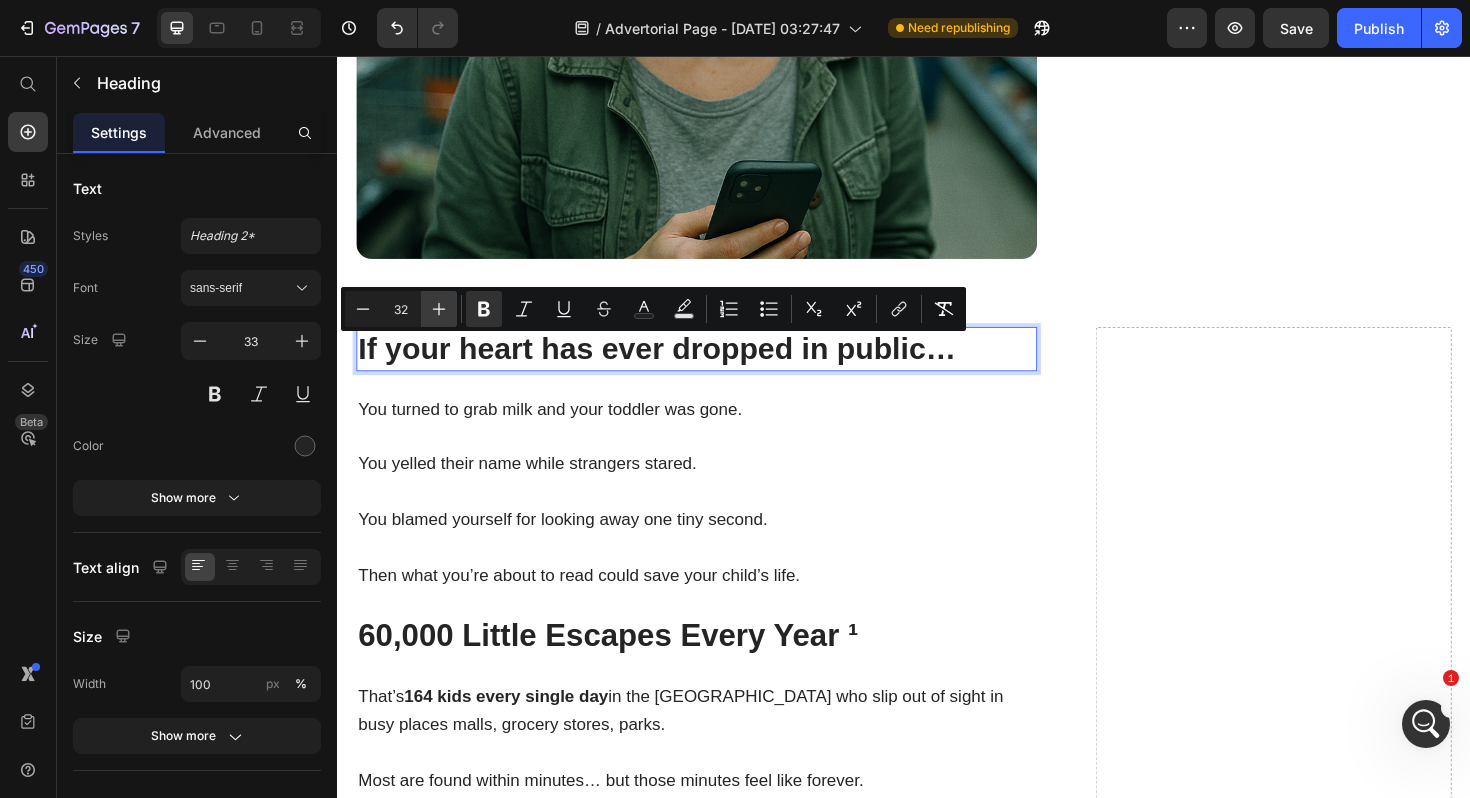 type on "33" 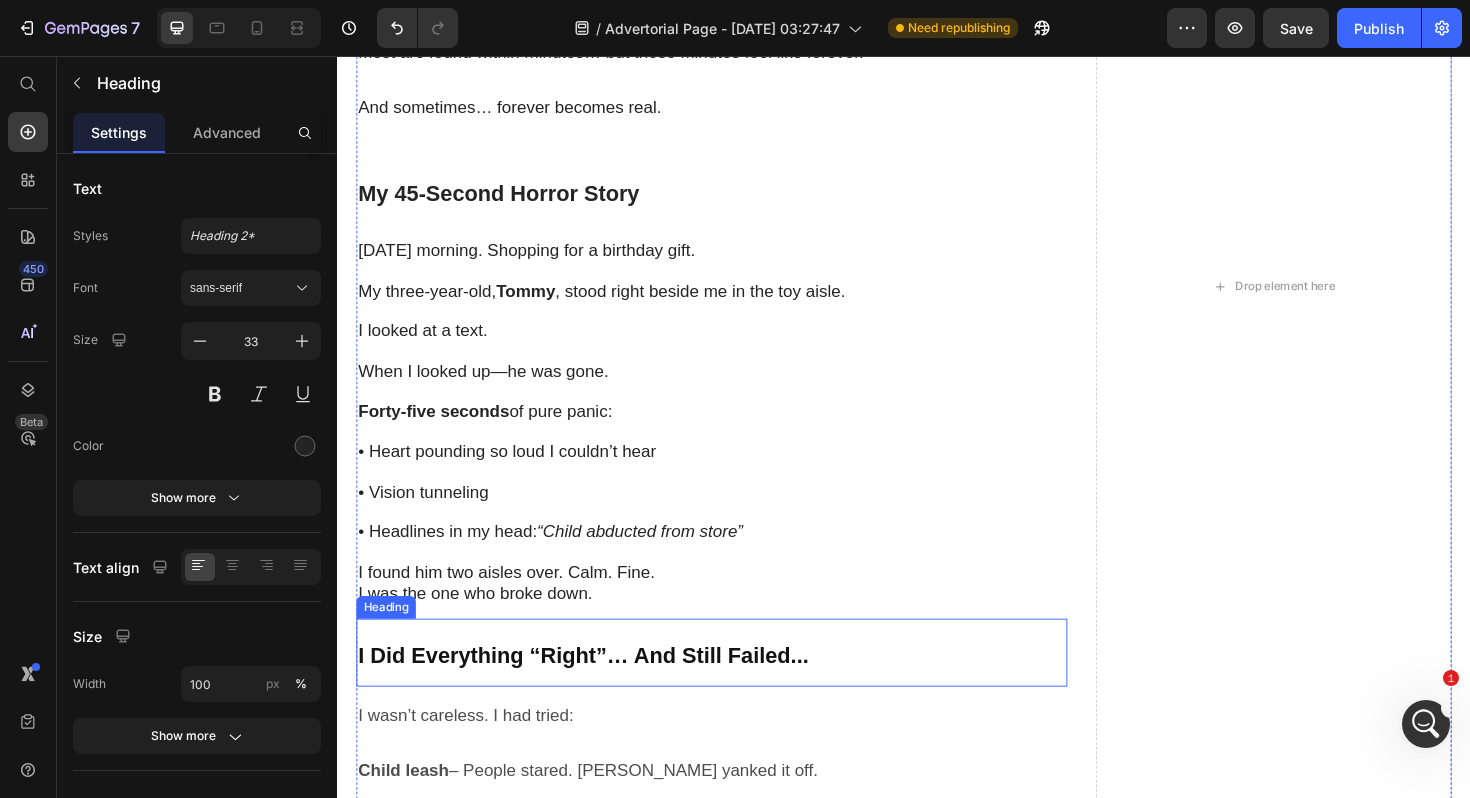 scroll, scrollTop: 1518, scrollLeft: 0, axis: vertical 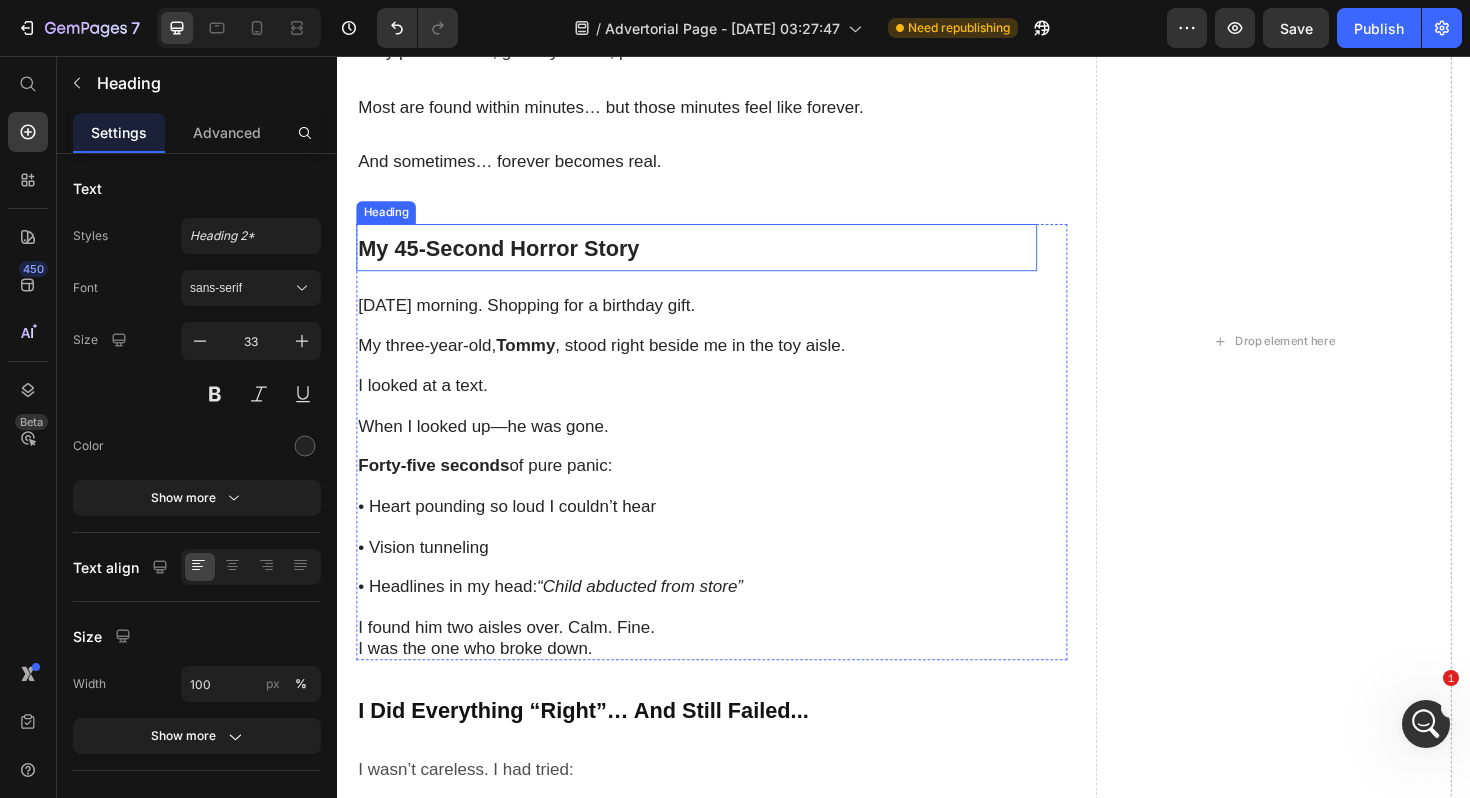 click on "My 45‑Second Horror Story" at bounding box center (508, 260) 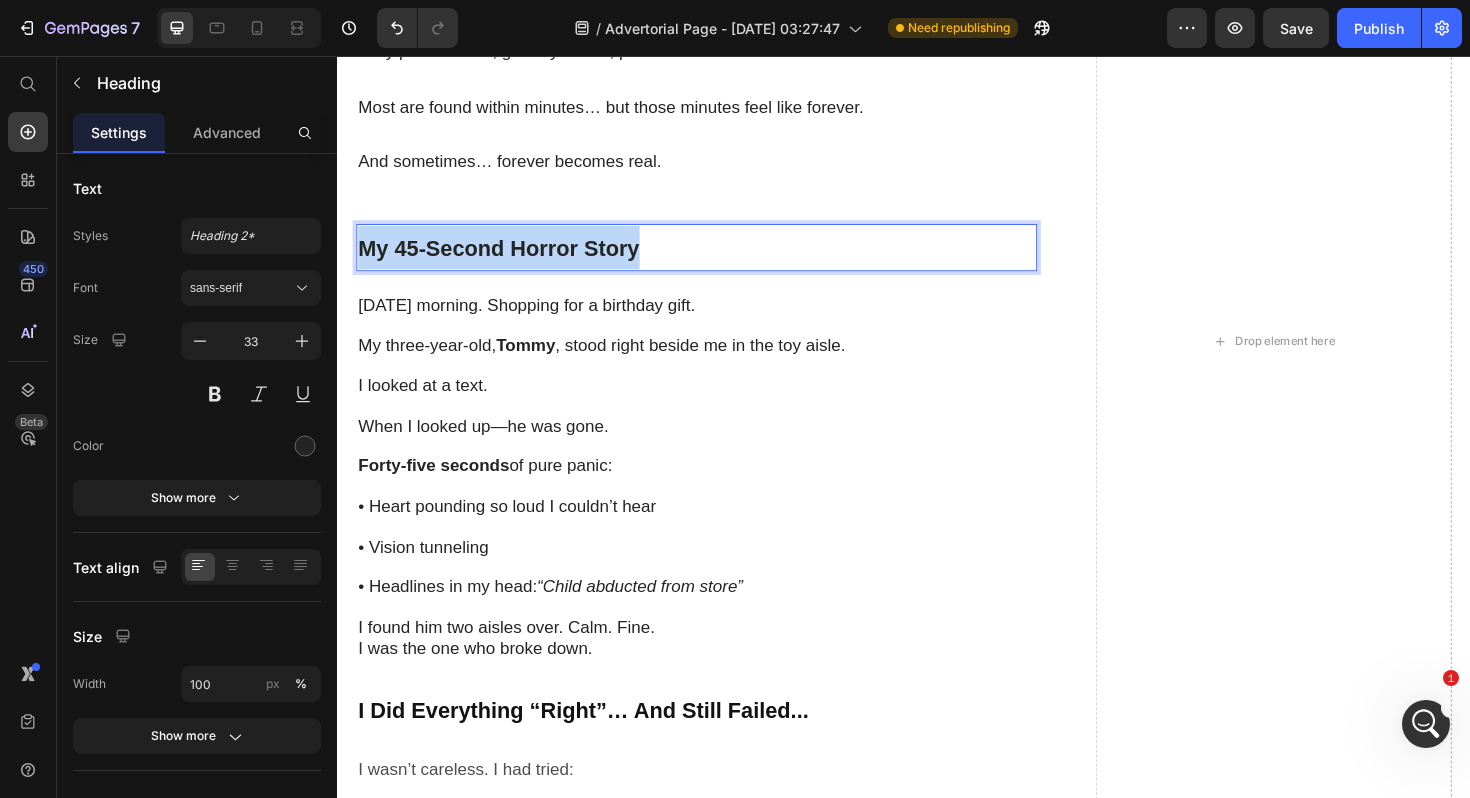 click on "My 45‑Second Horror Story" at bounding box center [508, 260] 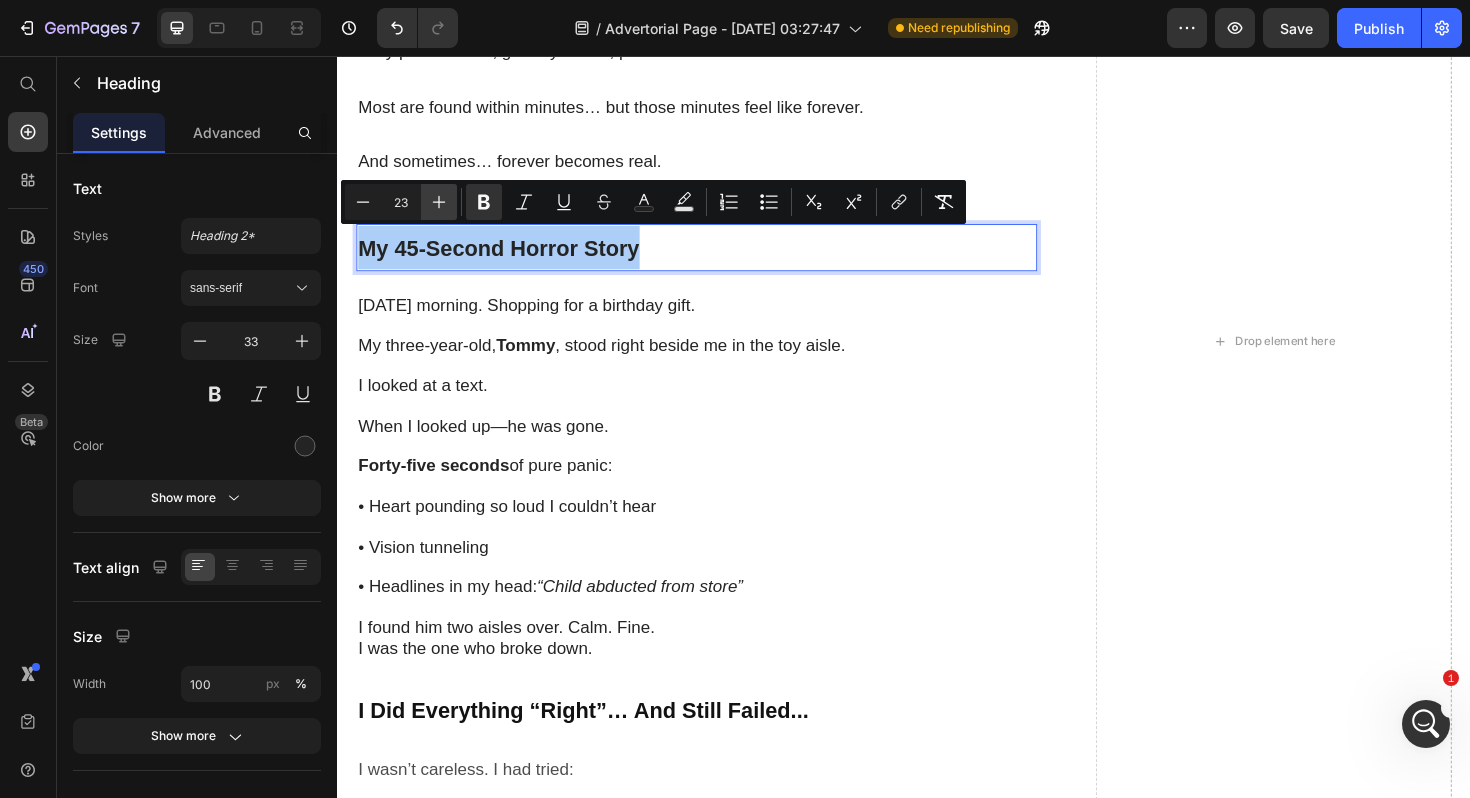 click 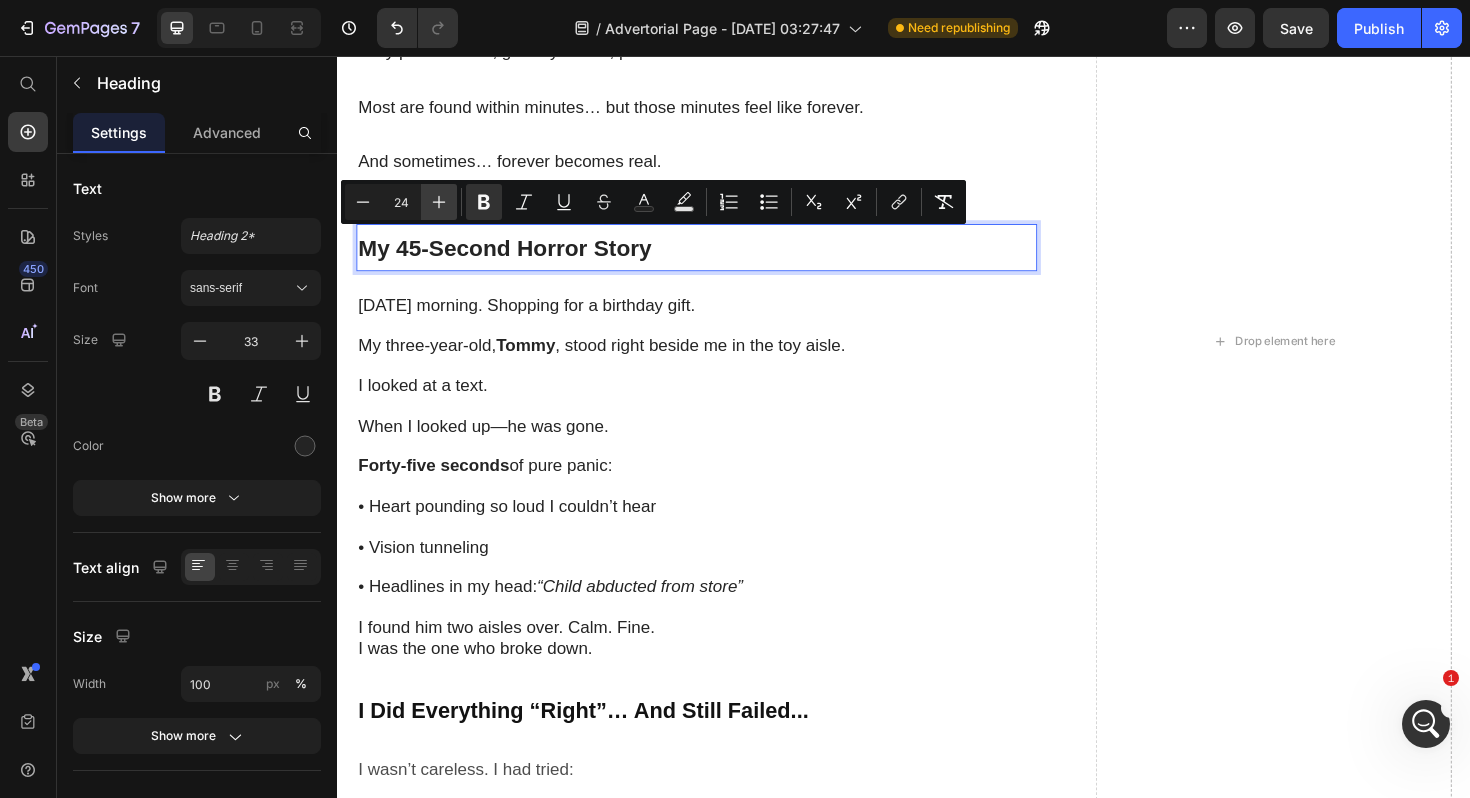 click 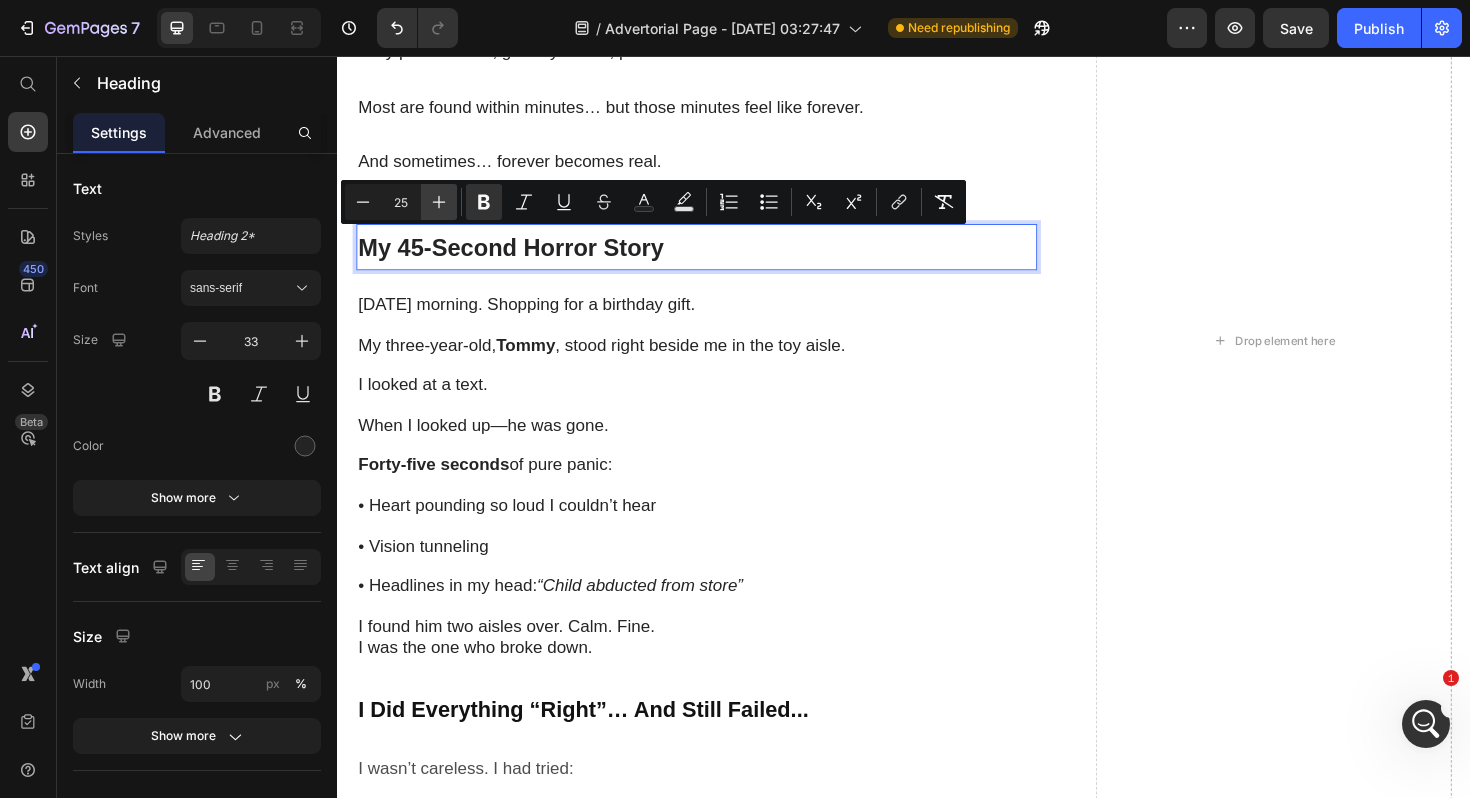 click 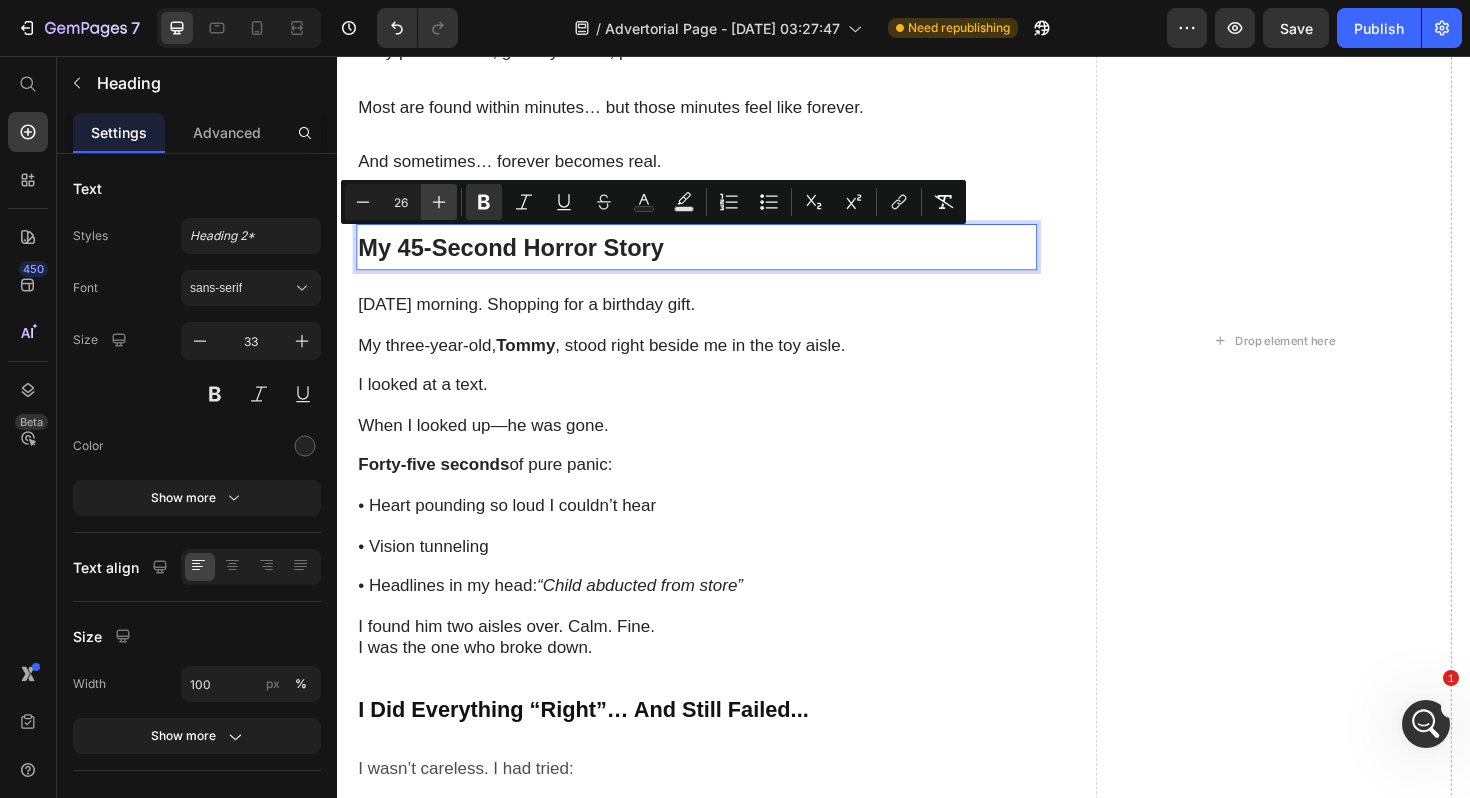 click 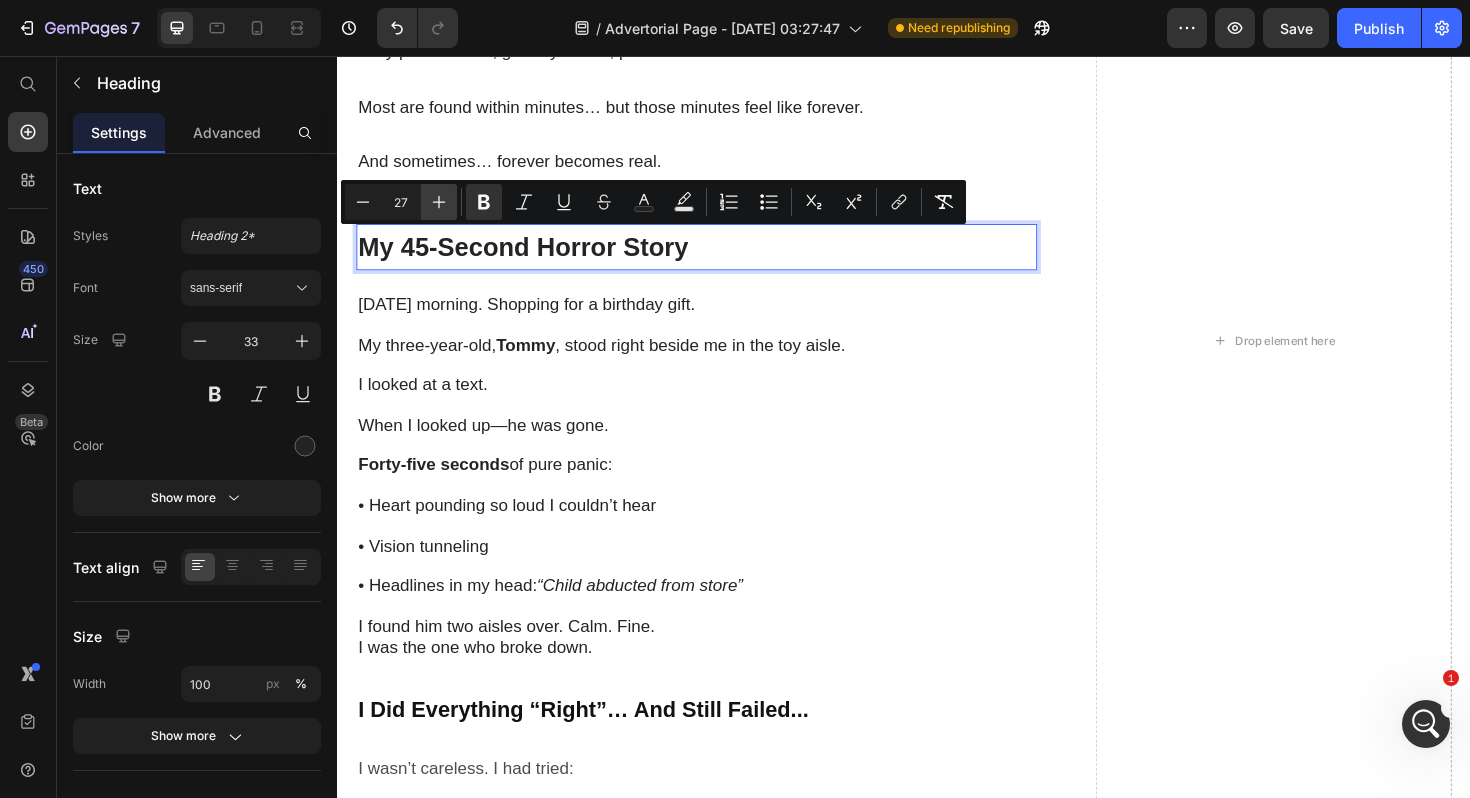 click 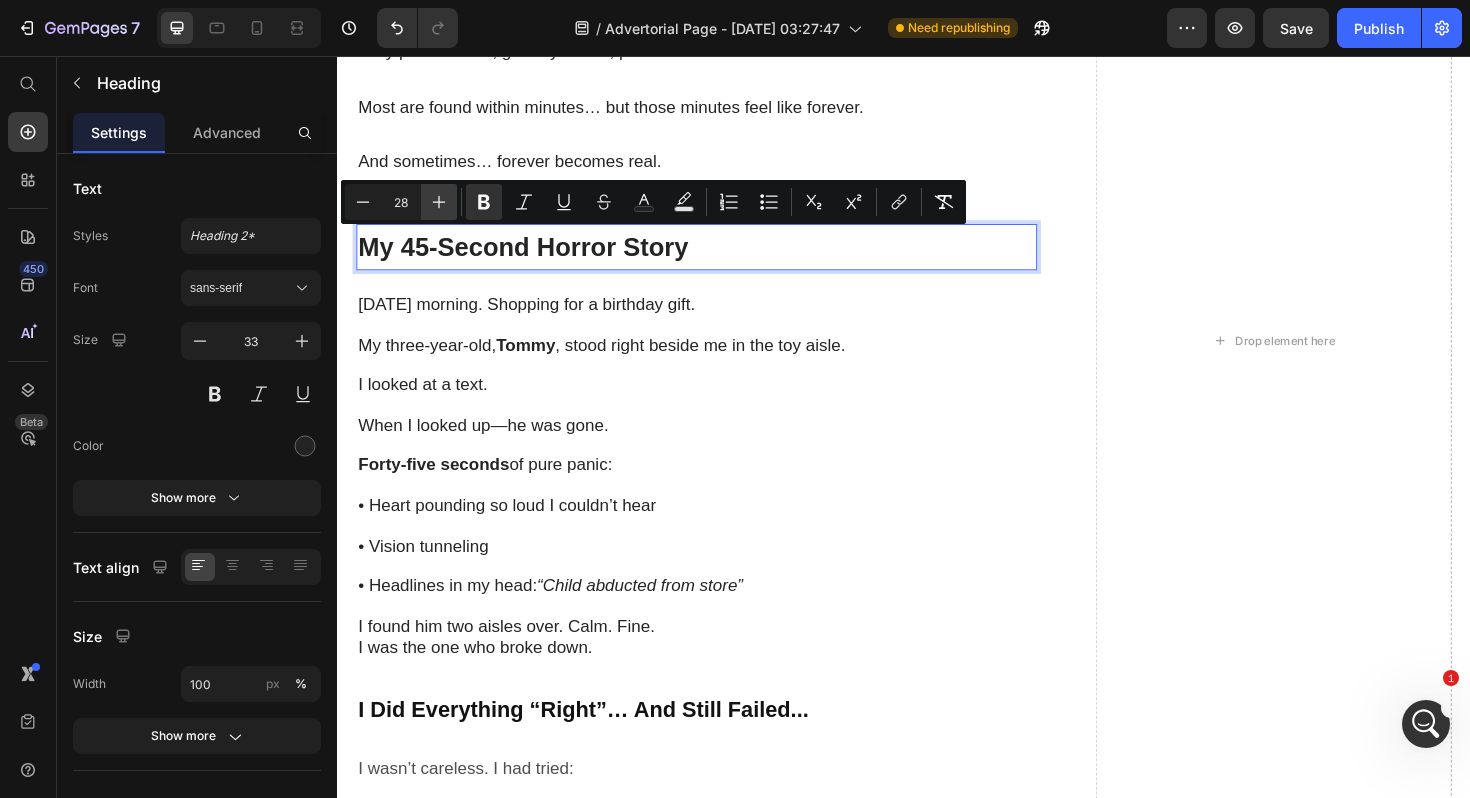 click 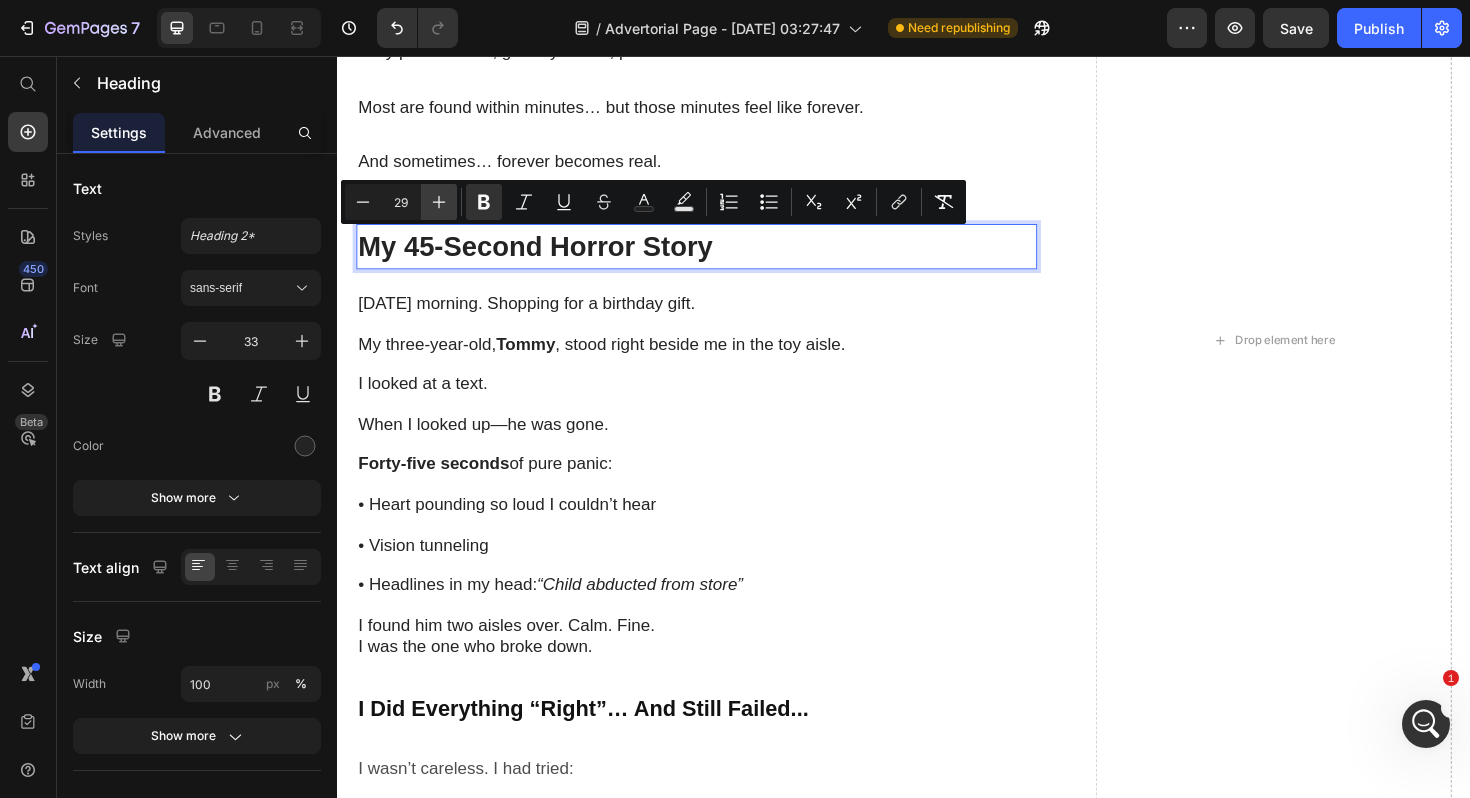 click 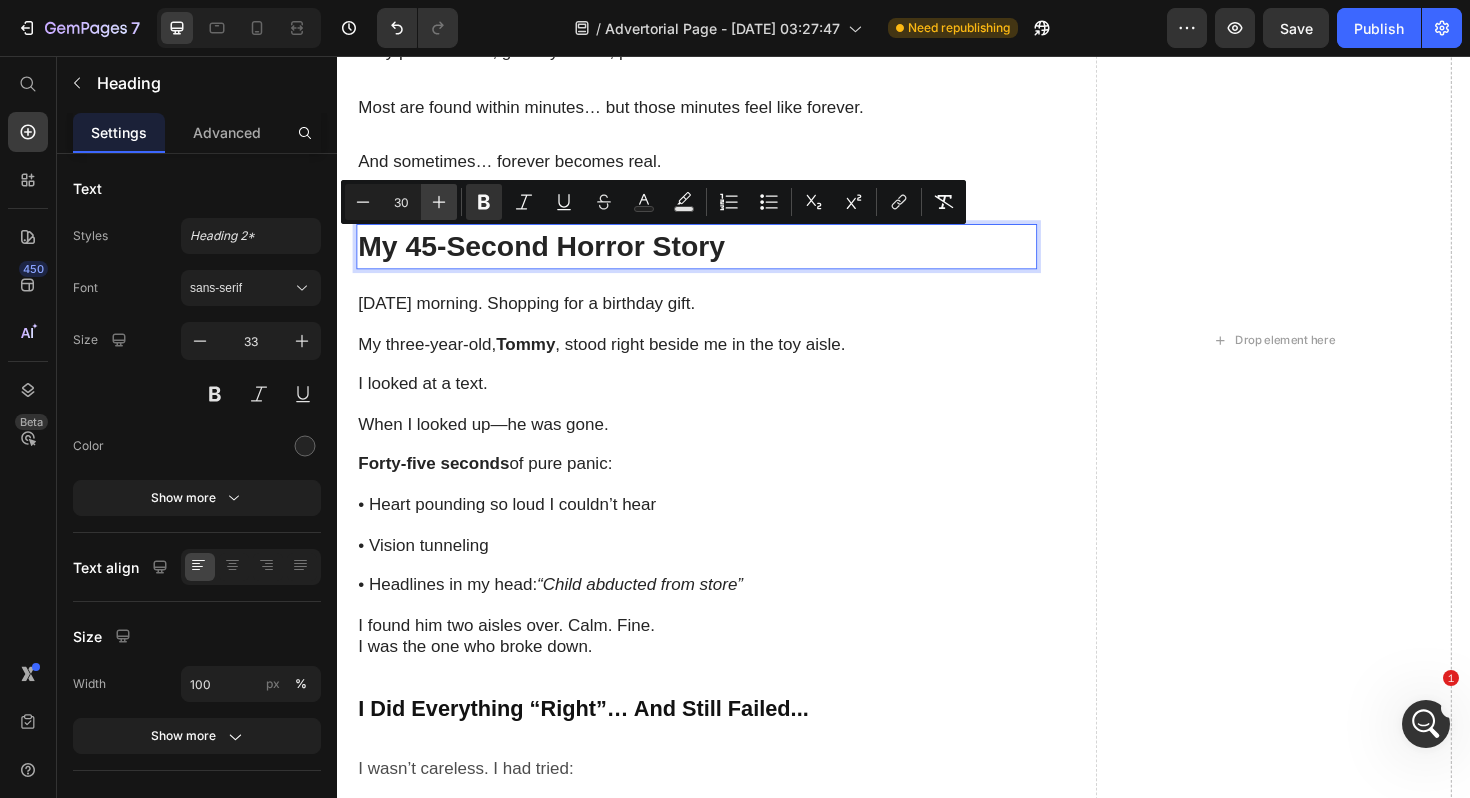 click 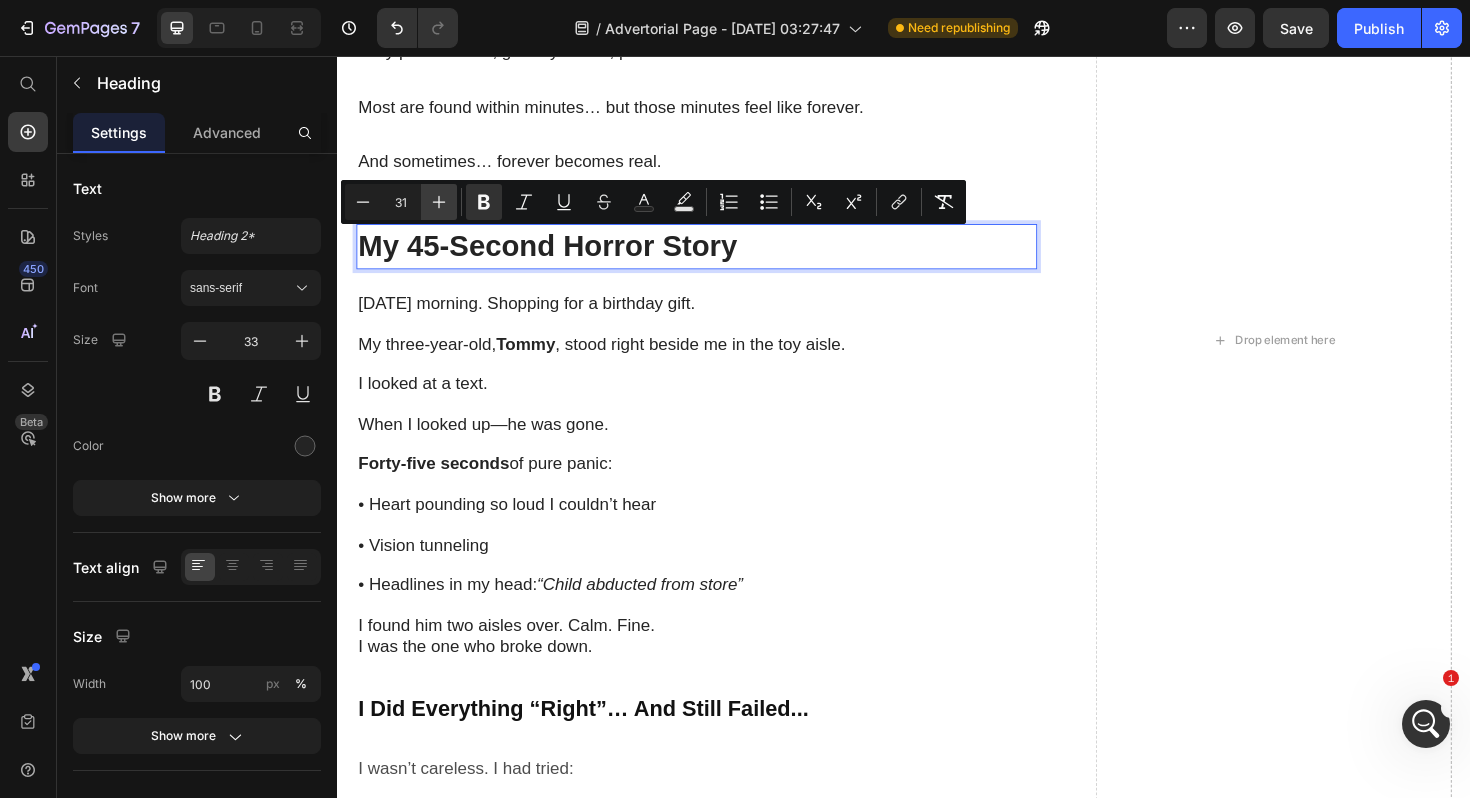 click 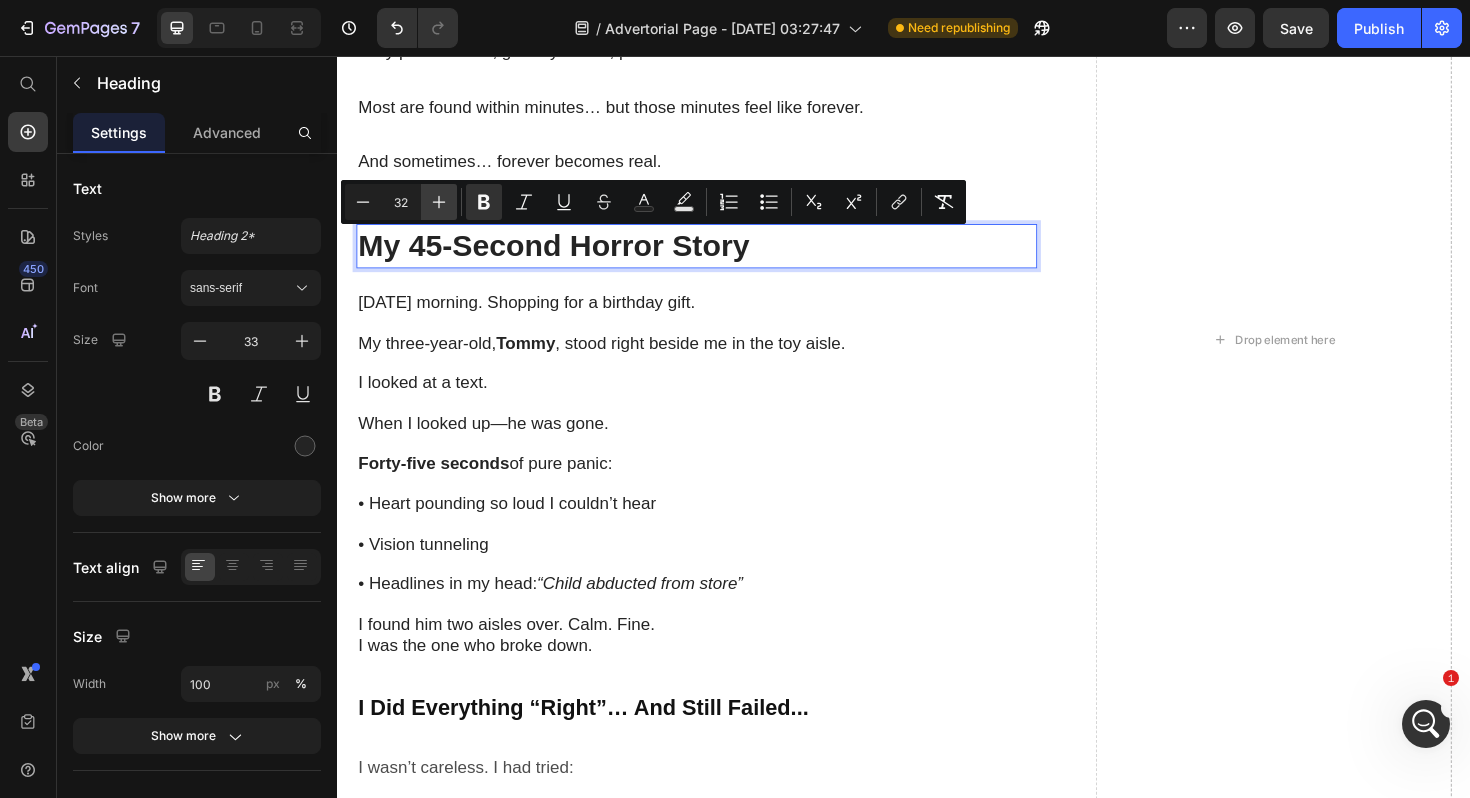 click 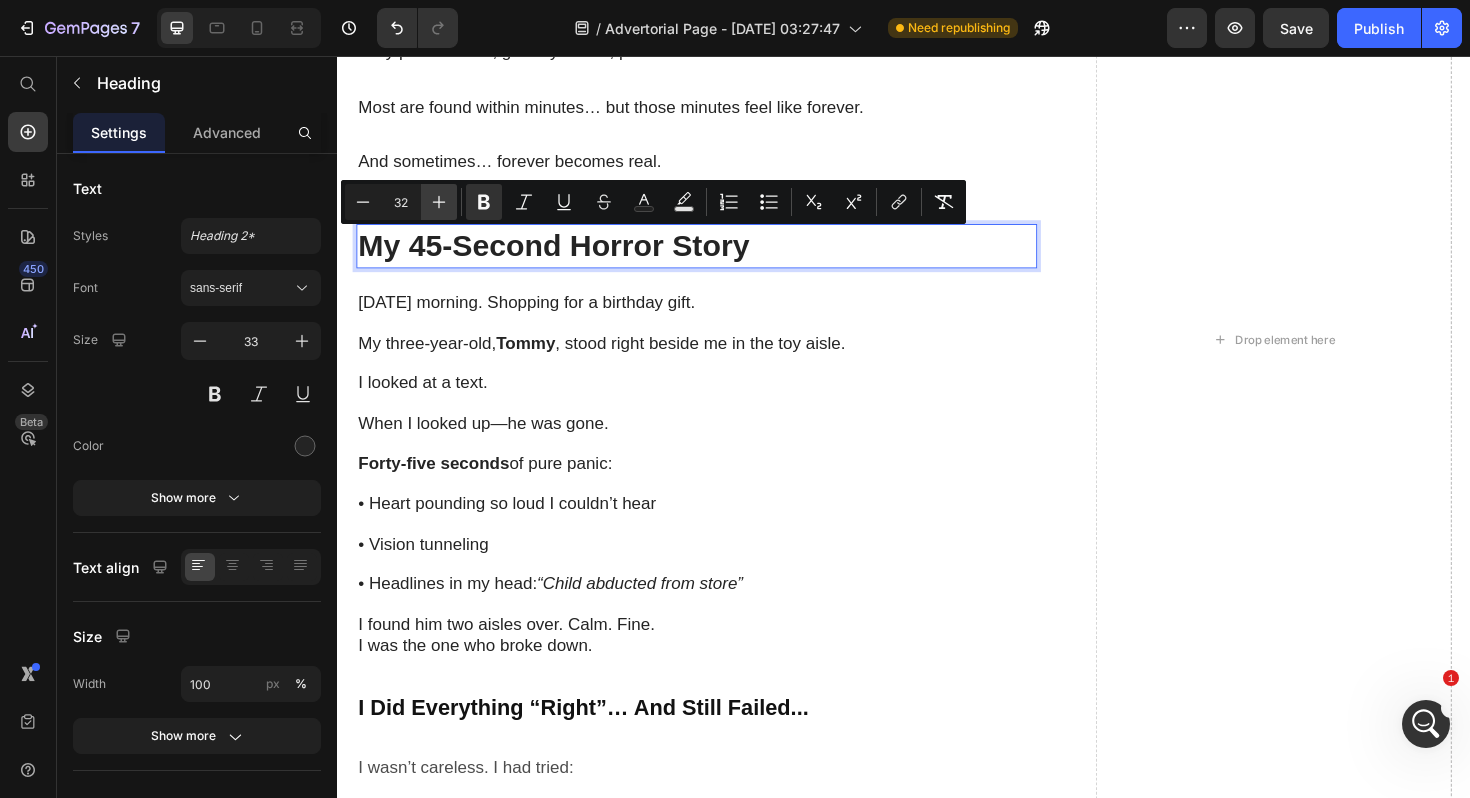 type on "33" 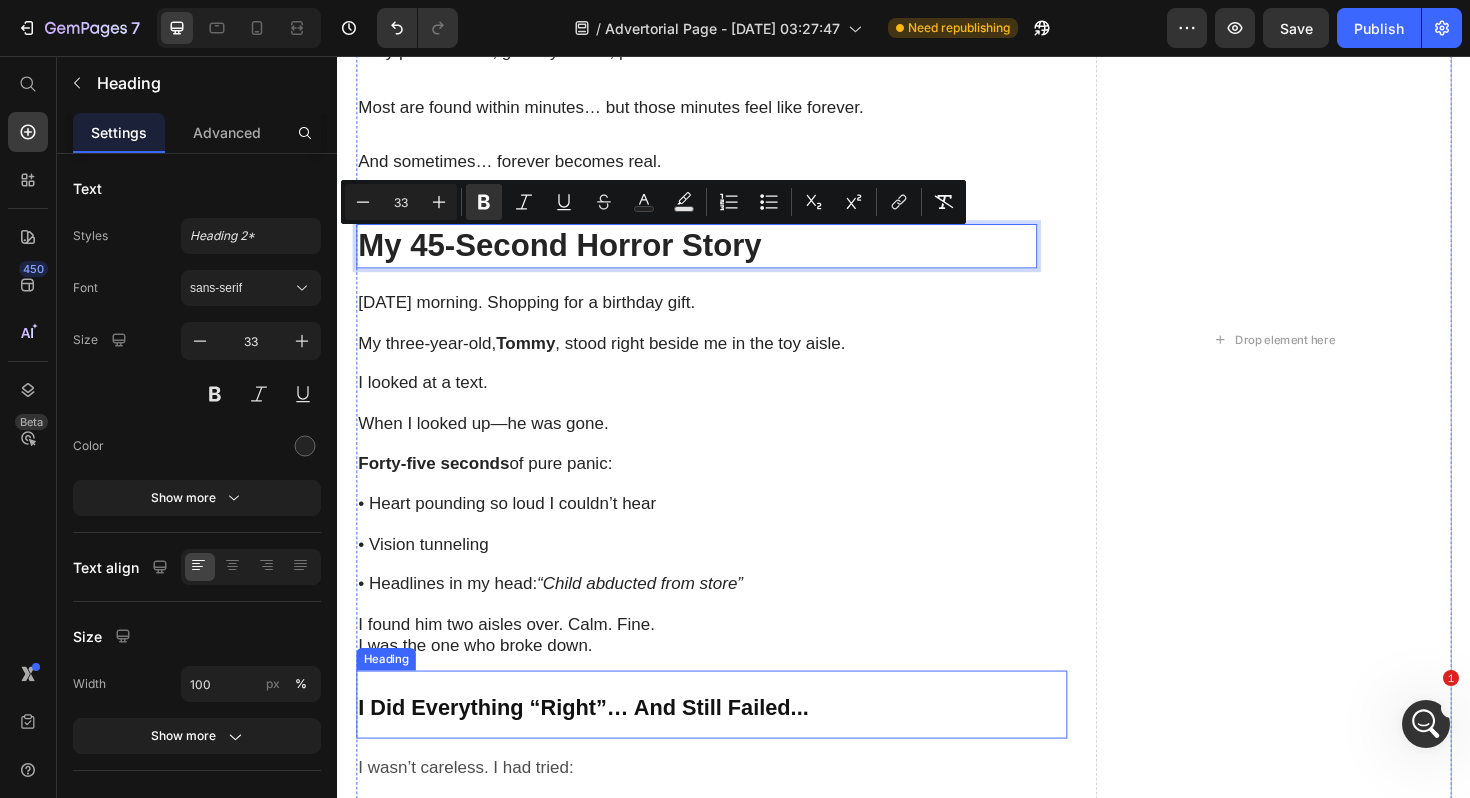 click on "I Did Everything “Right”… And Still Failed..." at bounding box center (597, 746) 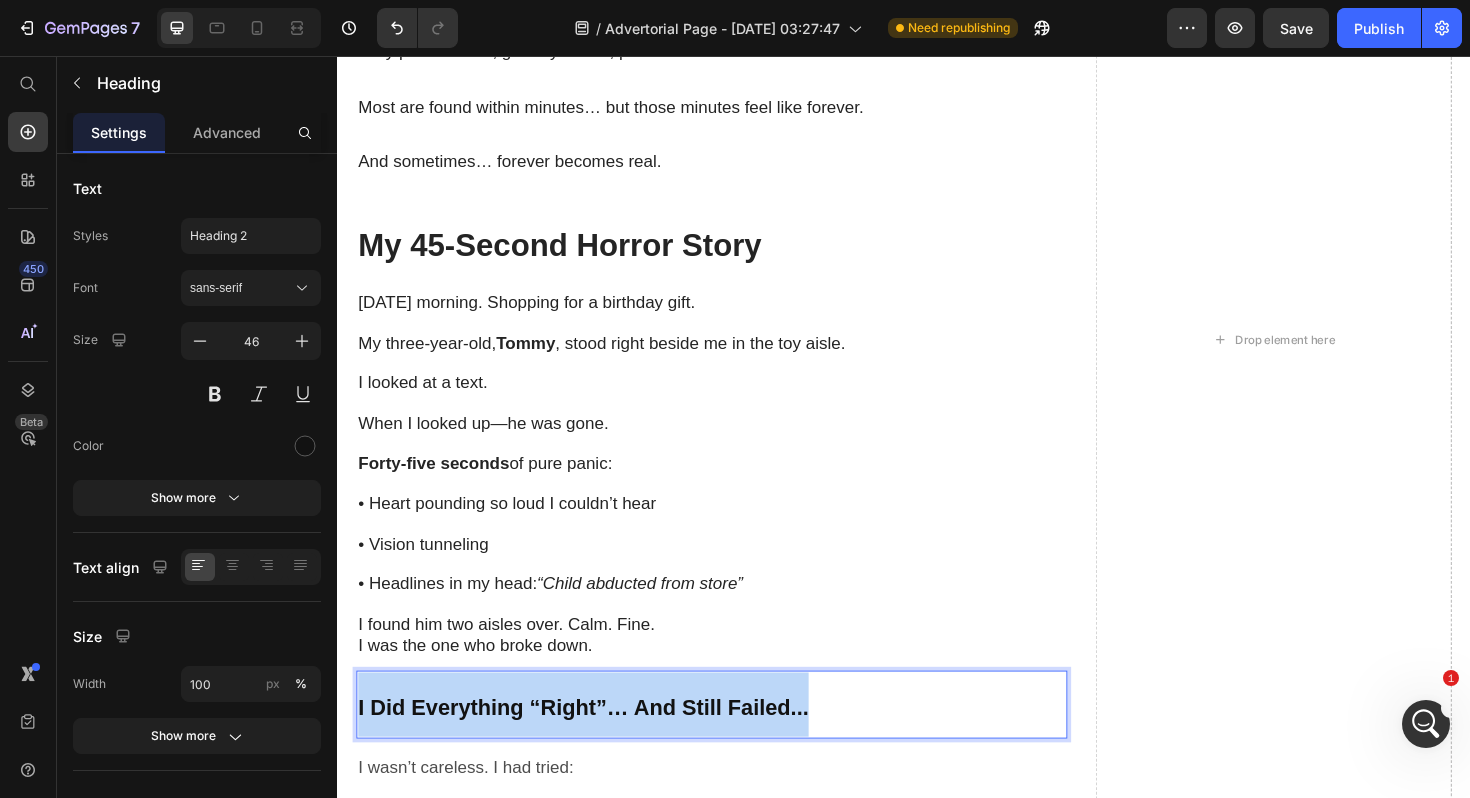 click on "I Did Everything “Right”… And Still Failed..." at bounding box center (597, 746) 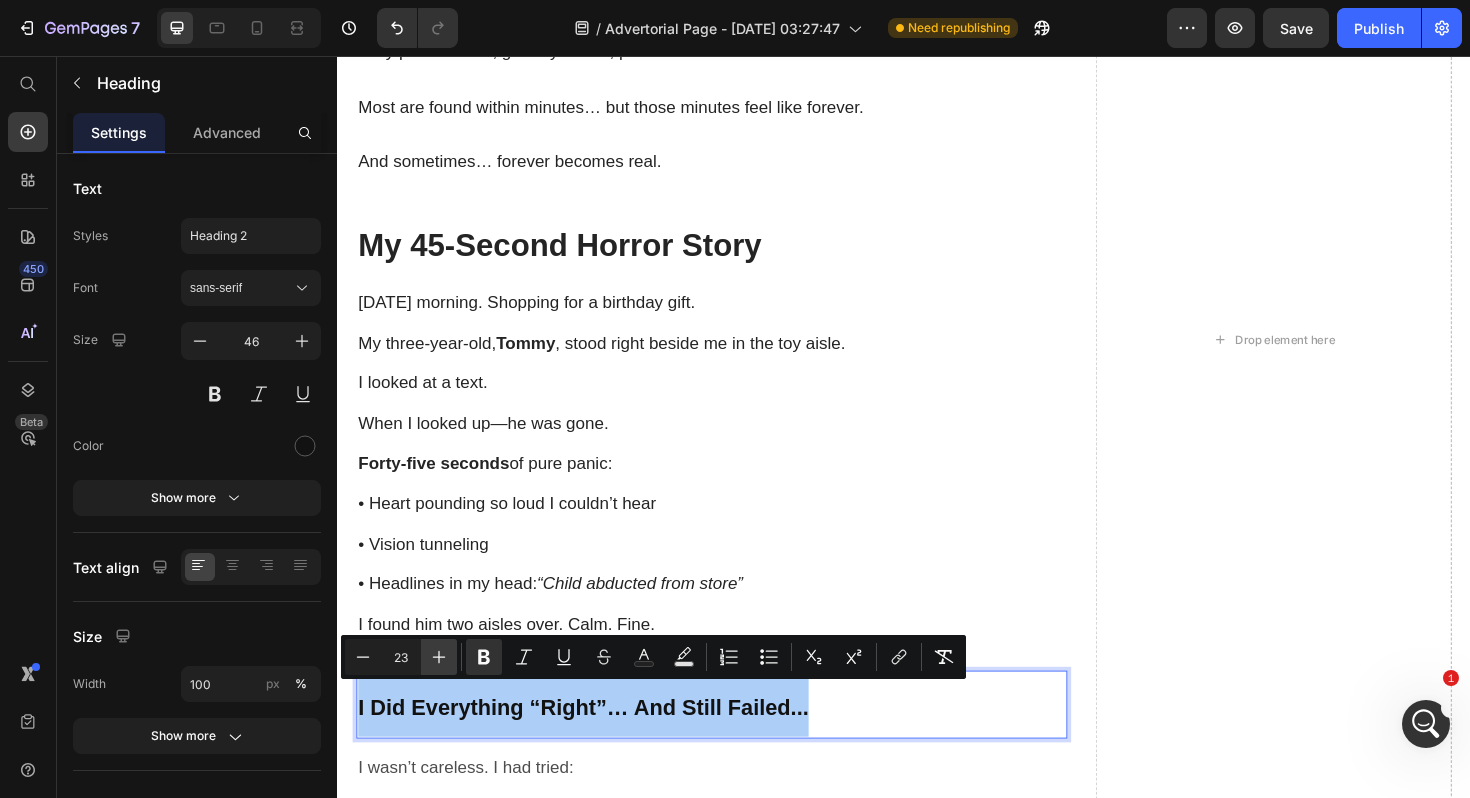 click 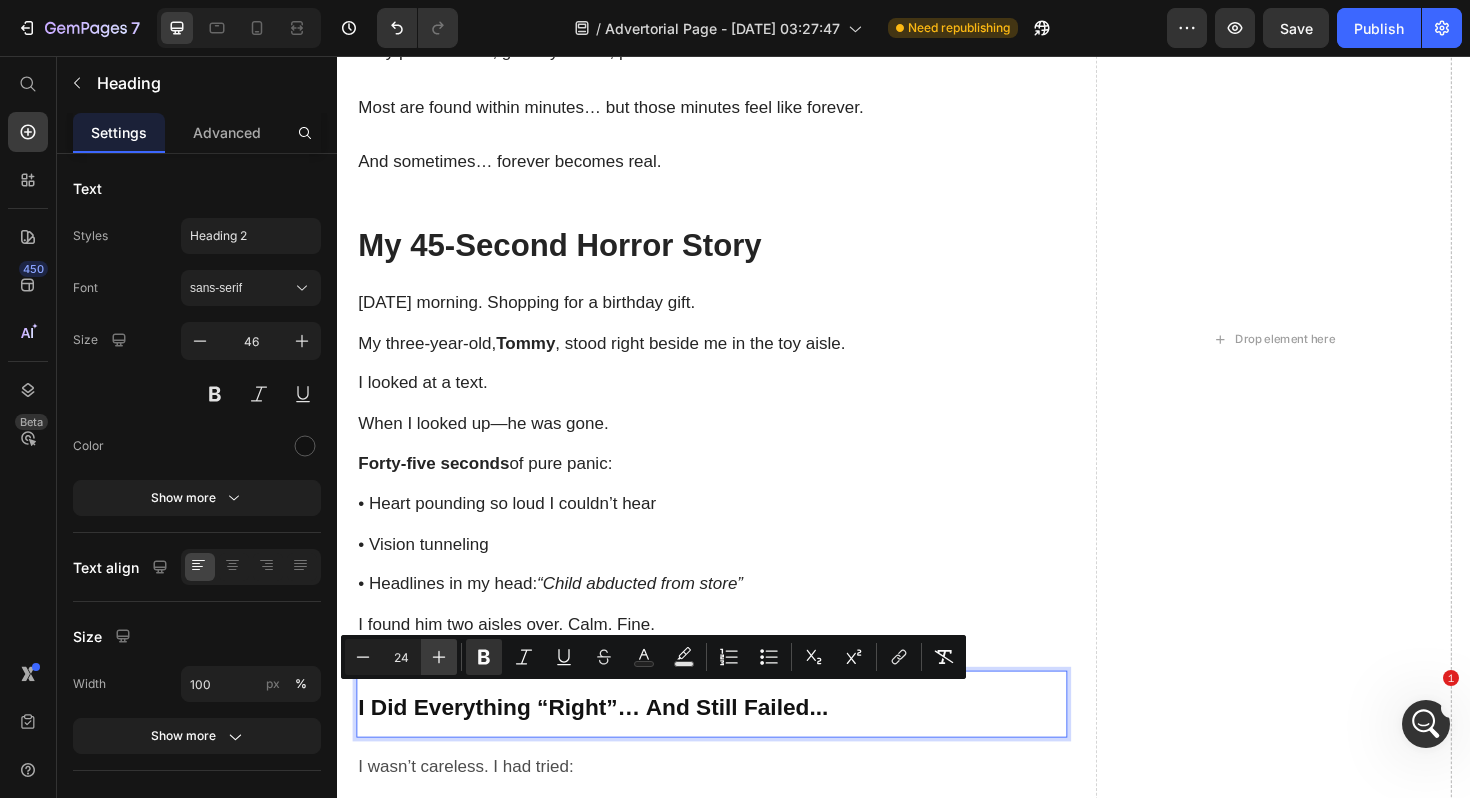 click 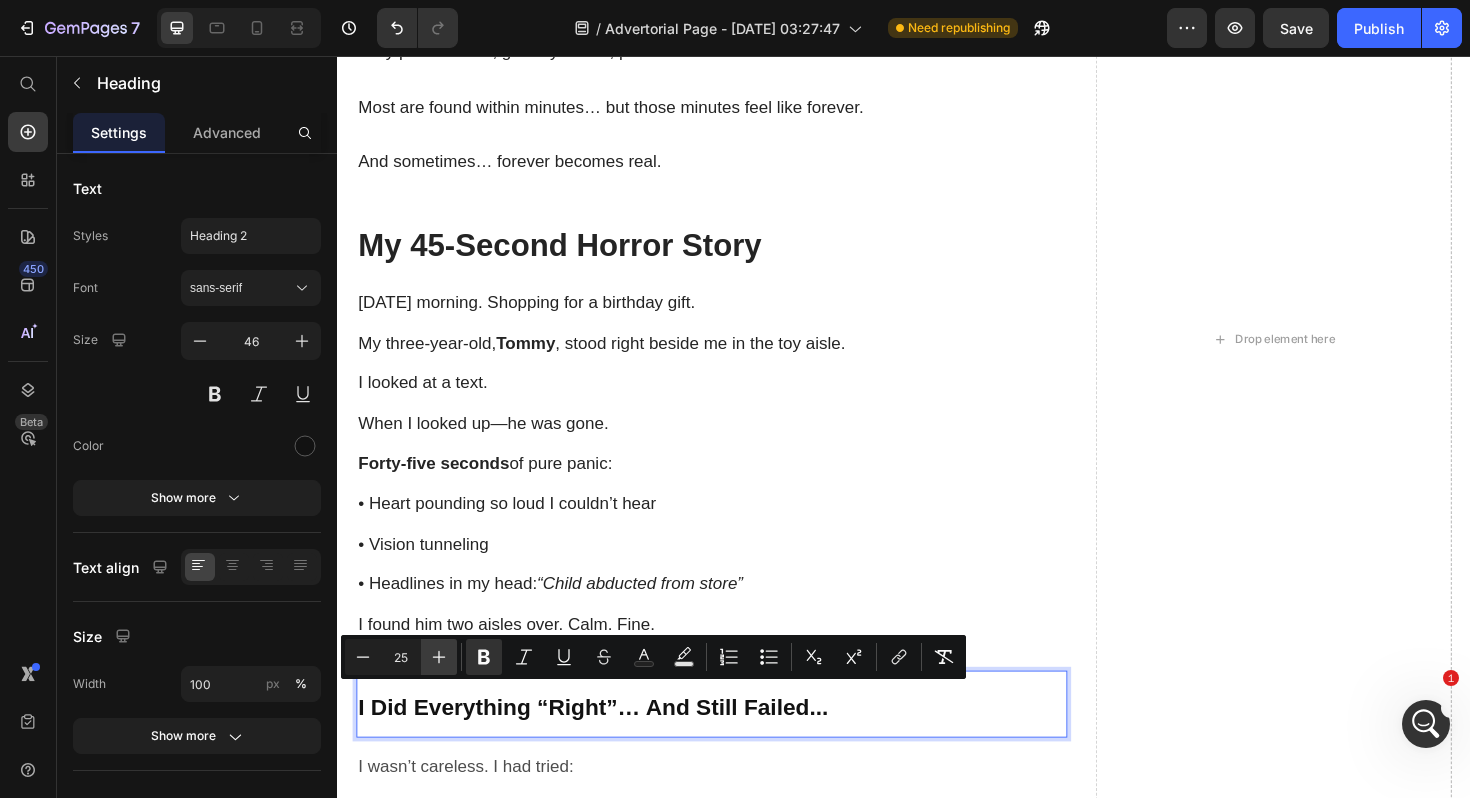 click 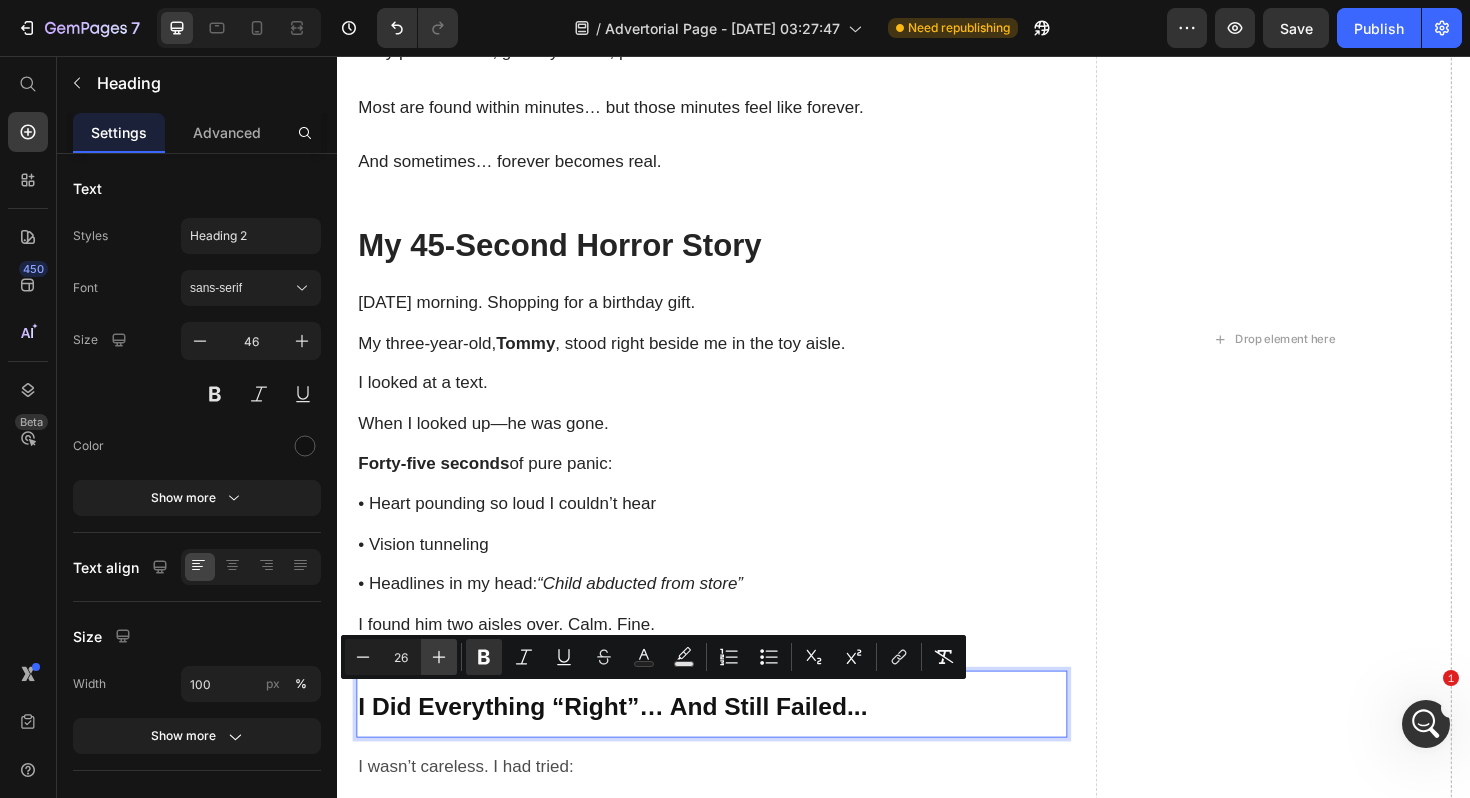 click 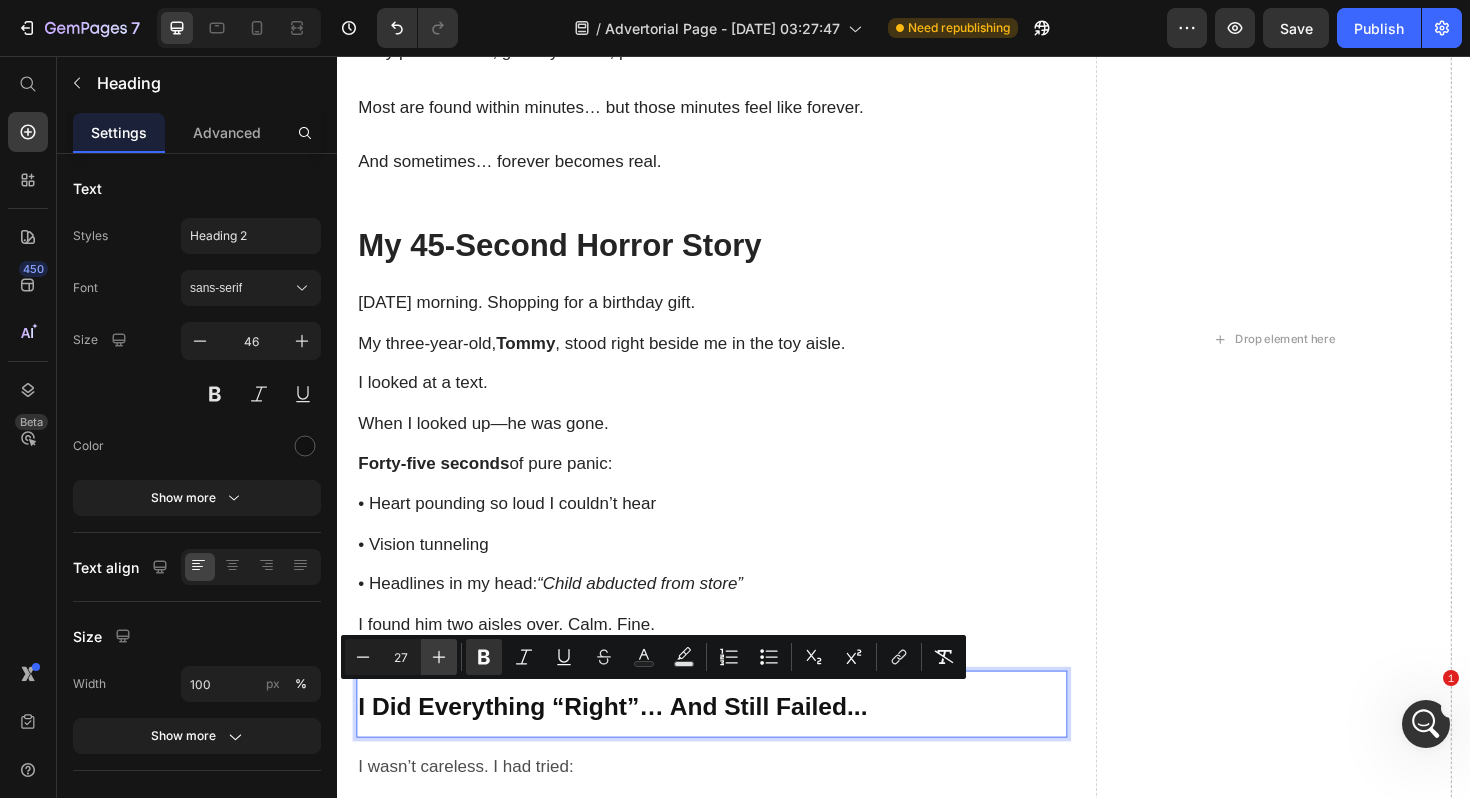 click 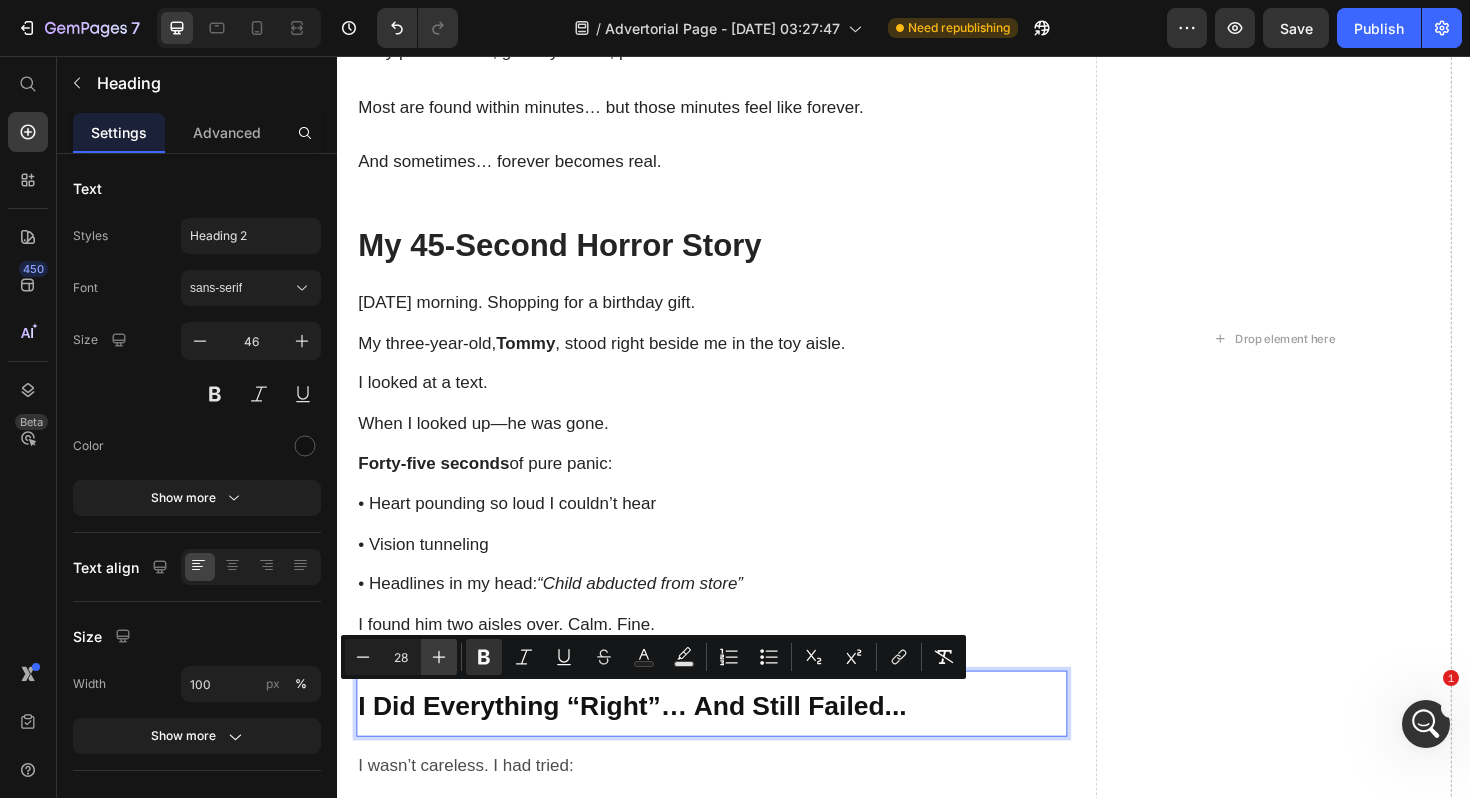 click 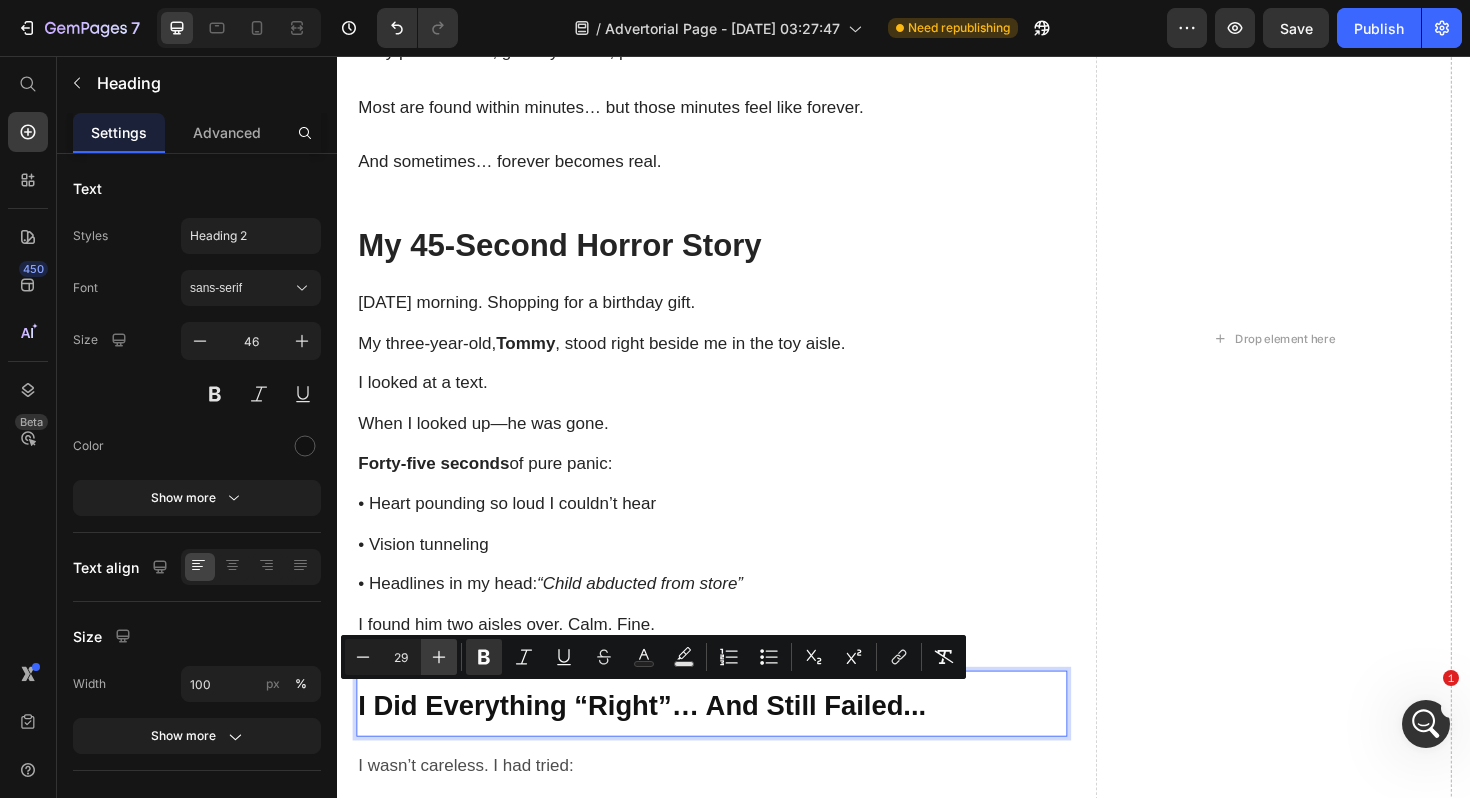 click 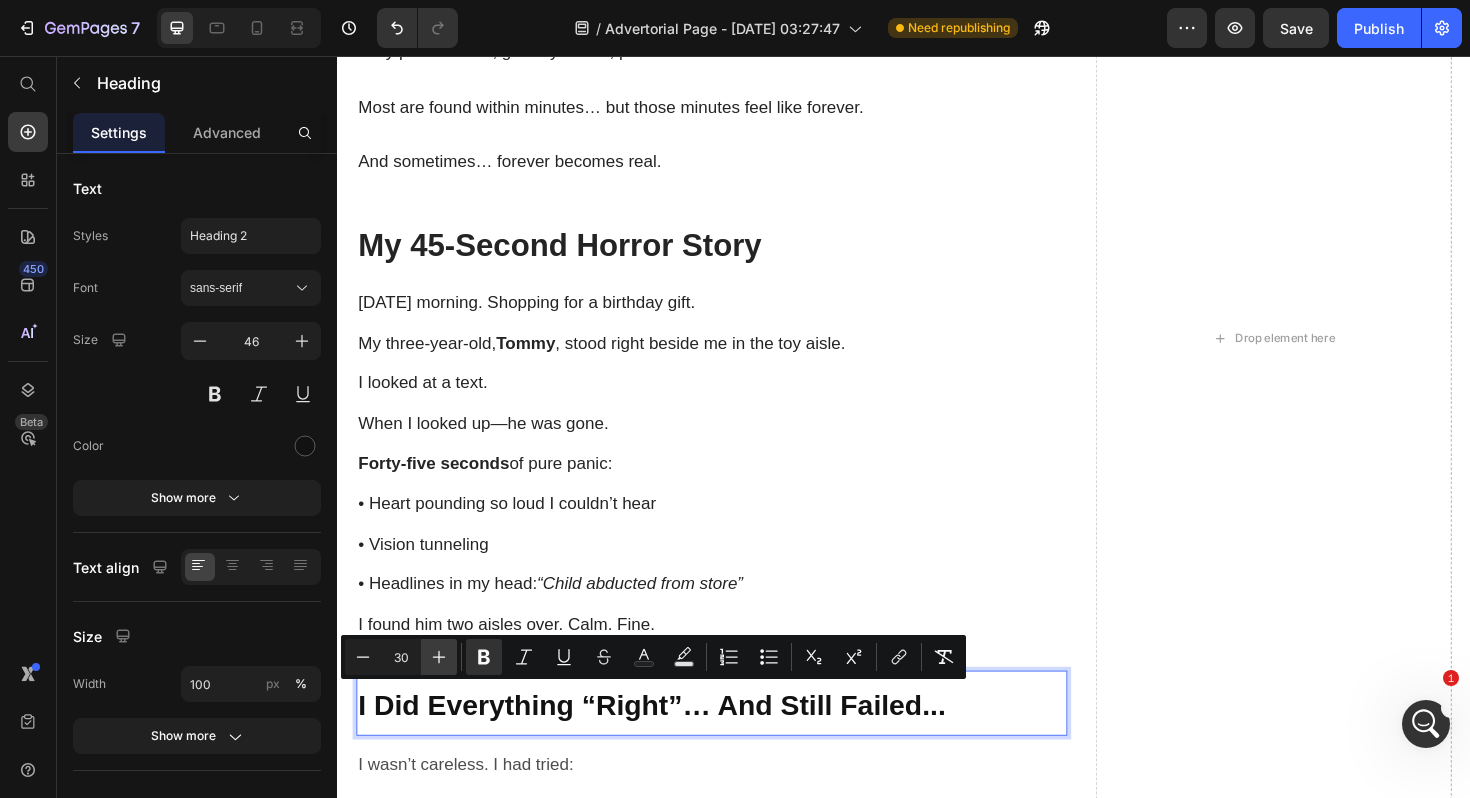 click 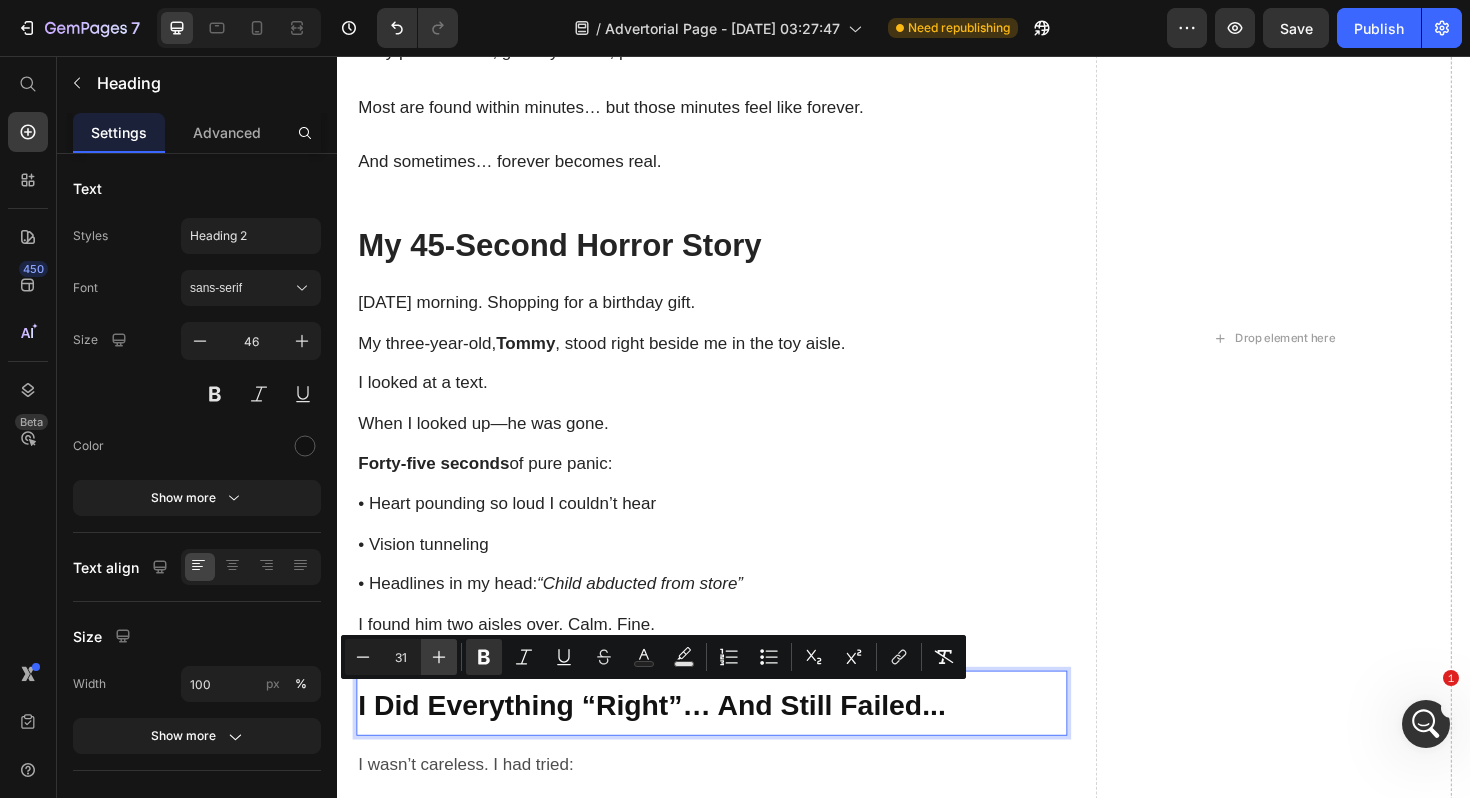 click 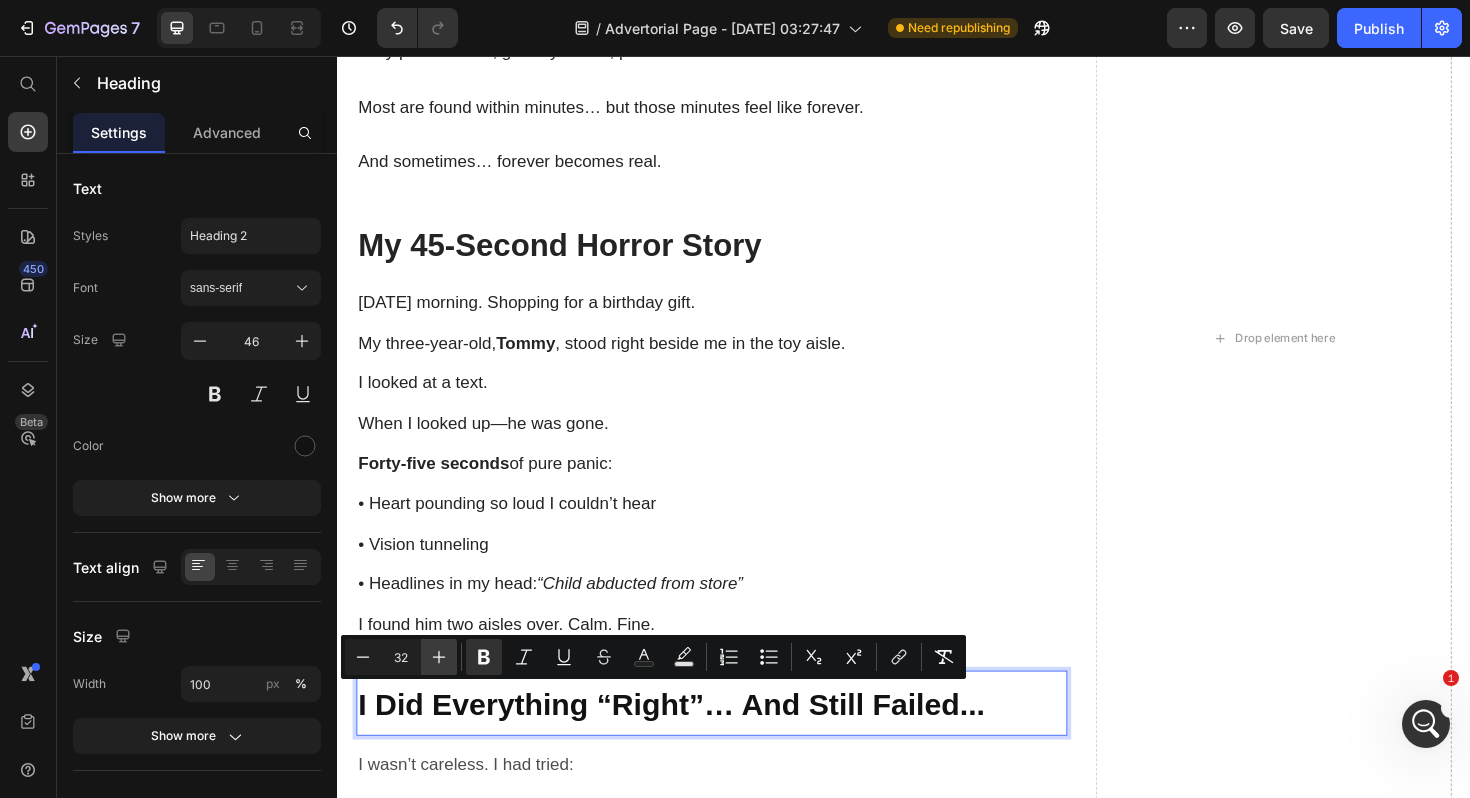 click 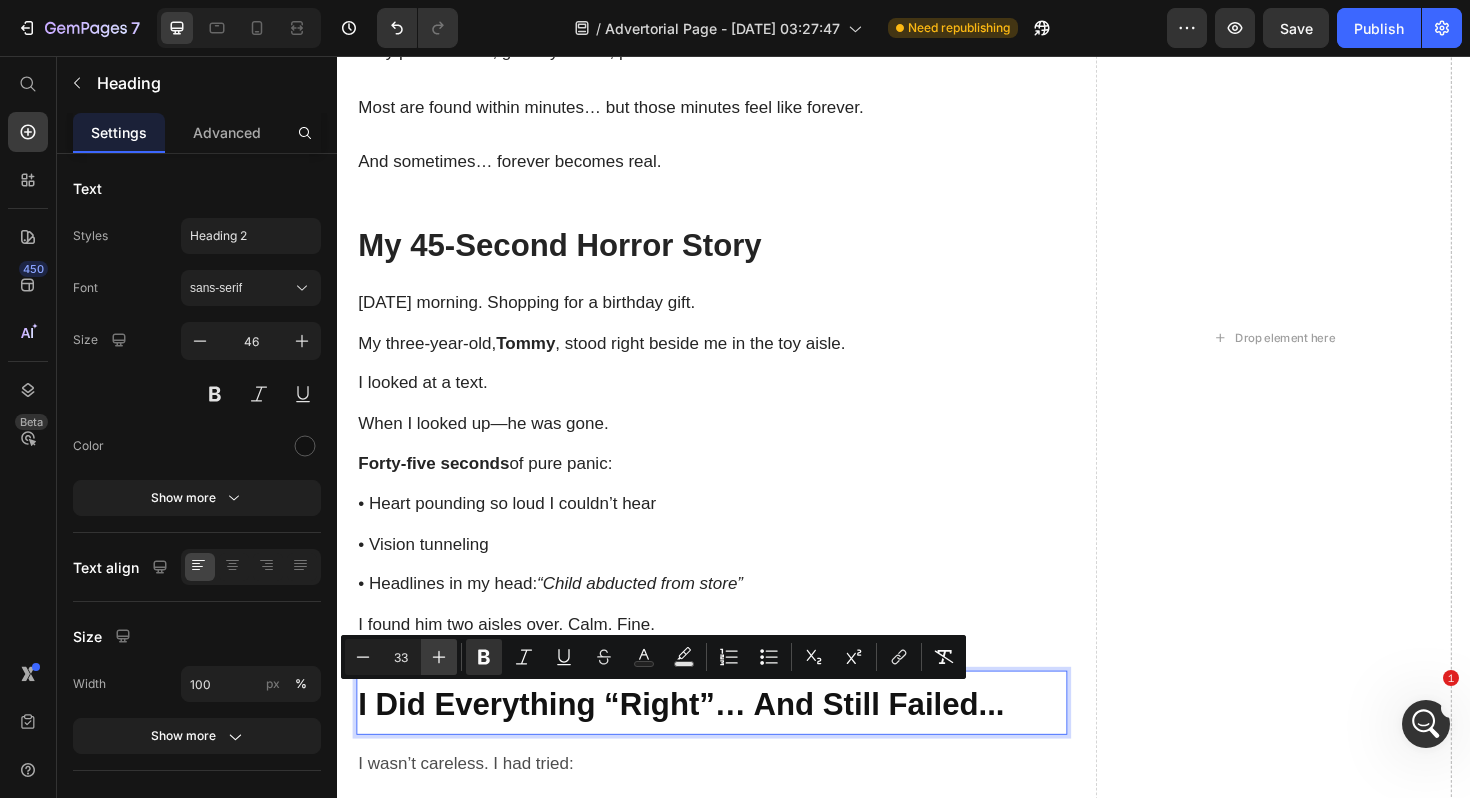 click 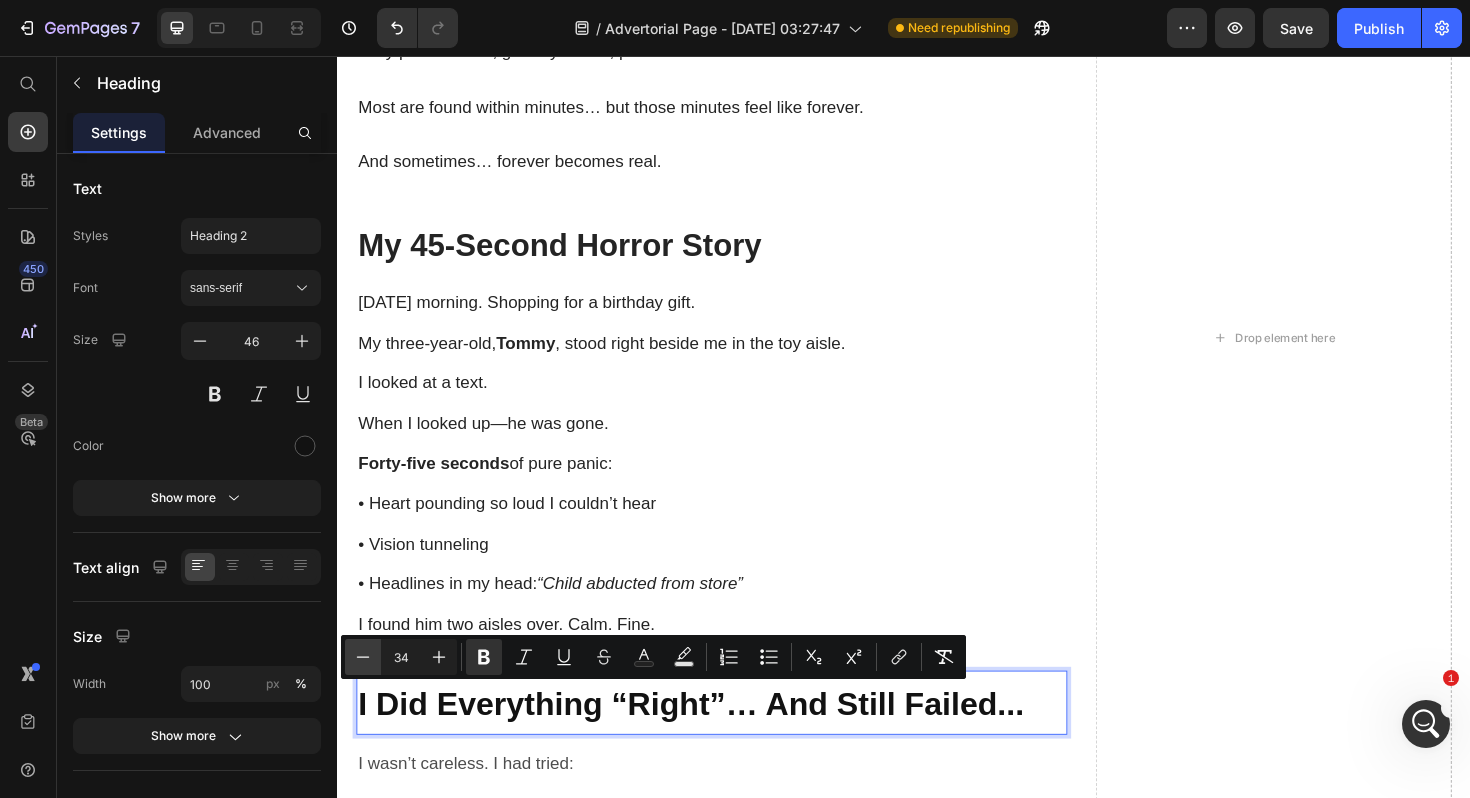 click on "Minus" at bounding box center (363, 657) 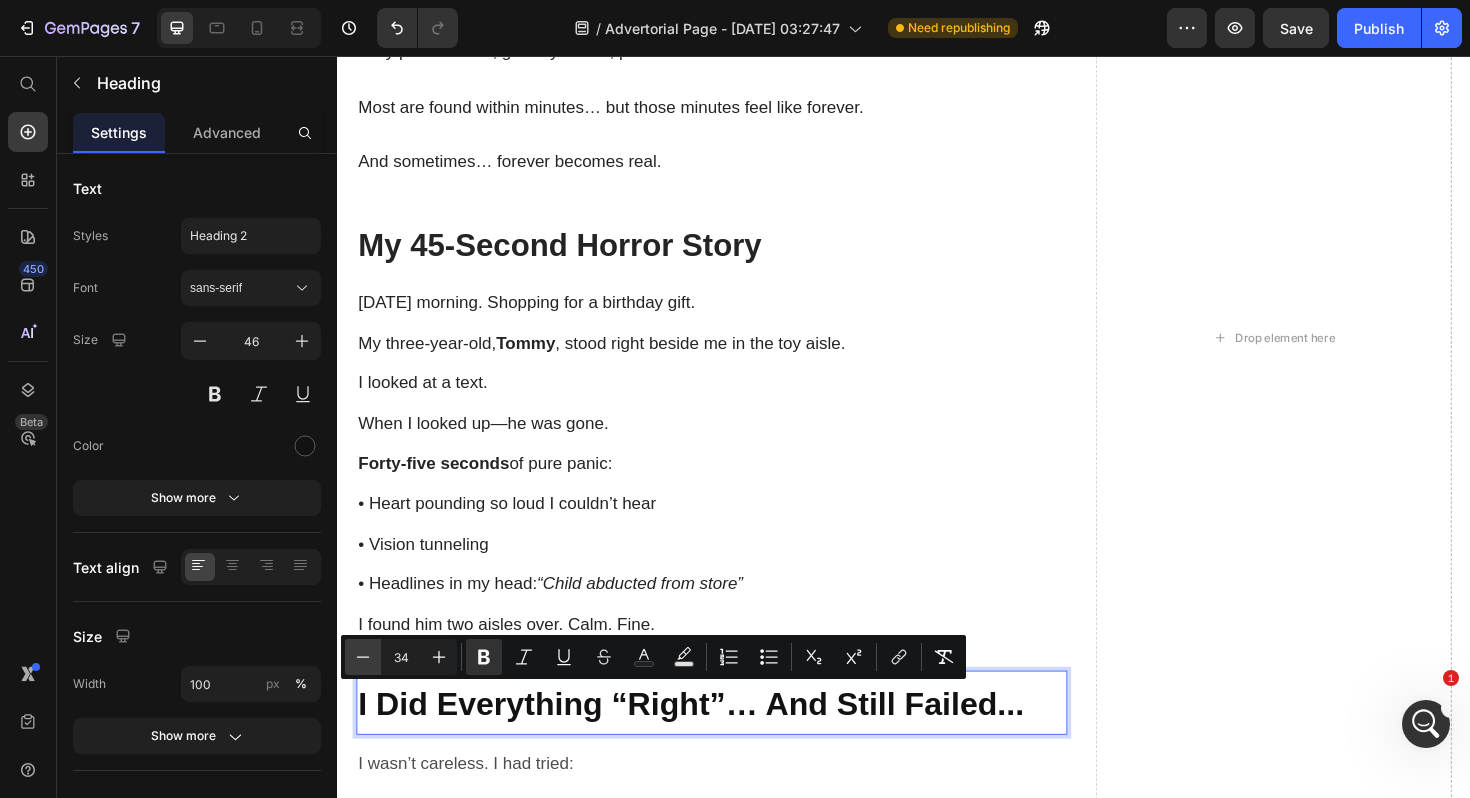 type on "33" 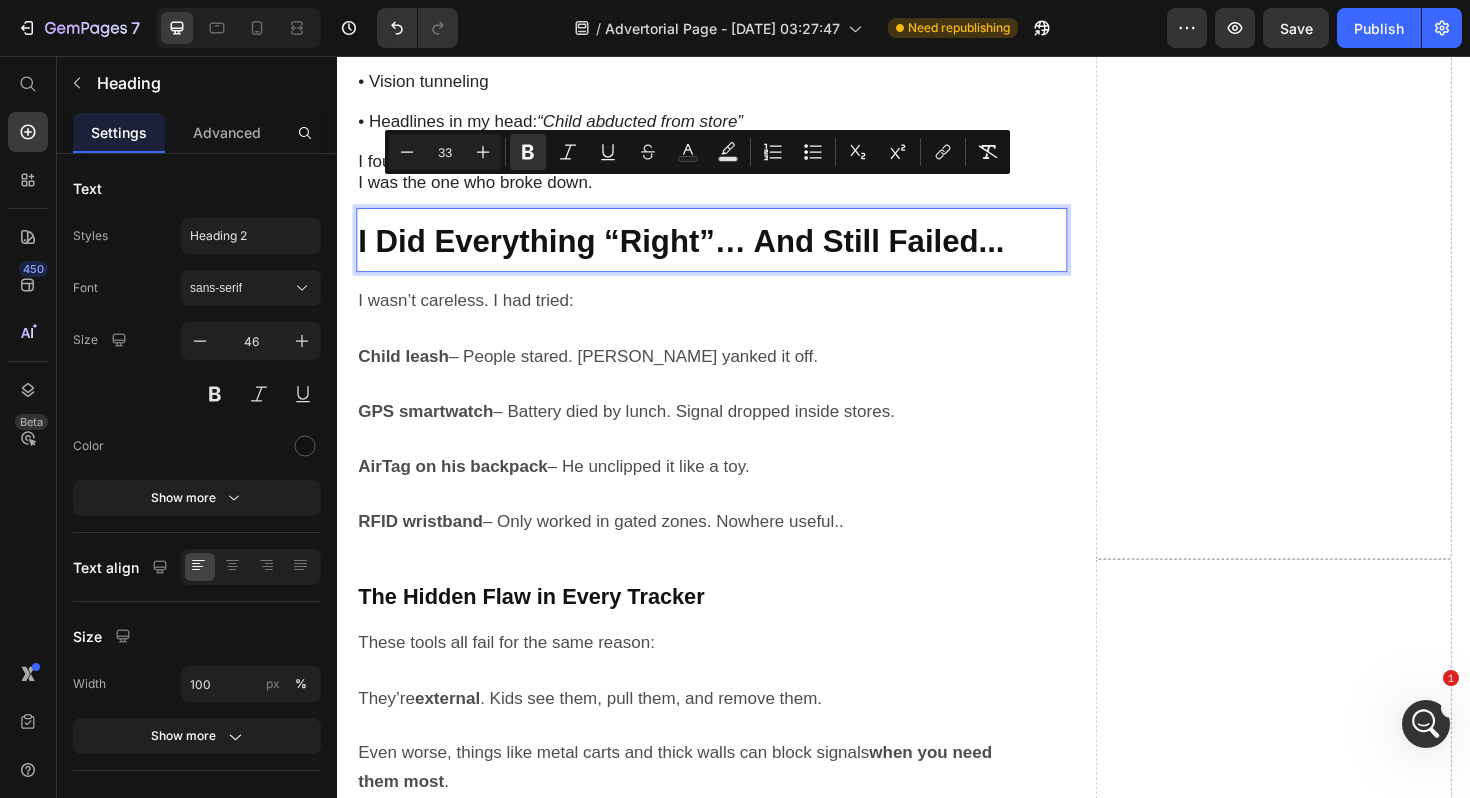 scroll, scrollTop: 2087, scrollLeft: 0, axis: vertical 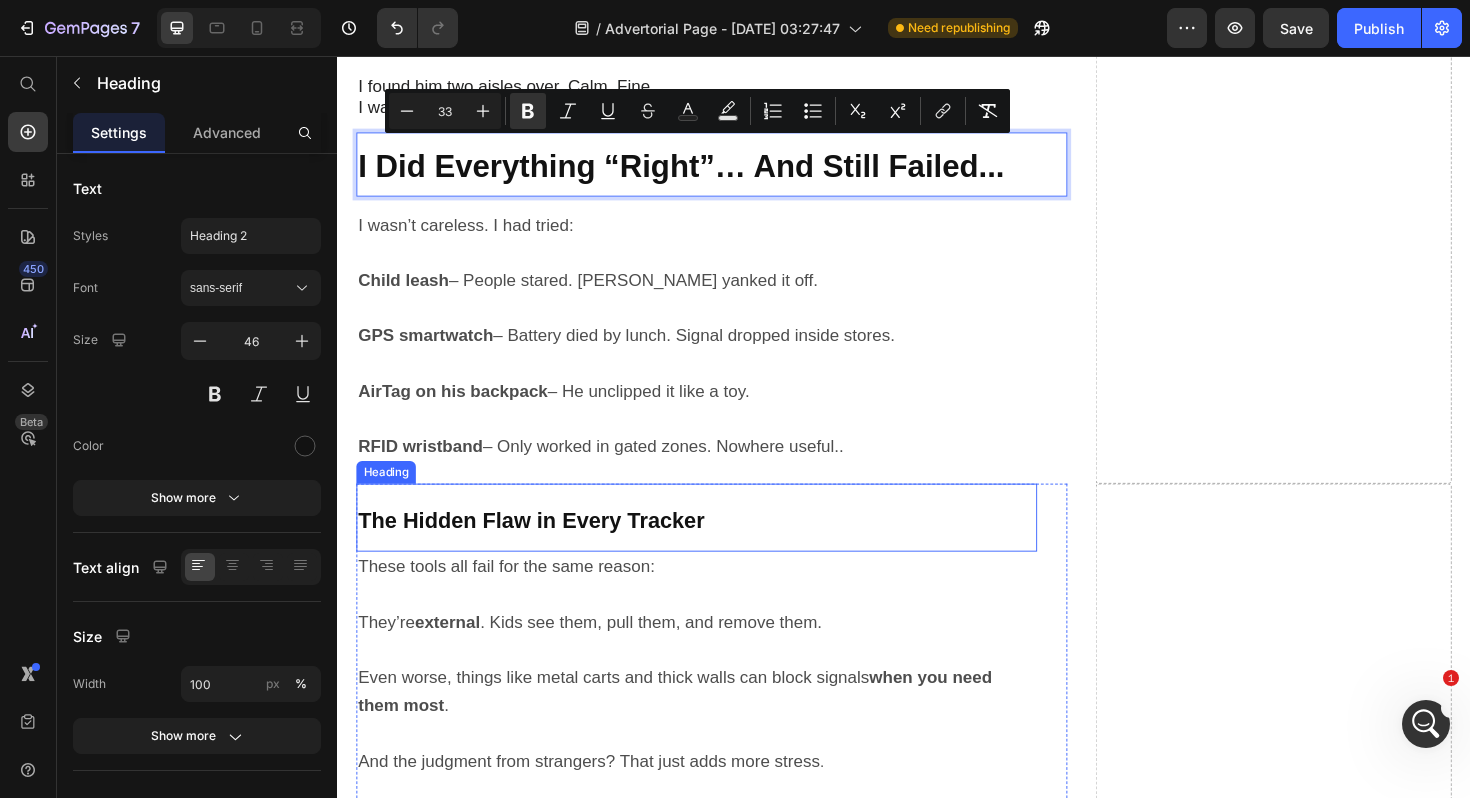 click on "The Hidden Flaw in Every Tracker" at bounding box center [542, 548] 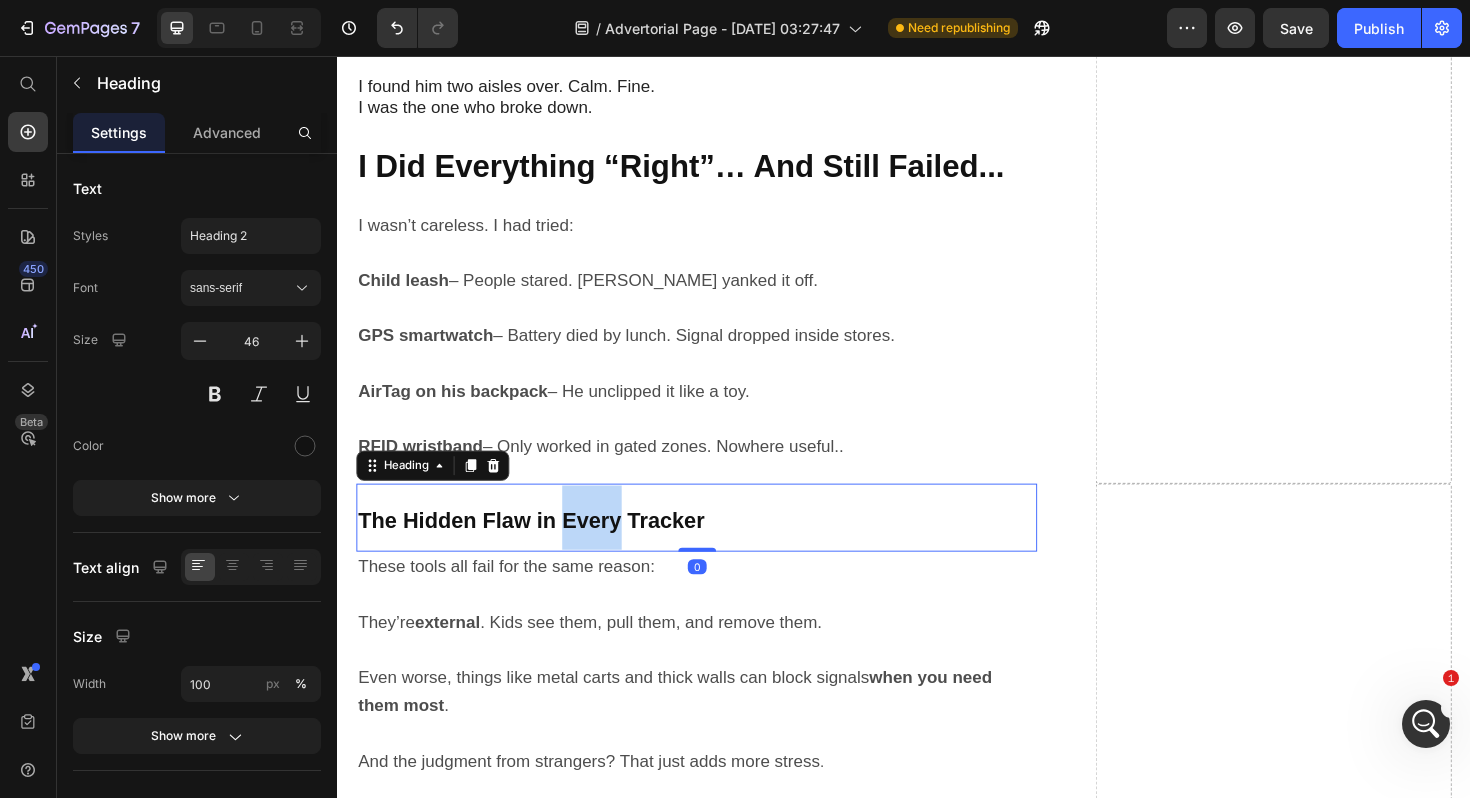 click on "The Hidden Flaw in Every Tracker" at bounding box center [542, 548] 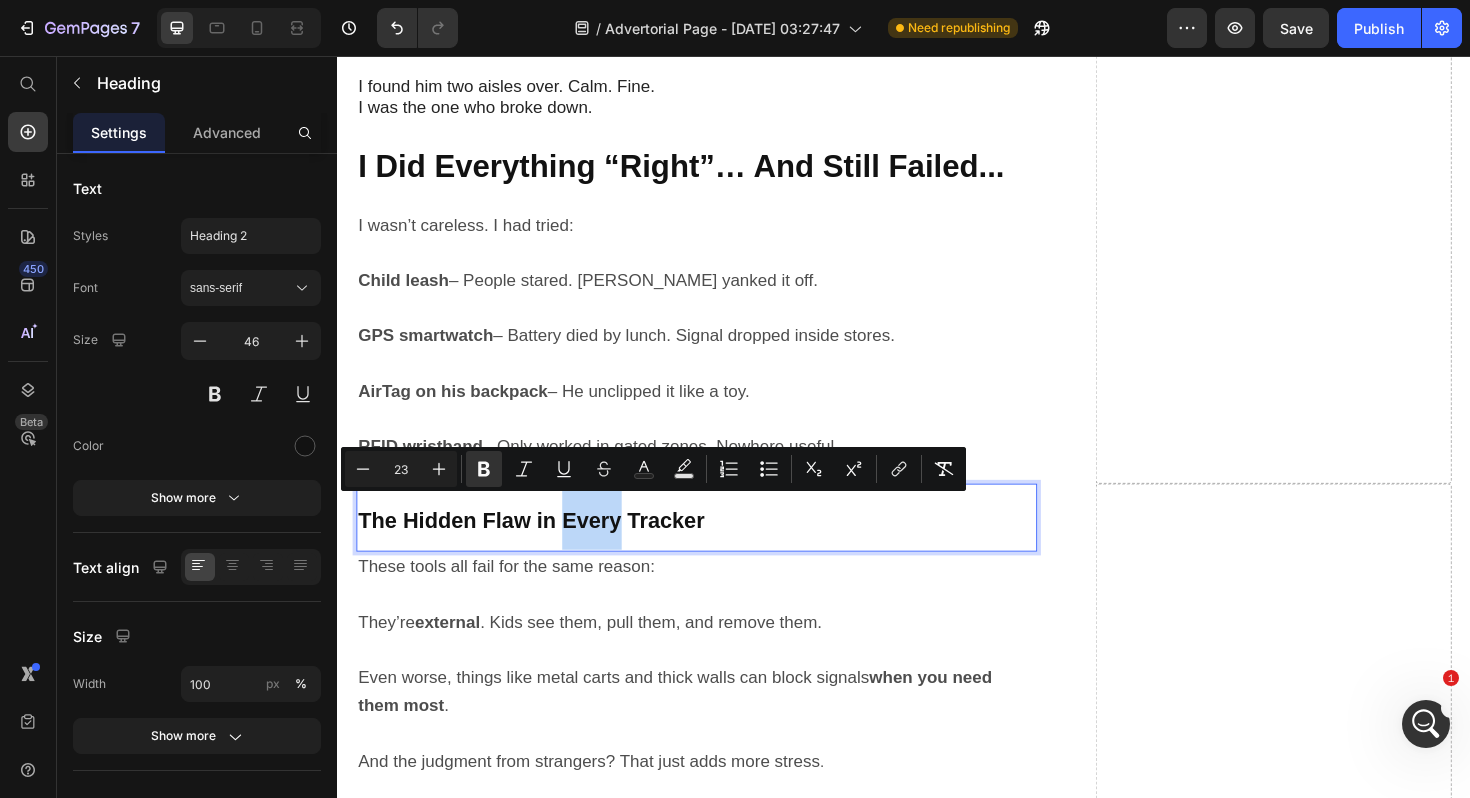click on "The Hidden Flaw in Every Tracker" at bounding box center [542, 548] 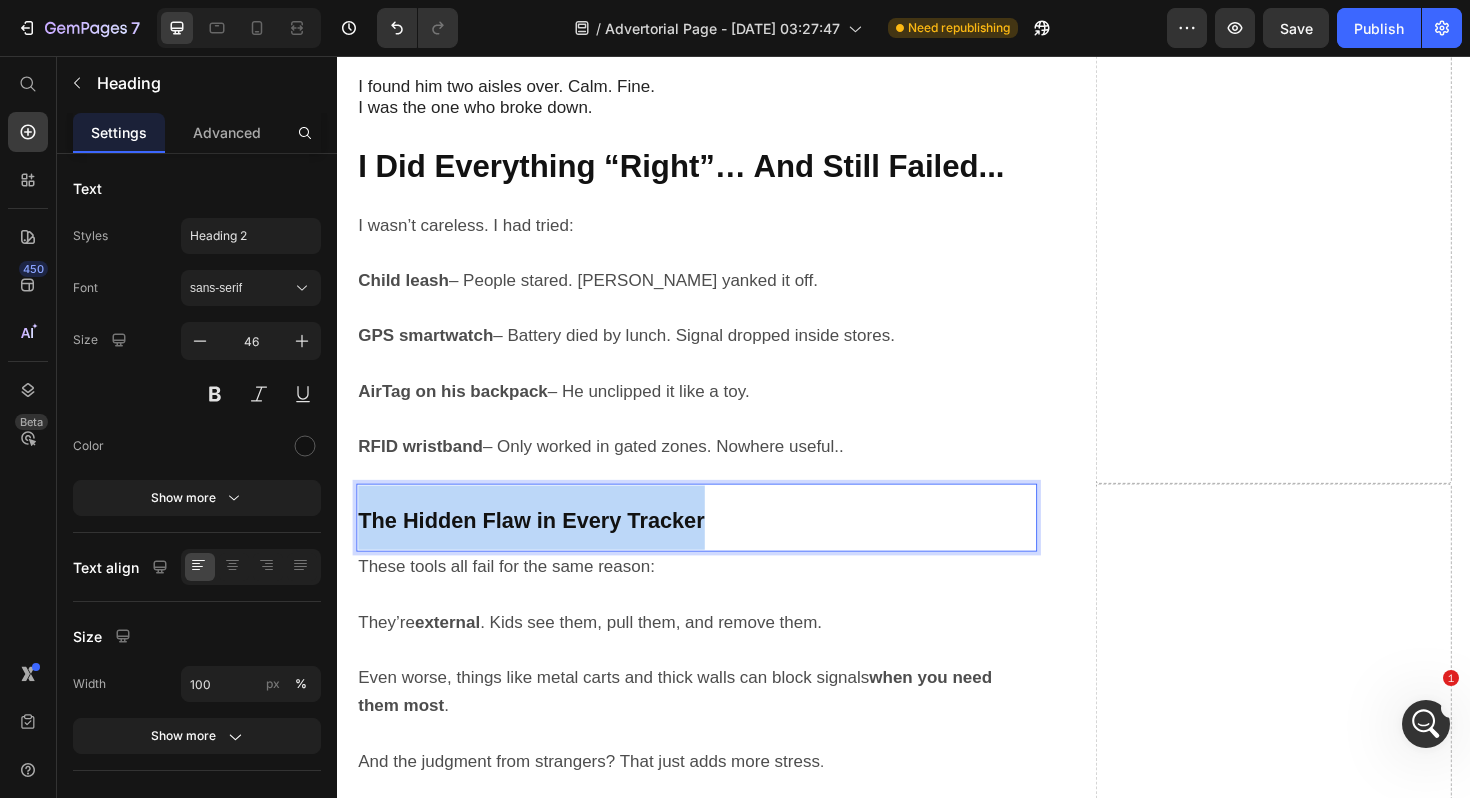 click on "The Hidden Flaw in Every Tracker" at bounding box center (542, 548) 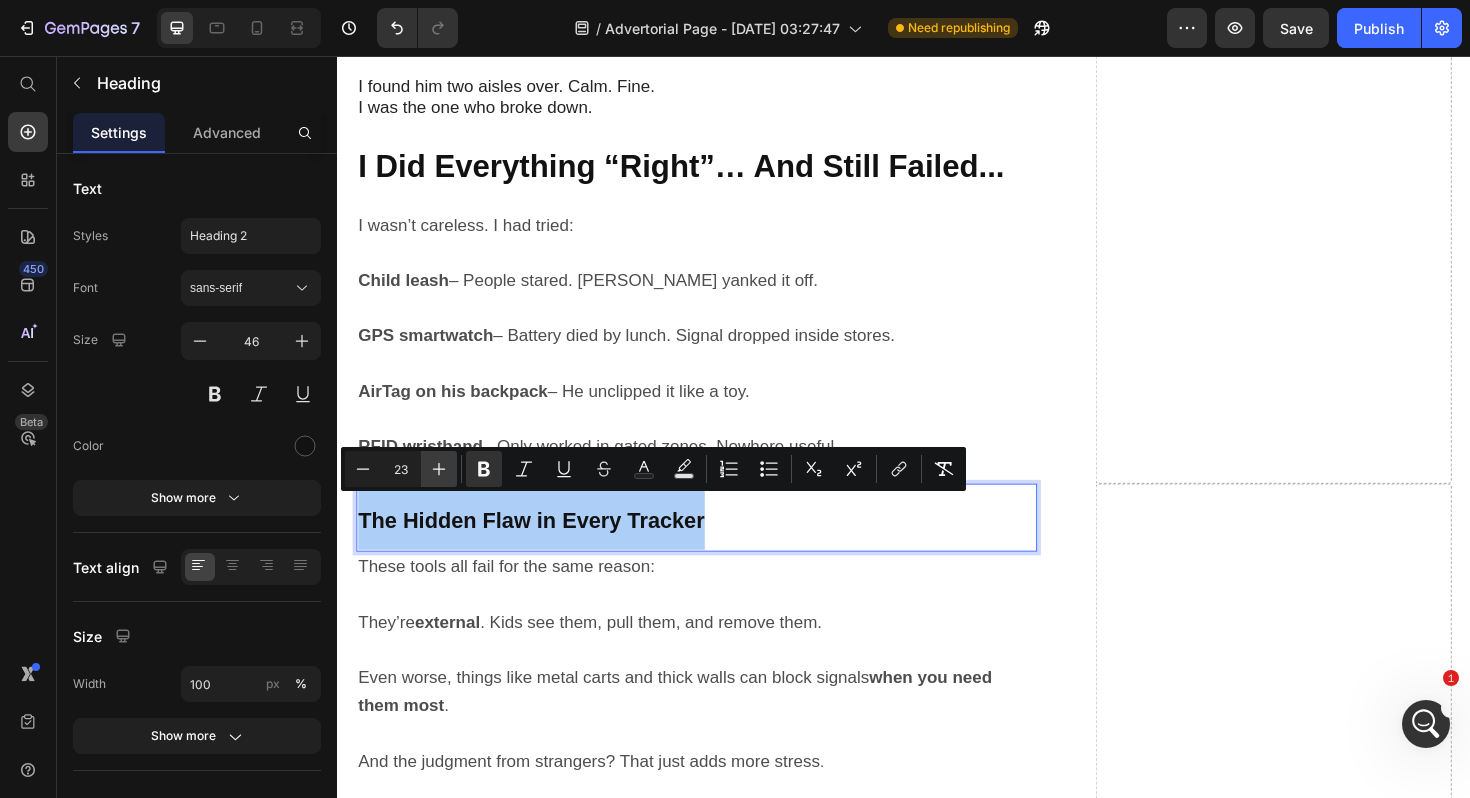 click 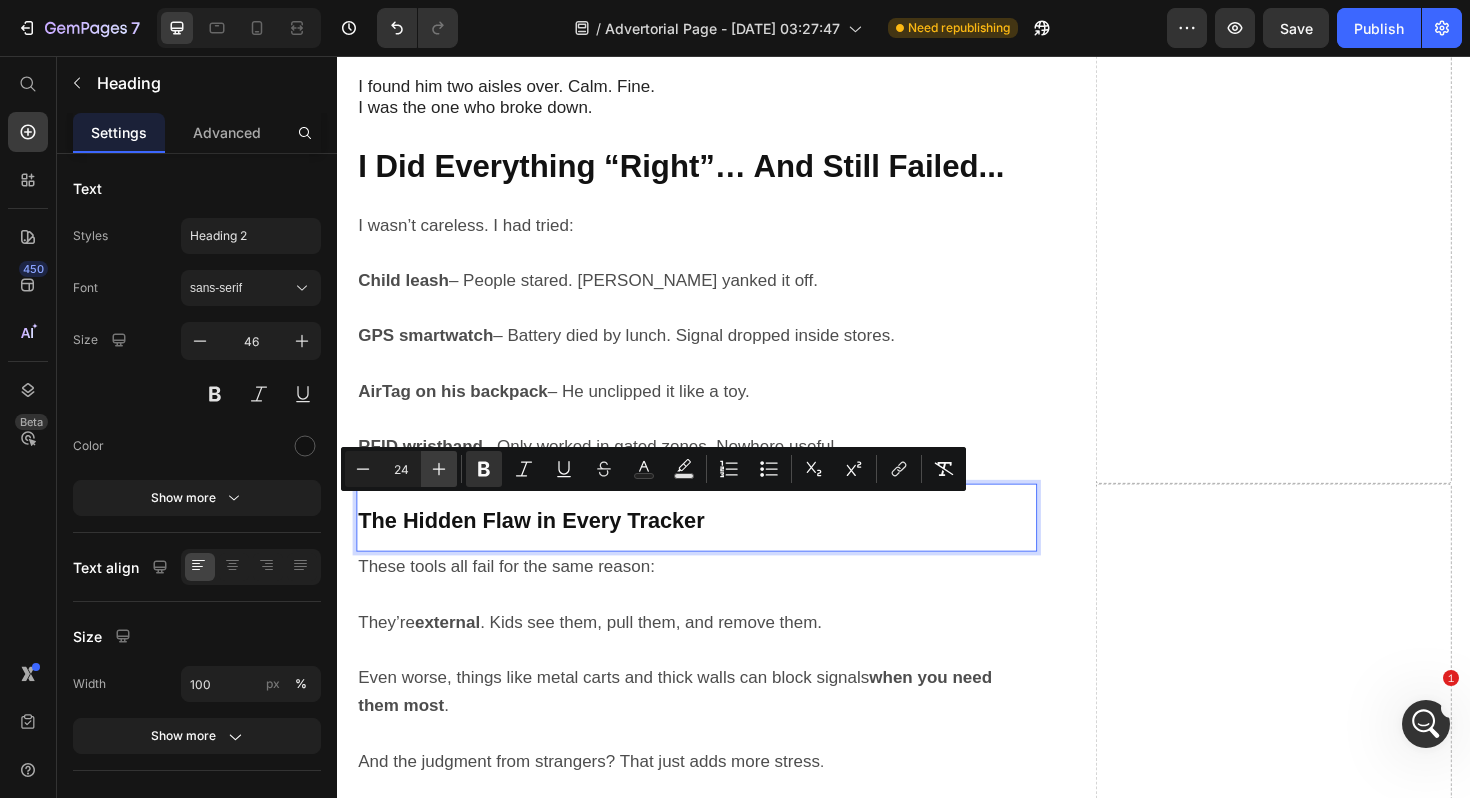 click 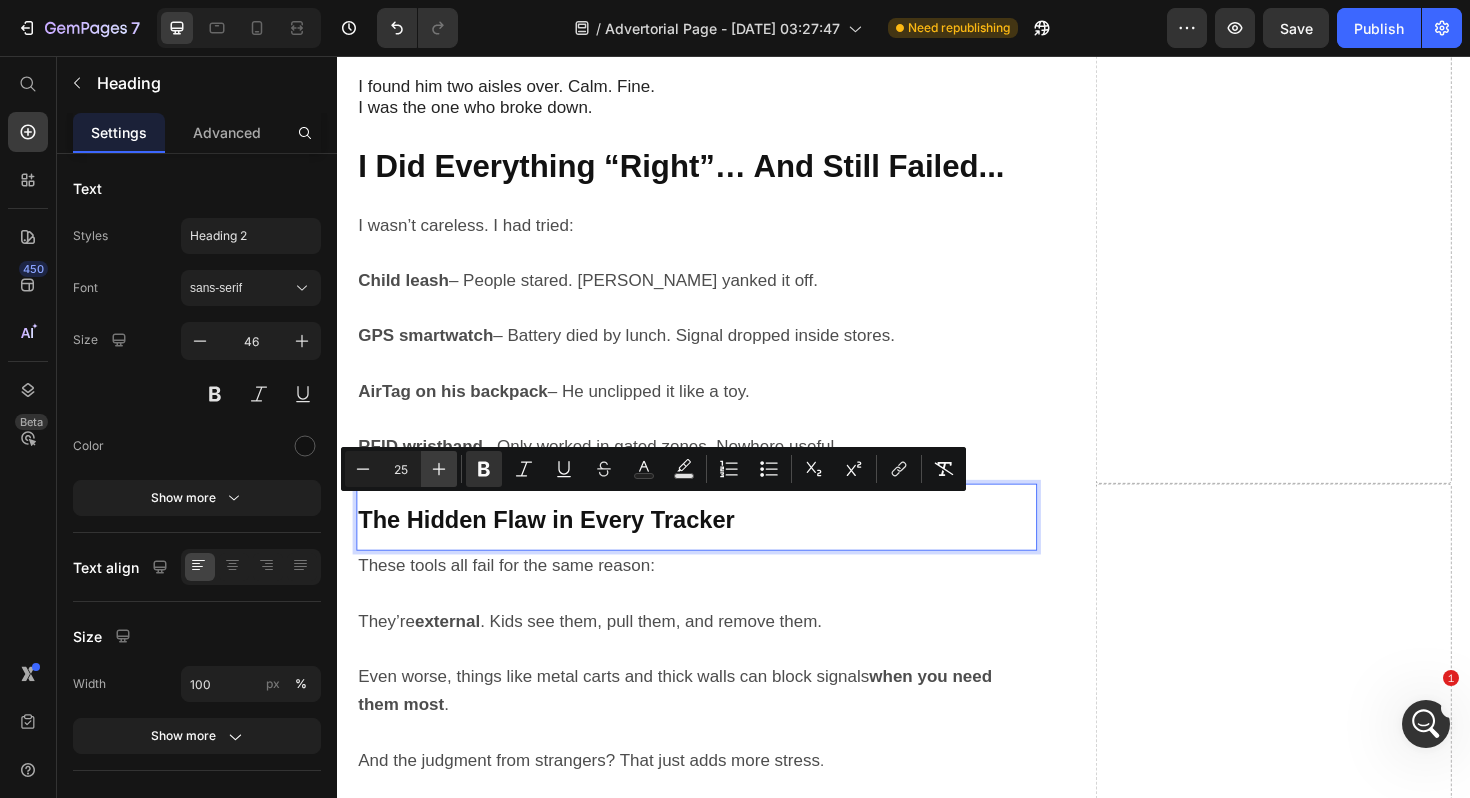 click 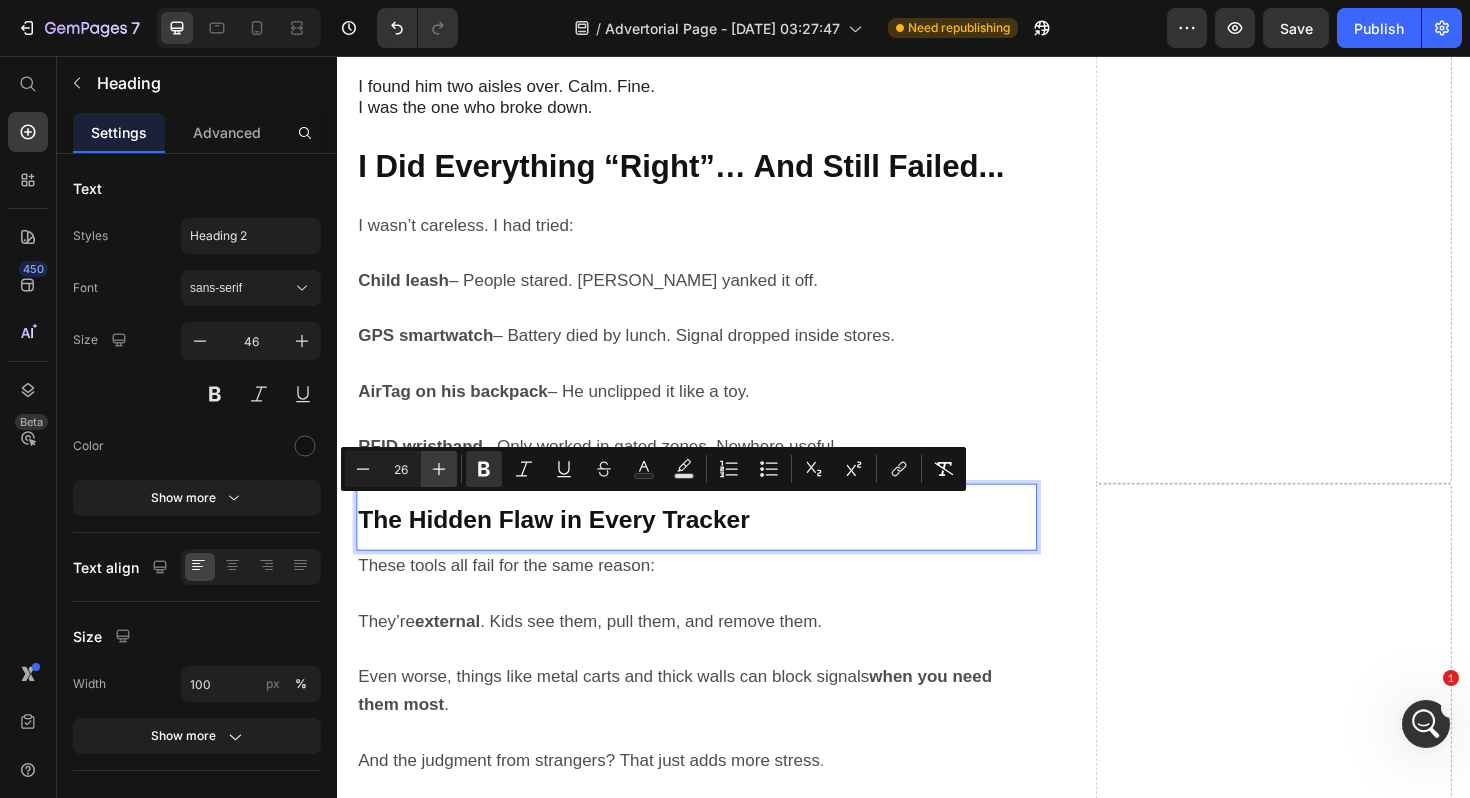 click 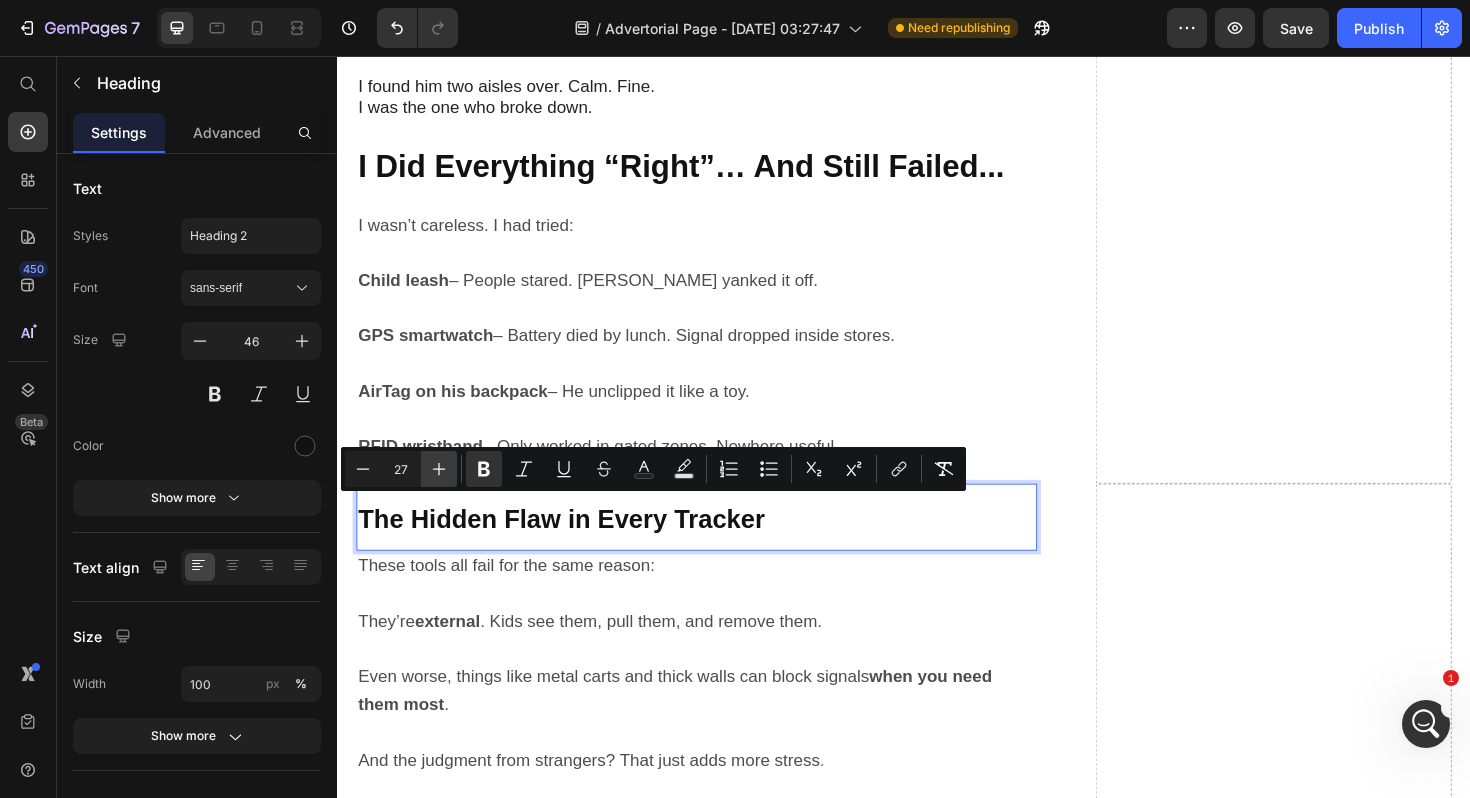 click 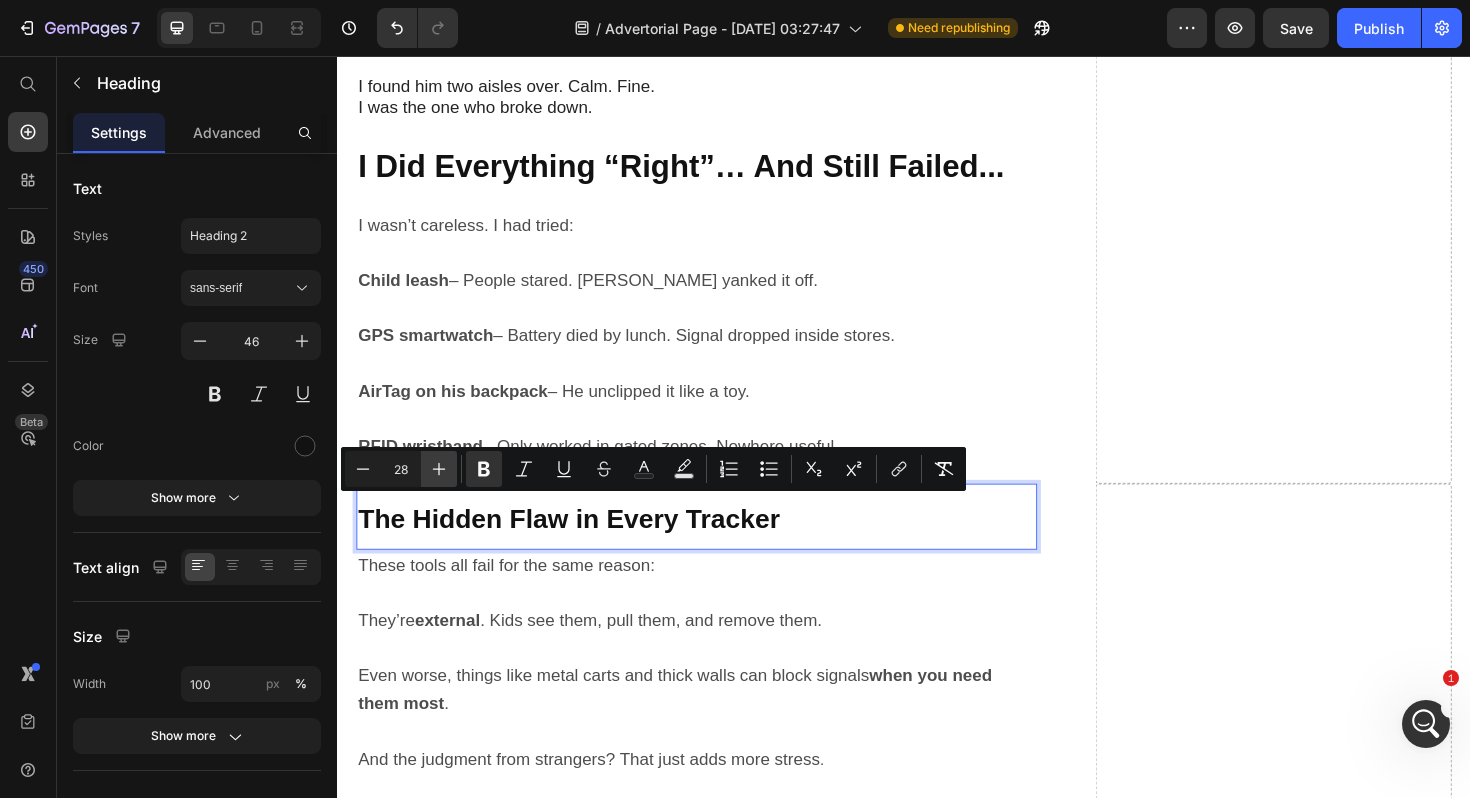 click 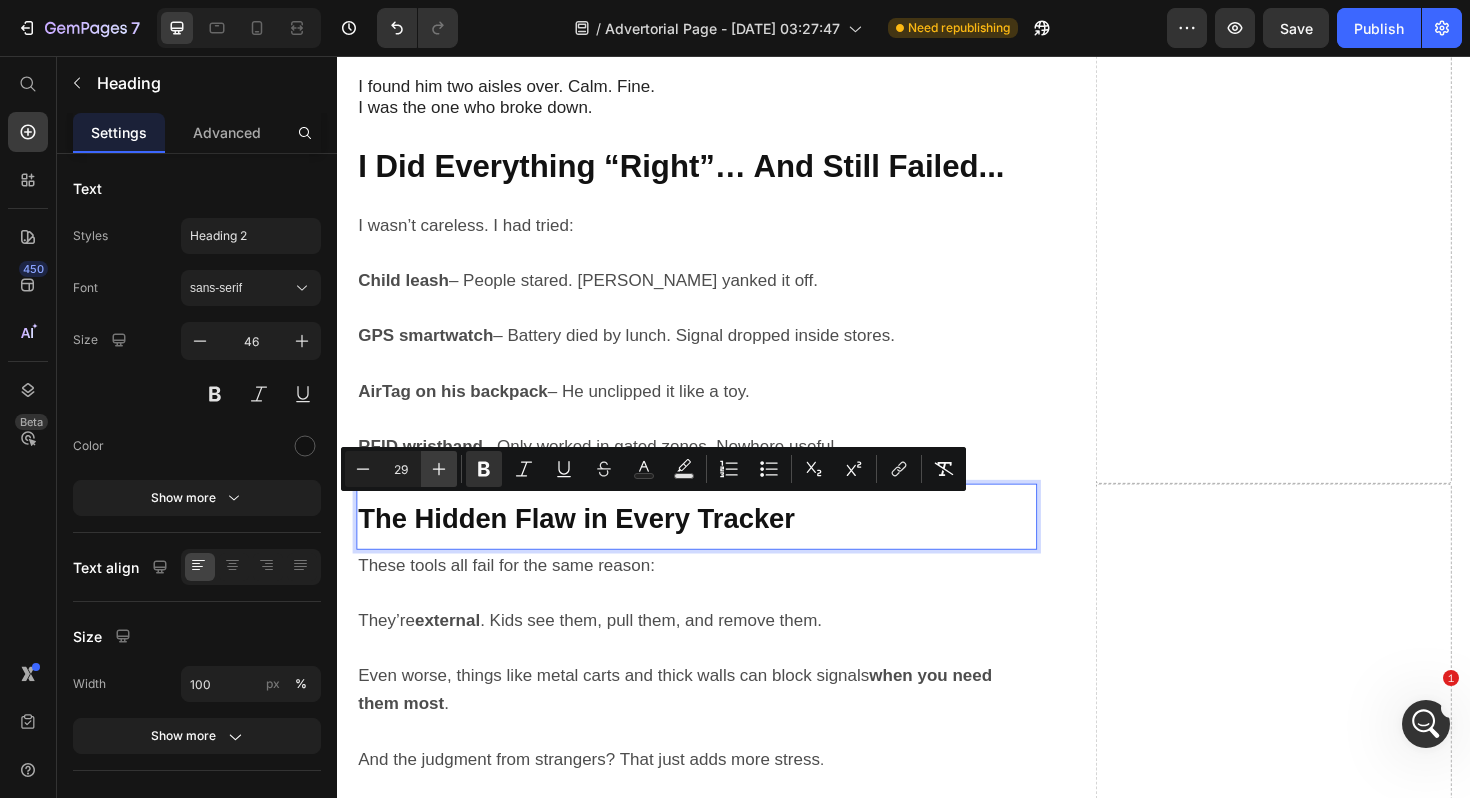 click 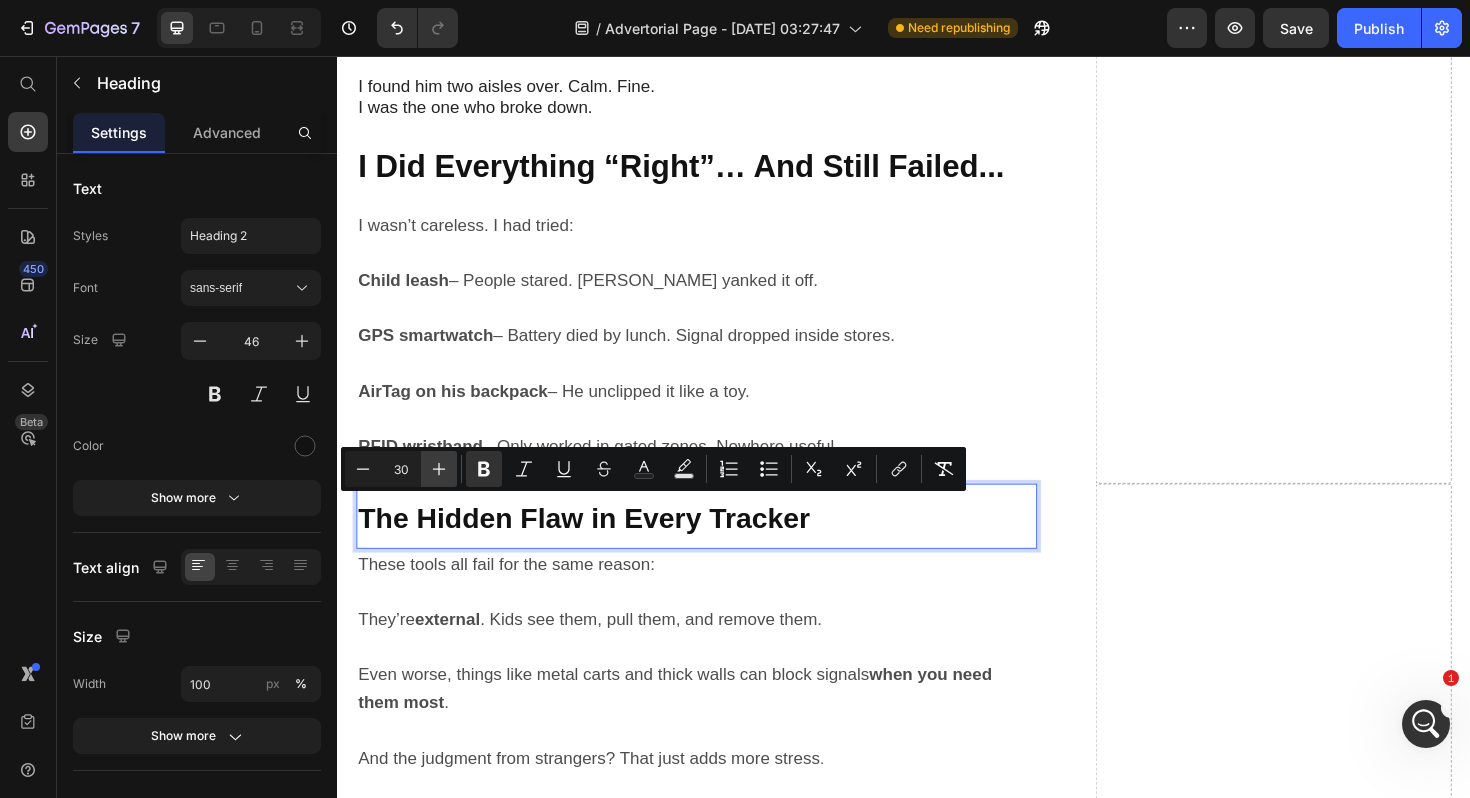 click 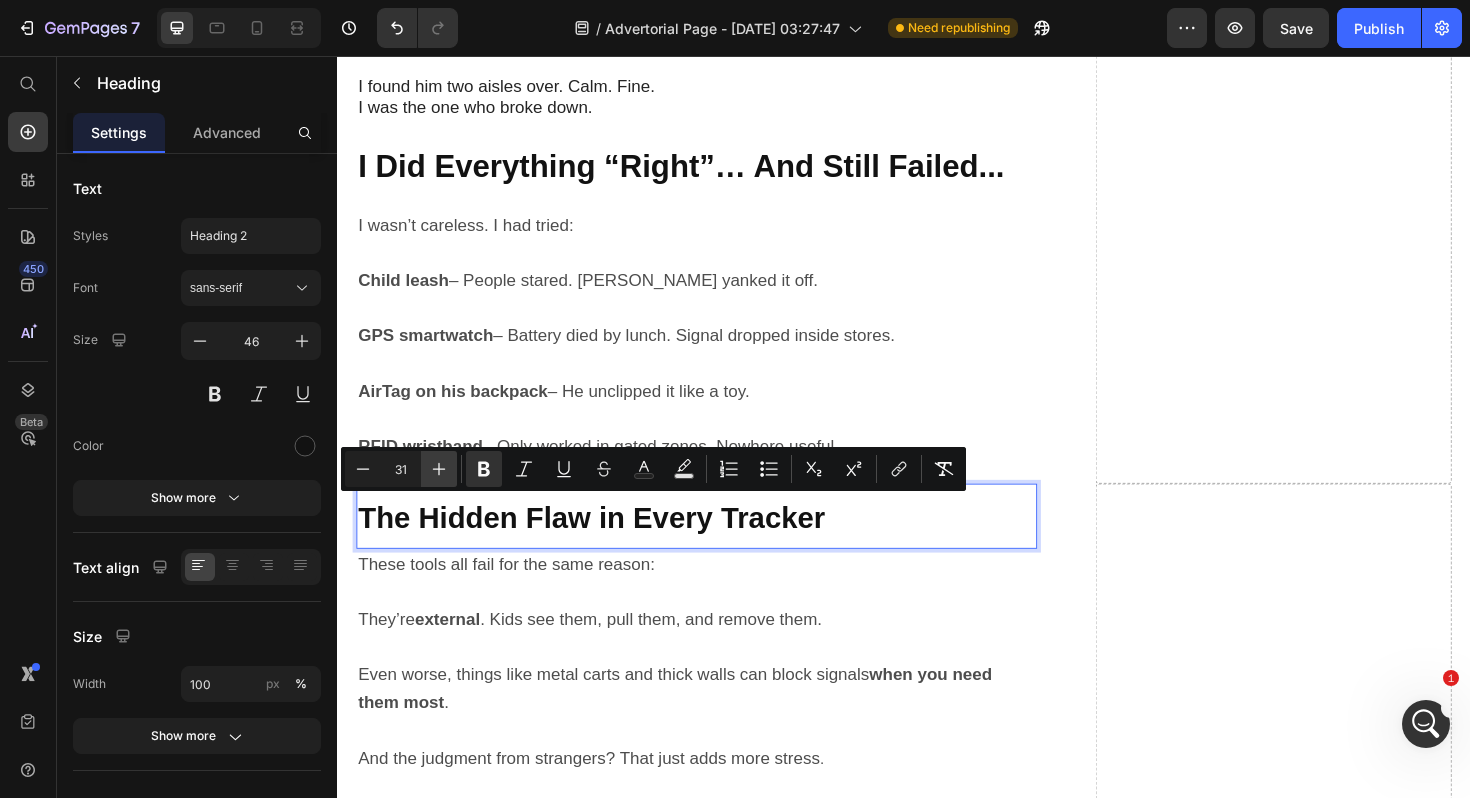 click 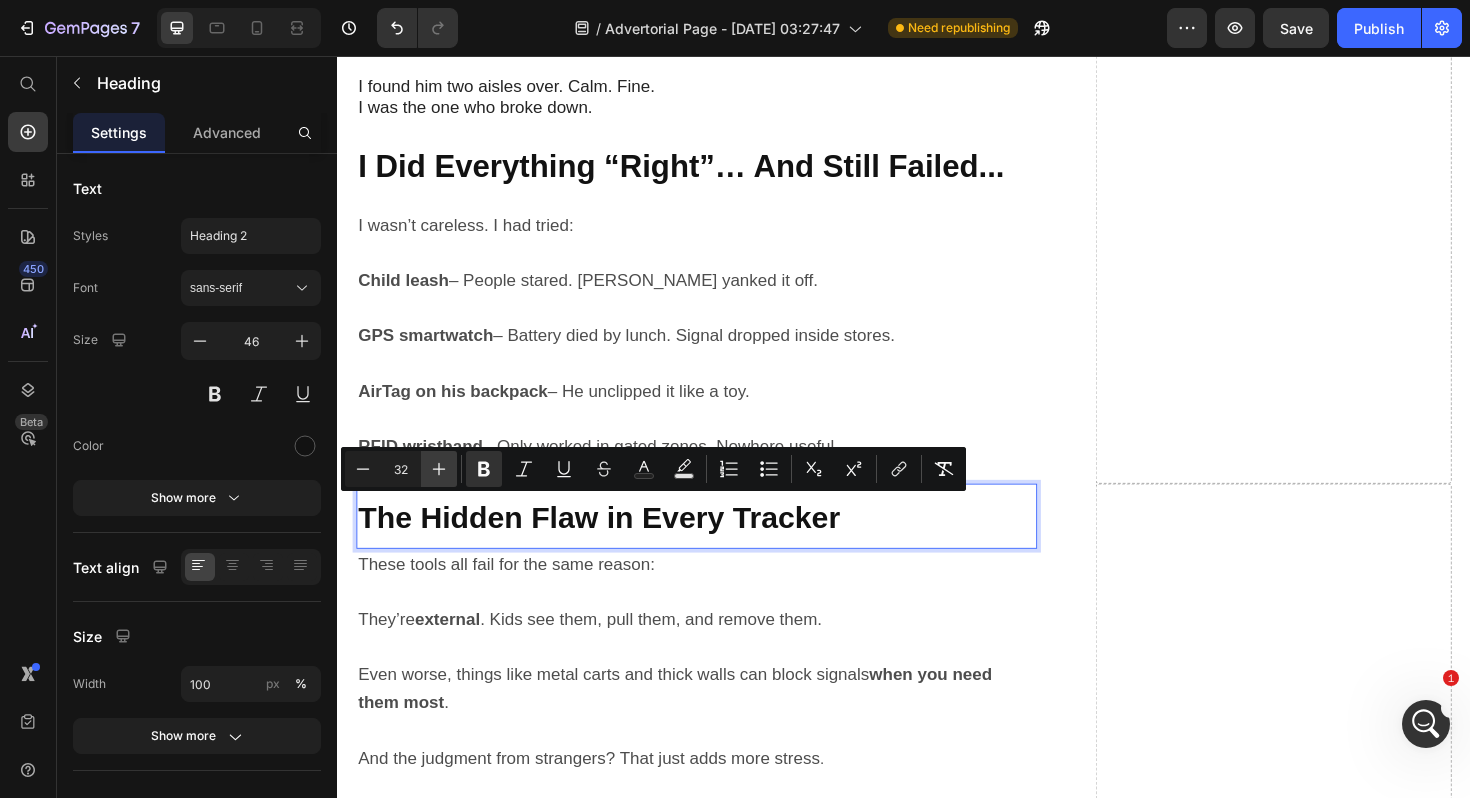 click 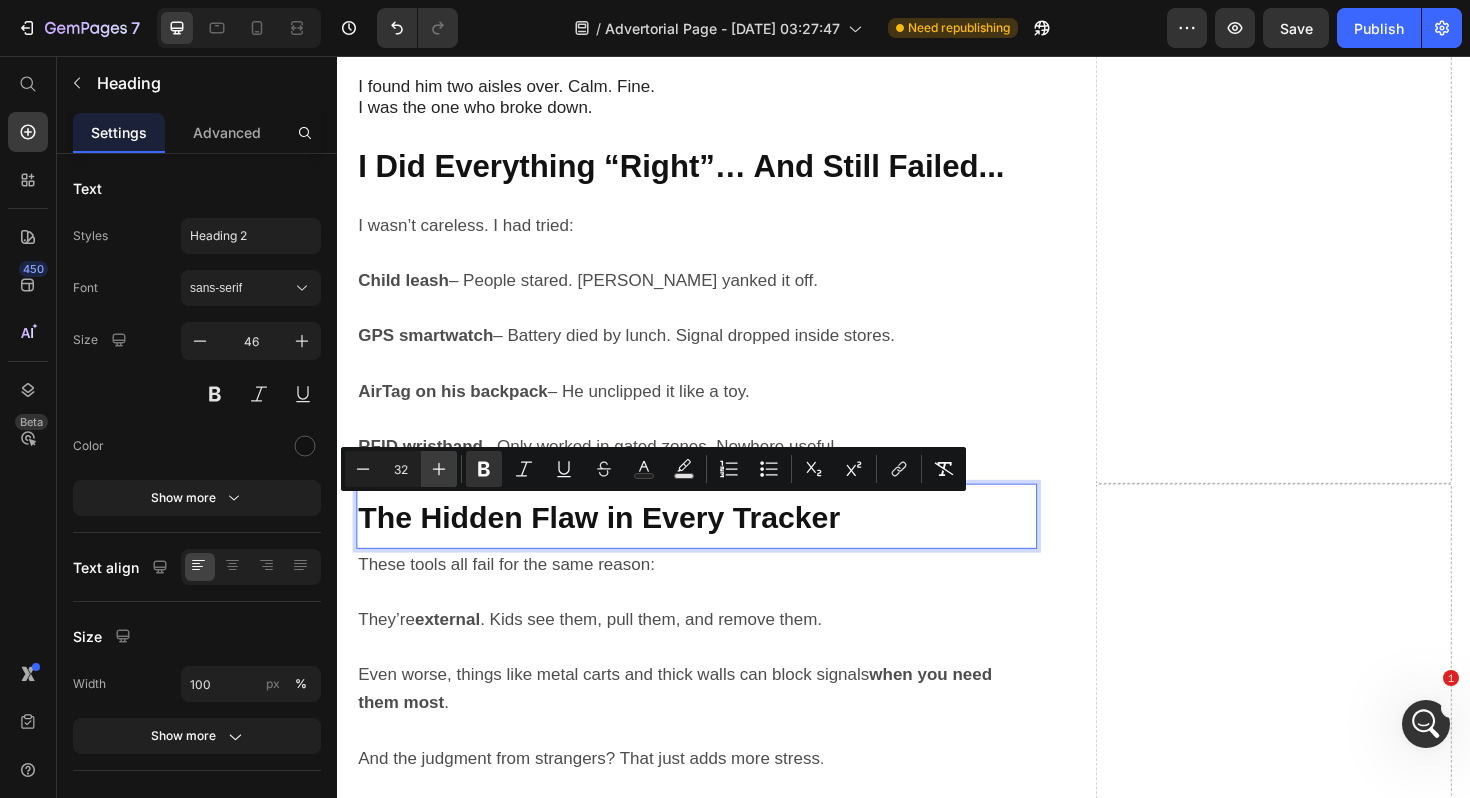 type on "33" 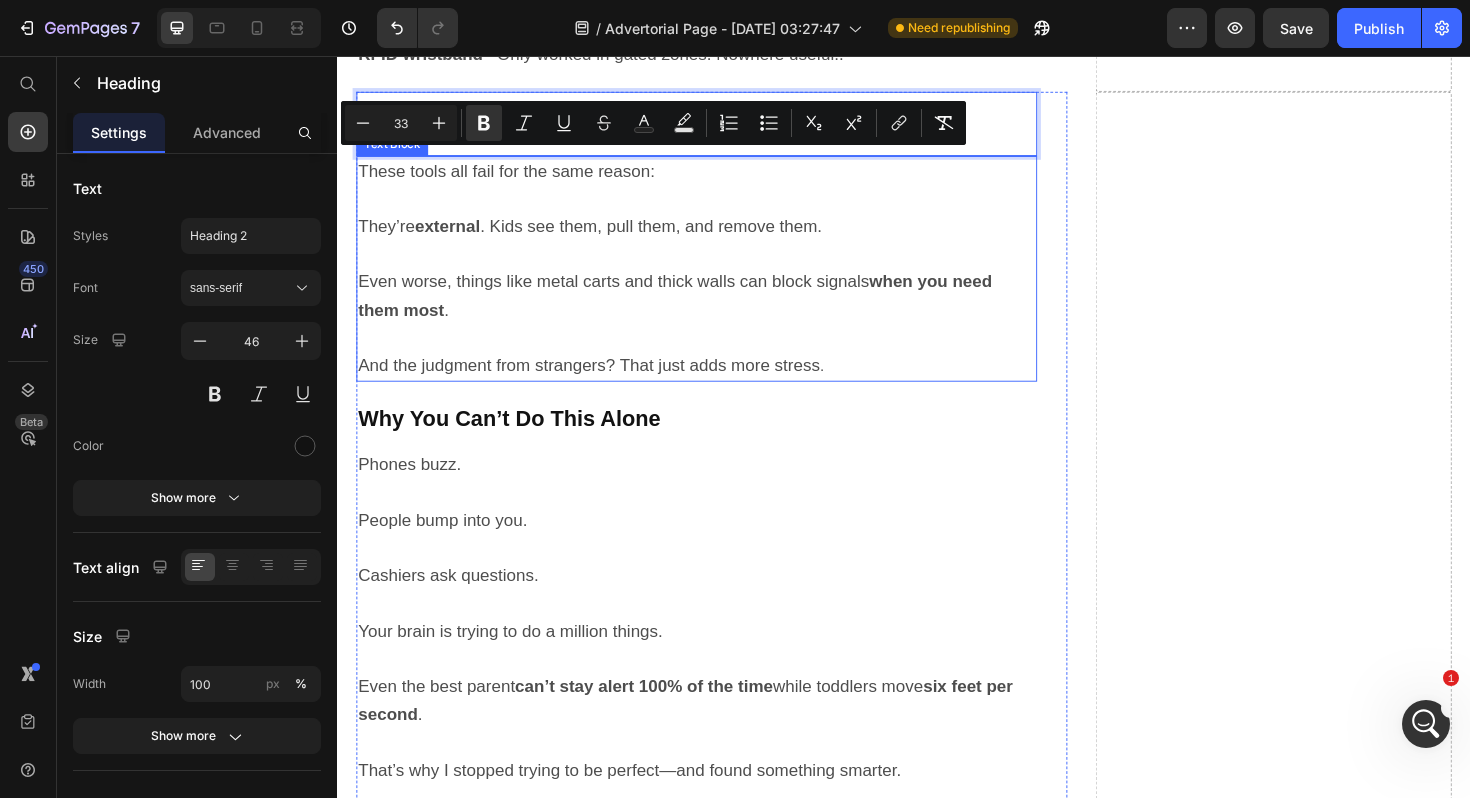 scroll, scrollTop: 2511, scrollLeft: 0, axis: vertical 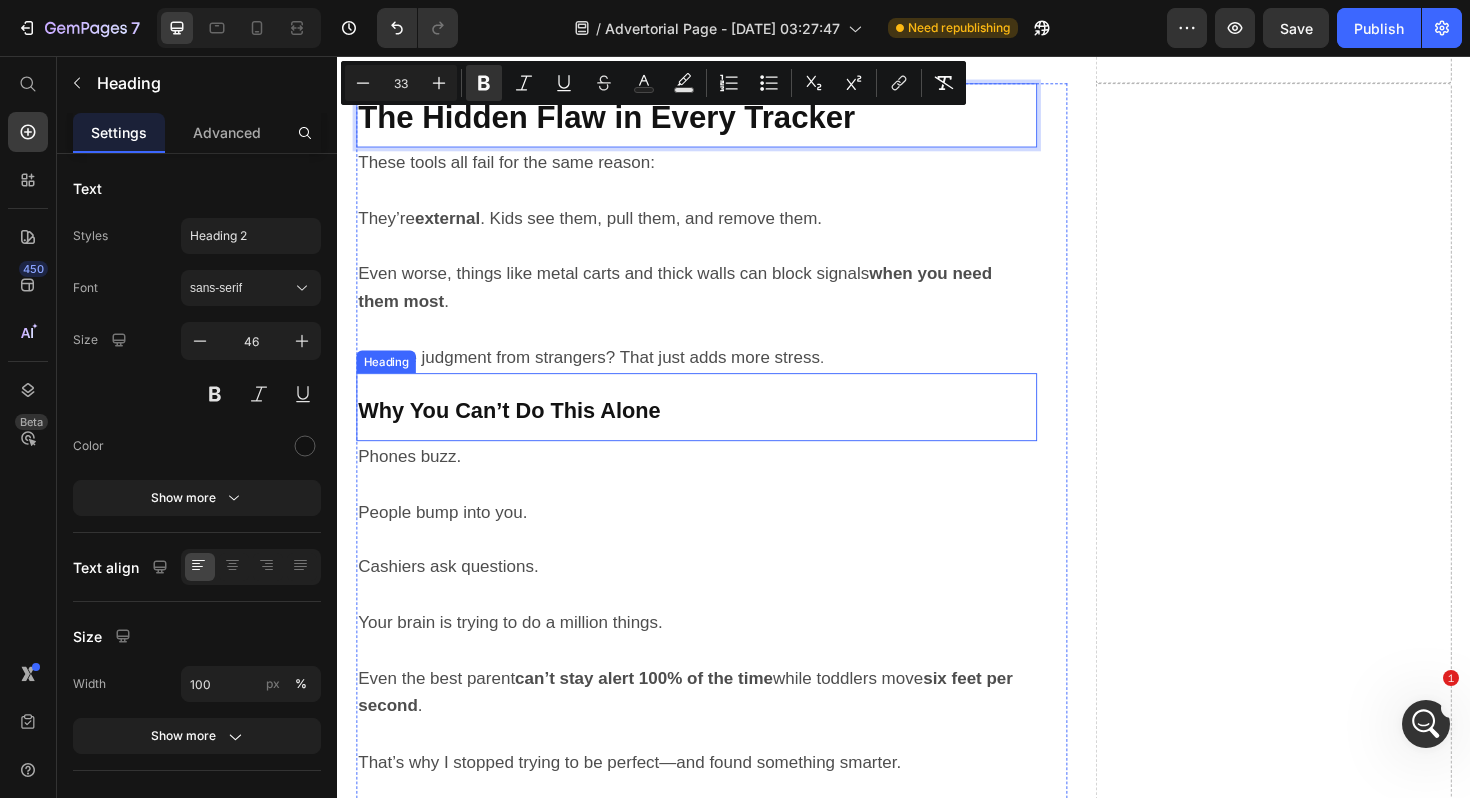 click on "Why You Can’t Do This Alone" at bounding box center (519, 431) 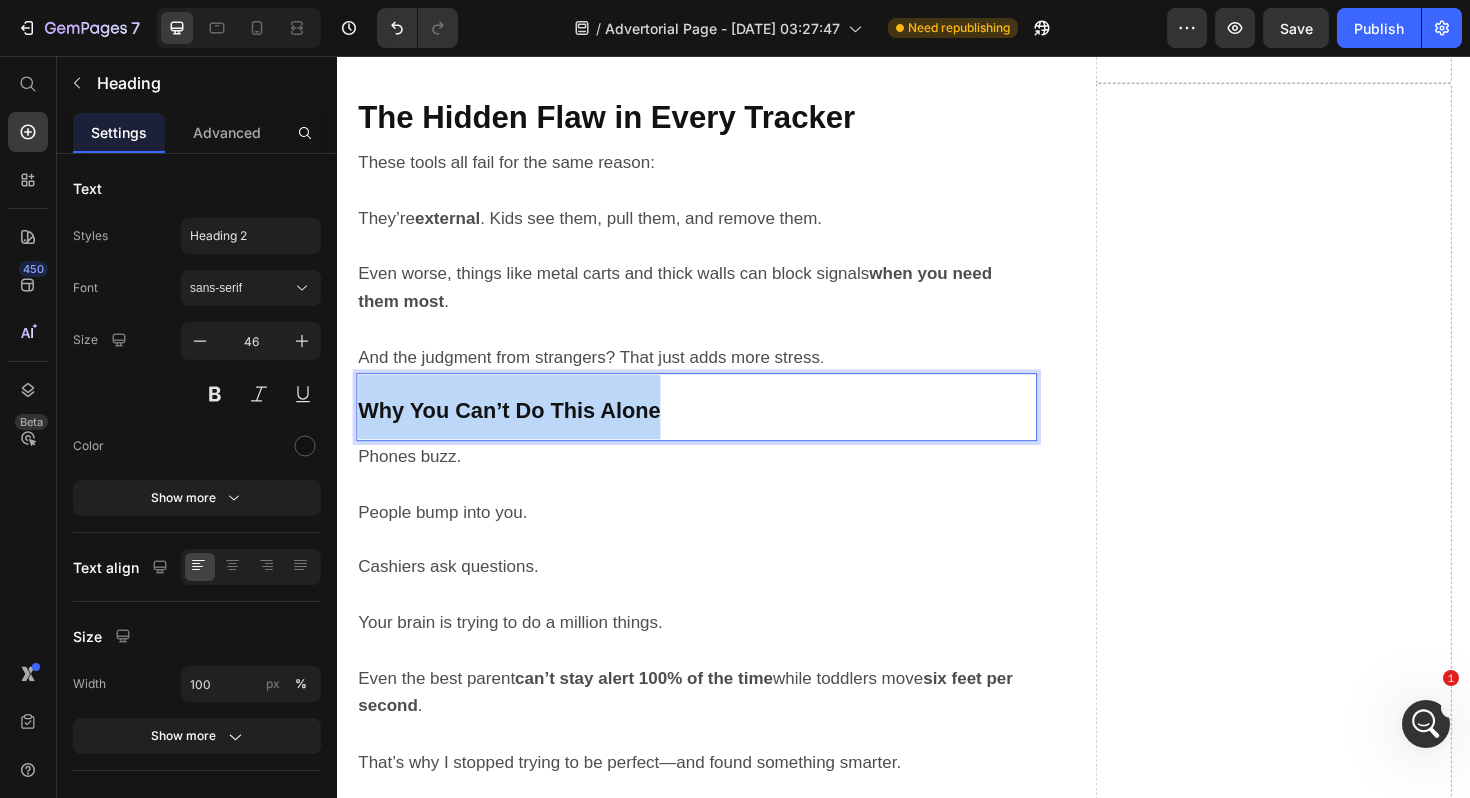click on "Why You Can’t Do This Alone" at bounding box center [519, 431] 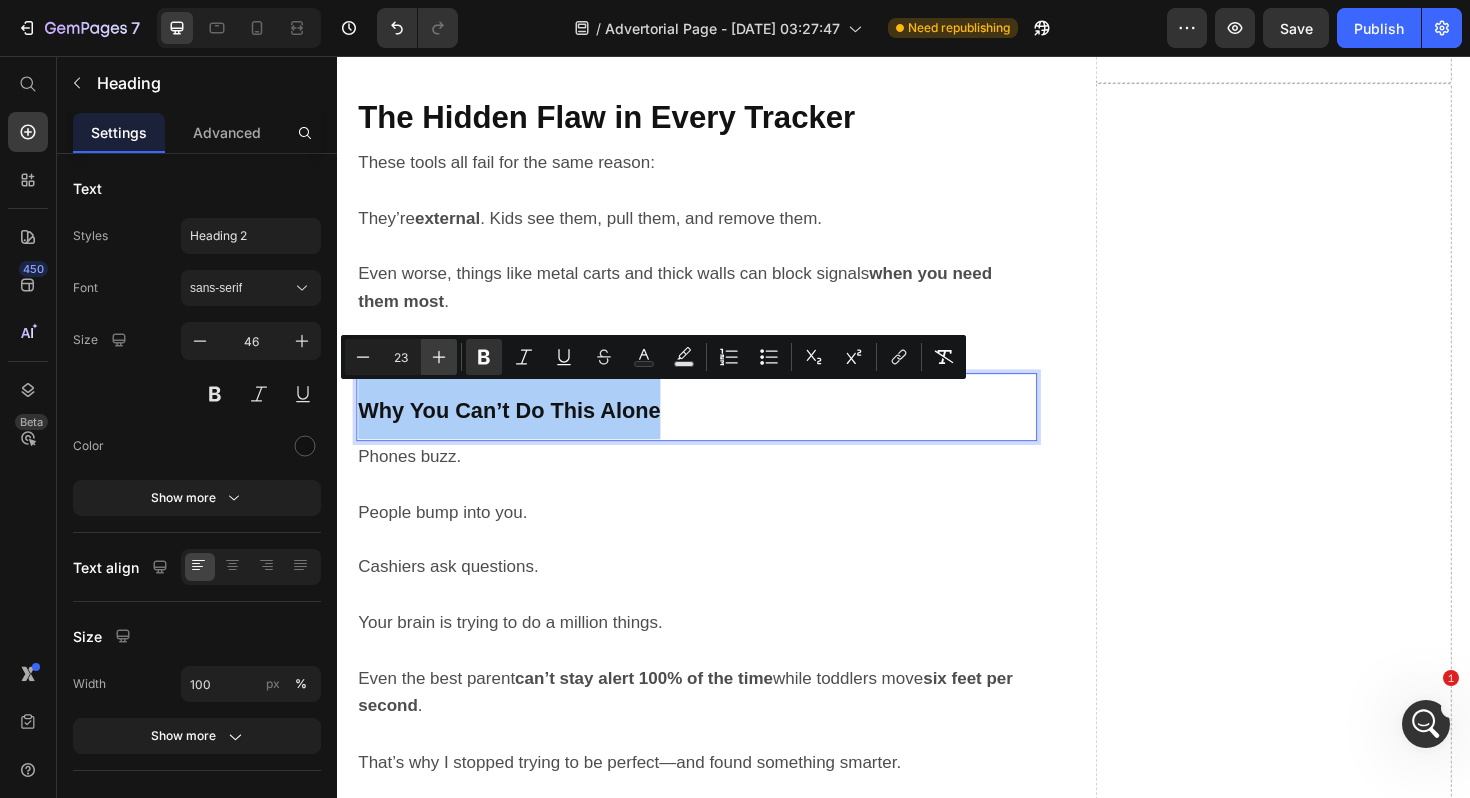 click 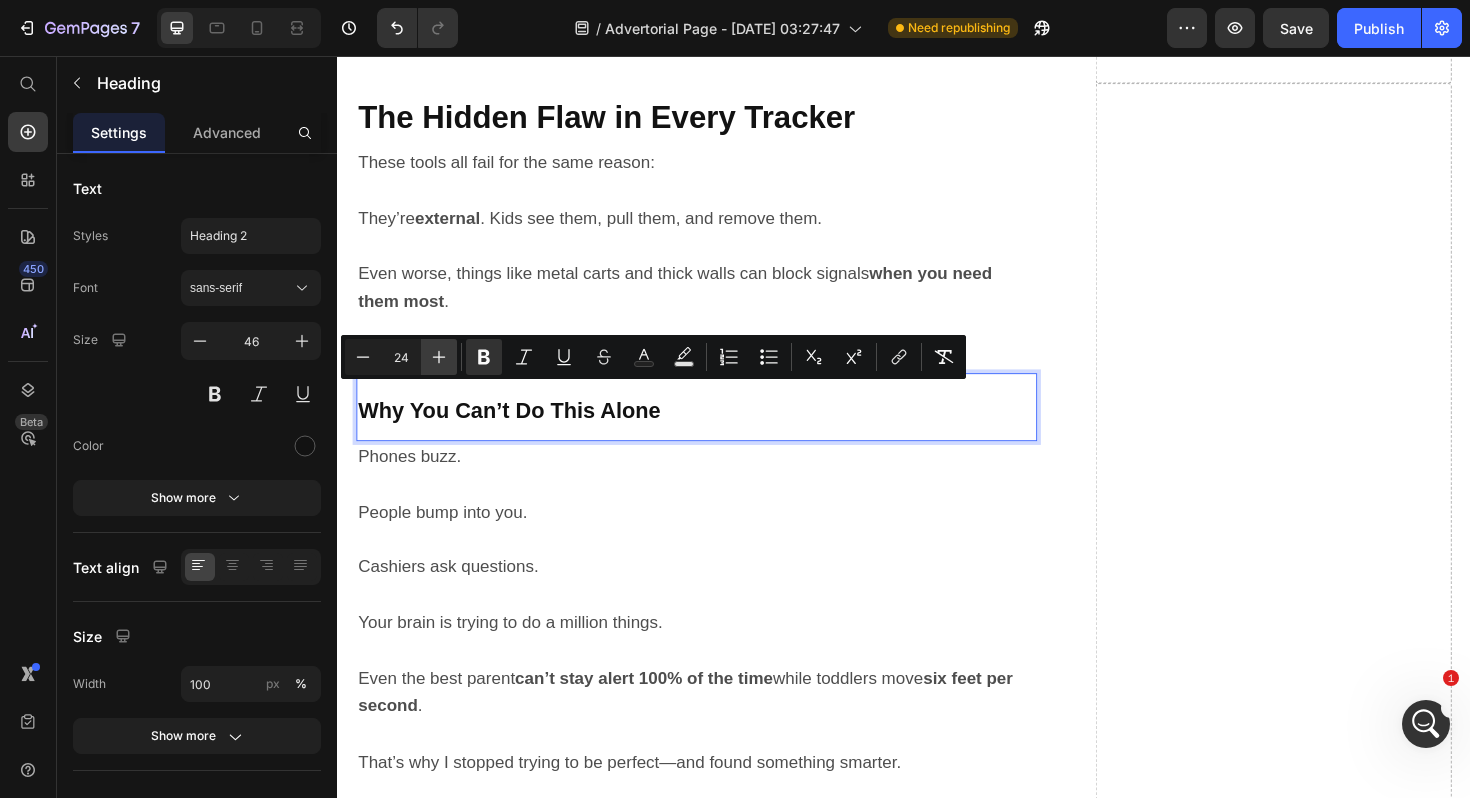 click 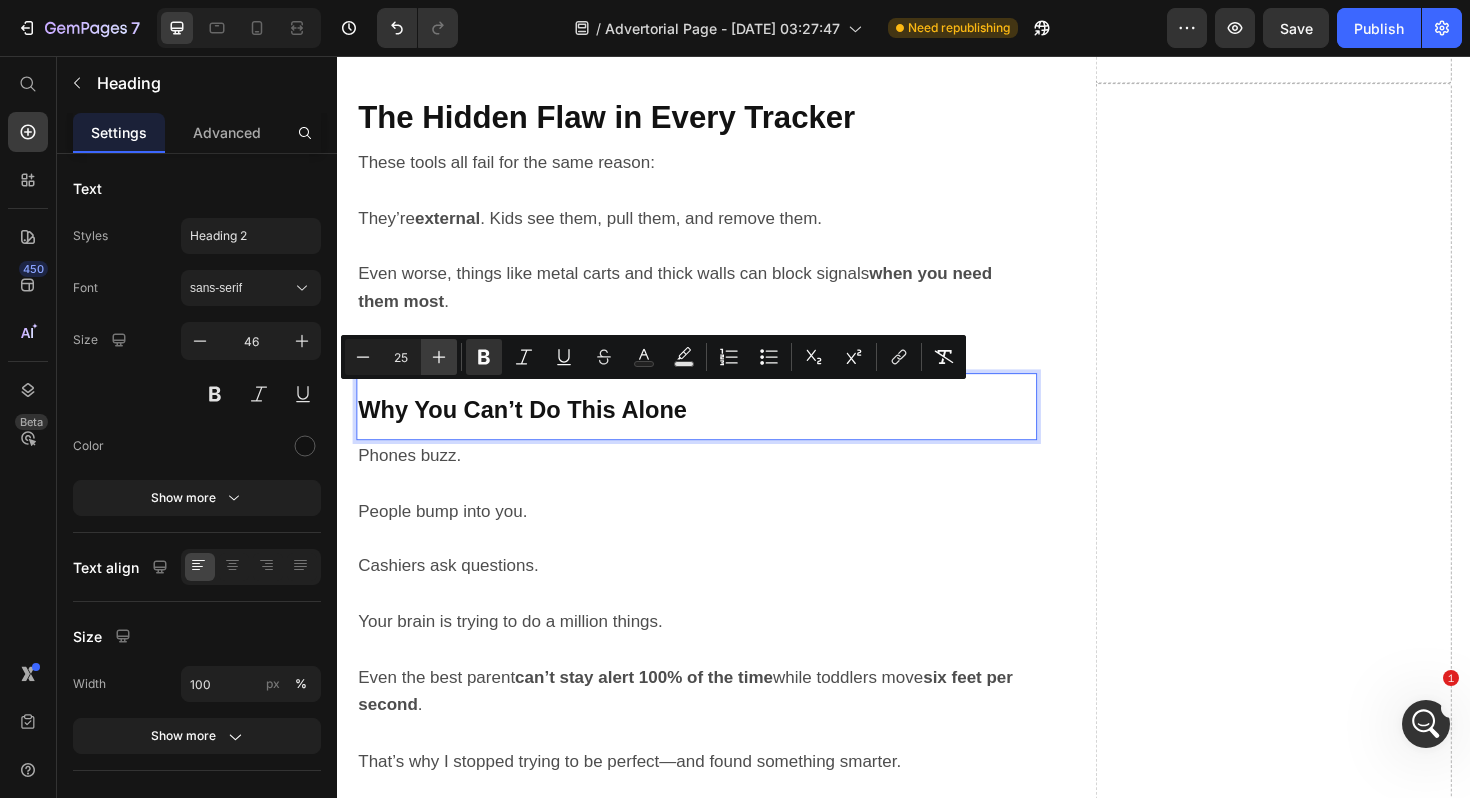 click 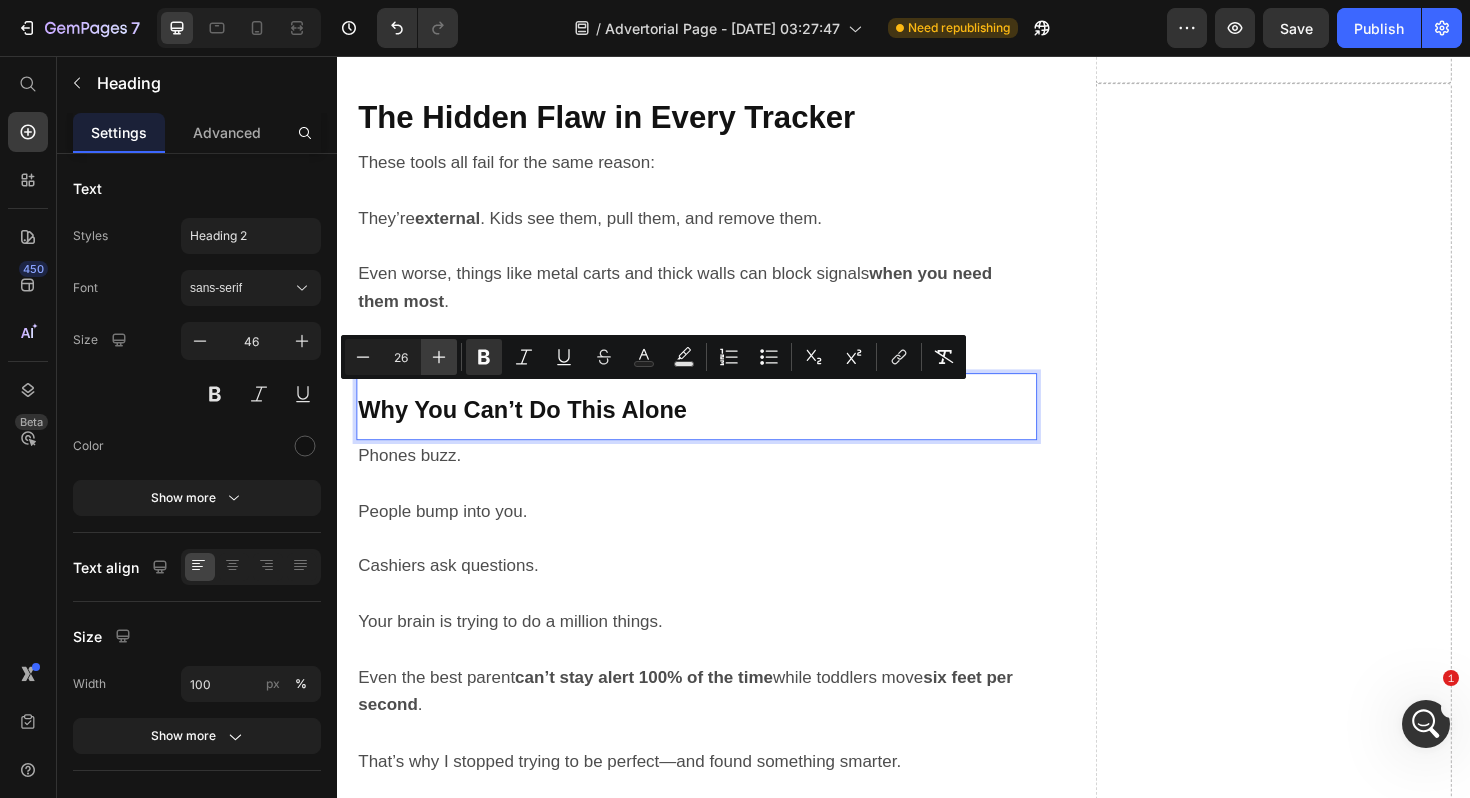 click 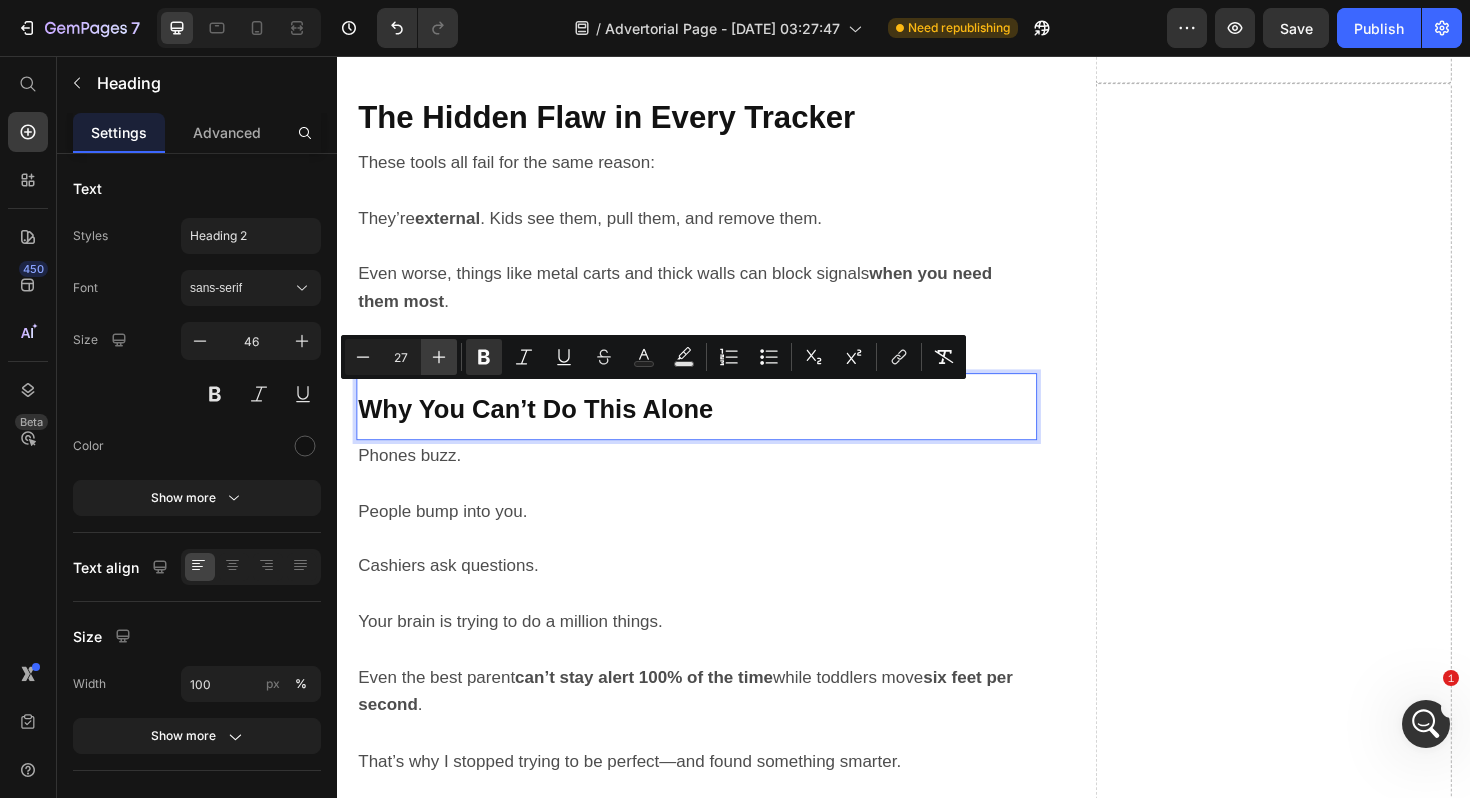 click 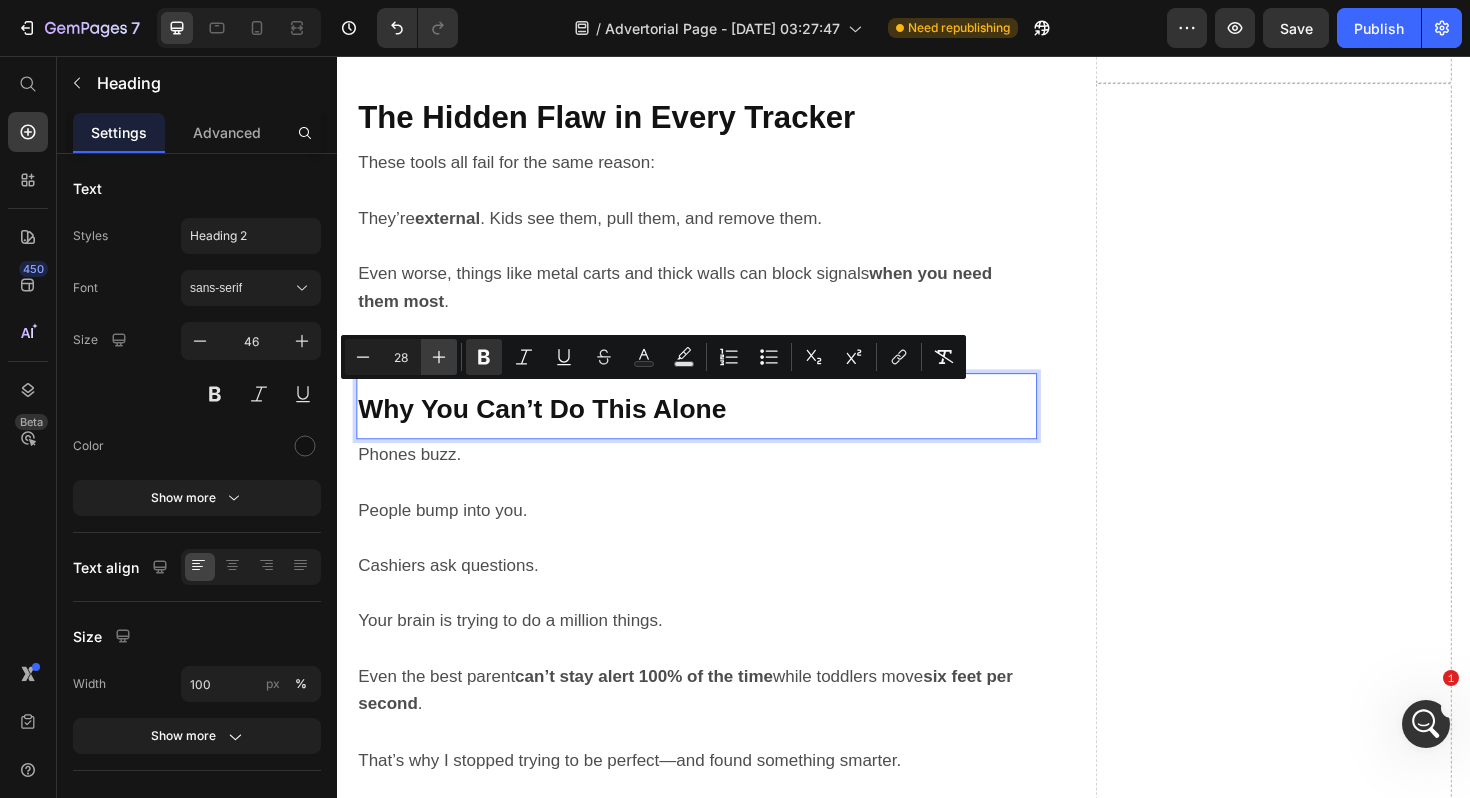 click 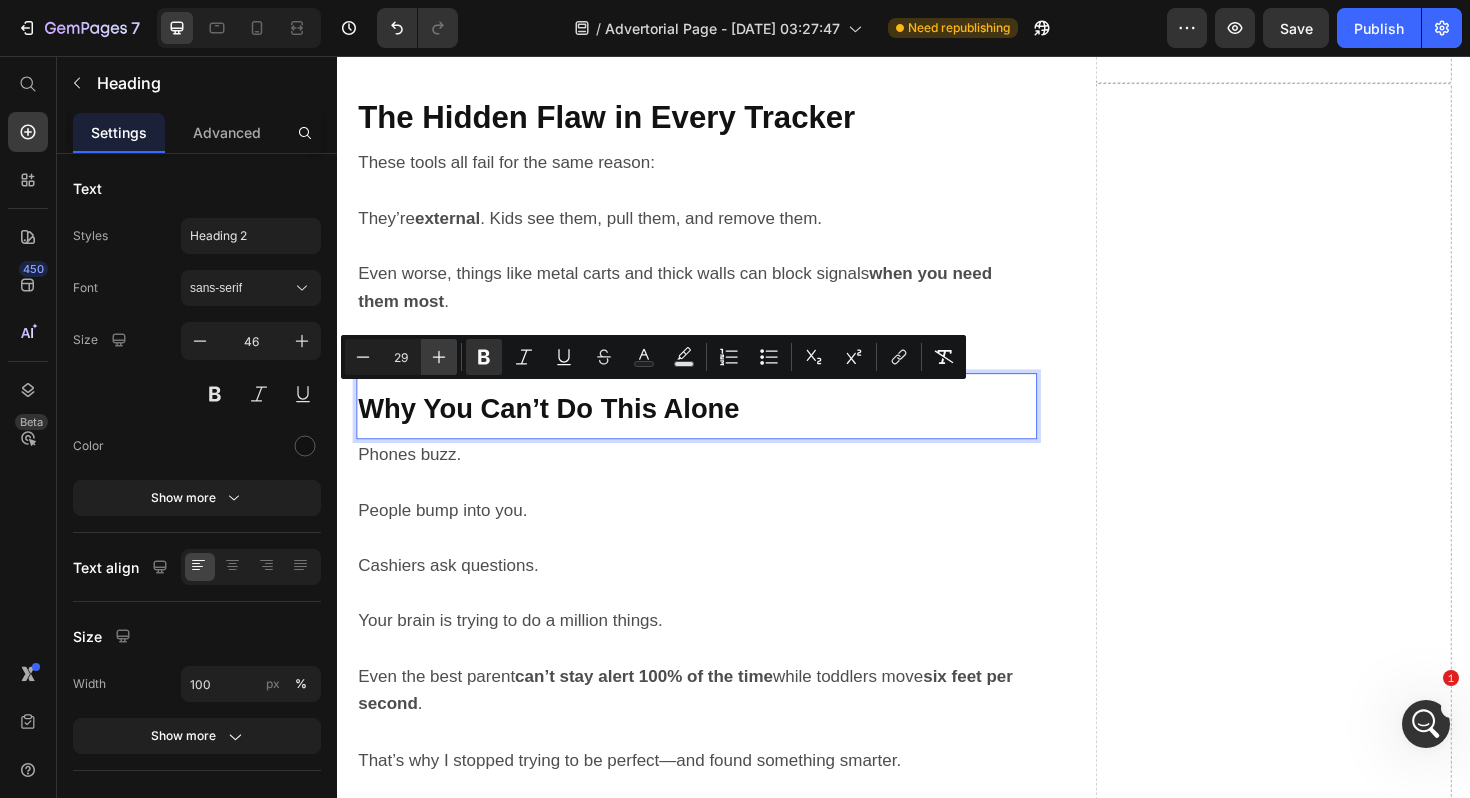 click 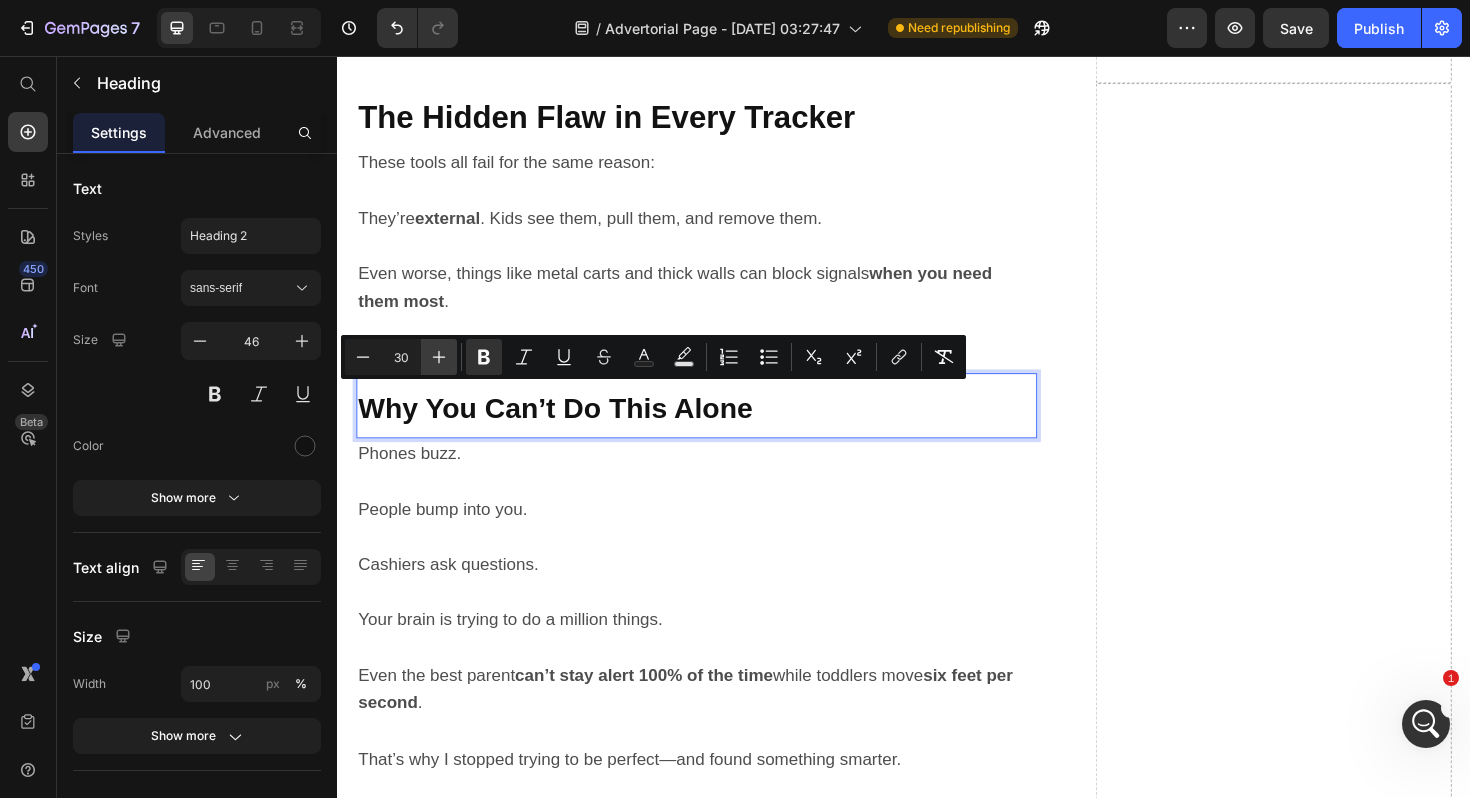 click 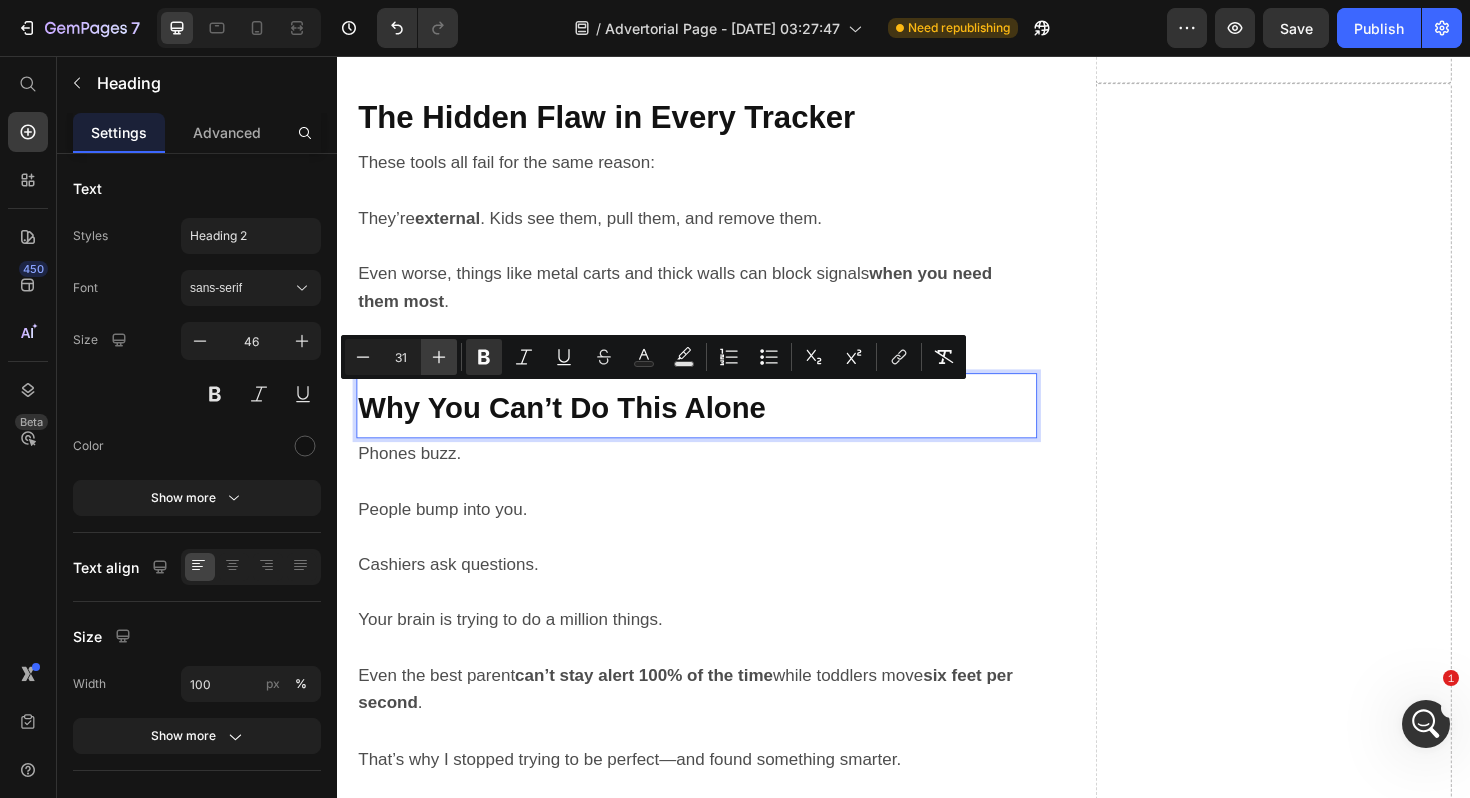 click 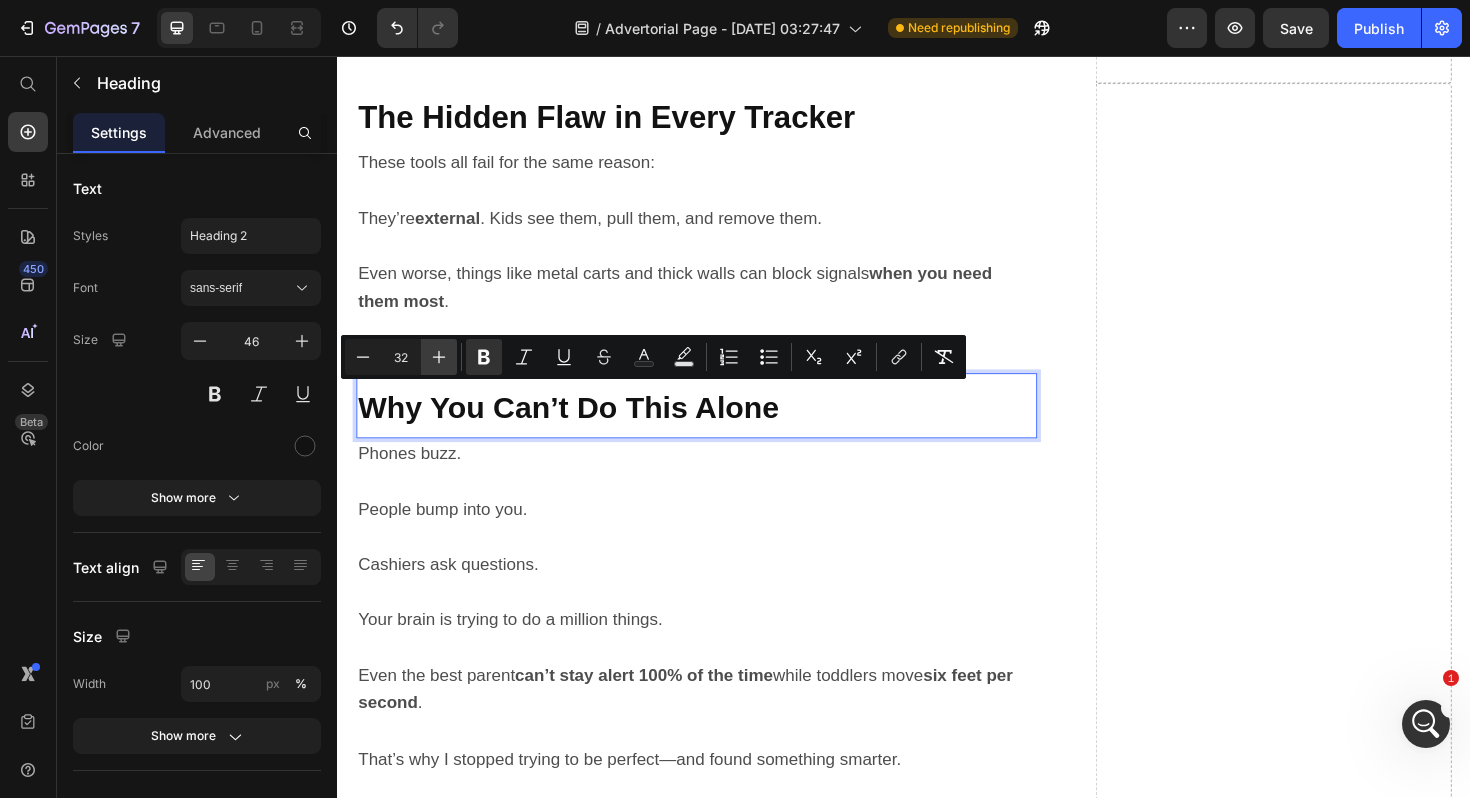 click 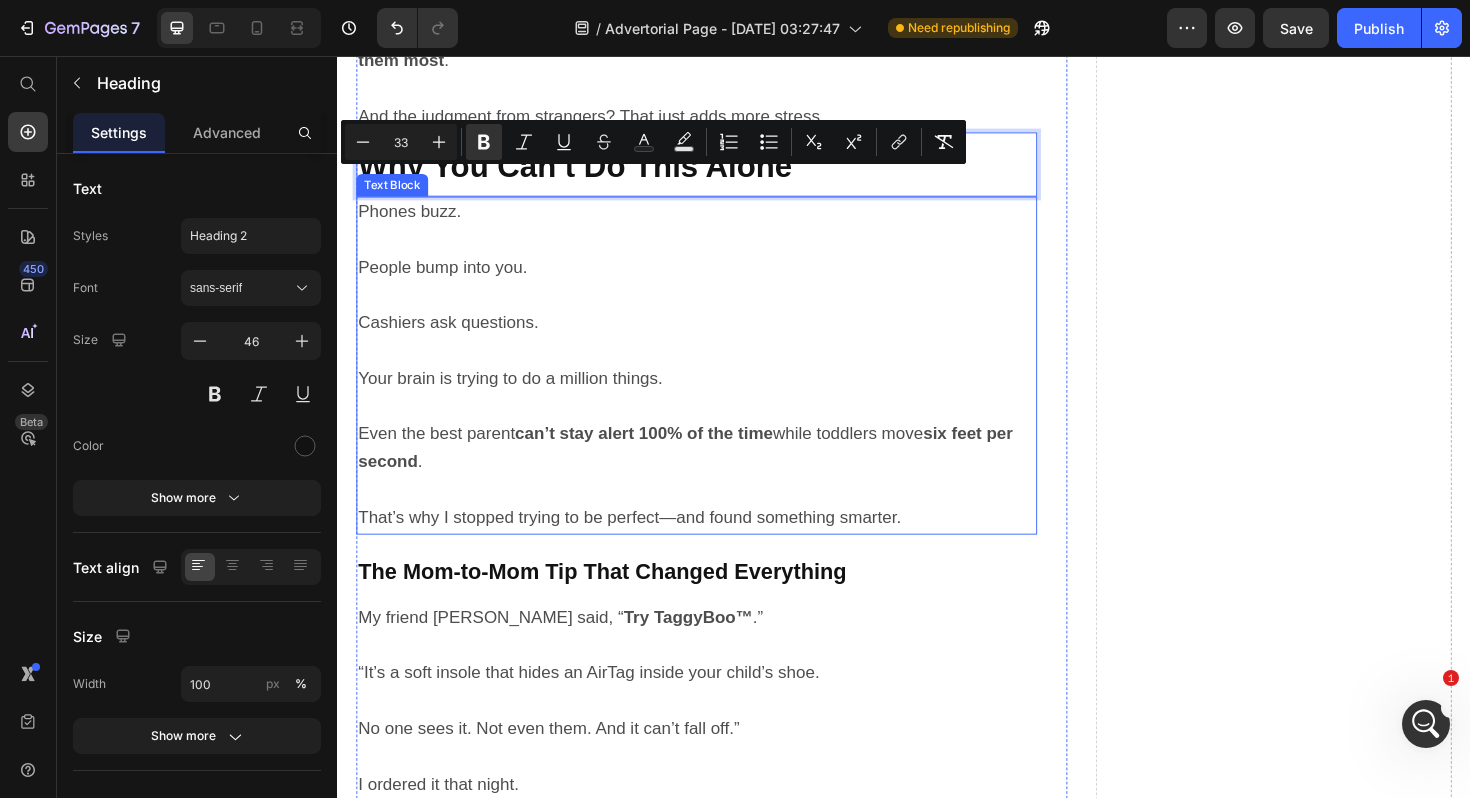 scroll, scrollTop: 2777, scrollLeft: 0, axis: vertical 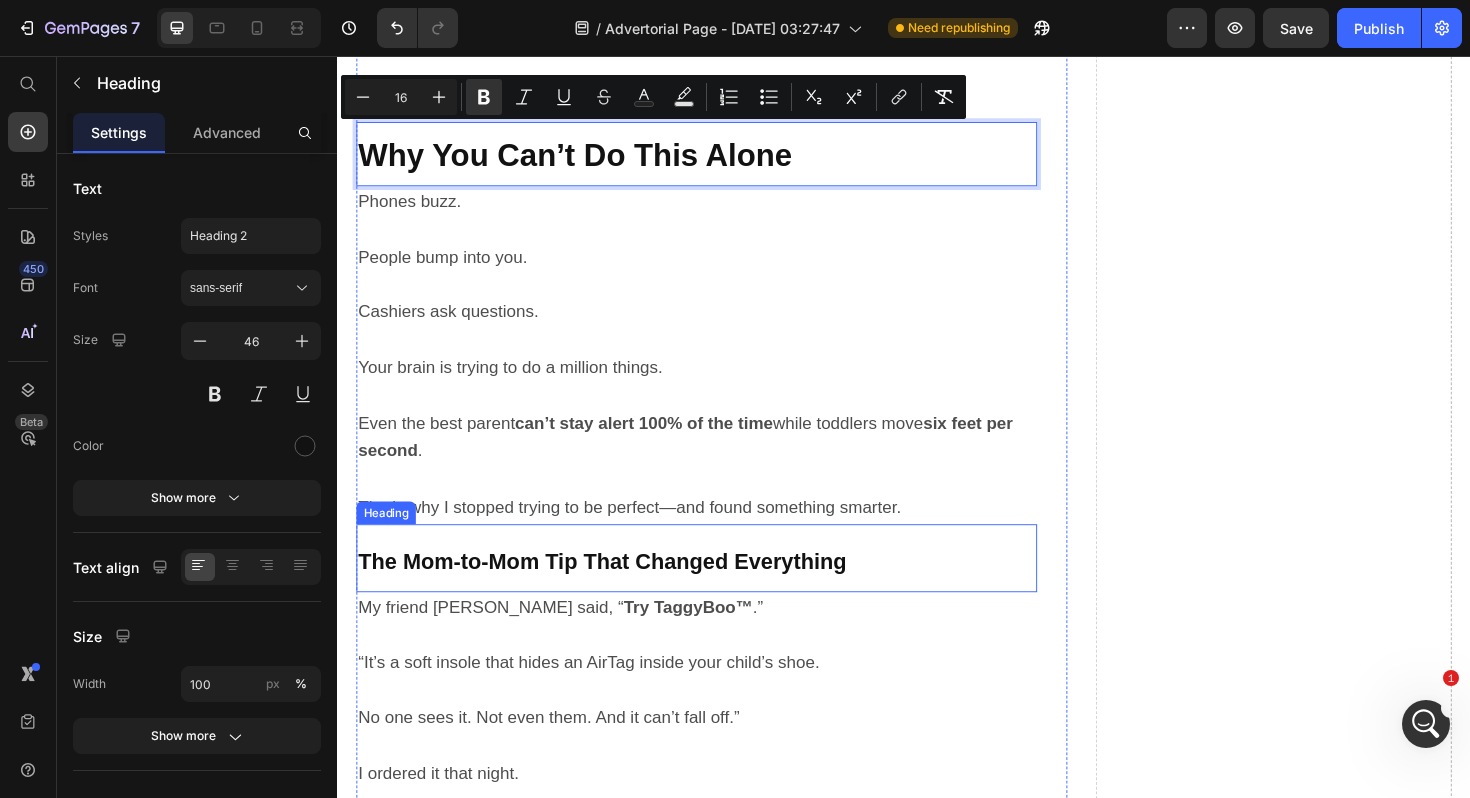 click on "The Mom-to-Mom Tip That Changed Everything" at bounding box center [617, 591] 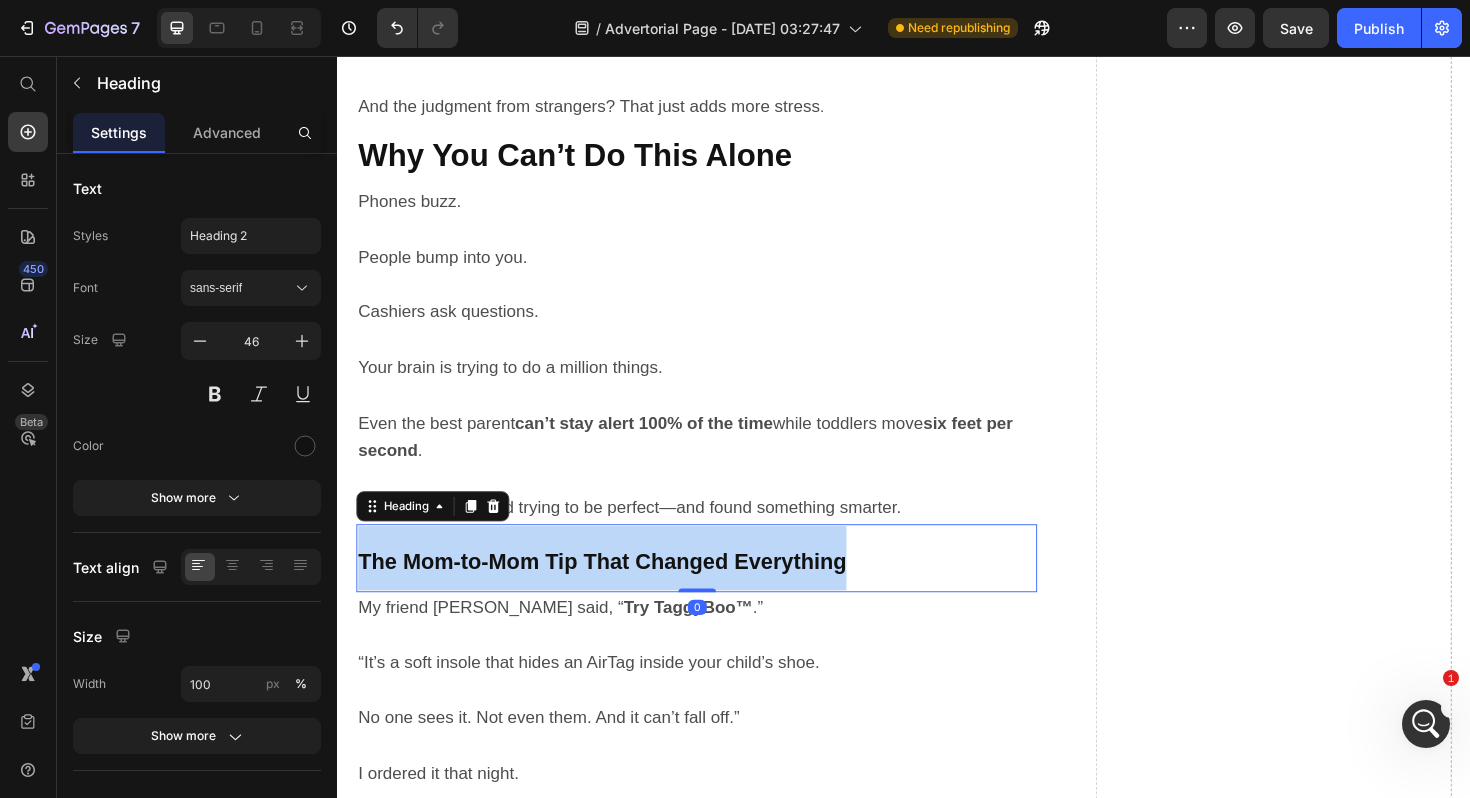click on "The Mom-to-Mom Tip That Changed Everything" at bounding box center [617, 591] 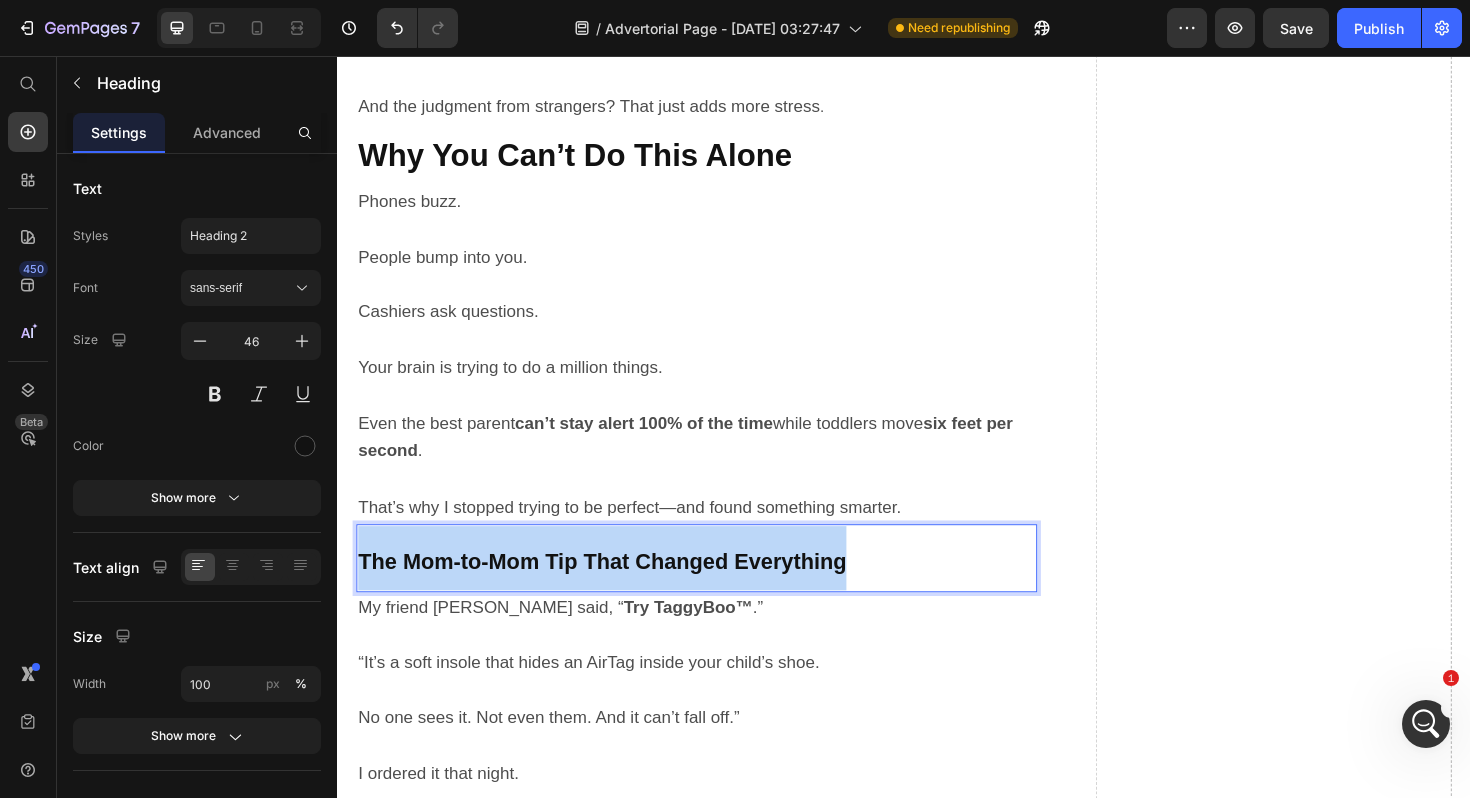 click on "The Mom-to-Mom Tip That Changed Everything" at bounding box center [617, 591] 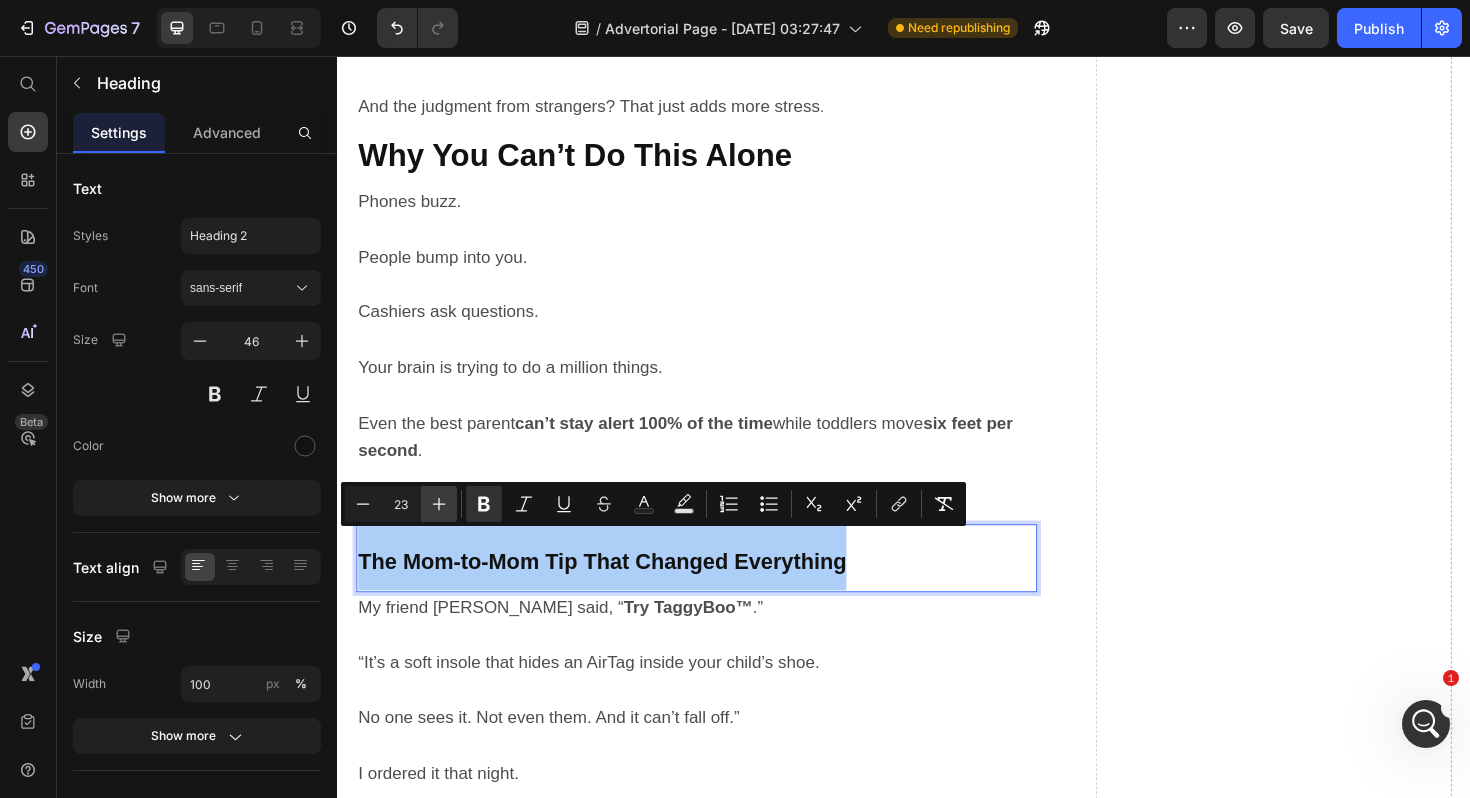 click on "Plus" at bounding box center (439, 504) 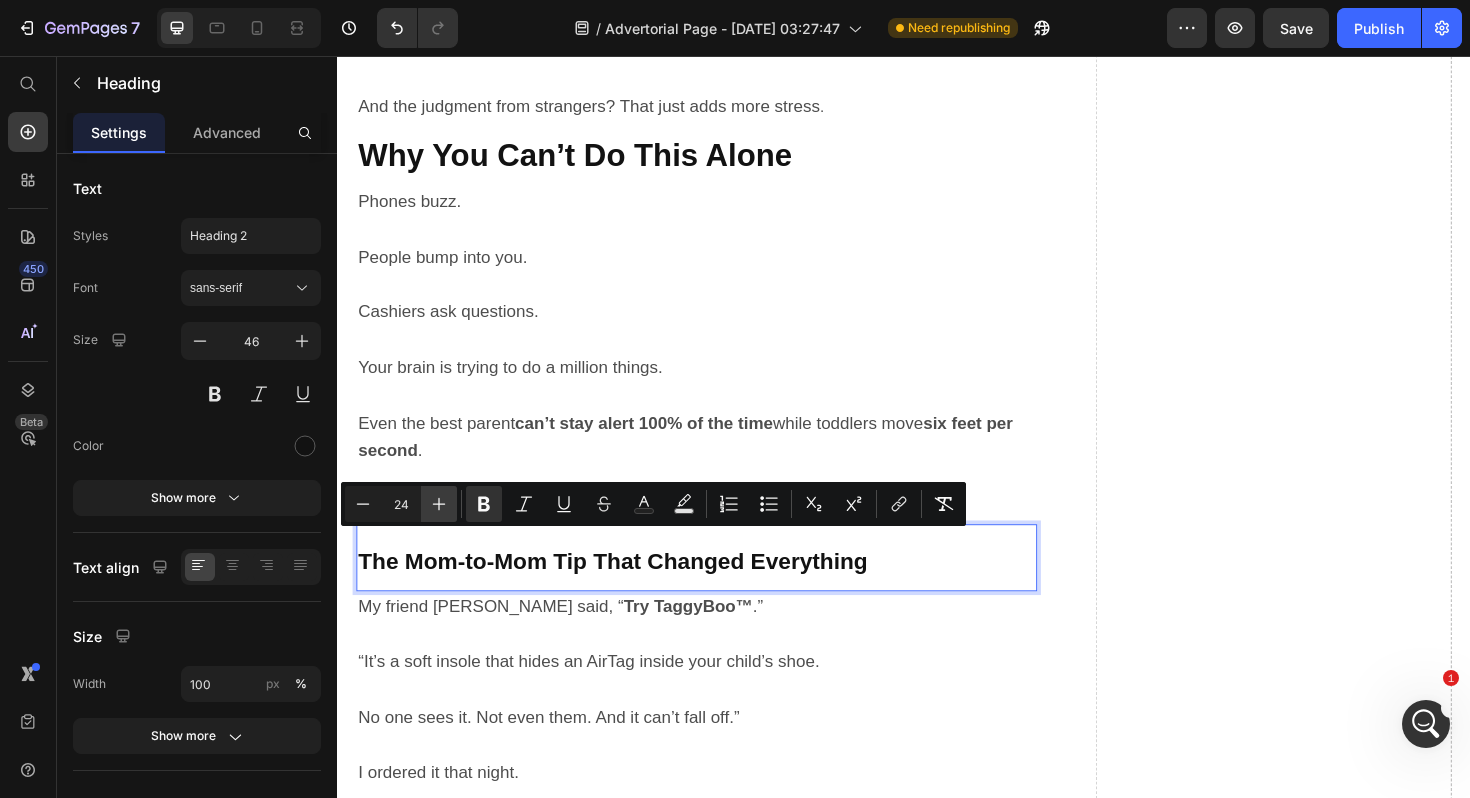 click on "Plus" at bounding box center (439, 504) 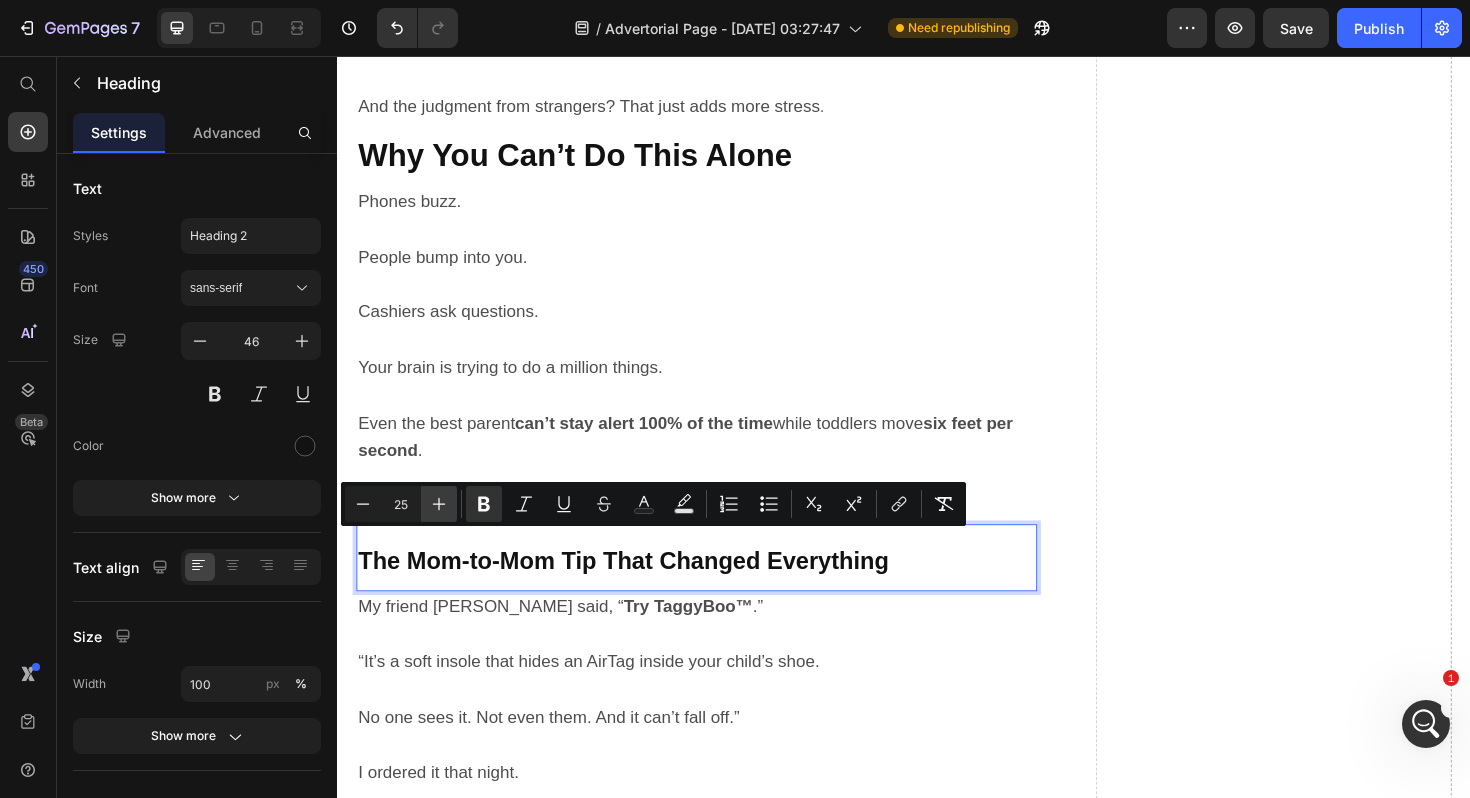 click on "Plus" at bounding box center (439, 504) 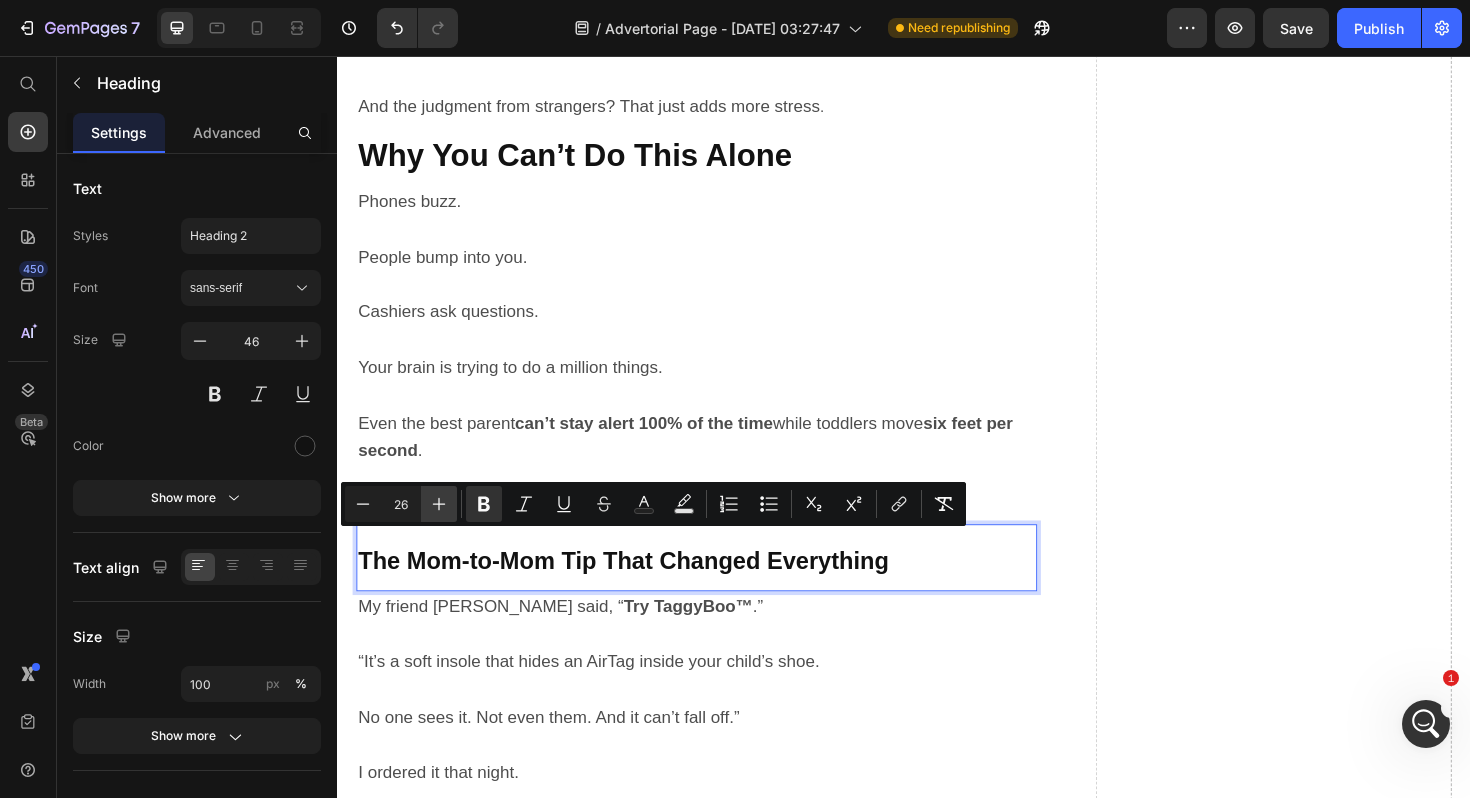 click on "Plus" at bounding box center (439, 504) 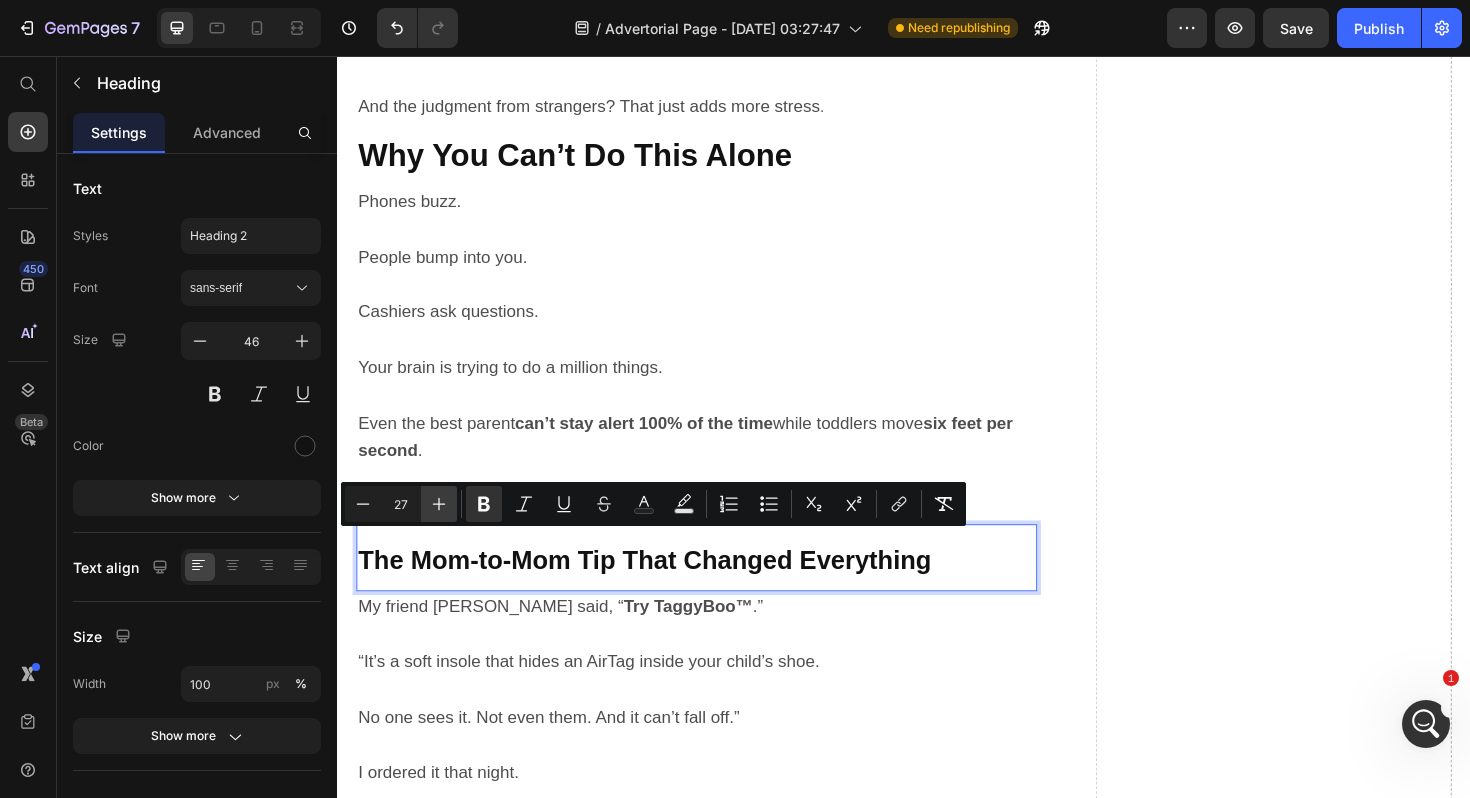 click on "Plus" at bounding box center [439, 504] 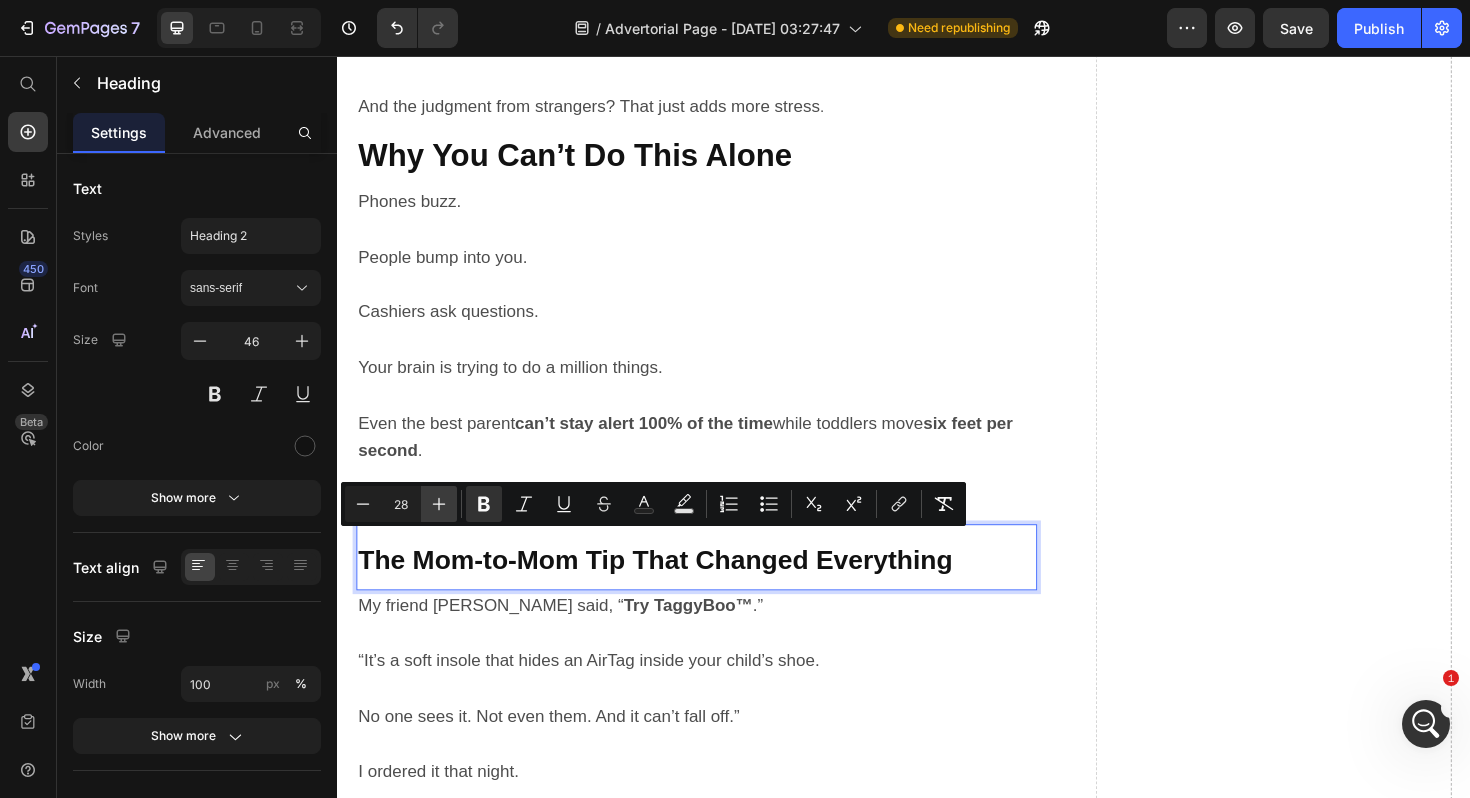 click on "Plus" at bounding box center [439, 504] 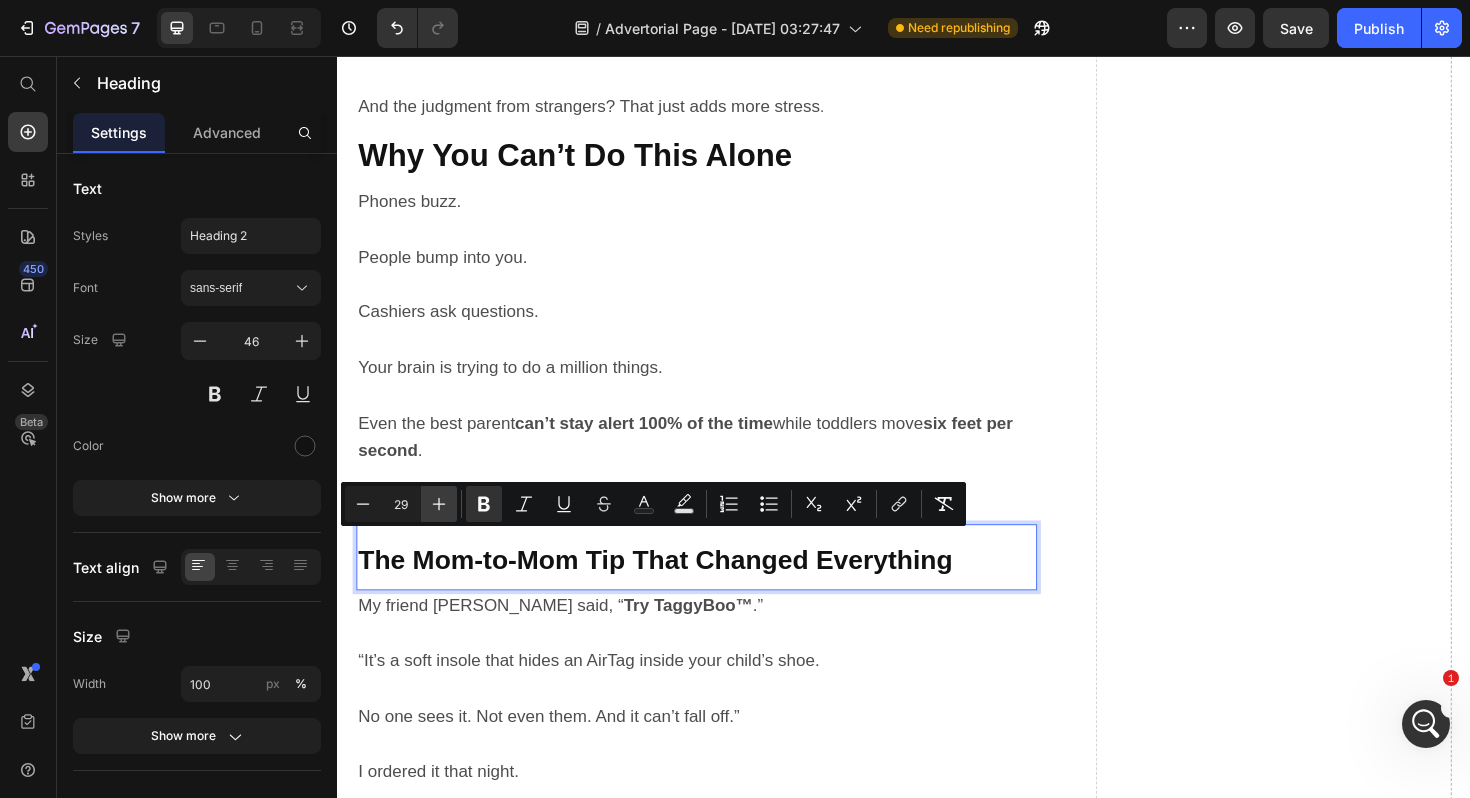 click on "Plus" at bounding box center [439, 504] 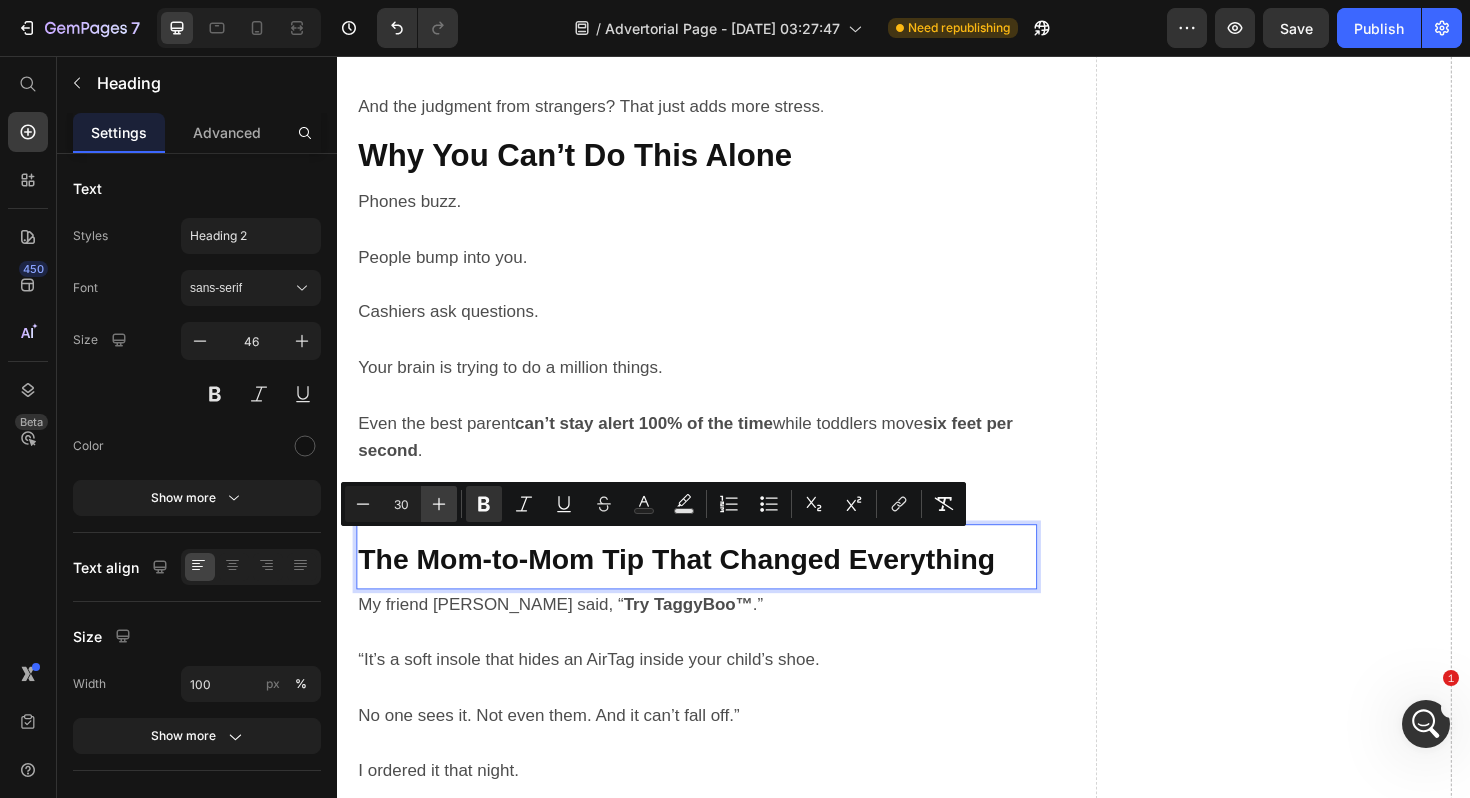 click on "Plus" at bounding box center (439, 504) 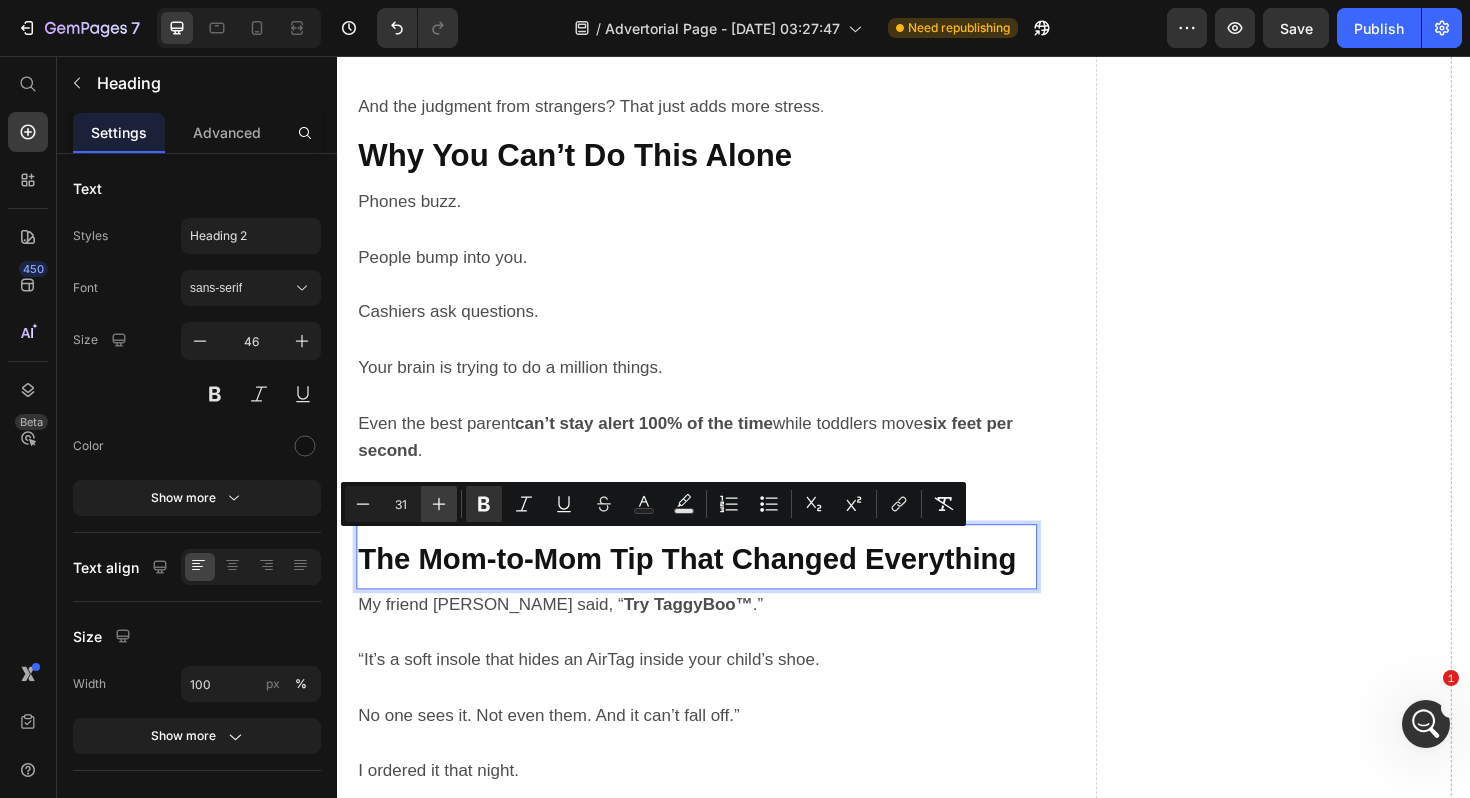 click on "Plus" at bounding box center (439, 504) 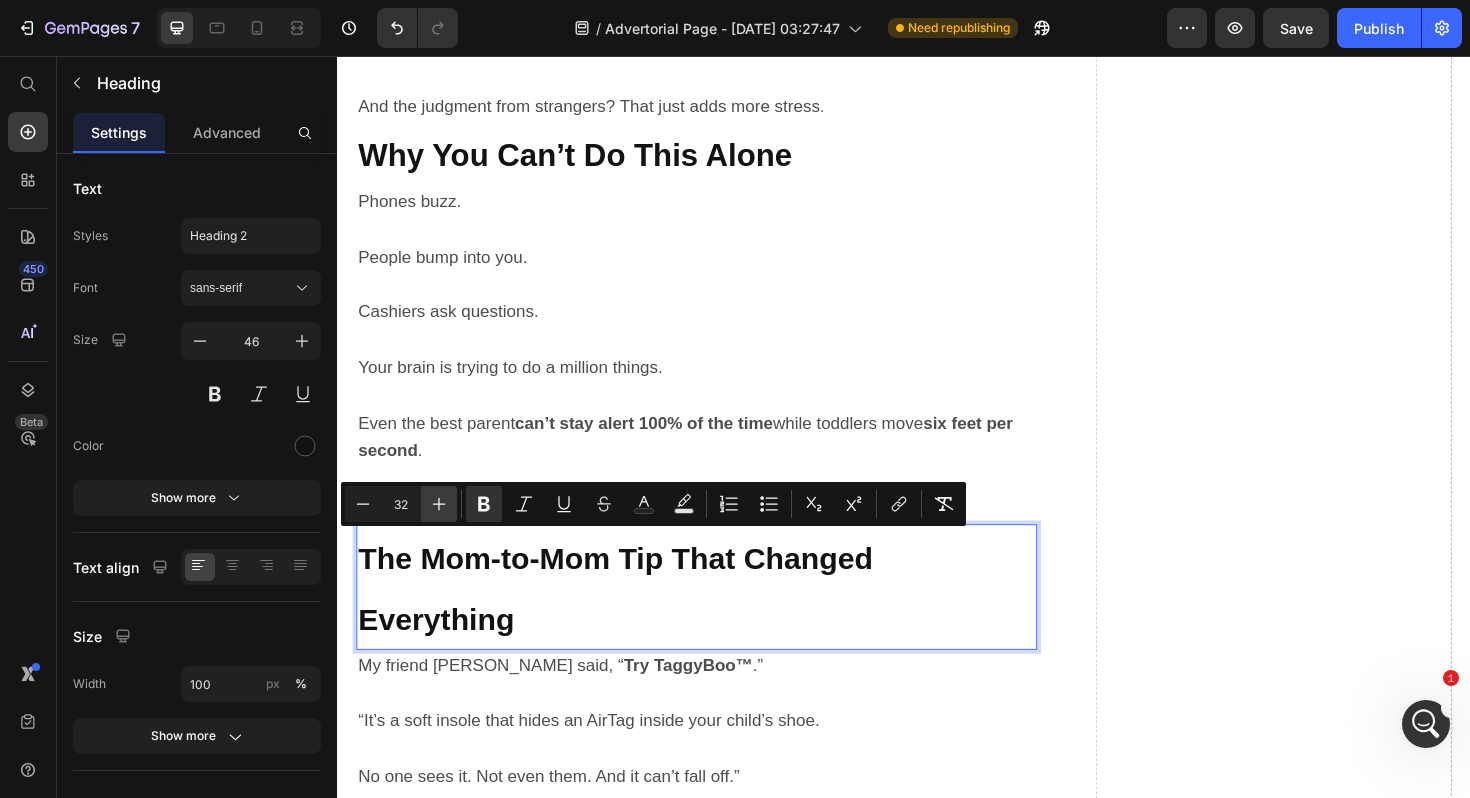 click on "Plus" at bounding box center [439, 504] 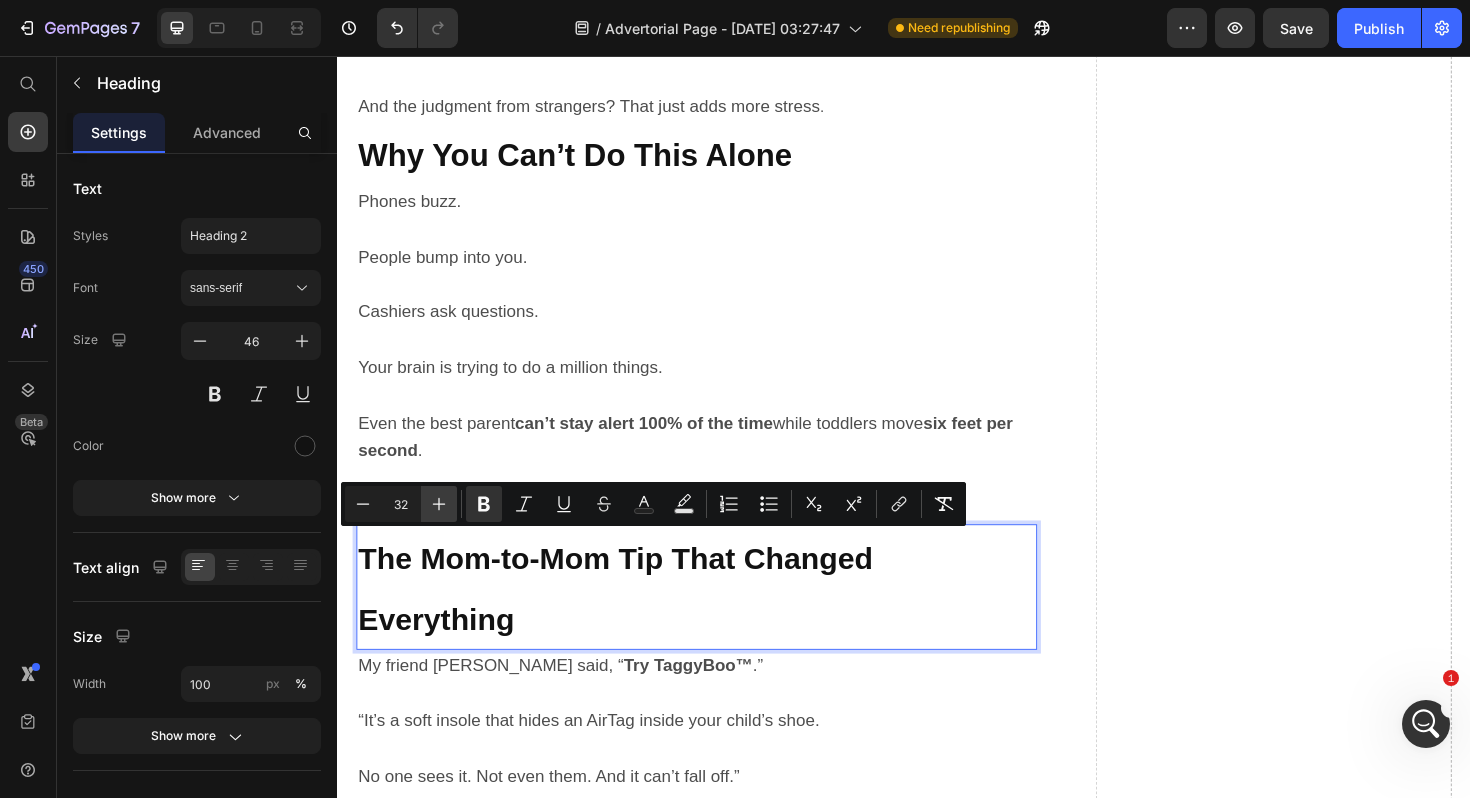 type on "33" 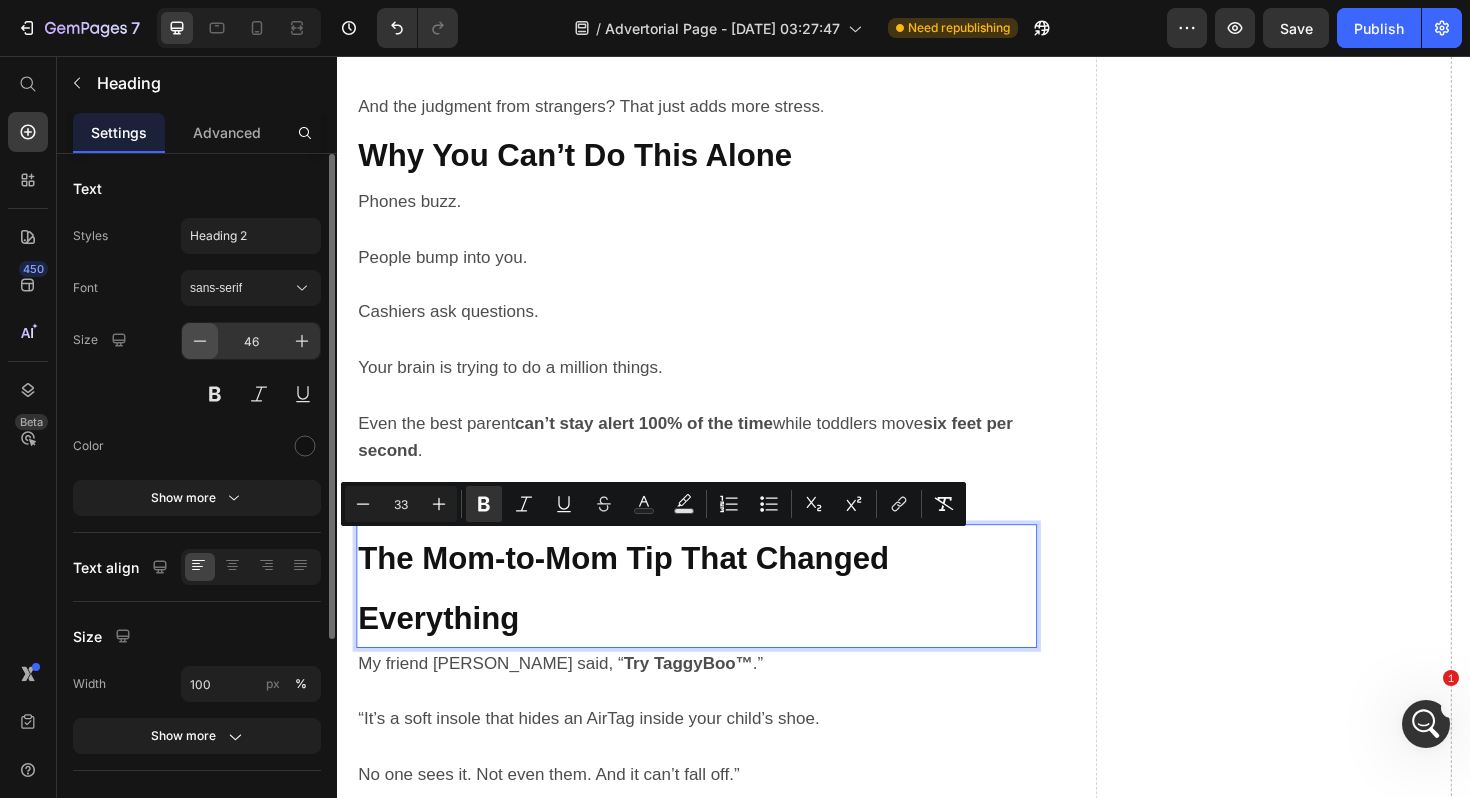 click at bounding box center (200, 341) 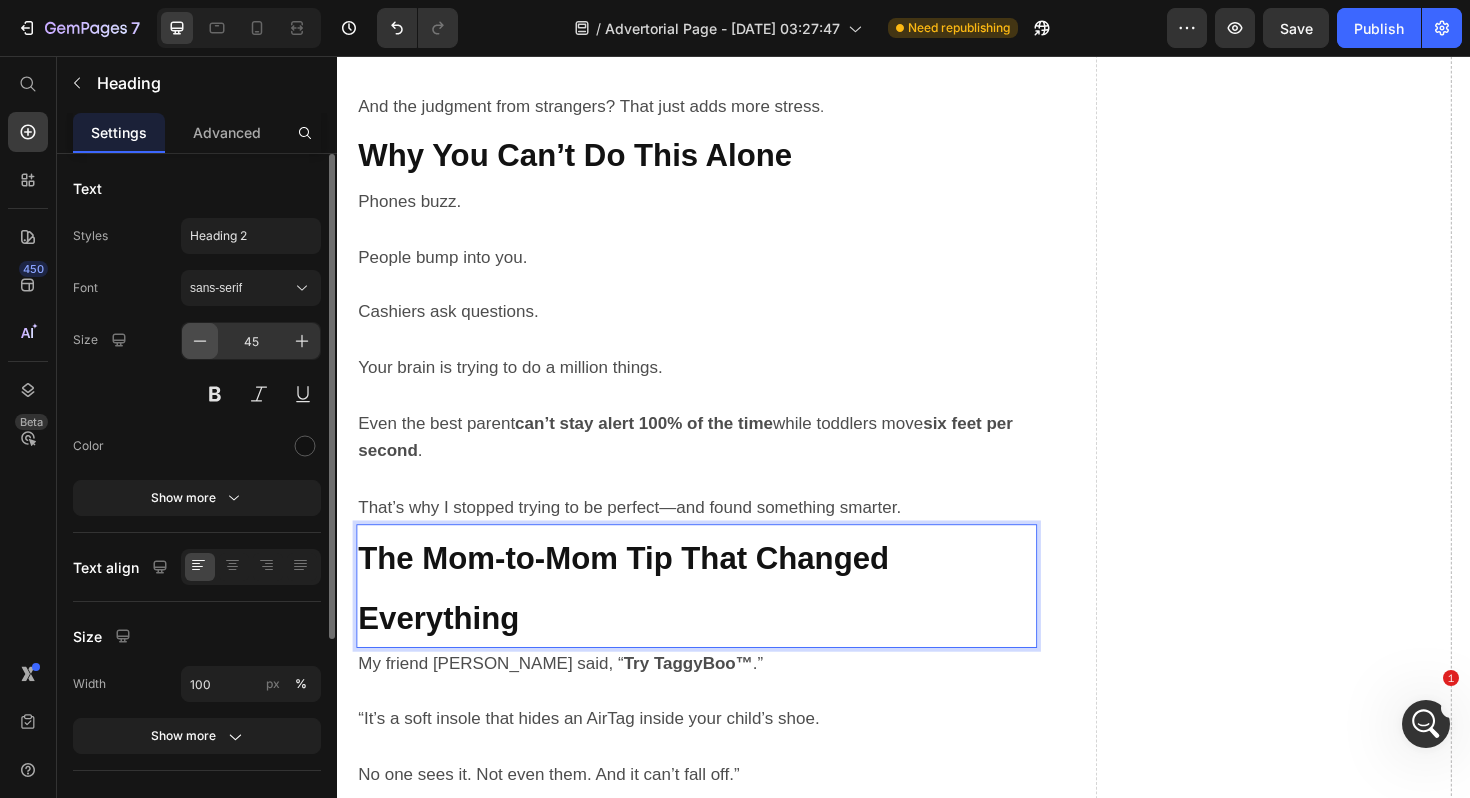 click at bounding box center [200, 341] 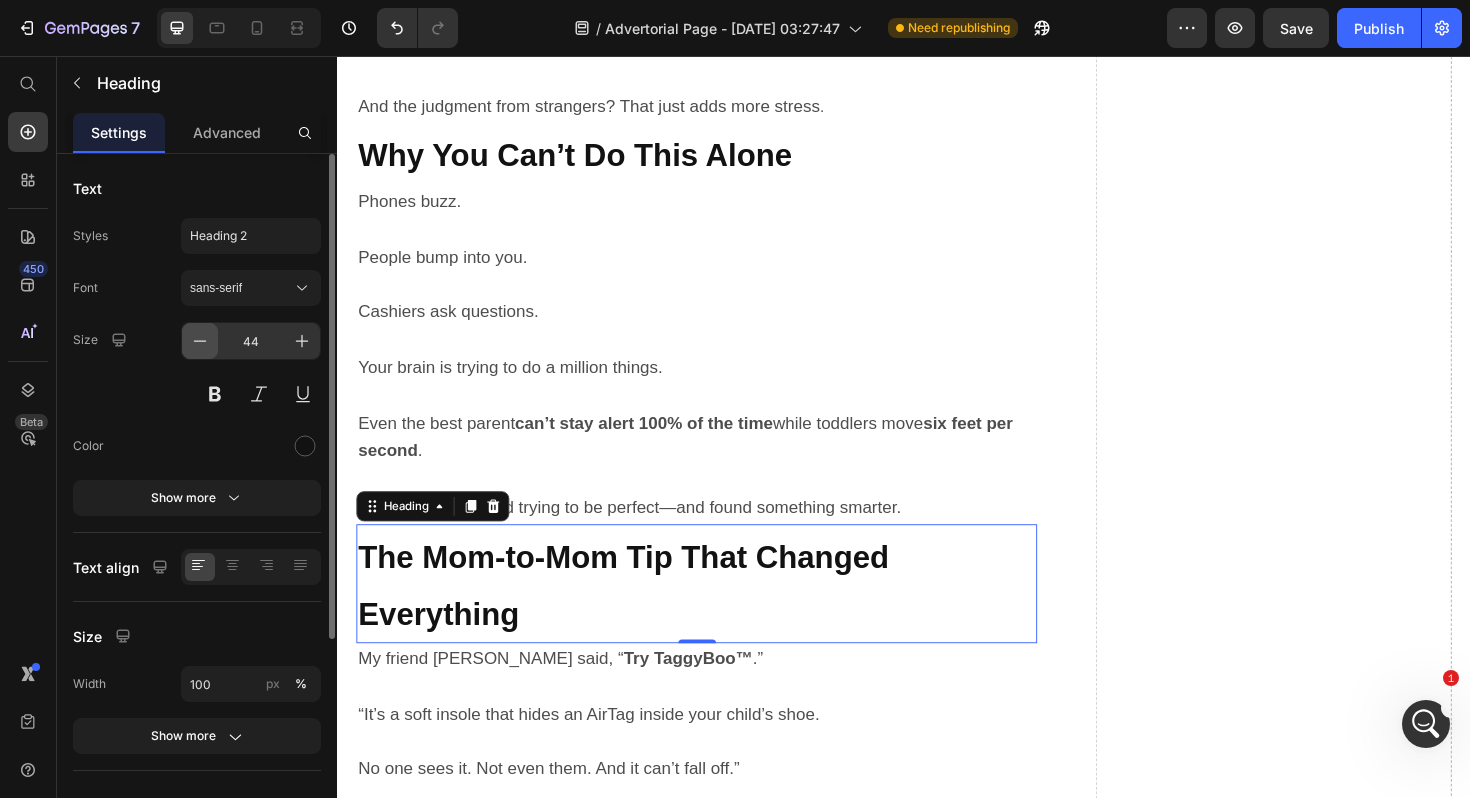 click at bounding box center (200, 341) 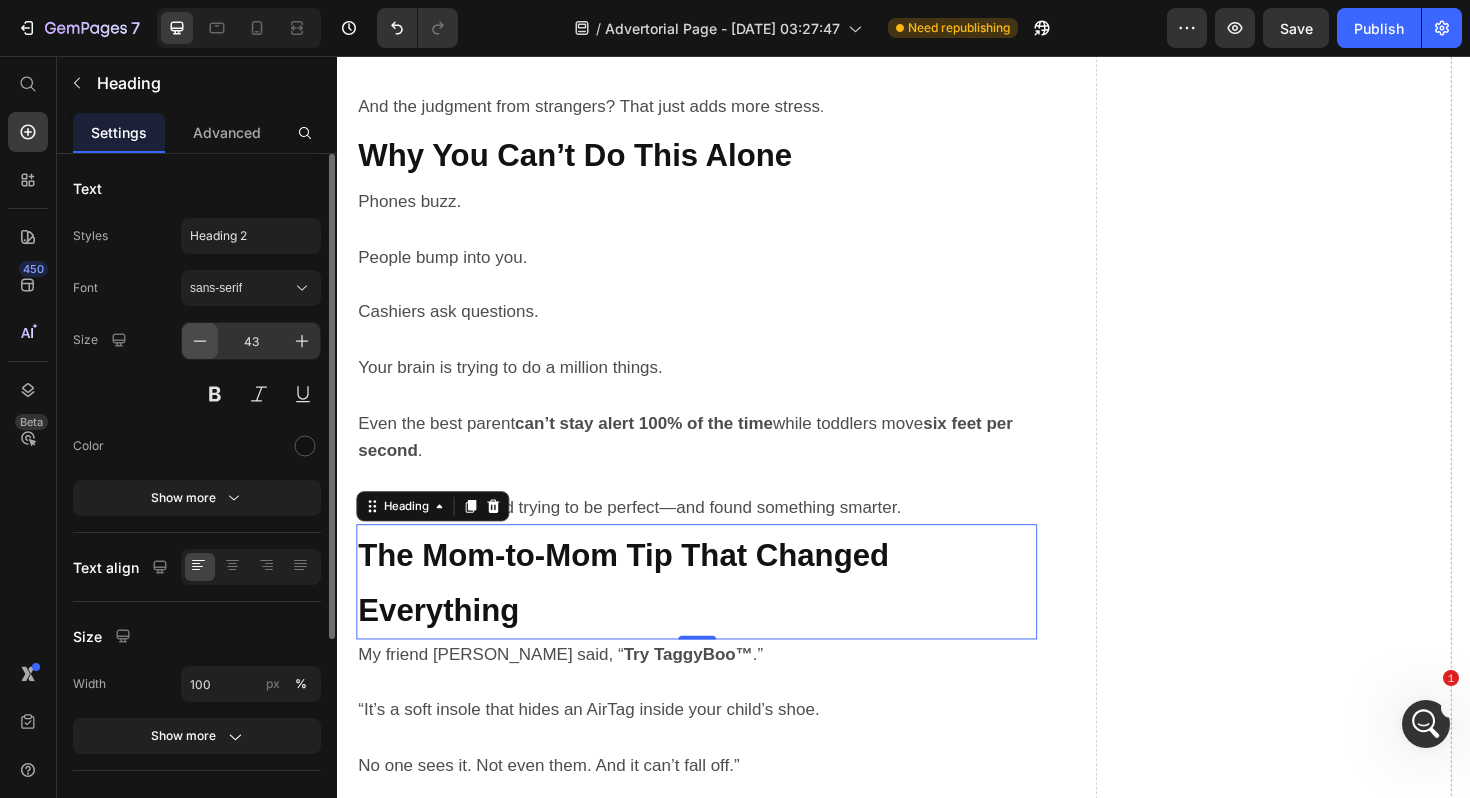 click at bounding box center [200, 341] 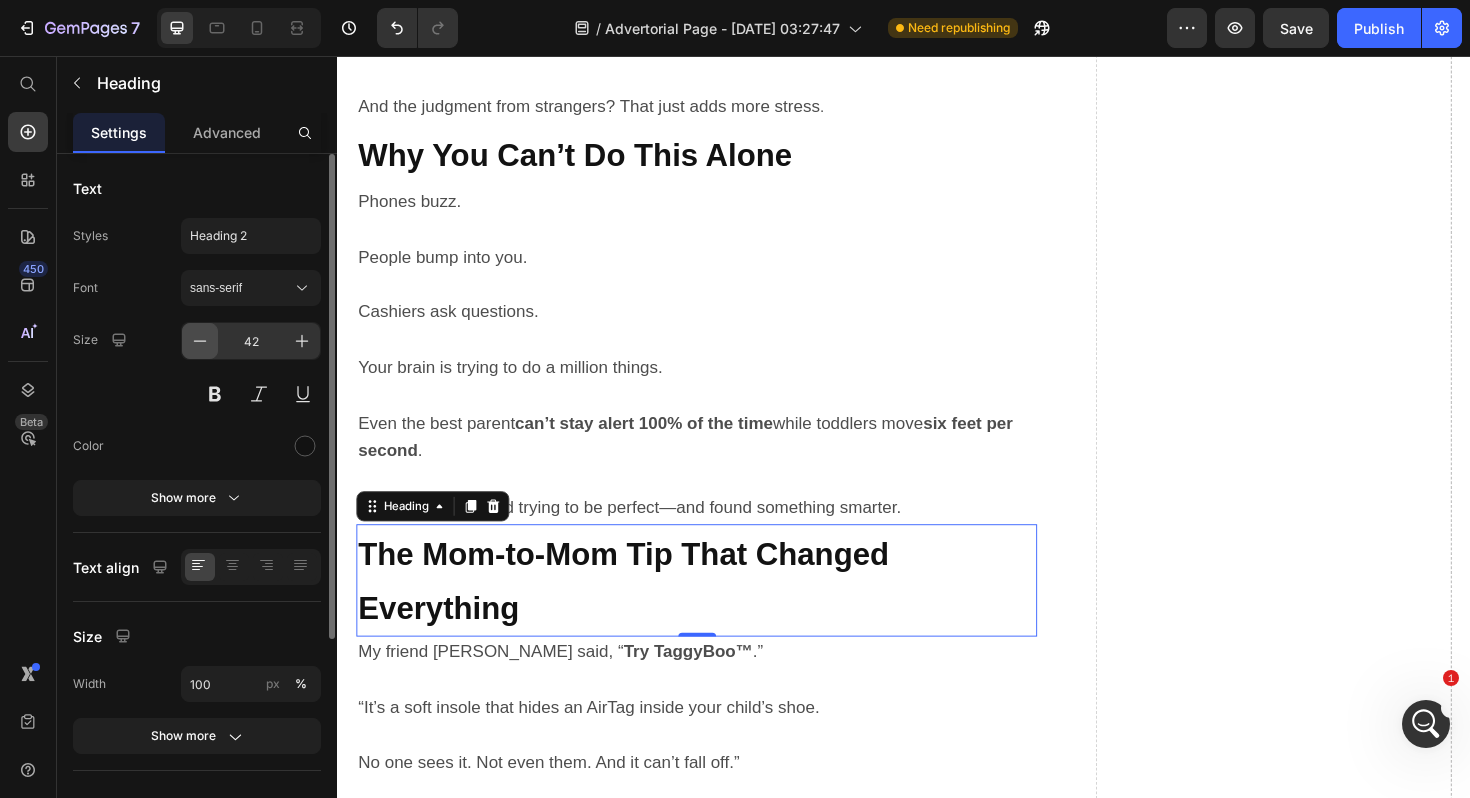 click at bounding box center [200, 341] 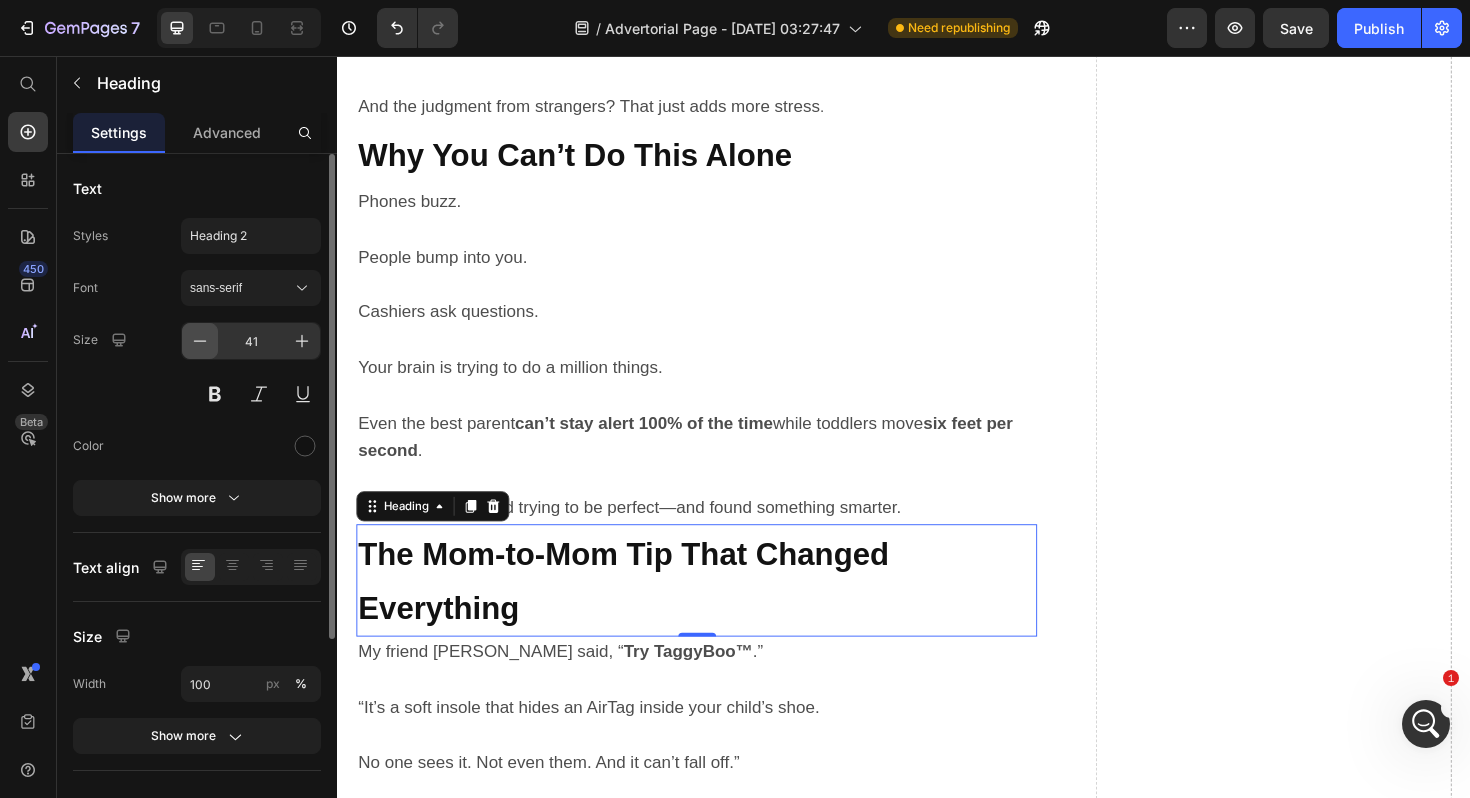 click at bounding box center (200, 341) 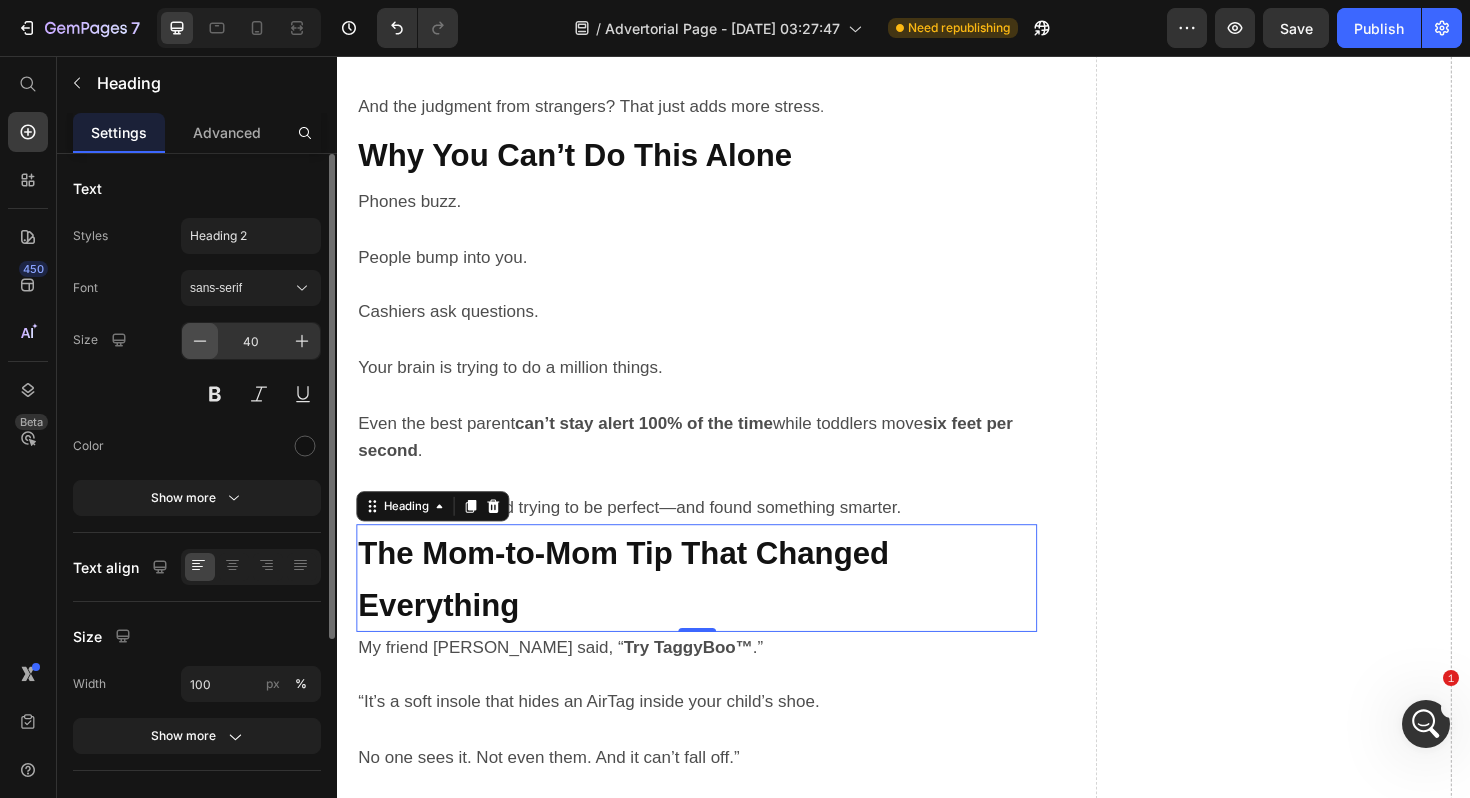 click at bounding box center [200, 341] 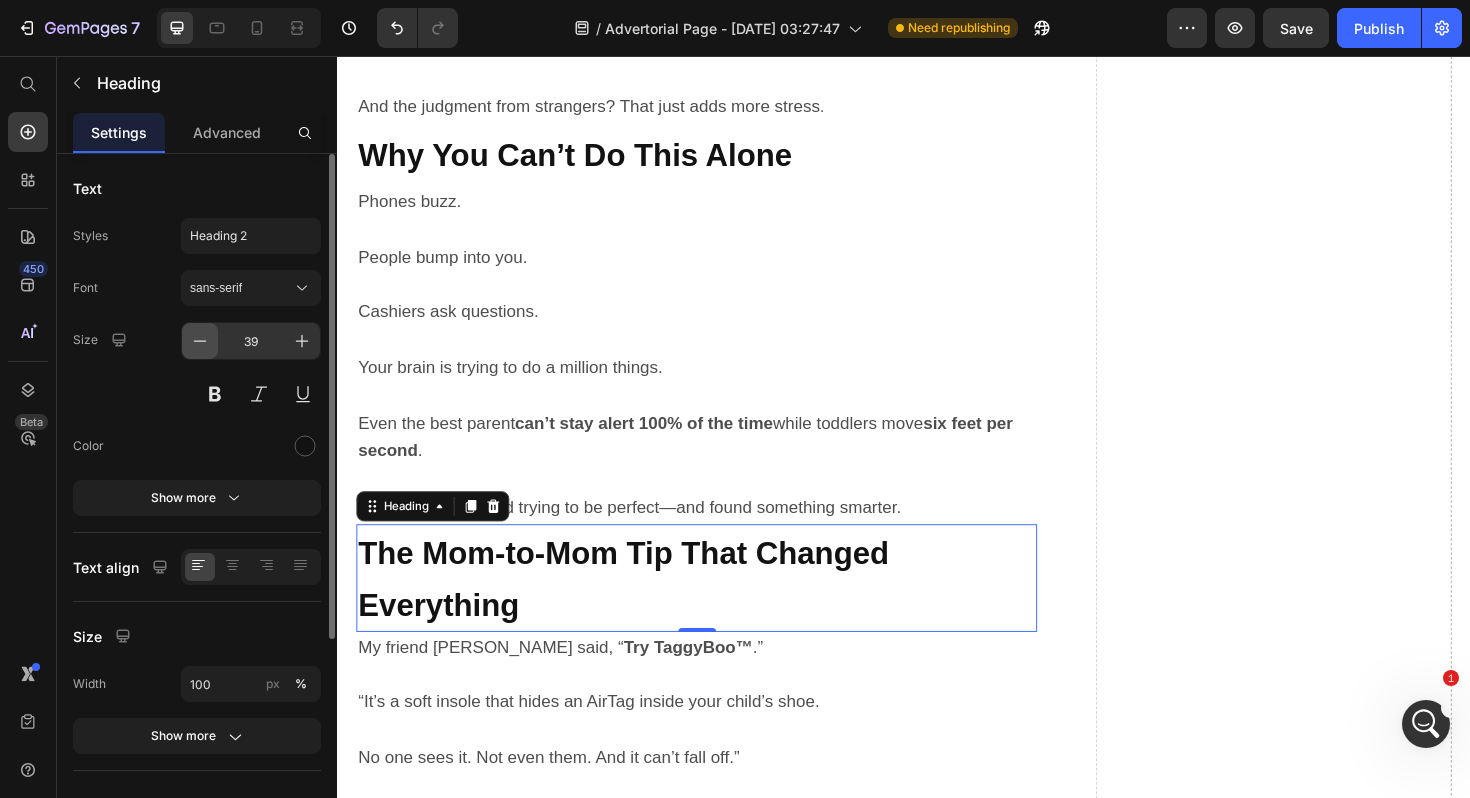 click at bounding box center [200, 341] 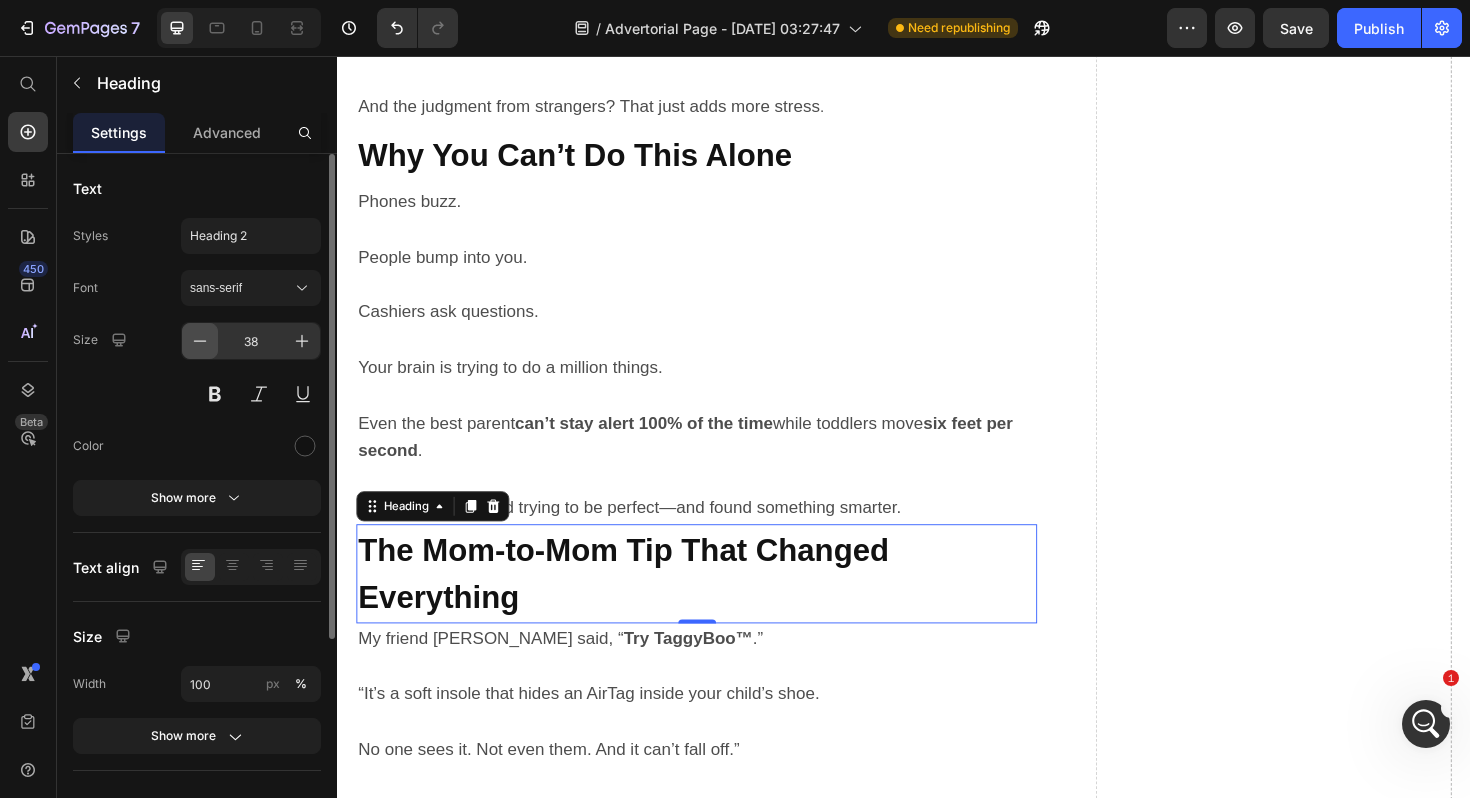 click at bounding box center [200, 341] 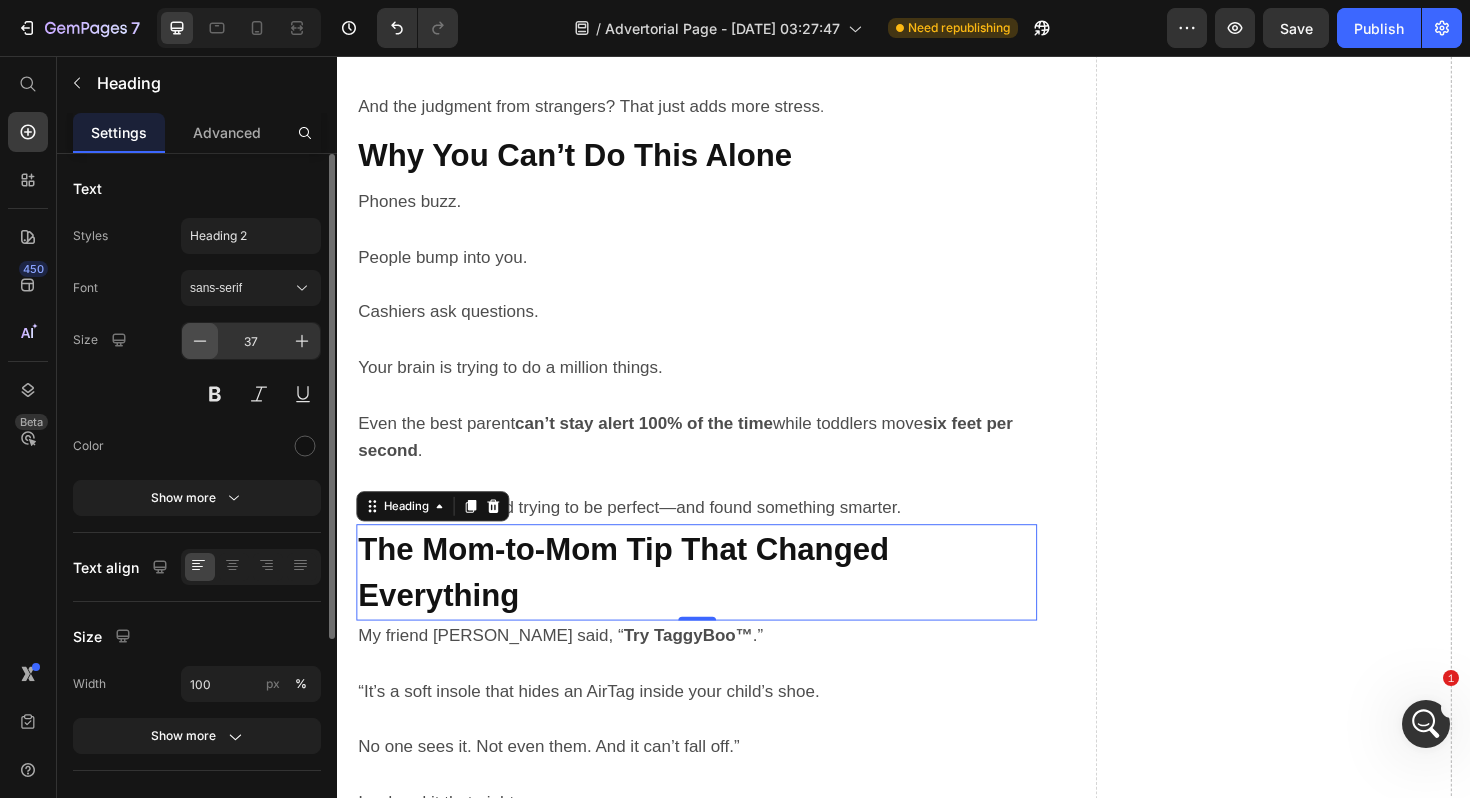 click at bounding box center [200, 341] 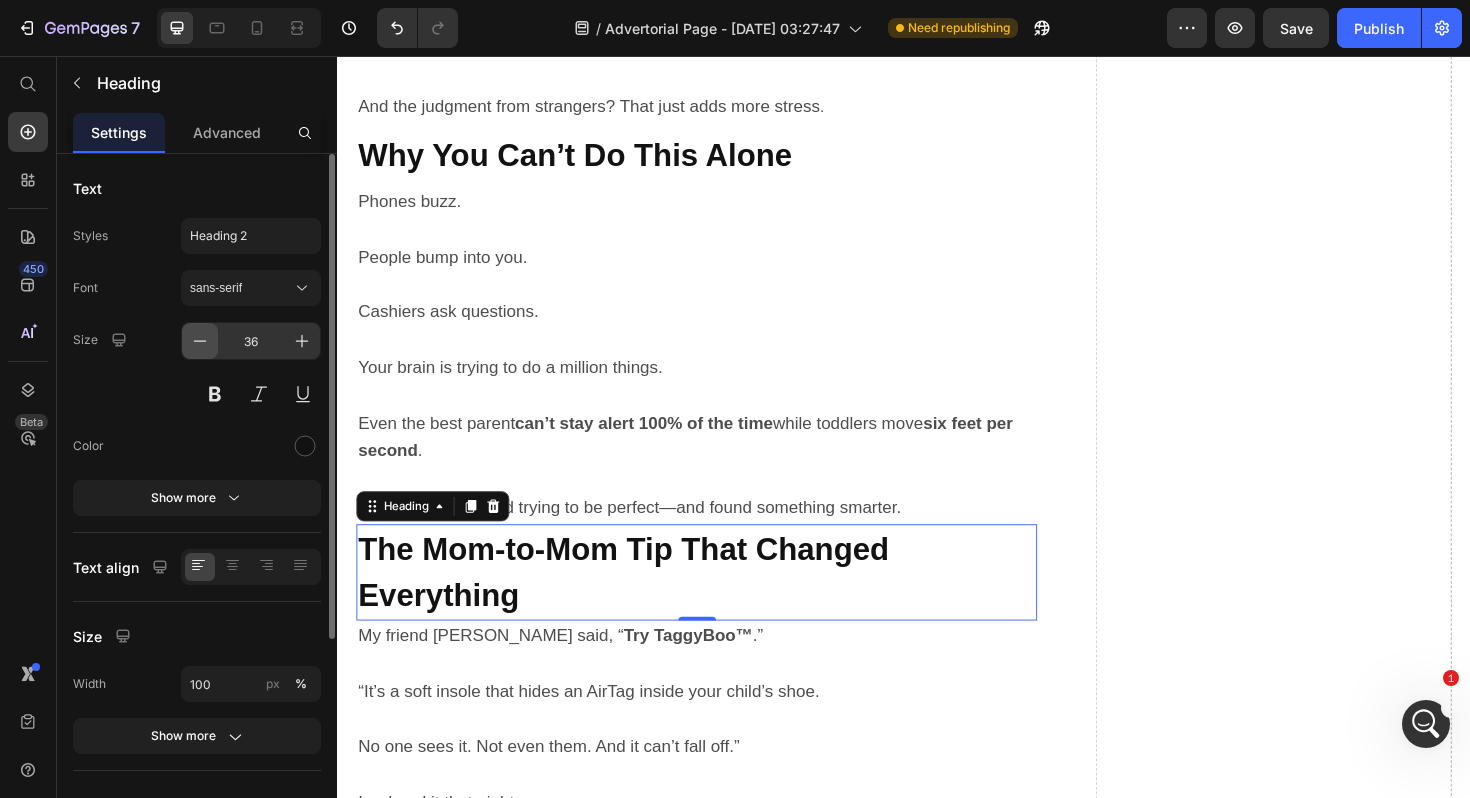 click at bounding box center [200, 341] 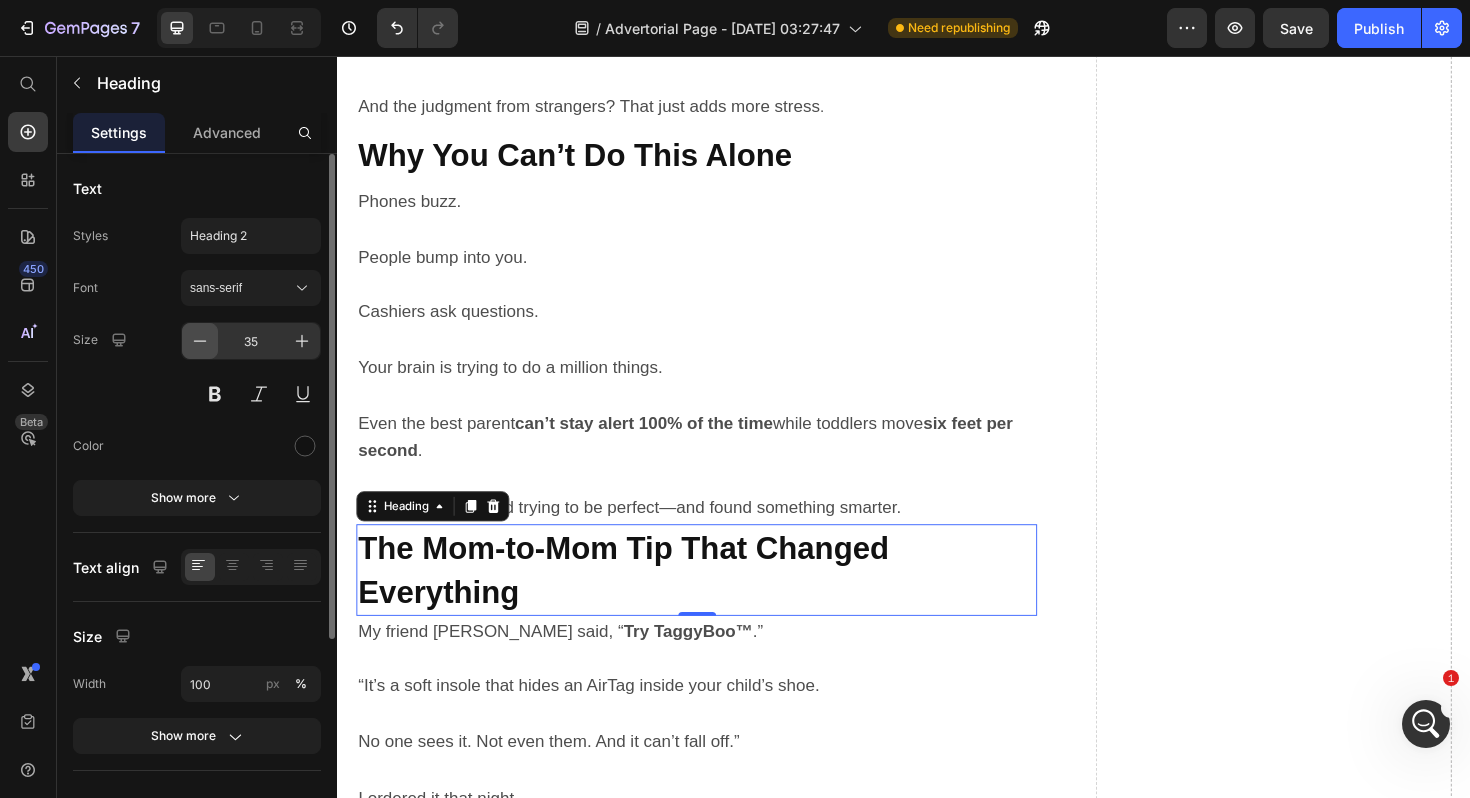 click at bounding box center (200, 341) 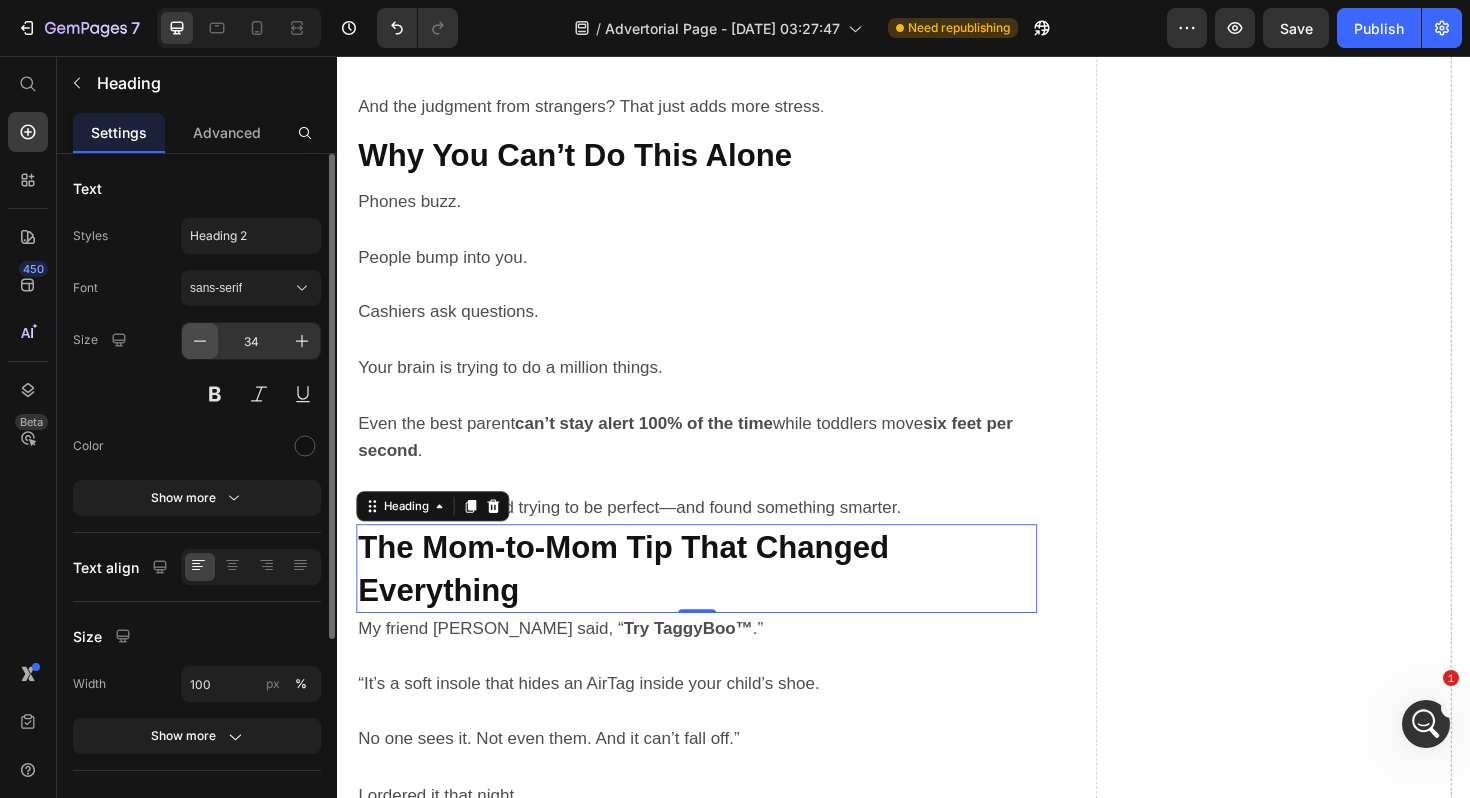 click at bounding box center [200, 341] 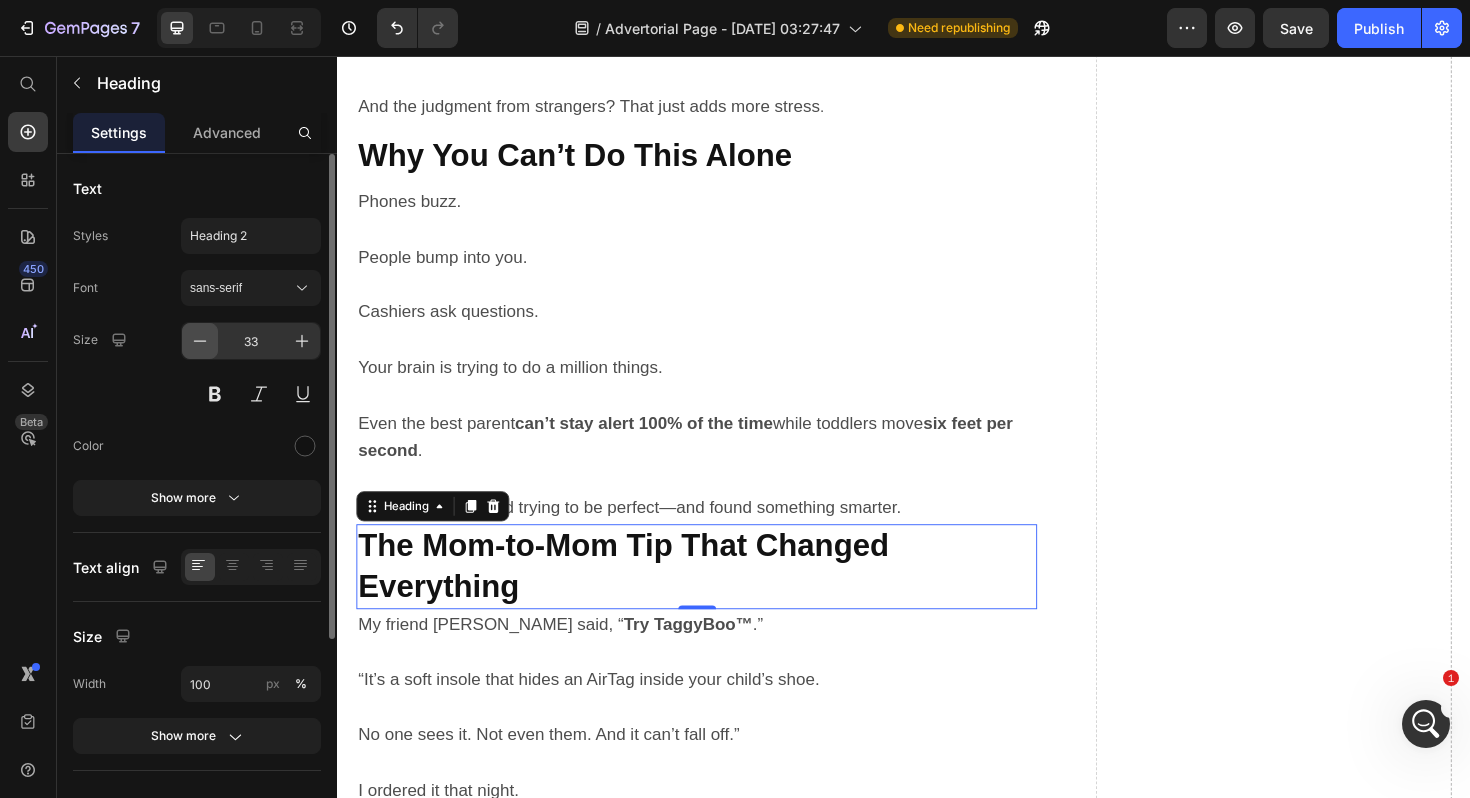 click at bounding box center (200, 341) 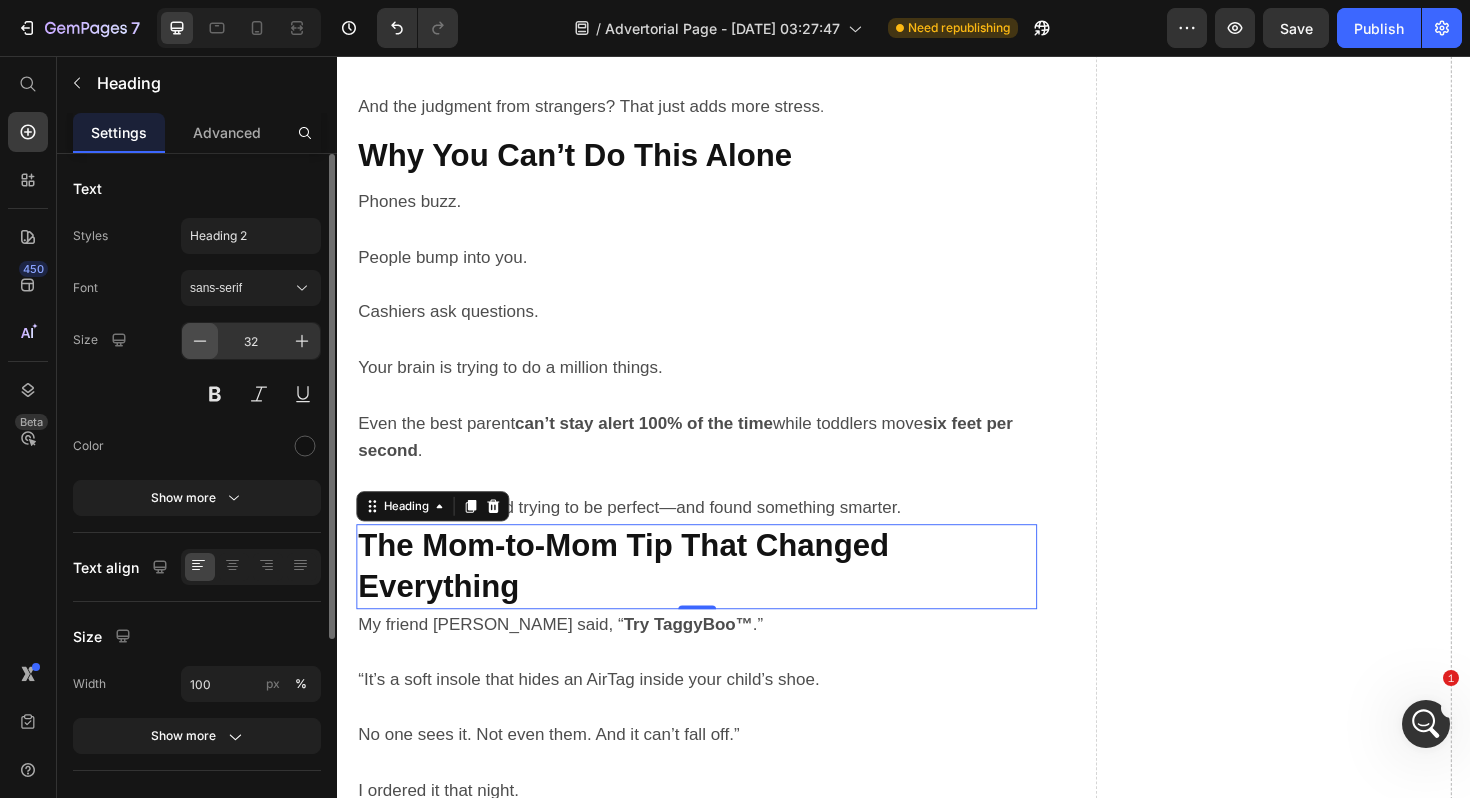 click at bounding box center (200, 341) 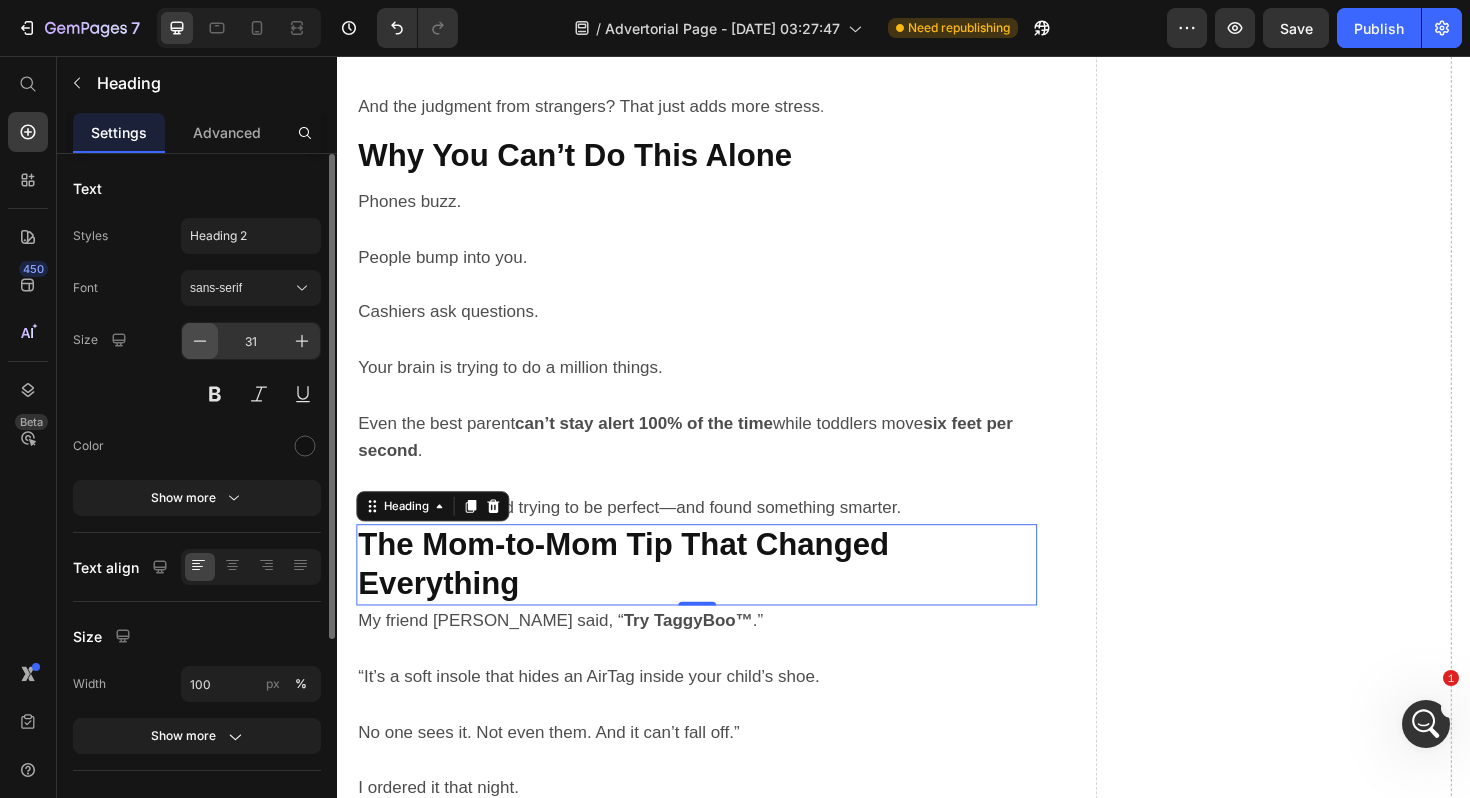 click at bounding box center [200, 341] 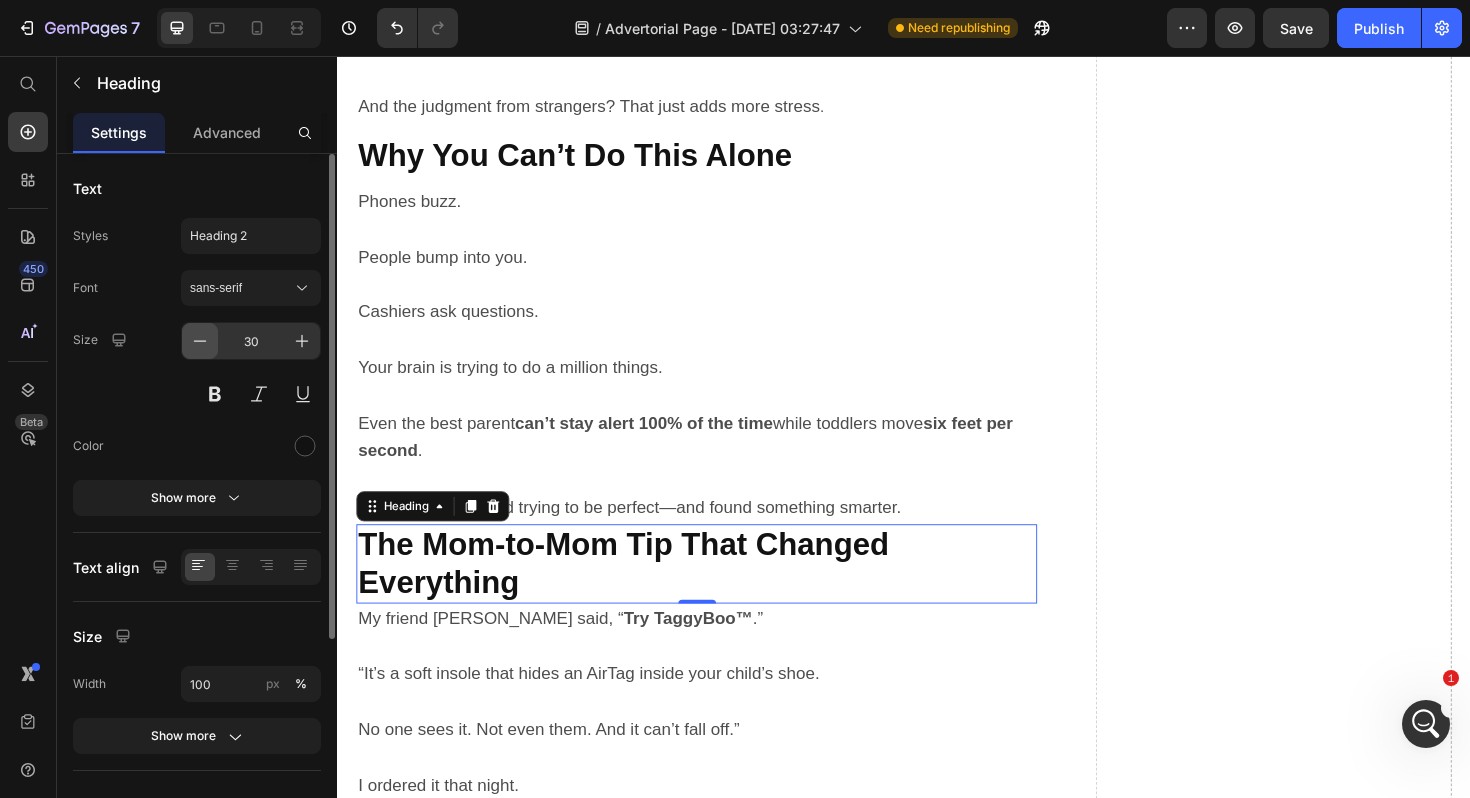click at bounding box center [200, 341] 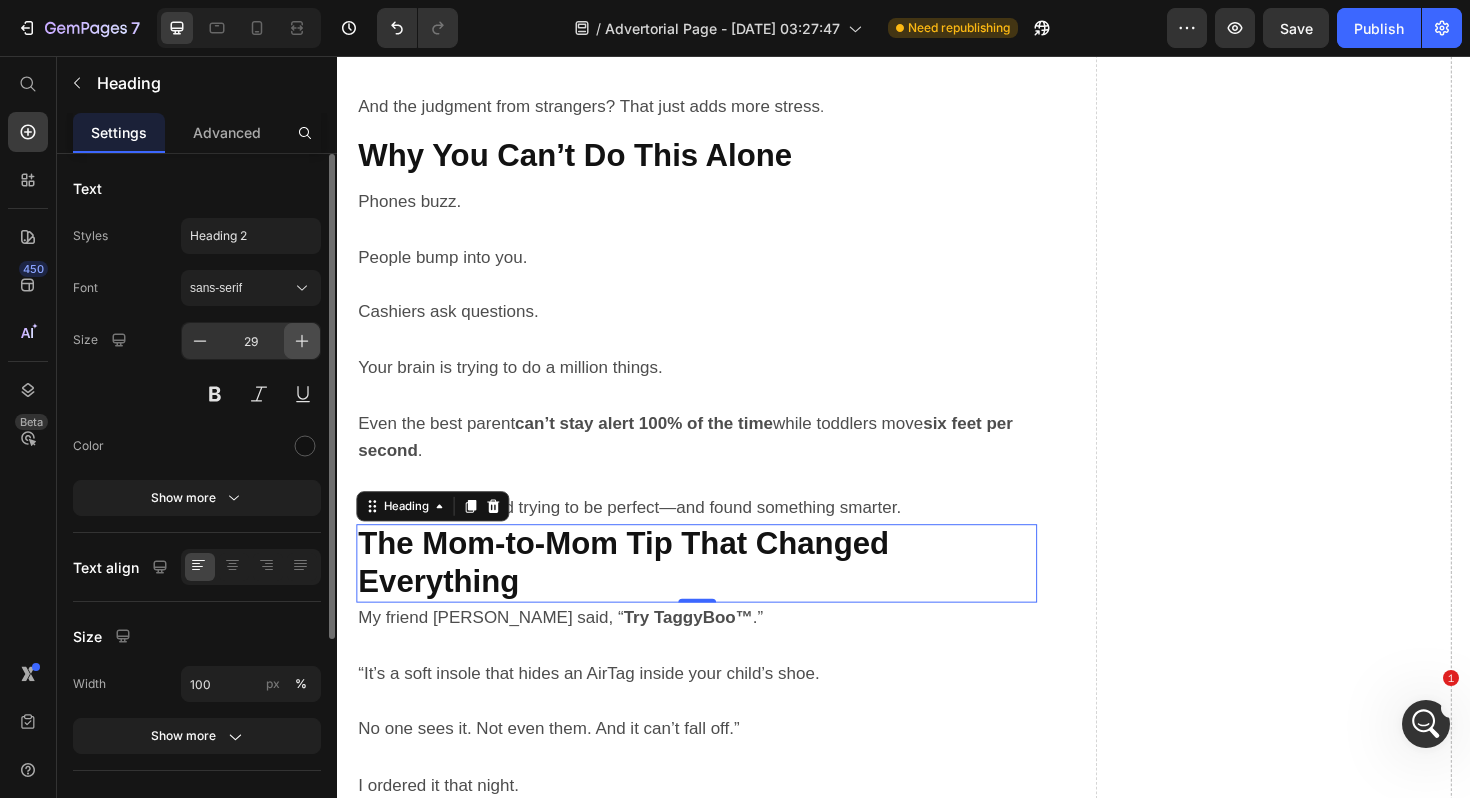 click 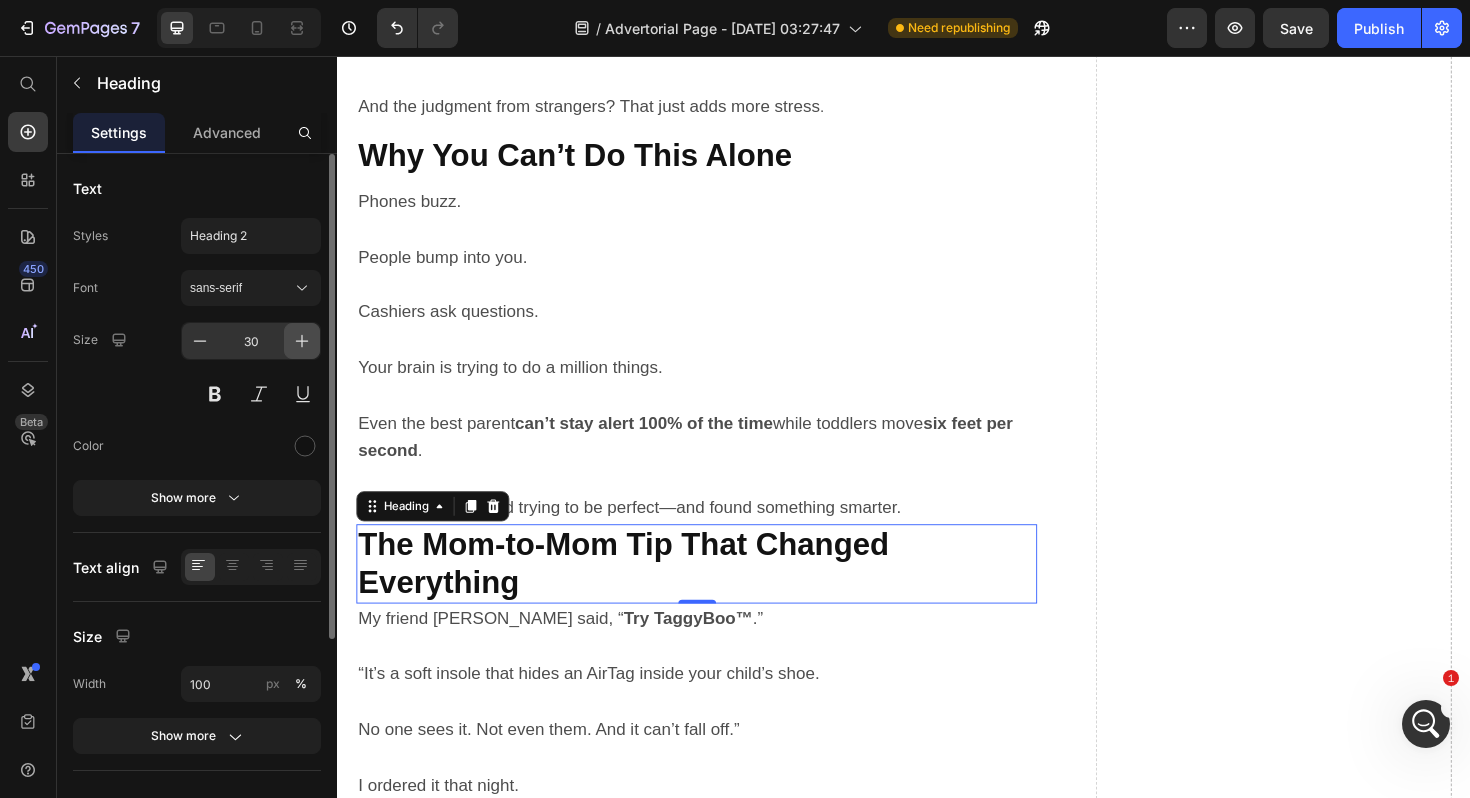 click 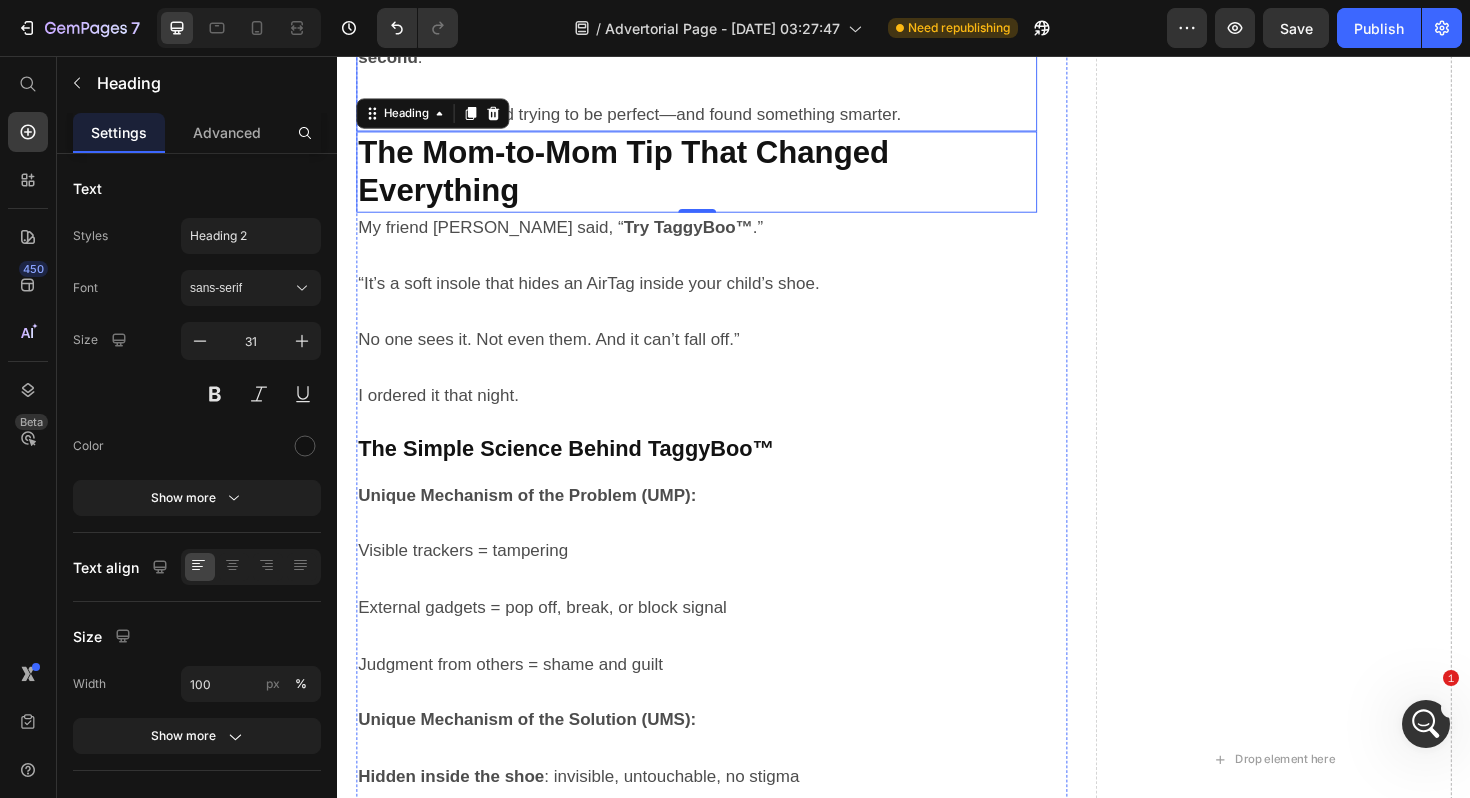 scroll, scrollTop: 3198, scrollLeft: 0, axis: vertical 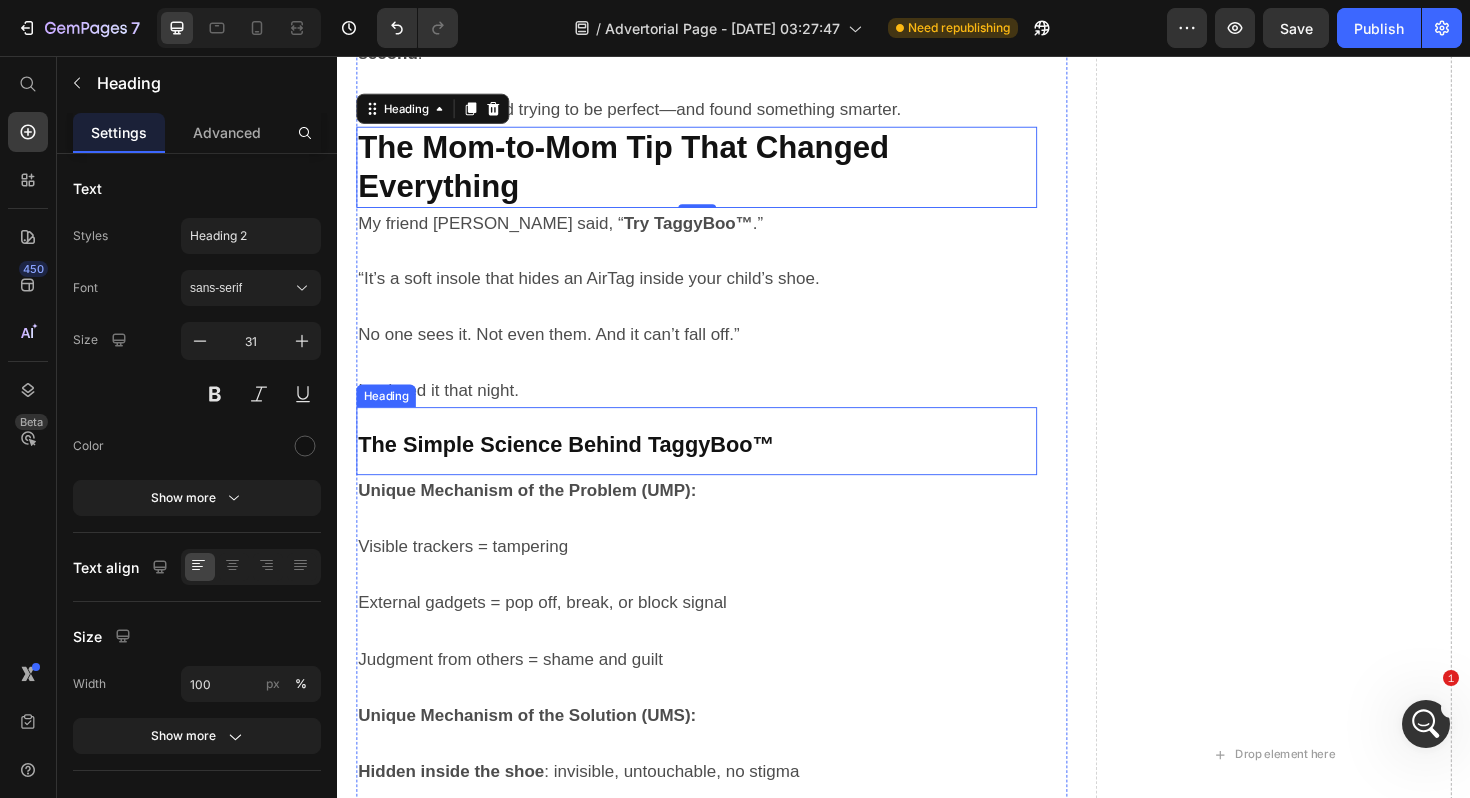 click on "The Simple Science Behind TaggyBoo™" at bounding box center [579, 467] 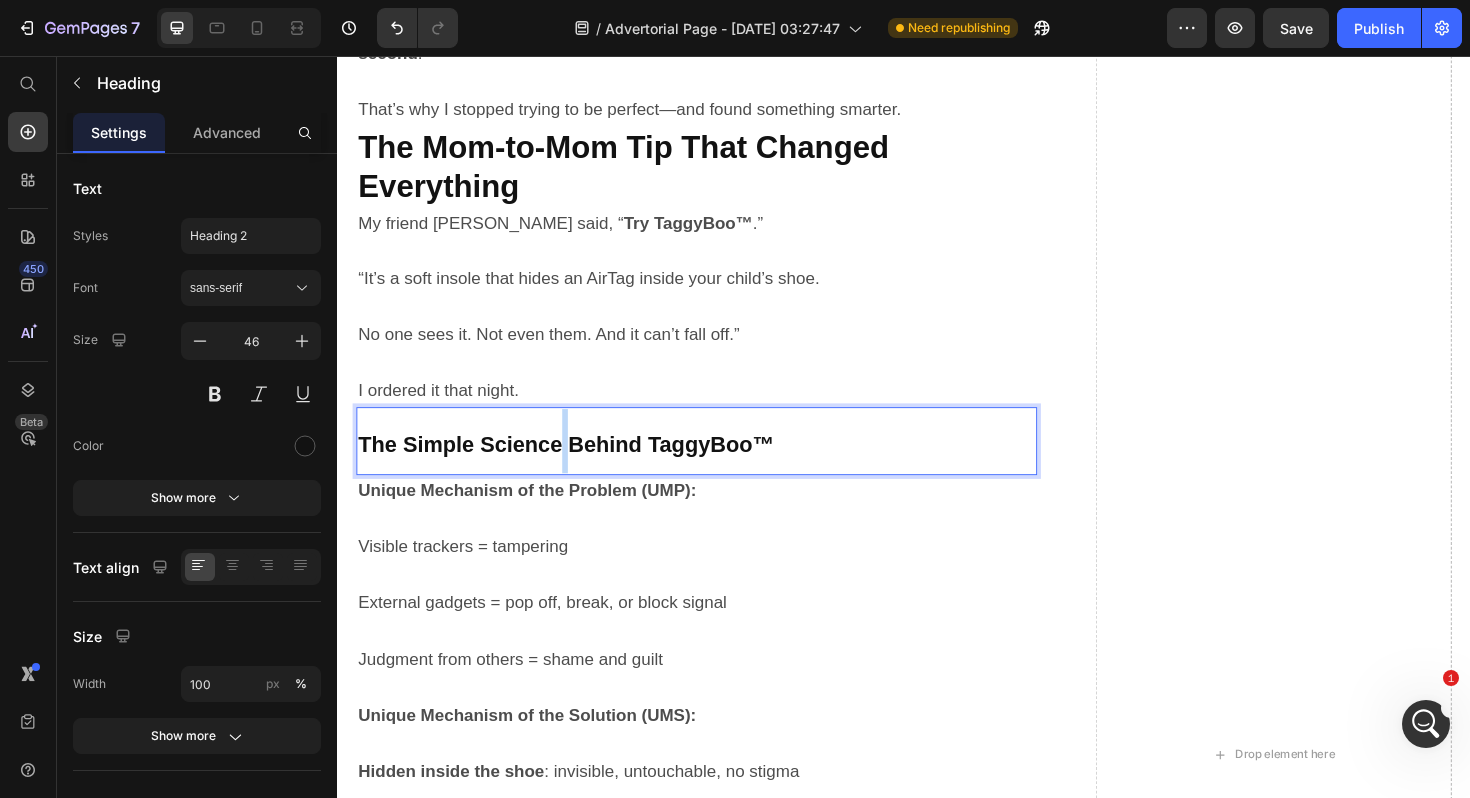 click on "The Simple Science Behind TaggyBoo™" at bounding box center [579, 467] 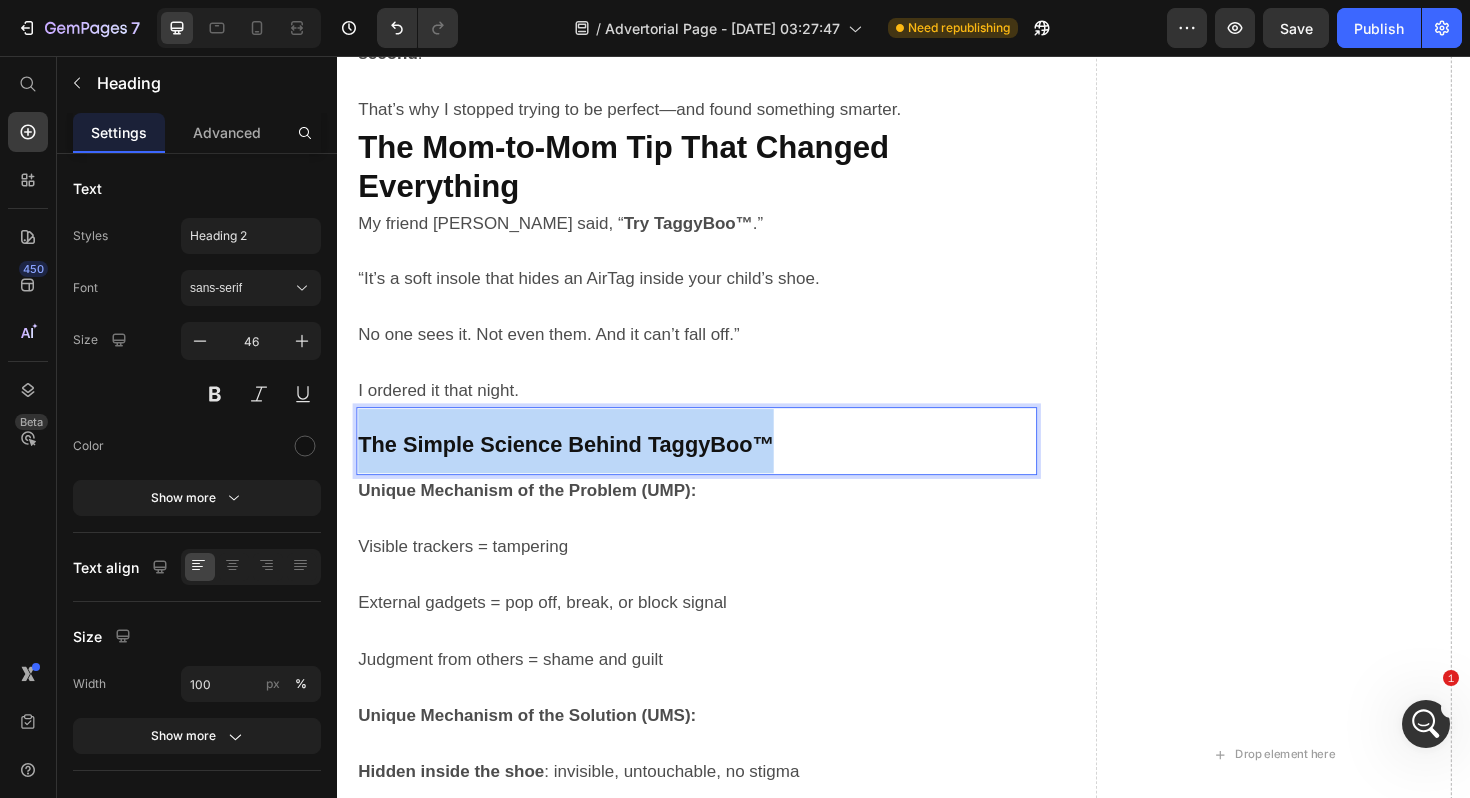 click on "The Simple Science Behind TaggyBoo™" at bounding box center (579, 467) 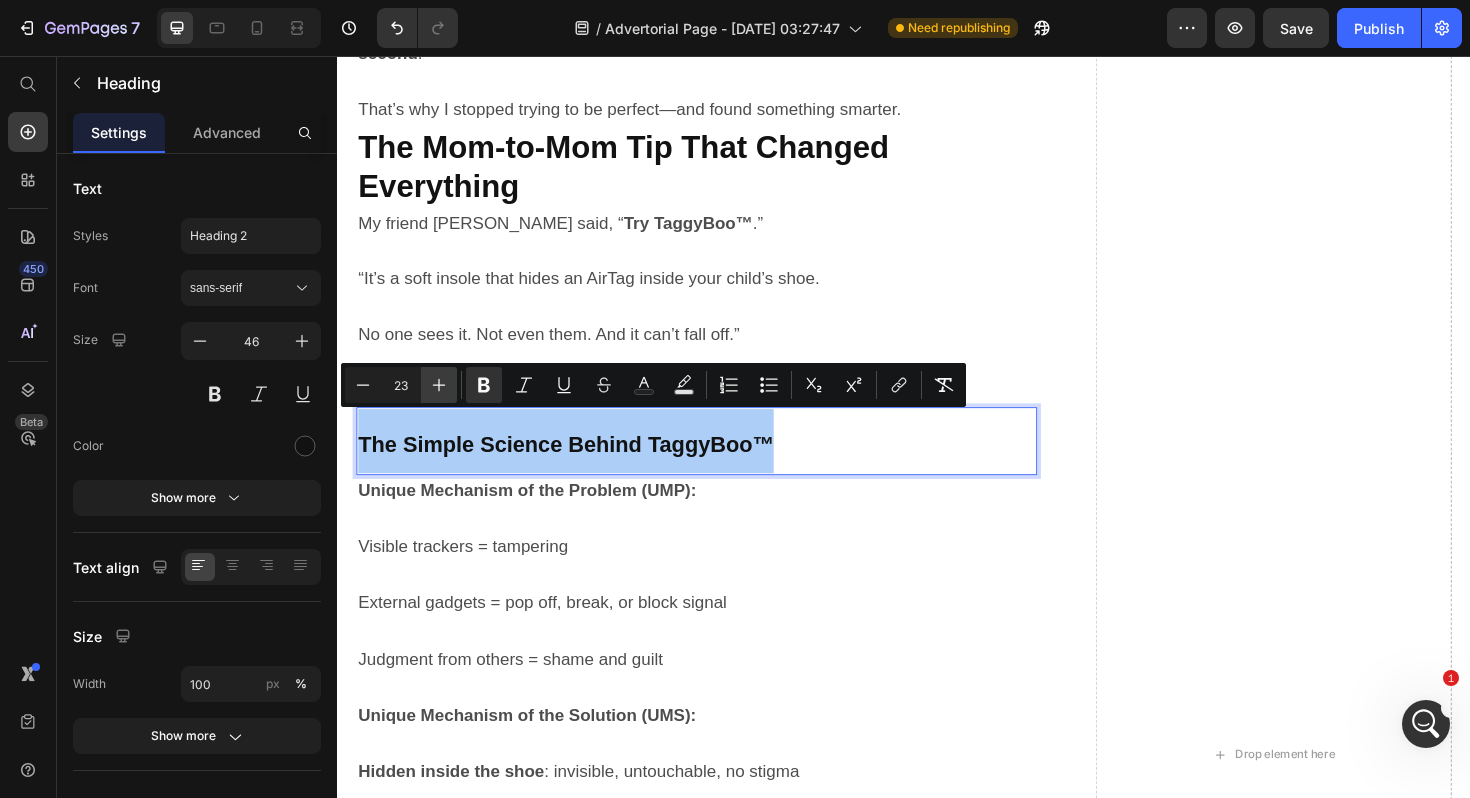 click 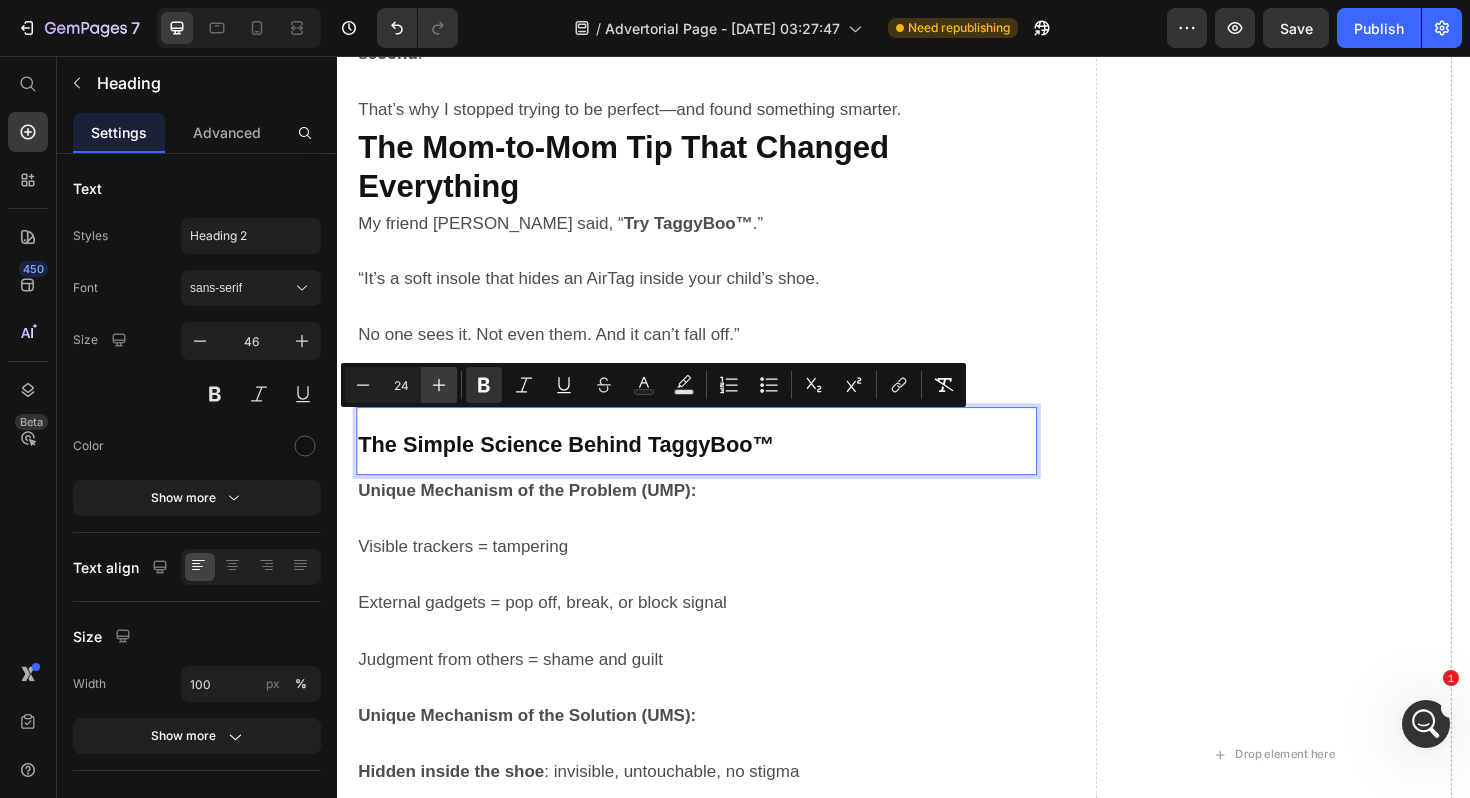 click 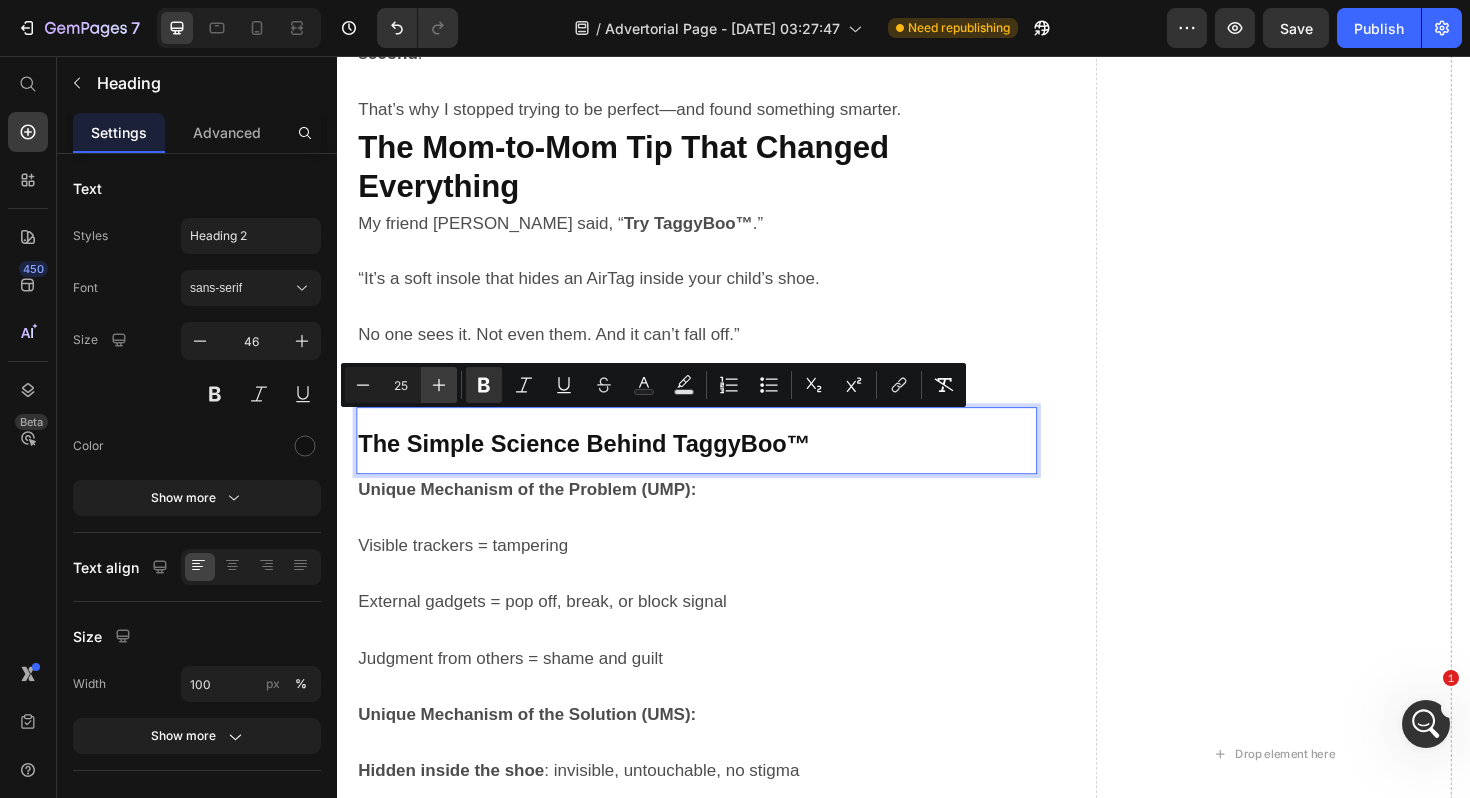 click 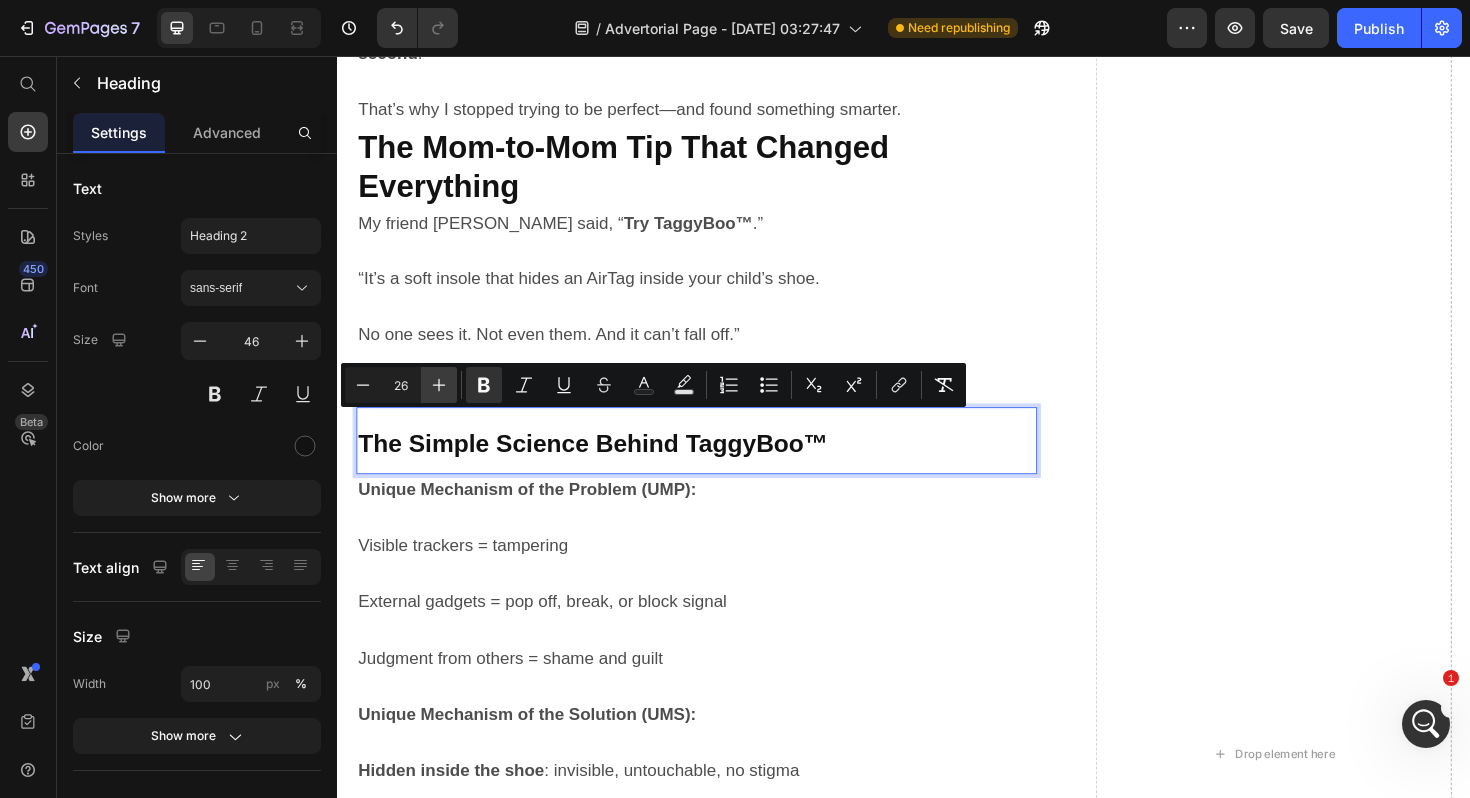 click 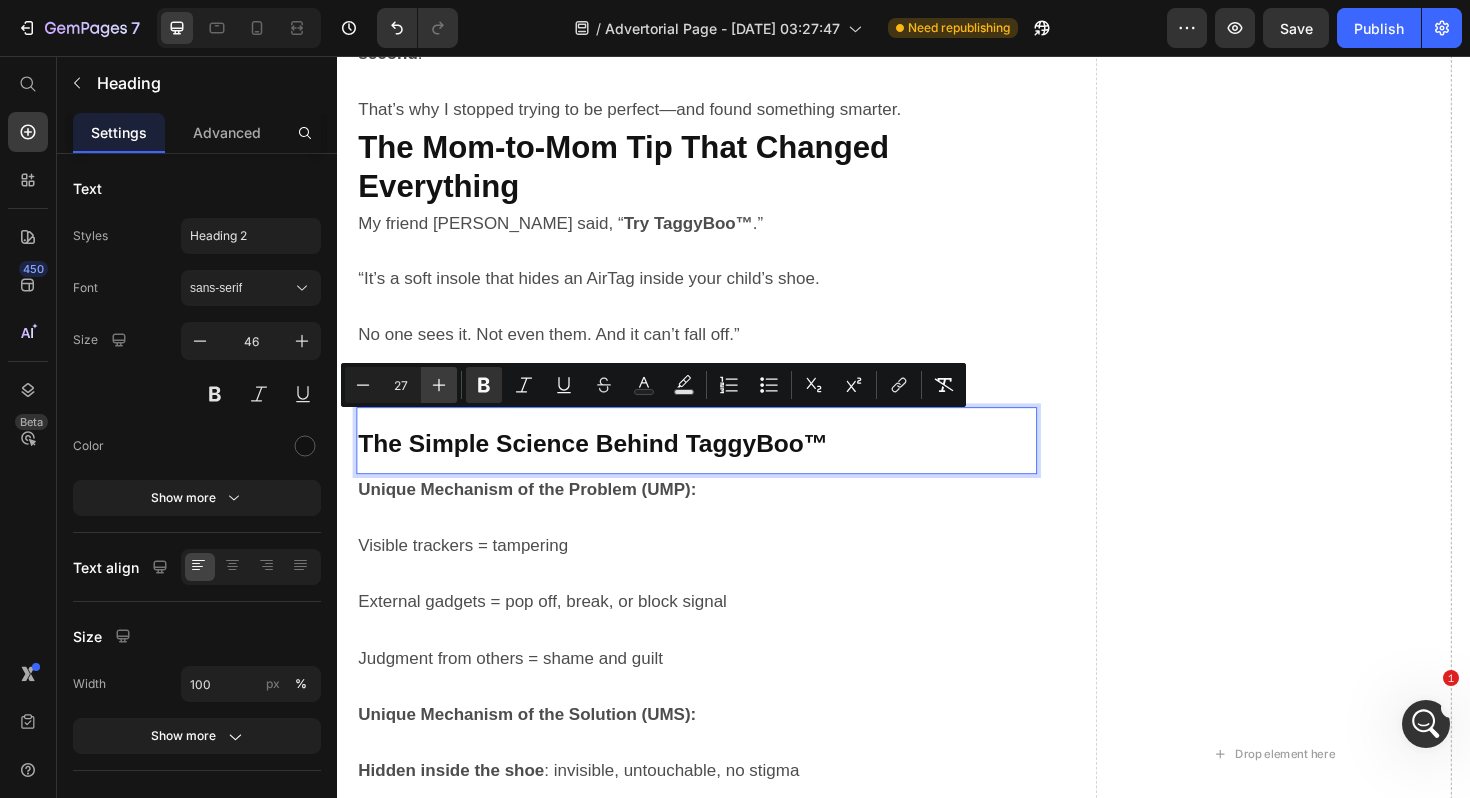 click 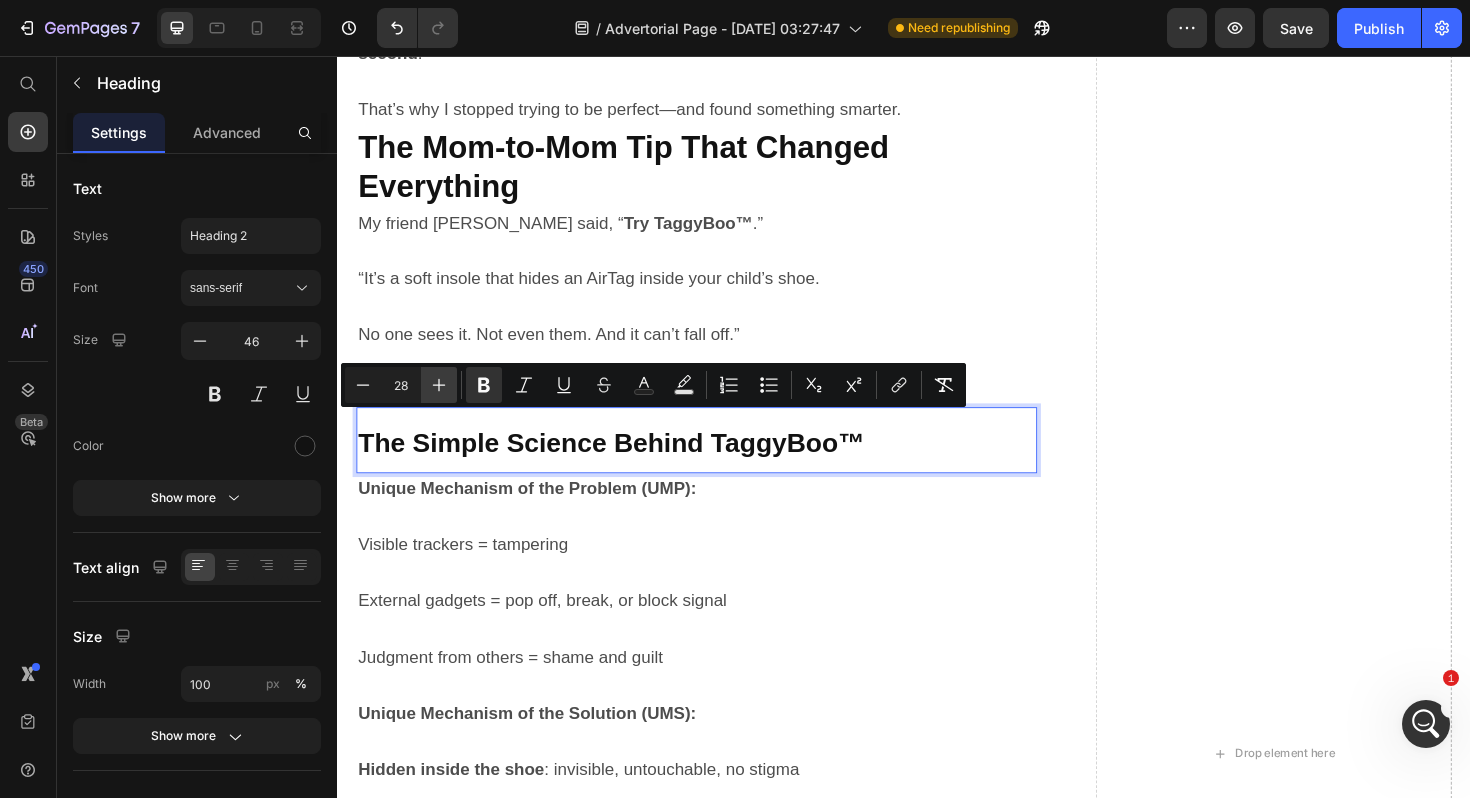 click 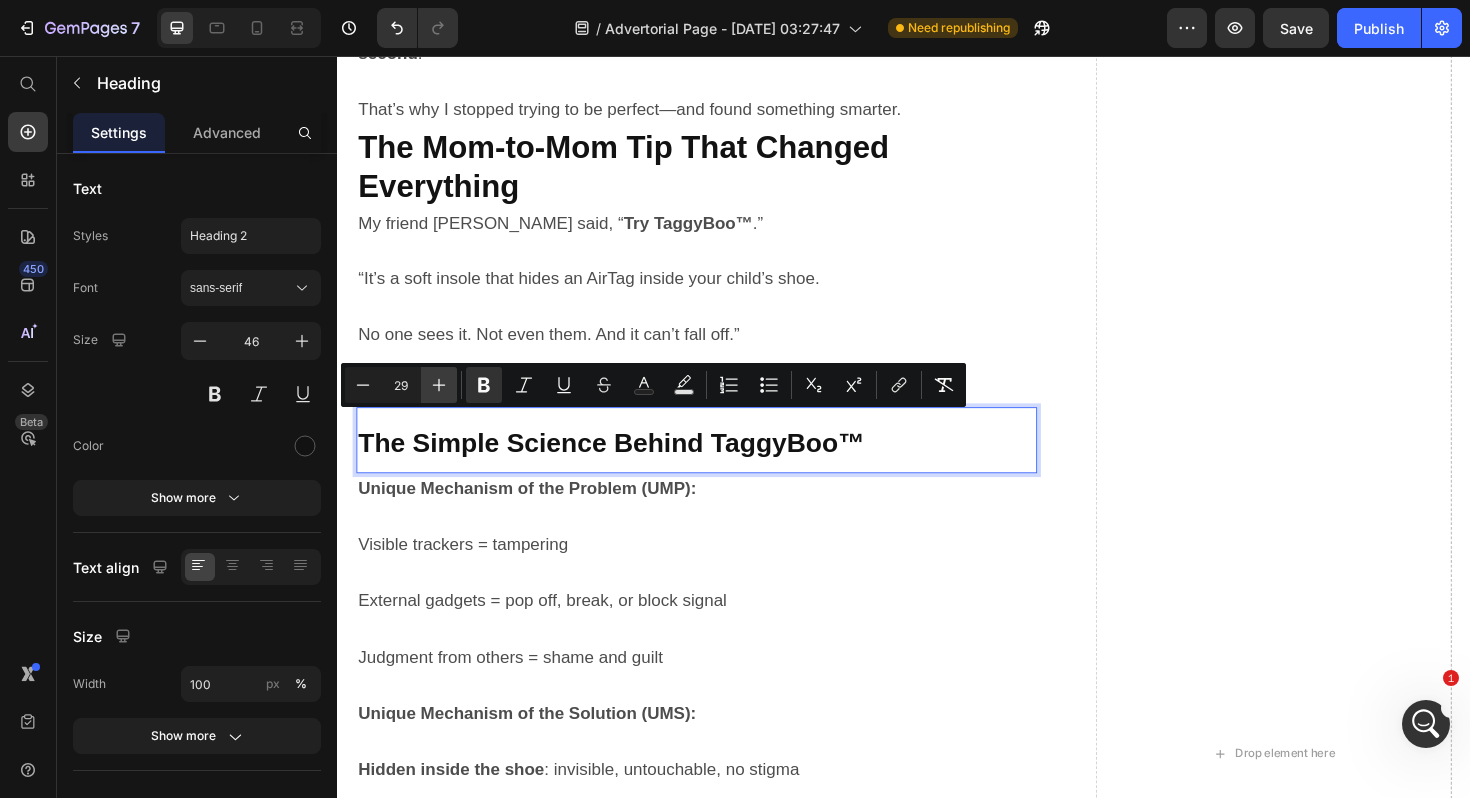 click 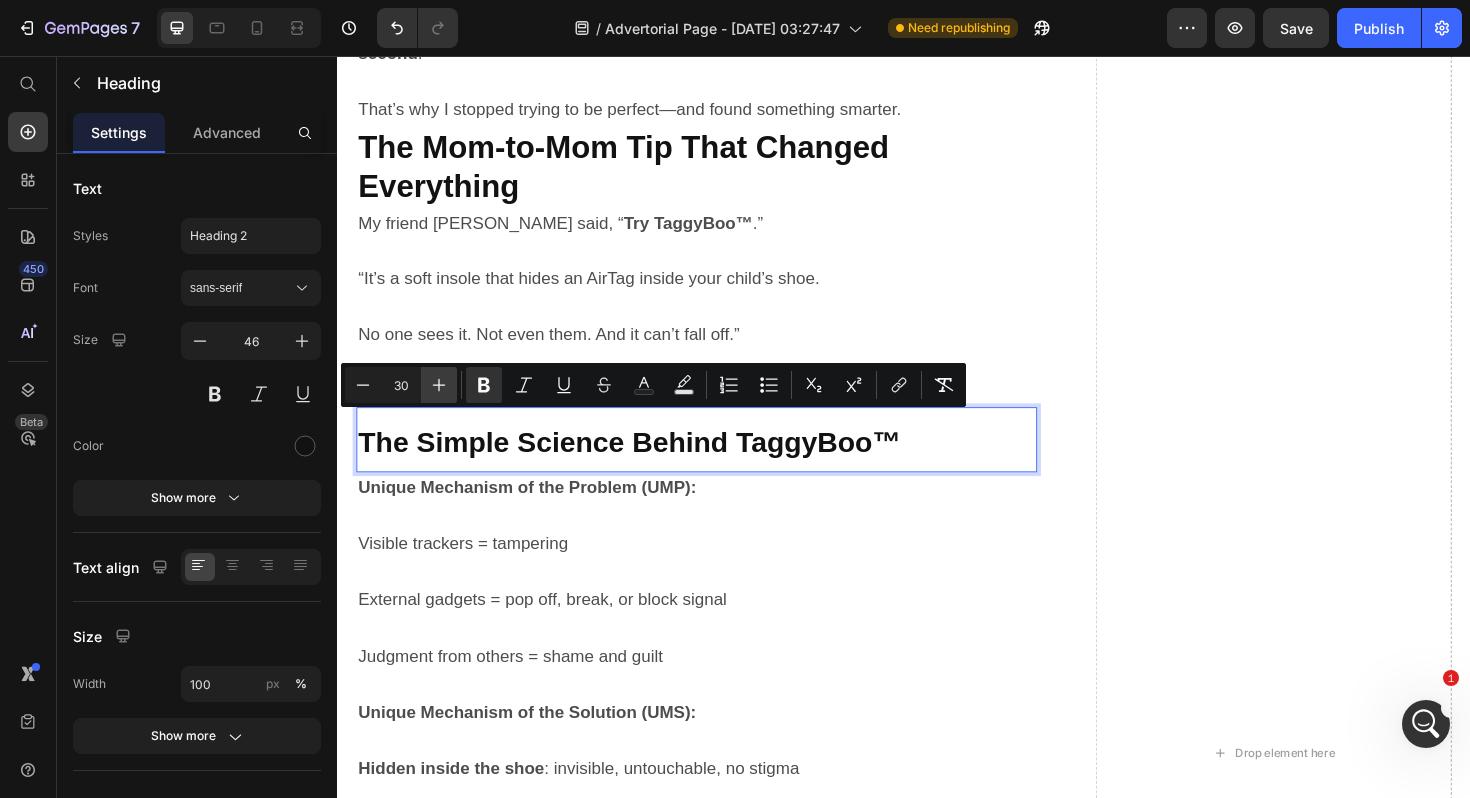 click 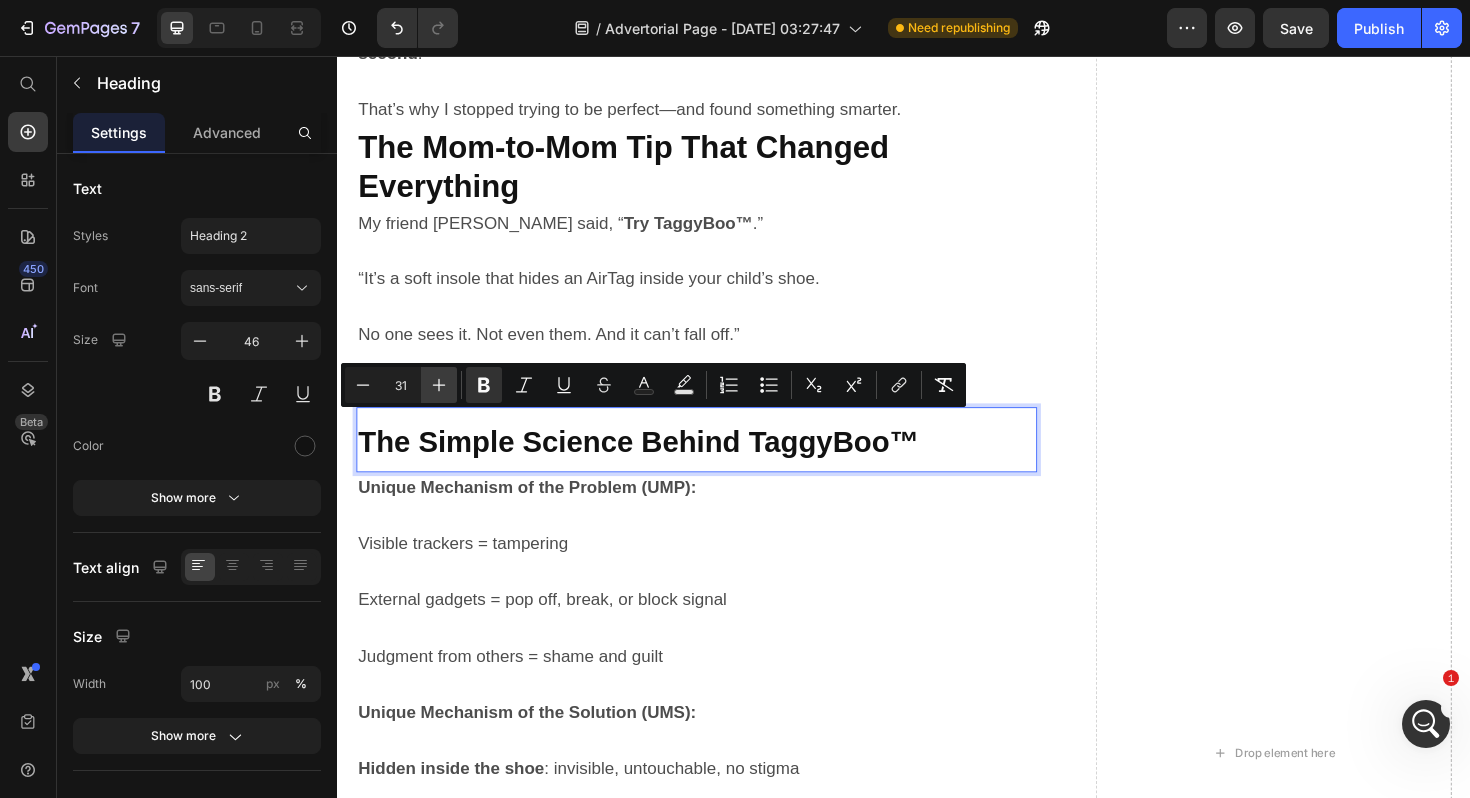 click 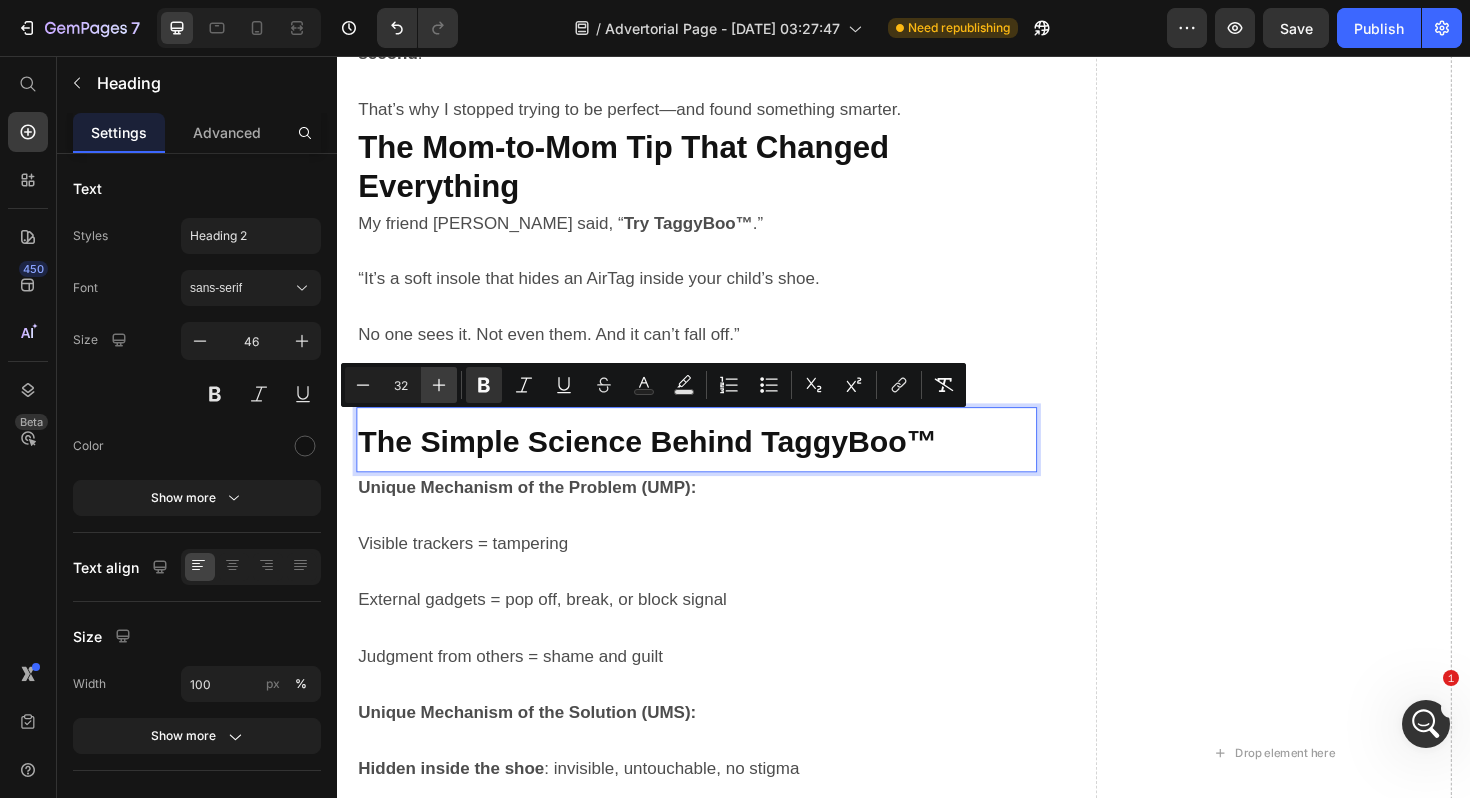 click 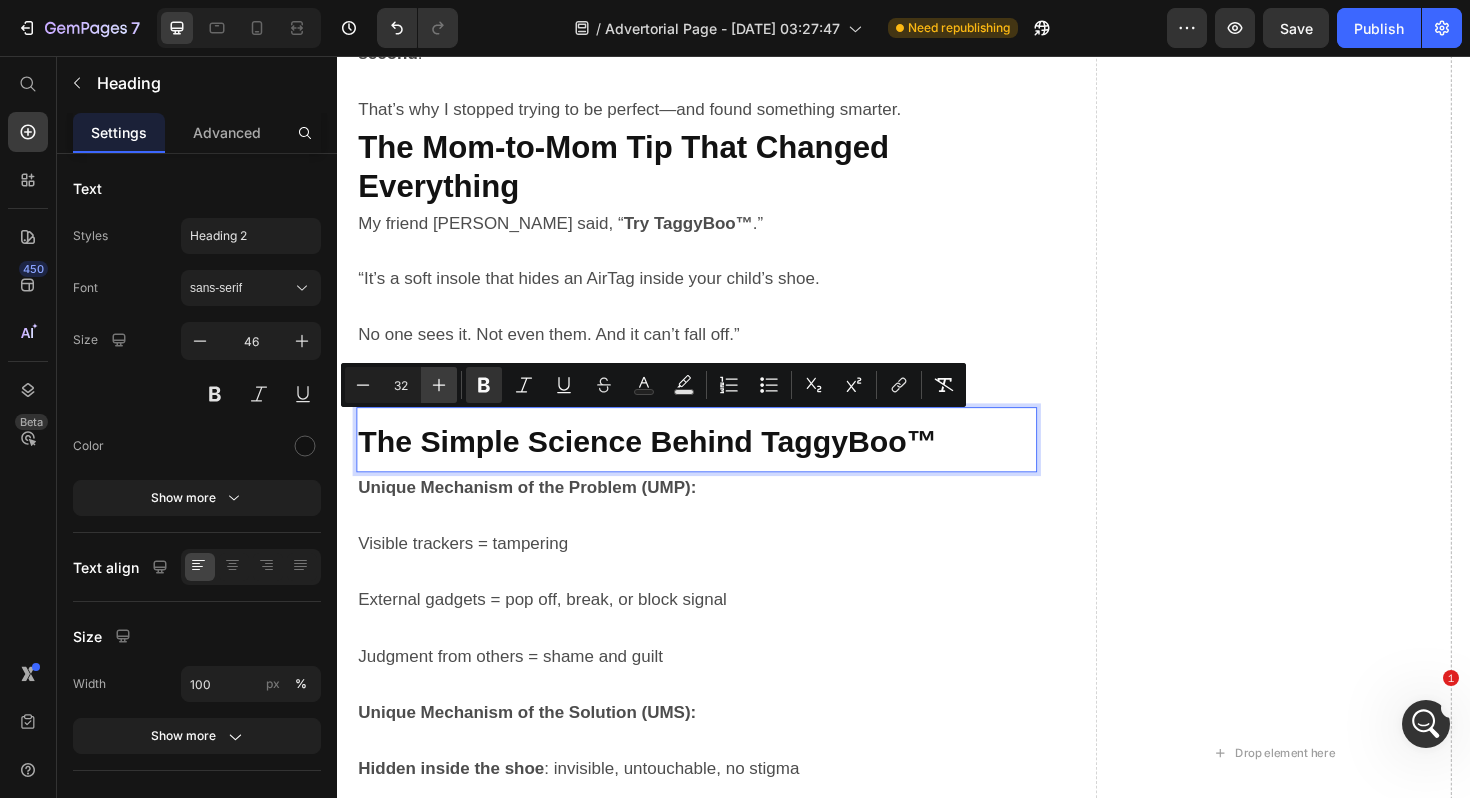 type on "33" 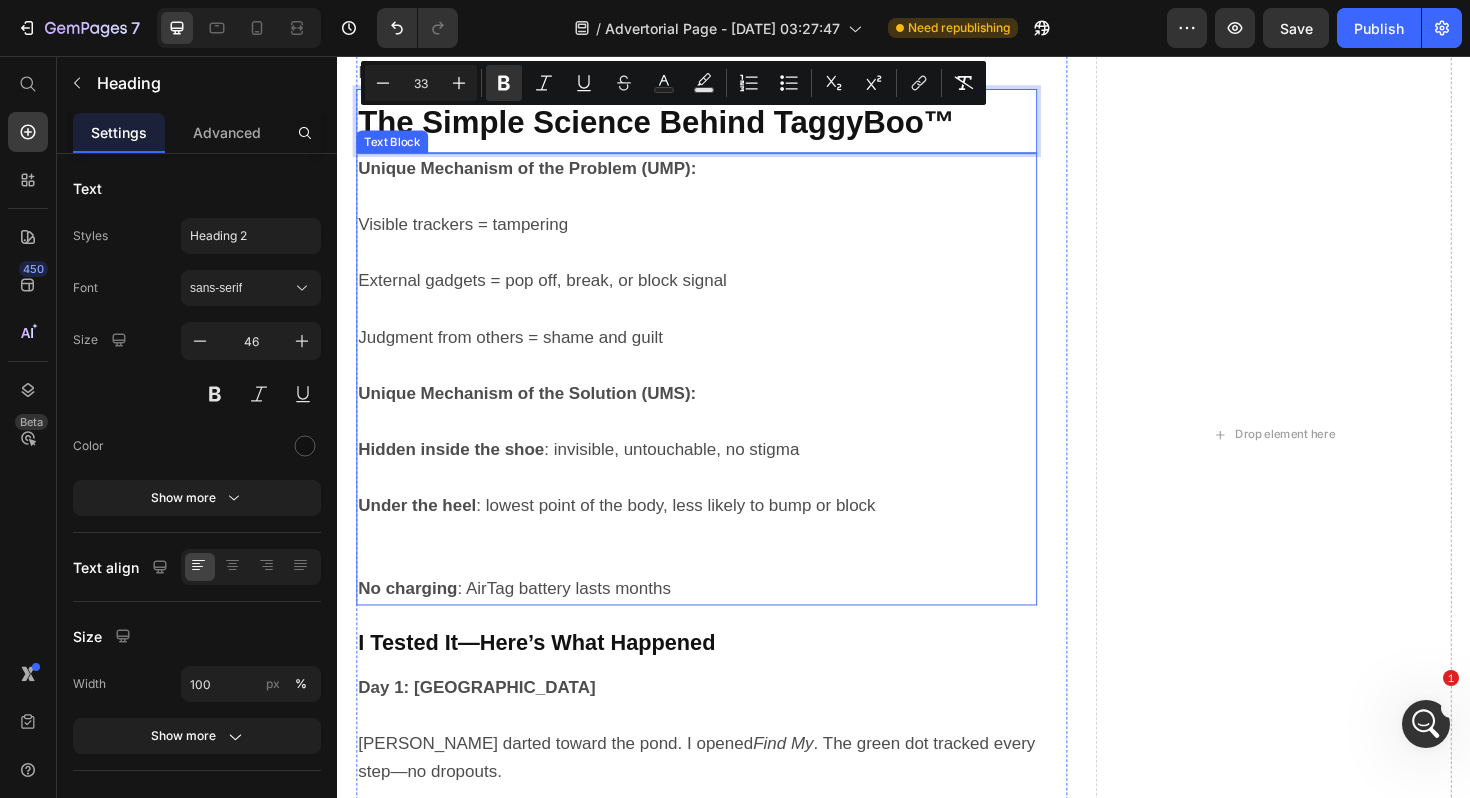 scroll, scrollTop: 3592, scrollLeft: 0, axis: vertical 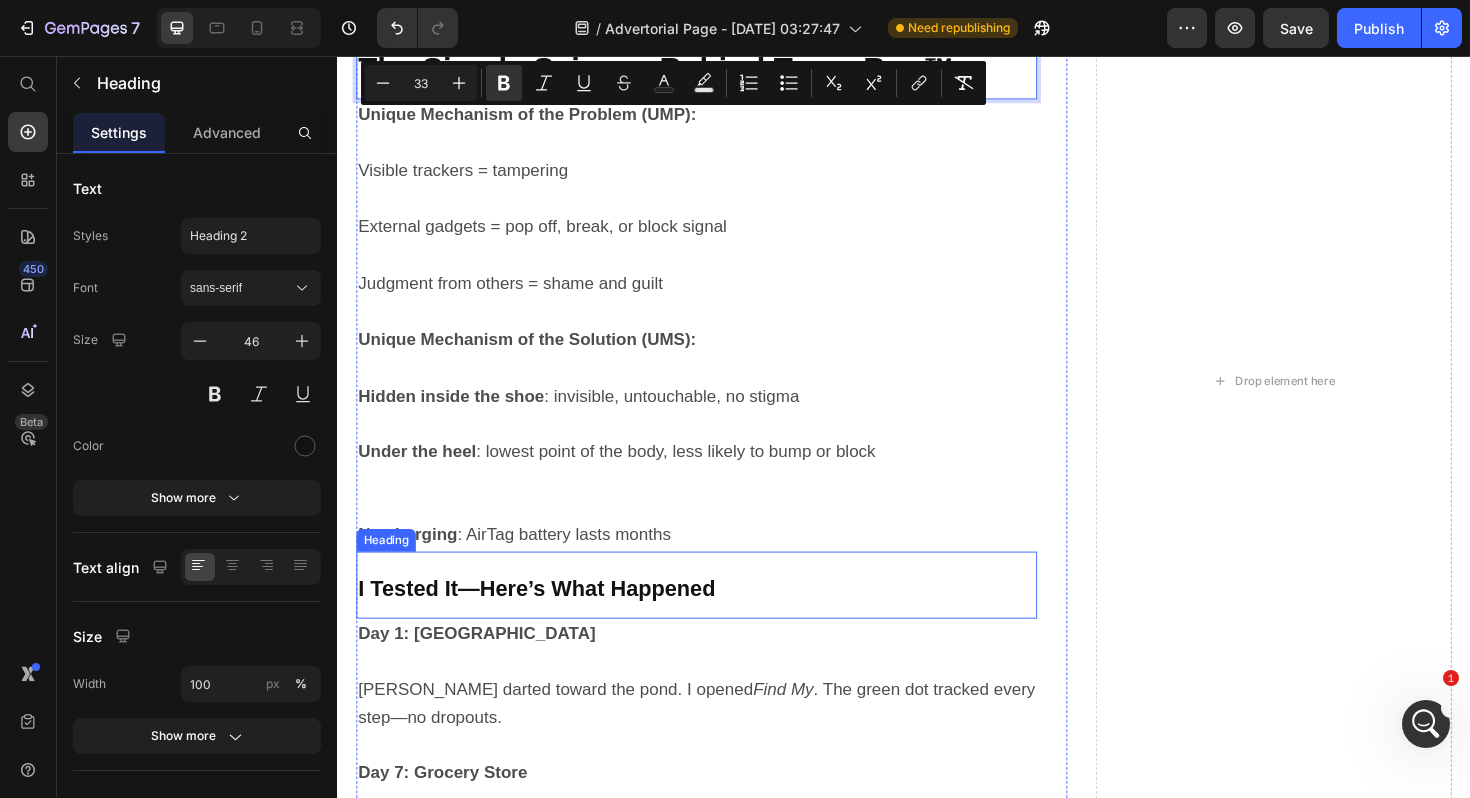 click on "I Tested It—Here’s What Happened" at bounding box center [548, 620] 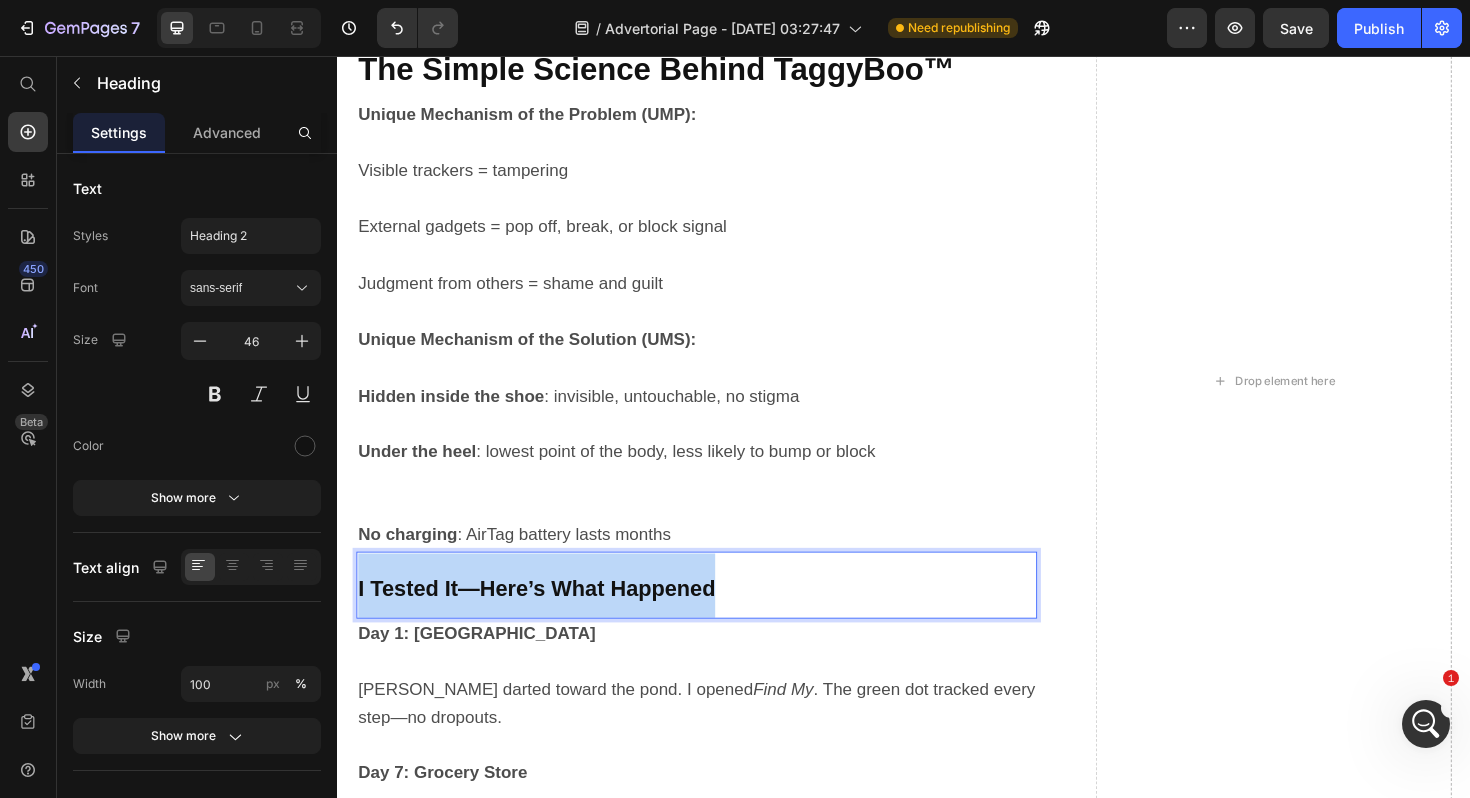 click on "I Tested It—Here’s What Happened" at bounding box center (548, 620) 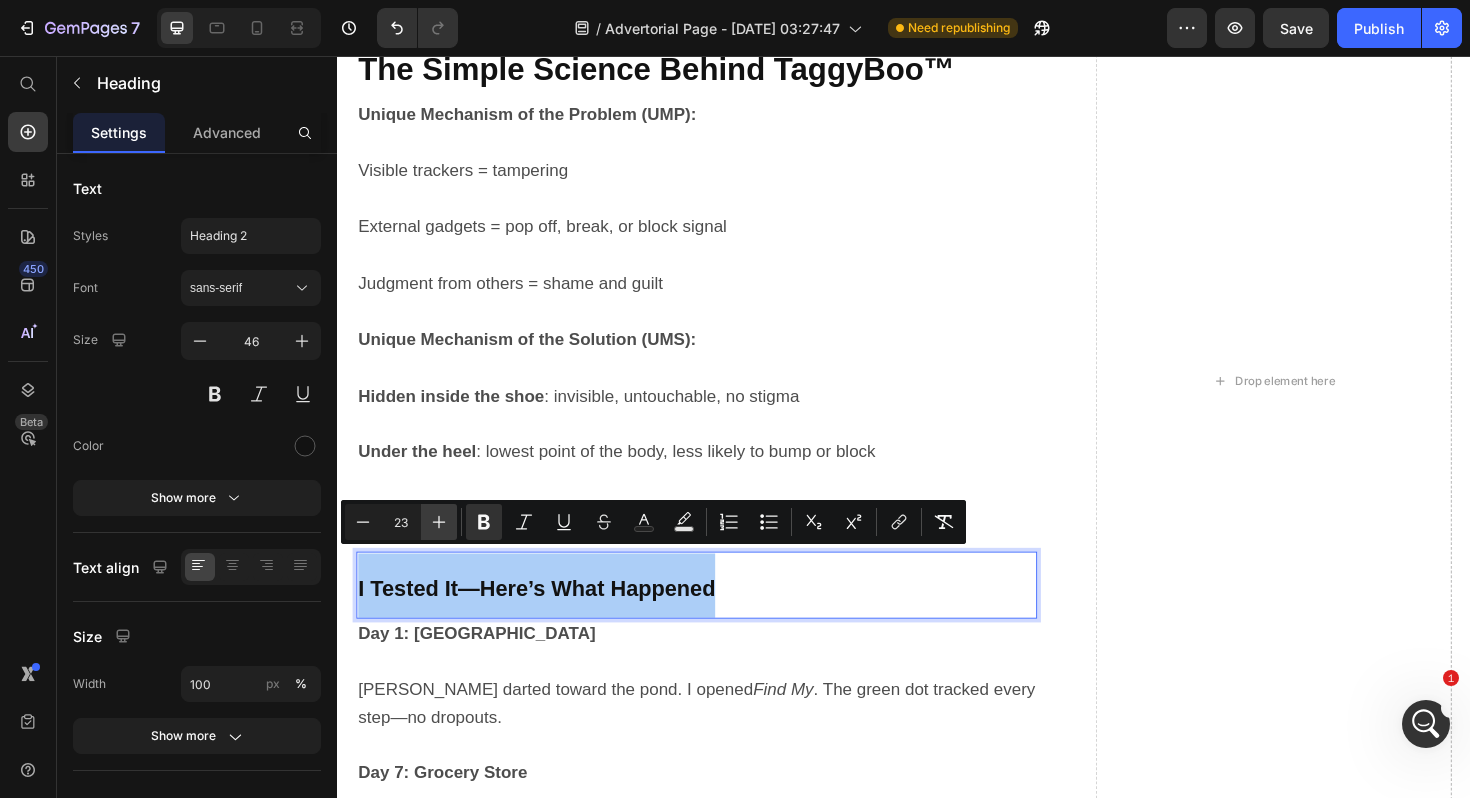 click 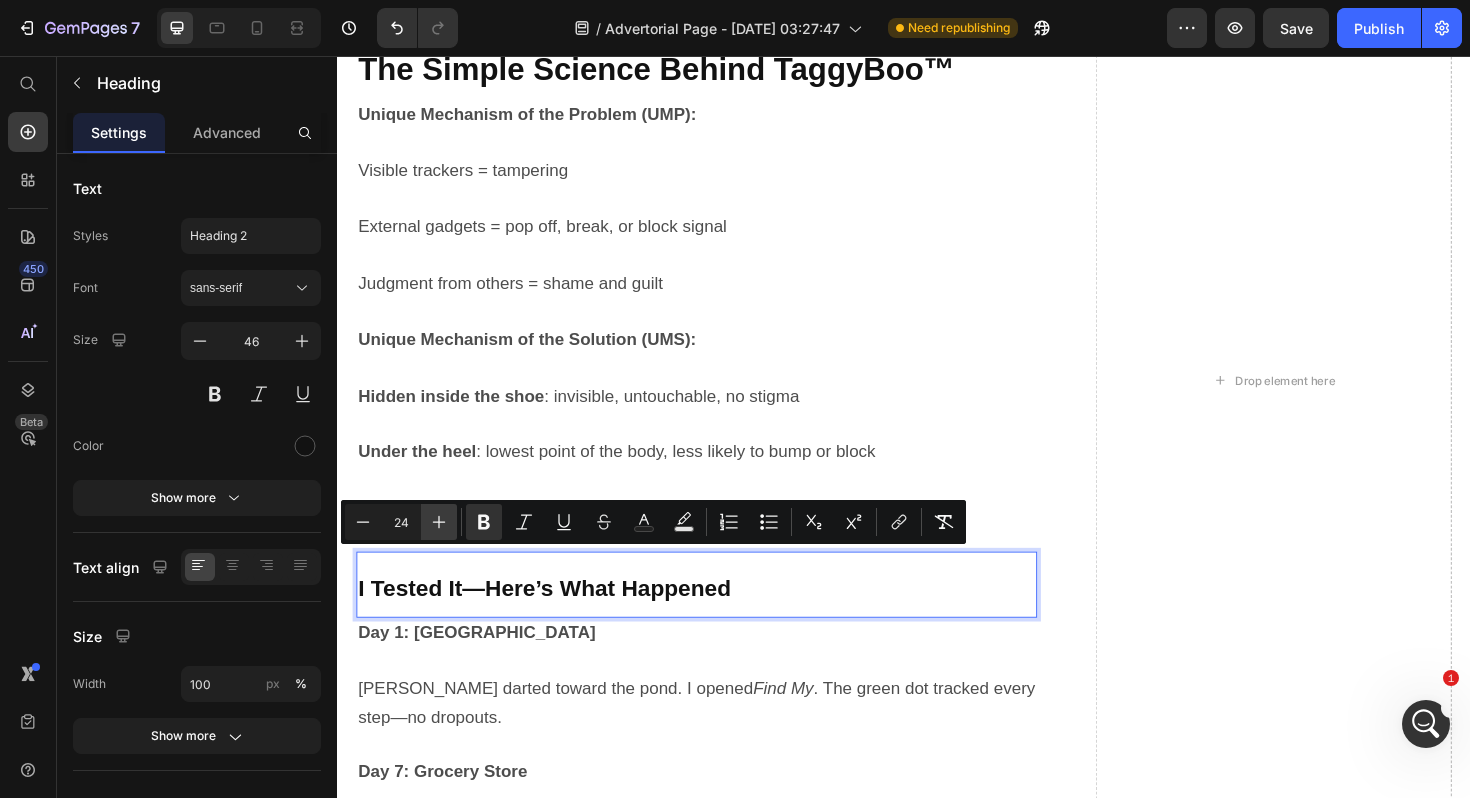 click 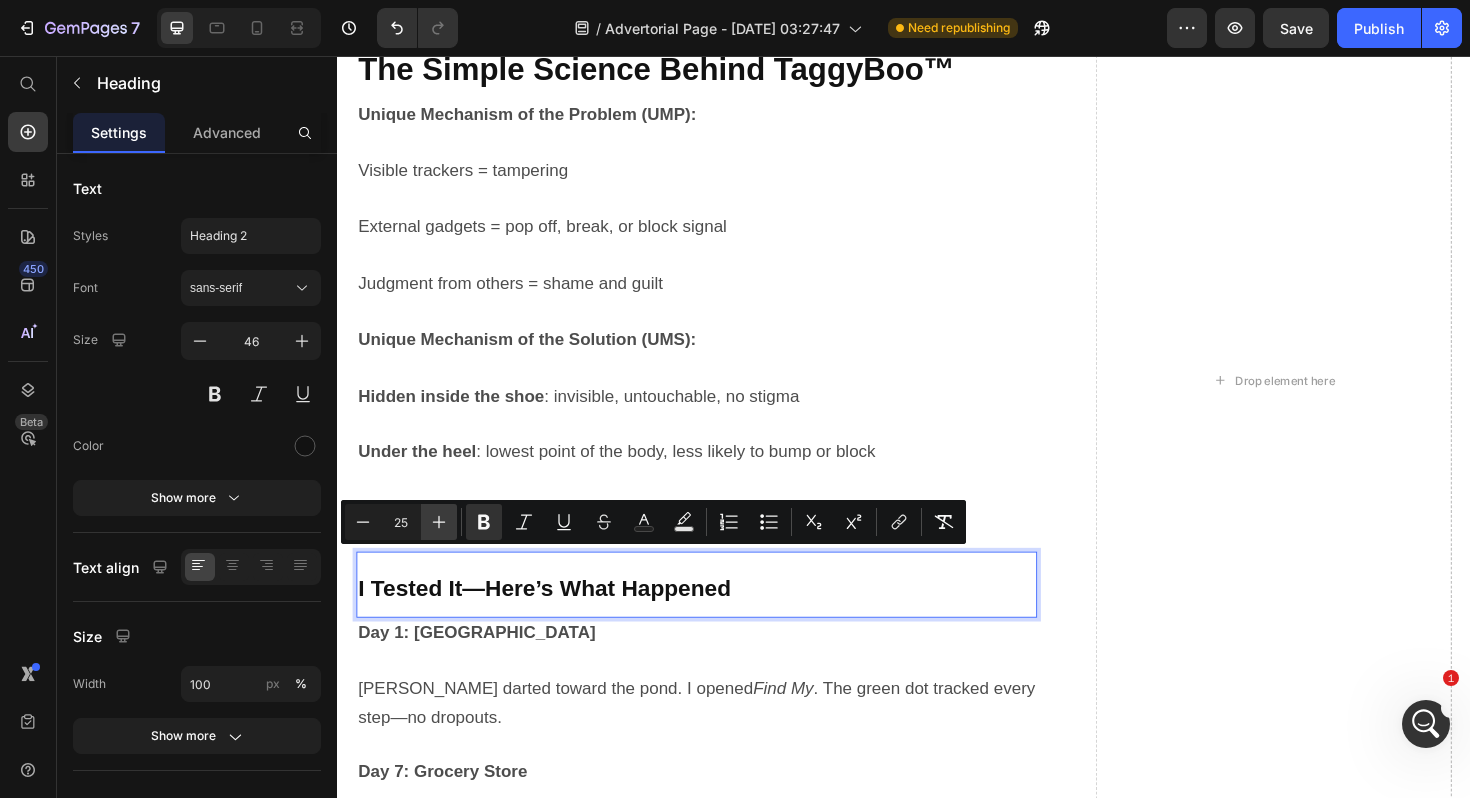 click 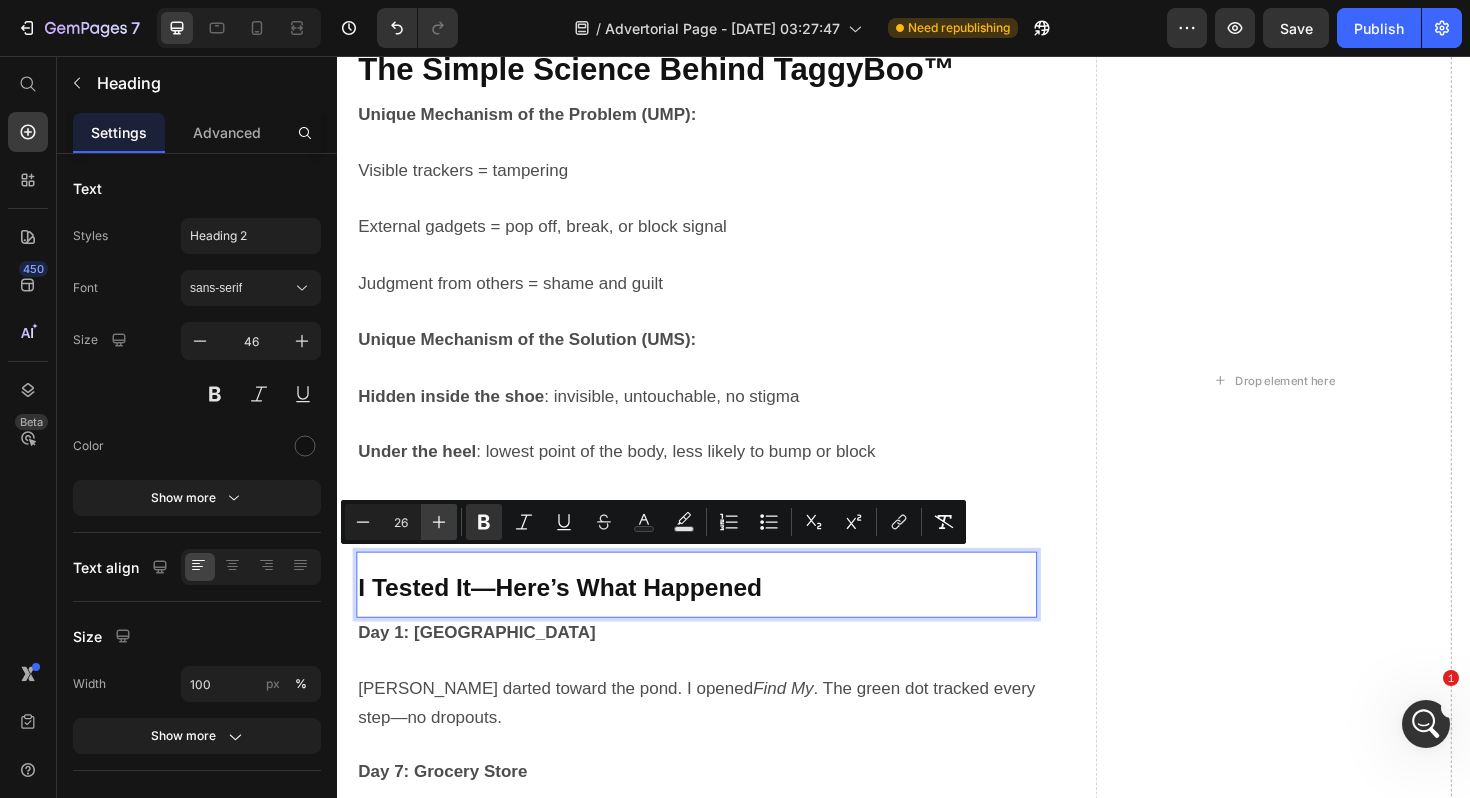 click 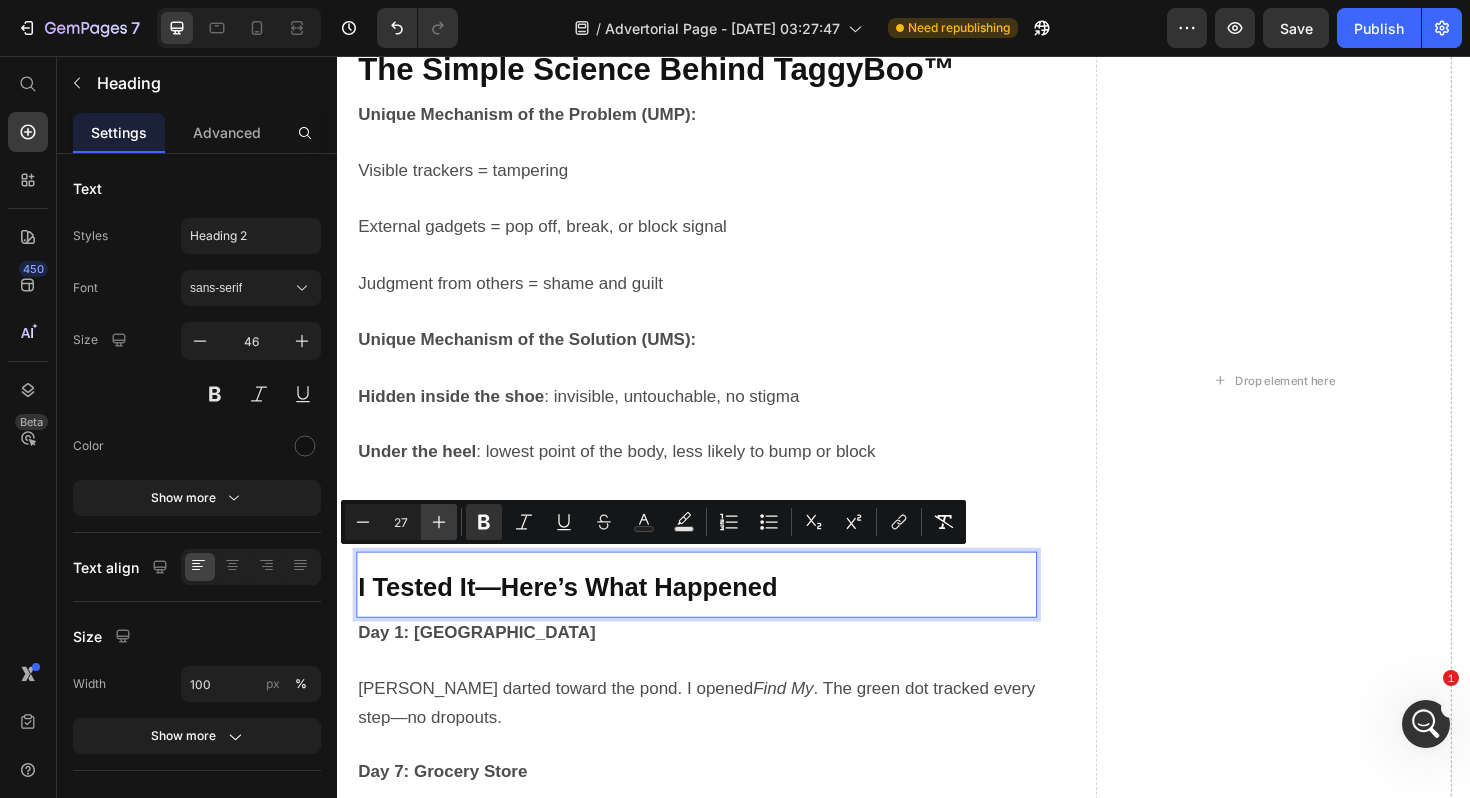 click 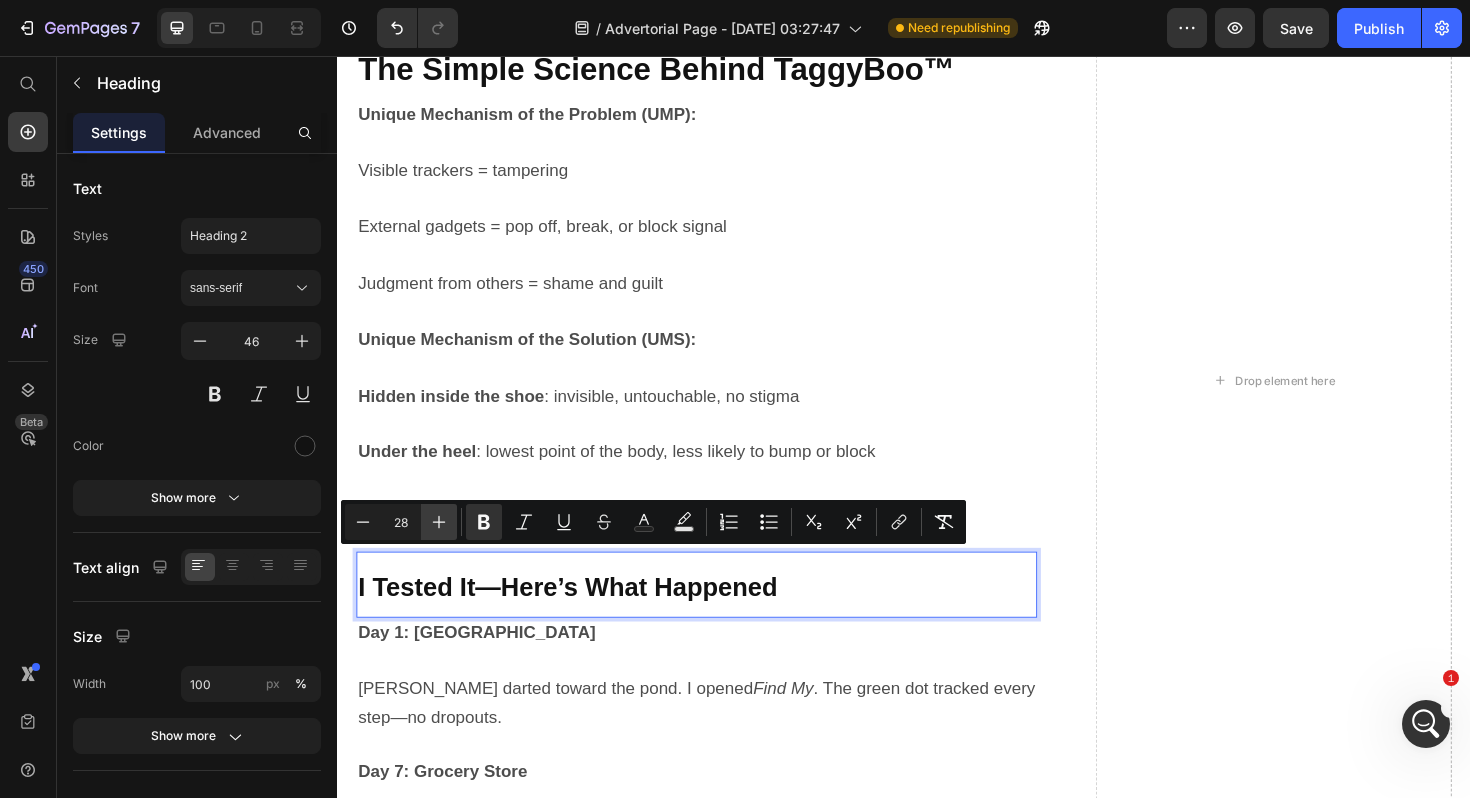 click 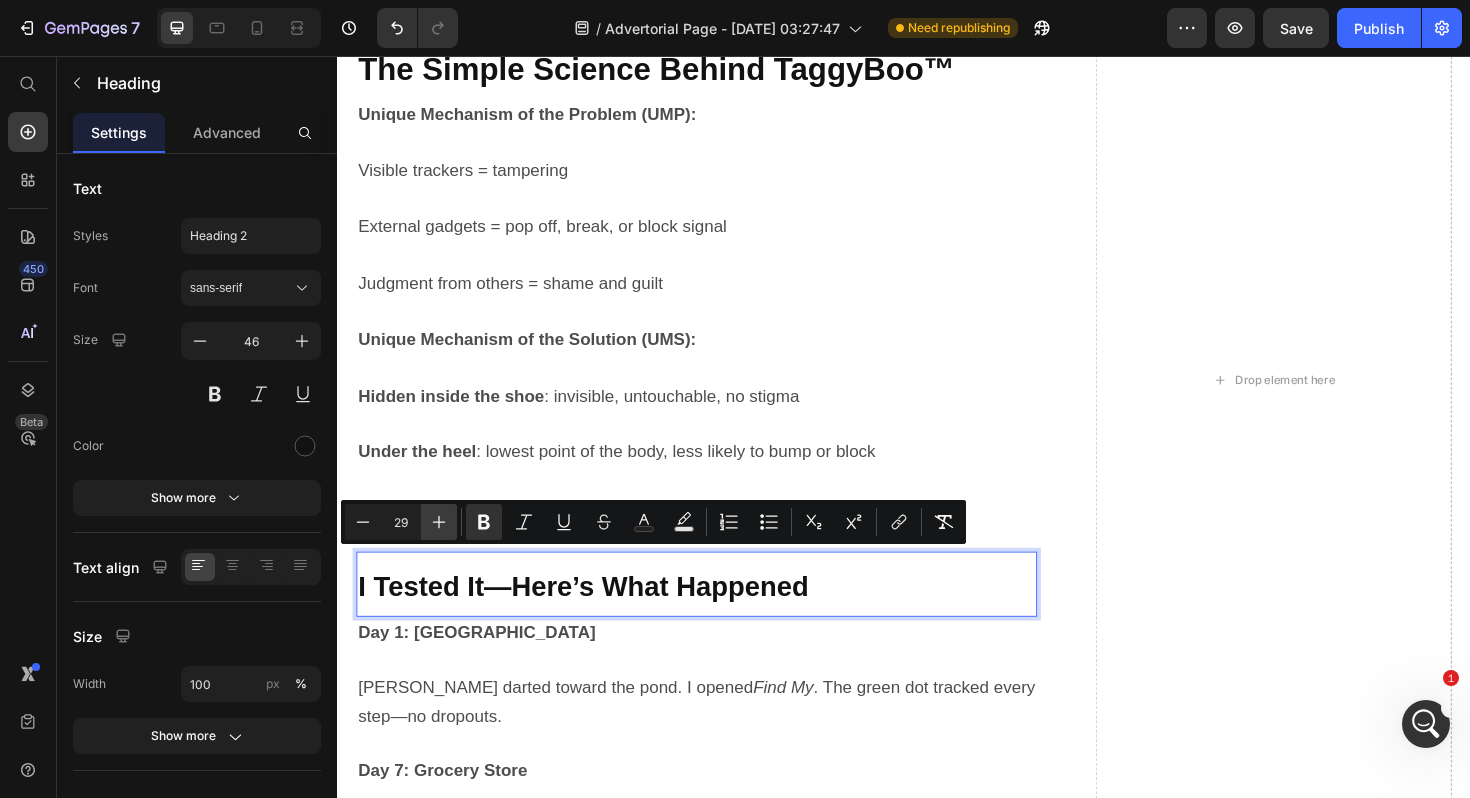 click 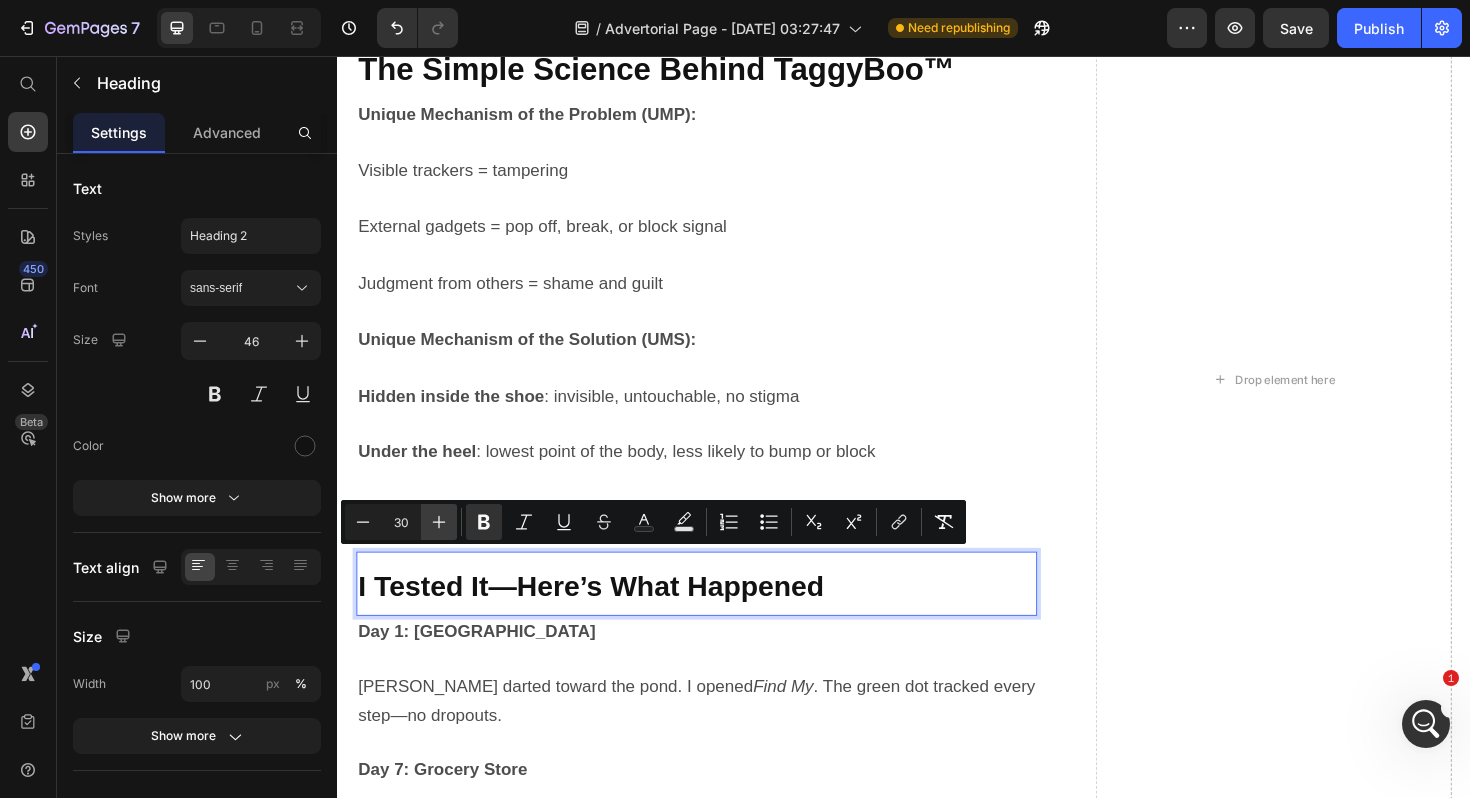 click 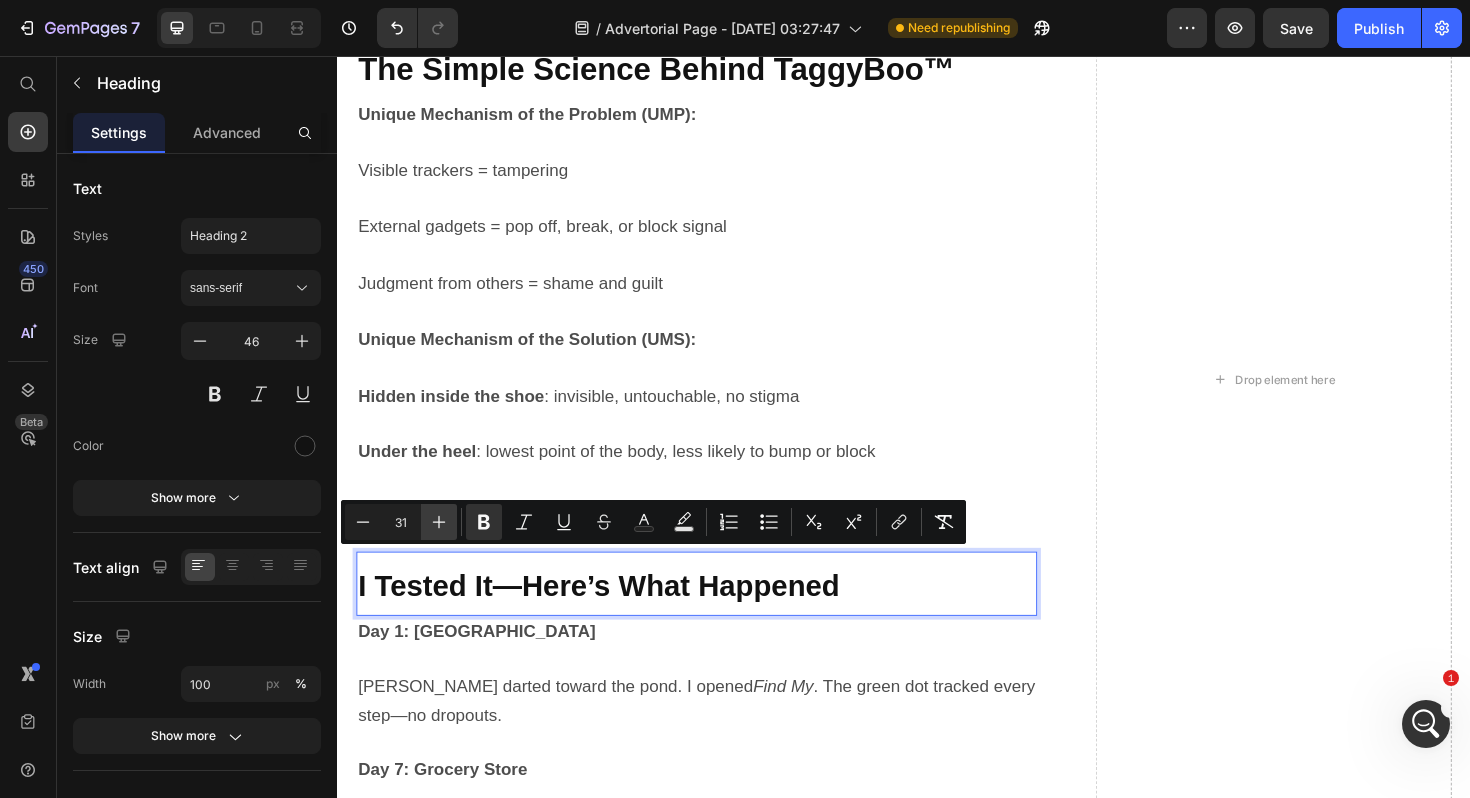 click 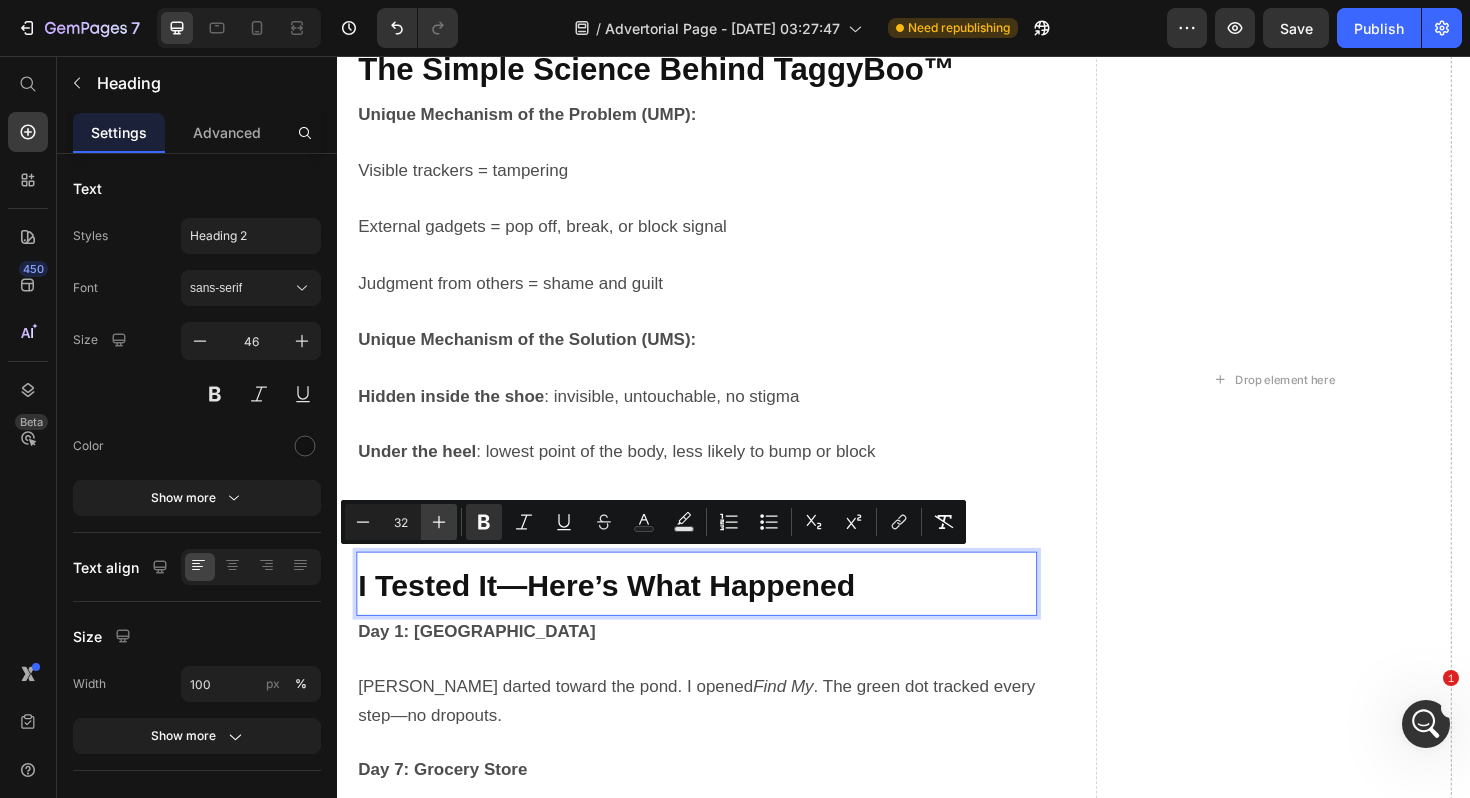 click 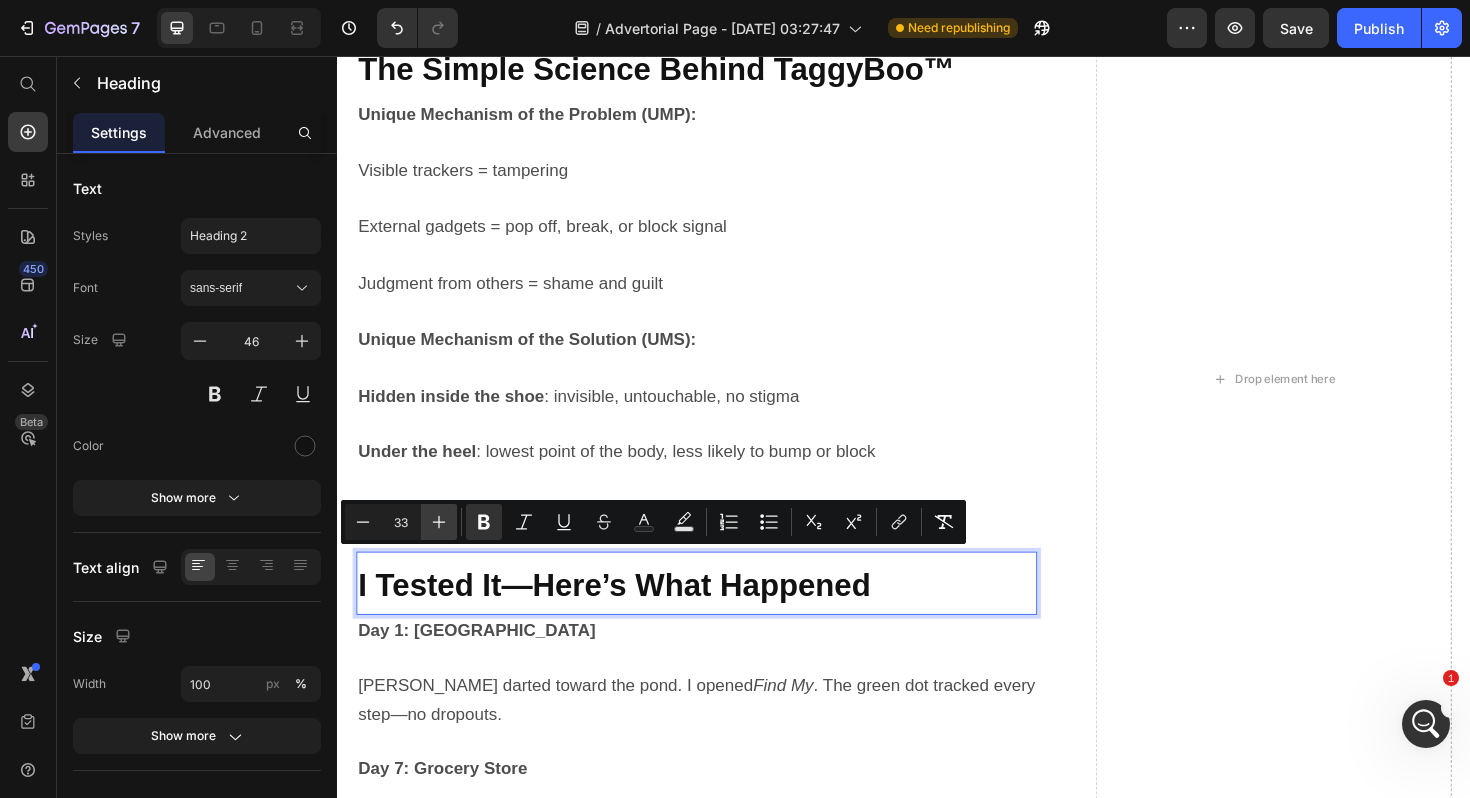 click 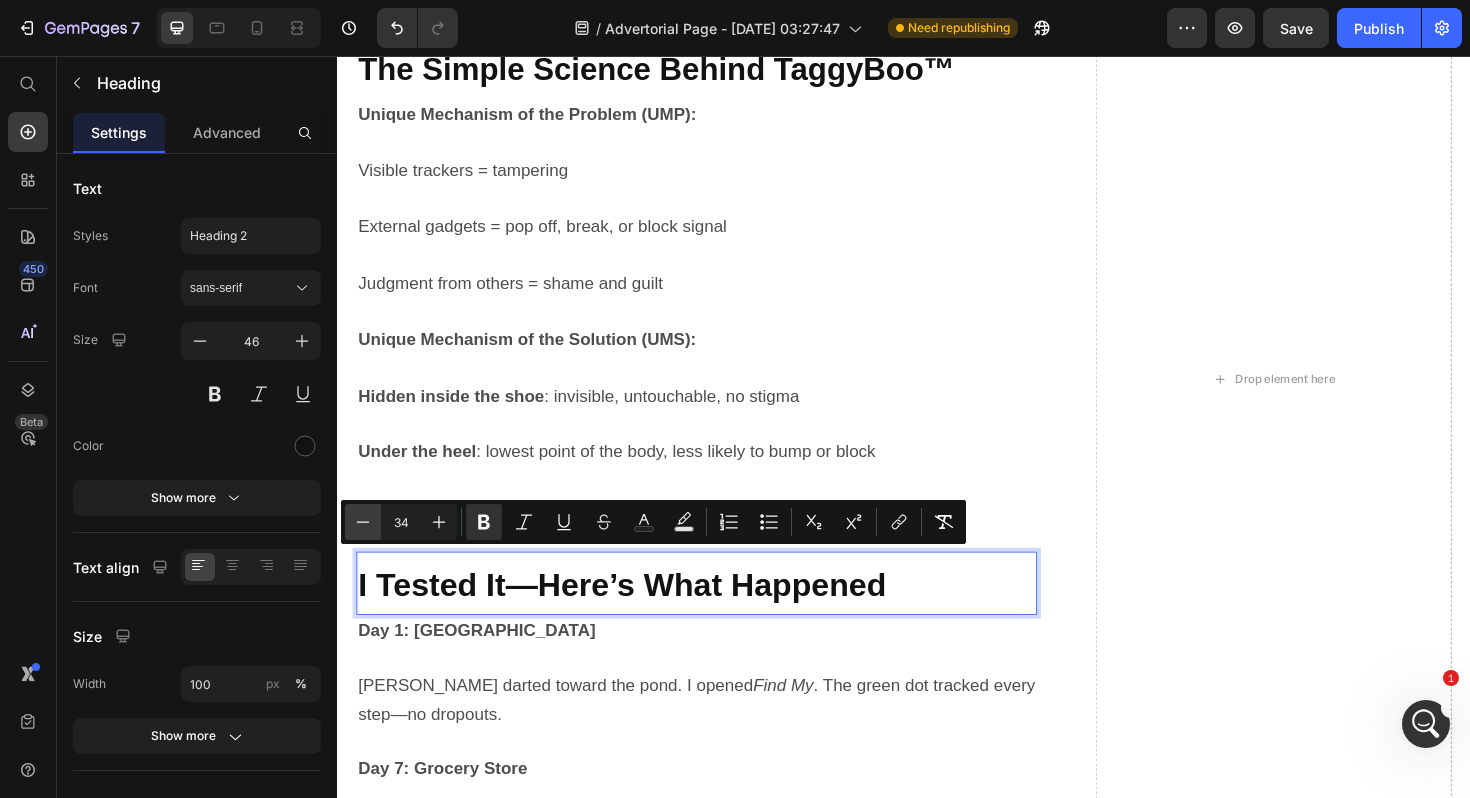 click 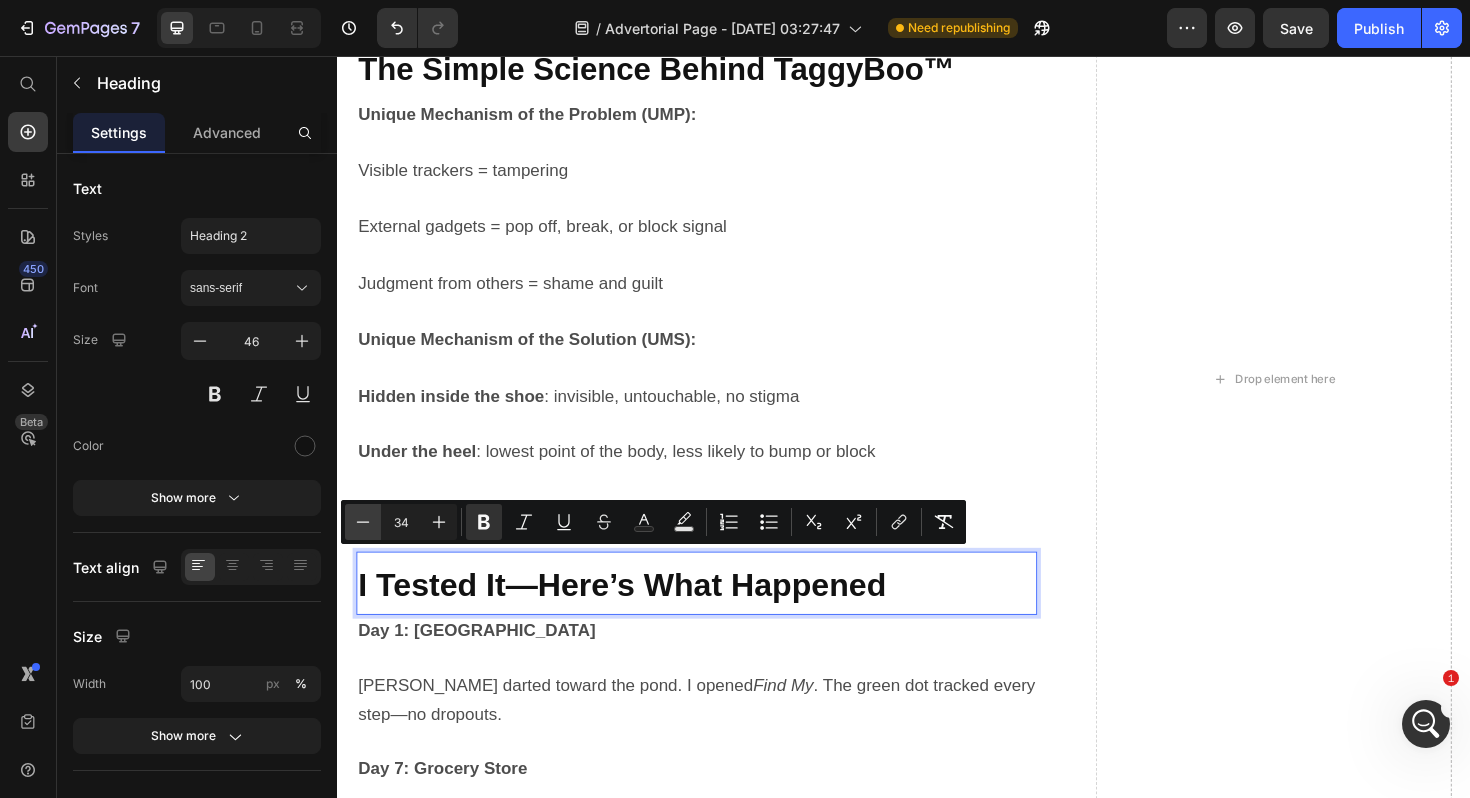type on "33" 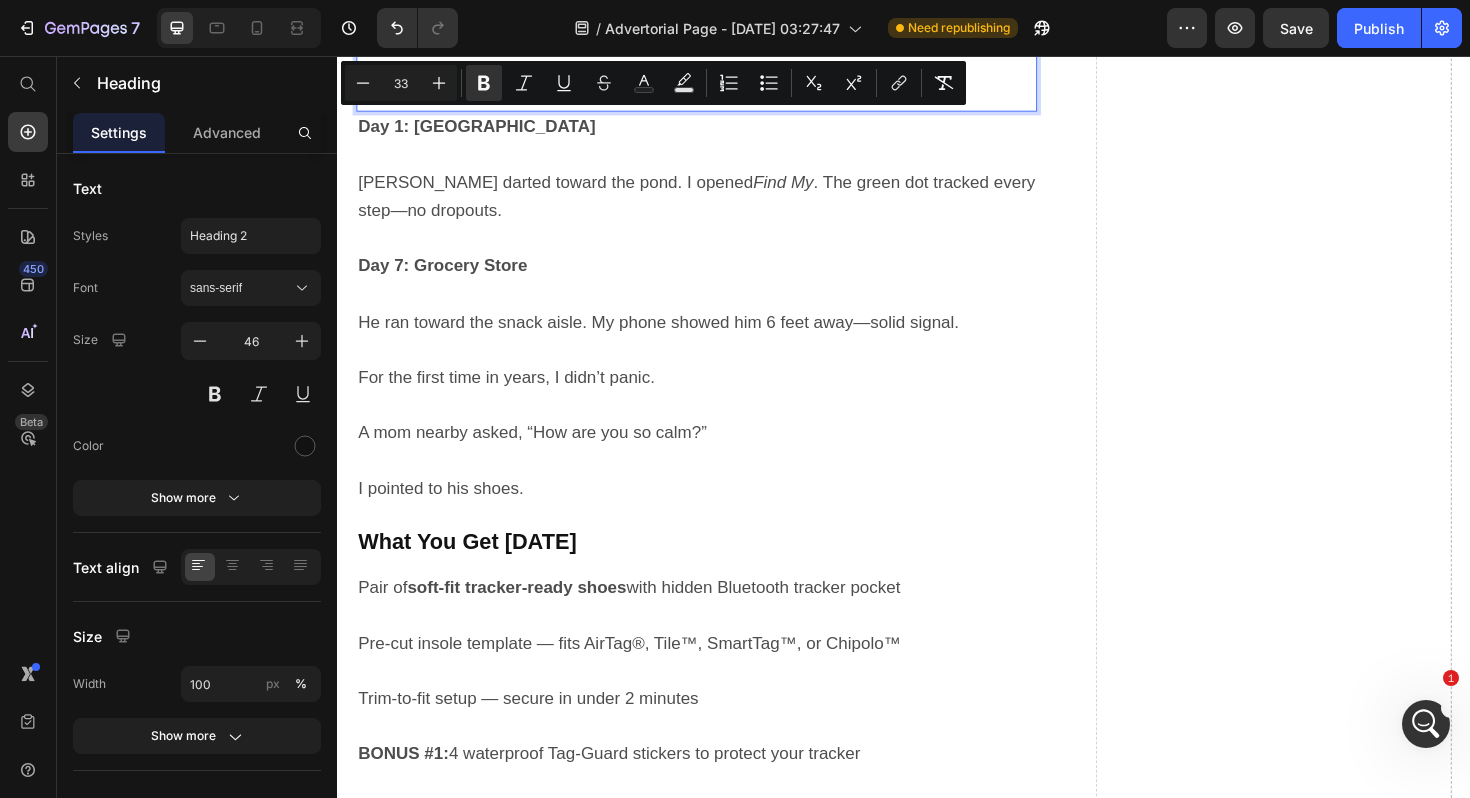 scroll, scrollTop: 4124, scrollLeft: 0, axis: vertical 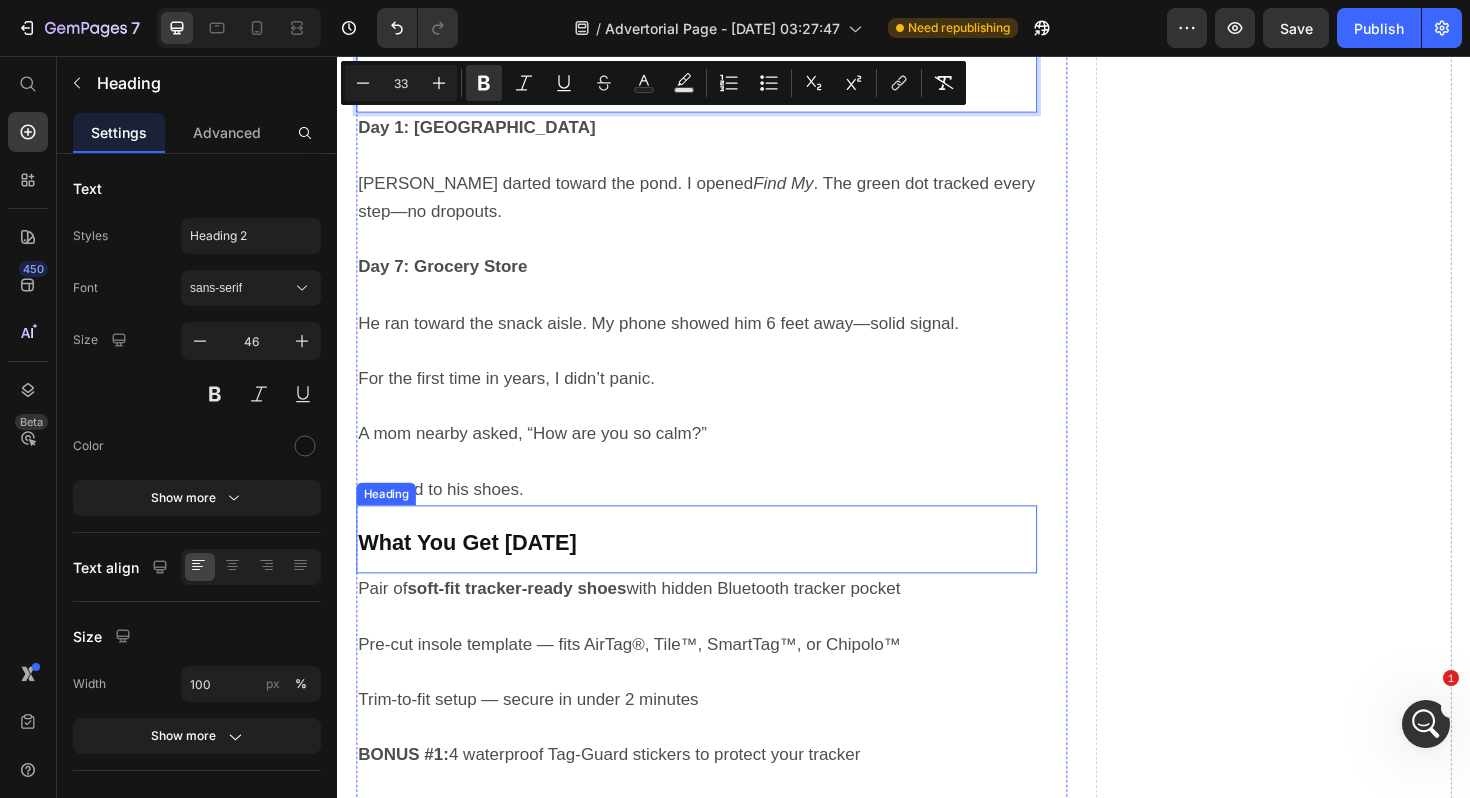click on "What You Get [DATE]" at bounding box center [474, 571] 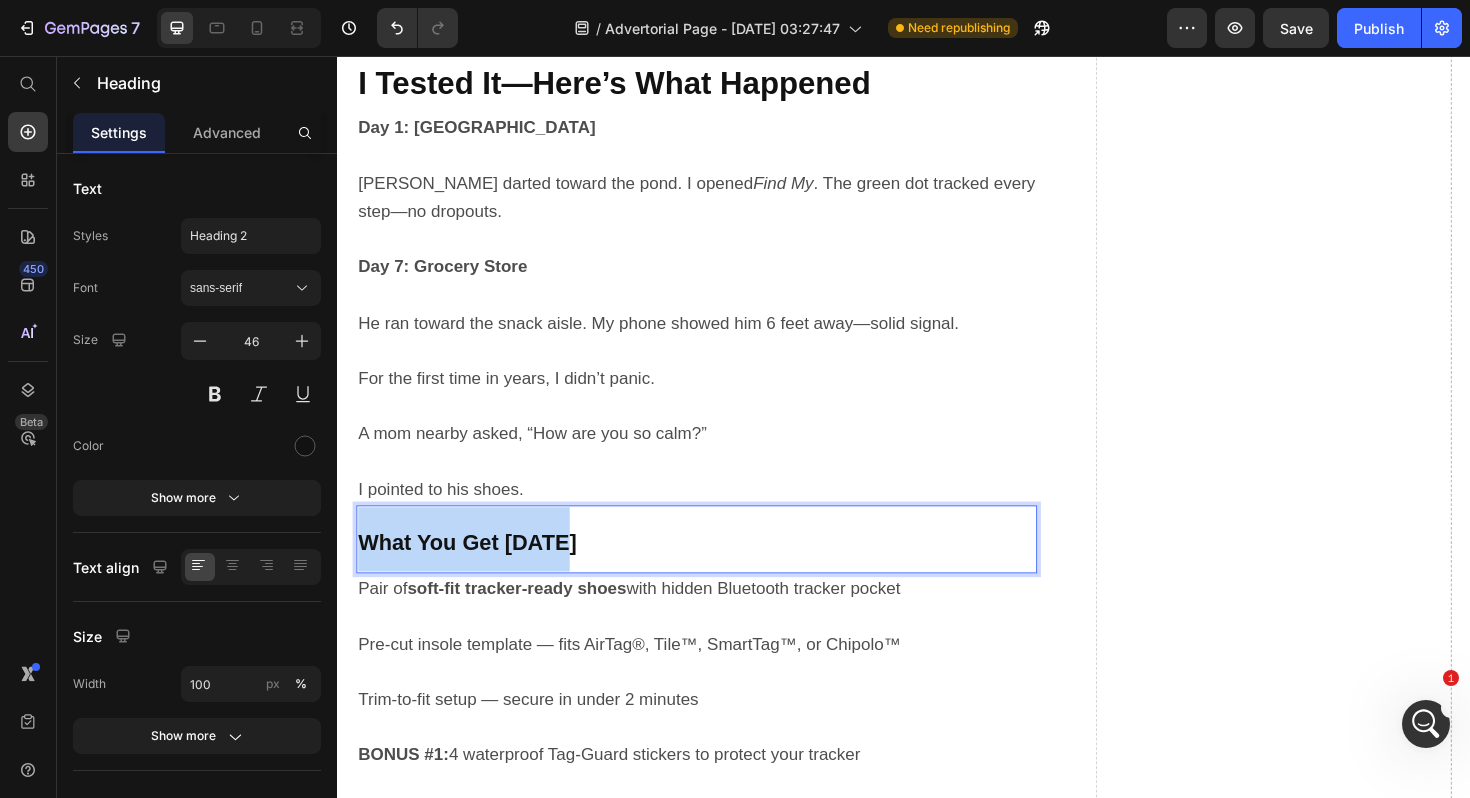 click on "What You Get [DATE]" at bounding box center [474, 571] 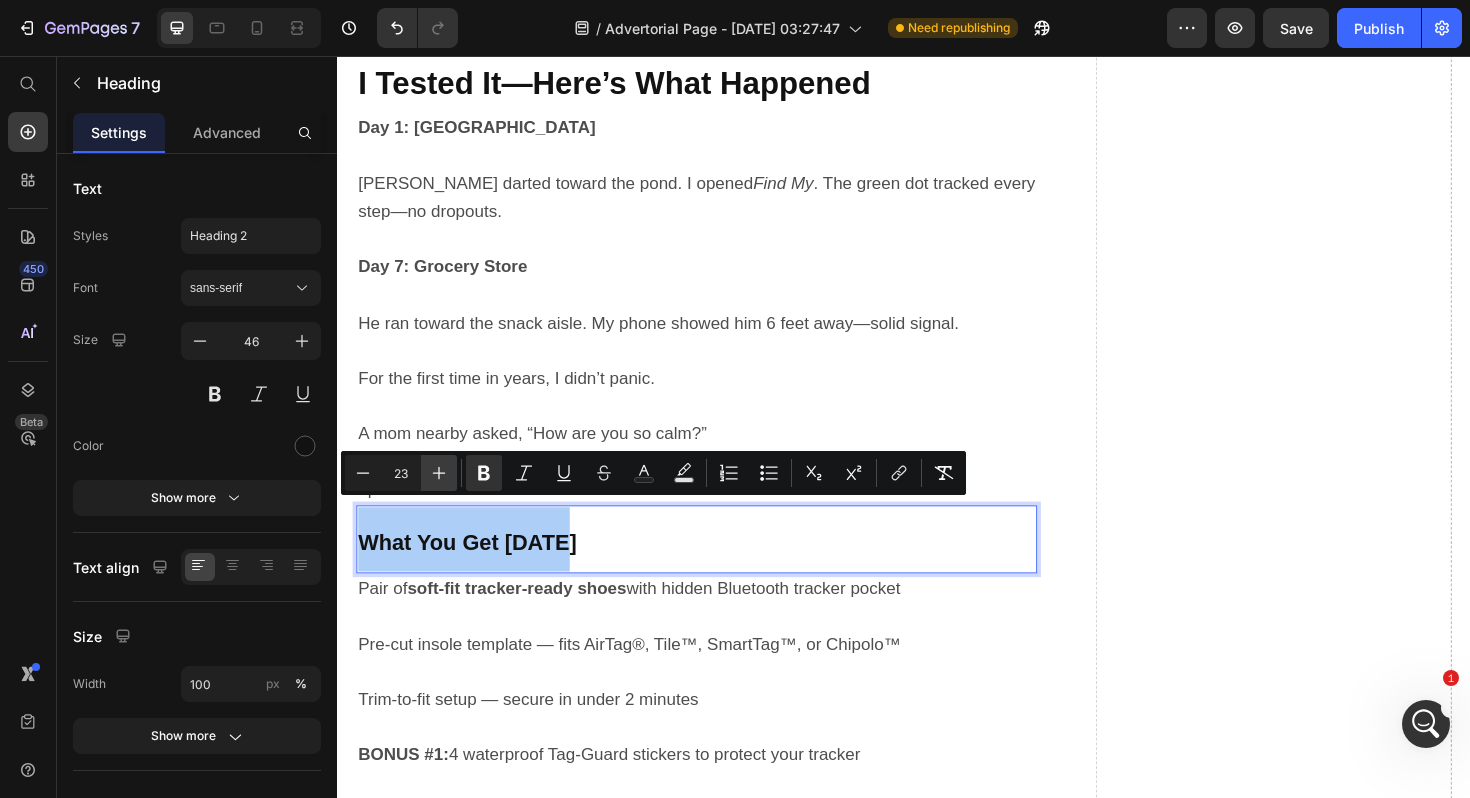 click 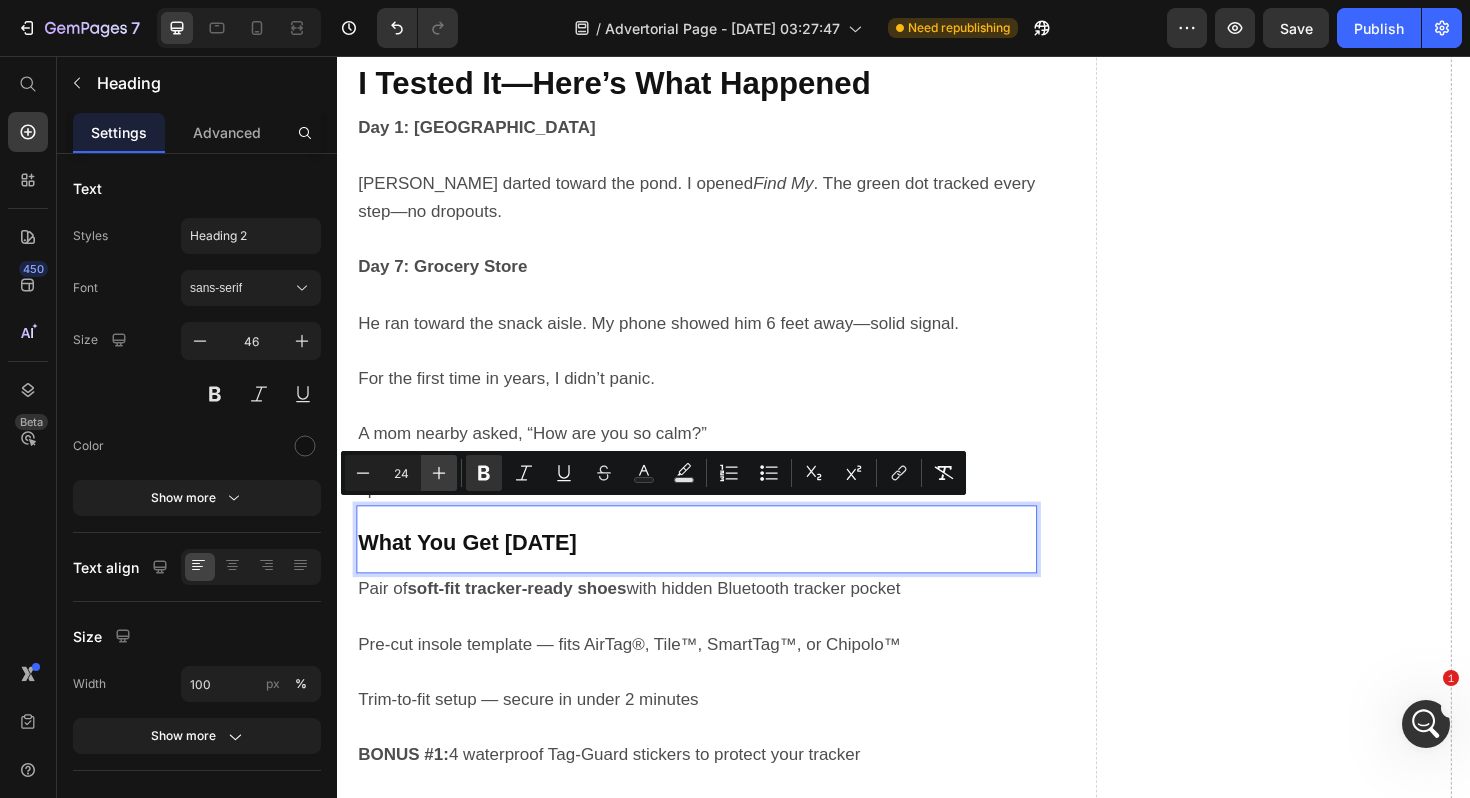 click 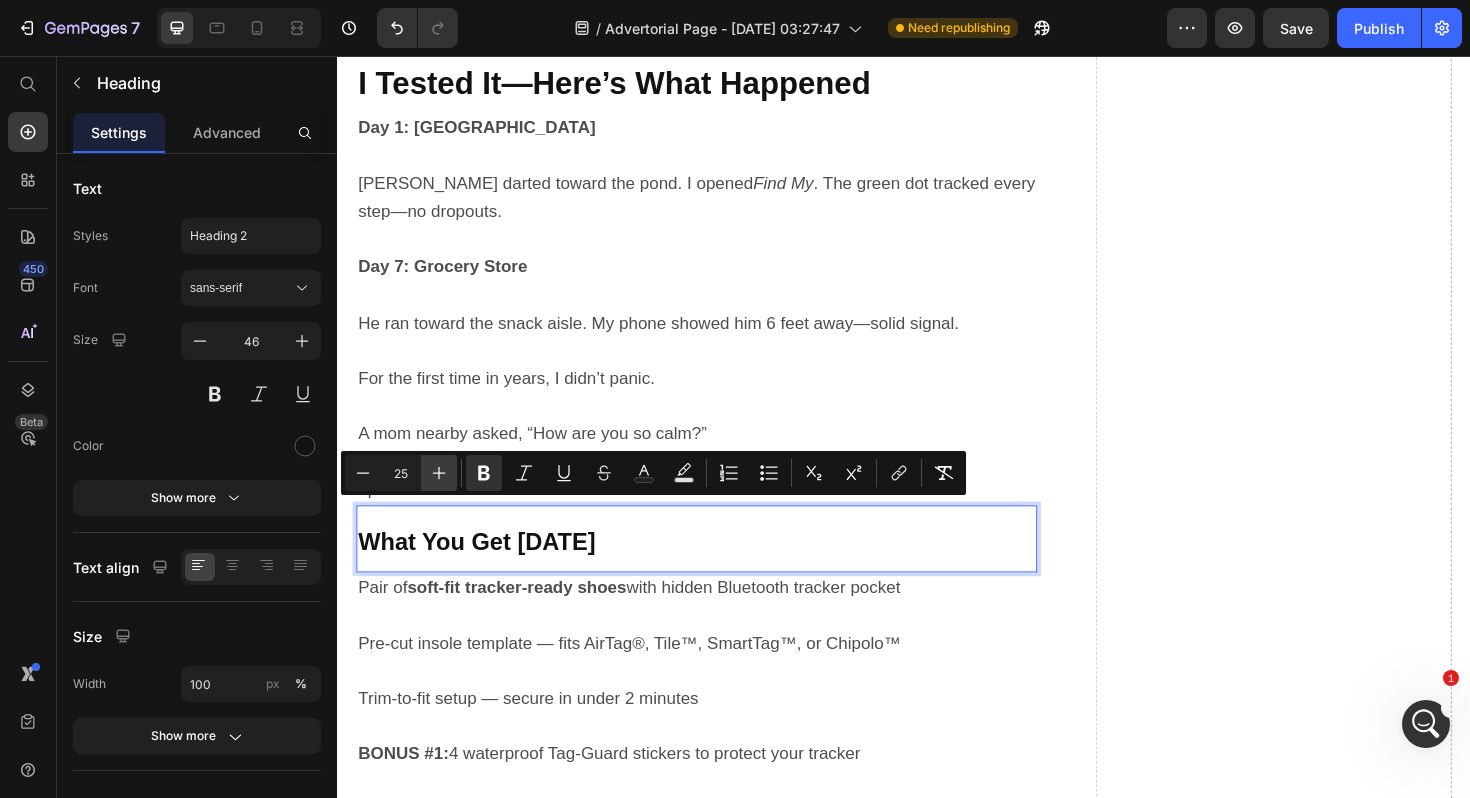 click 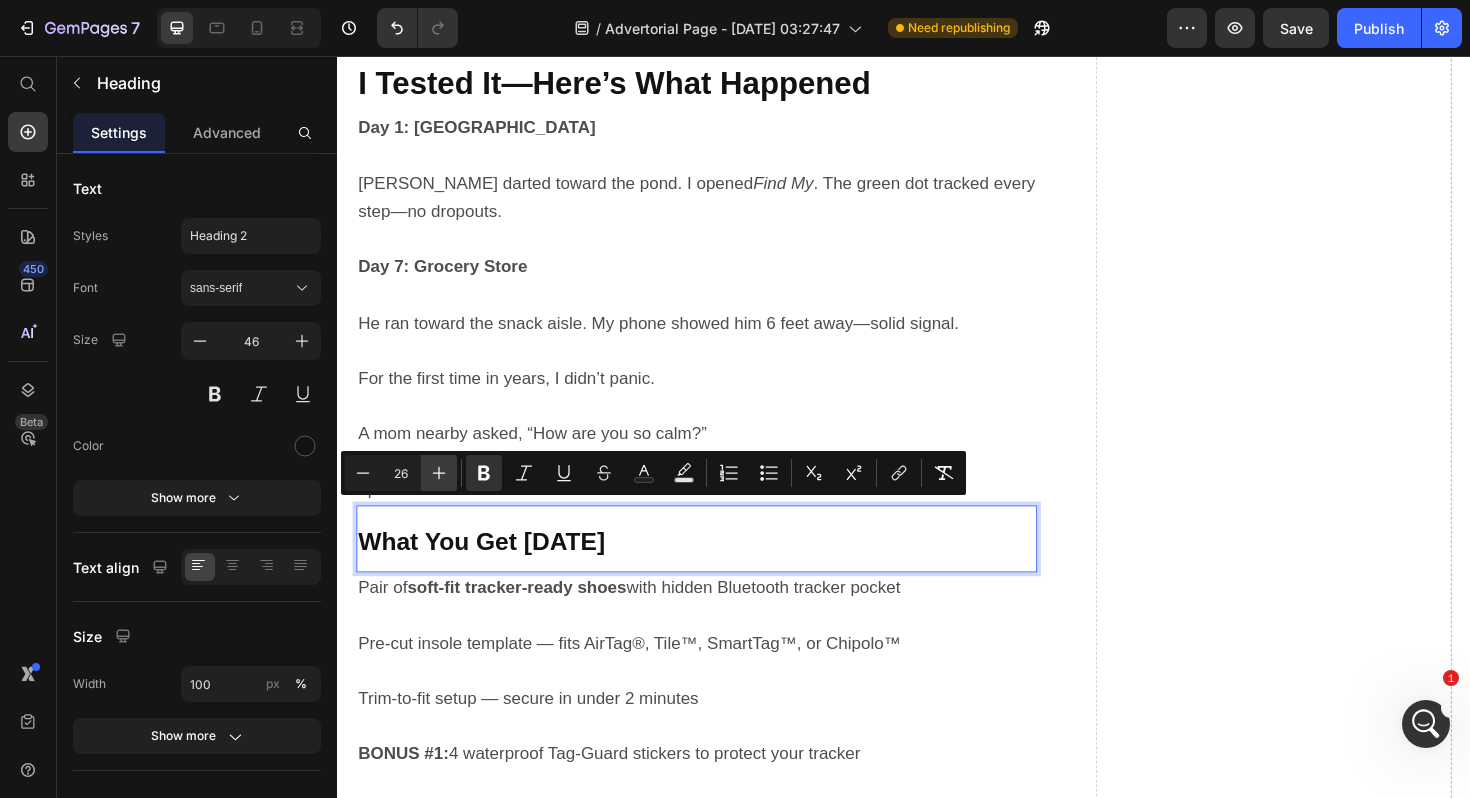 click 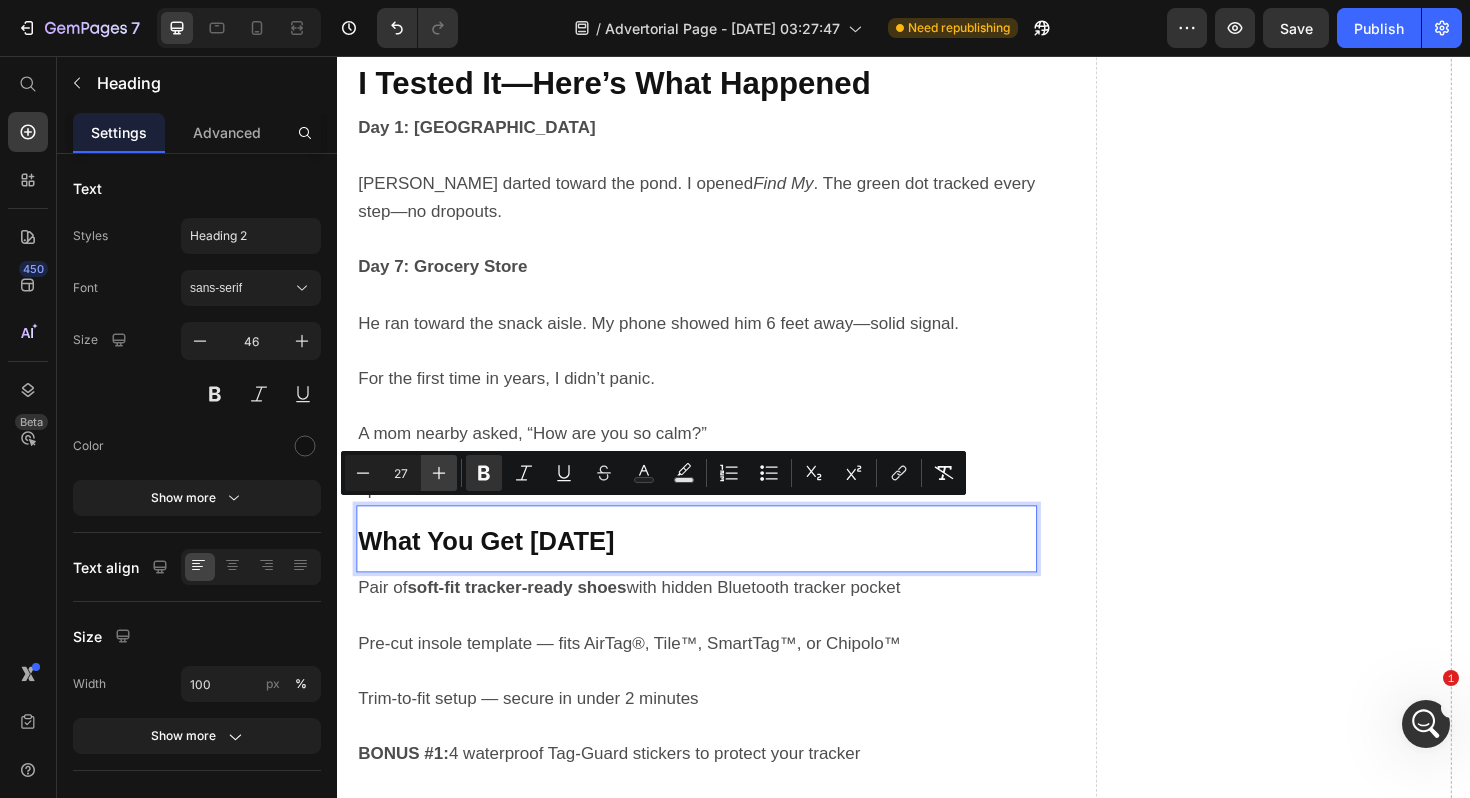 click 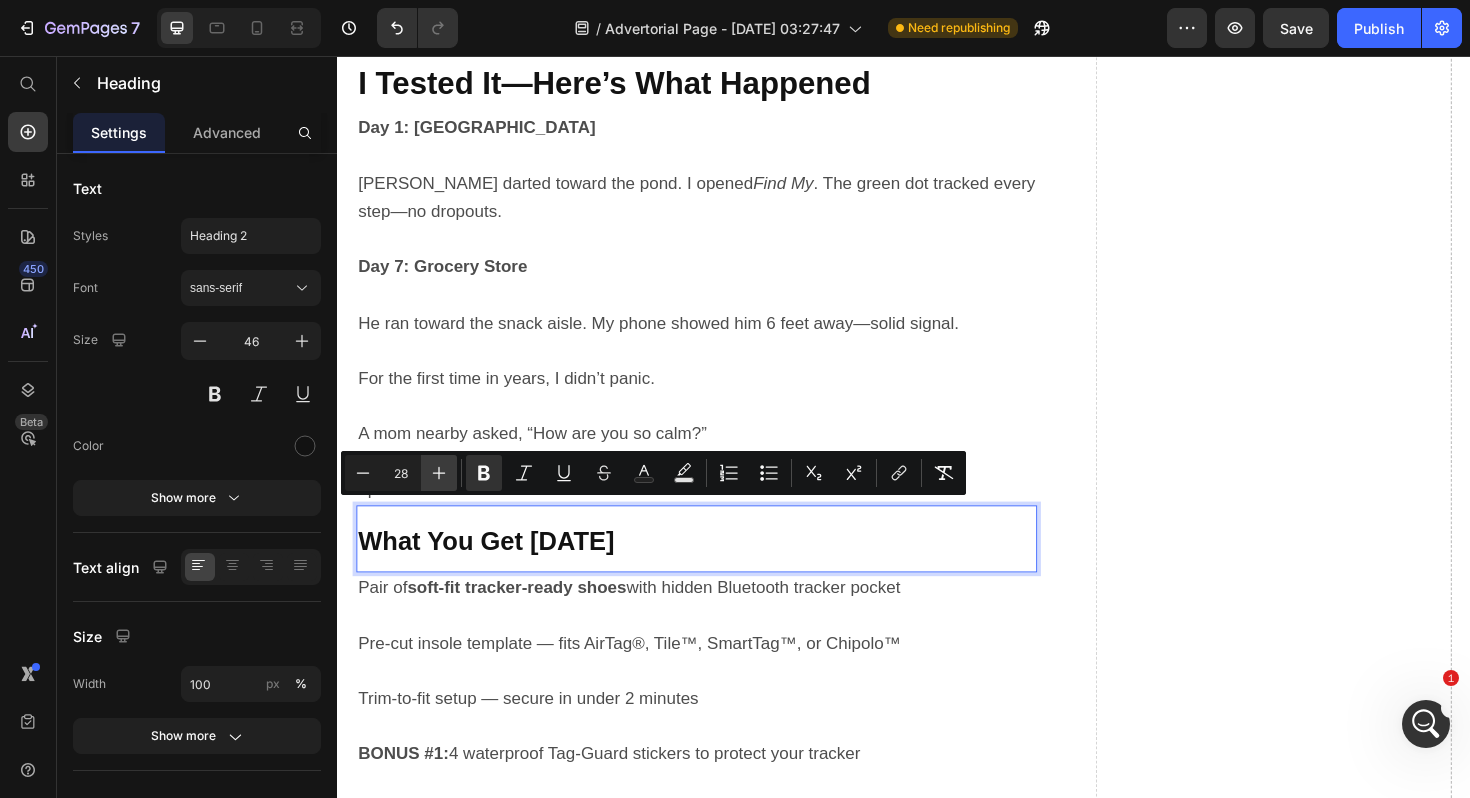 click 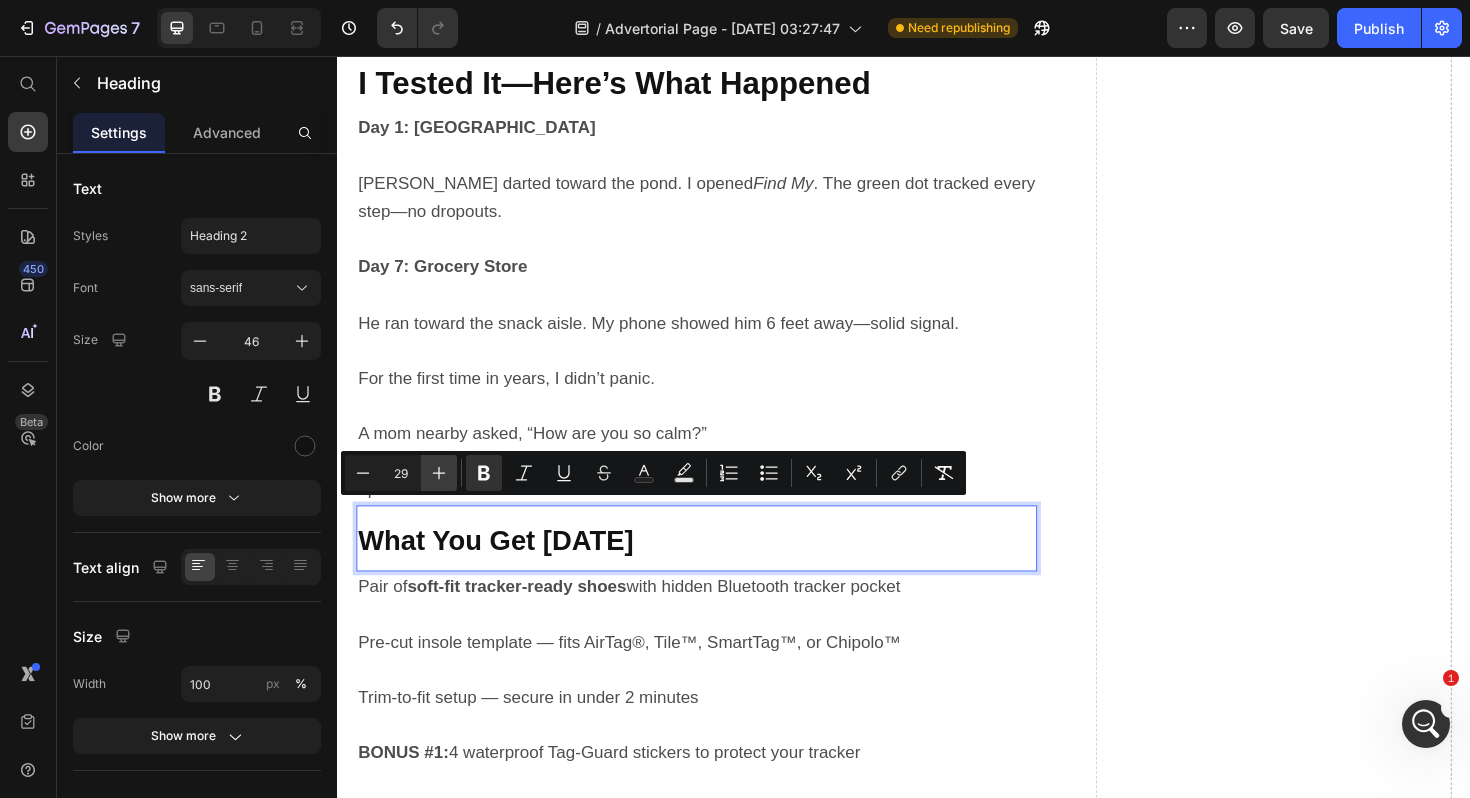 click 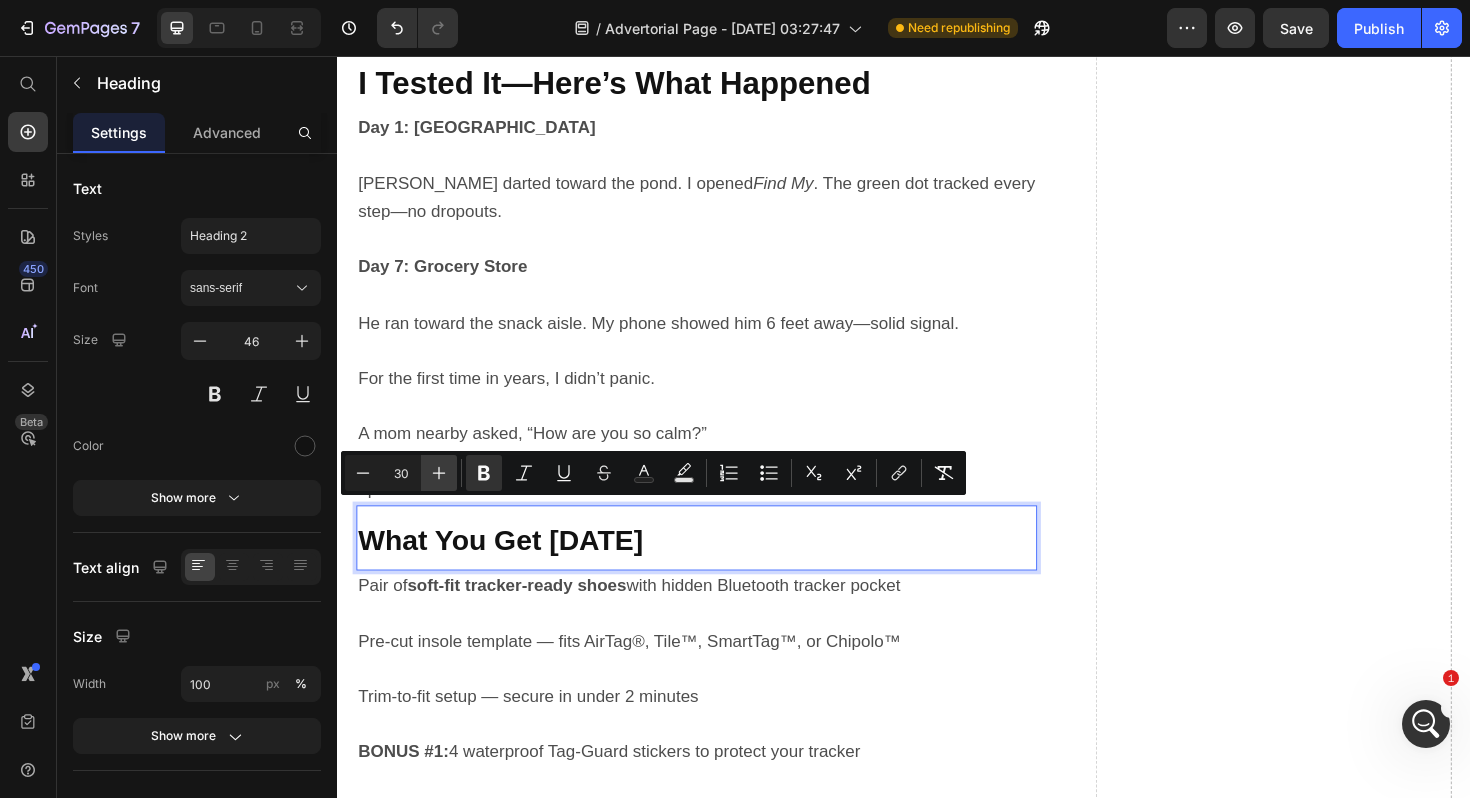 click 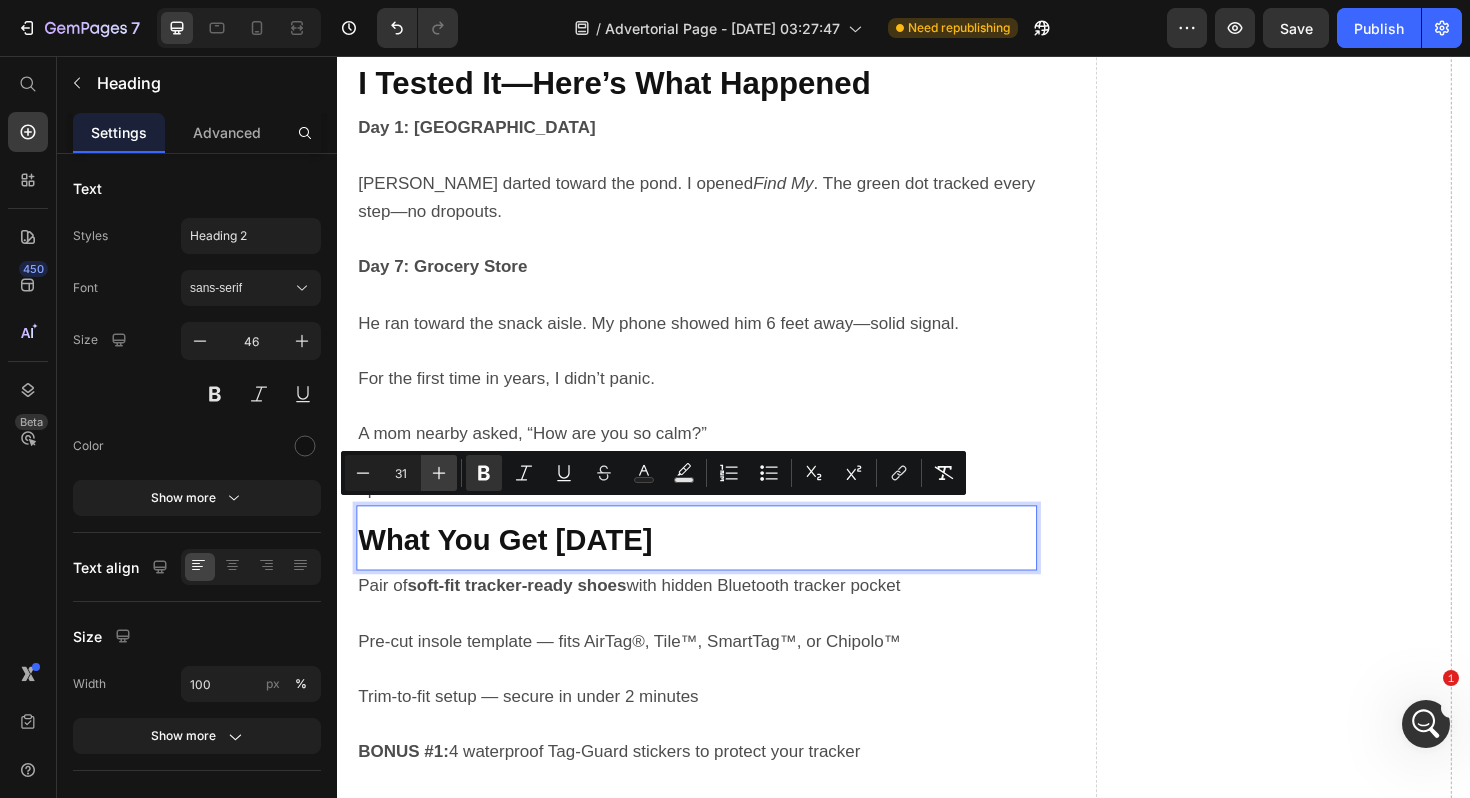 click 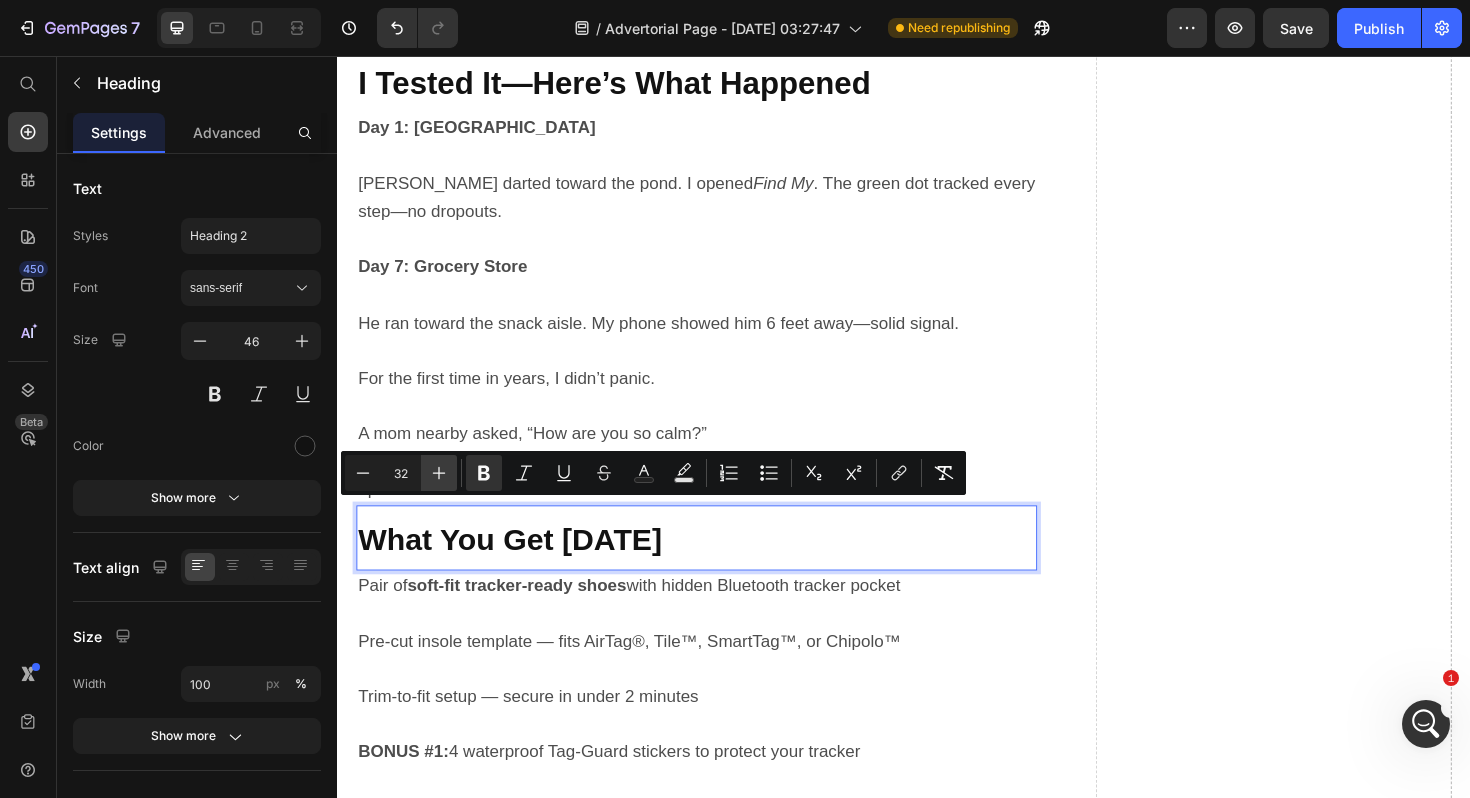 click 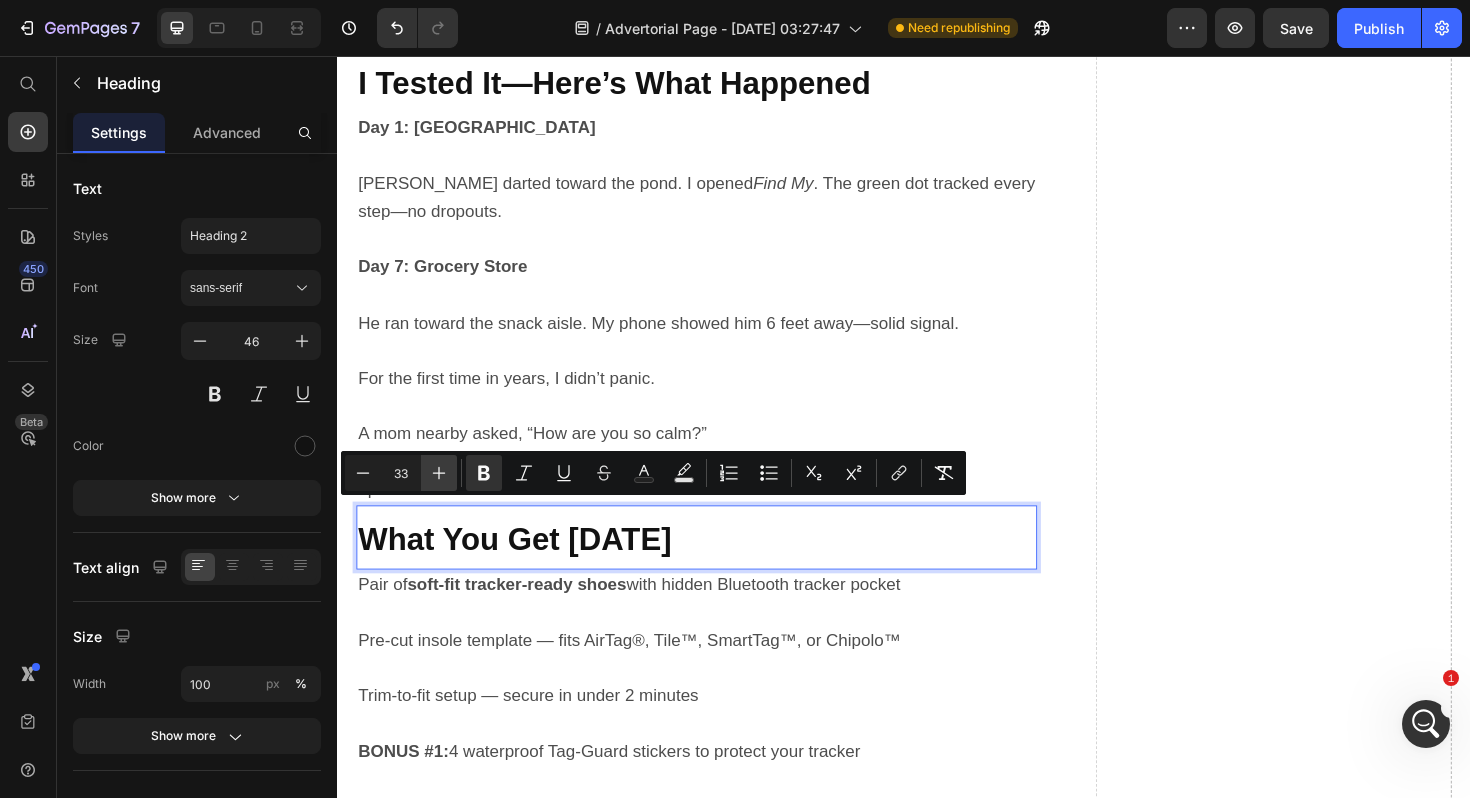 click 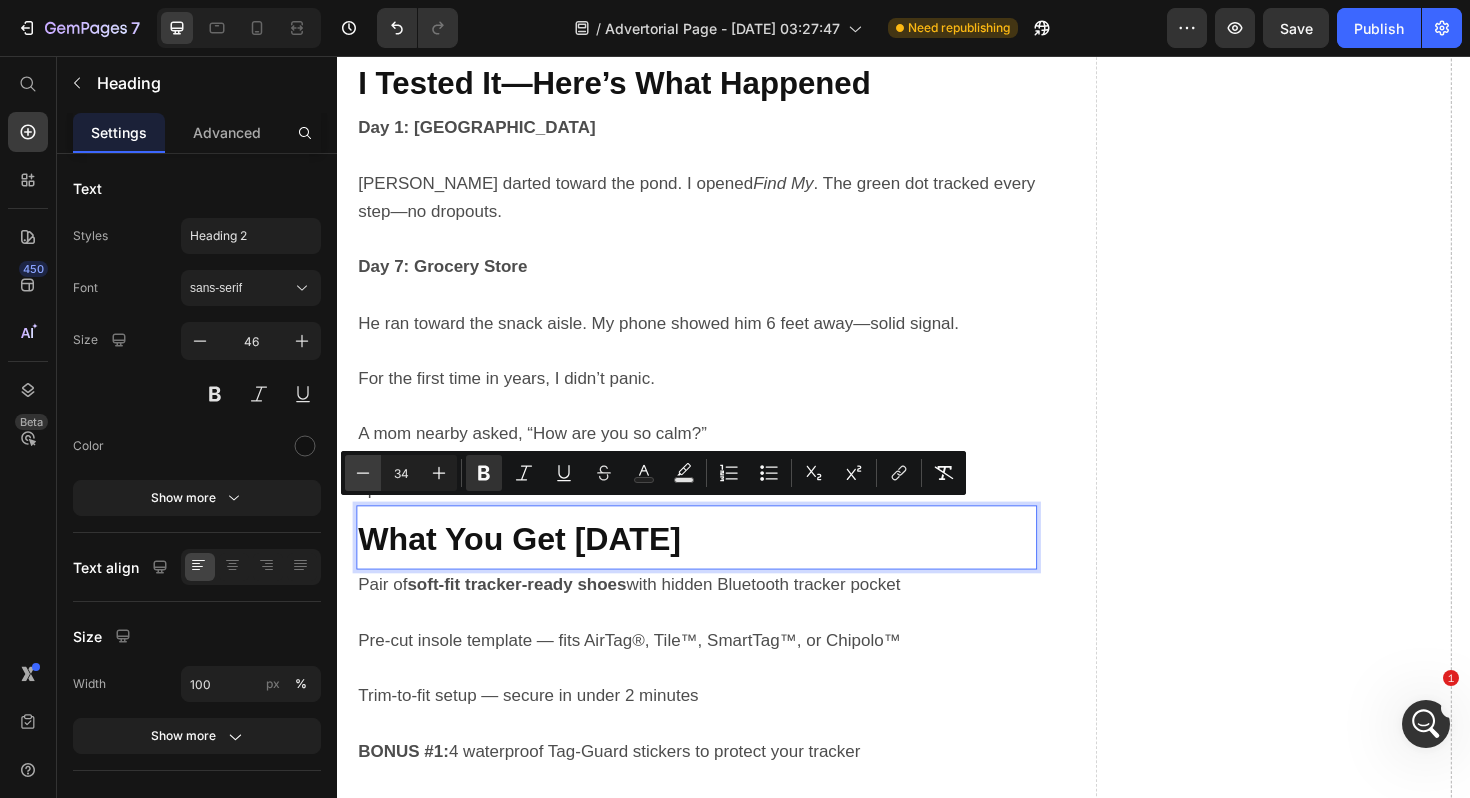 click 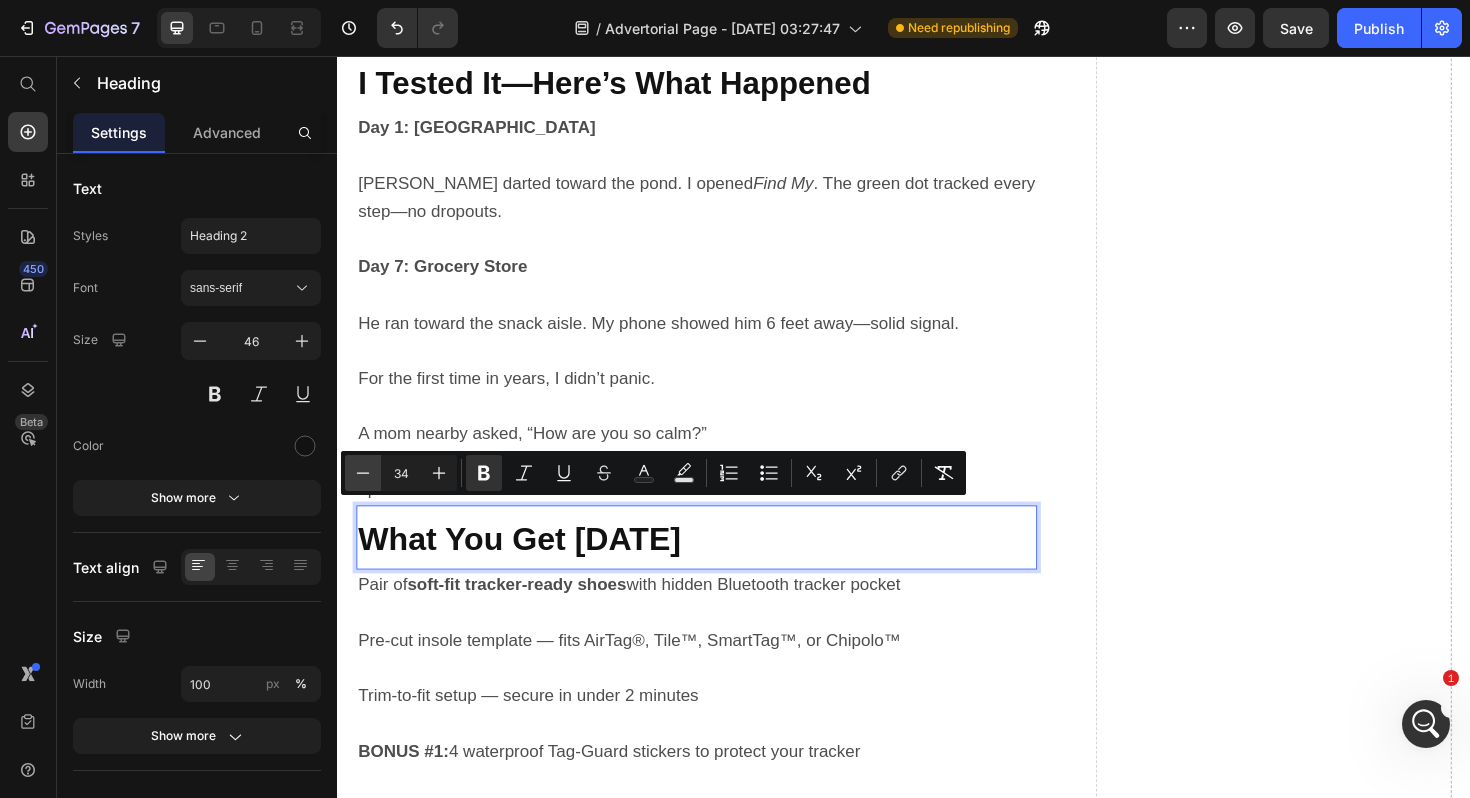 type on "33" 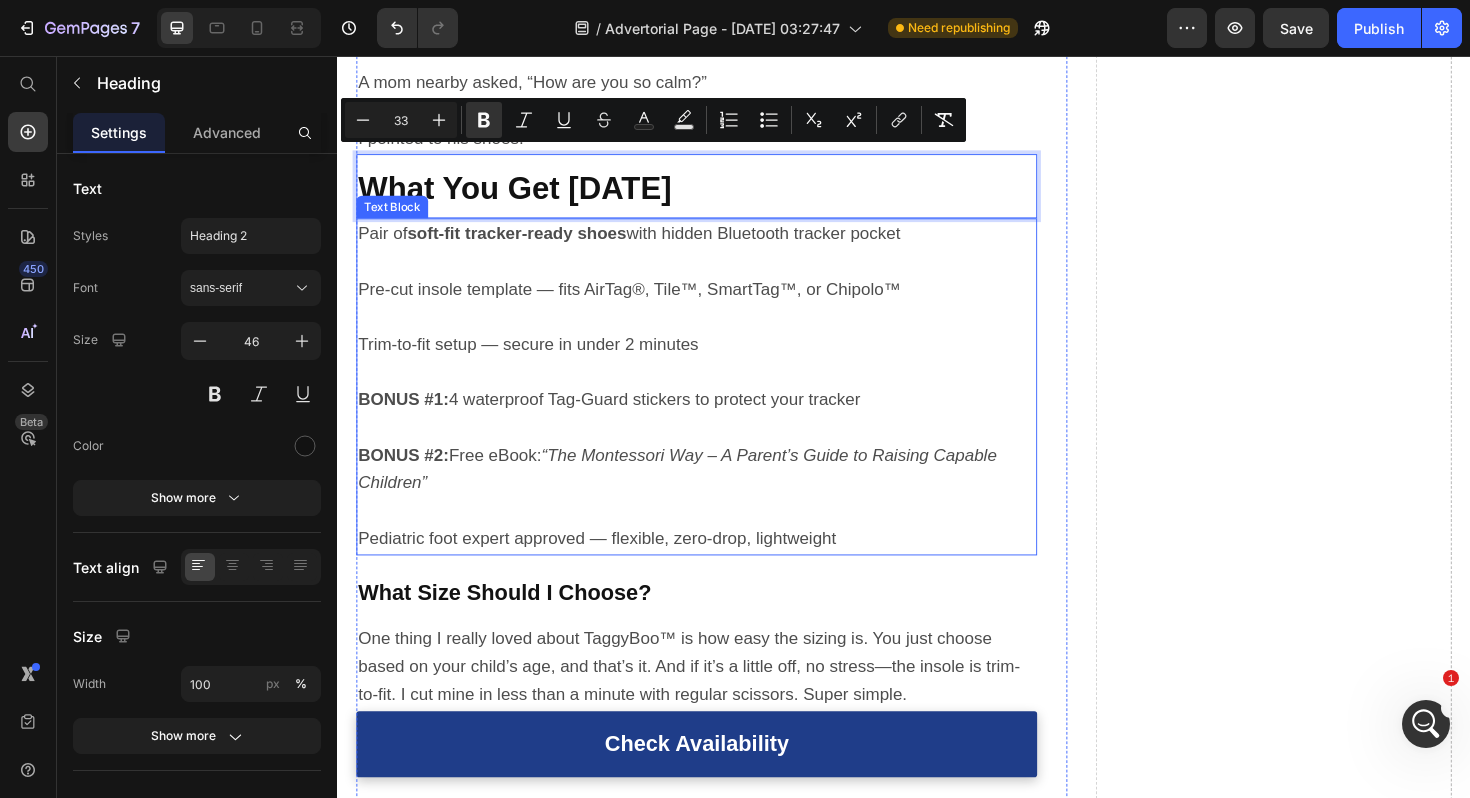 scroll, scrollTop: 4501, scrollLeft: 0, axis: vertical 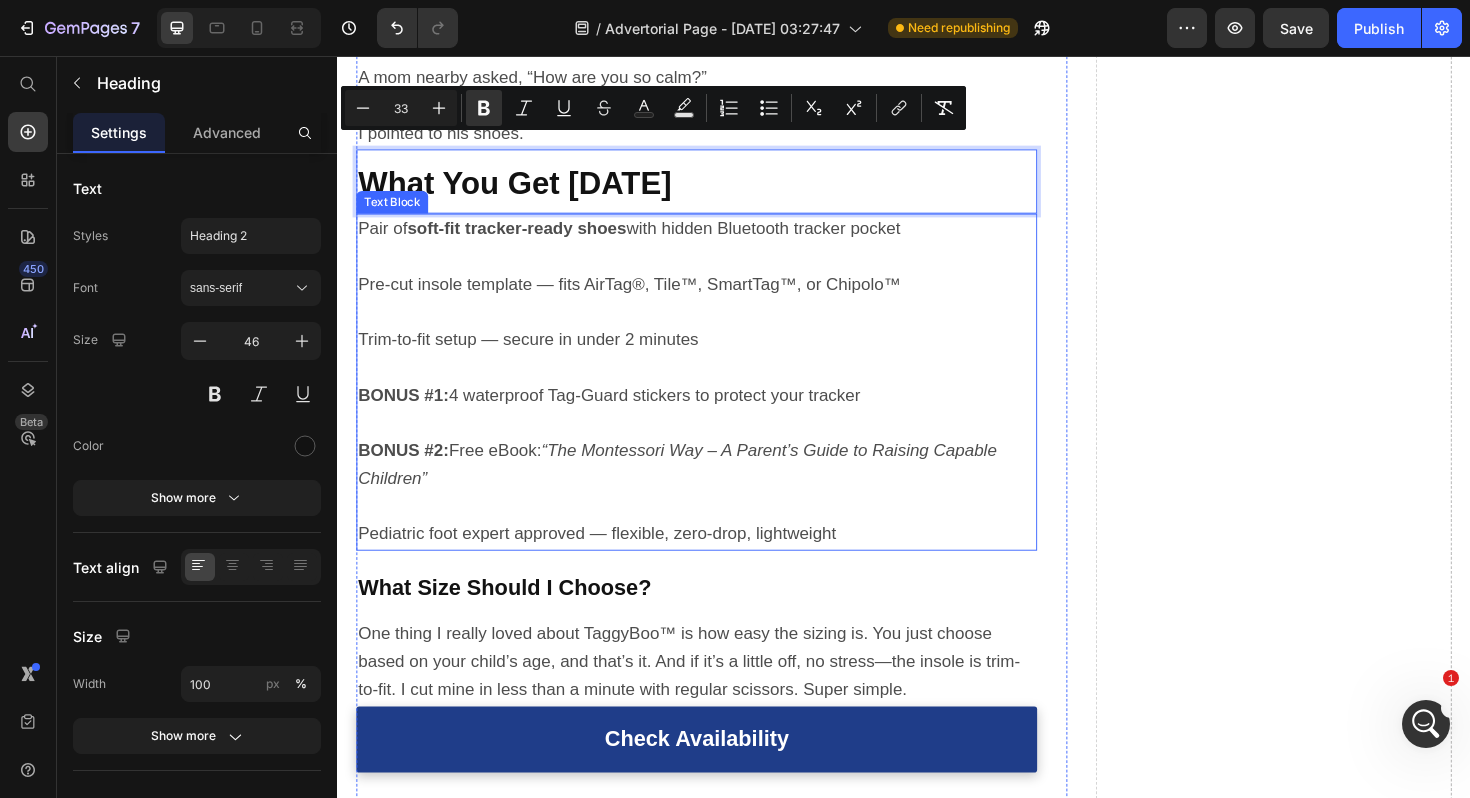 click on "Pediatric foot expert approved — flexible, zero-drop, lightweight" at bounding box center [612, 562] 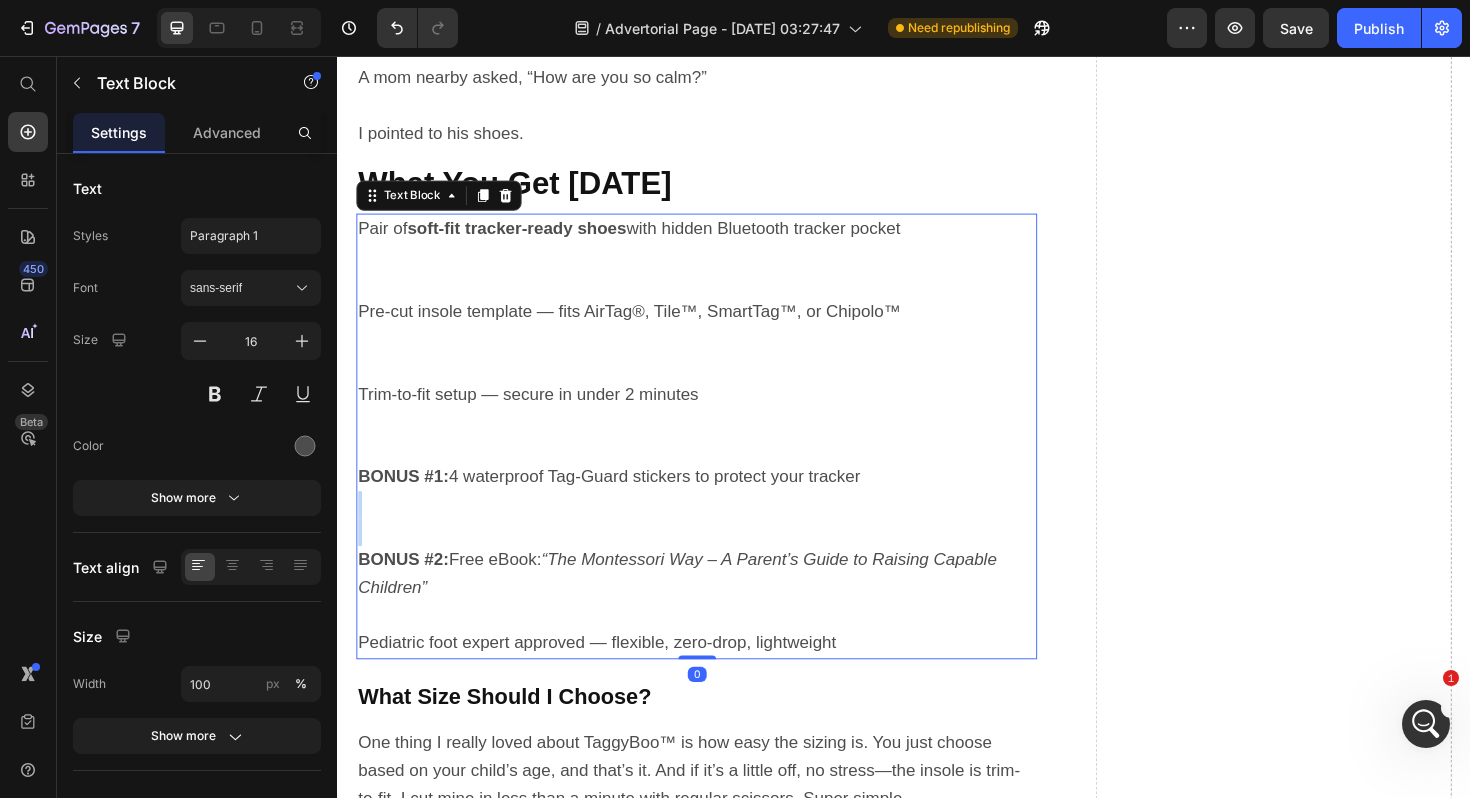 click on "BONUS #1:  4 waterproof Tag-Guard stickers to protect your tracker" at bounding box center [717, 530] 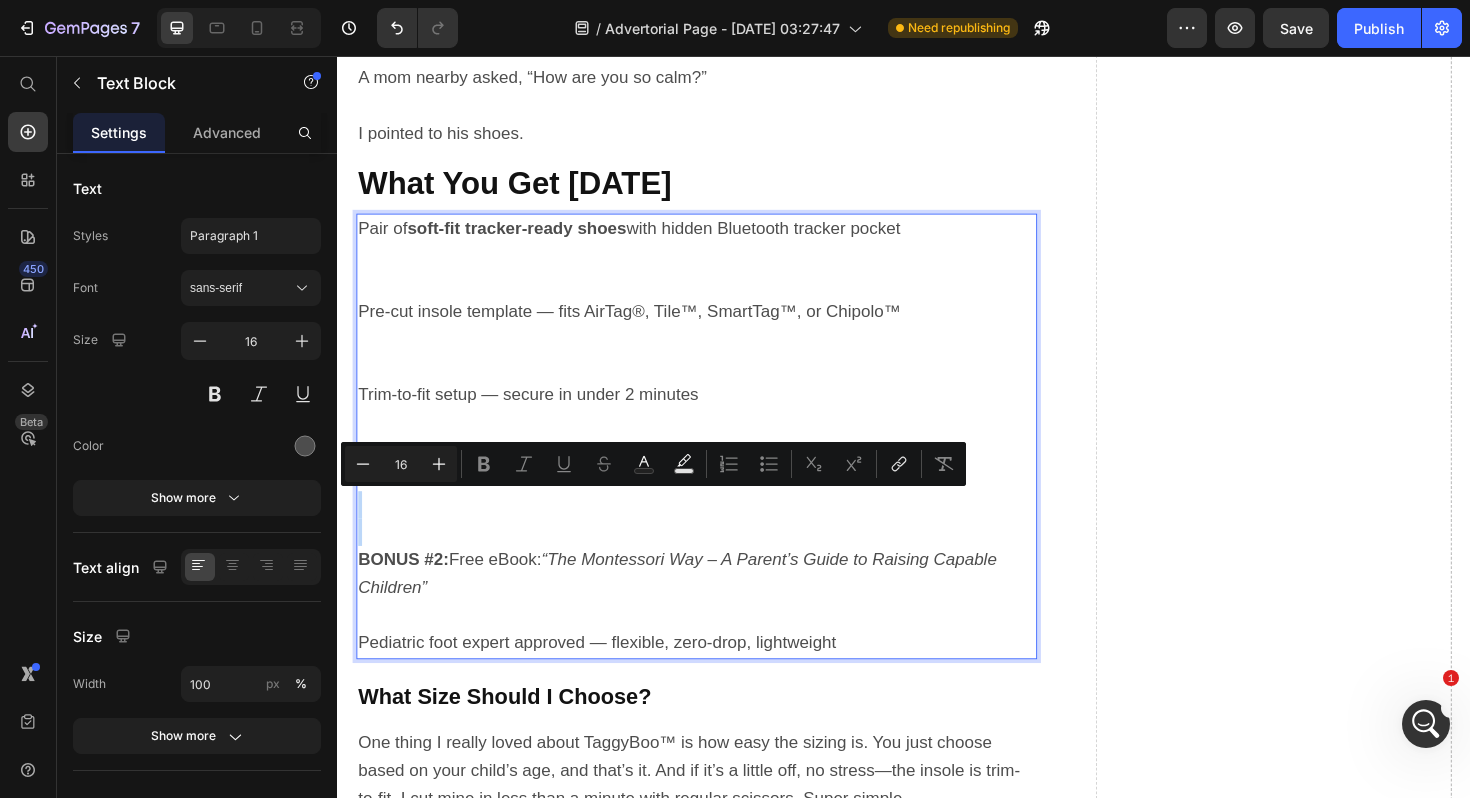 type on "18" 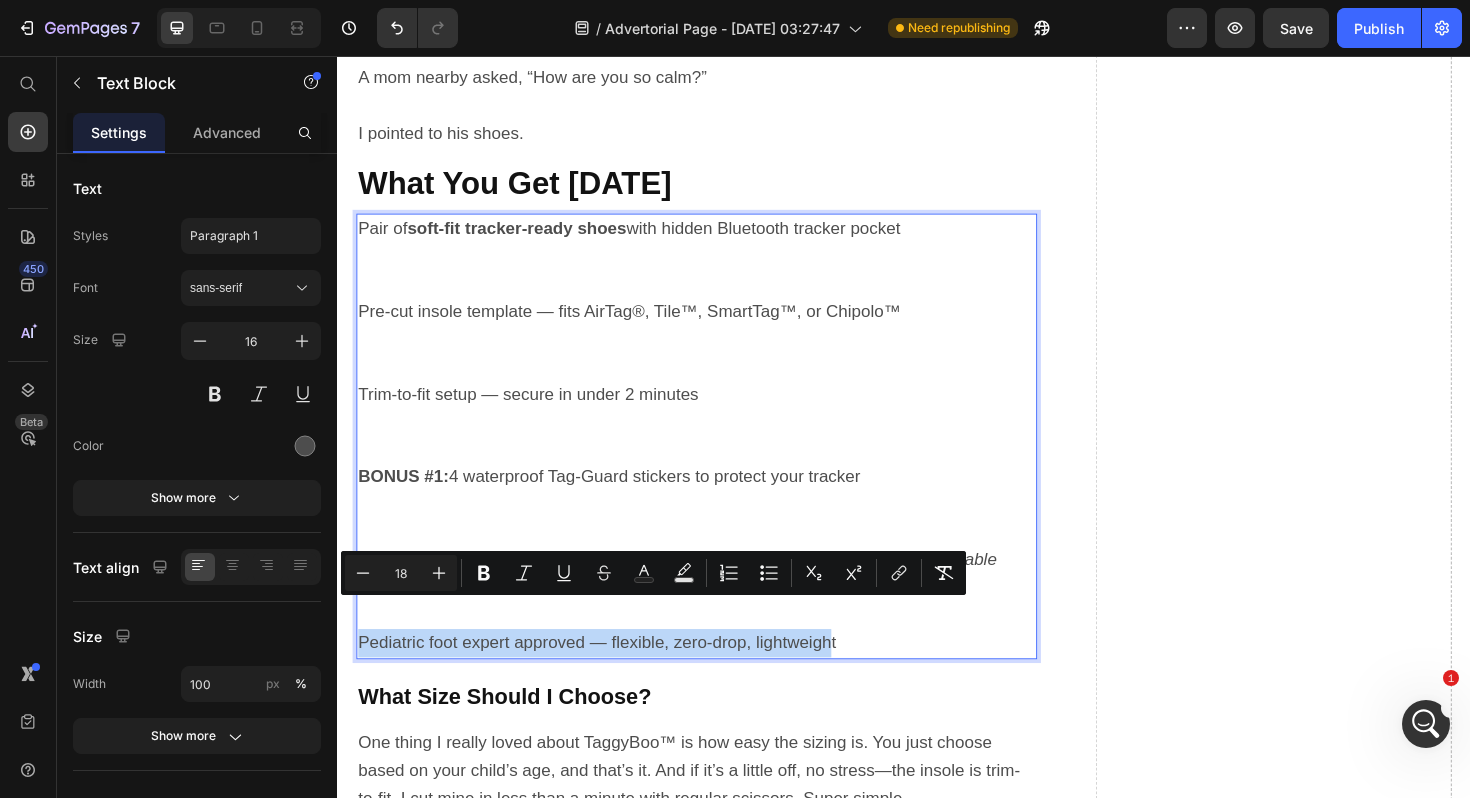 drag, startPoint x: 861, startPoint y: 641, endPoint x: 364, endPoint y: 641, distance: 497 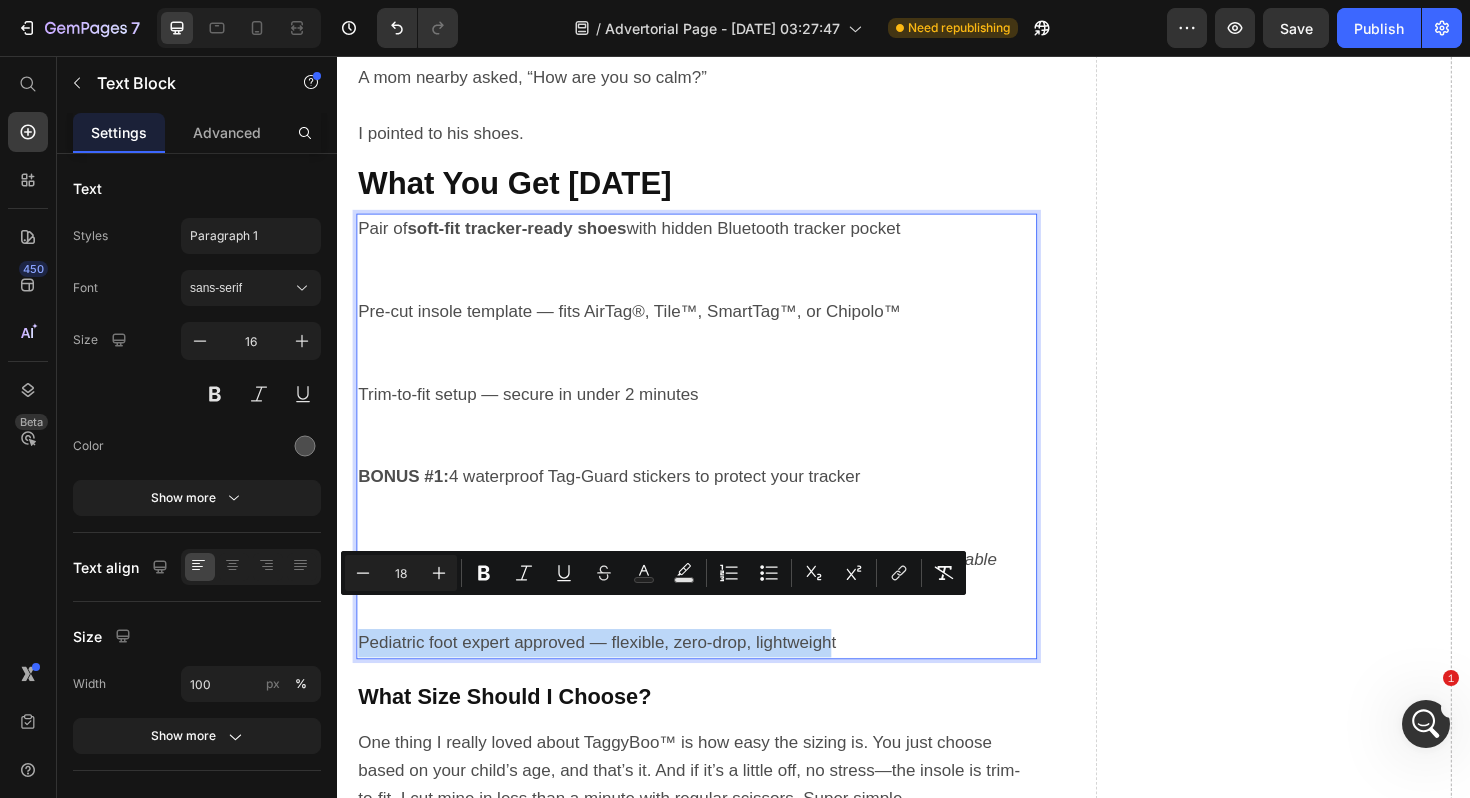 click on "Pediatric foot expert approved — flexible, zero-drop, lightweight" at bounding box center [612, 677] 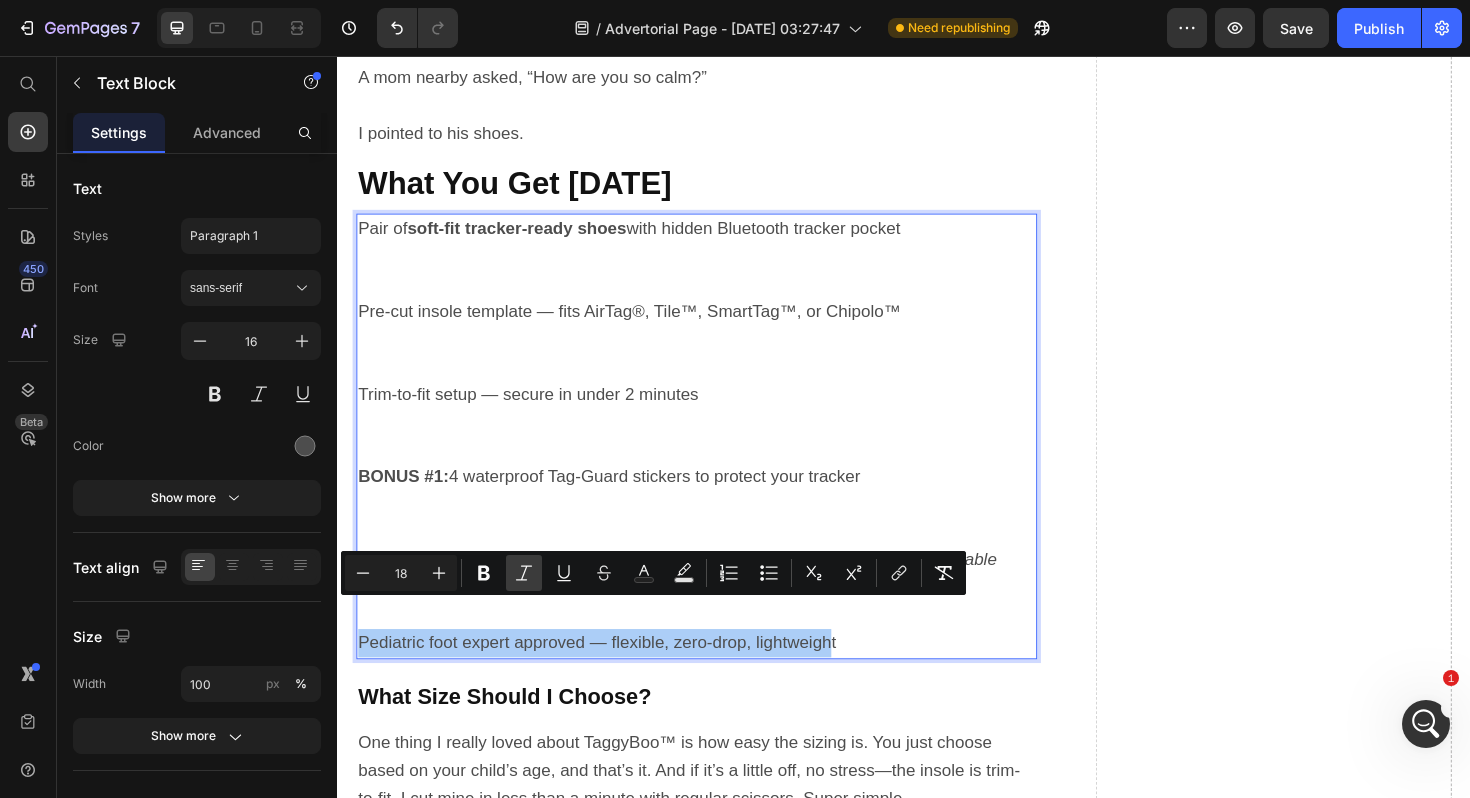 click 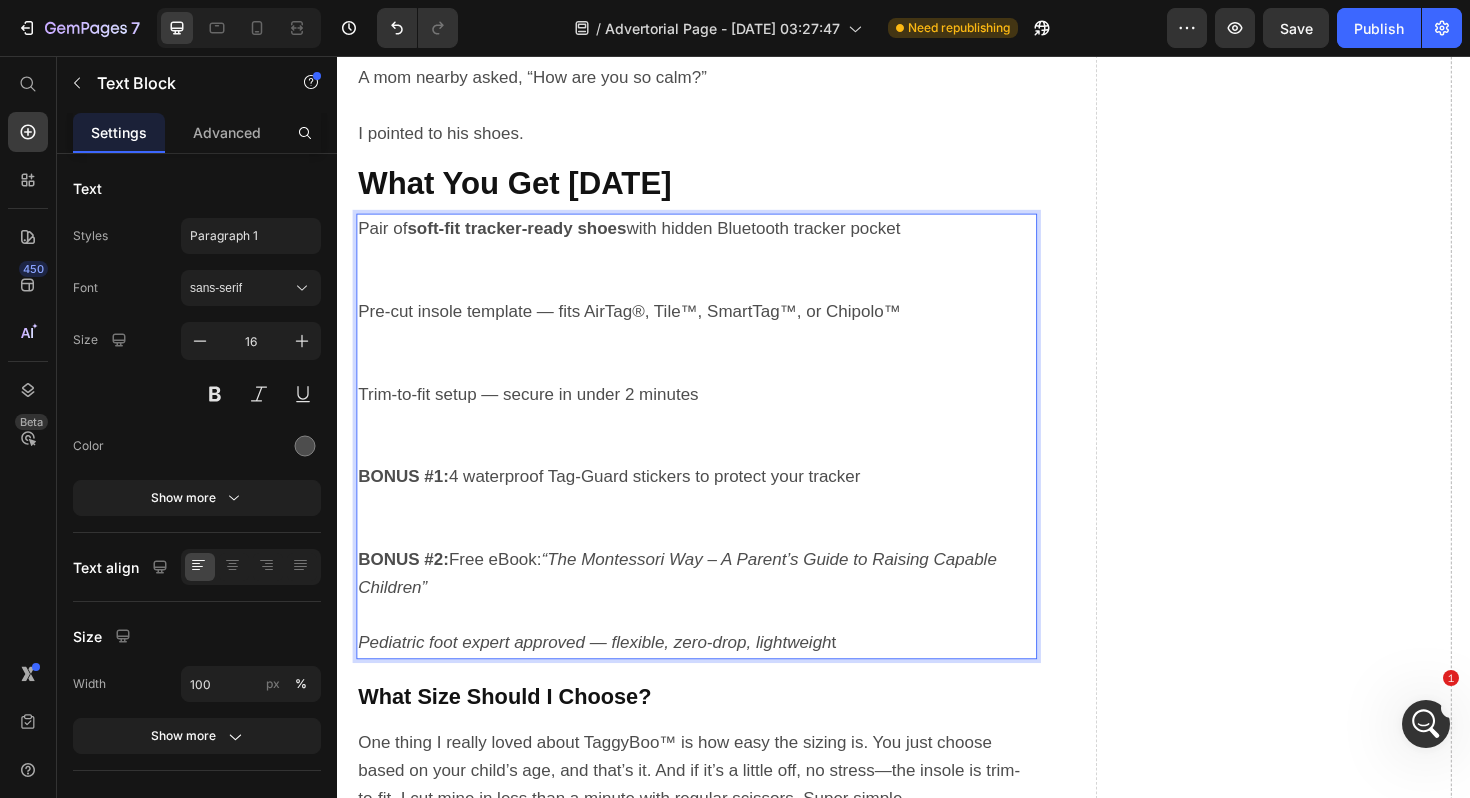 click on "BONUS #1:  4 waterproof Tag-Guard stickers to protect your tracker" at bounding box center (717, 530) 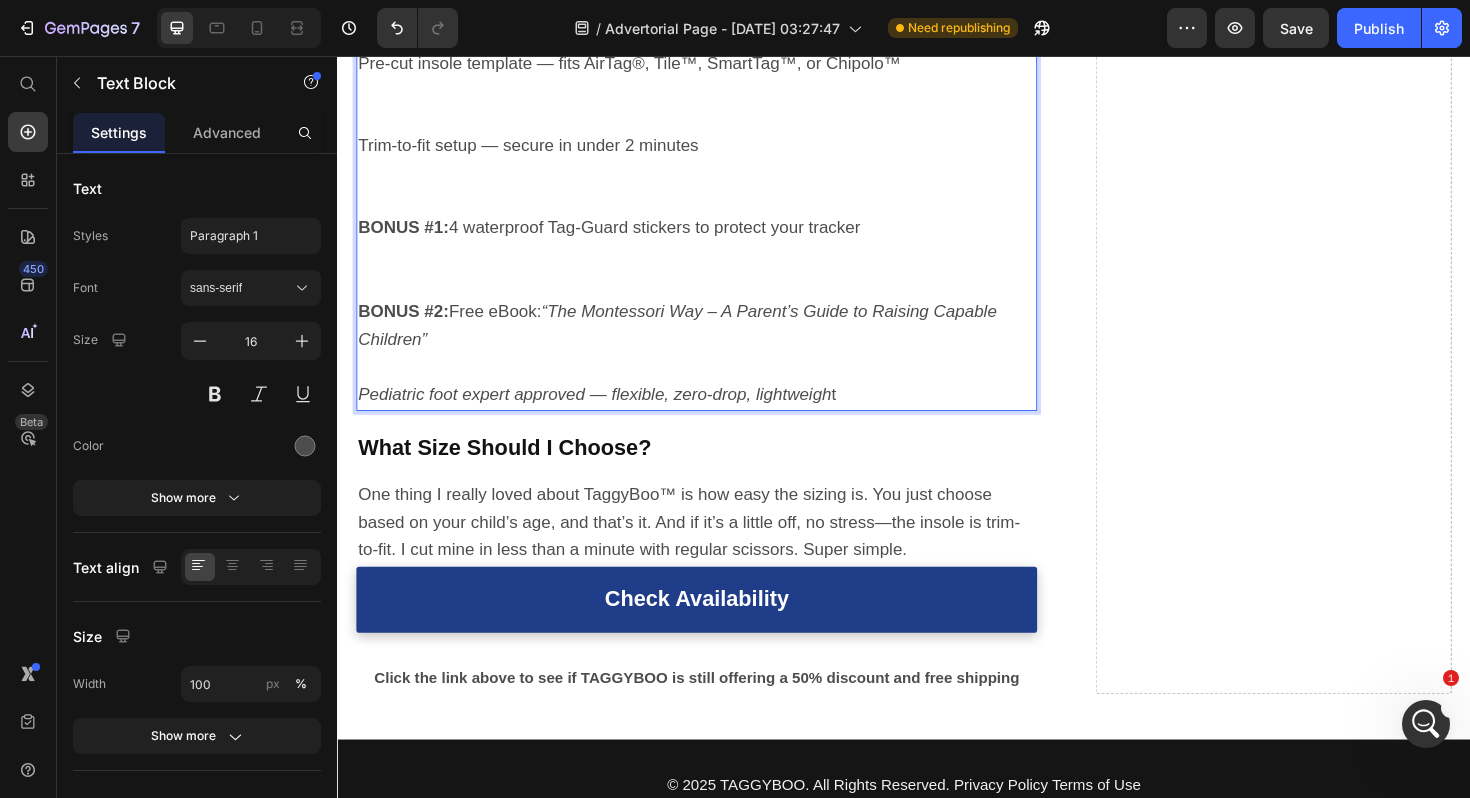 scroll, scrollTop: 4797, scrollLeft: 0, axis: vertical 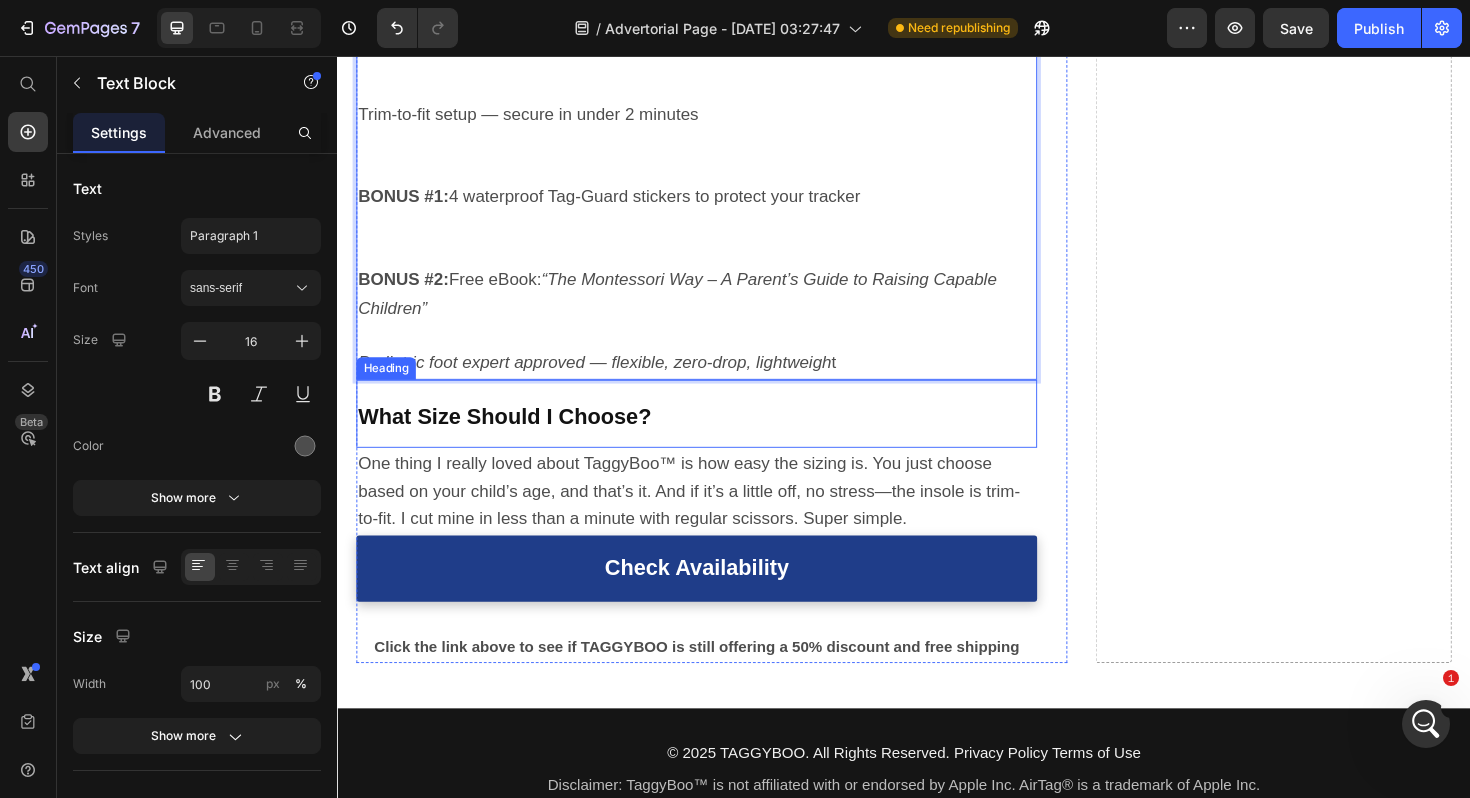 click on "What Size Should I Choose?" at bounding box center (514, 438) 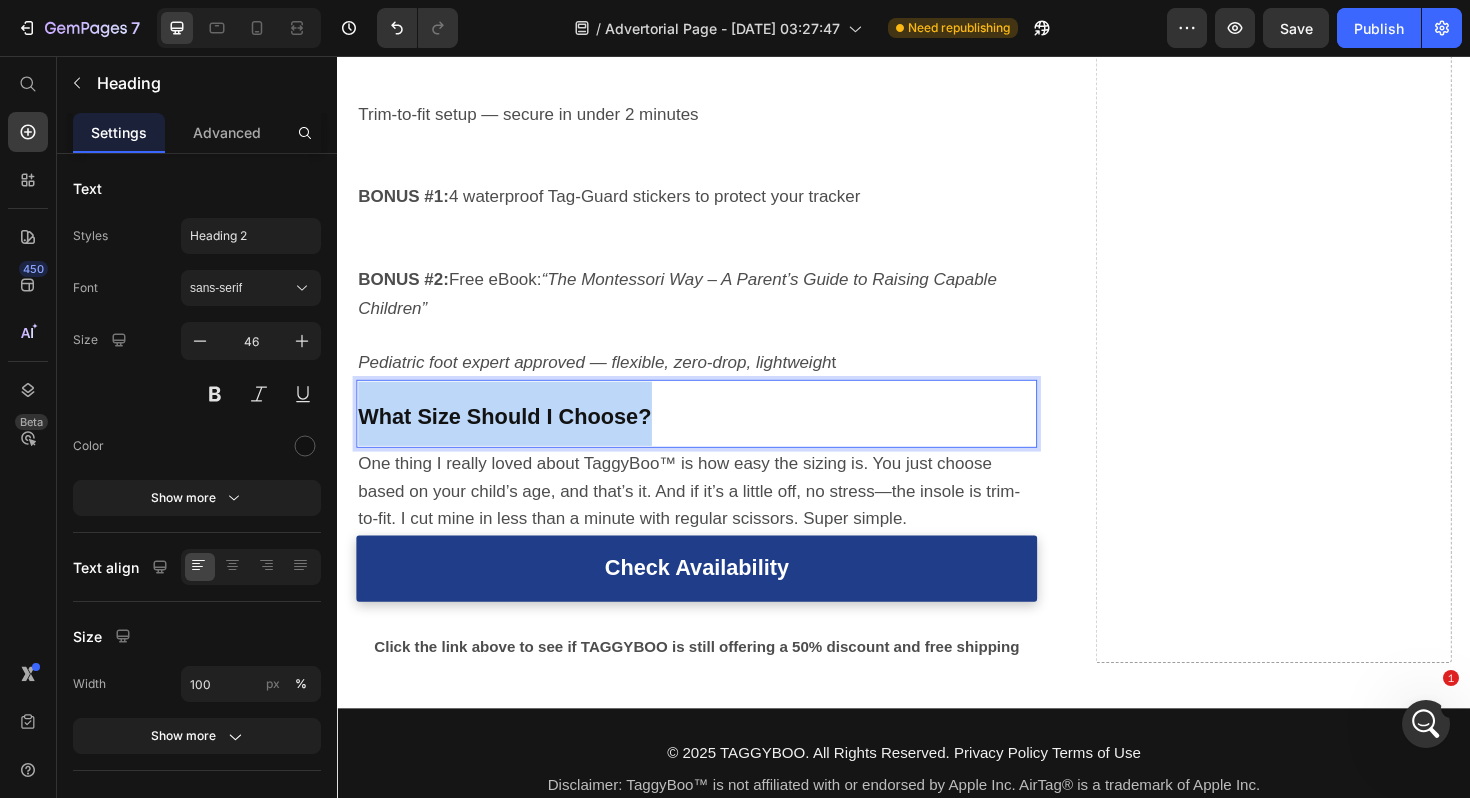 click on "What Size Should I Choose?" at bounding box center (514, 438) 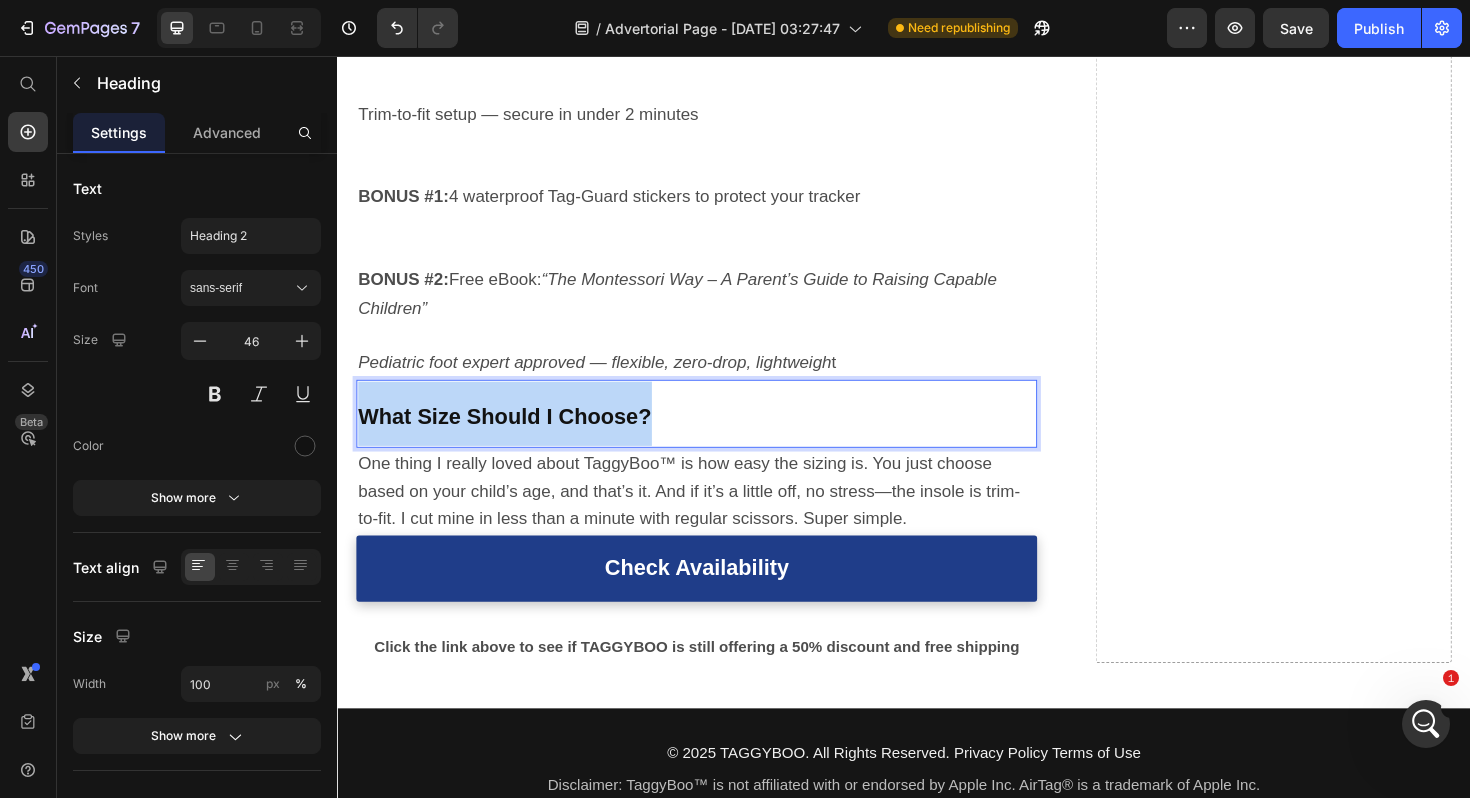 click on "What Size Should I Choose?" at bounding box center (514, 438) 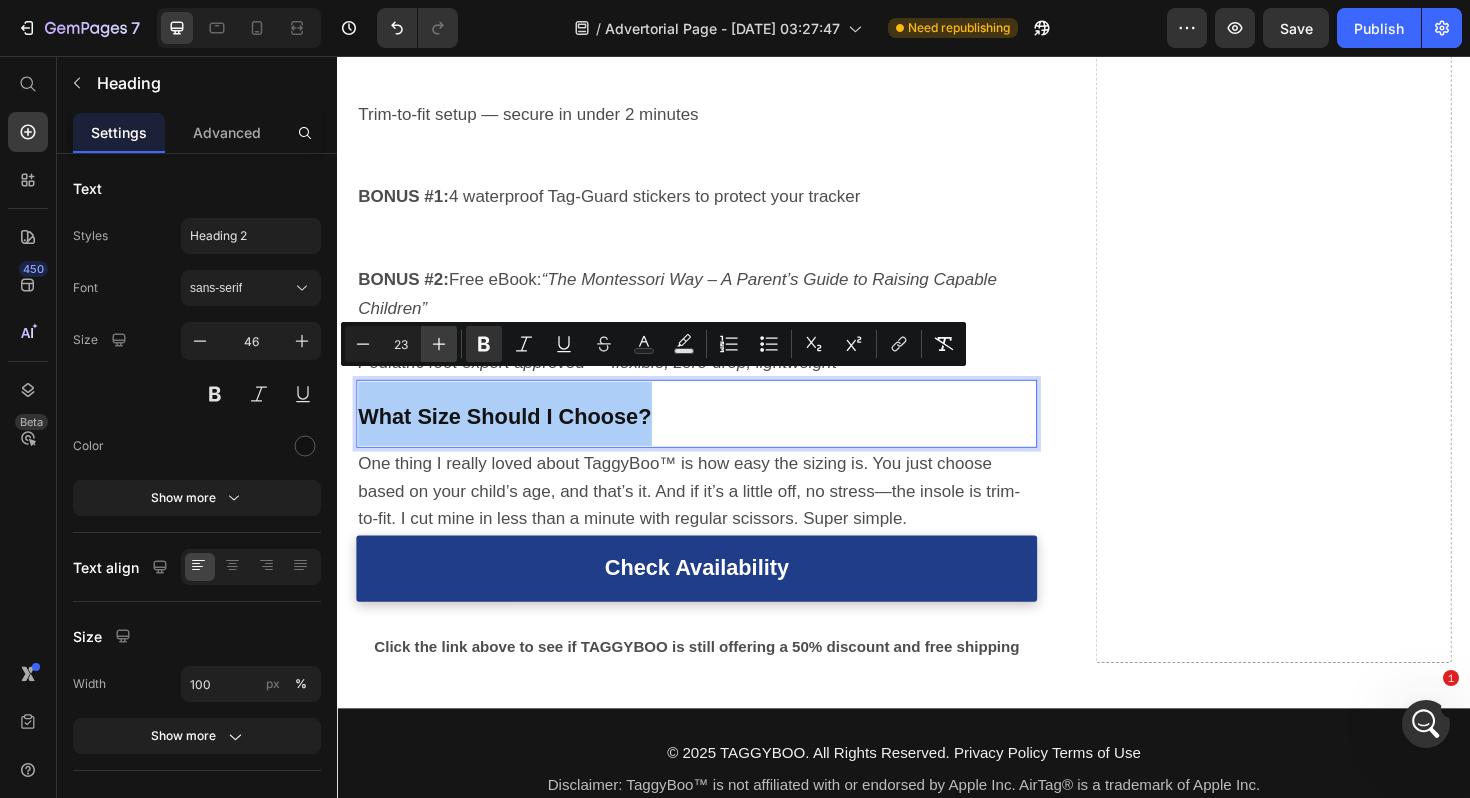 click 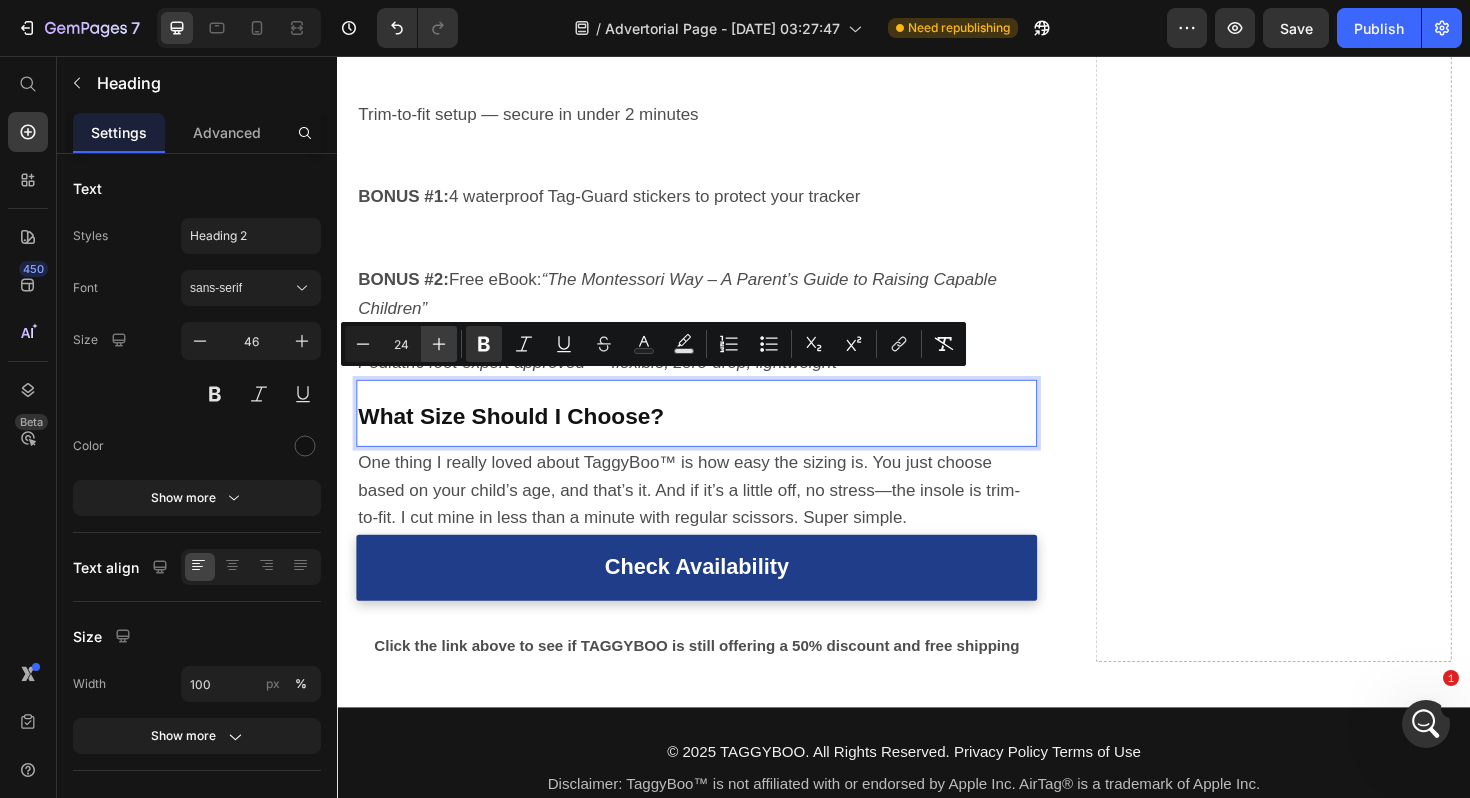 click 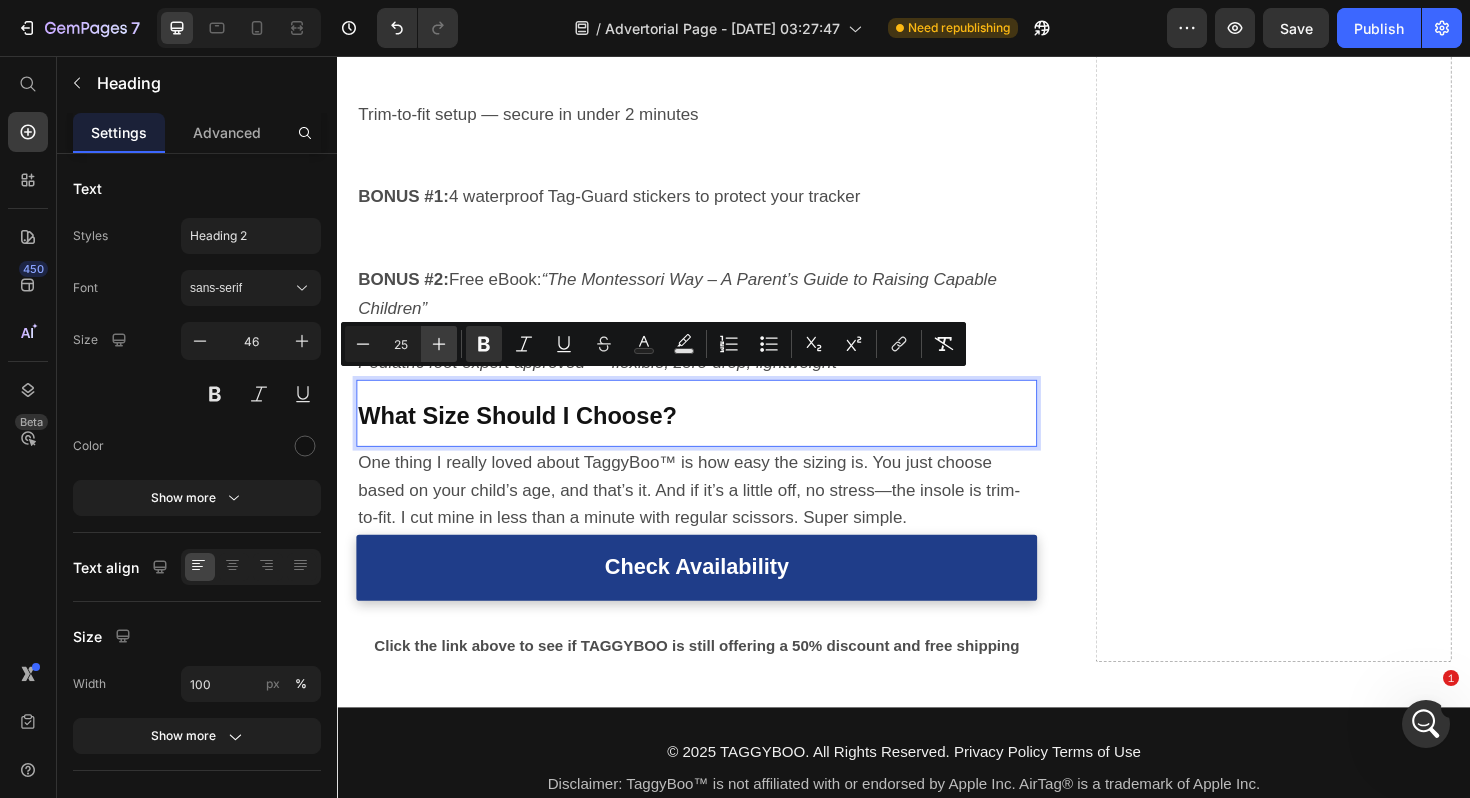 click 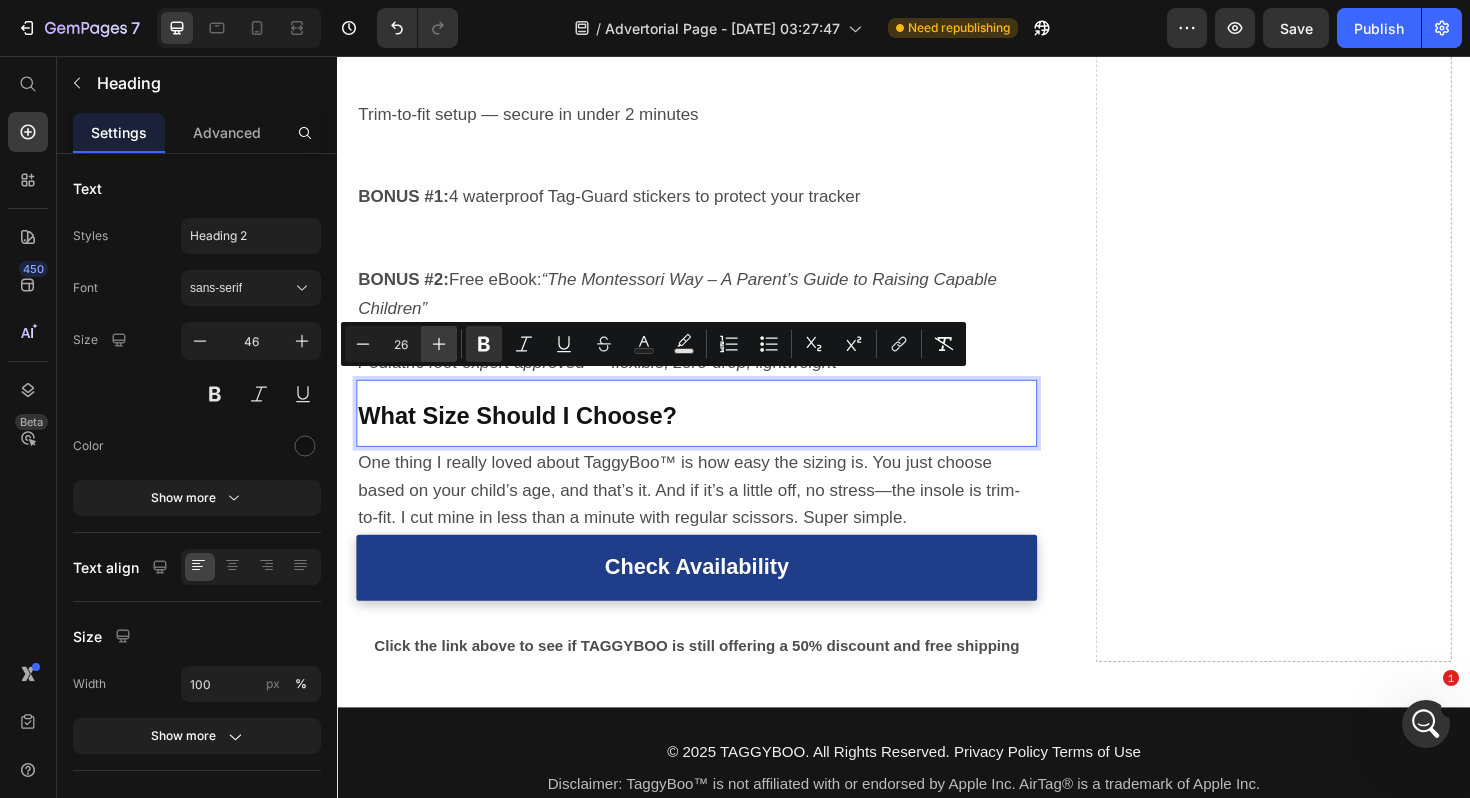 click 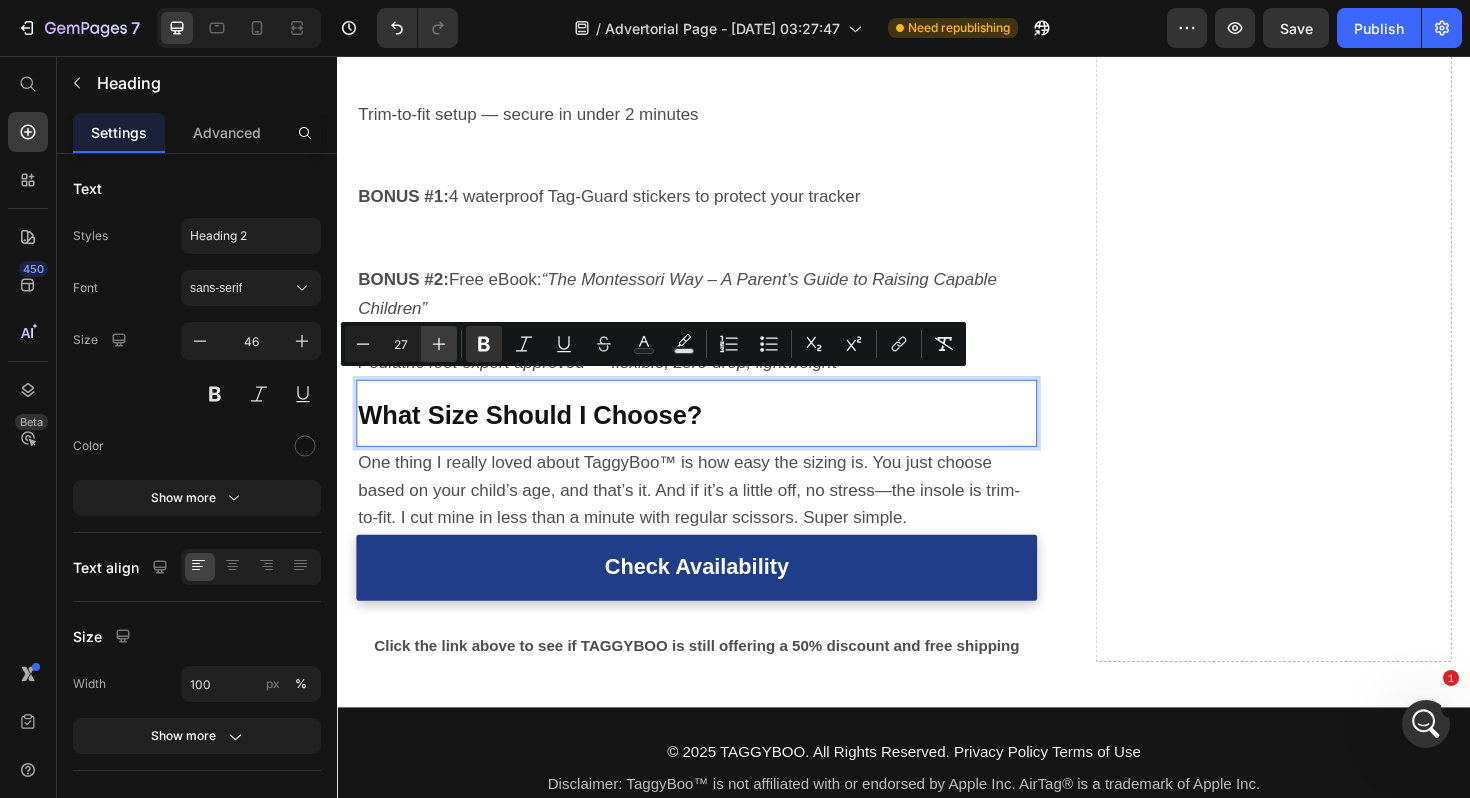 click 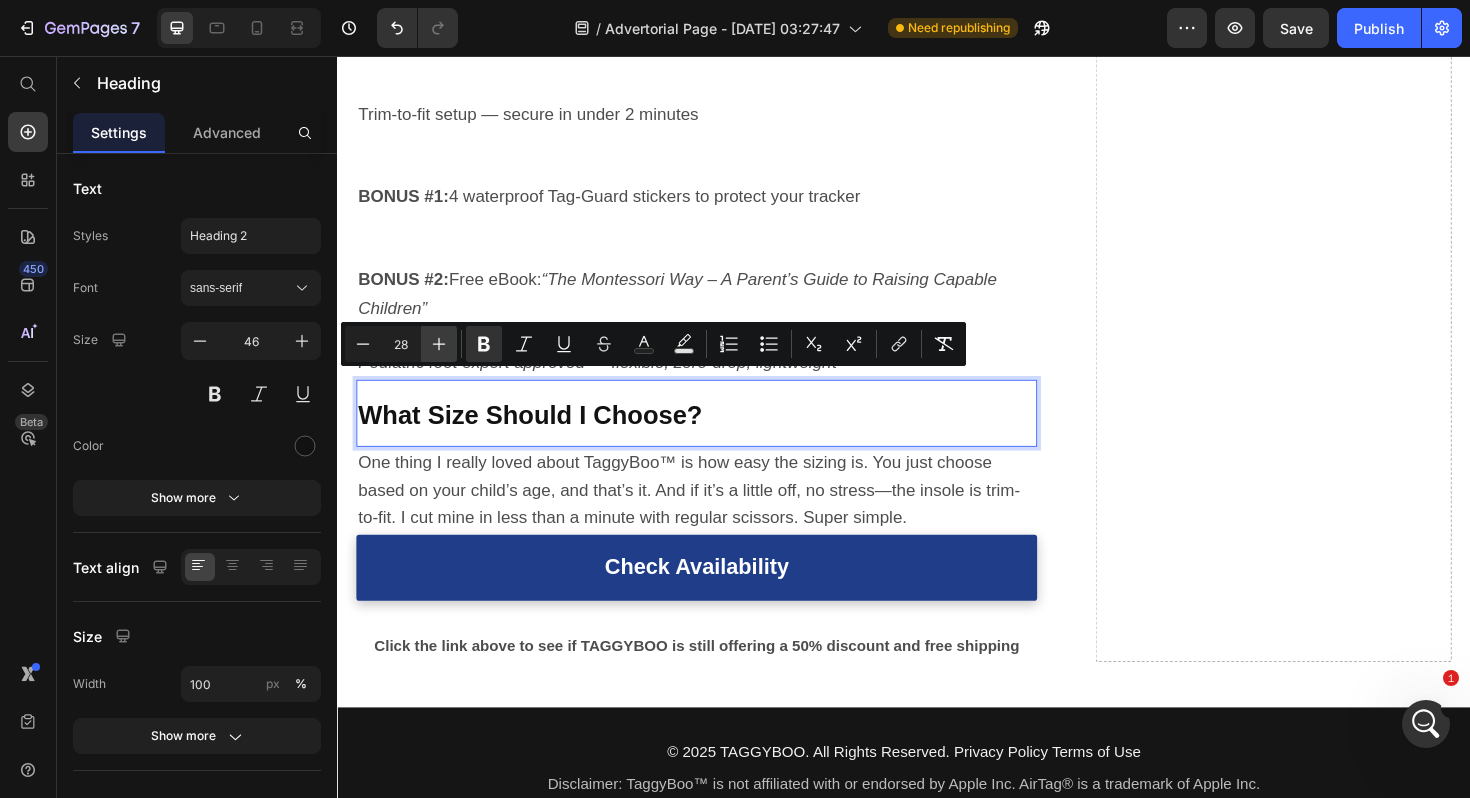 click 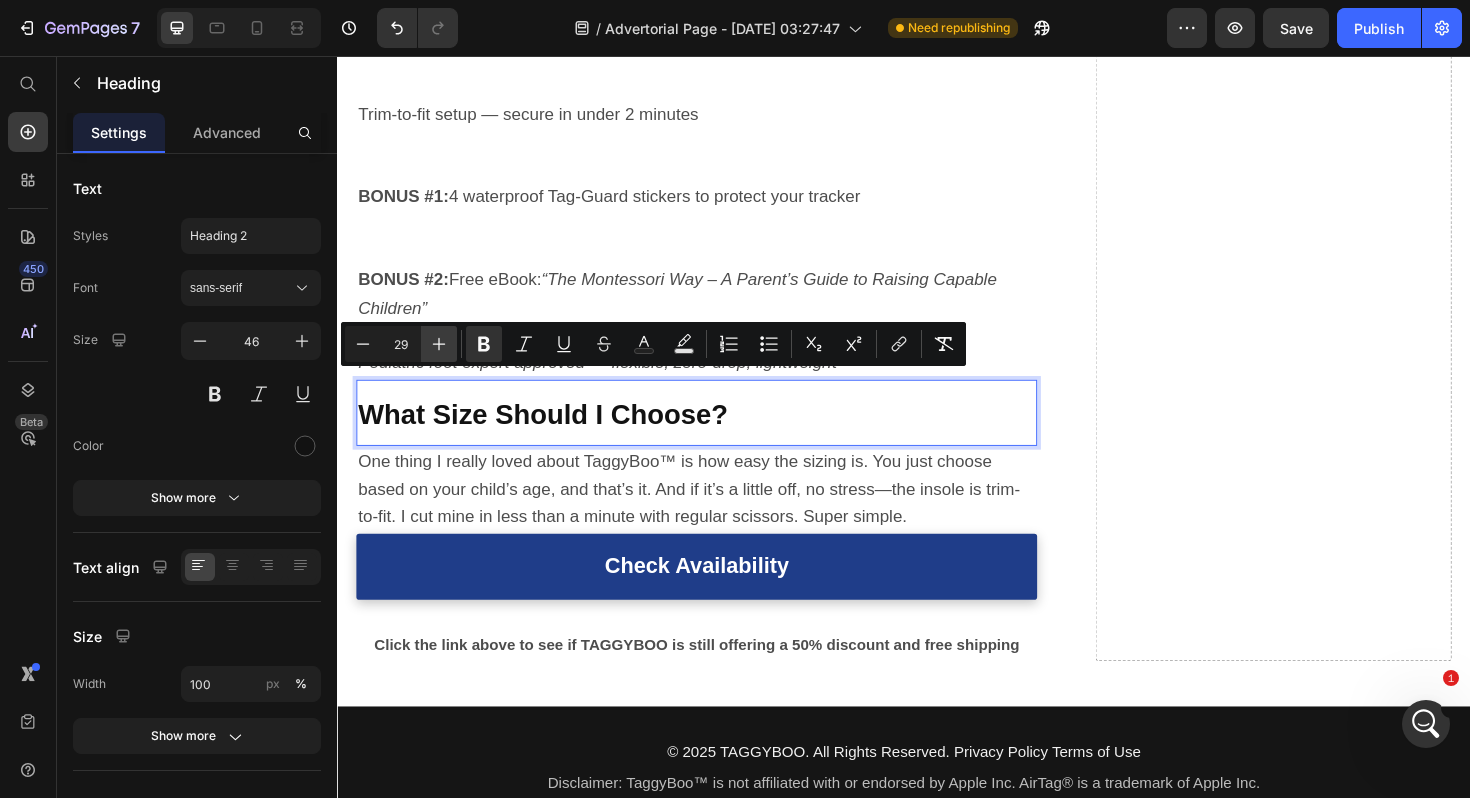click 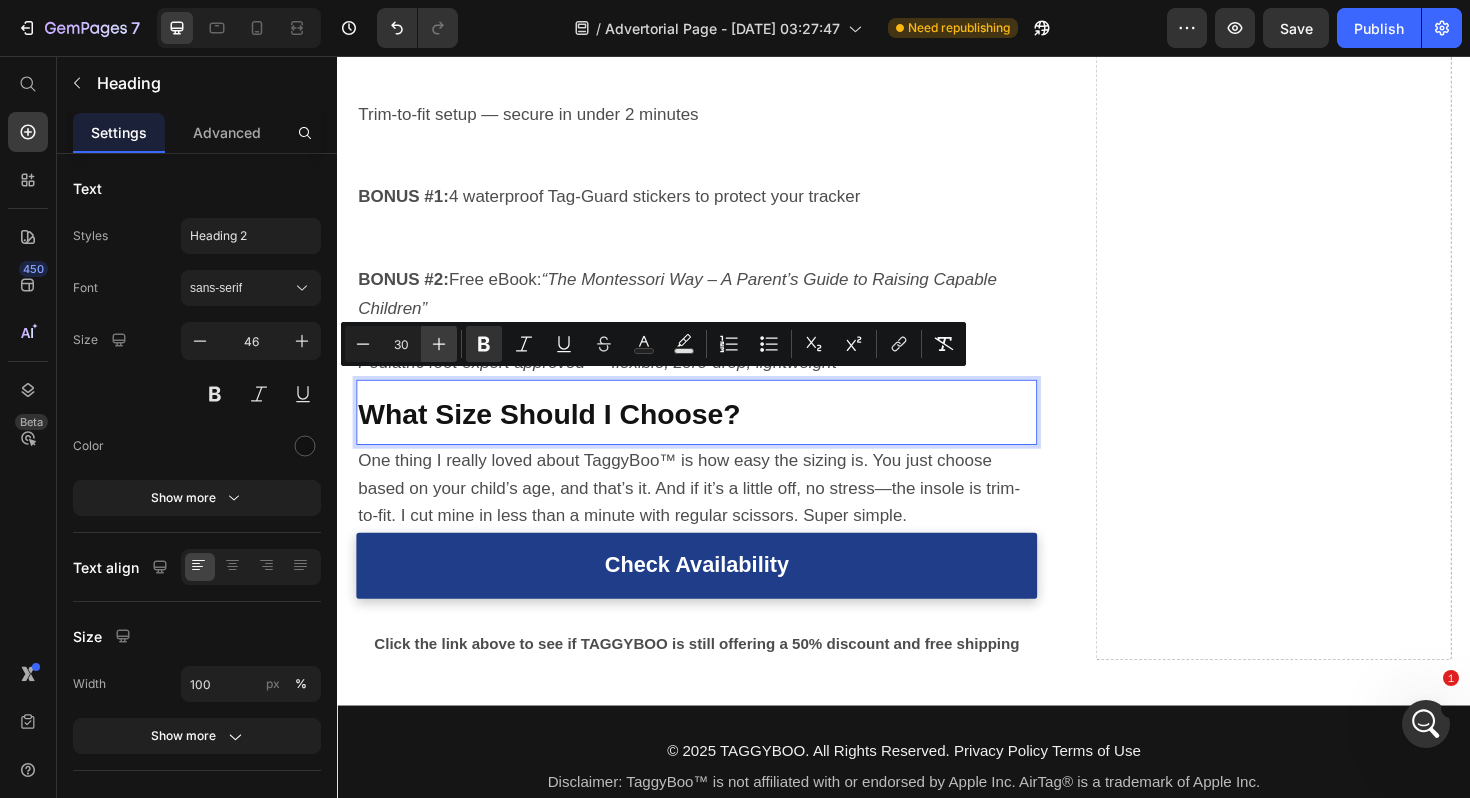click 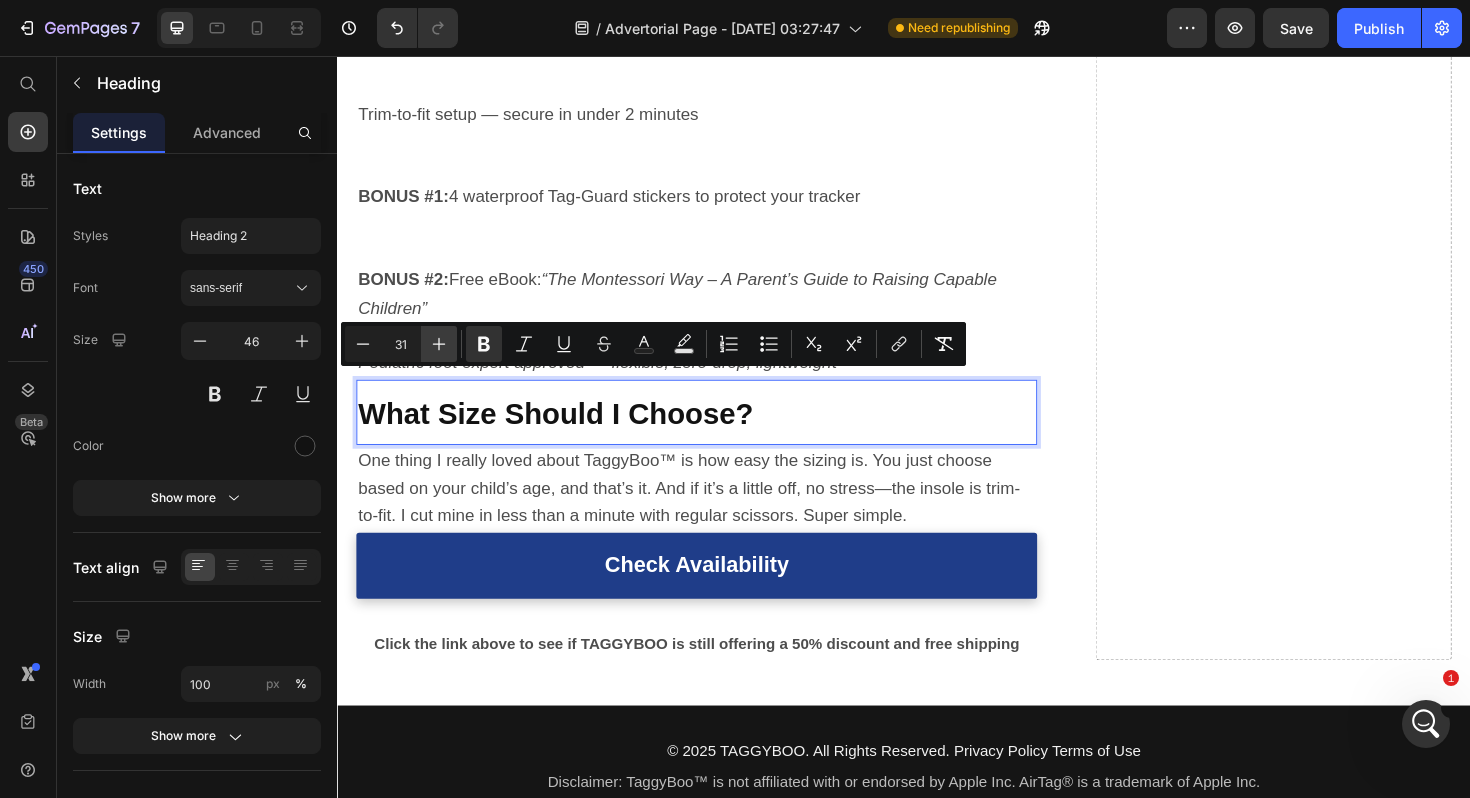 click 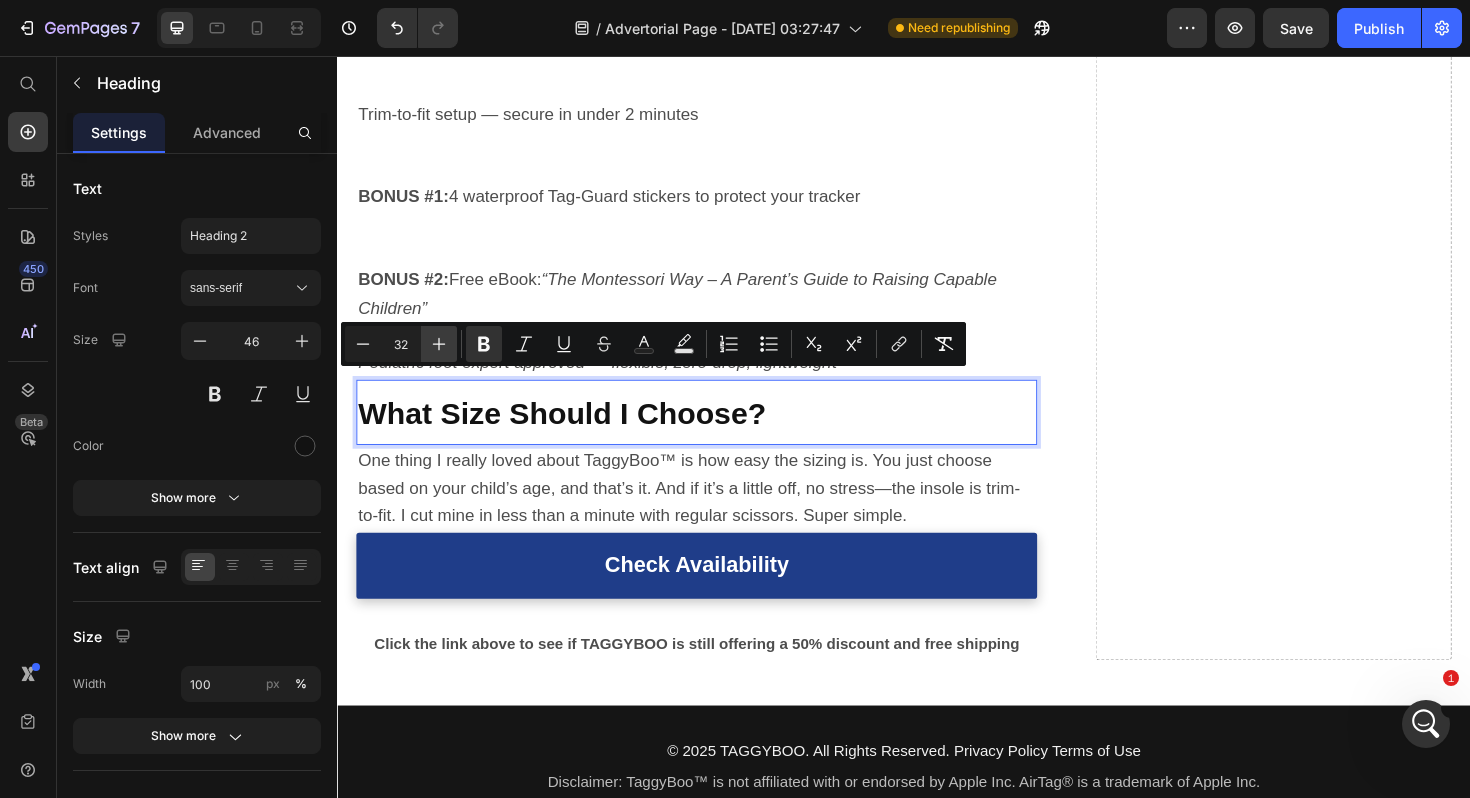 click 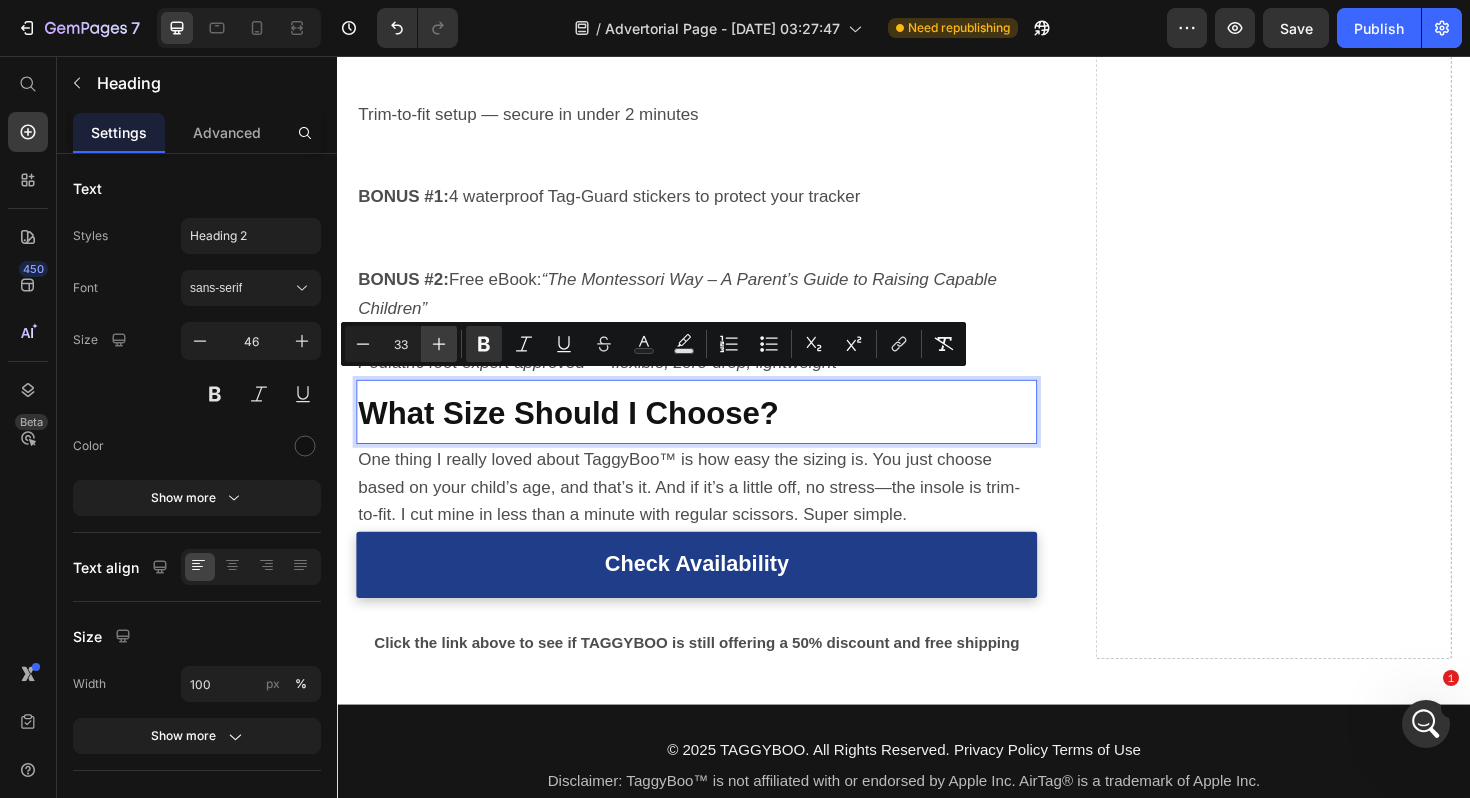 click 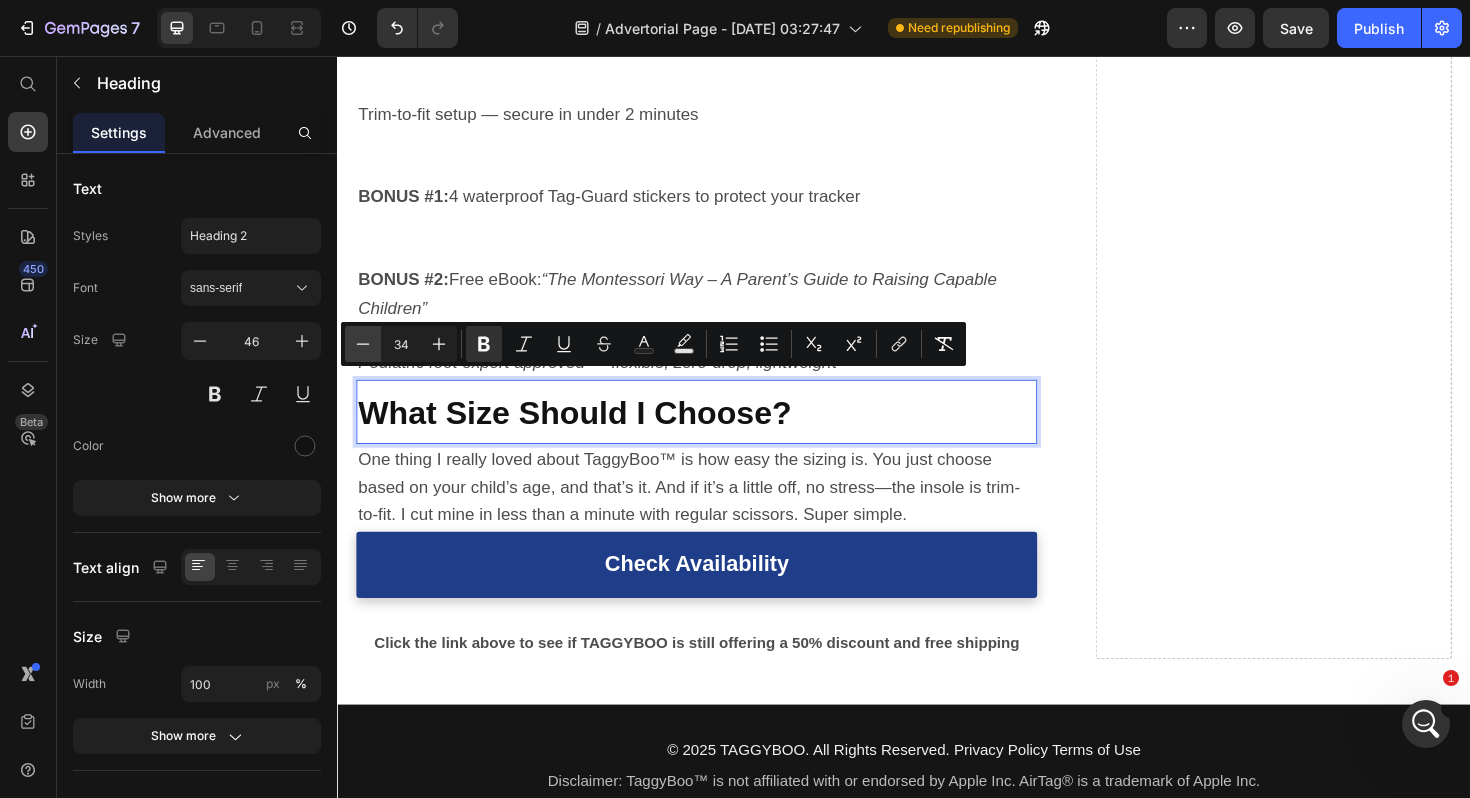 click 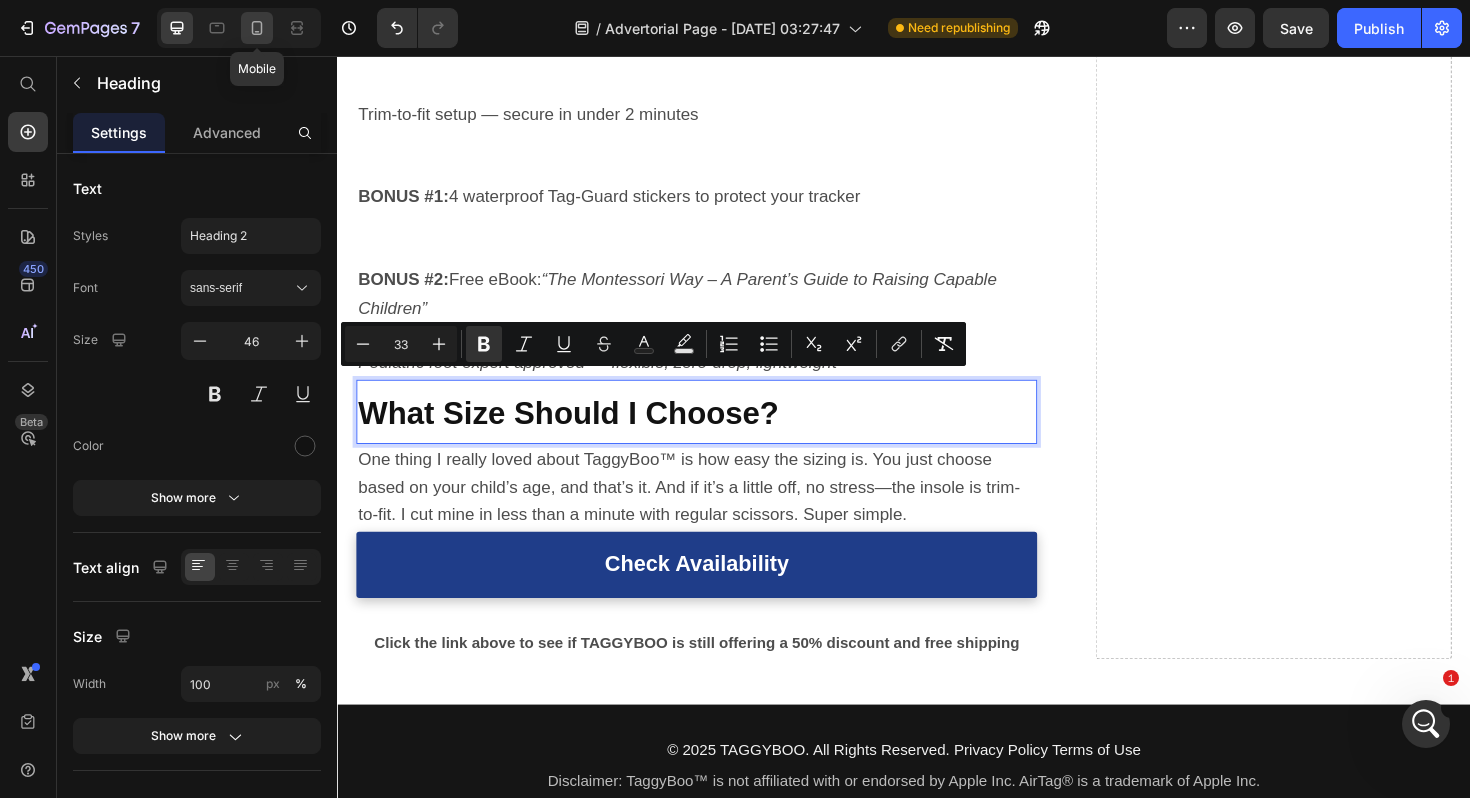 click 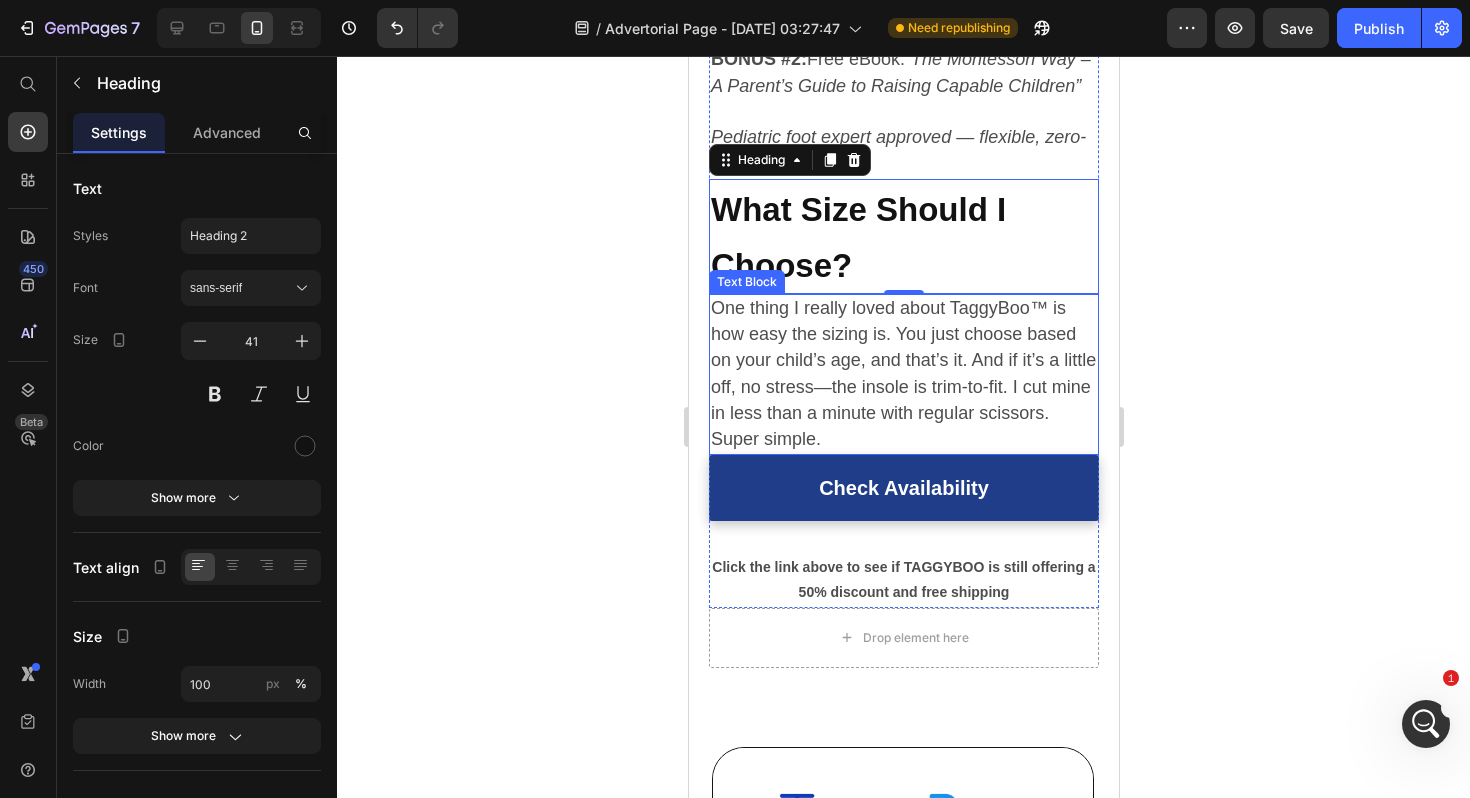 scroll, scrollTop: 5762, scrollLeft: 0, axis: vertical 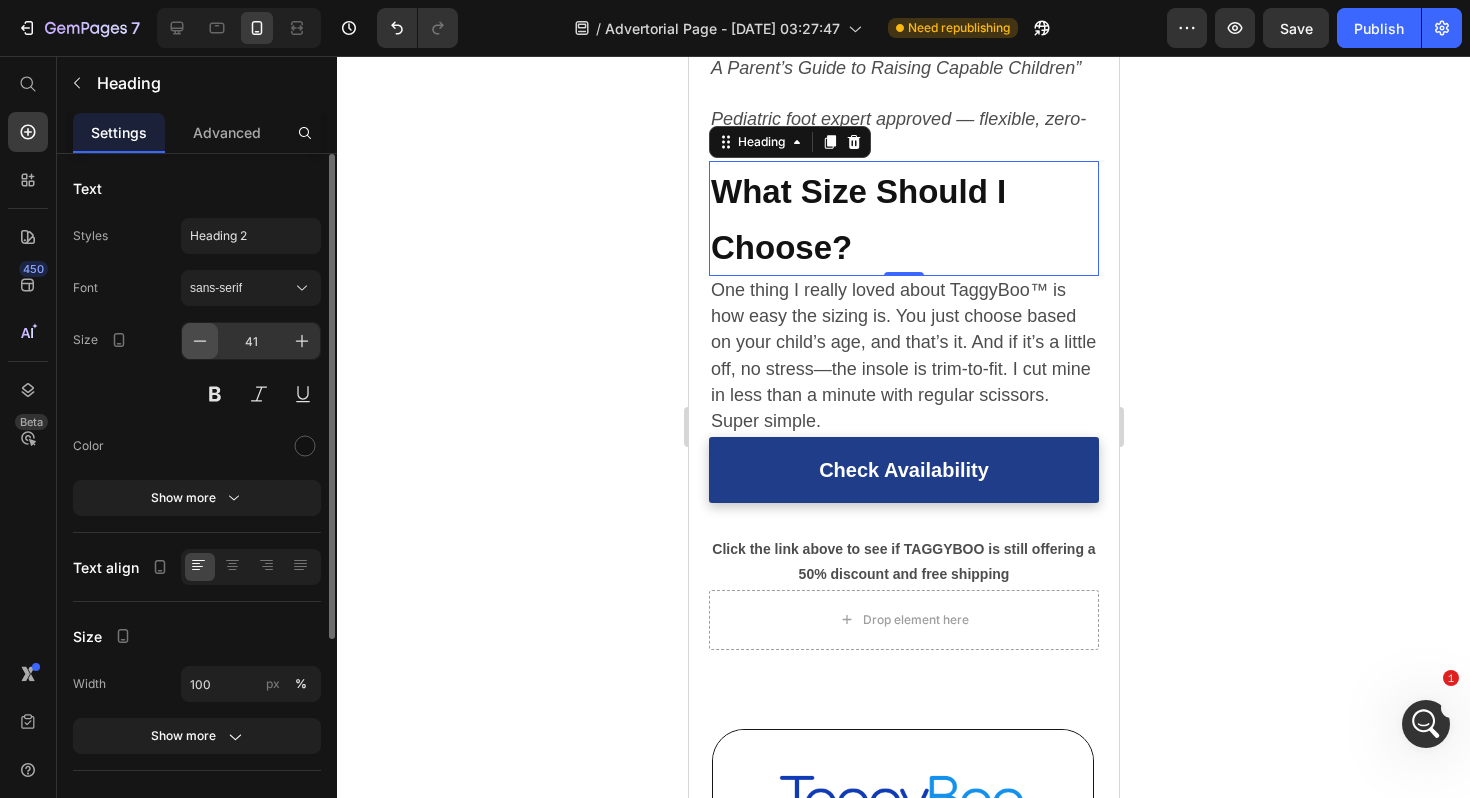 click at bounding box center [200, 341] 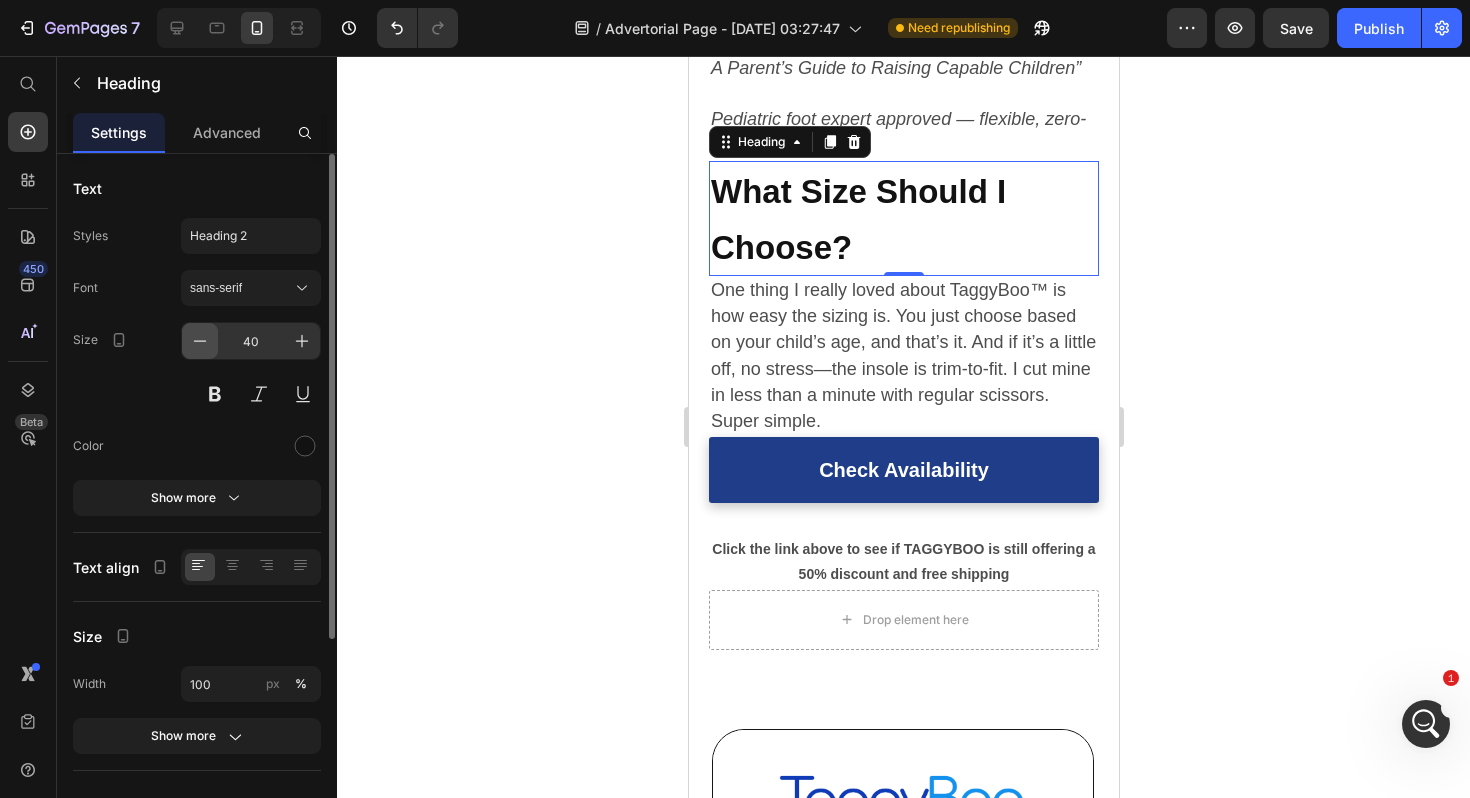 click at bounding box center [200, 341] 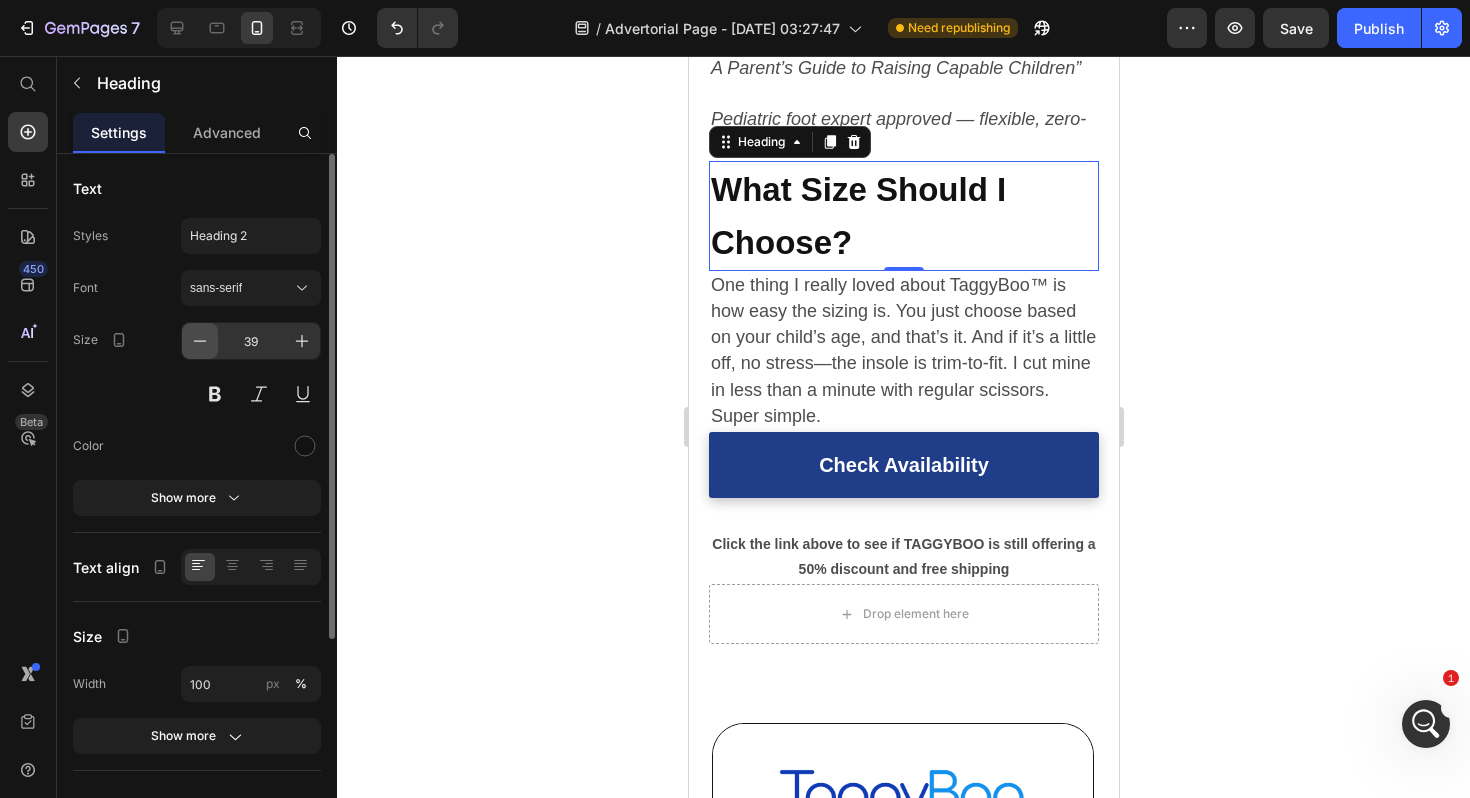 click at bounding box center [200, 341] 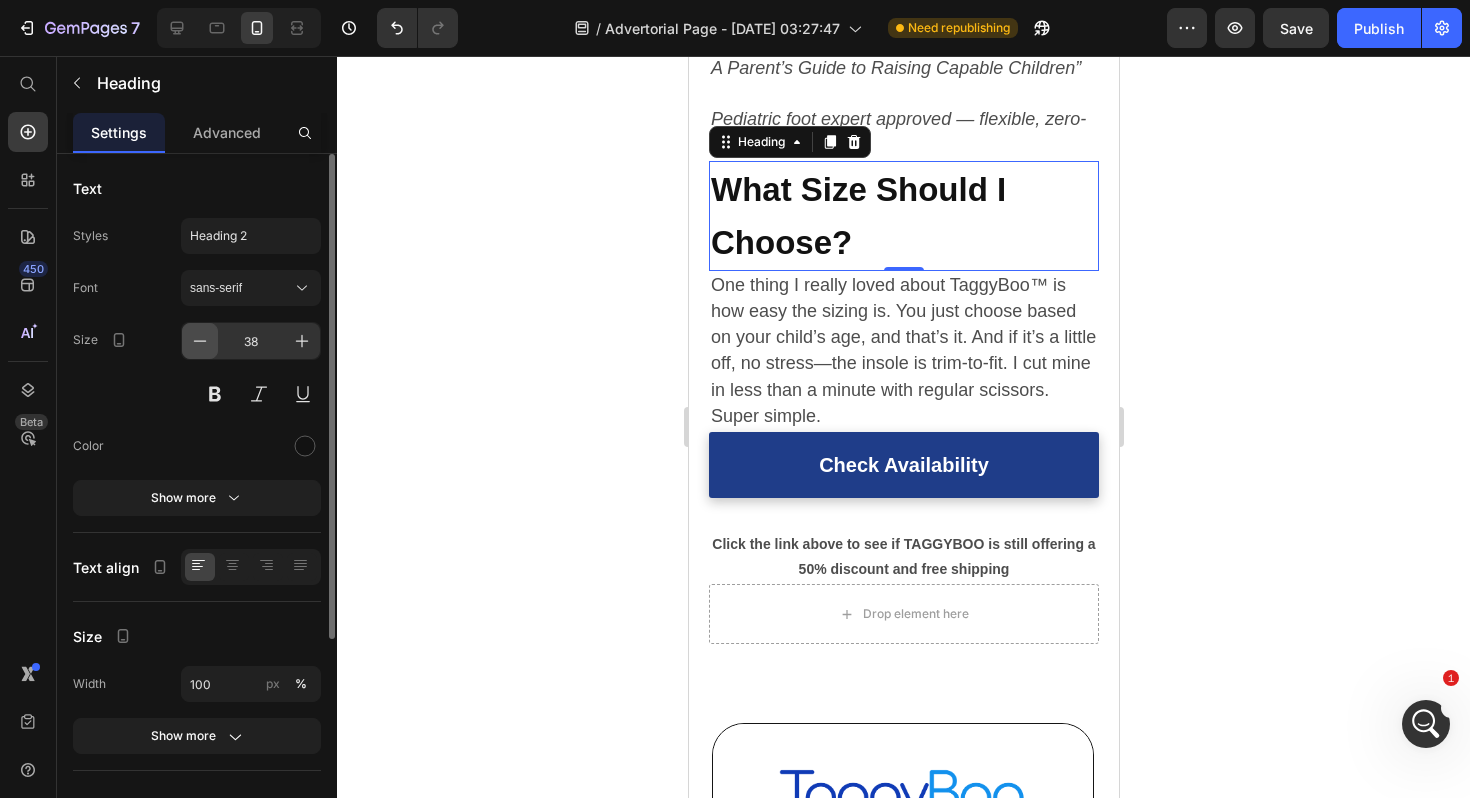 click at bounding box center (200, 341) 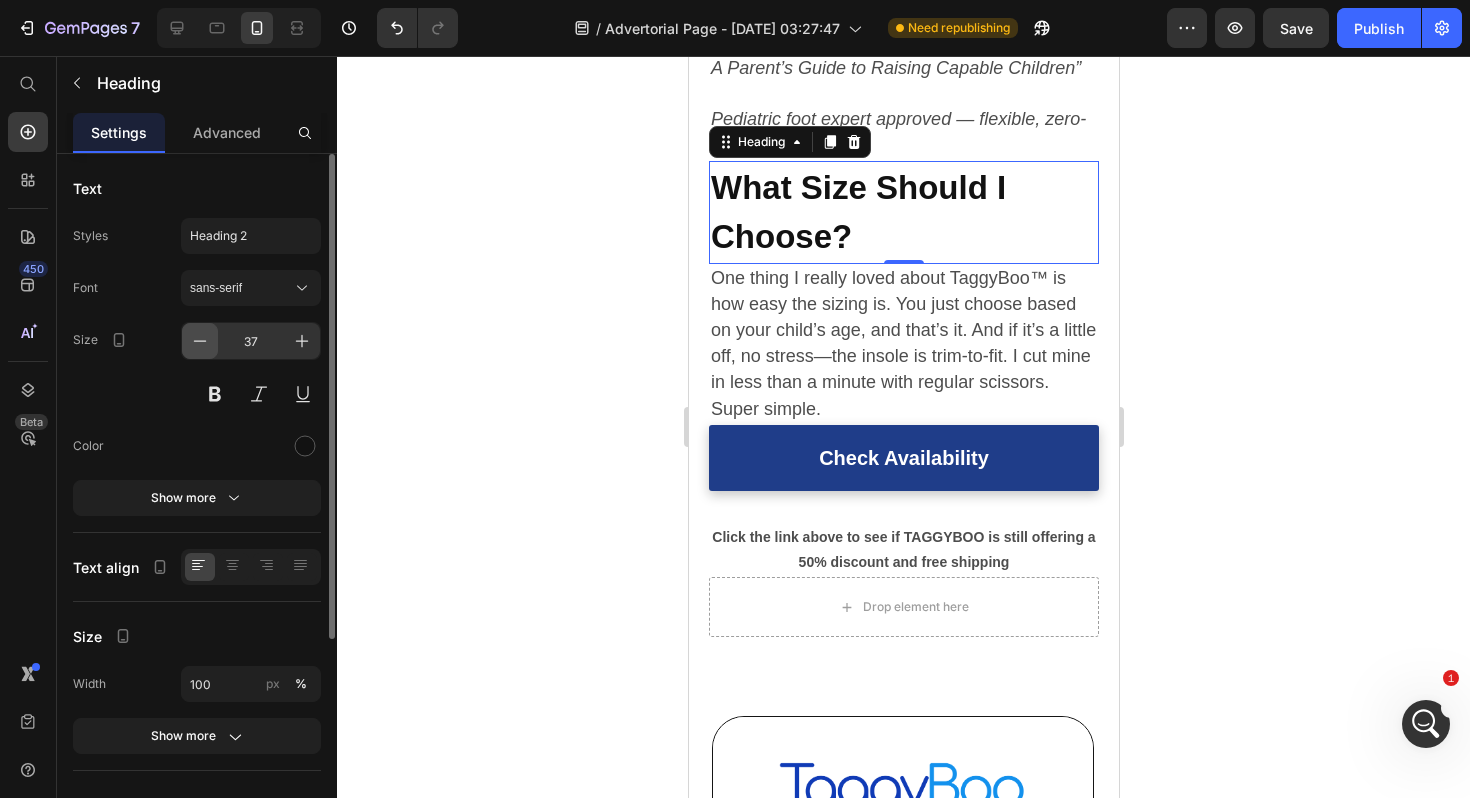 click at bounding box center [200, 341] 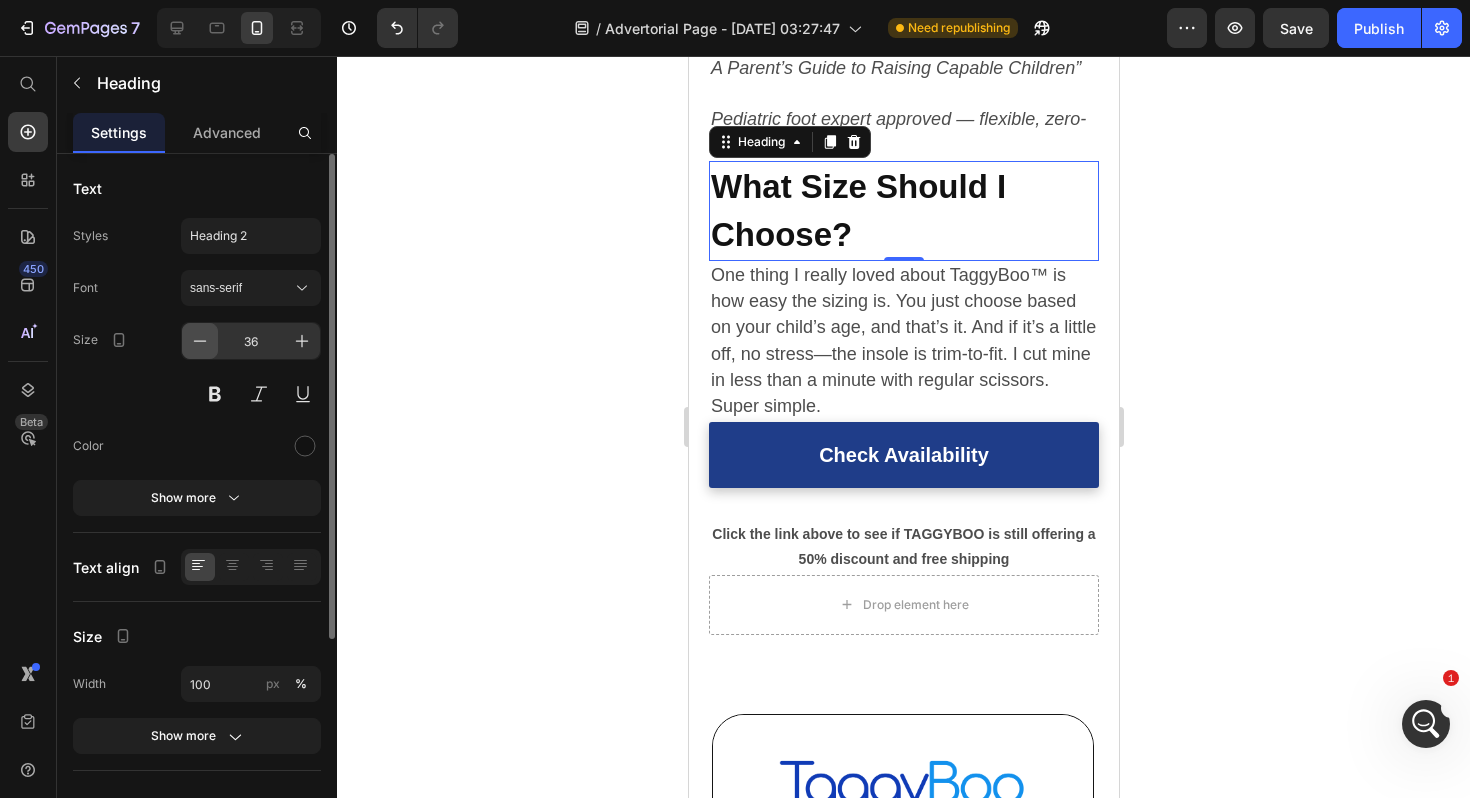 click at bounding box center (200, 341) 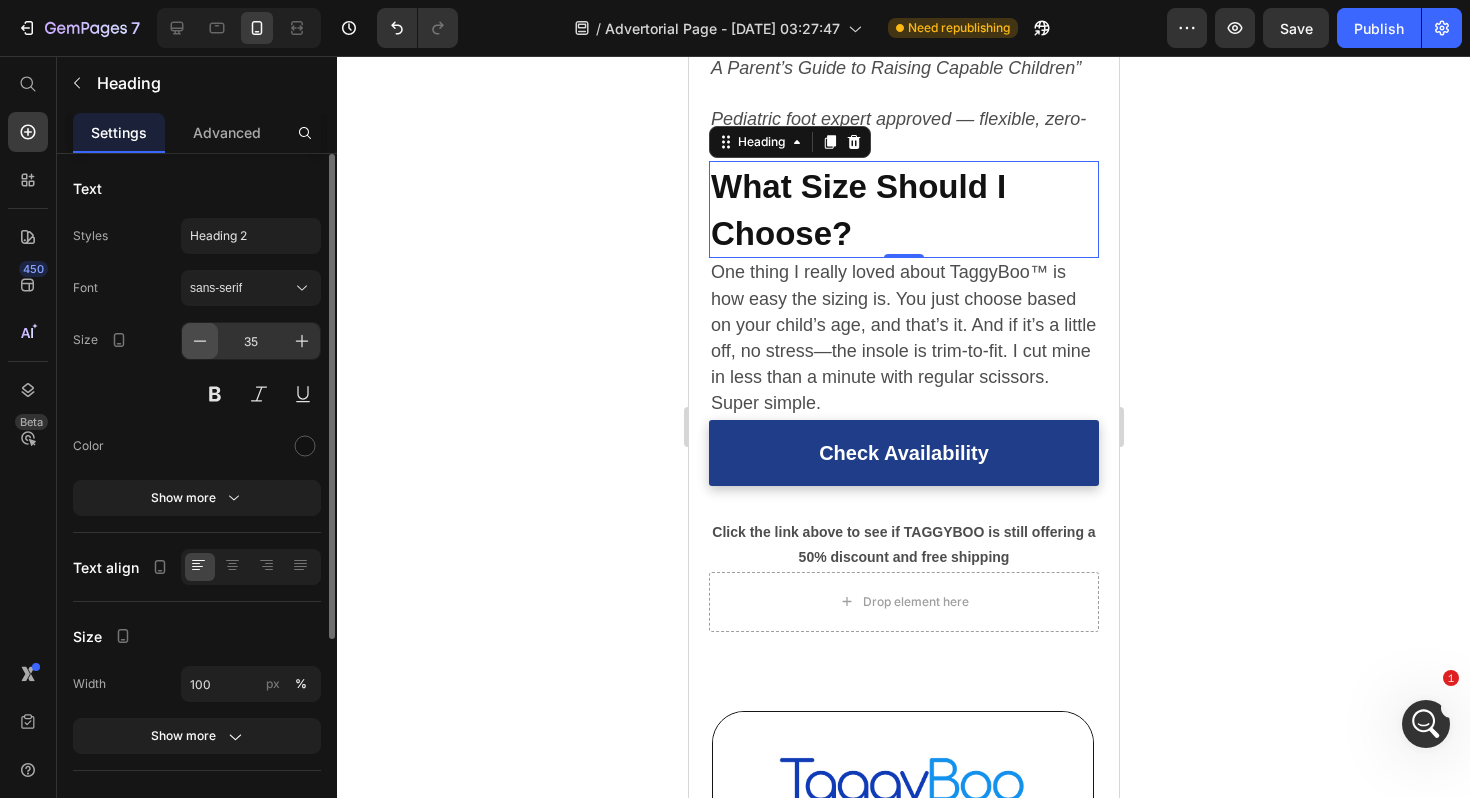 click at bounding box center [200, 341] 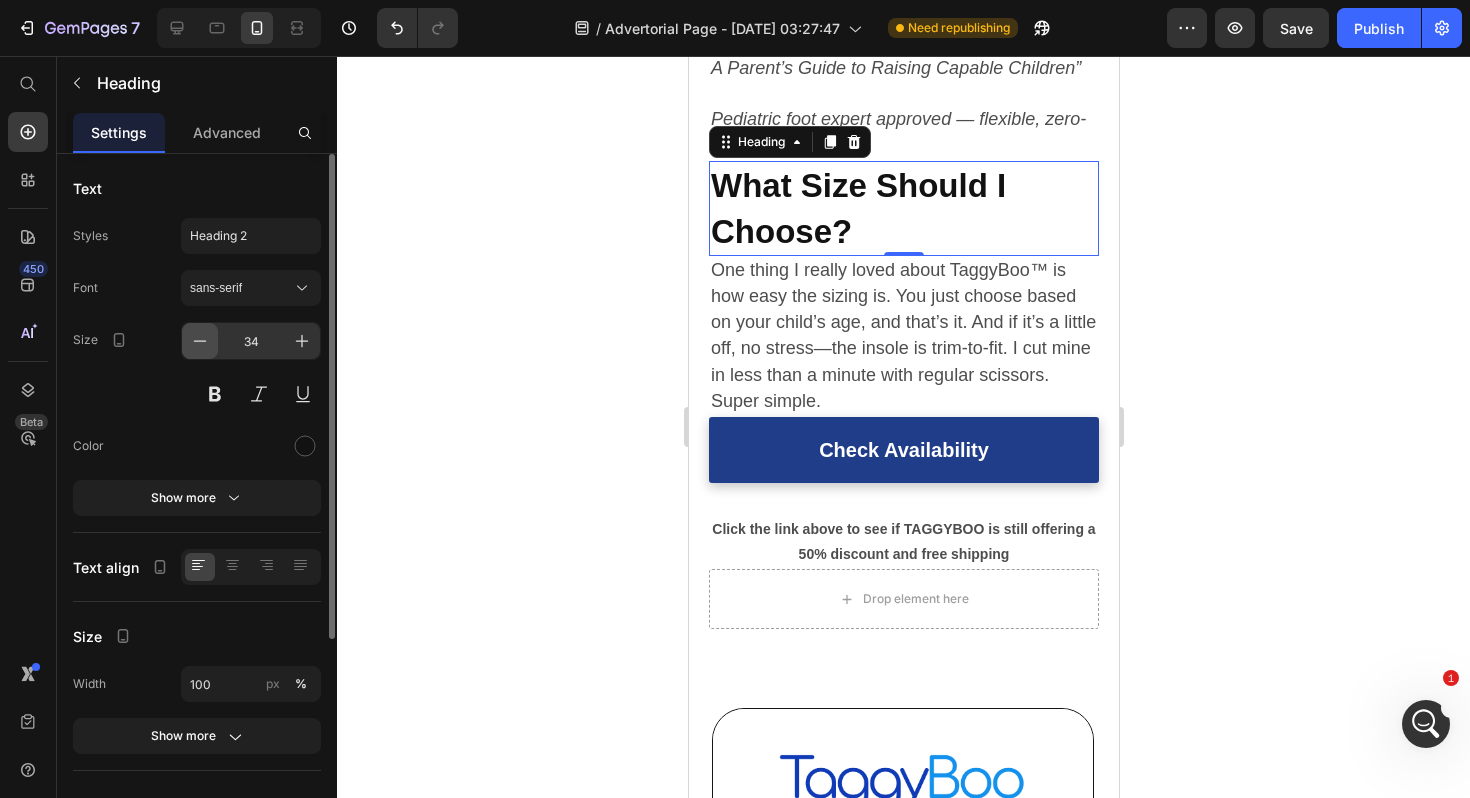 click at bounding box center (200, 341) 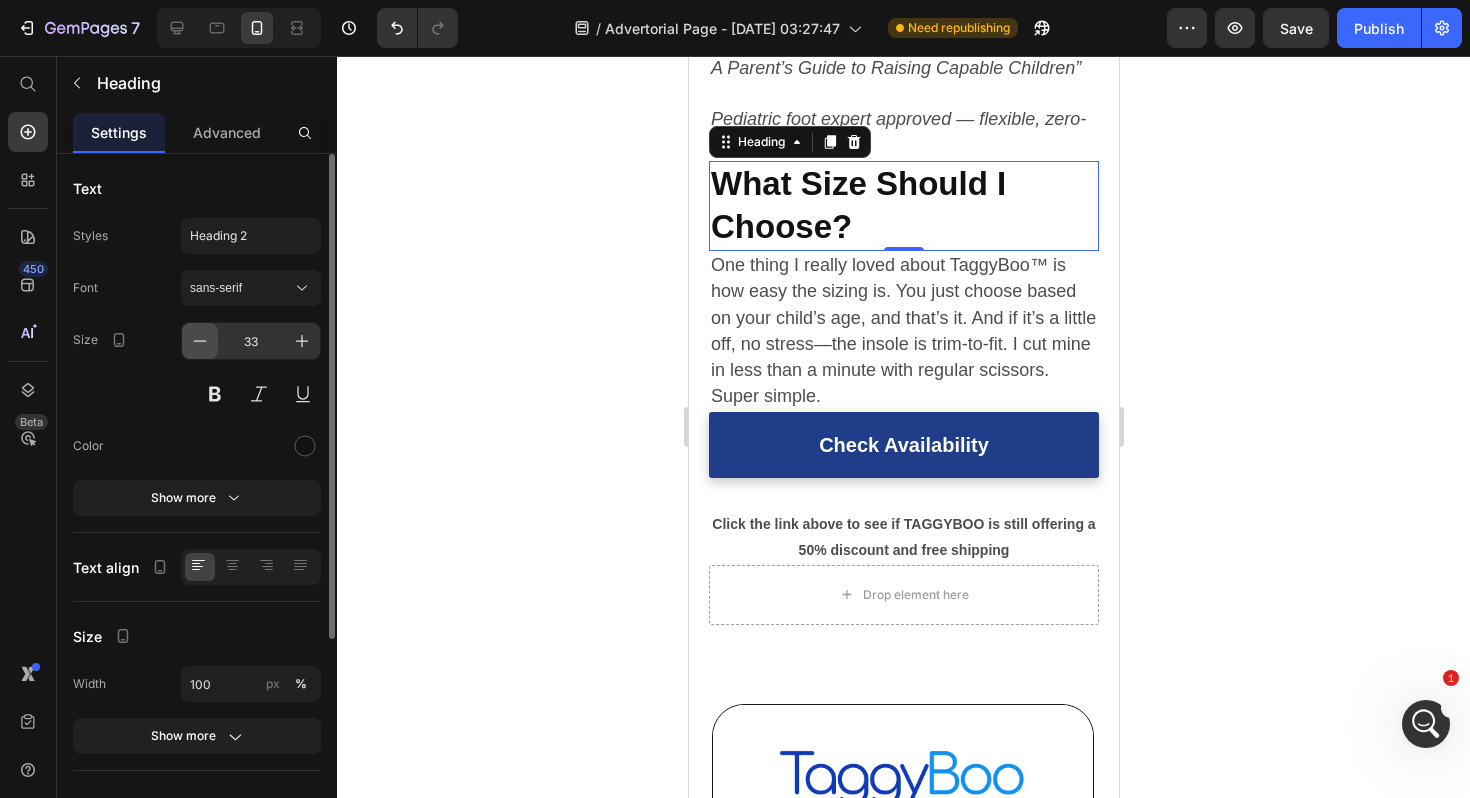 click at bounding box center [200, 341] 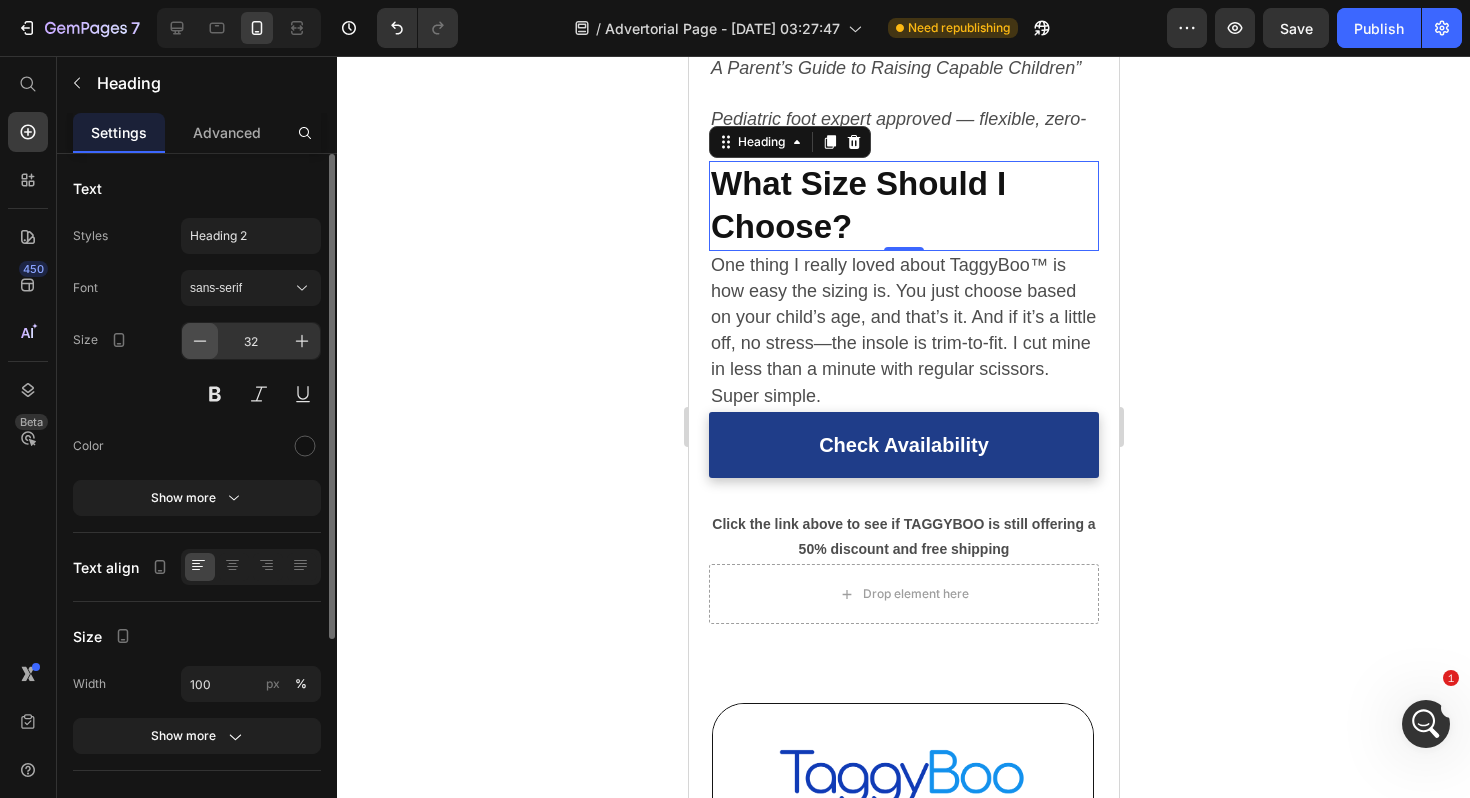 click at bounding box center [200, 341] 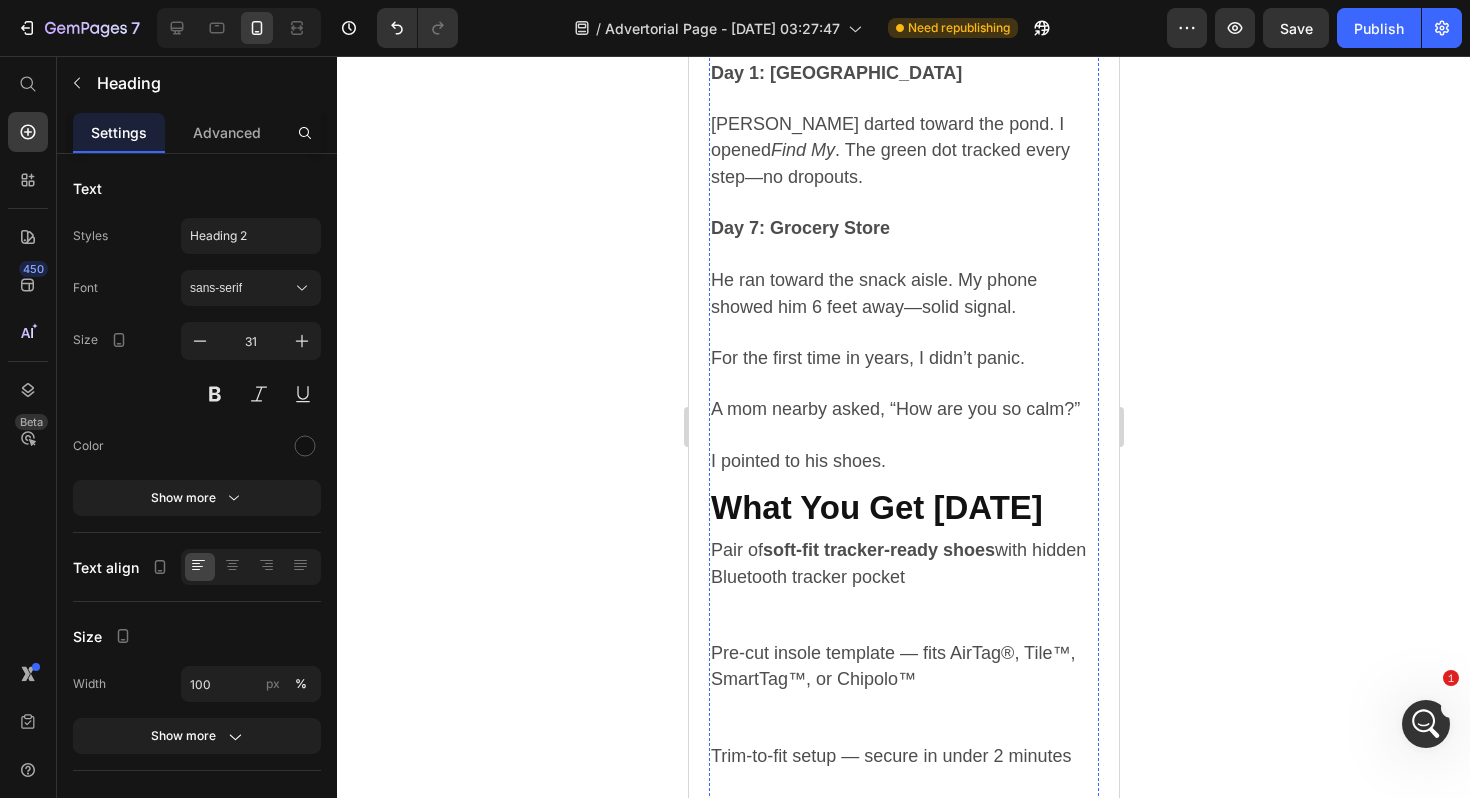 scroll, scrollTop: 4867, scrollLeft: 0, axis: vertical 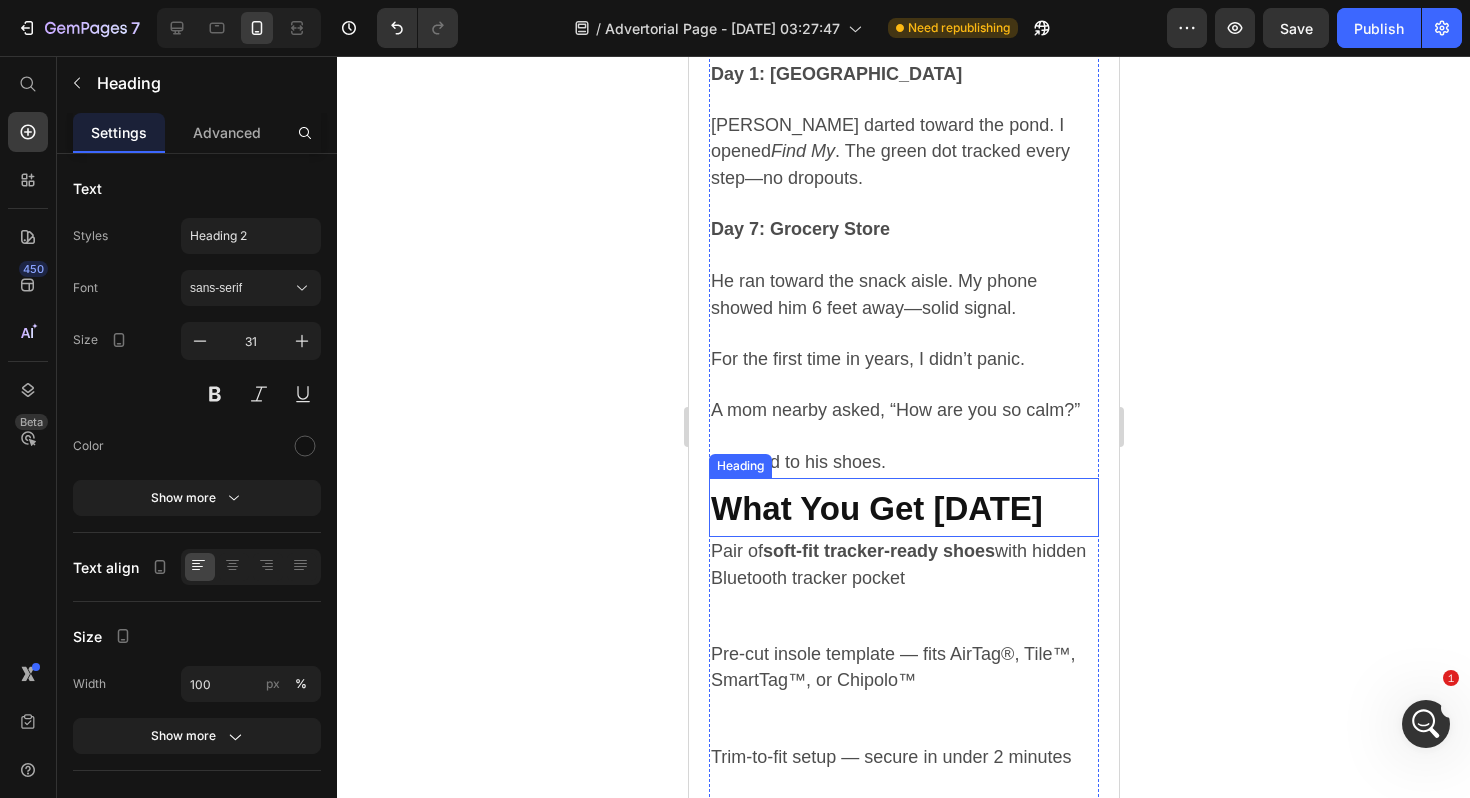 click on "What You Get [DATE]" at bounding box center (876, 508) 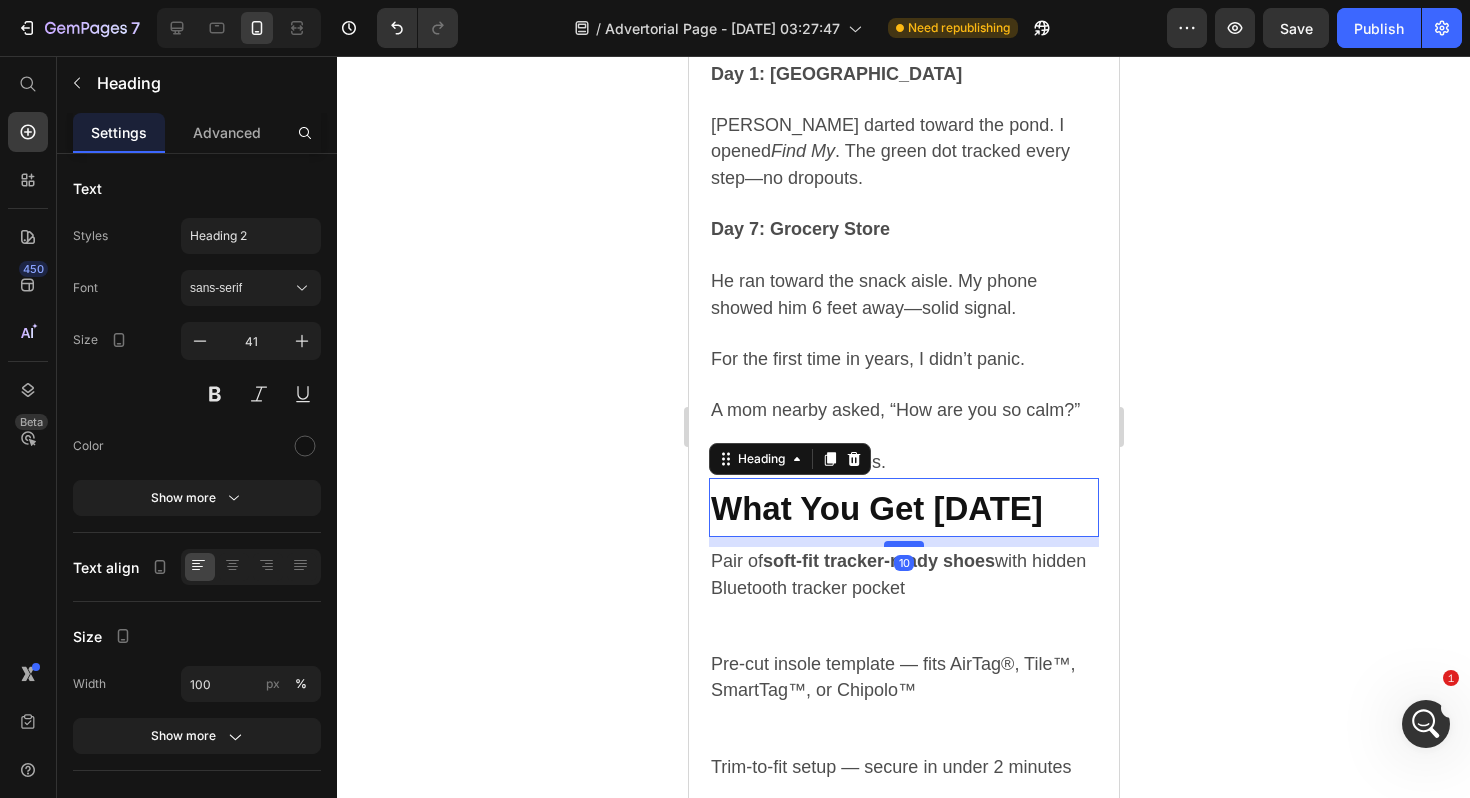 drag, startPoint x: 913, startPoint y: 501, endPoint x: 913, endPoint y: 513, distance: 12 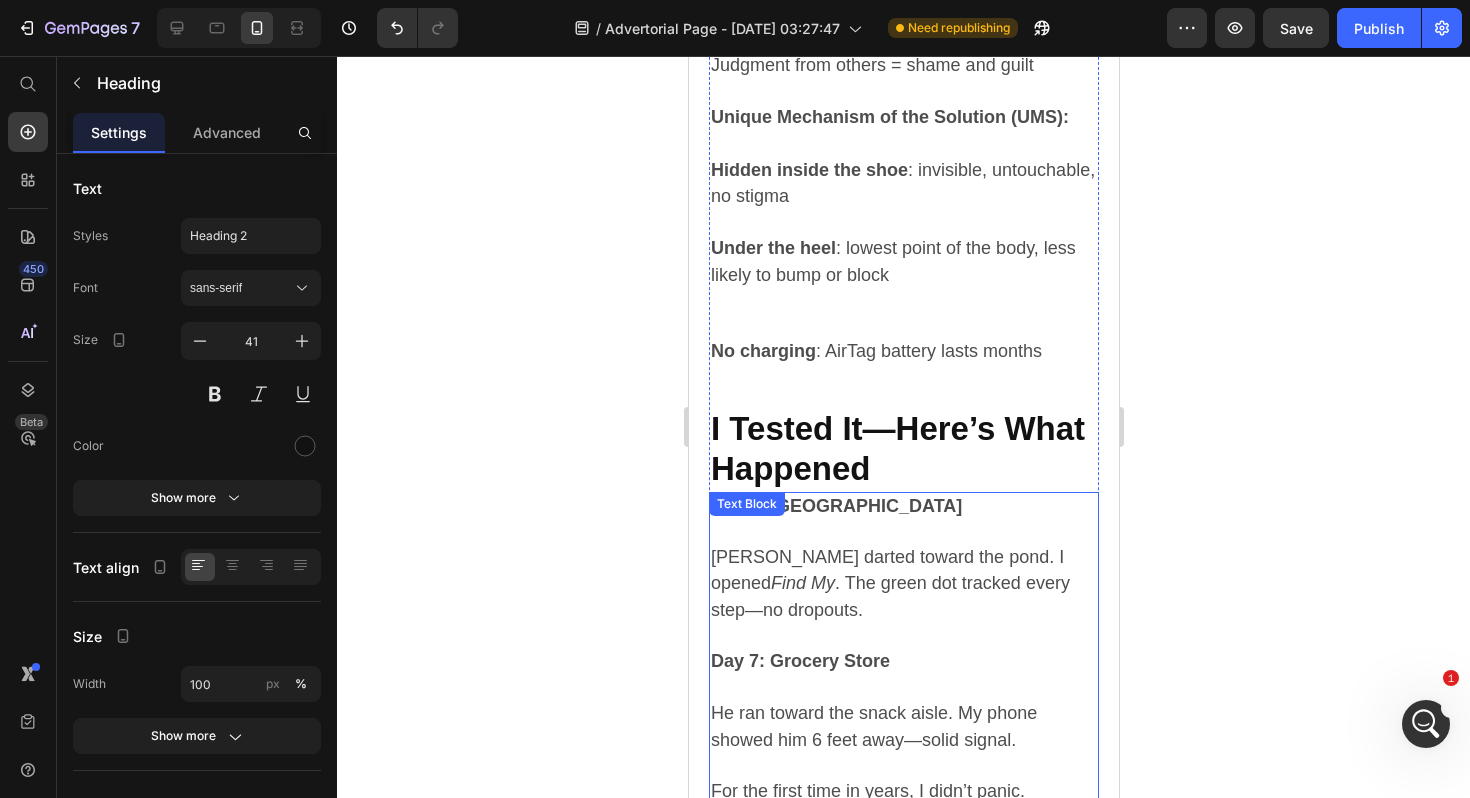 scroll, scrollTop: 4392, scrollLeft: 0, axis: vertical 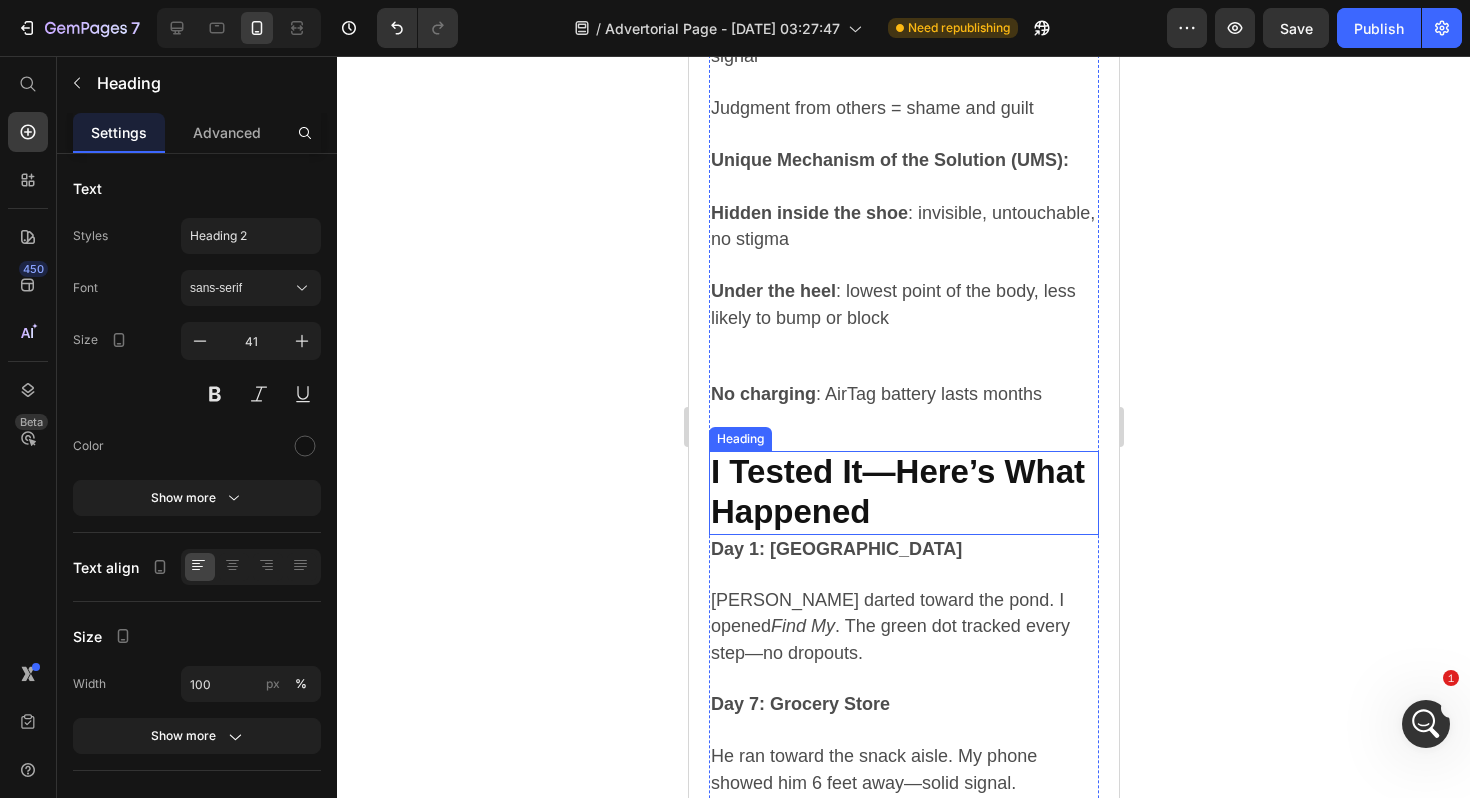 click on "⁠⁠⁠⁠⁠⁠⁠ I Tested It—Here’s What Happened" at bounding box center (903, 492) 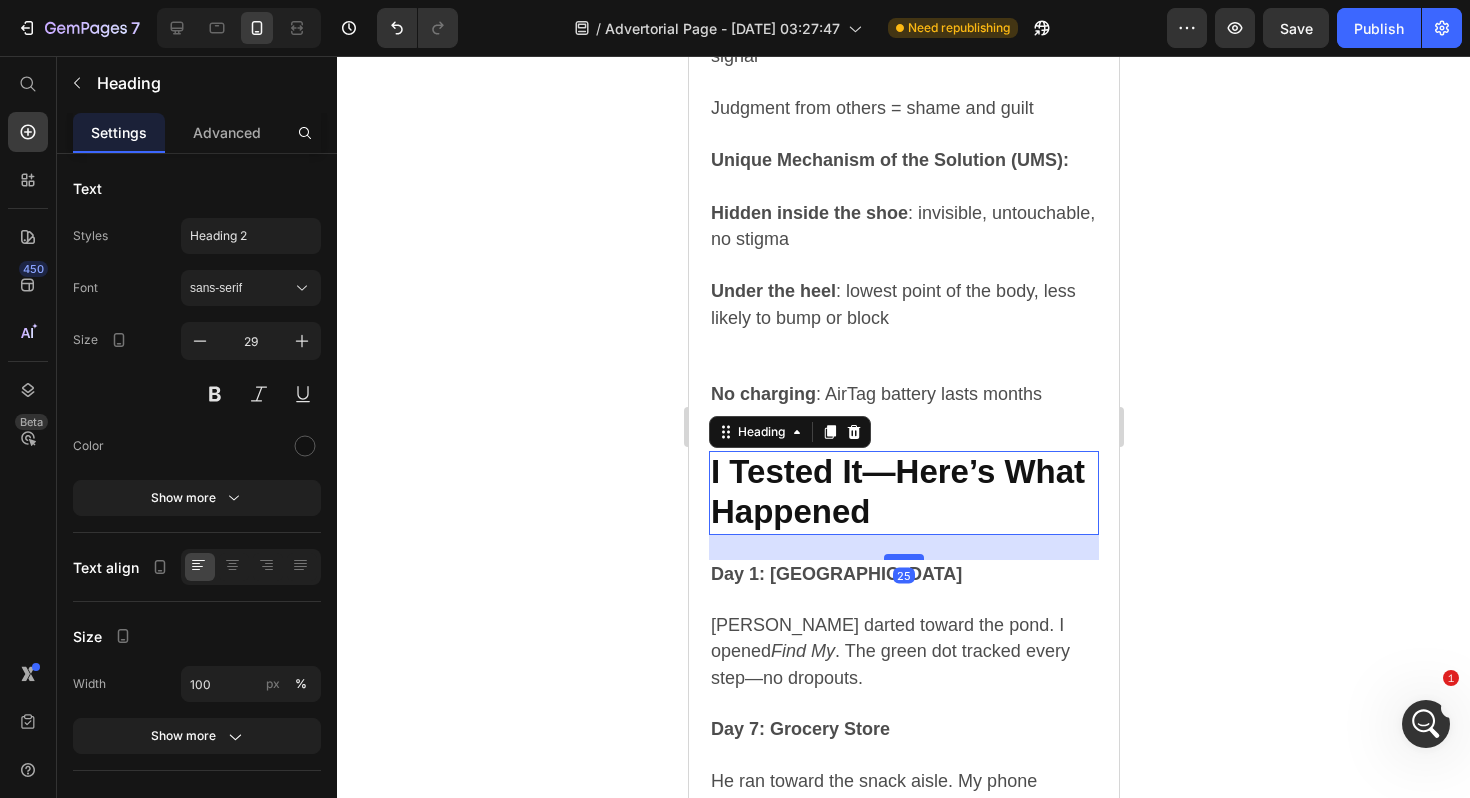 drag, startPoint x: 901, startPoint y: 493, endPoint x: 901, endPoint y: 518, distance: 25 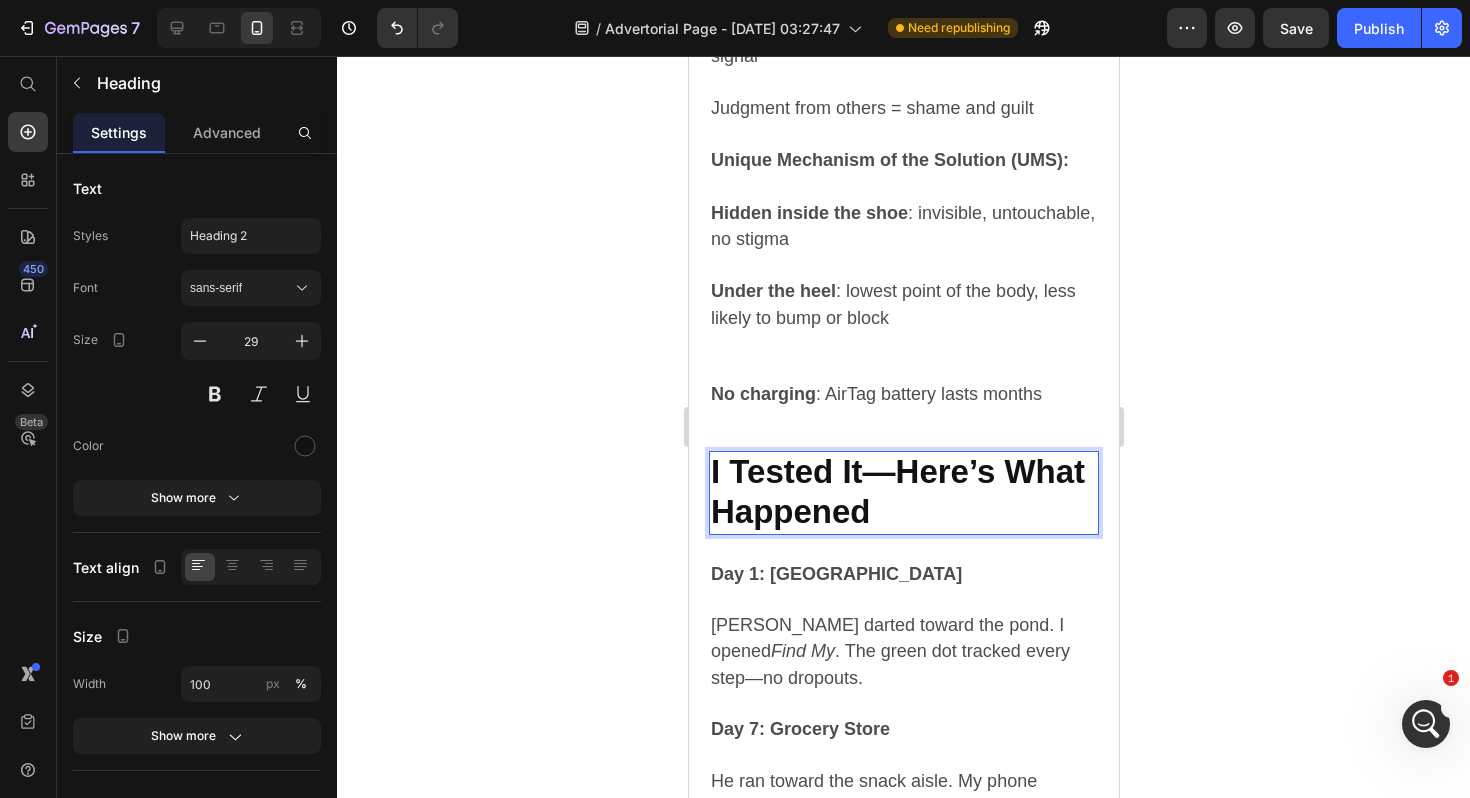 click on "I Tested It—Here’s What Happened" at bounding box center (903, 492) 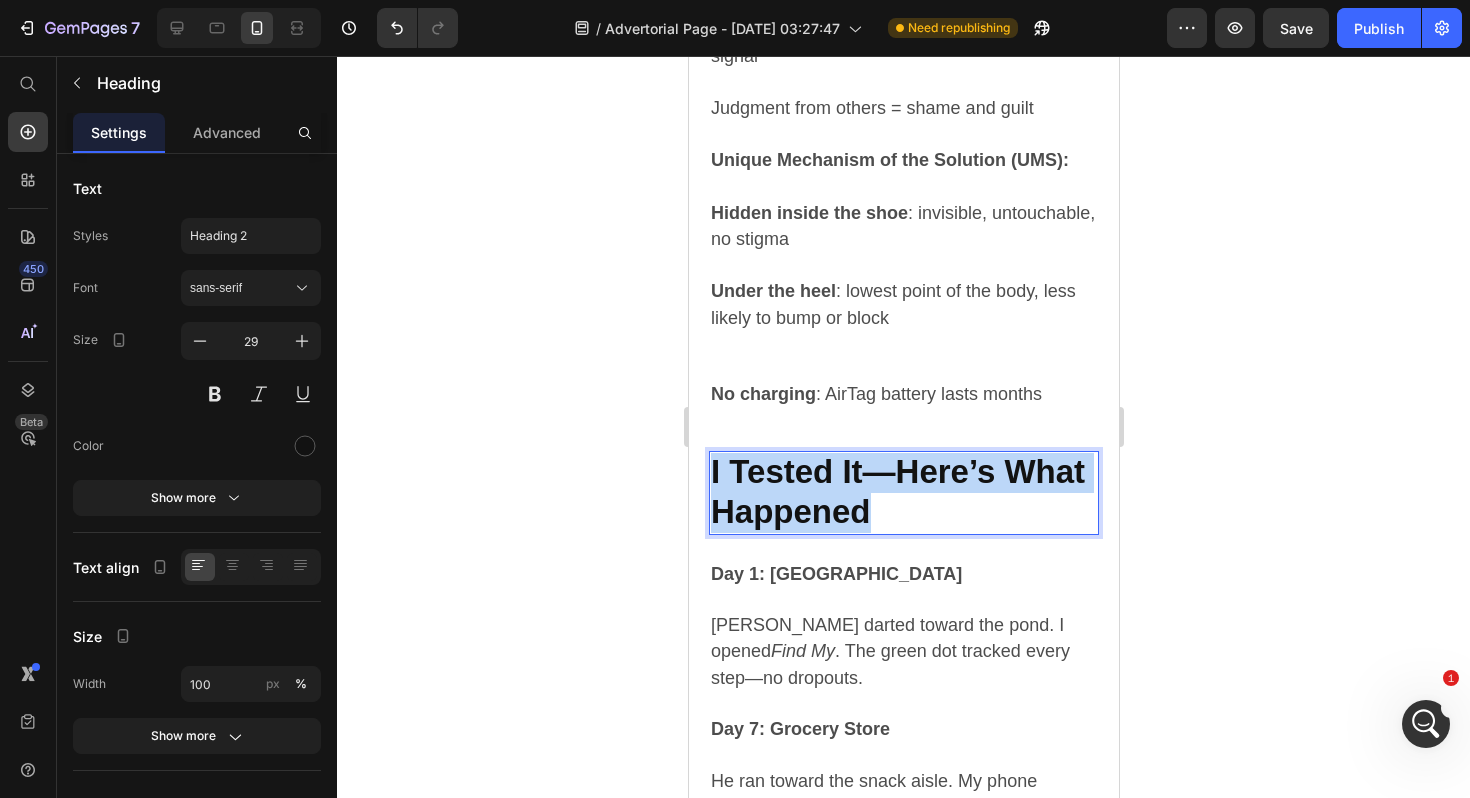 click on "I Tested It—Here’s What Happened" at bounding box center (903, 492) 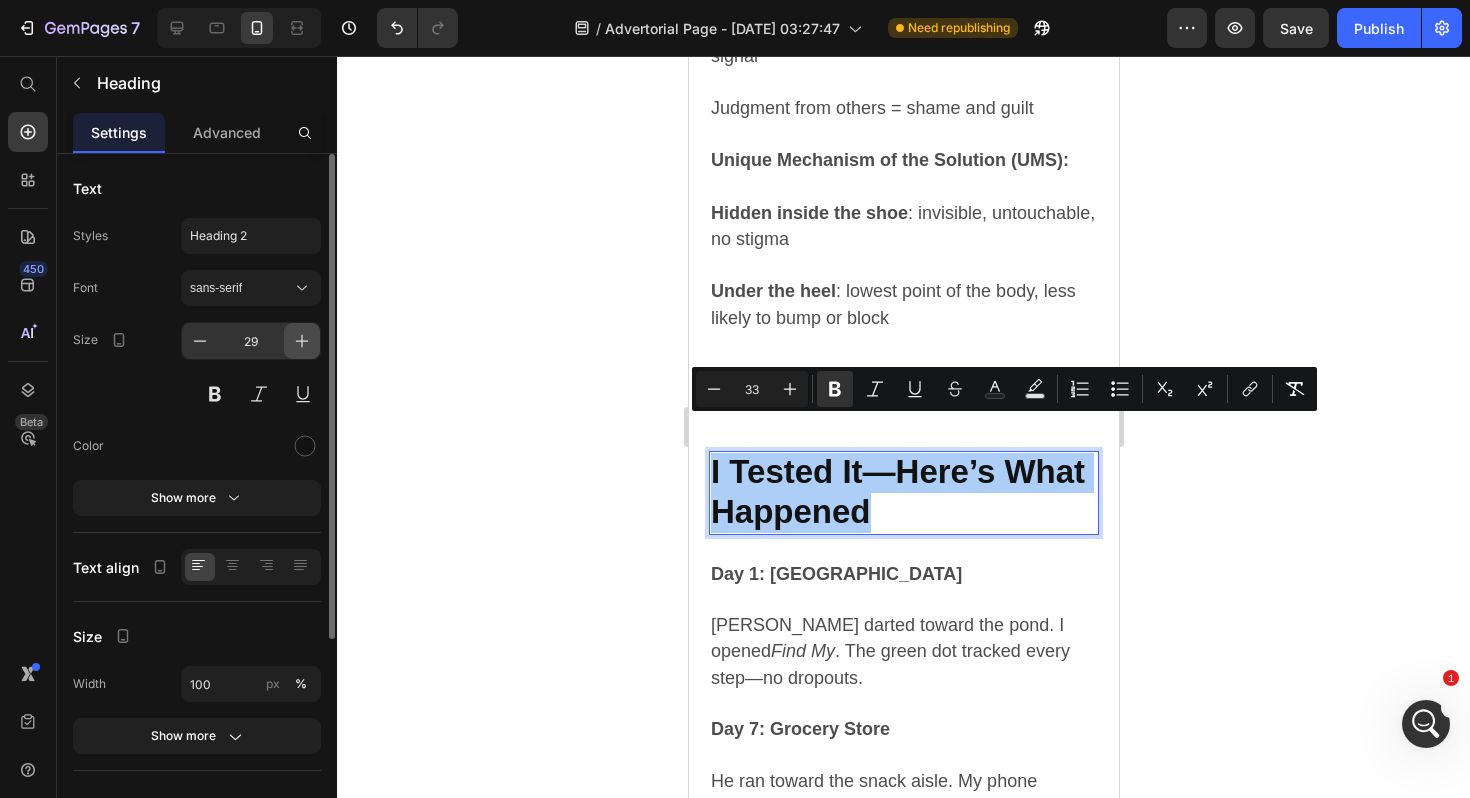 click 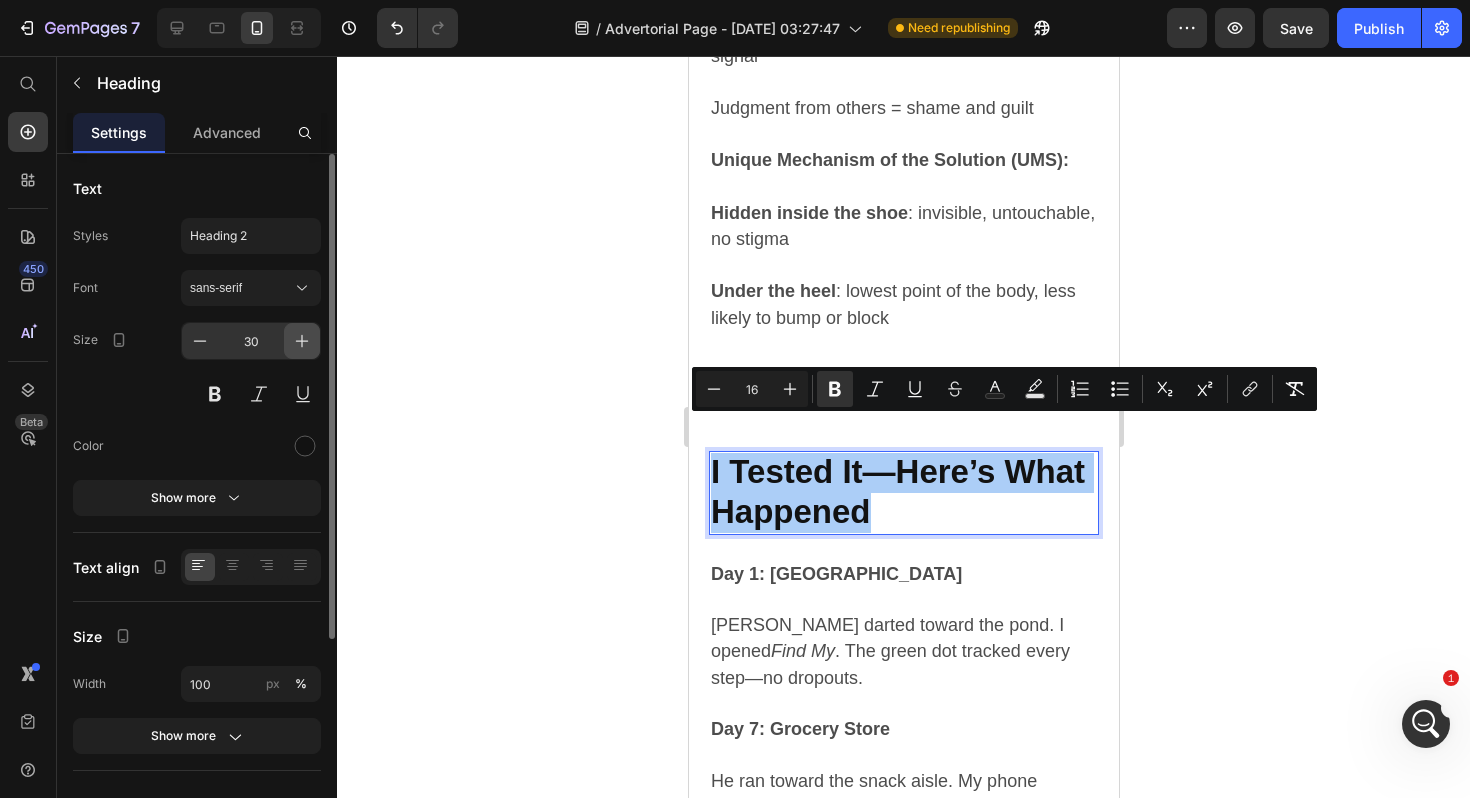click 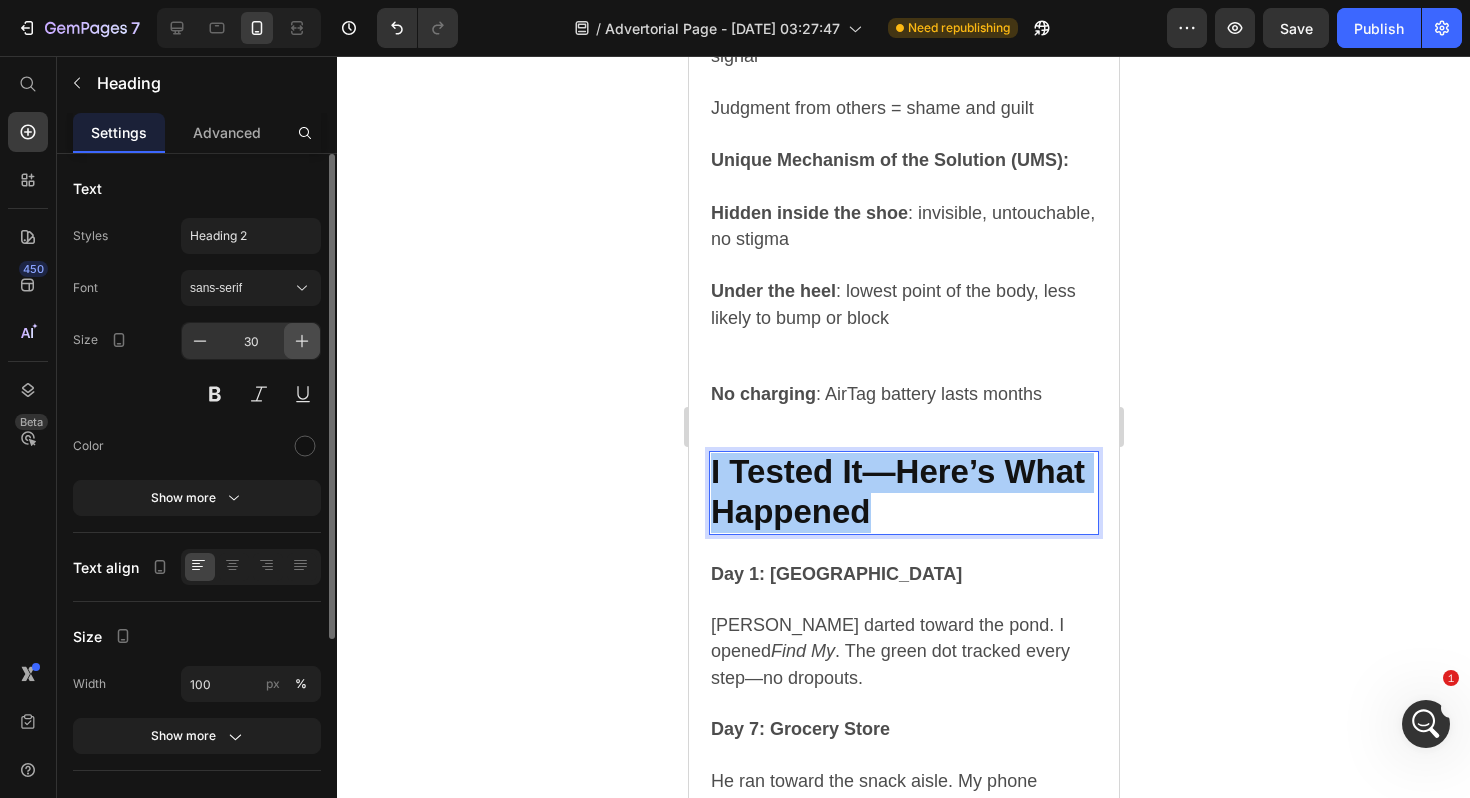type on "31" 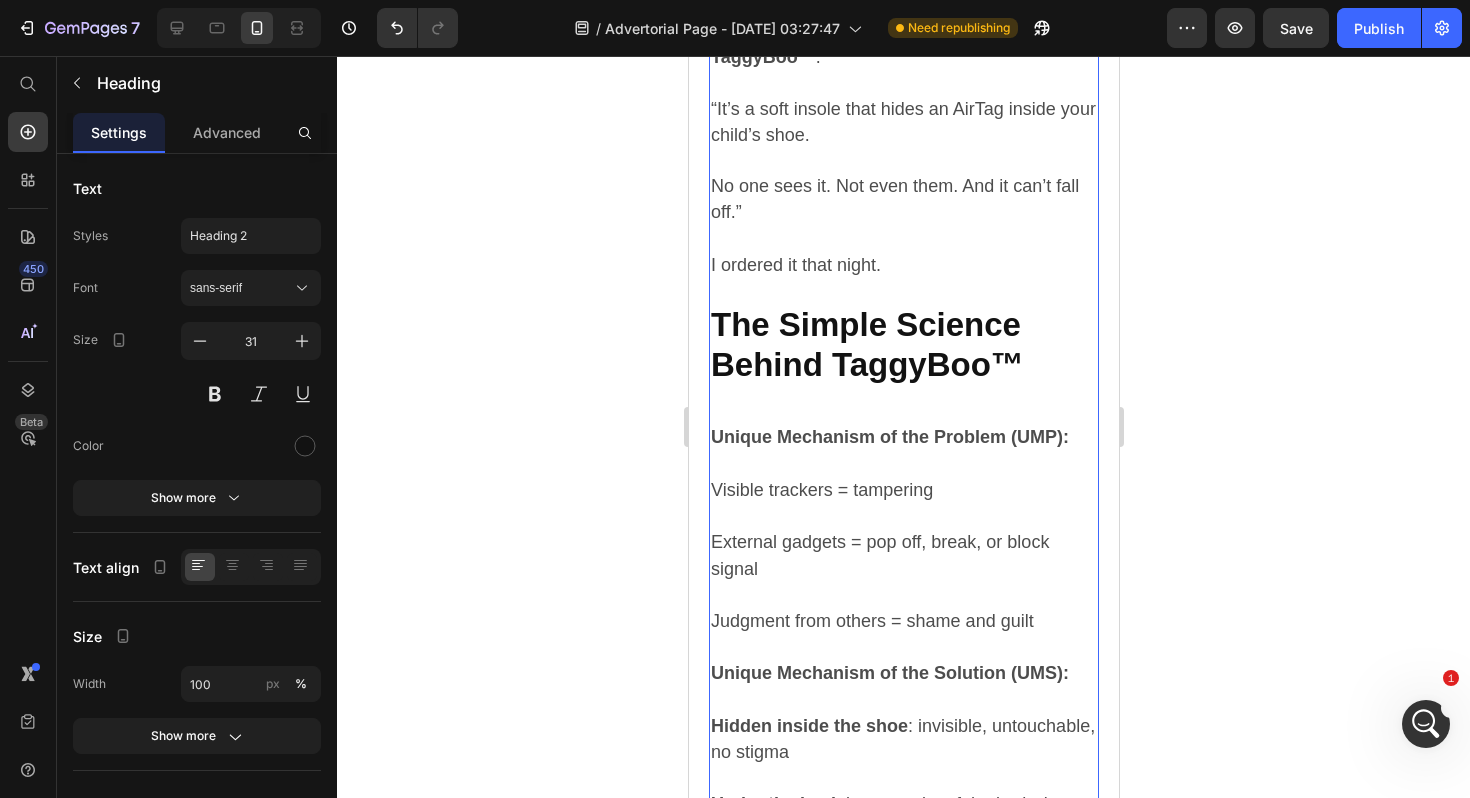 scroll, scrollTop: 3878, scrollLeft: 0, axis: vertical 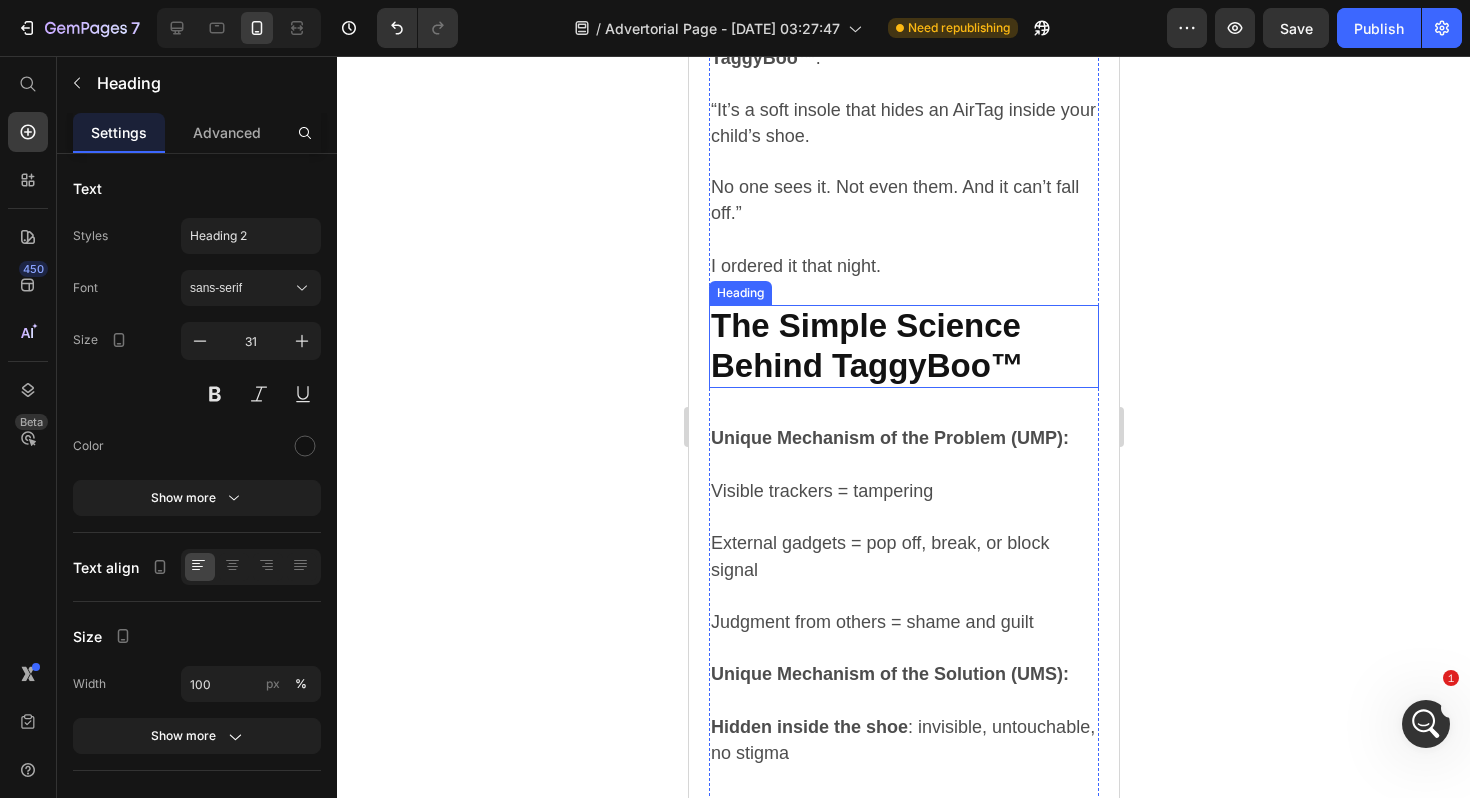 click on "The Simple Science Behind TaggyBoo™" at bounding box center (866, 345) 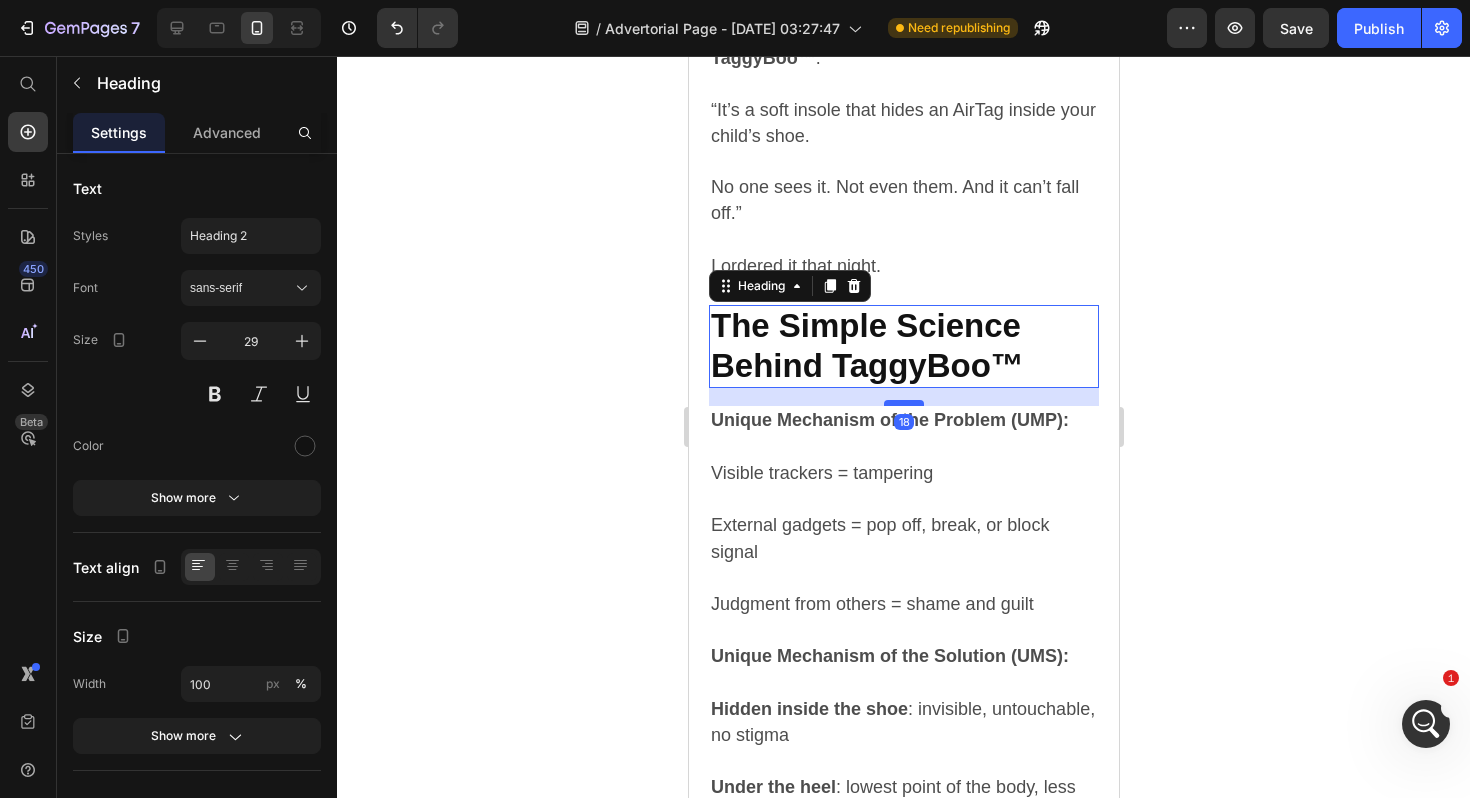 drag, startPoint x: 904, startPoint y: 388, endPoint x: 905, endPoint y: 370, distance: 18.027756 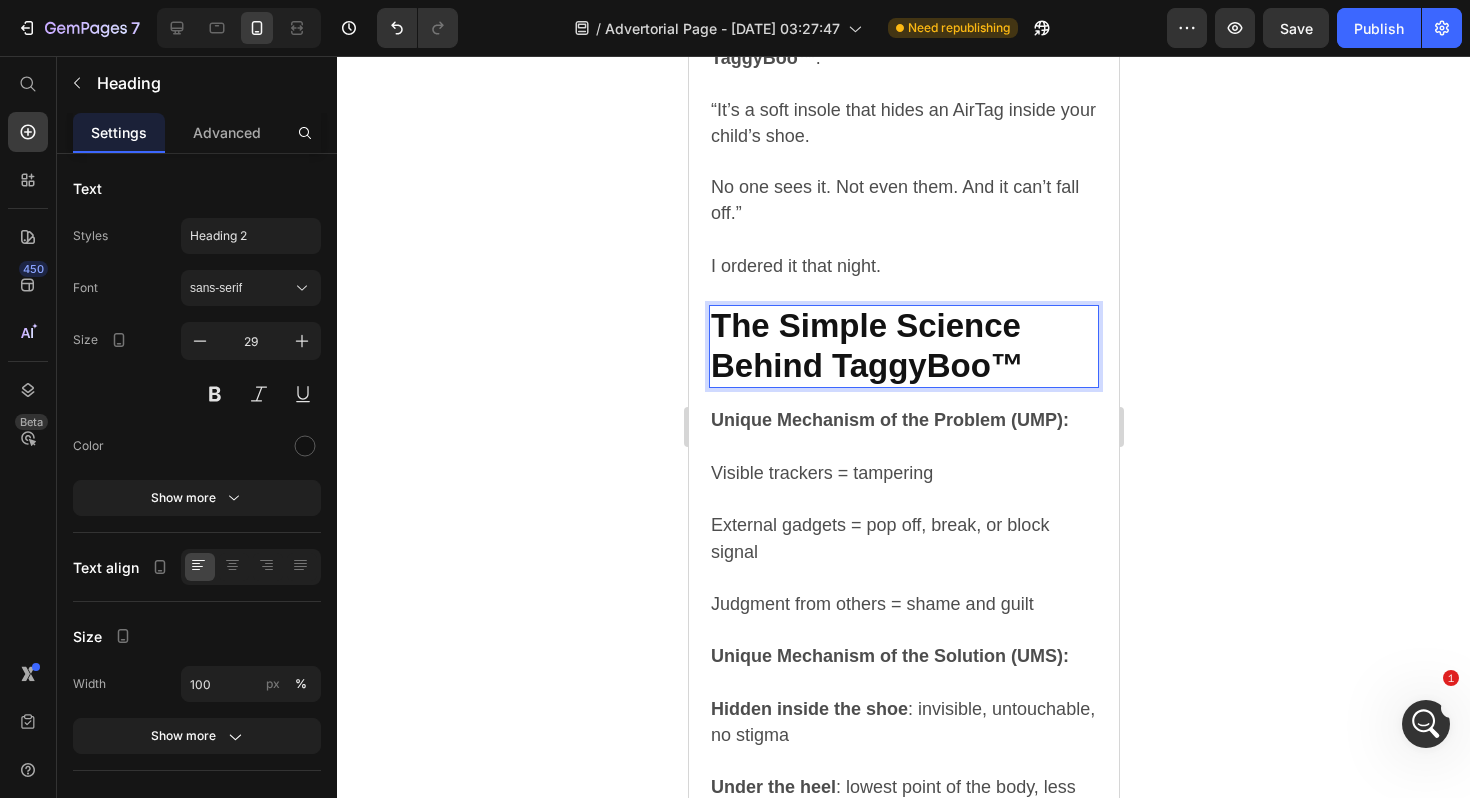 click on "The Simple Science Behind TaggyBoo™" at bounding box center [866, 345] 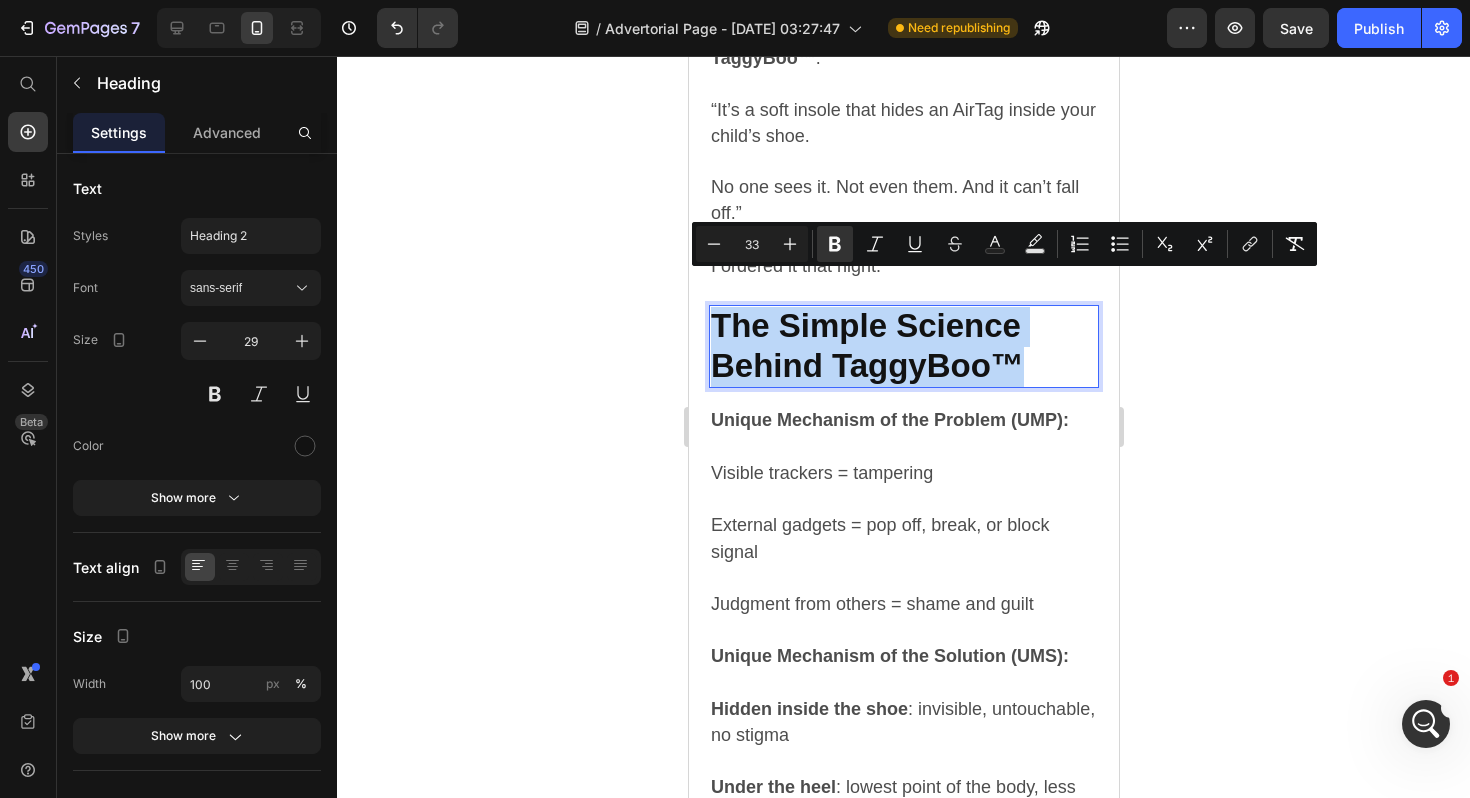 click on "The Simple Science Behind TaggyBoo™" at bounding box center [866, 345] 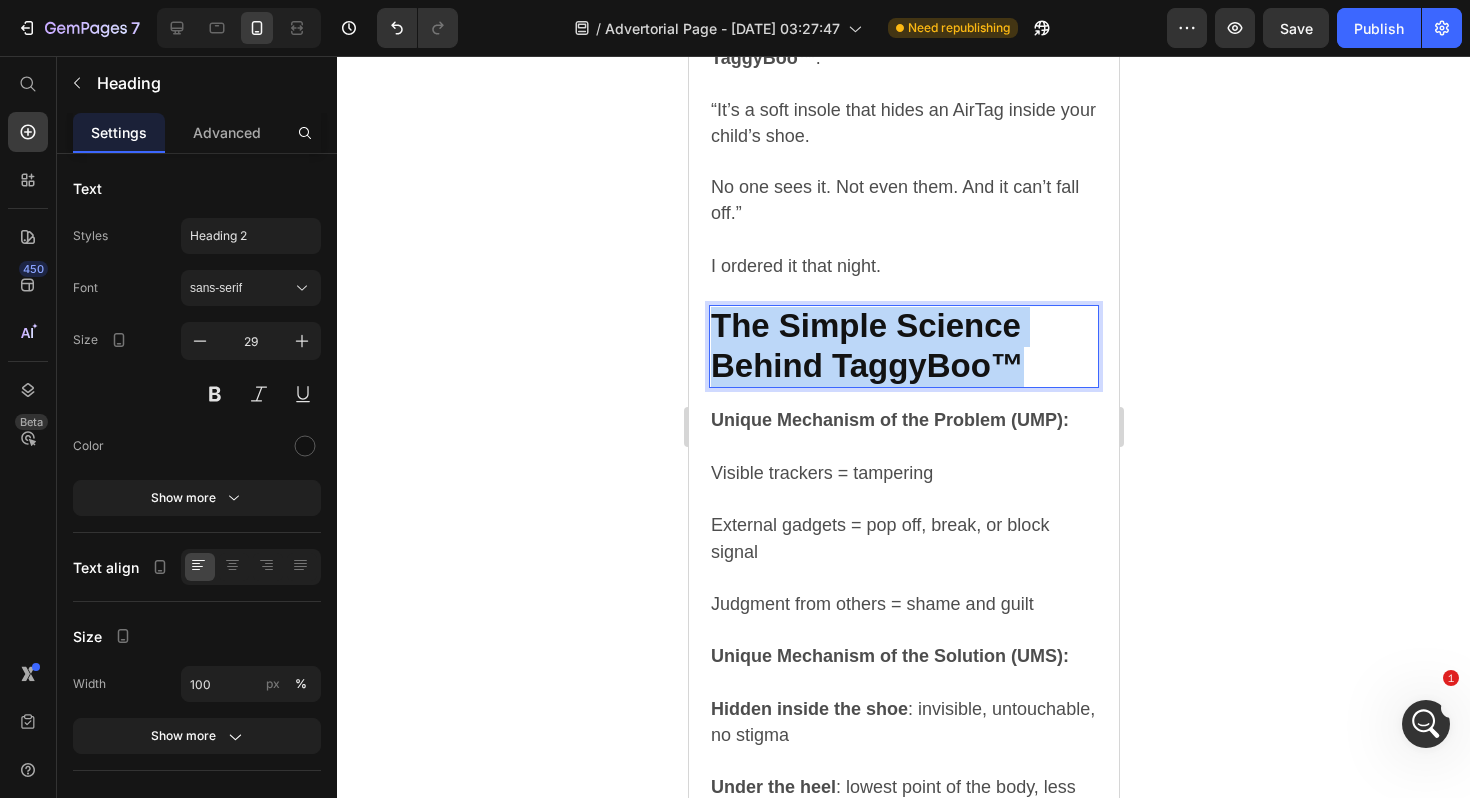 click on "The Simple Science Behind TaggyBoo™" at bounding box center [866, 345] 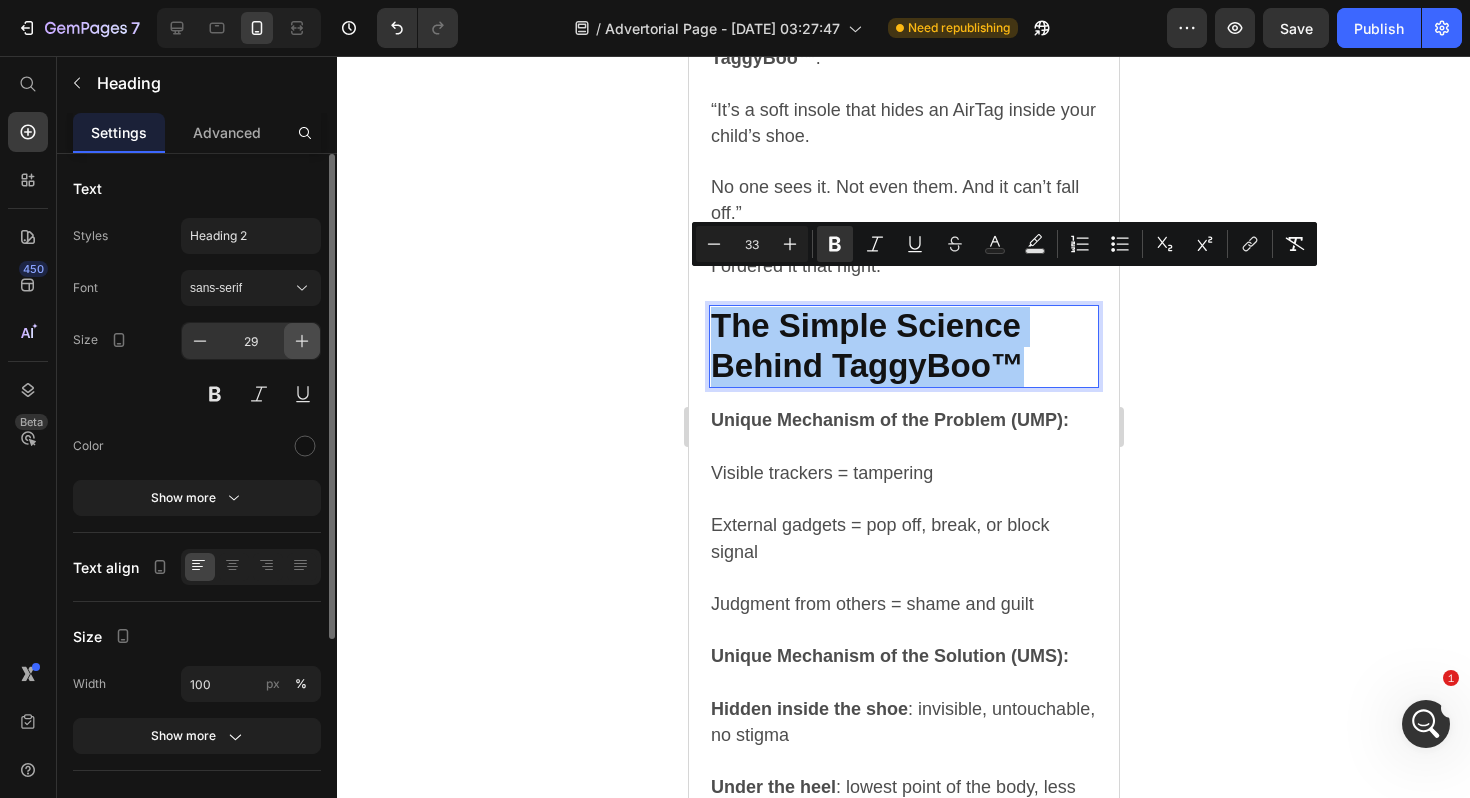 click 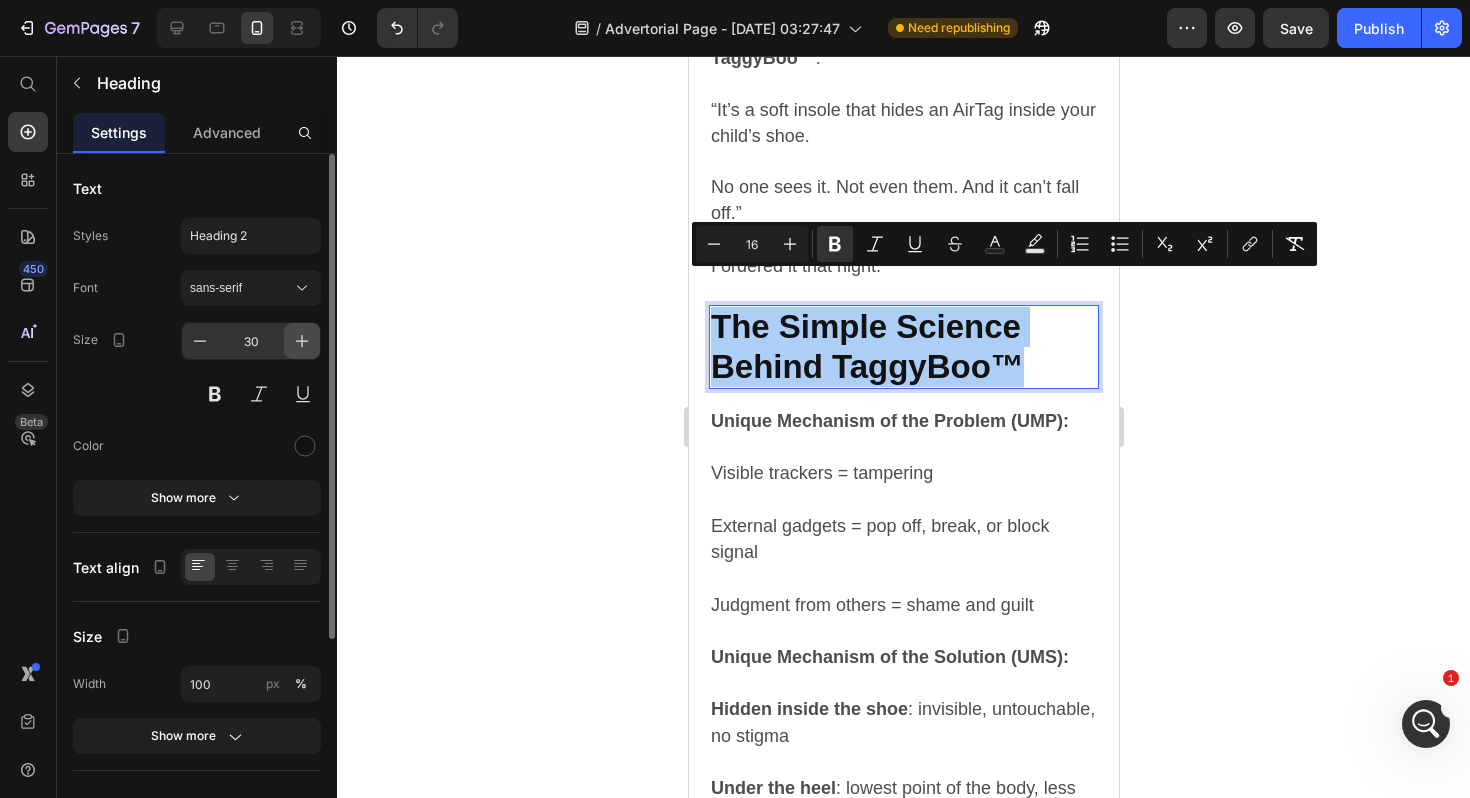click 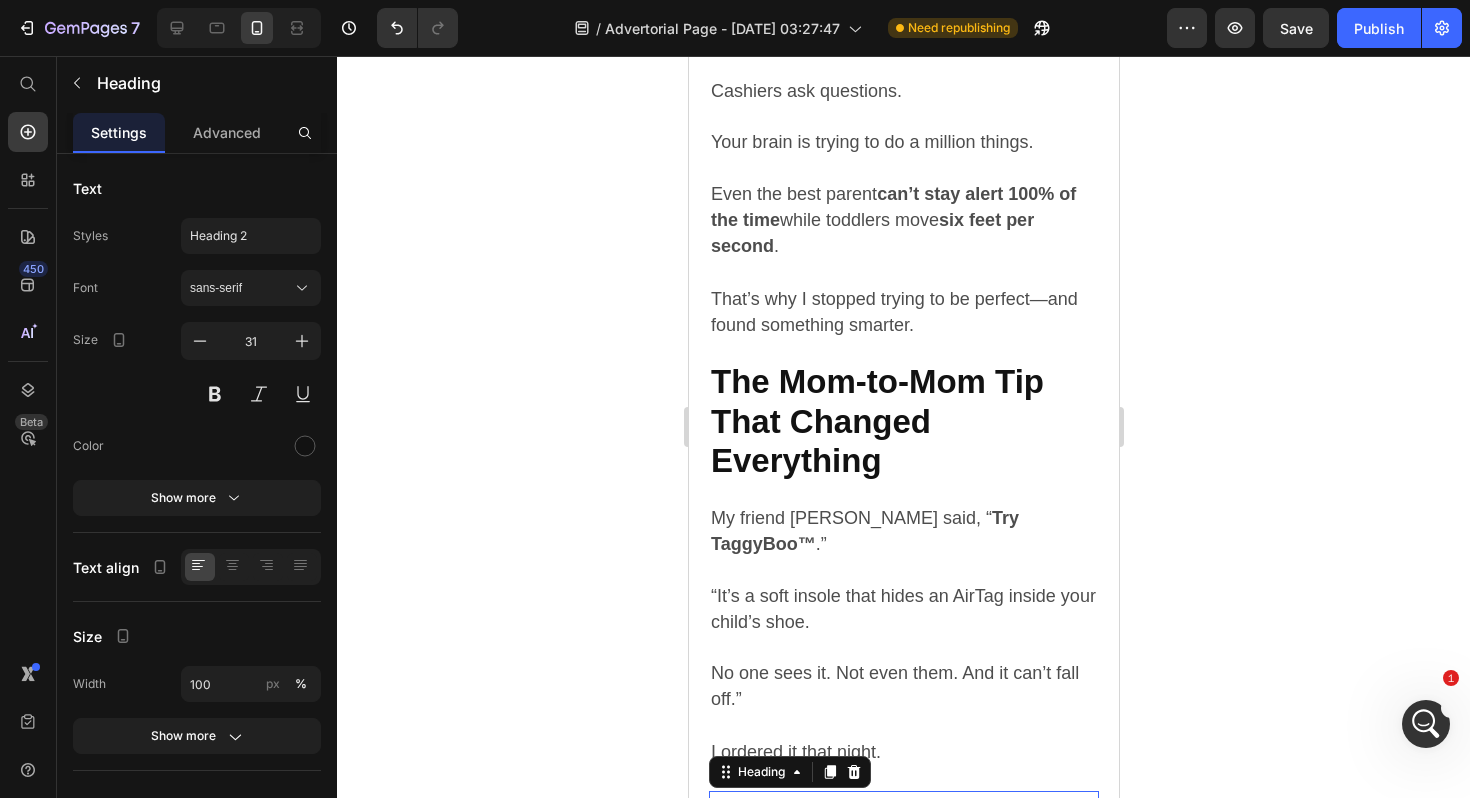 scroll, scrollTop: 3377, scrollLeft: 0, axis: vertical 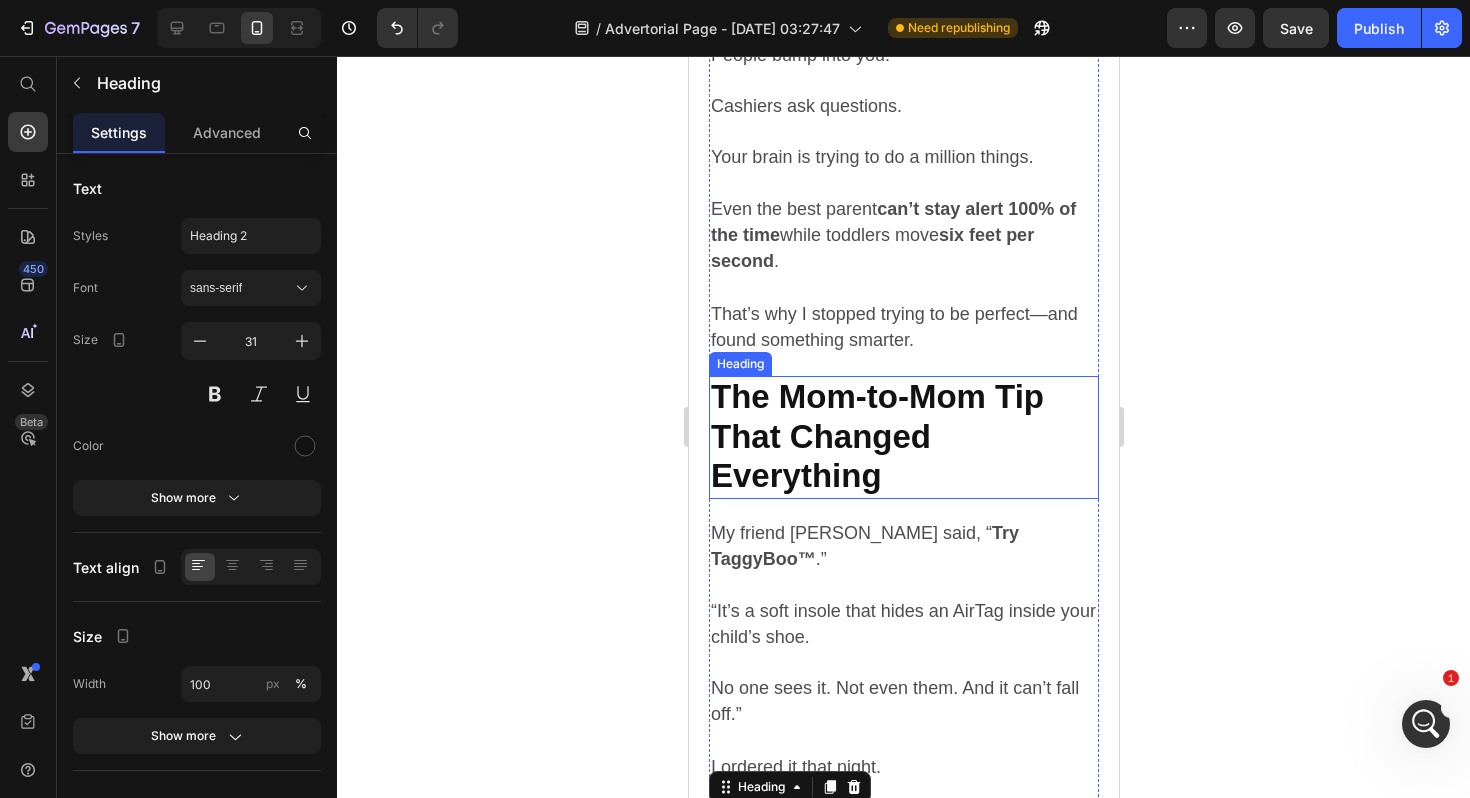 click on "The Mom-to-Mom Tip That Changed Everything" at bounding box center [876, 436] 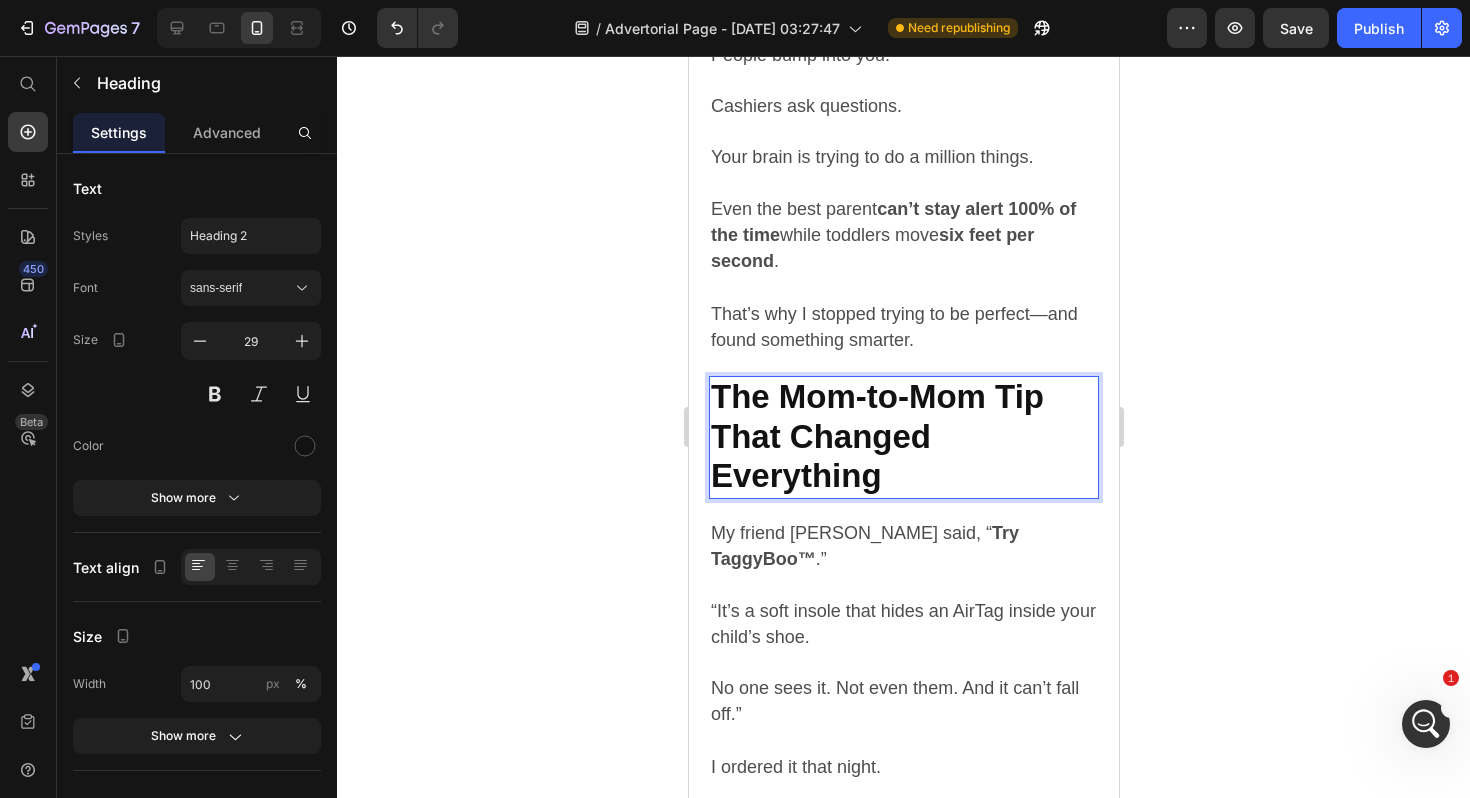 click on "The Mom-to-Mom Tip That Changed Everything" at bounding box center [876, 436] 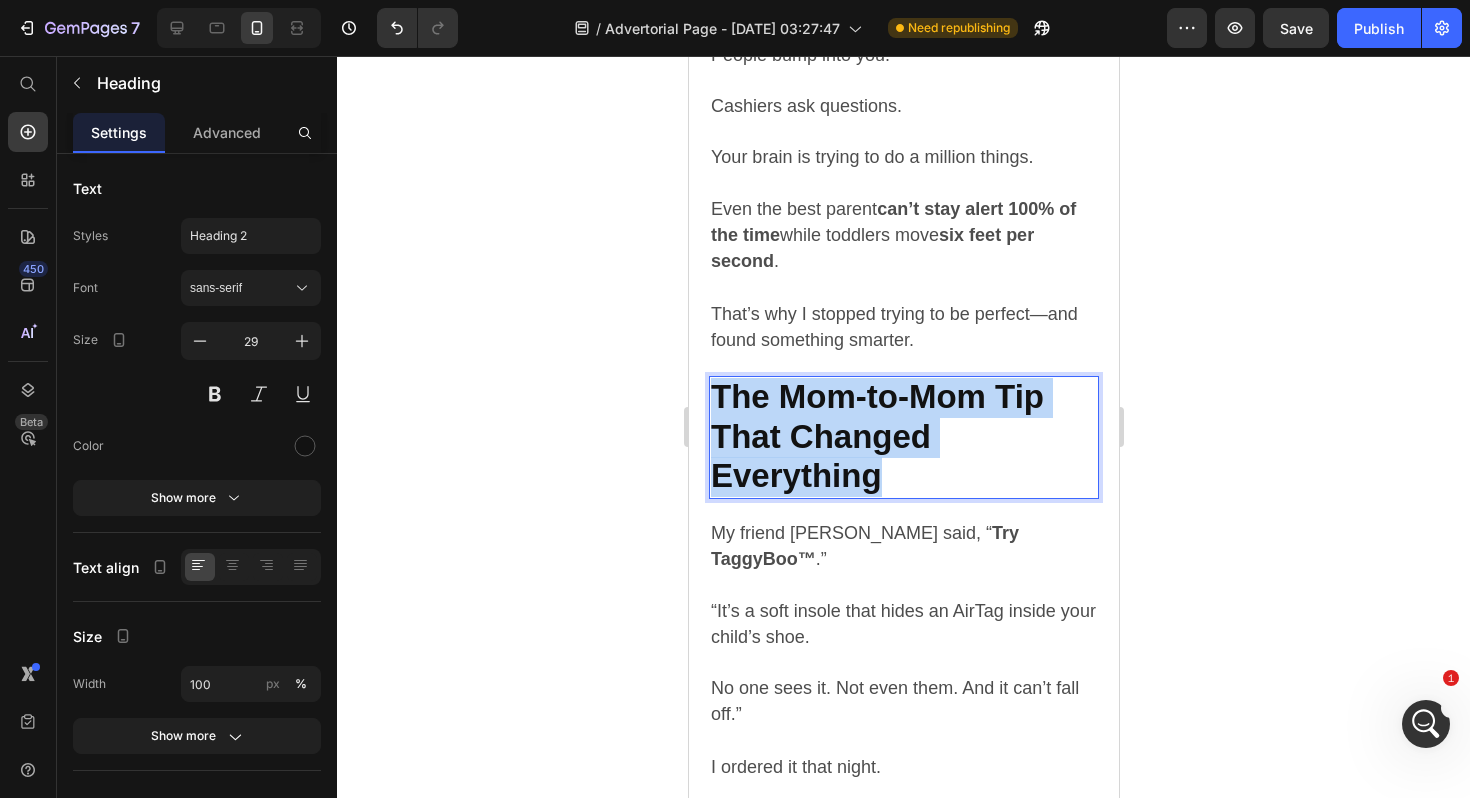 click on "The Mom-to-Mom Tip That Changed Everything" at bounding box center (876, 436) 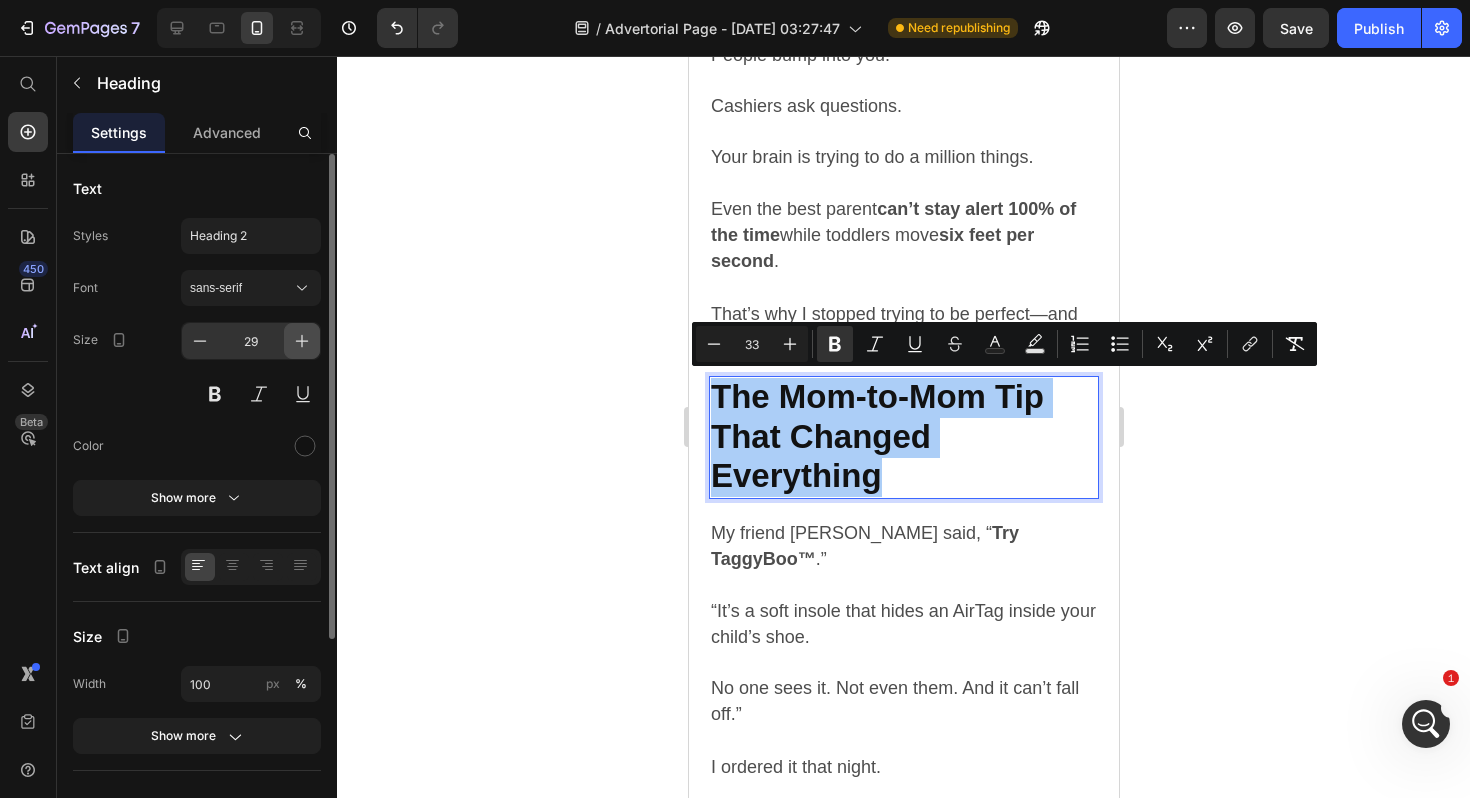 click 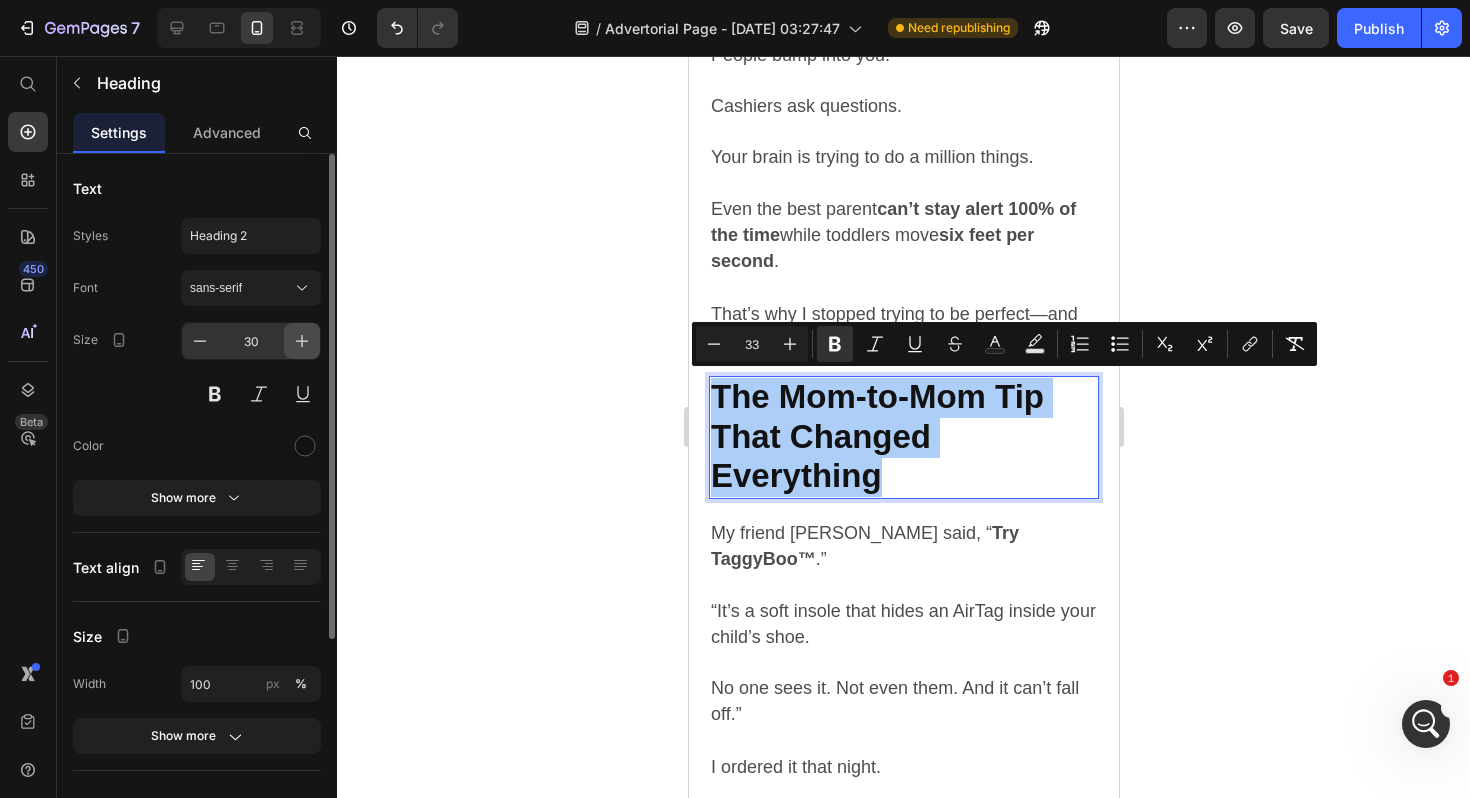 click 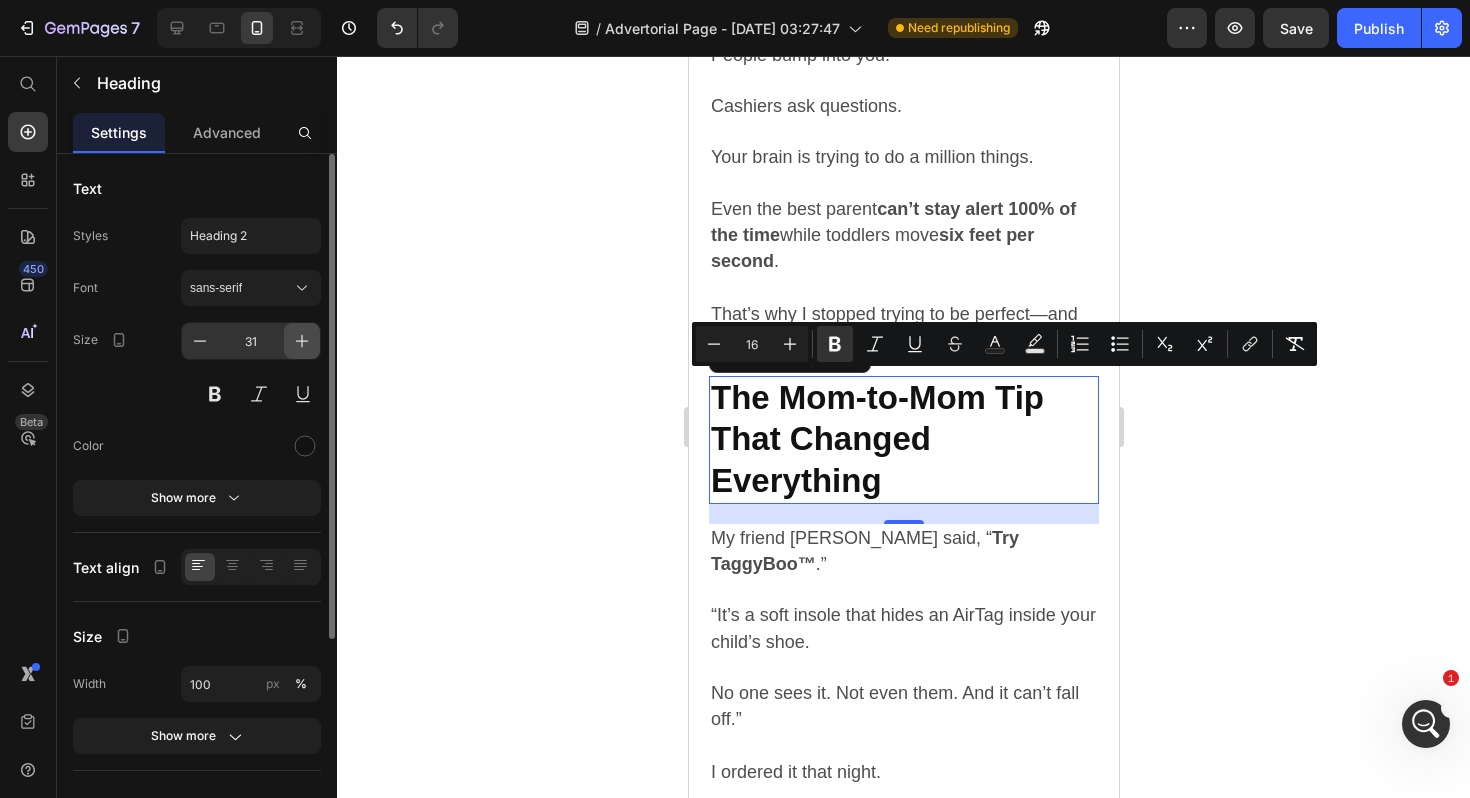 click 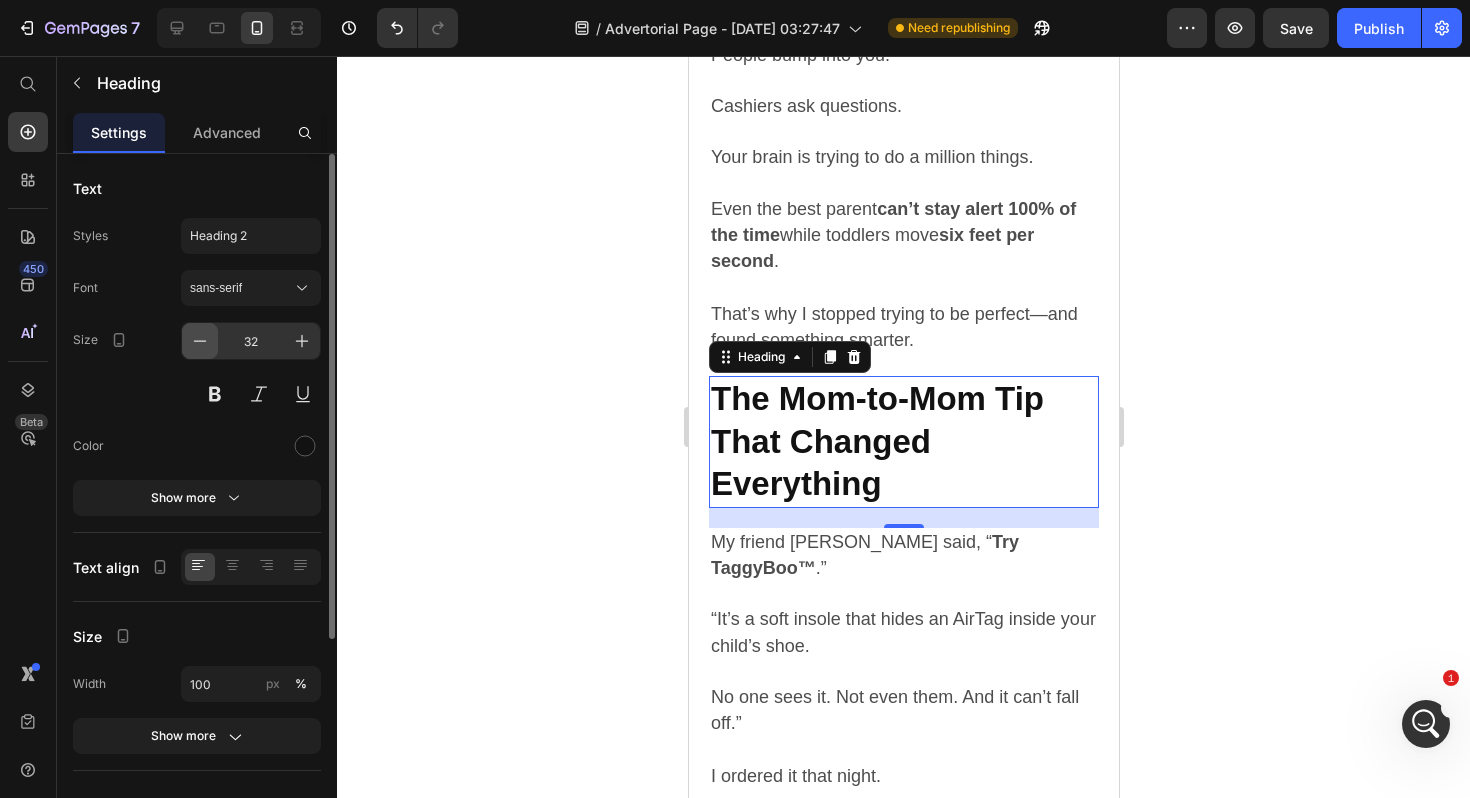 click 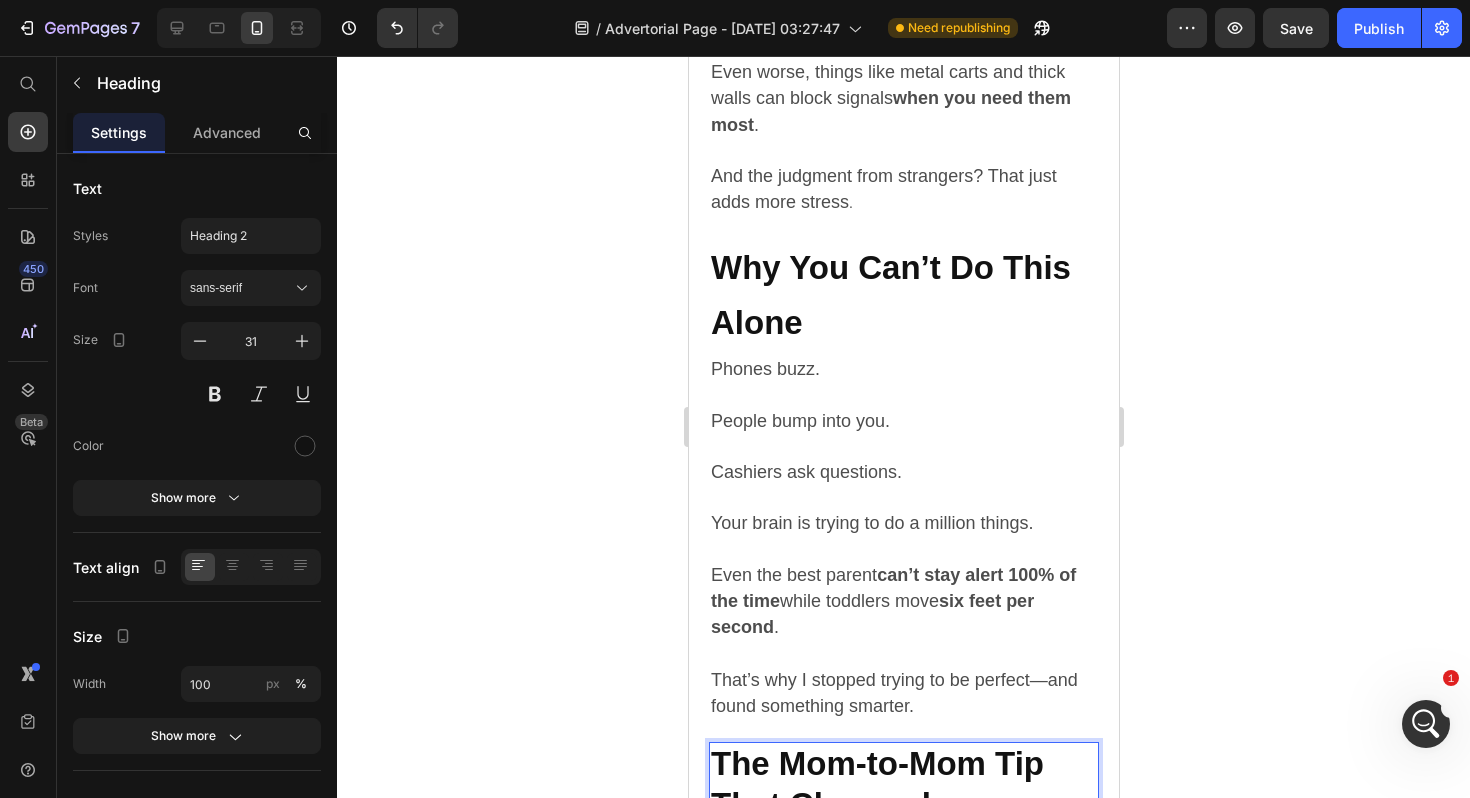 scroll, scrollTop: 3008, scrollLeft: 0, axis: vertical 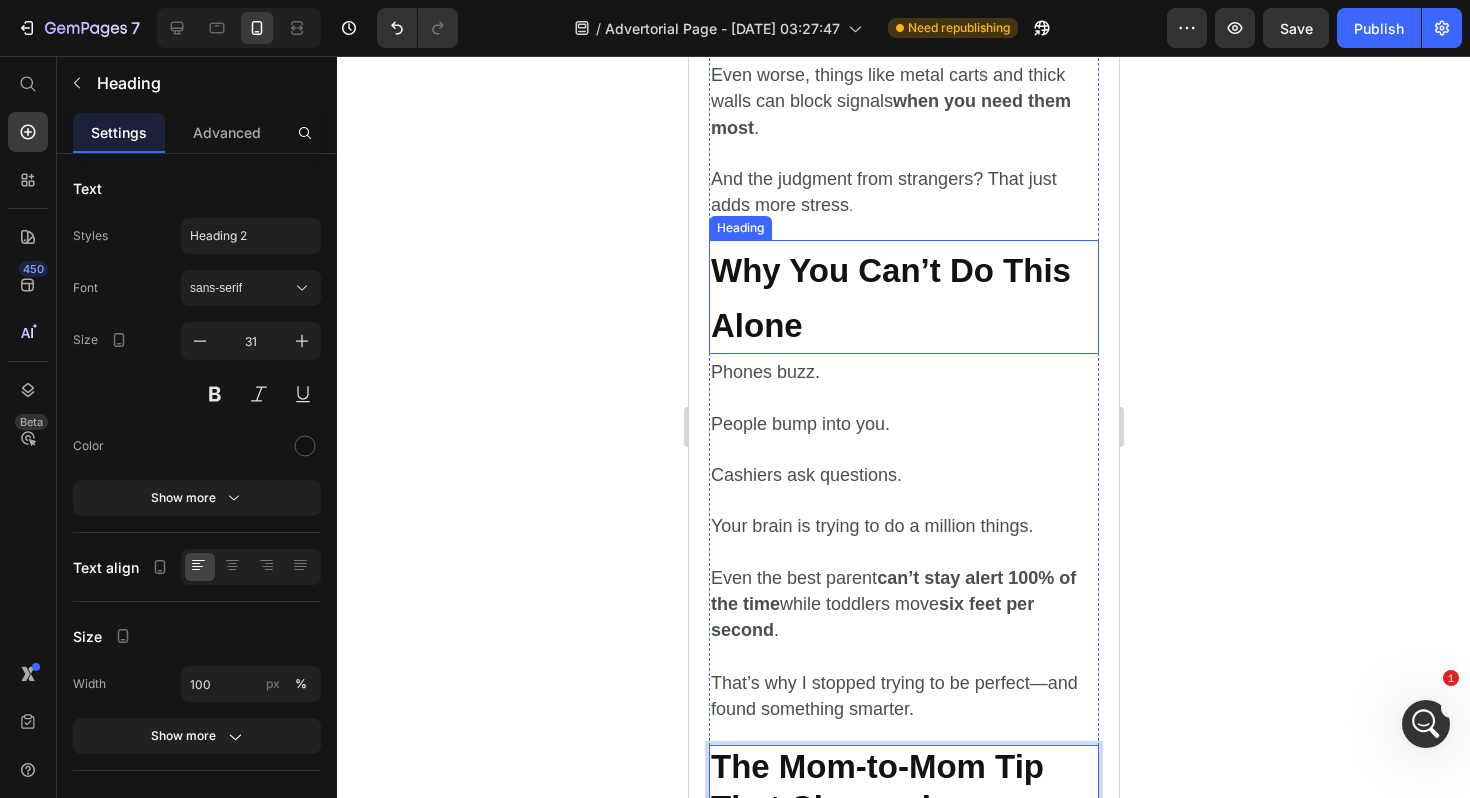 click on "⁠⁠⁠⁠⁠⁠⁠ Why You Can’t Do This Alone" at bounding box center (903, 297) 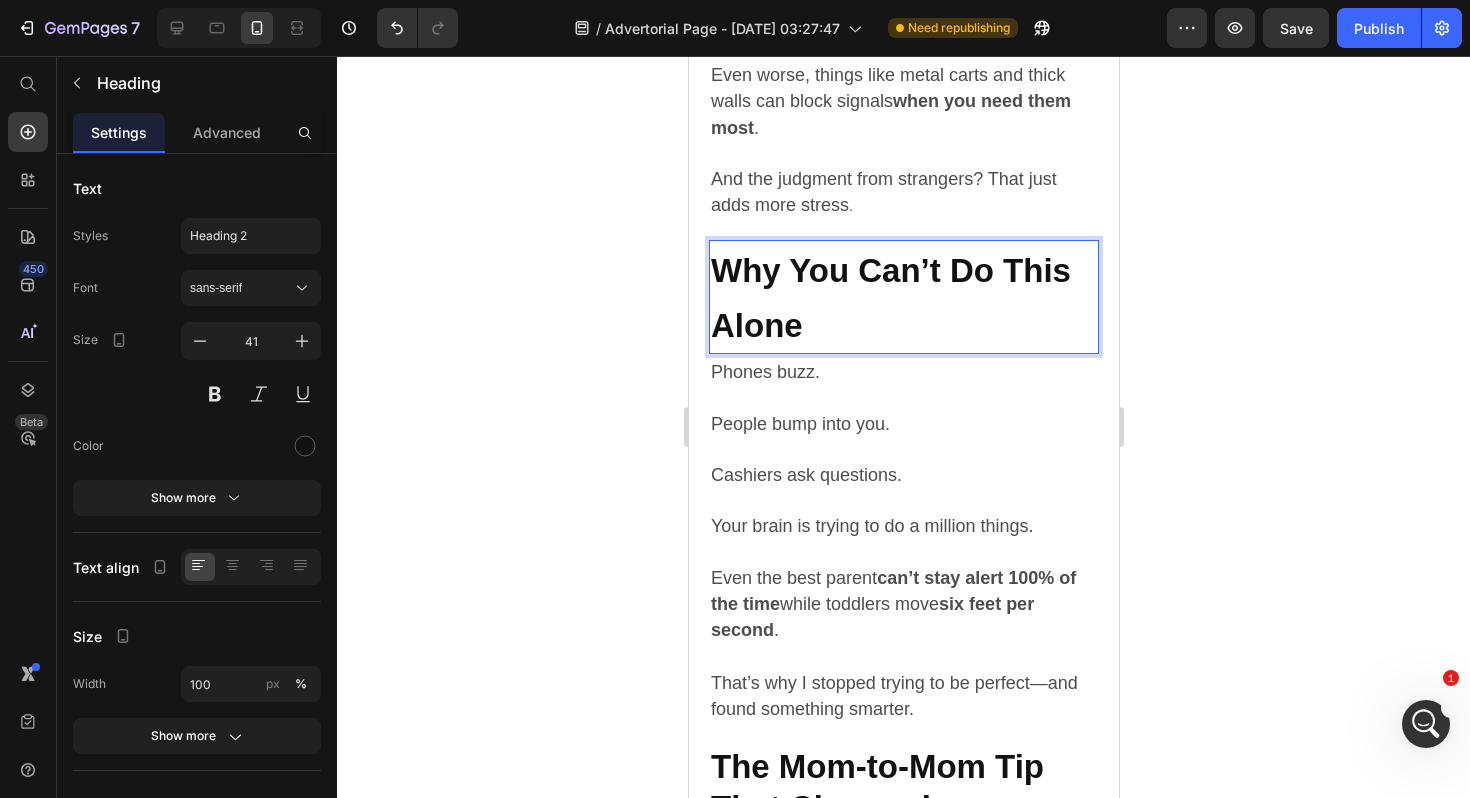 click on "Why You Can’t Do This Alone" at bounding box center [903, 297] 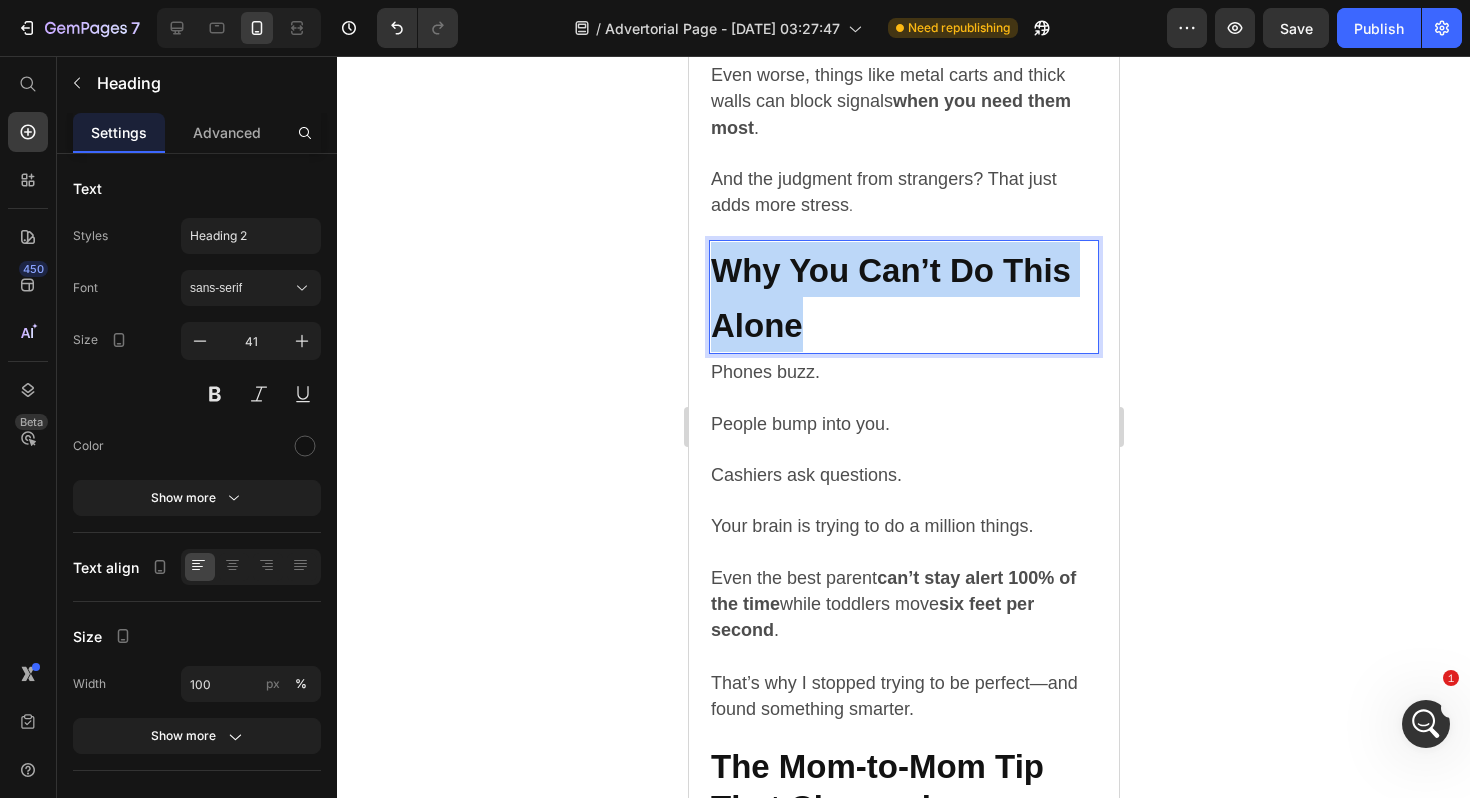 click on "Why You Can’t Do This Alone" at bounding box center [903, 297] 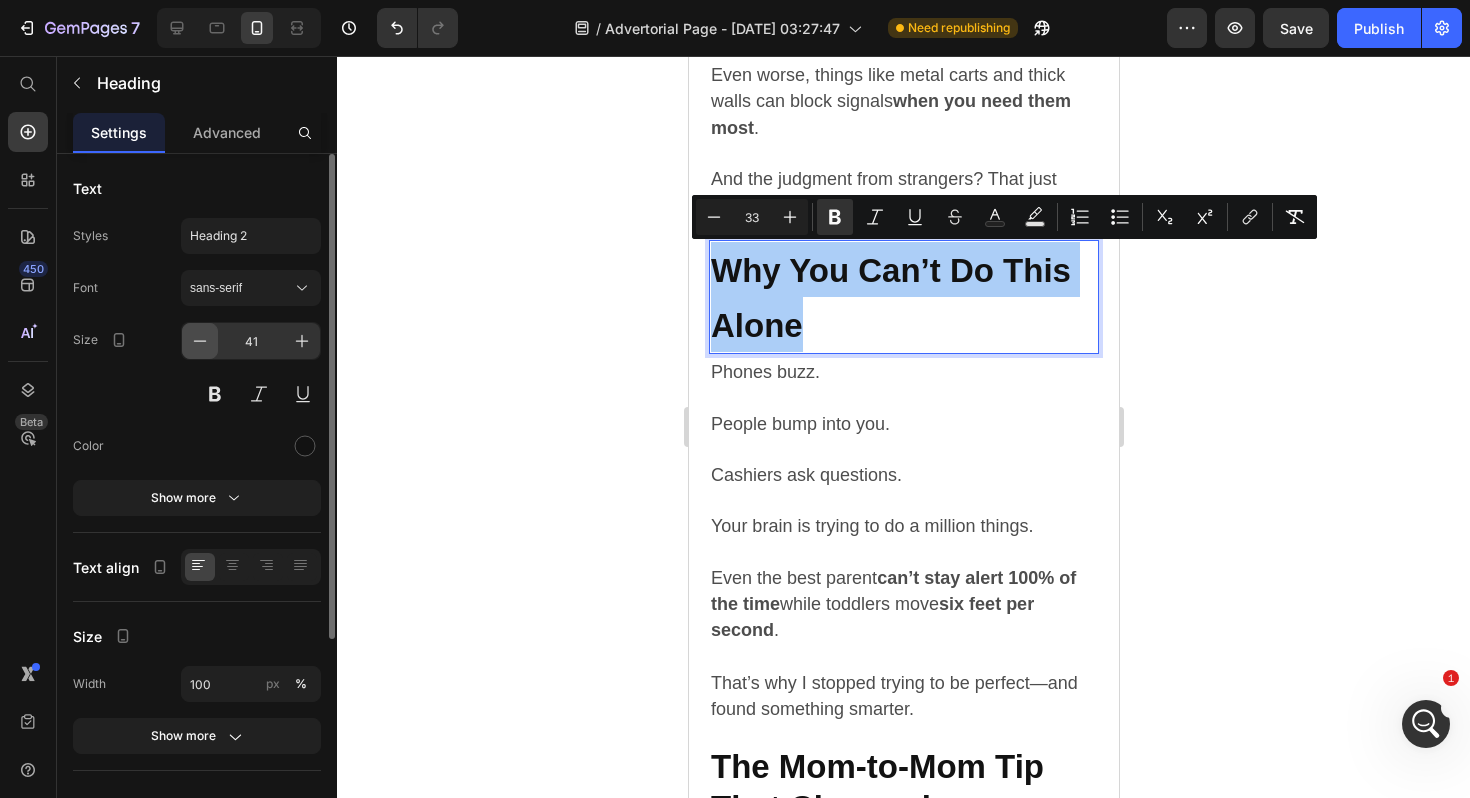 click 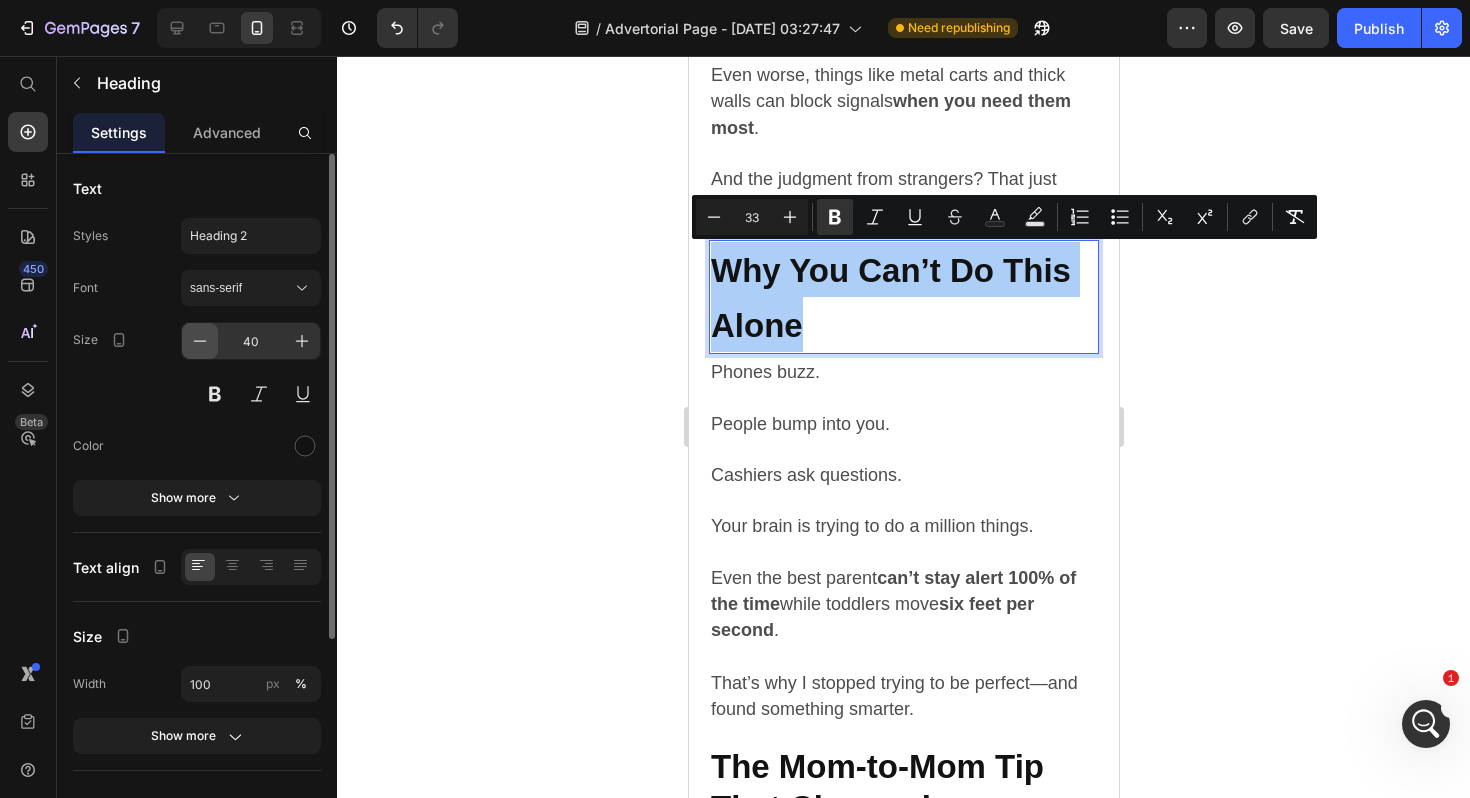 click 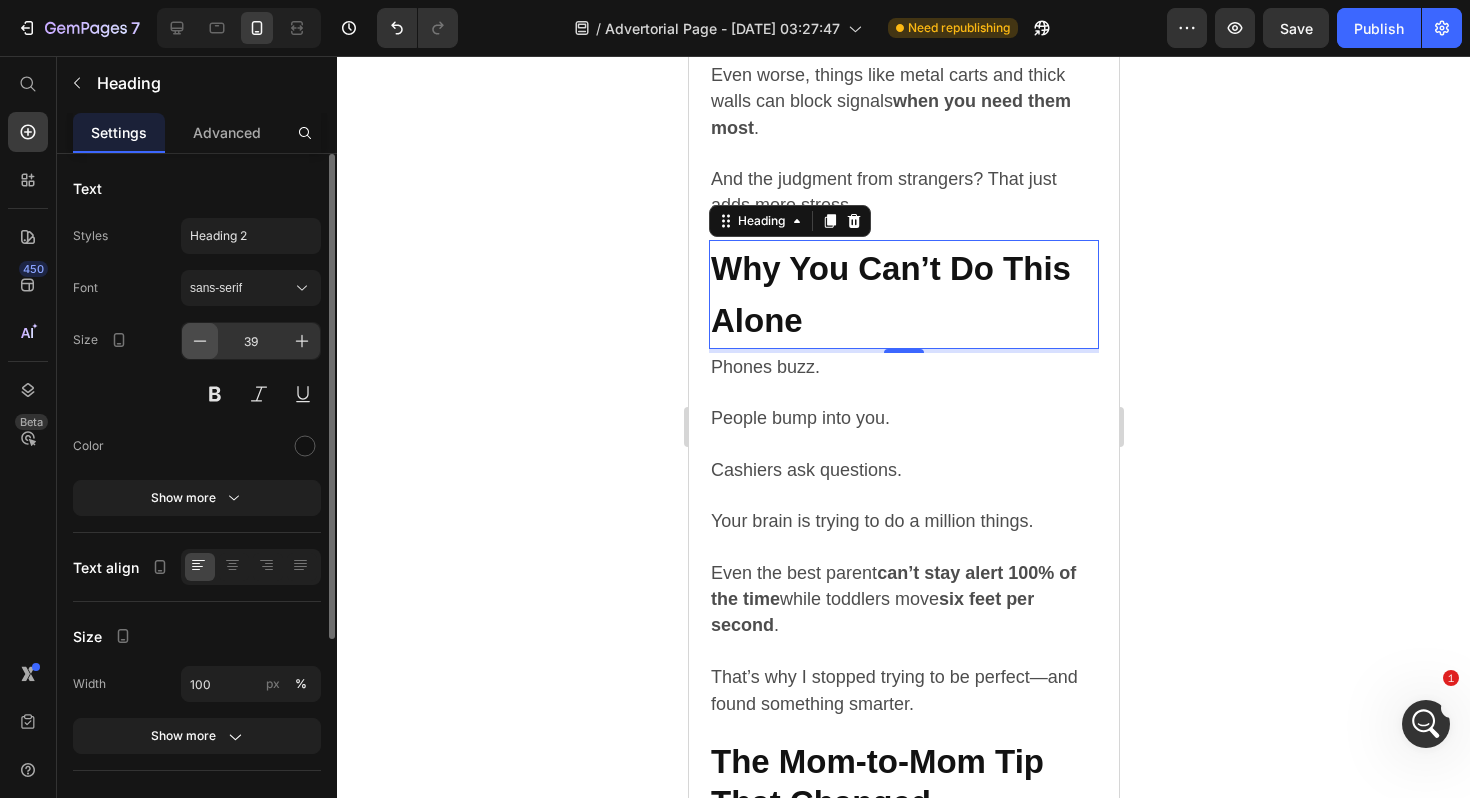 click 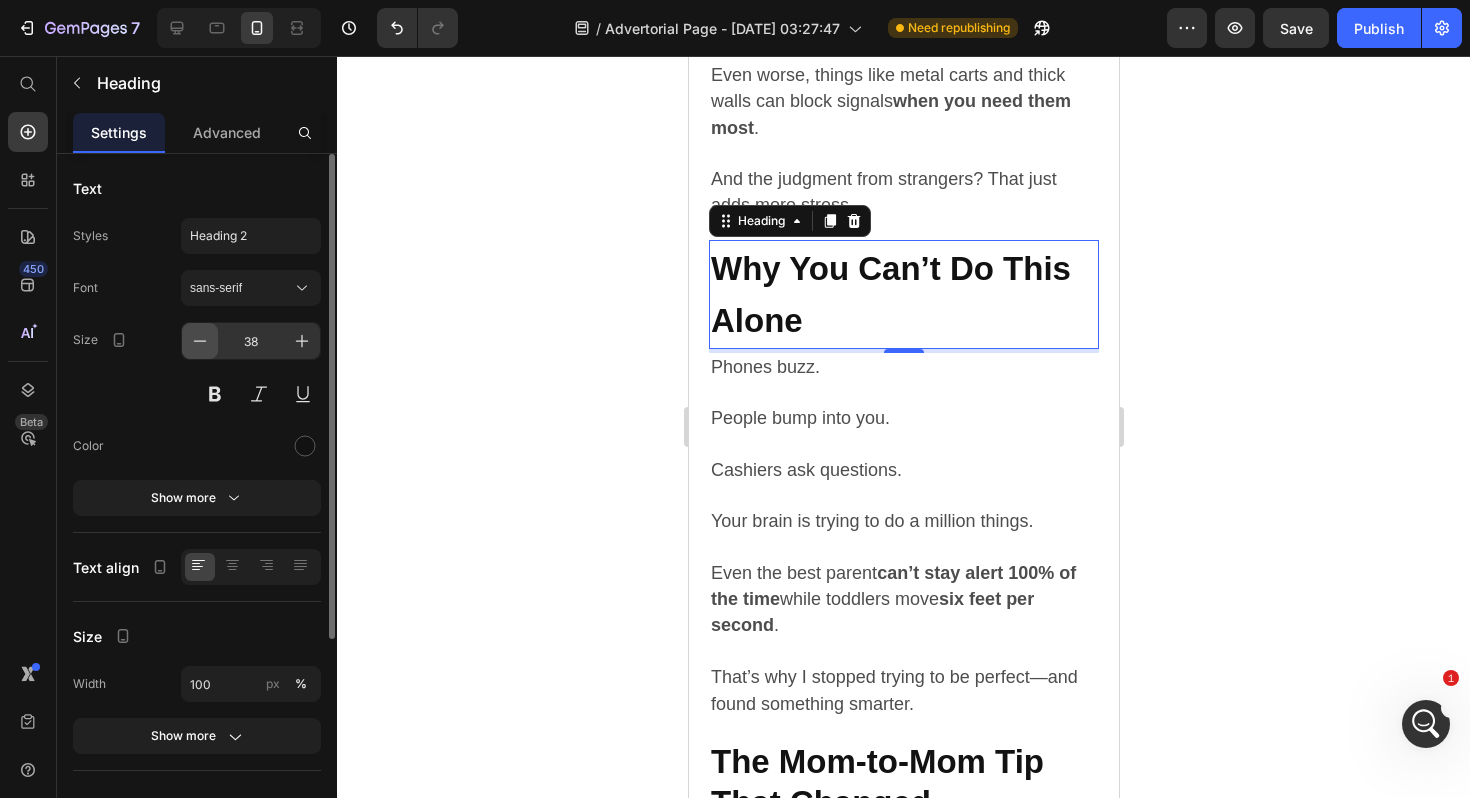 click 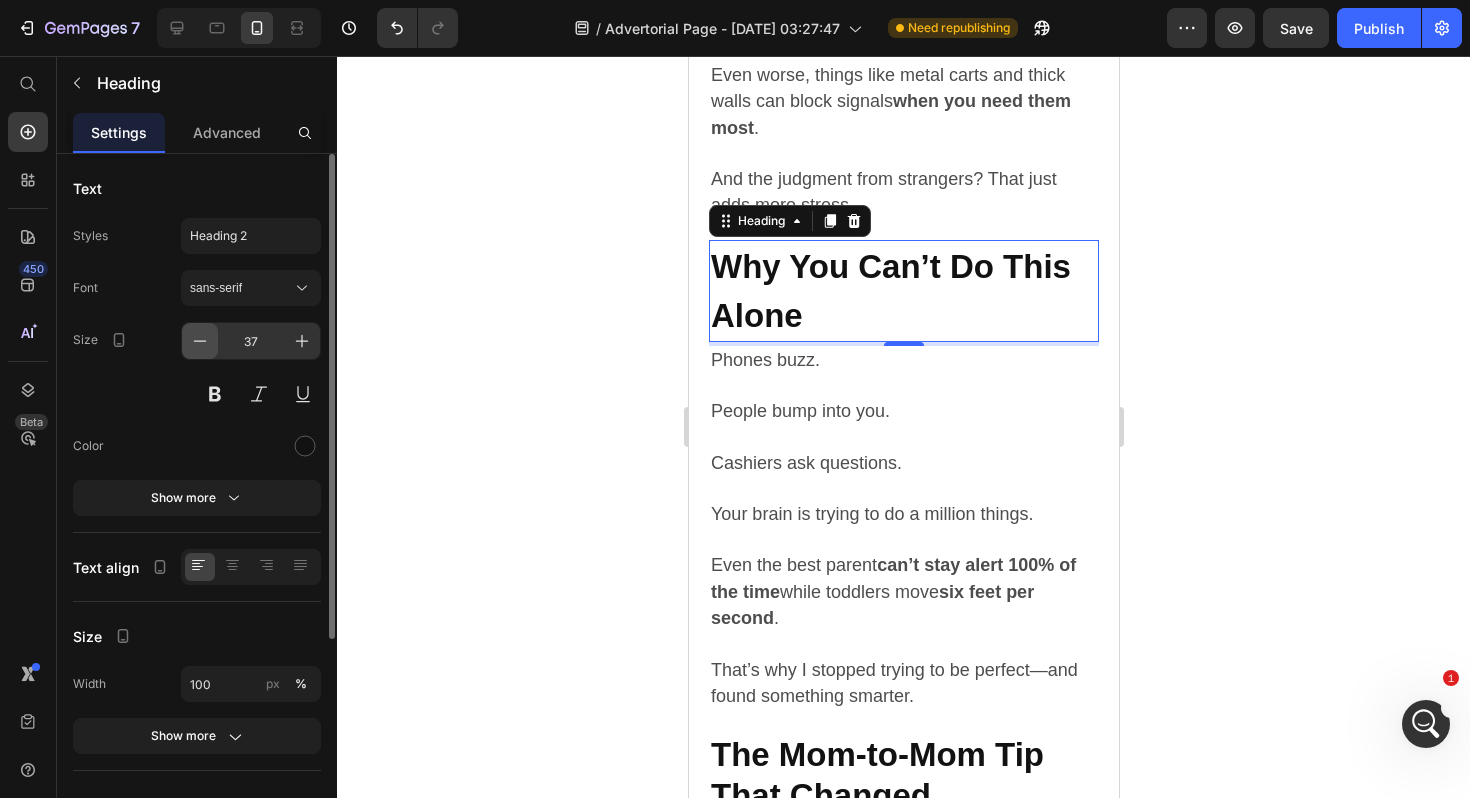 click 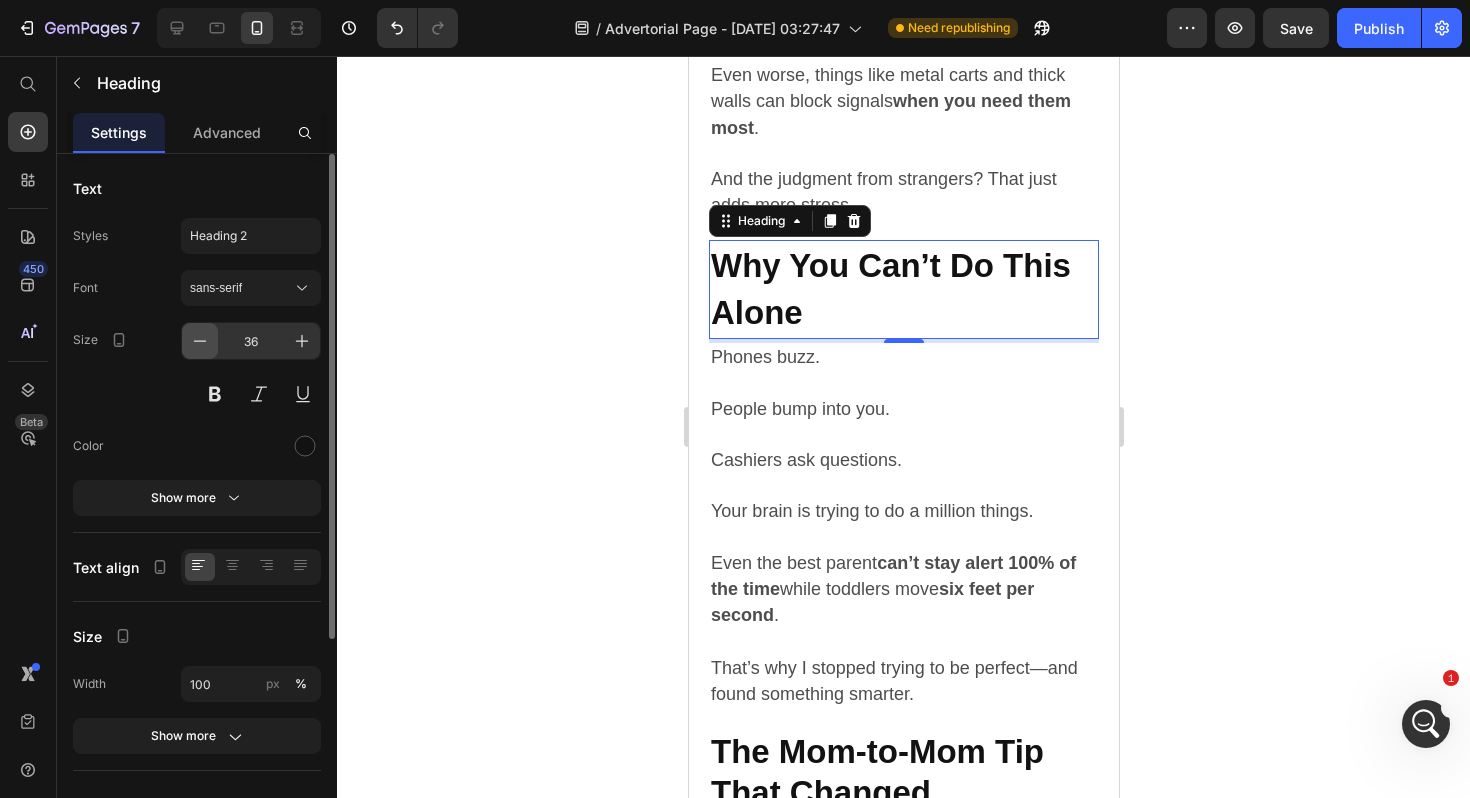 click 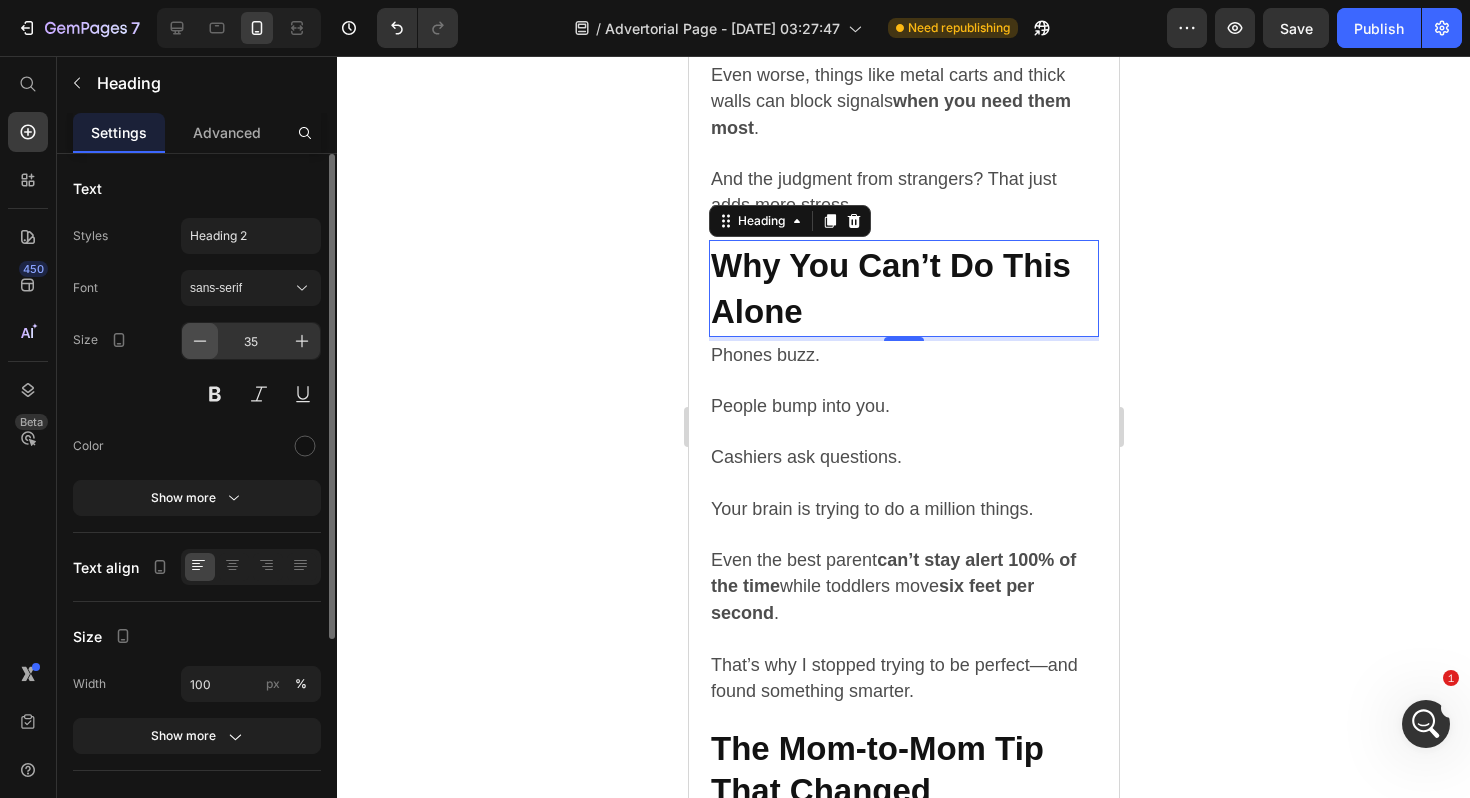 click 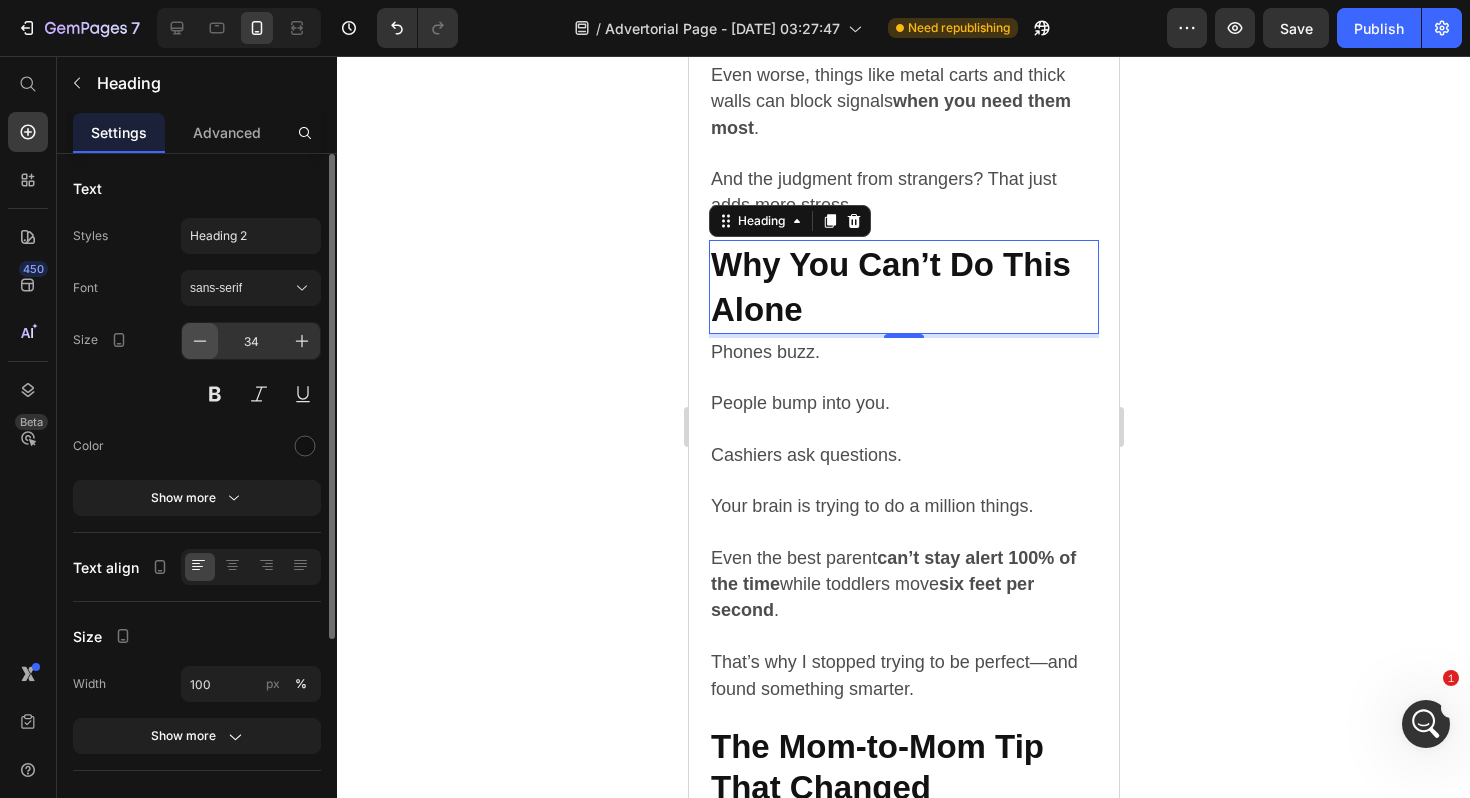 click 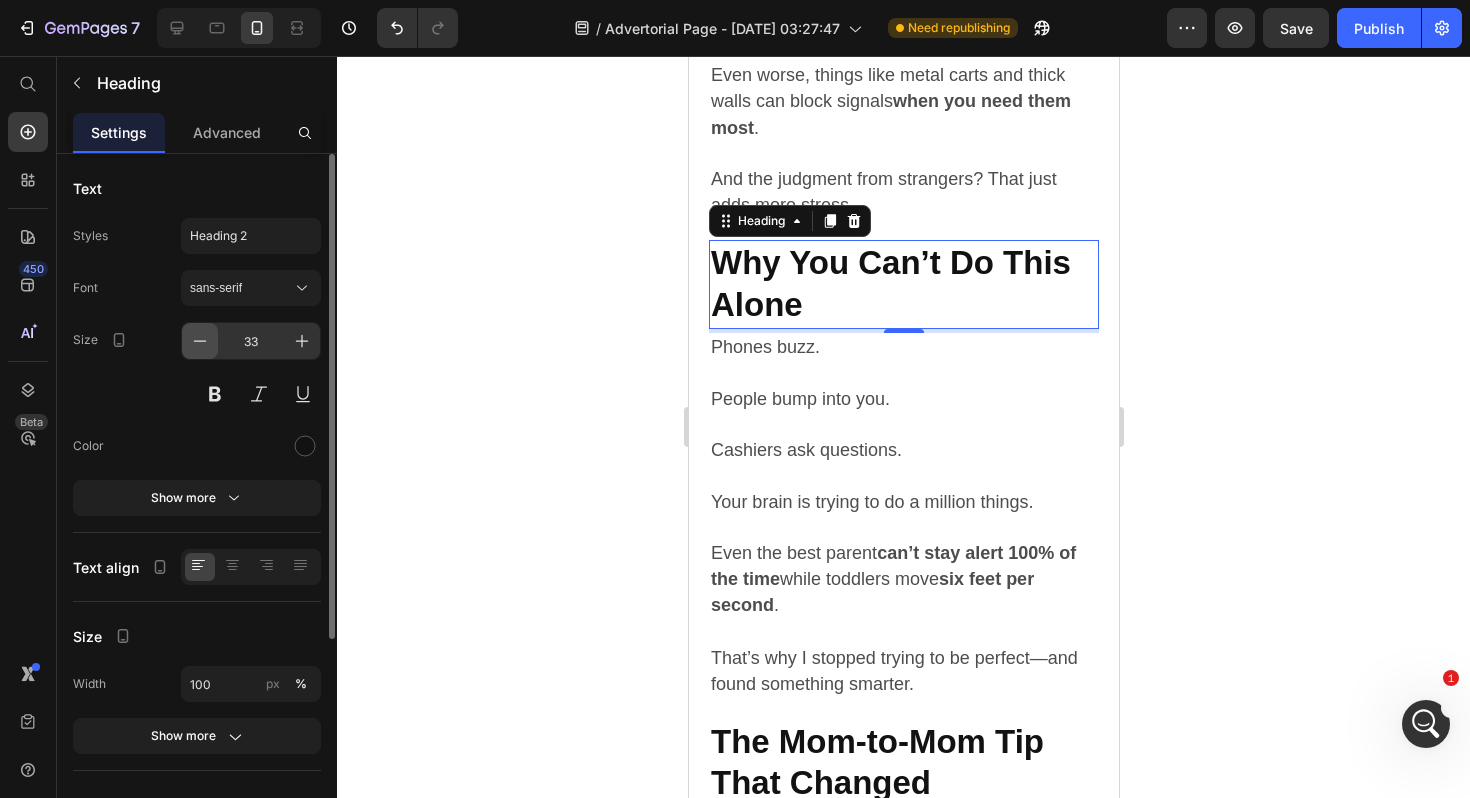 click 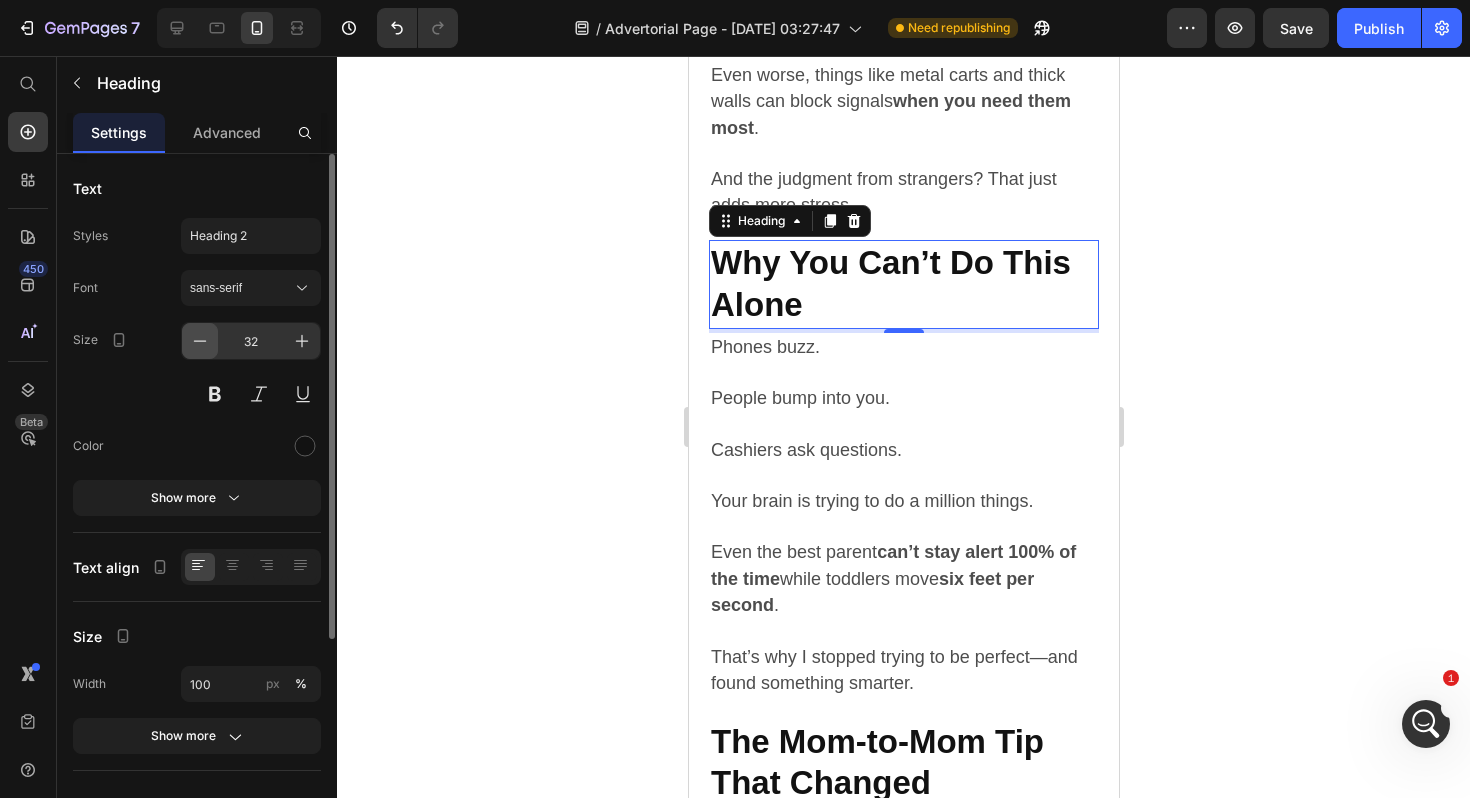 click 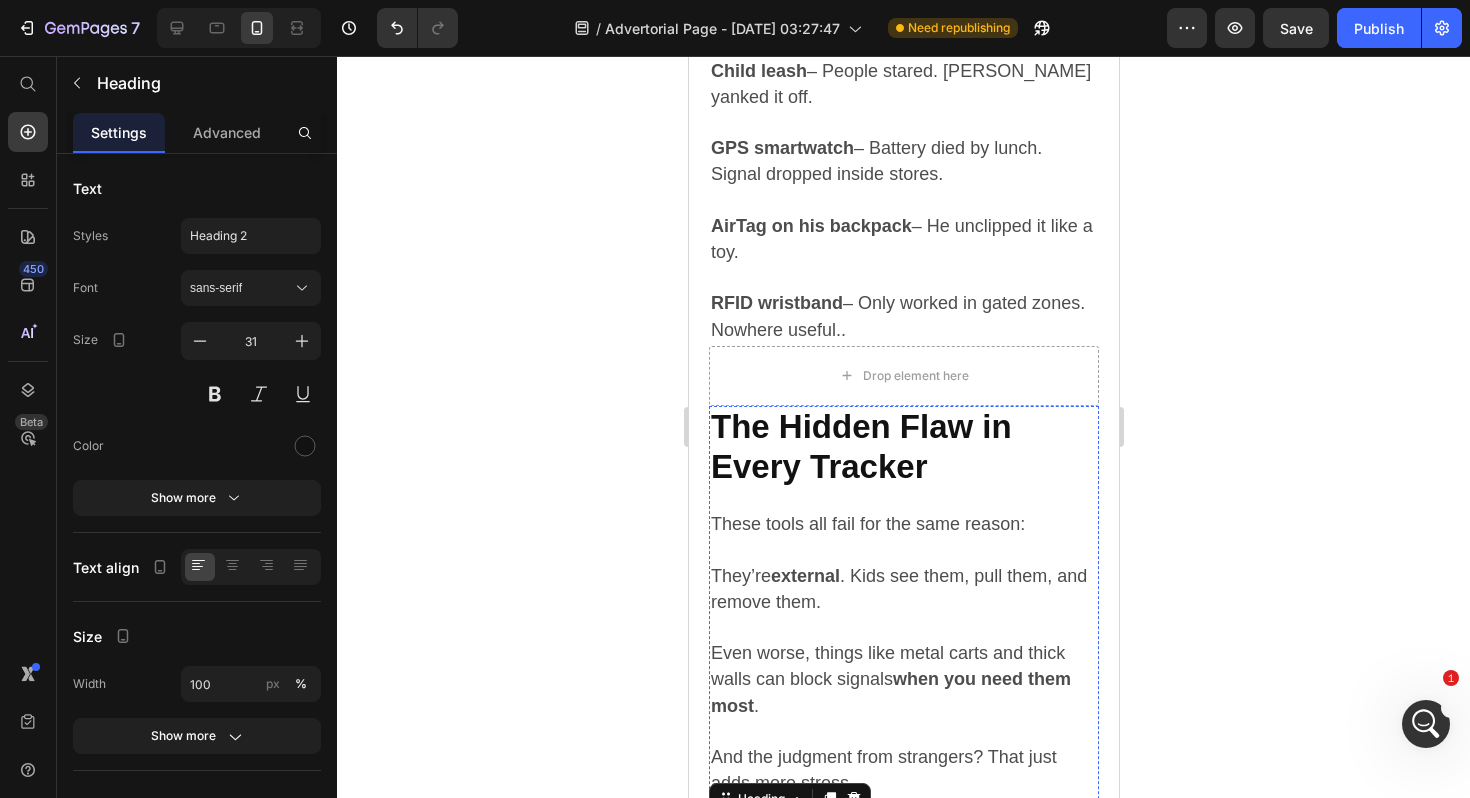 scroll, scrollTop: 2377, scrollLeft: 0, axis: vertical 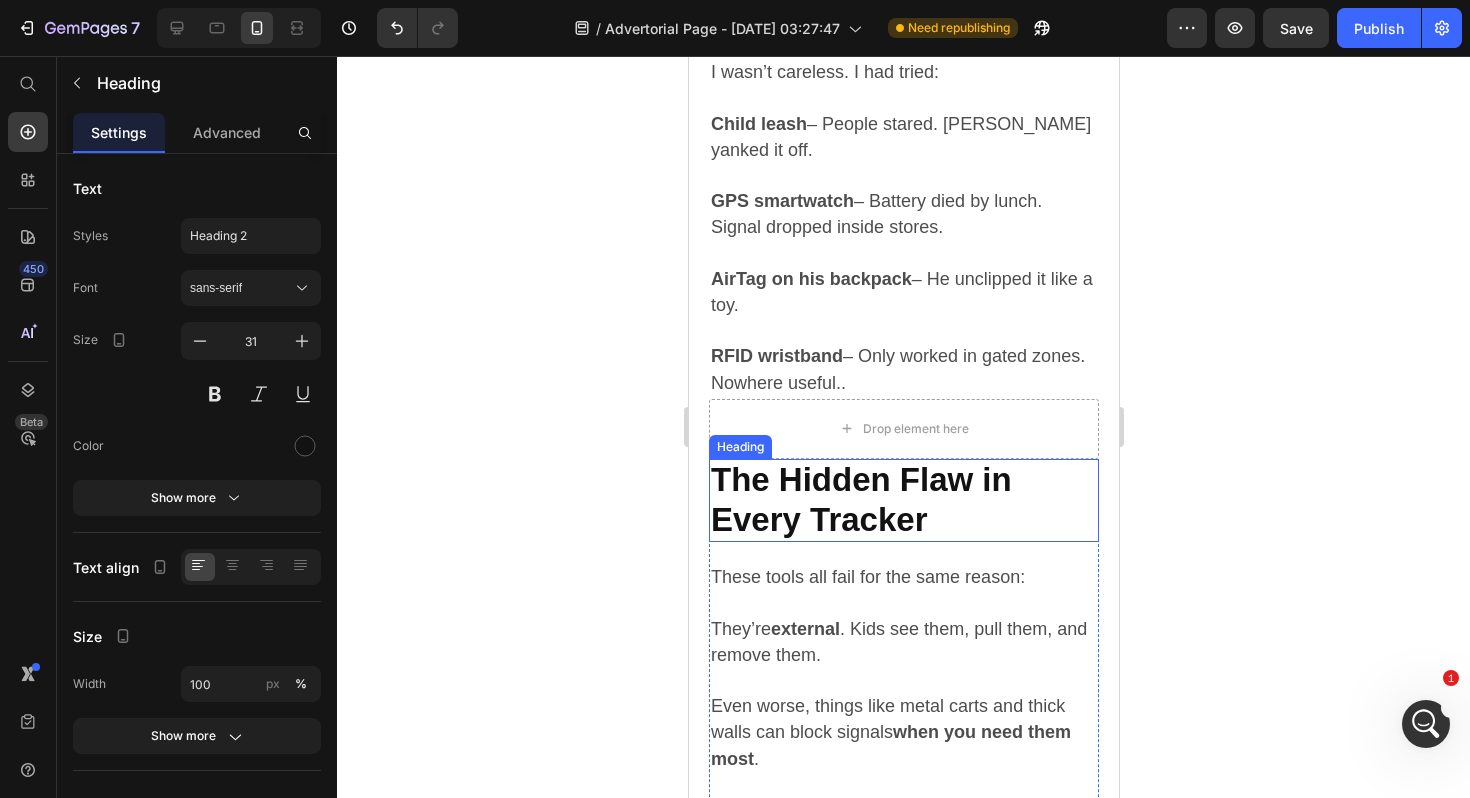 click on "⁠⁠⁠⁠⁠⁠⁠ The Hidden Flaw in Every Tracker Heading These tools all fail for the same reason: They’re  external . Kids see them, pull them, and remove them. Even worse, things like metal carts and thick walls can block signals  when you need them most . And the judgment from strangers? That just adds more stress . Text Block ⁠⁠⁠⁠⁠⁠⁠ Why You Can’t Do This Alone Heading   4 Phones buzz. People bump into you. Cashiers ask questions. Your brain is trying to do a million things. Even the best parent  can’t stay alert 100% of the time  while toddlers move  six feet per second . ⁠⁠⁠⁠⁠⁠⁠ That’s why I stopped trying to be perfect—and found something smarter. Text Block ⁠⁠⁠⁠⁠⁠⁠ The Mom-to-Mom Tip That Changed Everything Heading My friend Megan said, “ Try TaggyBoo™ .” “It’s a soft insole that hides an AirTag inside your child’s shoe. No one sees it. Not even them. And it can’t fall off.” ⁠⁠⁠⁠⁠⁠⁠ I ordered it that night. Heading" at bounding box center (903, 2204) 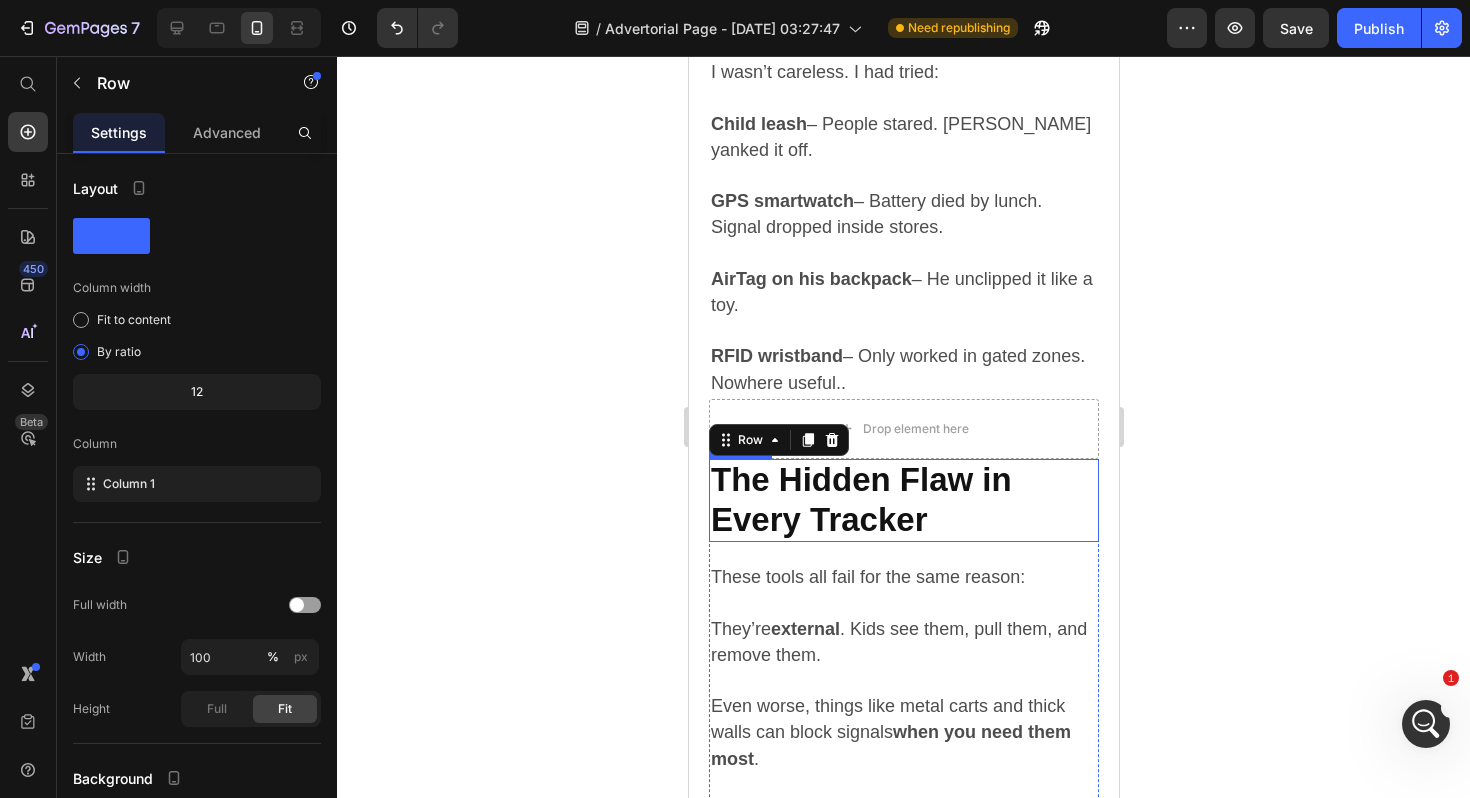 click on "The Hidden Flaw in Every Tracker" at bounding box center (860, 499) 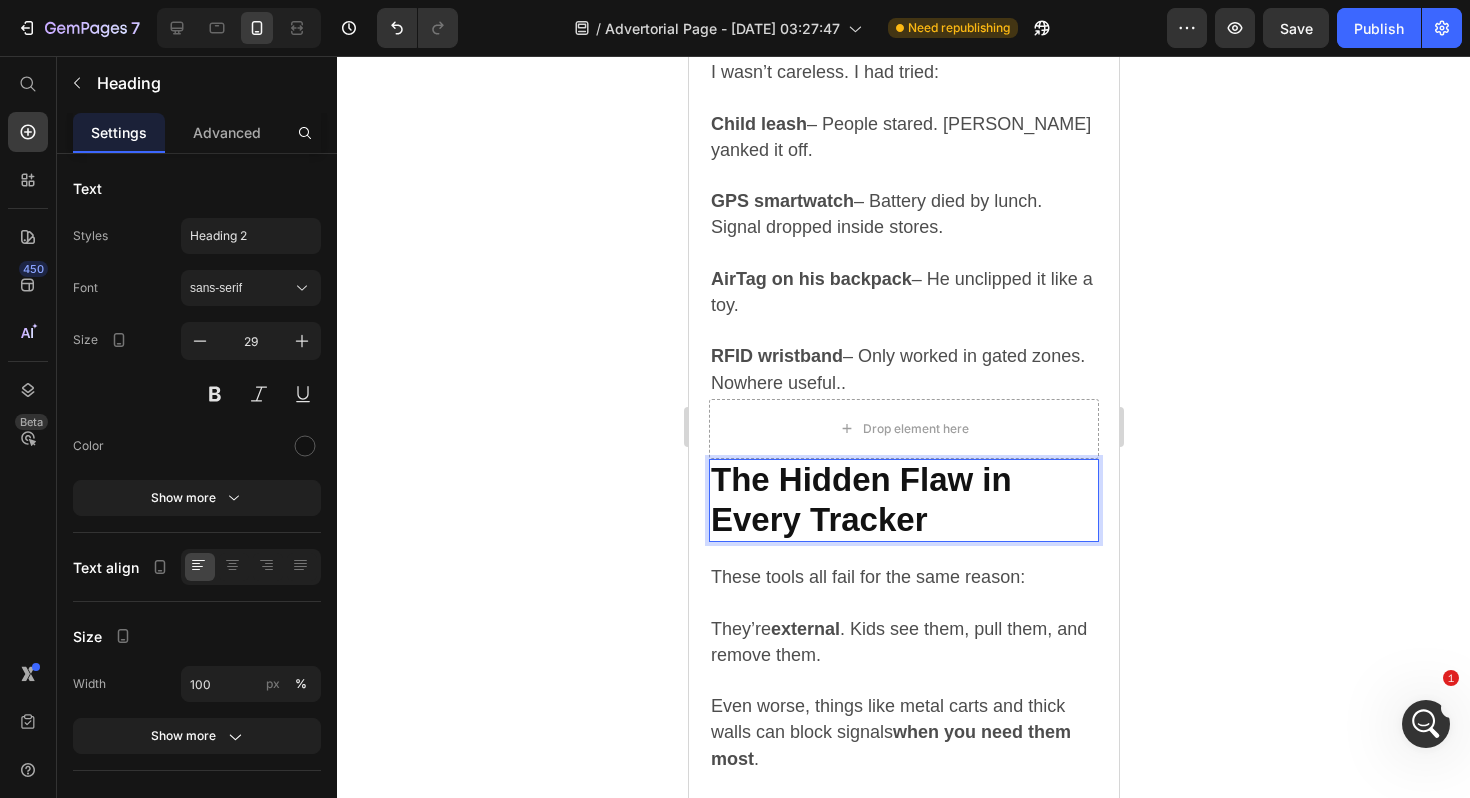 click on "The Hidden Flaw in Every Tracker" at bounding box center (860, 499) 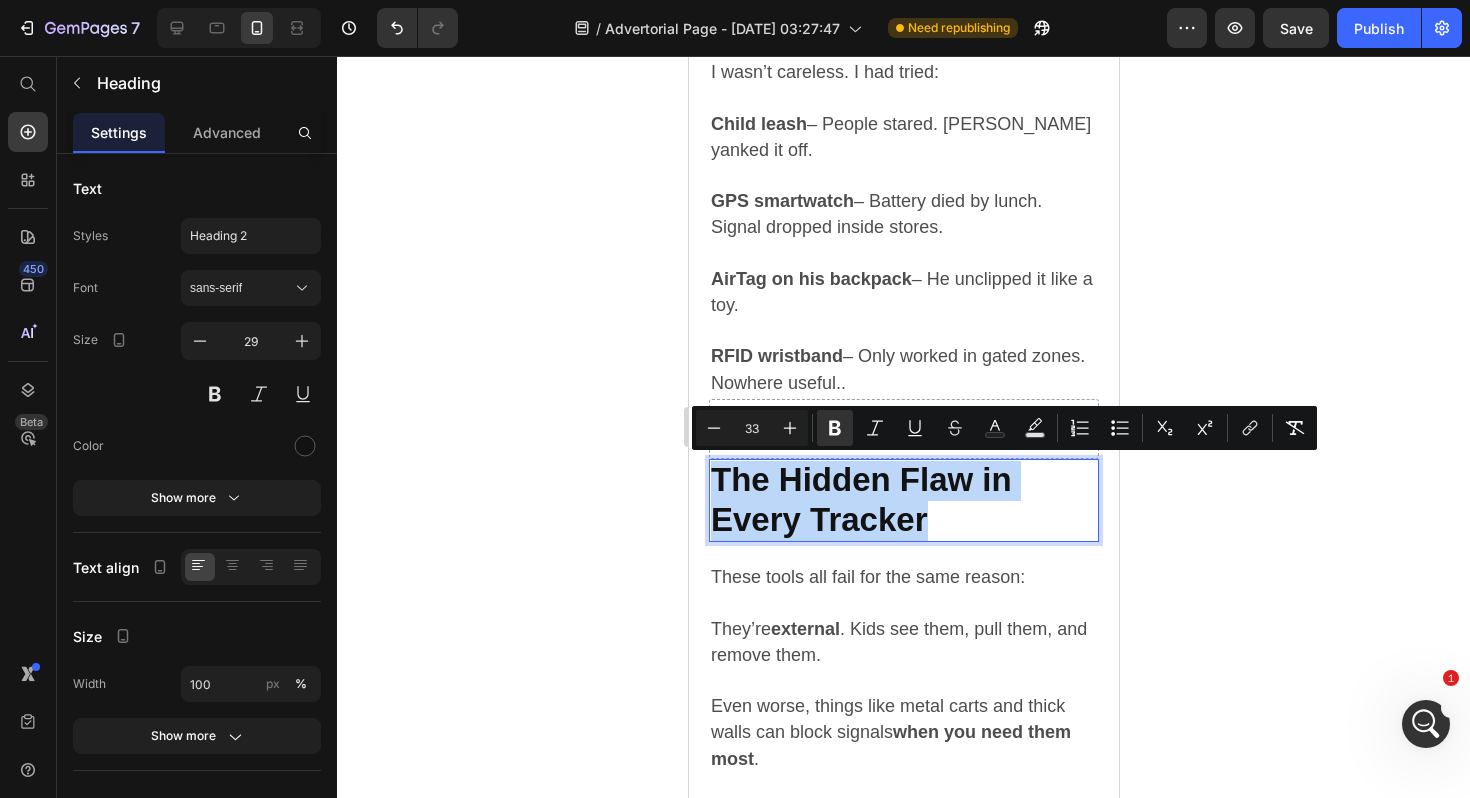 click on "The Hidden Flaw in Every Tracker" at bounding box center (860, 499) 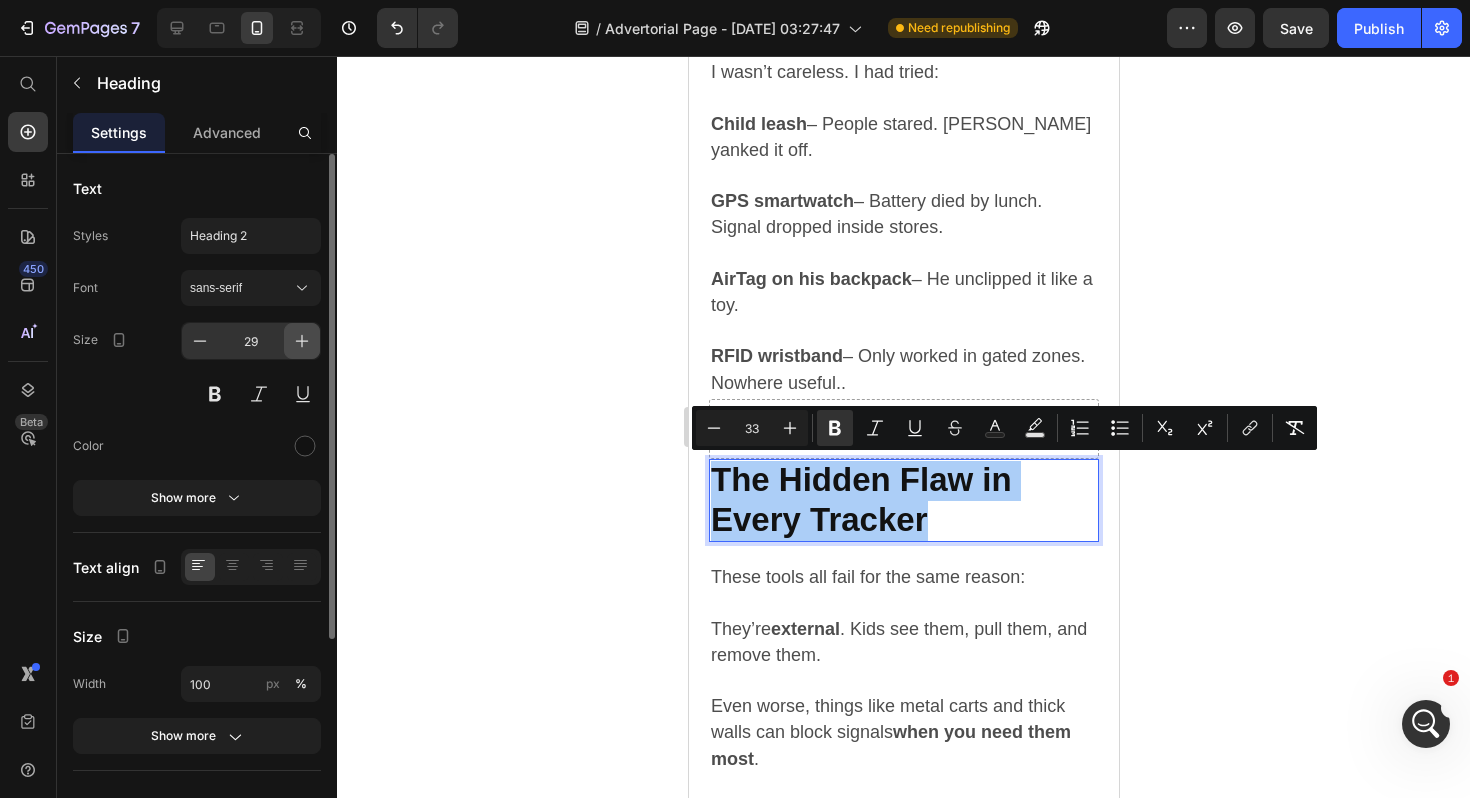 click 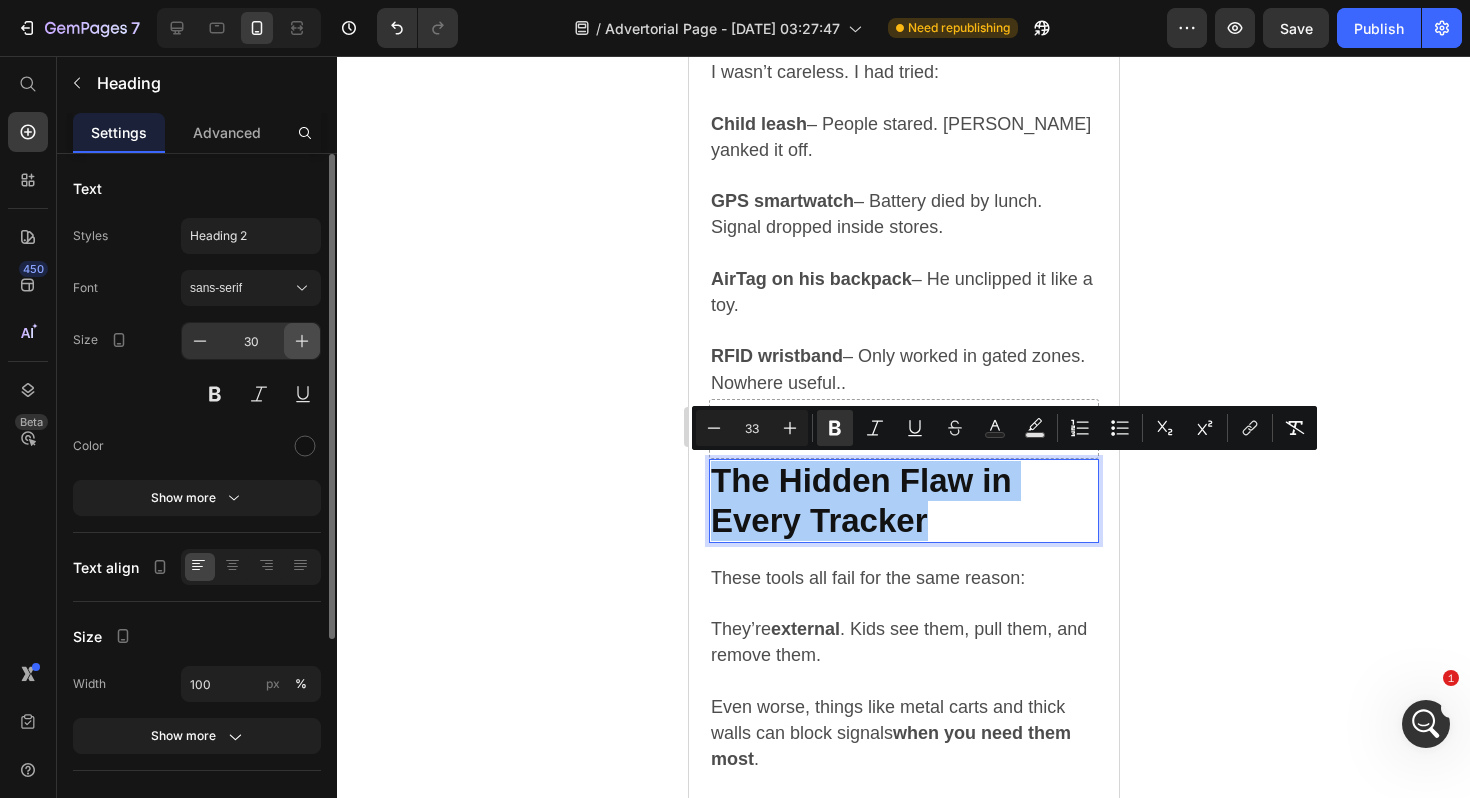 click 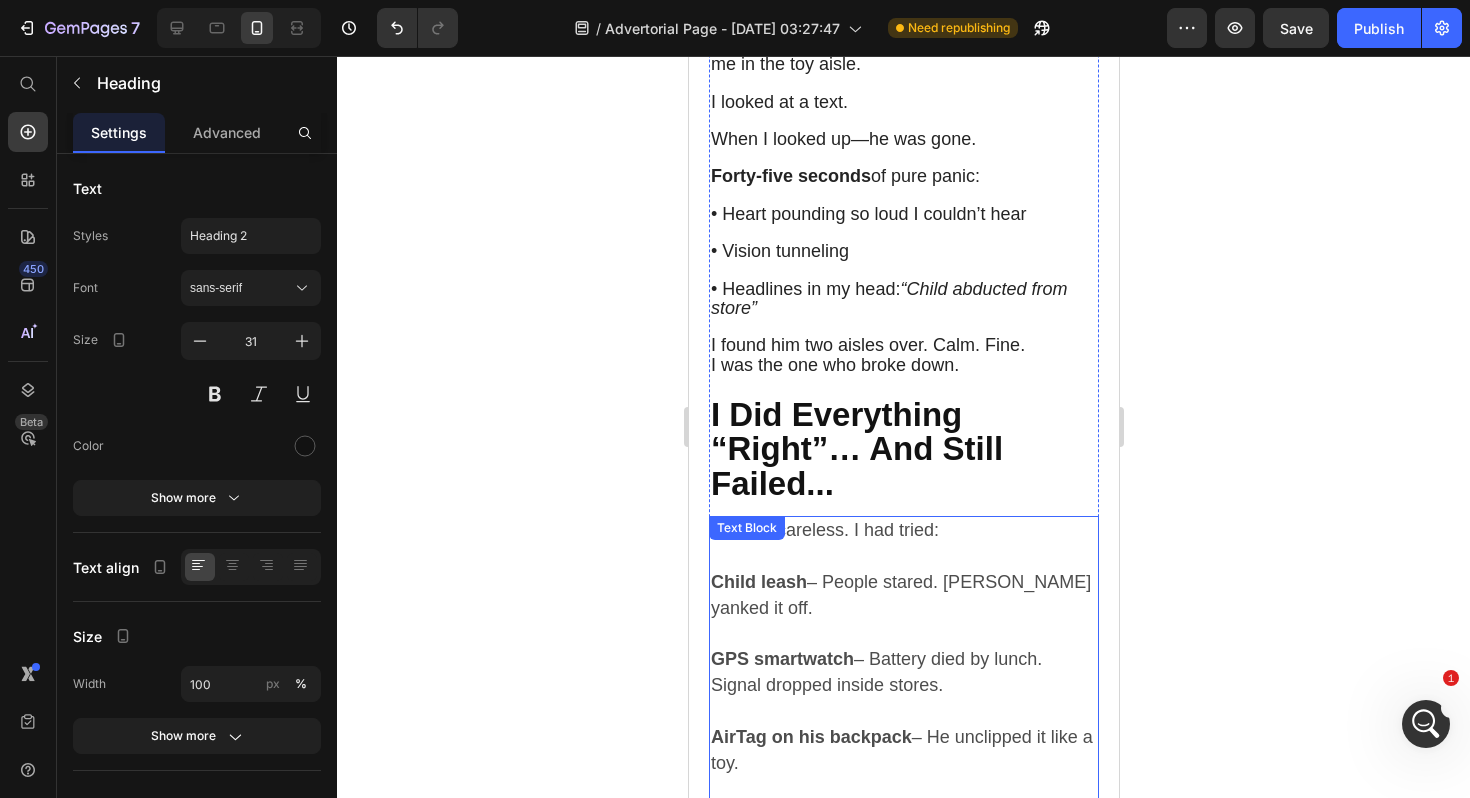 scroll, scrollTop: 1914, scrollLeft: 0, axis: vertical 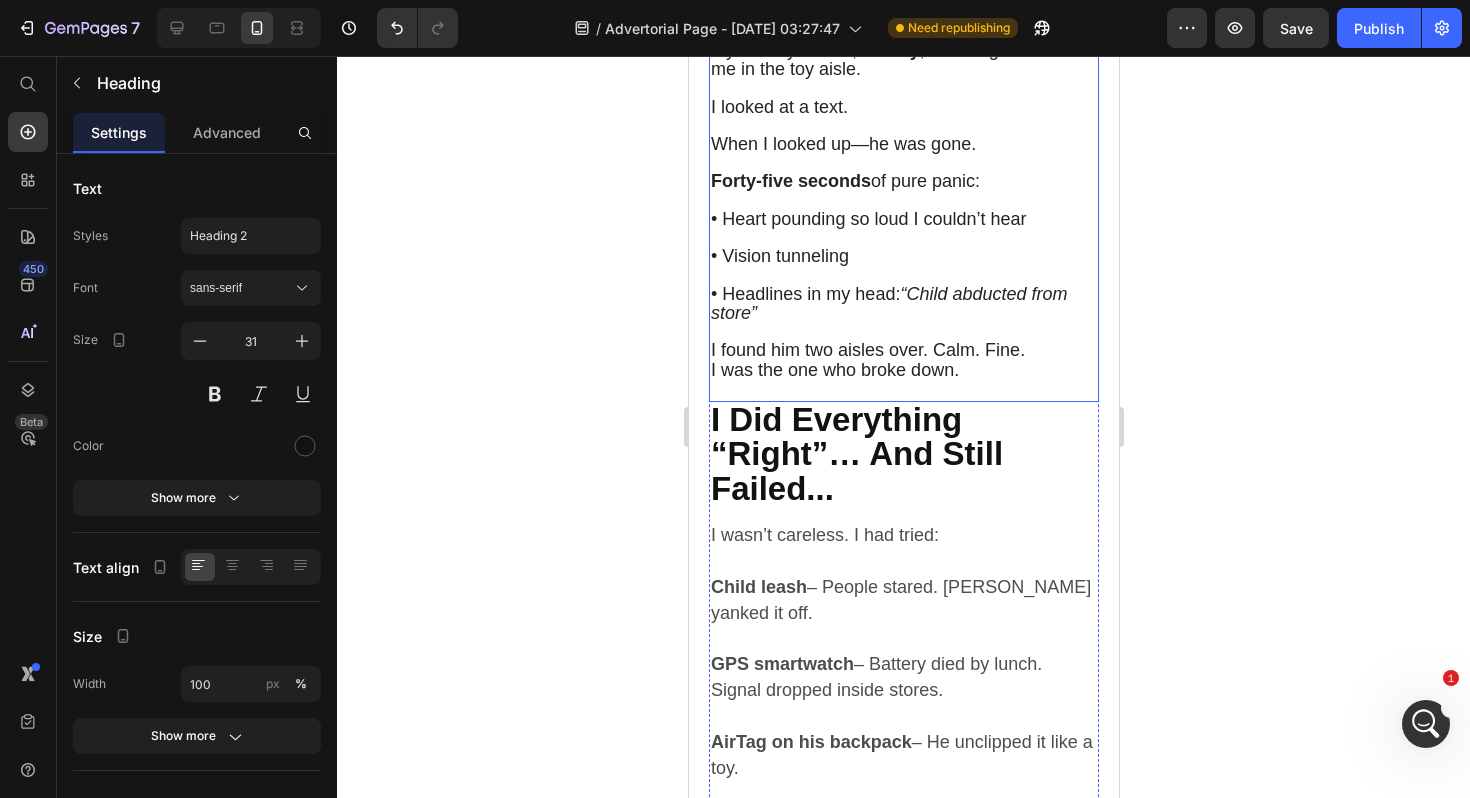 click on "I Did Everything “Right”… And Still Failed..." at bounding box center (856, 454) 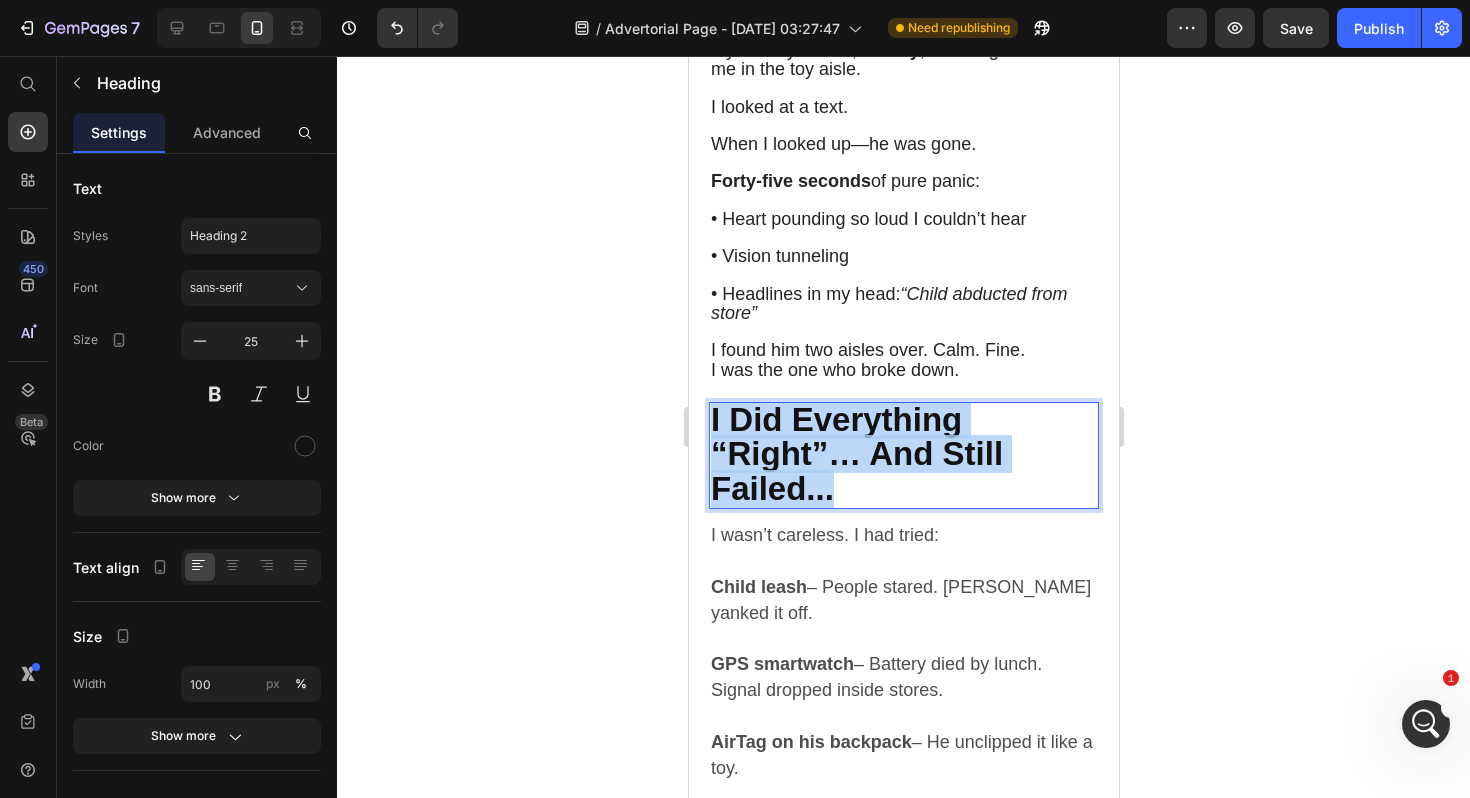 click on "I Did Everything “Right”… And Still Failed..." at bounding box center [856, 454] 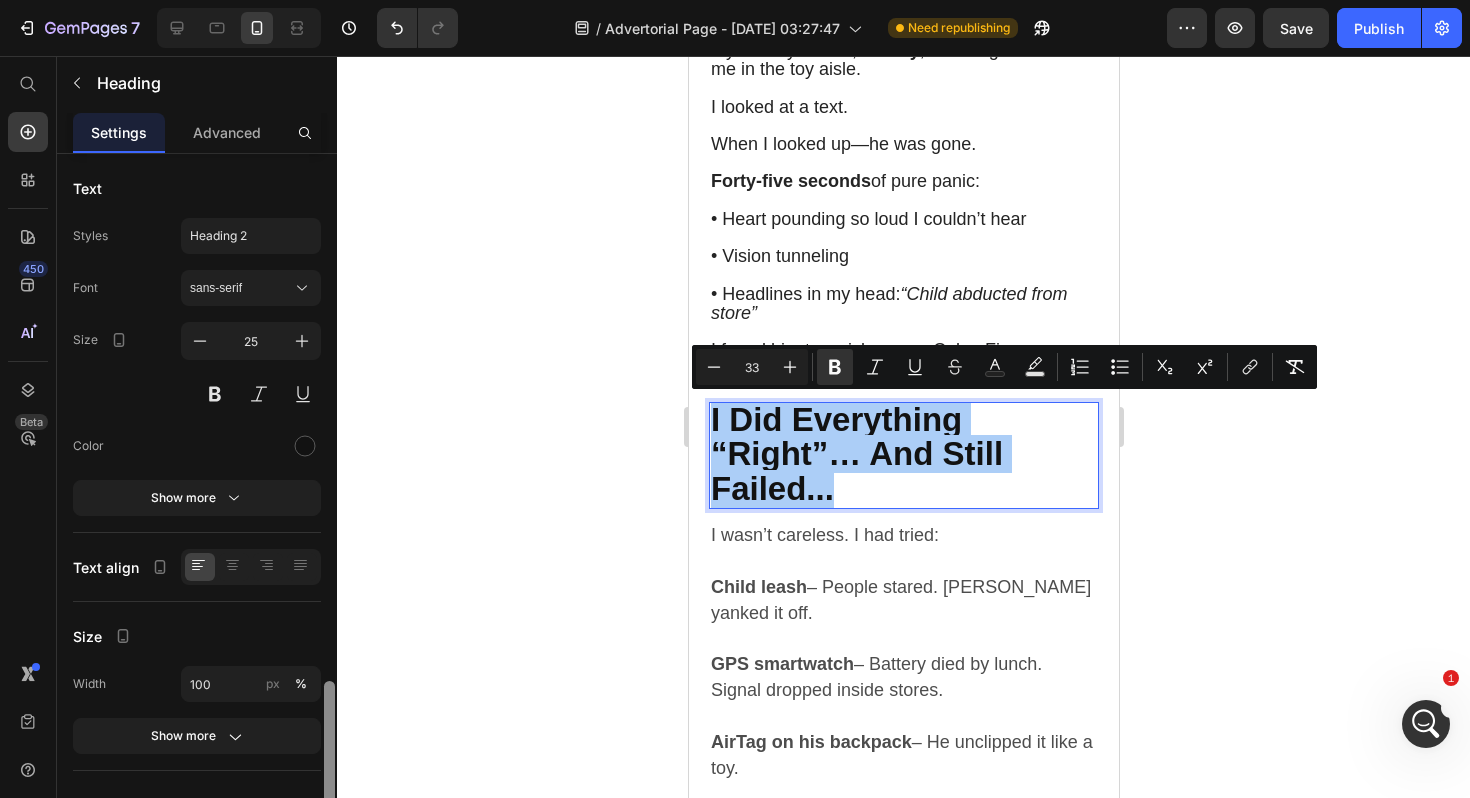 click at bounding box center [329, 815] 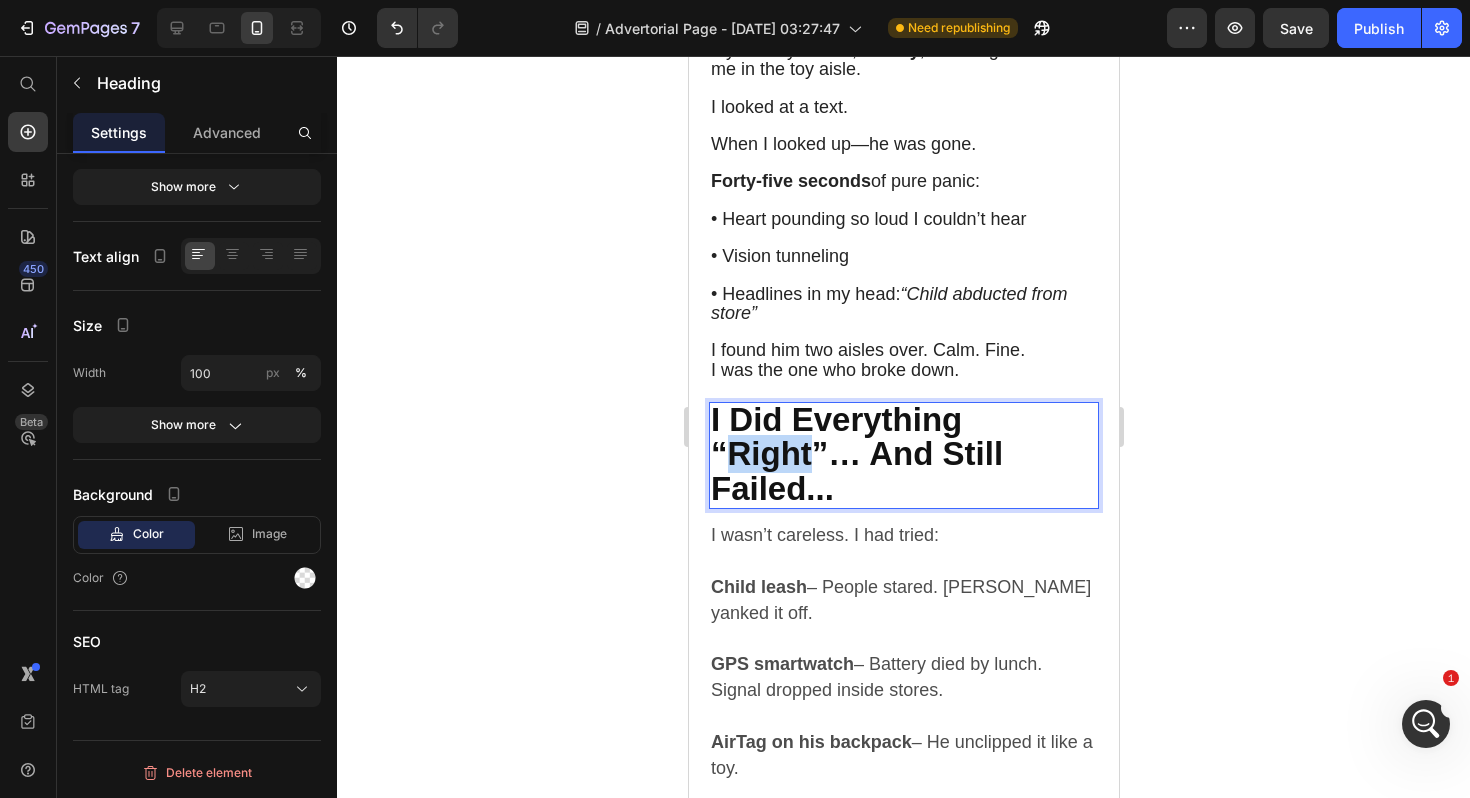 click on "I Did Everything “Right”… And Still Failed..." at bounding box center (856, 454) 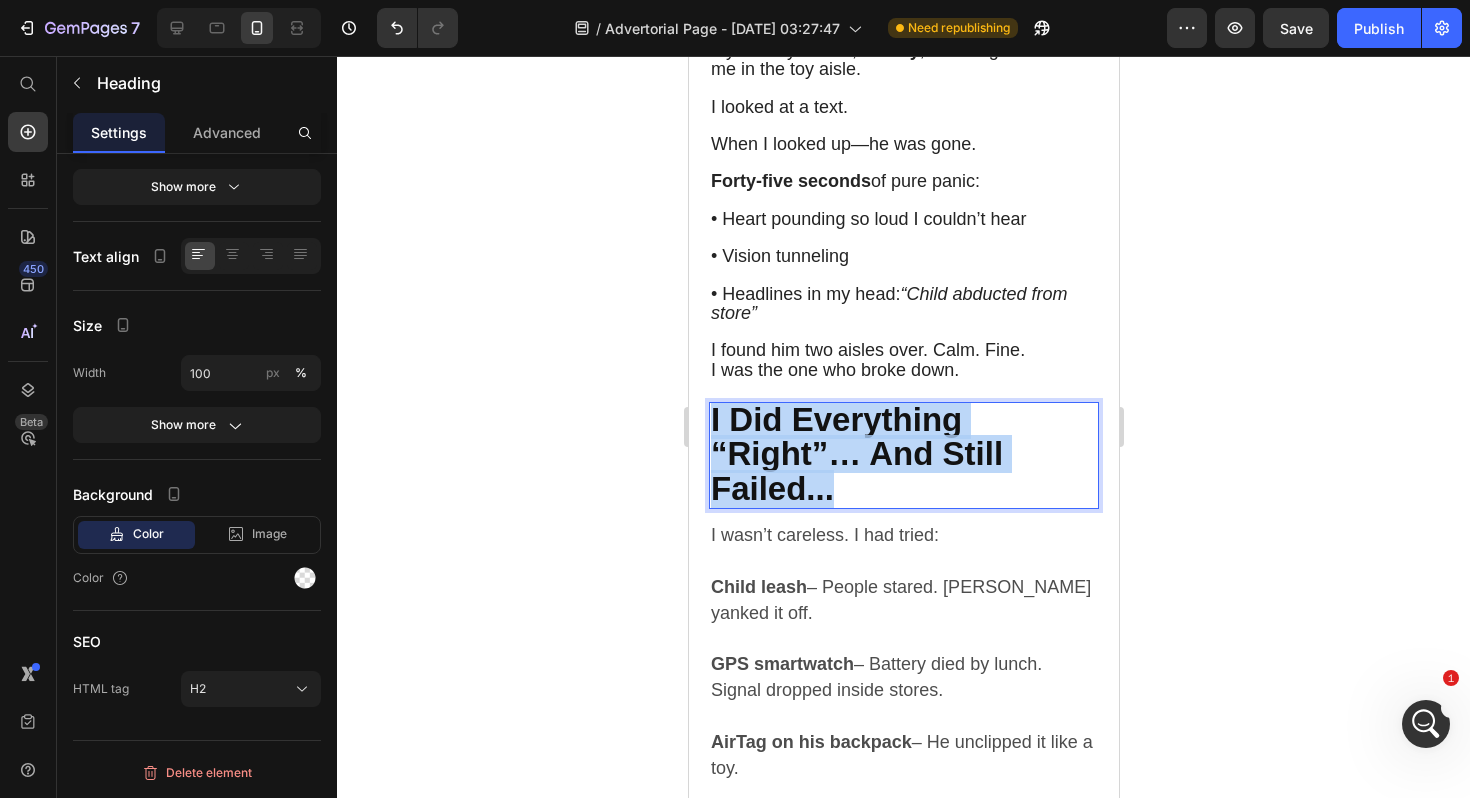 click on "I Did Everything “Right”… And Still Failed..." at bounding box center [856, 454] 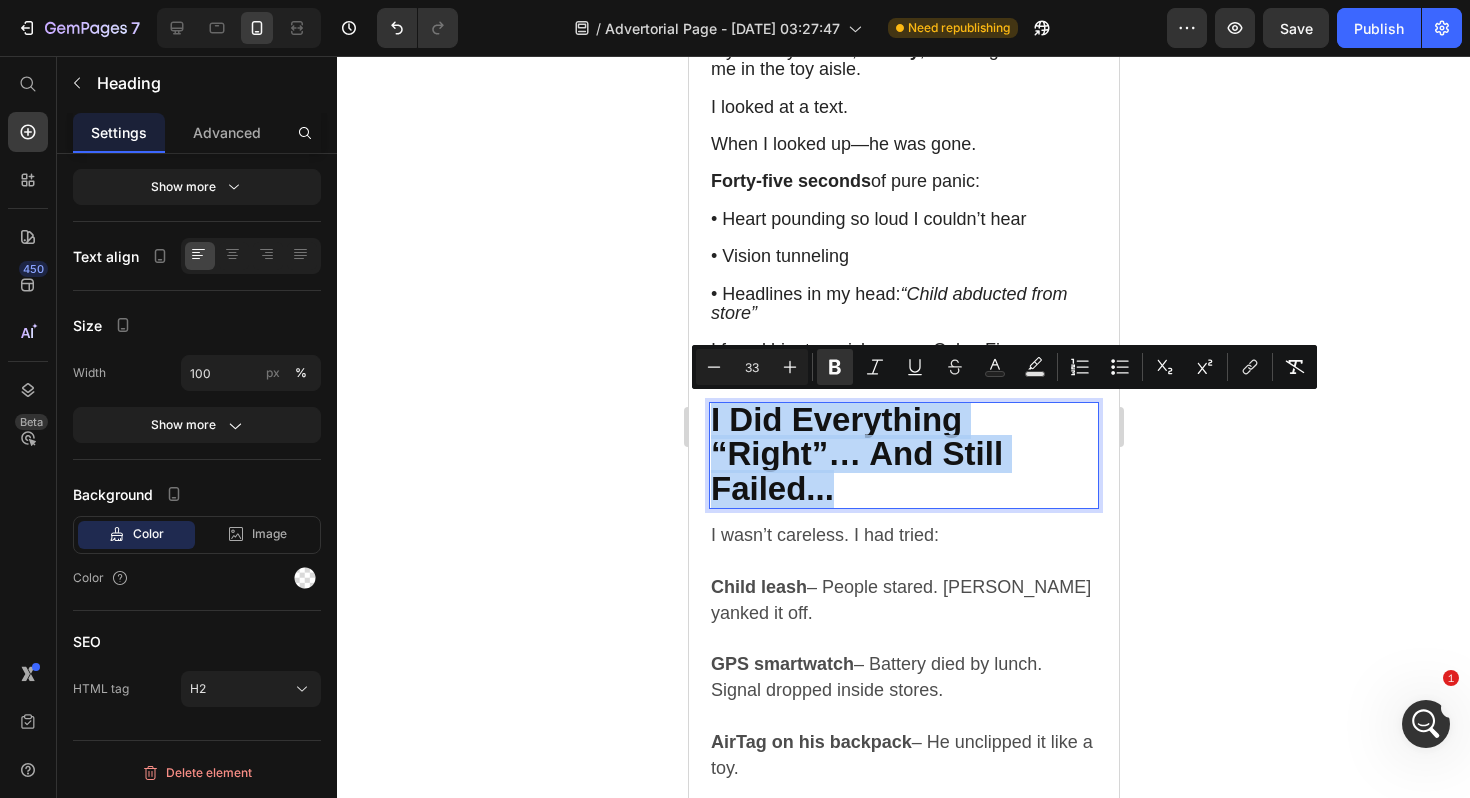 click on "I Did Everything “Right”… And Still Failed..." at bounding box center [856, 454] 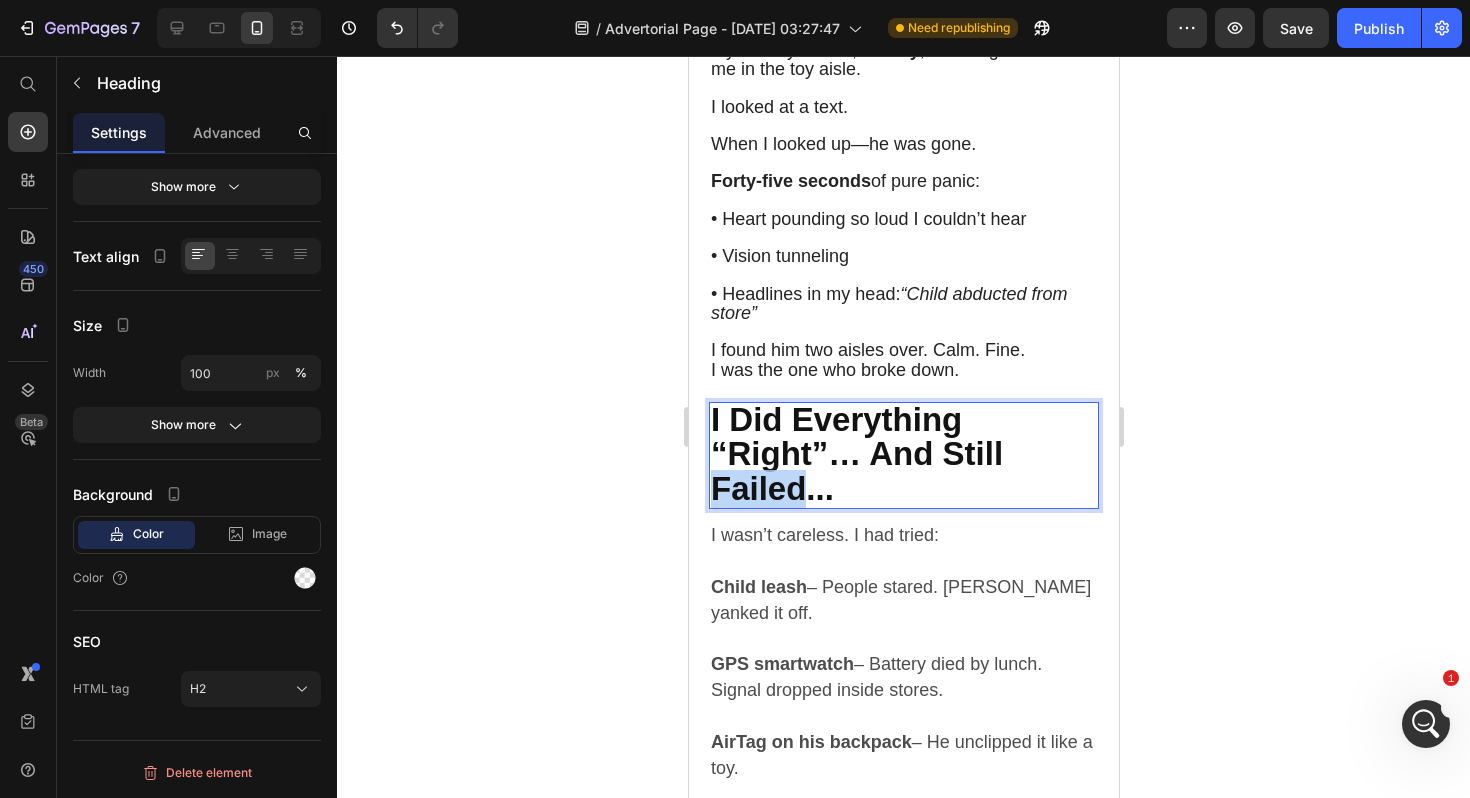 click on "I Did Everything “Right”… And Still Failed..." at bounding box center [856, 454] 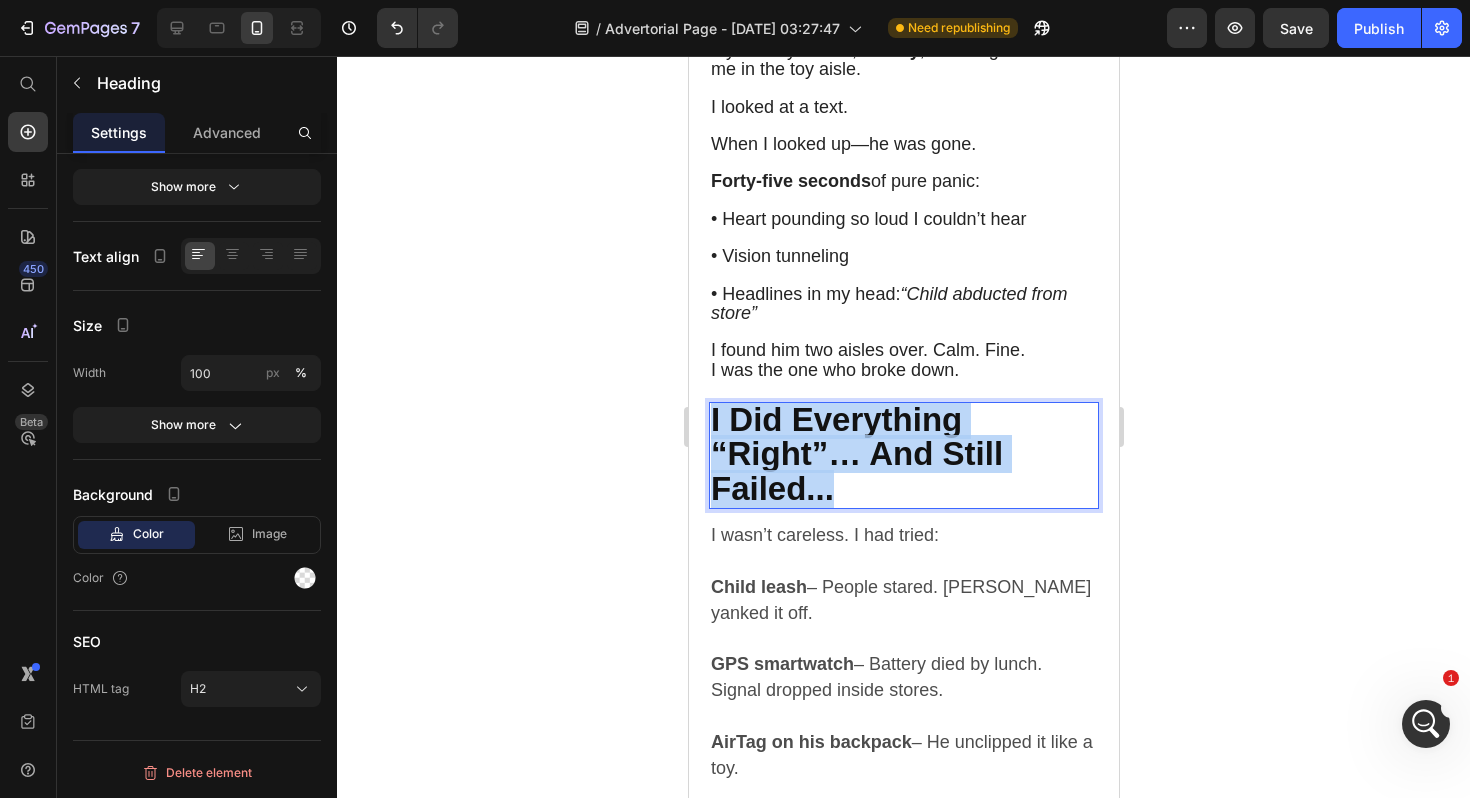 click on "I Did Everything “Right”… And Still Failed..." at bounding box center (856, 454) 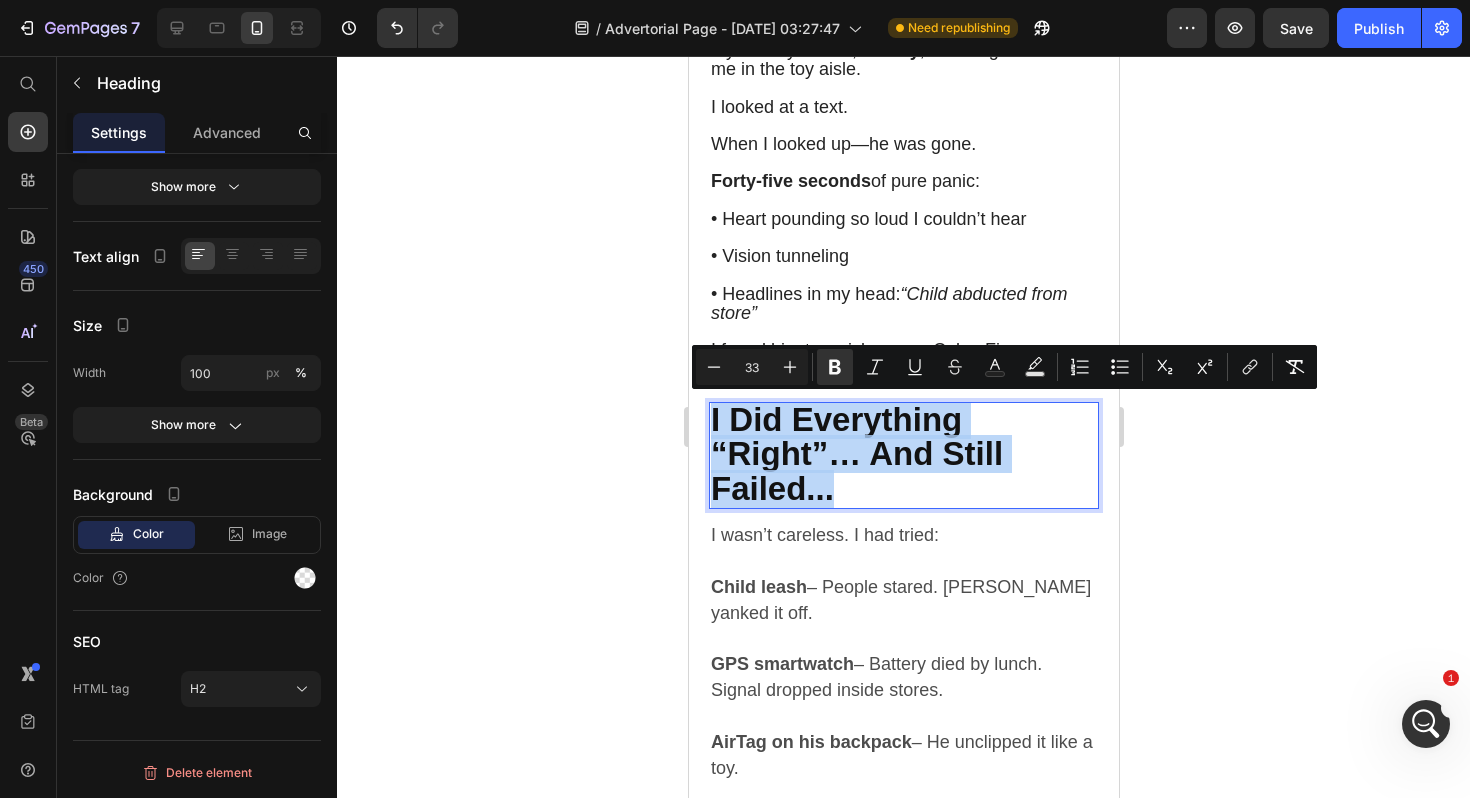 click on "I Did Everything “Right”… And Still Failed..." at bounding box center (903, 456) 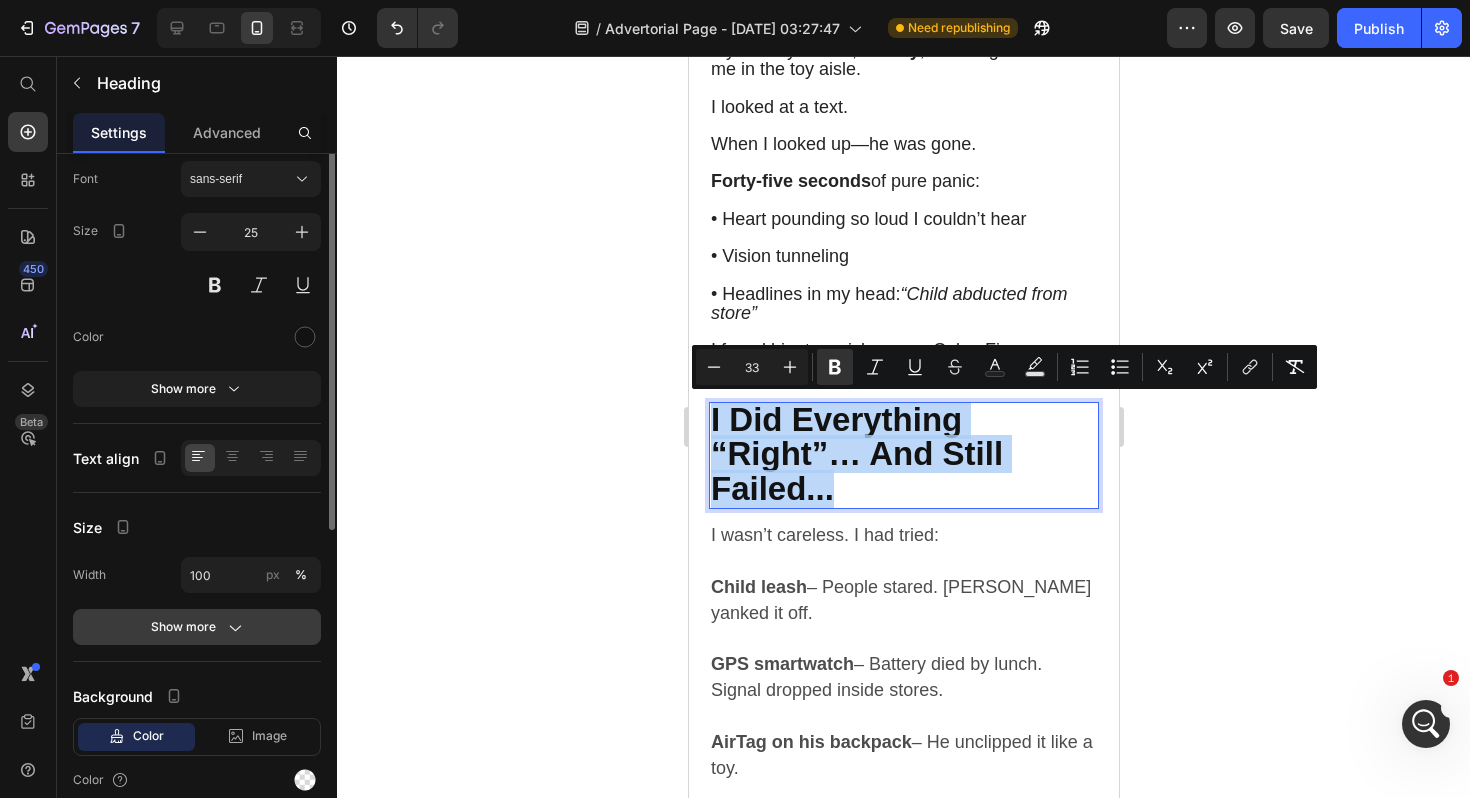 scroll, scrollTop: 0, scrollLeft: 0, axis: both 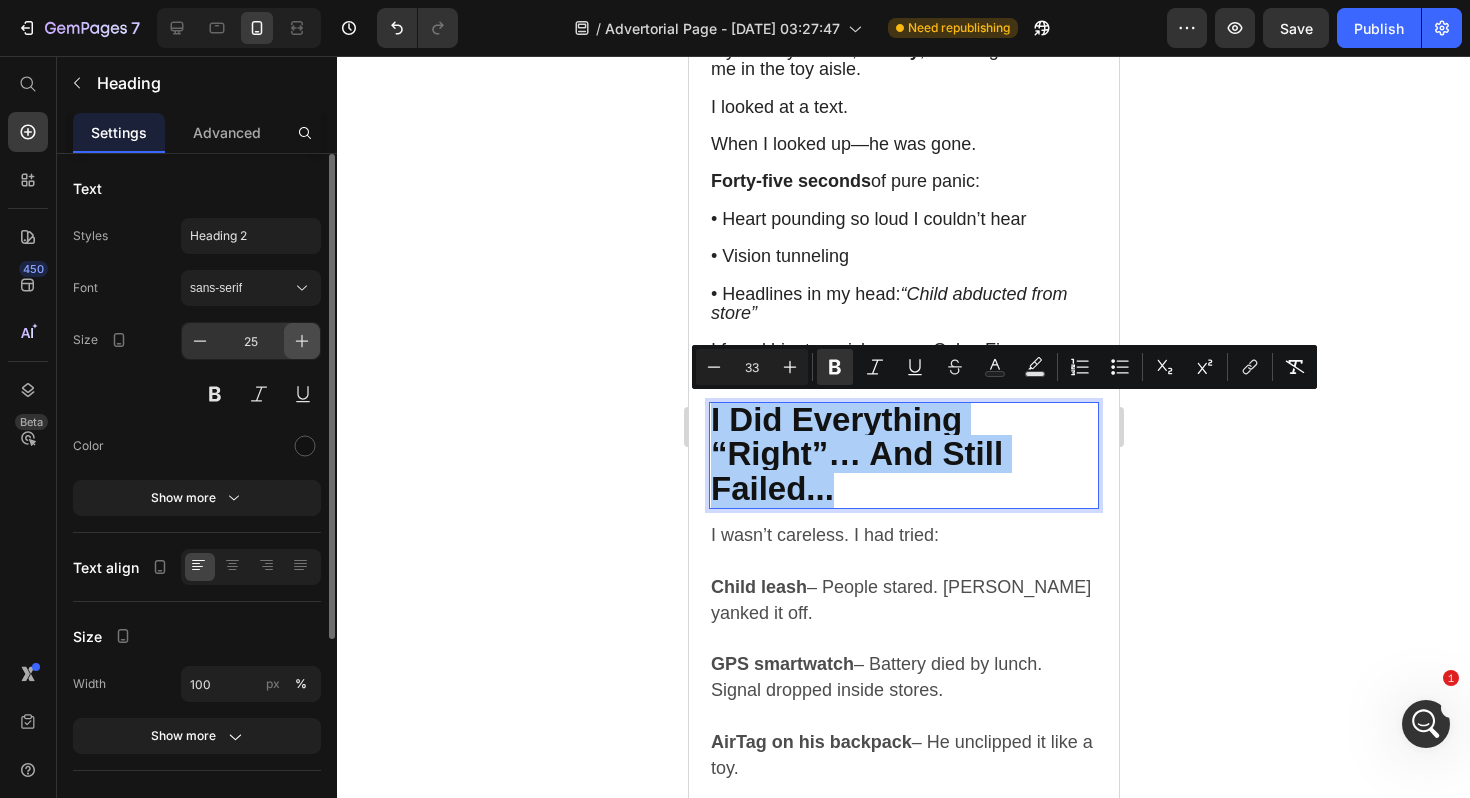 click 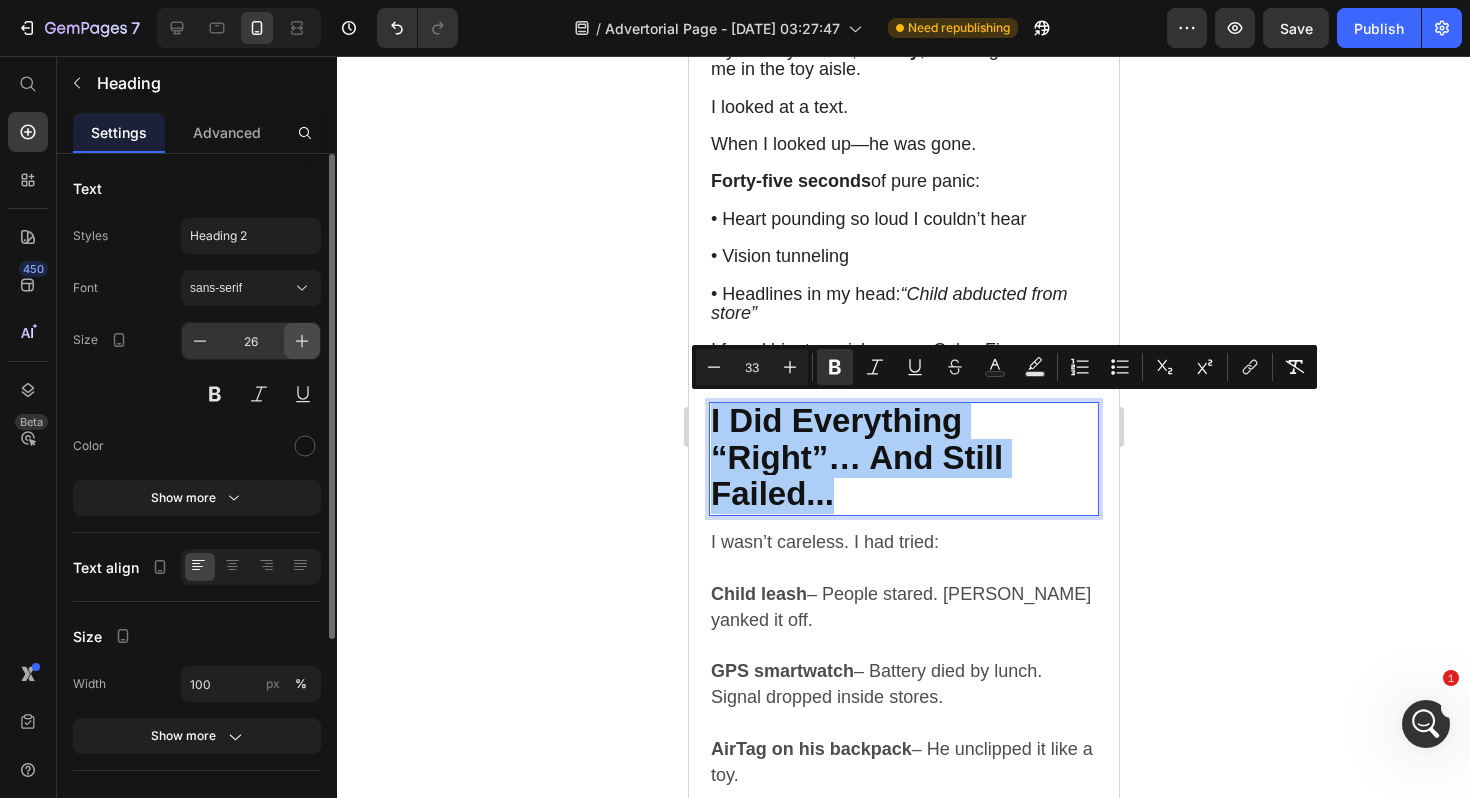 click 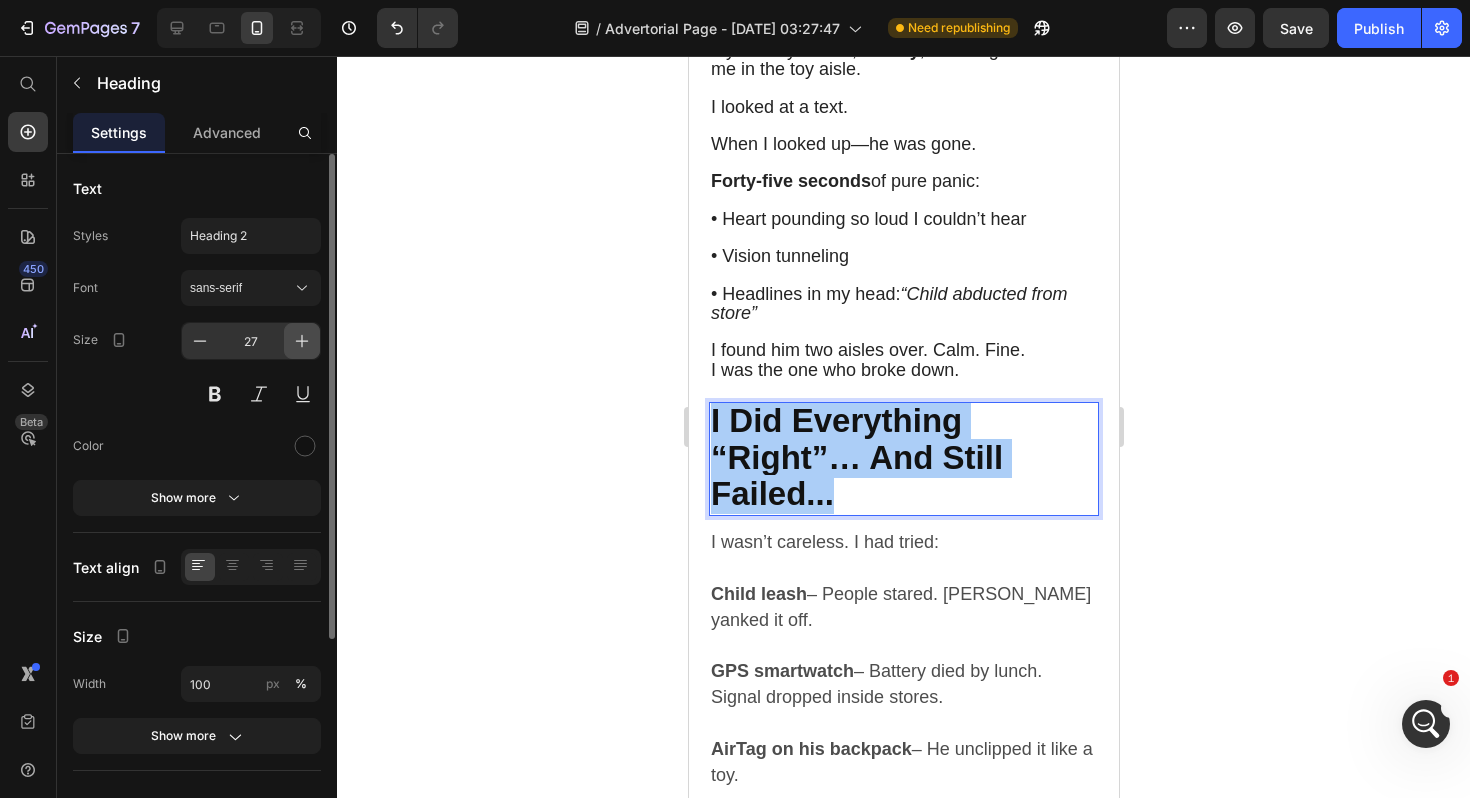 click 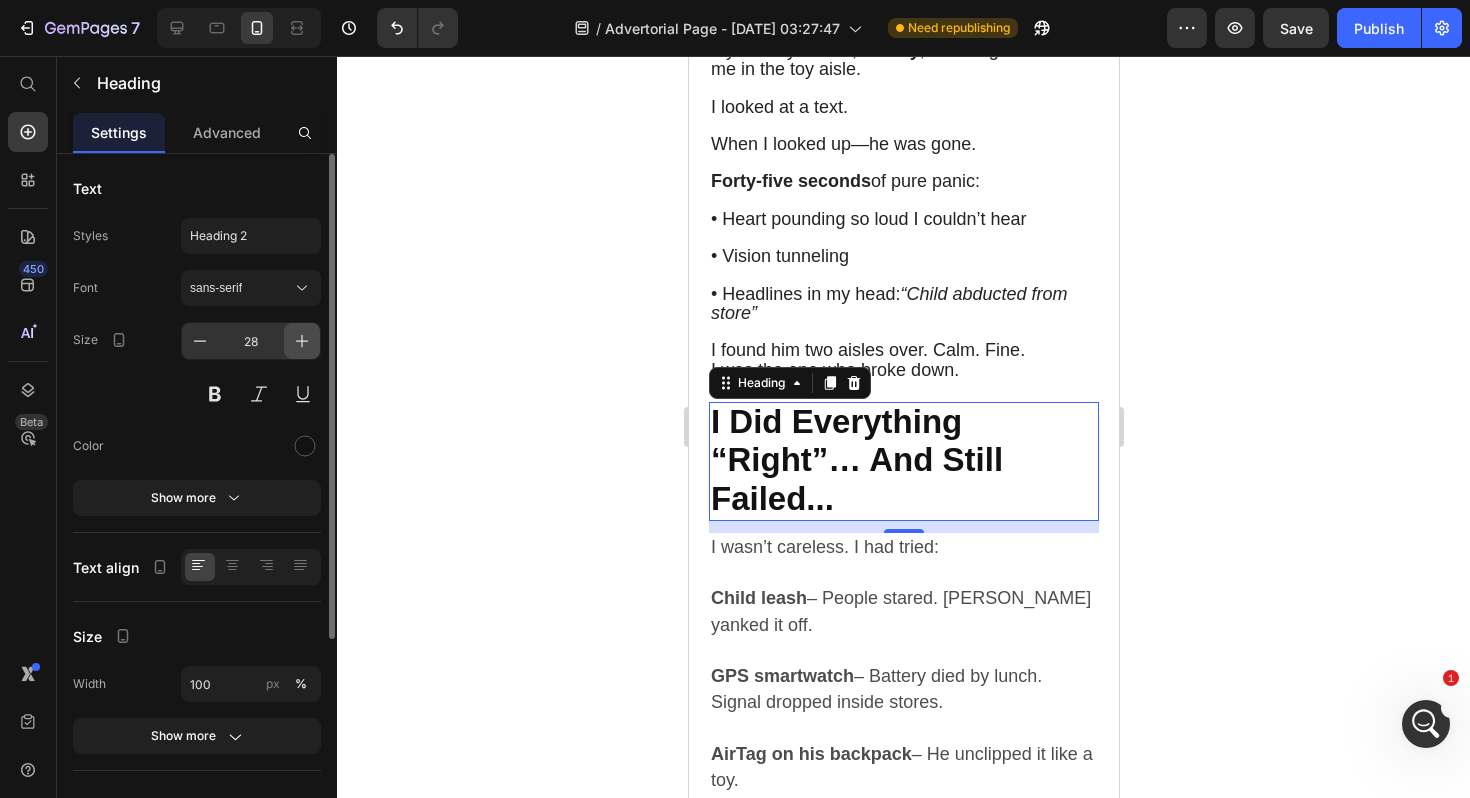 click 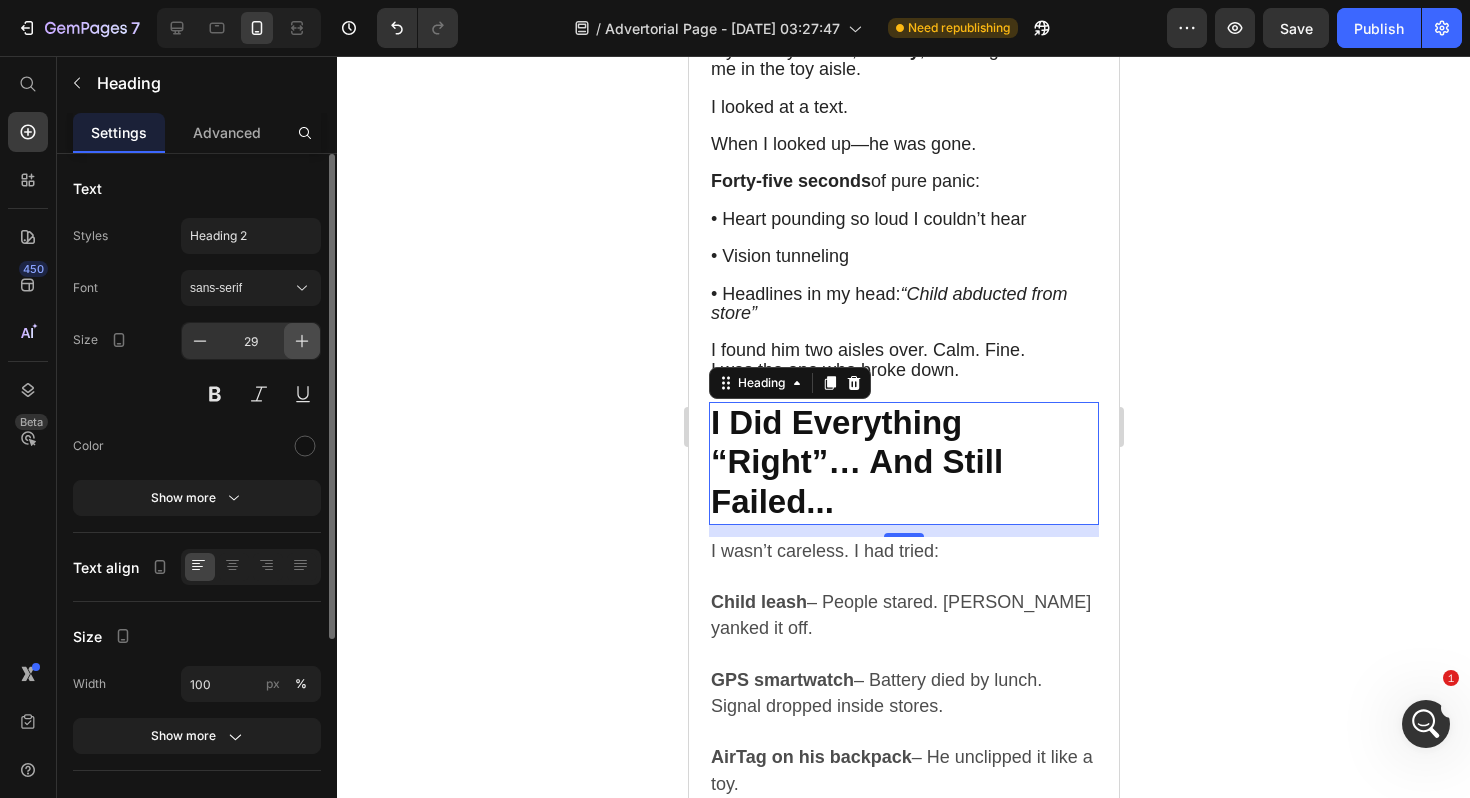 click 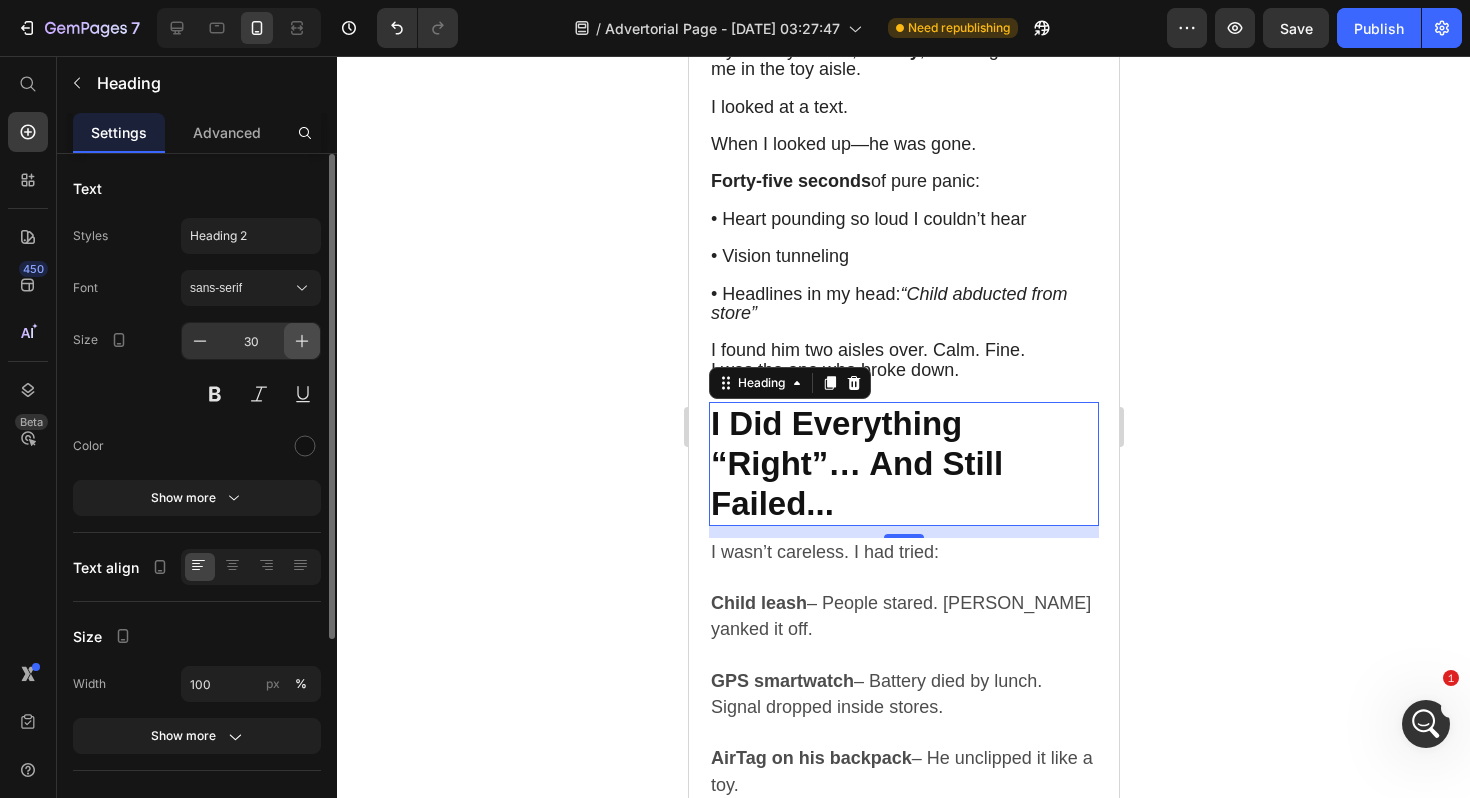 click 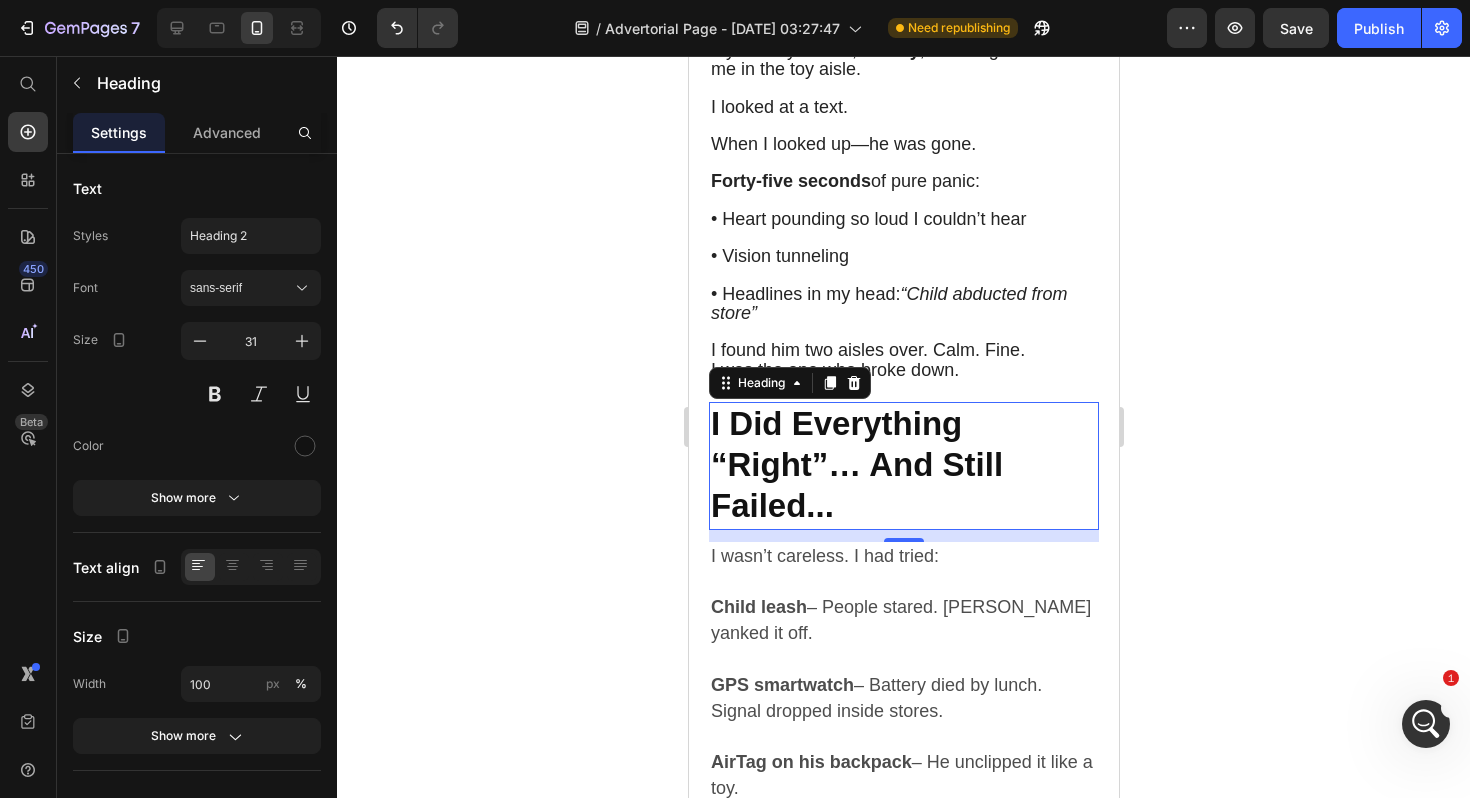 click 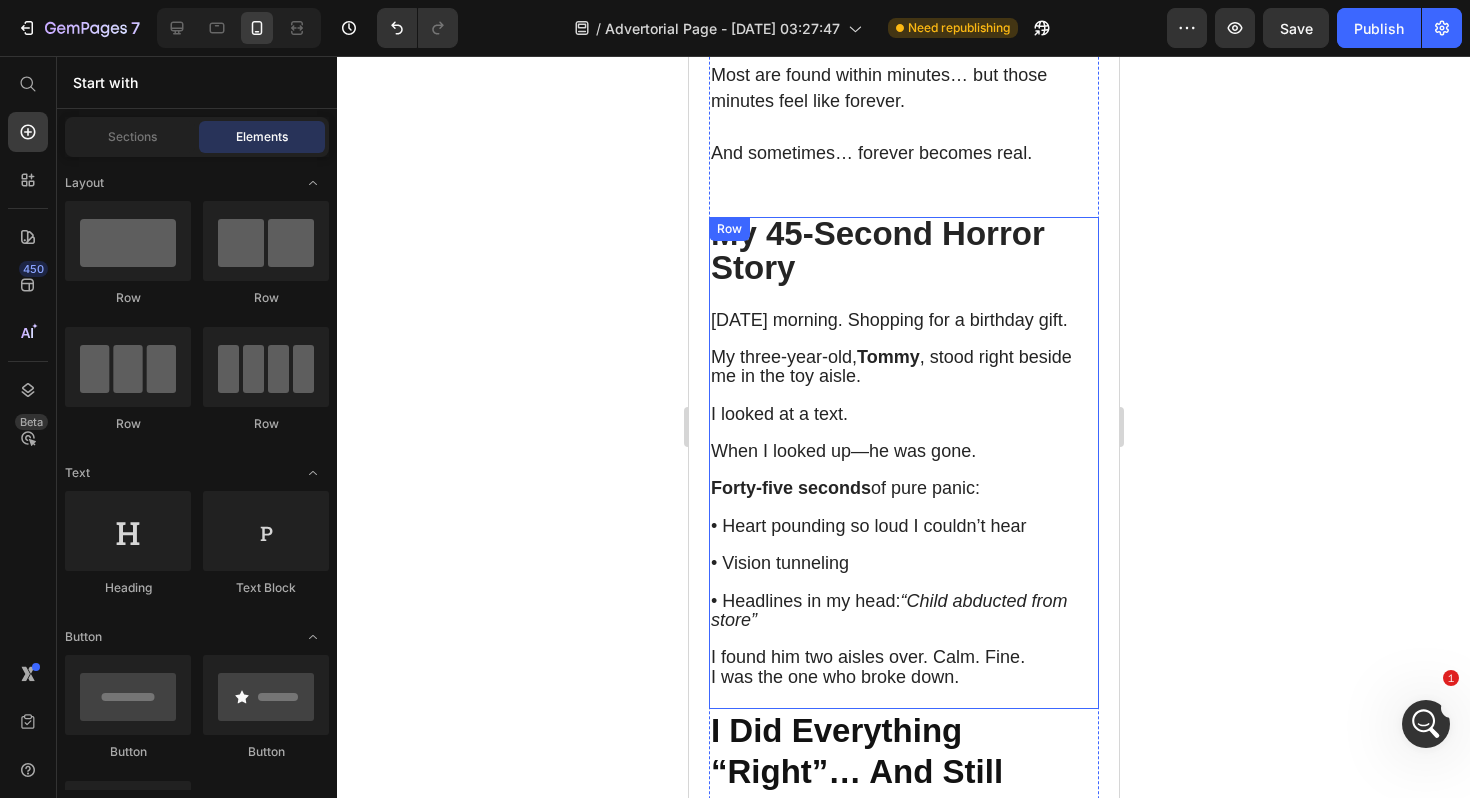 scroll, scrollTop: 1225, scrollLeft: 0, axis: vertical 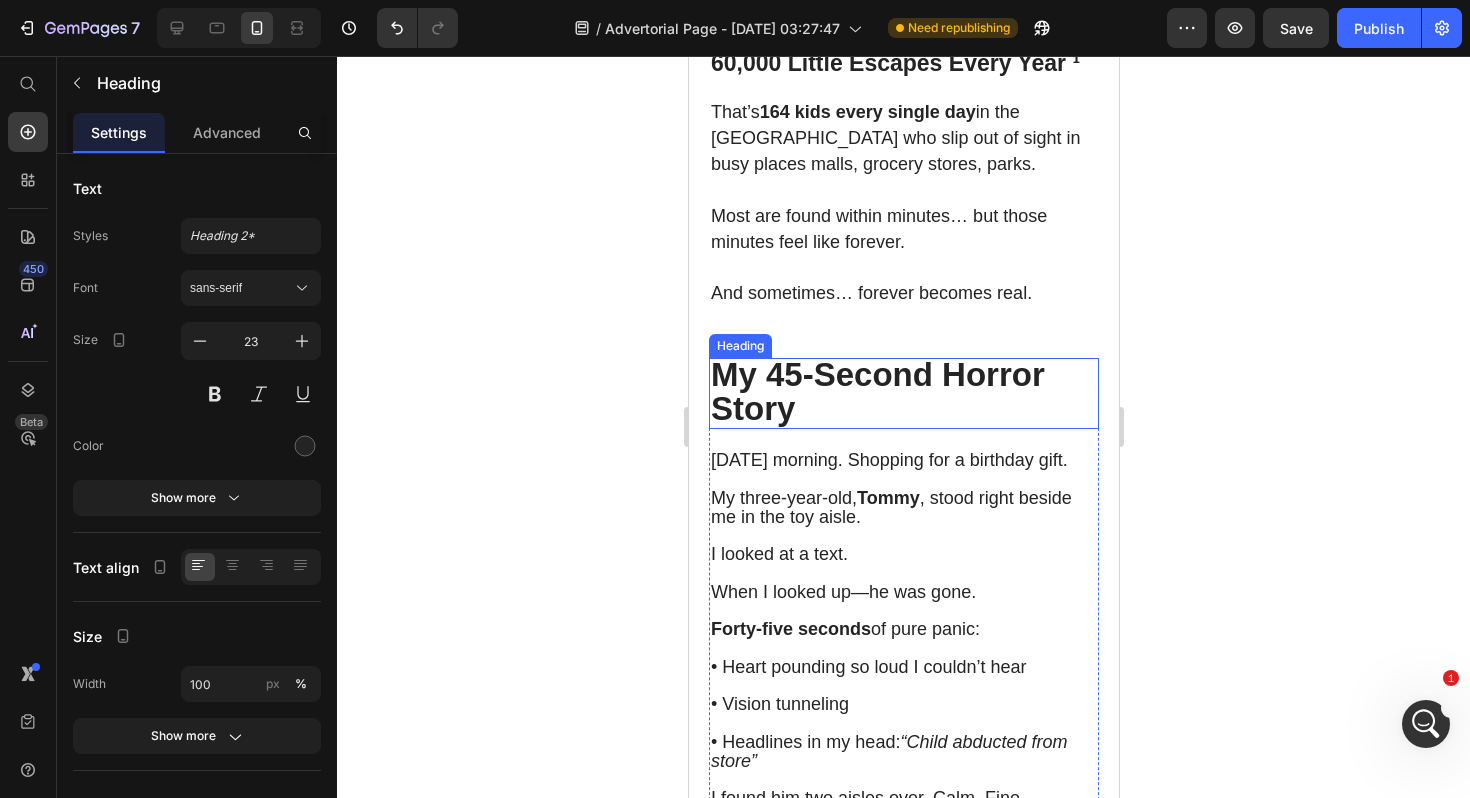 click on "⁠⁠⁠⁠⁠⁠⁠ My 45‑Second Horror Story" at bounding box center (903, 394) 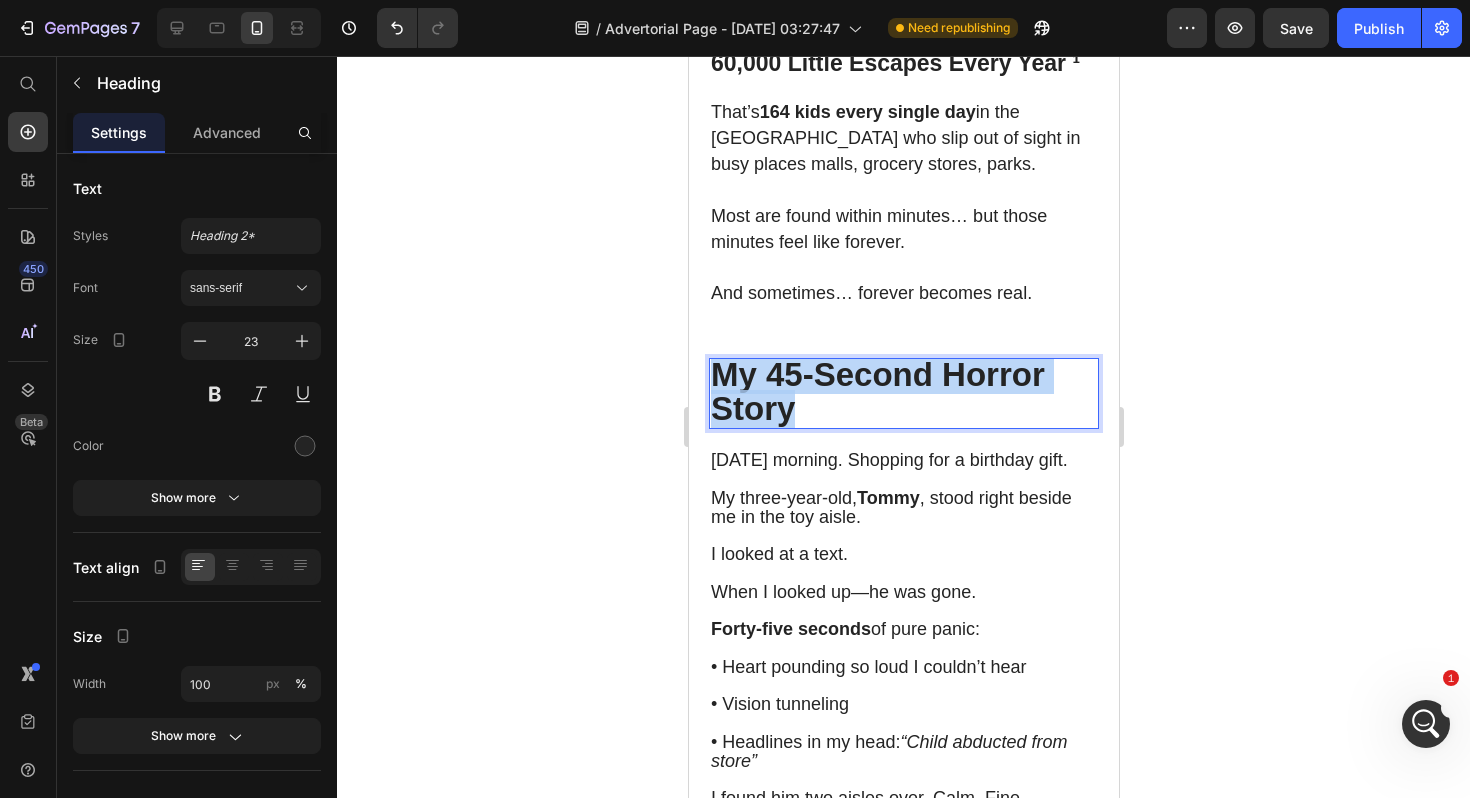 click on "My 45‑Second Horror Story" at bounding box center (903, 394) 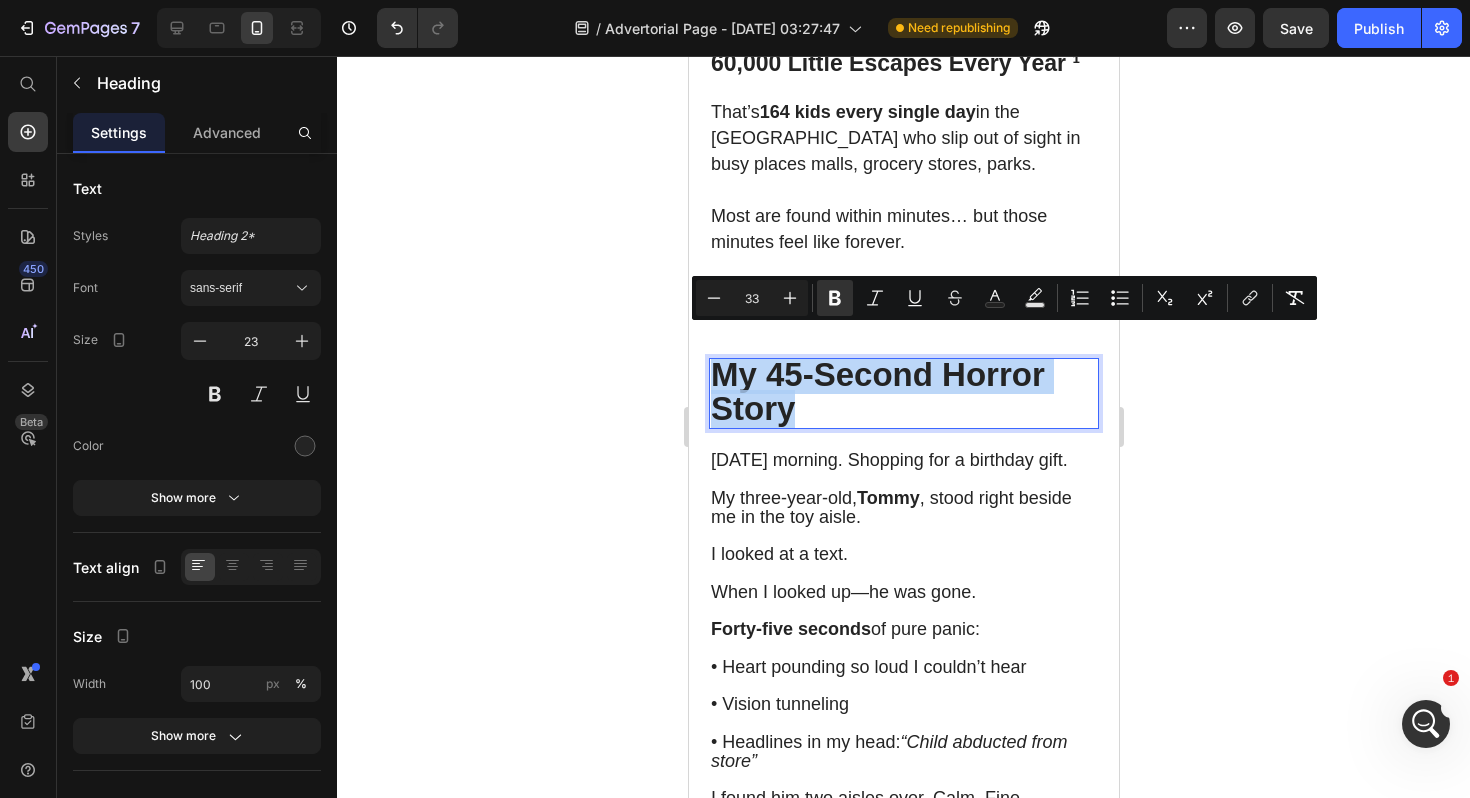 click on "My 45‑Second Horror Story" at bounding box center [903, 394] 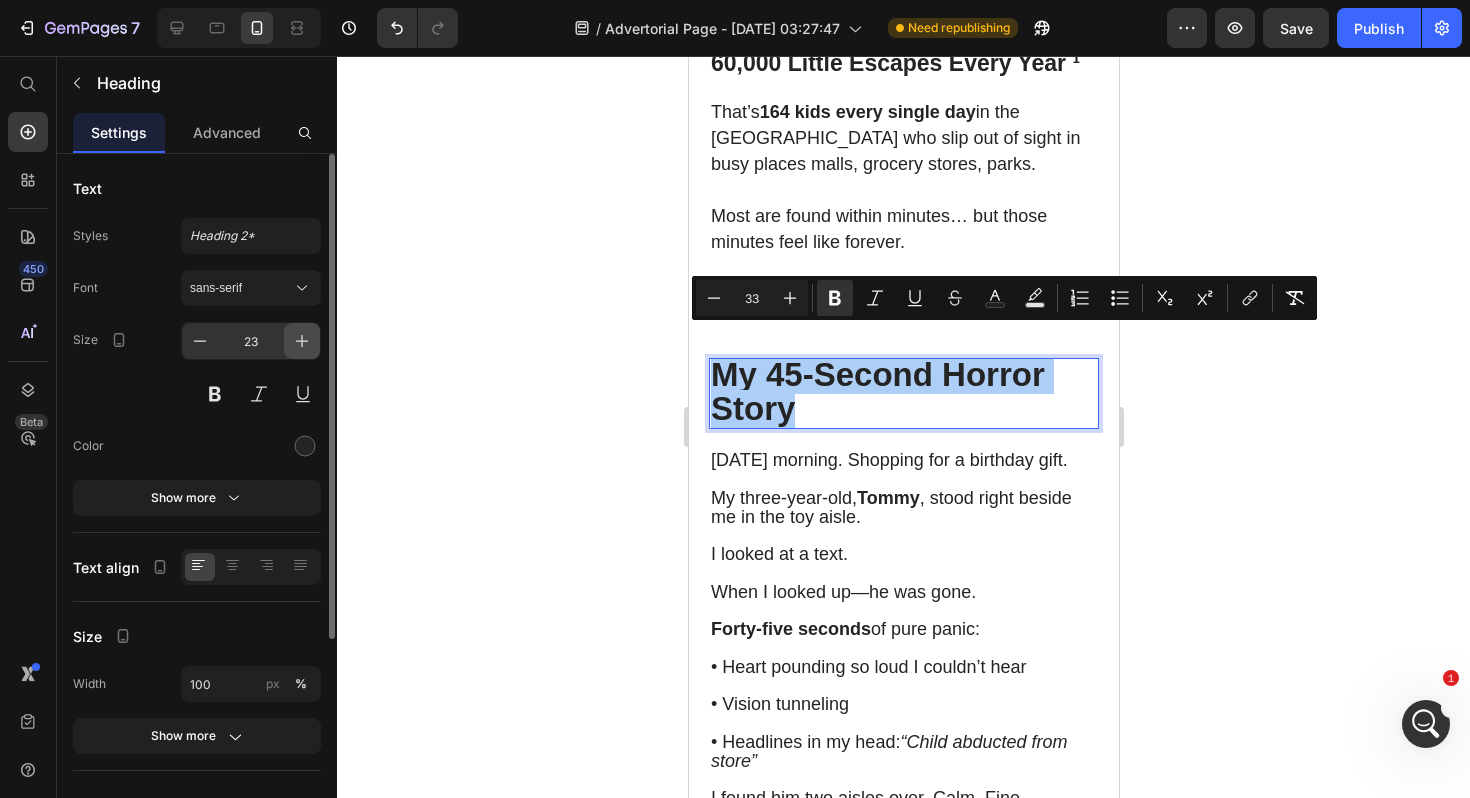 click 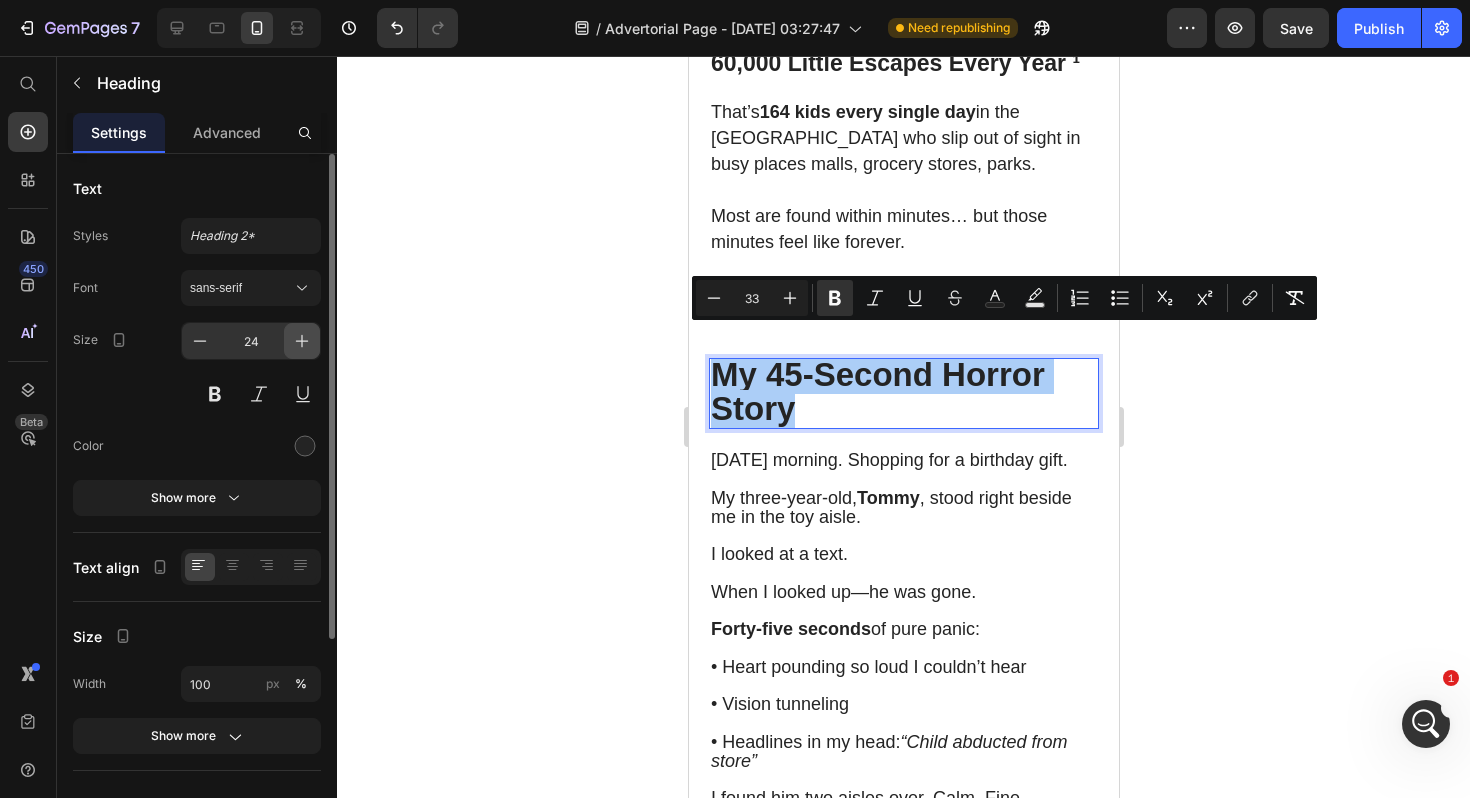 click 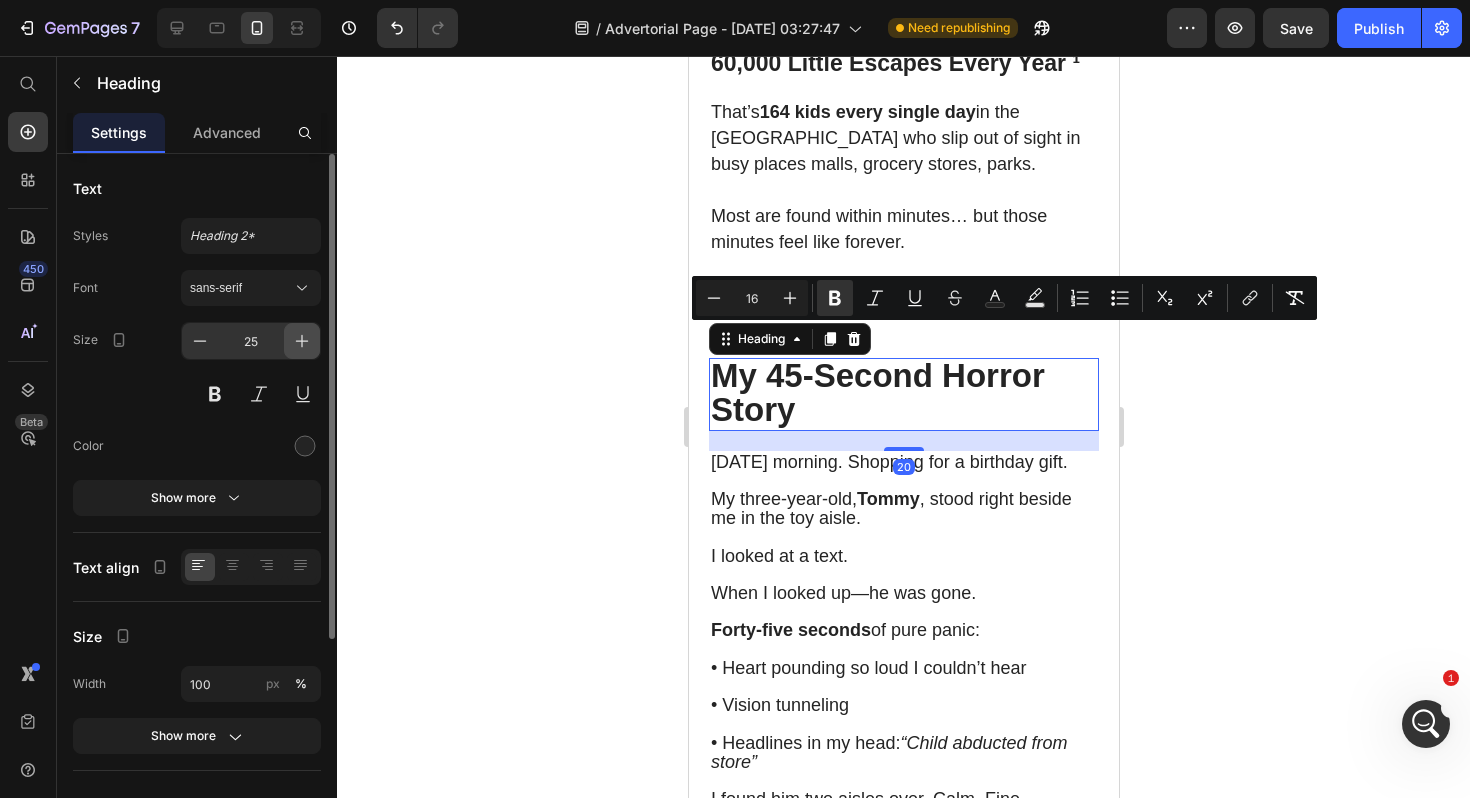 click 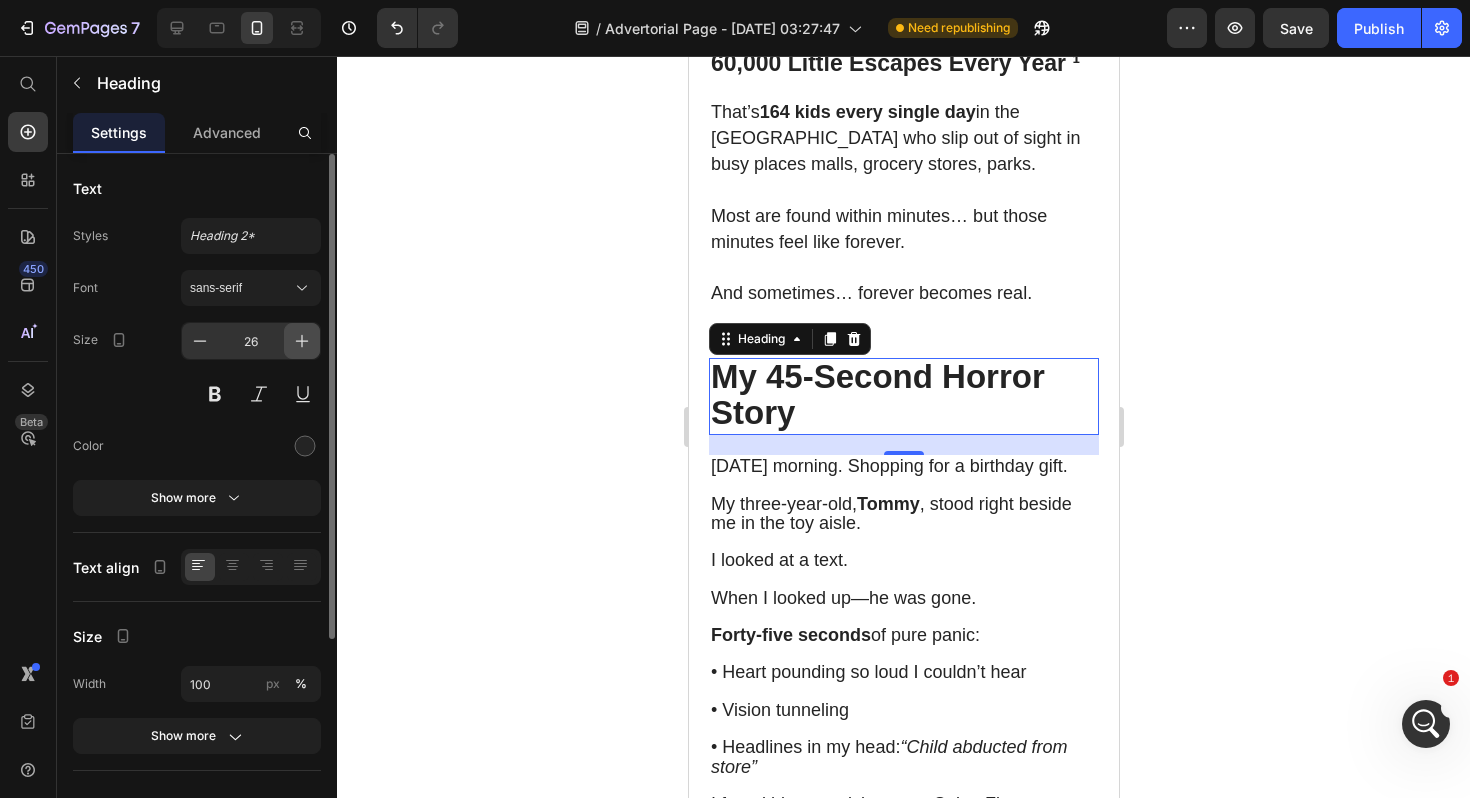 click 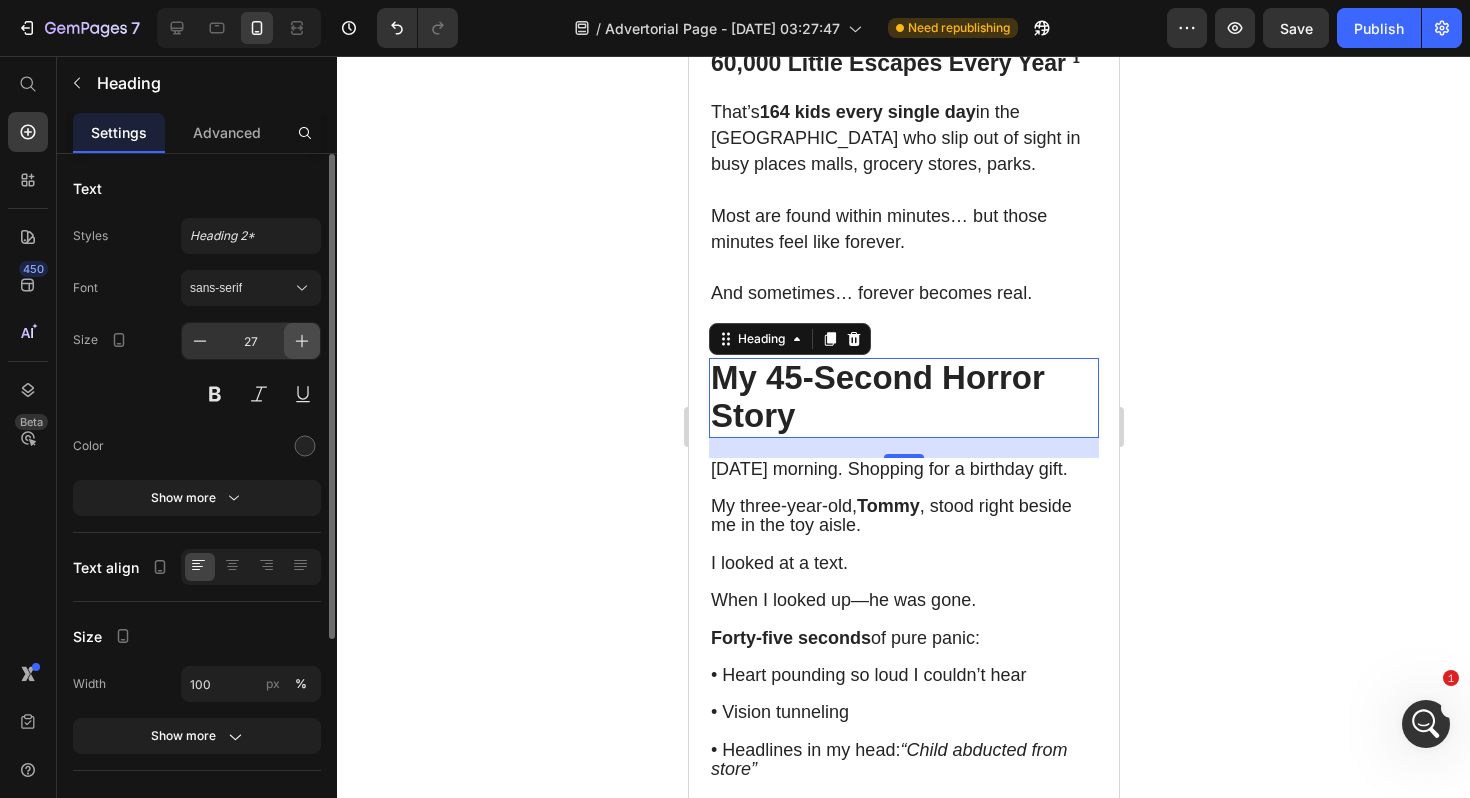 click 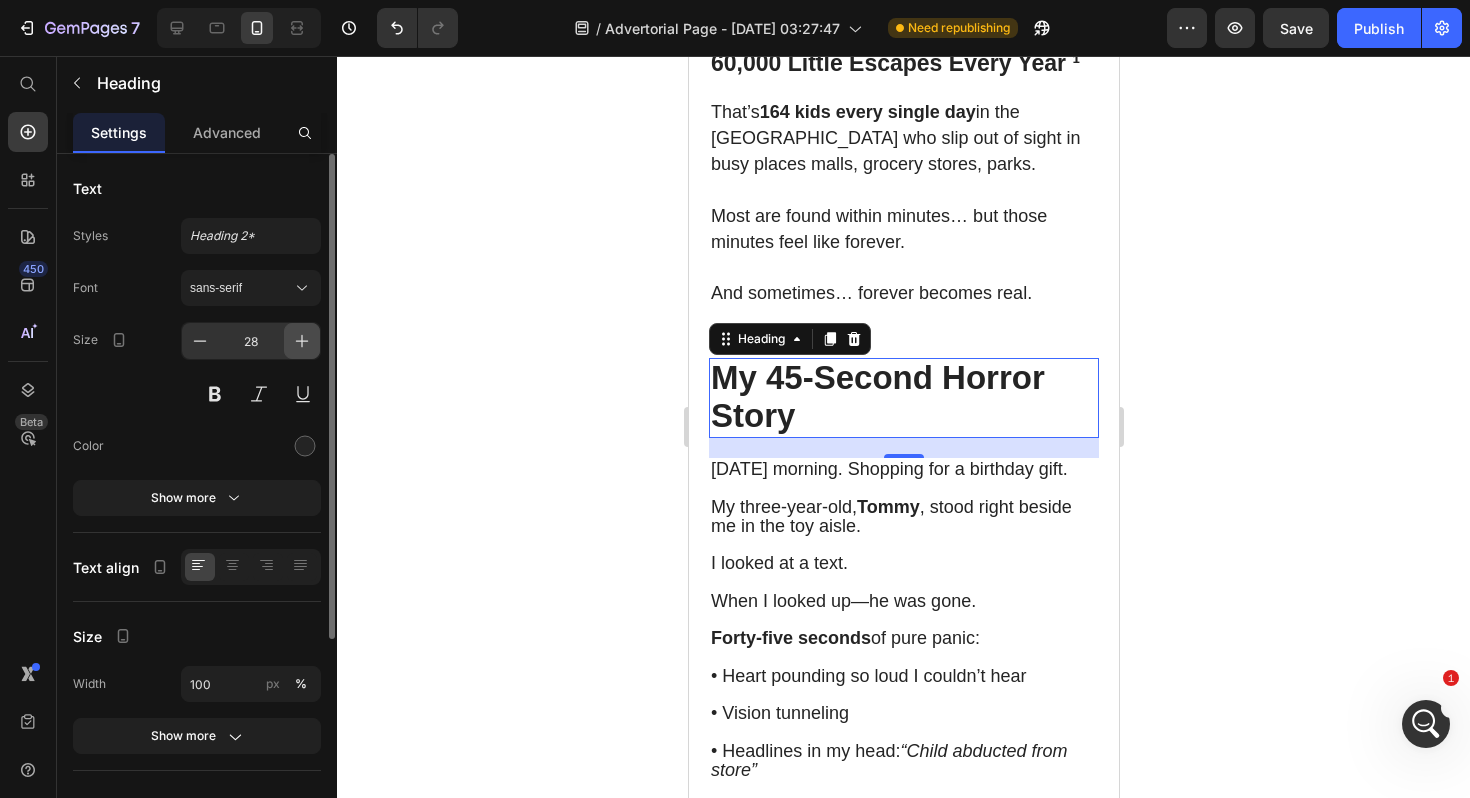 click 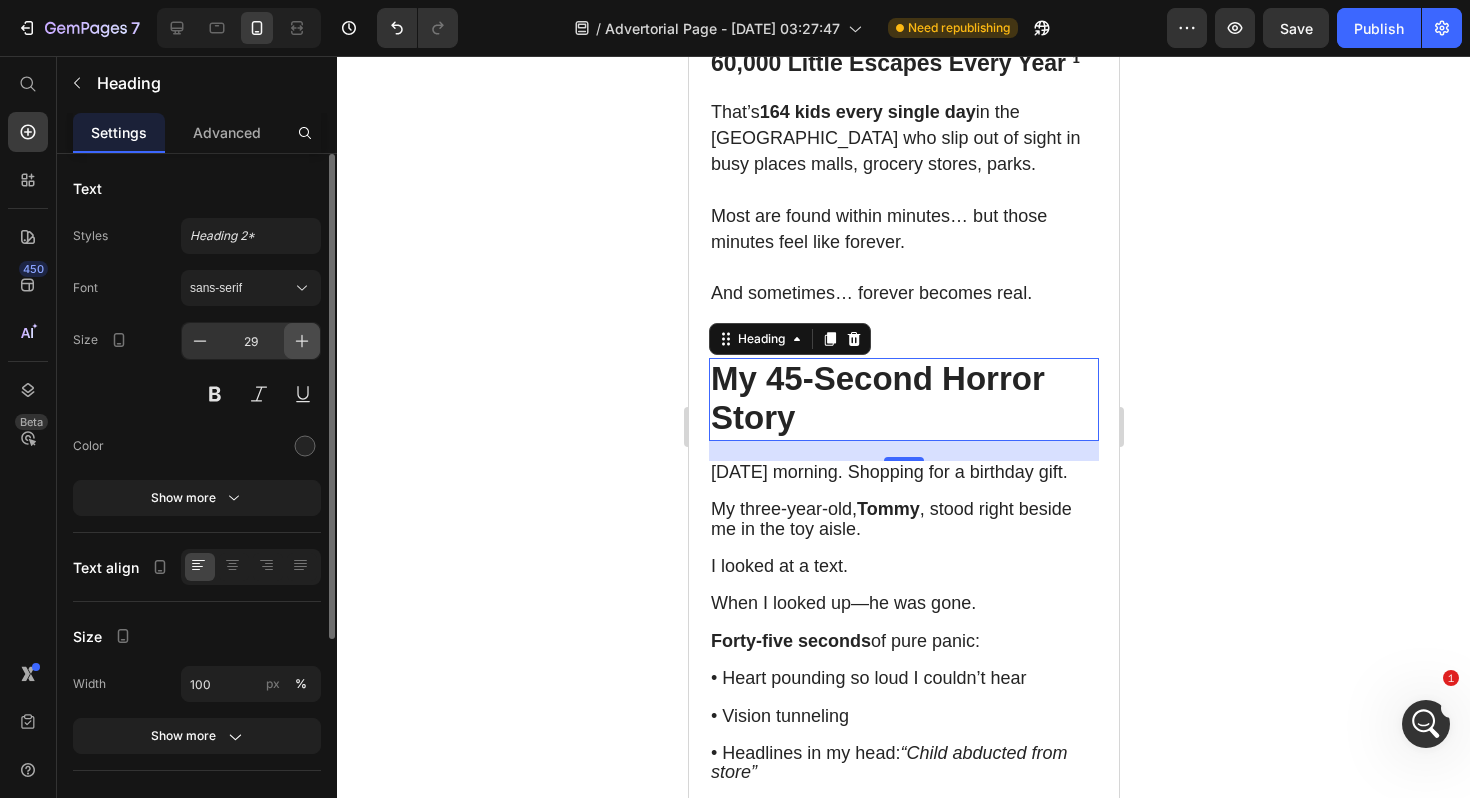 click 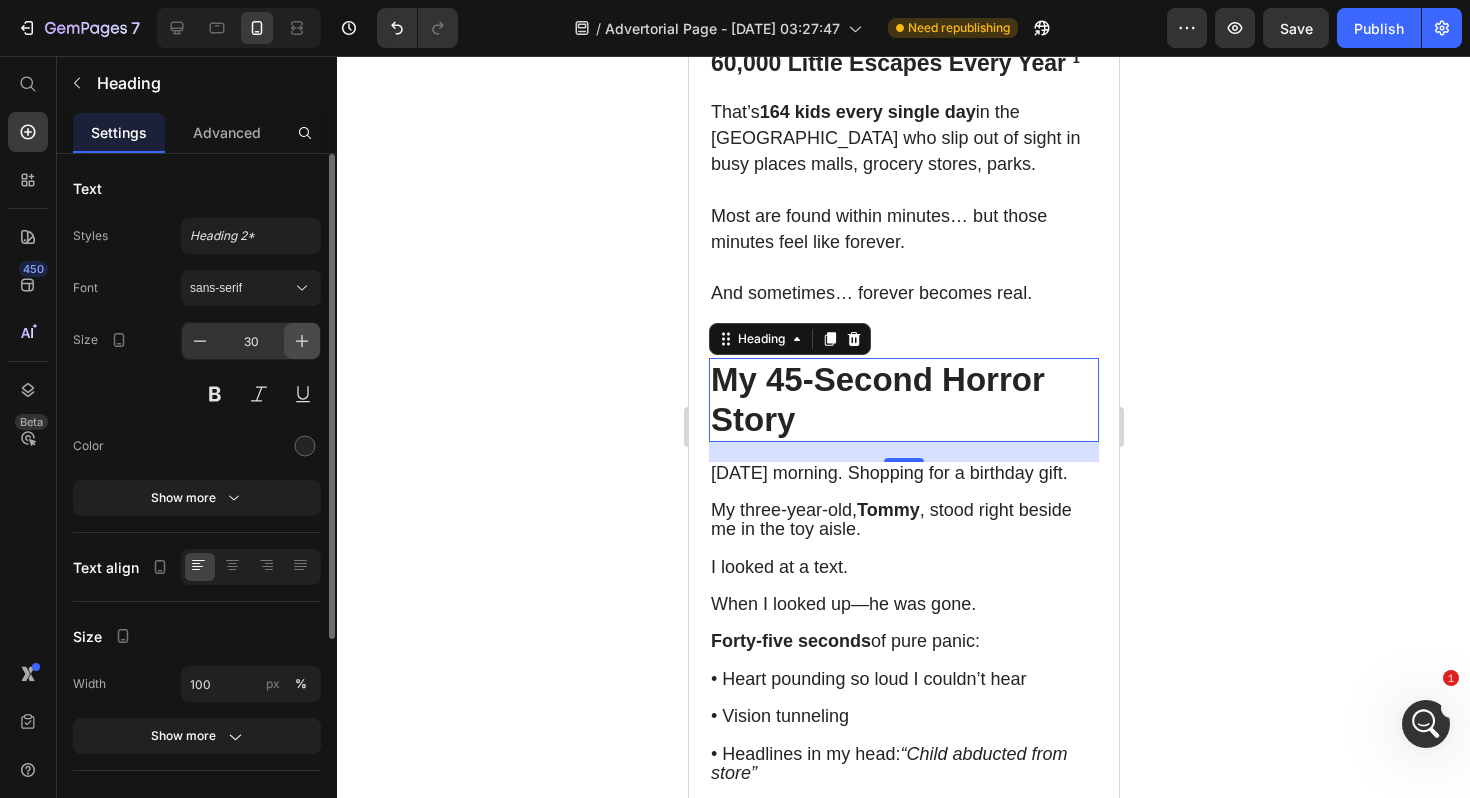 click 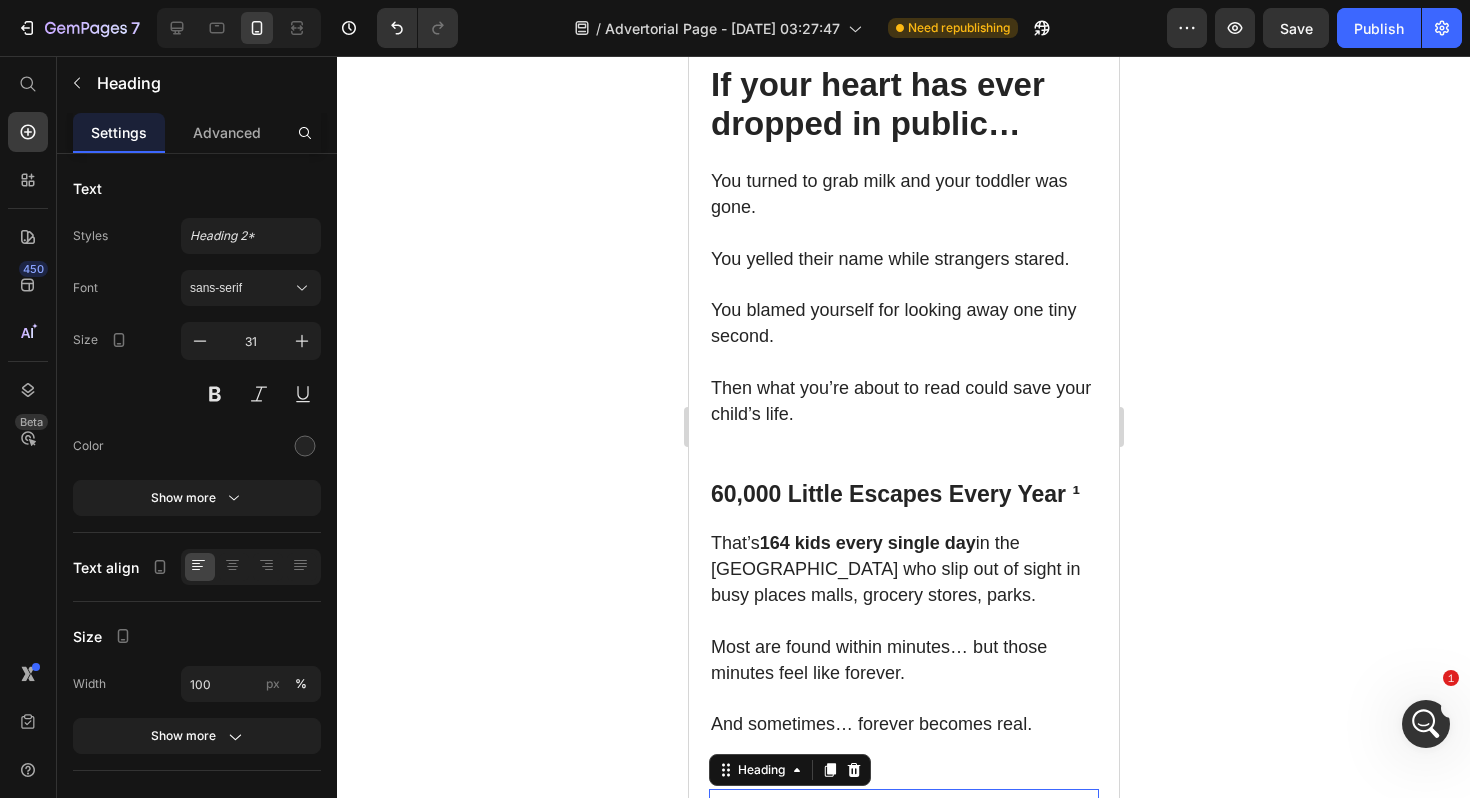 scroll, scrollTop: 781, scrollLeft: 0, axis: vertical 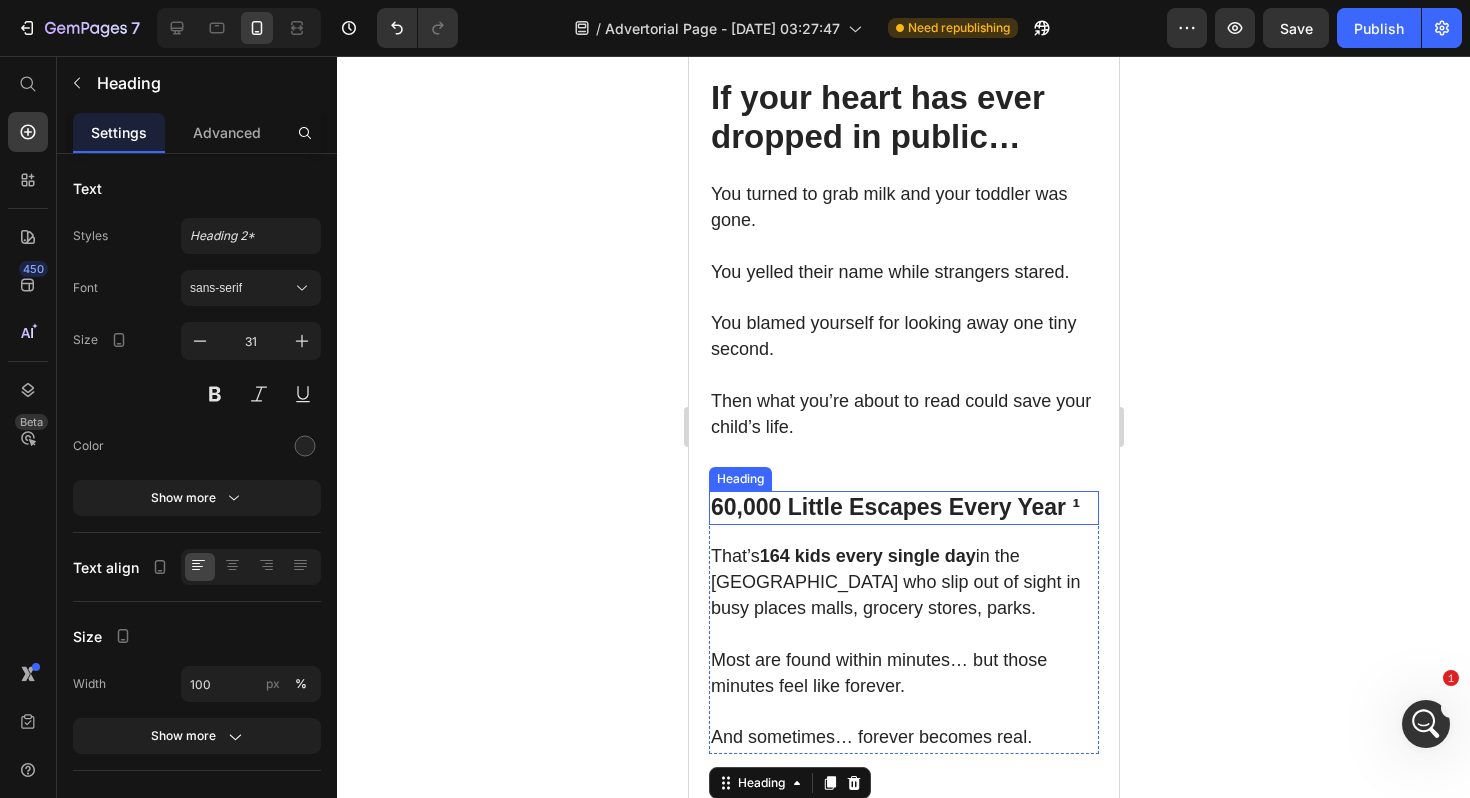 click on "60,000 Little Escapes Every Year ¹" at bounding box center (894, 507) 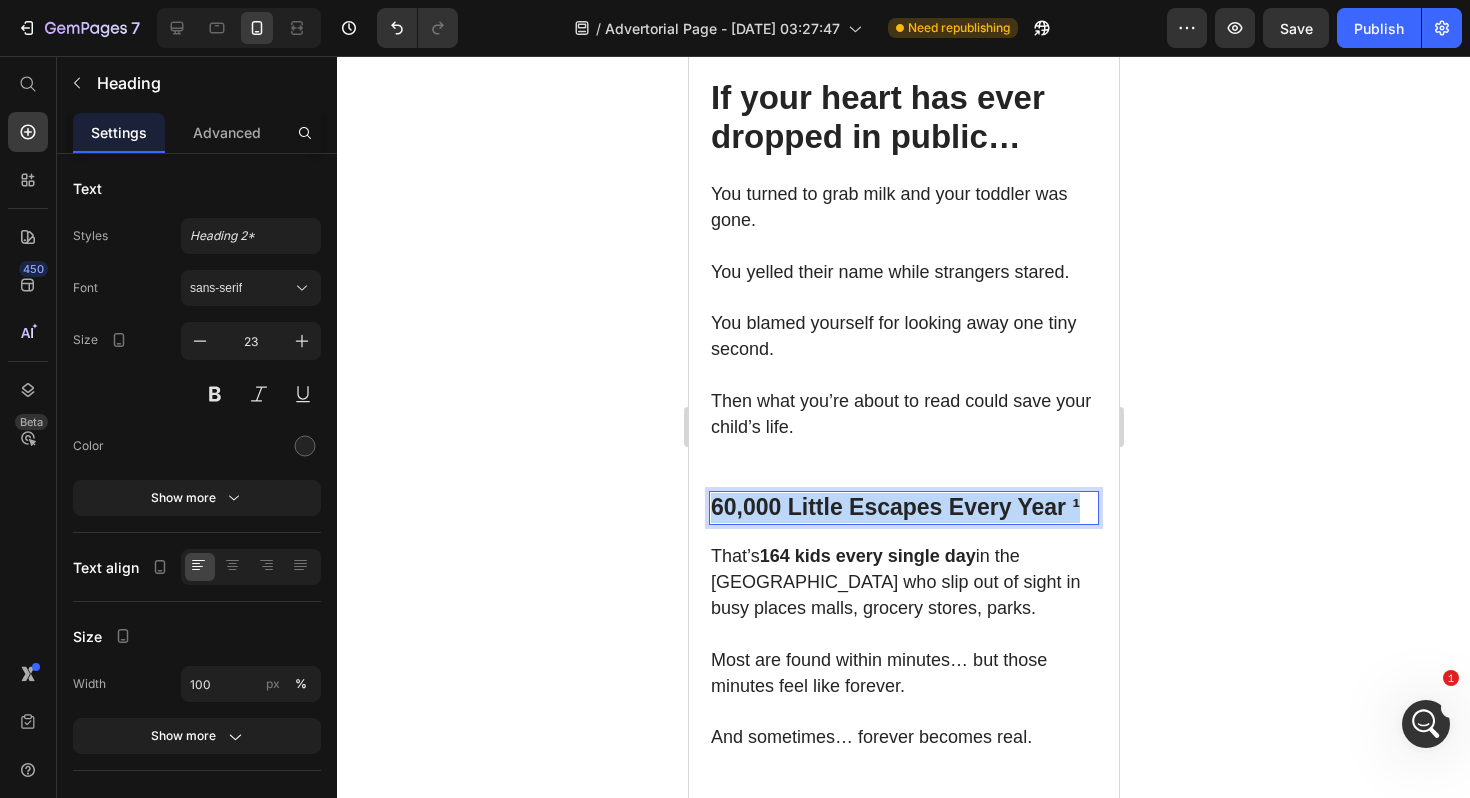 click on "60,000 Little Escapes Every Year ¹" at bounding box center (894, 507) 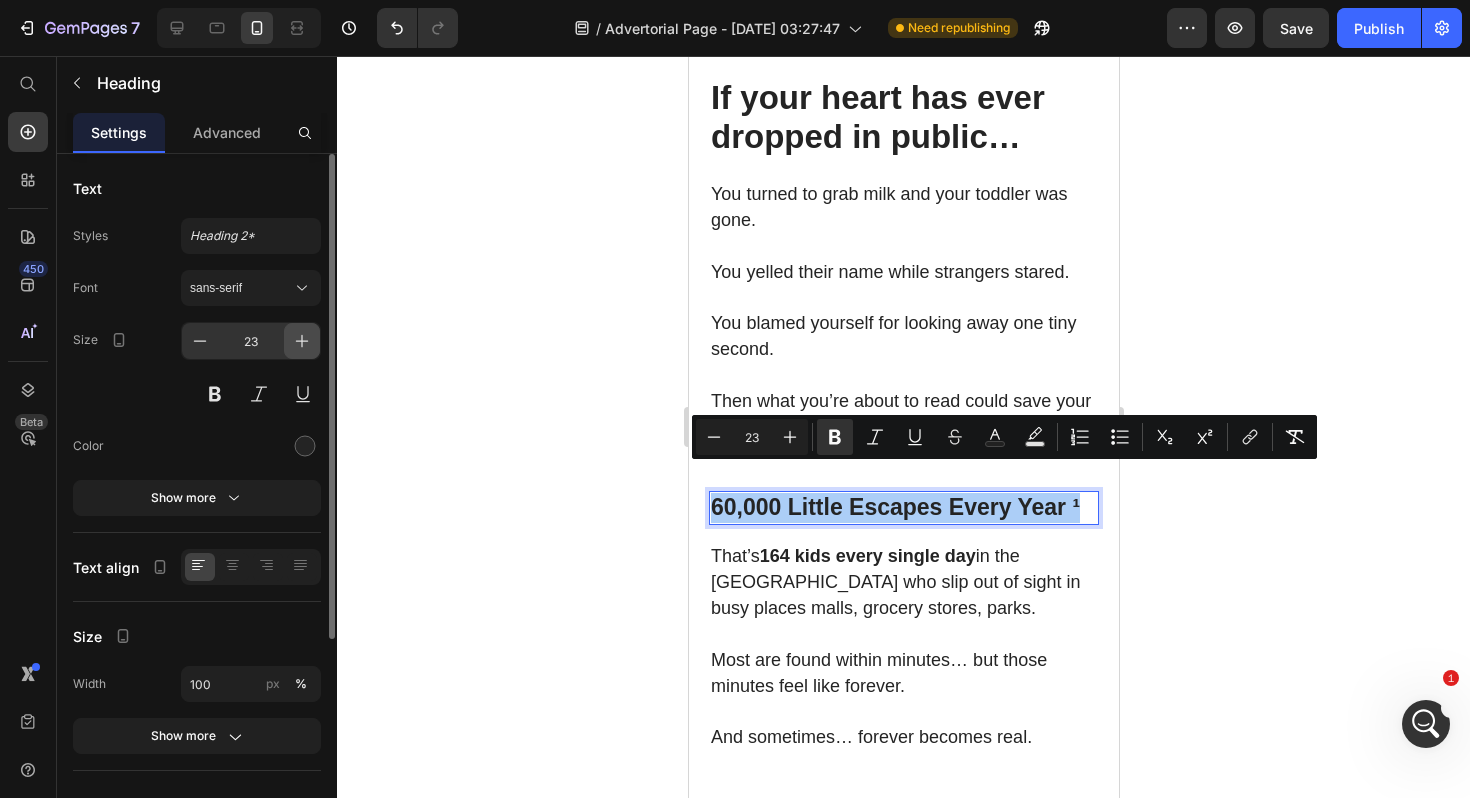 click 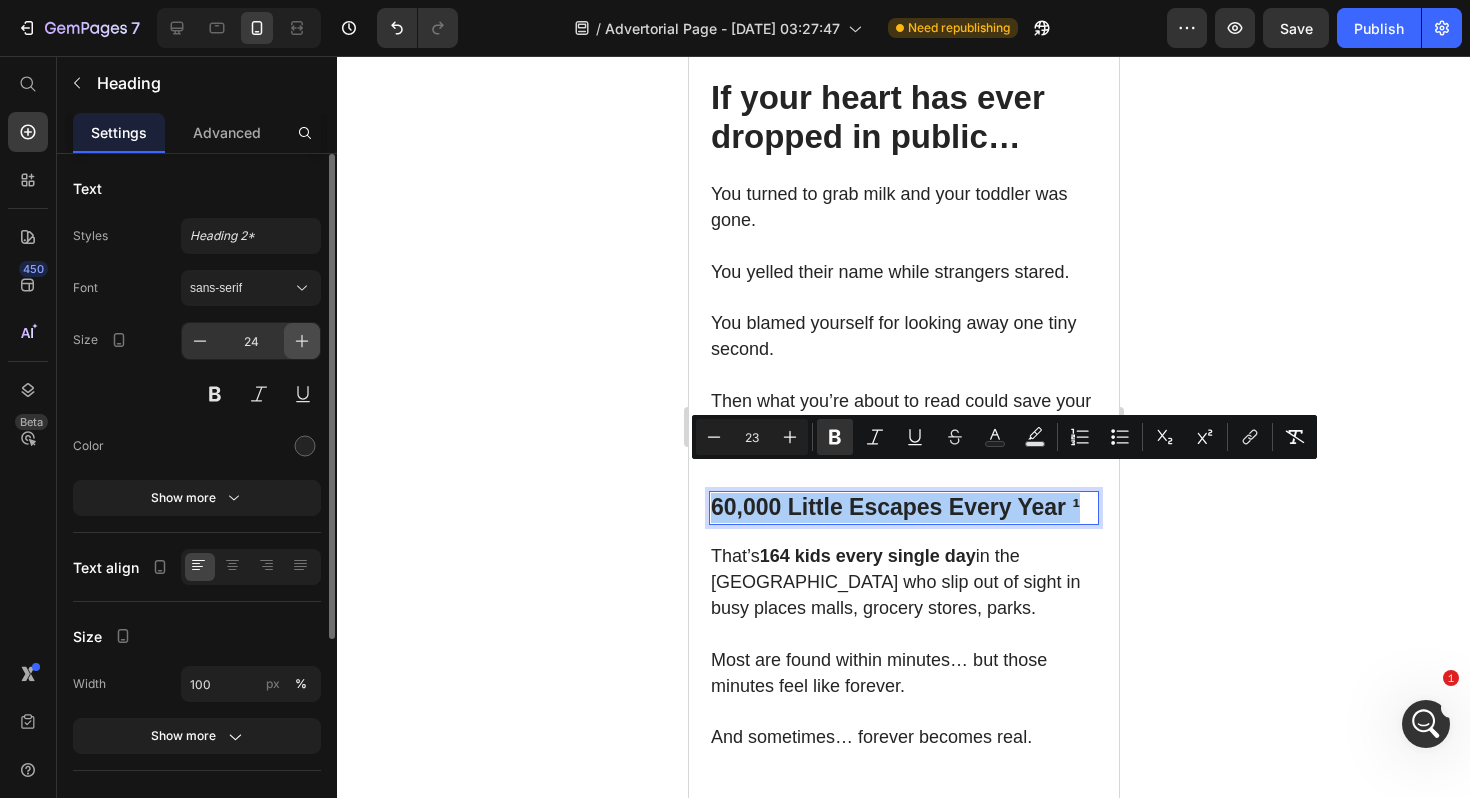 click 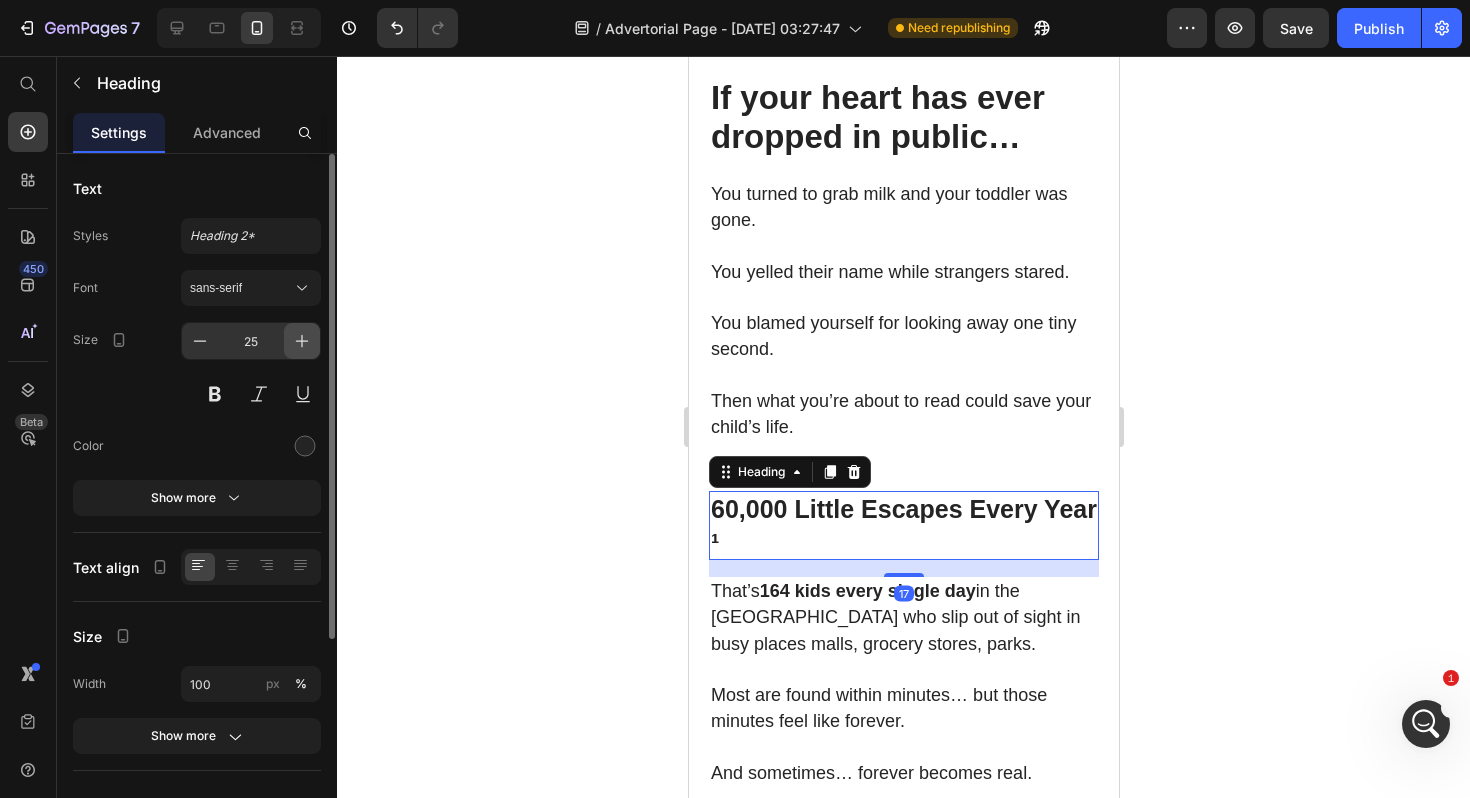 click 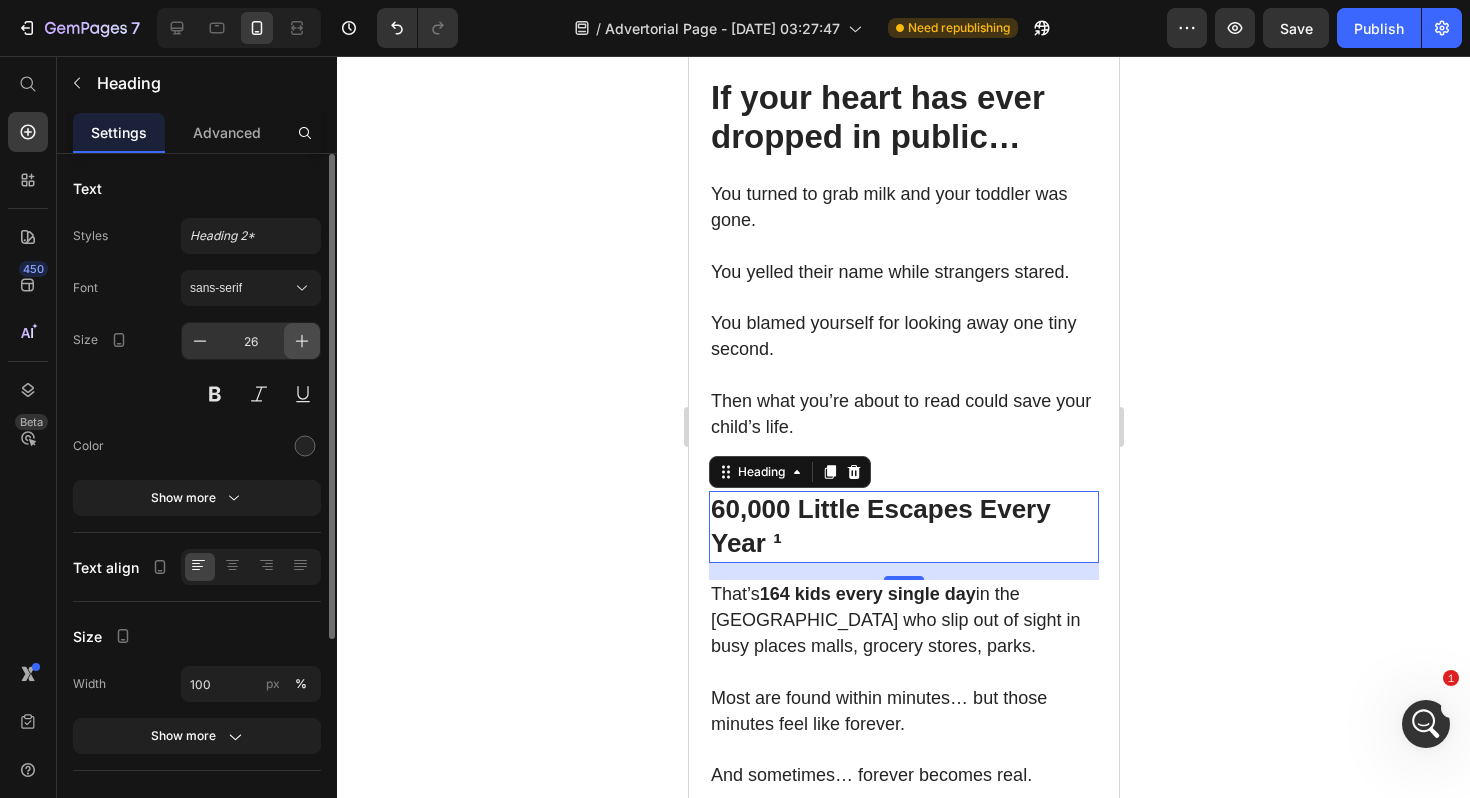 click 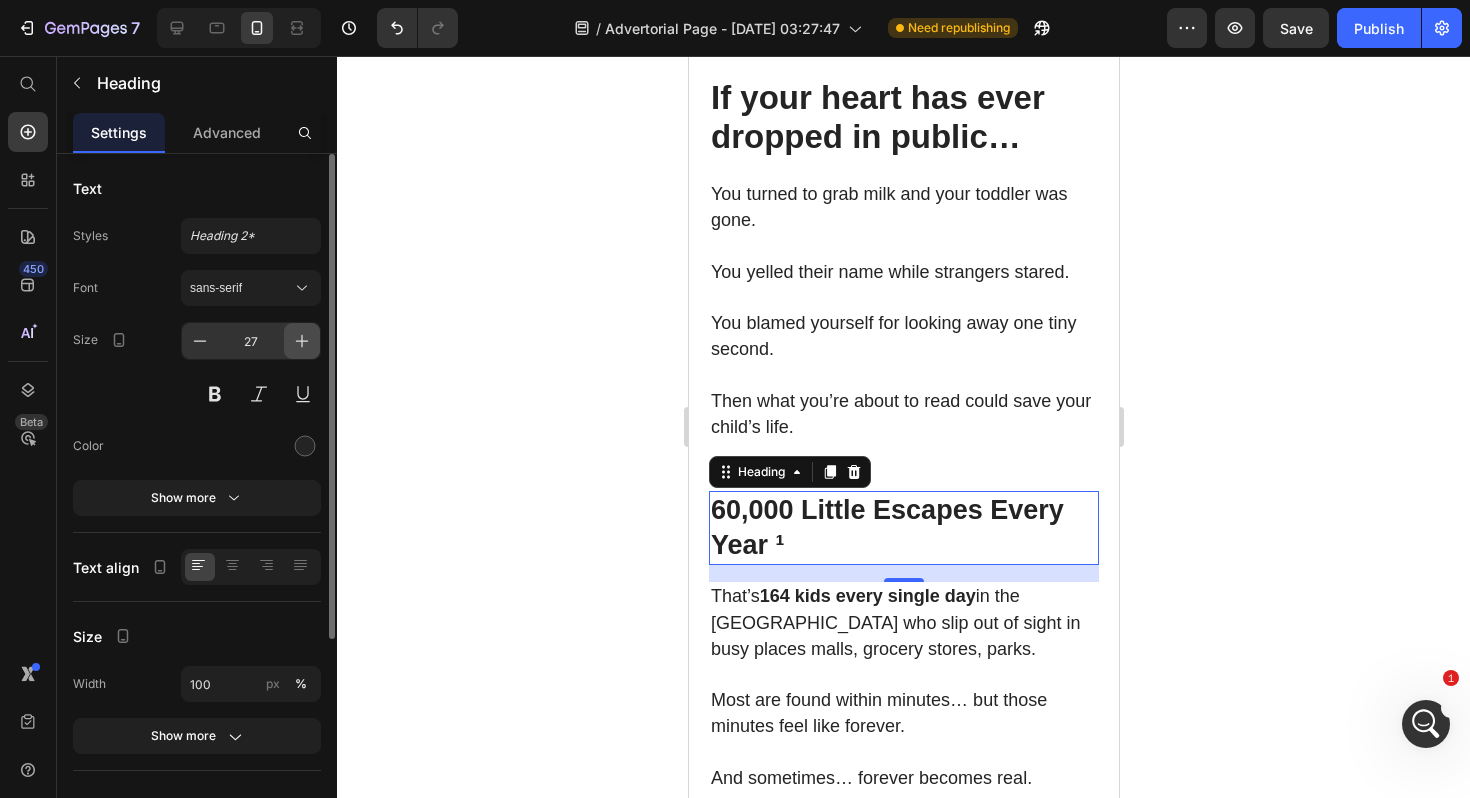 click 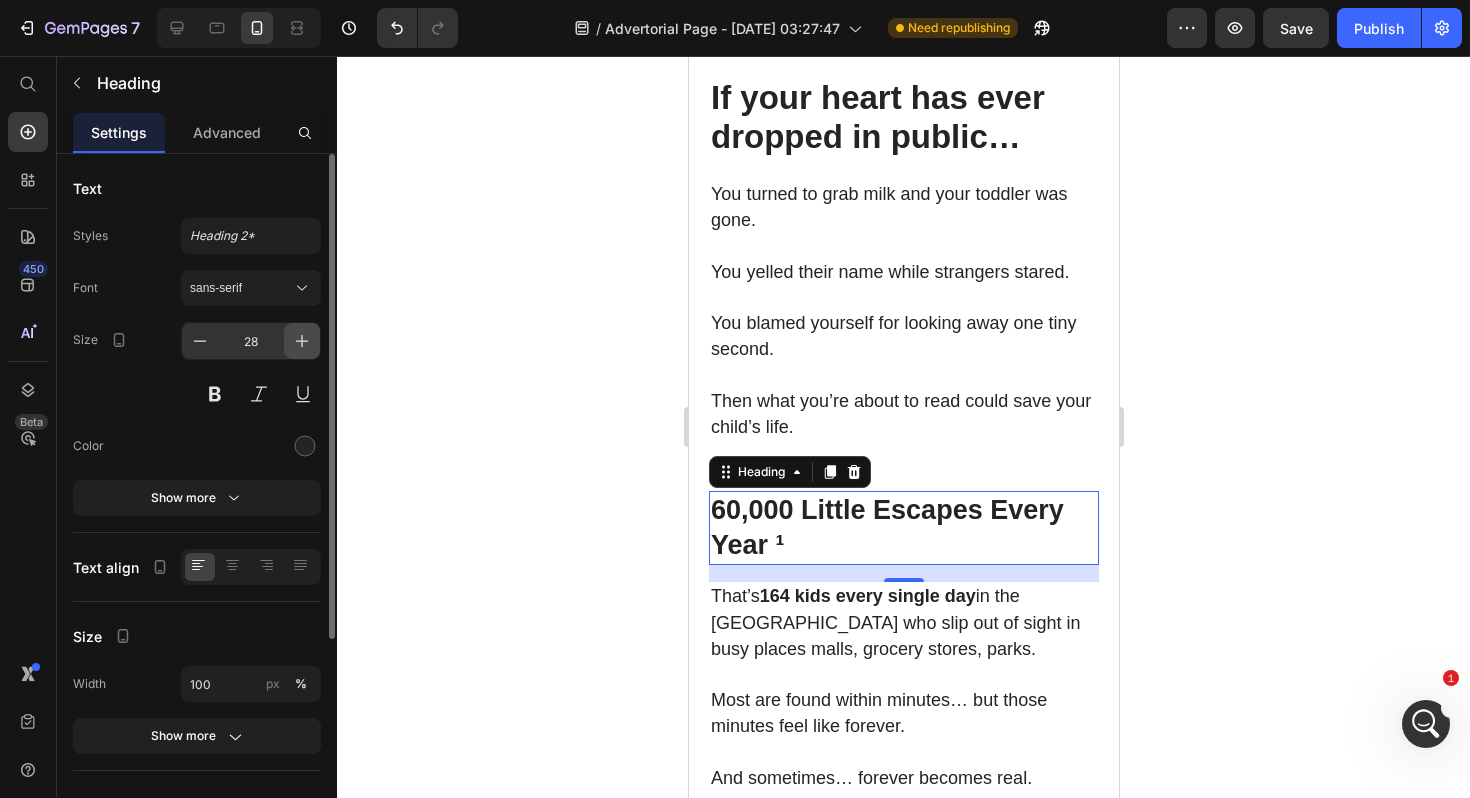 click 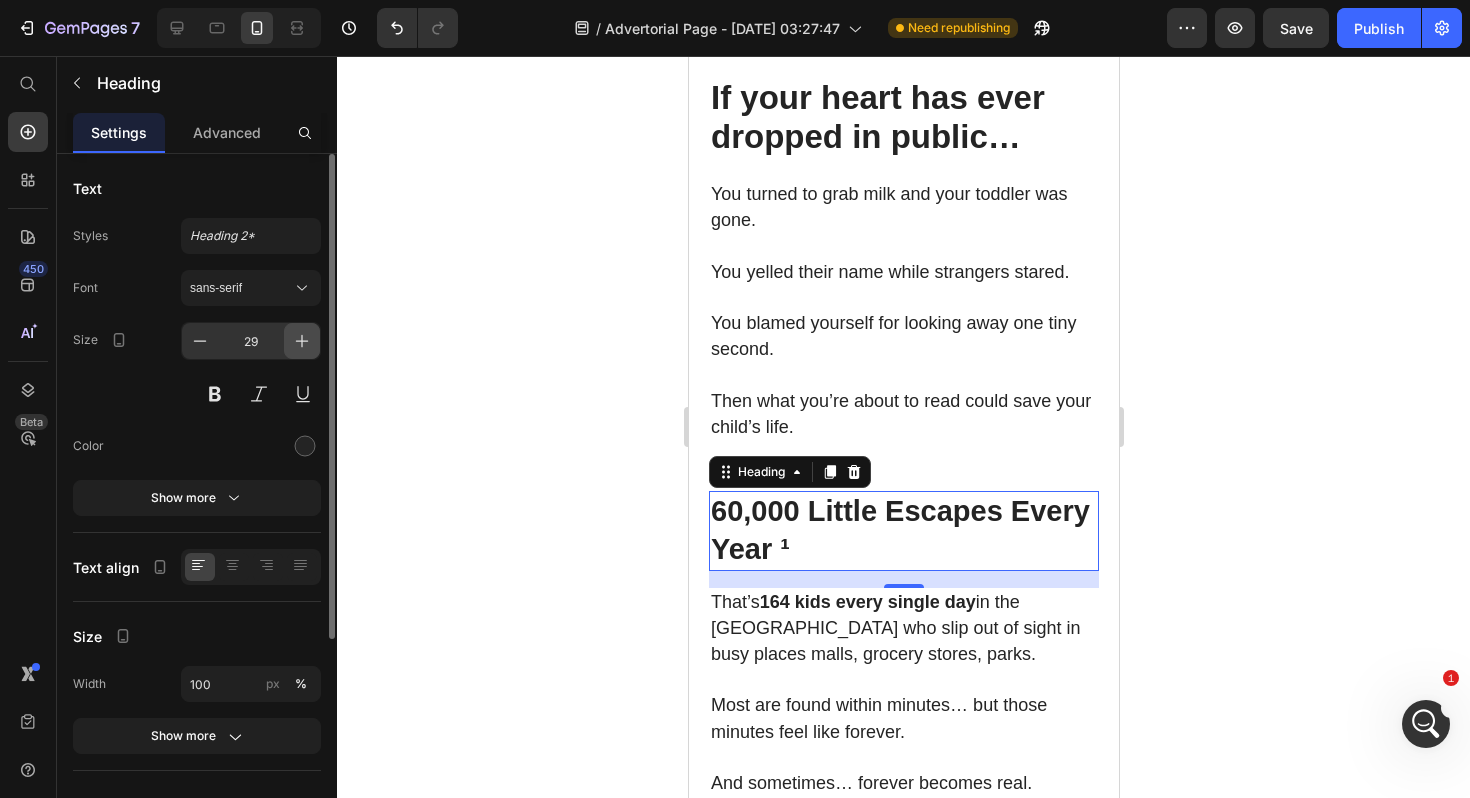 click 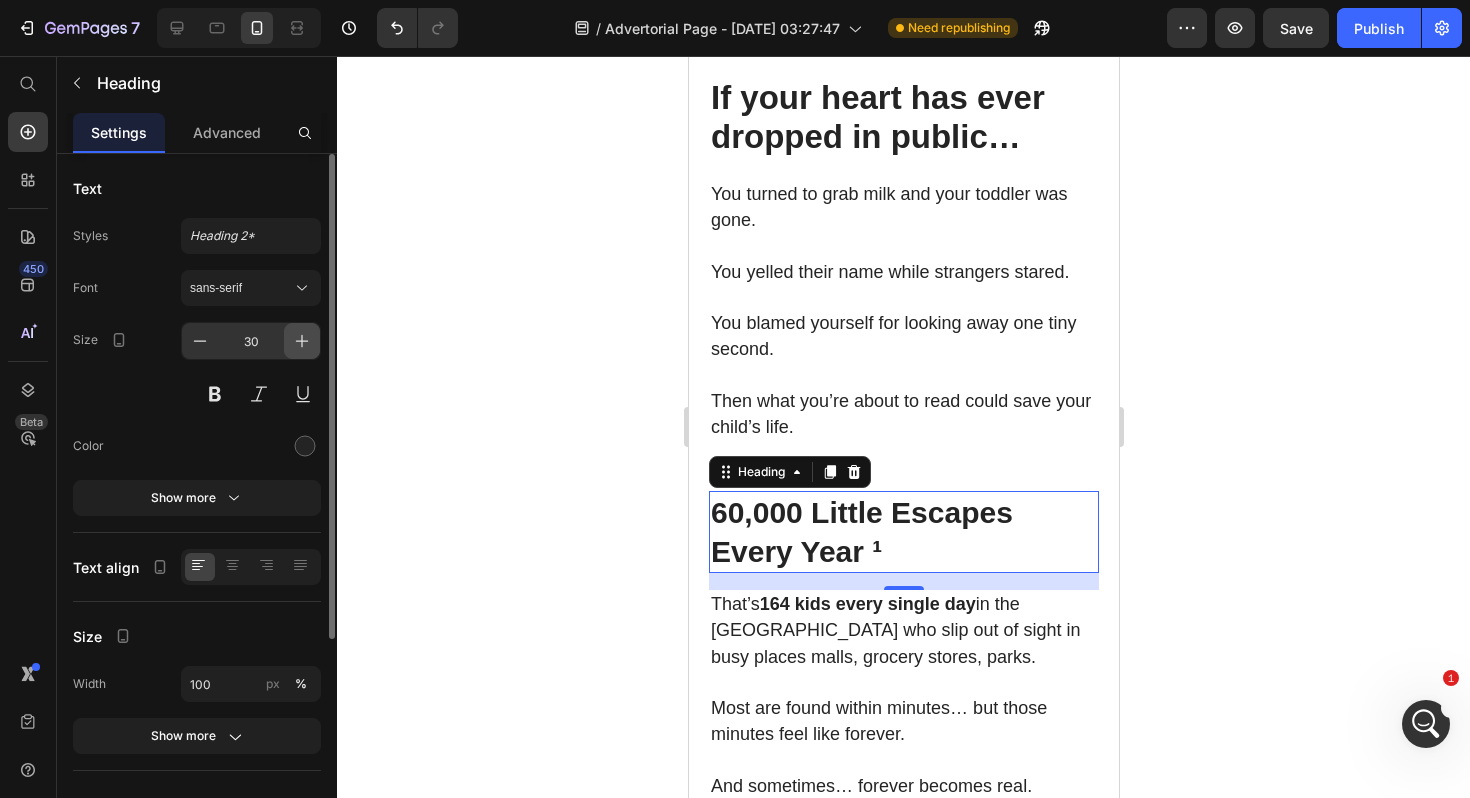click 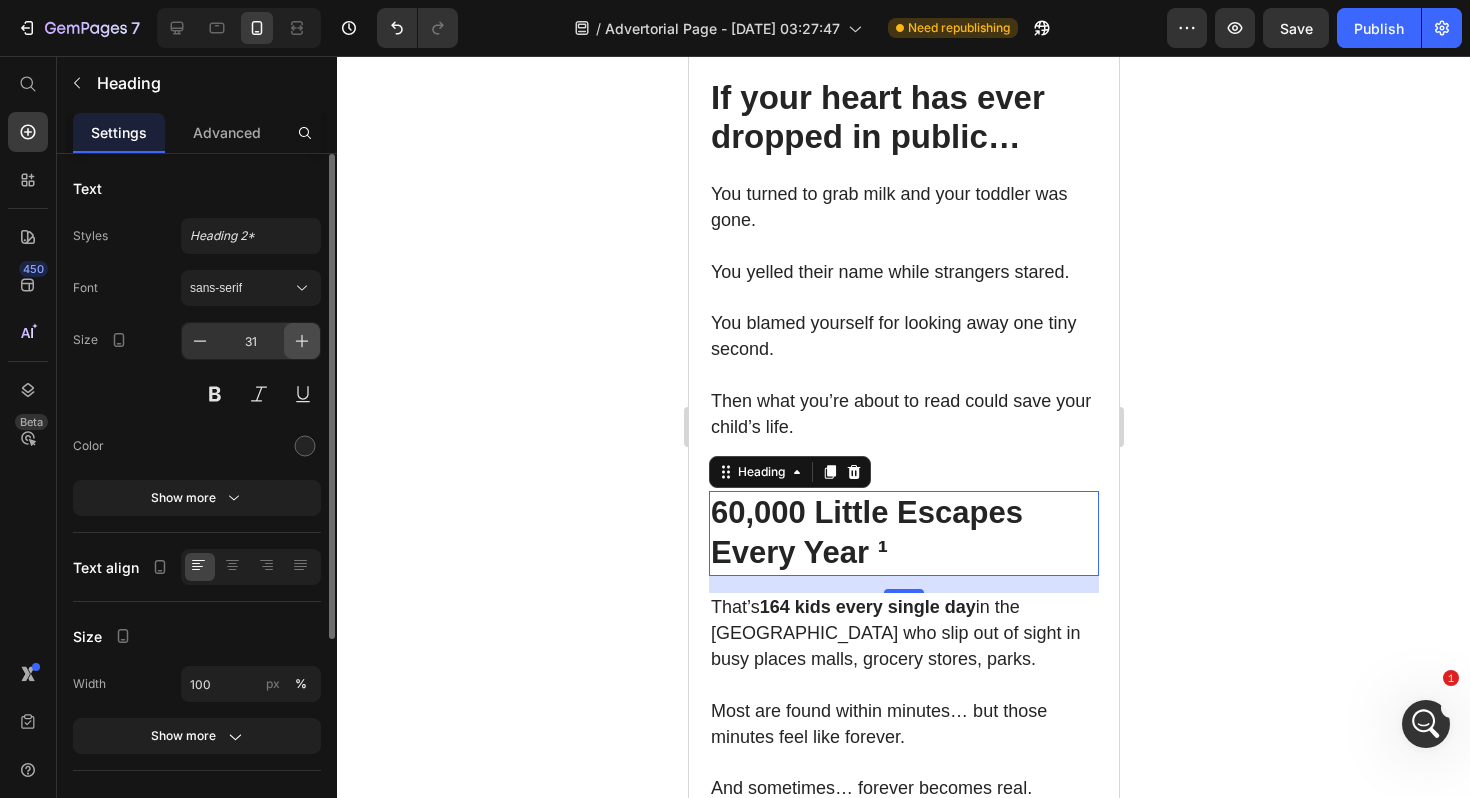 click 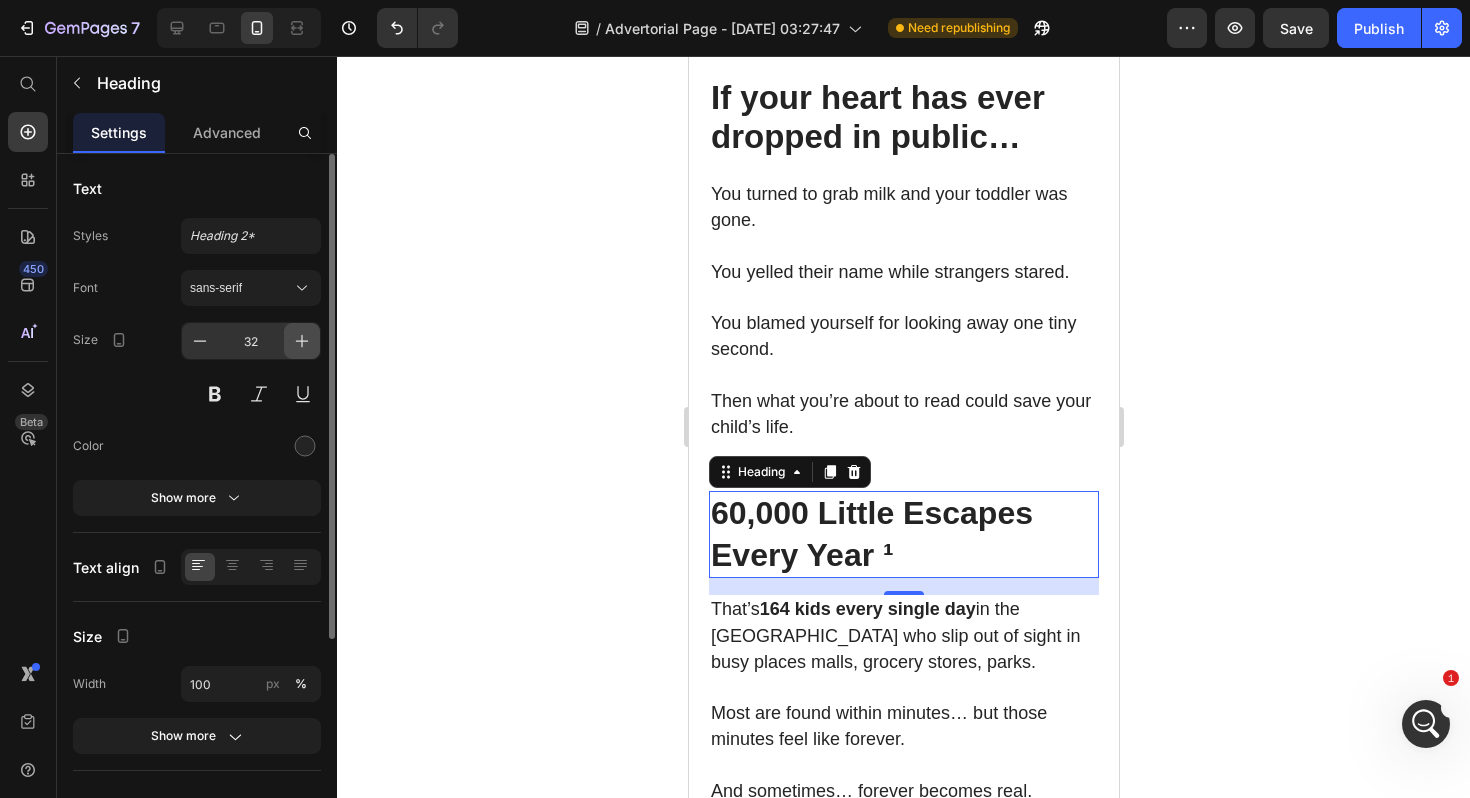 click 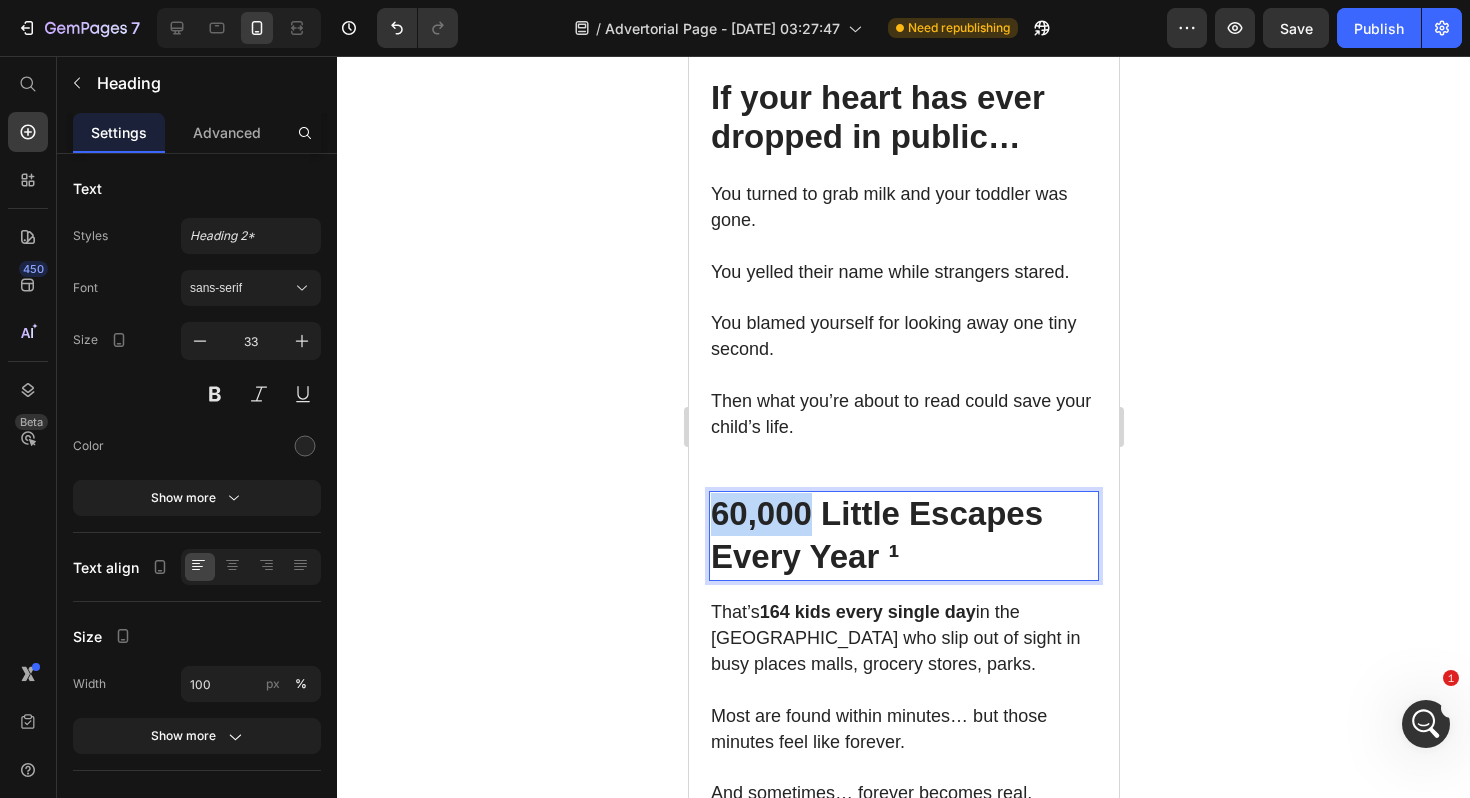 click on "60,000 Little Escapes Every Year ¹" at bounding box center [903, 536] 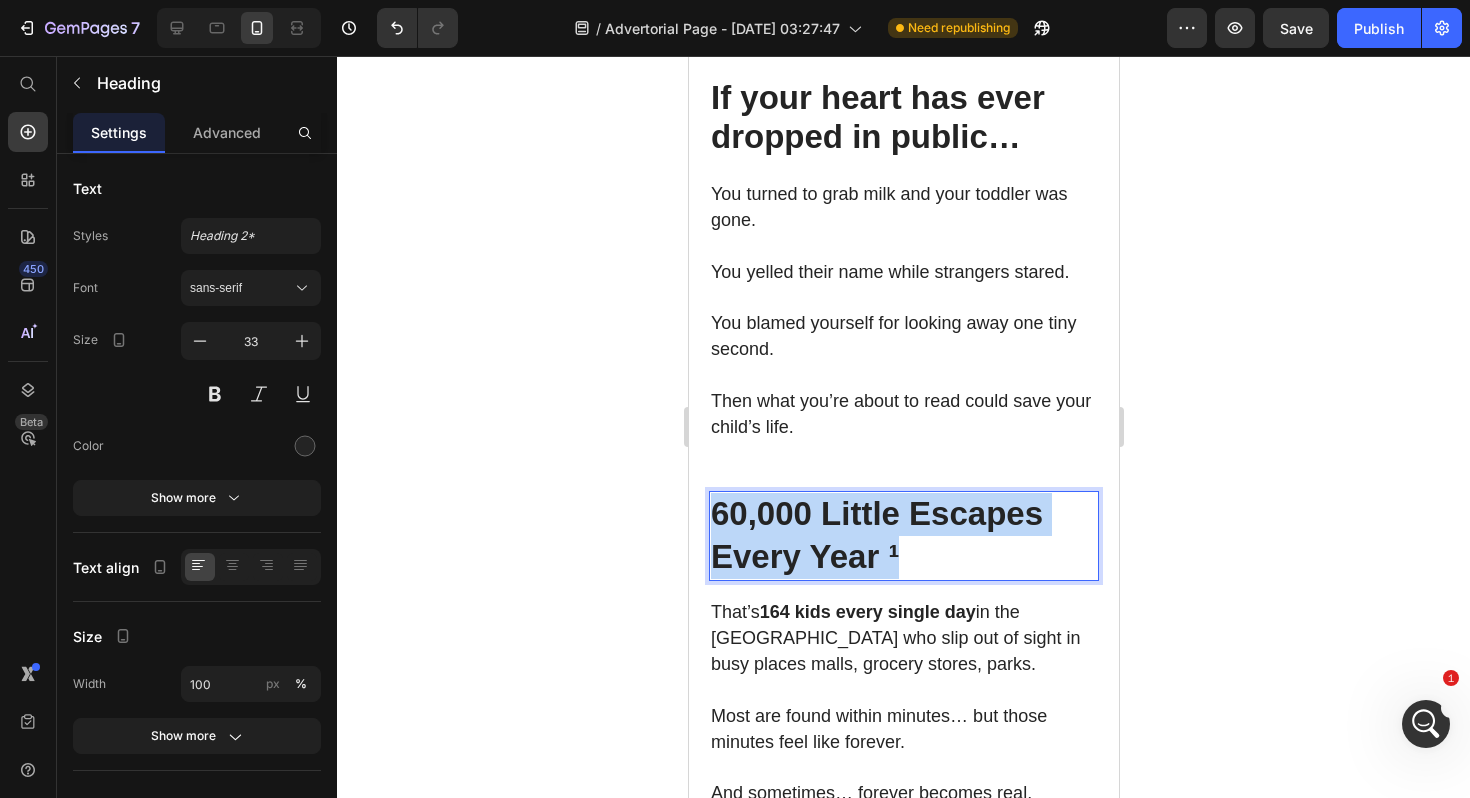 click on "60,000 Little Escapes Every Year ¹" at bounding box center [903, 536] 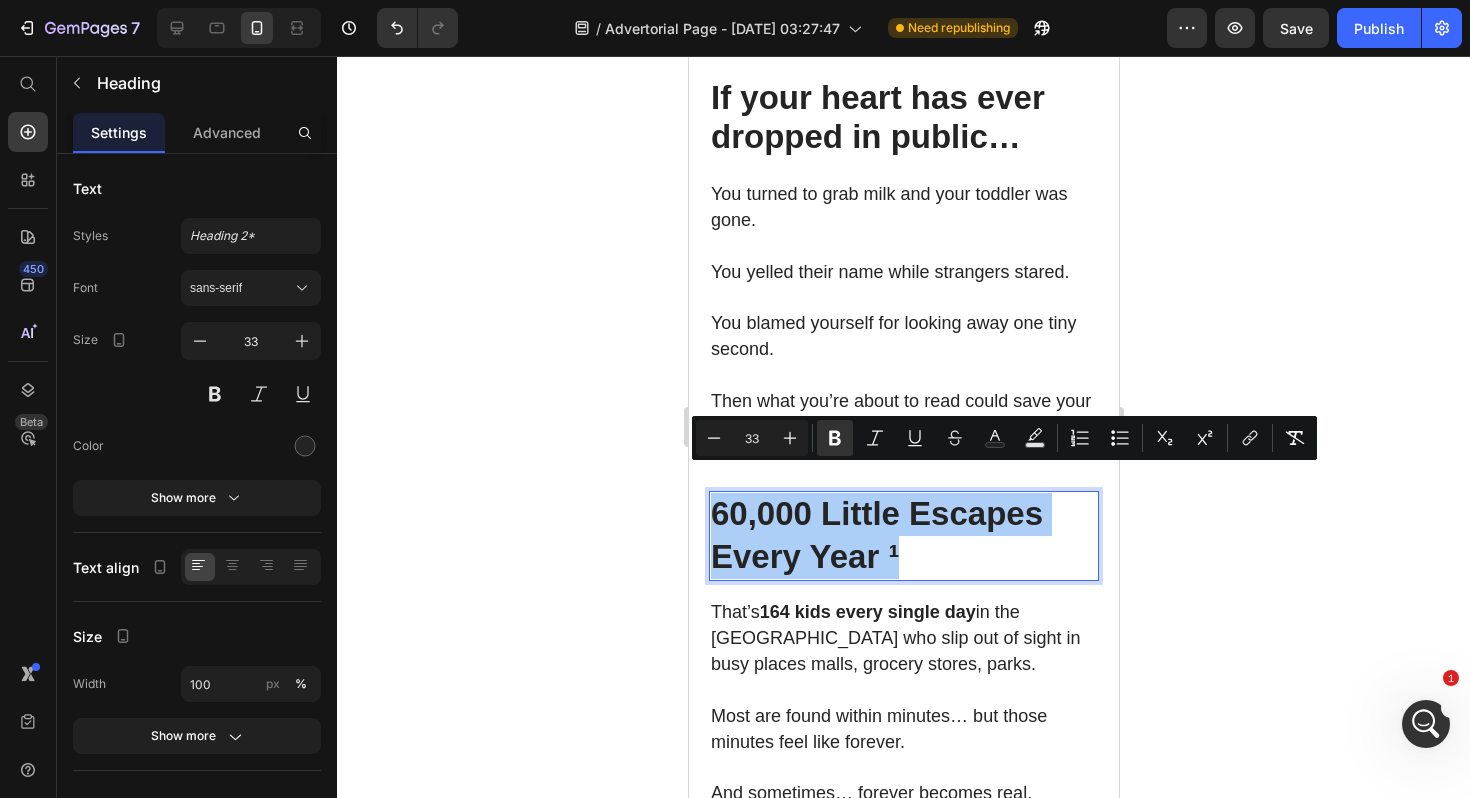 click 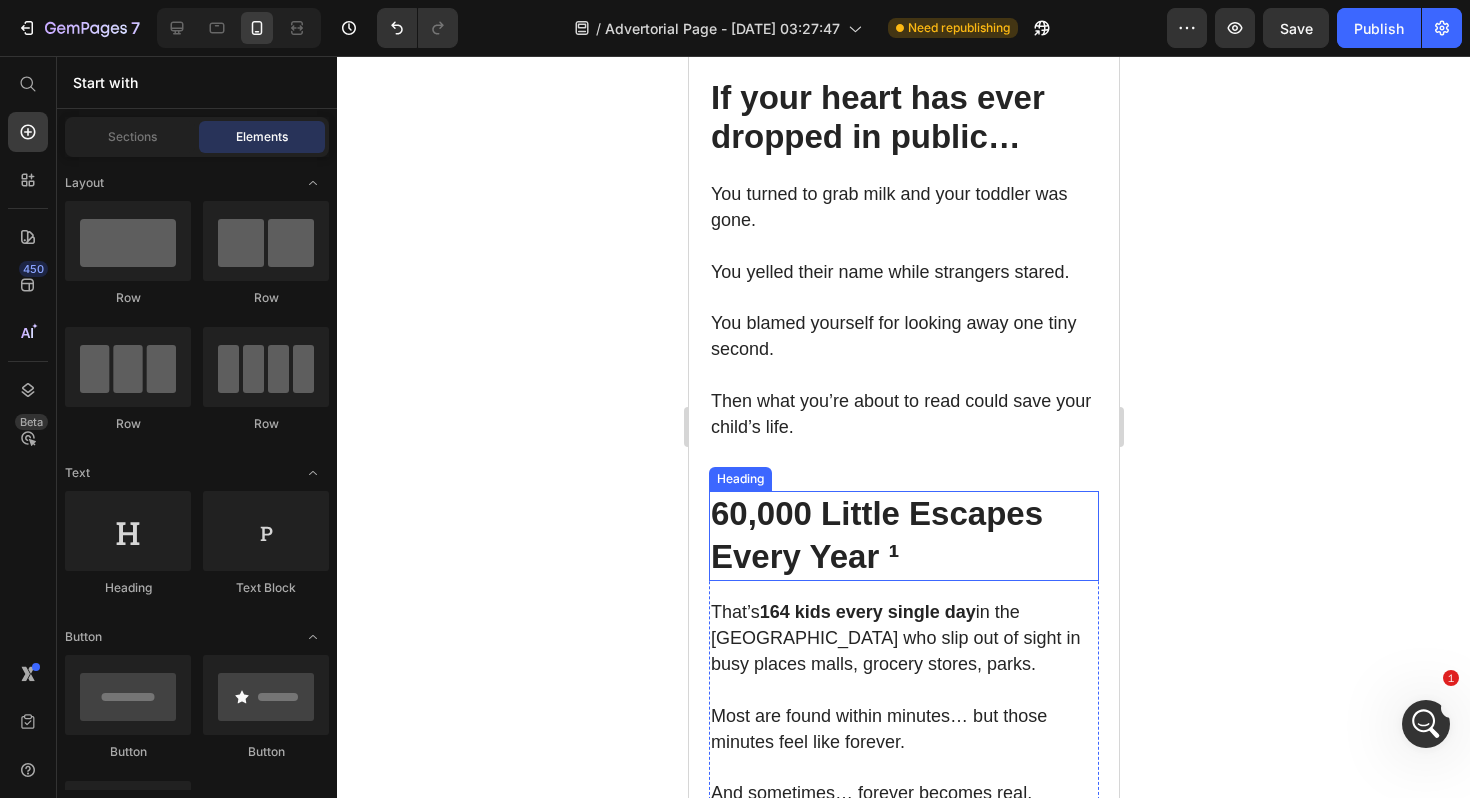 click on "60,000 Little Escapes Every Year ¹" at bounding box center [876, 535] 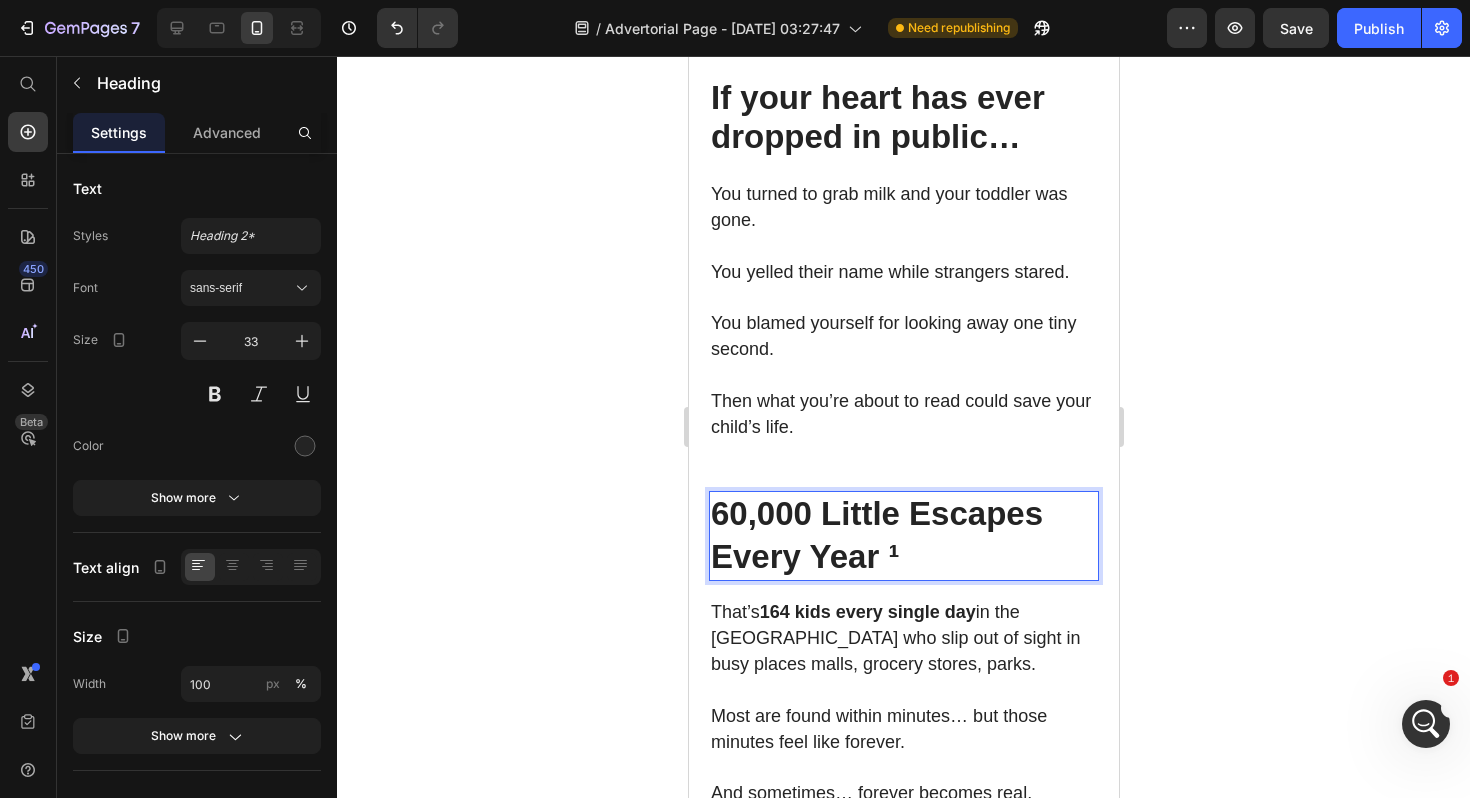 click on "60,000 Little Escapes Every Year ¹" at bounding box center (876, 535) 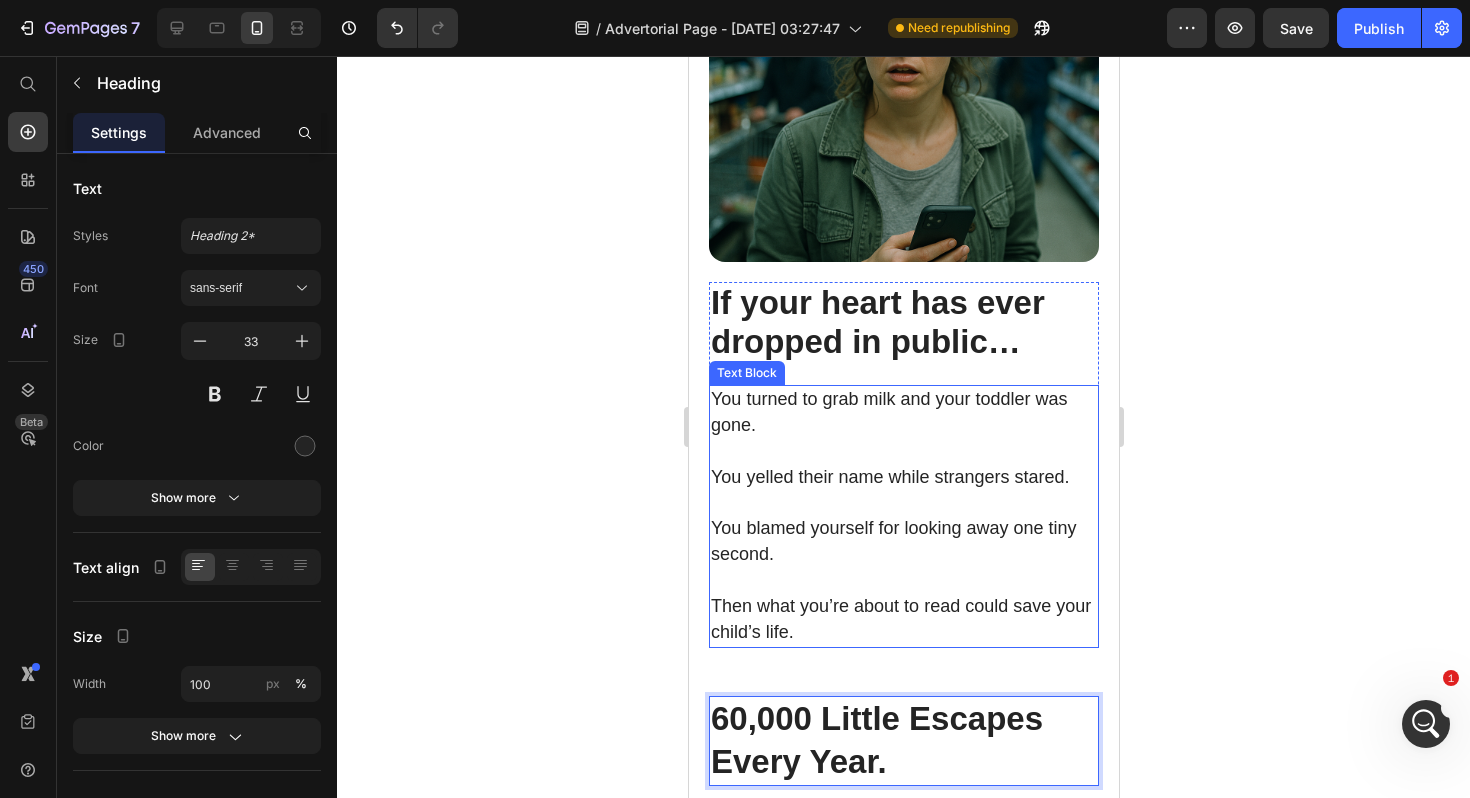 scroll, scrollTop: 519, scrollLeft: 0, axis: vertical 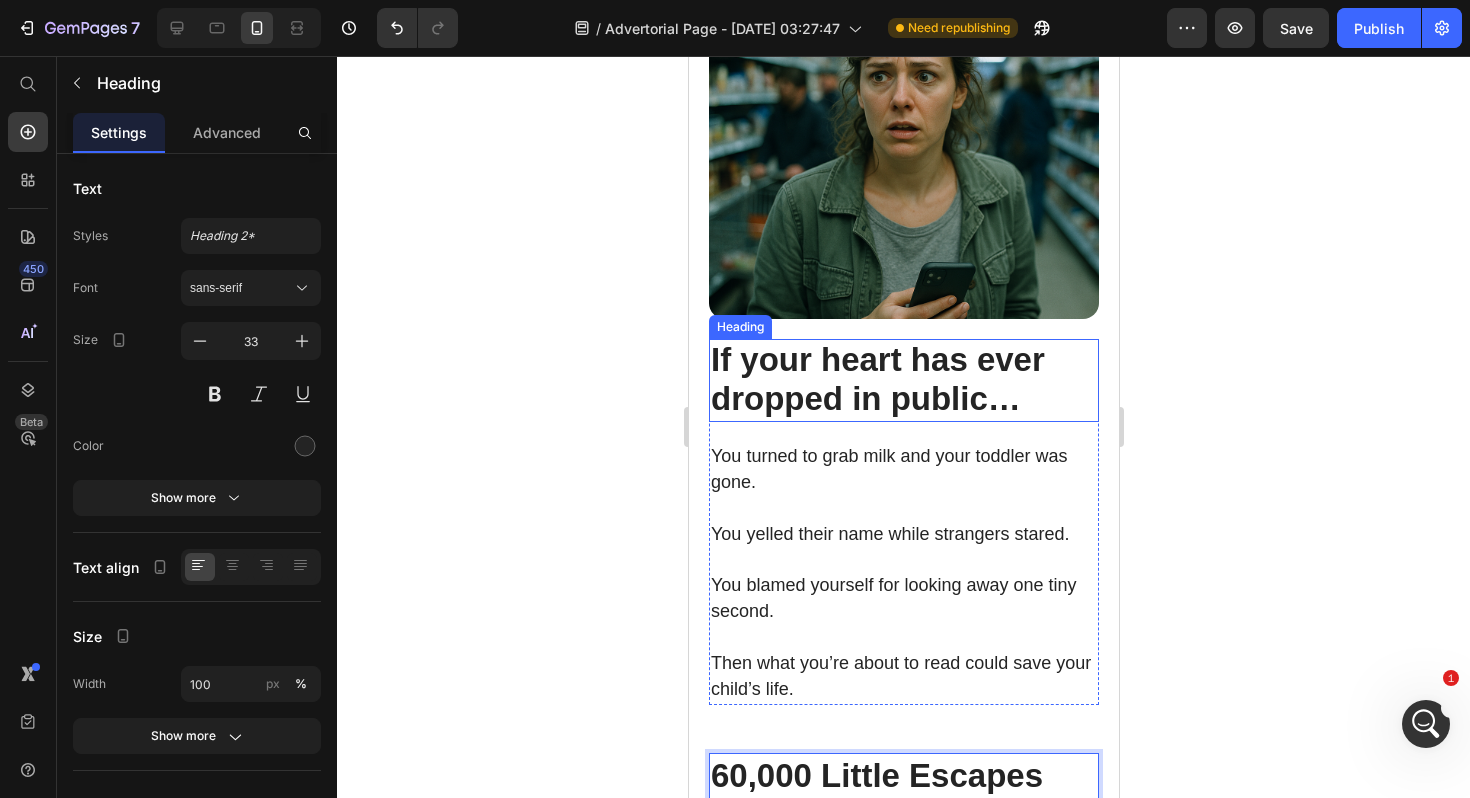 click on "If your heart has ever dropped in public…" at bounding box center [877, 379] 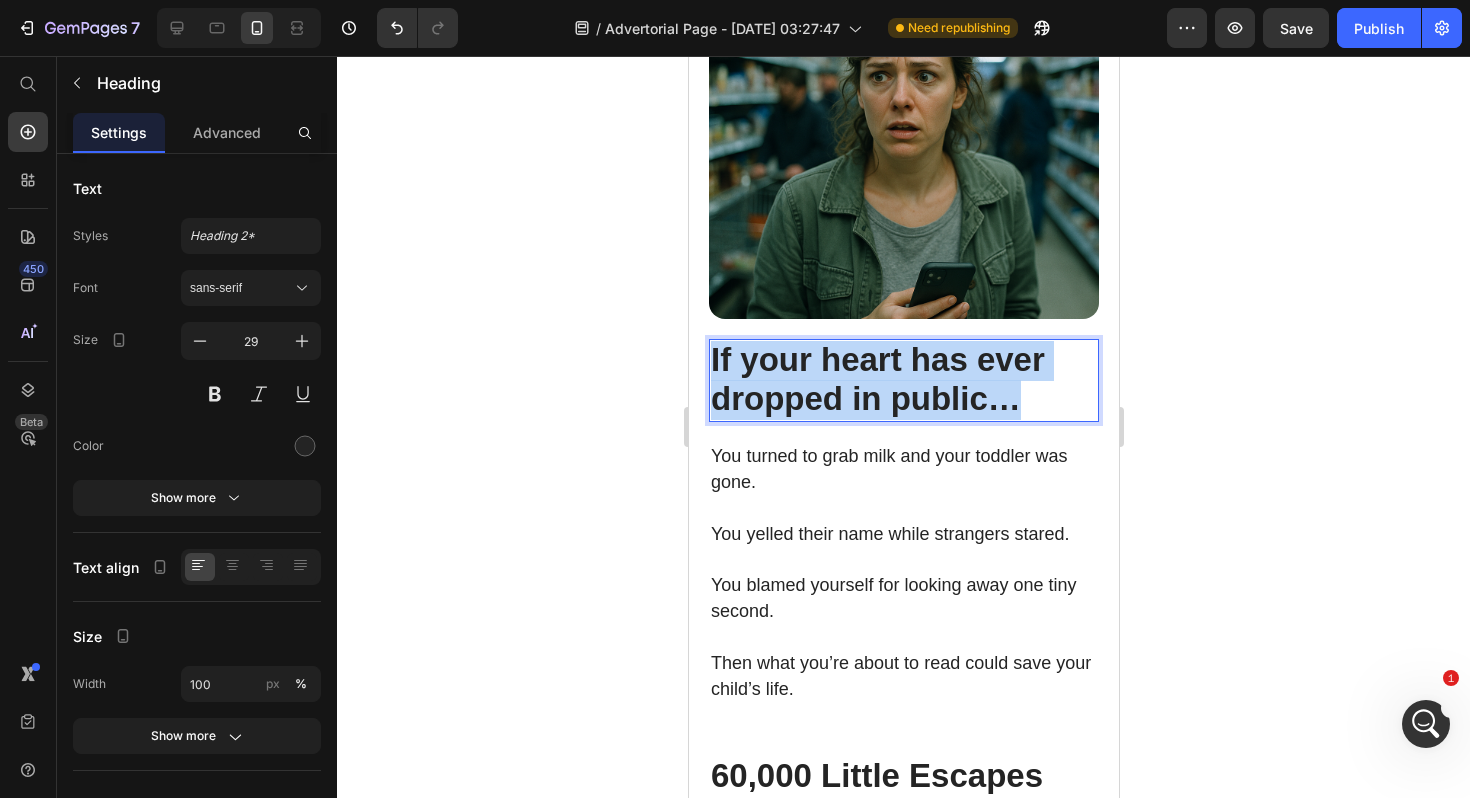 click on "If your heart has ever dropped in public…" at bounding box center [877, 379] 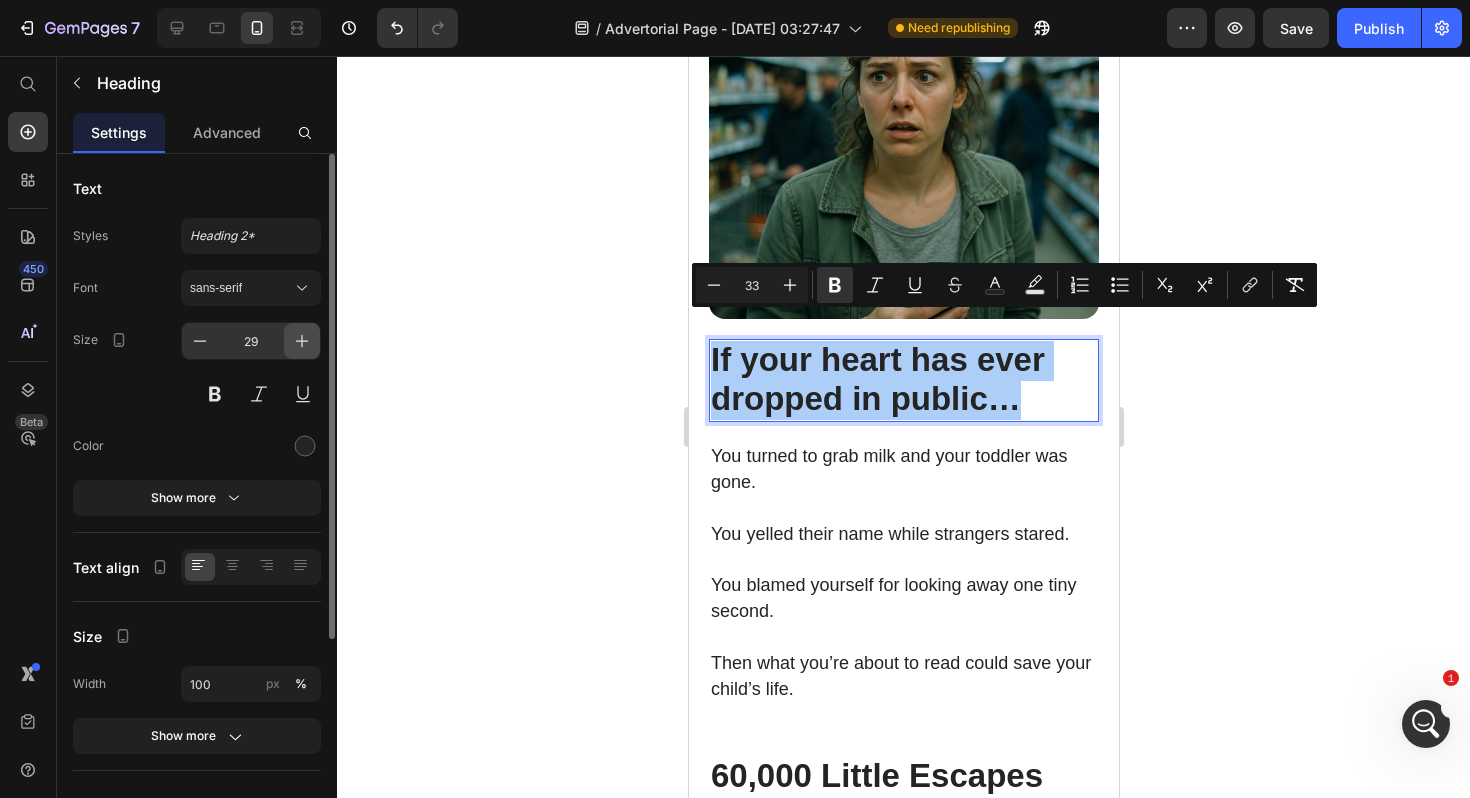 click 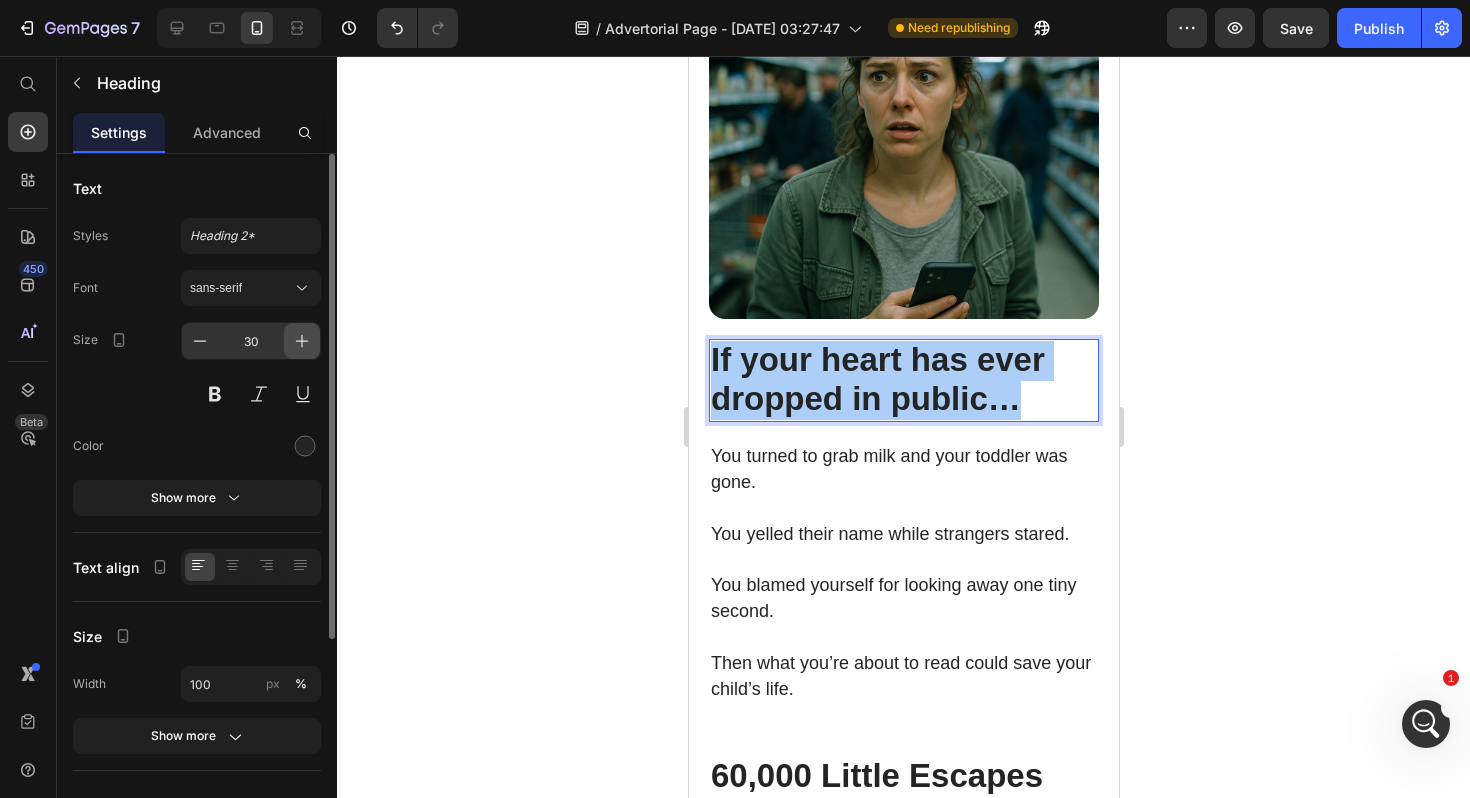 click 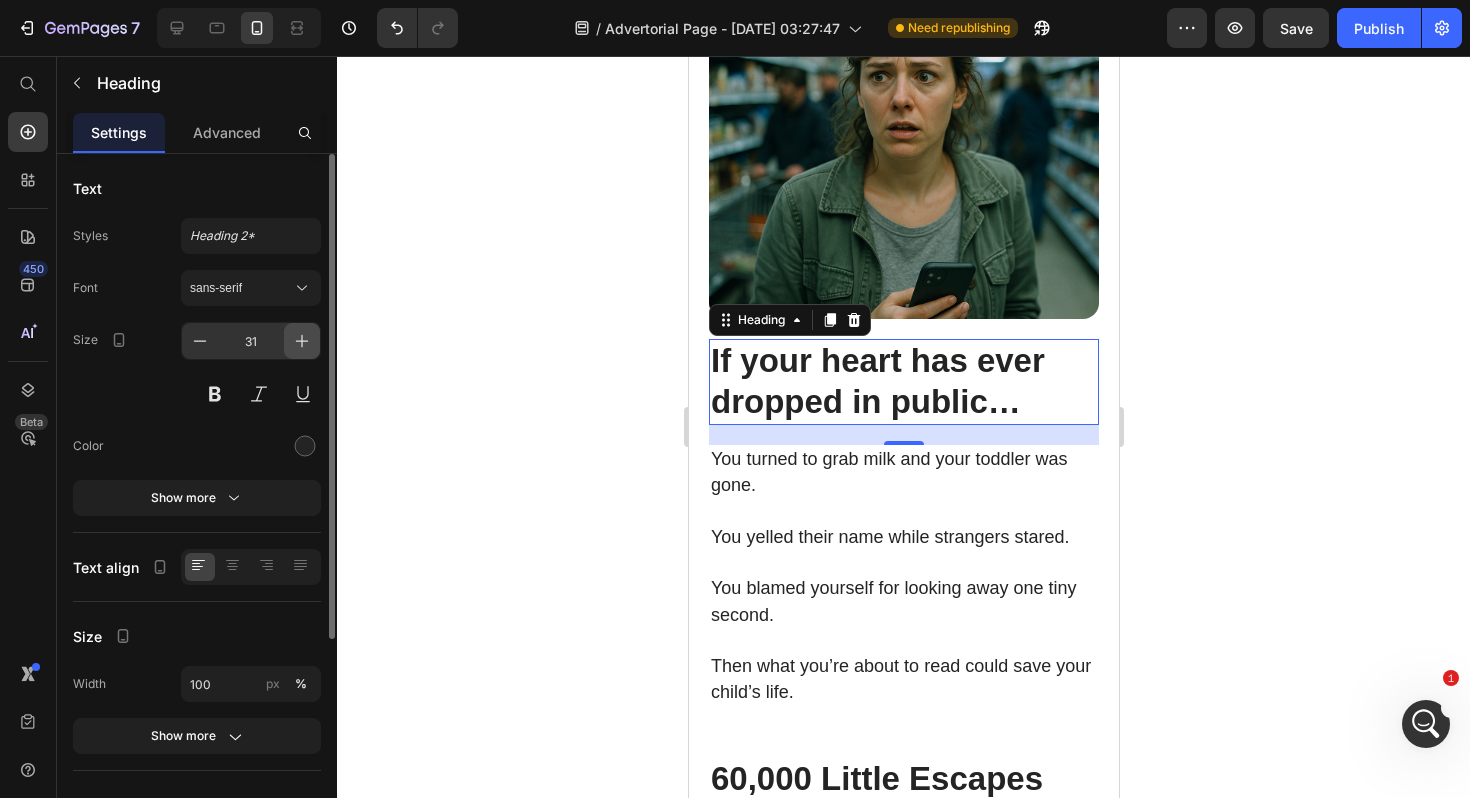 click 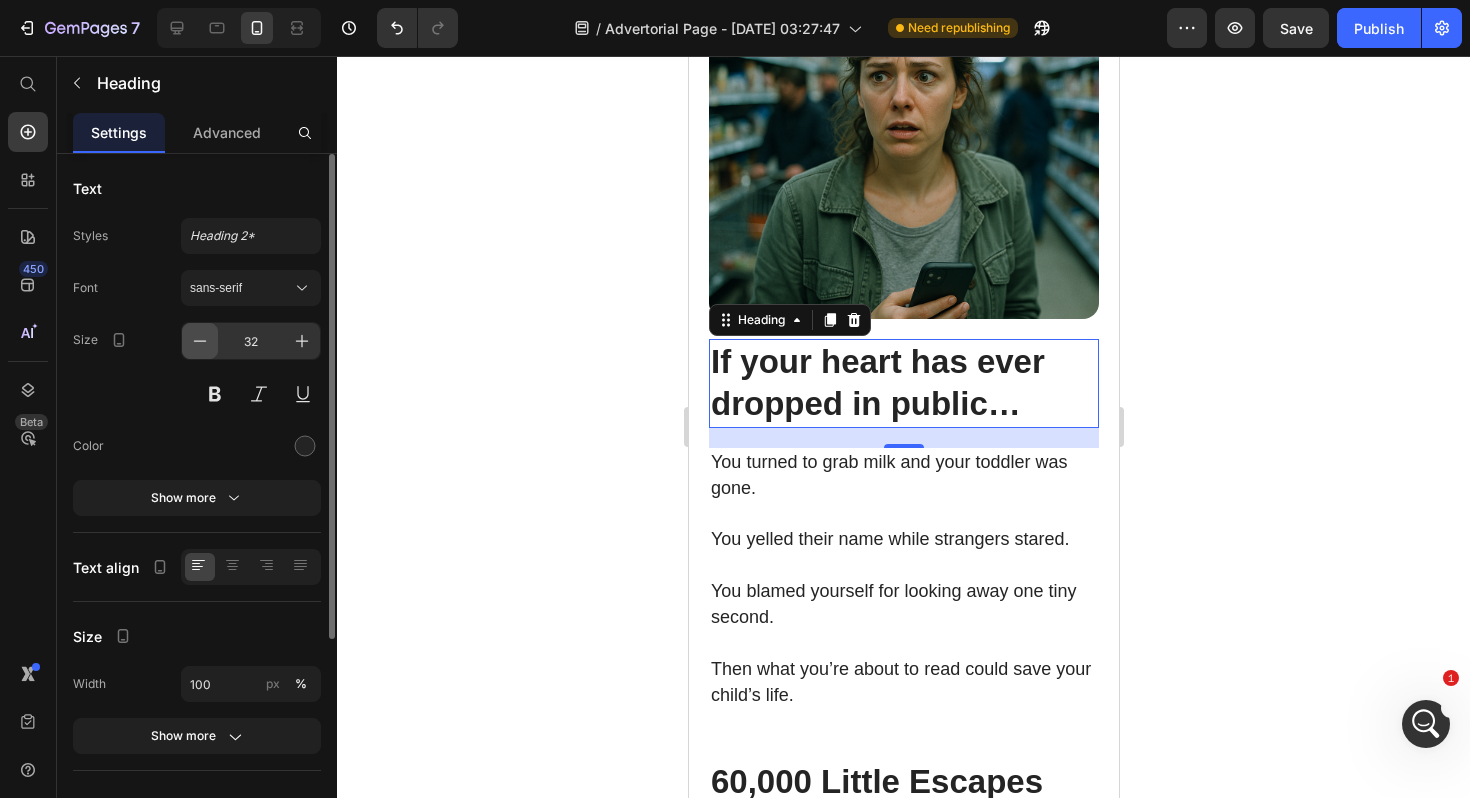 click 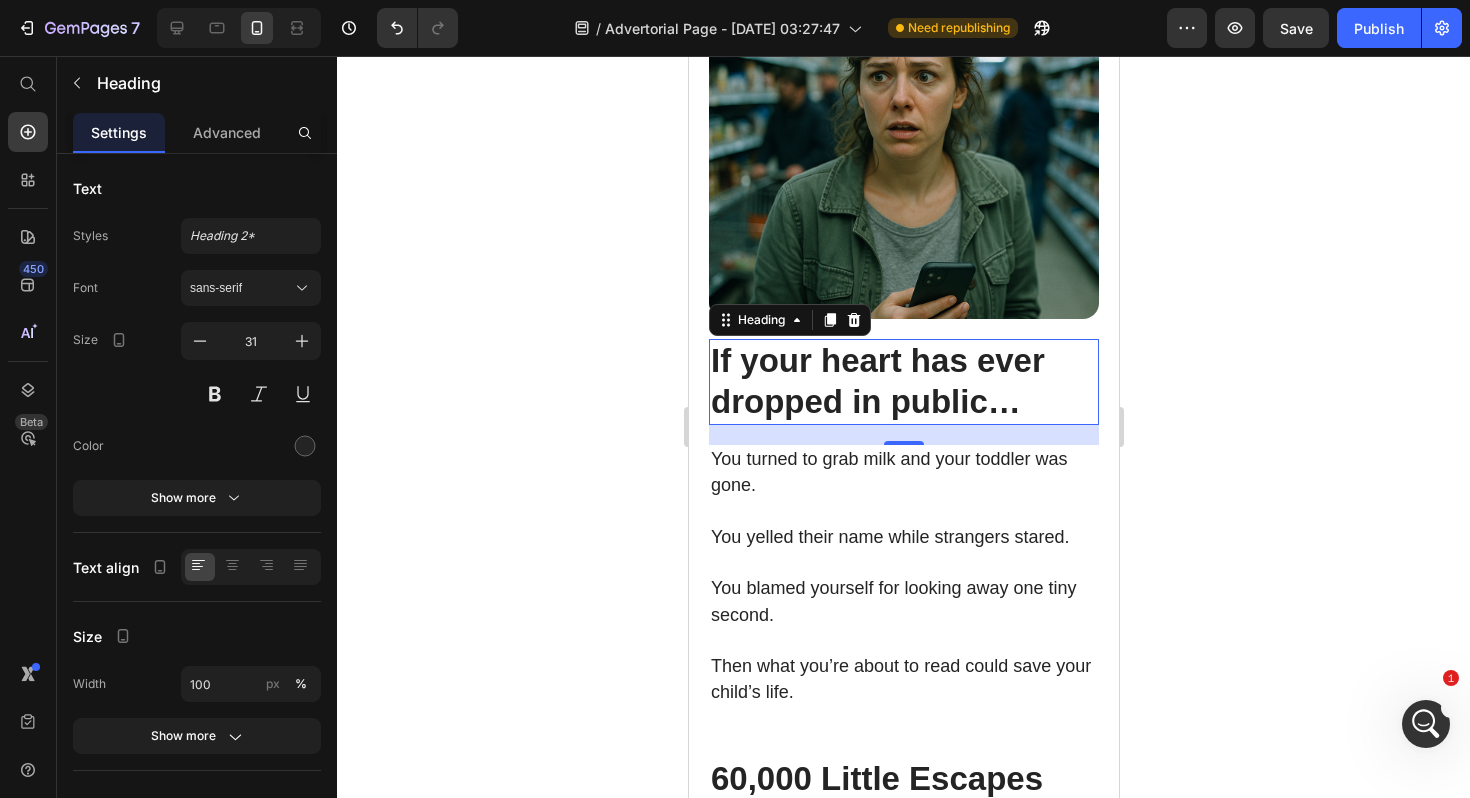 click 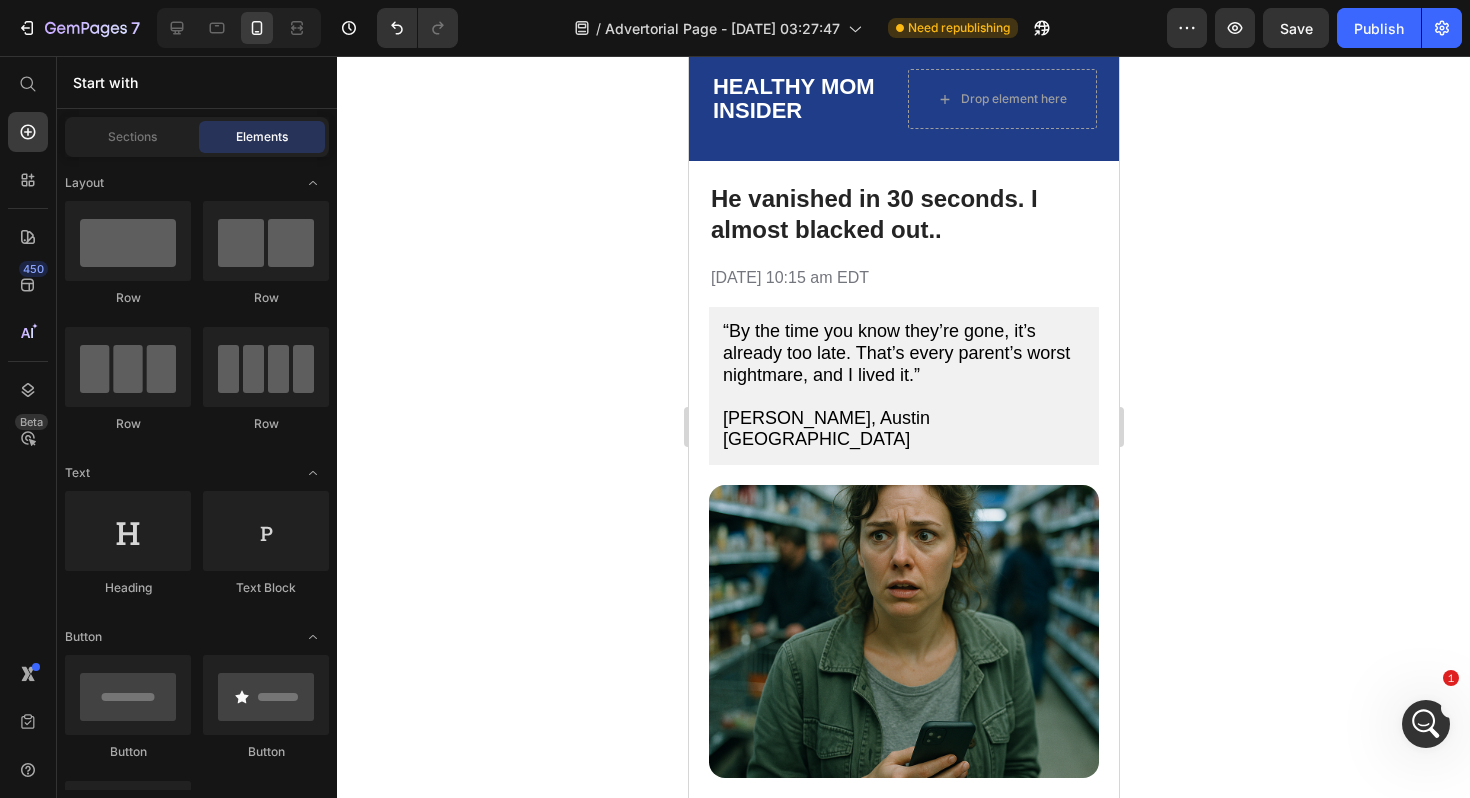 scroll, scrollTop: 57, scrollLeft: 0, axis: vertical 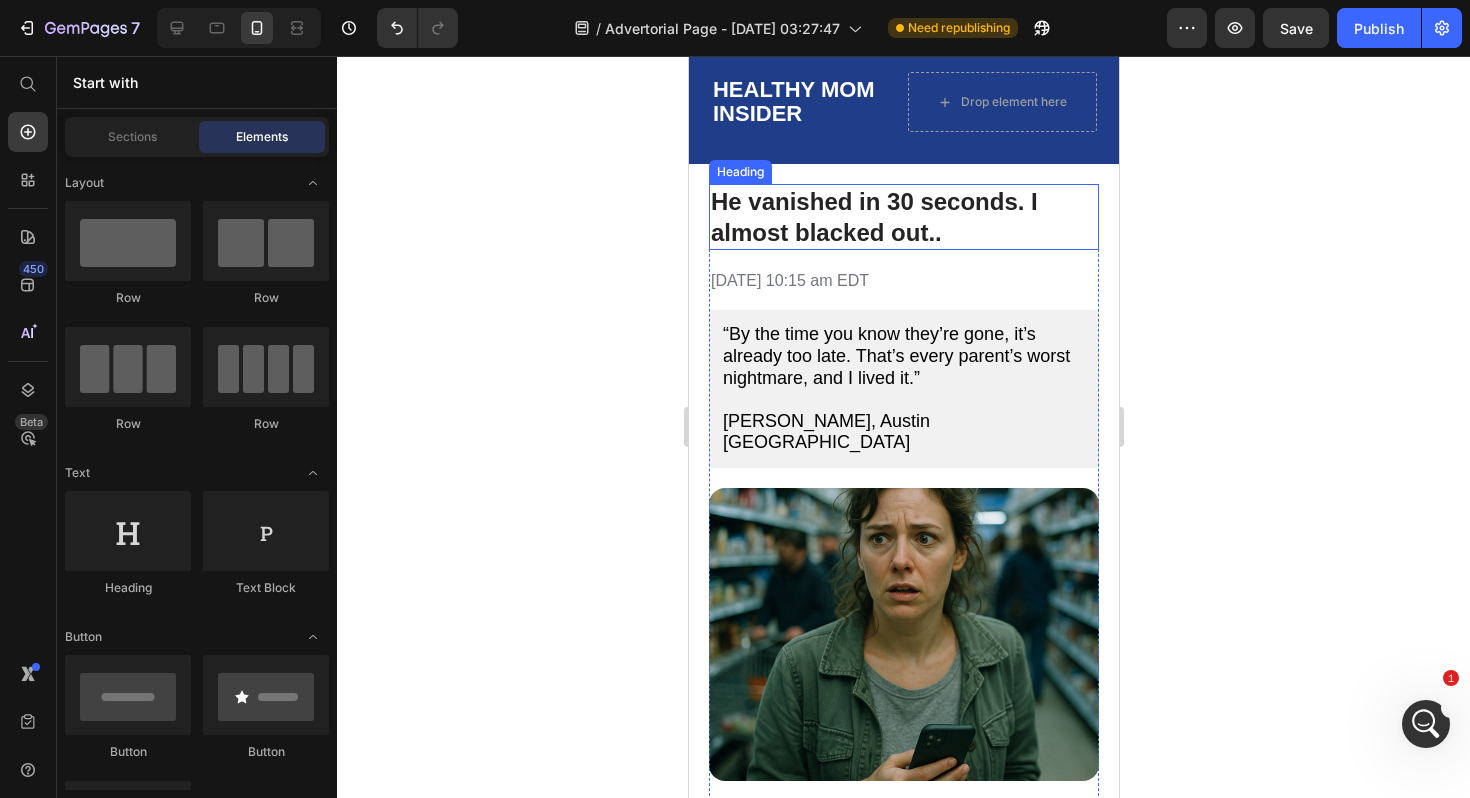 click on "He vanished in 30 seconds. I almost blacked out.." at bounding box center (873, 217) 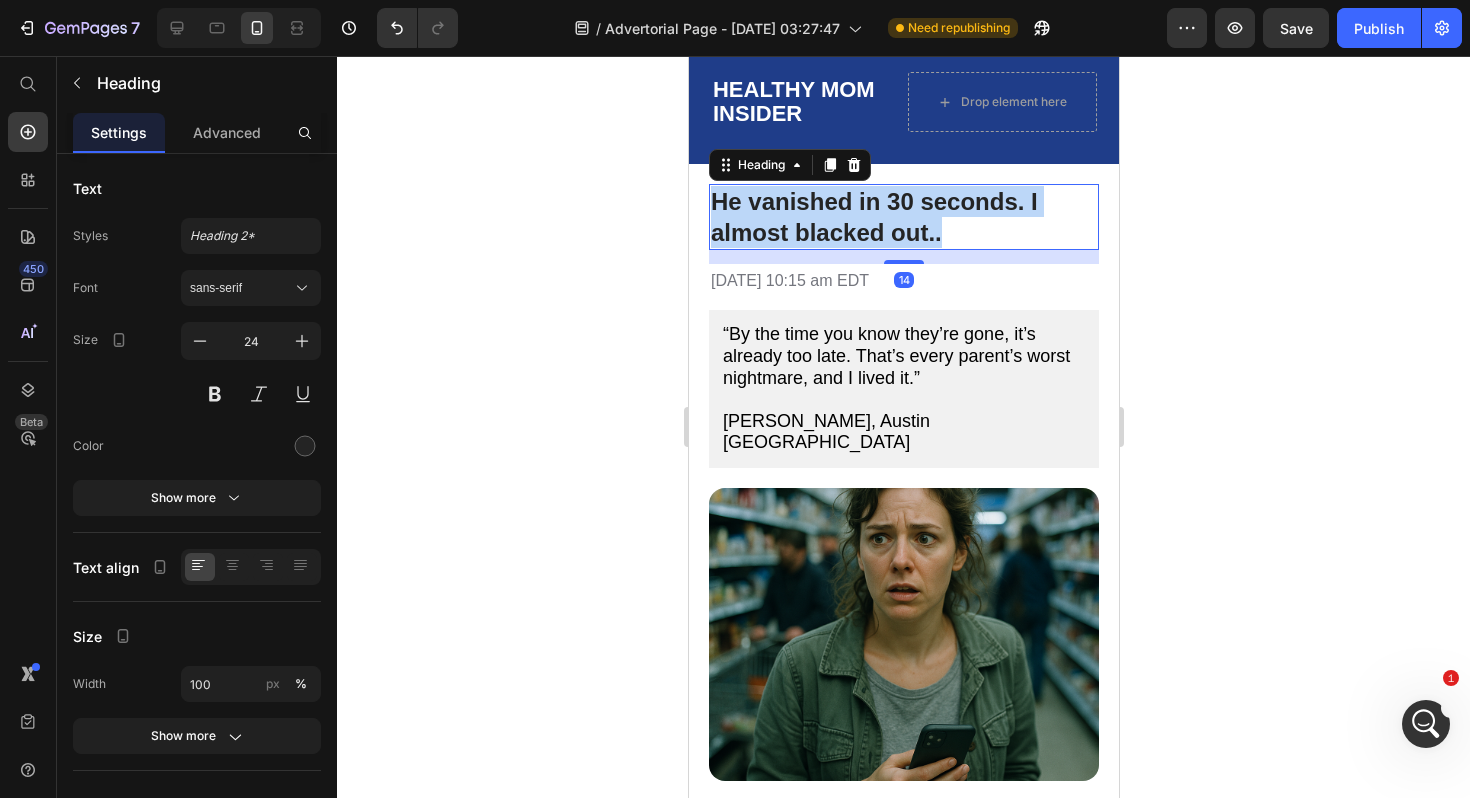 click on "He vanished in 30 seconds. I almost blacked out.." at bounding box center (873, 217) 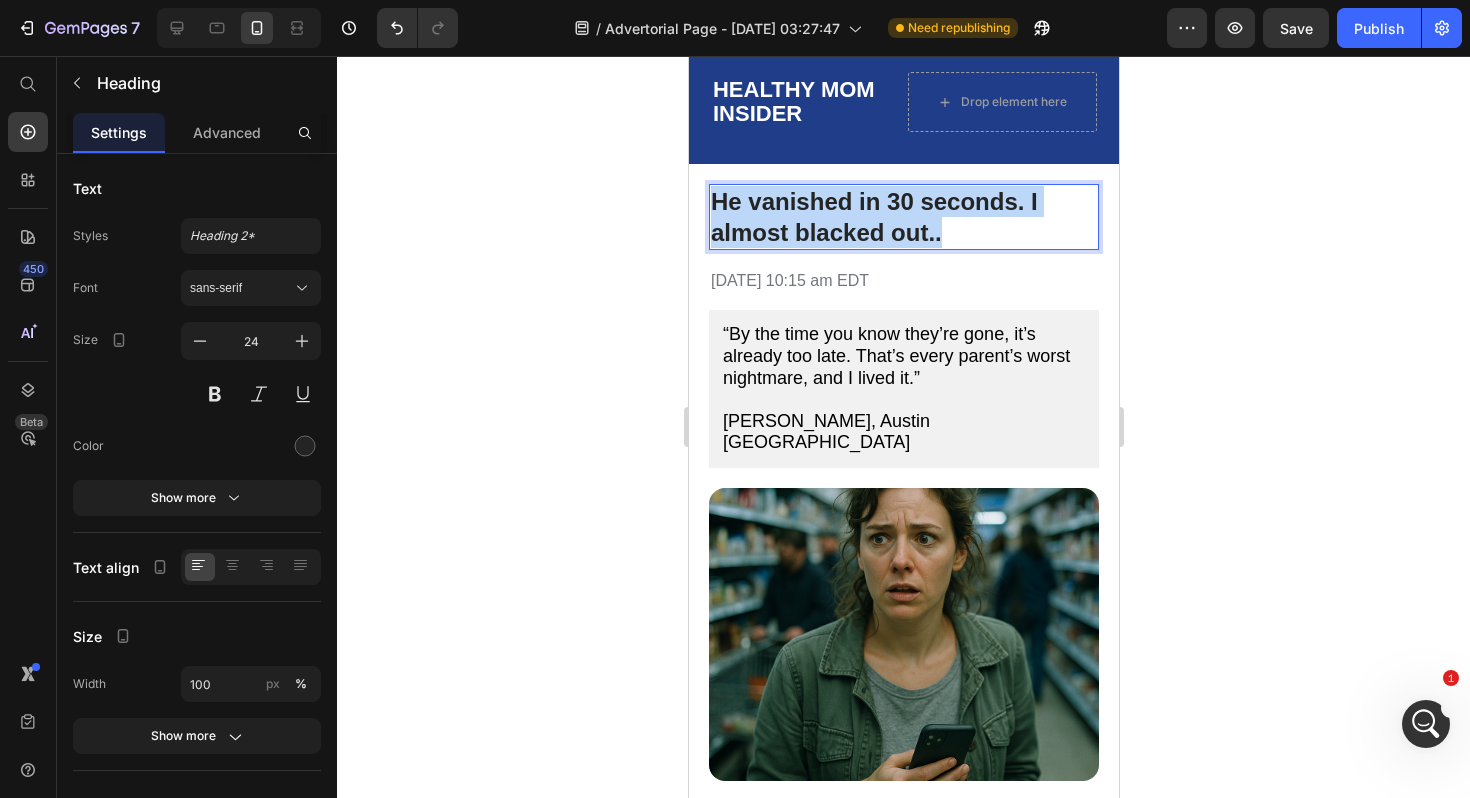 click on "He vanished in 30 seconds. I almost blacked out.." at bounding box center [873, 217] 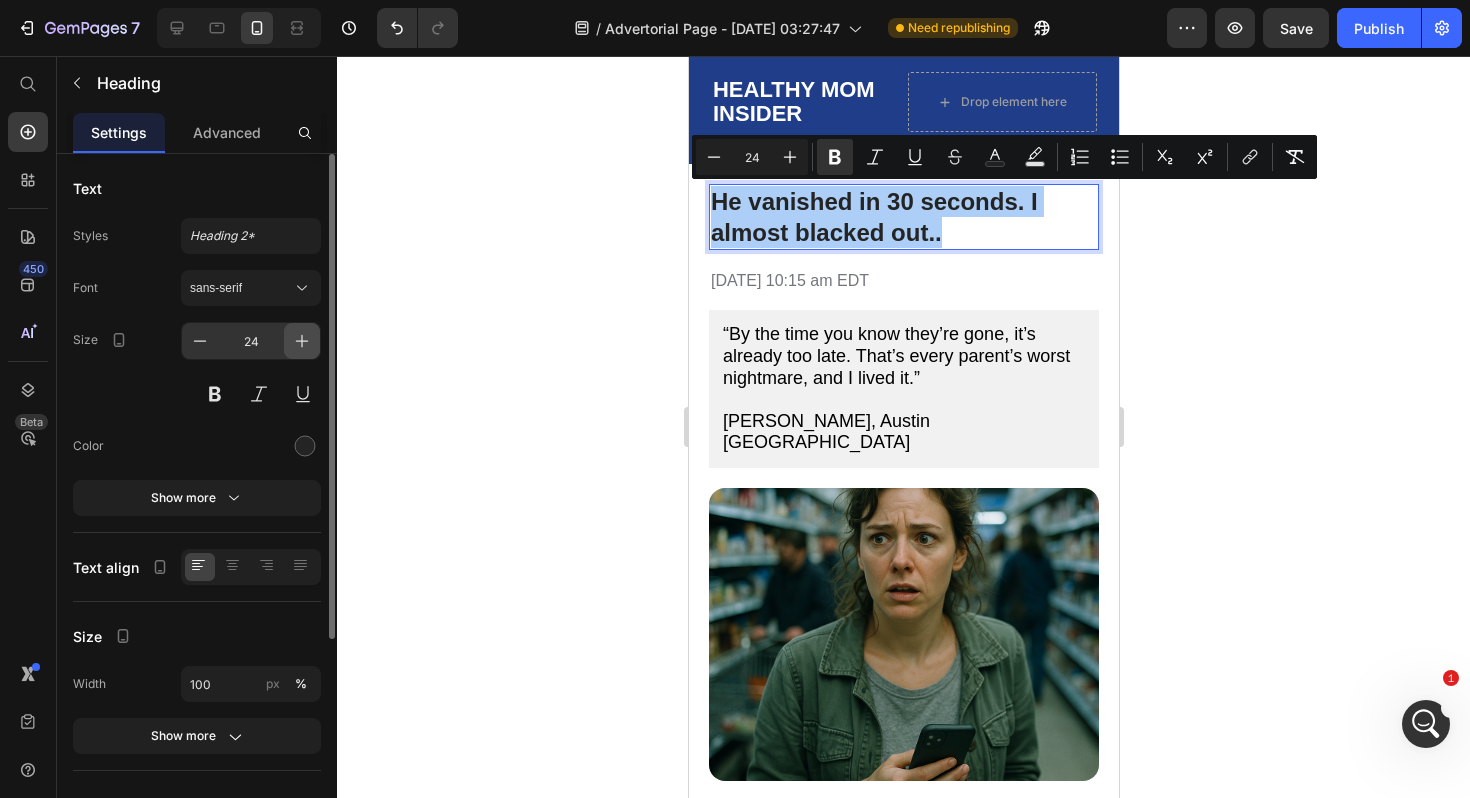 click 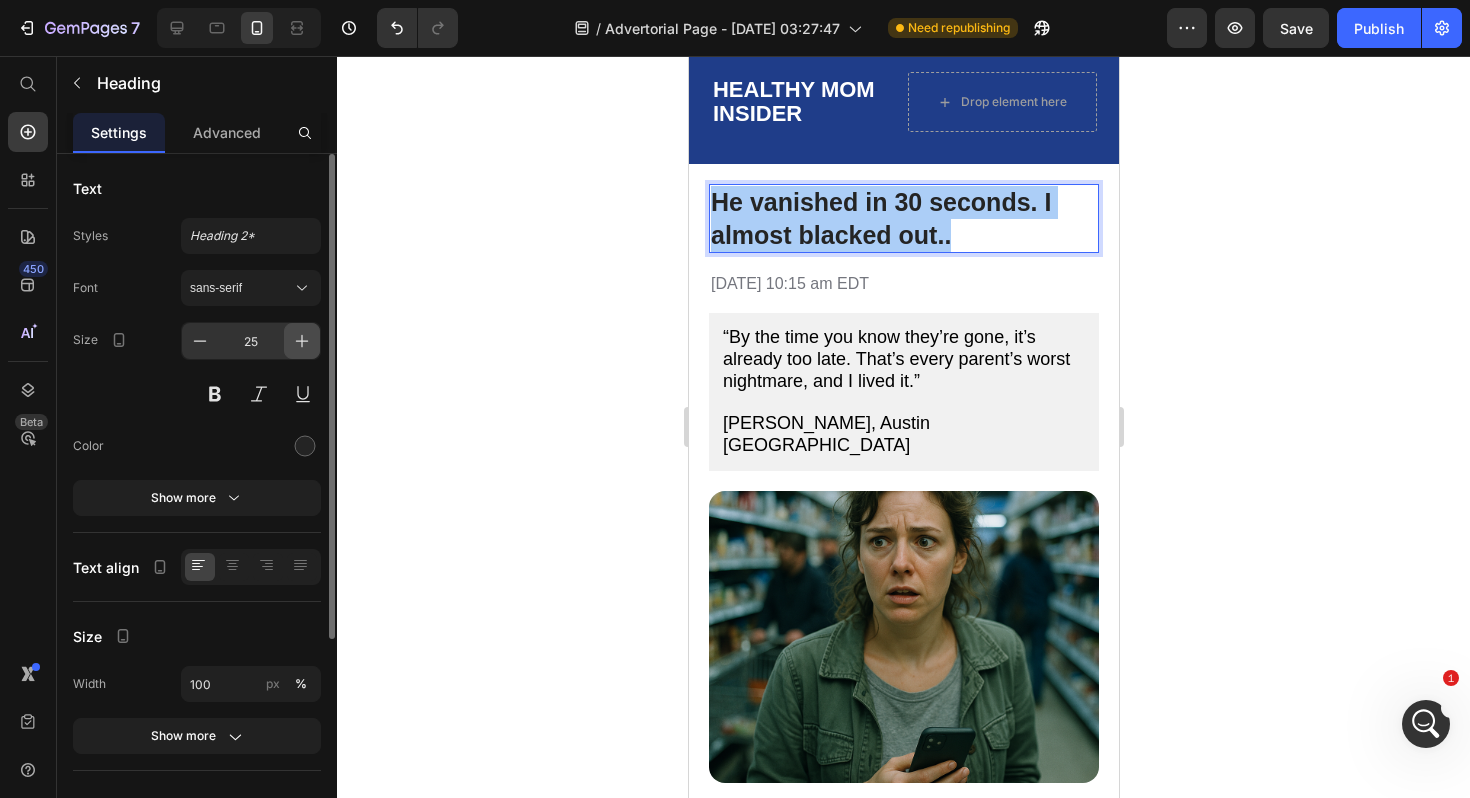 click 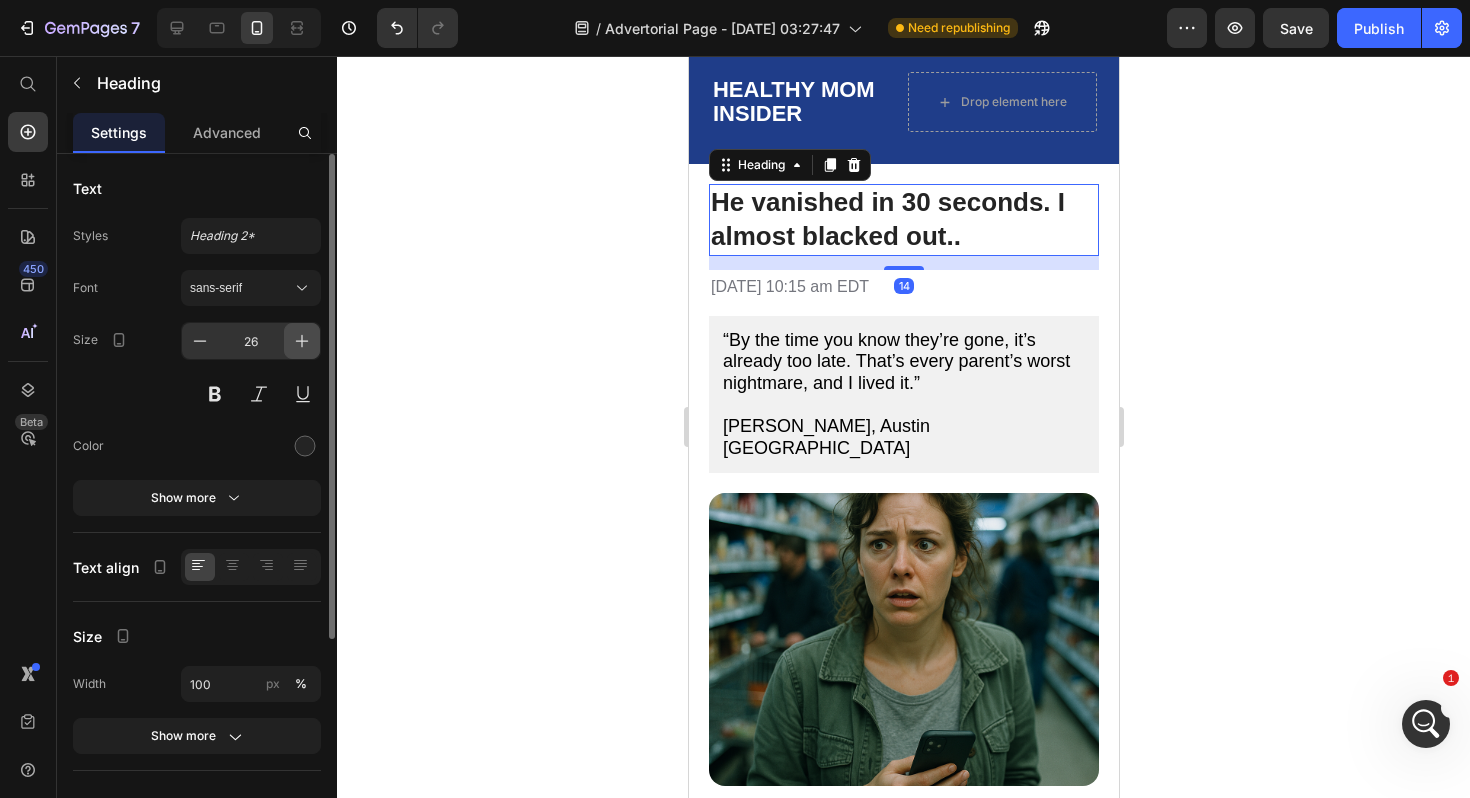 click 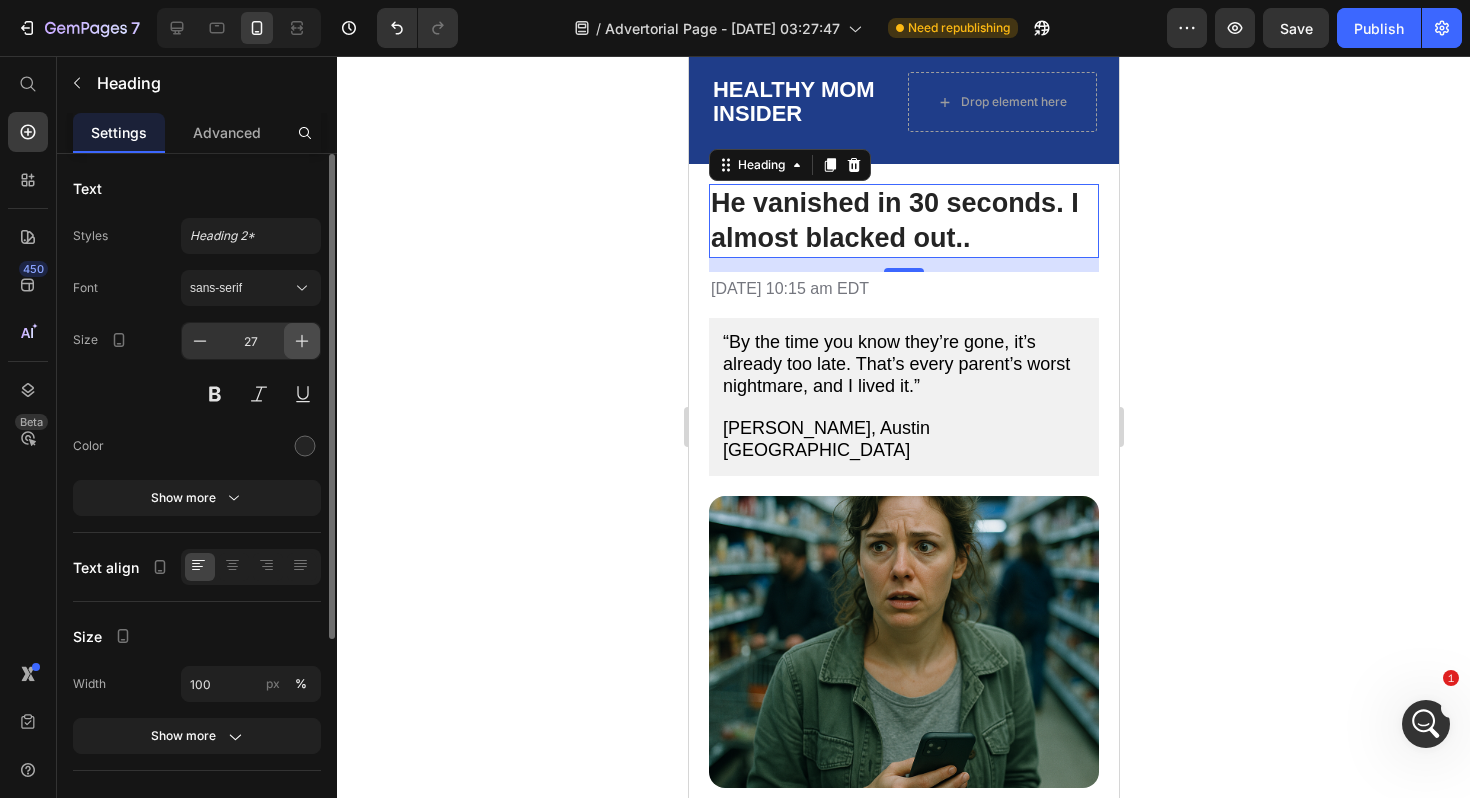 click 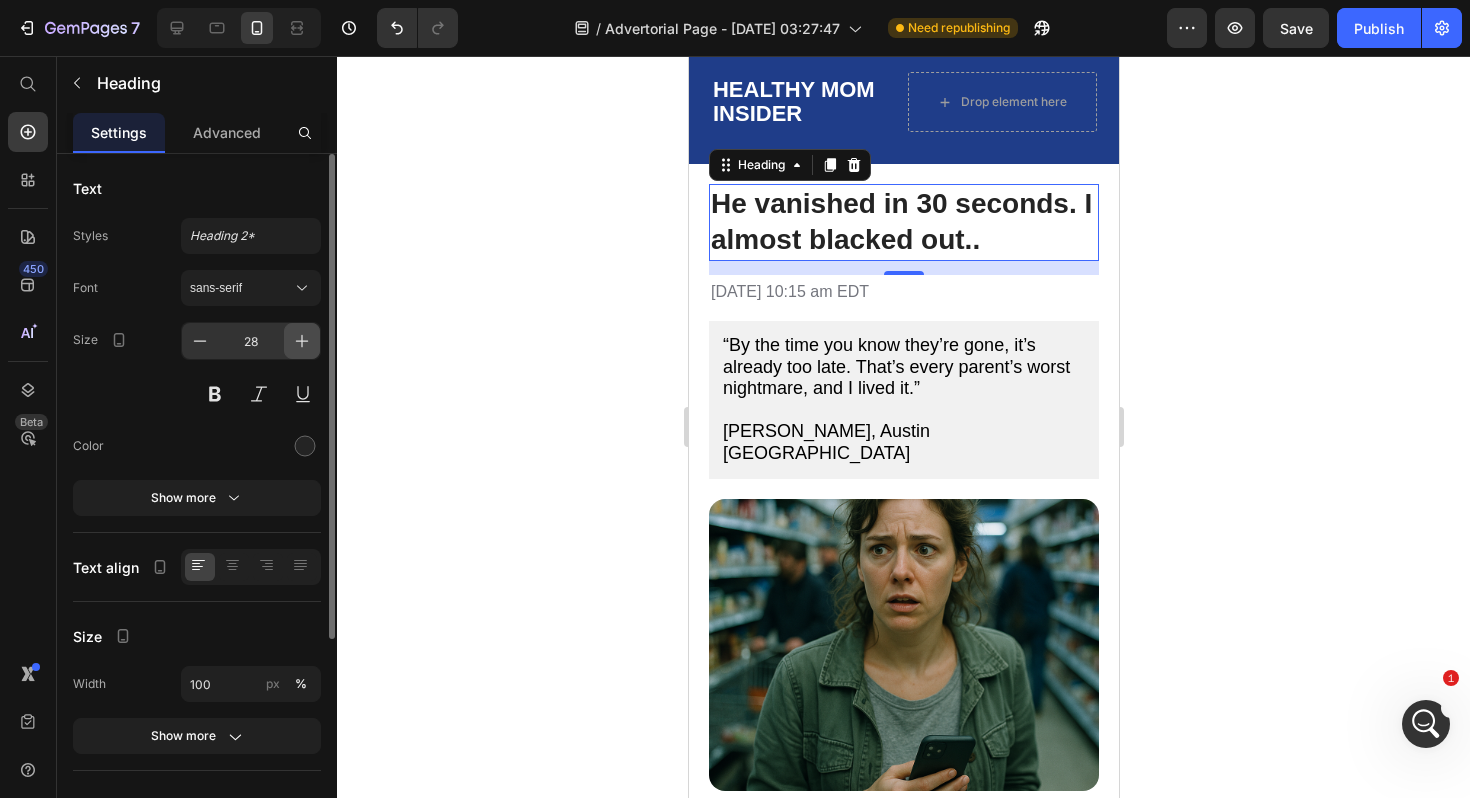 click 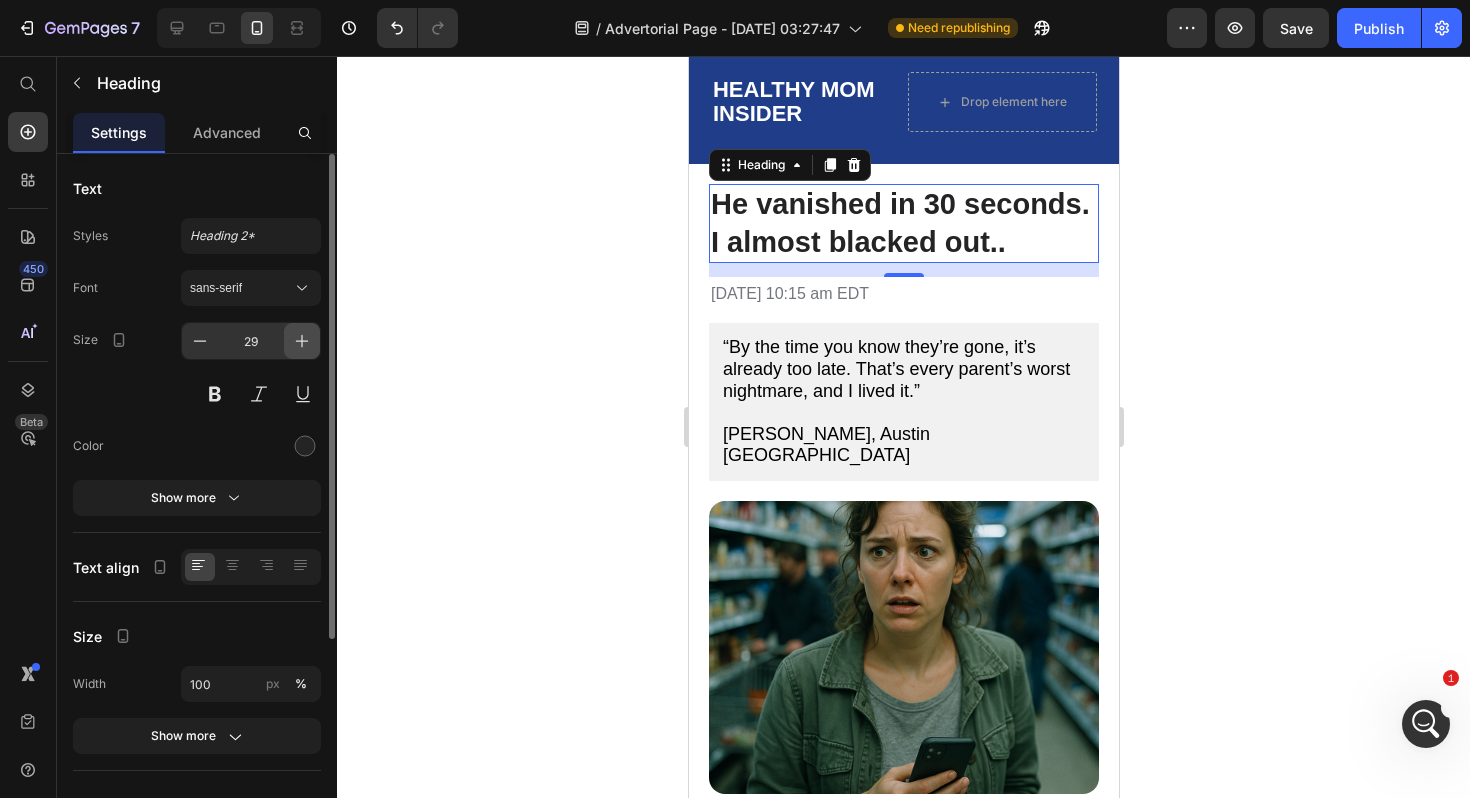 click 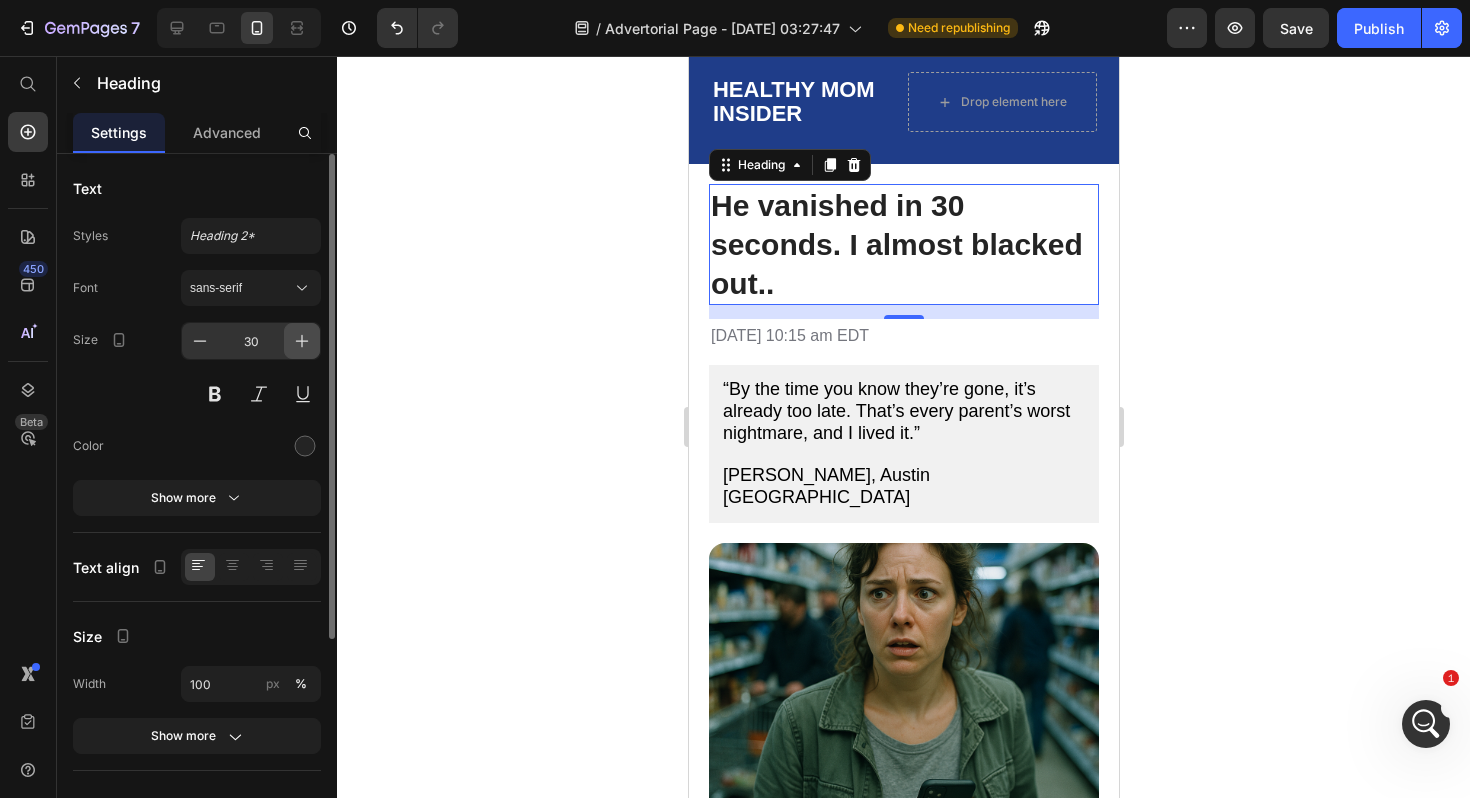 click 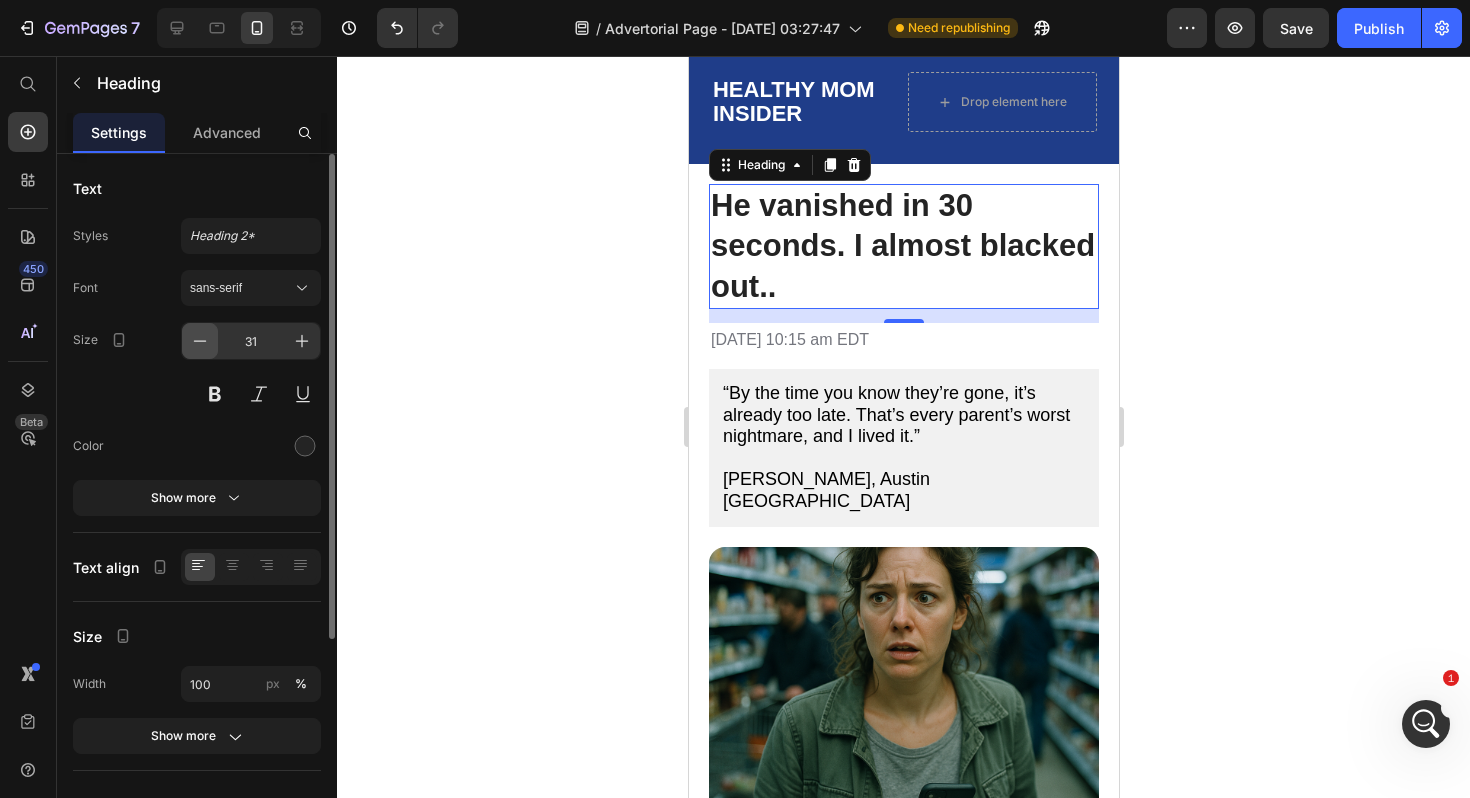click 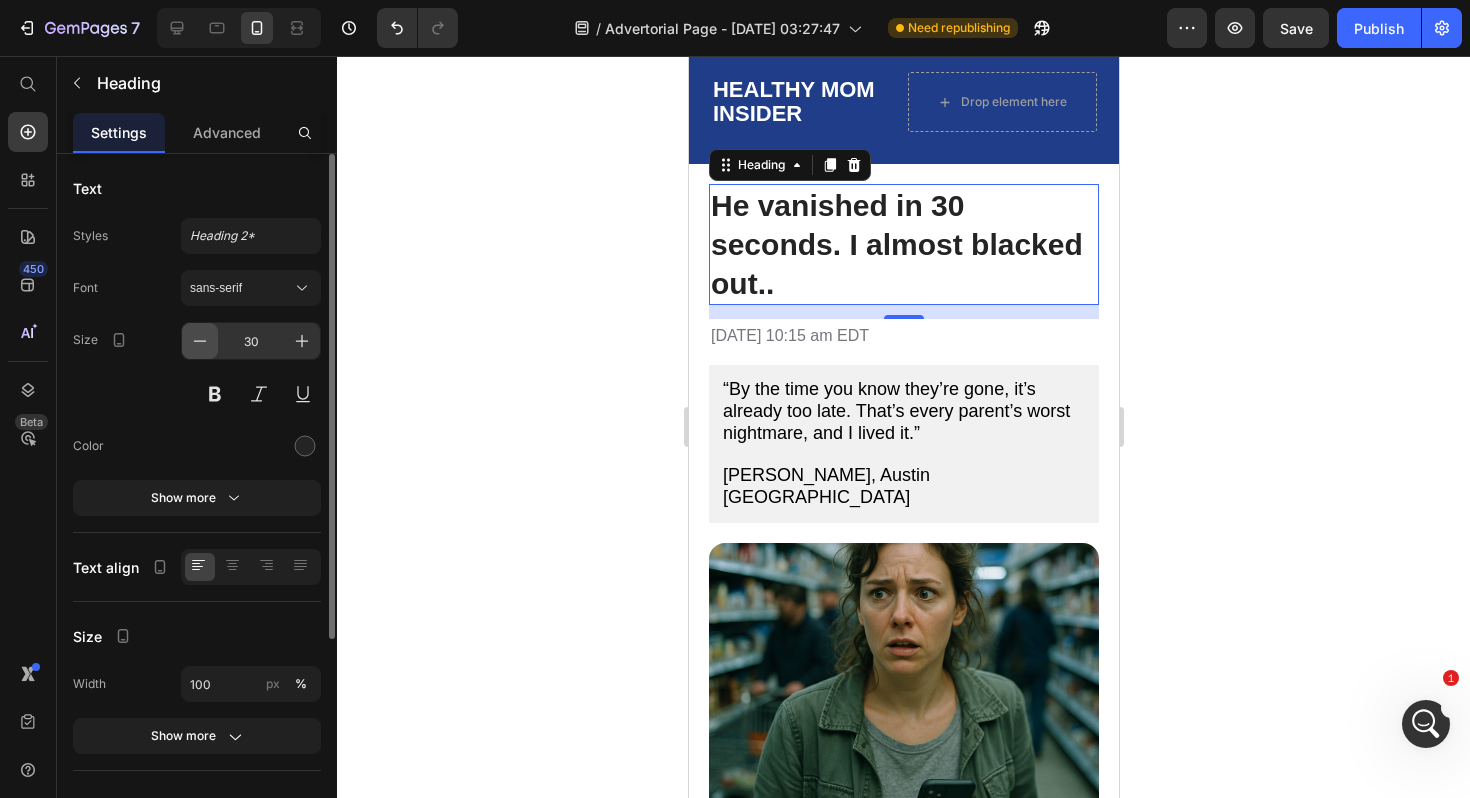 click 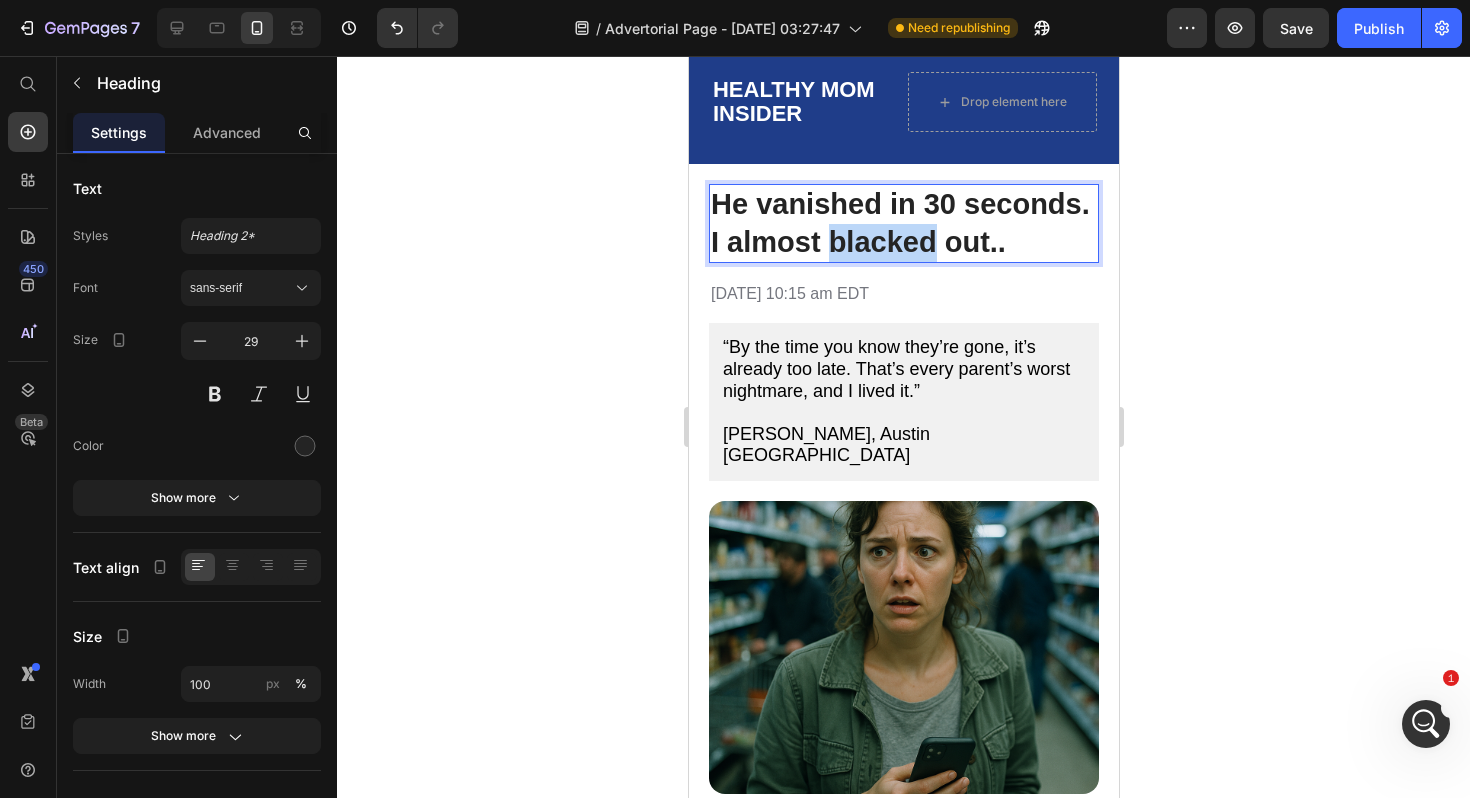 click on "He vanished in 30 seconds. I almost blacked out.." at bounding box center (899, 223) 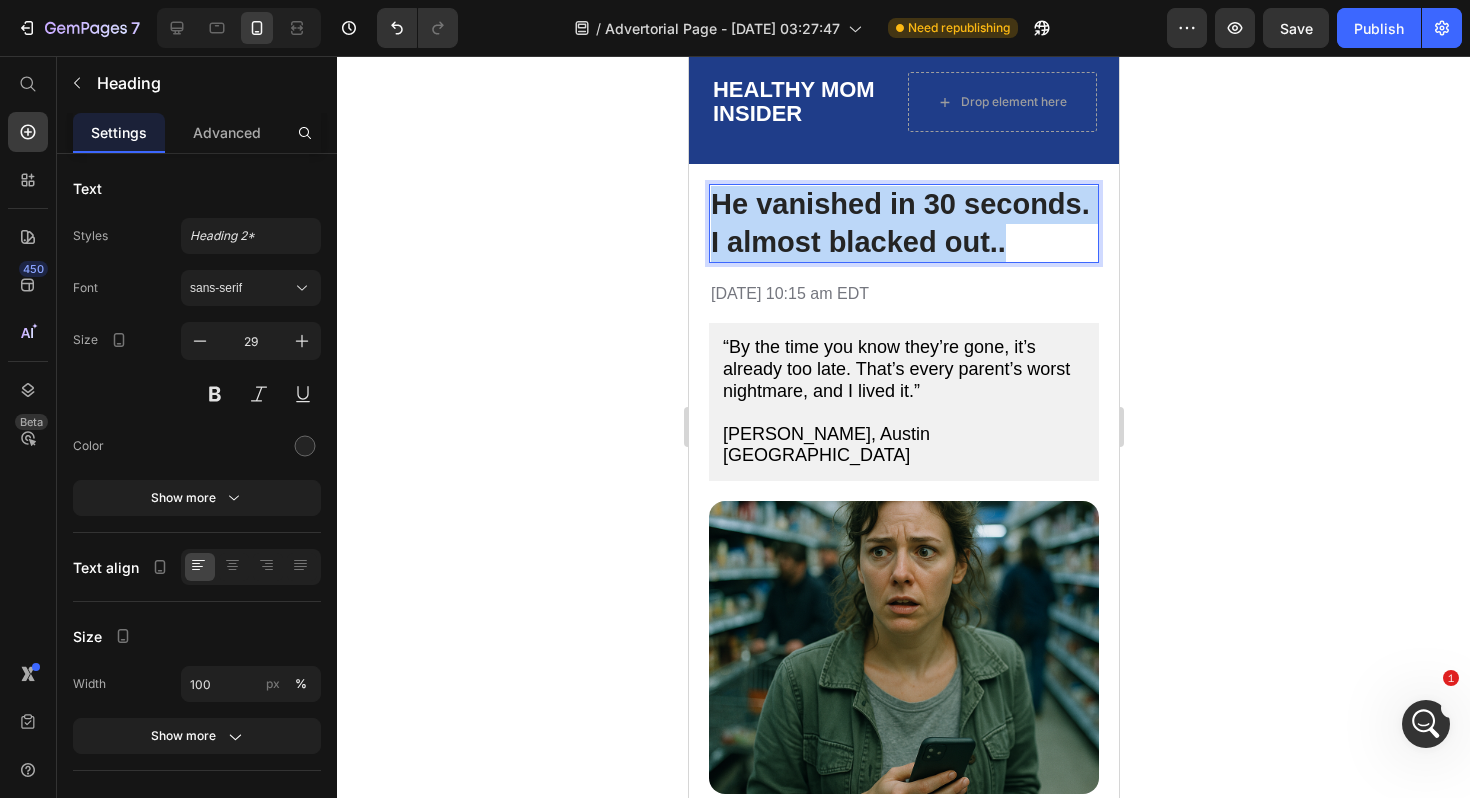 click on "He vanished in 30 seconds. I almost blacked out.." at bounding box center [899, 223] 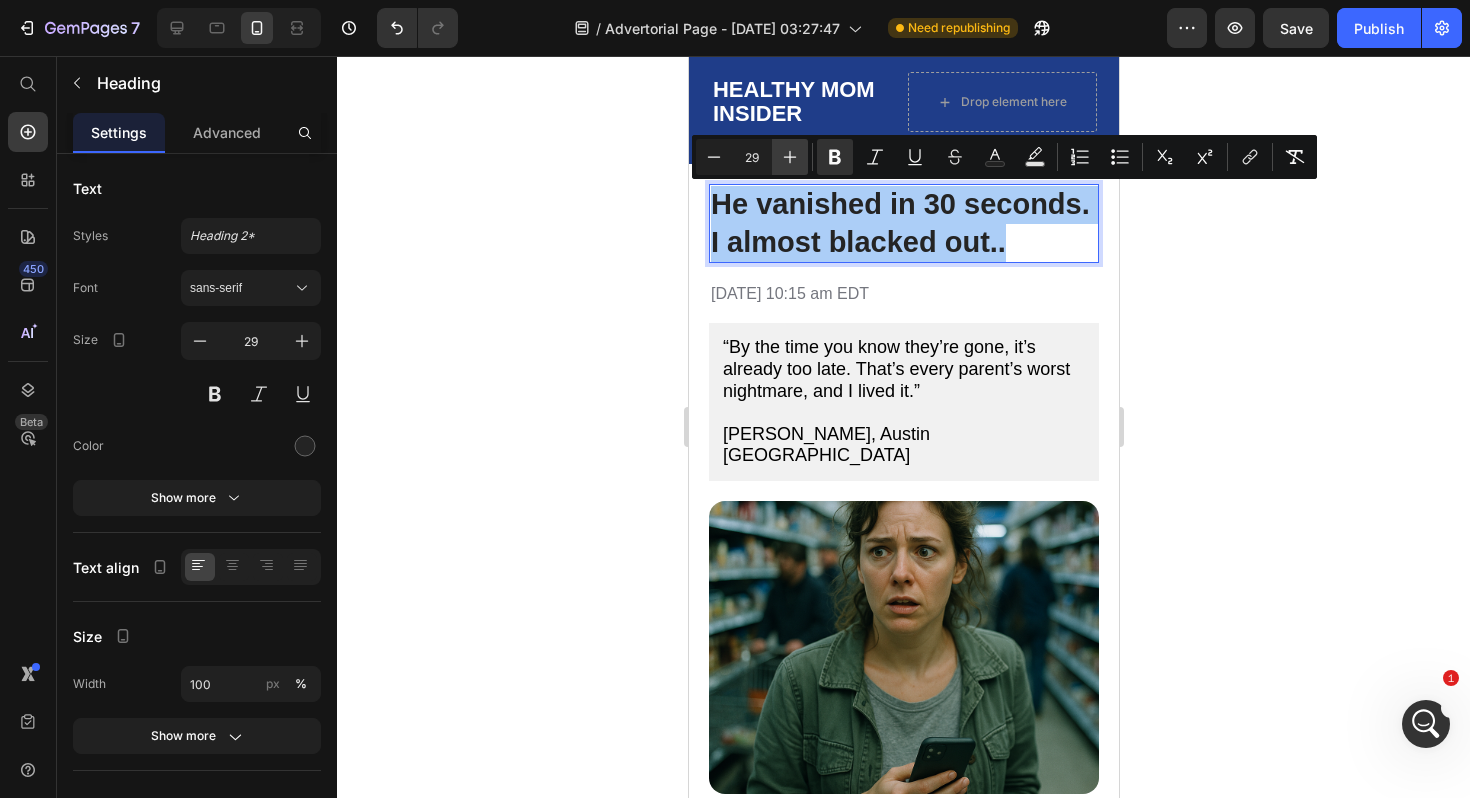 click 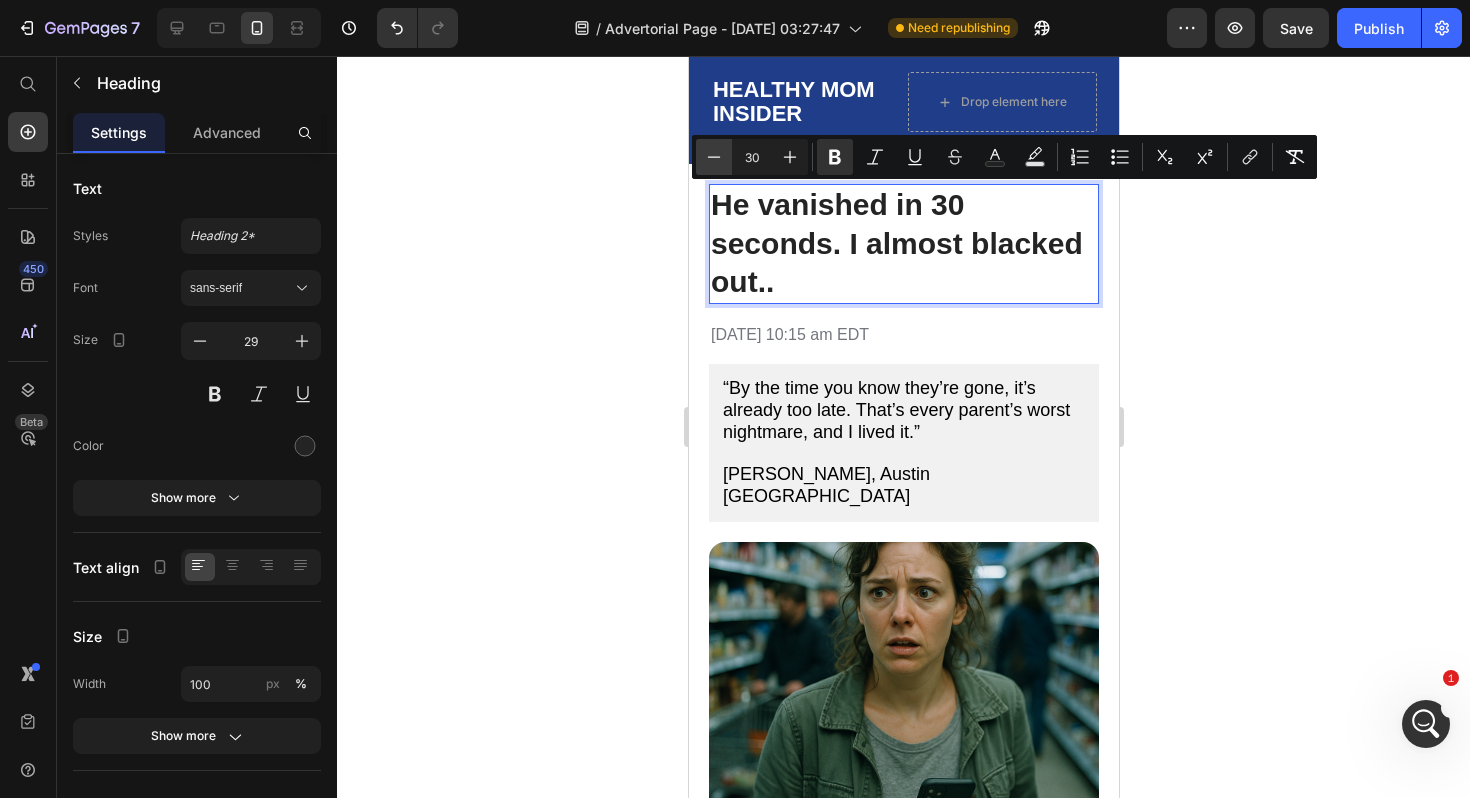 click 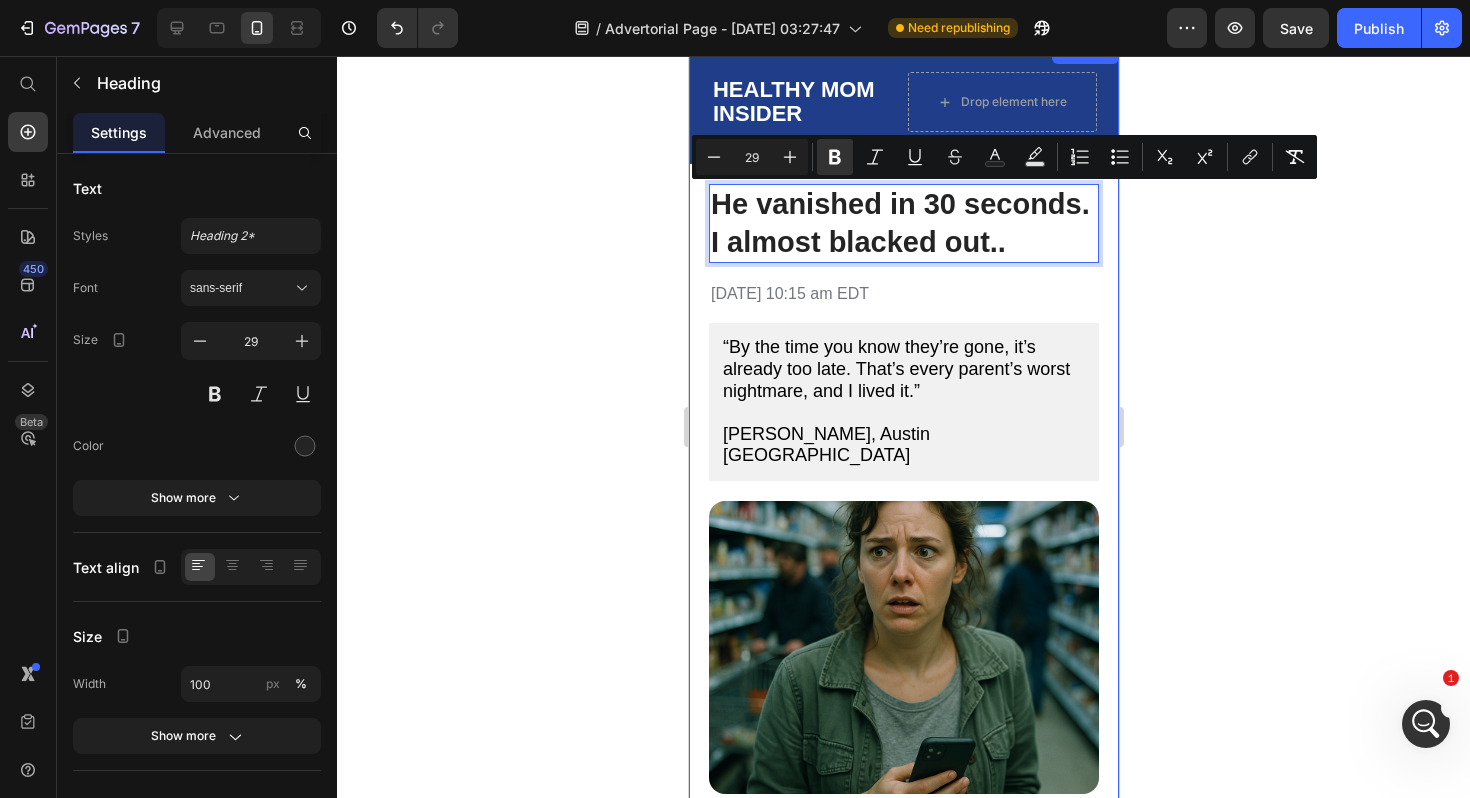click 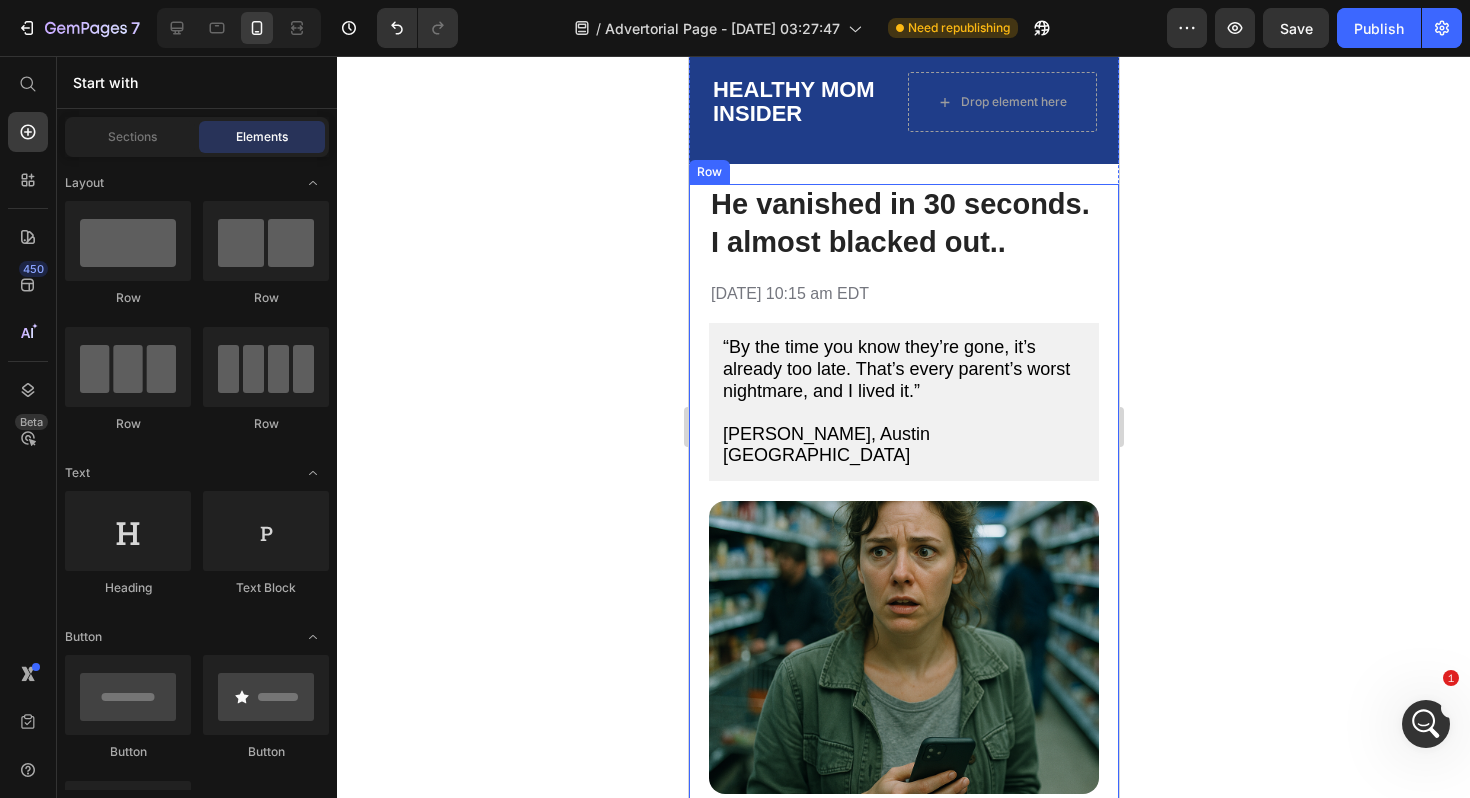 click 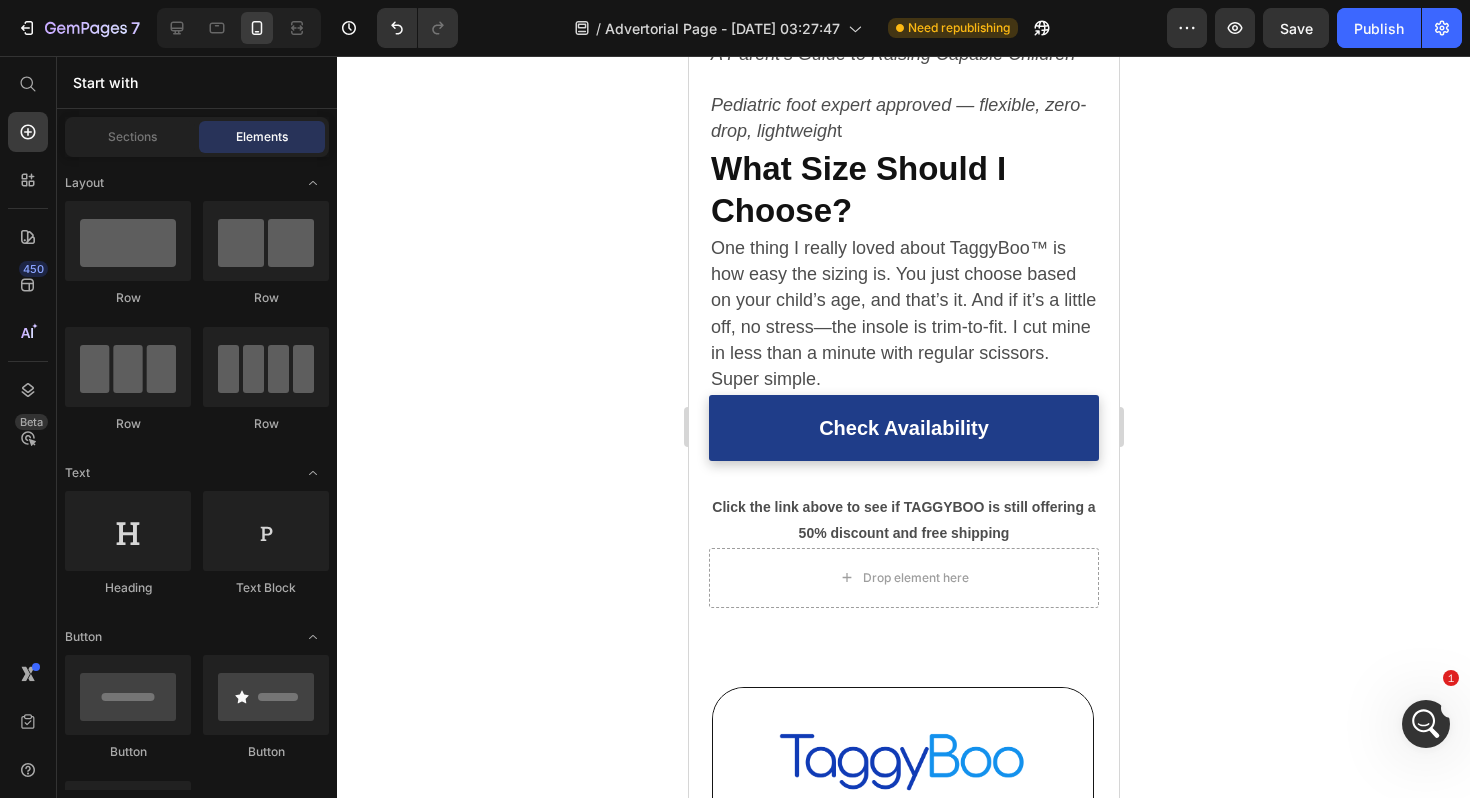 scroll, scrollTop: 5518, scrollLeft: 0, axis: vertical 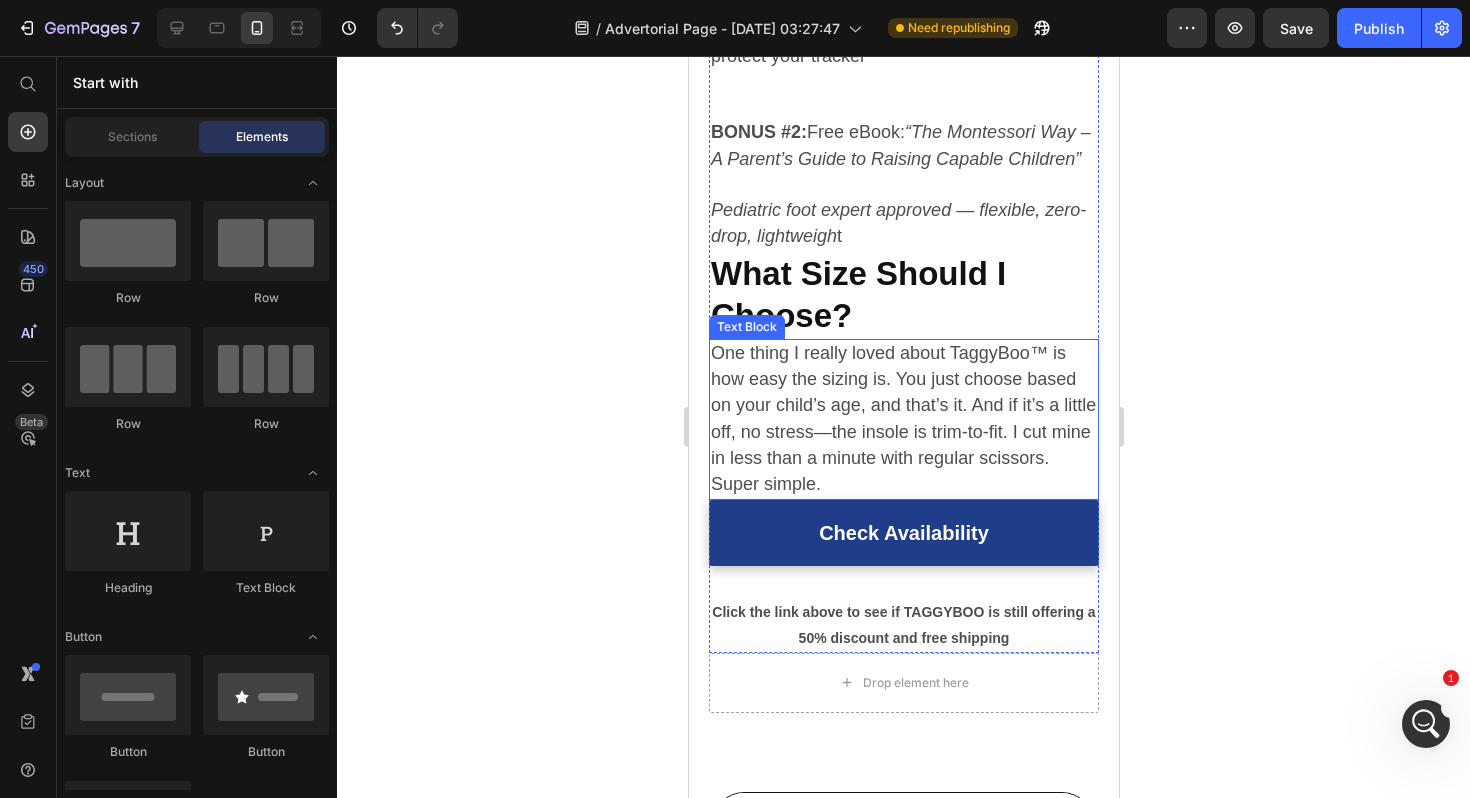 click on "One thing I really loved about TaggyBoo™ is how easy the sizing is. You just choose based on your child’s age, and that’s it. And if it’s a little off, no stress—the insole is trim-to-fit. I cut mine in less than a minute with regular scissors. Super simple." at bounding box center (903, 419) 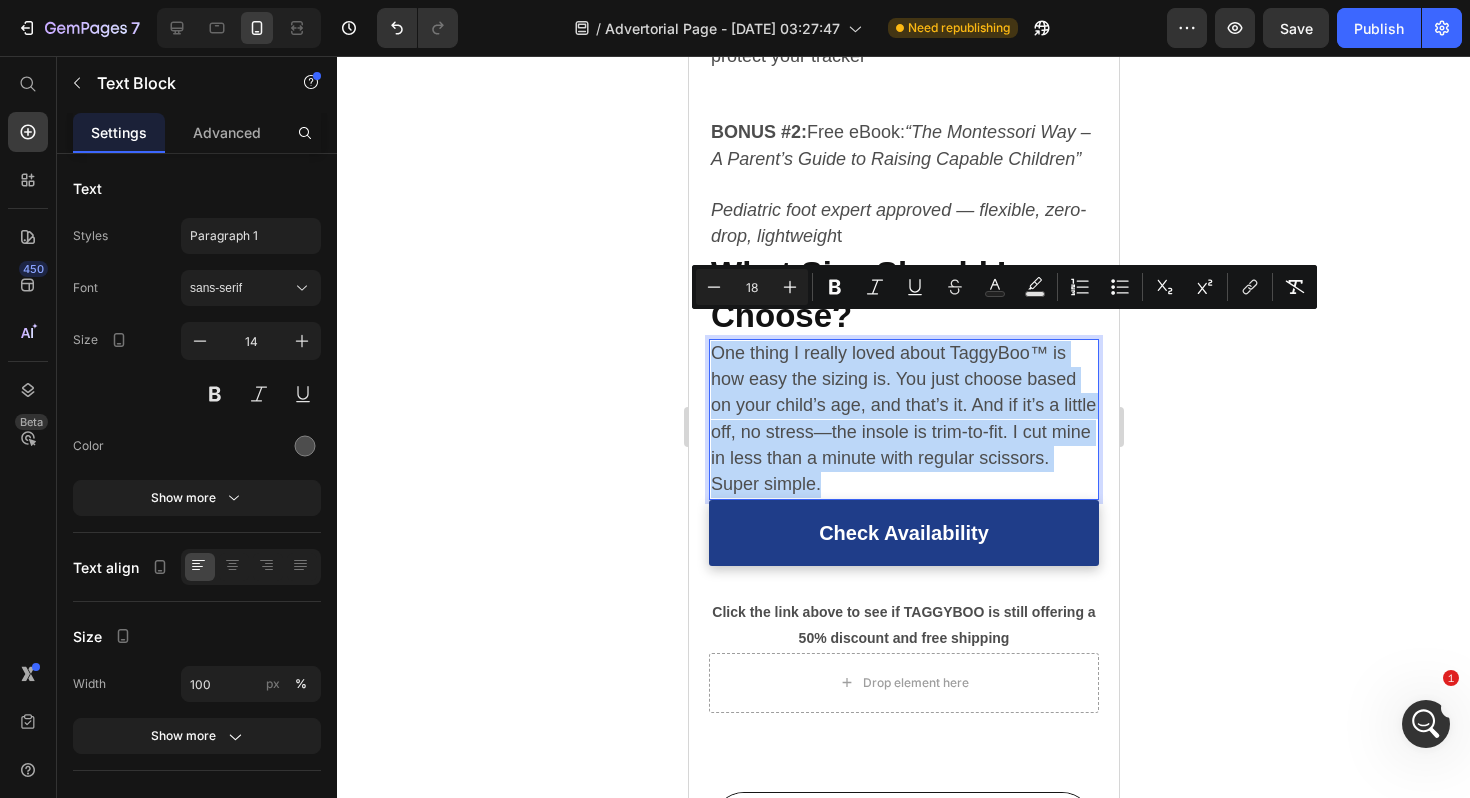 drag, startPoint x: 822, startPoint y: 455, endPoint x: 711, endPoint y: 332, distance: 165.68042 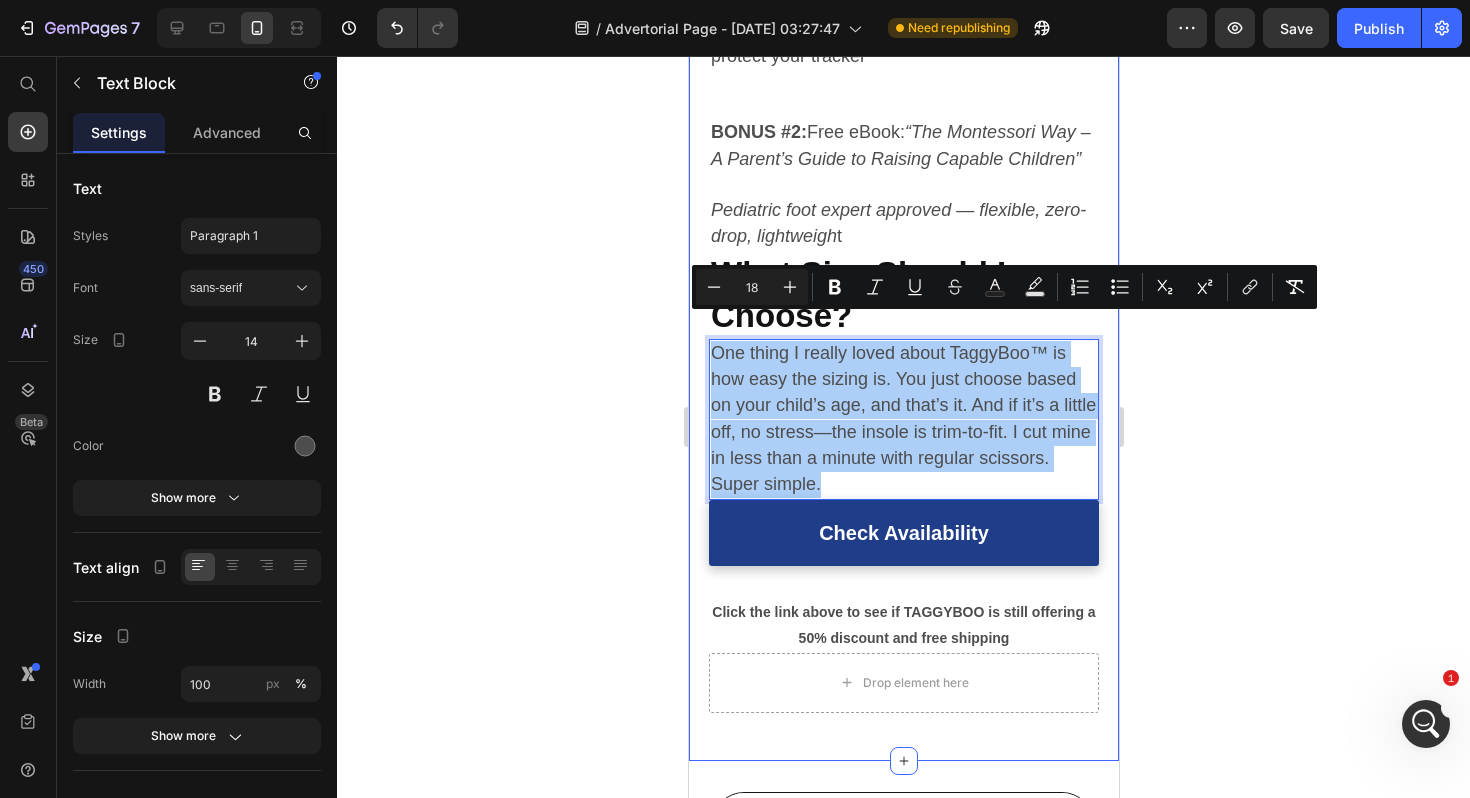 click 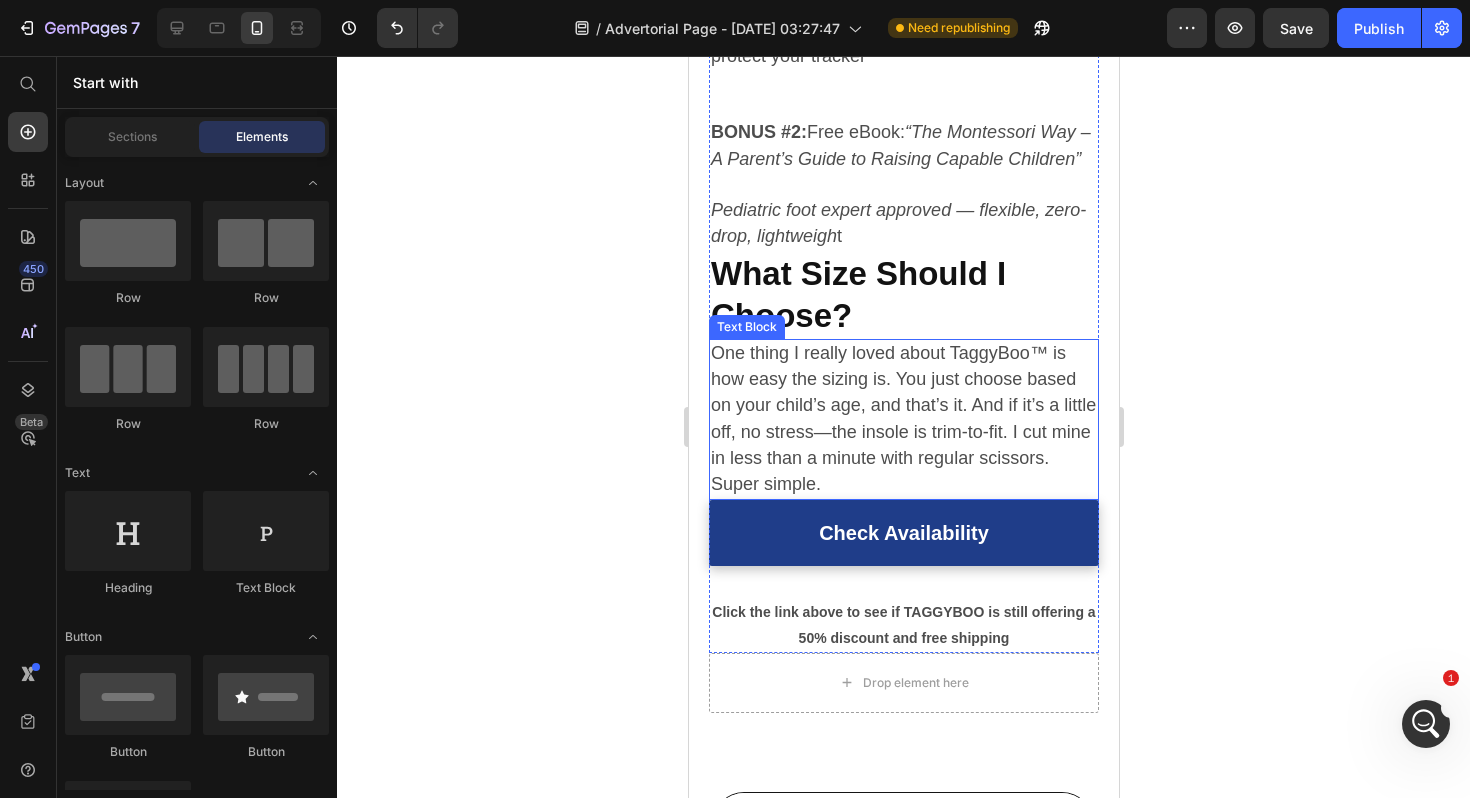 click on "One thing I really loved about TaggyBoo™ is how easy the sizing is. You just choose based on your child’s age, and that’s it. And if it’s a little off, no stress—the insole is trim-to-fit. I cut mine in less than a minute with regular scissors. Super simple." at bounding box center (902, 418) 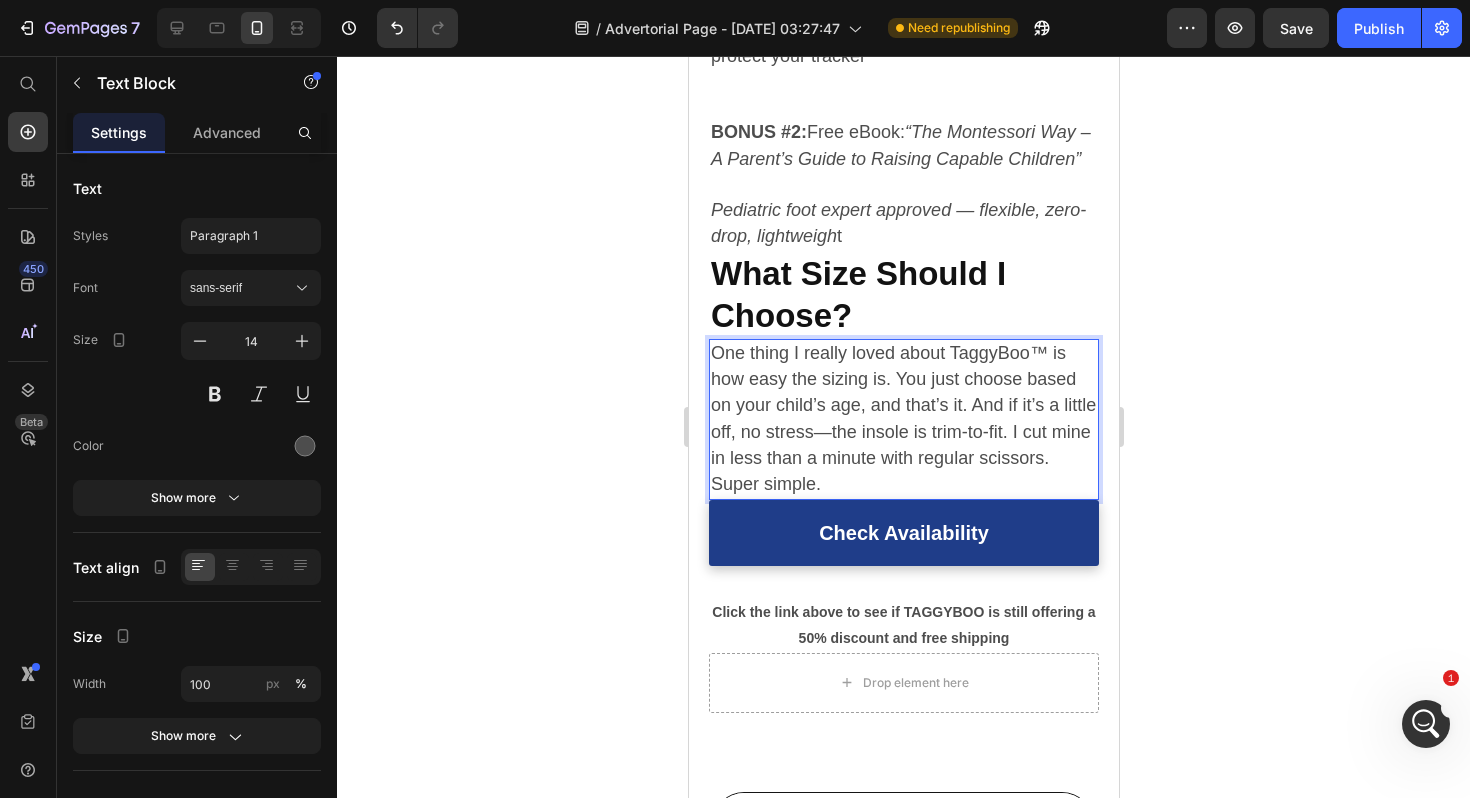 click on "One thing I really loved about TaggyBoo™ is how easy the sizing is. You just choose based on your child’s age, and that’s it. And if it’s a little off, no stress—the insole is trim-to-fit. I cut mine in less than a minute with regular scissors. Super simple." at bounding box center (902, 418) 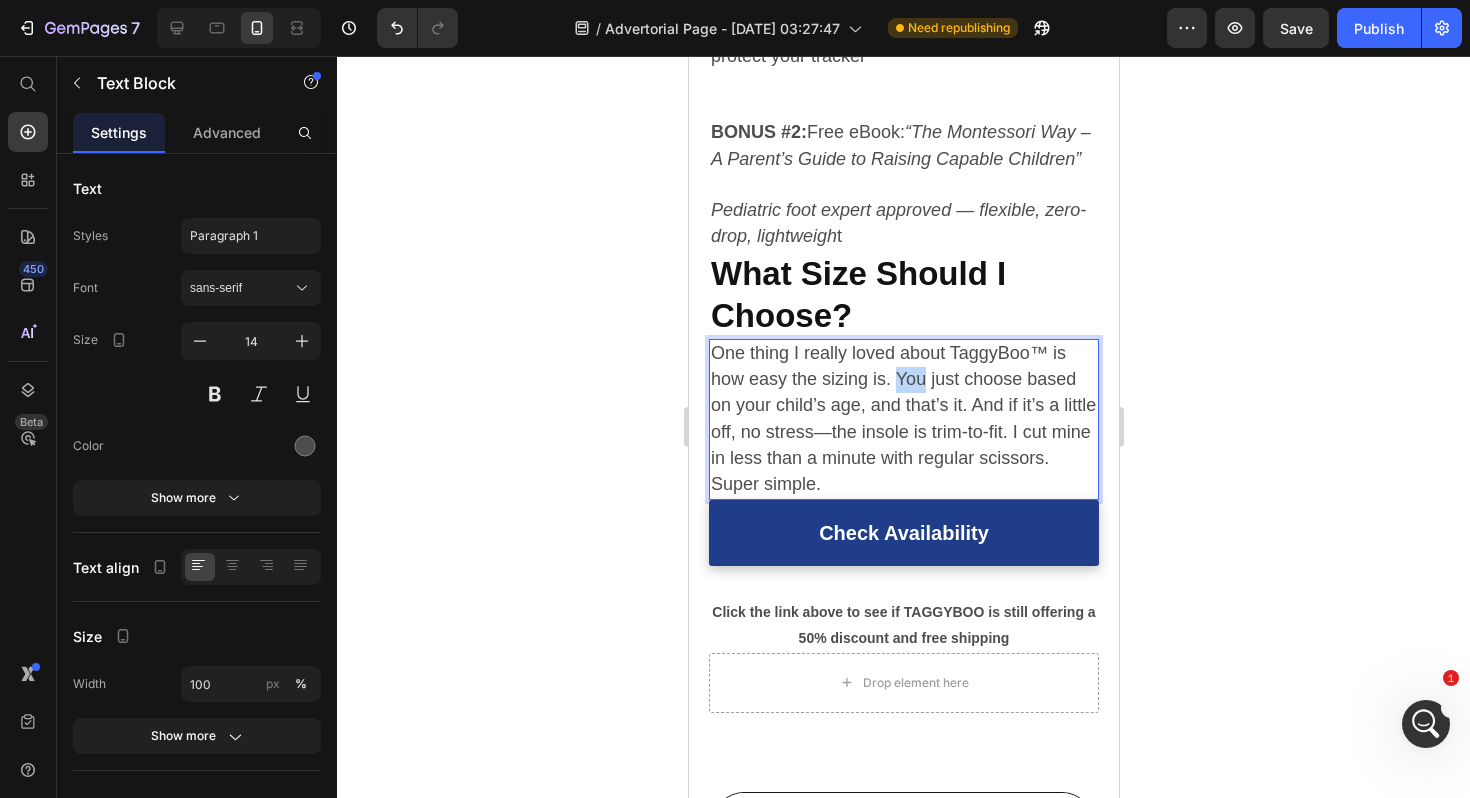 click on "One thing I really loved about TaggyBoo™ is how easy the sizing is. You just choose based on your child’s age, and that’s it. And if it’s a little off, no stress—the insole is trim-to-fit. I cut mine in less than a minute with regular scissors. Super simple." at bounding box center [902, 418] 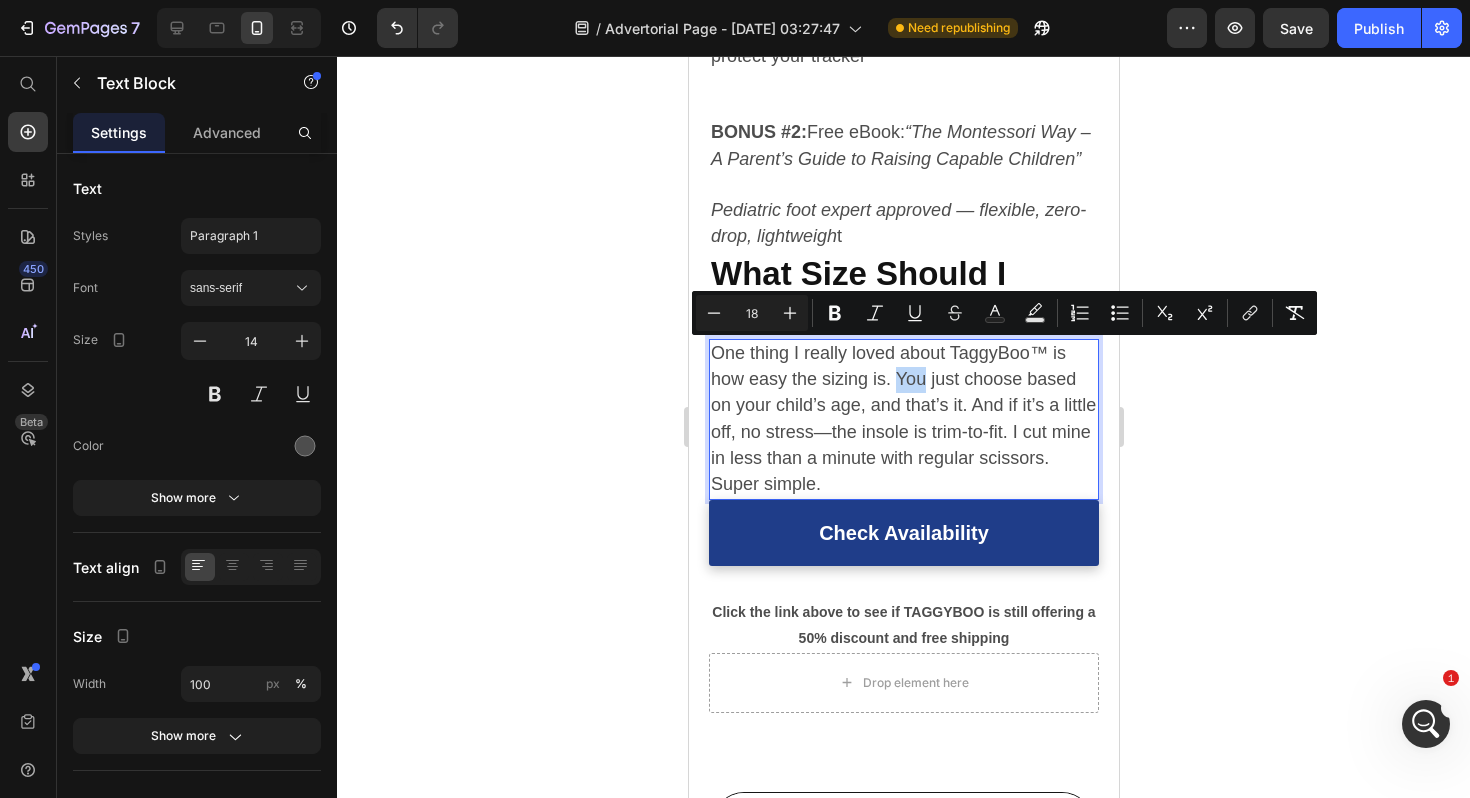 click on "One thing I really loved about TaggyBoo™ is how easy the sizing is. You just choose based on your child’s age, and that’s it. And if it’s a little off, no stress—the insole is trim-to-fit. I cut mine in less than a minute with regular scissors. Super simple." at bounding box center [902, 418] 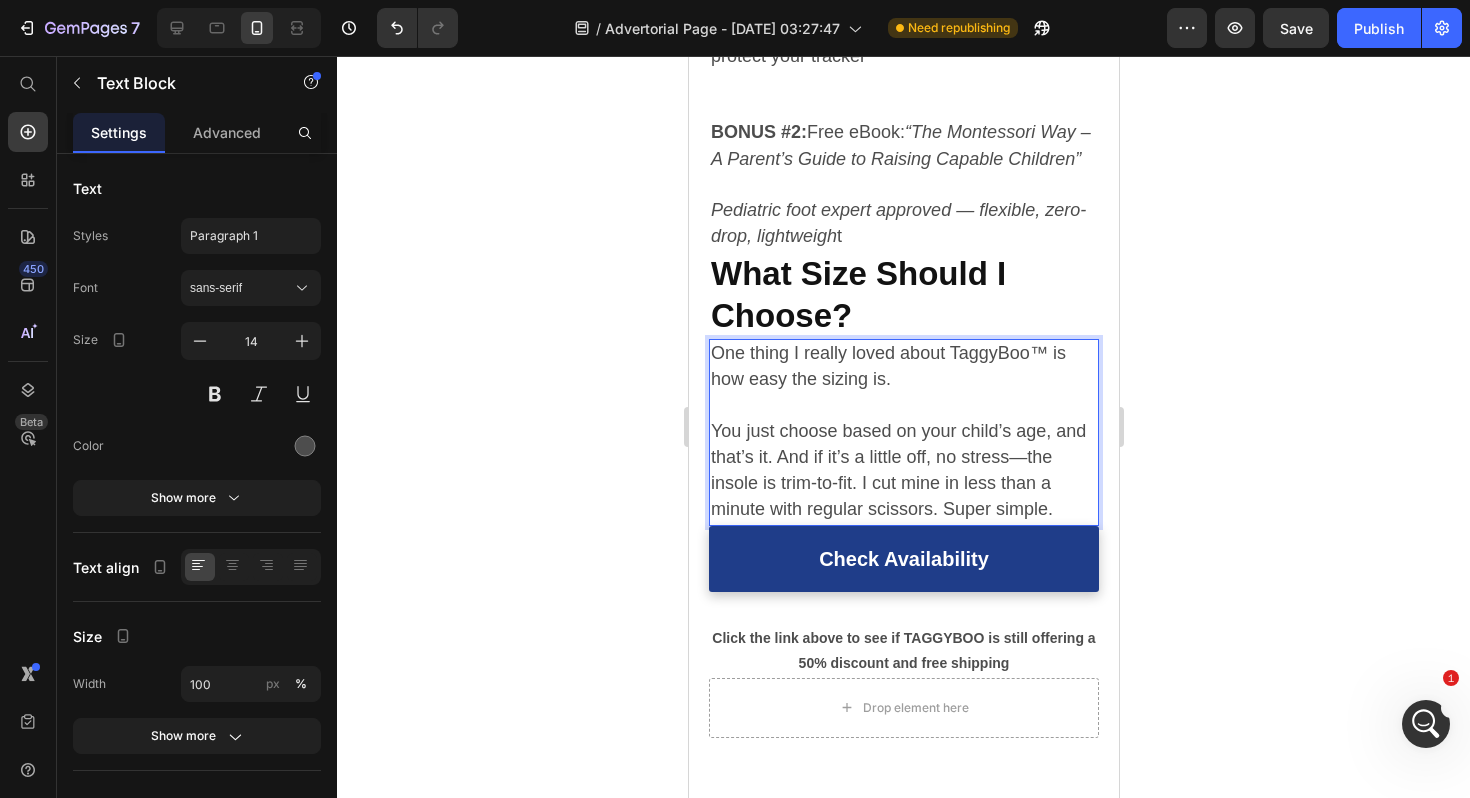 click on "You just choose based on your child’s age, and that’s it. And if it’s a little off, no stress—the insole is trim-to-fit. I cut mine in less than a minute with regular scissors. Super simple." at bounding box center [897, 470] 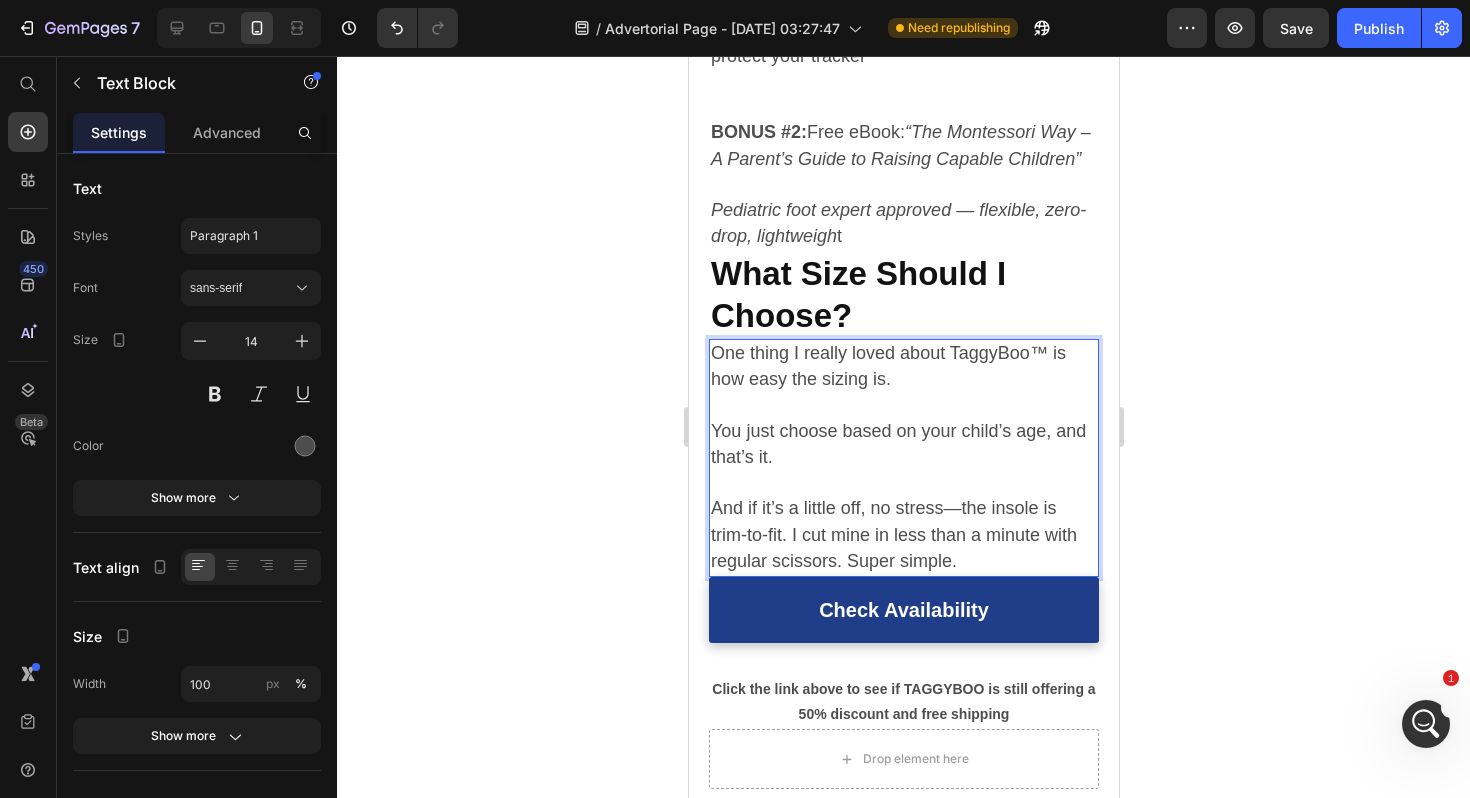 click on "And if it’s a little off, no stress—the insole is trim-to-fit. I cut mine in less than a minute with regular scissors. Super simple." at bounding box center [893, 534] 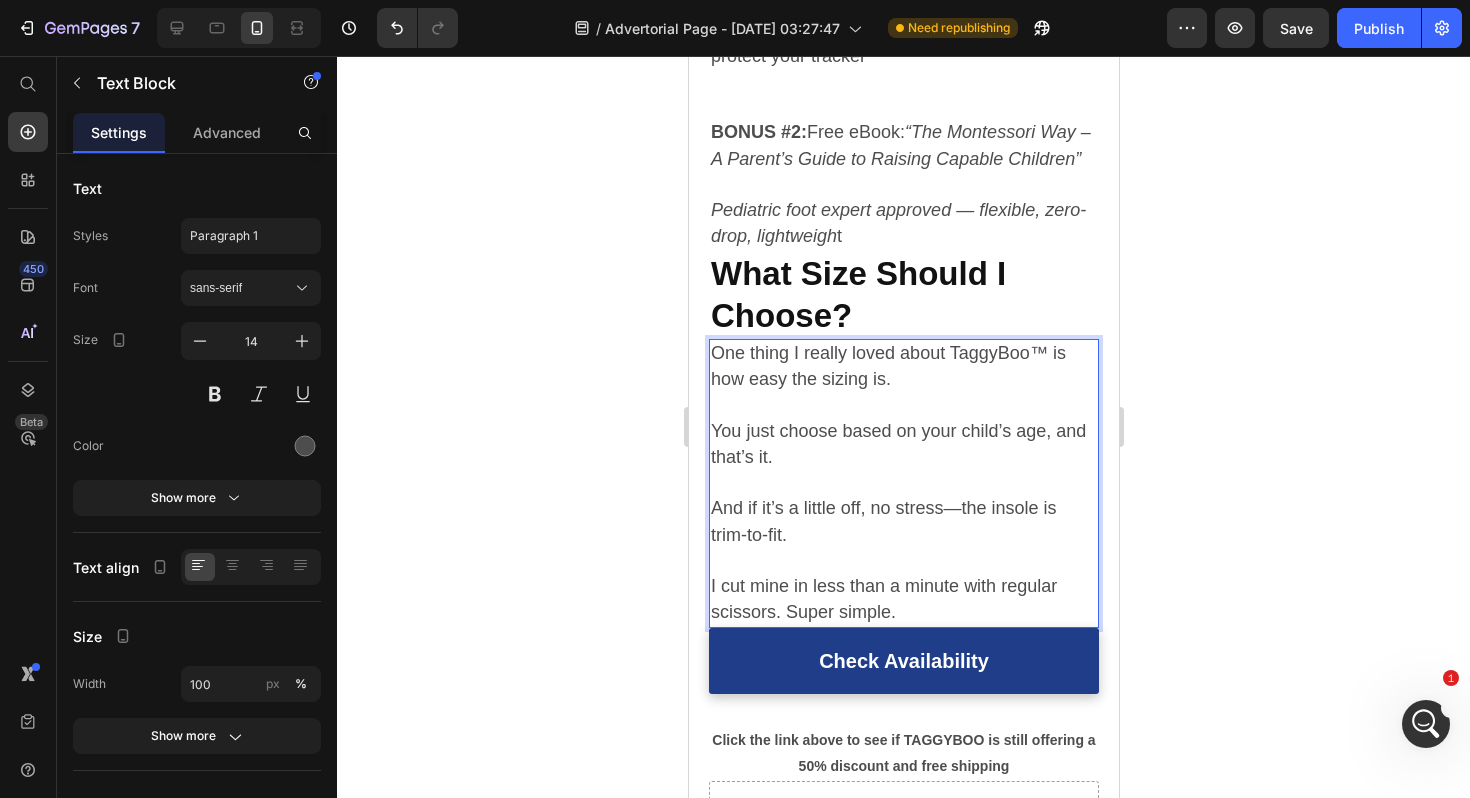 click 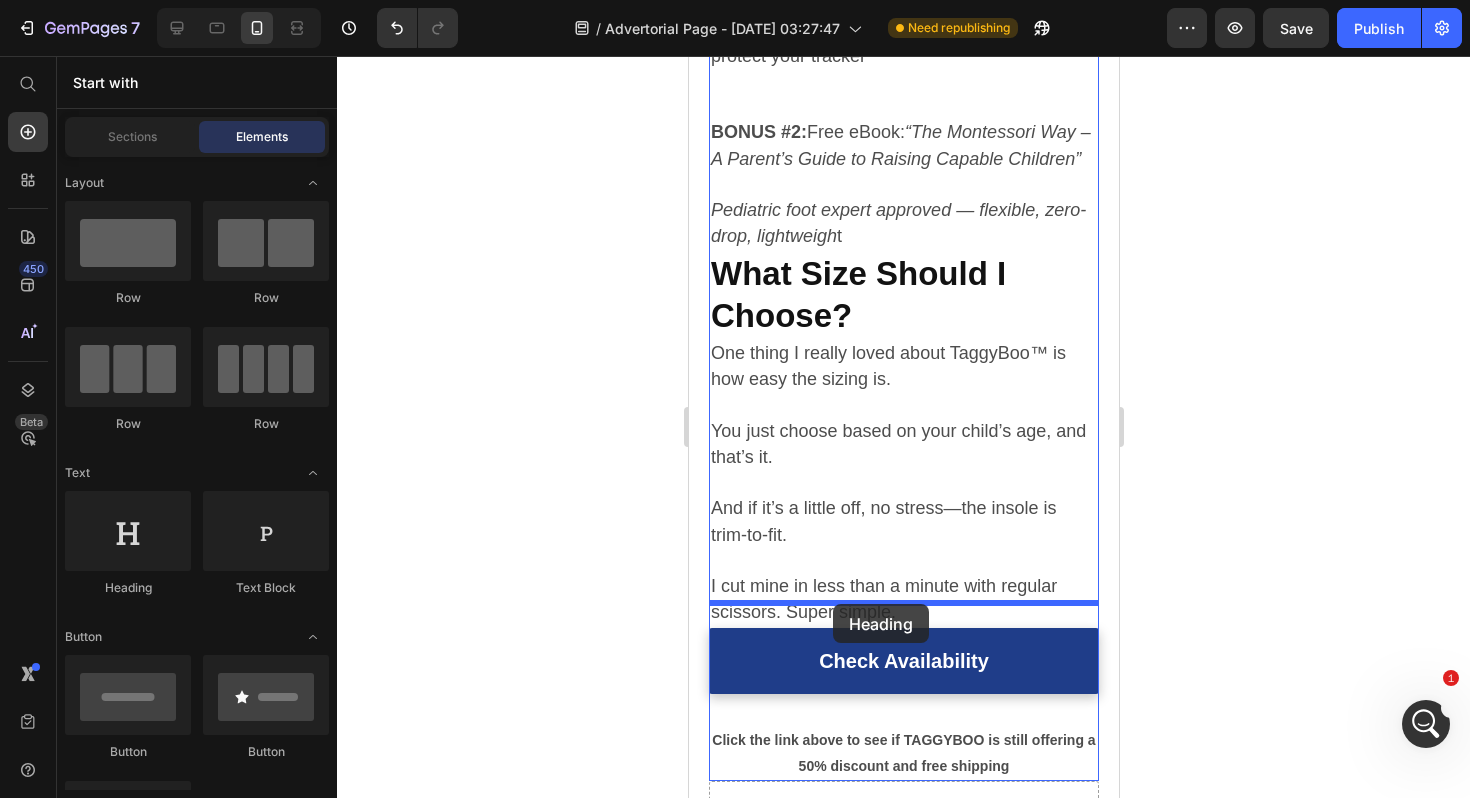 drag, startPoint x: 819, startPoint y: 523, endPoint x: 832, endPoint y: 604, distance: 82.036575 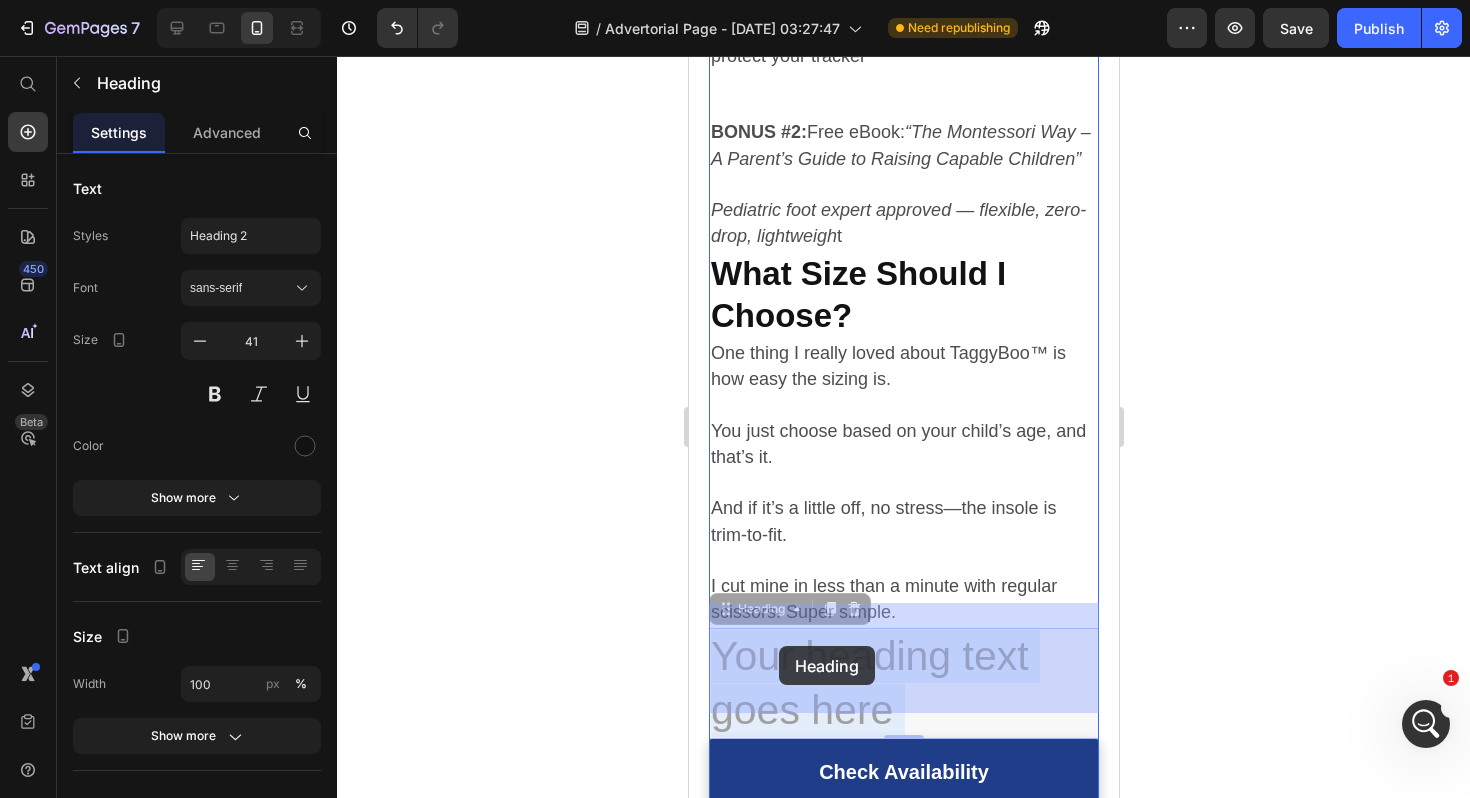drag, startPoint x: 904, startPoint y: 695, endPoint x: 778, endPoint y: 646, distance: 135.19246 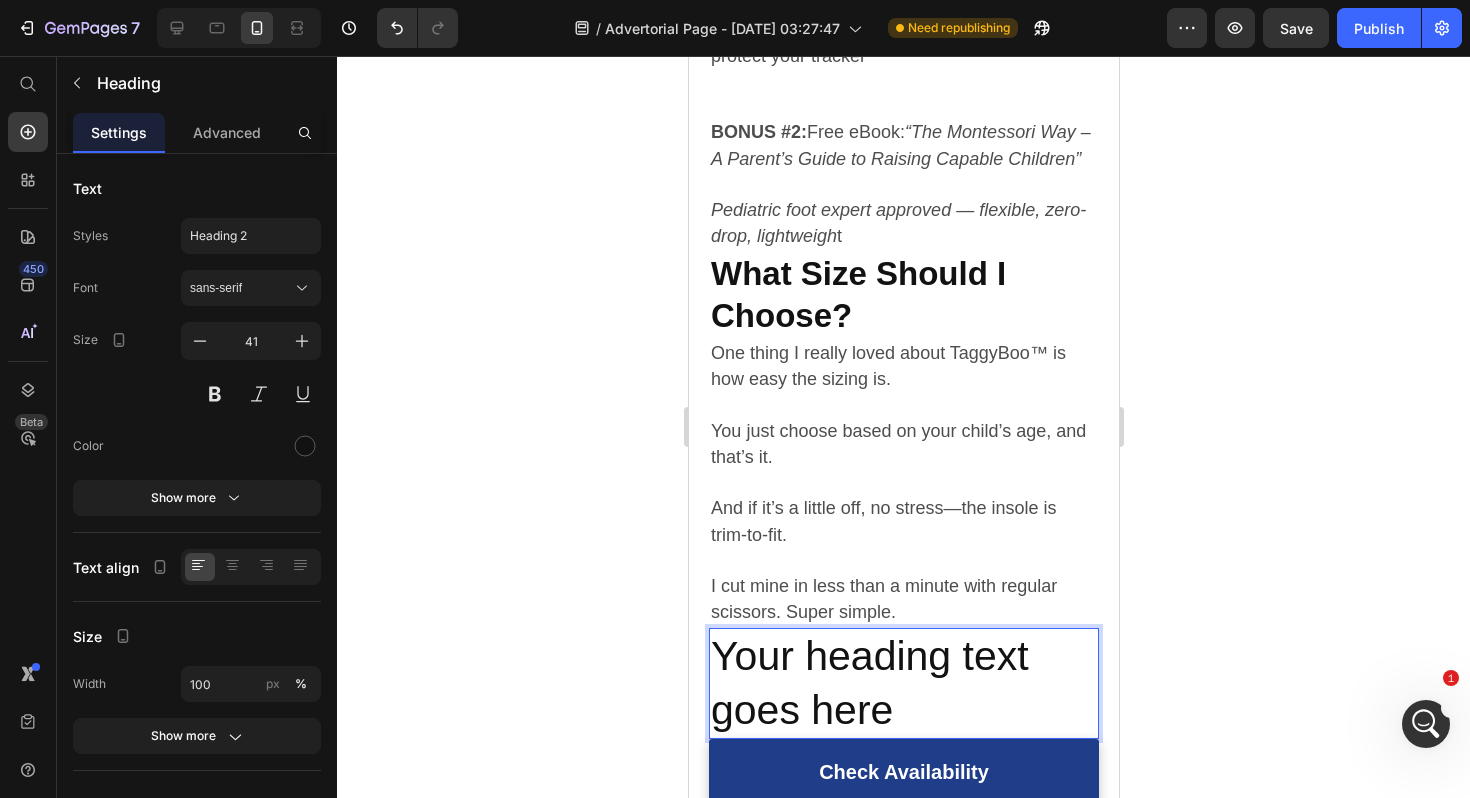 click on "Your heading text goes here" at bounding box center (903, 683) 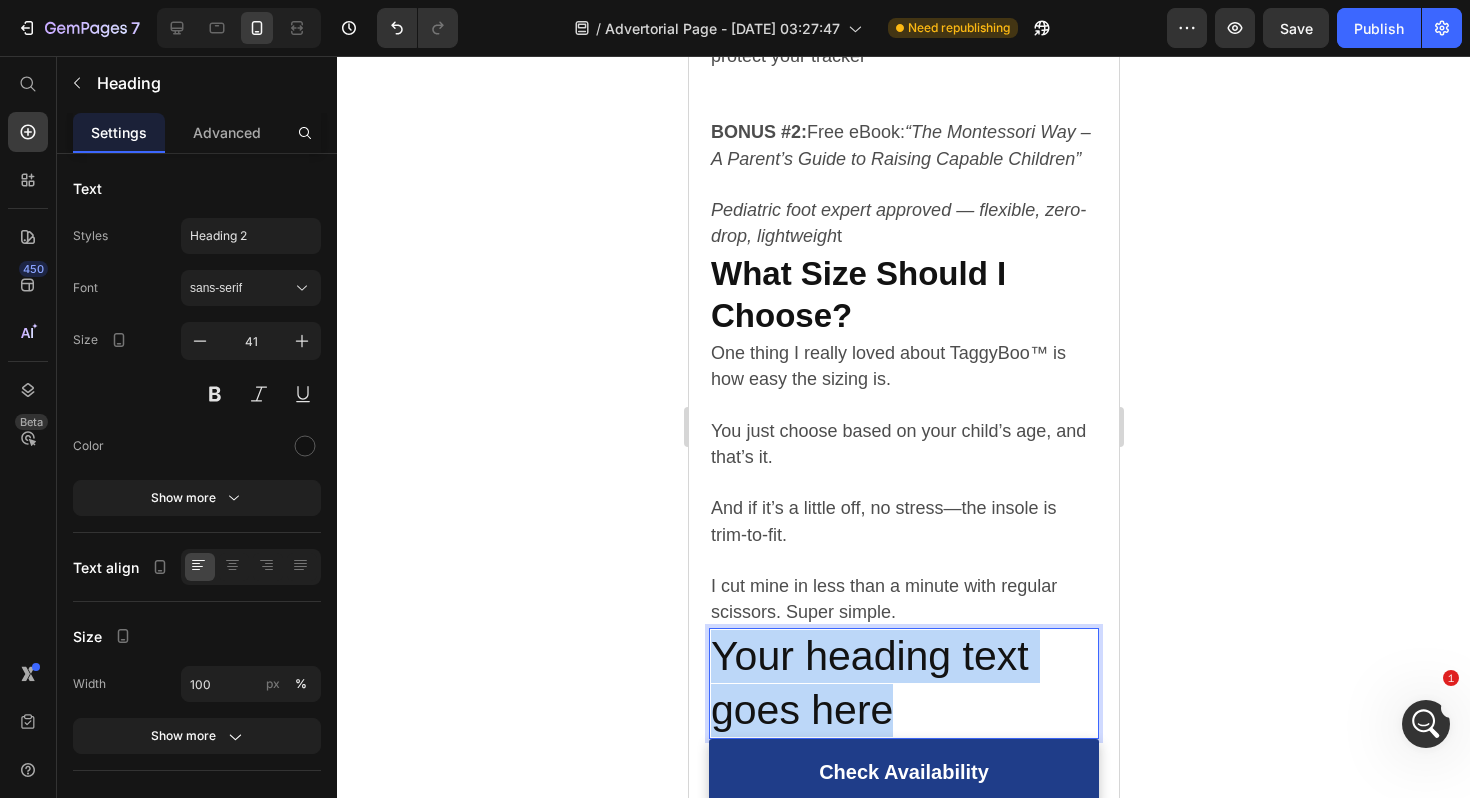 drag, startPoint x: 892, startPoint y: 694, endPoint x: 718, endPoint y: 633, distance: 184.38275 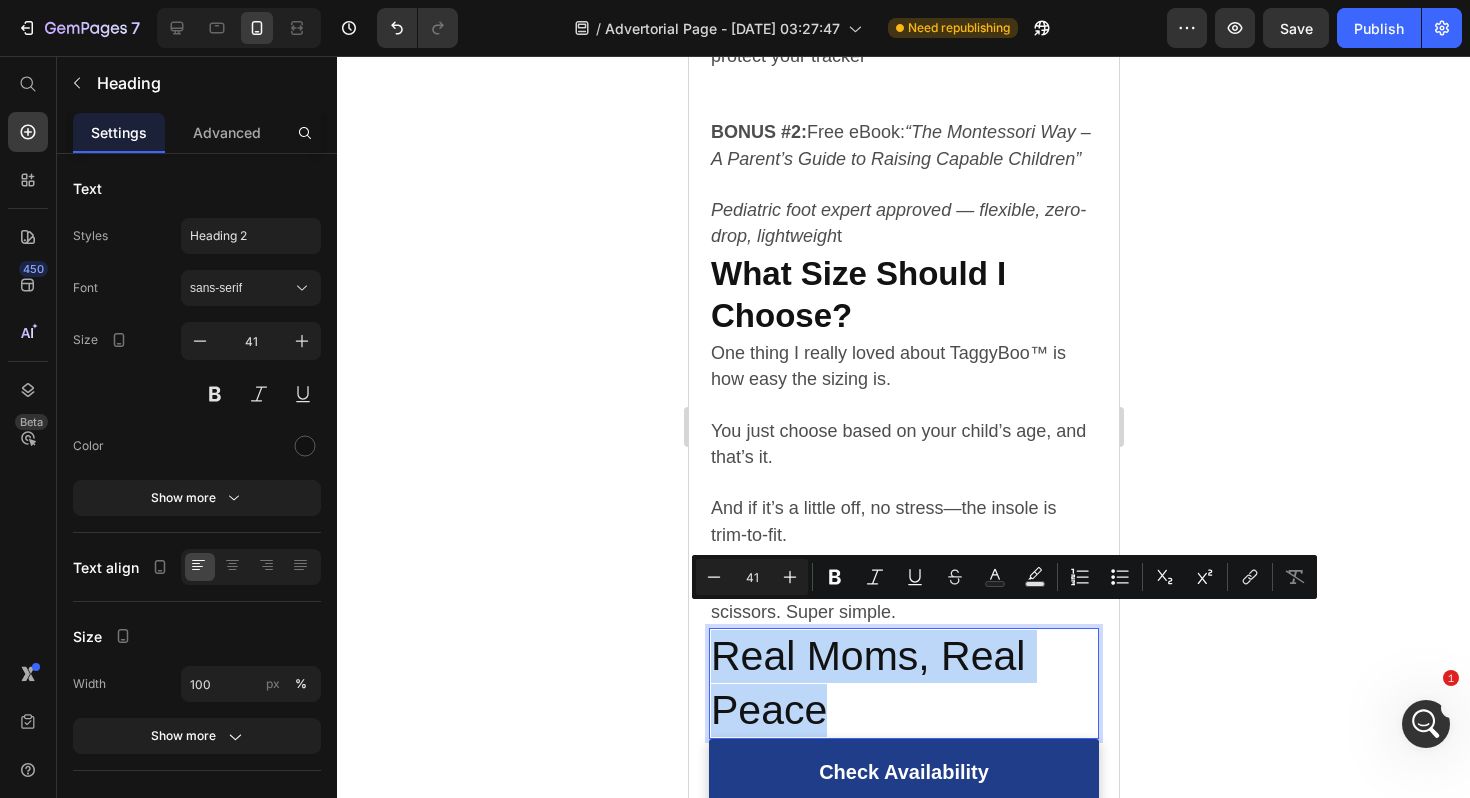 drag, startPoint x: 822, startPoint y: 690, endPoint x: 713, endPoint y: 644, distance: 118.308914 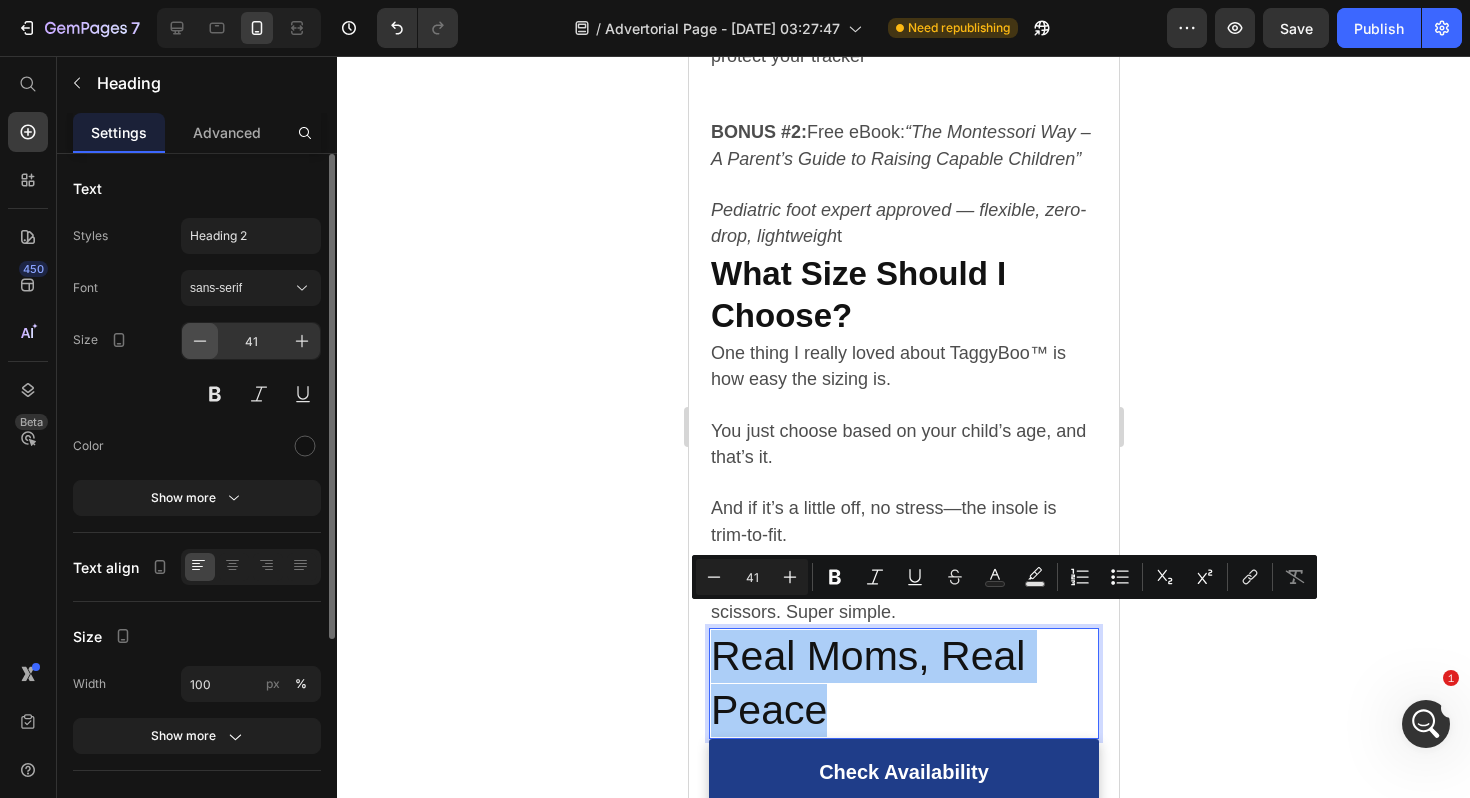 click at bounding box center (200, 341) 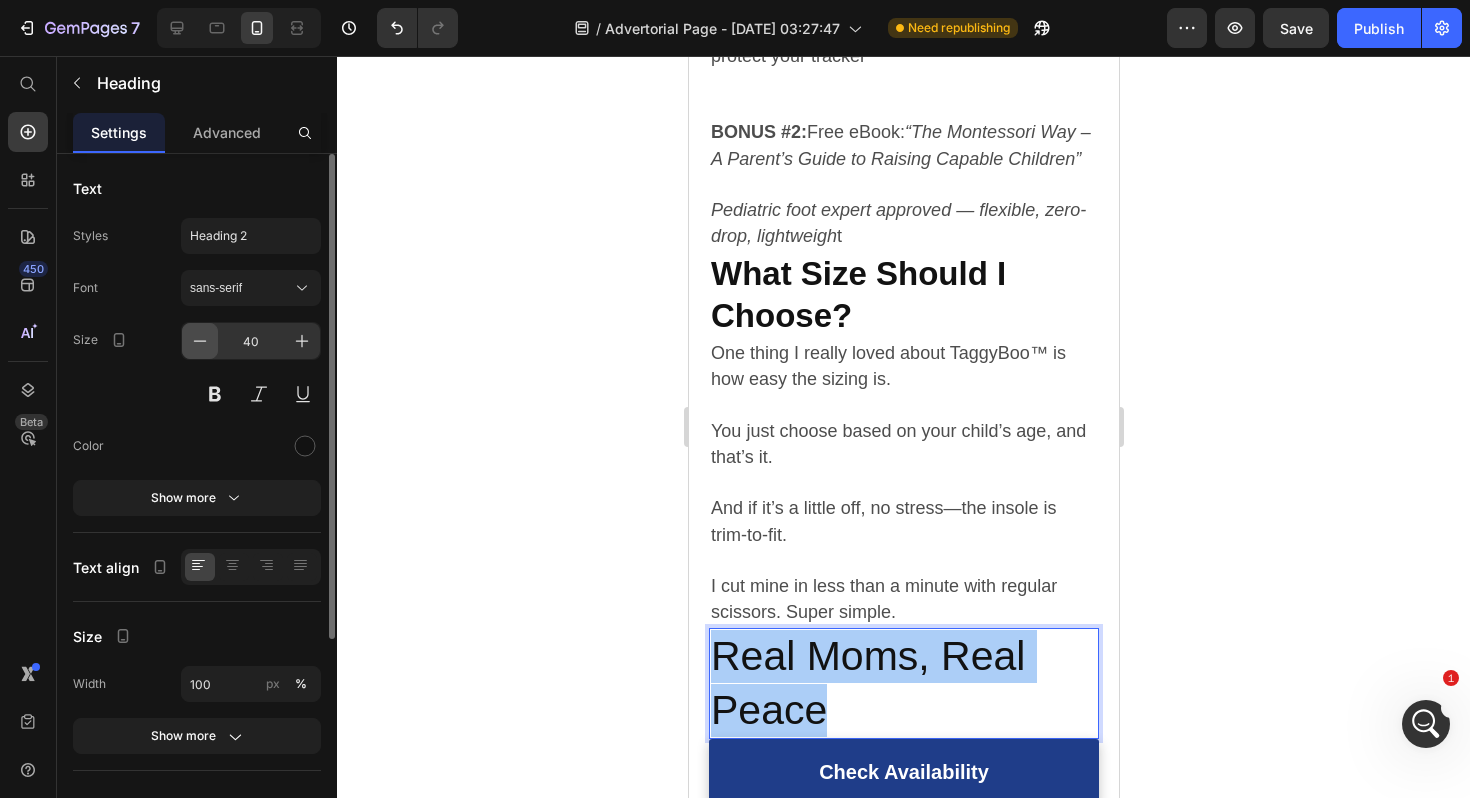 click at bounding box center (200, 341) 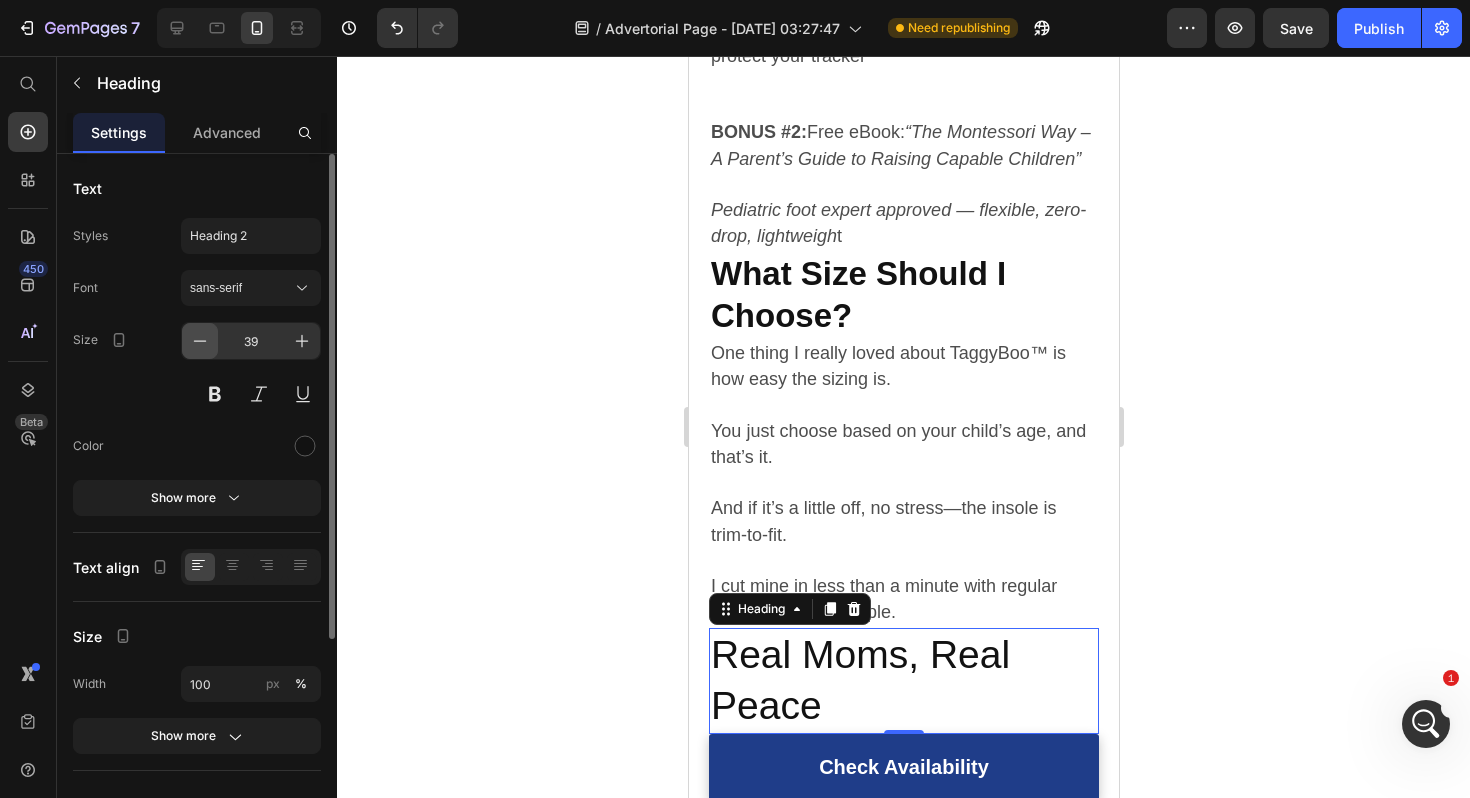click at bounding box center [200, 341] 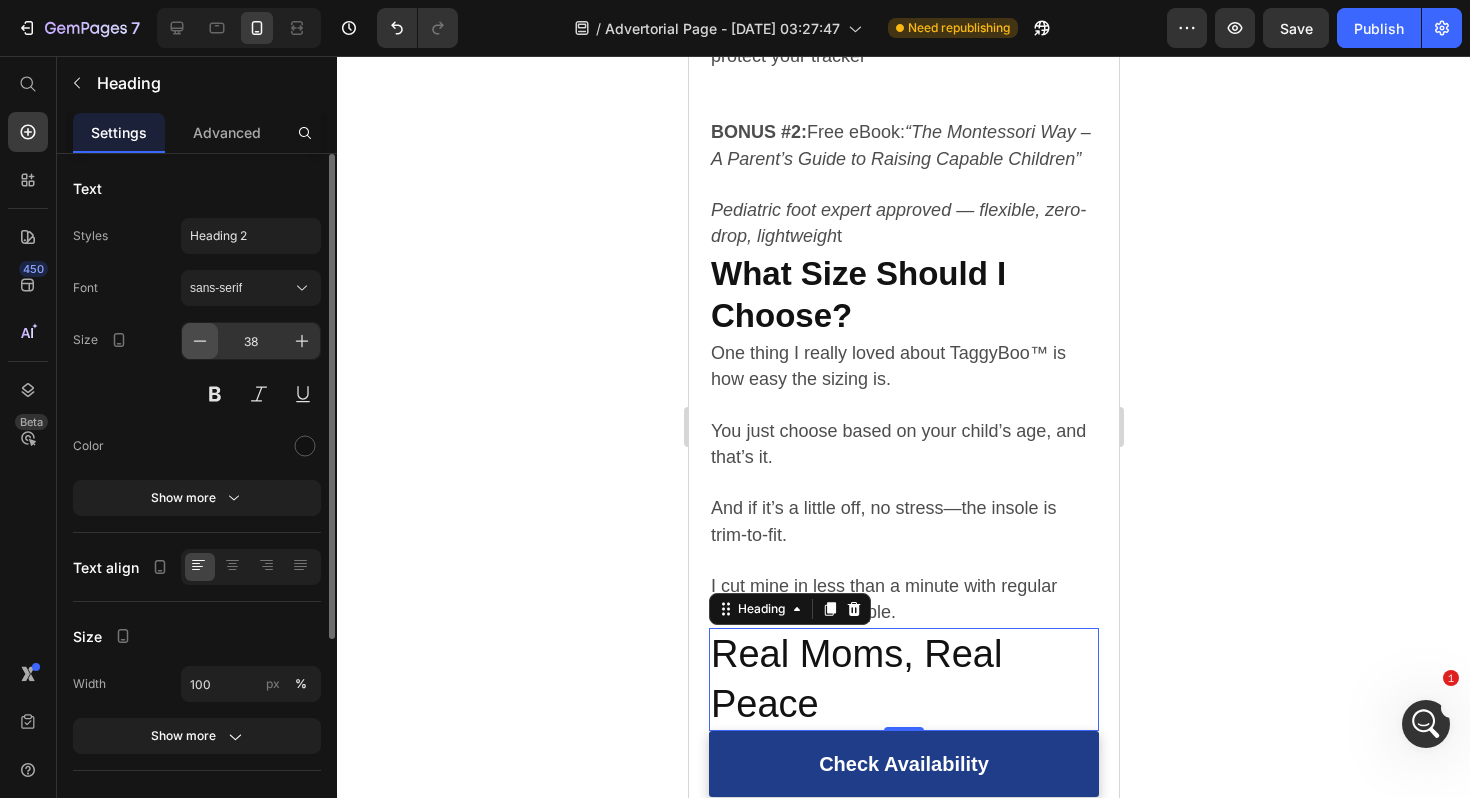 click at bounding box center (200, 341) 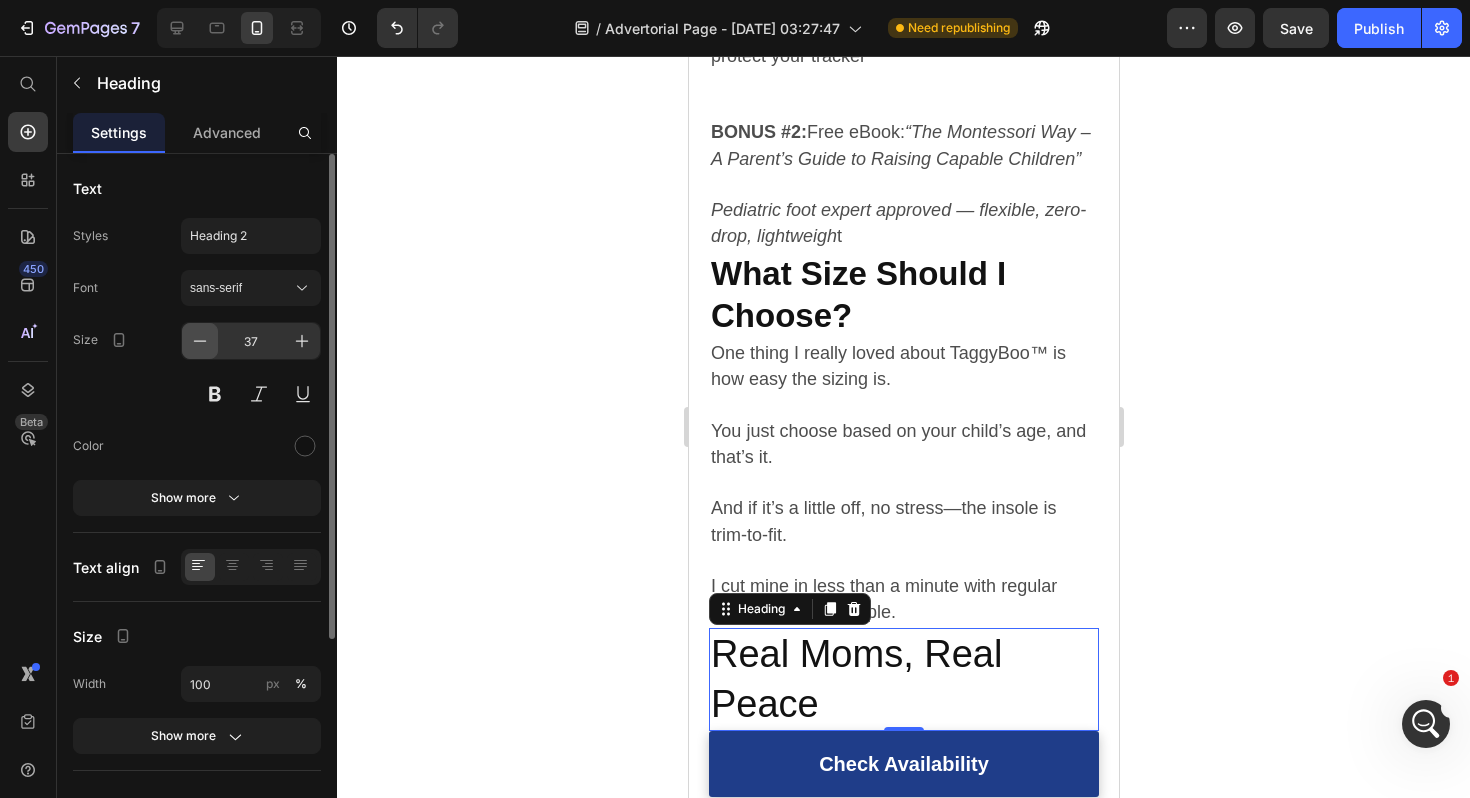 click at bounding box center (200, 341) 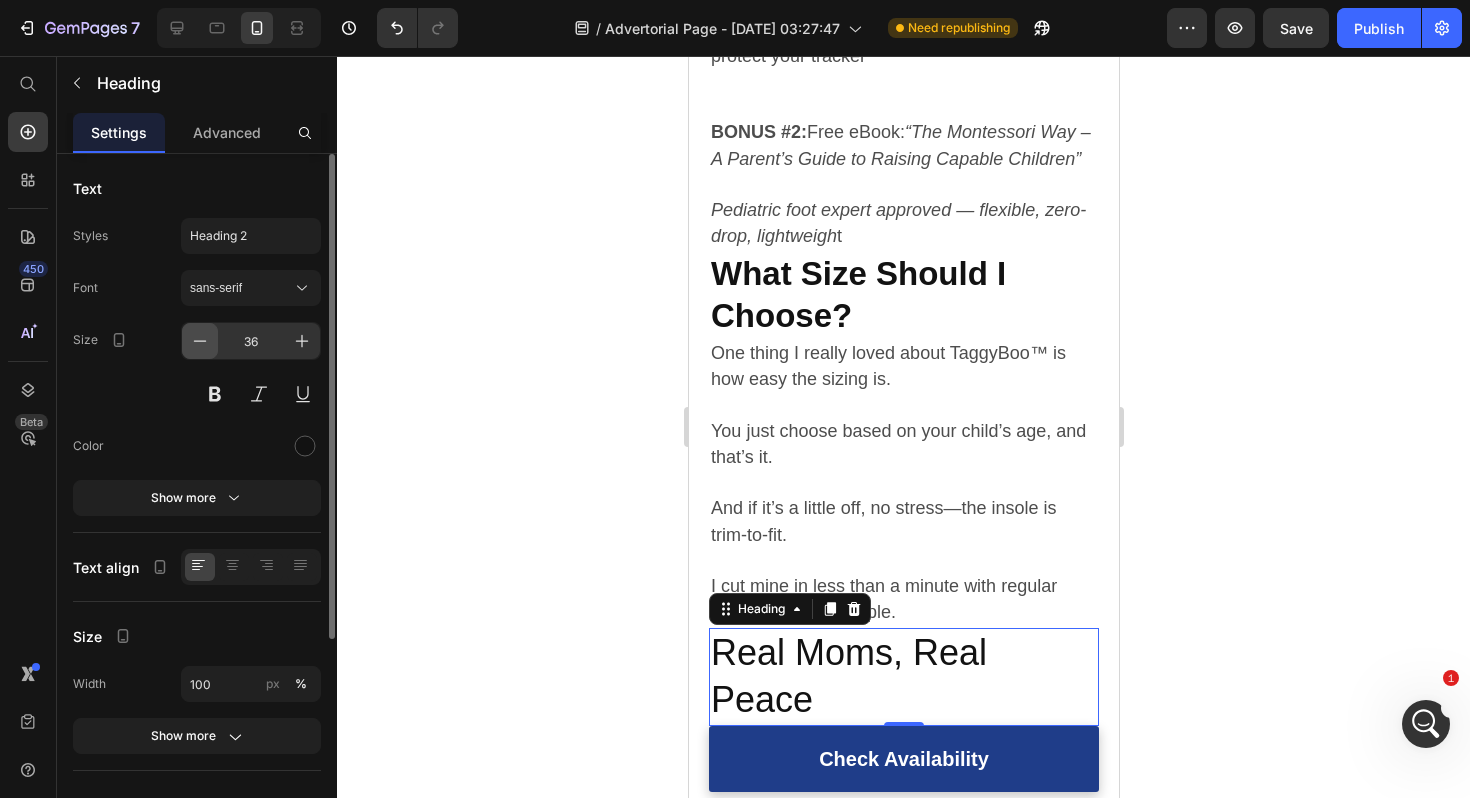 click at bounding box center (200, 341) 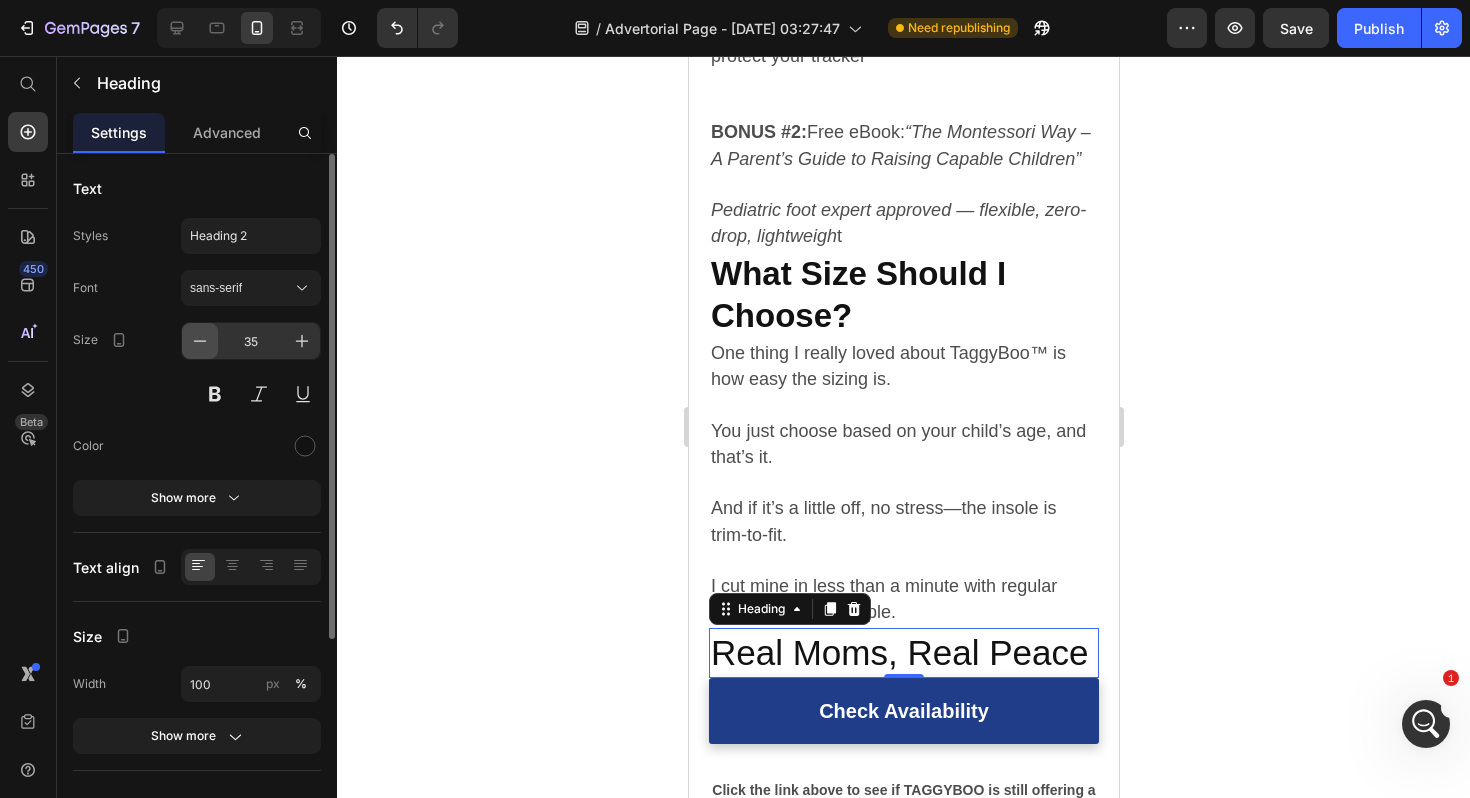 click at bounding box center [200, 341] 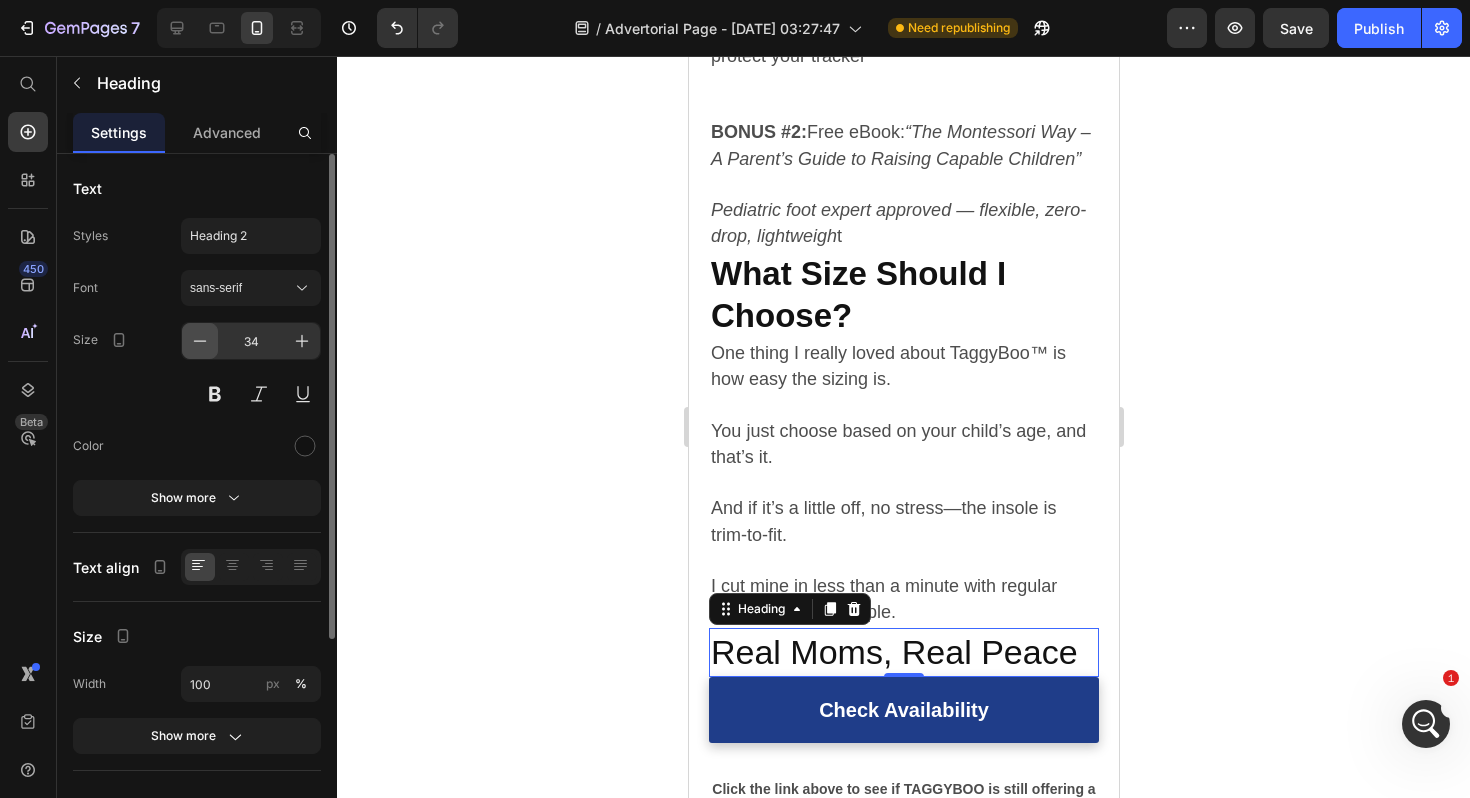 click at bounding box center [200, 341] 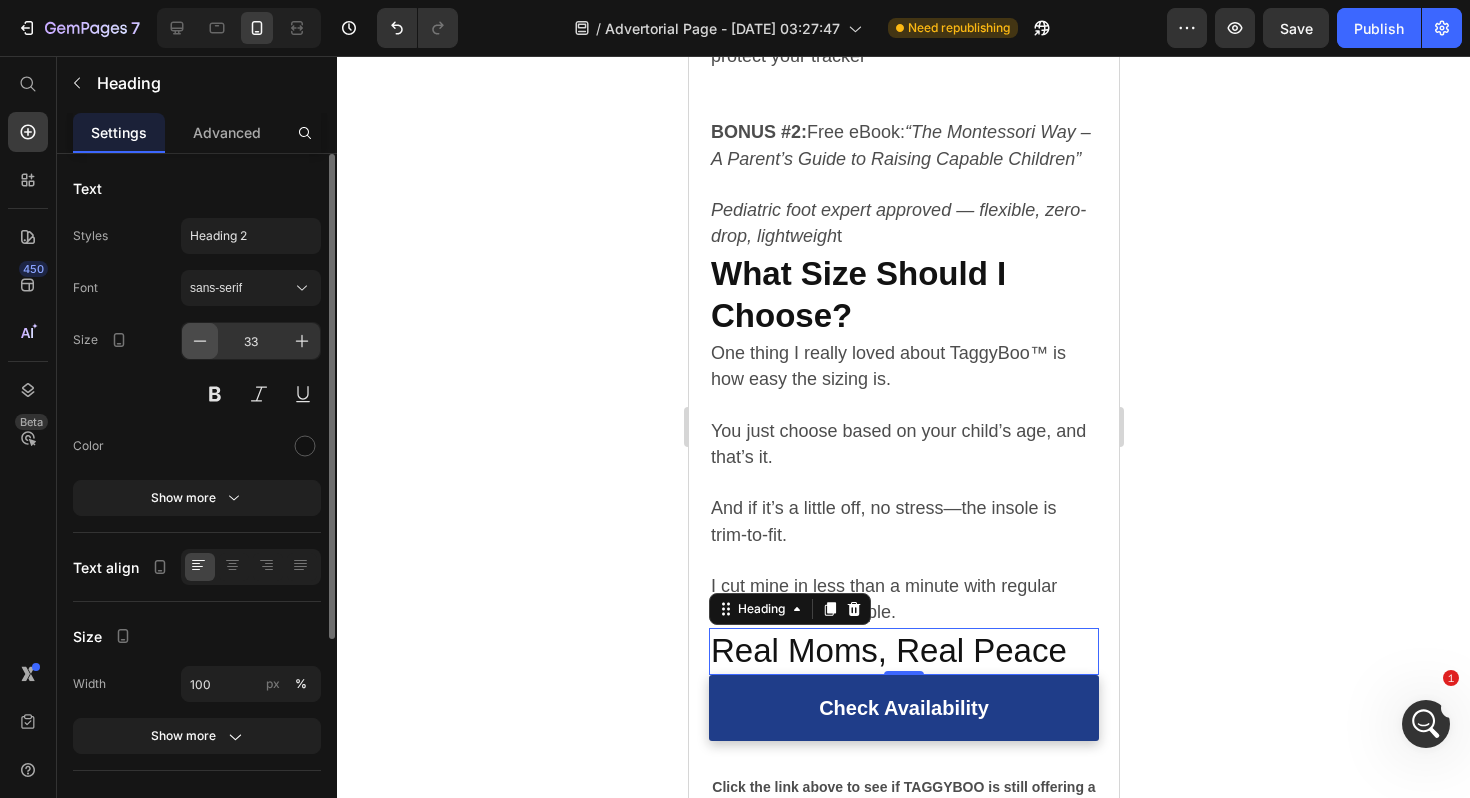 click 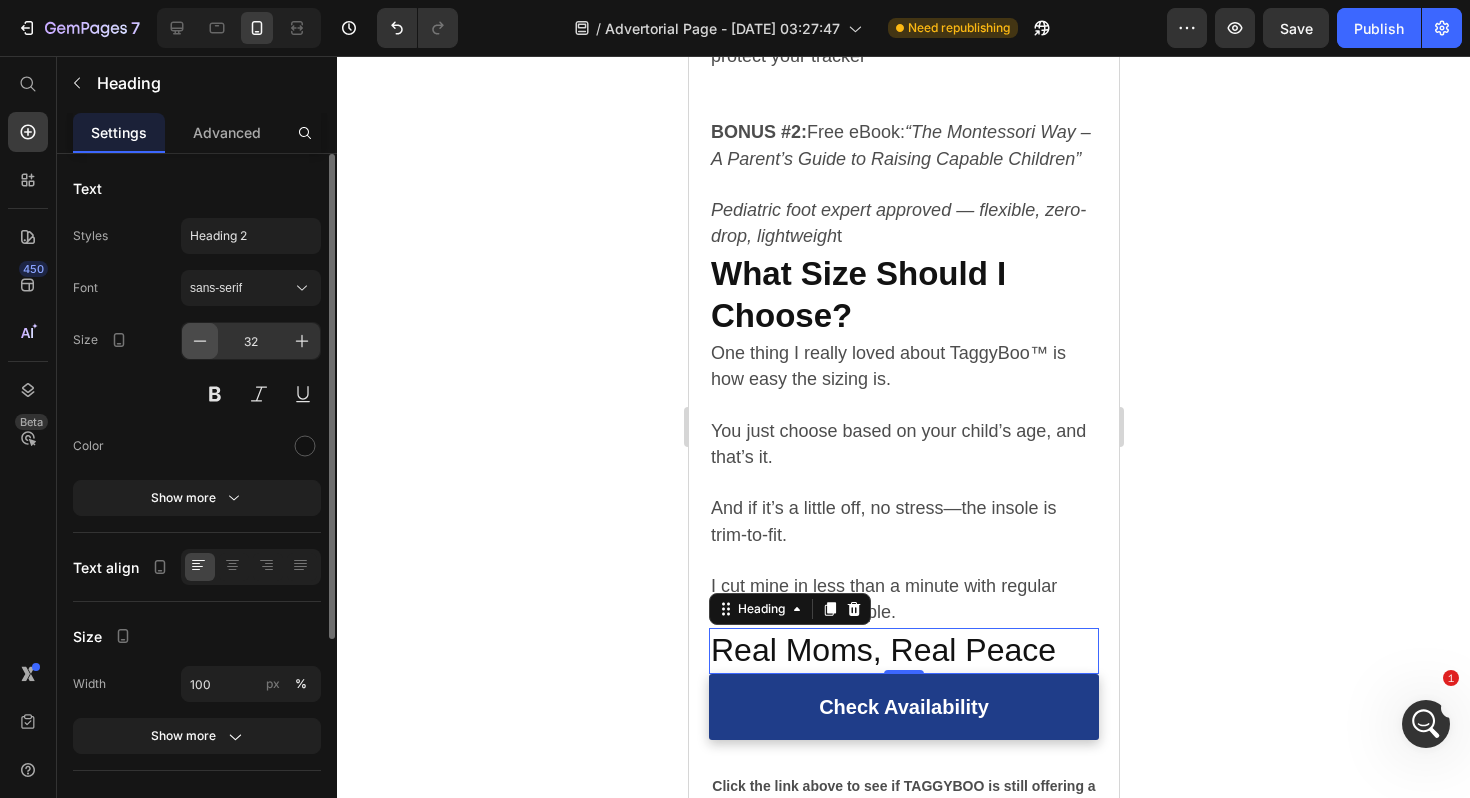 click 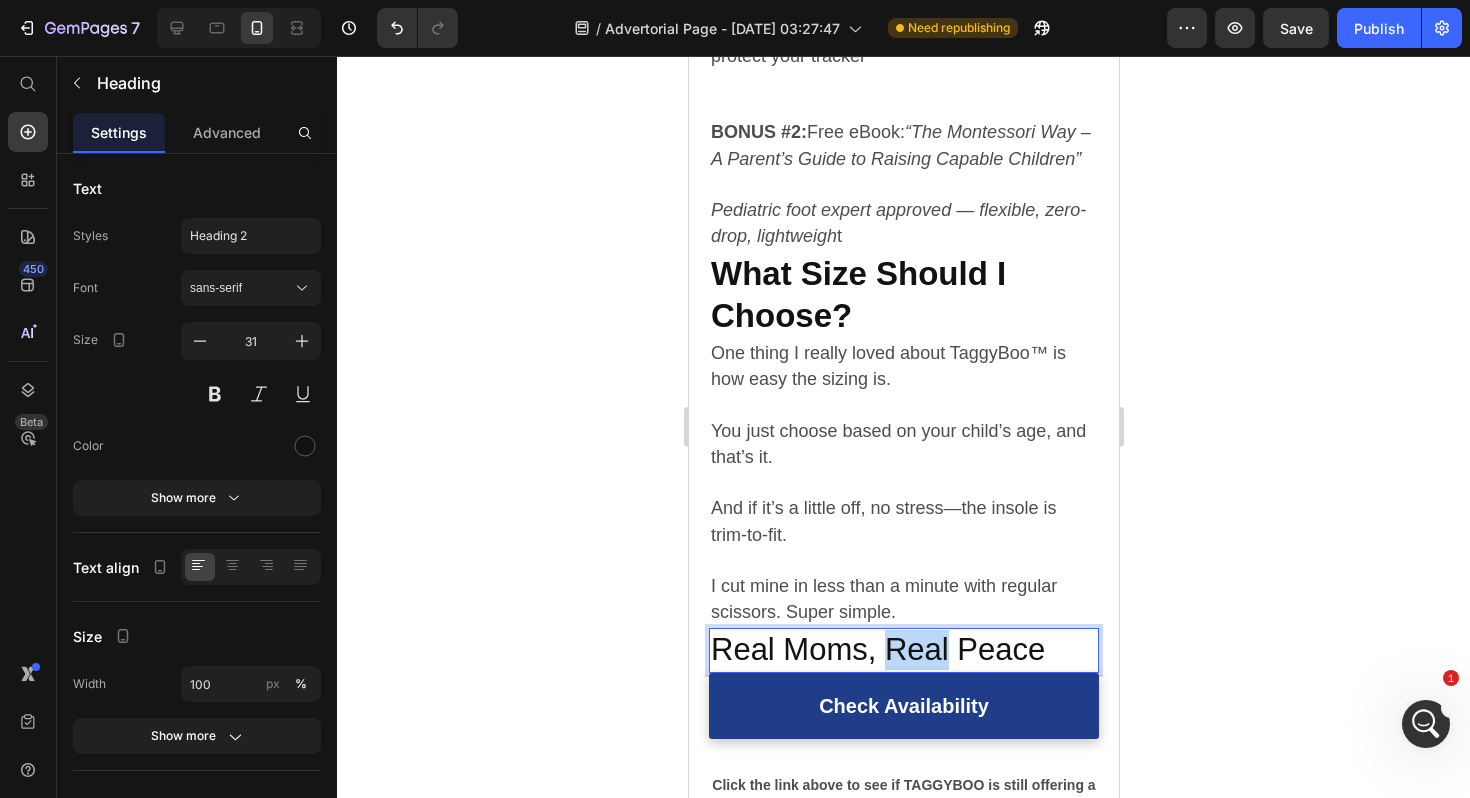 click on "Real Moms, Real Peace" at bounding box center [903, 650] 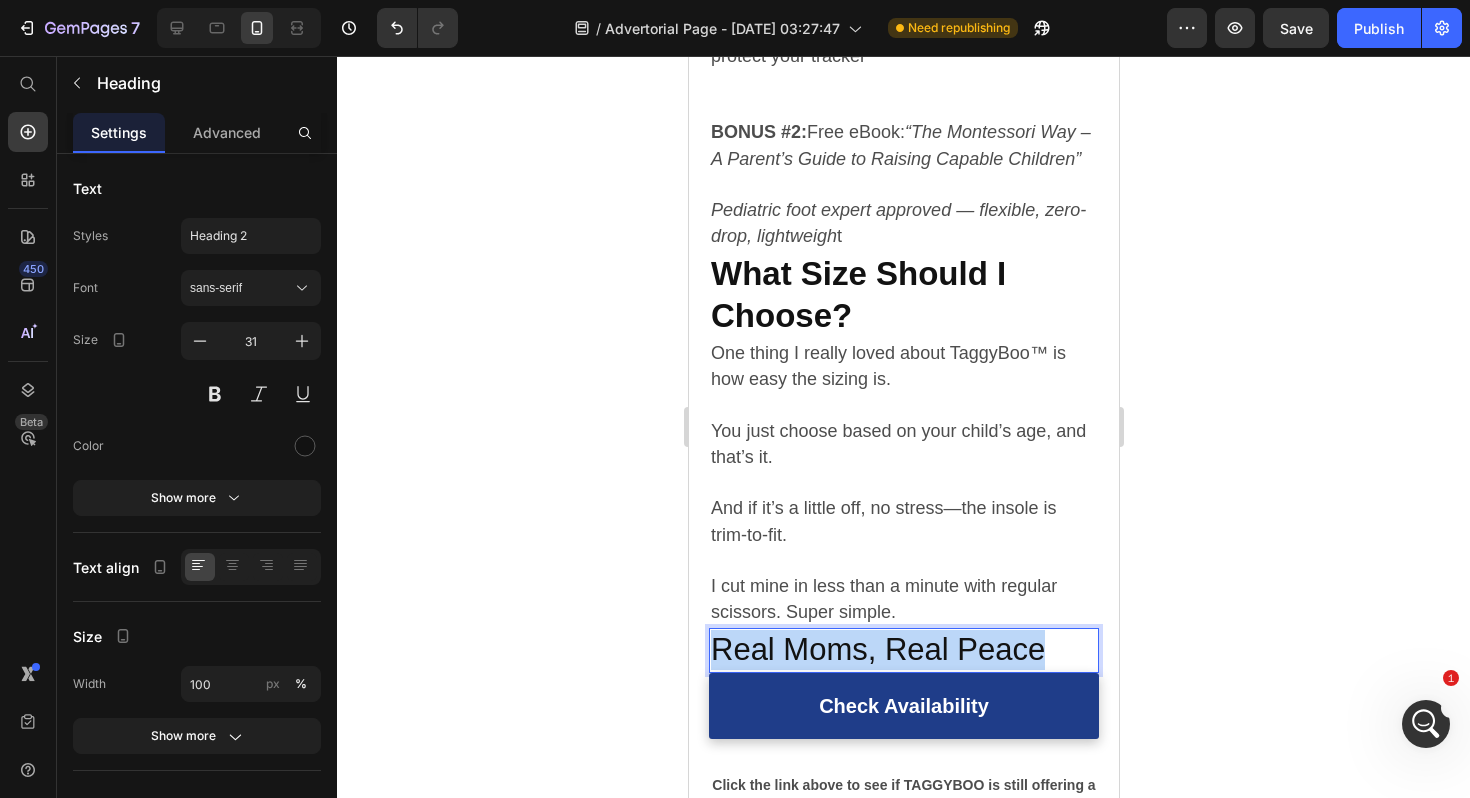 click on "Real Moms, Real Peace" at bounding box center [903, 650] 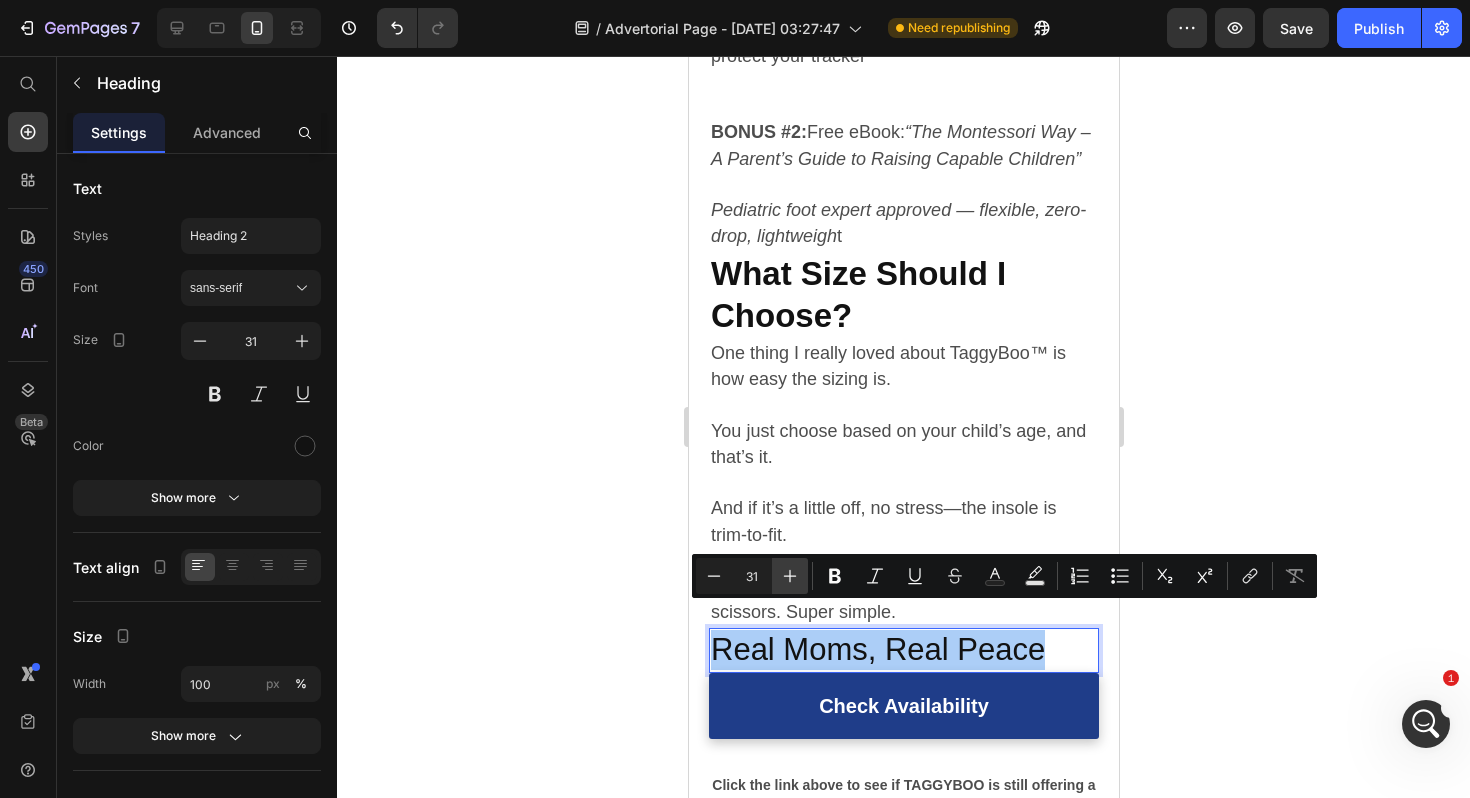 click 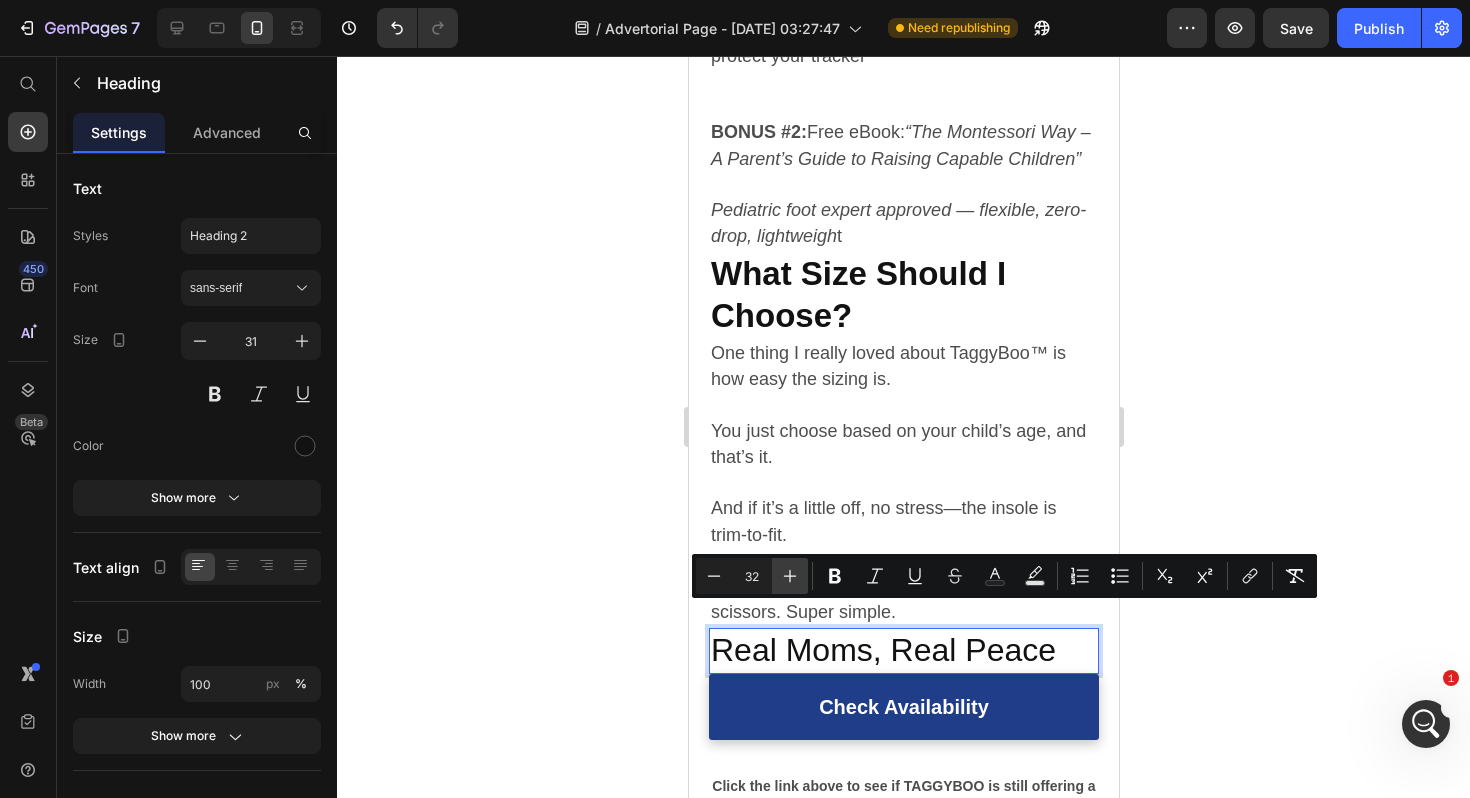 click 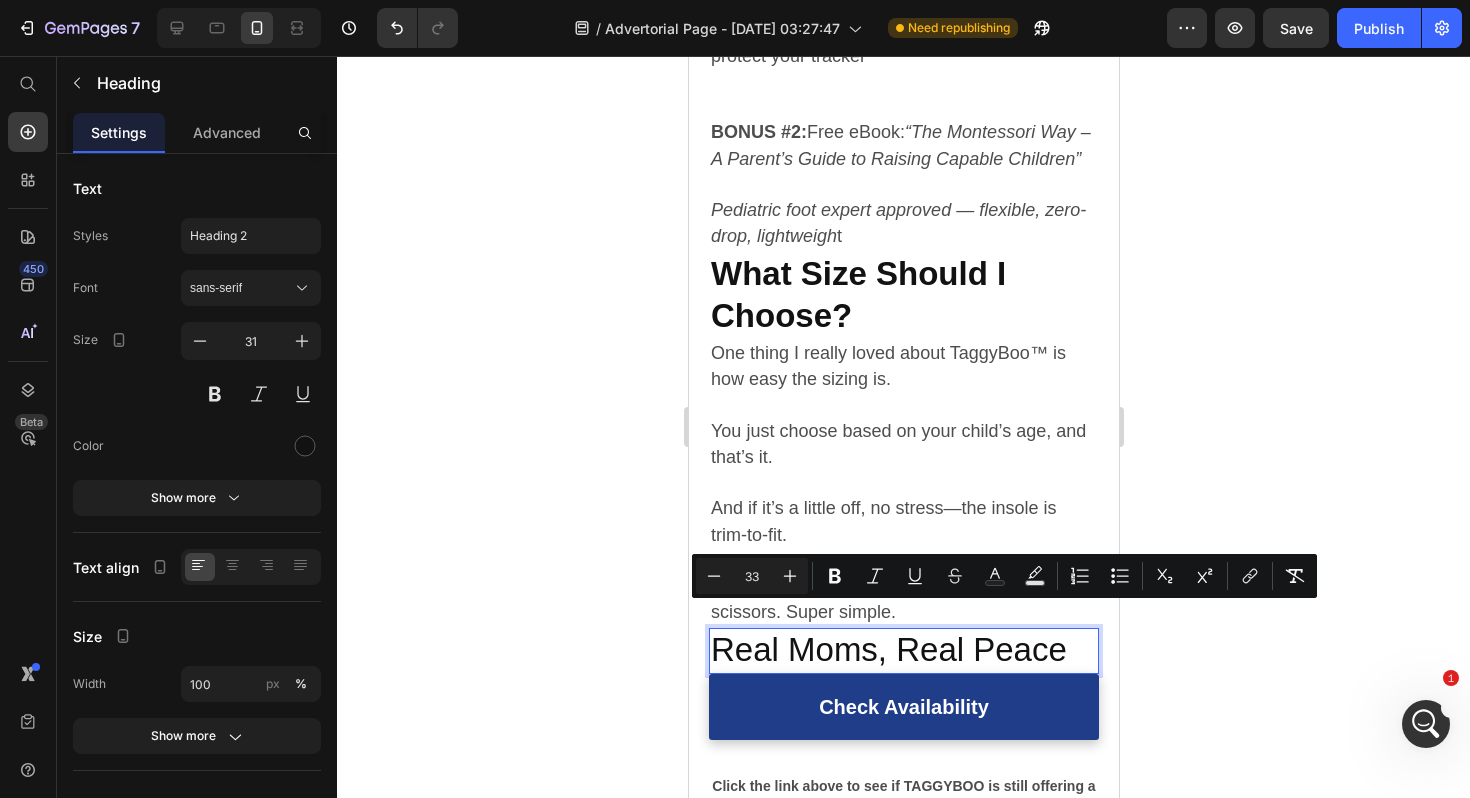 click on "Real Moms, Real Peace" at bounding box center (888, 649) 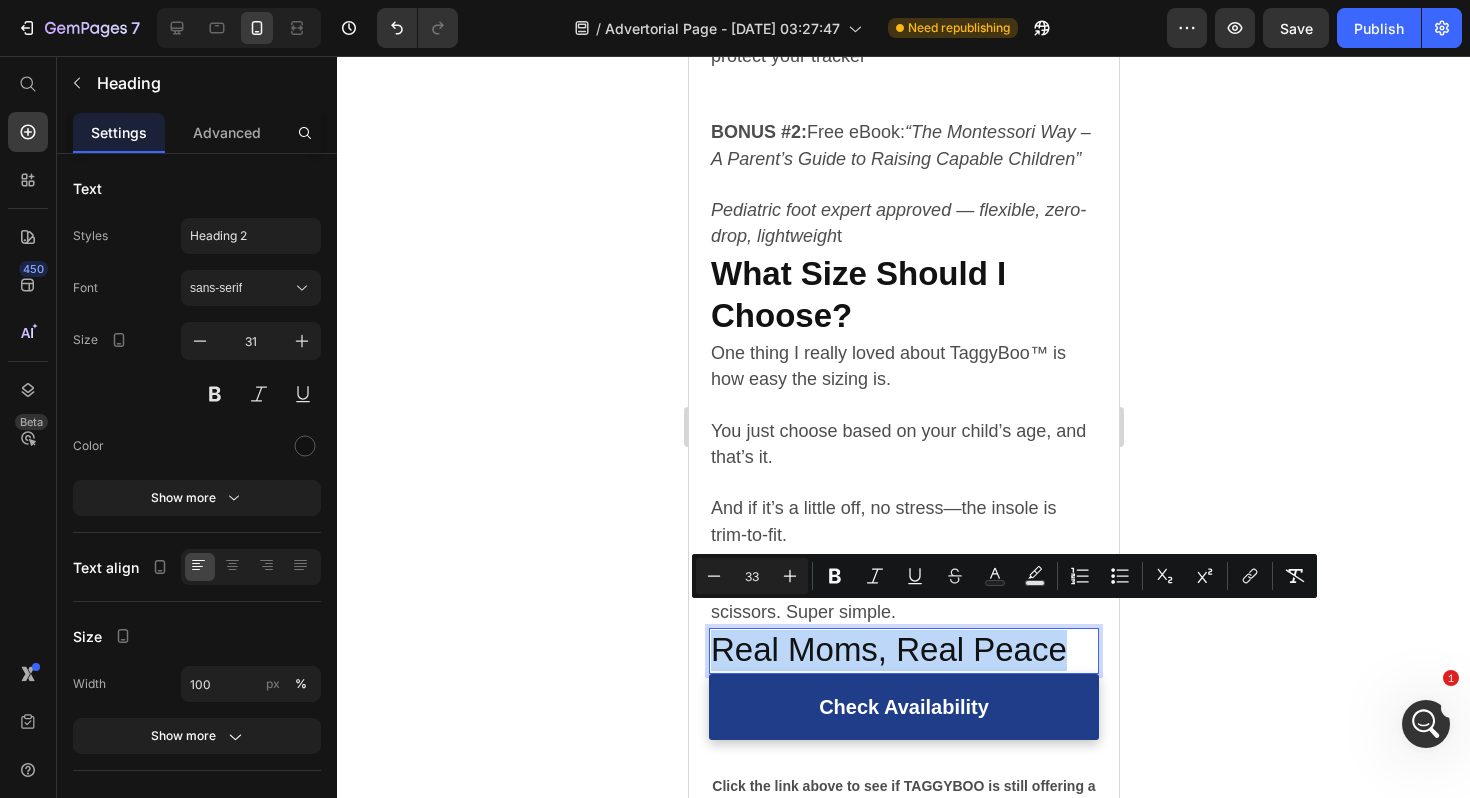 click on "Real Moms, Real Peace" at bounding box center [888, 649] 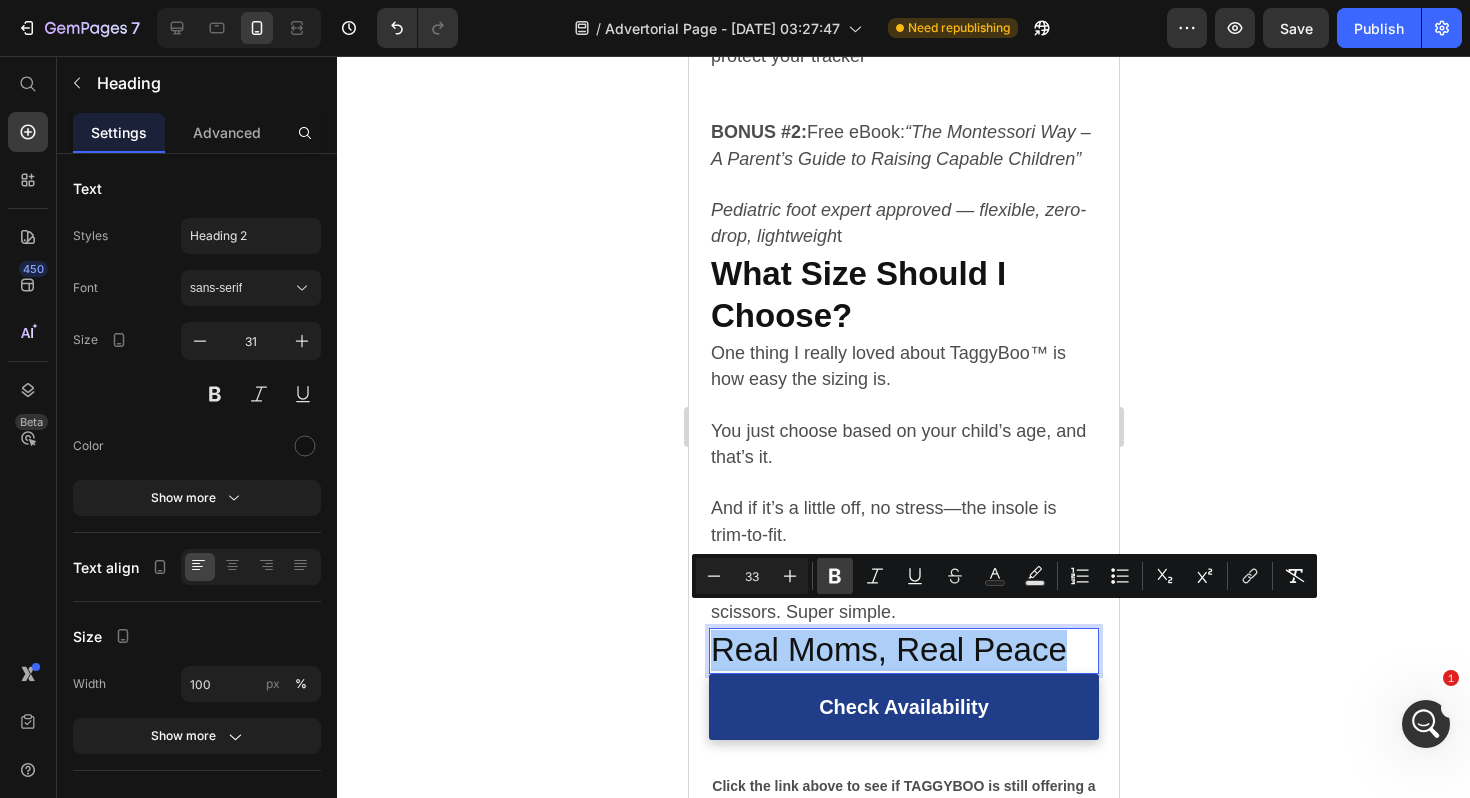 click 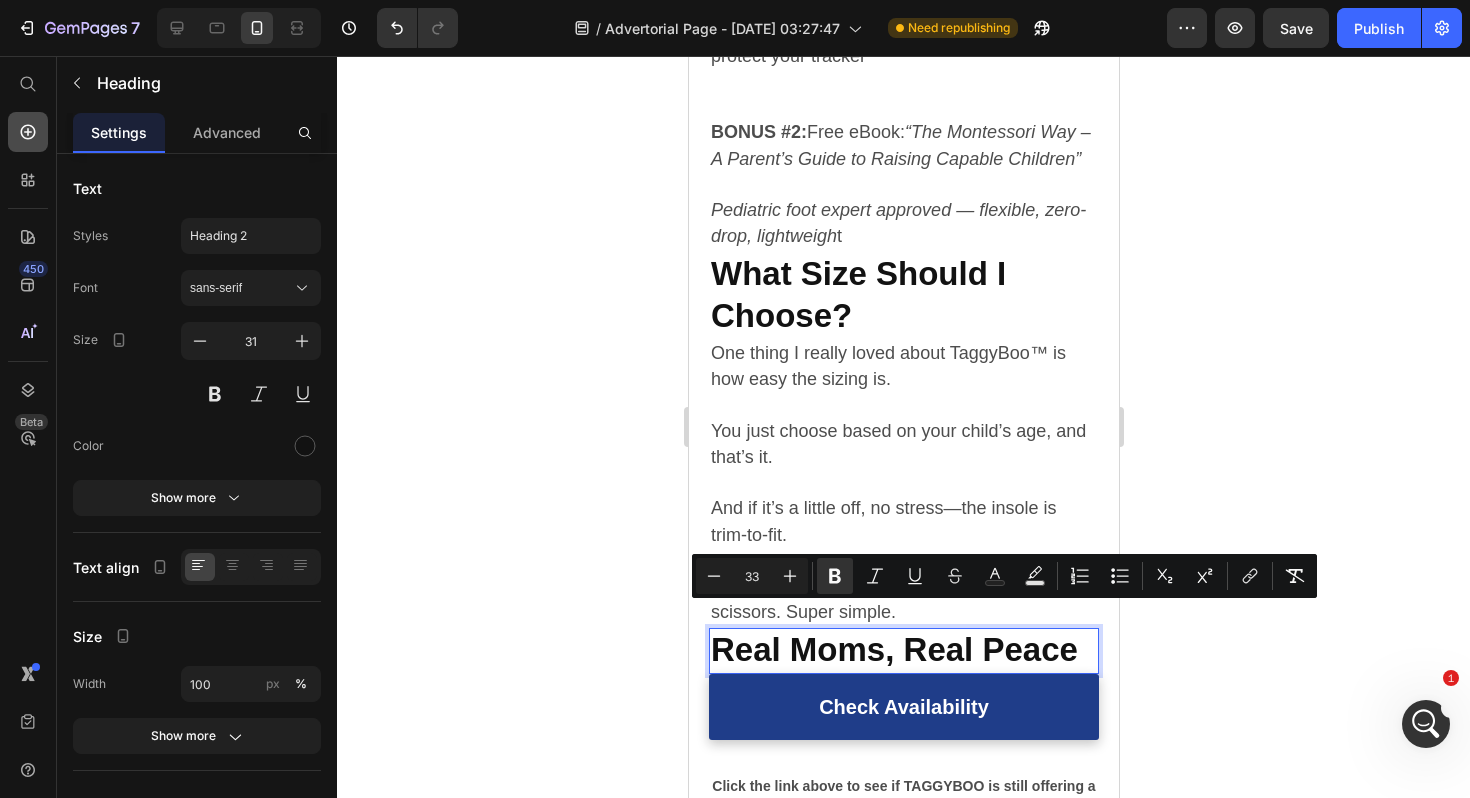 click 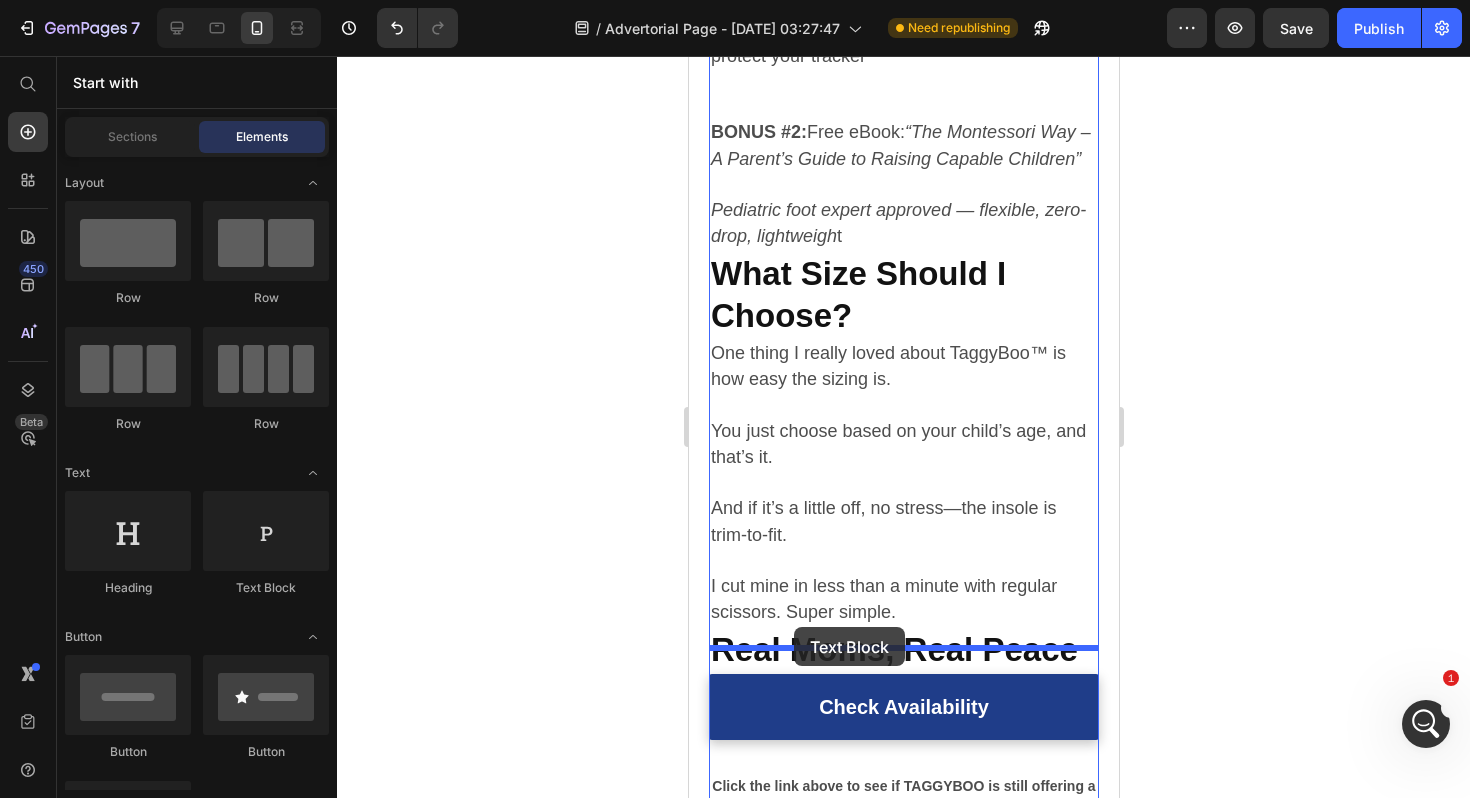 drag, startPoint x: 957, startPoint y: 543, endPoint x: 793, endPoint y: 627, distance: 184.26068 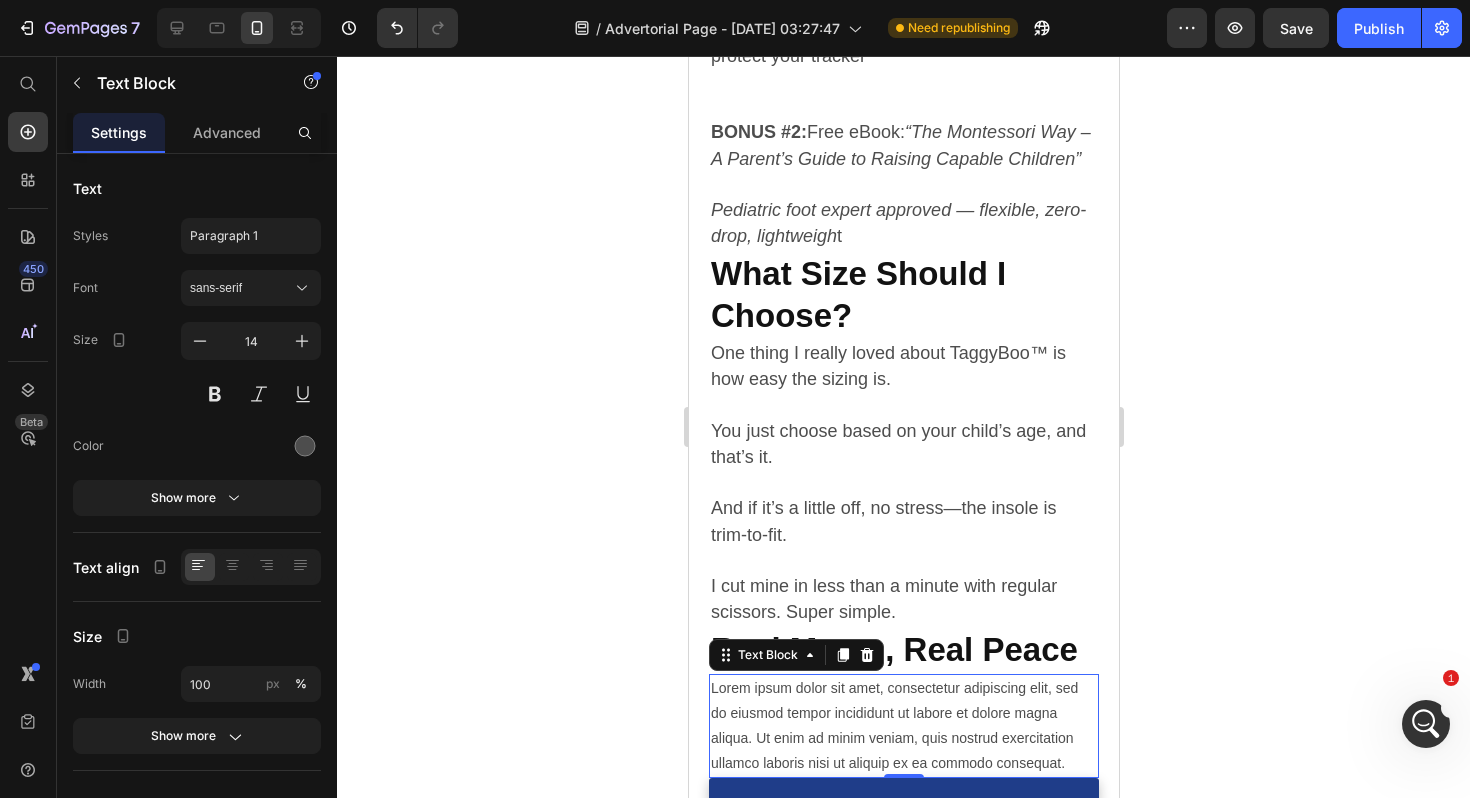 click on "Lorem ipsum dolor sit amet, consectetur adipiscing elit, sed do eiusmod tempor incididunt ut labore et dolore magna aliqua. Ut enim ad minim veniam, quis nostrud exercitation ullamco laboris nisi ut aliquip ex ea commodo consequat." at bounding box center (903, 726) 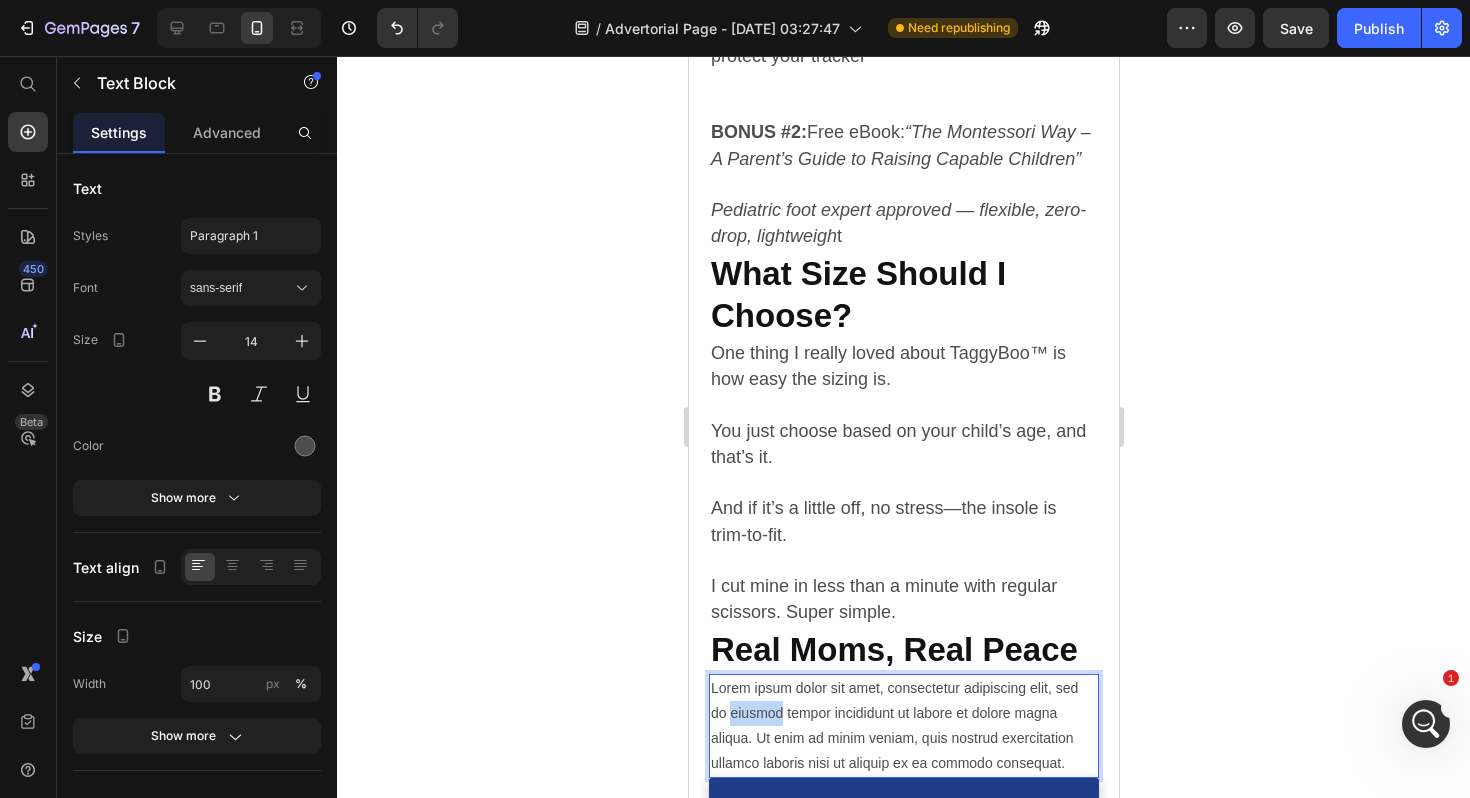 click on "Lorem ipsum dolor sit amet, consectetur adipiscing elit, sed do eiusmod tempor incididunt ut labore et dolore magna aliqua. Ut enim ad minim veniam, quis nostrud exercitation ullamco laboris nisi ut aliquip ex ea commodo consequat." at bounding box center (903, 726) 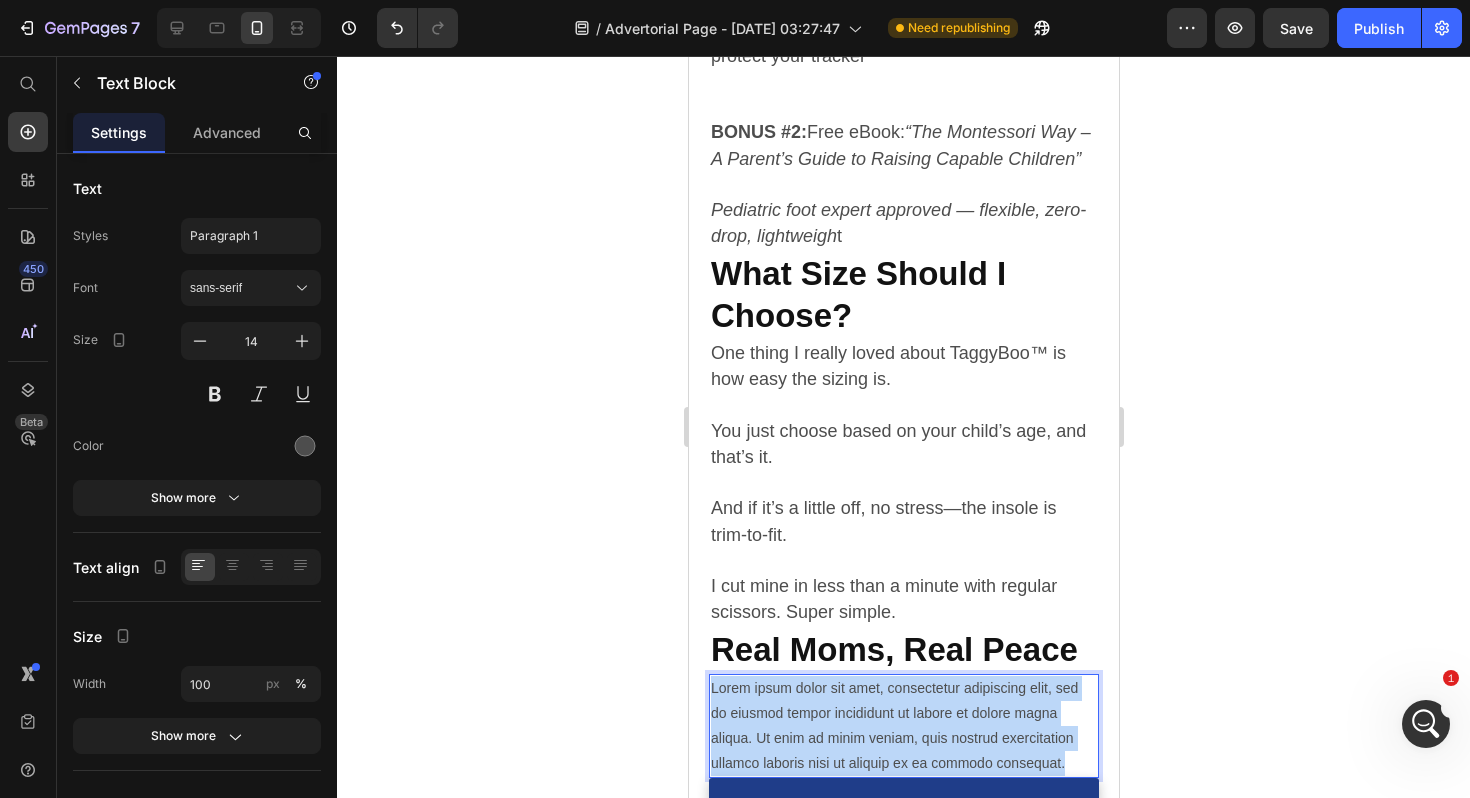 click on "Lorem ipsum dolor sit amet, consectetur adipiscing elit, sed do eiusmod tempor incididunt ut labore et dolore magna aliqua. Ut enim ad minim veniam, quis nostrud exercitation ullamco laboris nisi ut aliquip ex ea commodo consequat." at bounding box center (903, 726) 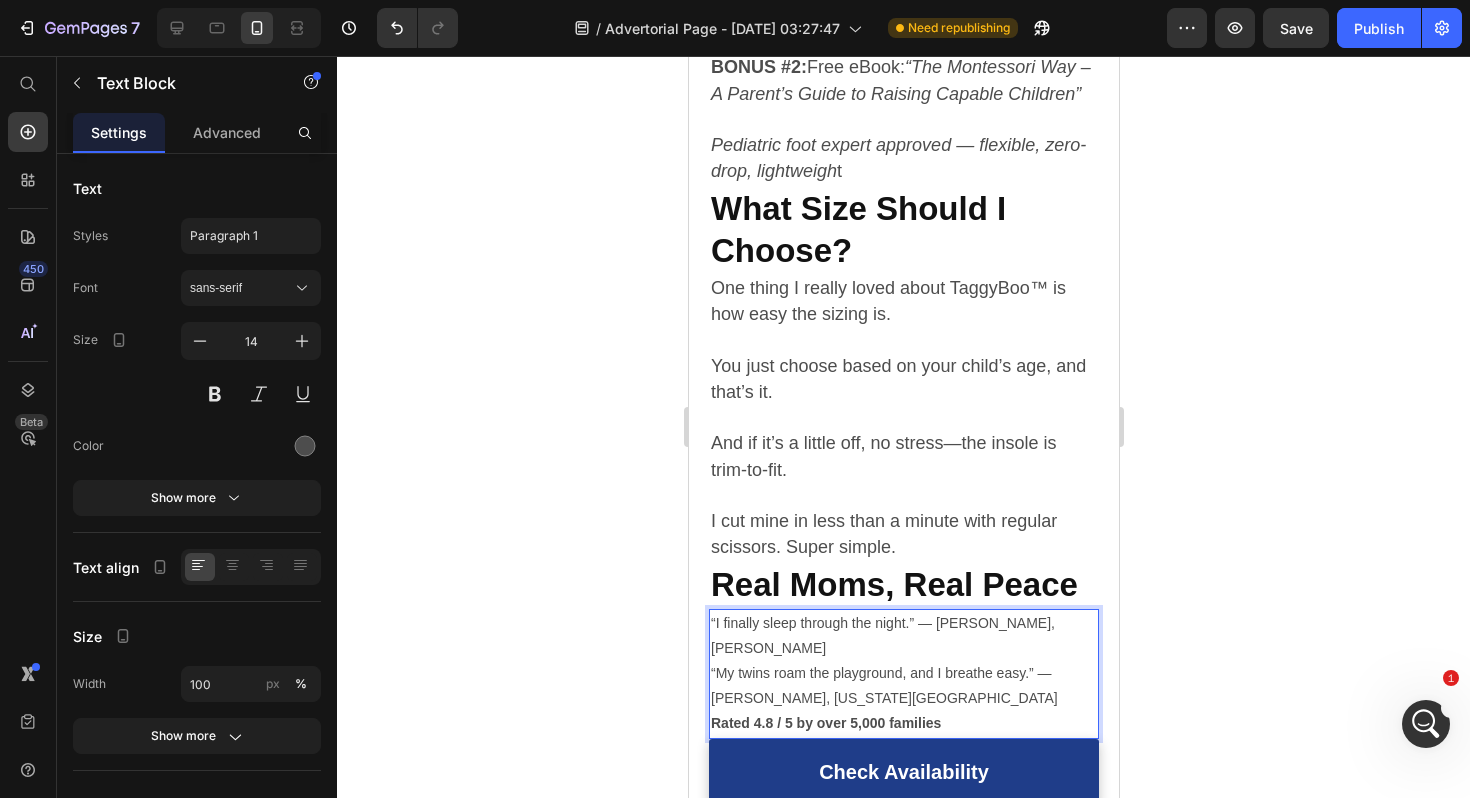 scroll, scrollTop: 5609, scrollLeft: 0, axis: vertical 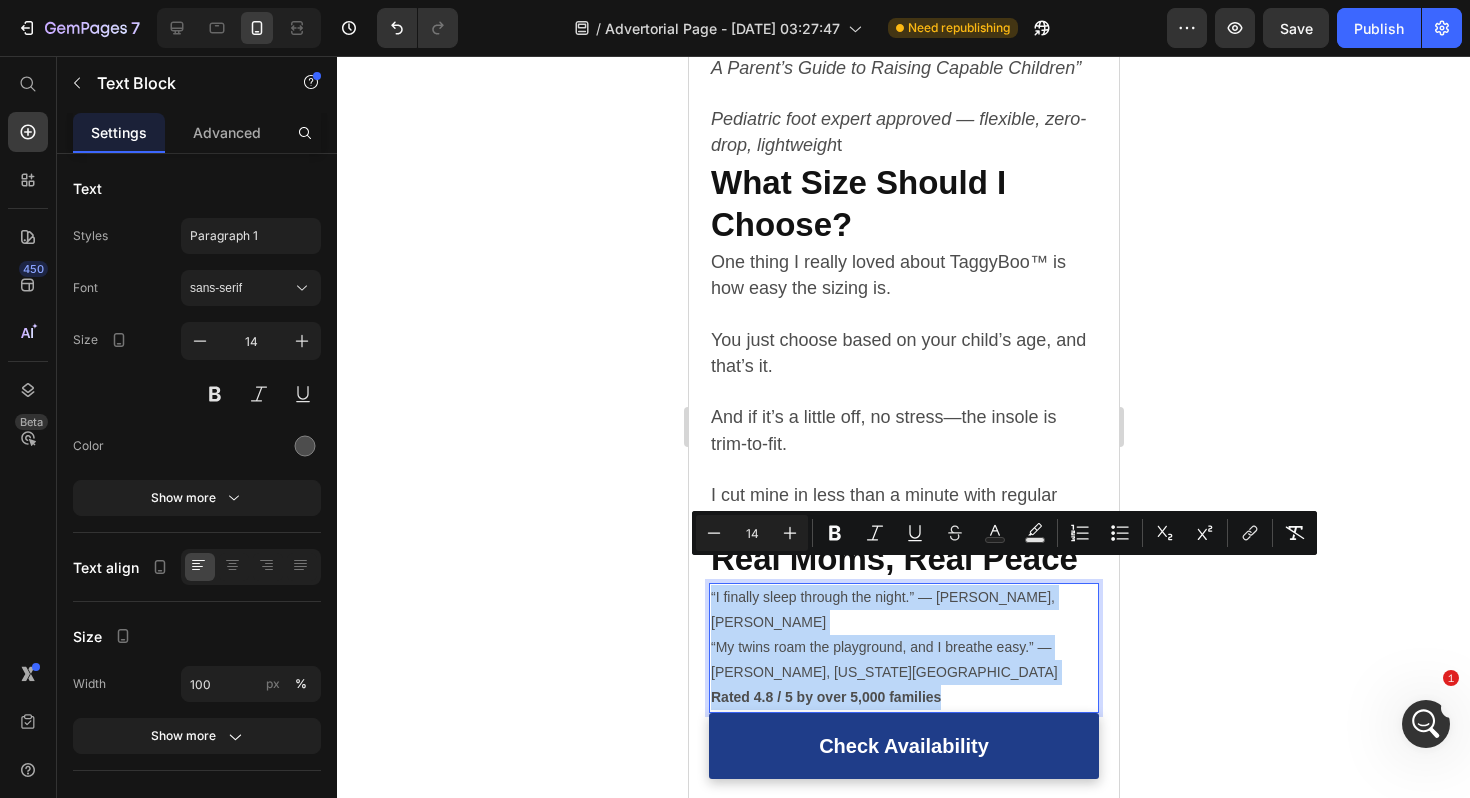 drag, startPoint x: 948, startPoint y: 643, endPoint x: 709, endPoint y: 569, distance: 250.19392 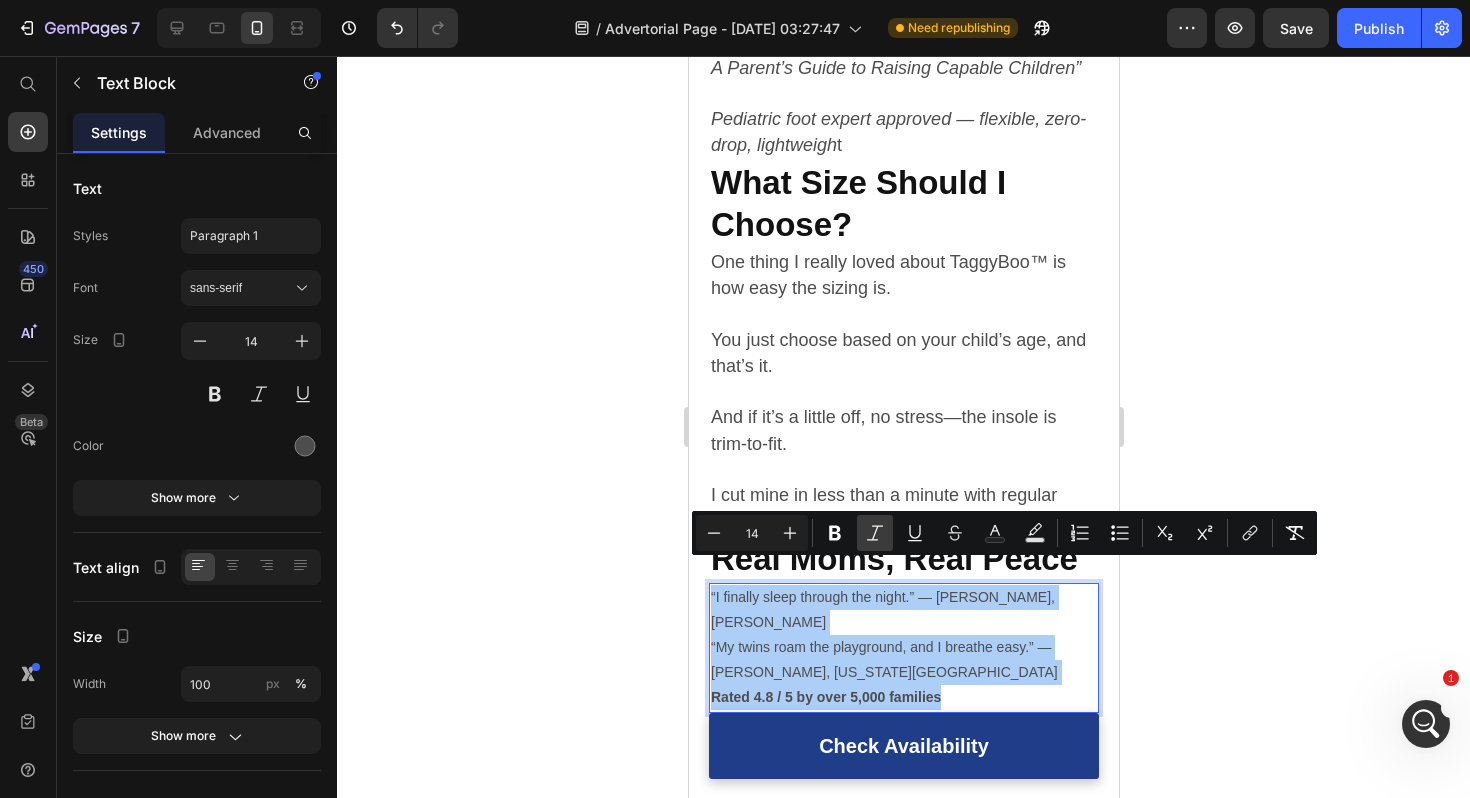 click 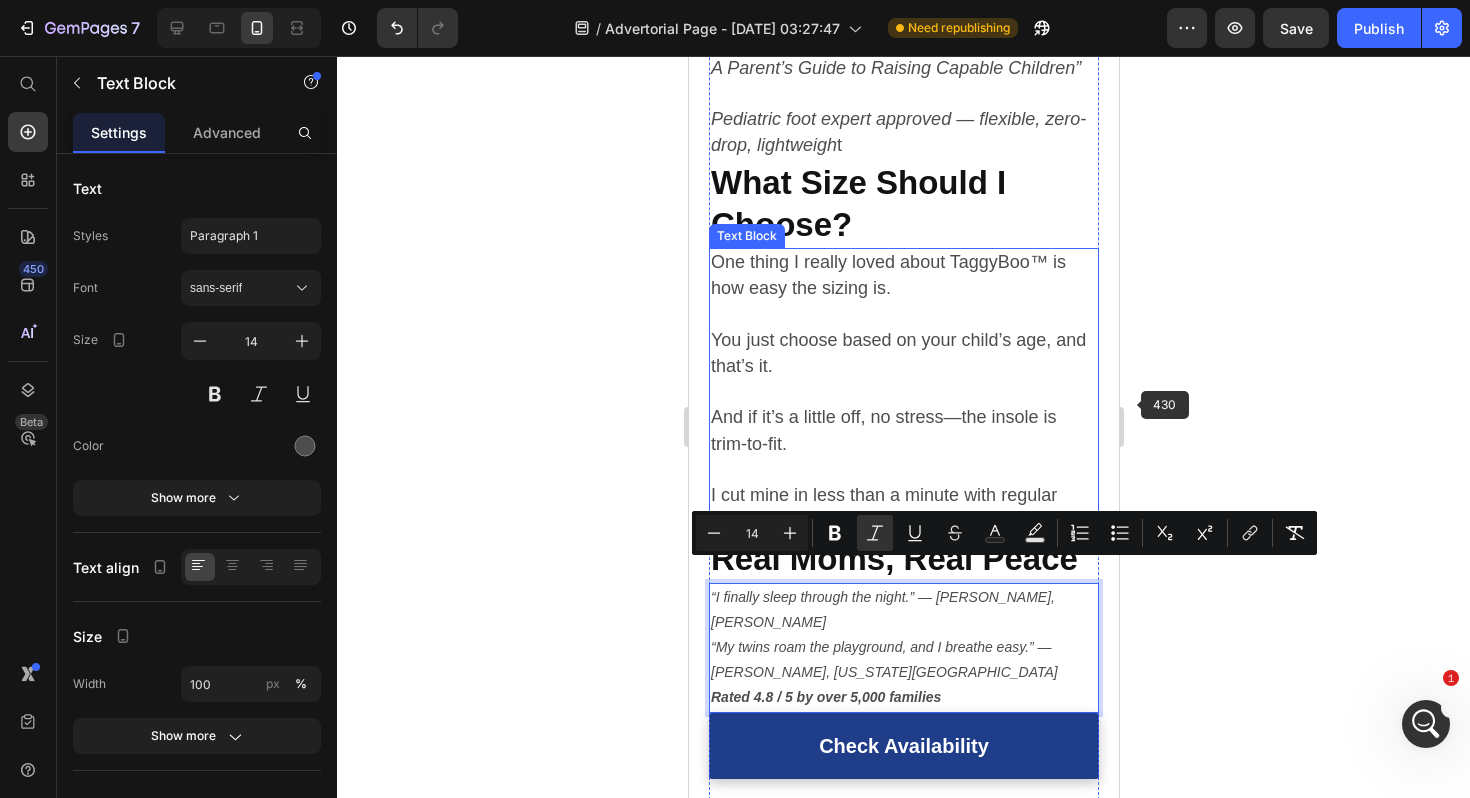 click 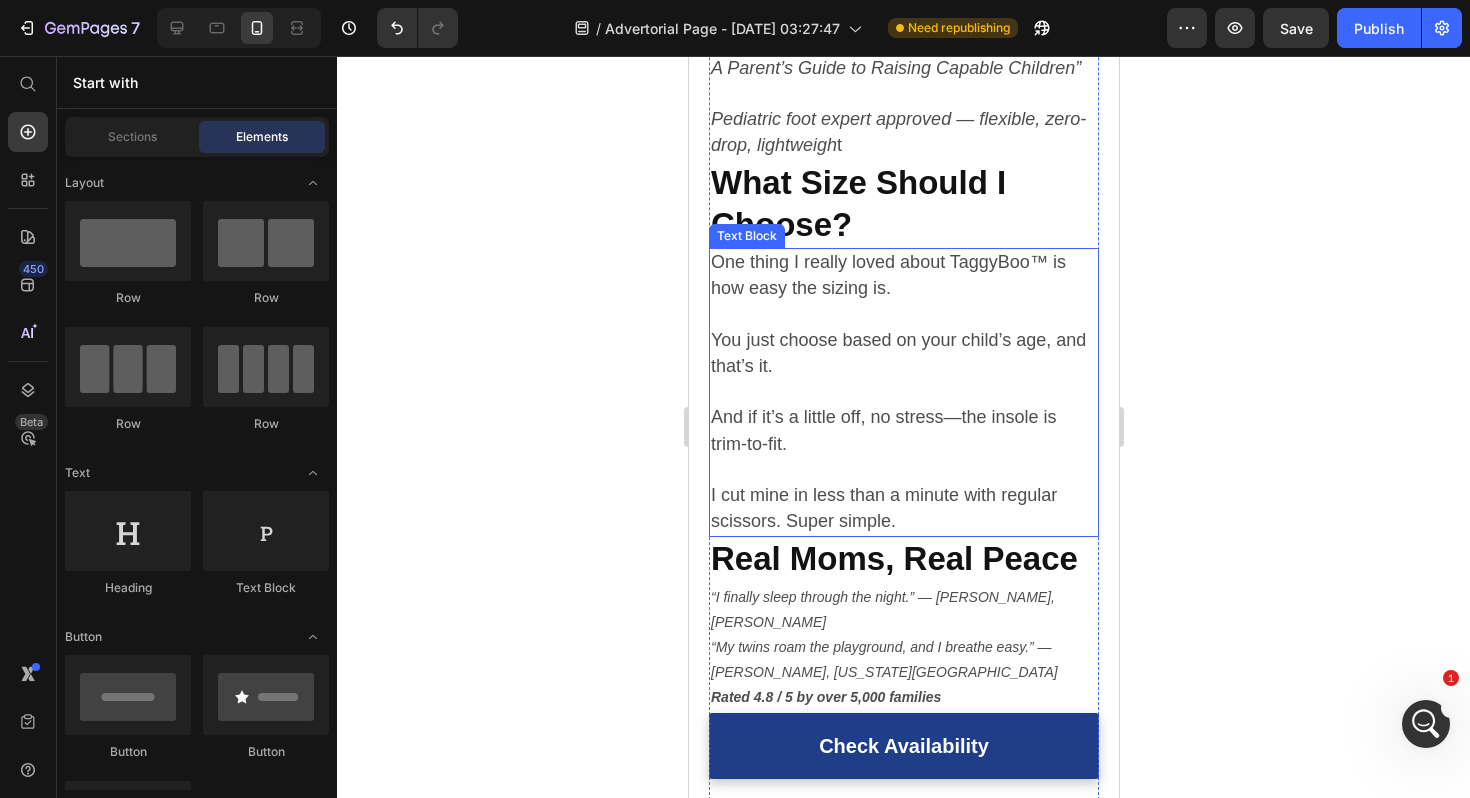 click on "One thing I really loved about TaggyBoo™ is how easy the sizing is.  You just choose based on your child’s age, and that’s it.  And if it’s a little off, no stress—the insole is trim-to-fit.  I cut mine in less than a minute with regular scissors. Super simple." at bounding box center (903, 392) 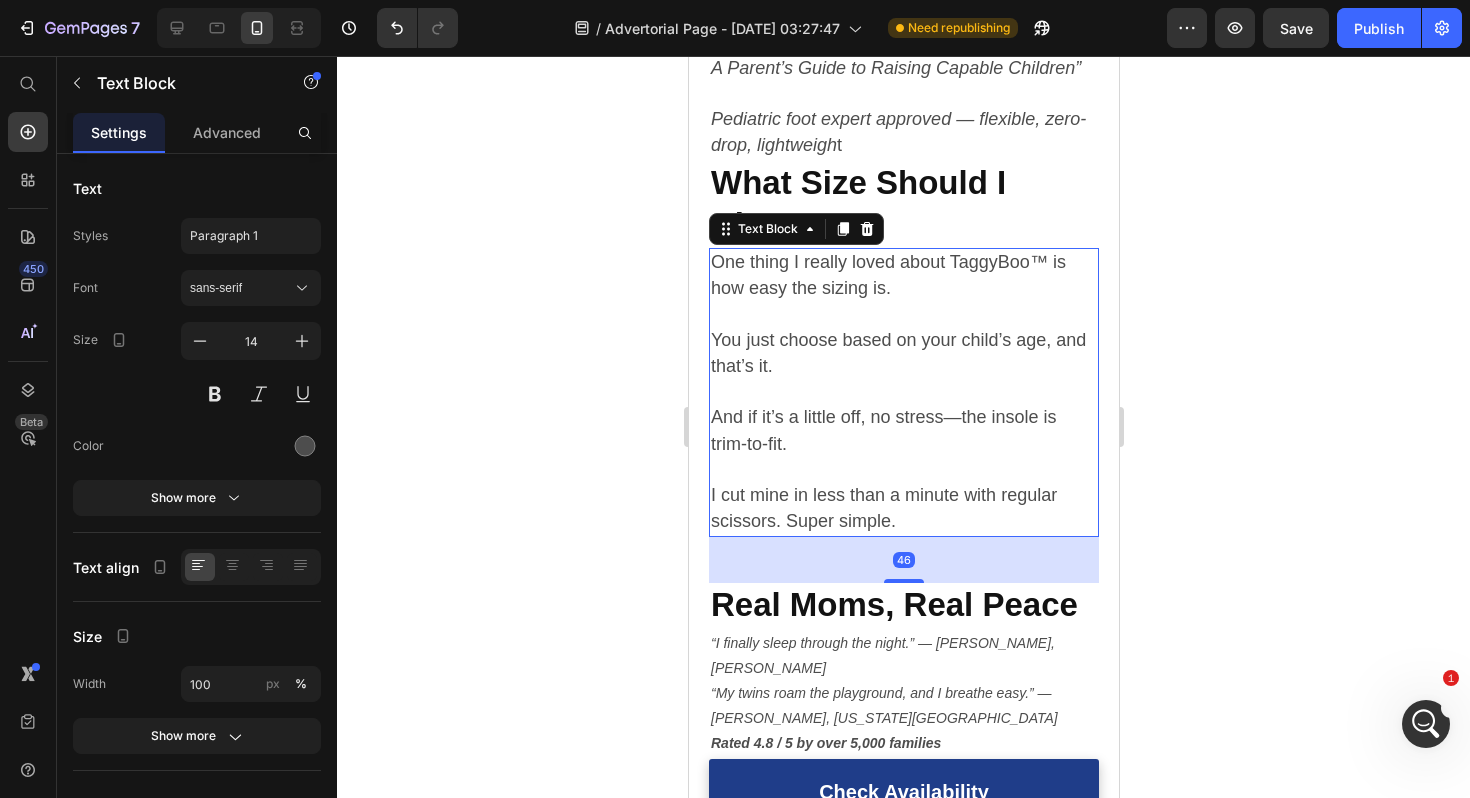 drag, startPoint x: 904, startPoint y: 511, endPoint x: 906, endPoint y: 557, distance: 46.043457 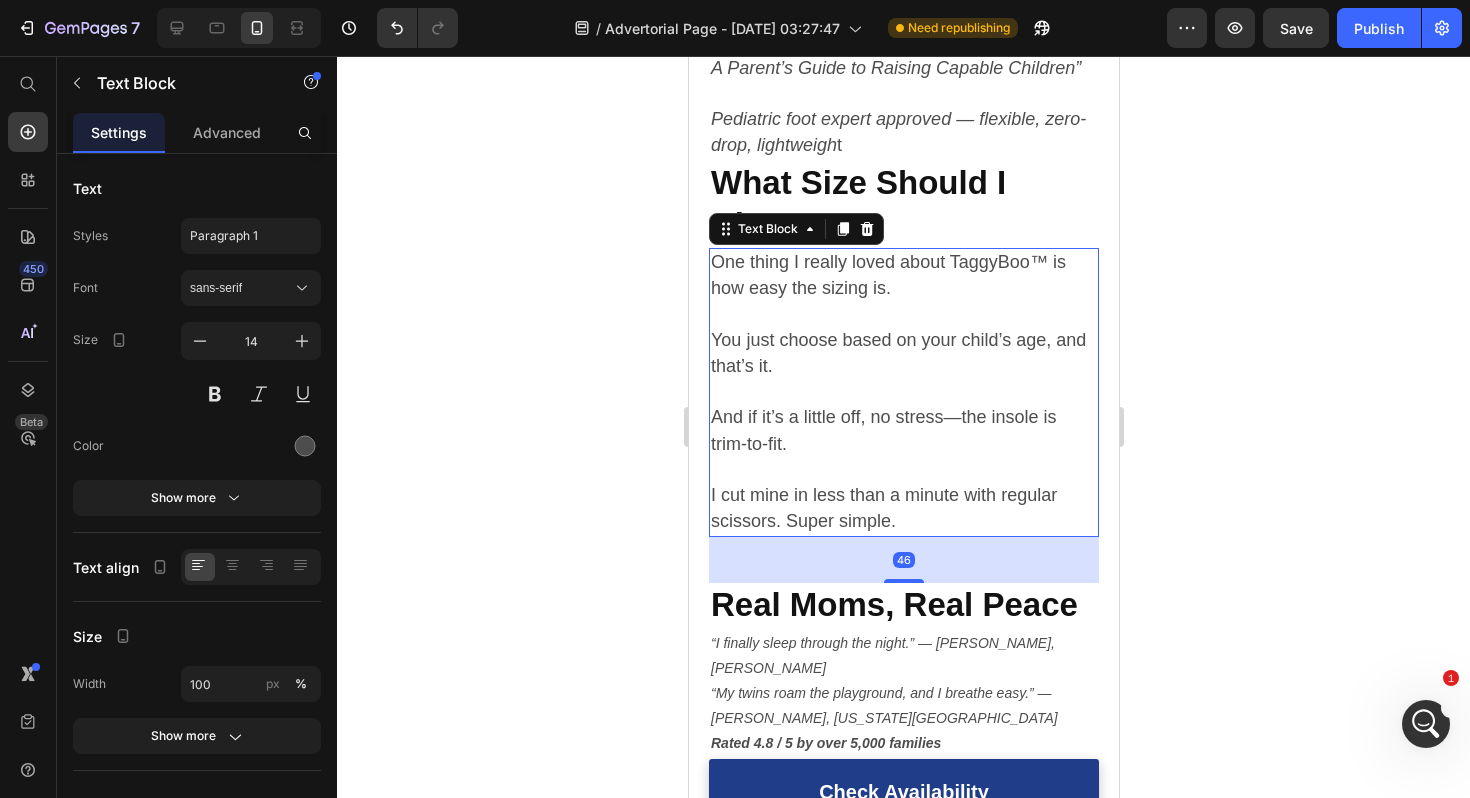 click 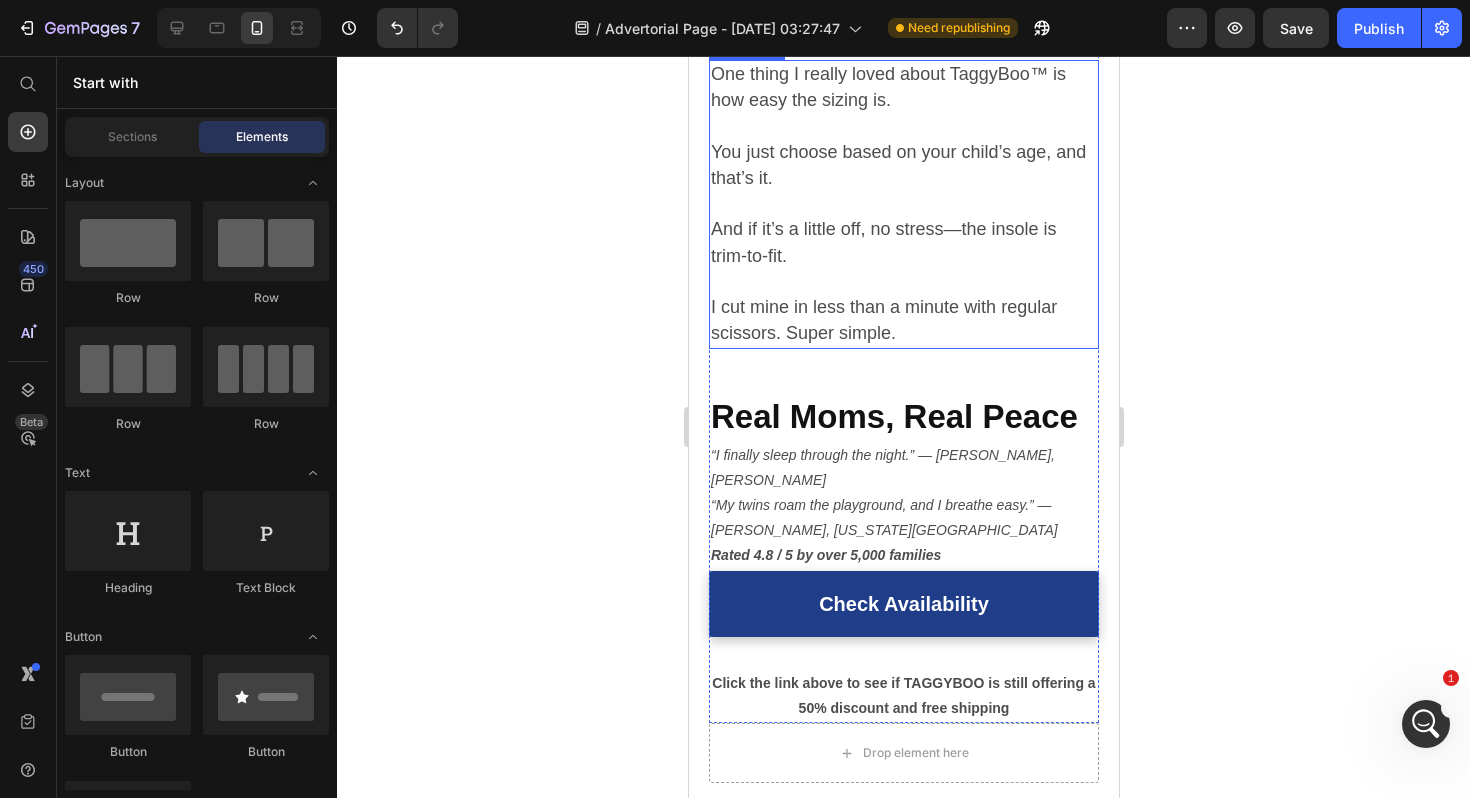 scroll, scrollTop: 5809, scrollLeft: 0, axis: vertical 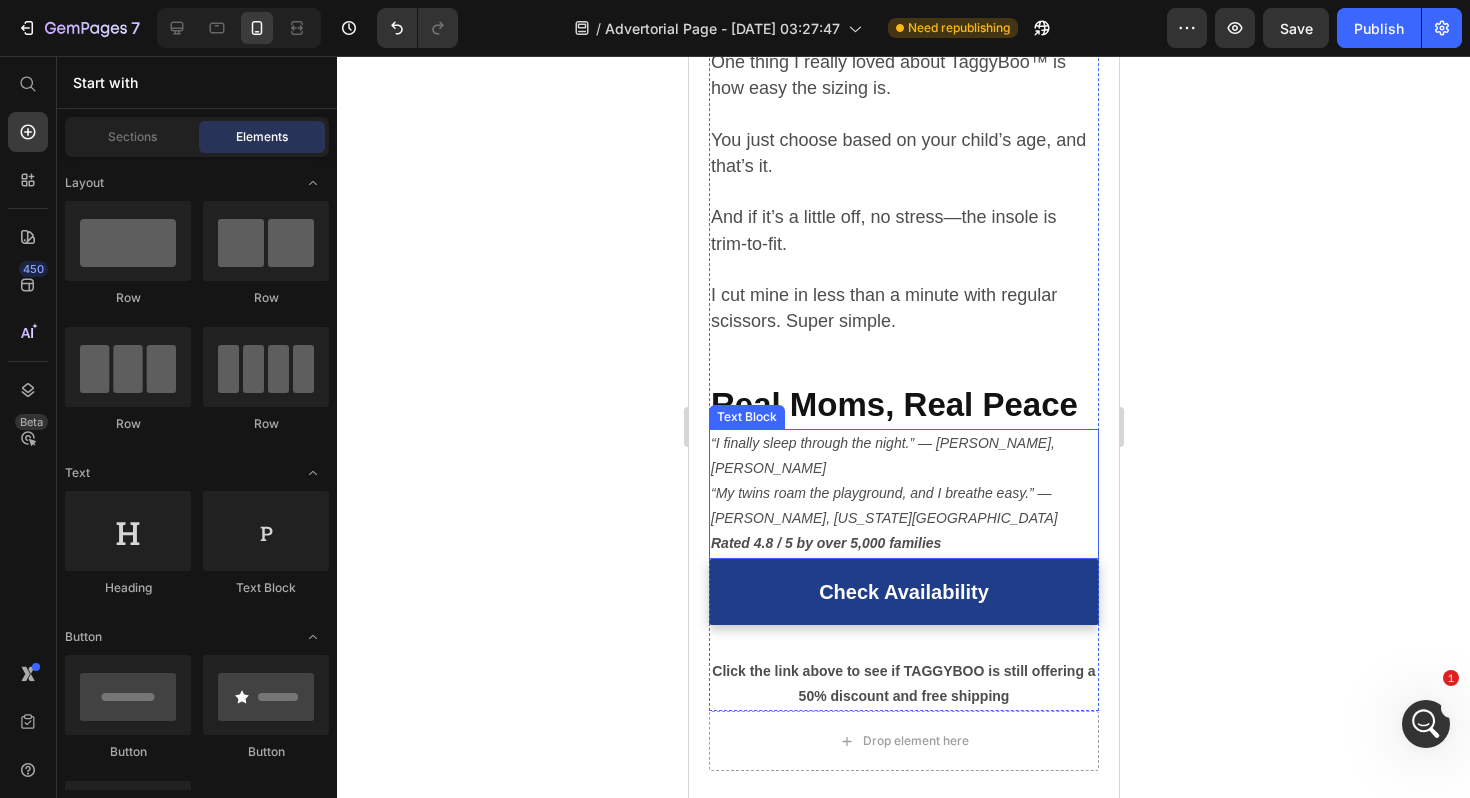 click on "“I finally sleep through the night.” — Jess K., Phoenix “My twins roam the playground, and I breathe easy.” — Lauren P., Kansas City Rated 4.8 / 5 by over 5,000 families" at bounding box center (903, 494) 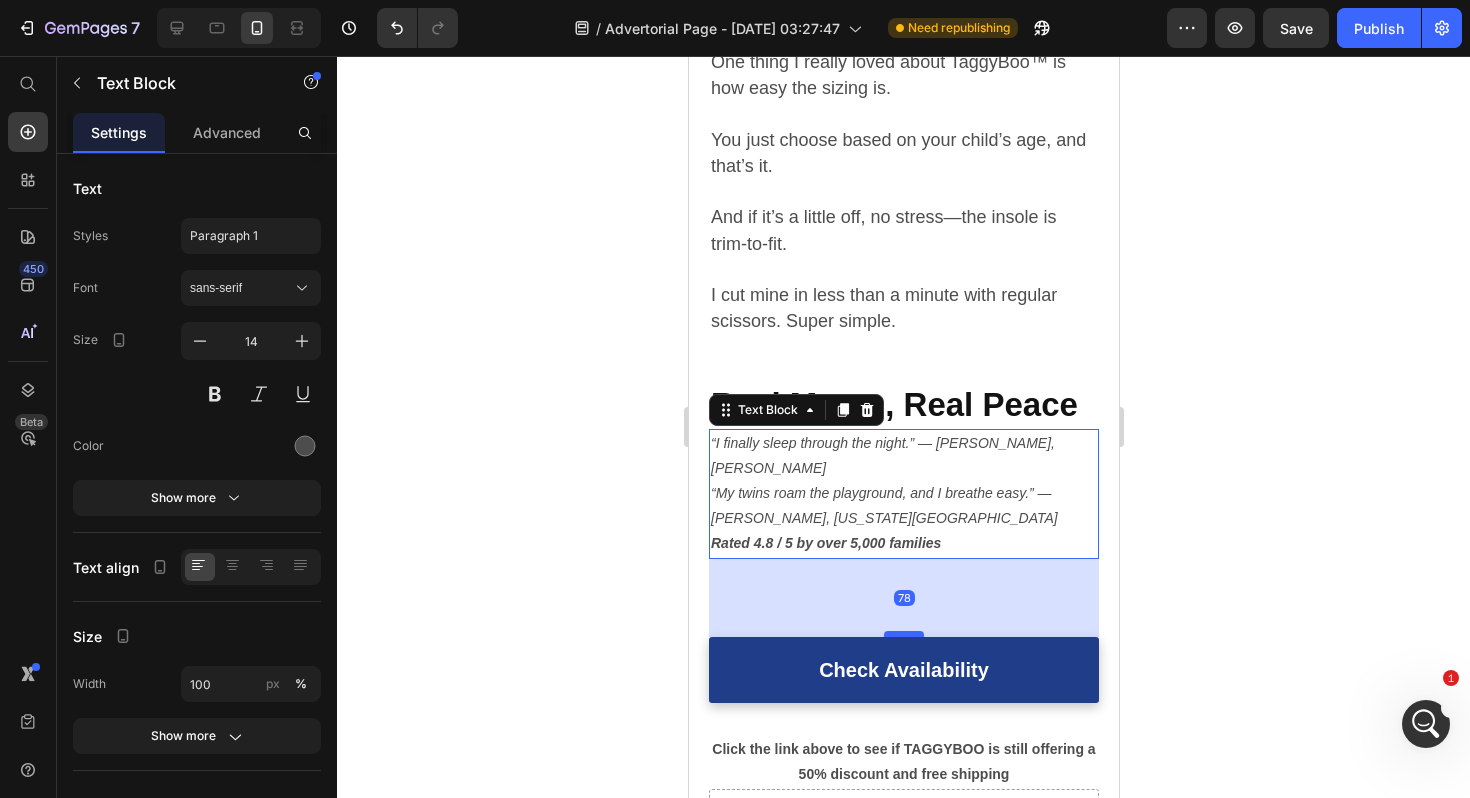 drag, startPoint x: 907, startPoint y: 503, endPoint x: 913, endPoint y: 581, distance: 78.23043 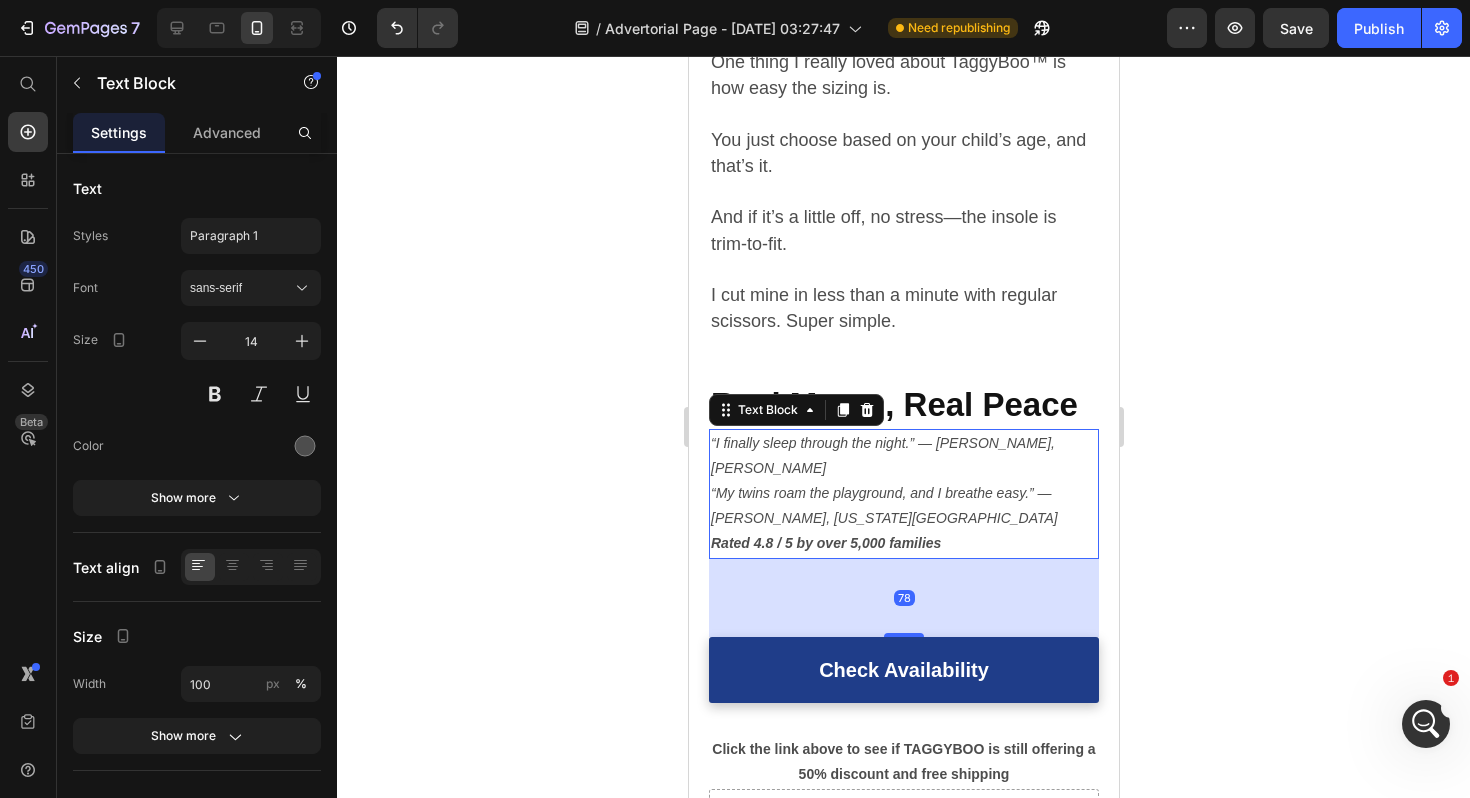 click 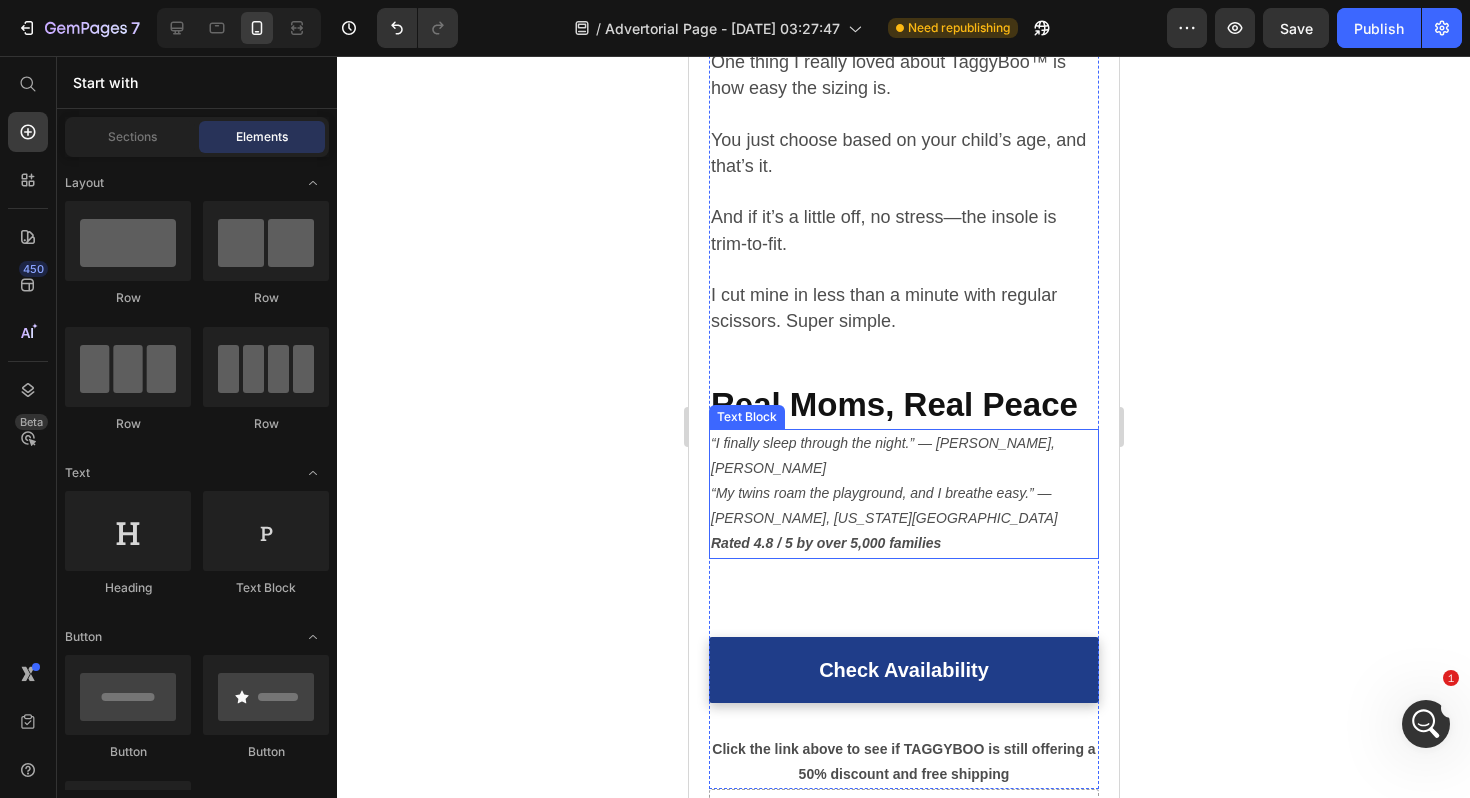 click on "“I finally sleep through the night.” — Jess K., Phoenix “My twins roam the playground, and I breathe easy.” — Lauren P., Kansas City Rated 4.8 / 5 by over 5,000 families" at bounding box center (903, 494) 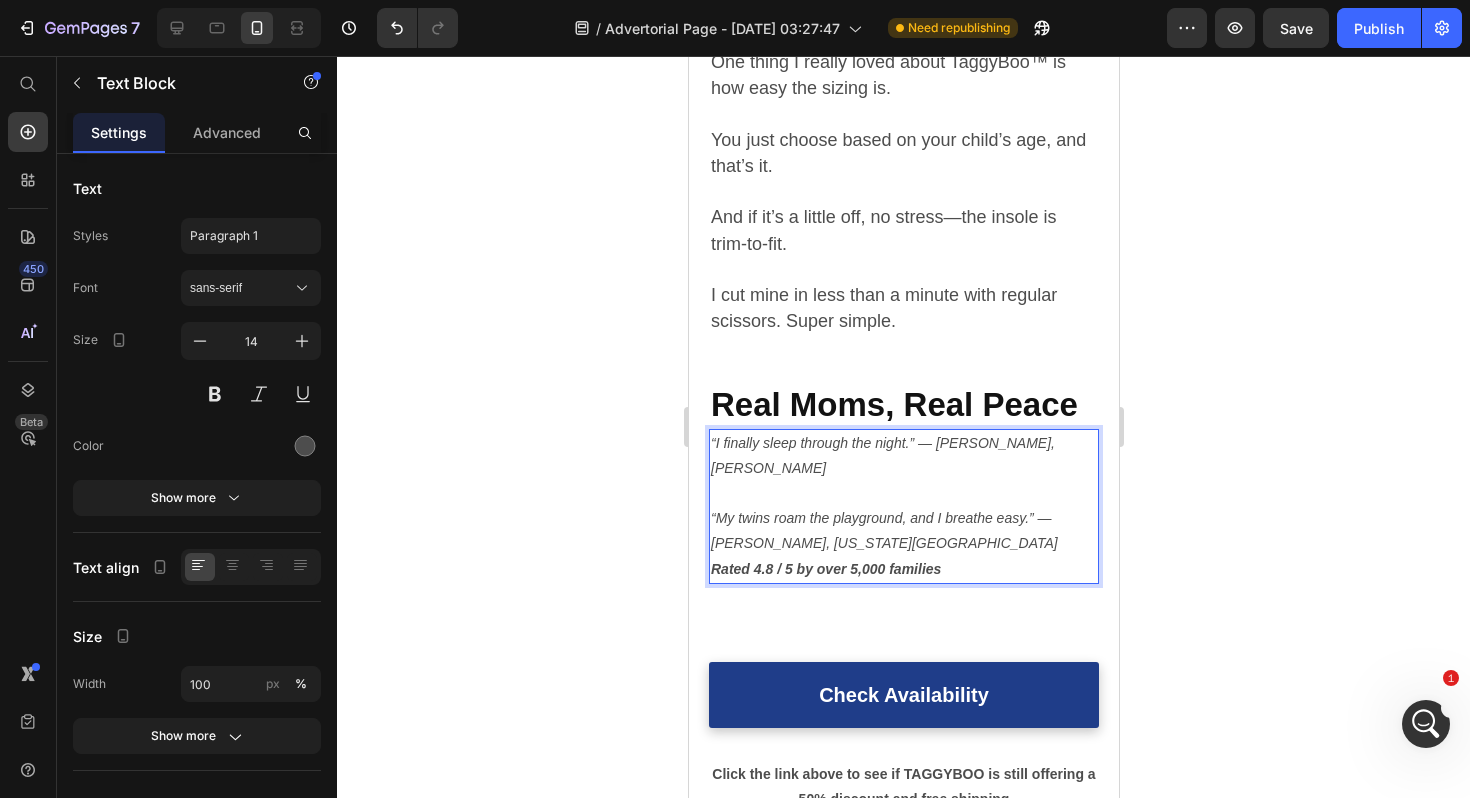 click on "“I finally sleep through the night.” — Jess K., Phoenix ⁠⁠⁠⁠⁠⁠⁠ “My twins roam the playground, and I breathe easy.” — Lauren P., Kansas City Rated 4.8 / 5 by over 5,000 families" at bounding box center (903, 506) 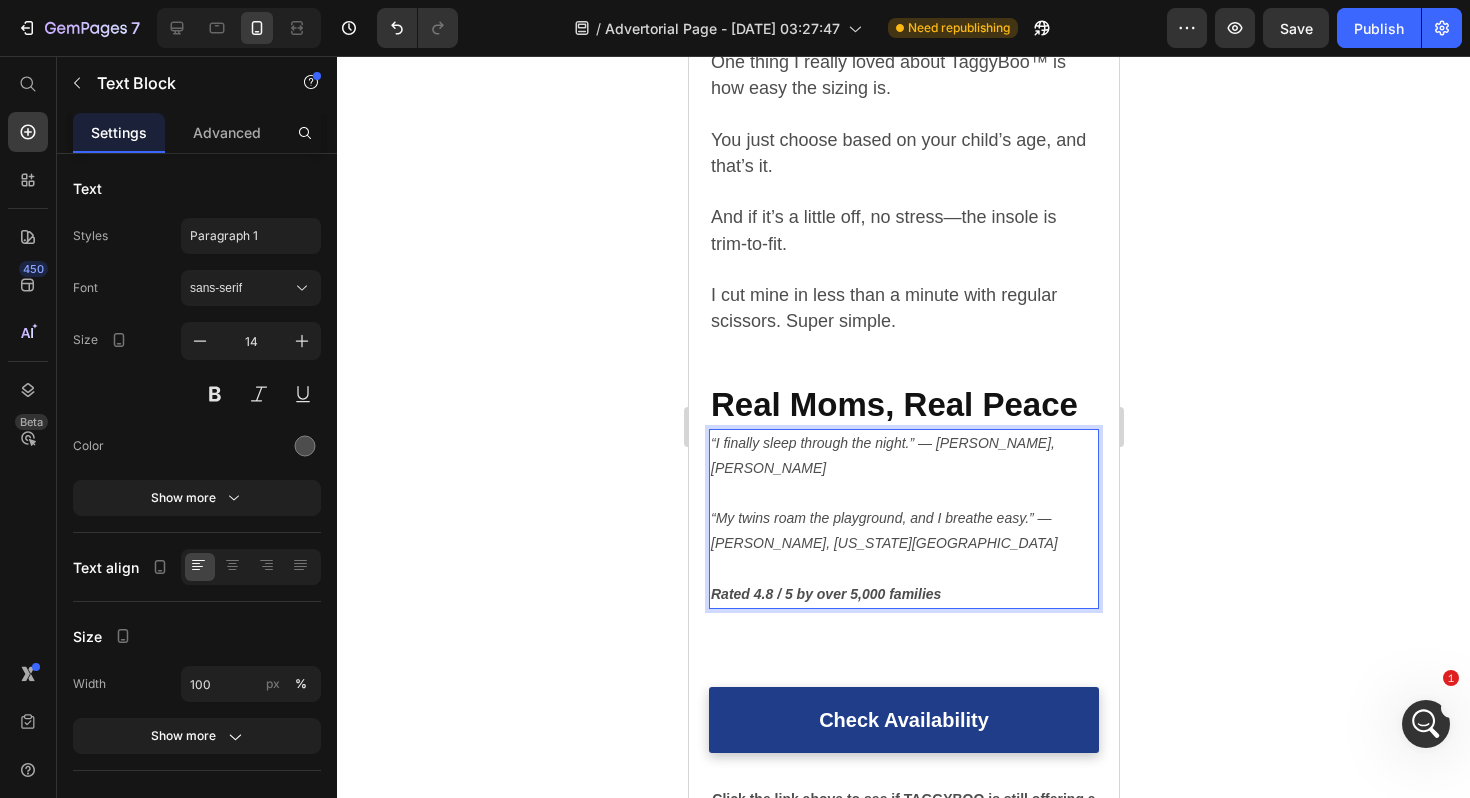 click on "Rated 4.8 / 5 by over 5,000 families" at bounding box center [825, 594] 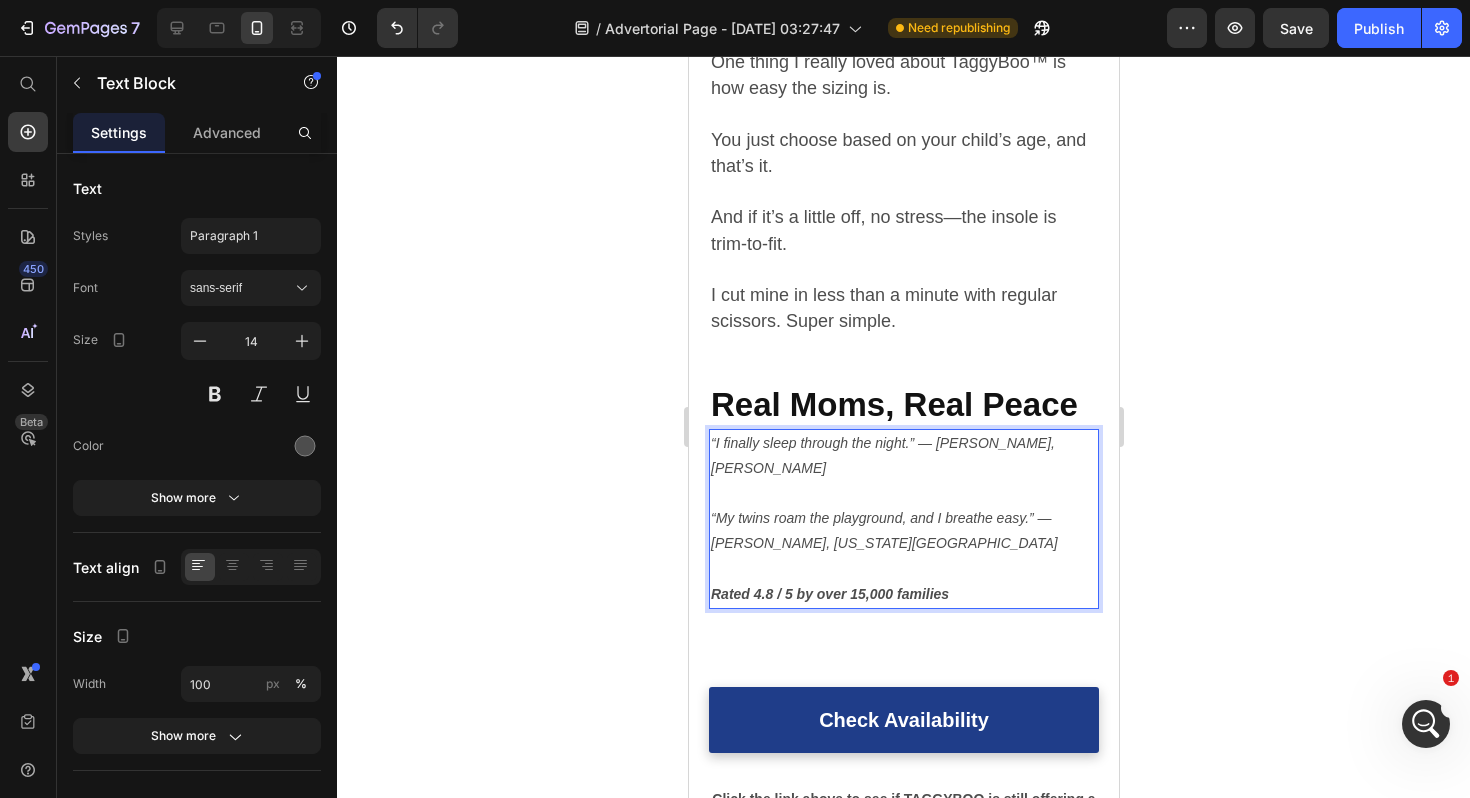 click on "“I finally sleep through the night.” — Jess K., Phoenix “My twins roam the playground, and I breathe easy.” — Lauren P., Kansas City Rated 4.8 / 5 by over 15,000 families" at bounding box center (903, 519) 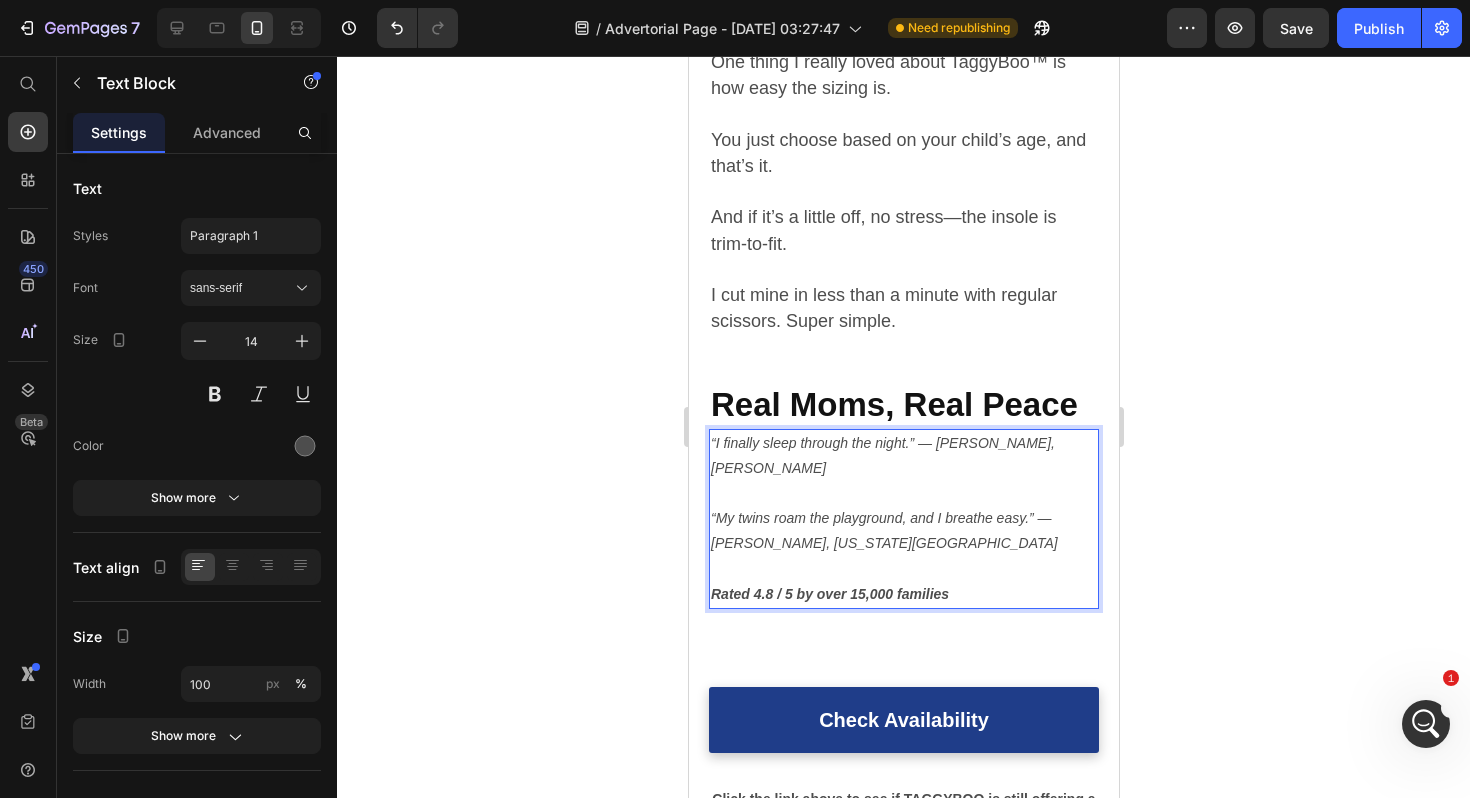 click 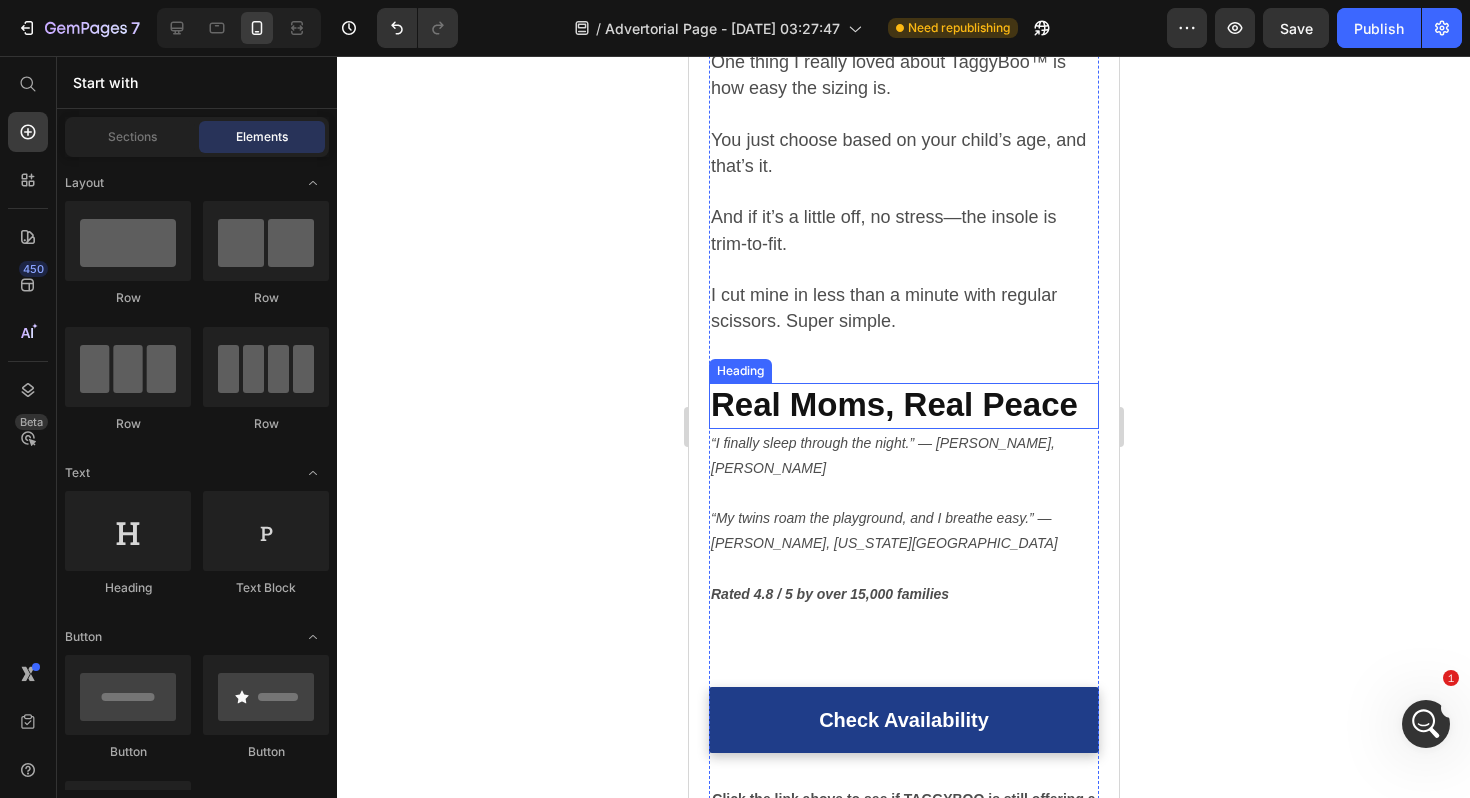 click on "Real Moms, Real Peace" at bounding box center [893, 404] 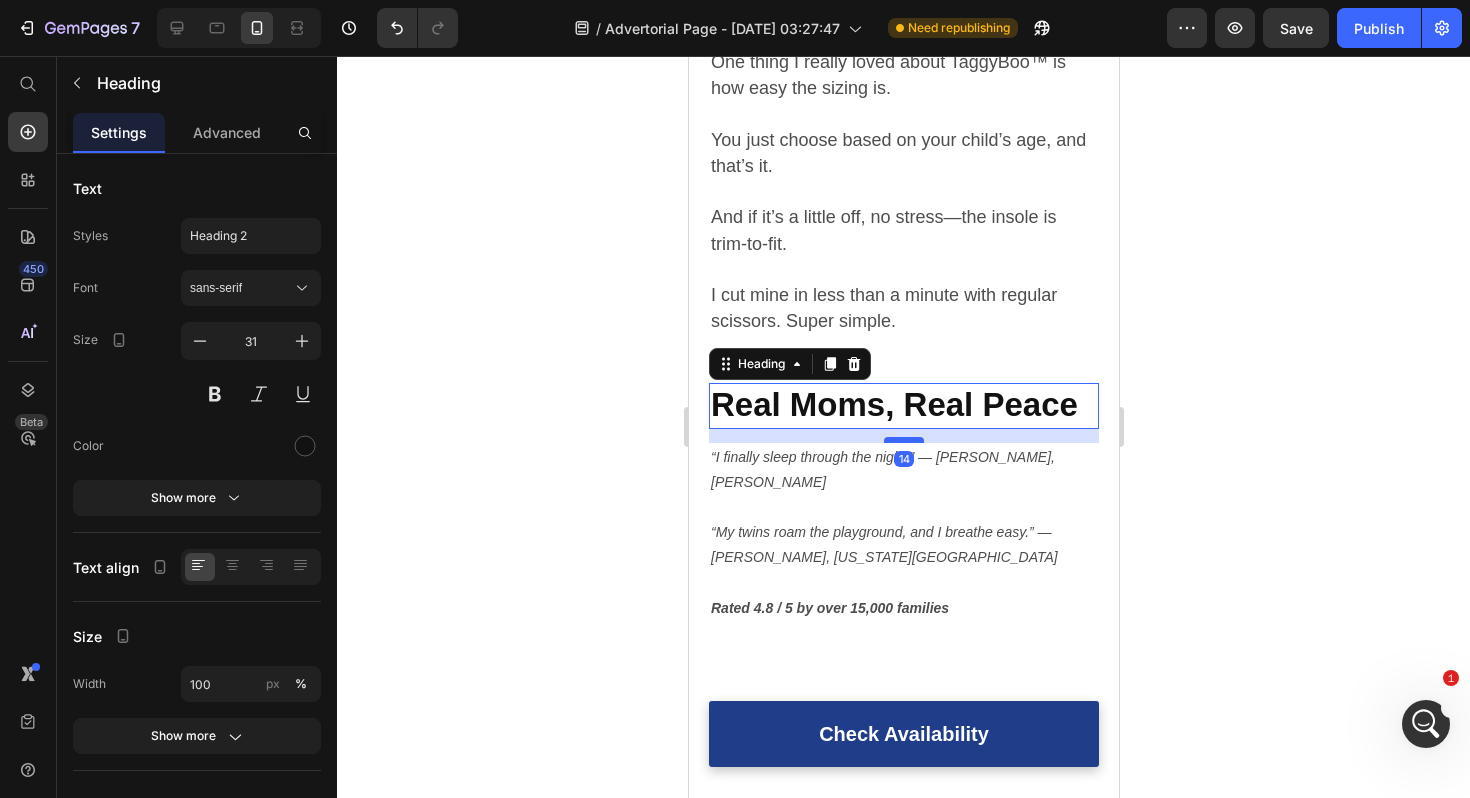 drag, startPoint x: 895, startPoint y: 400, endPoint x: 896, endPoint y: 414, distance: 14.035668 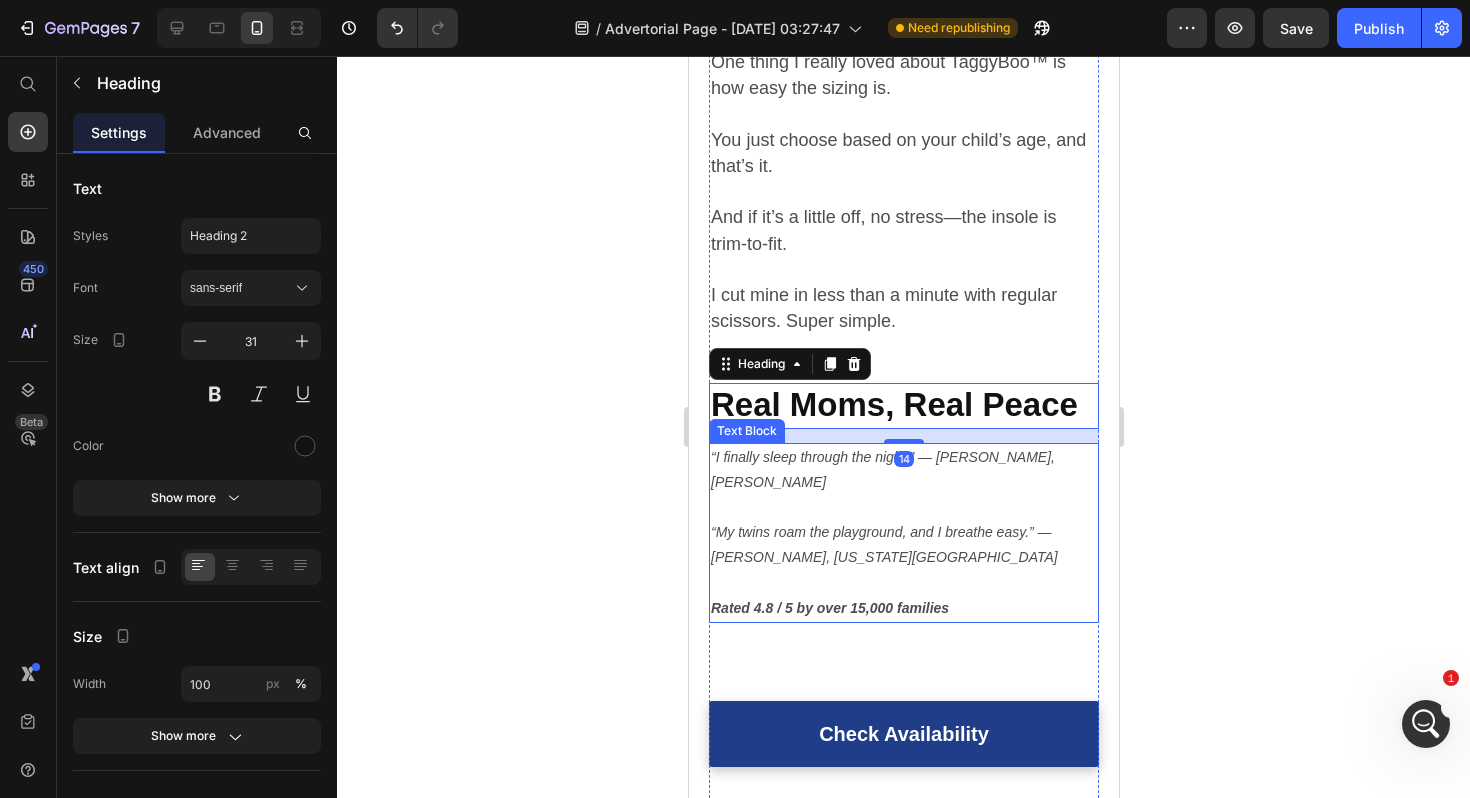click 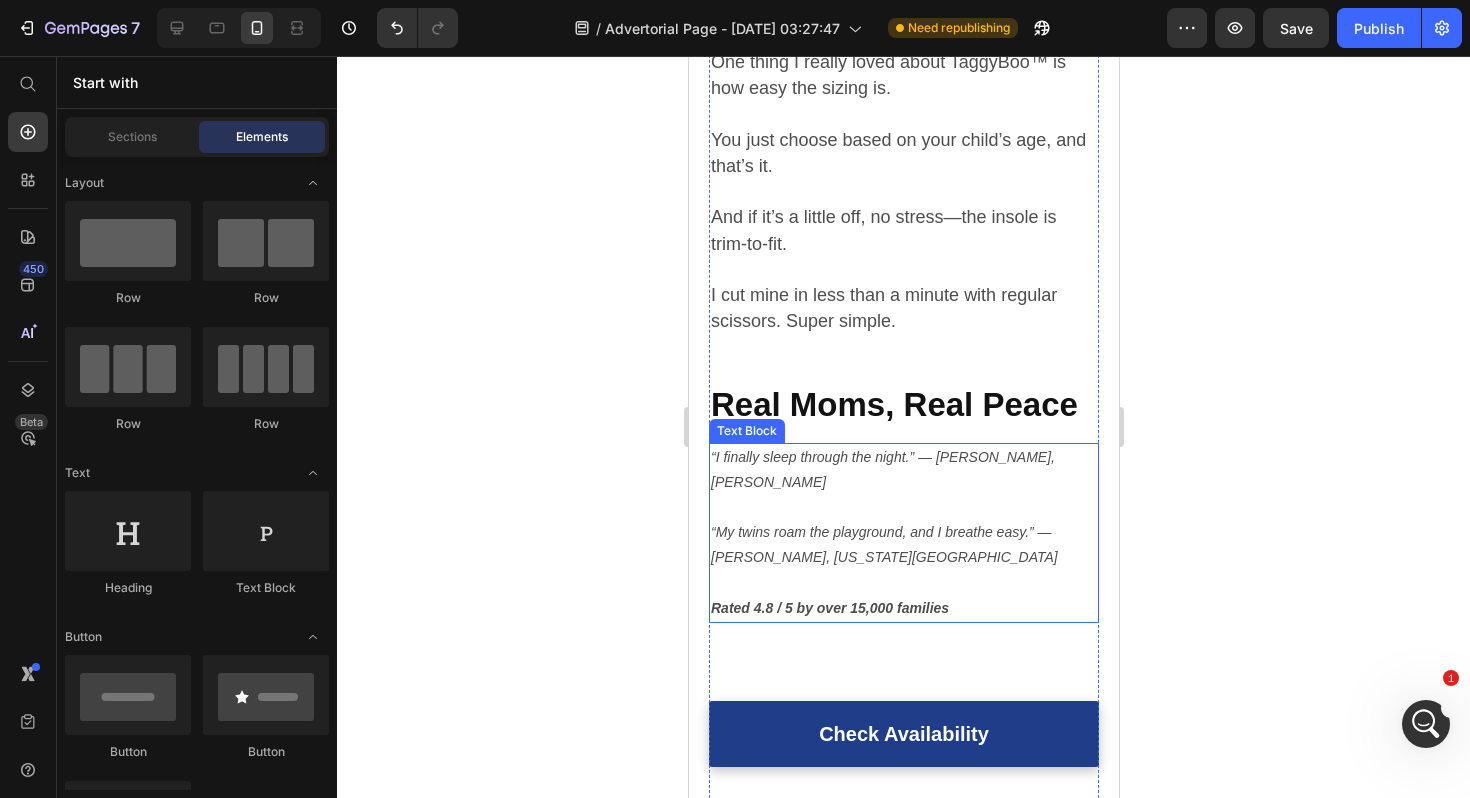click 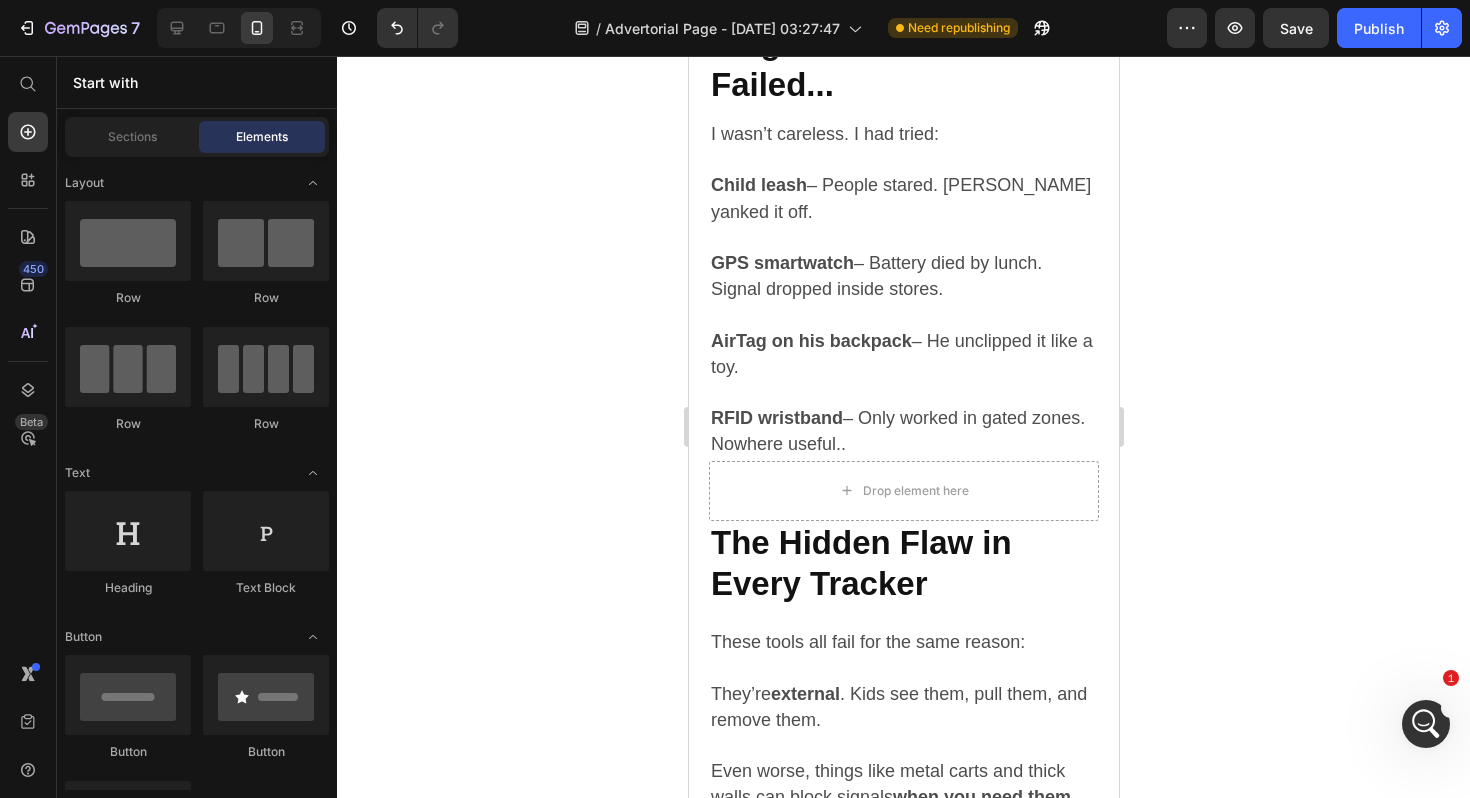 scroll, scrollTop: 2163, scrollLeft: 0, axis: vertical 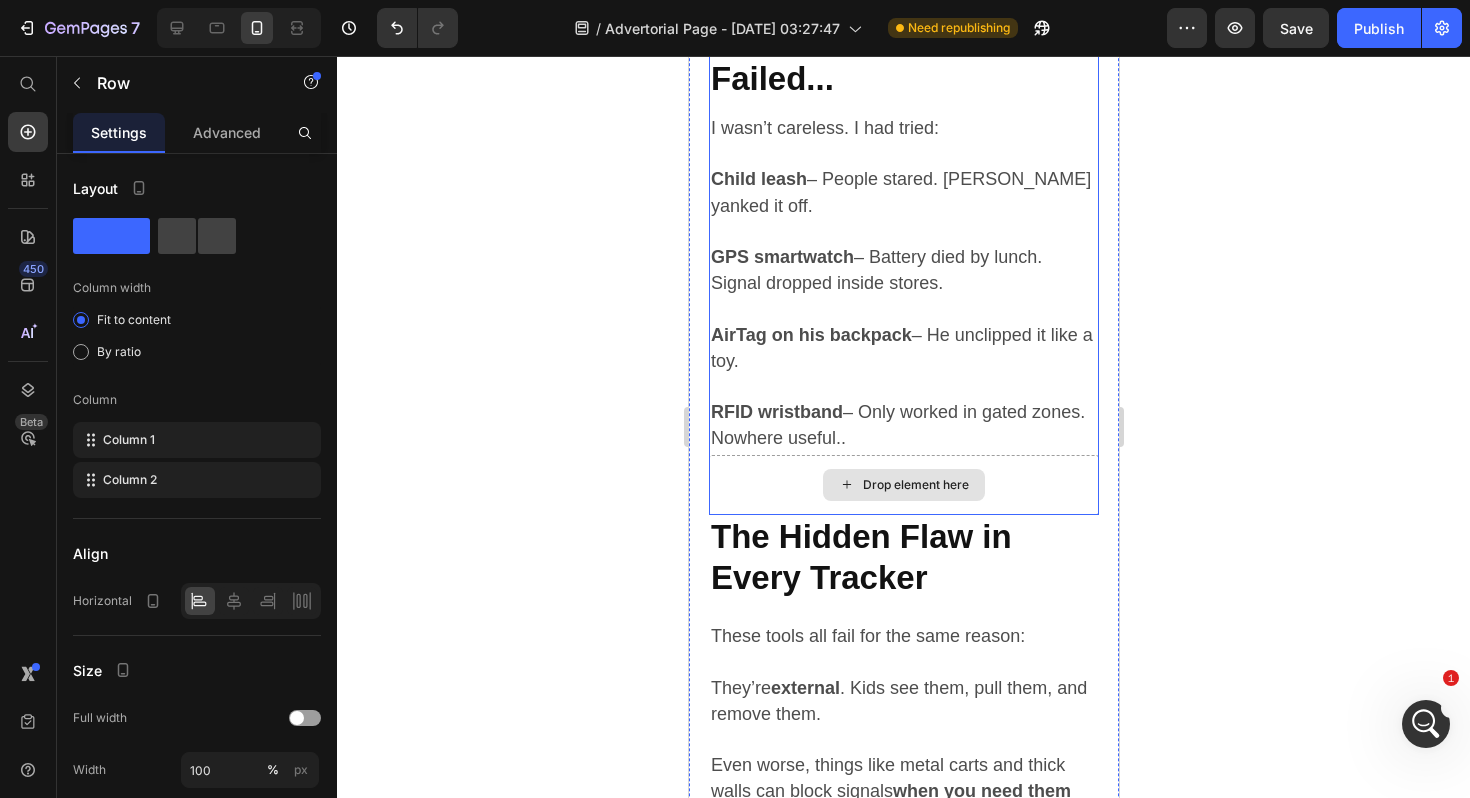 click on "Drop element here" at bounding box center (903, 485) 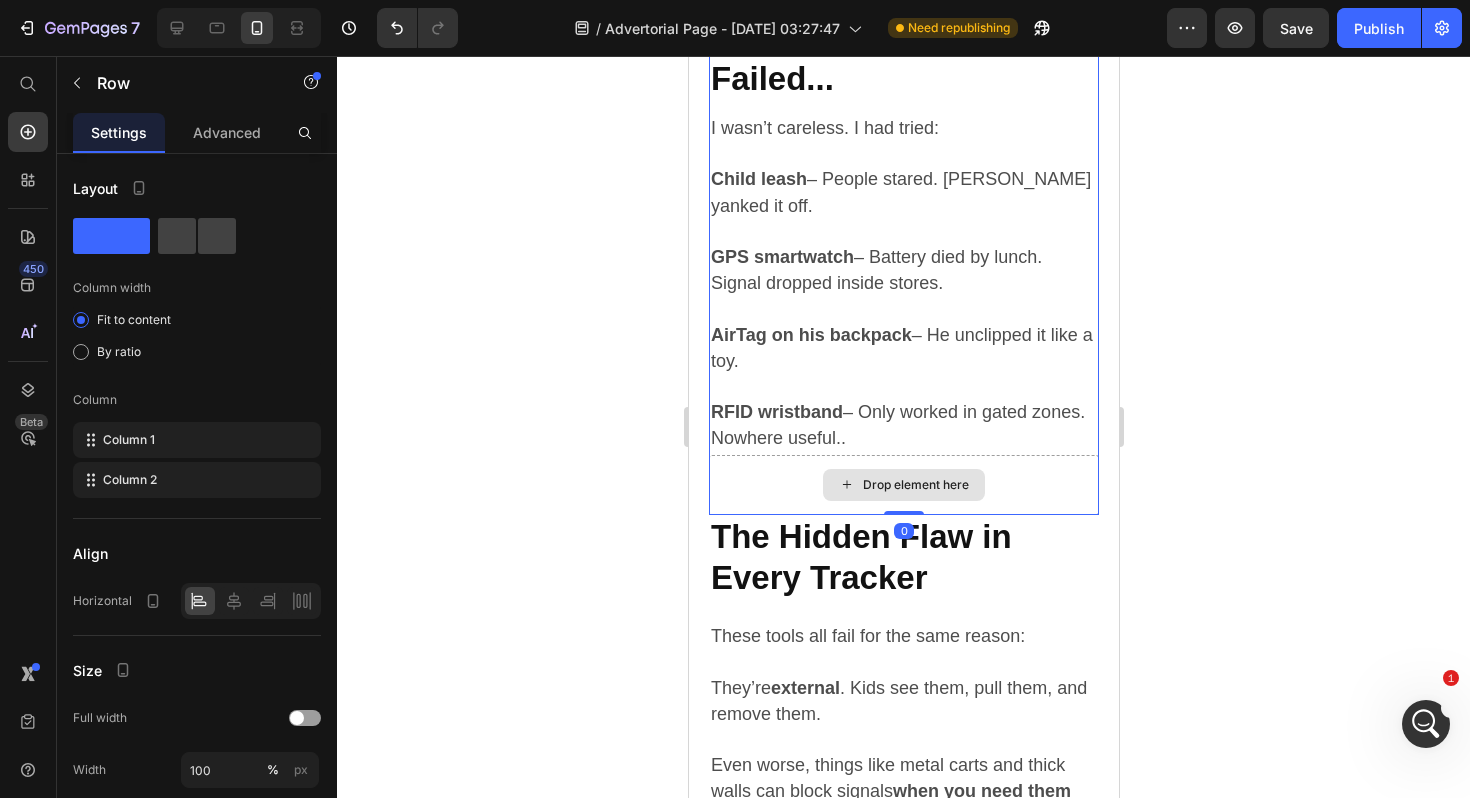 drag, startPoint x: 905, startPoint y: 511, endPoint x: 905, endPoint y: 458, distance: 53 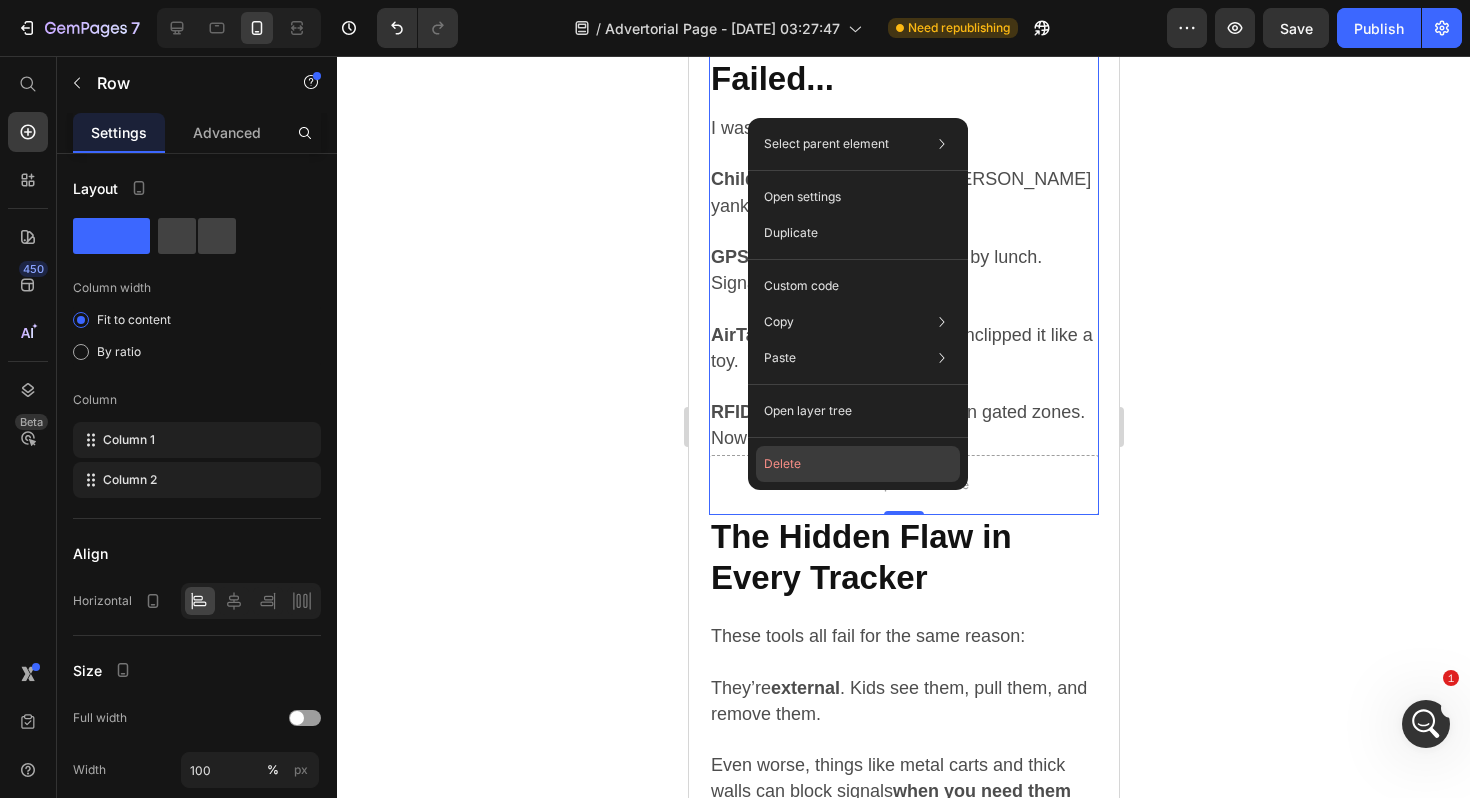 click on "Delete" 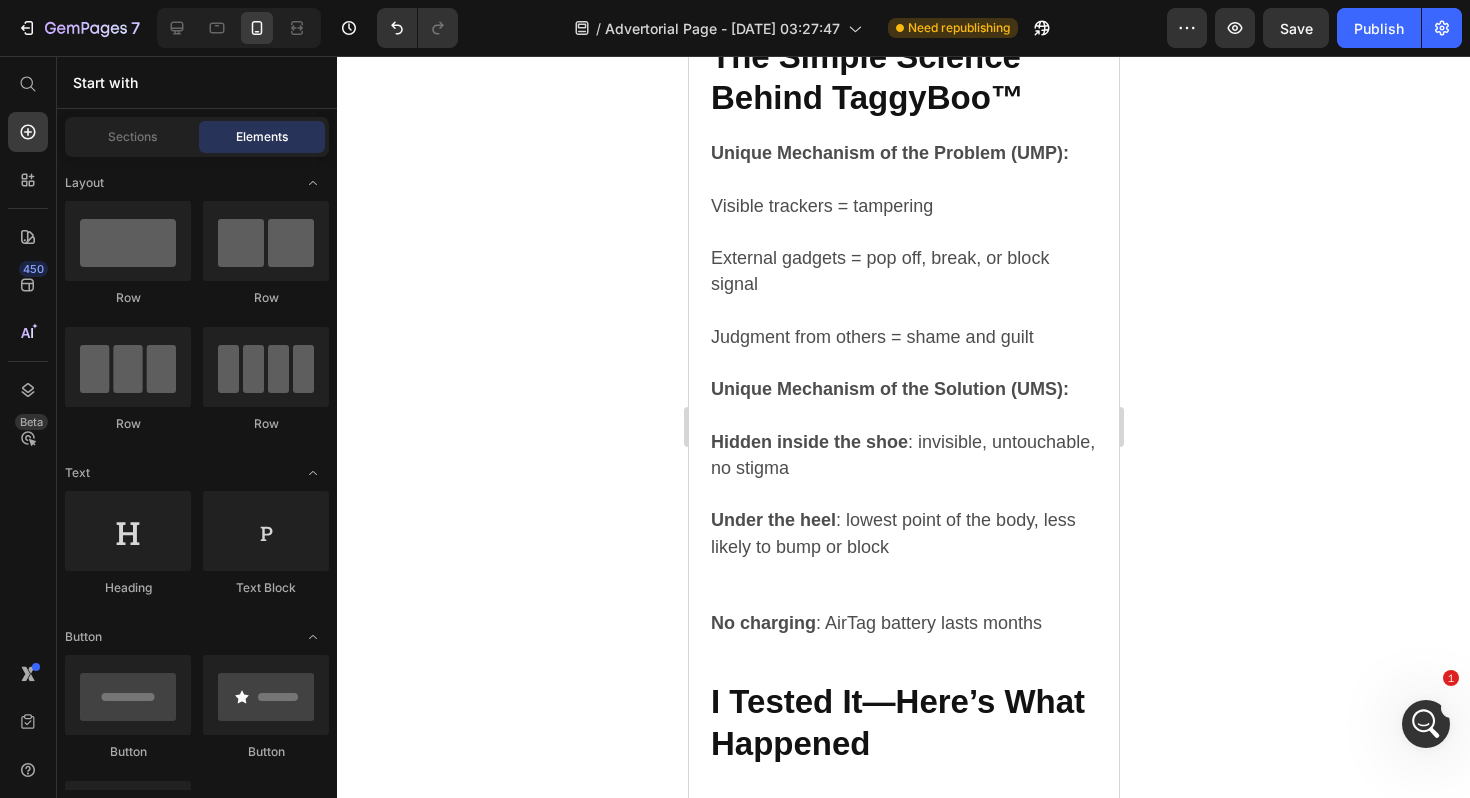 scroll, scrollTop: 332, scrollLeft: 0, axis: vertical 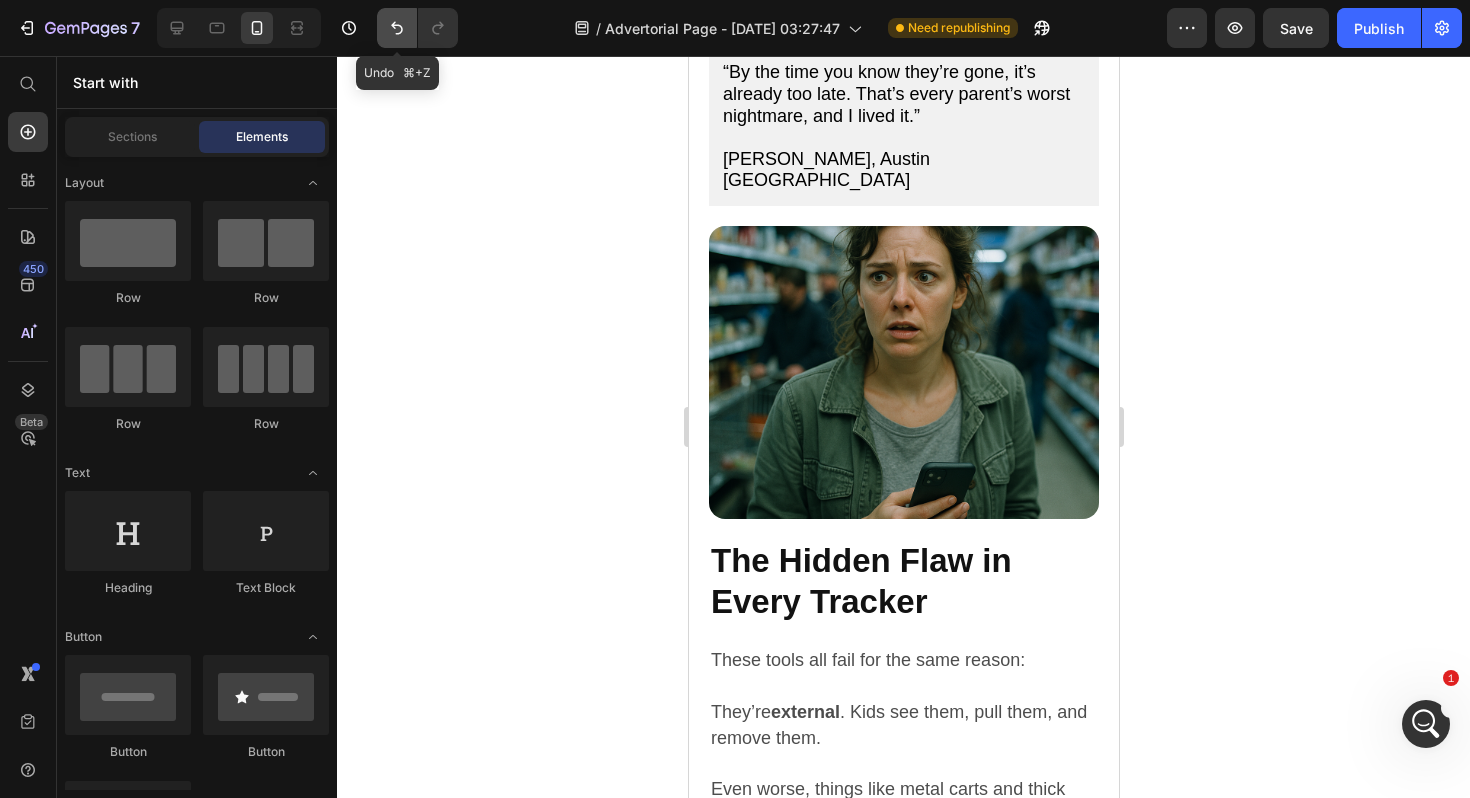 click 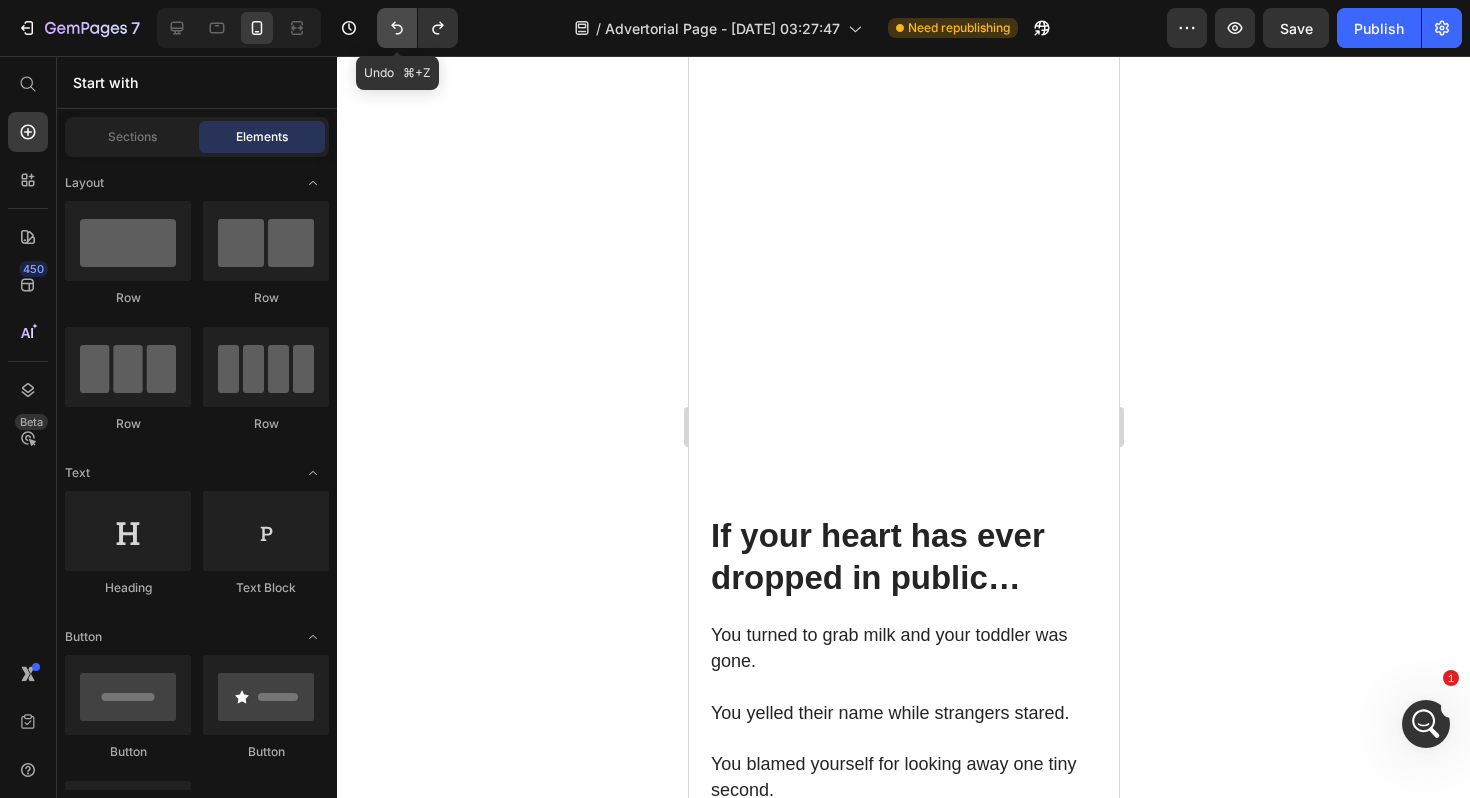 scroll, scrollTop: 2163, scrollLeft: 0, axis: vertical 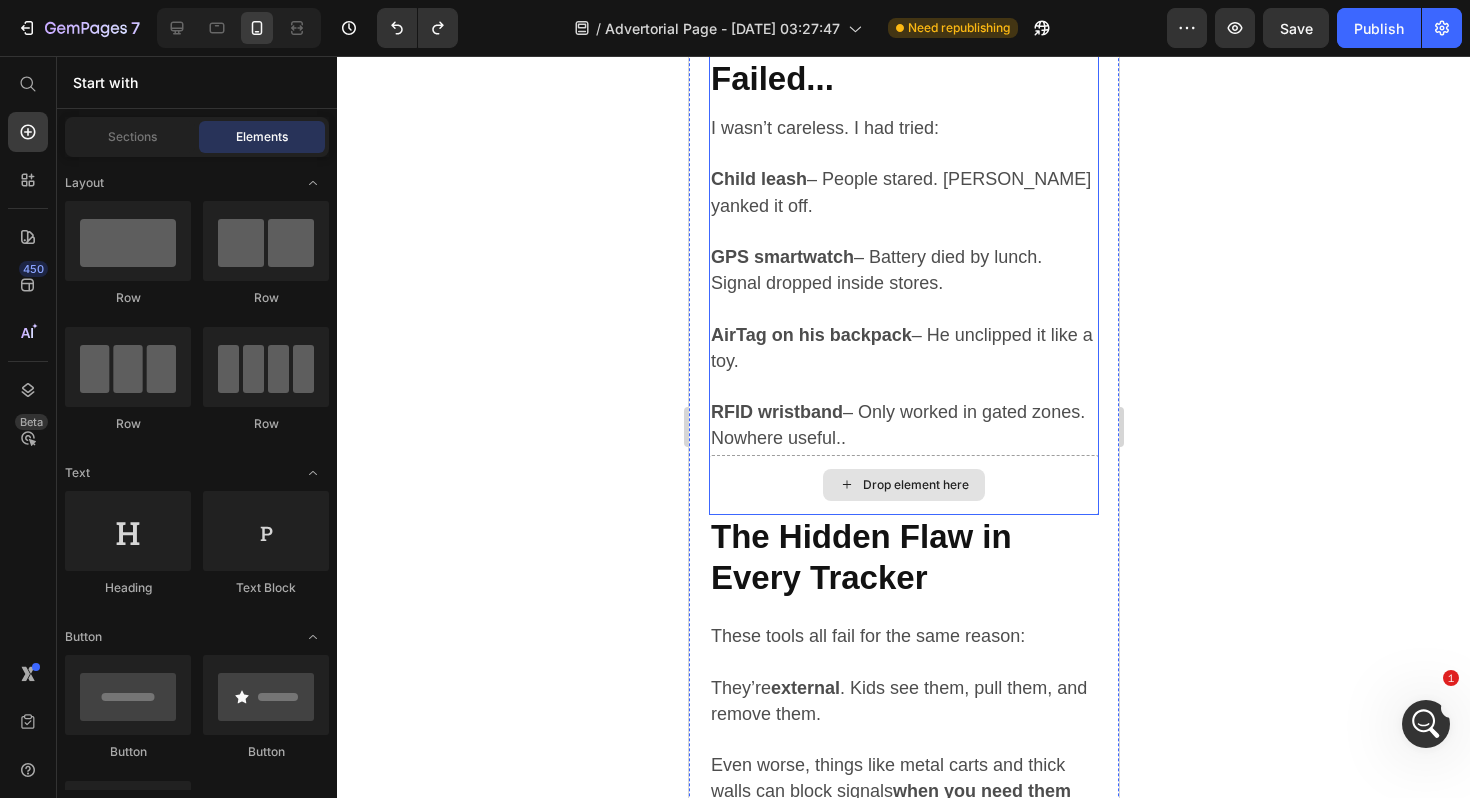 click on "Drop element here" at bounding box center (915, 485) 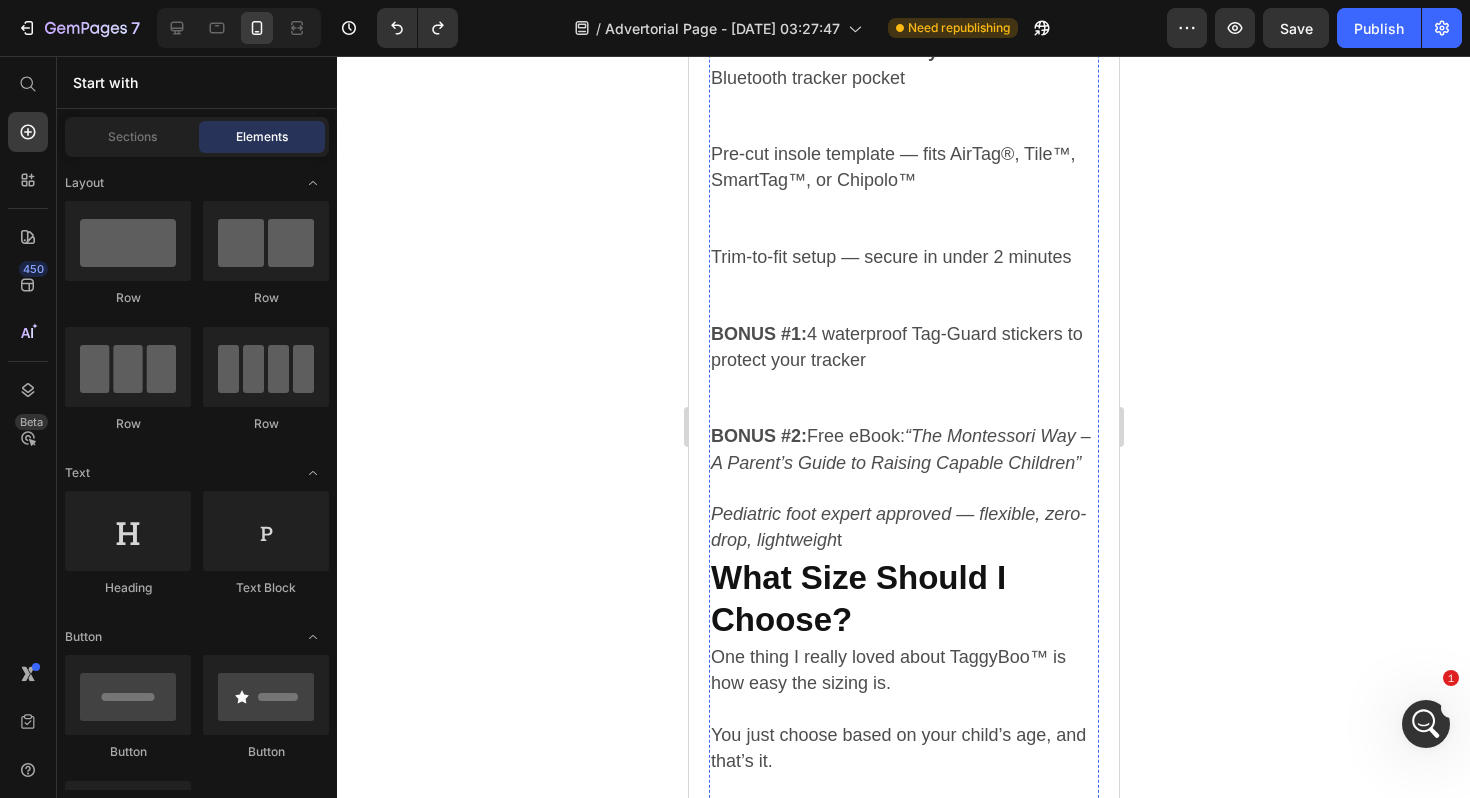 scroll, scrollTop: 5230, scrollLeft: 0, axis: vertical 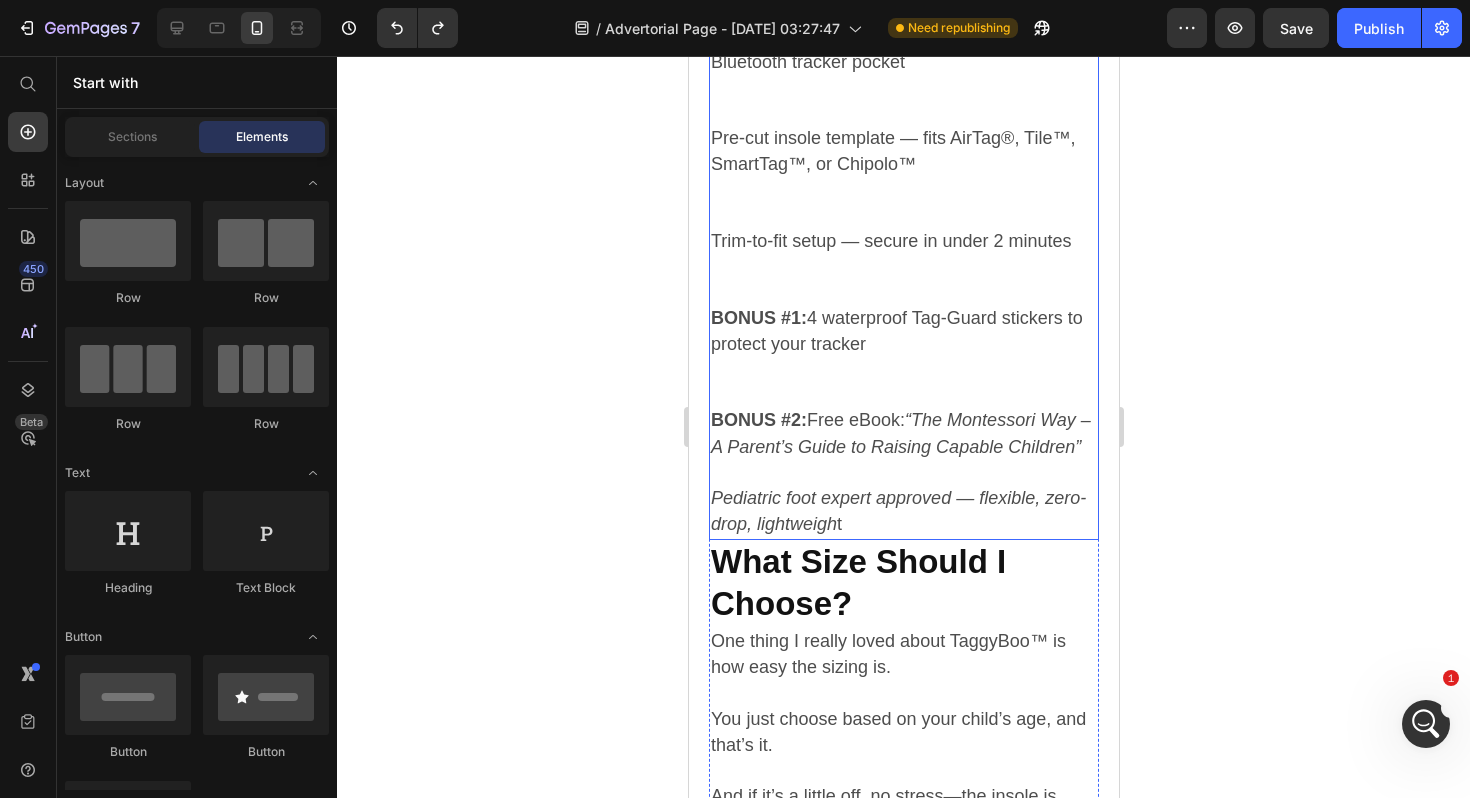 click on "Pediatric foot expert approved — flexible, zero-drop, lightweigh t" at bounding box center [903, 500] 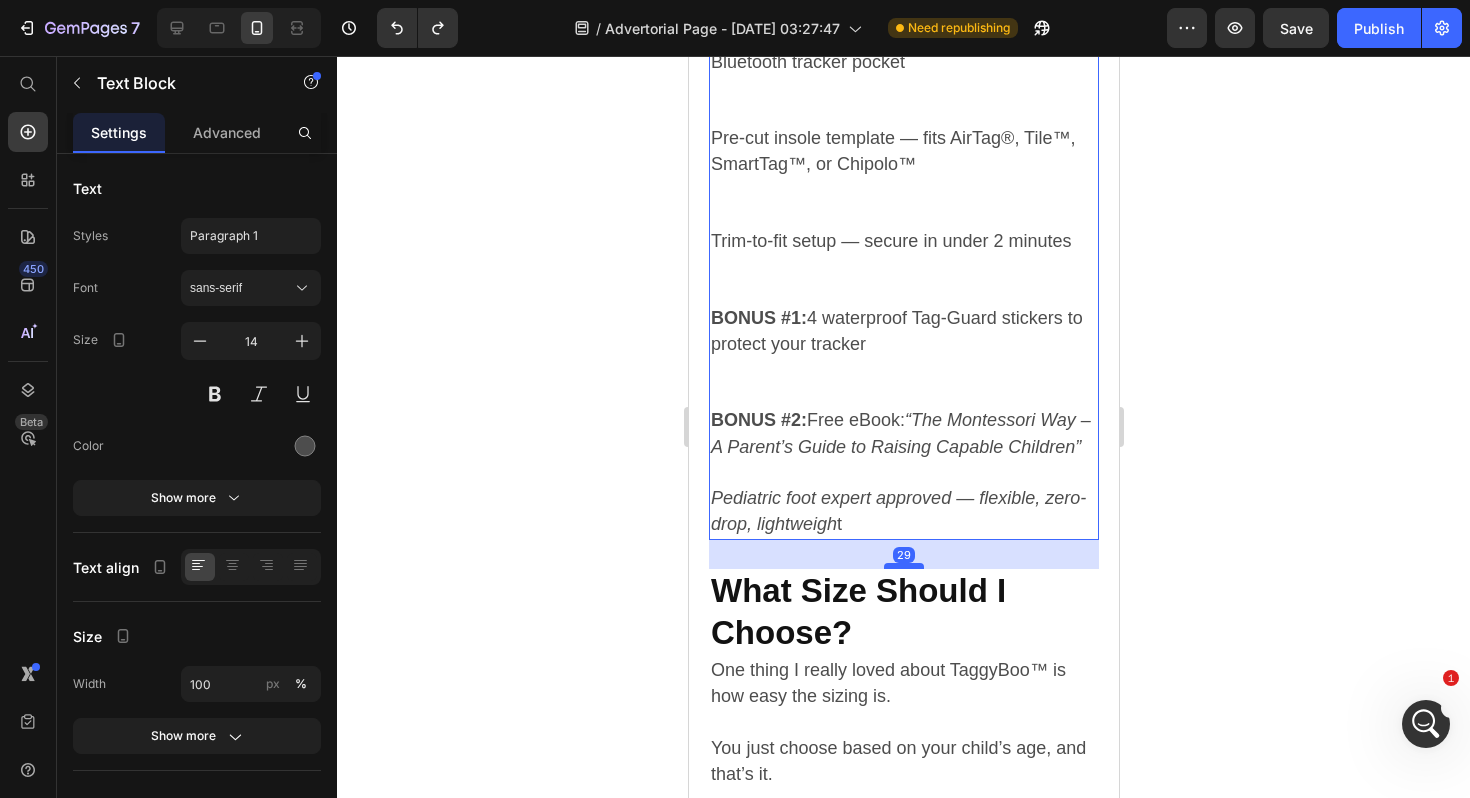 drag, startPoint x: 893, startPoint y: 512, endPoint x: 893, endPoint y: 541, distance: 29 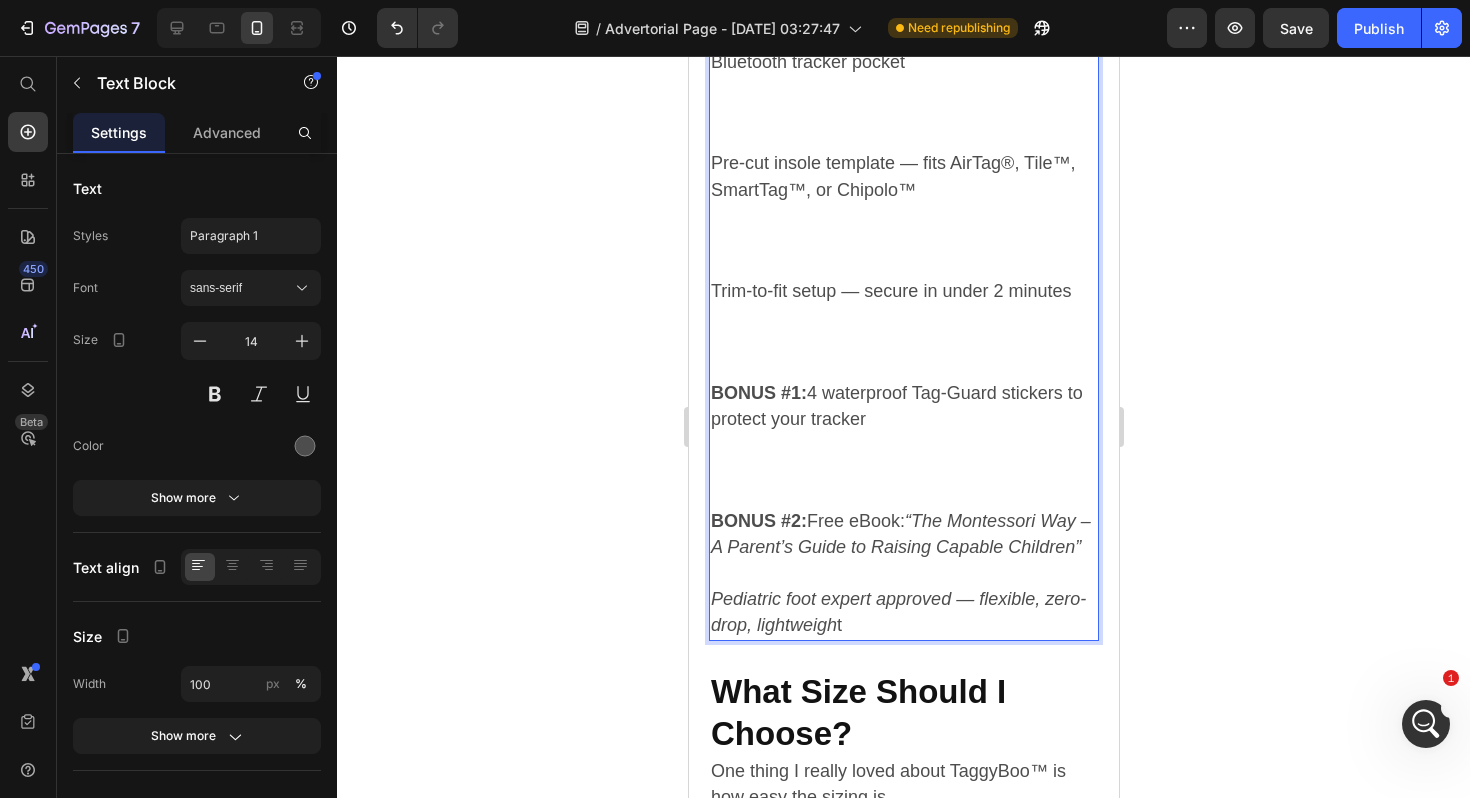 click on "Pediatric foot expert approved — flexible, zero-drop, lightweigh t" at bounding box center [903, 601] 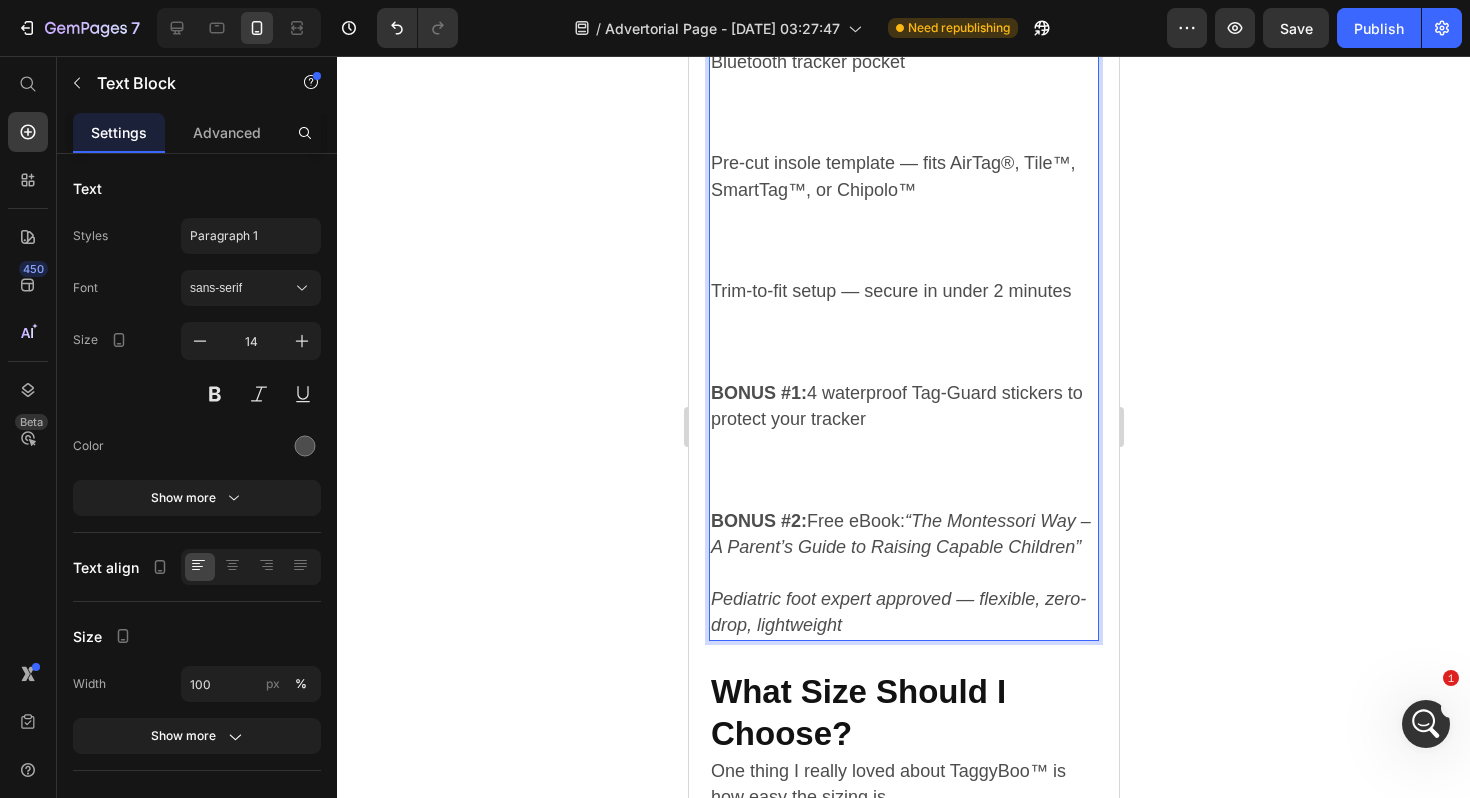 click on "Pediatric foot expert approved — flexible, zero-drop, lightweight" at bounding box center (903, 601) 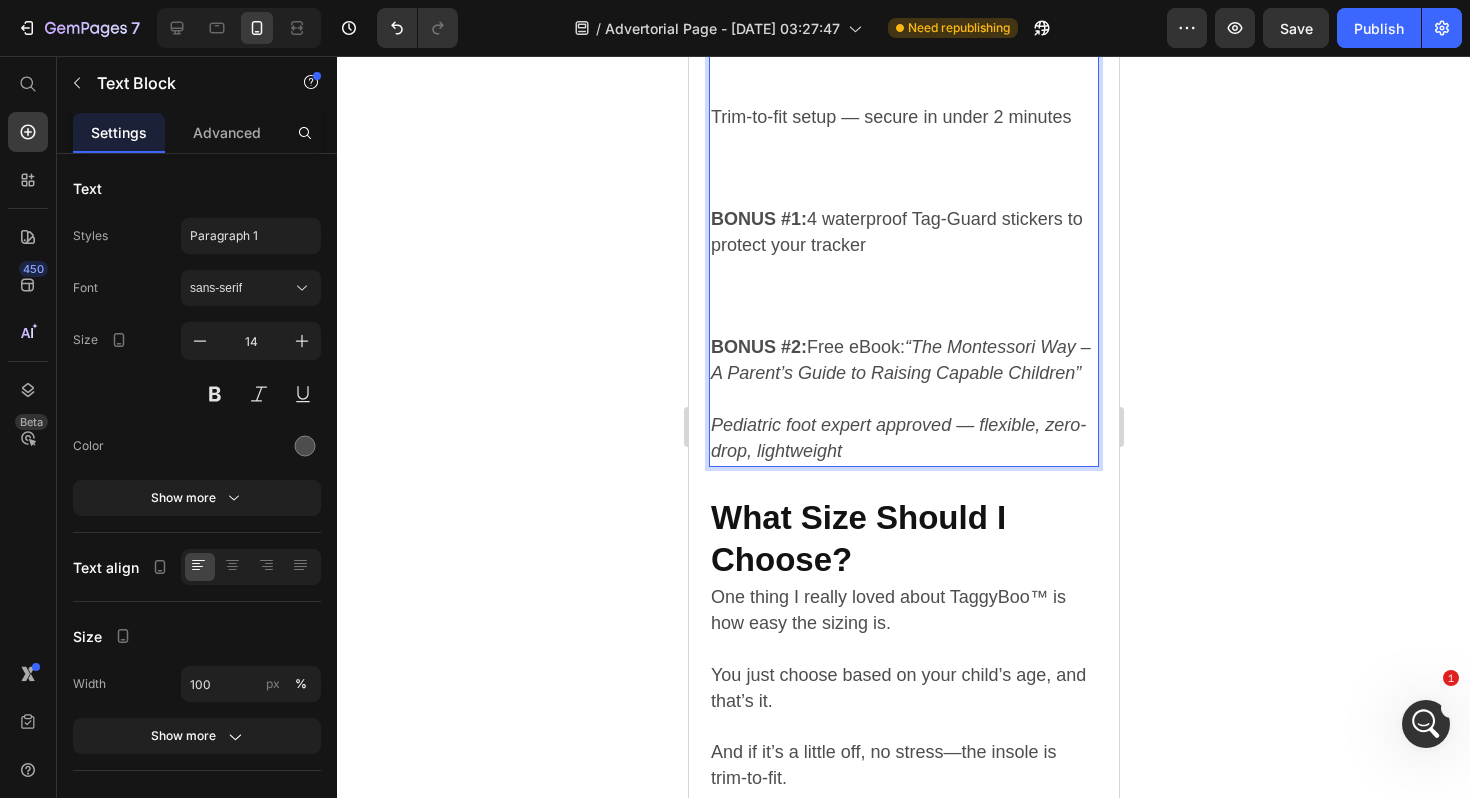 scroll, scrollTop: 5406, scrollLeft: 0, axis: vertical 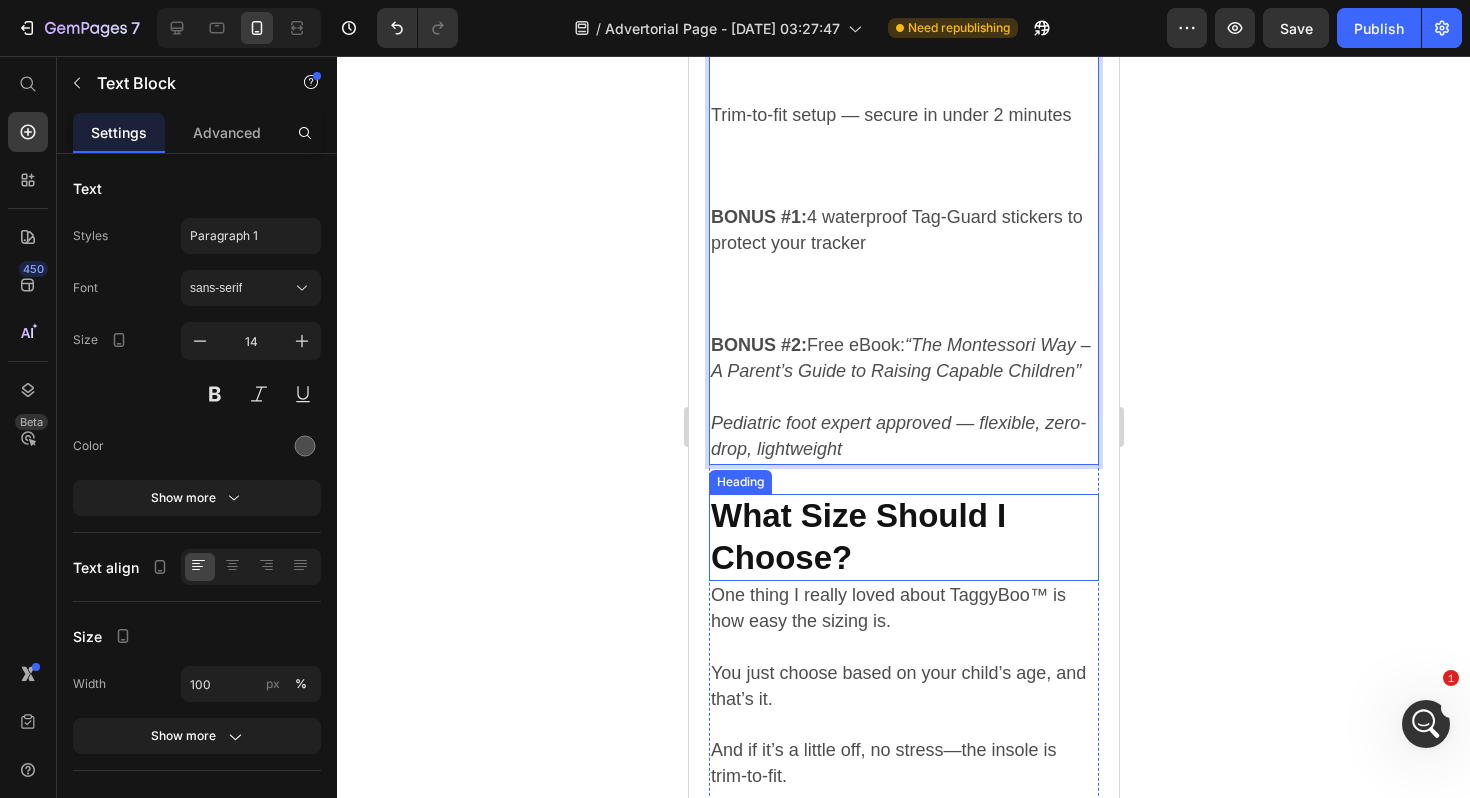 click on "⁠⁠⁠⁠⁠⁠⁠ What Size Should I Choose?" at bounding box center (903, 537) 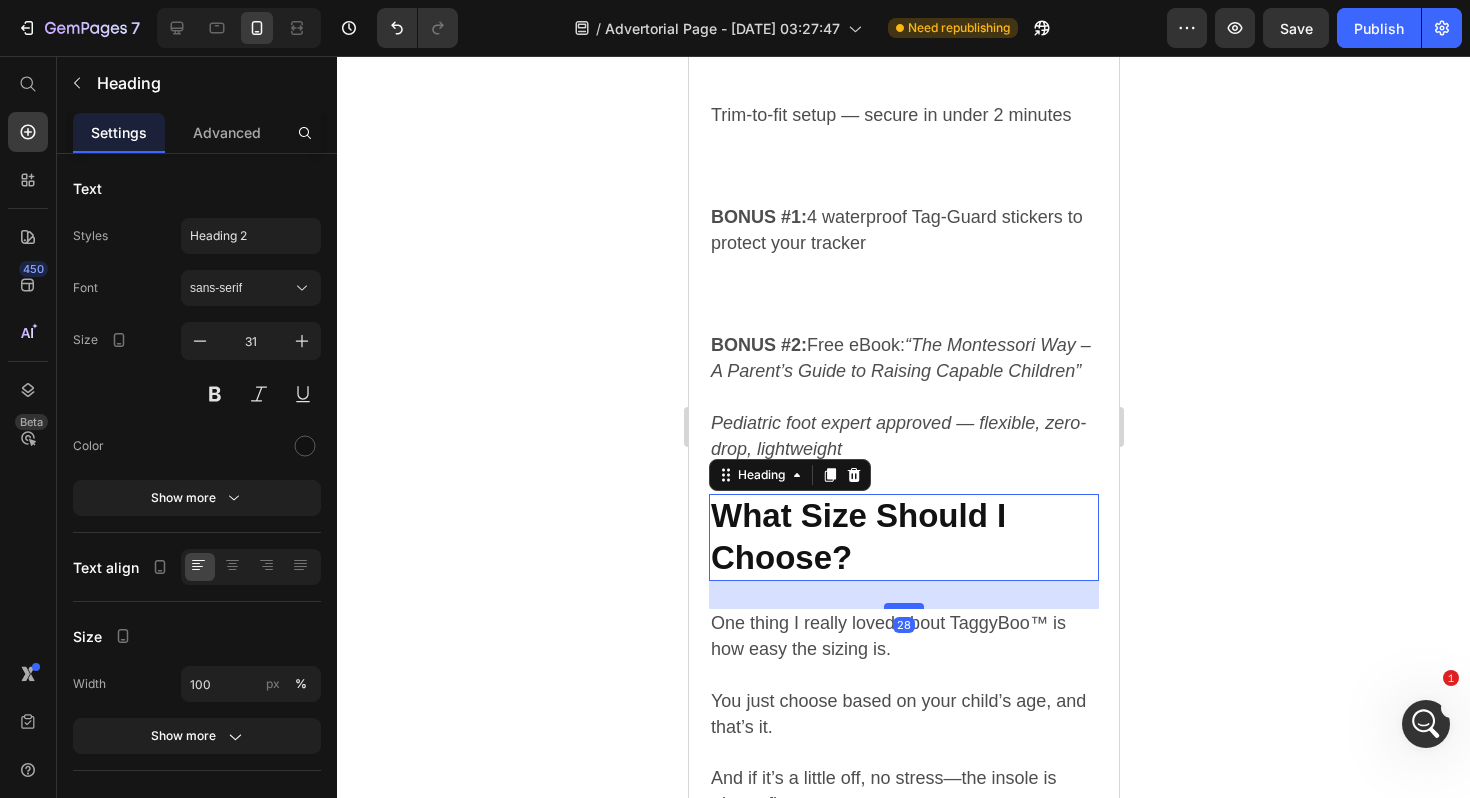 drag, startPoint x: 896, startPoint y: 553, endPoint x: 896, endPoint y: 581, distance: 28 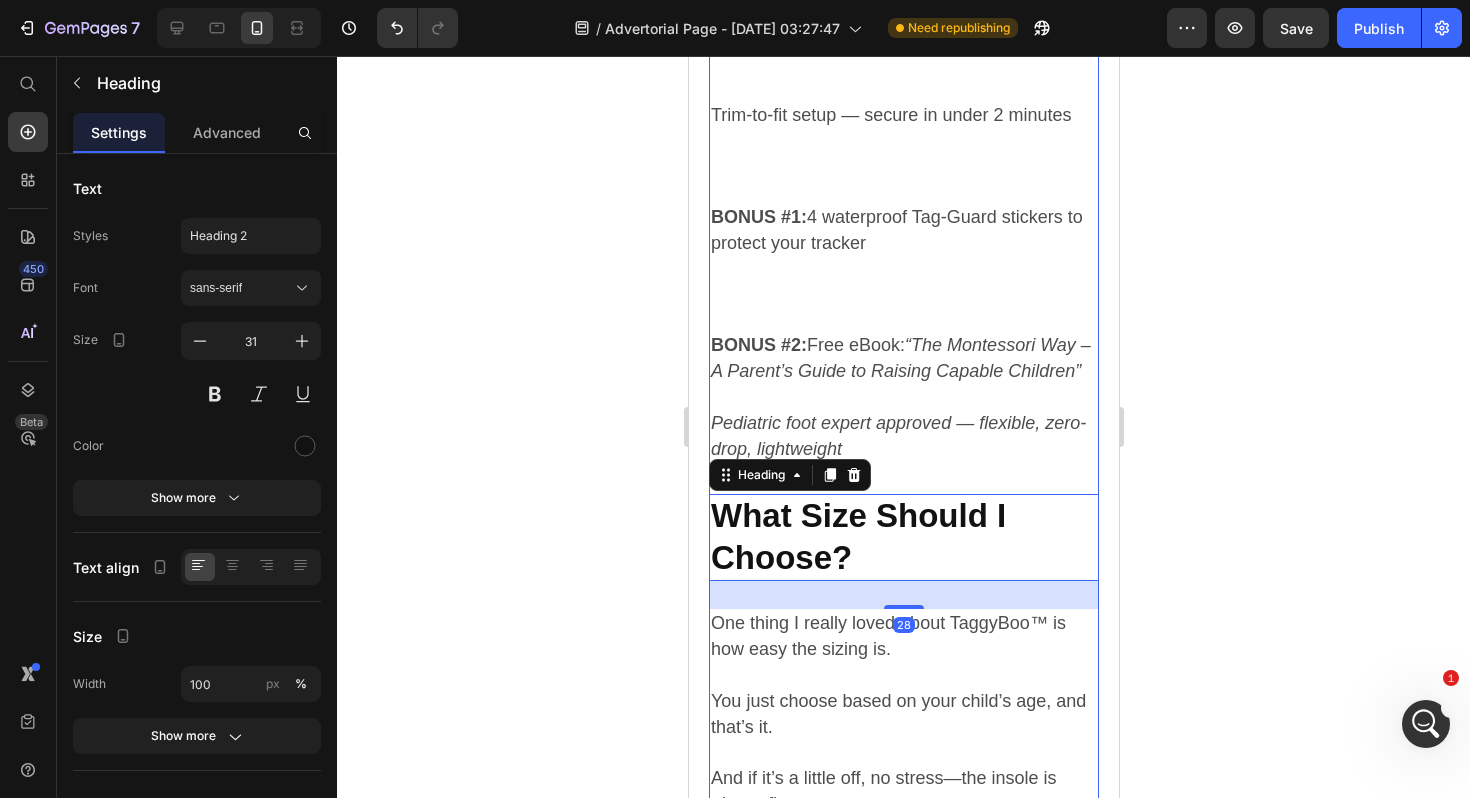 click on "⁠⁠⁠⁠⁠⁠⁠ Pediatric foot expert approved — flexible, zero-drop, lightweight" at bounding box center [903, 425] 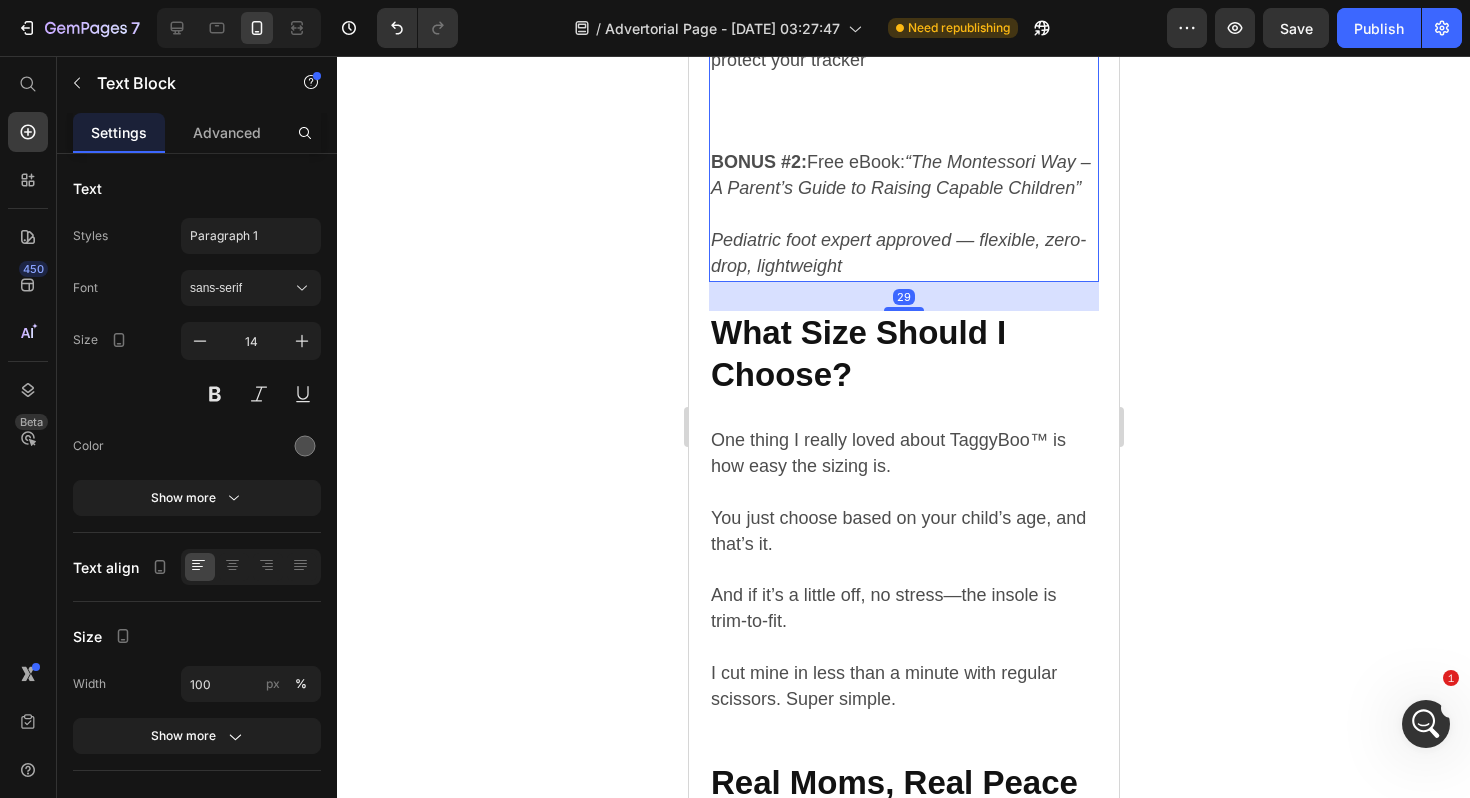 scroll, scrollTop: 5619, scrollLeft: 0, axis: vertical 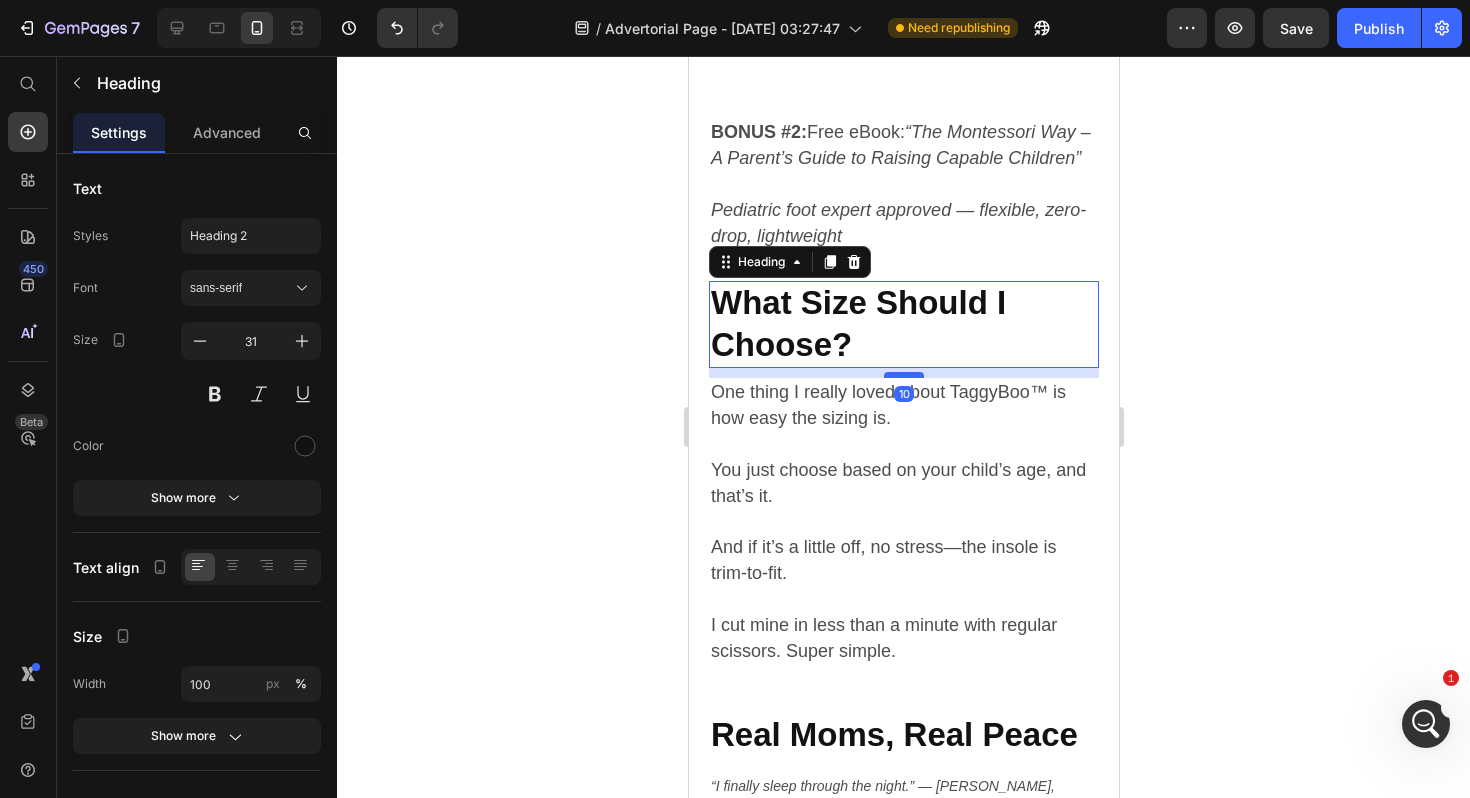 drag, startPoint x: 890, startPoint y: 367, endPoint x: 890, endPoint y: 349, distance: 18 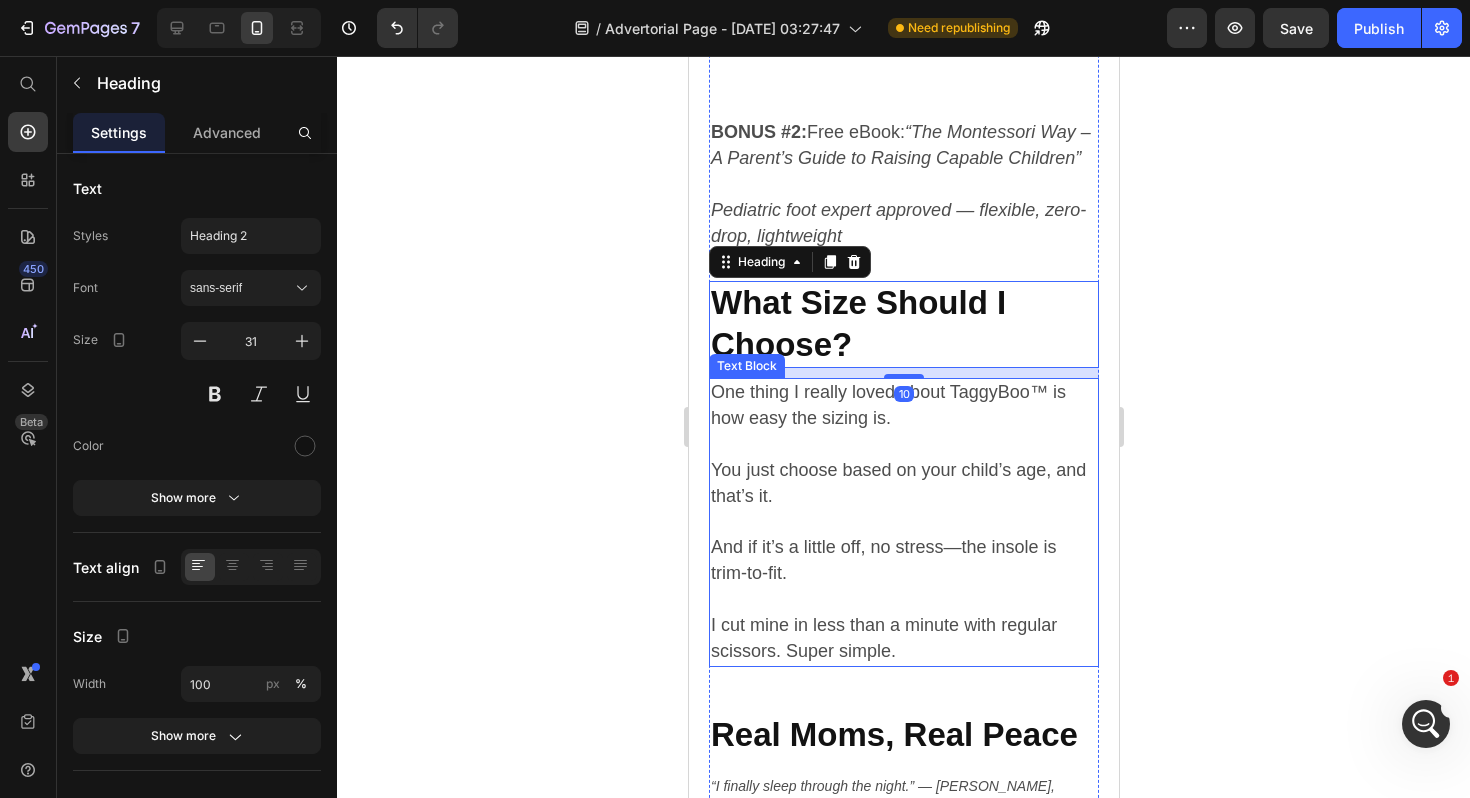 click 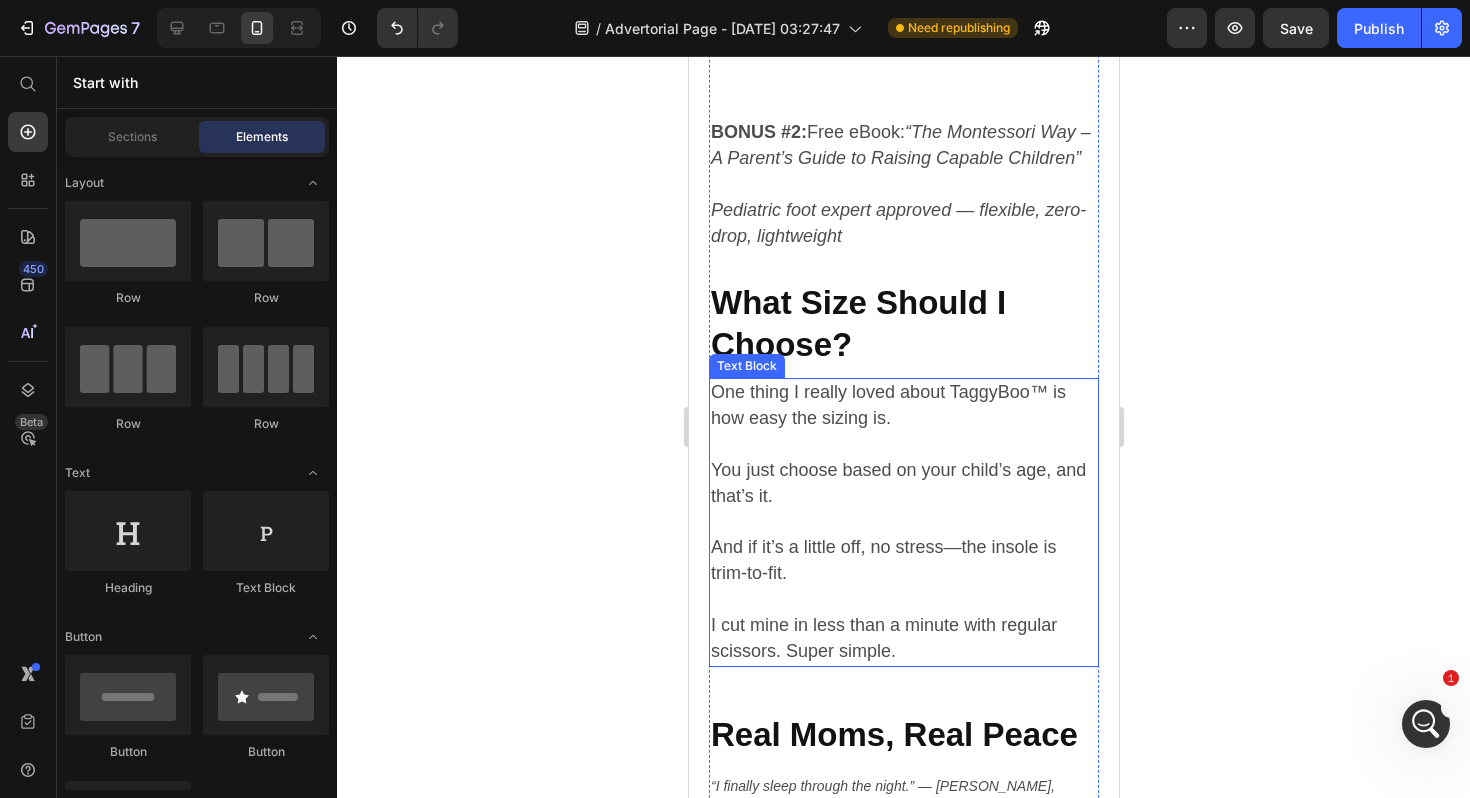 click 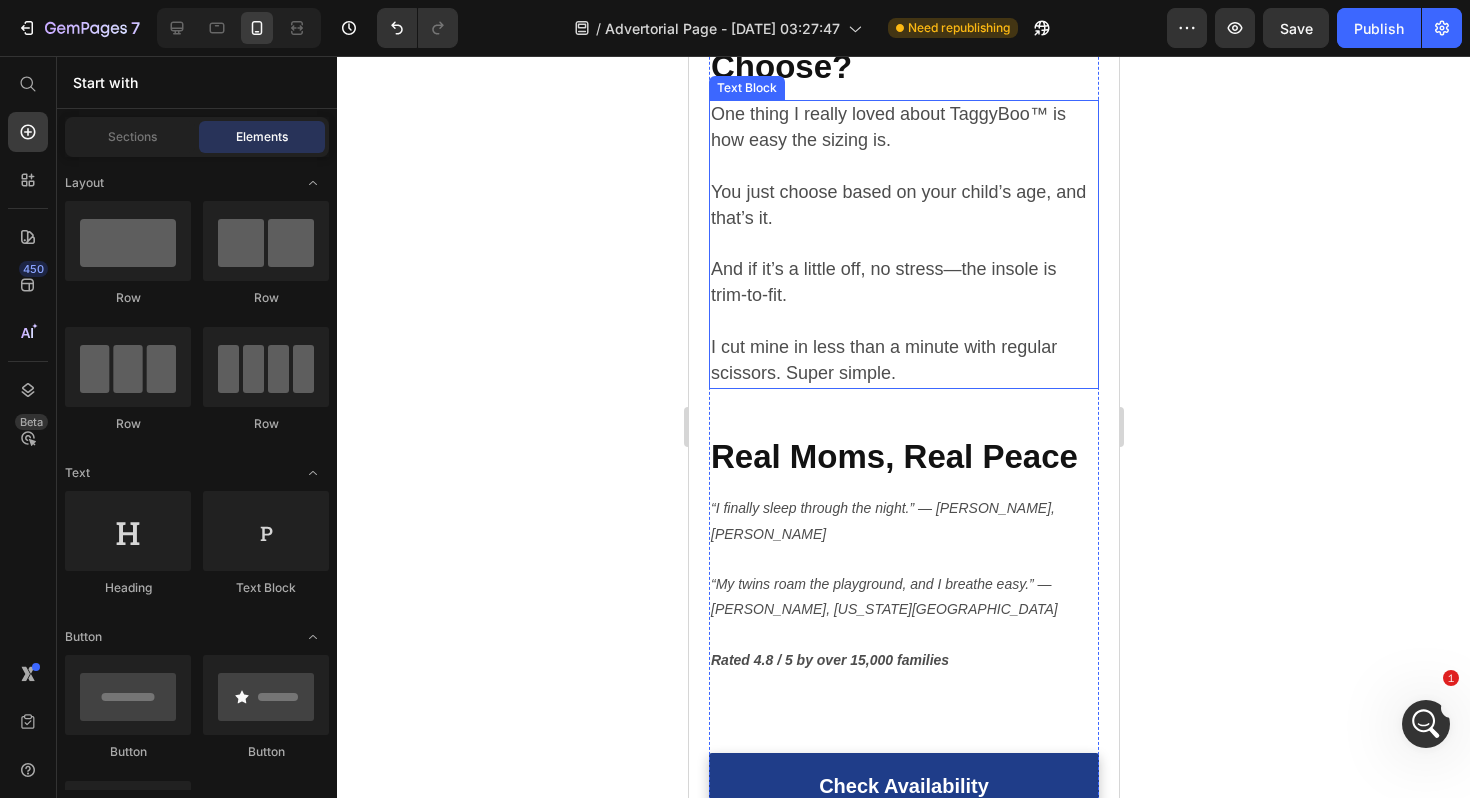 scroll, scrollTop: 5928, scrollLeft: 0, axis: vertical 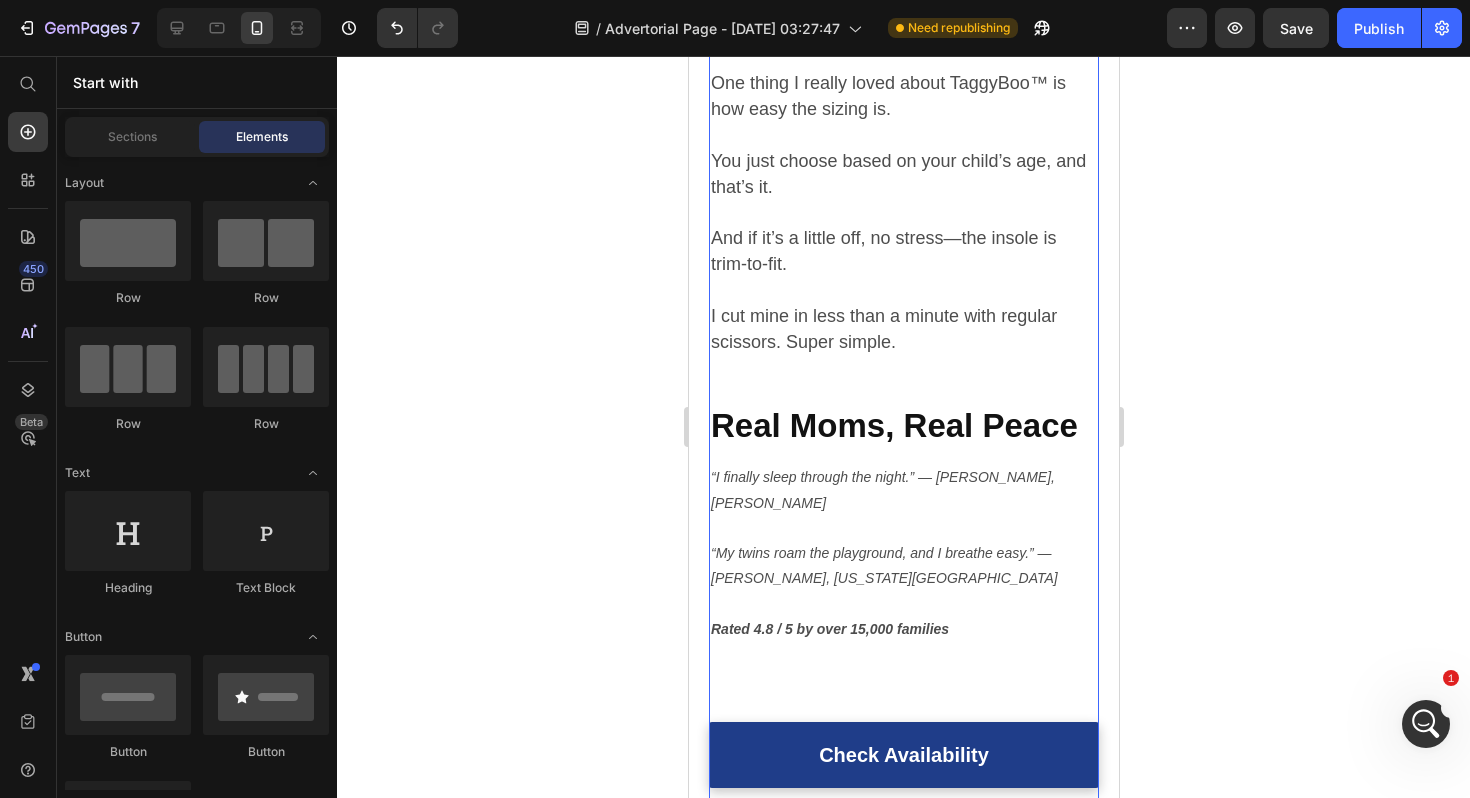 click on "⁠⁠⁠⁠⁠⁠⁠ The Hidden Flaw in Every Tracker Heading These tools all fail for the same reason: They’re  external . Kids see them, pull them, and remove them. Even worse, things like metal carts and thick walls can block signals  when you need them most . And the judgment from strangers? That just adds more stress . Text Block ⁠⁠⁠⁠⁠⁠⁠ Why You Can’t Do This Alone Heading Phones buzz. People bump into you. Cashiers ask questions. Your brain is trying to do a million things. Even the best parent  can’t stay alert 100% of the time  while toddlers move  six feet per second . ⁠⁠⁠⁠⁠⁠⁠ That’s why I stopped trying to be perfect—and found something smarter. Text Block ⁠⁠⁠⁠⁠⁠⁠ The Mom-to-Mom Tip That Changed Everything Heading My friend Megan said, “ Try TaggyBoo™ .” “It’s a soft insole that hides an AirTag inside your child’s shoe. No one sees it. Not even them. And it can’t fall off.” ⁠⁠⁠⁠⁠⁠⁠ I ordered it that night. Text Block" at bounding box center (903, -1188) 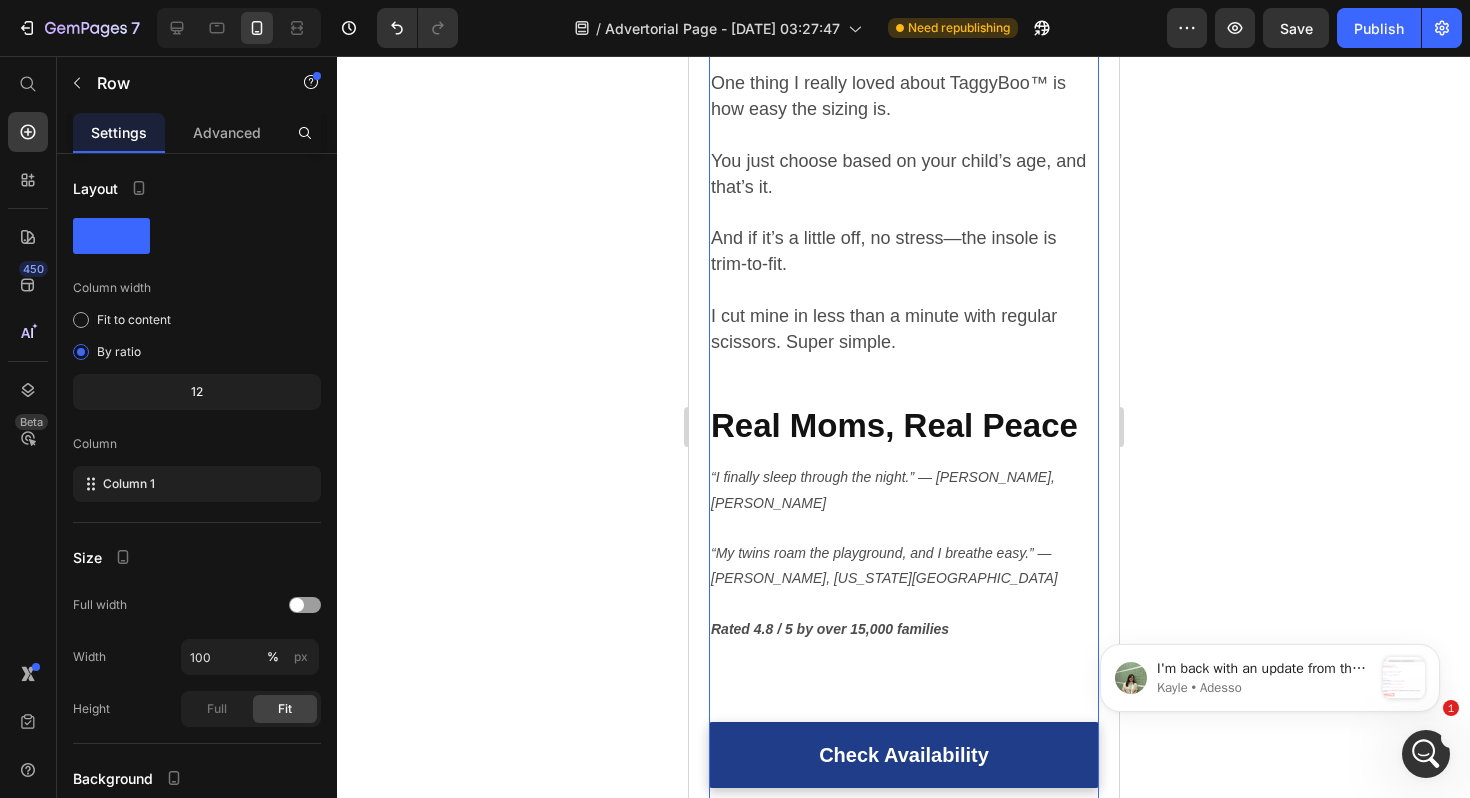 scroll, scrollTop: 0, scrollLeft: 0, axis: both 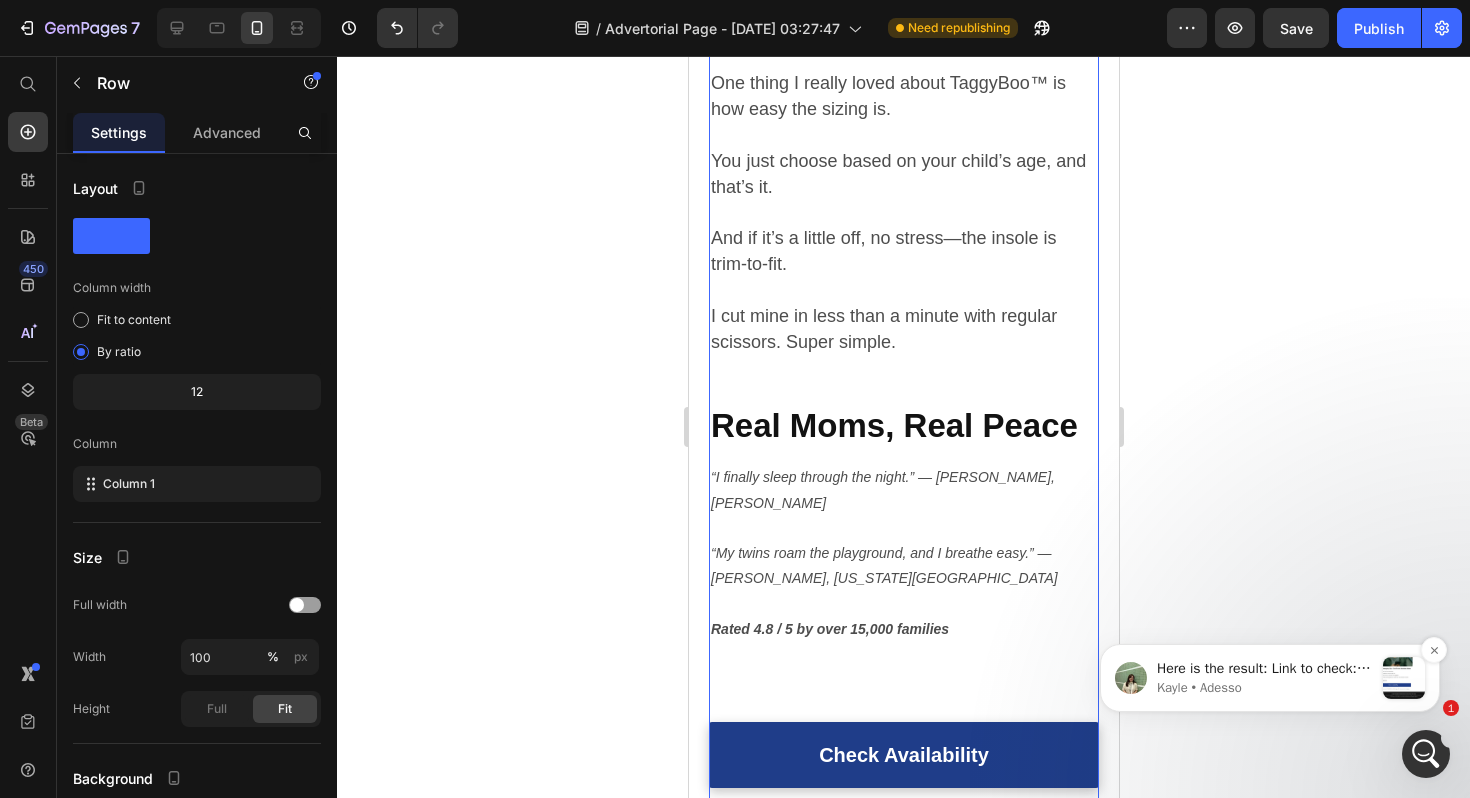click on "Here is the result: Link to check: https://taggyboo.com/pages/adverse-1?_ab=0&amp;key=1752155385814   Kindly have a look and let me know if you have any concerns 🙌" at bounding box center [1265, 669] 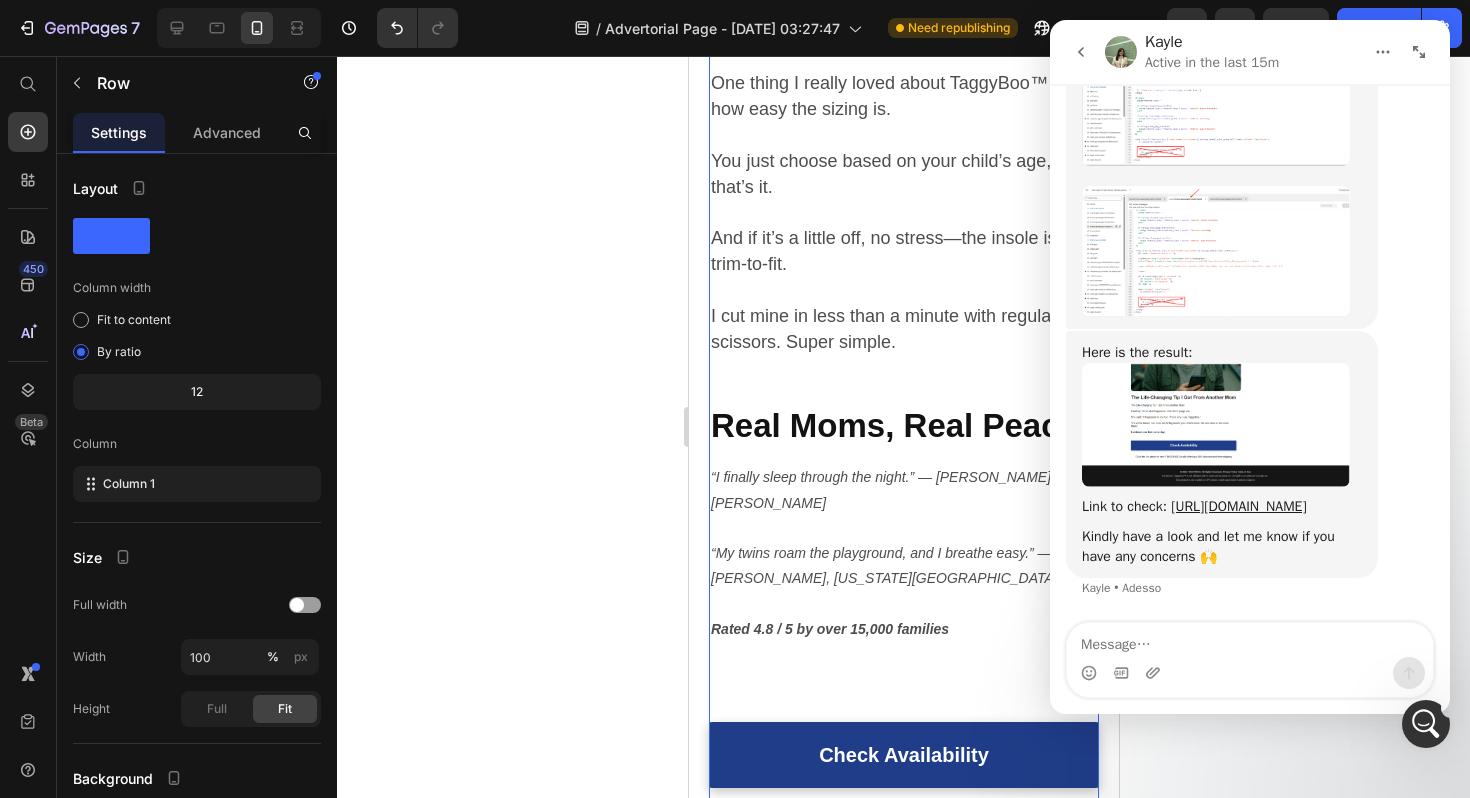 scroll, scrollTop: 0, scrollLeft: 0, axis: both 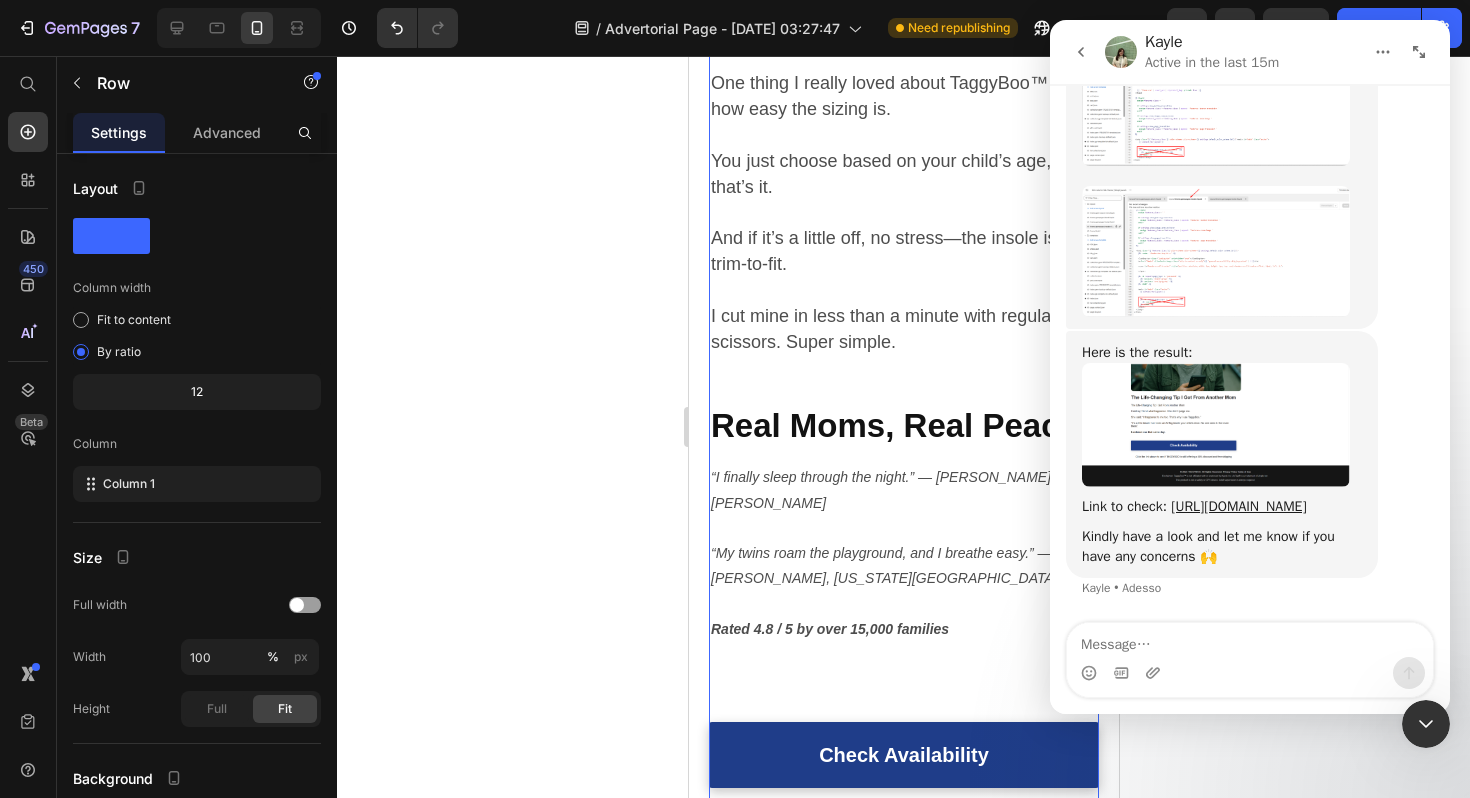 click on "Link to check:   https://taggyboo.com/pages/adverse-1?_ab=0&key=1752155385814" at bounding box center (1222, 507) 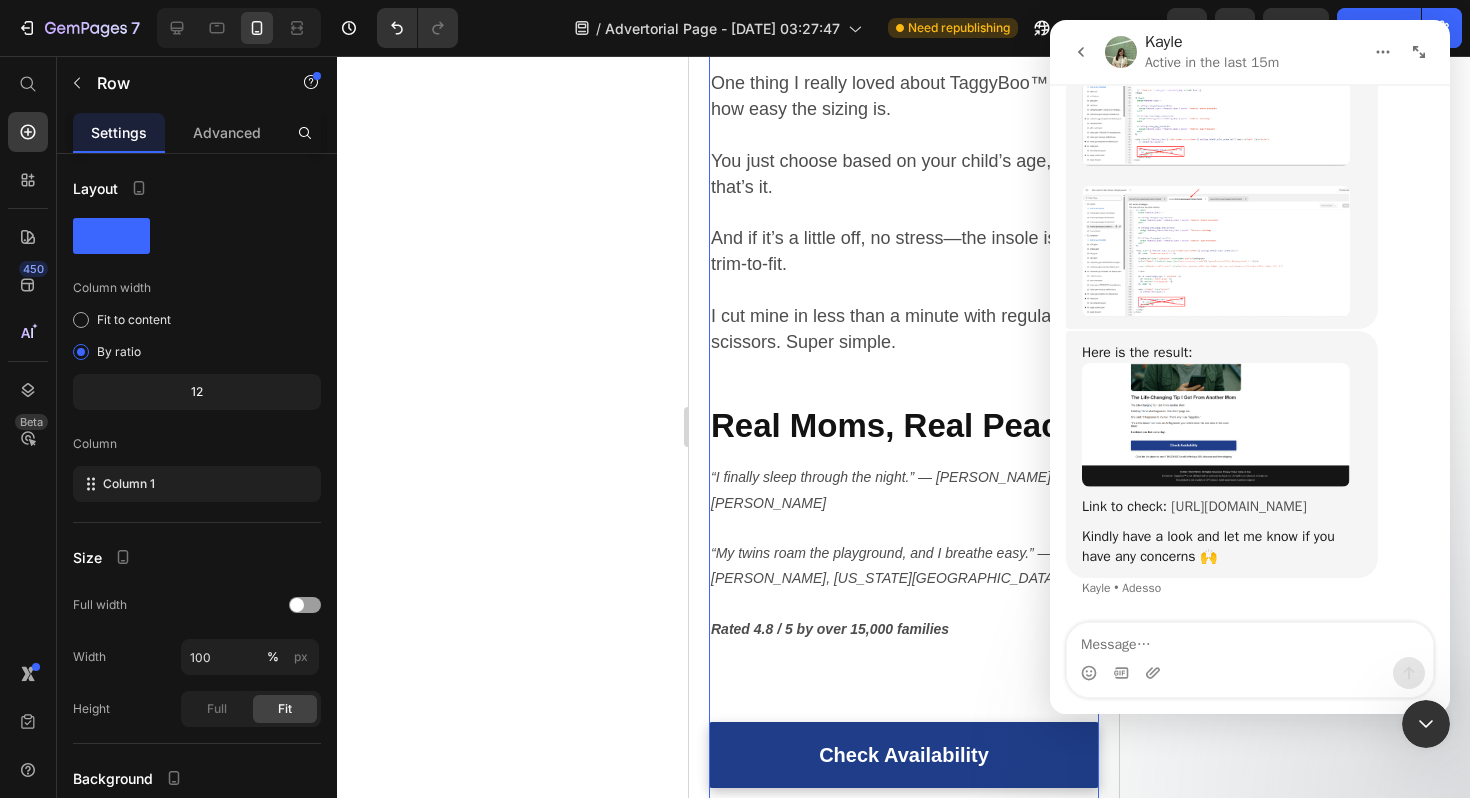 click on "https://taggyboo.com/pages/adverse-1?_ab=0&key=1752155385814" at bounding box center [1238, 506] 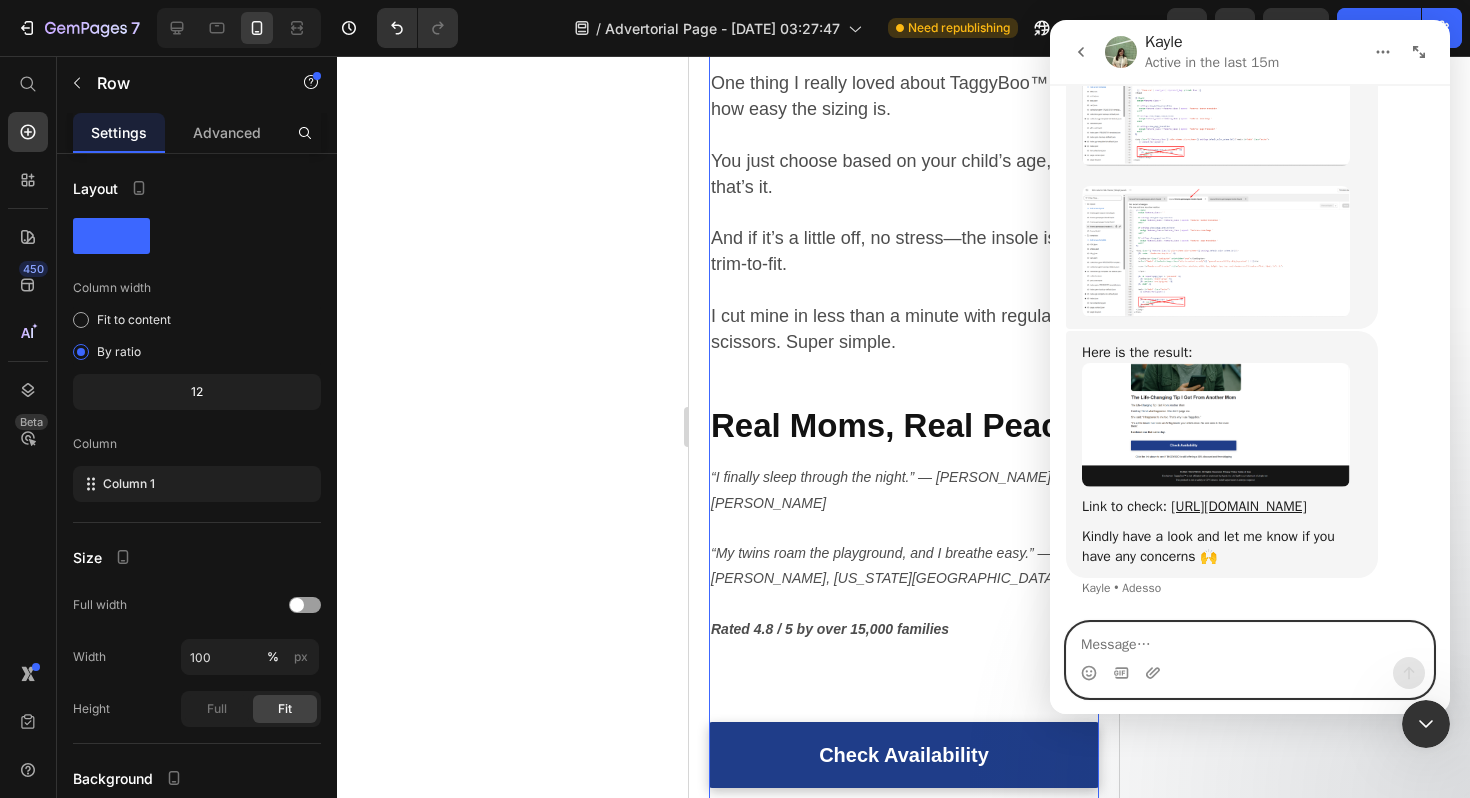 click at bounding box center (1250, 640) 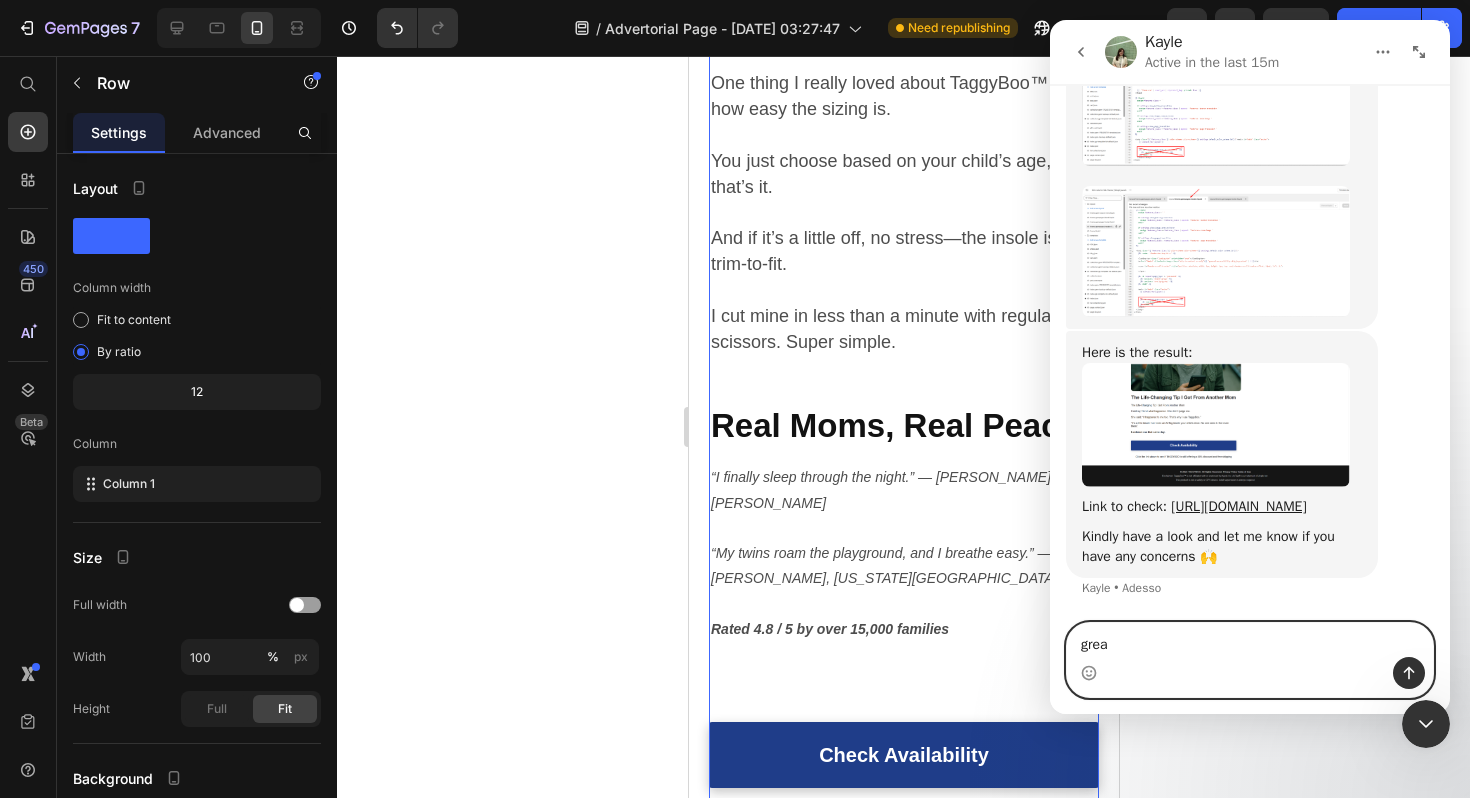 type on "great" 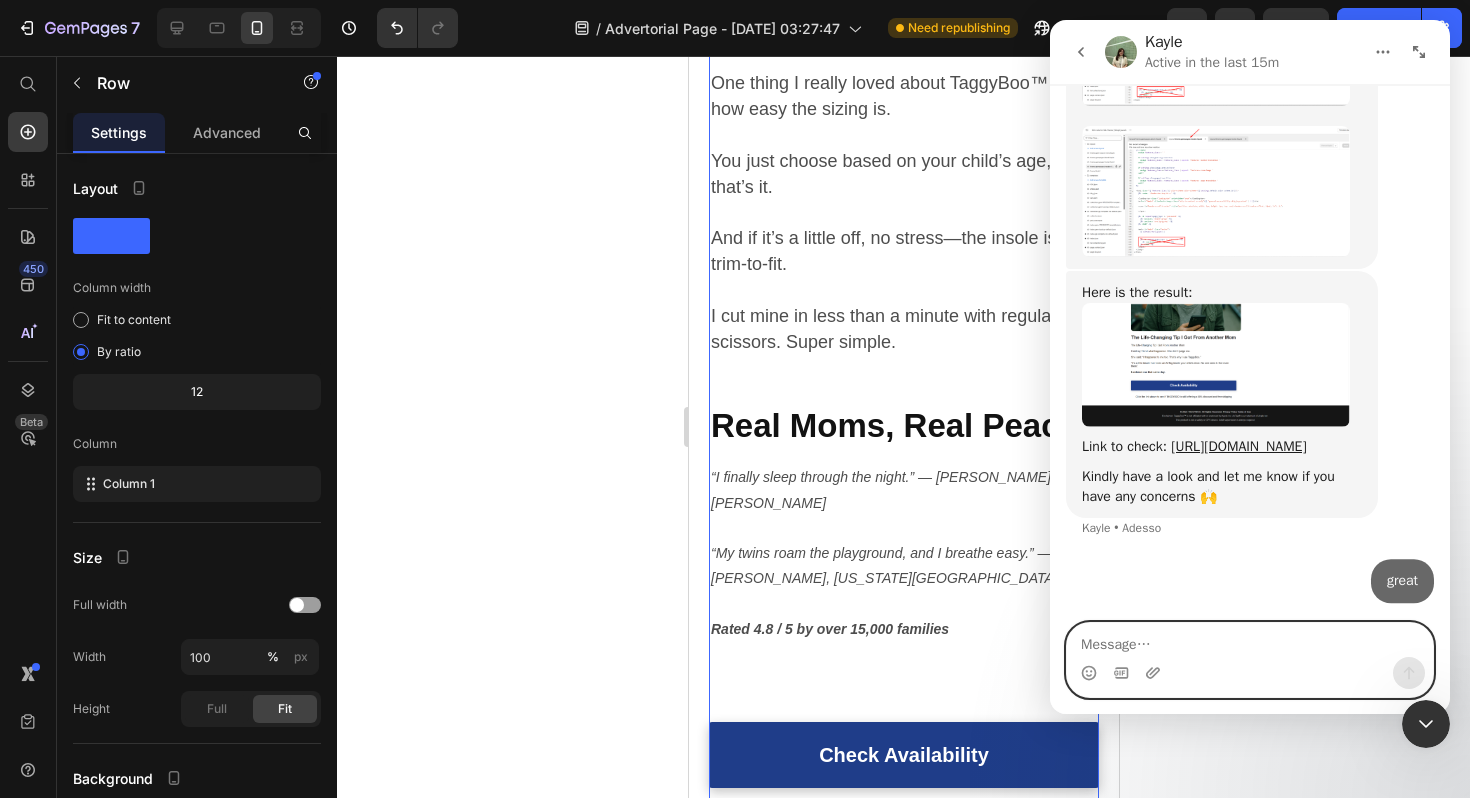 scroll, scrollTop: 3289, scrollLeft: 0, axis: vertical 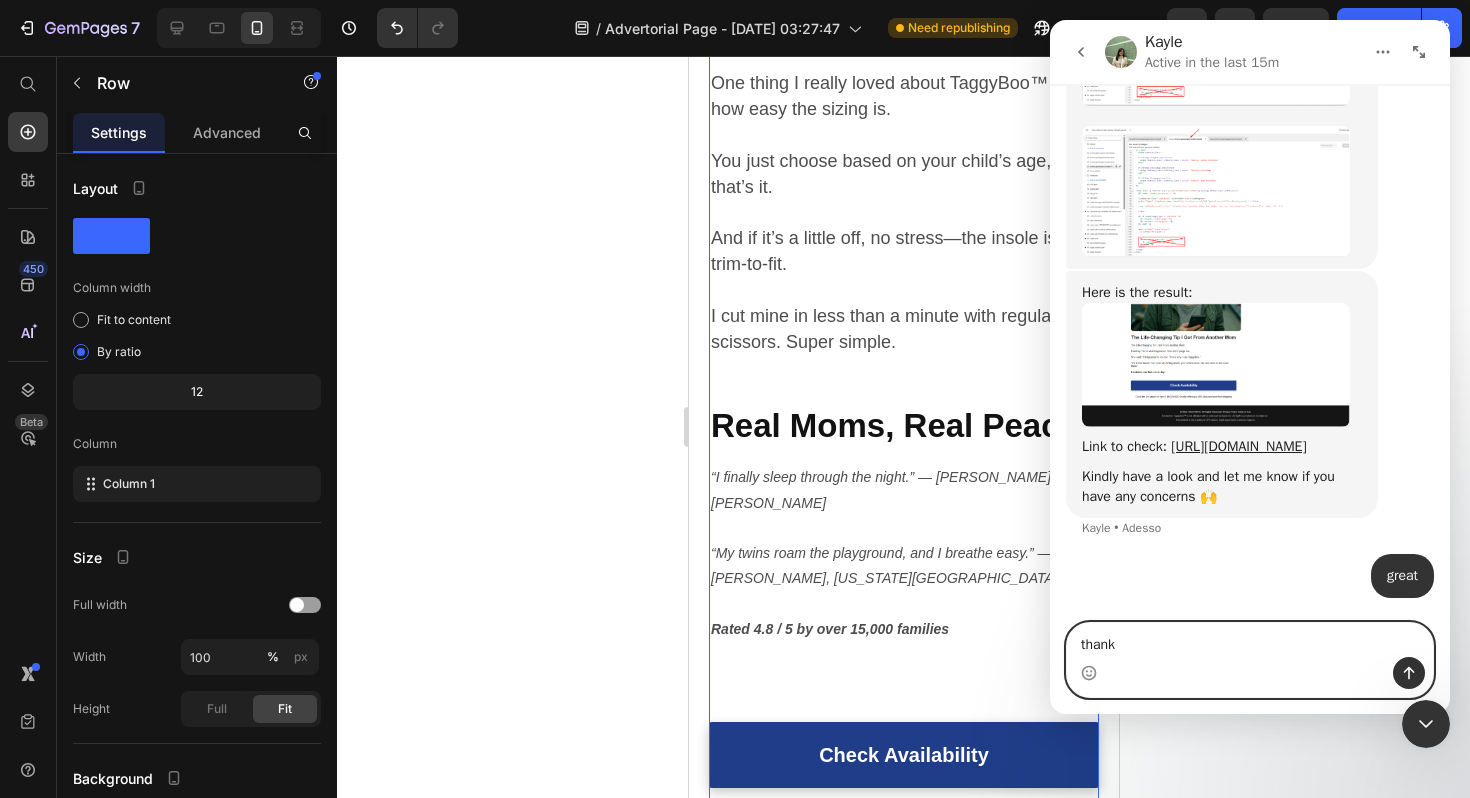 type on "thanks" 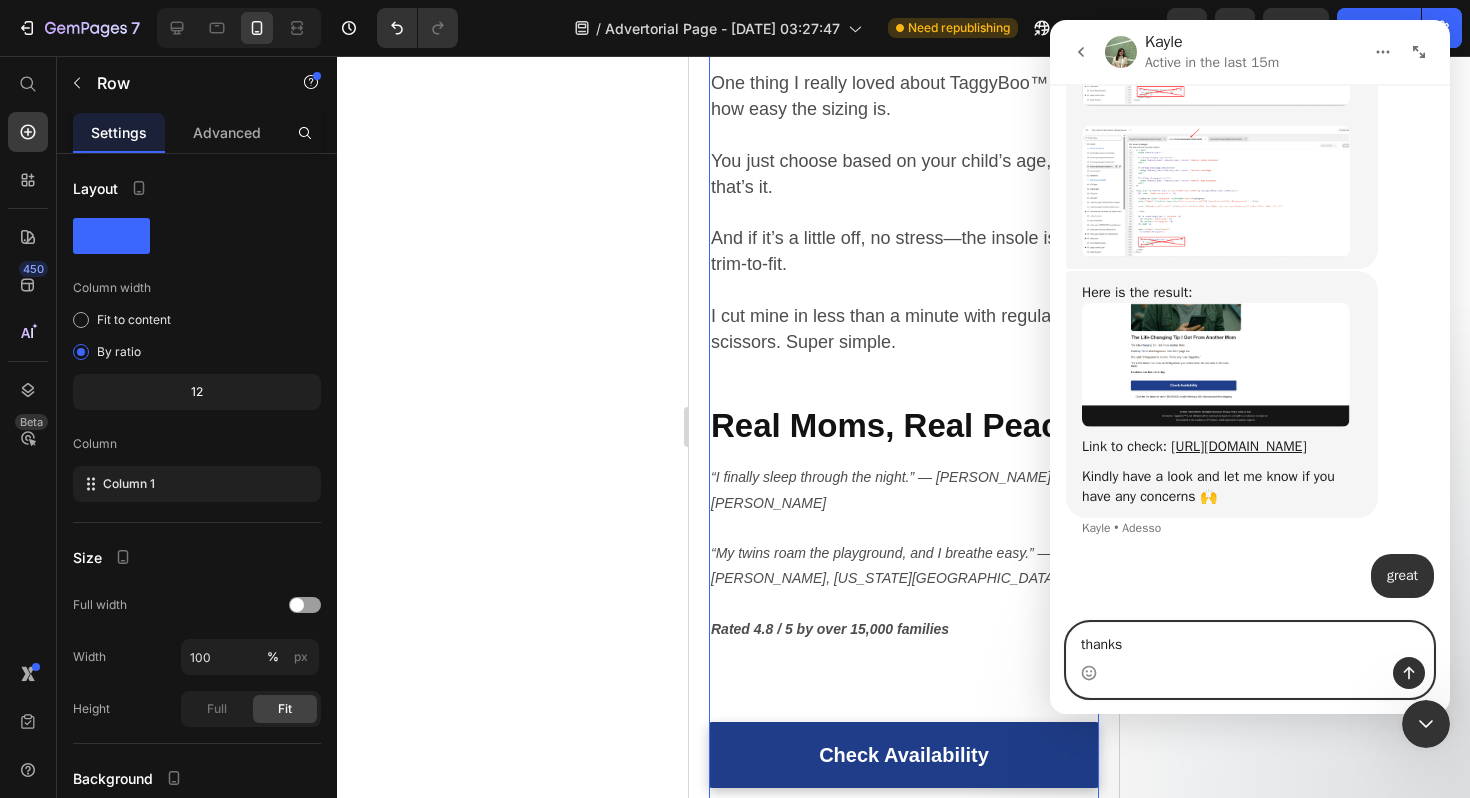 type 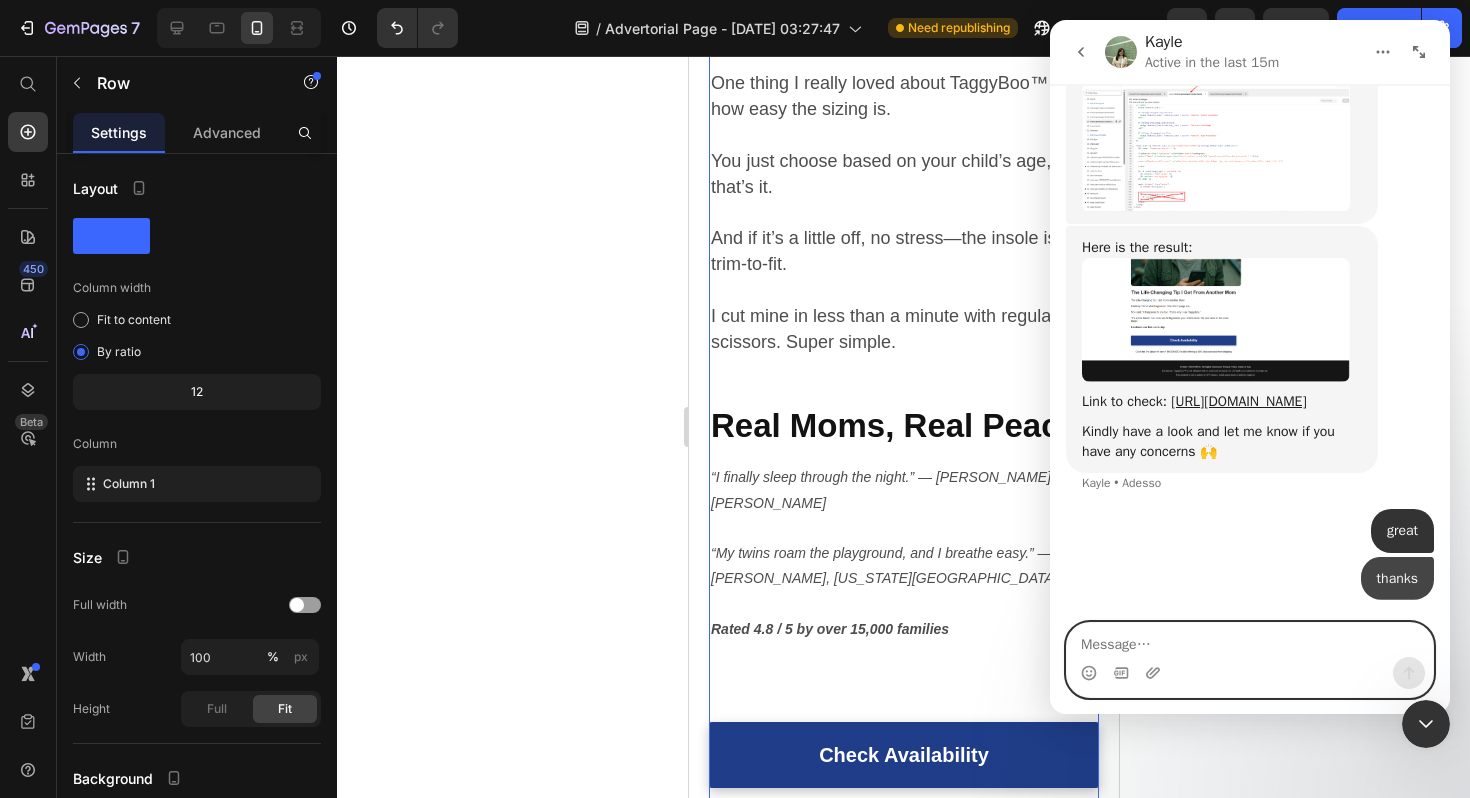 scroll, scrollTop: 3334, scrollLeft: 0, axis: vertical 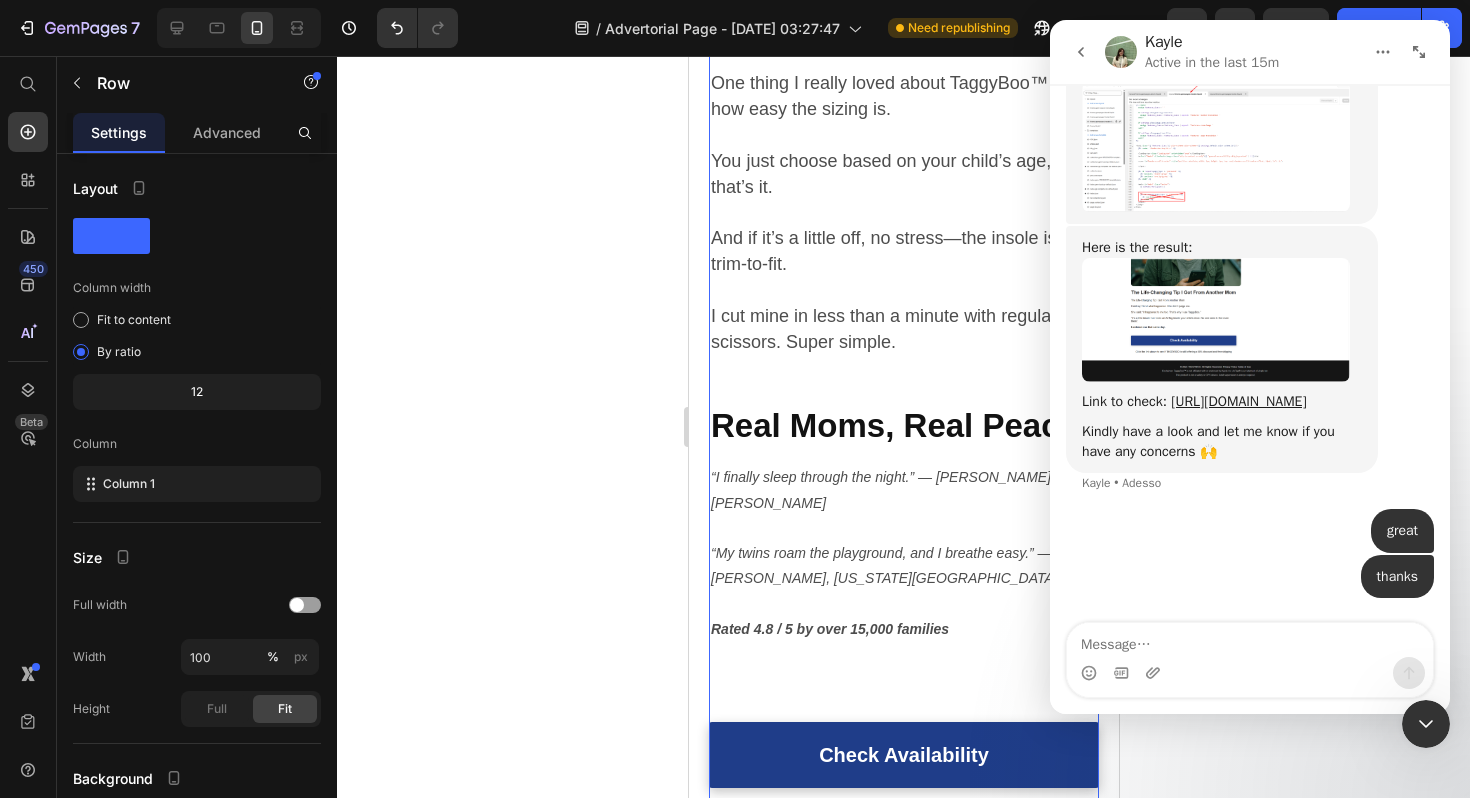 click 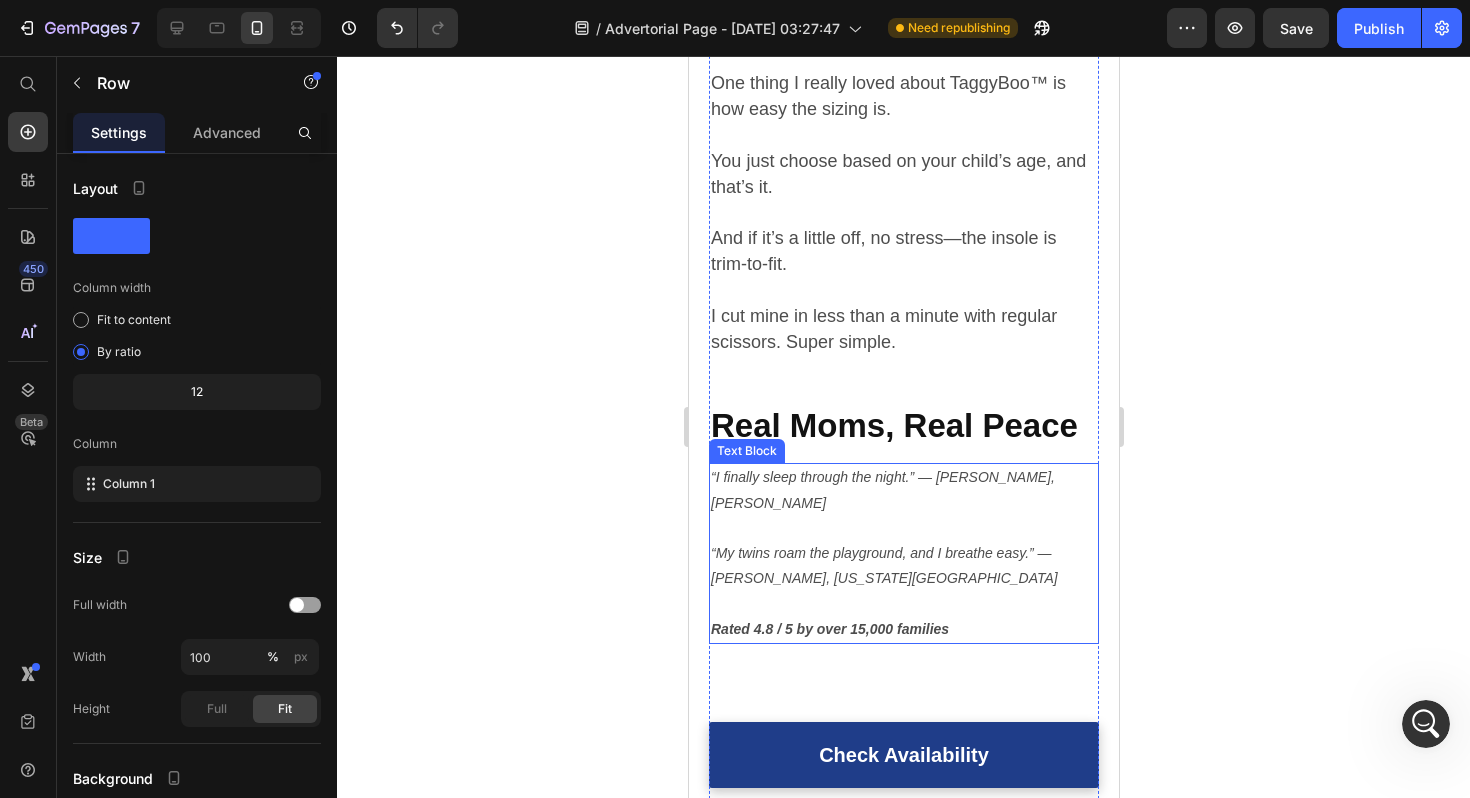 click on "“My twins roam the playground, and I breathe easy.” — Lauren P., Kansas City" at bounding box center [883, 565] 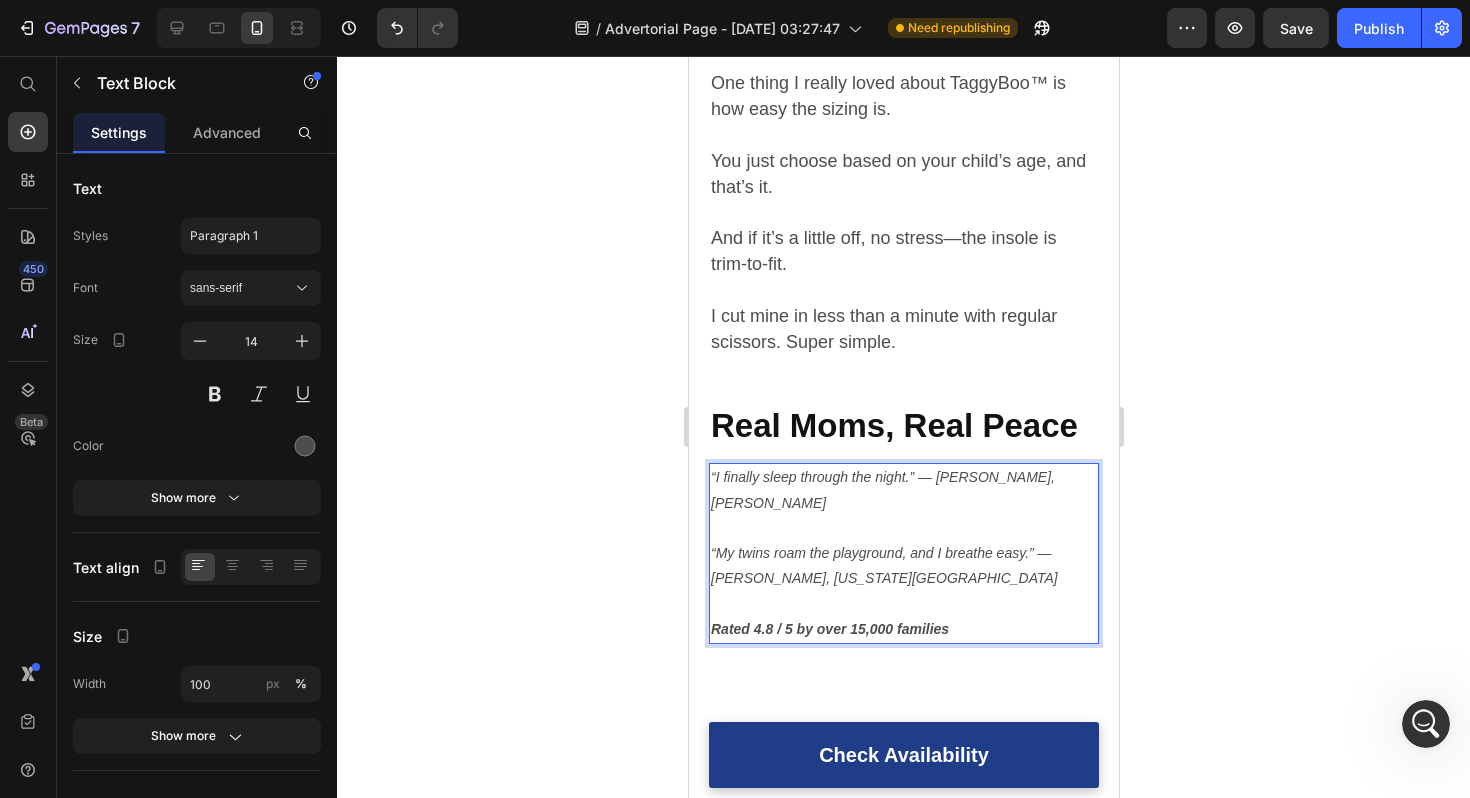 click on "“I finally sleep through the night.” — Jess K., Phoenix “My twins roam the playground, and I breathe easy.” — Lauren P., Kansas City Rated 4.8 / 5 by over 15,000 families" at bounding box center (903, 553) 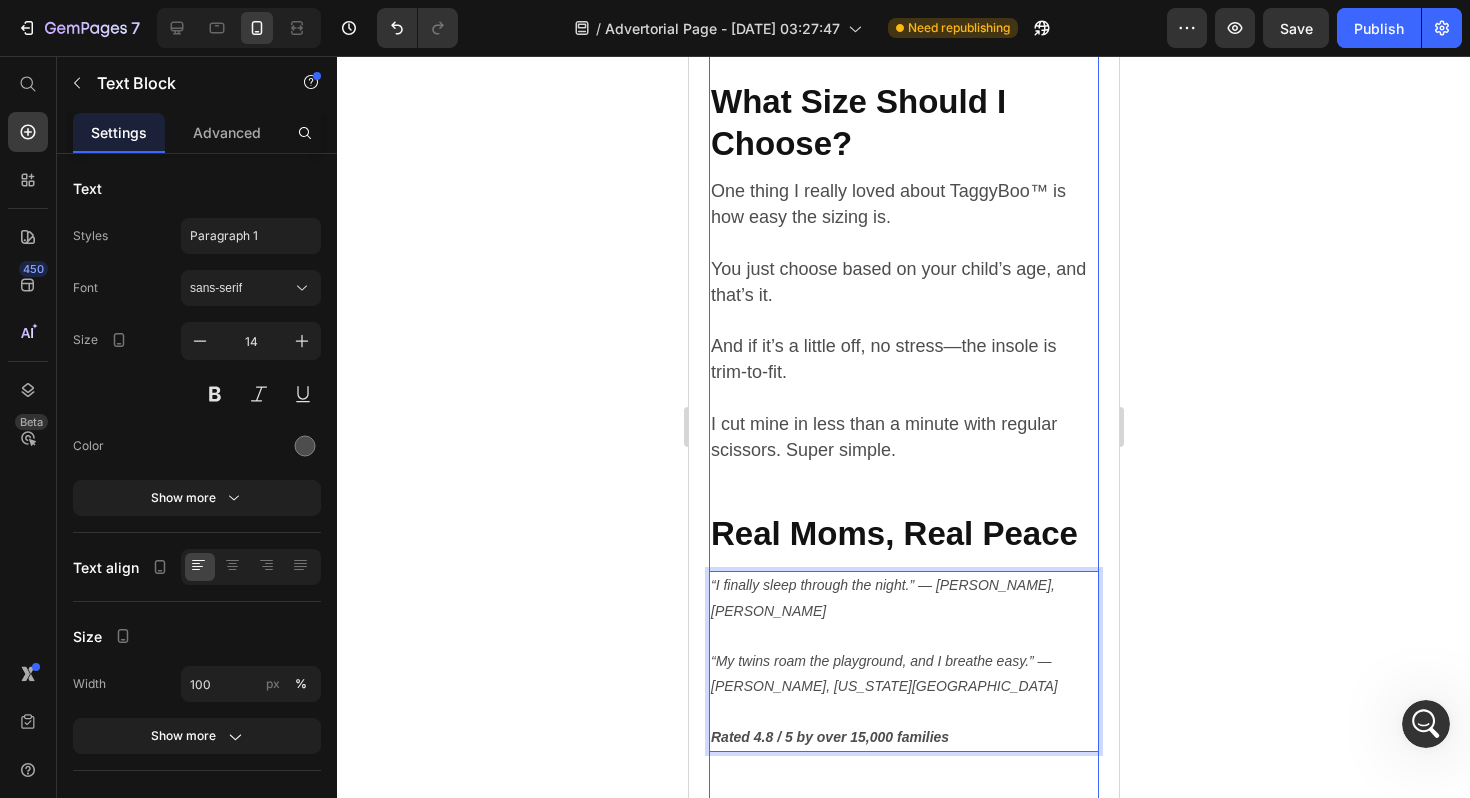 scroll, scrollTop: 5750, scrollLeft: 0, axis: vertical 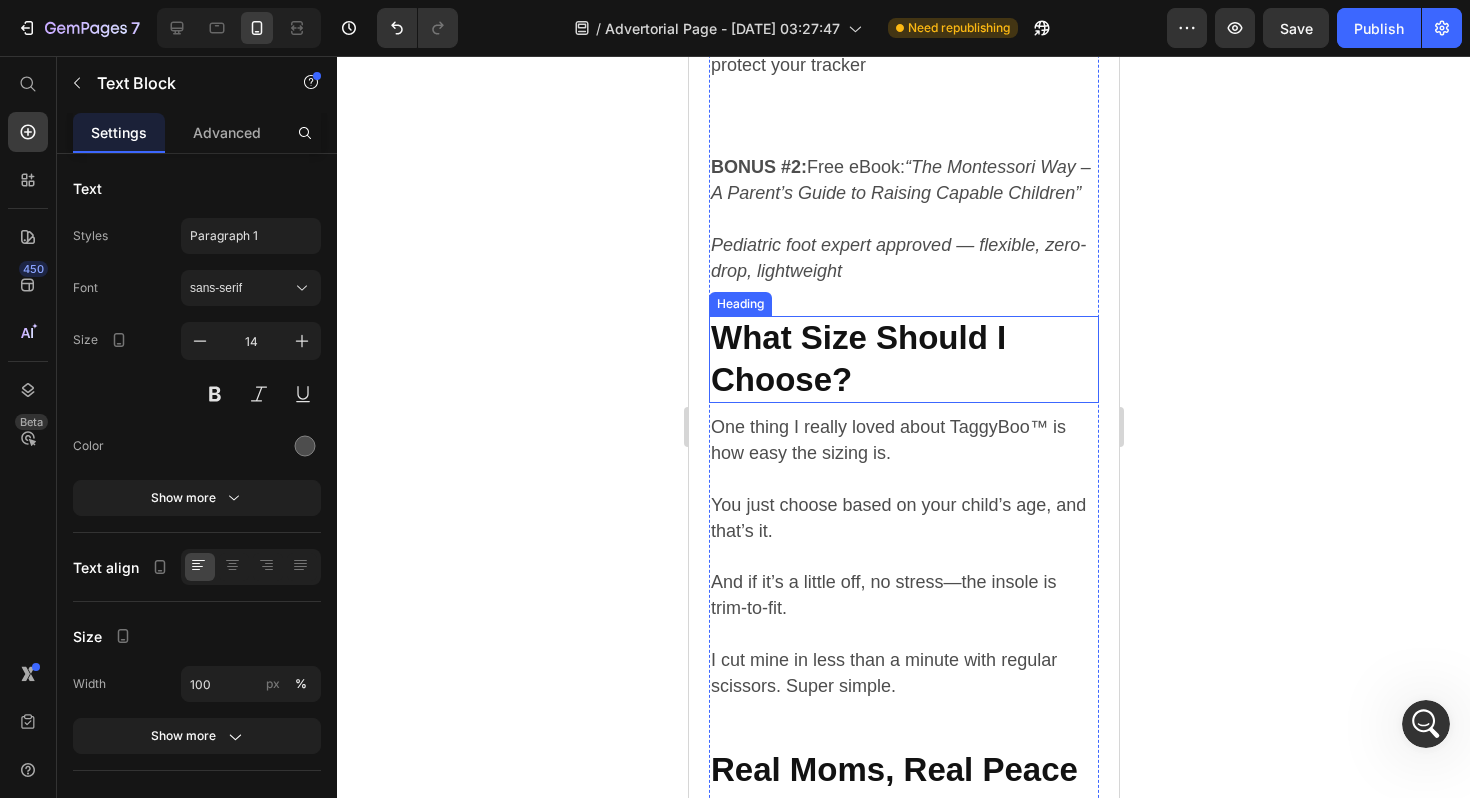 click on "⁠⁠⁠⁠⁠⁠⁠ What Size Should I Choose?" at bounding box center (903, 359) 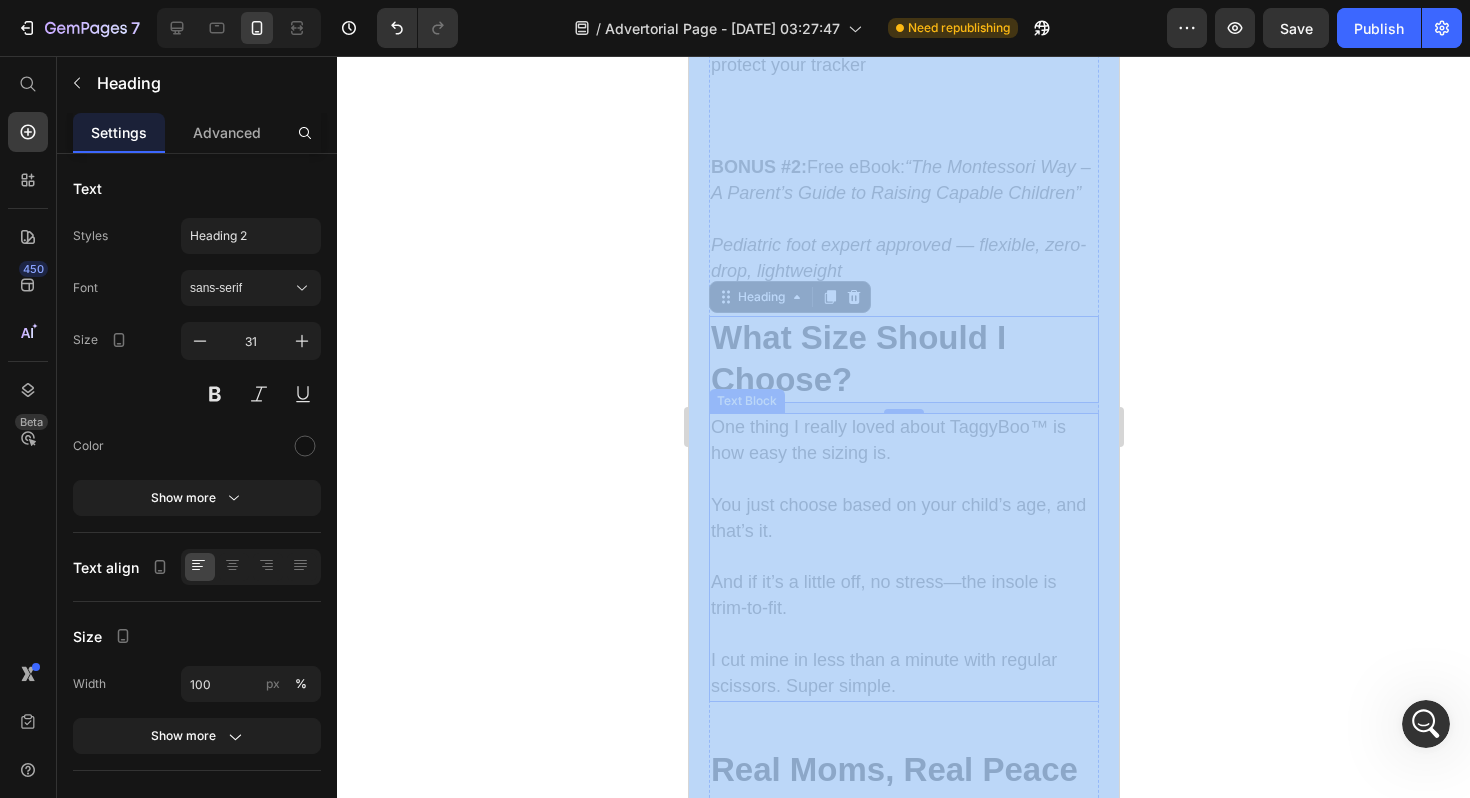 drag, startPoint x: 1331, startPoint y: 375, endPoint x: 930, endPoint y: 569, distance: 445.46268 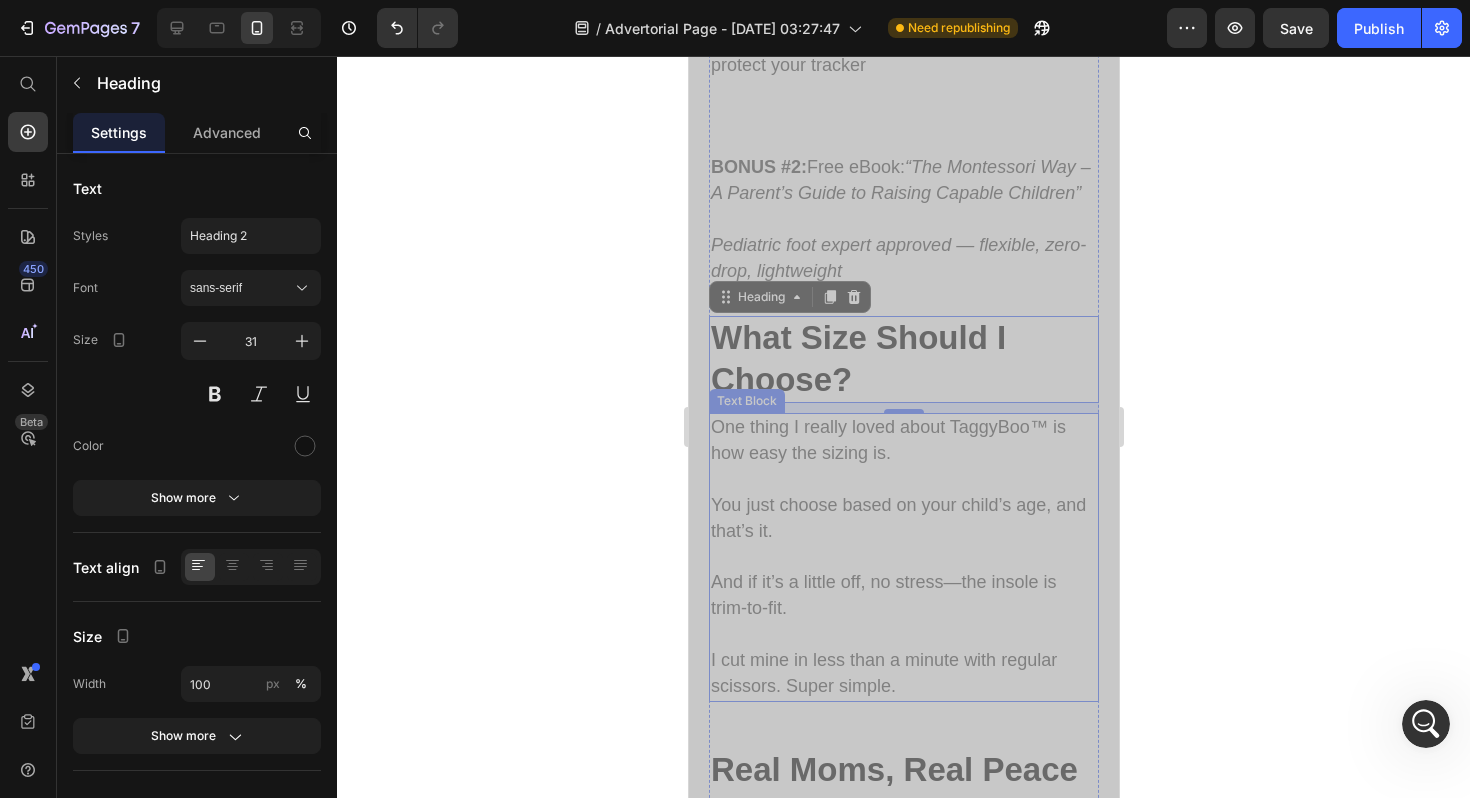 click on "One thing I really loved about TaggyBoo™ is how easy the sizing is.  You just choose based on your child’s age, and that’s it.  And if it’s a little off, no stress—the insole is trim-to-fit.  I cut mine in less than a minute with regular scissors. Super simple." at bounding box center [903, 557] 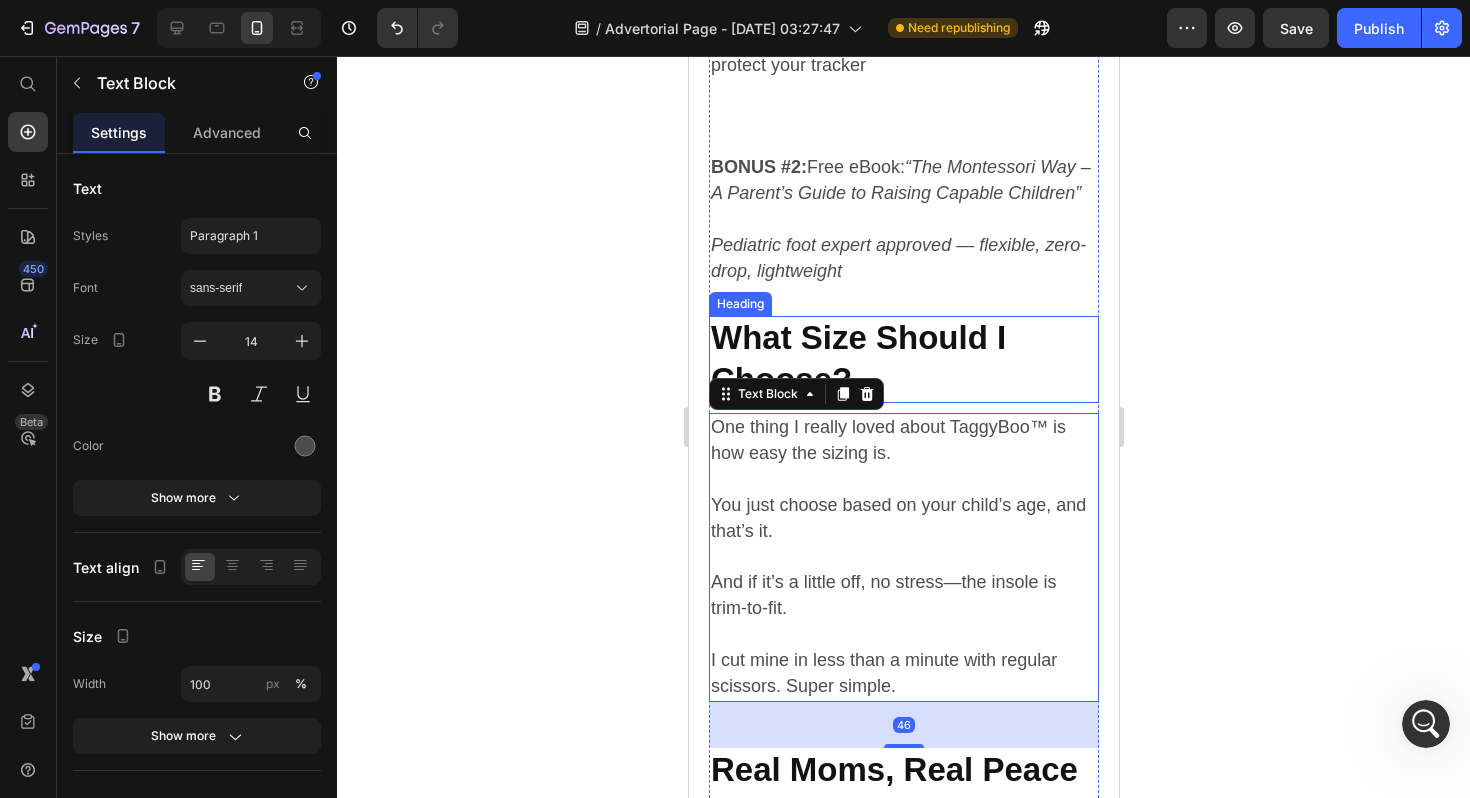 click on "⁠⁠⁠⁠⁠⁠⁠ What Size Should I Choose?" at bounding box center (903, 359) 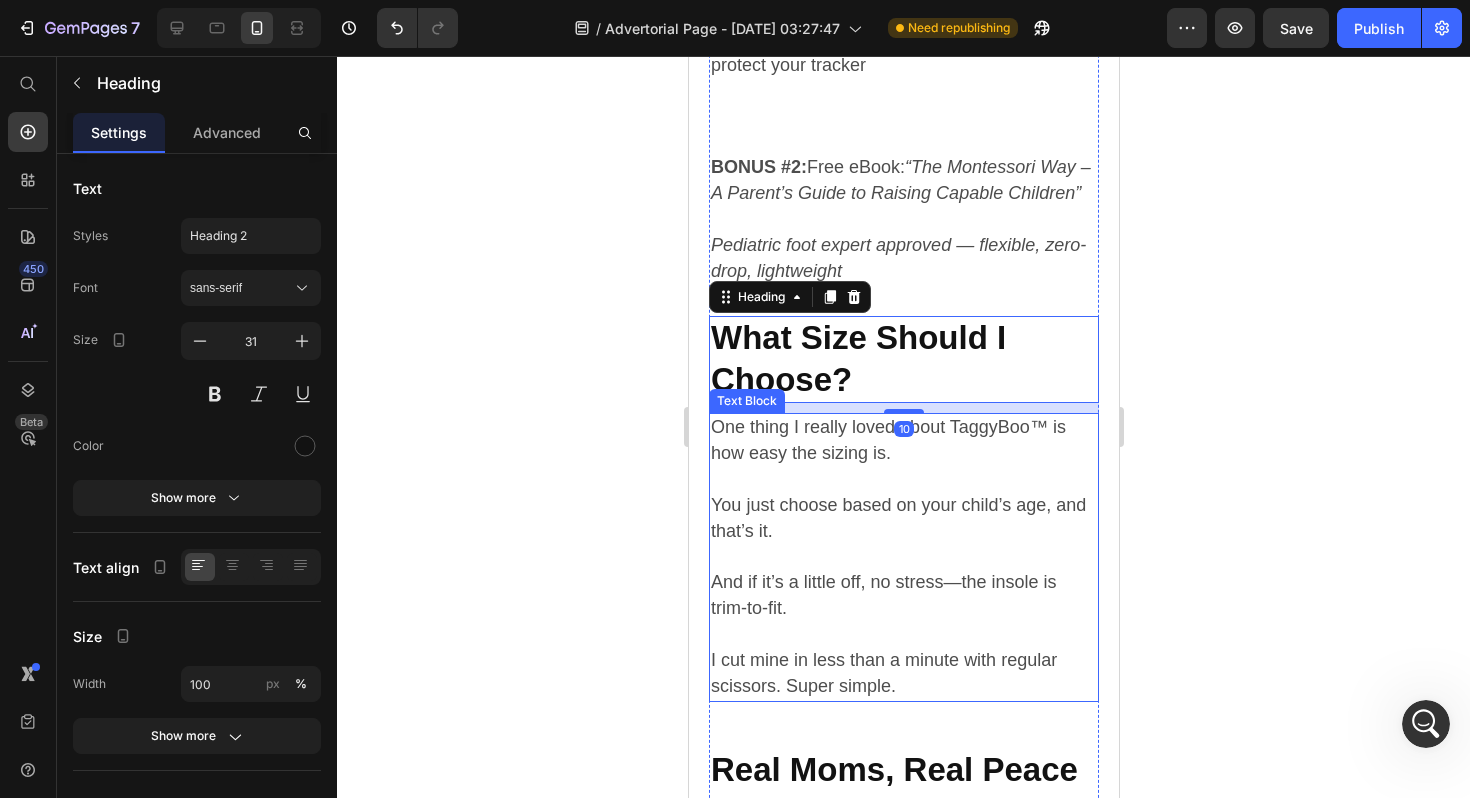 click on "One thing I really loved about TaggyBoo™ is how easy the sizing is.  You just choose based on your child’s age, and that’s it.  And if it’s a little off, no stress—the insole is trim-to-fit.  I cut mine in less than a minute with regular scissors. Super simple." at bounding box center [903, 557] 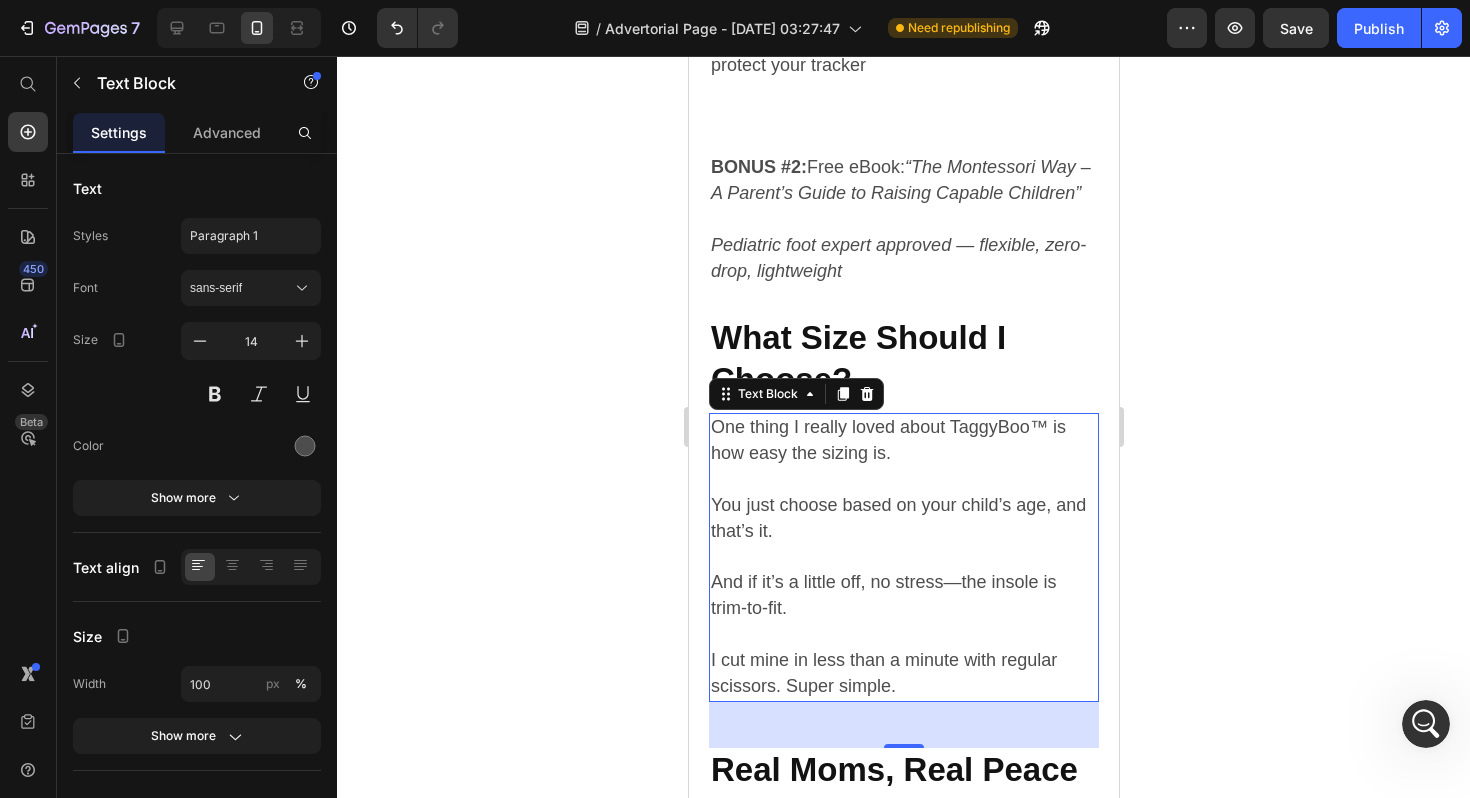 click 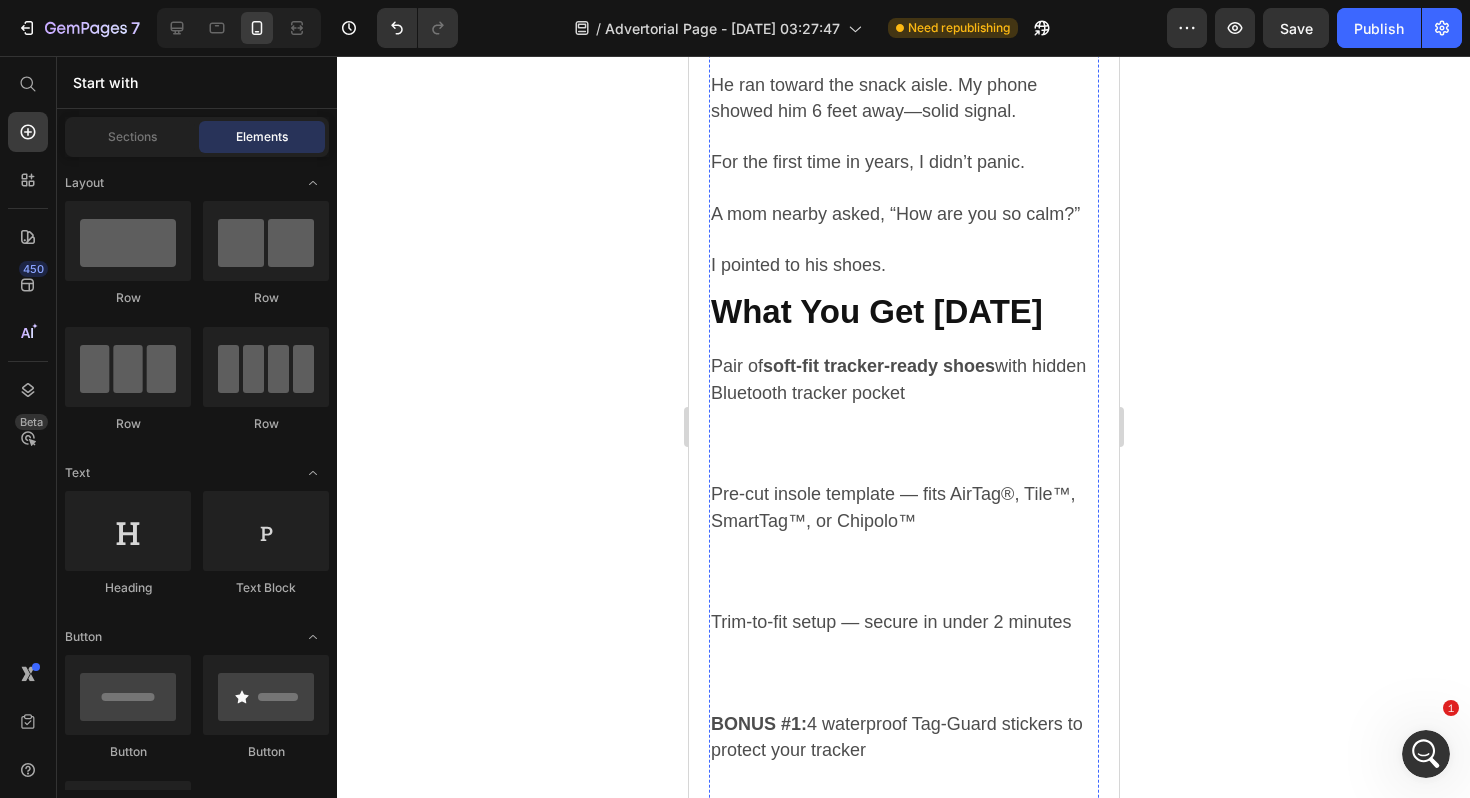 scroll, scrollTop: 4869, scrollLeft: 0, axis: vertical 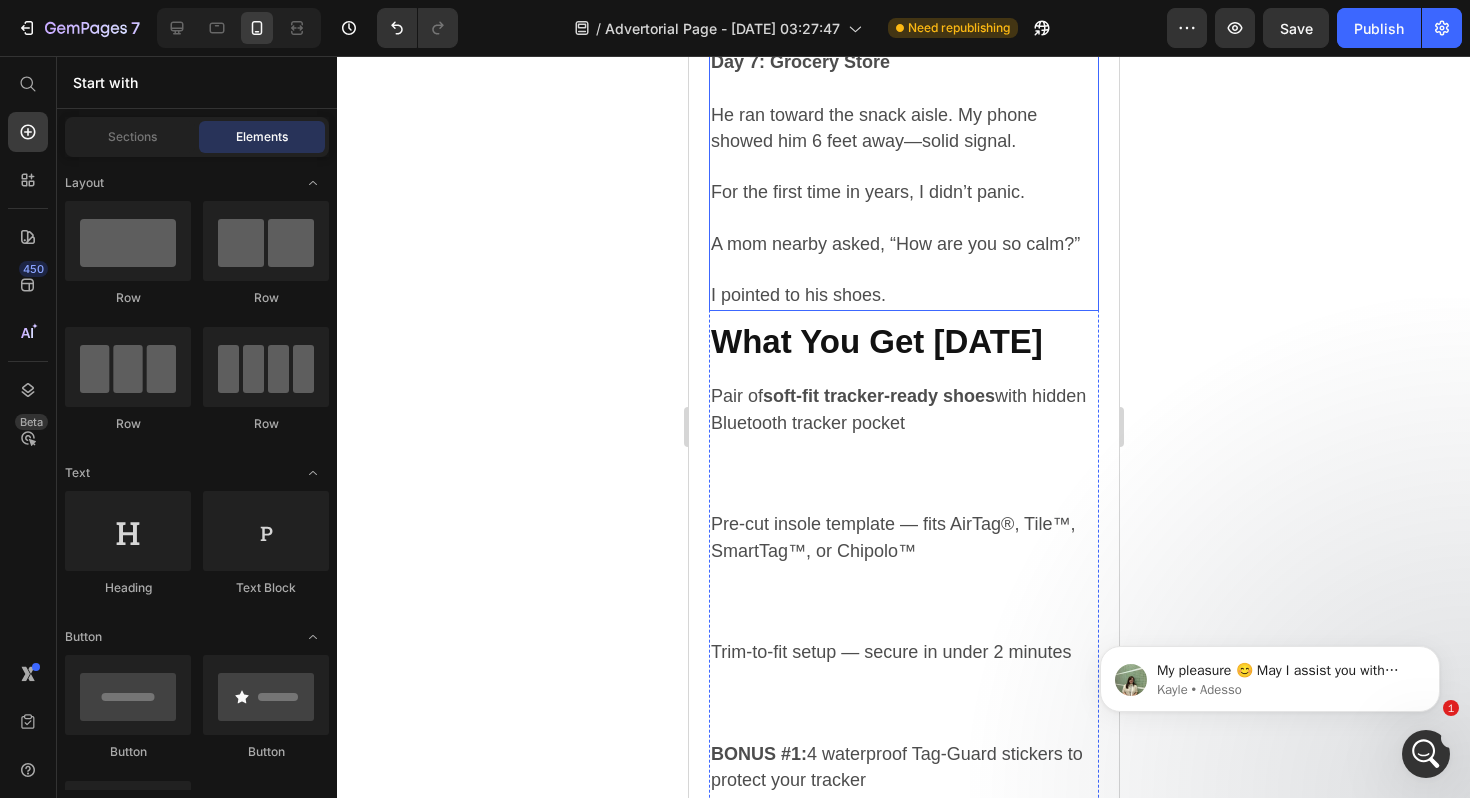 click on "I pointed to his shoes." at bounding box center [797, 295] 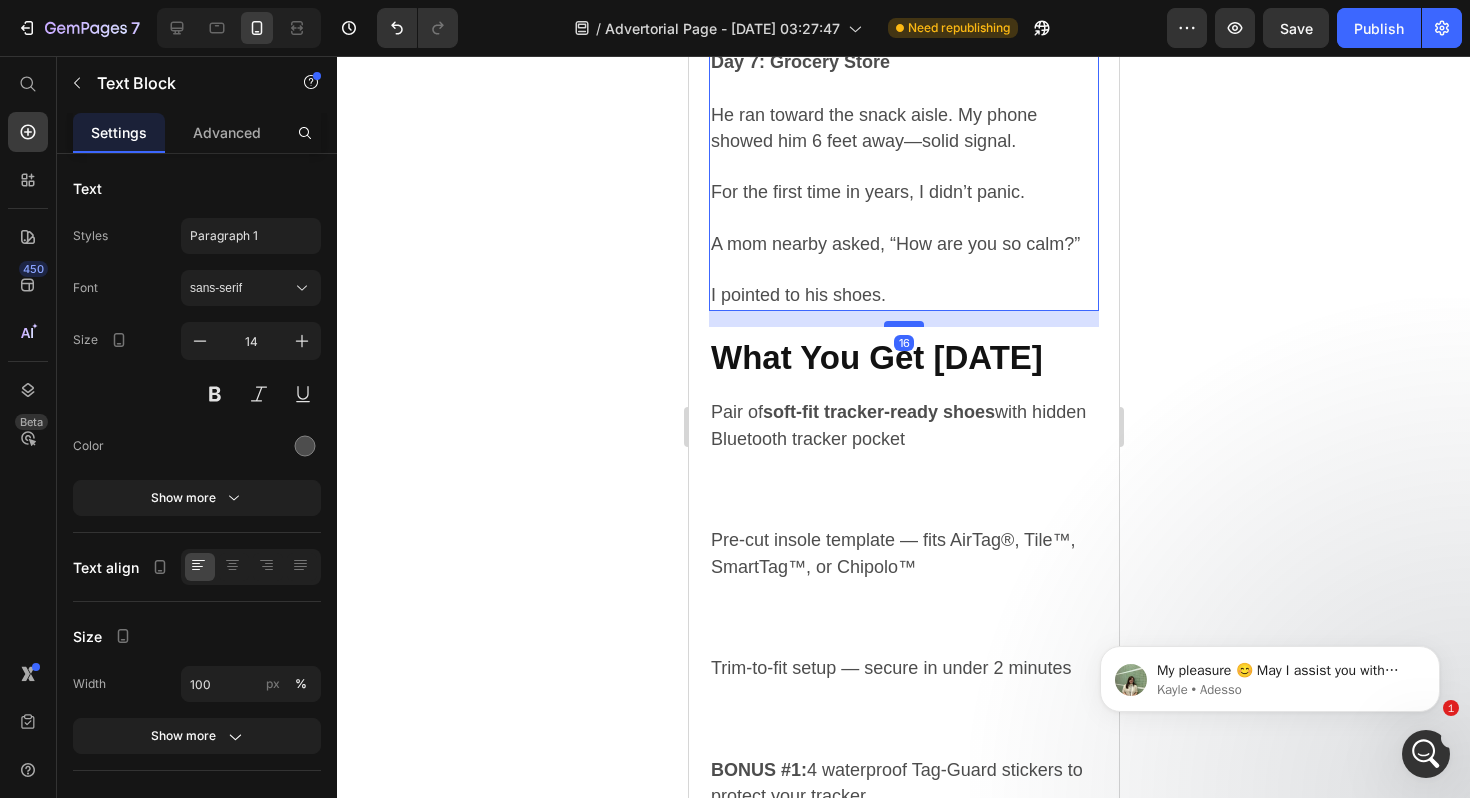 drag, startPoint x: 891, startPoint y: 280, endPoint x: 891, endPoint y: 296, distance: 16 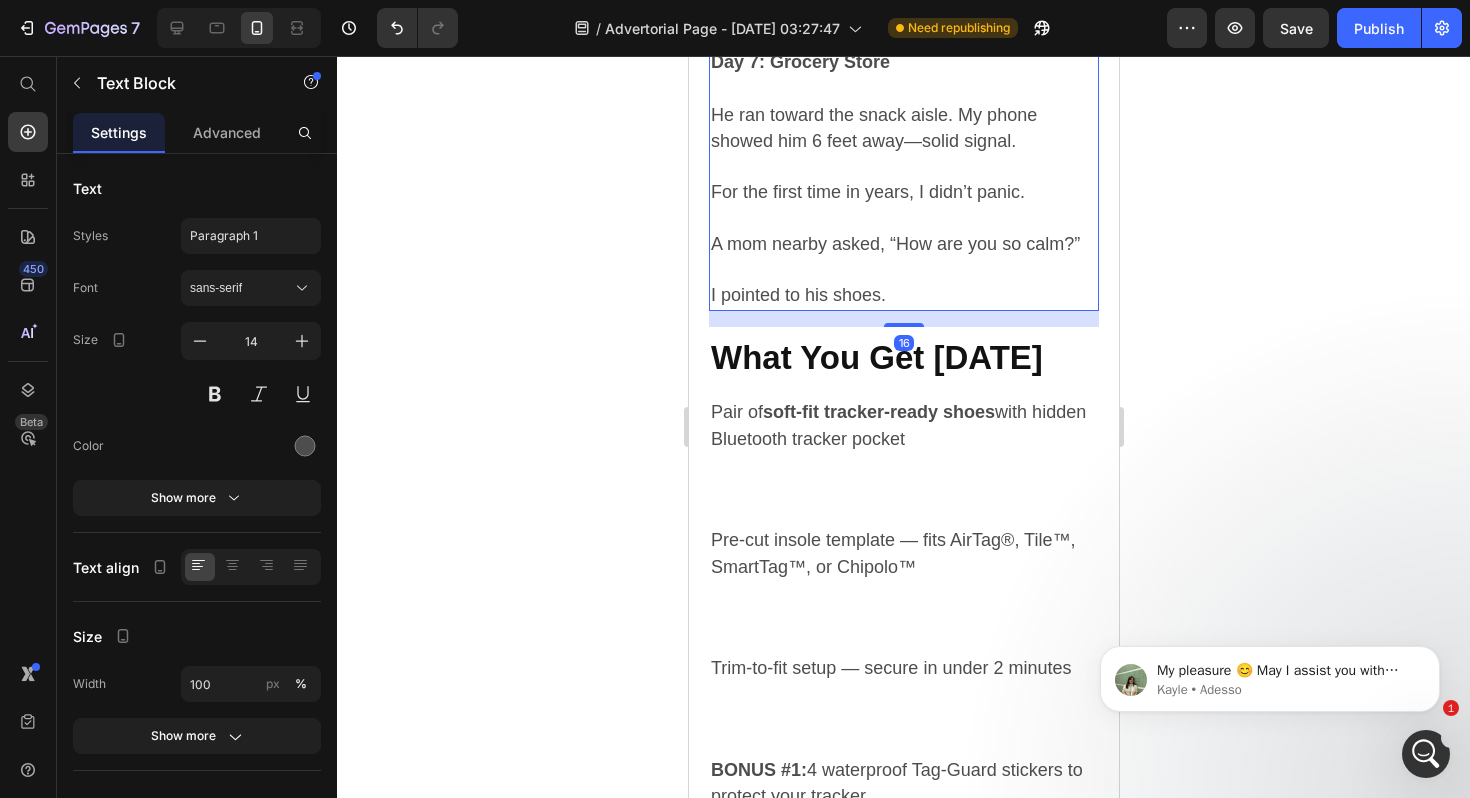 click 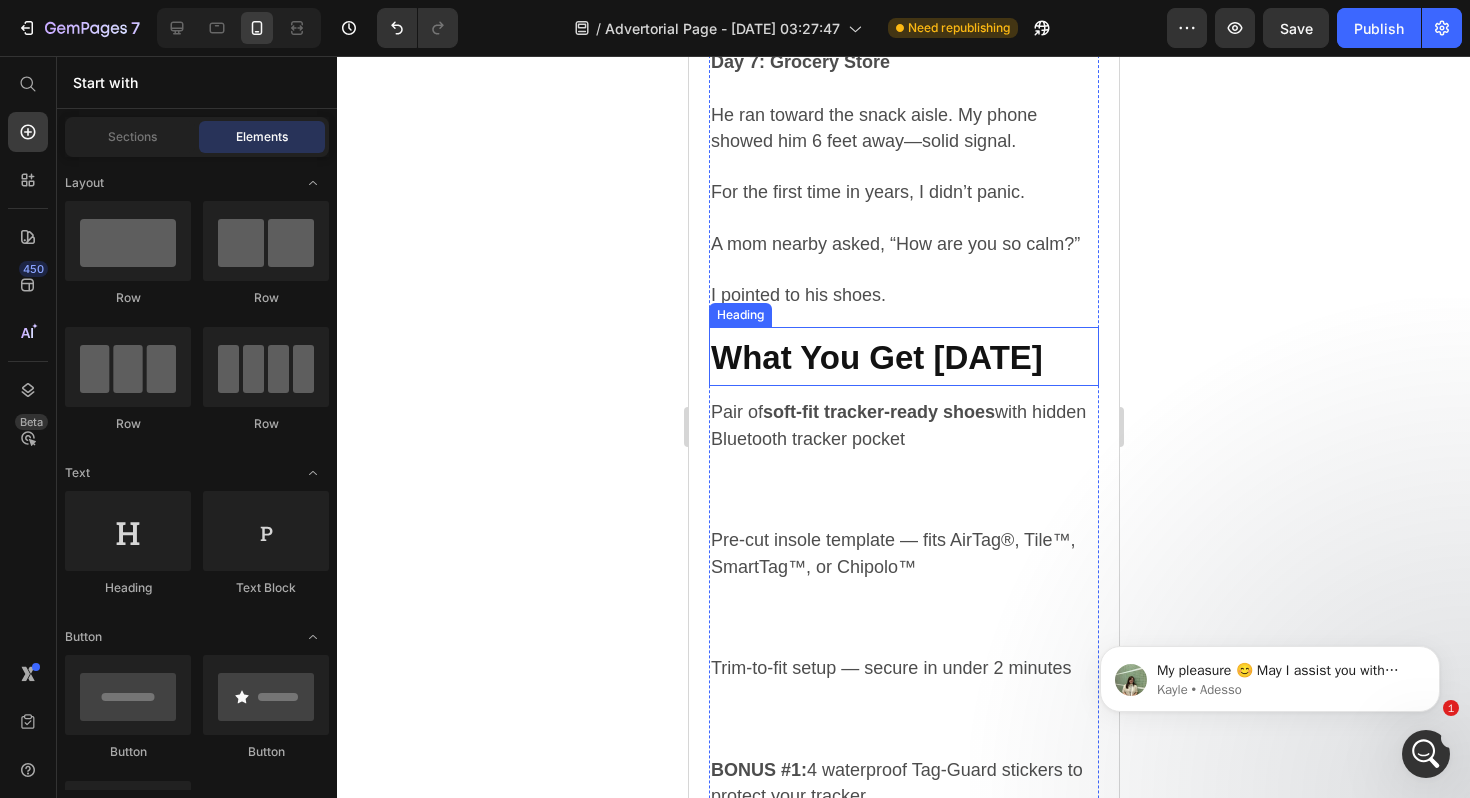 click on "What You Get [DATE]" at bounding box center [876, 357] 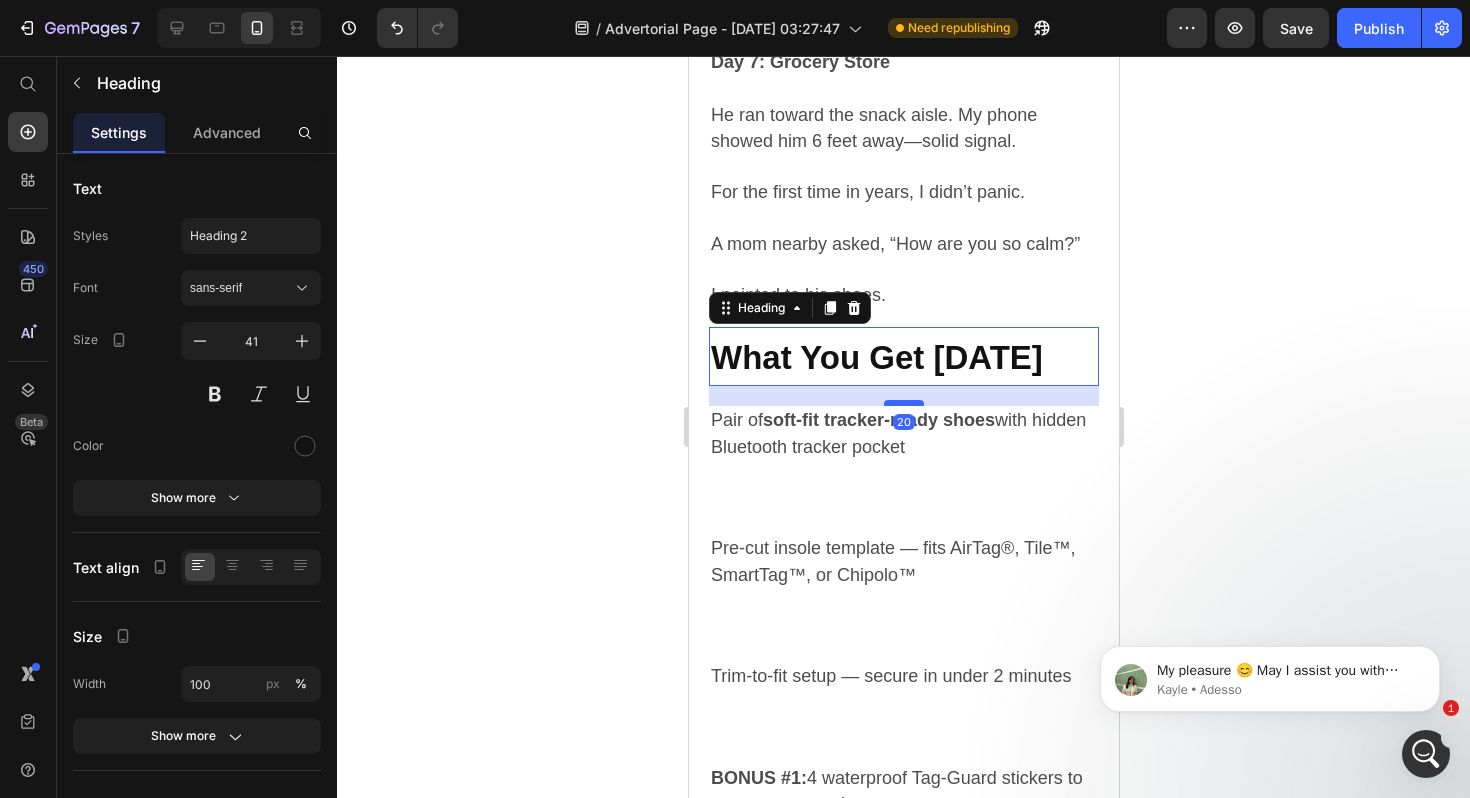 click at bounding box center (903, 403) 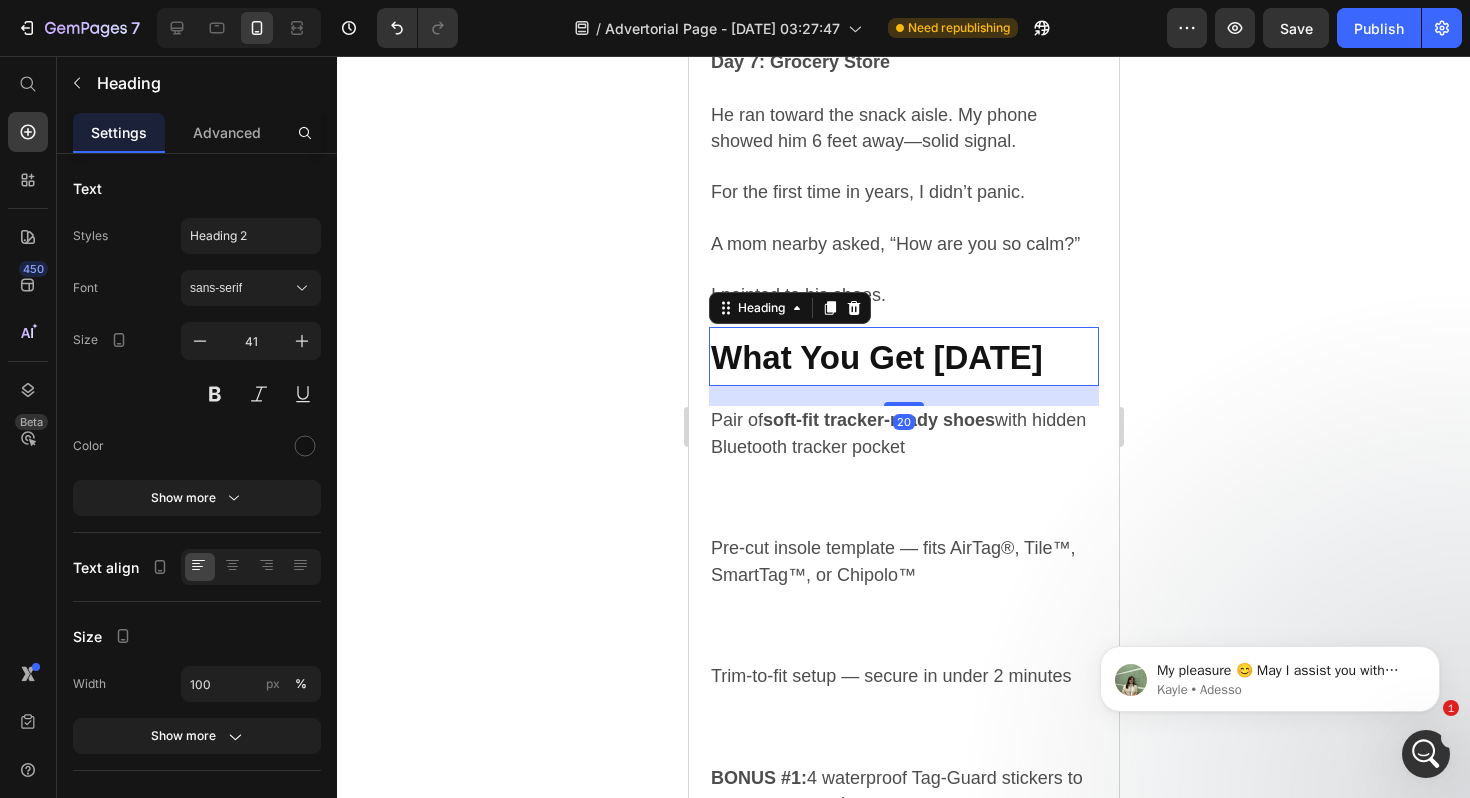 click 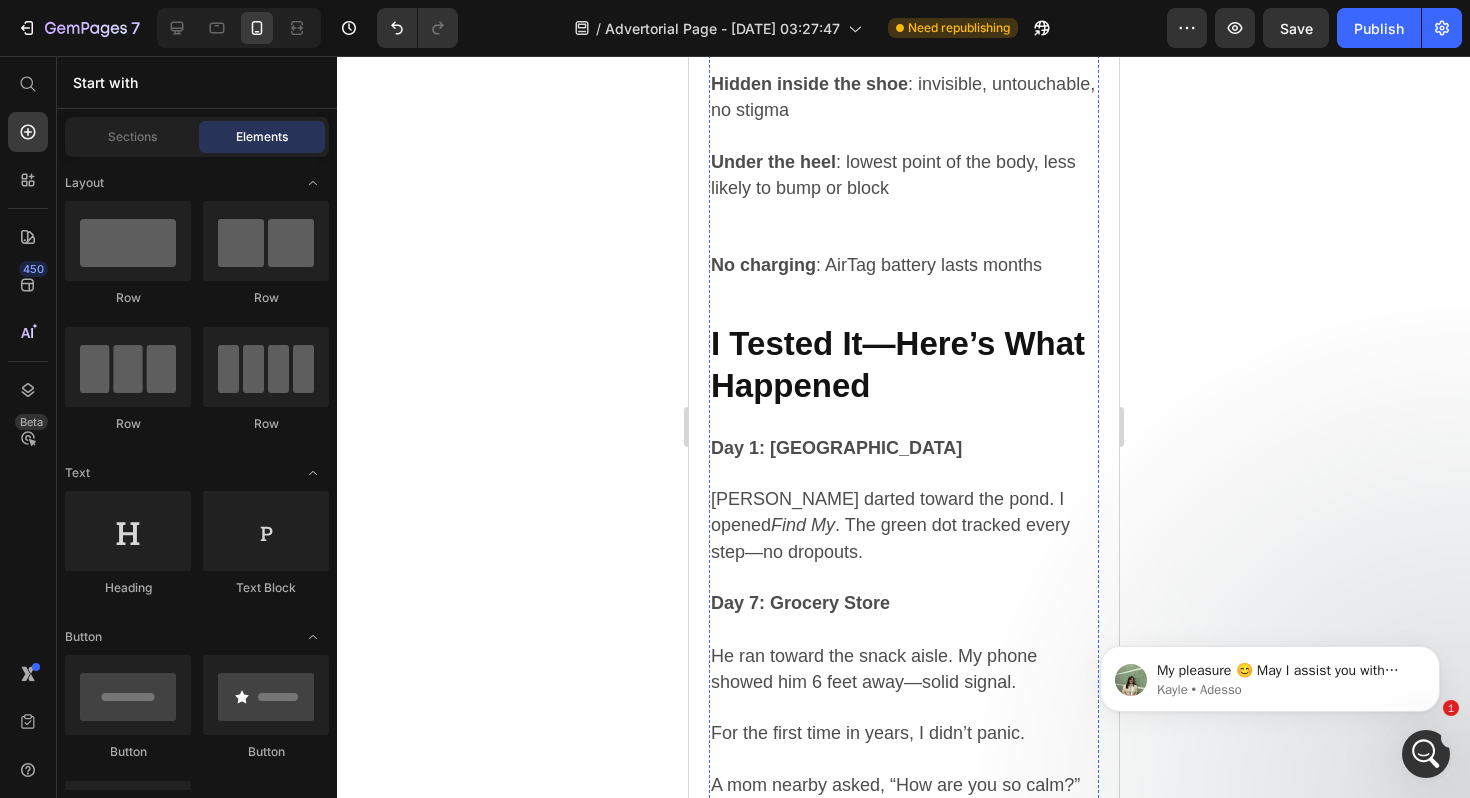 scroll, scrollTop: 4324, scrollLeft: 0, axis: vertical 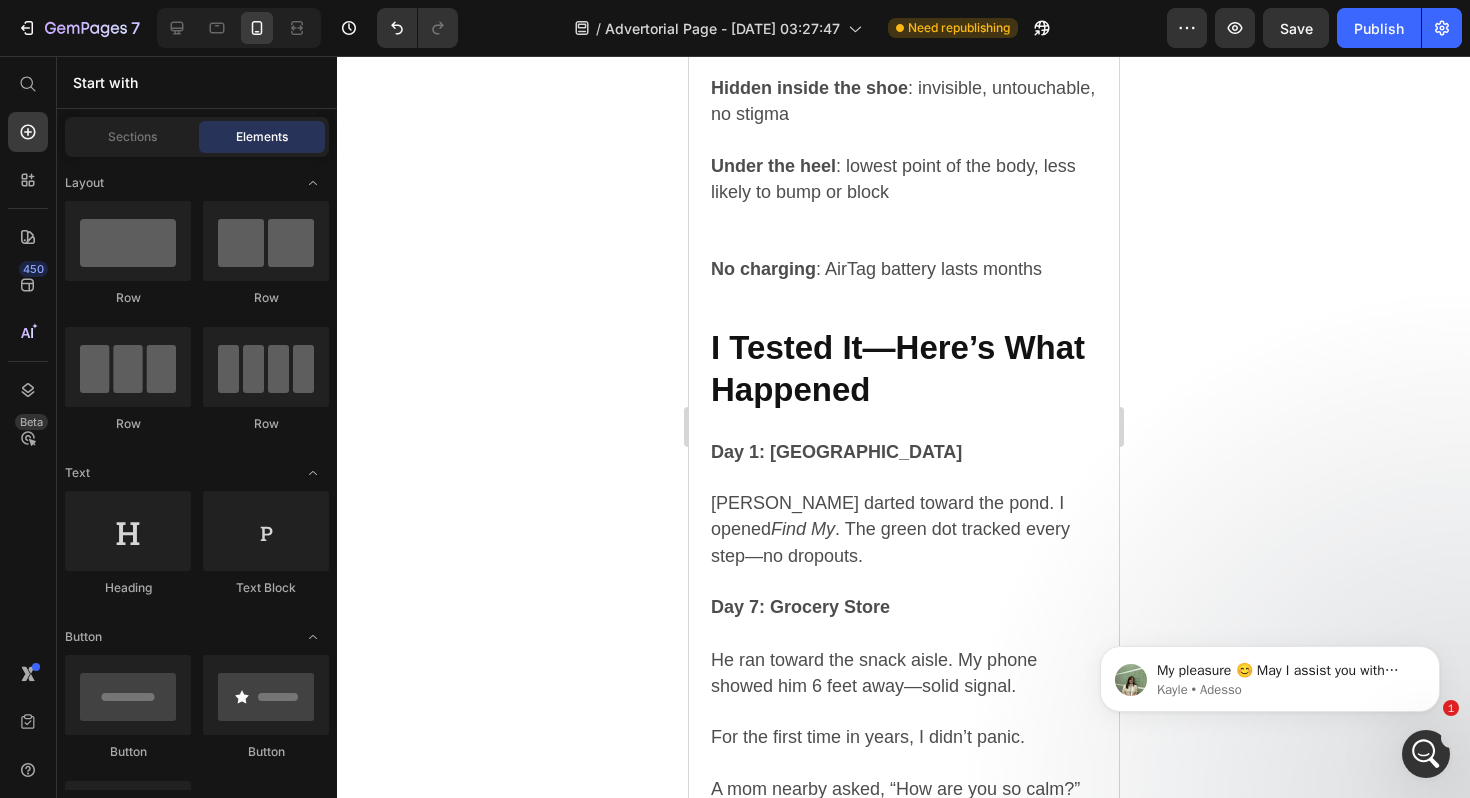 click on "1" at bounding box center [1426, 754] 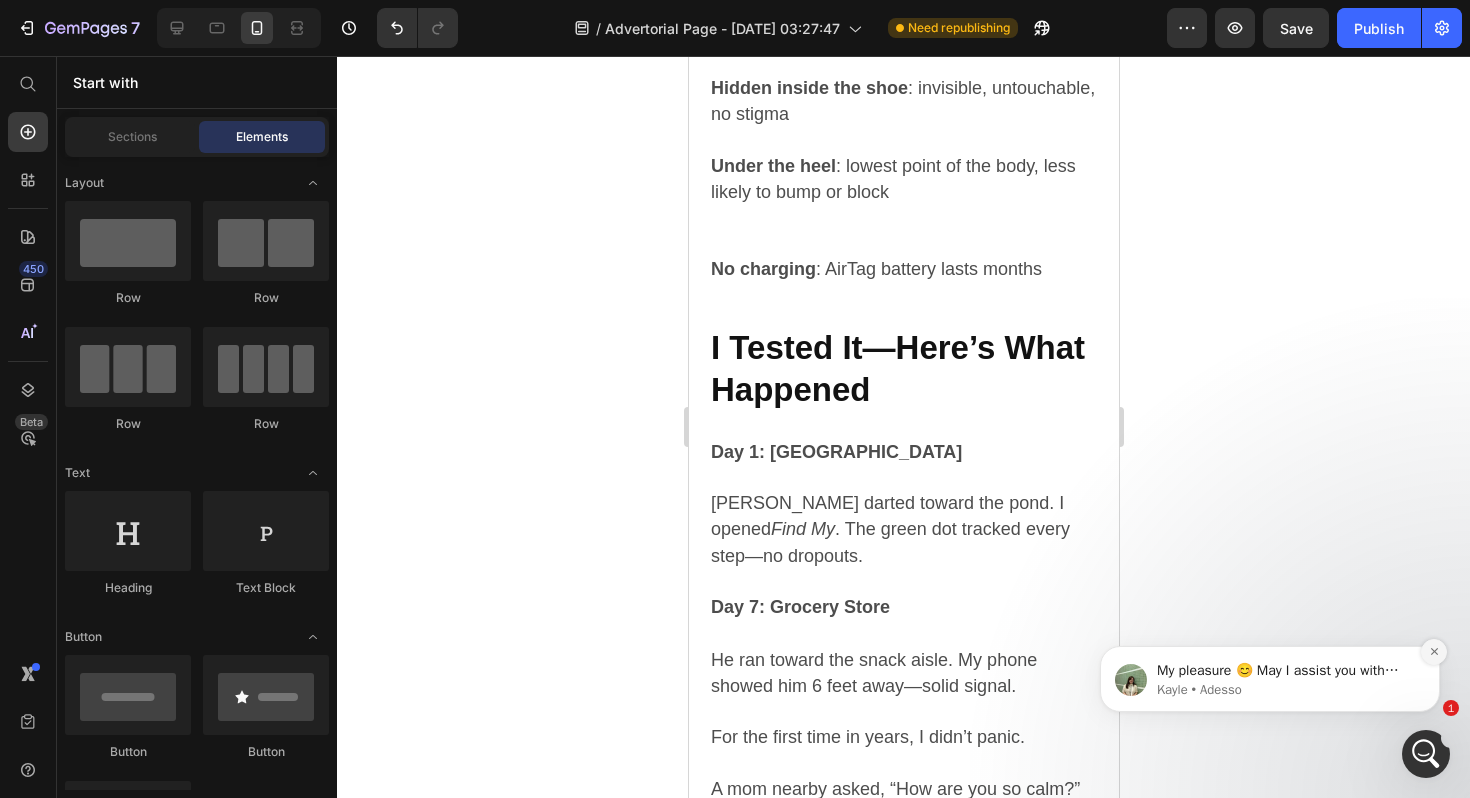 click 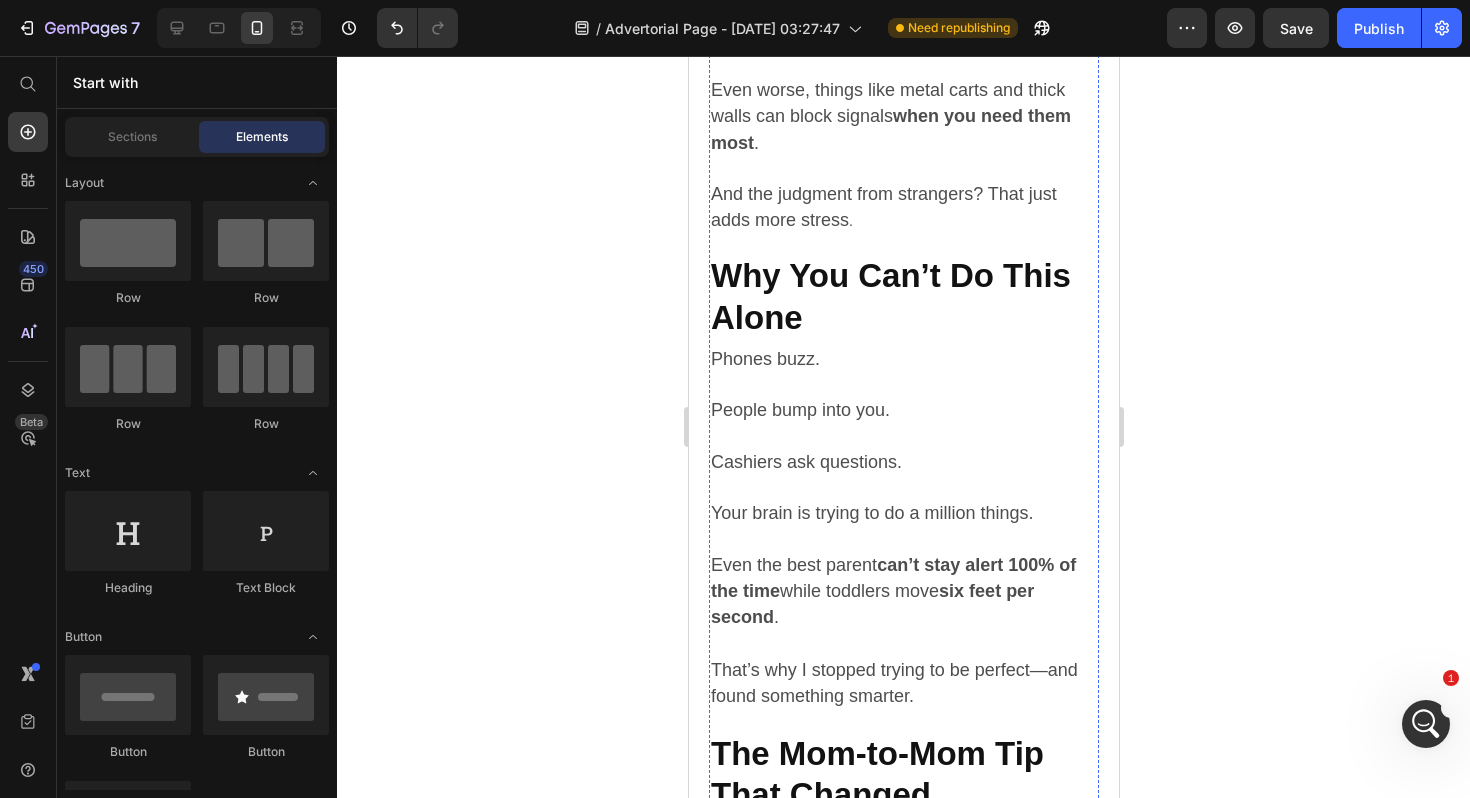 scroll, scrollTop: 2701, scrollLeft: 0, axis: vertical 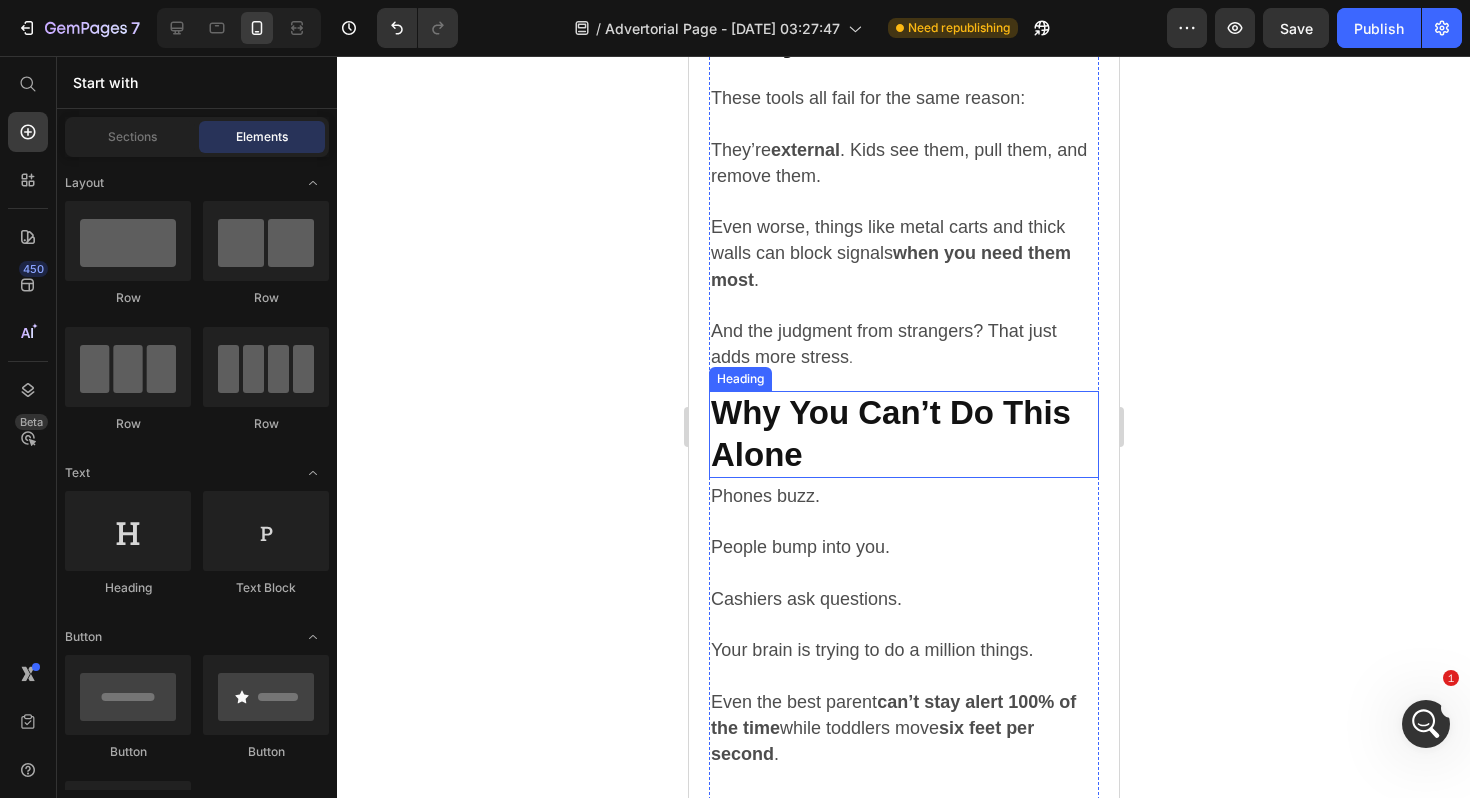 click on "⁠⁠⁠⁠⁠⁠⁠ Why You Can’t Do This Alone" at bounding box center (903, 434) 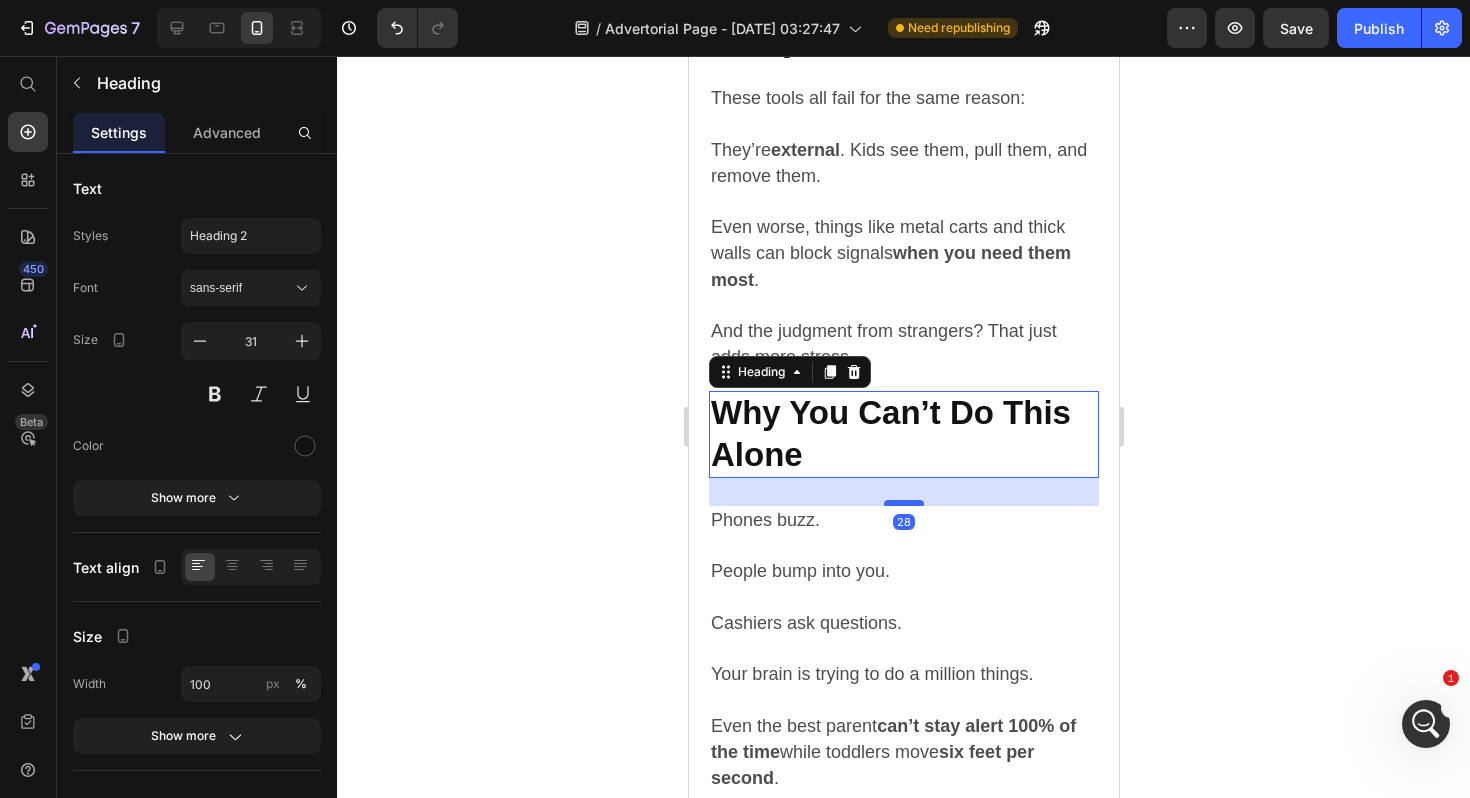 drag, startPoint x: 893, startPoint y: 481, endPoint x: 894, endPoint y: 505, distance: 24.020824 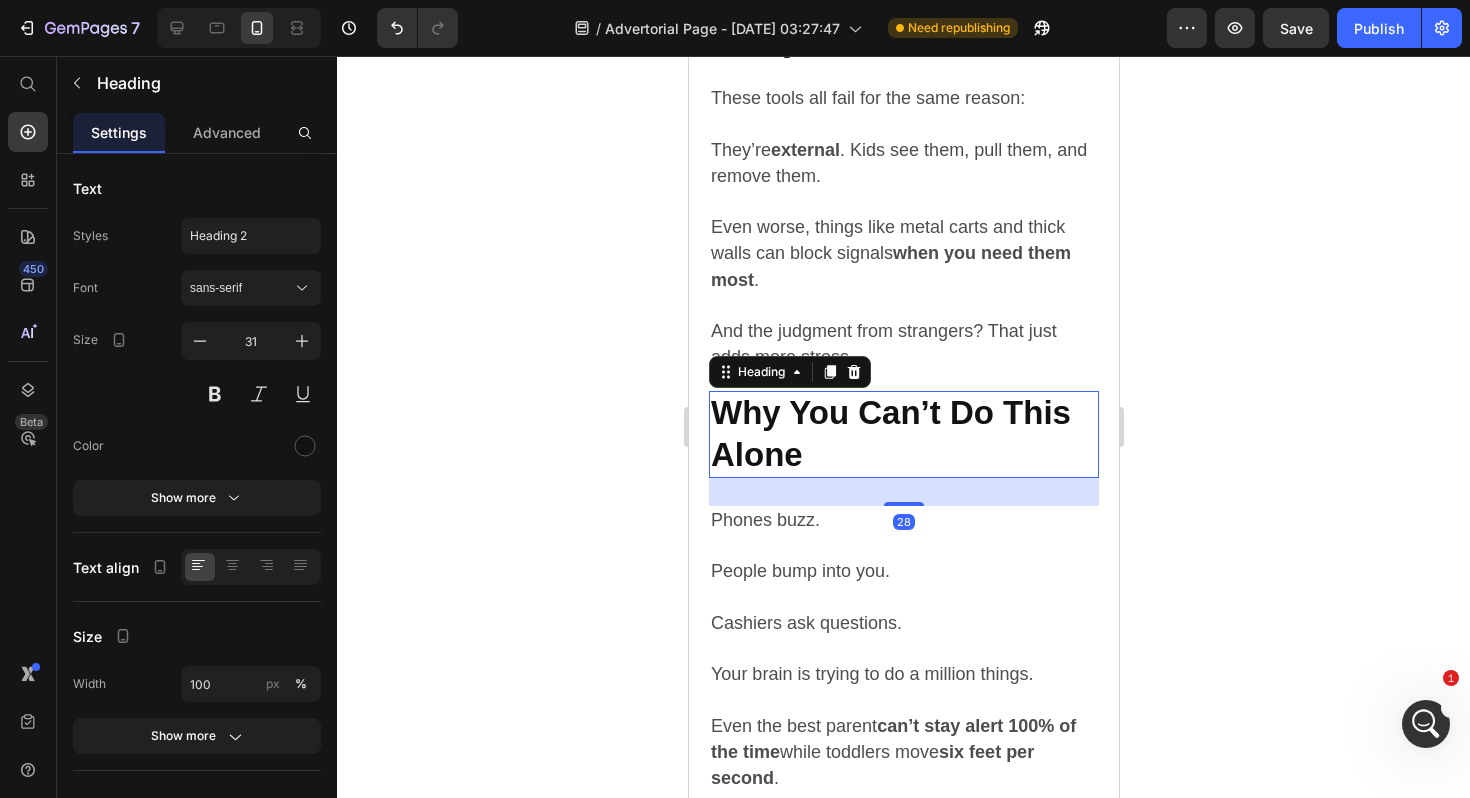 click 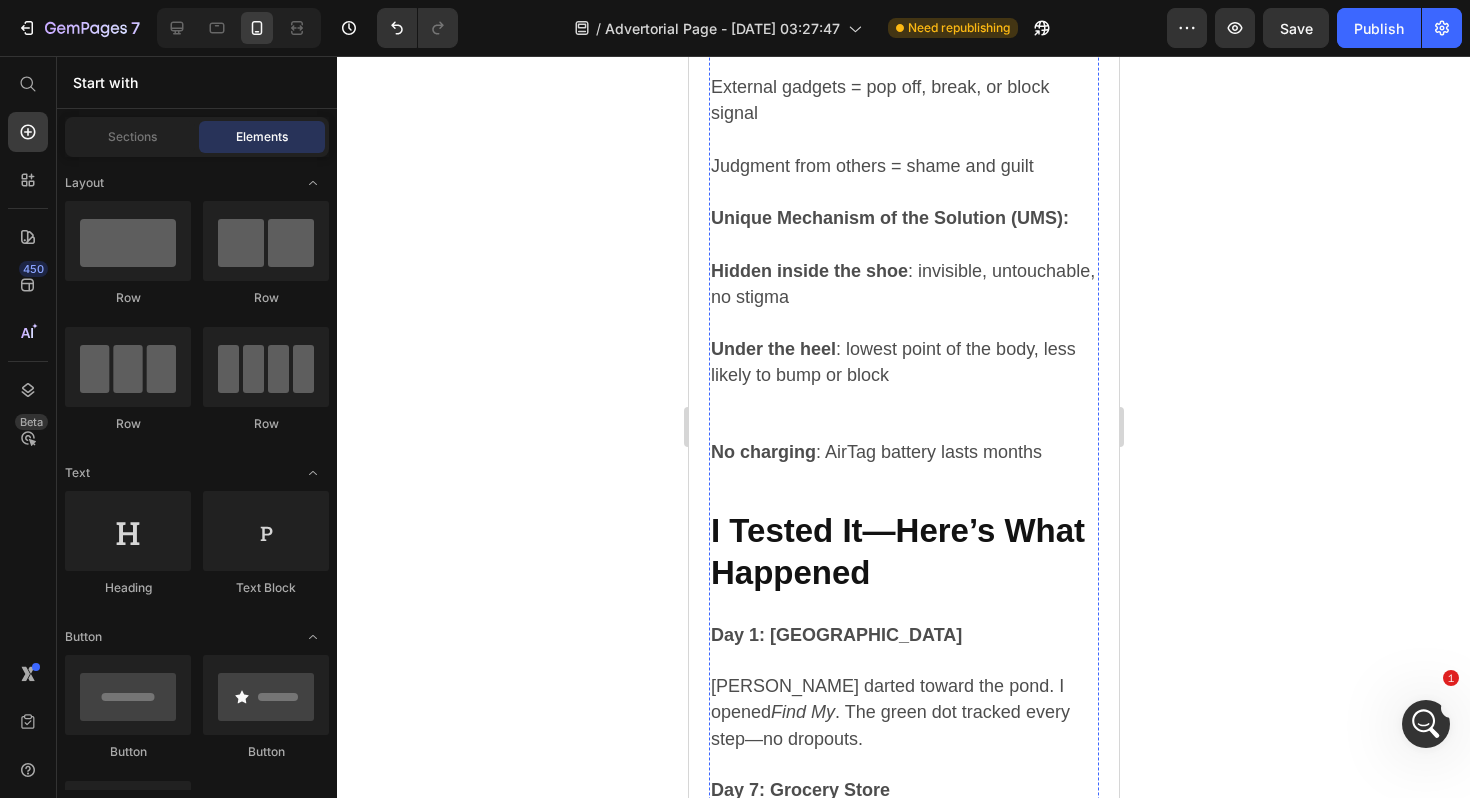 scroll, scrollTop: 4167, scrollLeft: 0, axis: vertical 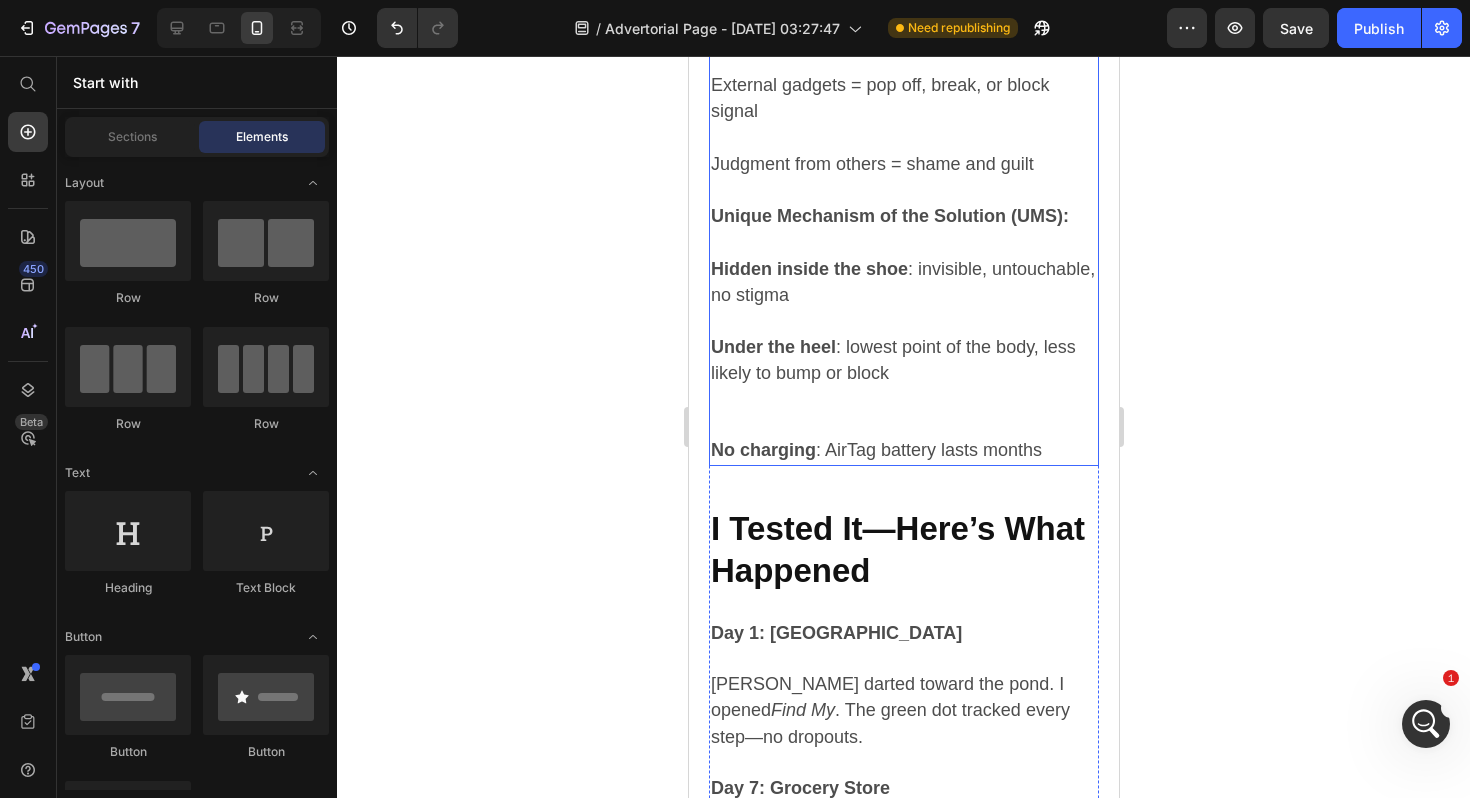 click on "Under the heel : lowest point of the body, less likely to bump or block" at bounding box center (903, 386) 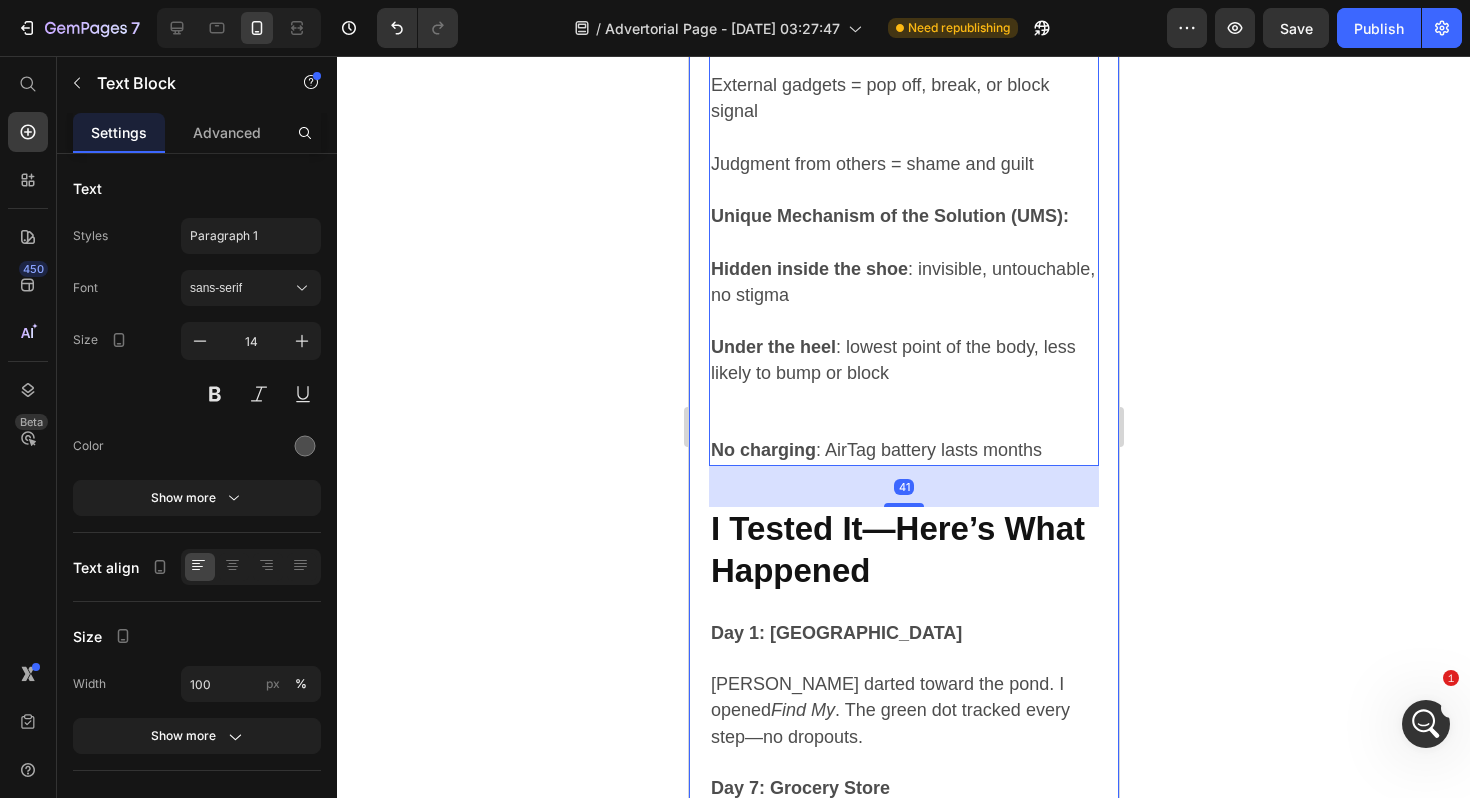click 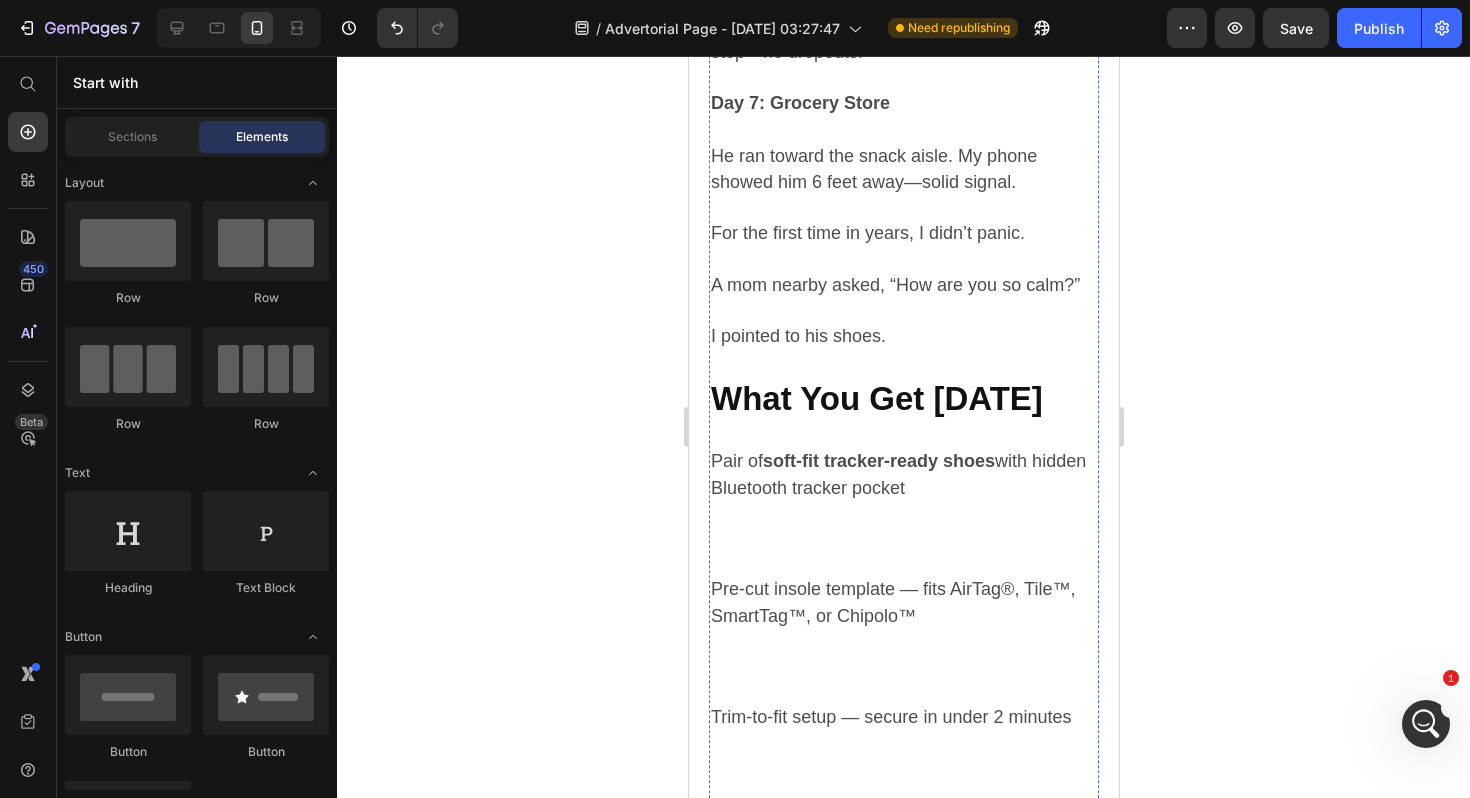 scroll, scrollTop: 4871, scrollLeft: 0, axis: vertical 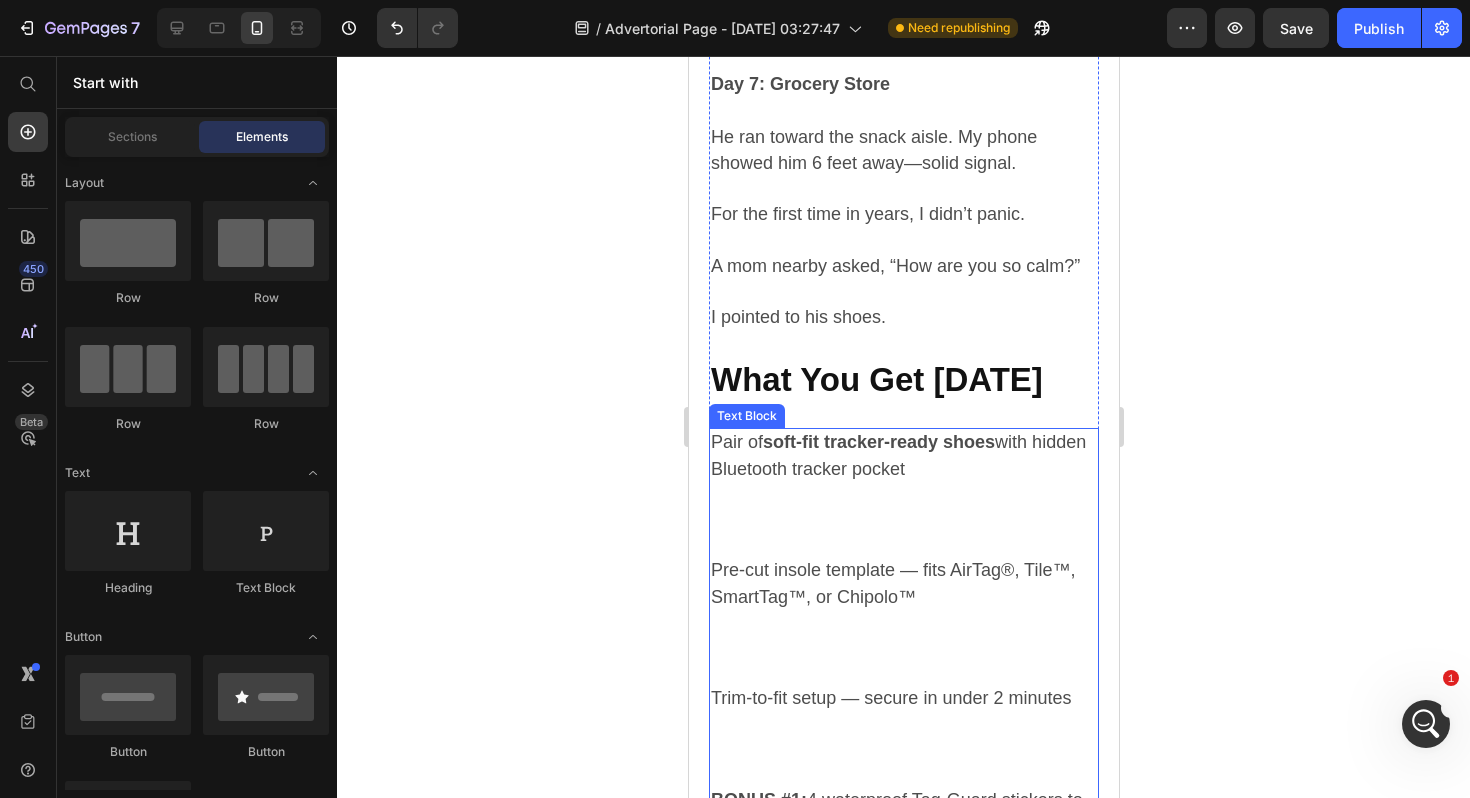 click on "Pair of  soft-fit tracker-ready shoes  with hidden Bluetooth tracker pocket" at bounding box center [903, 494] 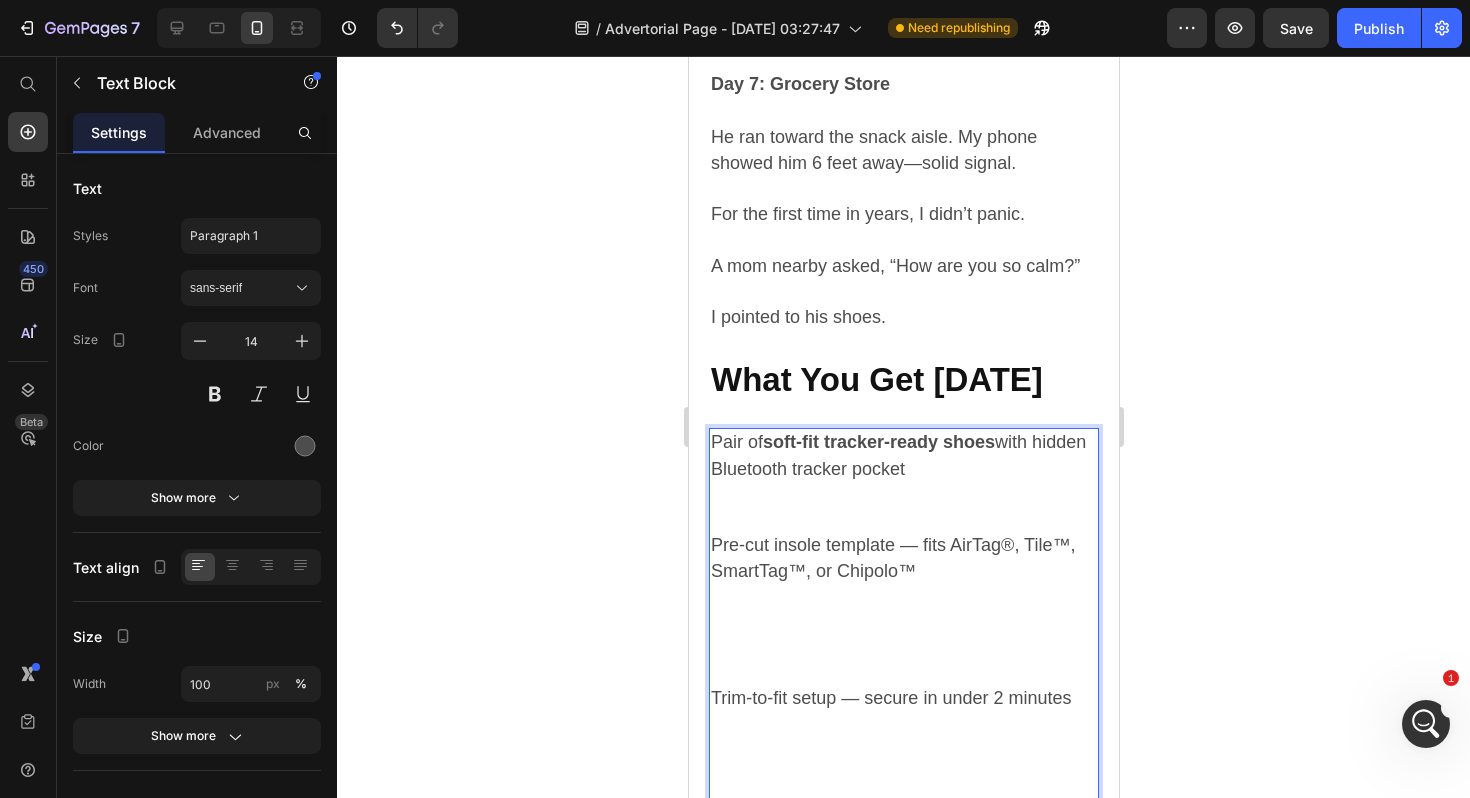 click on "Pair of  soft-fit tracker-ready shoes  with hidden Bluetooth tracker pocket" at bounding box center [903, 481] 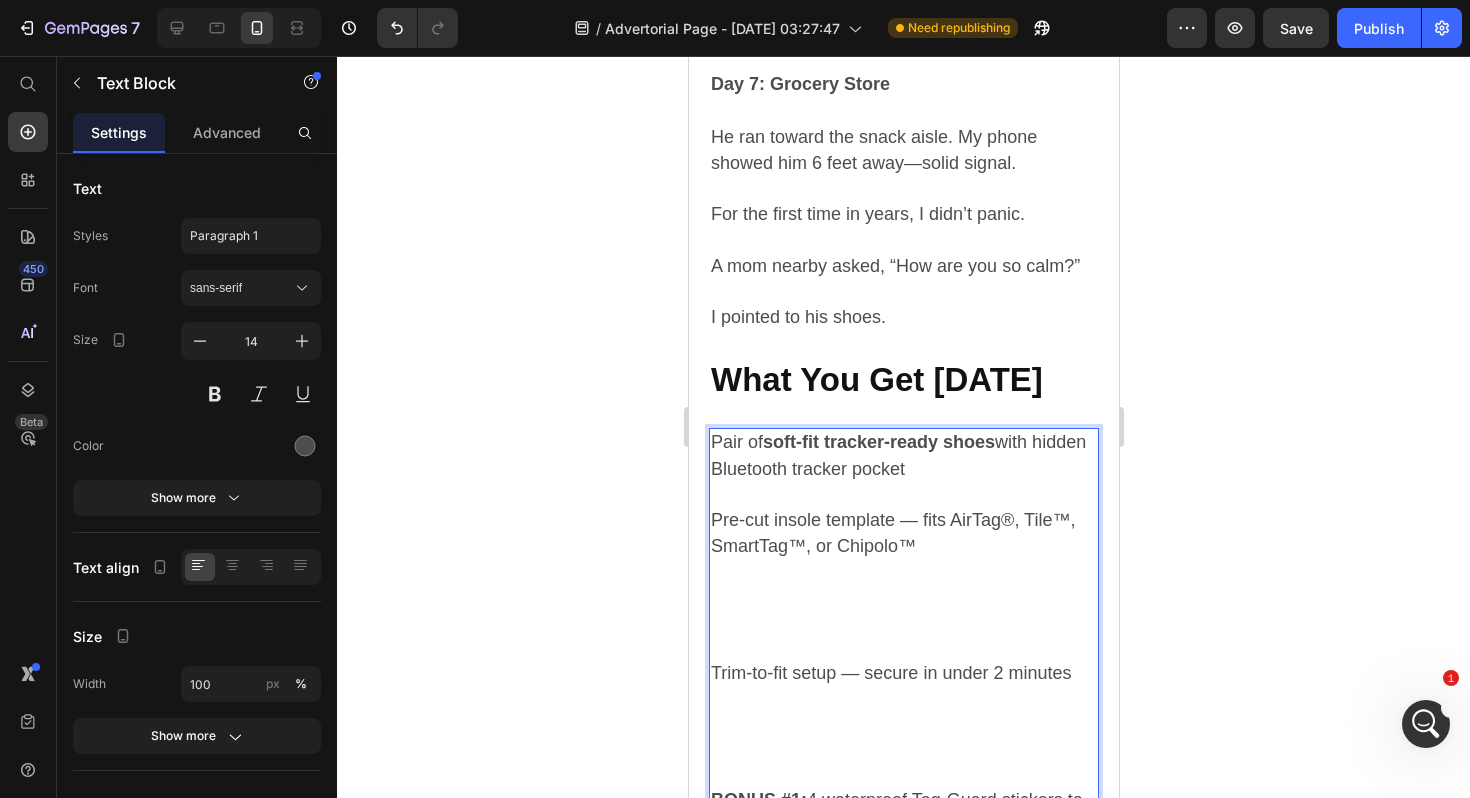 click on "Pre-cut insole template — fits AirTag®, Tile™, SmartTag™, or Chipolo™" at bounding box center (903, 584) 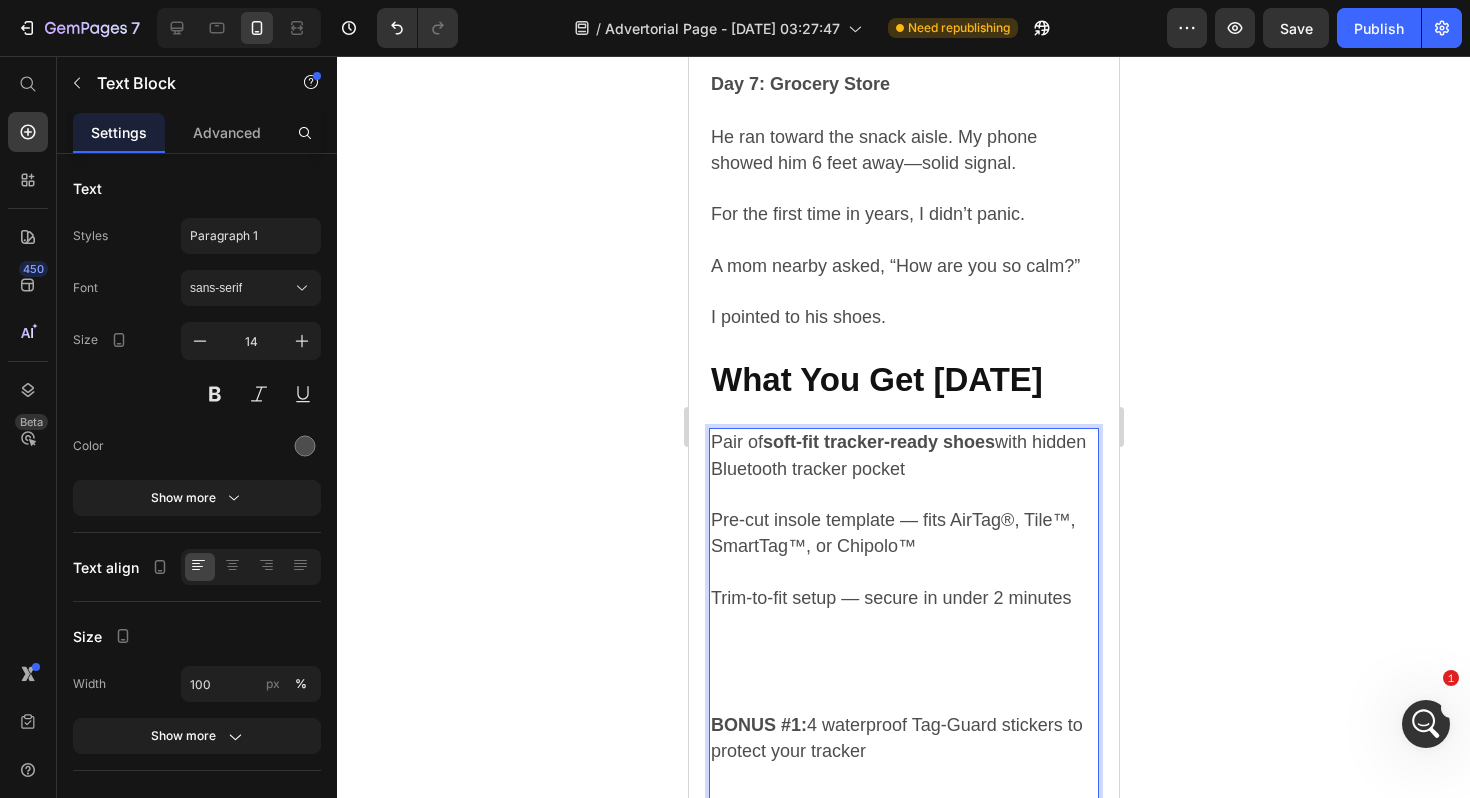 click on "Trim-to-fit setup — secure in under 2 minutes" at bounding box center [903, 649] 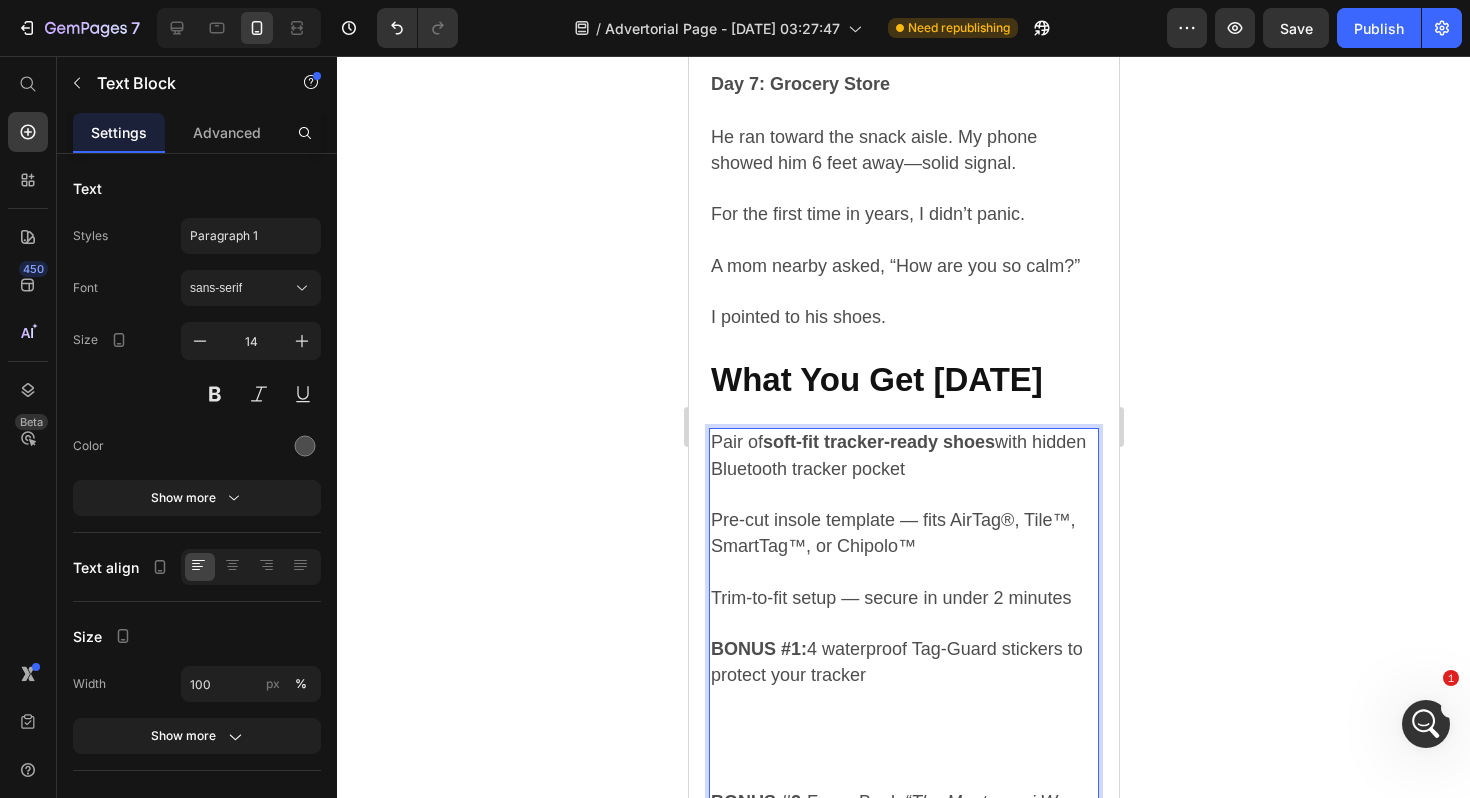 click on "BONUS #1:  4 waterproof Tag-Guard stickers to protect your tracker" at bounding box center (903, 713) 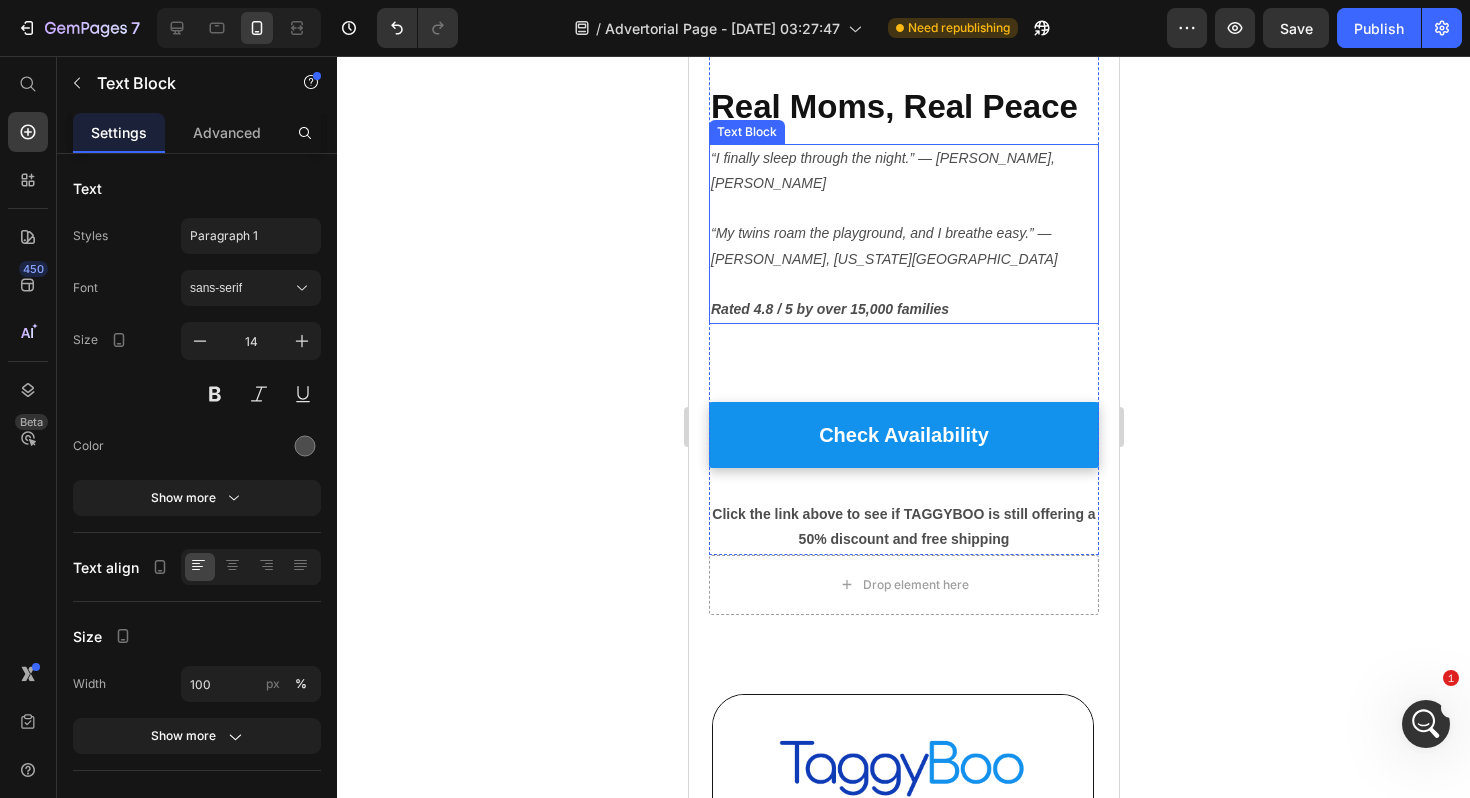 scroll, scrollTop: 6095, scrollLeft: 0, axis: vertical 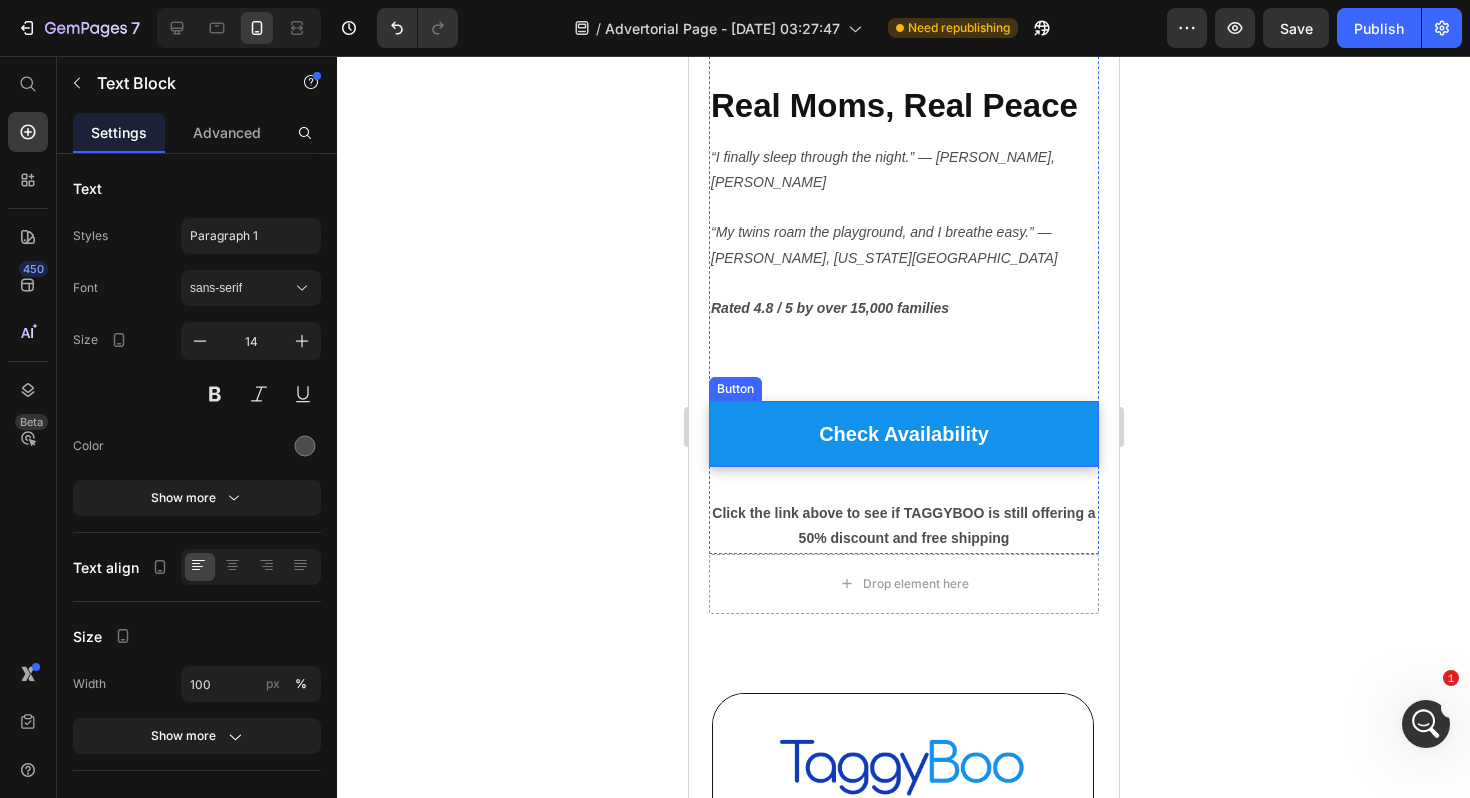 click on "Check Availability" at bounding box center [903, 434] 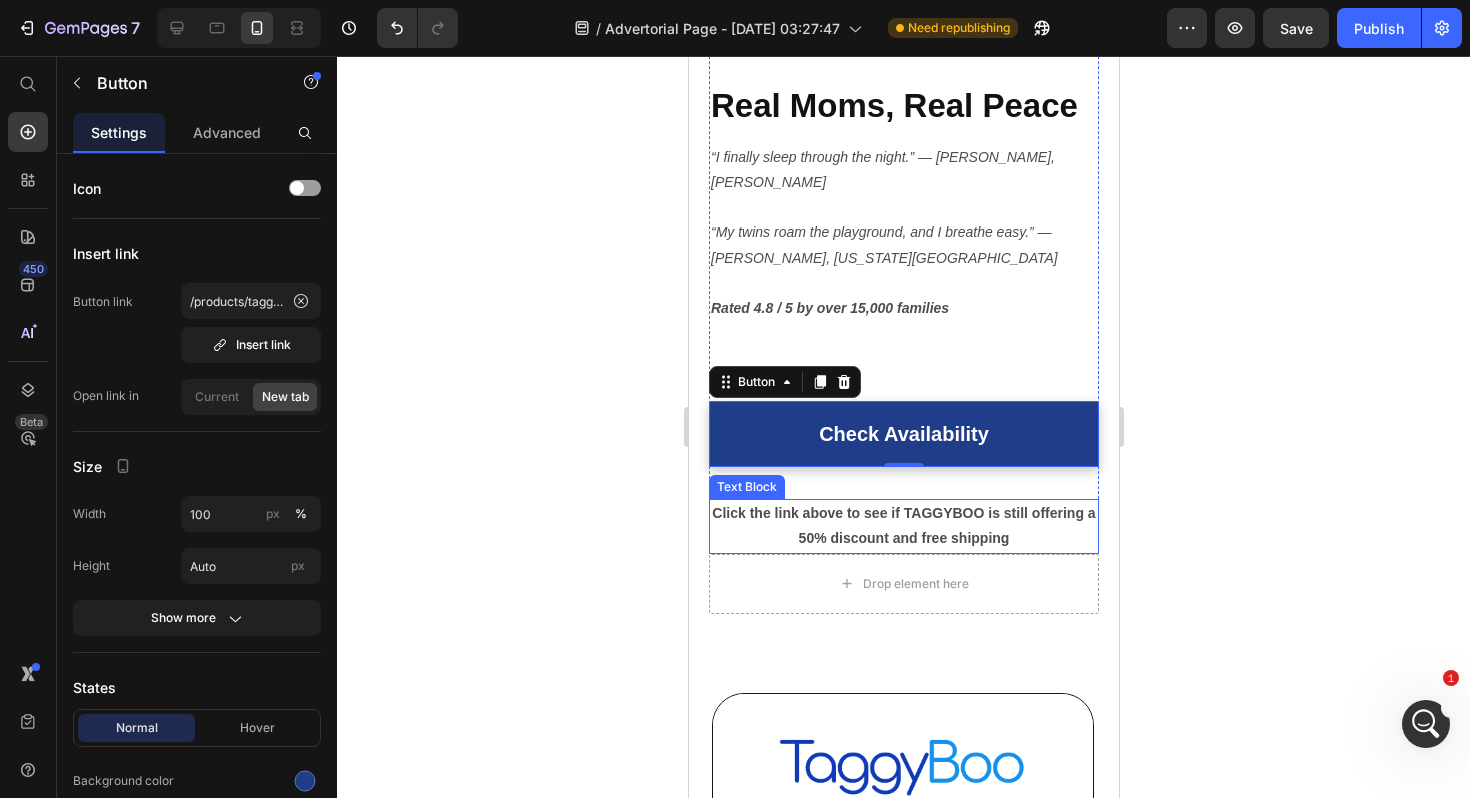 click on "Click the link above to see if TAGGYBOO is still offering a 50% discount and free shipping" at bounding box center [903, 526] 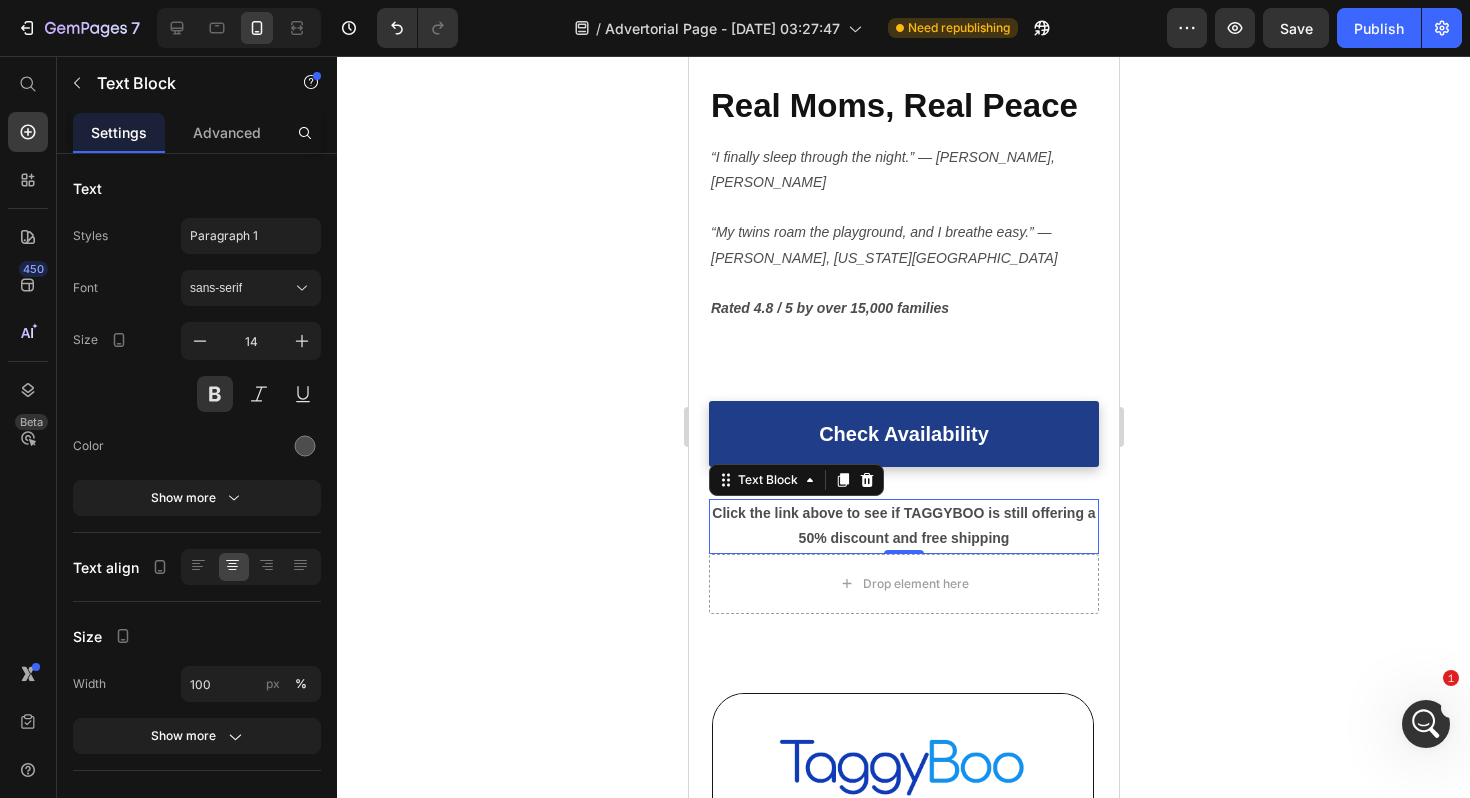 click on "Click the link above to see if TAGGYBOO is still offering a 50% discount and free shipping" at bounding box center [903, 526] 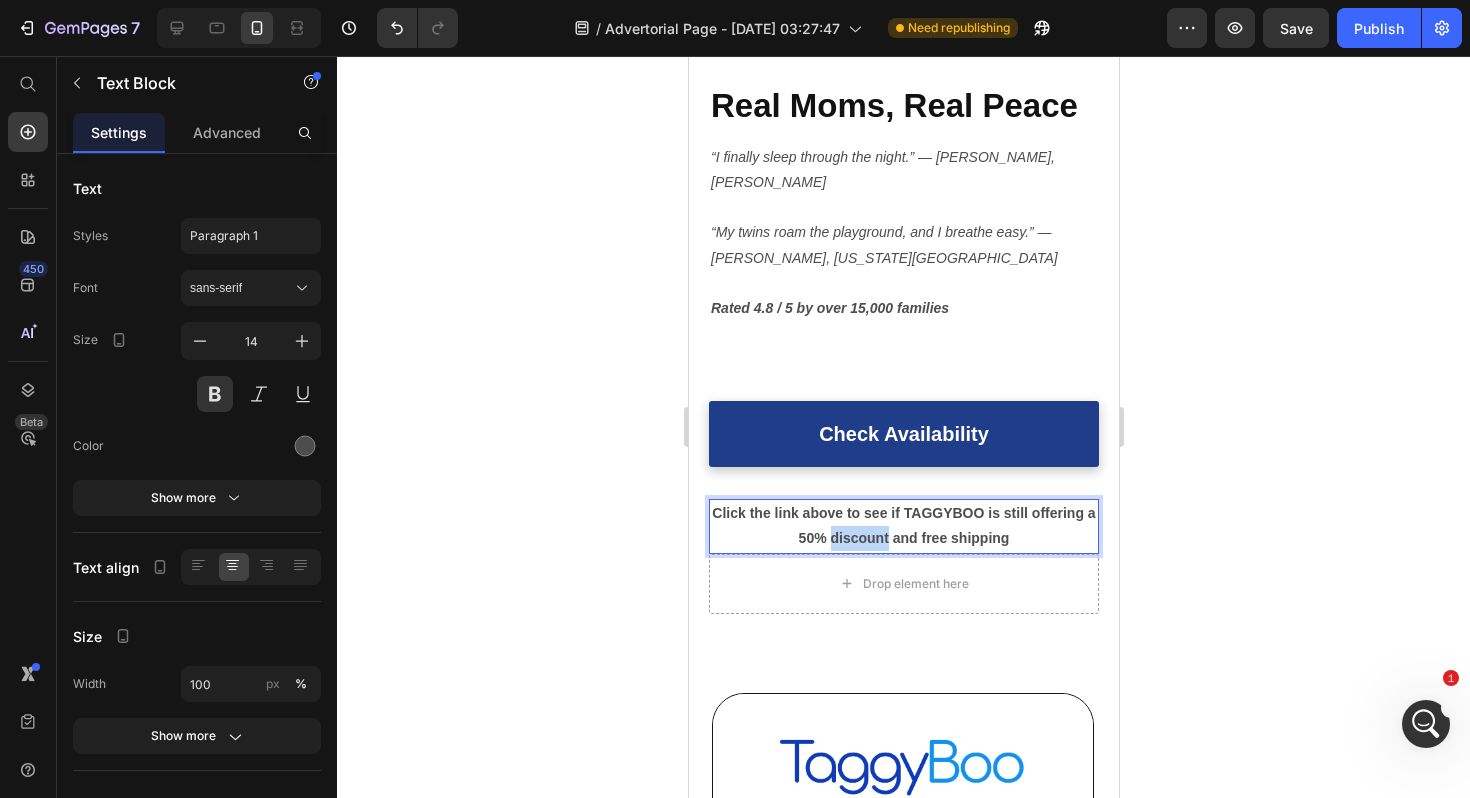 click on "Click the link above to see if TAGGYBOO is still offering a 50% discount and free shipping" at bounding box center [903, 526] 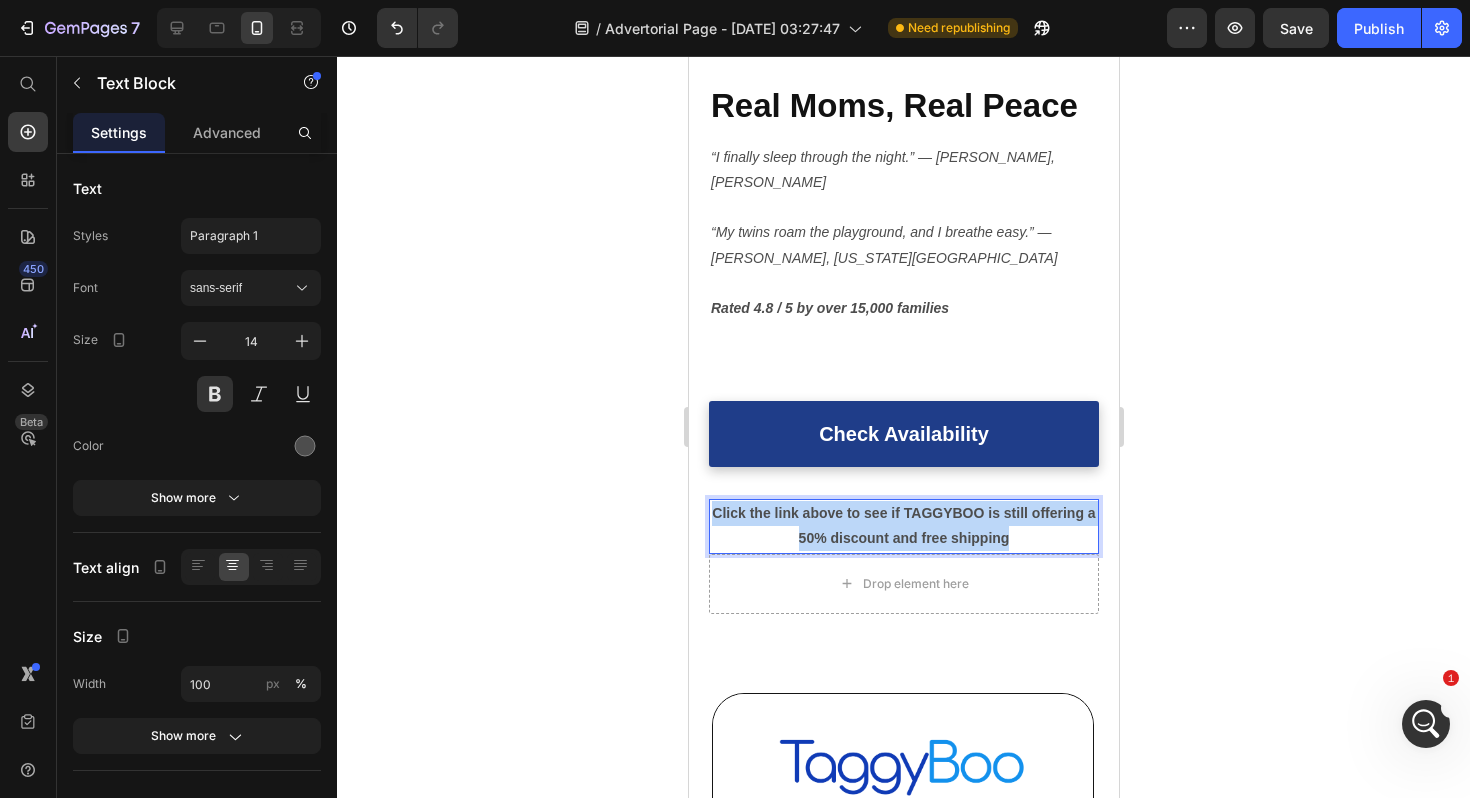 click on "Click the link above to see if TAGGYBOO is still offering a 50% discount and free shipping" at bounding box center (903, 526) 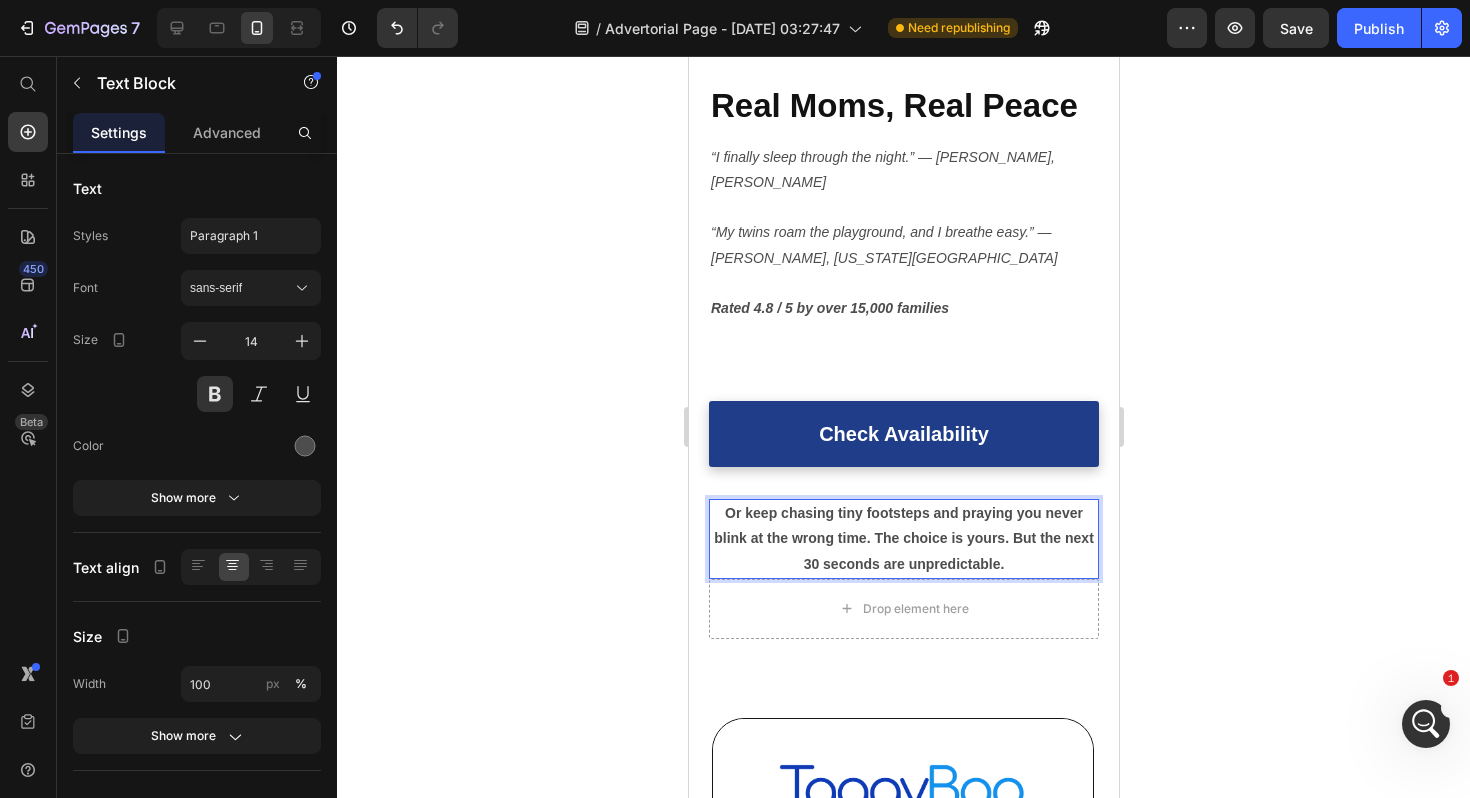 click 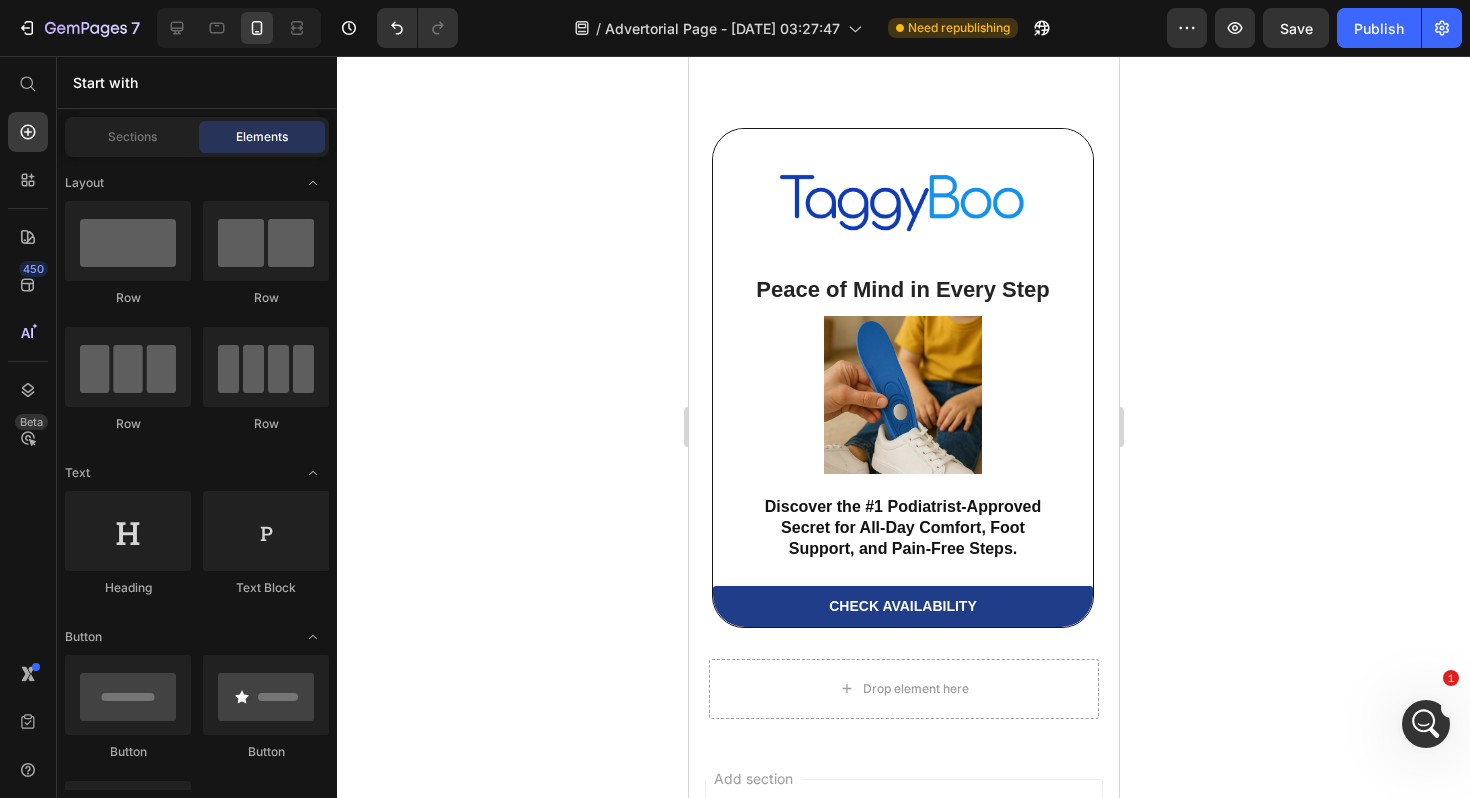 scroll, scrollTop: 6689, scrollLeft: 0, axis: vertical 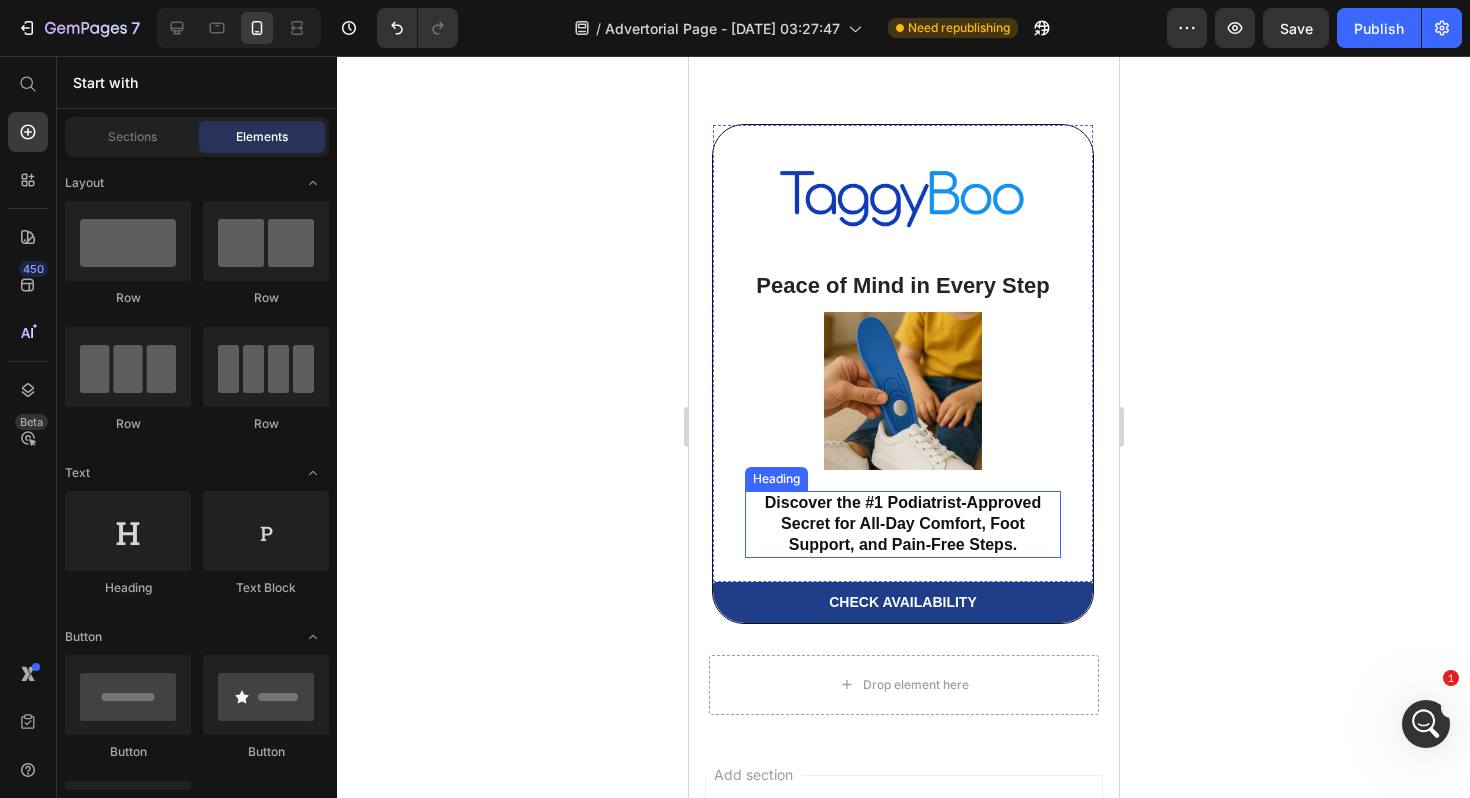 click on "Discover the #1 Podiatrist-Approved Secret for All-Day Comfort, Foot Support, and Pain-Free Steps." at bounding box center (902, 524) 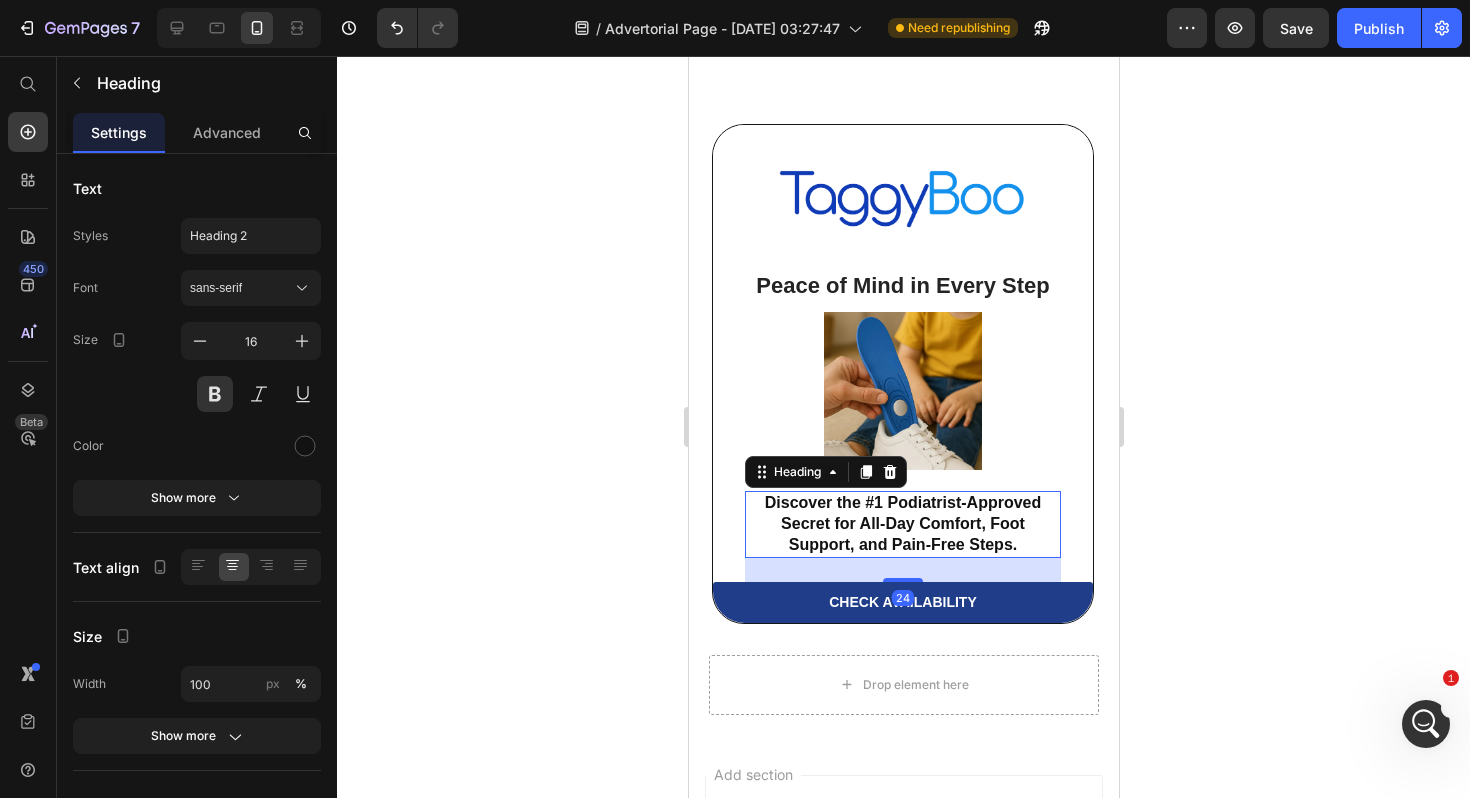 click on "Discover the #1 Podiatrist-Approved Secret for All-Day Comfort, Foot Support, and Pain-Free Steps." at bounding box center (902, 524) 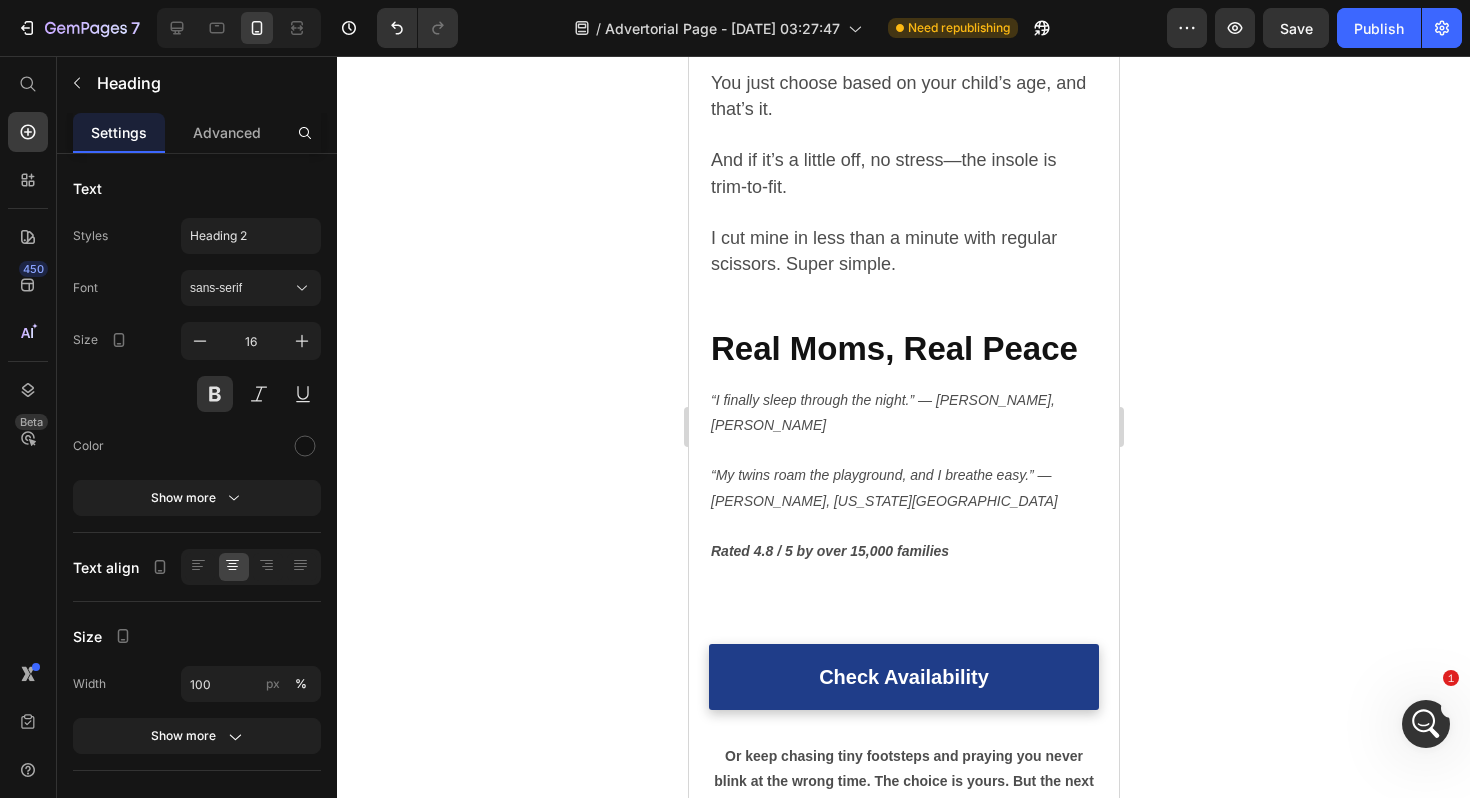 scroll, scrollTop: 5866, scrollLeft: 0, axis: vertical 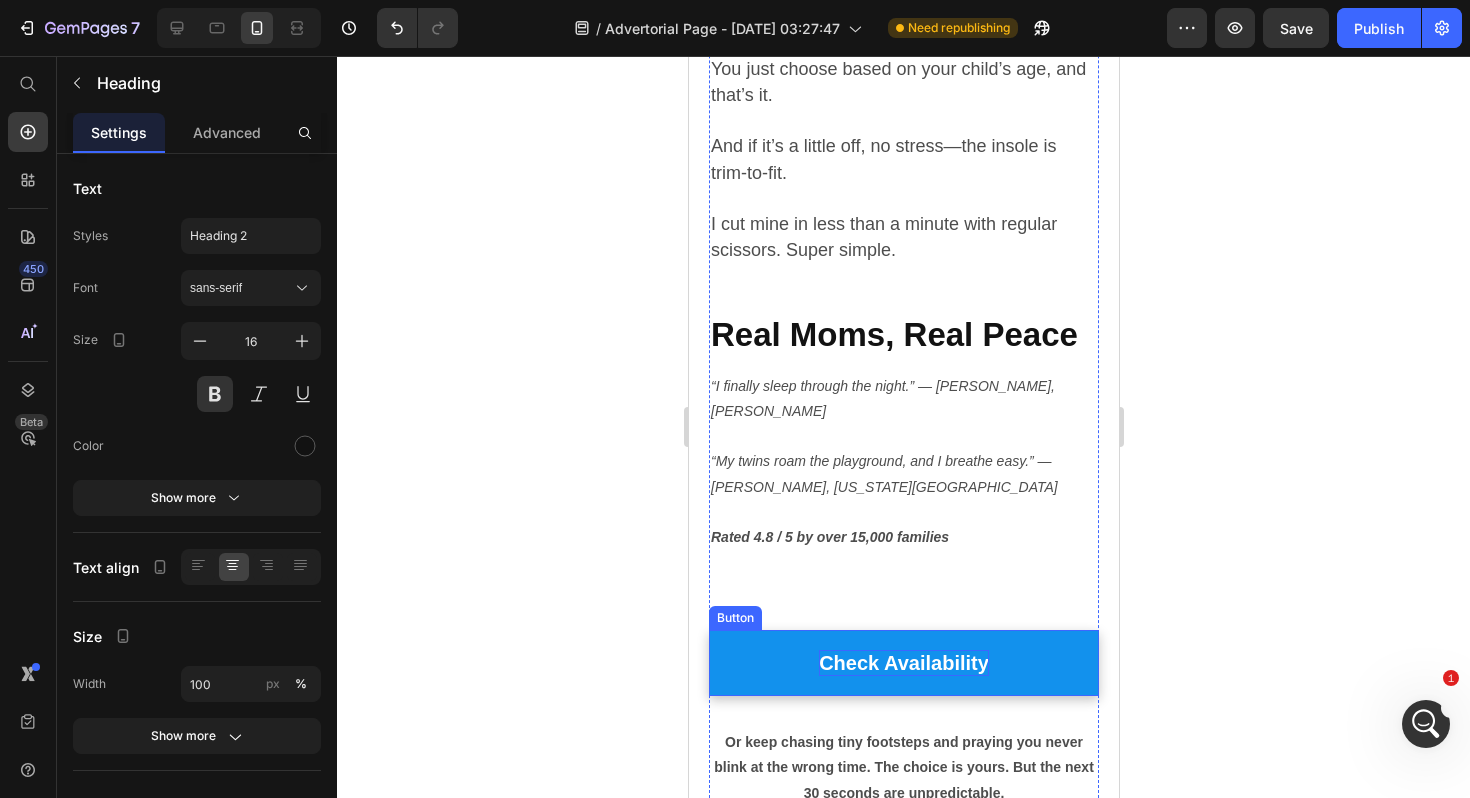 click on "Check Availability" at bounding box center [903, 663] 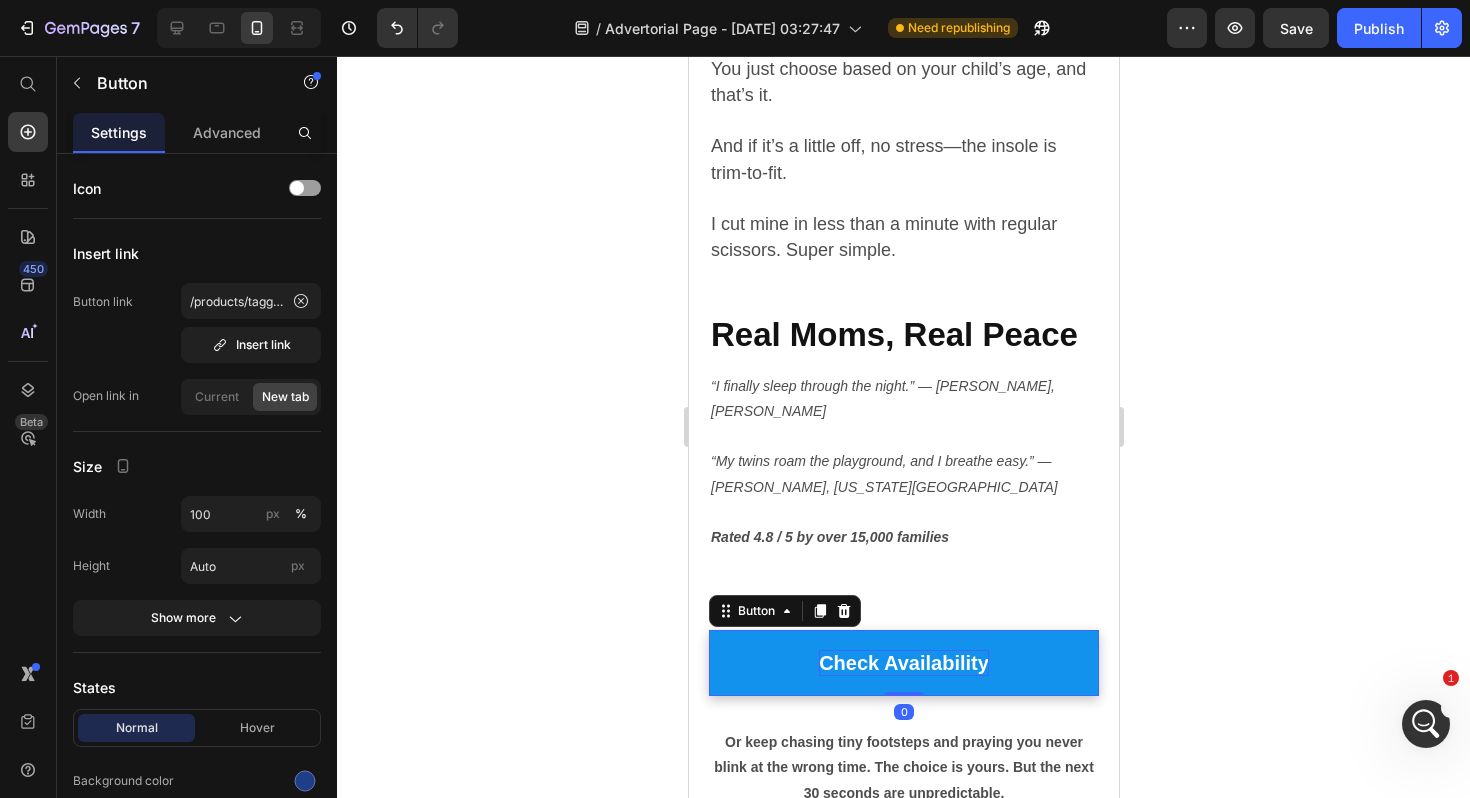 click on "Check Availability" at bounding box center (903, 663) 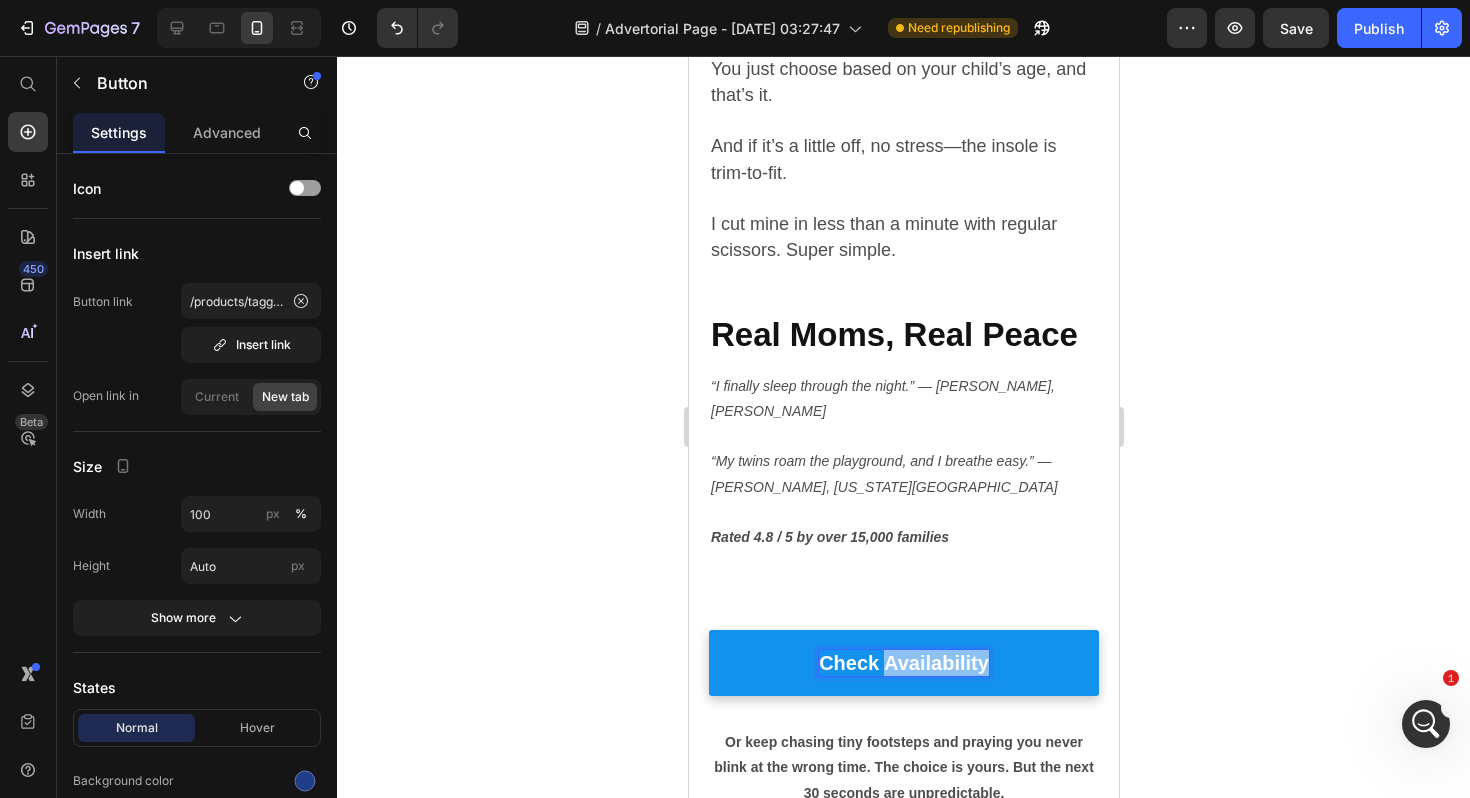 click on "Check Availability" at bounding box center (903, 663) 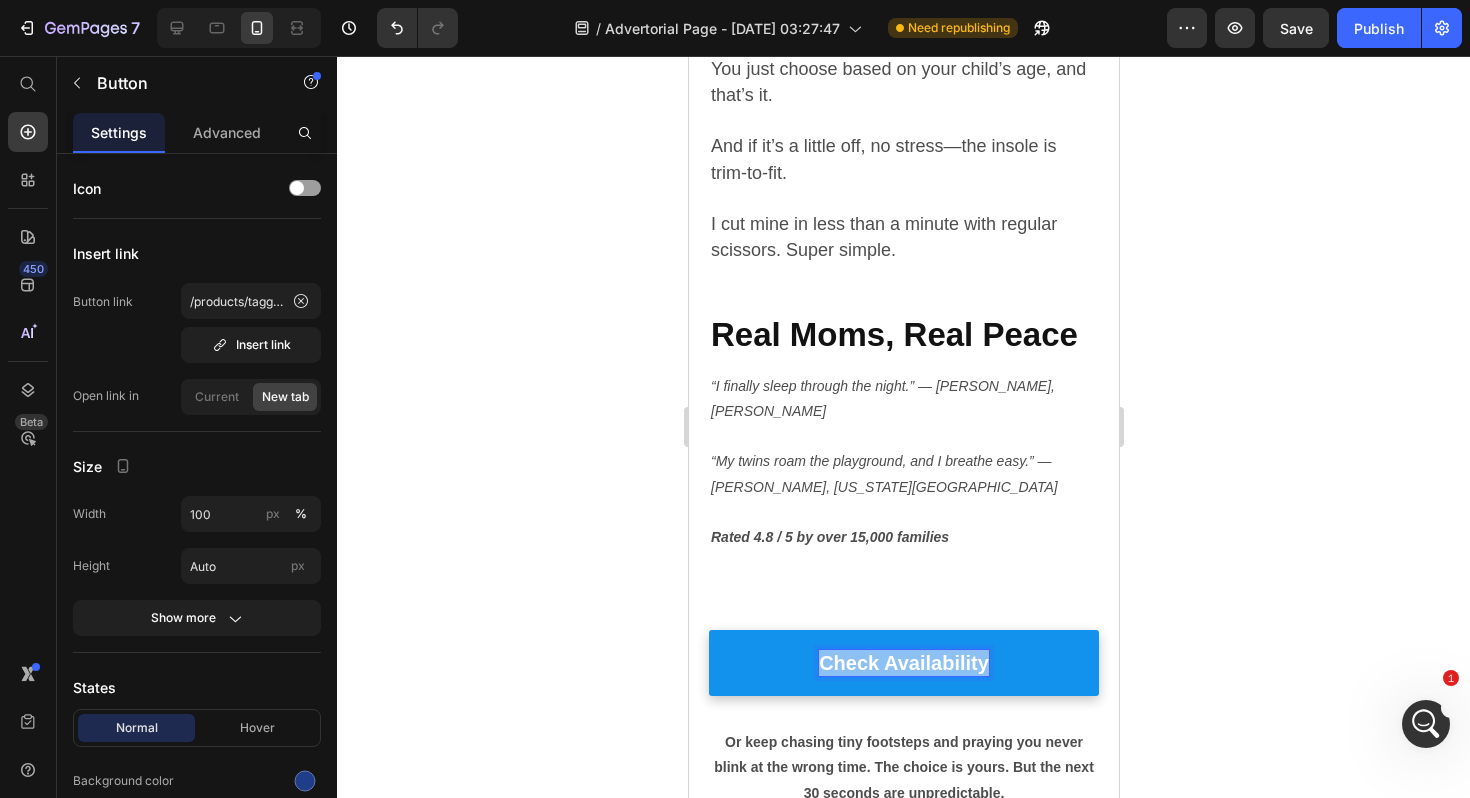 click on "Check Availability" at bounding box center [903, 663] 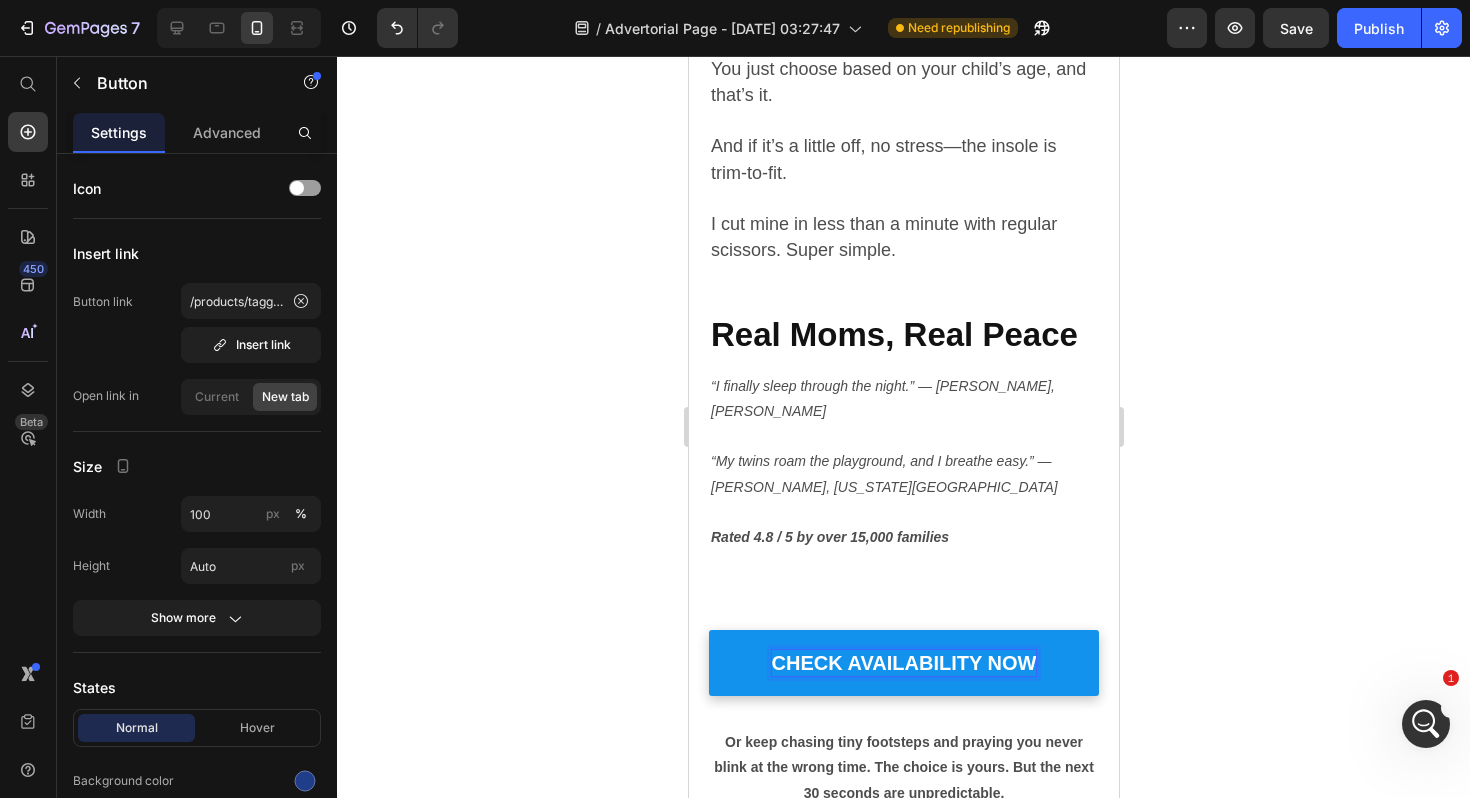 click 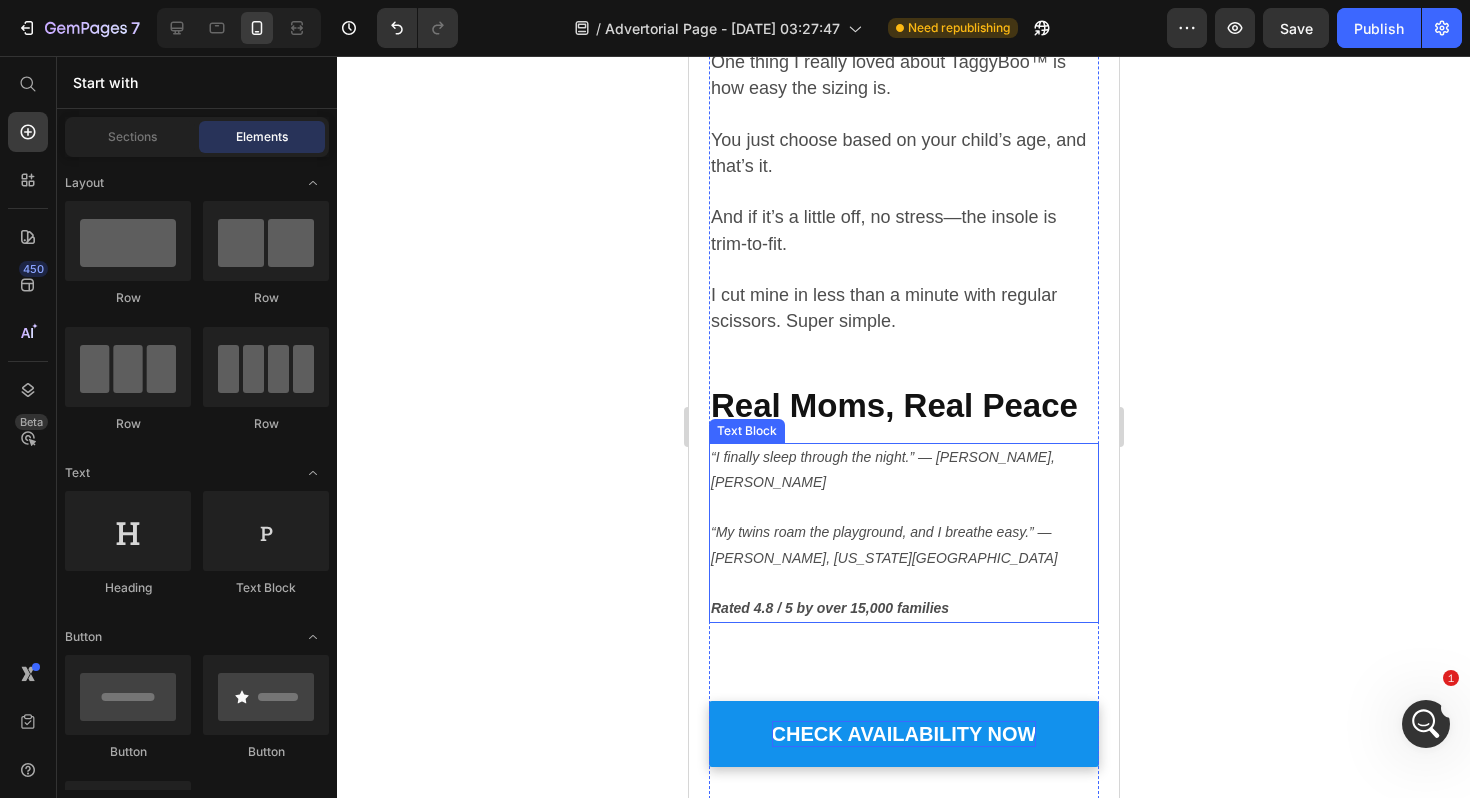 scroll, scrollTop: 5792, scrollLeft: 0, axis: vertical 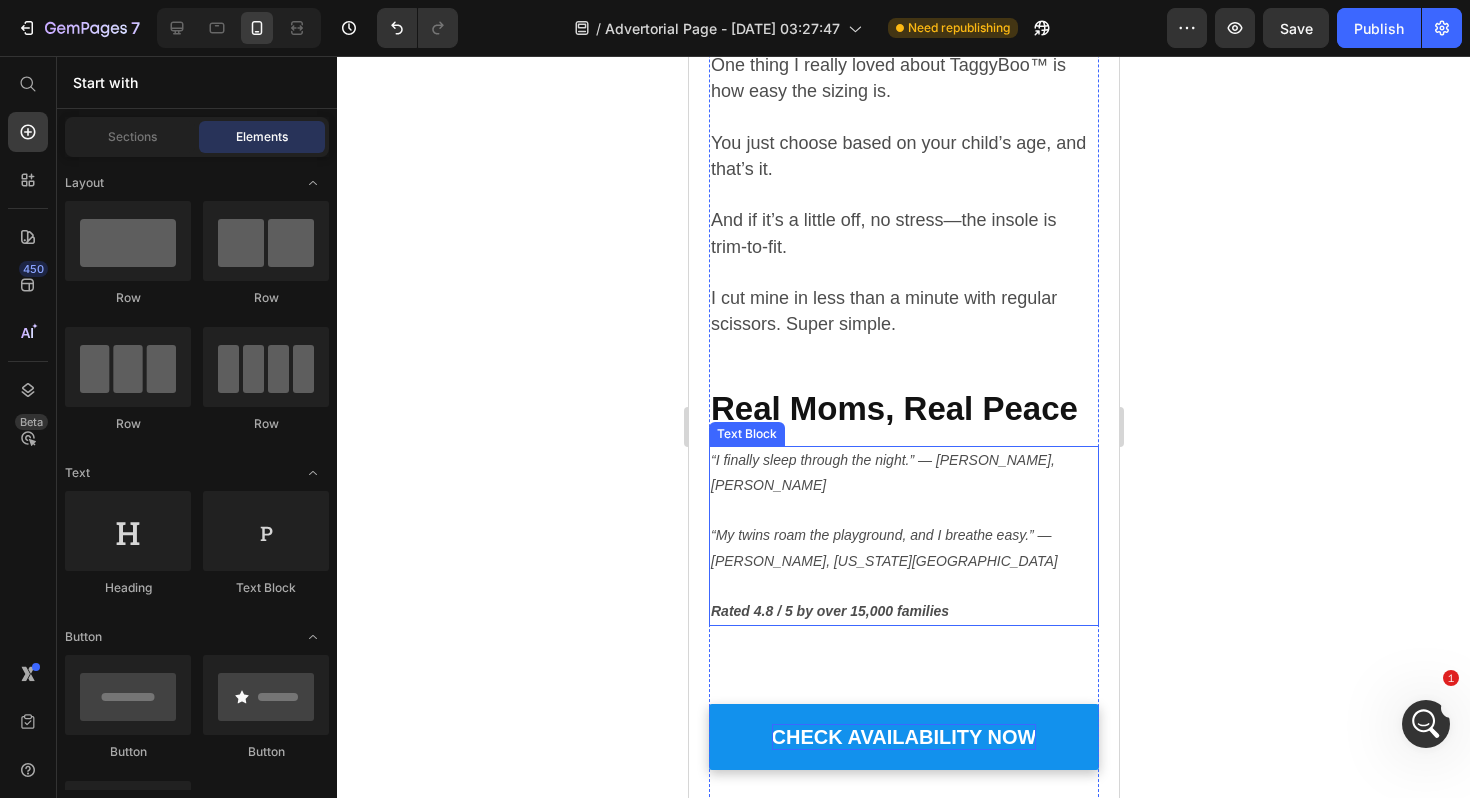click on "“I finally sleep through the night.” — Jess K., Phoenix “My twins roam the playground, and I breathe easy.” — Lauren P., Kansas City Rated 4.8 / 5 by over 15,000 families" at bounding box center [903, 536] 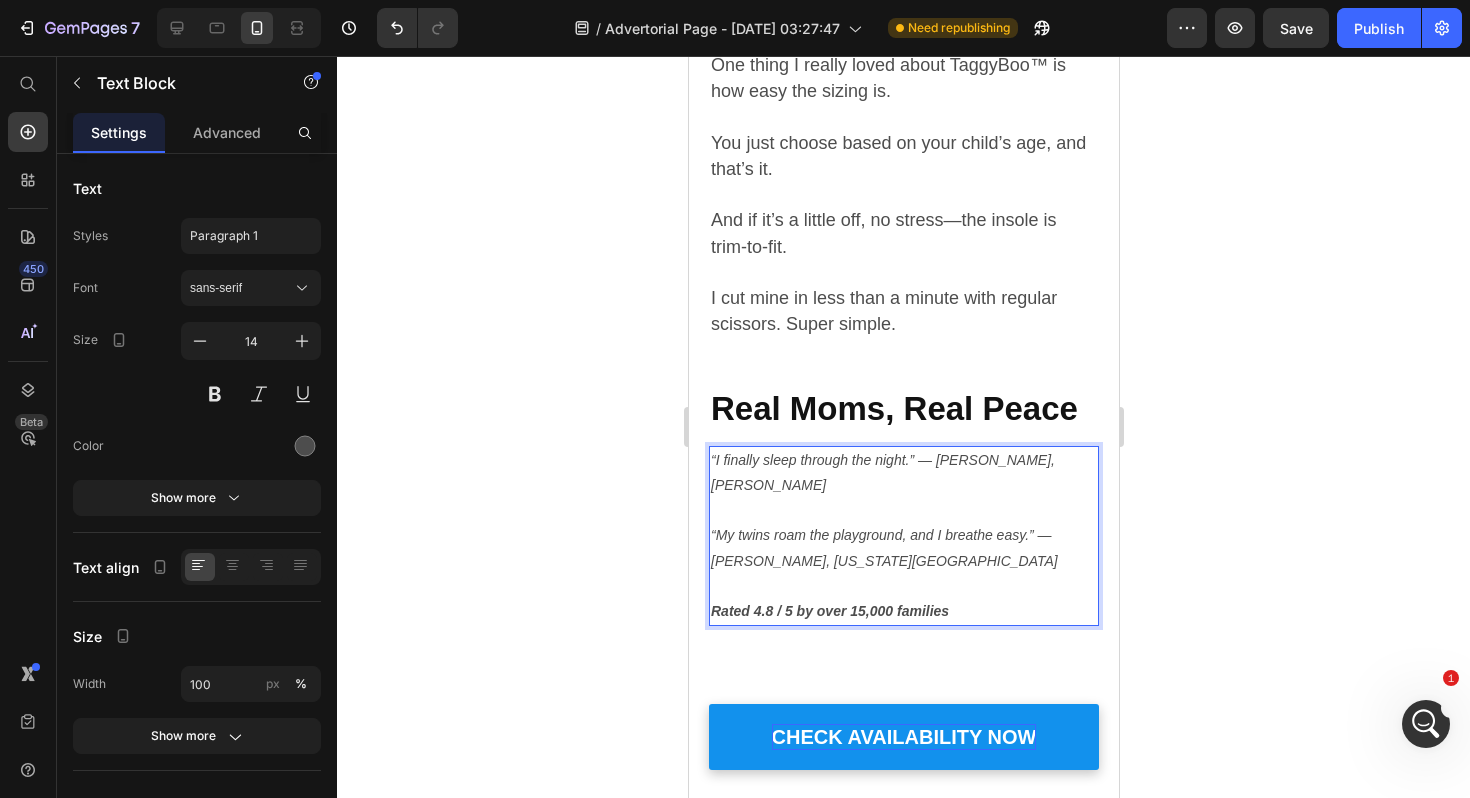 click on "“I finally sleep through the night.” — Jess K., Phoenix “My twins roam the playground, and I breathe easy.” — Lauren P., Kansas City Rated 4.8 / 5 by over 15,000 families" at bounding box center (903, 536) 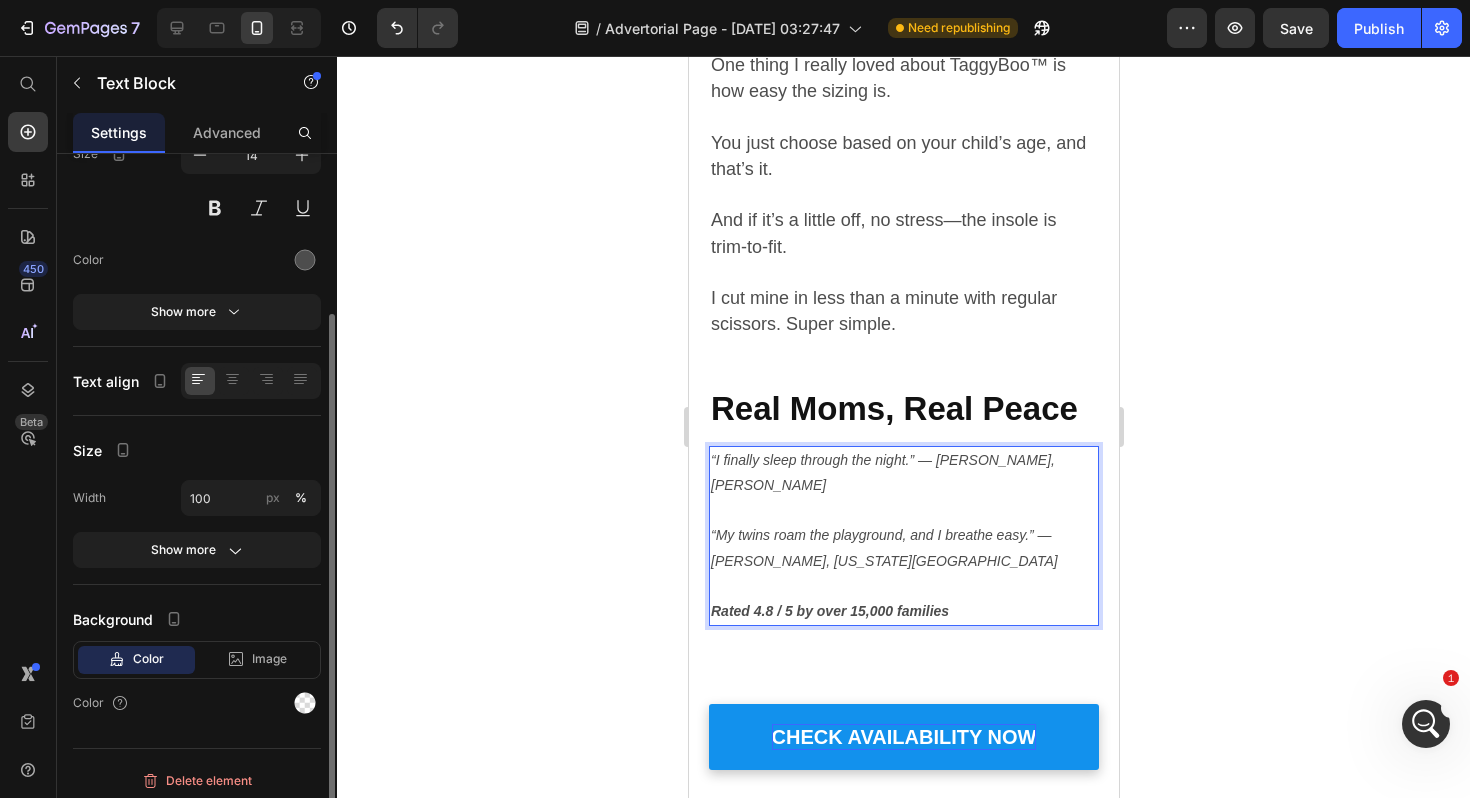 scroll, scrollTop: 194, scrollLeft: 0, axis: vertical 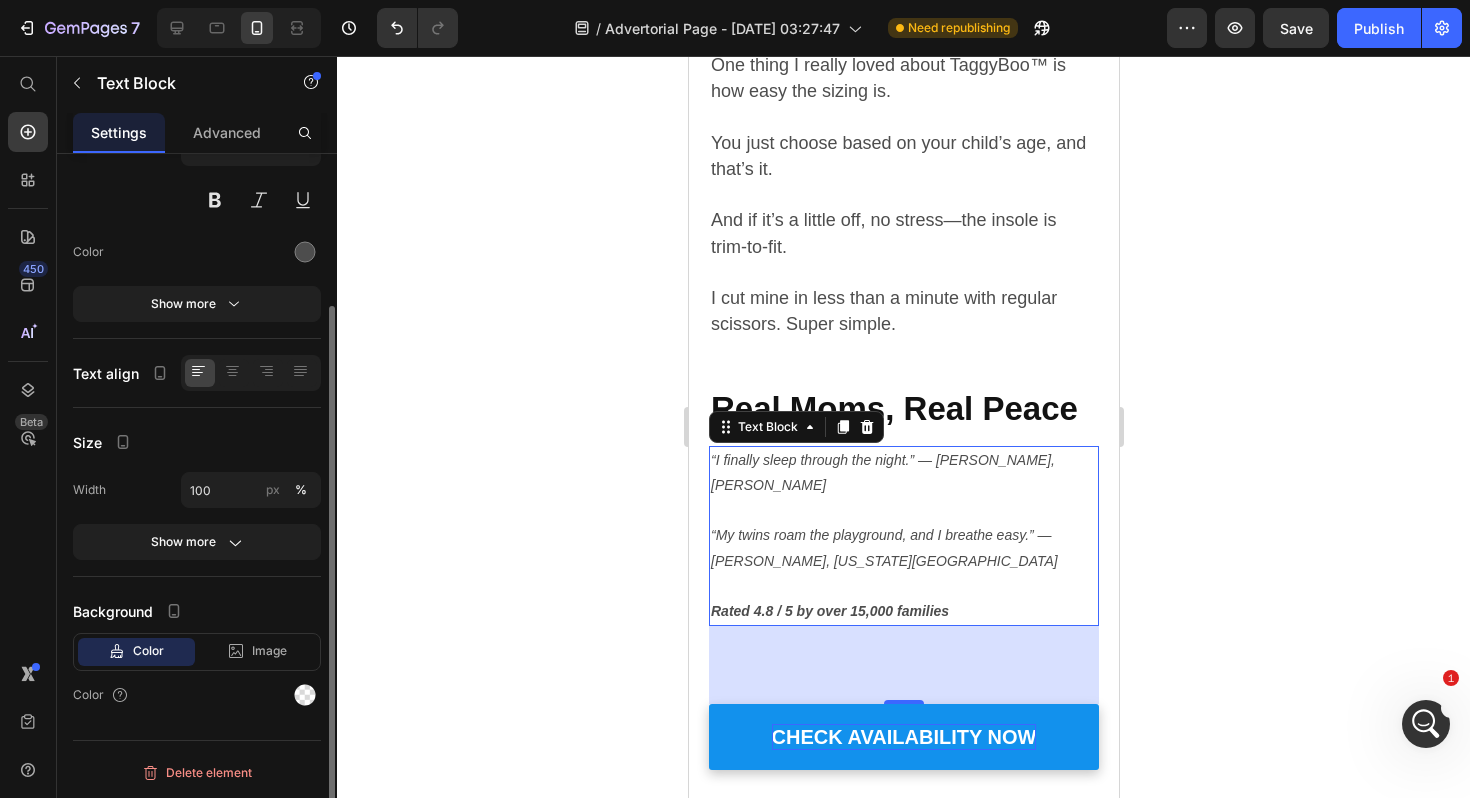 click on "Color" 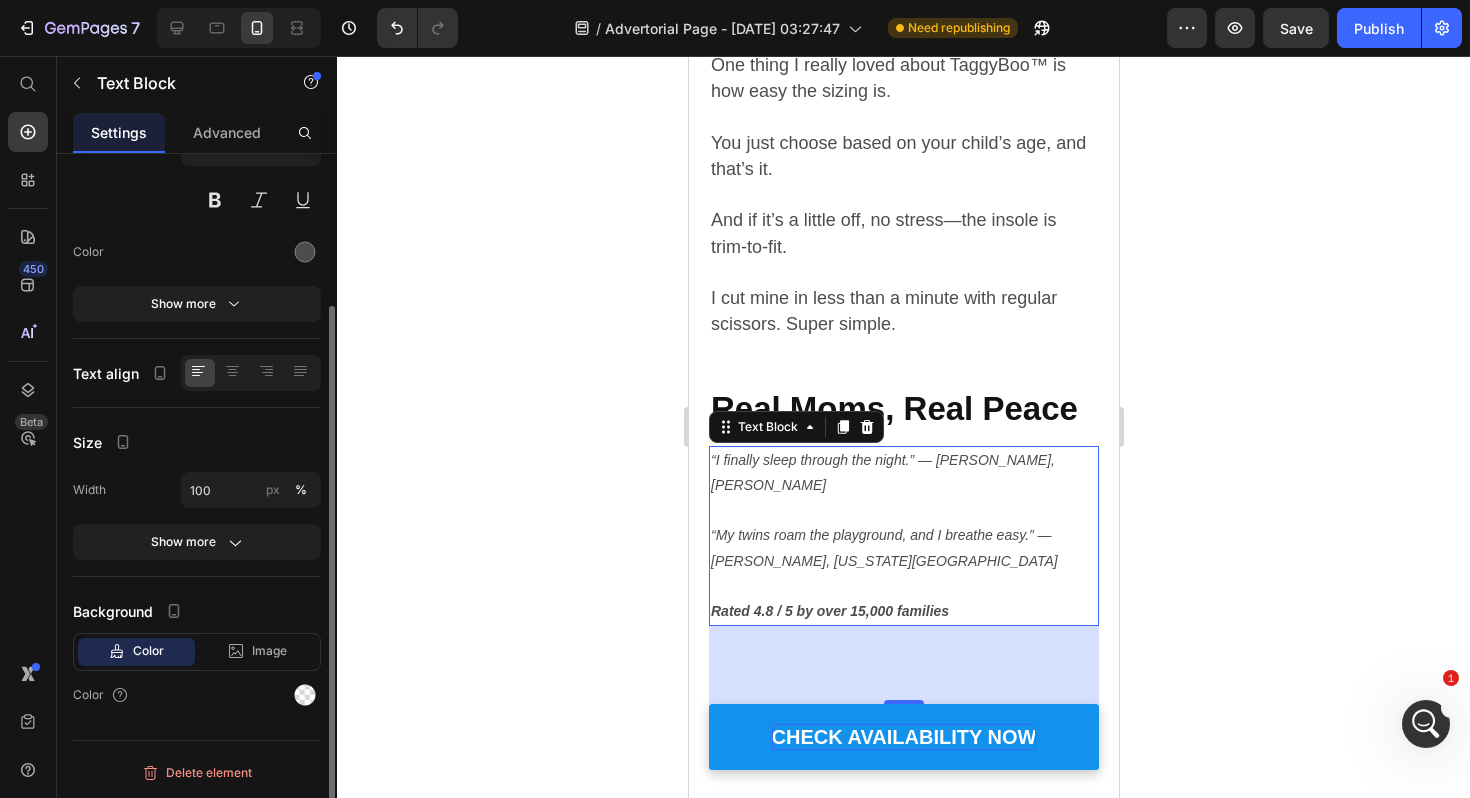 click on "Color" 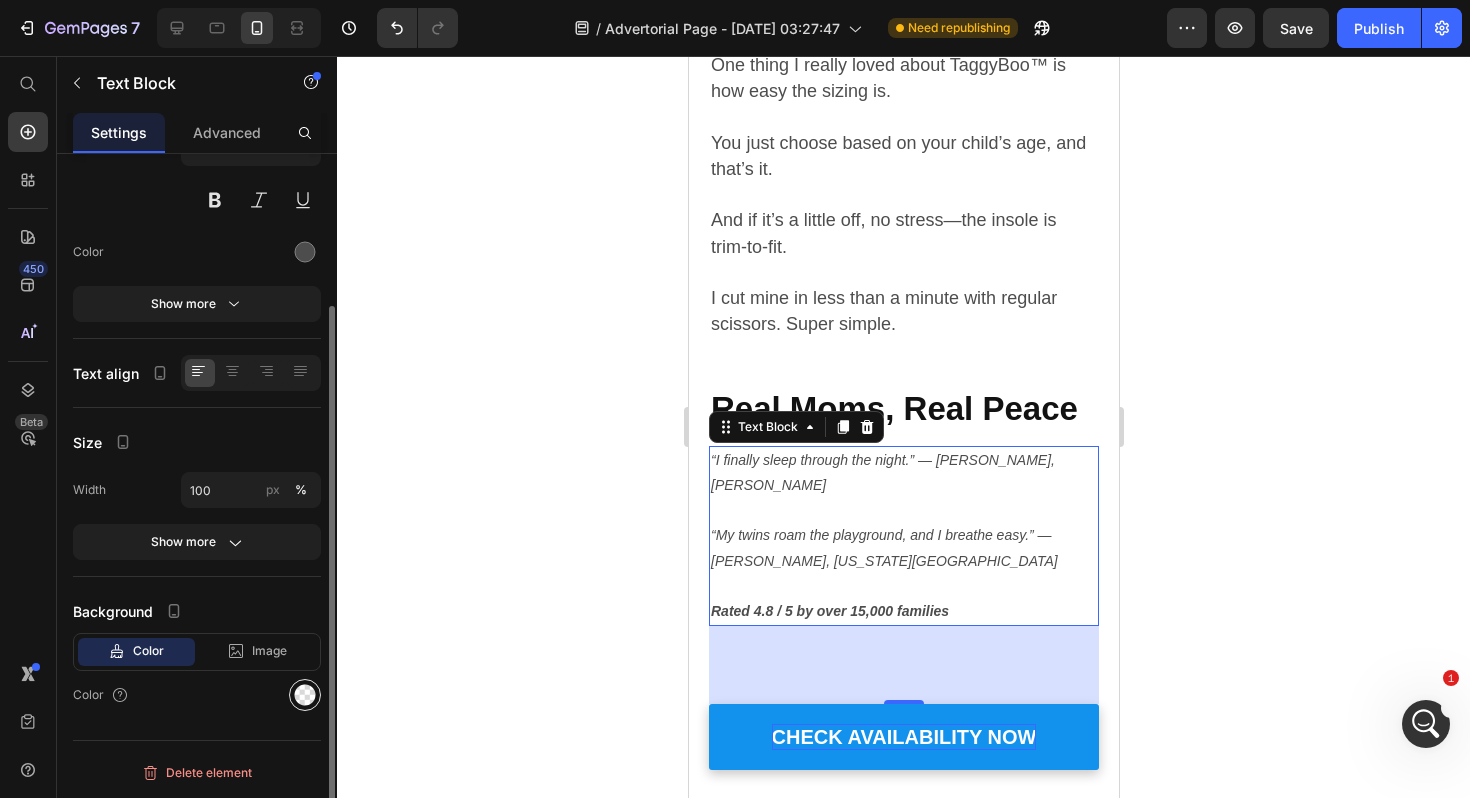 click at bounding box center (305, 695) 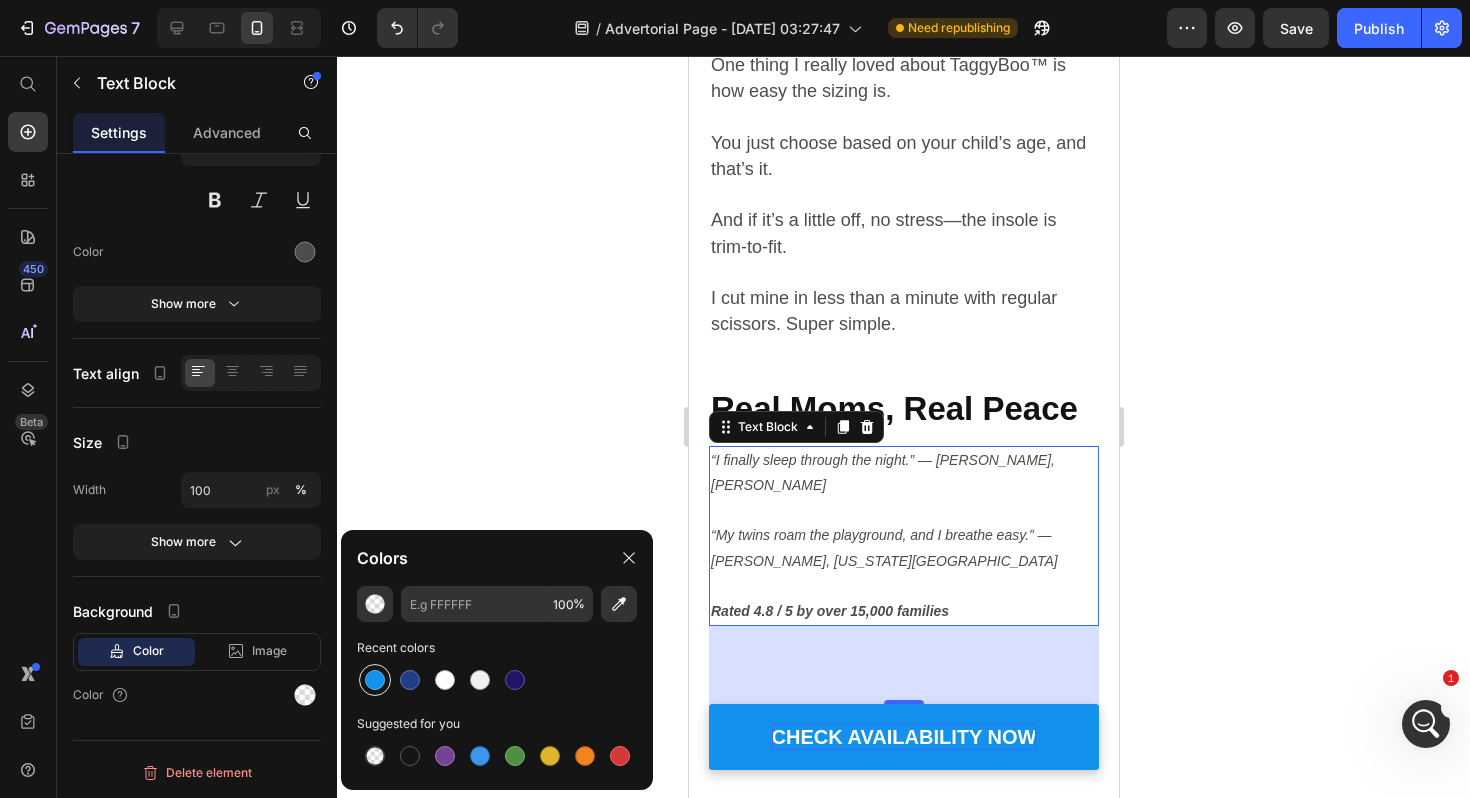 click at bounding box center [375, 680] 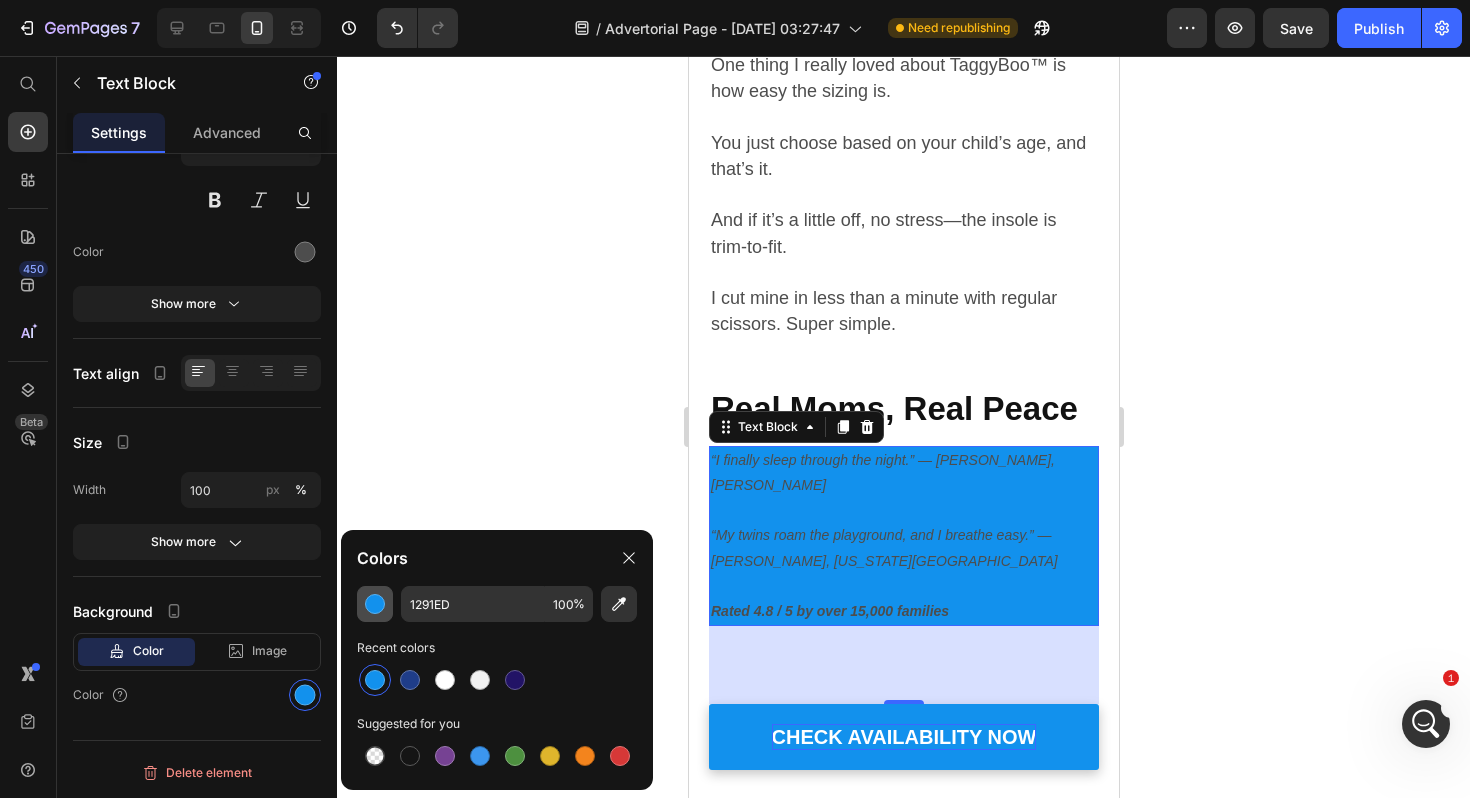 click at bounding box center [375, 604] 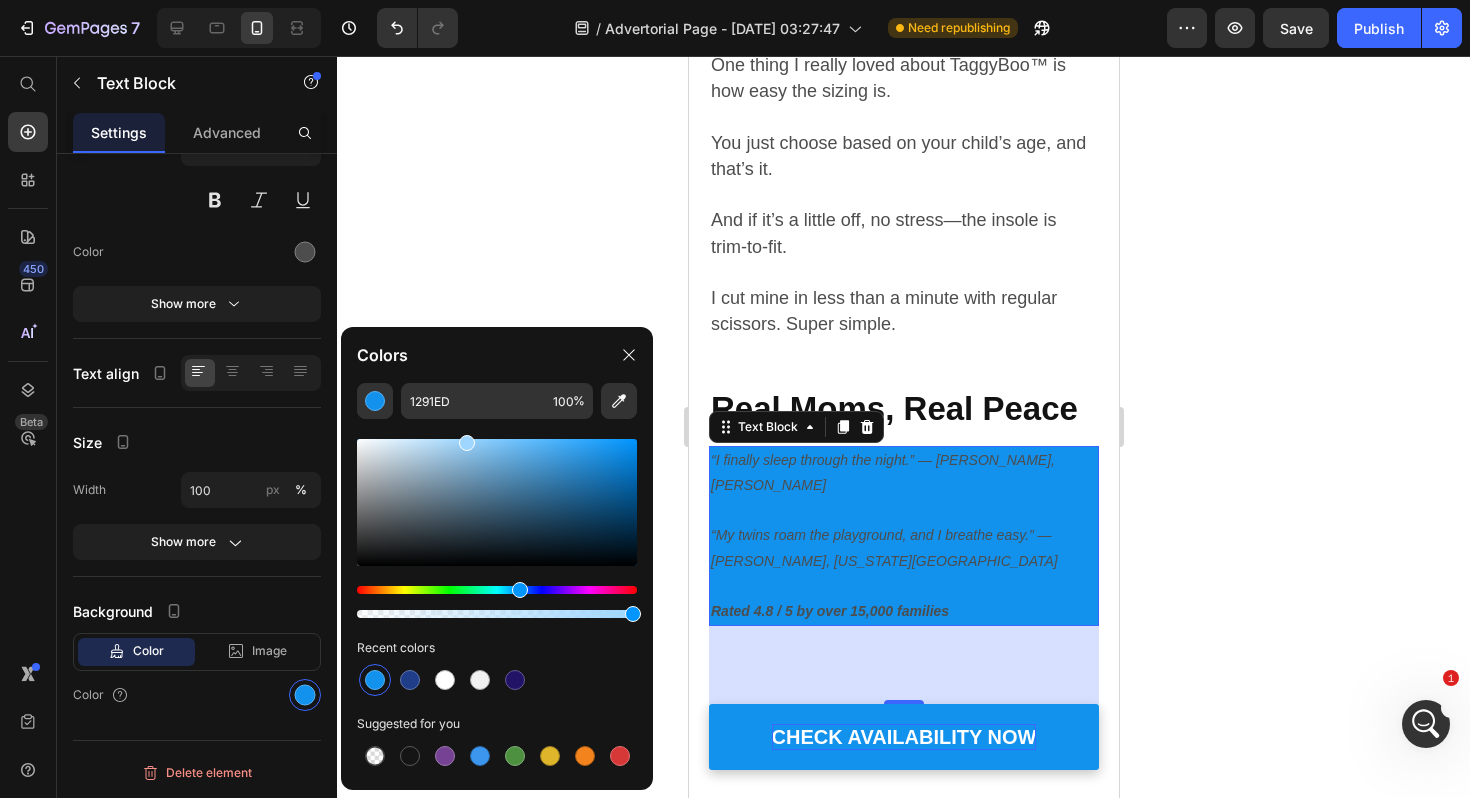 drag, startPoint x: 554, startPoint y: 457, endPoint x: 465, endPoint y: 439, distance: 90.80198 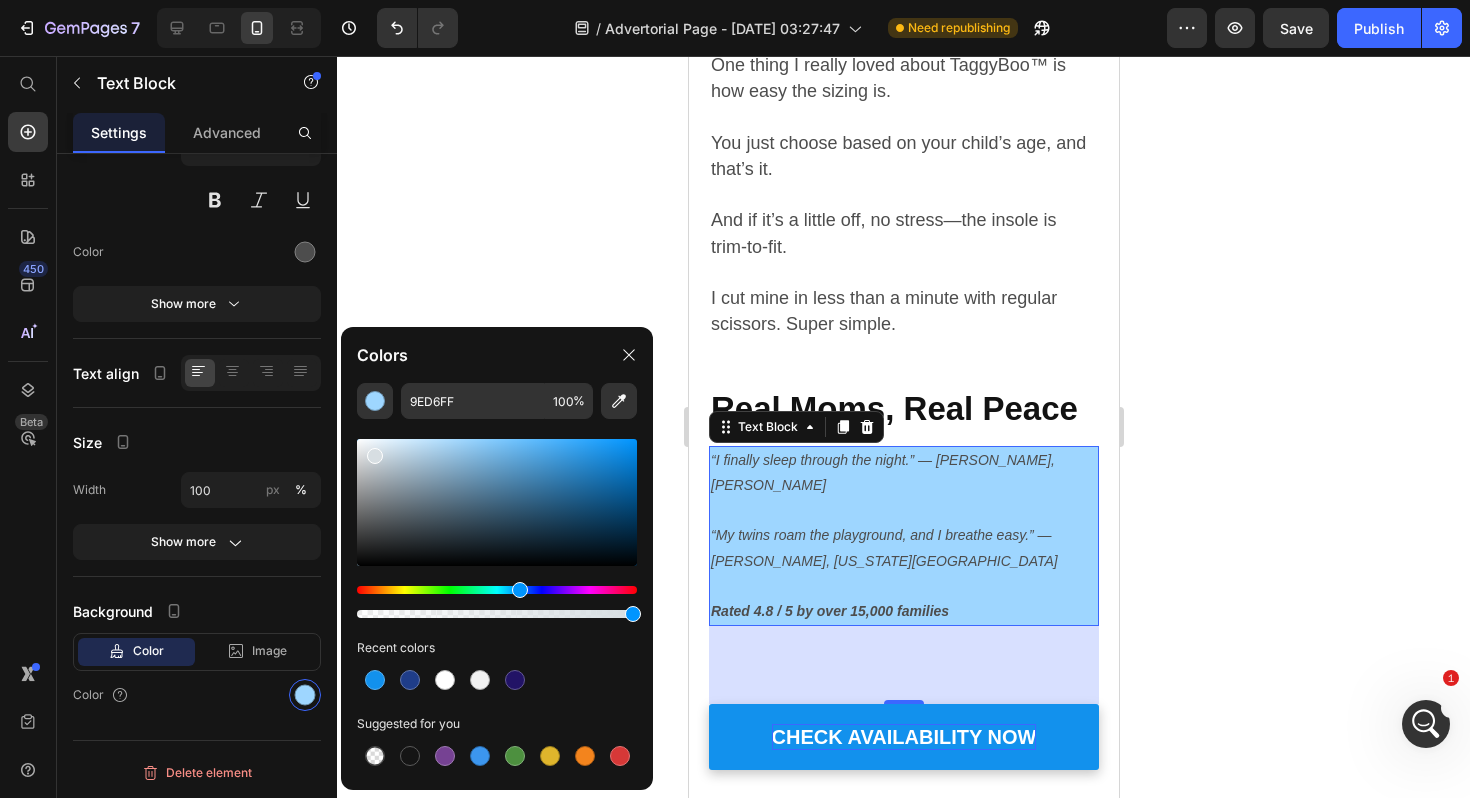 drag, startPoint x: 467, startPoint y: 448, endPoint x: 373, endPoint y: 451, distance: 94.04786 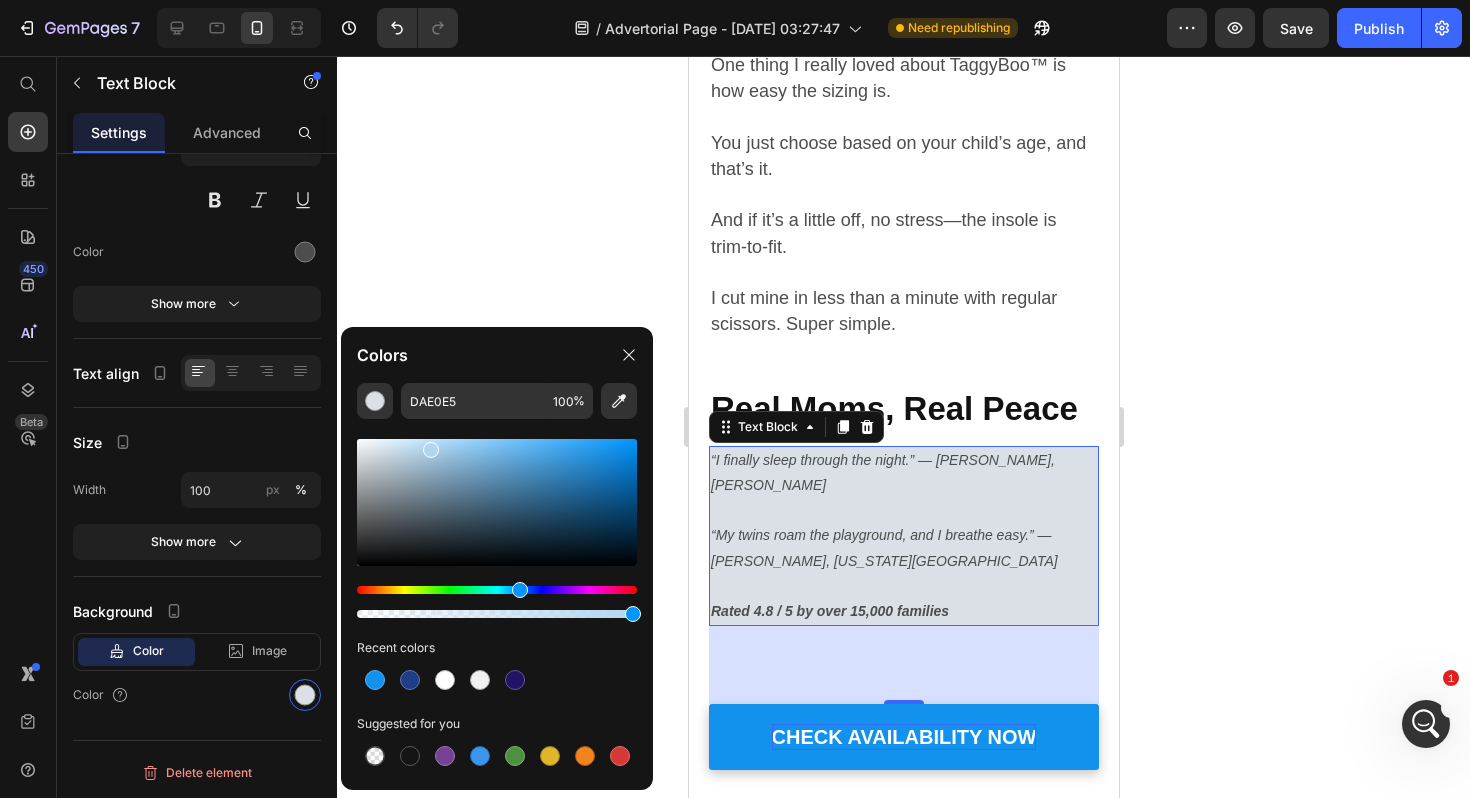 drag, startPoint x: 377, startPoint y: 457, endPoint x: 429, endPoint y: 446, distance: 53.15073 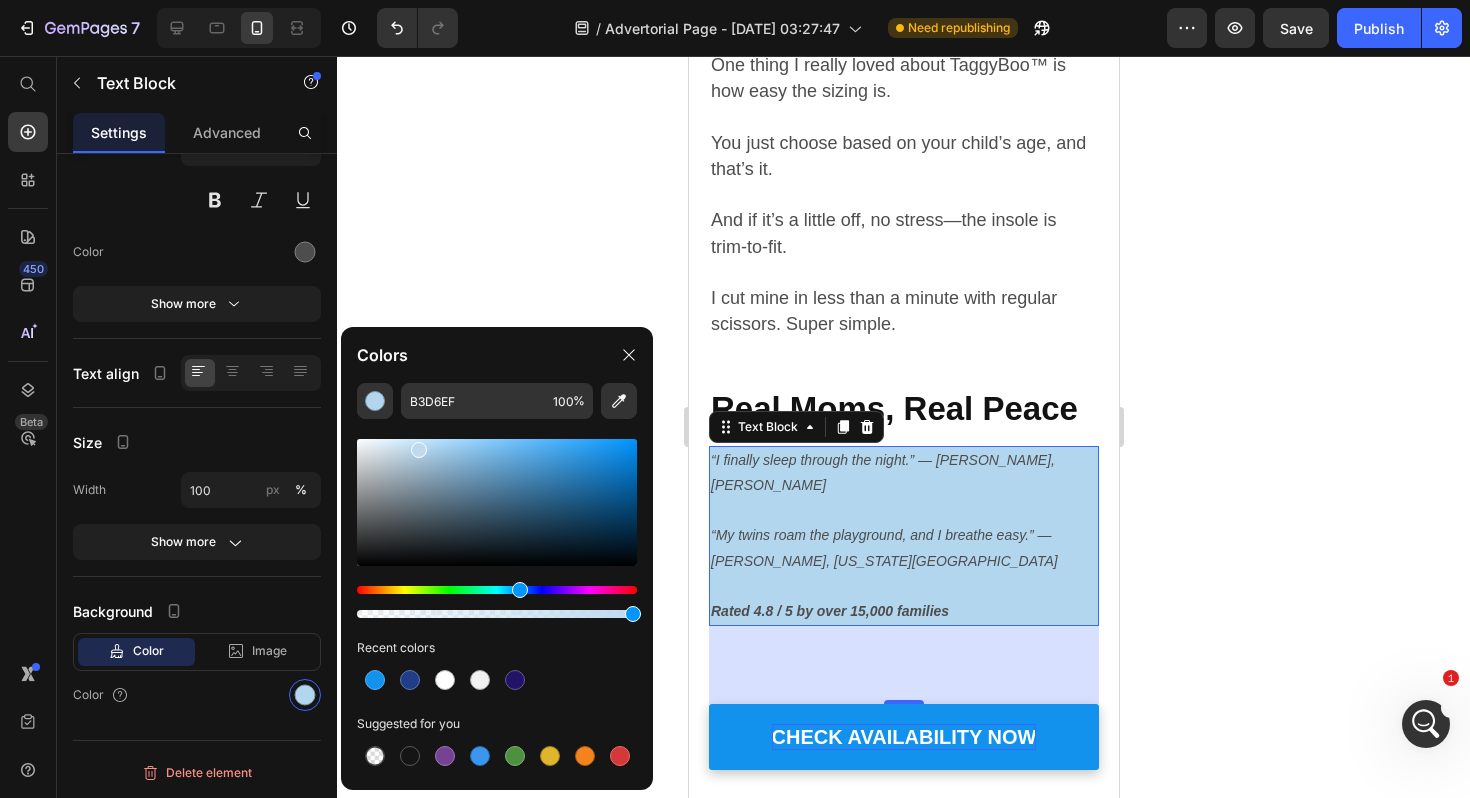 drag, startPoint x: 429, startPoint y: 446, endPoint x: 417, endPoint y: 446, distance: 12 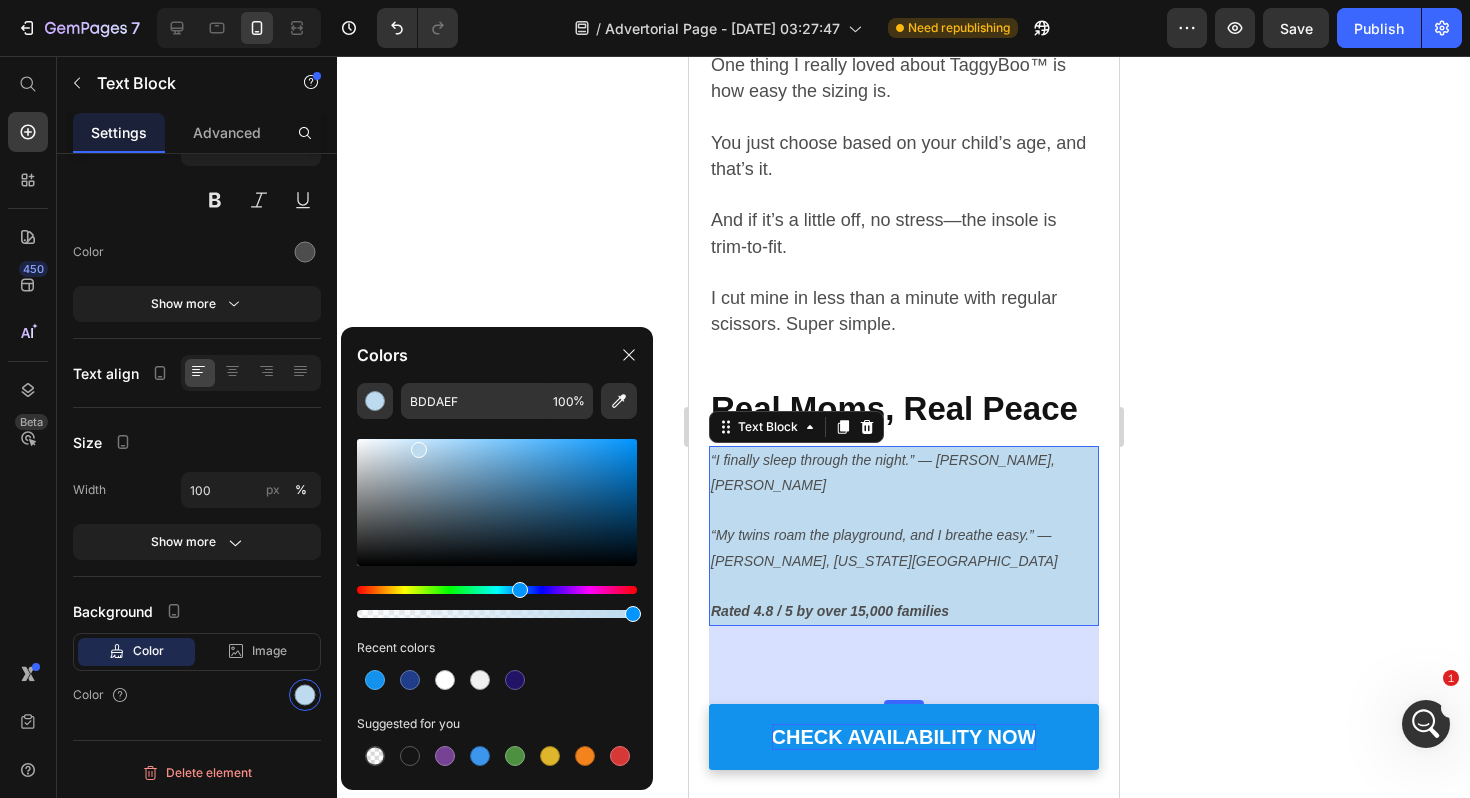 click 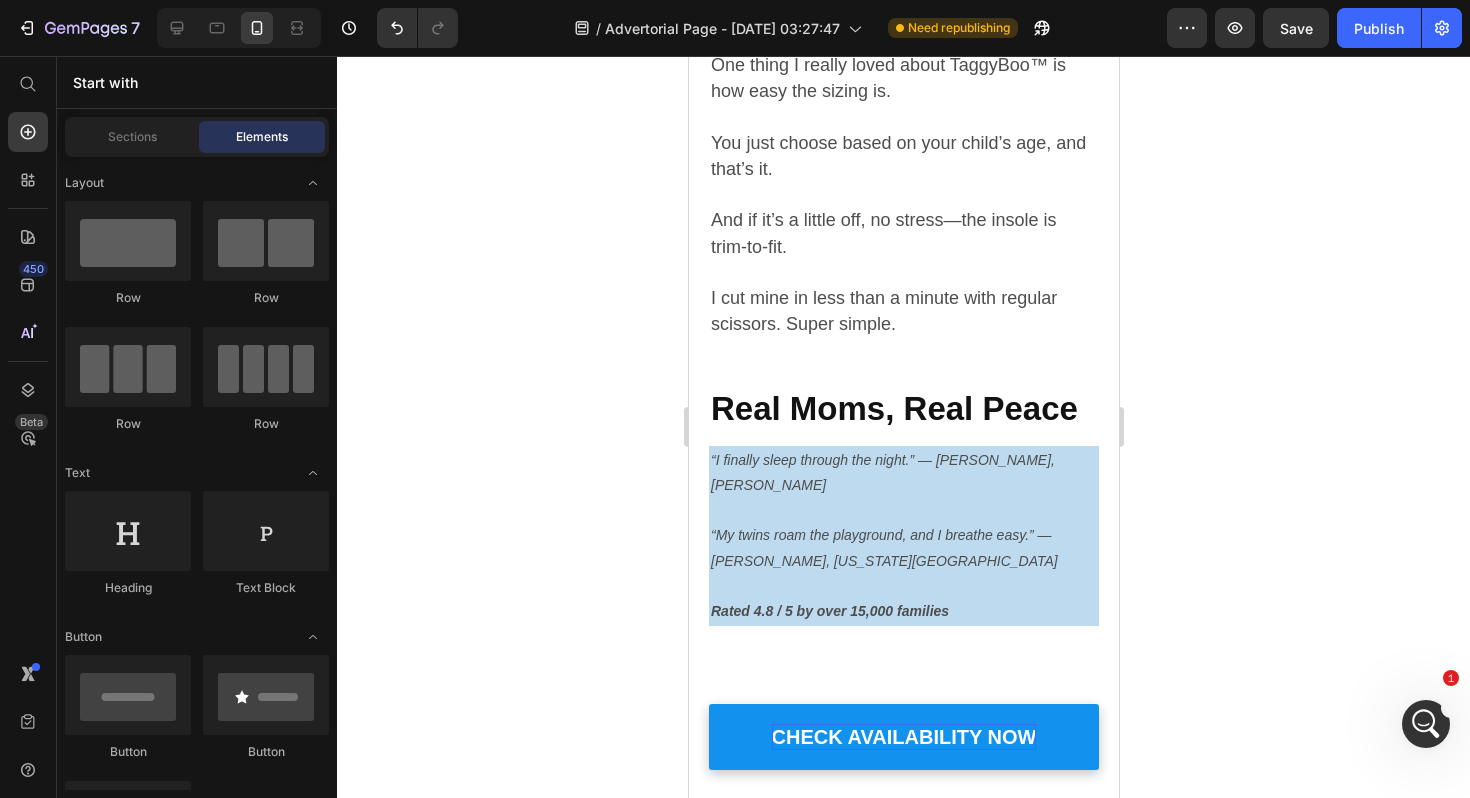 click 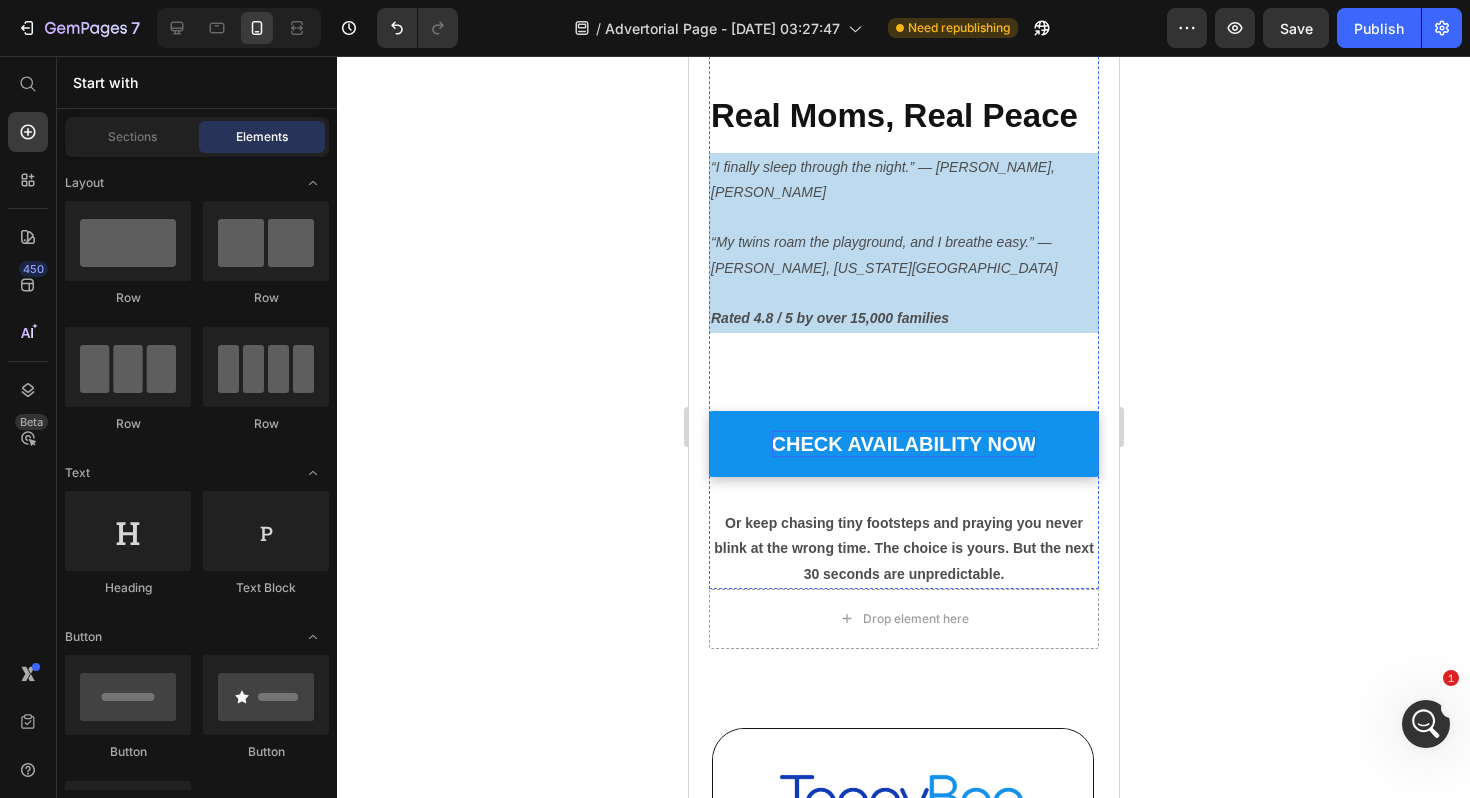 scroll, scrollTop: 6090, scrollLeft: 0, axis: vertical 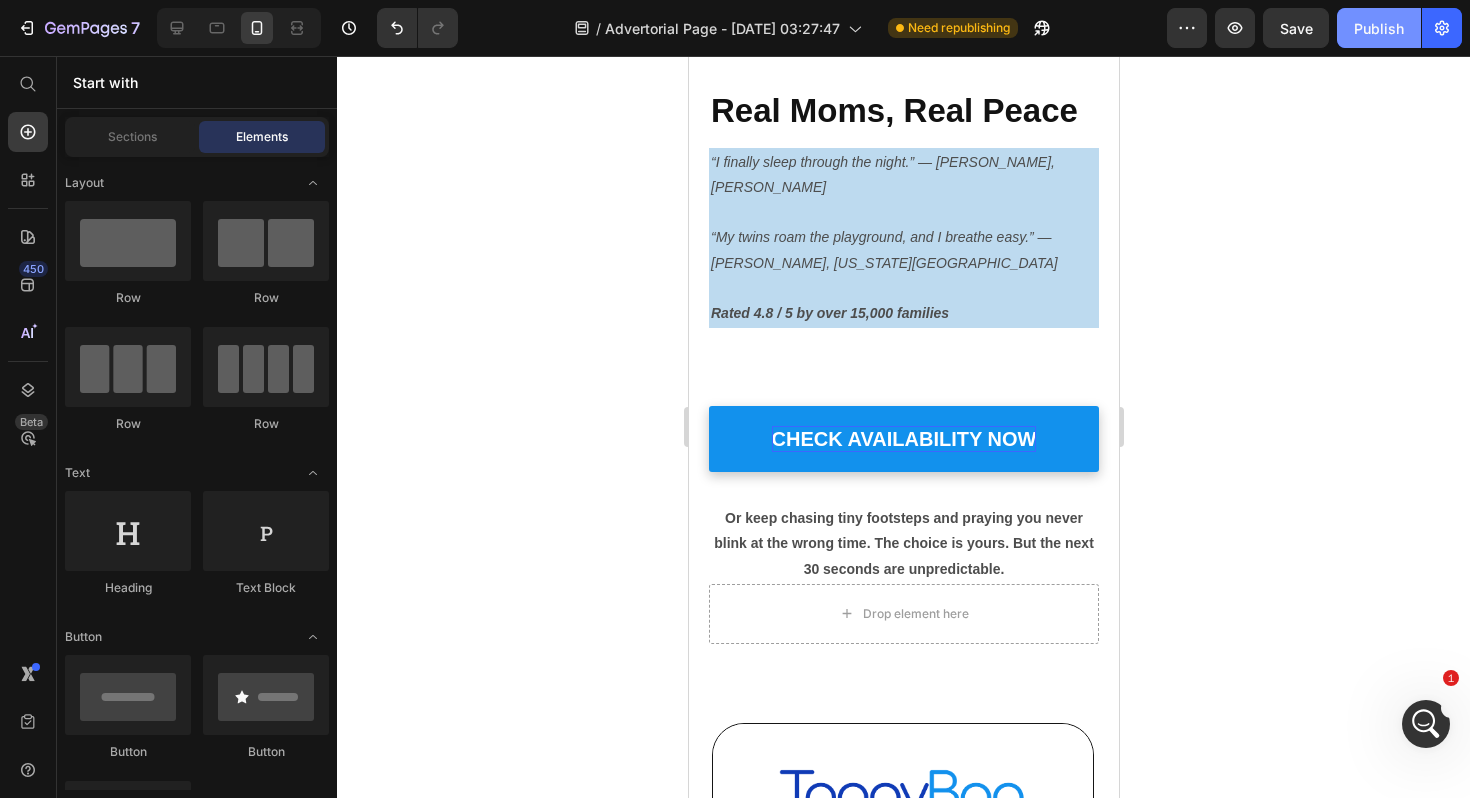 click on "Publish" at bounding box center [1379, 28] 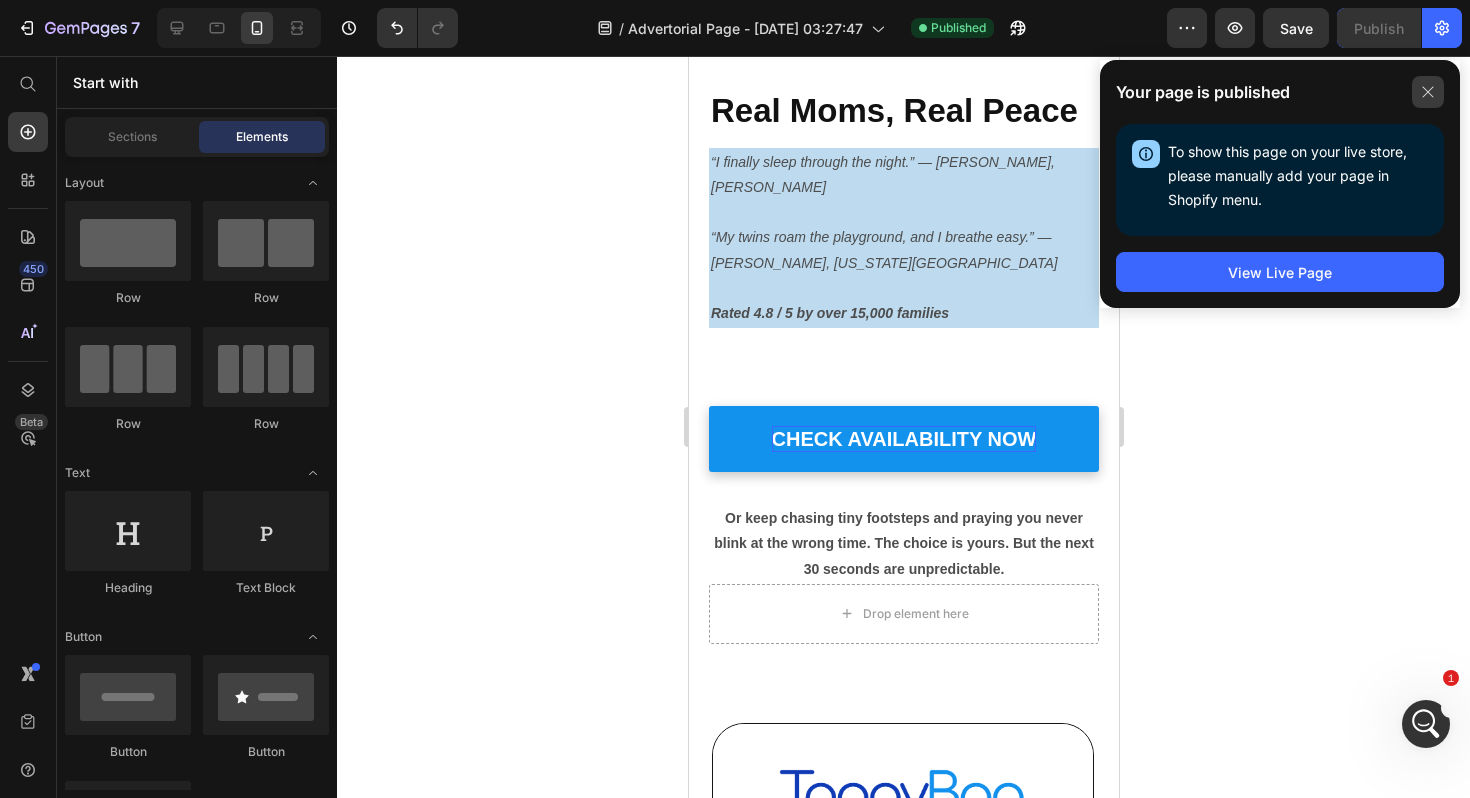 click 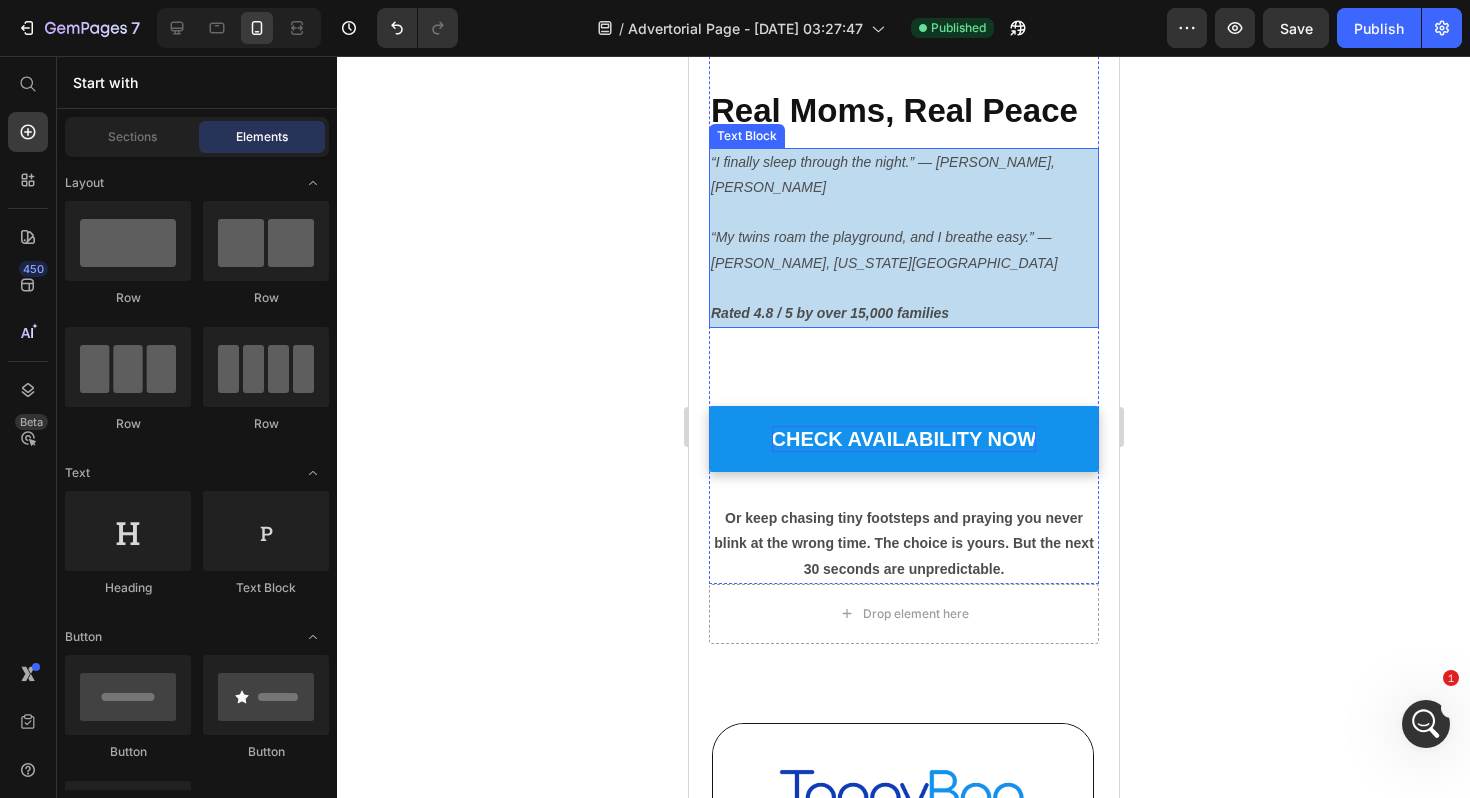 scroll, scrollTop: 6061, scrollLeft: 0, axis: vertical 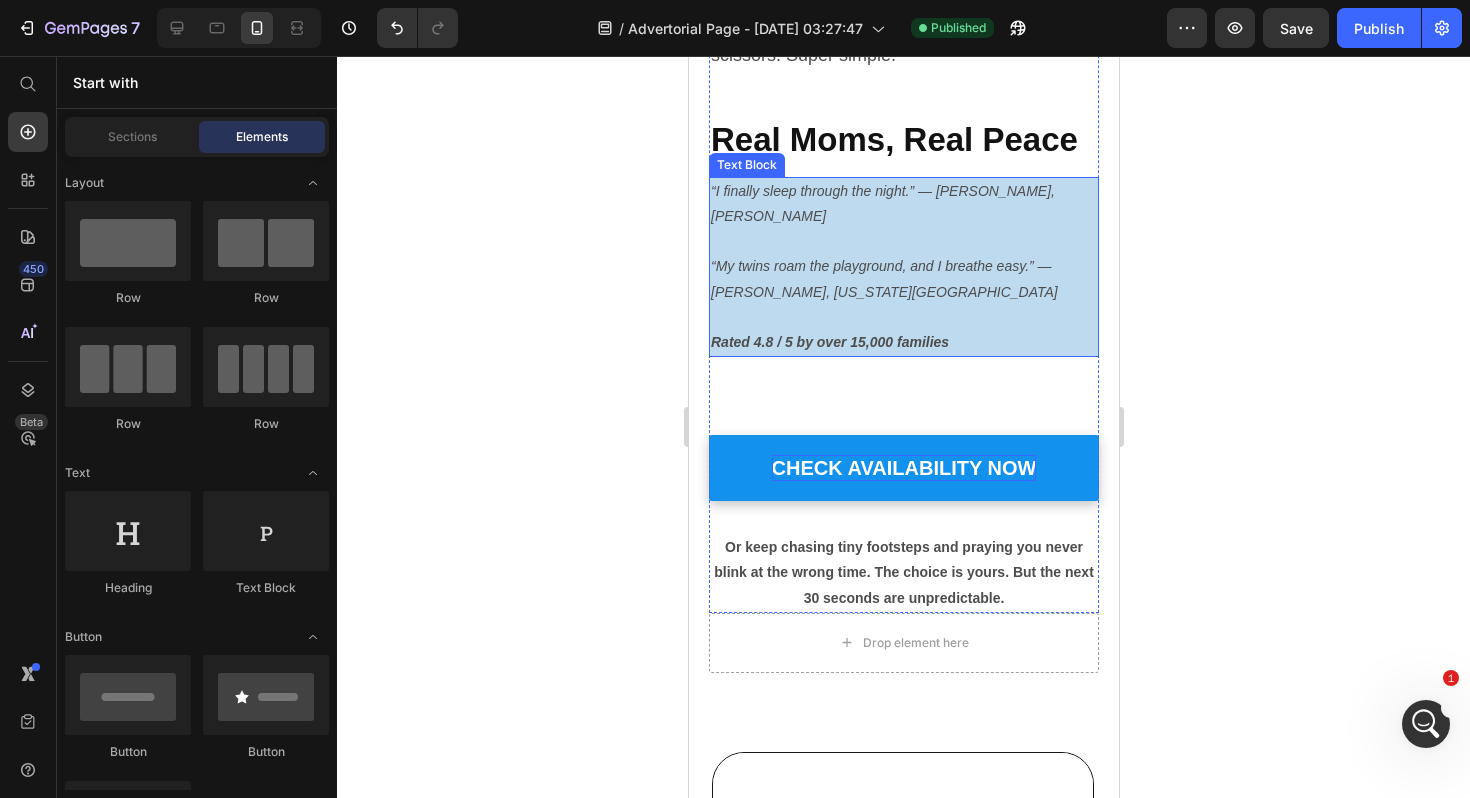 click on "“I finally sleep through the night.” — Jess K., Phoenix “My twins roam the playground, and I breathe easy.” — Lauren P., Kansas City Rated 4.8 / 5 by over 15,000 families" at bounding box center (903, 267) 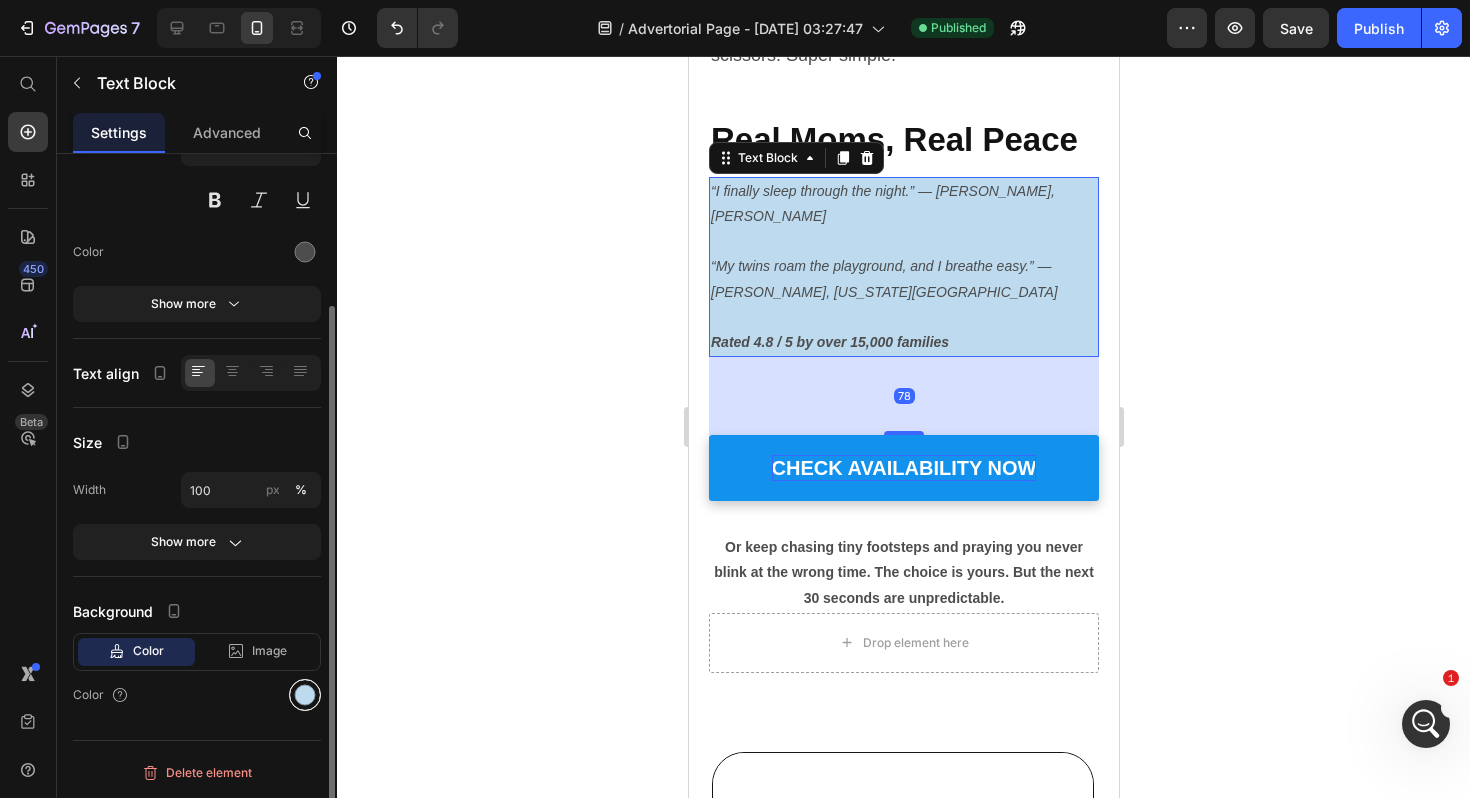 click at bounding box center [305, 695] 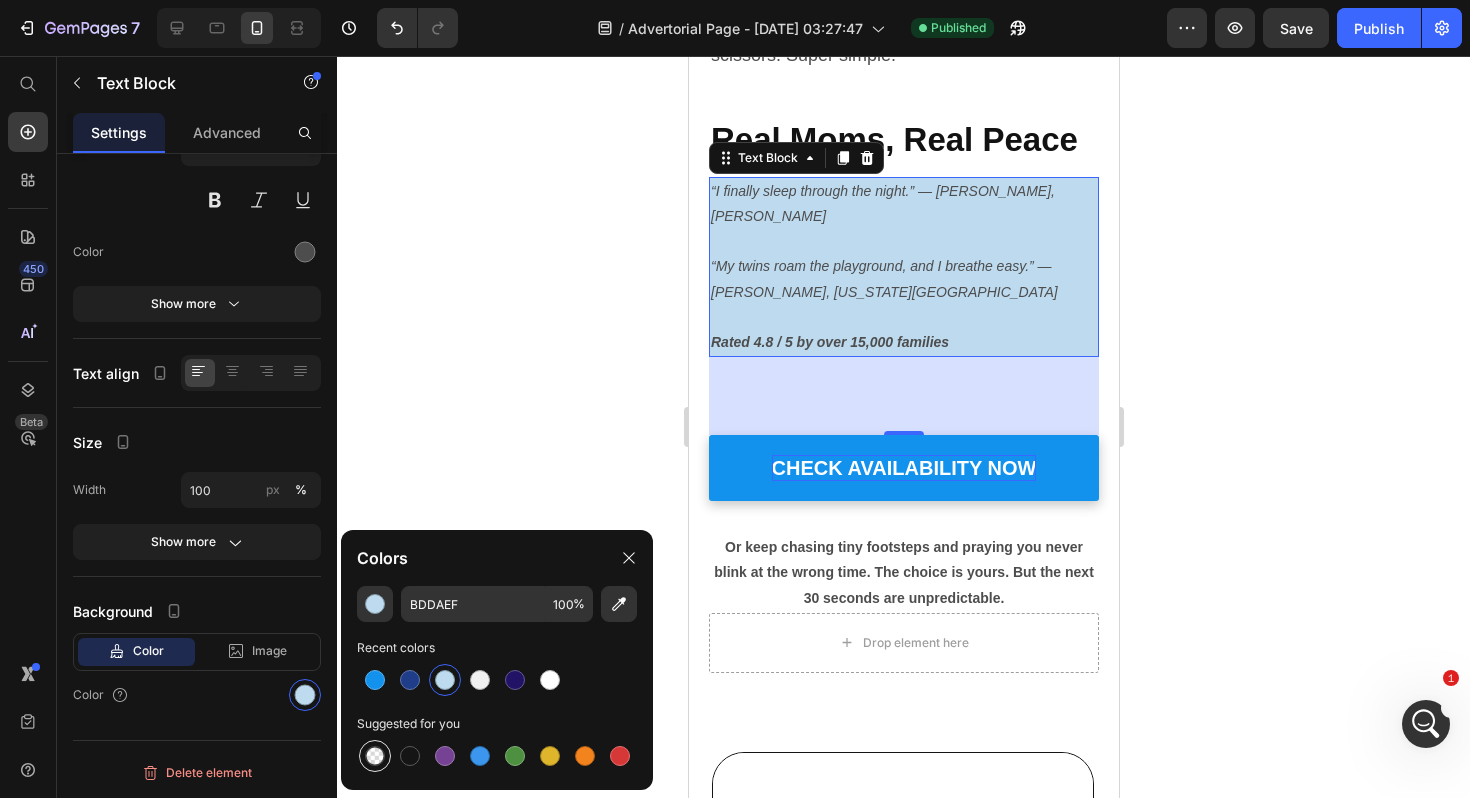 click at bounding box center [375, 756] 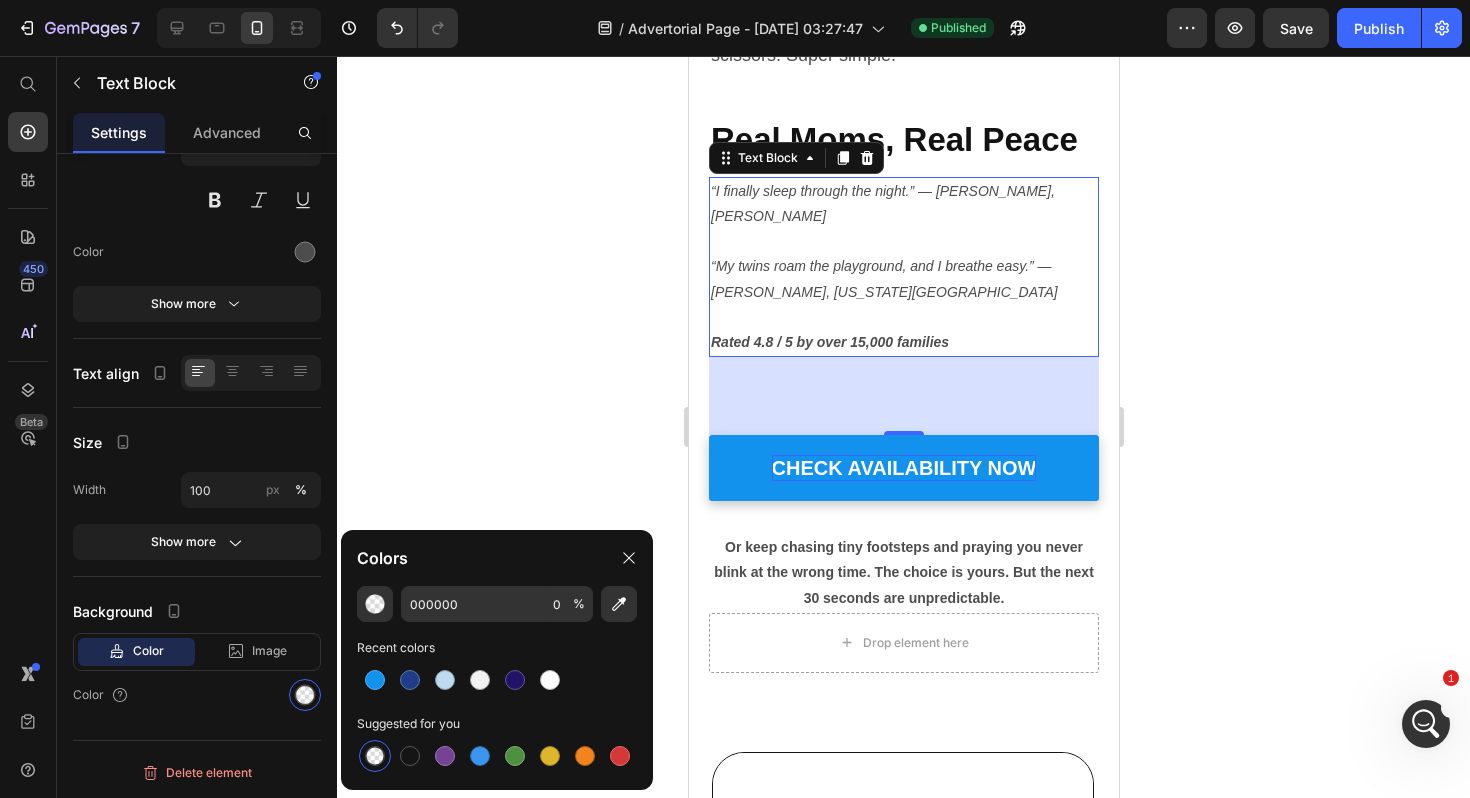 click 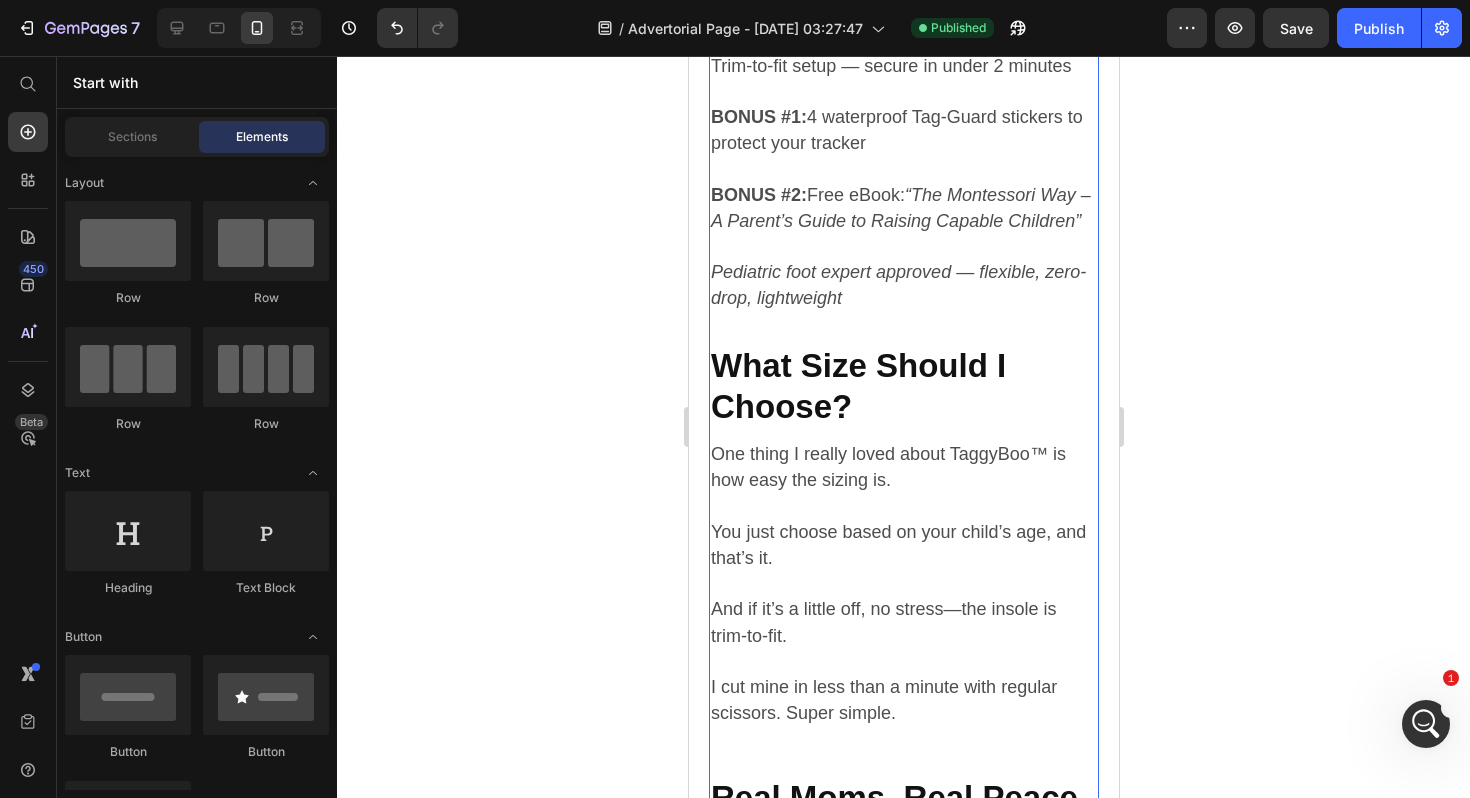 scroll, scrollTop: 5402, scrollLeft: 0, axis: vertical 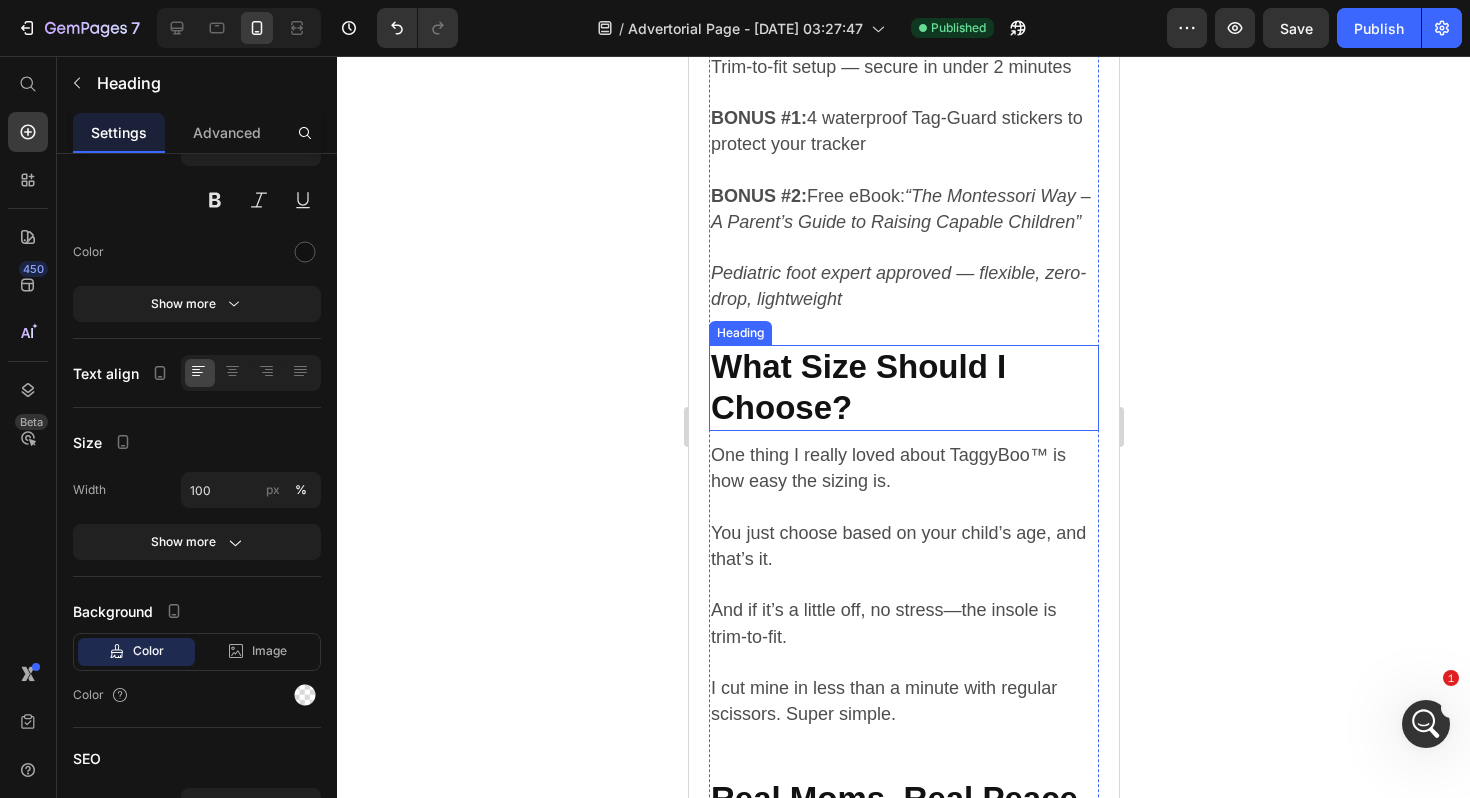 click on "⁠⁠⁠⁠⁠⁠⁠ What Size Should I Choose?" at bounding box center [903, 388] 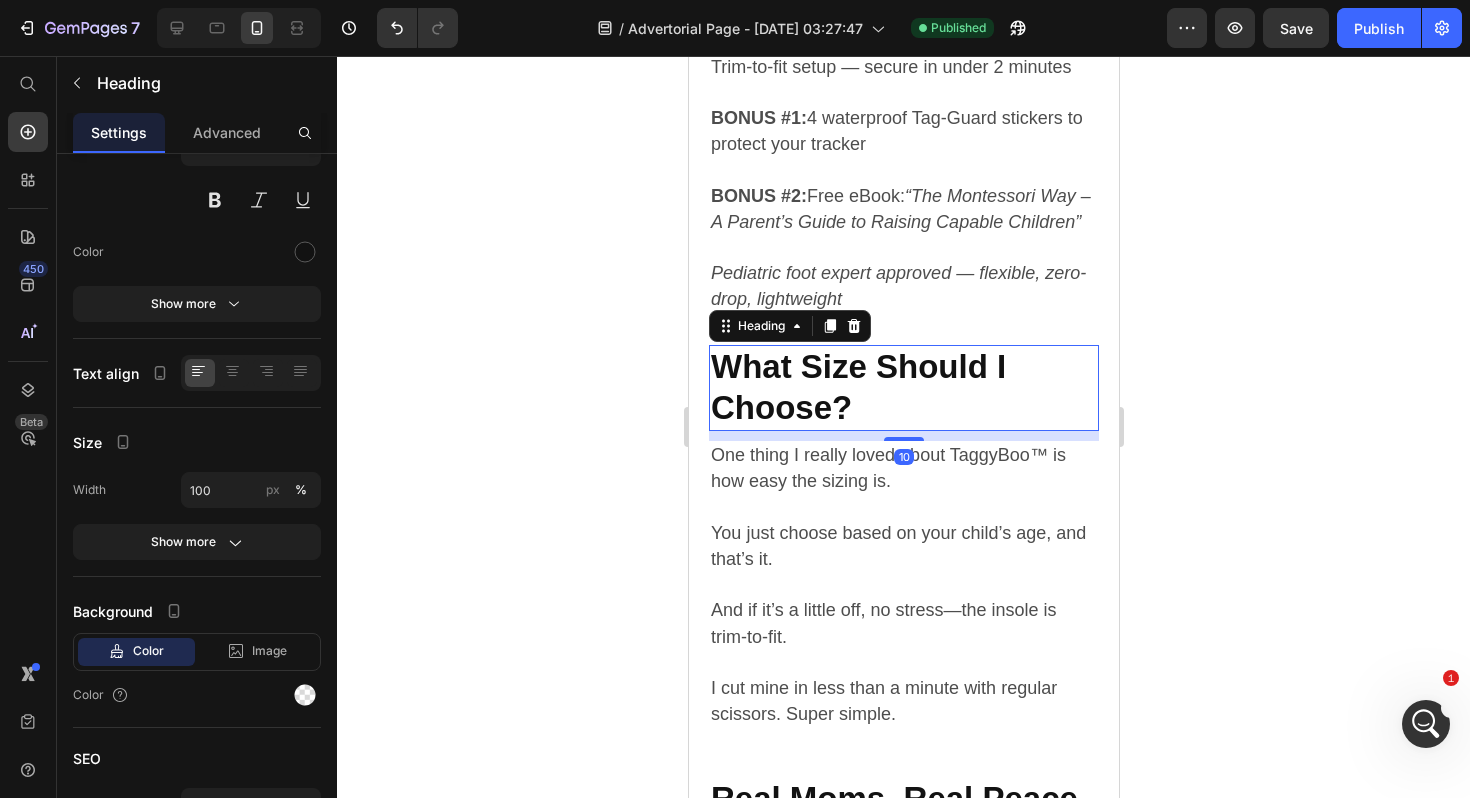 scroll, scrollTop: 0, scrollLeft: 0, axis: both 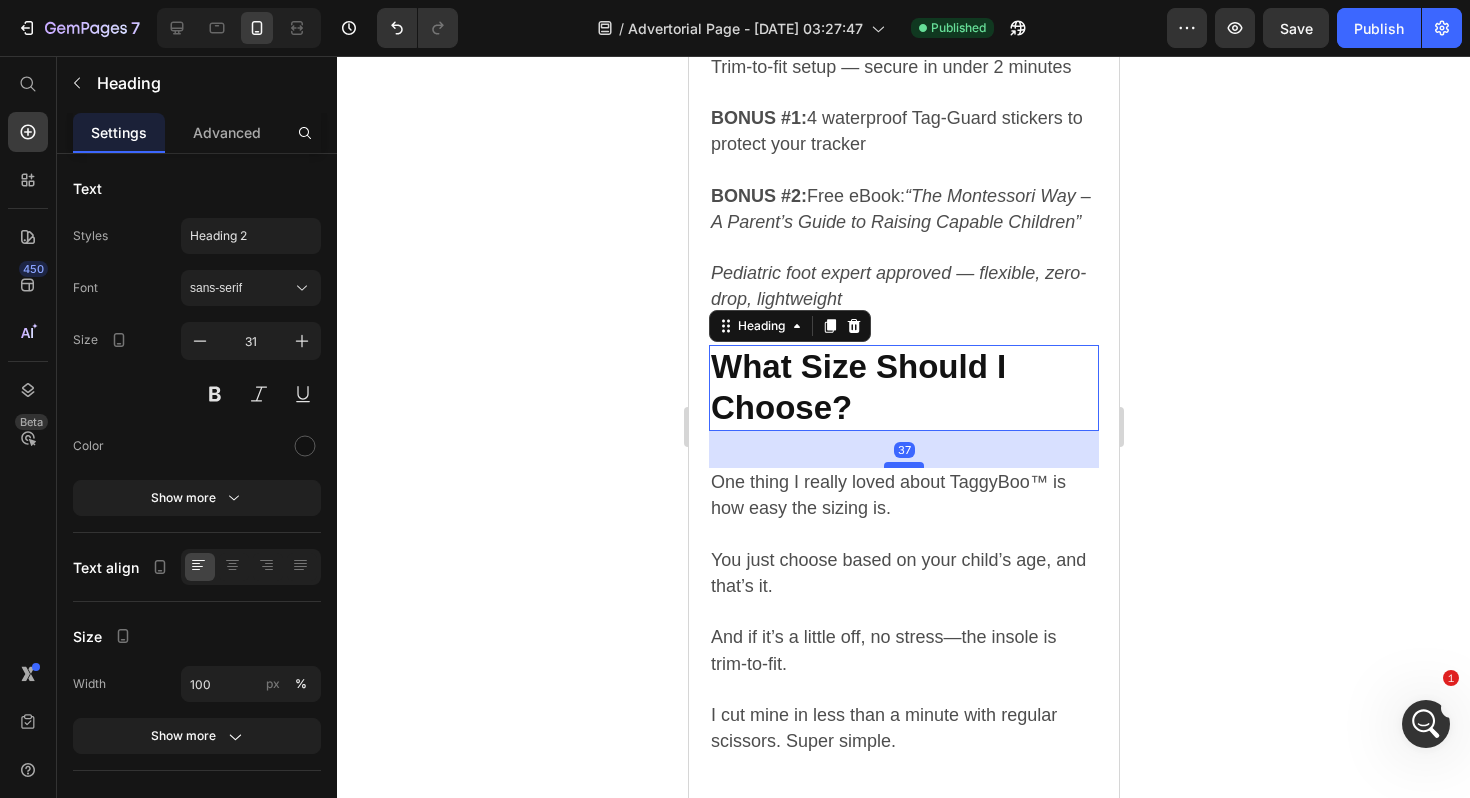 drag, startPoint x: 894, startPoint y: 413, endPoint x: 894, endPoint y: 440, distance: 27 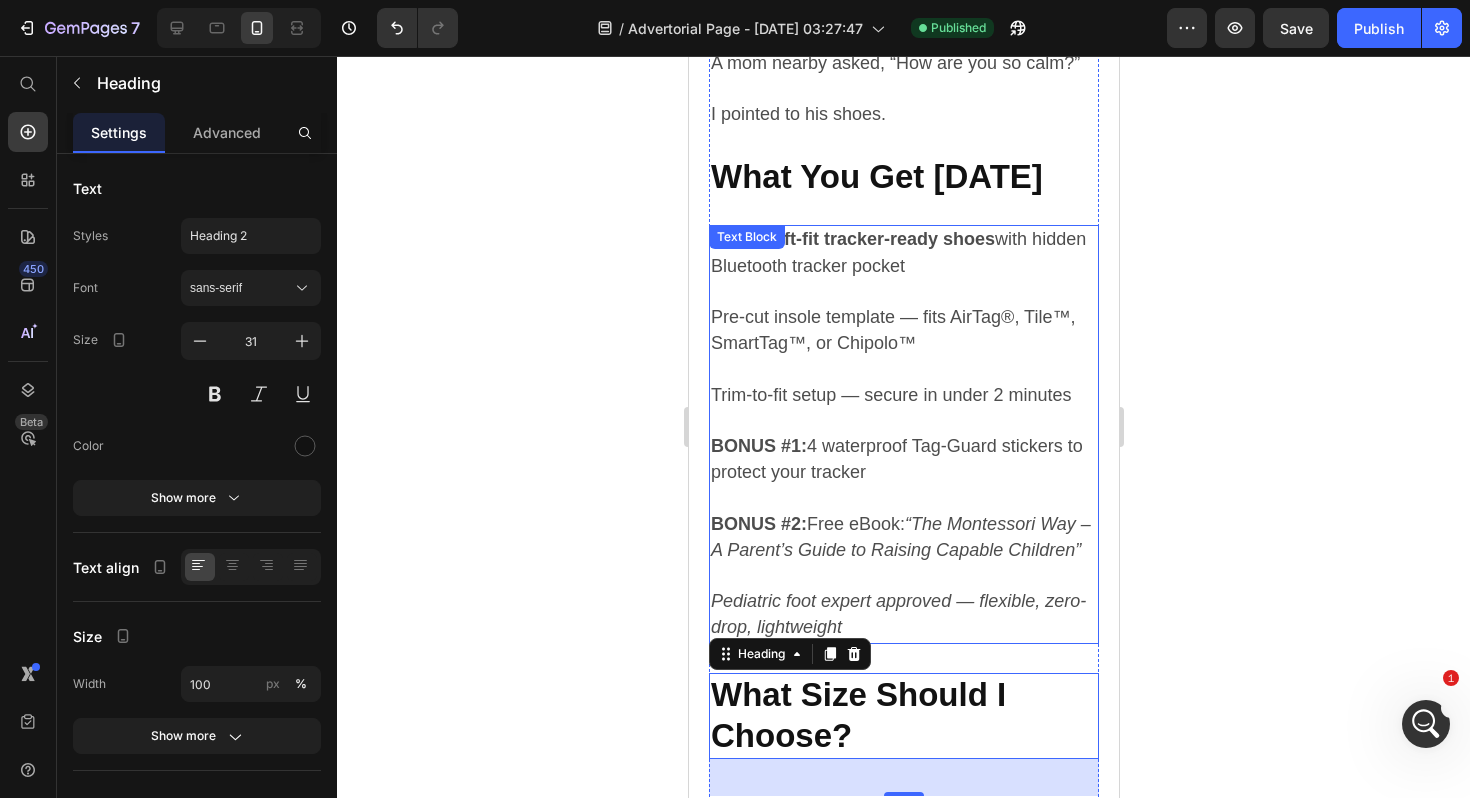 scroll, scrollTop: 5060, scrollLeft: 0, axis: vertical 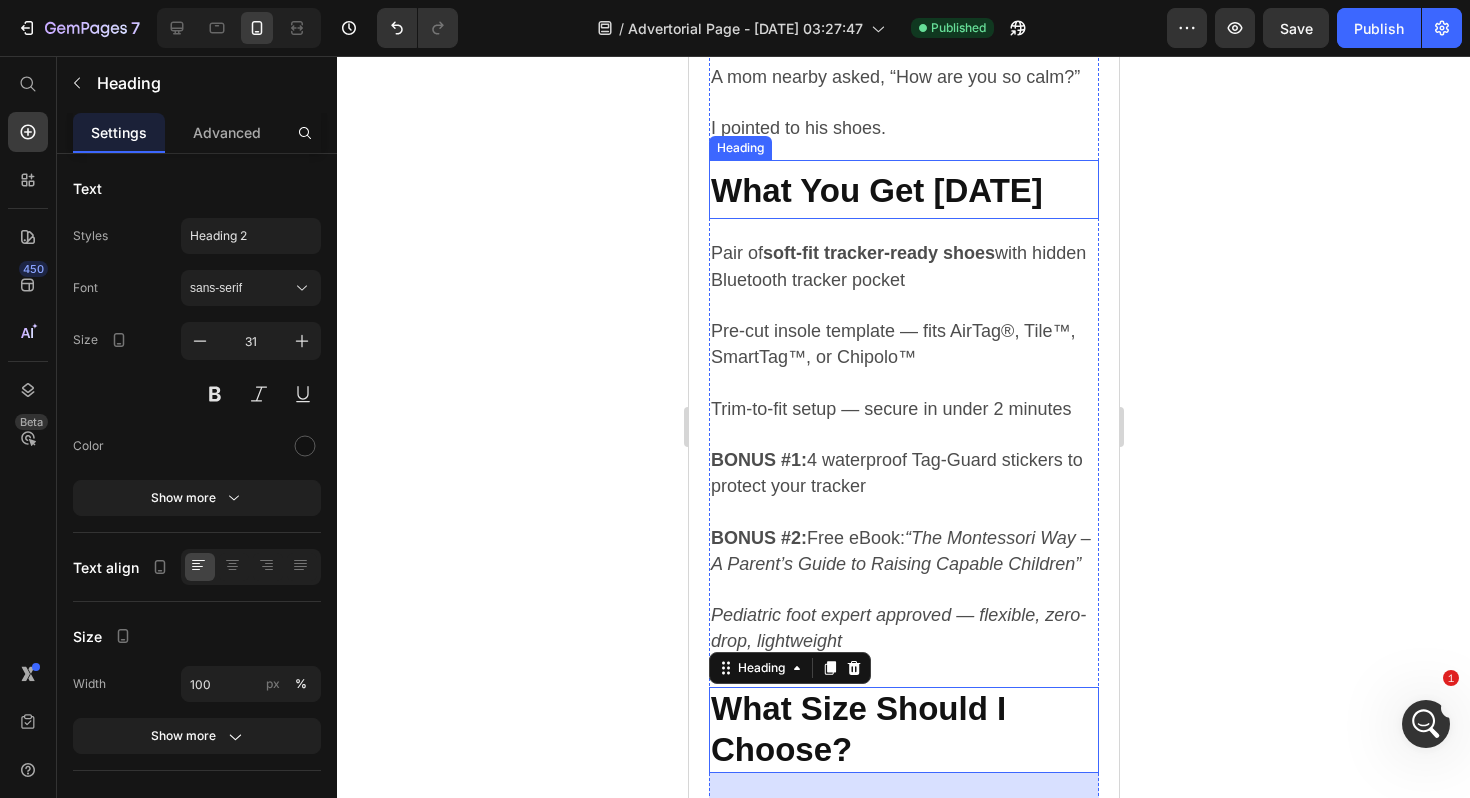 click on "What You Get [DATE]" at bounding box center (876, 190) 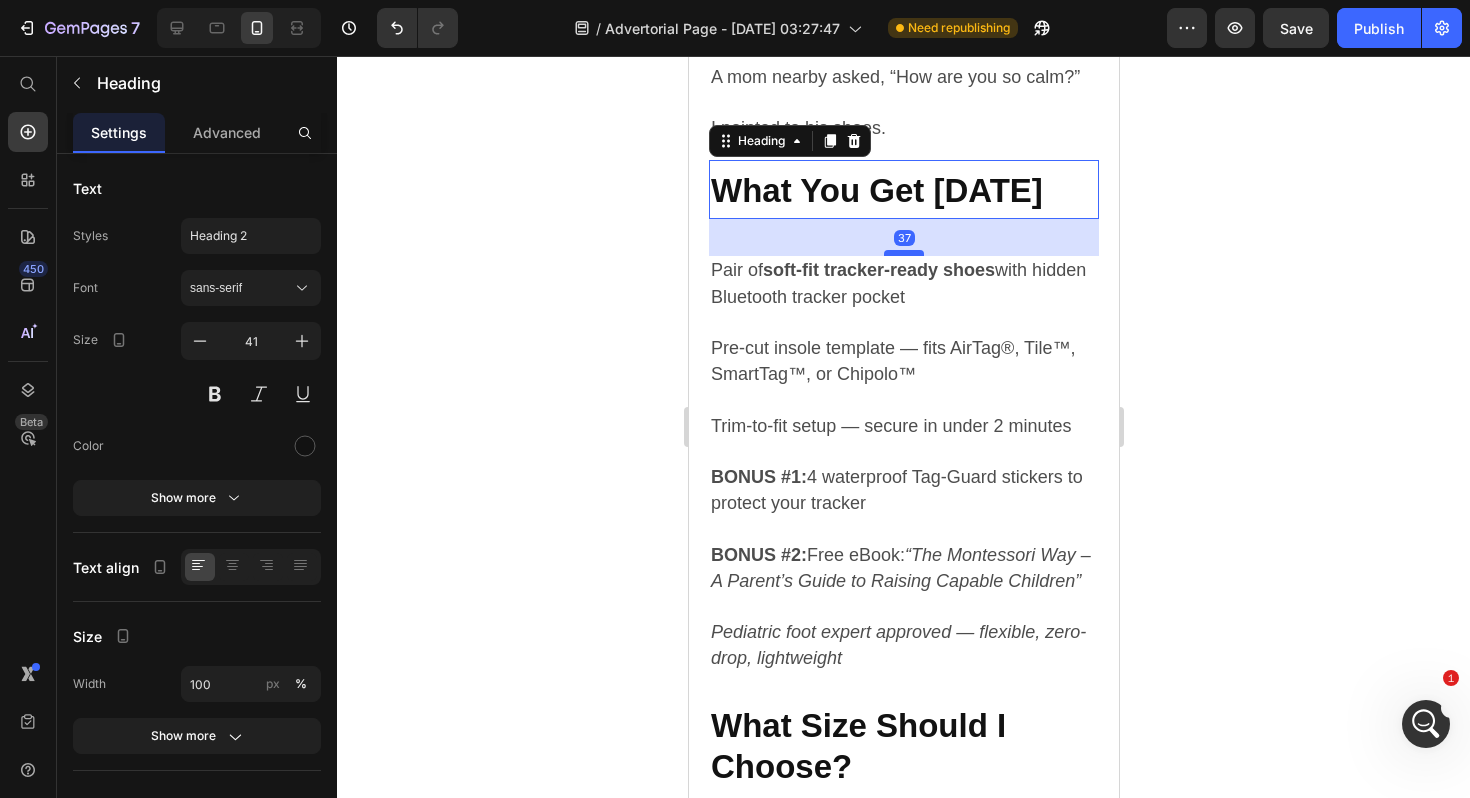 drag, startPoint x: 916, startPoint y: 209, endPoint x: 918, endPoint y: 226, distance: 17.117243 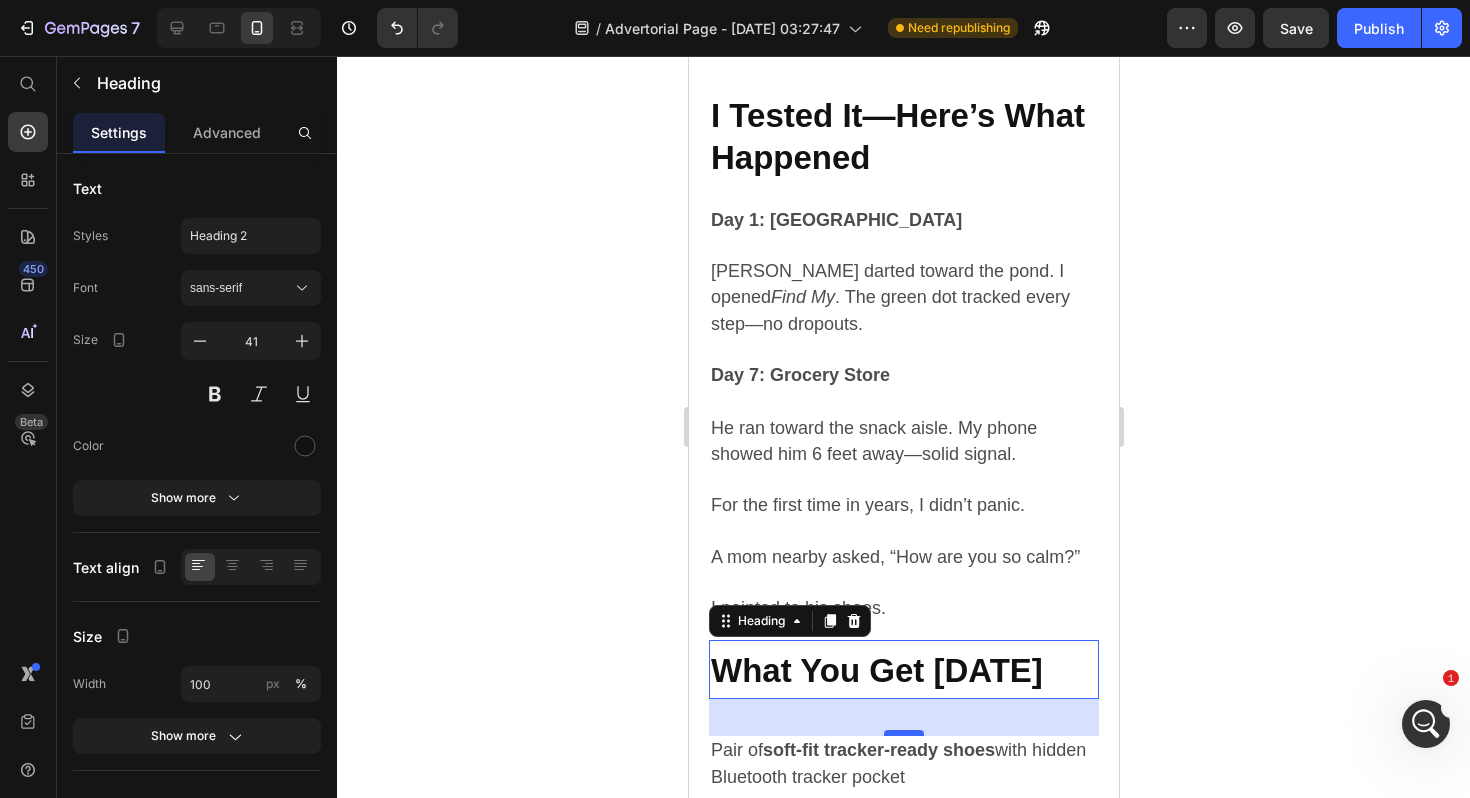 scroll, scrollTop: 4438, scrollLeft: 0, axis: vertical 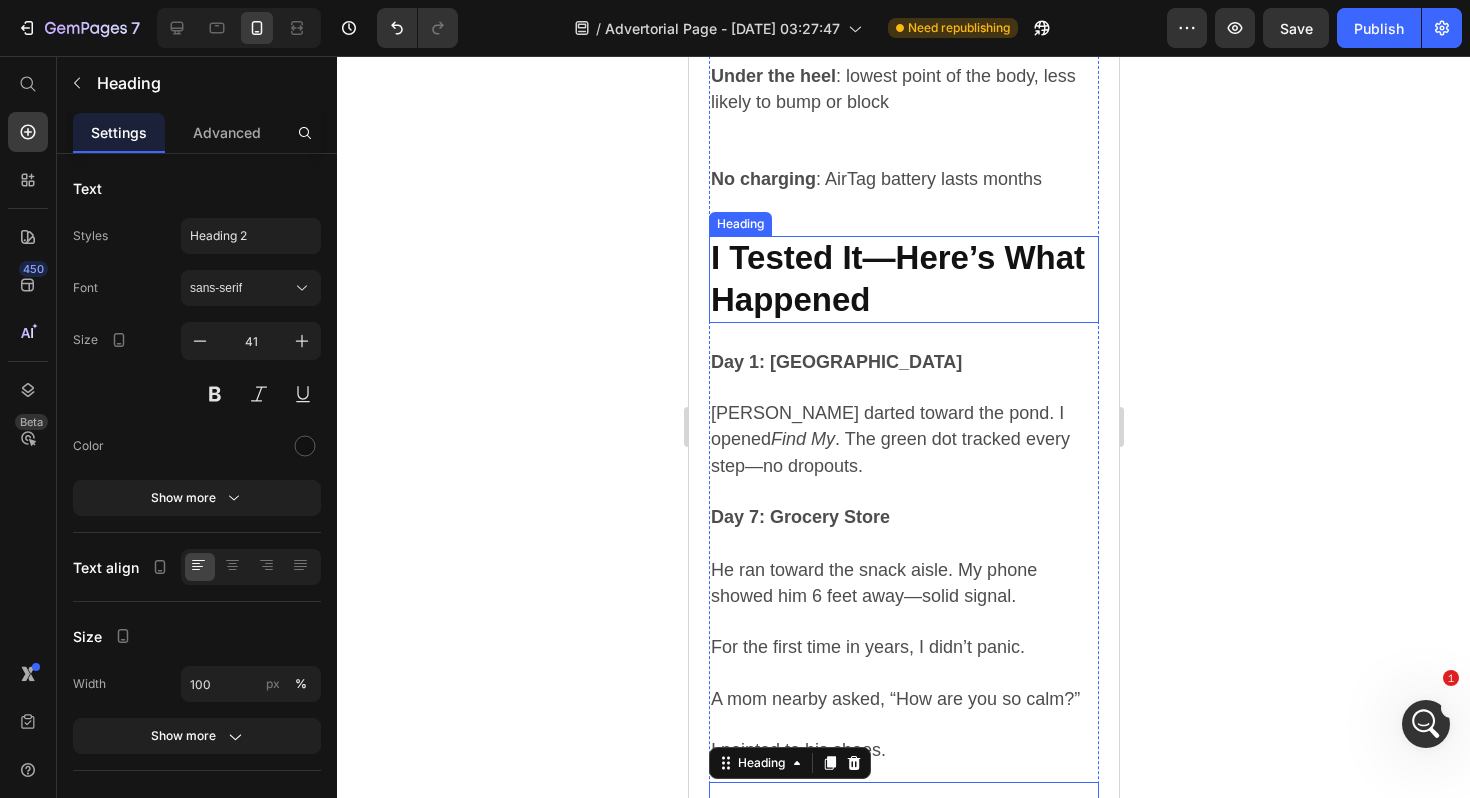click on "I Tested It—Here’s What Happened" at bounding box center [897, 278] 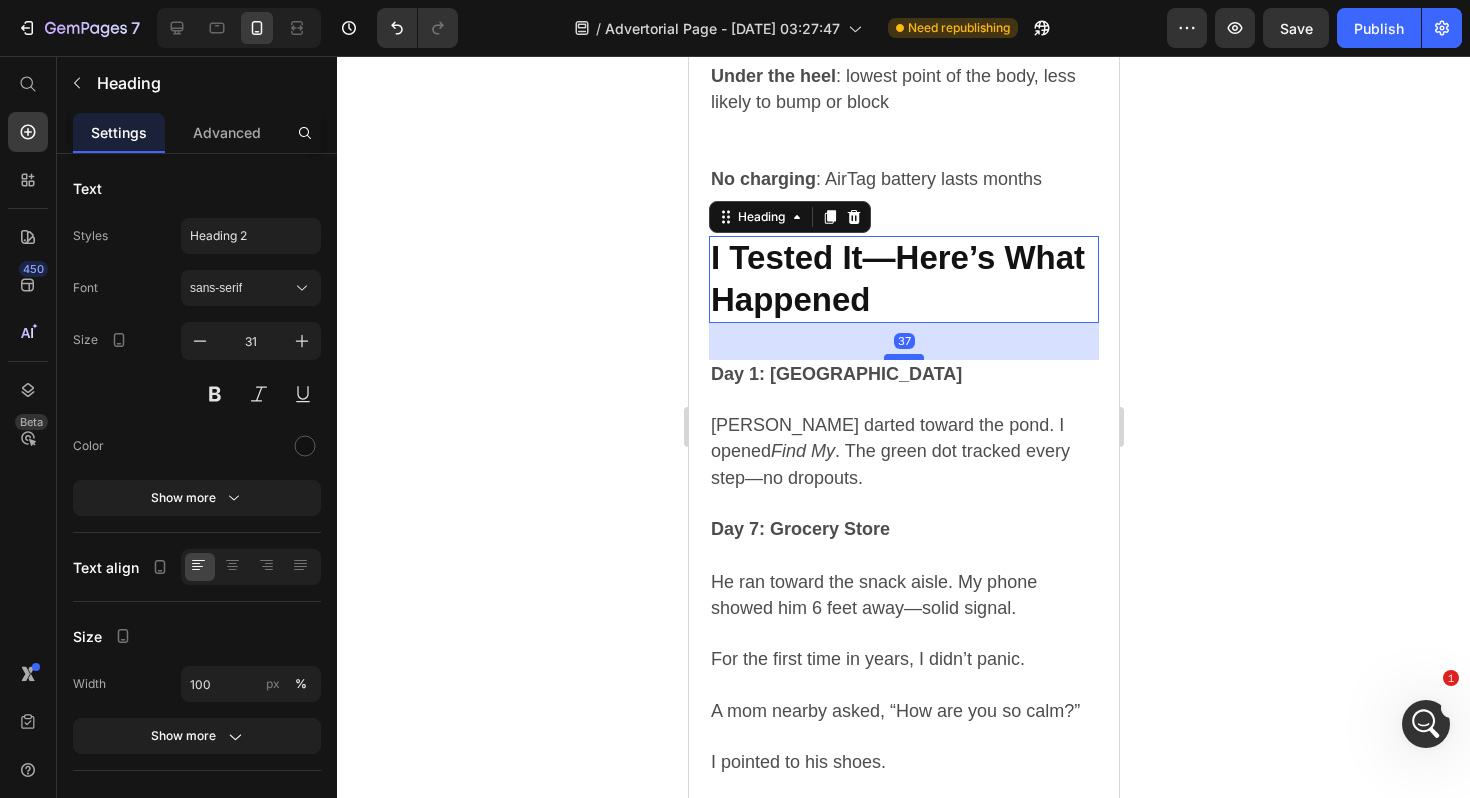 drag, startPoint x: 908, startPoint y: 318, endPoint x: 909, endPoint y: 330, distance: 12.0415945 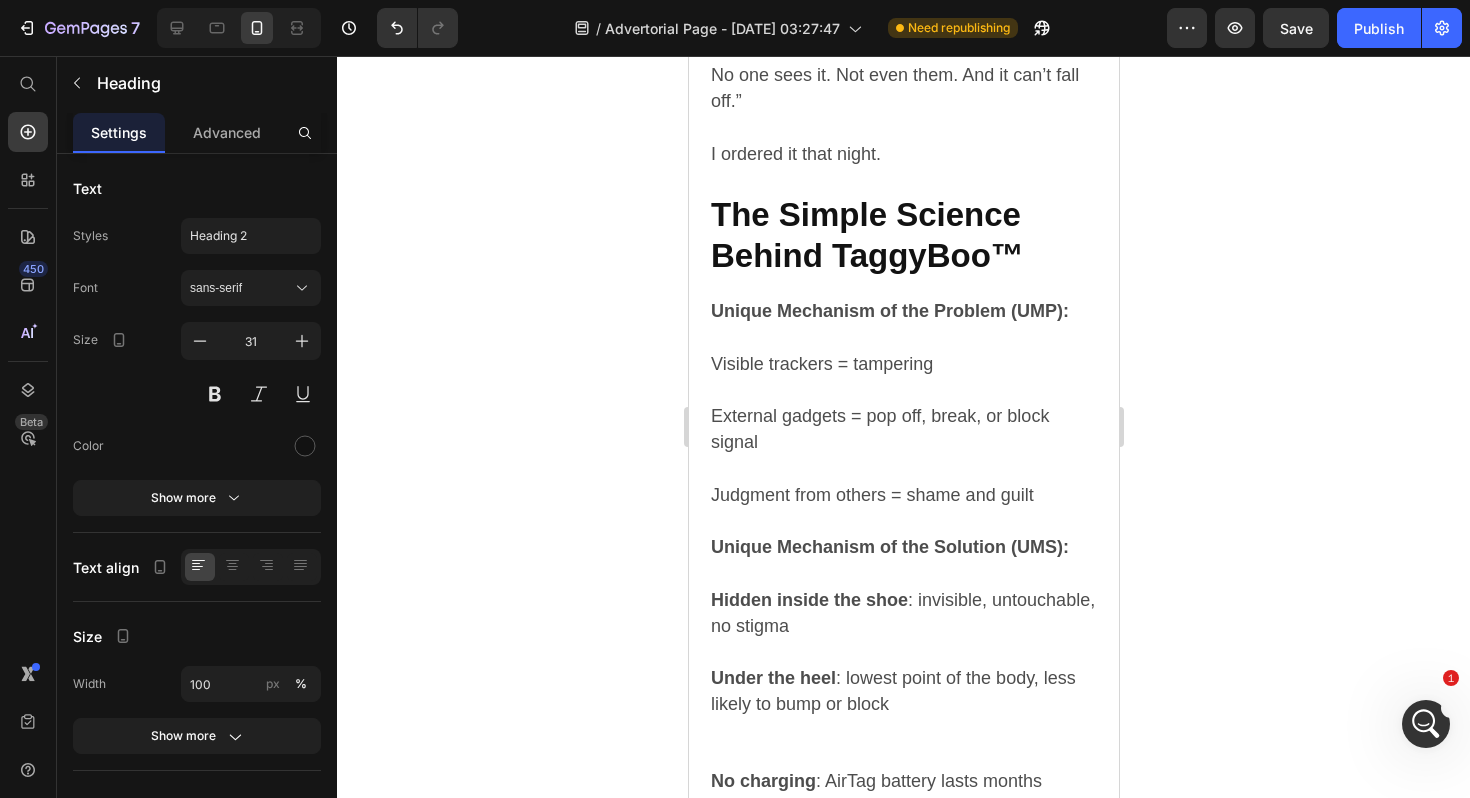 scroll, scrollTop: 3803, scrollLeft: 0, axis: vertical 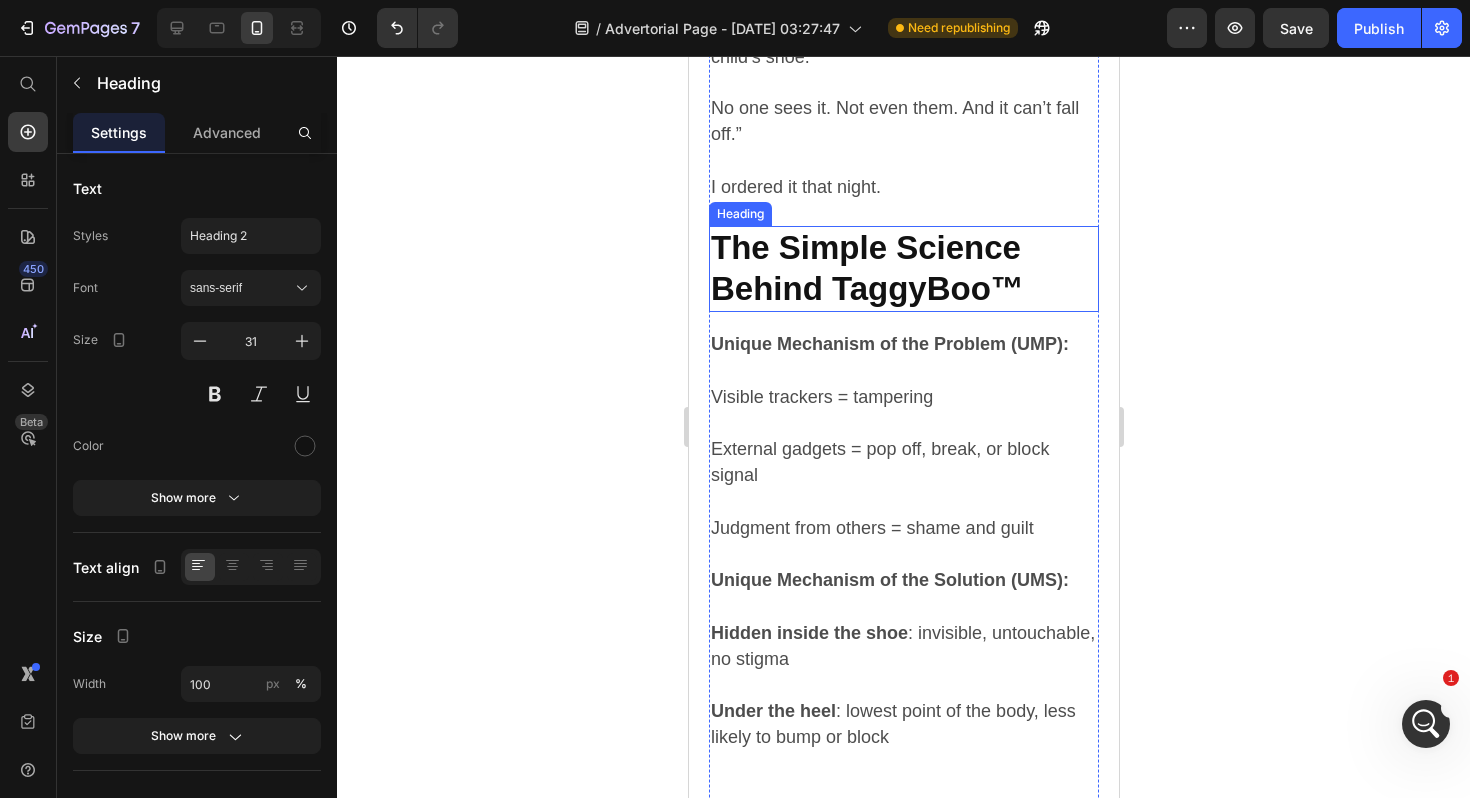 click on "The Simple Science Behind TaggyBoo™" at bounding box center [866, 268] 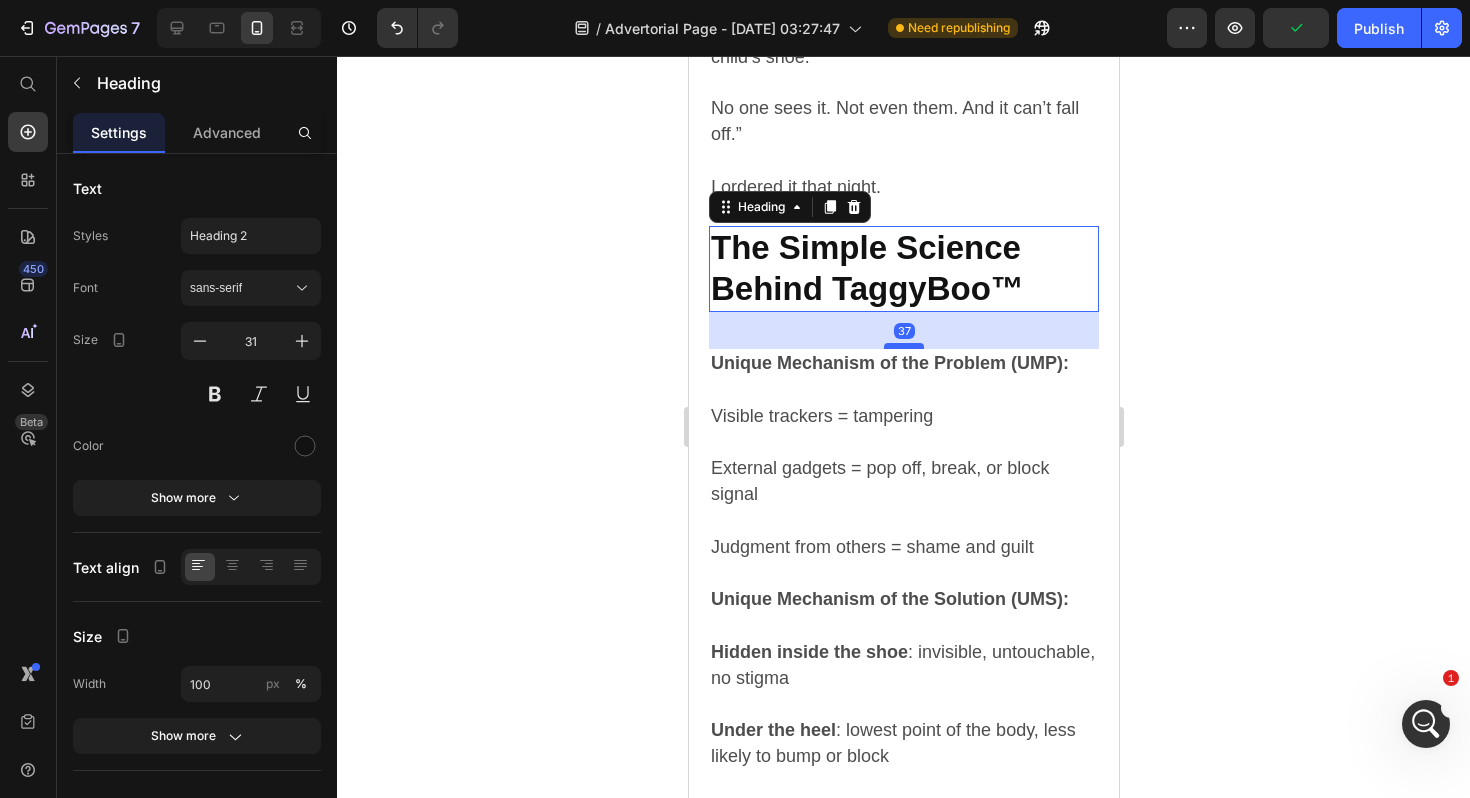 drag, startPoint x: 910, startPoint y: 300, endPoint x: 911, endPoint y: 319, distance: 19.026299 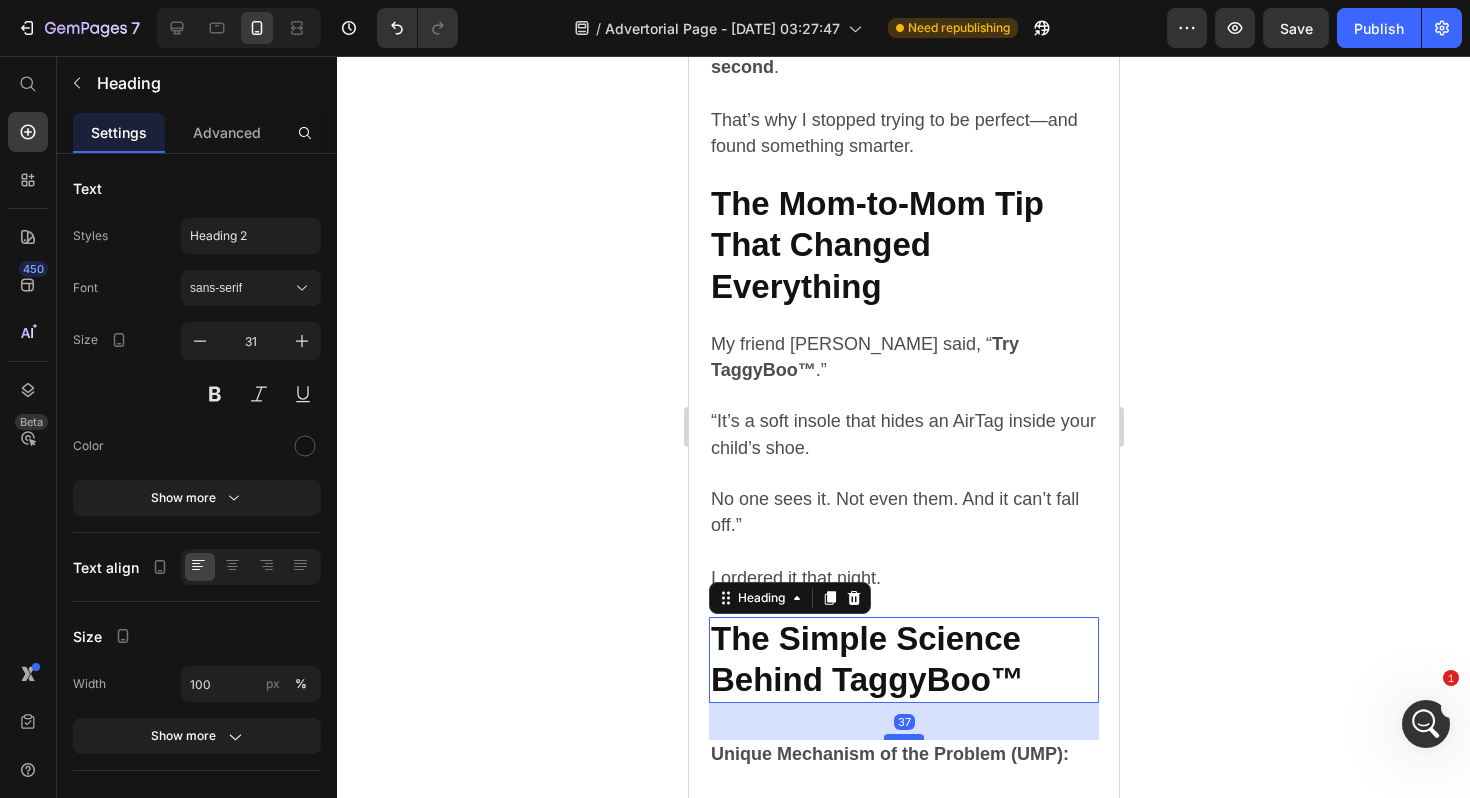 scroll, scrollTop: 3402, scrollLeft: 0, axis: vertical 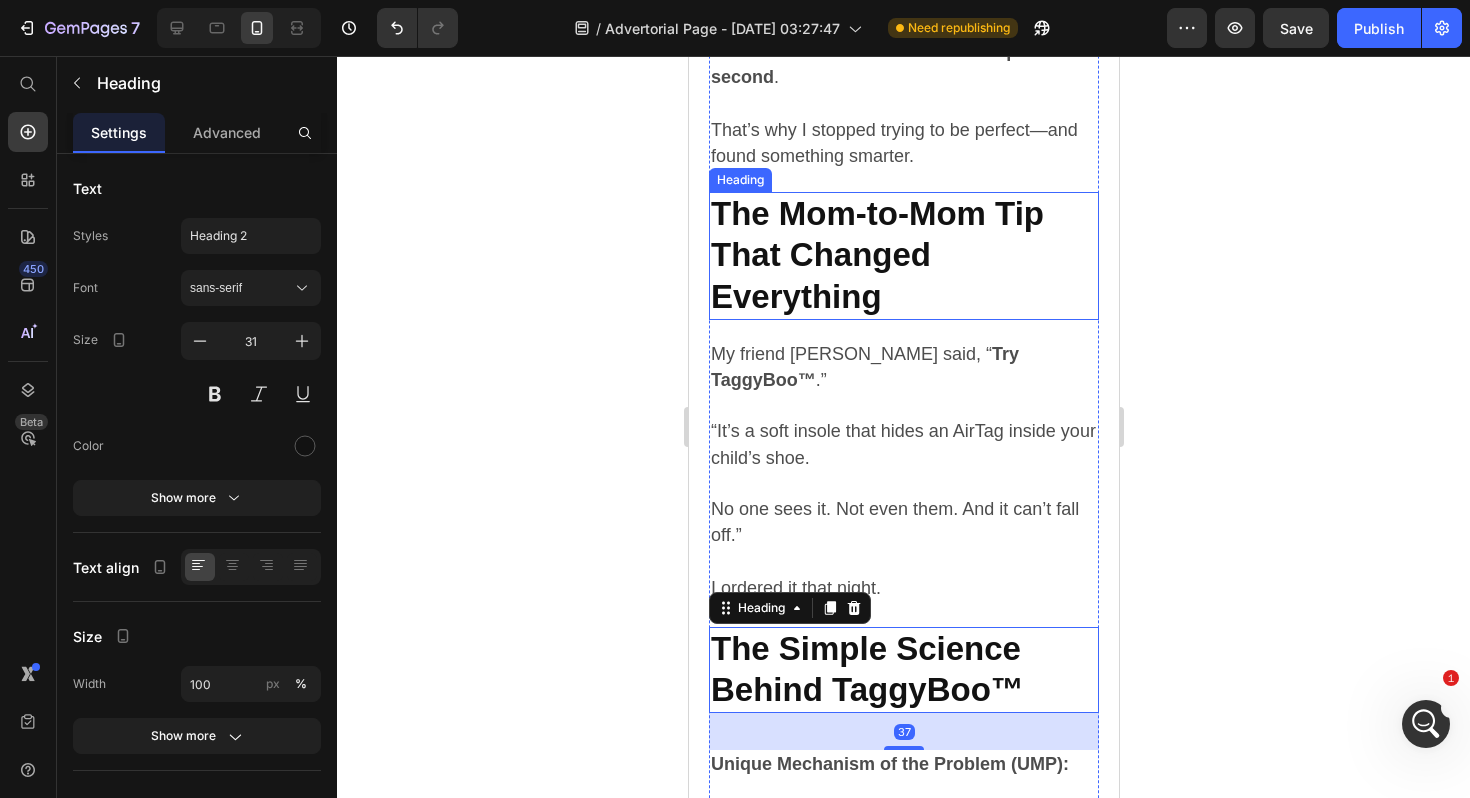click on "⁠⁠⁠⁠⁠⁠⁠ The Mom-to-Mom Tip That Changed Everything" at bounding box center [903, 256] 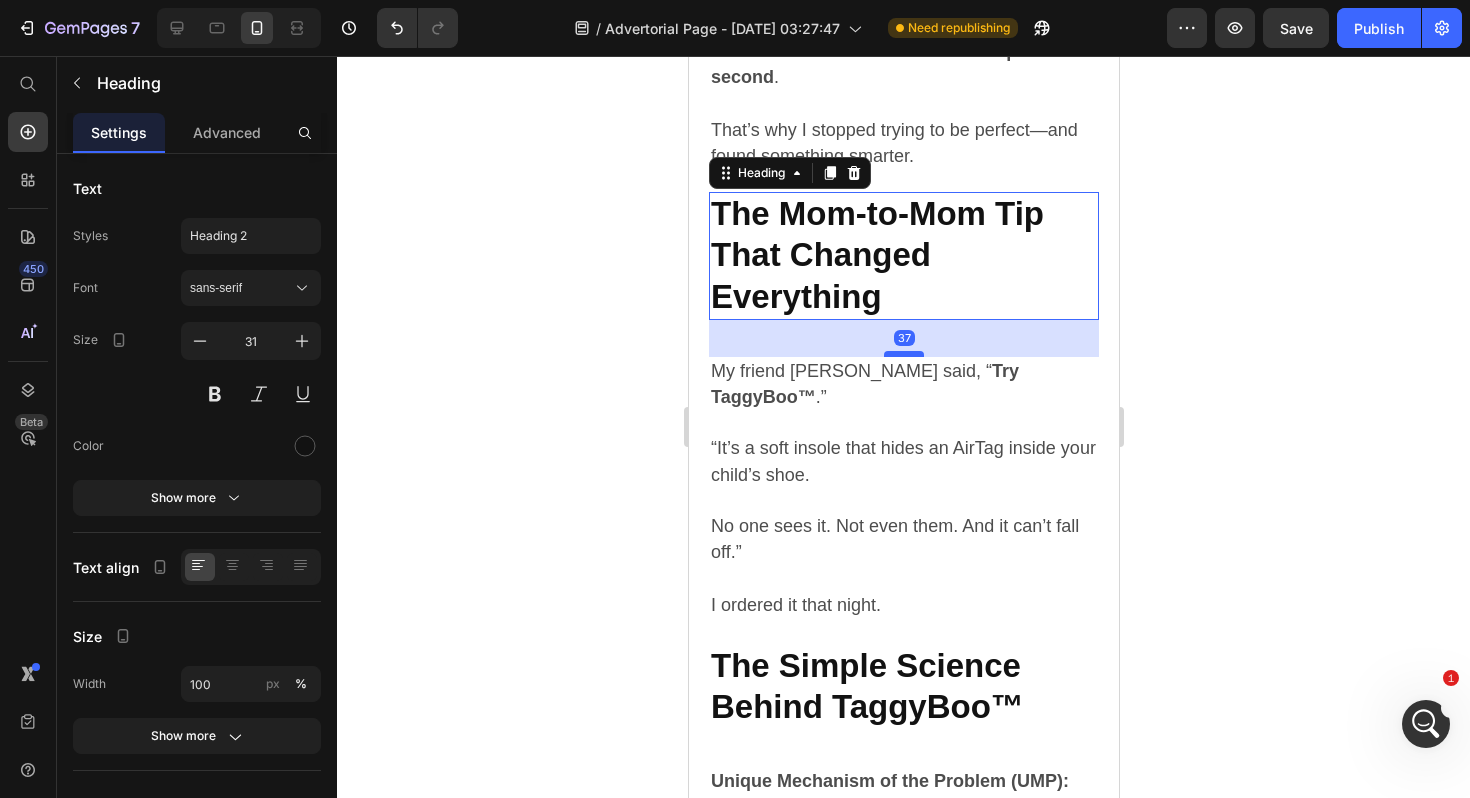 drag, startPoint x: 911, startPoint y: 336, endPoint x: 914, endPoint y: 353, distance: 17.262676 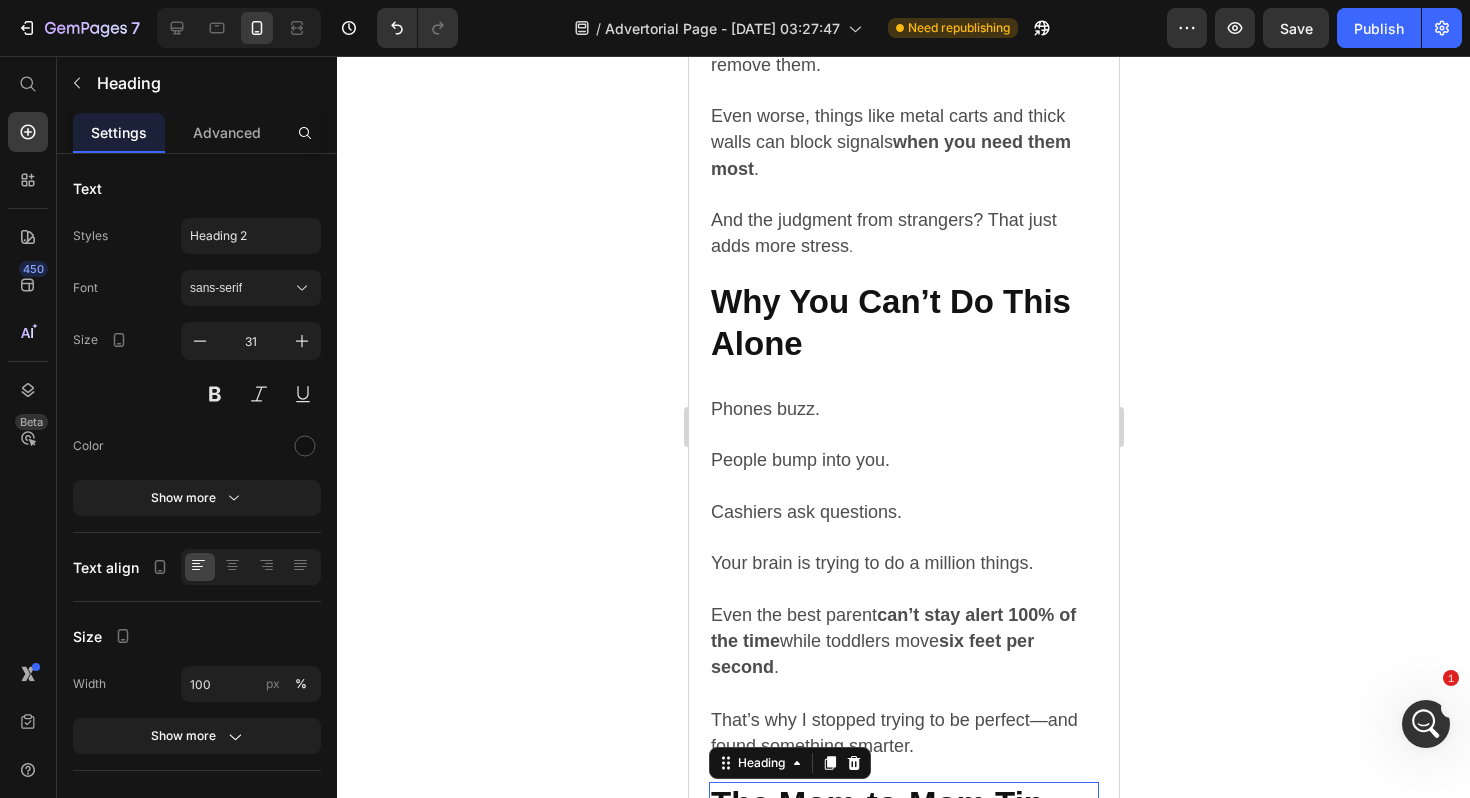 scroll, scrollTop: 2804, scrollLeft: 0, axis: vertical 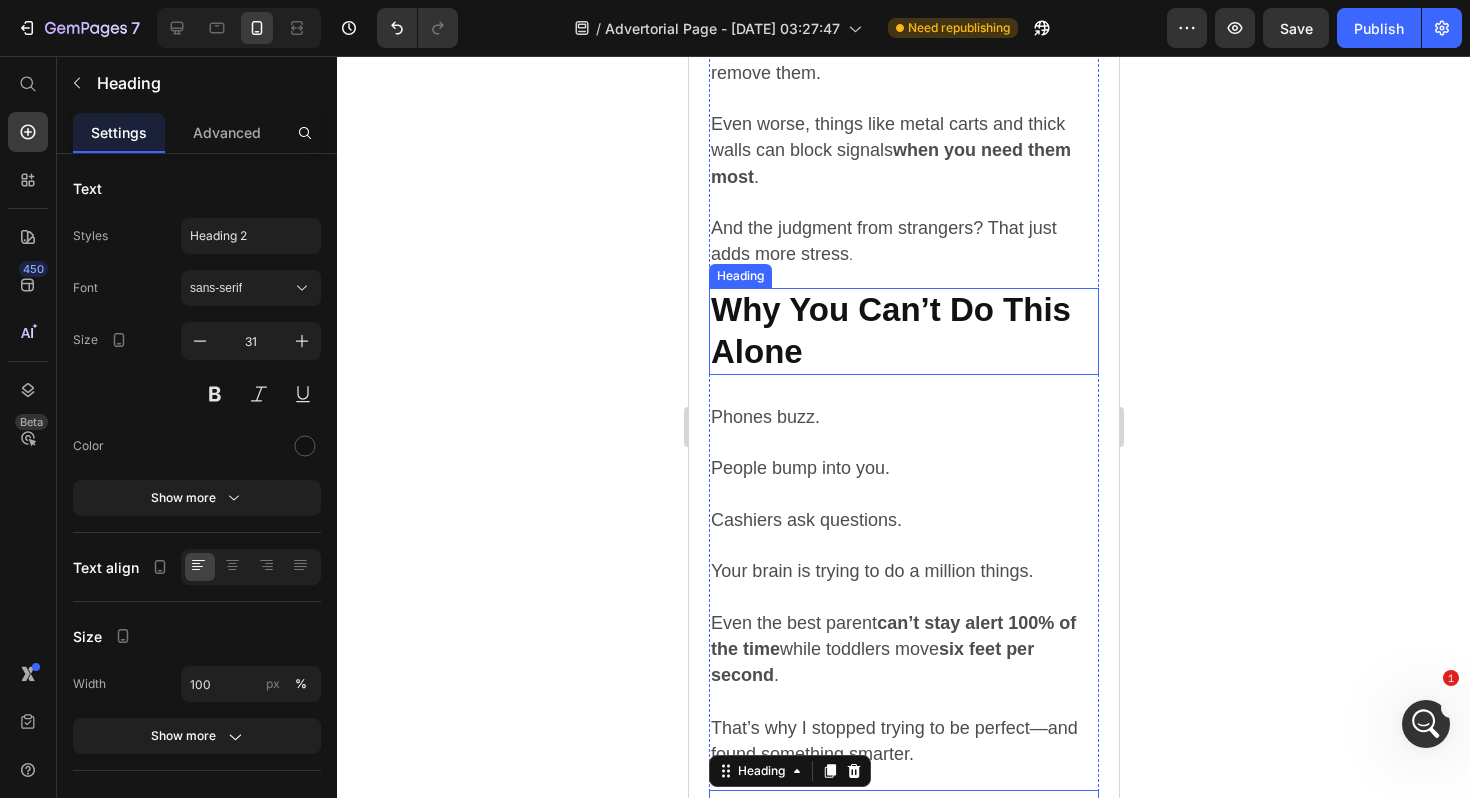 click on "⁠⁠⁠⁠⁠⁠⁠ Why You Can’t Do This Alone" at bounding box center [903, 331] 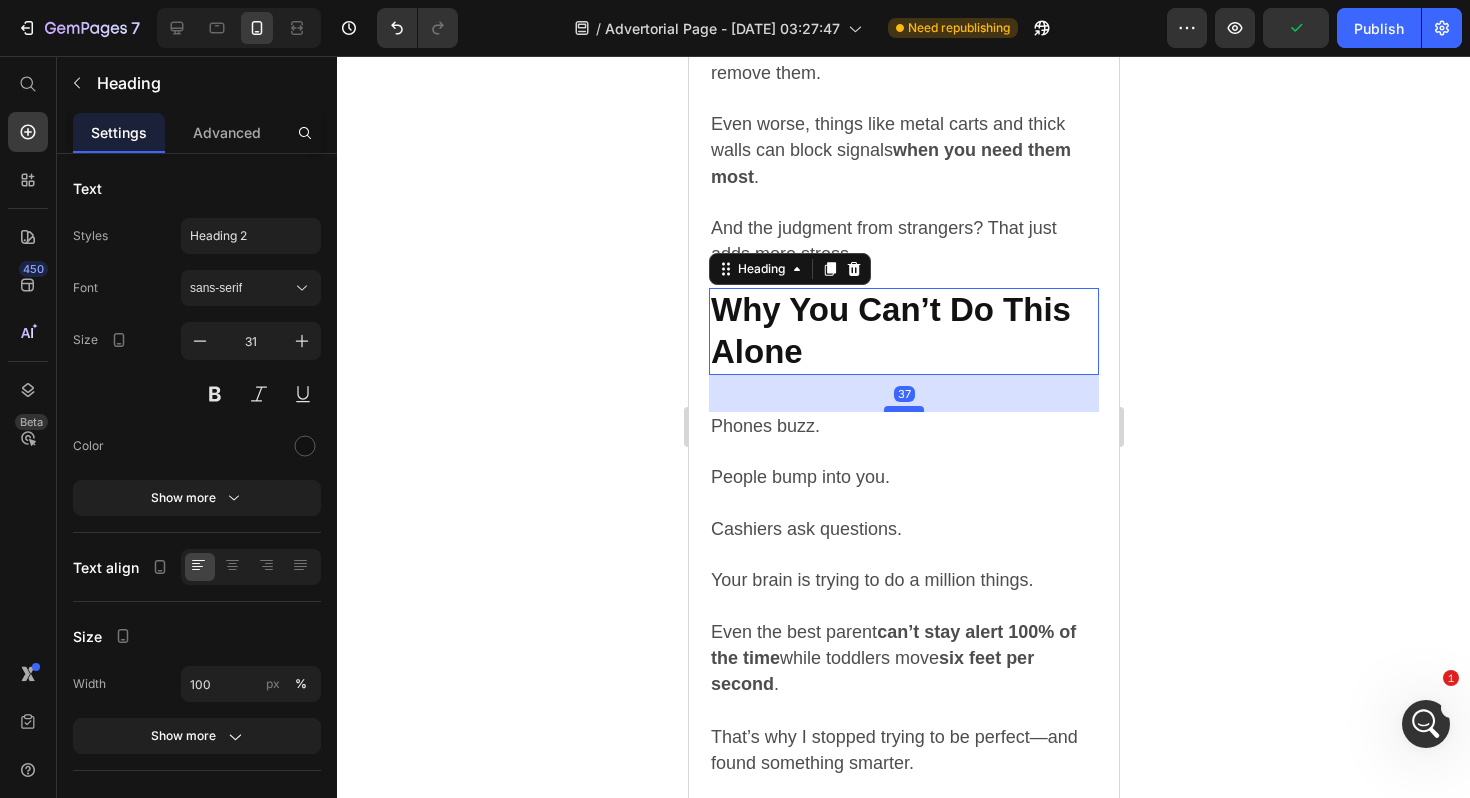 click at bounding box center (903, 409) 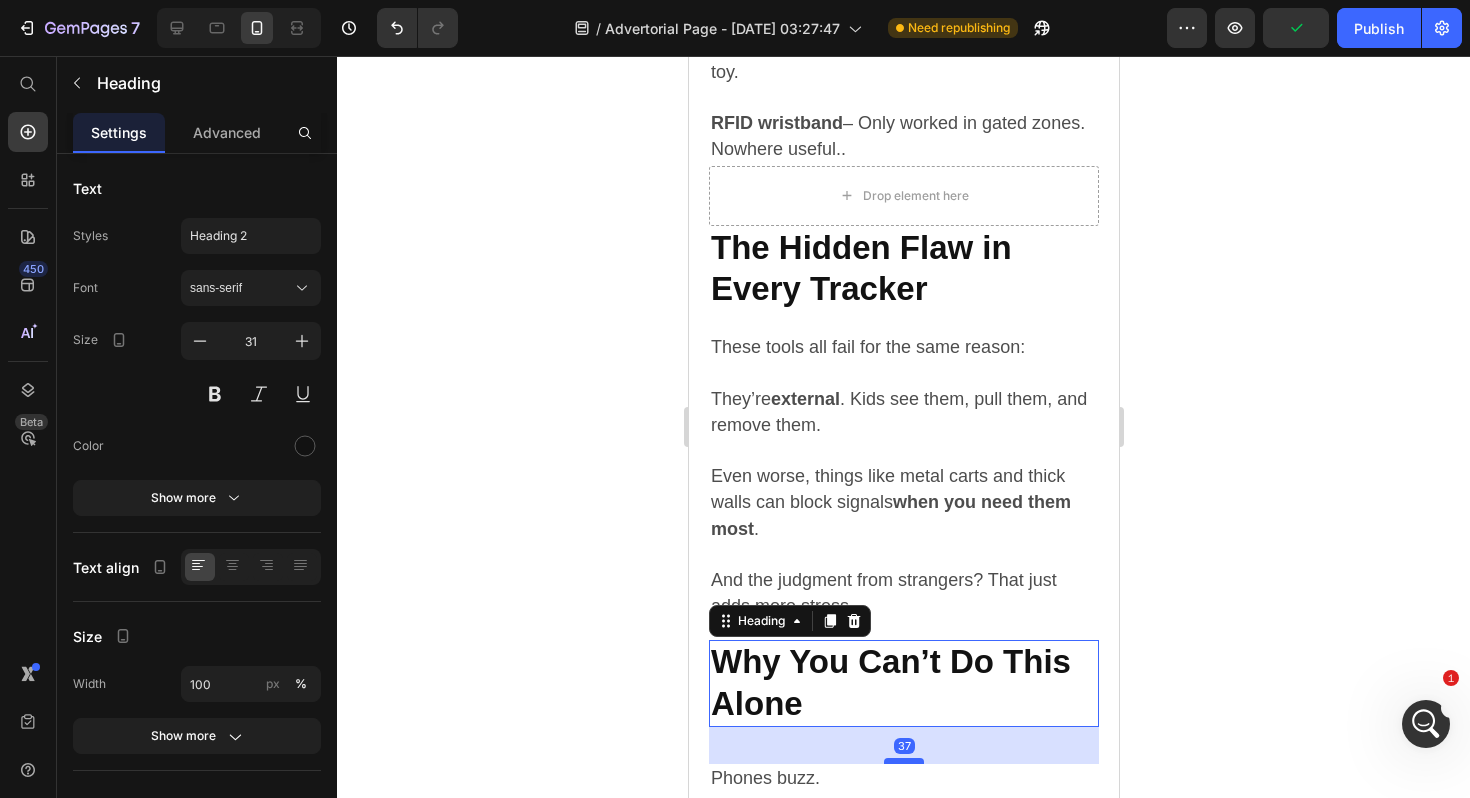scroll, scrollTop: 2405, scrollLeft: 0, axis: vertical 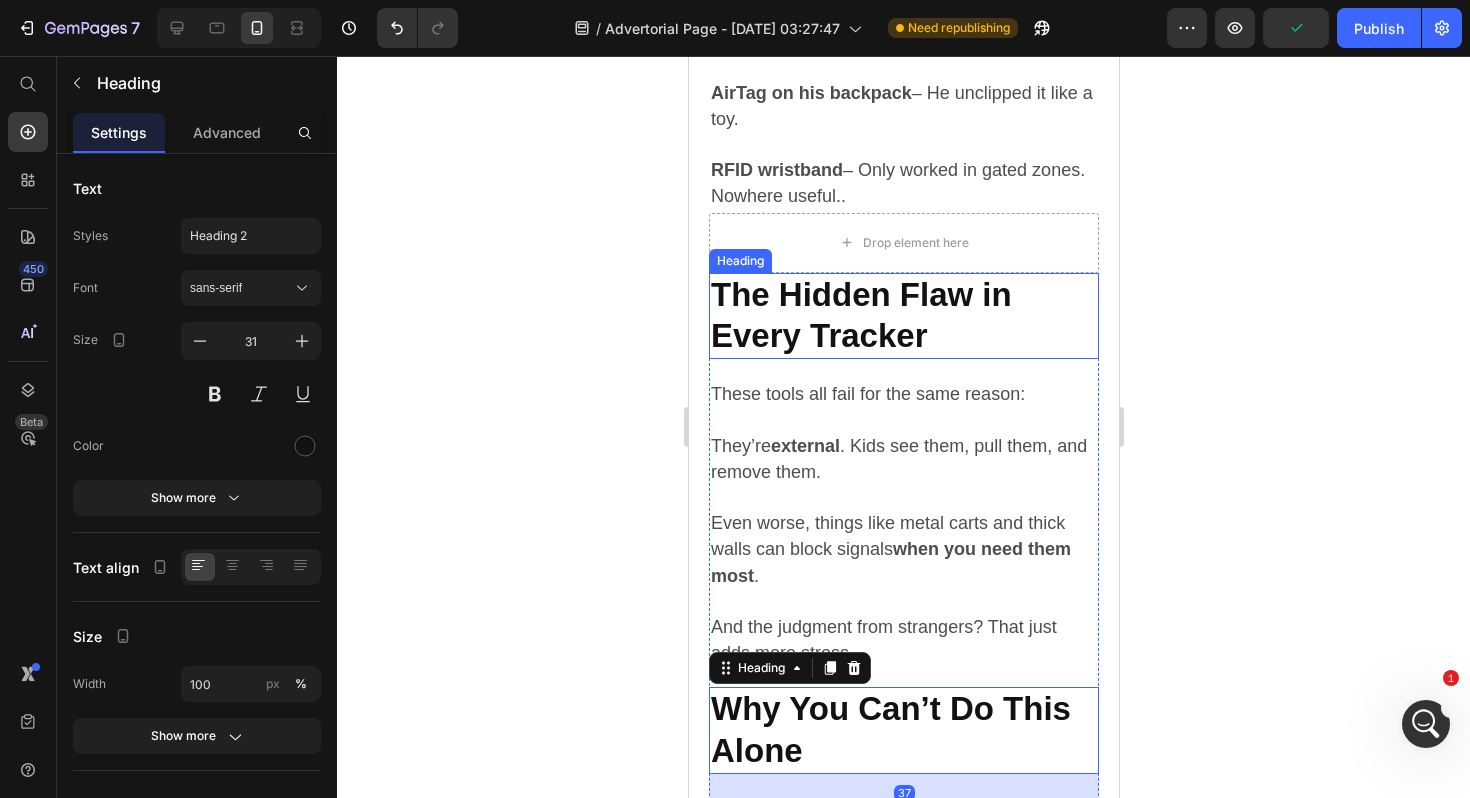 click on "The Hidden Flaw in Every Tracker" at bounding box center [860, 315] 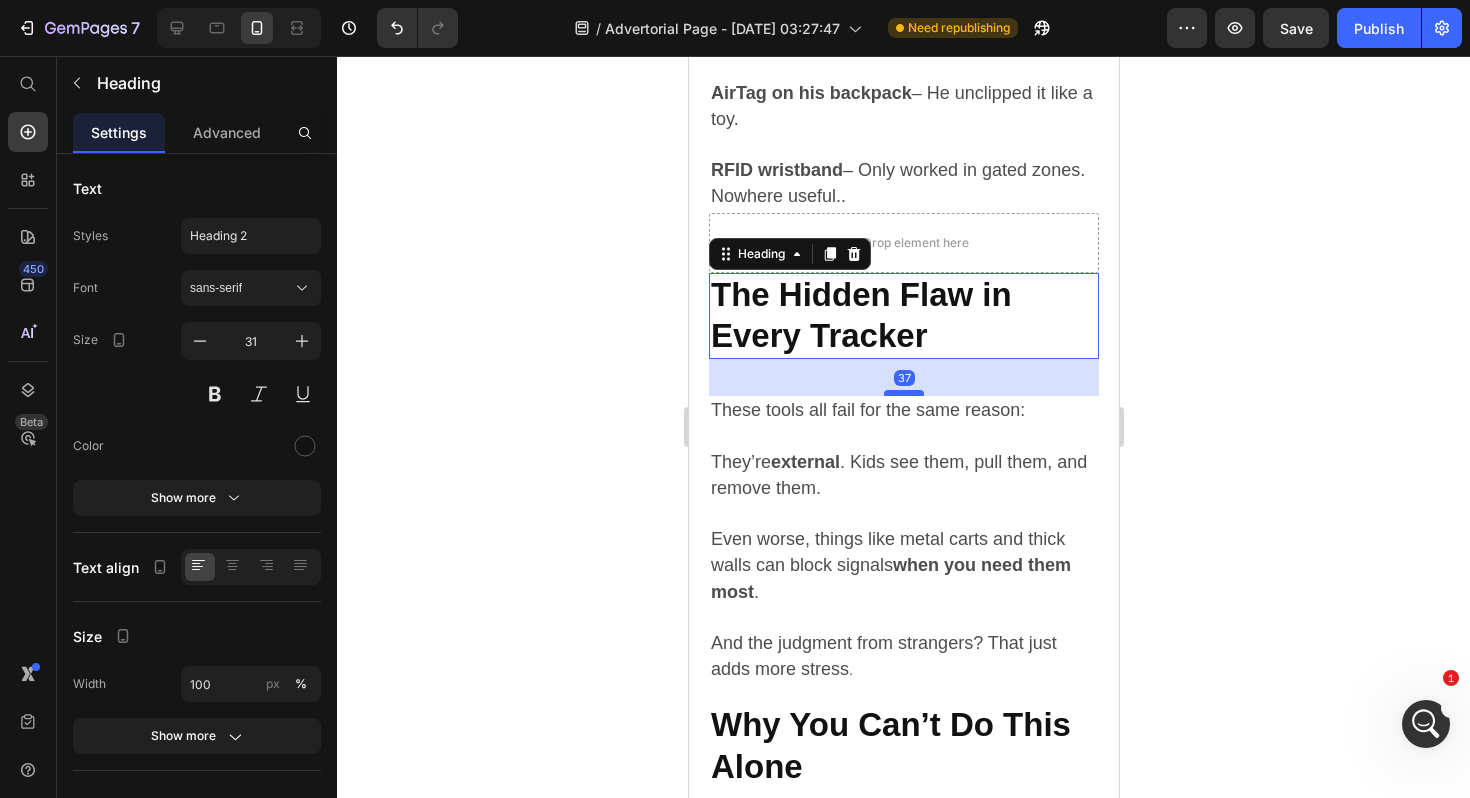 drag, startPoint x: 904, startPoint y: 376, endPoint x: 907, endPoint y: 392, distance: 16.27882 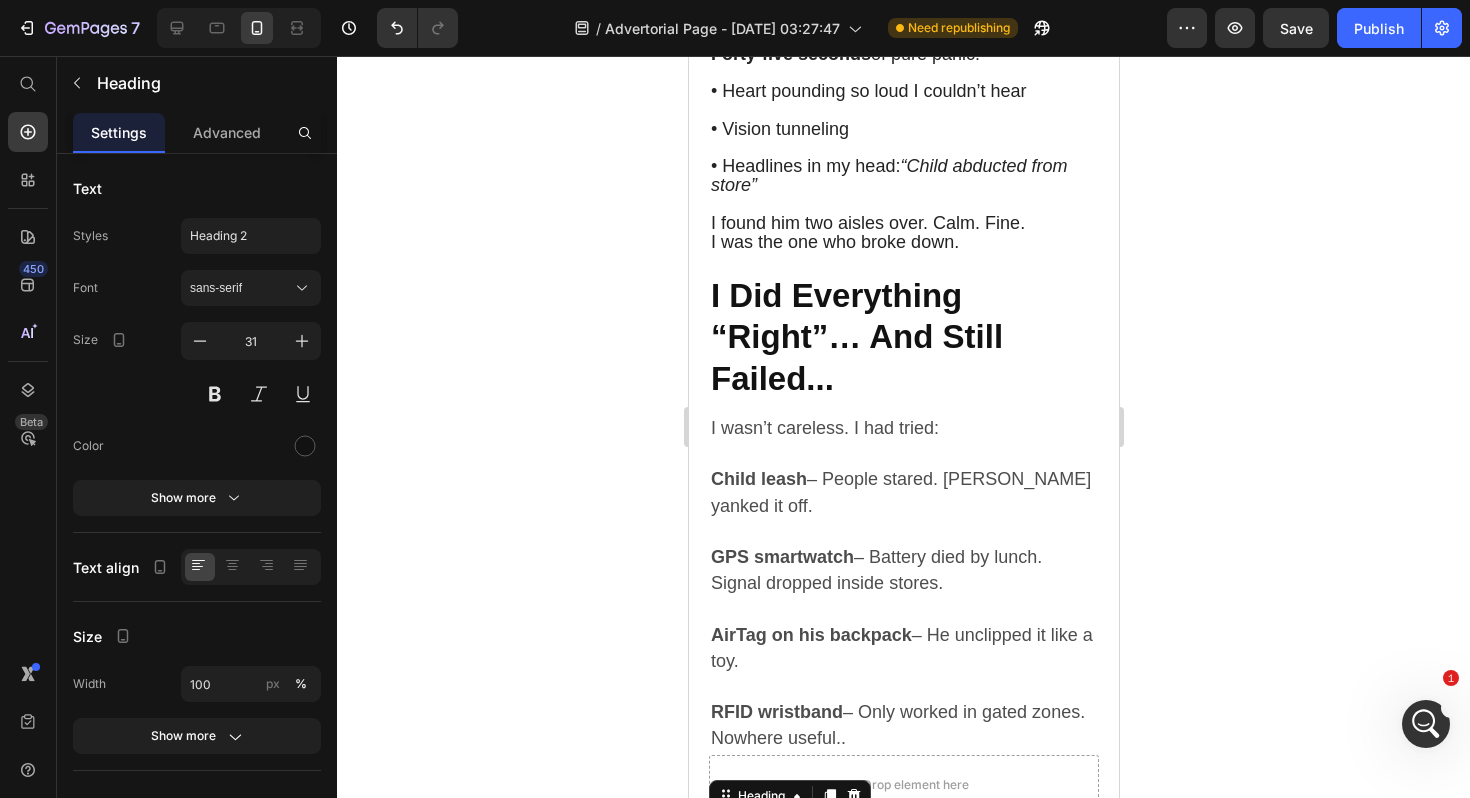 scroll, scrollTop: 1845, scrollLeft: 0, axis: vertical 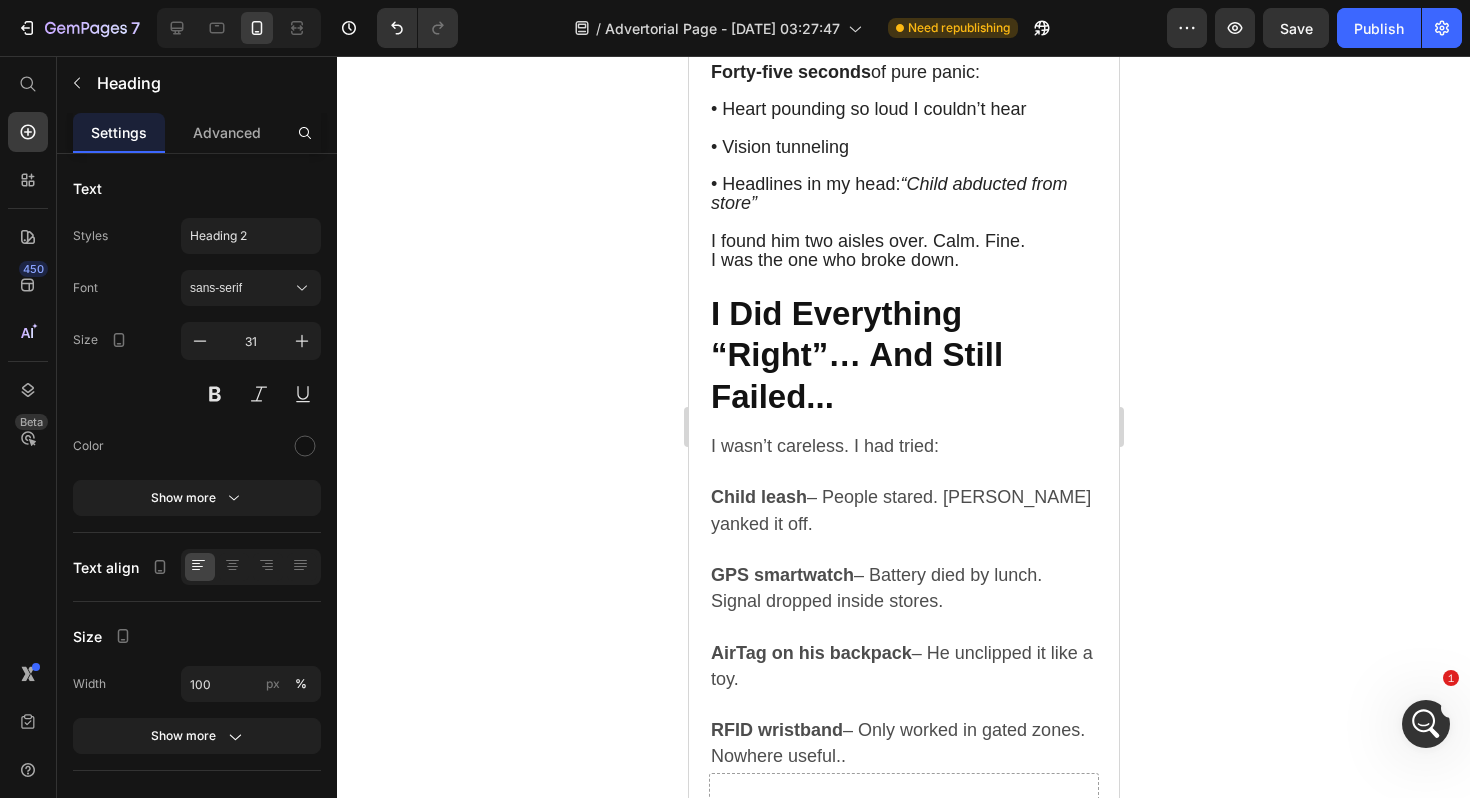 click on "I Did Everything “Right”… And Still Failed..." at bounding box center (856, 355) 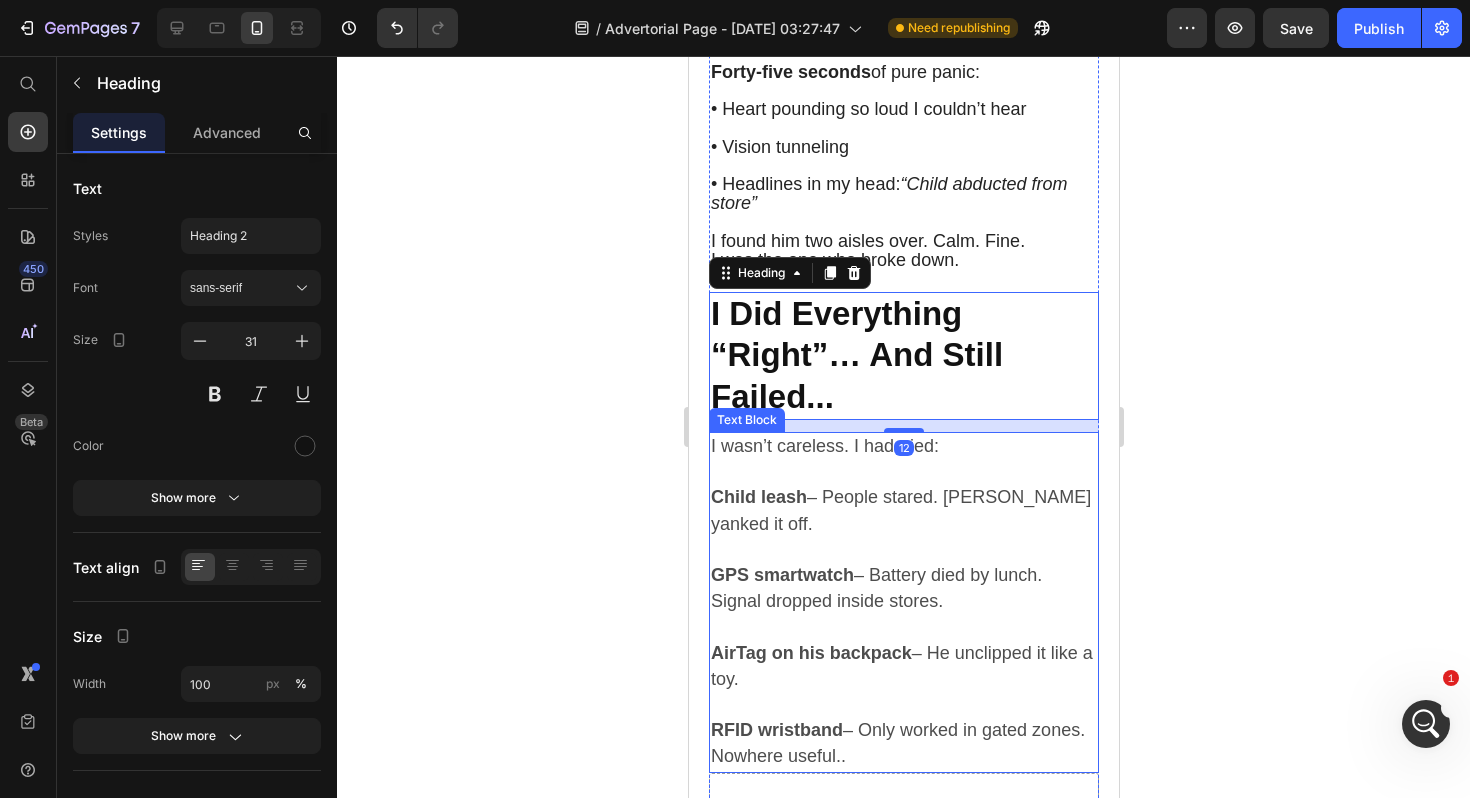 drag, startPoint x: 907, startPoint y: 427, endPoint x: 908, endPoint y: 437, distance: 10.049875 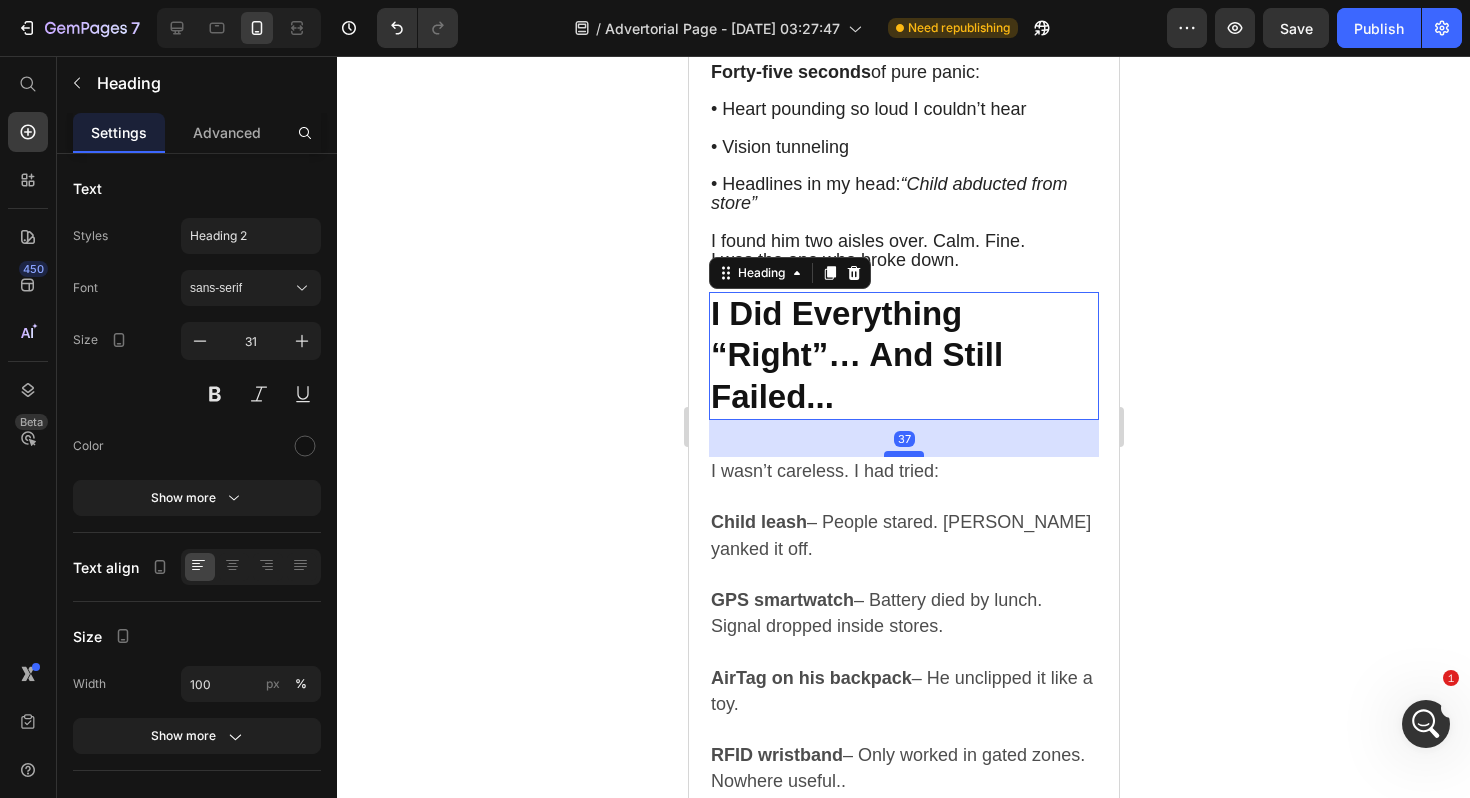 drag, startPoint x: 912, startPoint y: 429, endPoint x: 913, endPoint y: 453, distance: 24.020824 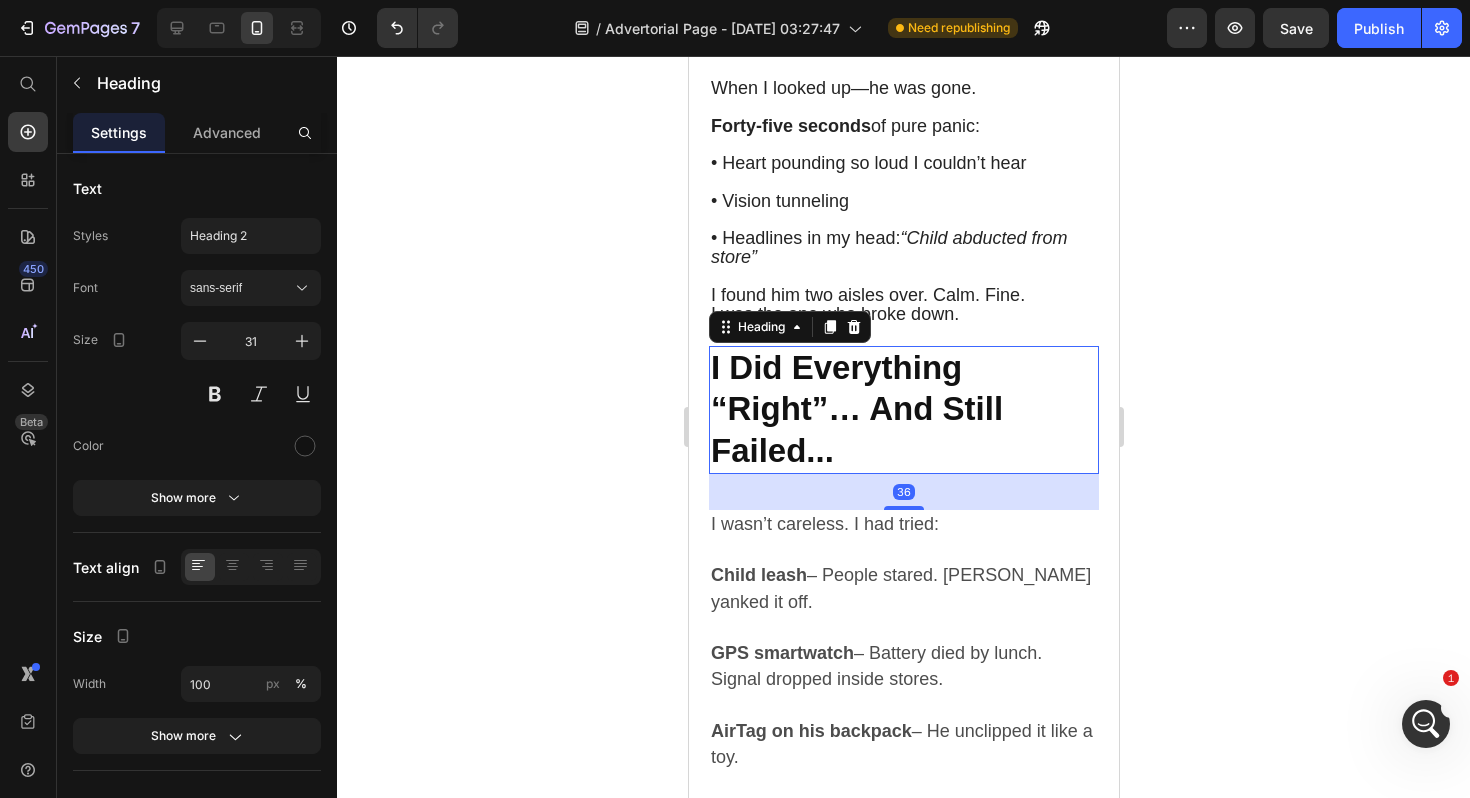 scroll, scrollTop: 1363, scrollLeft: 0, axis: vertical 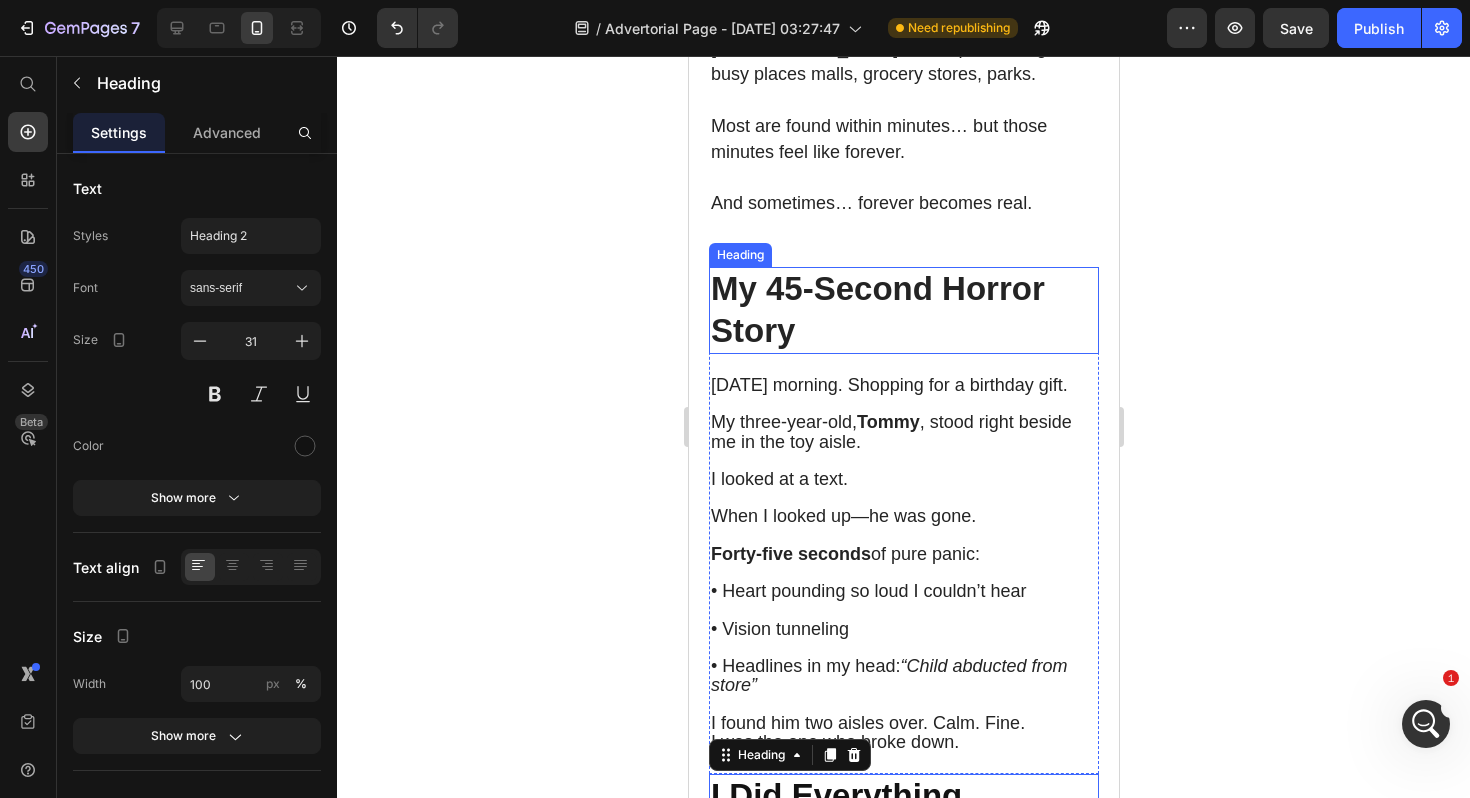 click on "My 45‑Second Horror Story" at bounding box center [877, 309] 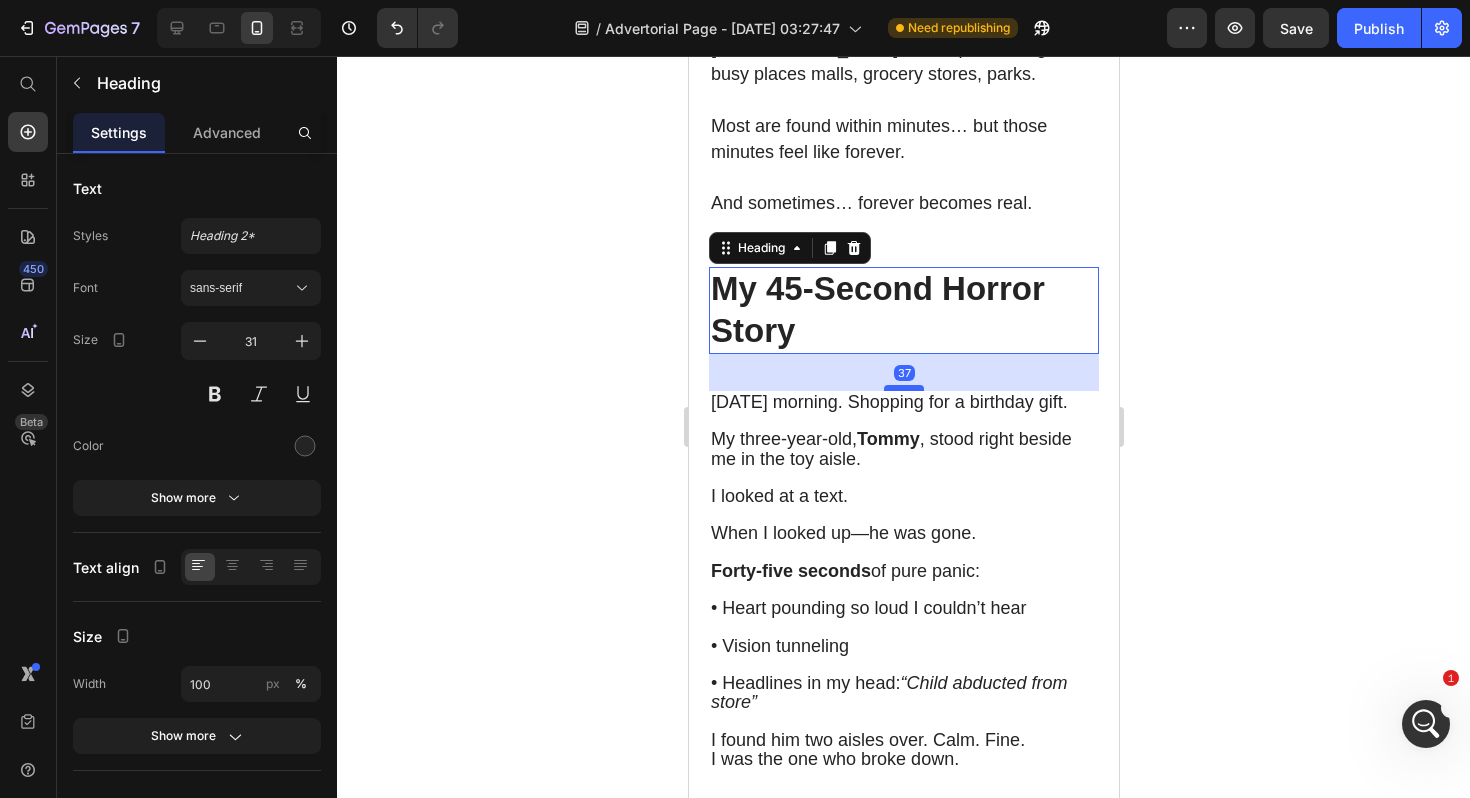 drag, startPoint x: 908, startPoint y: 372, endPoint x: 909, endPoint y: 389, distance: 17.029387 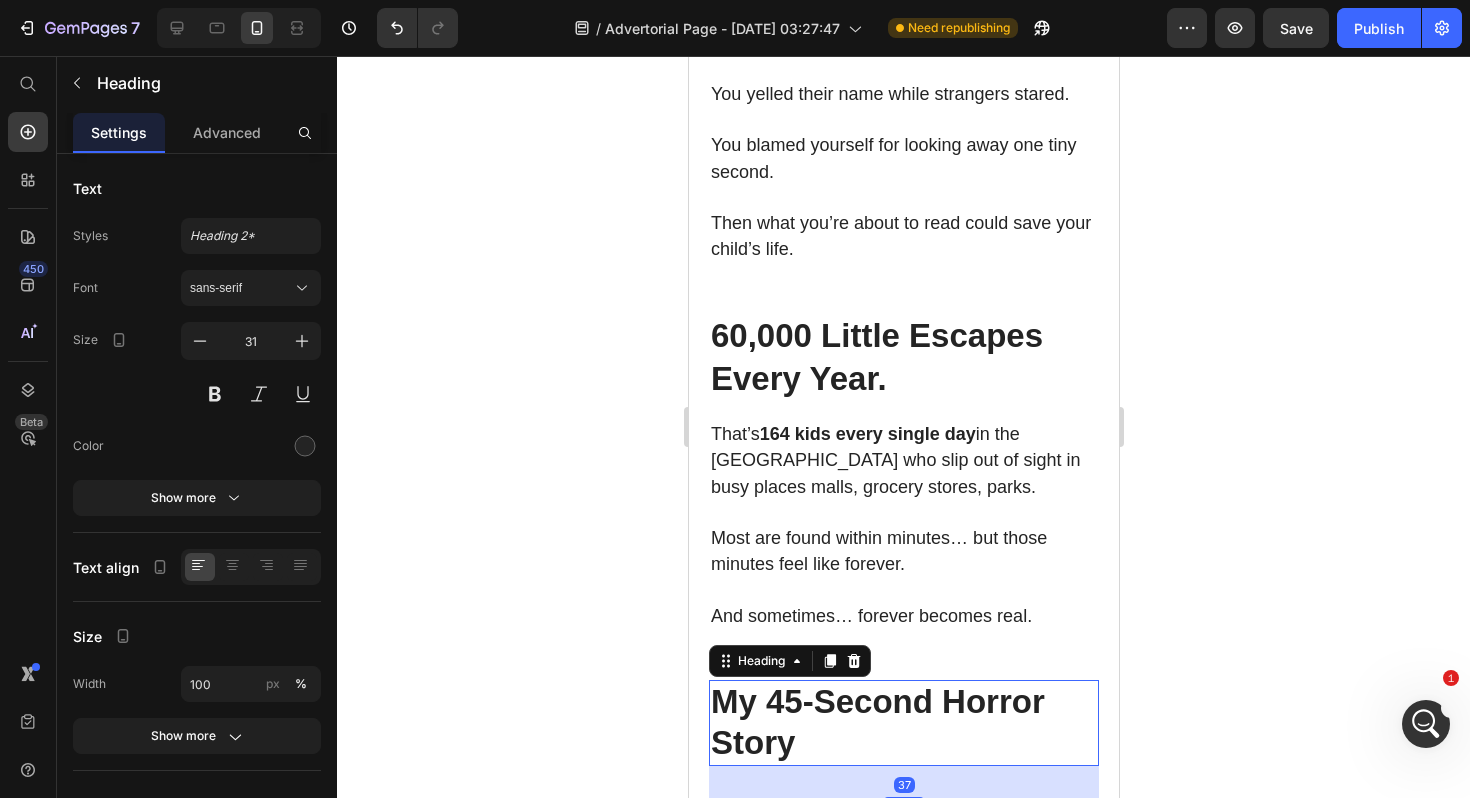 scroll, scrollTop: 938, scrollLeft: 0, axis: vertical 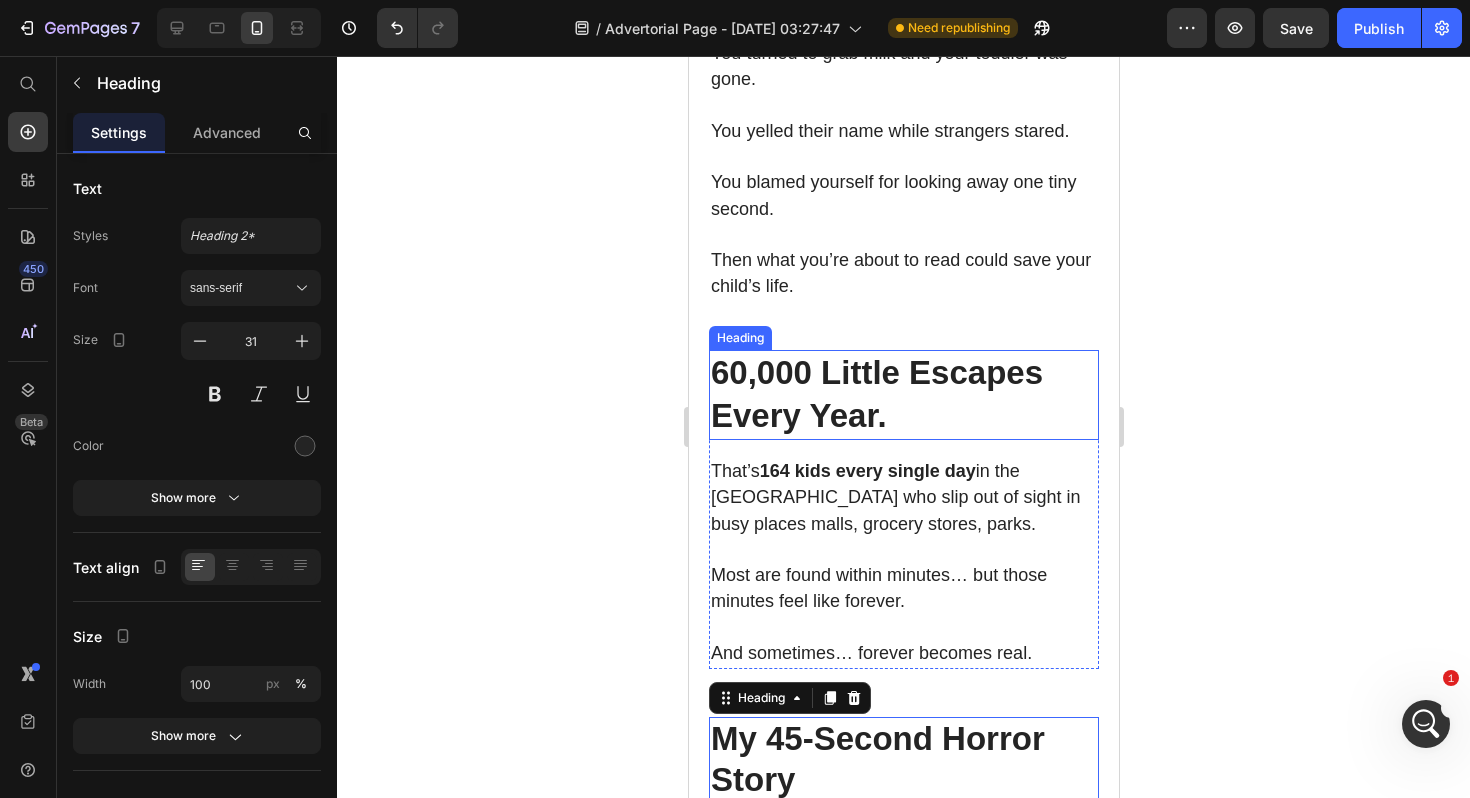 click on "60,000 Little Escapes Every Year." at bounding box center [876, 394] 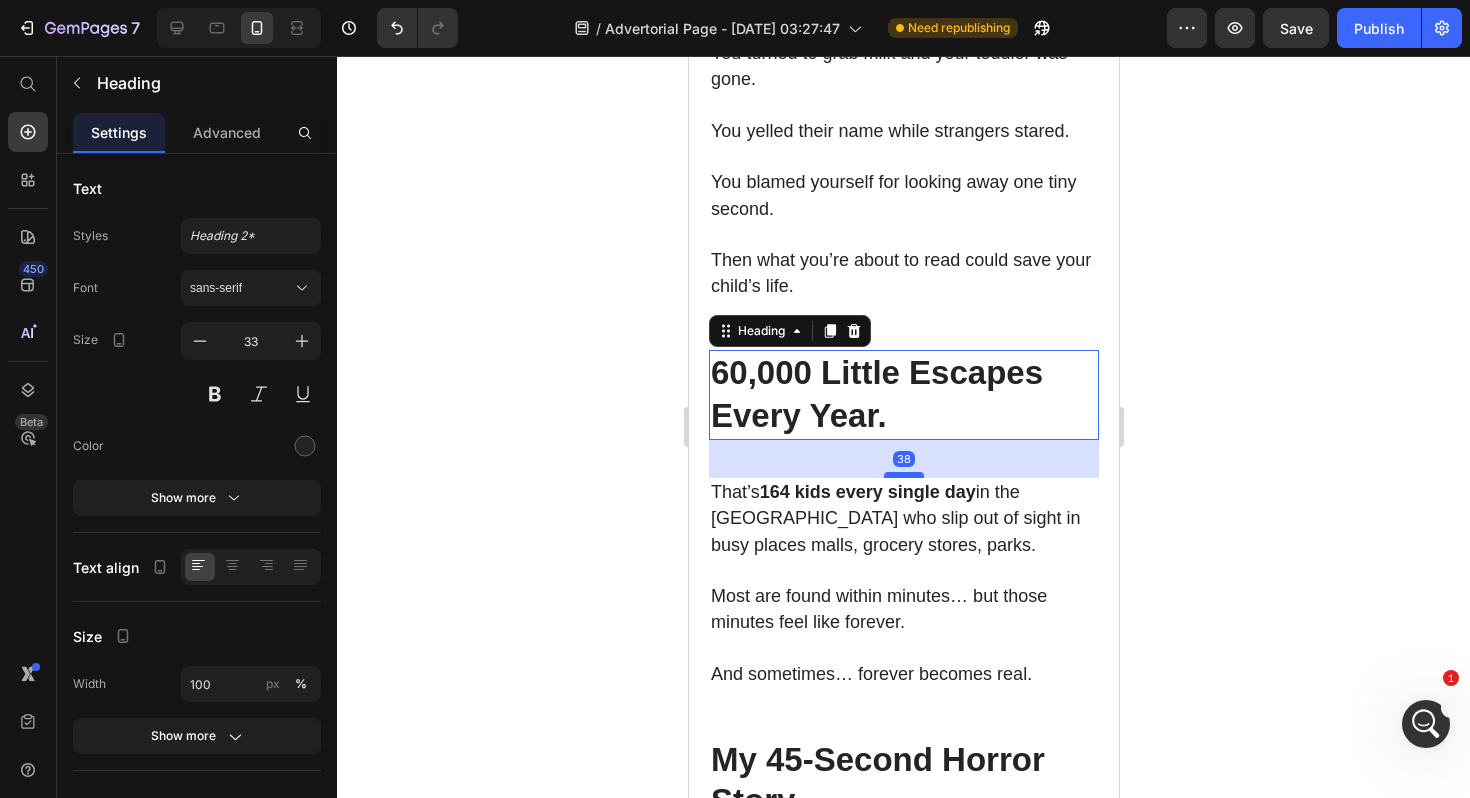 drag, startPoint x: 904, startPoint y: 431, endPoint x: 905, endPoint y: 452, distance: 21.023796 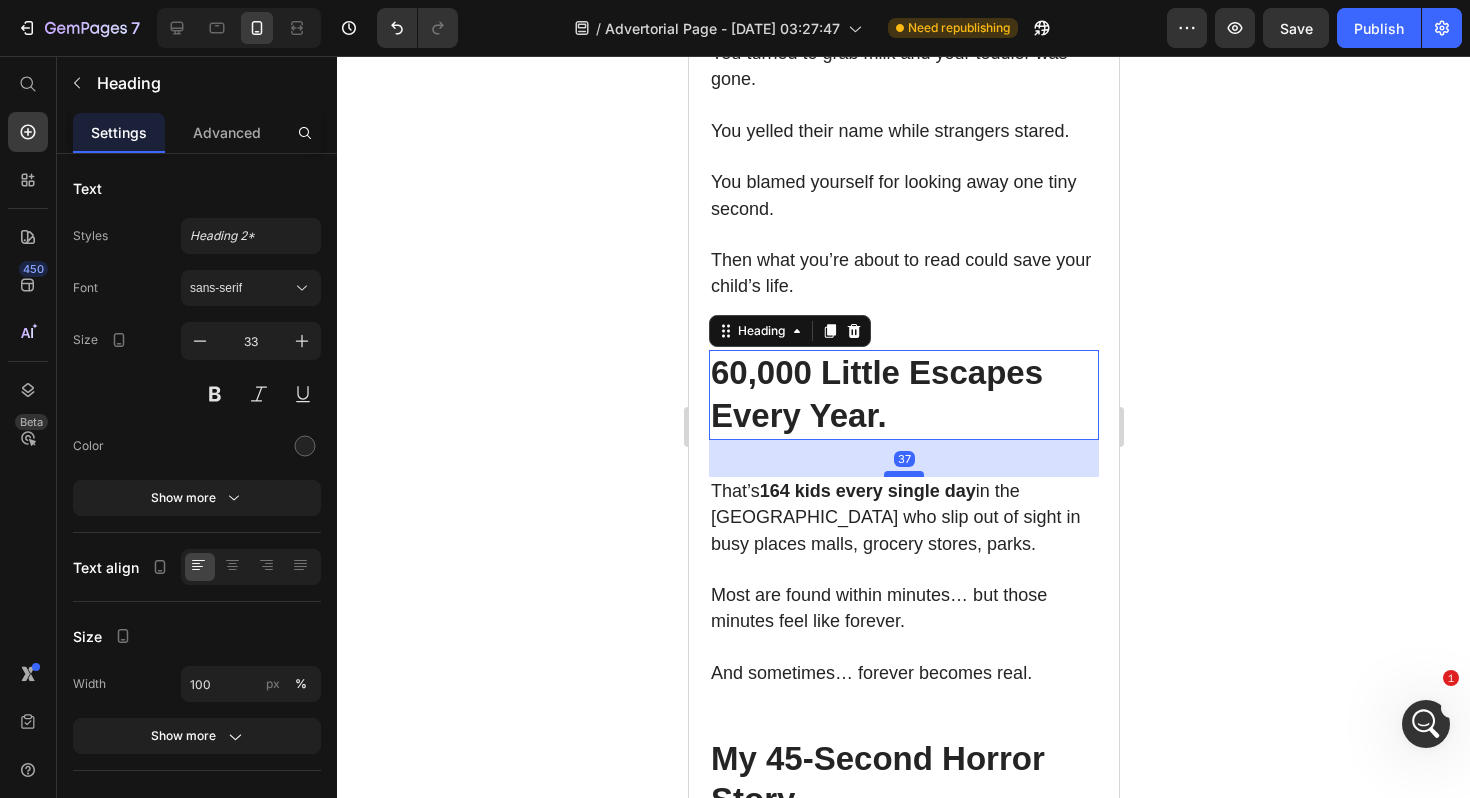 click at bounding box center [903, 474] 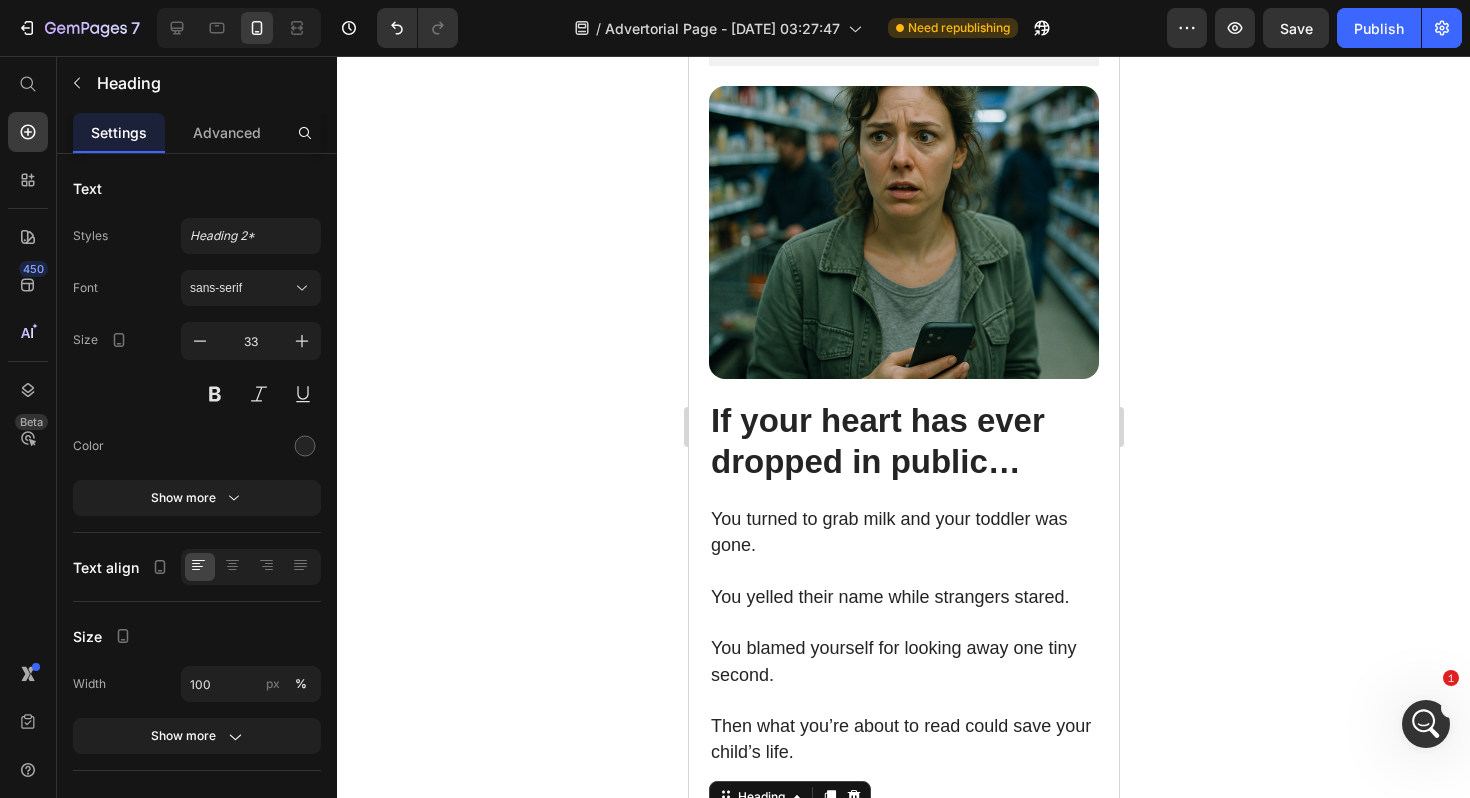 scroll, scrollTop: 444, scrollLeft: 0, axis: vertical 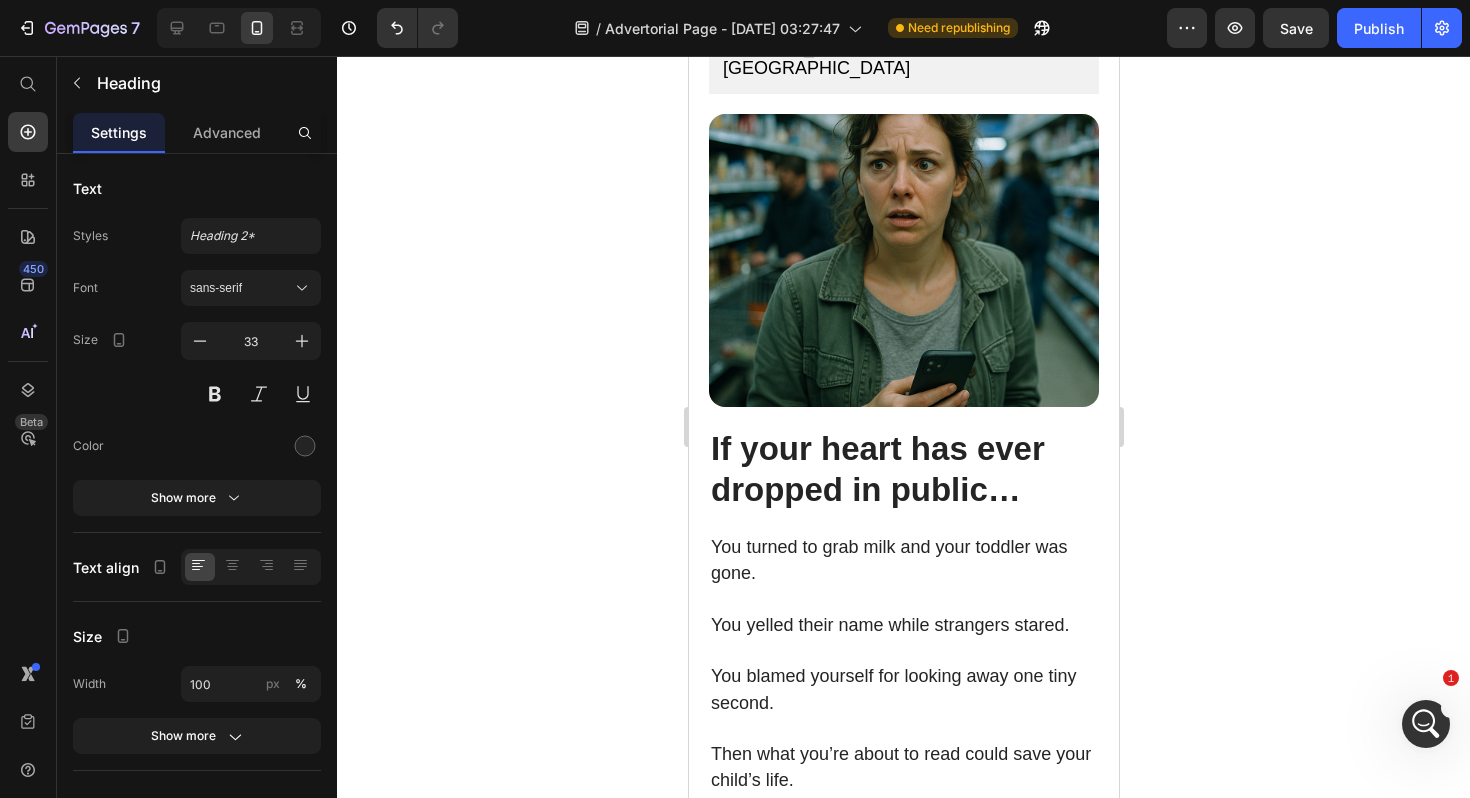 click on "If your heart has ever dropped in public…" at bounding box center (877, 469) 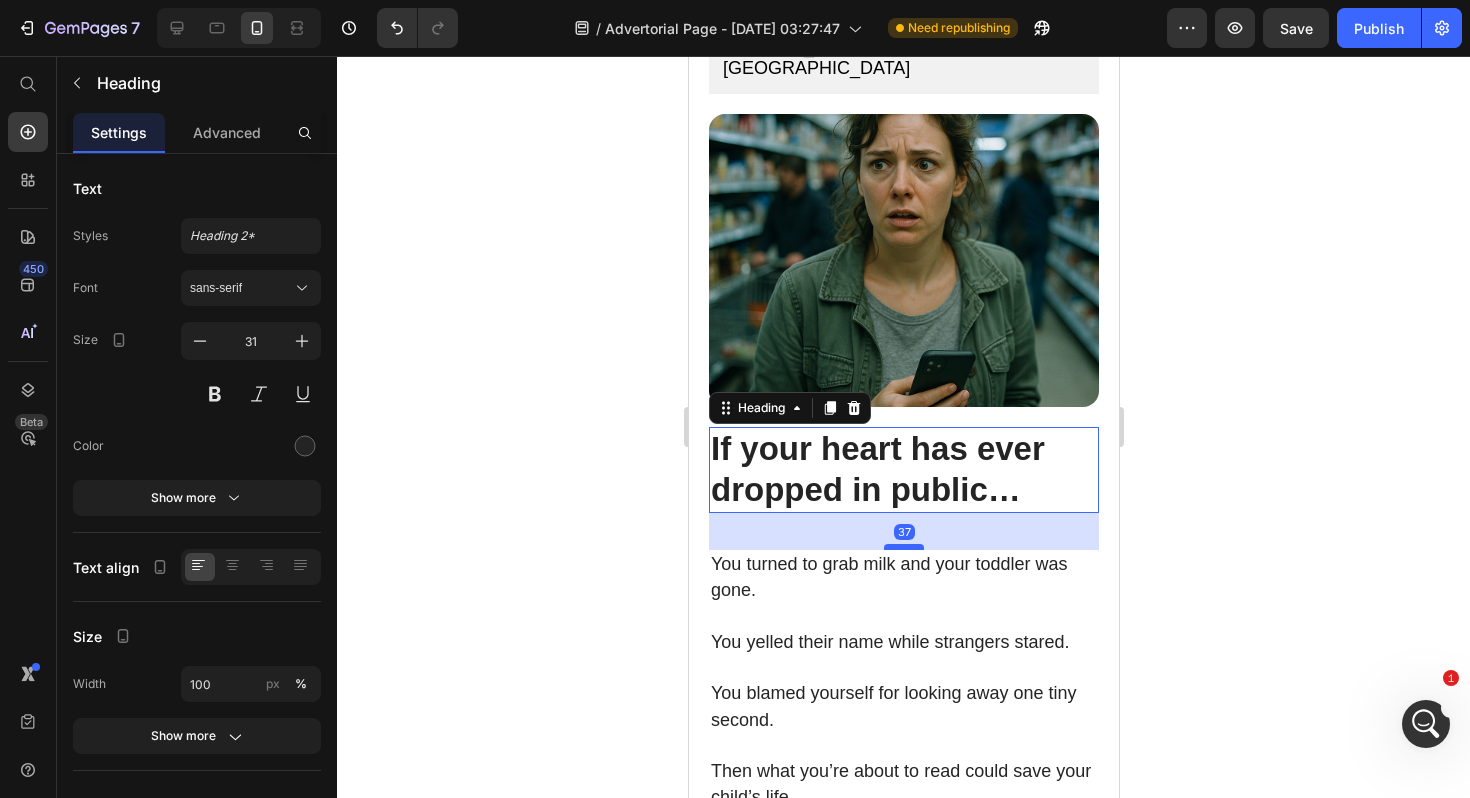 drag, startPoint x: 909, startPoint y: 504, endPoint x: 911, endPoint y: 521, distance: 17.117243 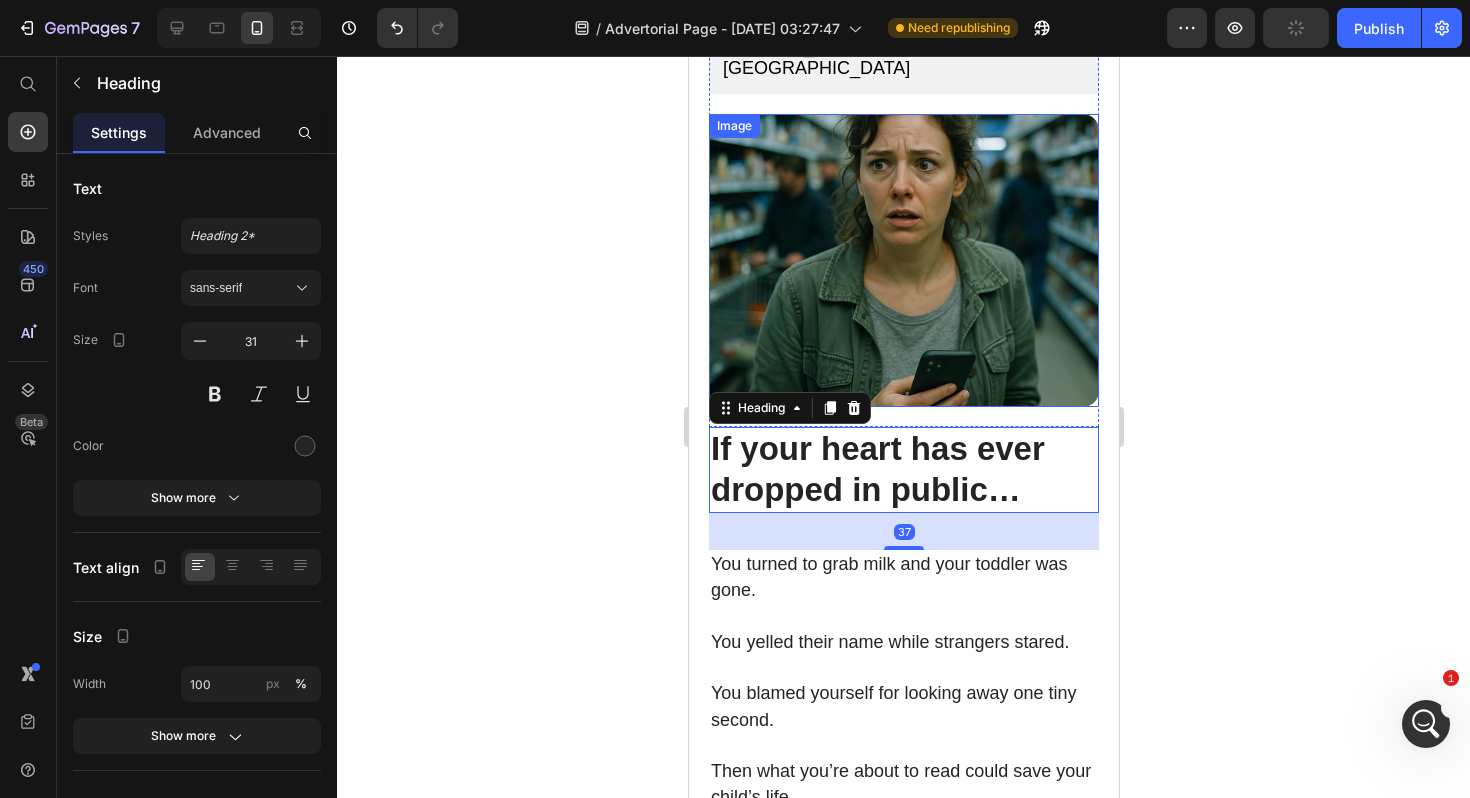 click at bounding box center [903, 260] 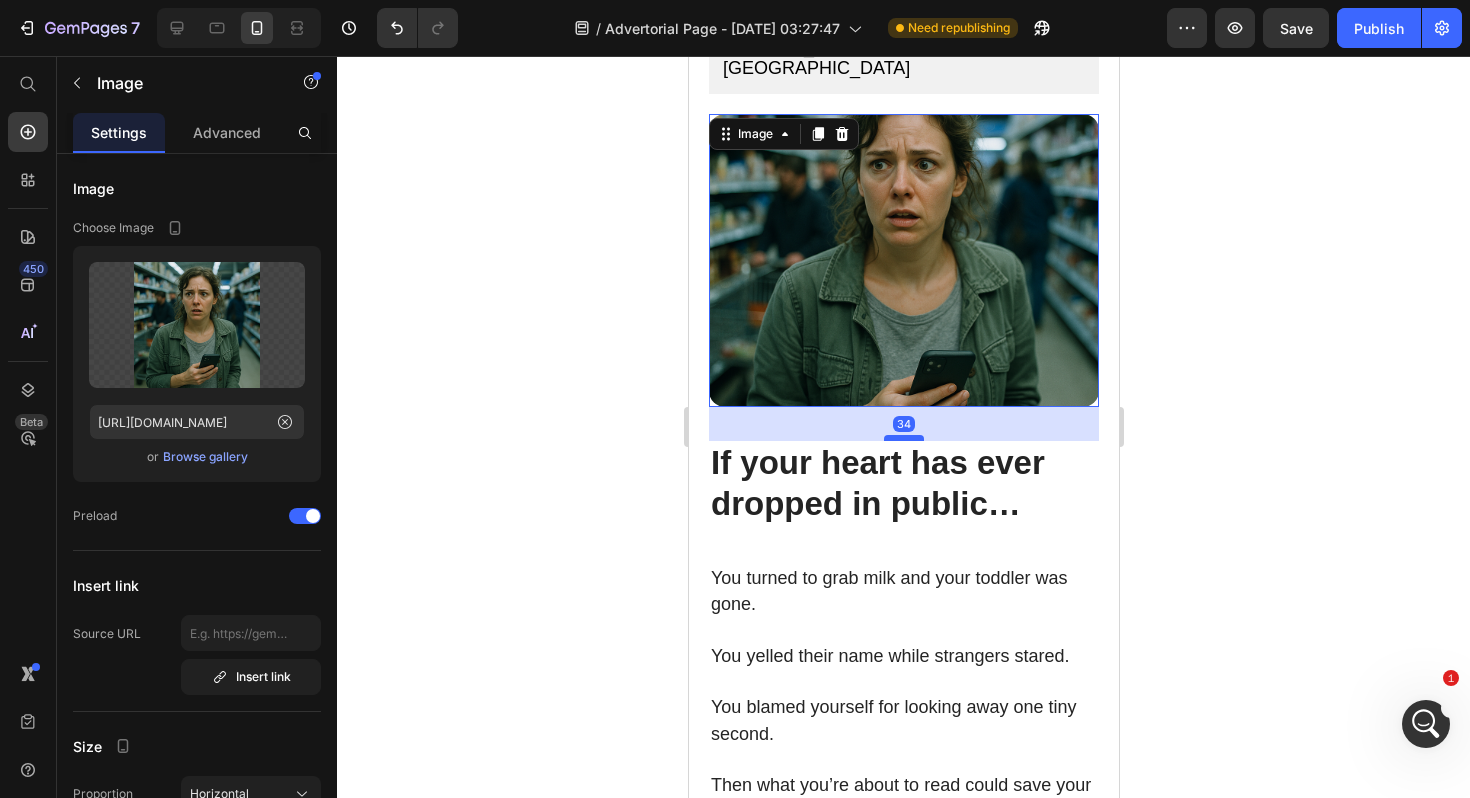 drag, startPoint x: 913, startPoint y: 397, endPoint x: 913, endPoint y: 411, distance: 14 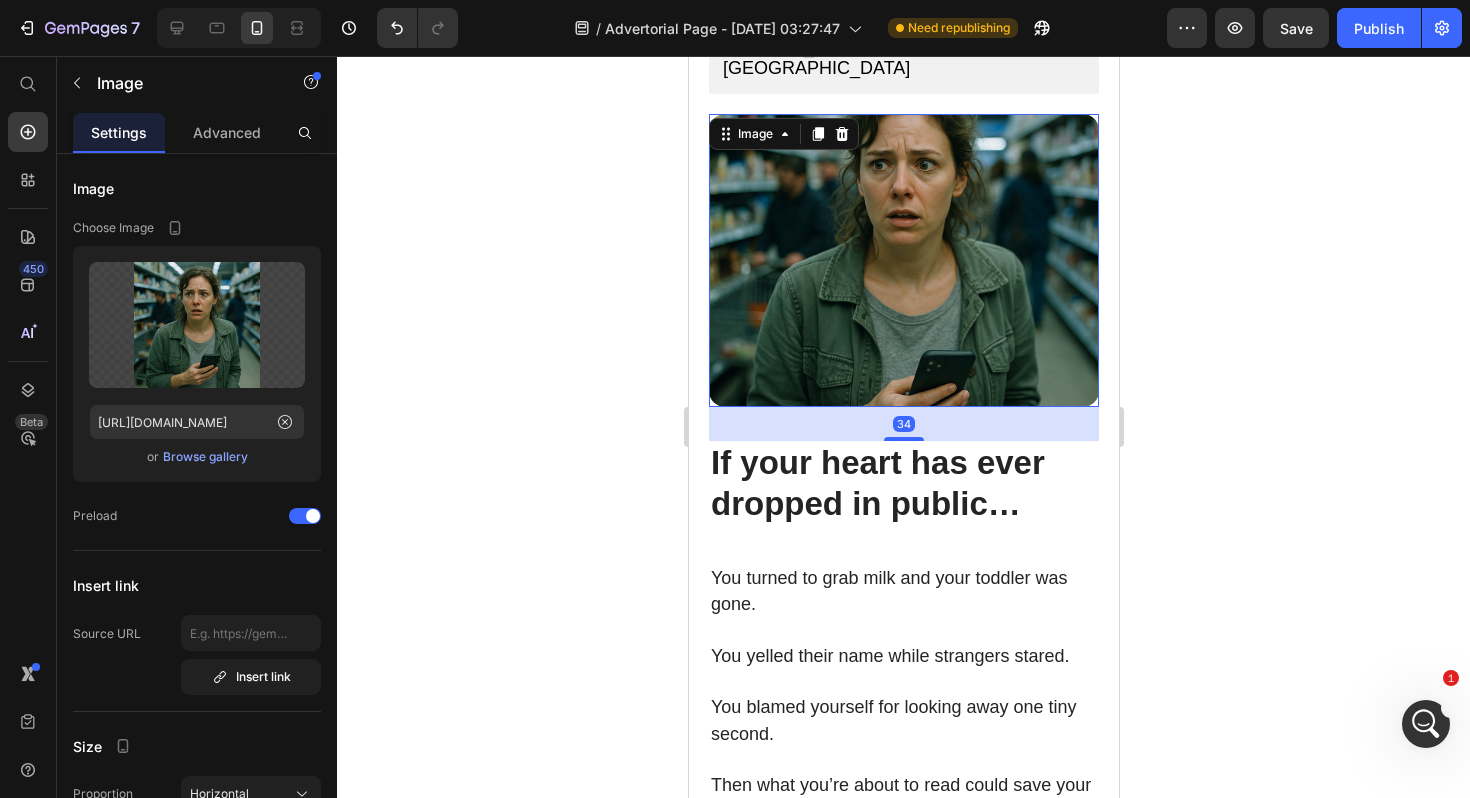 click 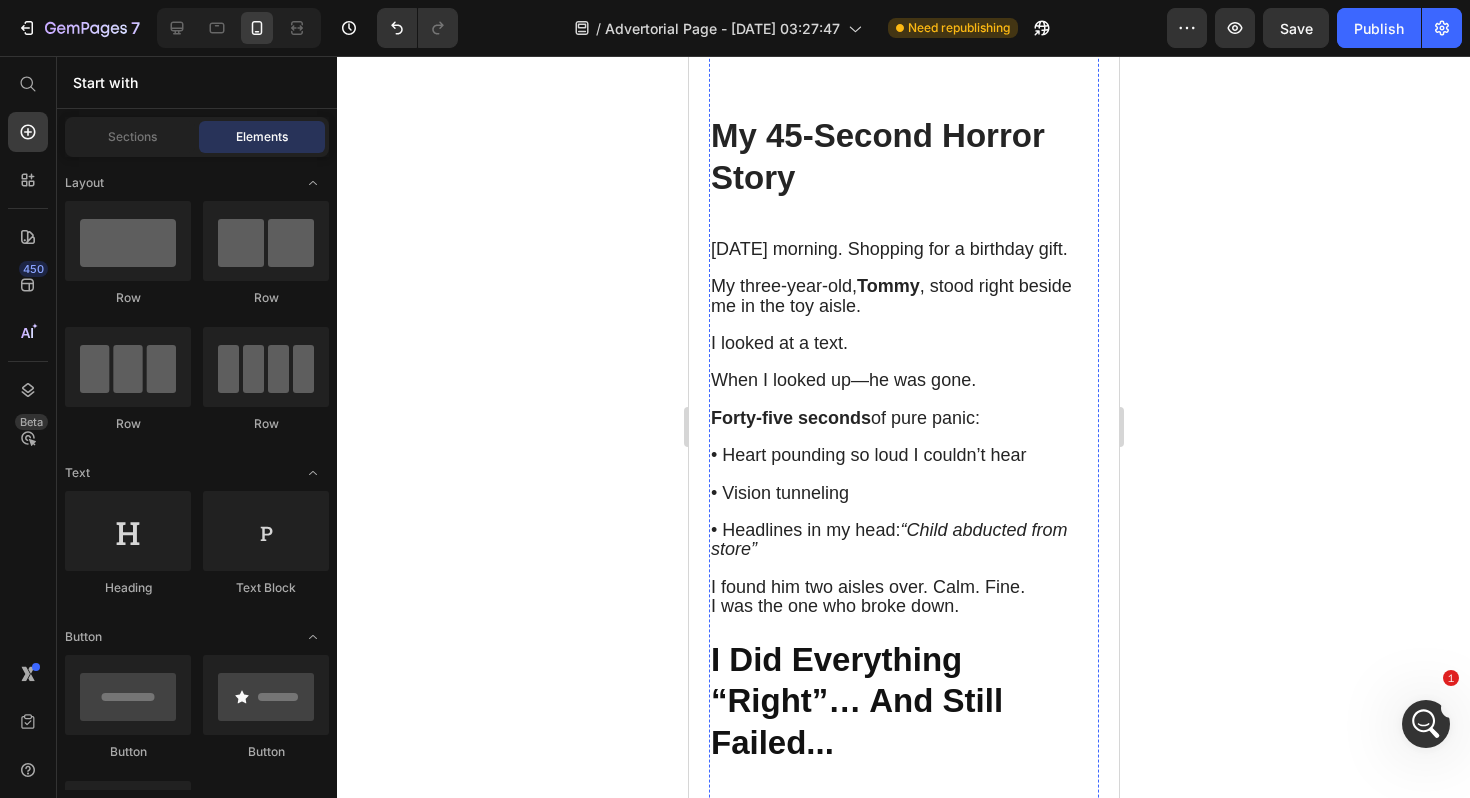 scroll, scrollTop: 1656, scrollLeft: 0, axis: vertical 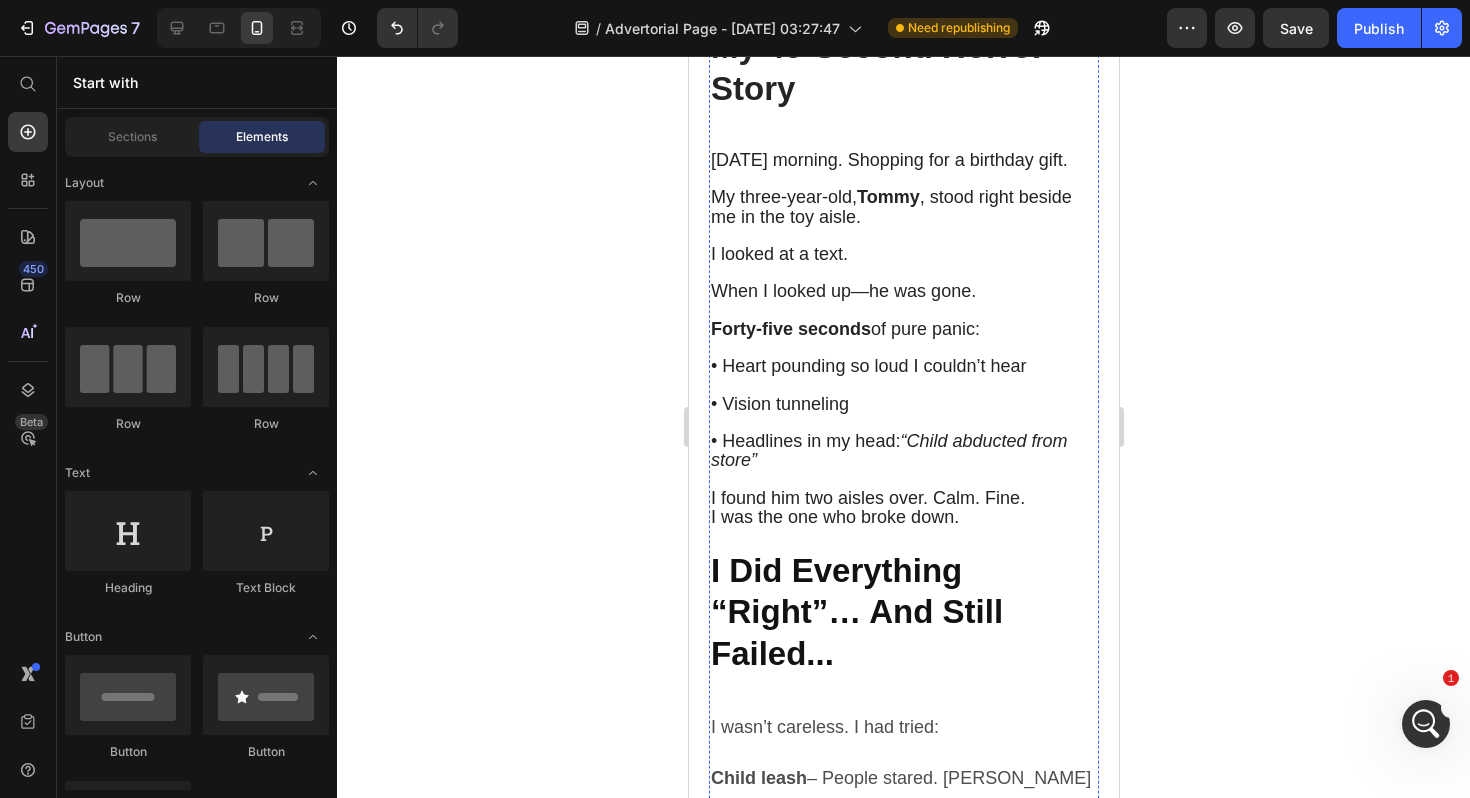 click on "I found him two aisles over. Calm. Fine. I was the one who broke down." at bounding box center (903, 508) 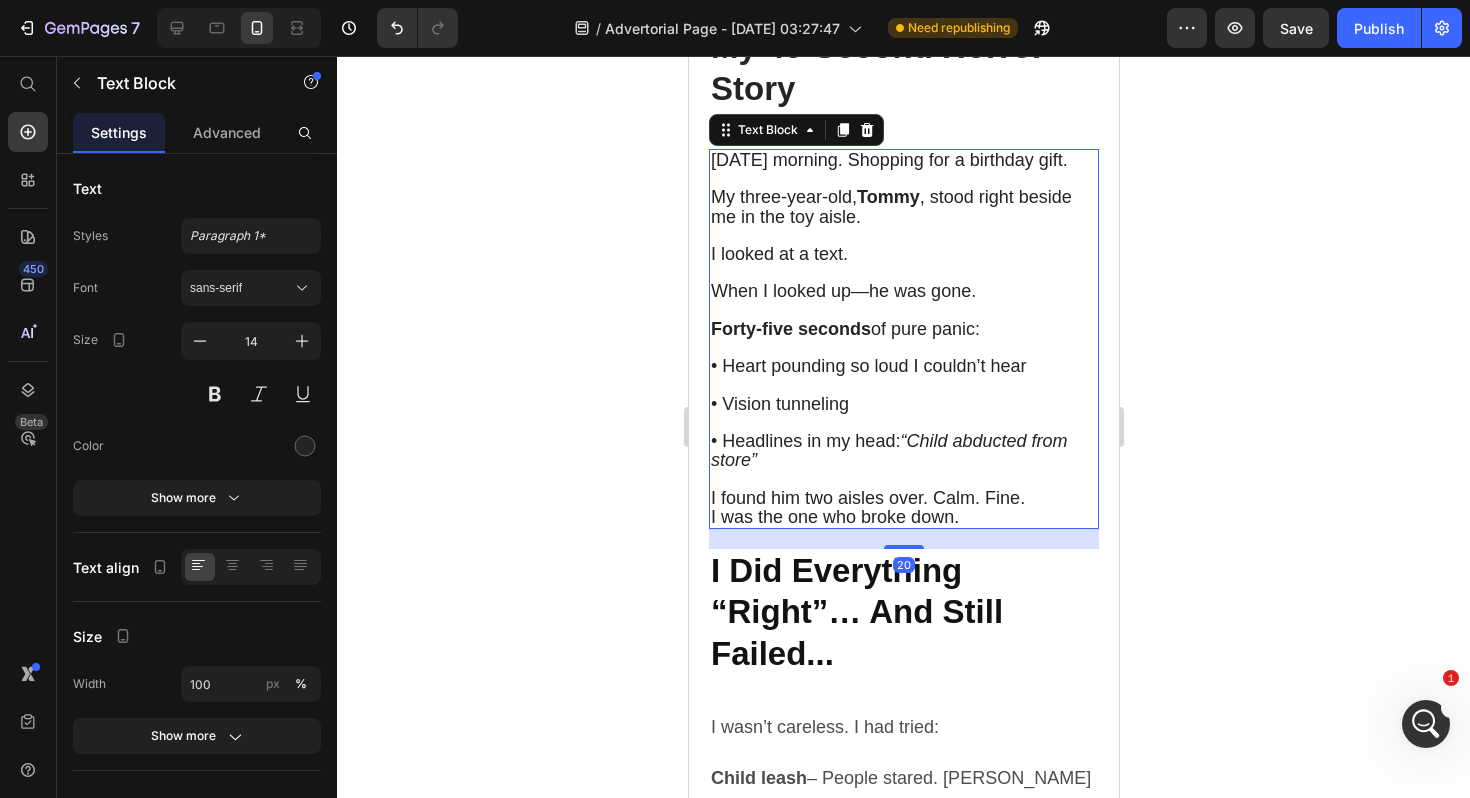 click on "I found him two aisles over. Calm. Fine. I was the one who broke down." at bounding box center (903, 508) 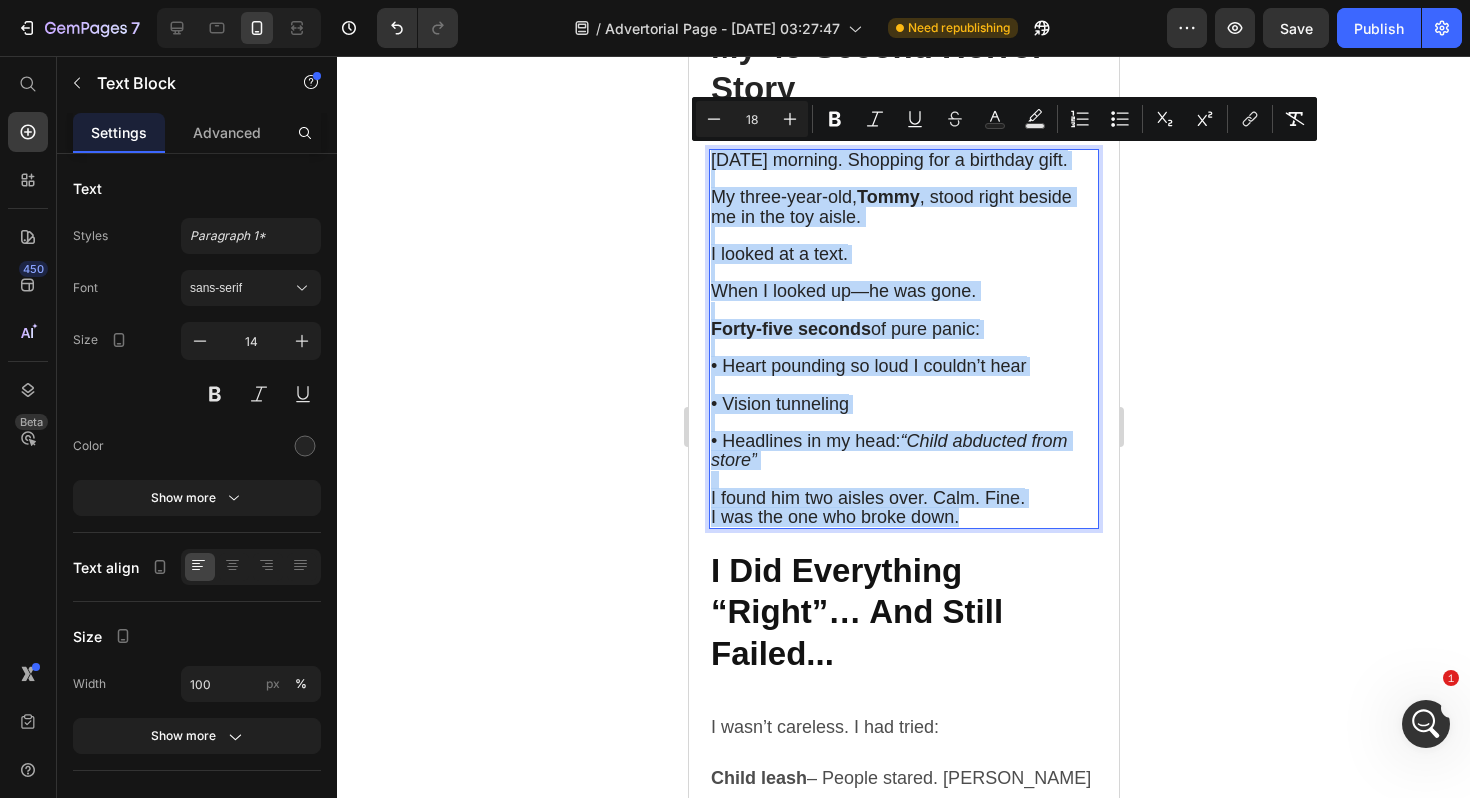 drag, startPoint x: 963, startPoint y: 515, endPoint x: 709, endPoint y: 166, distance: 431.64453 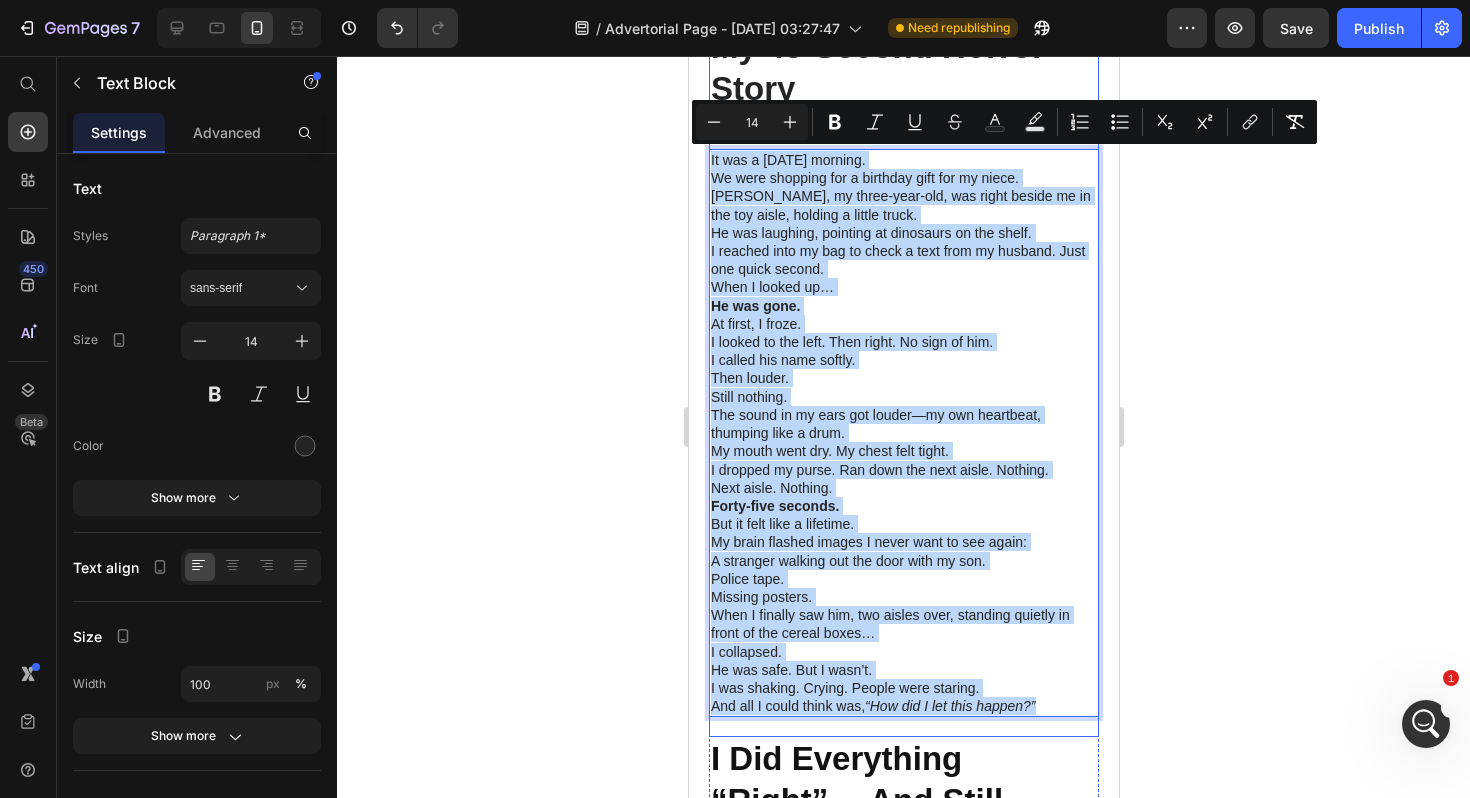 drag, startPoint x: 1037, startPoint y: 709, endPoint x: 715, endPoint y: 135, distance: 658.1489 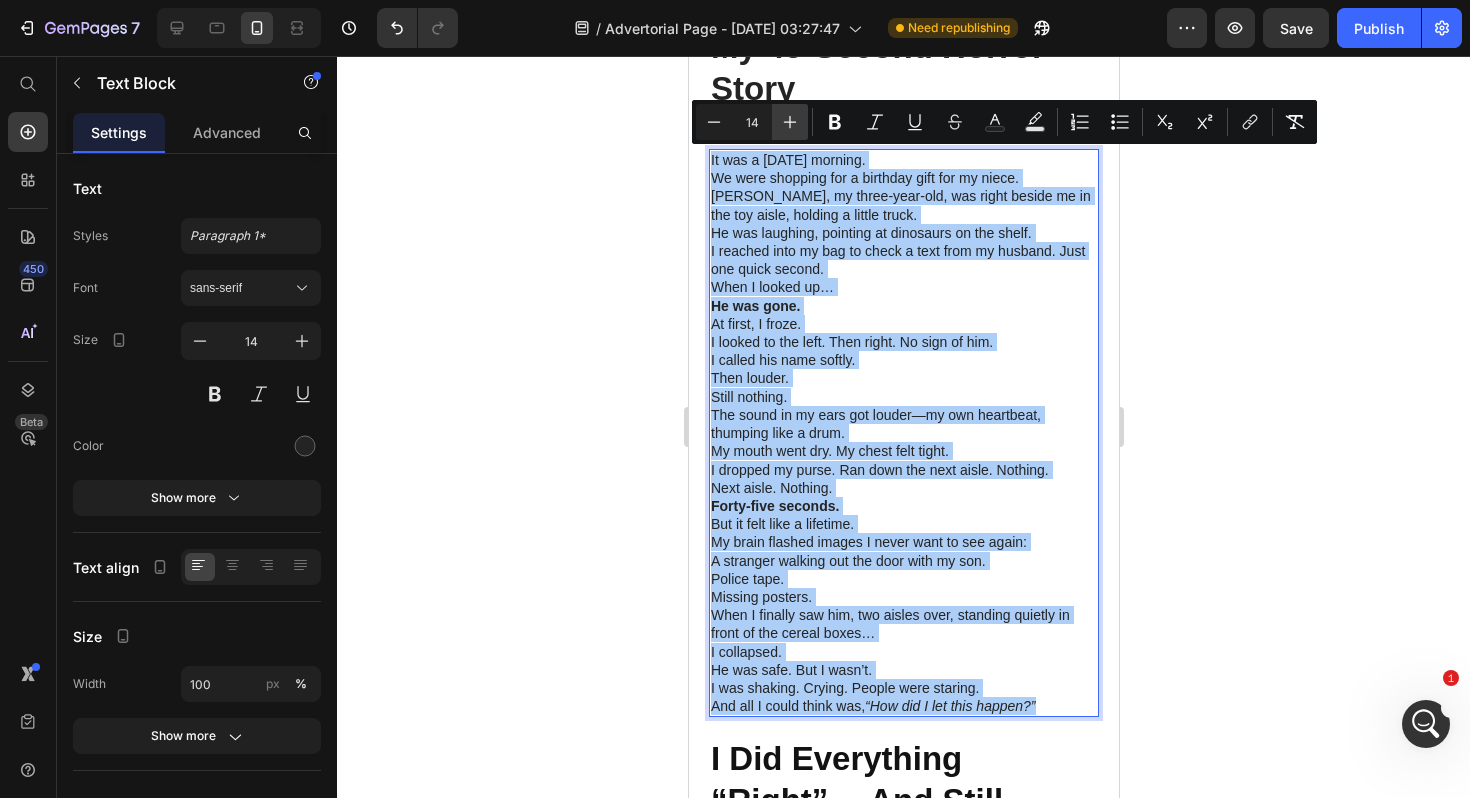 click 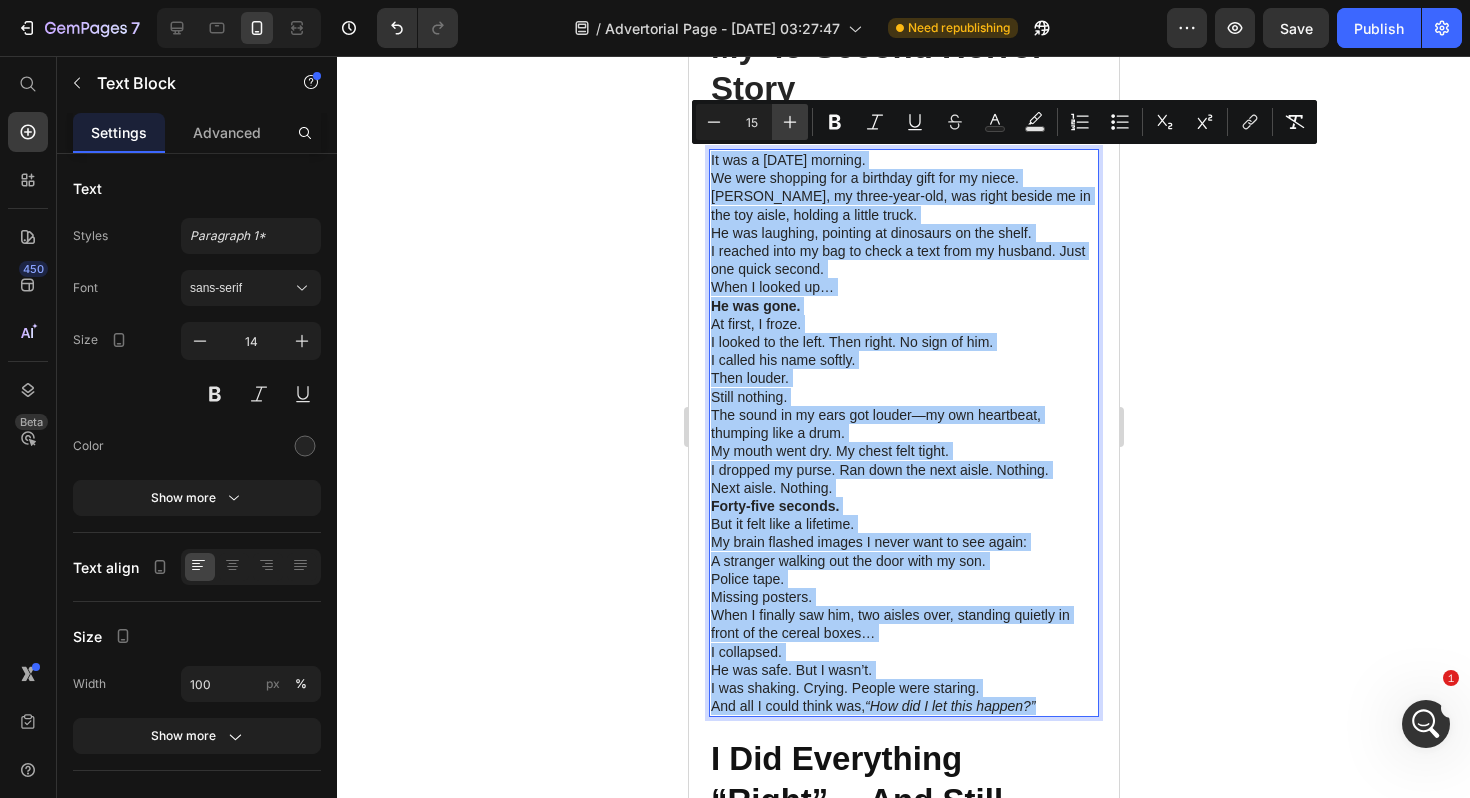click 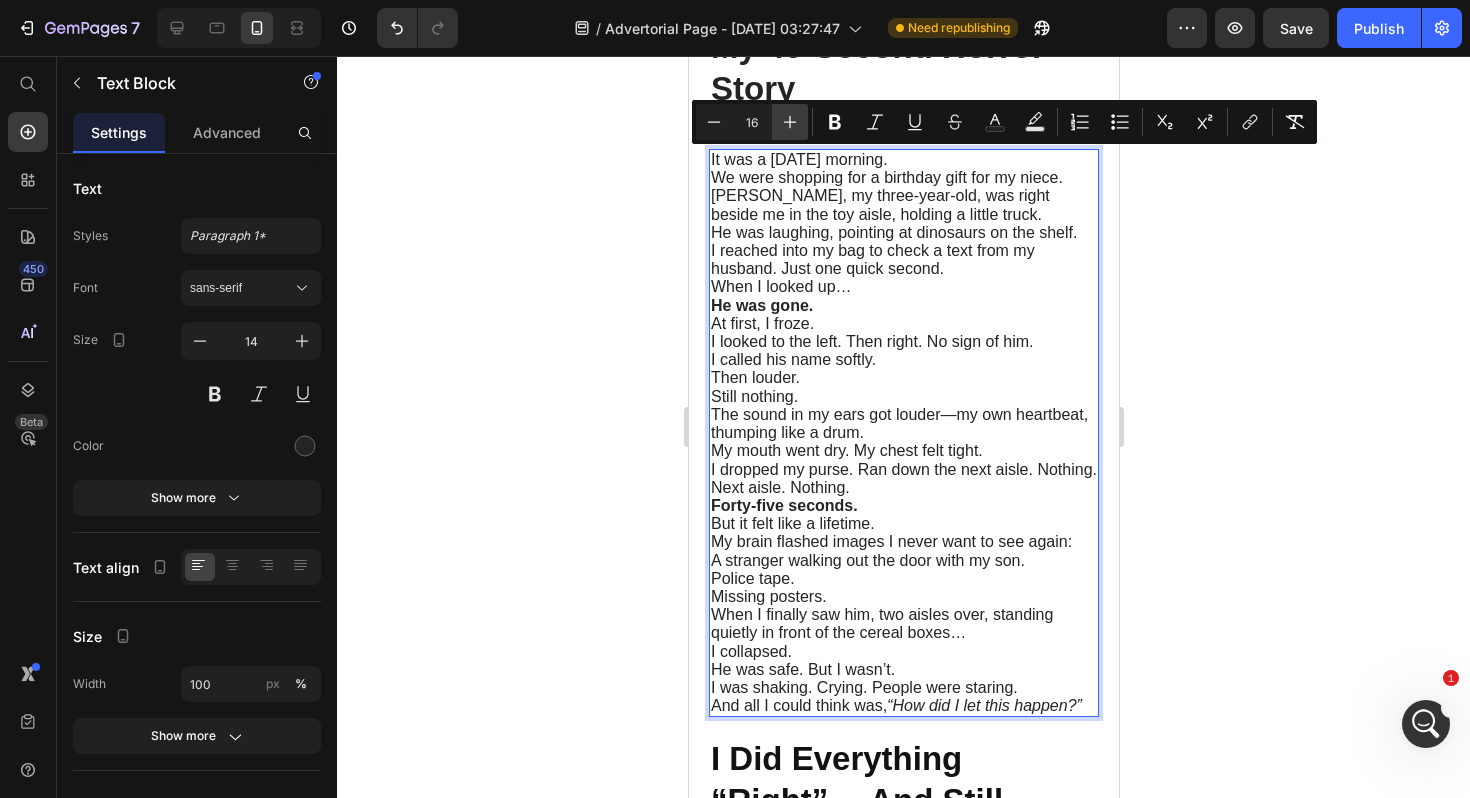 click 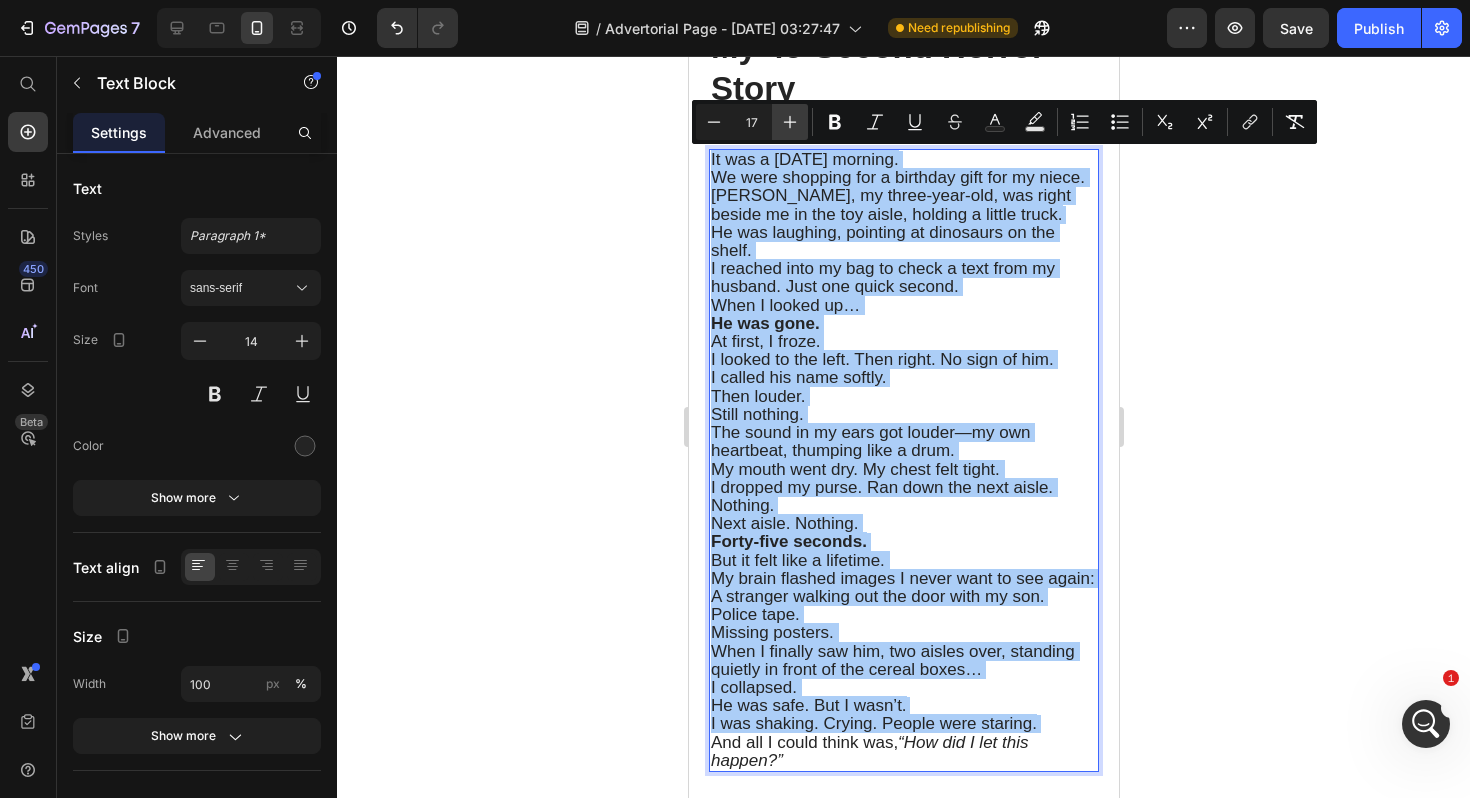 click 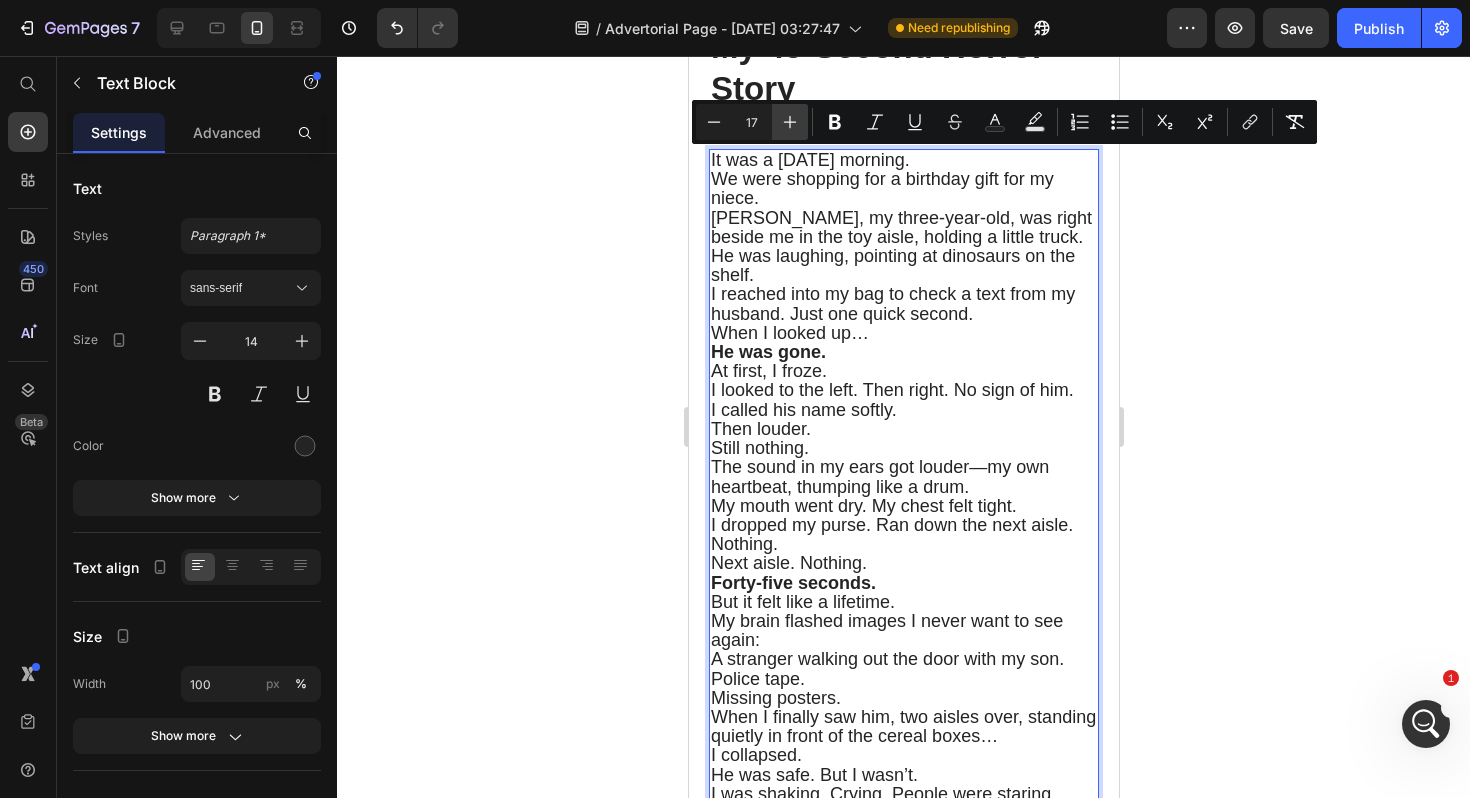 type on "18" 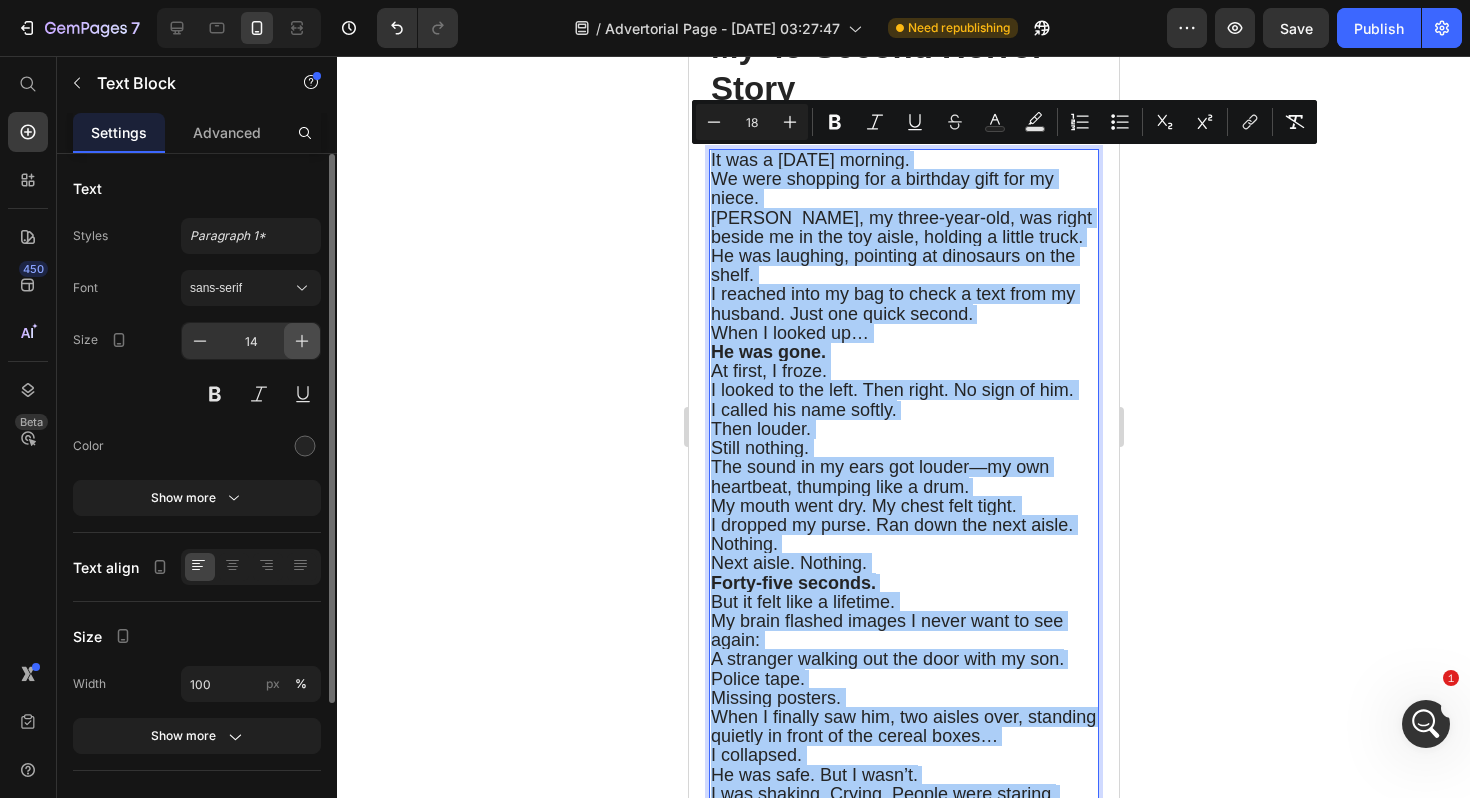 click 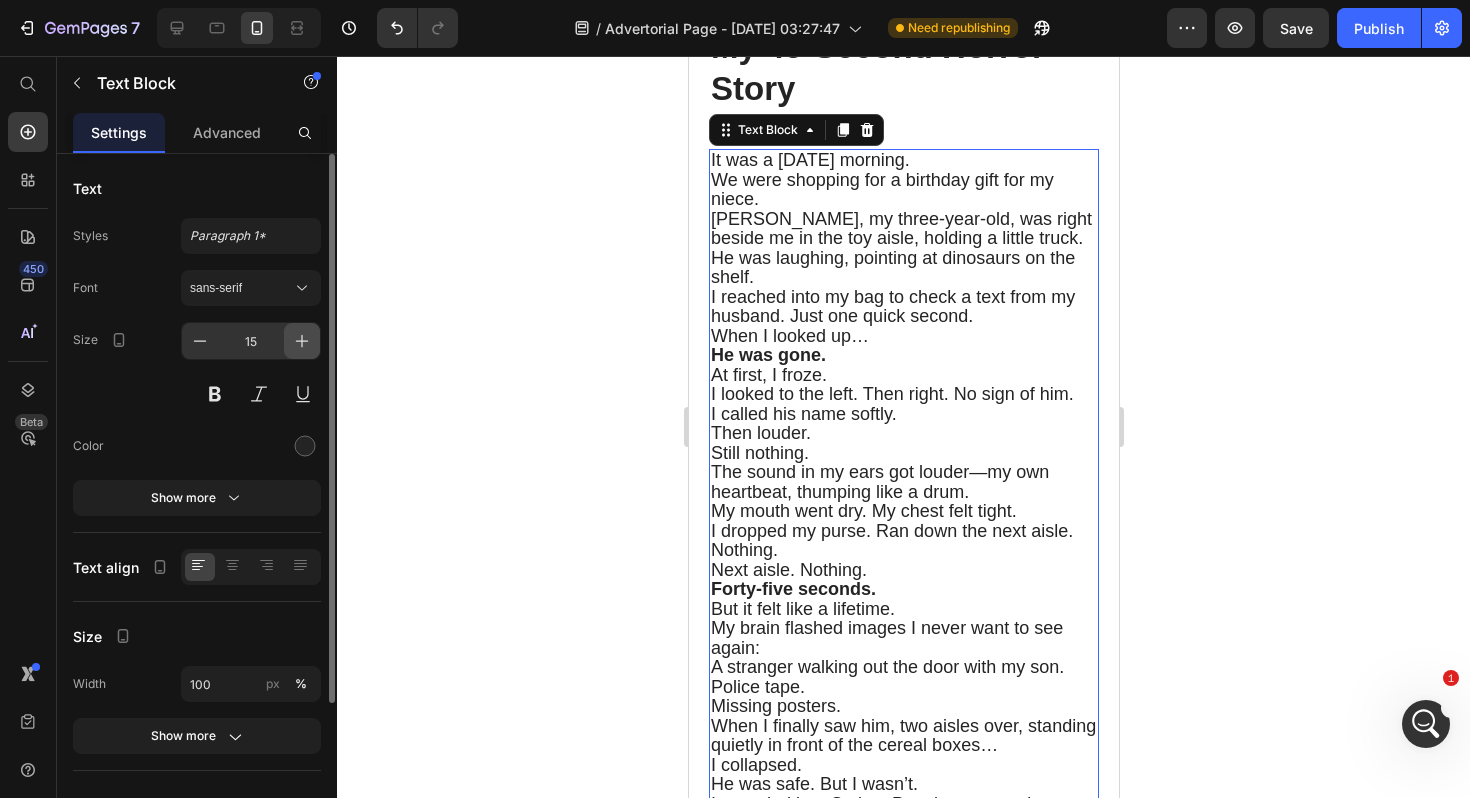 click 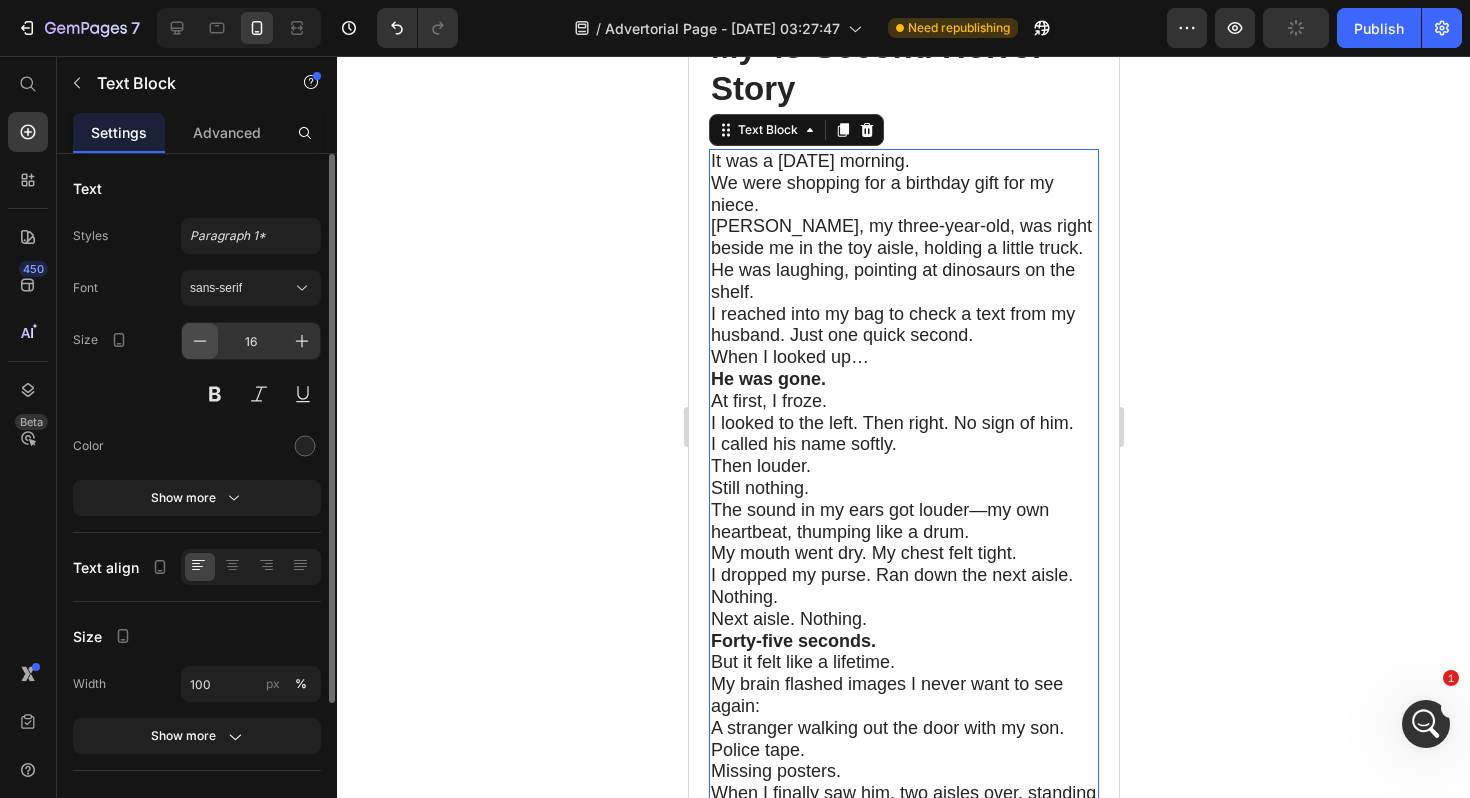 click 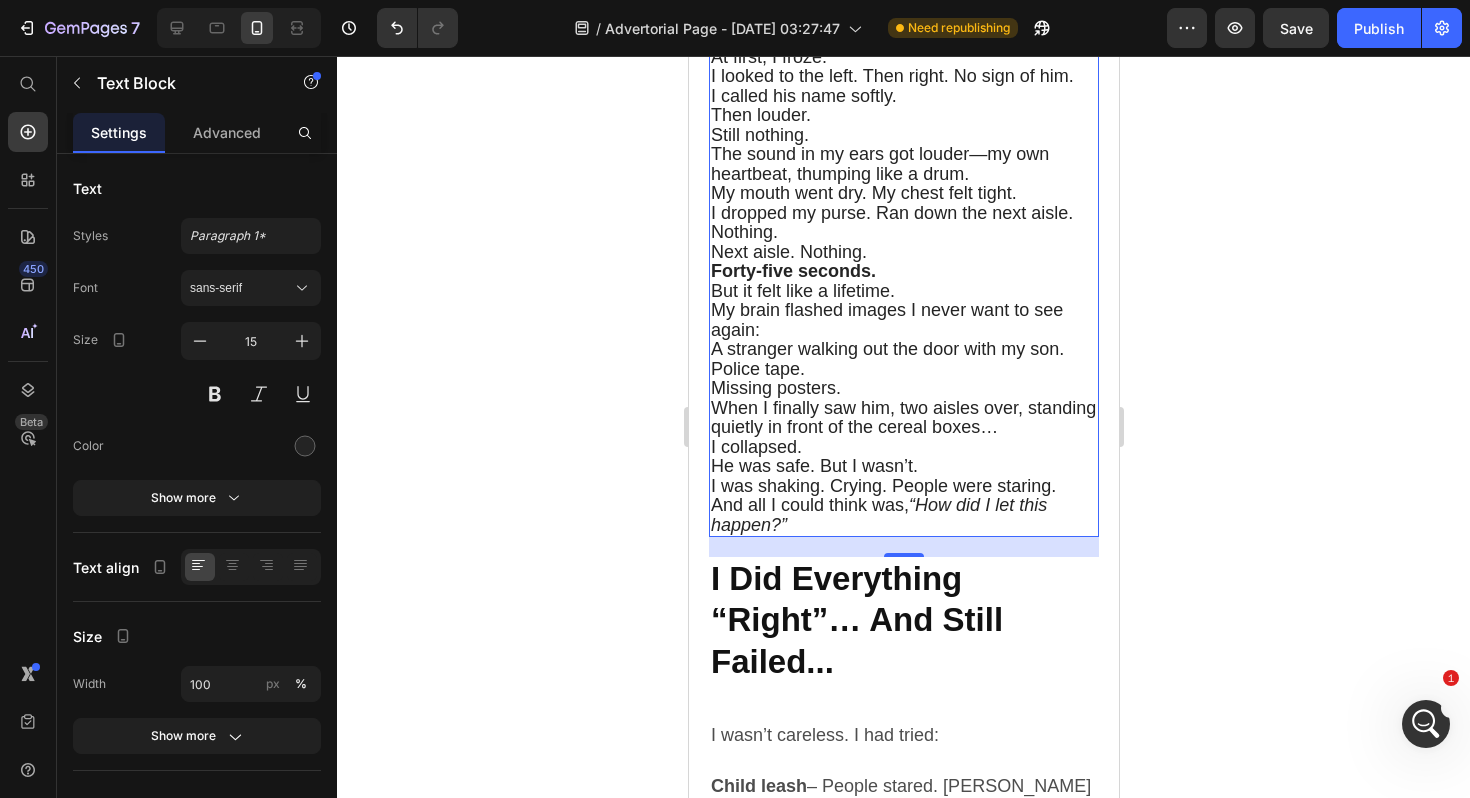 scroll, scrollTop: 2247, scrollLeft: 0, axis: vertical 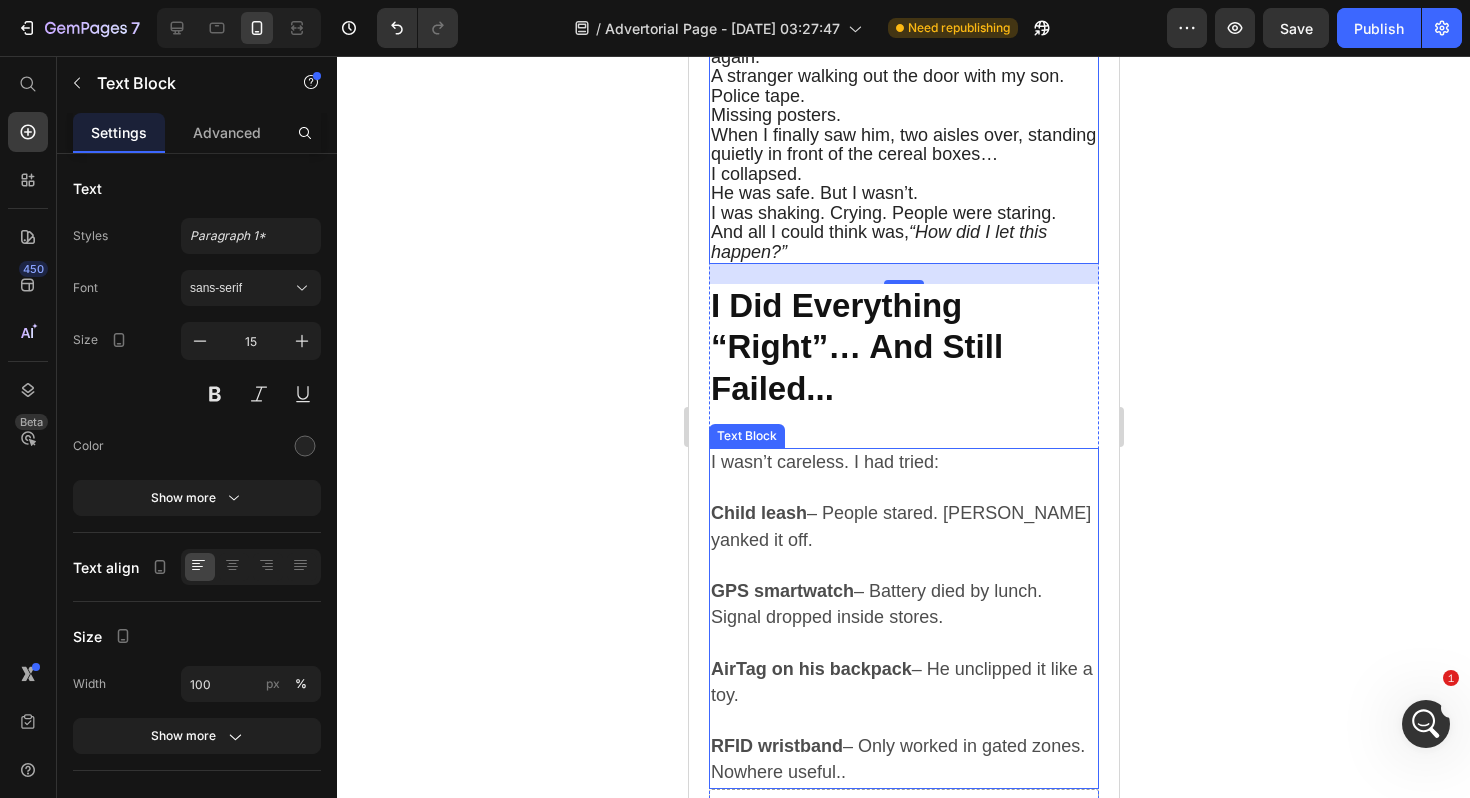 click on "GPS smartwatch" at bounding box center (781, 591) 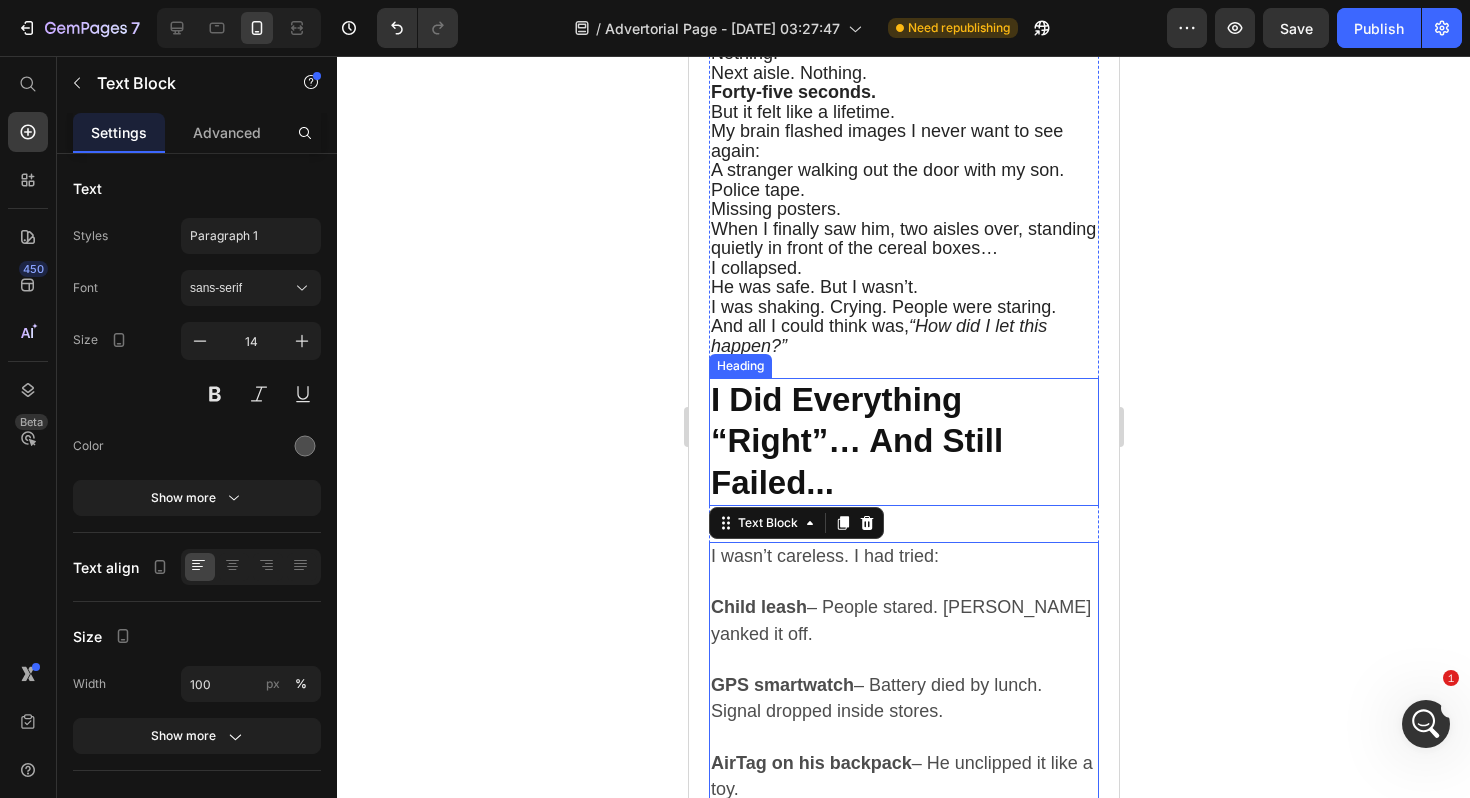 scroll, scrollTop: 2106, scrollLeft: 0, axis: vertical 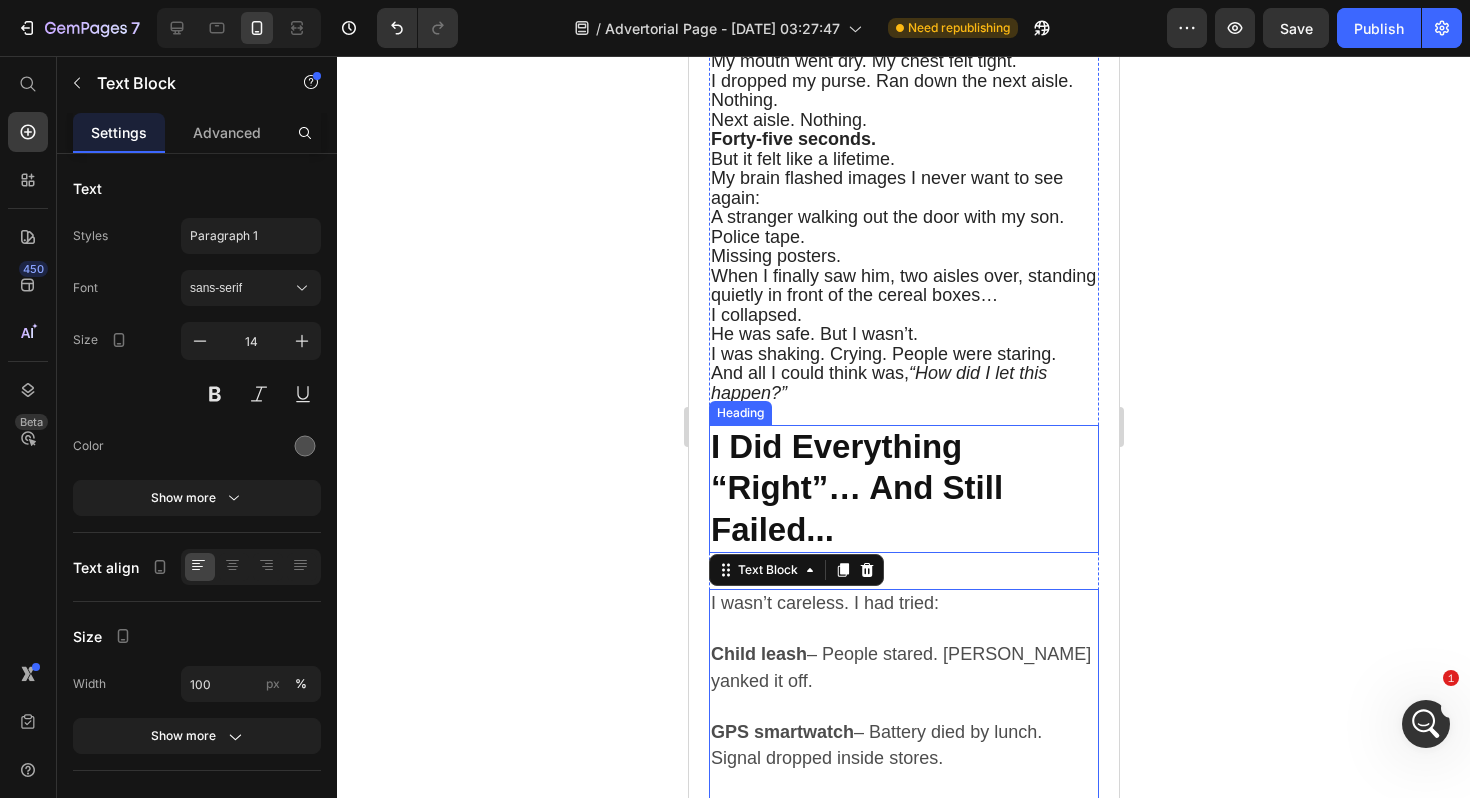 click on "I was shaking. Crying. People were staring." at bounding box center (882, 354) 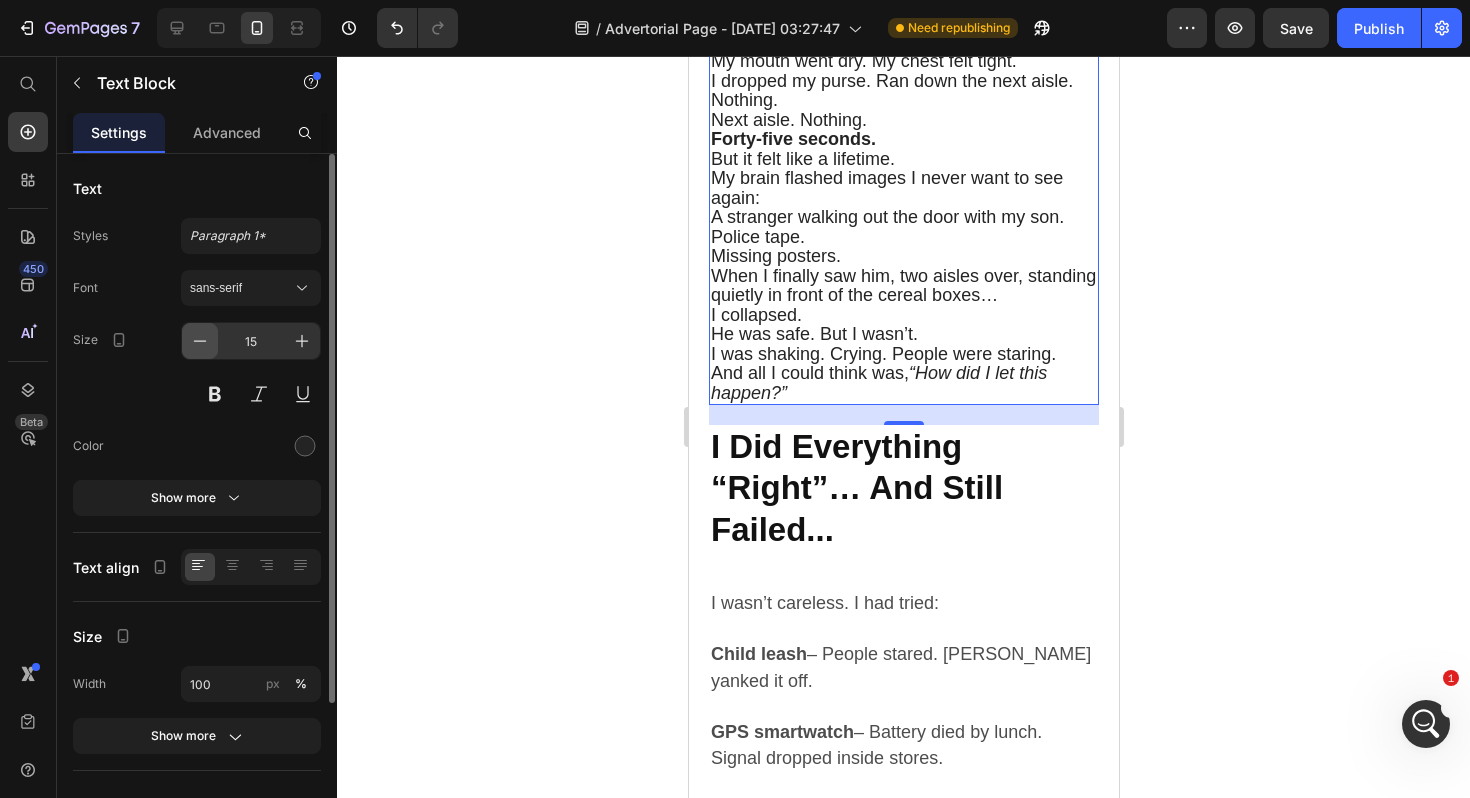 click at bounding box center [200, 341] 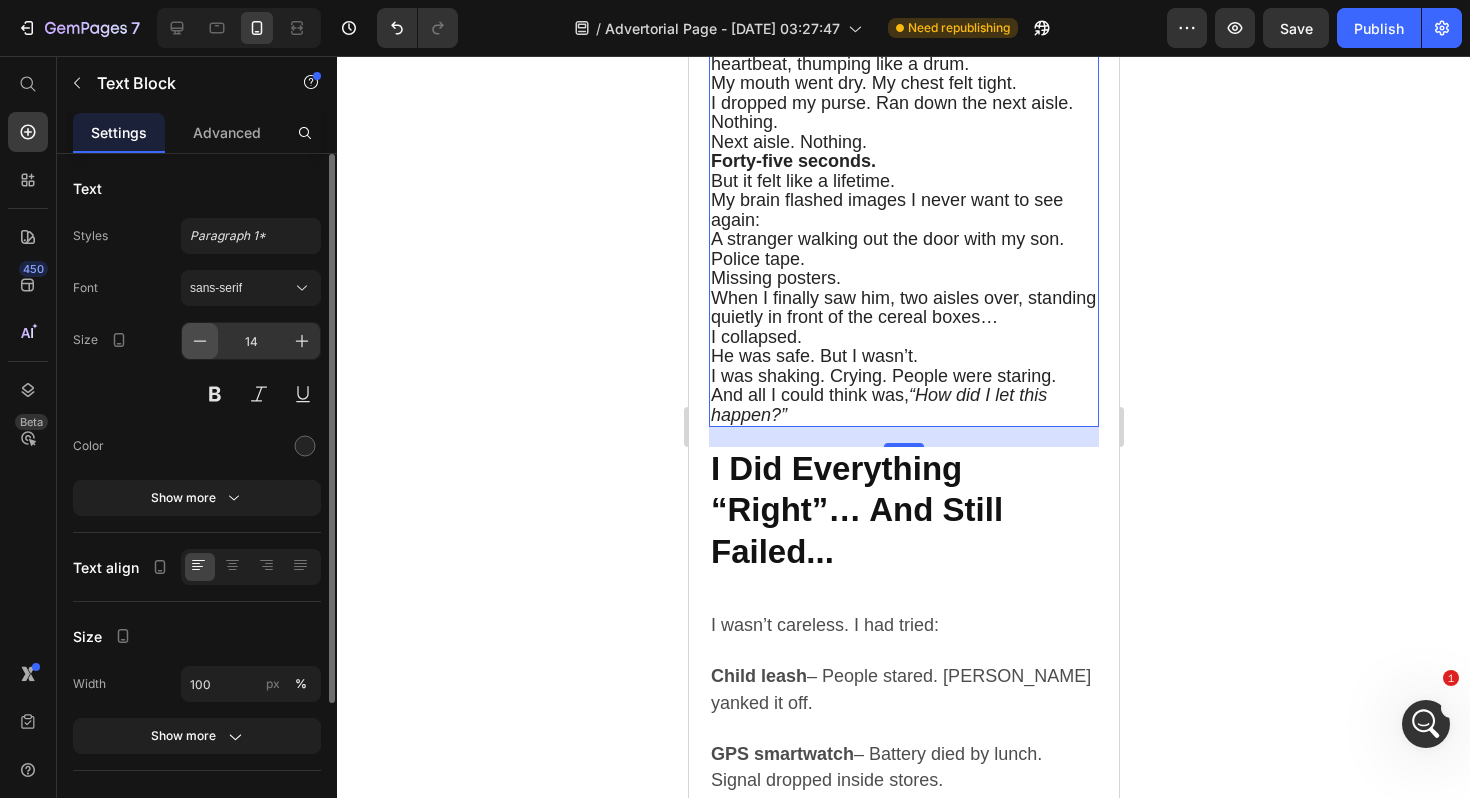 click at bounding box center (200, 341) 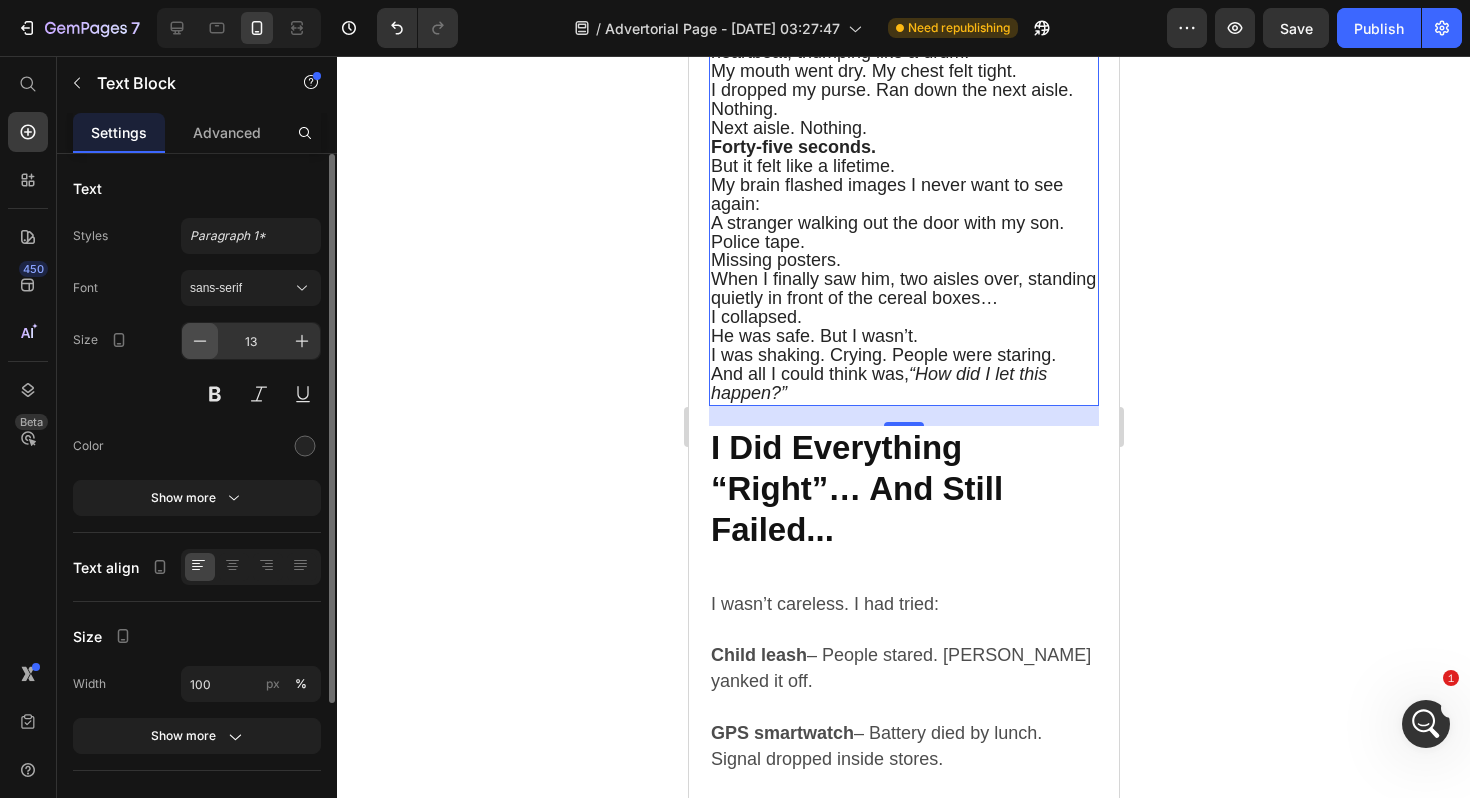 scroll, scrollTop: 2079, scrollLeft: 0, axis: vertical 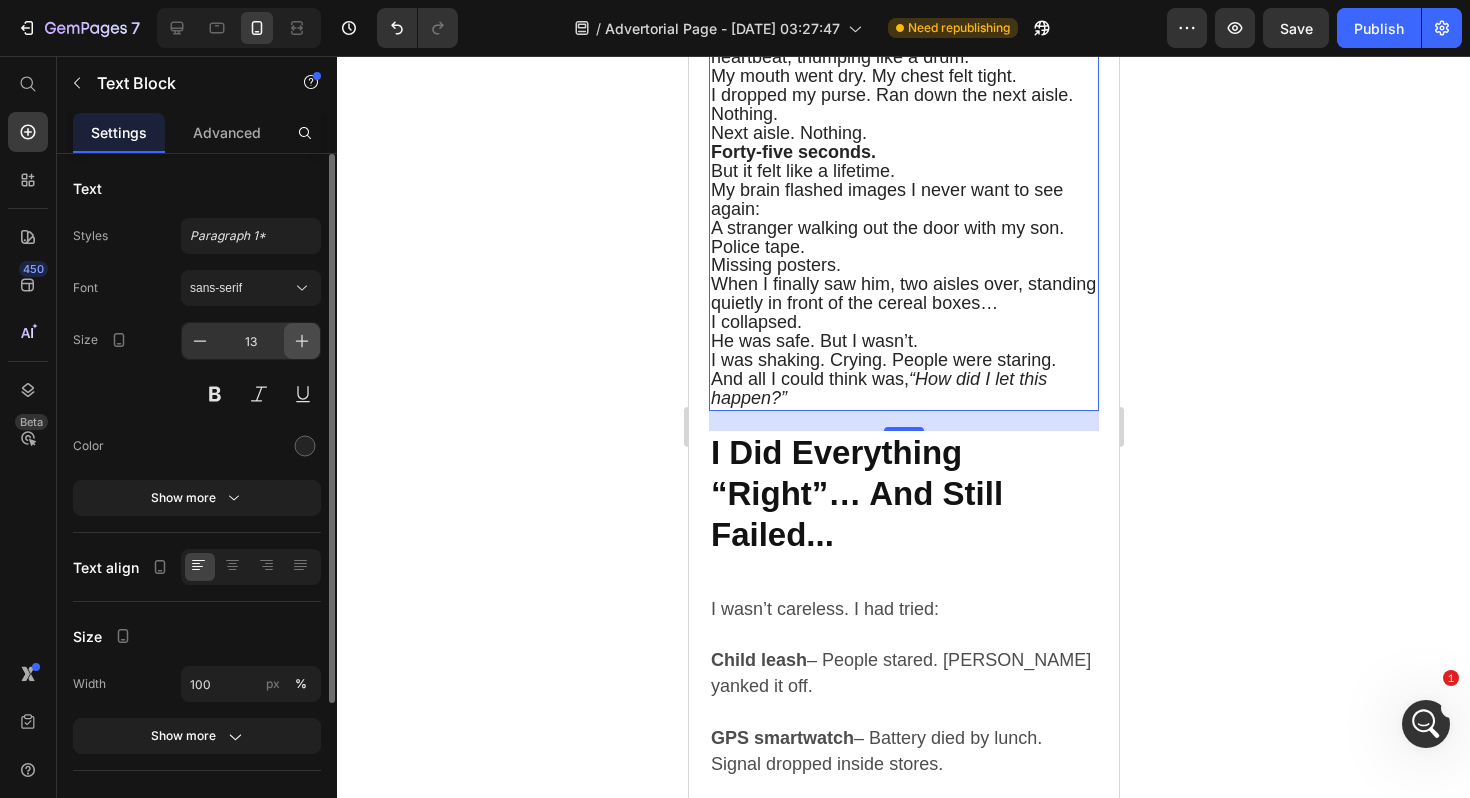 click 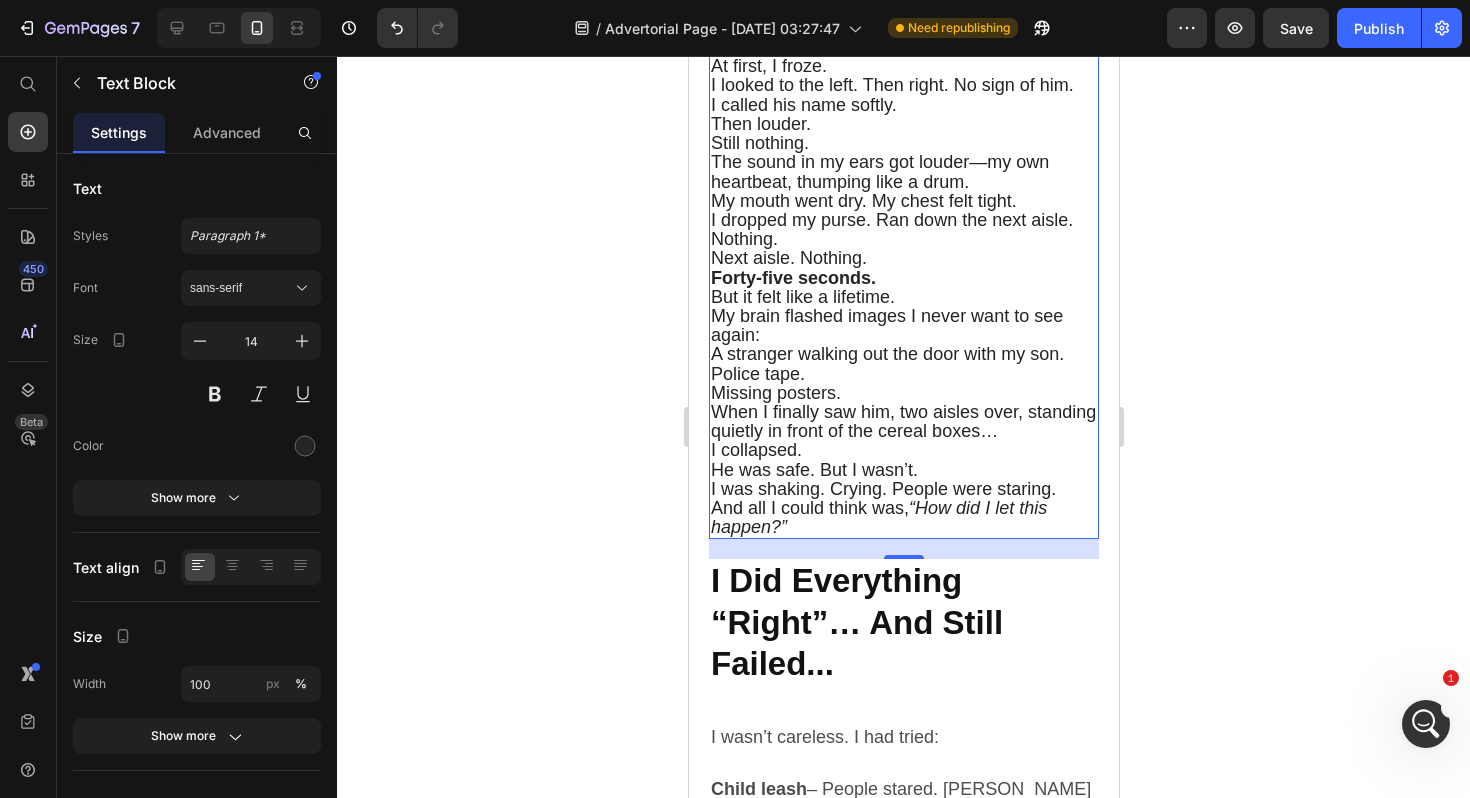 scroll, scrollTop: 1522, scrollLeft: 0, axis: vertical 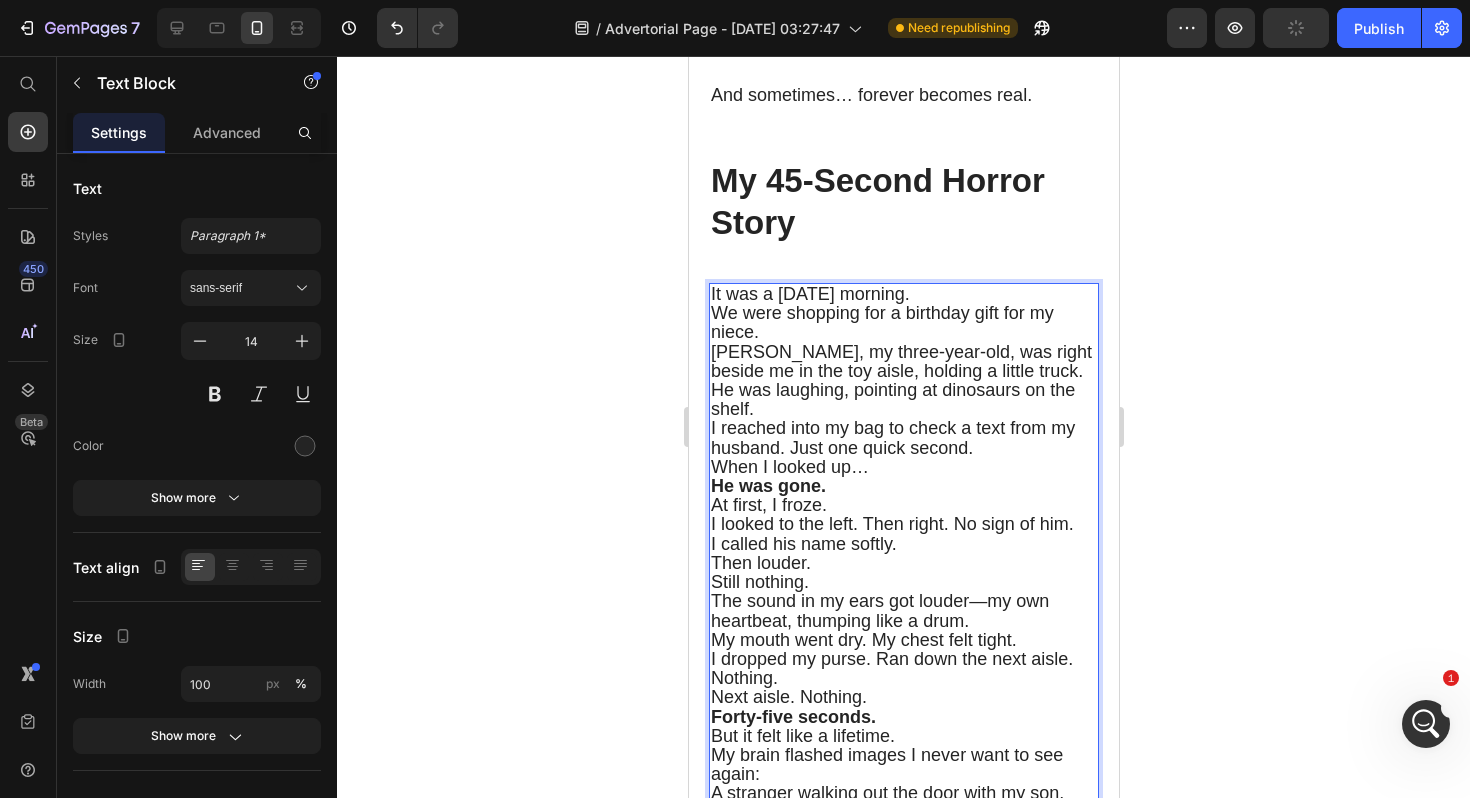 click on "My 45‑Second Horror Story Heading It was a Saturday morning. We were shopping for a birthday gift for my niece. Tommy, my three-year-old, was right beside me in the toy aisle, holding a little truck. He was laughing, pointing at dinosaurs on the shelf. I reached into my bag to check a text from my husband. Just one quick second. When I looked up… He was gone. At first, I froze. I looked to the left. Then right. No sign of him. I called his name softly. Then louder. Still nothing. The sound in my ears got louder—my own heartbeat, thumping like a drum. My mouth went dry. My chest felt tight. I dropped my purse. Ran down the next aisle. Nothing. Next aisle. Nothing. Forty-five seconds. But it felt like a lifetime. My brain flashed images I never want to see again: A stranger walking out the door with my son. Police tape. Missing posters. When I finally saw him, two aisles over, standing quietly in front of the cereal boxes… I collapsed. He was safe. But I wasn’t. And all I could think was,  Text Block" at bounding box center [903, 578] 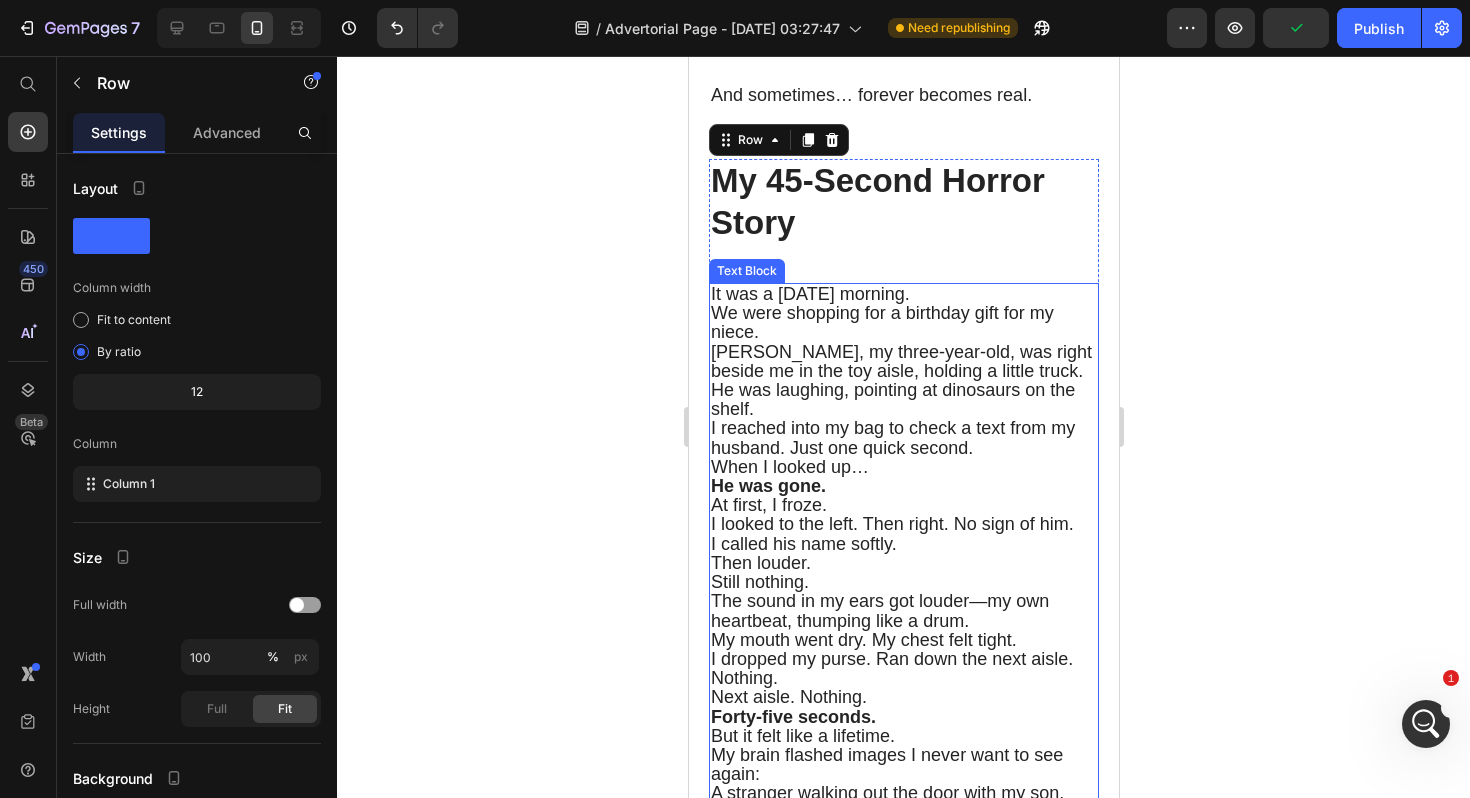 click on "We were shopping for a birthday gift for my niece." at bounding box center (881, 322) 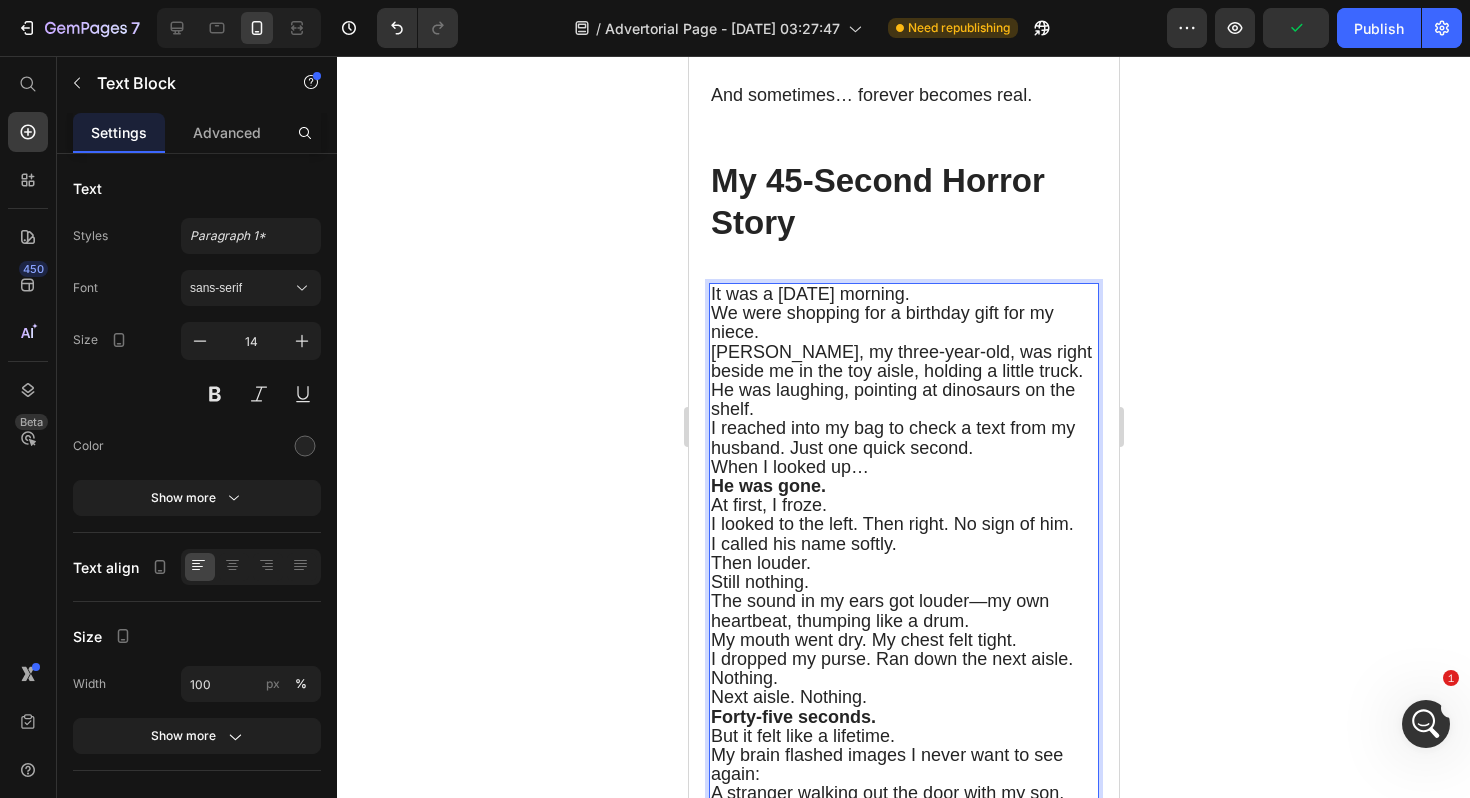 click on "It was a Saturday morning. We were shopping for a birthday gift for my niece." at bounding box center [903, 314] 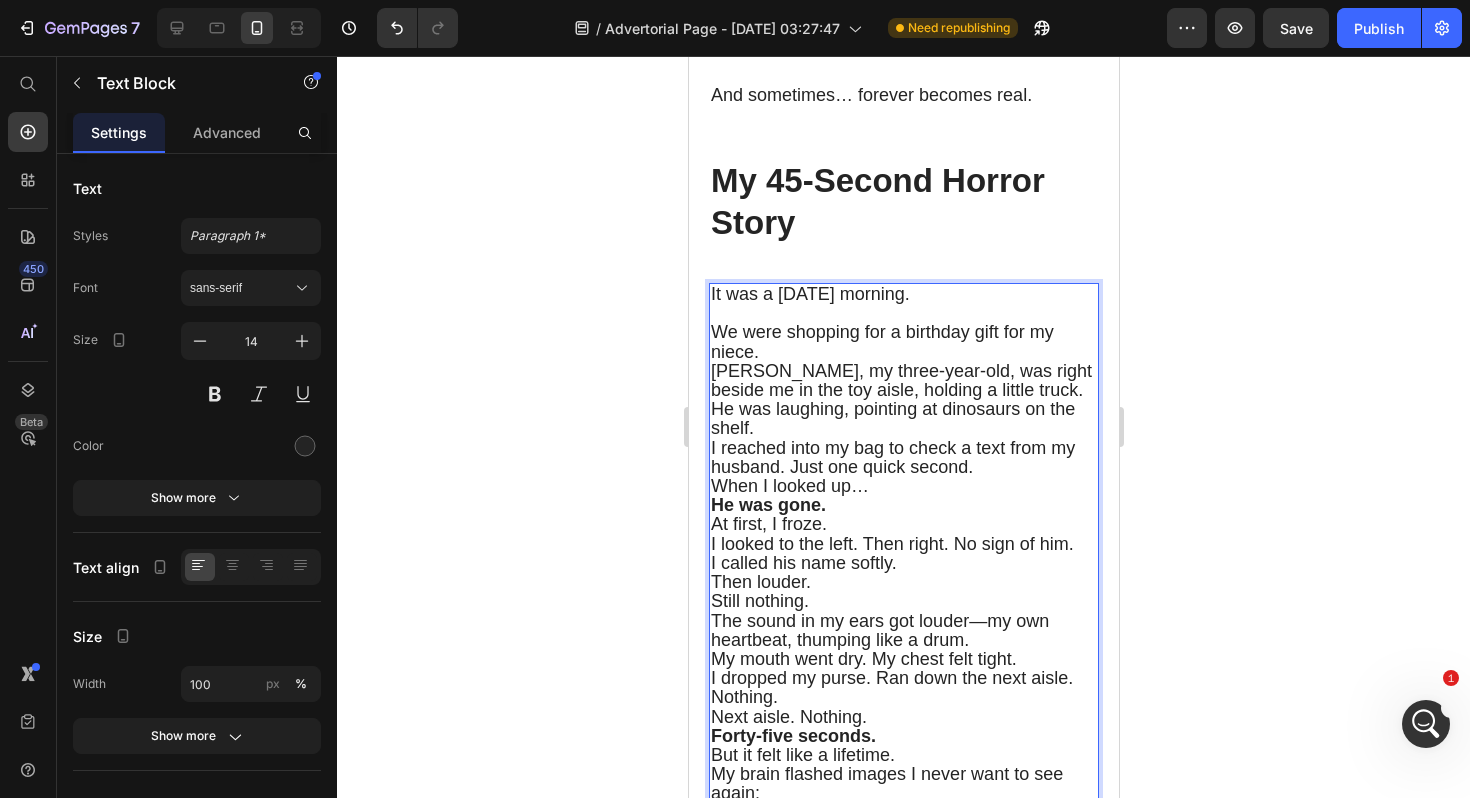 click on "It was a Saturday morning. ⁠⁠⁠⁠⁠⁠⁠ We were shopping for a birthday gift for my niece." at bounding box center [903, 323] 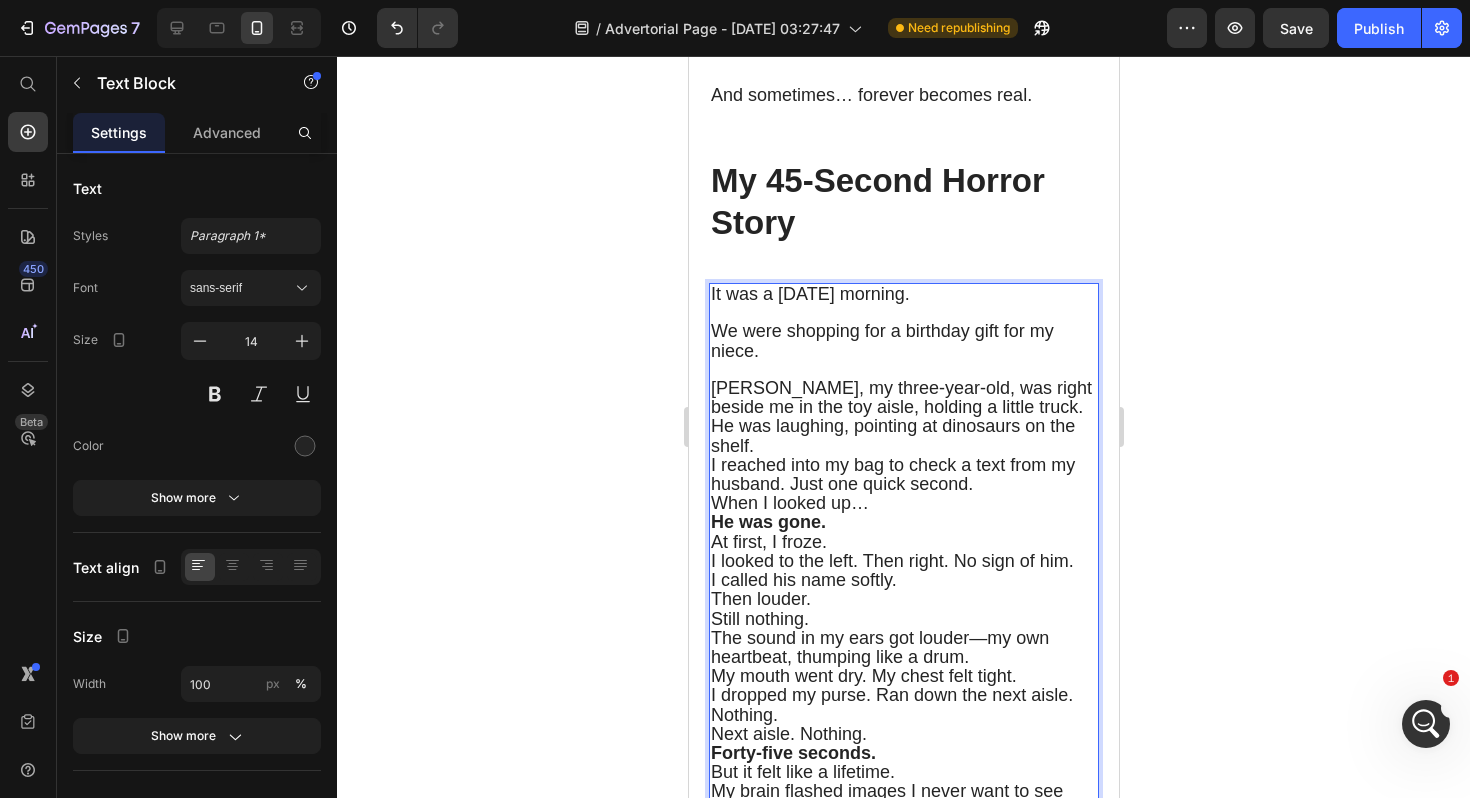 click on "Tommy, my three-year-old, was right beside me in the toy aisle, holding a little truck. He was laughing, pointing at dinosaurs on the shelf." at bounding box center [903, 417] 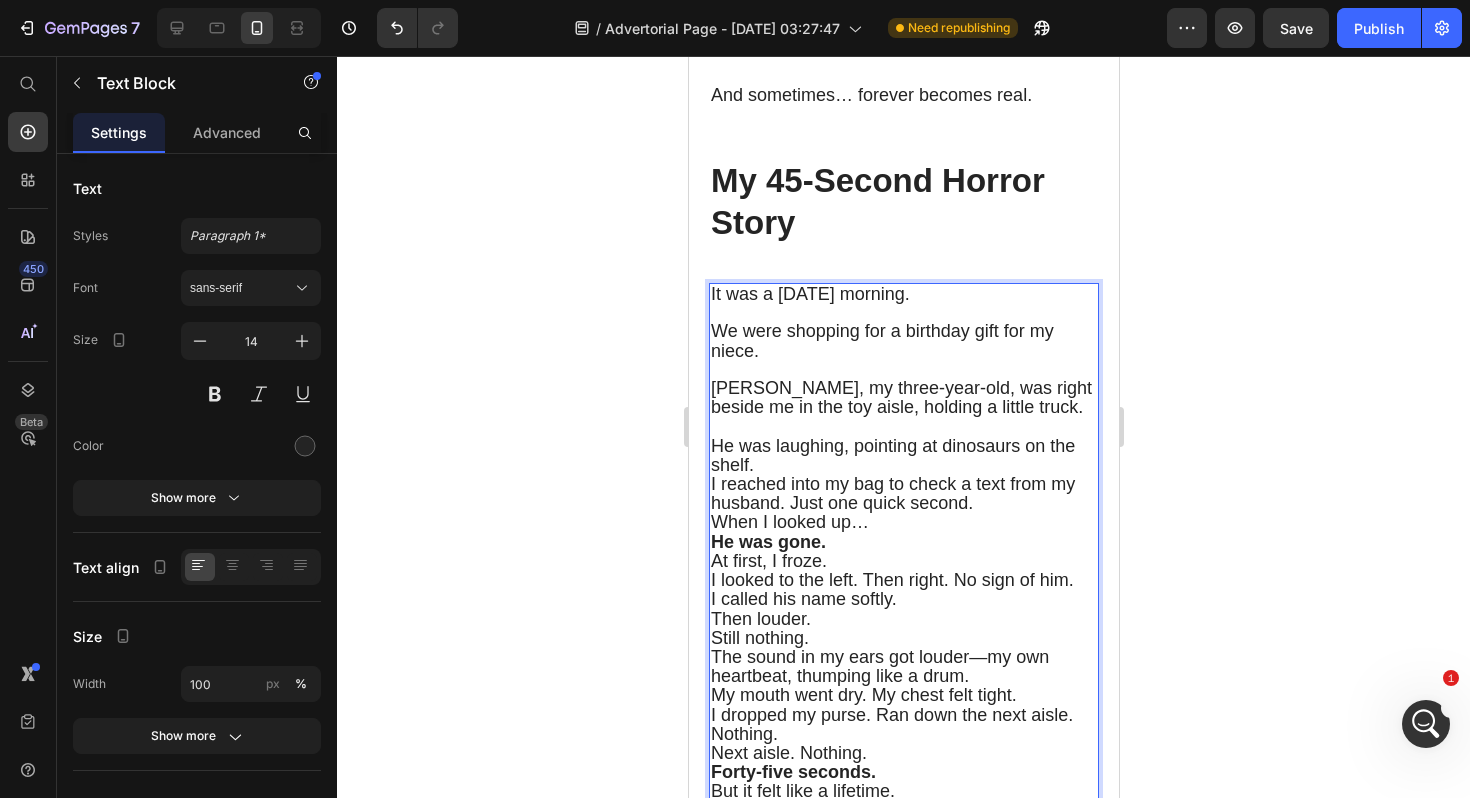 click on "Tommy, my three-year-old, was right beside me in the toy aisle, holding a little truck. ⁠⁠⁠⁠⁠⁠⁠ He was laughing, pointing at dinosaurs on the shelf." at bounding box center (903, 427) 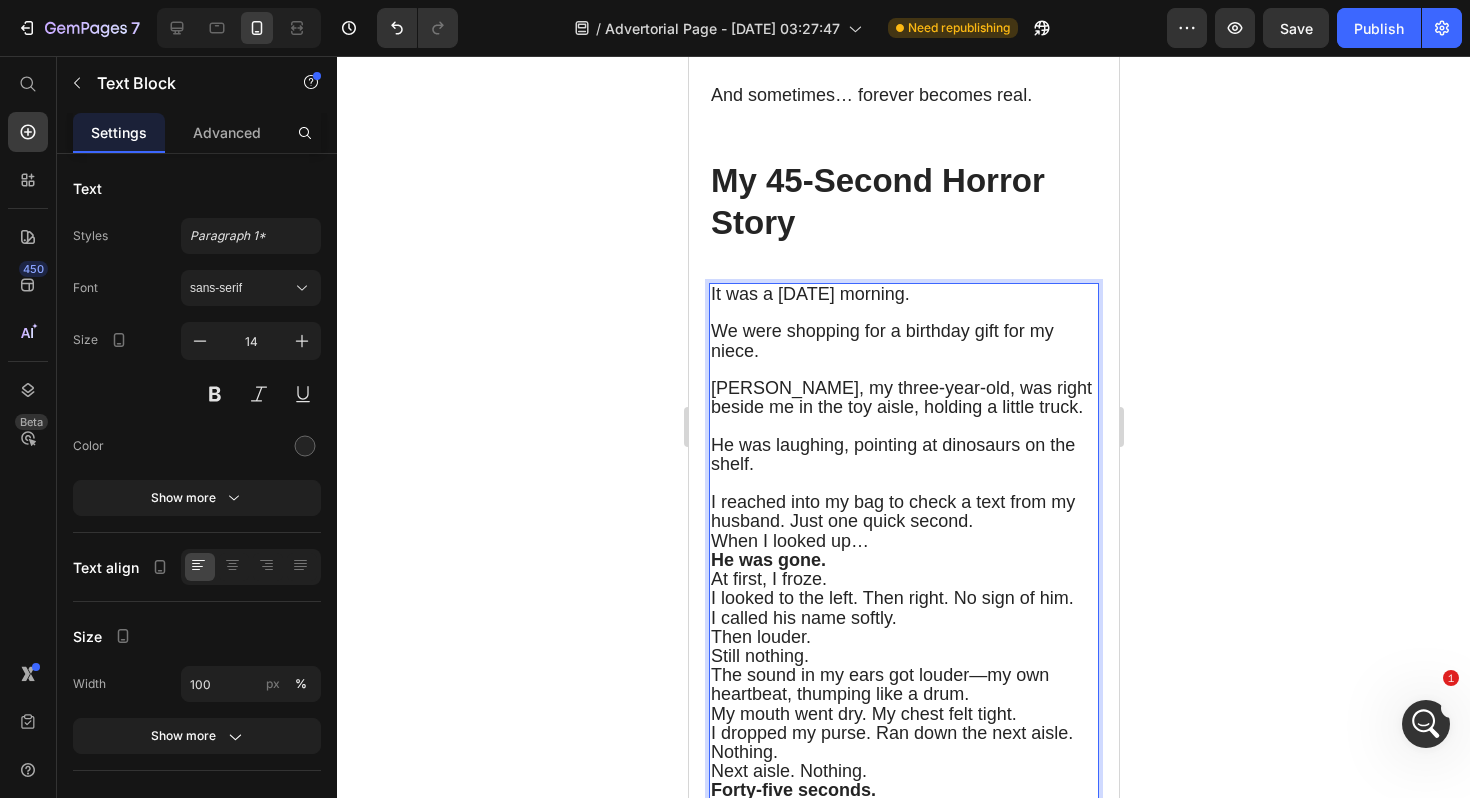 click on "I reached into my bag to check a text from my husband. Just one quick second." at bounding box center [892, 511] 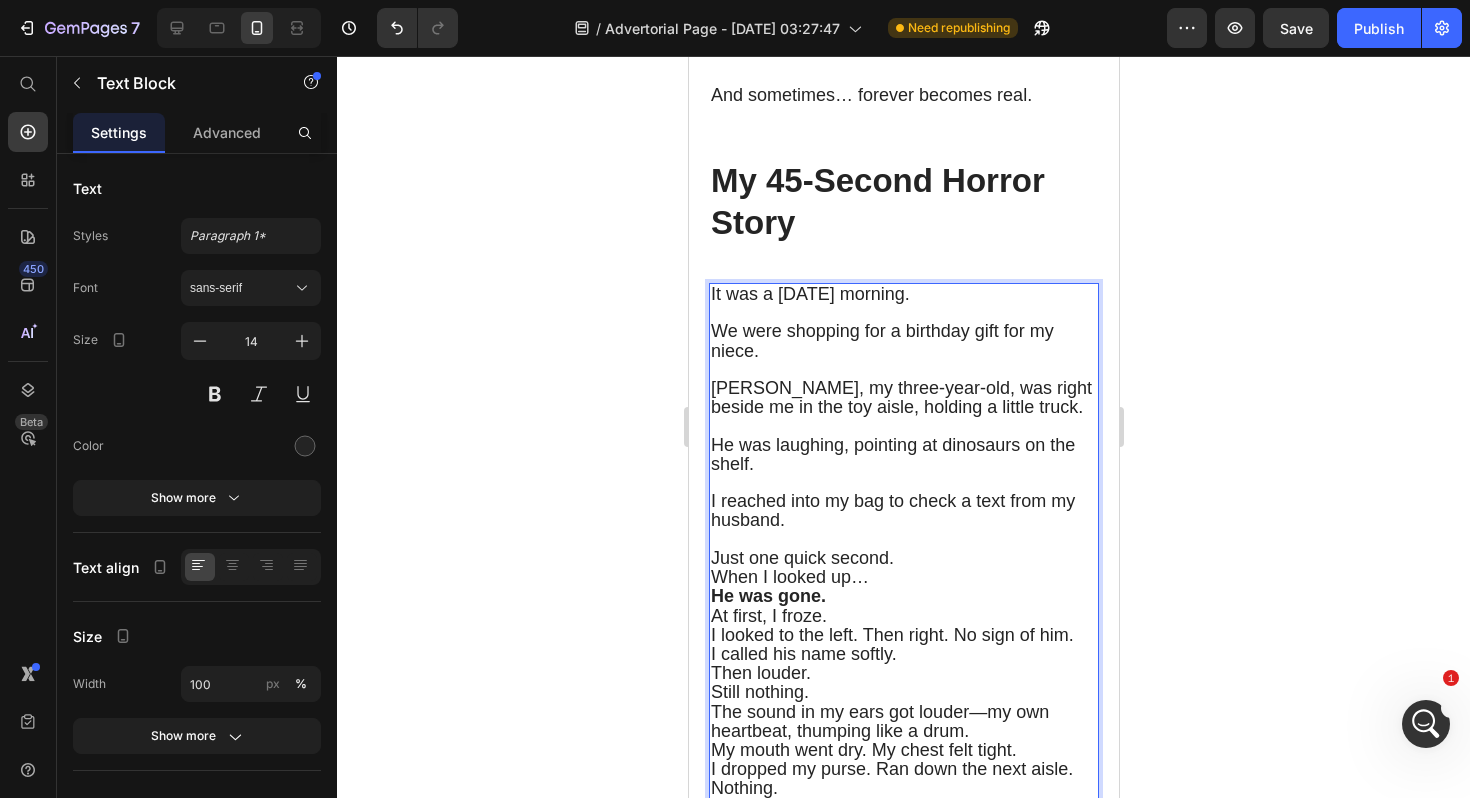 click on "I reached into my bag to check a text from my husband.  Just one quick second. When I looked up…" at bounding box center [903, 539] 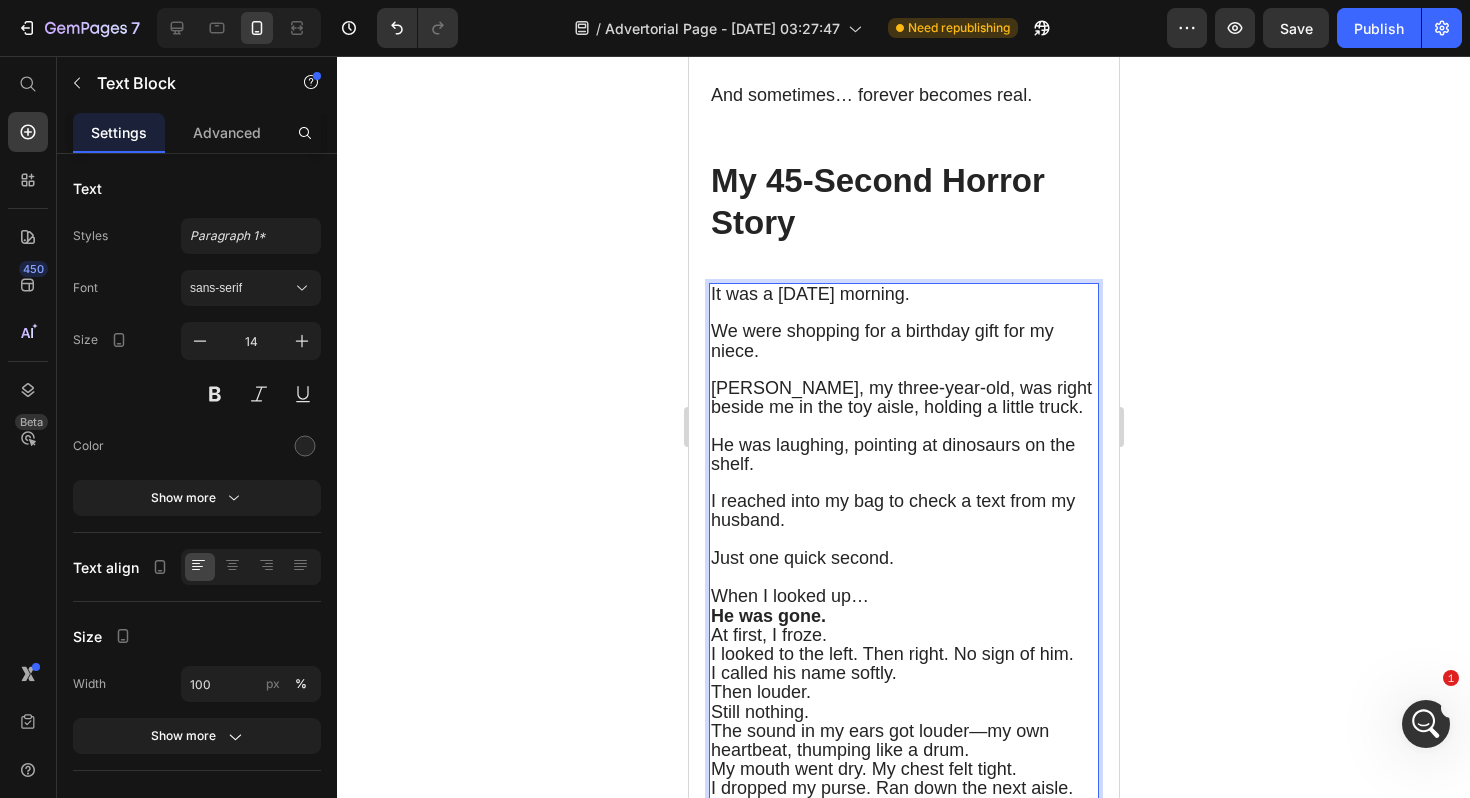 click on "I reached into my bag to check a text from my husband.  Just one quick second. ⁠⁠⁠⁠⁠⁠⁠ When I looked up…" at bounding box center [903, 549] 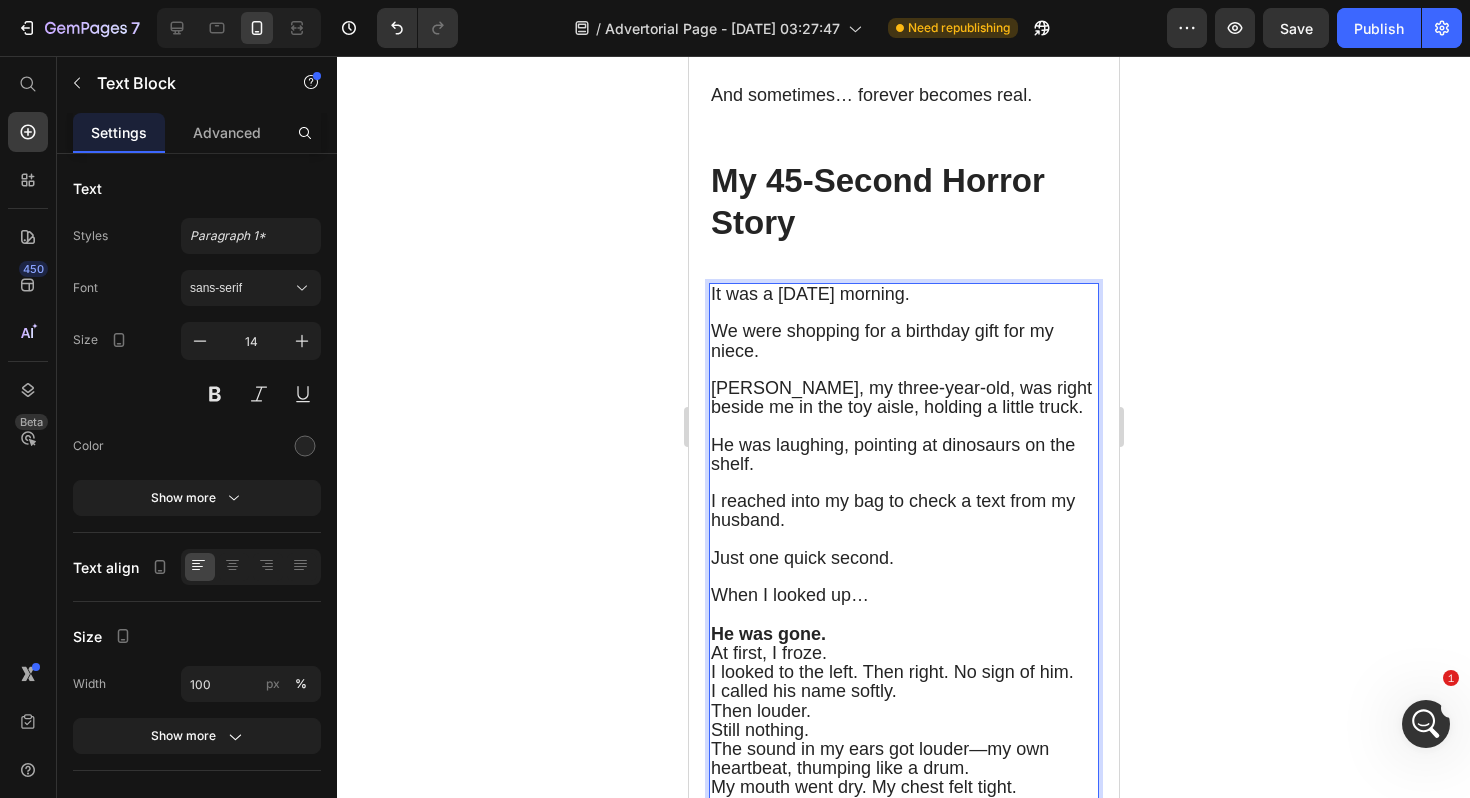 click on "He was gone." at bounding box center (903, 634) 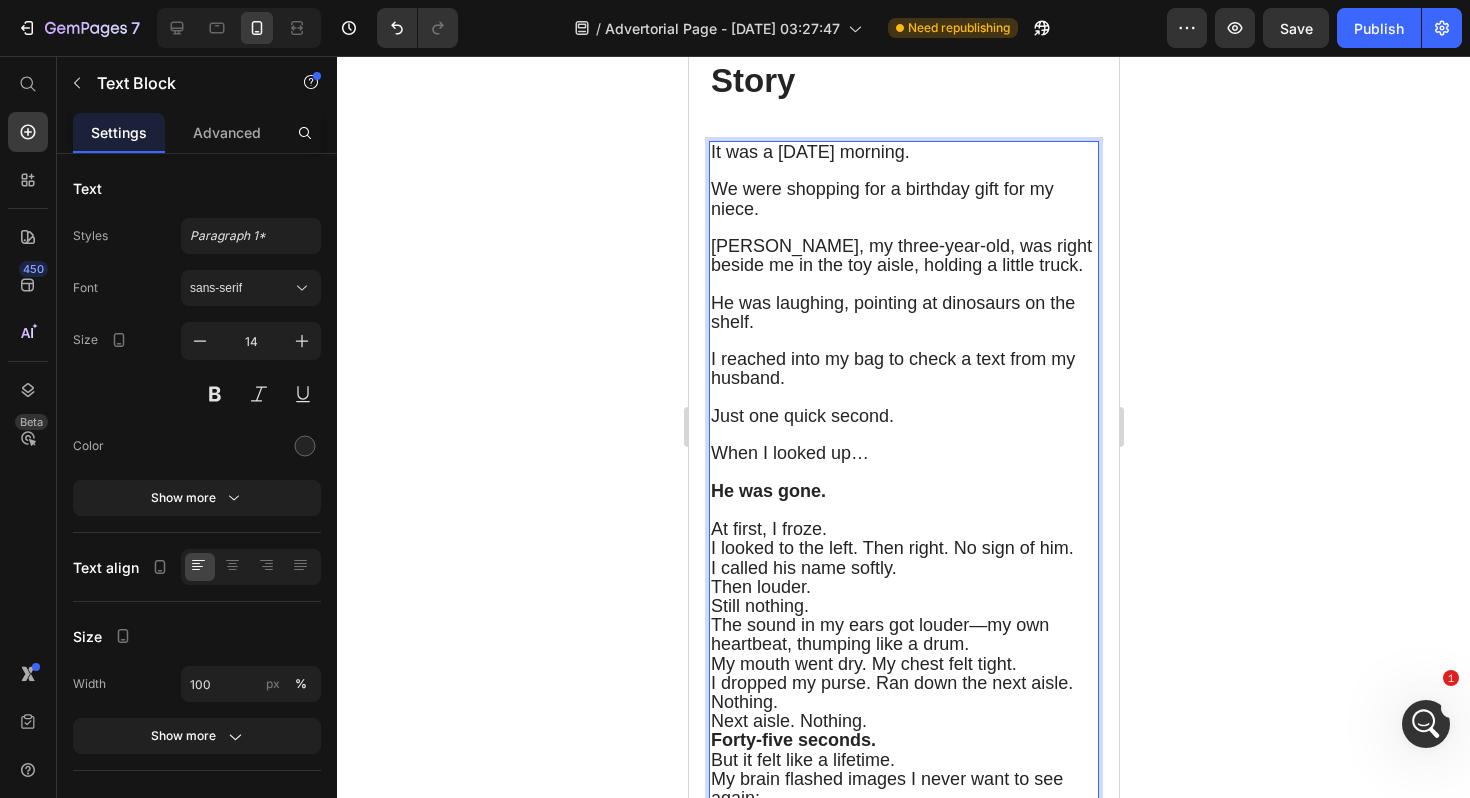 scroll, scrollTop: 1668, scrollLeft: 0, axis: vertical 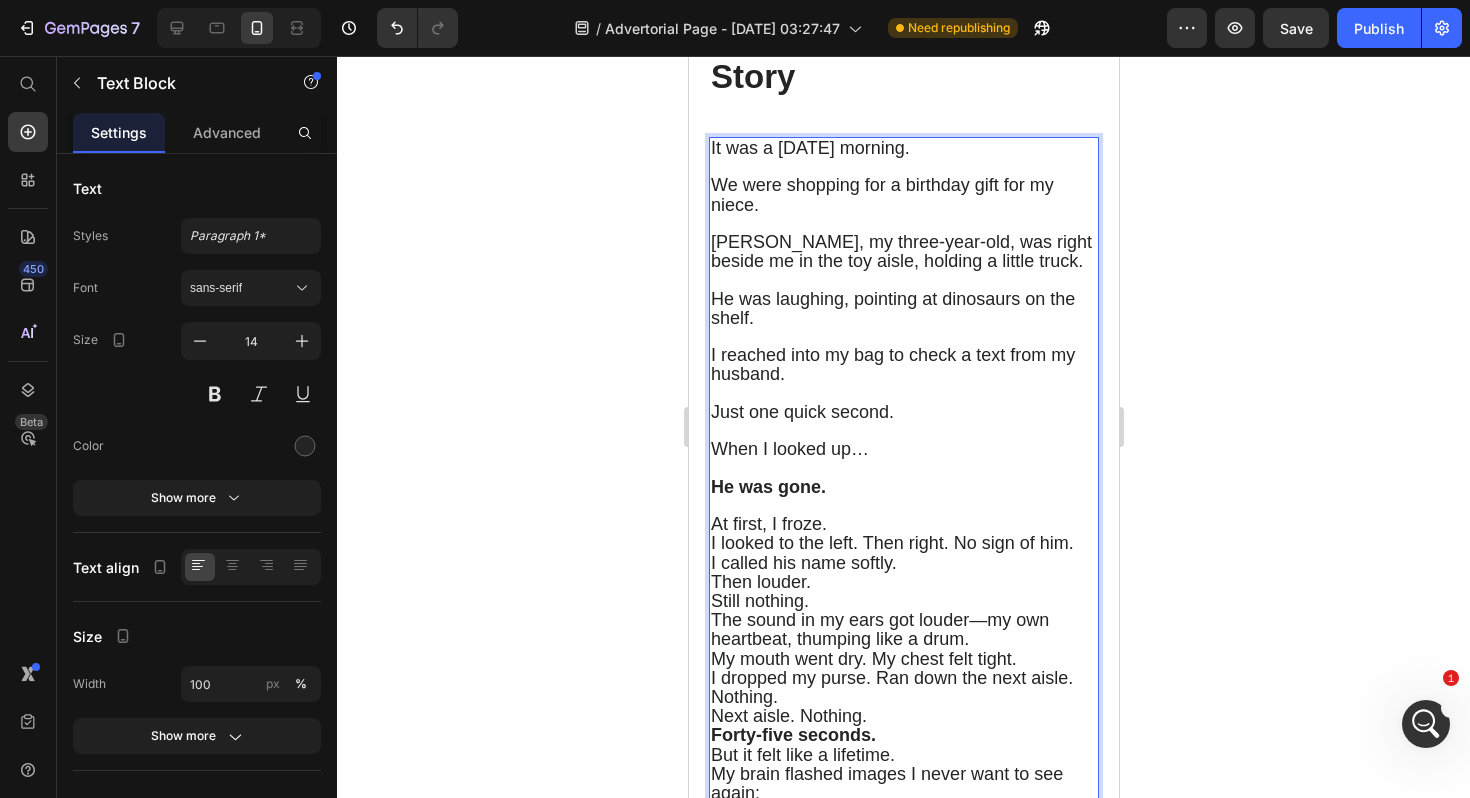 click on "At first, I froze. I looked to the left. Then right. No sign of him." at bounding box center (903, 534) 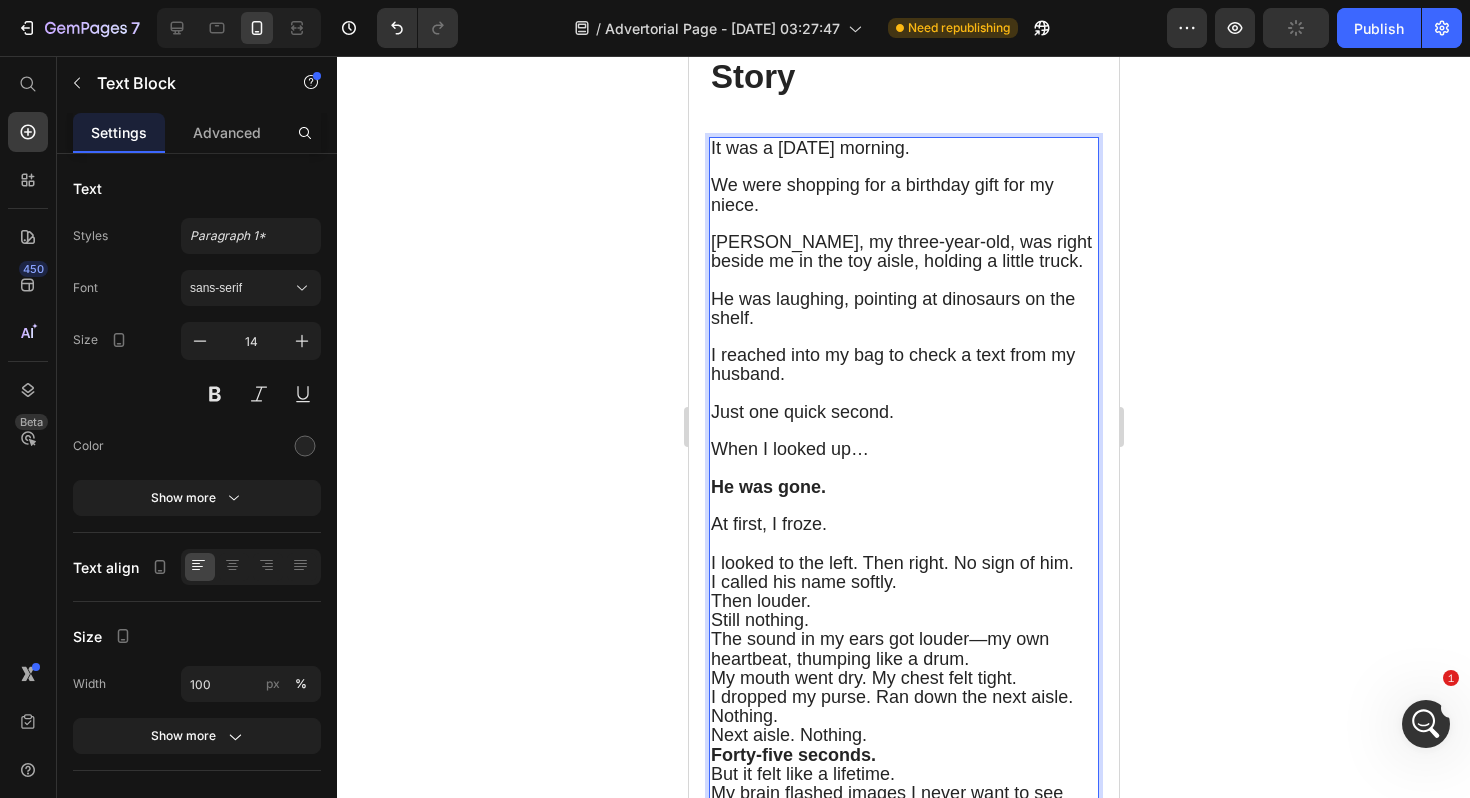 click on "I called his name softly. Then louder." at bounding box center (903, 592) 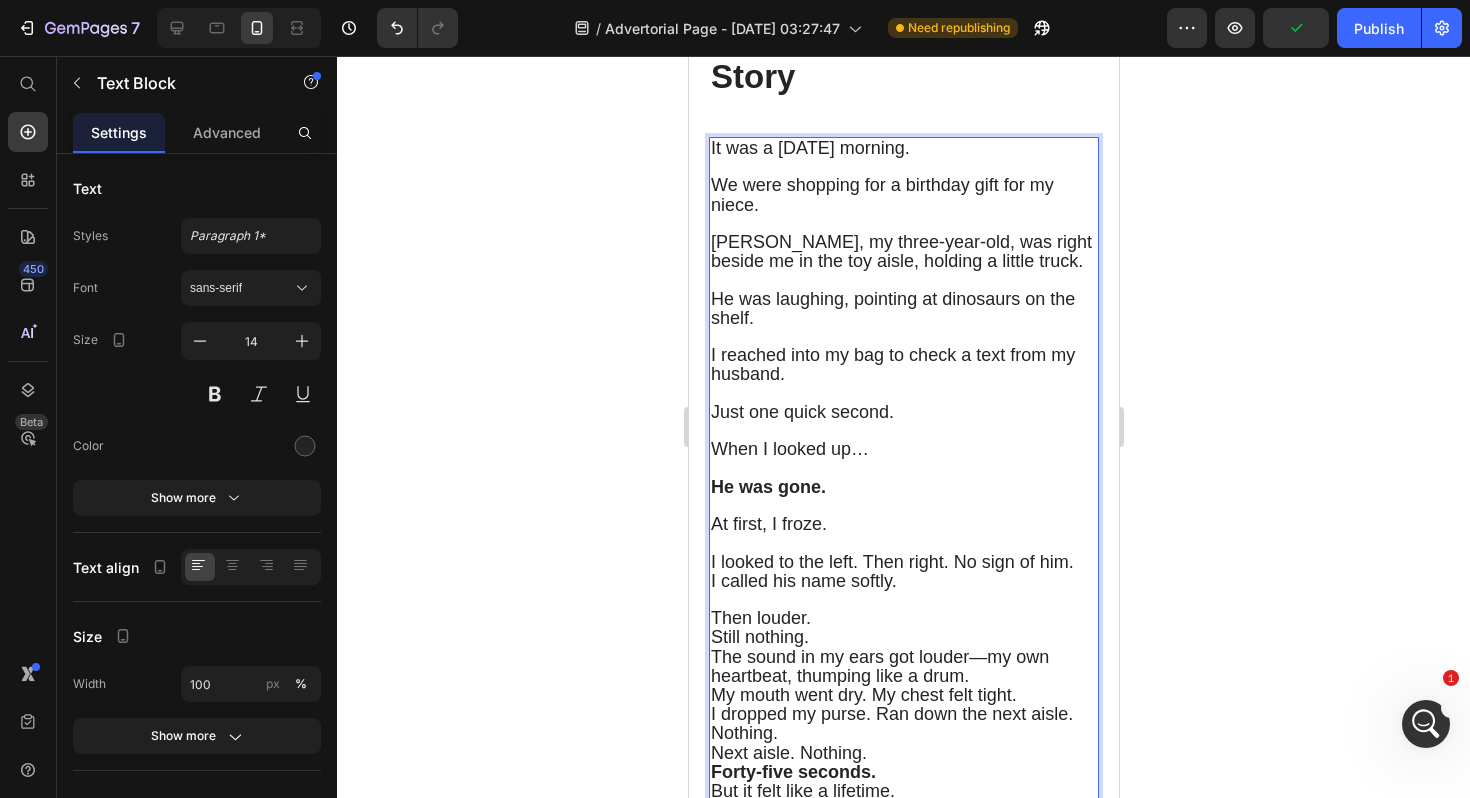 click on "I called his name softly. Then louder." at bounding box center [903, 600] 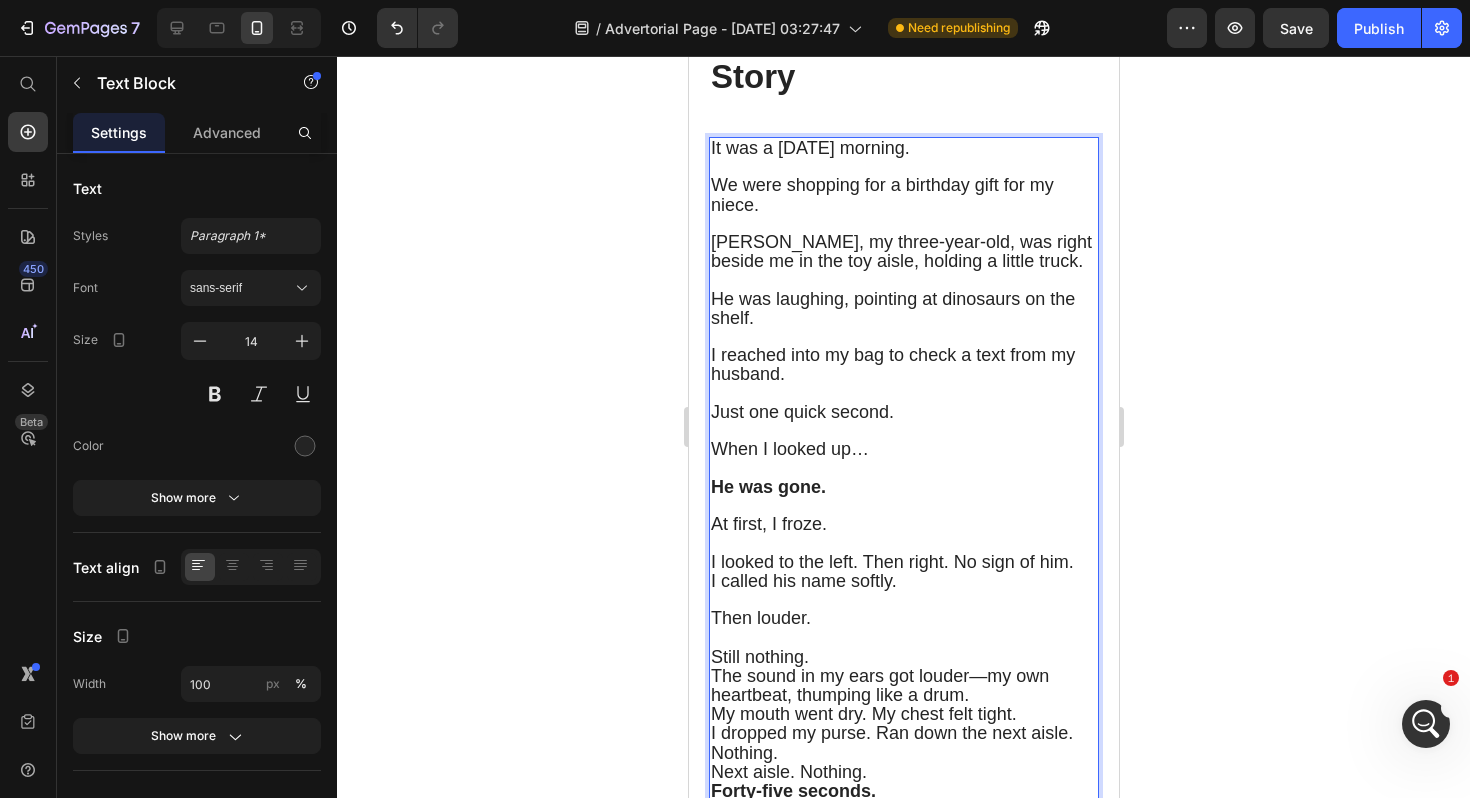 click on "Still nothing." at bounding box center (903, 657) 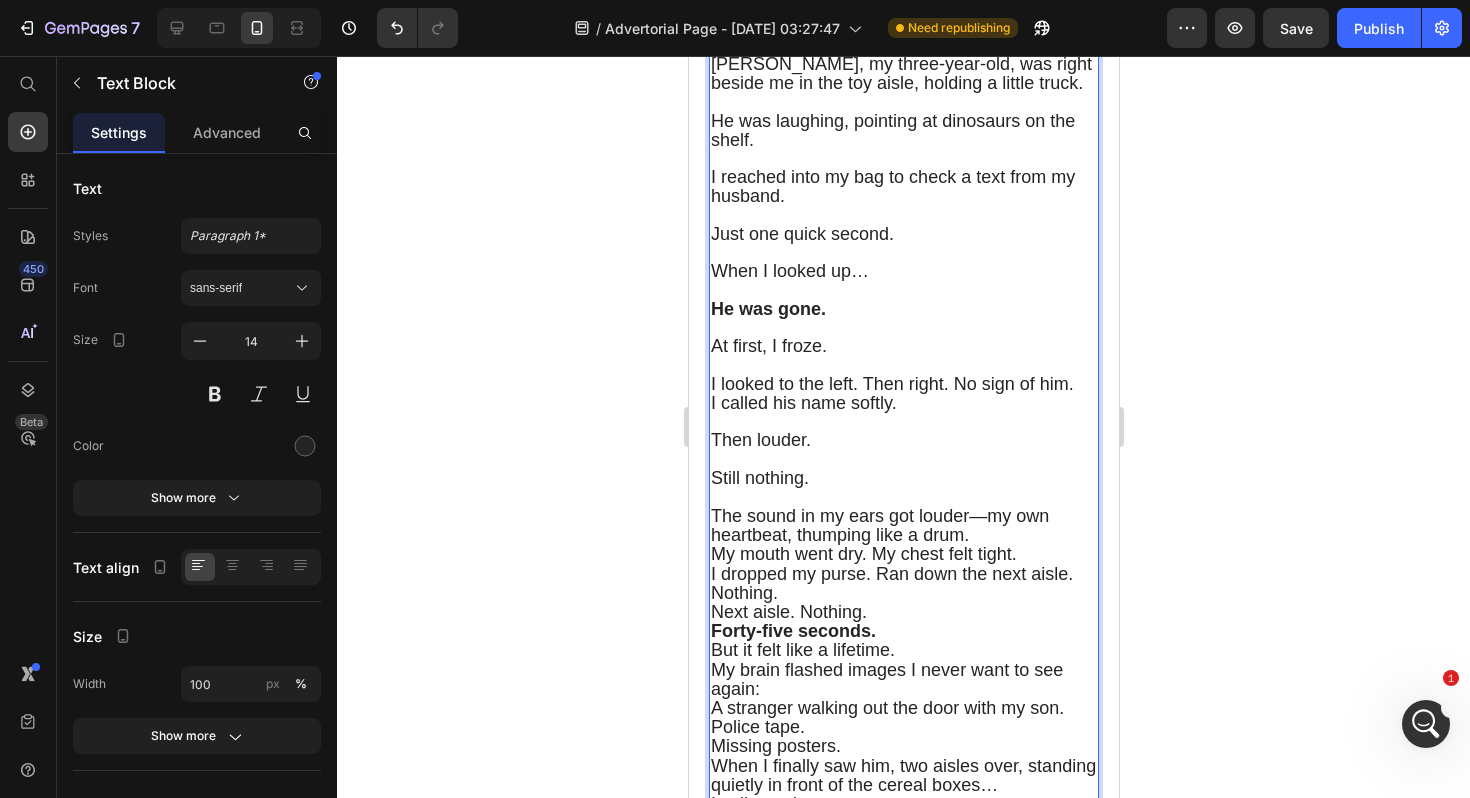 scroll, scrollTop: 1849, scrollLeft: 0, axis: vertical 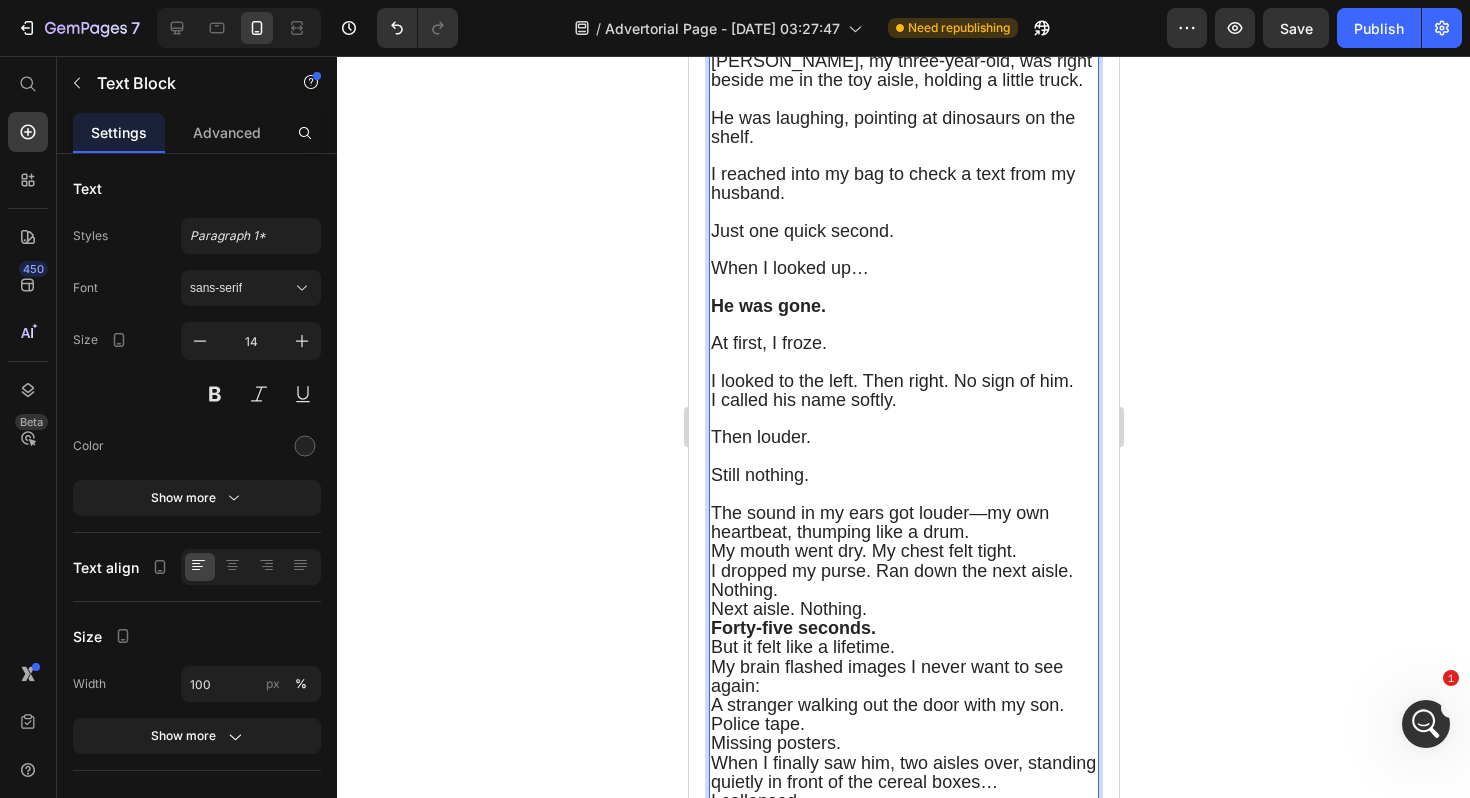 click on "The sound in my ears got louder—my own heartbeat, thumping like a drum. My mouth went dry. My chest felt tight." at bounding box center (903, 533) 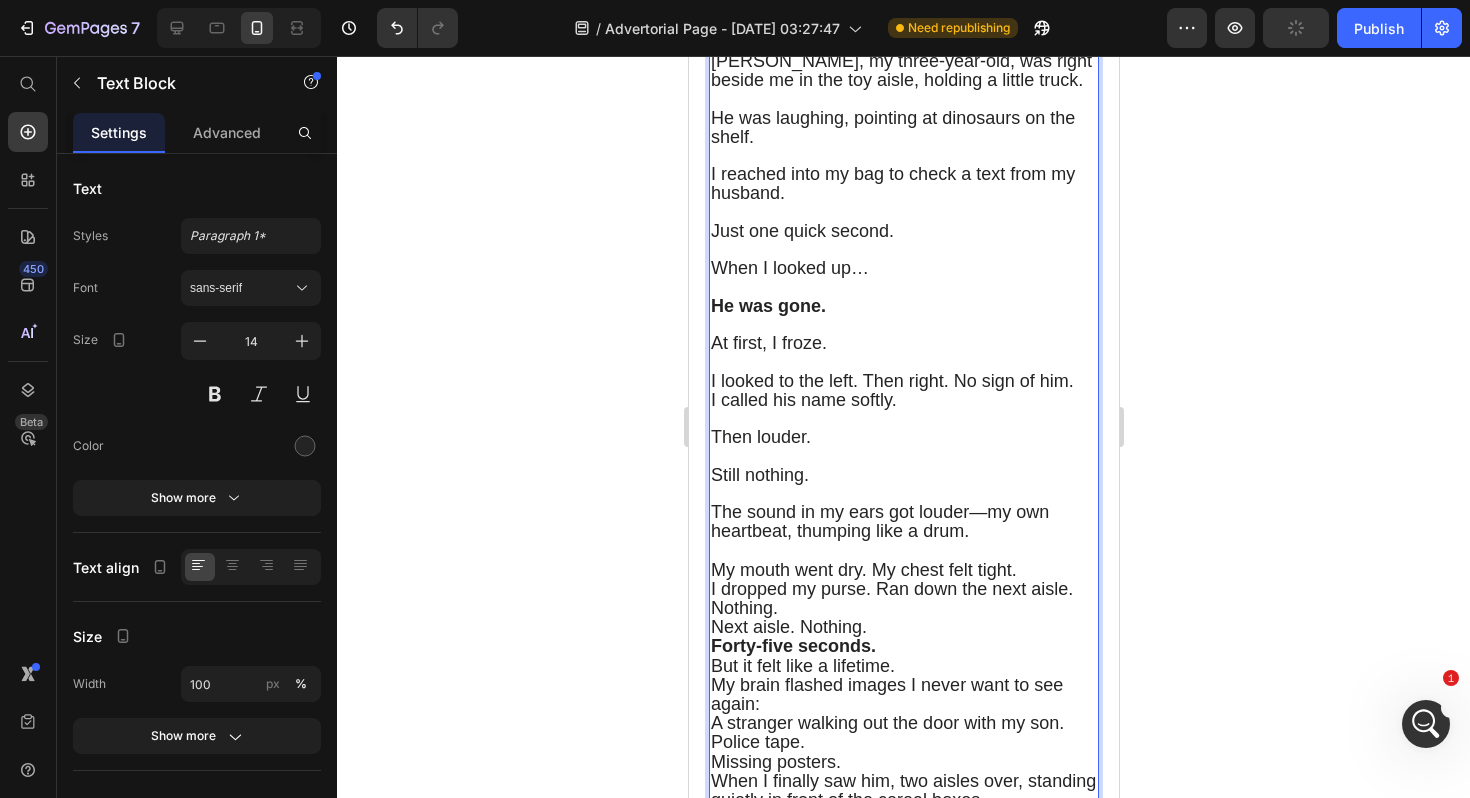 click on "I dropped my purse. Ran down the next aisle. Nothing. Next aisle. Nothing." at bounding box center (903, 609) 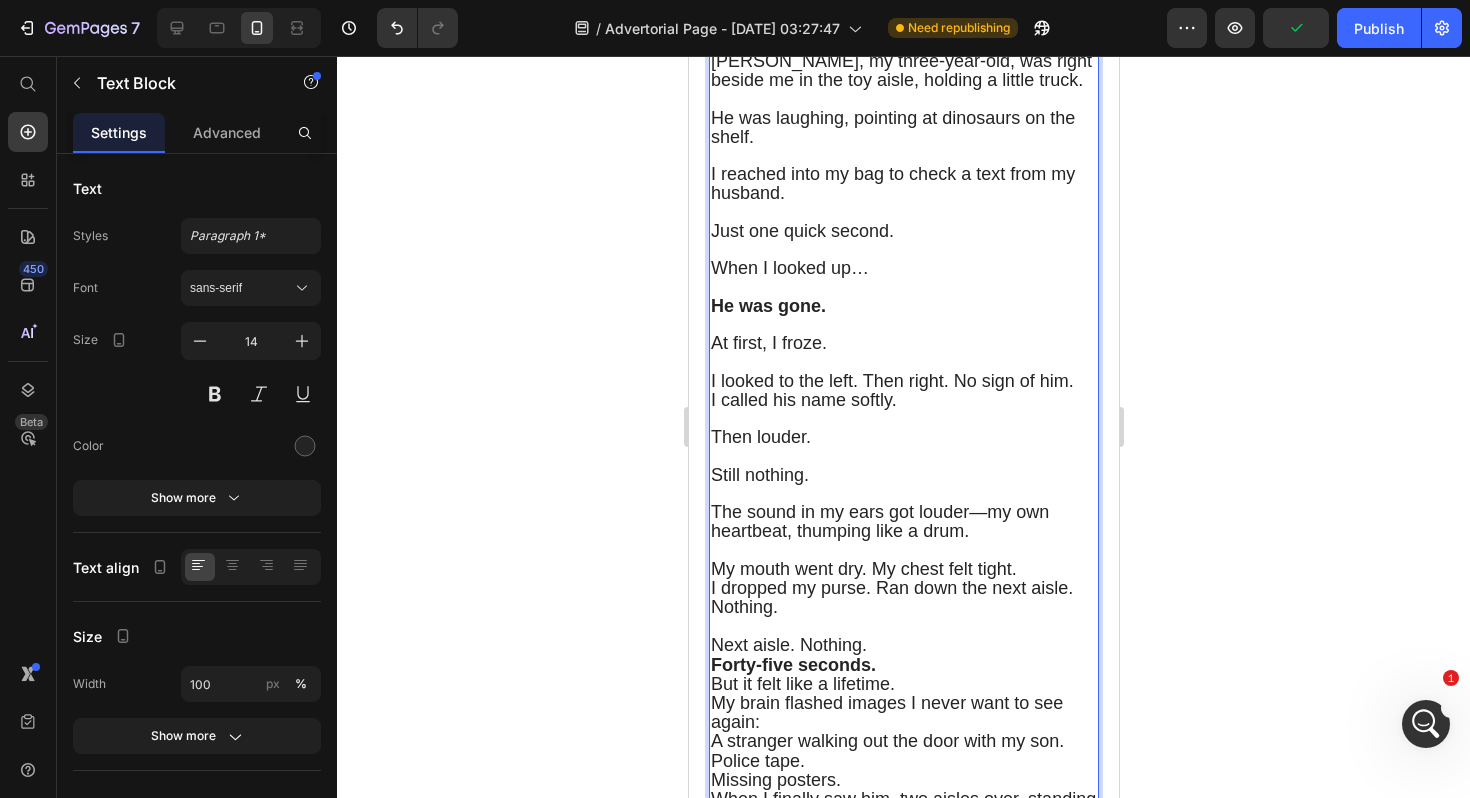 click on "It was a Saturday morning. We were shopping for a birthday gift for my niece. Tommy, my three-year-old, was right beside me in the toy aisle, holding a little truck. He was laughing, pointing at dinosaurs on the shelf. I reached into my bag to check a text from my husband.  Just one quick second. When I looked up… He was gone. At first, I froze. I looked to the left. Then right. No sign of him. I called his name softly. Then louder. Still nothing. The sound in my ears got louder—my own heartbeat, thumping like a drum. My mouth went dry. My chest felt tight. I dropped my purse. Ran down the next aisle. Nothing. ⁠⁠⁠⁠⁠⁠⁠ Next aisle. Nothing. Forty-five seconds. But it felt like a lifetime. My brain flashed images I never want to see again: A stranger walking out the door with my son. Police tape. Missing posters. When I finally saw him, two aisles over, standing quietly in front of the cereal boxes… I collapsed. He was safe. But I wasn’t. I was shaking. Crying. People were staring." at bounding box center [903, 441] 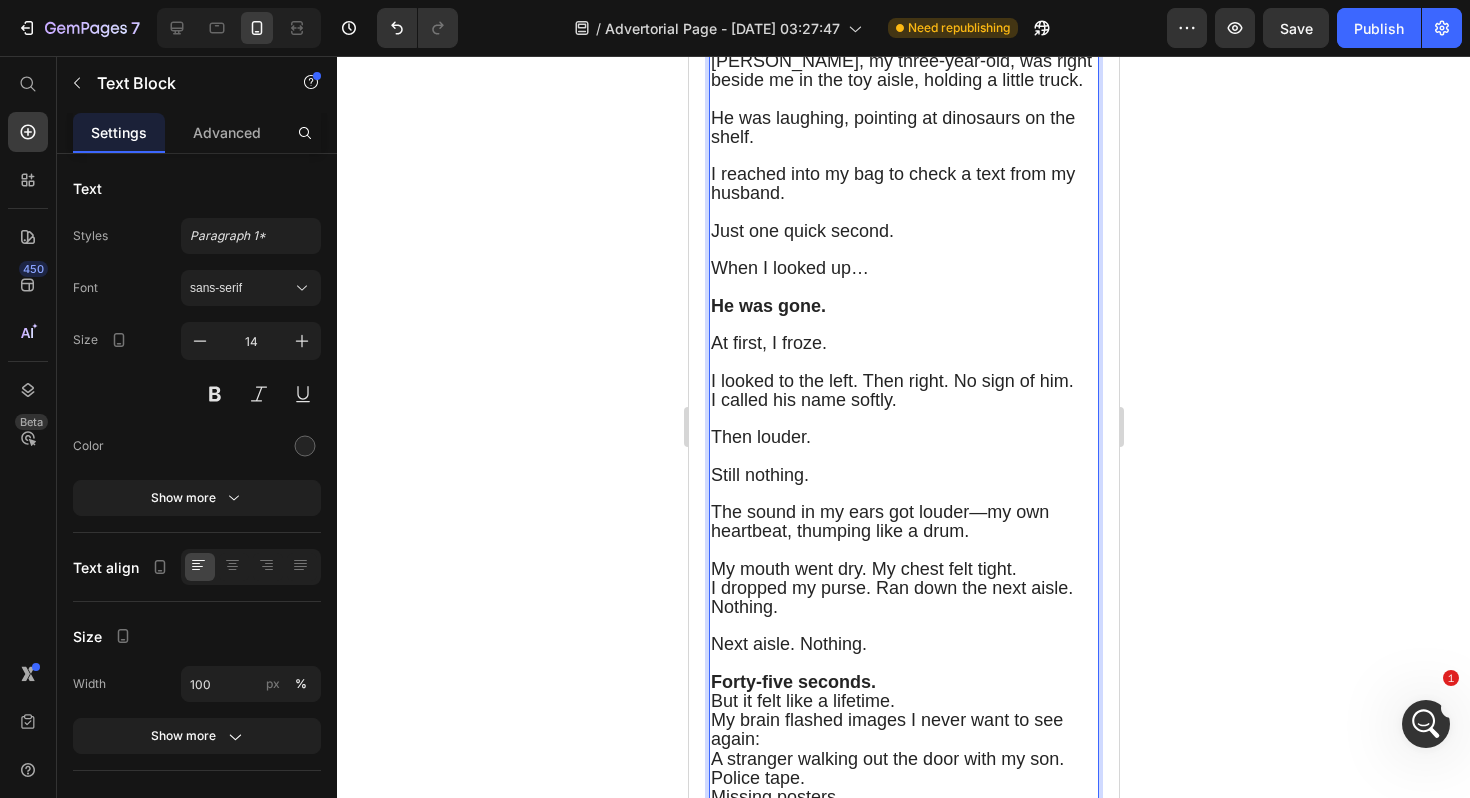 click on "Forty-five seconds. But it felt like a lifetime." at bounding box center [903, 692] 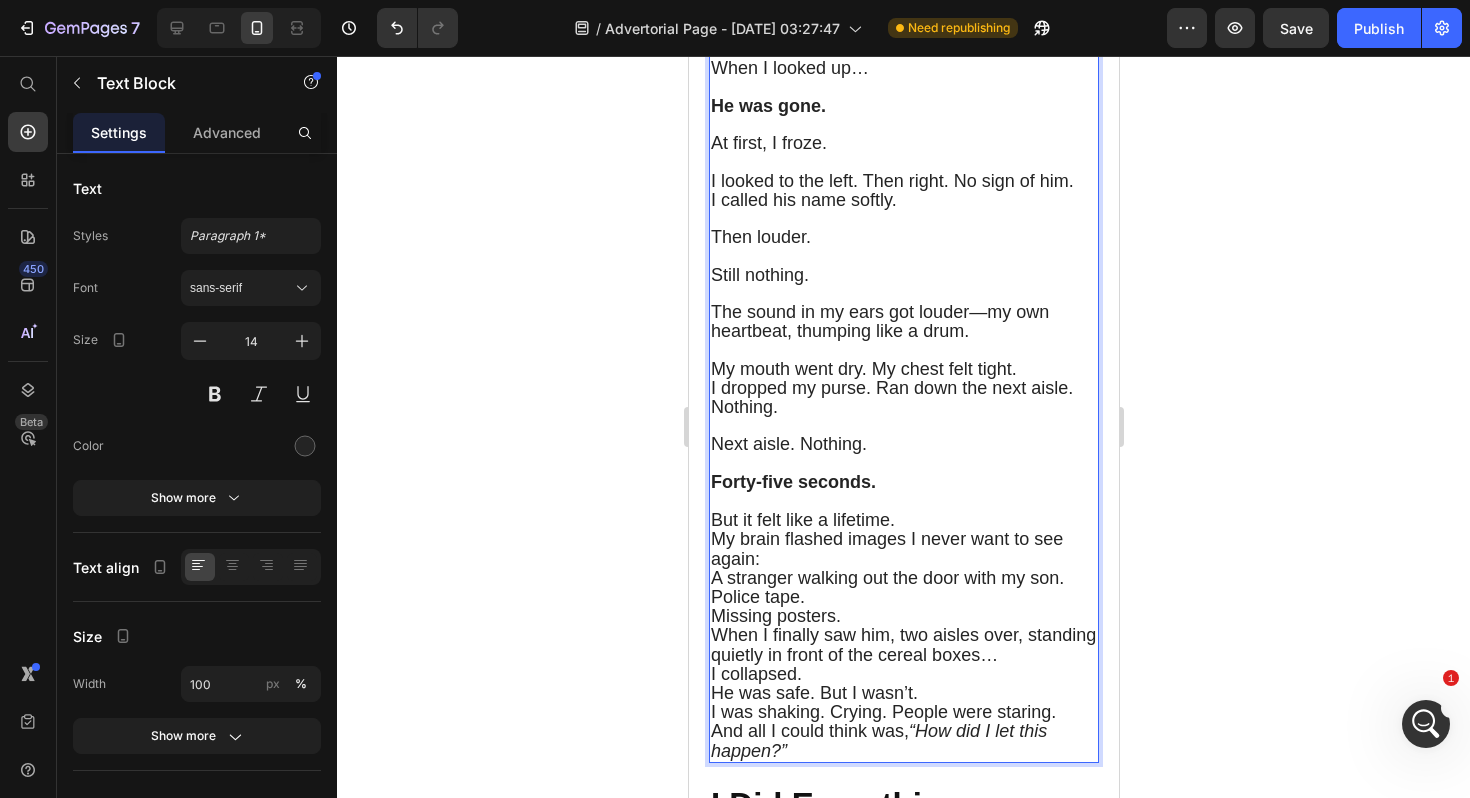scroll, scrollTop: 2096, scrollLeft: 0, axis: vertical 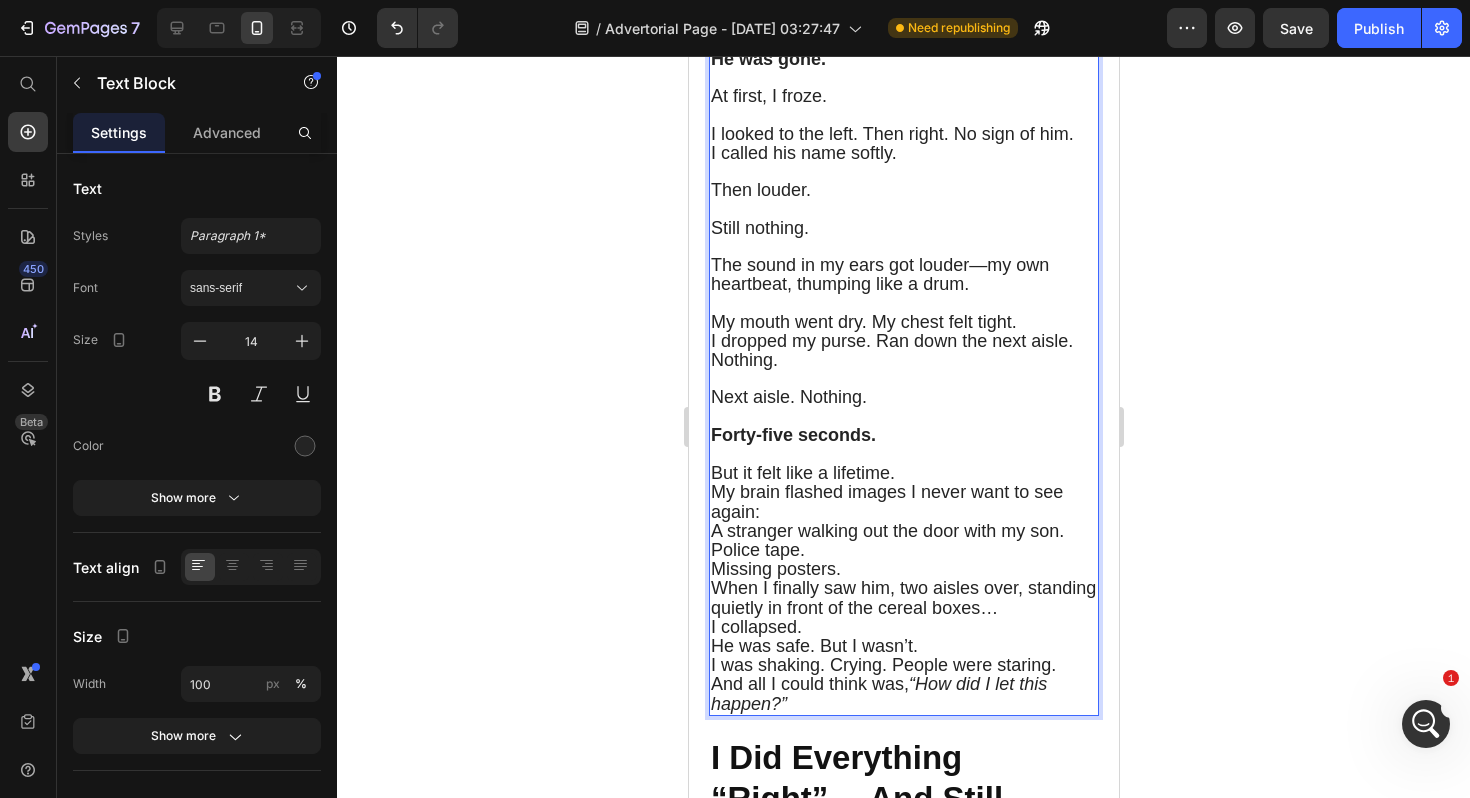 click on "Forty-five seconds. ⁠⁠⁠⁠⁠⁠⁠ But it felt like a lifetime." at bounding box center [903, 455] 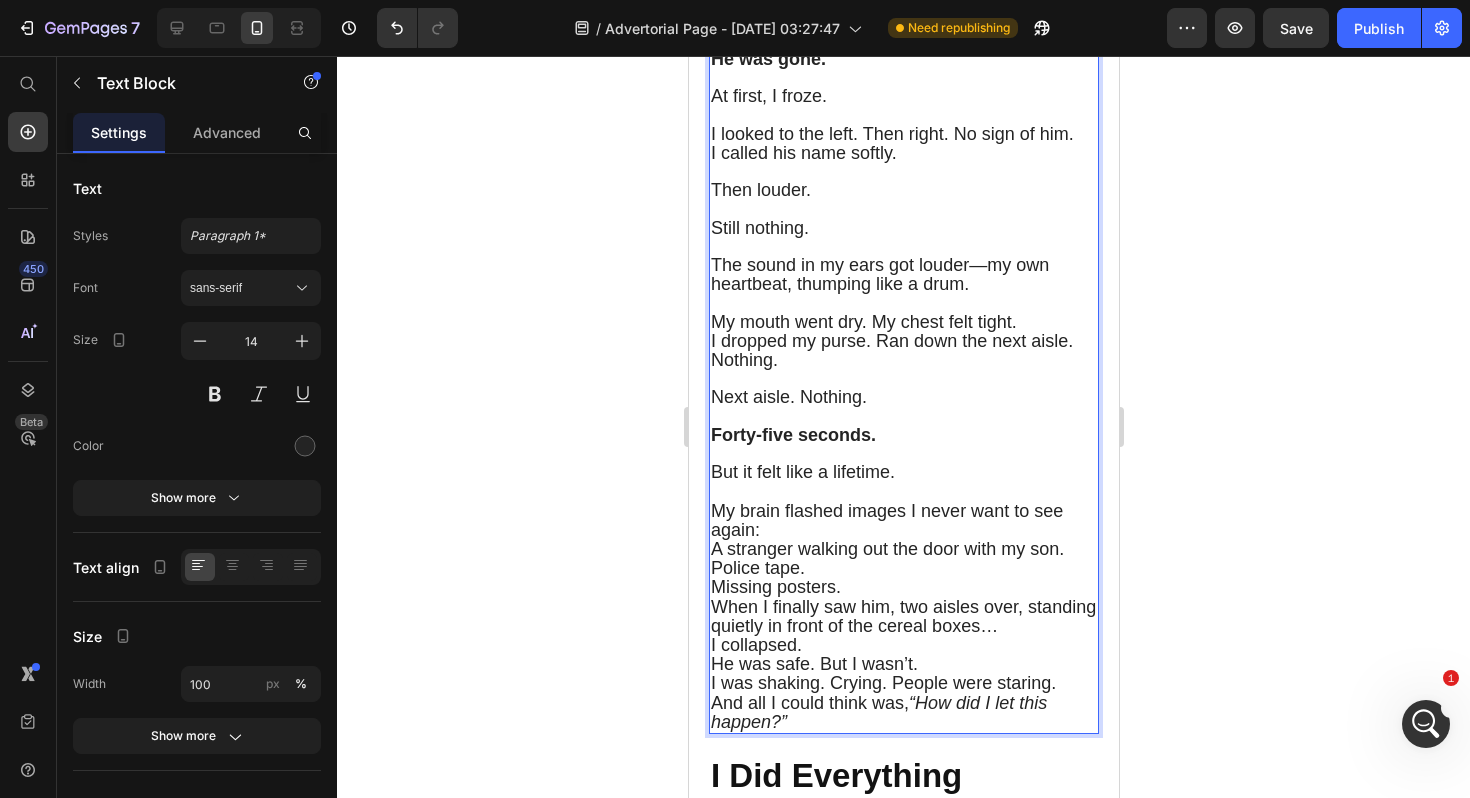 click on "My brain flashed images I never want to see again:" at bounding box center (903, 521) 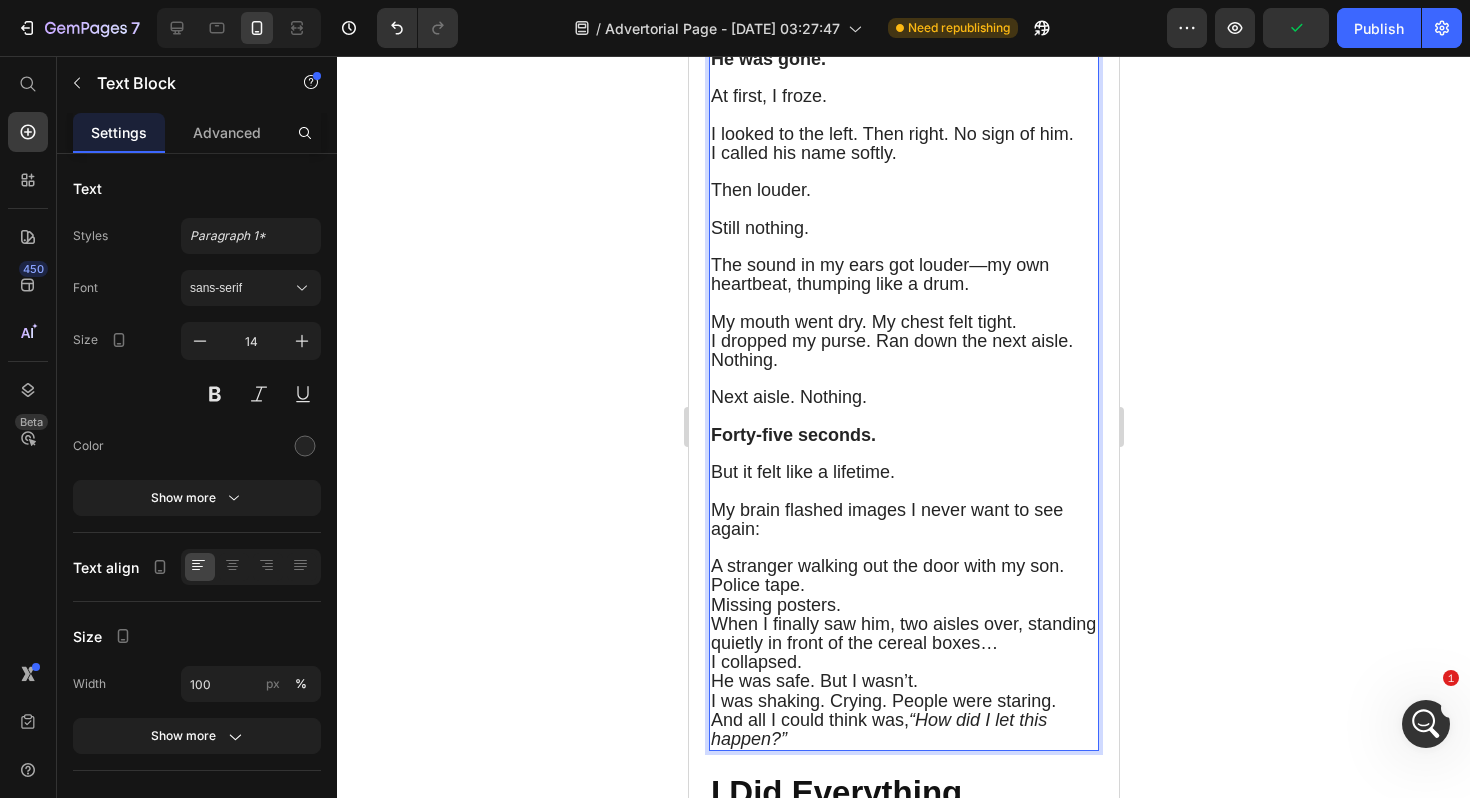 click on "A stranger walking out the door with my son. Police tape. Missing posters." at bounding box center [903, 586] 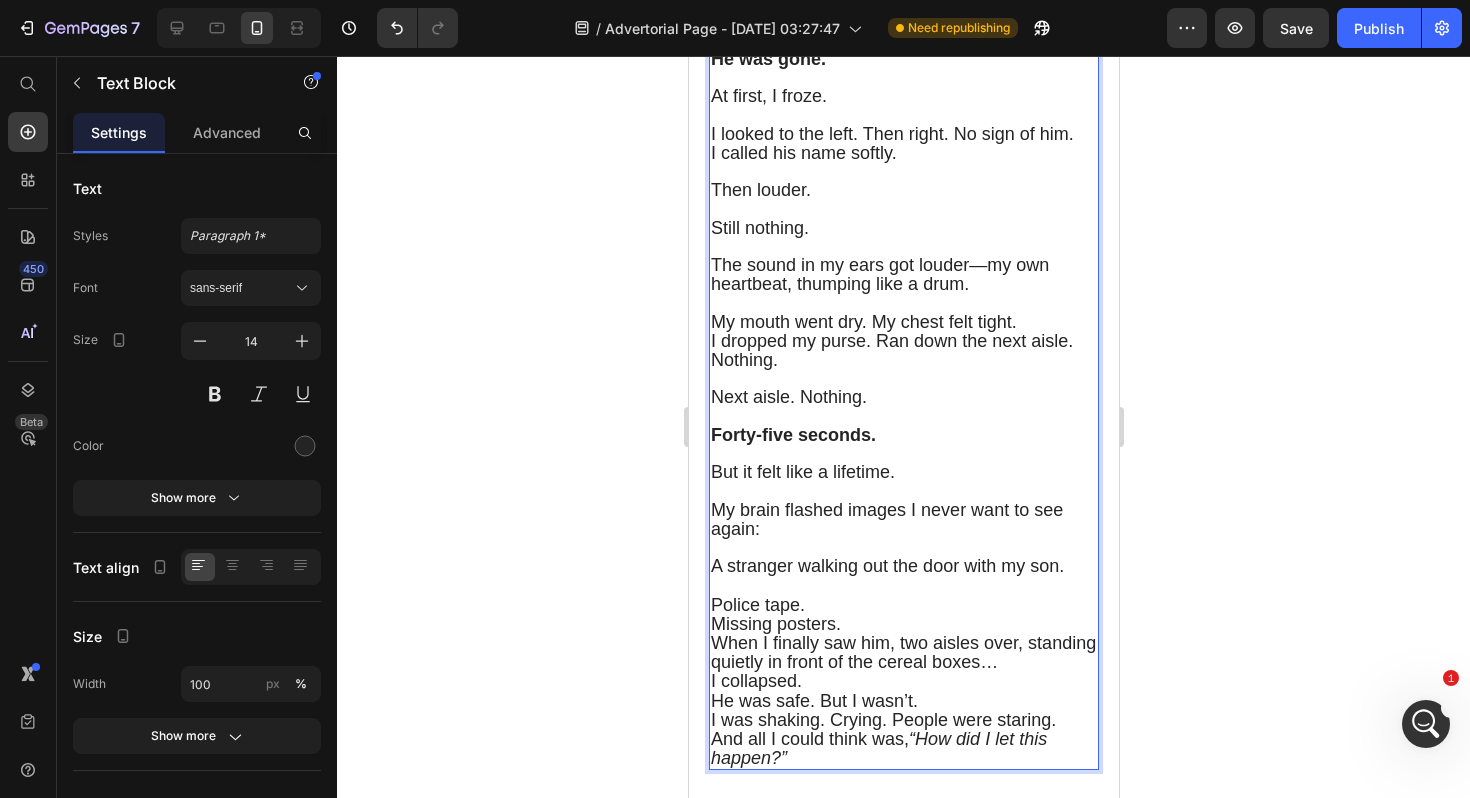 click on "A stranger walking out the door with my son. ⁠⁠⁠⁠⁠⁠⁠ Police tape. Missing posters." at bounding box center [903, 595] 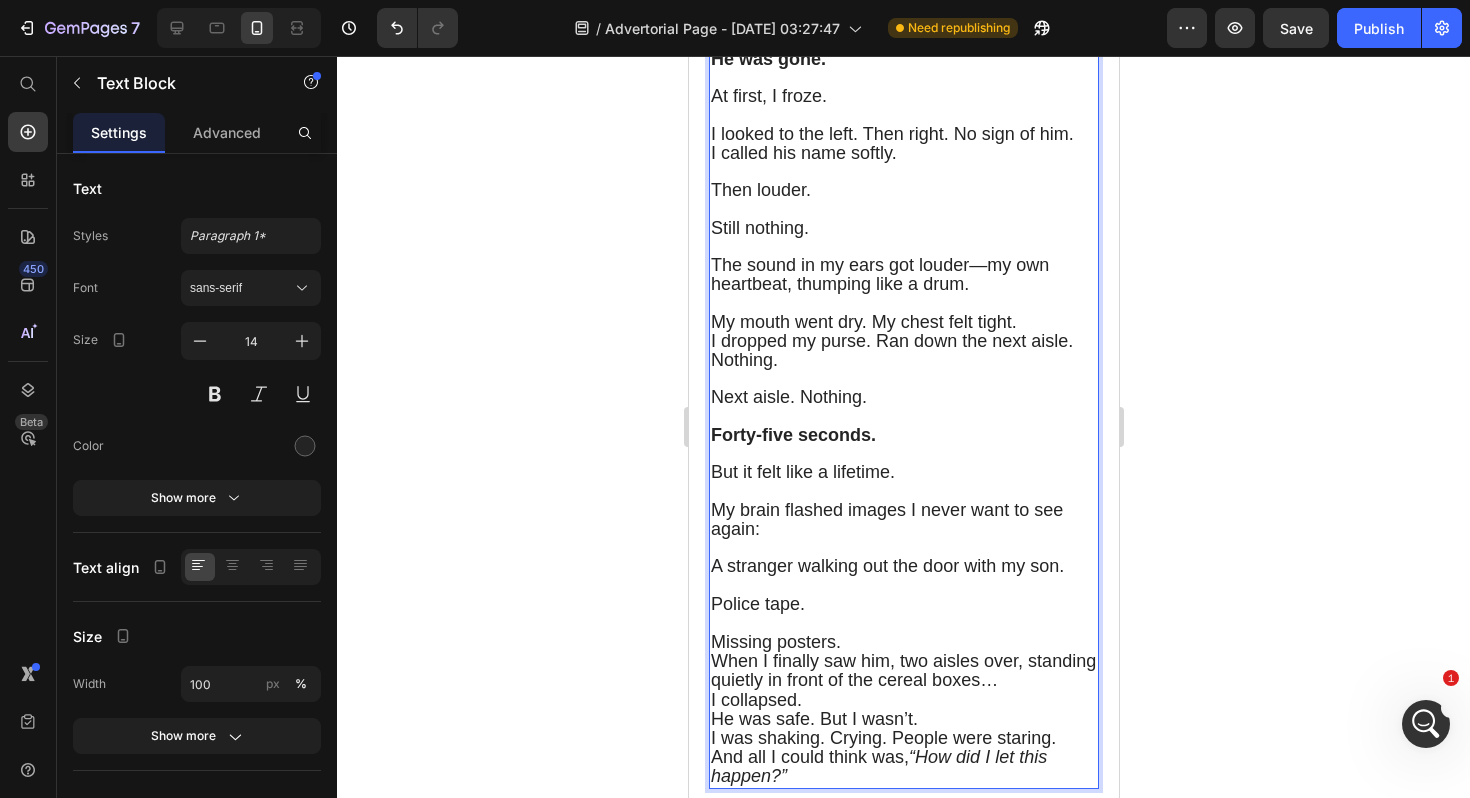 click on "A stranger walking out the door with my son. Police tape. ⁠⁠⁠⁠⁠⁠⁠ Missing posters." at bounding box center [903, 604] 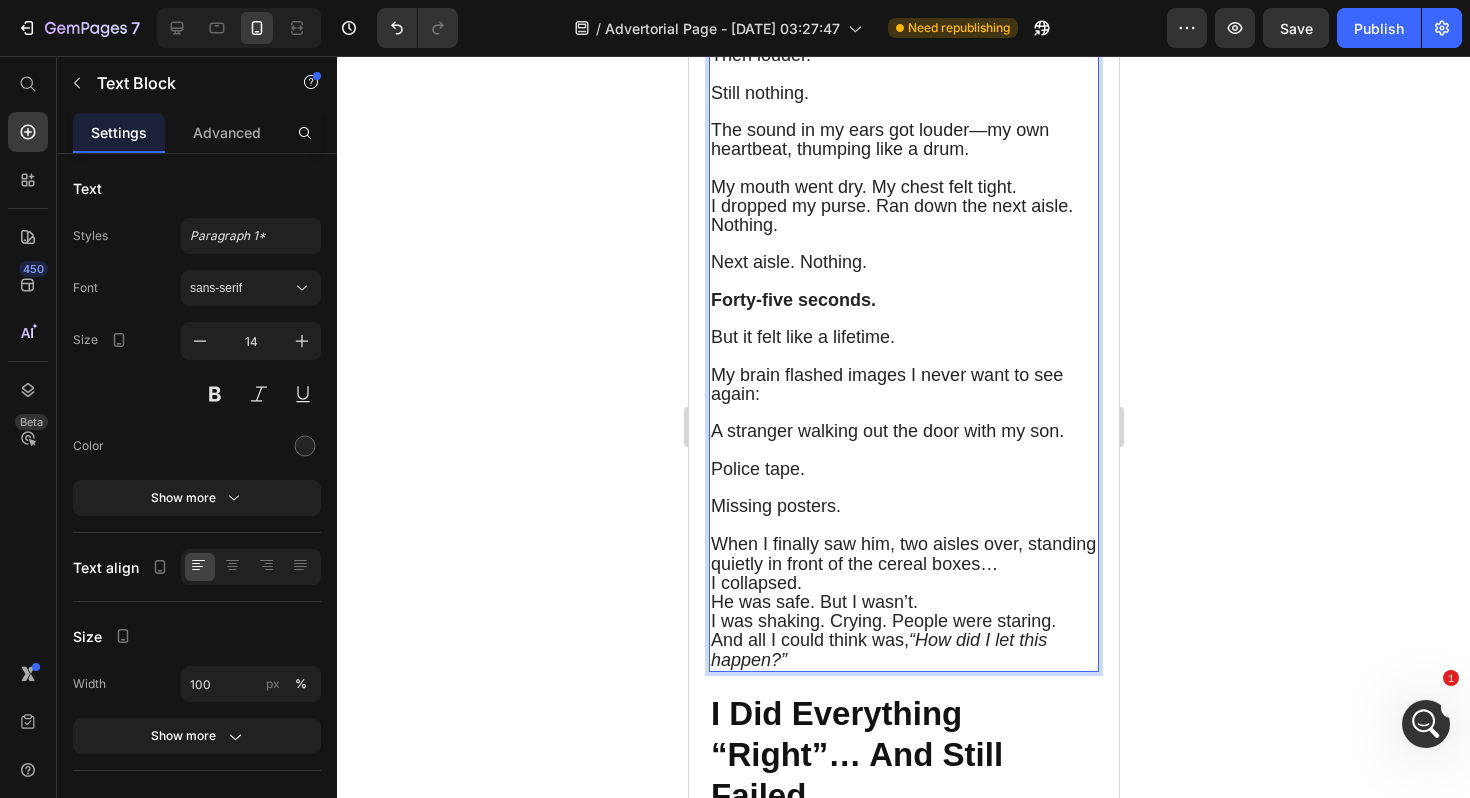 scroll, scrollTop: 2234, scrollLeft: 0, axis: vertical 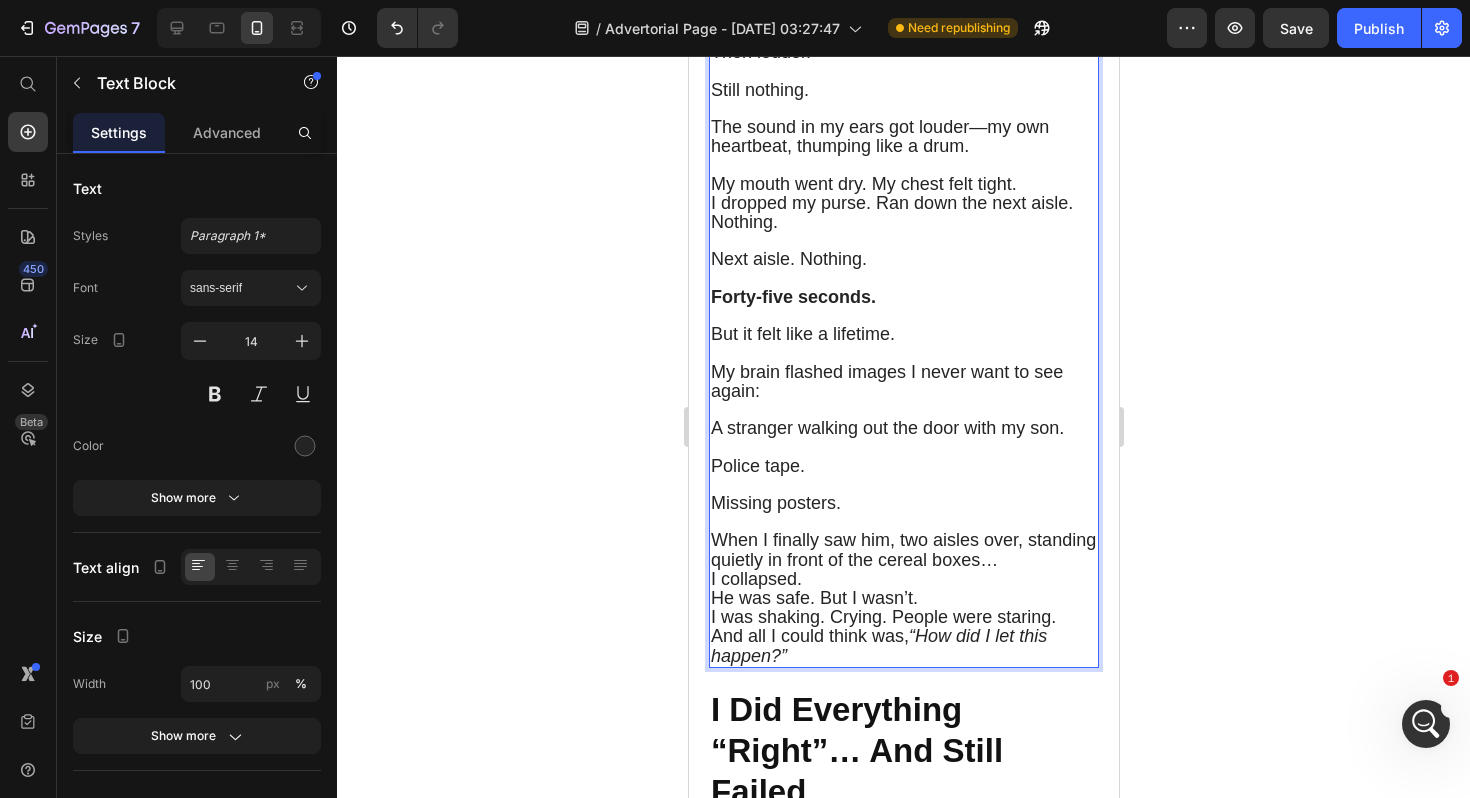 click on "When I finally saw him, two aisles over, standing quietly in front of the cereal boxes… I collapsed." at bounding box center (903, 560) 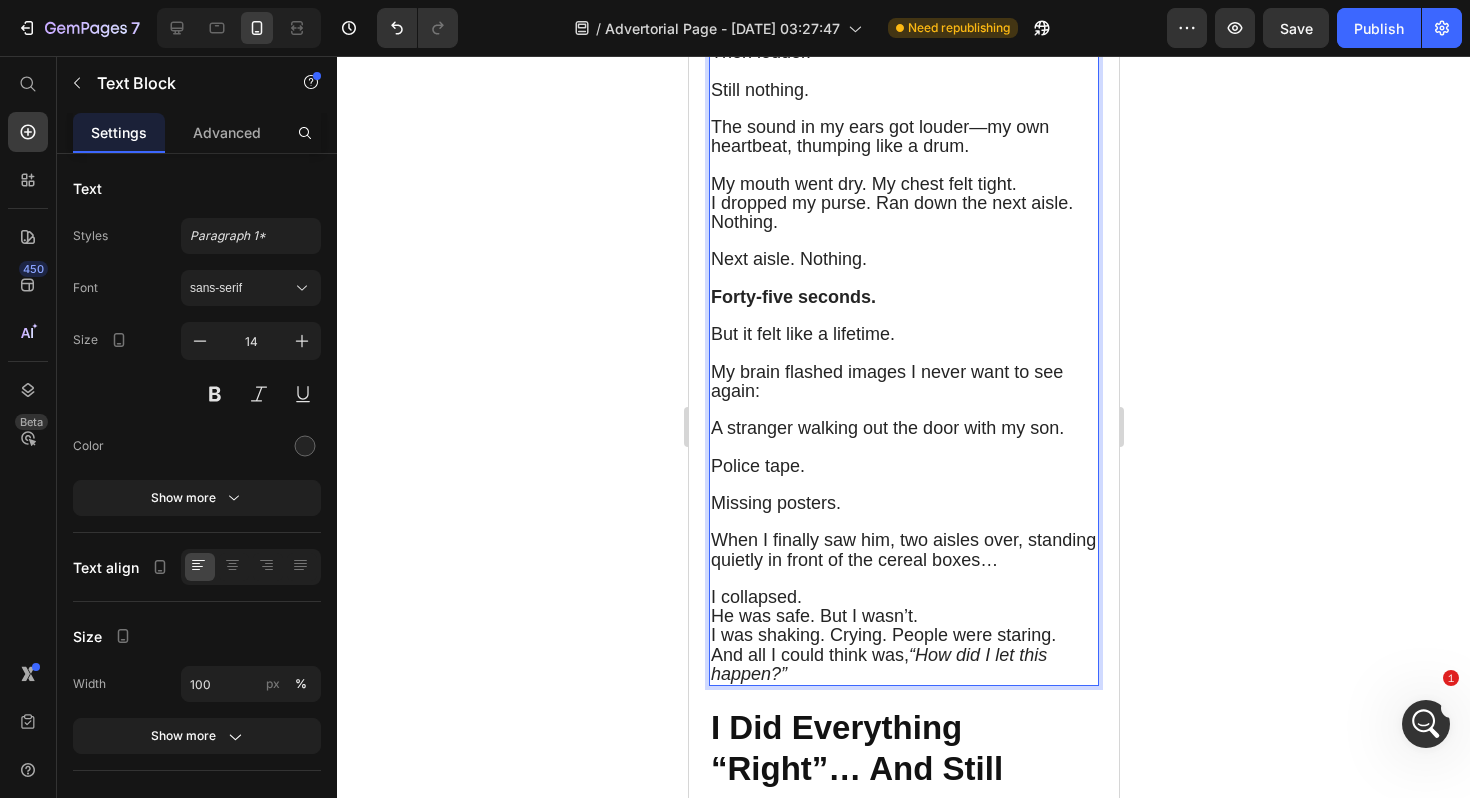 click on "When I finally saw him, two aisles over, standing quietly in front of the cereal boxes… I collapsed." at bounding box center (903, 569) 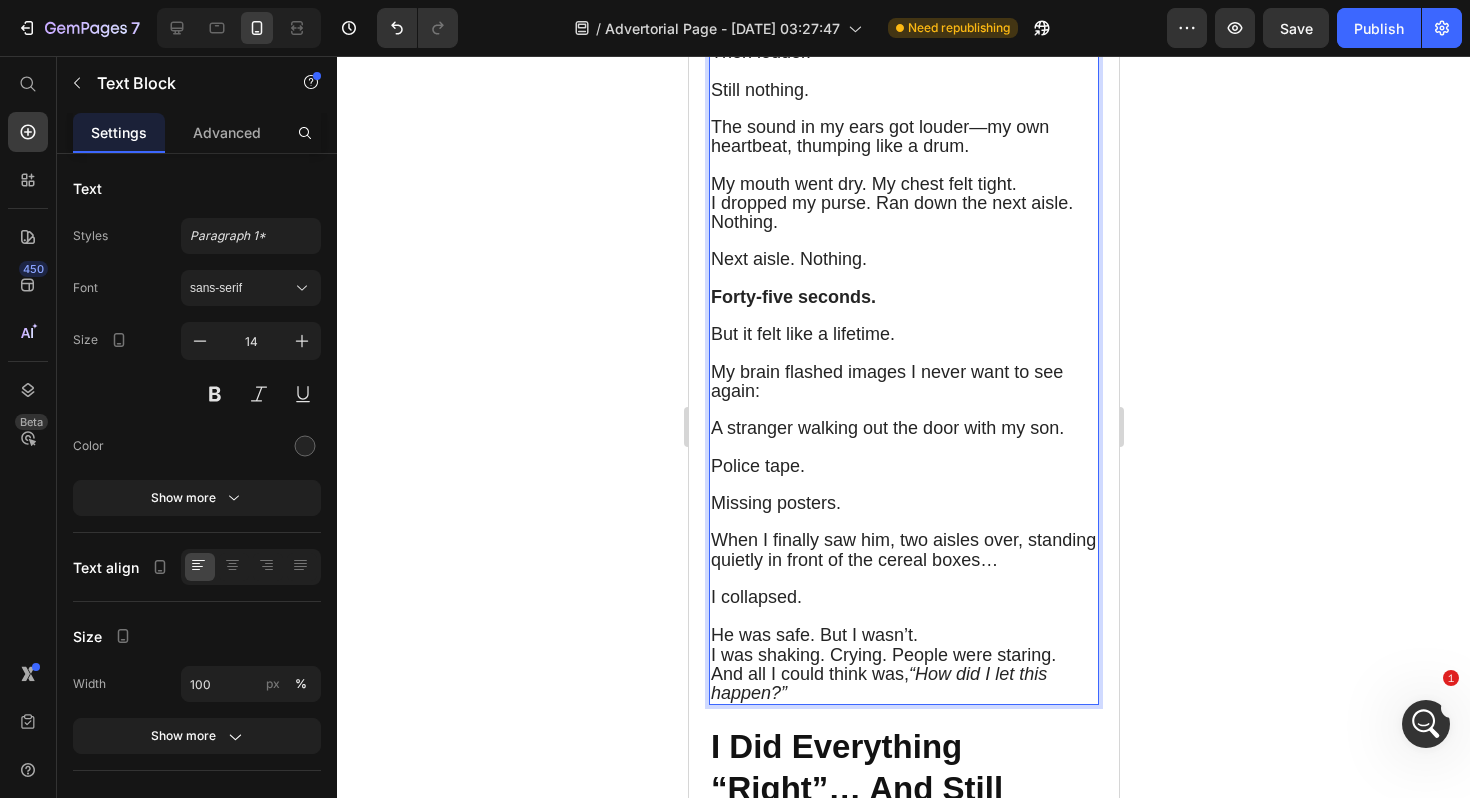 click on "He was safe. But I wasn’t. I was shaking. Crying. People were staring. And all I could think was,  “How did I let this happen?”" at bounding box center (903, 664) 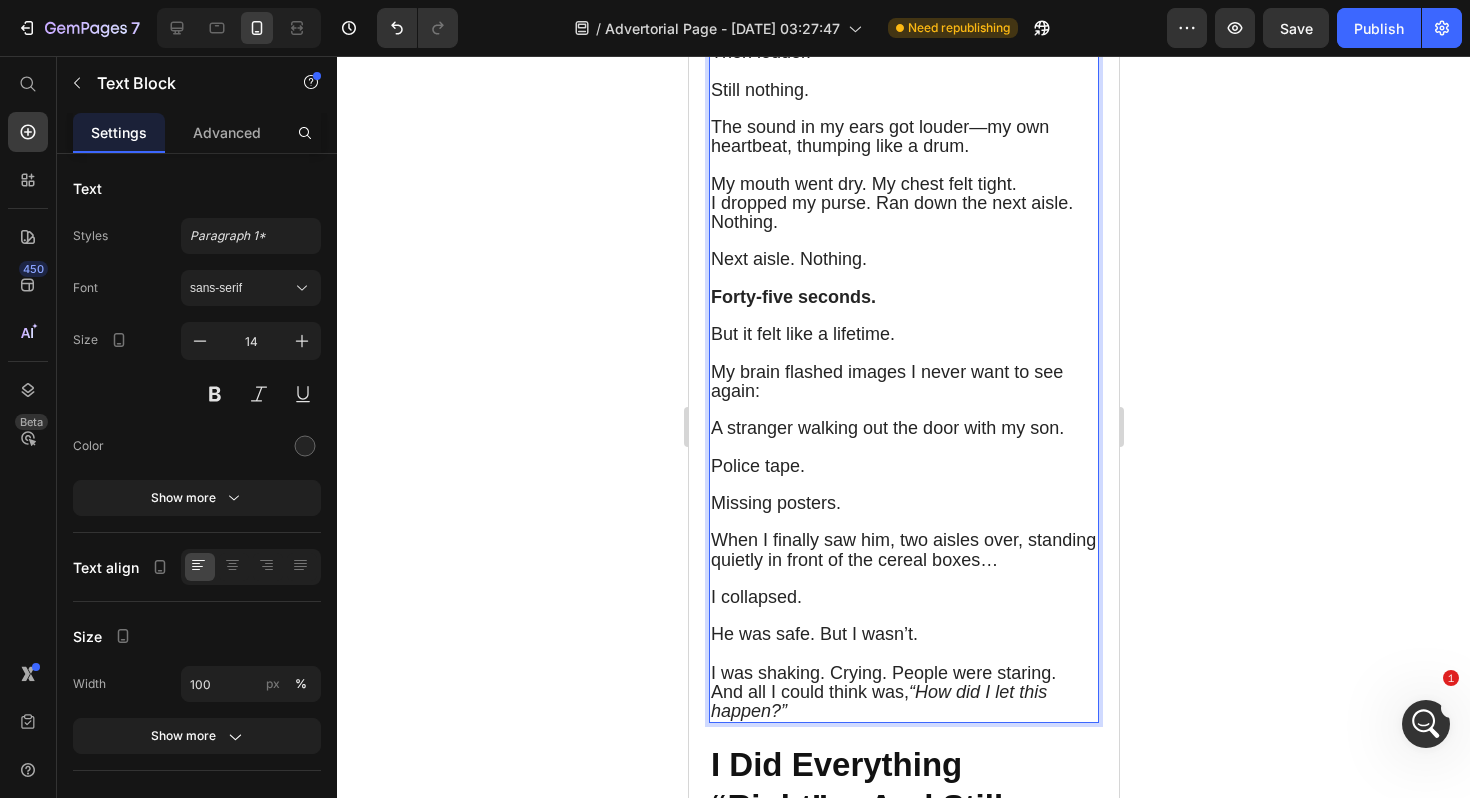 click on "He was safe. But I wasn’t. ⁠⁠⁠⁠⁠⁠⁠ I was shaking. Crying. People were staring. And all I could think was,  “How did I let this happen?”" at bounding box center (903, 673) 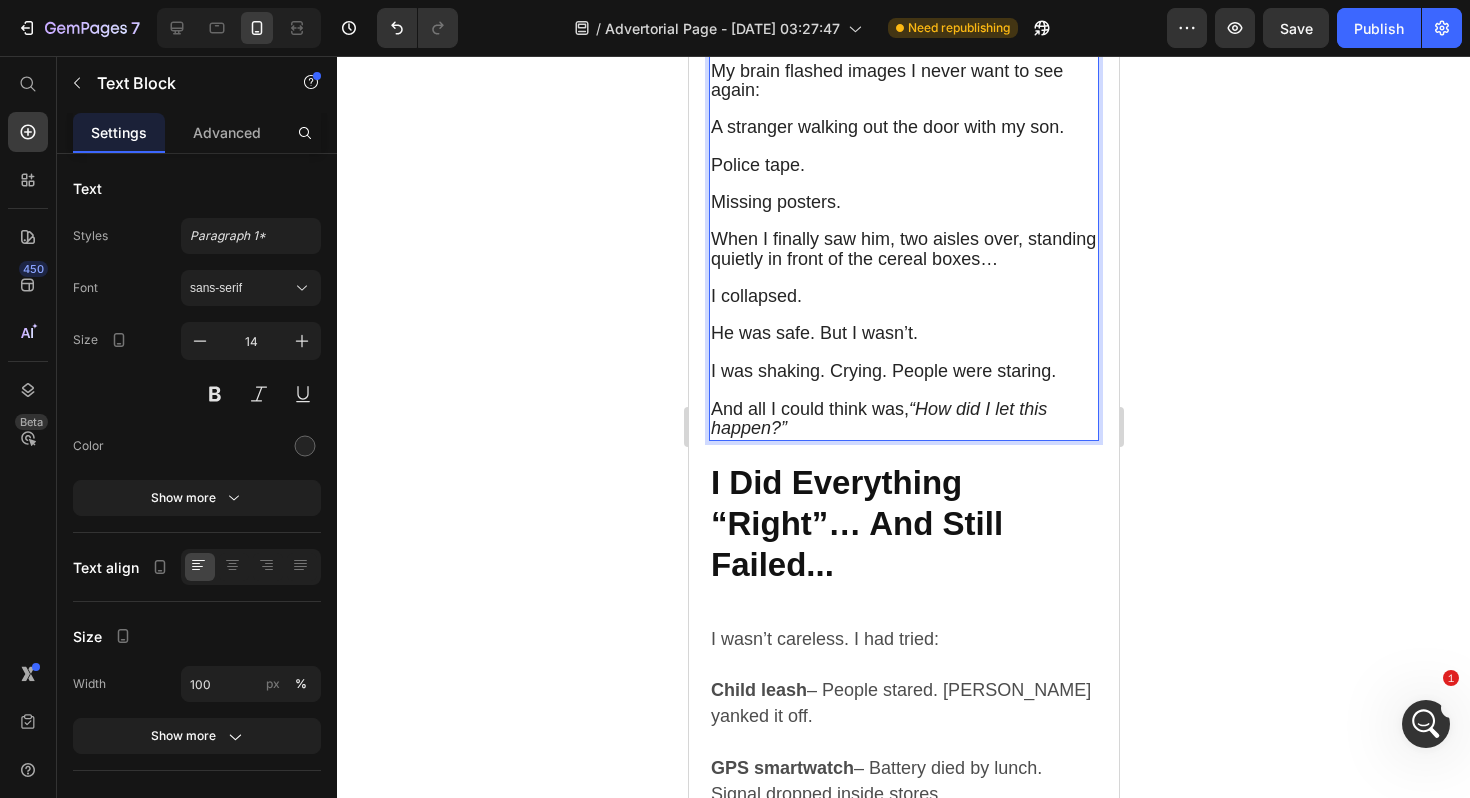 scroll, scrollTop: 2539, scrollLeft: 0, axis: vertical 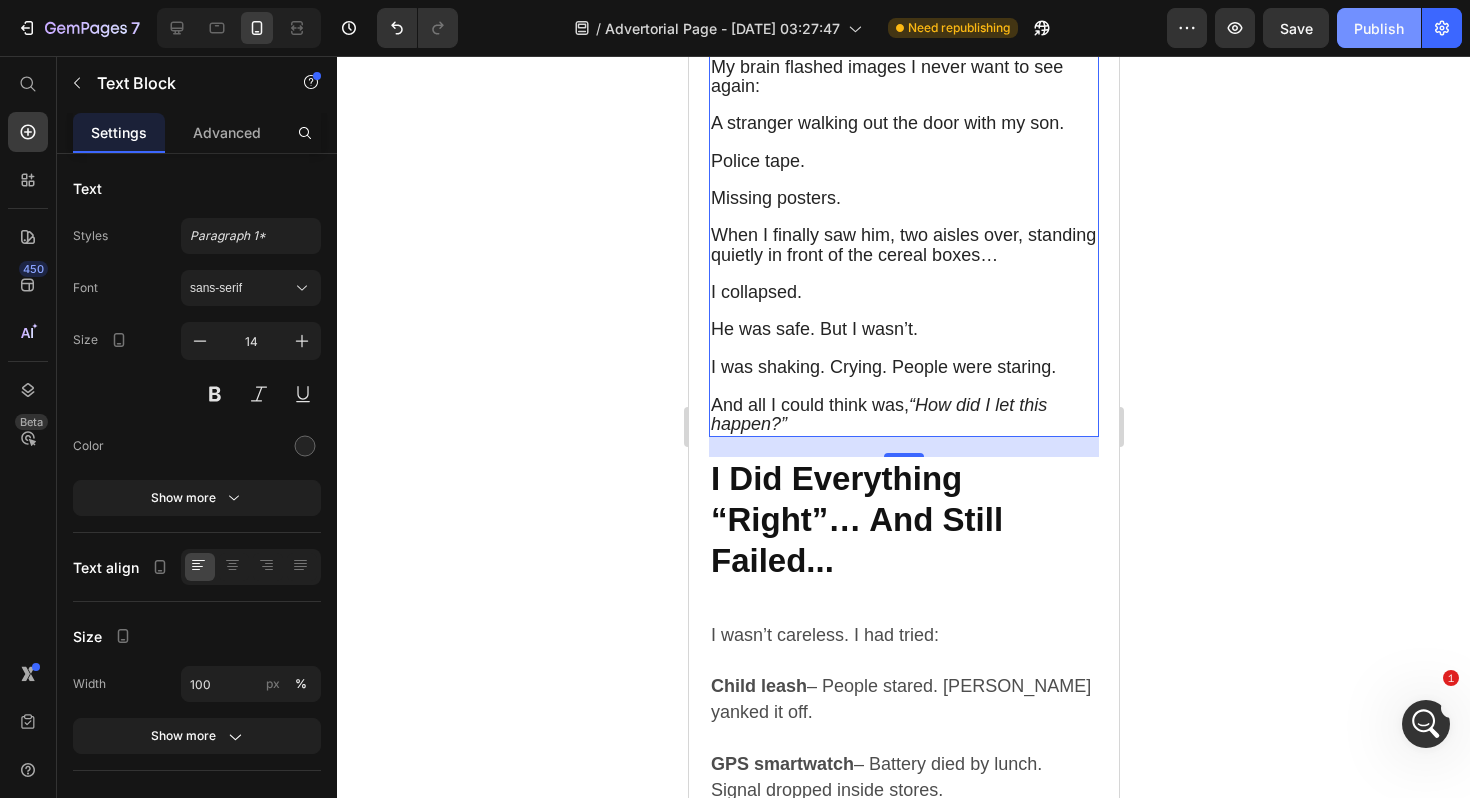 click on "Publish" 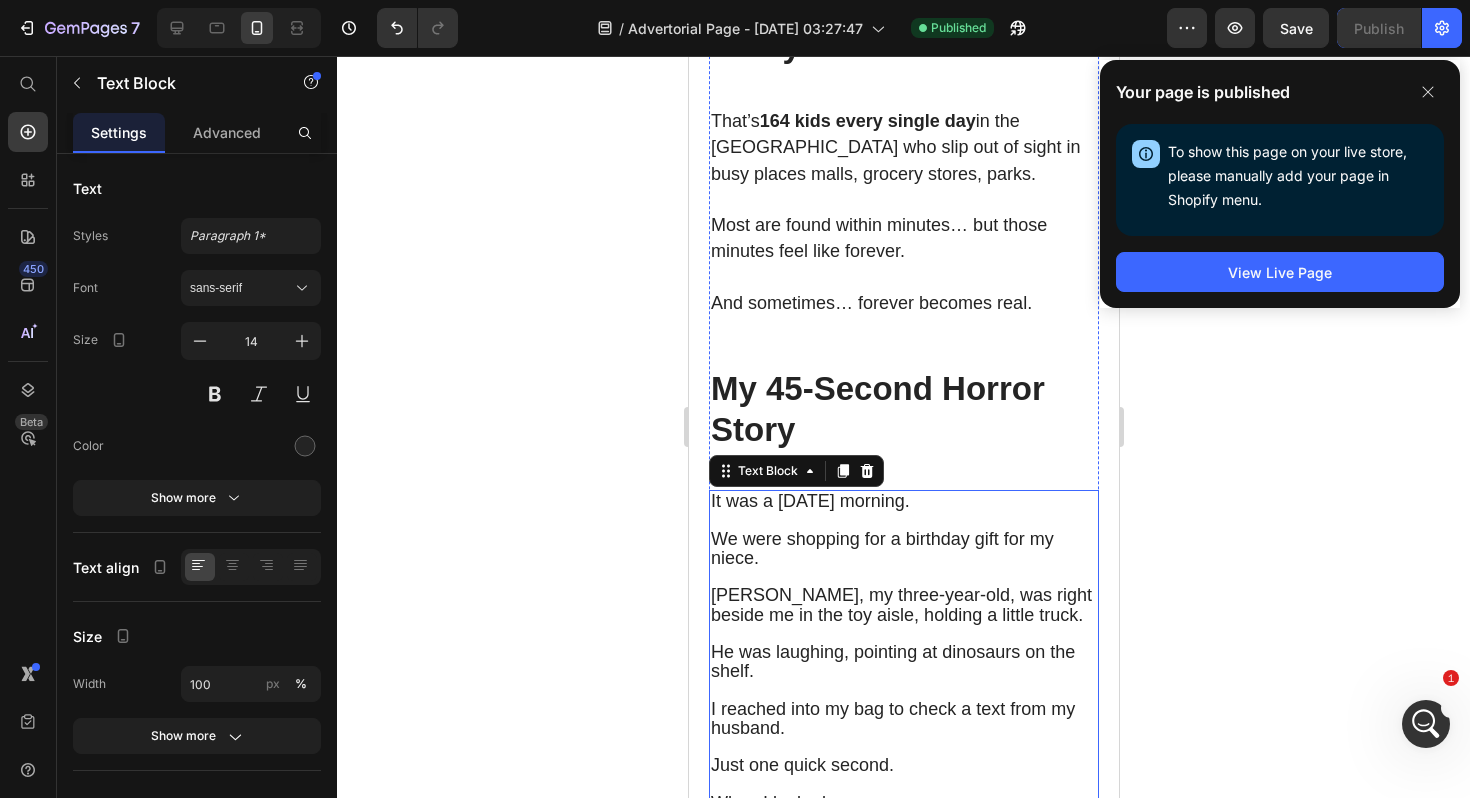 scroll, scrollTop: 1194, scrollLeft: 0, axis: vertical 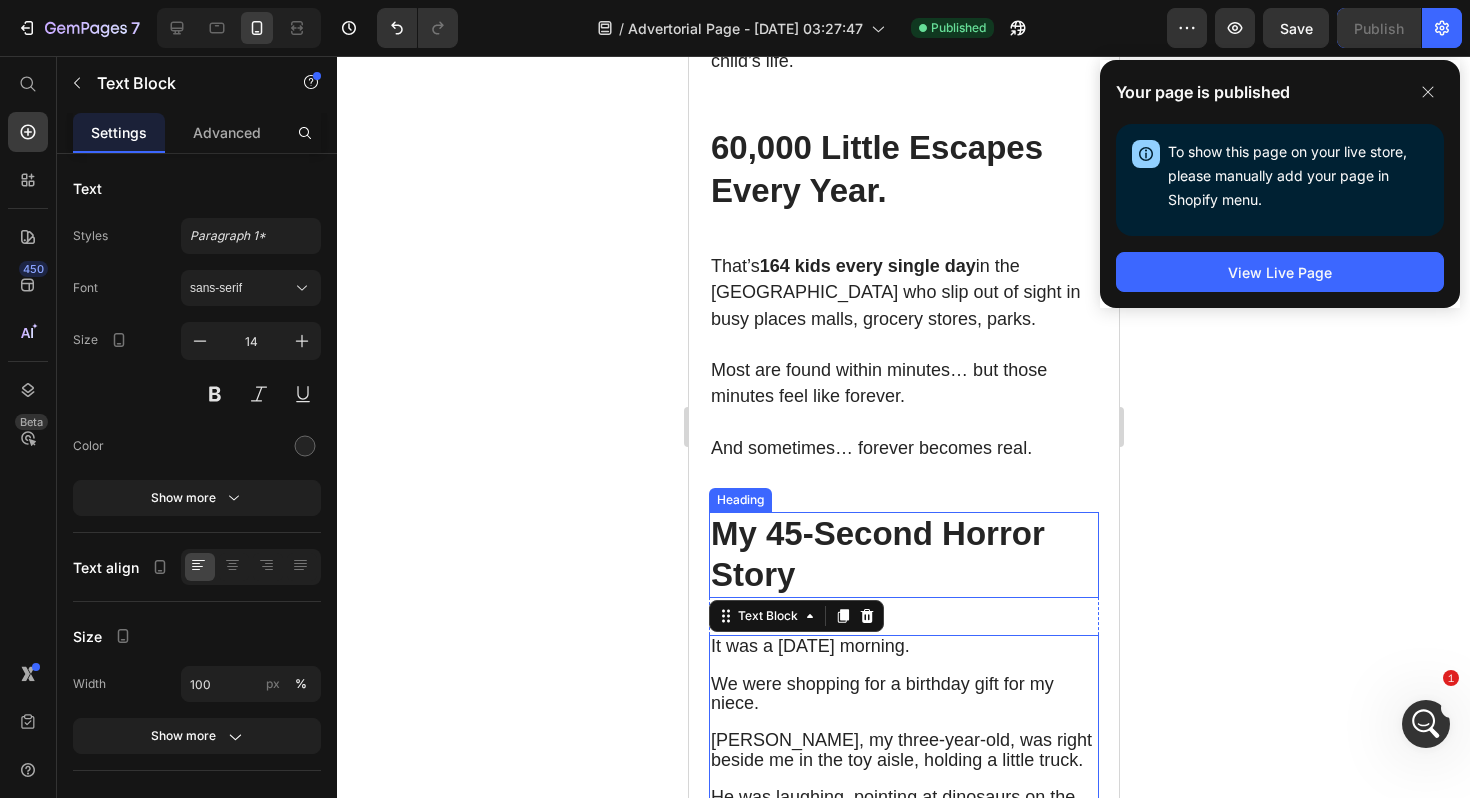 click on "My 45‑Second Horror Story" at bounding box center [903, 555] 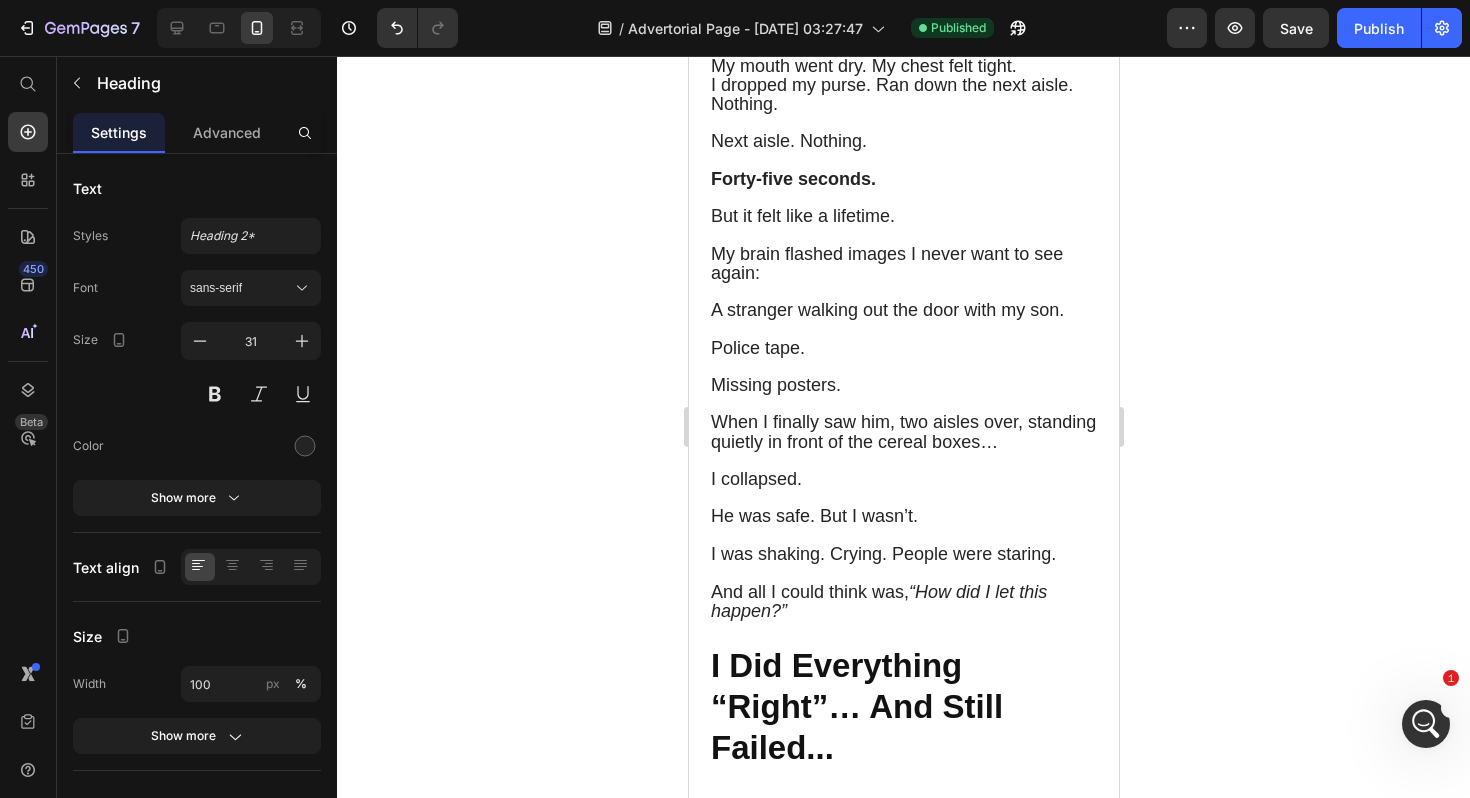 scroll, scrollTop: 2377, scrollLeft: 0, axis: vertical 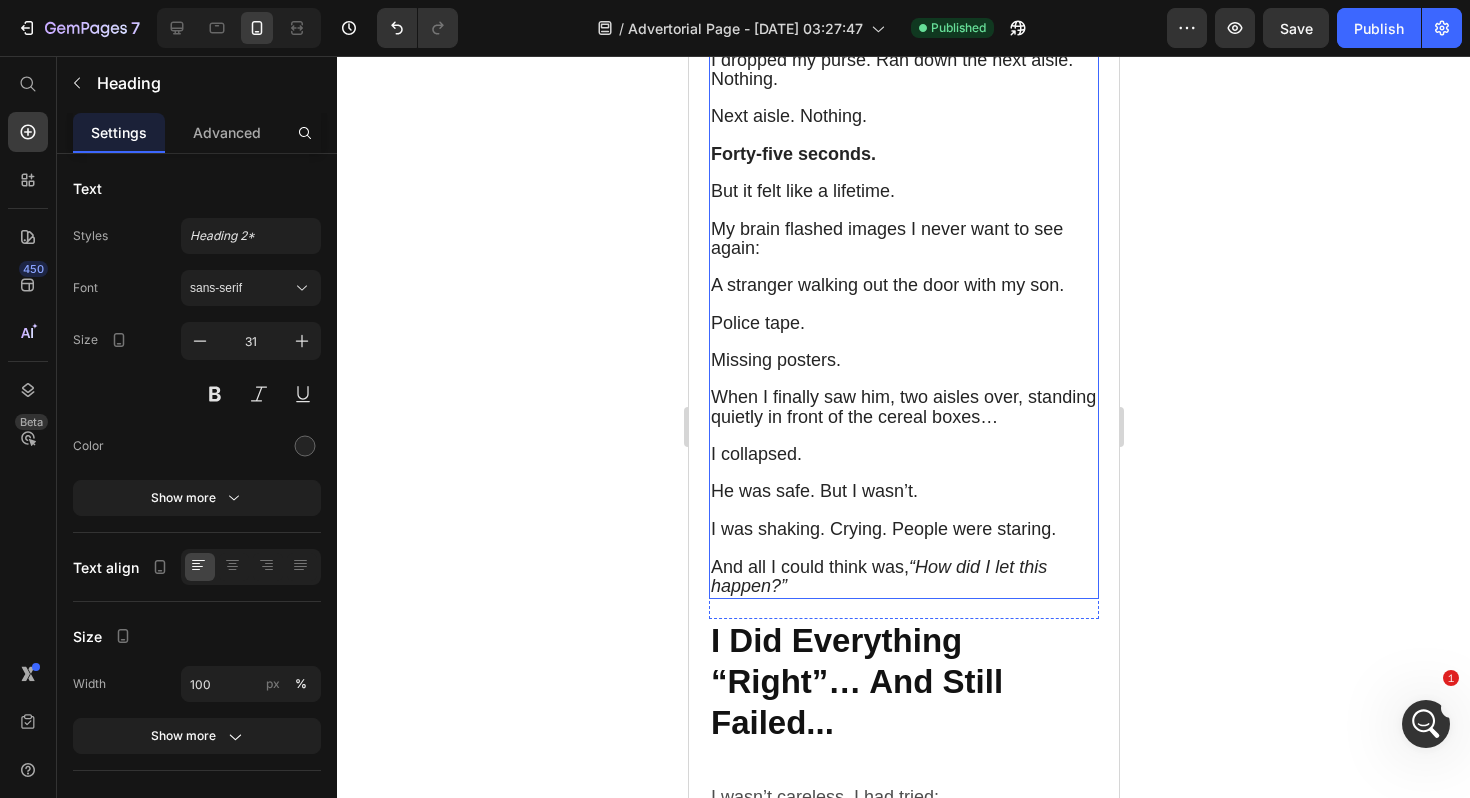 click on "And all I could think was,  “How did I let this happen?”" at bounding box center (878, 576) 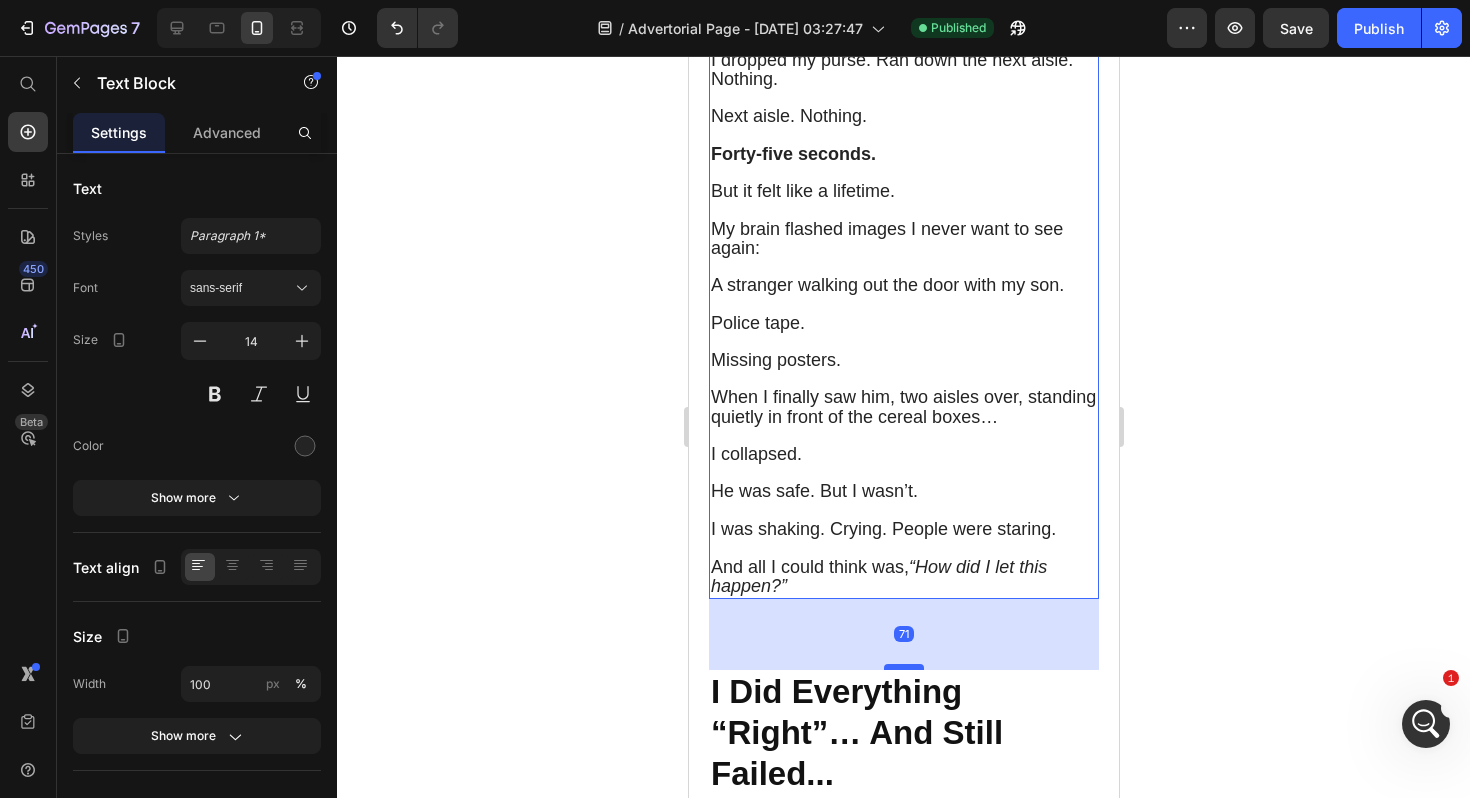 drag, startPoint x: 911, startPoint y: 613, endPoint x: 911, endPoint y: 664, distance: 51 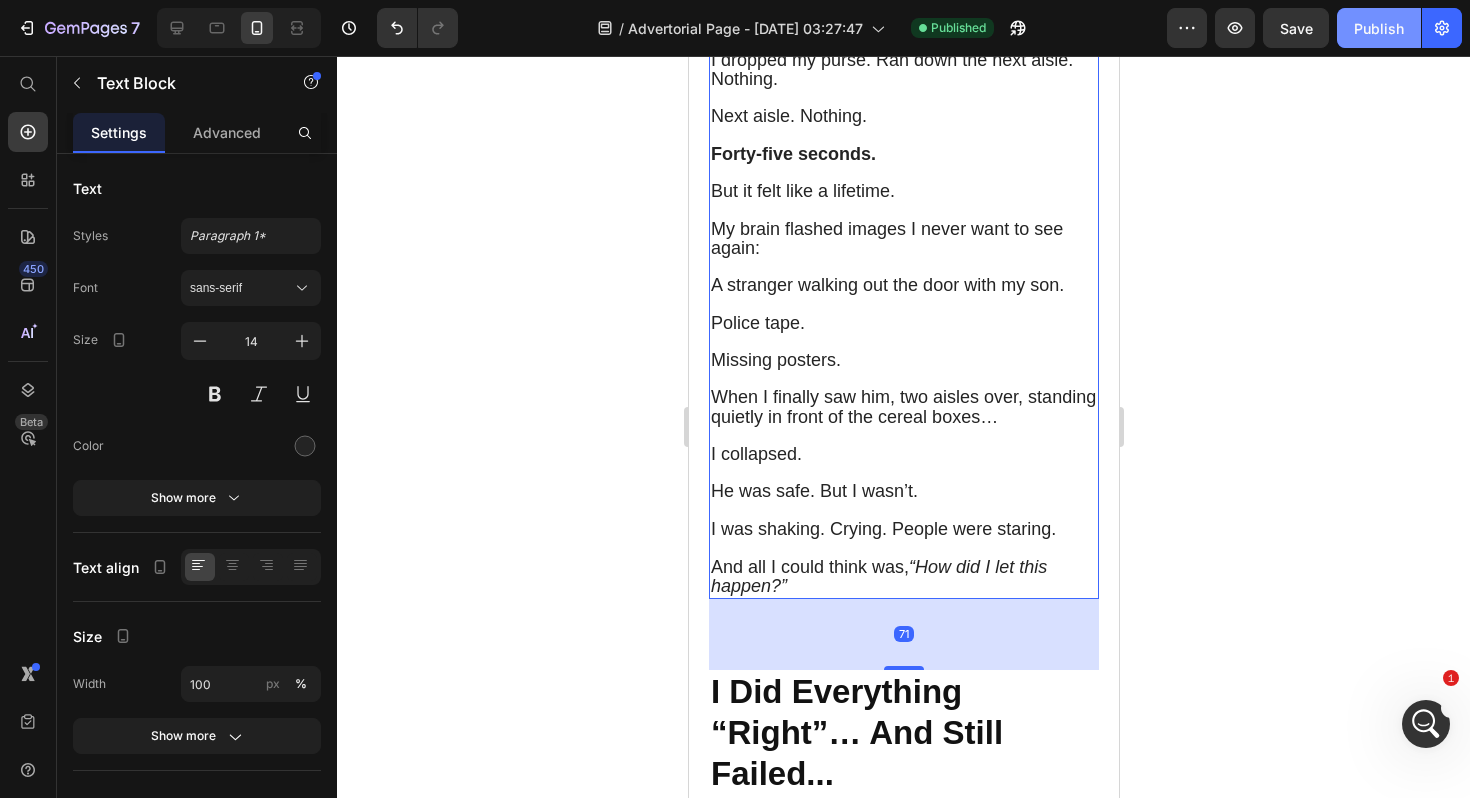 click on "Publish" at bounding box center (1379, 28) 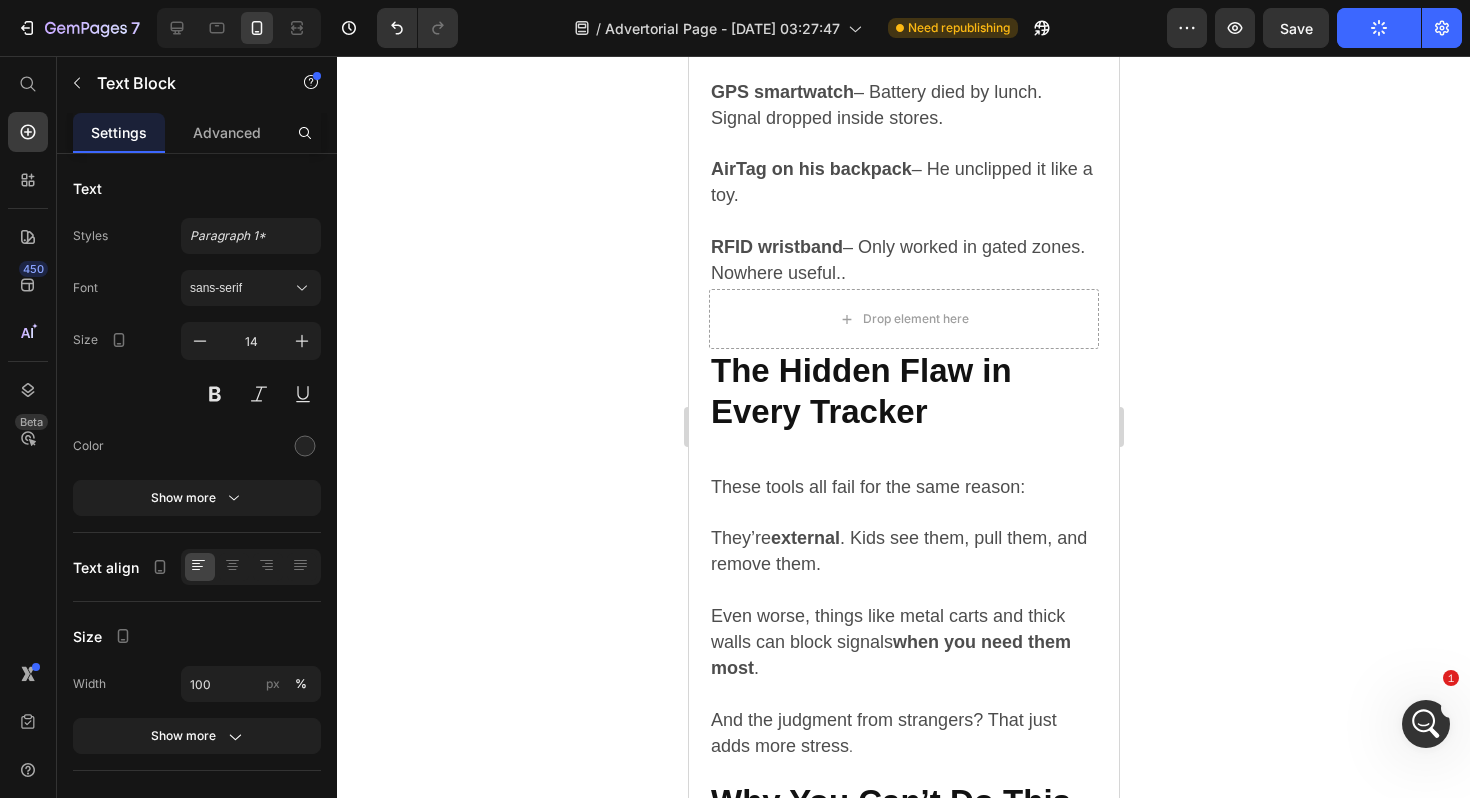 scroll, scrollTop: 3278, scrollLeft: 0, axis: vertical 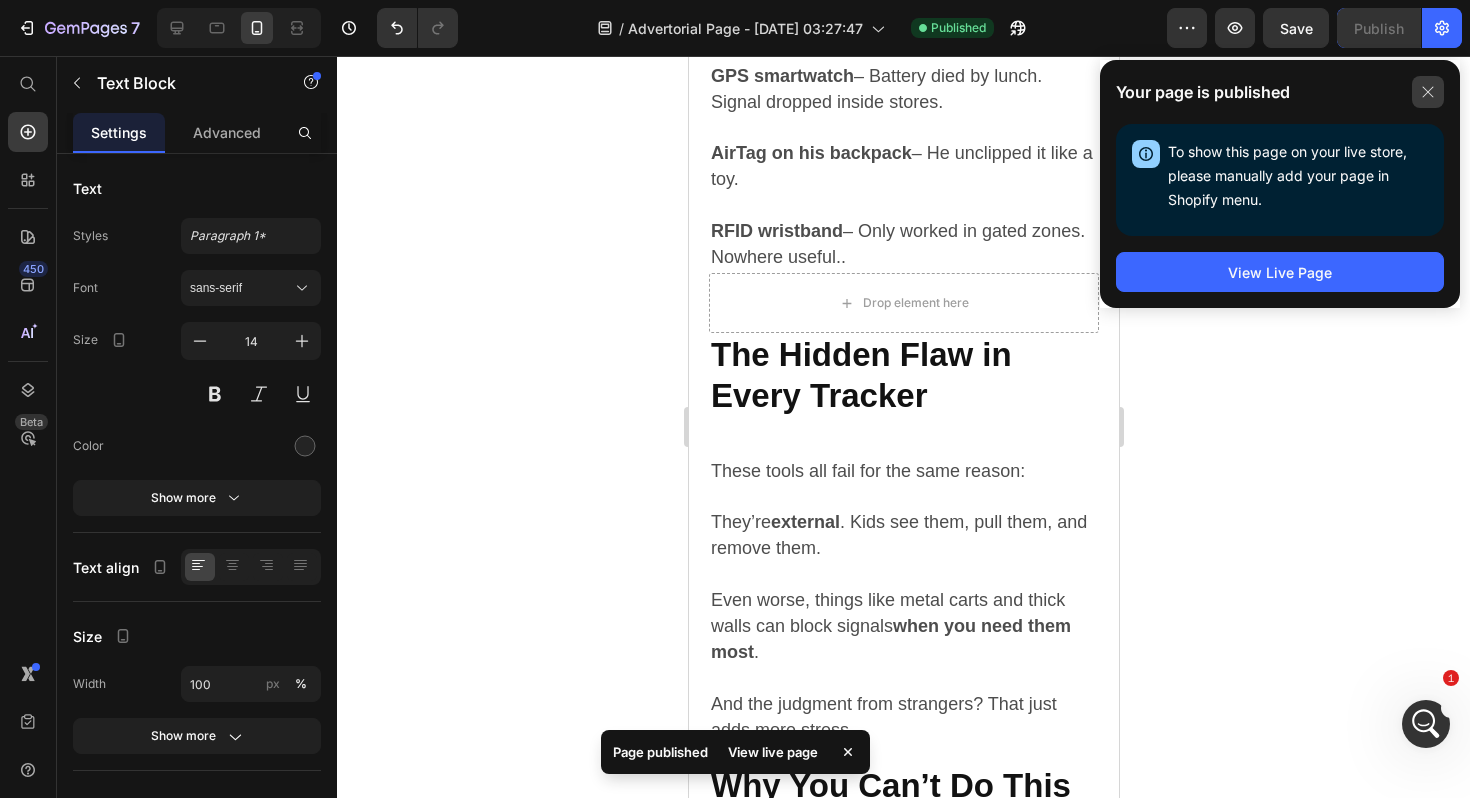 click 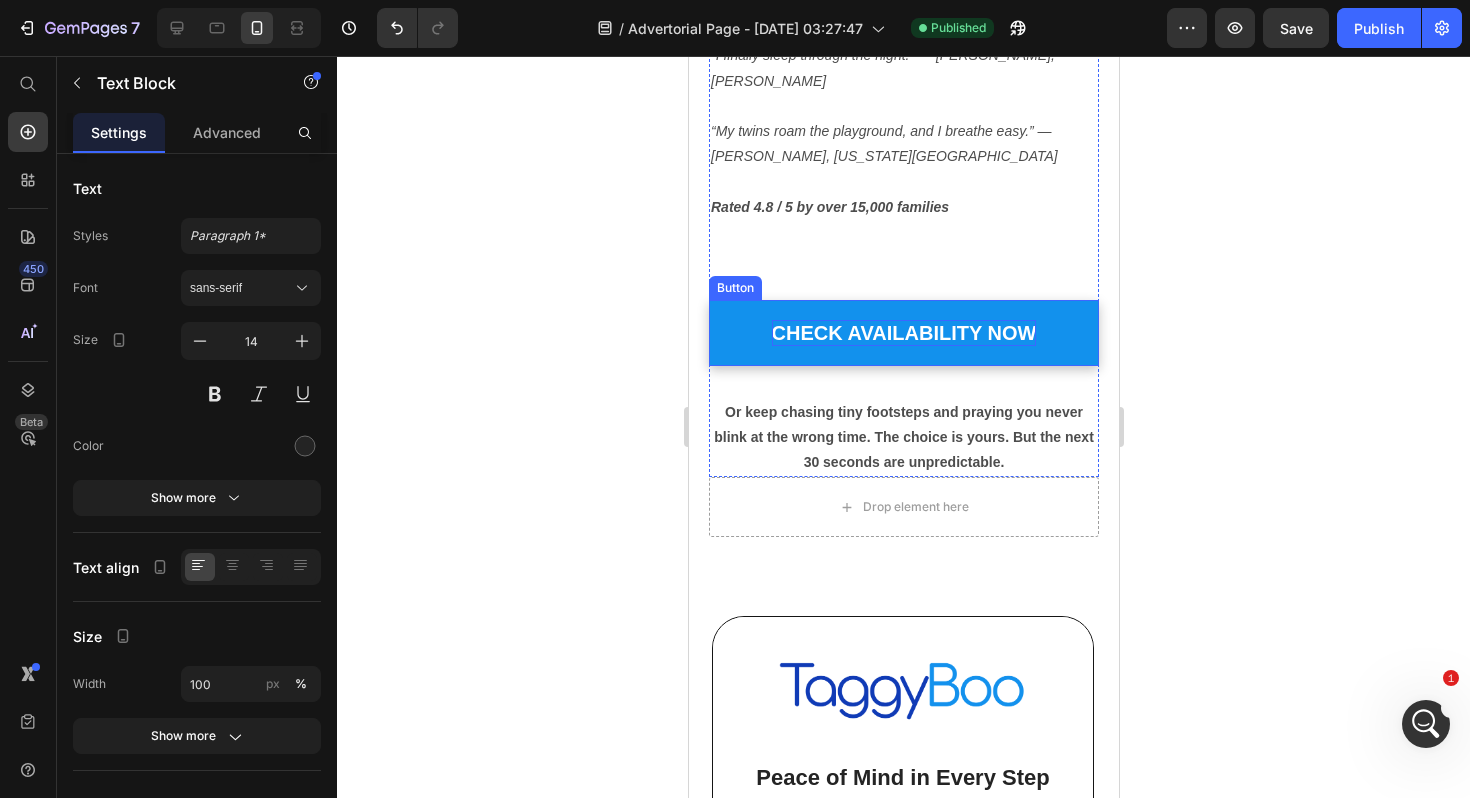 scroll, scrollTop: 7209, scrollLeft: 0, axis: vertical 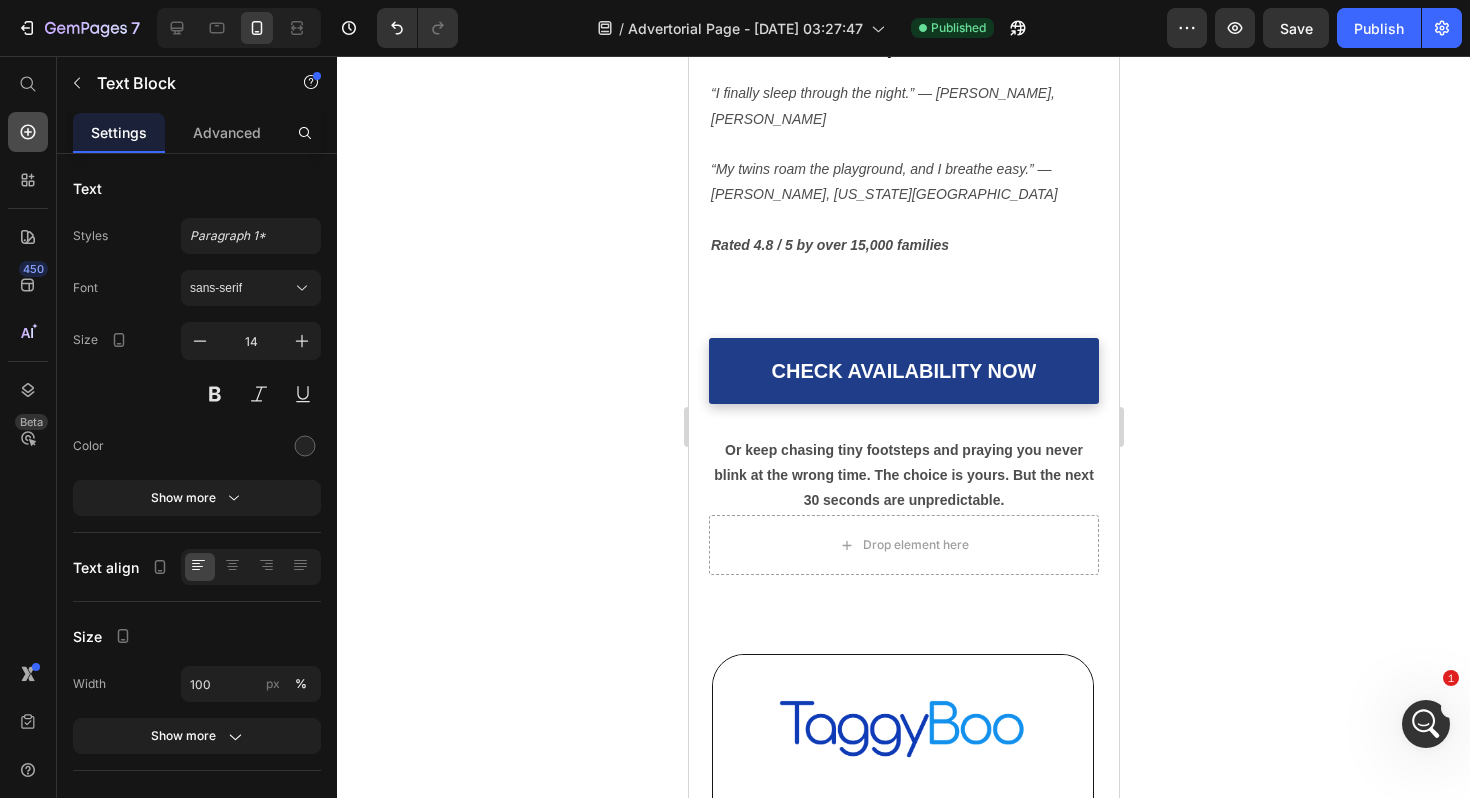 click 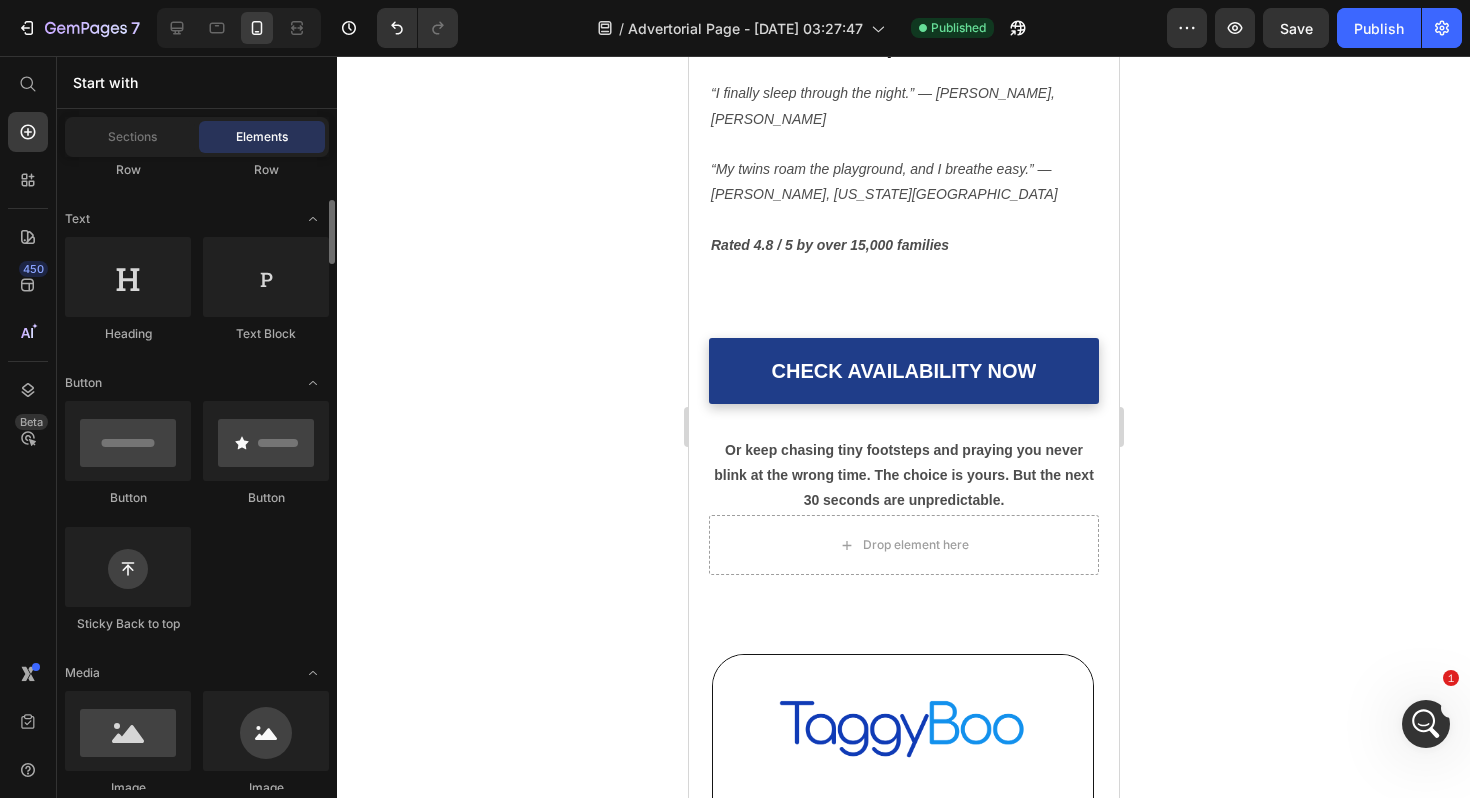 scroll, scrollTop: 225, scrollLeft: 0, axis: vertical 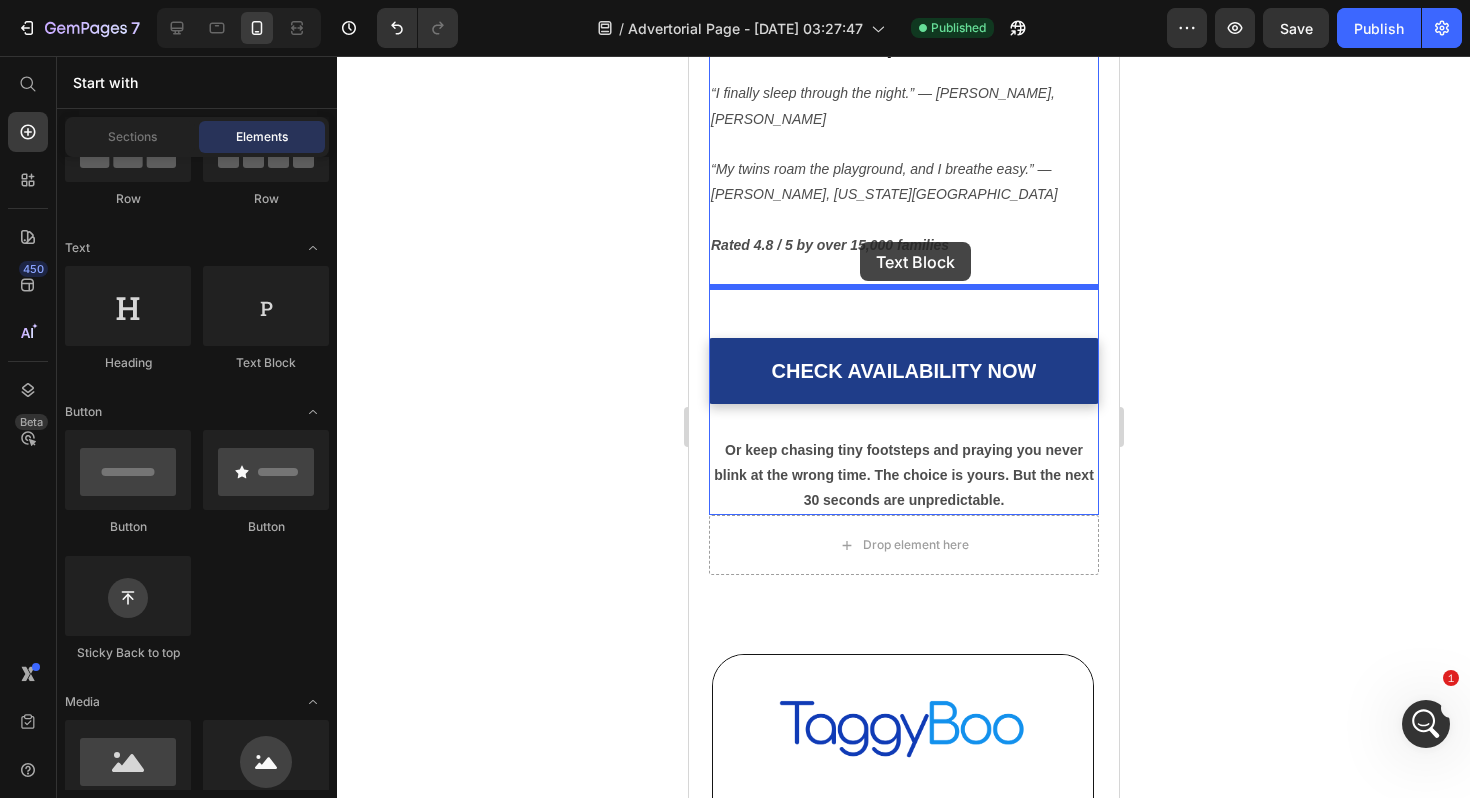 drag, startPoint x: 966, startPoint y: 382, endPoint x: 859, endPoint y: 242, distance: 176.20726 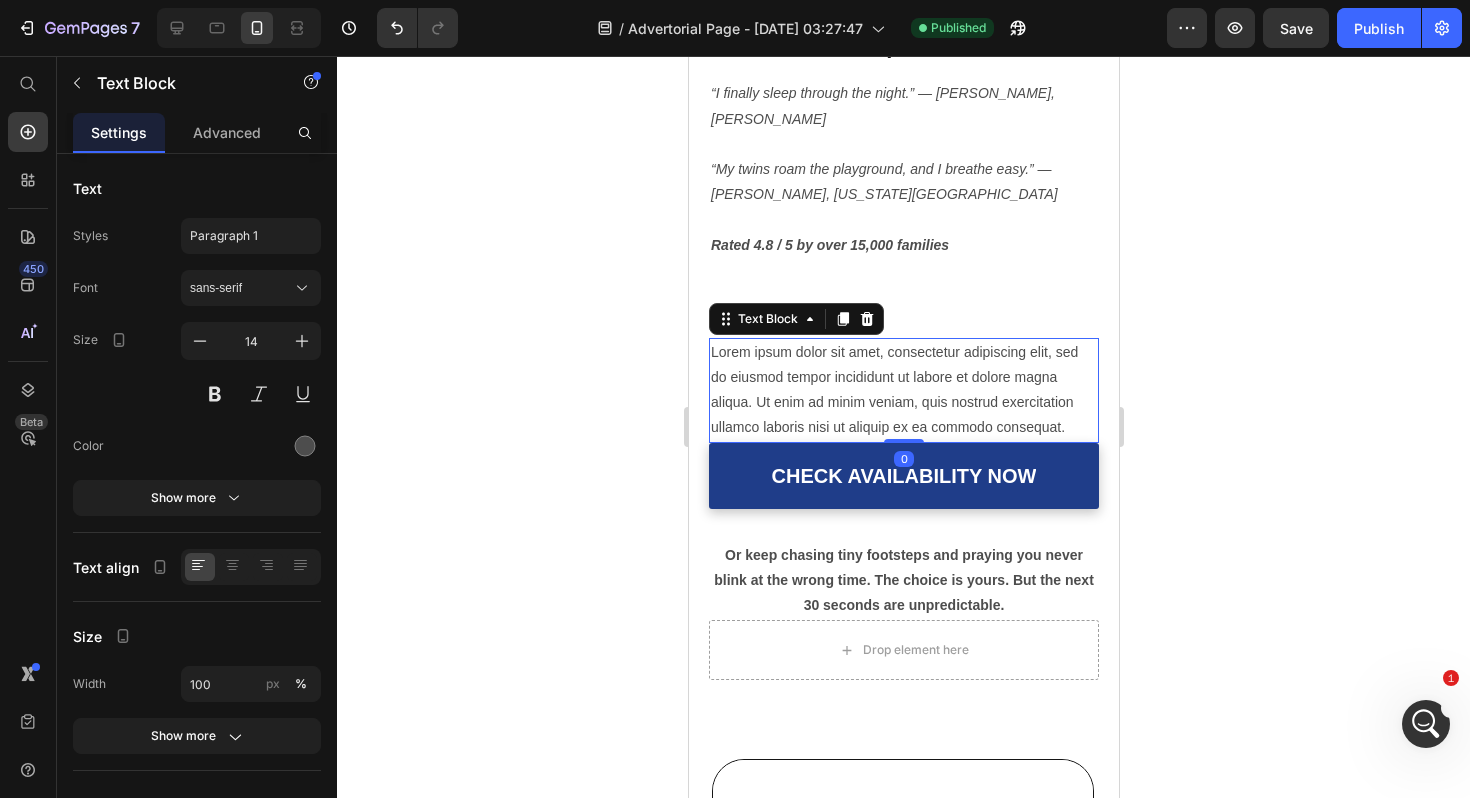 click on "Lorem ipsum dolor sit amet, consectetur adipiscing elit, sed do eiusmod tempor incididunt ut labore et dolore magna aliqua. Ut enim ad minim veniam, quis nostrud exercitation ullamco laboris nisi ut aliquip ex ea commodo consequat." at bounding box center [903, 390] 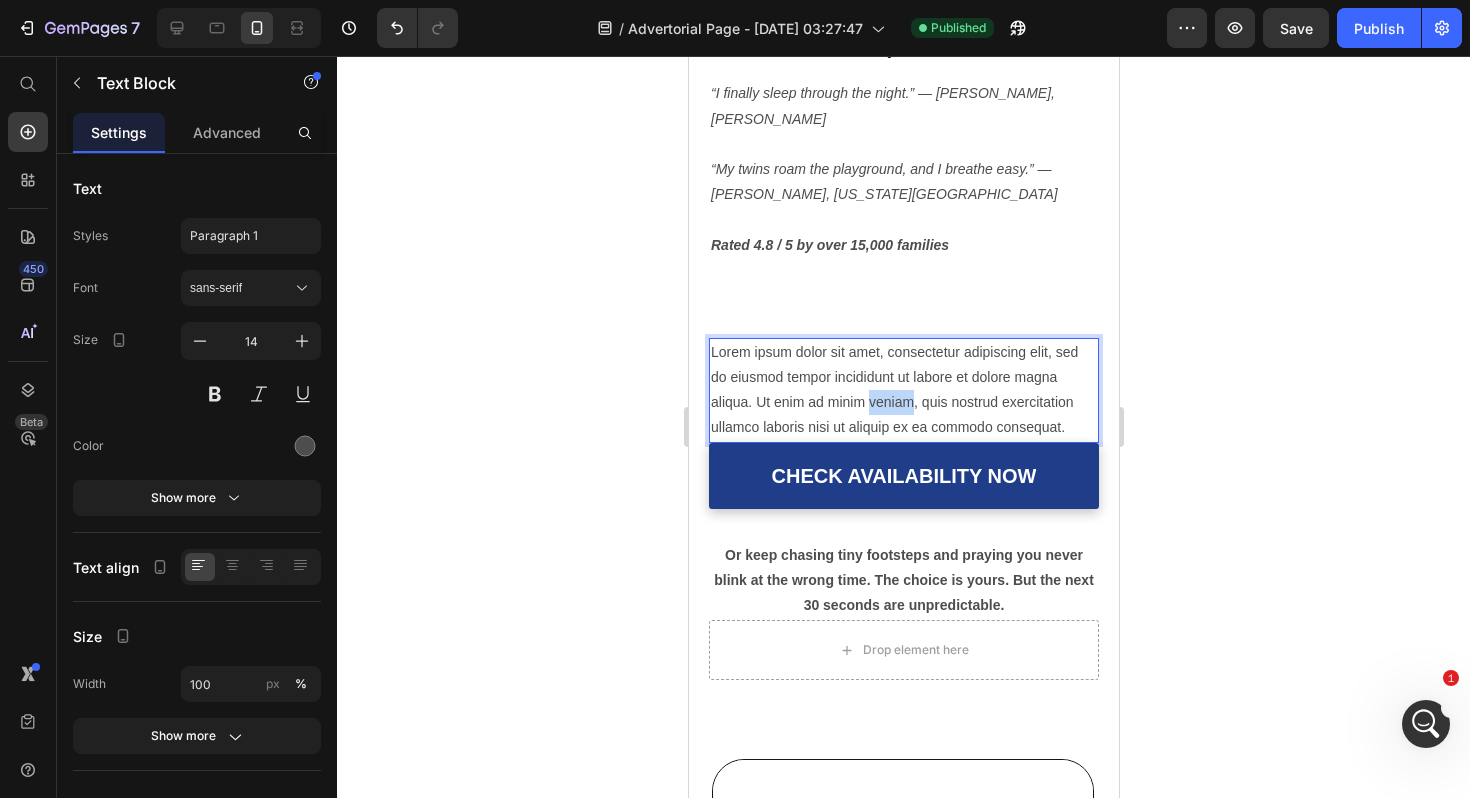 click on "Lorem ipsum dolor sit amet, consectetur adipiscing elit, sed do eiusmod tempor incididunt ut labore et dolore magna aliqua. Ut enim ad minim veniam, quis nostrud exercitation ullamco laboris nisi ut aliquip ex ea commodo consequat." at bounding box center [903, 390] 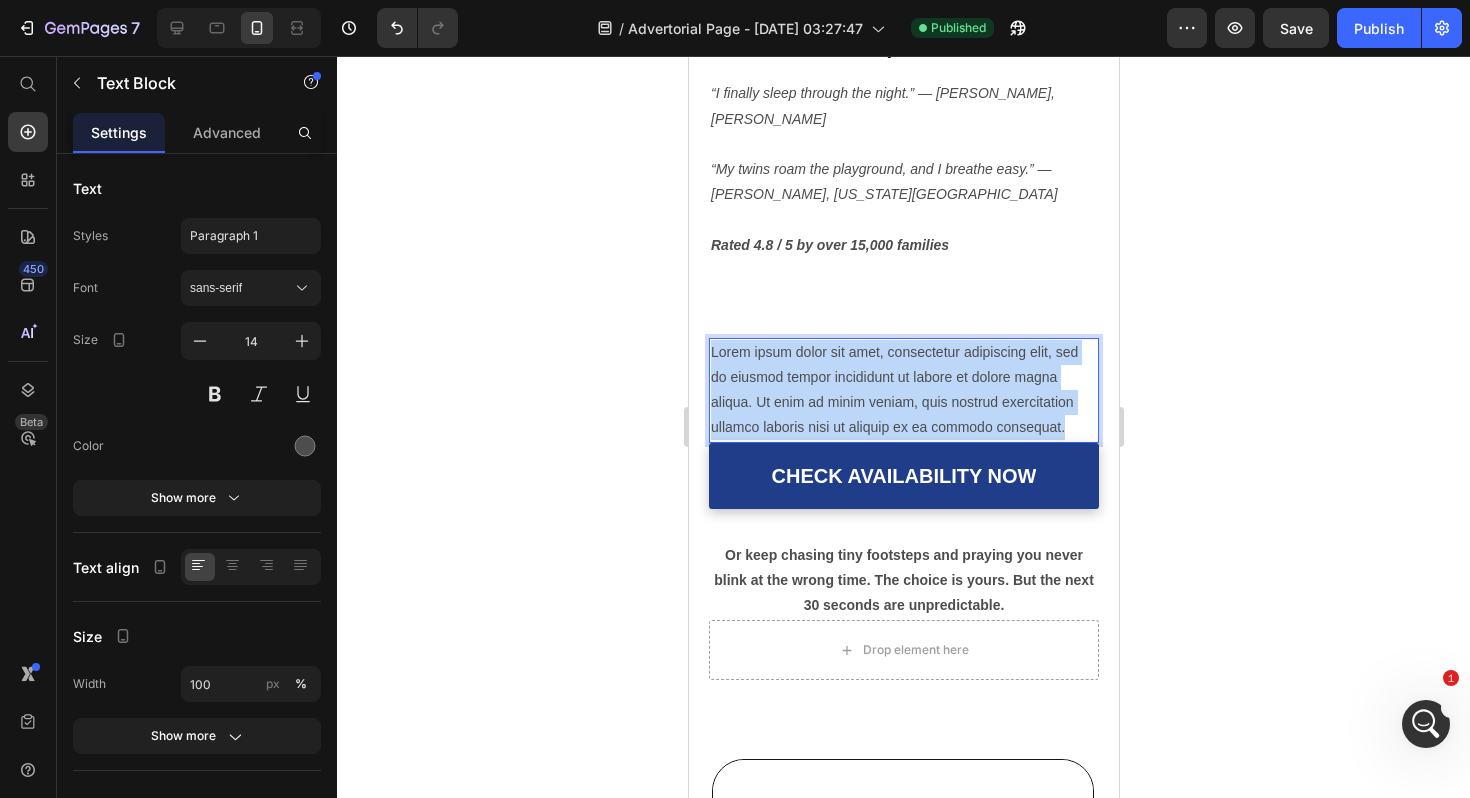click on "Lorem ipsum dolor sit amet, consectetur adipiscing elit, sed do eiusmod tempor incididunt ut labore et dolore magna aliqua. Ut enim ad minim veniam, quis nostrud exercitation ullamco laboris nisi ut aliquip ex ea commodo consequat." at bounding box center (903, 390) 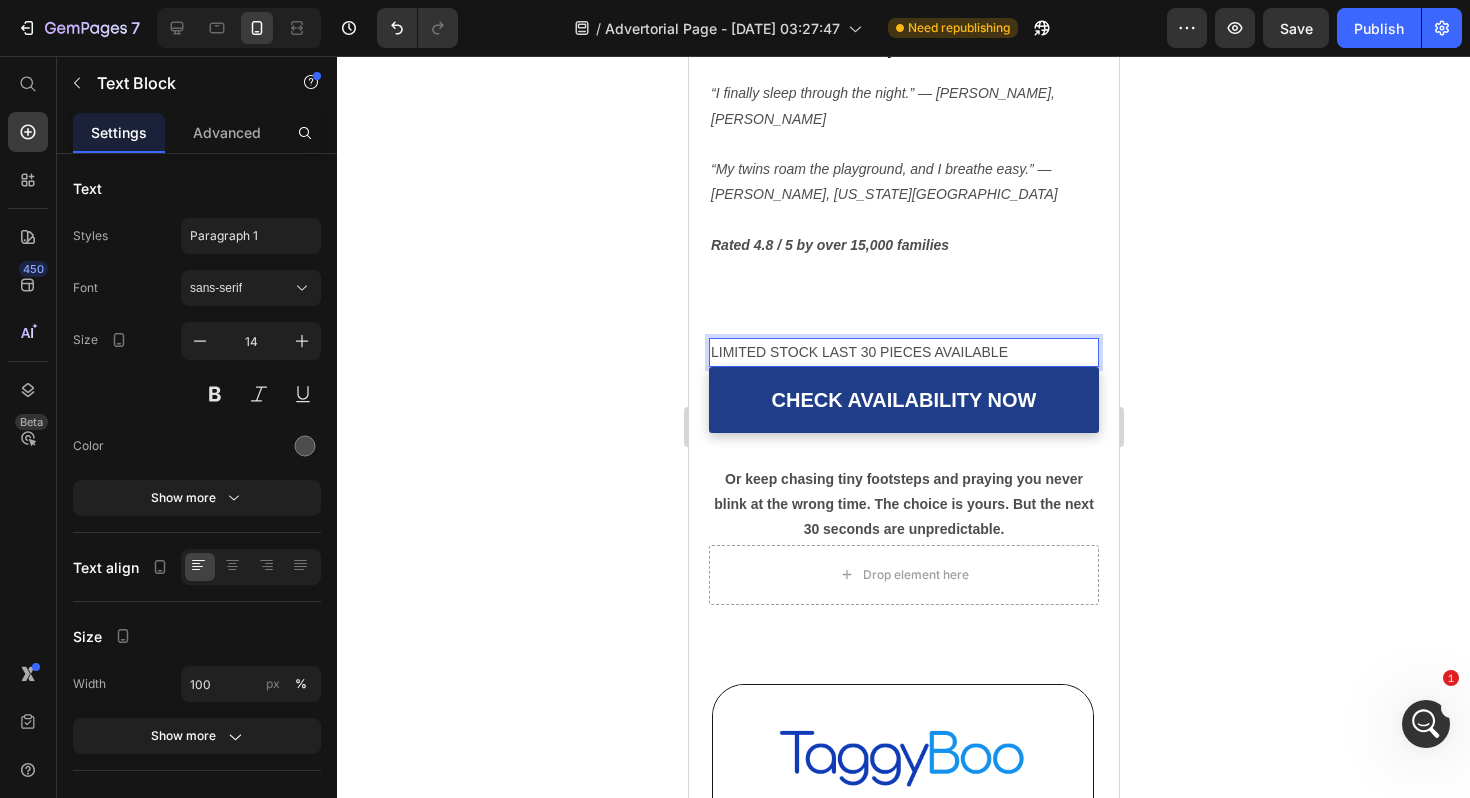 click on "LIMITED STOCK LAST 30 PIECES AVAILABLE" at bounding box center [903, 352] 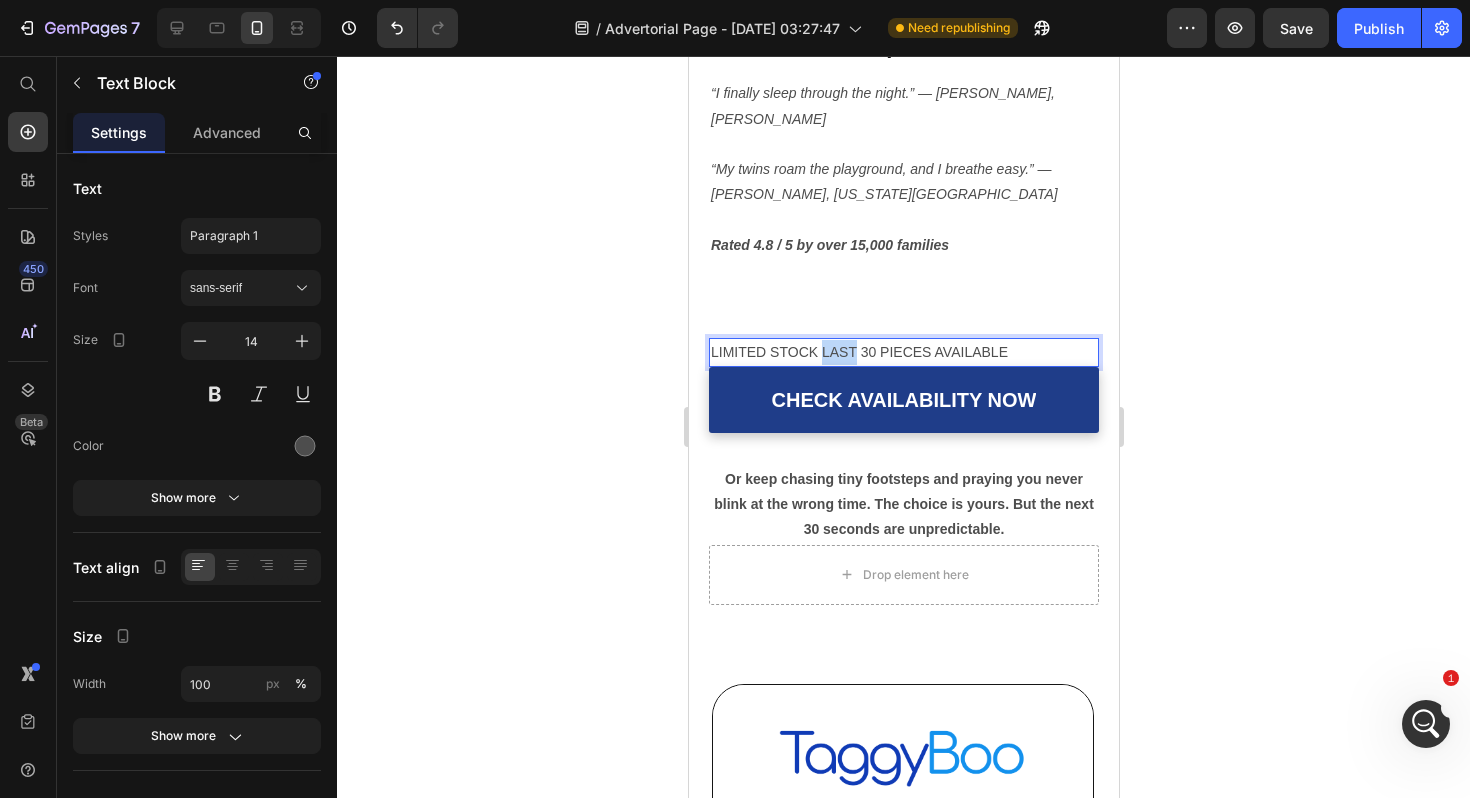 click on "LIMITED STOCK LAST 30 PIECES AVAILABLE" at bounding box center (903, 352) 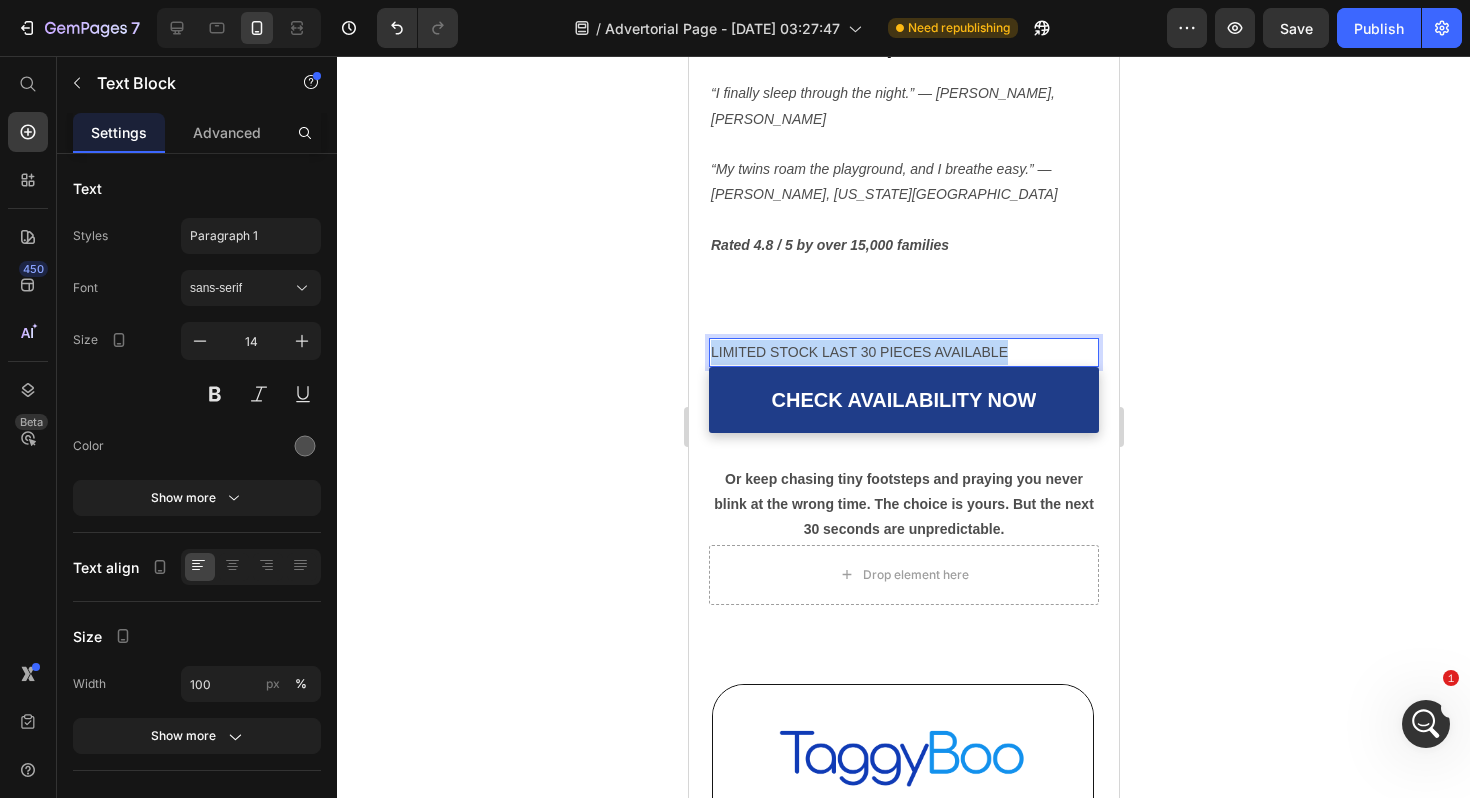 click on "LIMITED STOCK LAST 30 PIECES AVAILABLE" at bounding box center (903, 352) 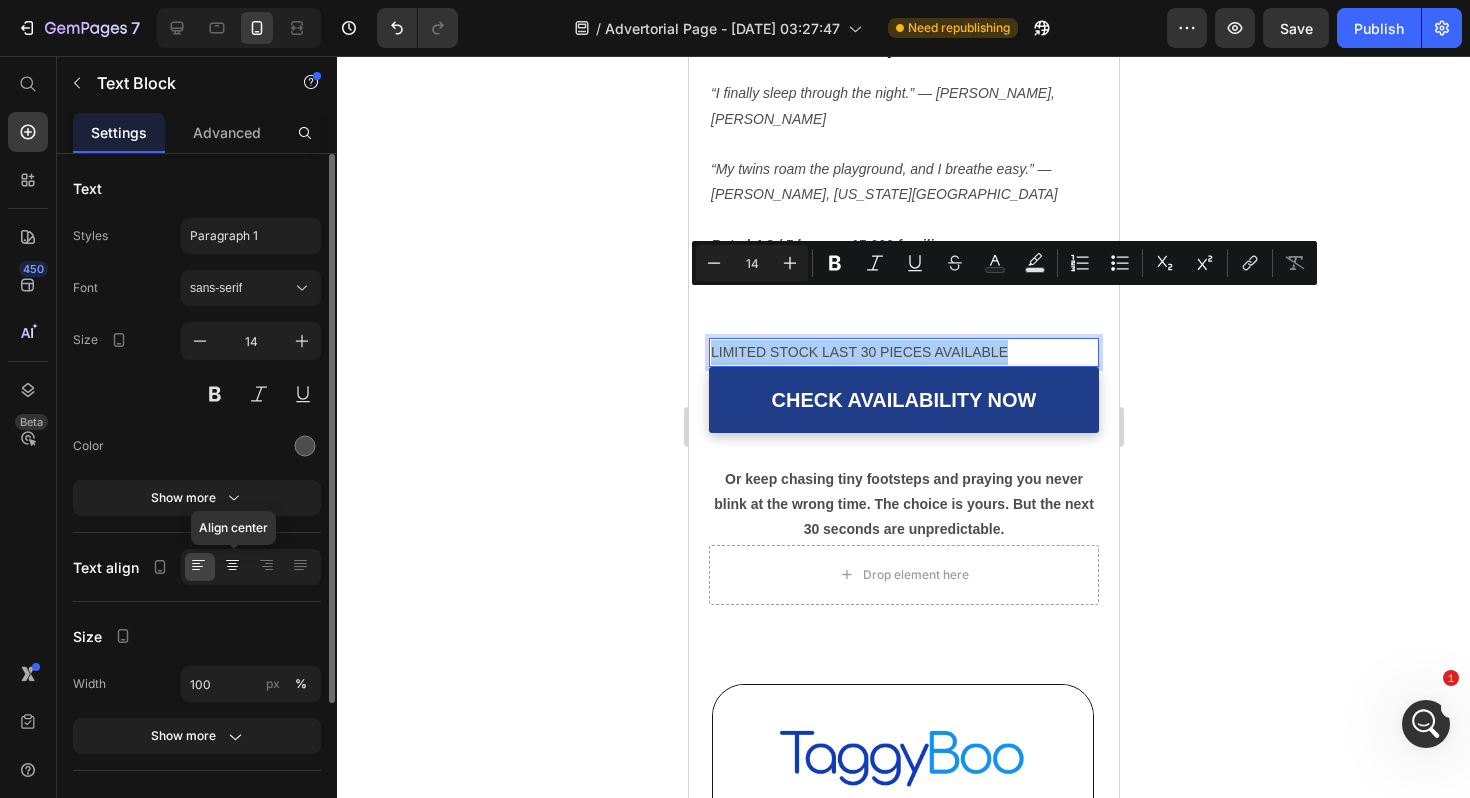 click 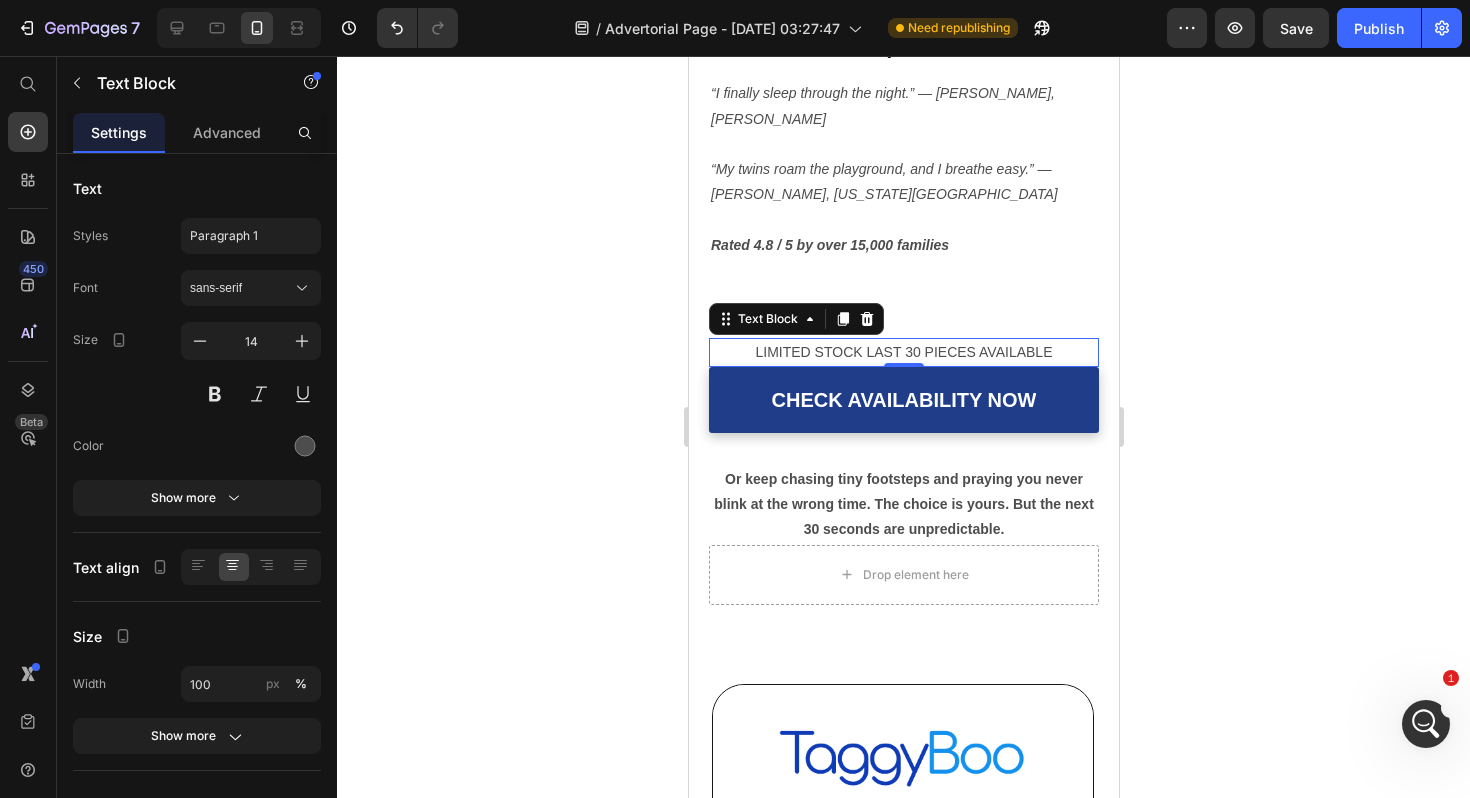 click 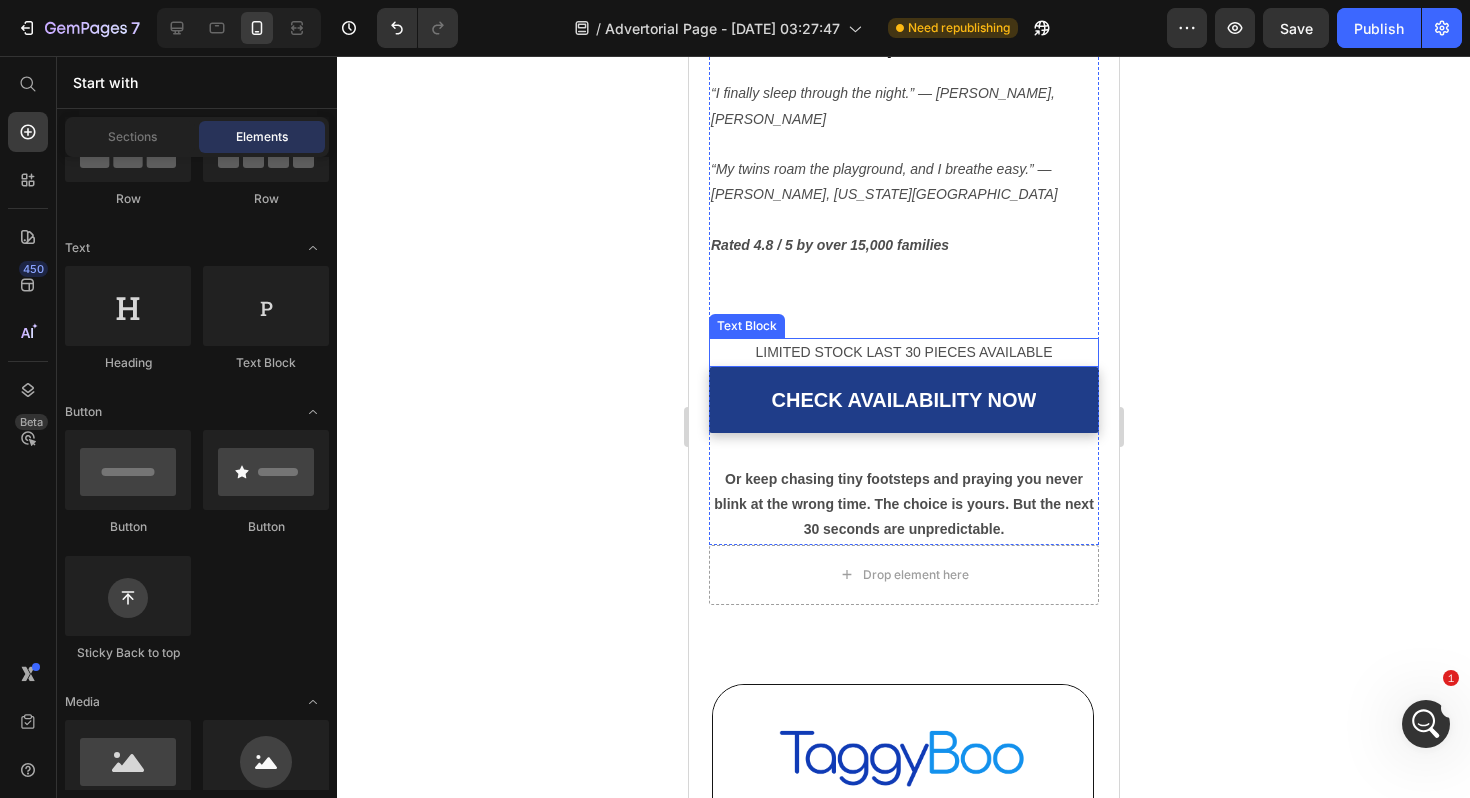 click on "LIMITED STOCK LAST 30 PIECES AVAILABLE" at bounding box center (903, 352) 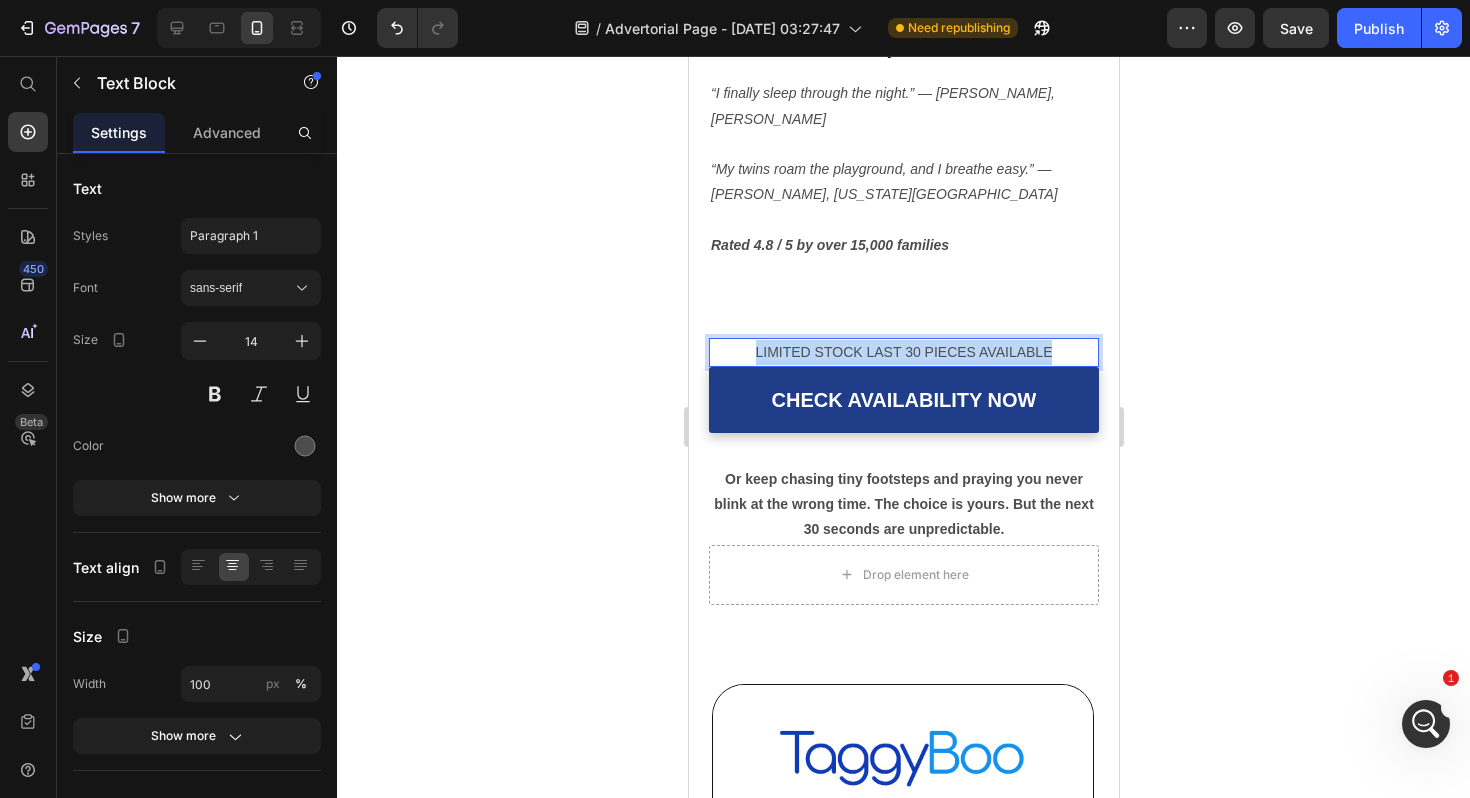 click on "LIMITED STOCK LAST 30 PIECES AVAILABLE" at bounding box center (903, 352) 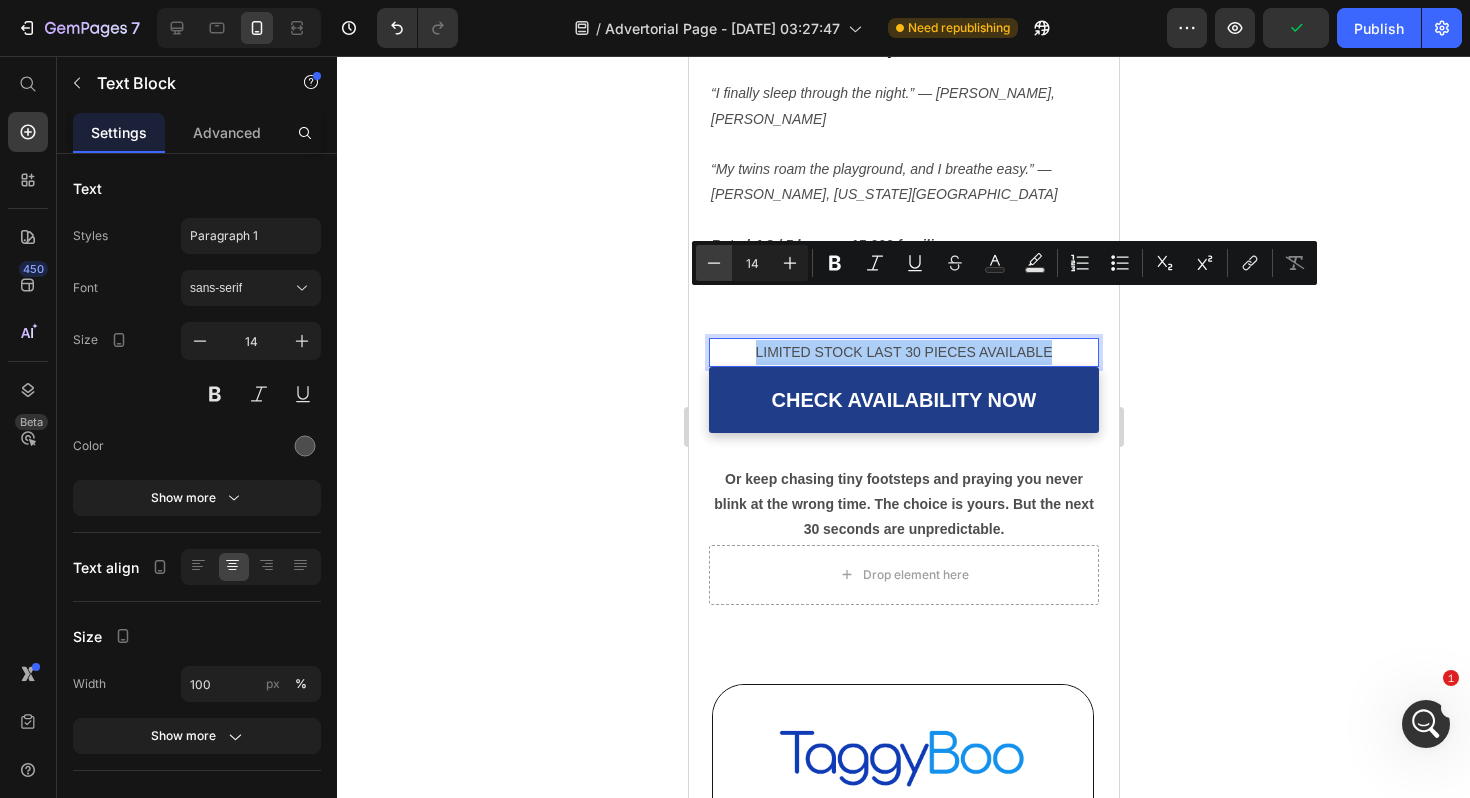 click 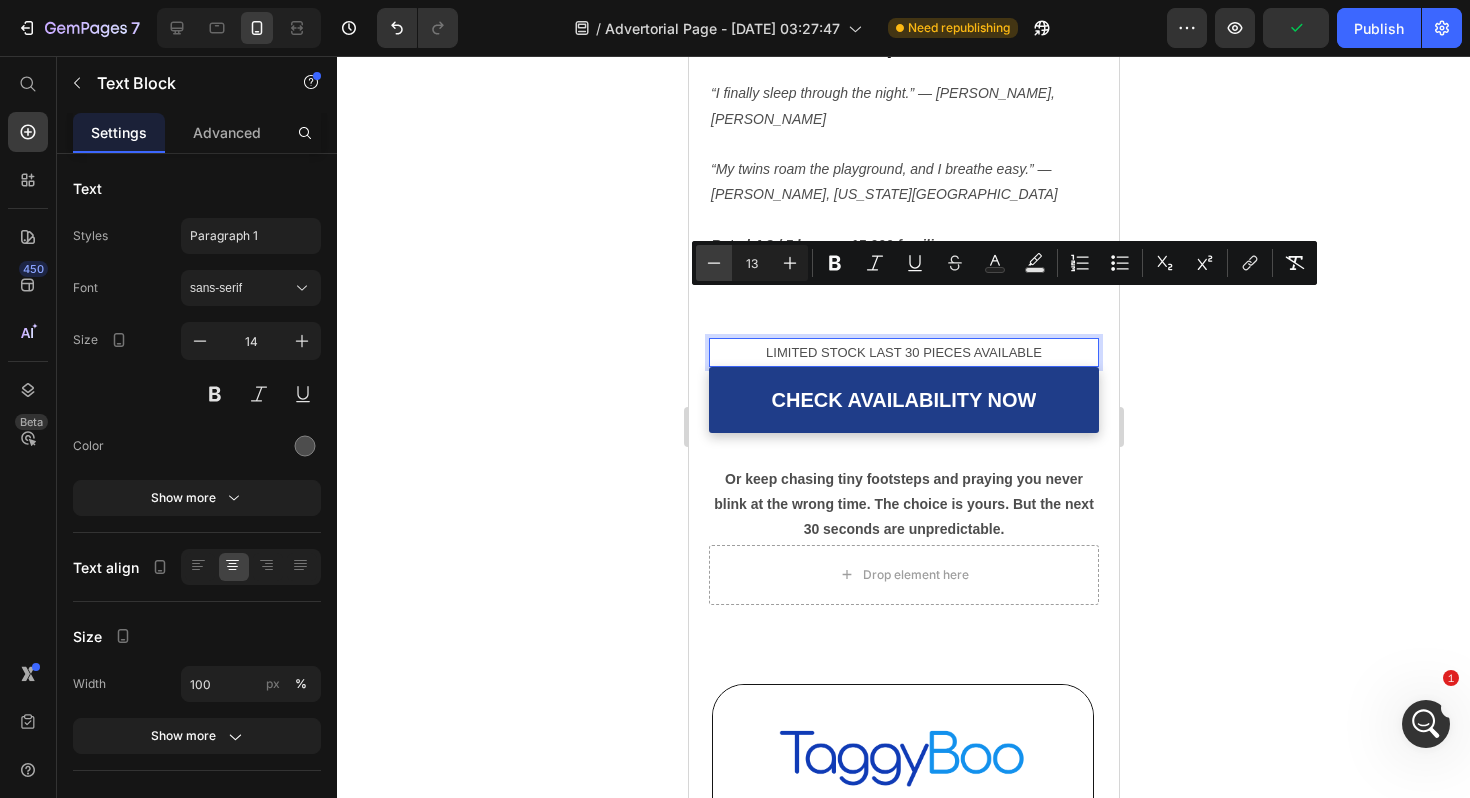 click 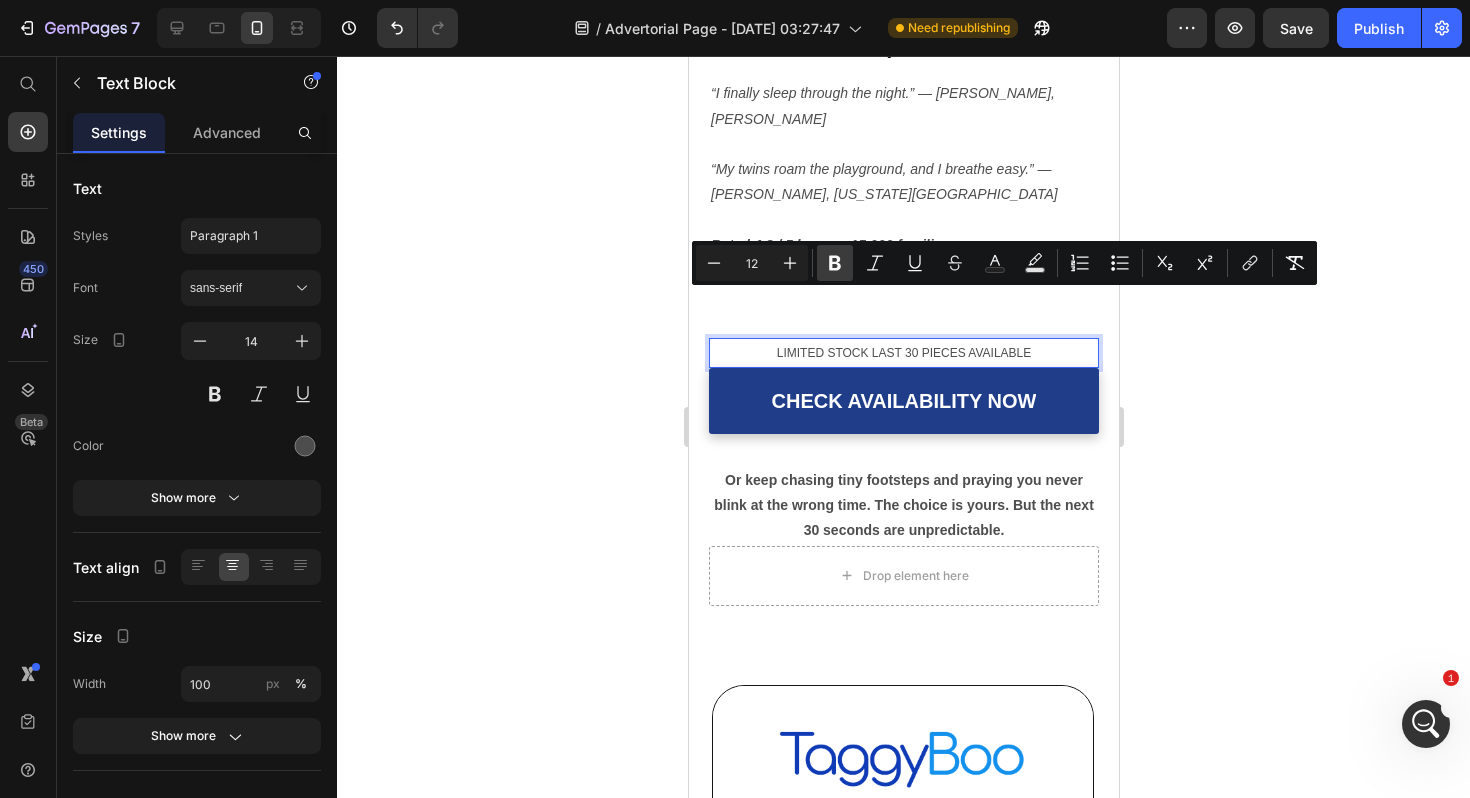 click 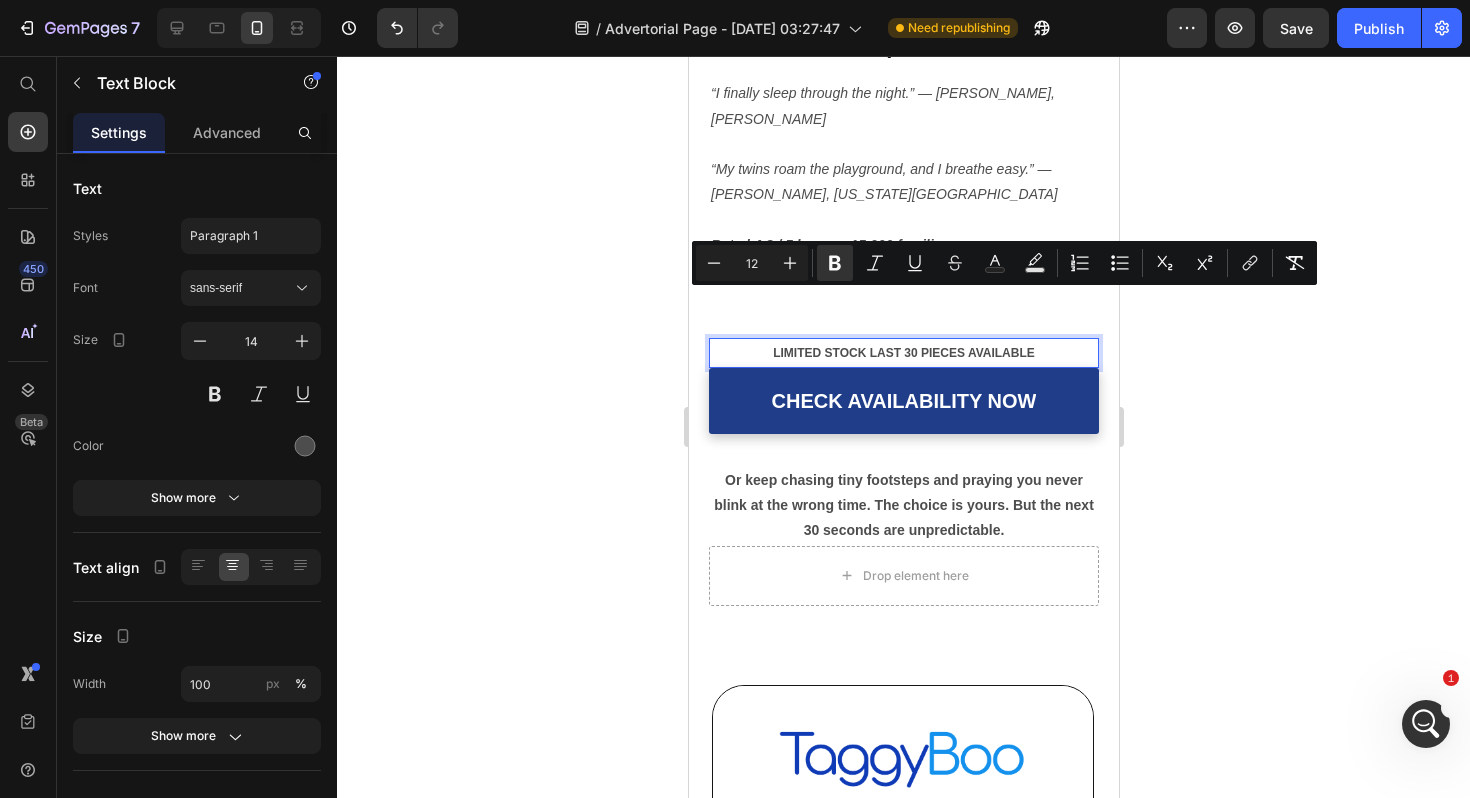 click 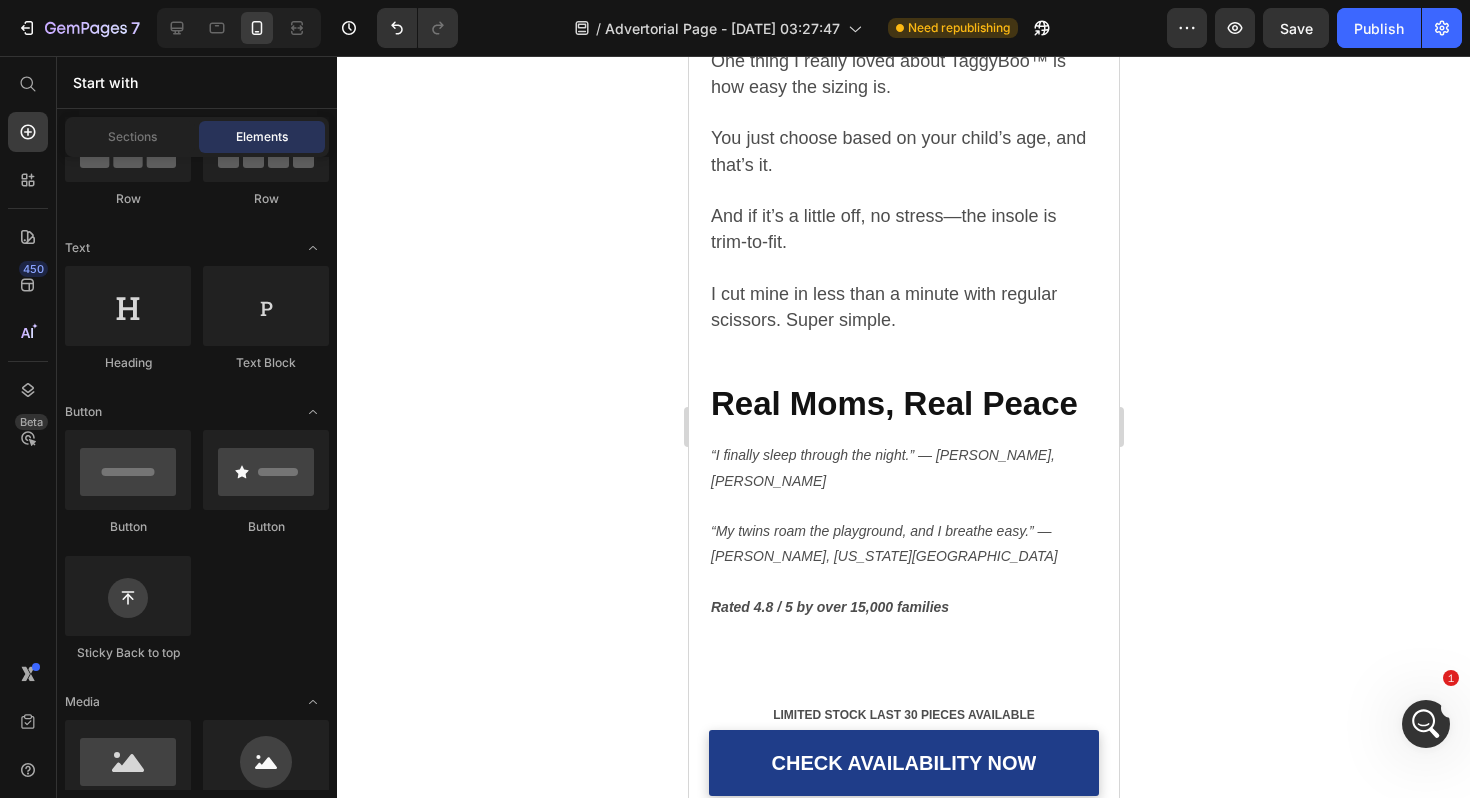 scroll, scrollTop: 6859, scrollLeft: 0, axis: vertical 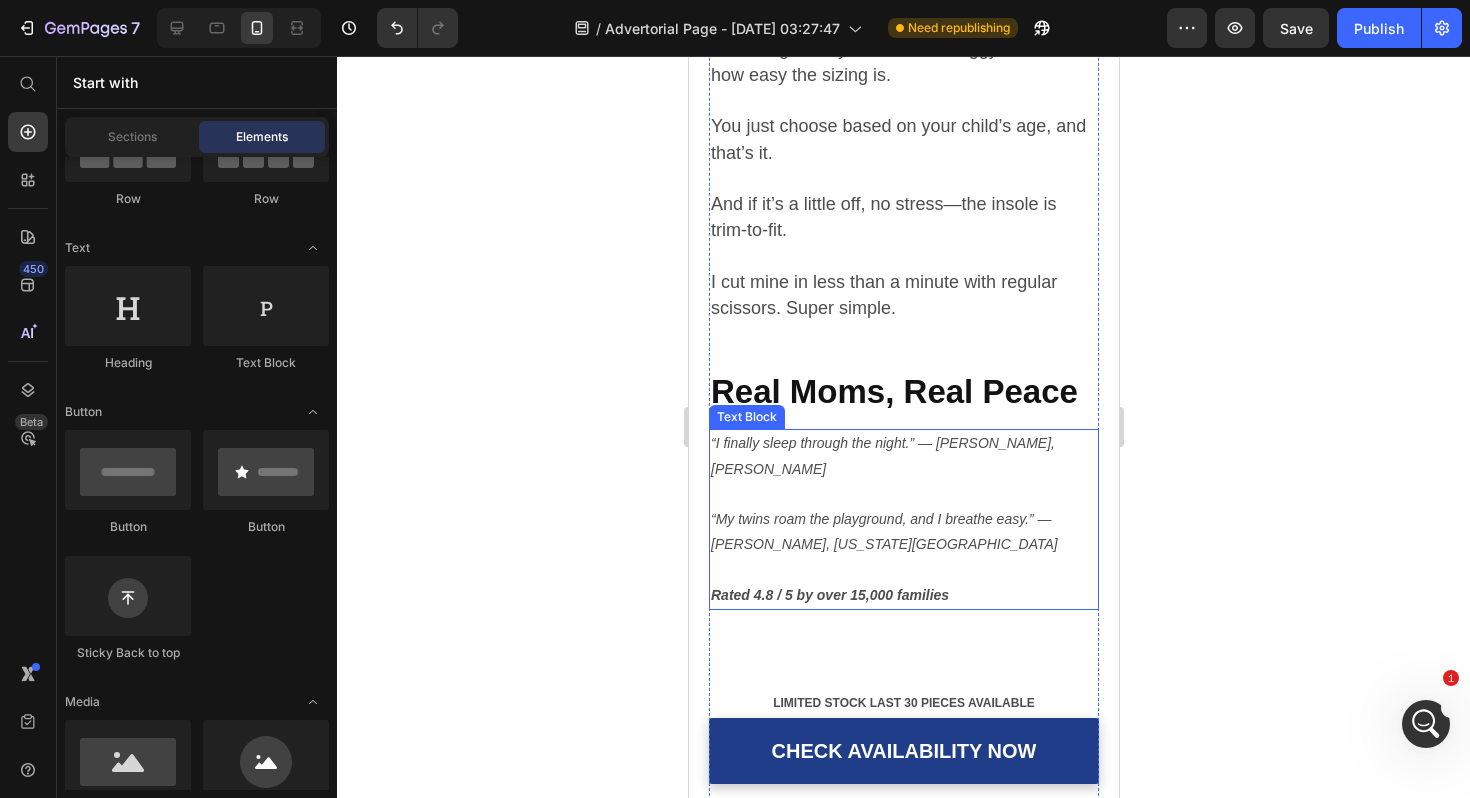 click on "“I finally sleep through the night.” — Jess K., Phoenix “My twins roam the playground, and I breathe easy.” — Lauren P., Kansas City Rated 4.8 / 5 by over 15,000 families" at bounding box center (903, 519) 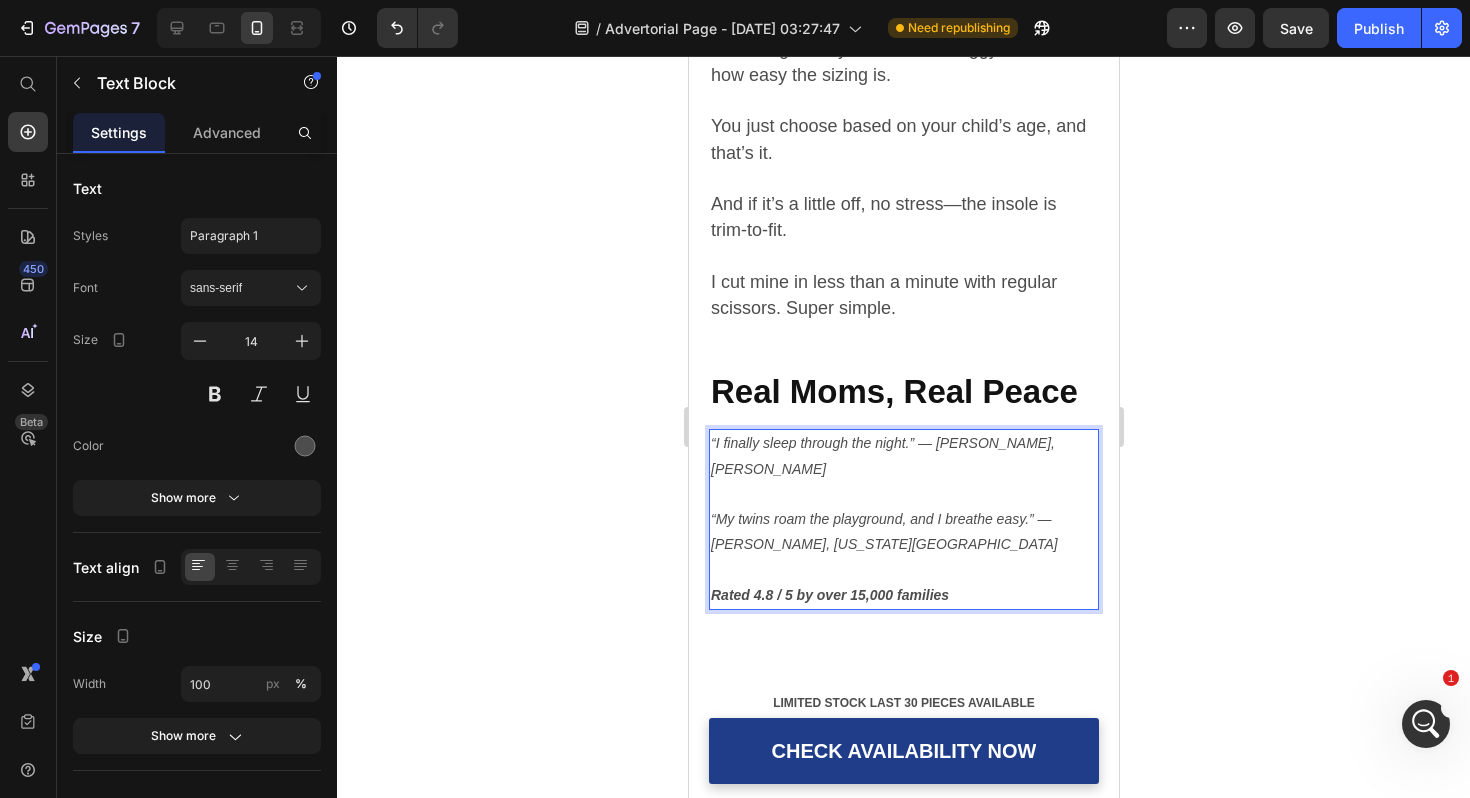 click on "“I finally sleep through the night.” — Jess K., Phoenix “My twins roam the playground, and I breathe easy.” — Lauren P., Kansas City ⁠⁠⁠⁠⁠⁠⁠ Rated 4.8 / 5 by over 15,000 families" at bounding box center (903, 519) 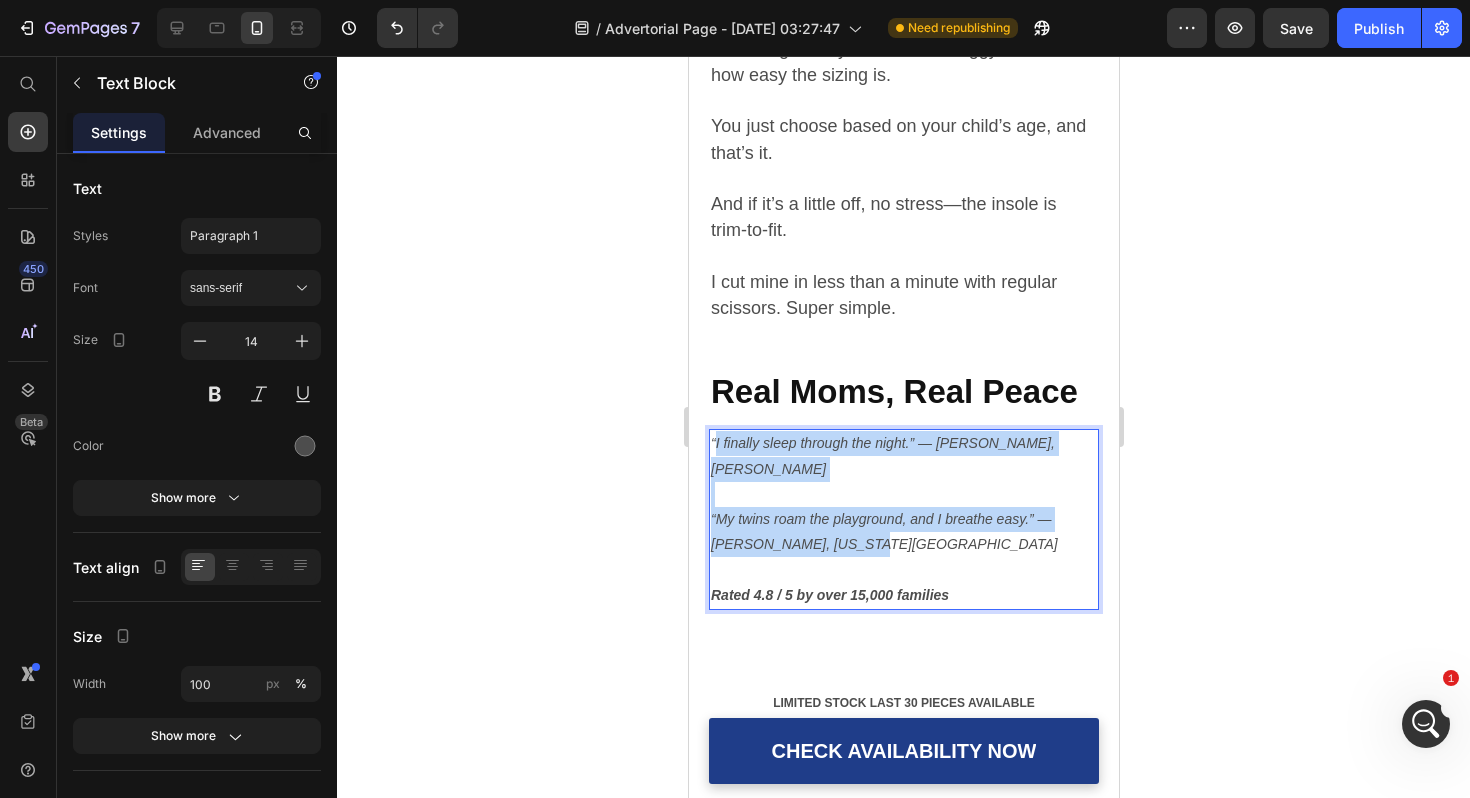 drag, startPoint x: 873, startPoint y: 505, endPoint x: 715, endPoint y: 419, distance: 179.88885 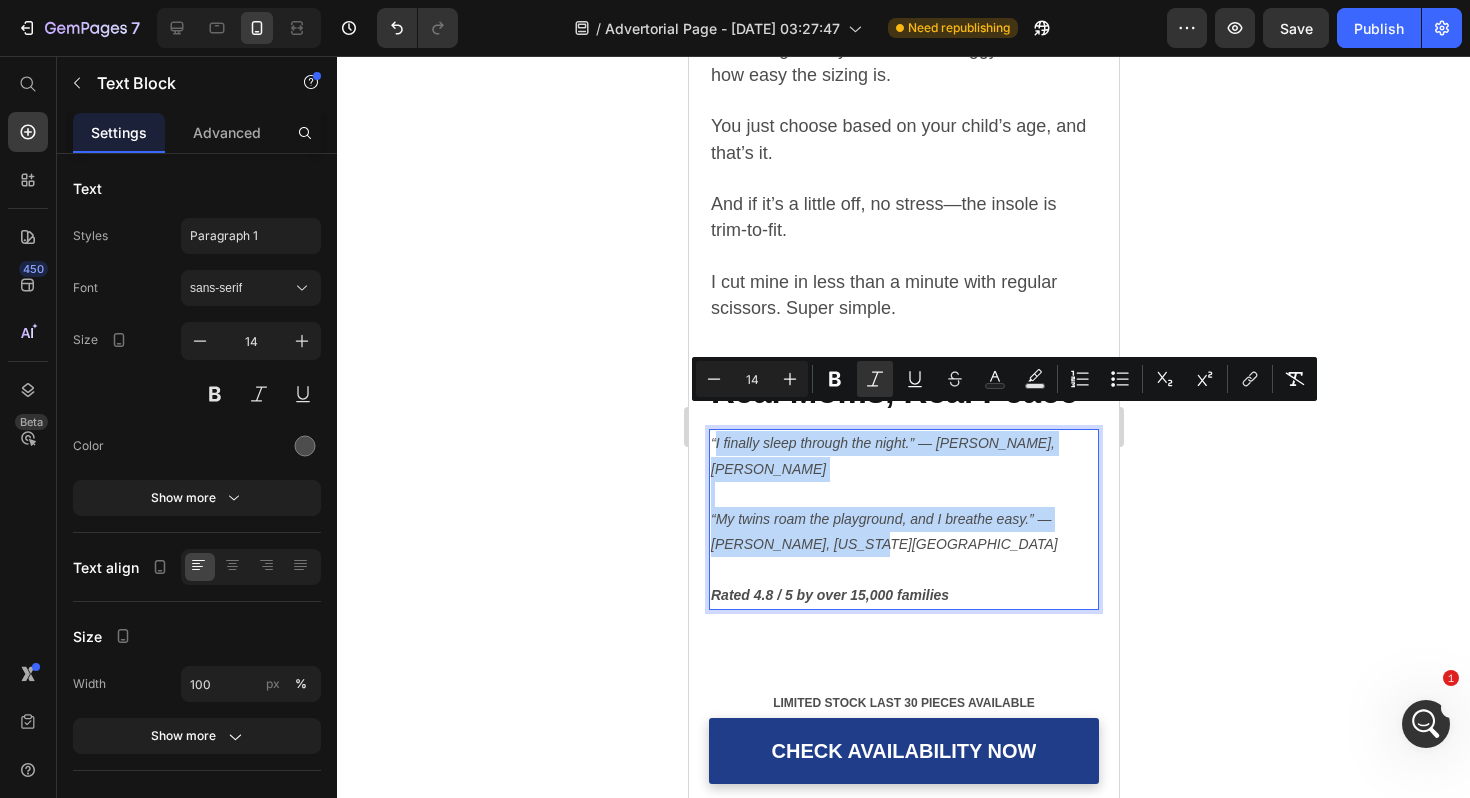 click on "“I finally sleep through the night.” — Jess K., Phoenix" at bounding box center (882, 455) 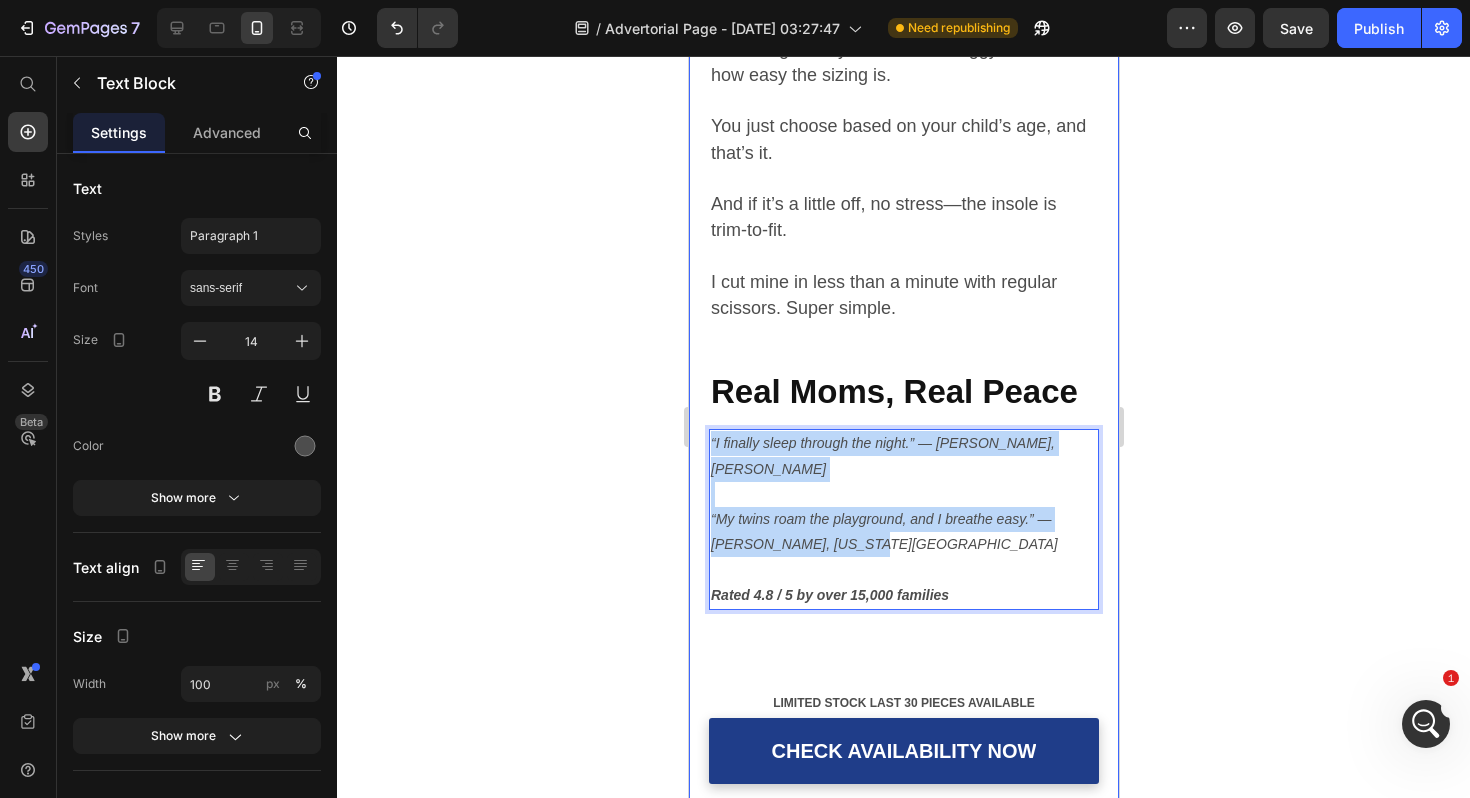 drag, startPoint x: 866, startPoint y: 502, endPoint x: 698, endPoint y: 408, distance: 192.50974 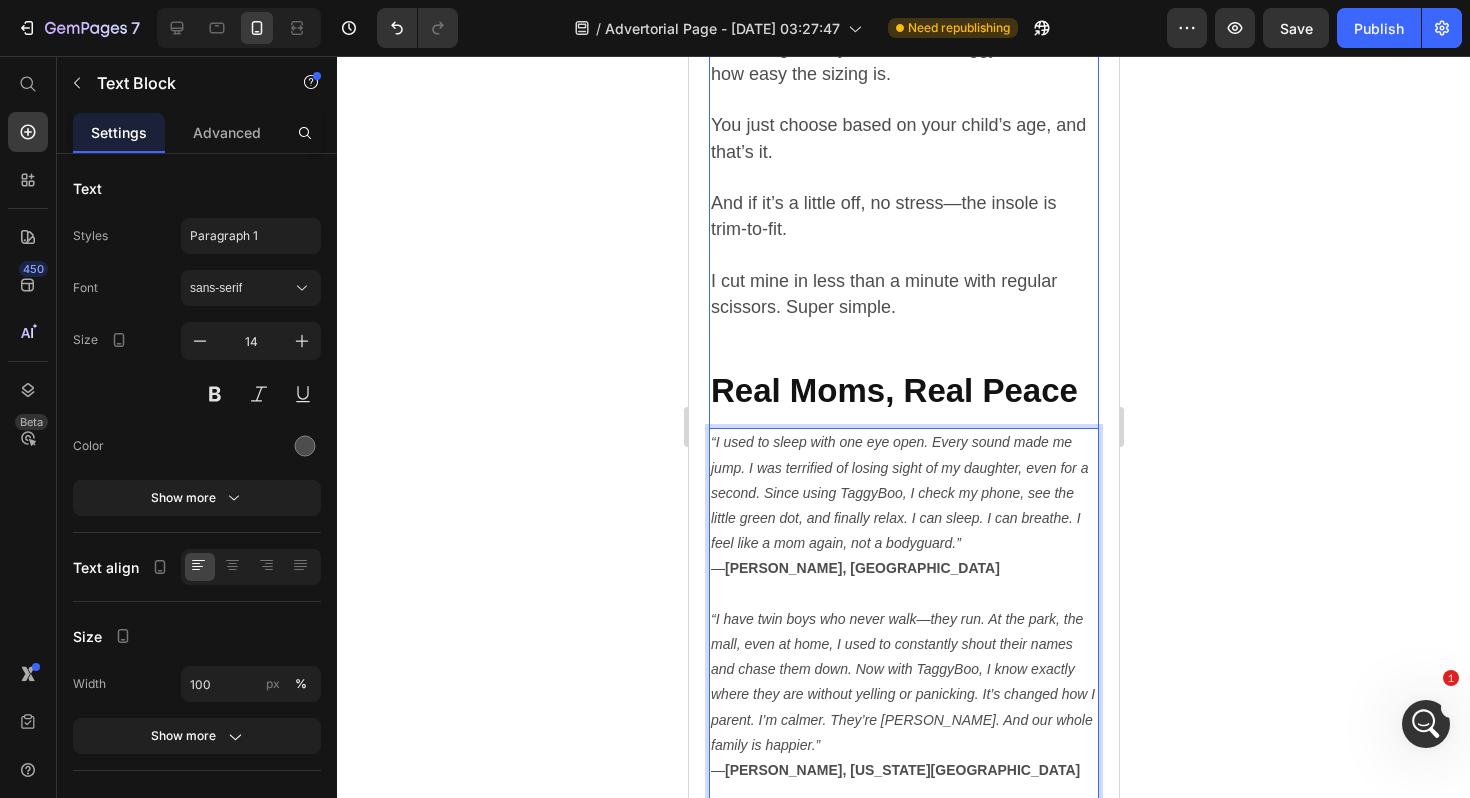 scroll, scrollTop: 6885, scrollLeft: 0, axis: vertical 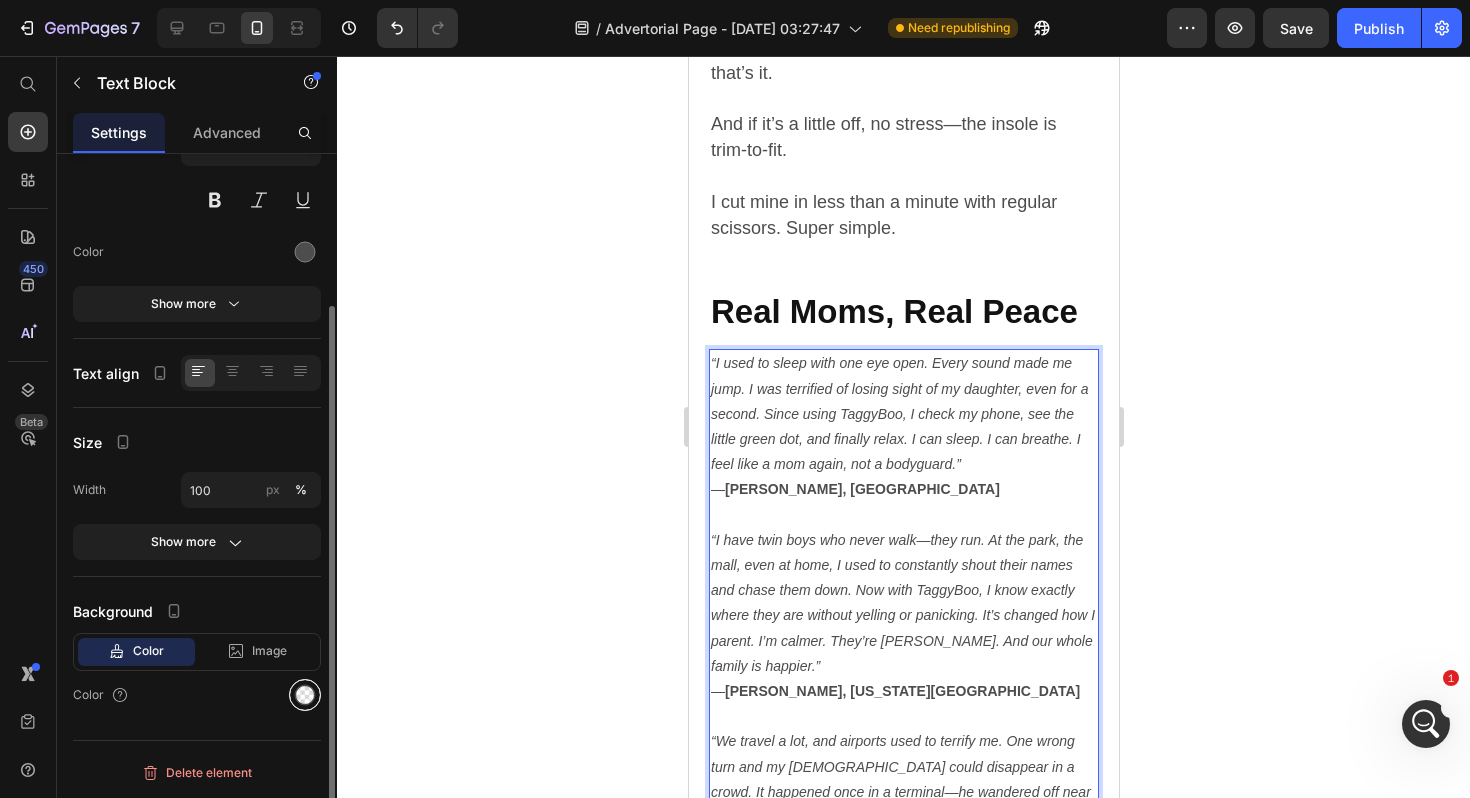 click at bounding box center [305, 695] 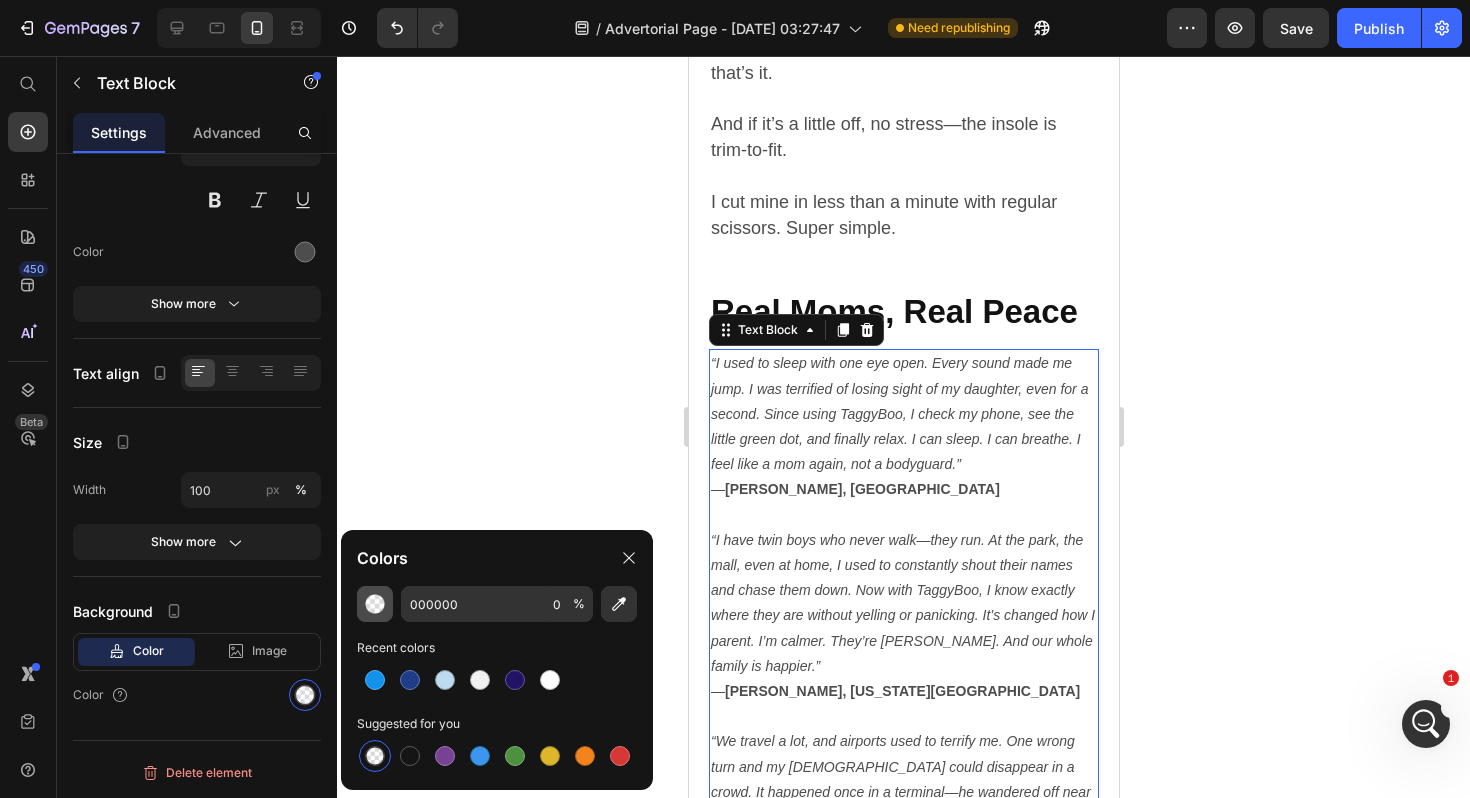 click at bounding box center [375, 604] 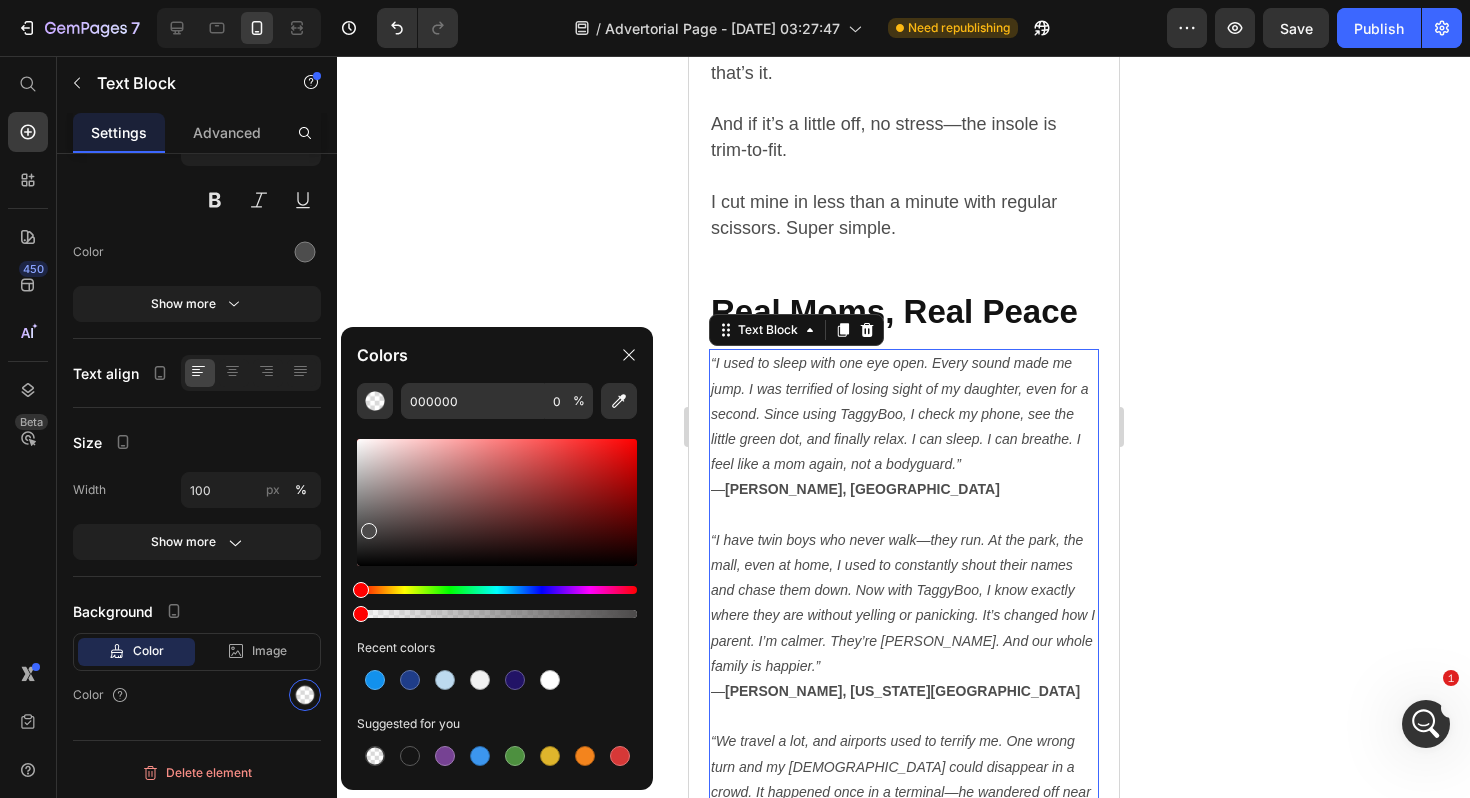 type on "4C4A4A" 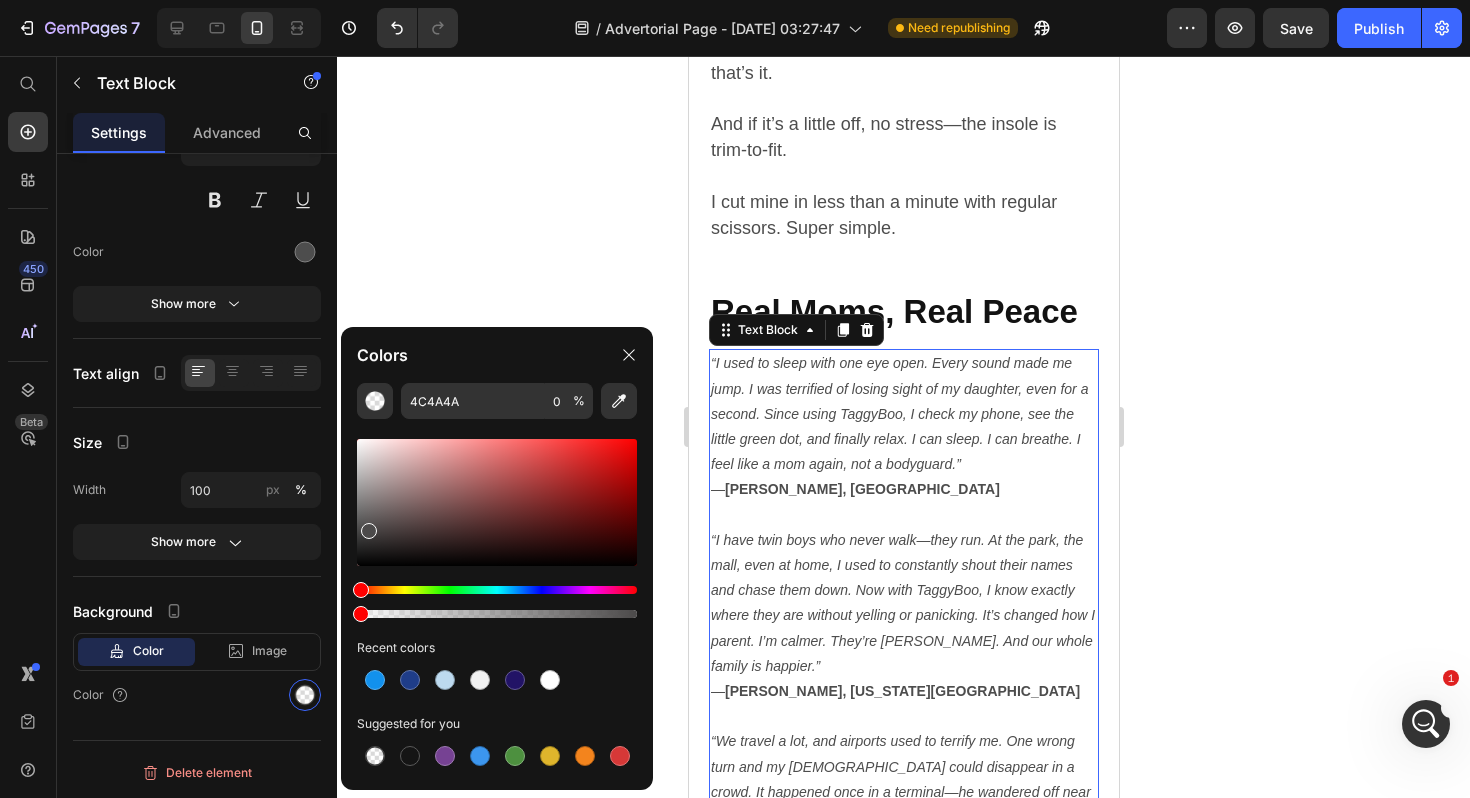 drag, startPoint x: 369, startPoint y: 451, endPoint x: 367, endPoint y: 527, distance: 76.02631 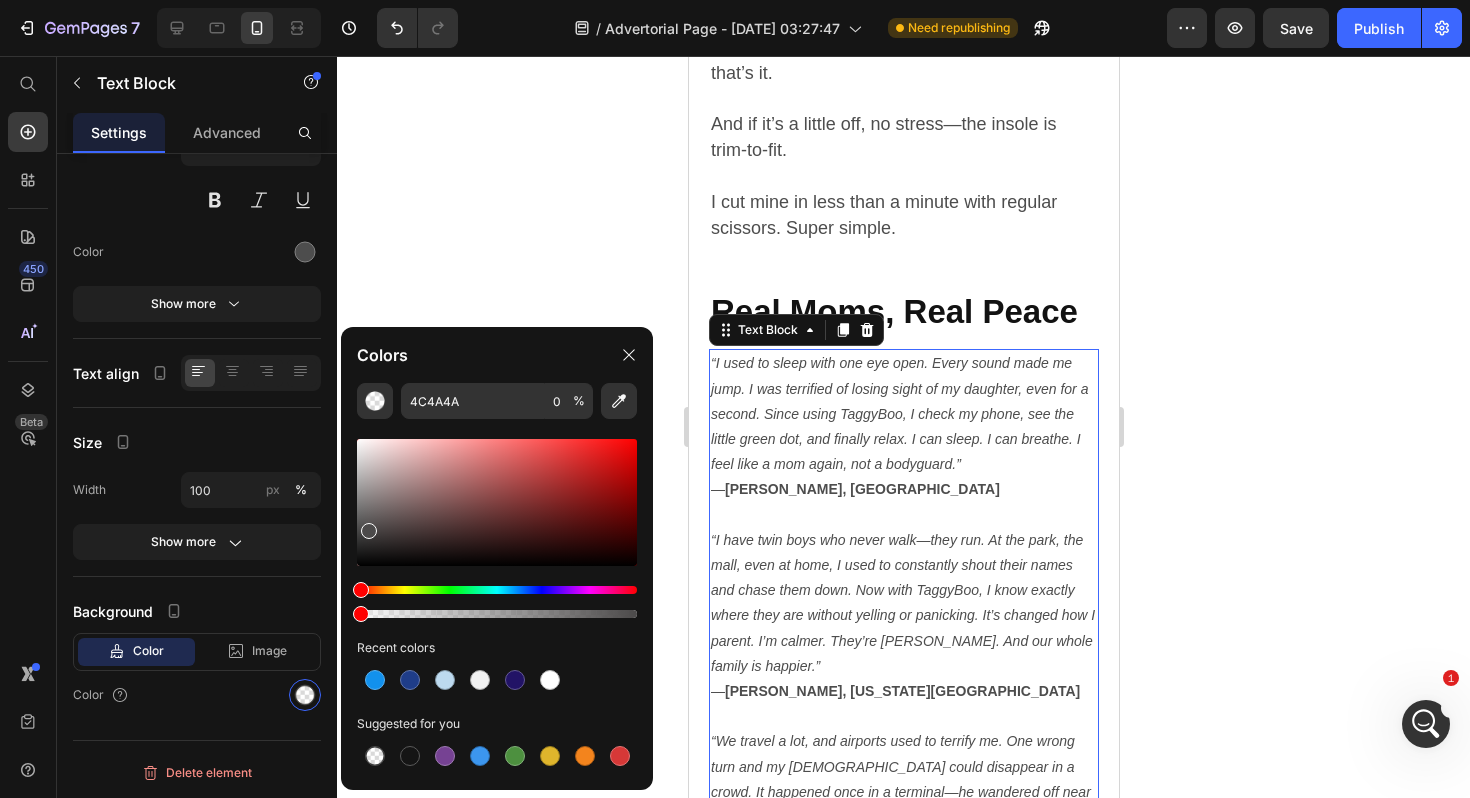 click 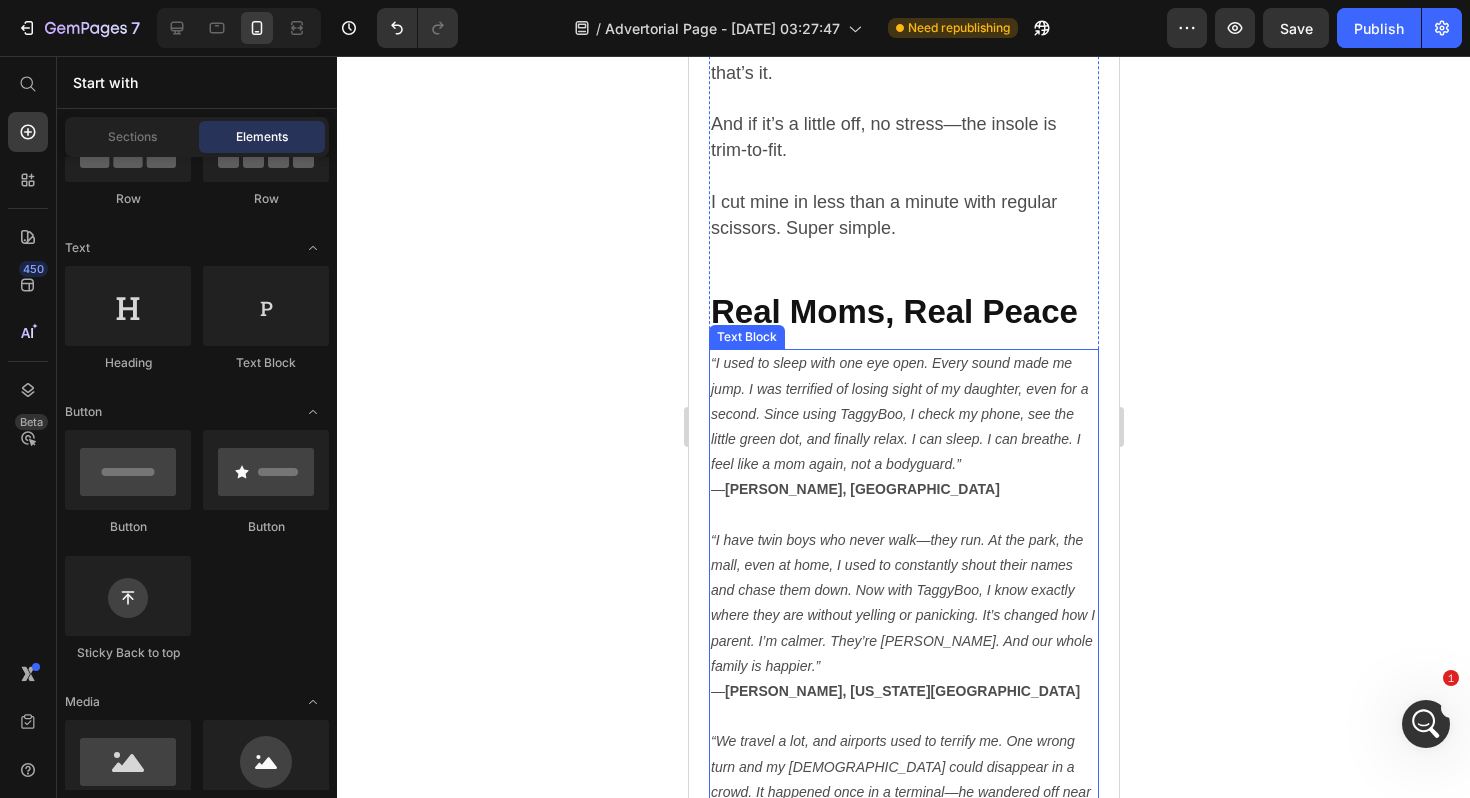 click on "“I used to sleep with one eye open. Every sound made me jump. I was terrified of losing sight of my daughter, even for a second. Since using TaggyBoo, I check my phone, see the little green dot, and finally relax. I can sleep. I can breathe. I feel like a mom again, not a bodyguard.”" at bounding box center [898, 413] 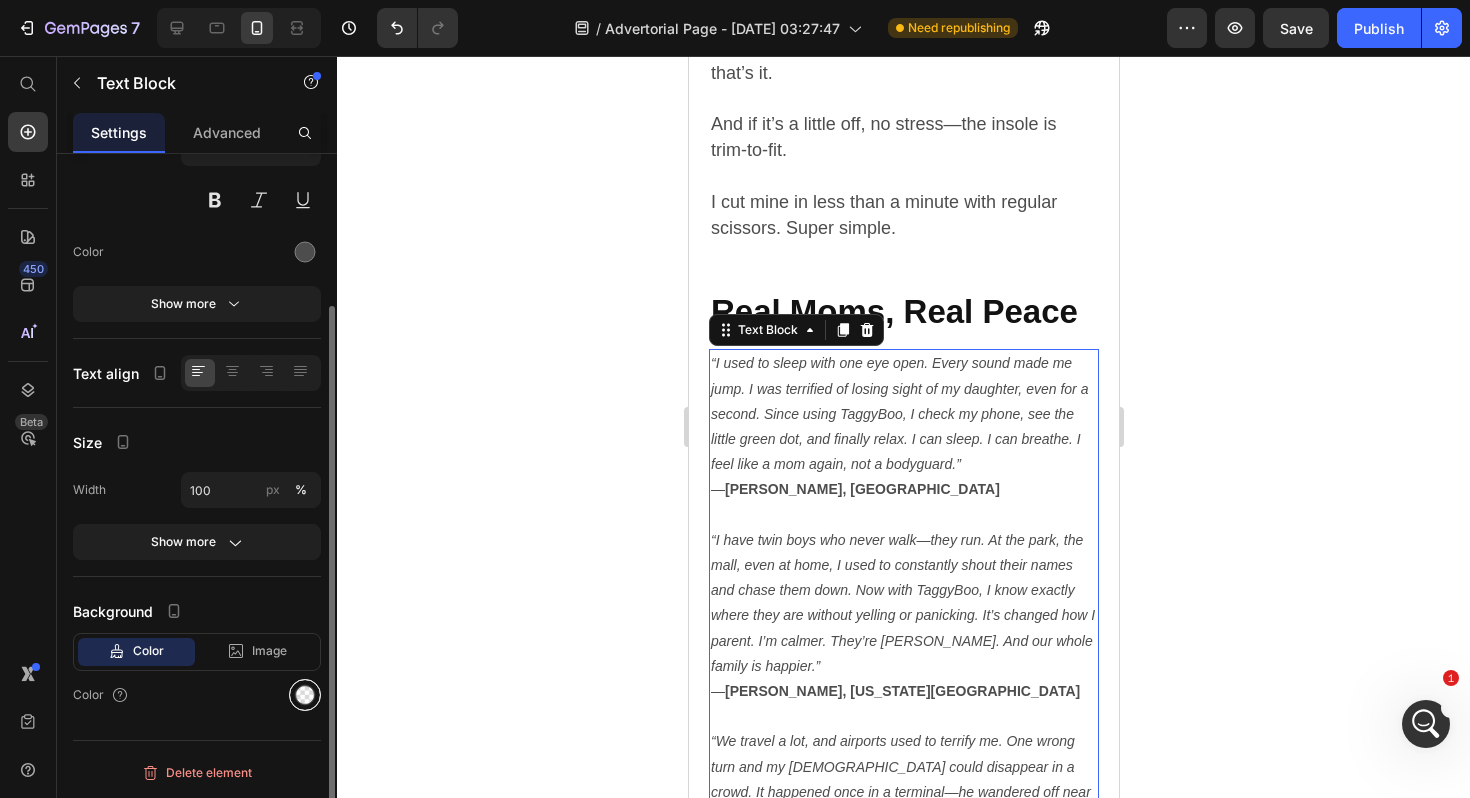 click at bounding box center (305, 695) 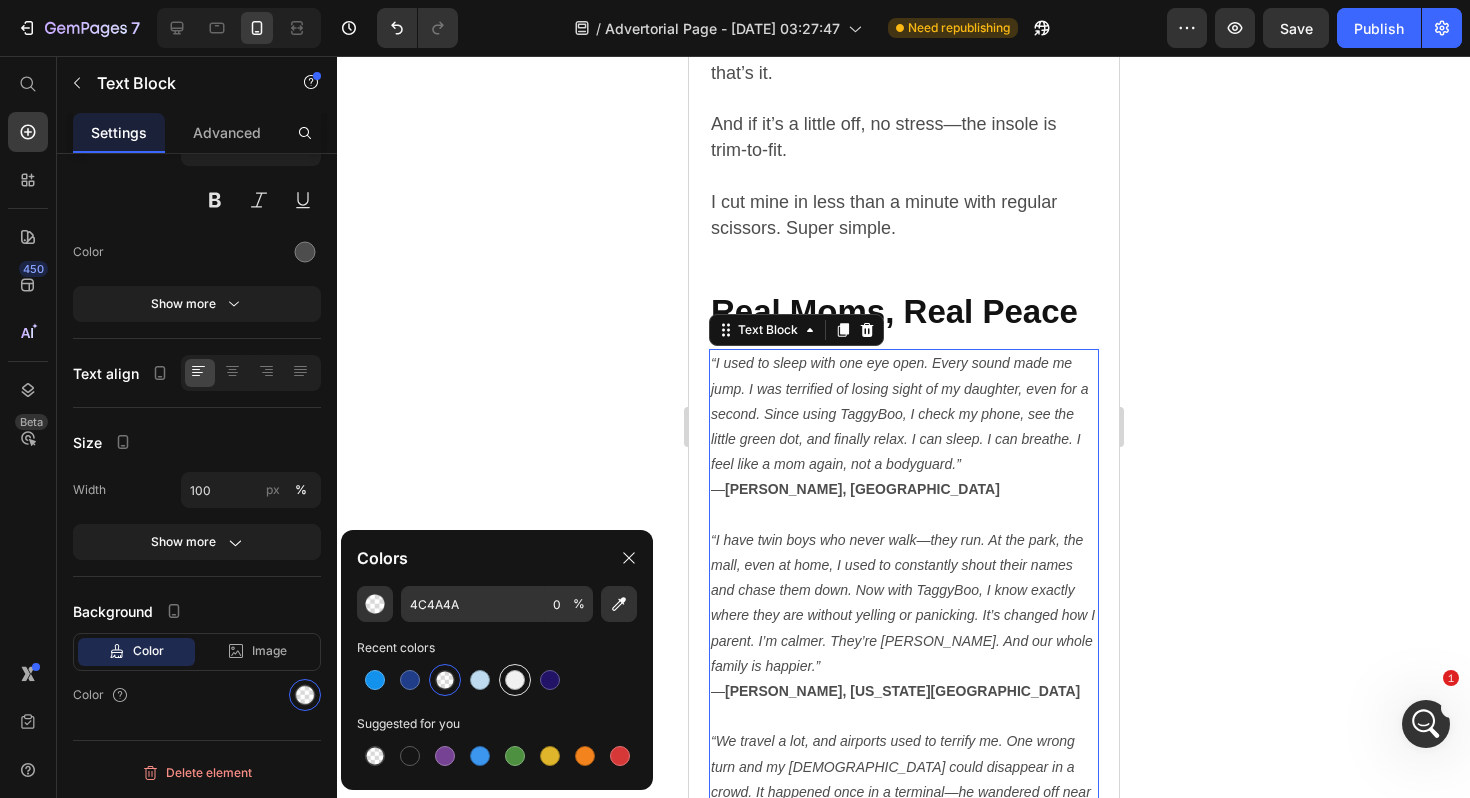click at bounding box center (515, 680) 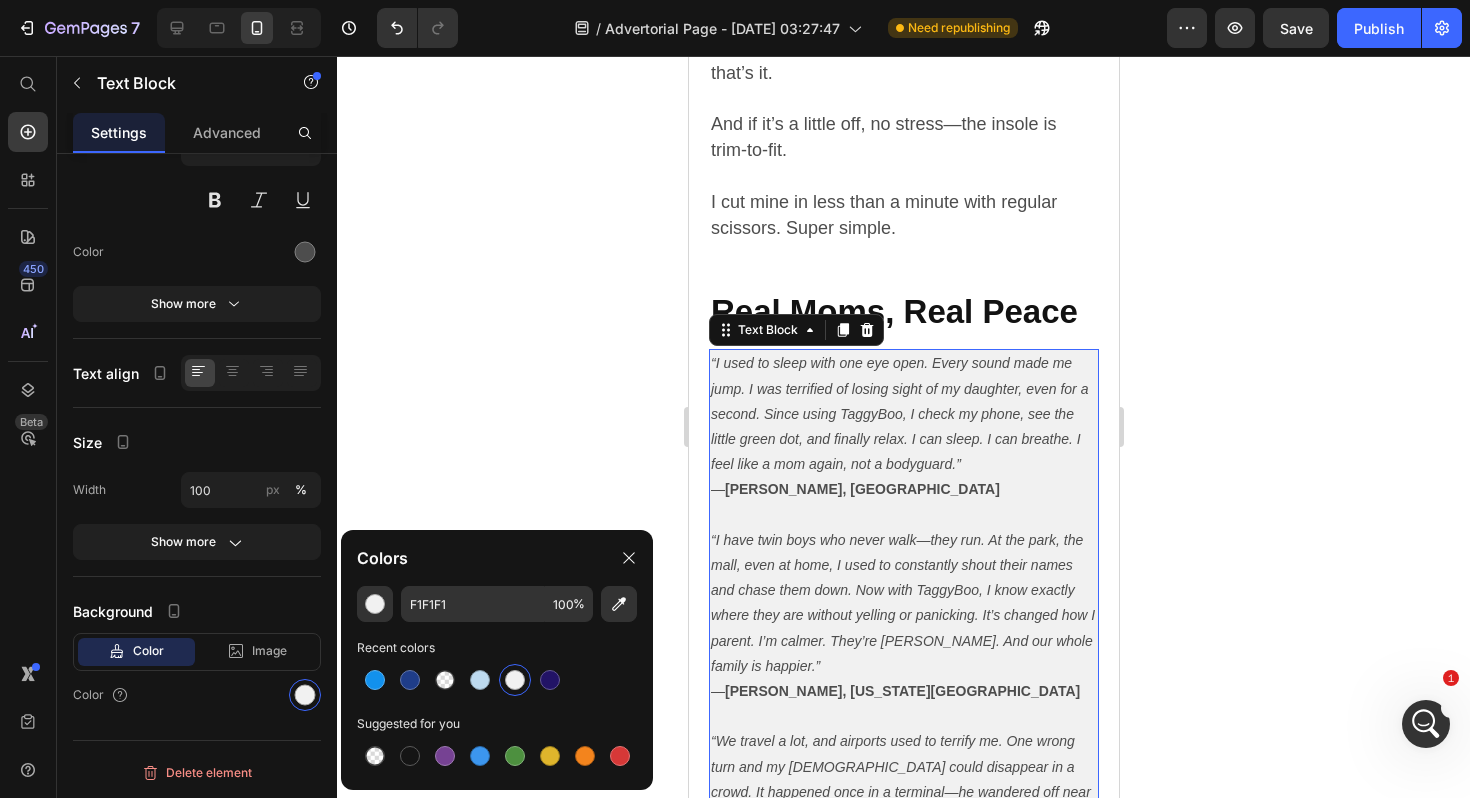 click 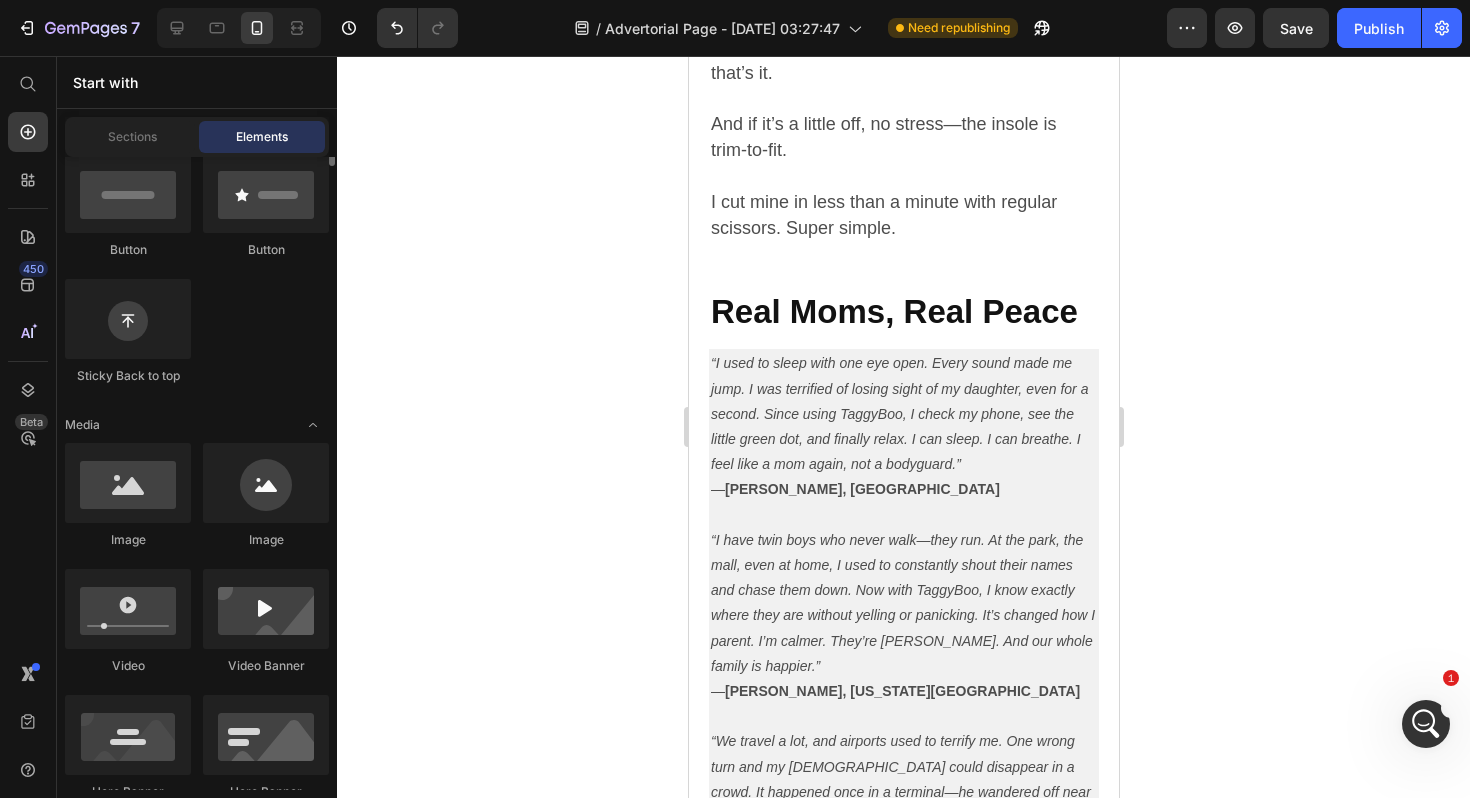 scroll, scrollTop: 522, scrollLeft: 0, axis: vertical 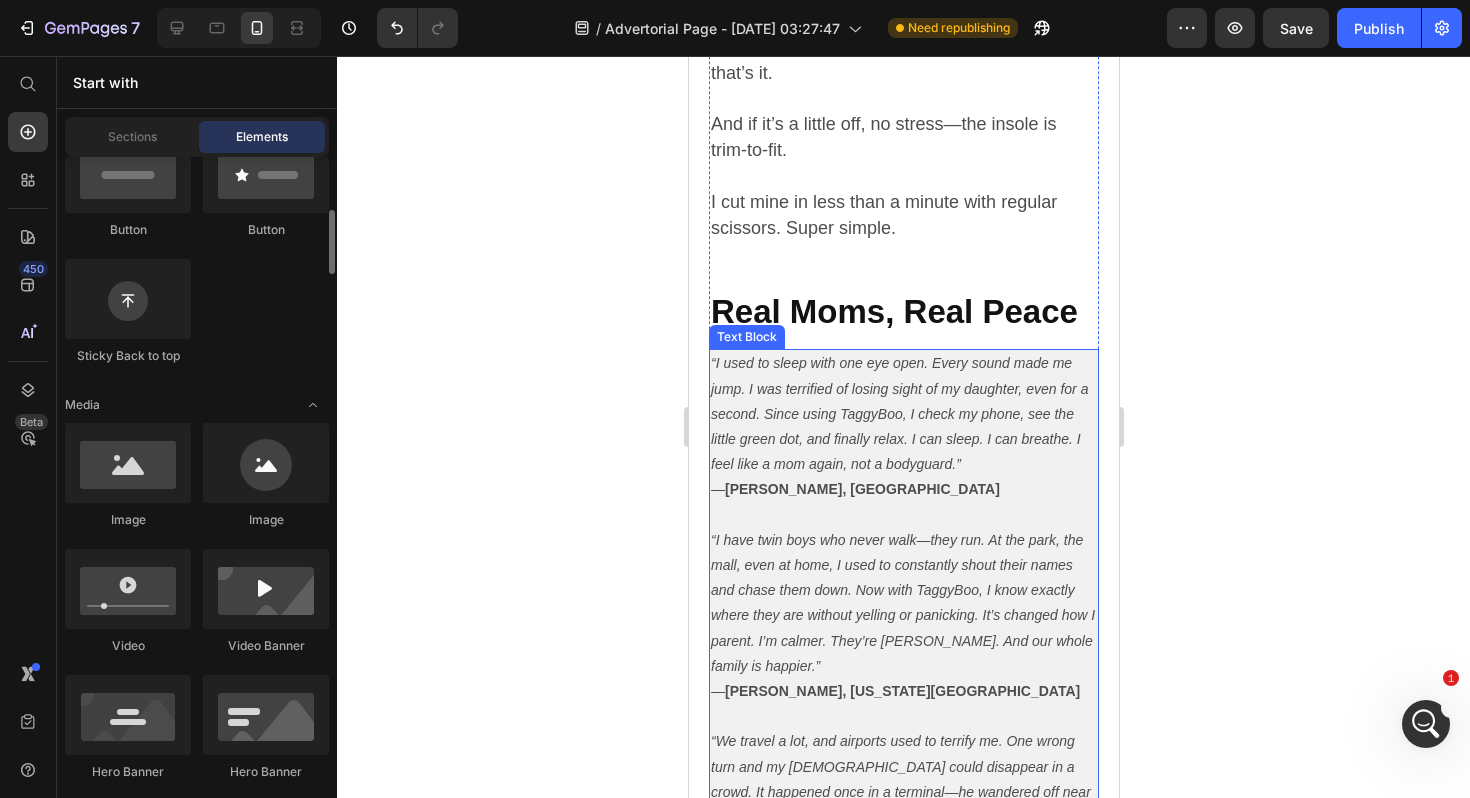 click on "“I have twin boys who never walk—they run. At the park, the mall, even at home, I used to constantly shout their names and chase them down. Now with TaggyBoo, I know exactly where they are without yelling or panicking. It’s changed how I parent. I’m calmer. They’re [PERSON_NAME]. And our whole family is happier.”" at bounding box center [902, 603] 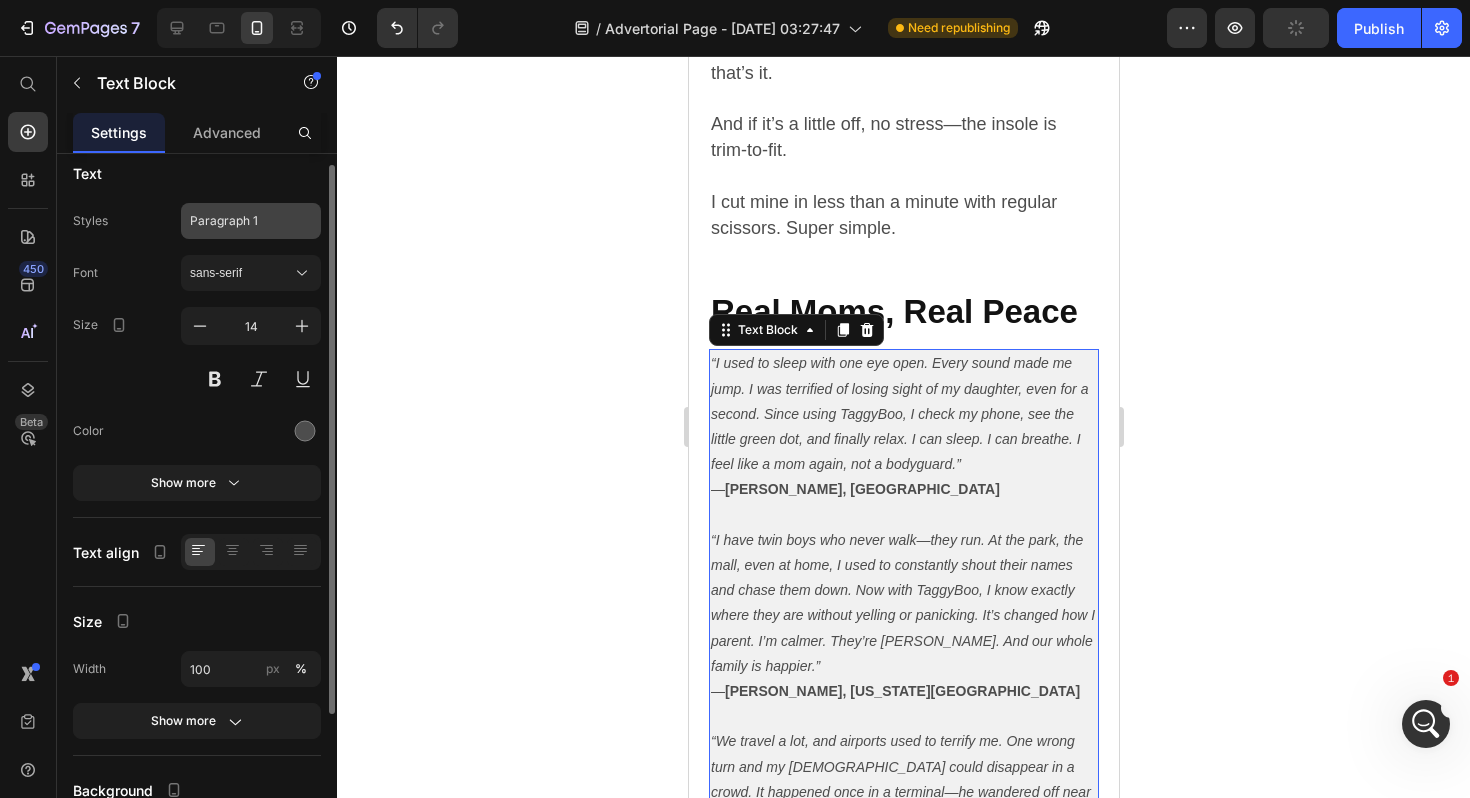scroll, scrollTop: 0, scrollLeft: 0, axis: both 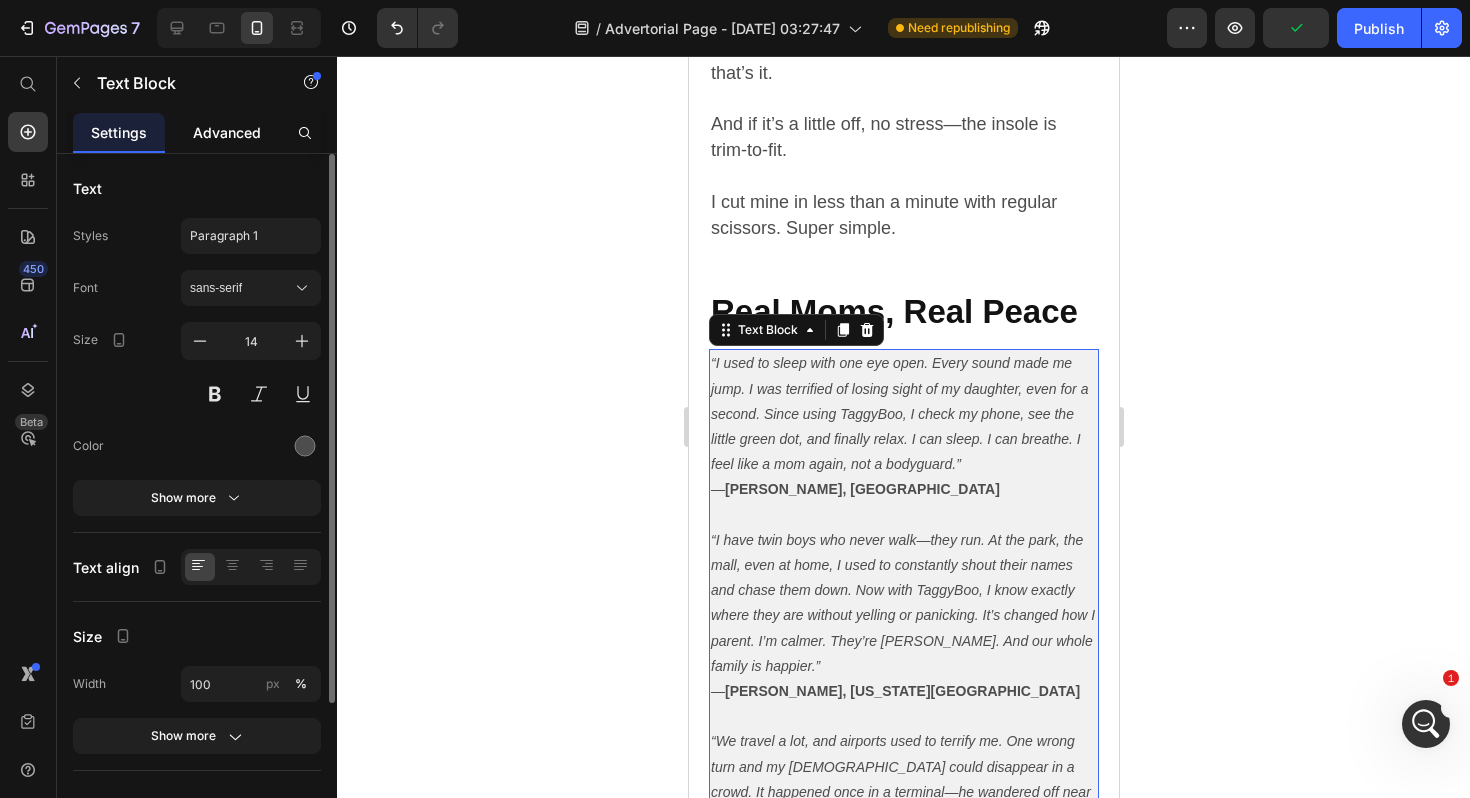 click on "Advanced" at bounding box center [227, 132] 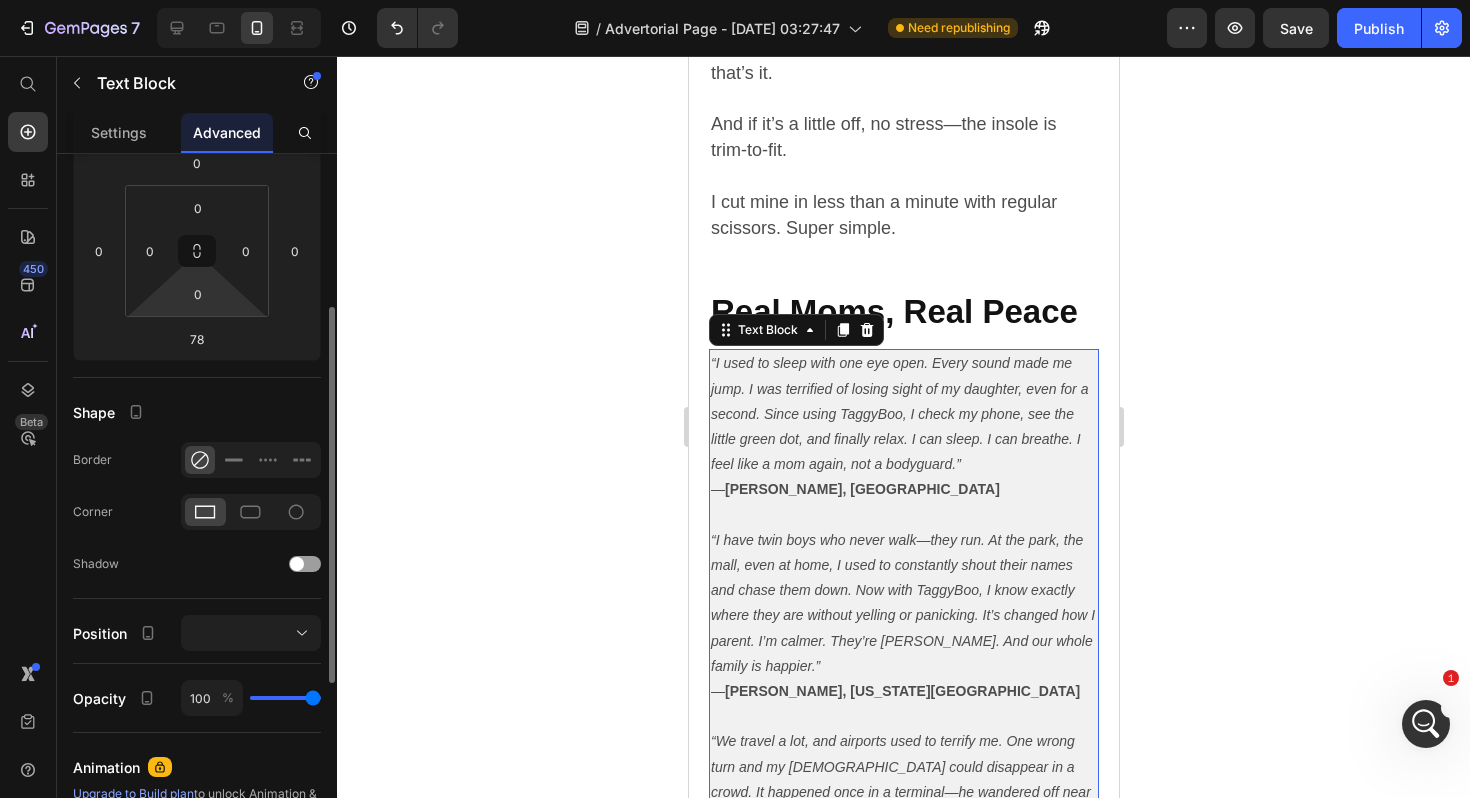 scroll, scrollTop: 278, scrollLeft: 0, axis: vertical 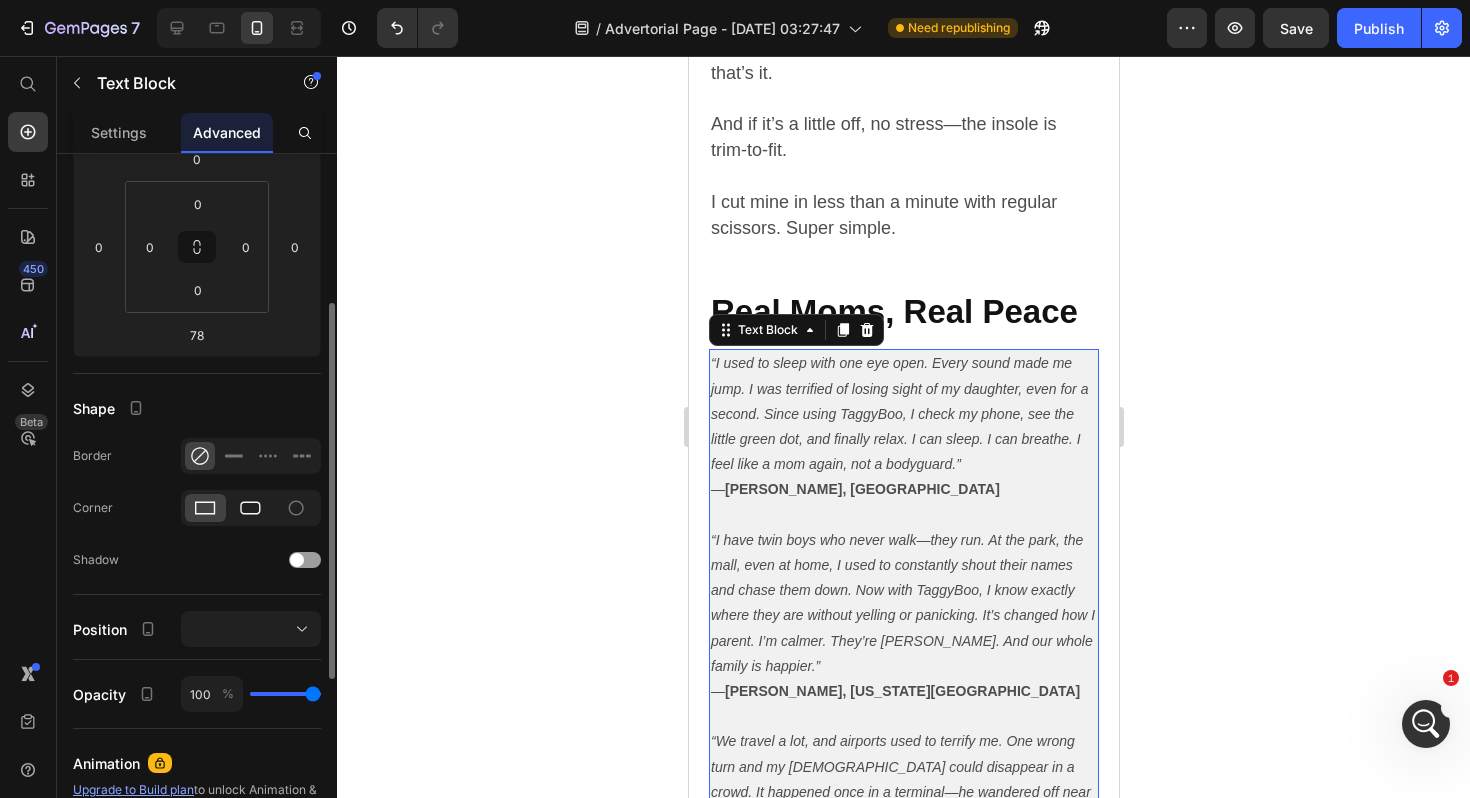 click 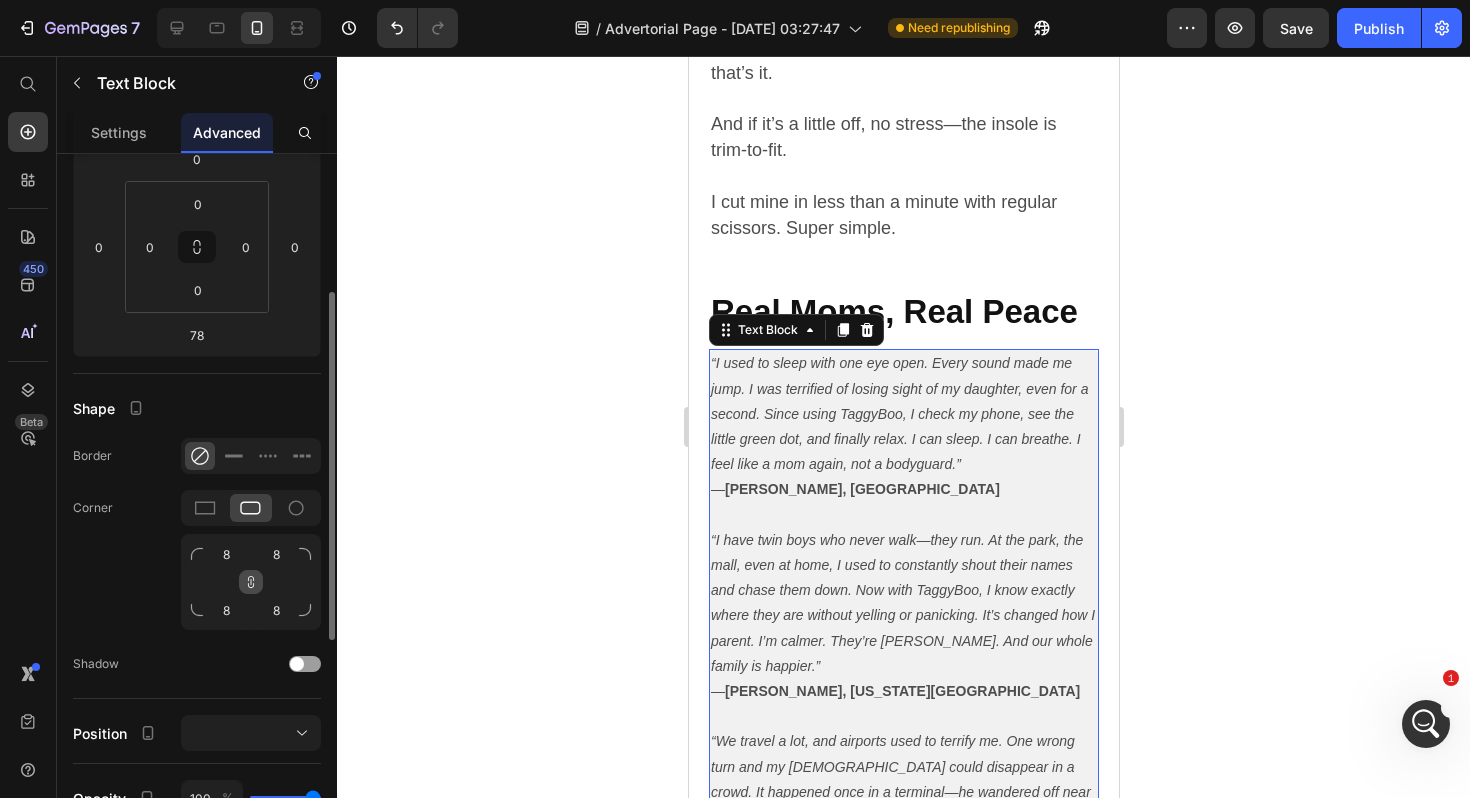 click 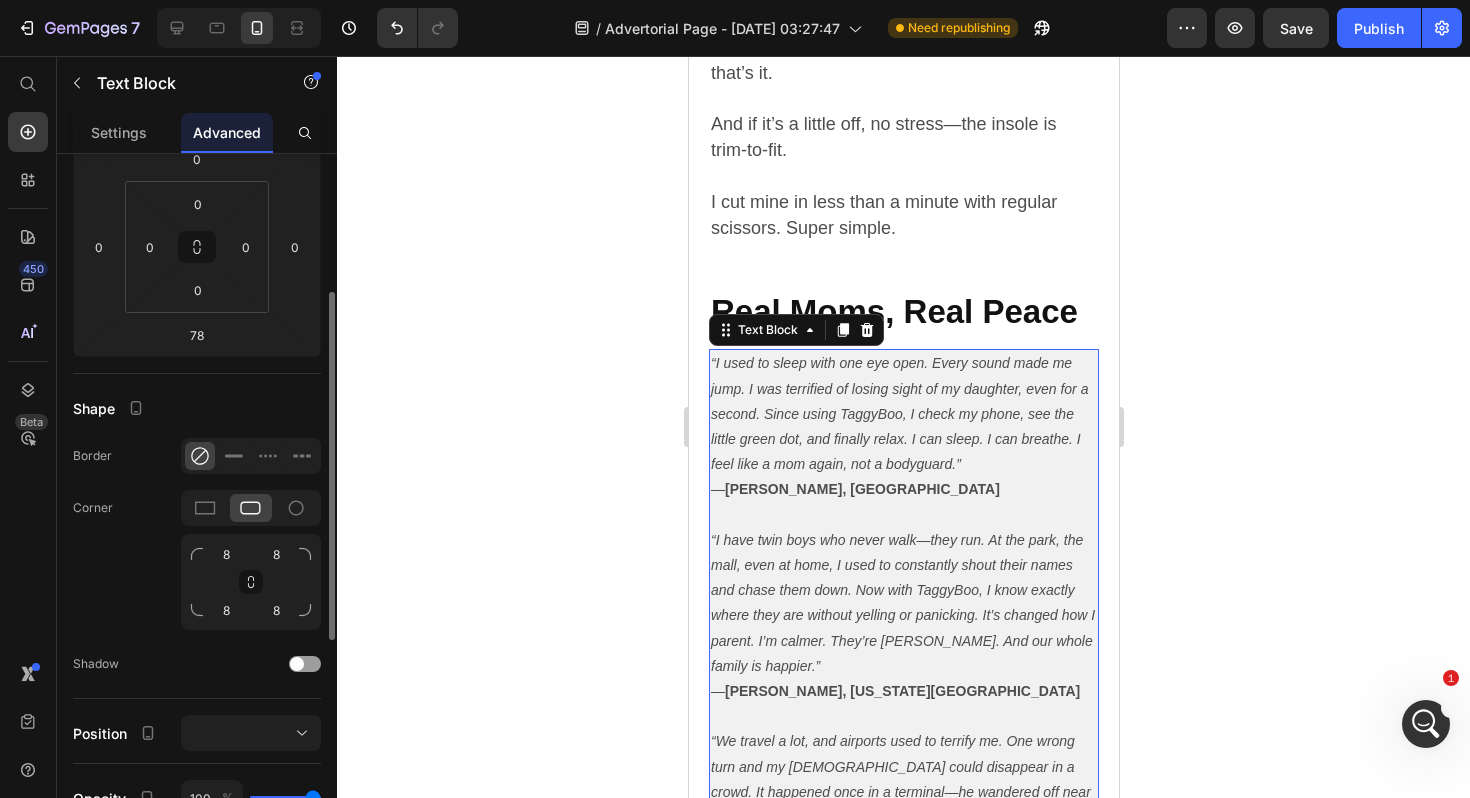 click 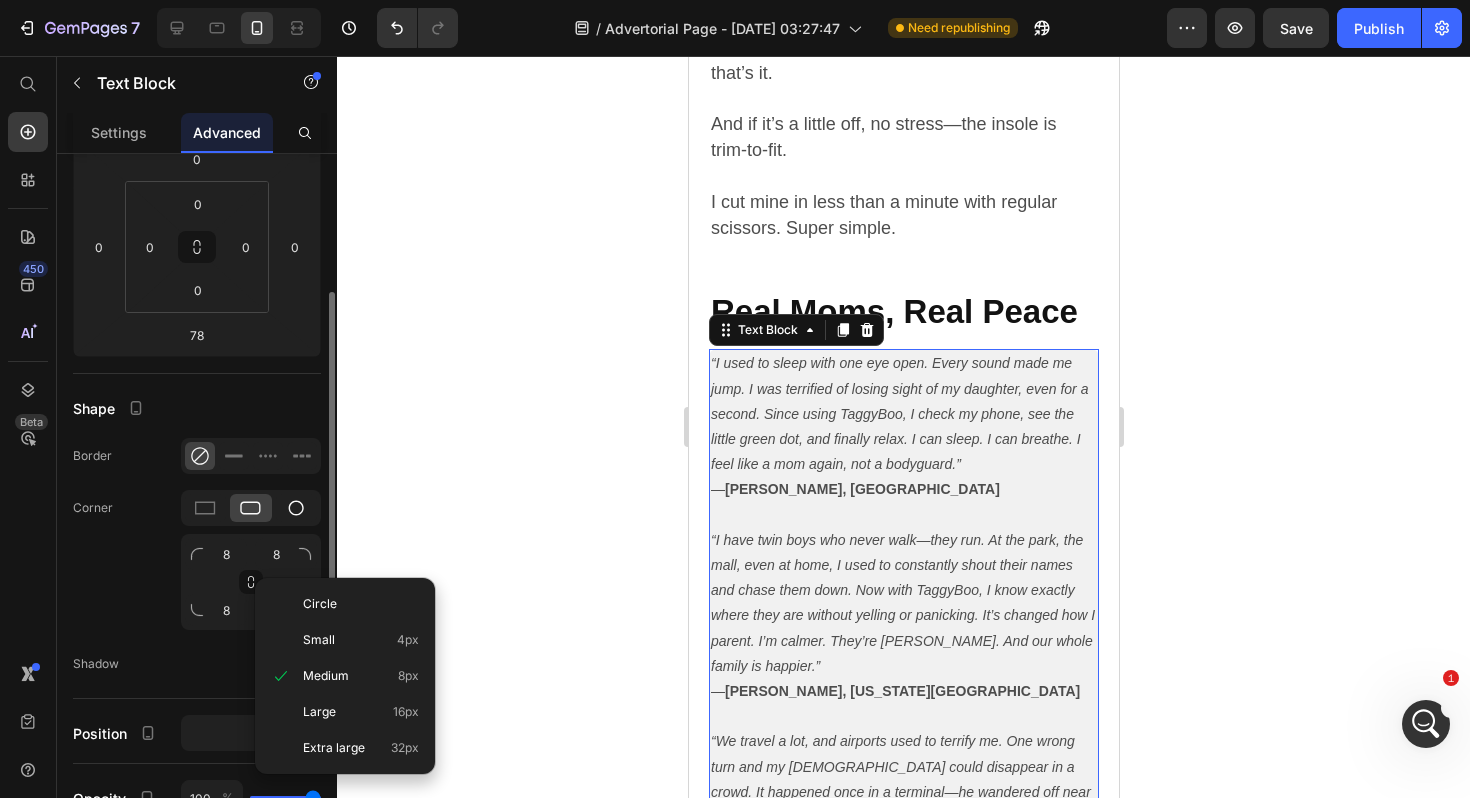 click 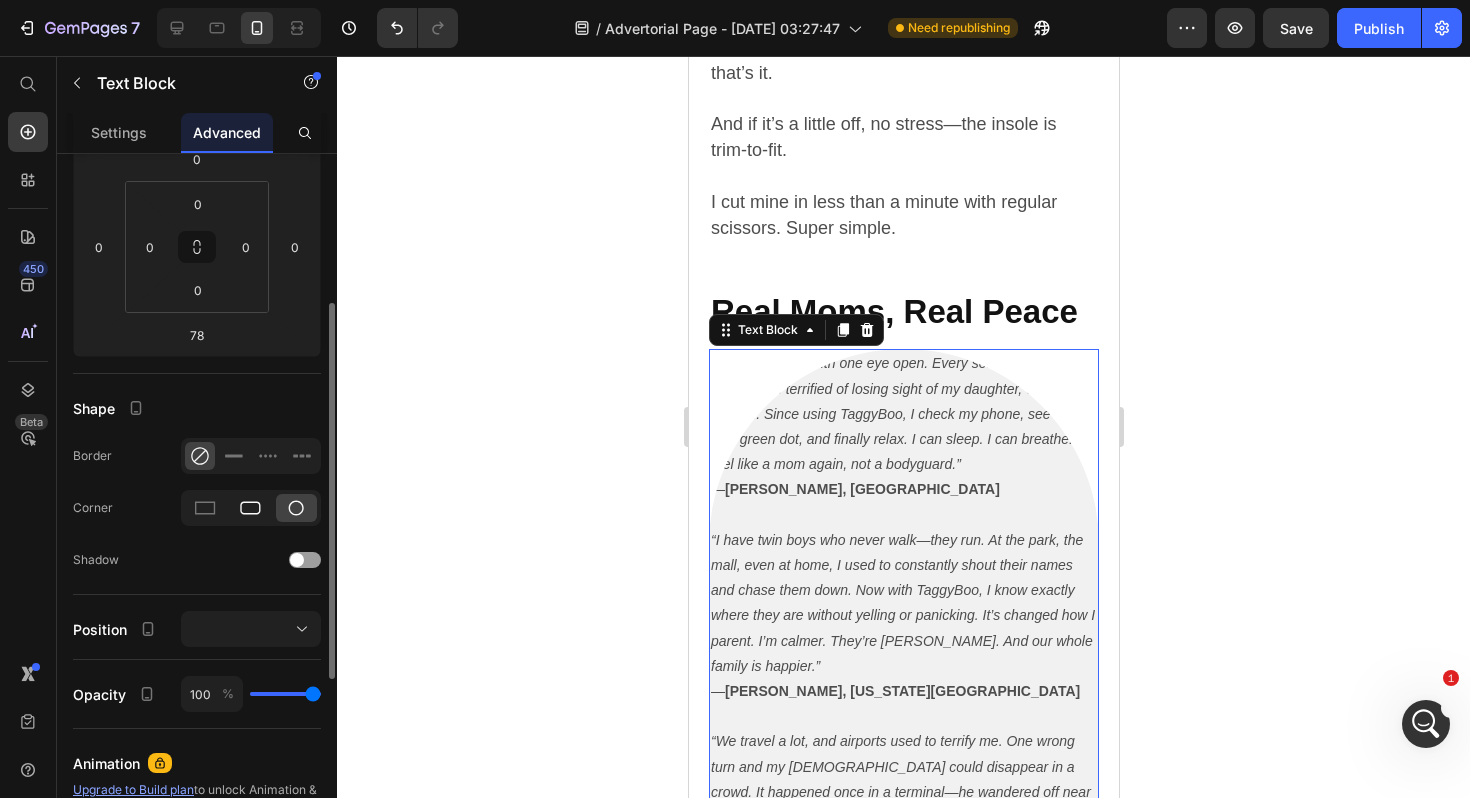click 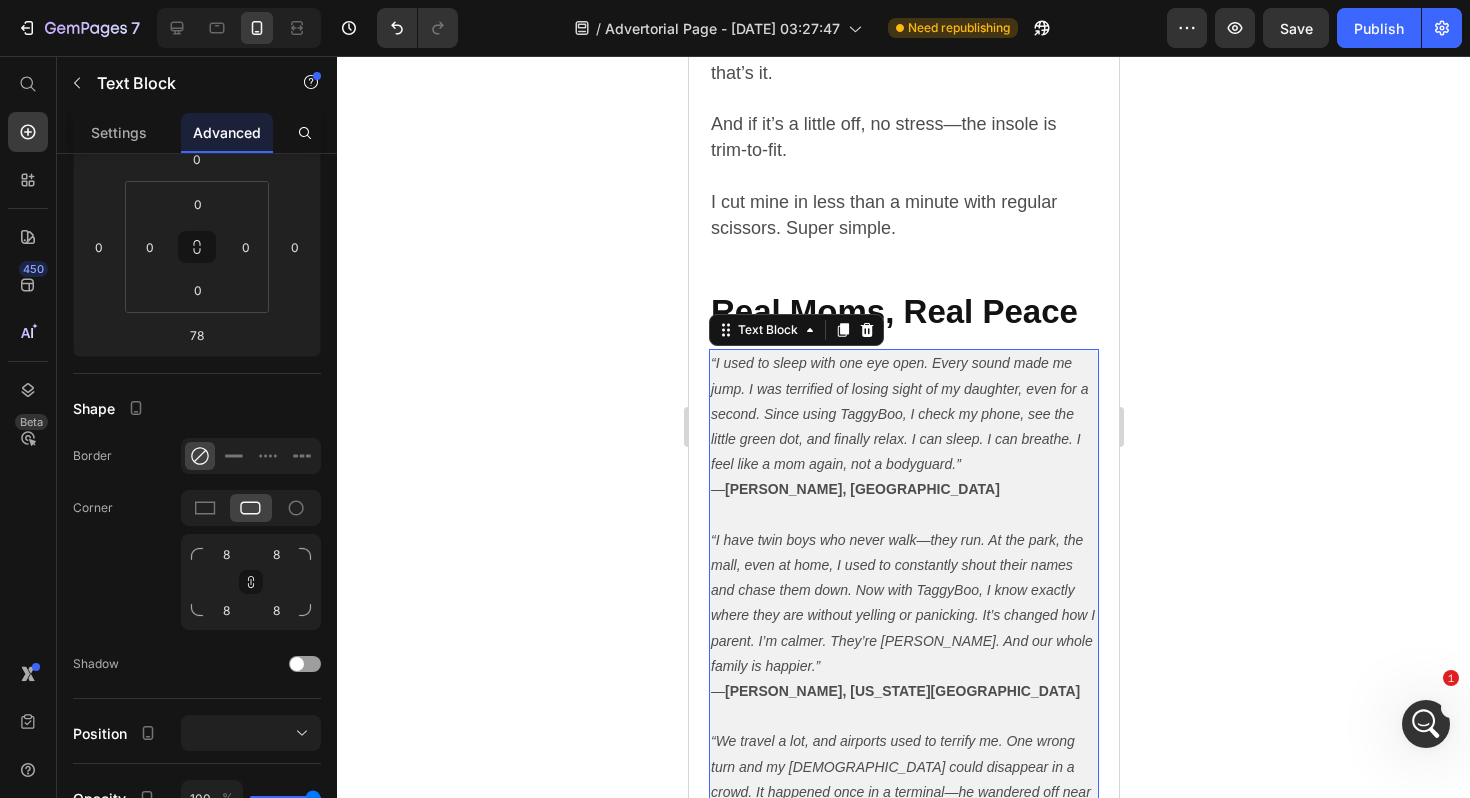 click 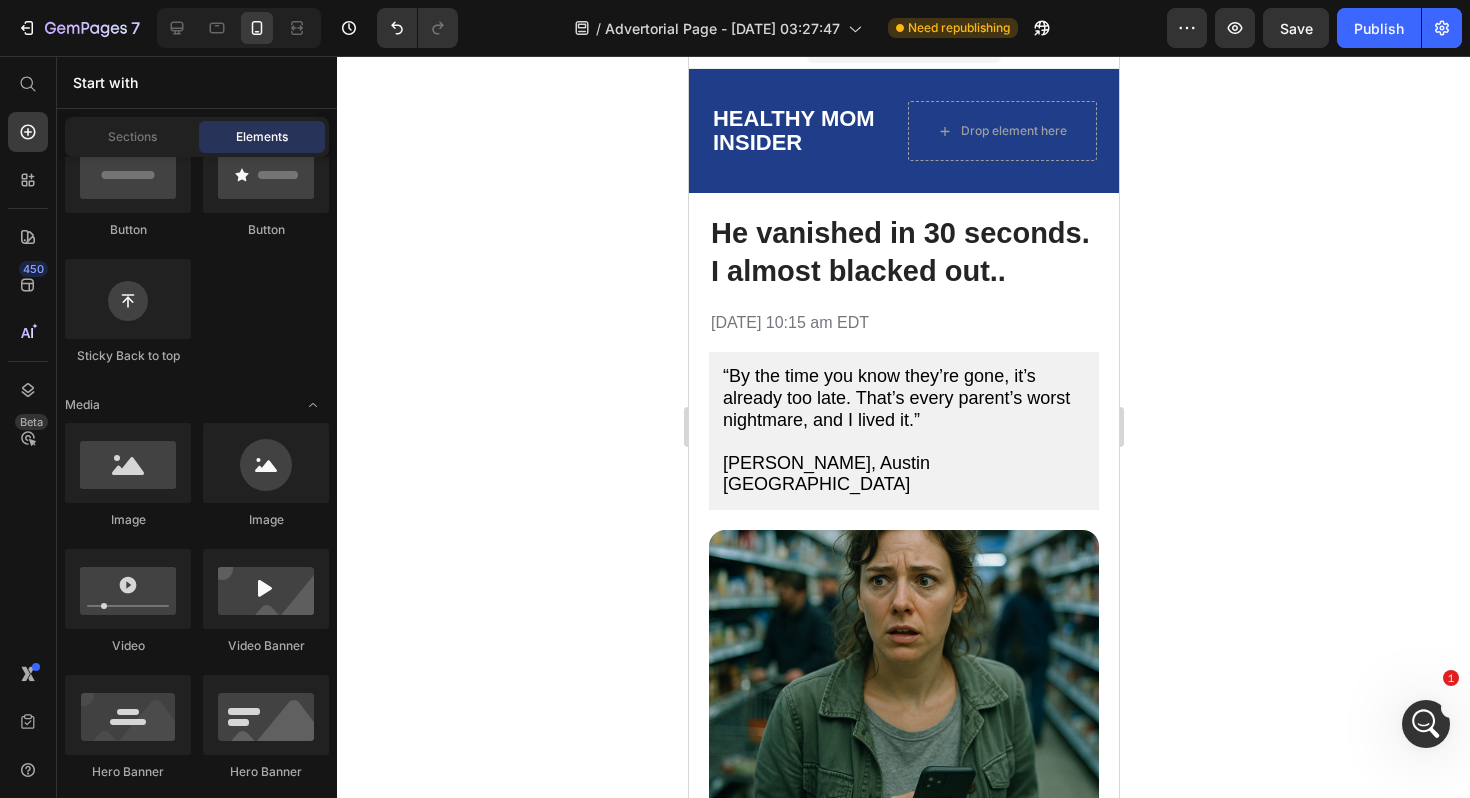 scroll, scrollTop: 0, scrollLeft: 0, axis: both 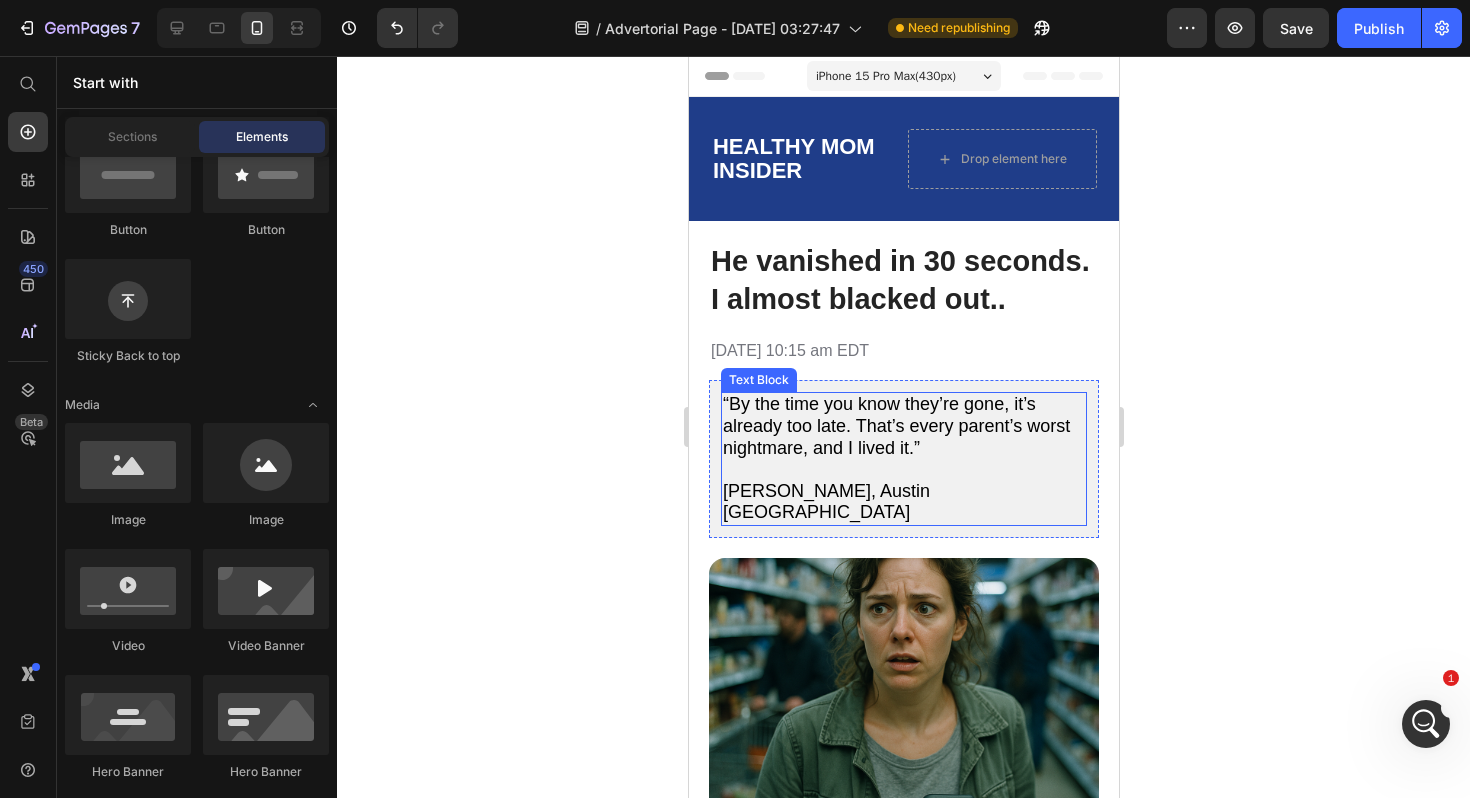 click on "“By the time you know they’re gone, it’s already too late. That’s every parent’s worst nightmare, and I lived it.”" at bounding box center (895, 426) 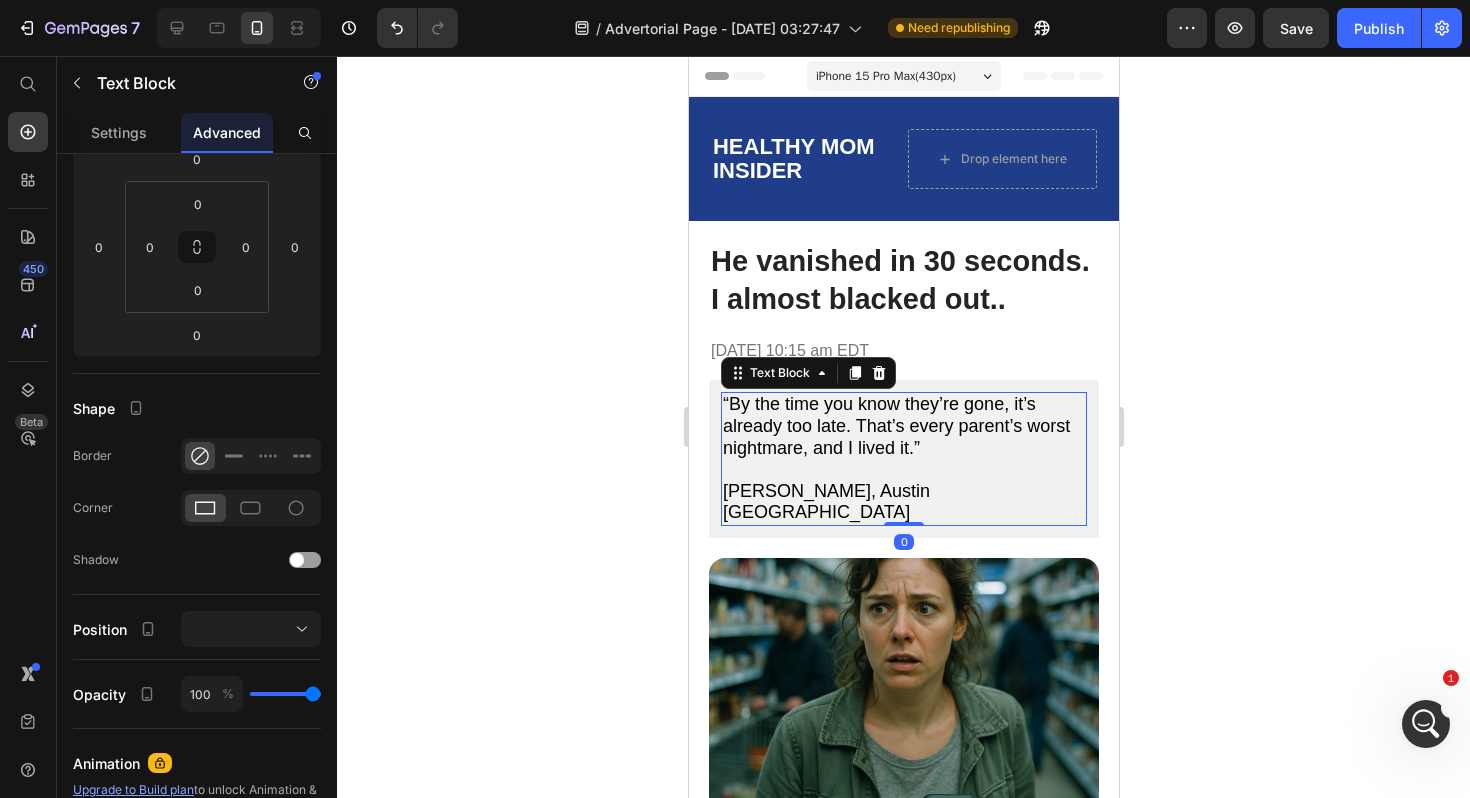 click on "“By the time you know they’re gone, it’s already too late. That’s every parent’s worst nightmare, and I lived it.”" at bounding box center [895, 426] 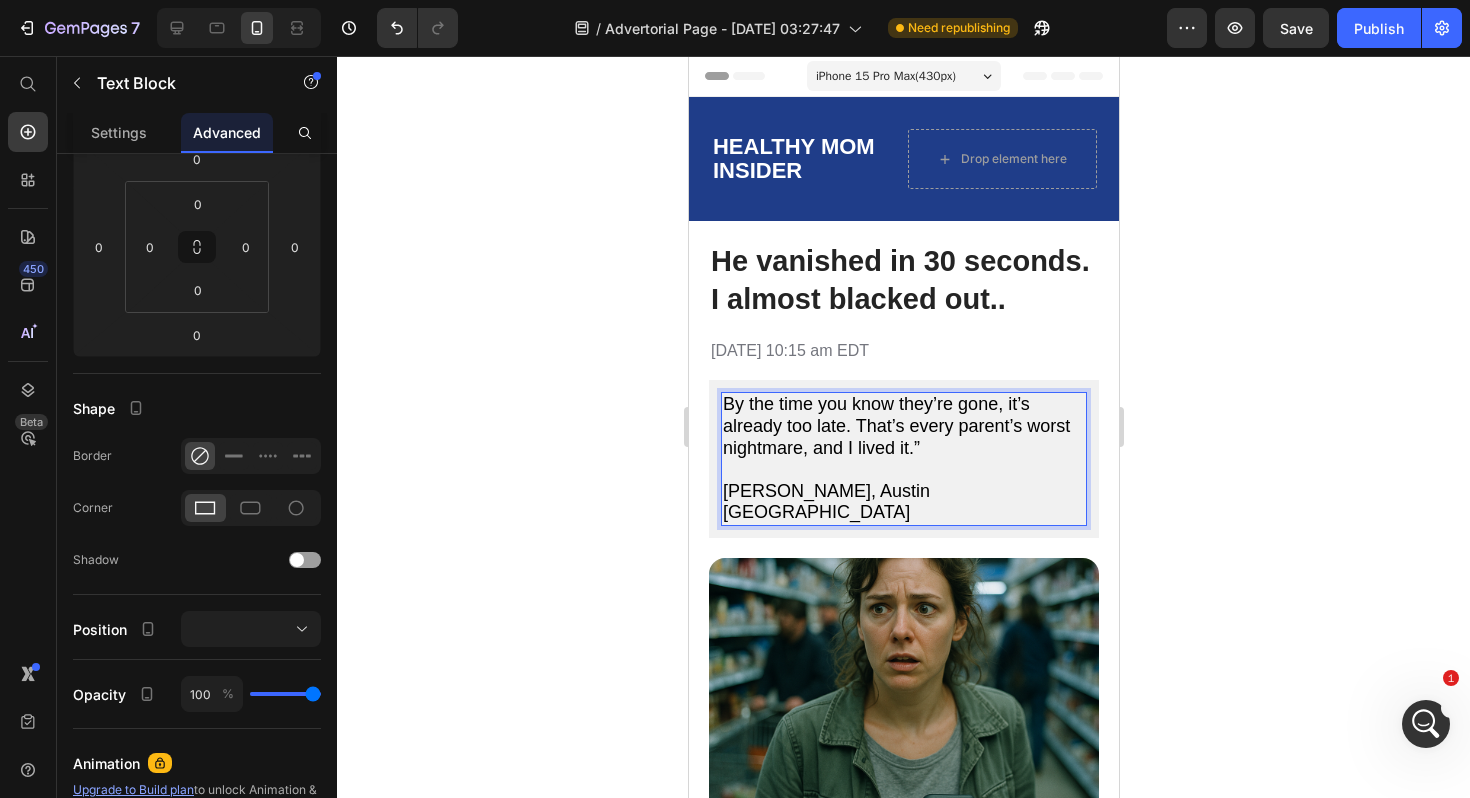 click on "By the time you know they’re gone, it’s already too late. That’s every parent’s worst nightmare, and I lived it.”" at bounding box center [895, 426] 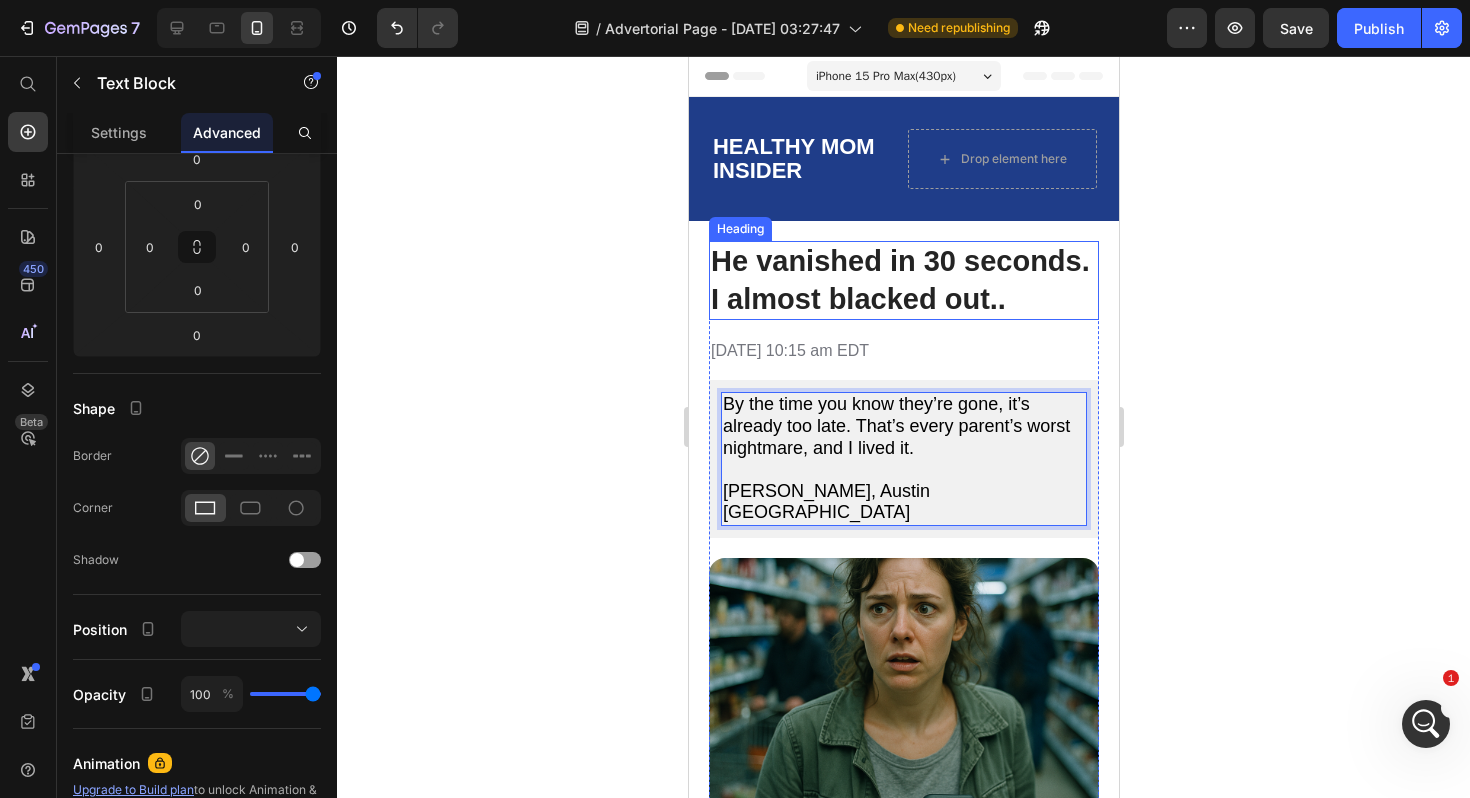 click on "He vanished in 30 seconds. I almost blacked out.." at bounding box center [899, 280] 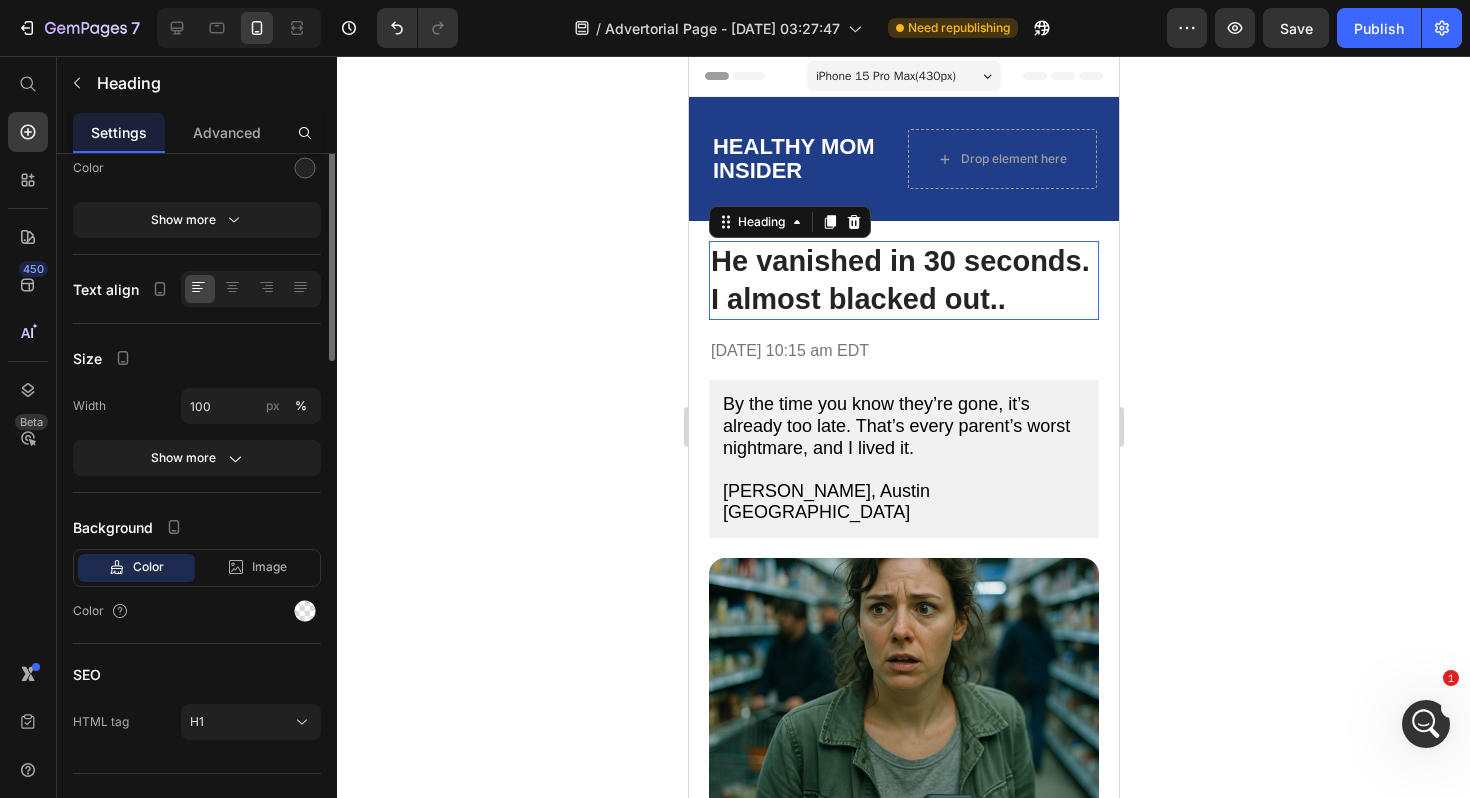 scroll, scrollTop: 0, scrollLeft: 0, axis: both 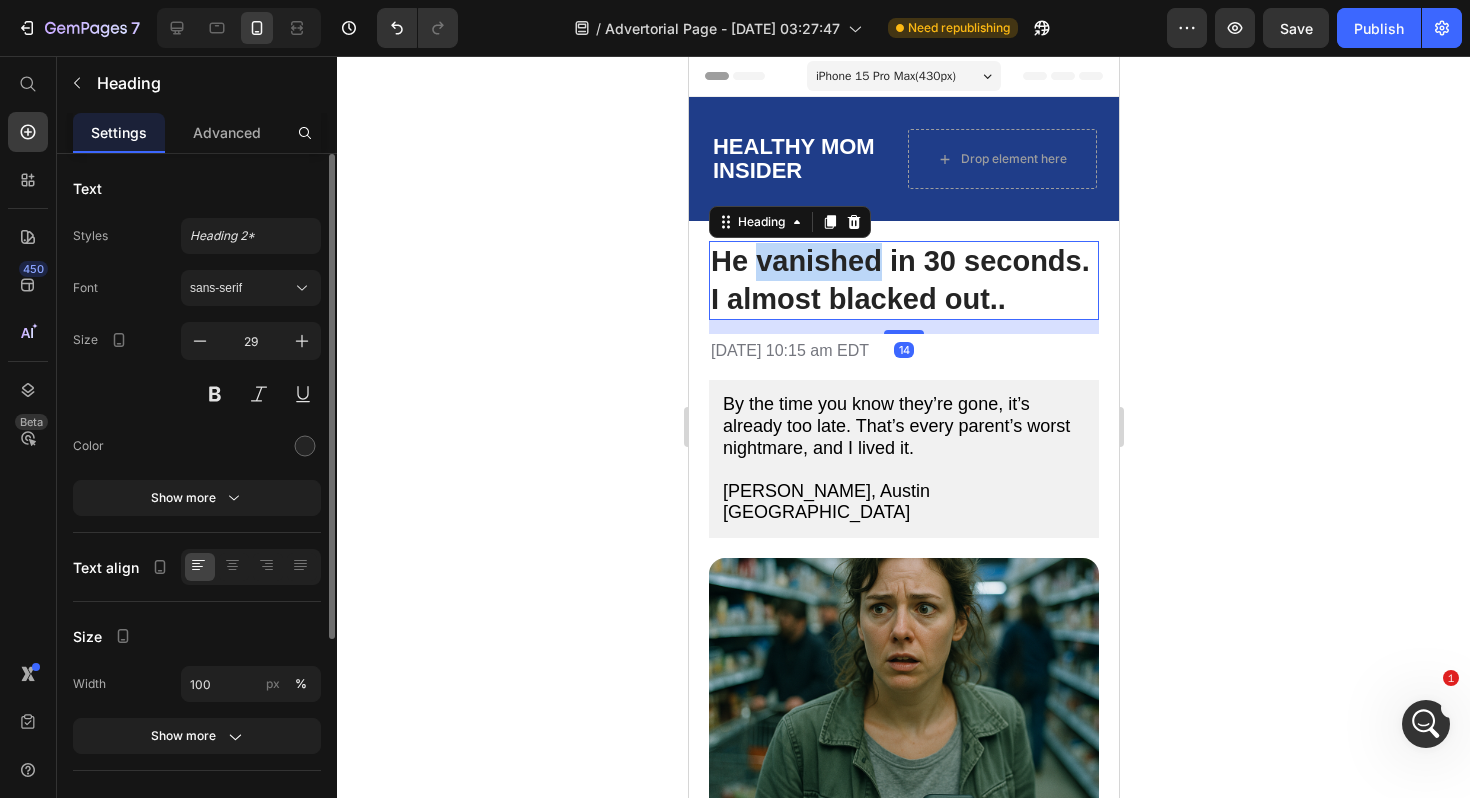 click on "He vanished in 30 seconds. I almost blacked out.." at bounding box center (899, 280) 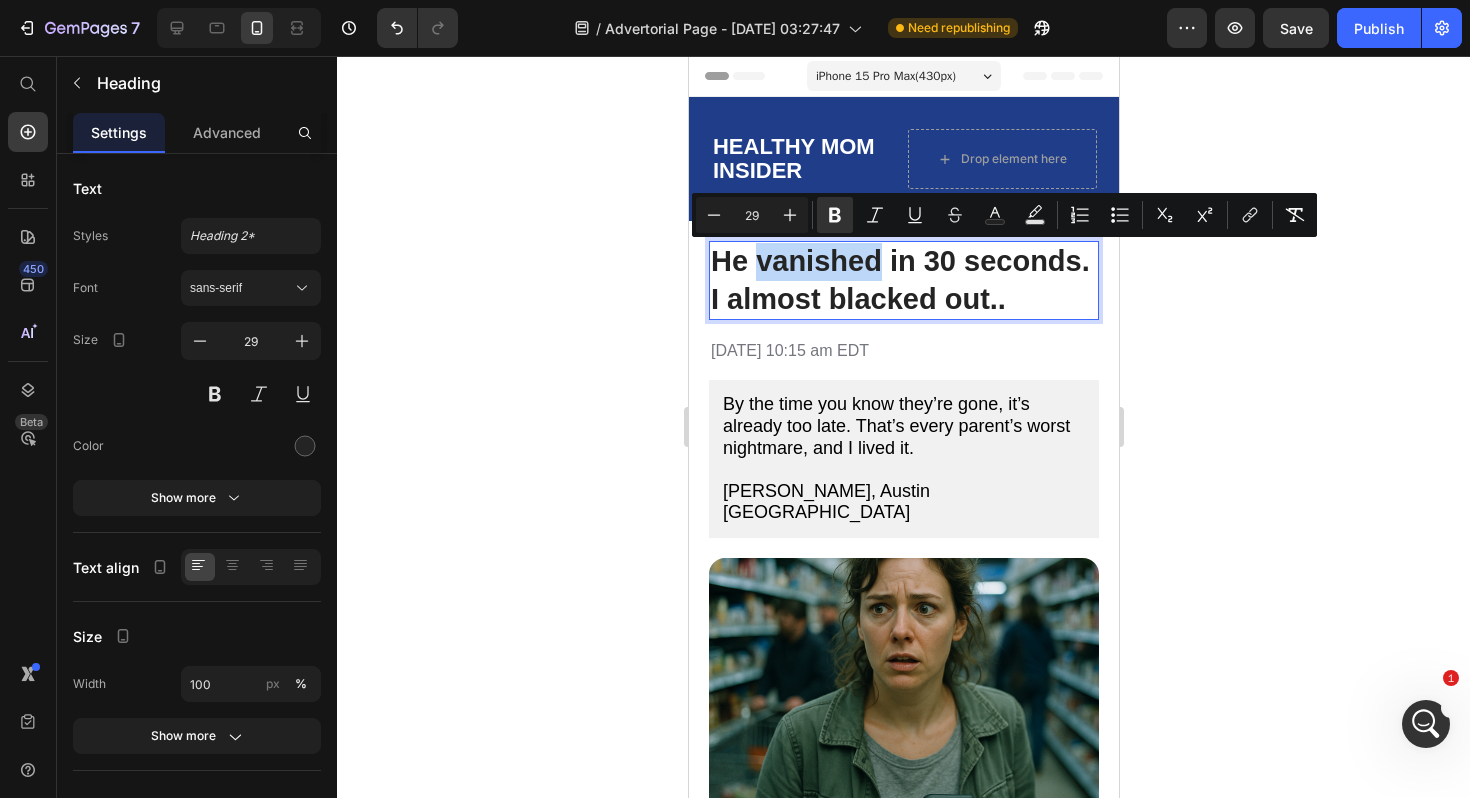 copy on "vanished" 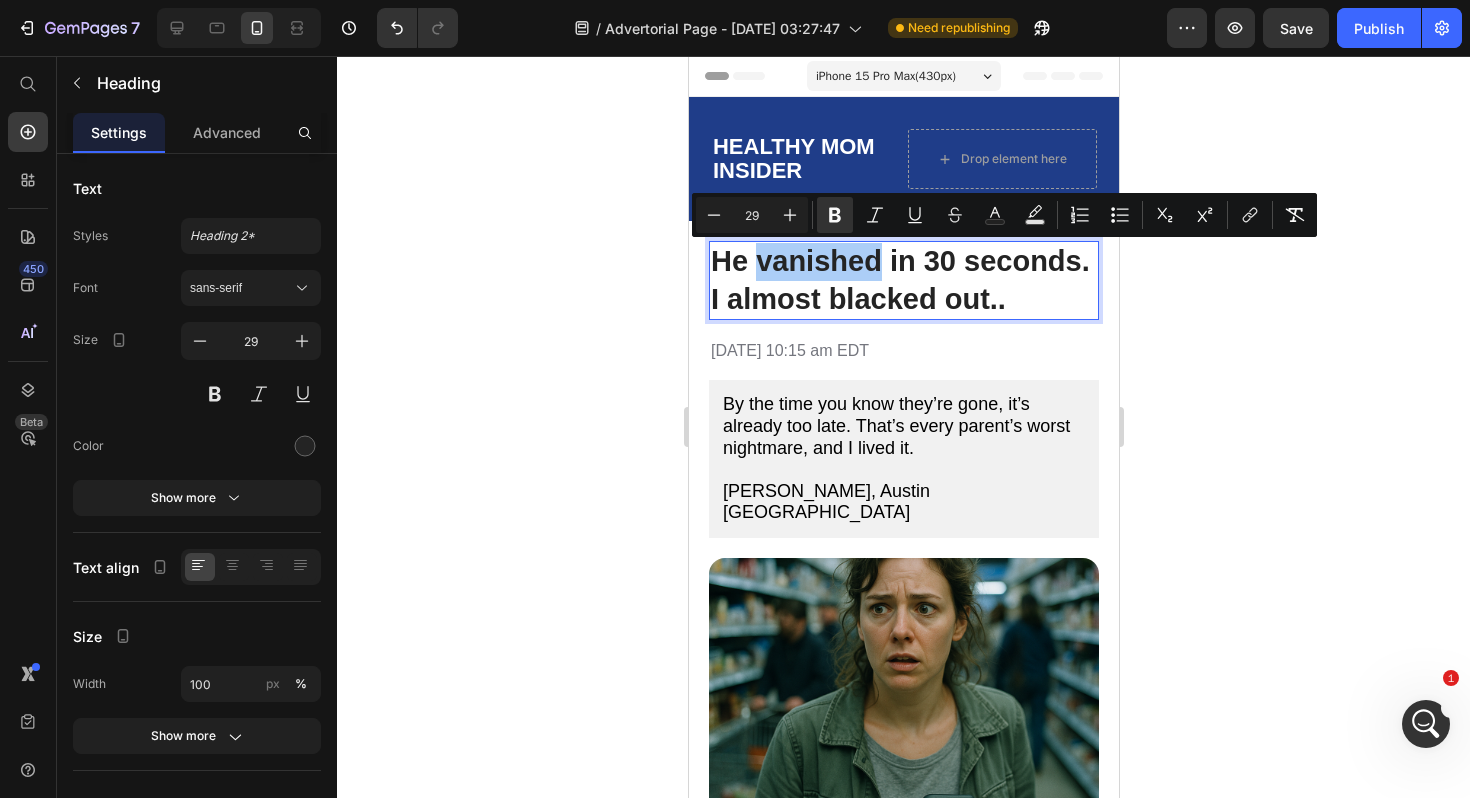click 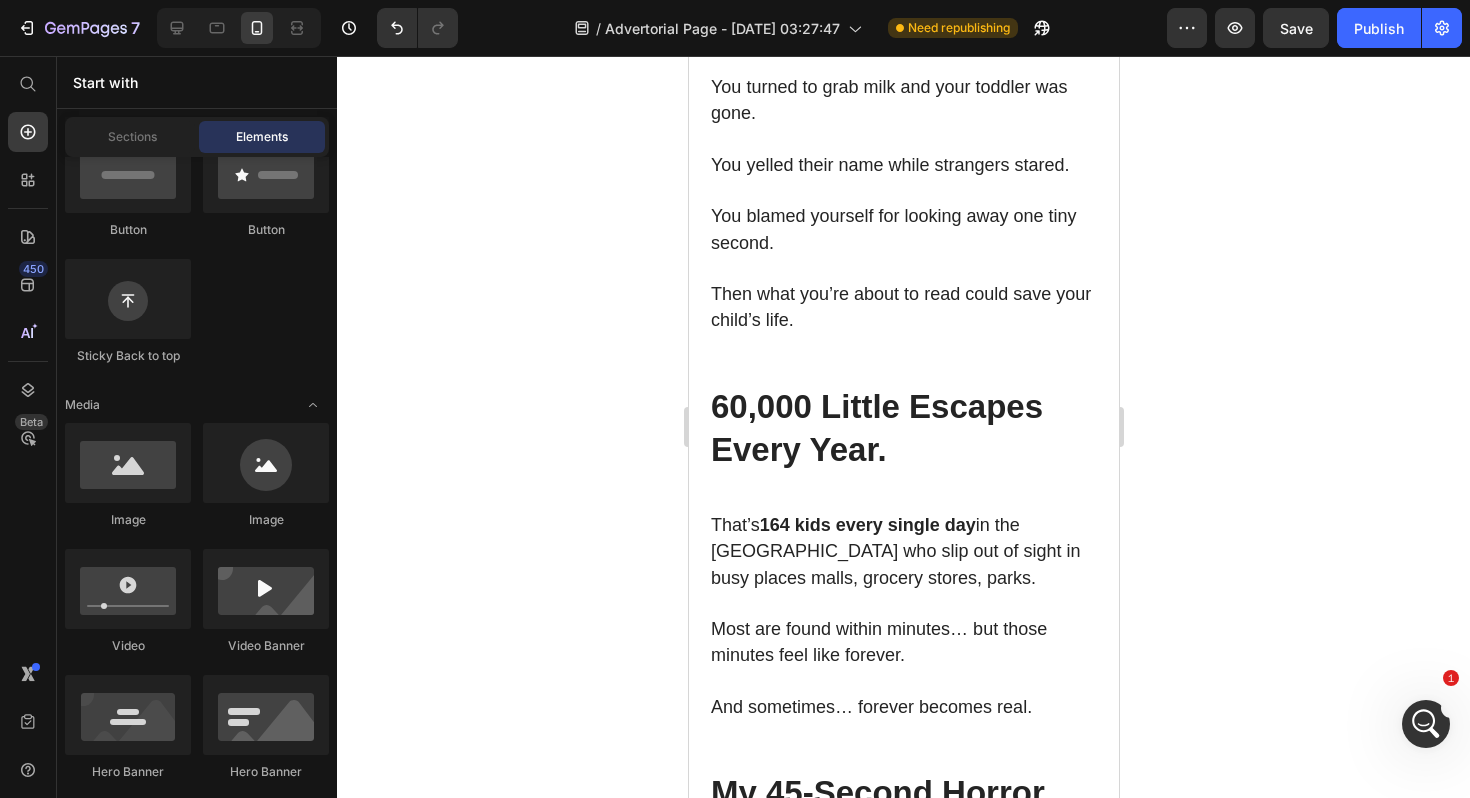 scroll, scrollTop: 943, scrollLeft: 0, axis: vertical 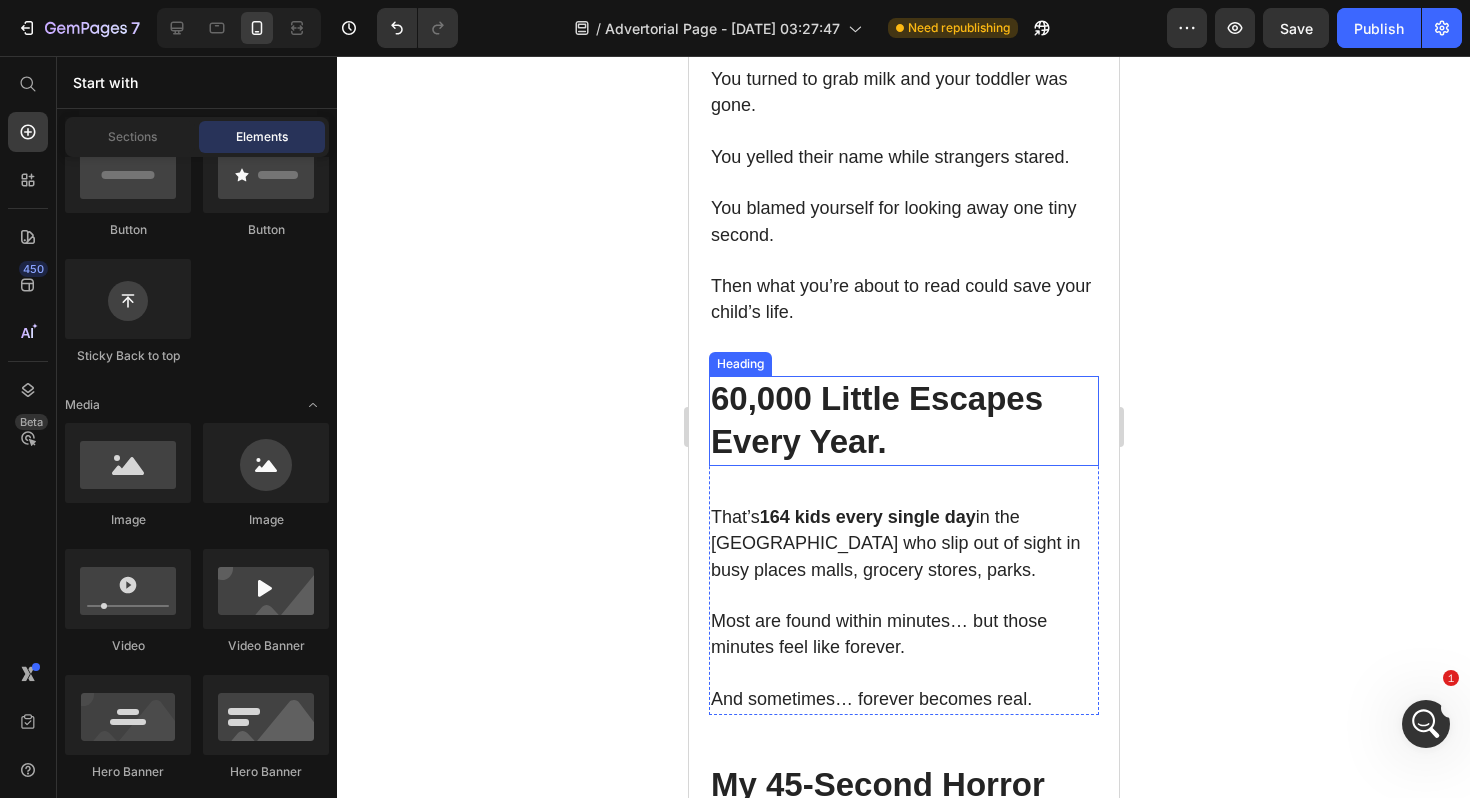 click on "60,000 Little Escapes Every Year." at bounding box center (903, 421) 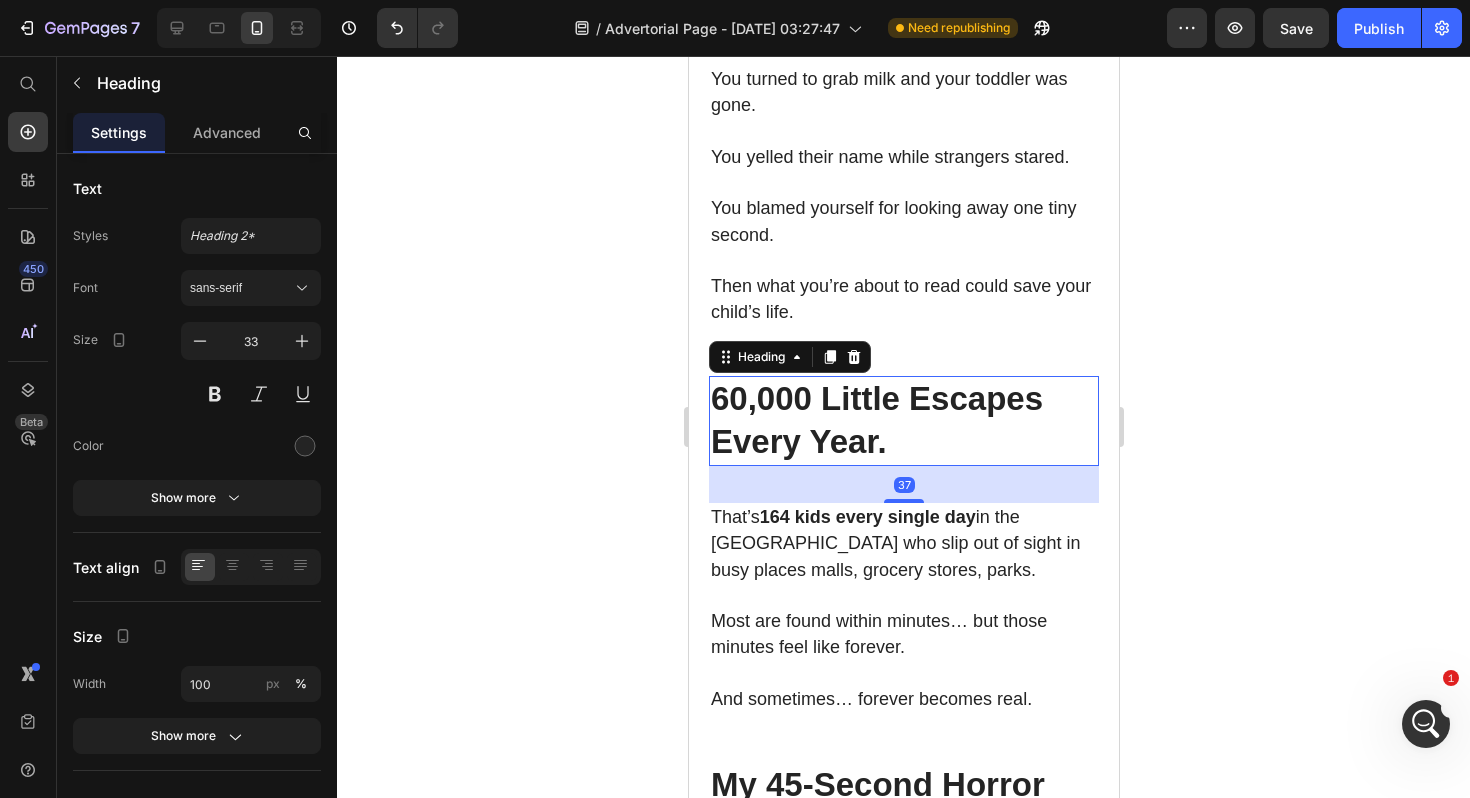 click on "60,000 Little Escapes Every Year." at bounding box center [903, 421] 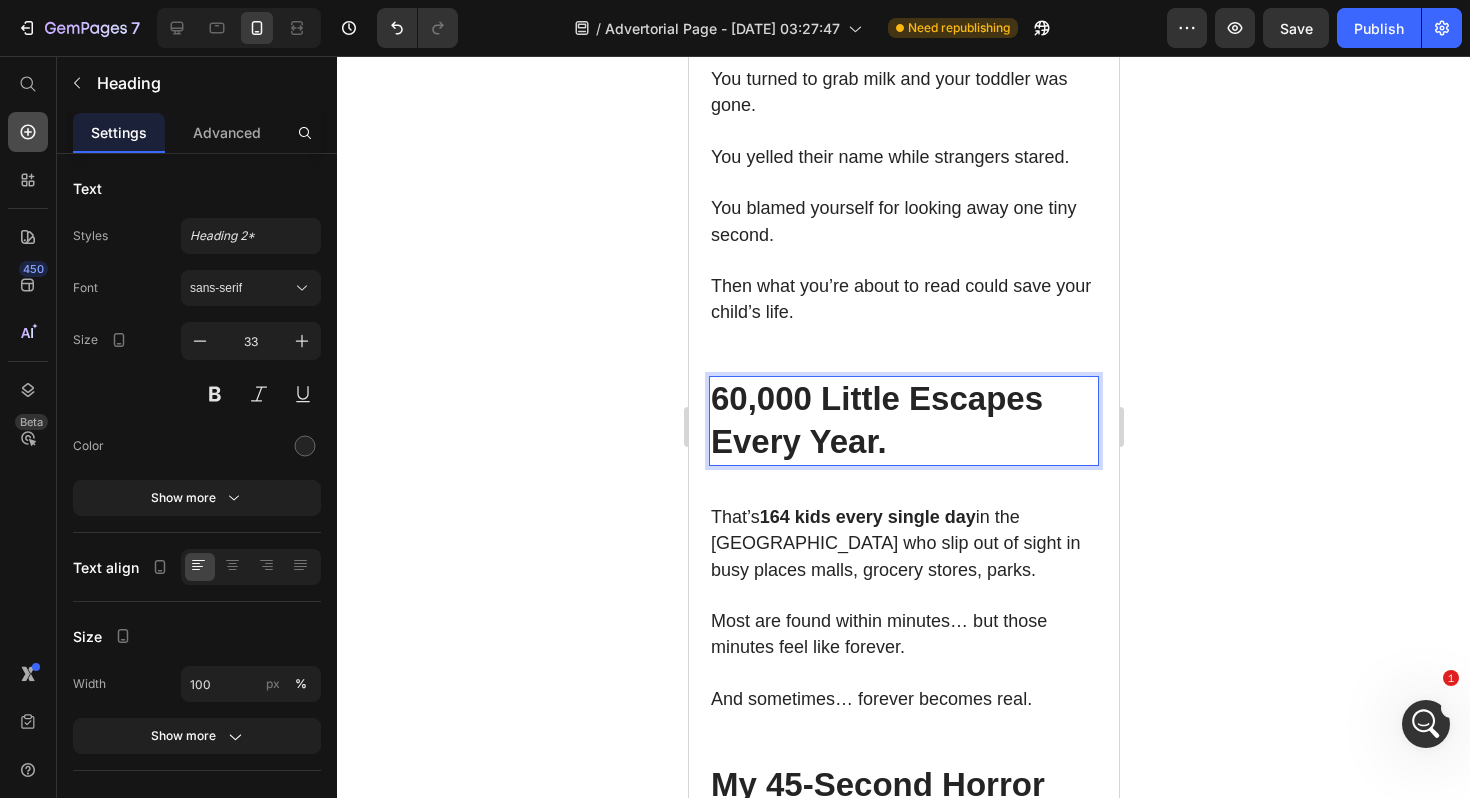 click 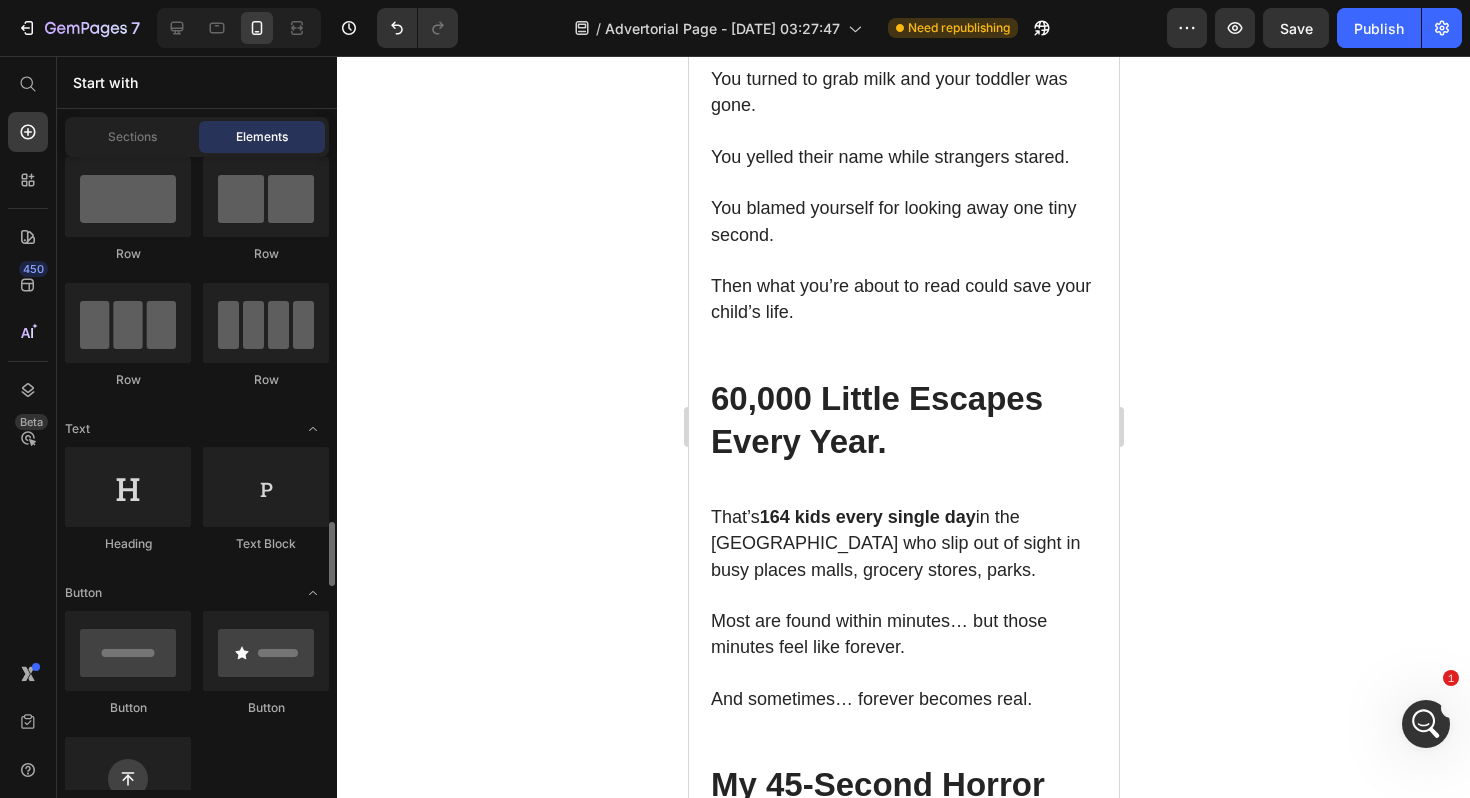 scroll, scrollTop: 0, scrollLeft: 0, axis: both 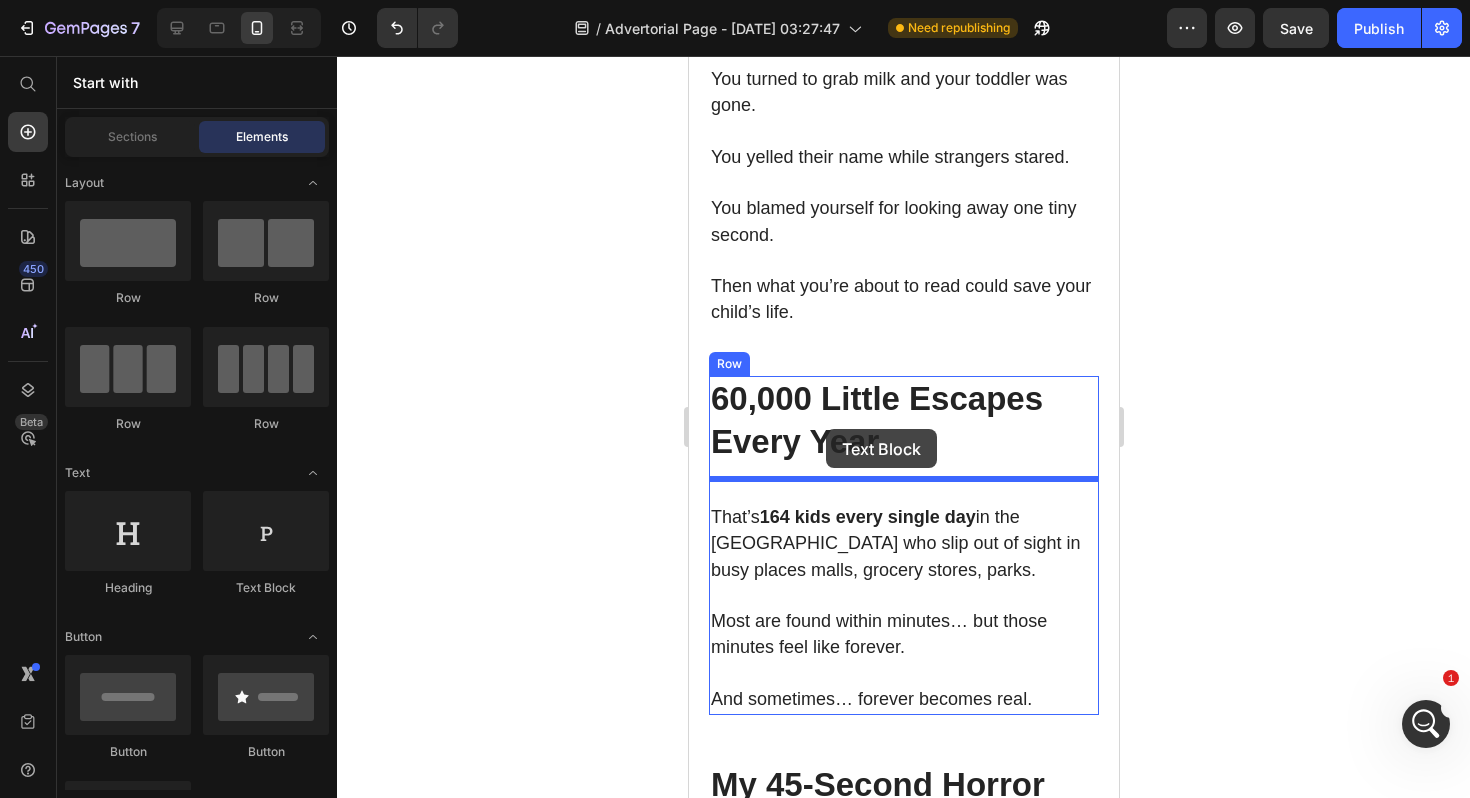 drag, startPoint x: 965, startPoint y: 590, endPoint x: 824, endPoint y: 429, distance: 214.01402 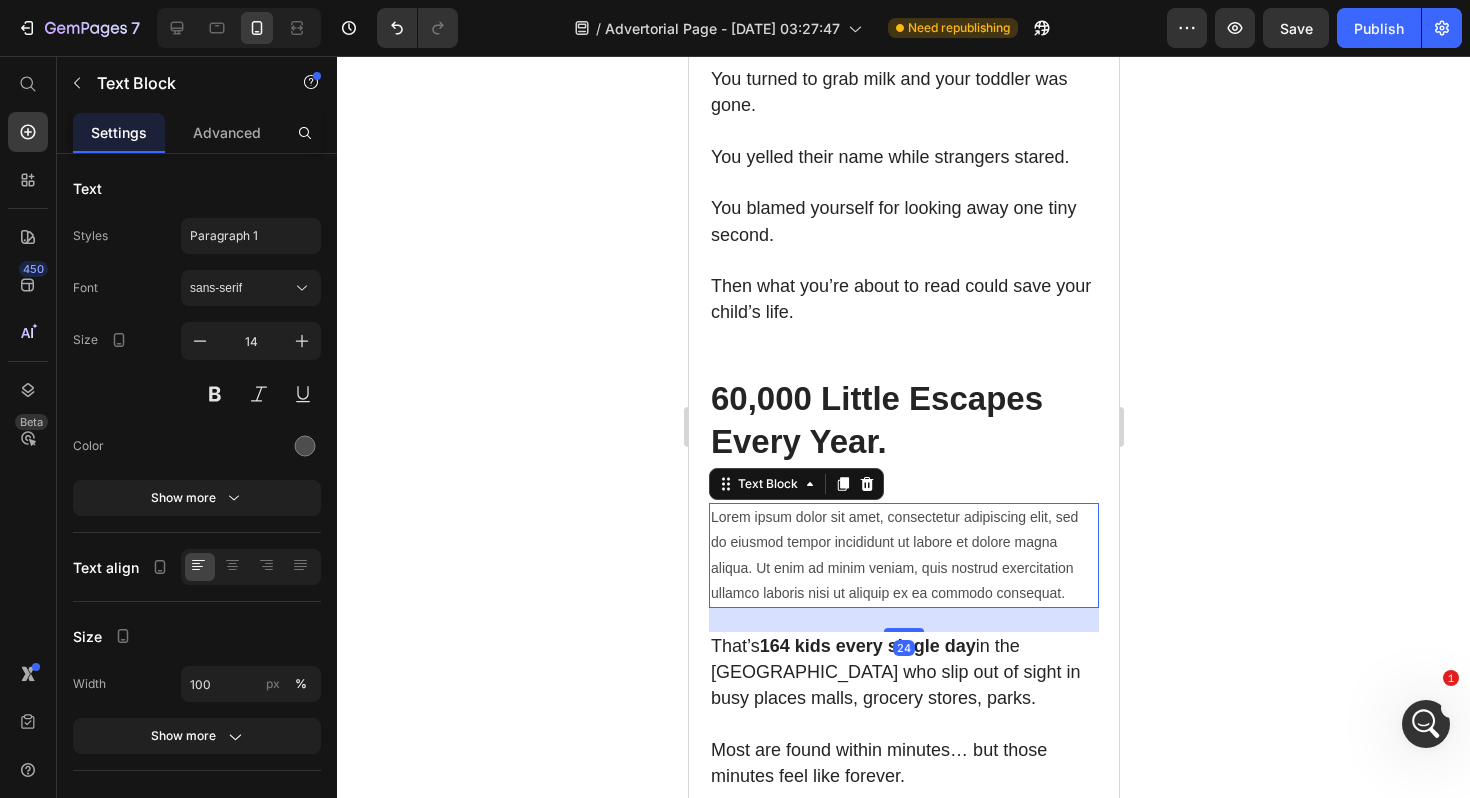 click on "Lorem ipsum dolor sit amet, consectetur adipiscing elit, sed do eiusmod tempor incididunt ut labore et dolore magna aliqua. Ut enim ad minim veniam, quis nostrud exercitation ullamco laboris nisi ut aliquip ex ea commodo consequat." at bounding box center [903, 555] 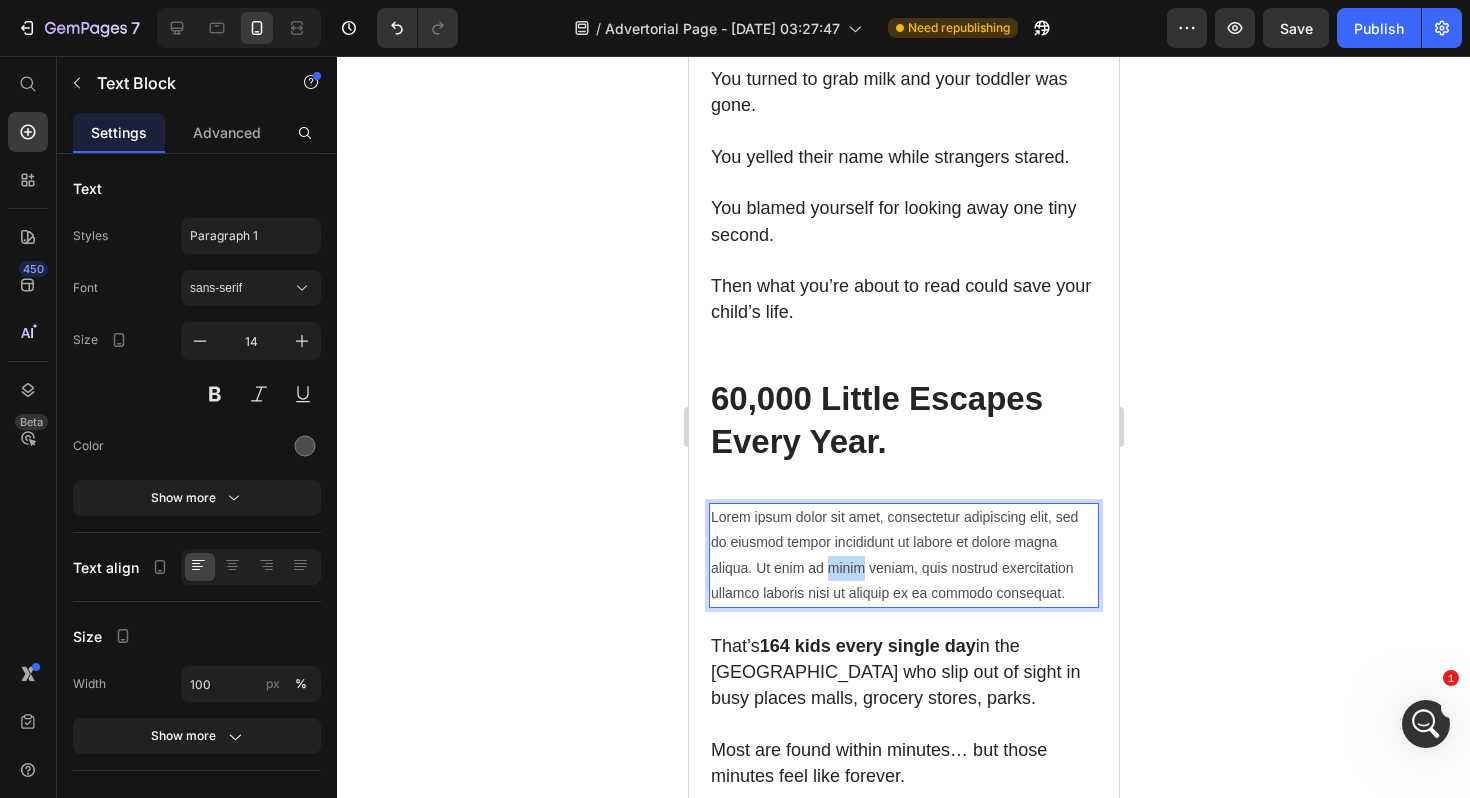 click on "Lorem ipsum dolor sit amet, consectetur adipiscing elit, sed do eiusmod tempor incididunt ut labore et dolore magna aliqua. Ut enim ad minim veniam, quis nostrud exercitation ullamco laboris nisi ut aliquip ex ea commodo consequat." at bounding box center [903, 555] 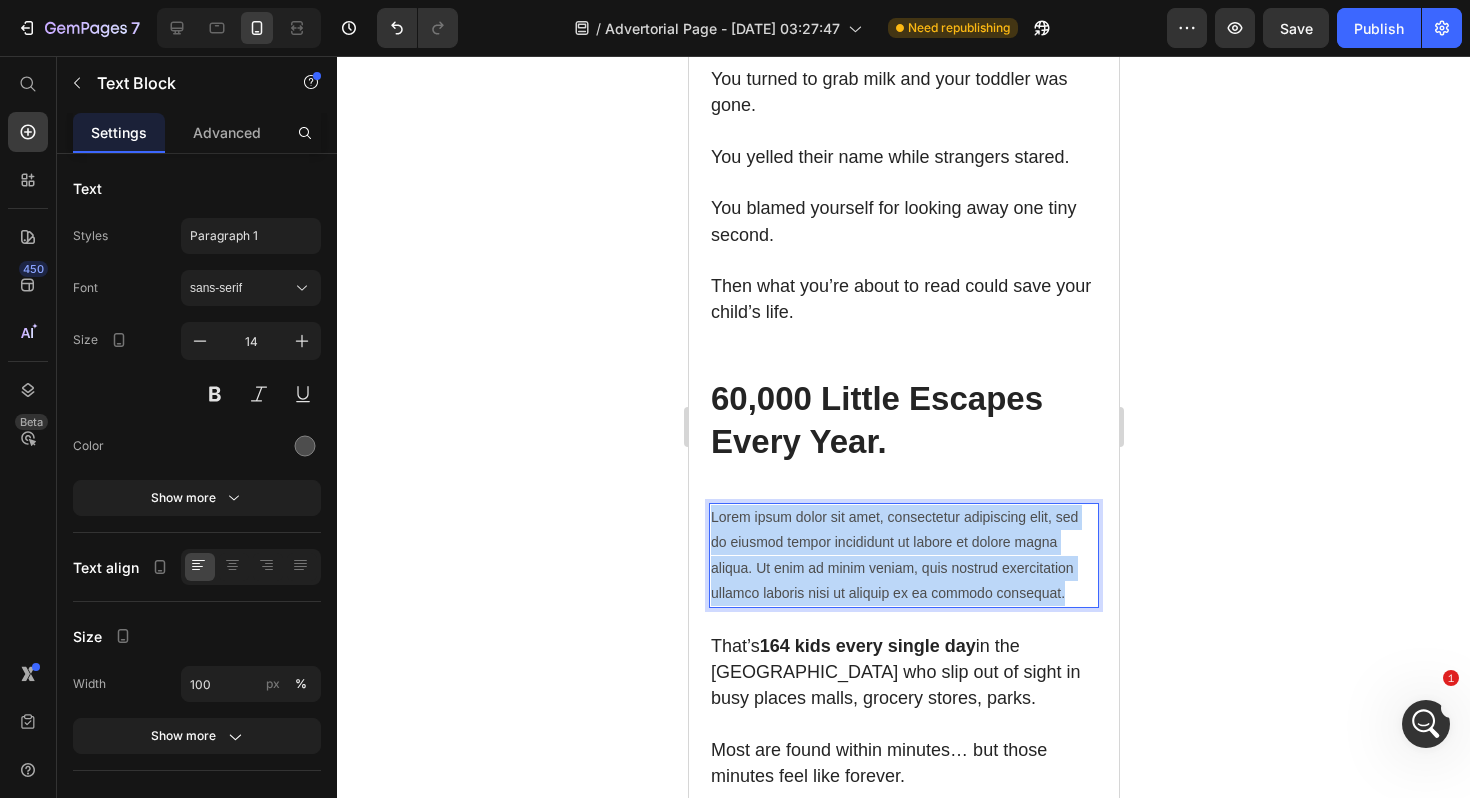 click on "Lorem ipsum dolor sit amet, consectetur adipiscing elit, sed do eiusmod tempor incididunt ut labore et dolore magna aliqua. Ut enim ad minim veniam, quis nostrud exercitation ullamco laboris nisi ut aliquip ex ea commodo consequat." at bounding box center [903, 555] 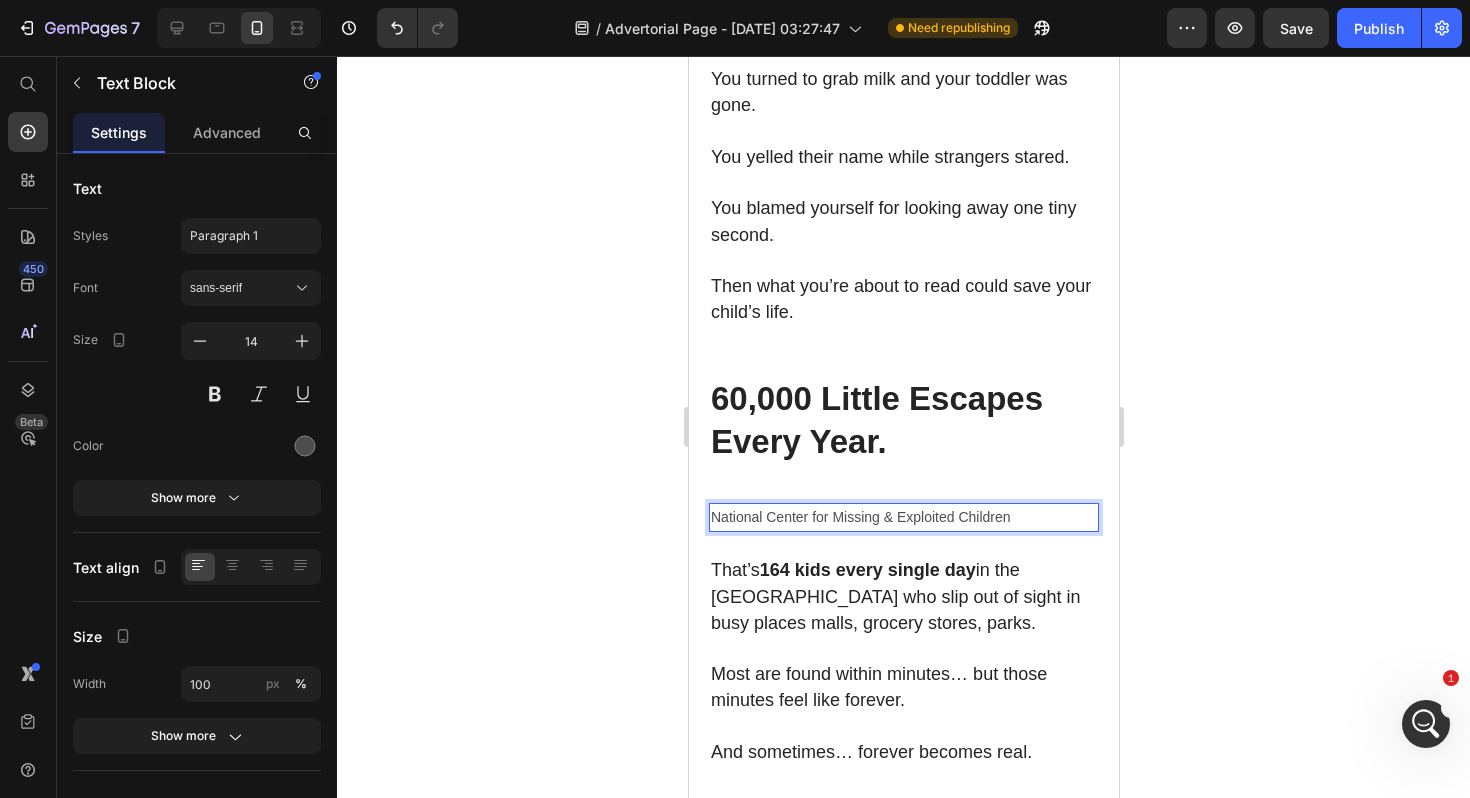 click 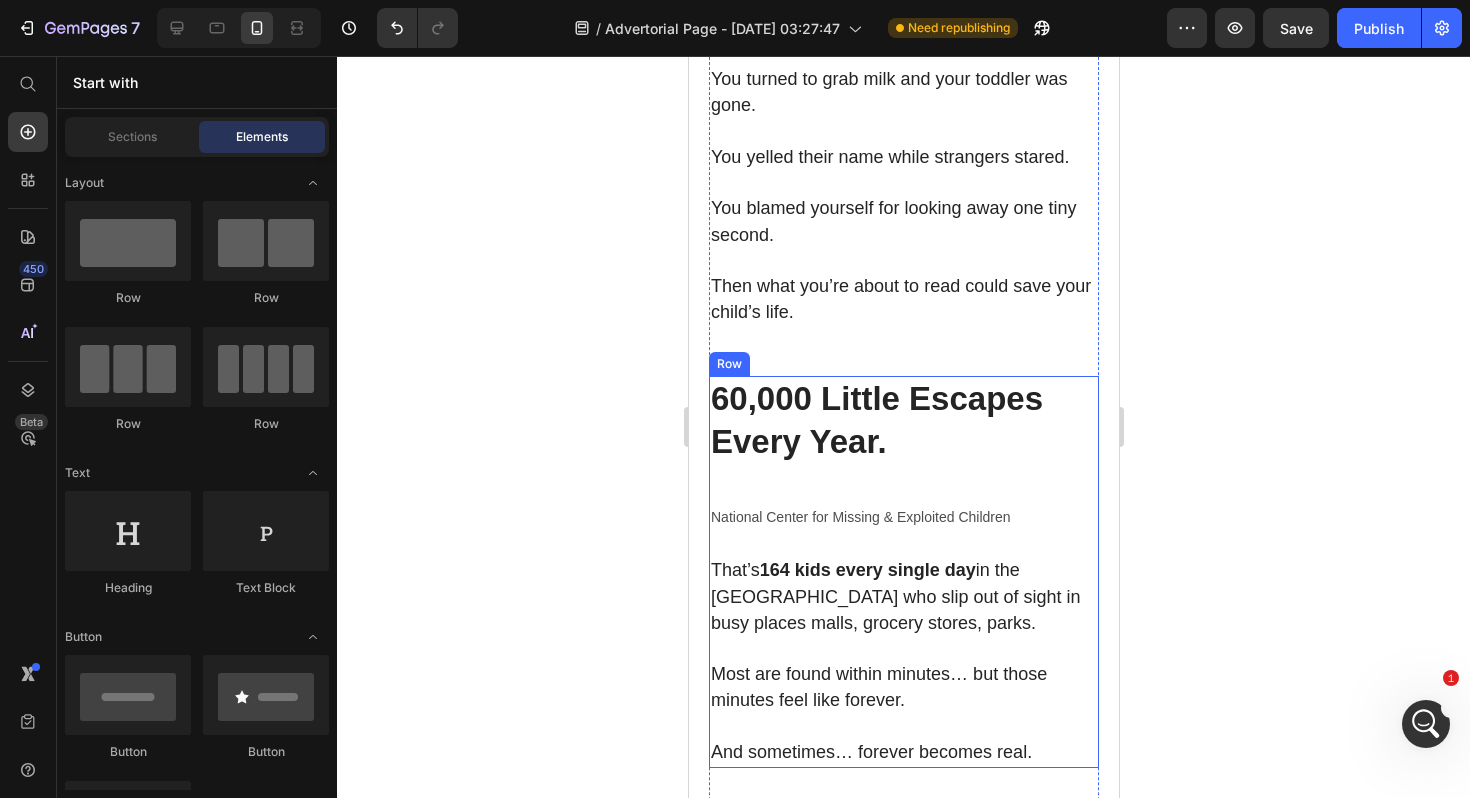 click on "⁠⁠⁠⁠⁠⁠⁠ 60,000 Little Escapes Every Year. Heading National Center for Missing & Exploited Children Text Block That’s  164 kids every single day  in the United States who slip out of sight in busy places malls, grocery stores, parks. Most are found within minutes… but those minutes feel like forever. And sometimes… forever becomes real. Text Block" at bounding box center [903, 572] 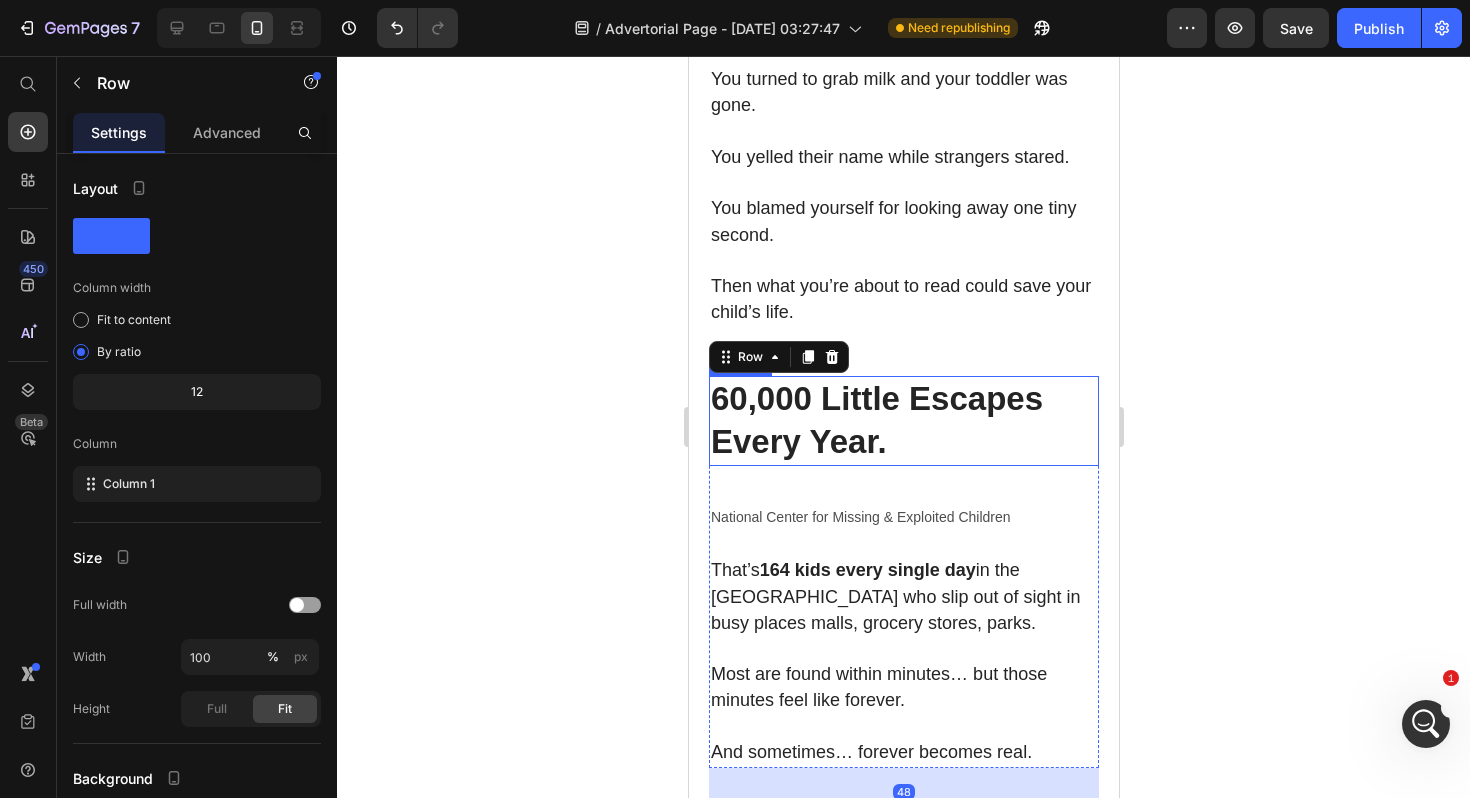 click on "60,000 Little Escapes Every Year." at bounding box center (876, 420) 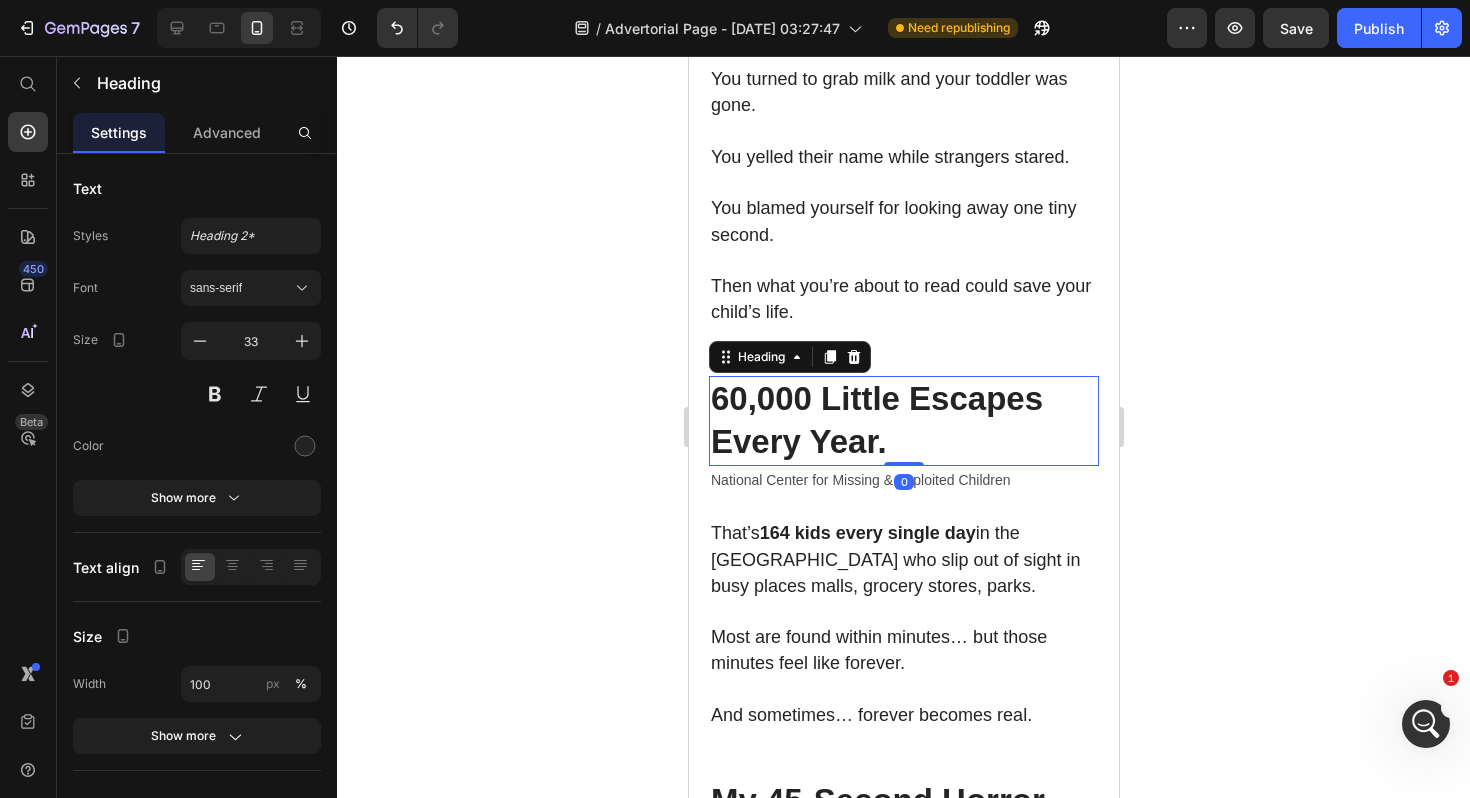 drag, startPoint x: 896, startPoint y: 475, endPoint x: 898, endPoint y: 401, distance: 74.02702 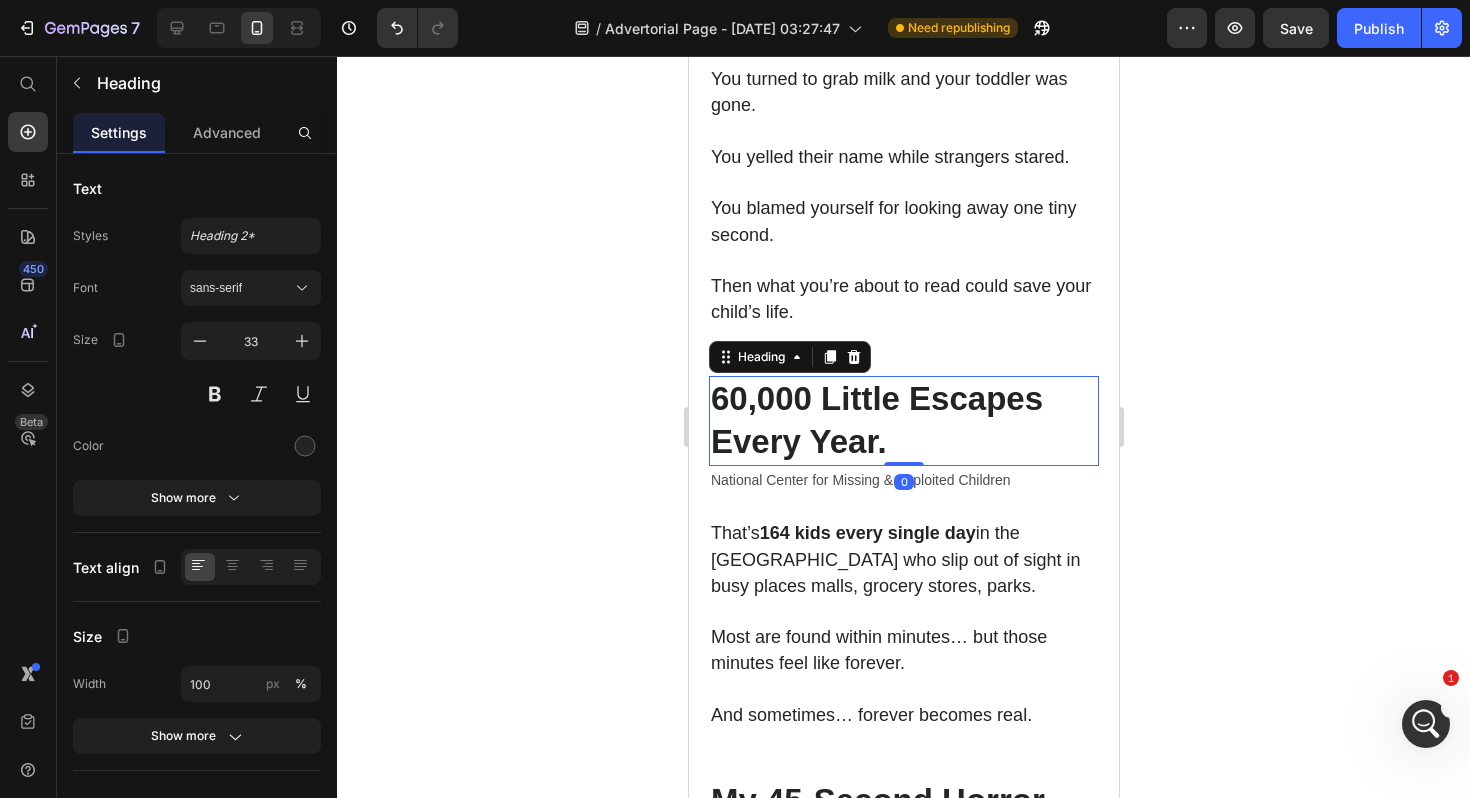 click 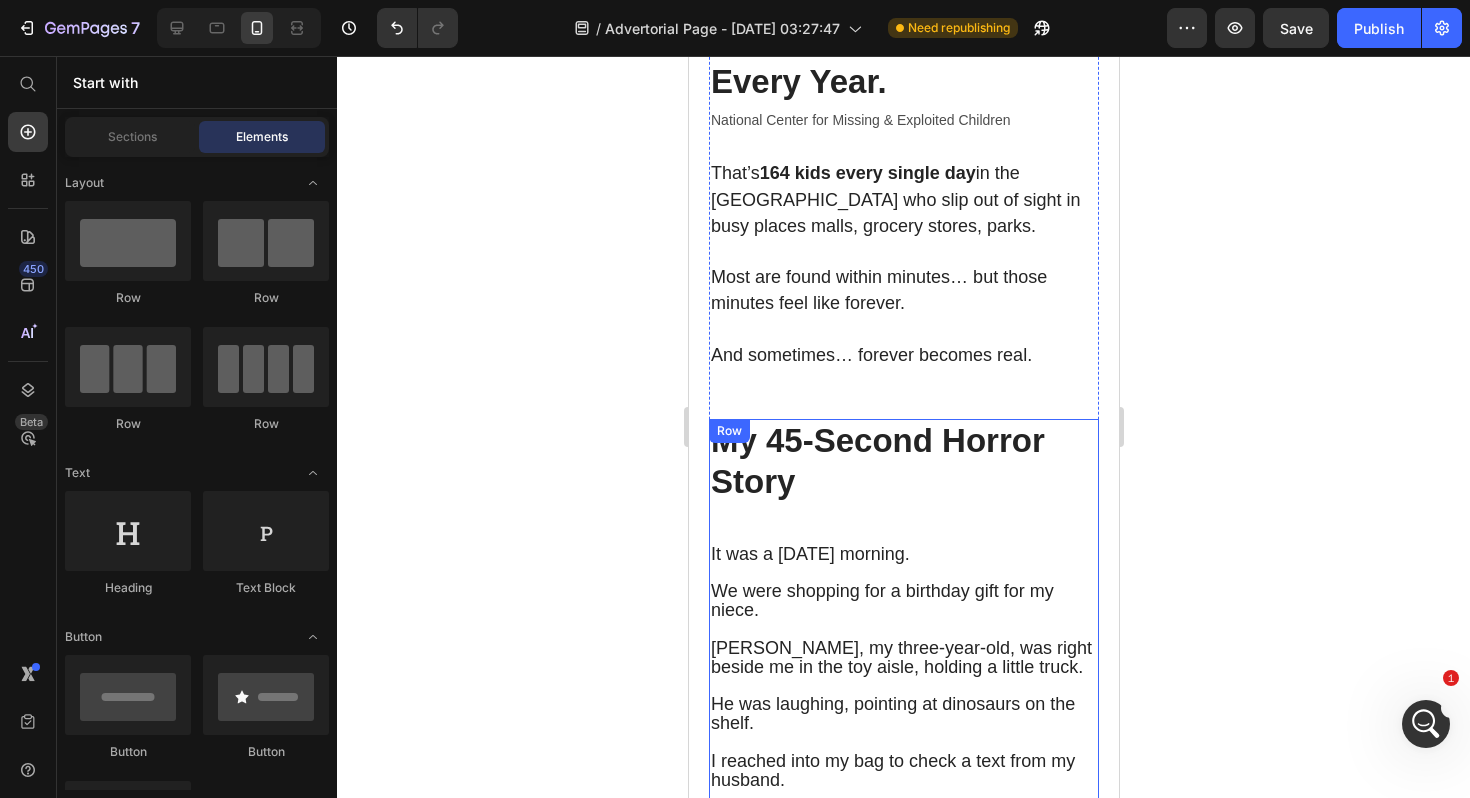 scroll, scrollTop: 1298, scrollLeft: 0, axis: vertical 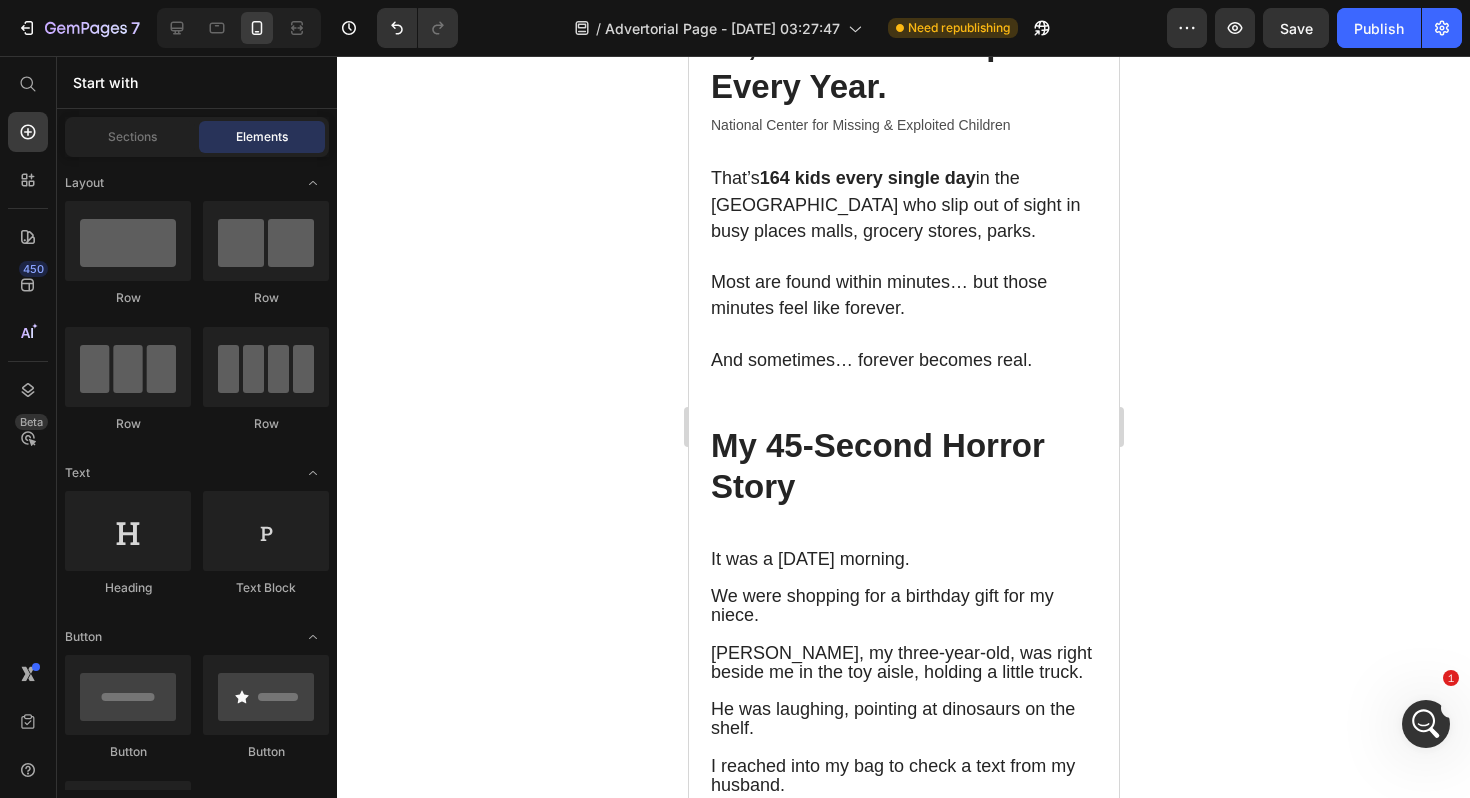 click 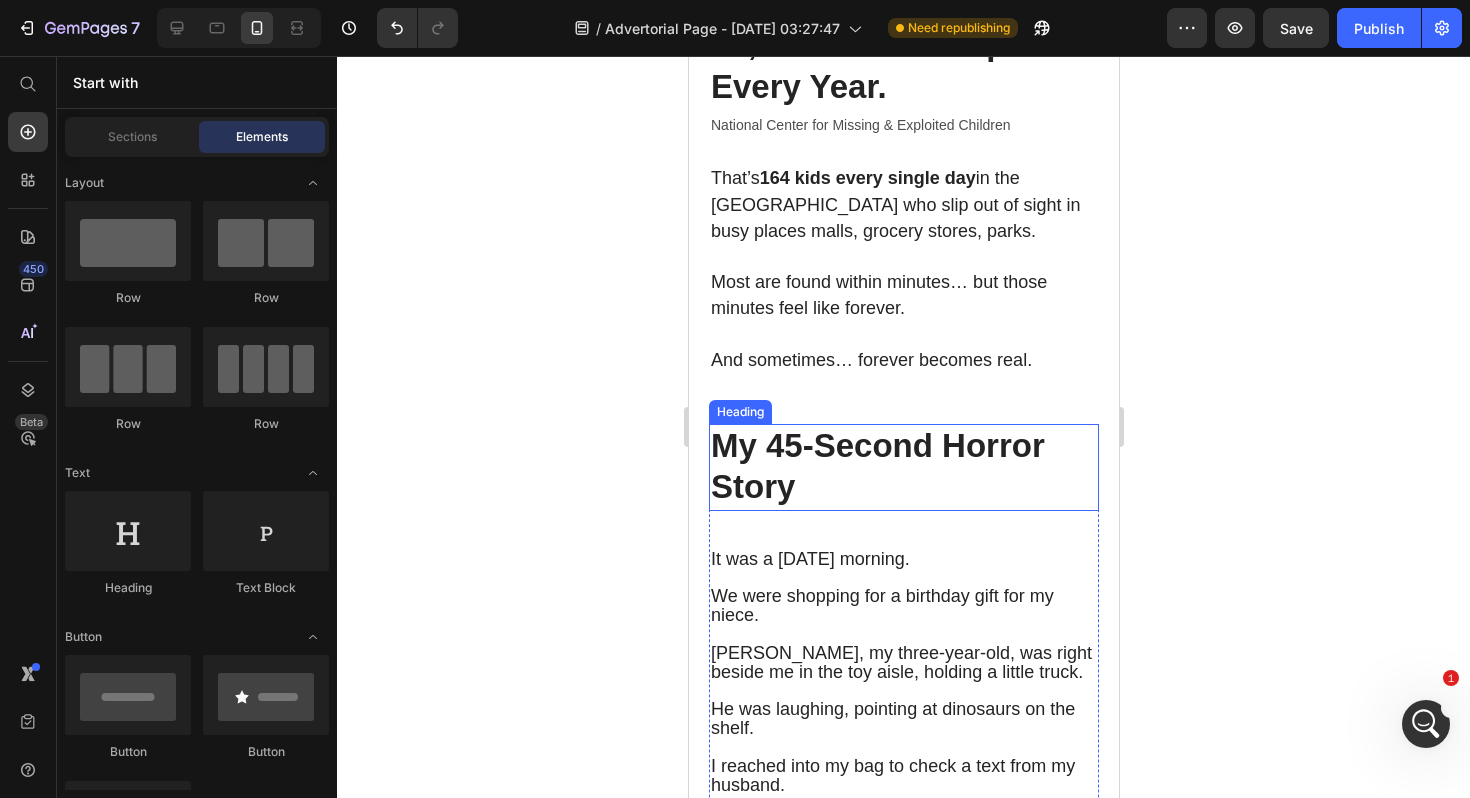 click on "My 45‑Second Horror Story" at bounding box center (903, 467) 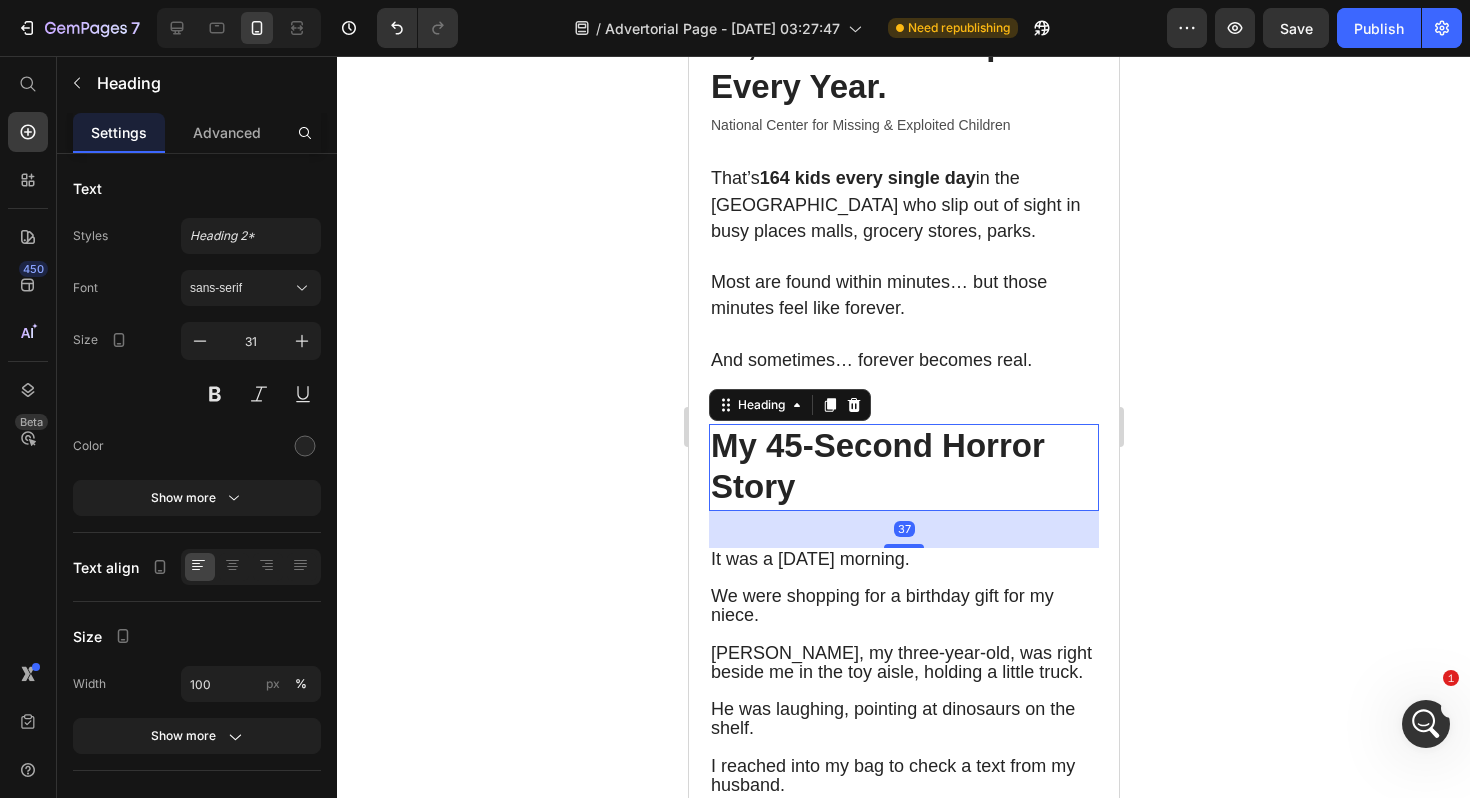 click on "My 45‑Second Horror Story" at bounding box center [903, 467] 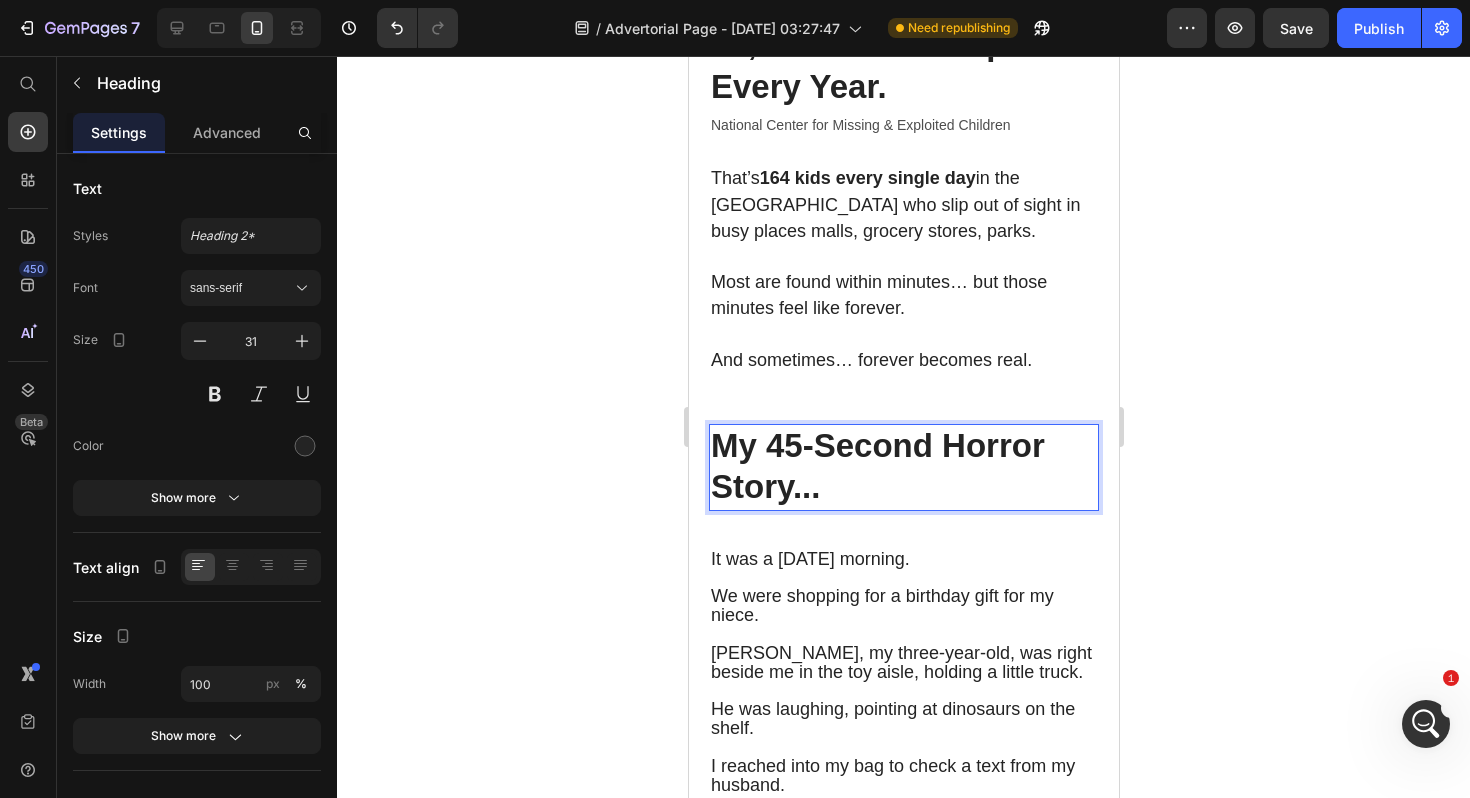 click 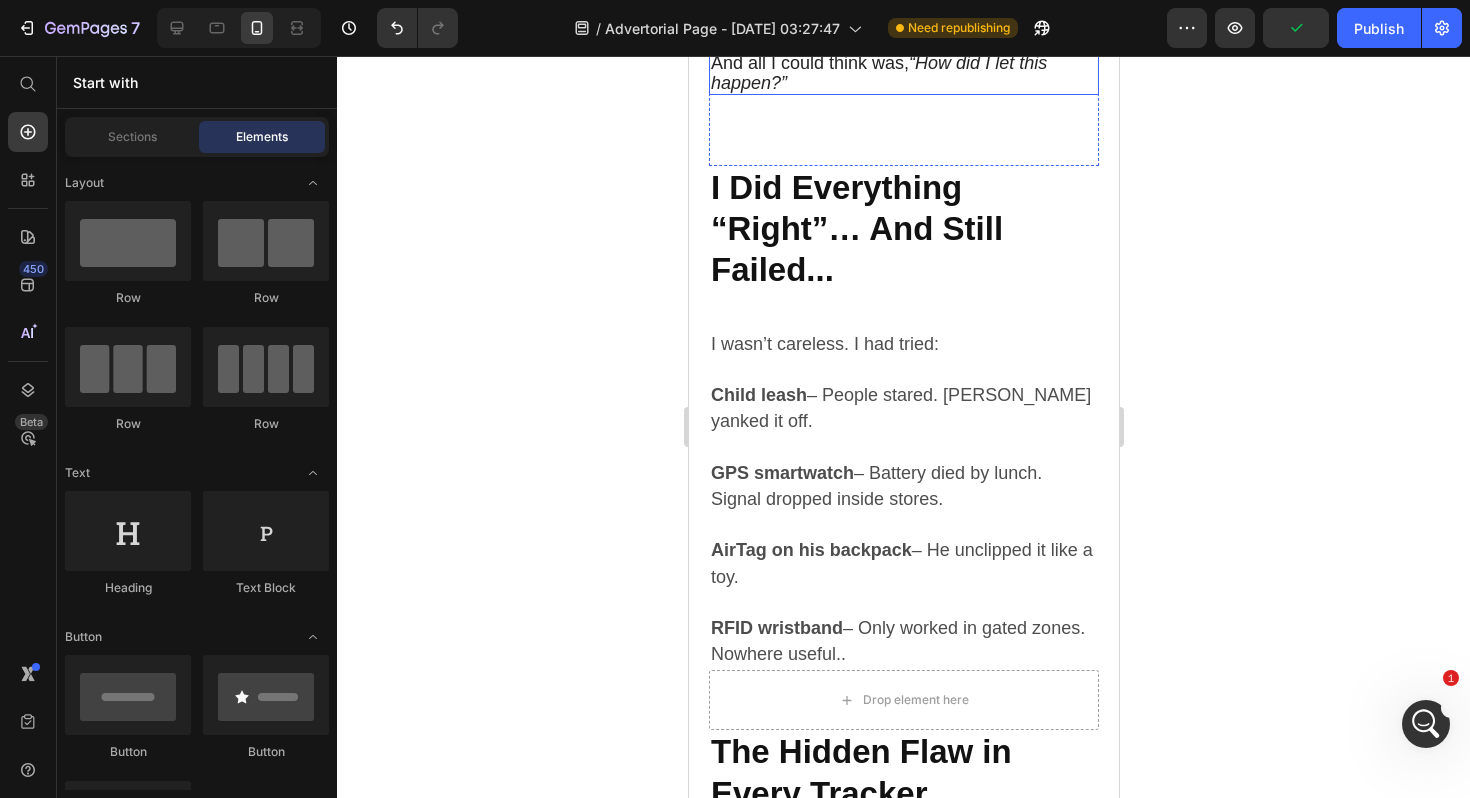 scroll, scrollTop: 2918, scrollLeft: 0, axis: vertical 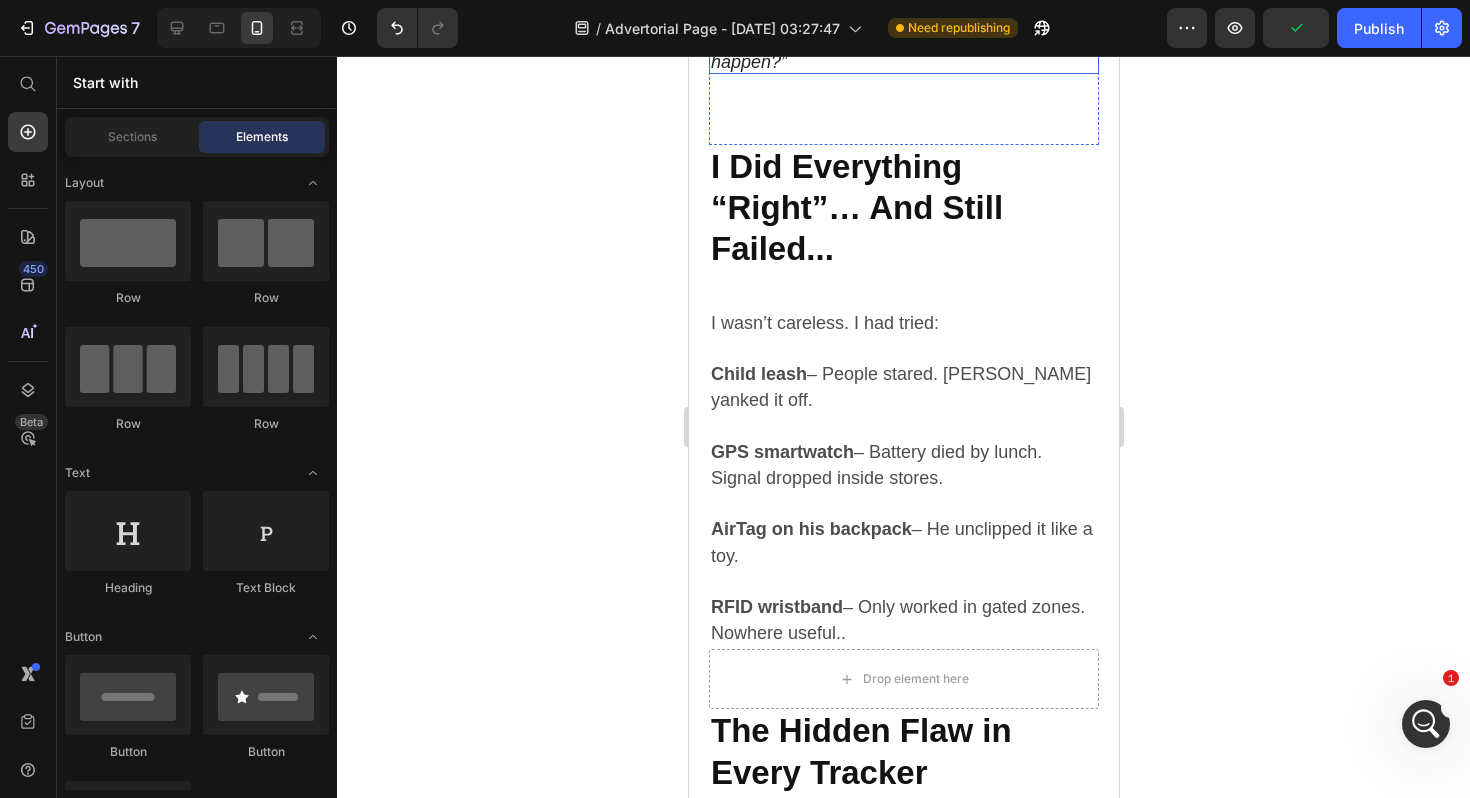 click on "AirTag on his backpack  – He unclipped it like a toy." at bounding box center [901, 542] 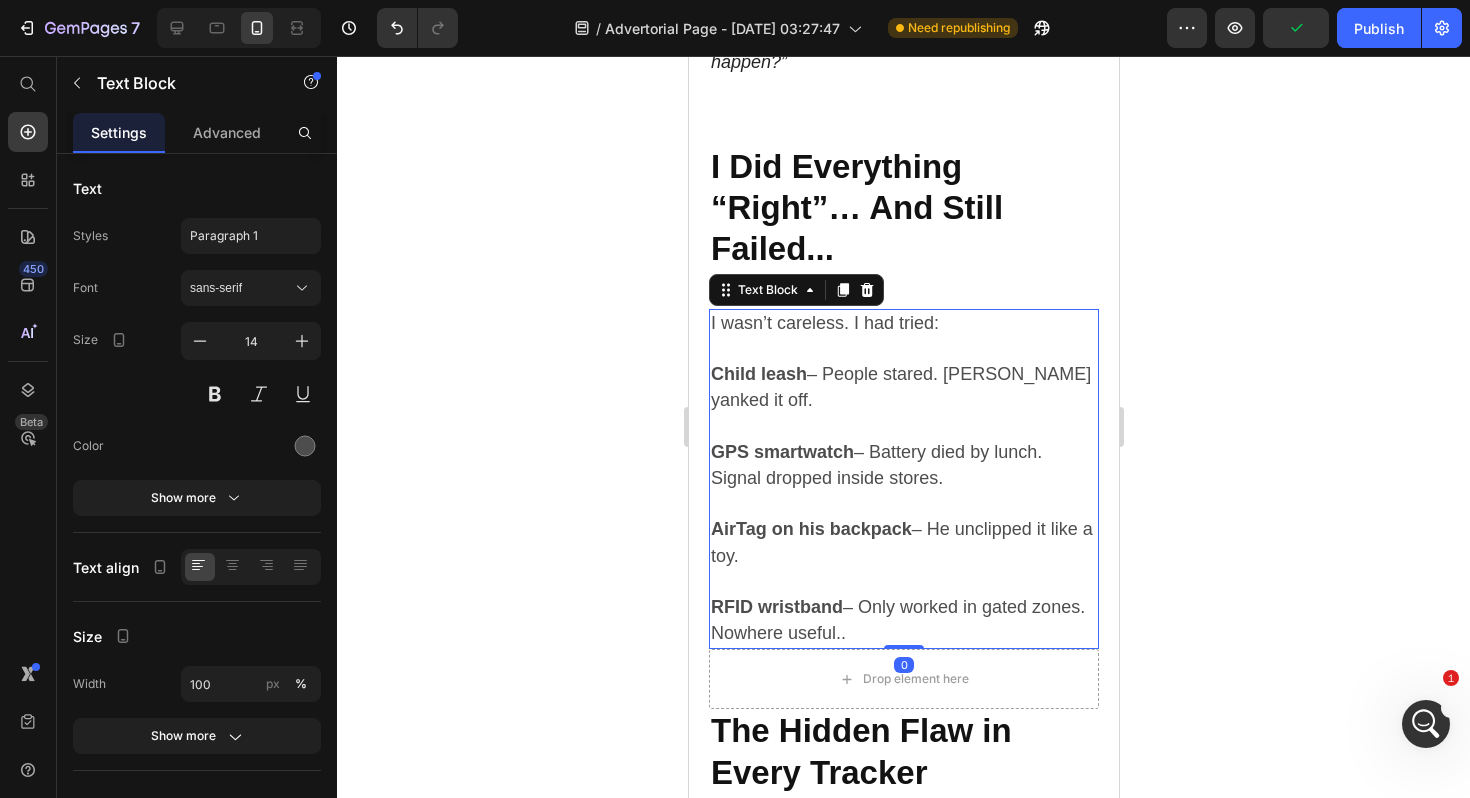 click on "AirTag on his backpack  – He unclipped it like a toy." at bounding box center [903, 556] 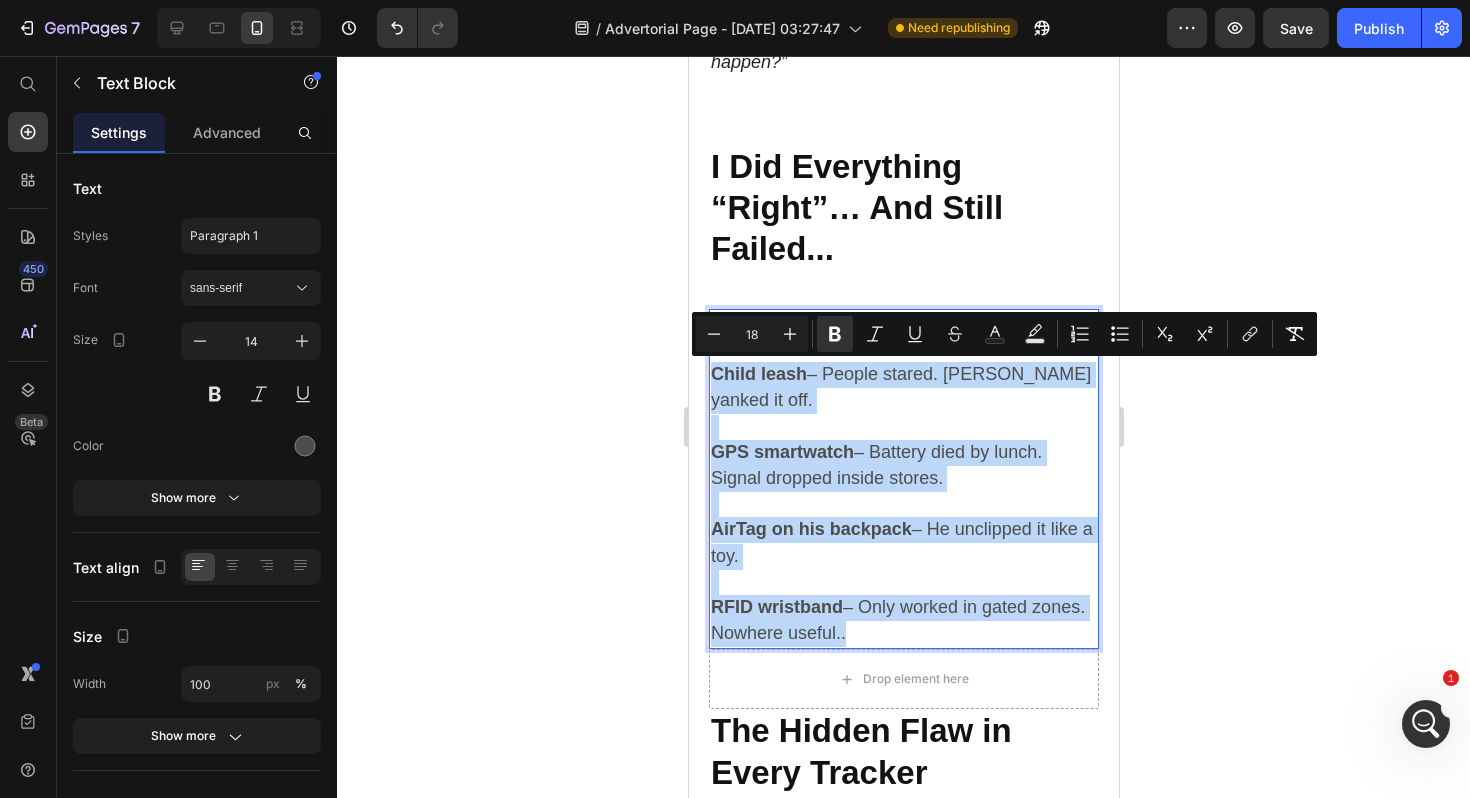 drag, startPoint x: 842, startPoint y: 637, endPoint x: 708, endPoint y: 373, distance: 296.0608 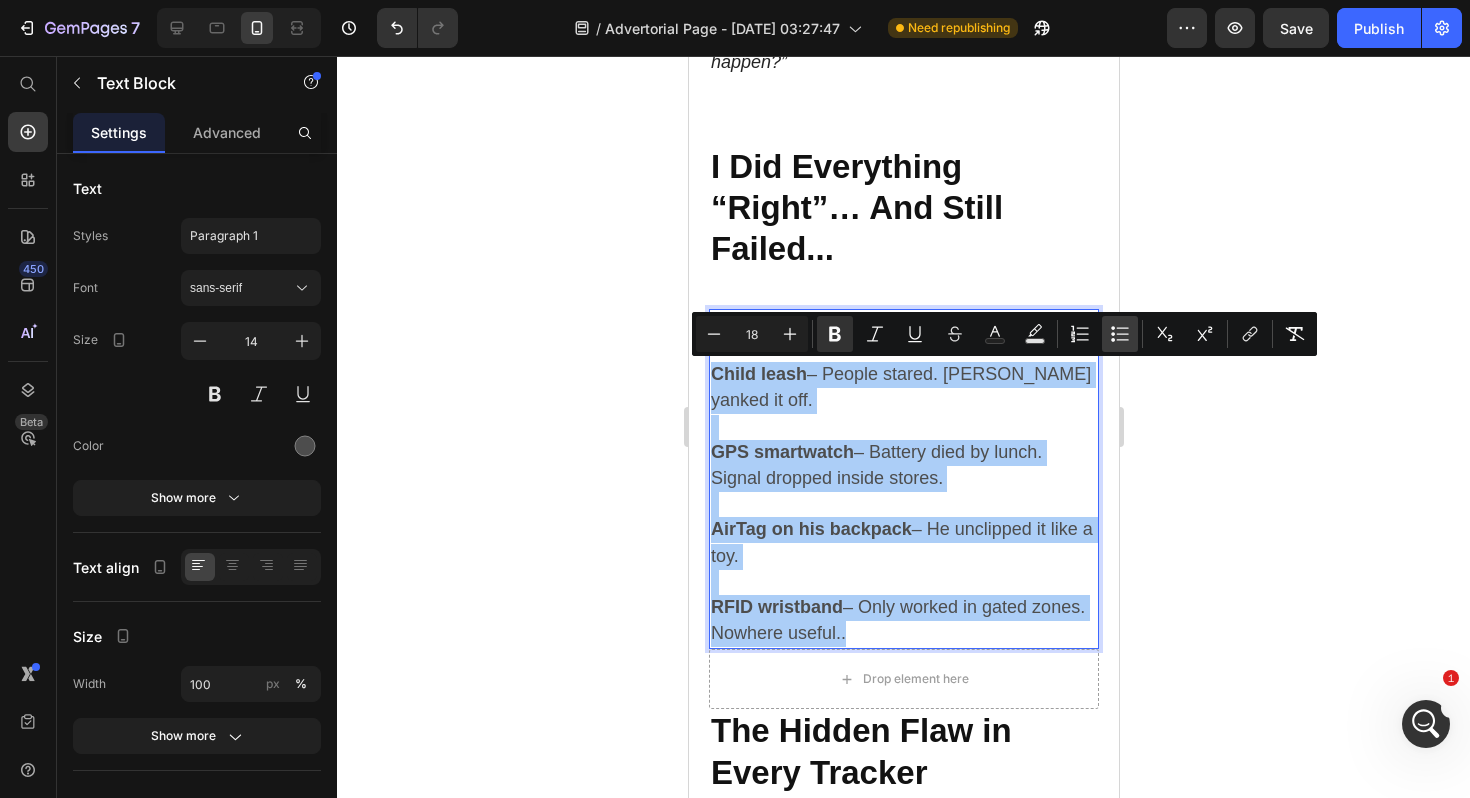 click 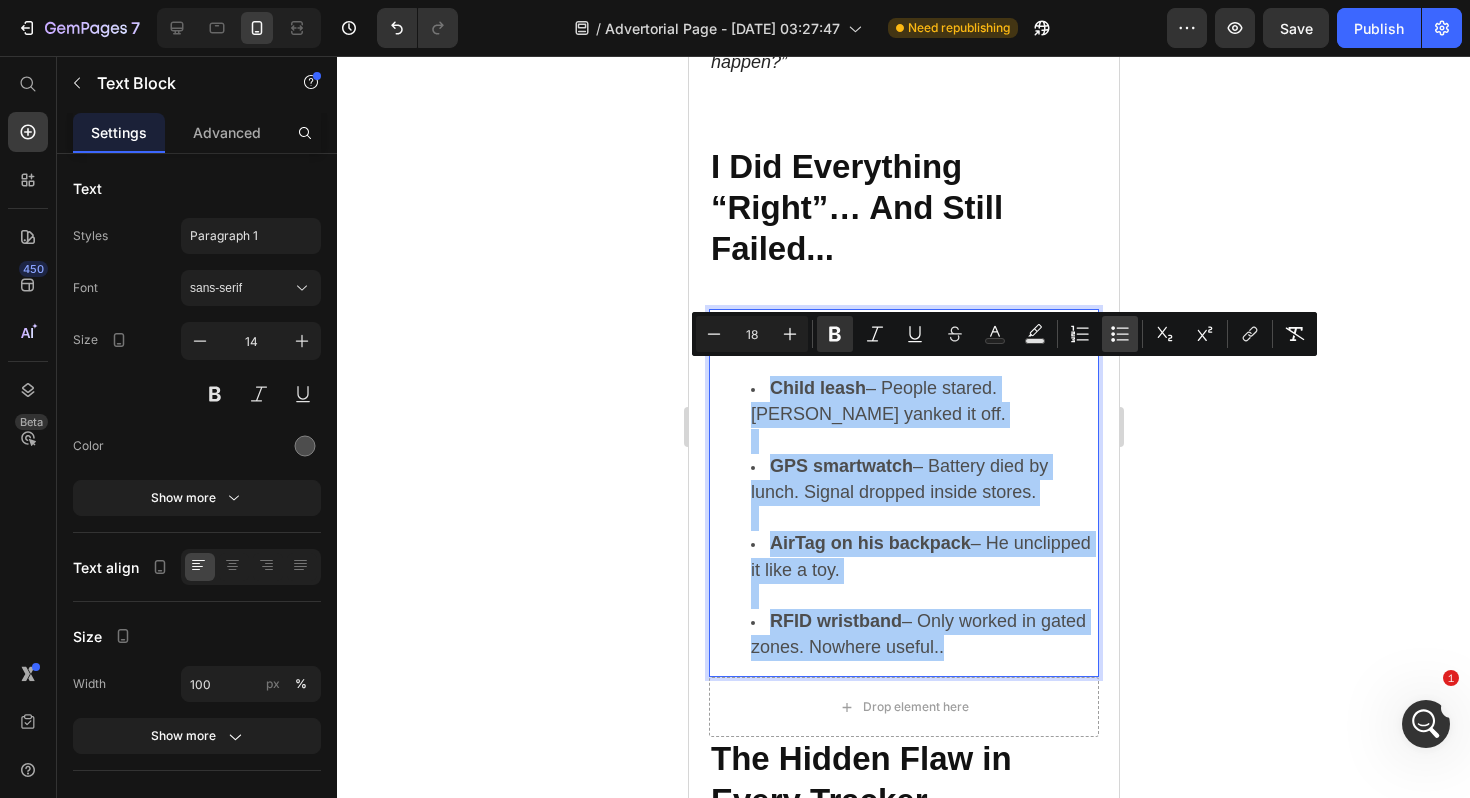 click 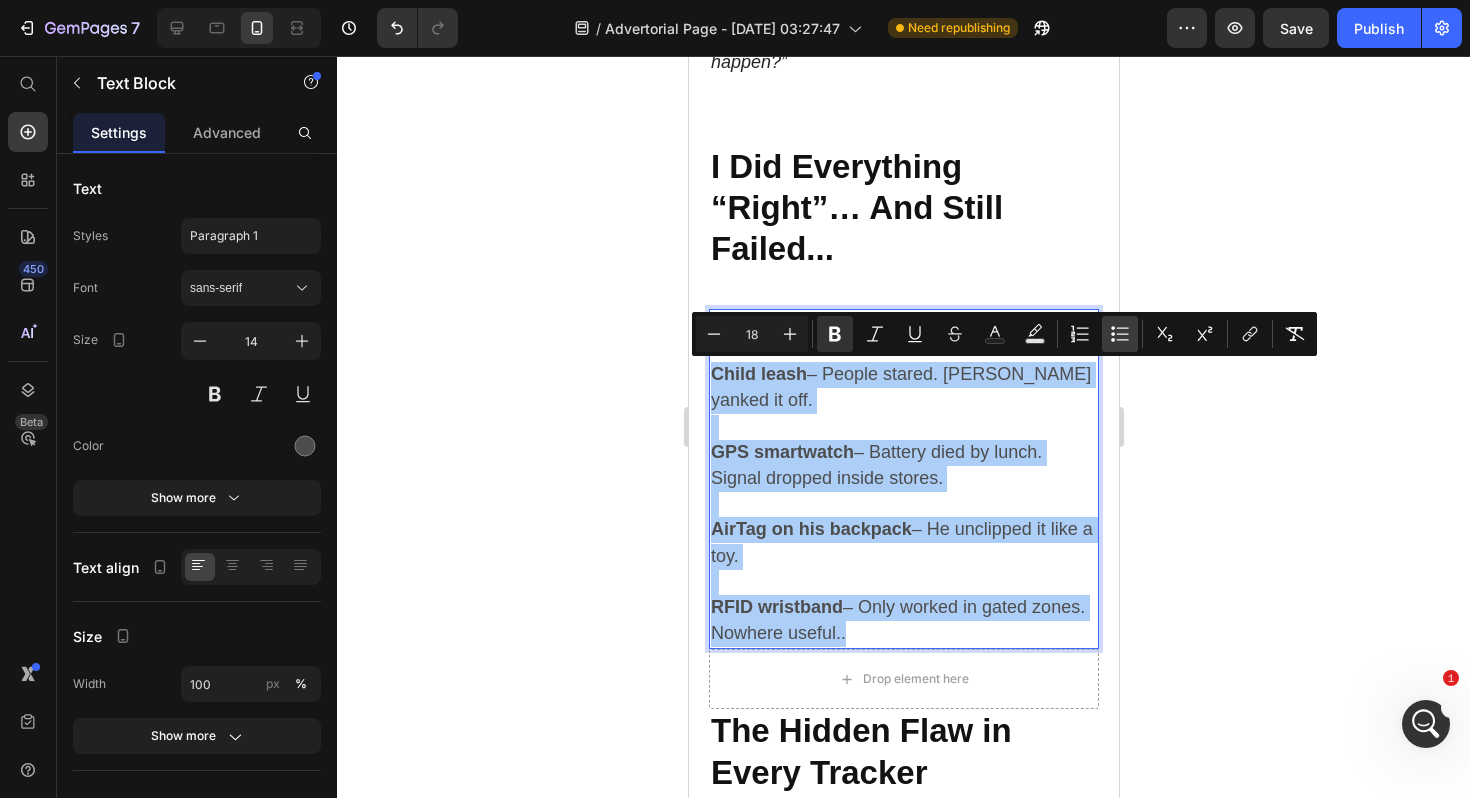click 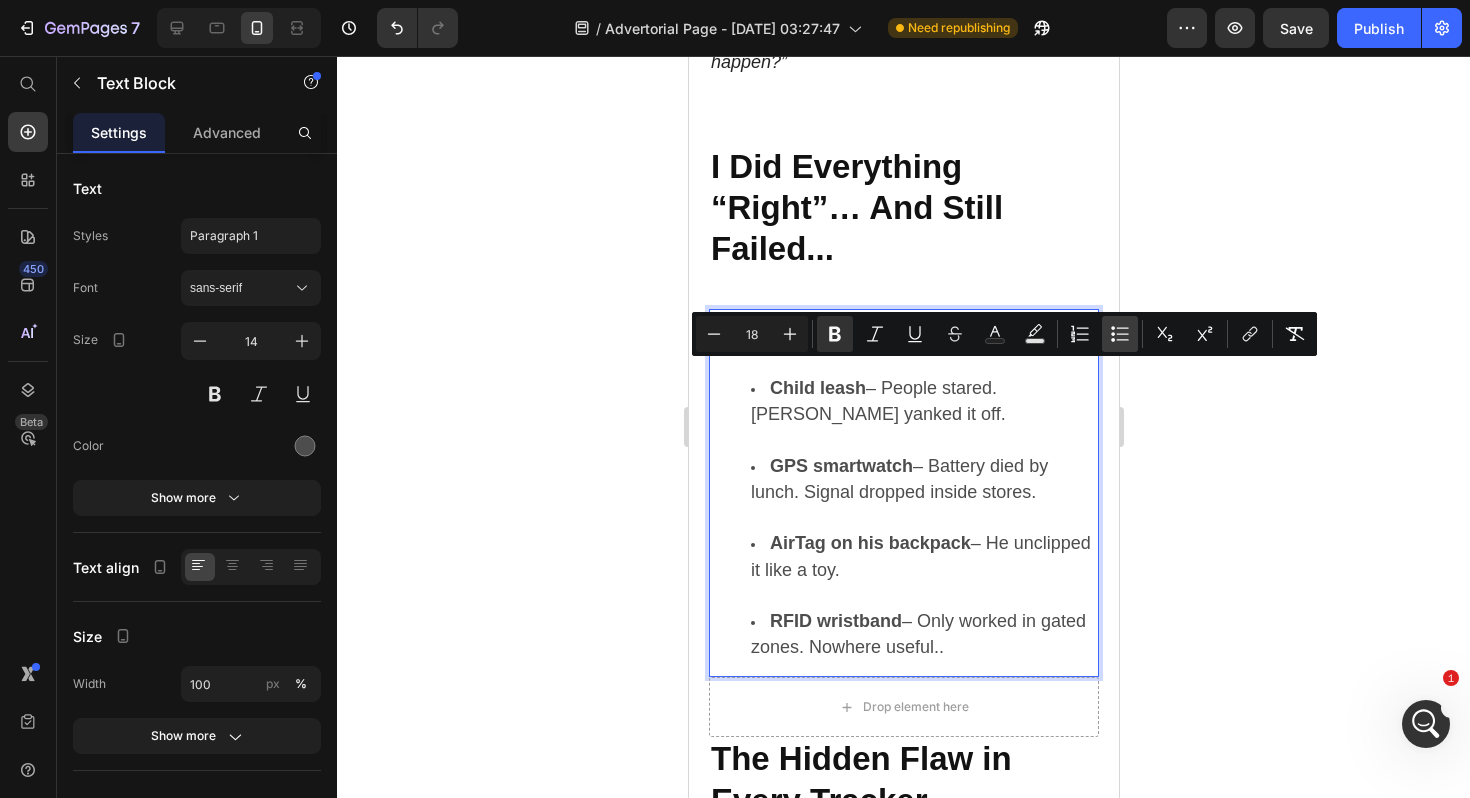 click 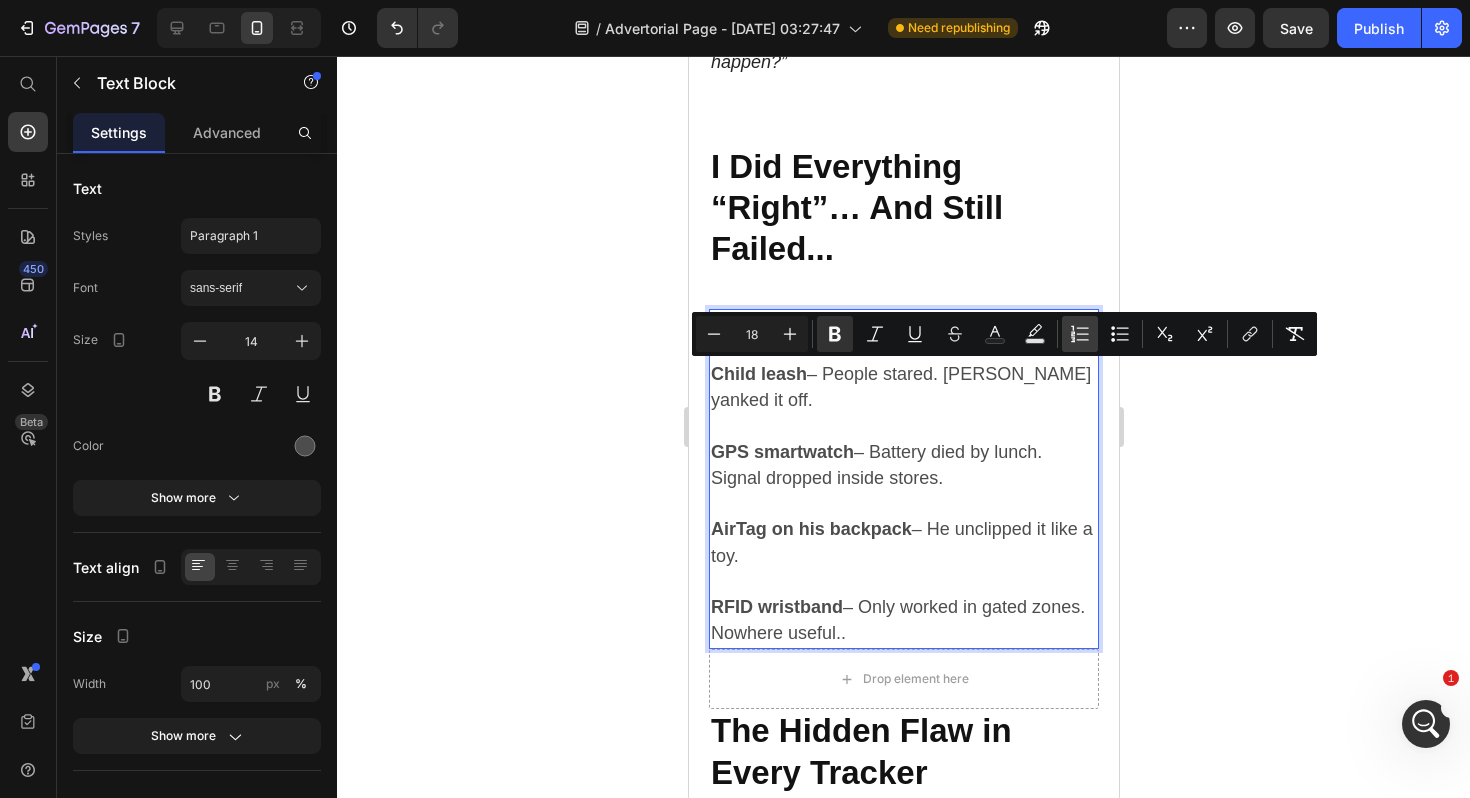 click 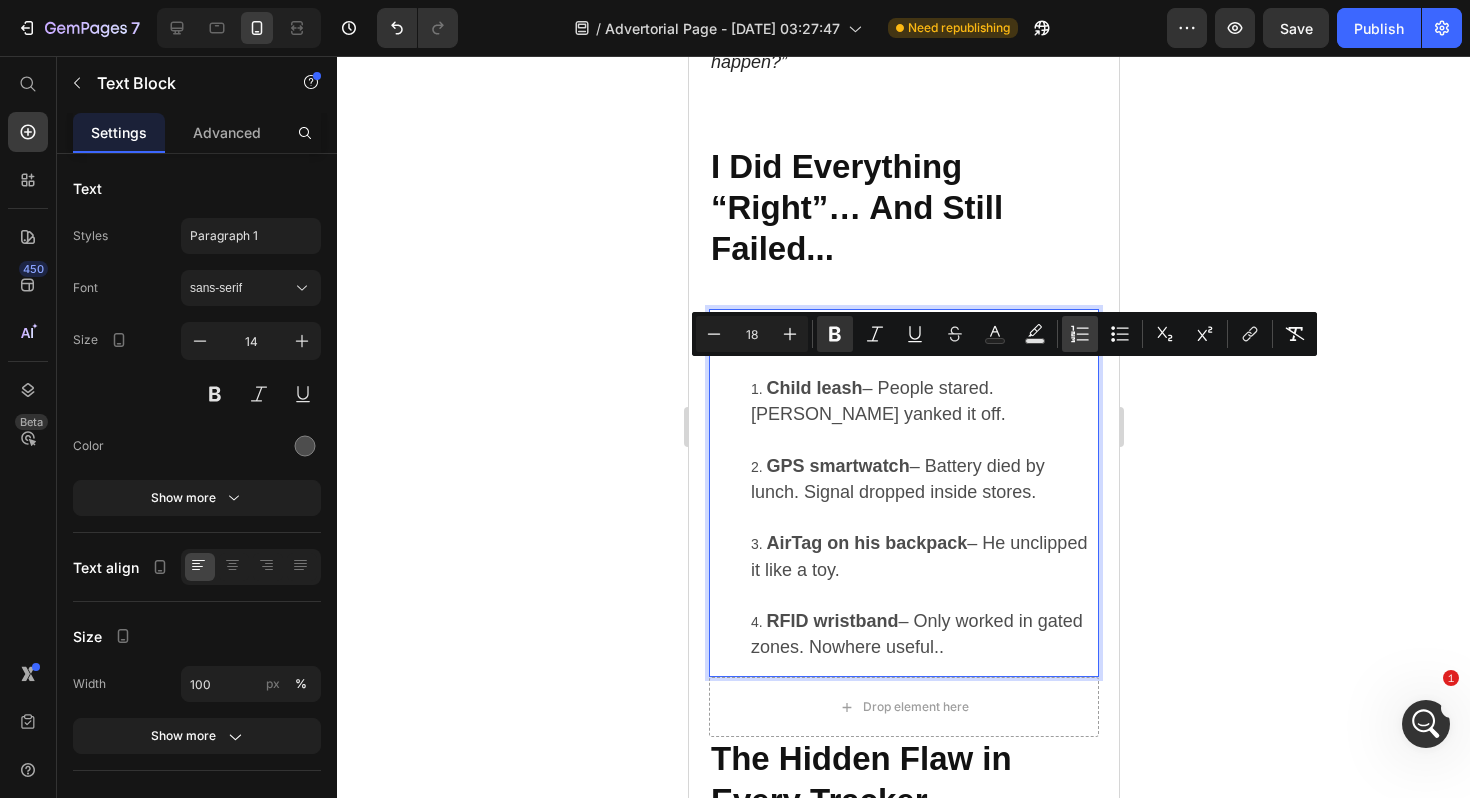 click 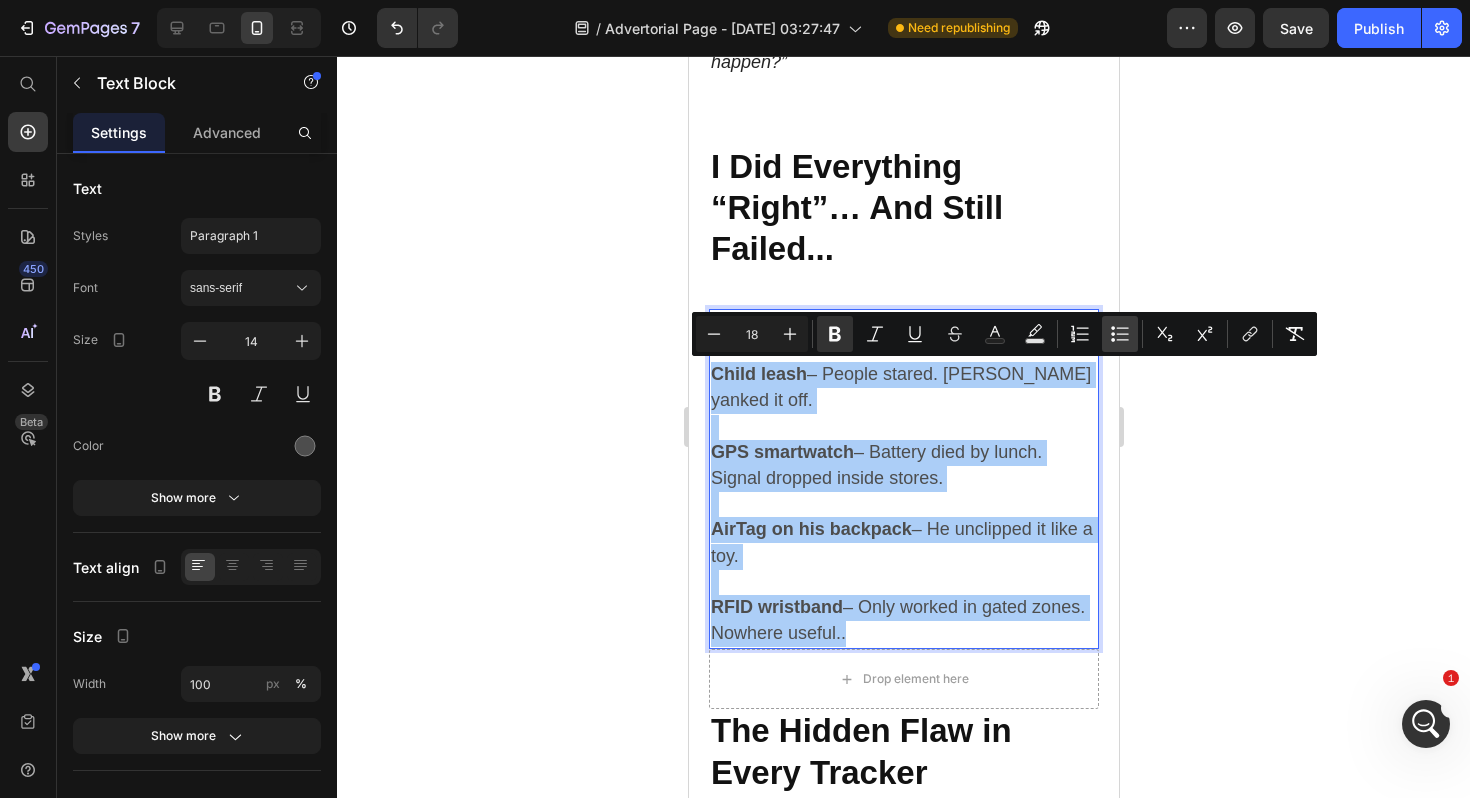 click 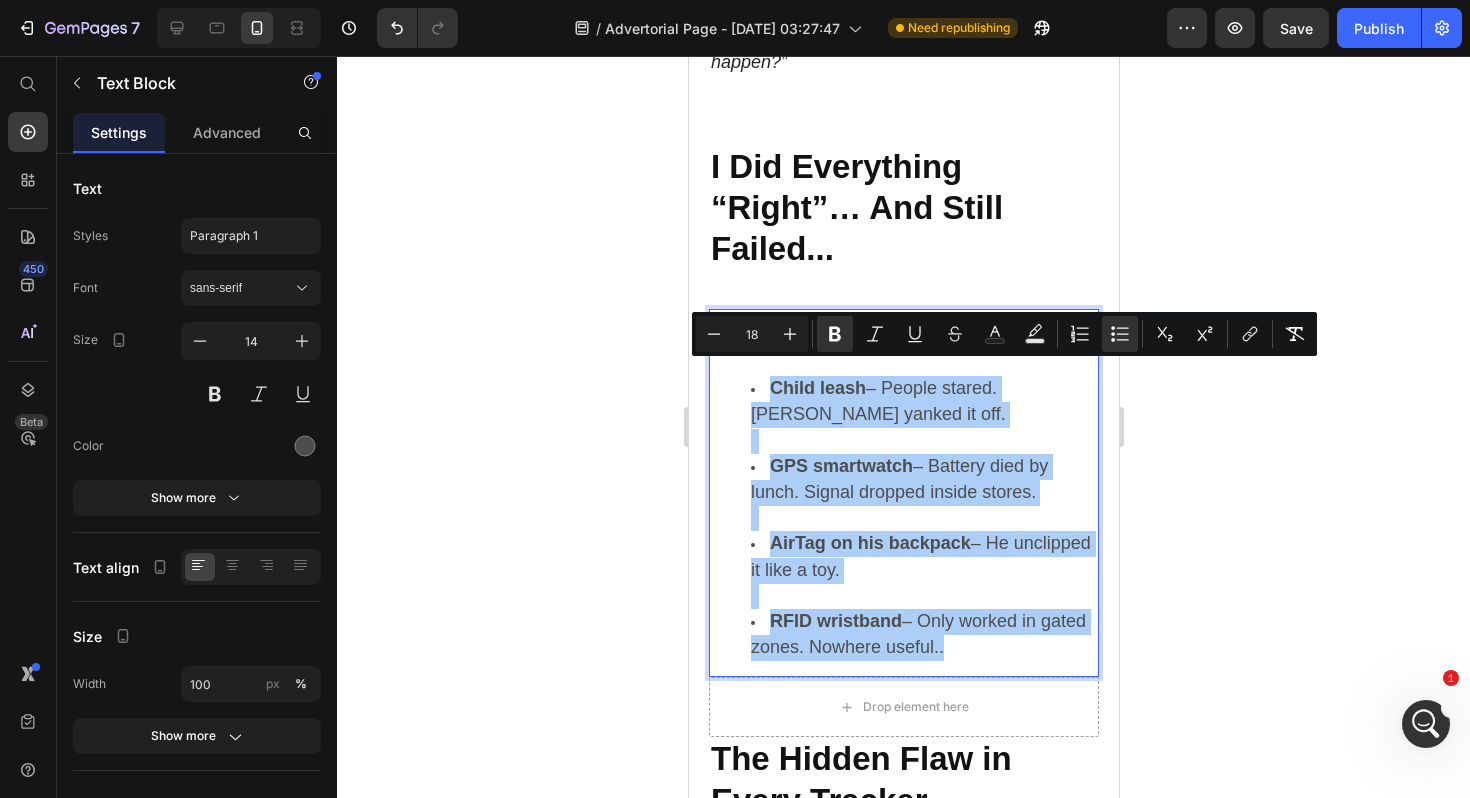 click 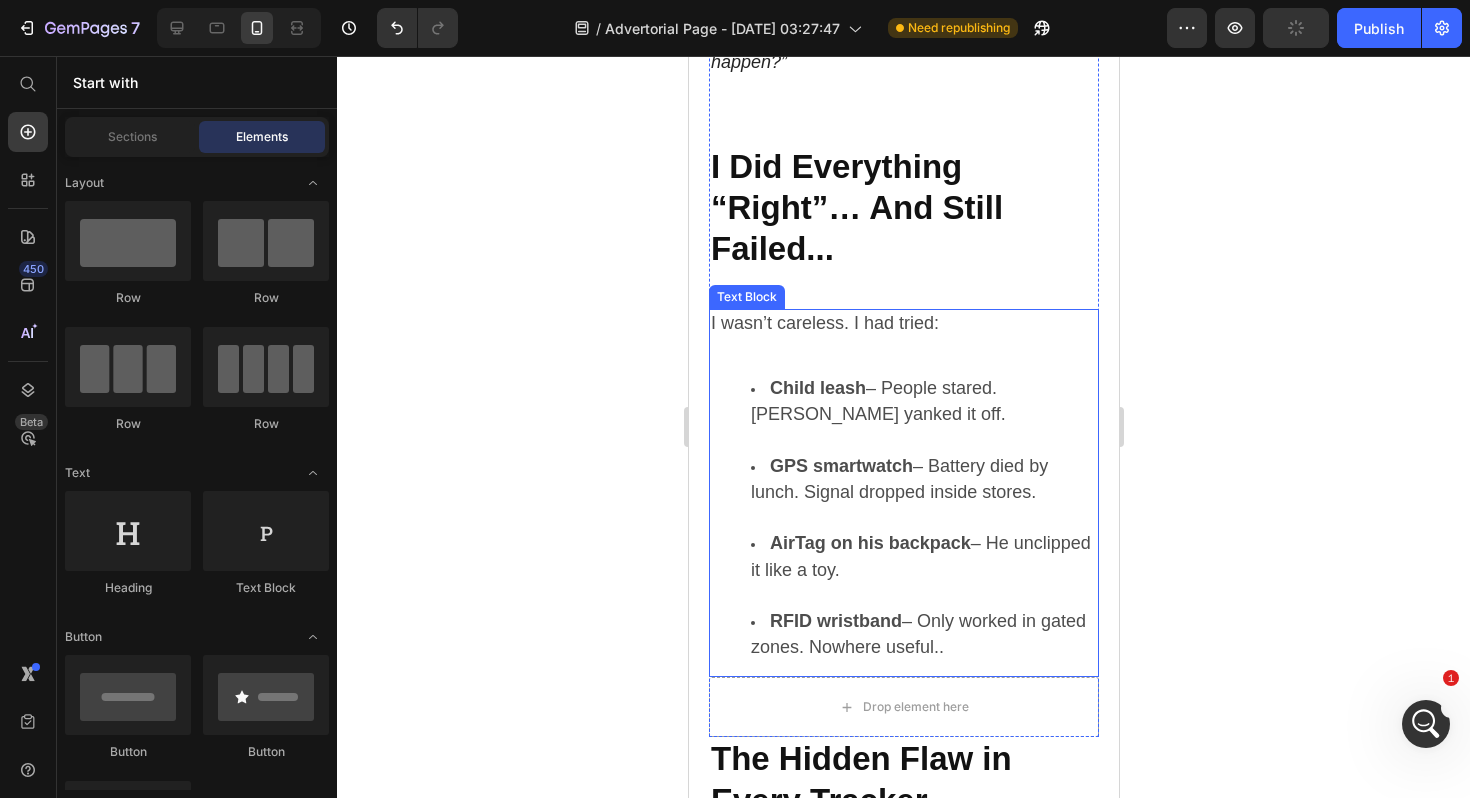 click on "Child leash  – People stared. Tommy yanked it off.   GPS smartwatch  – Battery died by lunch. Signal dropped inside stores.   AirTag on his backpack  – He unclipped it like a toy.   RFID wristband  – Only worked in gated zones. Nowhere useful.." at bounding box center [903, 518] 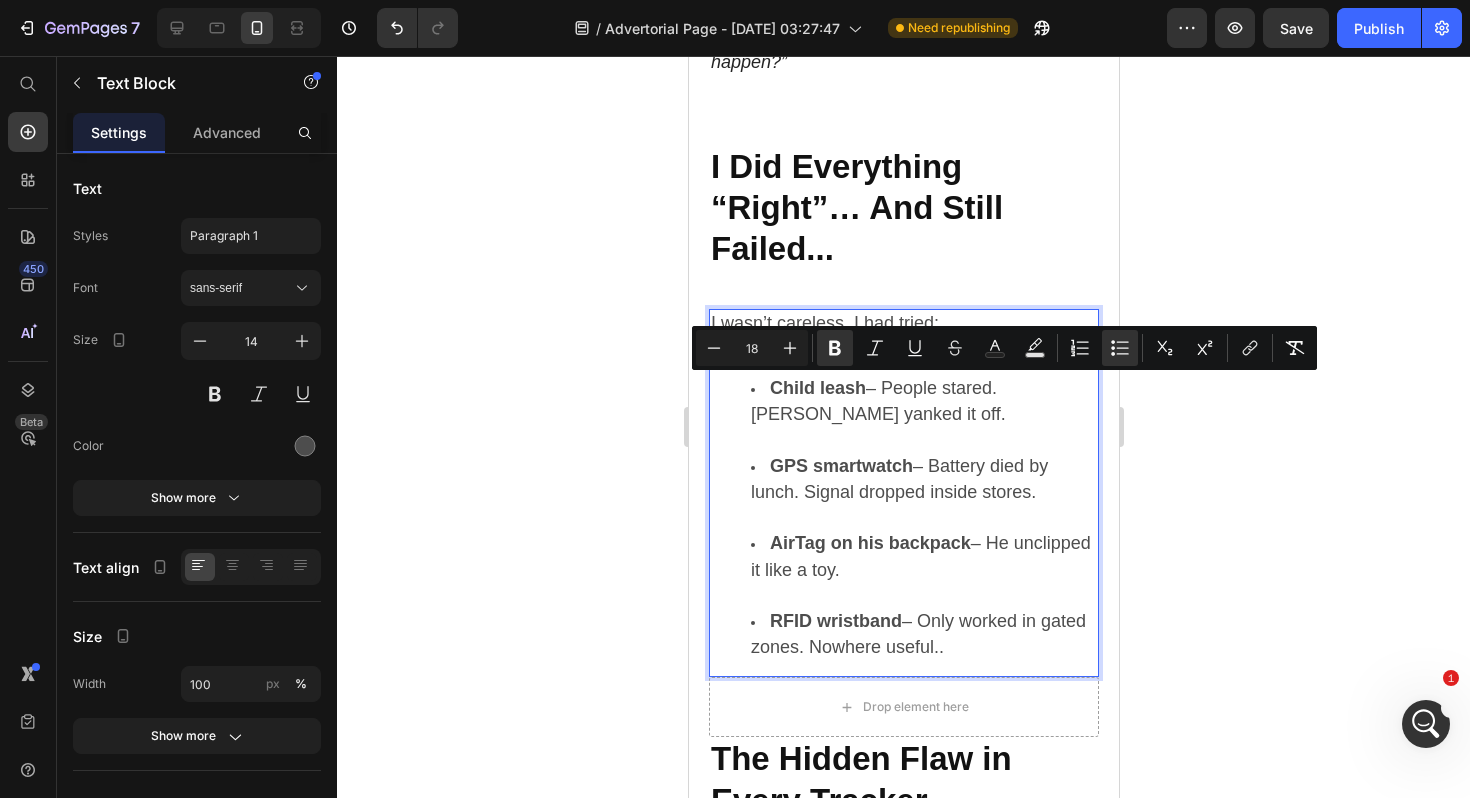 drag, startPoint x: 748, startPoint y: 386, endPoint x: 980, endPoint y: 647, distance: 349.20624 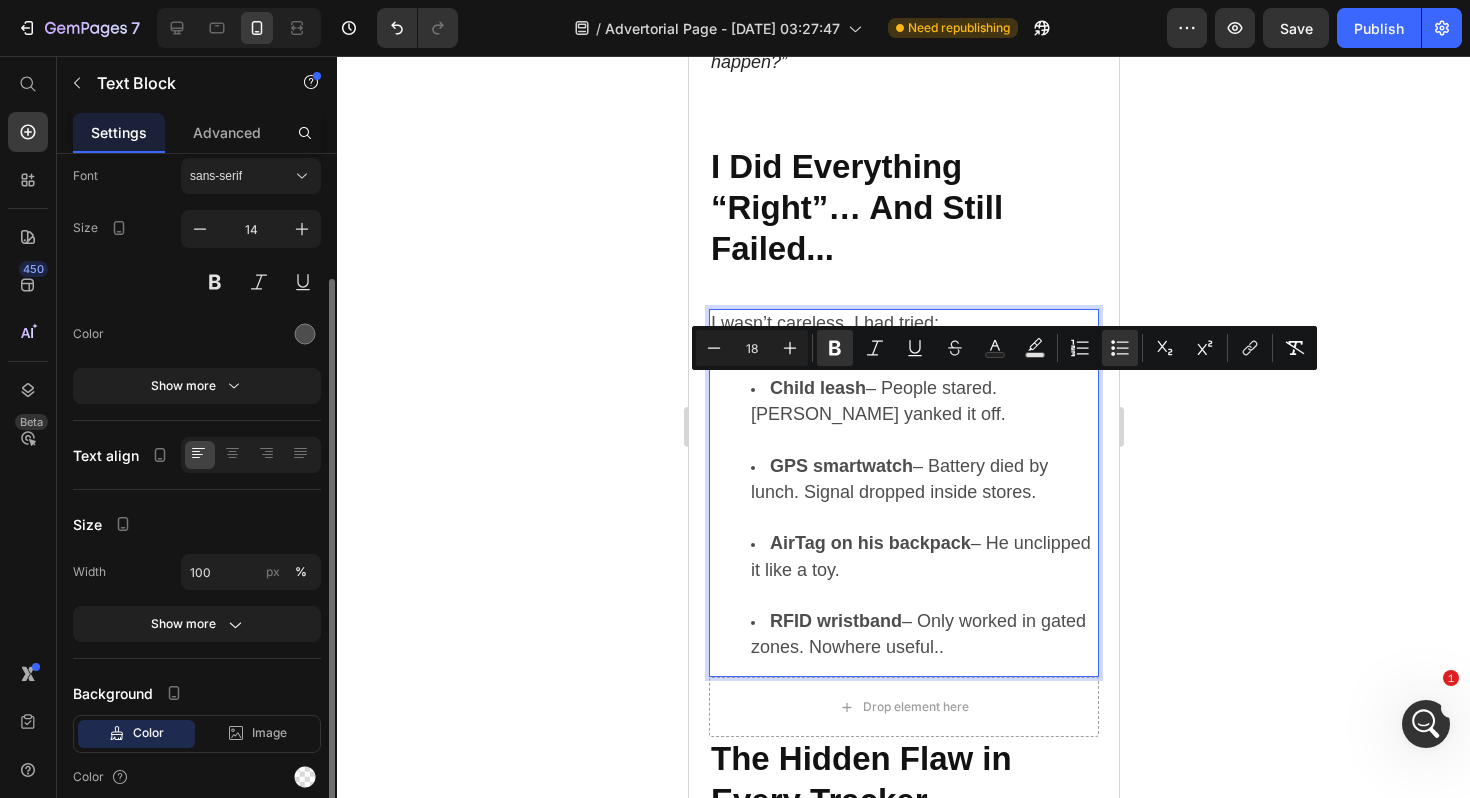scroll, scrollTop: 133, scrollLeft: 0, axis: vertical 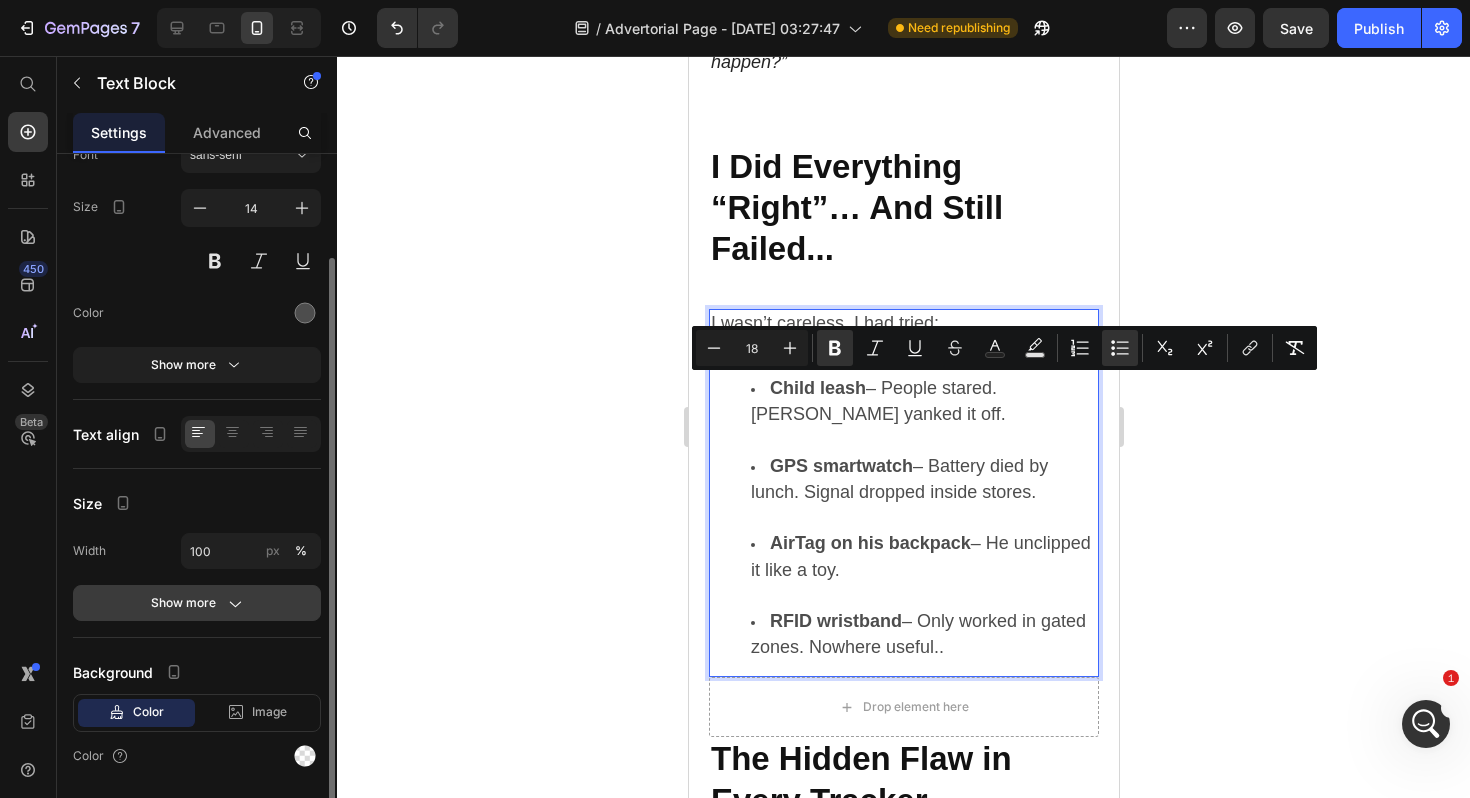 click 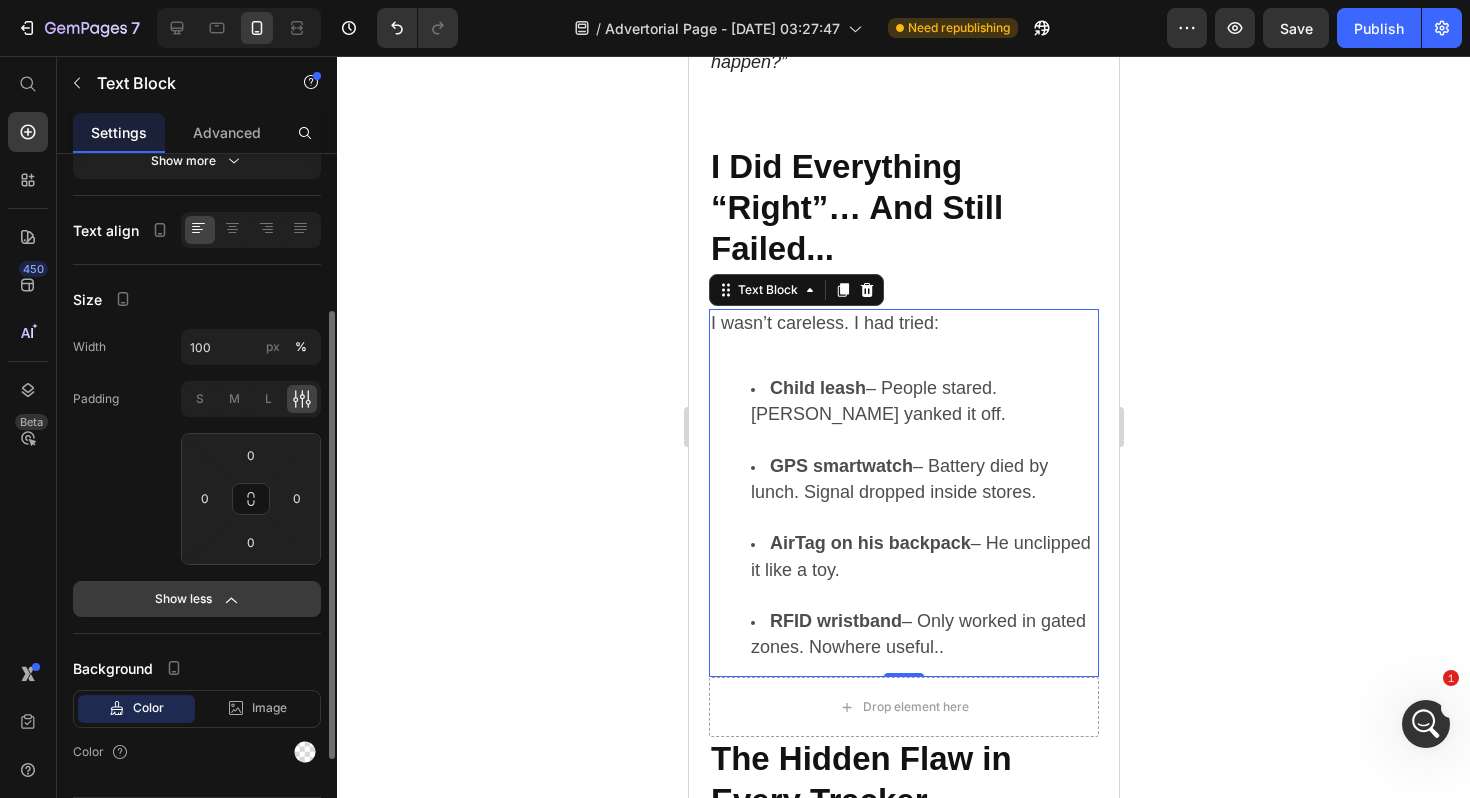 scroll, scrollTop: 394, scrollLeft: 0, axis: vertical 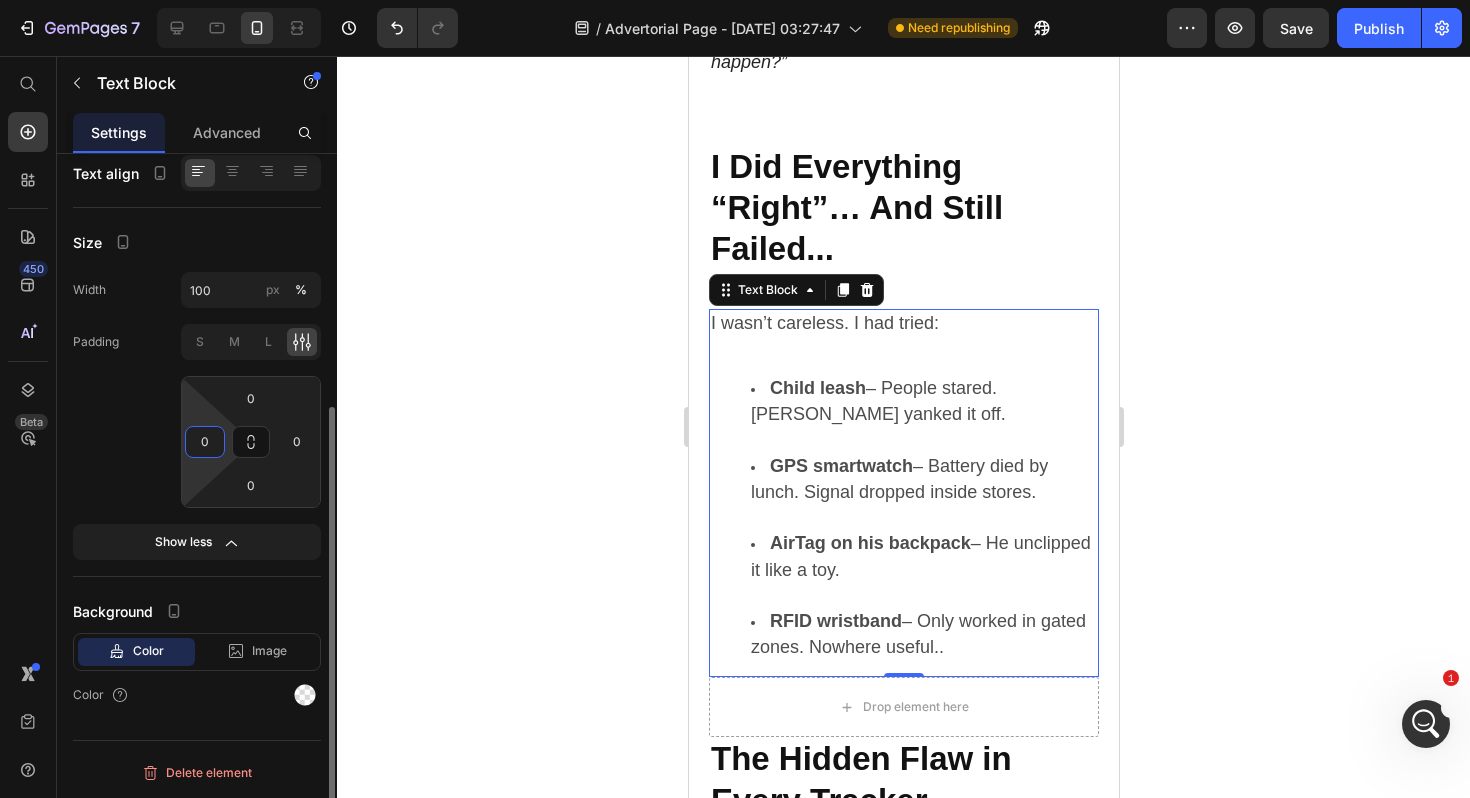click on "0" at bounding box center [205, 442] 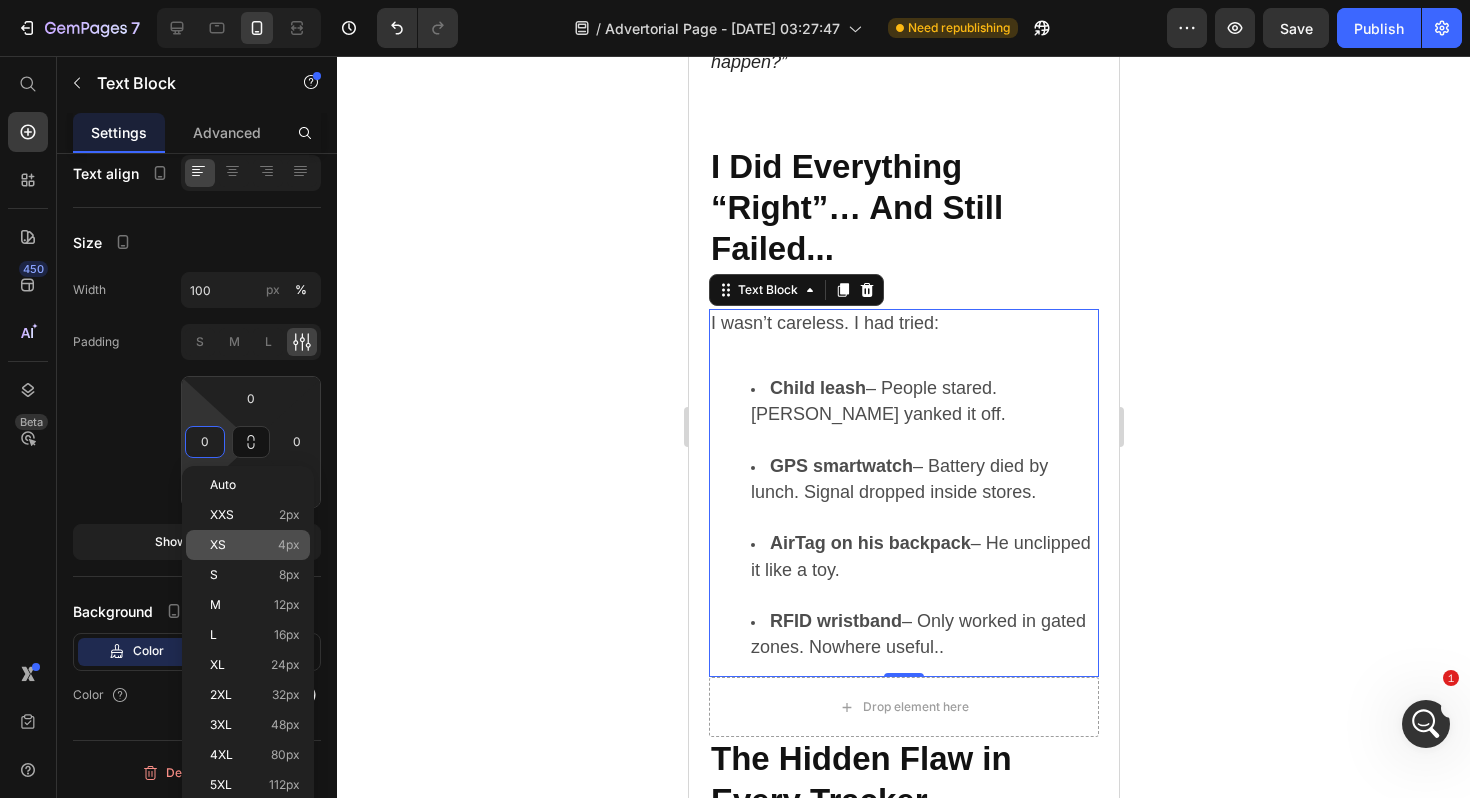click on "XS" at bounding box center [218, 545] 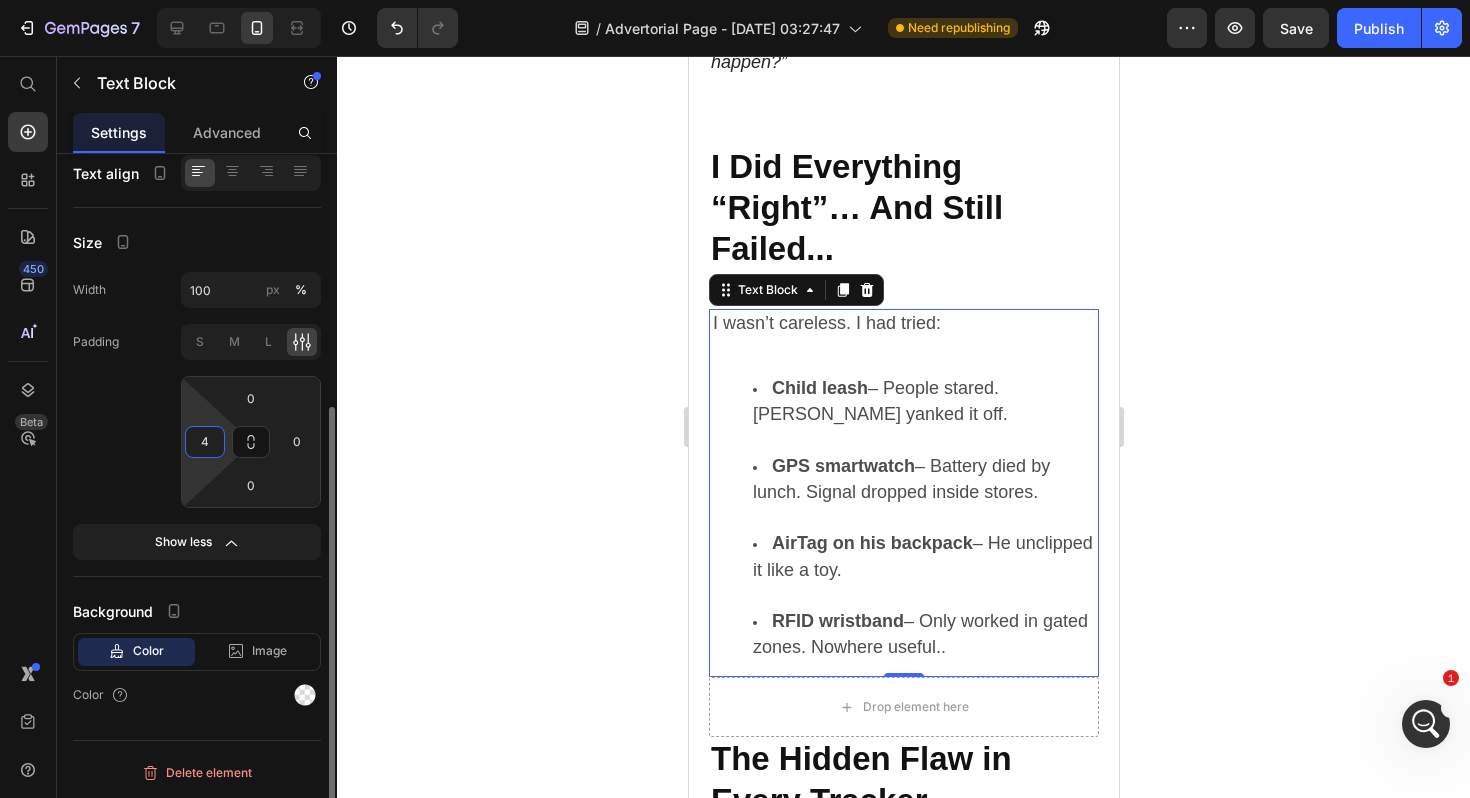 click on "4" at bounding box center [205, 442] 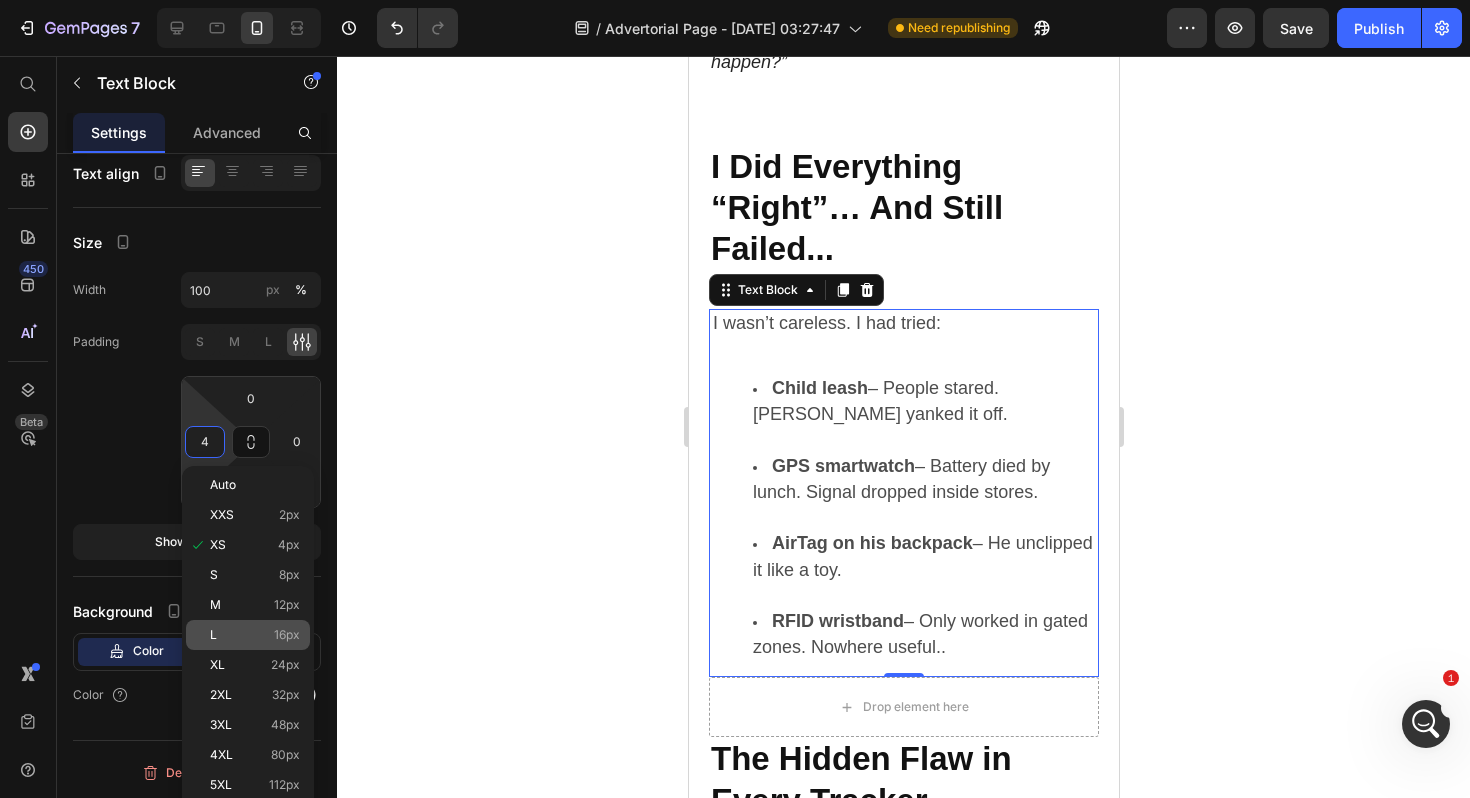 click on "L 16px" 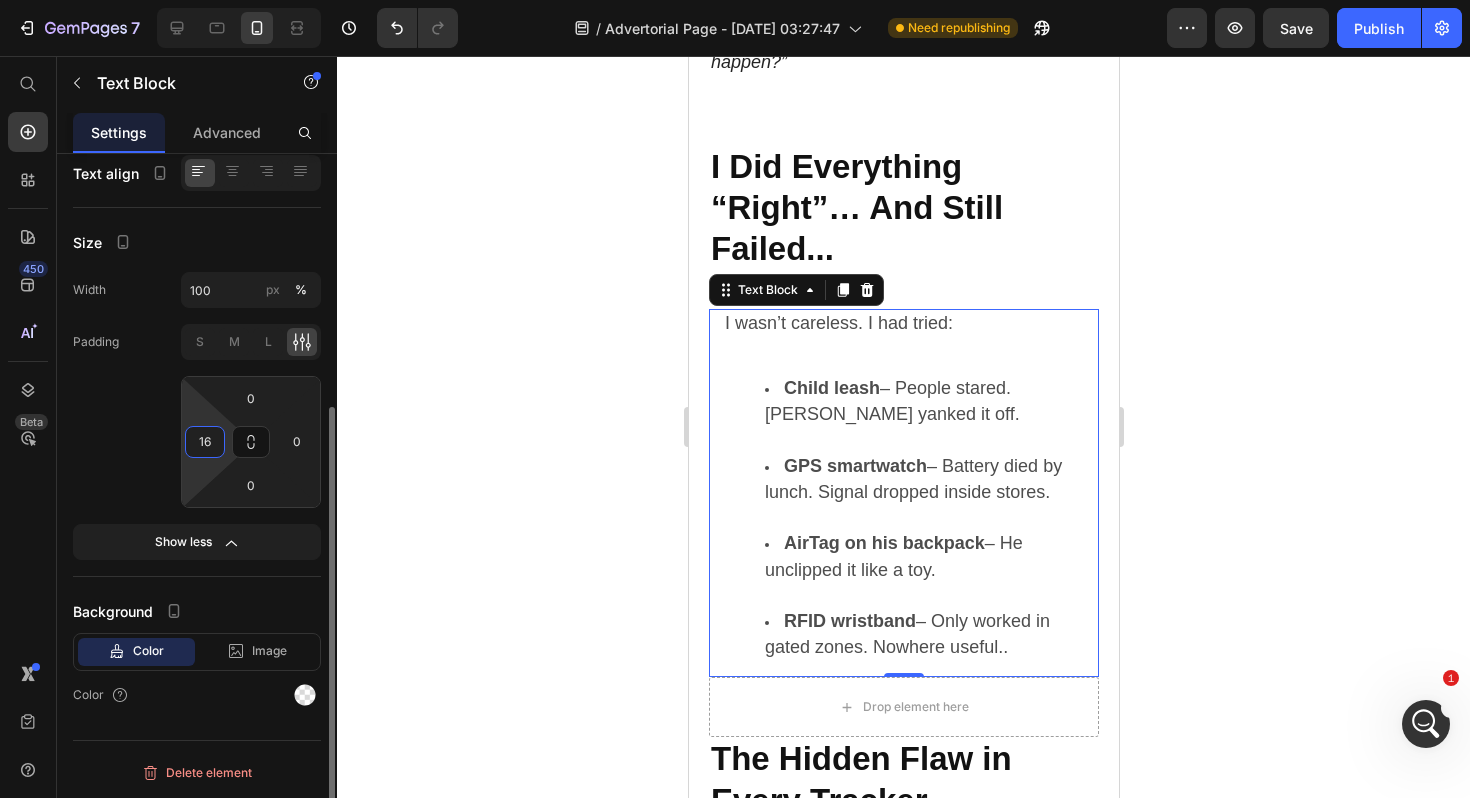 click on "16" at bounding box center [205, 442] 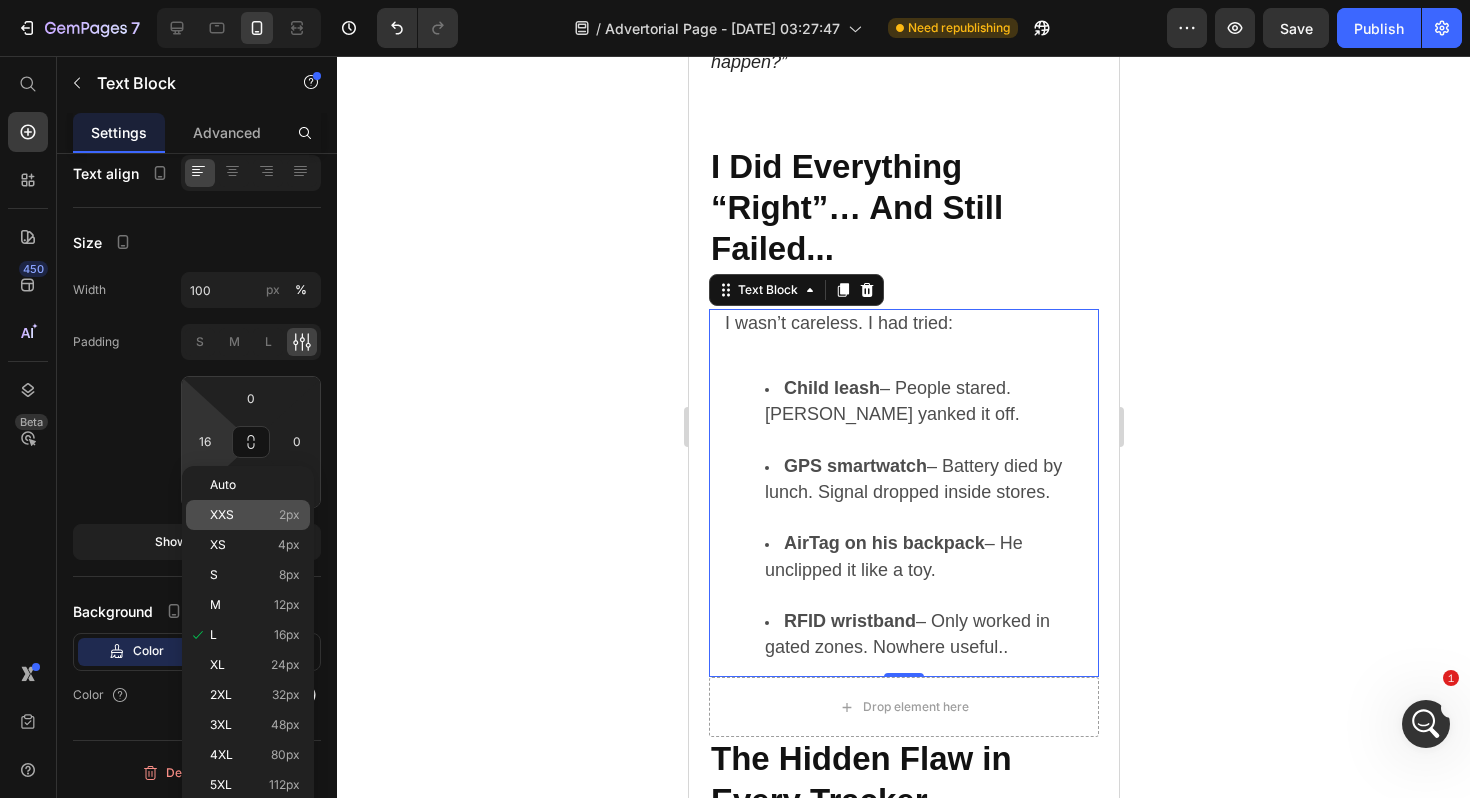 click on "XXS" at bounding box center (222, 515) 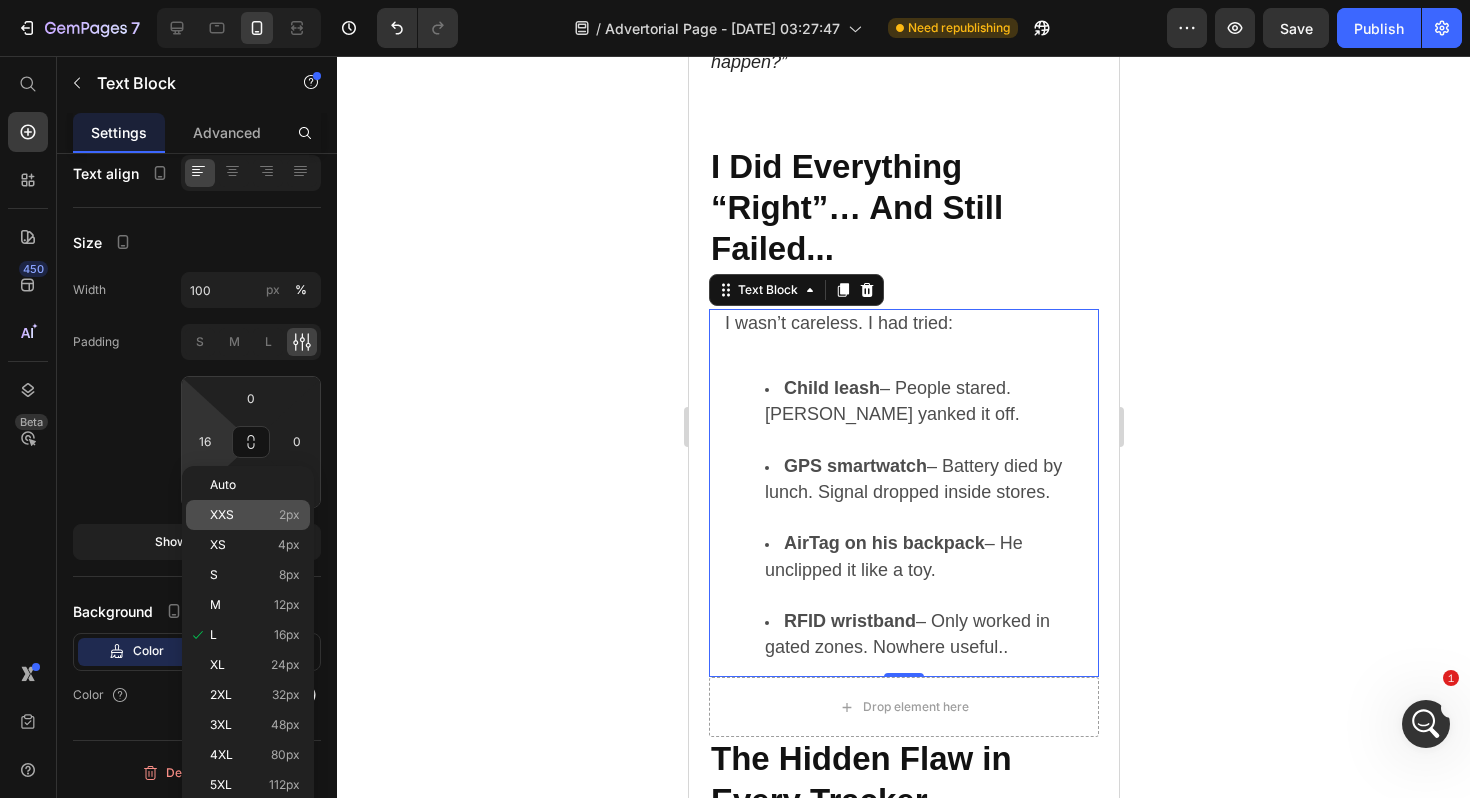 type on "2" 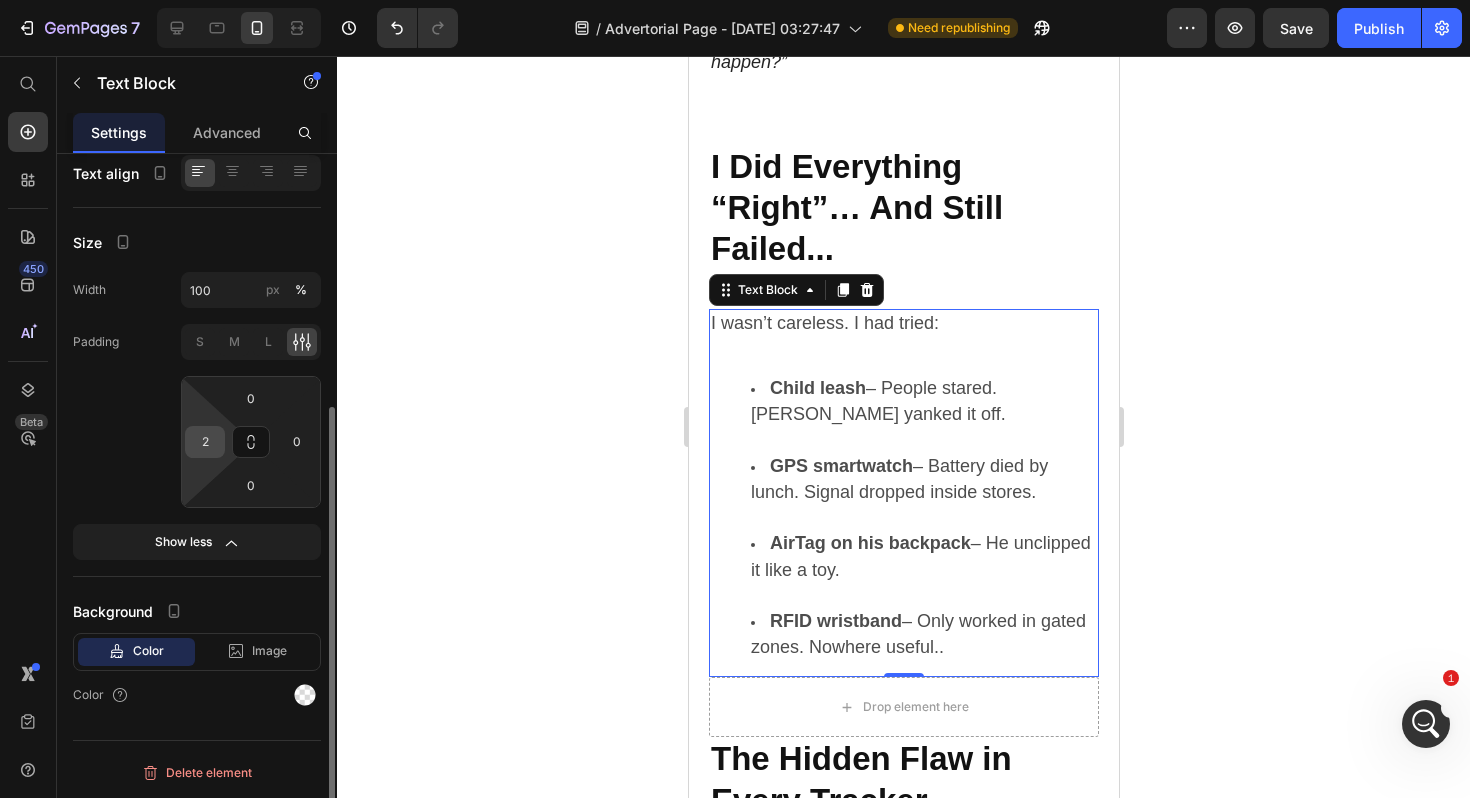 click on "2" at bounding box center (205, 442) 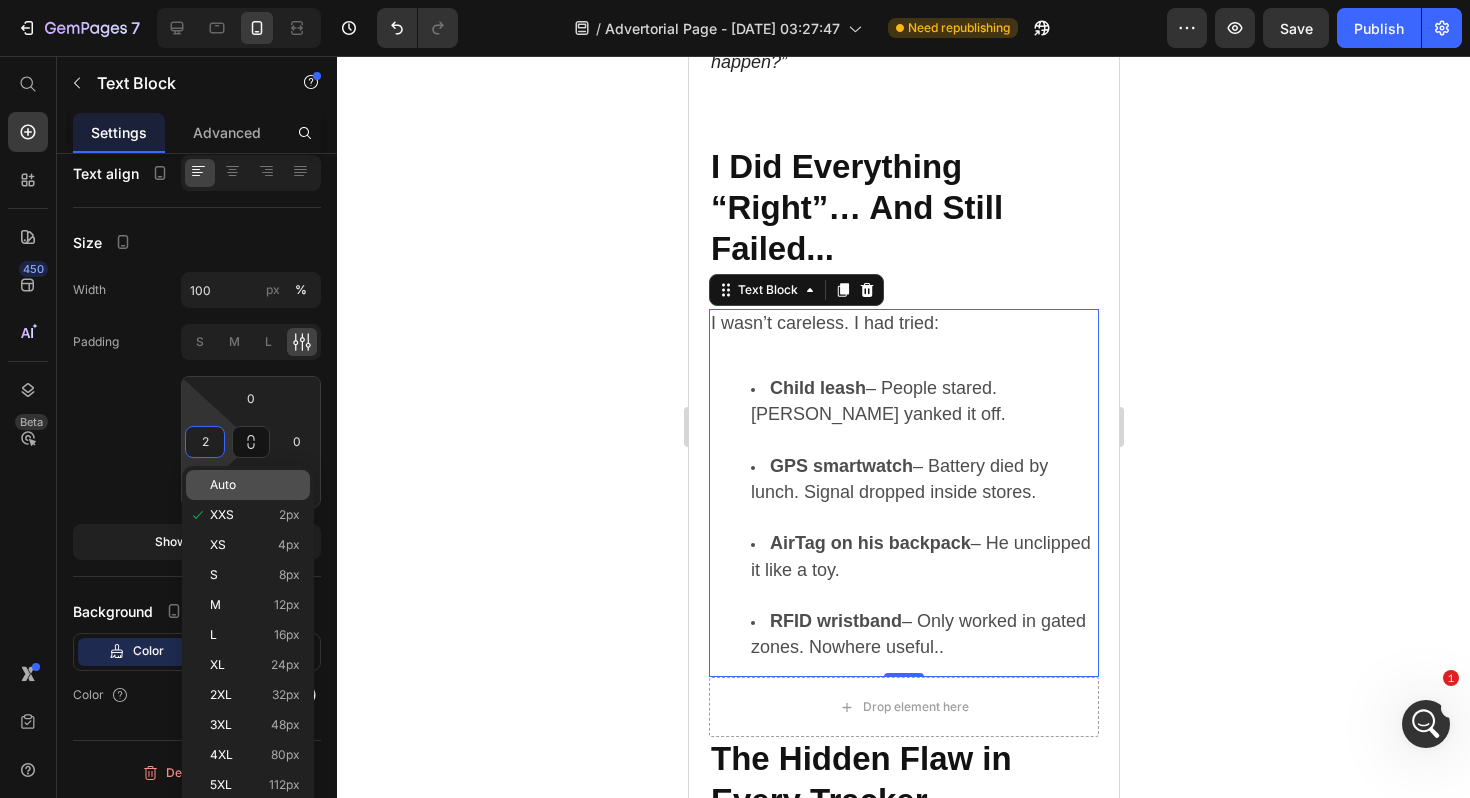 click on "Auto" at bounding box center [223, 485] 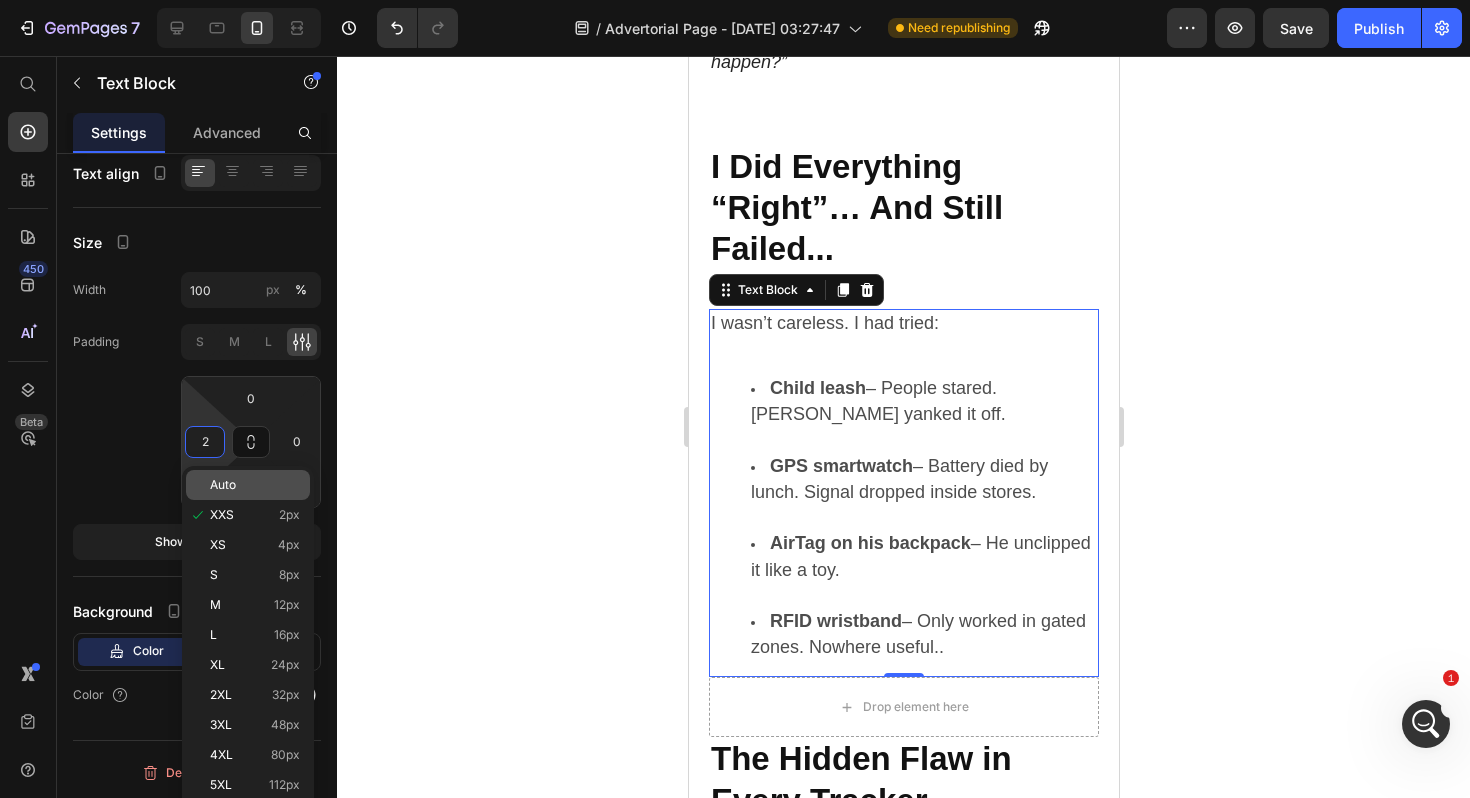 type 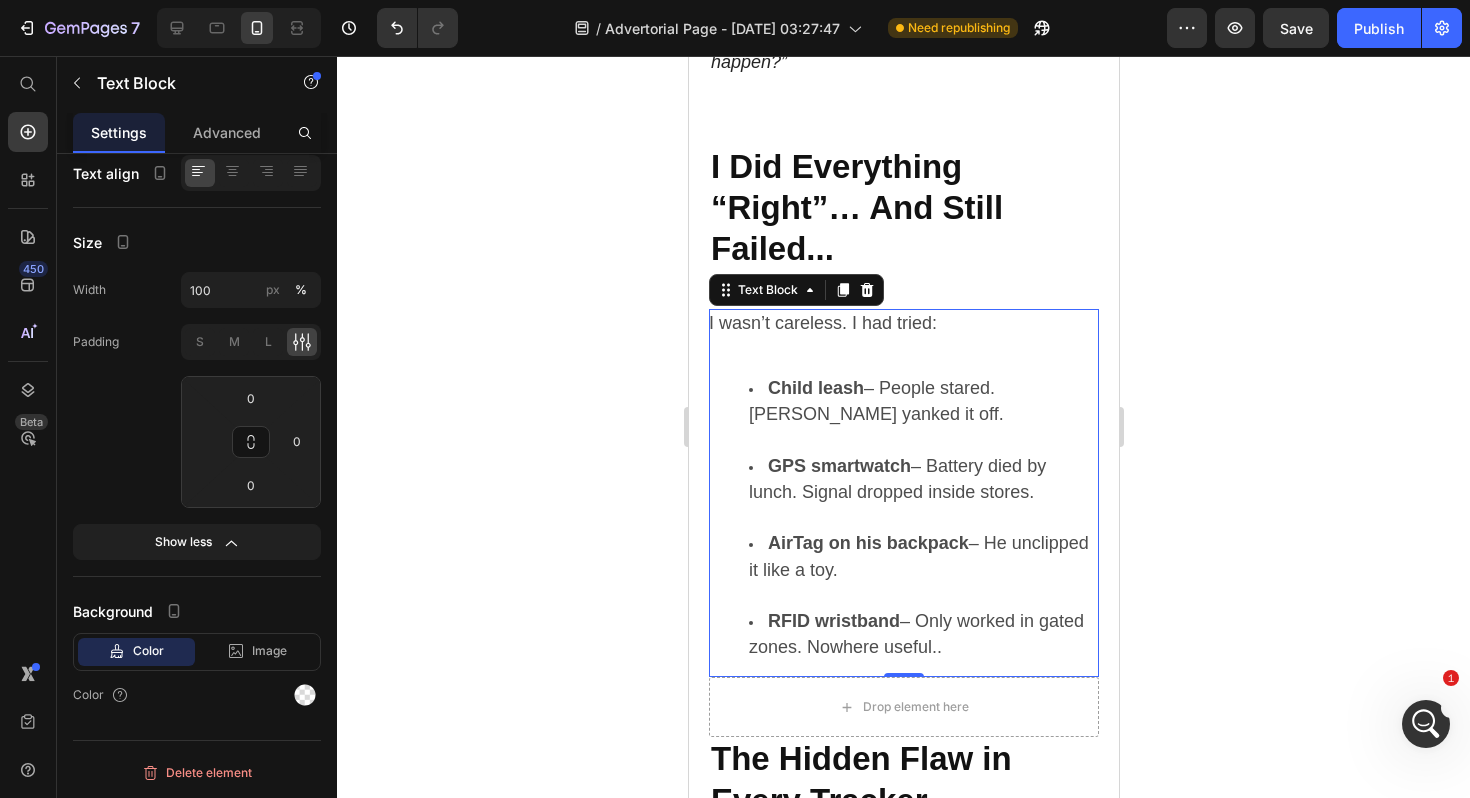 click 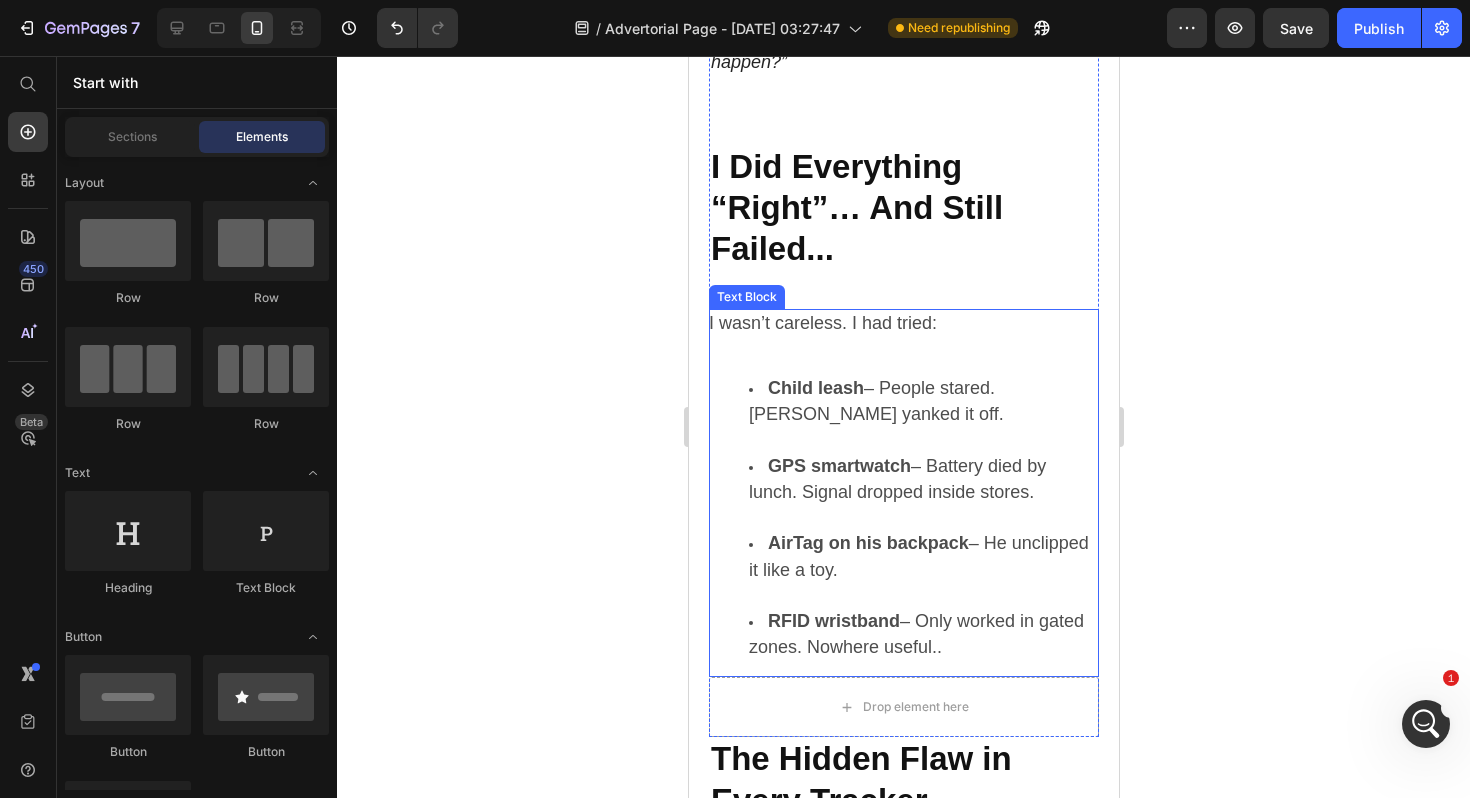 click on "Child leash  – People stared. Tommy yanked it off." at bounding box center [875, 401] 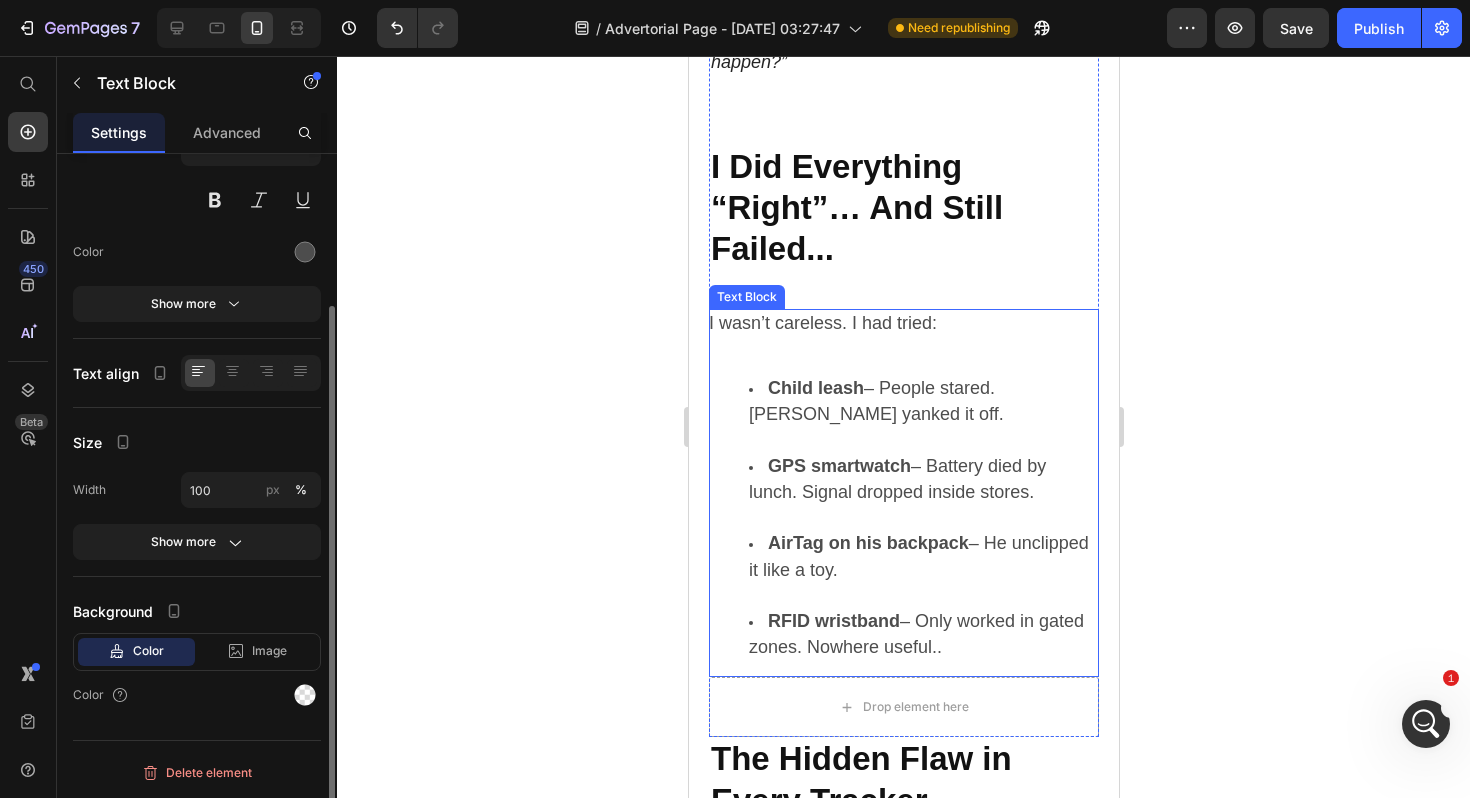 scroll, scrollTop: 194, scrollLeft: 0, axis: vertical 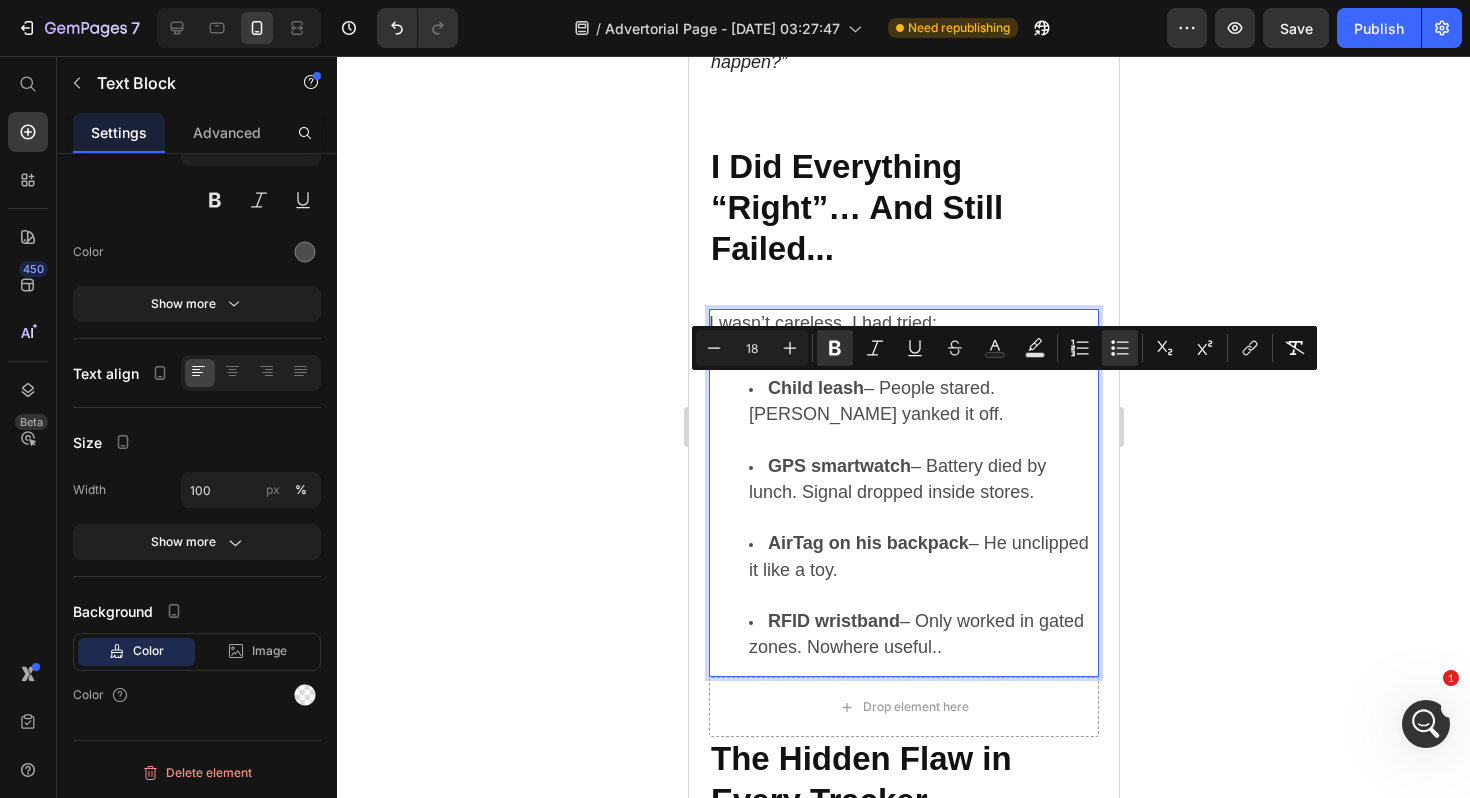 drag, startPoint x: 944, startPoint y: 645, endPoint x: 722, endPoint y: 385, distance: 341.88303 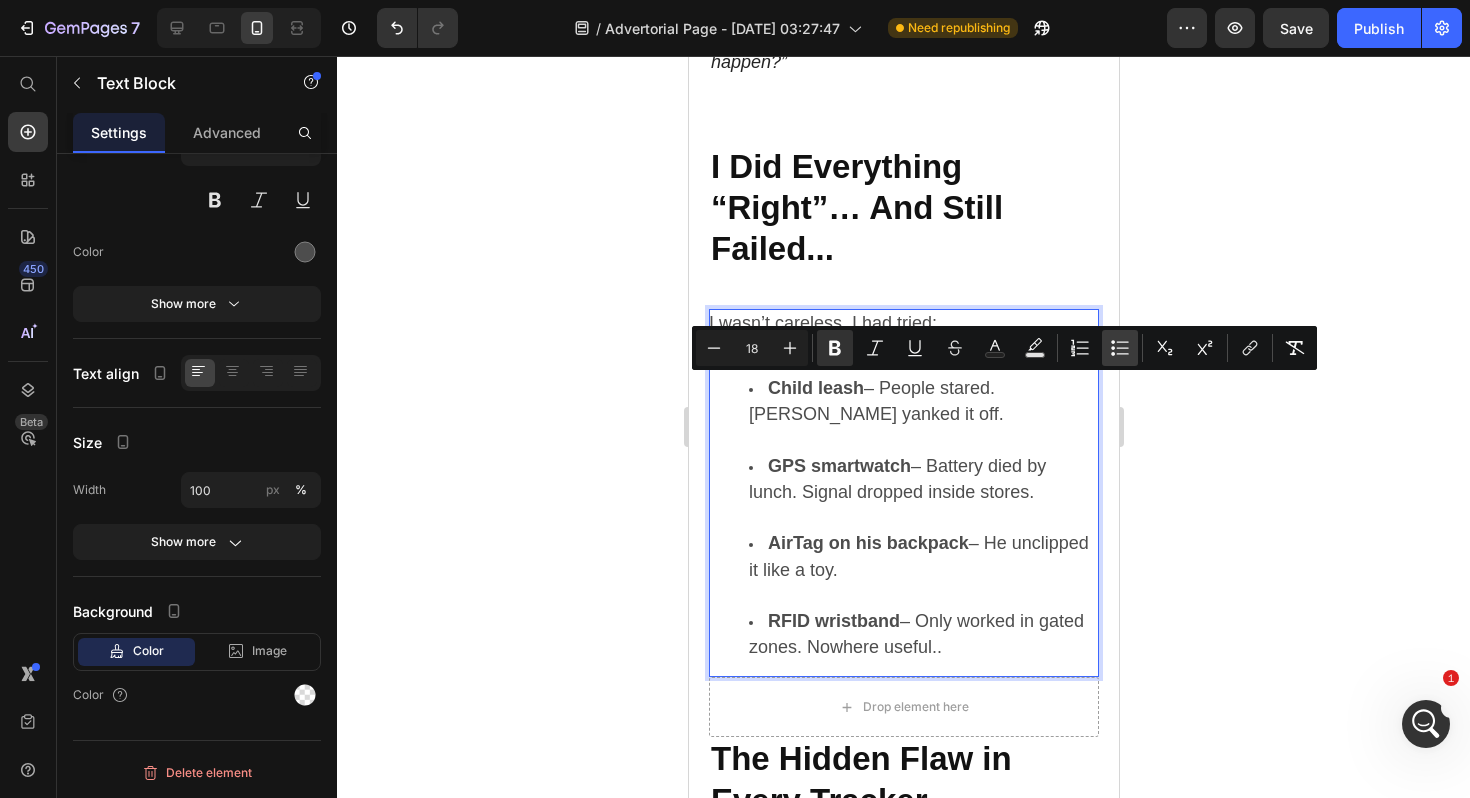 click 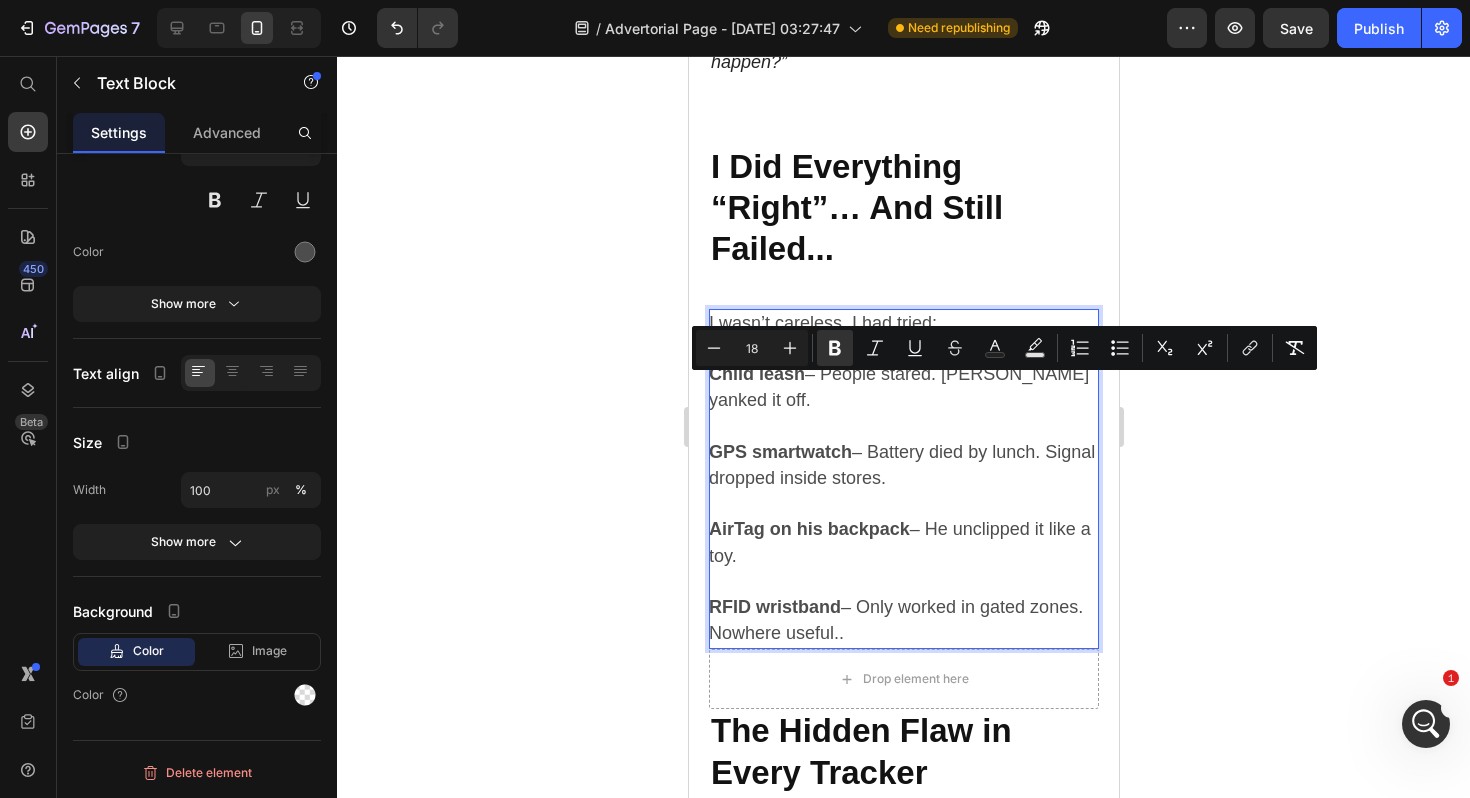 click 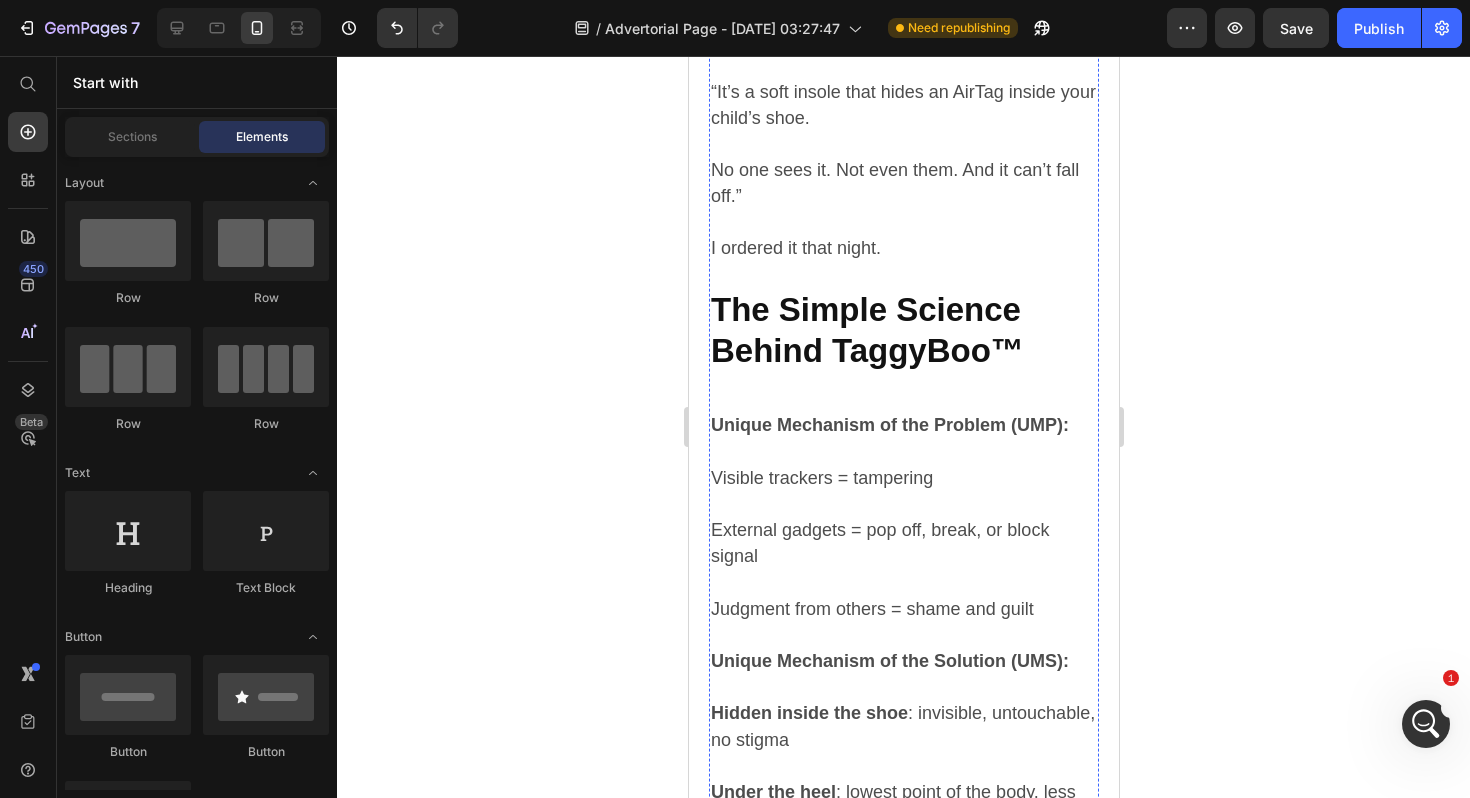 scroll, scrollTop: 4740, scrollLeft: 0, axis: vertical 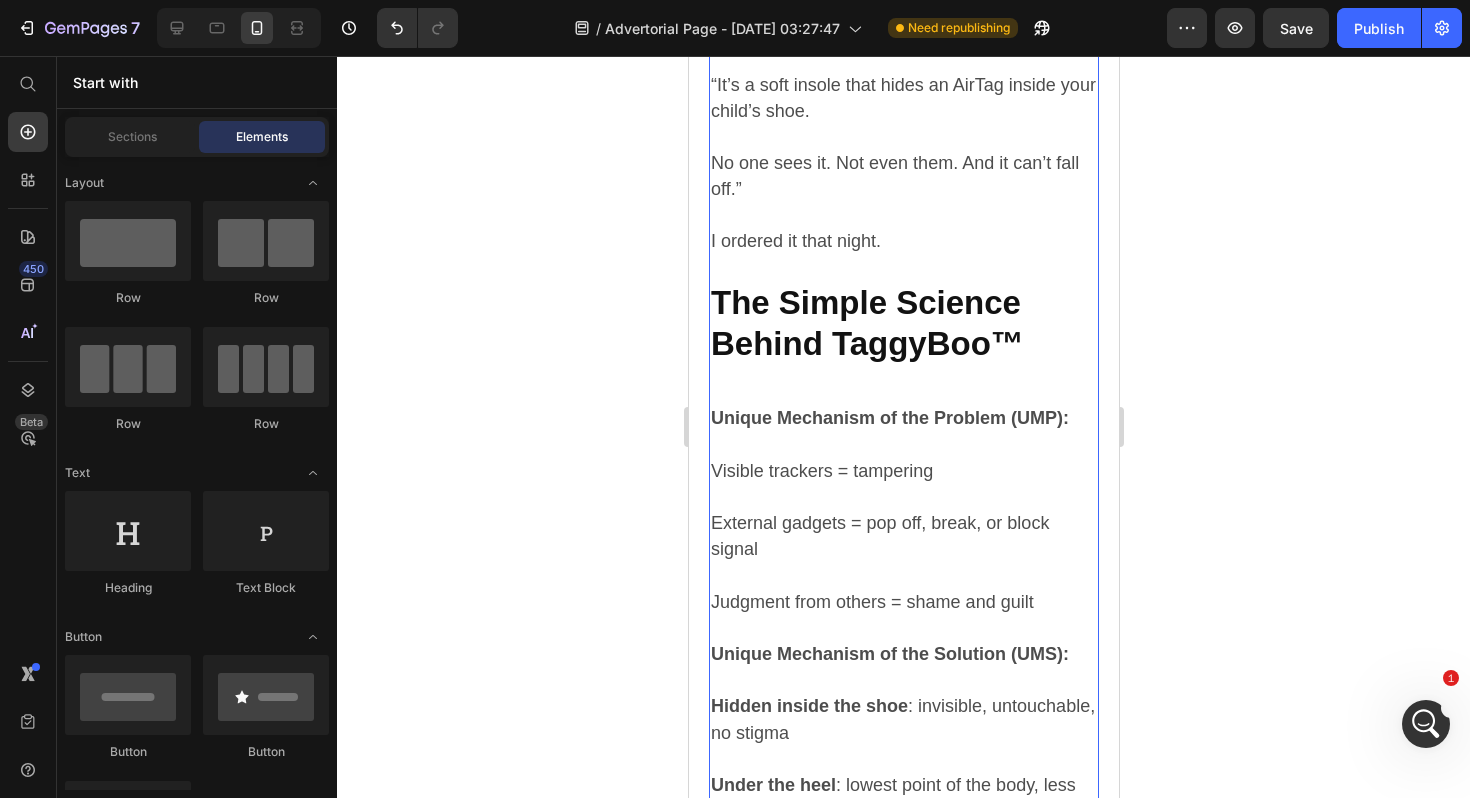click on "Unique Mechanism of the Problem (UMP):" at bounding box center [889, 418] 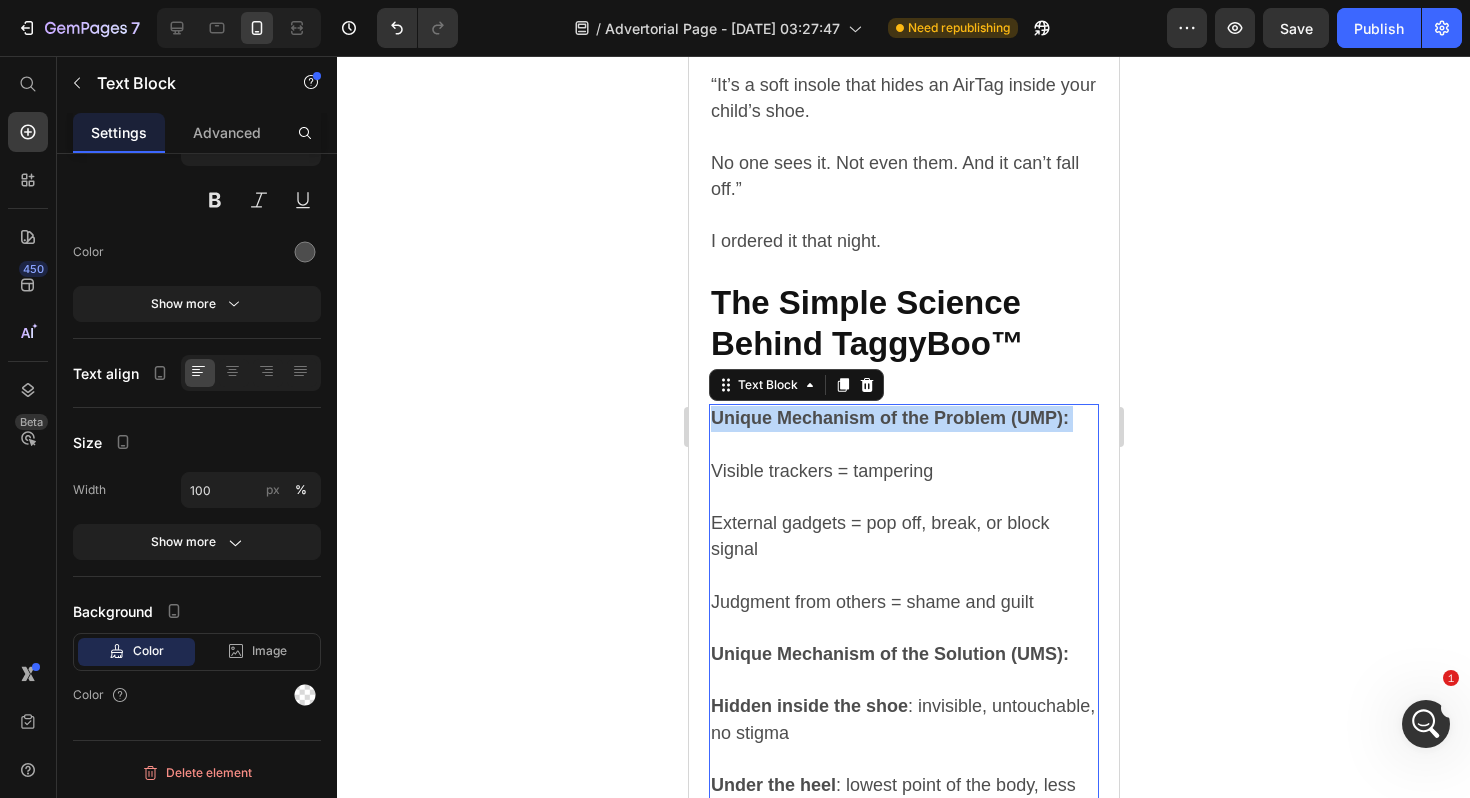 click on "Unique Mechanism of the Problem (UMP):" at bounding box center (889, 418) 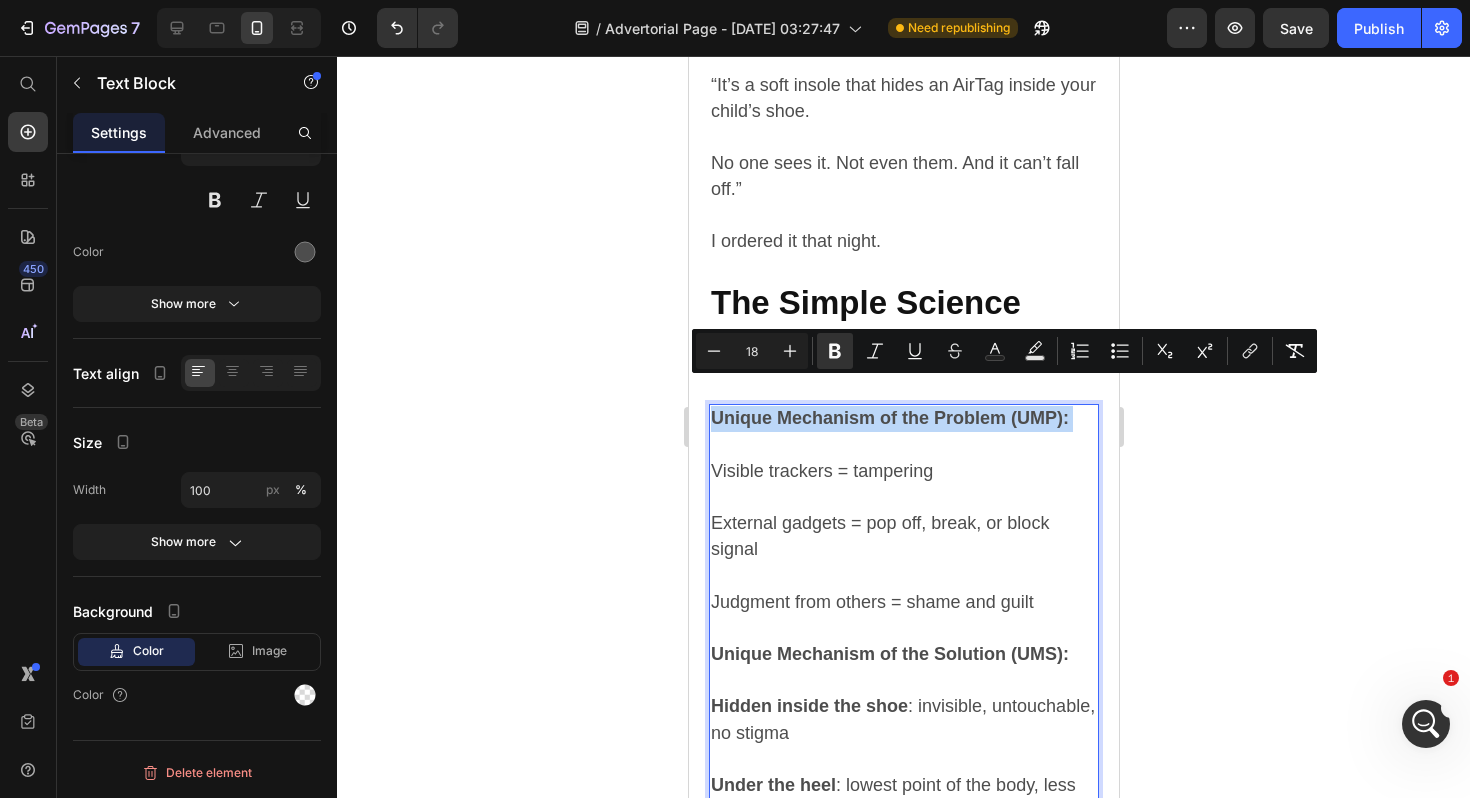 click on "Unique Mechanism of the Problem (UMP):" at bounding box center (889, 418) 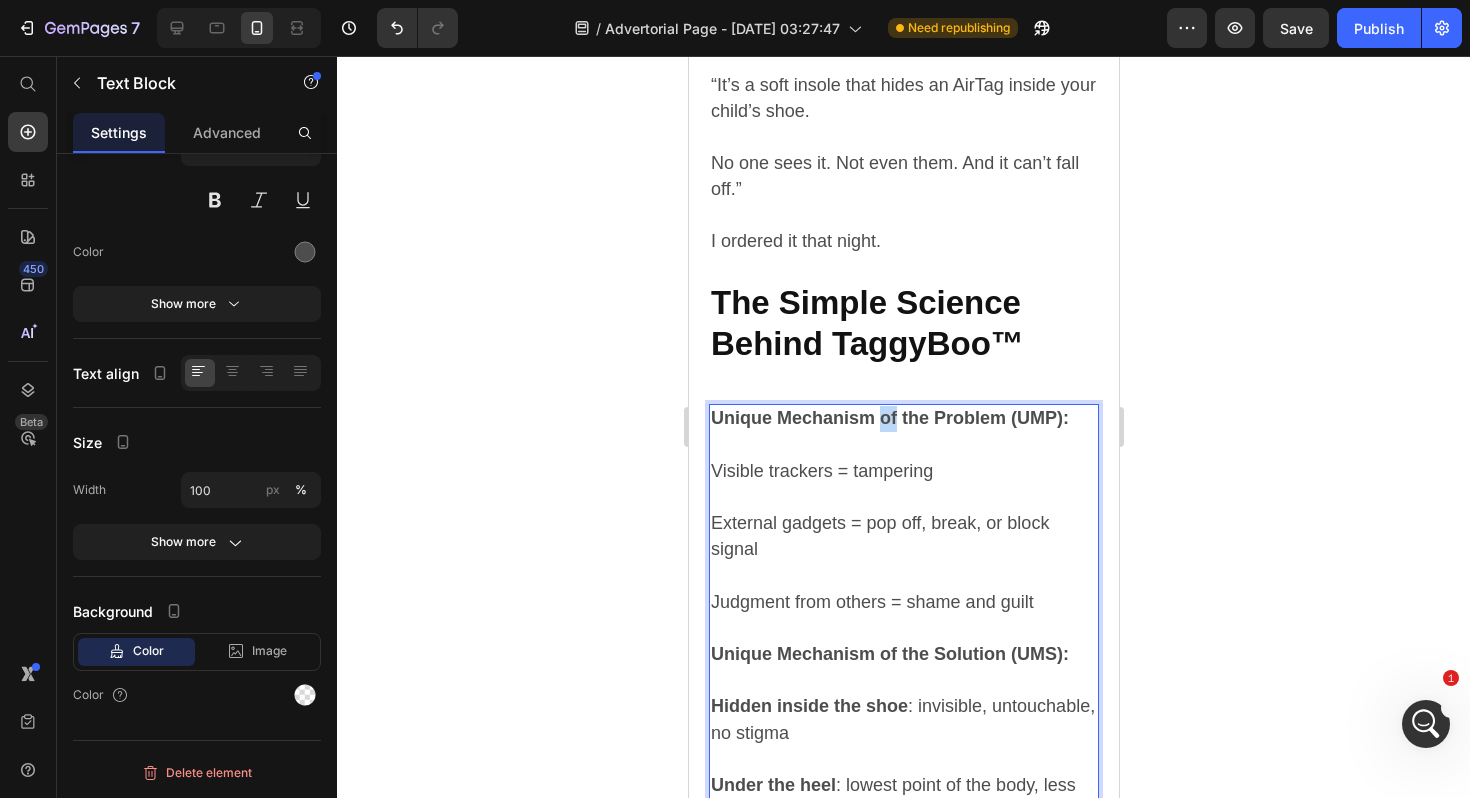 click on "Unique Mechanism of the Problem (UMP):" at bounding box center [889, 418] 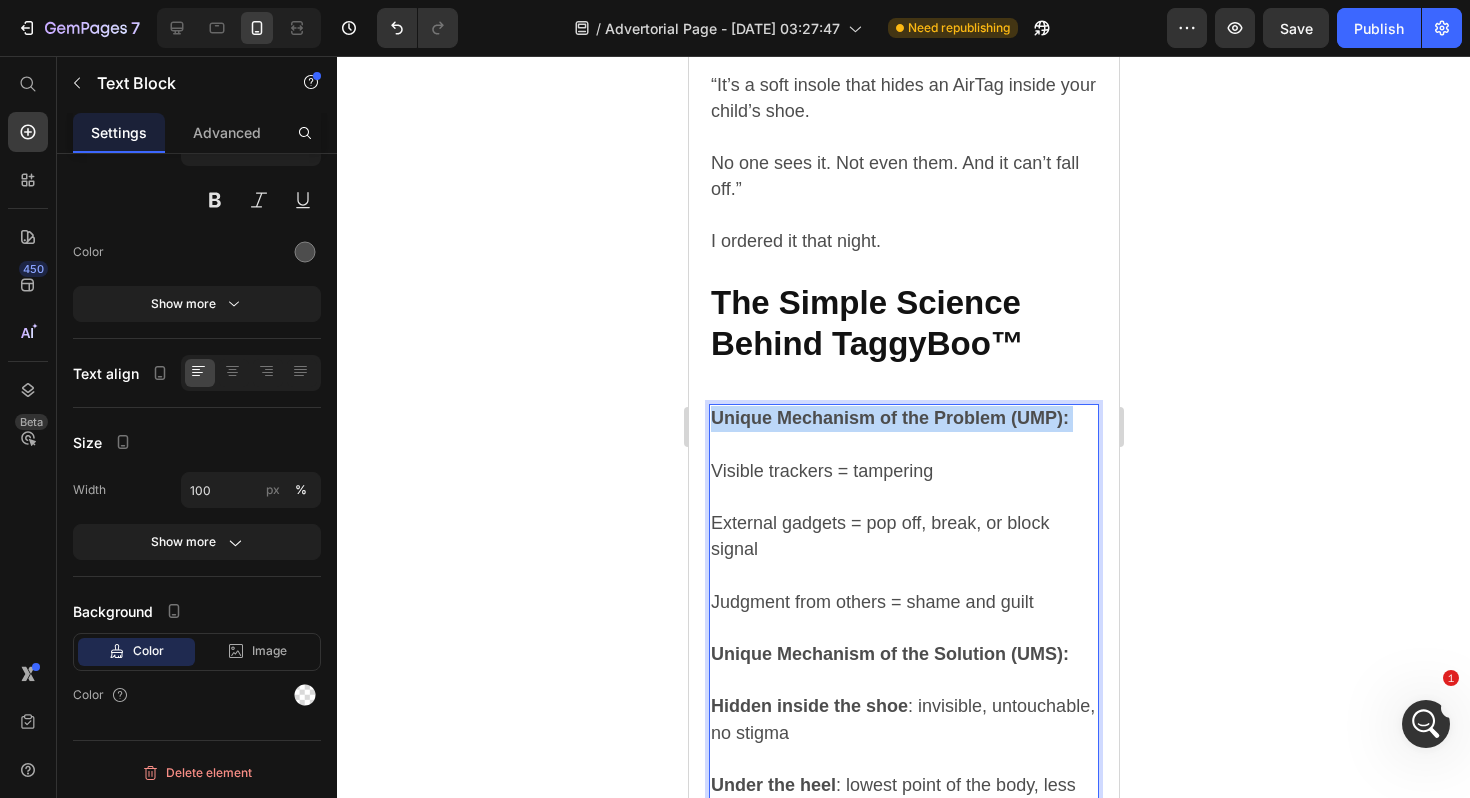 click on "Unique Mechanism of the Problem (UMP):" at bounding box center (889, 418) 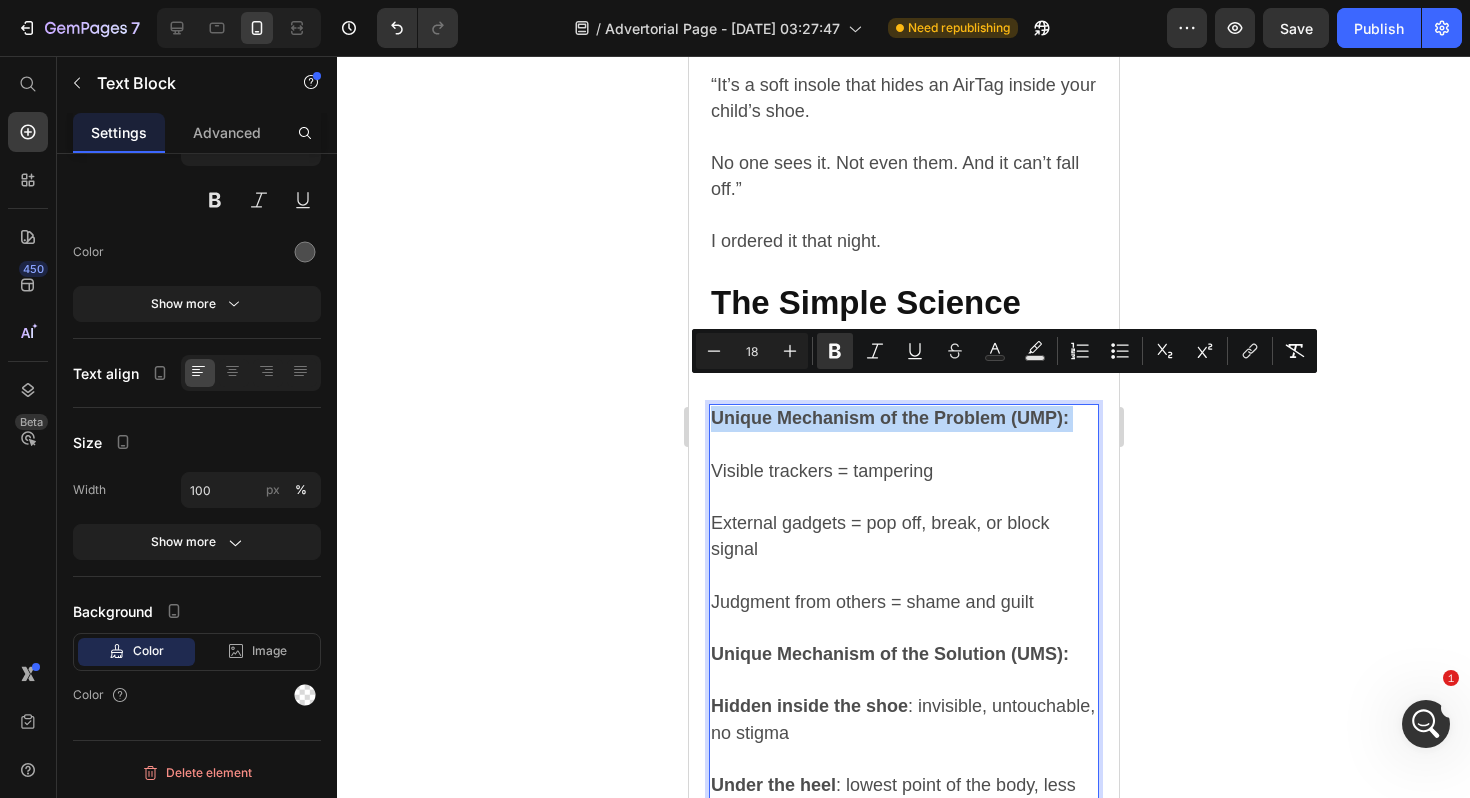 click on "Unique Mechanism of the Problem (UMP):" at bounding box center [889, 418] 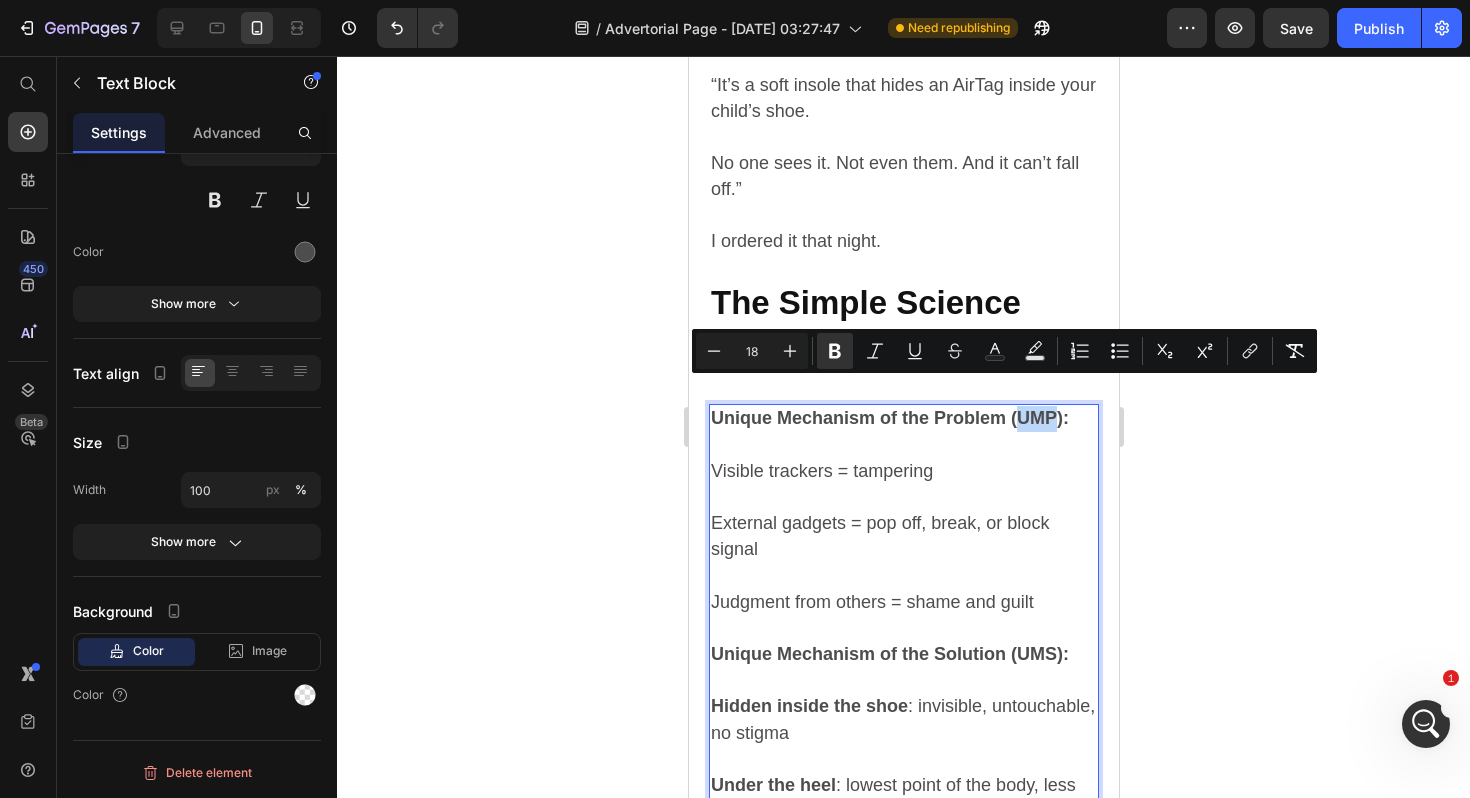click on "Unique Mechanism of the Problem (UMP):" at bounding box center [889, 418] 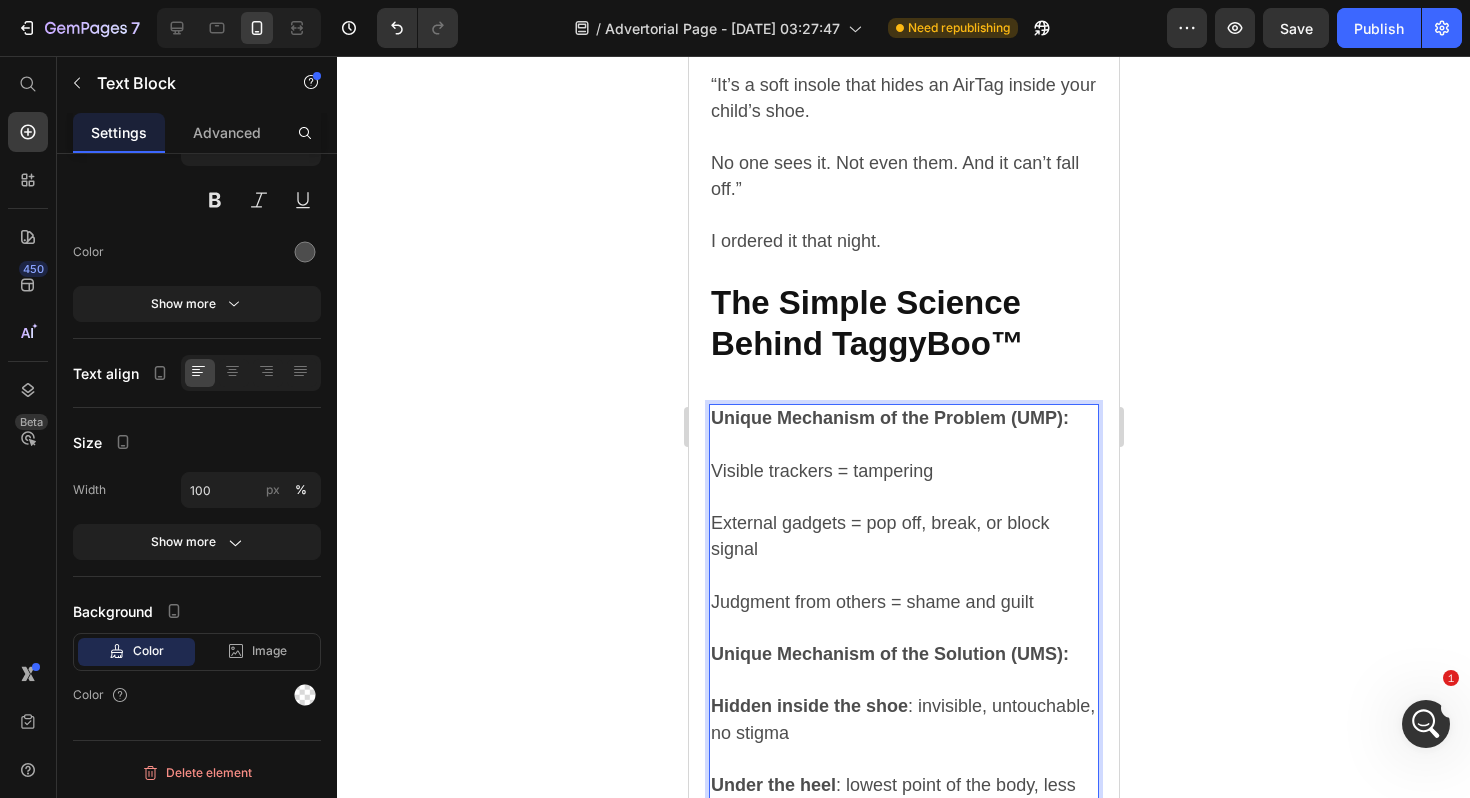 click on "Unique Mechanism of the Problem (UMP):" at bounding box center [903, 432] 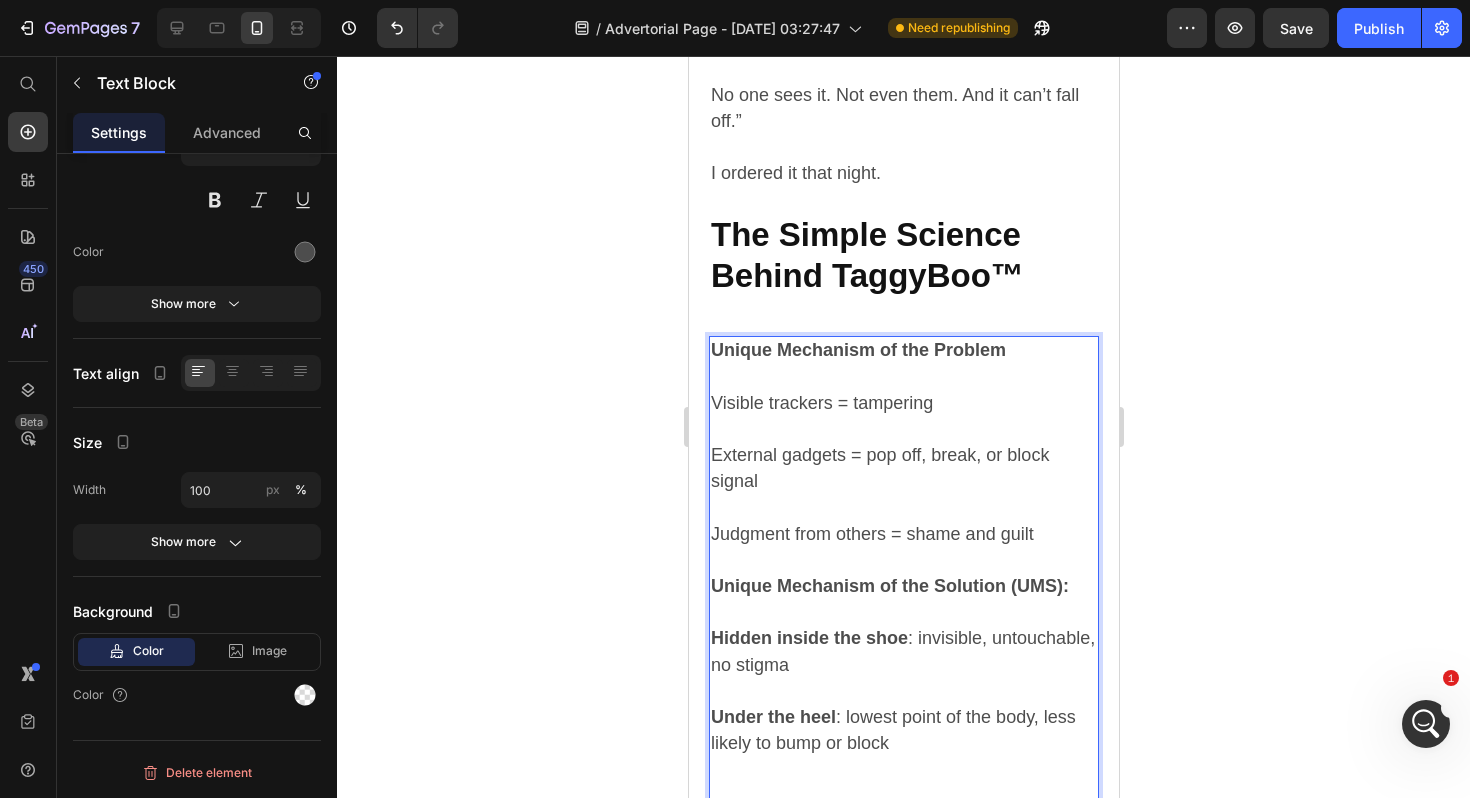 scroll, scrollTop: 4845, scrollLeft: 0, axis: vertical 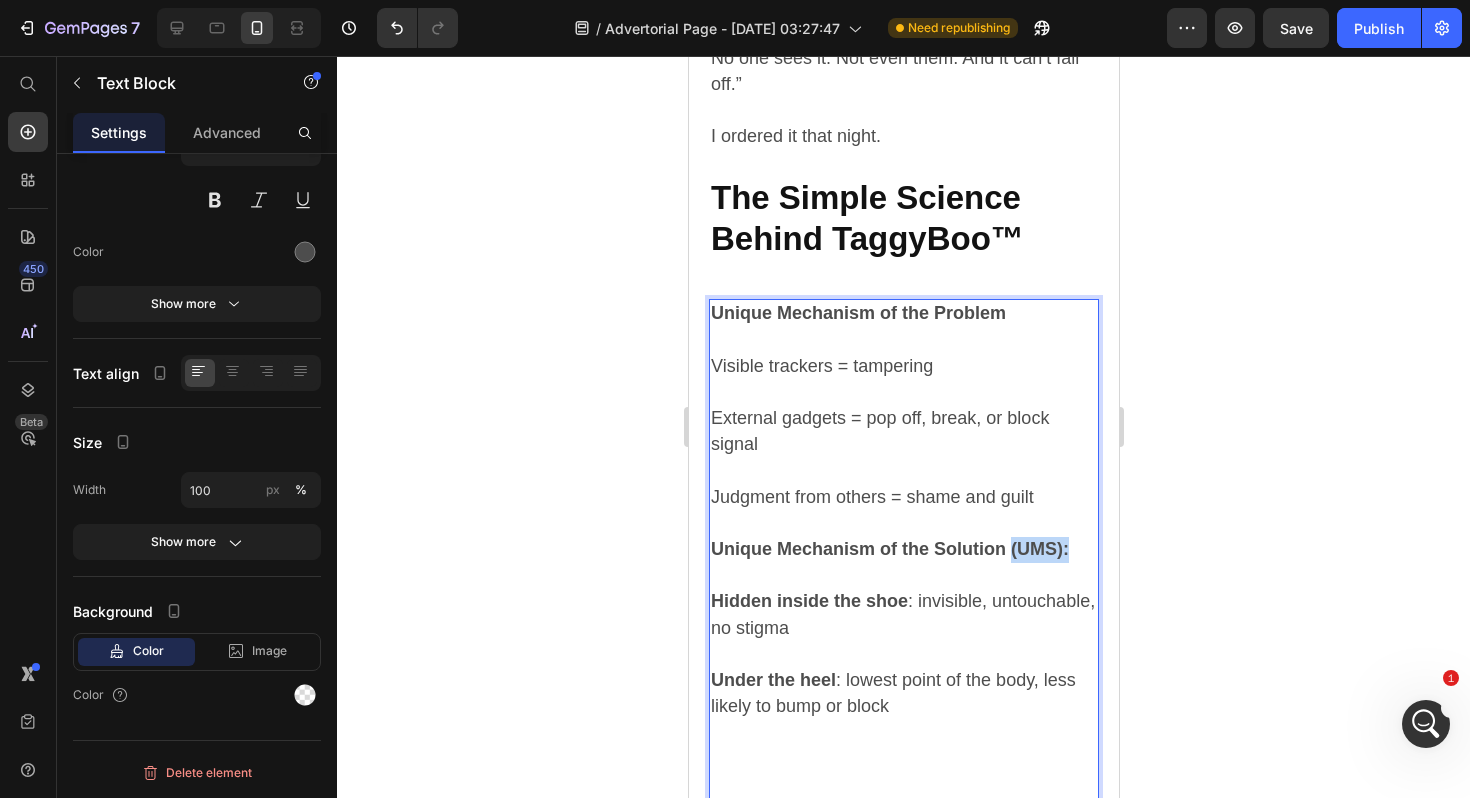 drag, startPoint x: 1073, startPoint y: 524, endPoint x: 1011, endPoint y: 526, distance: 62.03225 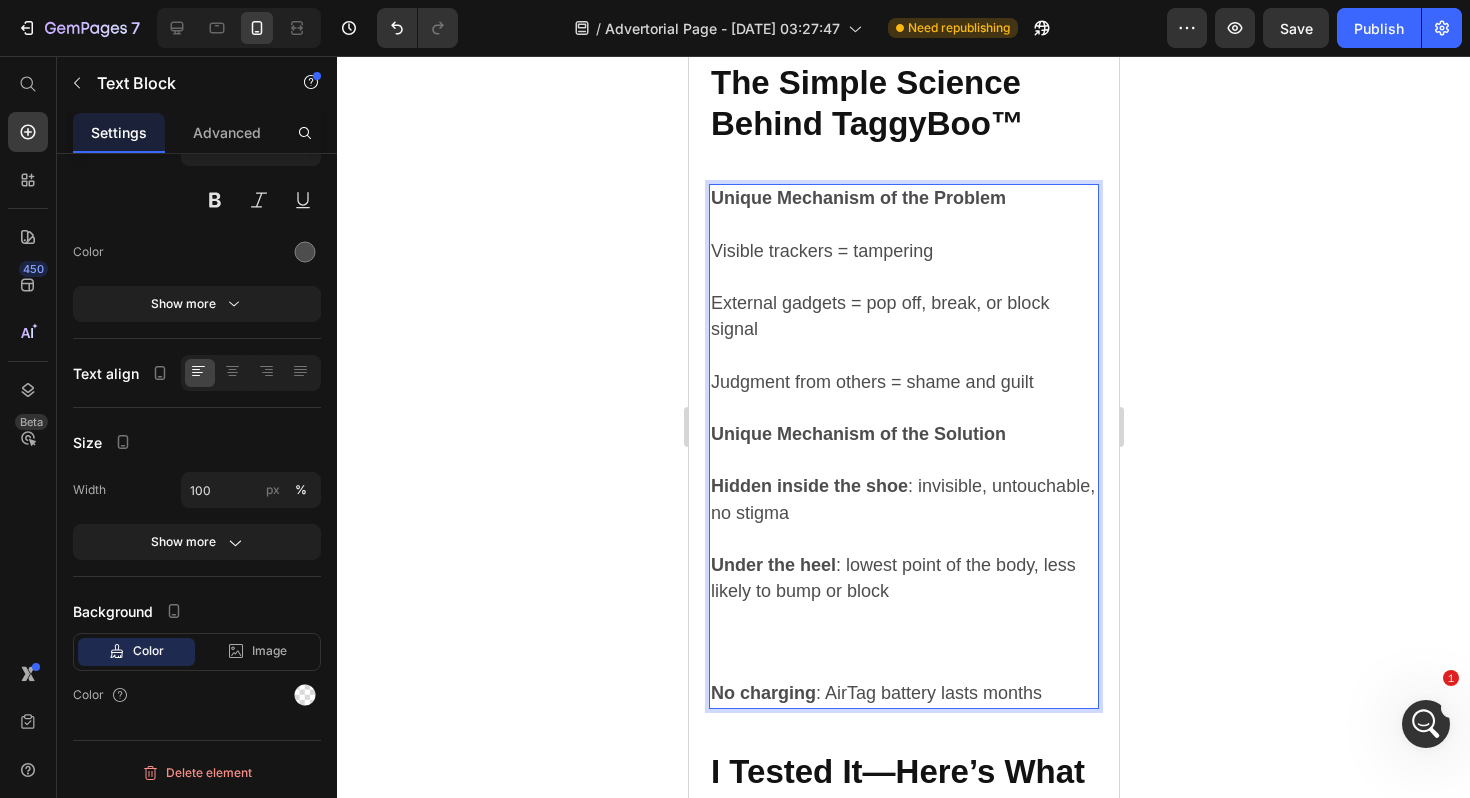 scroll, scrollTop: 4962, scrollLeft: 0, axis: vertical 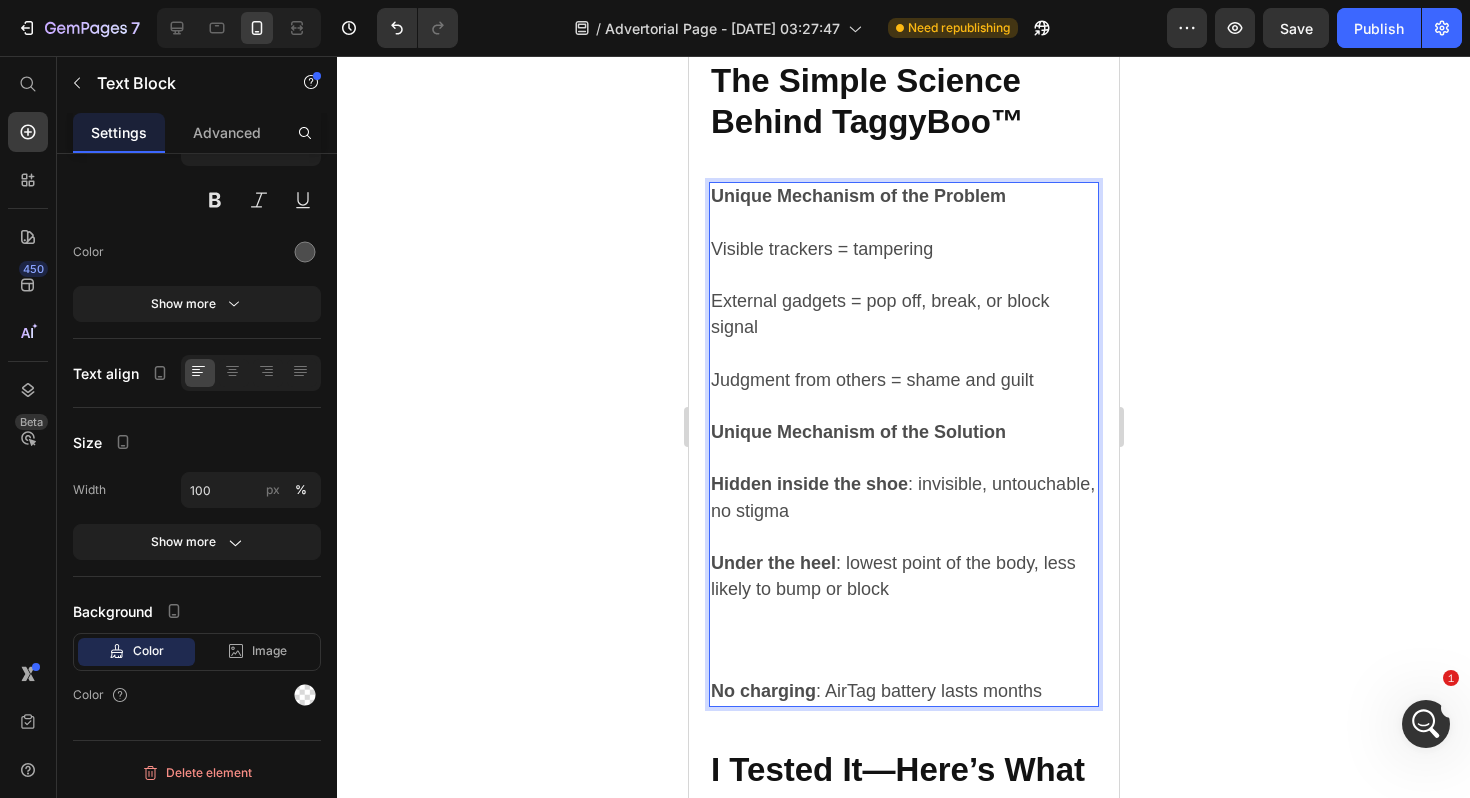click on "Under the heel : lowest point of the body, less likely to bump or block" at bounding box center (903, 615) 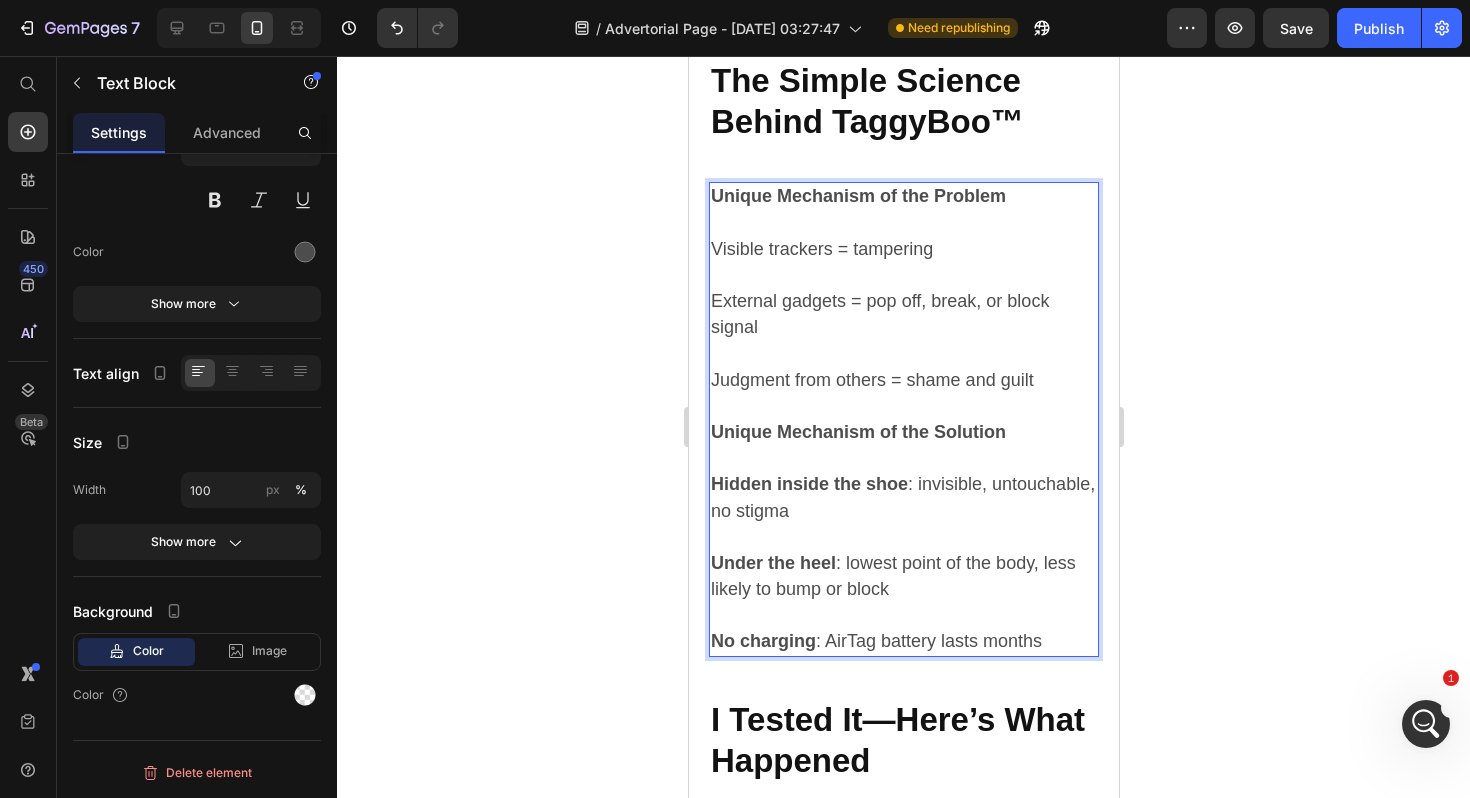 click 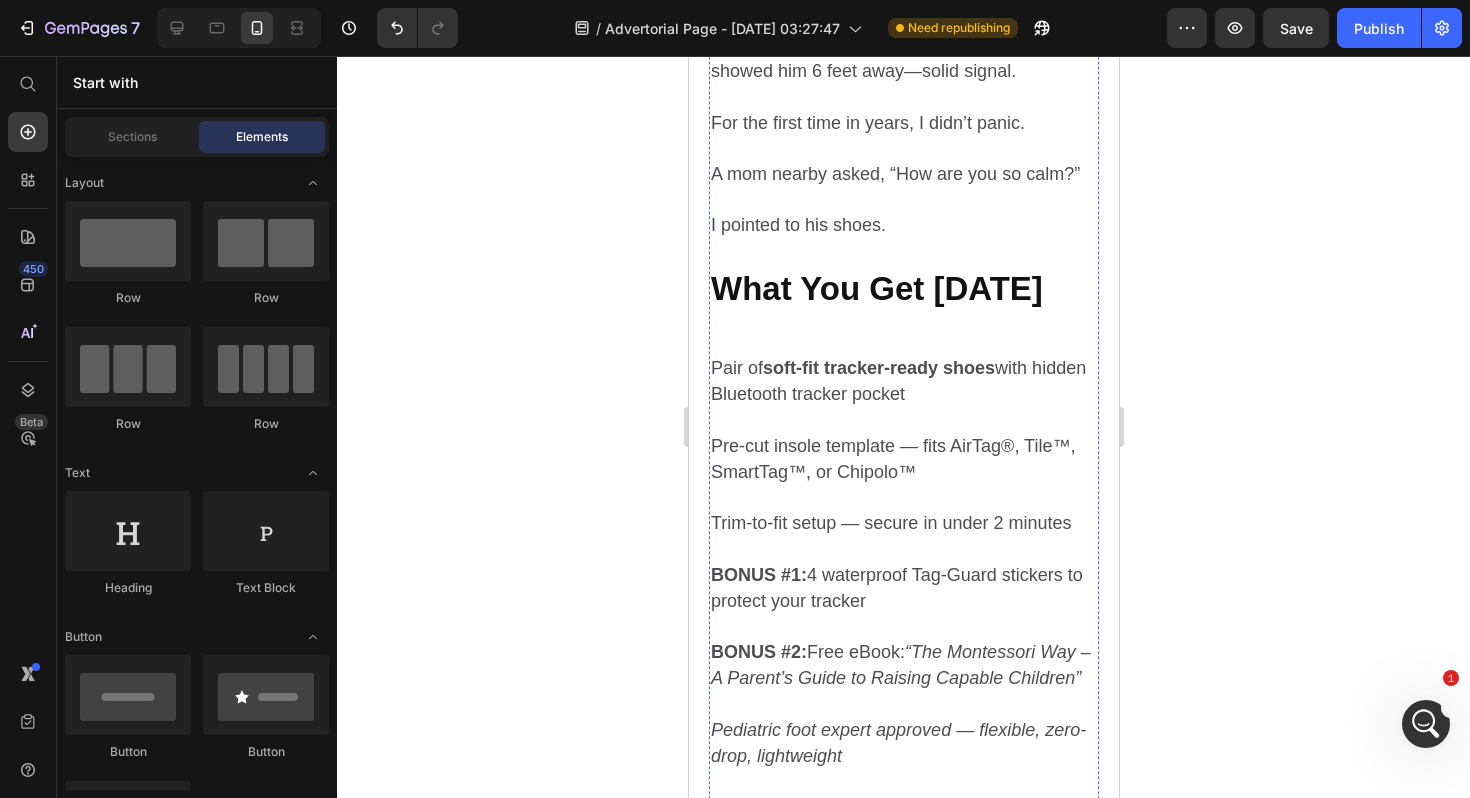 scroll, scrollTop: 5967, scrollLeft: 0, axis: vertical 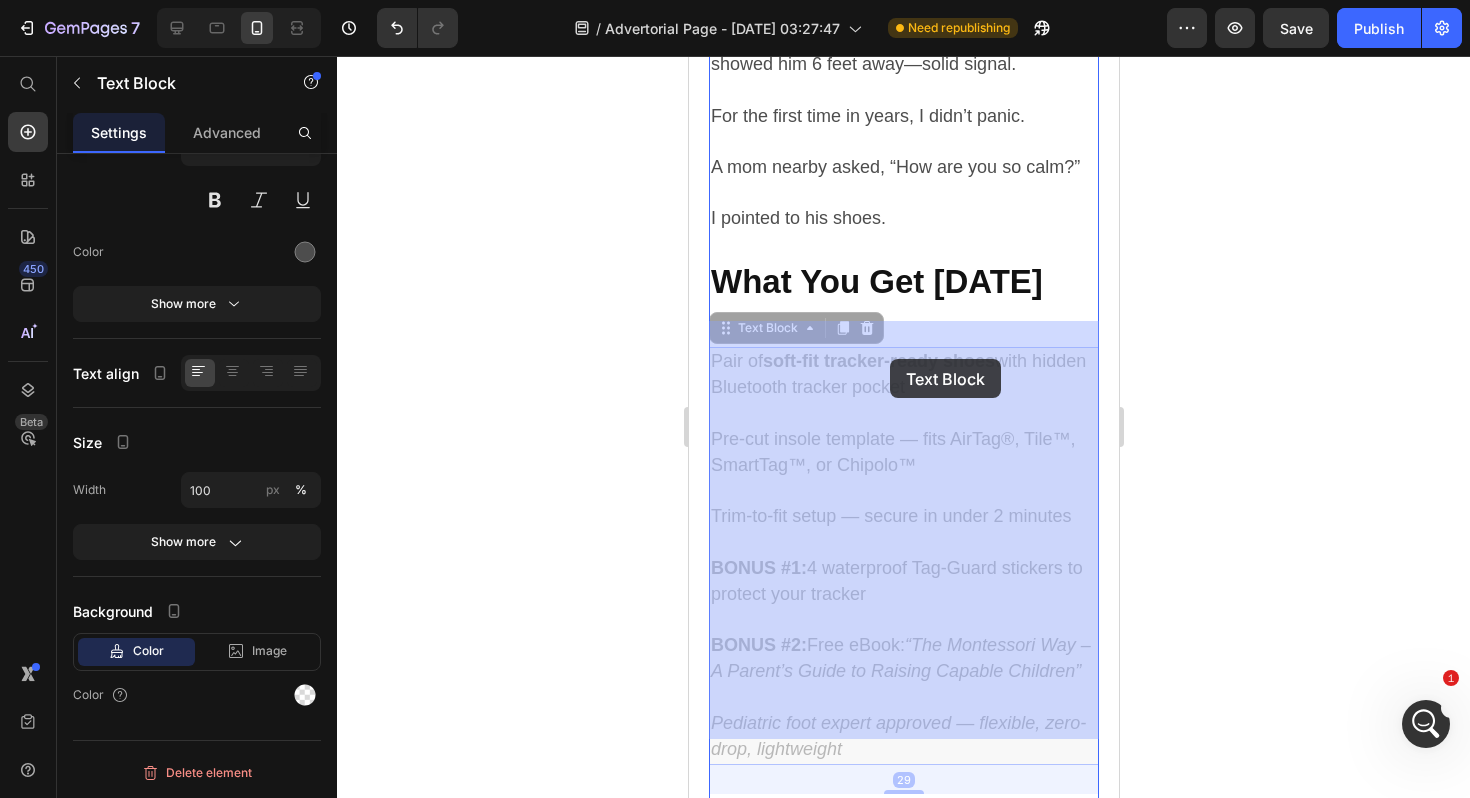 drag, startPoint x: 1004, startPoint y: 334, endPoint x: 889, endPoint y: 359, distance: 117.68602 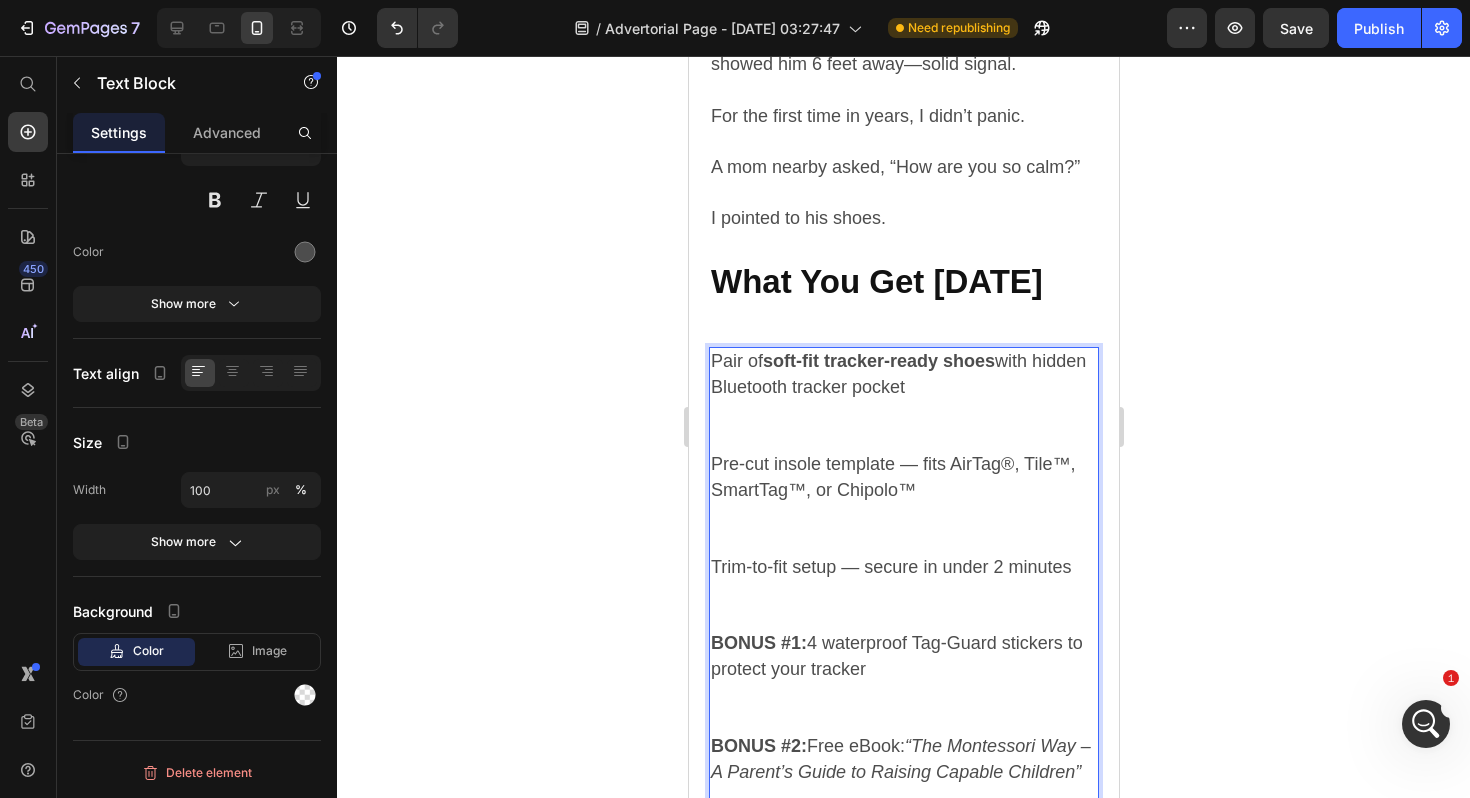 click on "Pair of  soft-fit tracker-ready shoes  with hidden Bluetooth tracker pocket" at bounding box center [903, 400] 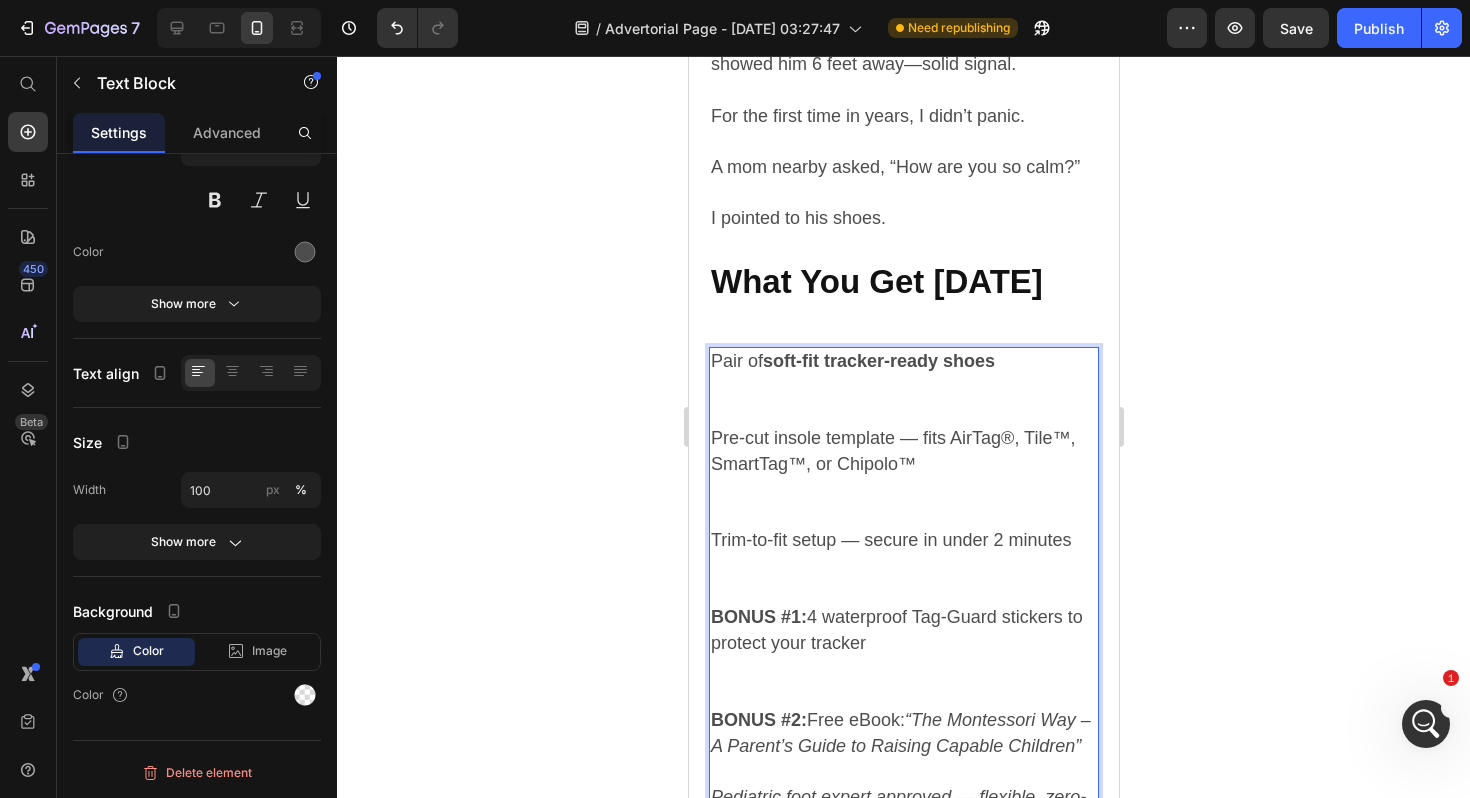 click on "Pre-cut insole template — fits AirTag®, Tile™, SmartTag™, or Chipolo™" at bounding box center [892, 451] 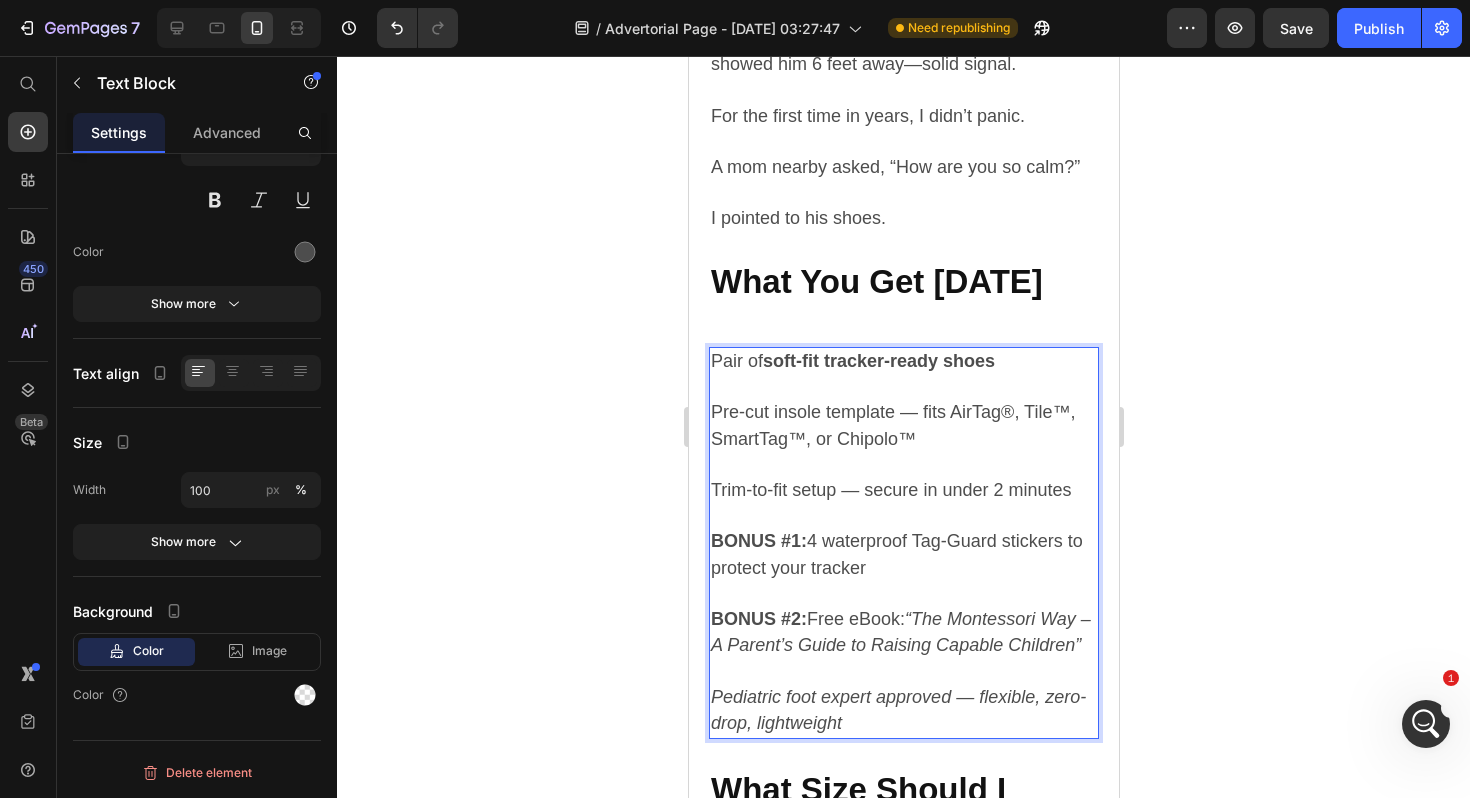 click on "Pediatric foot expert approved — flexible, zero-drop, lightweight" at bounding box center (903, 698) 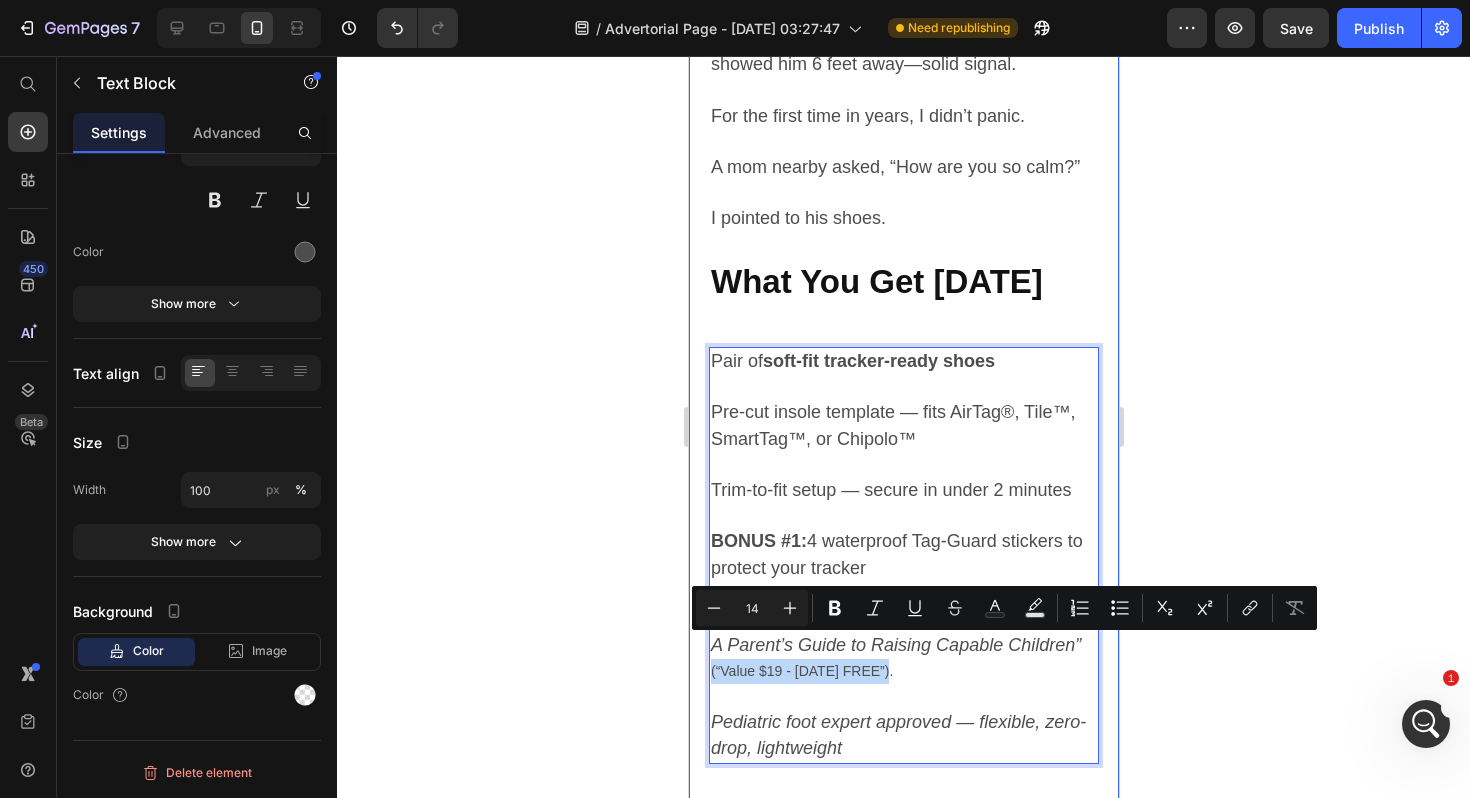 drag, startPoint x: 898, startPoint y: 648, endPoint x: 704, endPoint y: 649, distance: 194.00258 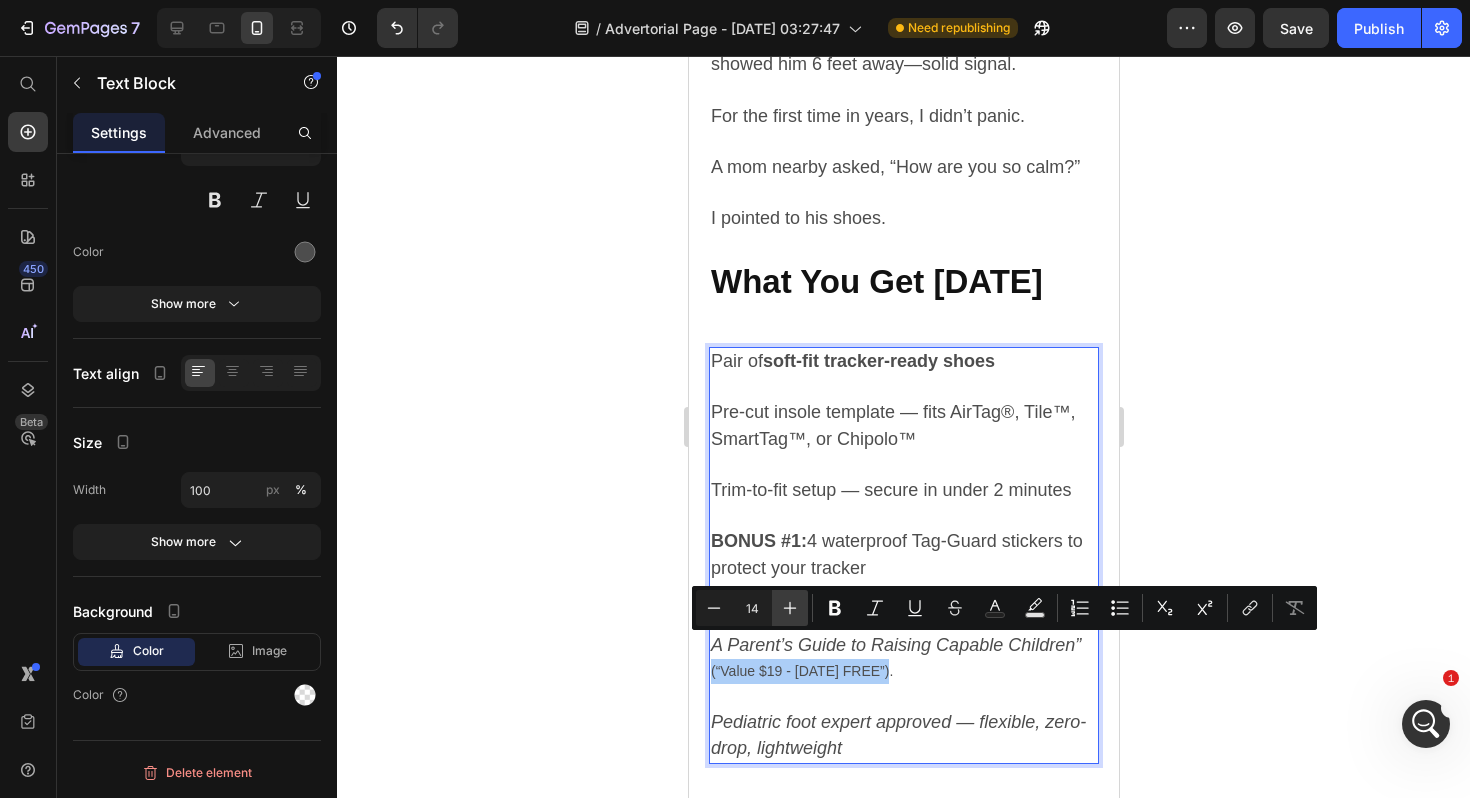 click 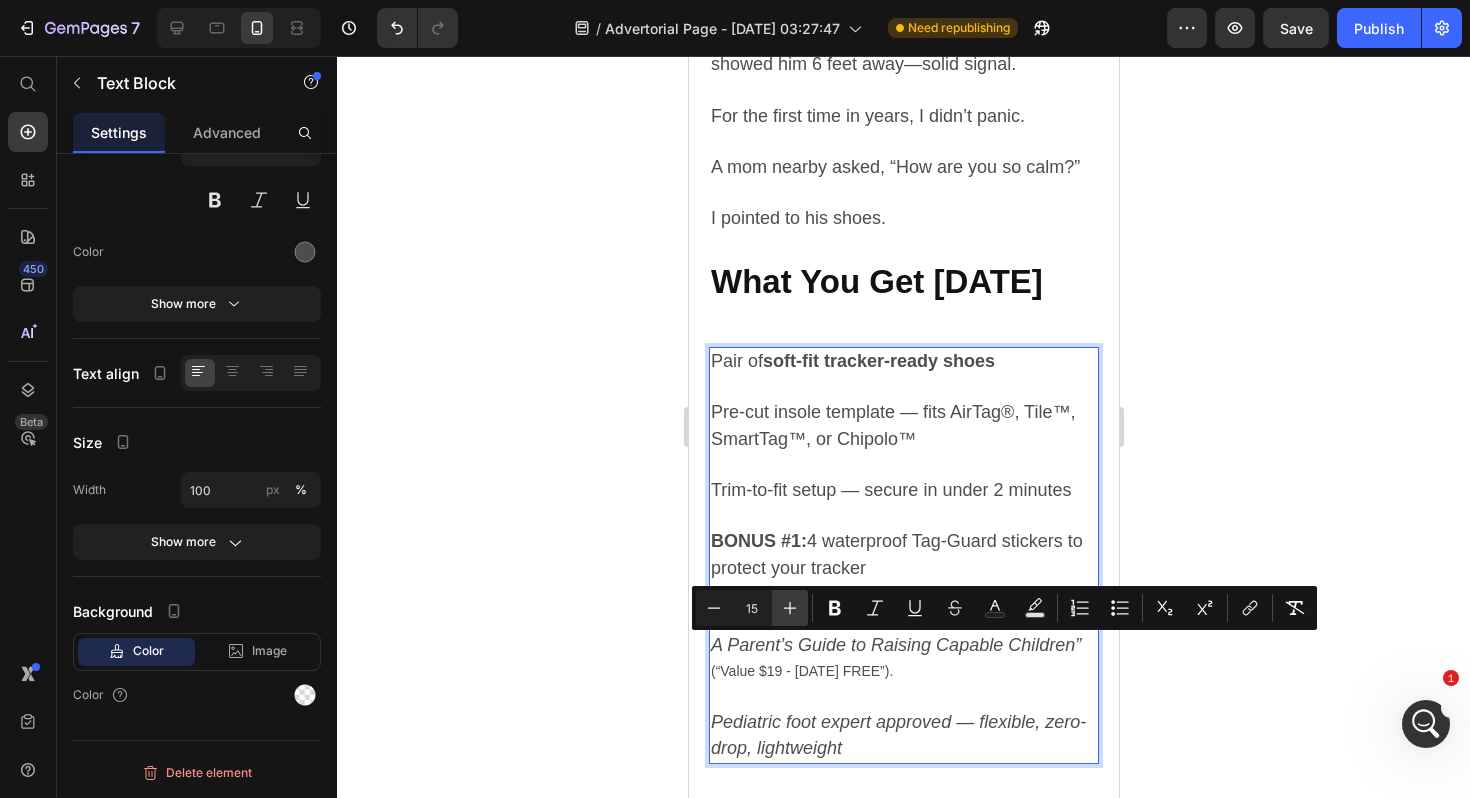 click 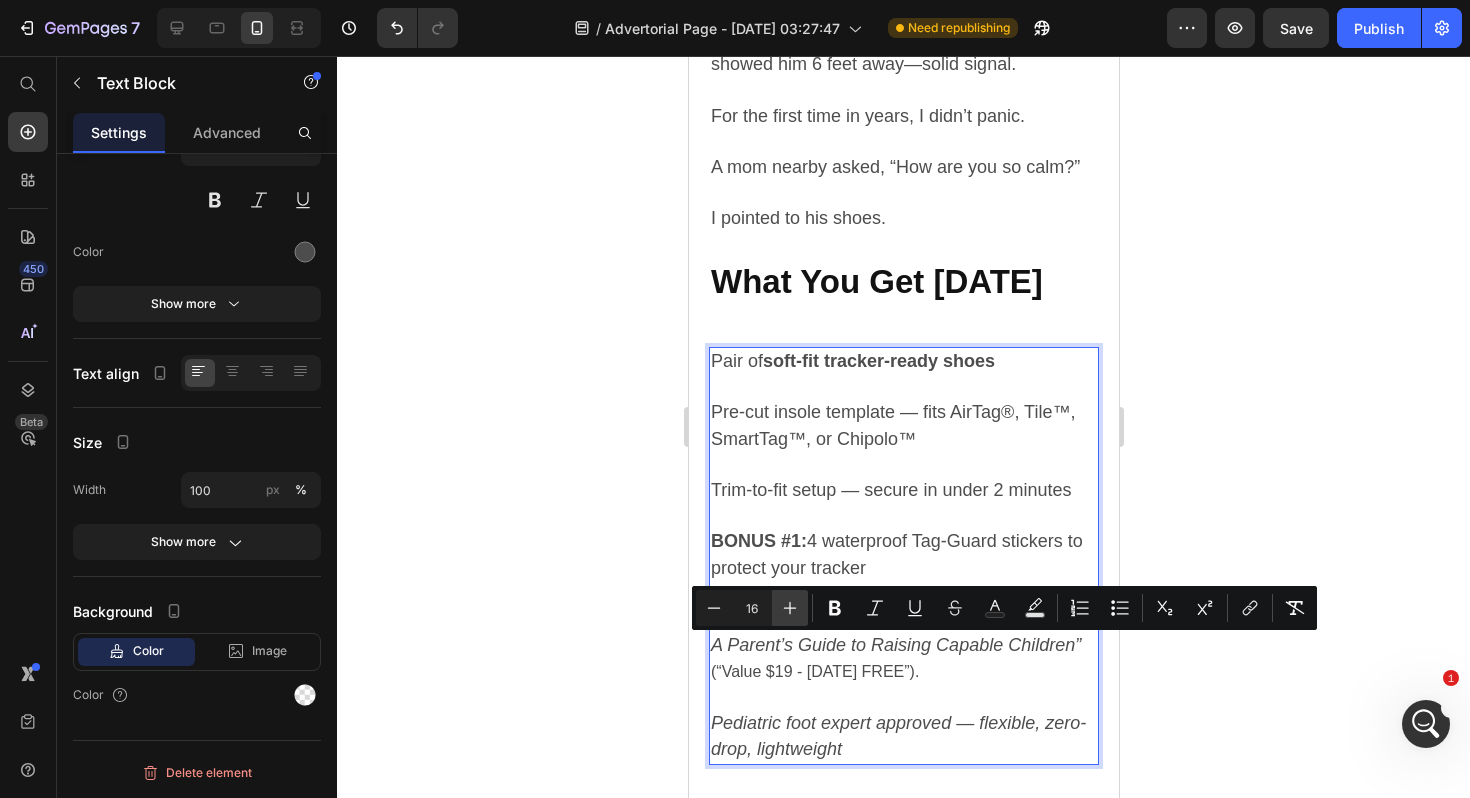 click 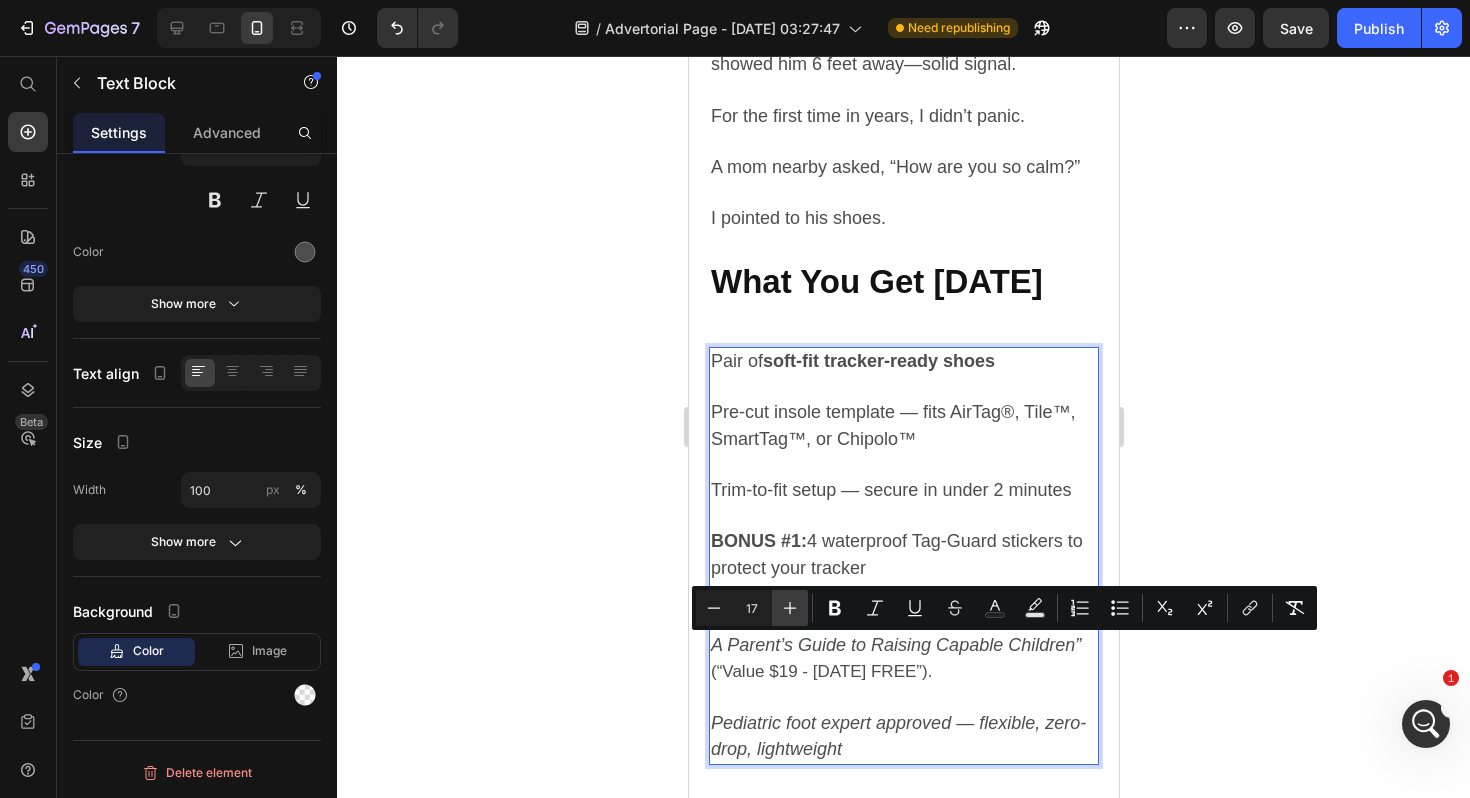 click 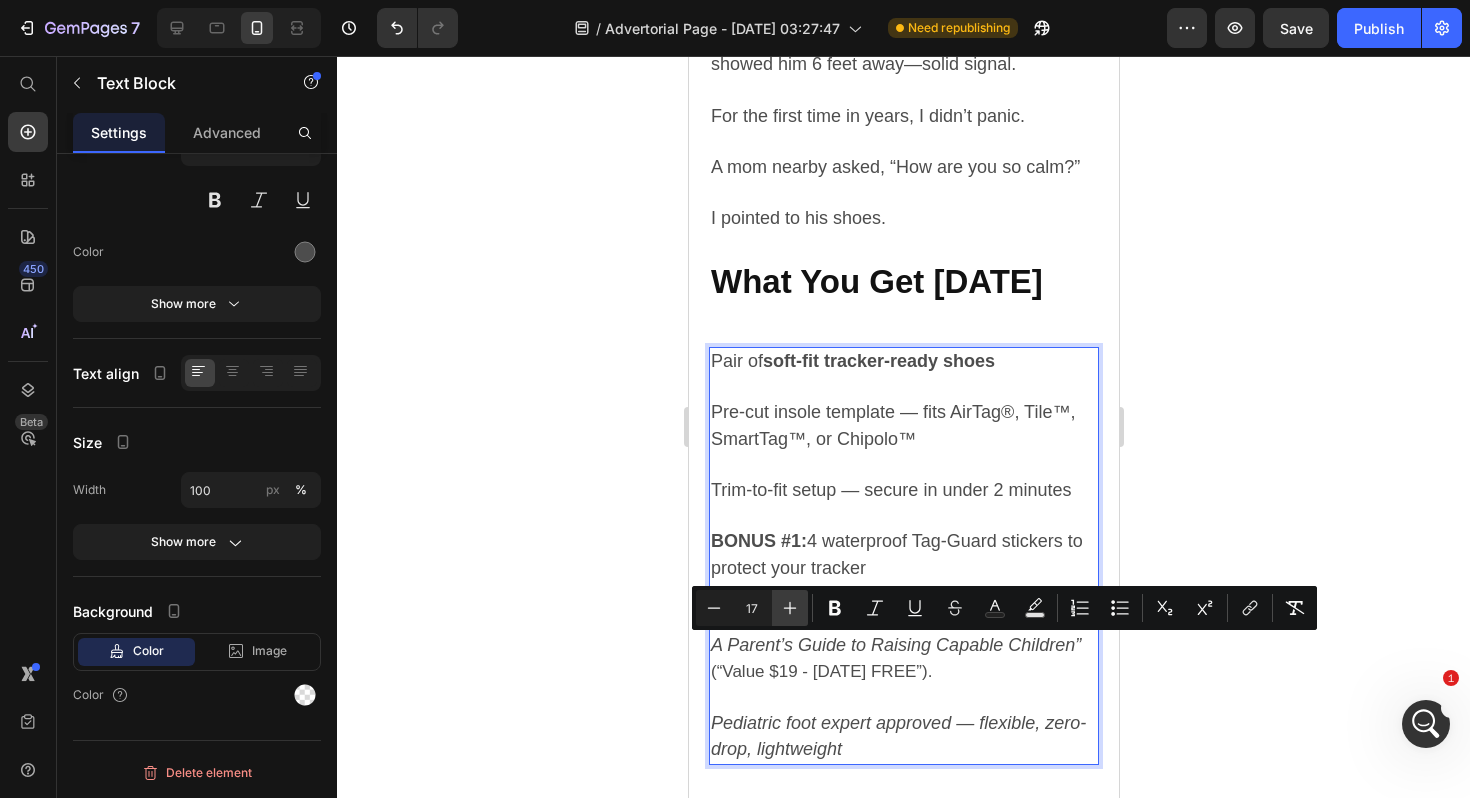type on "18" 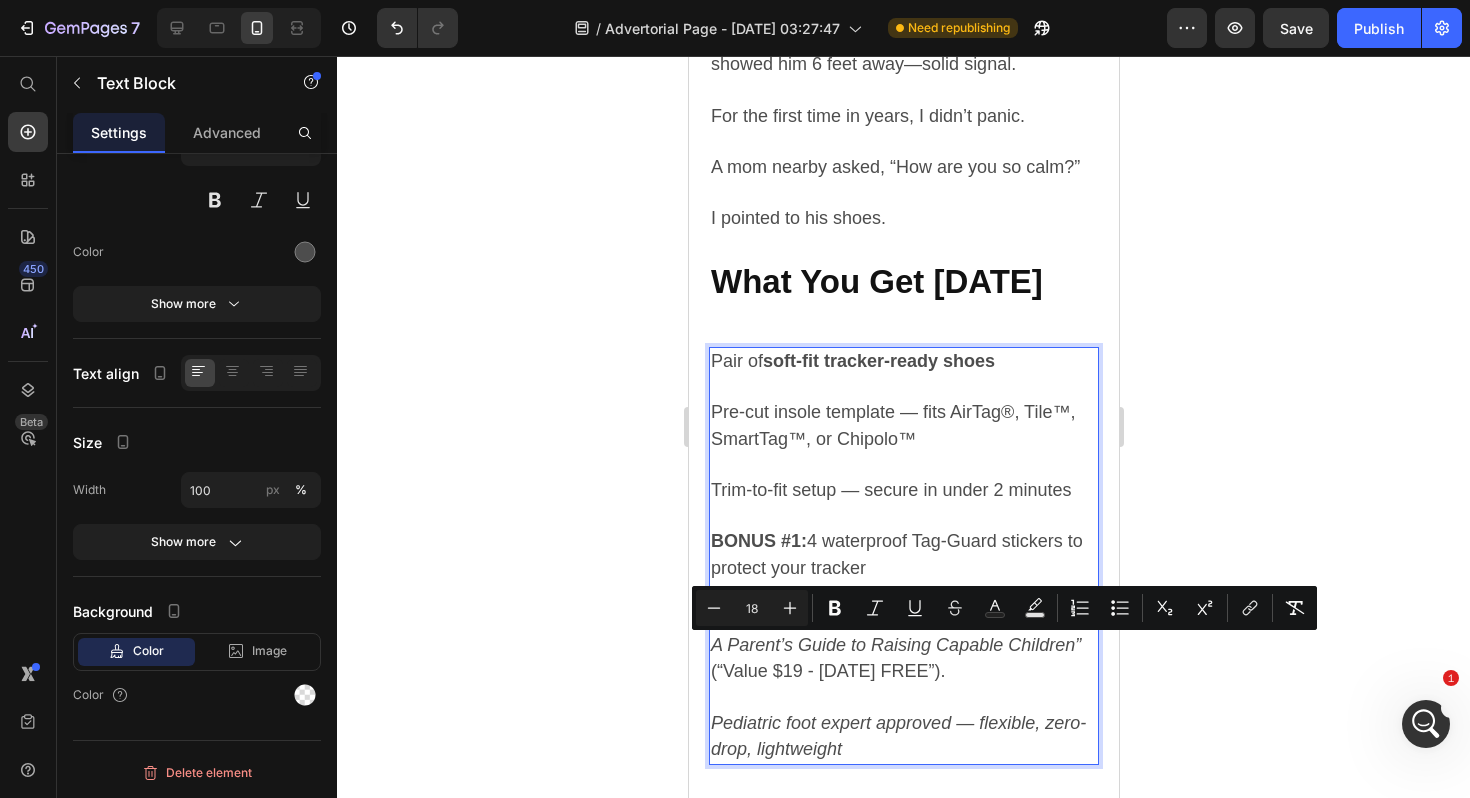 click 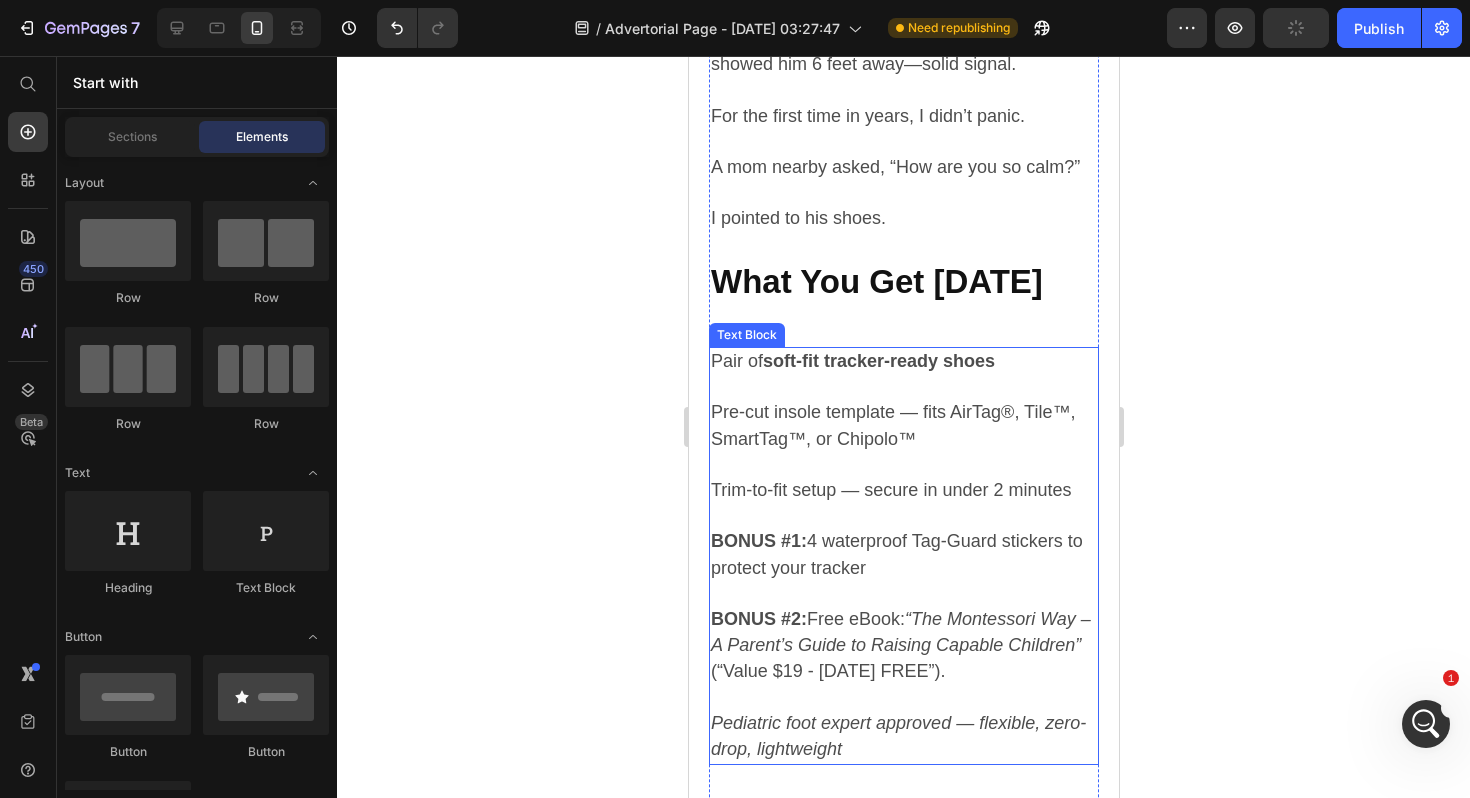click on "“The Montessori Way – A Parent’s Guide to Raising Capable Children”" at bounding box center (900, 632) 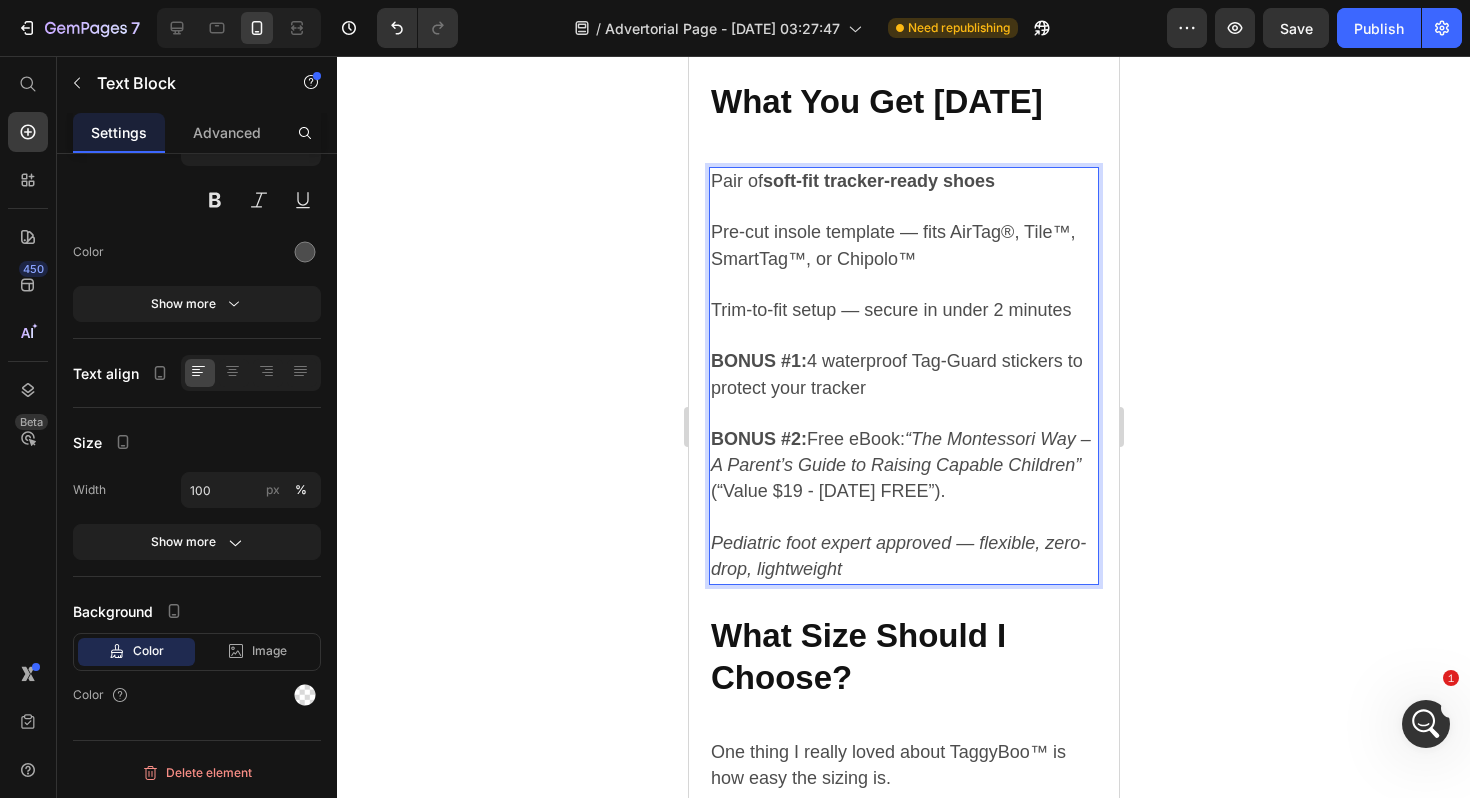 scroll, scrollTop: 6157, scrollLeft: 0, axis: vertical 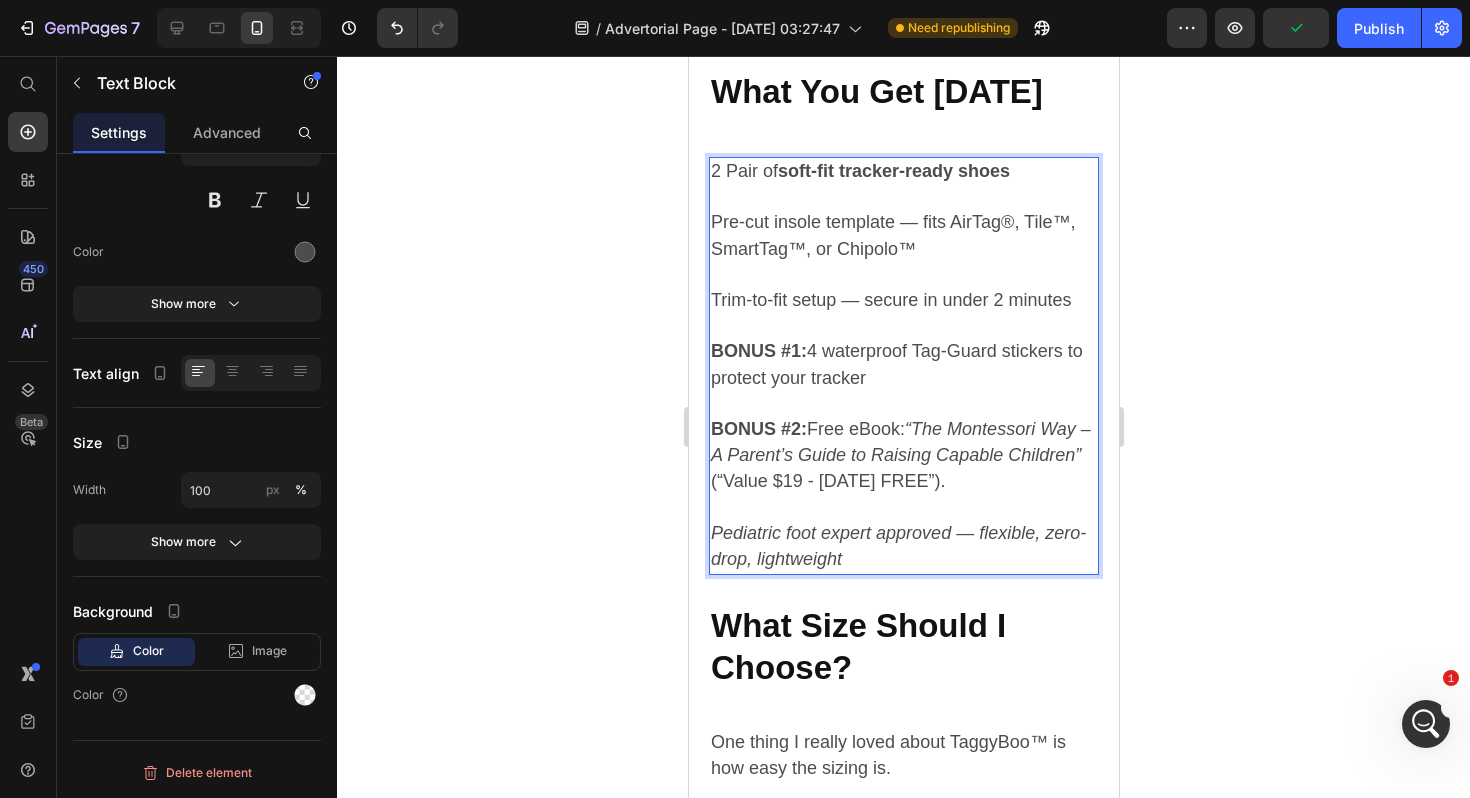 click on "2 Pair of  soft-fit tracker-ready shoes Pre-cut insole template — fits AirTag®, Tile™, SmartTag™, or Chipolo™ Trim-to-fit setup — secure in under 2 minutes BONUS #1:  4 waterproof Tag-Guard stickers to protect your tracker BONUS #2:  Free eBook:  “The Montessori Way – A Parent’s Guide to Raising Capable Children”" at bounding box center (903, 314) 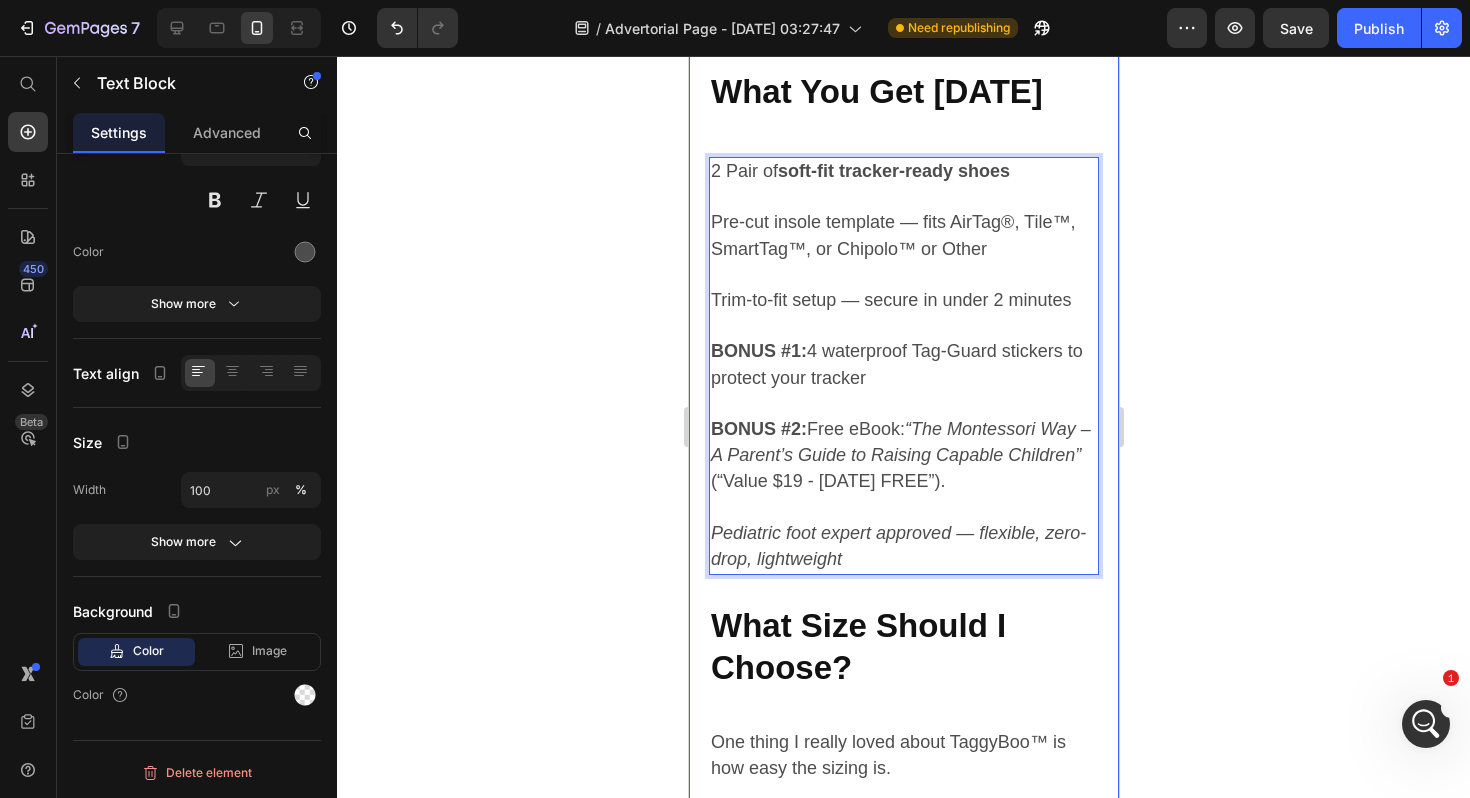 click 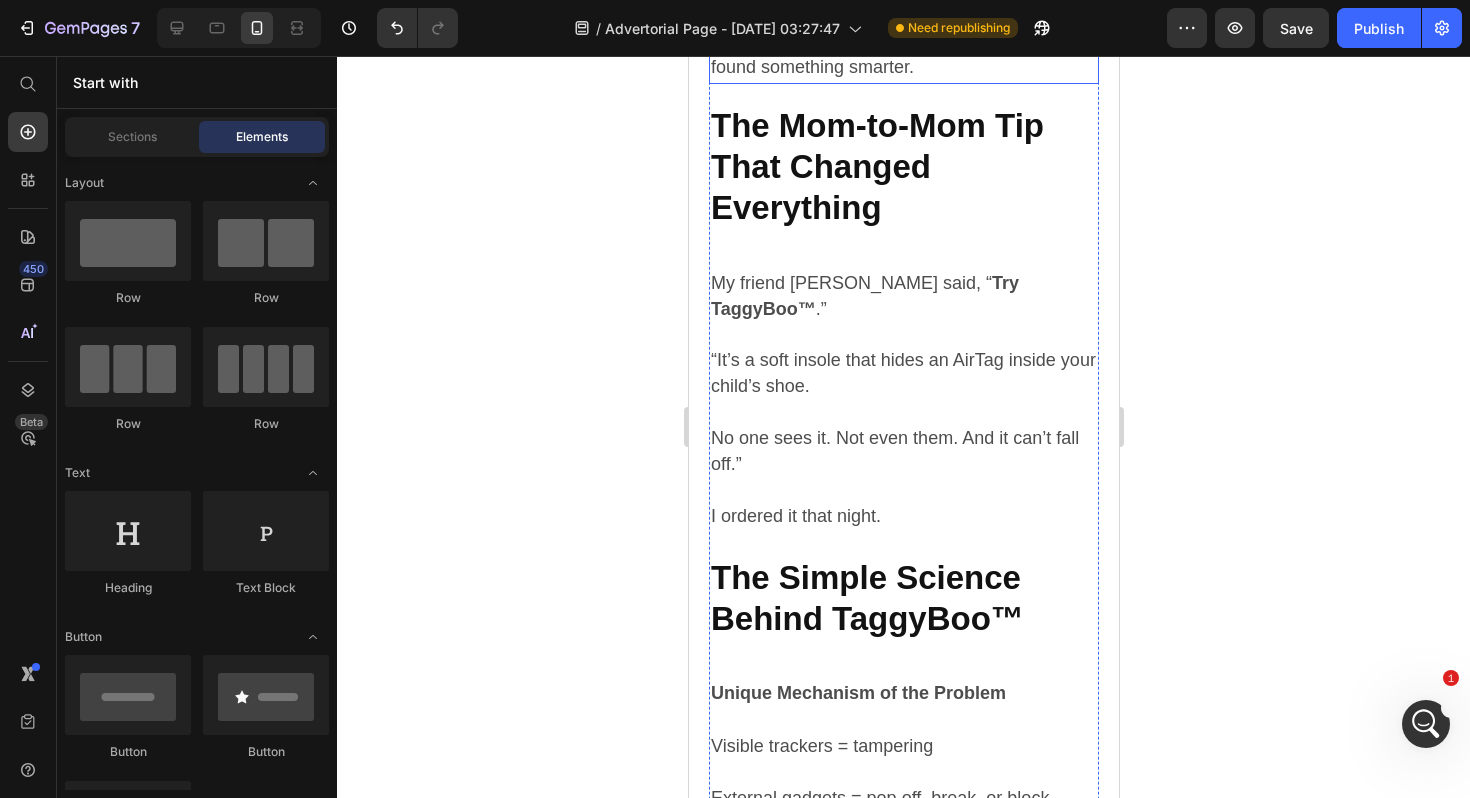 scroll, scrollTop: 4470, scrollLeft: 0, axis: vertical 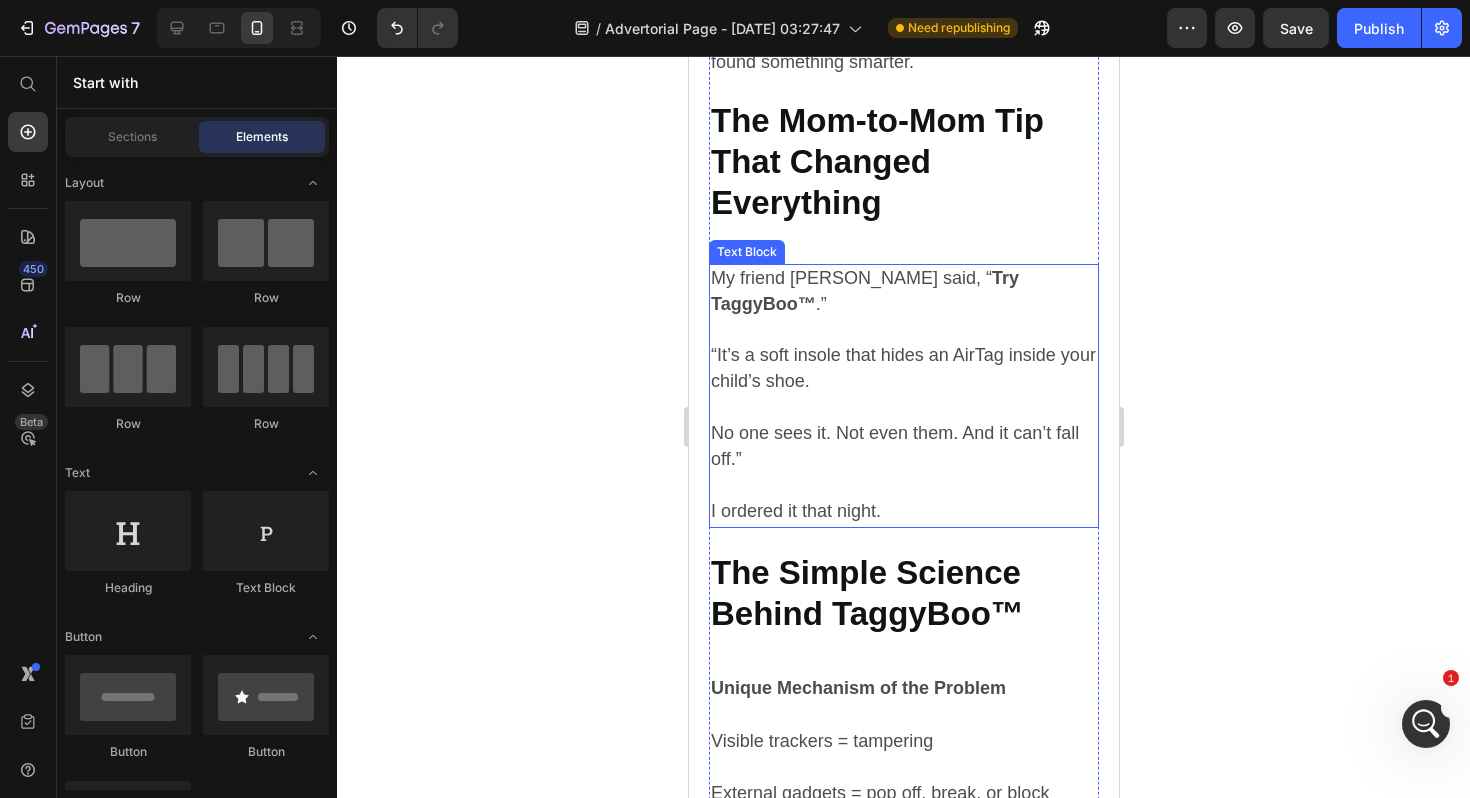 click on "“It’s a soft insole that hides an AirTag inside your child’s shoe." at bounding box center [902, 368] 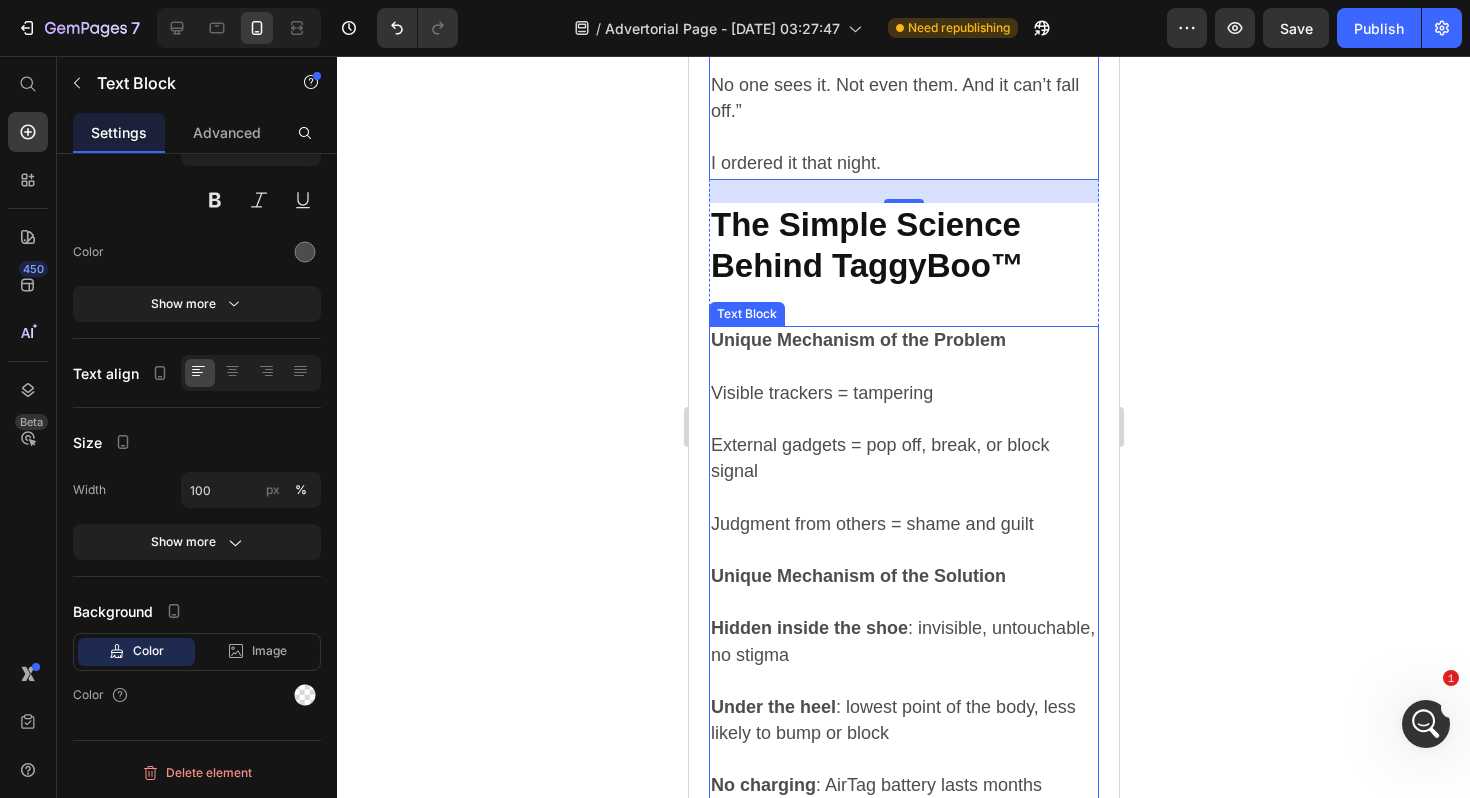 scroll, scrollTop: 4842, scrollLeft: 0, axis: vertical 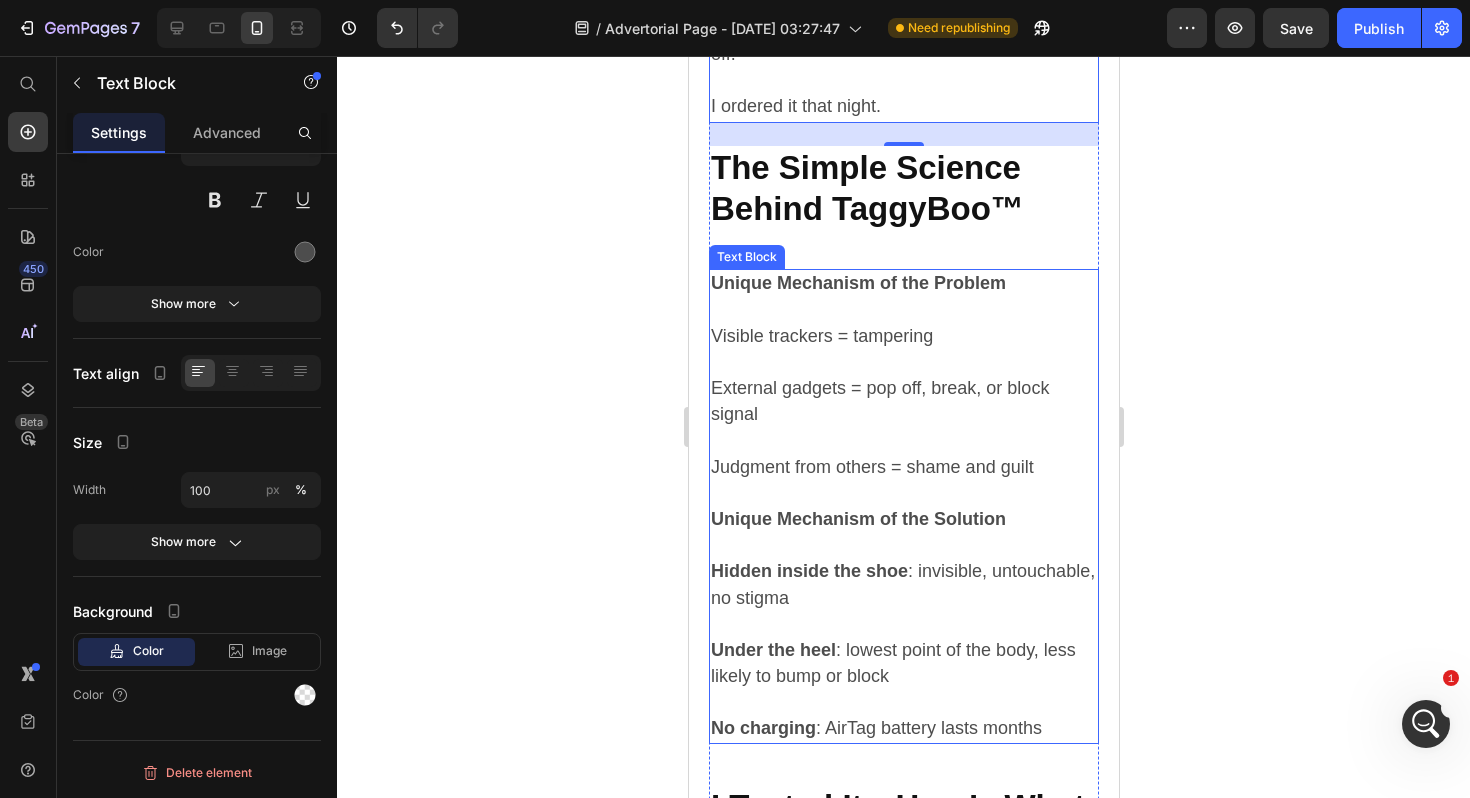 click on "Unique Mechanism of the Problem" at bounding box center [857, 283] 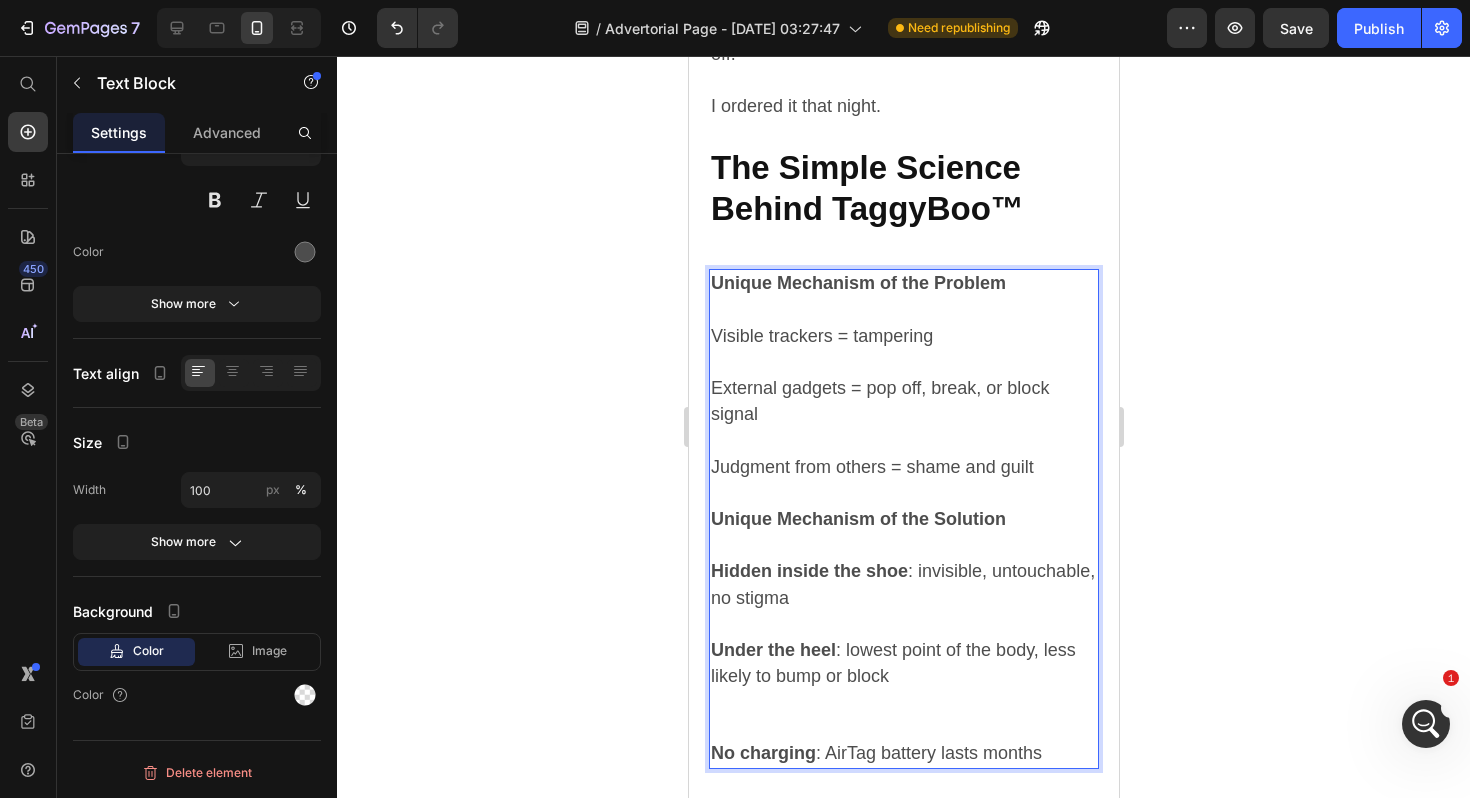 click on "Unique Mechanism of the Problem" at bounding box center [857, 283] 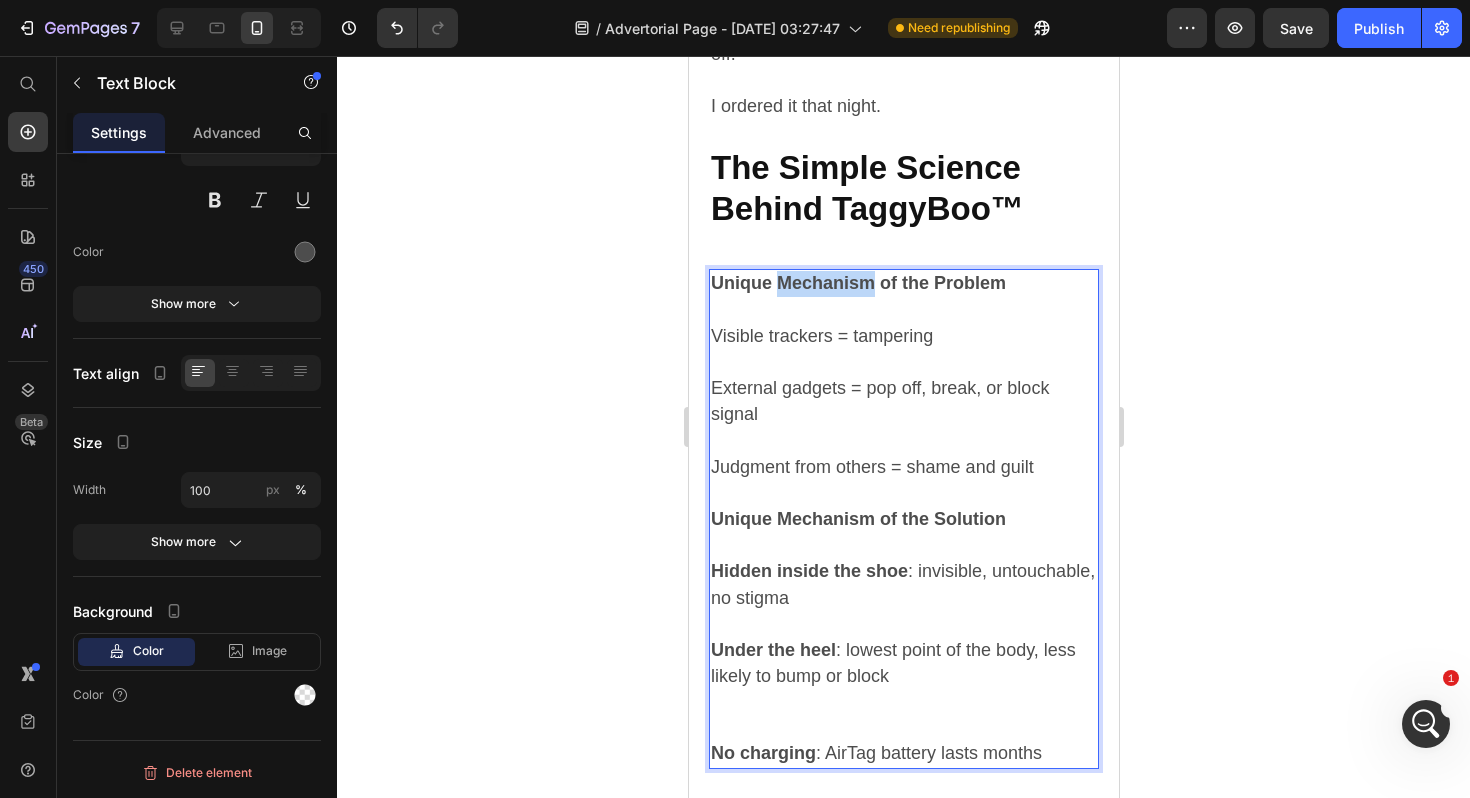 click on "Unique Mechanism of the Problem" at bounding box center [857, 283] 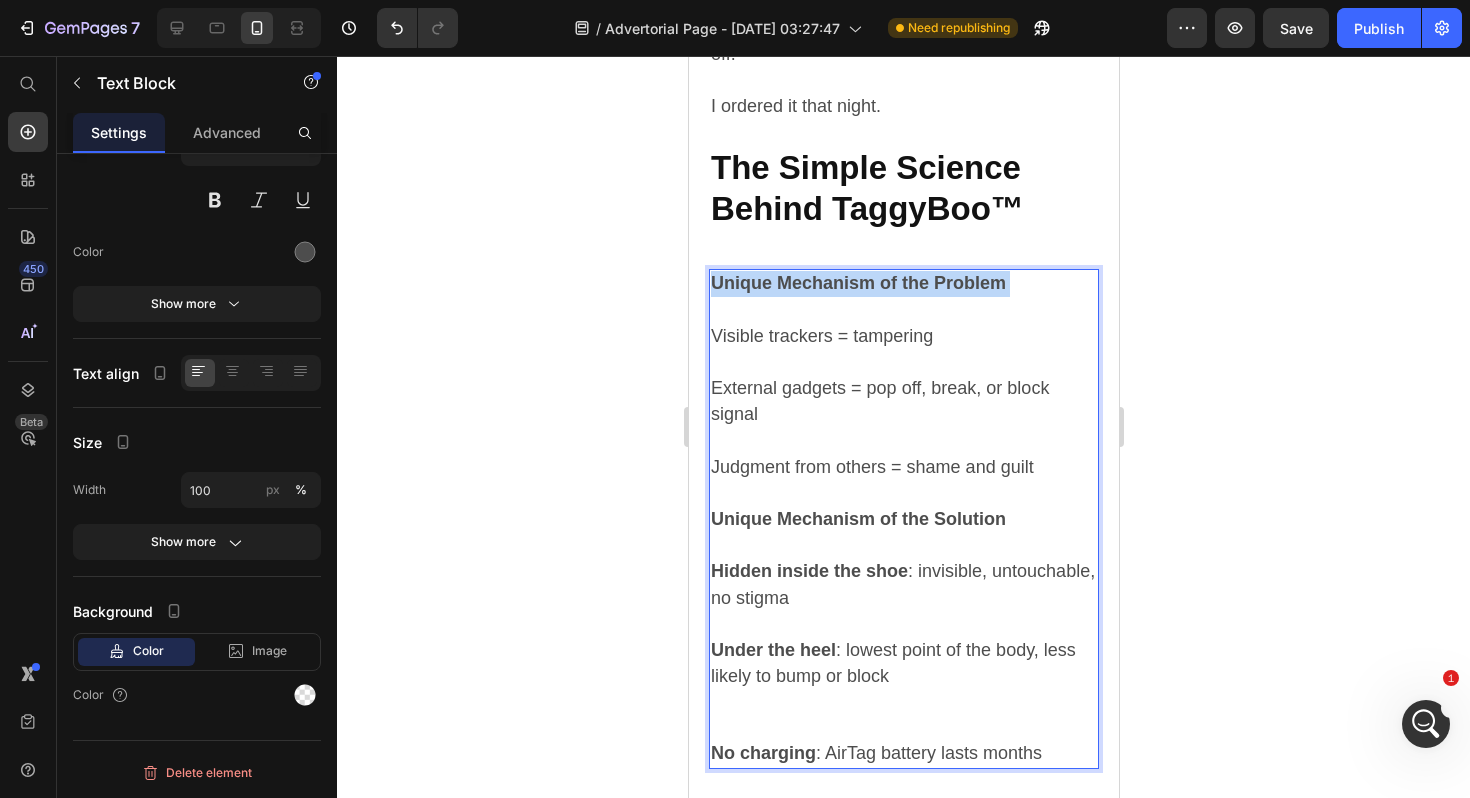 click on "Unique Mechanism of the Problem" at bounding box center [857, 283] 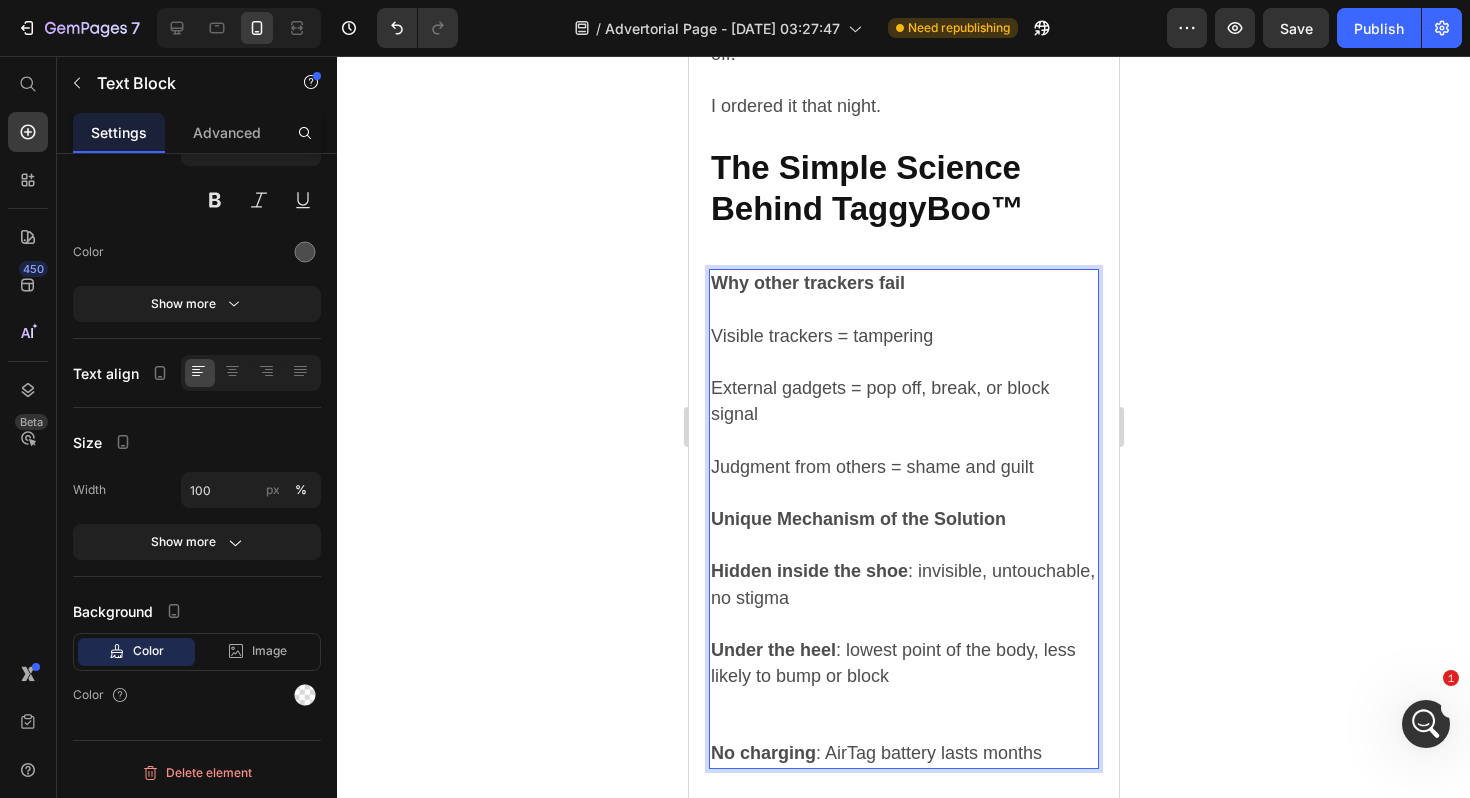 click on "Unique Mechanism of the Solution" at bounding box center [857, 519] 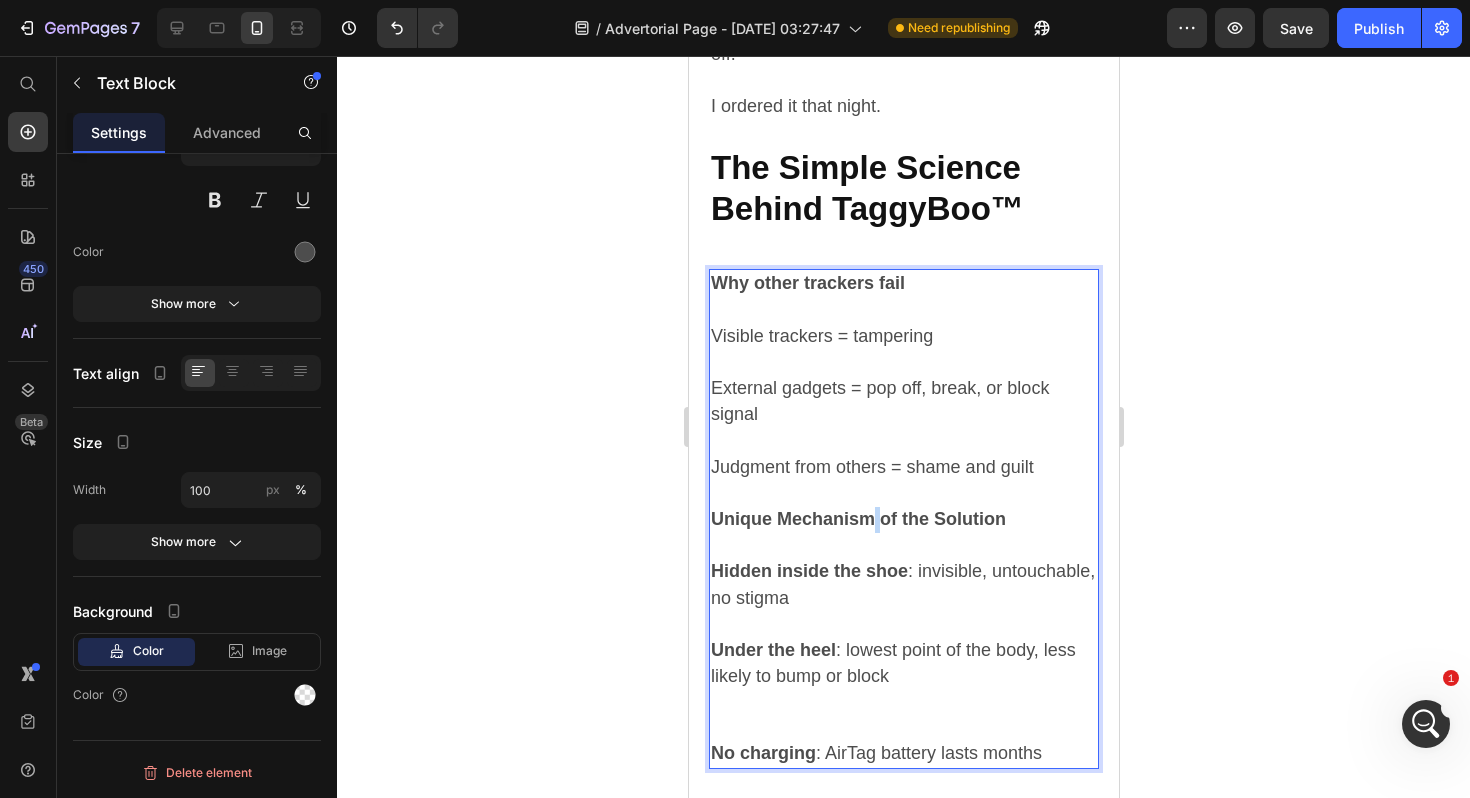 click on "Unique Mechanism of the Solution" at bounding box center [857, 519] 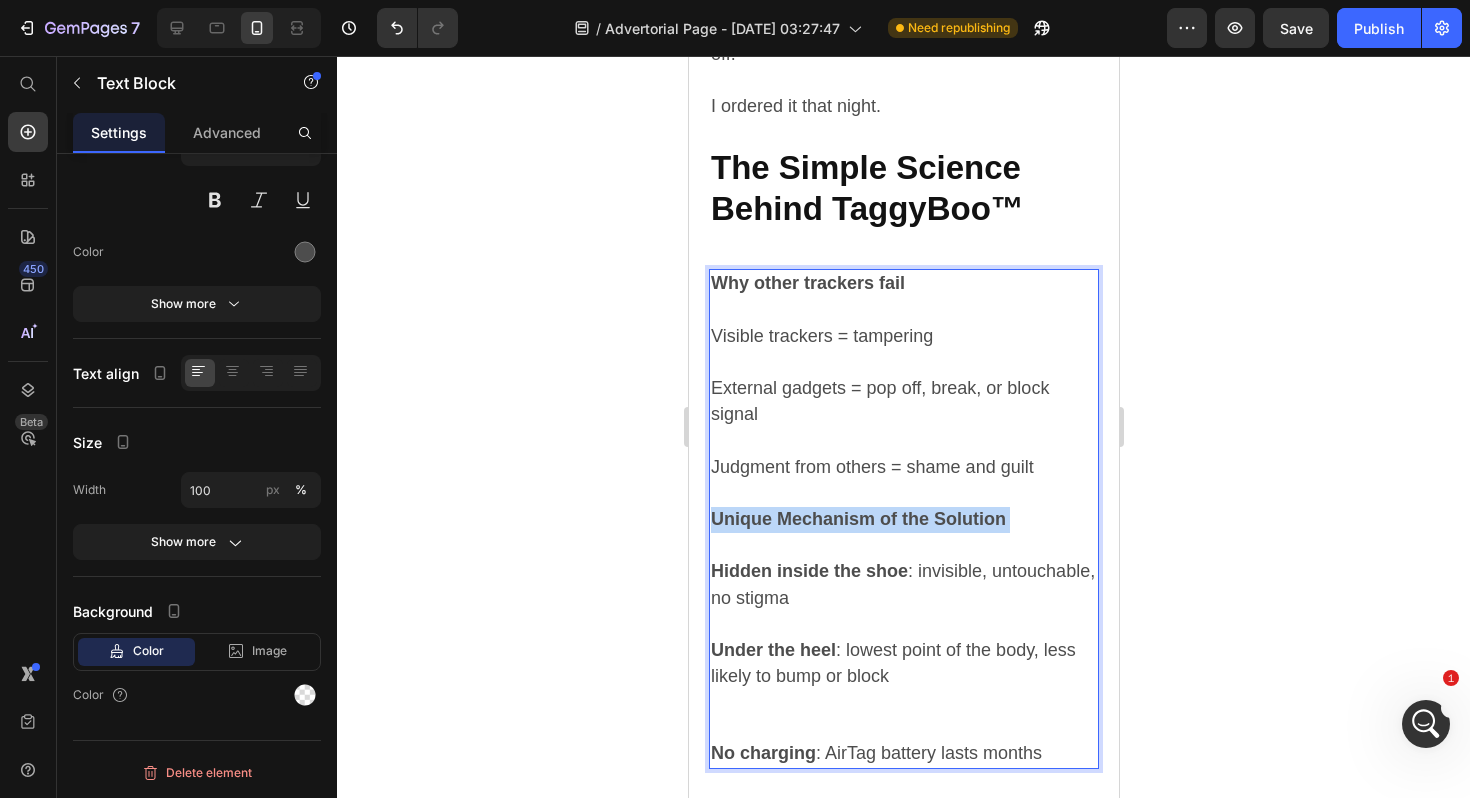 click on "Unique Mechanism of the Solution" at bounding box center [857, 519] 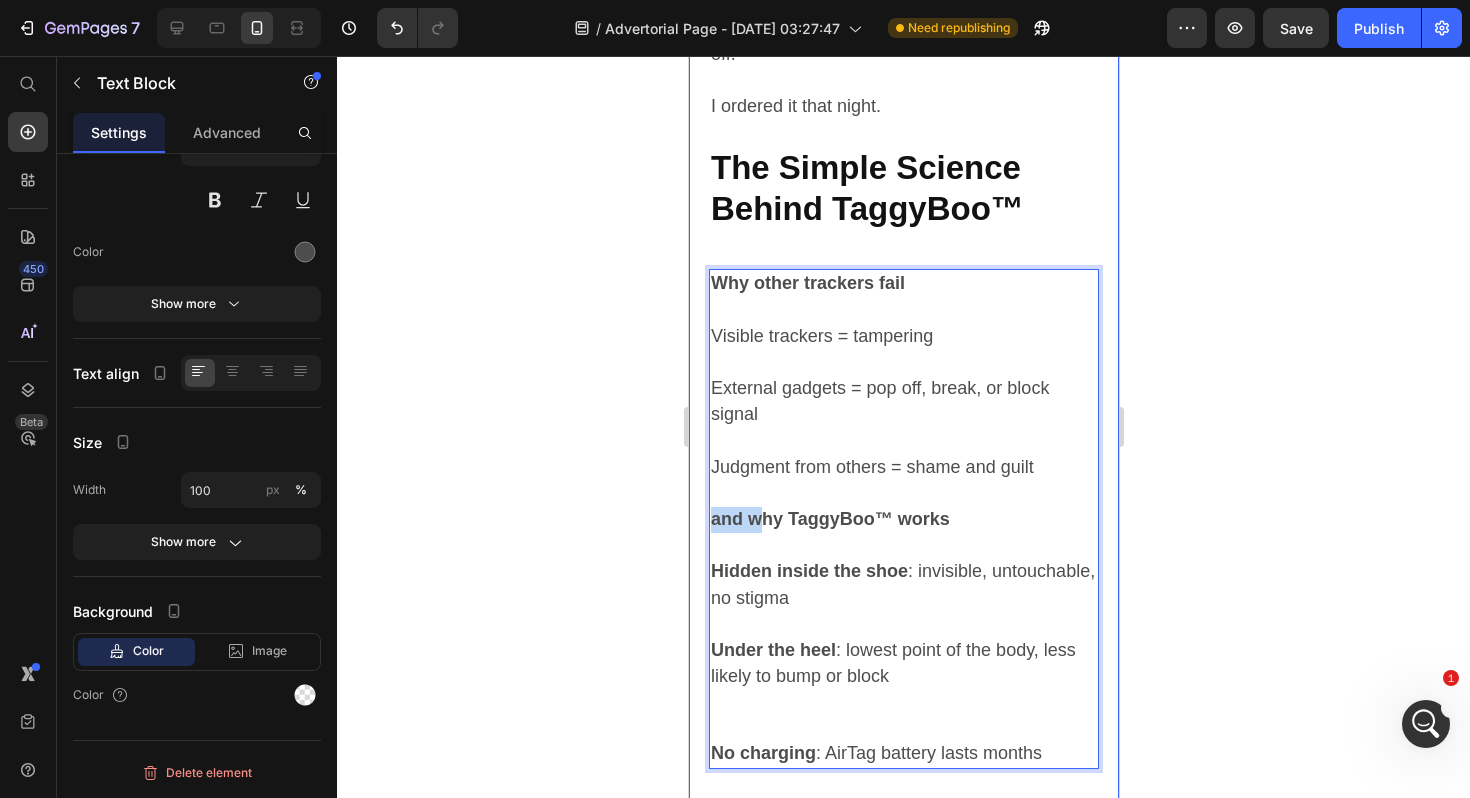 drag, startPoint x: 756, startPoint y: 494, endPoint x: 703, endPoint y: 494, distance: 53 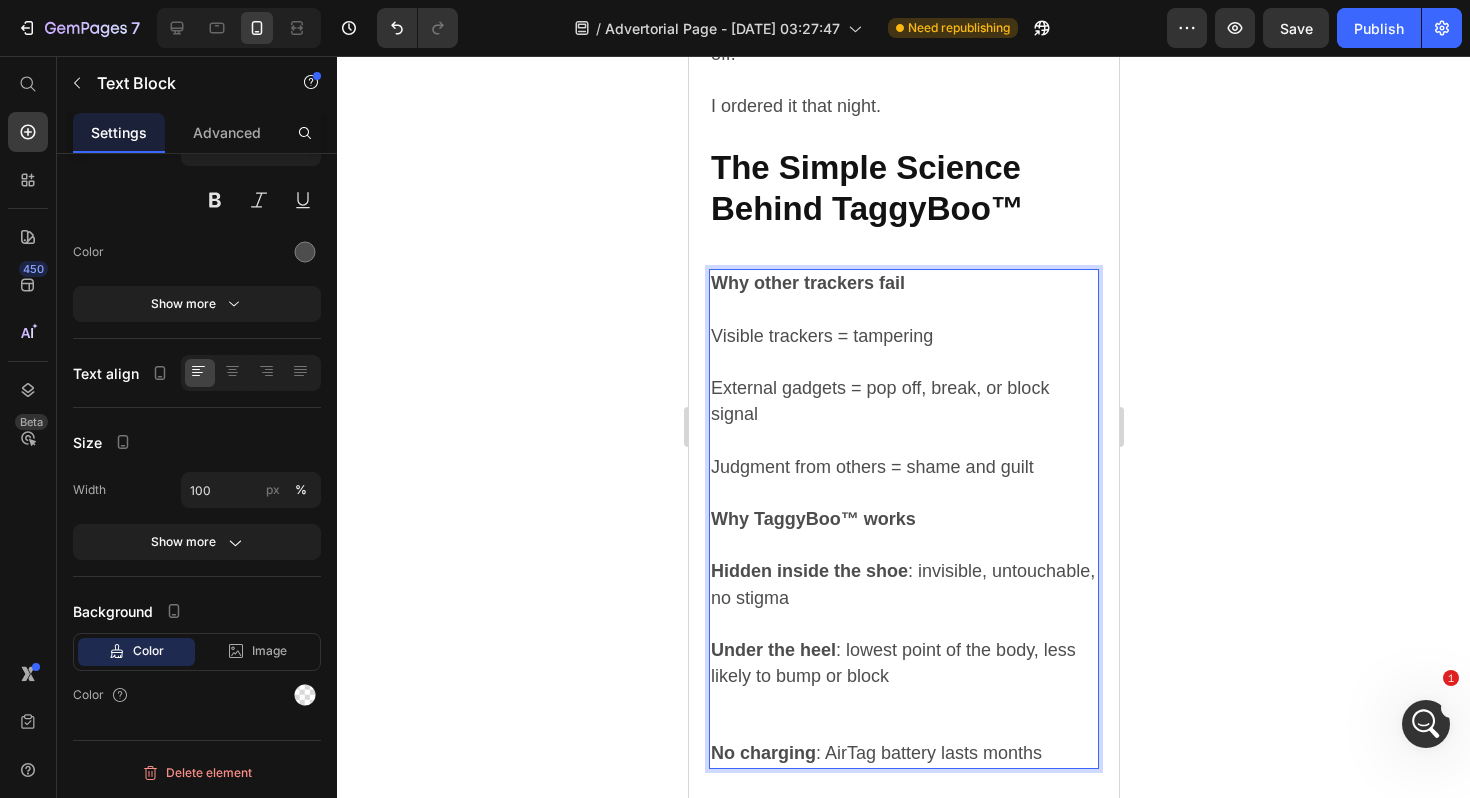 click 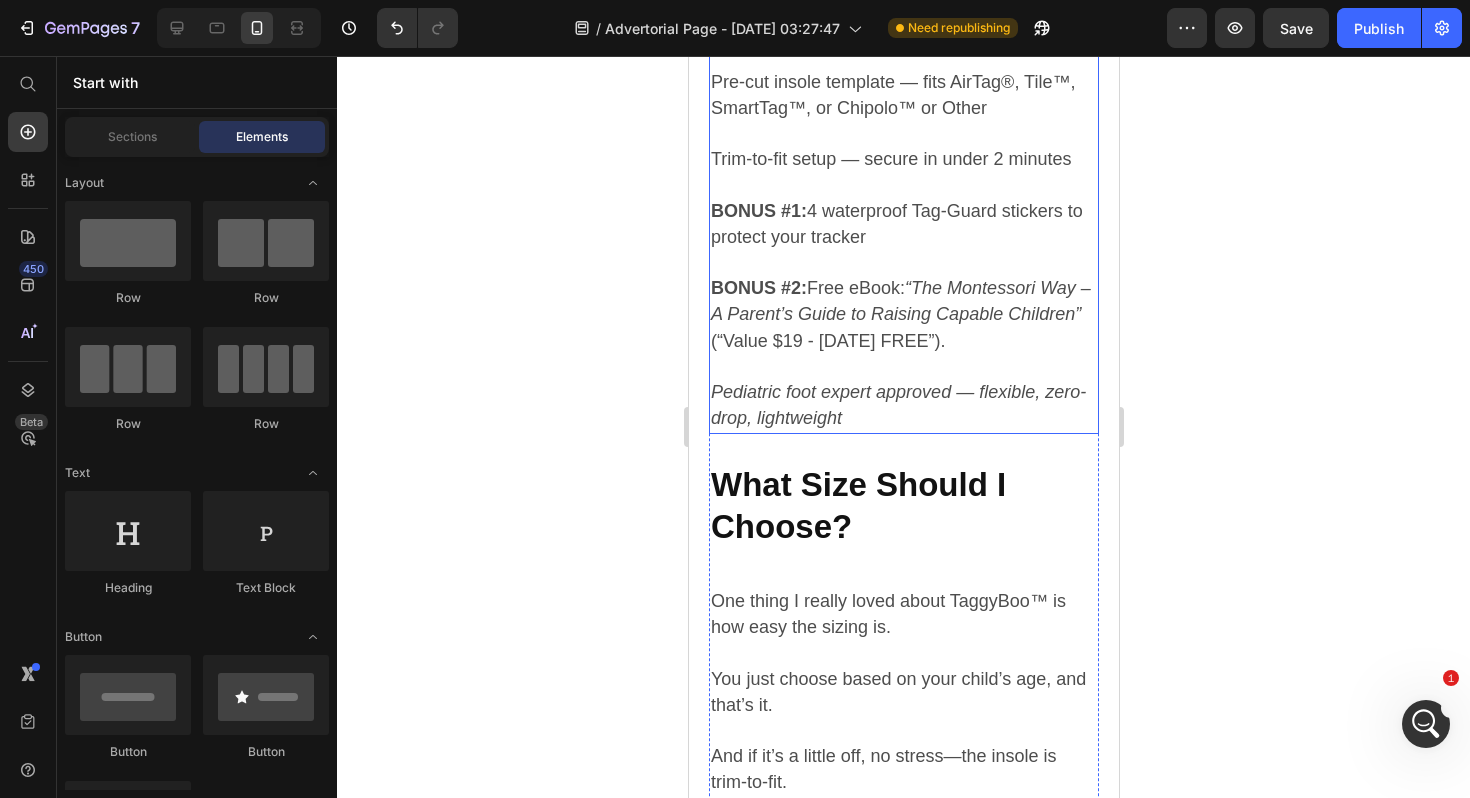 scroll, scrollTop: 6328, scrollLeft: 0, axis: vertical 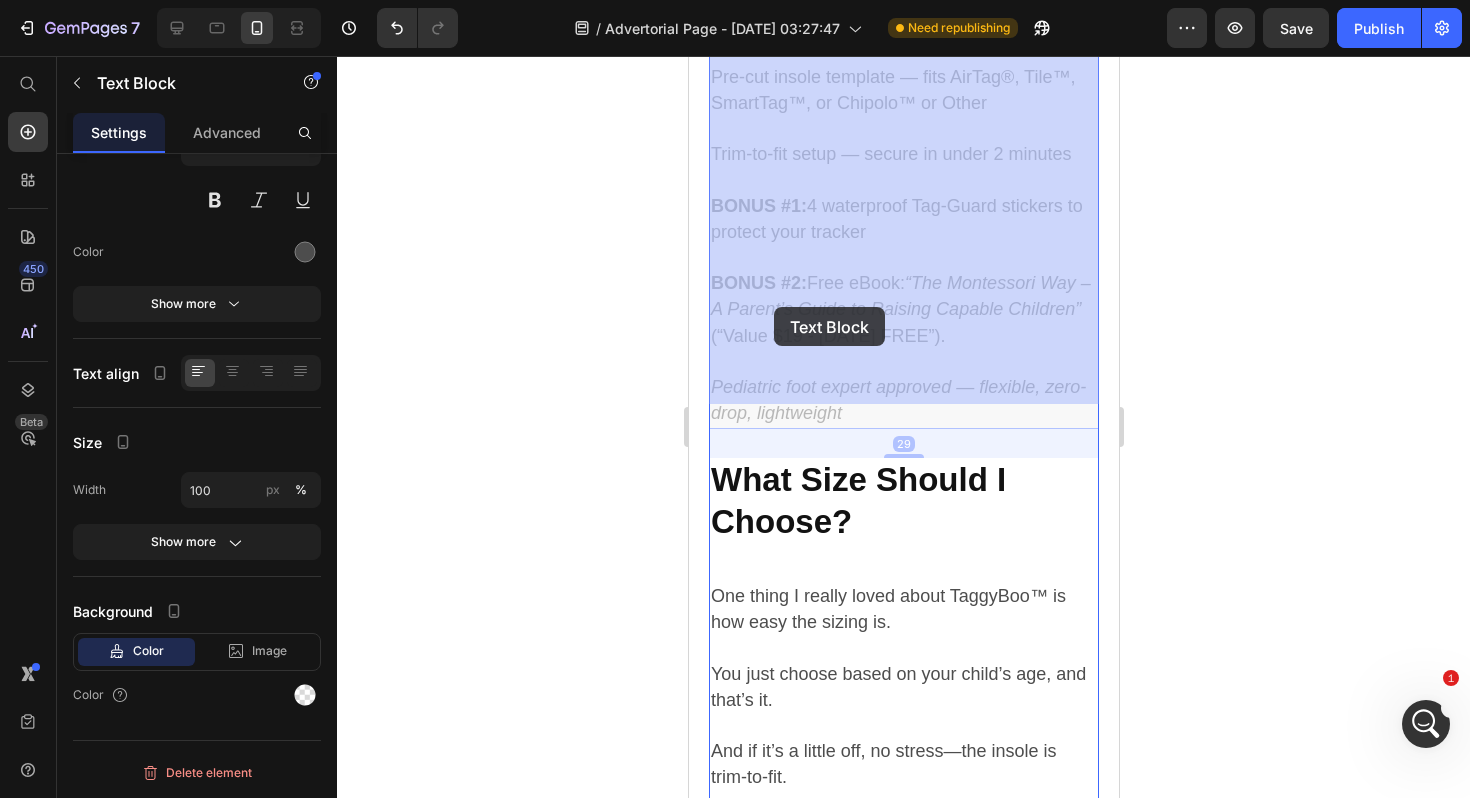 drag, startPoint x: 710, startPoint y: 308, endPoint x: 773, endPoint y: 307, distance: 63.007935 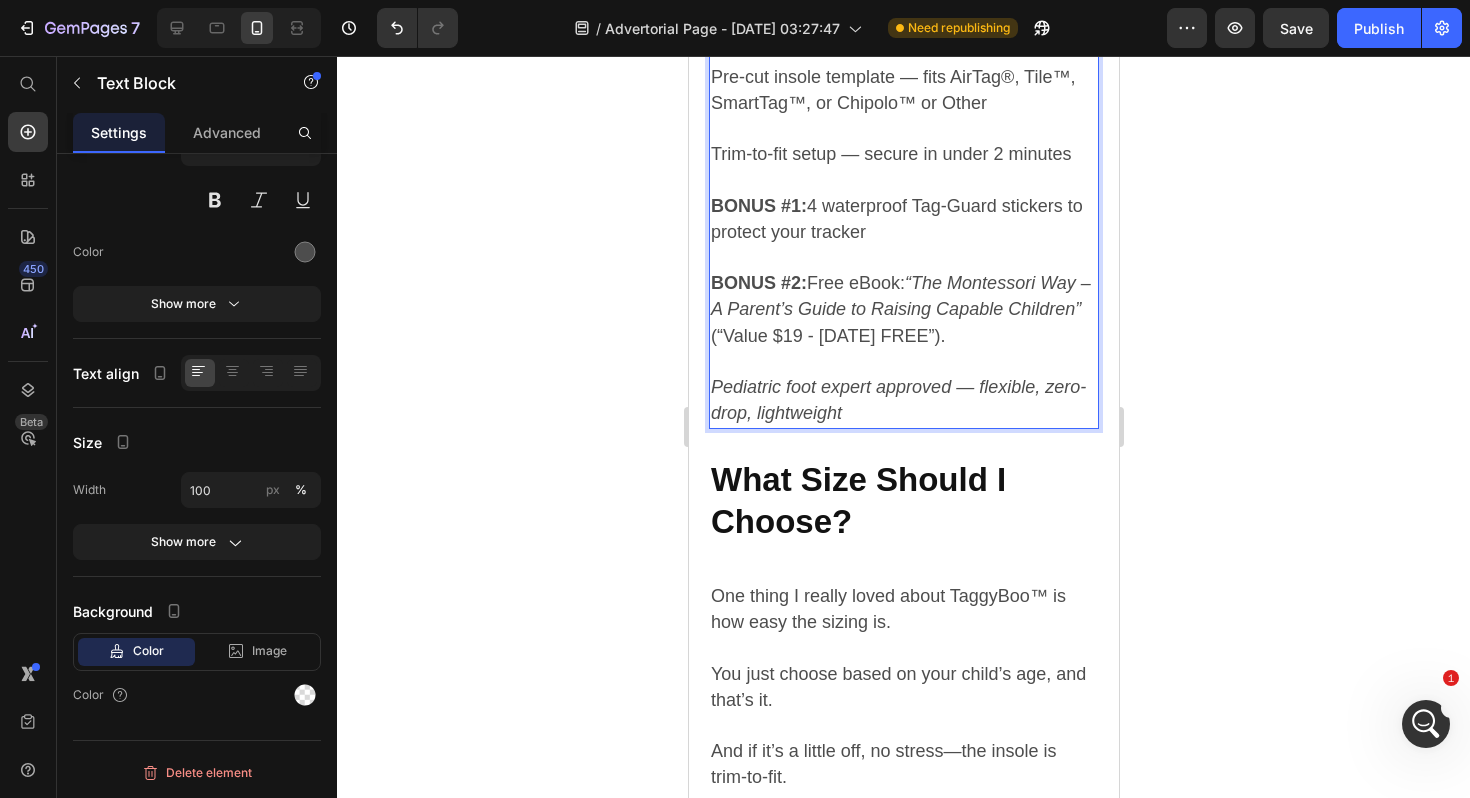 click on "(“Value $19 - today FREE”). ⁠⁠⁠⁠⁠⁠⁠ Pediatric foot expert approved — flexible, zero-drop, lightweight" at bounding box center (903, 376) 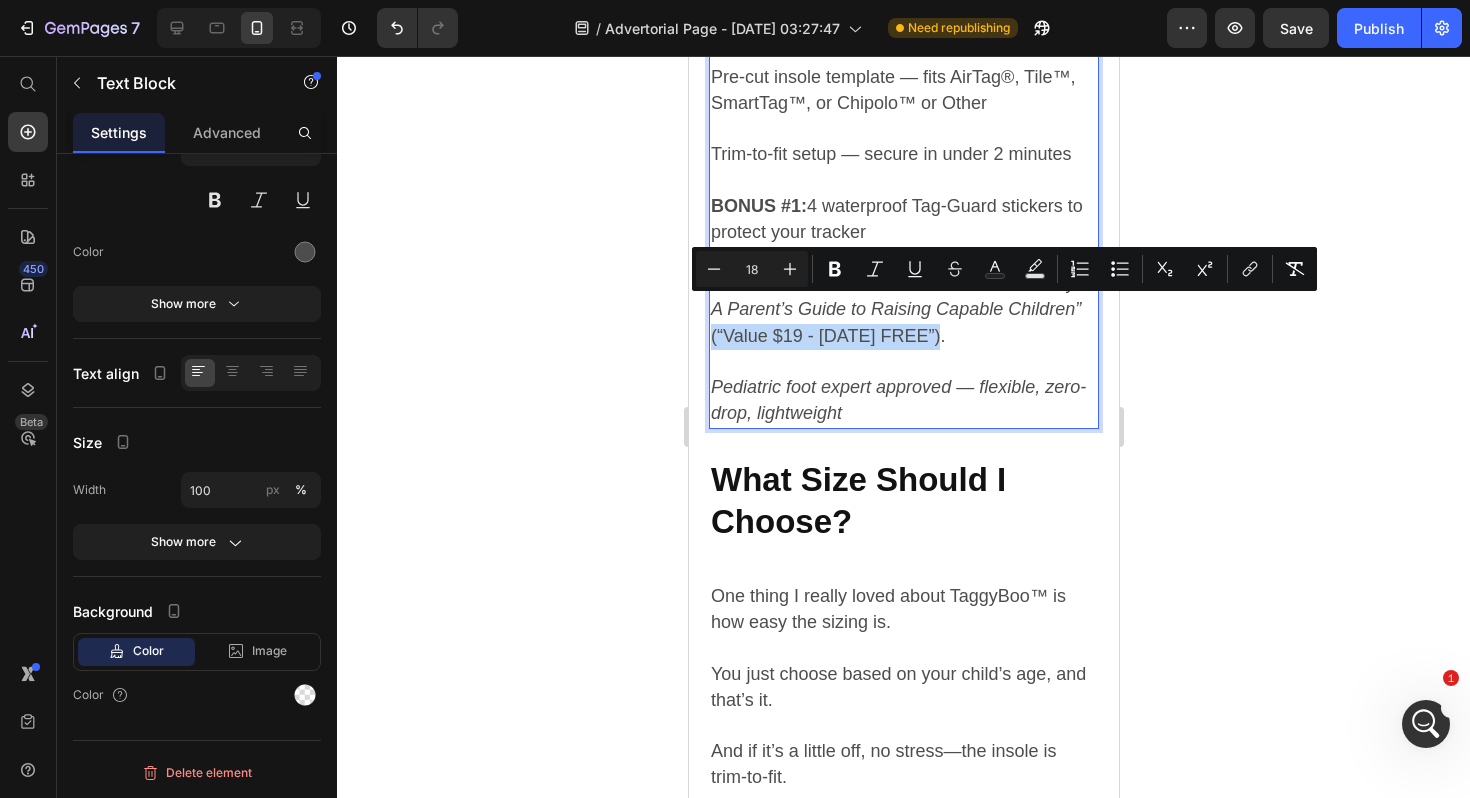 drag, startPoint x: 943, startPoint y: 316, endPoint x: 710, endPoint y: 312, distance: 233.03433 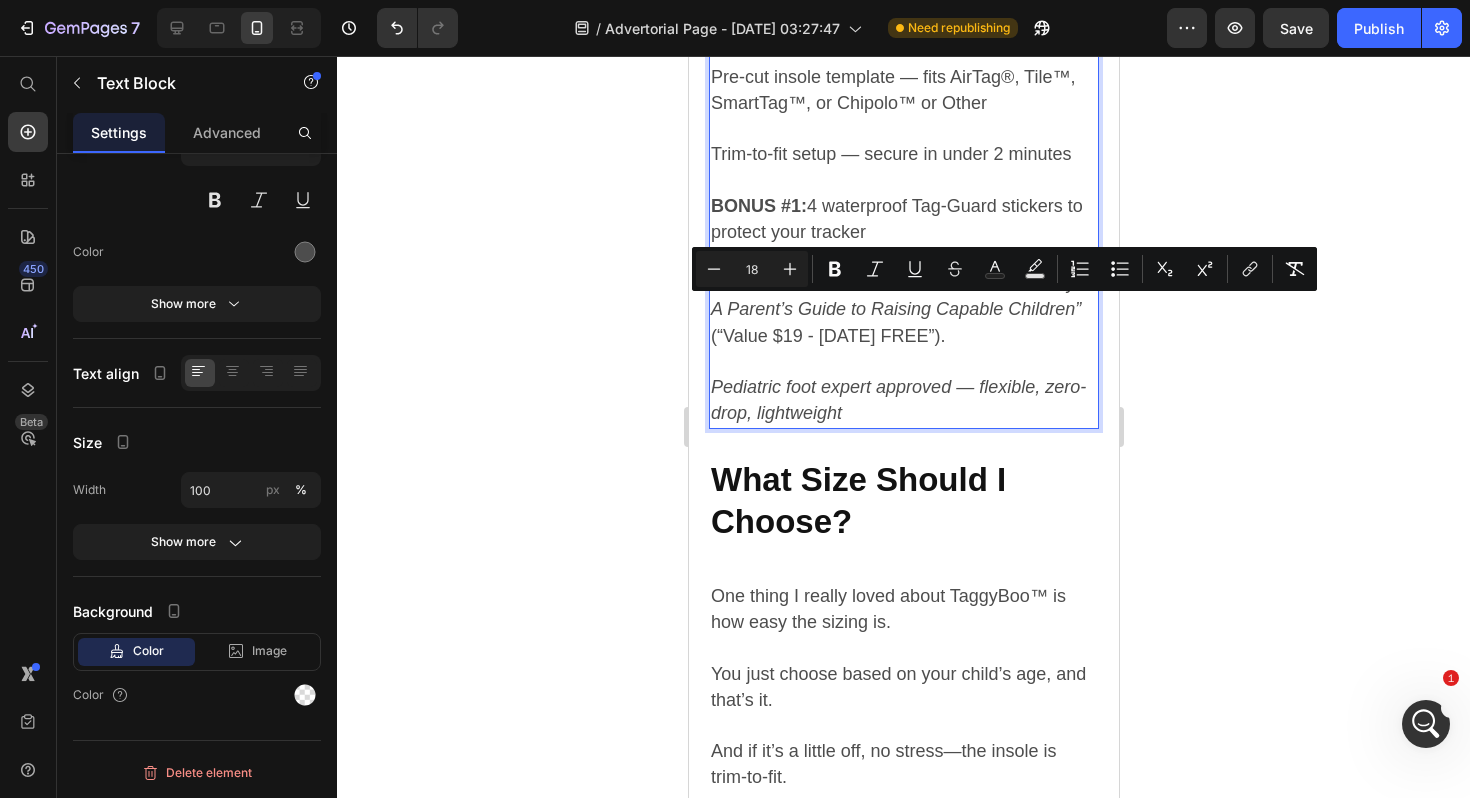 click on "2 Pair of  soft-fit tracker-ready shoes Pre-cut insole template — fits AirTag®, Tile™, SmartTag™, or Chipolo™ or Other Trim-to-fit setup — secure in under 2 minutes BONUS #1:  4 waterproof Tag-Guard stickers to protect your tracker BONUS #2:  Free eBook:  “The Montessori Way – A Parent’s Guide to Raising Capable Children”" at bounding box center [903, 168] 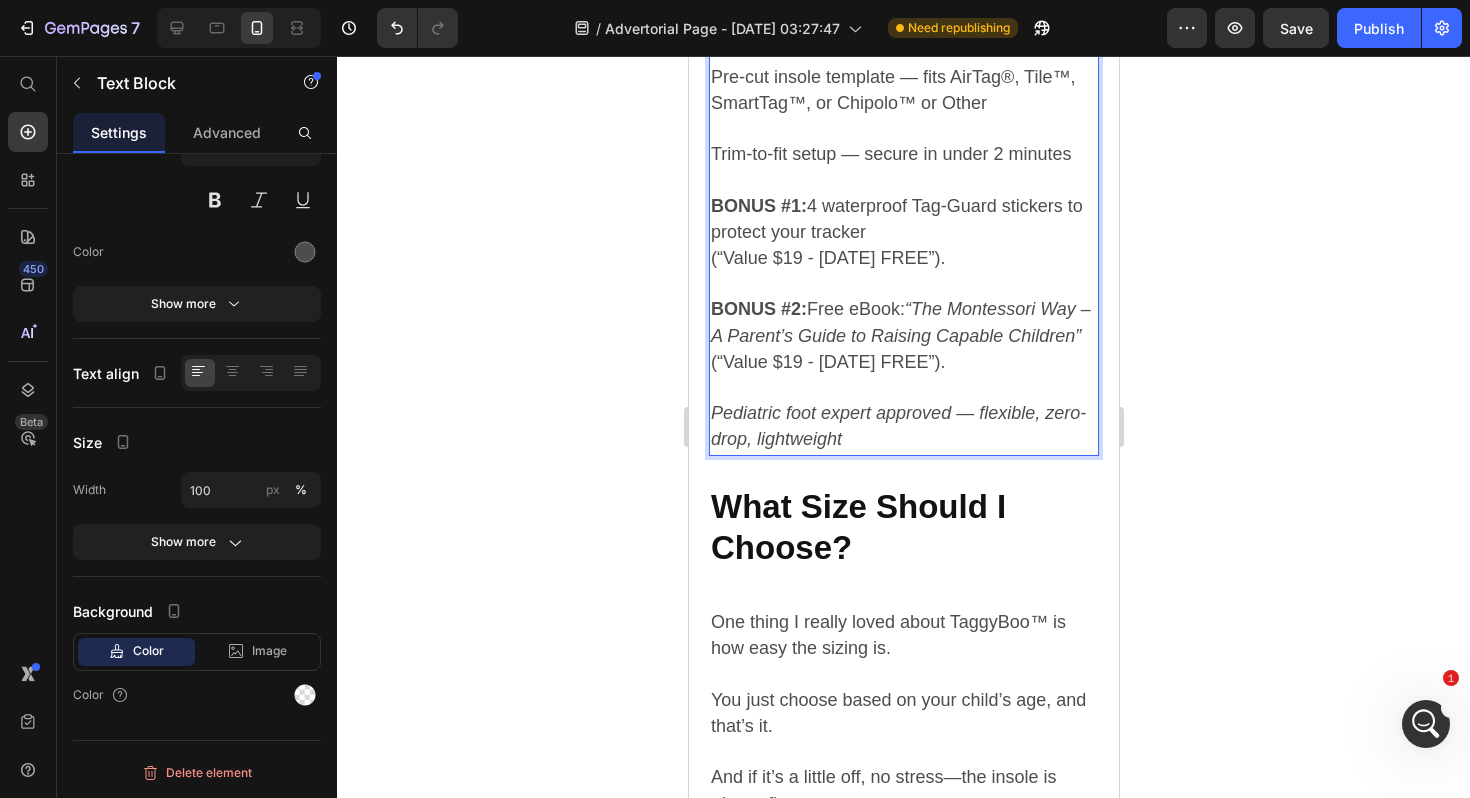 click on "(“Value $19 - [DATE] FREE”)." at bounding box center (827, 258) 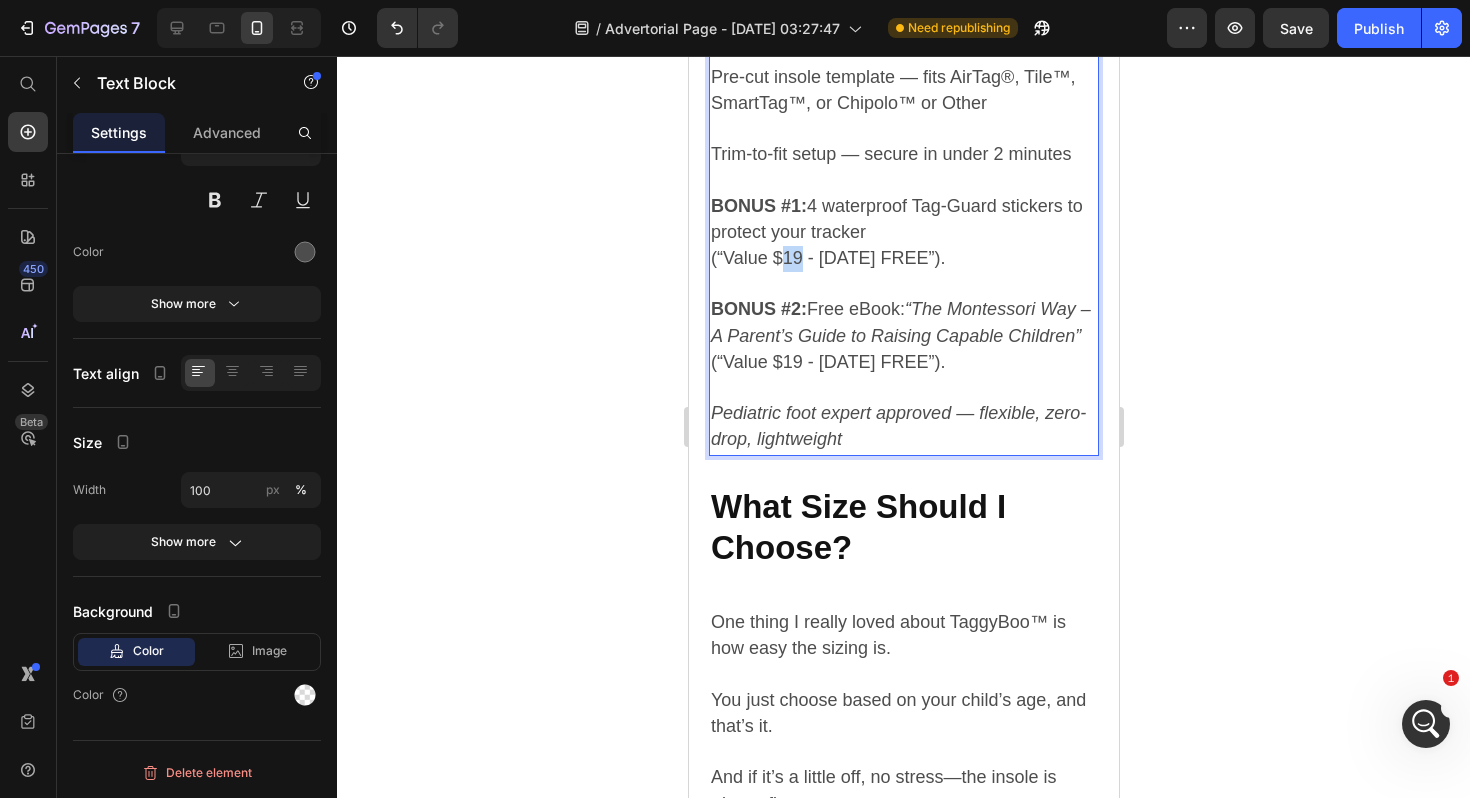click on "(“Value $19 - [DATE] FREE”)." at bounding box center [827, 258] 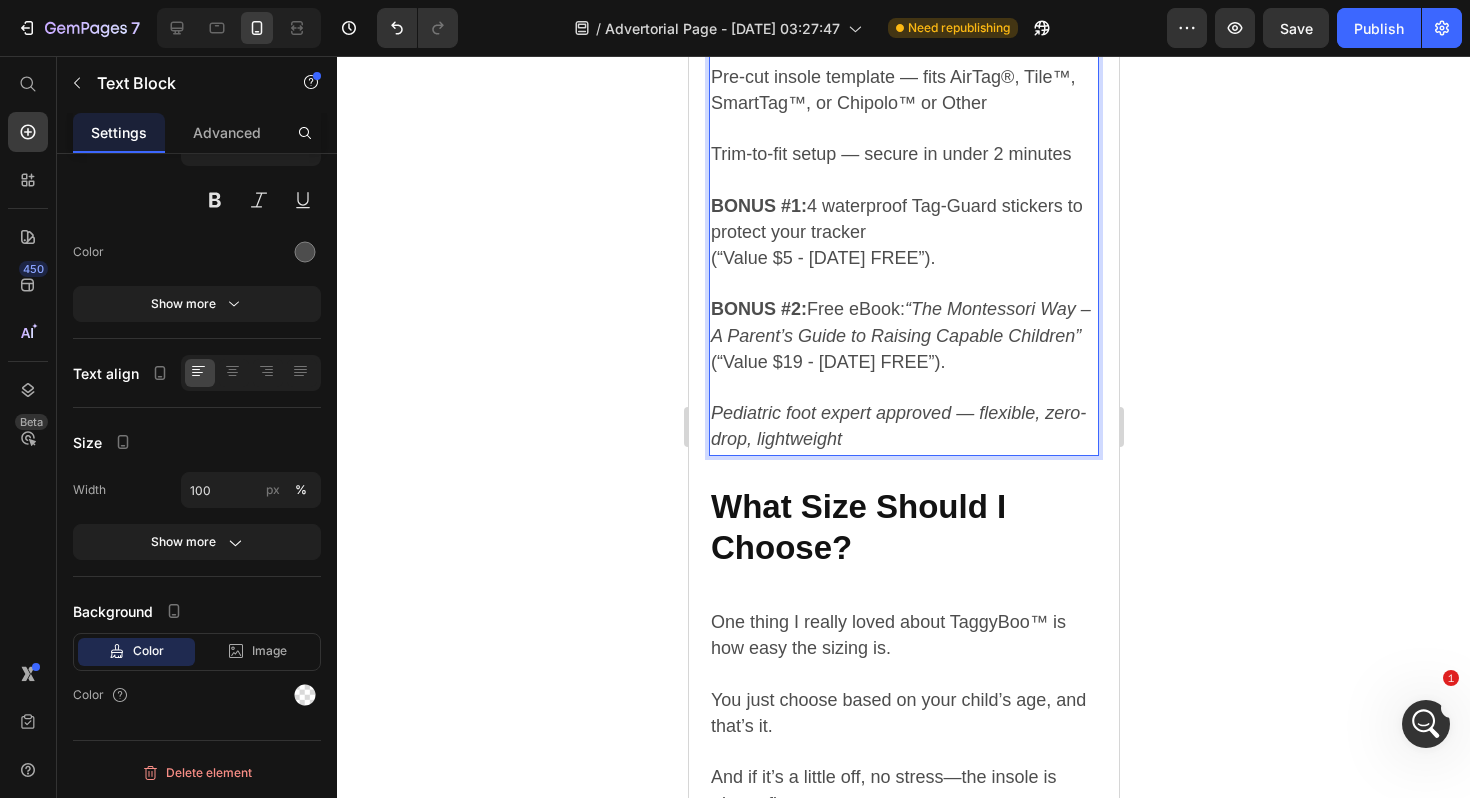 click 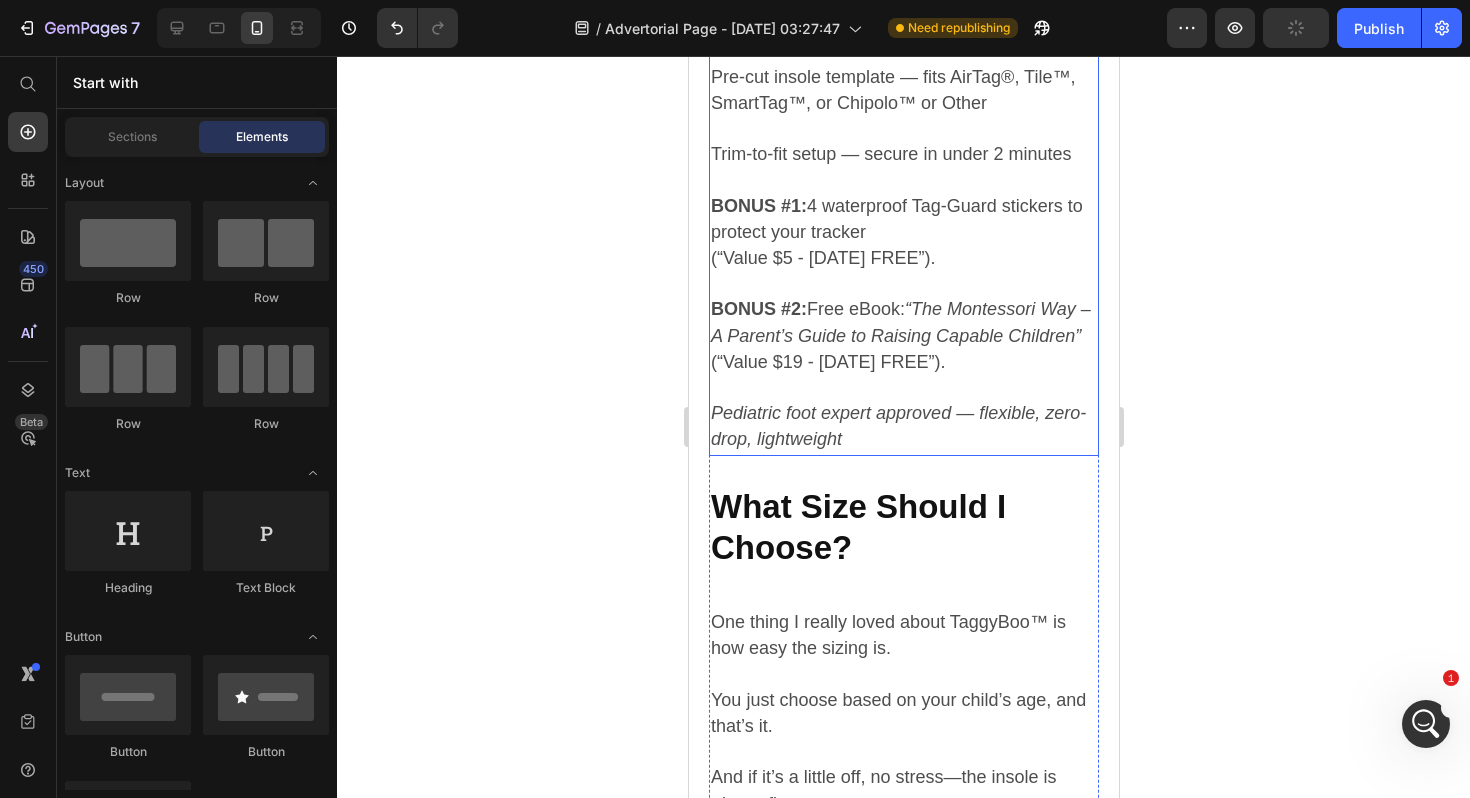 click on "(“Value $5 - today FREE”)." at bounding box center [822, 258] 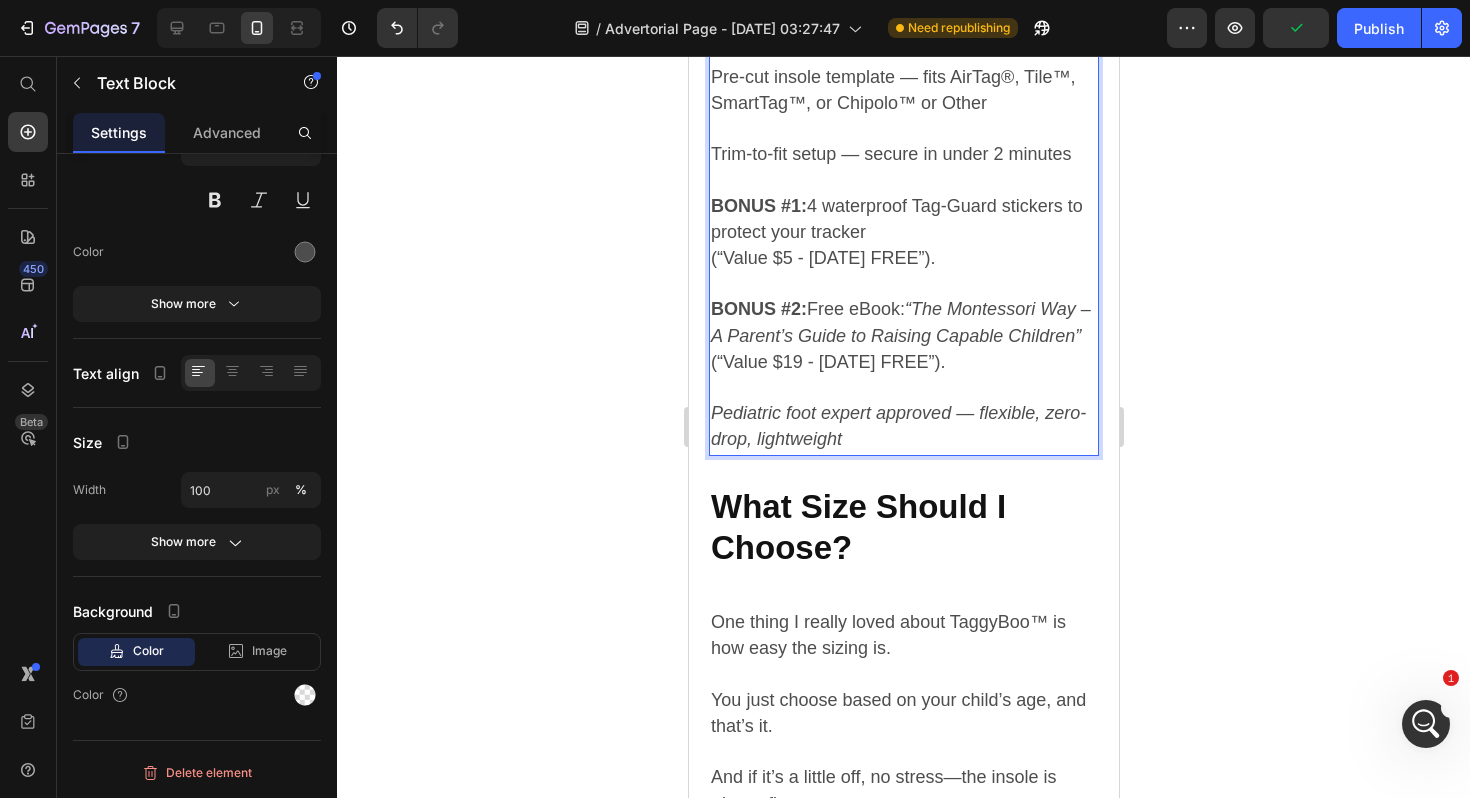 click on "(“Value $5 - today FREE”)." at bounding box center [822, 258] 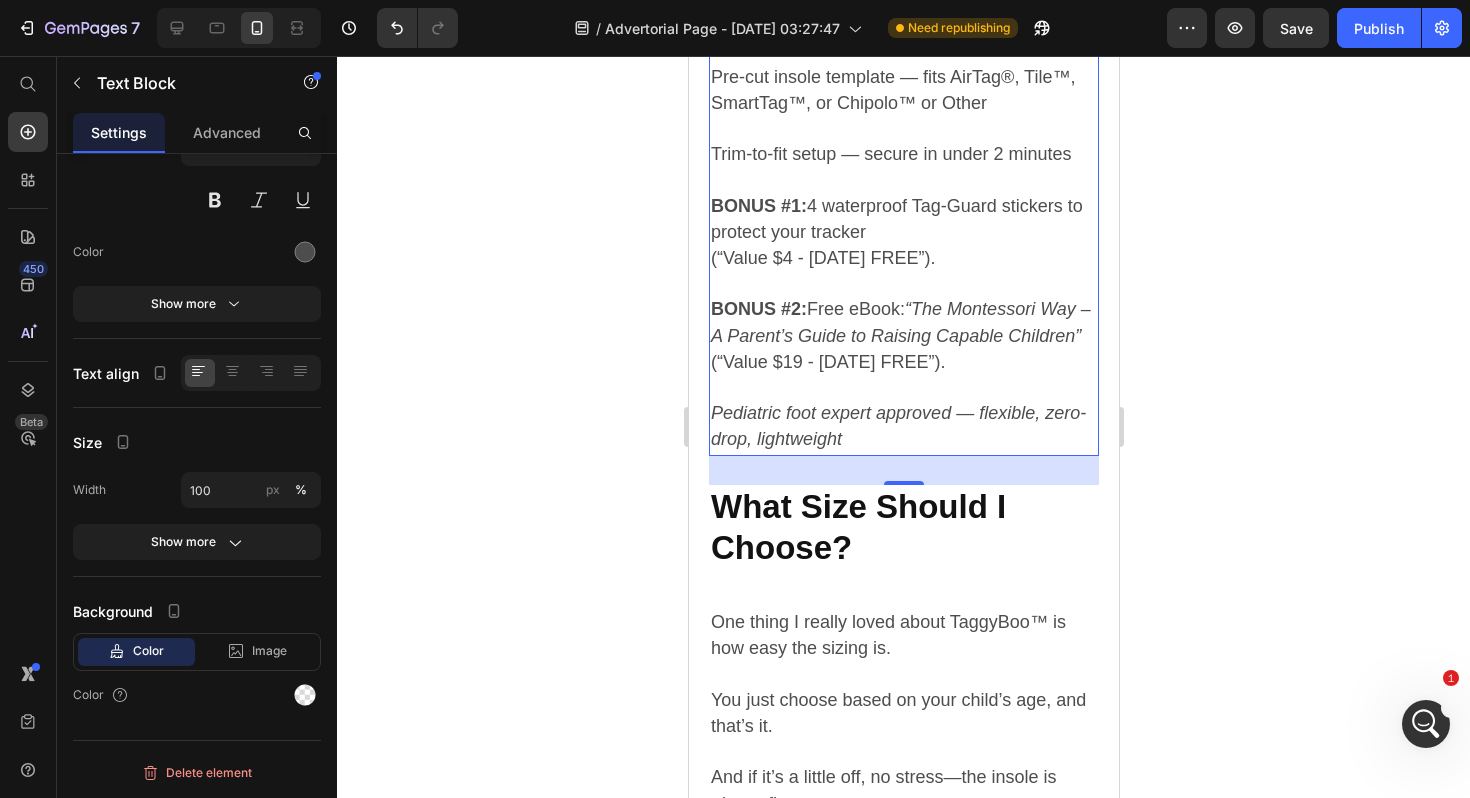 click 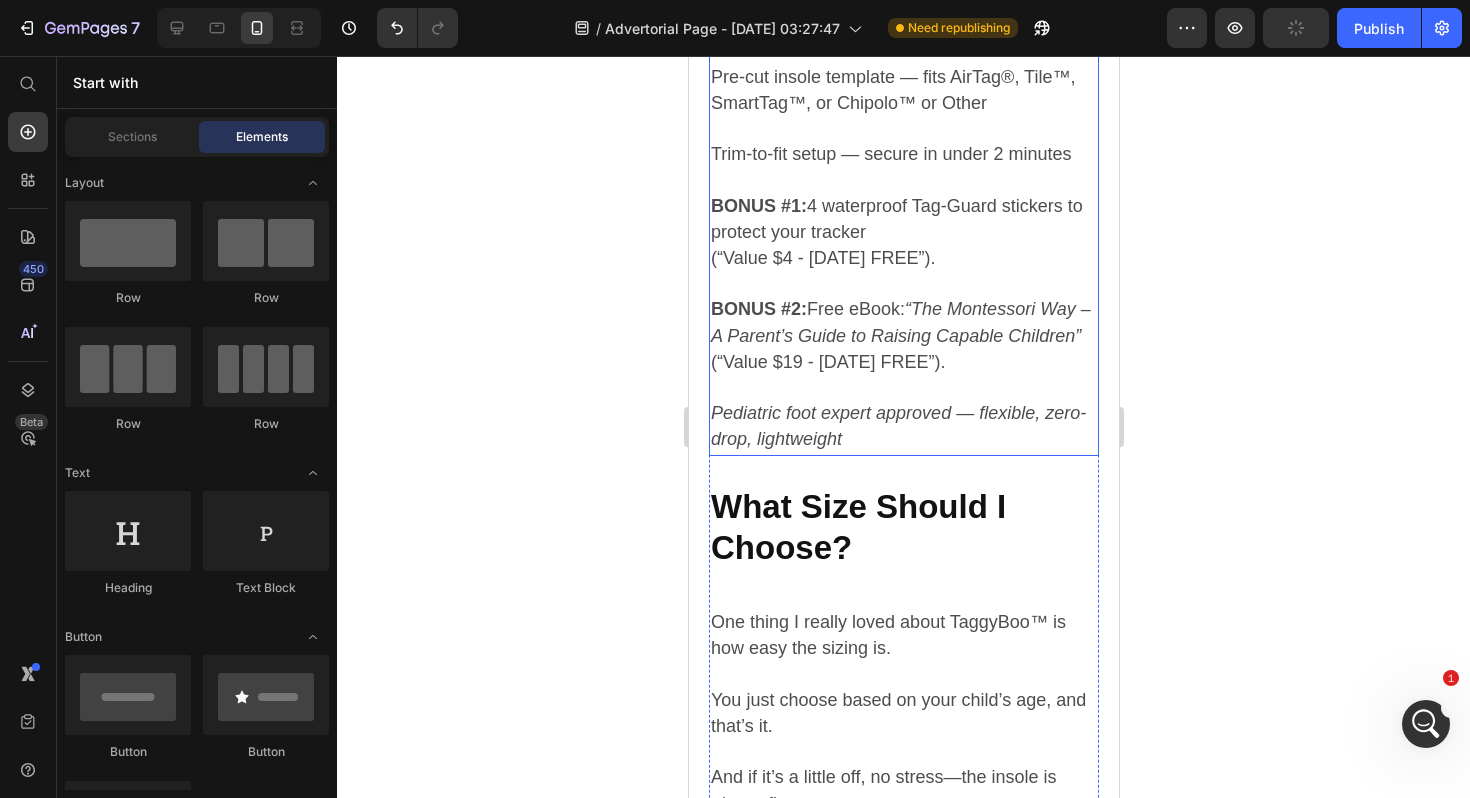 click on "(“Value $19 - today FREE”). Pediatric foot expert approved — flexible, zero-drop, lightweight" at bounding box center [903, 402] 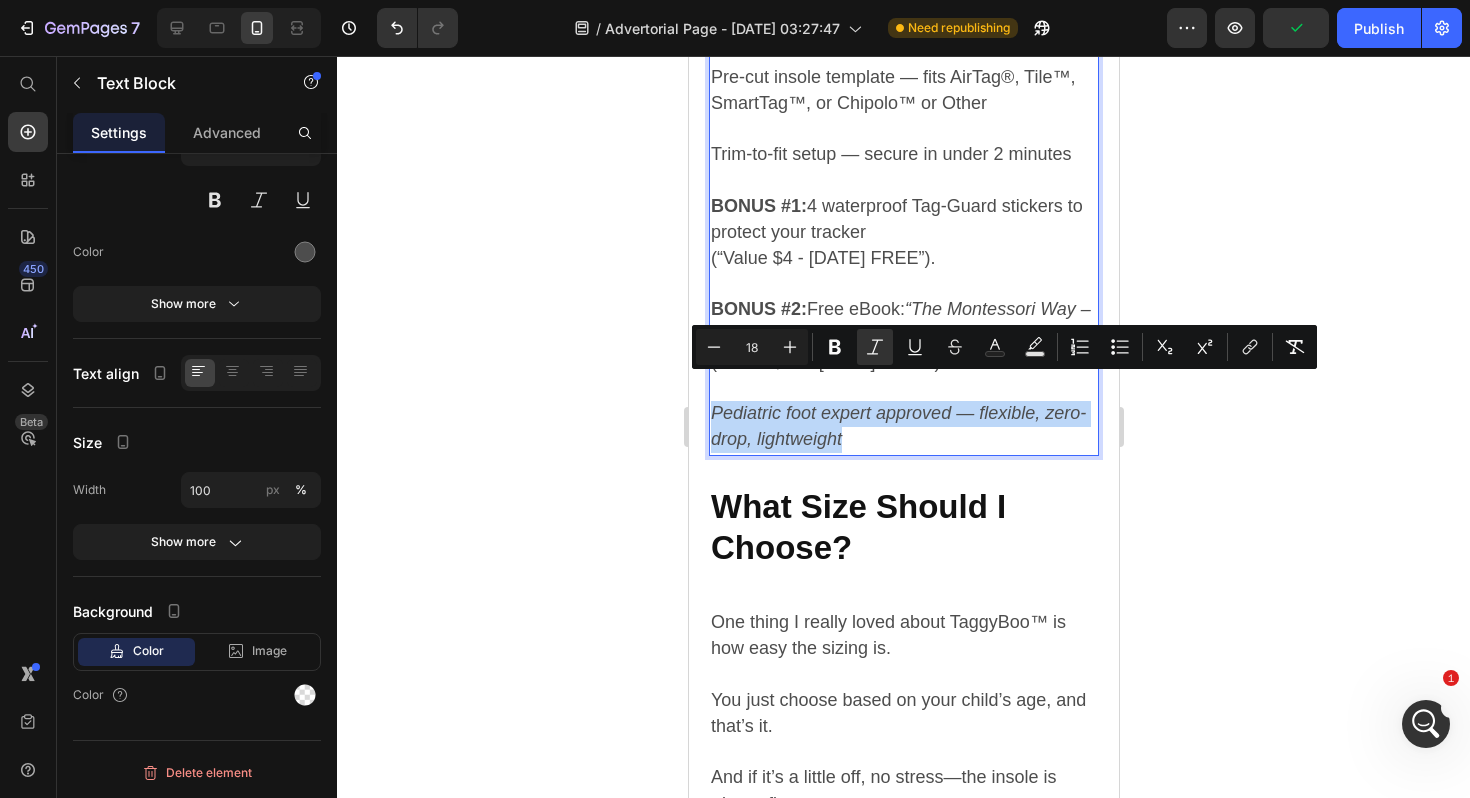 drag, startPoint x: 848, startPoint y: 413, endPoint x: 714, endPoint y: 390, distance: 135.95955 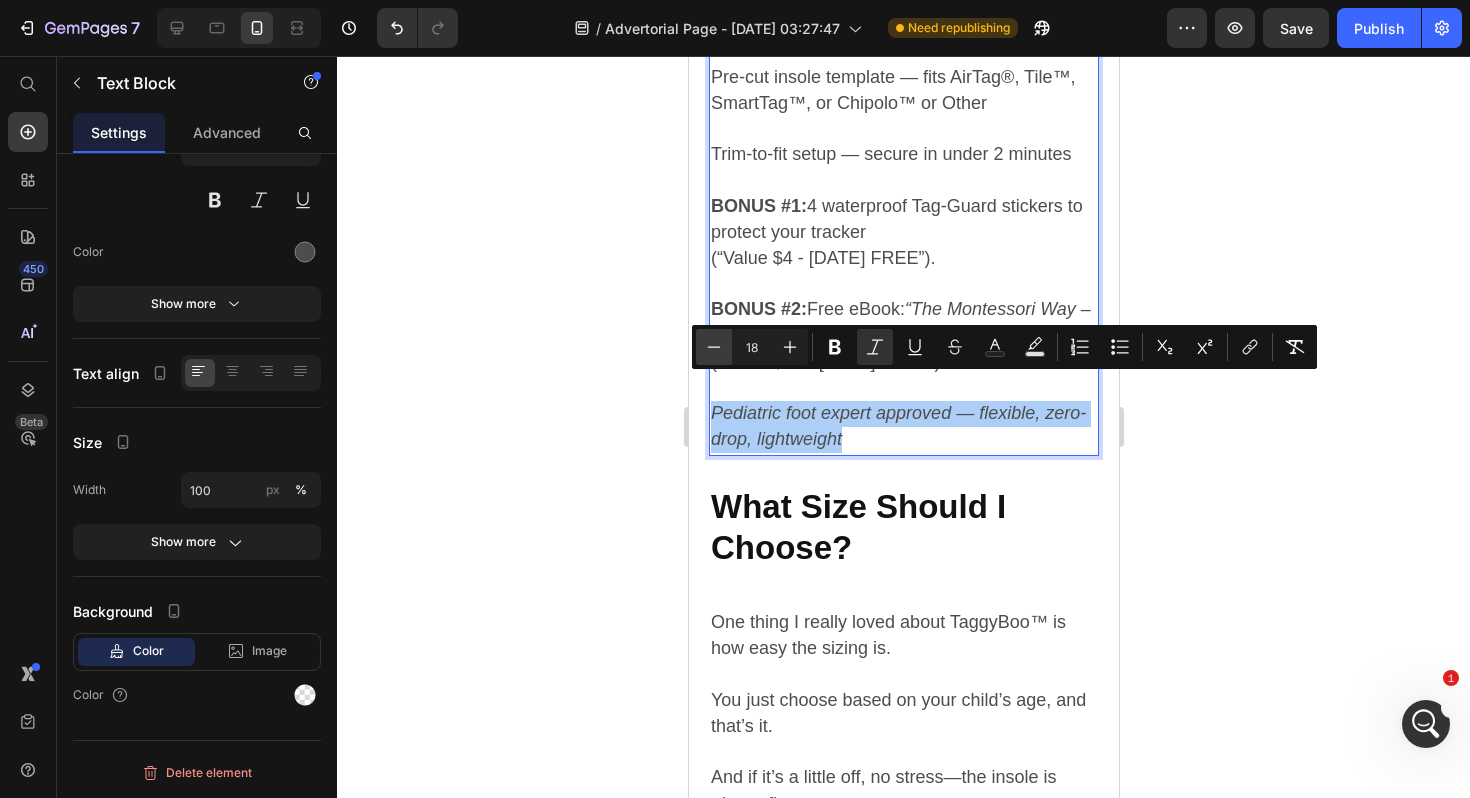click 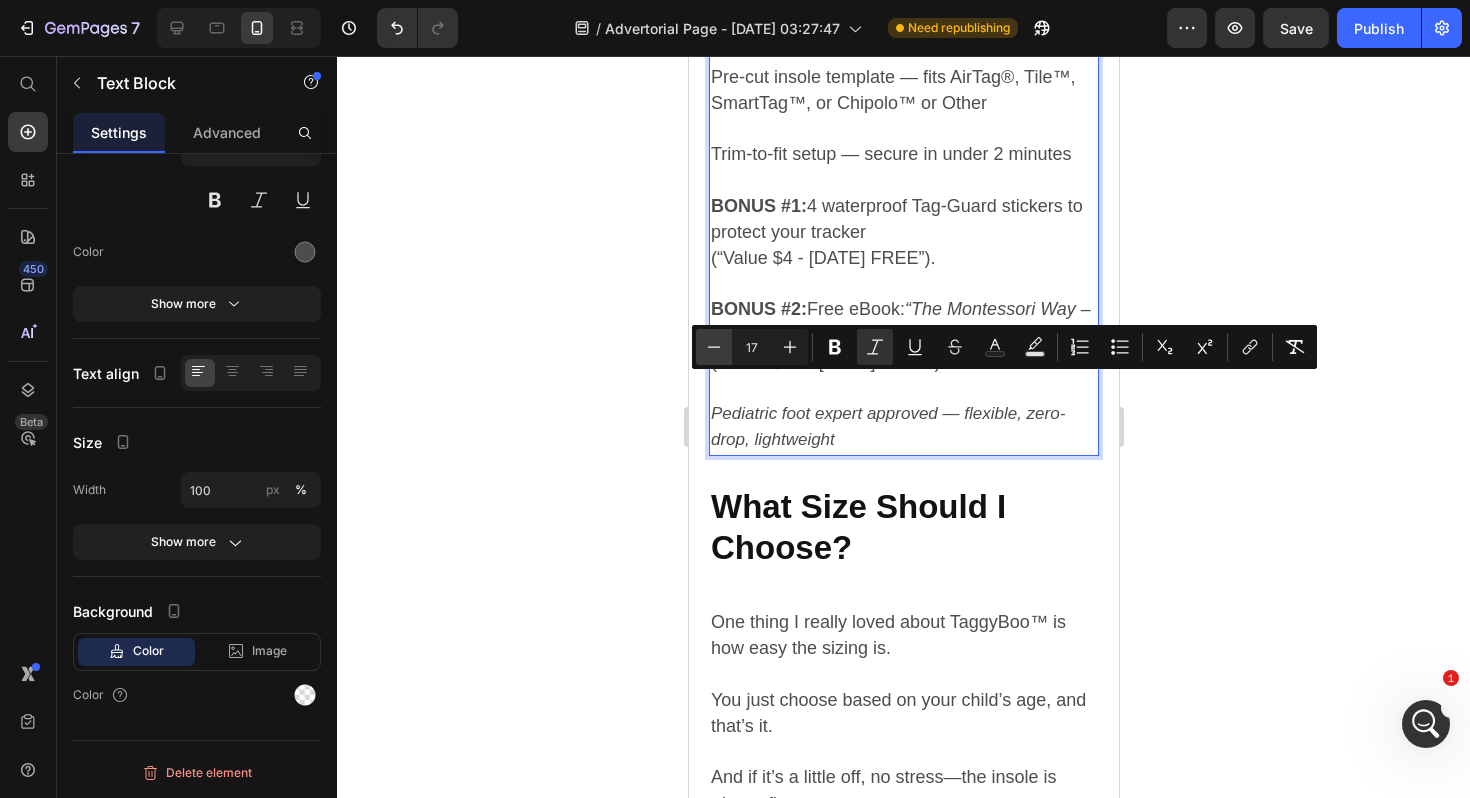 click 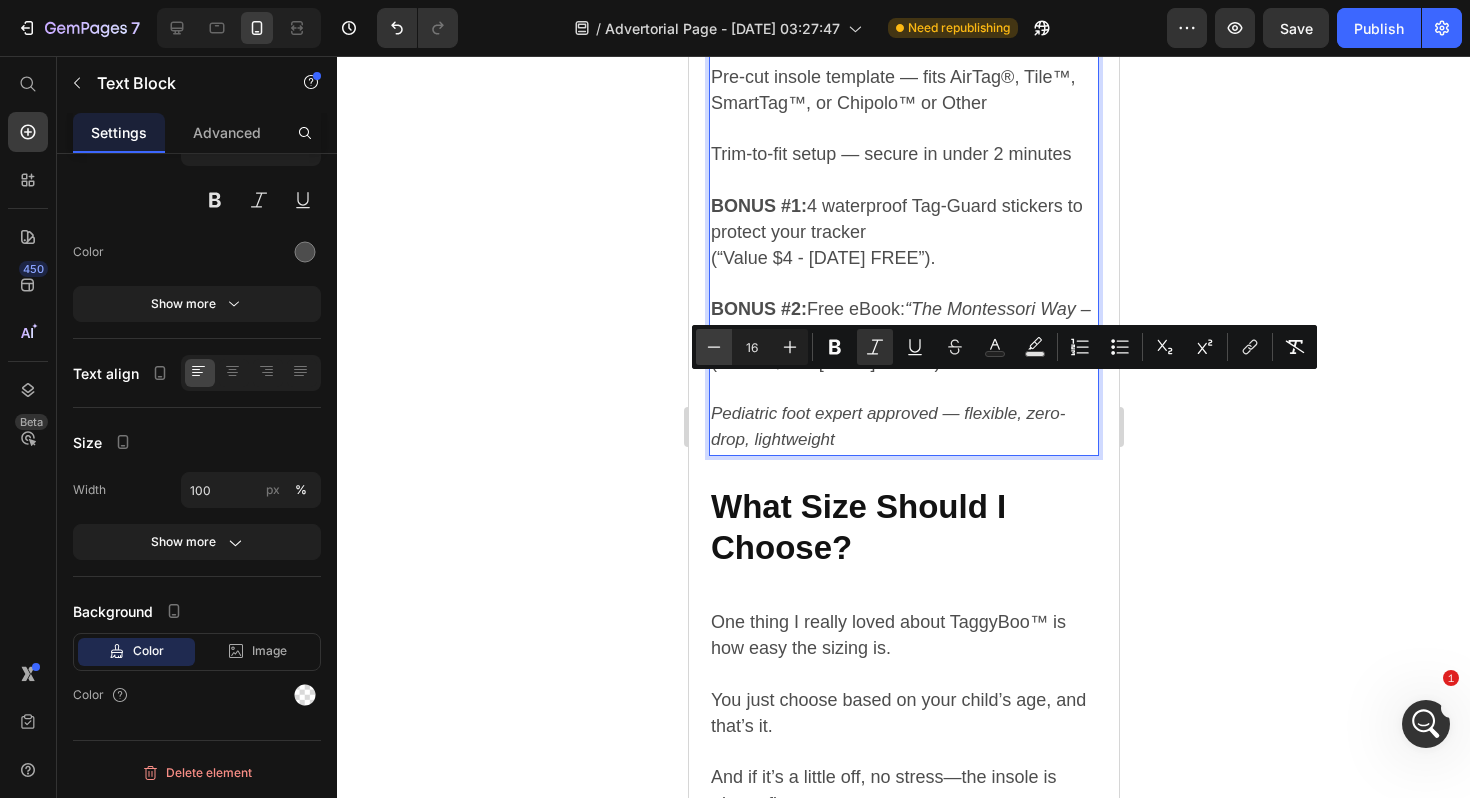 click 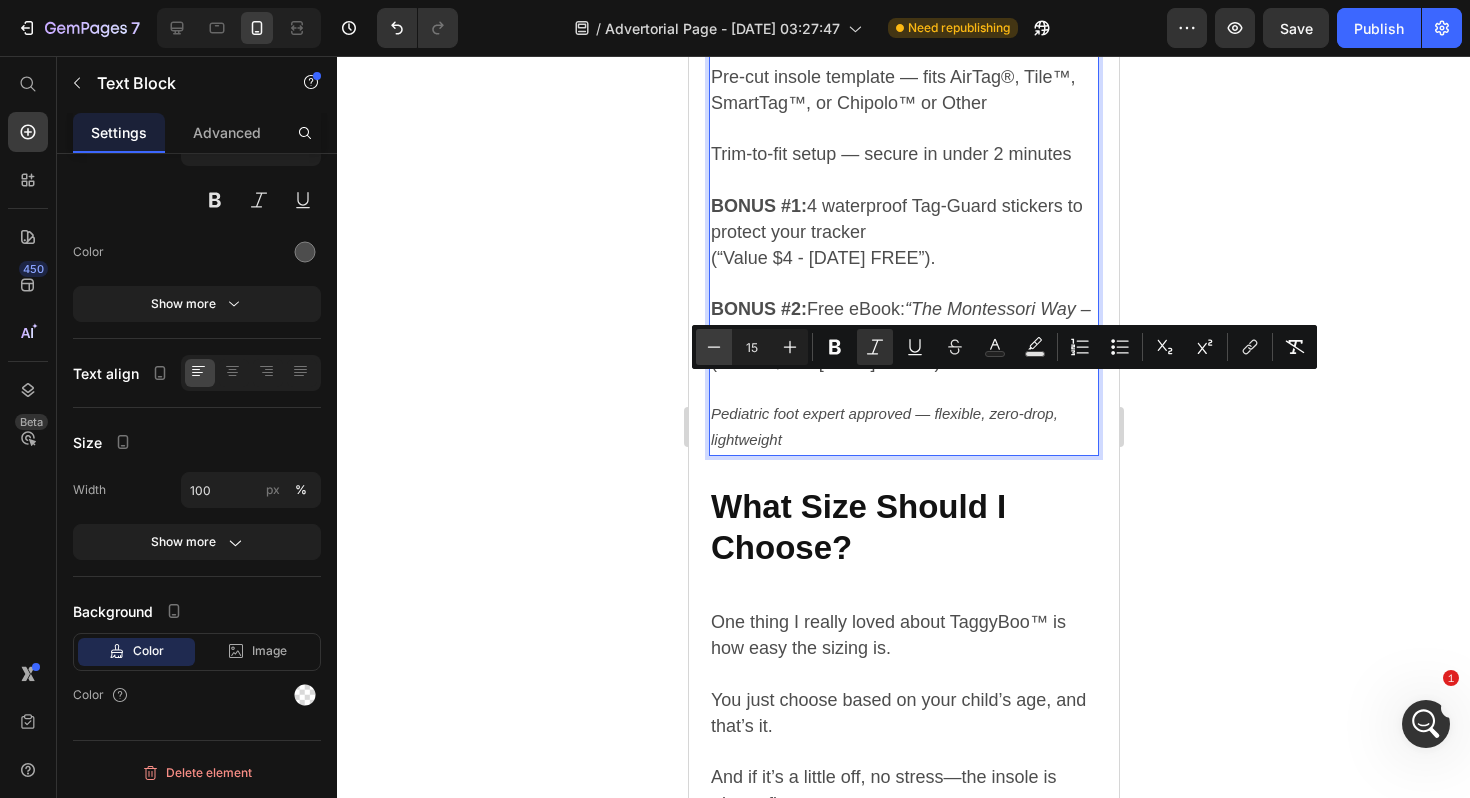 click 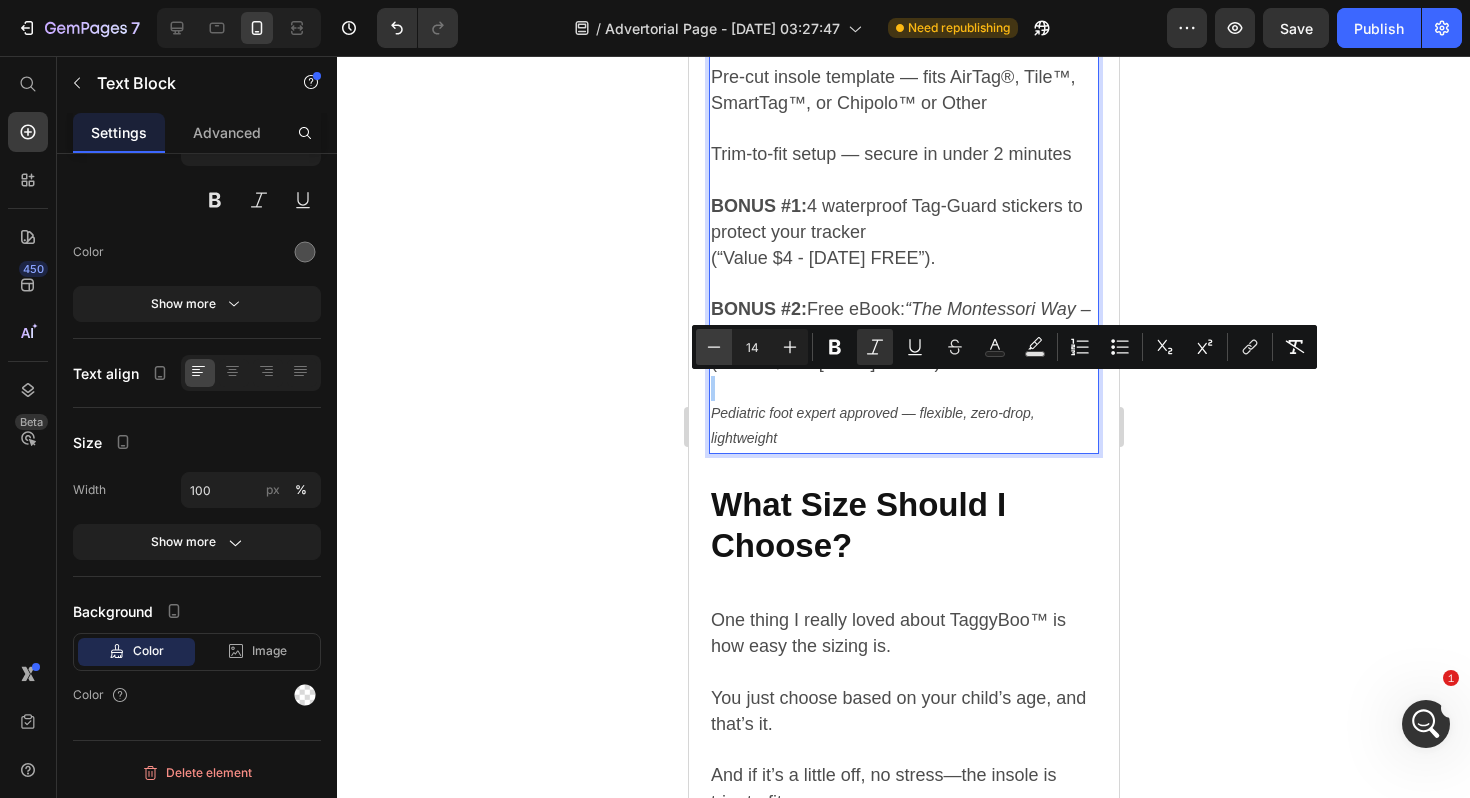 click 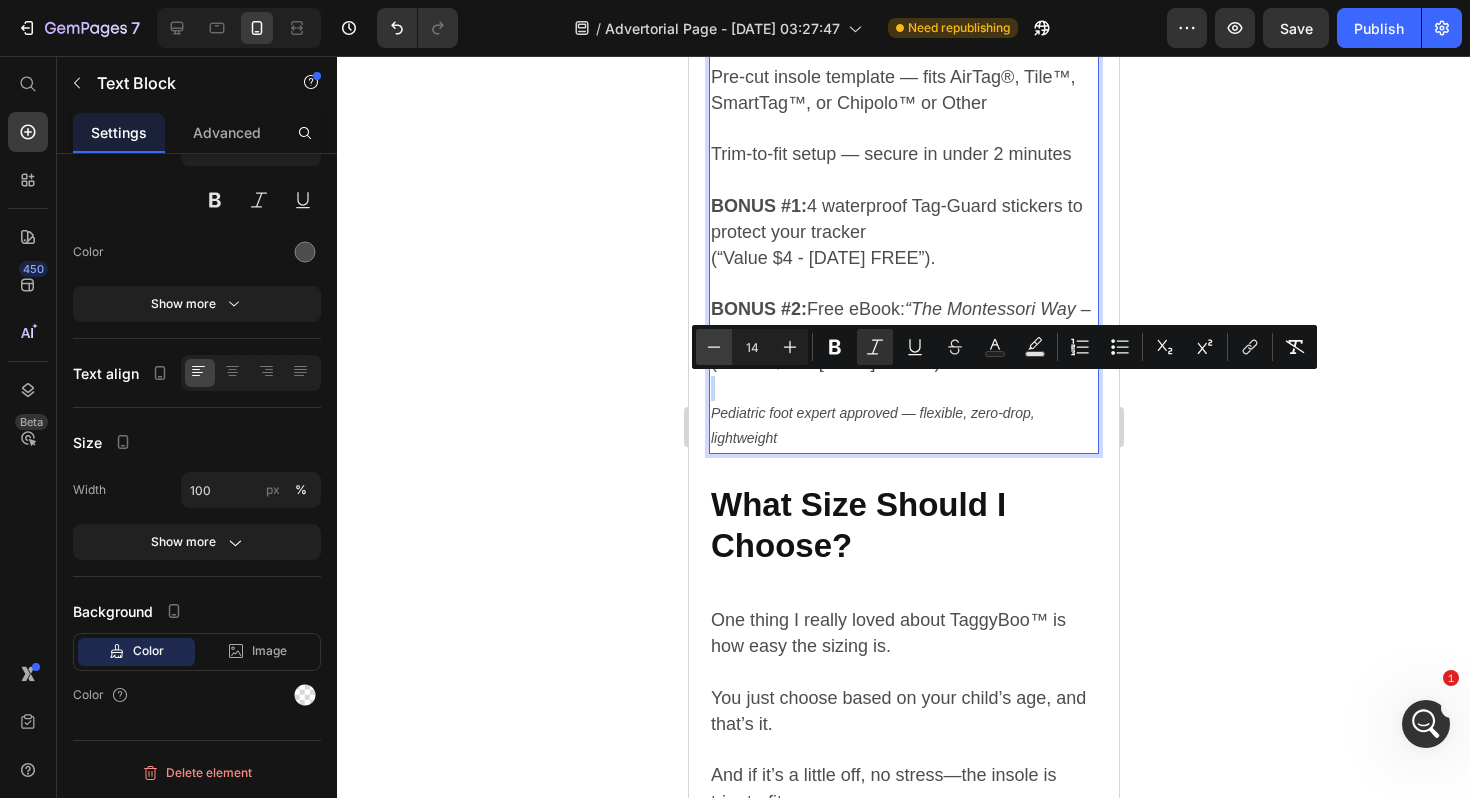 type on "13" 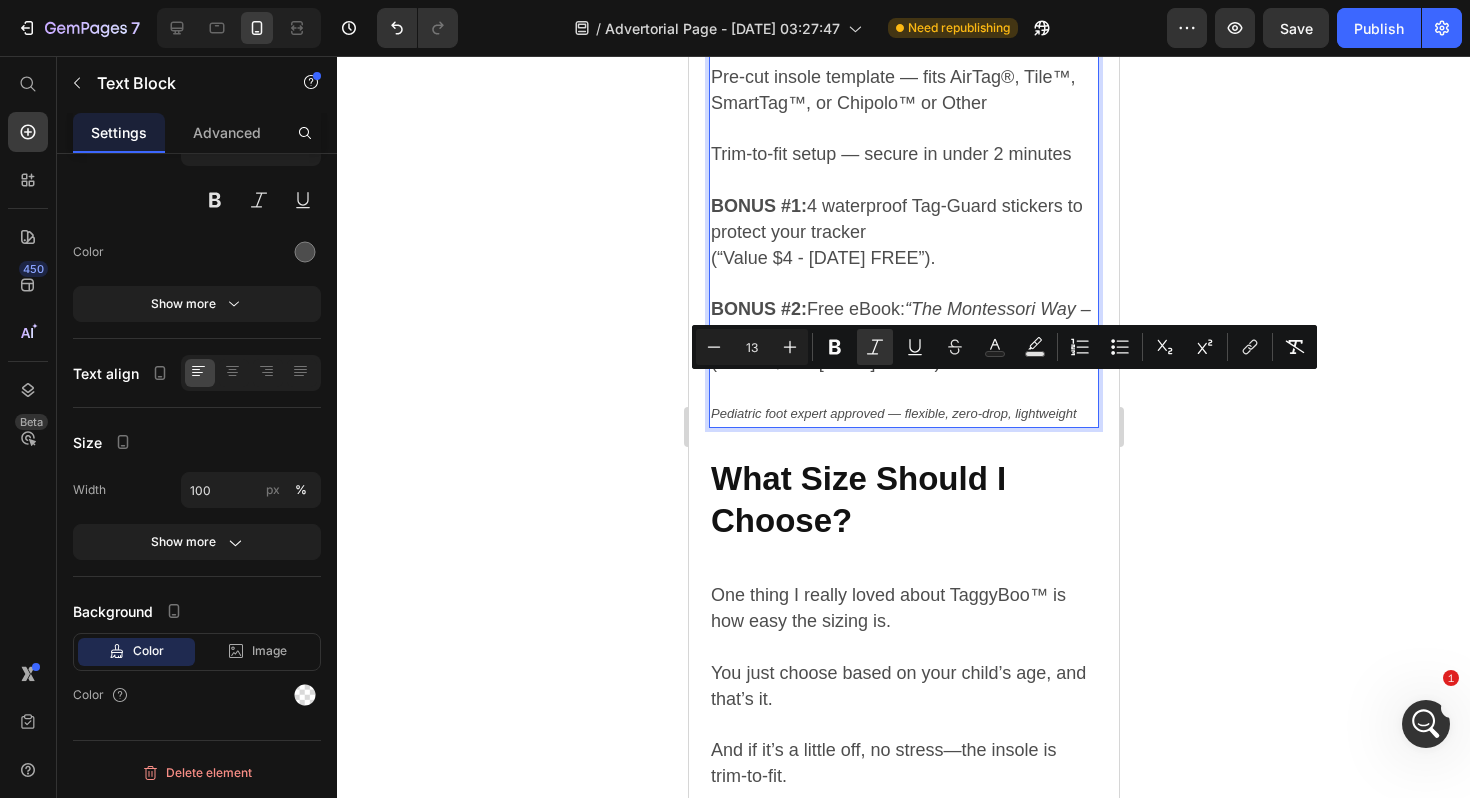 click 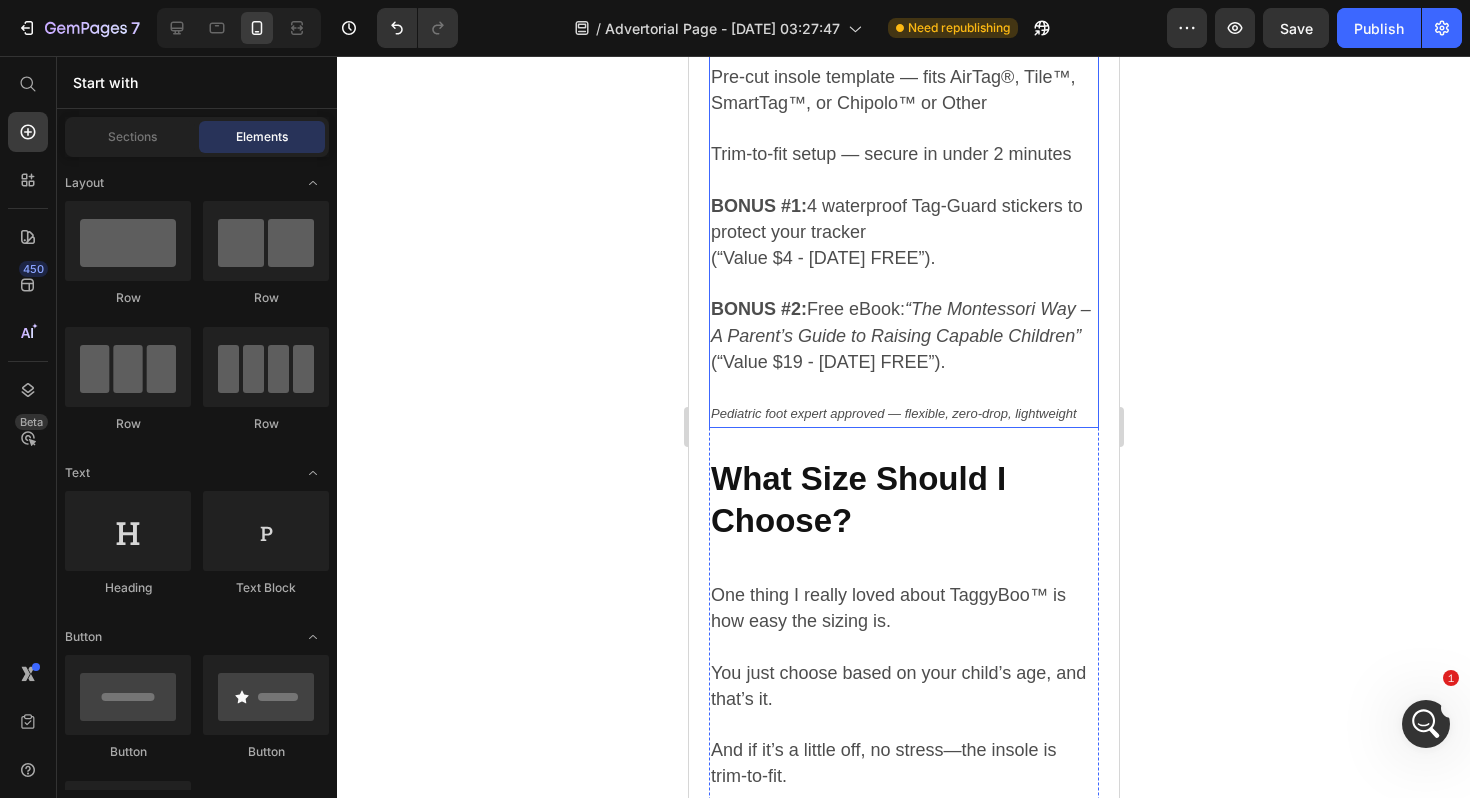 click on "Pediatric foot expert approved — flexible, zero-drop, lightweight" at bounding box center (893, 413) 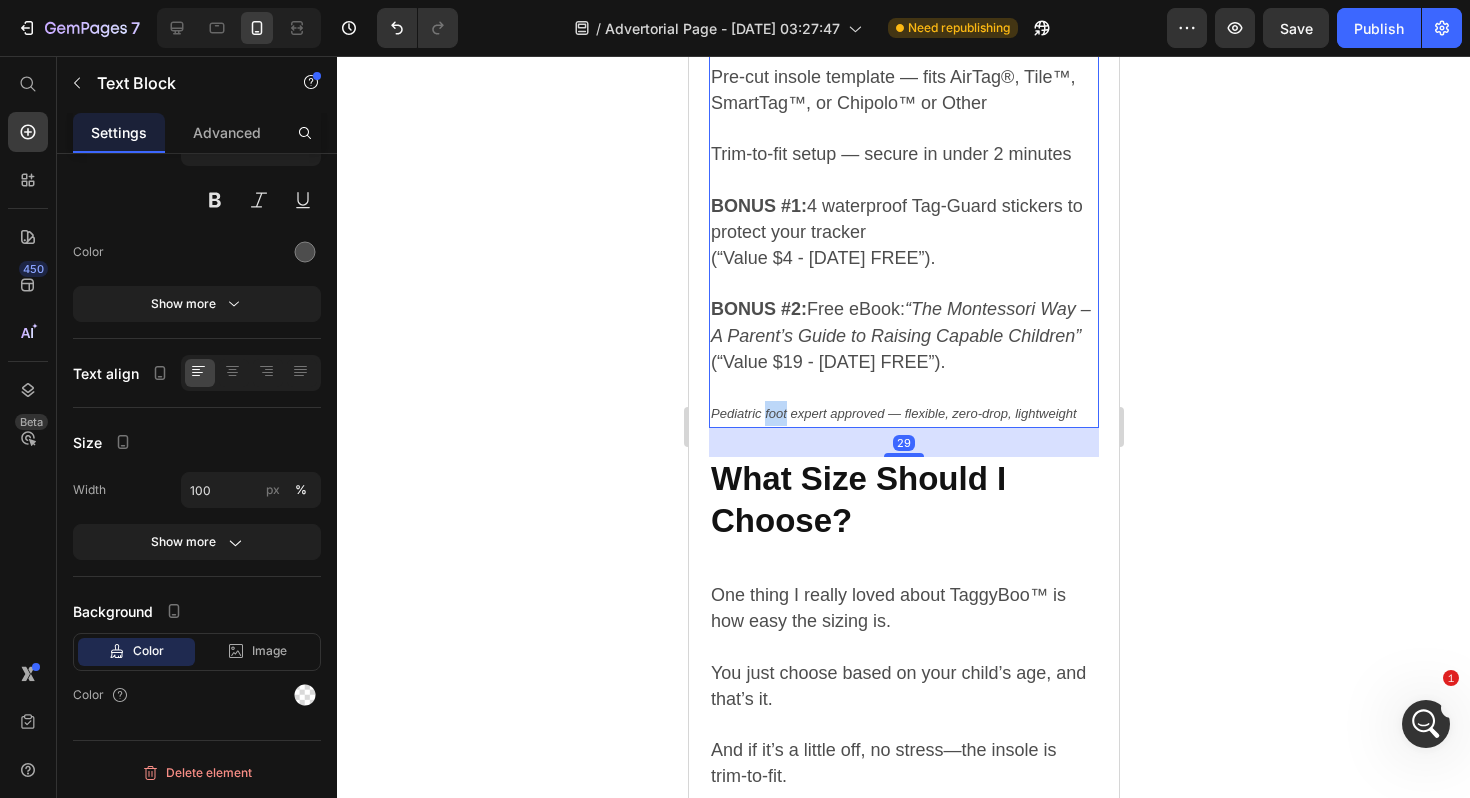click on "Pediatric foot expert approved — flexible, zero-drop, lightweight" at bounding box center (893, 413) 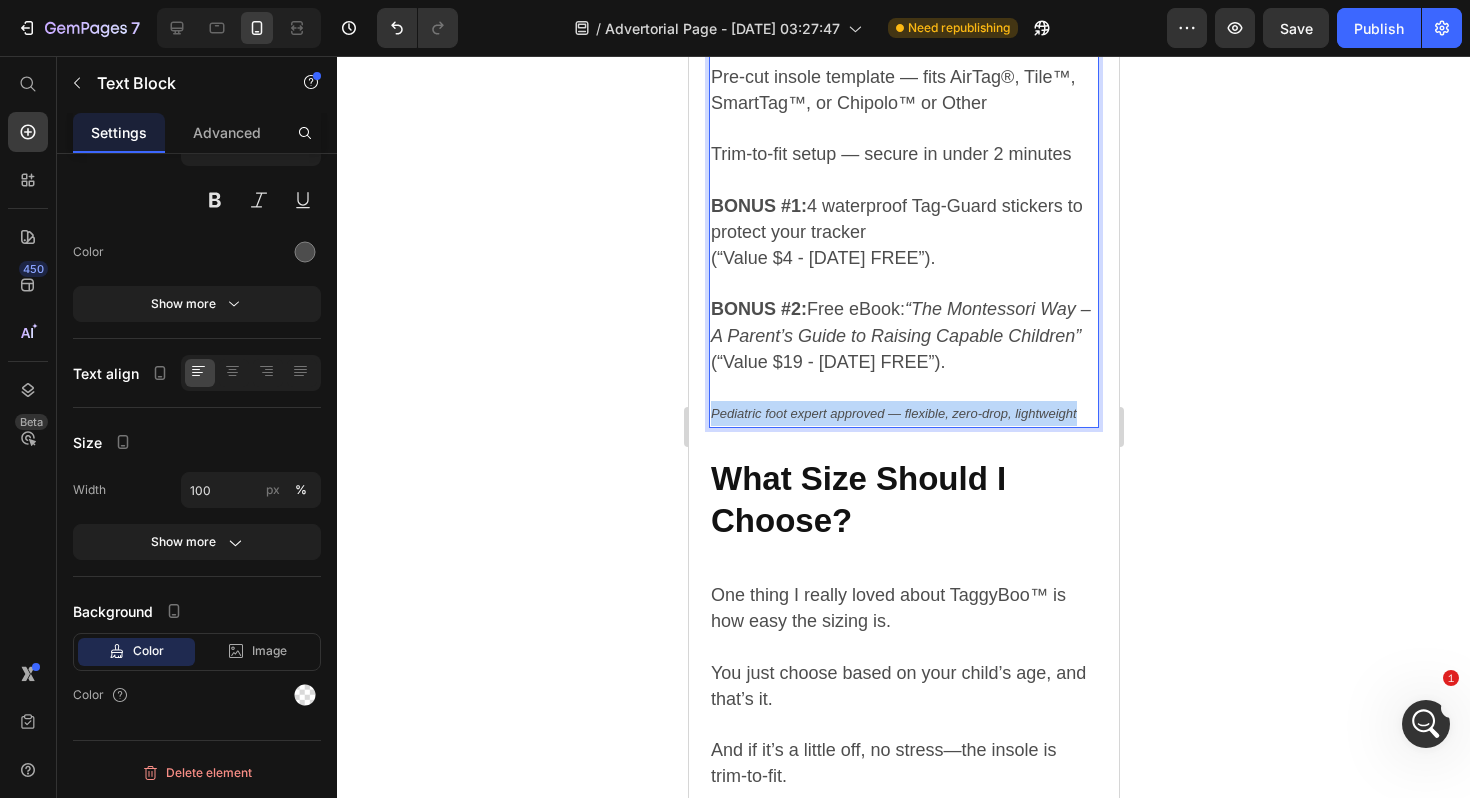 click on "Pediatric foot expert approved — flexible, zero-drop, lightweight" at bounding box center (893, 413) 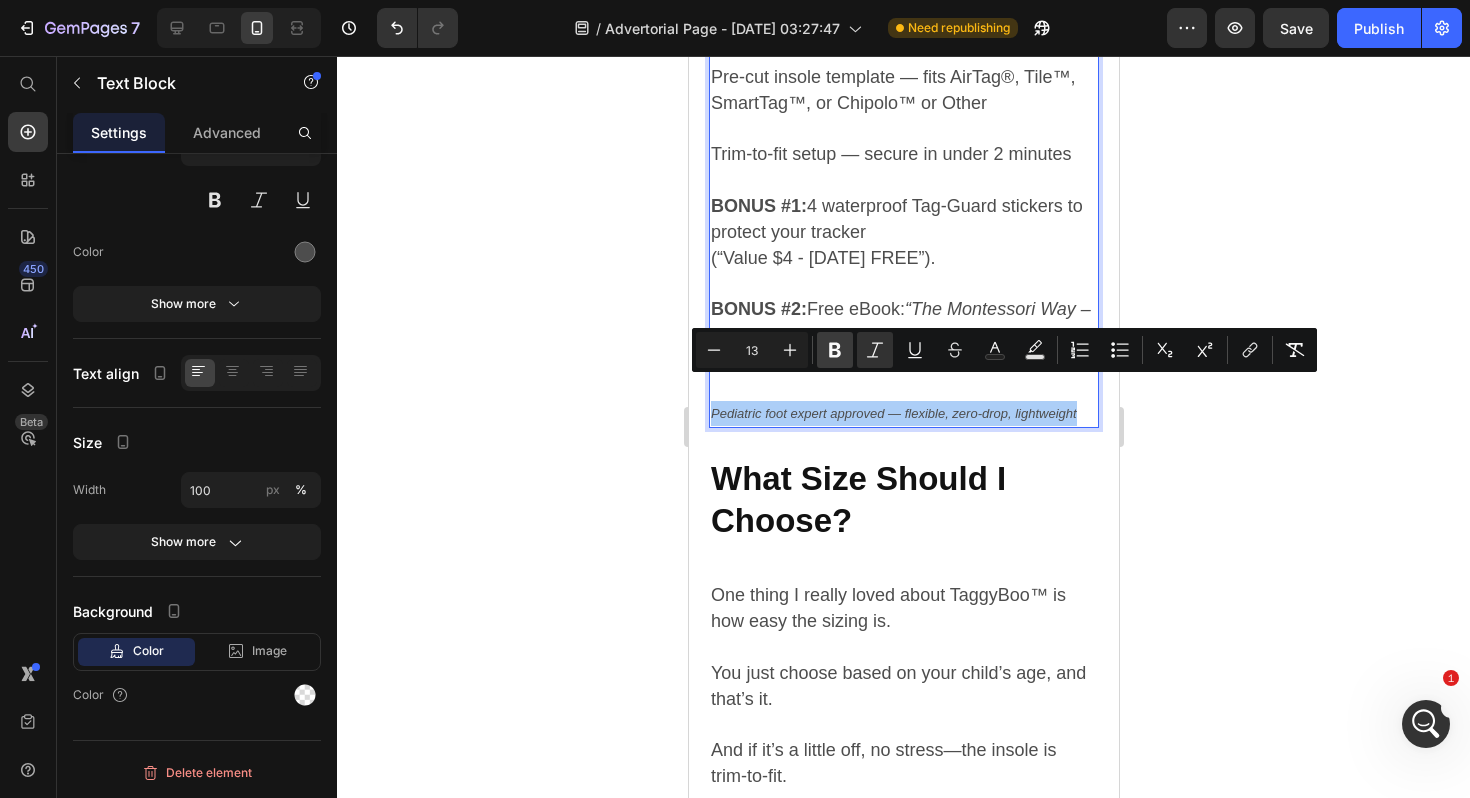 click 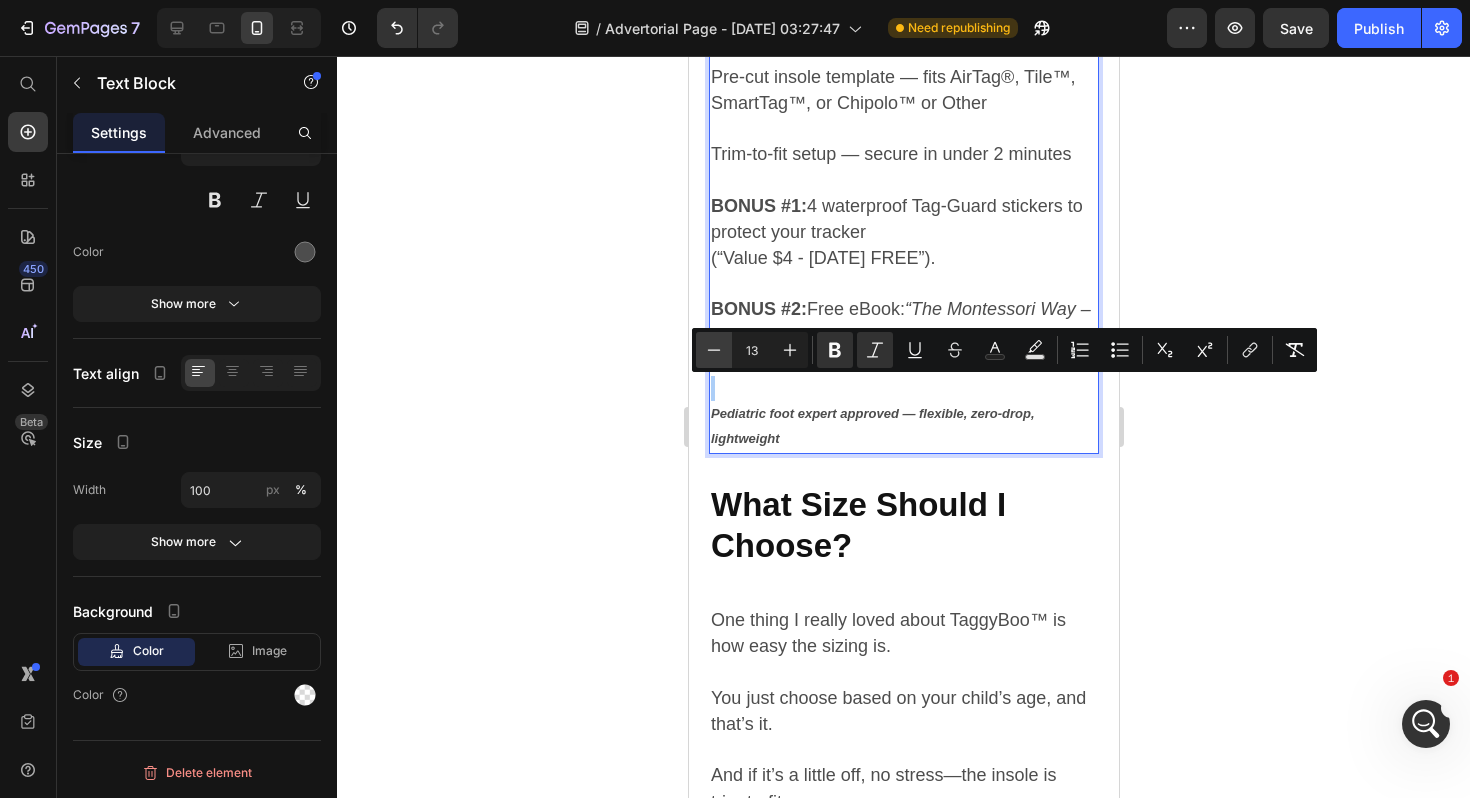 click 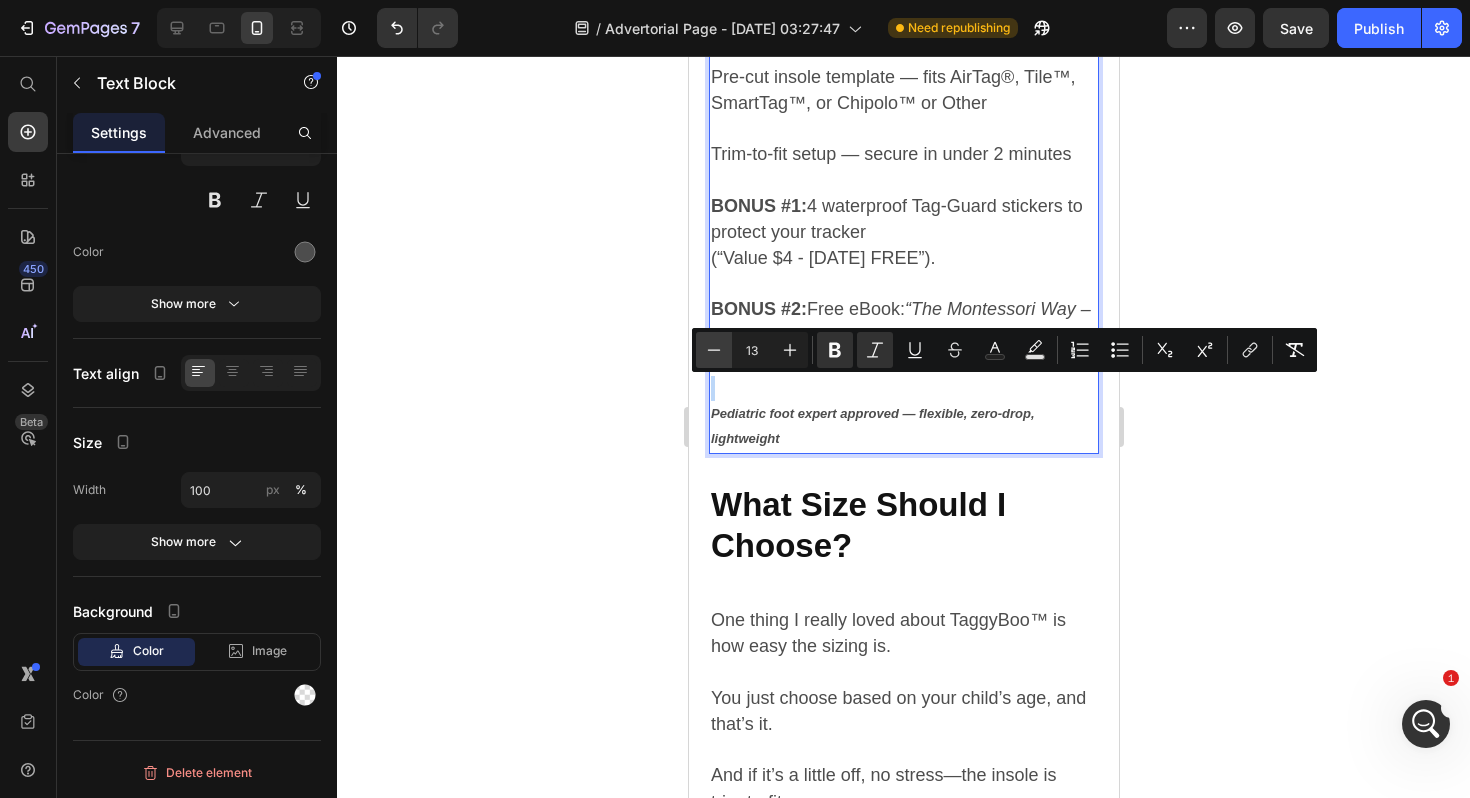 type on "12" 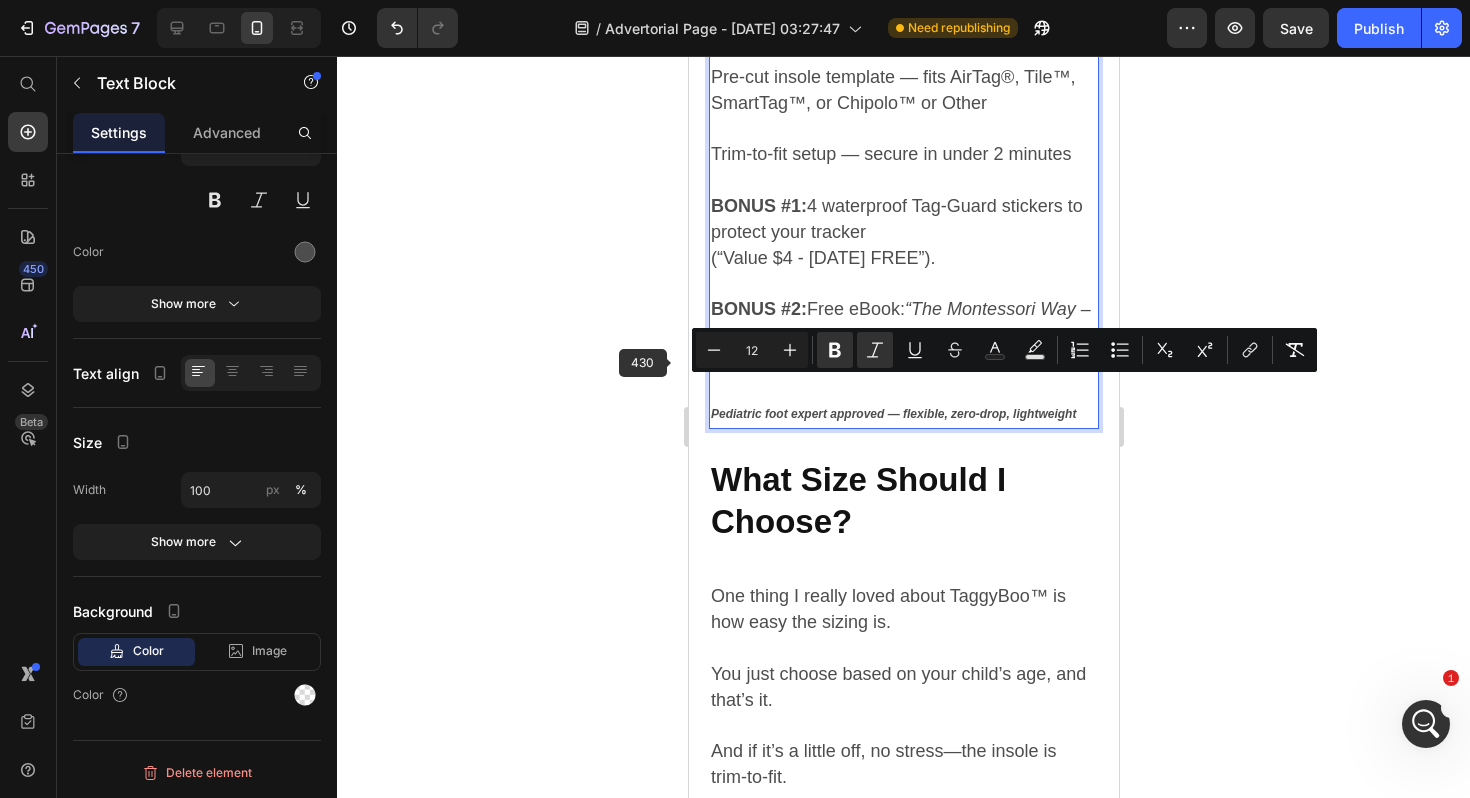 click 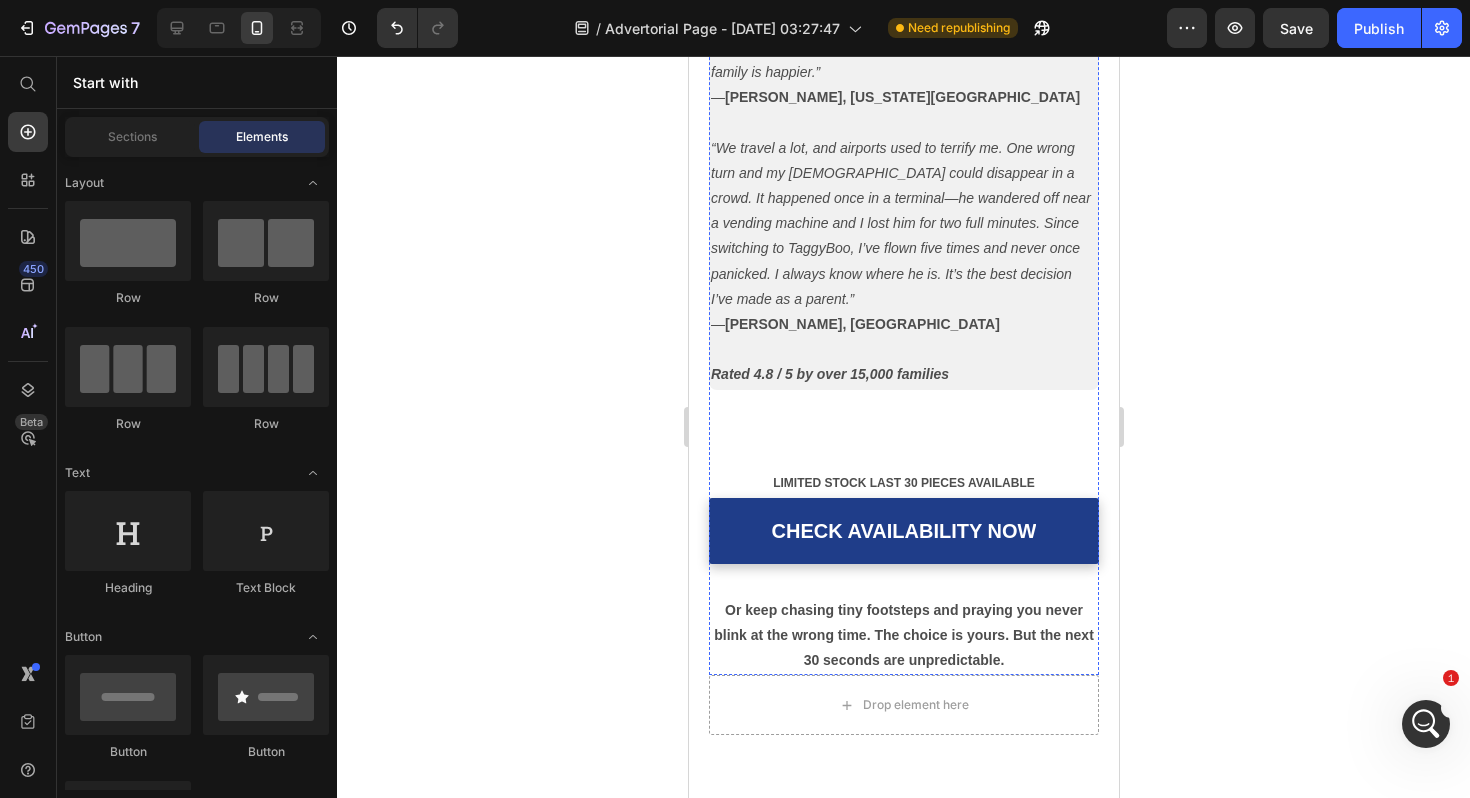 scroll, scrollTop: 7553, scrollLeft: 0, axis: vertical 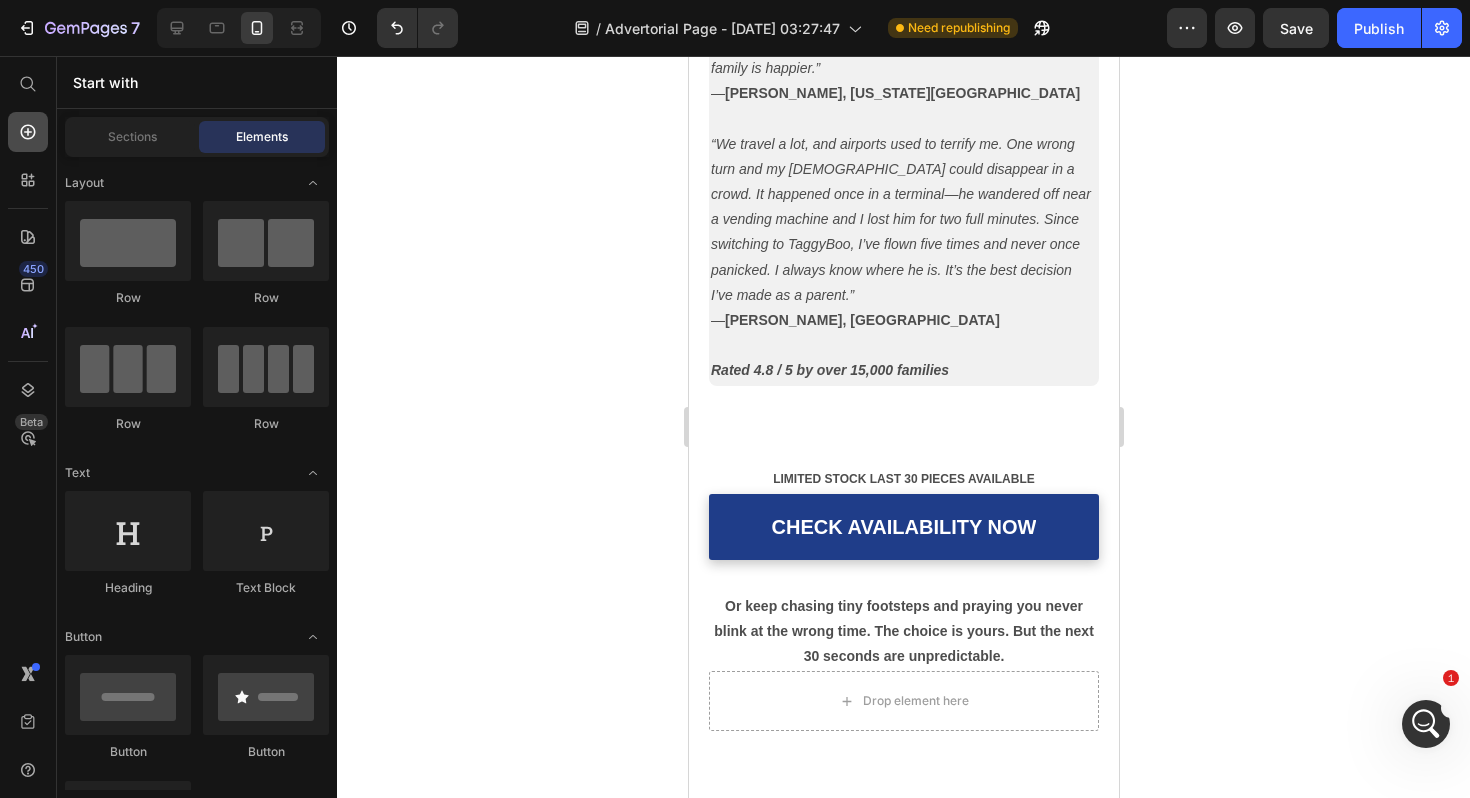 click 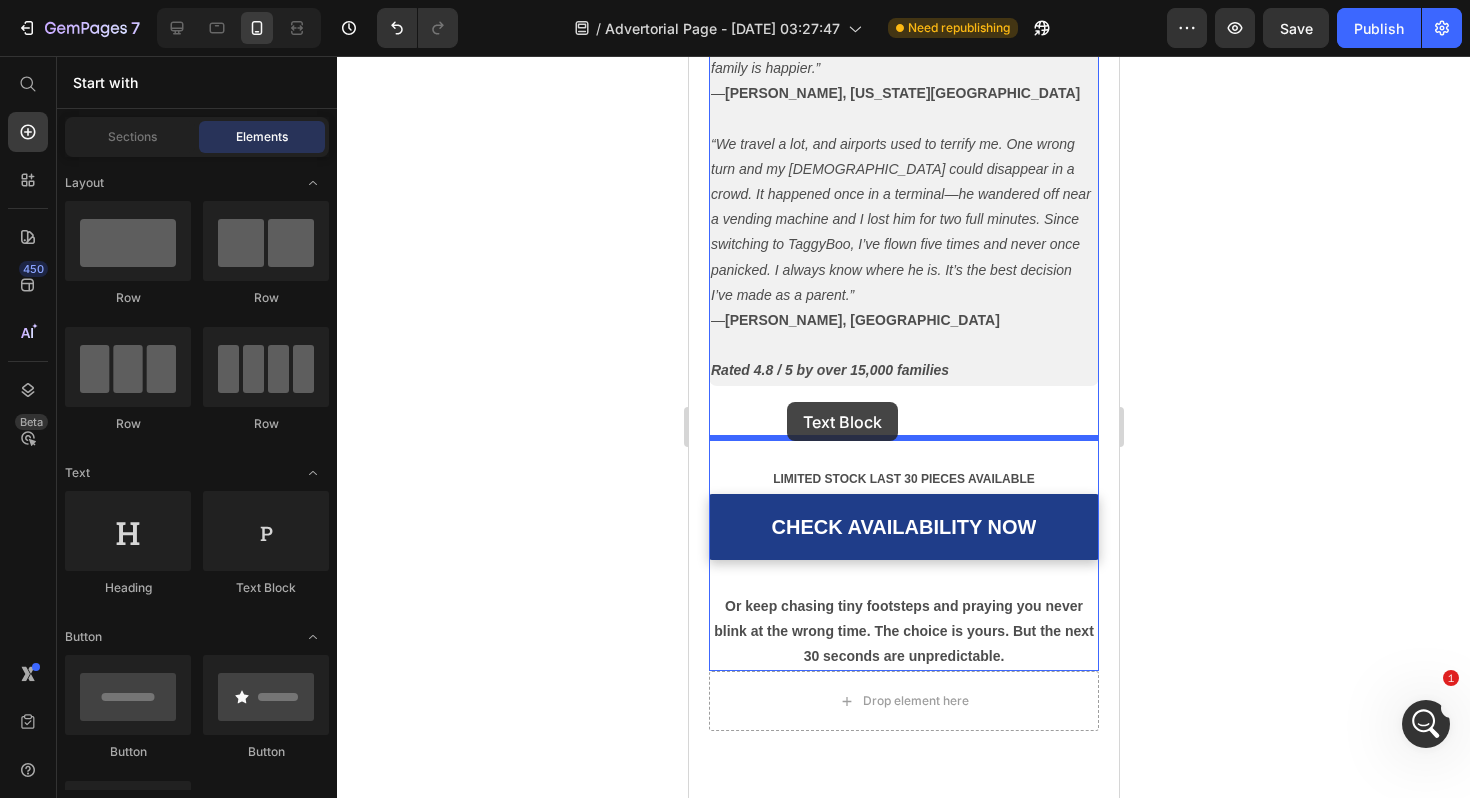 drag, startPoint x: 971, startPoint y: 619, endPoint x: 786, endPoint y: 402, distance: 285.1561 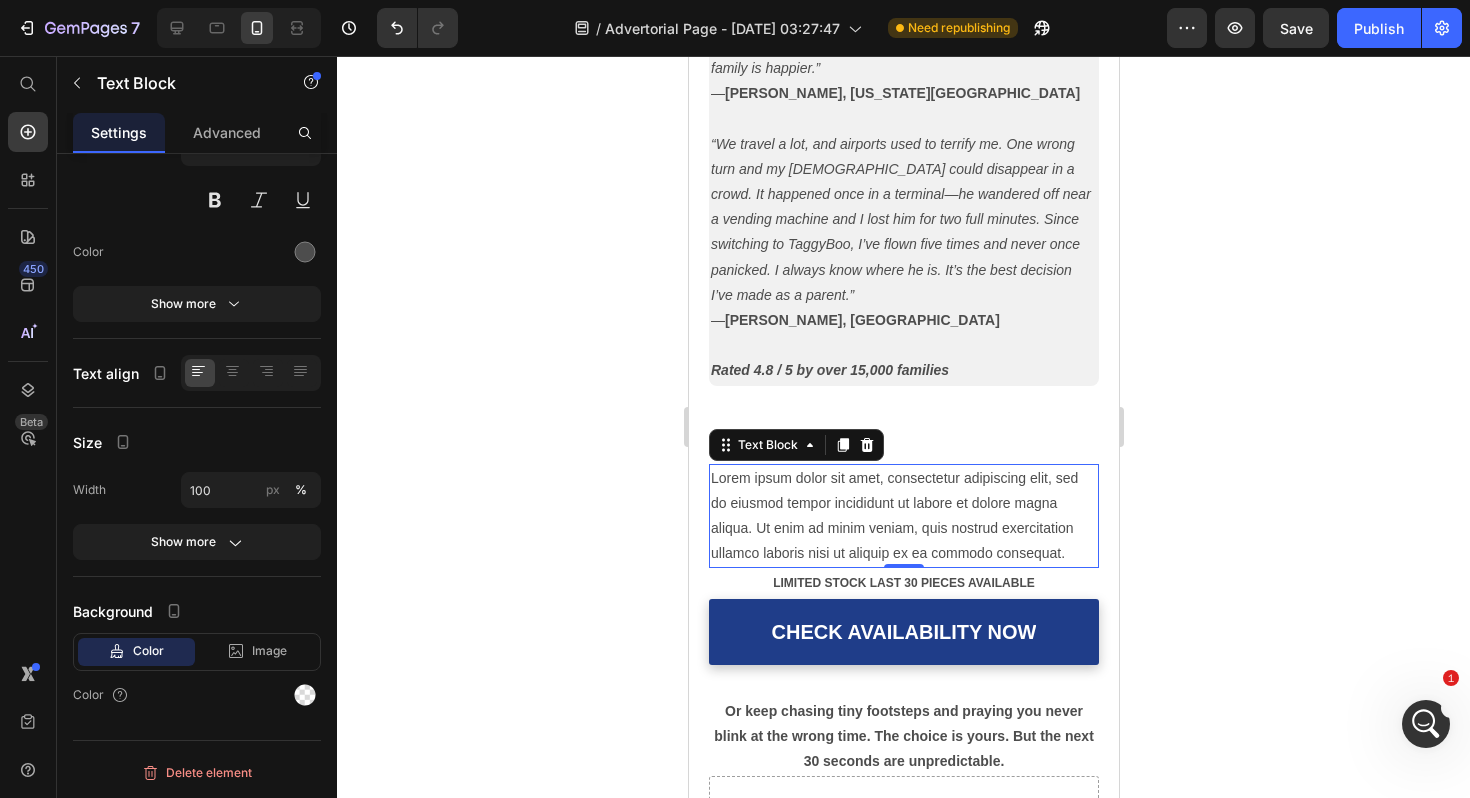 click on "Lorem ipsum dolor sit amet, consectetur adipiscing elit, sed do eiusmod tempor incididunt ut labore et dolore magna aliqua. Ut enim ad minim veniam, quis nostrud exercitation ullamco laboris nisi ut aliquip ex ea commodo consequat." at bounding box center [903, 516] 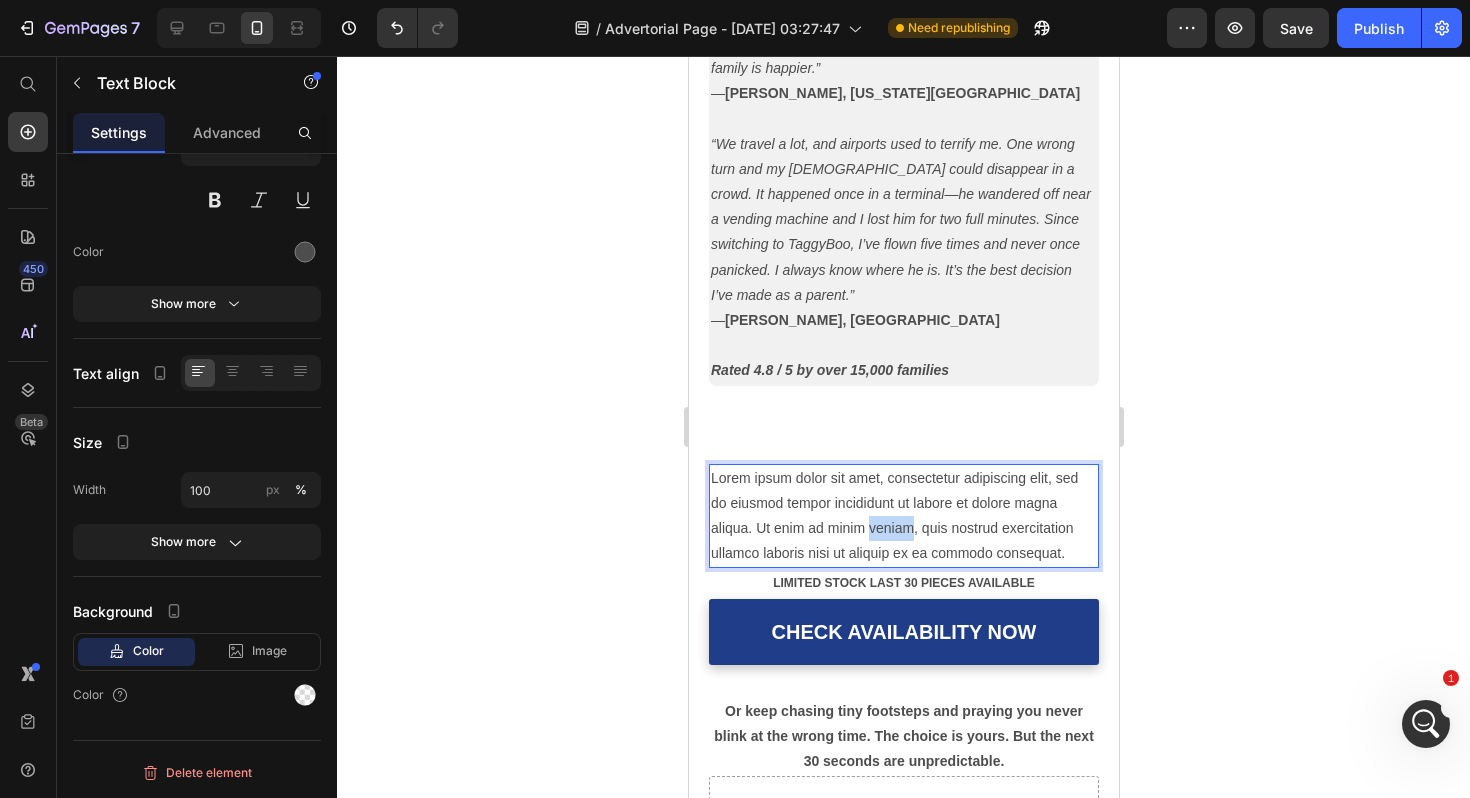 click on "Lorem ipsum dolor sit amet, consectetur adipiscing elit, sed do eiusmod tempor incididunt ut labore et dolore magna aliqua. Ut enim ad minim veniam, quis nostrud exercitation ullamco laboris nisi ut aliquip ex ea commodo consequat." at bounding box center (903, 516) 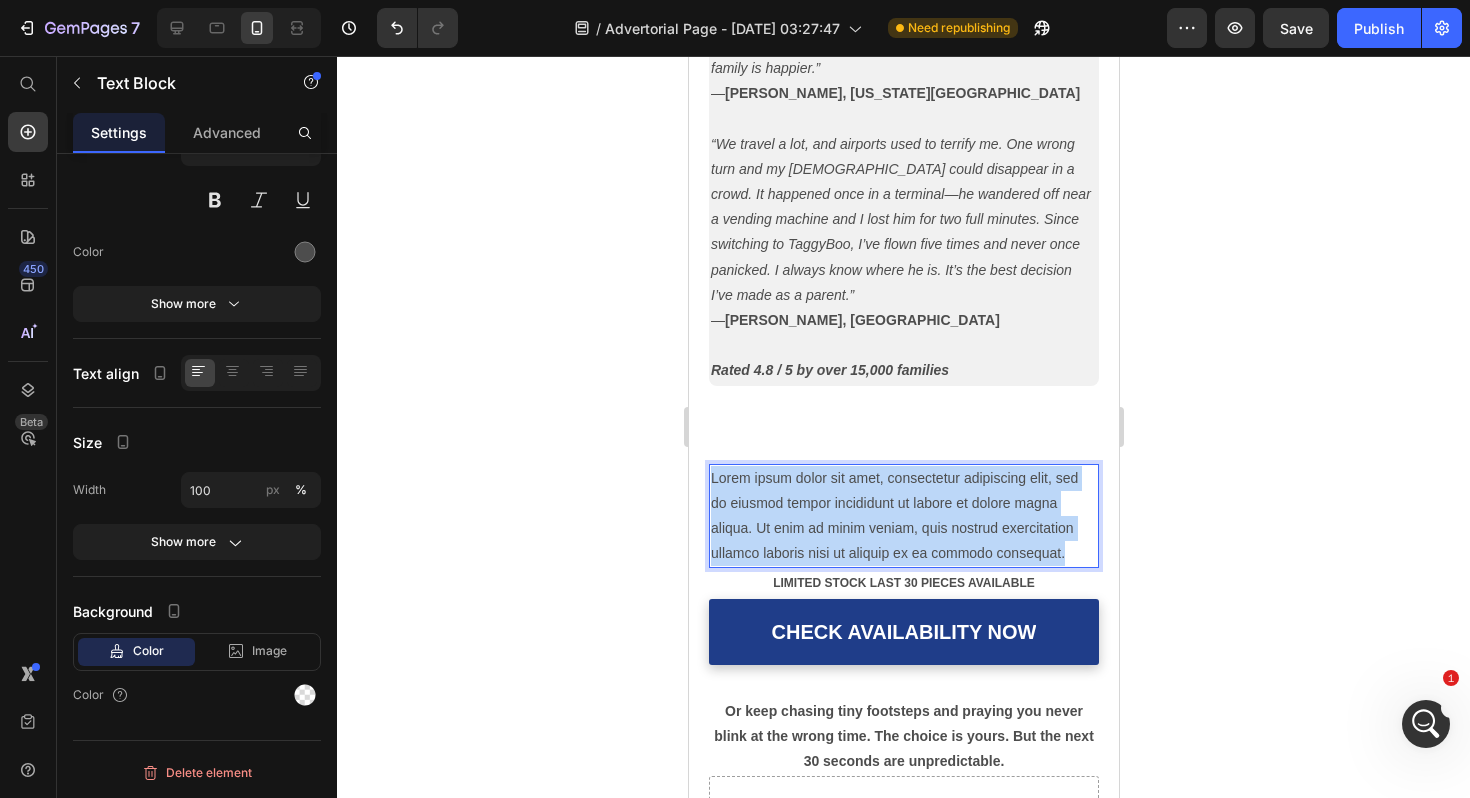 click on "Lorem ipsum dolor sit amet, consectetur adipiscing elit, sed do eiusmod tempor incididunt ut labore et dolore magna aliqua. Ut enim ad minim veniam, quis nostrud exercitation ullamco laboris nisi ut aliquip ex ea commodo consequat." at bounding box center [903, 516] 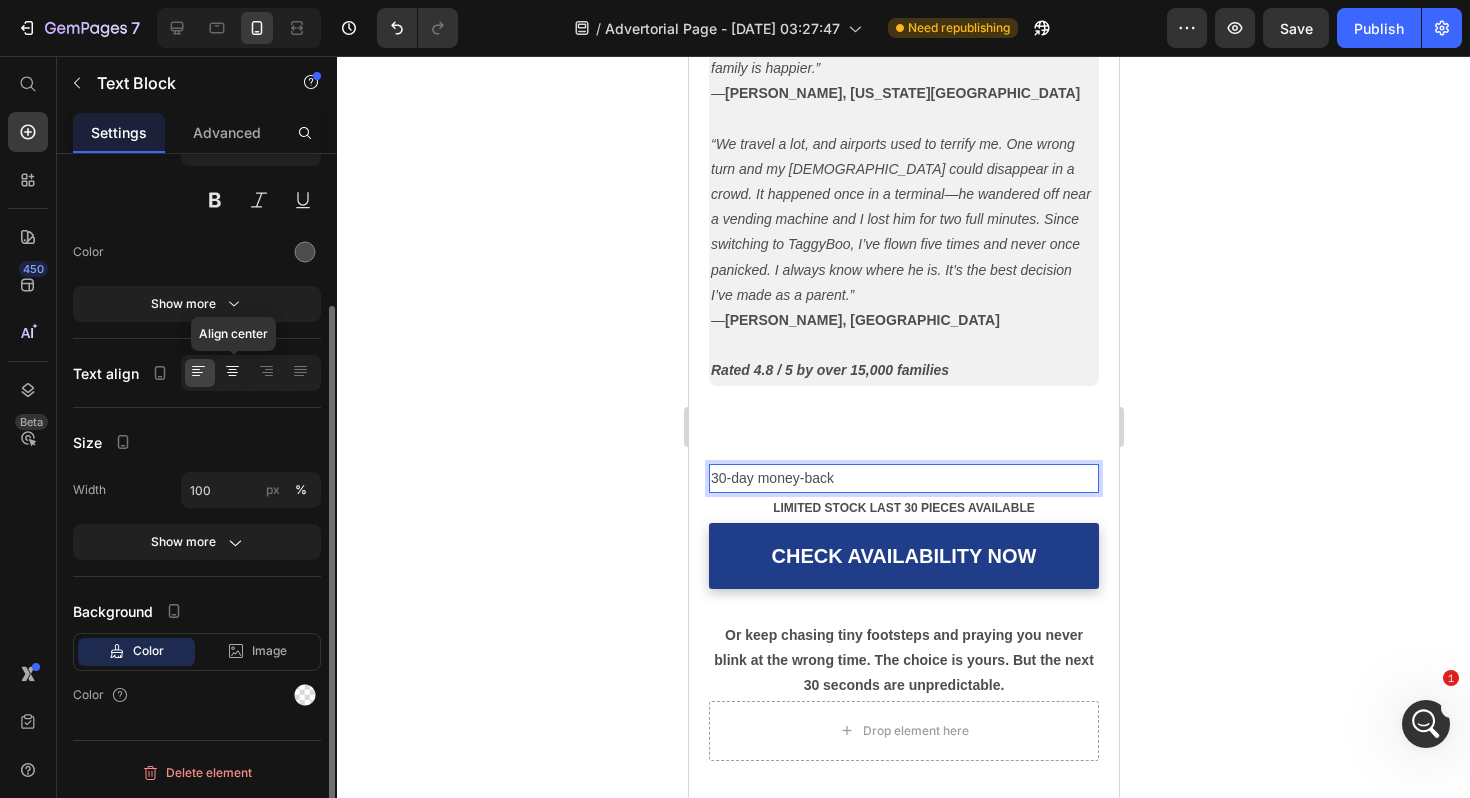 click 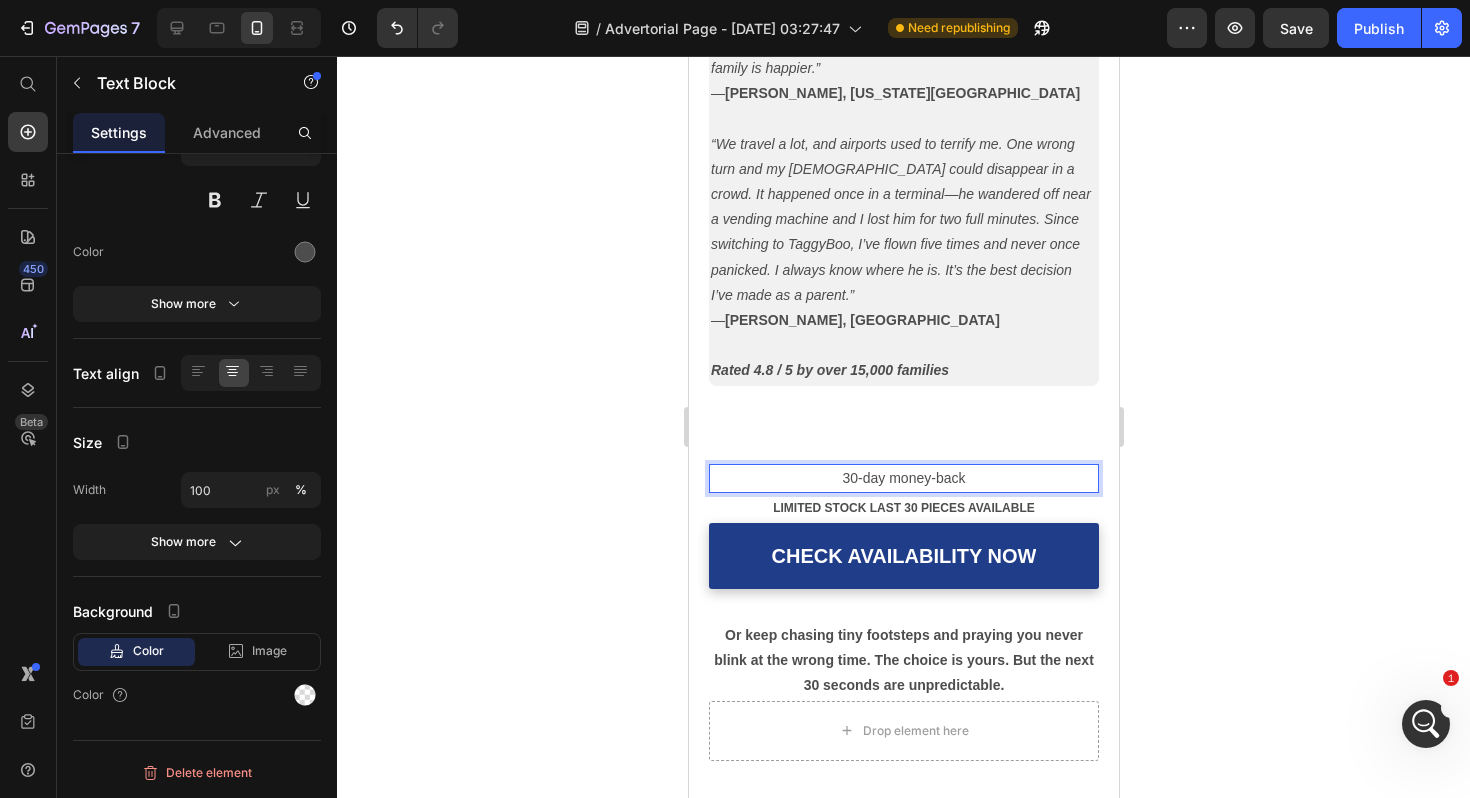 click on "30-day money-back" at bounding box center (903, 478) 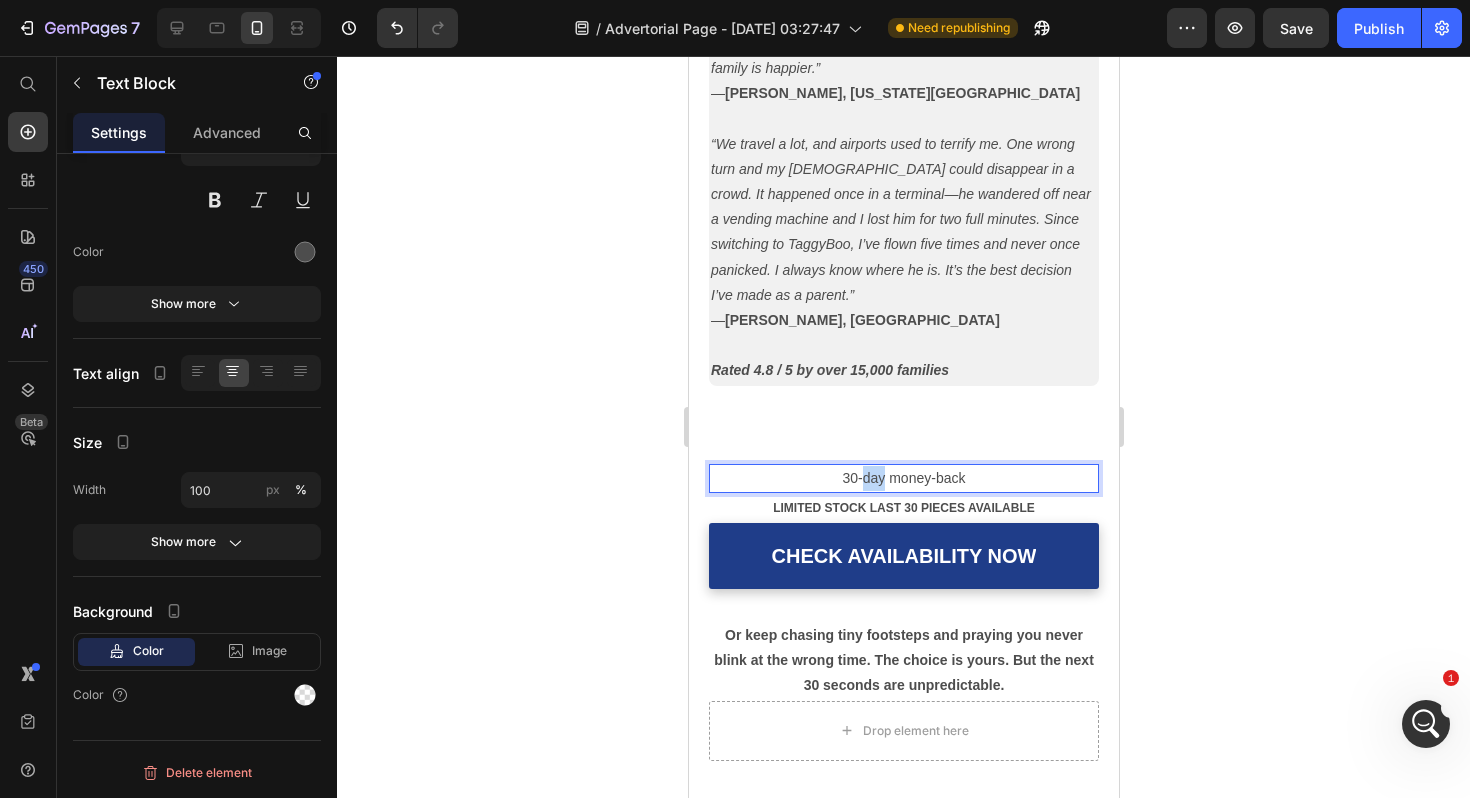click on "30-day money-back" at bounding box center (903, 478) 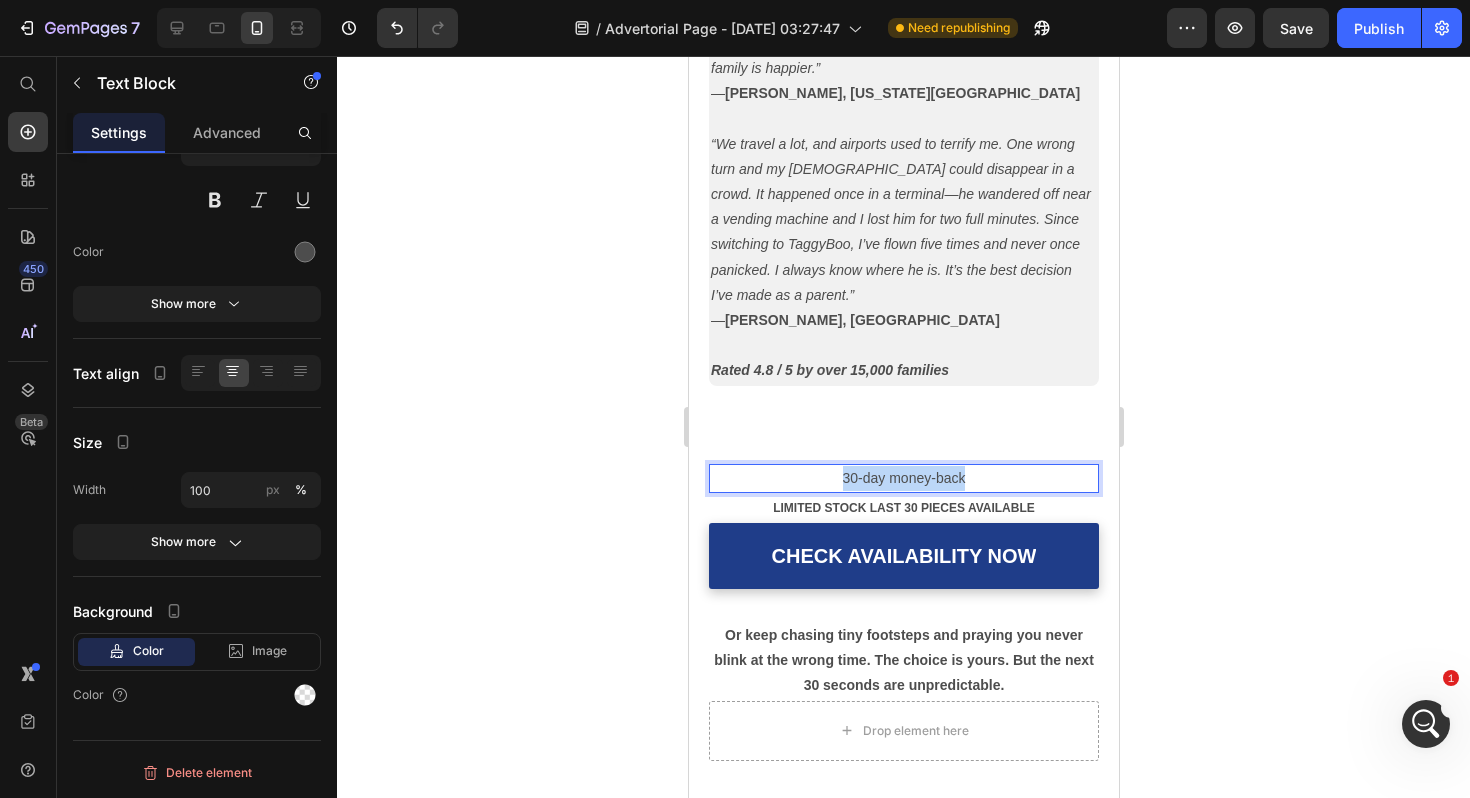 click on "30-day money-back" at bounding box center [903, 478] 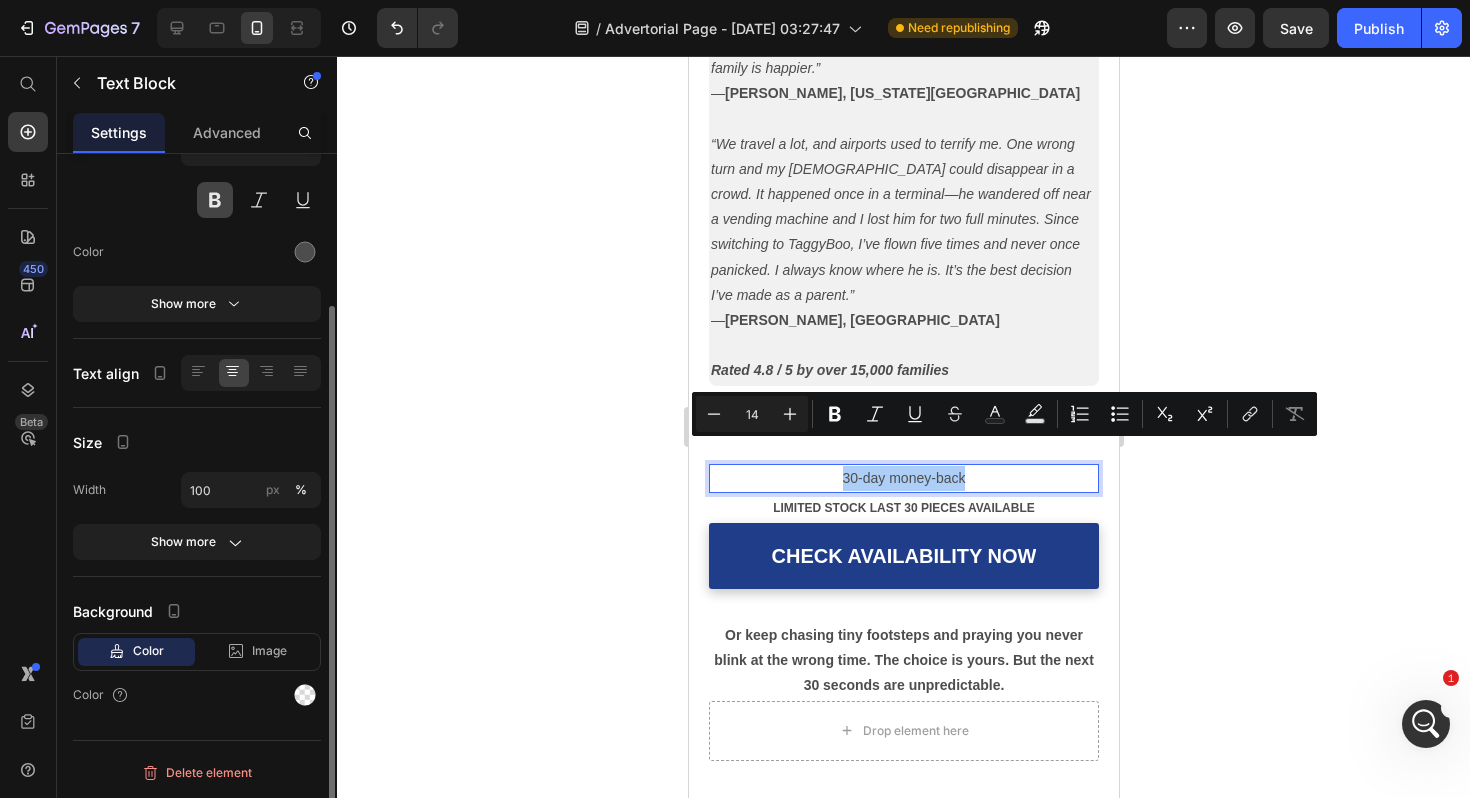 click at bounding box center (215, 200) 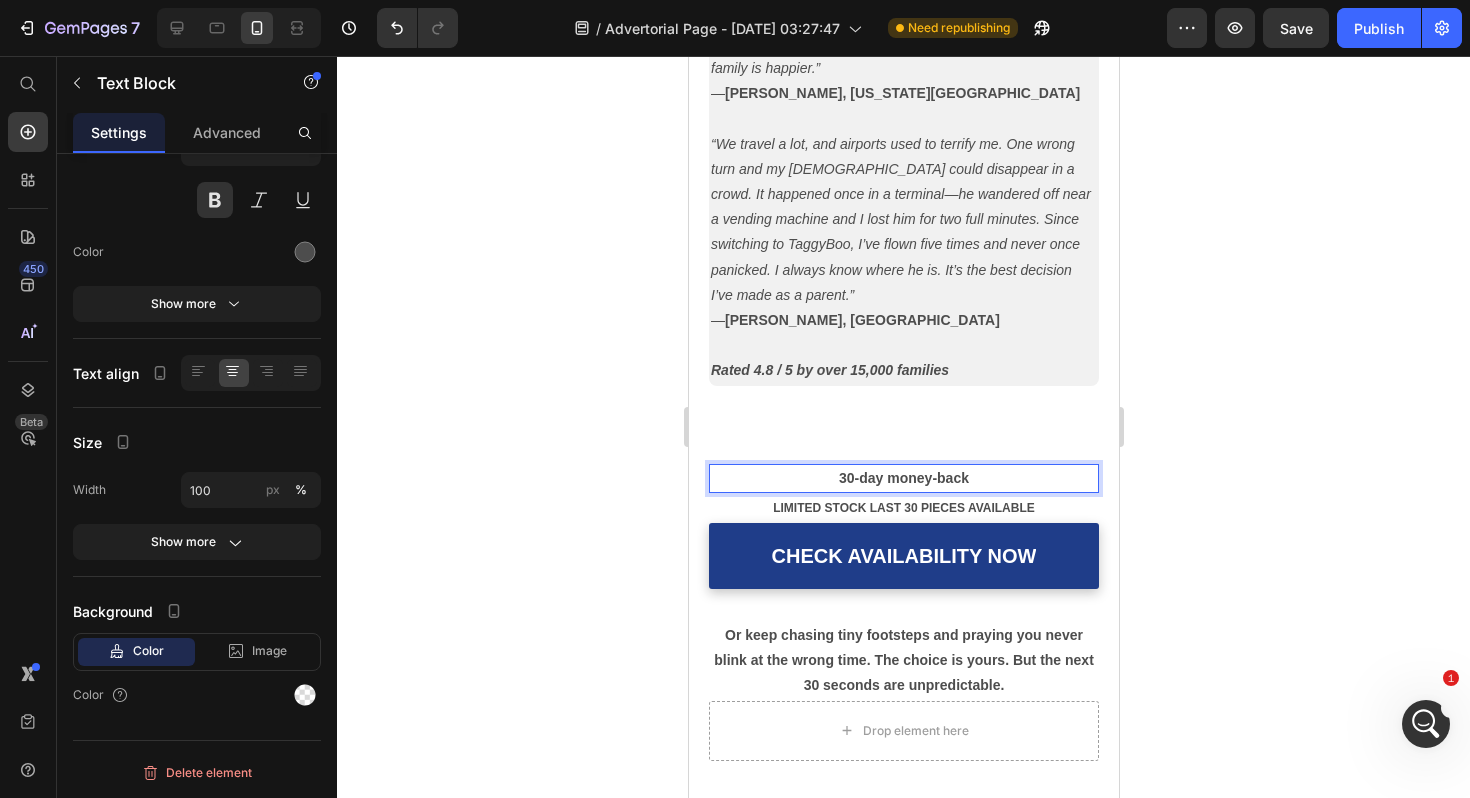 click on "30-day money-back" at bounding box center [903, 478] 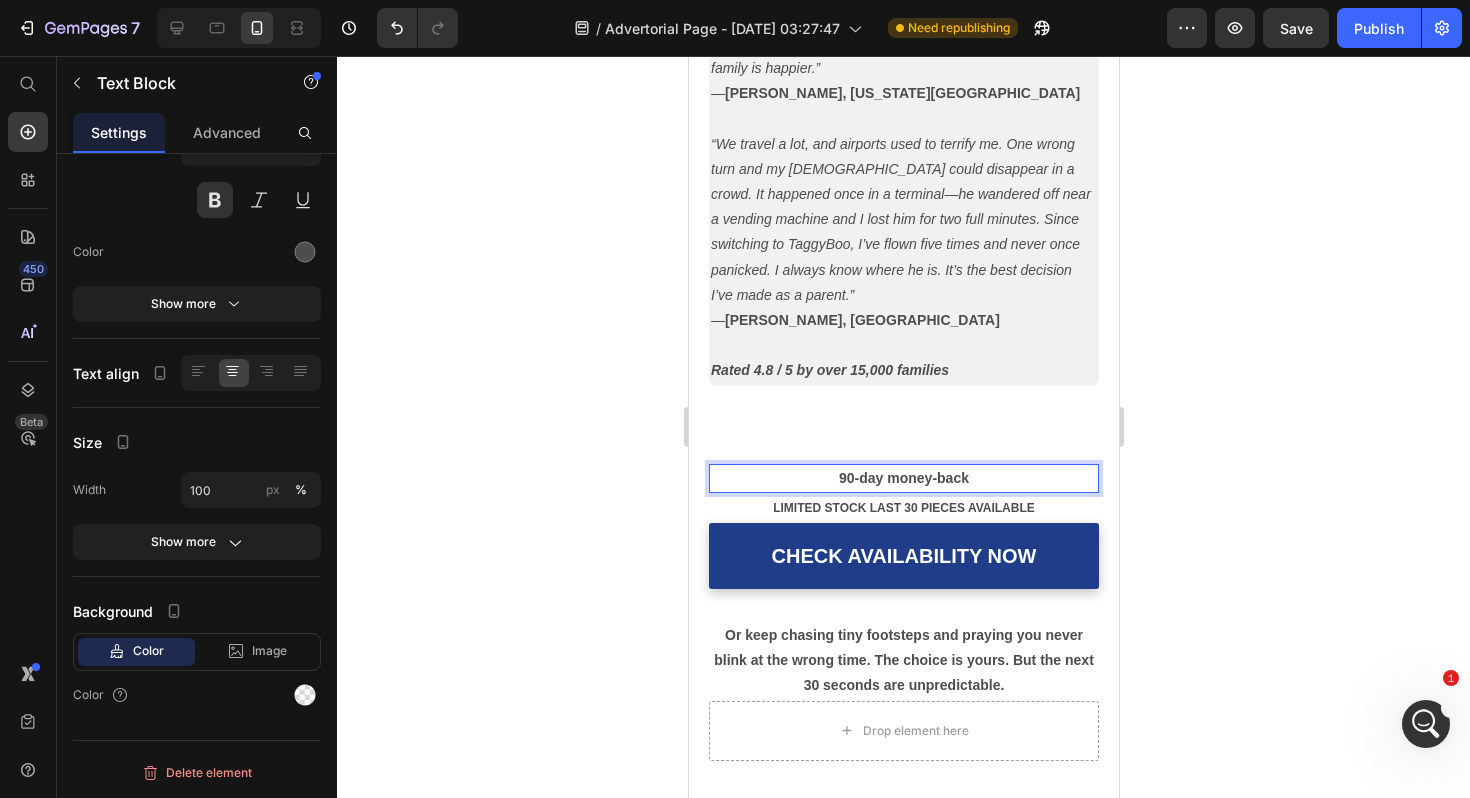 click 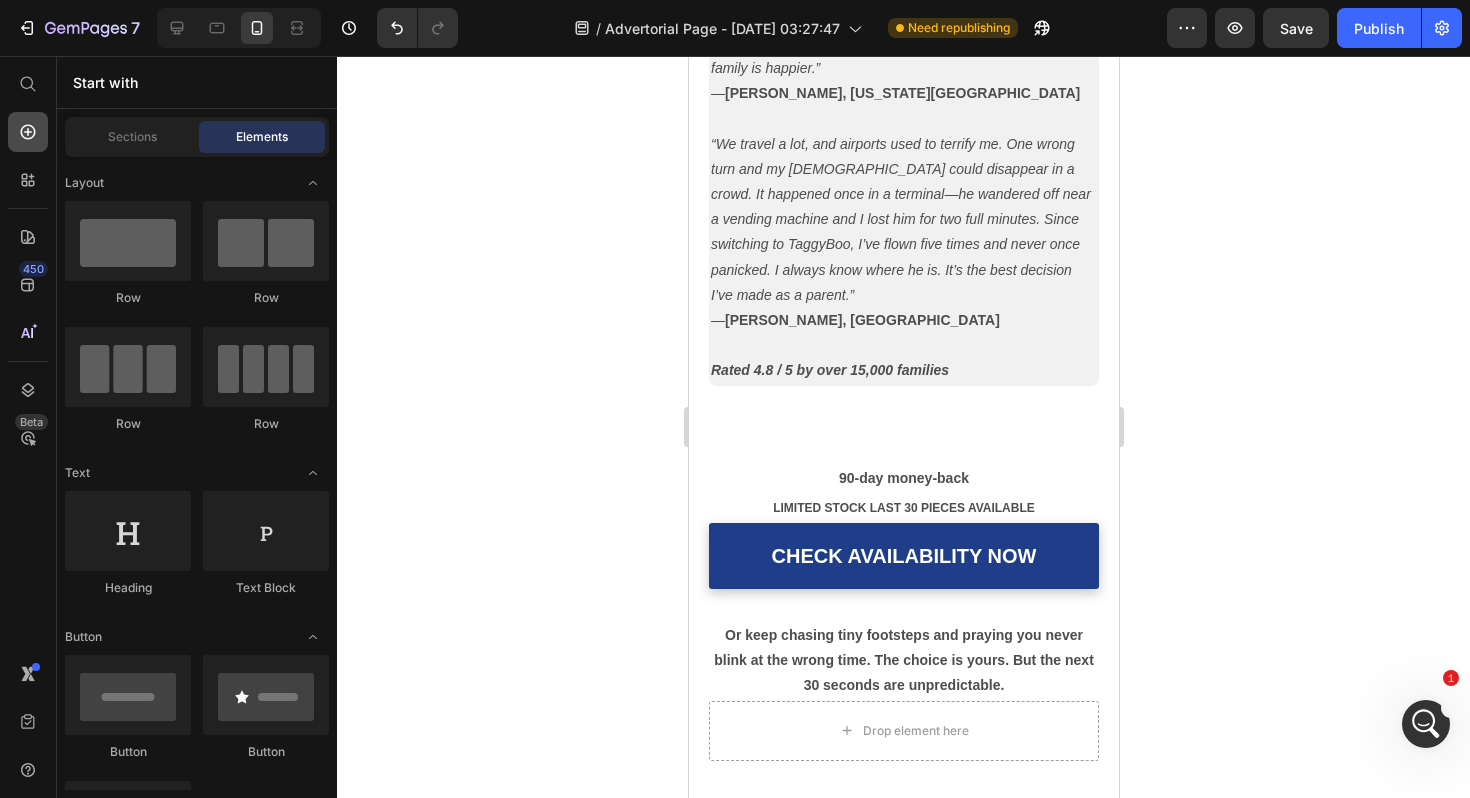 click 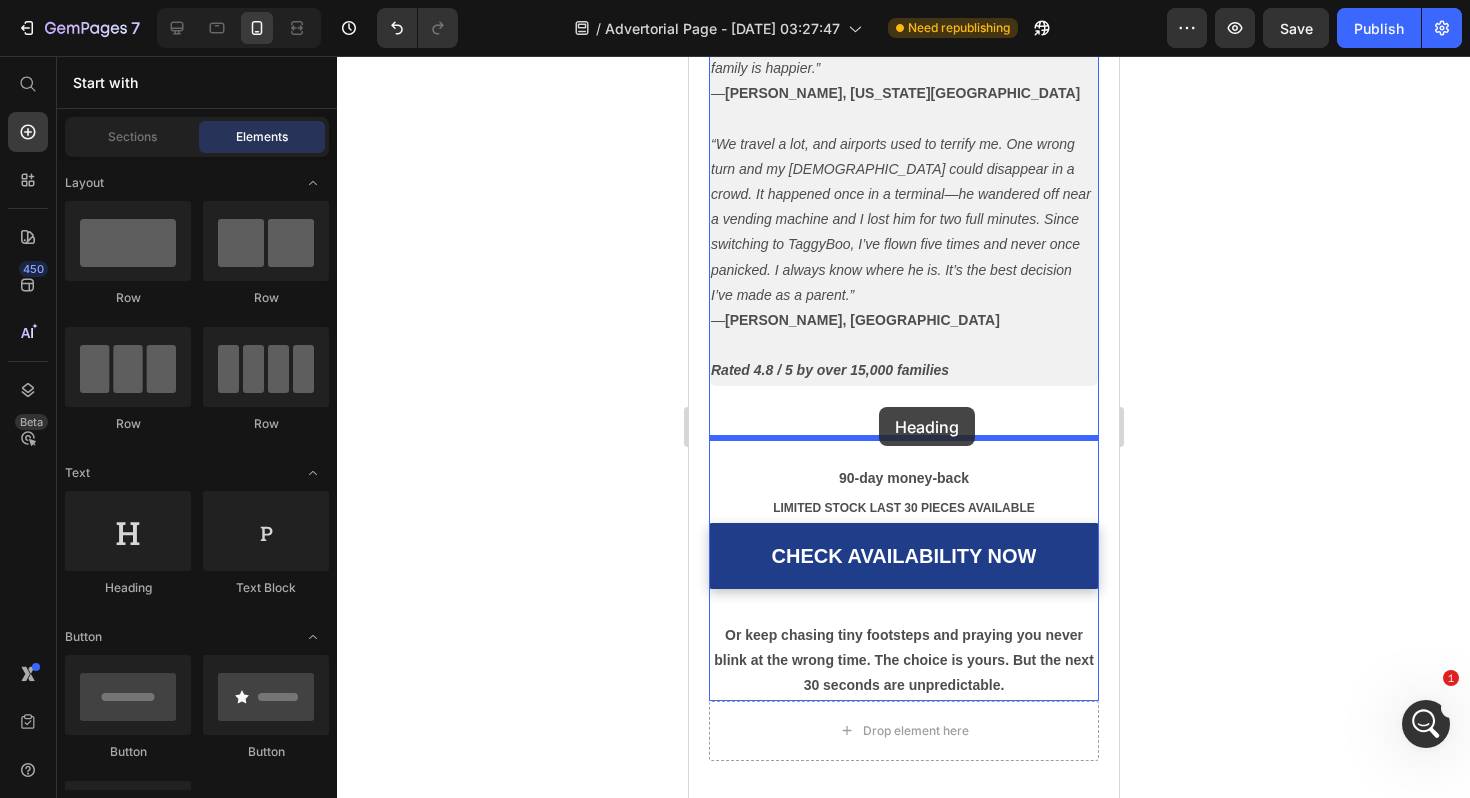 drag, startPoint x: 839, startPoint y: 582, endPoint x: 875, endPoint y: 407, distance: 178.66449 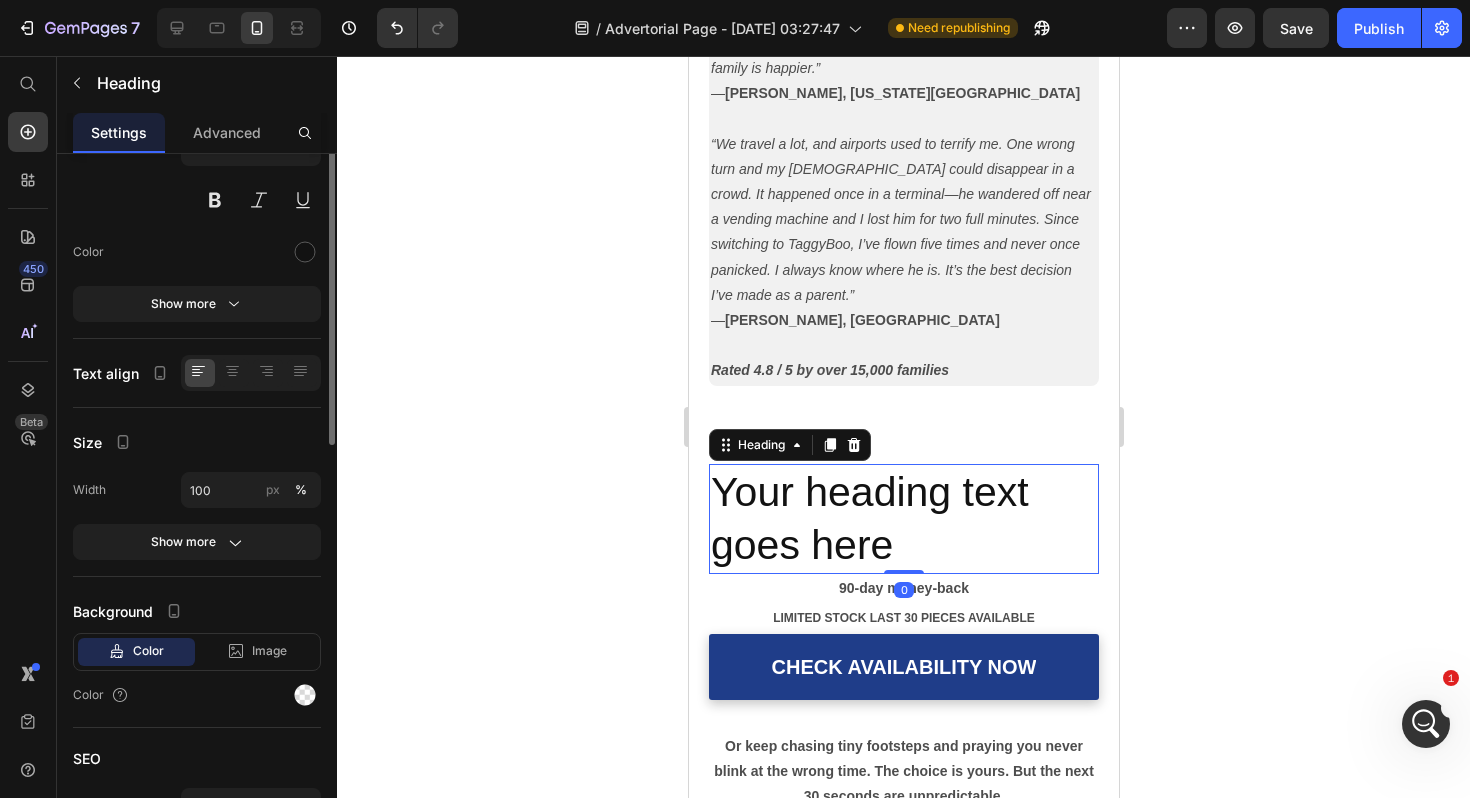 scroll, scrollTop: 0, scrollLeft: 0, axis: both 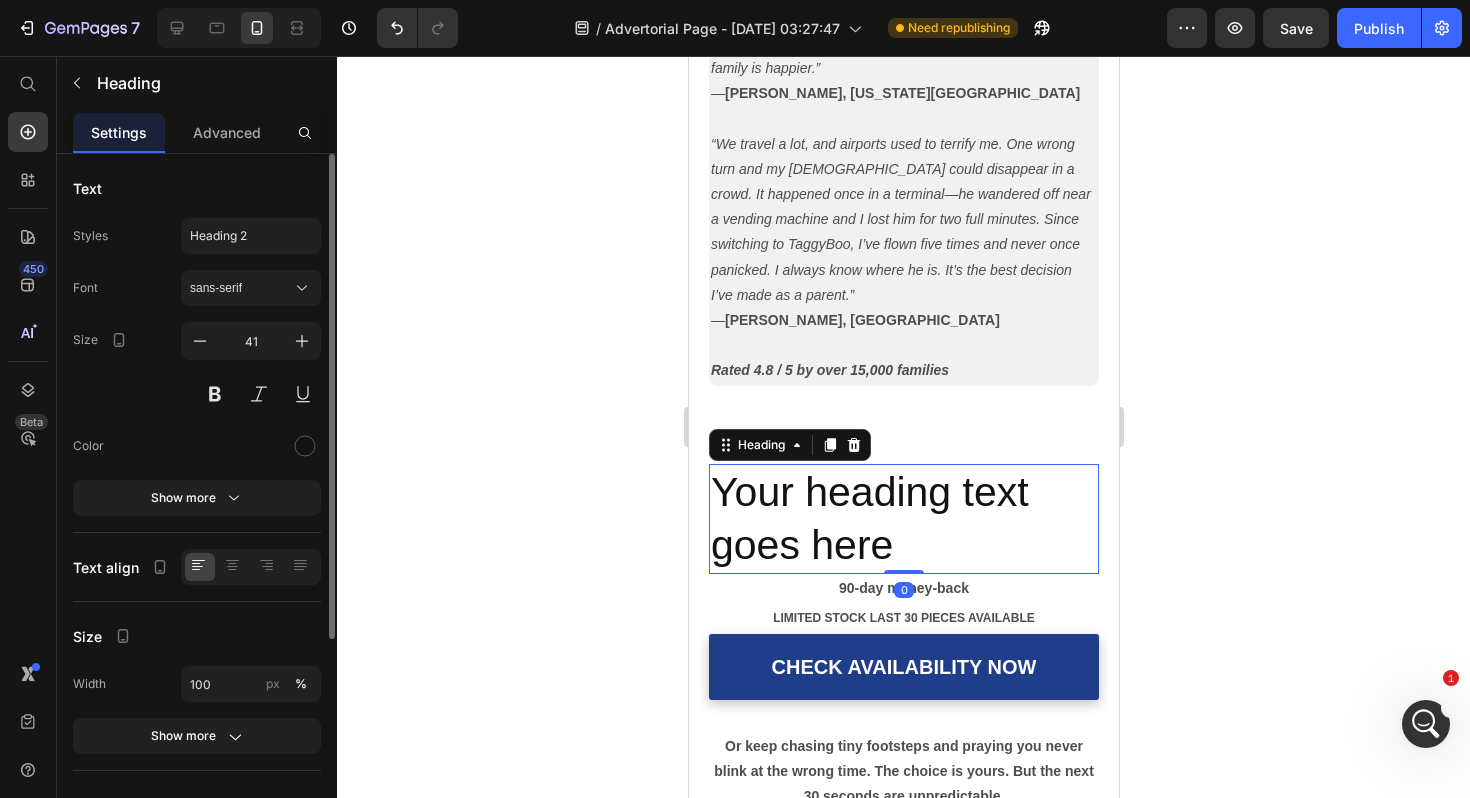 click on "Your heading text goes here" at bounding box center (903, 519) 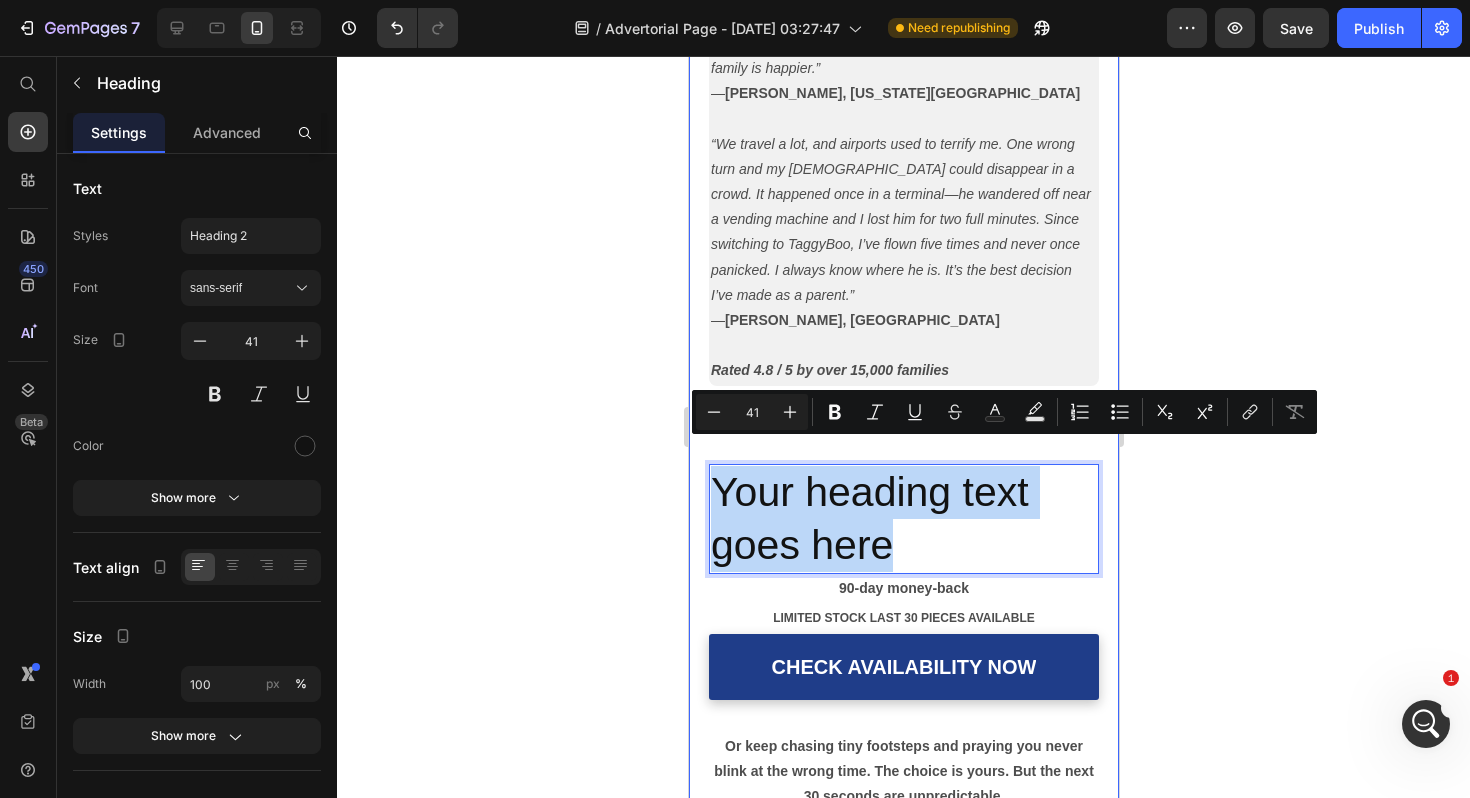drag, startPoint x: 895, startPoint y: 529, endPoint x: 706, endPoint y: 486, distance: 193.82982 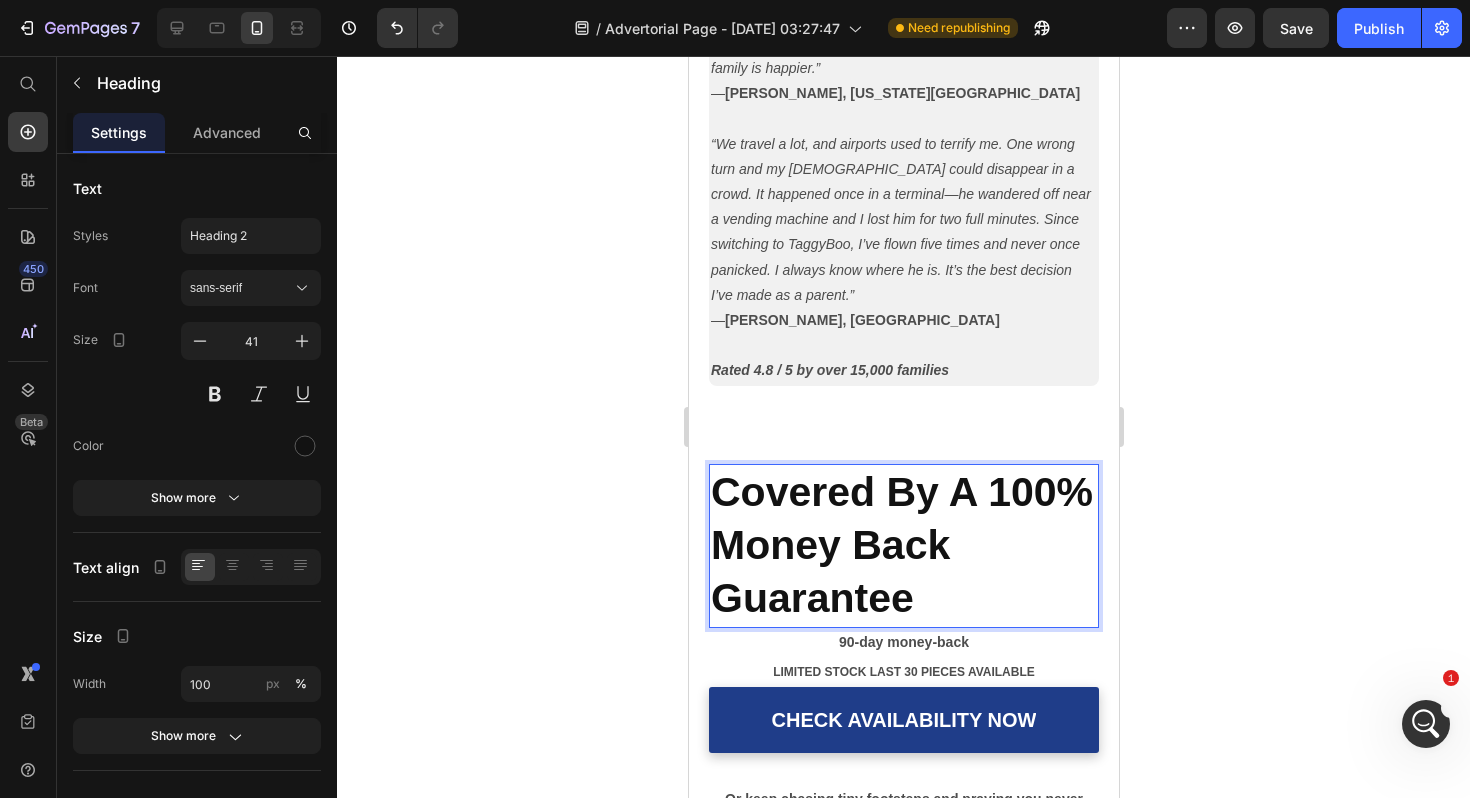 click on "Covered By A 100% Money Back Guarantee" at bounding box center (903, 546) 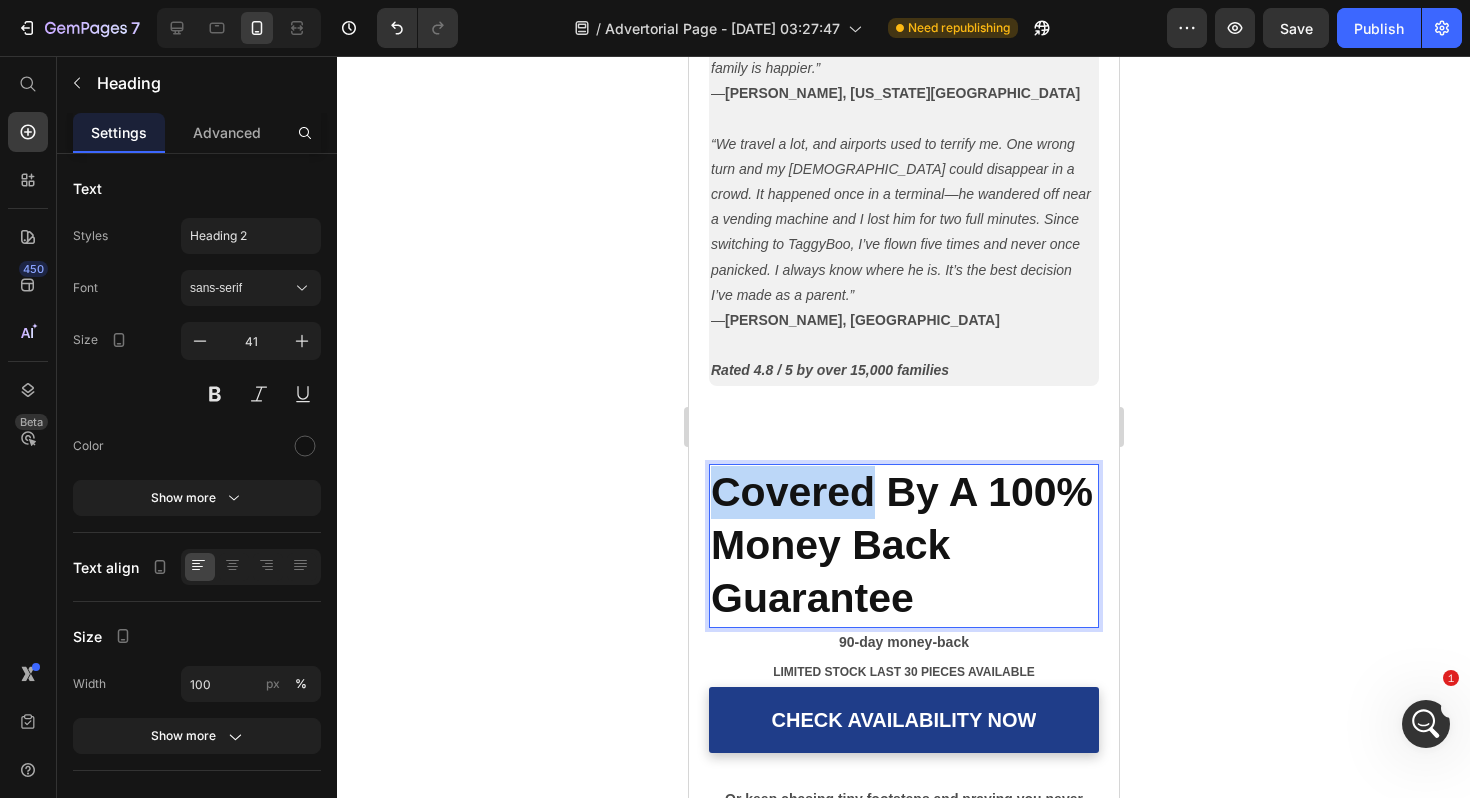 click on "Covered By A 100% Money Back Guarantee" at bounding box center [903, 546] 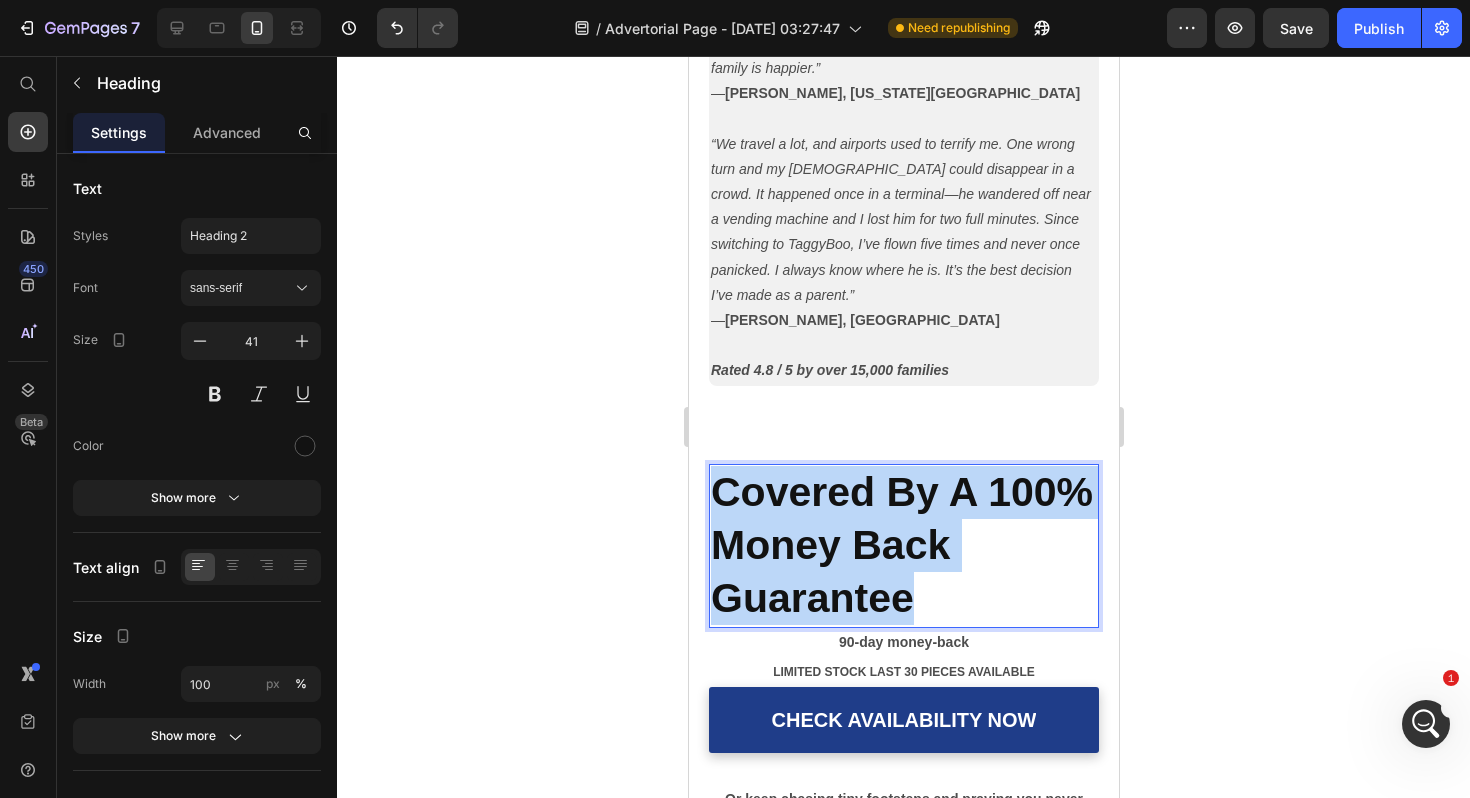 click on "Covered By A 100% Money Back Guarantee" at bounding box center (903, 546) 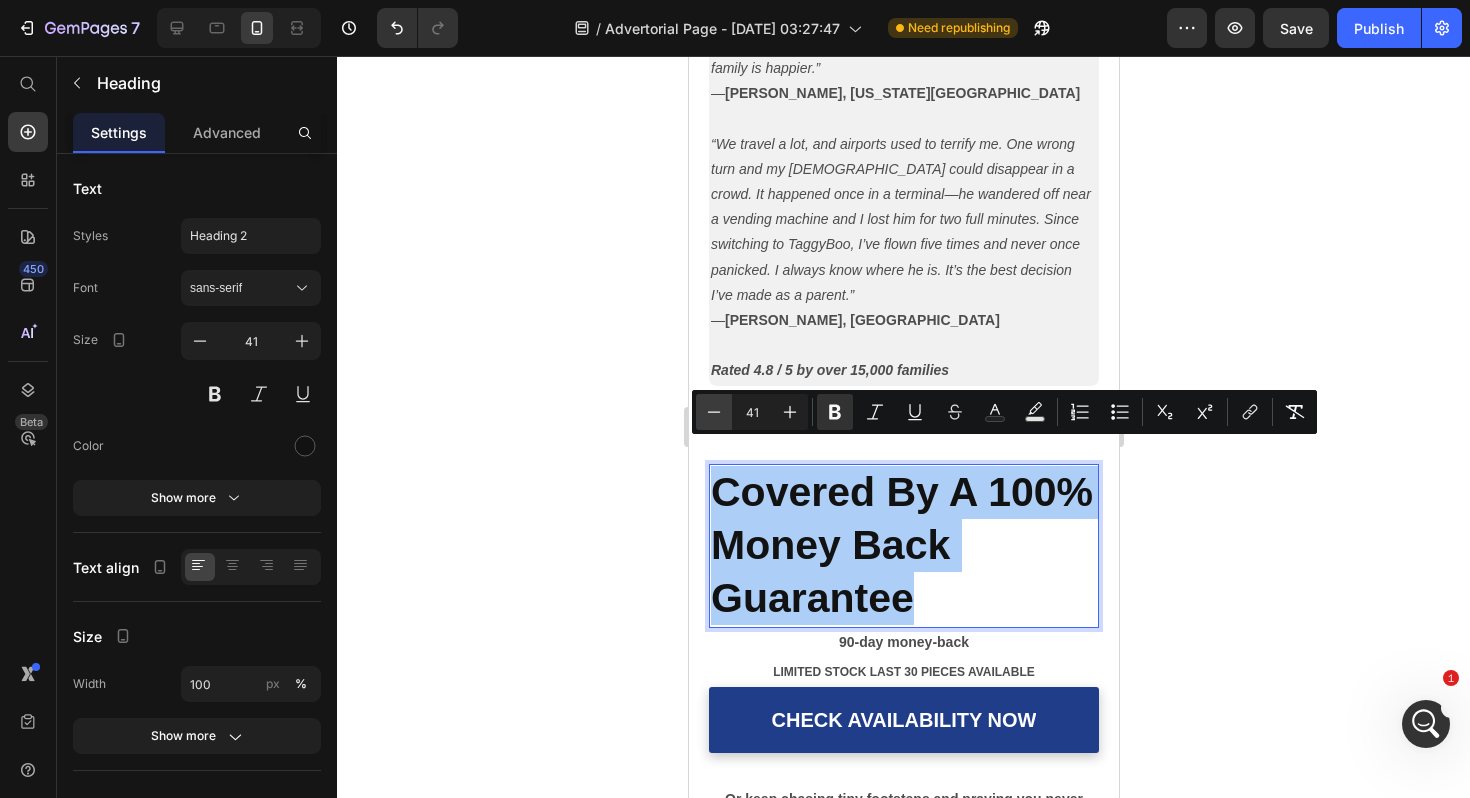 click 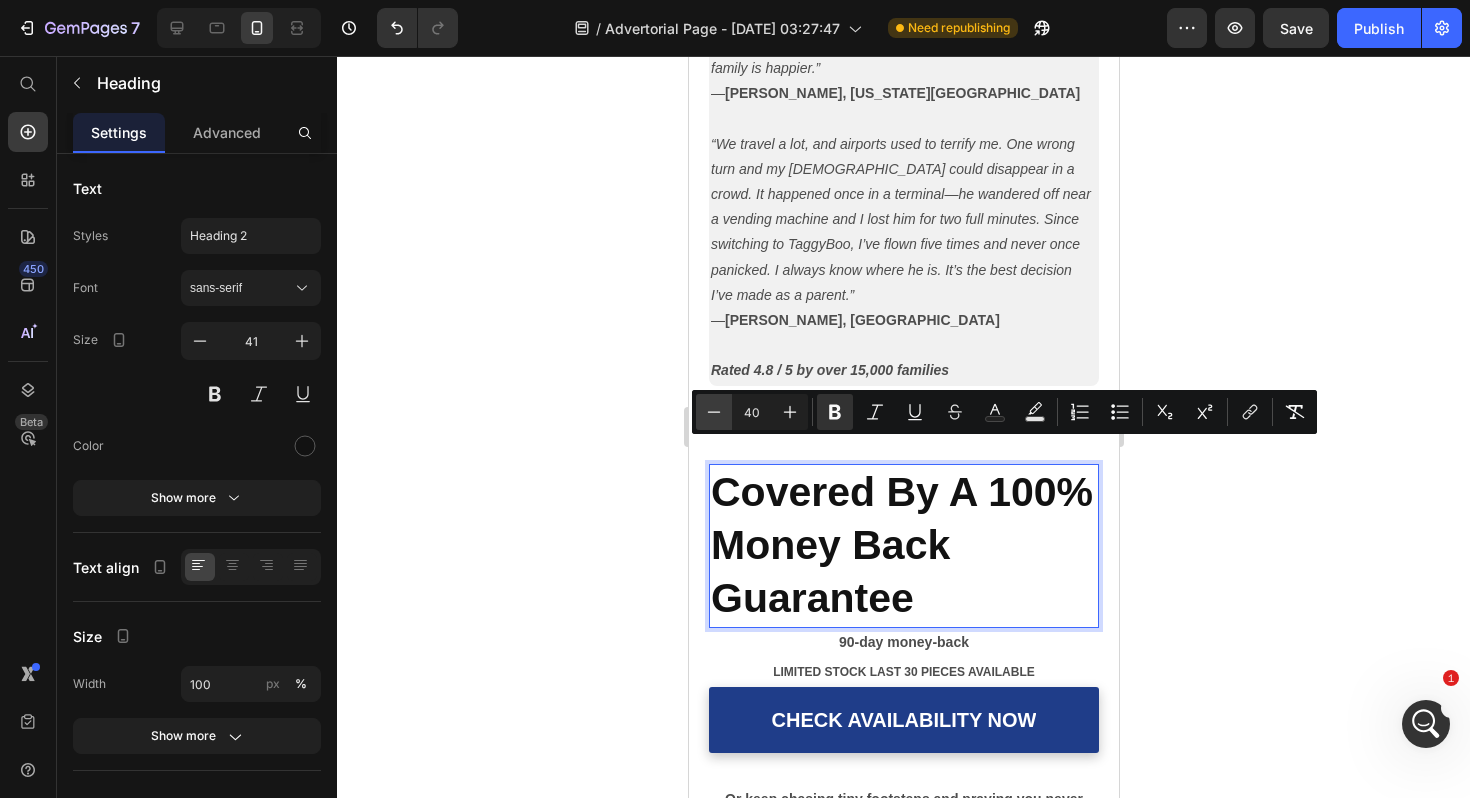 click 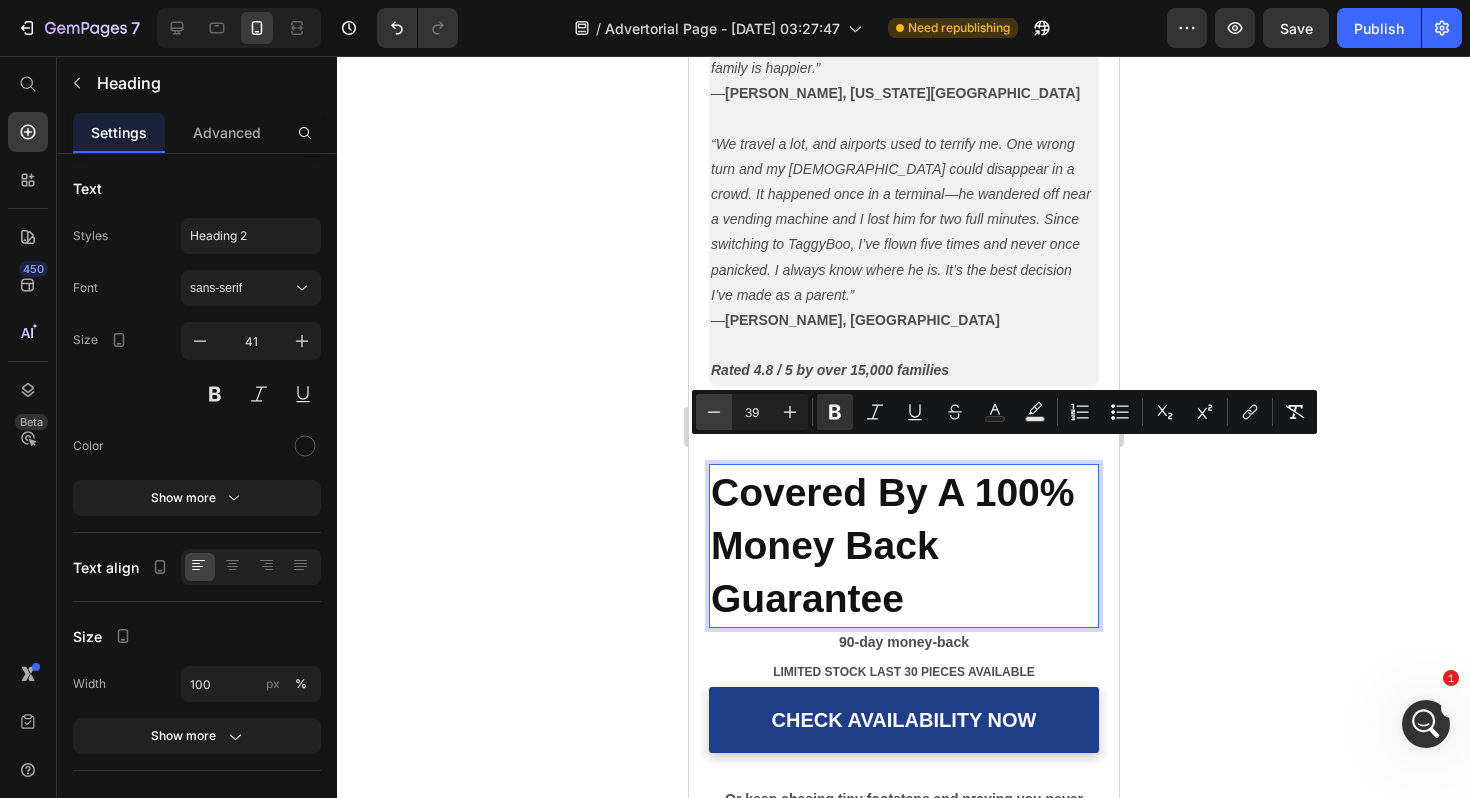 click 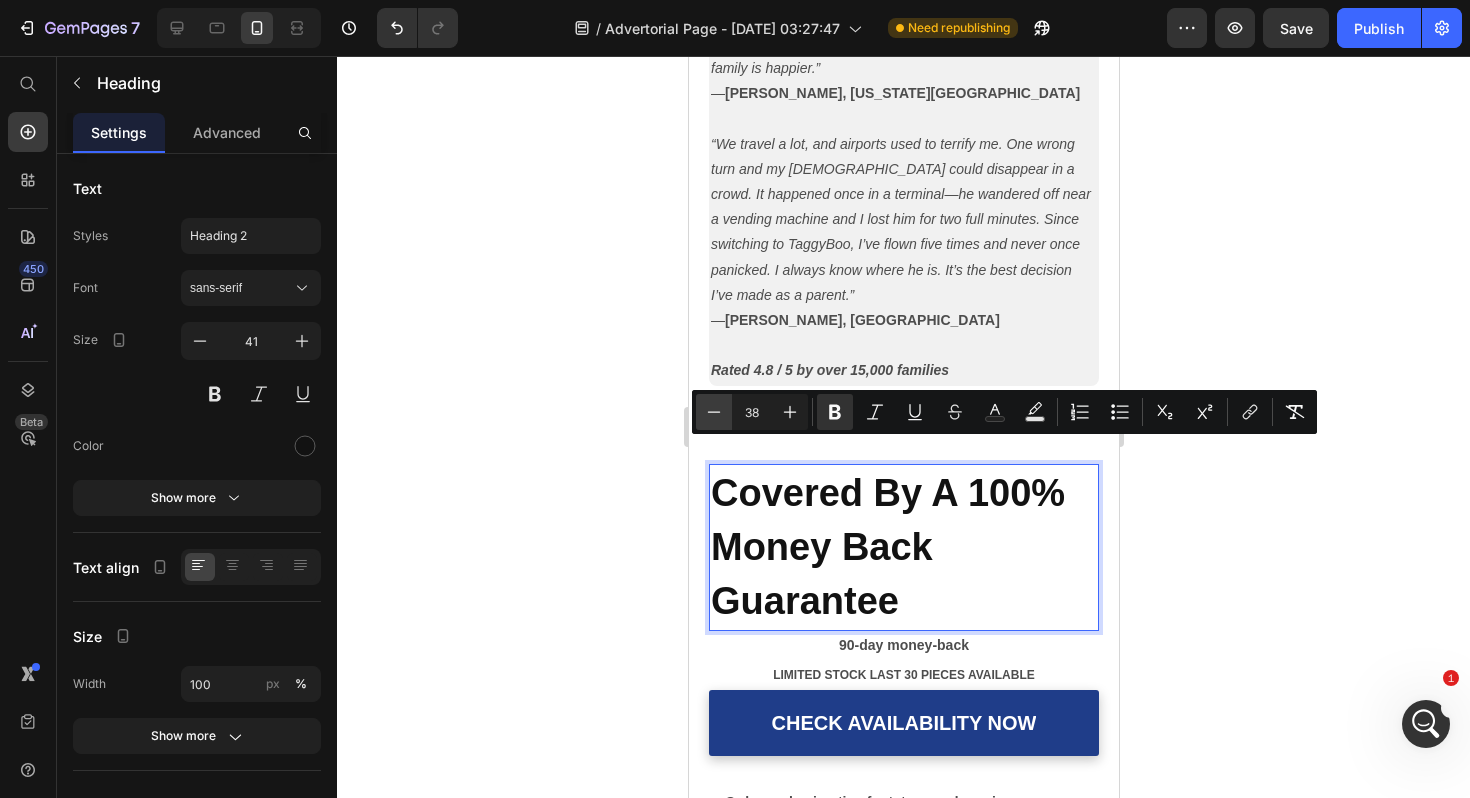 click 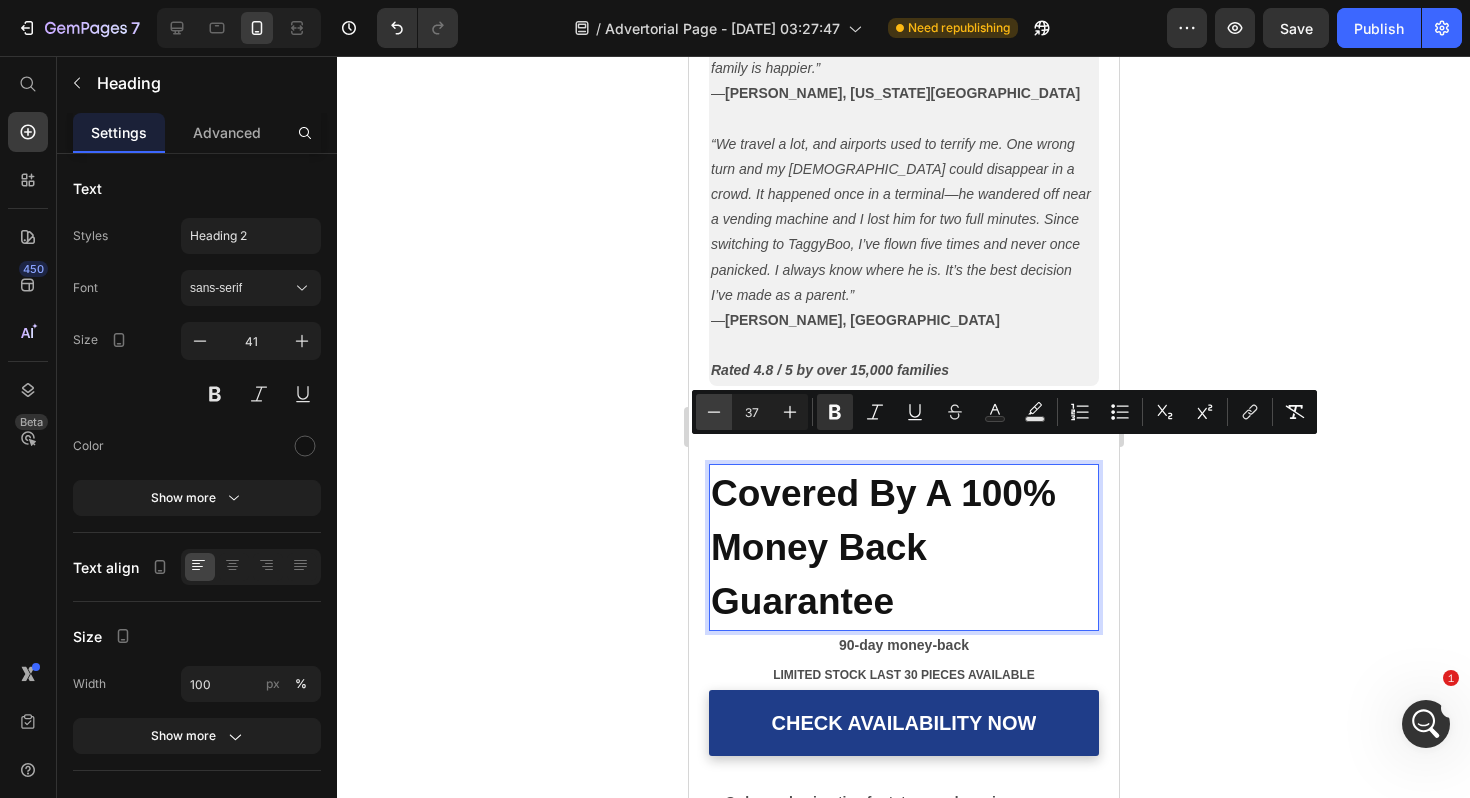 click 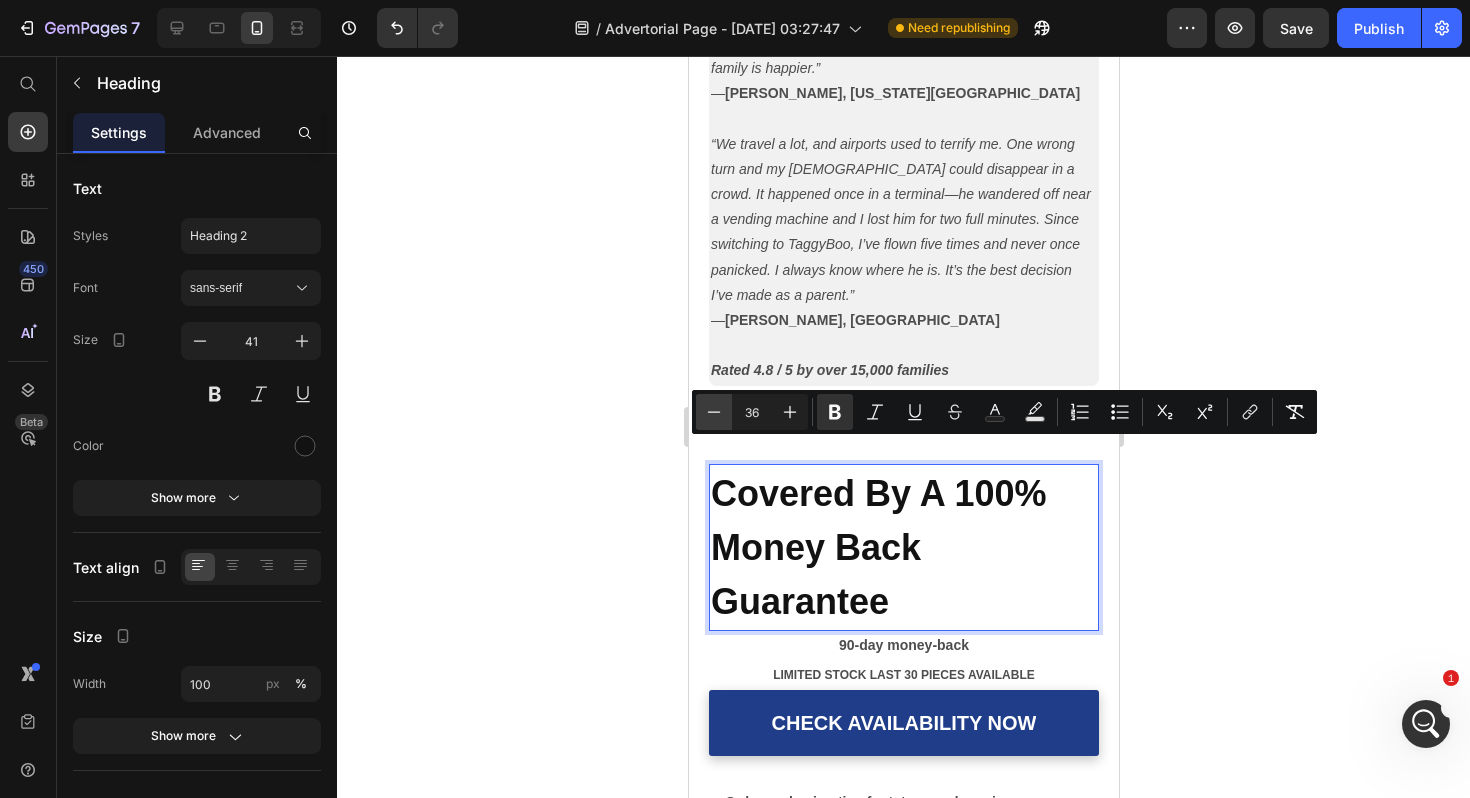 click 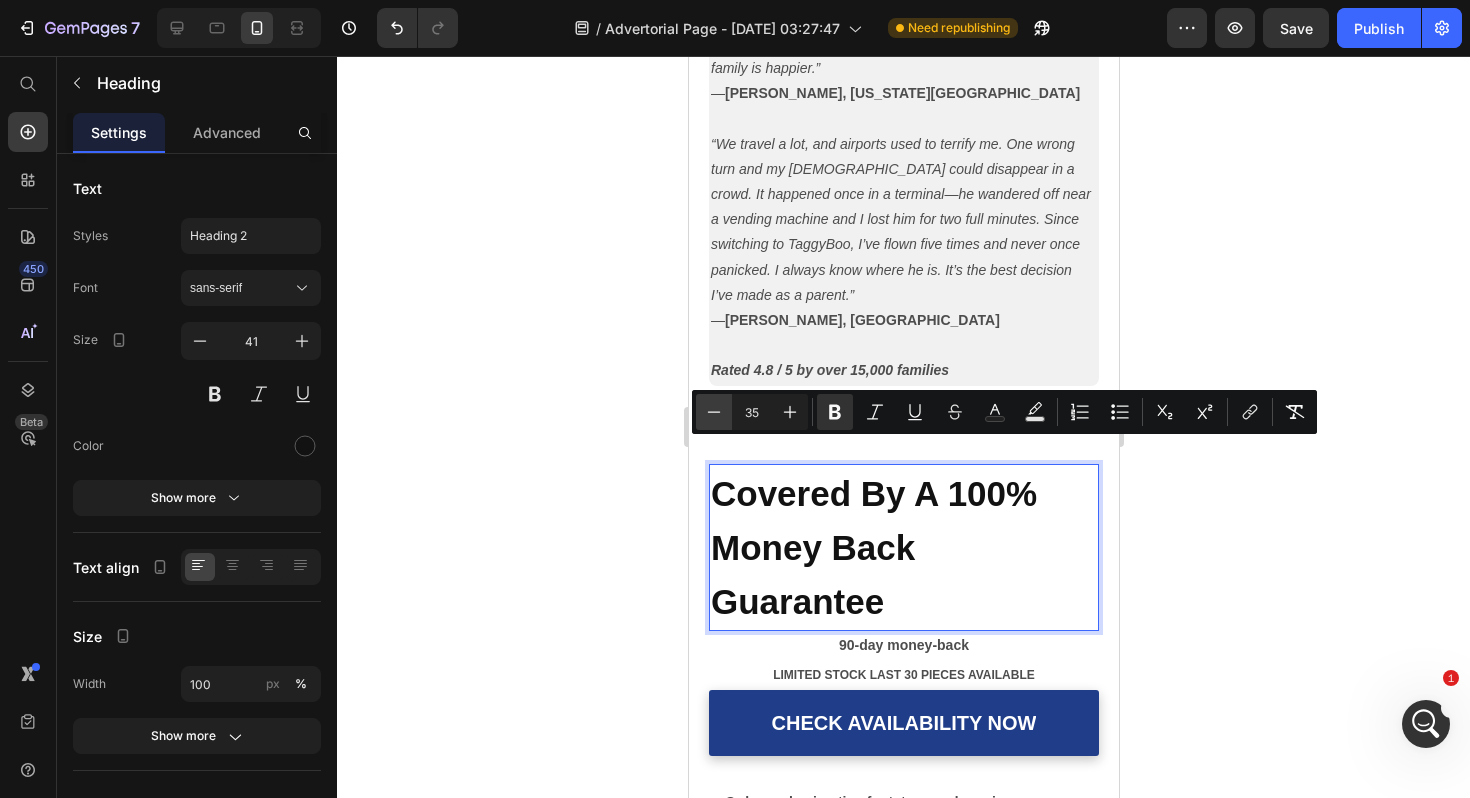 click 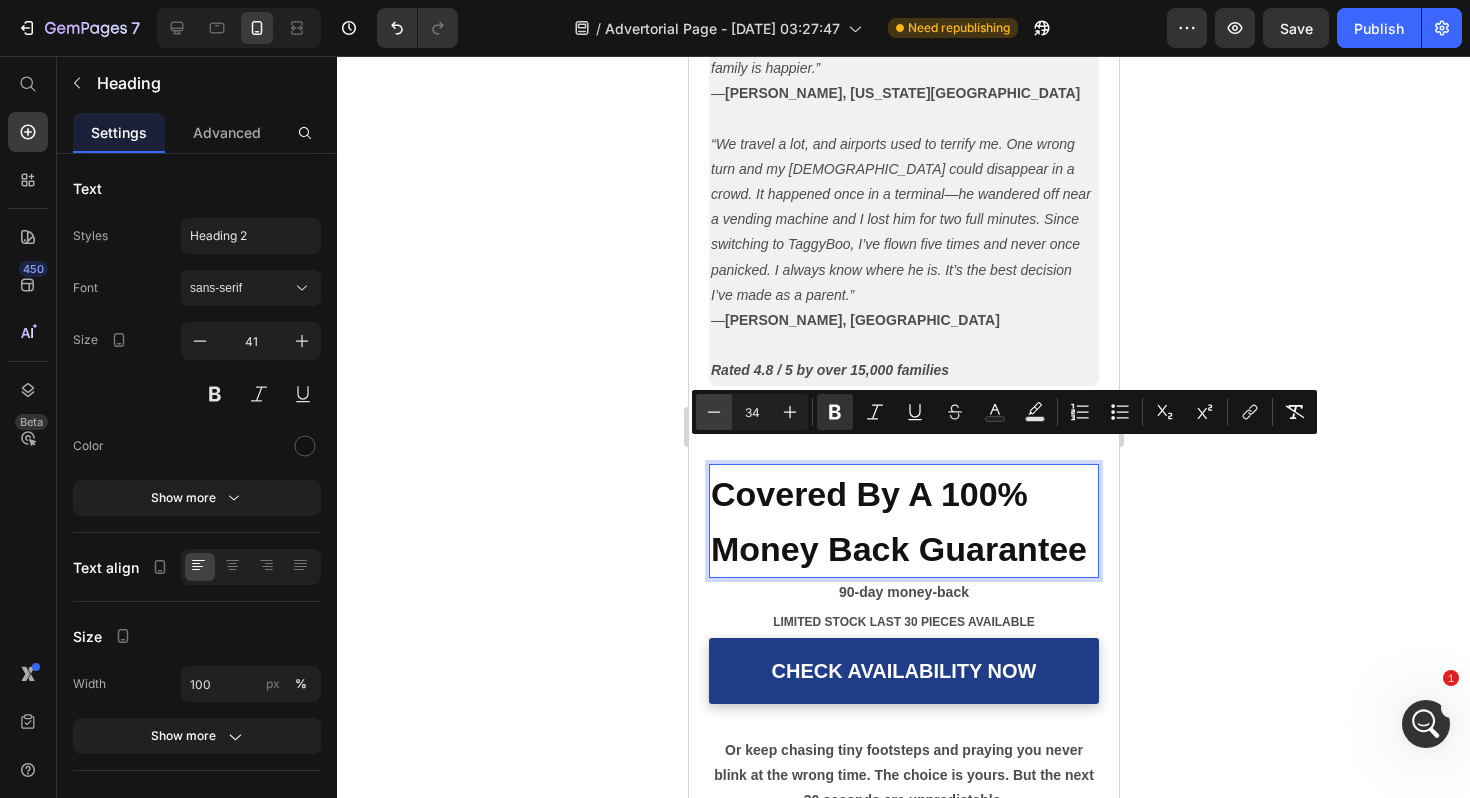click 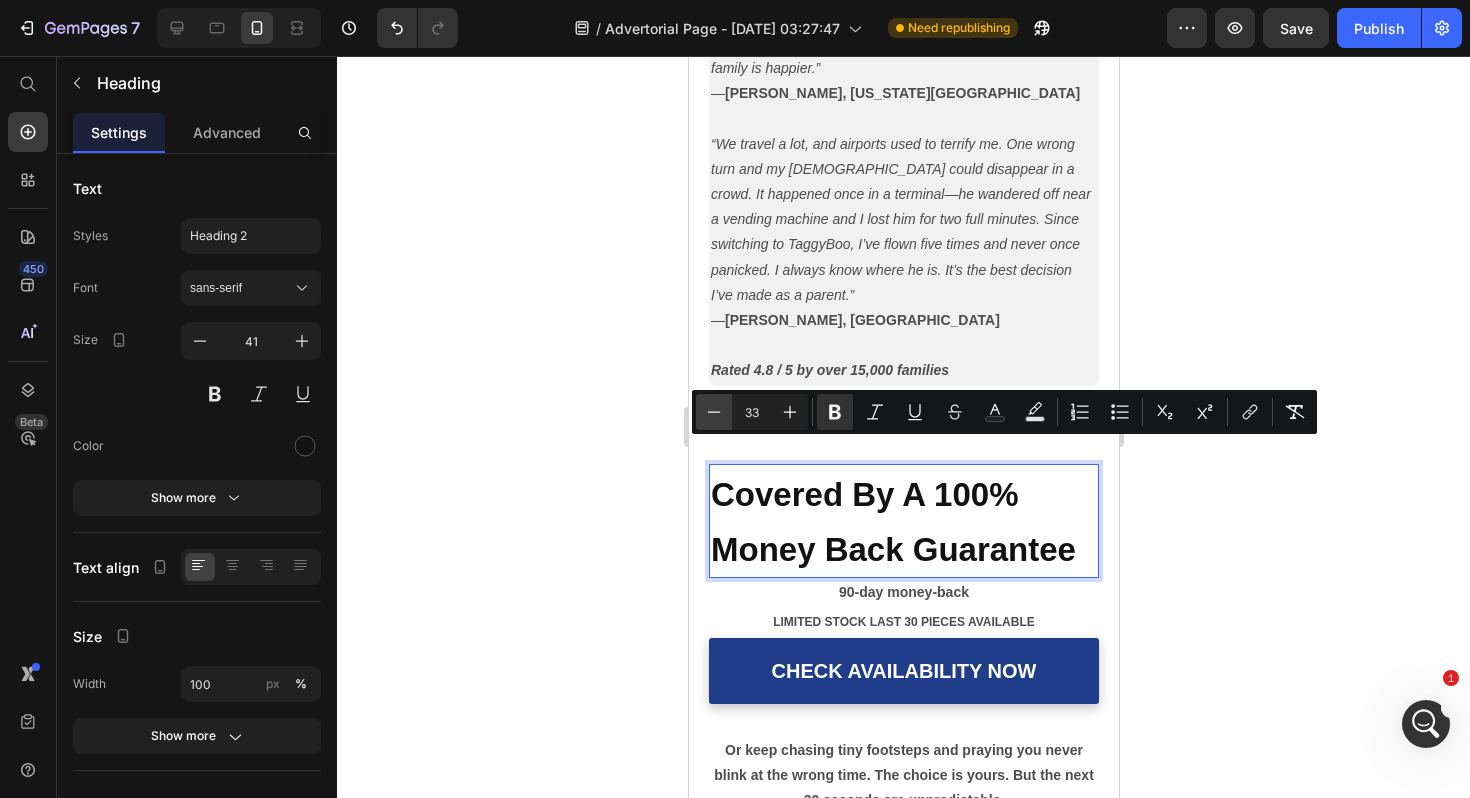 click 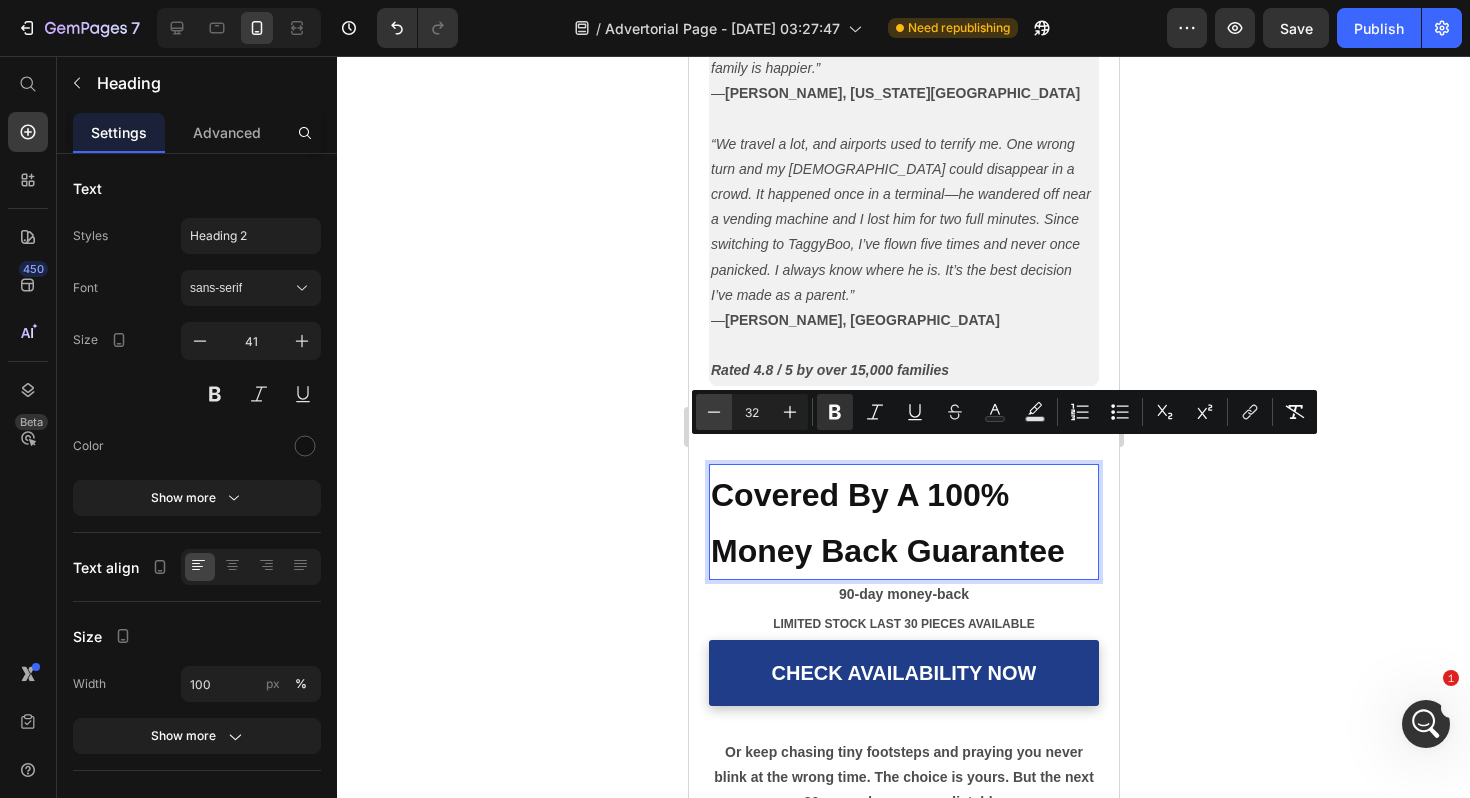 click 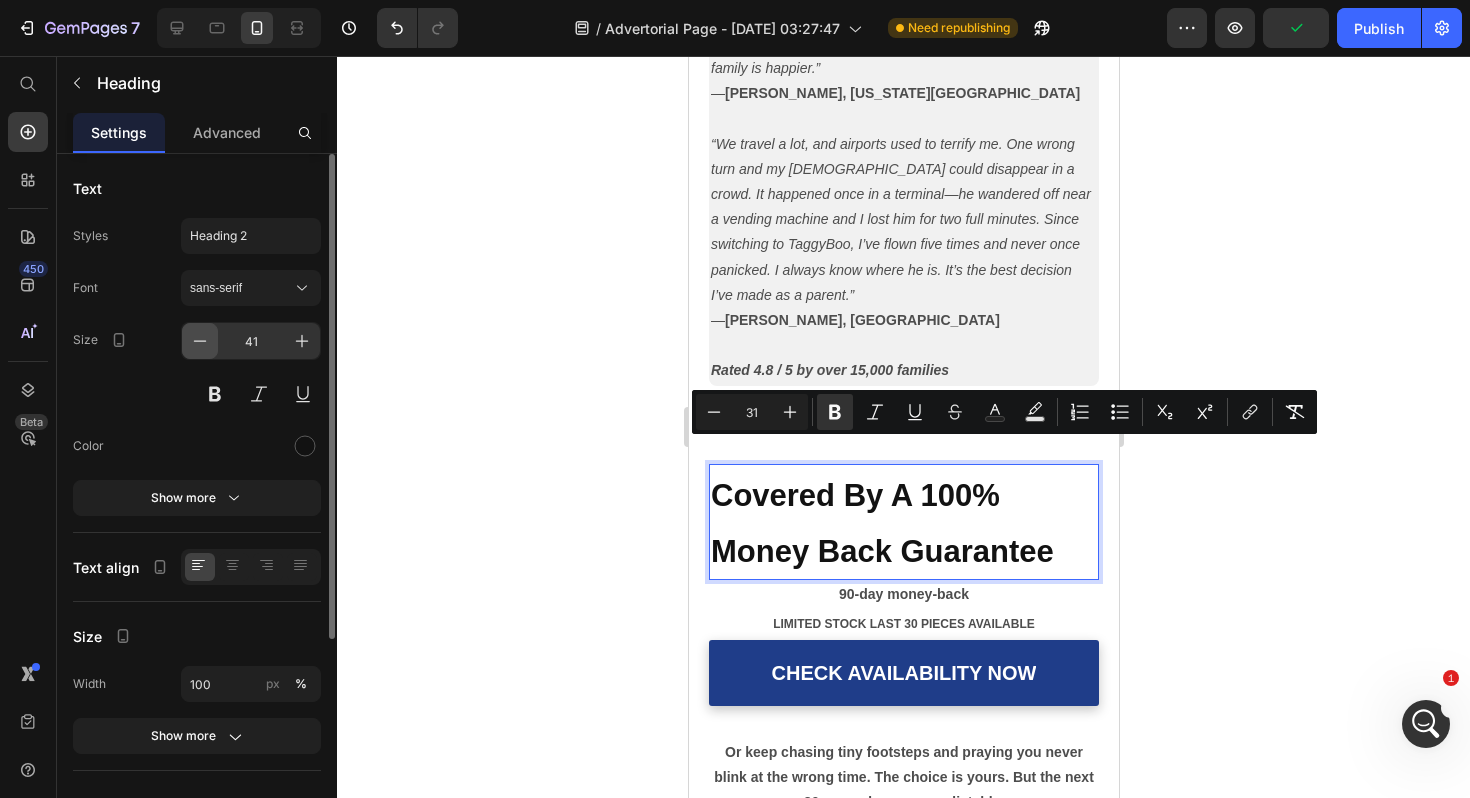 click at bounding box center [200, 341] 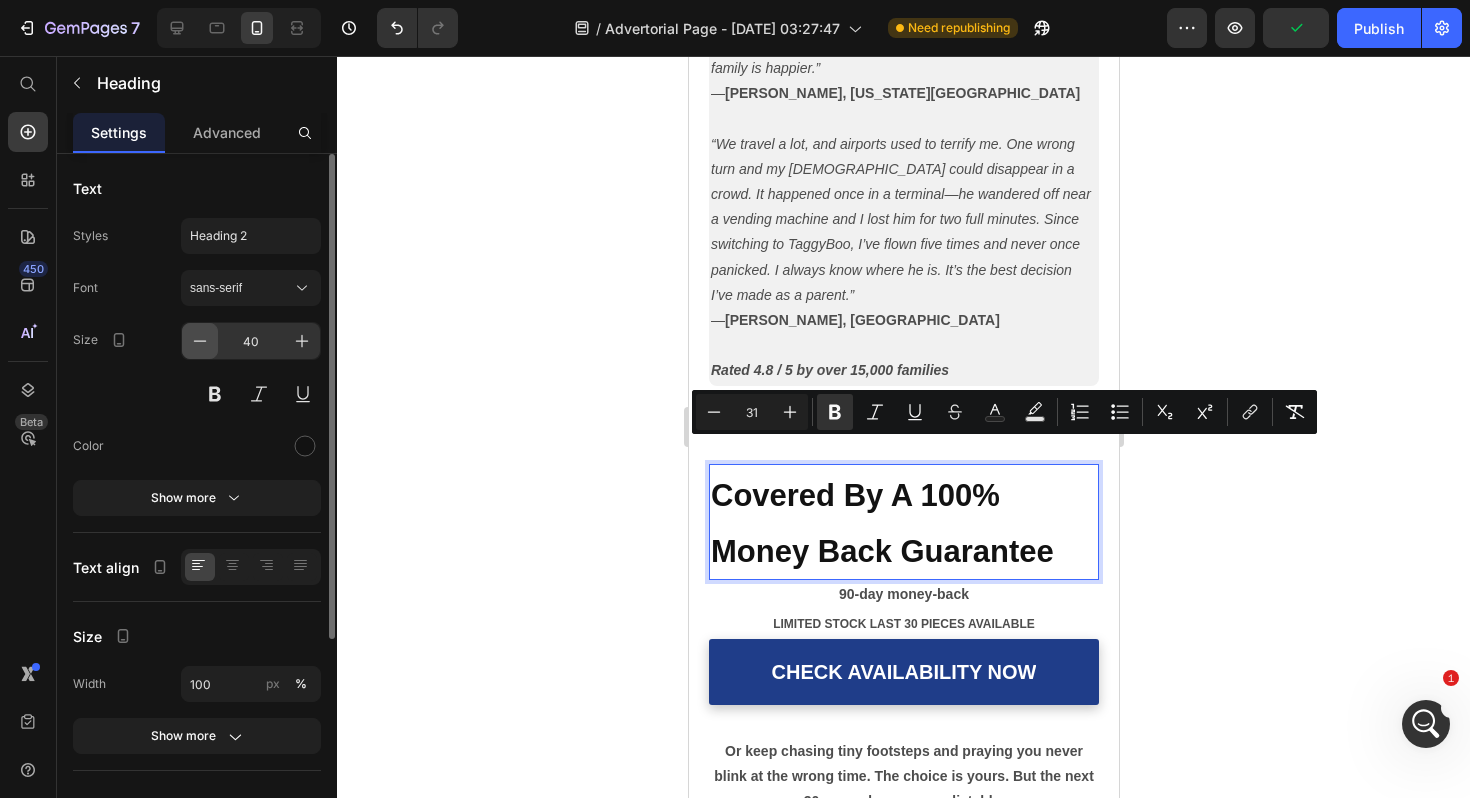 click at bounding box center (200, 341) 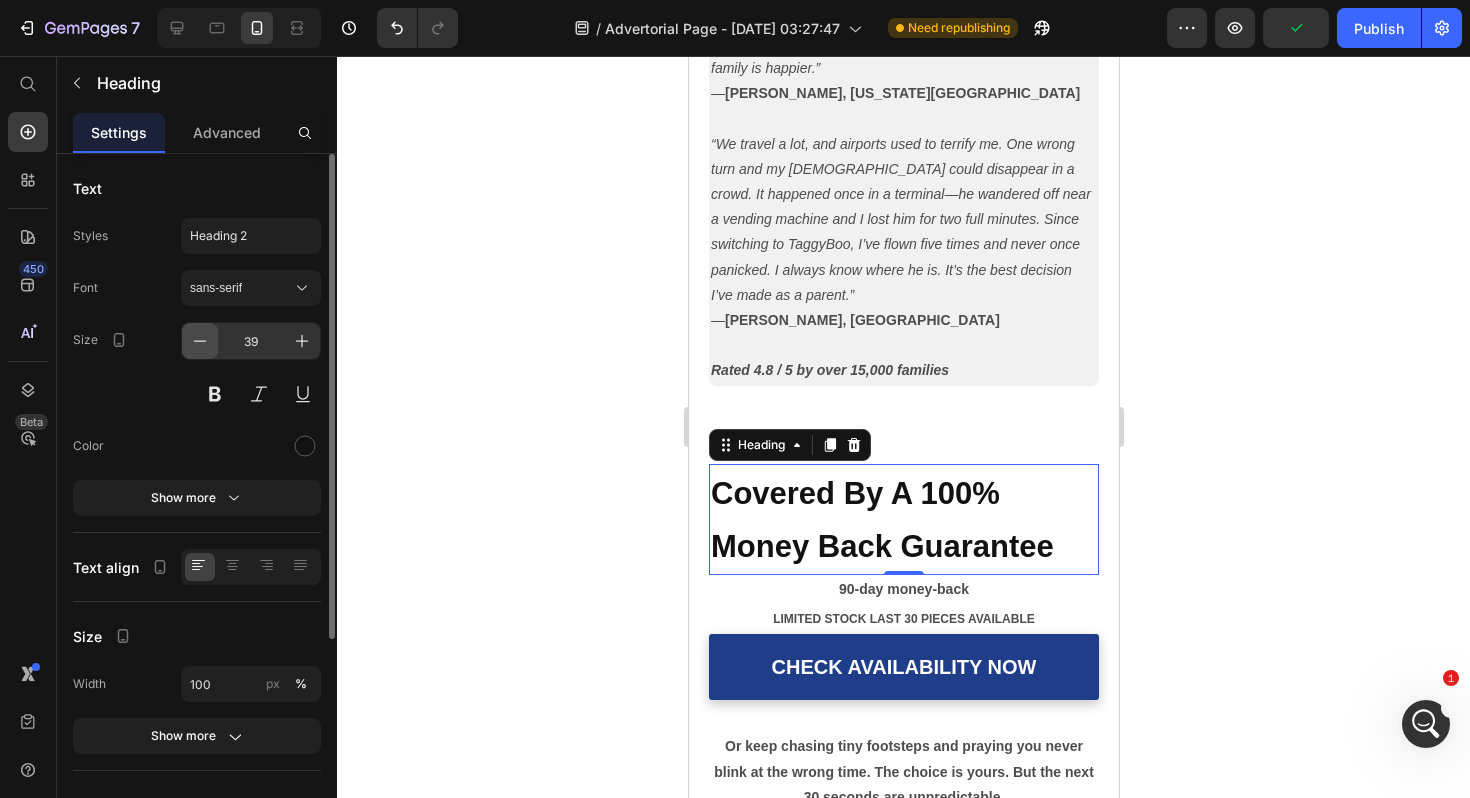 click at bounding box center [200, 341] 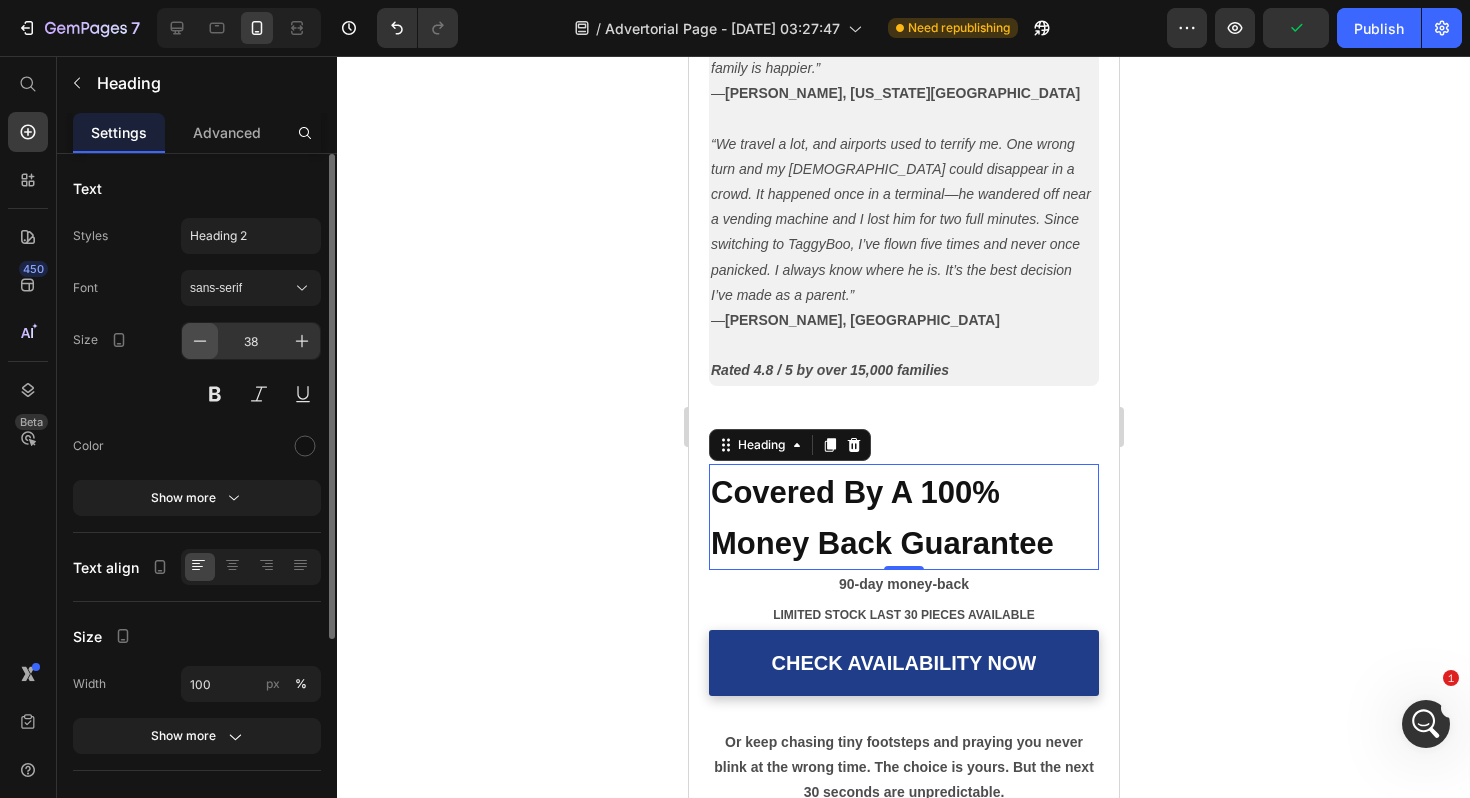 click at bounding box center [200, 341] 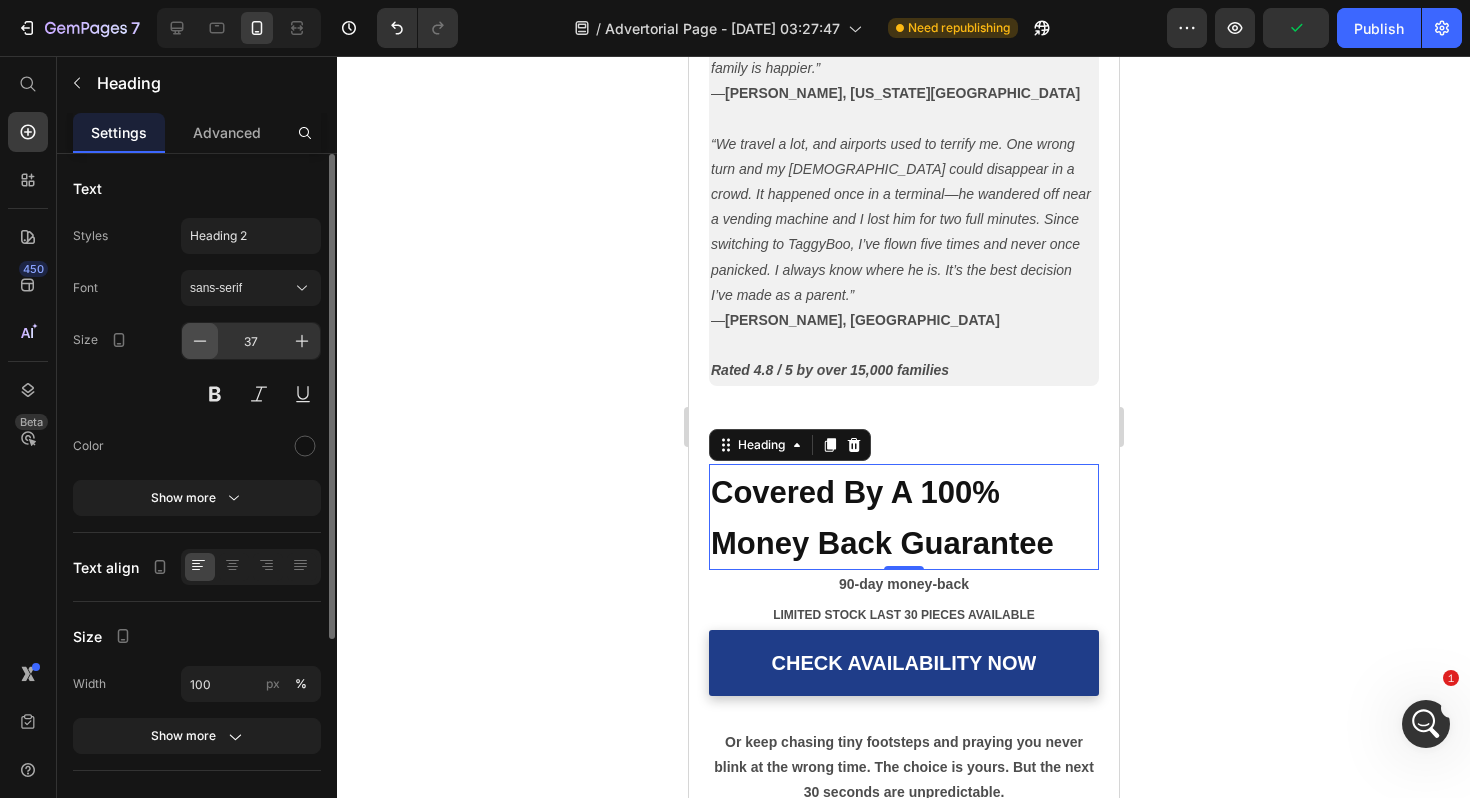 click at bounding box center [200, 341] 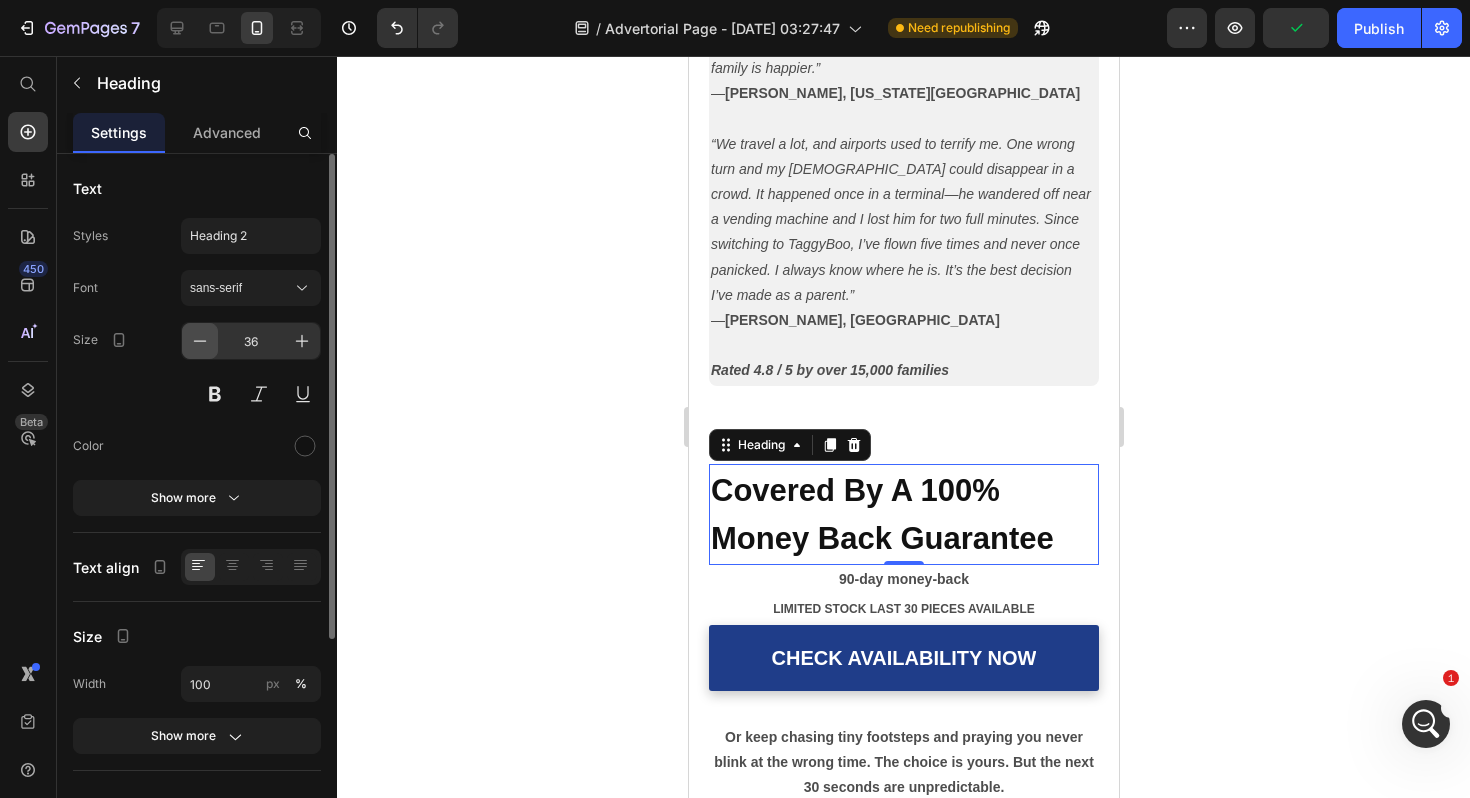 click at bounding box center [200, 341] 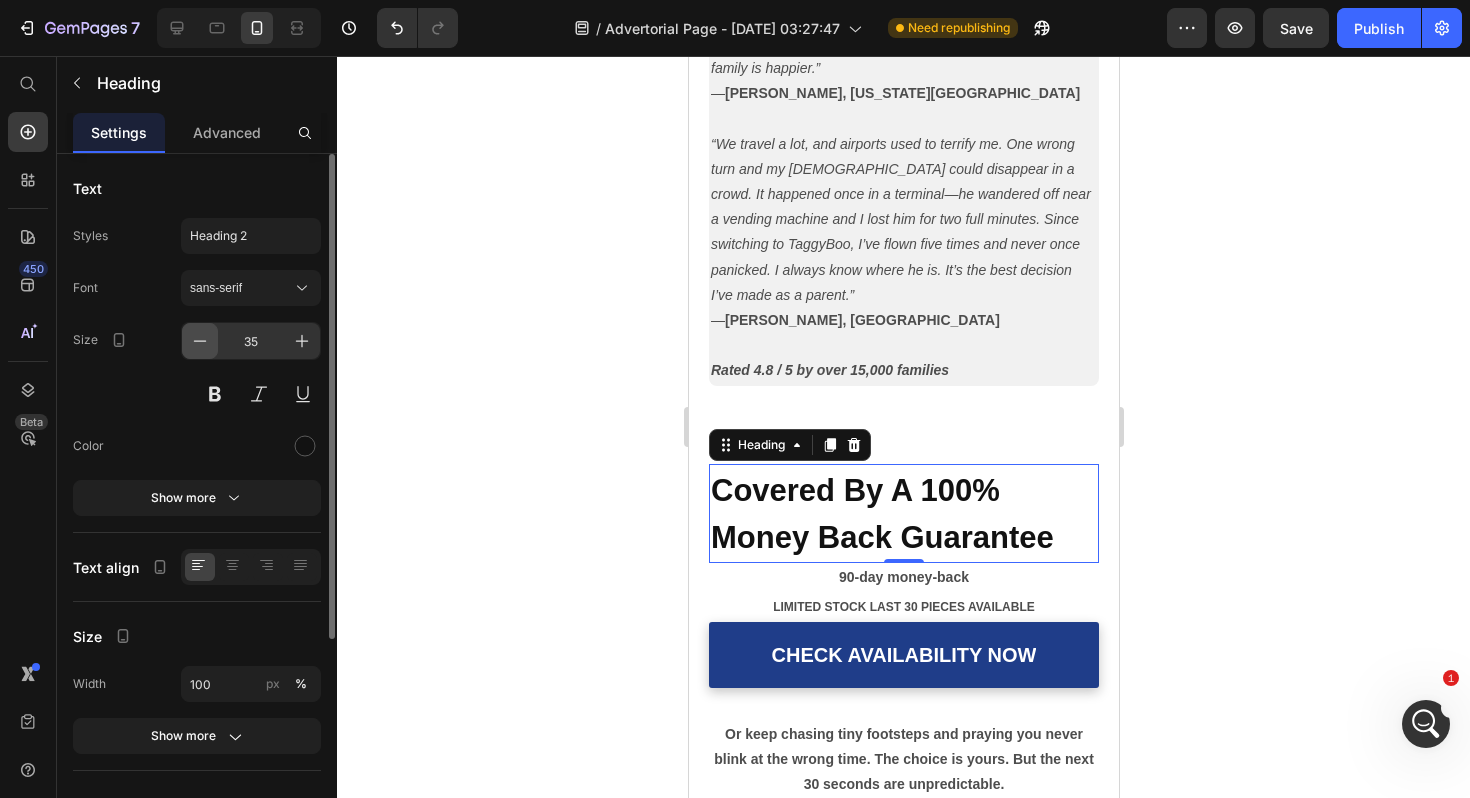 click at bounding box center [200, 341] 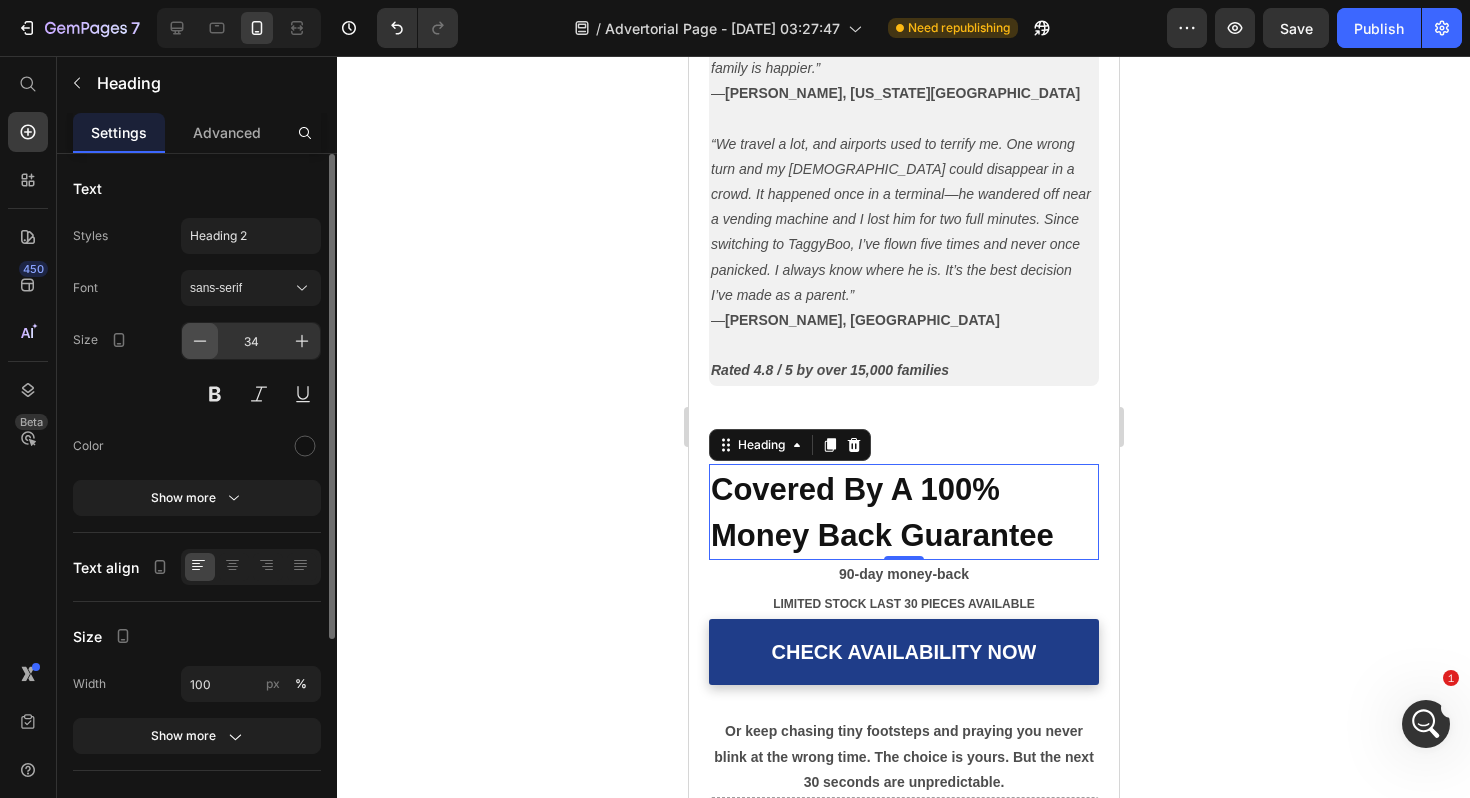 click at bounding box center (200, 341) 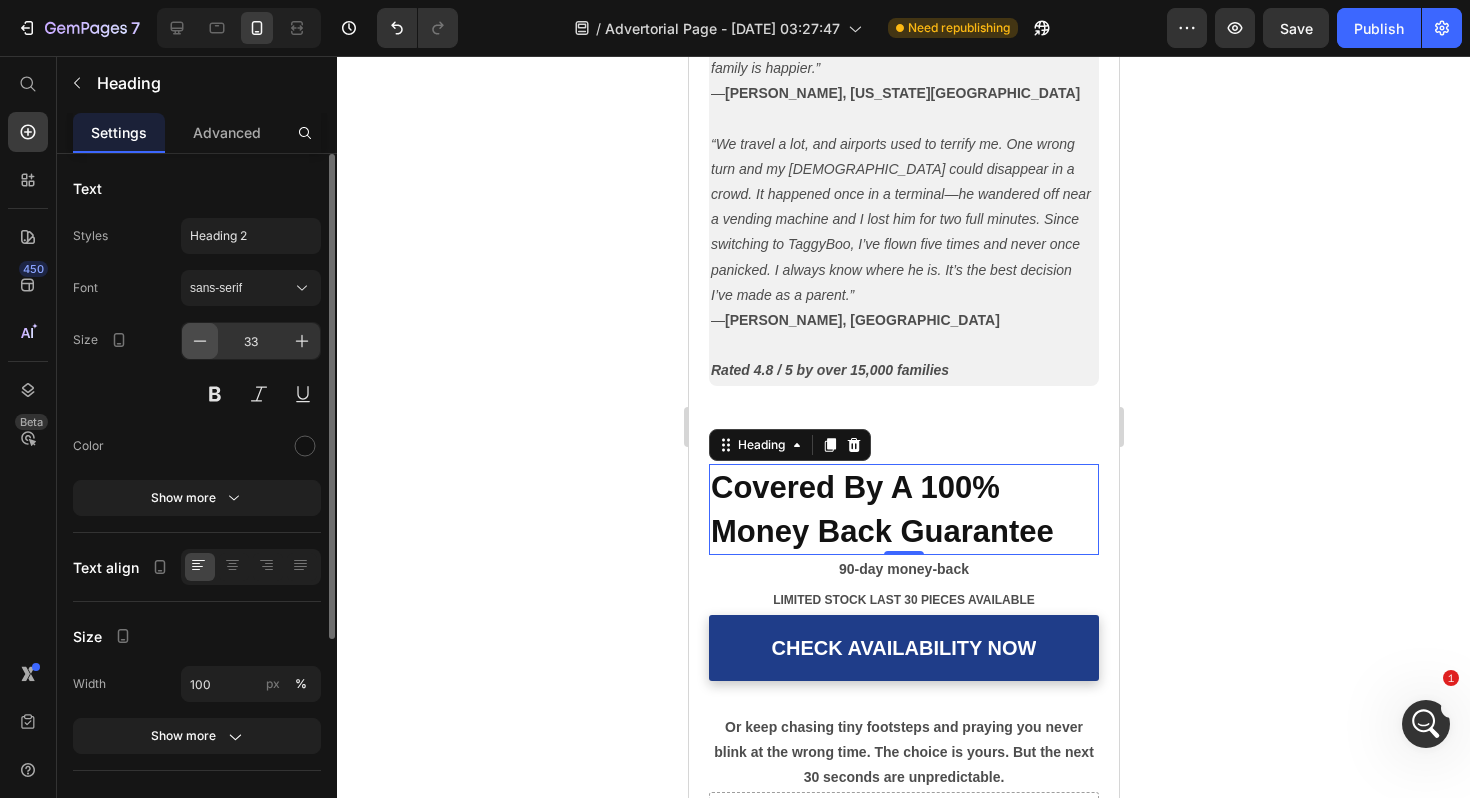 click at bounding box center (200, 341) 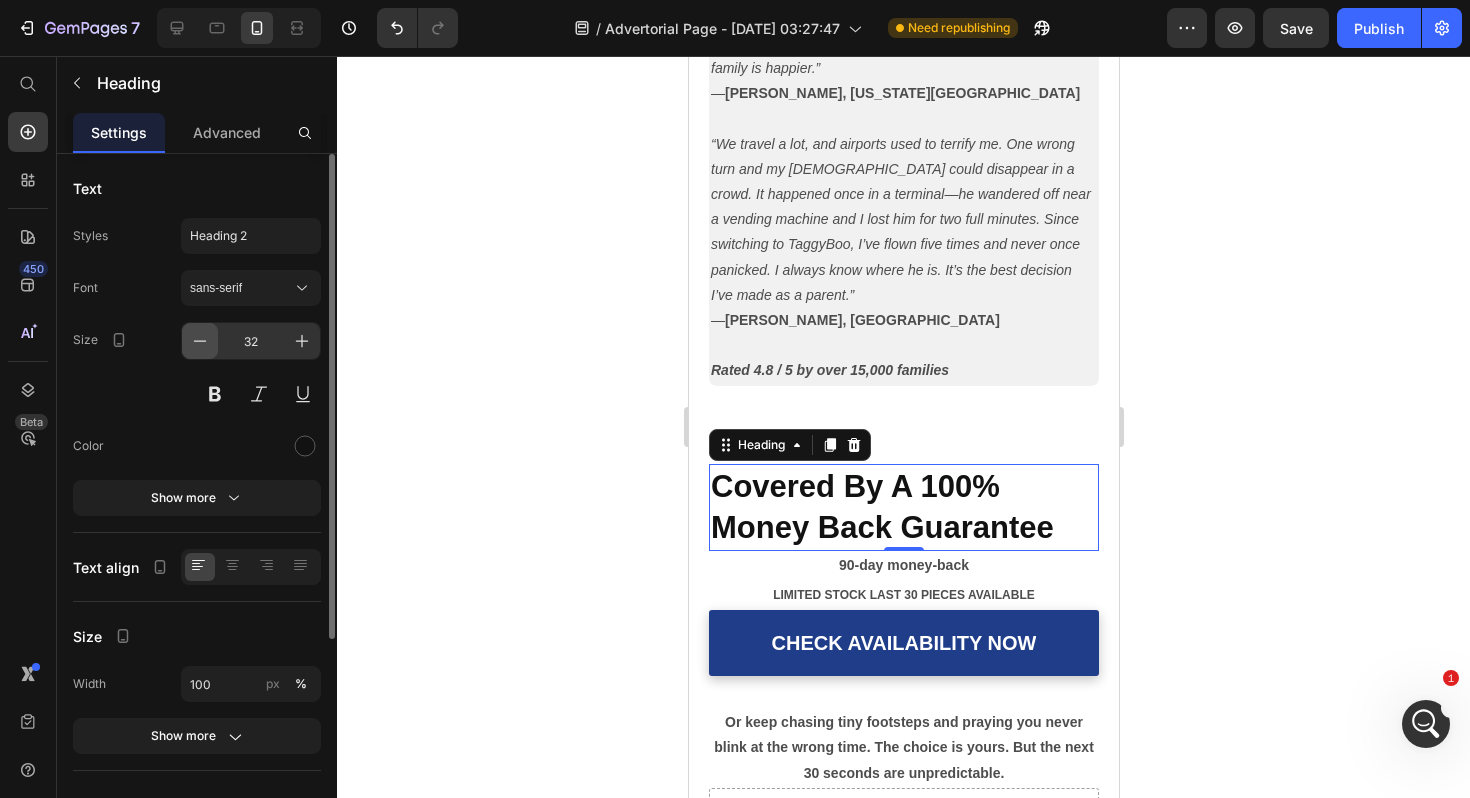 click at bounding box center [200, 341] 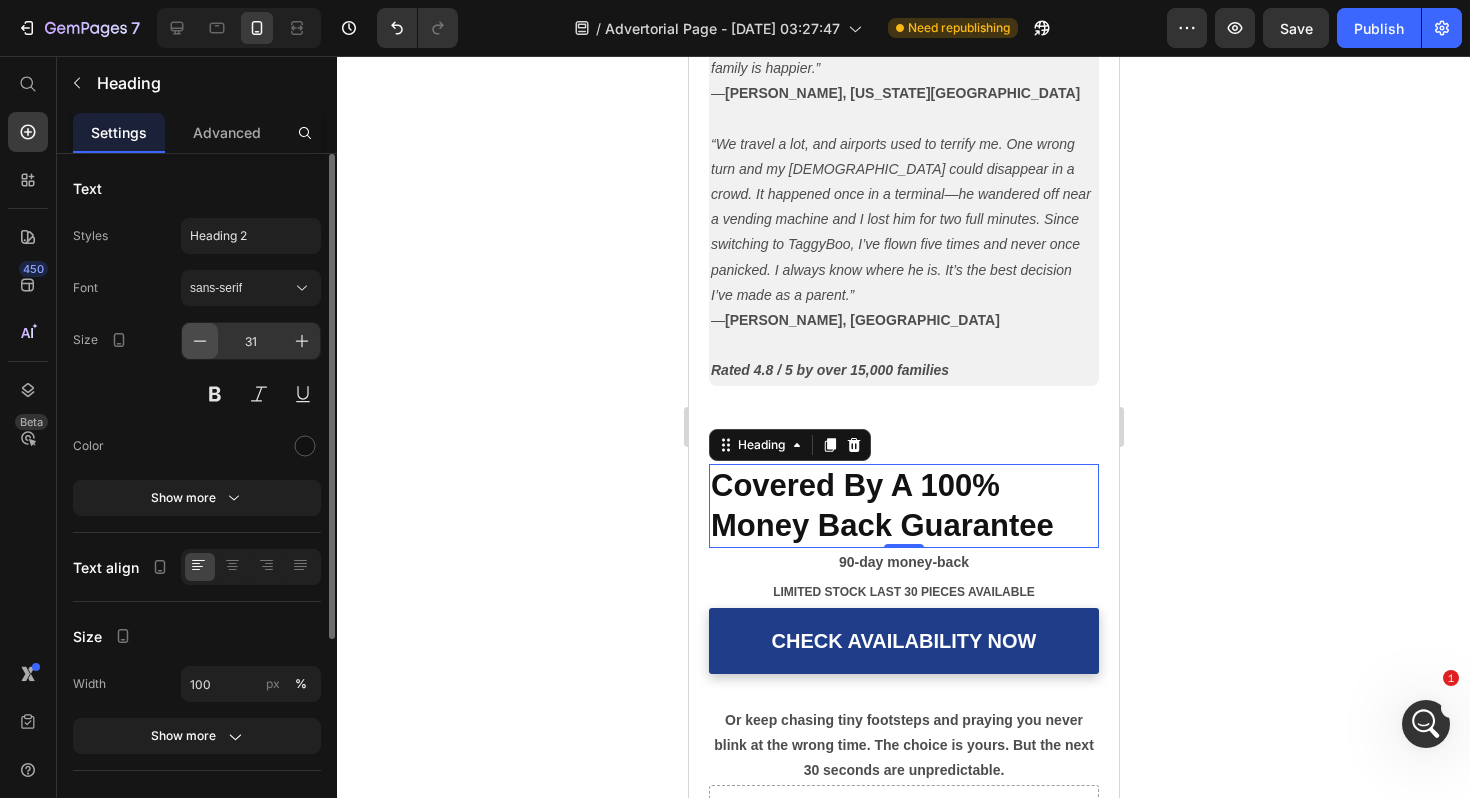 click at bounding box center (200, 341) 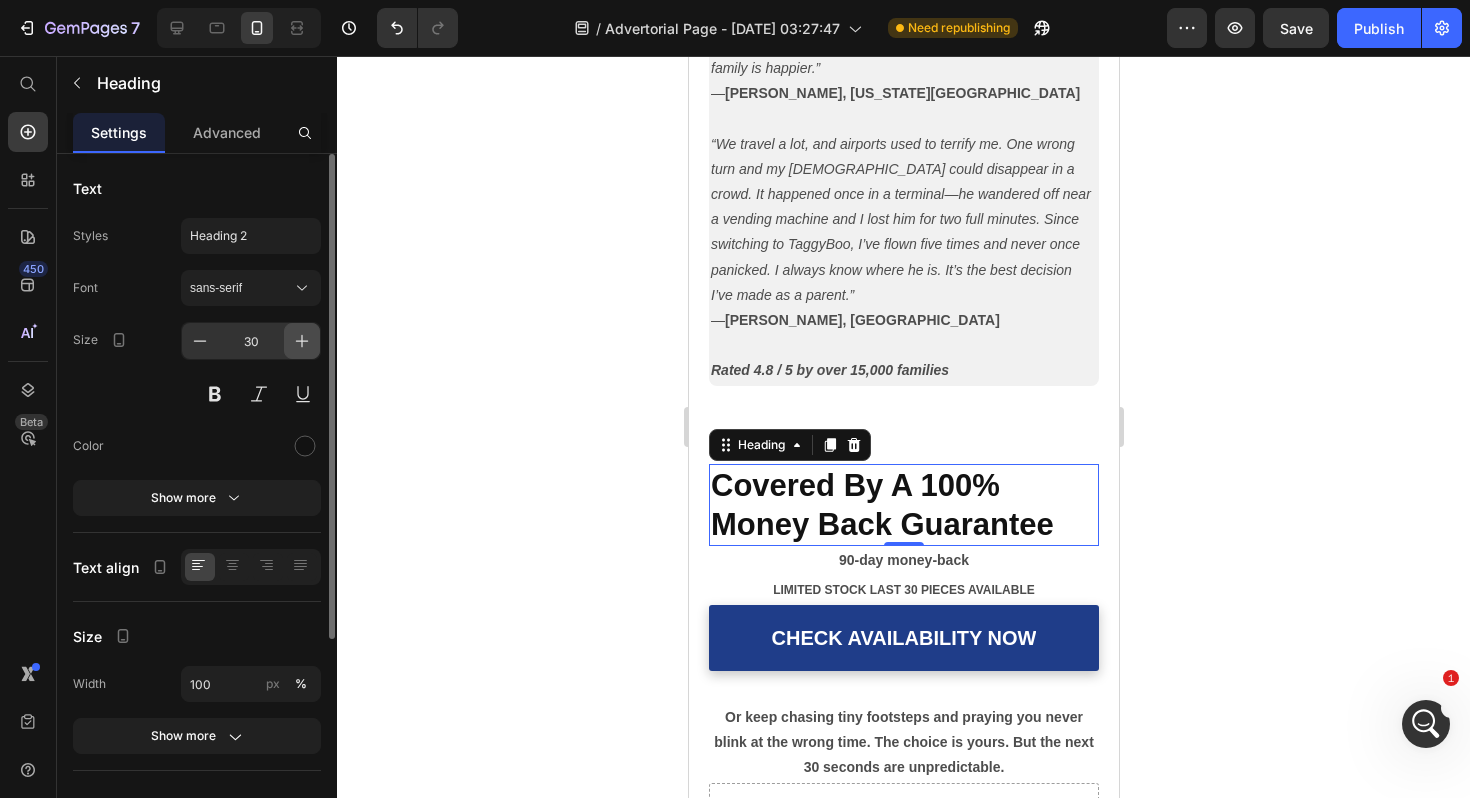 click 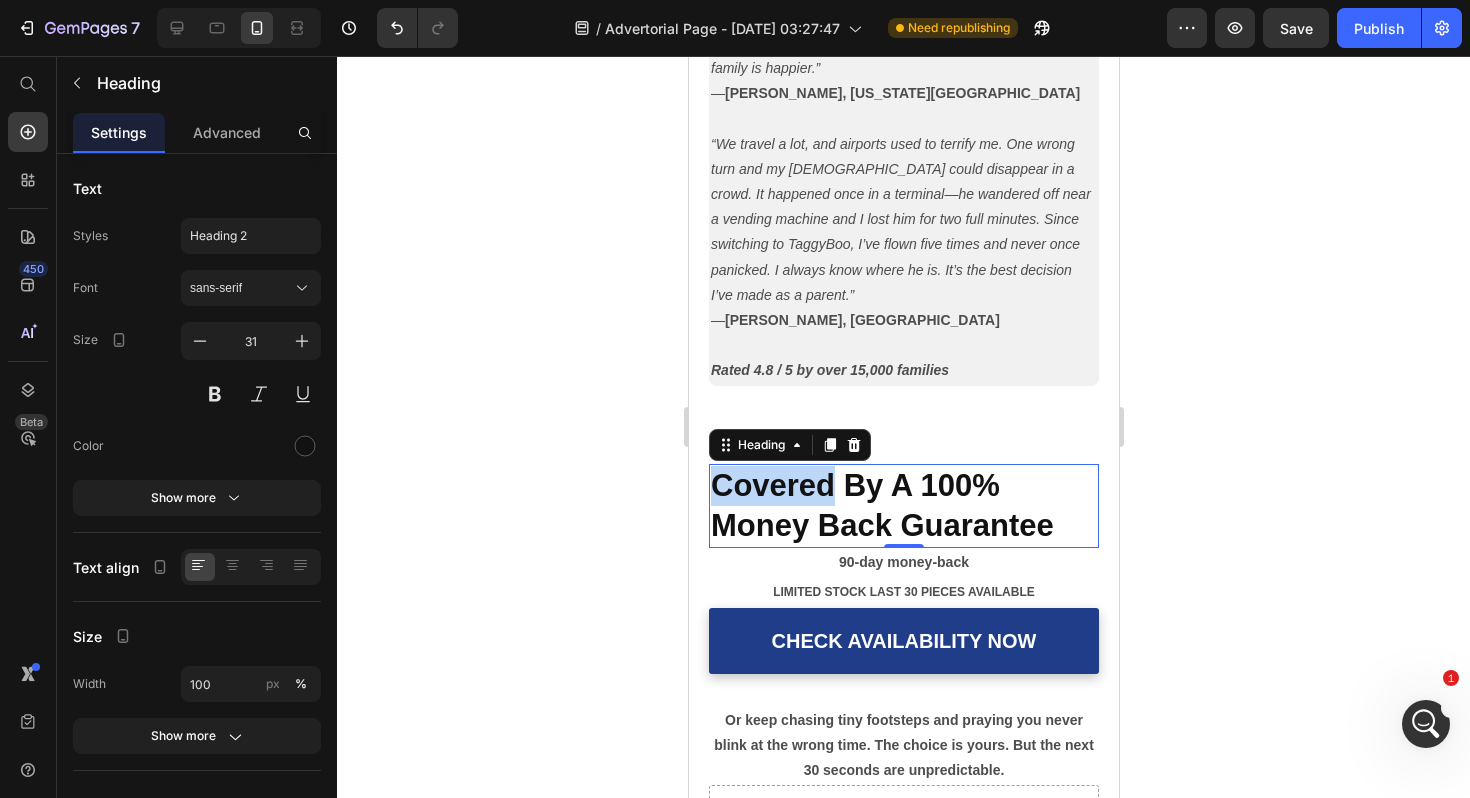 click on "Covered By A 100% Money Back Guarantee" at bounding box center (881, 505) 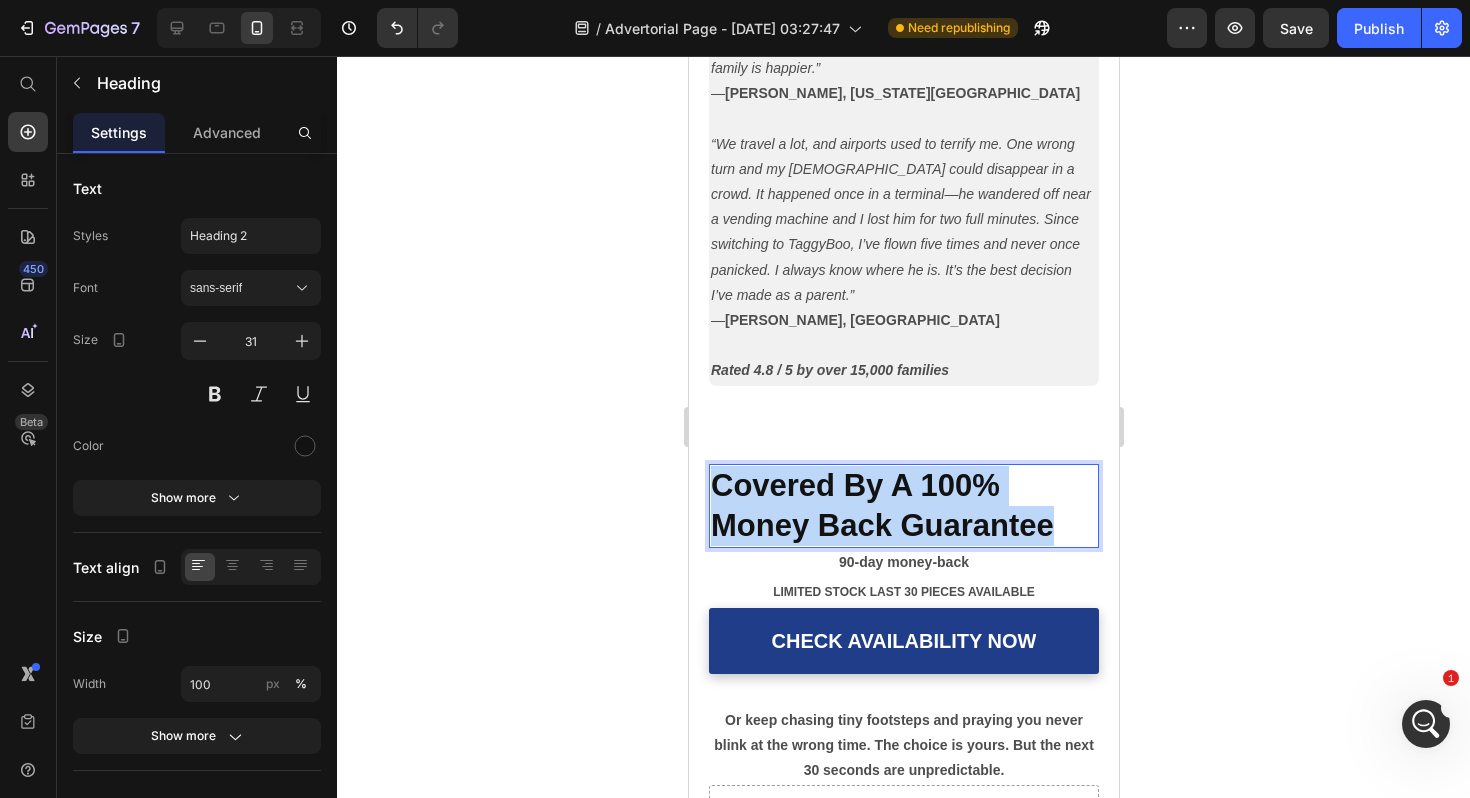click on "Covered By A 100% Money Back Guarantee" at bounding box center [881, 505] 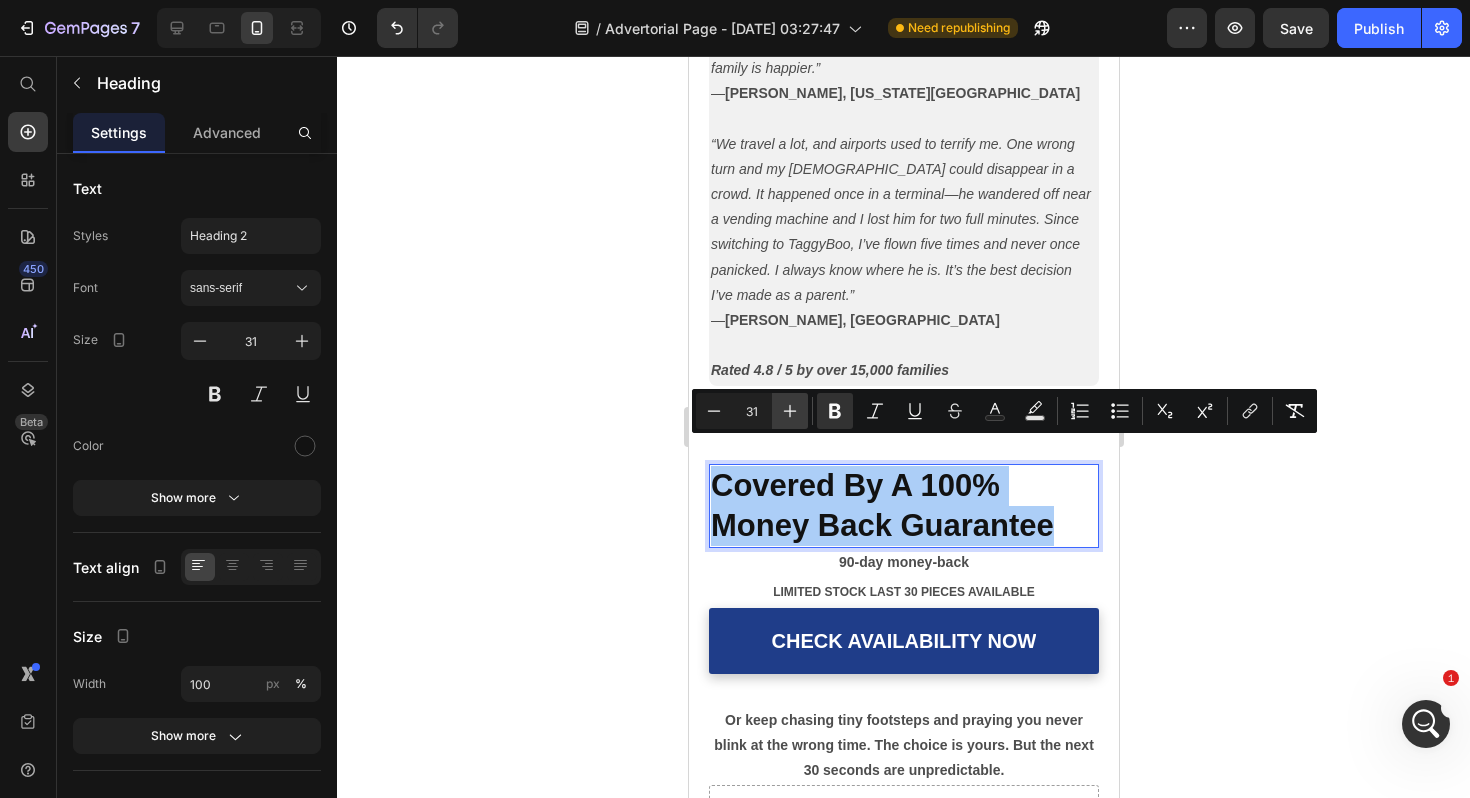 click 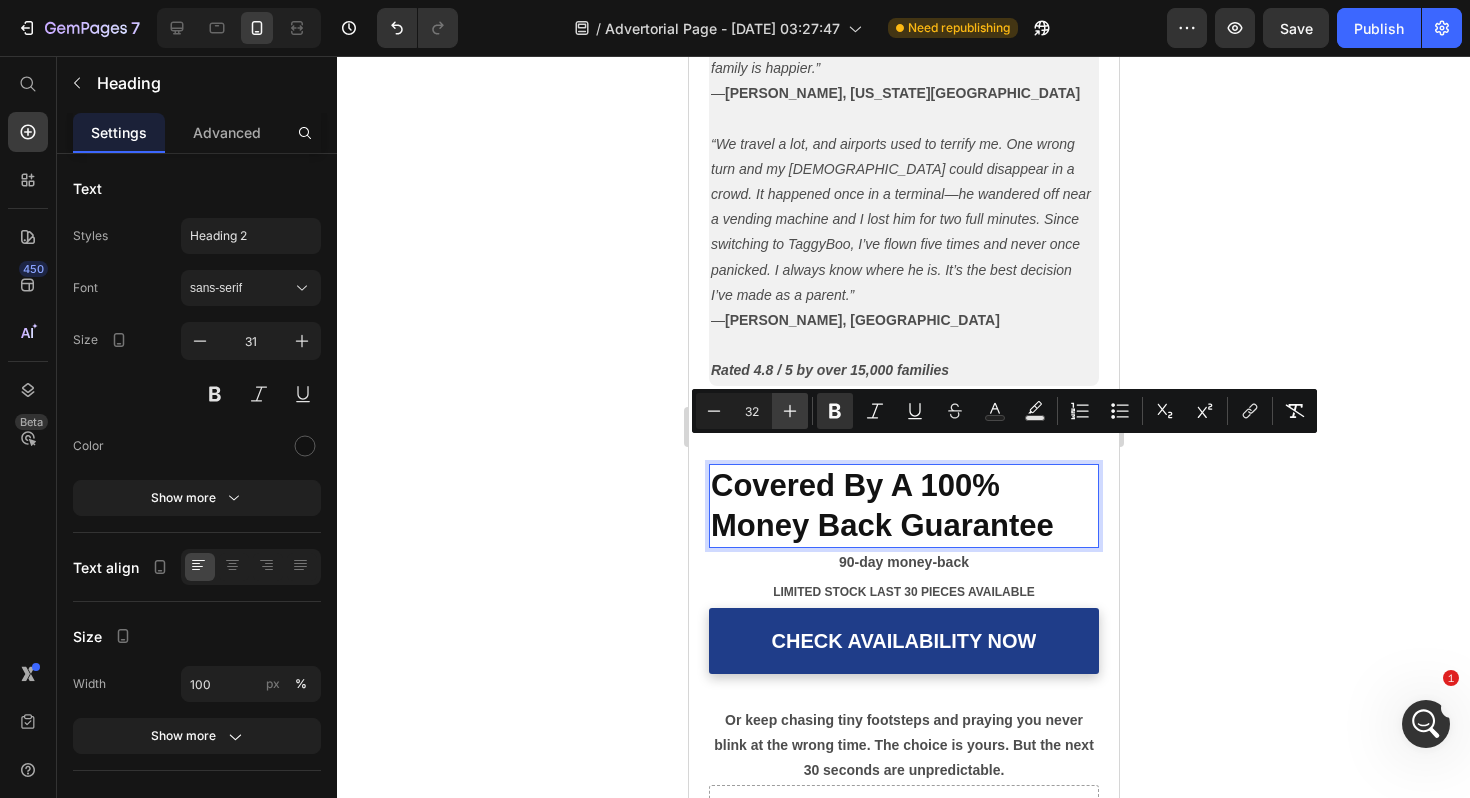 click 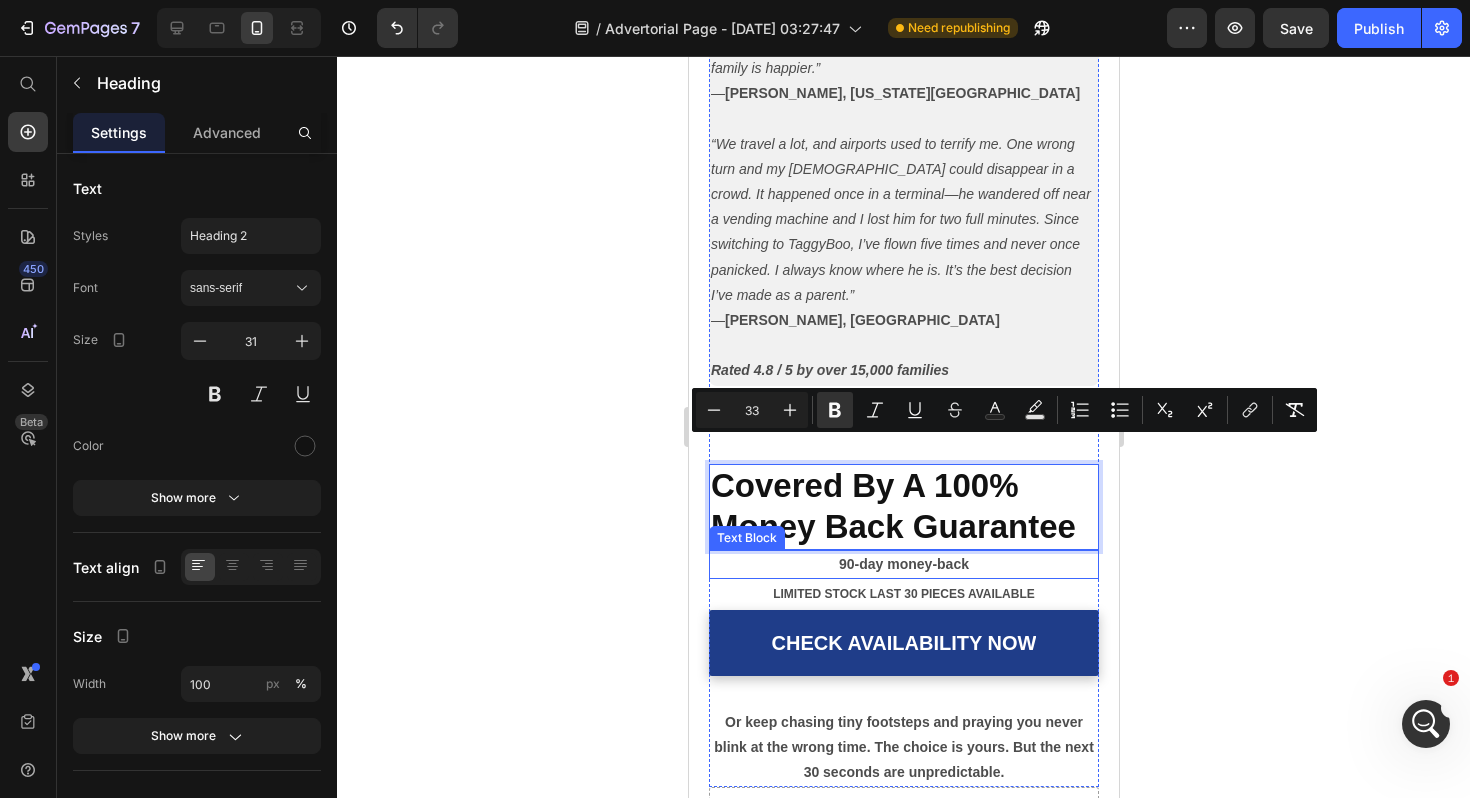 click on "90-day money-back" at bounding box center (903, 564) 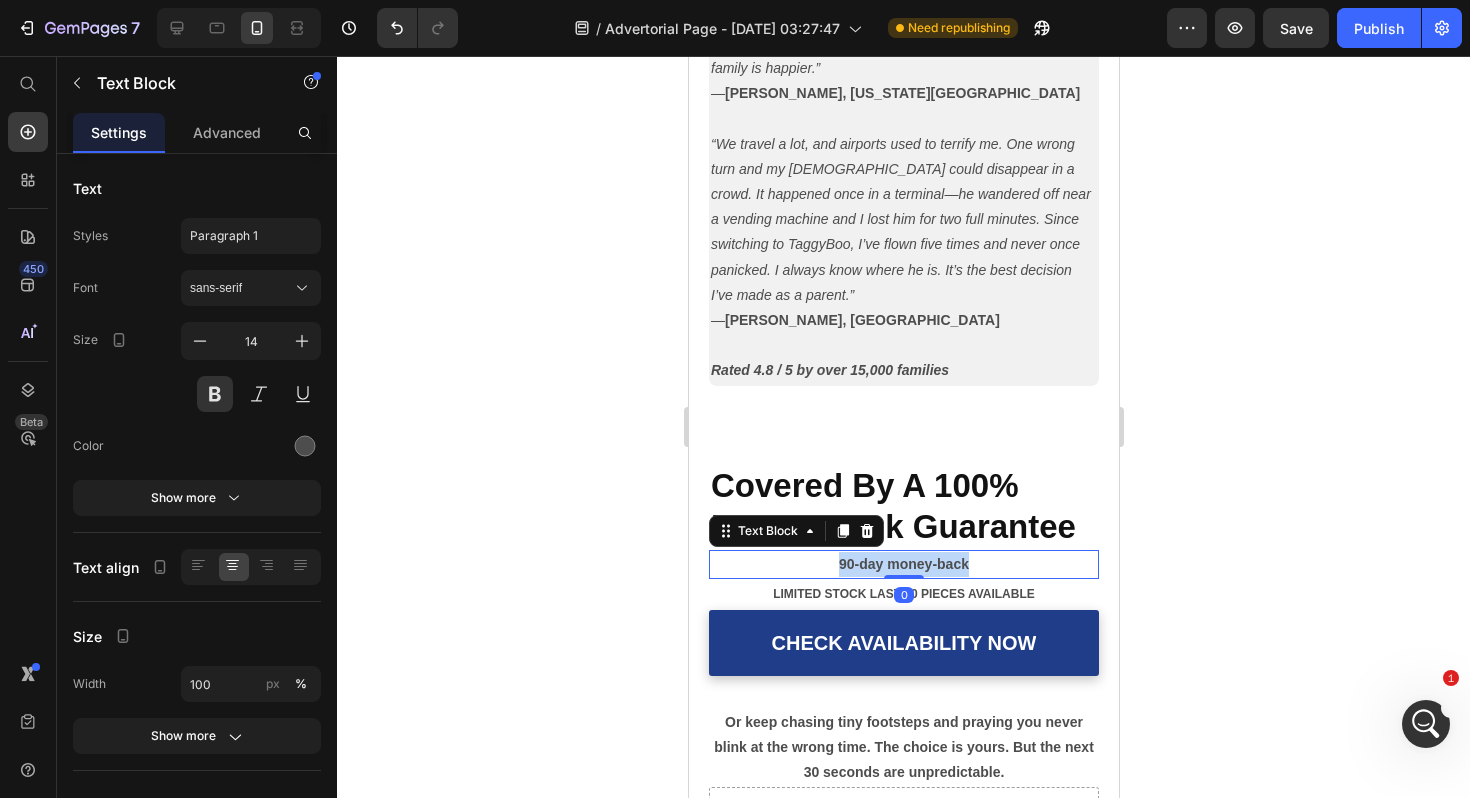 click on "90-day money-back" at bounding box center (903, 564) 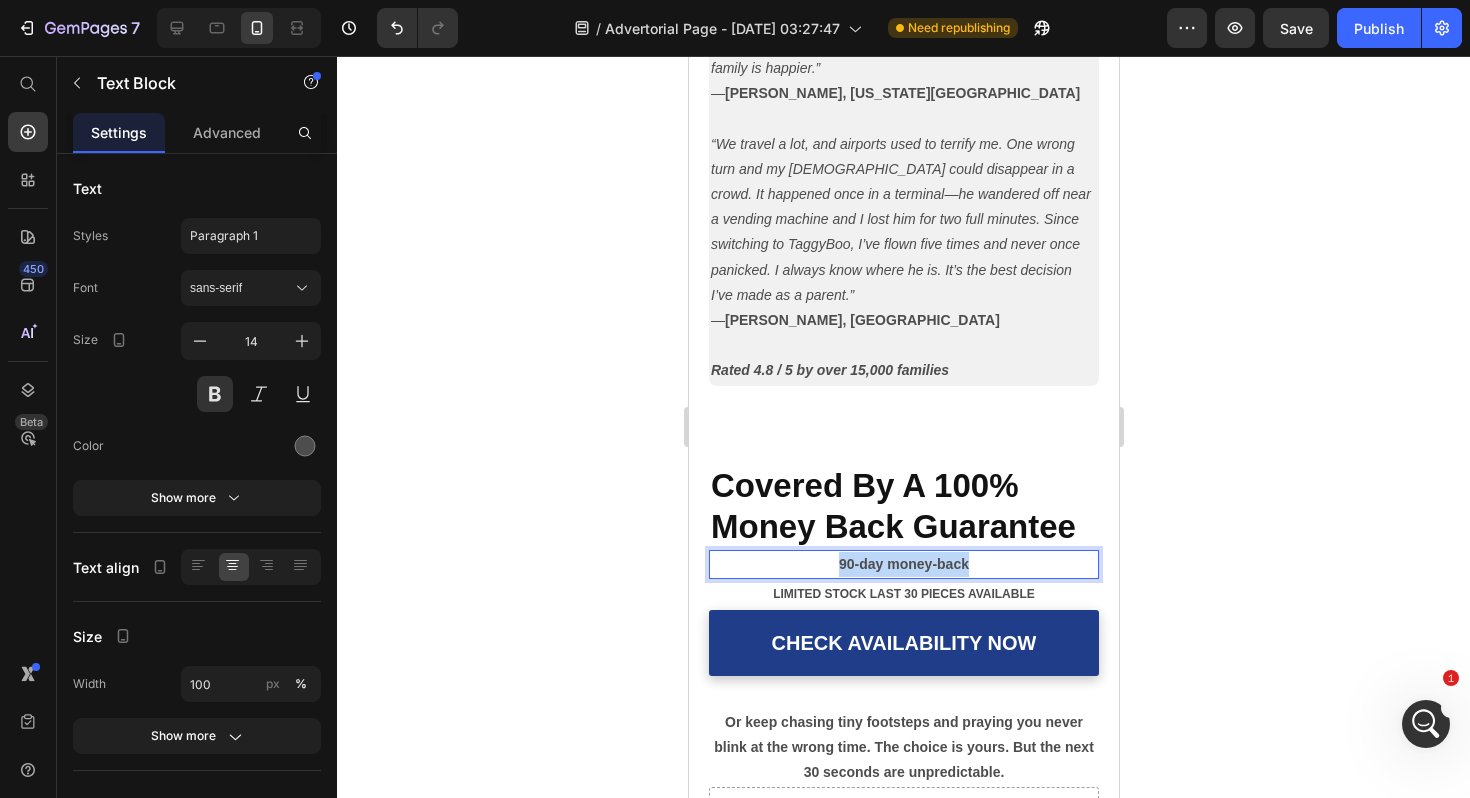 click on "90-day money-back" at bounding box center (903, 564) 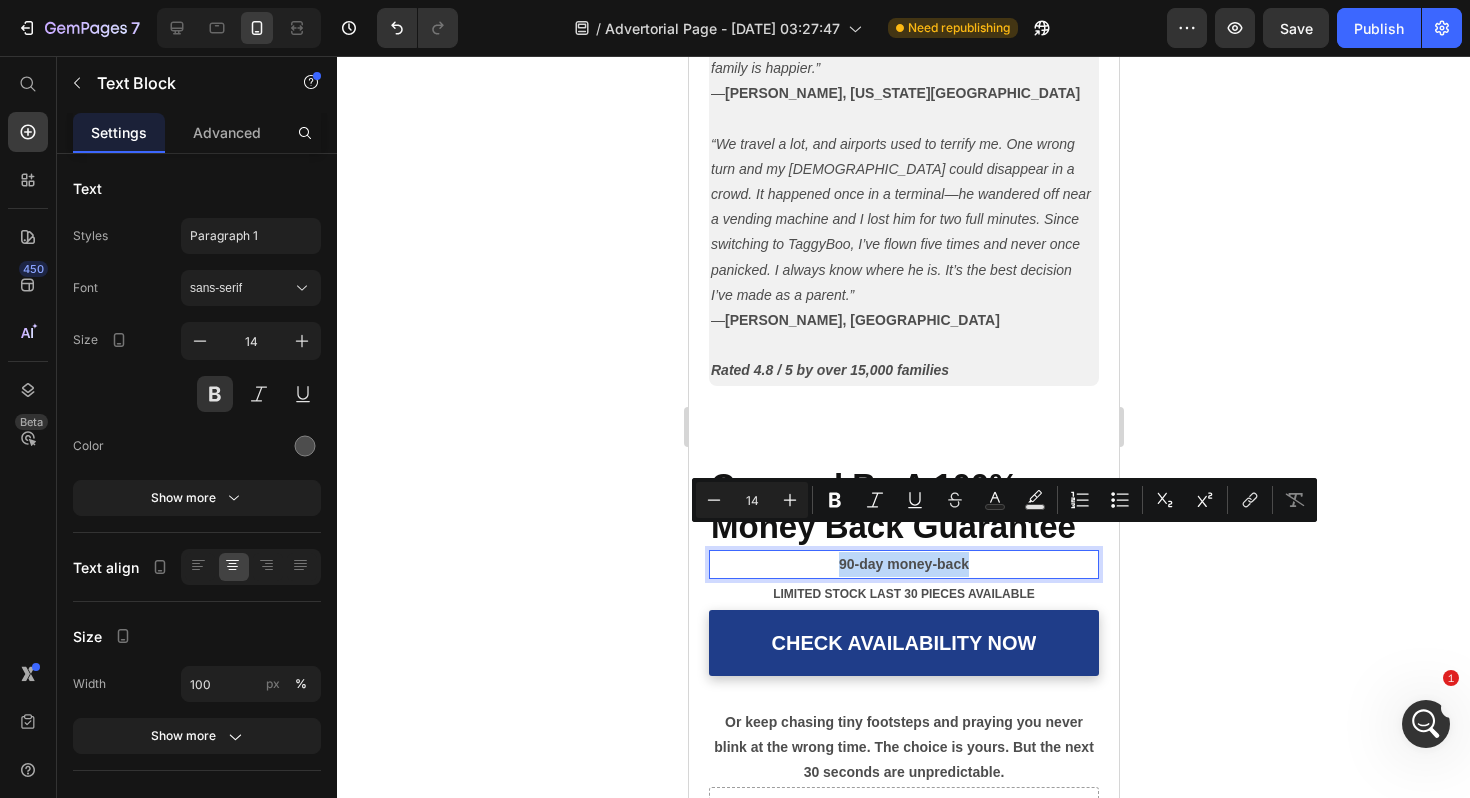 type on "18" 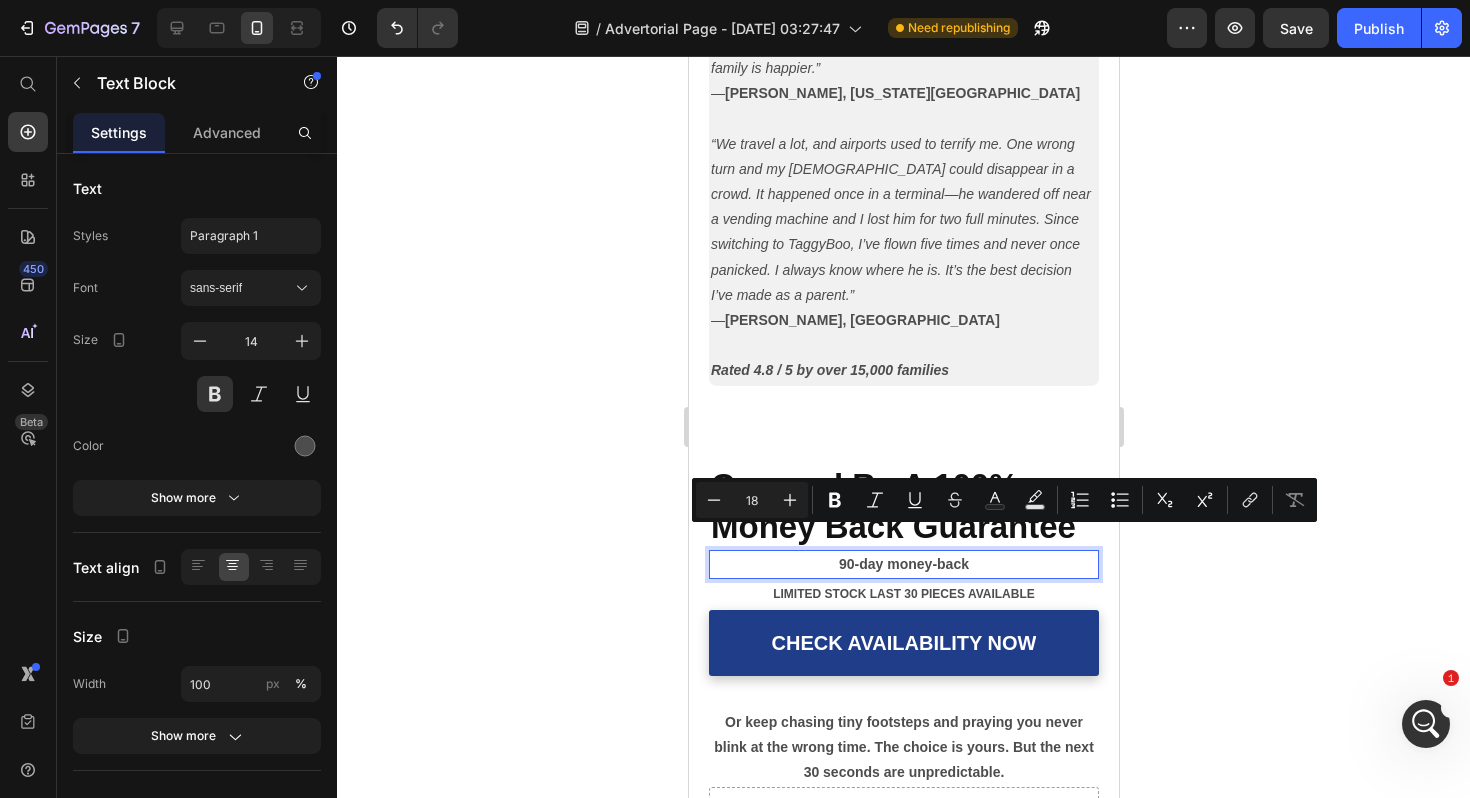 scroll, scrollTop: 7585, scrollLeft: 0, axis: vertical 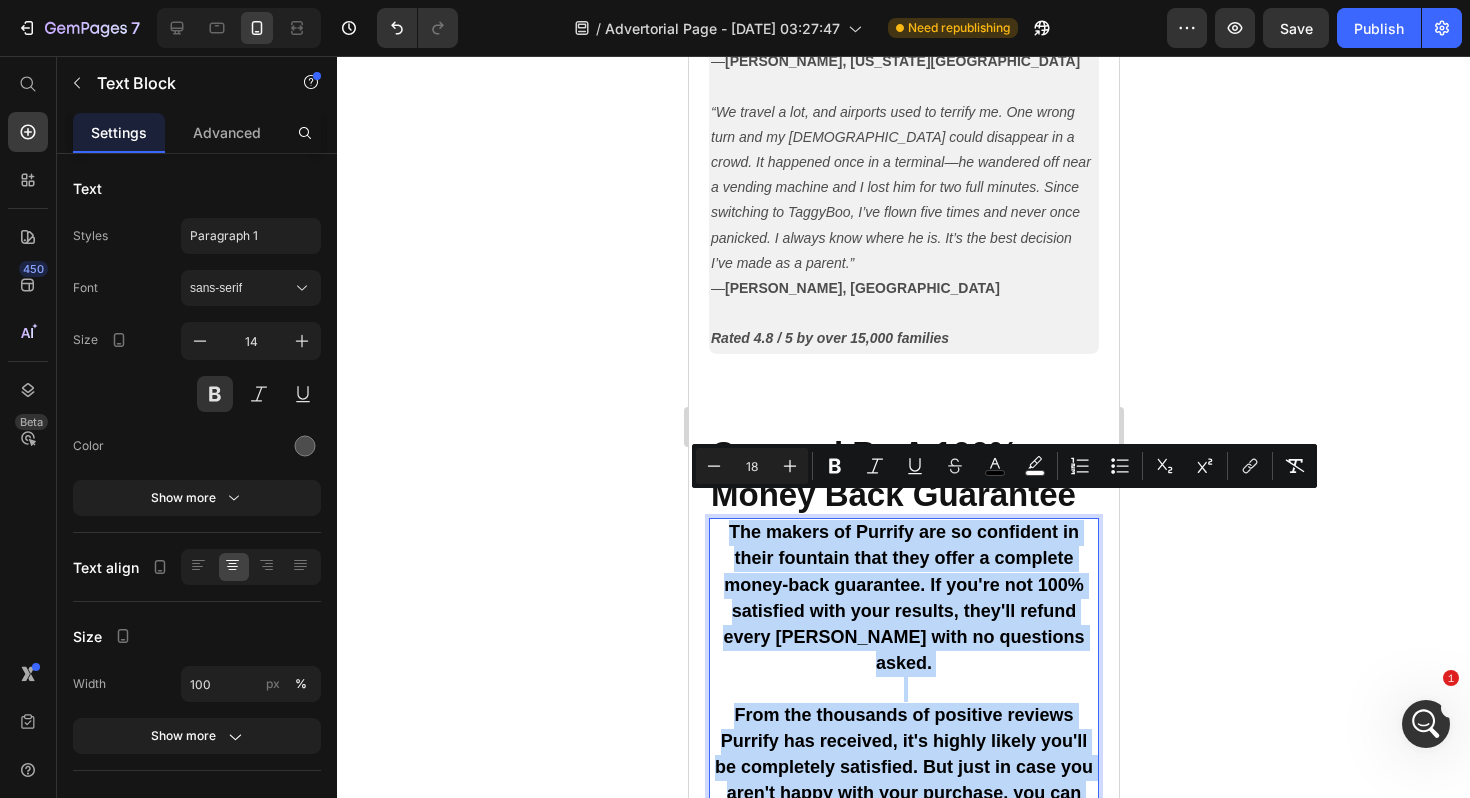 drag, startPoint x: 994, startPoint y: 769, endPoint x: 726, endPoint y: 503, distance: 377.59766 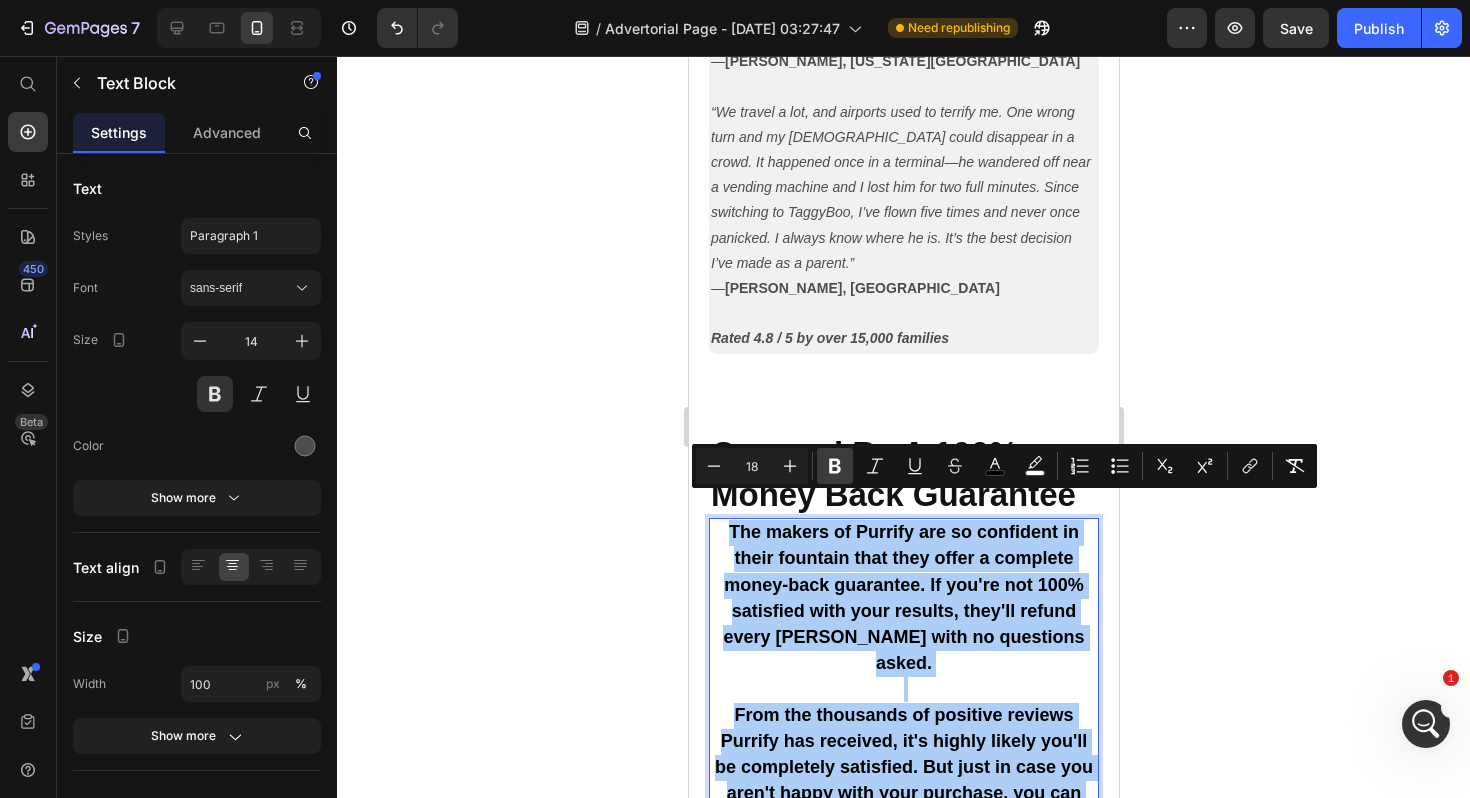 click on "Bold" at bounding box center (835, 466) 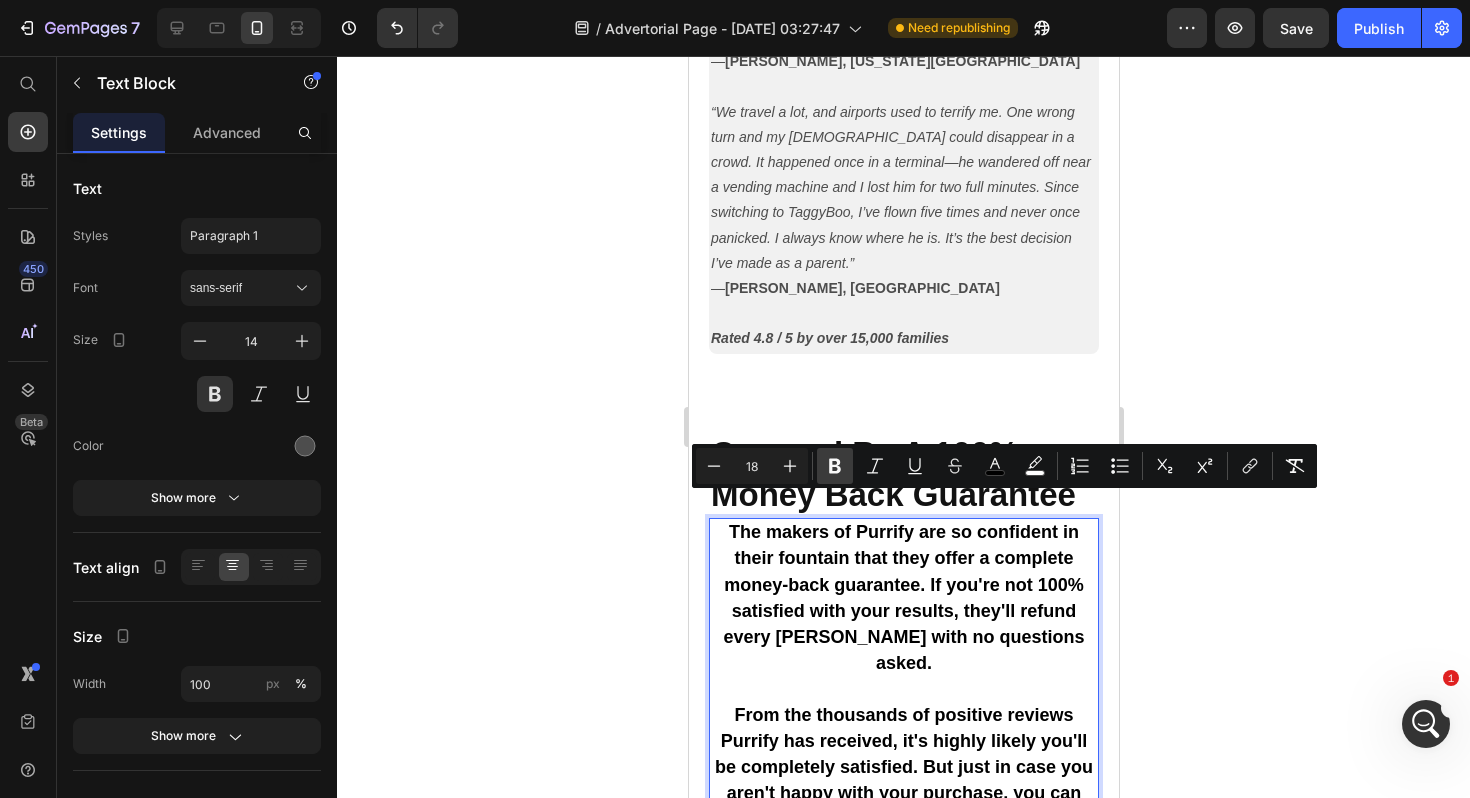 click on "Bold" at bounding box center [835, 466] 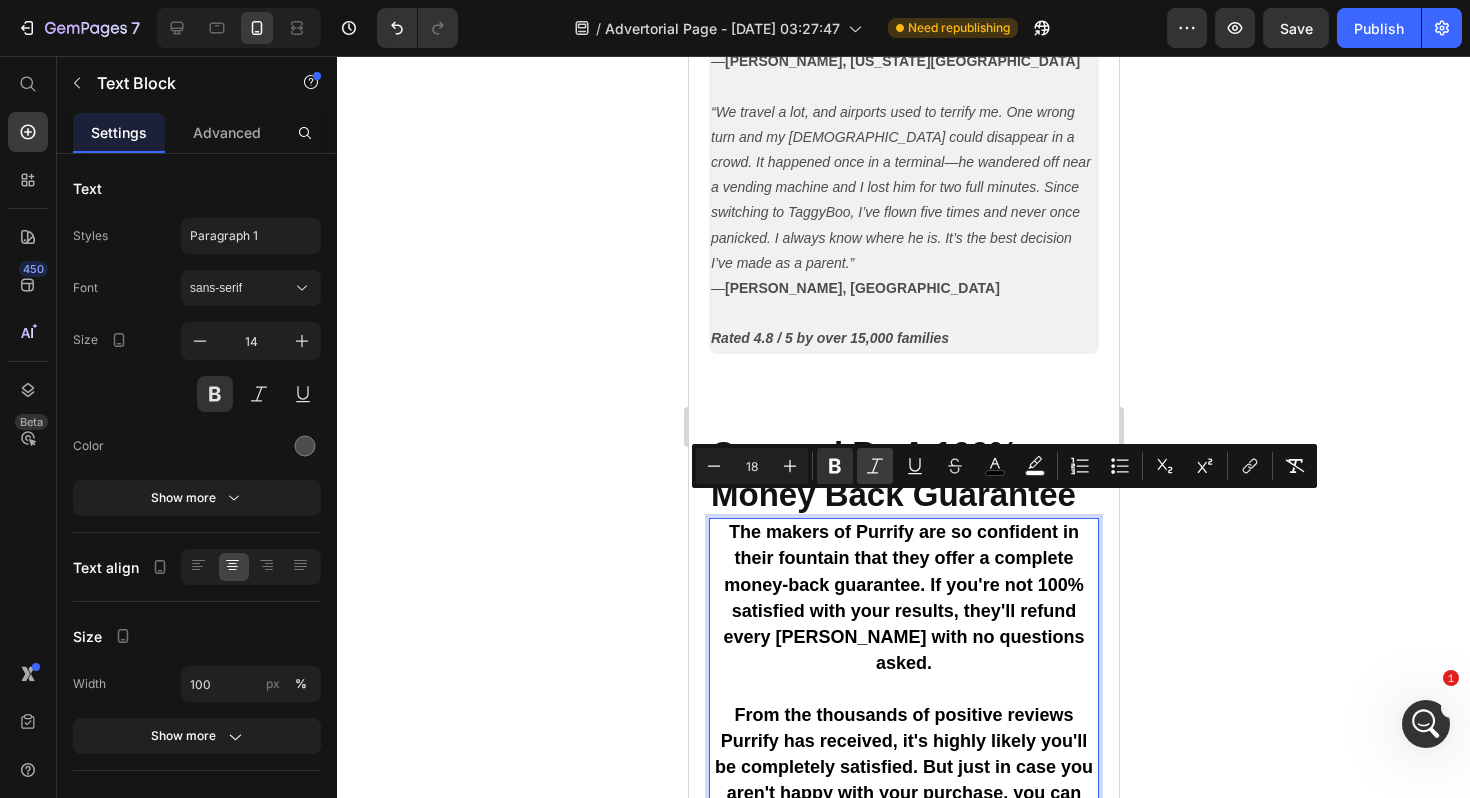 click 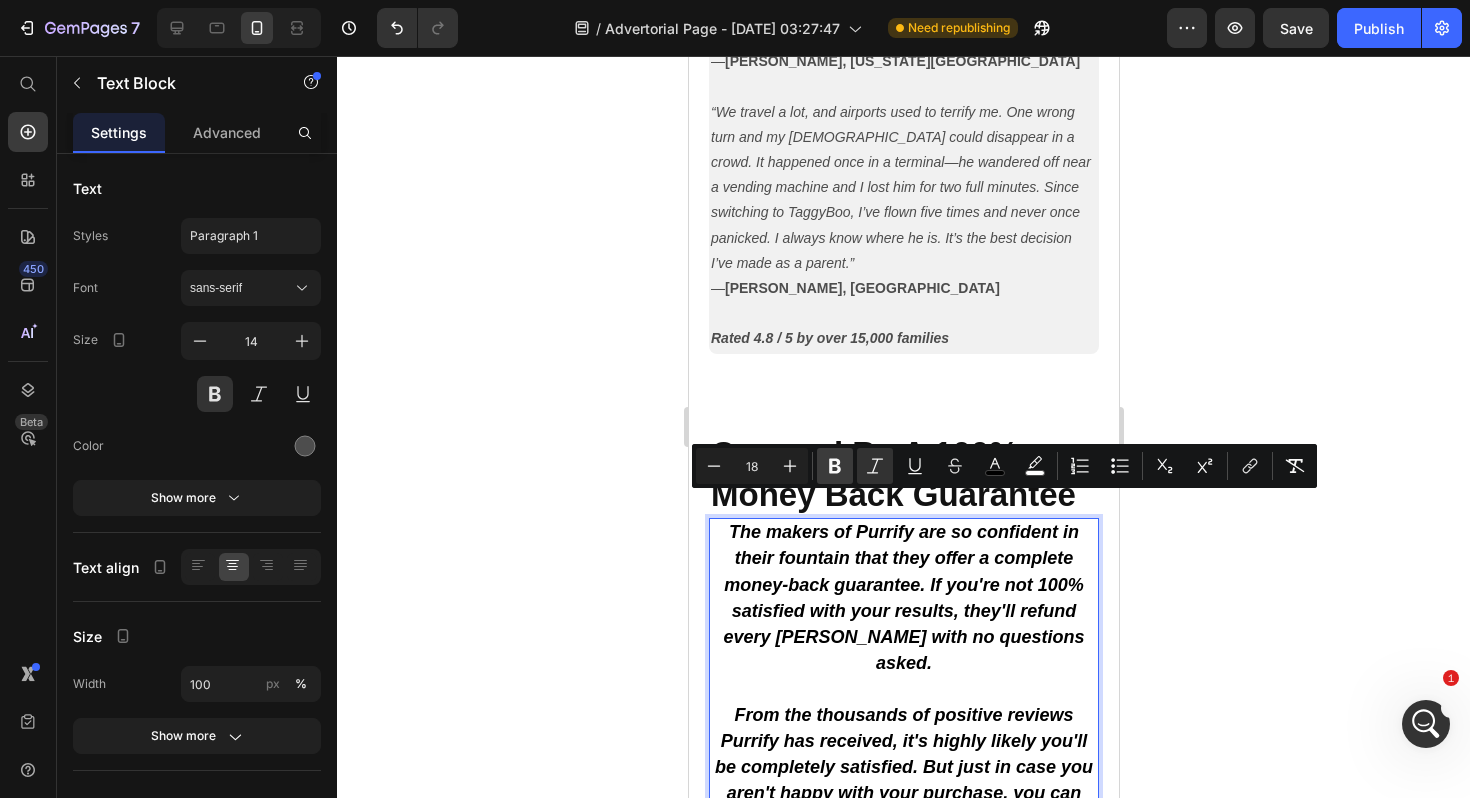 click 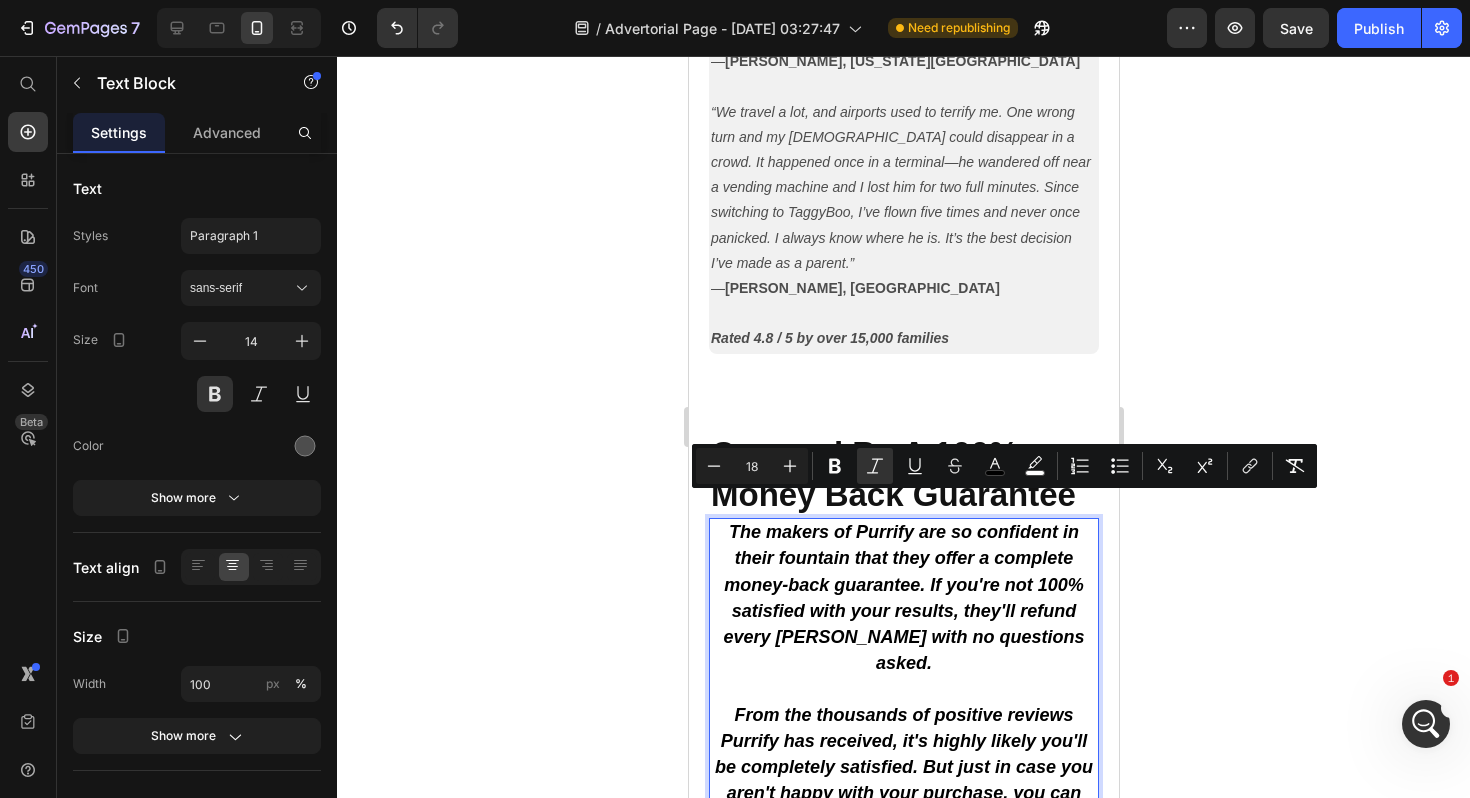 click 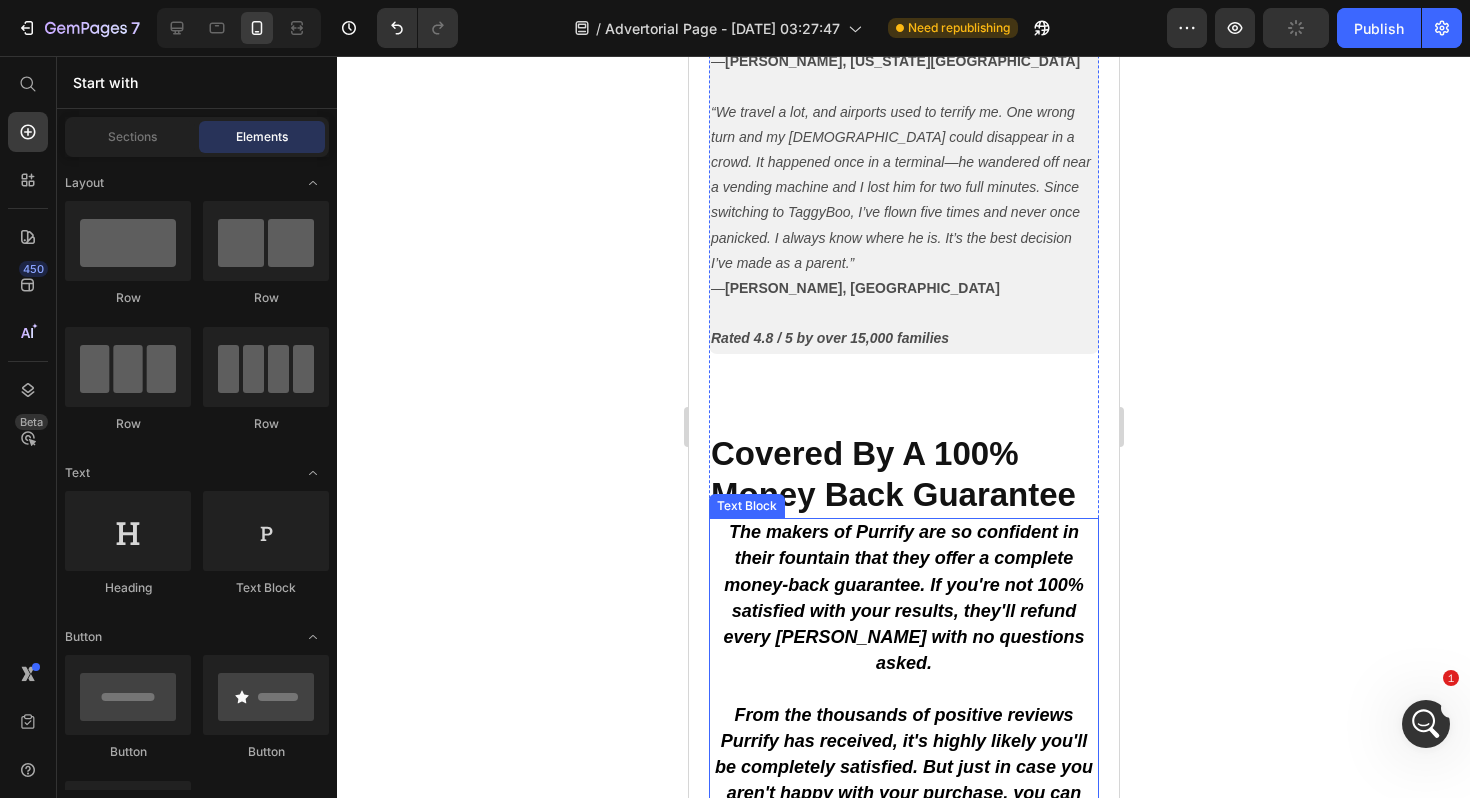 click on "The makers of Purrify are so confident in their fountain that they offer a complete money-back guarantee. If you're not 100% satisfied with your results, they'll refund every penny with no questions asked." at bounding box center [902, 597] 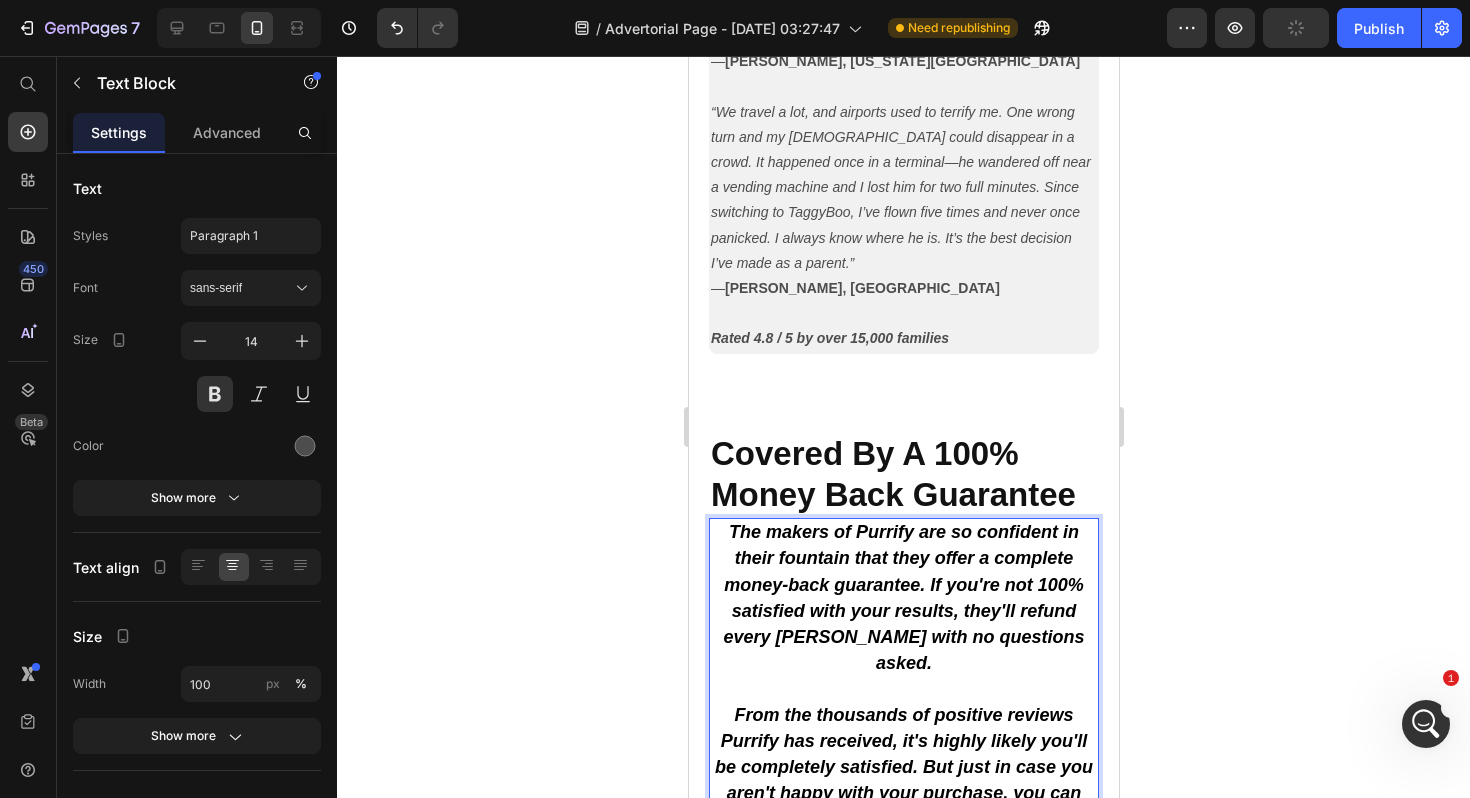 click on "The makers of Purrify are so confident in their fountain that they offer a complete money-back guarantee. If you're not 100% satisfied with your results, they'll refund every penny with no questions asked." at bounding box center (902, 597) 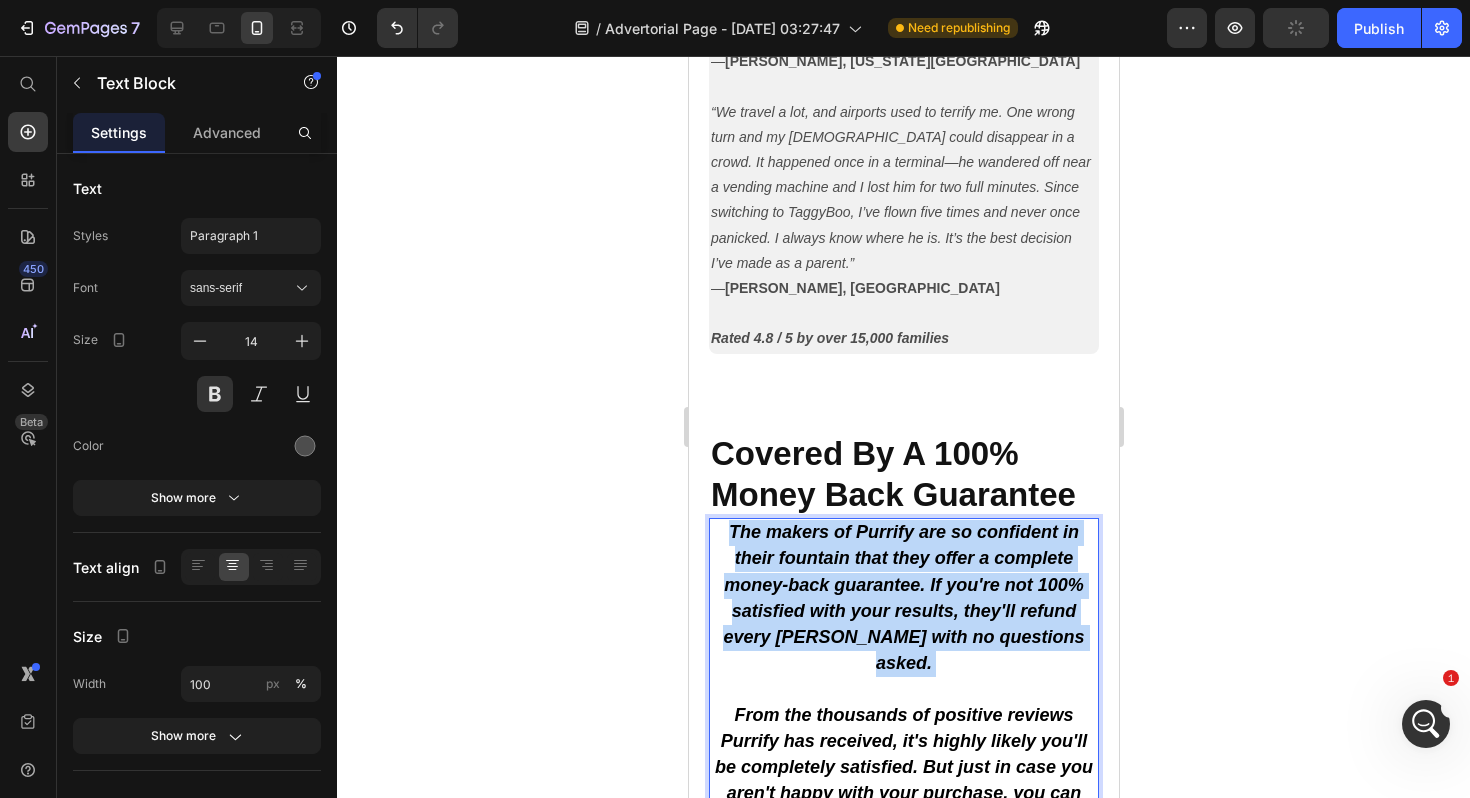 click on "The makers of Purrify are so confident in their fountain that they offer a complete money-back guarantee. If you're not 100% satisfied with your results, they'll refund every penny with no questions asked." at bounding box center [902, 597] 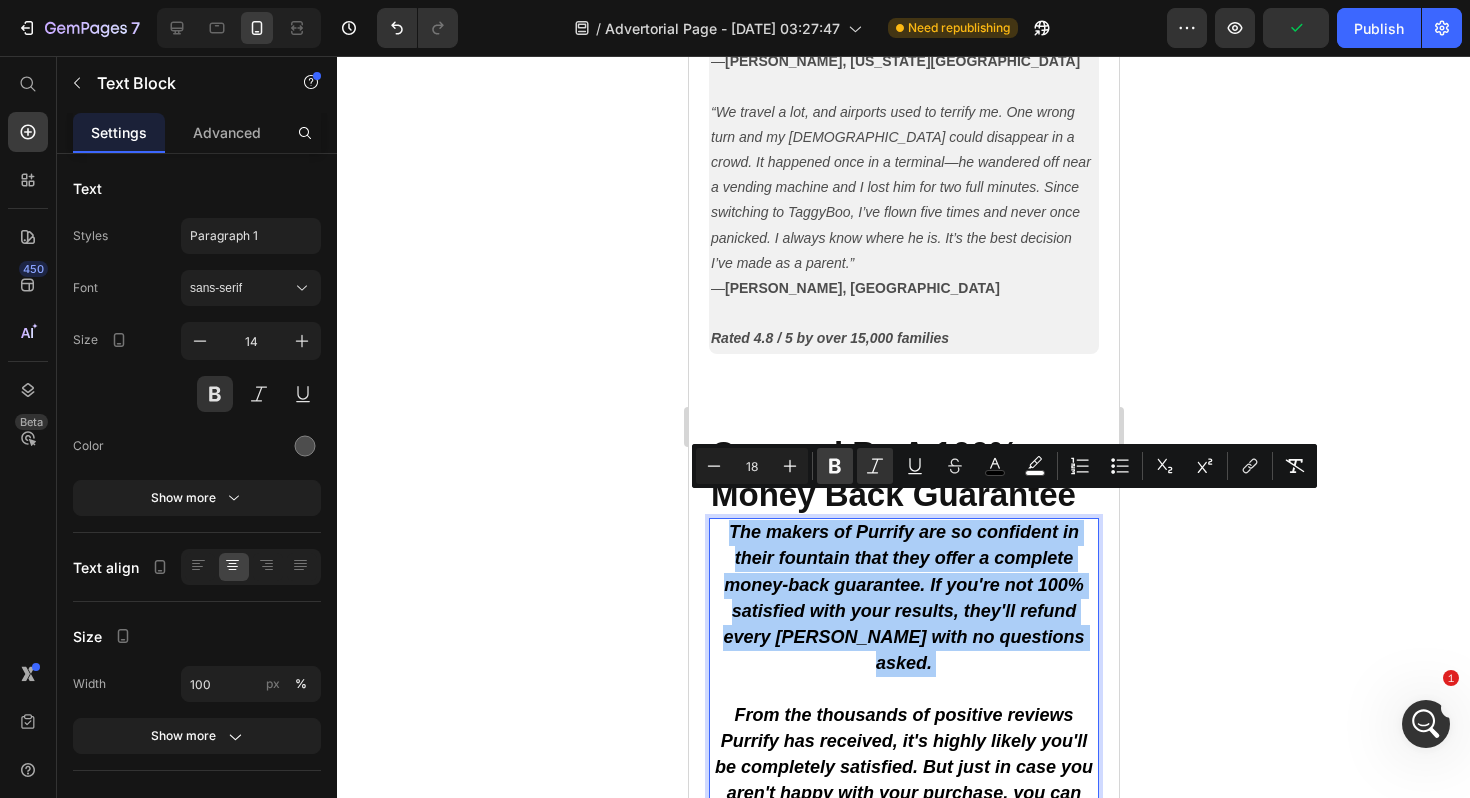 click 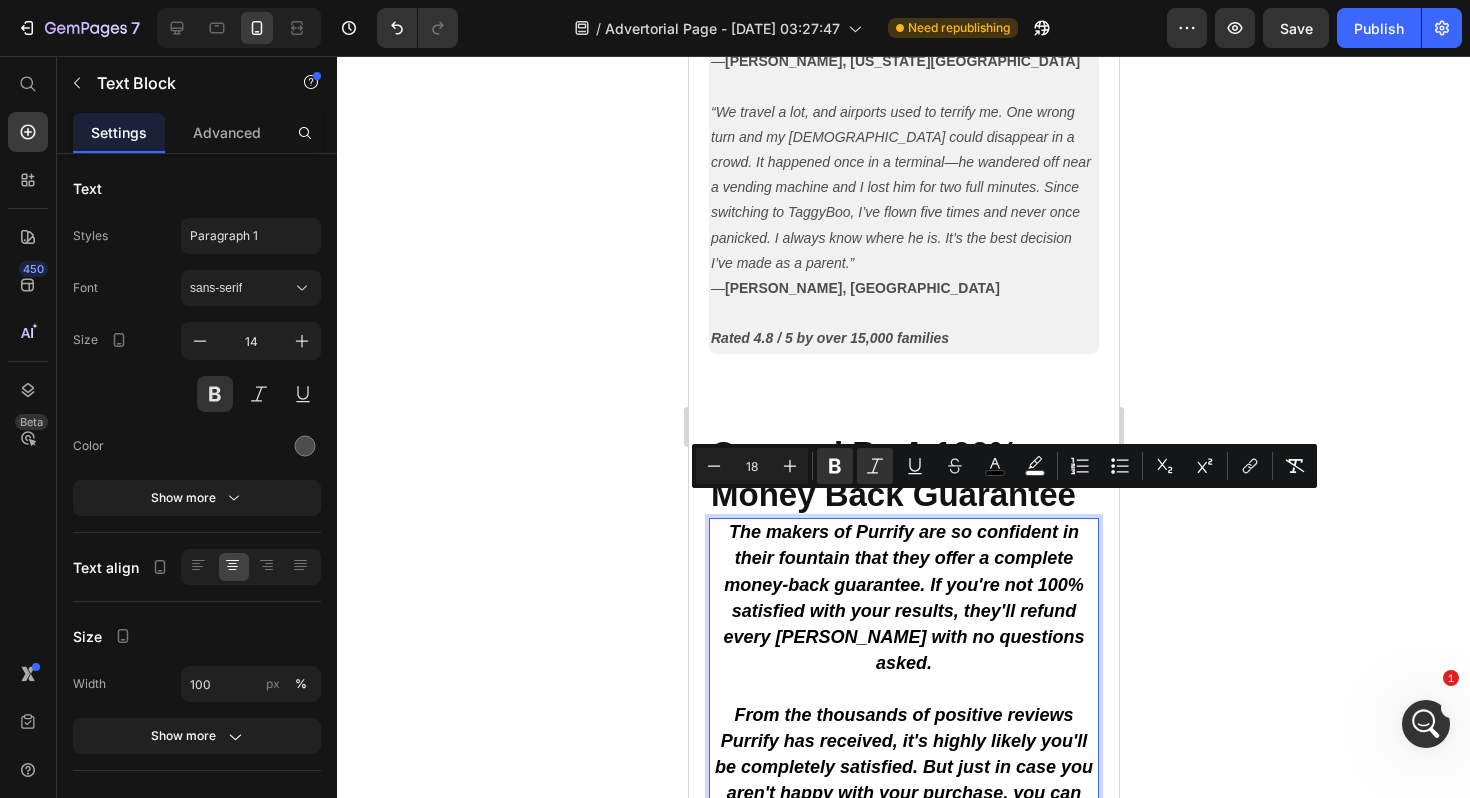 click on "The makers of Purrify are so confident in their fountain that they offer a complete money-back guarantee. If you're not 100% satisfied with your results, they'll refund every penny with no questions asked." at bounding box center [902, 597] 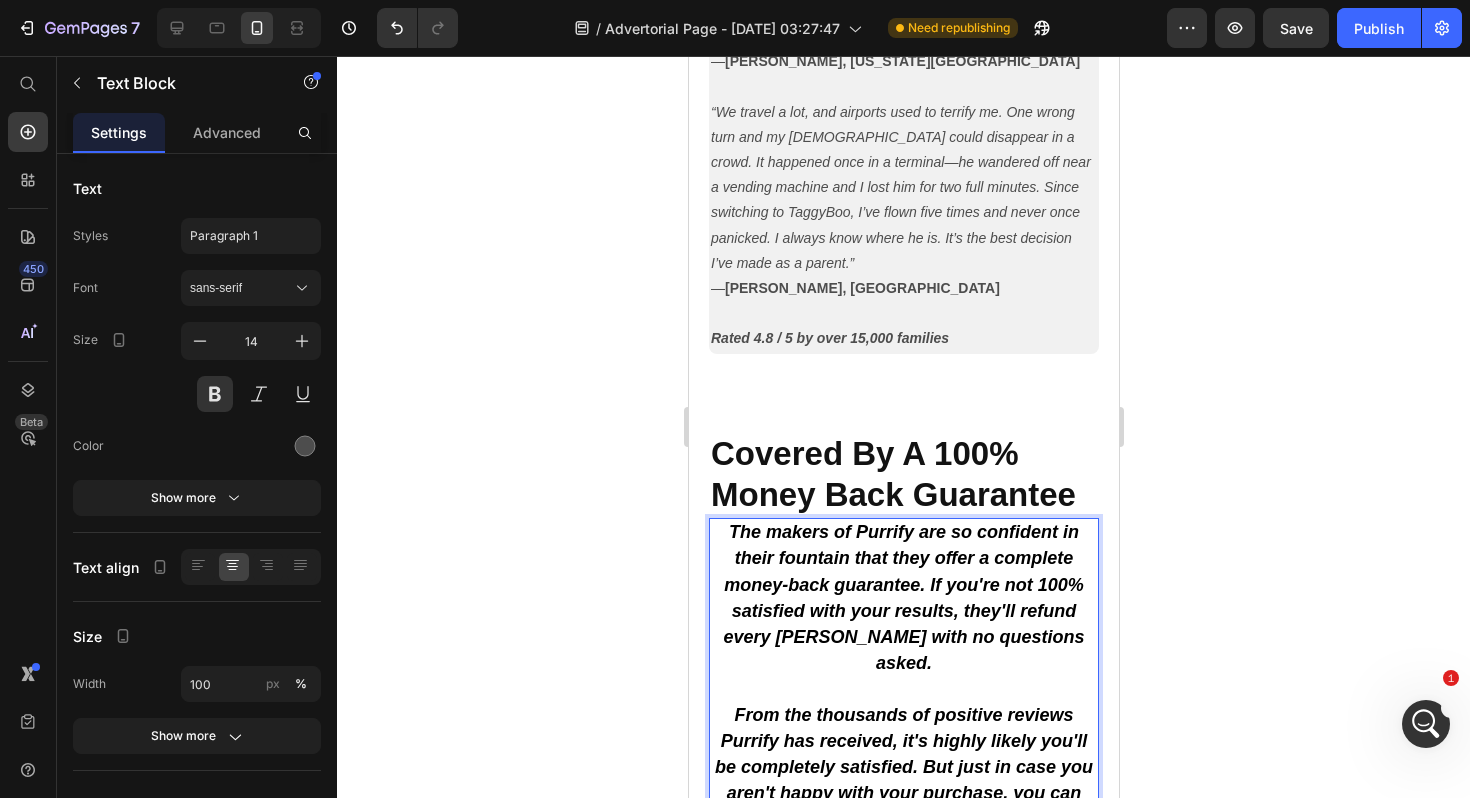 scroll, scrollTop: 7650, scrollLeft: 0, axis: vertical 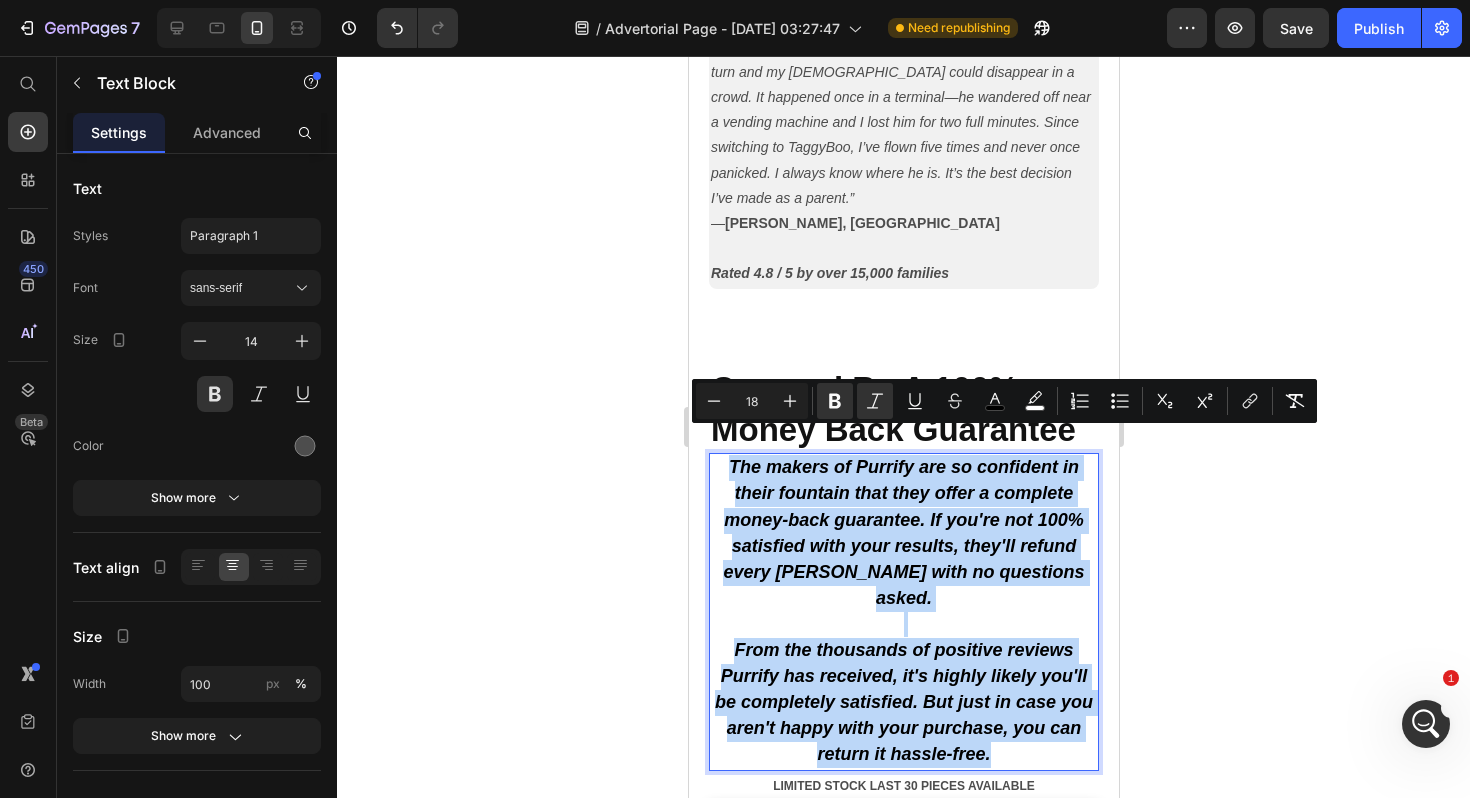 drag, startPoint x: 995, startPoint y: 705, endPoint x: 726, endPoint y: 449, distance: 371.34485 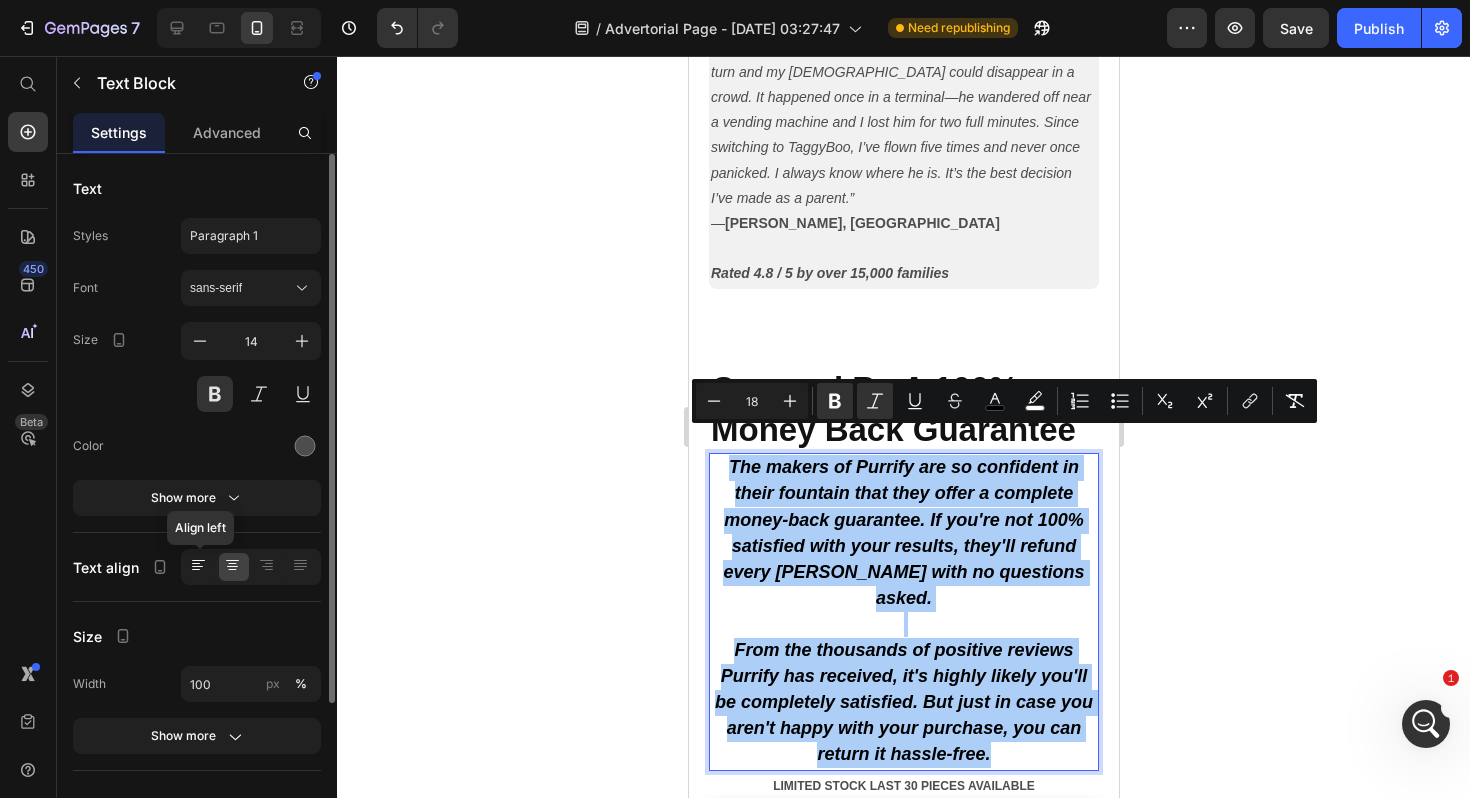 click 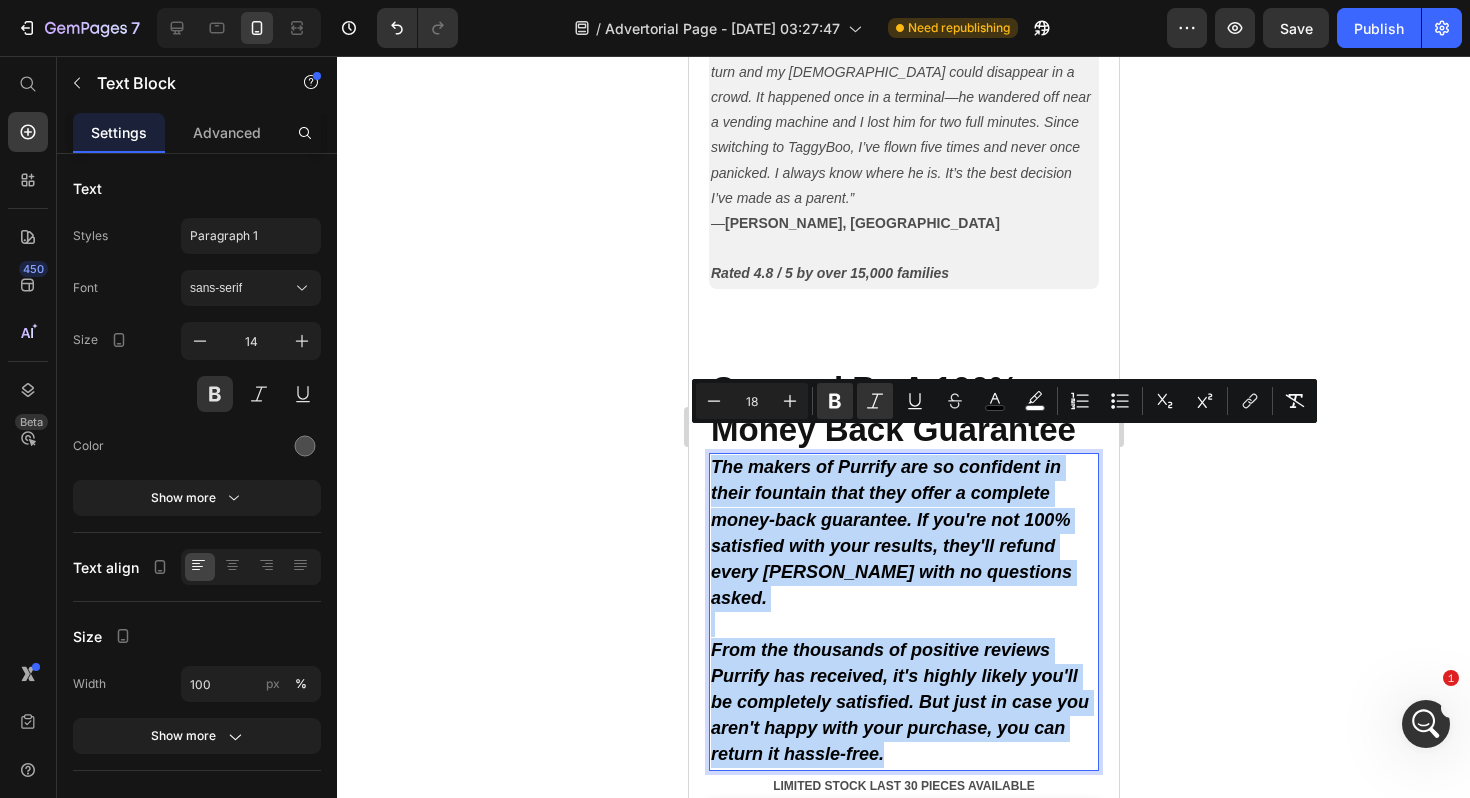 drag, startPoint x: 883, startPoint y: 702, endPoint x: 678, endPoint y: 431, distance: 339.8029 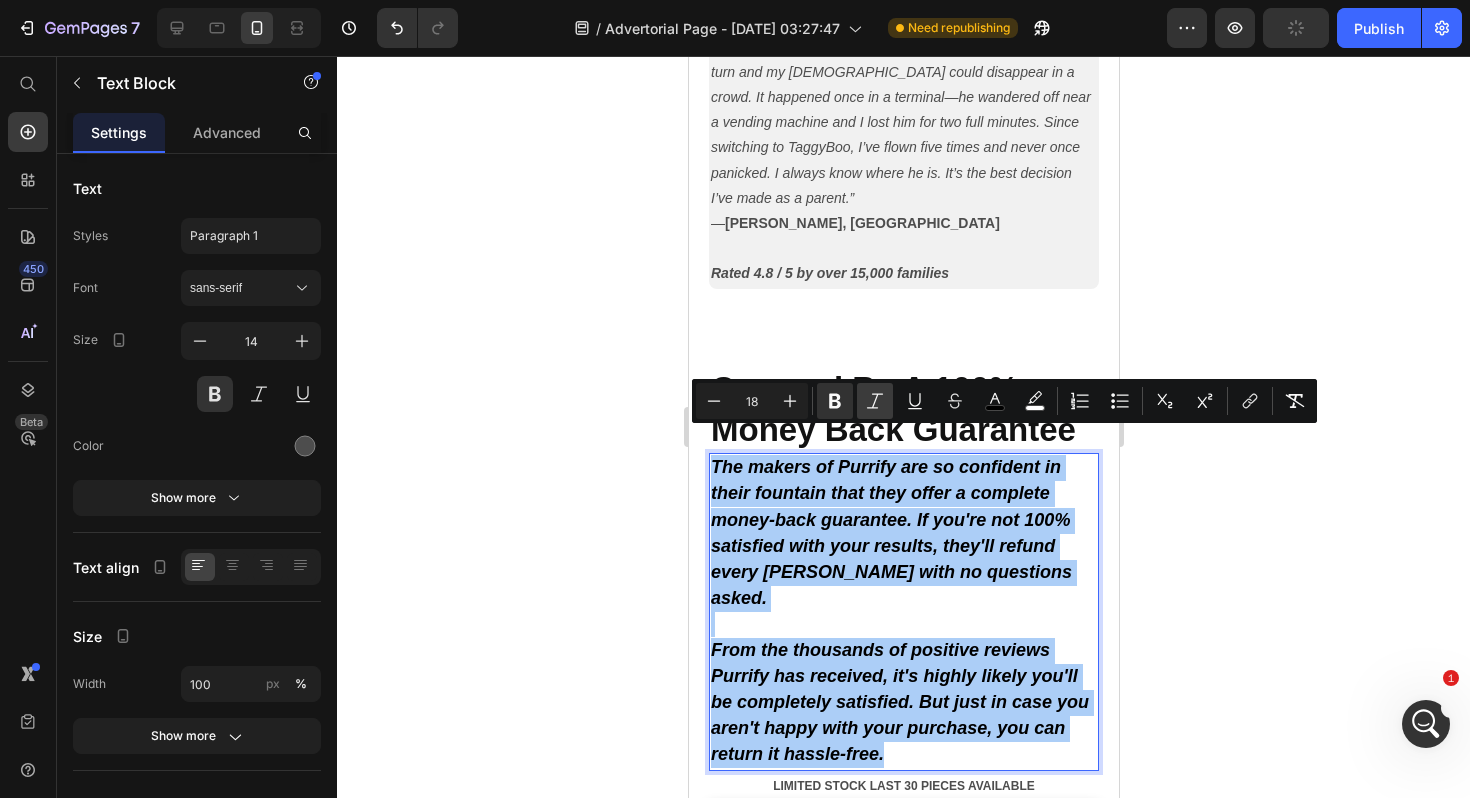 click on "Italic" at bounding box center (875, 401) 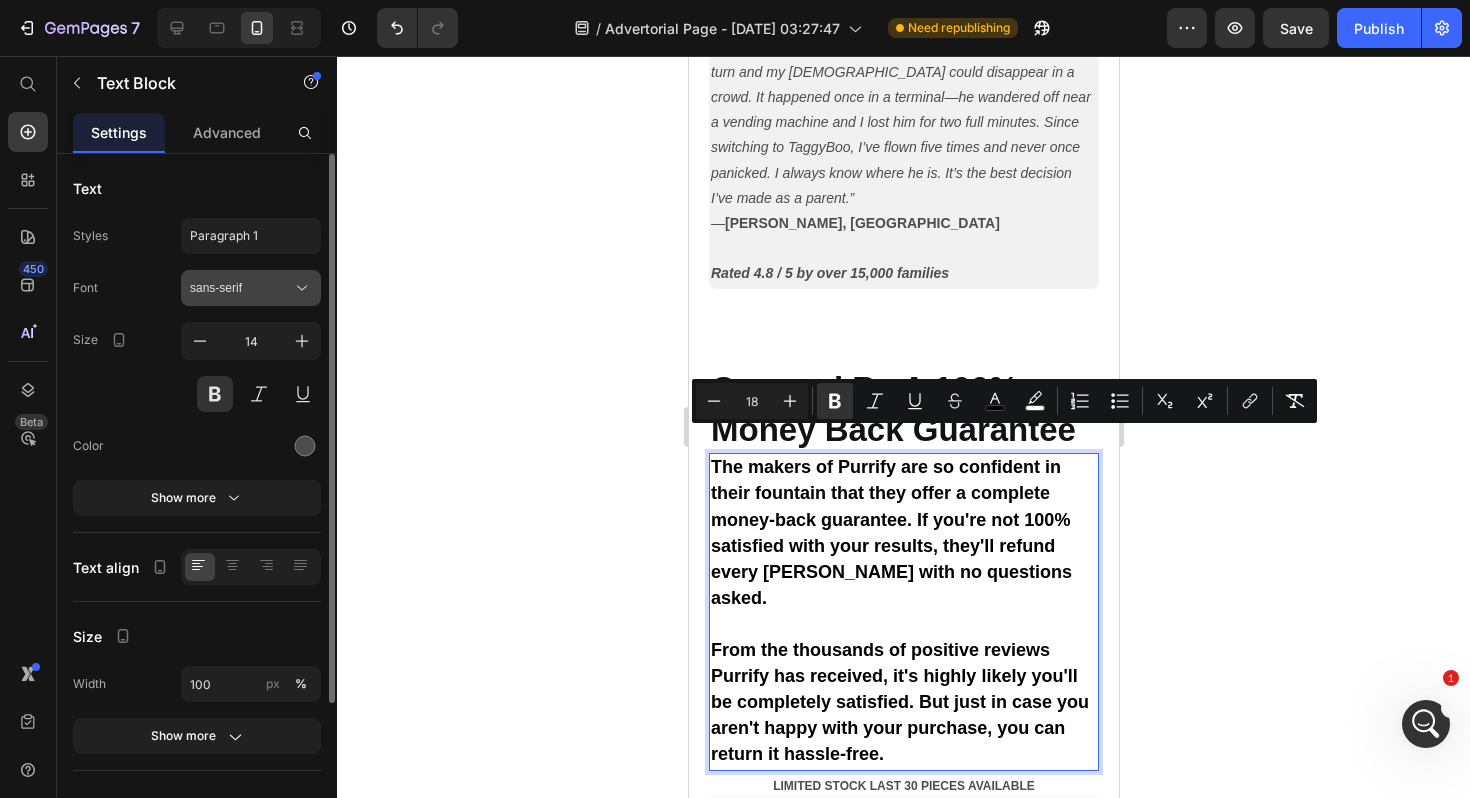 click on "sans-serif" at bounding box center (241, 288) 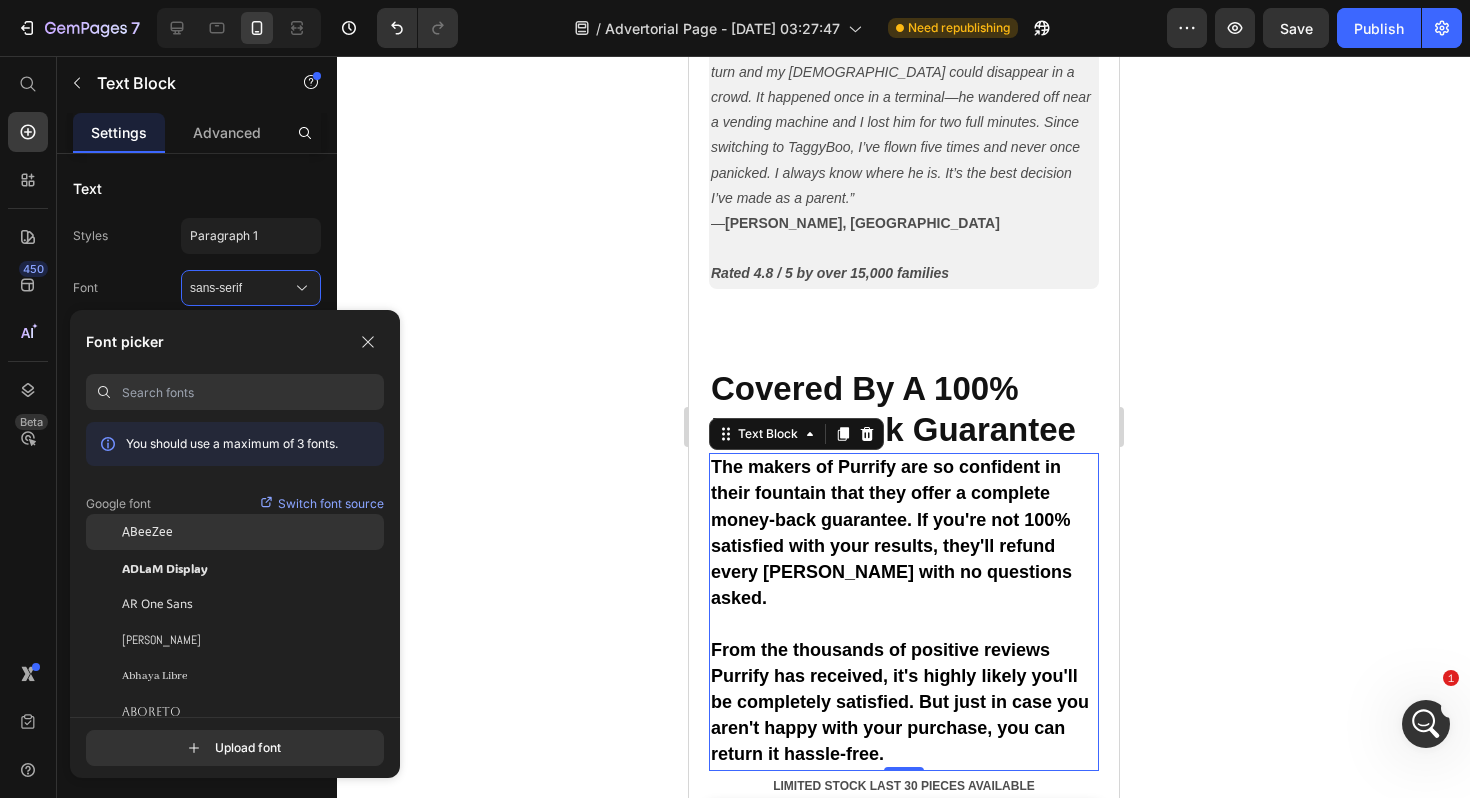 click on "ABeeZee" at bounding box center [147, 532] 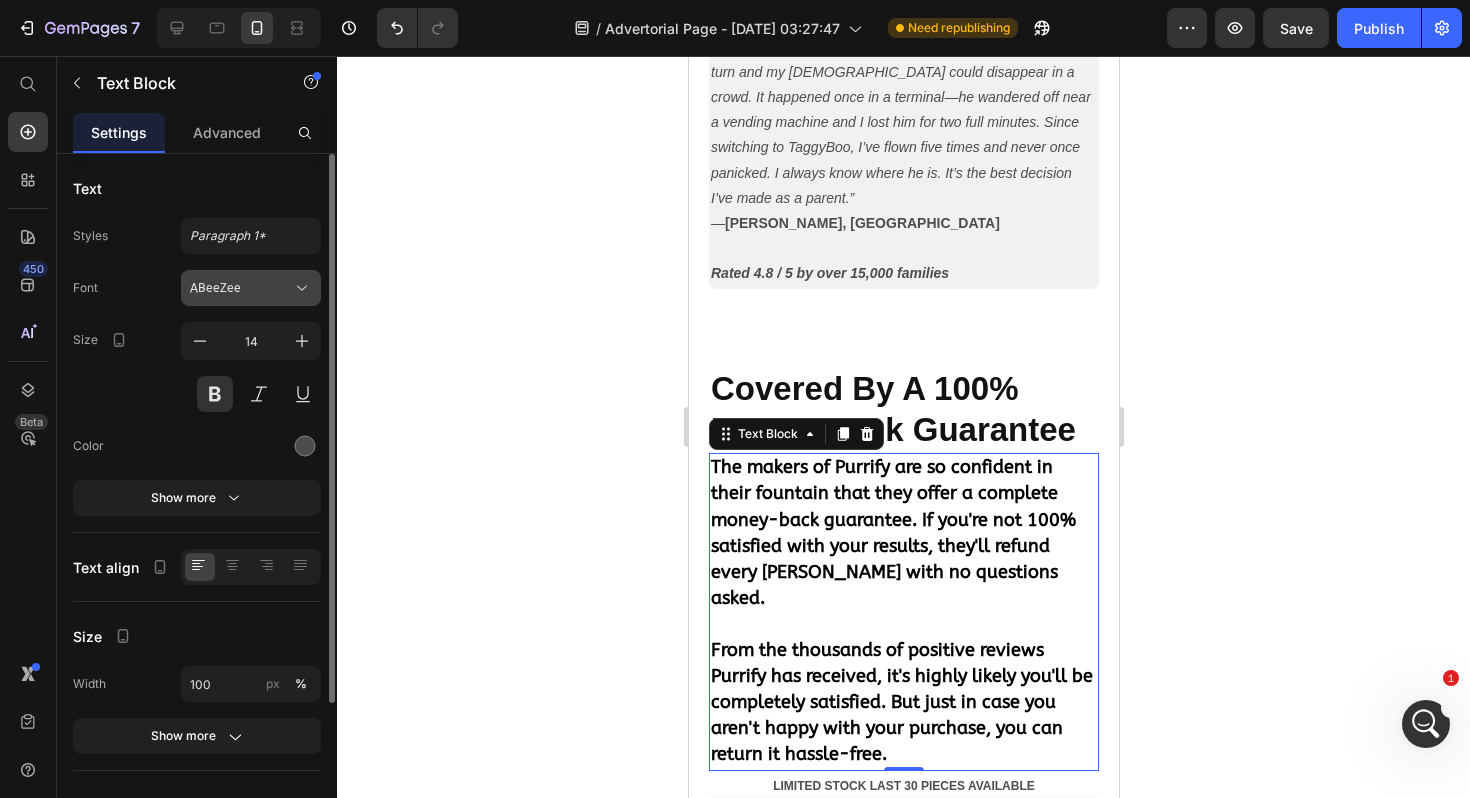 click on "ABeeZee" at bounding box center [241, 288] 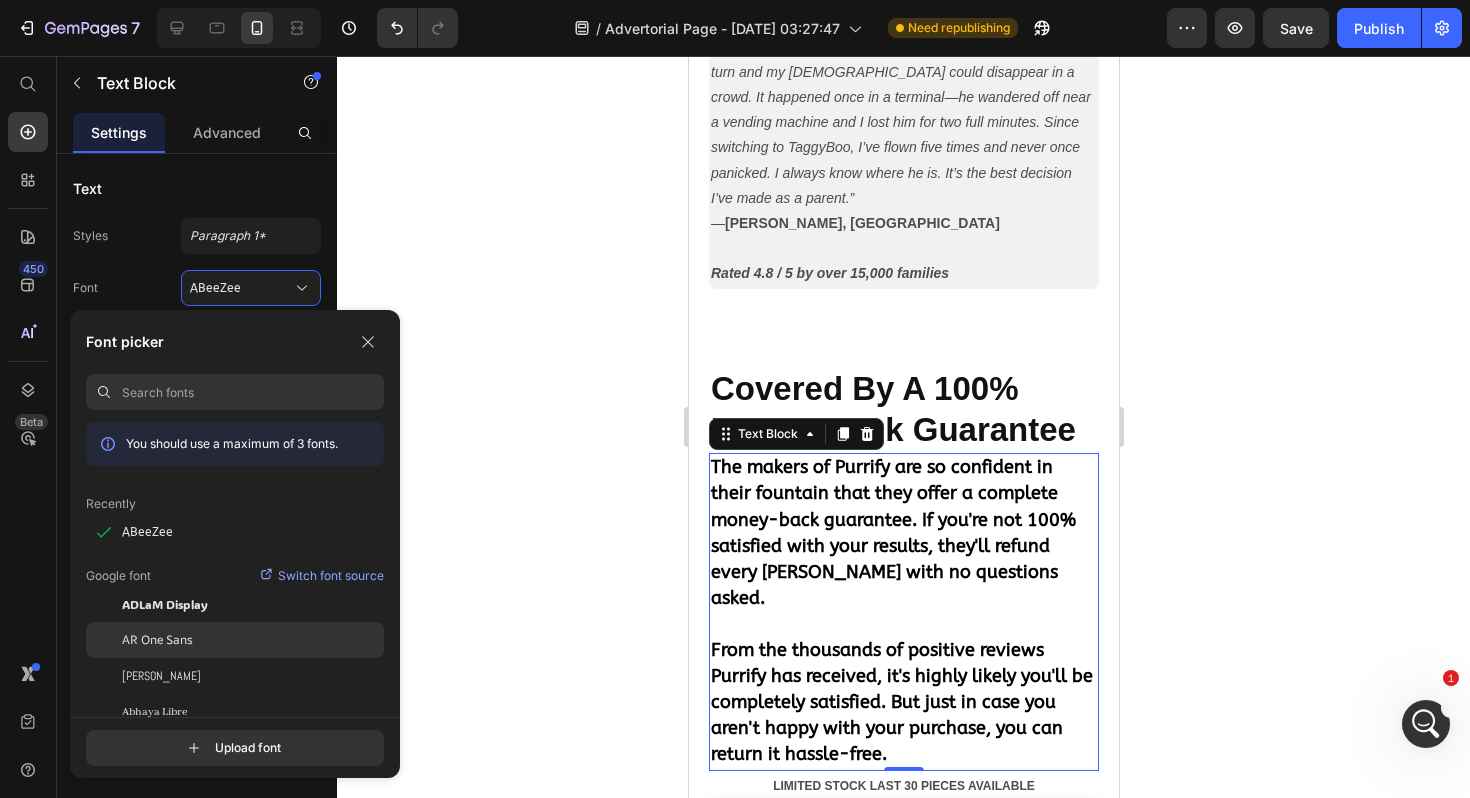 click on "AR One Sans" at bounding box center [157, 640] 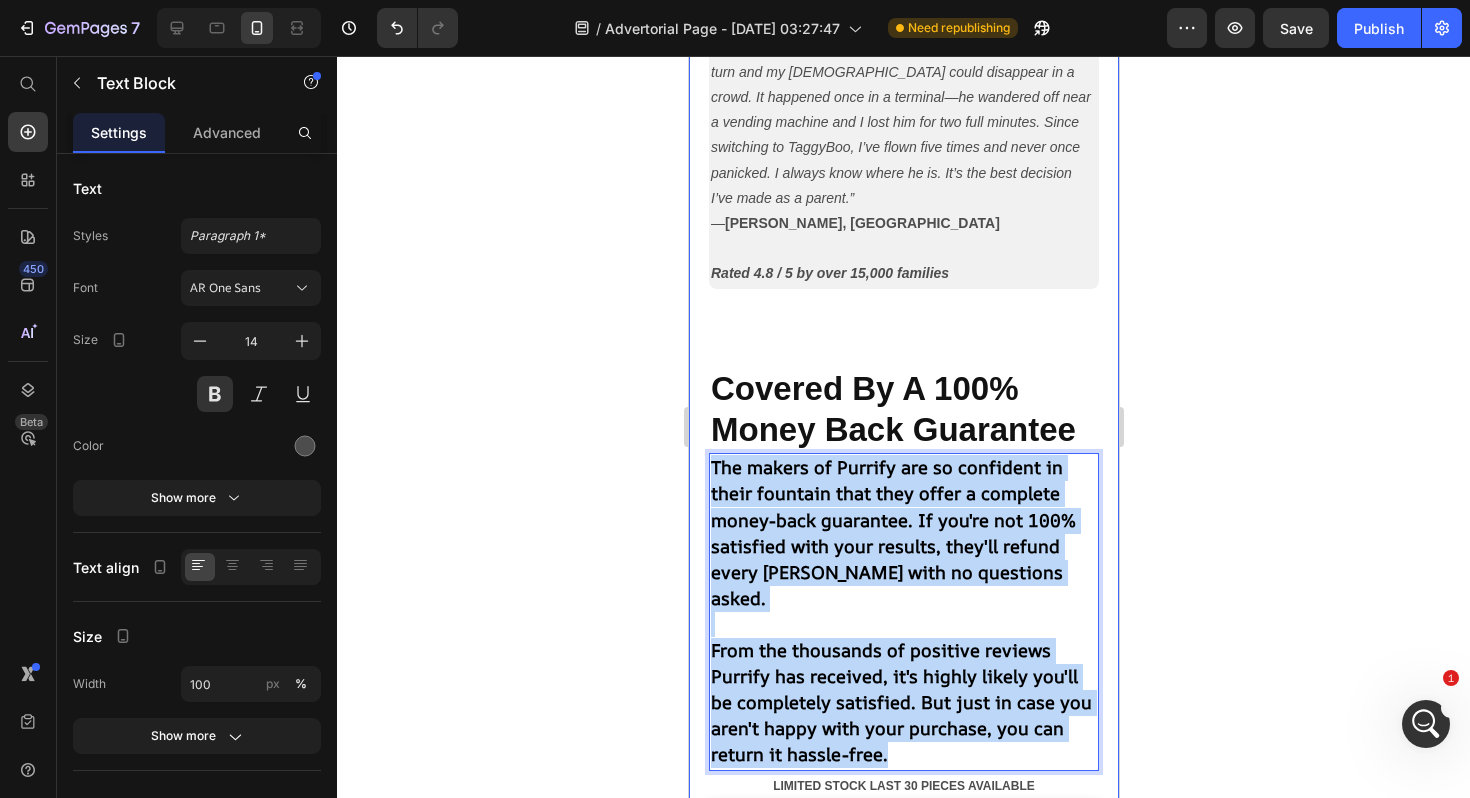 drag, startPoint x: 884, startPoint y: 710, endPoint x: 690, endPoint y: 436, distance: 335.72607 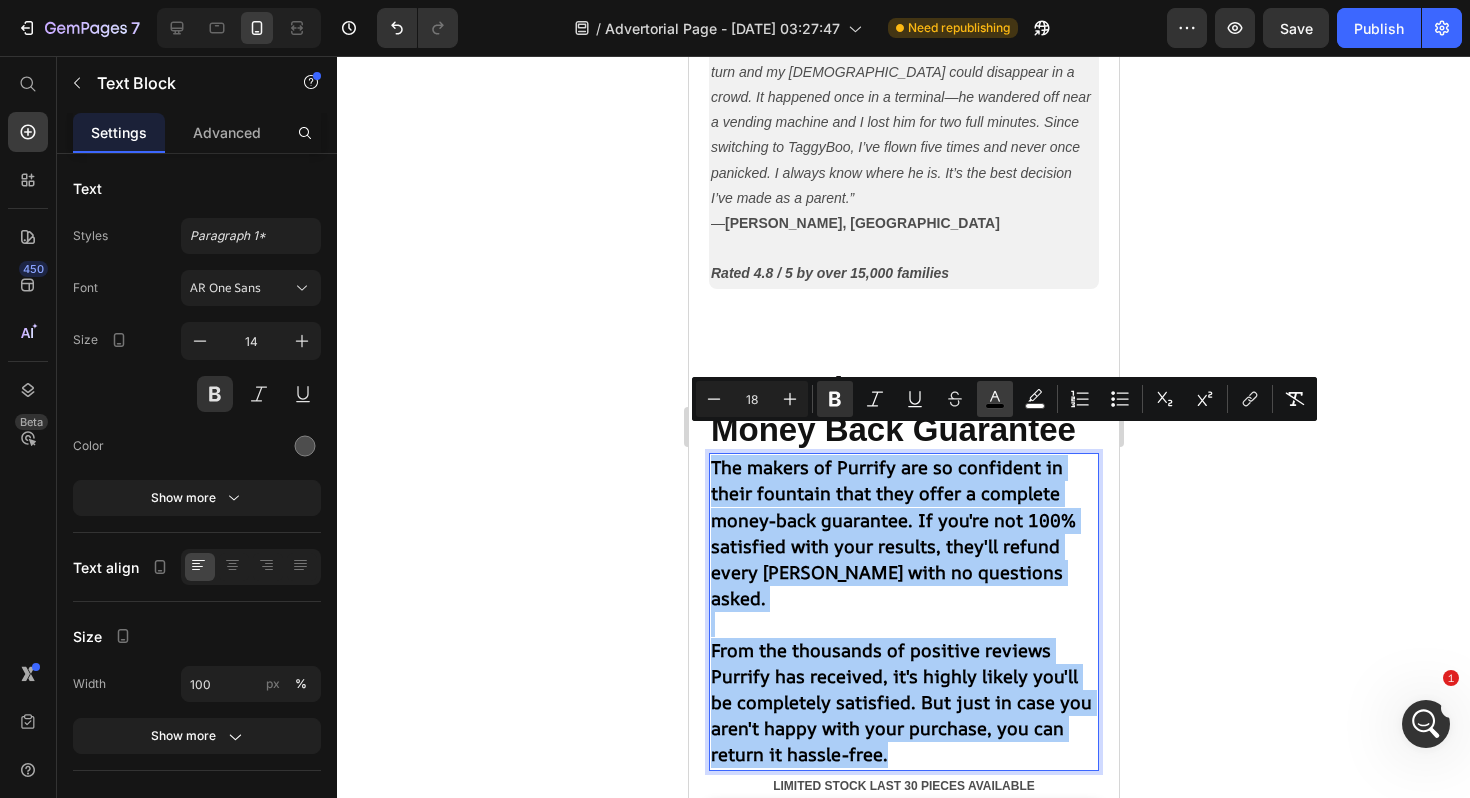 click 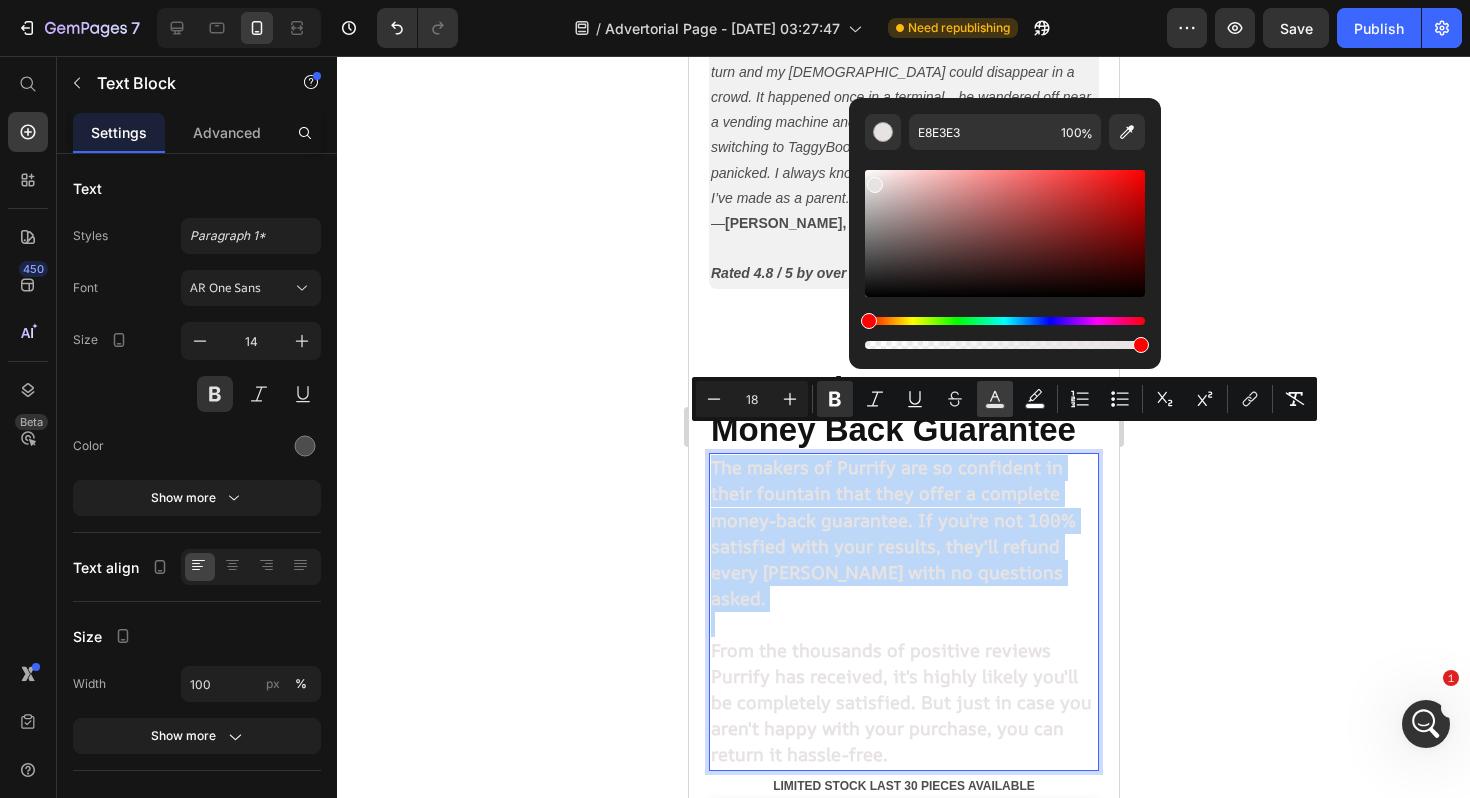 drag, startPoint x: 872, startPoint y: 290, endPoint x: 872, endPoint y: 181, distance: 109 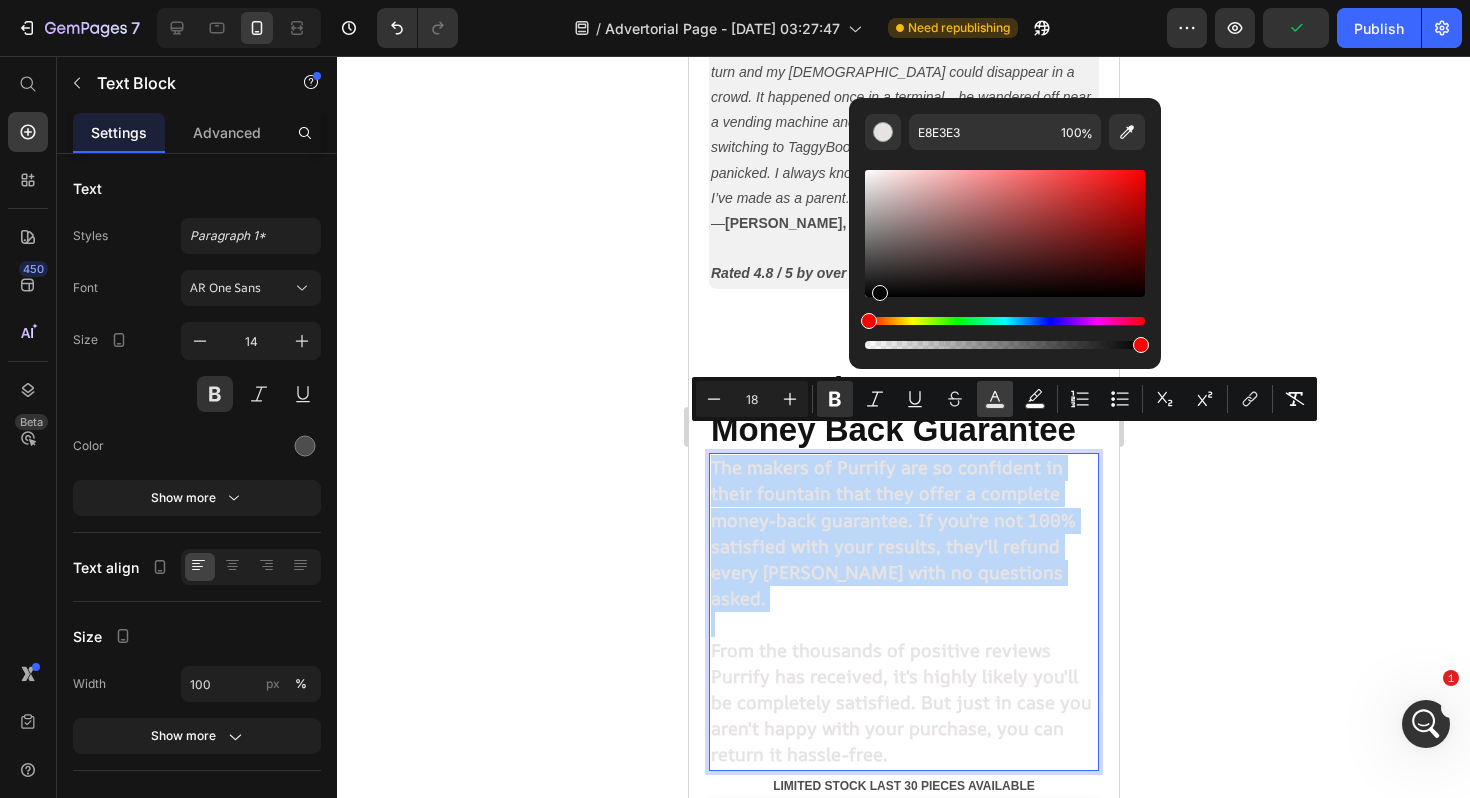 type on "000000" 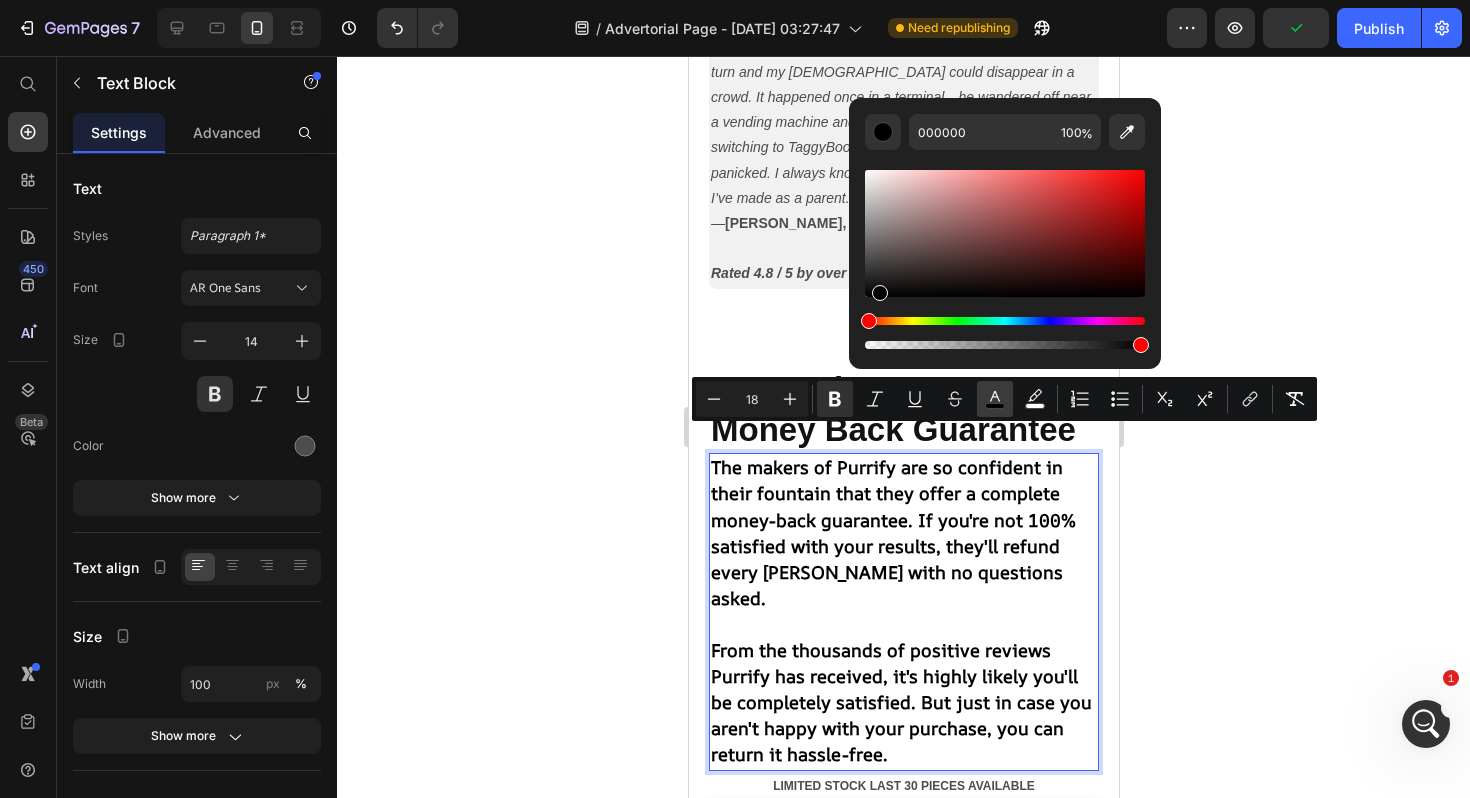 drag, startPoint x: 872, startPoint y: 181, endPoint x: 878, endPoint y: 297, distance: 116.15507 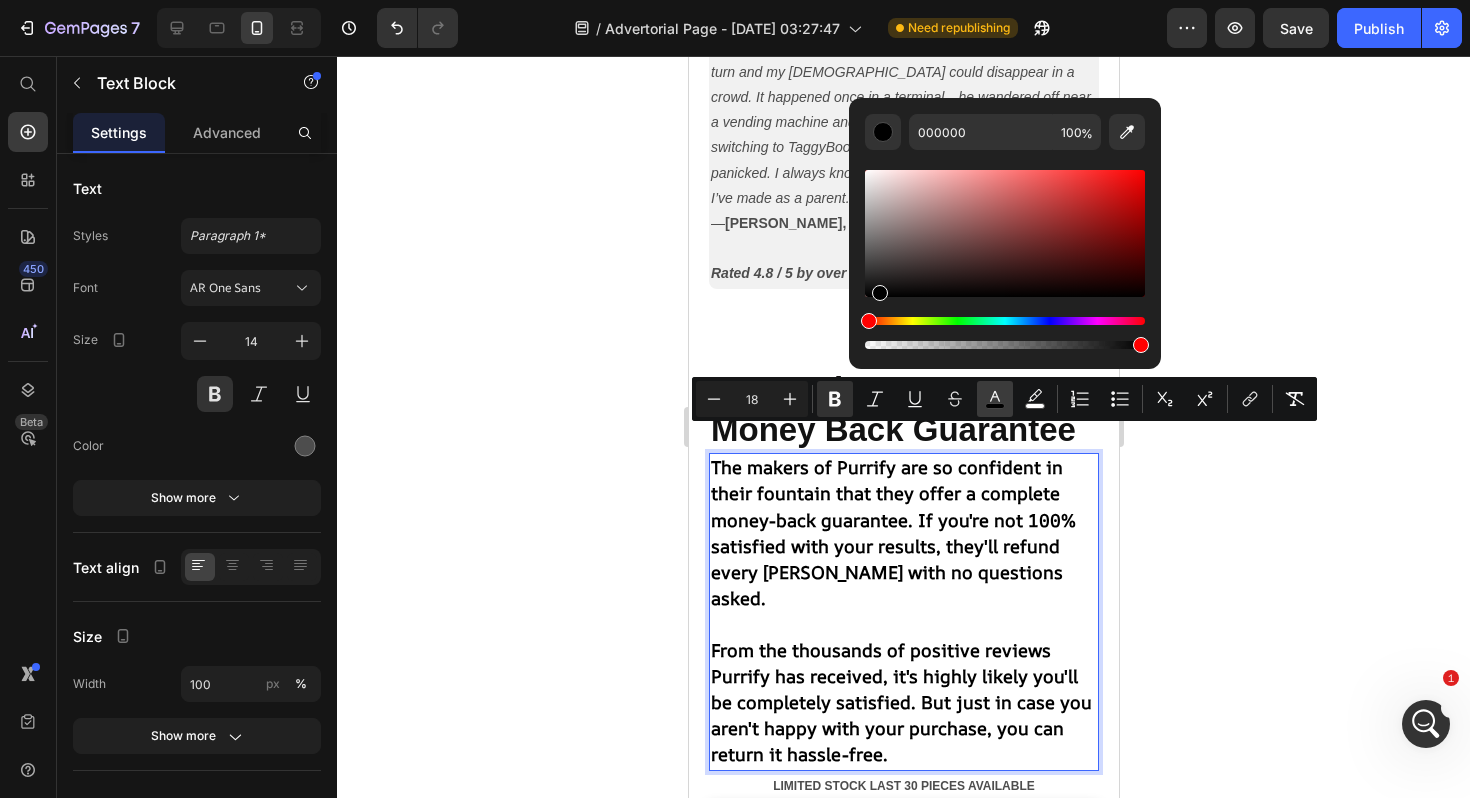 click 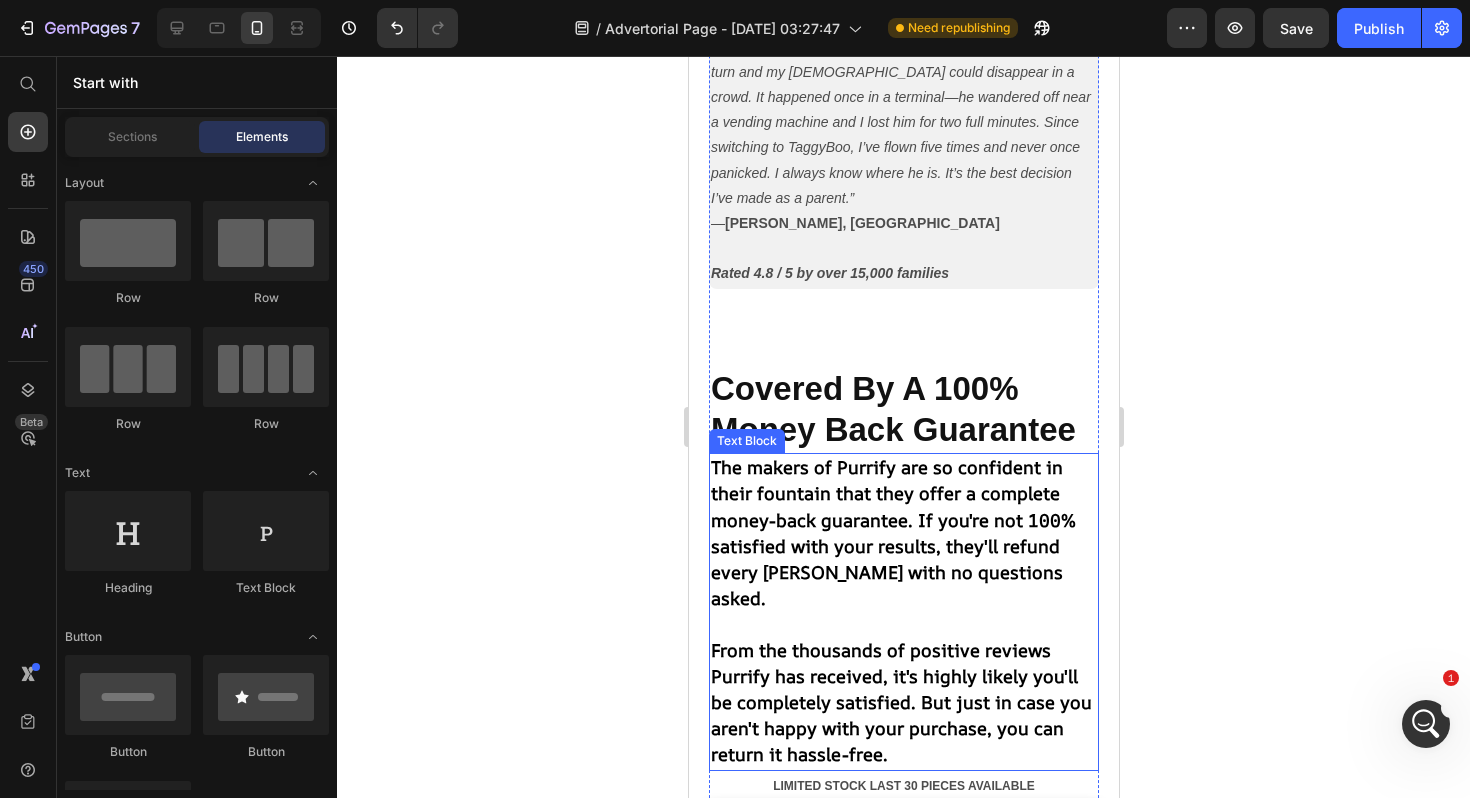 click on "The makers of Purrify are so confident in their fountain that they offer a complete money-back guarantee. If you're not 100% satisfied with your results, they'll refund every penny with no questions asked. From the thousands of positive reviews Purrify has received, it's highly likely you'll be completely satisfied. But just in case you aren't happy with your purchase, you can return it hassle-free." at bounding box center (903, 611) 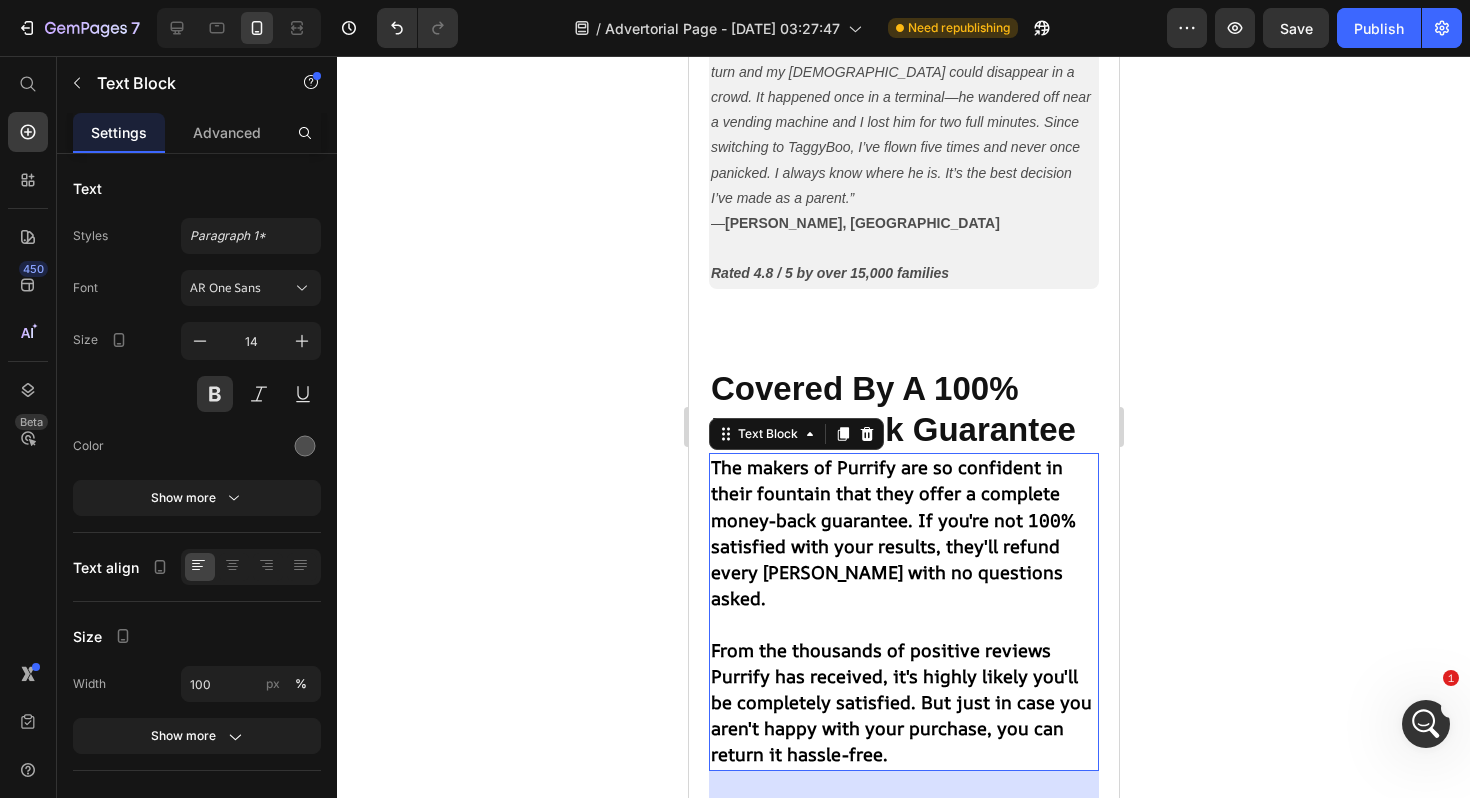 drag, startPoint x: 906, startPoint y: 717, endPoint x: 902, endPoint y: 797, distance: 80.09994 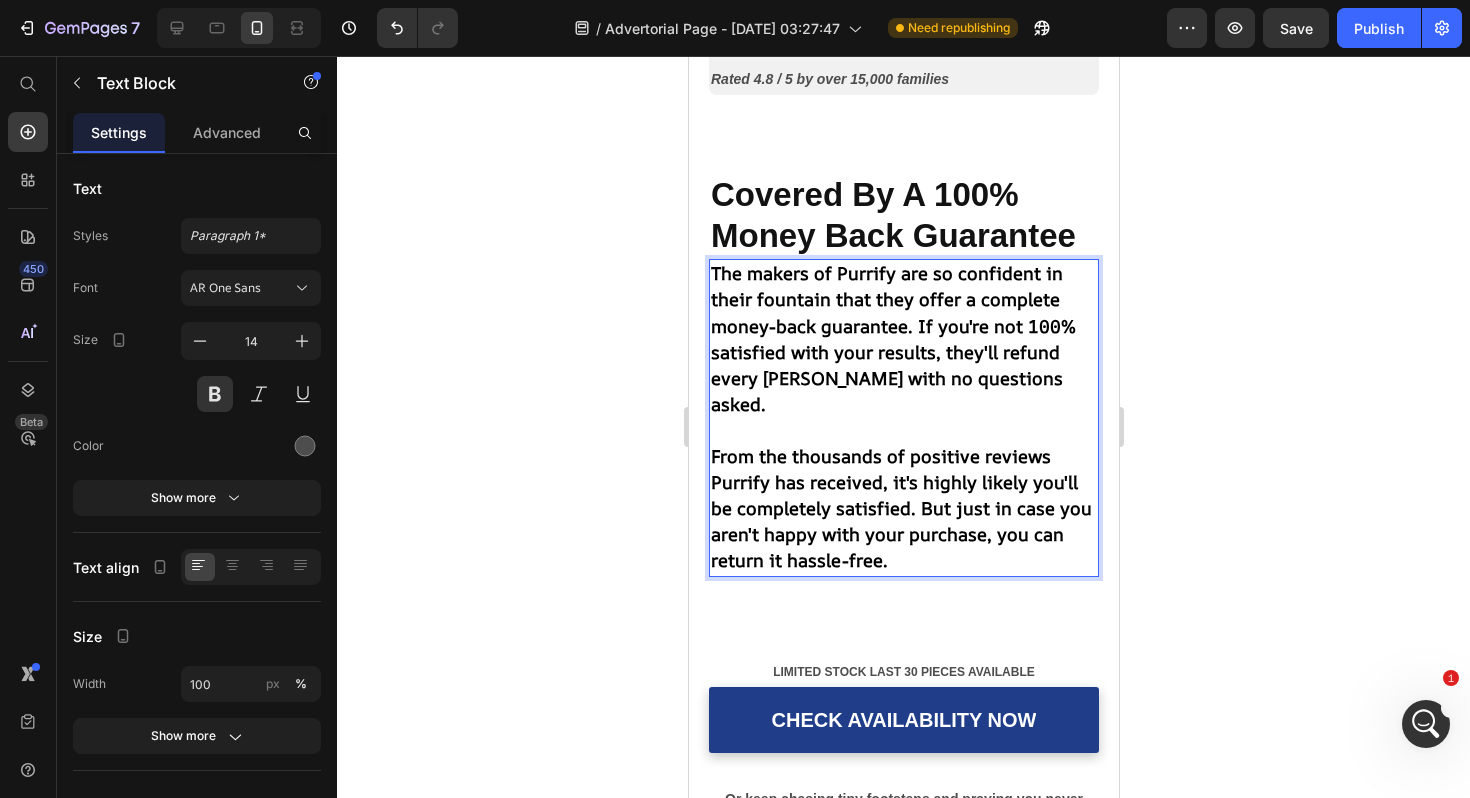 scroll, scrollTop: 7887, scrollLeft: 0, axis: vertical 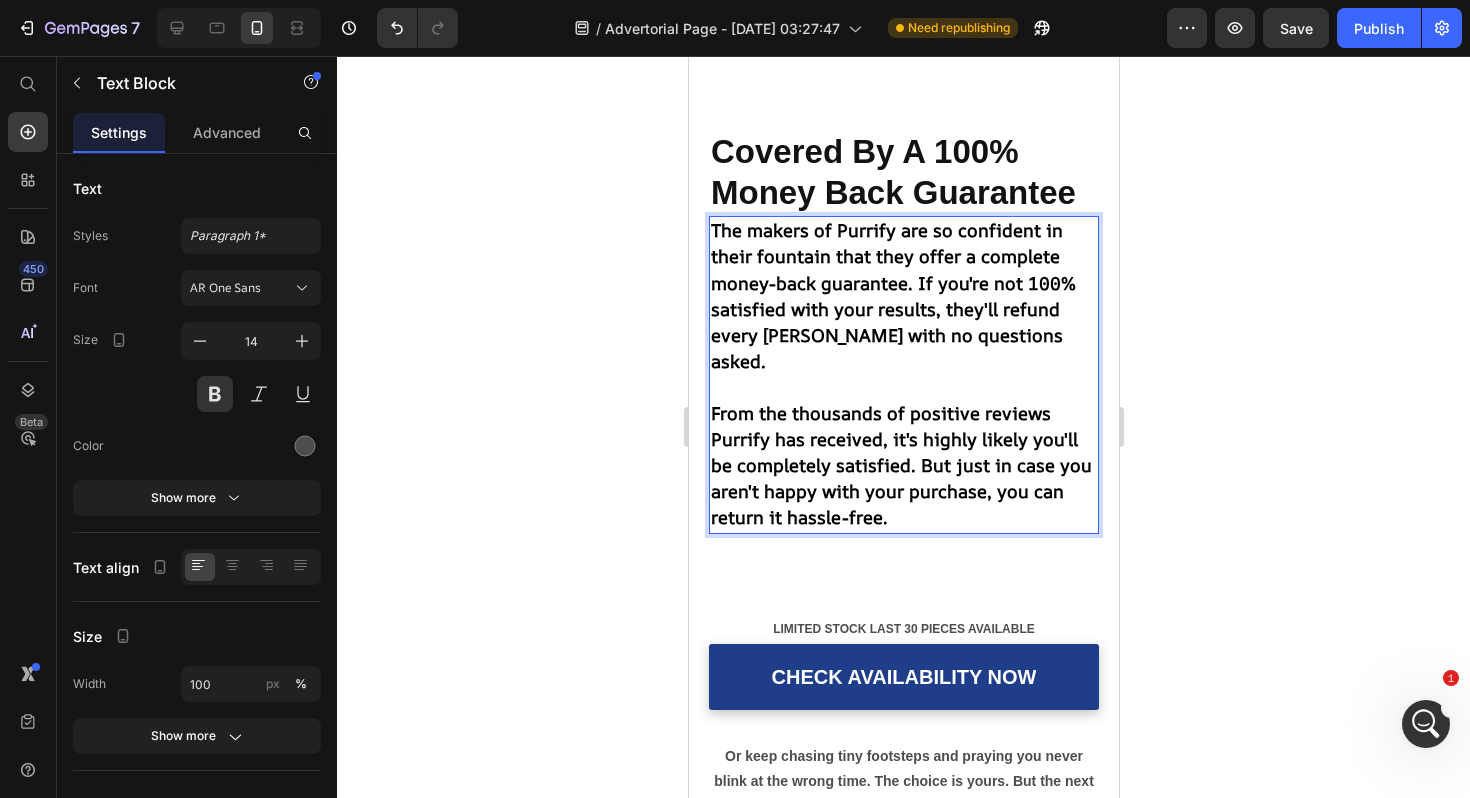 click on "Covered By A 100% Money Back Guarantee" at bounding box center [892, 172] 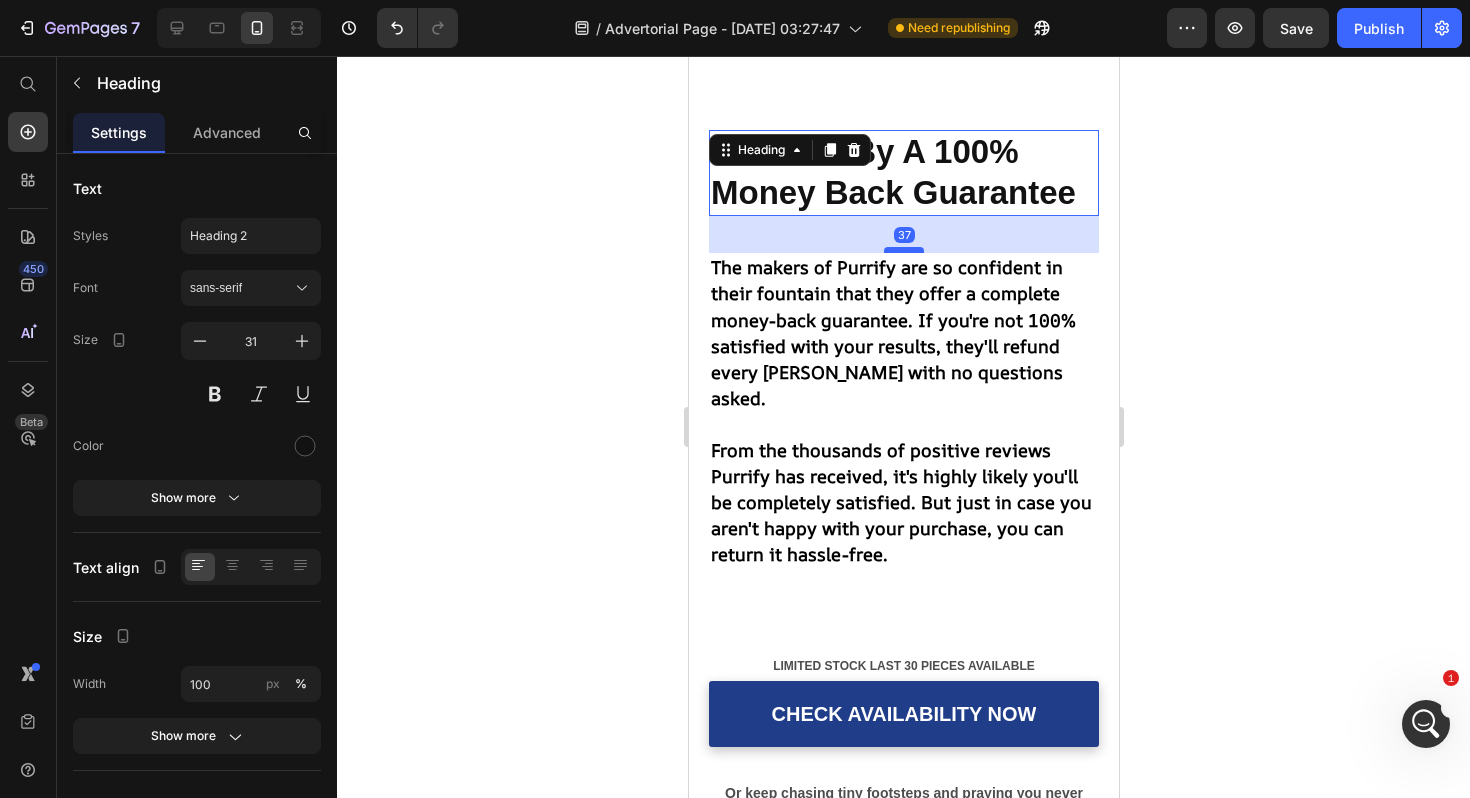 drag, startPoint x: 899, startPoint y: 185, endPoint x: 898, endPoint y: 222, distance: 37.01351 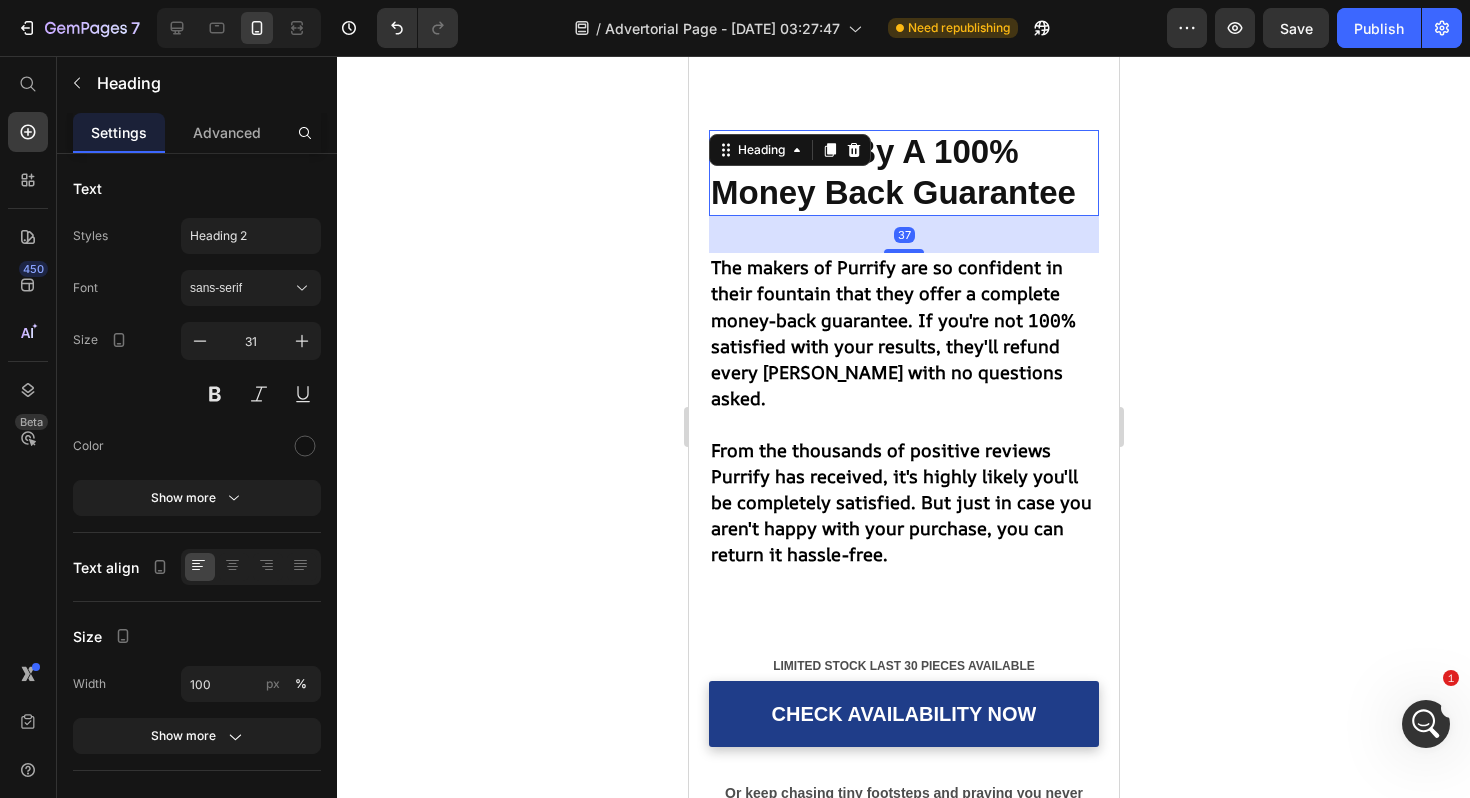 click on "The makers of Purrify are so confident in their fountain that they offer a complete money-back guarantee. If you're not 100% satisfied with your results, they'll refund every penny with no questions asked." at bounding box center (892, 332) 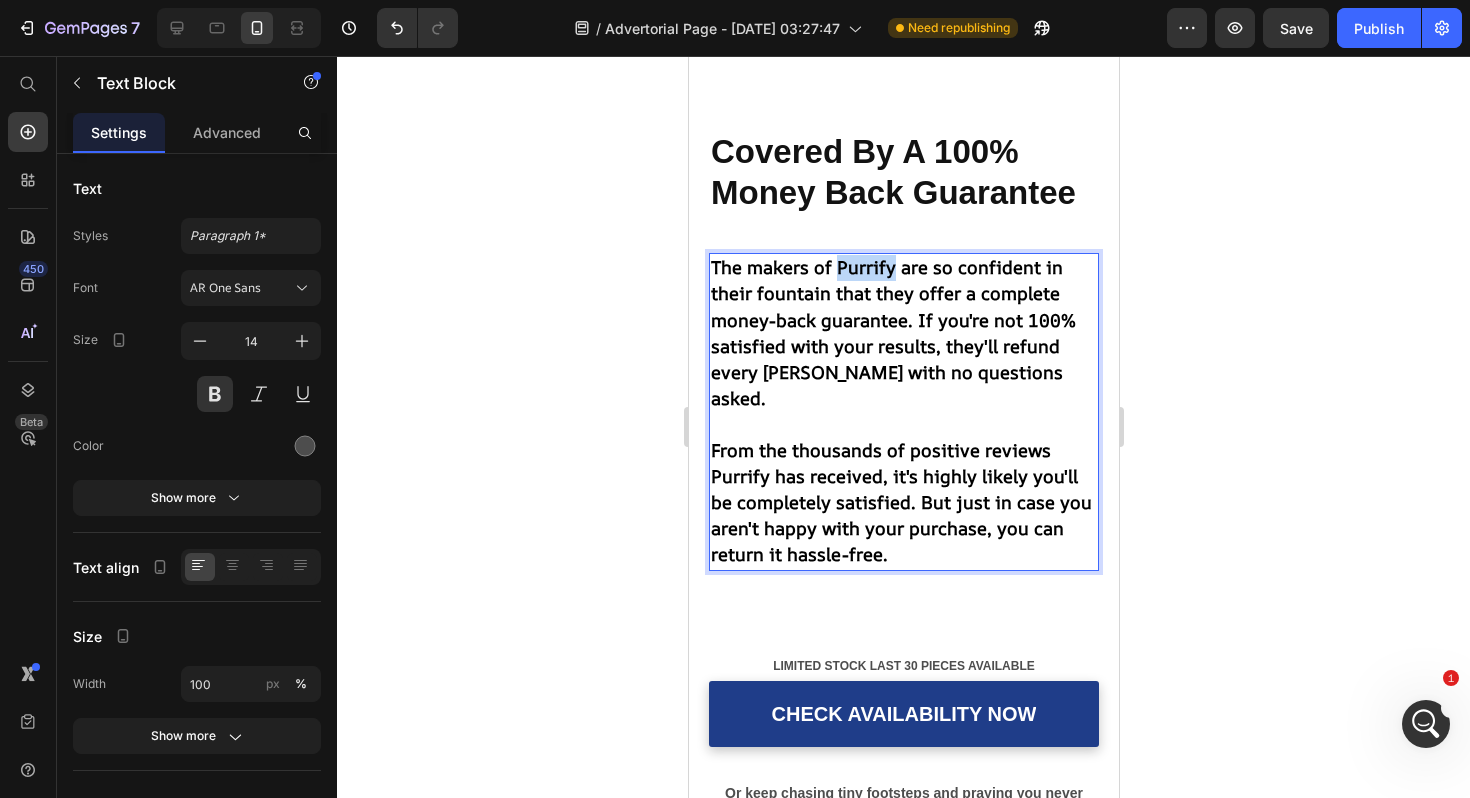 click on "The makers of Purrify are so confident in their fountain that they offer a complete money-back guarantee. If you're not 100% satisfied with your results, they'll refund every penny with no questions asked." at bounding box center (892, 332) 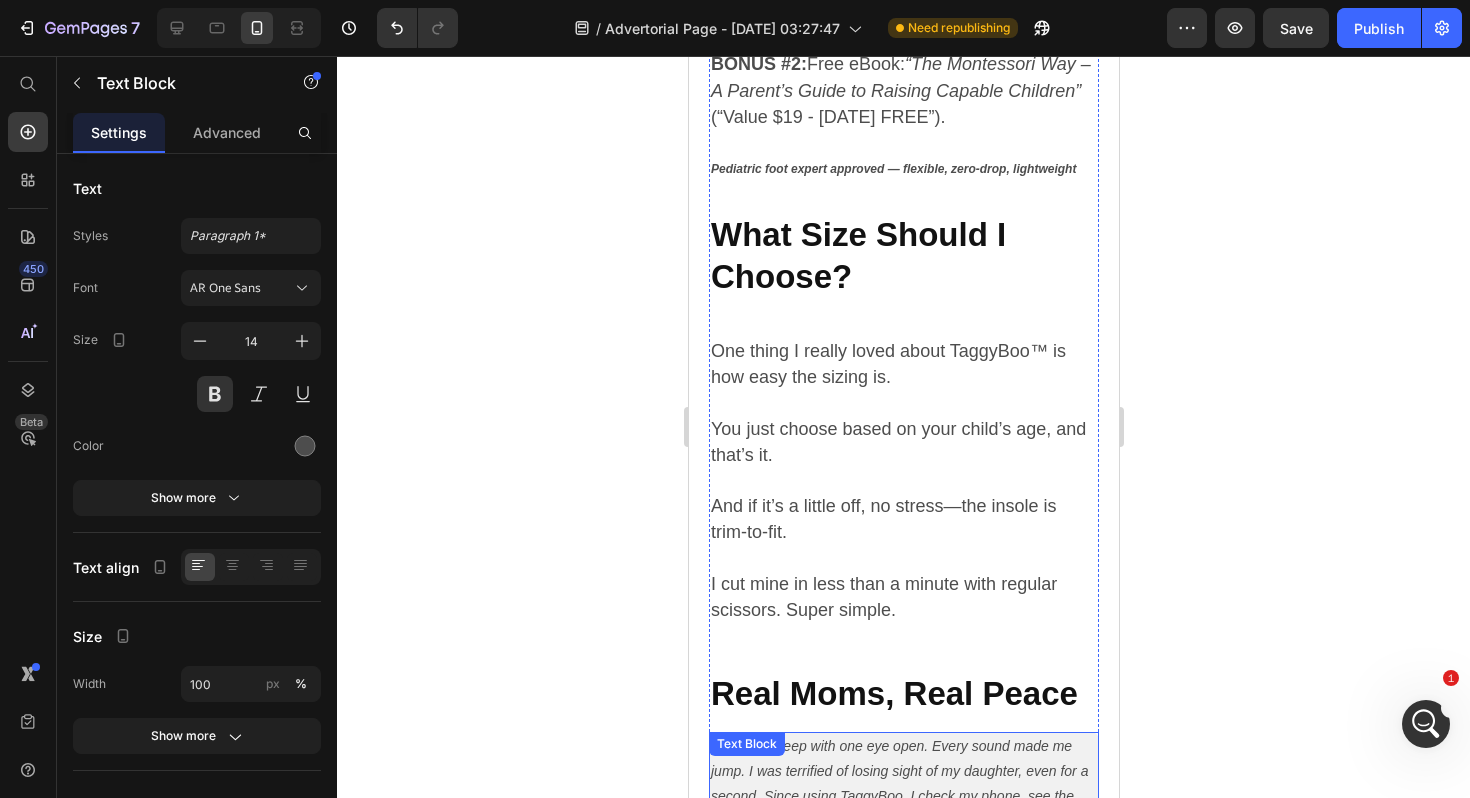scroll, scrollTop: 6517, scrollLeft: 0, axis: vertical 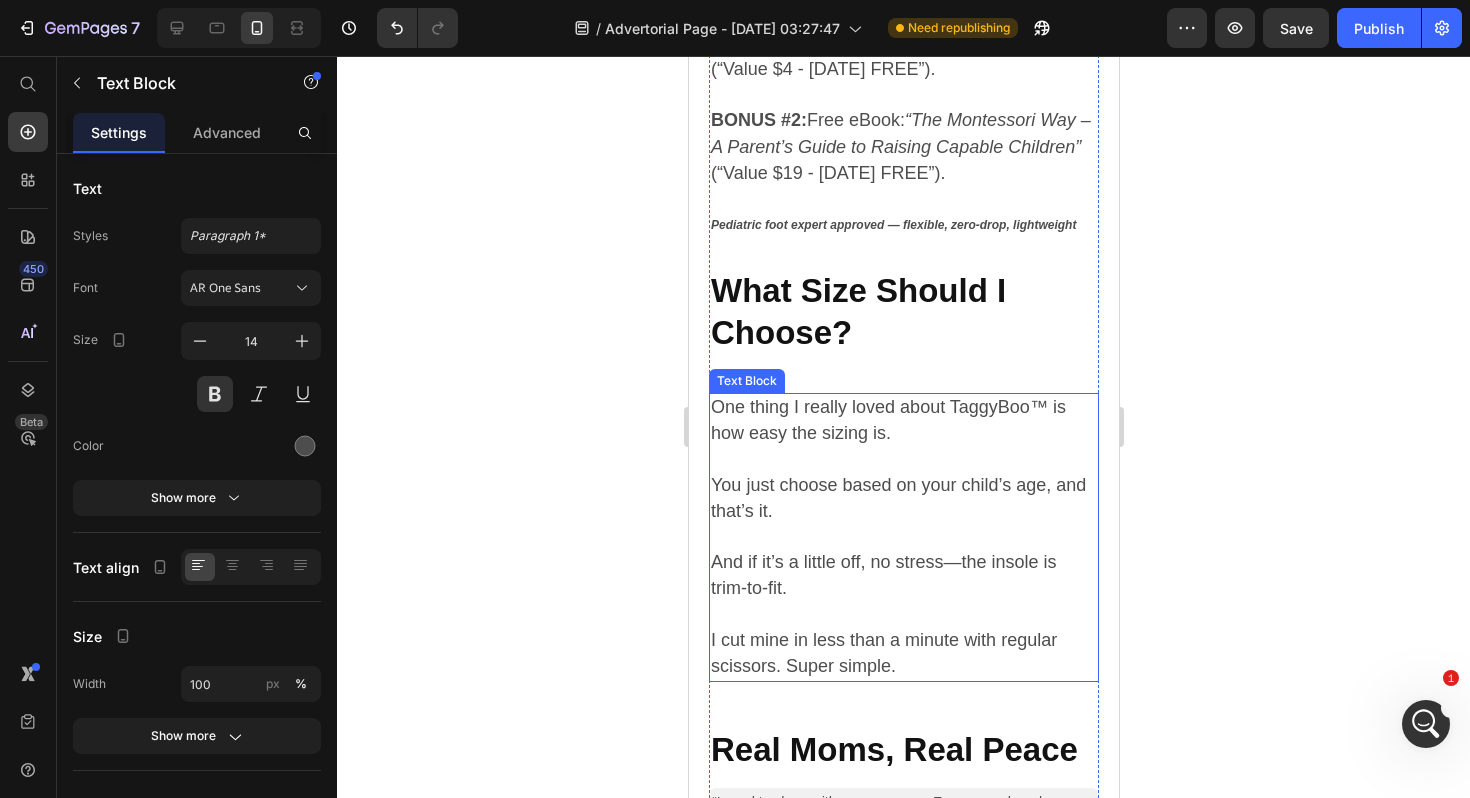 click on "One thing I really loved about TaggyBoo™ is how easy the sizing is.  You just choose based on your child’s age, and that’s it.  And if it’s a little off, no stress—the insole is trim-to-fit.  I cut mine in less than a minute with regular scissors. Super simple." at bounding box center (903, 537) 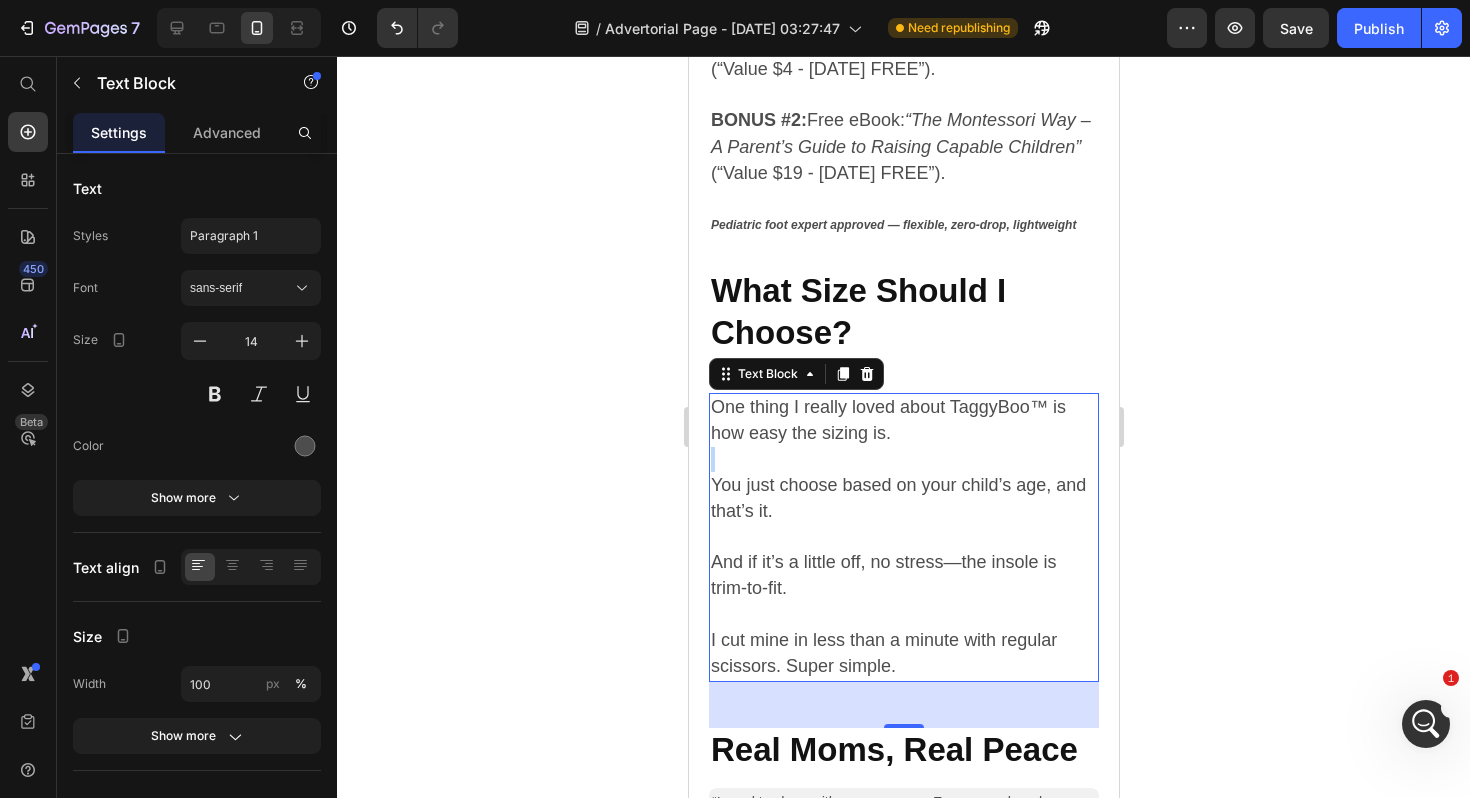click on "One thing I really loved about TaggyBoo™ is how easy the sizing is.  ⁠⁠⁠⁠⁠⁠⁠ You just choose based on your child’s age, and that’s it.  And if it’s a little off, no stress—the insole is trim-to-fit.  I cut mine in less than a minute with regular scissors. Super simple." at bounding box center (903, 537) 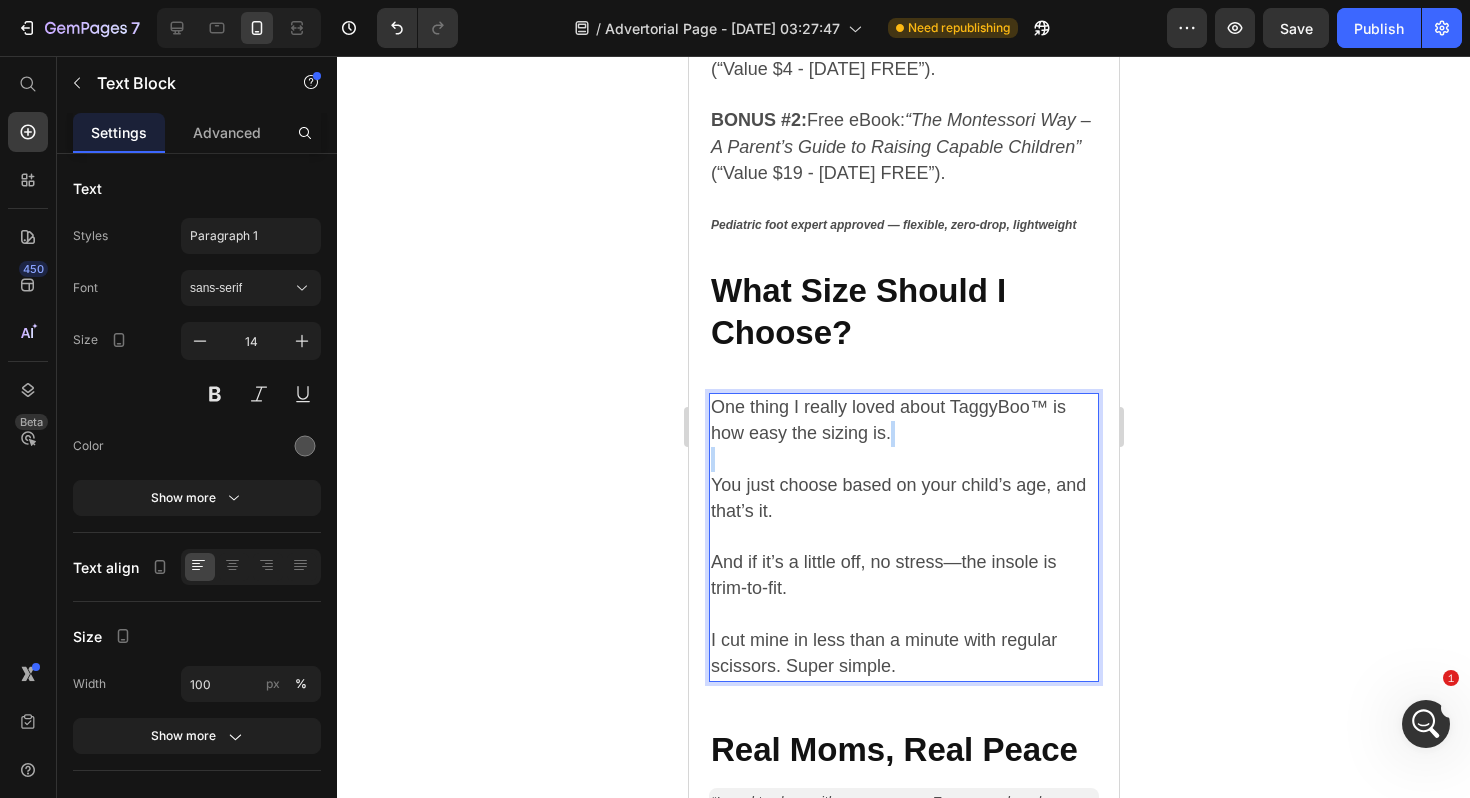 click on "One thing I really loved about TaggyBoo™ is how easy the sizing is.  You just choose based on your child’s age, and that’s it.  And if it’s a little off, no stress—the insole is trim-to-fit.  I cut mine in less than a minute with regular scissors. Super simple." at bounding box center (903, 537) 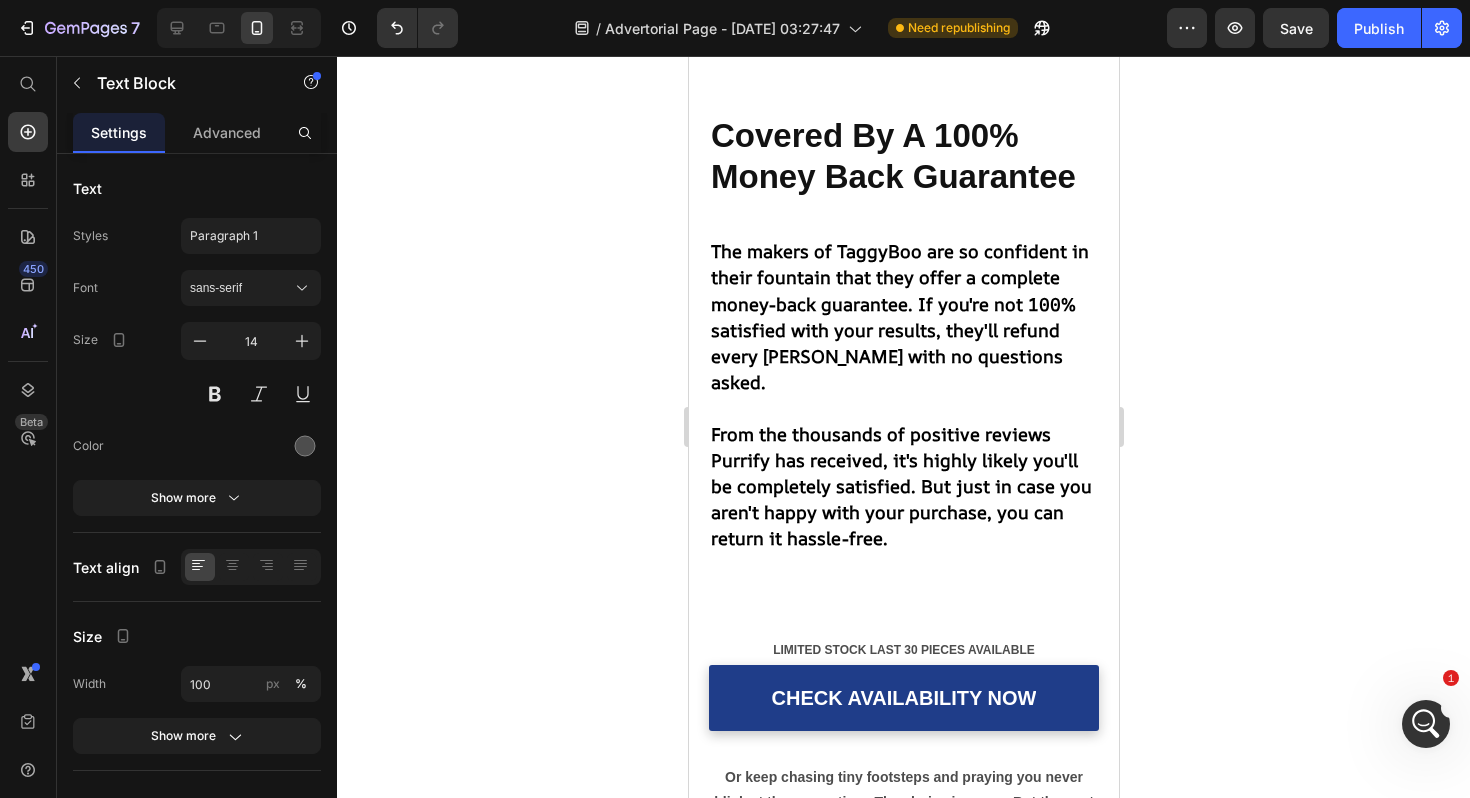 scroll, scrollTop: 7913, scrollLeft: 0, axis: vertical 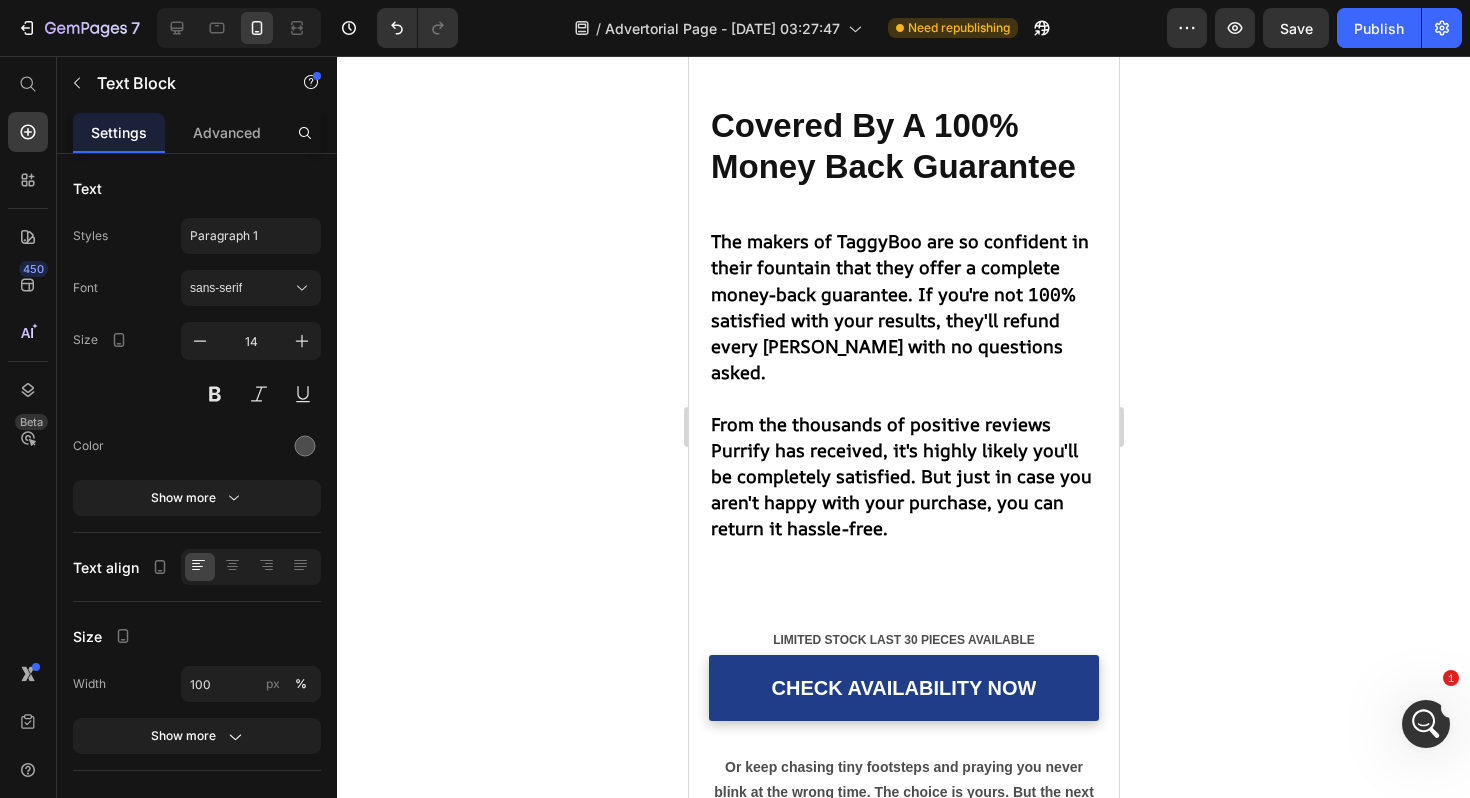 click on "From the thousands of positive reviews Purrify has received, it's highly likely you'll be completely satisfied. But just in case you aren't happy with your purchase, you can return it hassle-free." at bounding box center [900, 476] 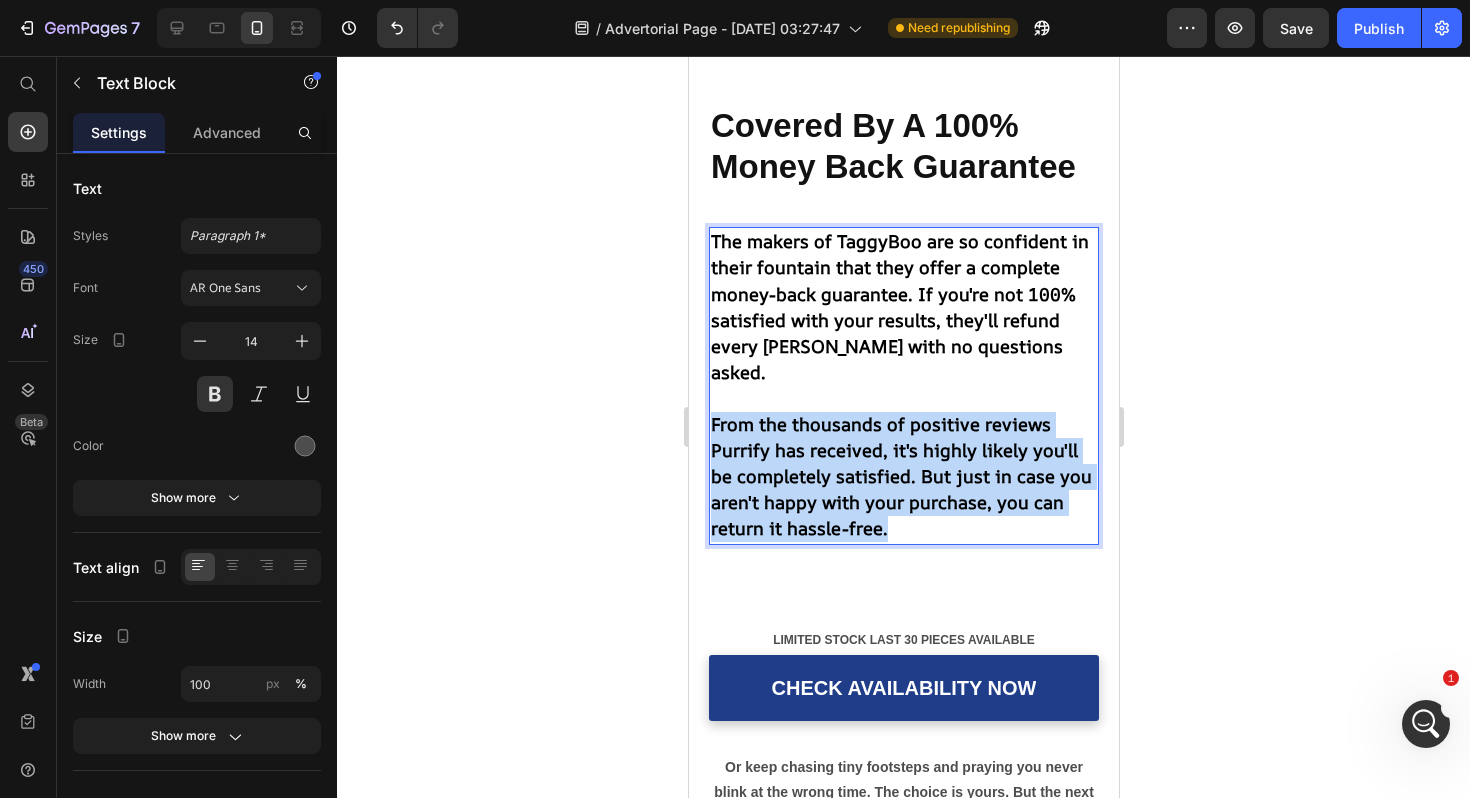 click on "From the thousands of positive reviews Purrify has received, it's highly likely you'll be completely satisfied. But just in case you aren't happy with your purchase, you can return it hassle-free." at bounding box center (900, 476) 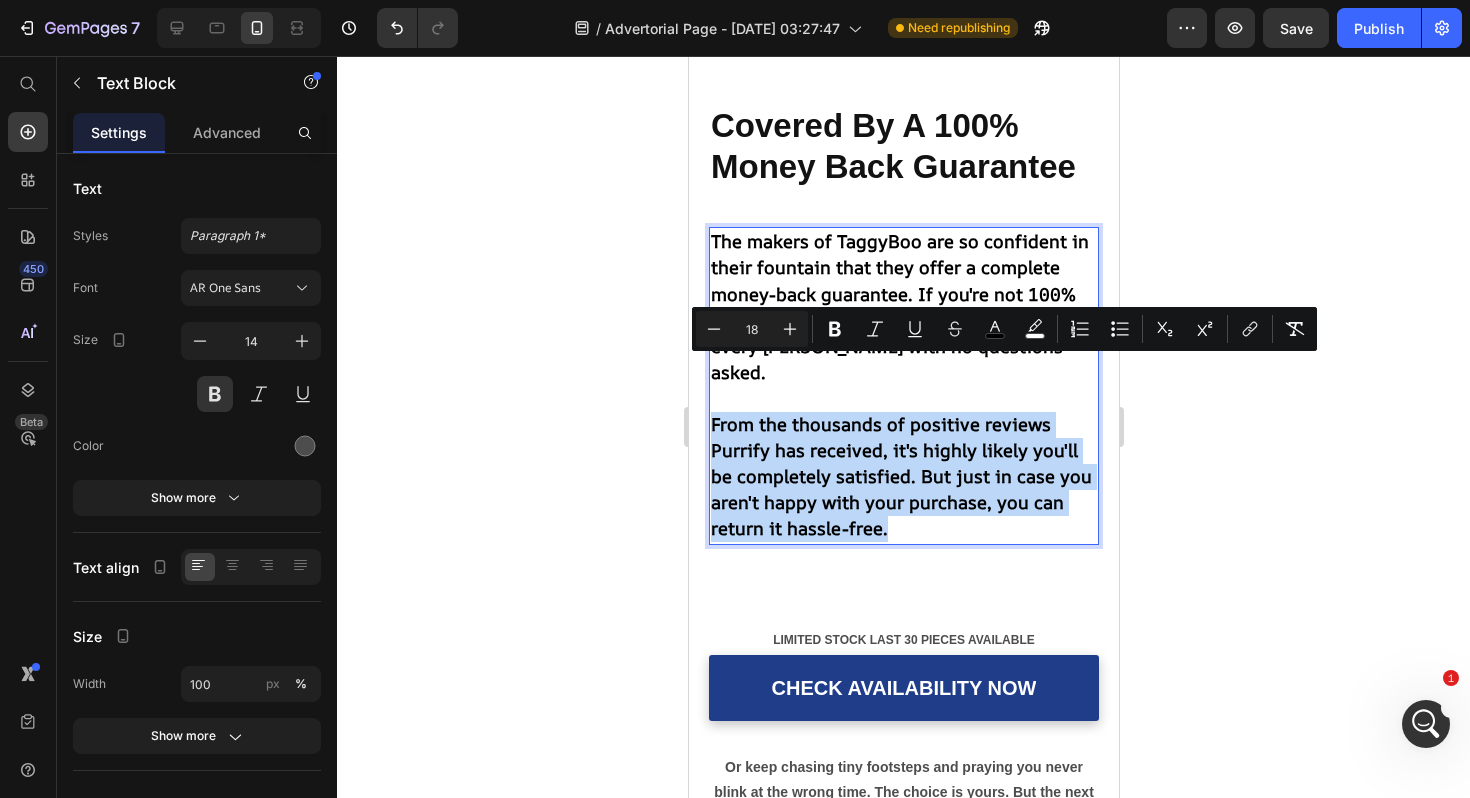 click on "From the thousands of positive reviews Purrify has received, it's highly likely you'll be completely satisfied. But just in case you aren't happy with your purchase, you can return it hassle-free." at bounding box center (900, 476) 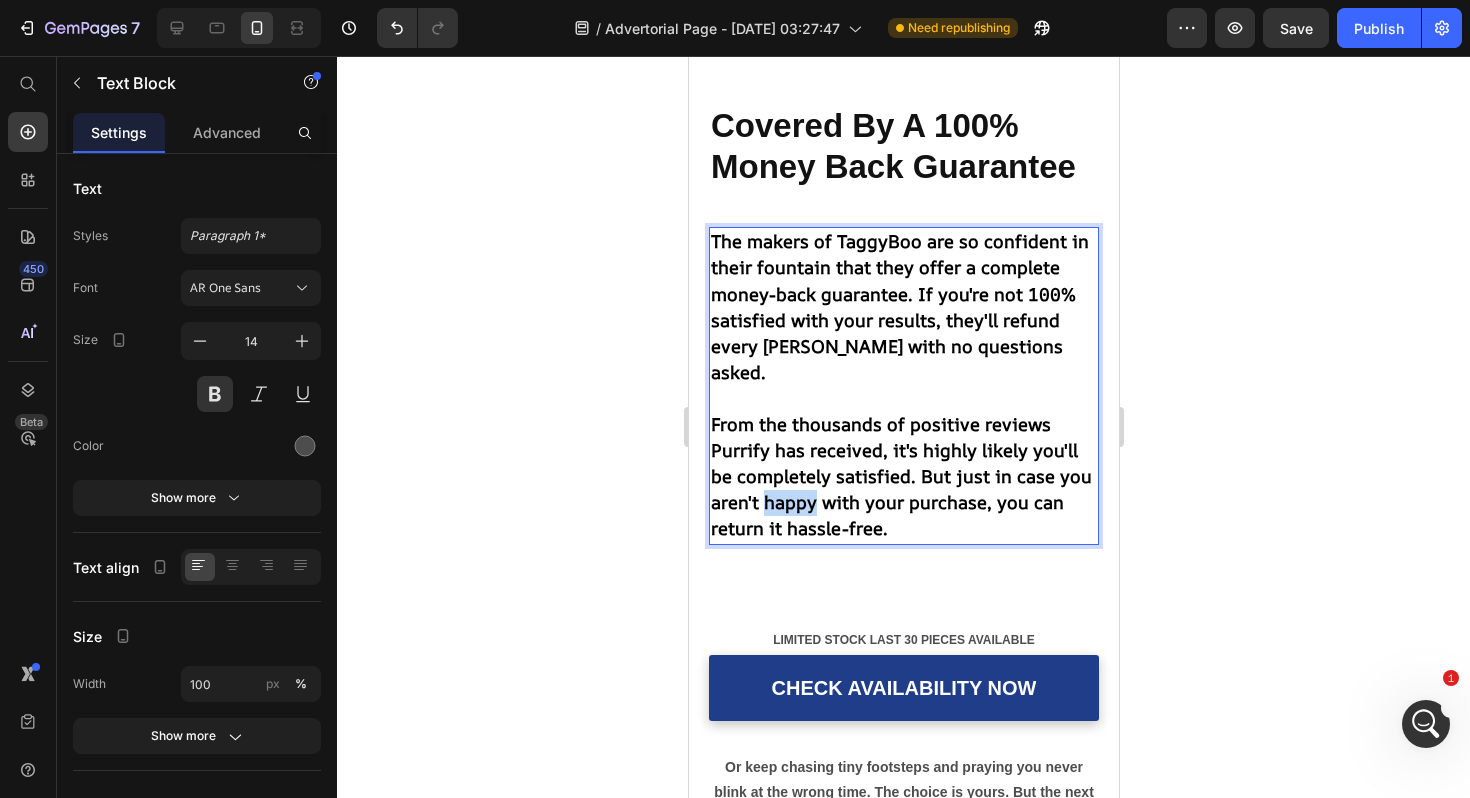 click on "From the thousands of positive reviews Purrify has received, it's highly likely you'll be completely satisfied. But just in case you aren't happy with your purchase, you can return it hassle-free." at bounding box center [900, 476] 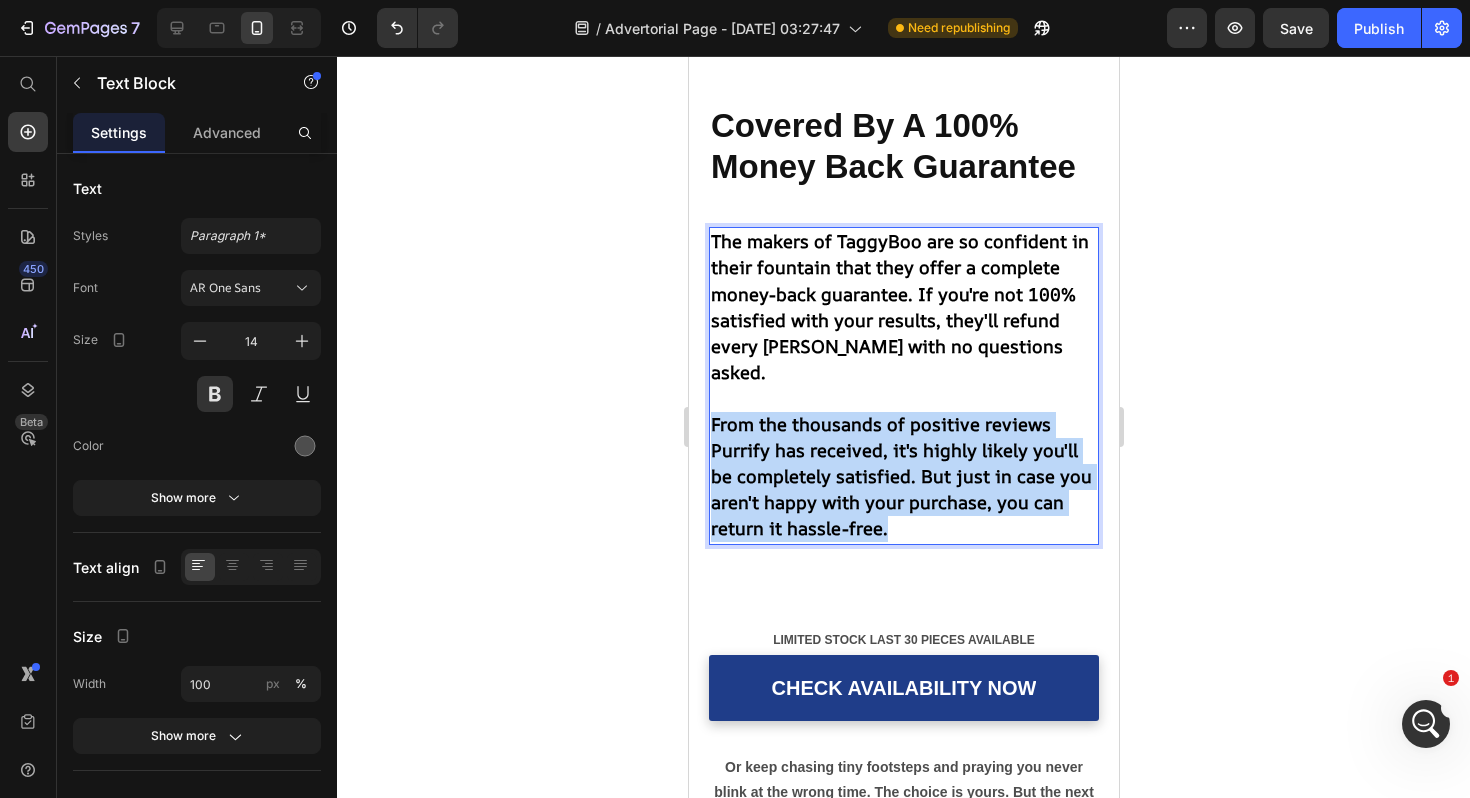 click on "From the thousands of positive reviews Purrify has received, it's highly likely you'll be completely satisfied. But just in case you aren't happy with your purchase, you can return it hassle-free." at bounding box center [900, 476] 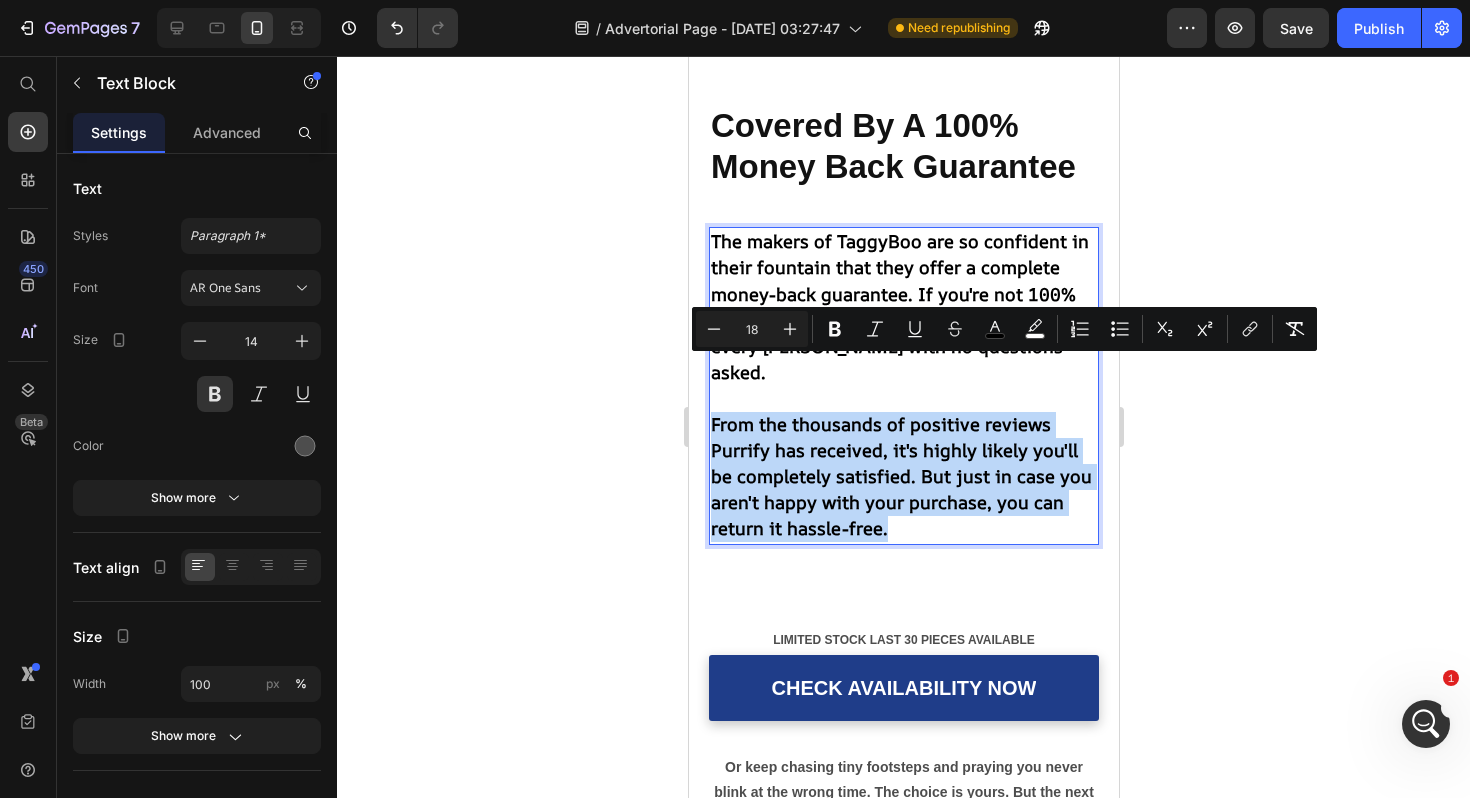 click on "The makers of TaggyBoo are so confident in their fountain that they offer a complete money-back guarantee. If you're not 100% satisfied with your results, they'll refund every penny with no questions asked. From the thousands of positive reviews Purrify has received, it's highly likely you'll be completely satisfied. But just in case you aren't happy with your purchase, you can return it hassle-free." at bounding box center (903, 385) 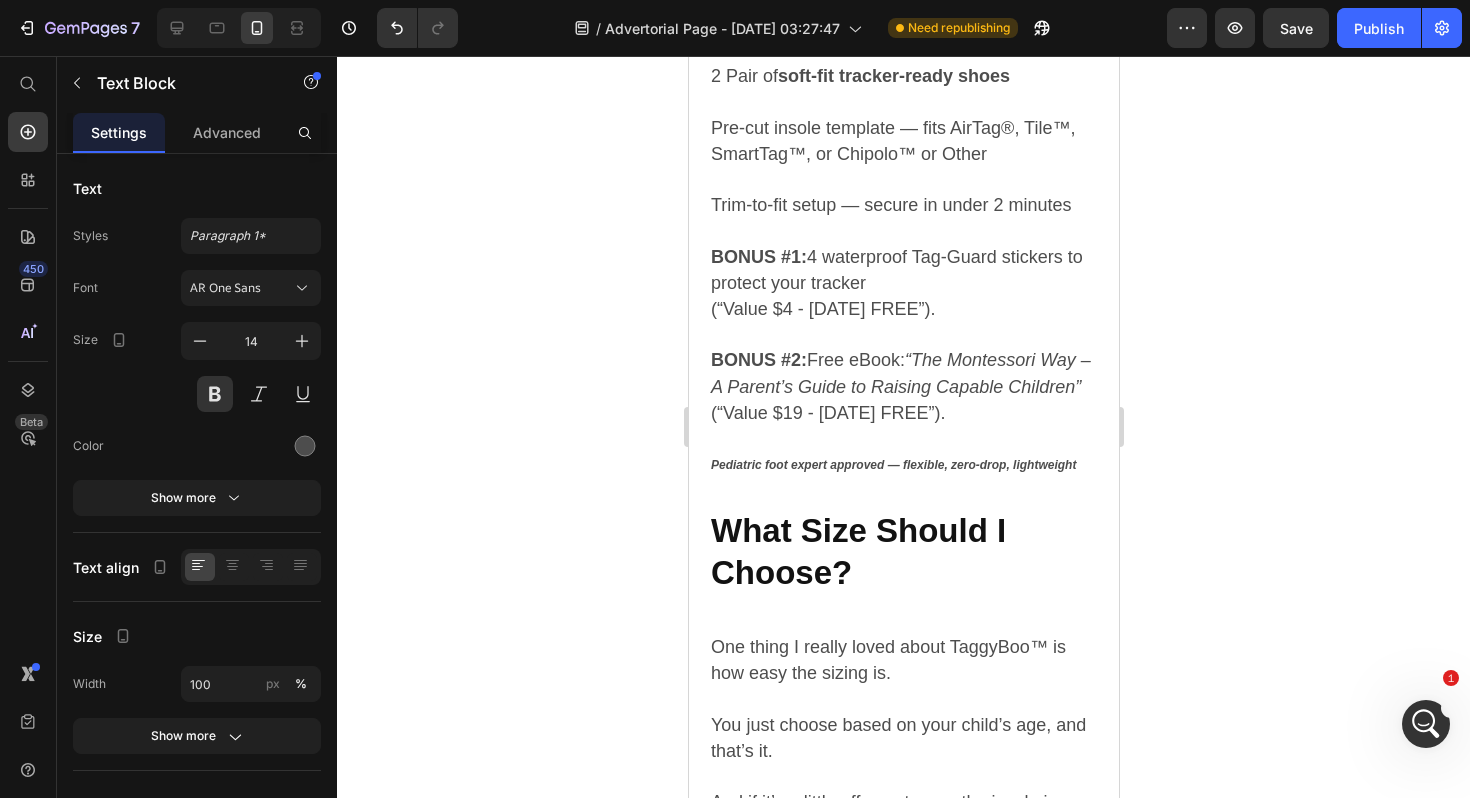 scroll, scrollTop: 6034, scrollLeft: 0, axis: vertical 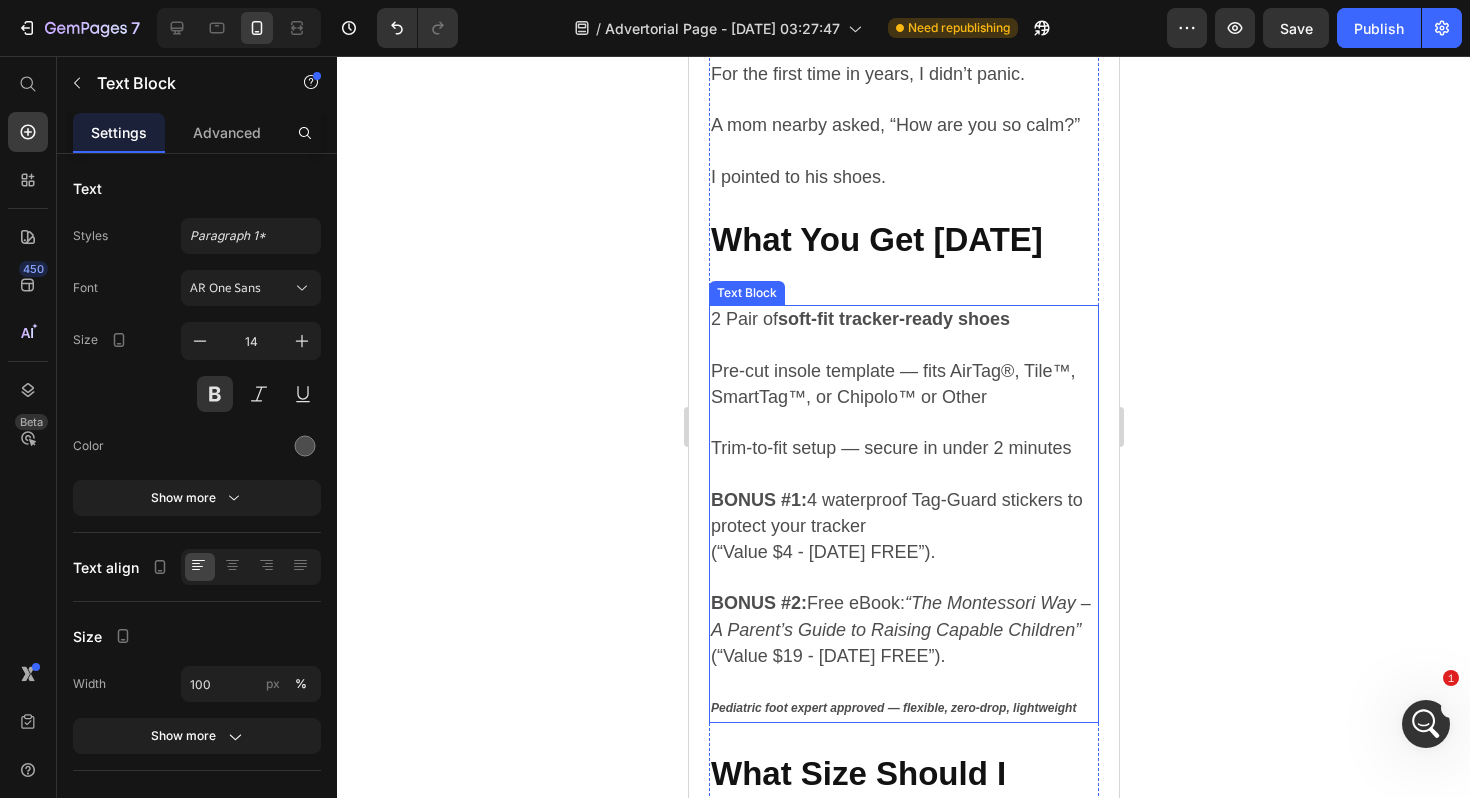 click on "Pre-cut insole template — fits AirTag®, Tile™, SmartTag™, or Chipolo™ or Other" at bounding box center (892, 384) 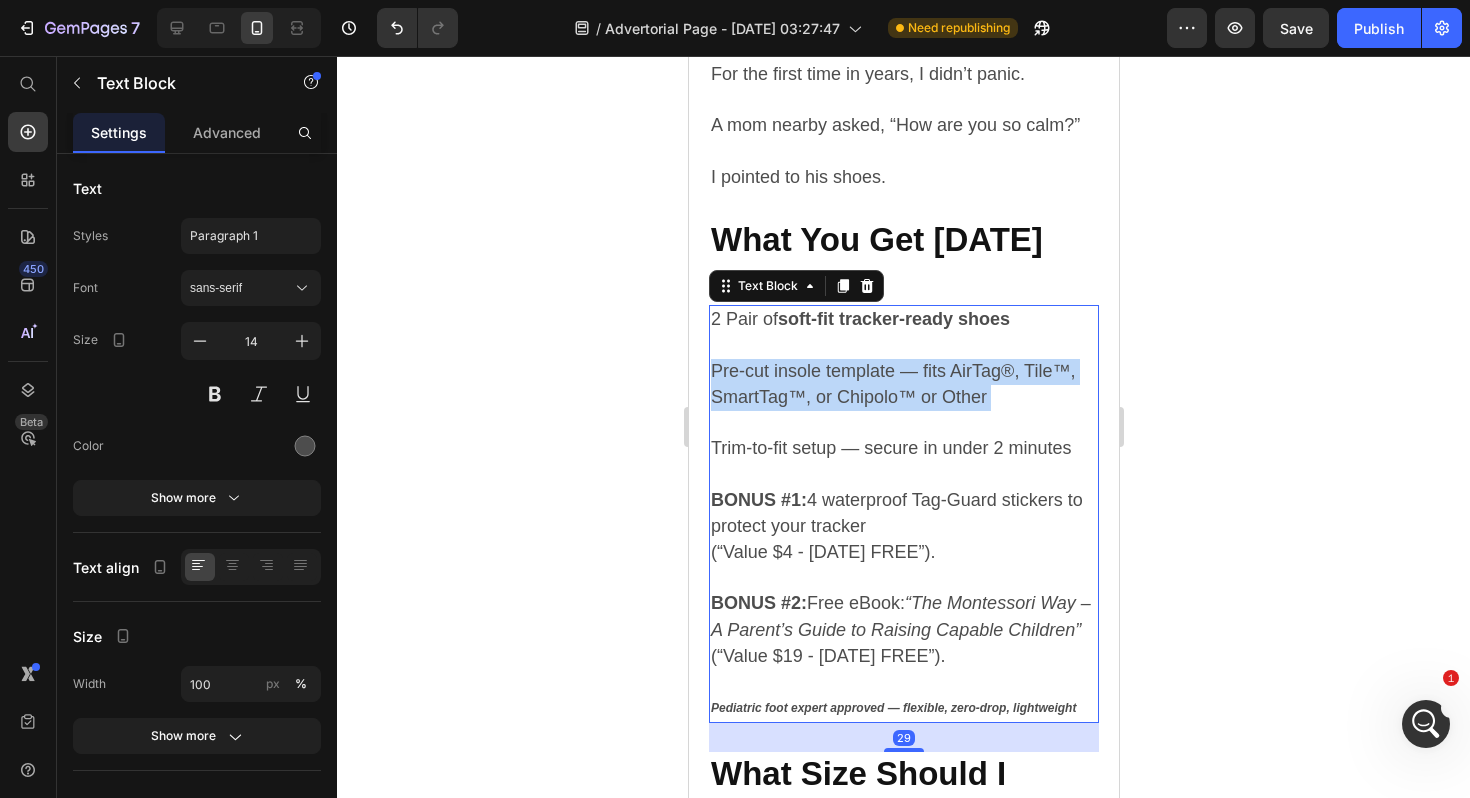 click on "Pre-cut insole template — fits AirTag®, Tile™, SmartTag™, or Chipolo™ or Other" at bounding box center (892, 384) 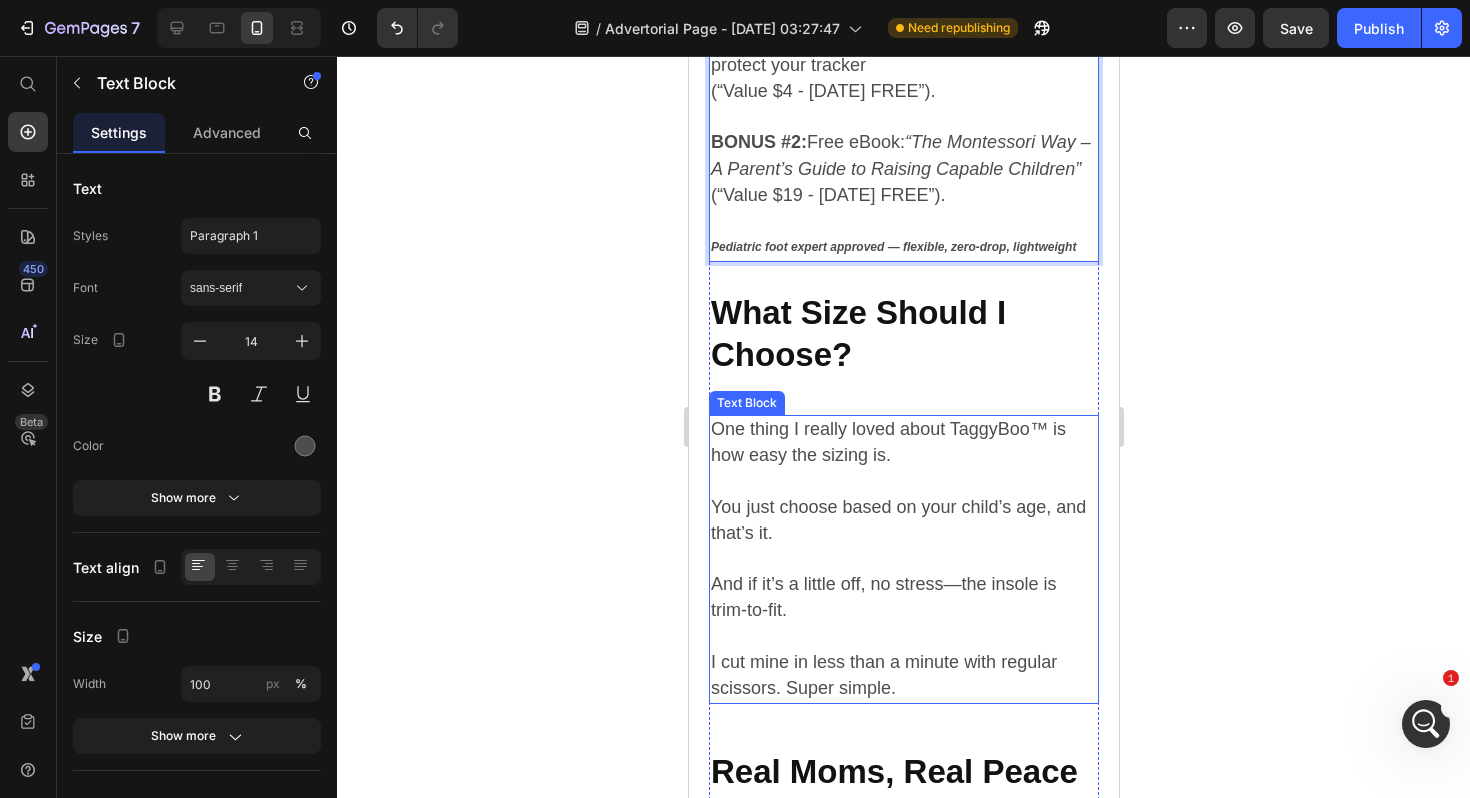 scroll, scrollTop: 6510, scrollLeft: 0, axis: vertical 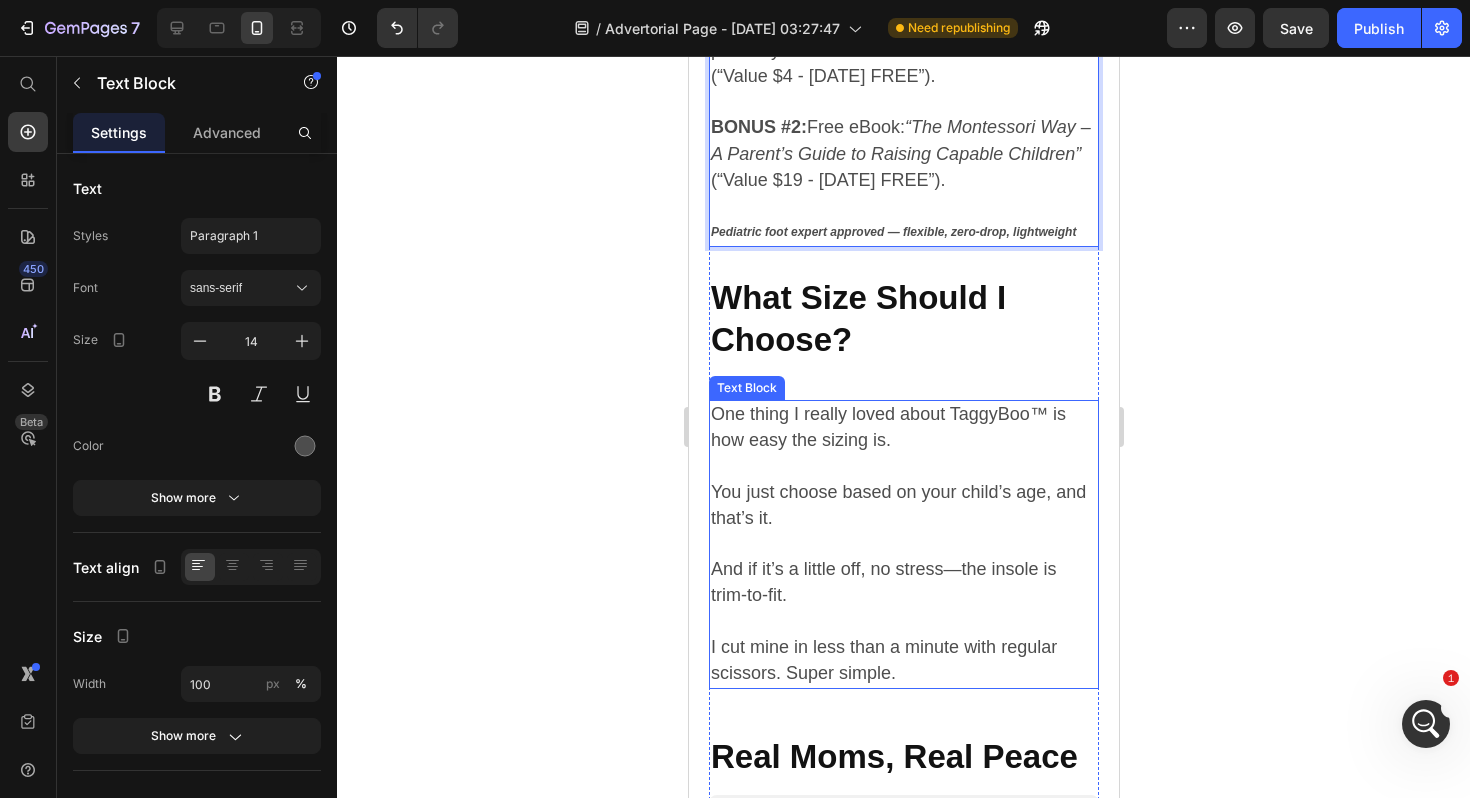 click on "One thing I really loved about TaggyBoo™ is how easy the sizing is.  You just choose based on your child’s age, and that’s it.  And if it’s a little off, no stress—the insole is trim-to-fit.  I cut mine in less than a minute with regular scissors. Super simple." at bounding box center [903, 544] 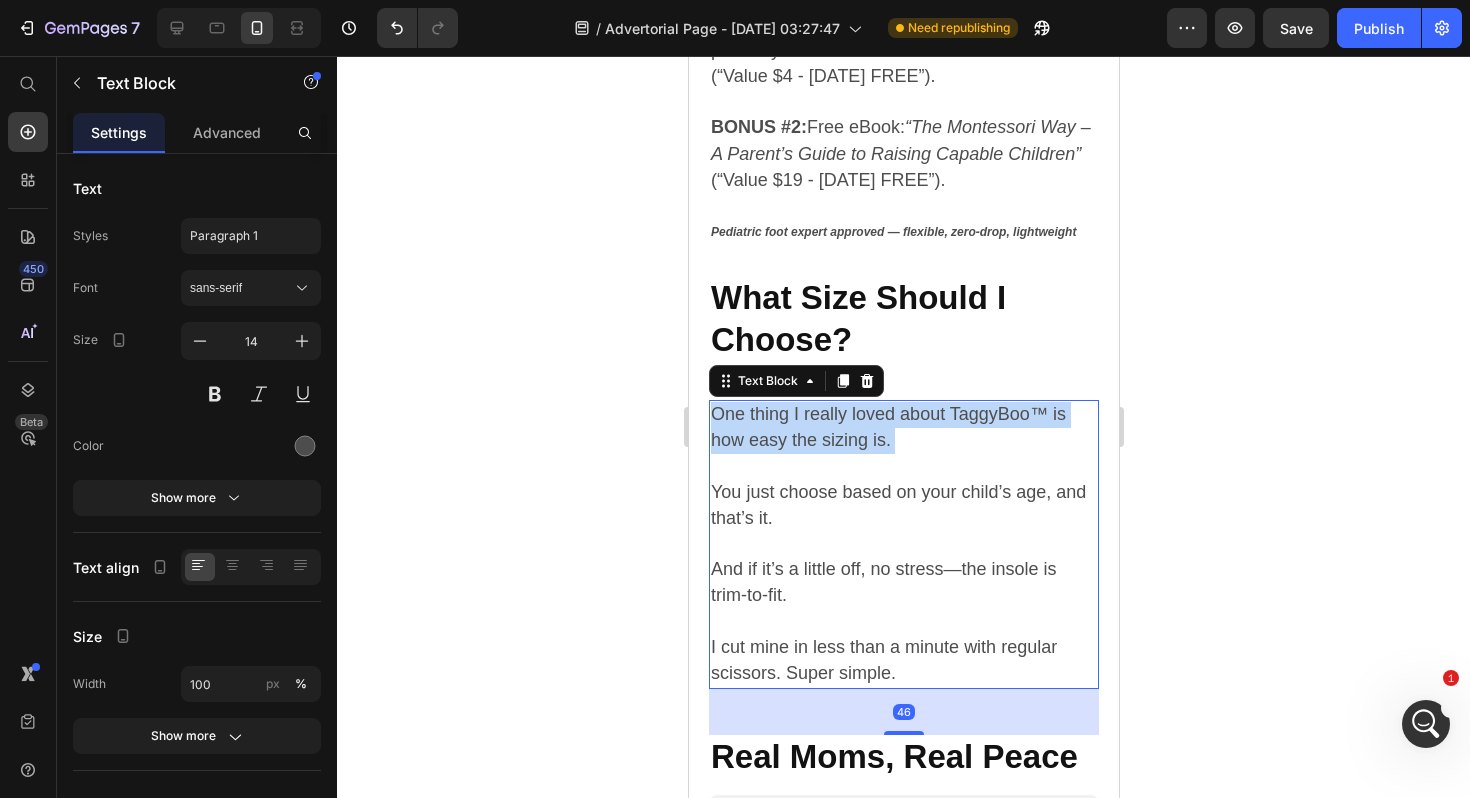 click on "One thing I really loved about TaggyBoo™ is how easy the sizing is.  You just choose based on your child’s age, and that’s it.  And if it’s a little off, no stress—the insole is trim-to-fit.  I cut mine in less than a minute with regular scissors. Super simple." at bounding box center [903, 544] 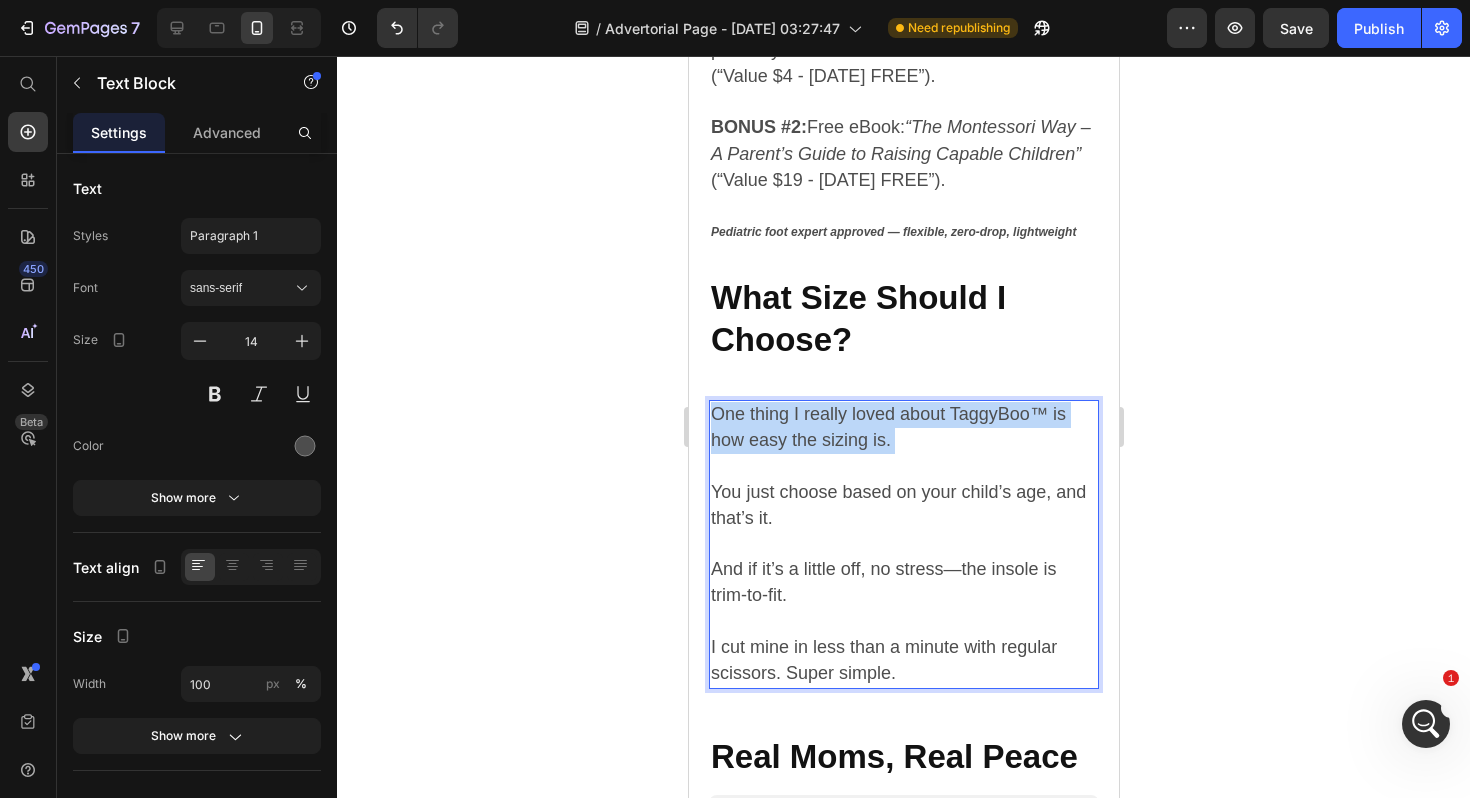 click on "One thing I really loved about TaggyBoo™ is how easy the sizing is.  You just choose based on your child’s age, and that’s it.  And if it’s a little off, no stress—the insole is trim-to-fit.  I cut mine in less than a minute with regular scissors. Super simple." at bounding box center (903, 544) 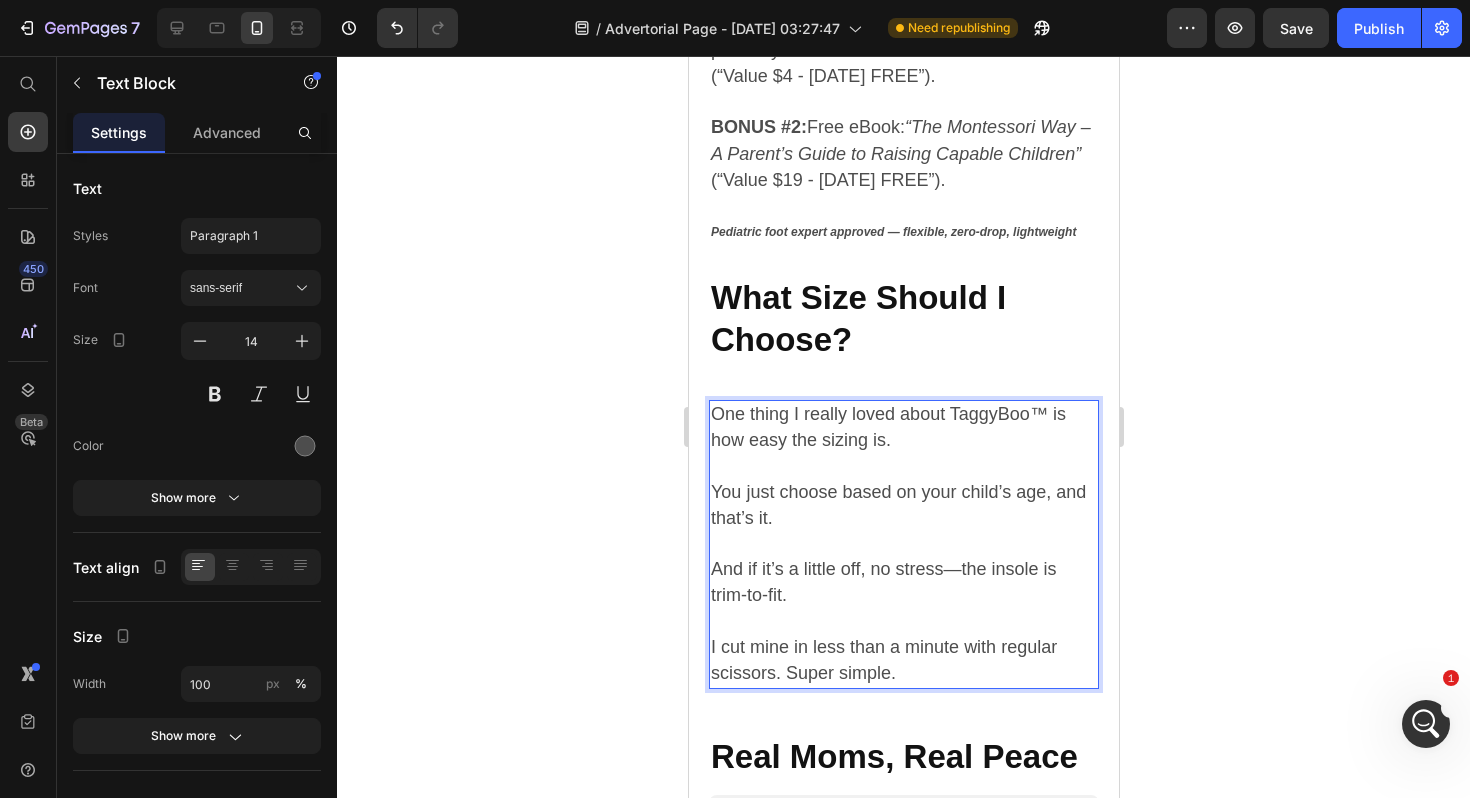 click on "One thing I really loved about TaggyBoo™ is how easy the sizing is.  You just choose based on your child’s age, and that’s it.  And if it’s a little off, no stress—the insole is trim-to-fit.  I cut mine in less than a minute with regular scissors. Super simple." at bounding box center (903, 544) 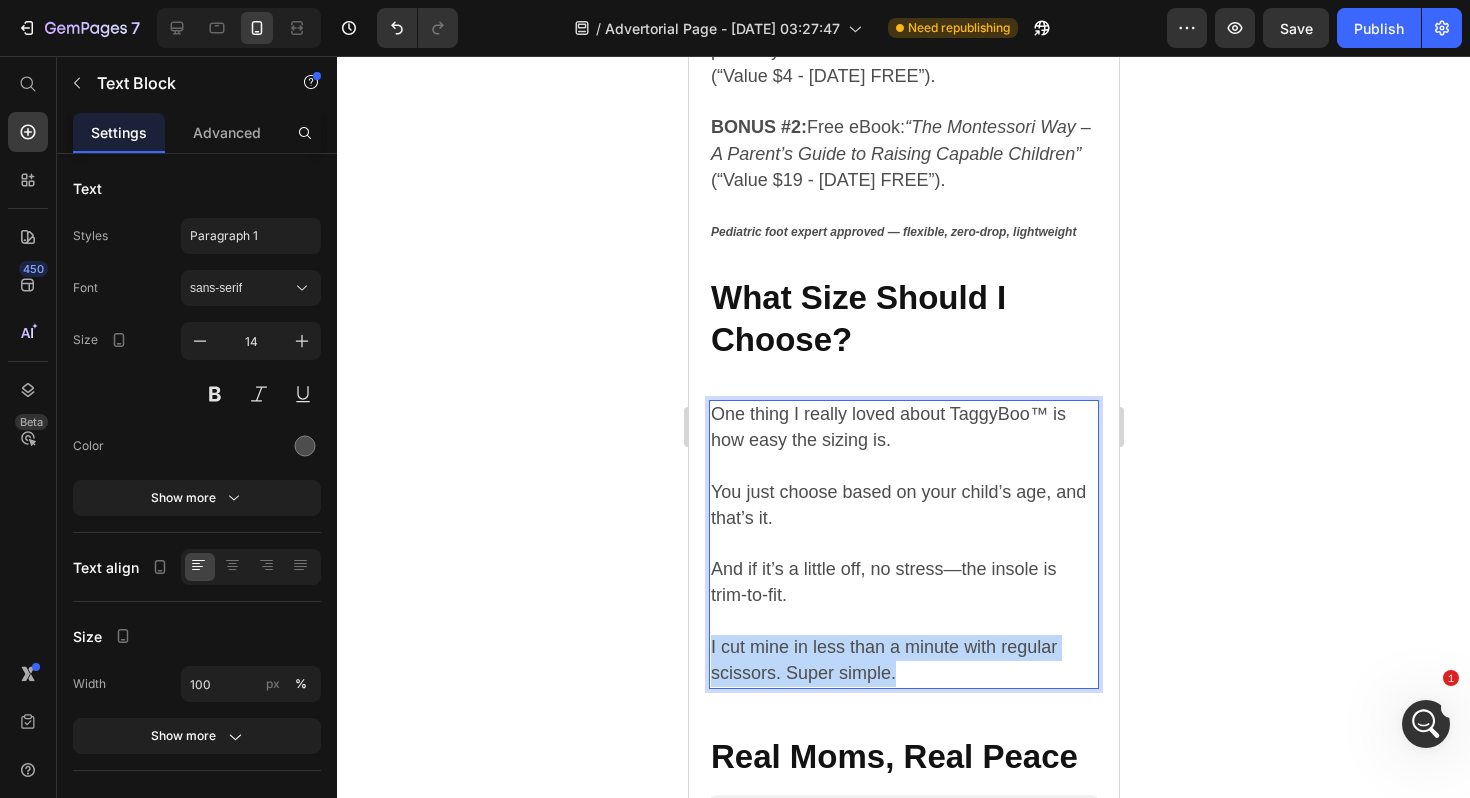 click on "One thing I really loved about TaggyBoo™ is how easy the sizing is.  You just choose based on your child’s age, and that’s it.  And if it’s a little off, no stress—the insole is trim-to-fit.  I cut mine in less than a minute with regular scissors. Super simple." at bounding box center [903, 544] 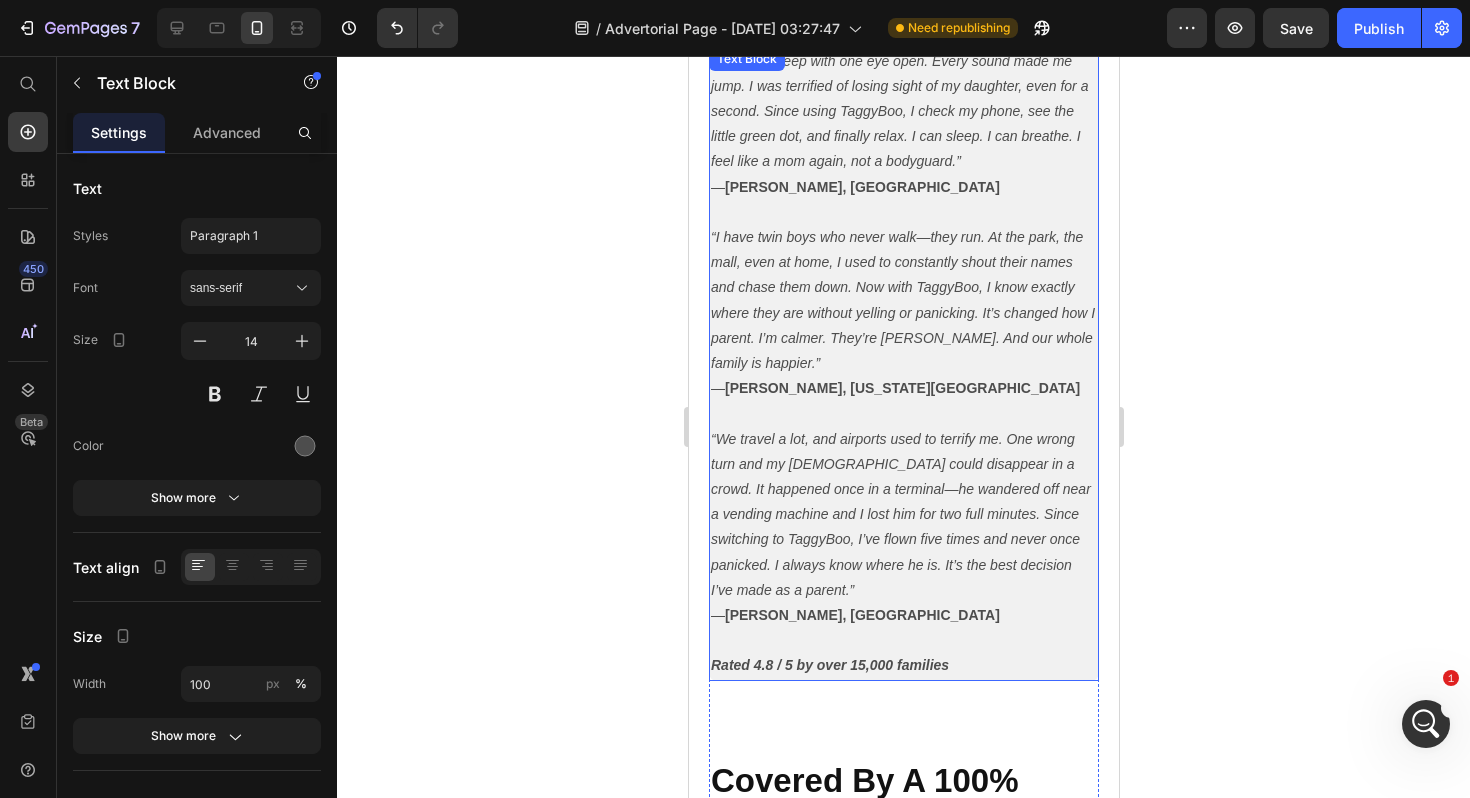 scroll, scrollTop: 7741, scrollLeft: 0, axis: vertical 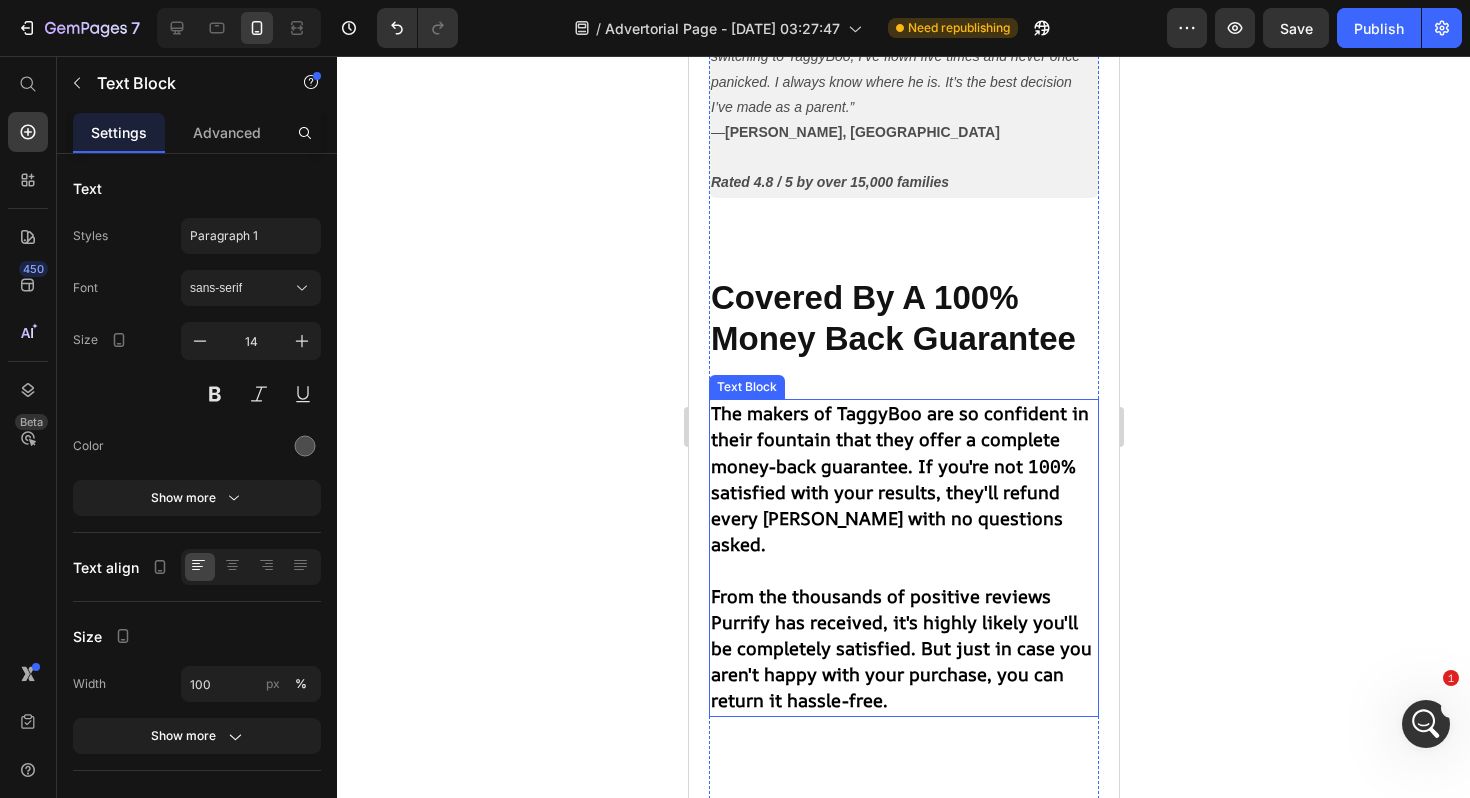 click on "The makers of TaggyBoo are so confident in their fountain that they offer a complete money-back guarantee. If you're not 100% satisfied with your results, they'll refund every penny with no questions asked. From the thousands of positive reviews Purrify has received, it's highly likely you'll be completely satisfied. But just in case you aren't happy with your purchase, you can return it hassle-free." at bounding box center [903, 557] 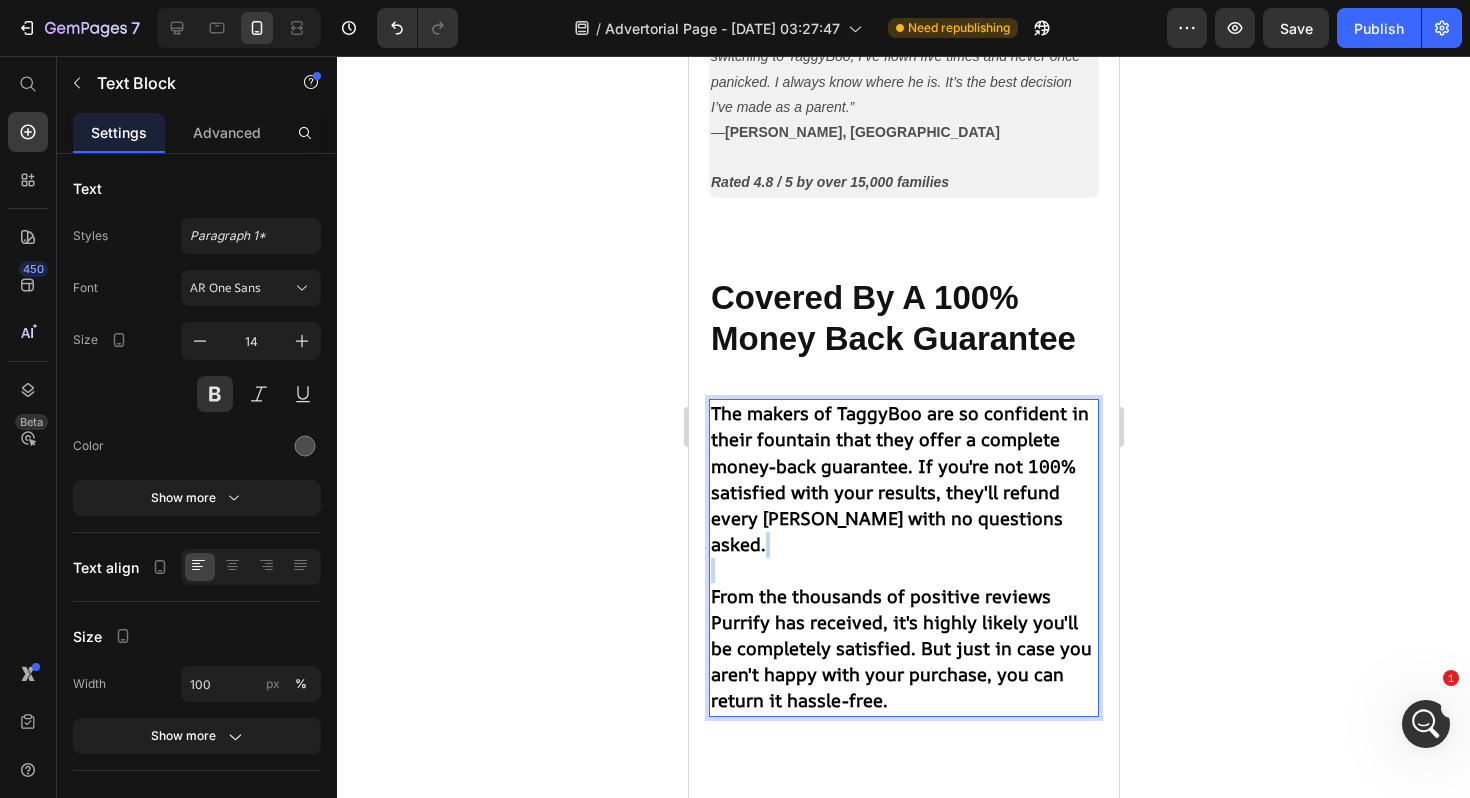 click on "The makers of TaggyBoo are so confident in their fountain that they offer a complete money-back guarantee. If you're not 100% satisfied with your results, they'll refund every penny with no questions asked. From the thousands of positive reviews Purrify has received, it's highly likely you'll be completely satisfied. But just in case you aren't happy with your purchase, you can return it hassle-free." at bounding box center (903, 557) 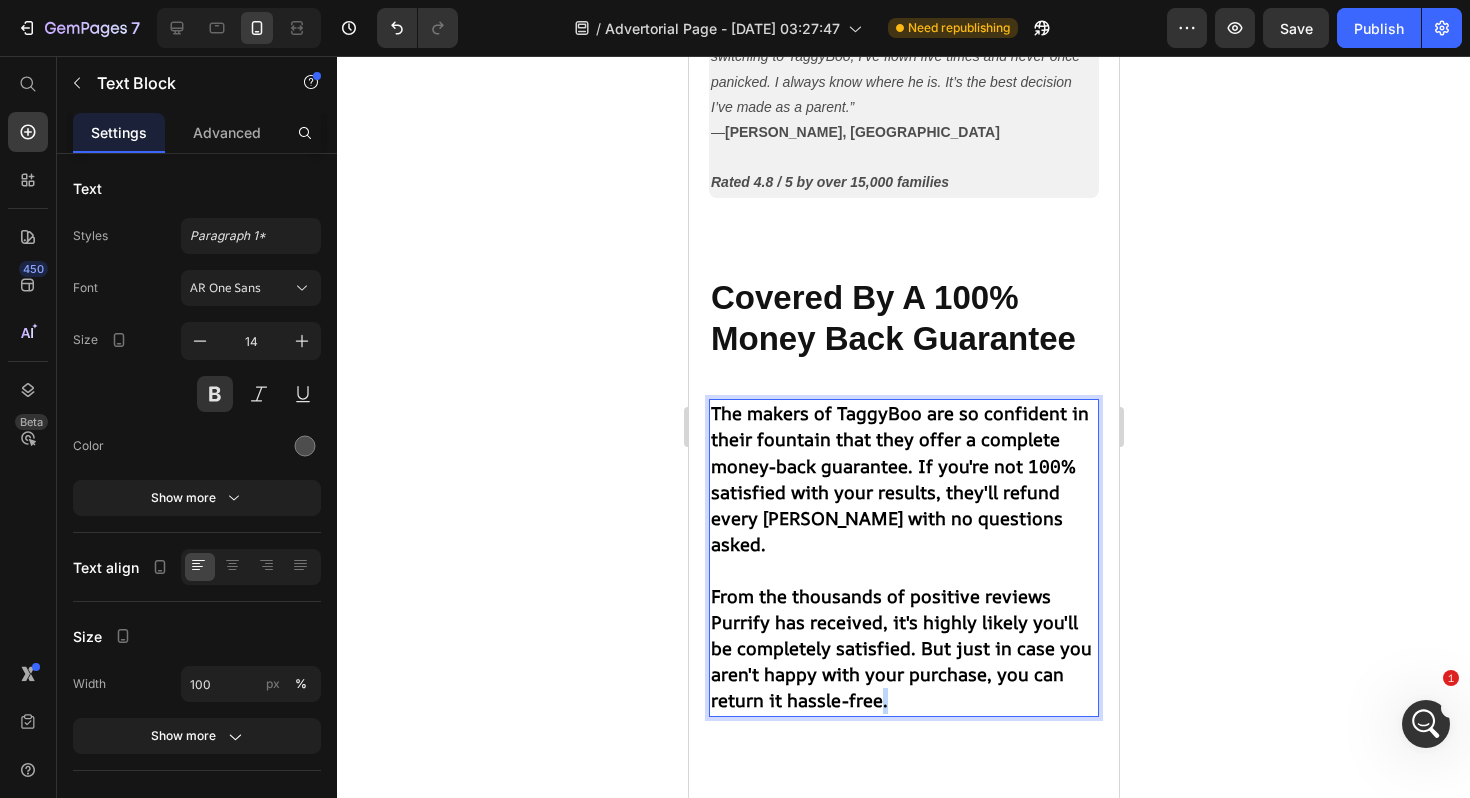 click on "From the thousands of positive reviews Purrify has received, it's highly likely you'll be completely satisfied. But just in case you aren't happy with your purchase, you can return it hassle-free." at bounding box center [900, 648] 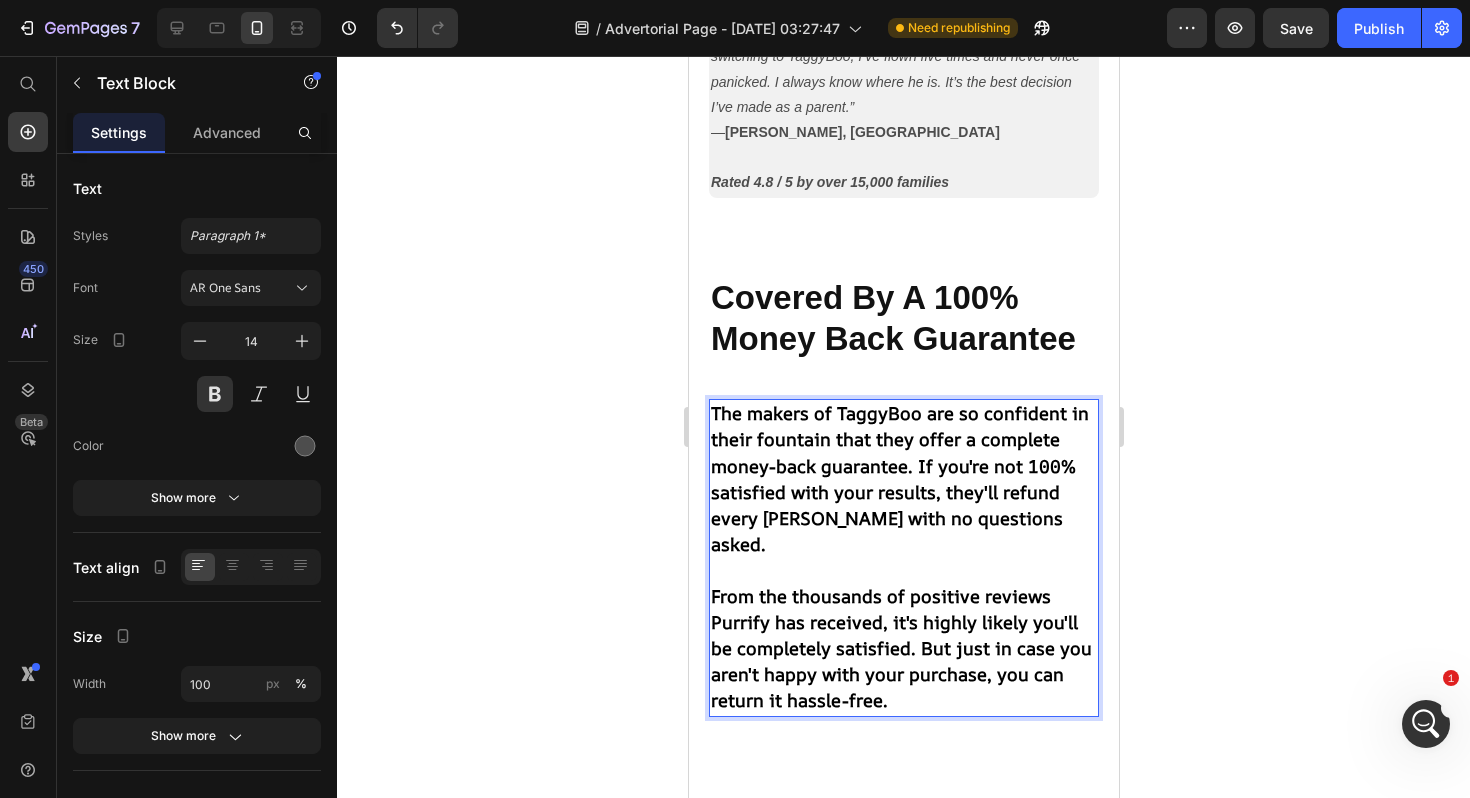 drag, startPoint x: 882, startPoint y: 651, endPoint x: 717, endPoint y: 437, distance: 270.22397 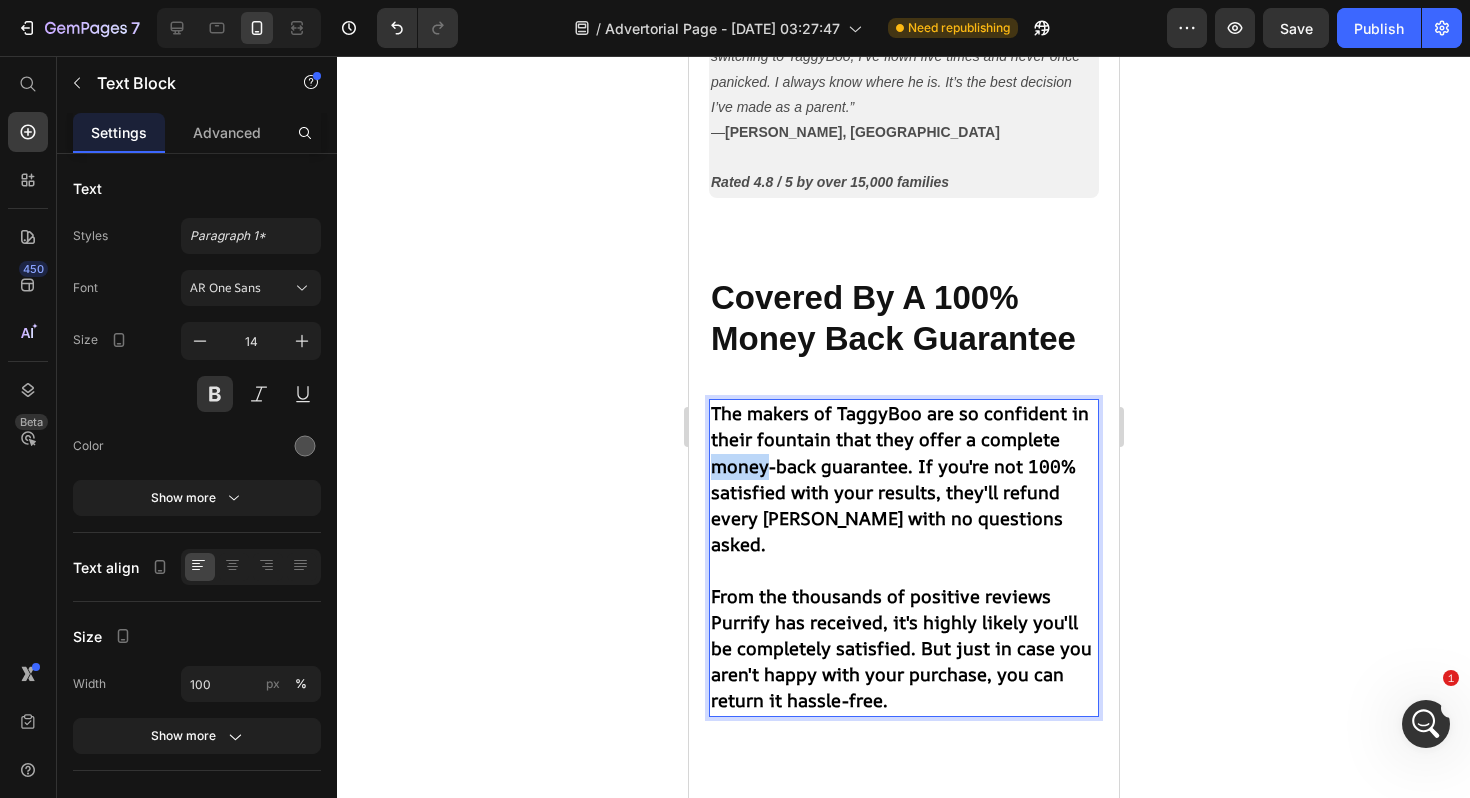 click on "The makers of TaggyBoo are so confident in their fountain that they offer a complete money-back guarantee. If you're not 100% satisfied with your results, they'll refund every penny with no questions asked." at bounding box center [899, 478] 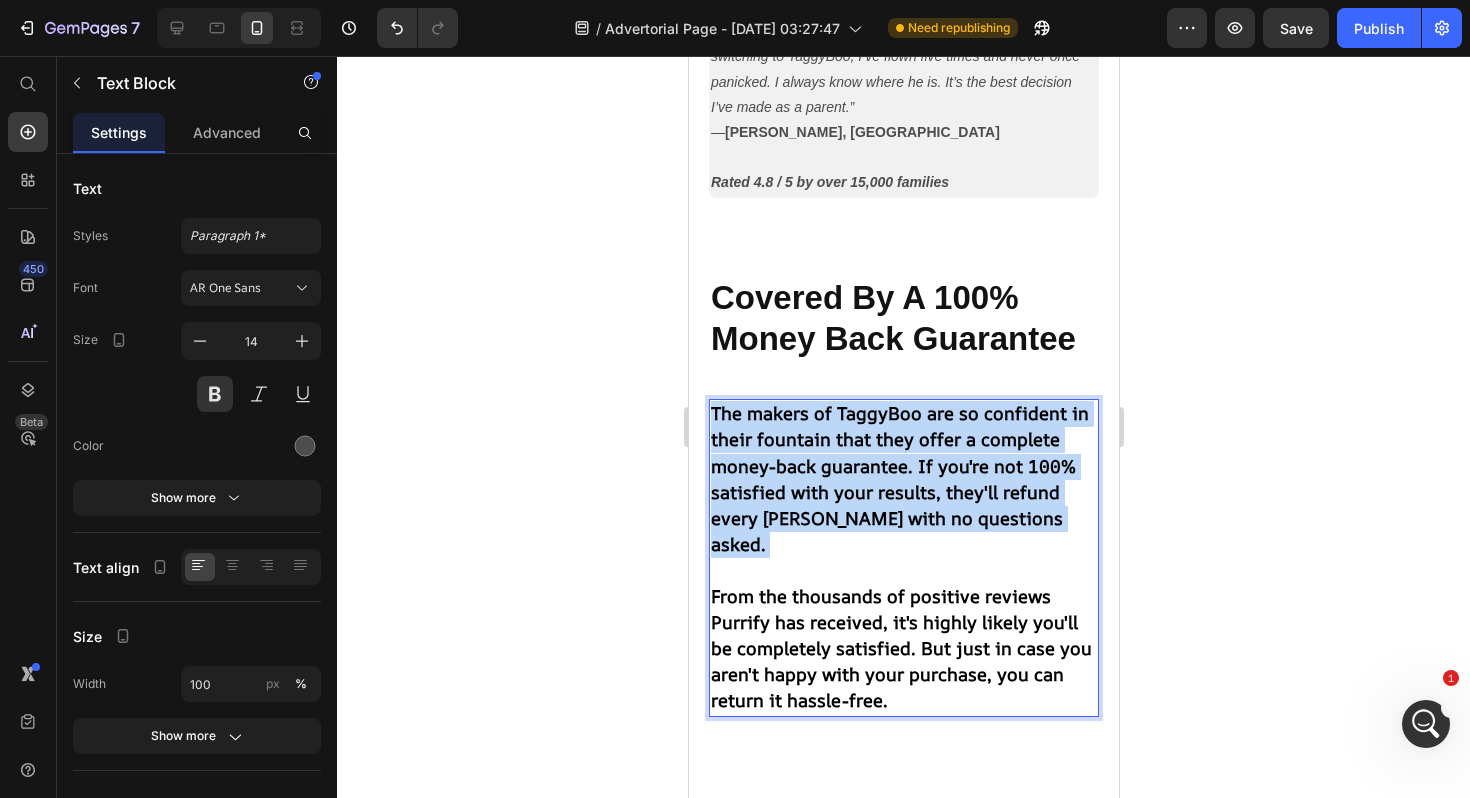 click on "The makers of TaggyBoo are so confident in their fountain that they offer a complete money-back guarantee. If you're not 100% satisfied with your results, they'll refund every penny with no questions asked." at bounding box center [899, 478] 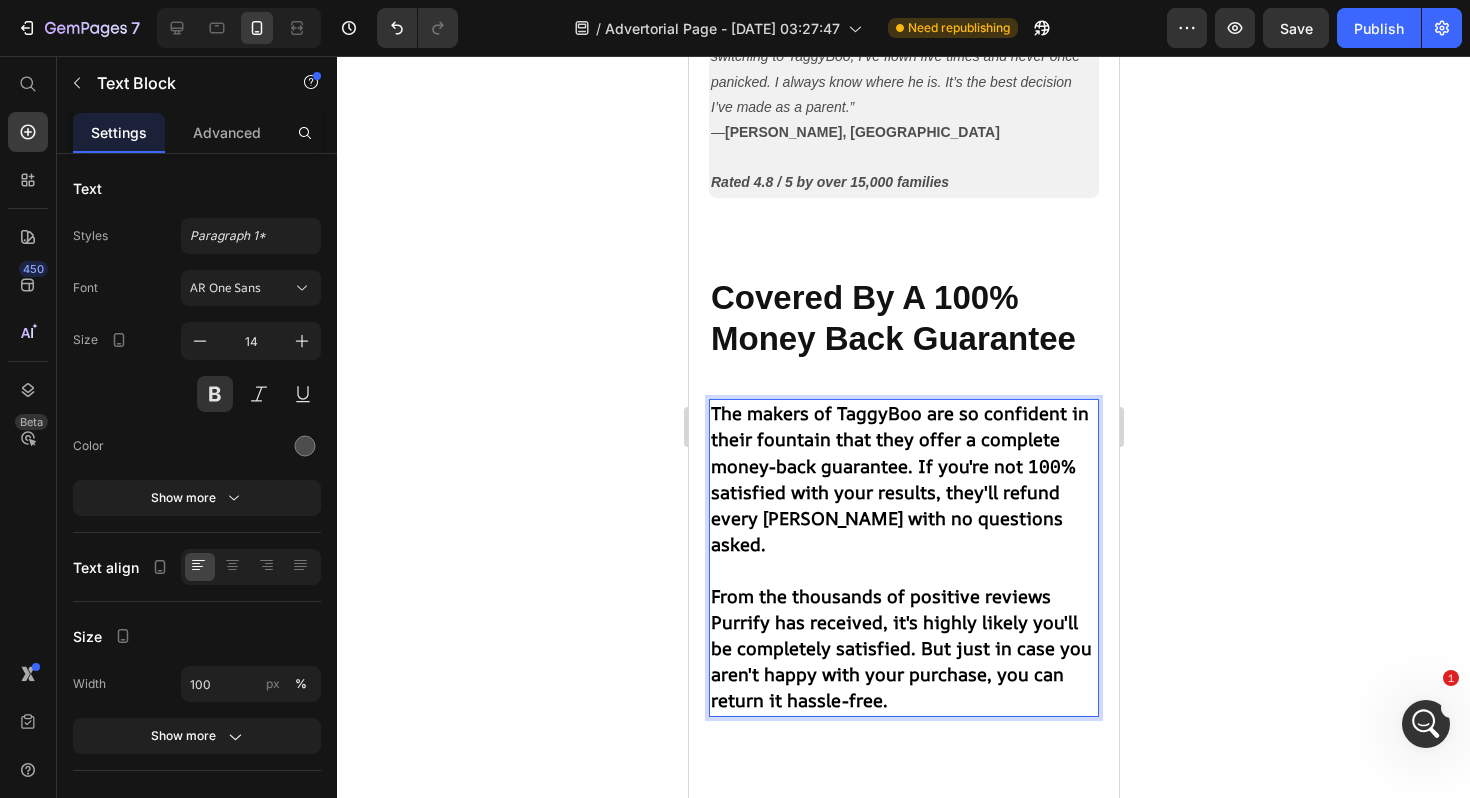 click on "From the thousands of positive reviews Purrify has received, it's highly likely you'll be completely satisfied. But just in case you aren't happy with your purchase, you can return it hassle-free." at bounding box center [900, 648] 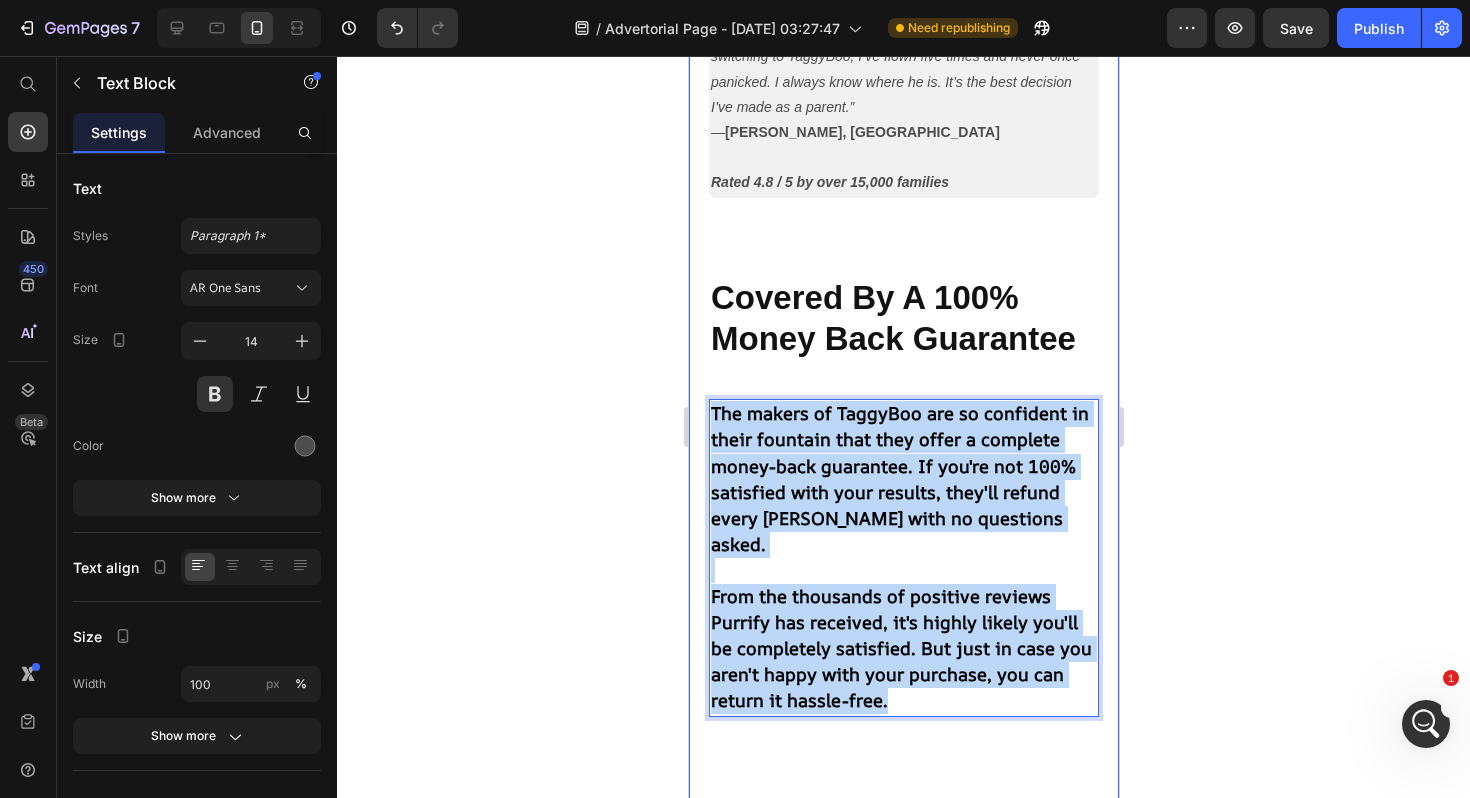 drag, startPoint x: 887, startPoint y: 649, endPoint x: 705, endPoint y: 387, distance: 319.011 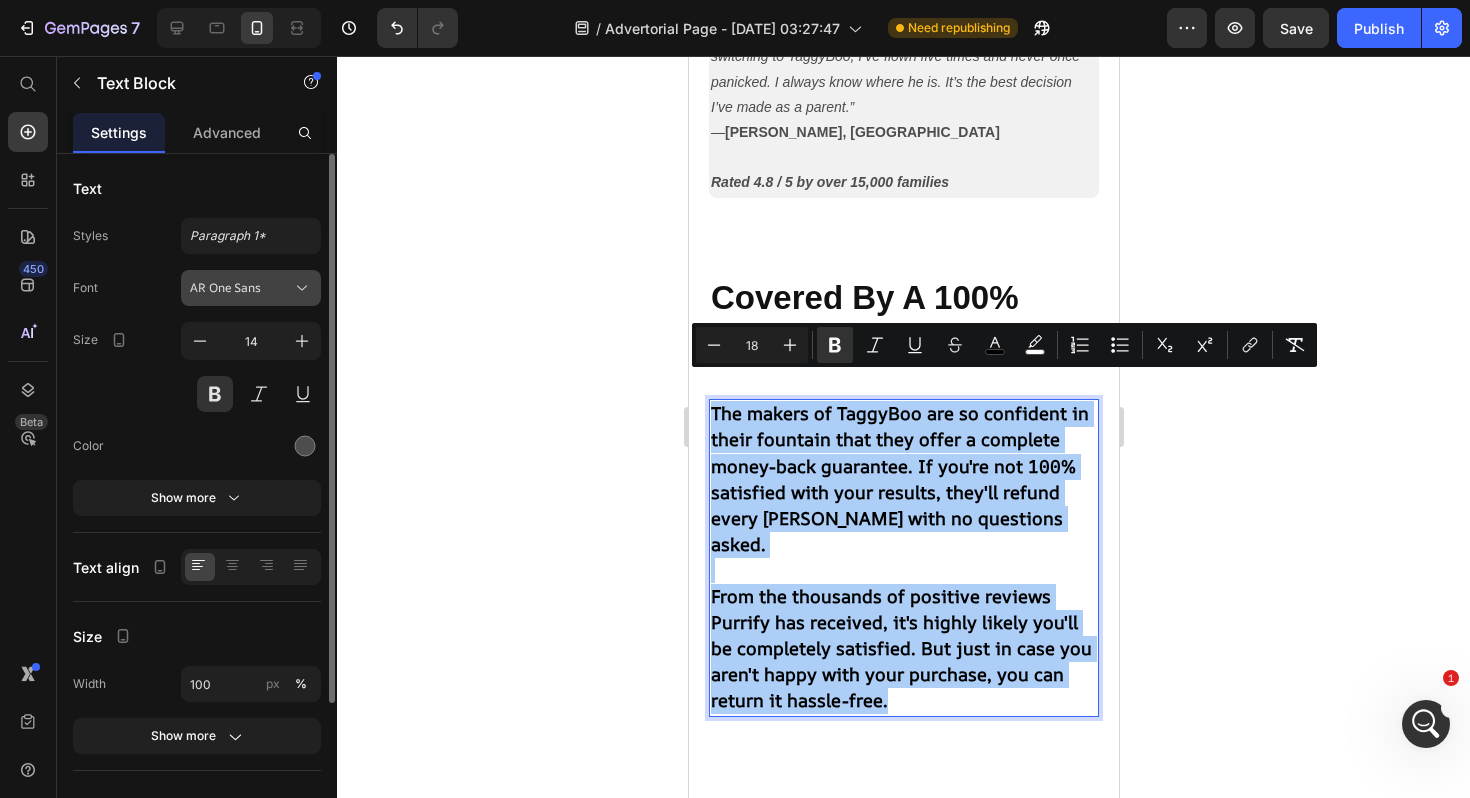 click on "AR One Sans" at bounding box center (251, 288) 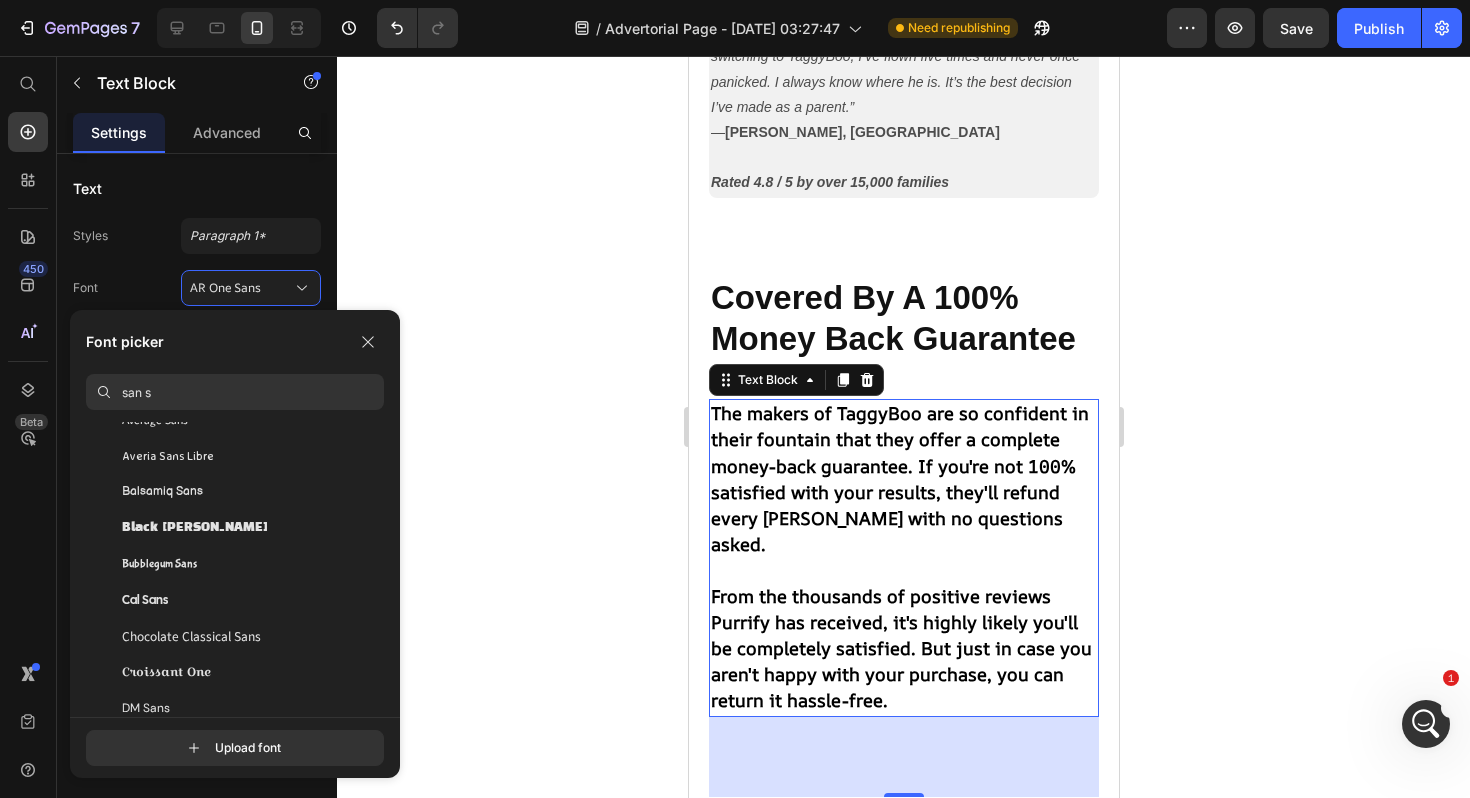 scroll, scrollTop: 0, scrollLeft: 0, axis: both 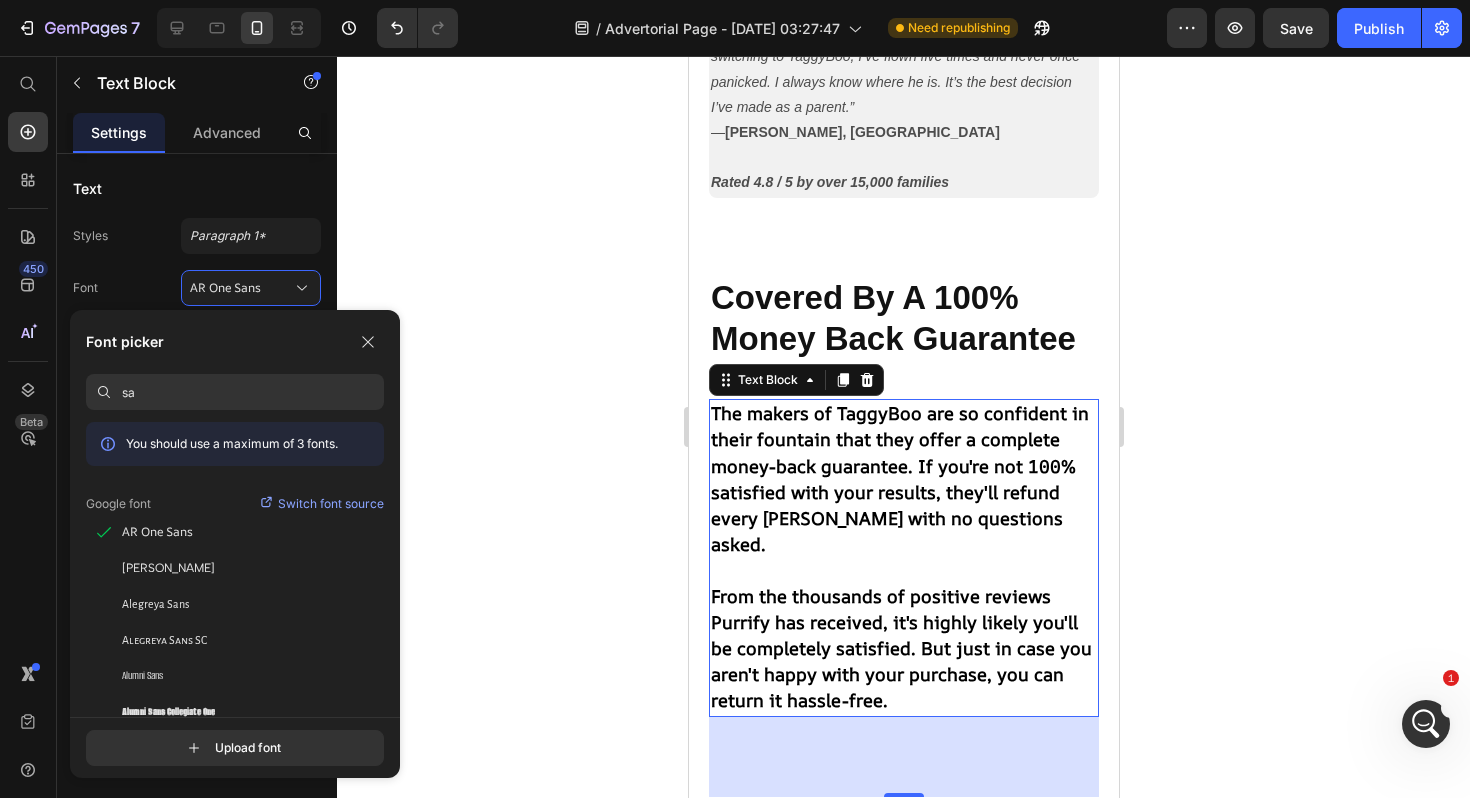 type on "s" 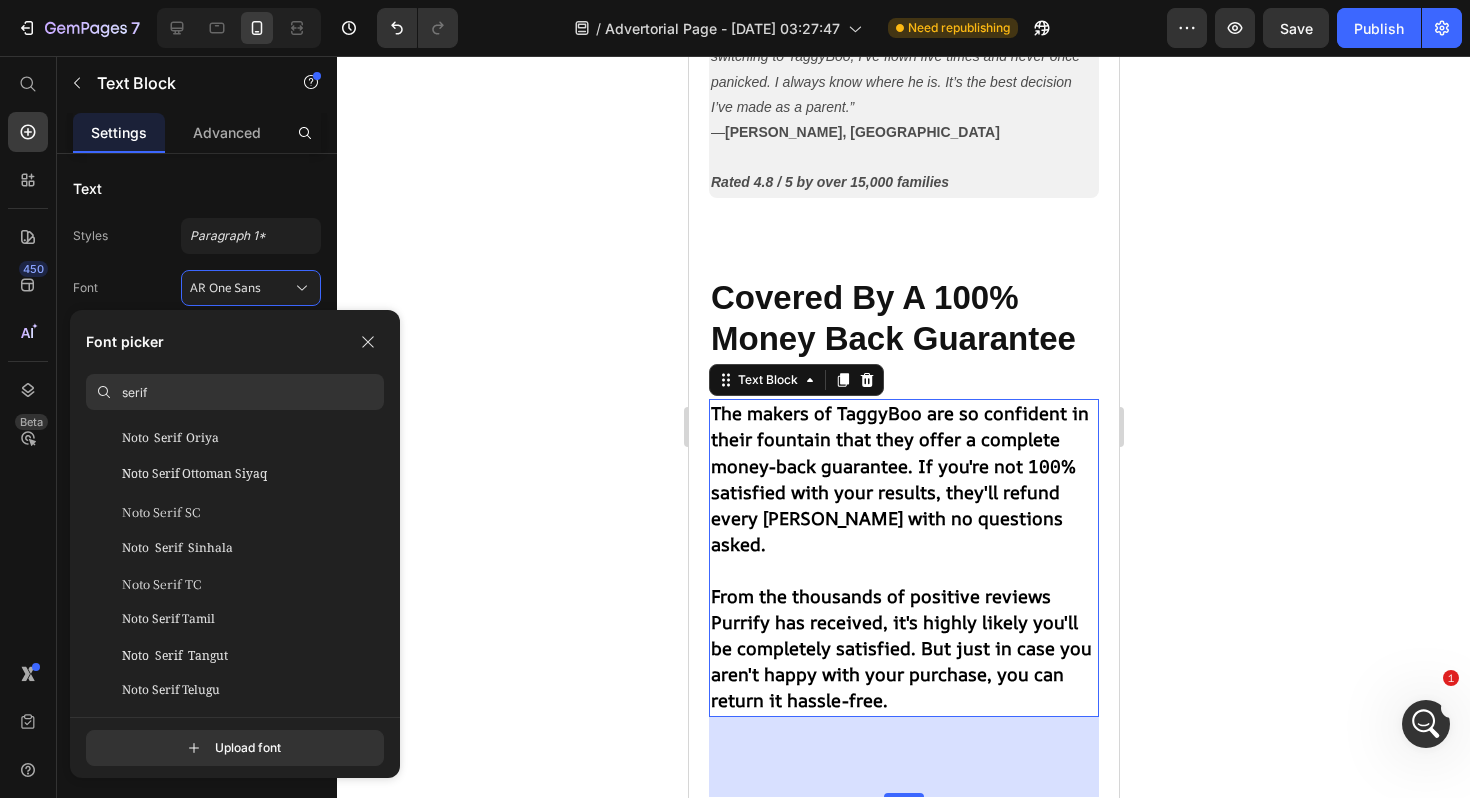 scroll, scrollTop: 0, scrollLeft: 0, axis: both 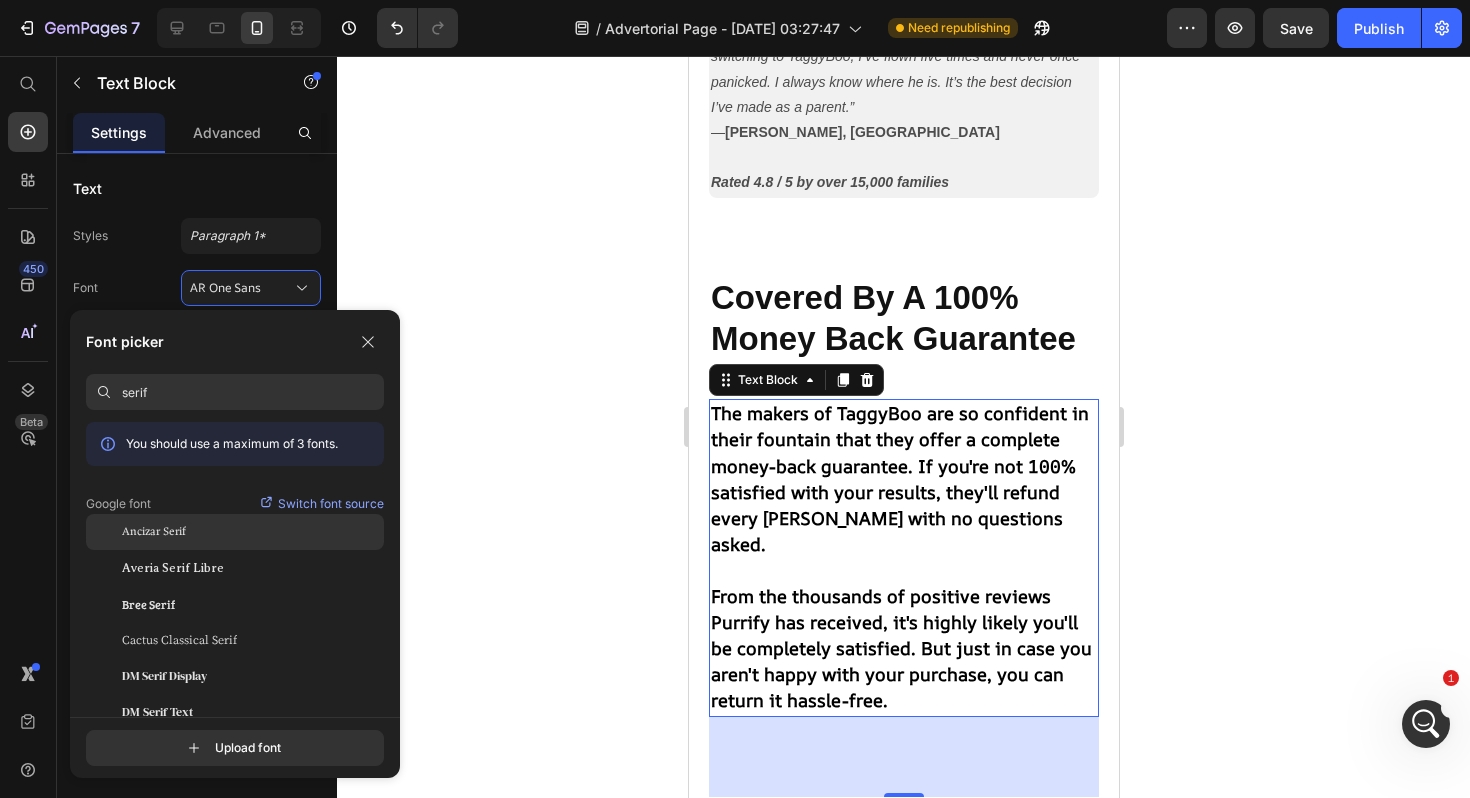 type on "serif" 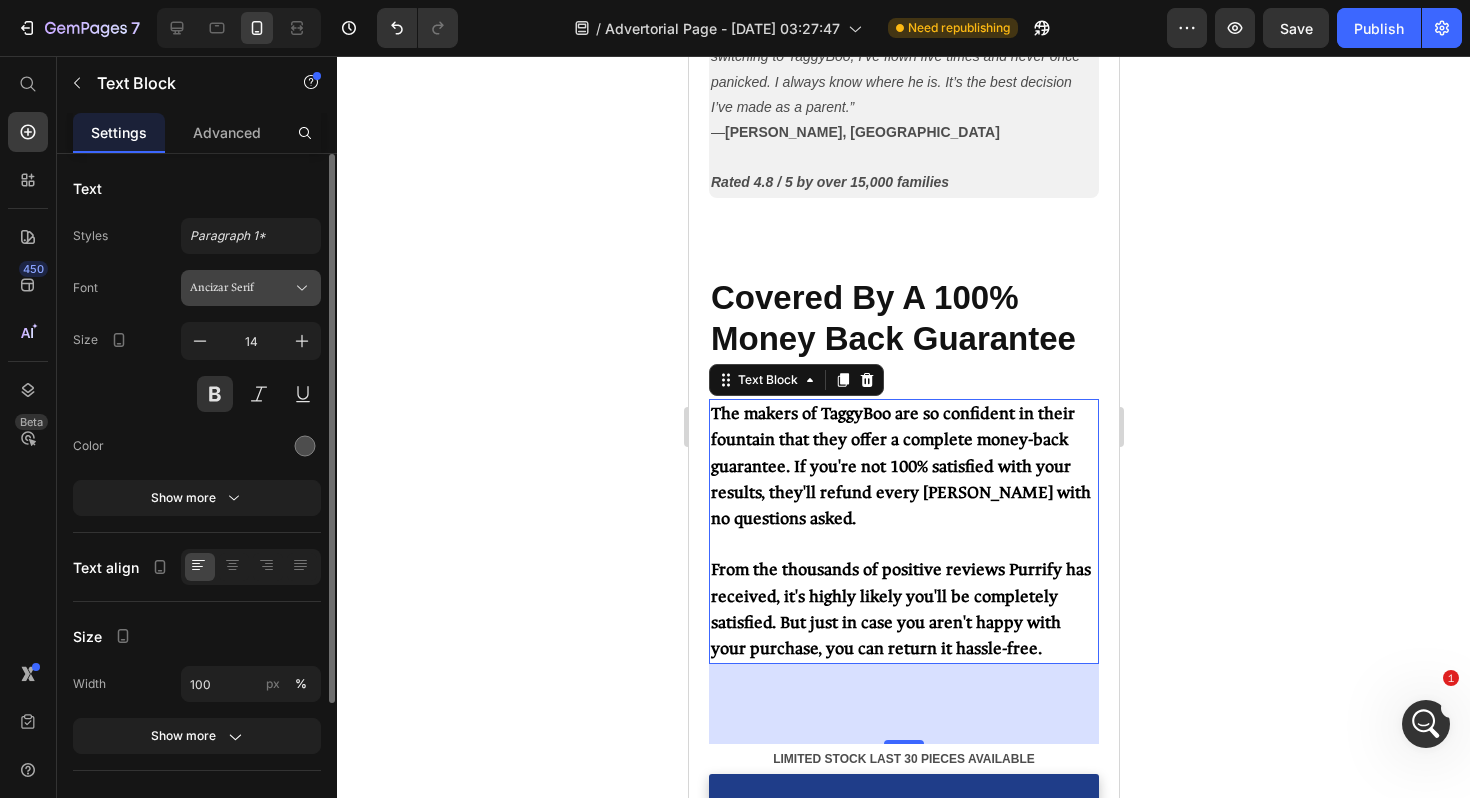 click on "Ancizar Serif" at bounding box center (241, 288) 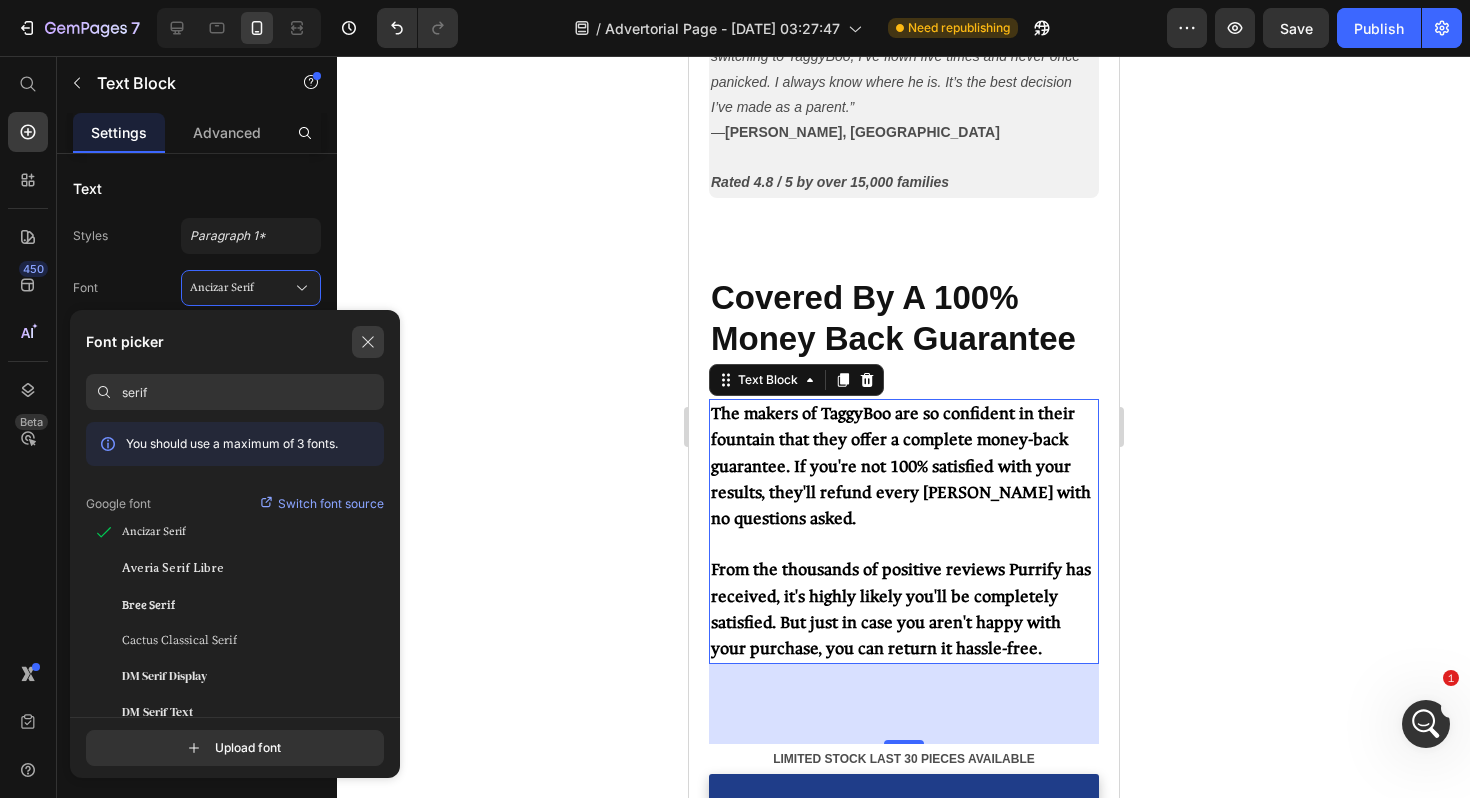 click 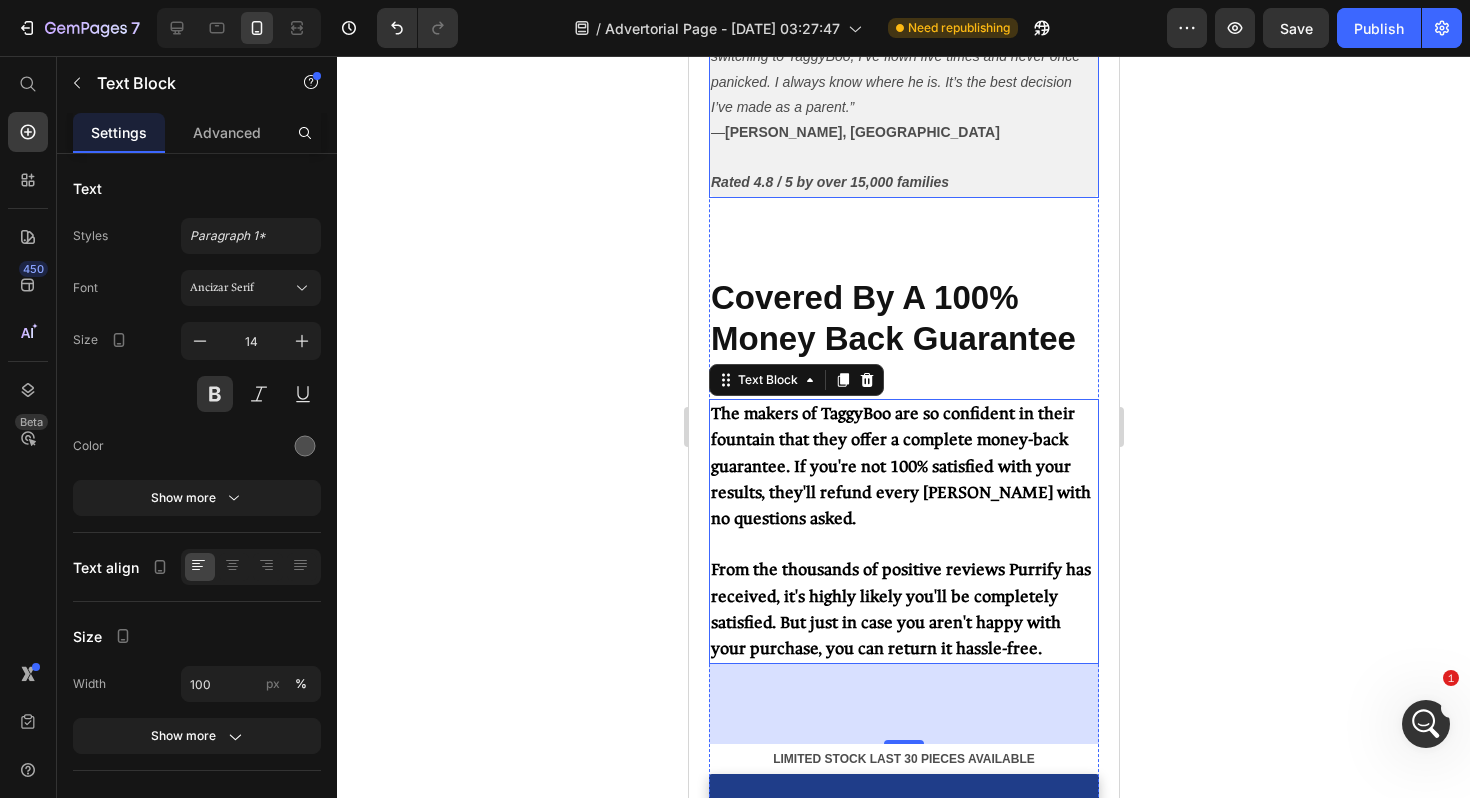 click on "[PERSON_NAME], [GEOGRAPHIC_DATA]" at bounding box center [861, 132] 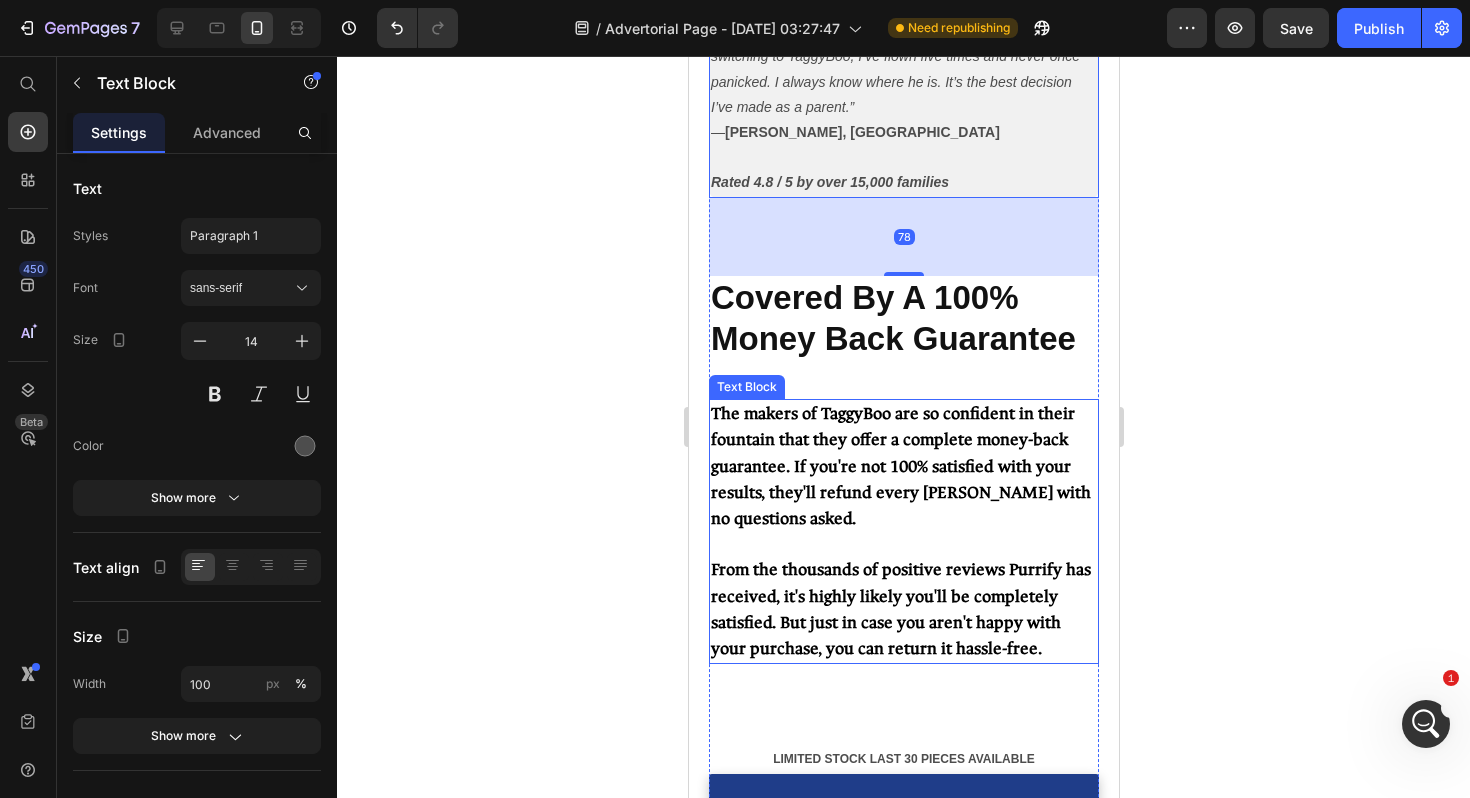 click on "The makers of TaggyBoo are so confident in their fountain that they offer a complete money-back guarantee. If you're not 100% satisfied with your results, they'll refund every penny with no questions asked." at bounding box center [900, 466] 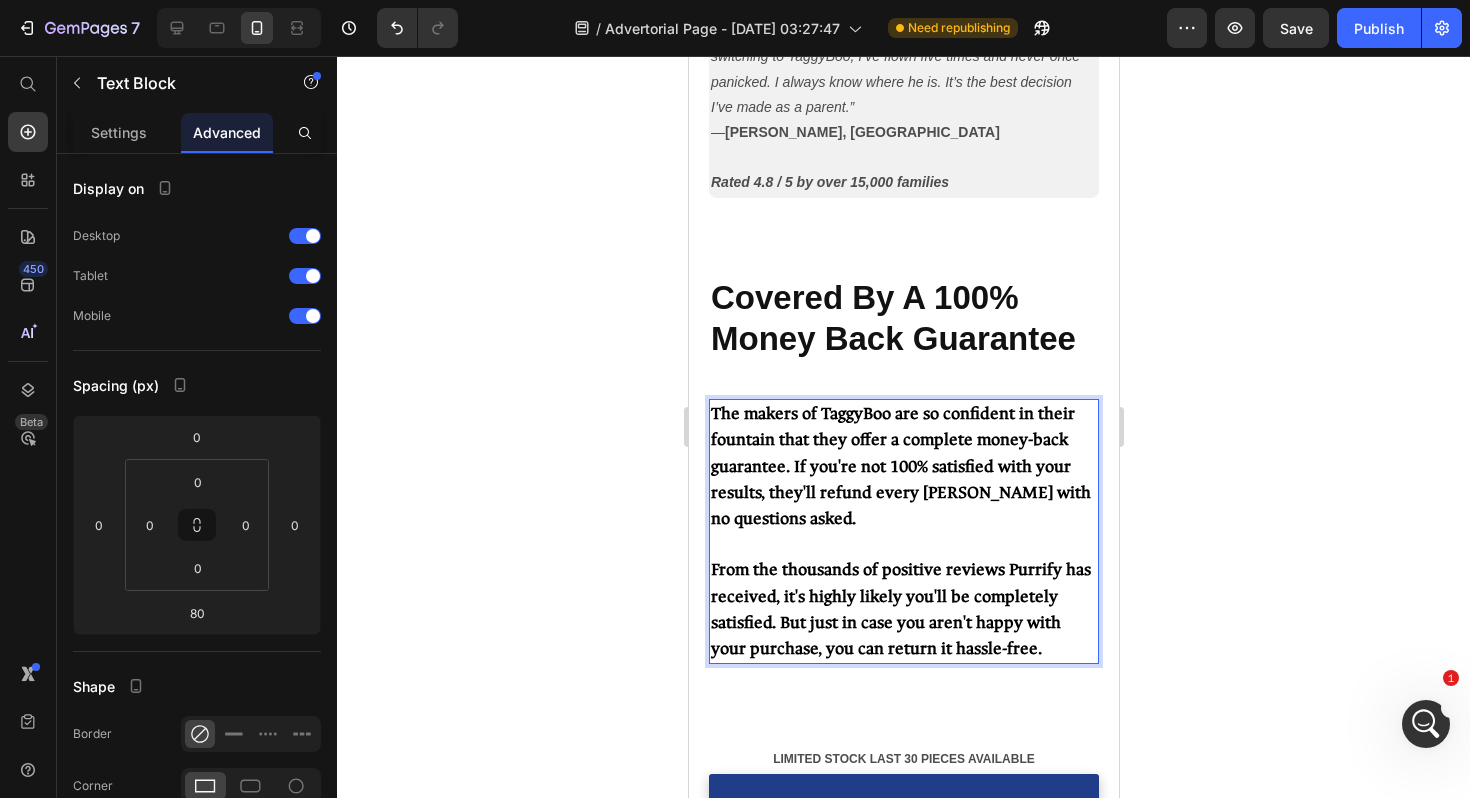 click on "From the thousands of positive reviews Purrify has received, it's highly likely you'll be completely satisfied. But just in case you aren't happy with your purchase, you can return it hassle-free." at bounding box center [900, 609] 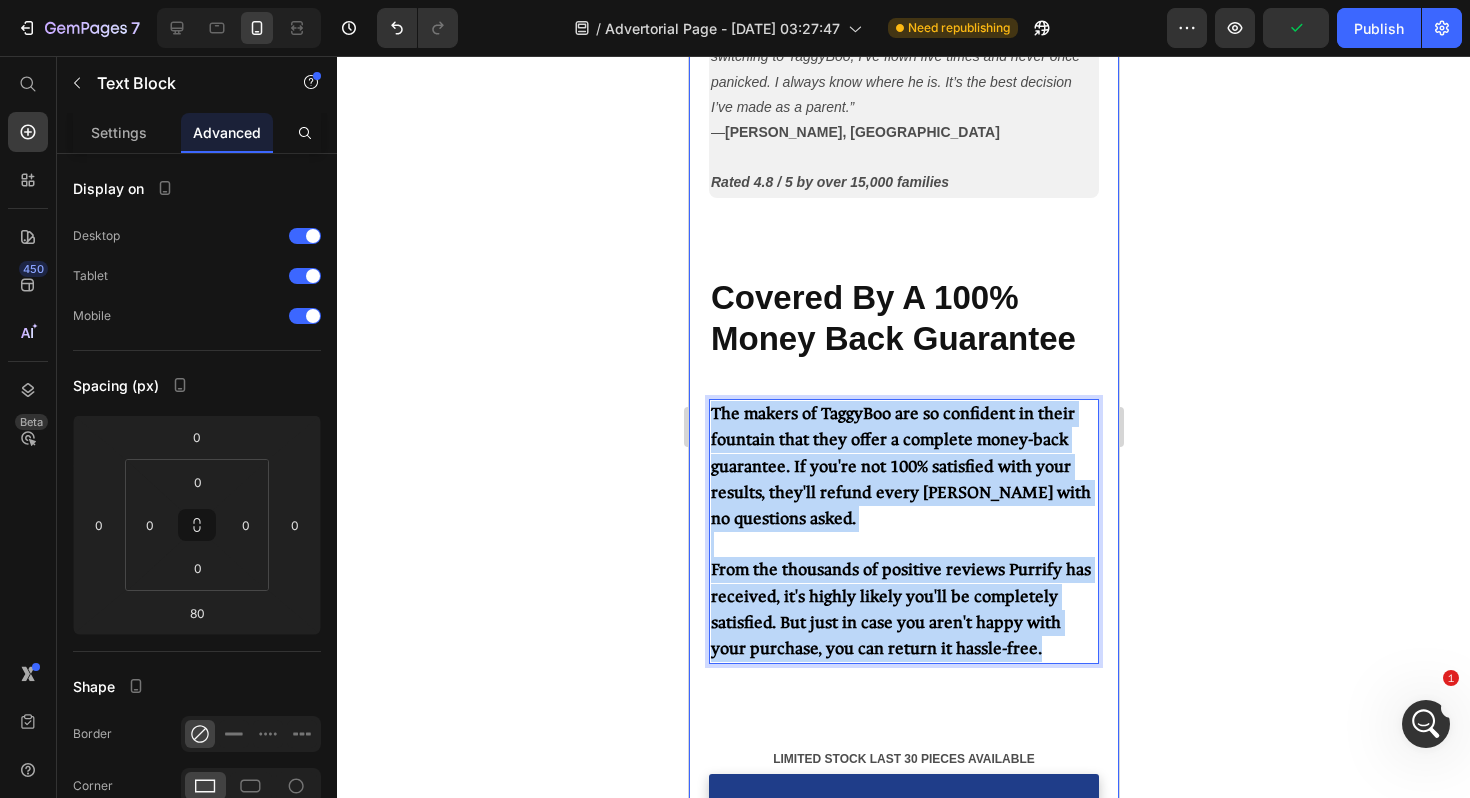 drag, startPoint x: 1042, startPoint y: 621, endPoint x: 699, endPoint y: 391, distance: 412.9758 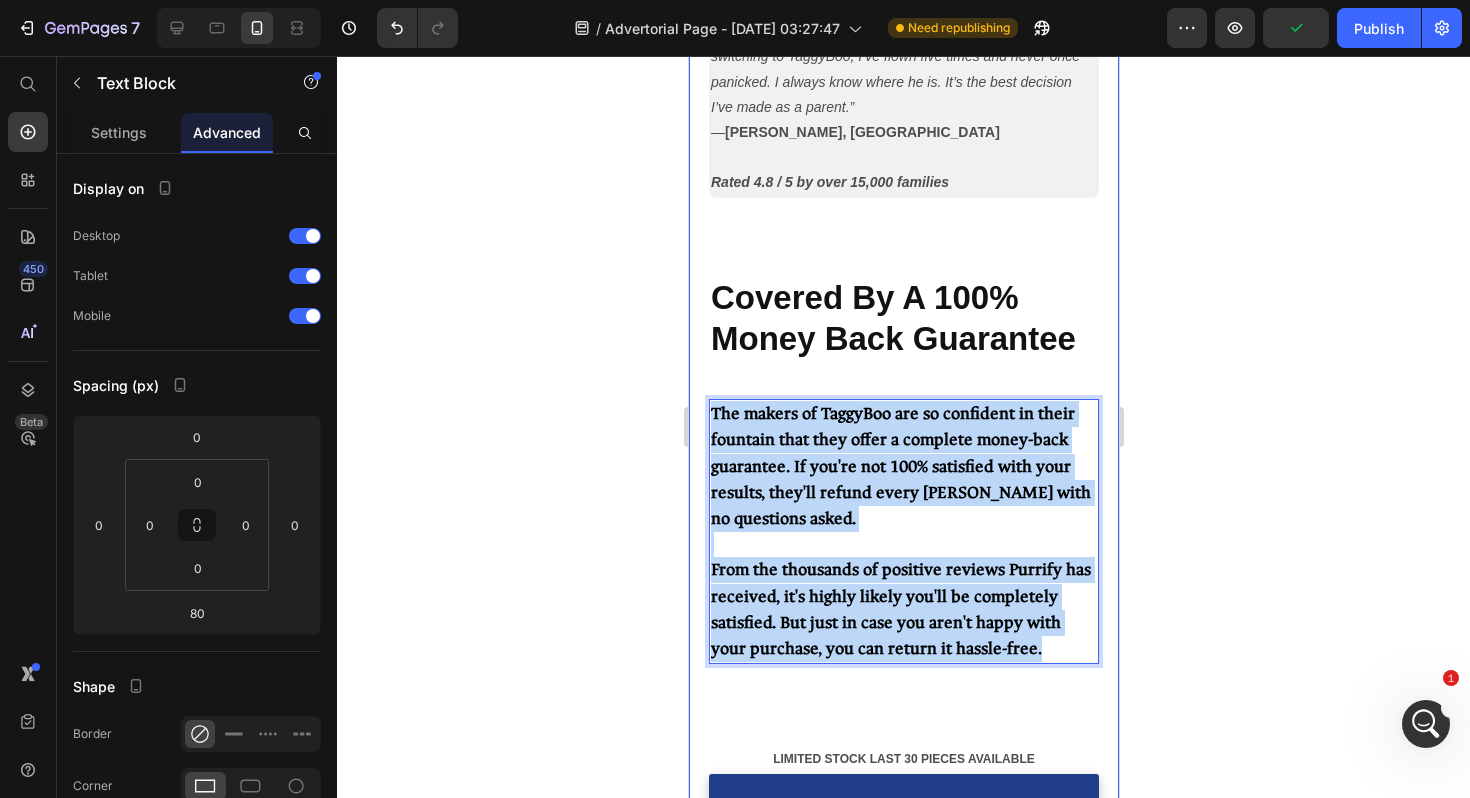 click on "If your heart has ever dropped in public… Heading You turned to grab milk and your toddler was gone. You yelled their name while strangers stared. You blamed yourself for looking away one tiny second. Then what you’re about to read could save your child’s life. Text Block Row ⁠⁠⁠⁠⁠⁠⁠ 60,000 Little Escapes Every Year. Heading National Center for Missing & Exploited Children Text Block That’s  164 kids every single day  in the United States who slip out of sight in busy places malls, grocery stores, parks. Most are found within minutes… but those minutes feel like forever. And sometimes… forever becomes real. Text Block Row ⁠⁠⁠⁠⁠⁠⁠ My 45‑Second Horror Story... Heading It was a Saturday morning. We were shopping for a birthday gift for my niece. Tommy, my three-year-old, was right beside me in the toy aisle, holding a little truck. He was laughing, pointing at dinosaurs on the shelf. I reached into my bag to check a text from my husband.  Just one quick second. Row   ." at bounding box center (903, -2911) 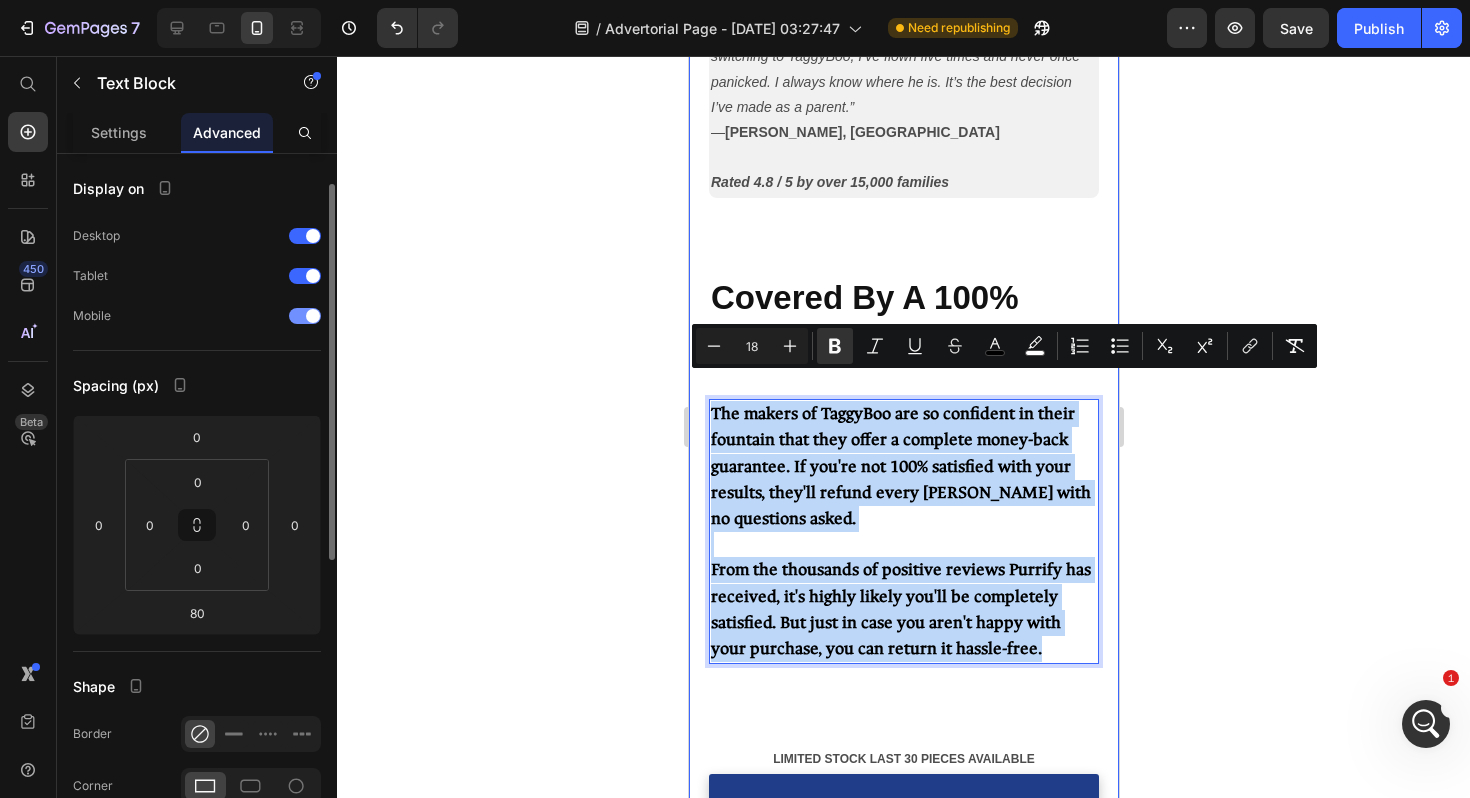 scroll, scrollTop: 26, scrollLeft: 0, axis: vertical 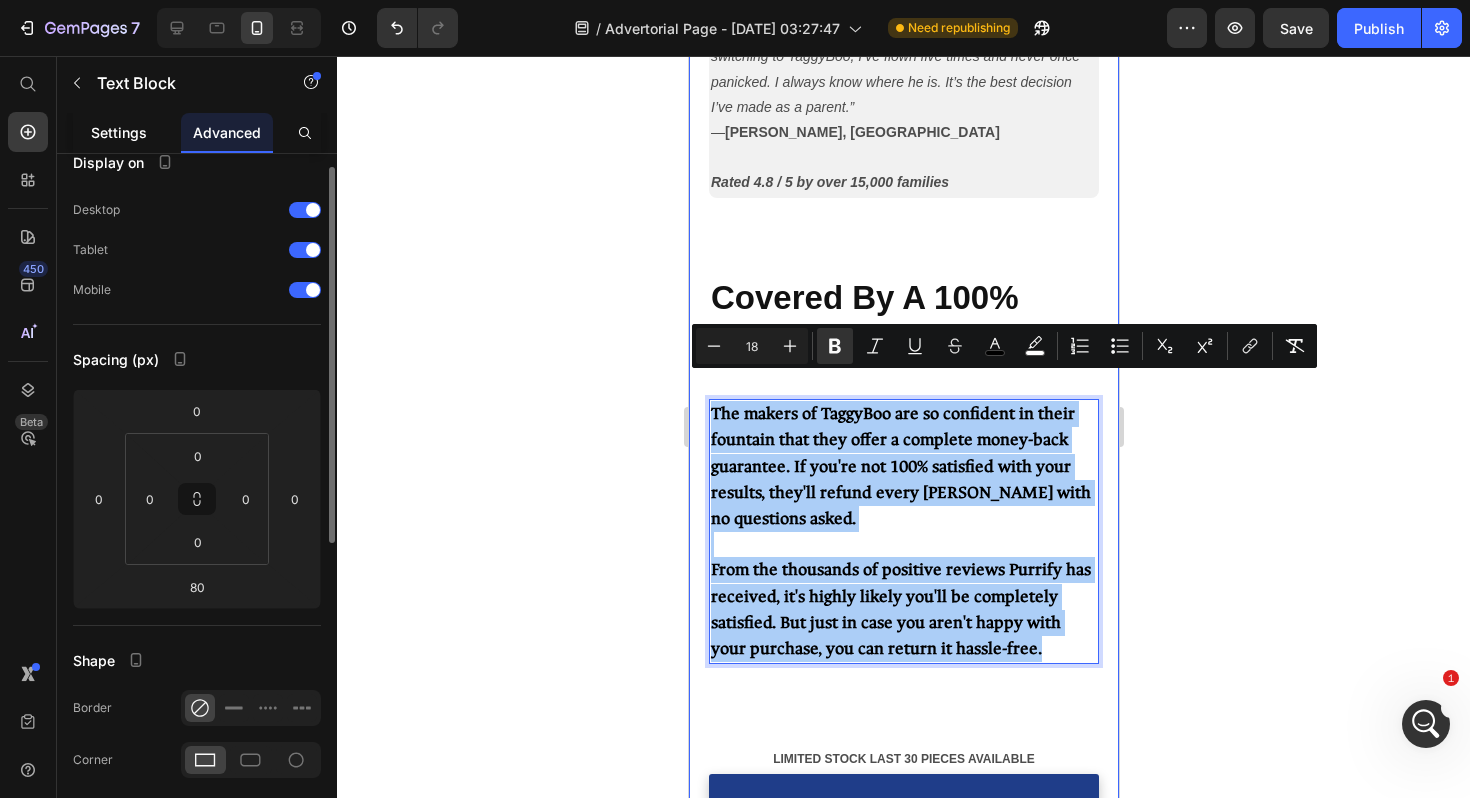 click on "Settings" at bounding box center (119, 132) 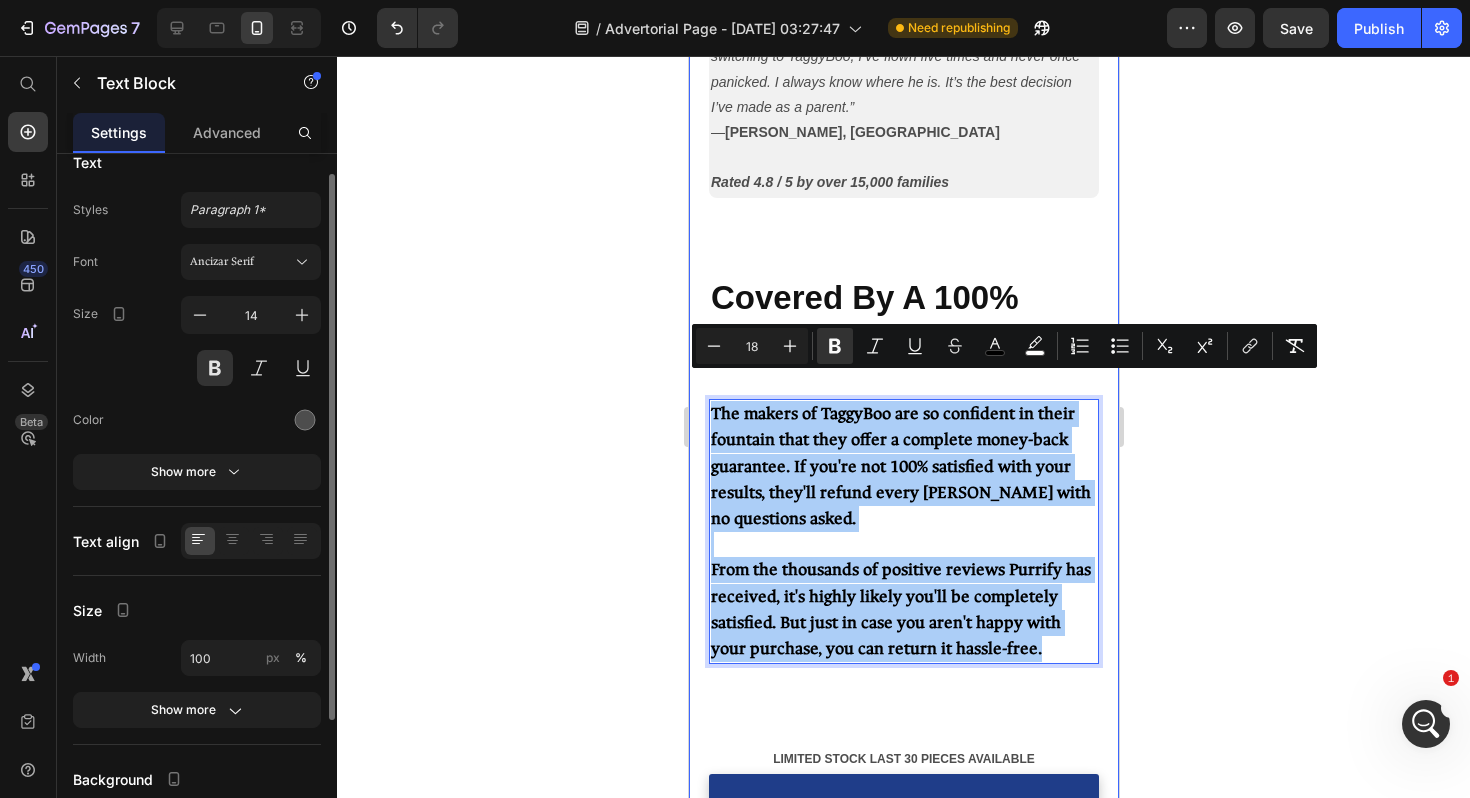 scroll, scrollTop: 0, scrollLeft: 0, axis: both 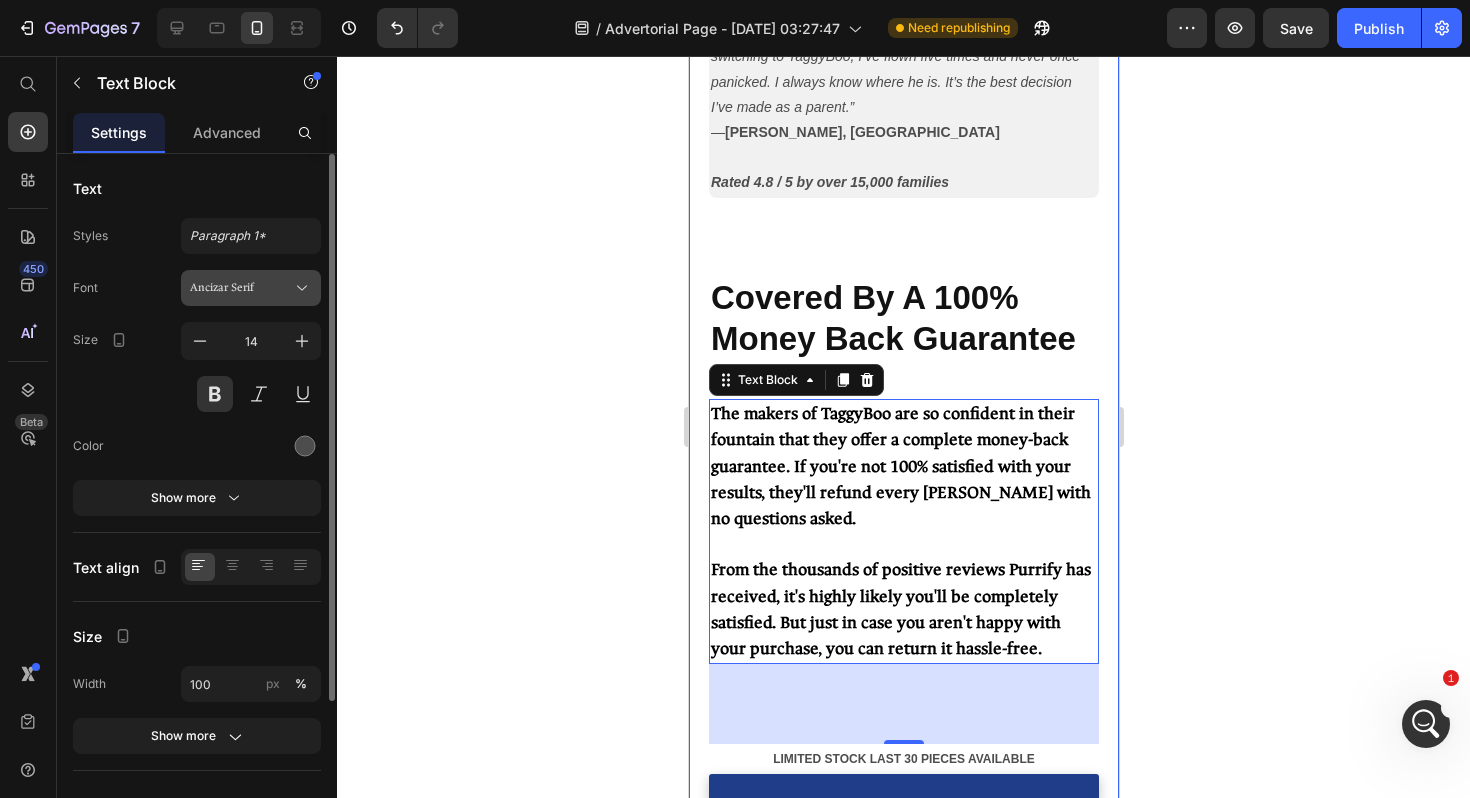 click on "Ancizar Serif" at bounding box center (251, 288) 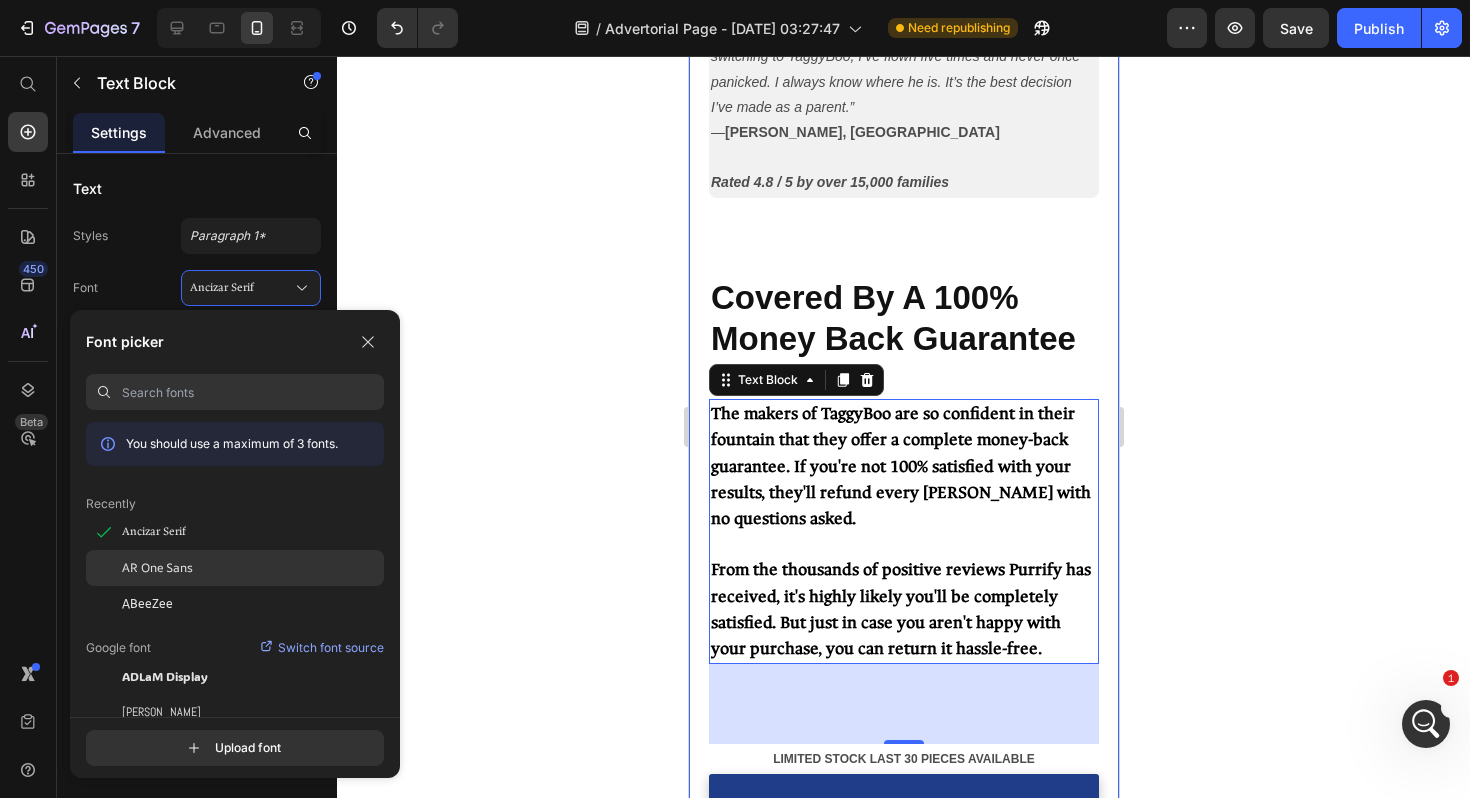 click on "AR One Sans" 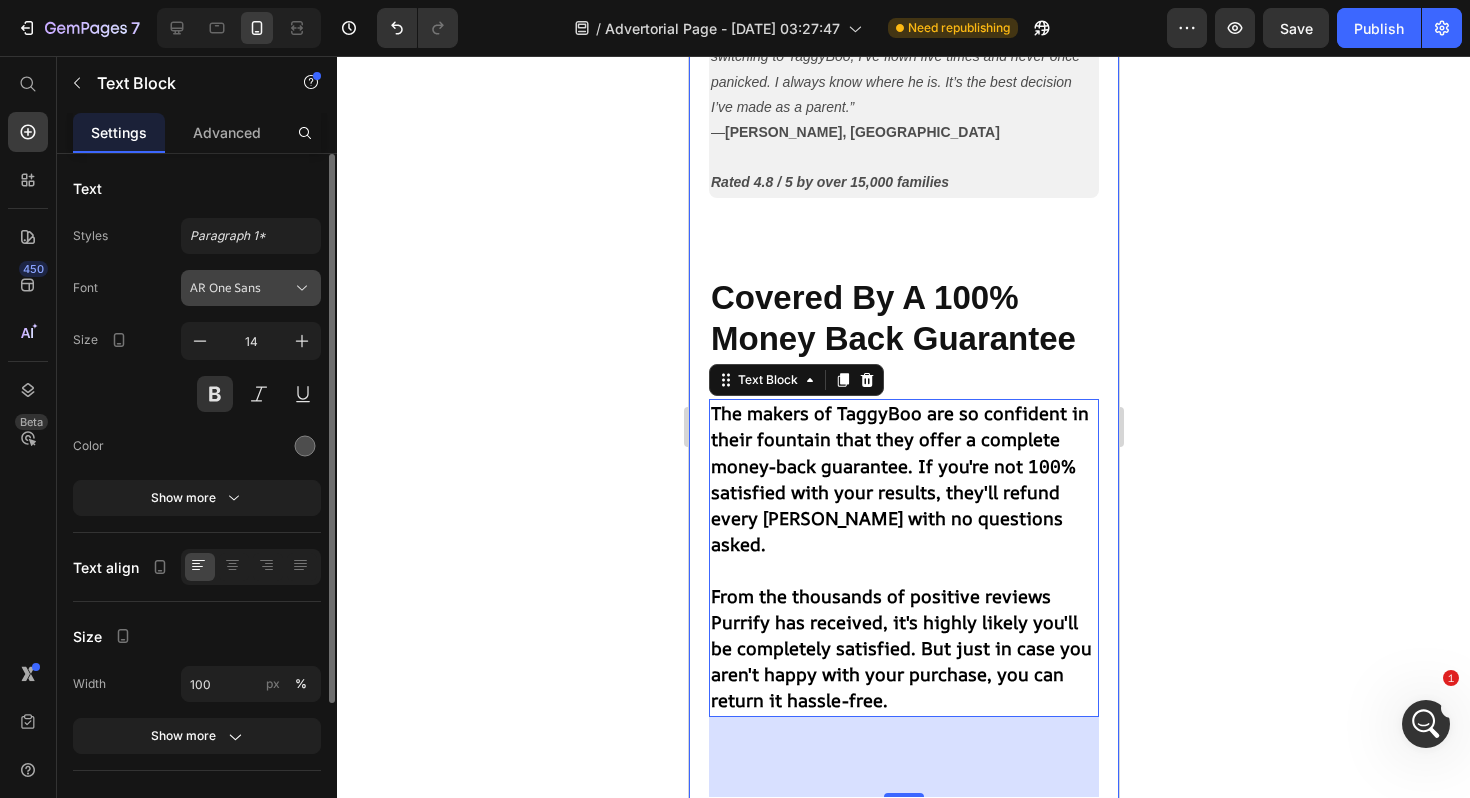 click on "AR One Sans" at bounding box center [241, 288] 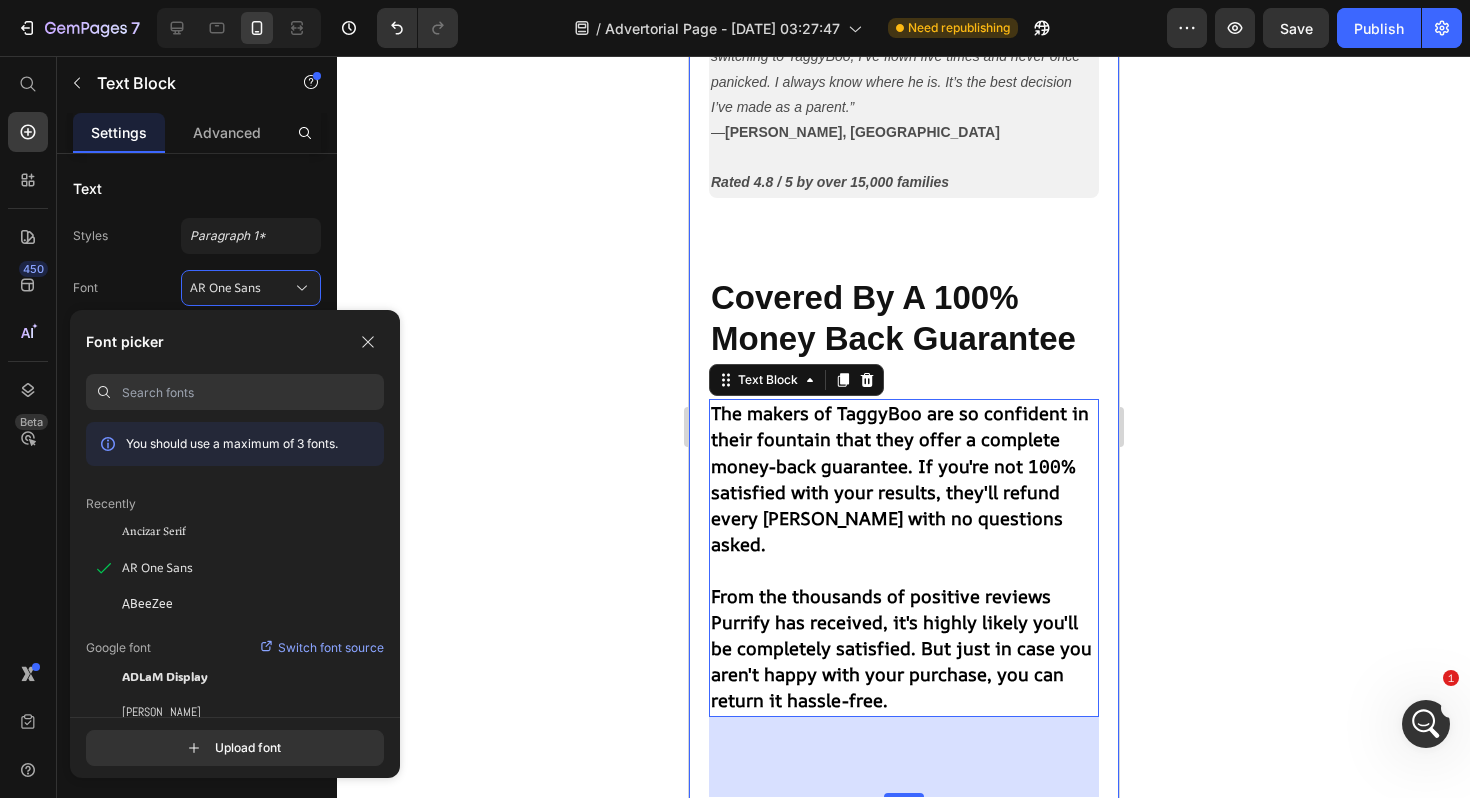 click at bounding box center (253, 392) 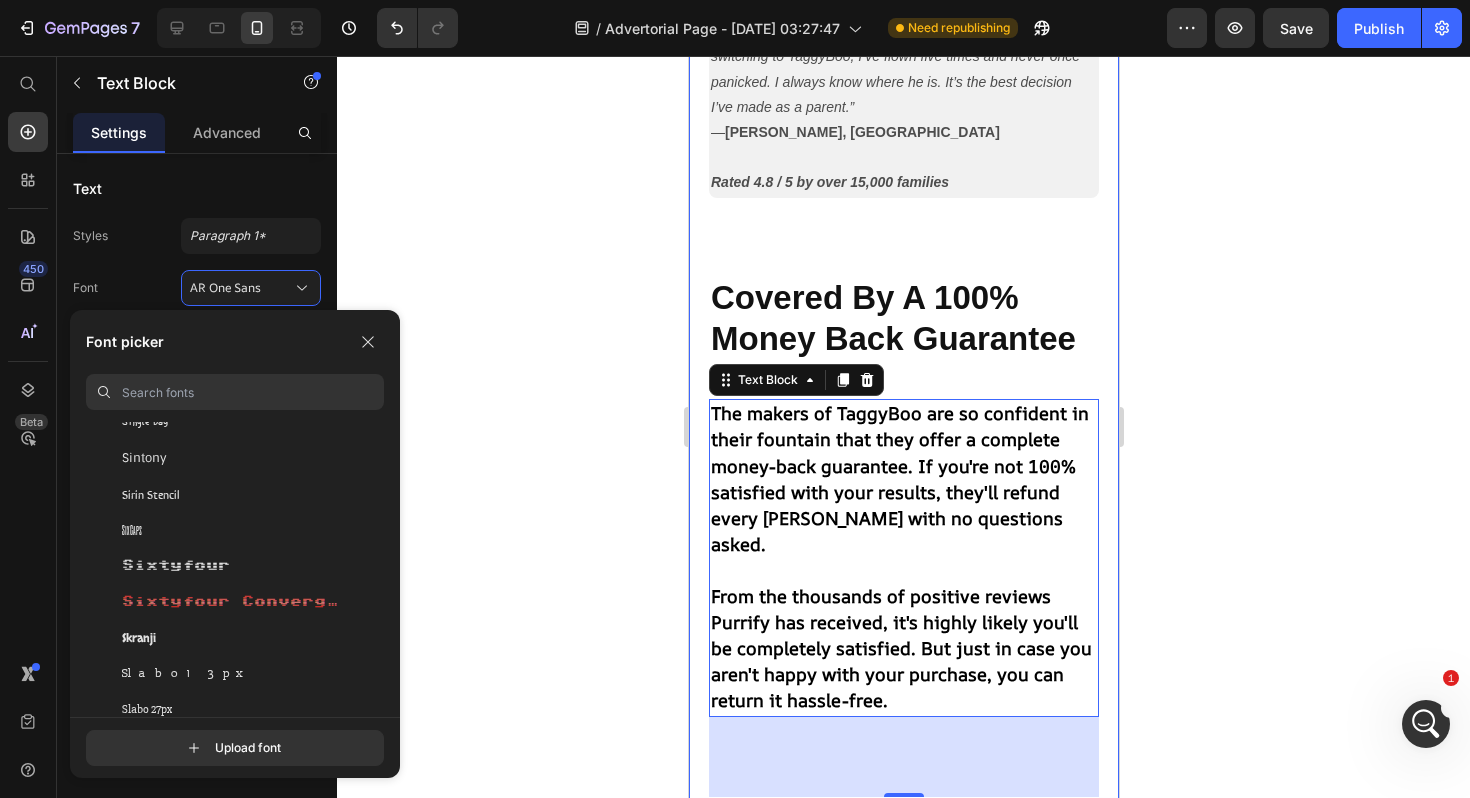 scroll, scrollTop: 58358, scrollLeft: 0, axis: vertical 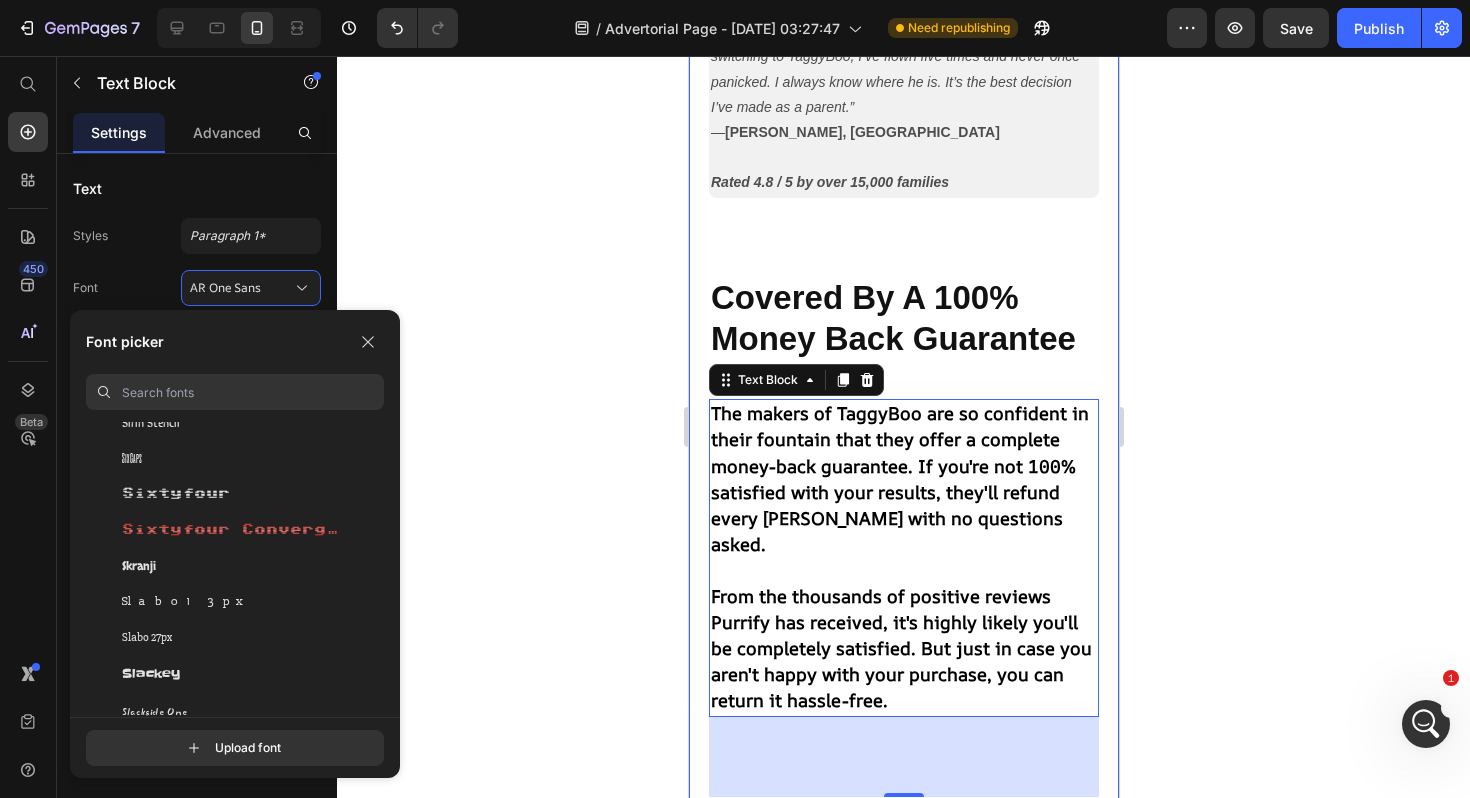 click on "“I used to sleep with one eye open. Every sound made me jump. I was terrified of losing sight of my daughter, even for a second. Since using TaggyBoo, I check my phone, see the little green dot, and finally relax. I can sleep. I can breathe. I feel like a mom again, not a bodyguard.” —  Jess K., Phoenix “I have twin boys who never walk—they run. At the park, the mall, even at home, I used to constantly shout their names and chase them down. Now with TaggyBoo, I know exactly where they are without yelling or panicking. It’s changed how I parent. I’m calmer. They’re freer. And our whole family is happier.” —  Lauren P., Kansas City —  Megan R., Atlanta Rated 4.8 / 5 by over 15,000 families" at bounding box center (903, -119) 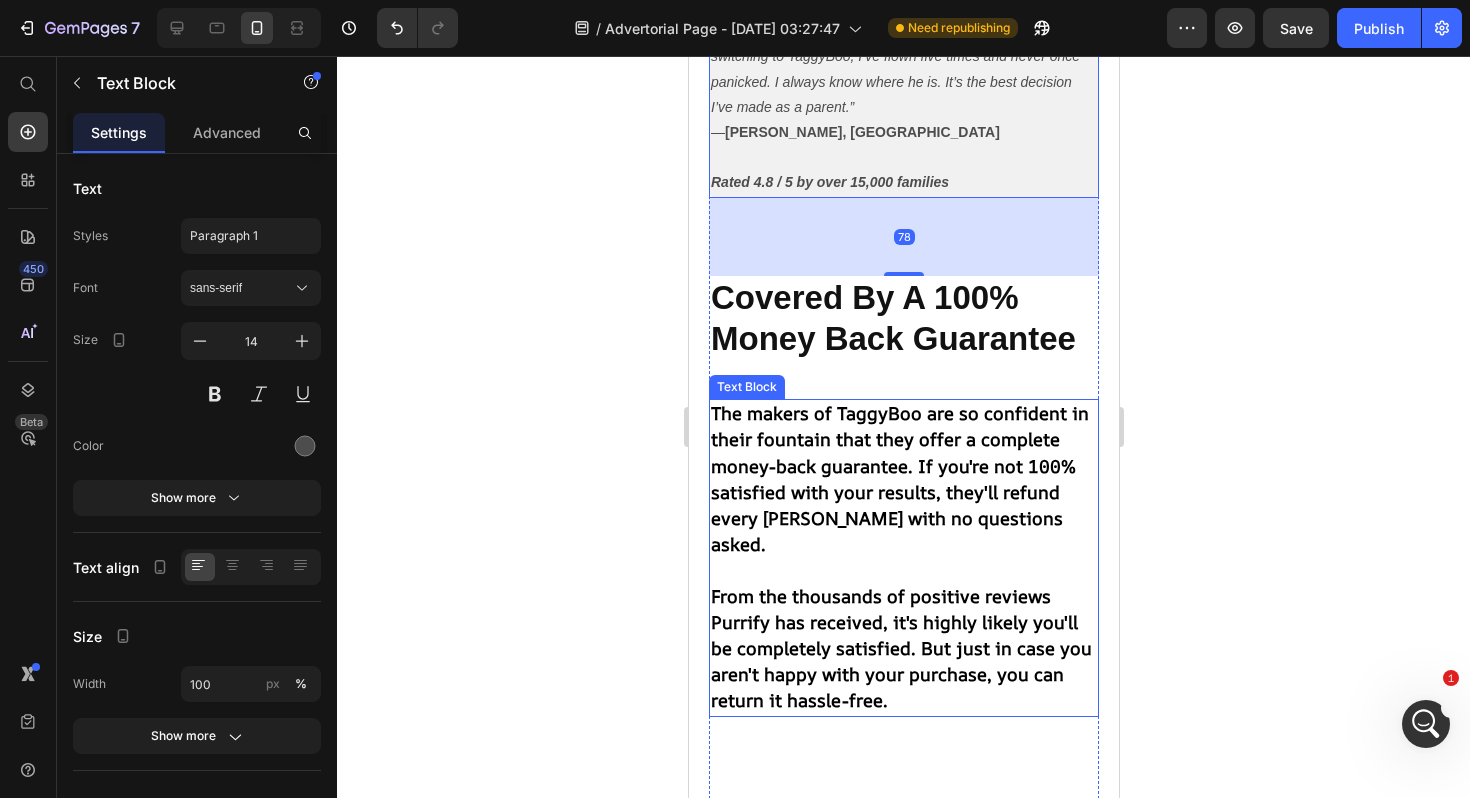 click on "The makers of TaggyBoo are so confident in their fountain that they offer a complete money-back guarantee. If you're not 100% satisfied with your results, they'll refund every penny with no questions asked." at bounding box center (899, 478) 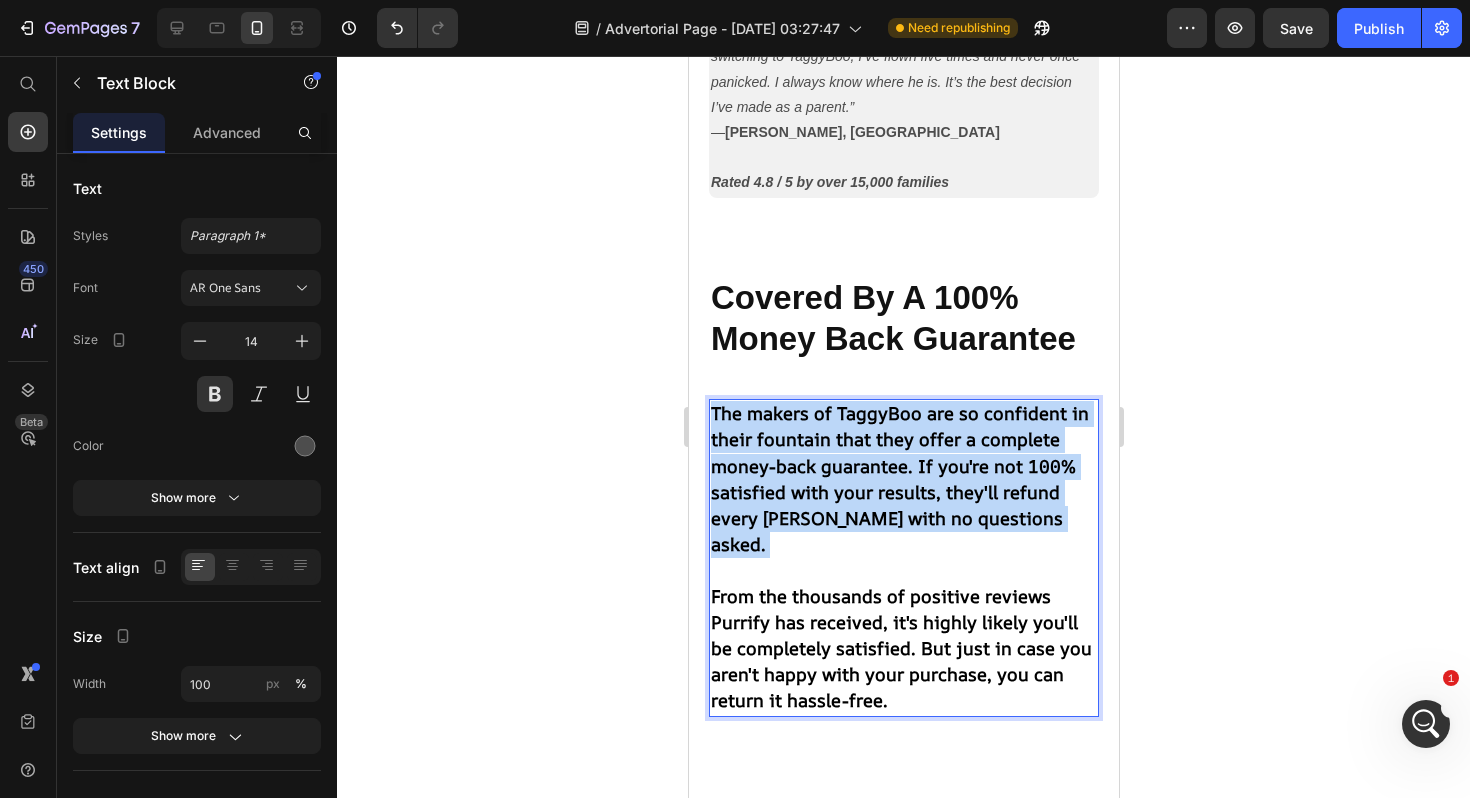 click on "The makers of TaggyBoo are so confident in their fountain that they offer a complete money-back guarantee. If you're not 100% satisfied with your results, they'll refund every penny with no questions asked." at bounding box center (899, 478) 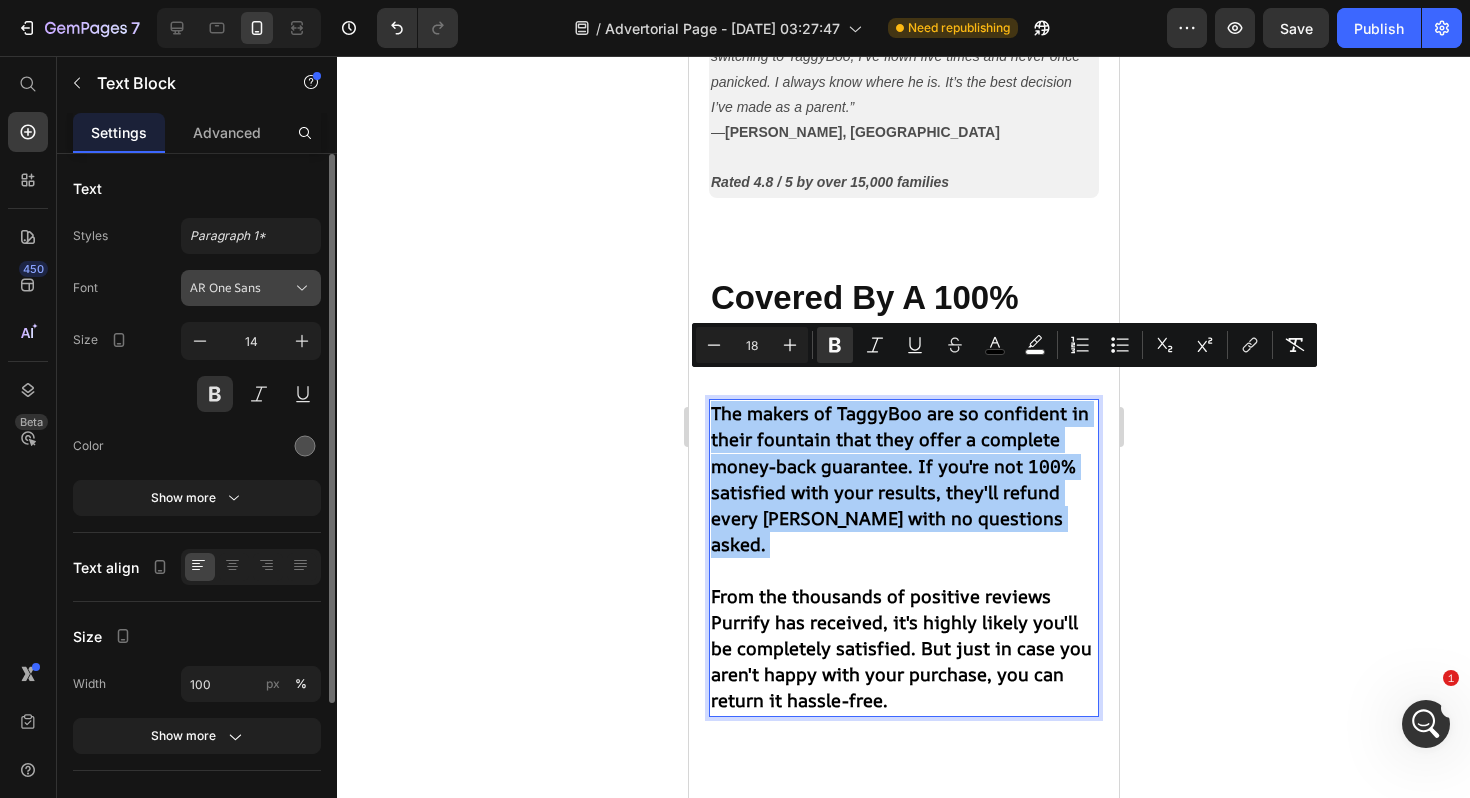 click on "AR One Sans" at bounding box center (241, 288) 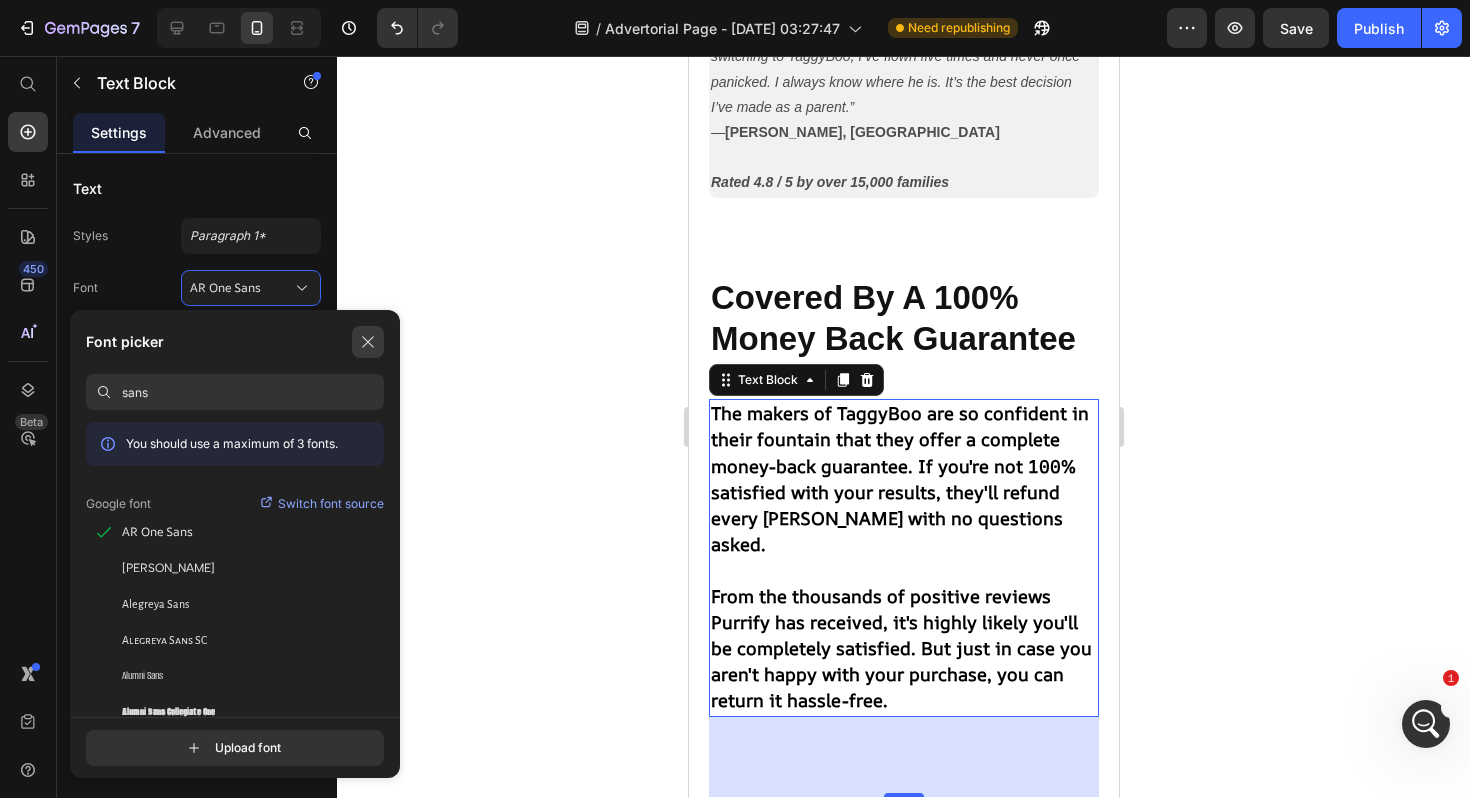 type on "sans" 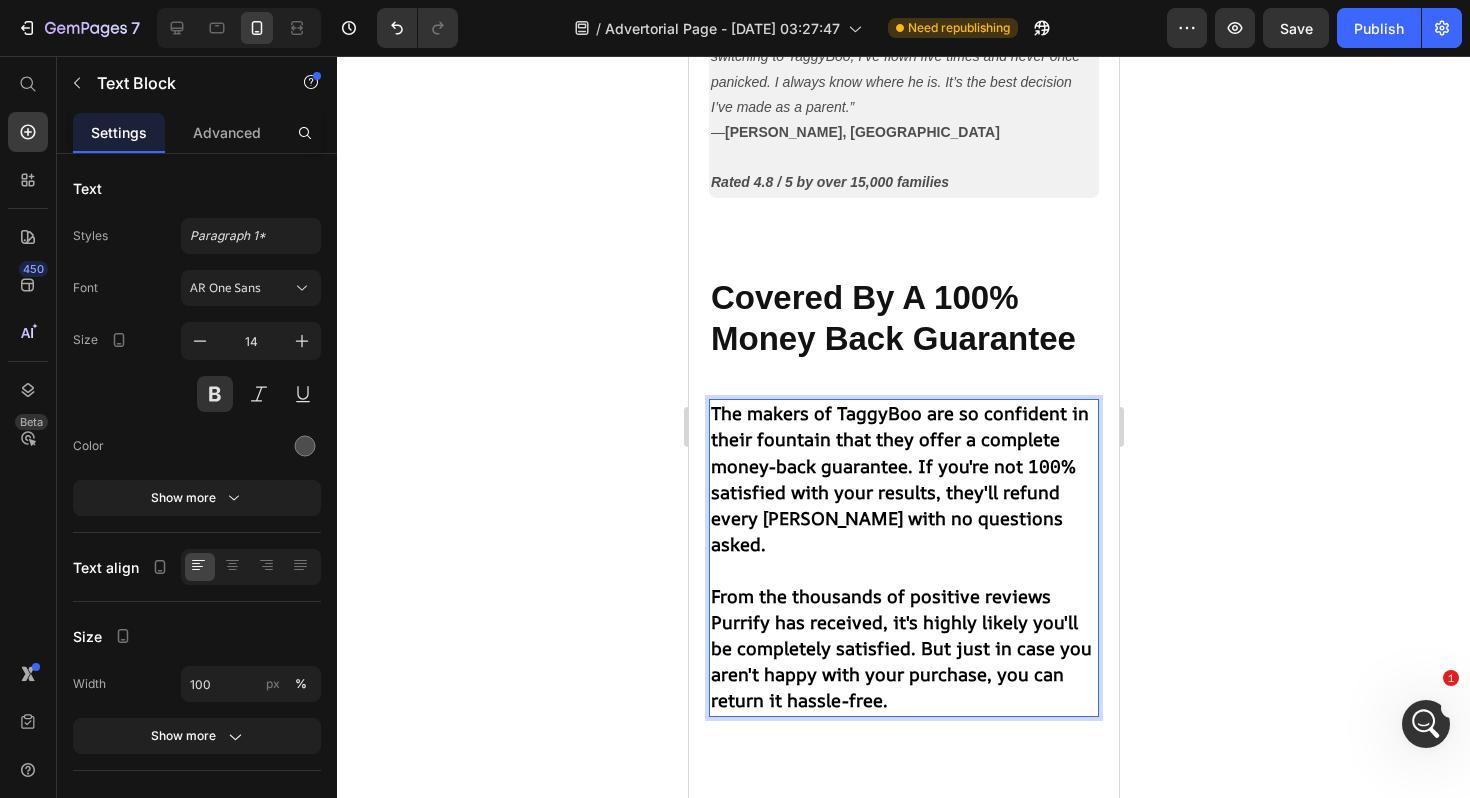 click on "From the thousands of positive reviews Purrify has received, it's highly likely you'll be completely satisfied. But just in case you aren't happy with your purchase, you can return it hassle-free." at bounding box center (900, 648) 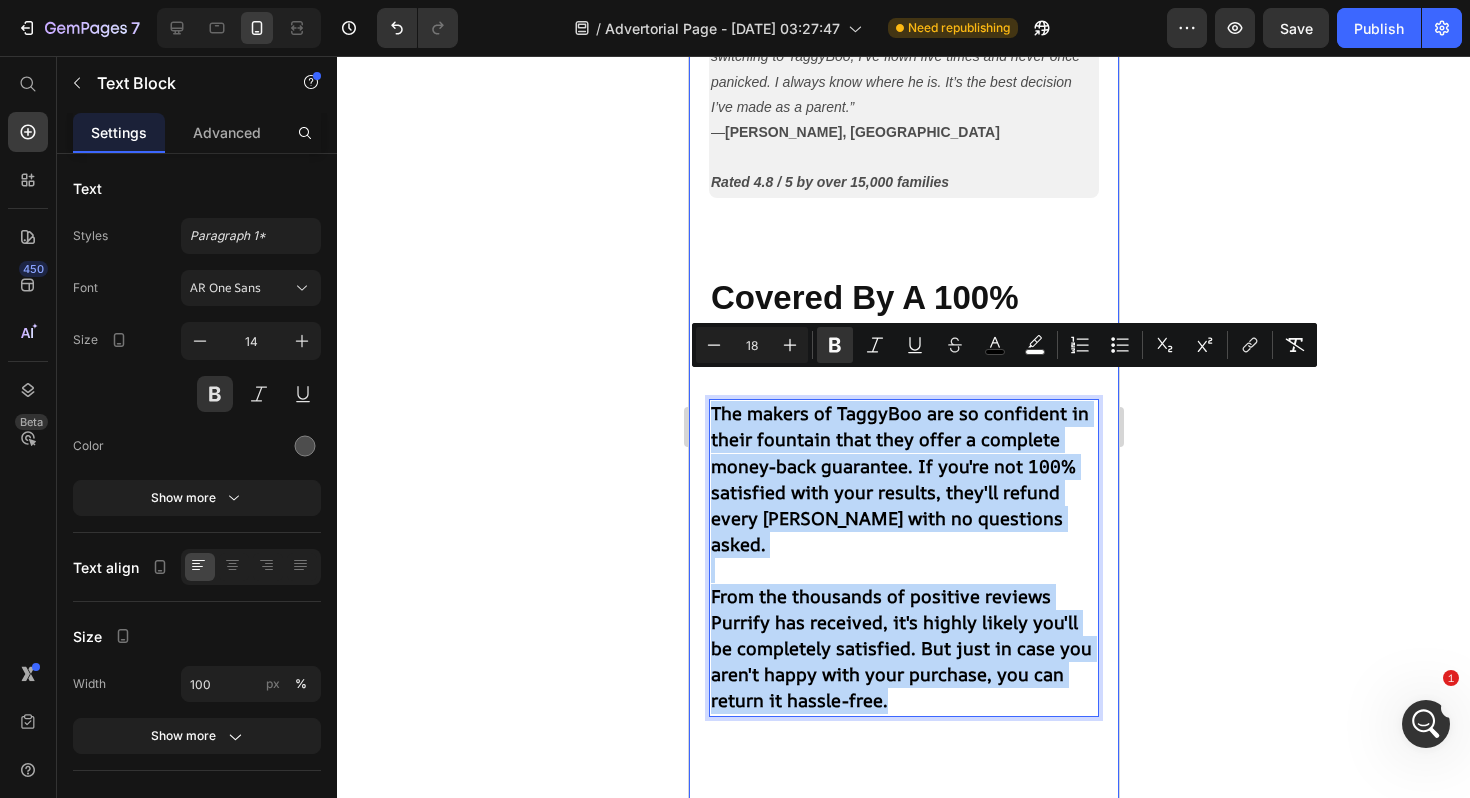 drag, startPoint x: 885, startPoint y: 650, endPoint x: 705, endPoint y: 394, distance: 312.94727 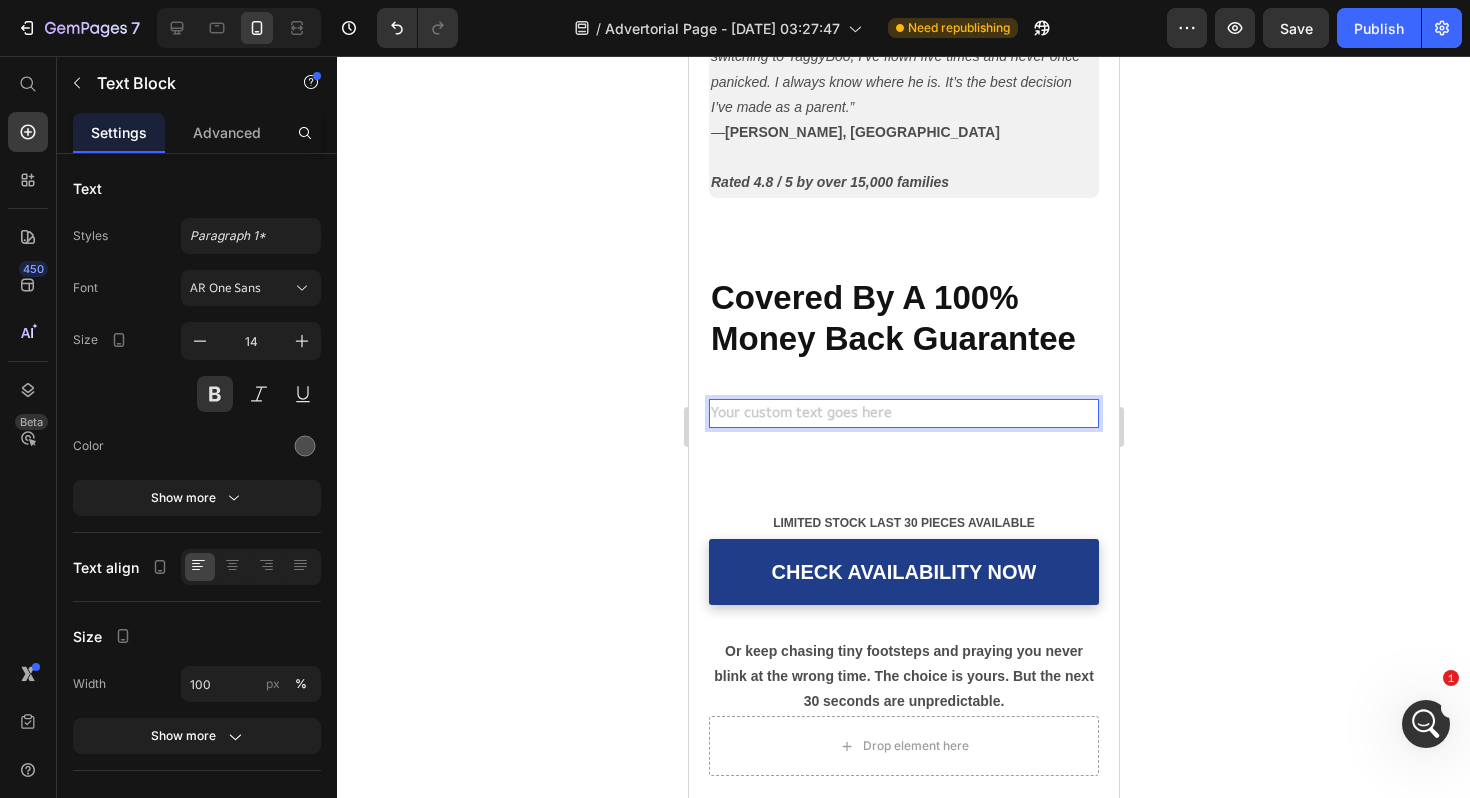 click at bounding box center [903, 413] 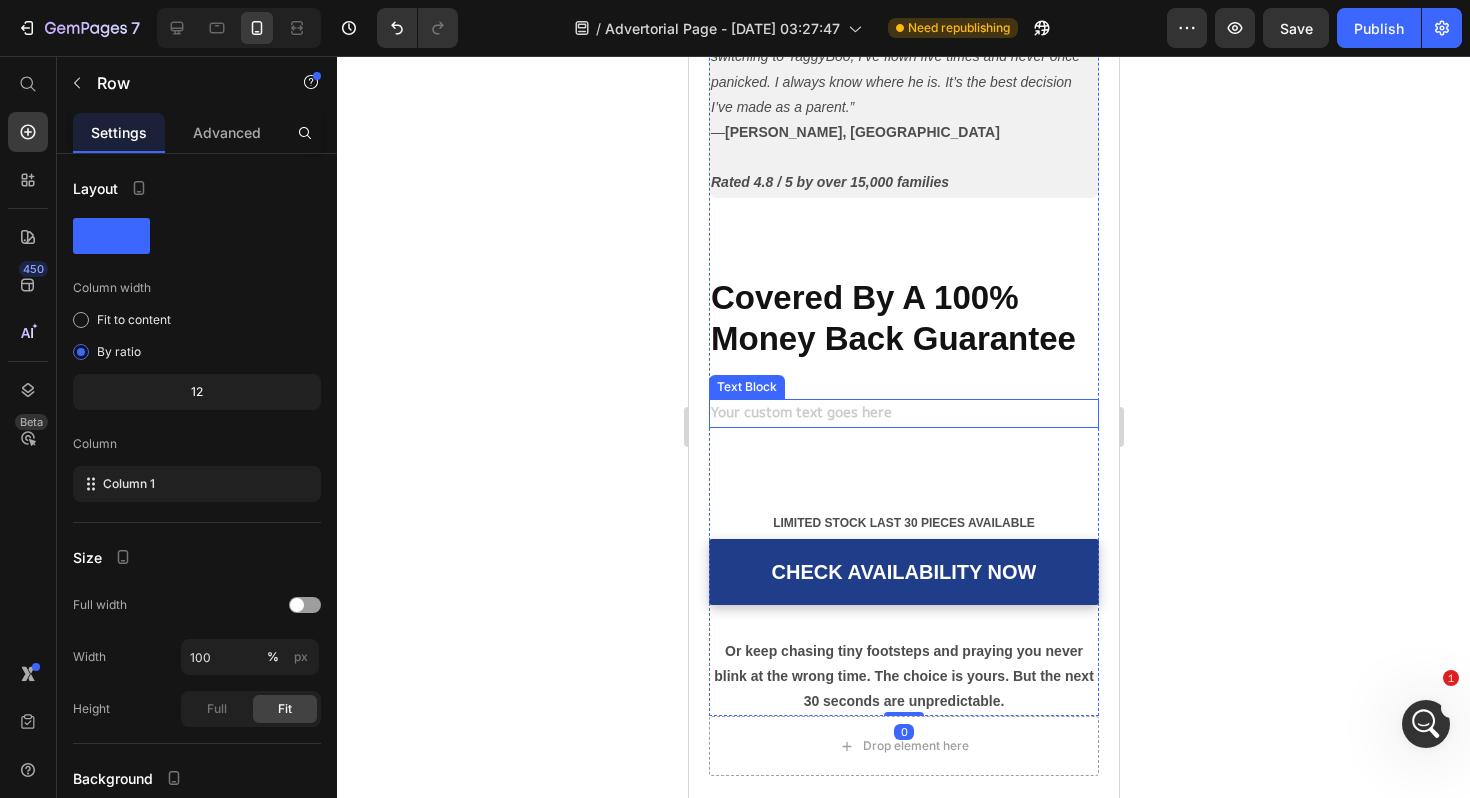 click at bounding box center [903, 413] 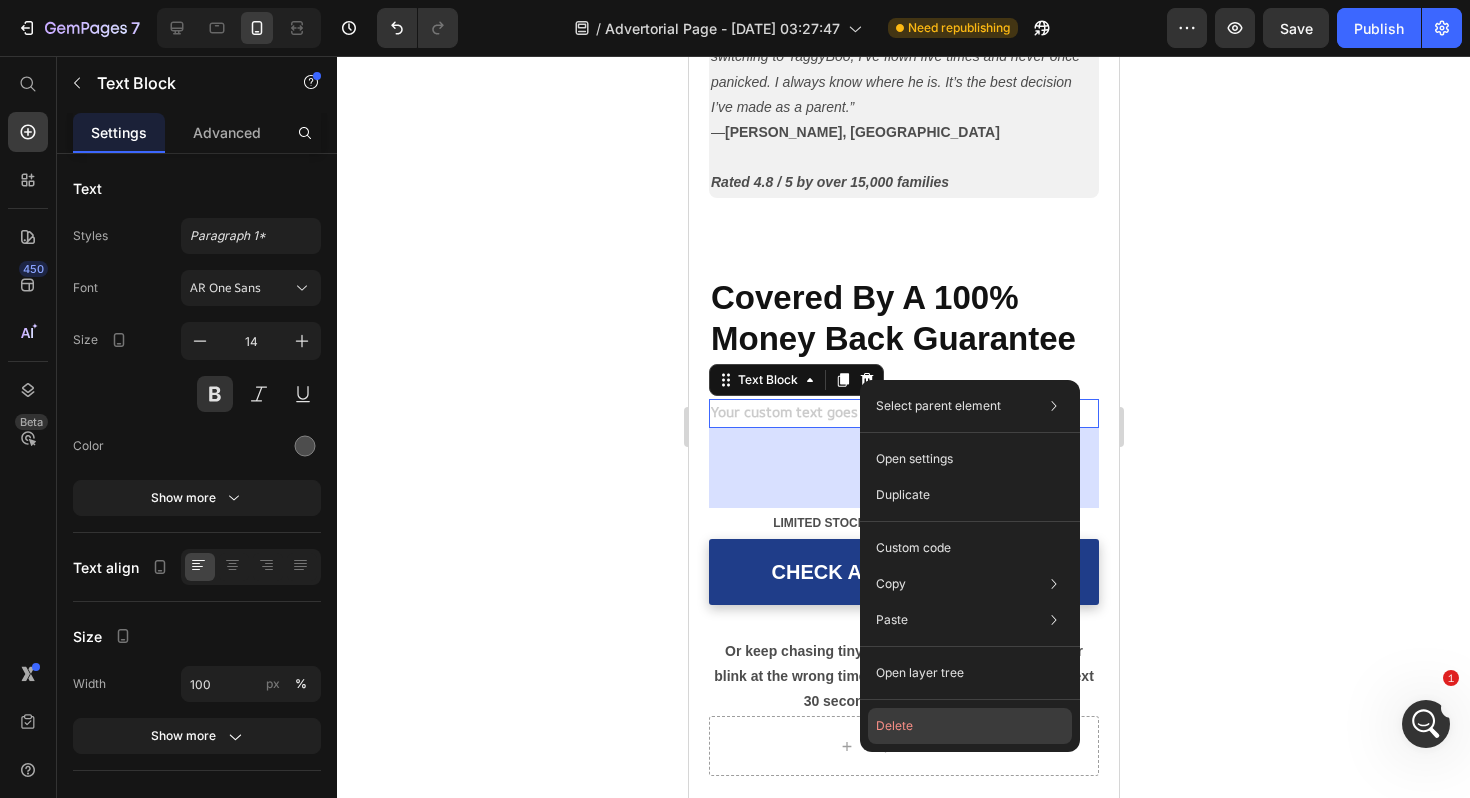 click on "Delete" 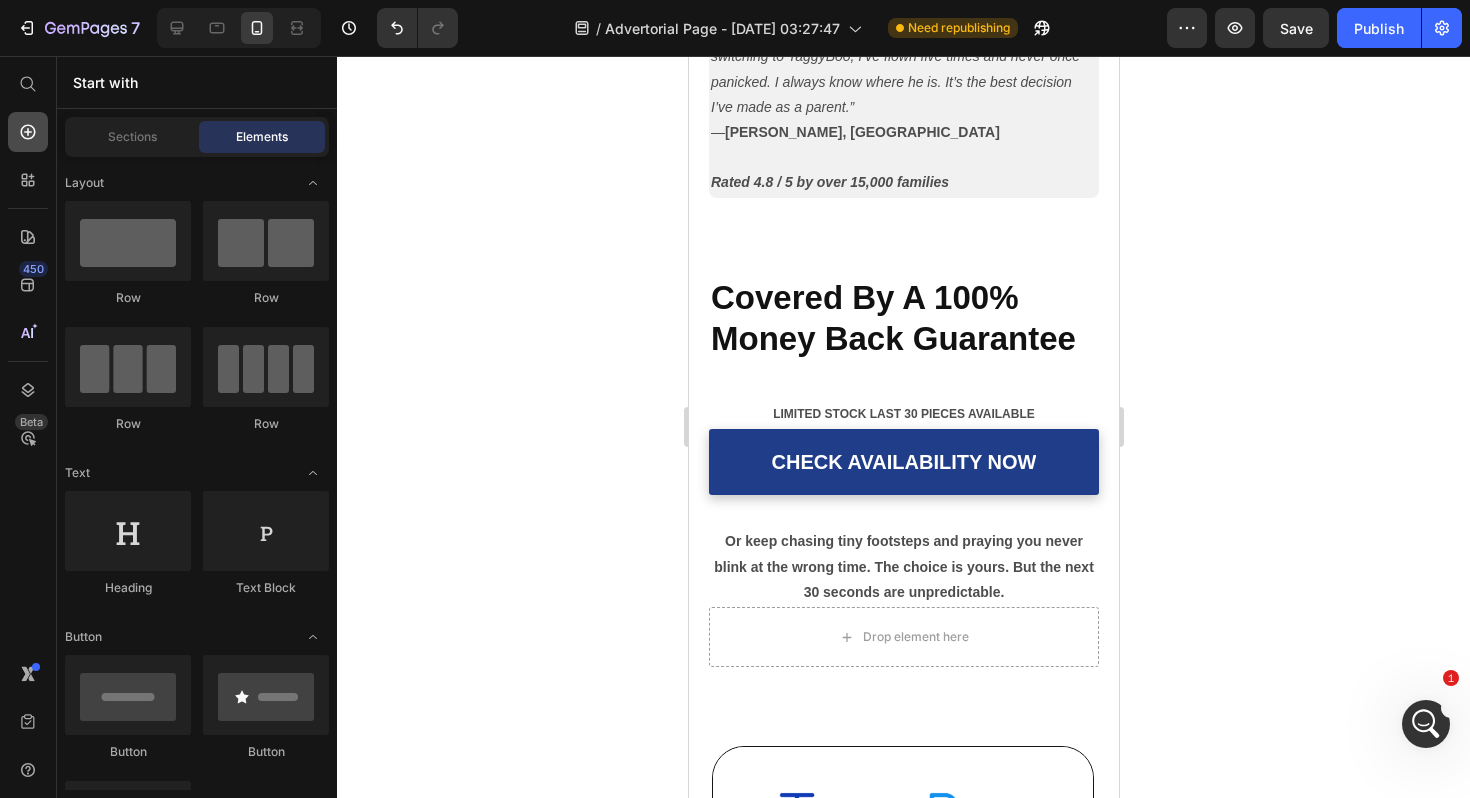 click 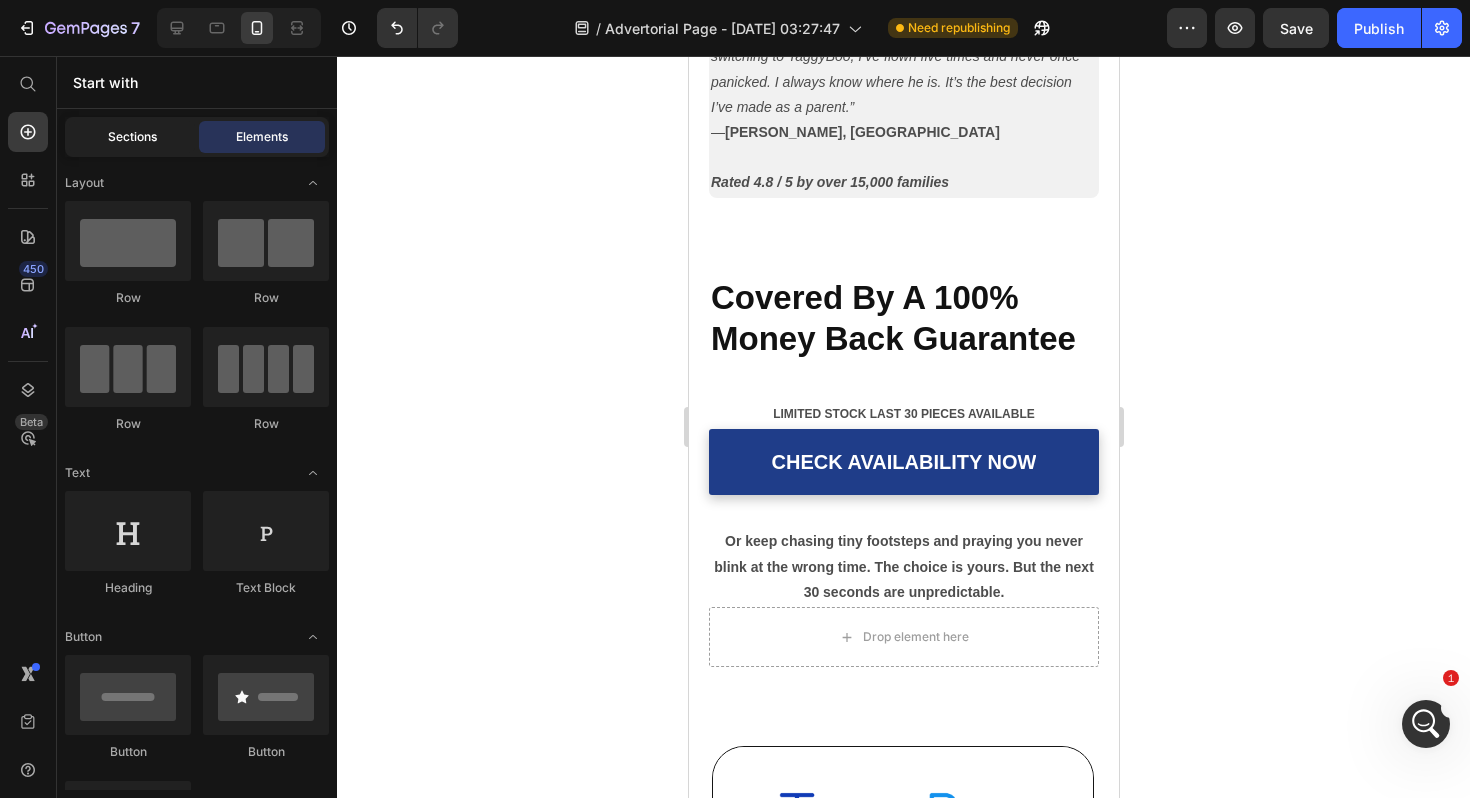 click on "Sections" at bounding box center (132, 137) 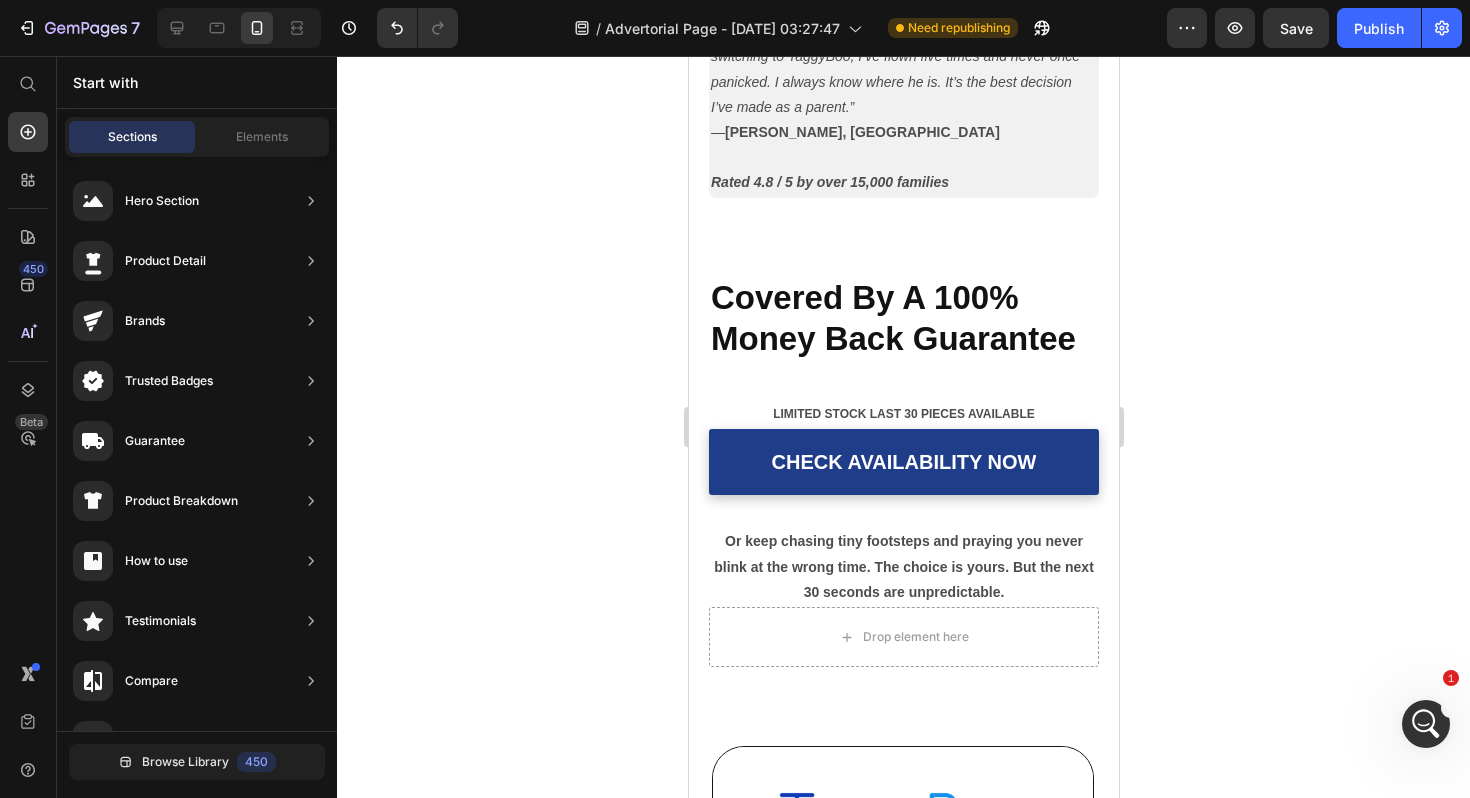 click on "Sections" at bounding box center [132, 137] 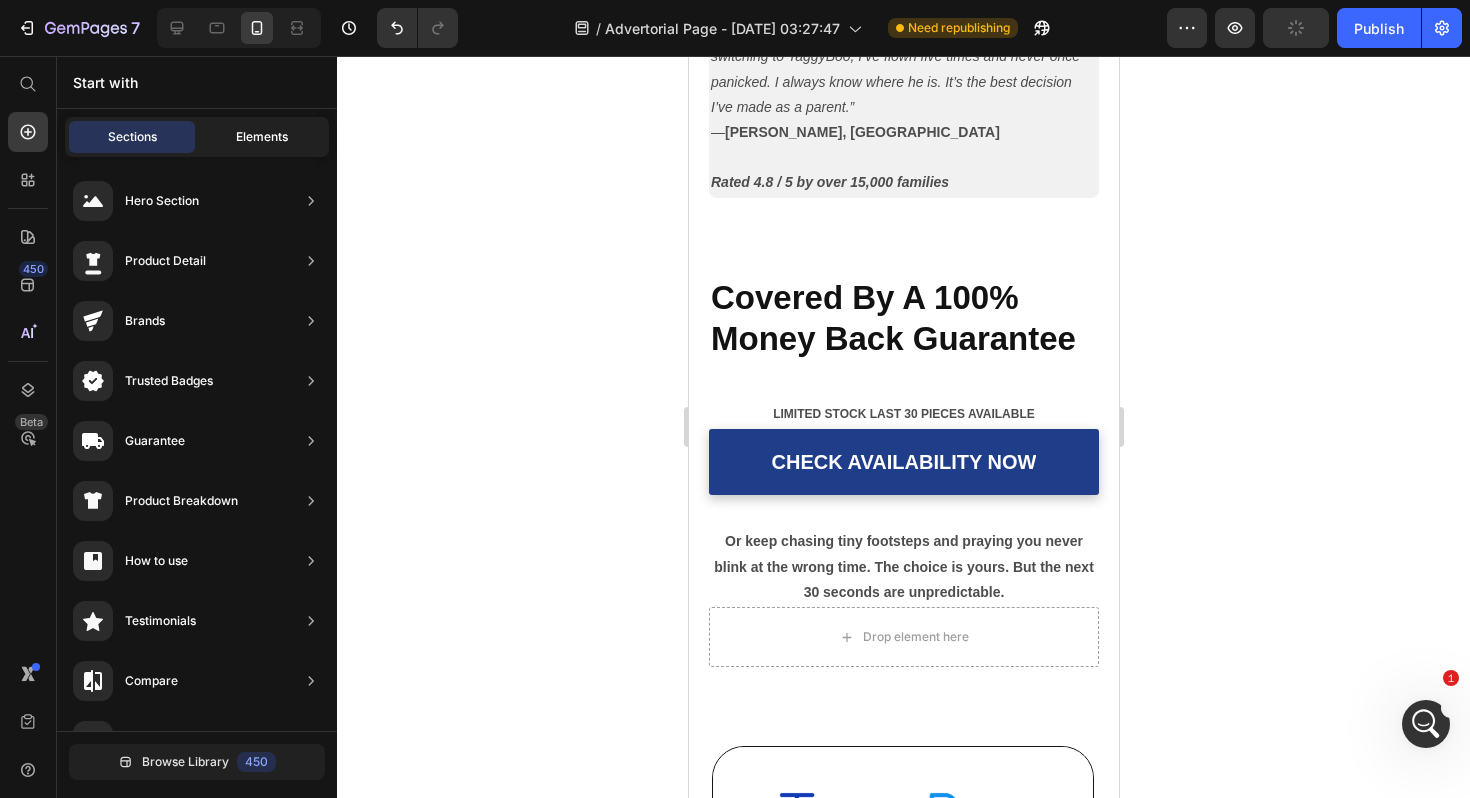 click on "Elements" at bounding box center (262, 137) 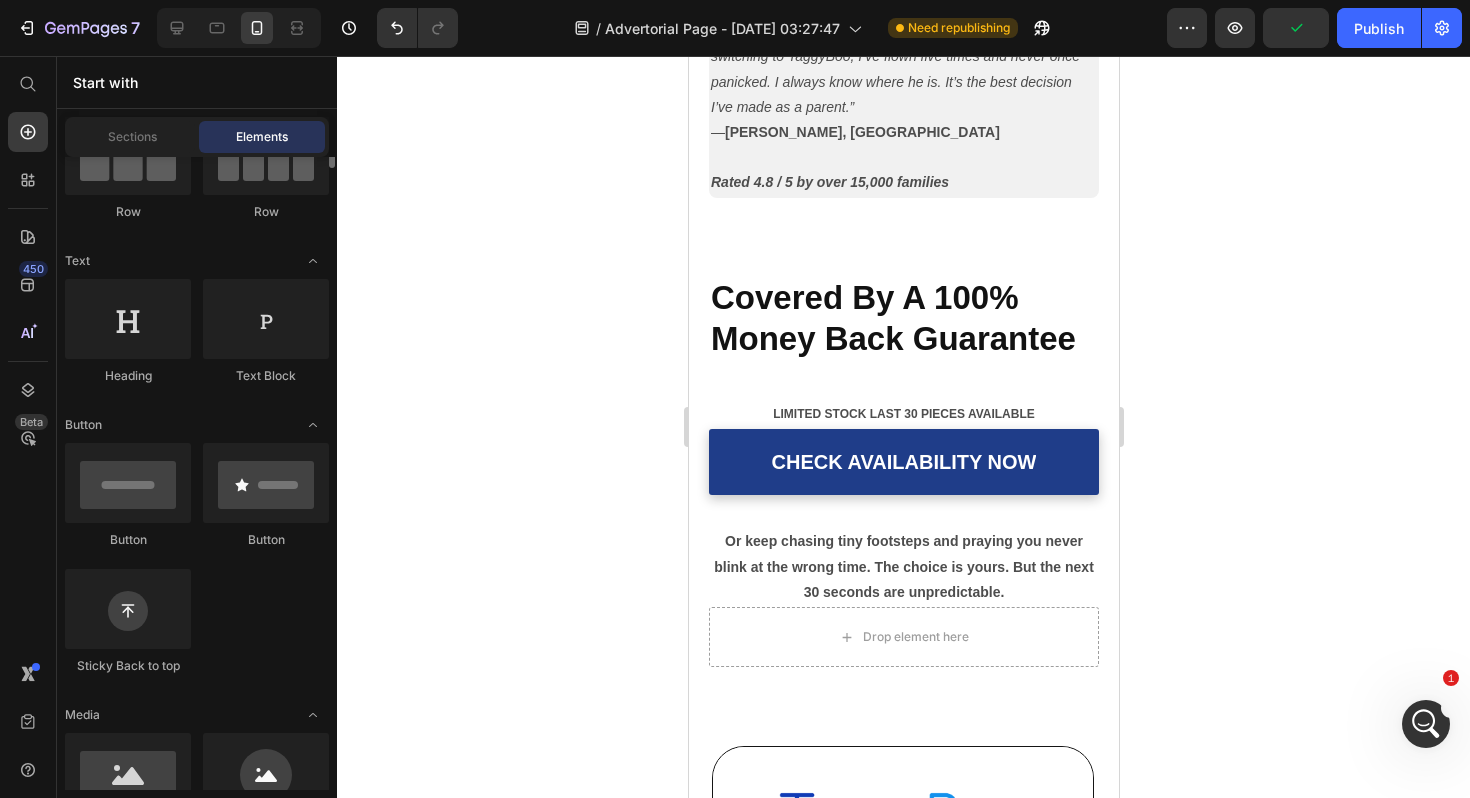 scroll, scrollTop: 322, scrollLeft: 0, axis: vertical 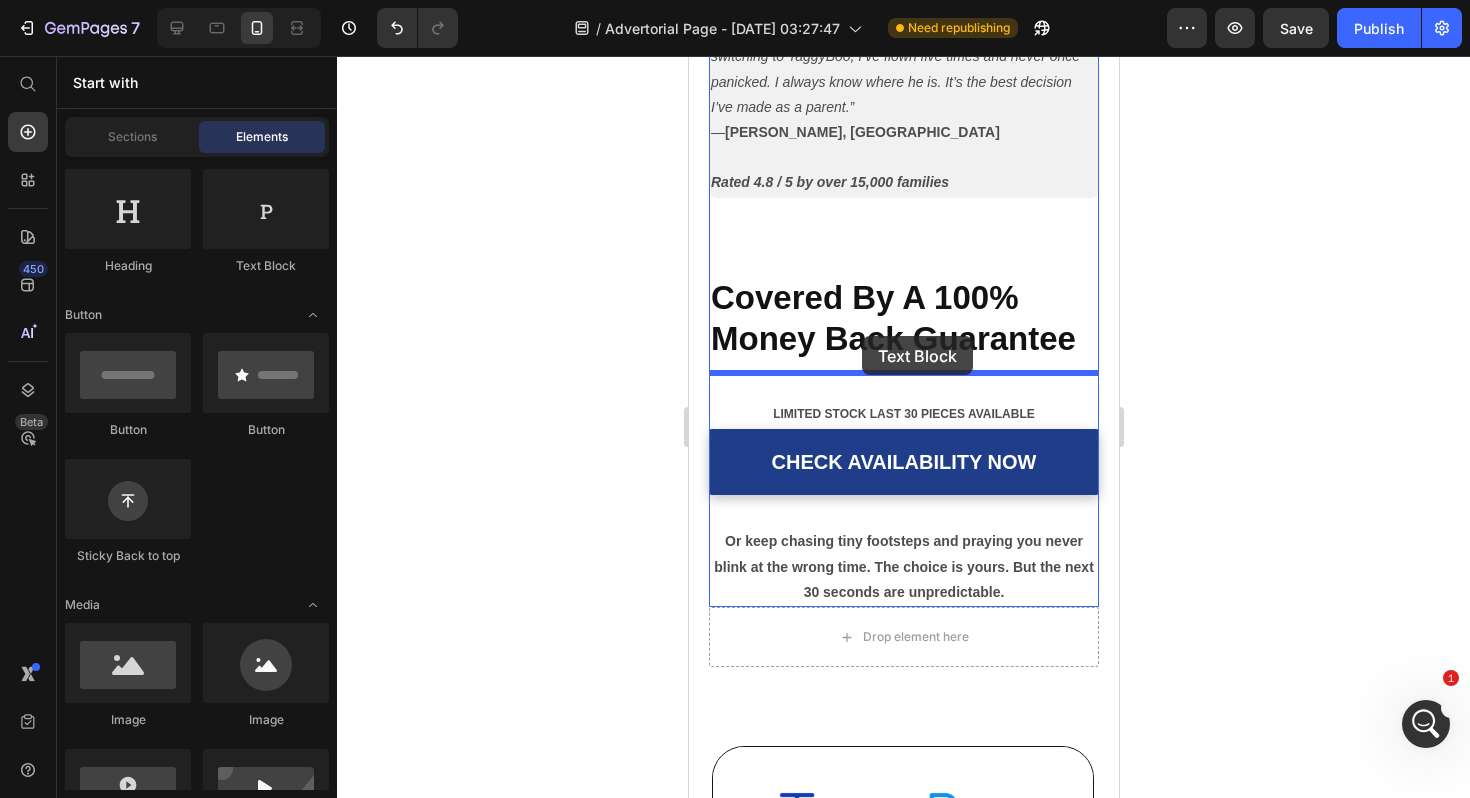 drag, startPoint x: 943, startPoint y: 307, endPoint x: 860, endPoint y: 336, distance: 87.92042 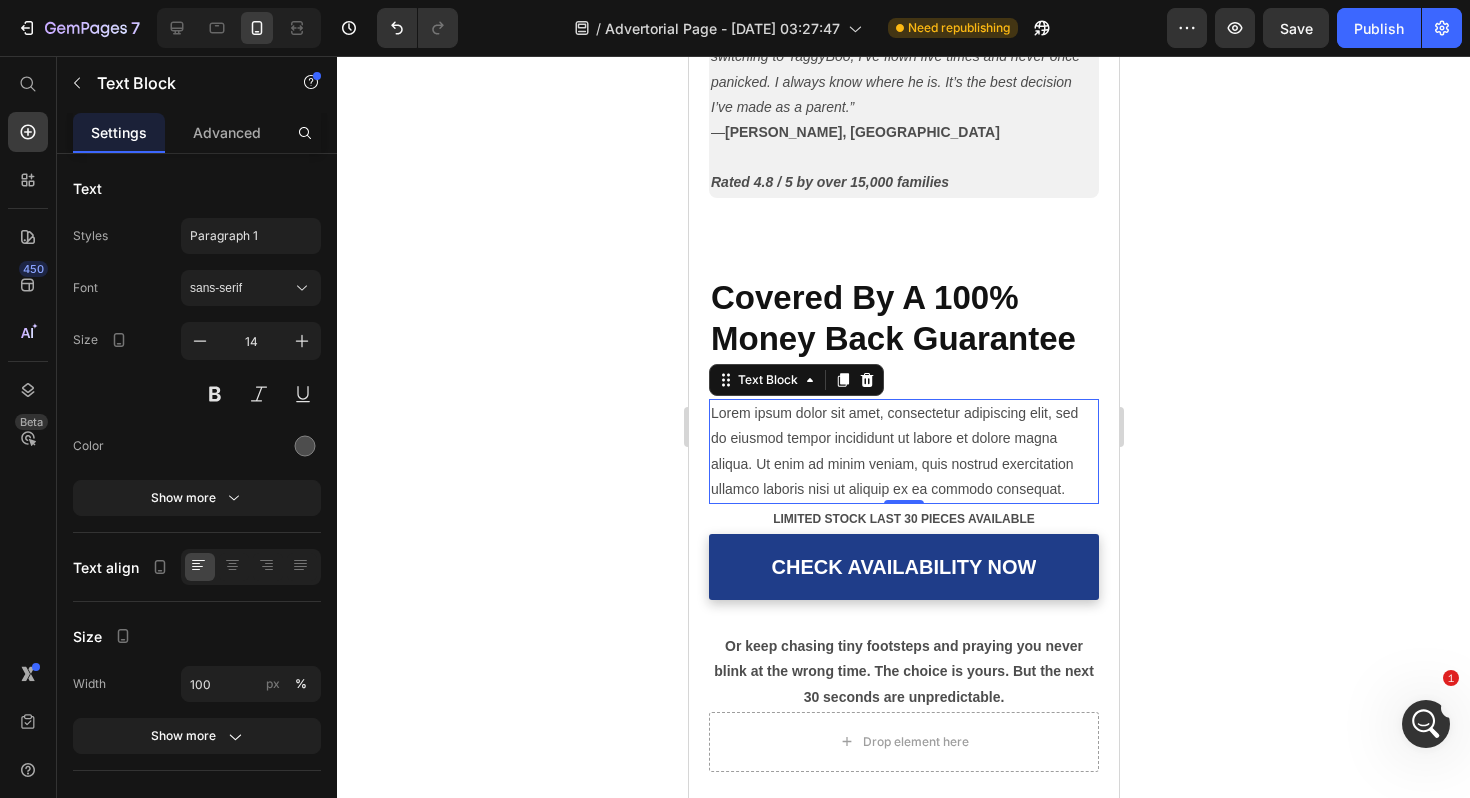 click on "Lorem ipsum dolor sit amet, consectetur adipiscing elit, sed do eiusmod tempor incididunt ut labore et dolore magna aliqua. Ut enim ad minim veniam, quis nostrud exercitation ullamco laboris nisi ut aliquip ex ea commodo consequat." at bounding box center (903, 451) 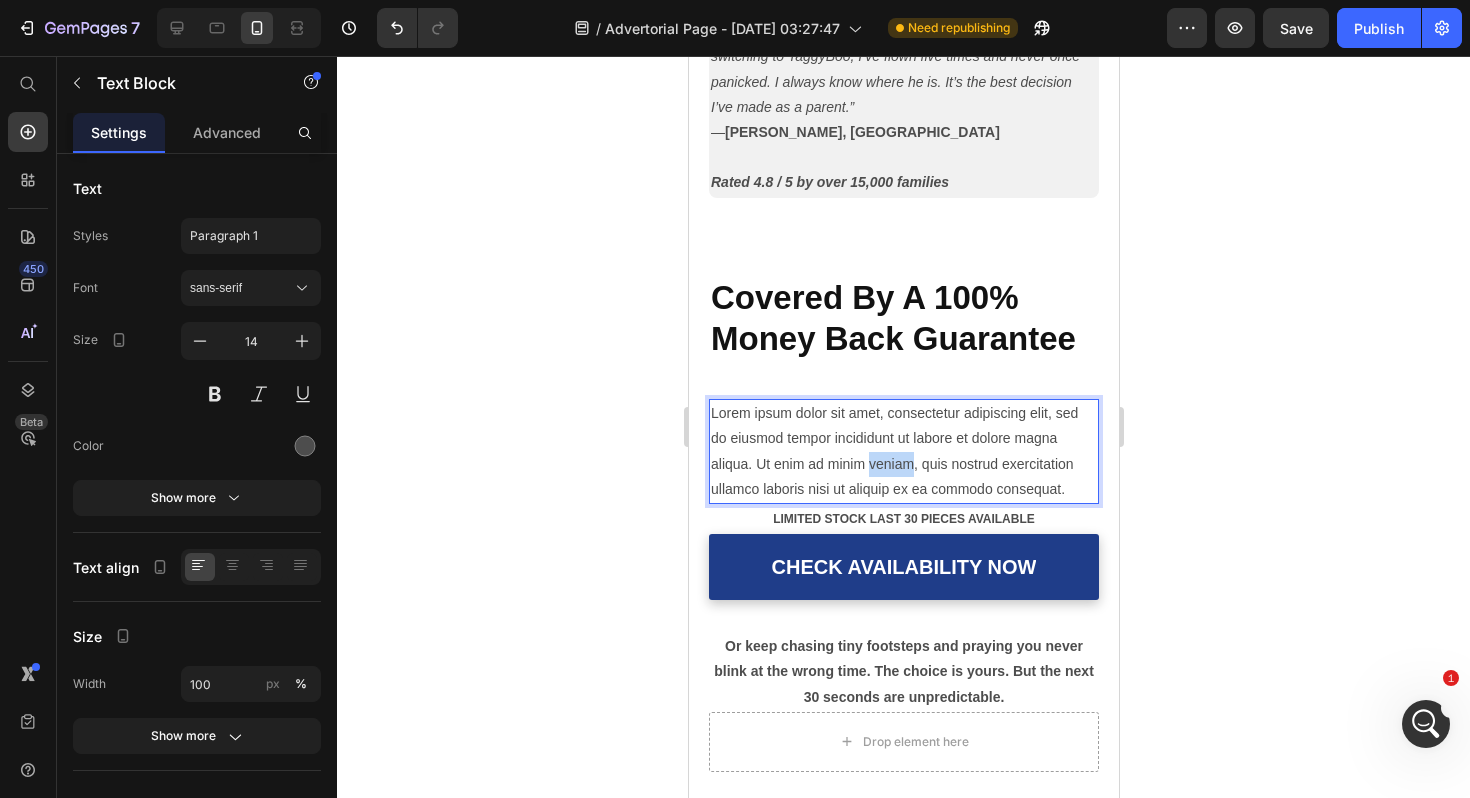 click on "Lorem ipsum dolor sit amet, consectetur adipiscing elit, sed do eiusmod tempor incididunt ut labore et dolore magna aliqua. Ut enim ad minim veniam, quis nostrud exercitation ullamco laboris nisi ut aliquip ex ea commodo consequat." at bounding box center (903, 451) 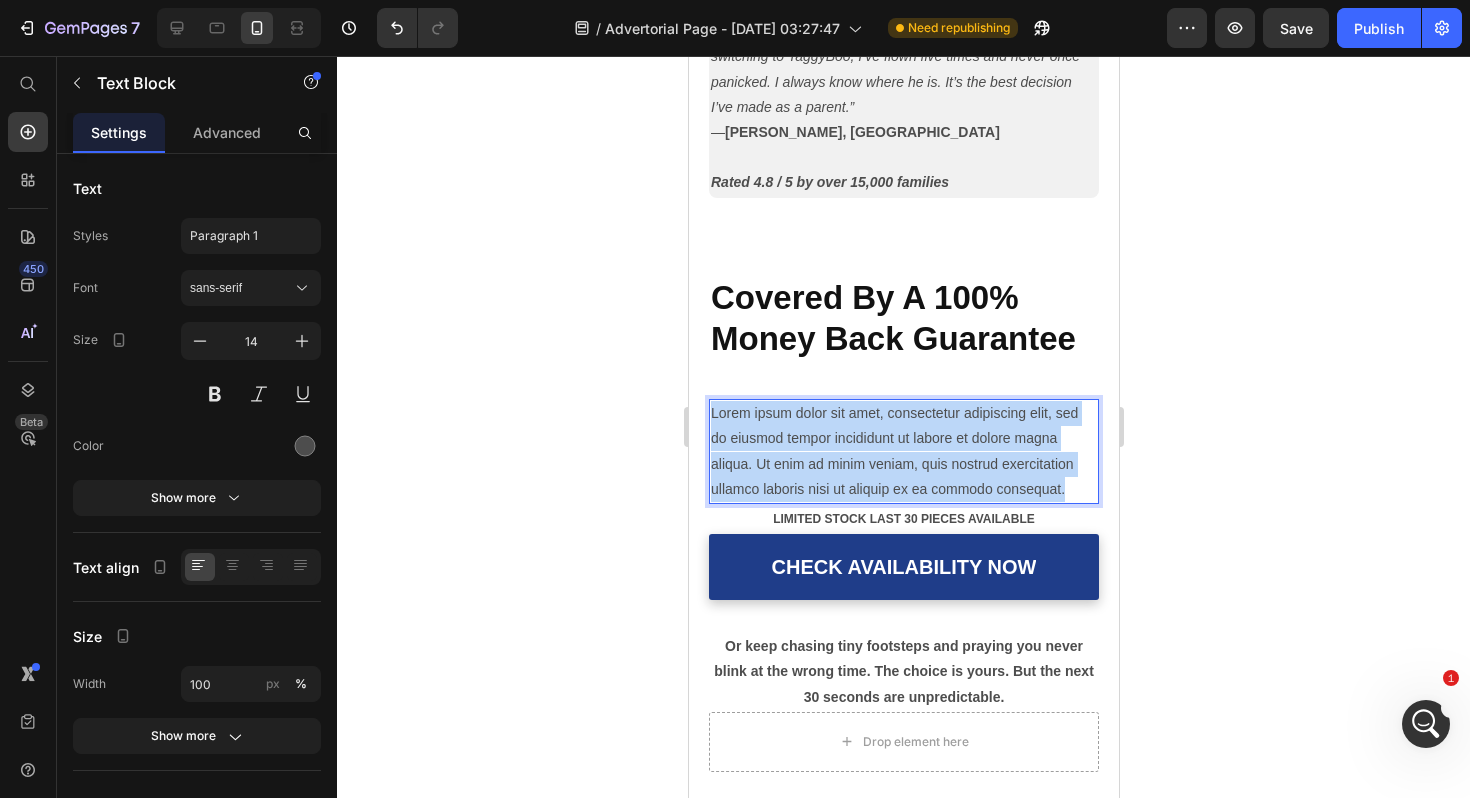 click on "Lorem ipsum dolor sit amet, consectetur adipiscing elit, sed do eiusmod tempor incididunt ut labore et dolore magna aliqua. Ut enim ad minim veniam, quis nostrud exercitation ullamco laboris nisi ut aliquip ex ea commodo consequat." at bounding box center [903, 451] 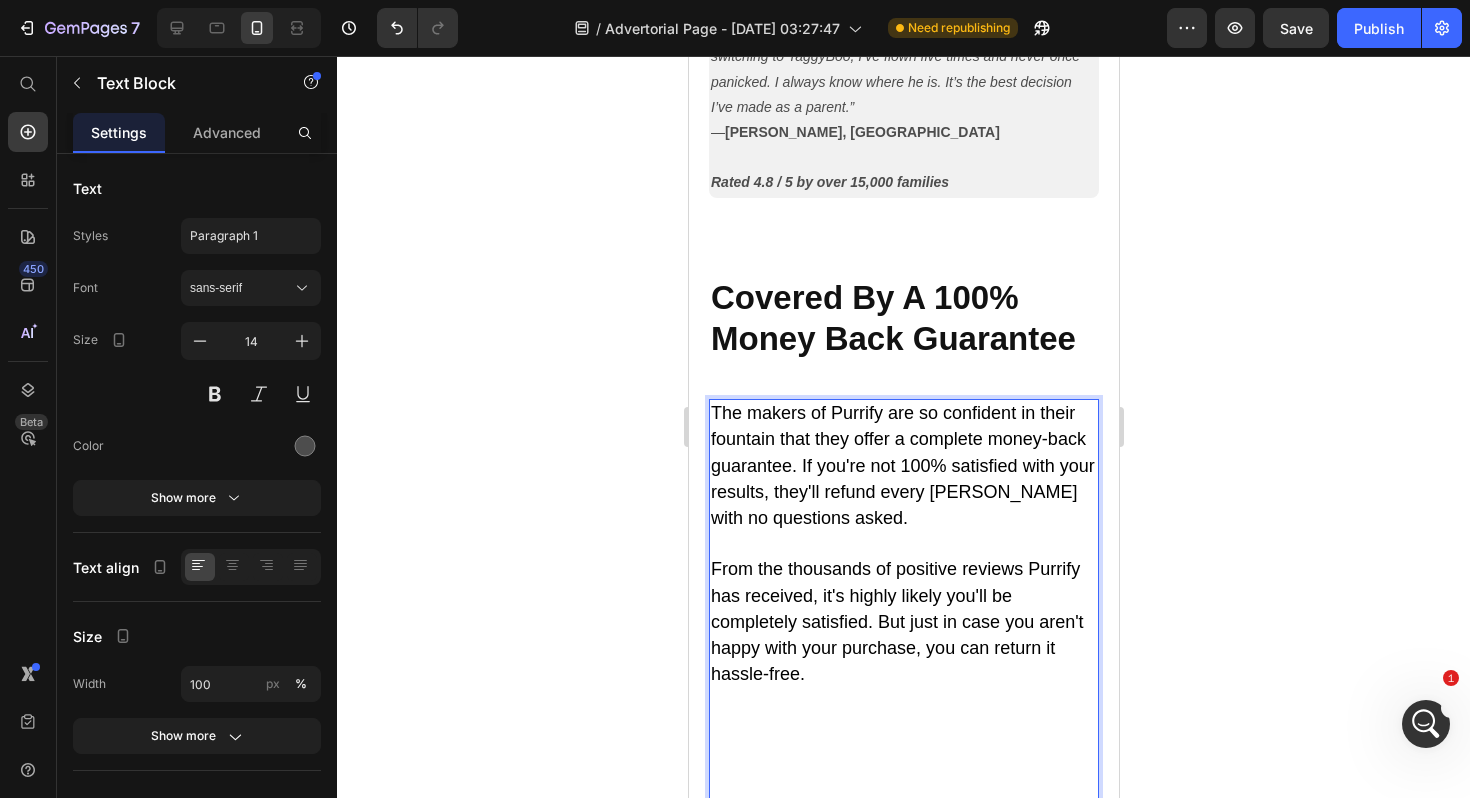 scroll, scrollTop: 7749, scrollLeft: 0, axis: vertical 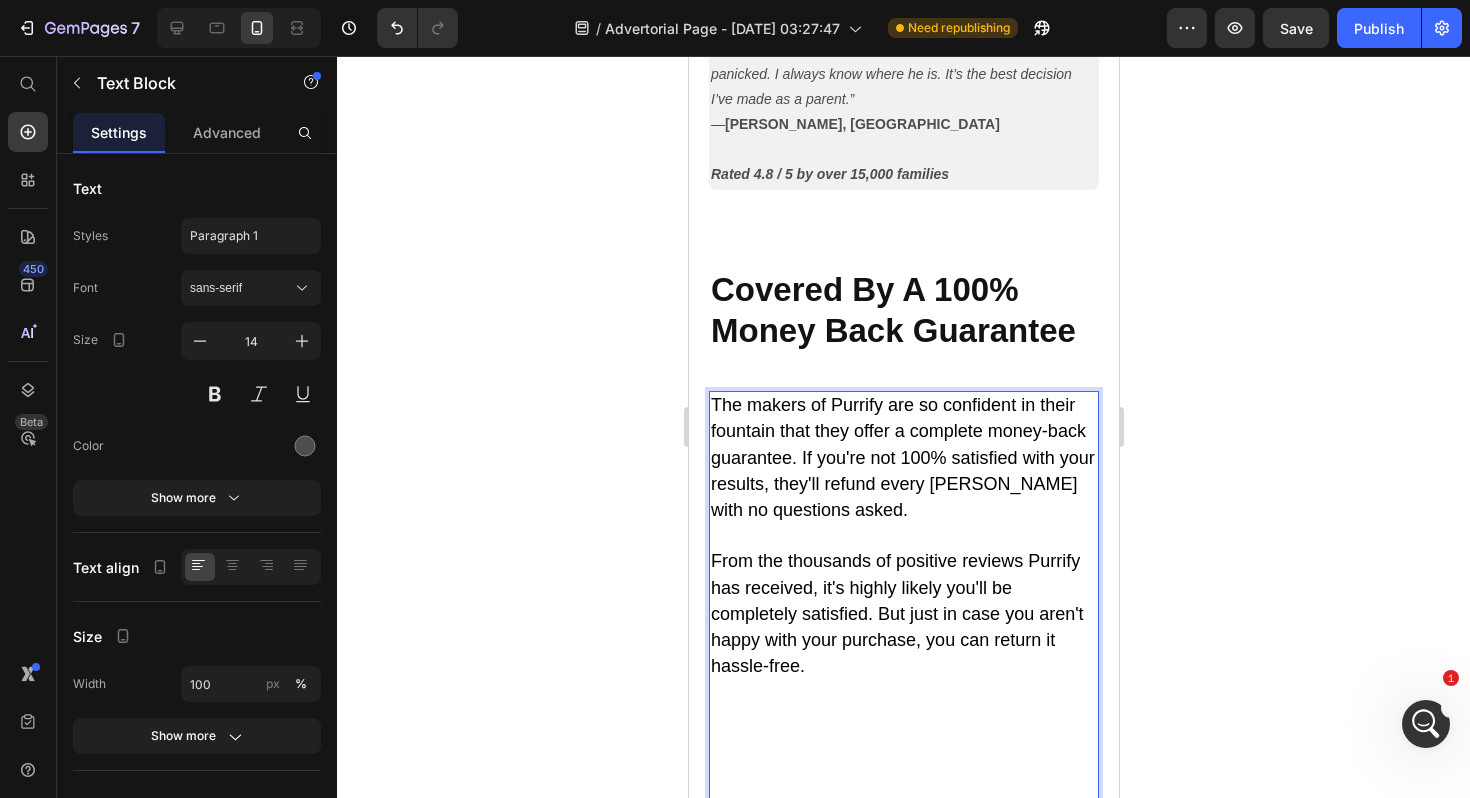 click on "From the thousands of positive reviews Purrify has received, it's highly likely you'll be completely satisfied. But just in case you aren't happy with your purchase, you can return it hassle-free." at bounding box center [896, 613] 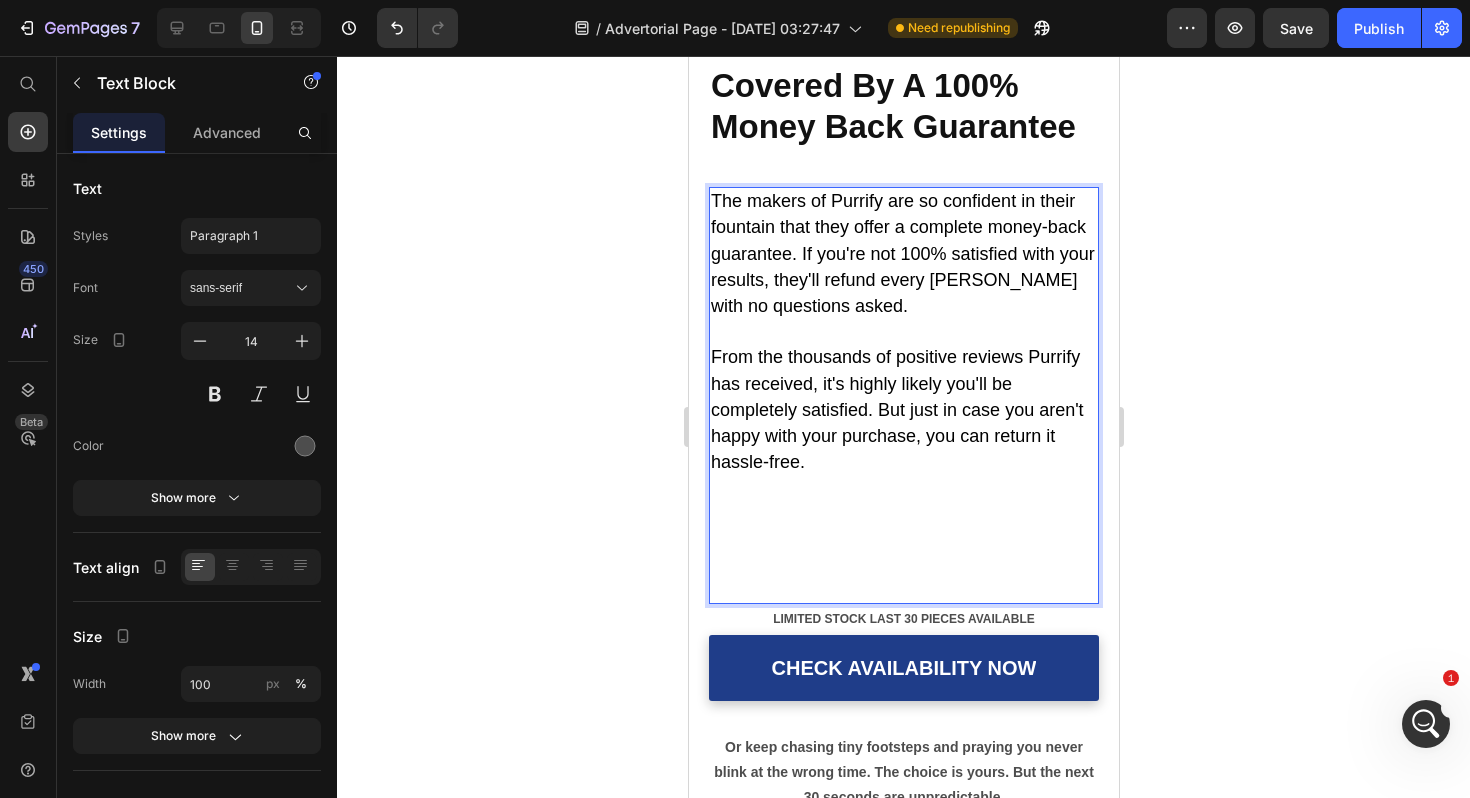 scroll, scrollTop: 7992, scrollLeft: 0, axis: vertical 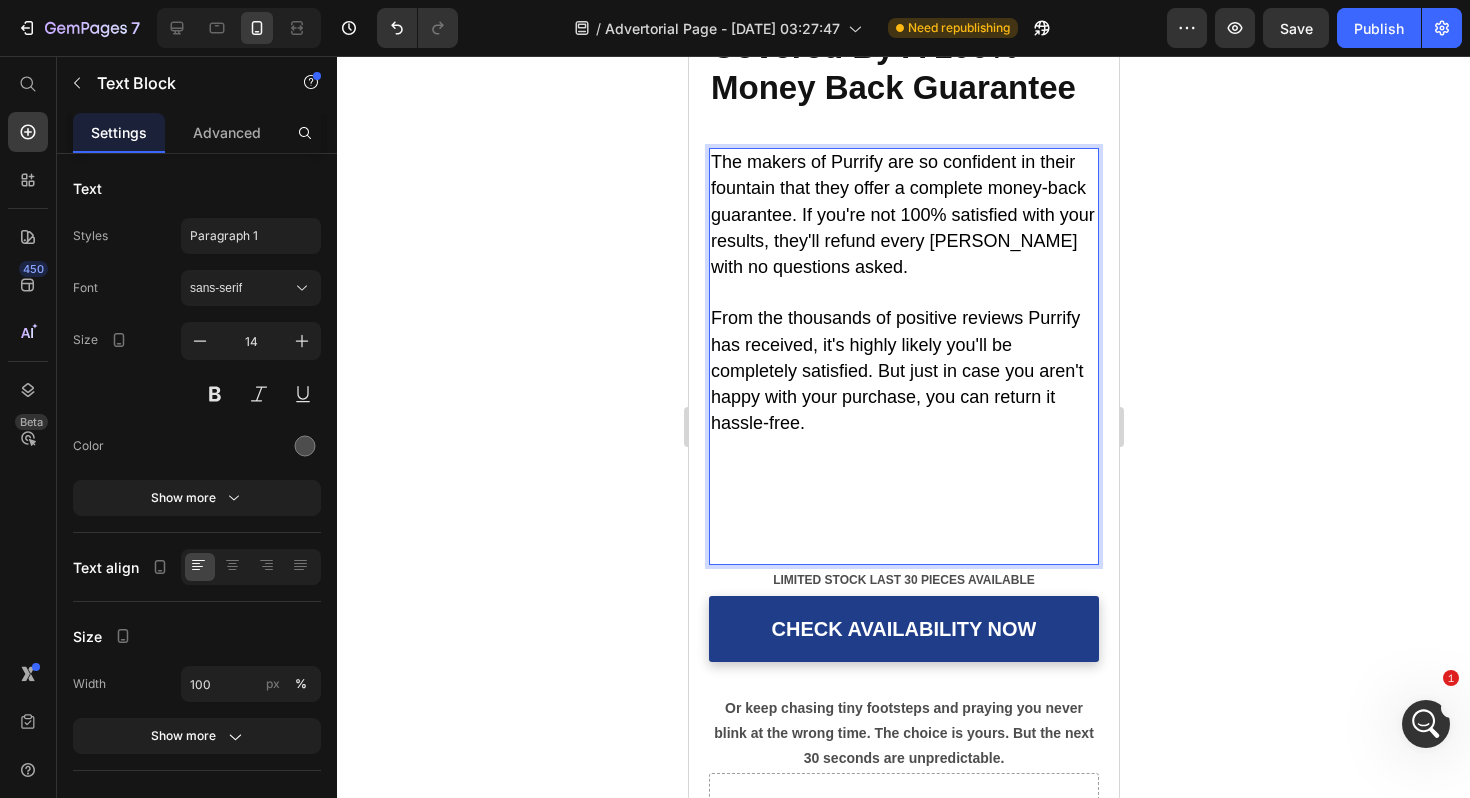click 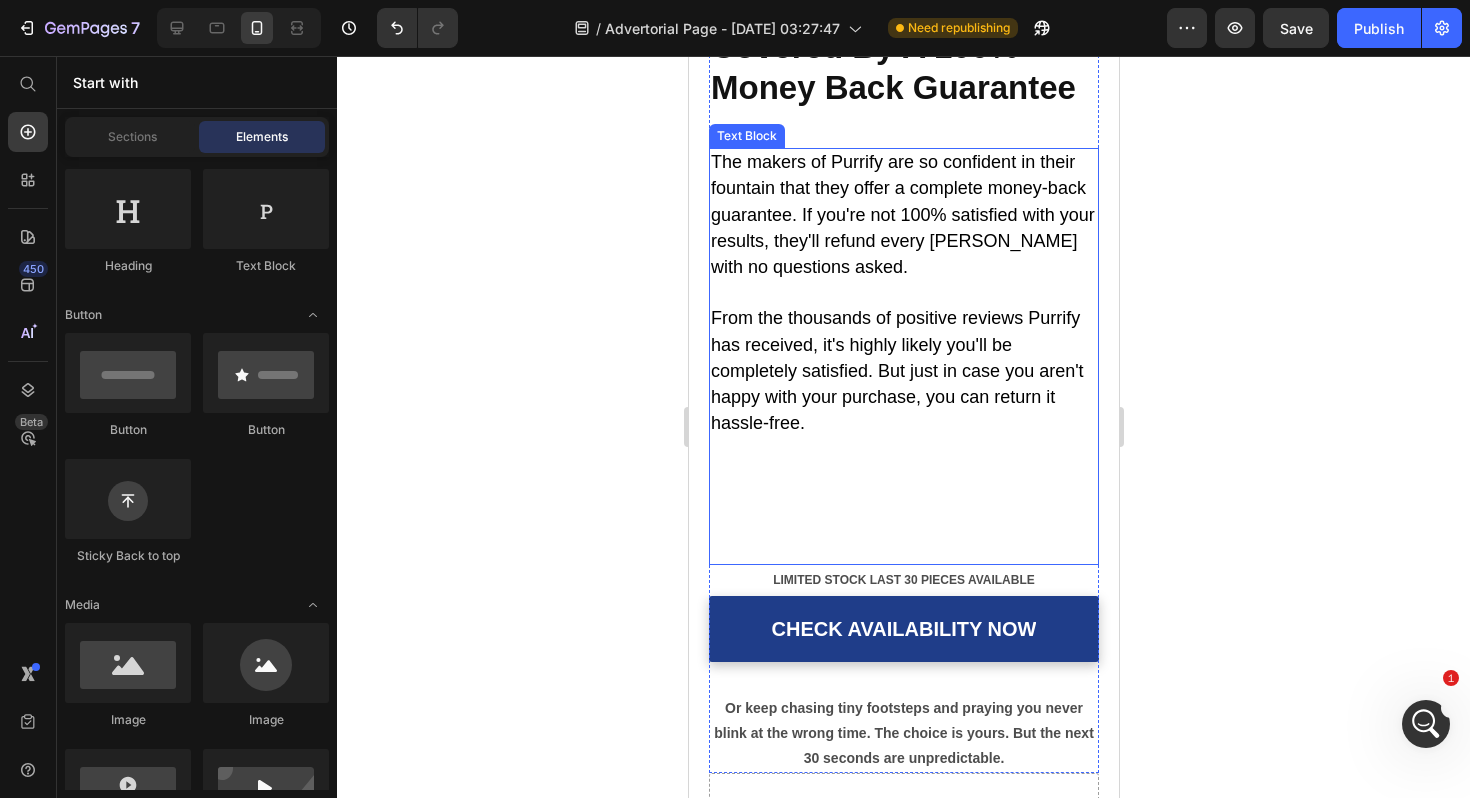click on "The makers of Purrify are so confident in their fountain that they offer a complete money-back guarantee. If you're not 100% satisfied with your results, they'll refund every penny with no questions asked." at bounding box center [902, 214] 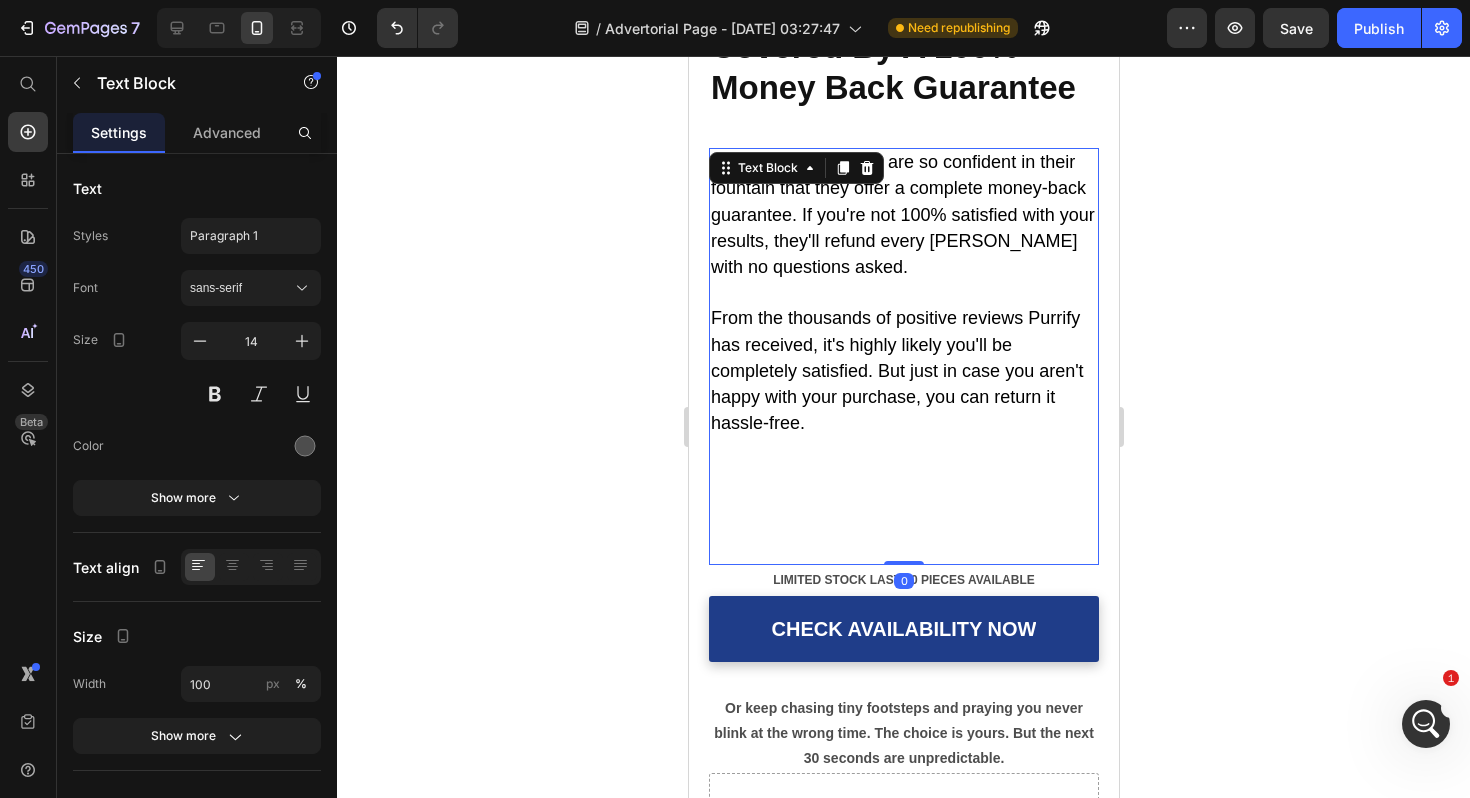 click at bounding box center (866, 168) 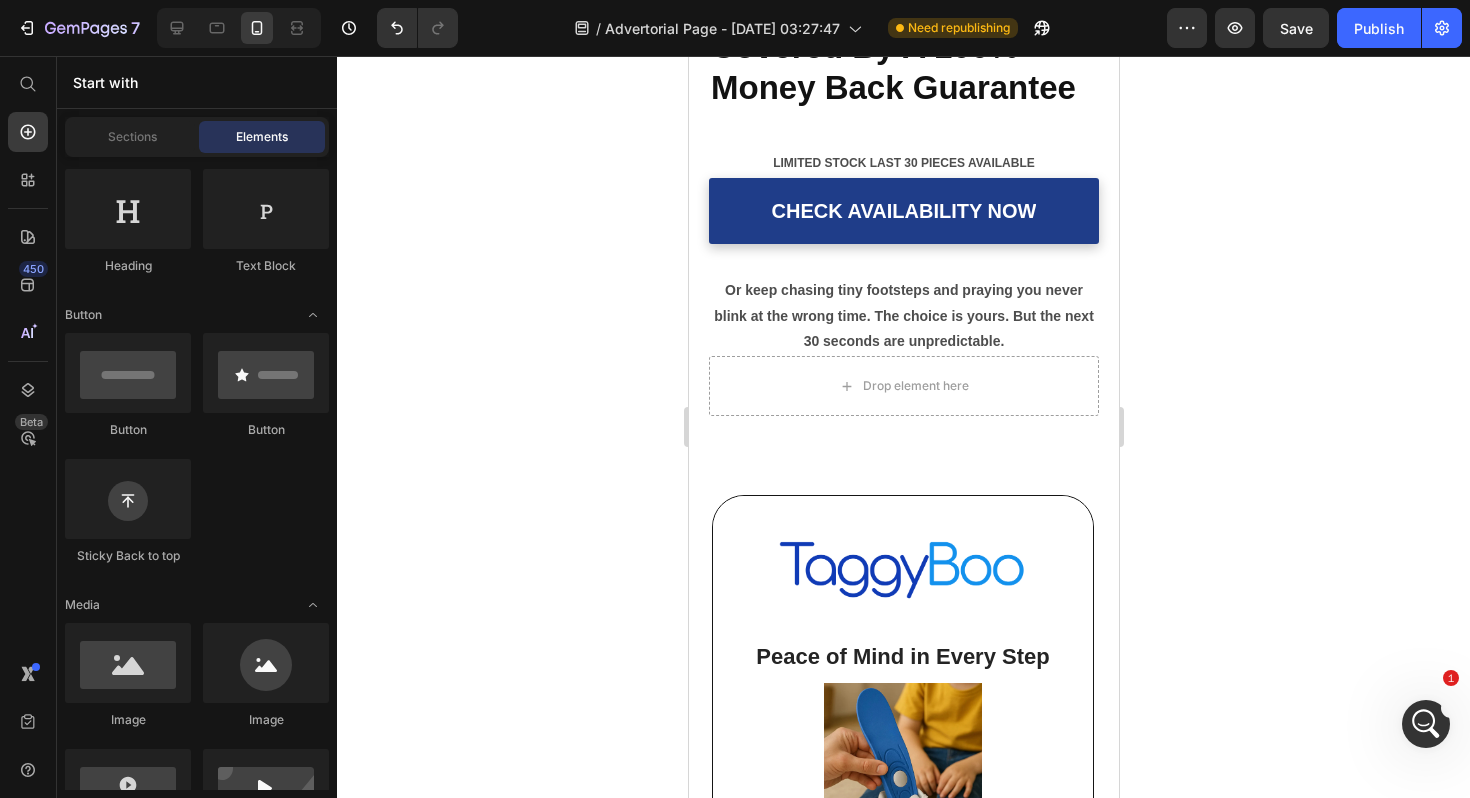 click 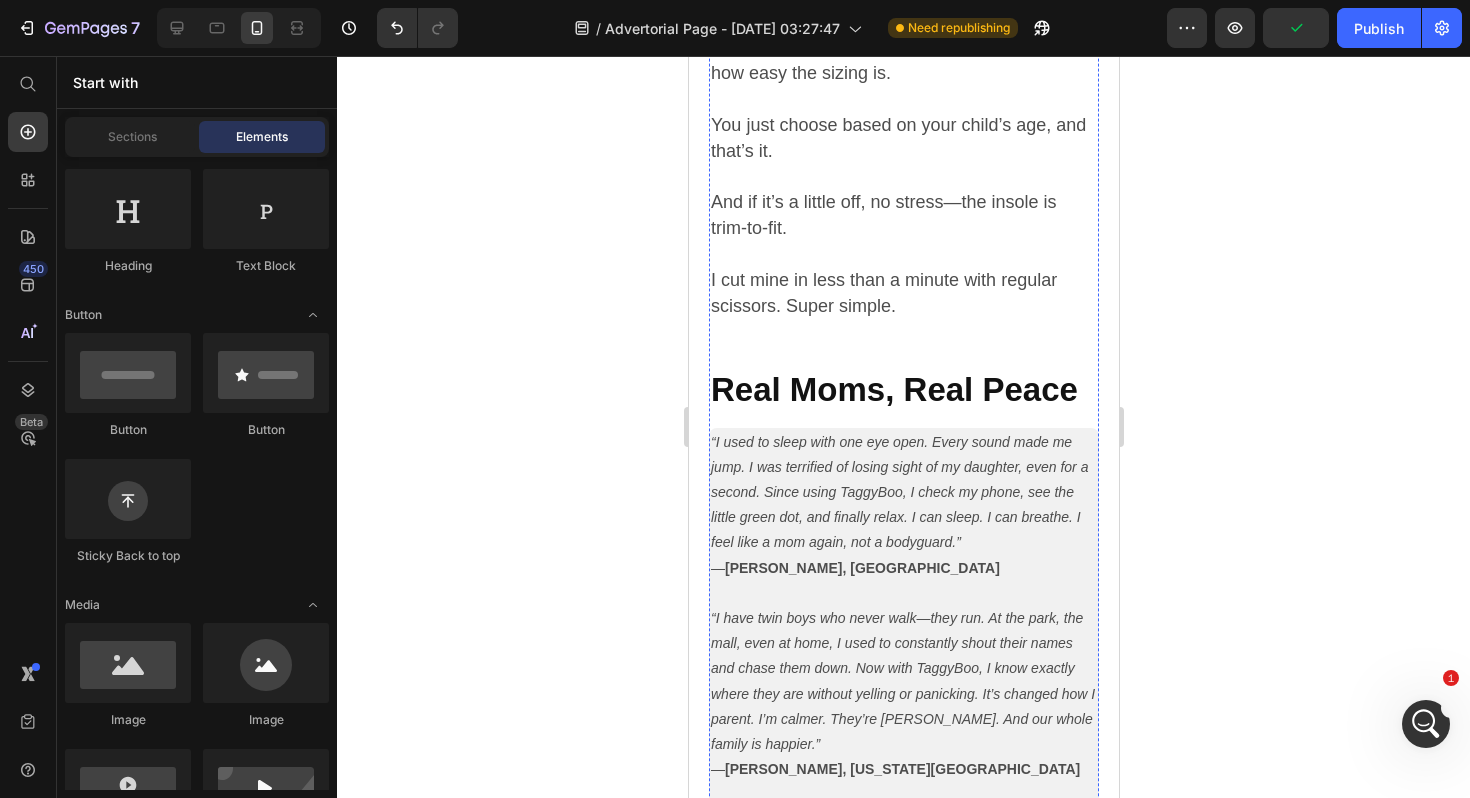 scroll, scrollTop: 6600, scrollLeft: 0, axis: vertical 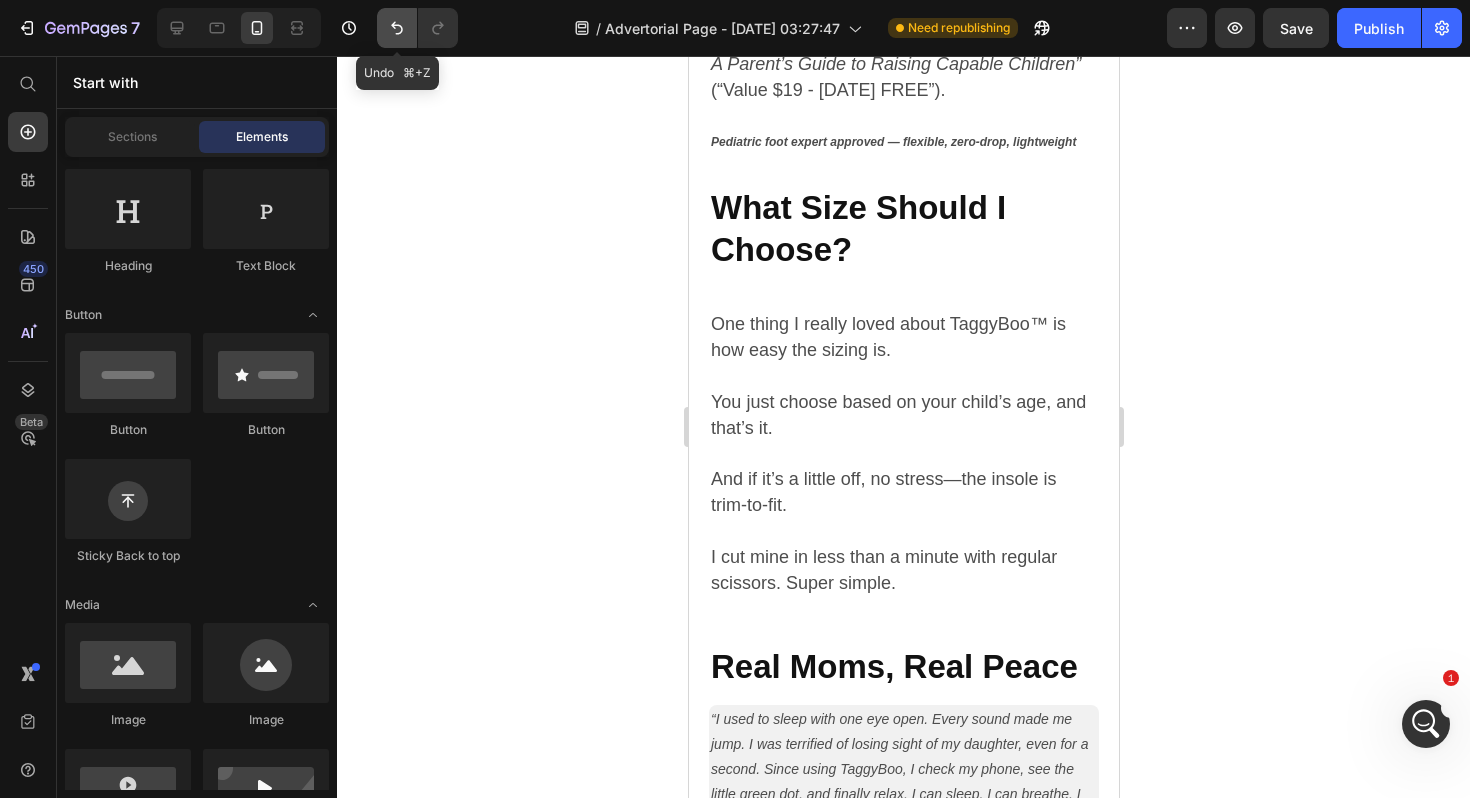 click 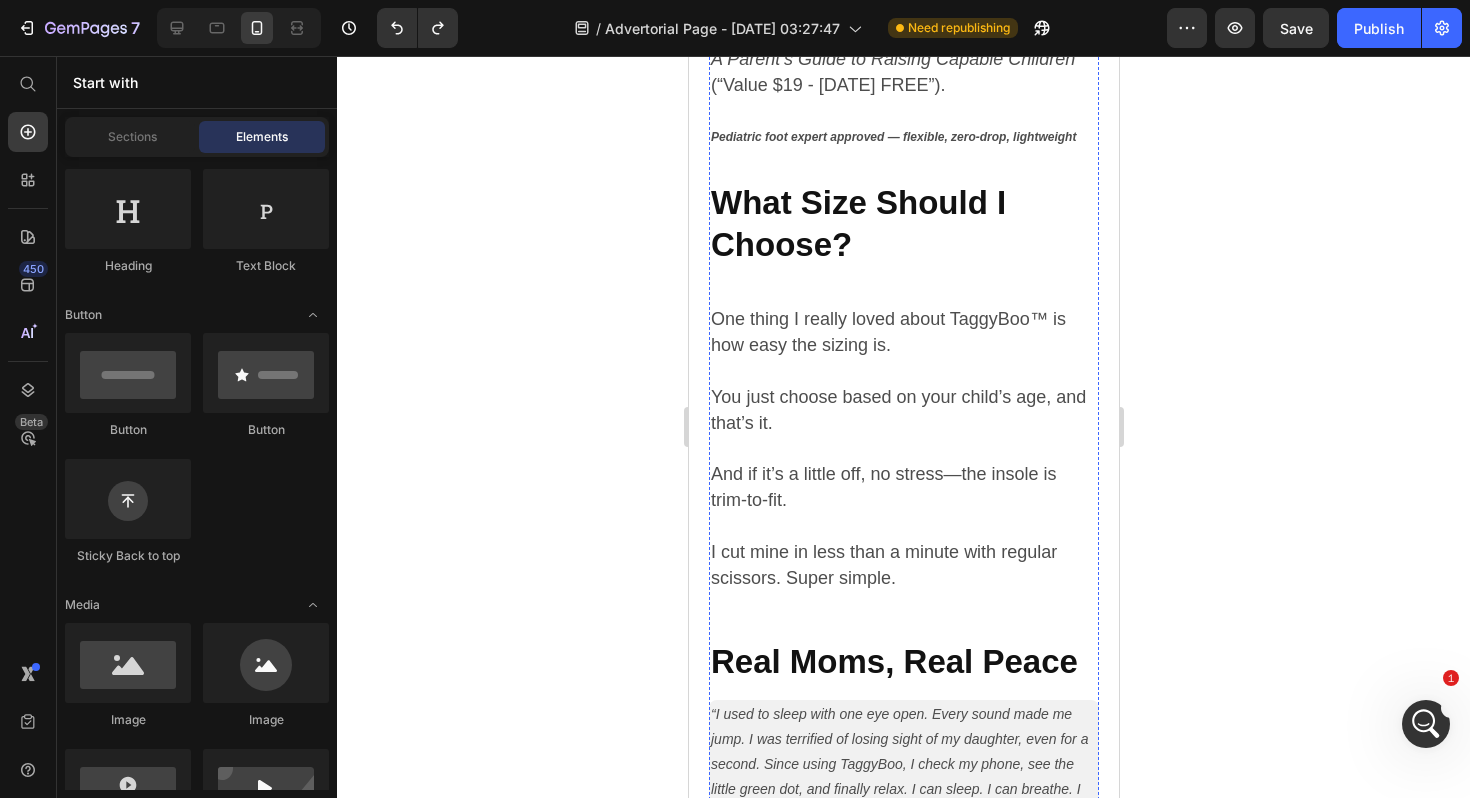 scroll, scrollTop: 6617, scrollLeft: 0, axis: vertical 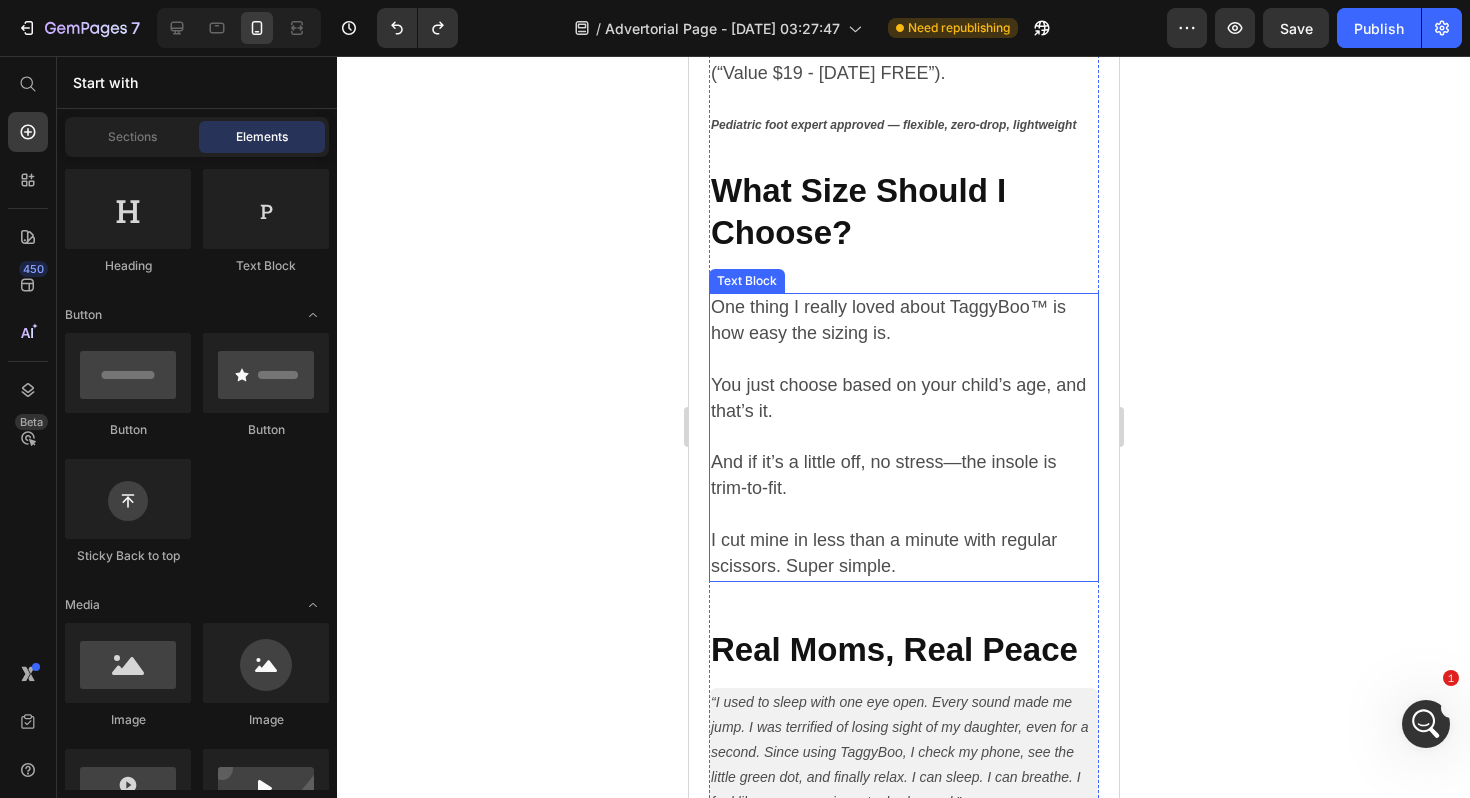 click on "One thing I really loved about TaggyBoo™ is how easy the sizing is." at bounding box center (887, 320) 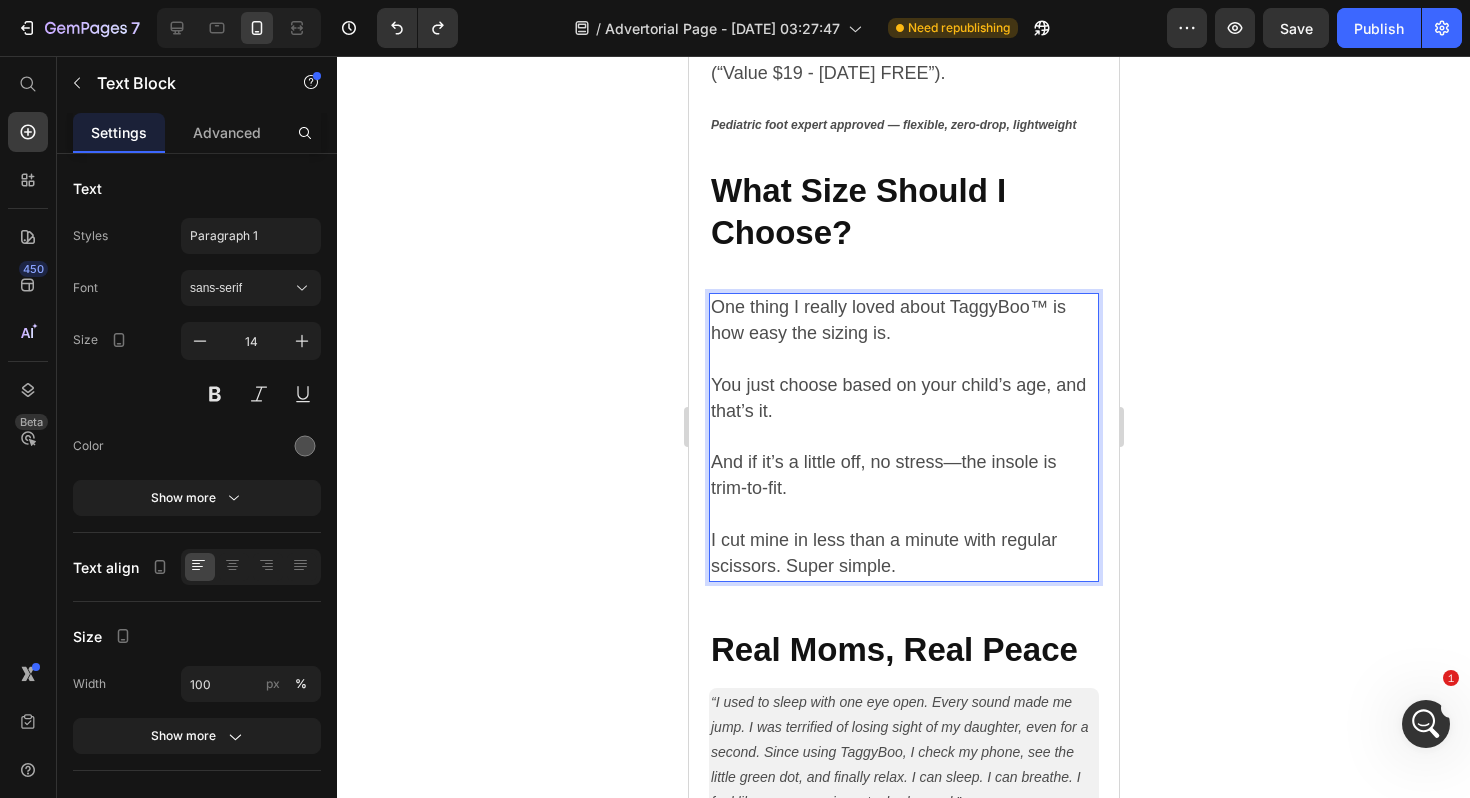 click on "One thing I really loved about TaggyBoo™ is how easy the sizing is." at bounding box center (887, 320) 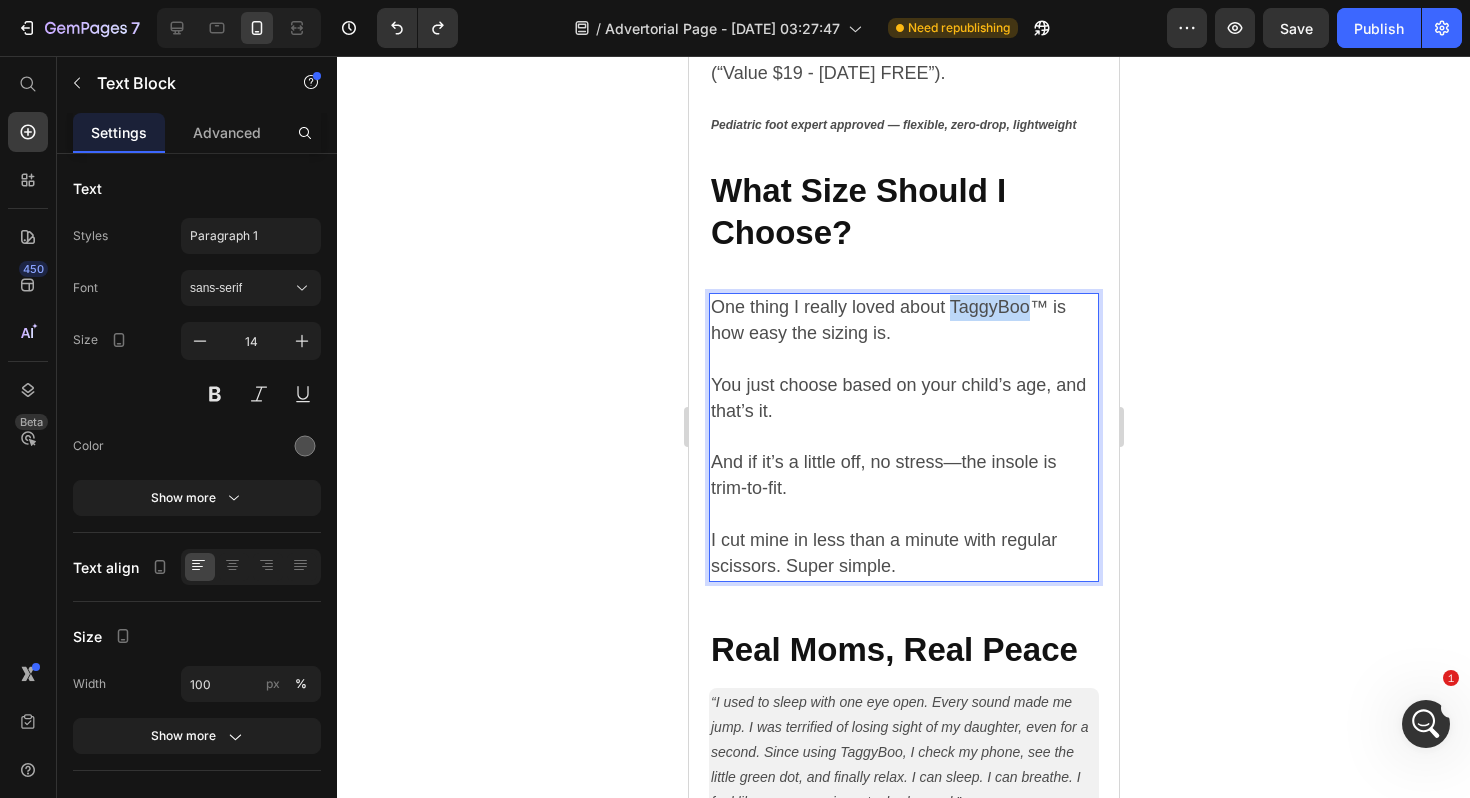 click on "One thing I really loved about TaggyBoo™ is how easy the sizing is." at bounding box center [887, 320] 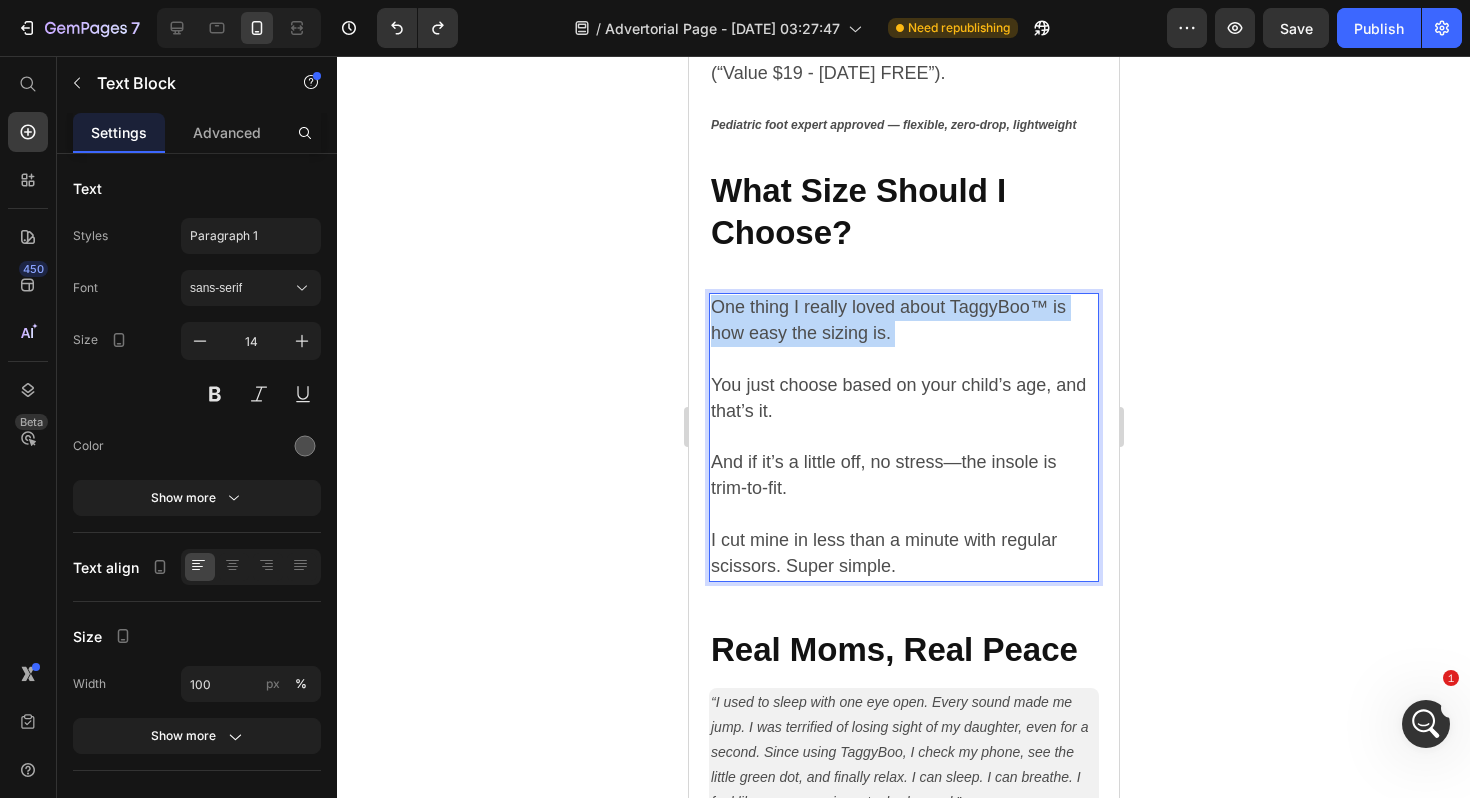 click on "One thing I really loved about TaggyBoo™ is how easy the sizing is." at bounding box center [887, 320] 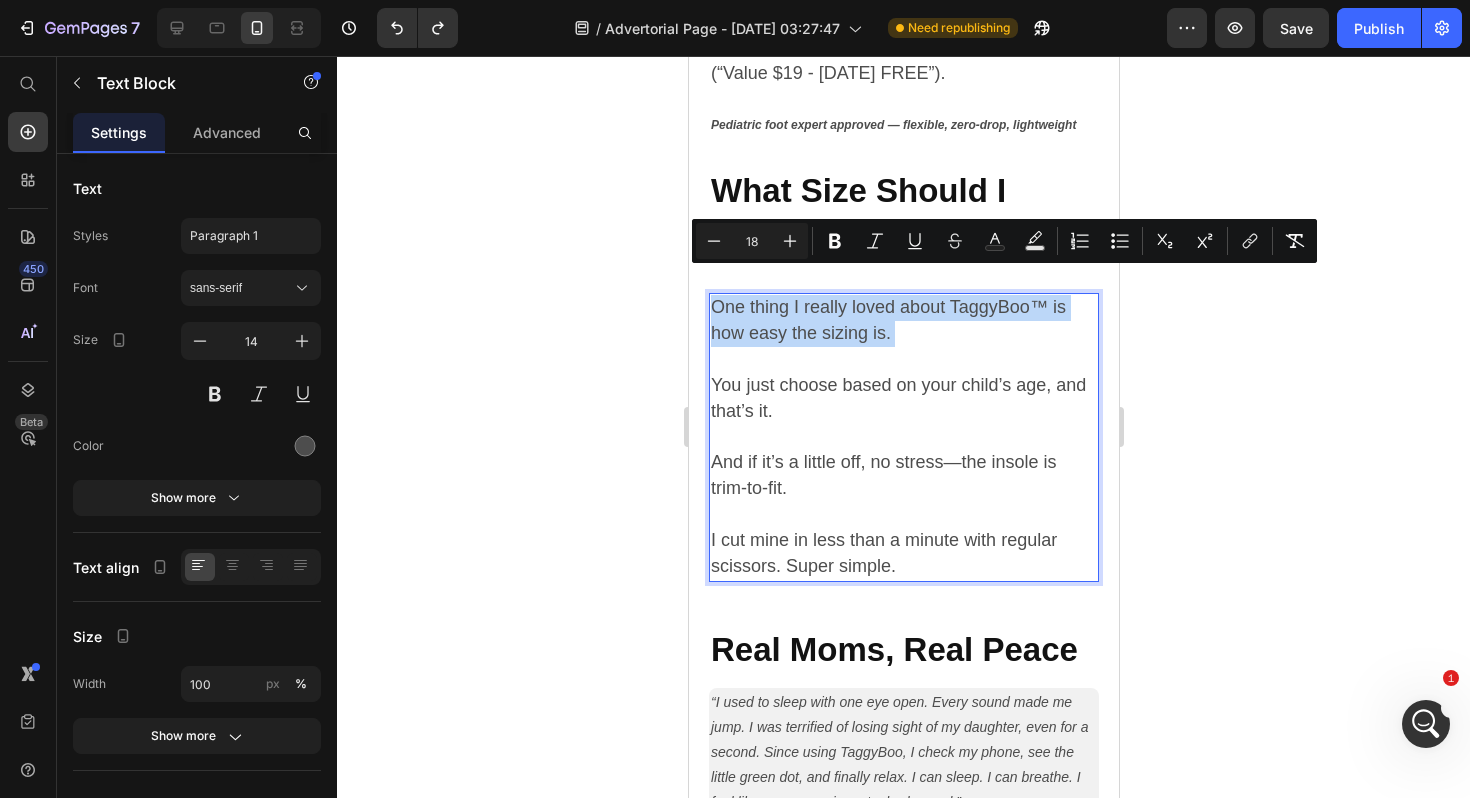 click on "One thing I really loved about TaggyBoo™ is how easy the sizing is." at bounding box center [887, 320] 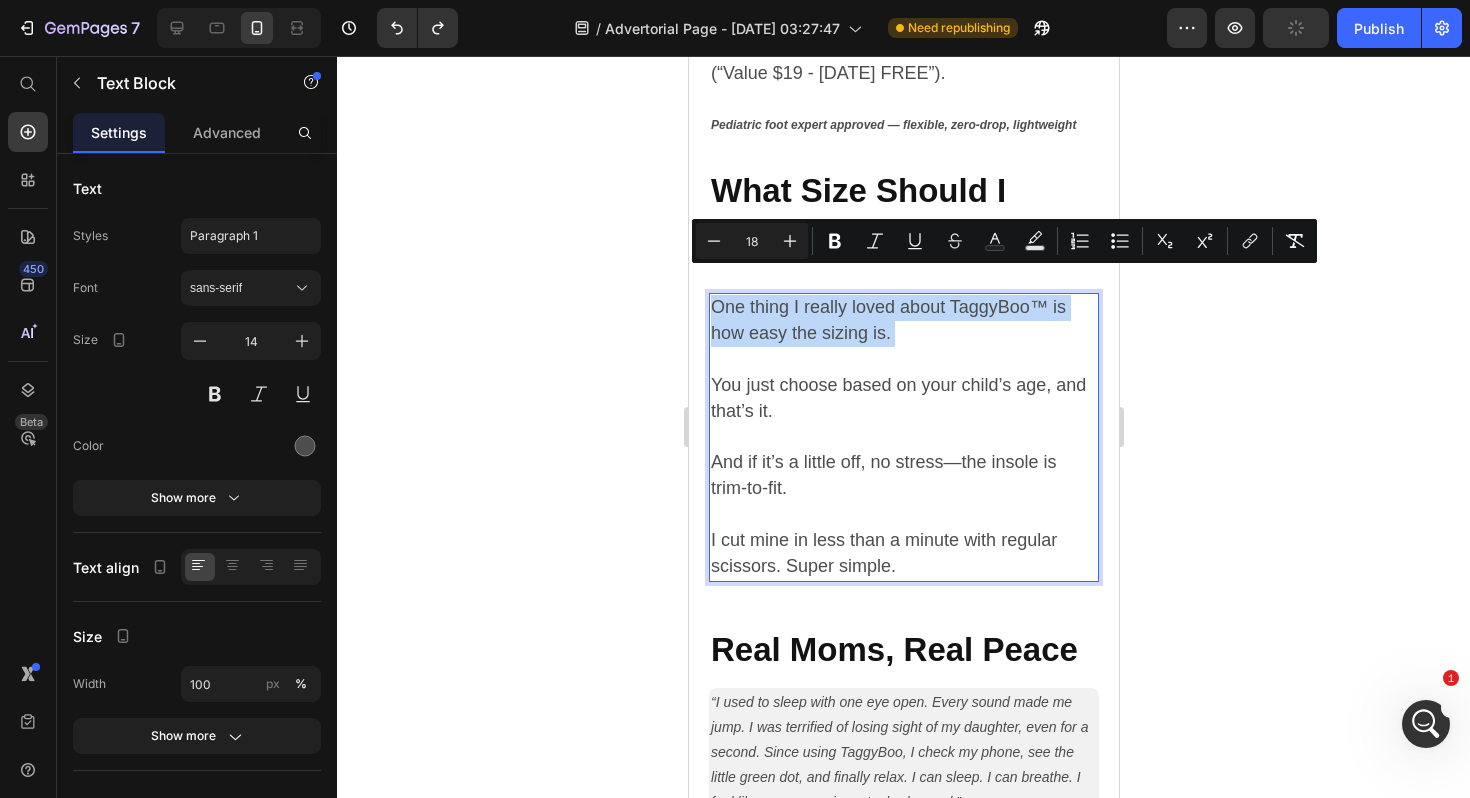 click on "One thing I really loved about TaggyBoo™ is how easy the sizing is." at bounding box center (887, 320) 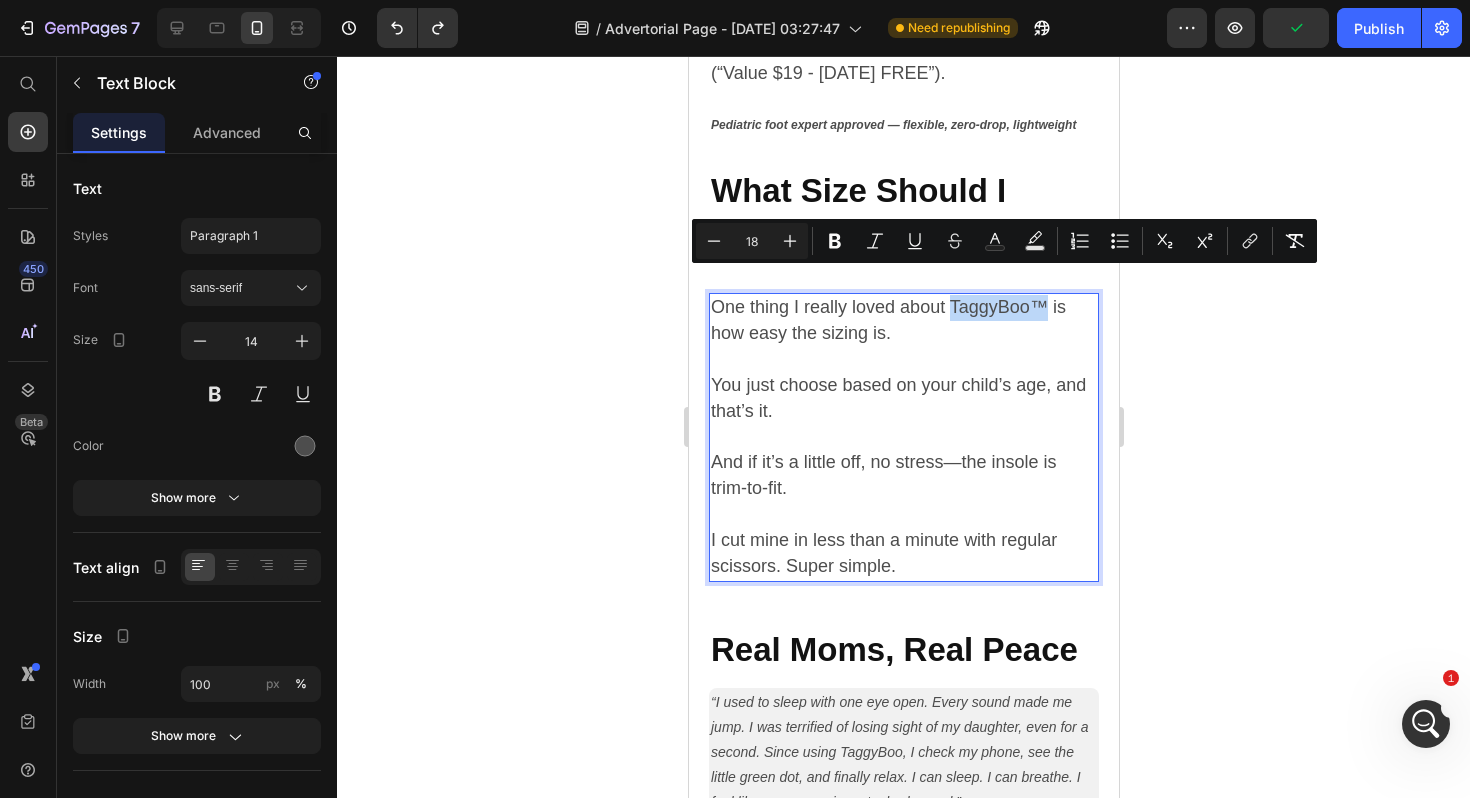 drag, startPoint x: 949, startPoint y: 281, endPoint x: 1043, endPoint y: 283, distance: 94.02127 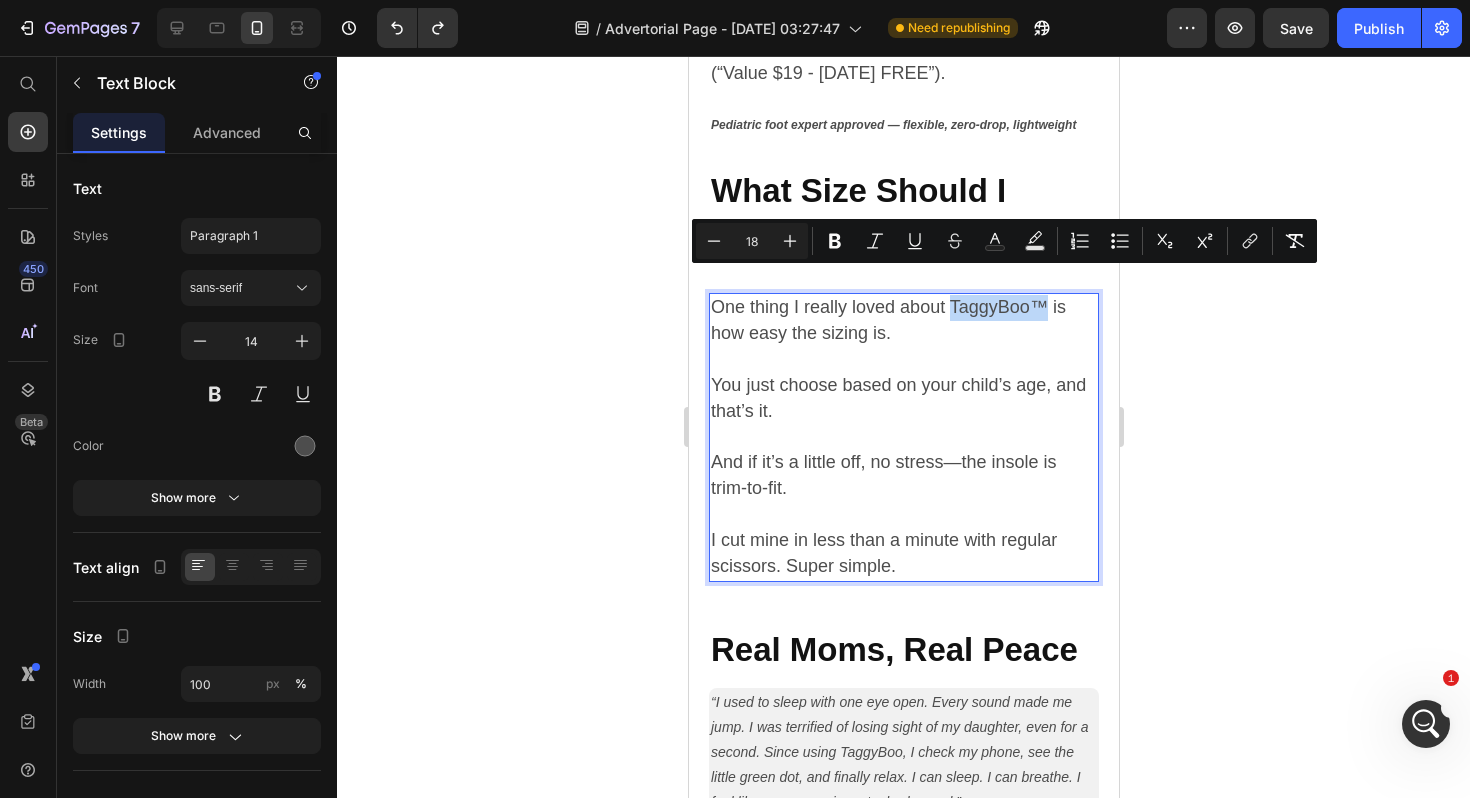 copy on "TaggyBoo™" 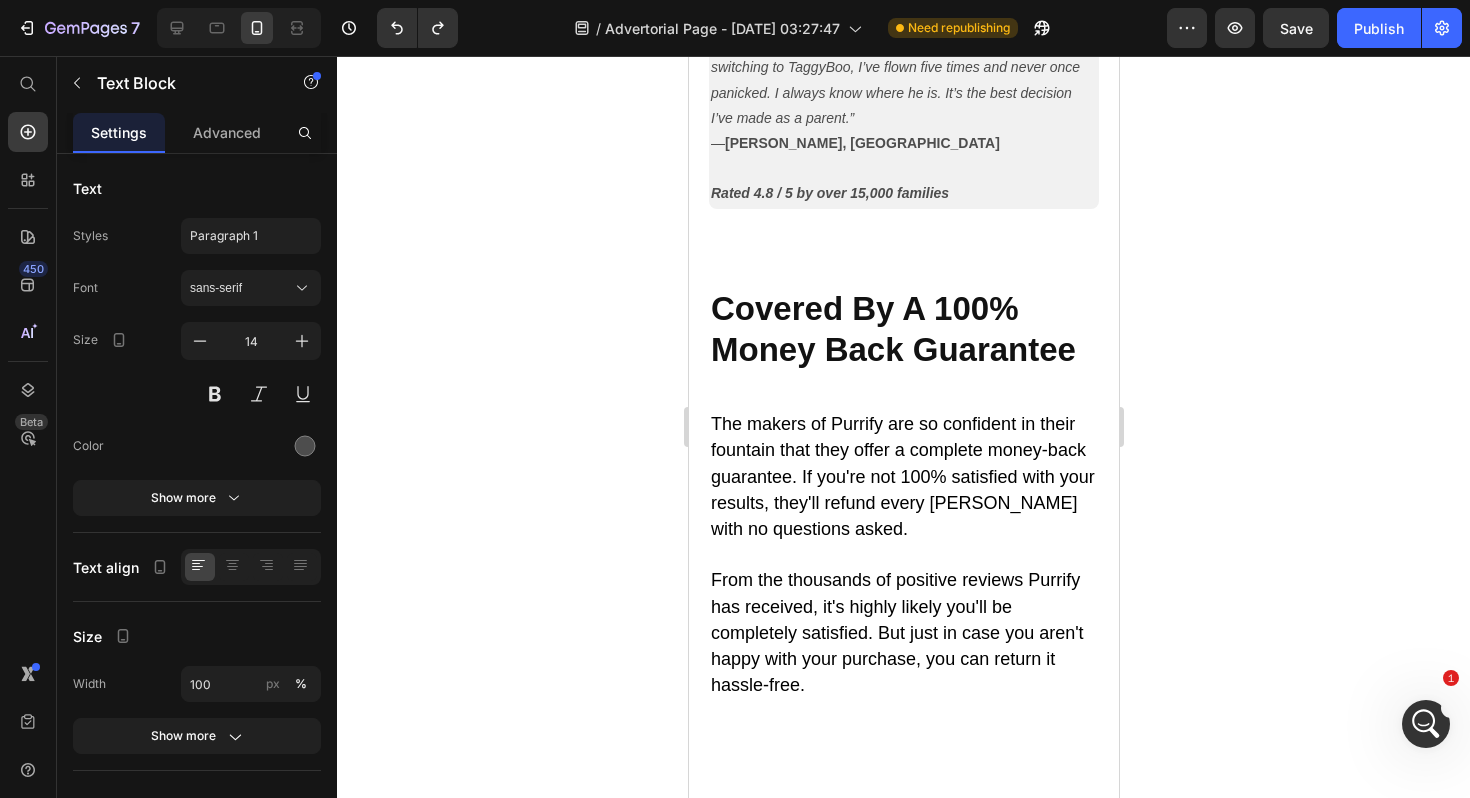 scroll, scrollTop: 7740, scrollLeft: 0, axis: vertical 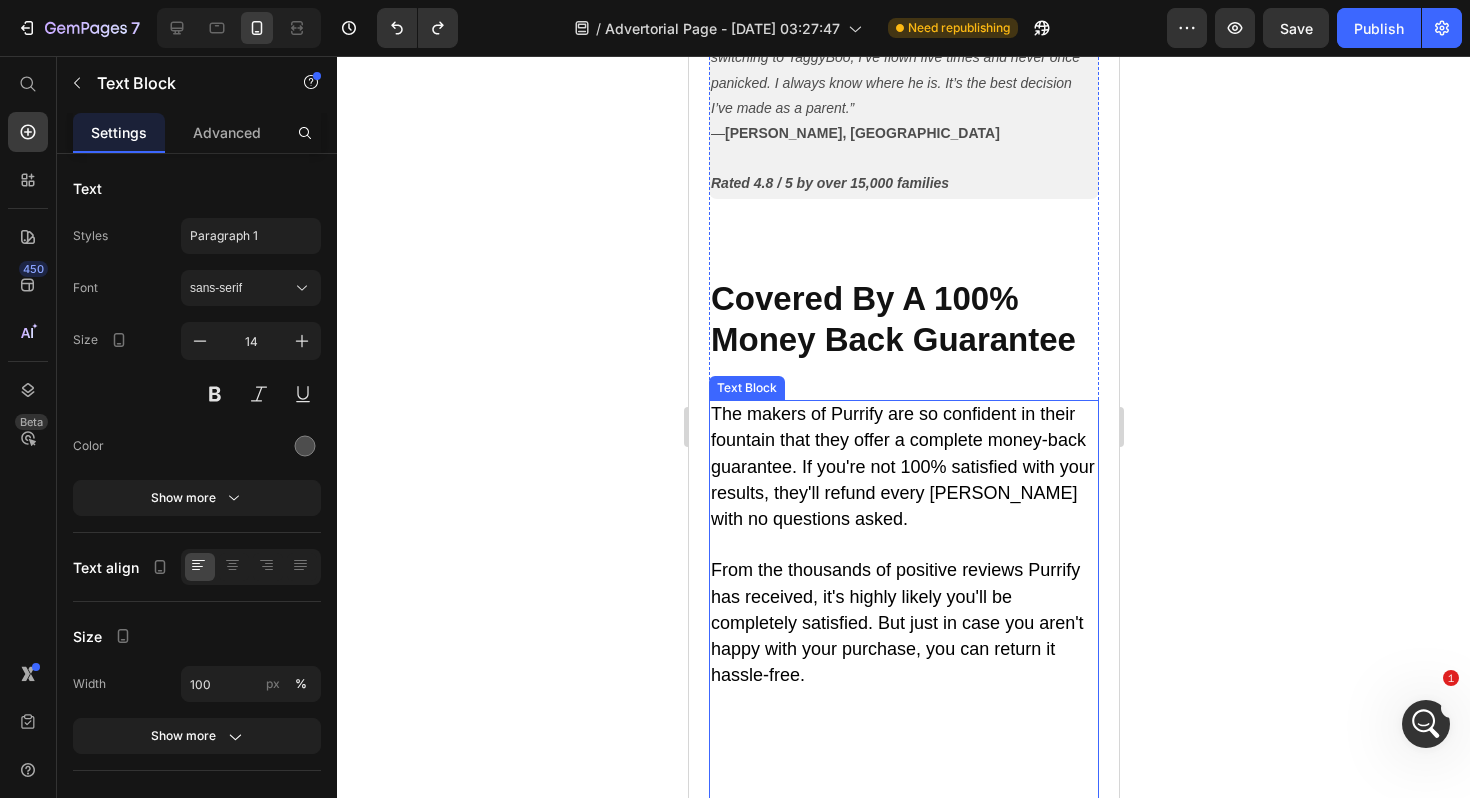 click on "The makers of Purrify are so confident in their fountain that they offer a complete money-back guarantee. If you're not 100% satisfied with your results, they'll refund every penny with no questions asked." at bounding box center (902, 466) 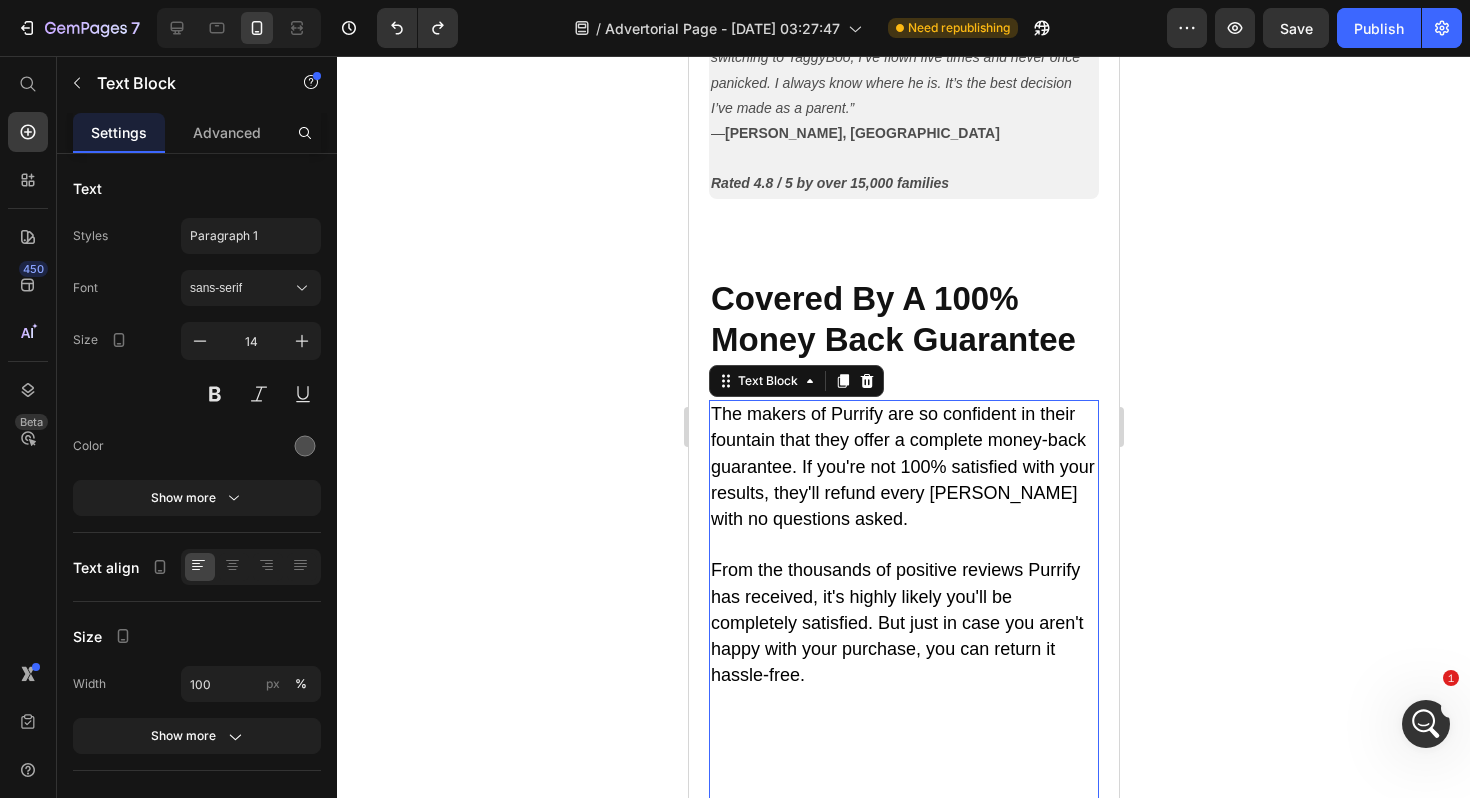 click on "The makers of Purrify are so confident in their fountain that they offer a complete money-back guarantee. If you're not 100% satisfied with your results, they'll refund every penny with no questions asked." at bounding box center (902, 466) 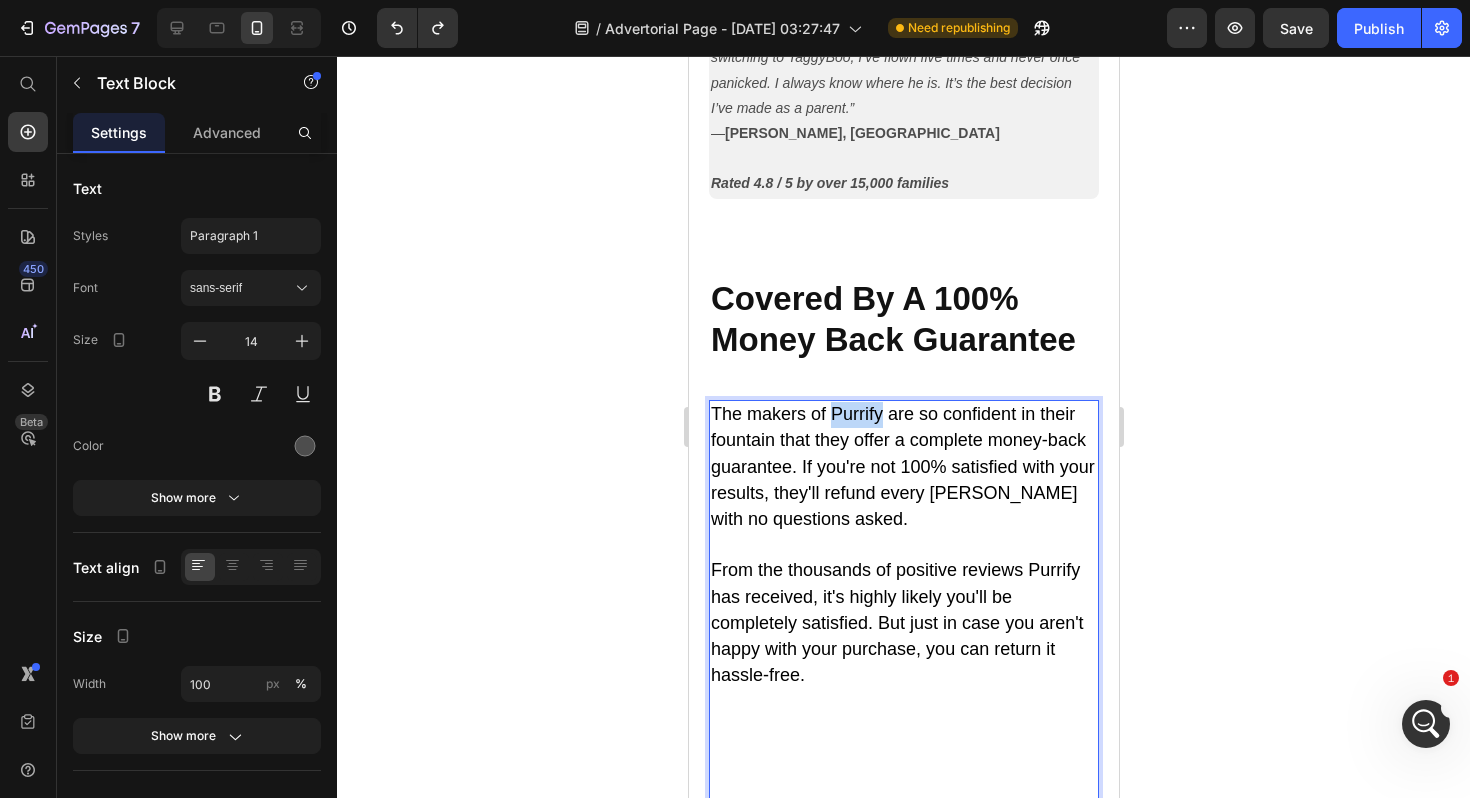 click on "The makers of Purrify are so confident in their fountain that they offer a complete money-back guarantee. If you're not 100% satisfied with your results, they'll refund every penny with no questions asked." at bounding box center [902, 466] 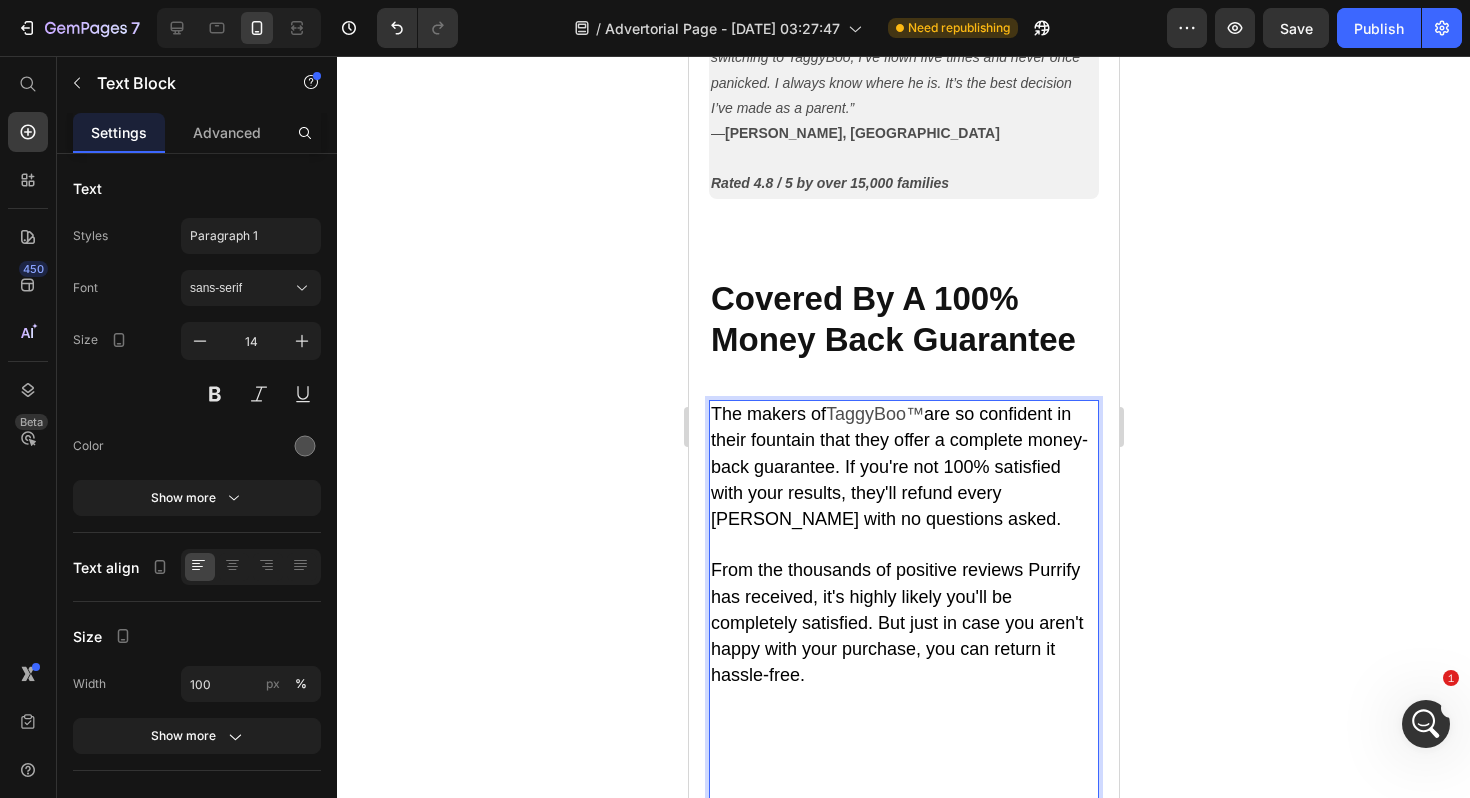 click on "From the thousands of positive reviews Purrify has received, it's highly likely you'll be completely satisfied. But just in case you aren't happy with your purchase, you can return it hassle-free." at bounding box center (896, 622) 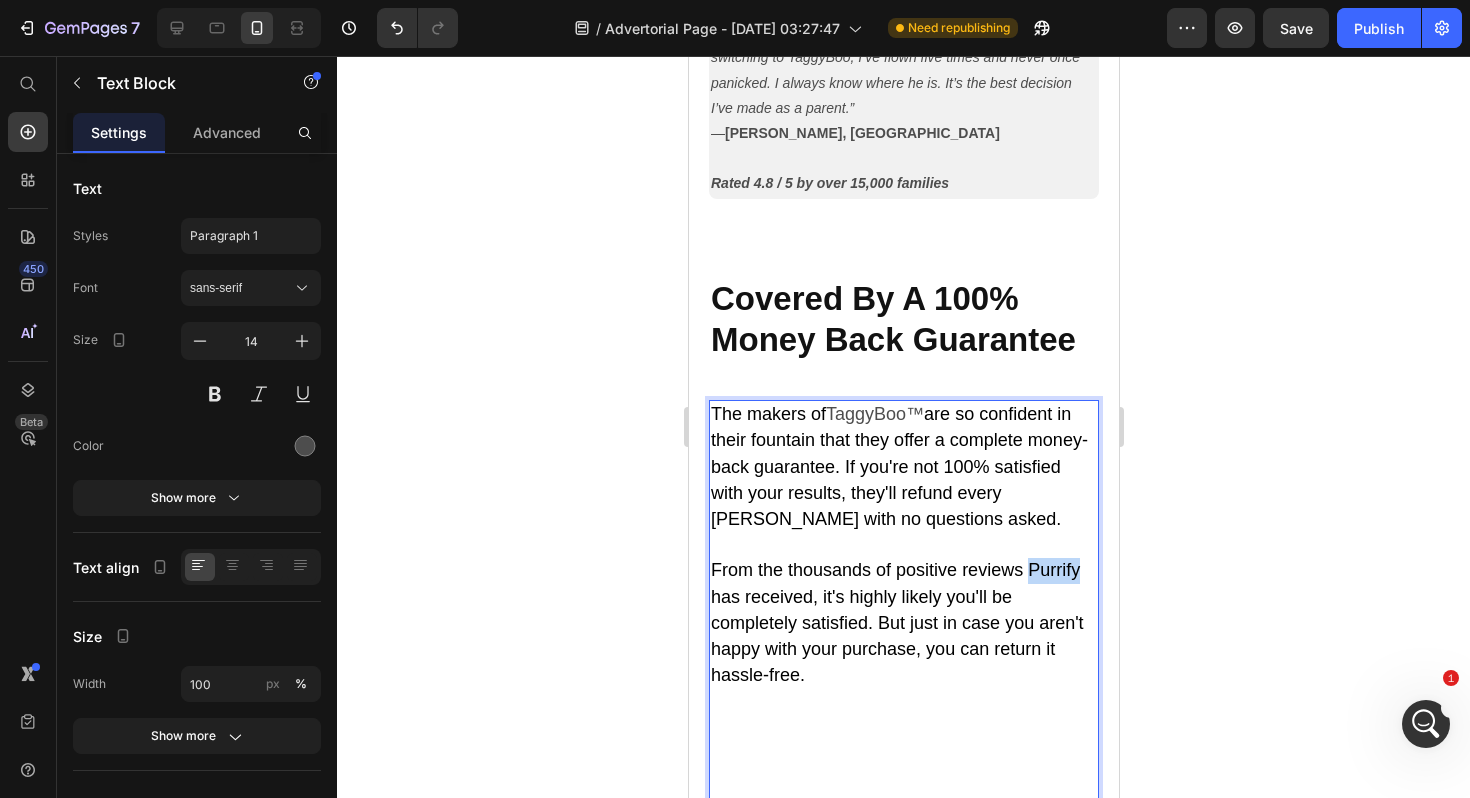 click on "From the thousands of positive reviews Purrify has received, it's highly likely you'll be completely satisfied. But just in case you aren't happy with your purchase, you can return it hassle-free." at bounding box center [896, 622] 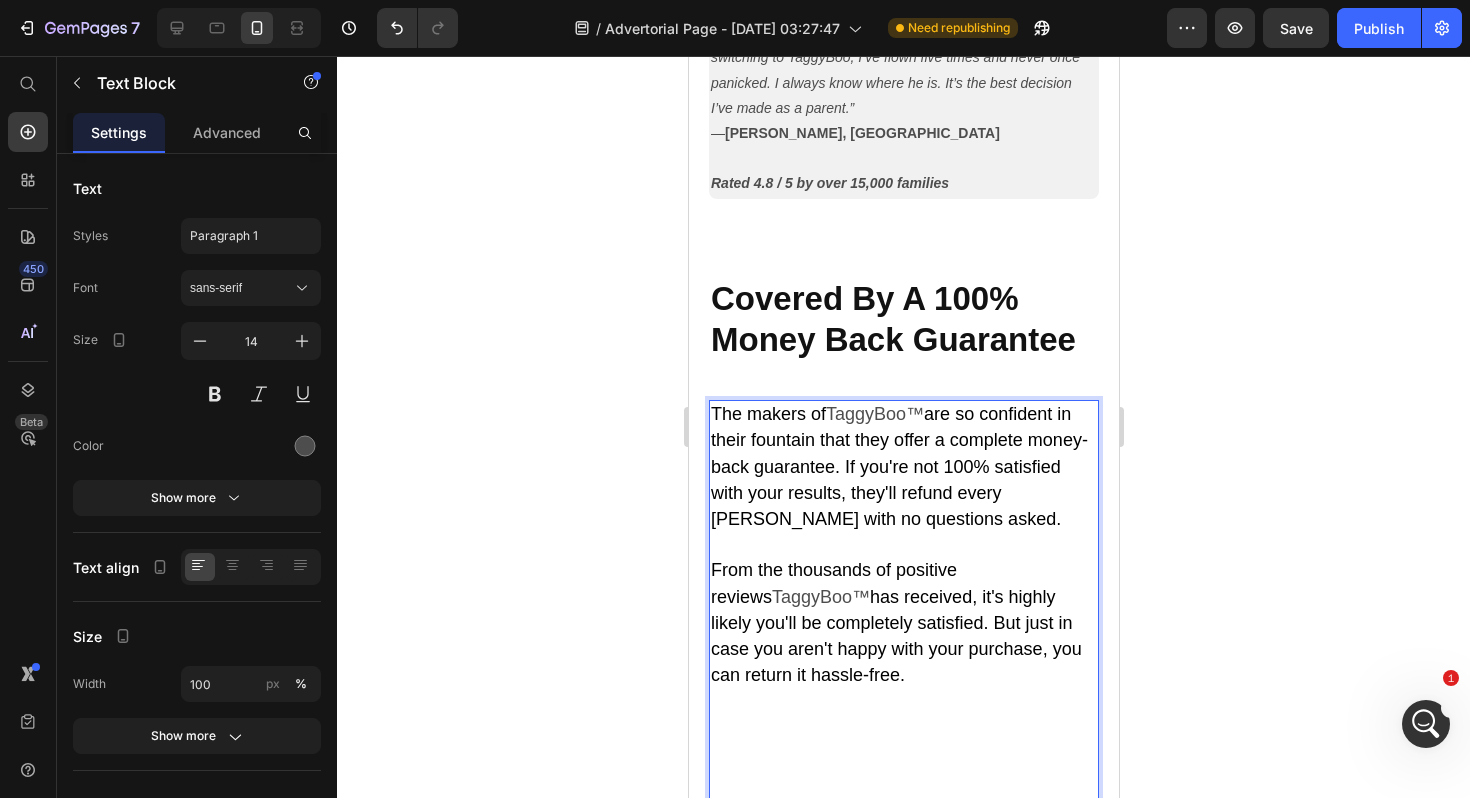 click 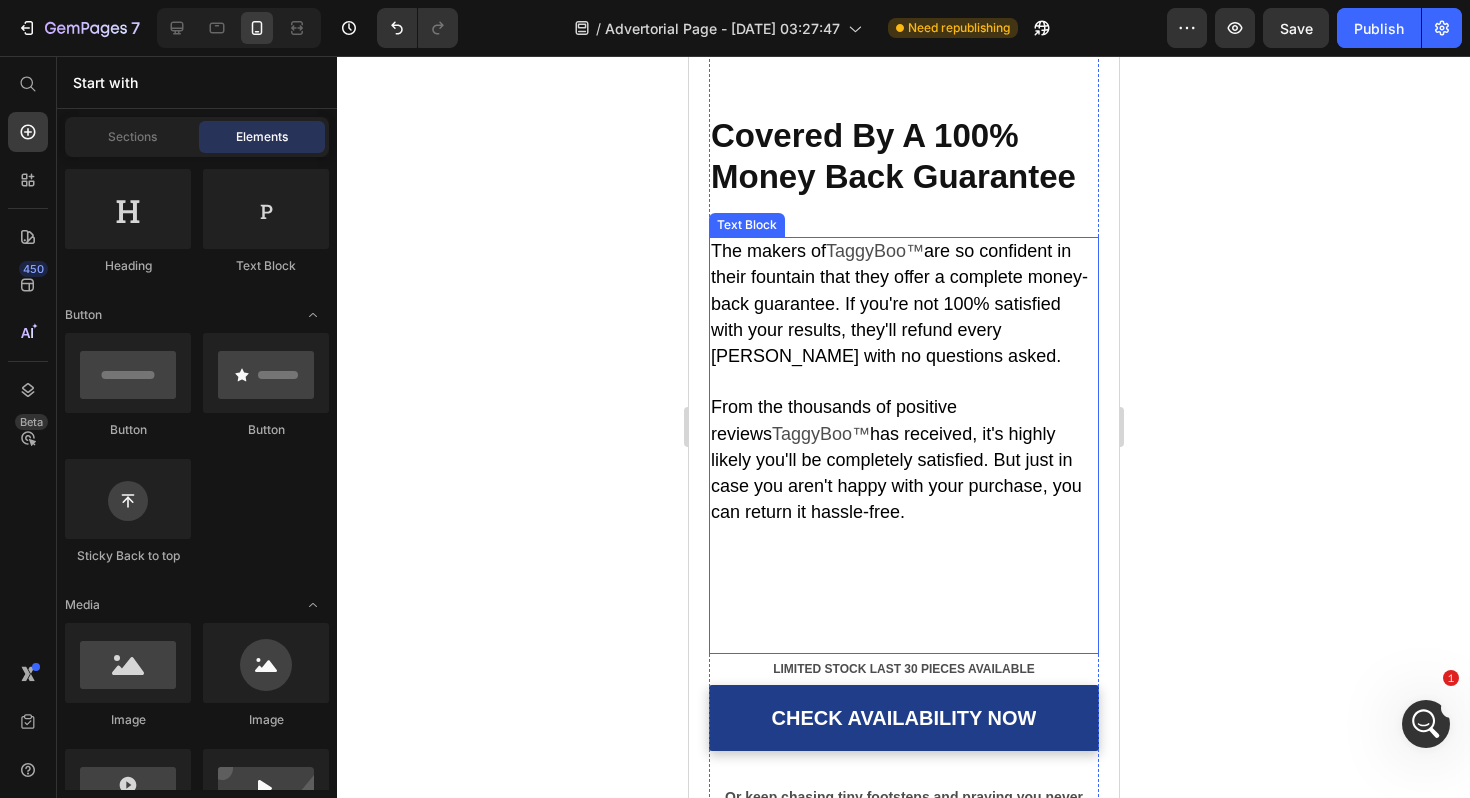 scroll, scrollTop: 7589, scrollLeft: 0, axis: vertical 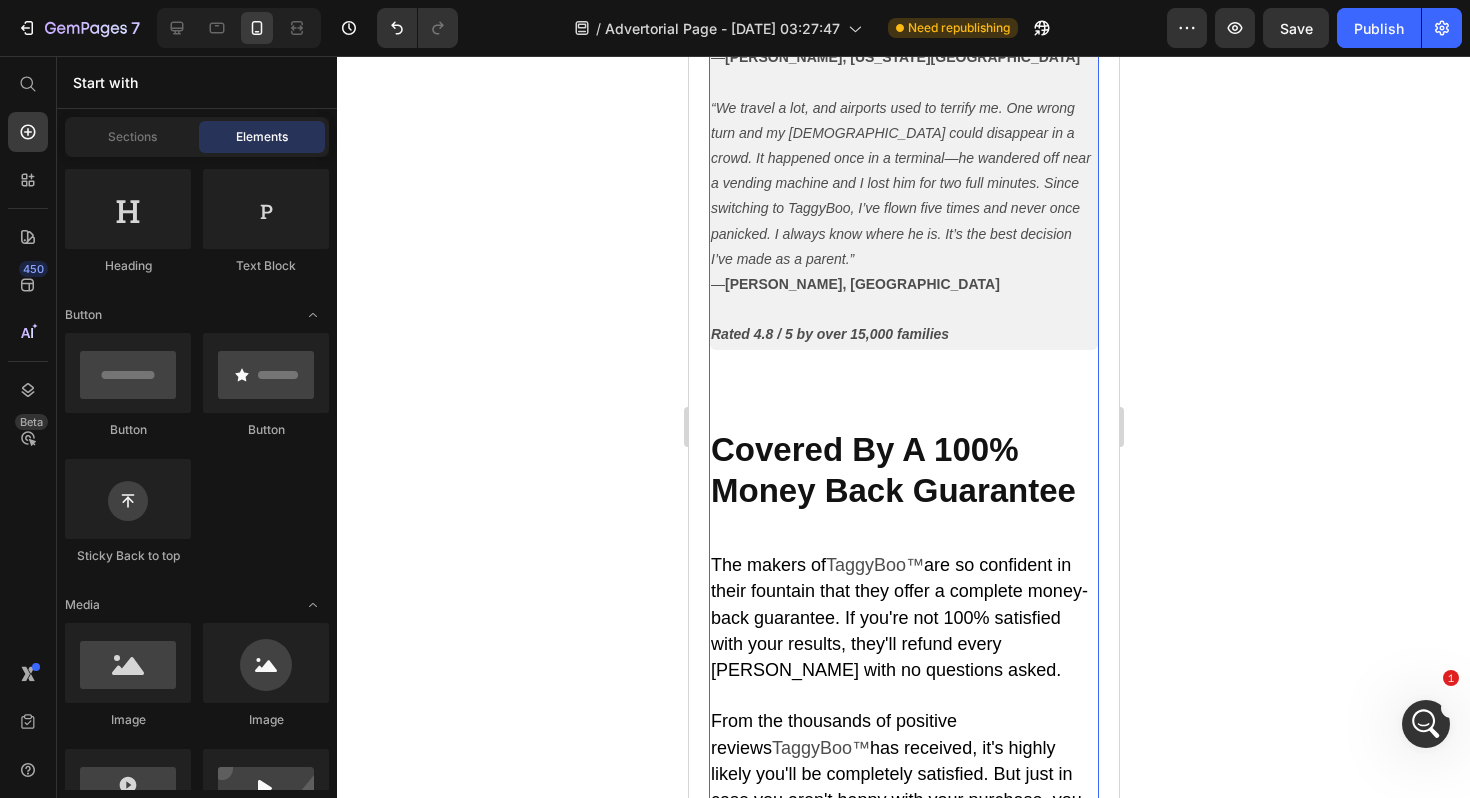 click on "⁠⁠⁠⁠⁠⁠⁠ The Hidden Flaw in Every Tracker Heading These tools all fail for the same reason: They’re  external . Kids see them, pull them, and remove them. Even worse, things like metal carts and thick walls can block signals  when you need them most . And the judgment from strangers? That just adds more stress . Text Block ⁠⁠⁠⁠⁠⁠⁠ Why You Can’t Do This Alone Heading Phones buzz. People bump into you. Cashiers ask questions. Your brain is trying to do a million things. Even the best parent  can’t stay alert 100% of the time  while toddlers move  six feet per second . ⁠⁠⁠⁠⁠⁠⁠ That’s why I stopped trying to be perfect—and found something smarter. Text Block ⁠⁠⁠⁠⁠⁠⁠ The Mom-to-Mom Tip That Changed Everything Heading My friend Megan said, “ Try TaggyBoo™ .” “It’s a soft insole that hides an AirTag inside your child’s shoe. No one sees it. Not even them. And it can’t fall off.” ⁠⁠⁠⁠⁠⁠⁠ I ordered it that night. Text Block" at bounding box center (903, -1393) 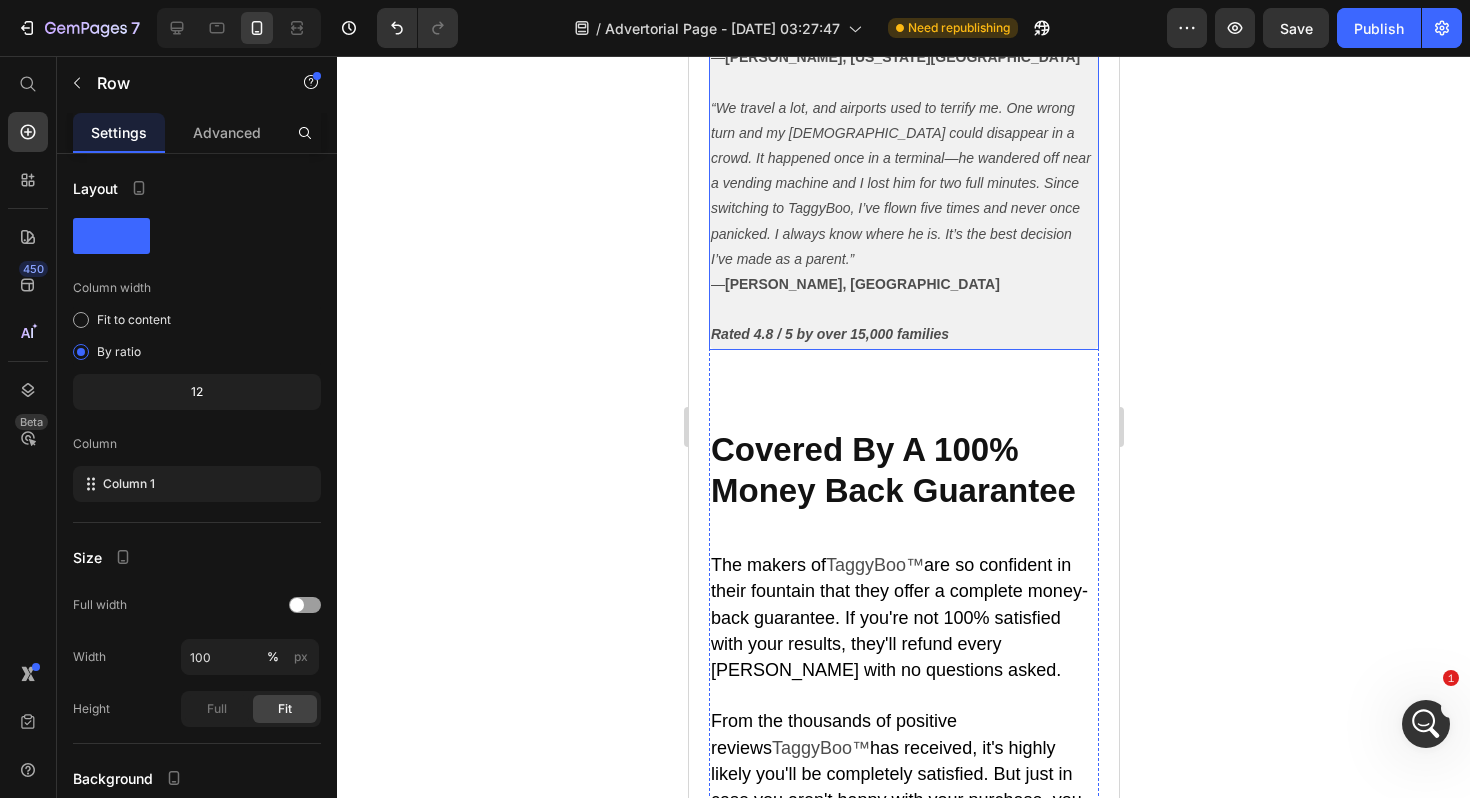 click on "“I used to sleep with one eye open. Every sound made me jump. I was terrified of losing sight of my daughter, even for a second. Since using TaggyBoo, I check my phone, see the little green dot, and finally relax. I can sleep. I can breathe. I feel like a mom again, not a bodyguard.” —  Jess K., Phoenix “I have twin boys who never walk—they run. At the park, the mall, even at home, I used to constantly shout their names and chase them down. Now with TaggyBoo, I know exactly where they are without yelling or panicking. It’s changed how I parent. I’m calmer. They’re freer. And our whole family is happier.” —  Lauren P., Kansas City —  Megan R., Atlanta Rated 4.8 / 5 by over 15,000 families" at bounding box center [903, 33] 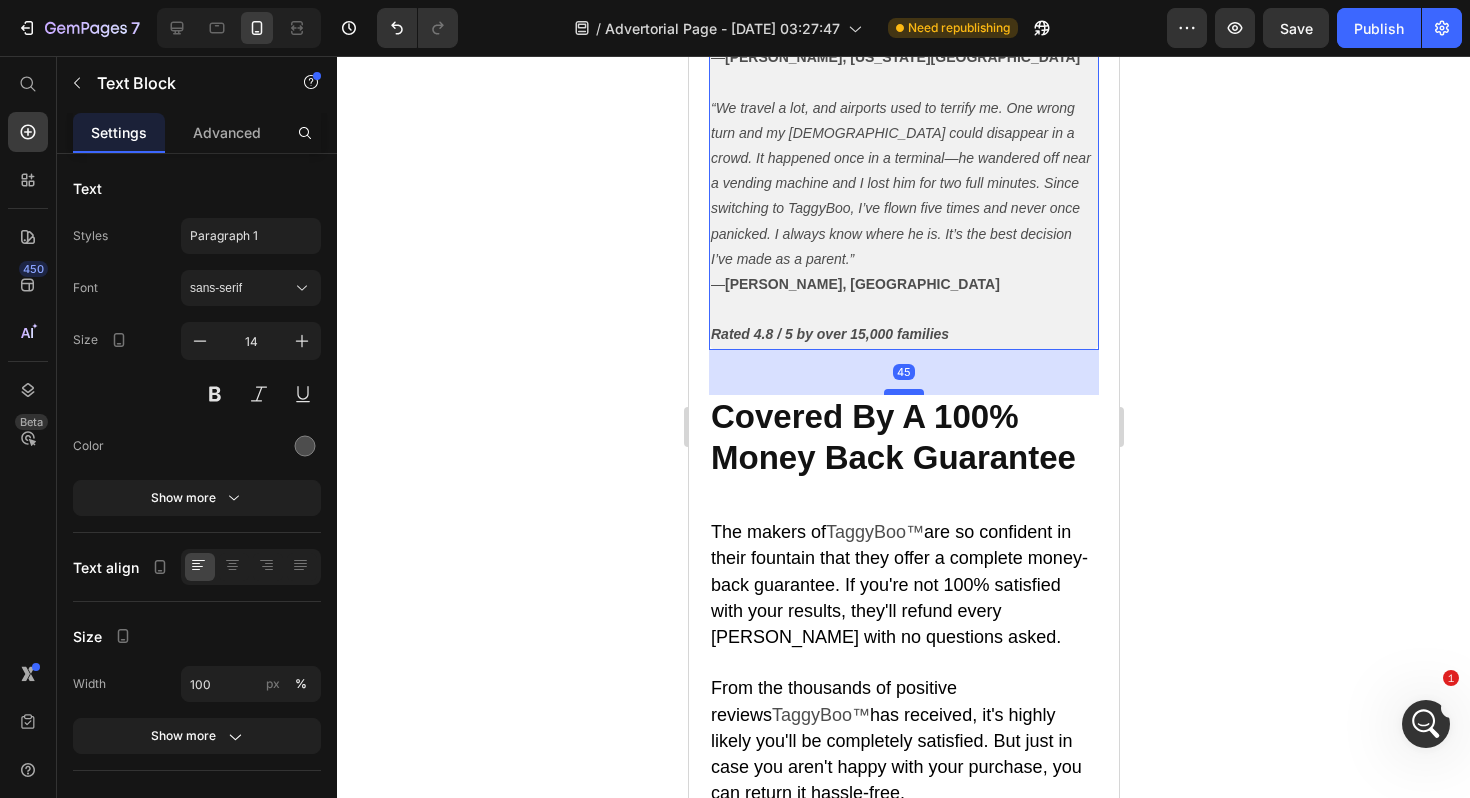 drag, startPoint x: 906, startPoint y: 399, endPoint x: 904, endPoint y: 366, distance: 33.06055 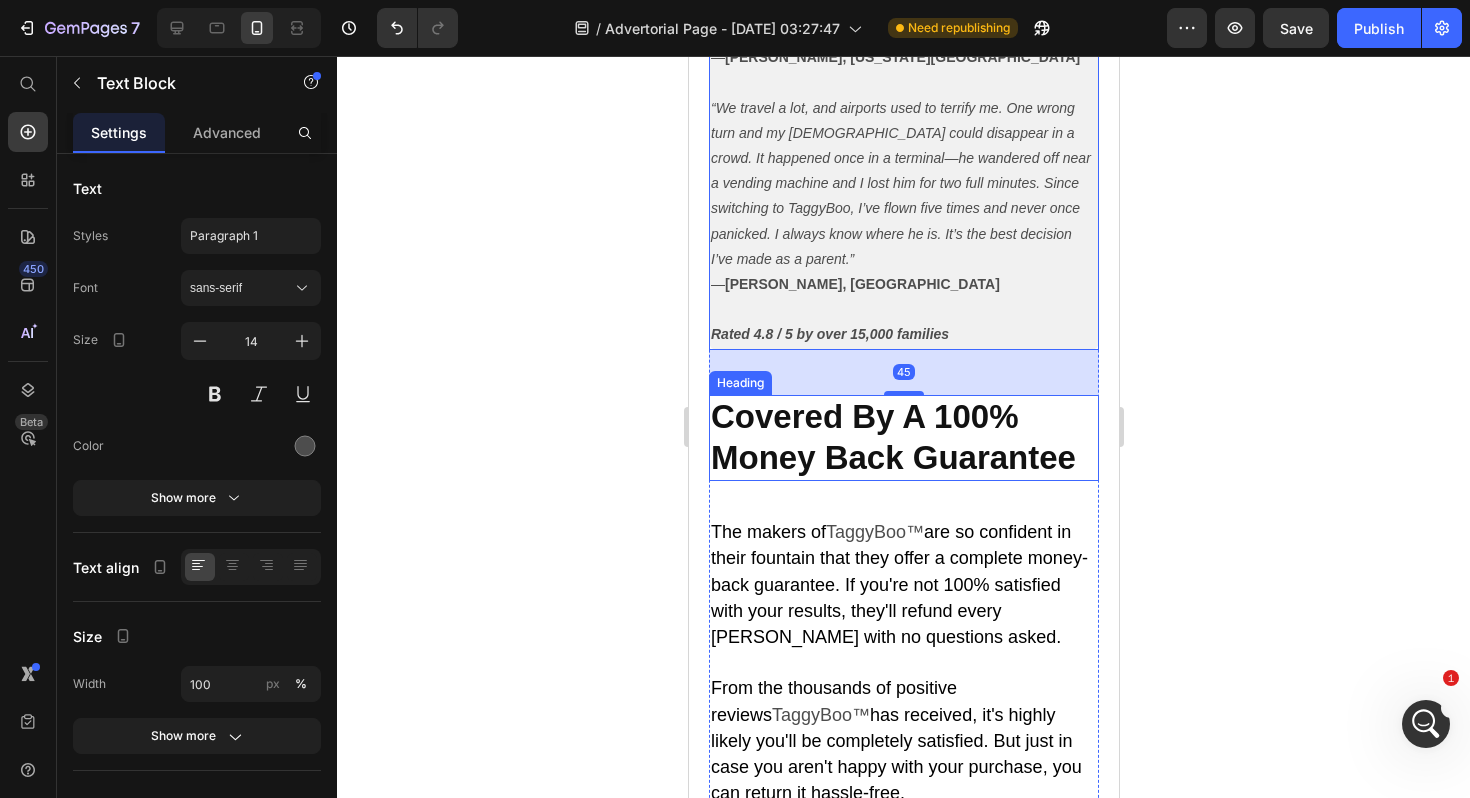 click 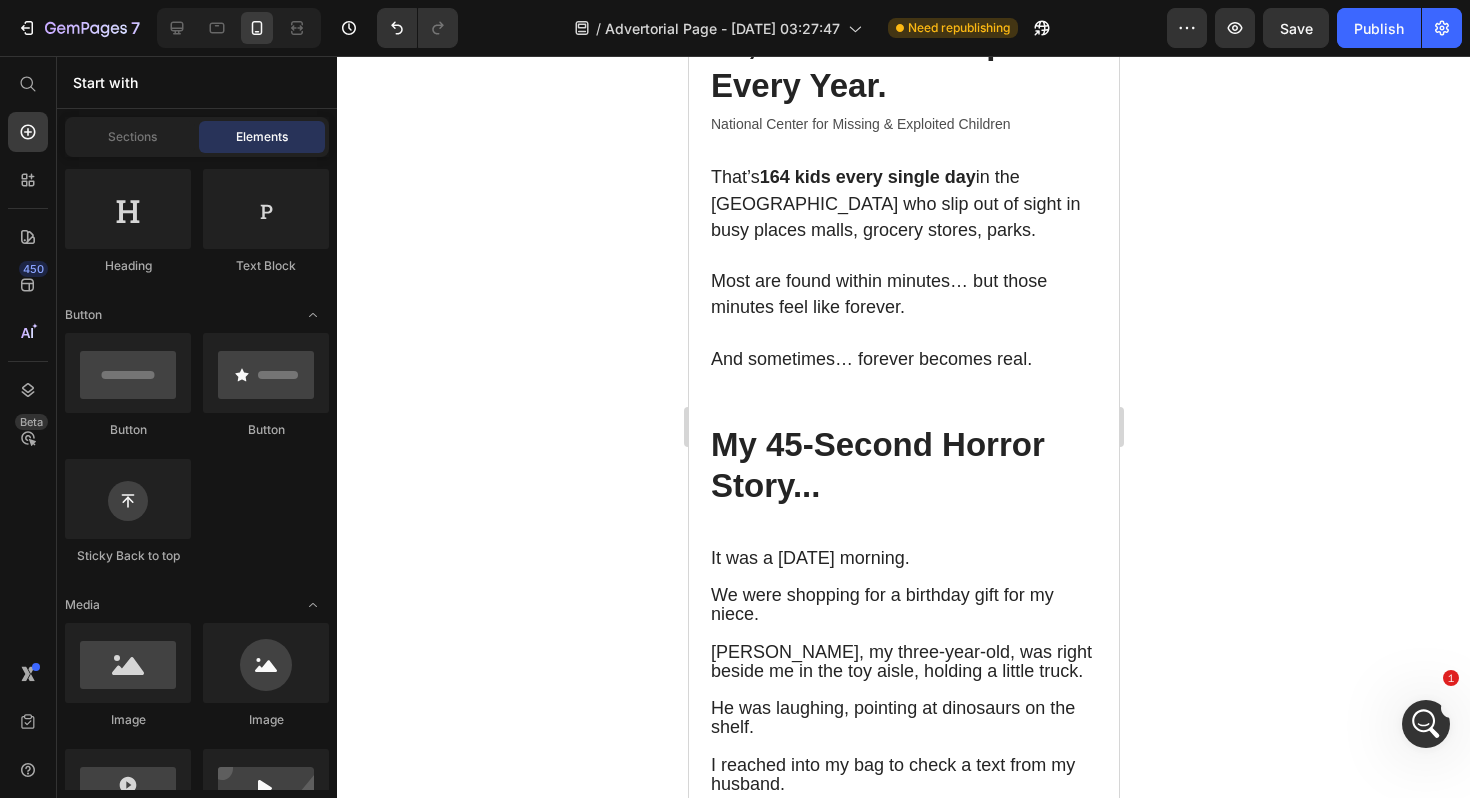 scroll, scrollTop: 0, scrollLeft: 0, axis: both 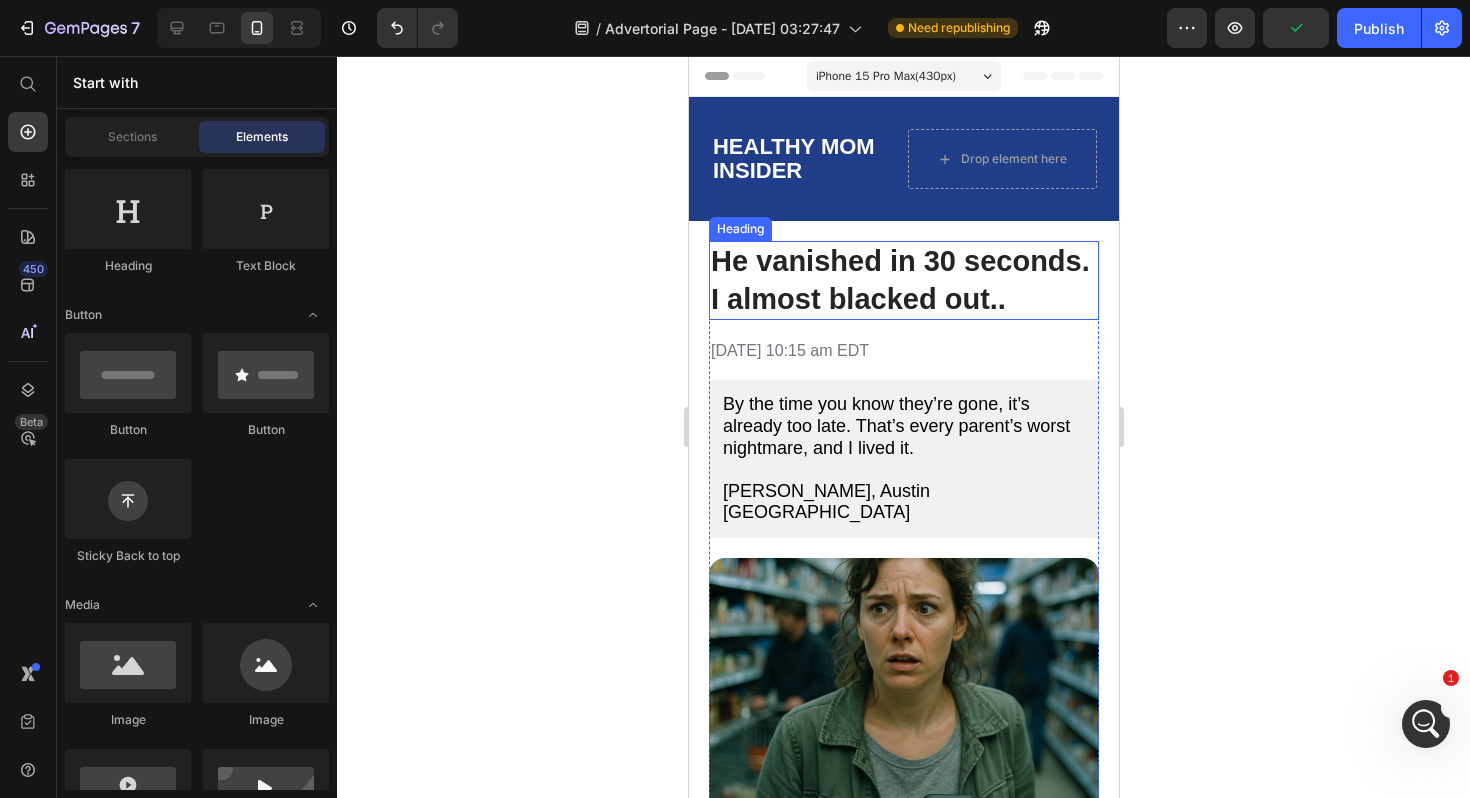 click on "He vanished in 30 seconds. I almost blacked out.." at bounding box center [899, 280] 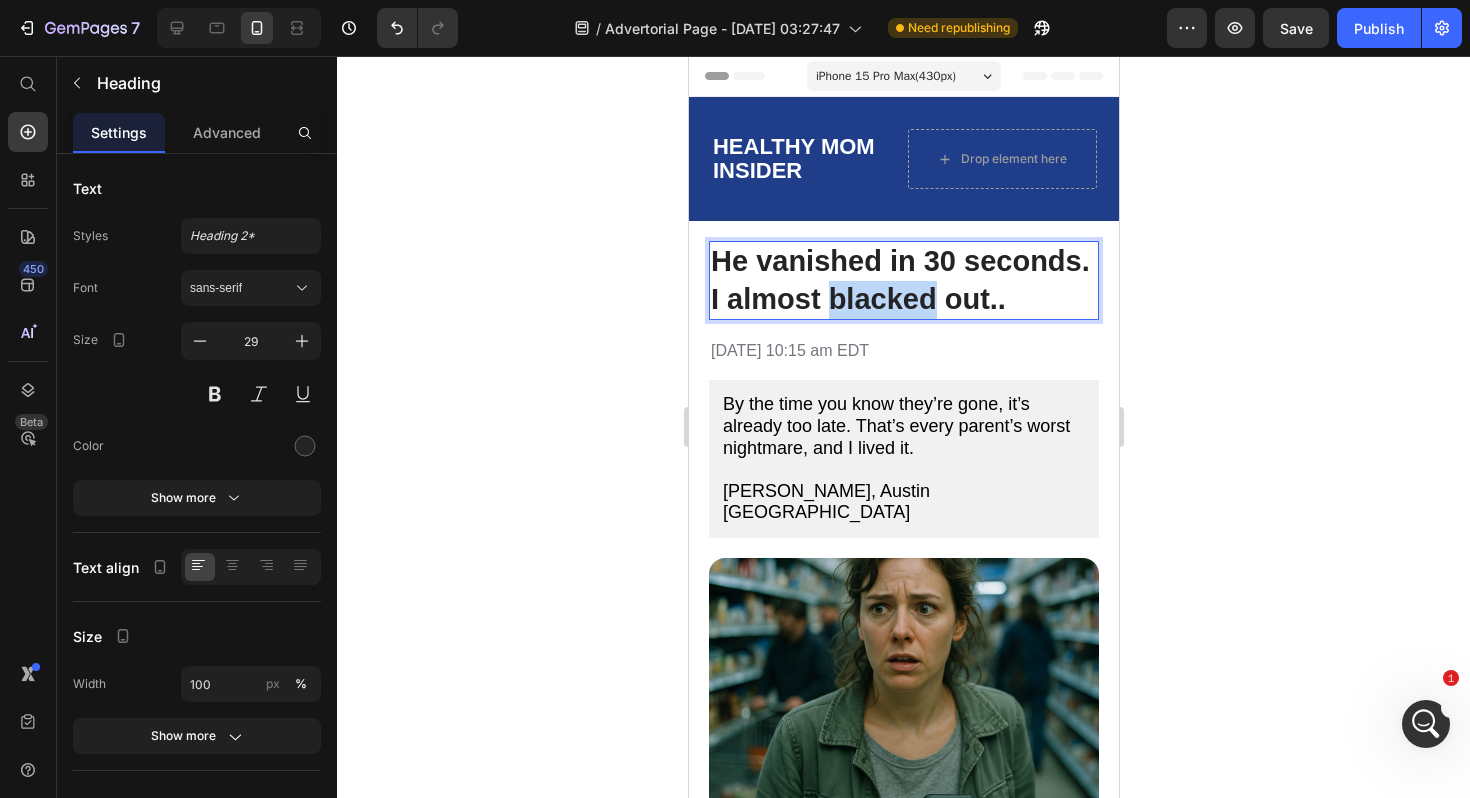 click on "He vanished in 30 seconds. I almost blacked out.." at bounding box center [899, 280] 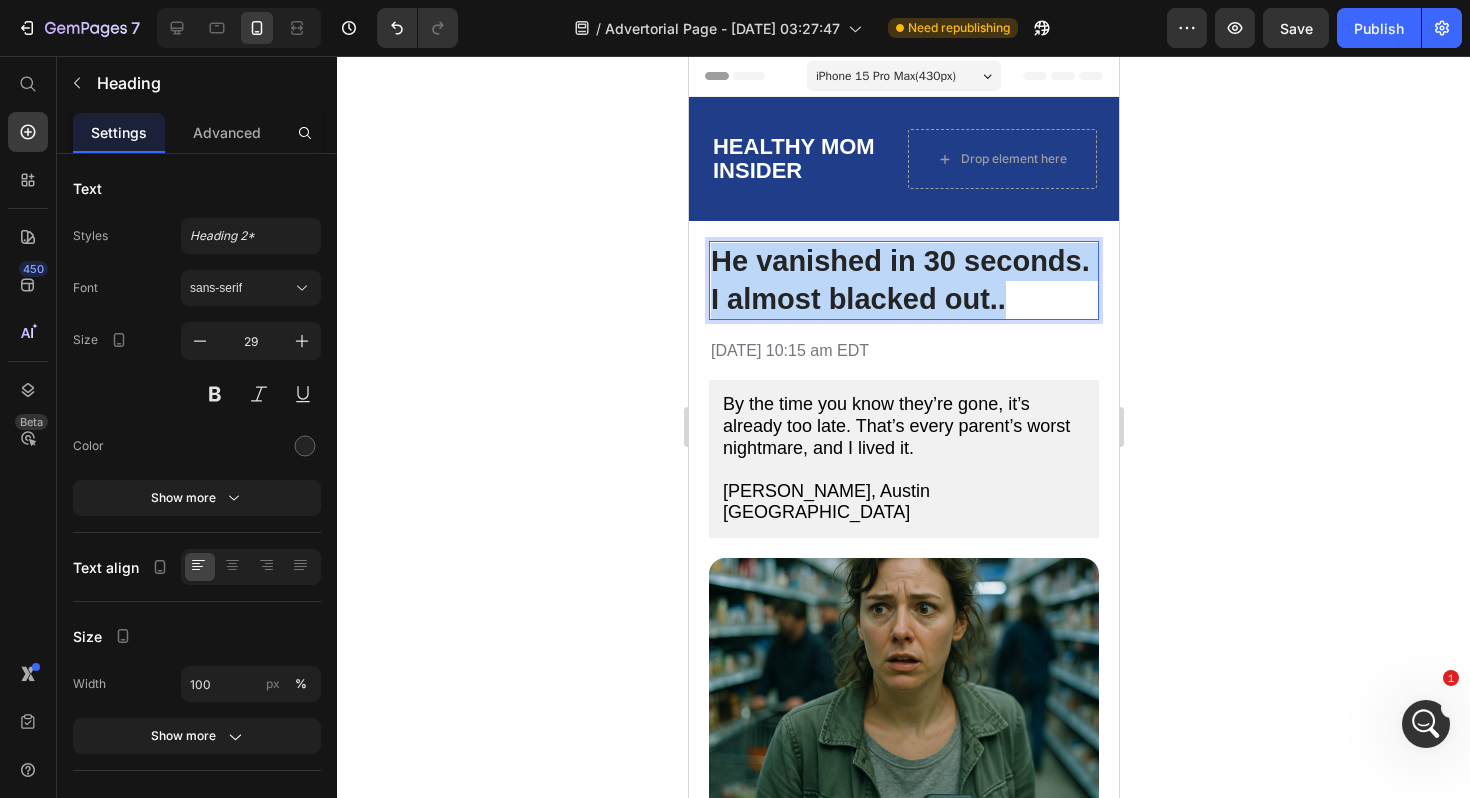 click on "He vanished in 30 seconds. I almost blacked out.." at bounding box center [899, 280] 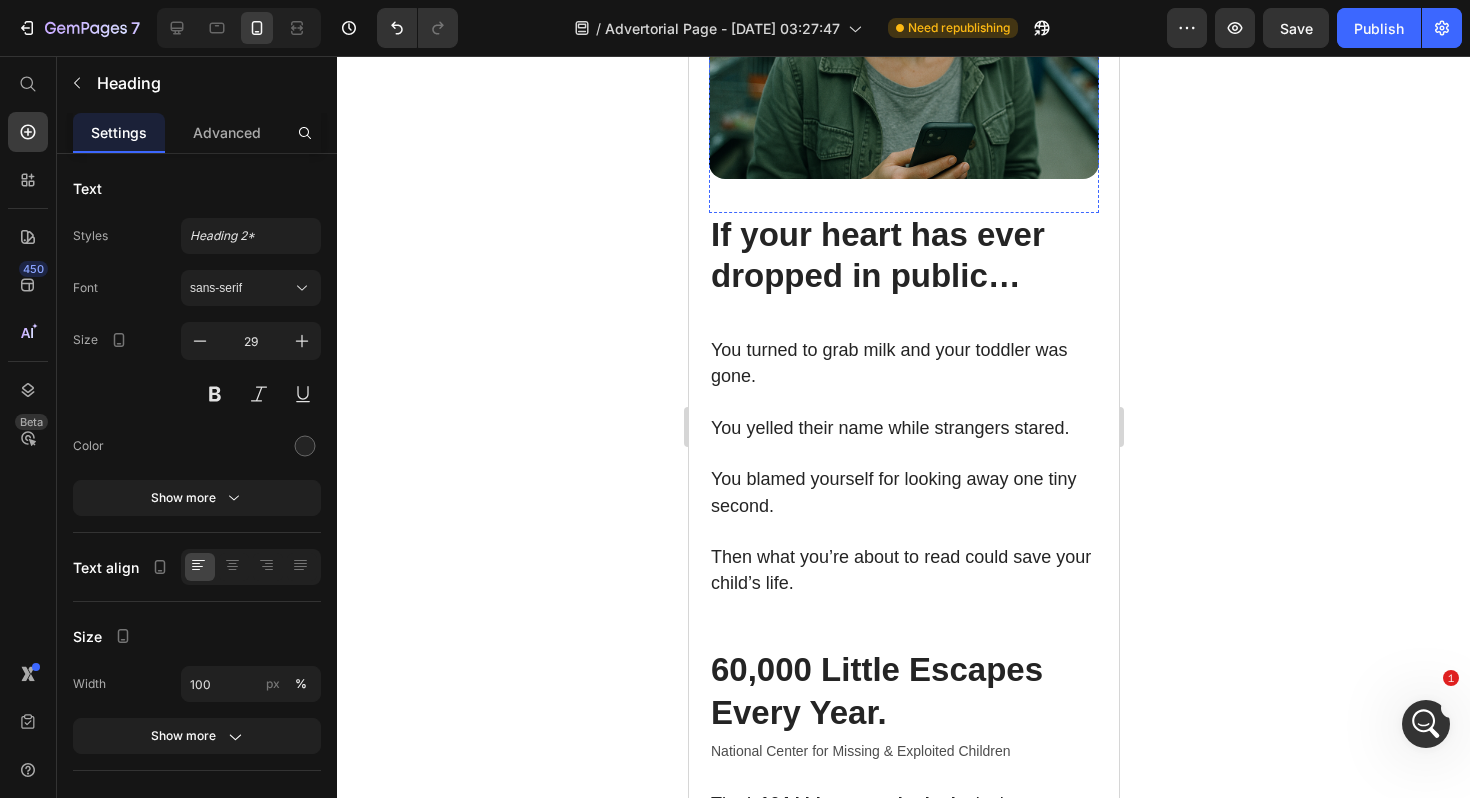 scroll, scrollTop: 750, scrollLeft: 0, axis: vertical 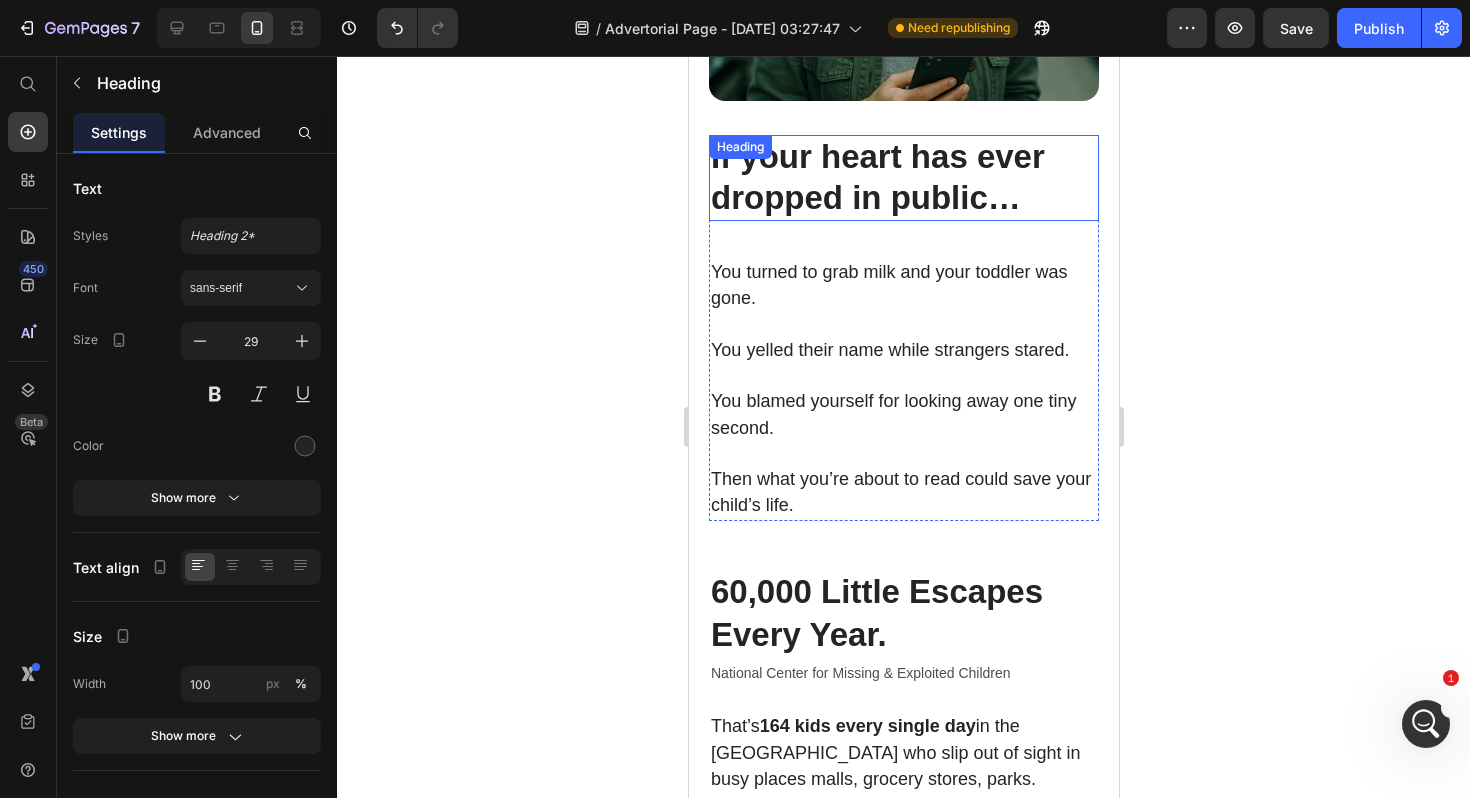 click on "If your heart has ever dropped in public…" at bounding box center [877, 177] 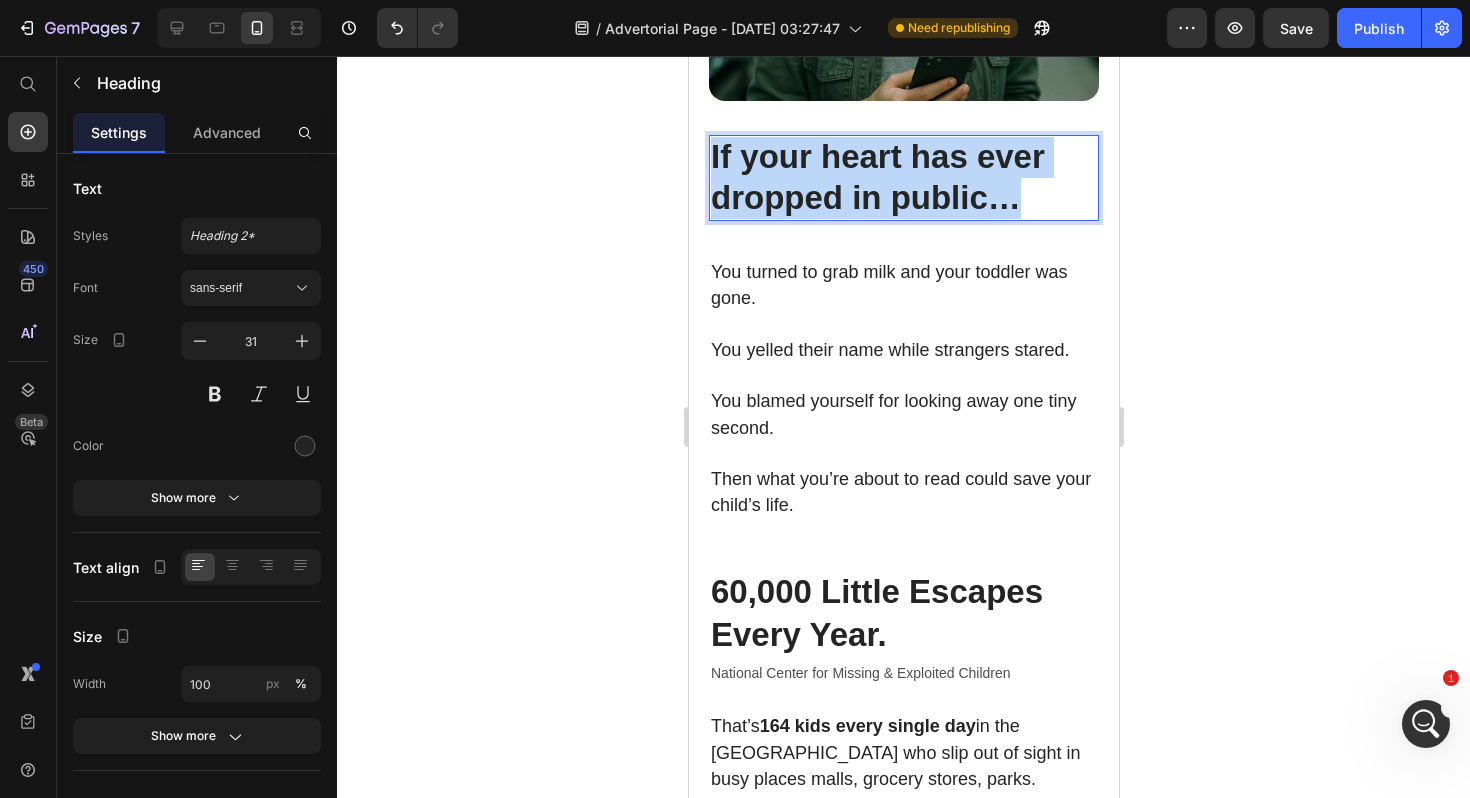 click on "If your heart has ever dropped in public…" at bounding box center [877, 177] 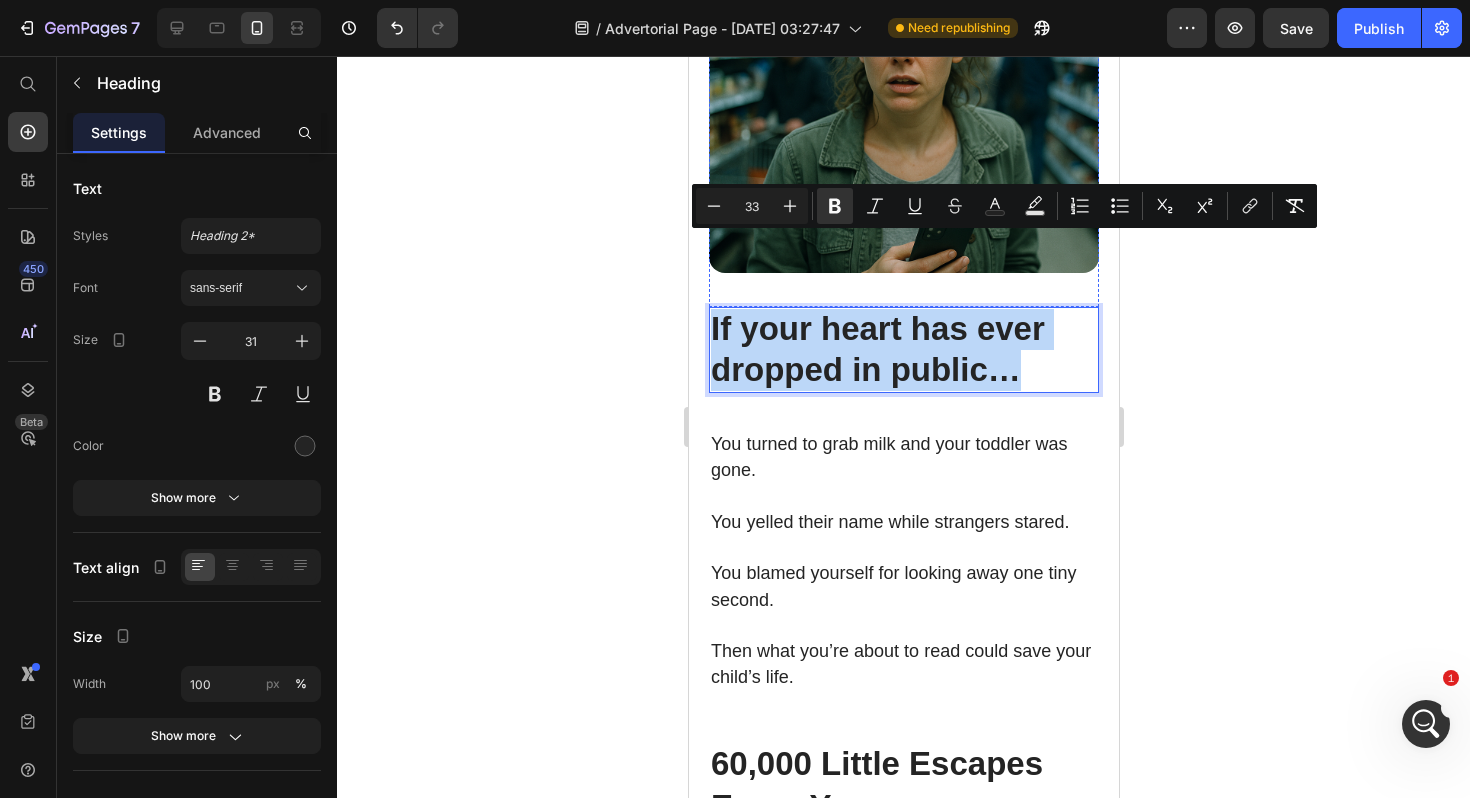 scroll, scrollTop: 627, scrollLeft: 0, axis: vertical 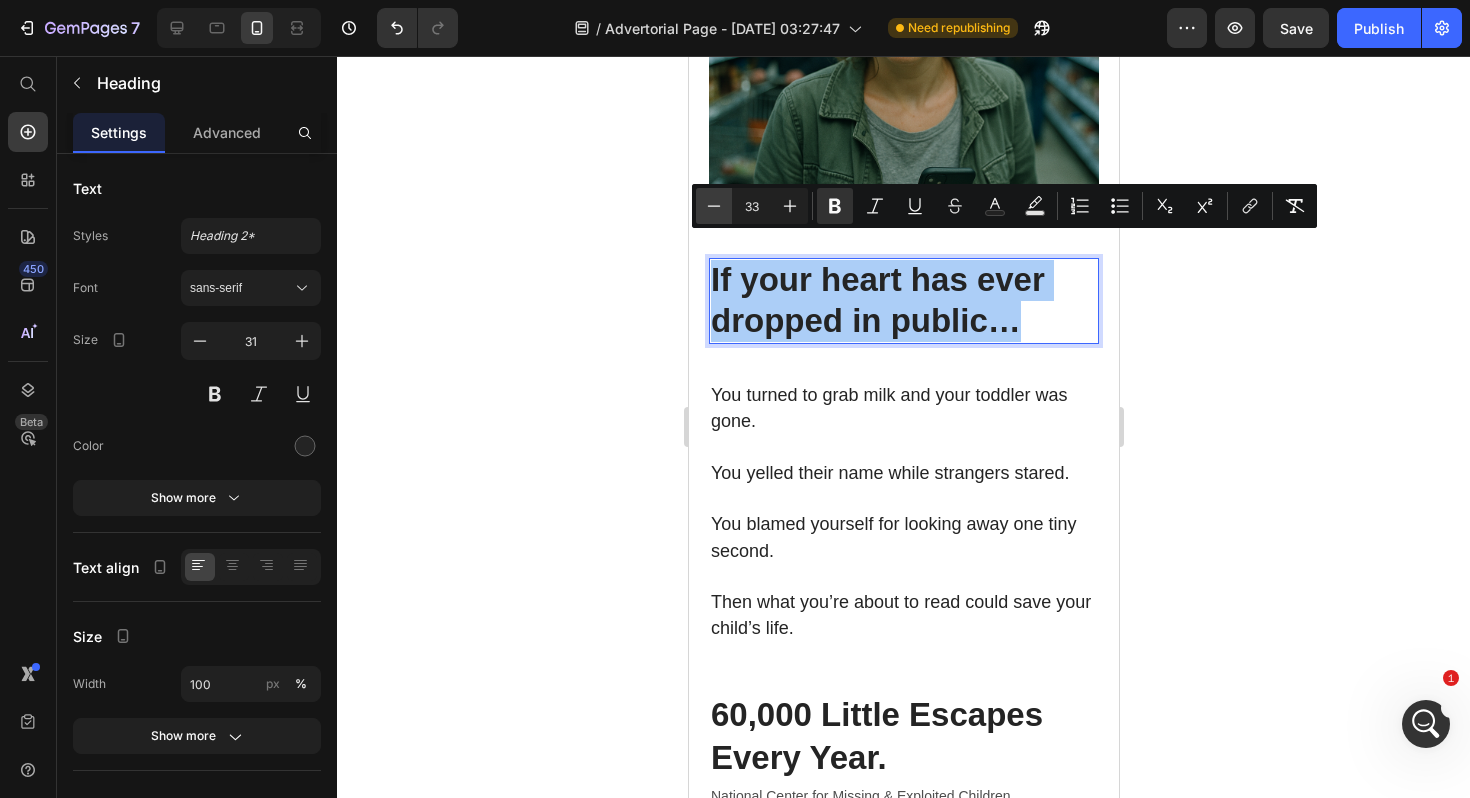 click 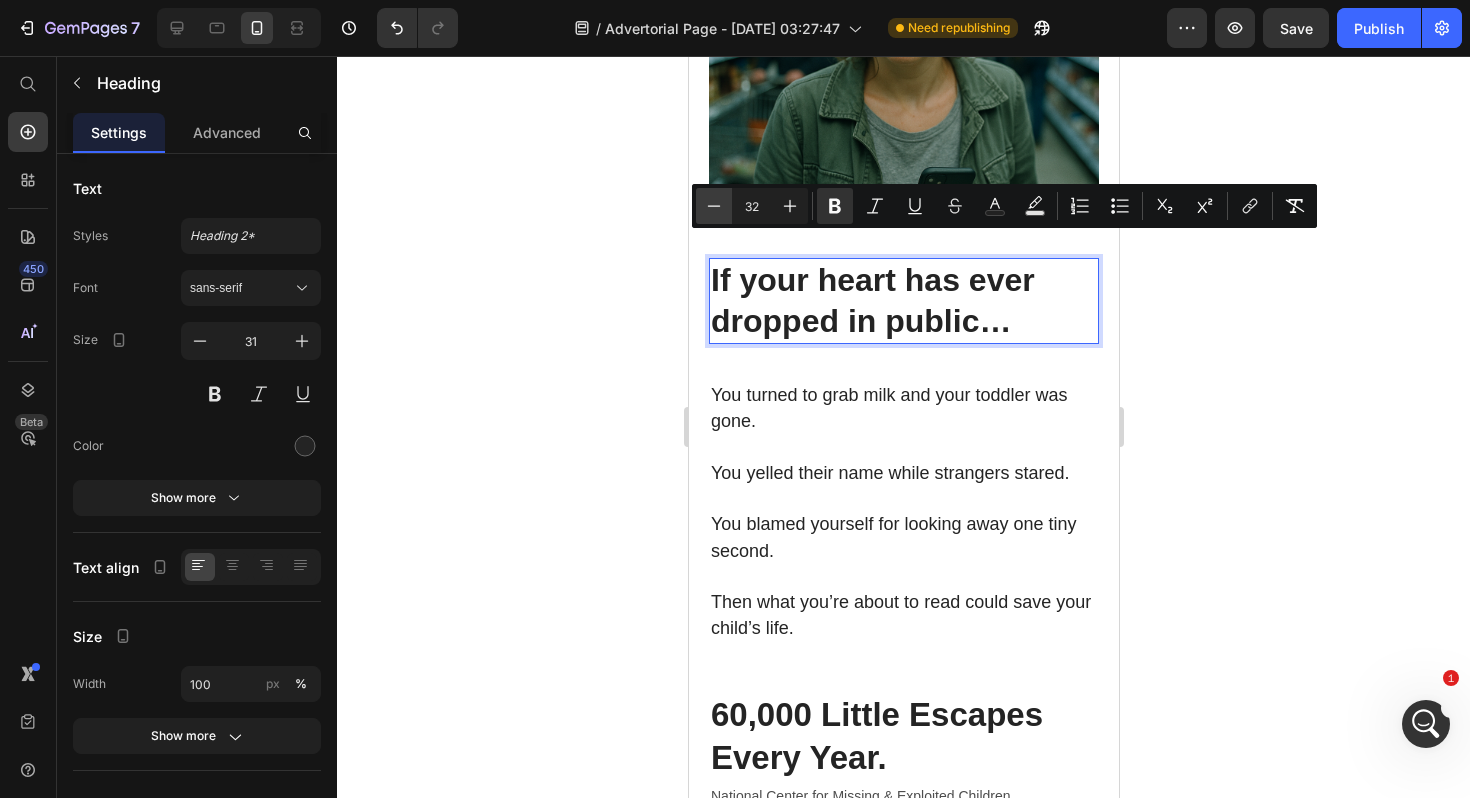 click 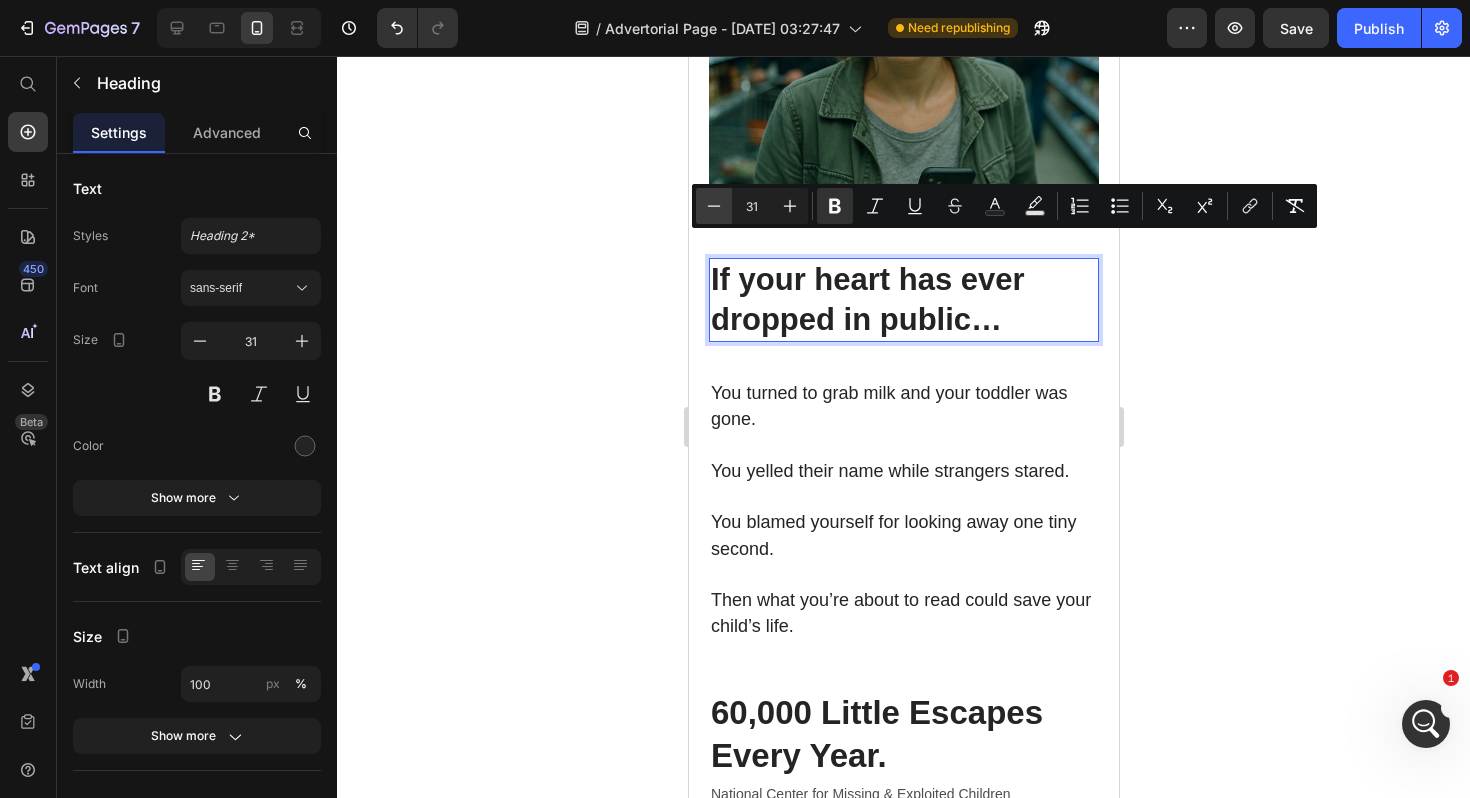 click 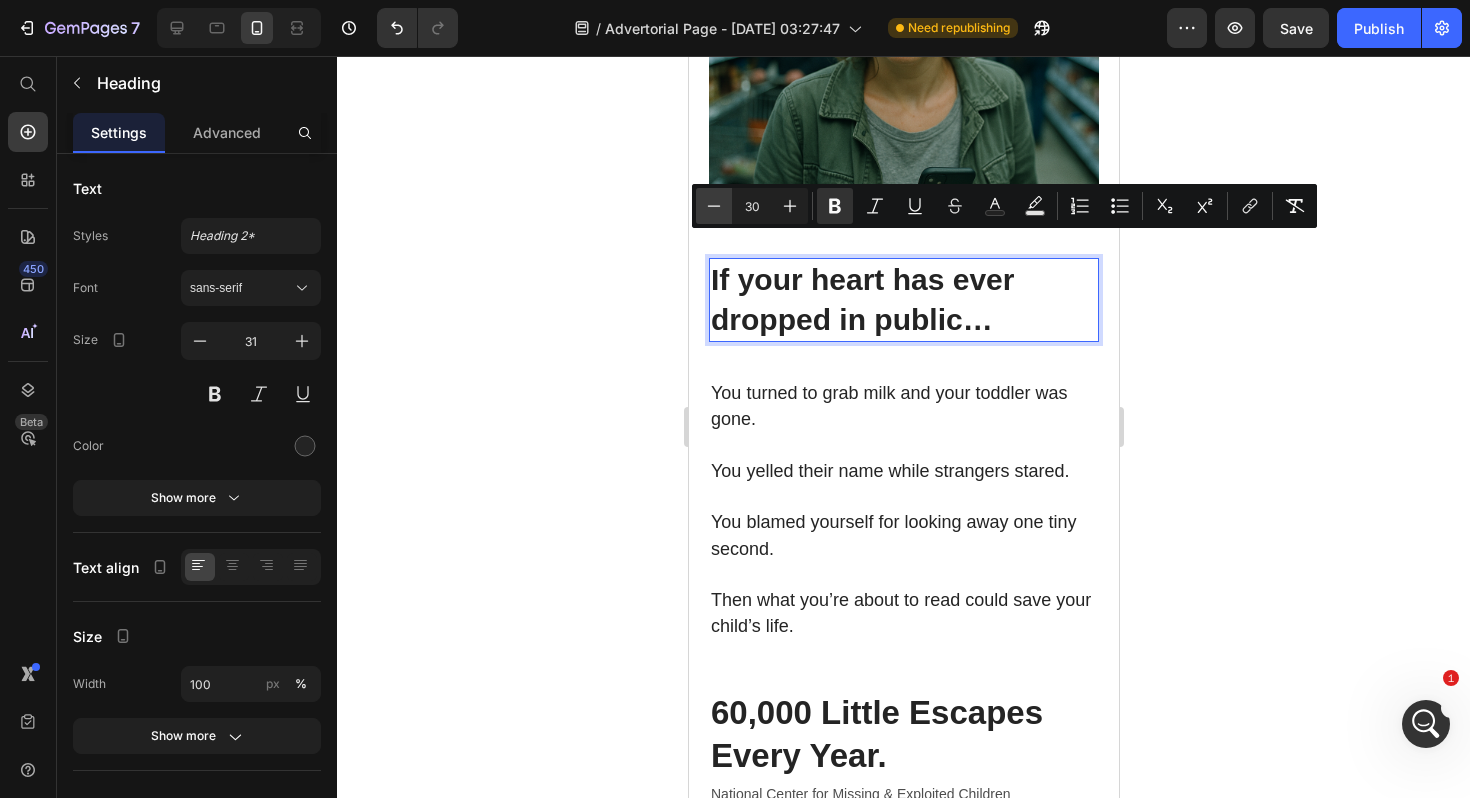 click 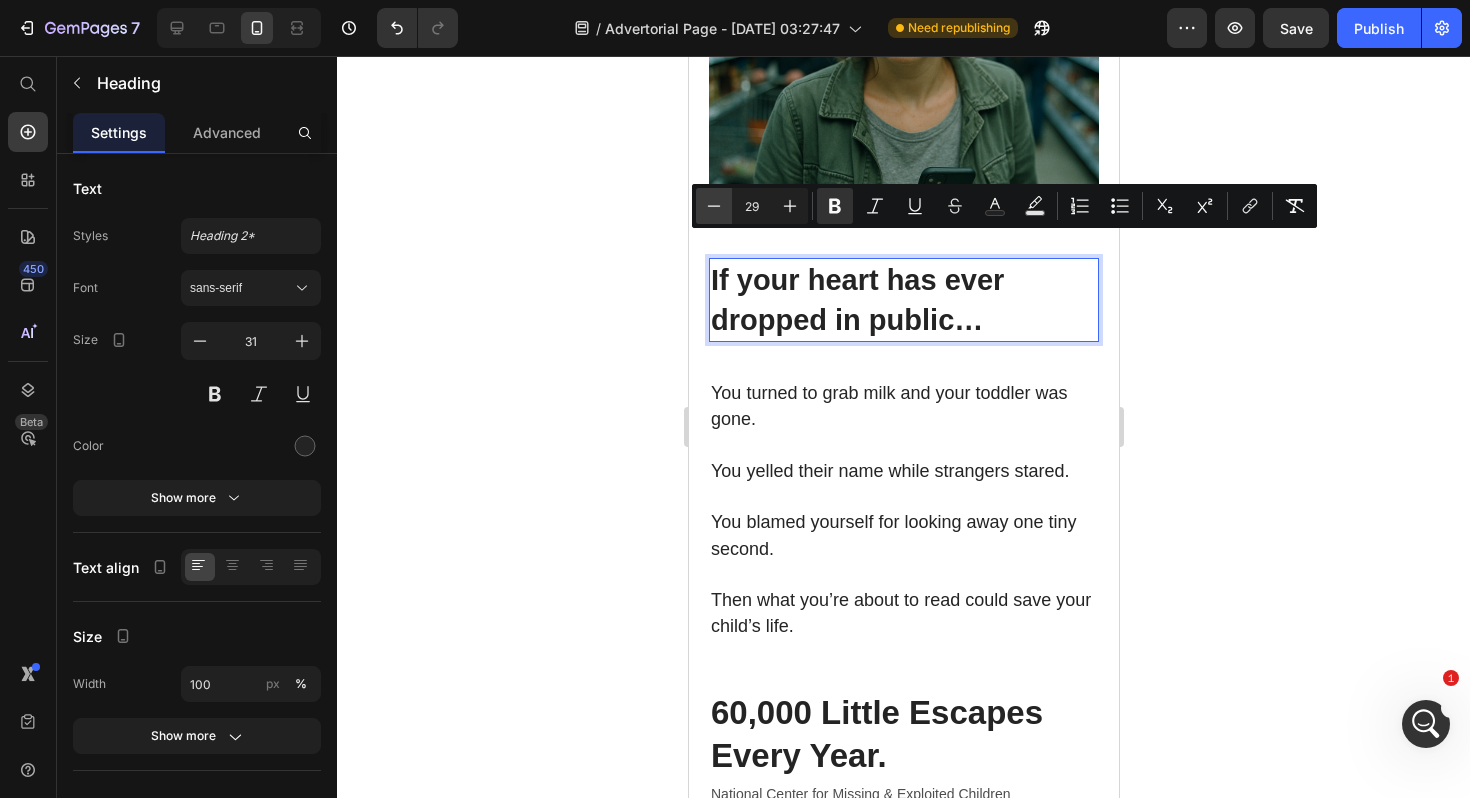 click 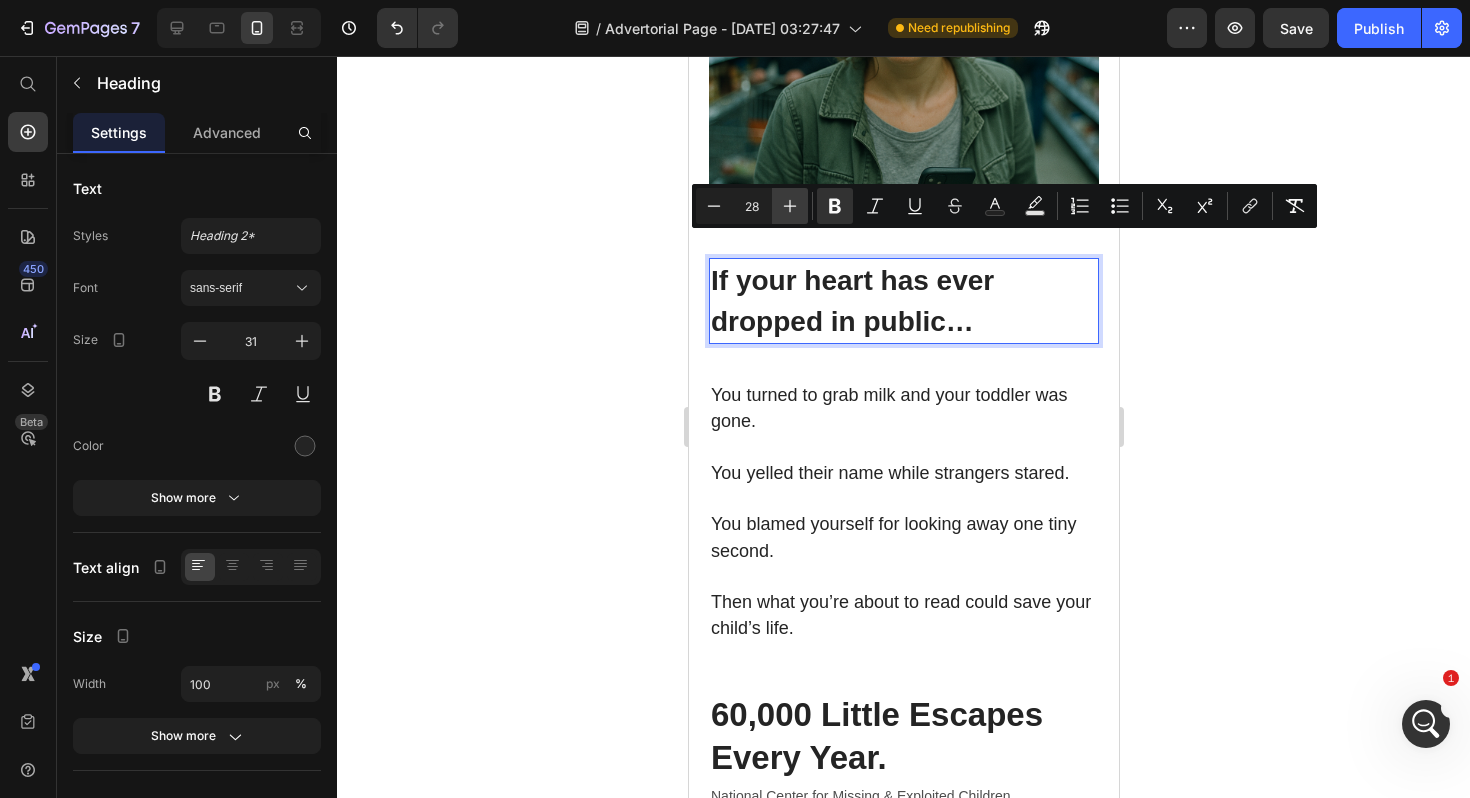 click 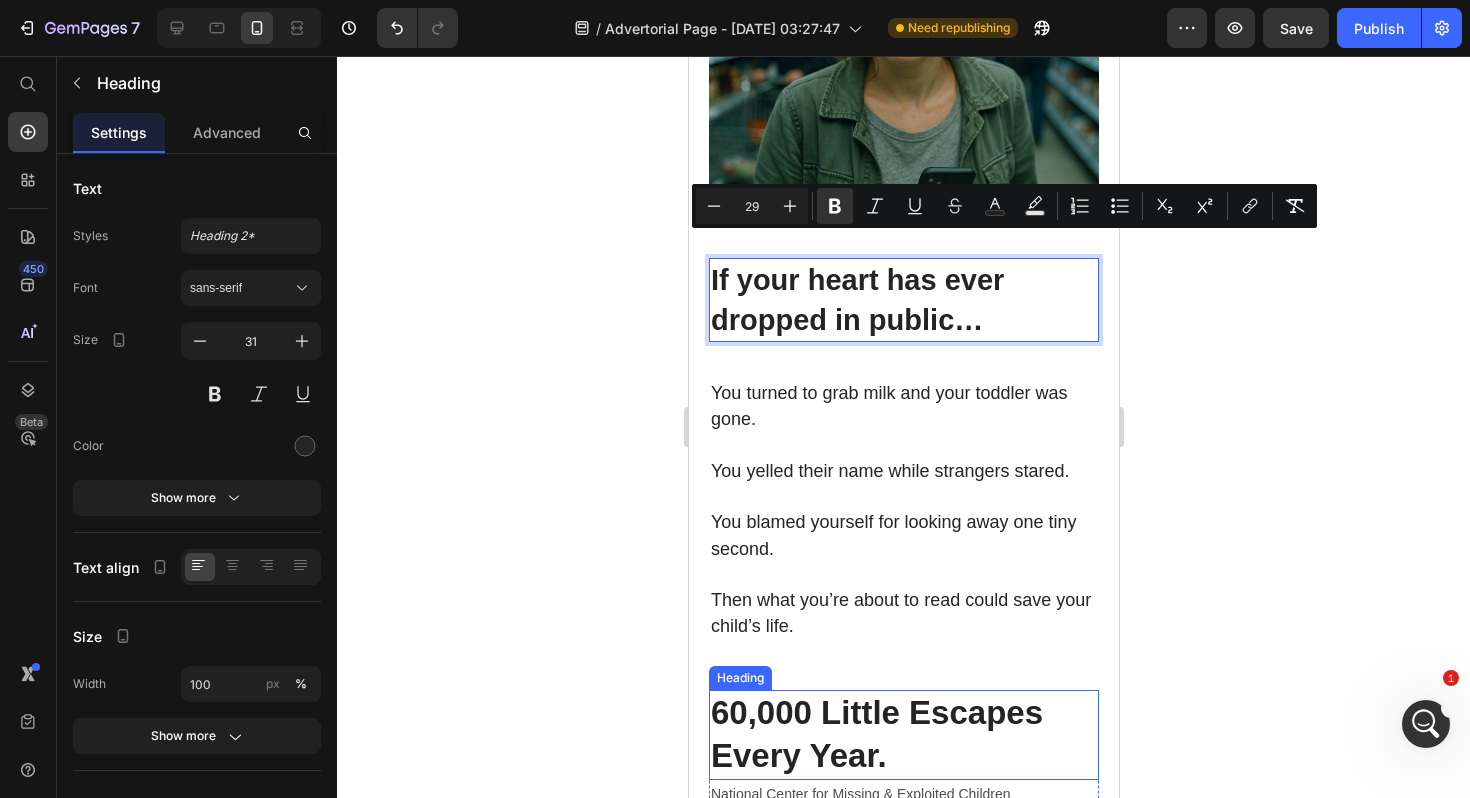 click on "60,000 Little Escapes Every Year." at bounding box center [876, 734] 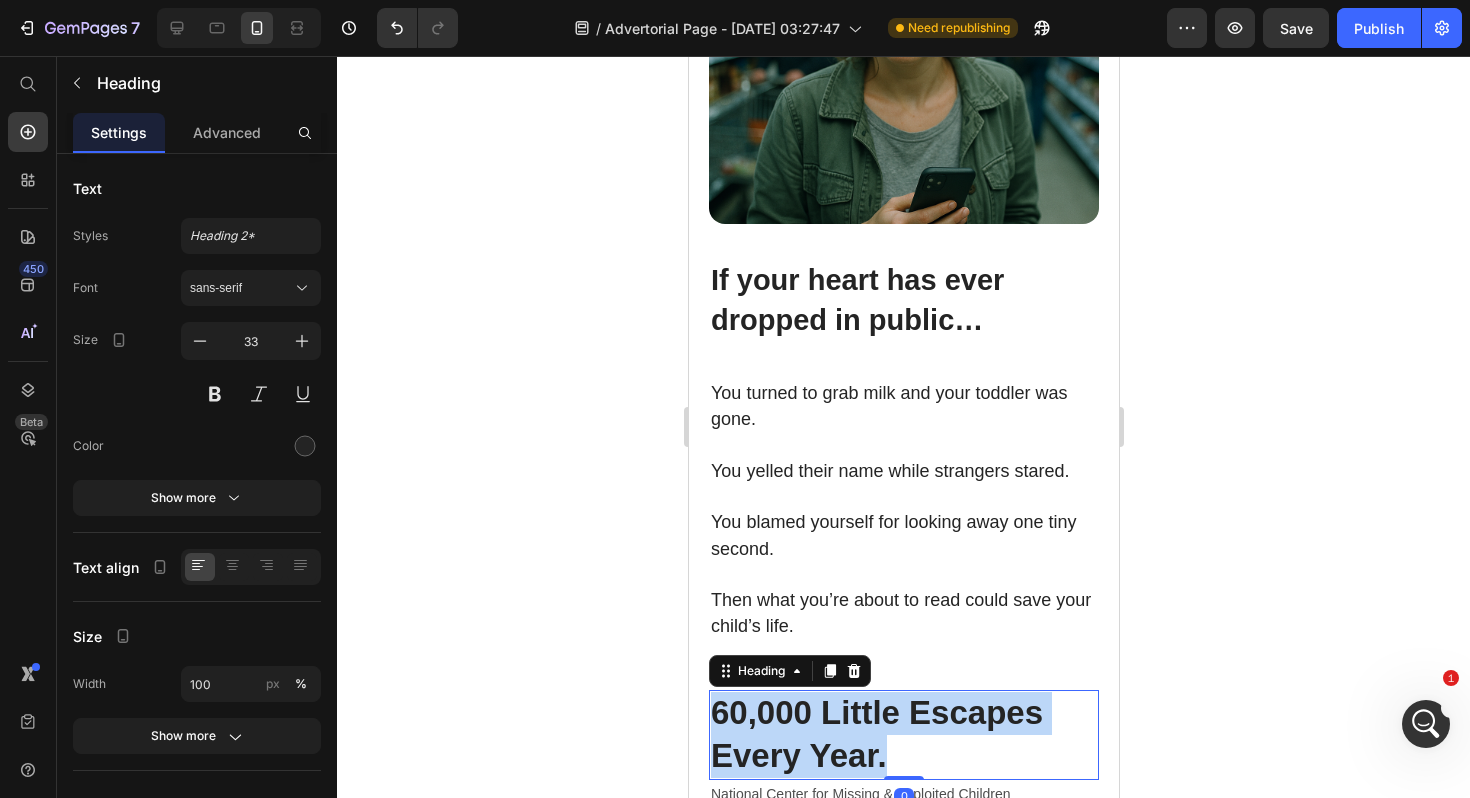 click on "60,000 Little Escapes Every Year." at bounding box center [876, 734] 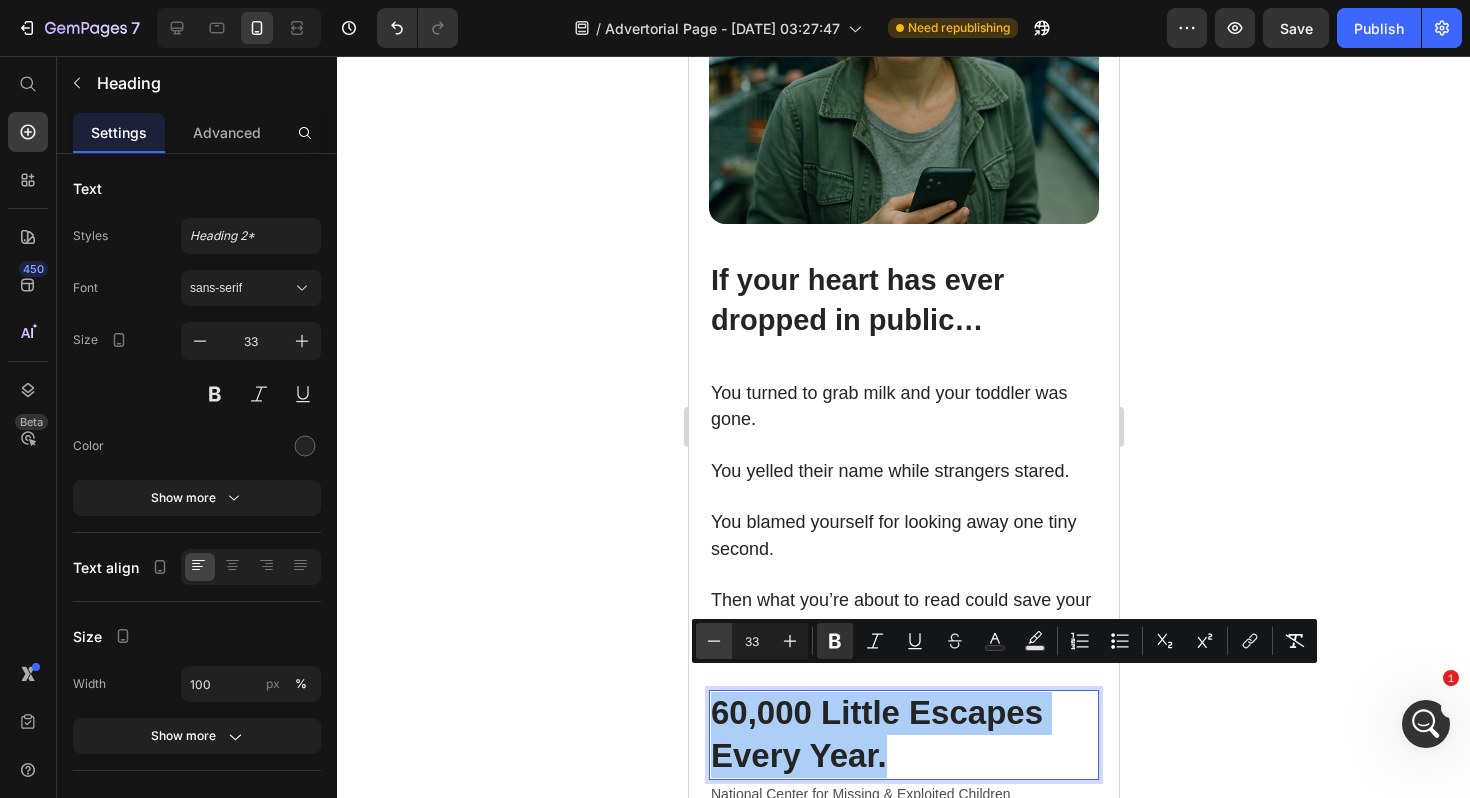click 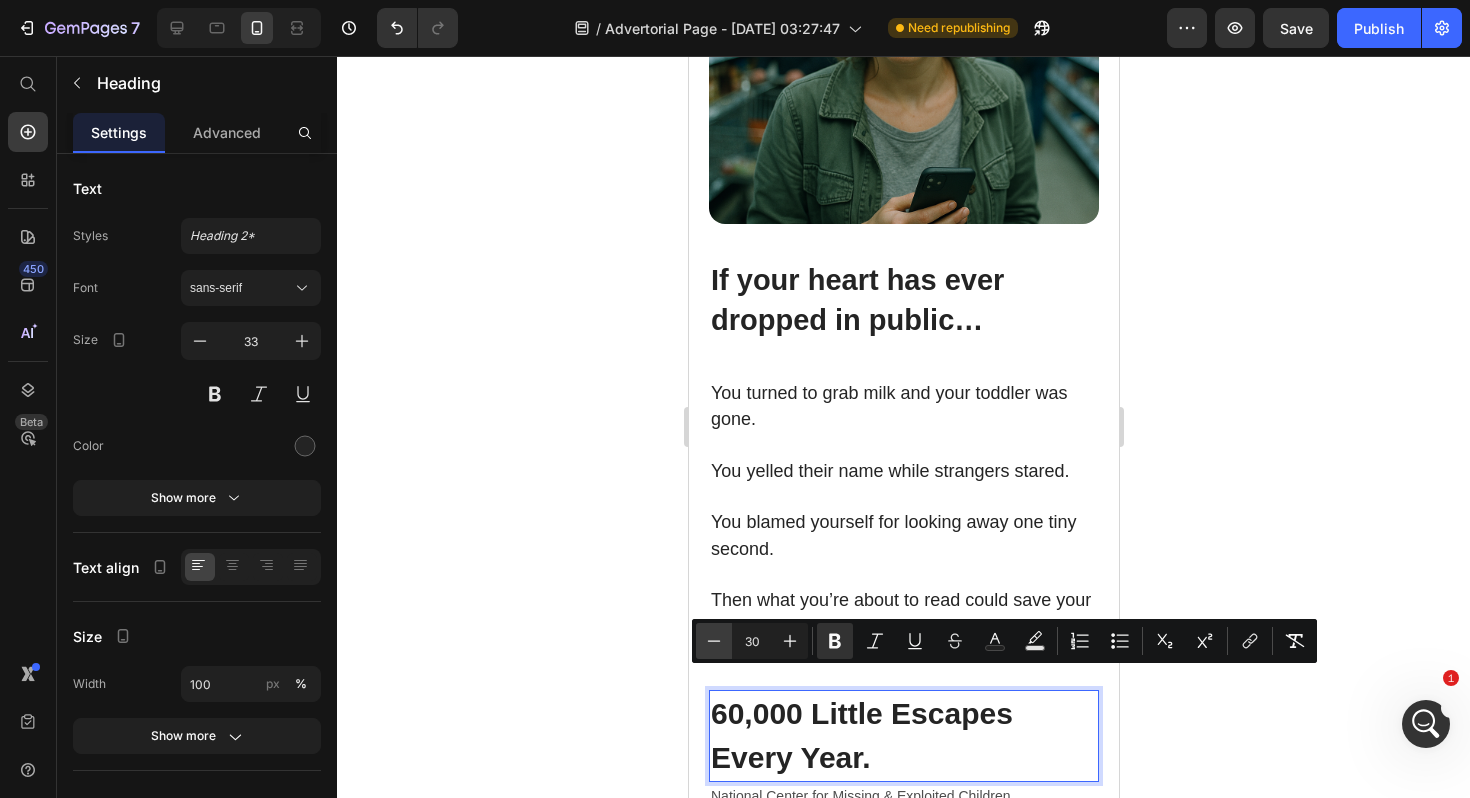 click 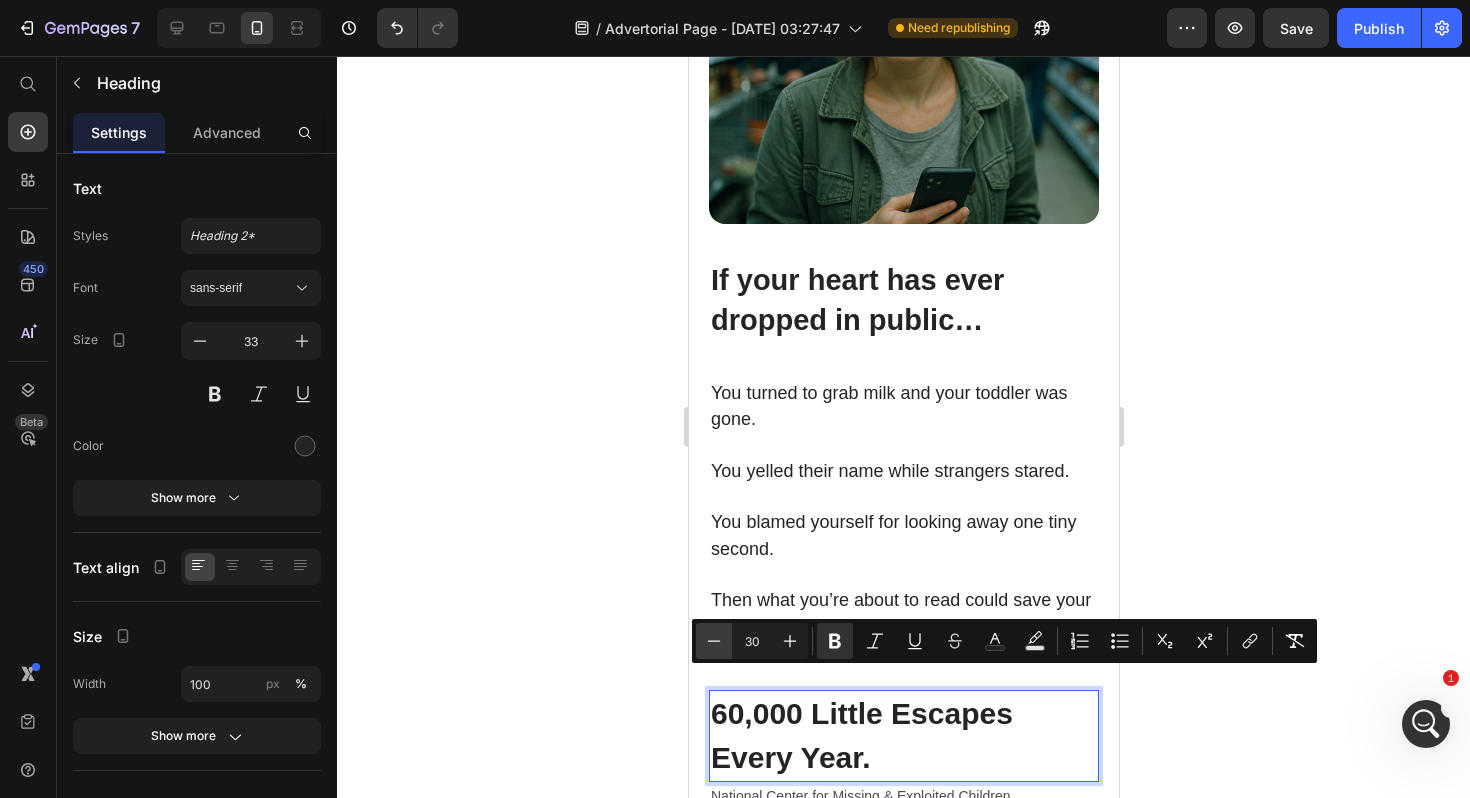 type on "29" 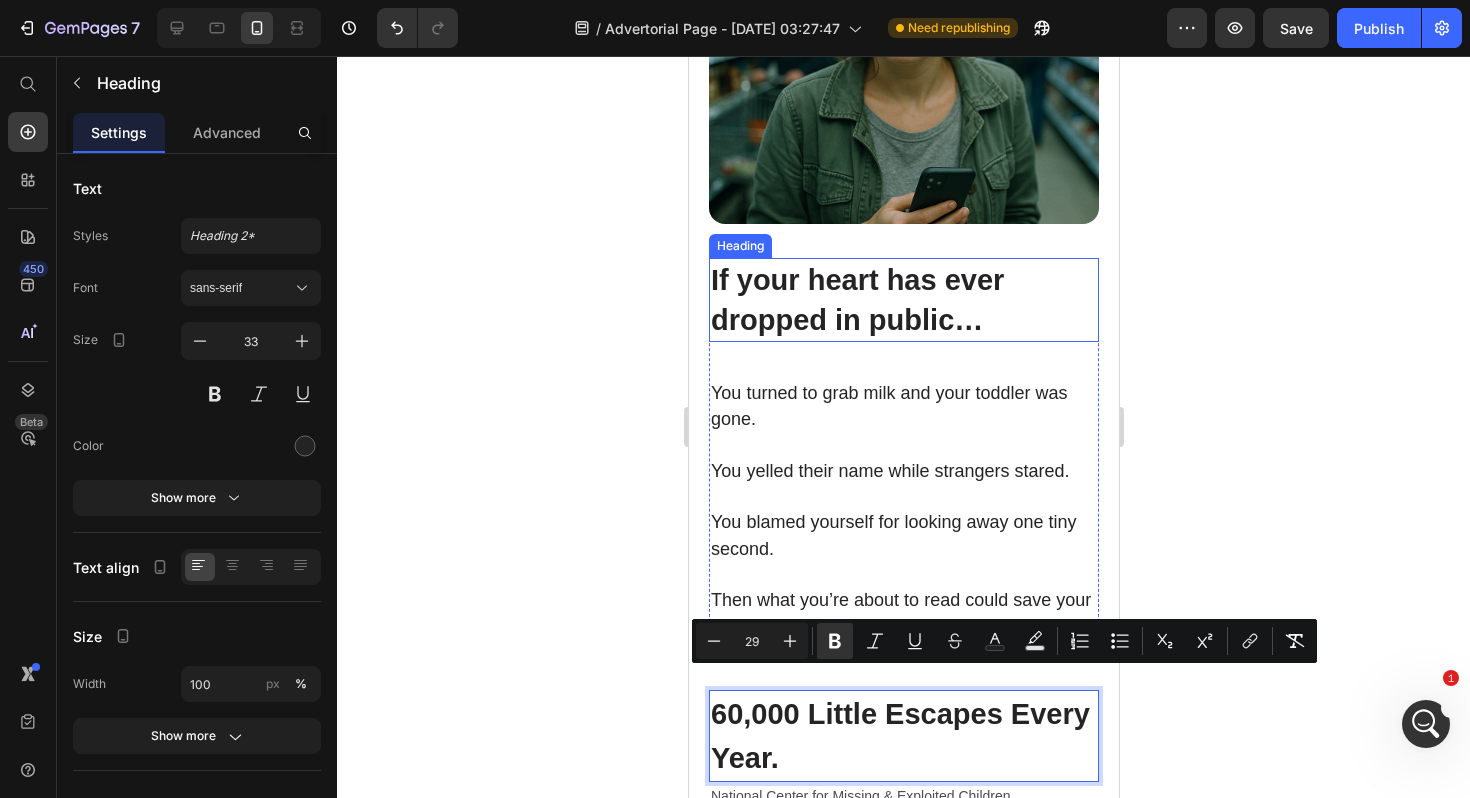 click on "If your heart has ever dropped in public…" at bounding box center [856, 300] 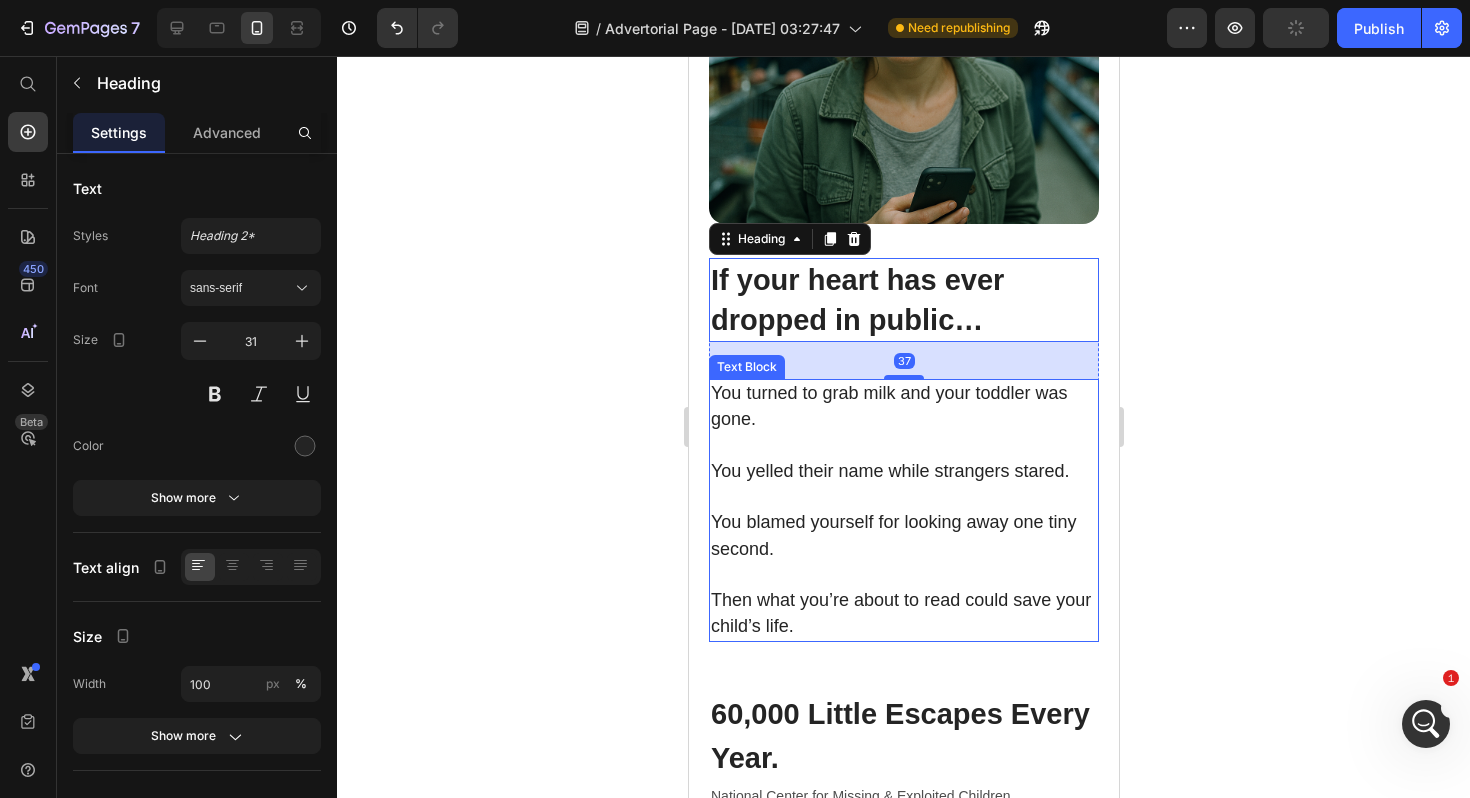 click on "Then what you’re about to read could save your child’s life." at bounding box center [900, 613] 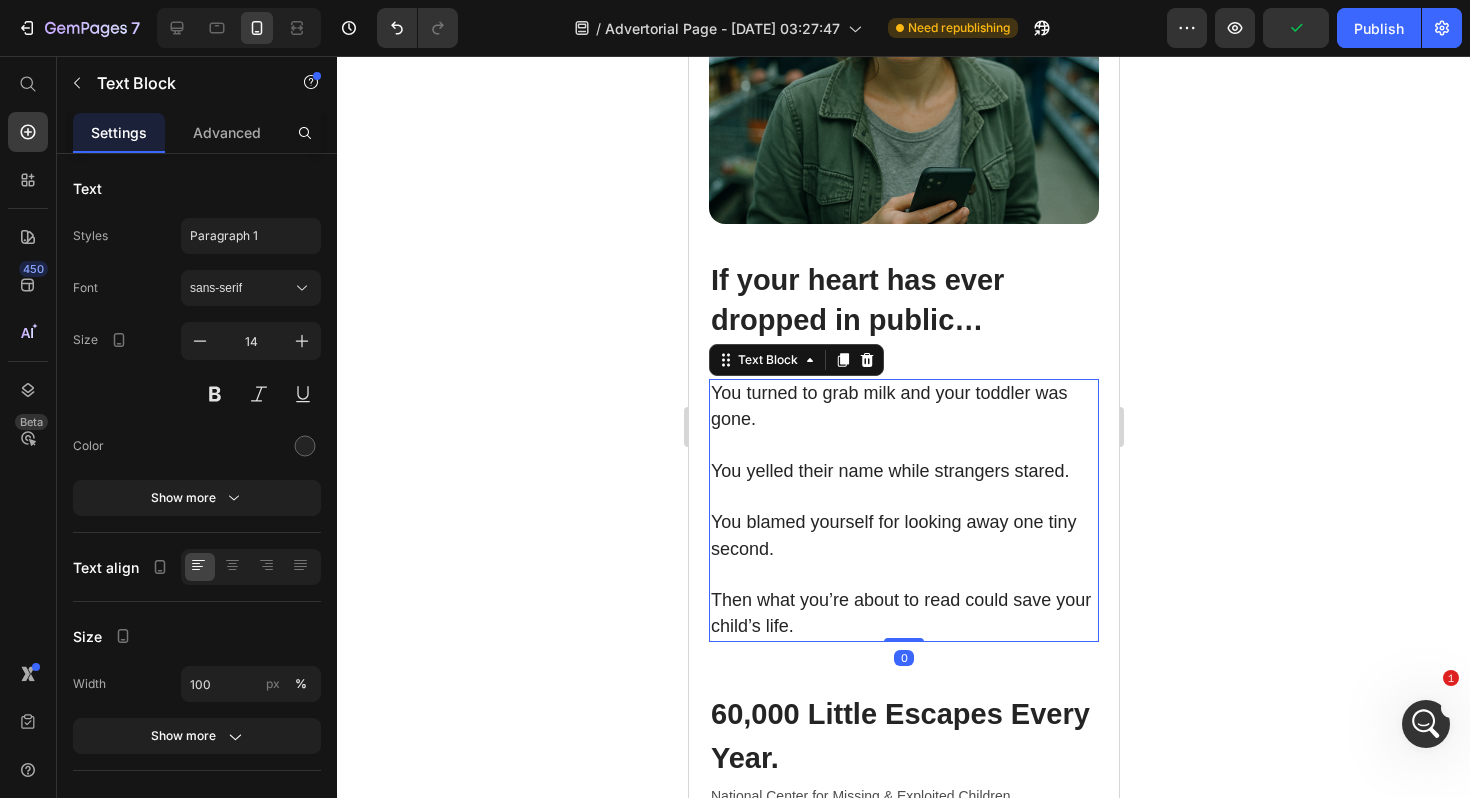 click on "You turned to grab milk and your toddler was gone. You yelled their name while strangers stared. You blamed yourself for looking away one tiny second. Then what you’re about to read could save your child’s life." at bounding box center [903, 510] 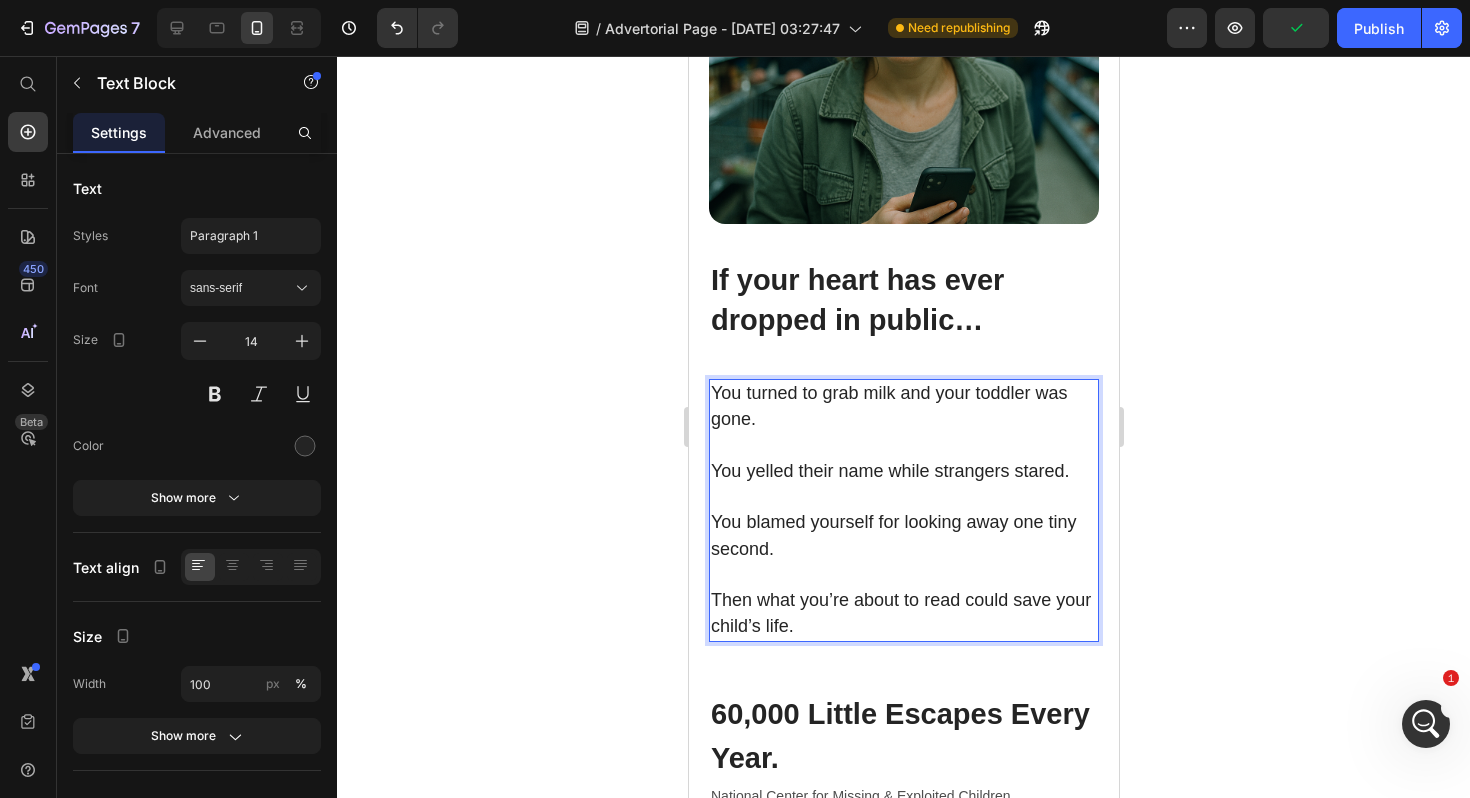click on "You turned to grab milk and your toddler was gone. You yelled their name while strangers stared. You blamed yourself for looking away one tiny second. Then what you’re about to read could save your child’s life." at bounding box center (903, 510) 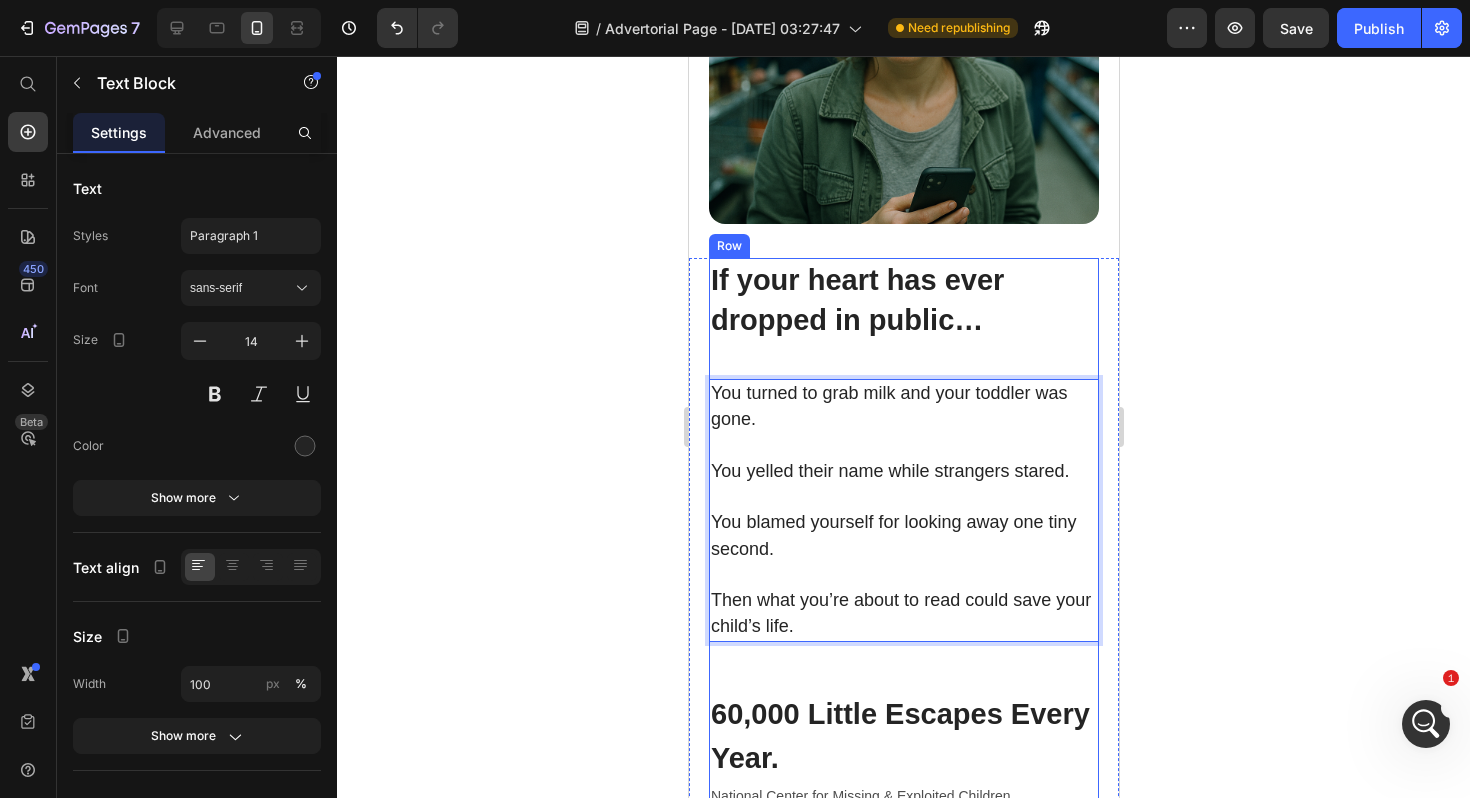 click on "⁠⁠⁠⁠⁠⁠⁠ If your heart has ever dropped in public… Heading You turned to grab milk and your toddler was gone. You yelled their name while strangers stared. You blamed yourself for looking away one tiny second. Then what you’re about to read could save your child’s life. Text Block   0 Row ⁠⁠⁠⁠⁠⁠⁠ 60,000 Little Escapes Every Year. Heading National Center for Missing & Exploited Children Text Block That’s  164 kids every single day  in the United States who slip out of sight in busy places malls, grocery stores, parks. Most are found within minutes… but those minutes feel like forever. And sometimes… forever becomes real. Text Block Row ⁠⁠⁠⁠⁠⁠⁠ My 45‑Second Horror Story... Heading It was a Saturday morning. We were shopping for a birthday gift for my niece. Tommy, my three-year-old, was right beside me in the toy aisle, holding a little truck. He was laughing, pointing at dinosaurs on the shelf. I reached into my bag to check a text from my husband.  Row" at bounding box center [903, 1611] 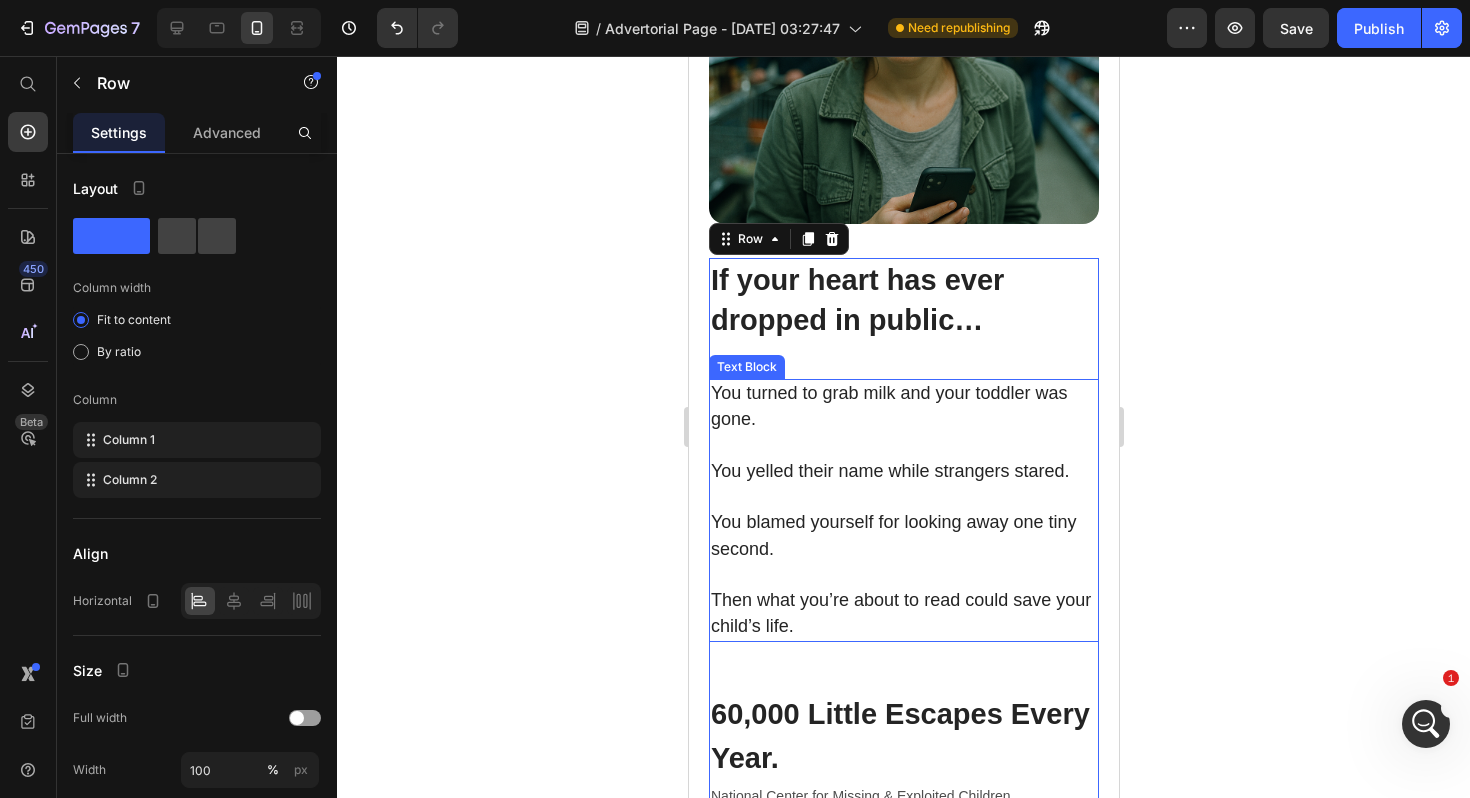 click on "Then what you’re about to read could save your child’s life." at bounding box center (900, 613) 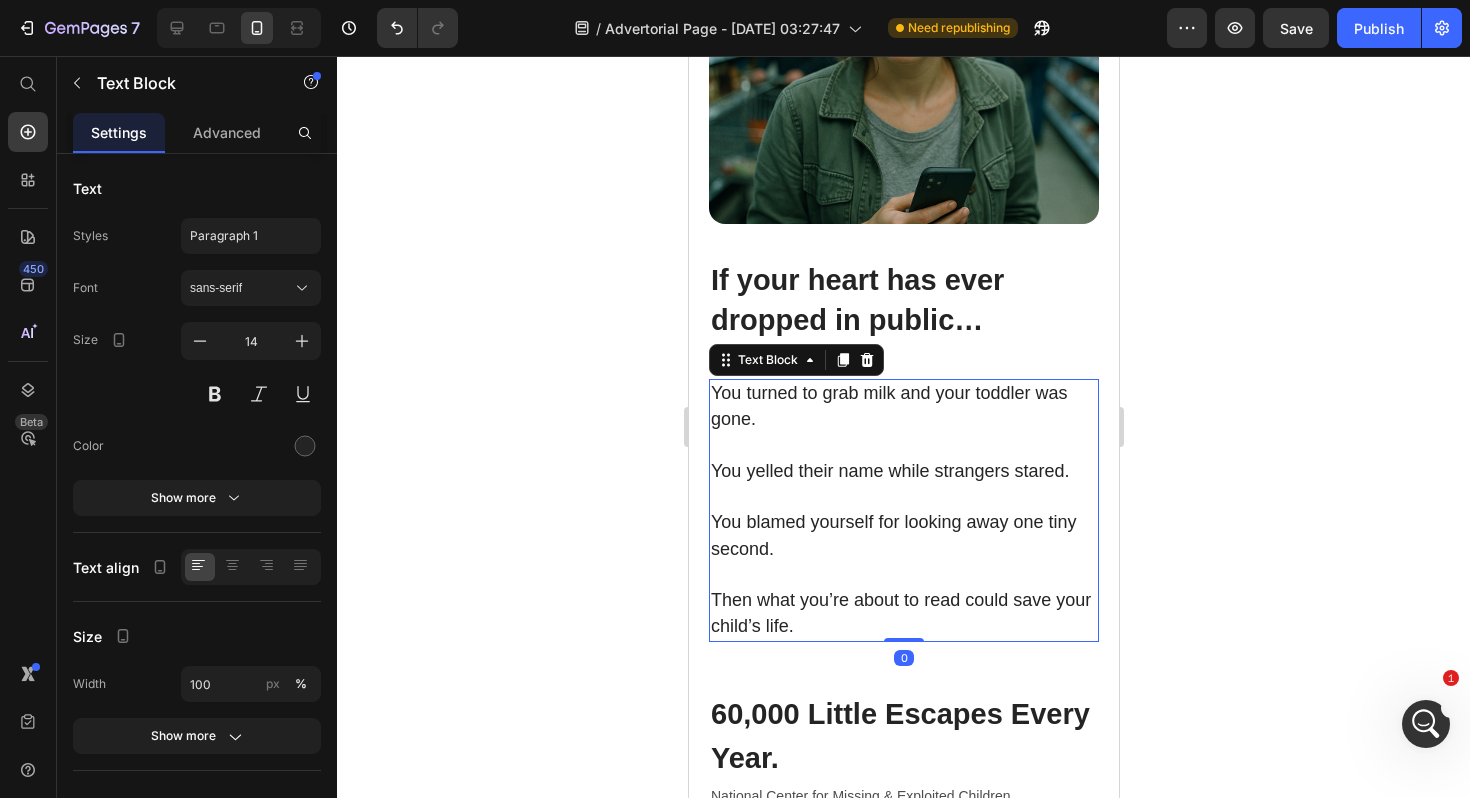drag, startPoint x: 907, startPoint y: 613, endPoint x: 909, endPoint y: 603, distance: 10.198039 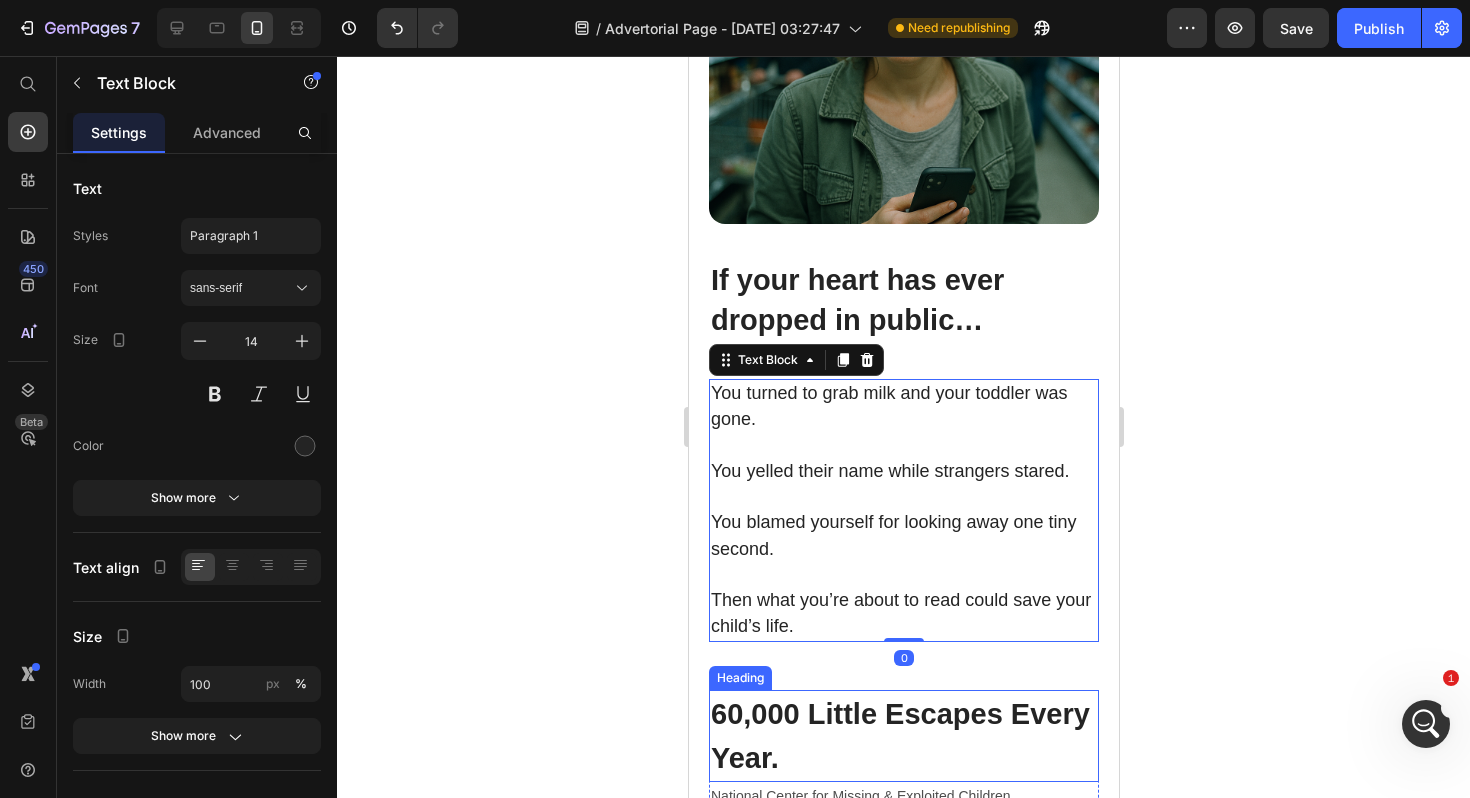 click on "⁠⁠⁠⁠⁠⁠⁠ 60,000 Little Escapes Every Year." at bounding box center [903, 736] 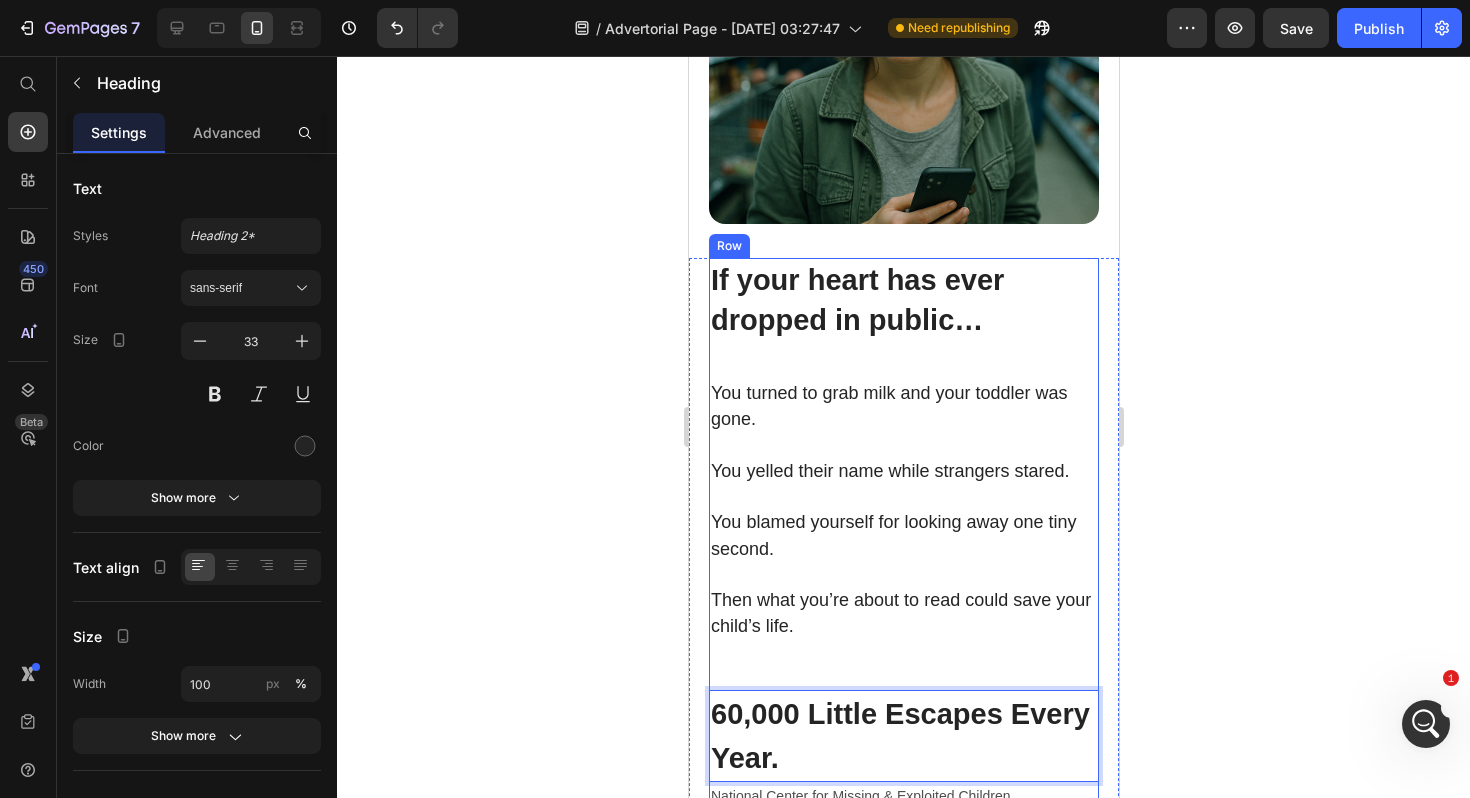 click on "⁠⁠⁠⁠⁠⁠⁠ If your heart has ever dropped in public… Heading You turned to grab milk and your toddler was gone. You yelled their name while strangers stared. You blamed yourself for looking away one tiny second. Then what you’re about to read could save your child’s life. Text Block Row 60,000 Little Escapes Every Year. Heading   0 National Center for Missing & Exploited Children Text Block That’s  164 kids every single day  in the United States who slip out of sight in busy places malls, grocery stores, parks. Most are found within minutes… but those minutes feel like forever. And sometimes… forever becomes real. Text Block Row ⁠⁠⁠⁠⁠⁠⁠ My 45‑Second Horror Story... Heading It was a Saturday morning. We were shopping for a birthday gift for my niece. Tommy, my three-year-old, was right beside me in the toy aisle, holding a little truck. He was laughing, pointing at dinosaurs on the shelf. I reached into my bag to check a text from my husband.  Just one quick second. Row" at bounding box center (903, 1611) 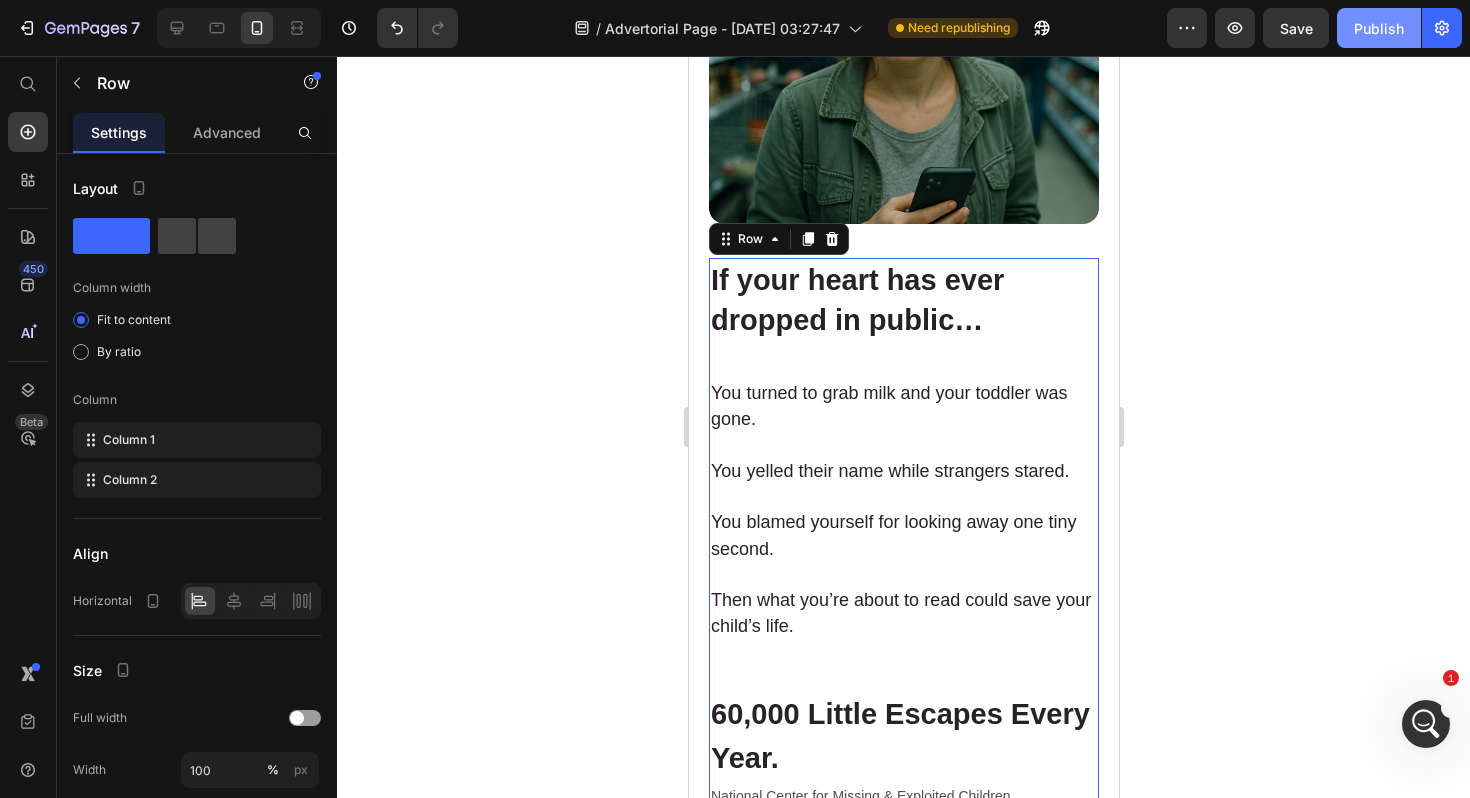 click on "Publish" at bounding box center [1379, 28] 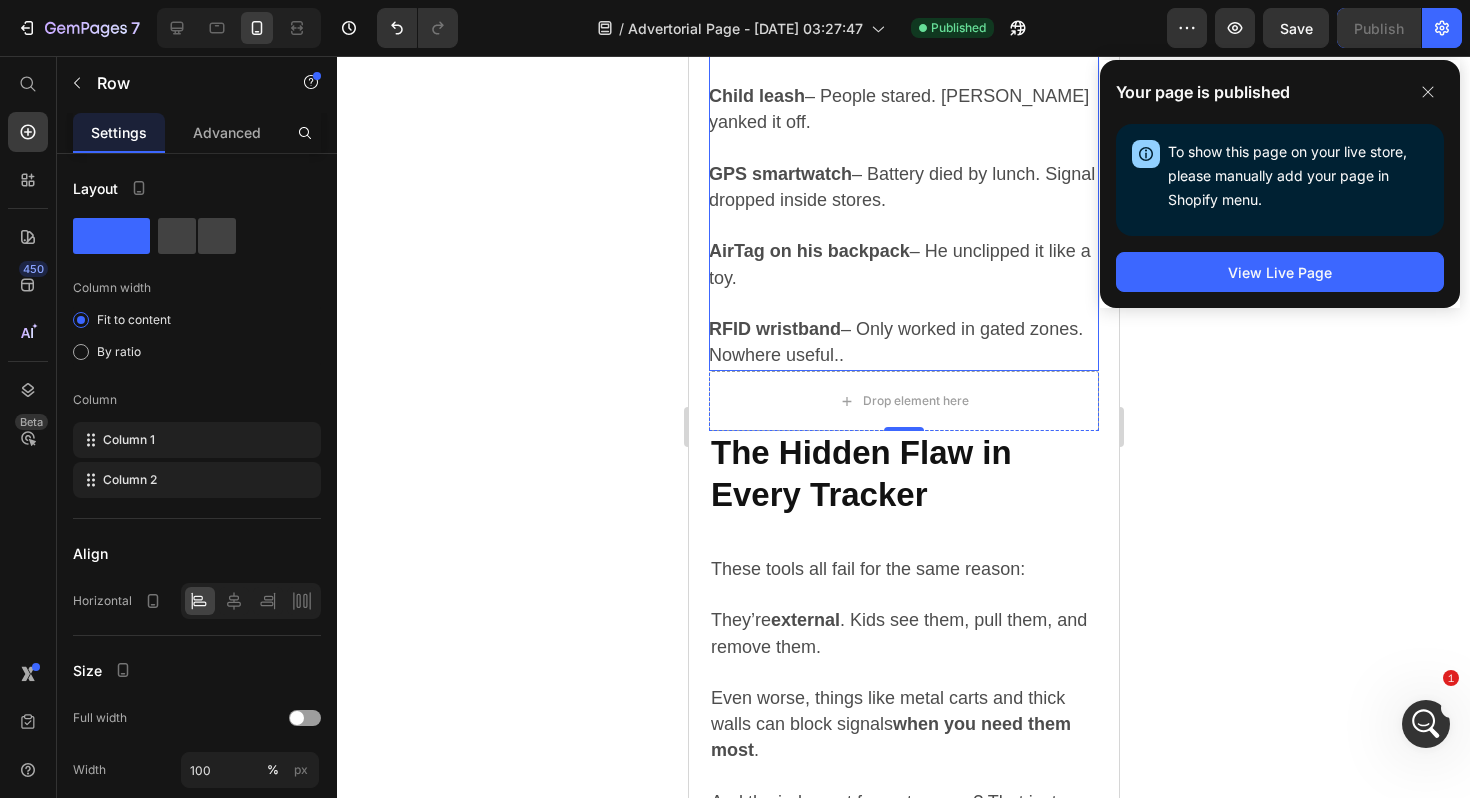 scroll, scrollTop: 3210, scrollLeft: 0, axis: vertical 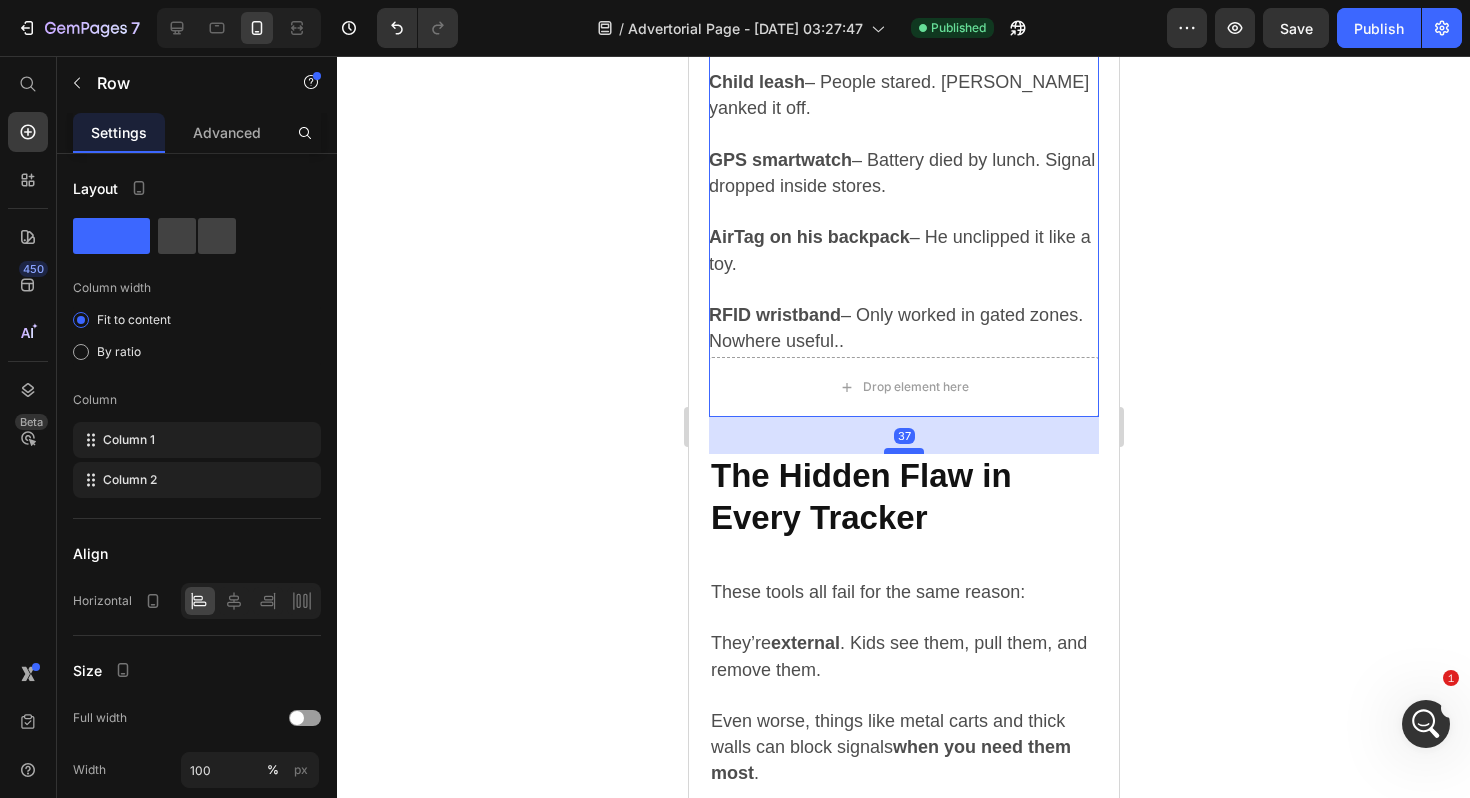 drag, startPoint x: 916, startPoint y: 413, endPoint x: 917, endPoint y: 450, distance: 37.01351 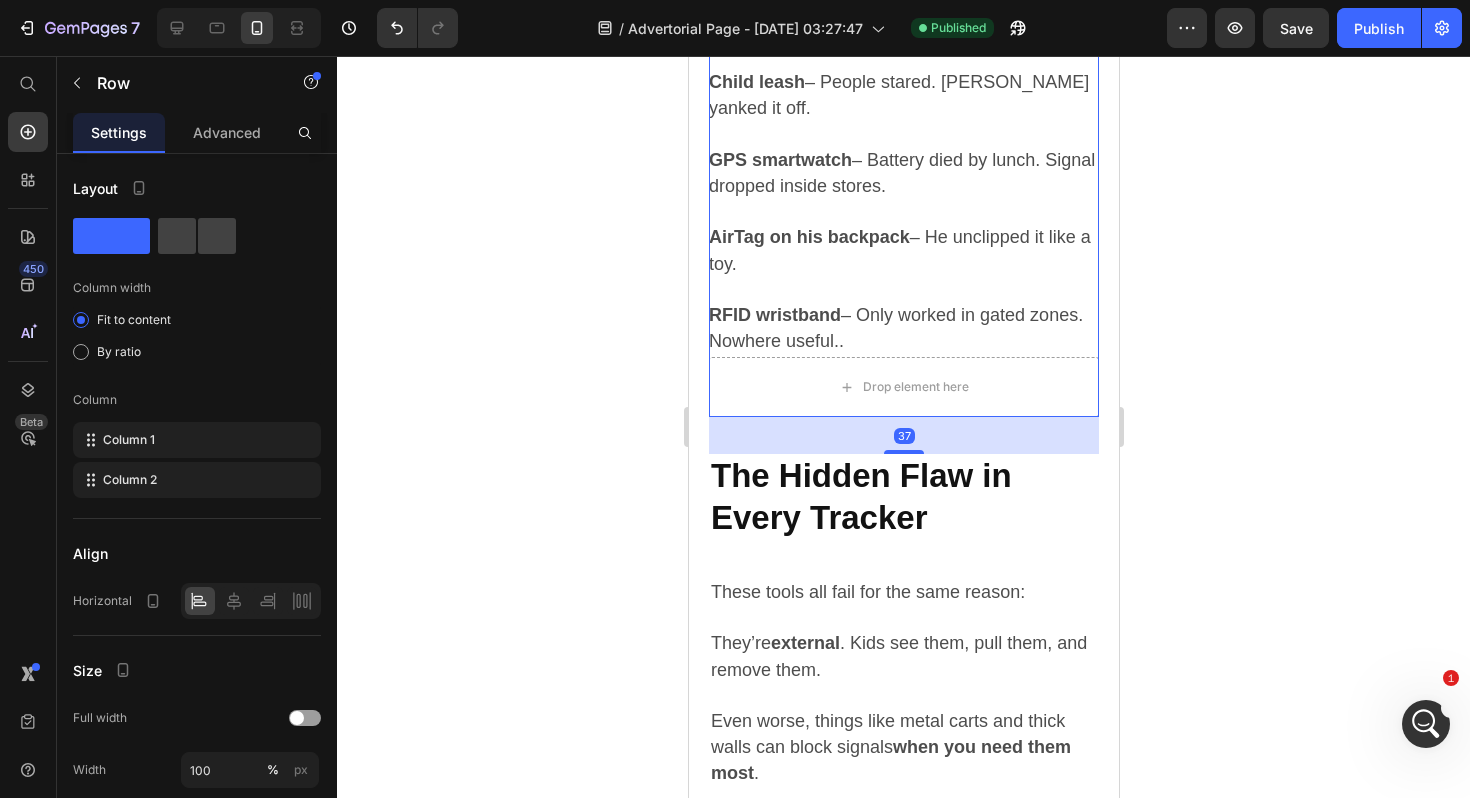 click 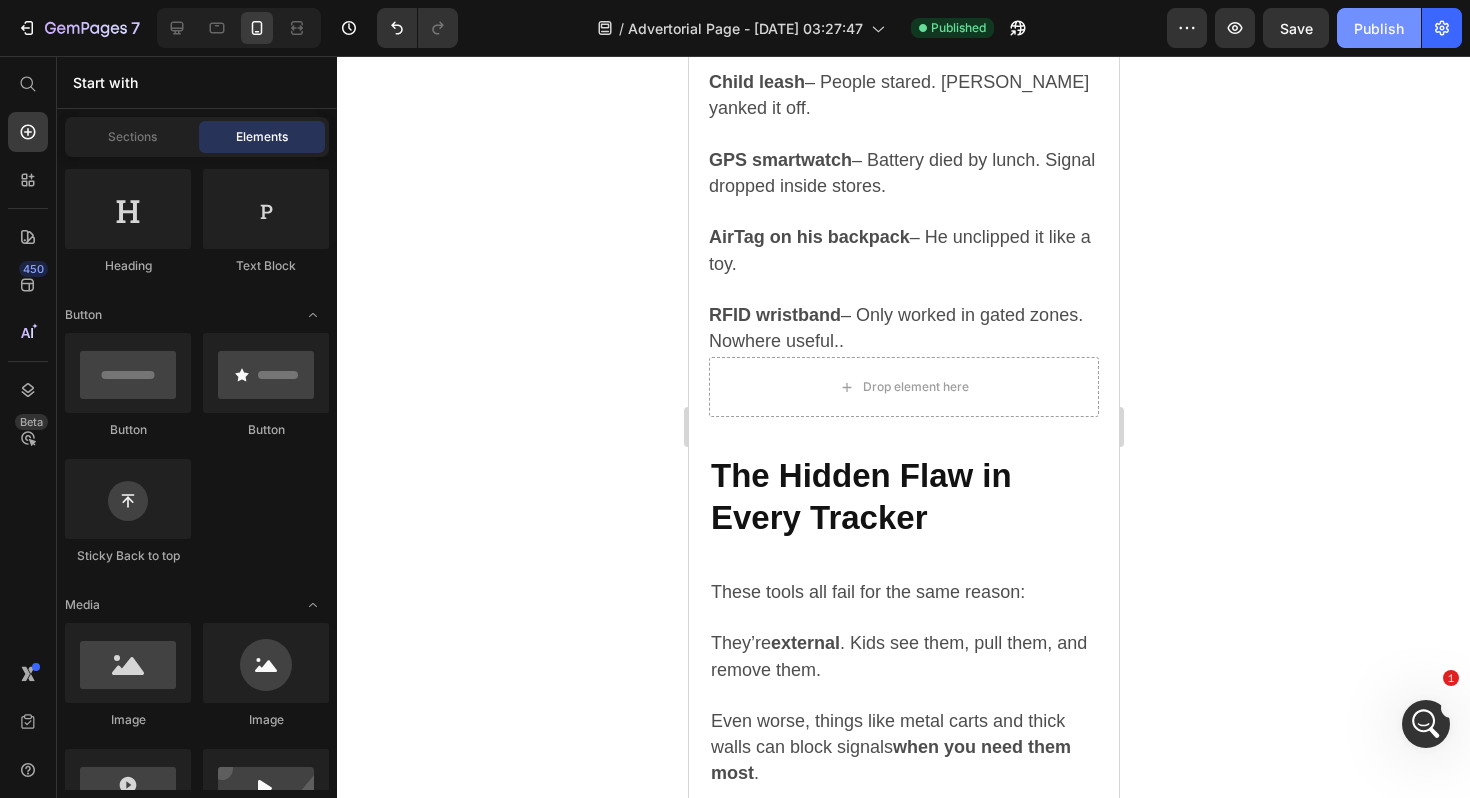 click on "Publish" at bounding box center [1379, 28] 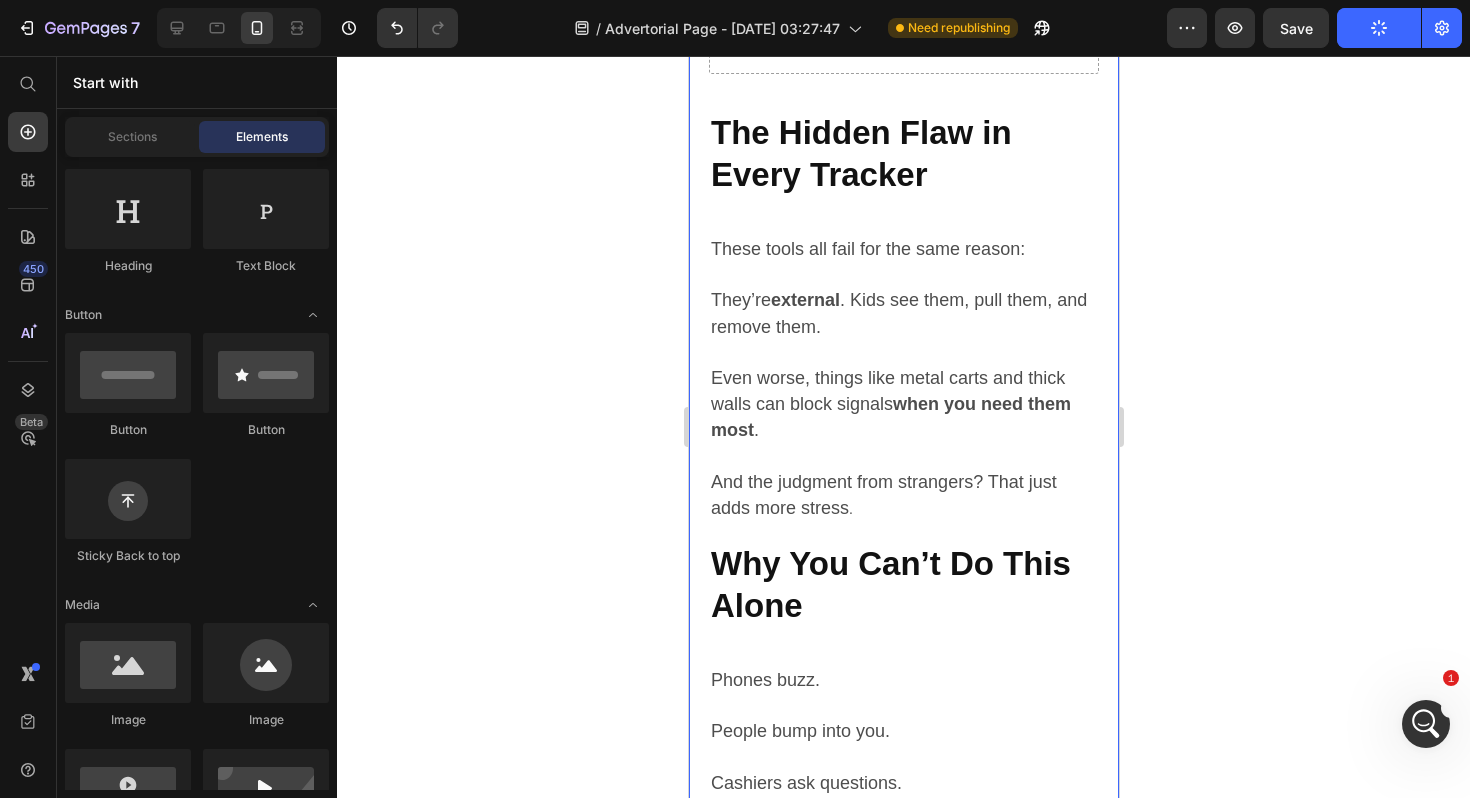 scroll, scrollTop: 3601, scrollLeft: 0, axis: vertical 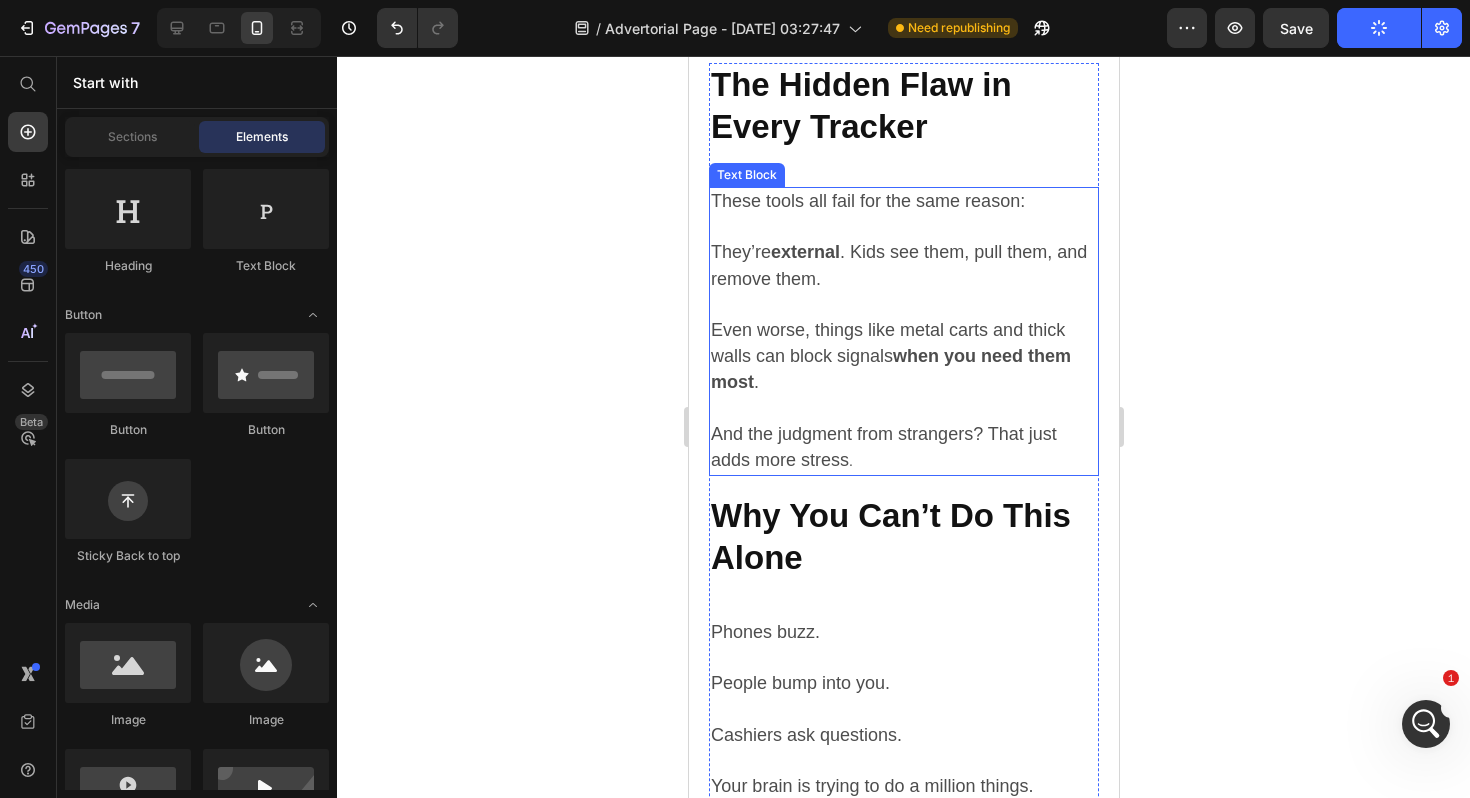 click on "These tools all fail for the same reason: They’re  external . Kids see them, pull them, and remove them. Even worse, things like metal carts and thick walls can block signals  when you need them most . And the judgment from strangers? That just adds more stress ." at bounding box center [903, 331] 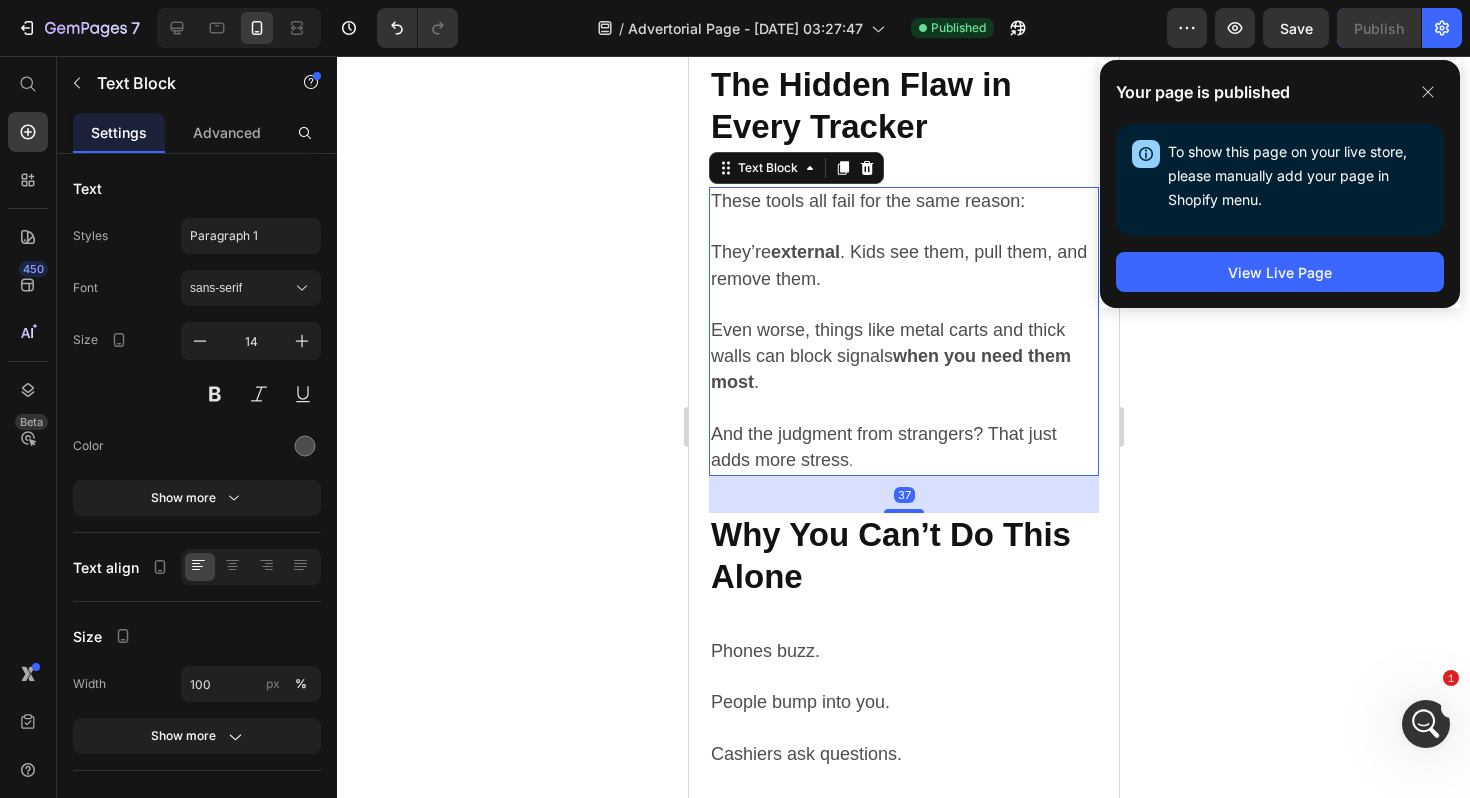 drag, startPoint x: 903, startPoint y: 493, endPoint x: 925, endPoint y: 511, distance: 28.42534 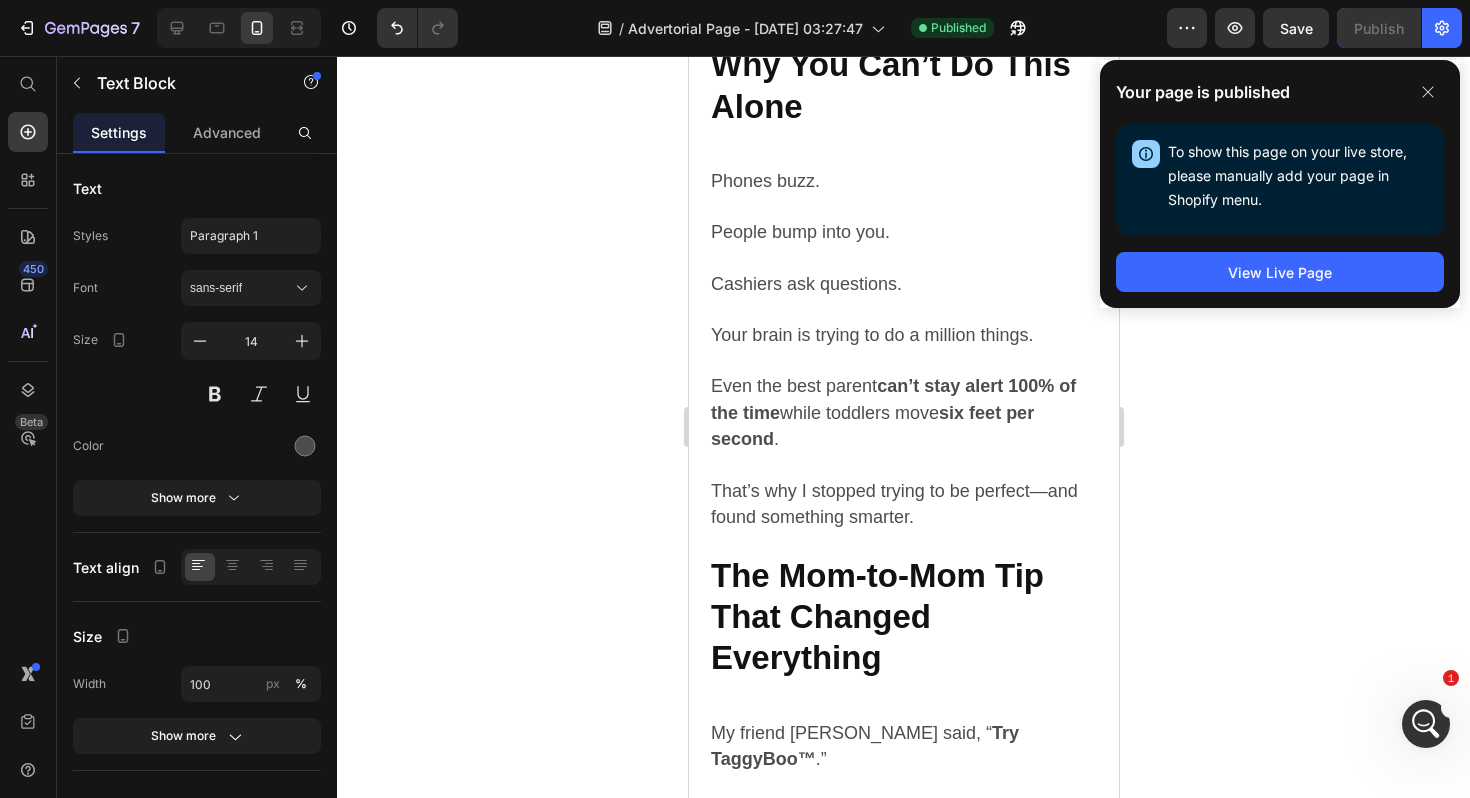 scroll, scrollTop: 4086, scrollLeft: 0, axis: vertical 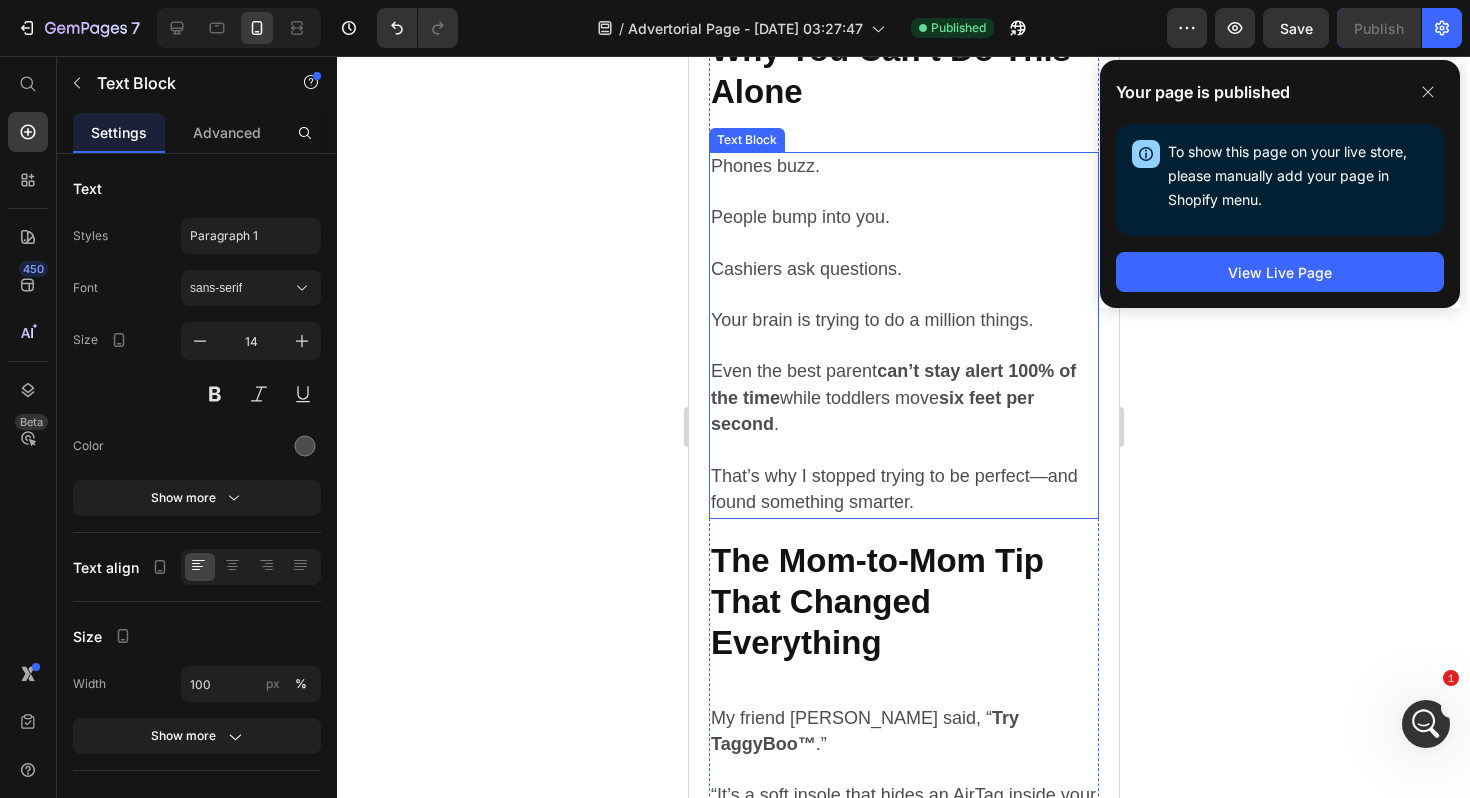 click on "That’s why I stopped trying to be perfect—and found something smarter." at bounding box center (893, 489) 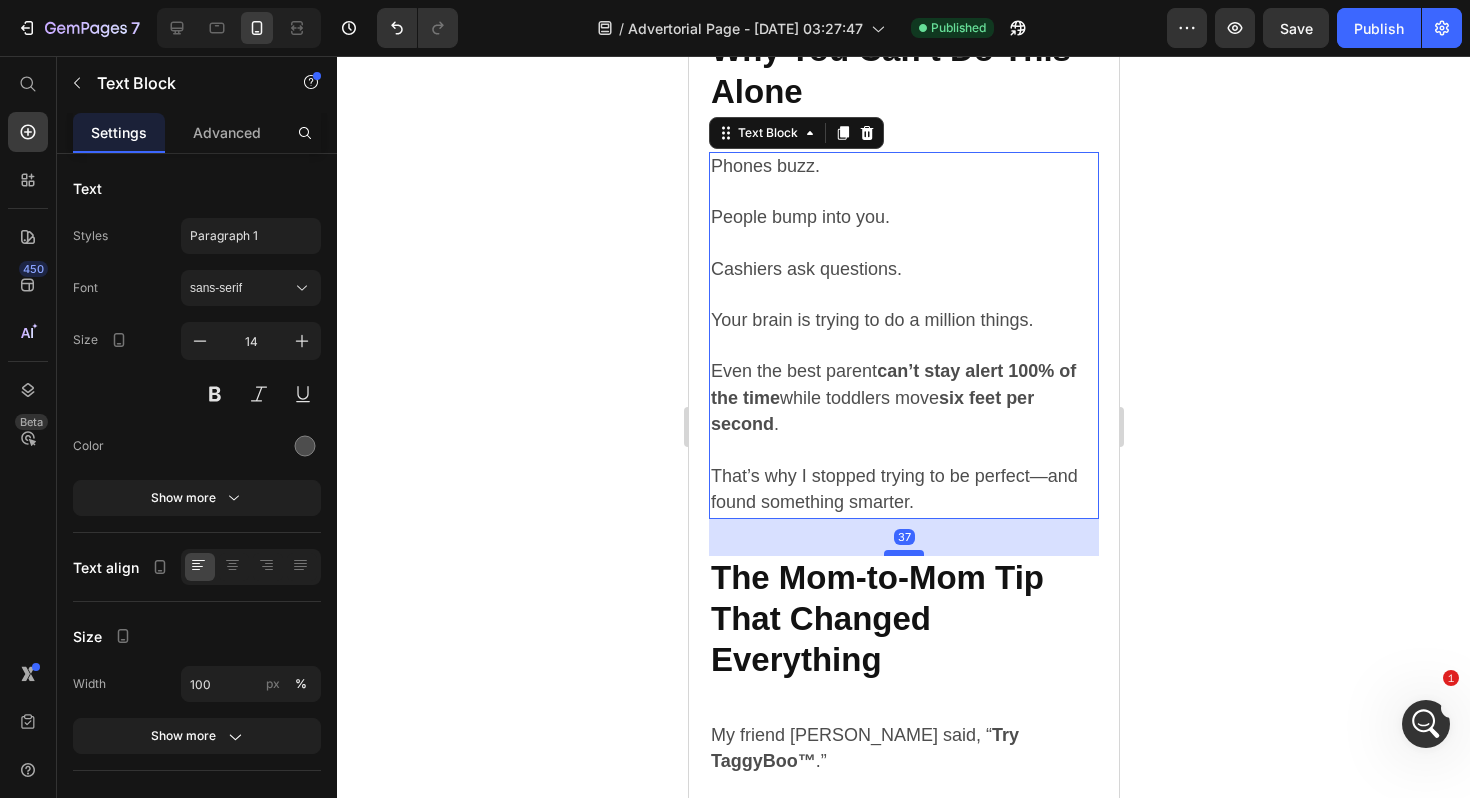 drag, startPoint x: 916, startPoint y: 536, endPoint x: 917, endPoint y: 553, distance: 17.029387 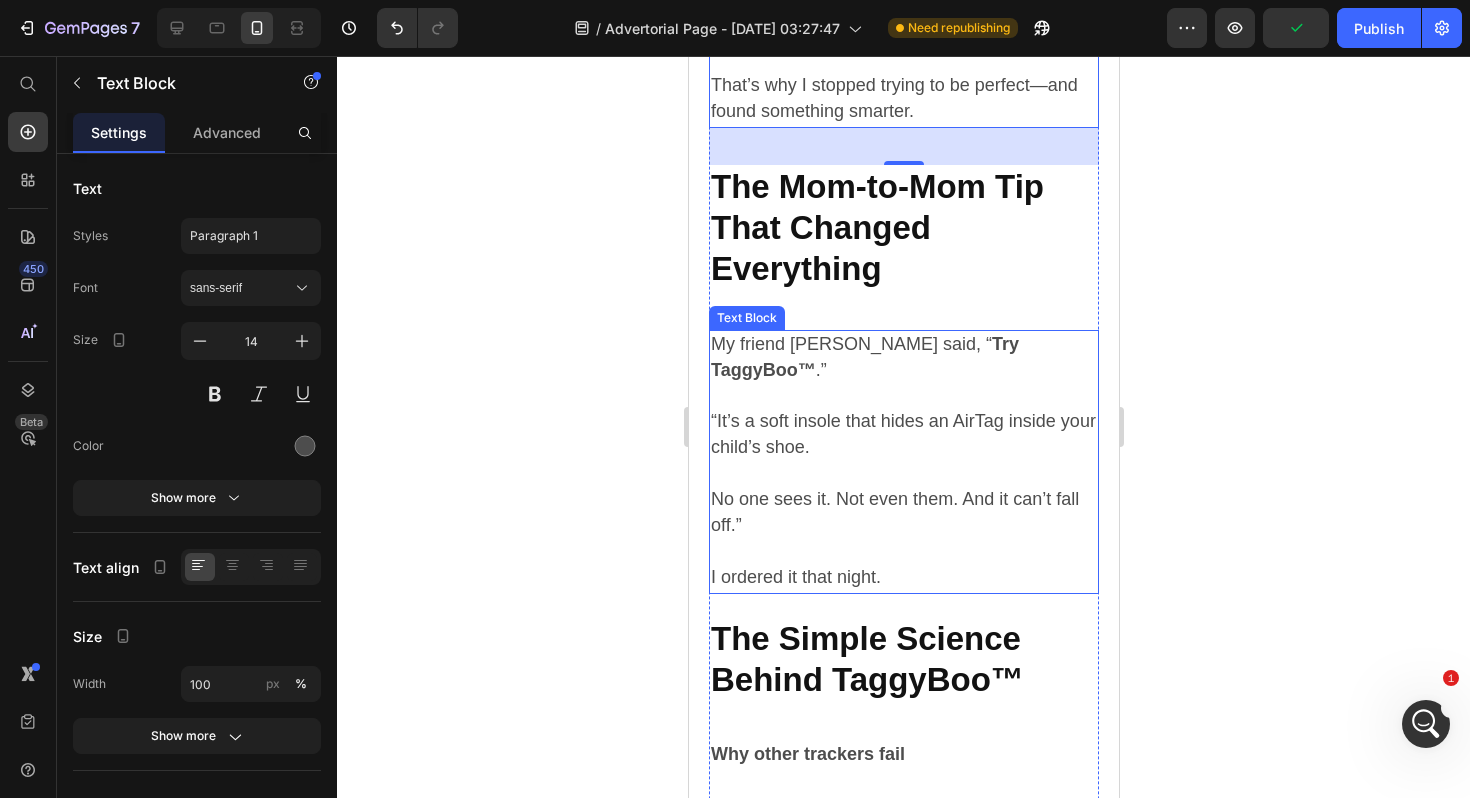 scroll, scrollTop: 4487, scrollLeft: 0, axis: vertical 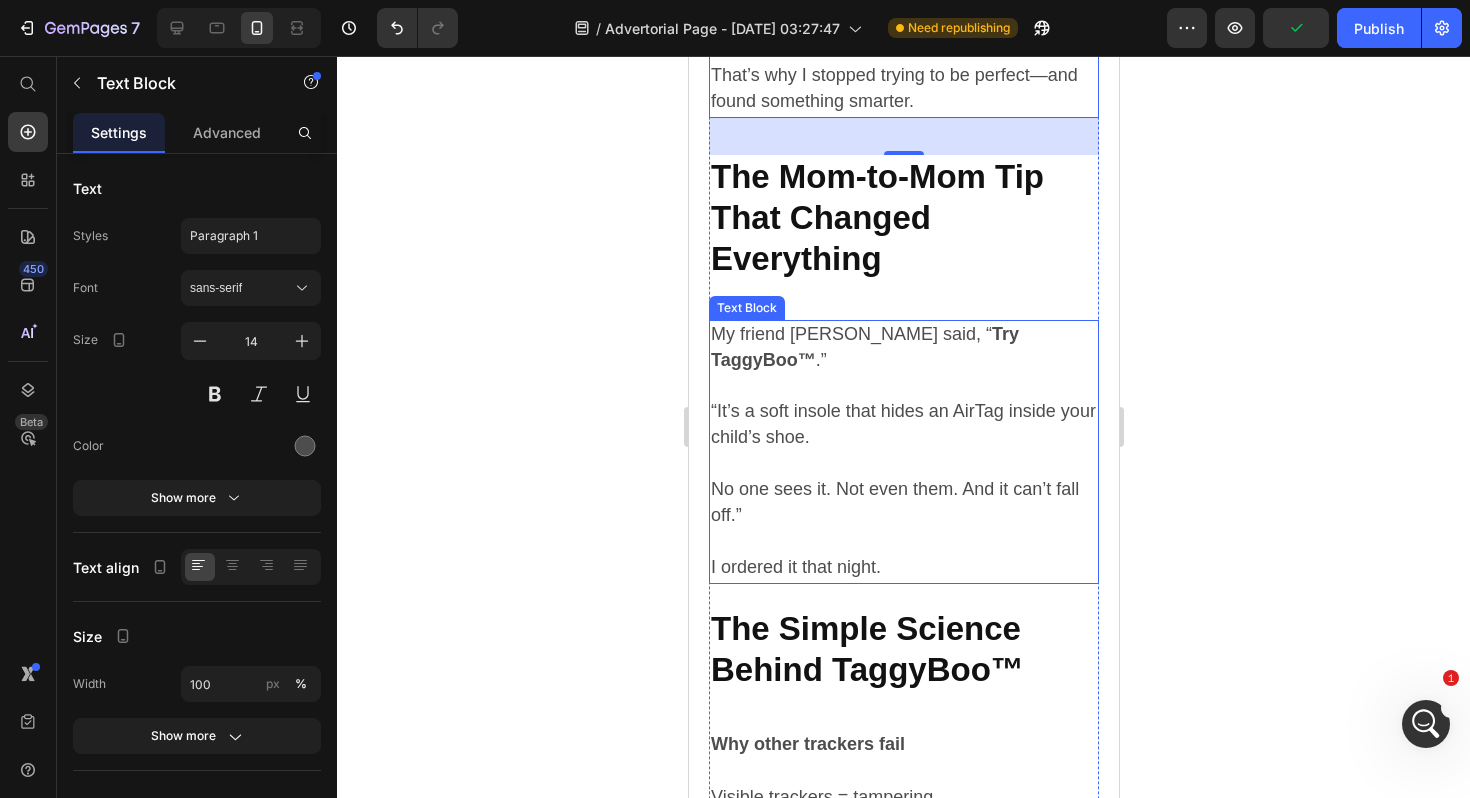 click on "I ordered it that night." at bounding box center [903, 568] 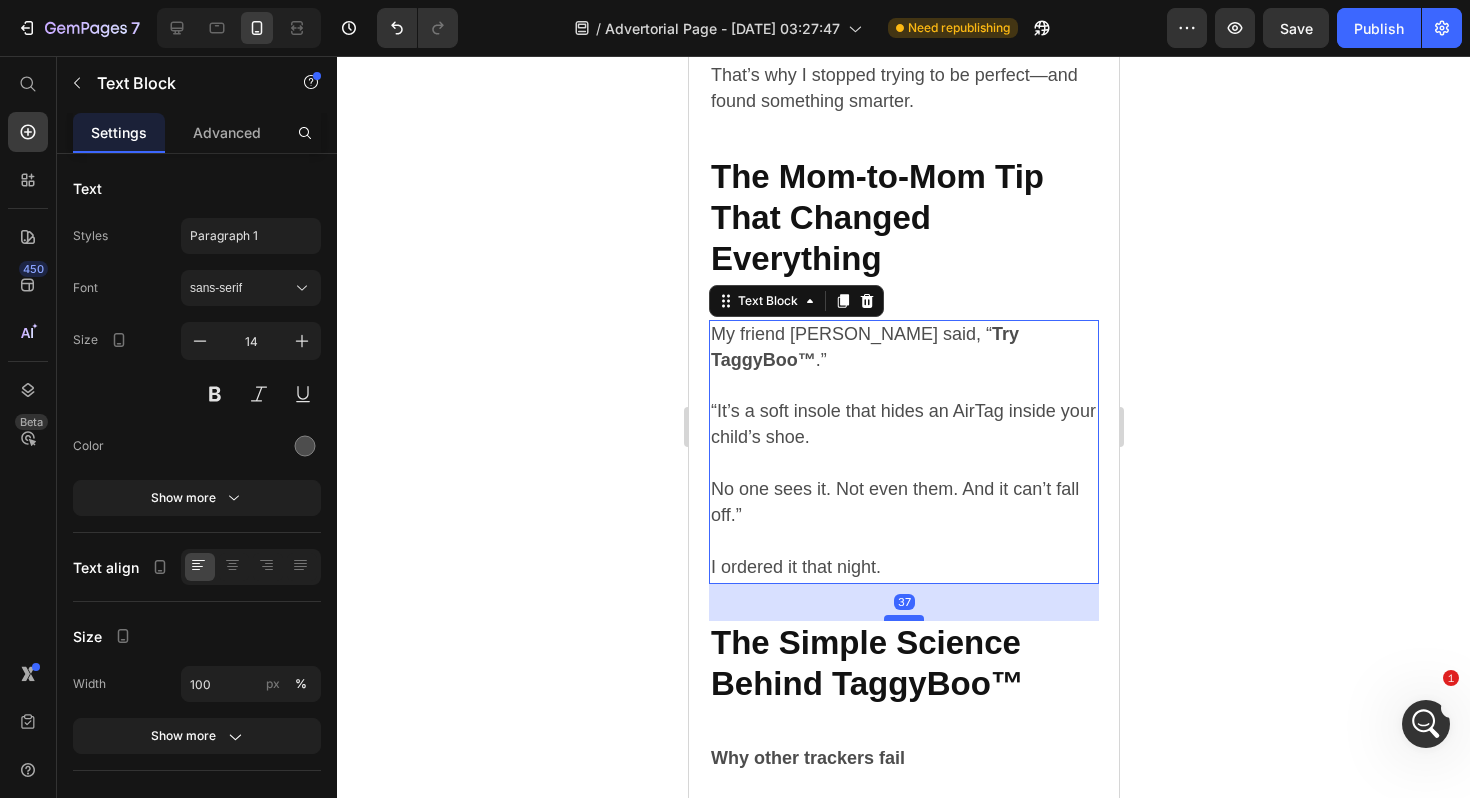 drag, startPoint x: 915, startPoint y: 576, endPoint x: 916, endPoint y: 590, distance: 14.035668 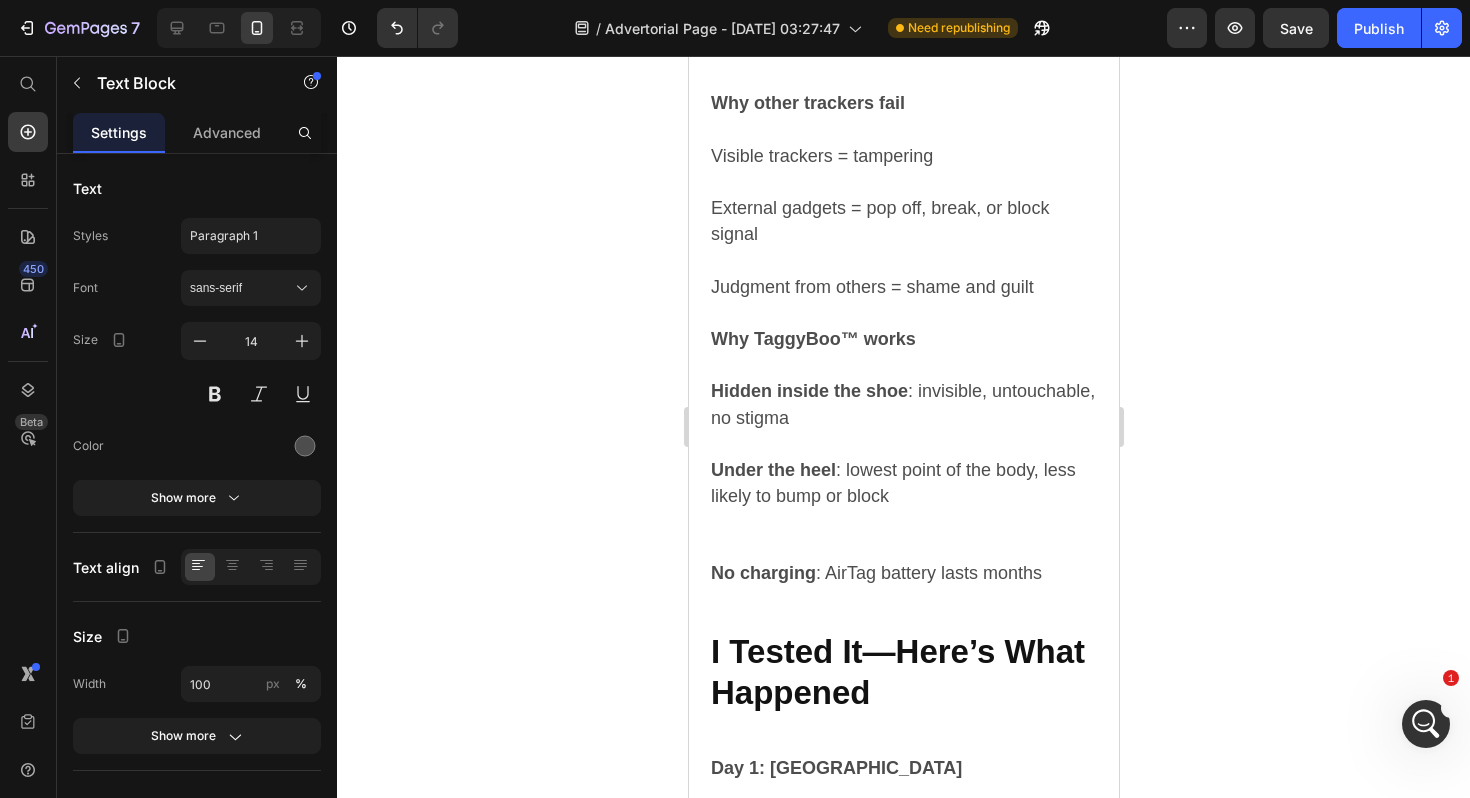 scroll, scrollTop: 5160, scrollLeft: 0, axis: vertical 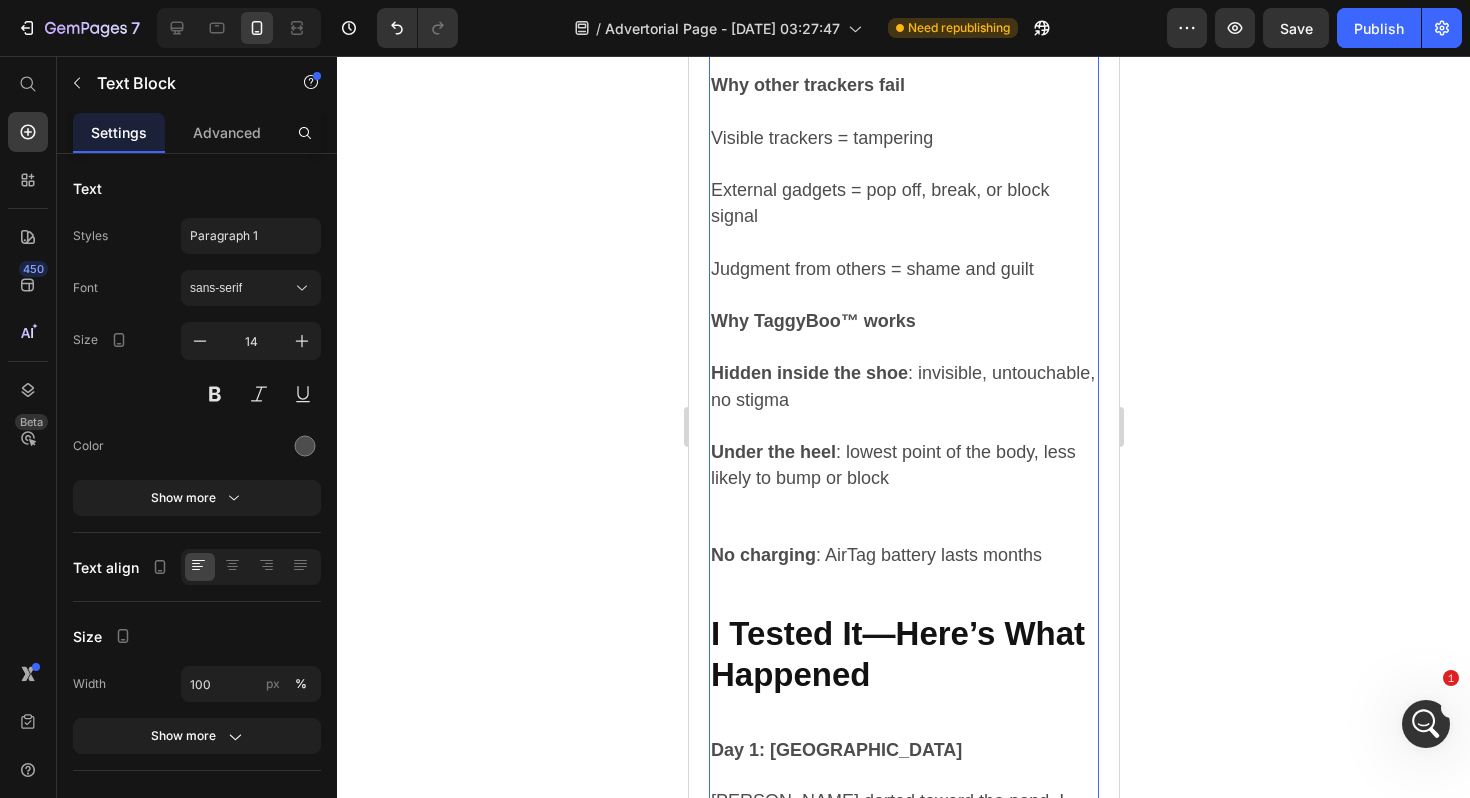 click on "⁠⁠⁠⁠⁠⁠⁠ The Hidden Flaw in Every Tracker Heading These tools all fail for the same reason: They’re  external . Kids see them, pull them, and remove them. Even worse, things like metal carts and thick walls can block signals  when you need them most . And the judgment from strangers? That just adds more stress . Text Block ⁠⁠⁠⁠⁠⁠⁠ Why You Can’t Do This Alone Heading Phones buzz. People bump into you. Cashiers ask questions. Your brain is trying to do a million things. Even the best parent  can’t stay alert 100% of the time  while toddlers move  six feet per second . ⁠⁠⁠⁠⁠⁠⁠ That’s why I stopped trying to be perfect—and found something smarter. Text Block ⁠⁠⁠⁠⁠⁠⁠ The Mom-to-Mom Tip That Changed Everything Heading My friend Megan said, “ Try TaggyBoo™ .” “It’s a soft insole that hides an AirTag inside your child’s shoe. No one sees it. Not even them. And it can’t fall off.” ⁠⁠⁠⁠⁠⁠⁠ I ordered it that night. Text Block" at bounding box center (903, 1081) 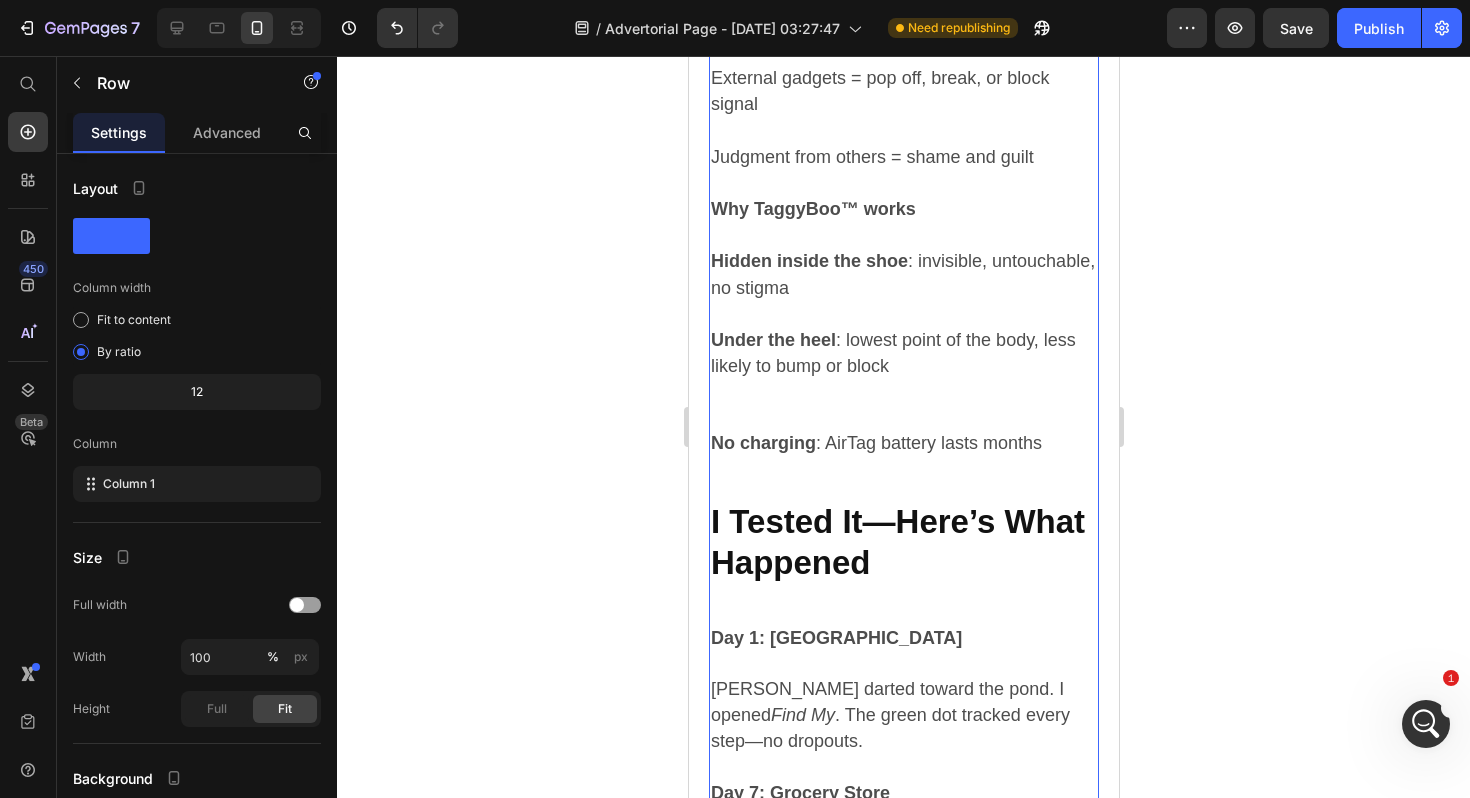 scroll, scrollTop: 5283, scrollLeft: 0, axis: vertical 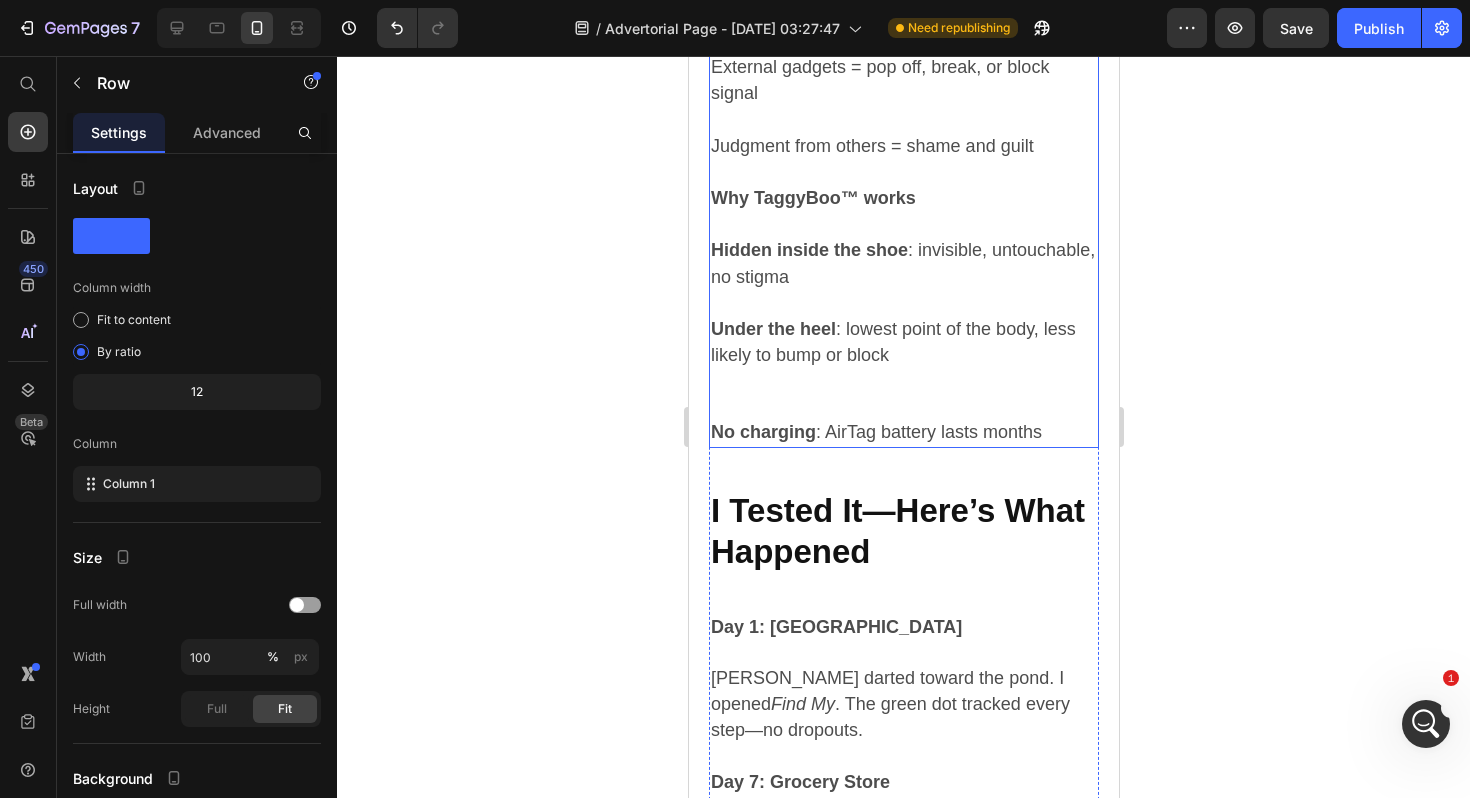 click on "Under the heel : lowest point of the body, less likely to bump or block" at bounding box center (903, 368) 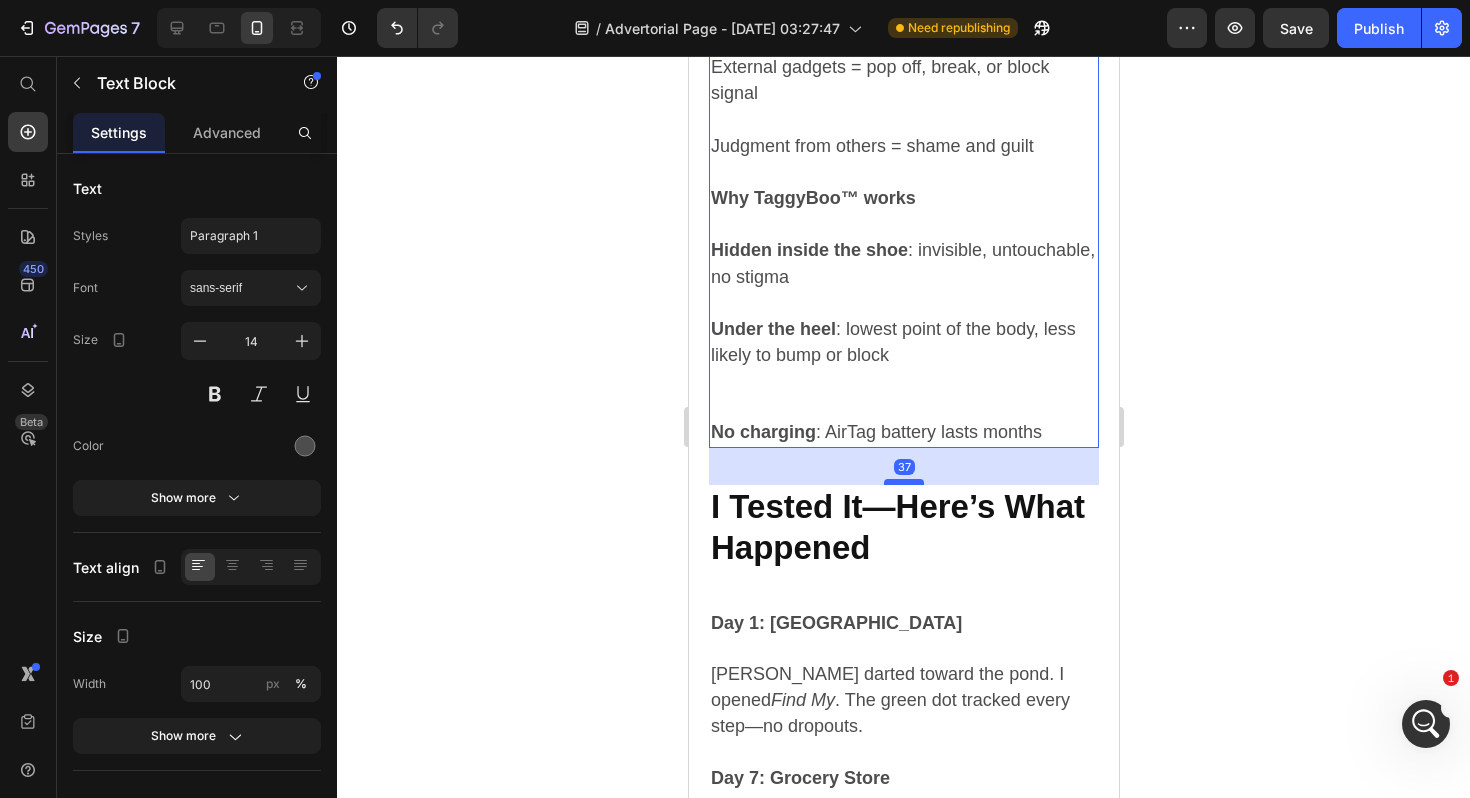 click at bounding box center (903, 482) 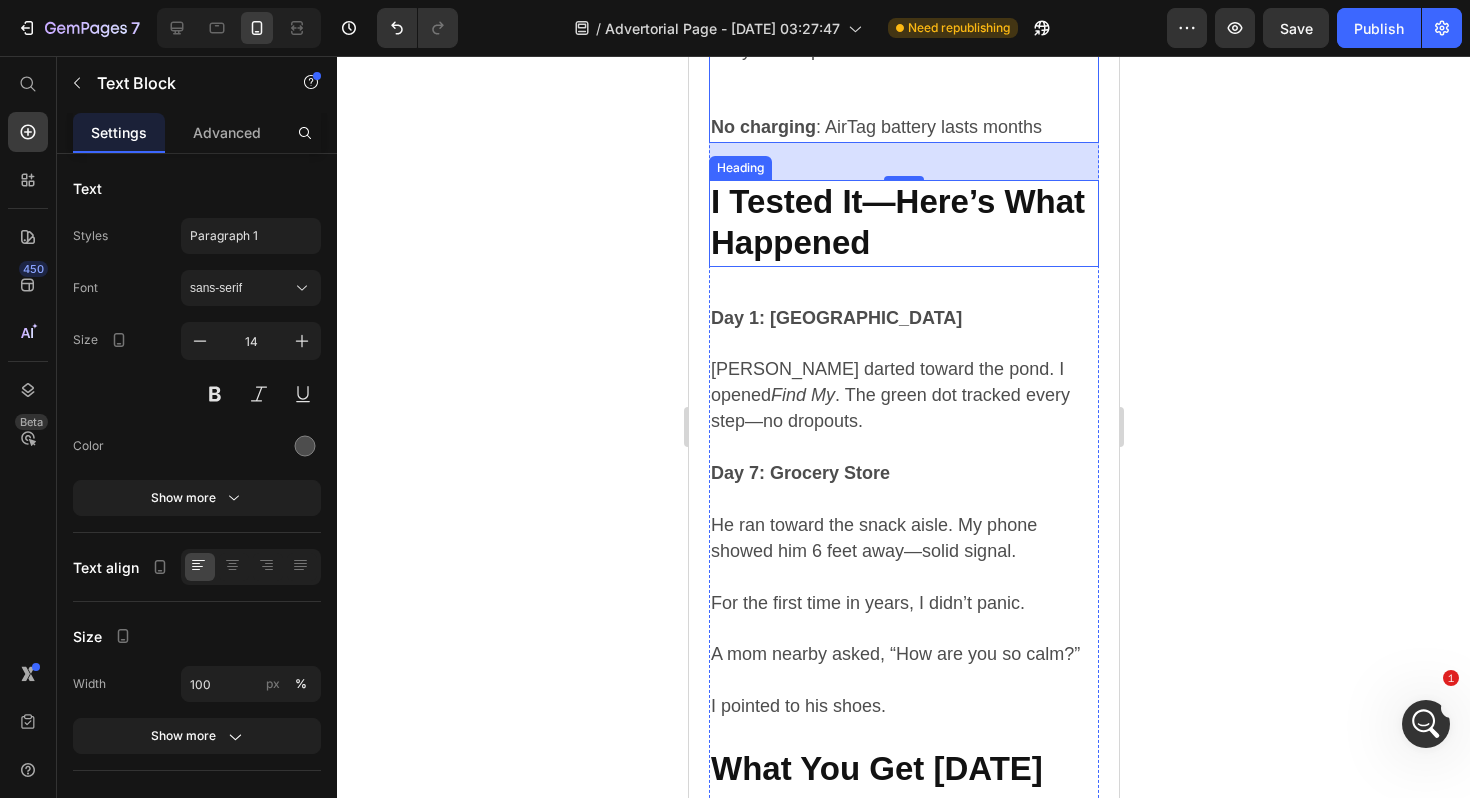 scroll, scrollTop: 5840, scrollLeft: 0, axis: vertical 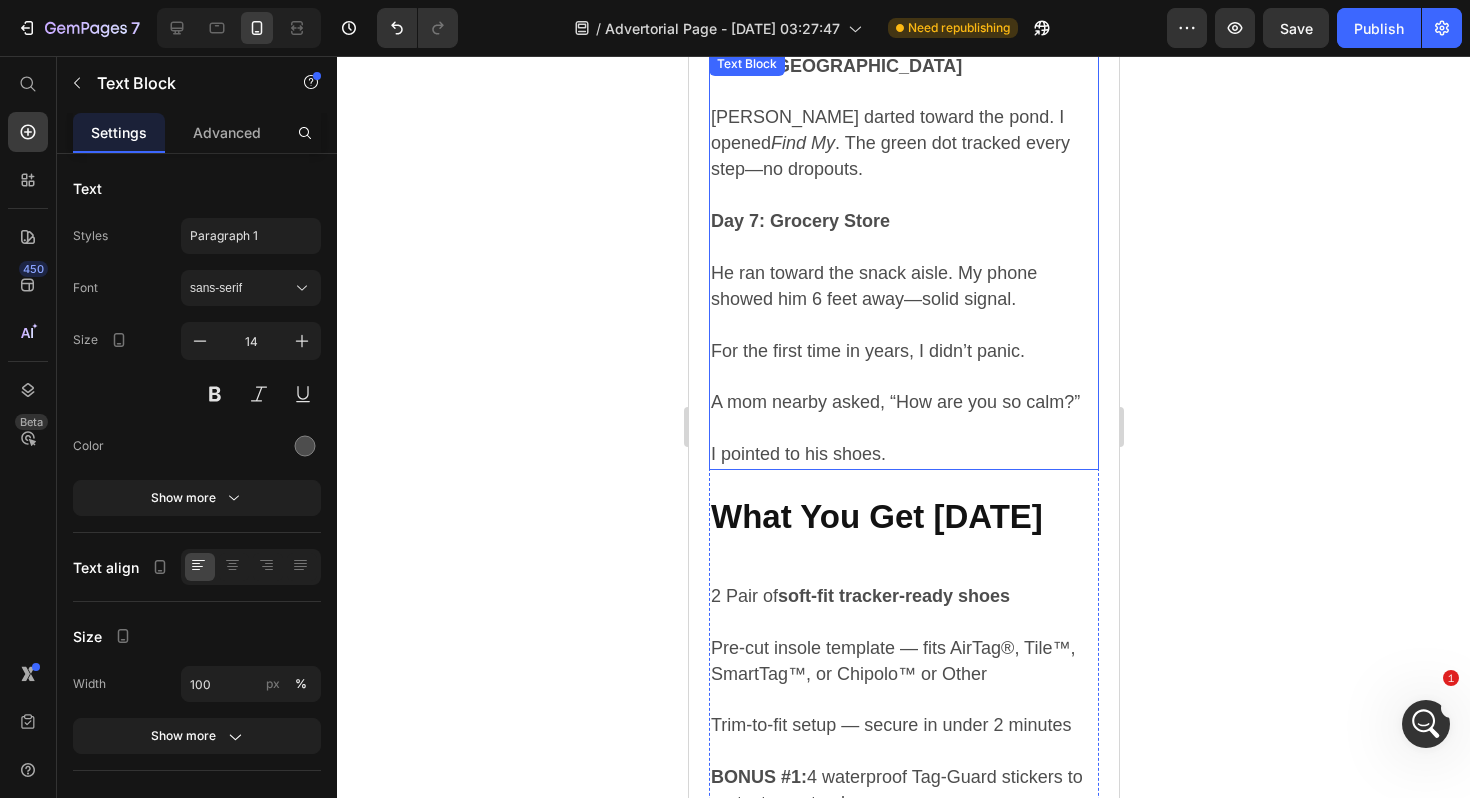 click on "Day 7: Grocery Store ⁠⁠⁠⁠⁠⁠⁠ He ran toward the snack aisle. My phone showed him 6 feet away—solid signal. For the first time in years, I didn’t panic. A mom nearby asked, “How are you so calm?” I pointed to his shoes." at bounding box center [903, 326] 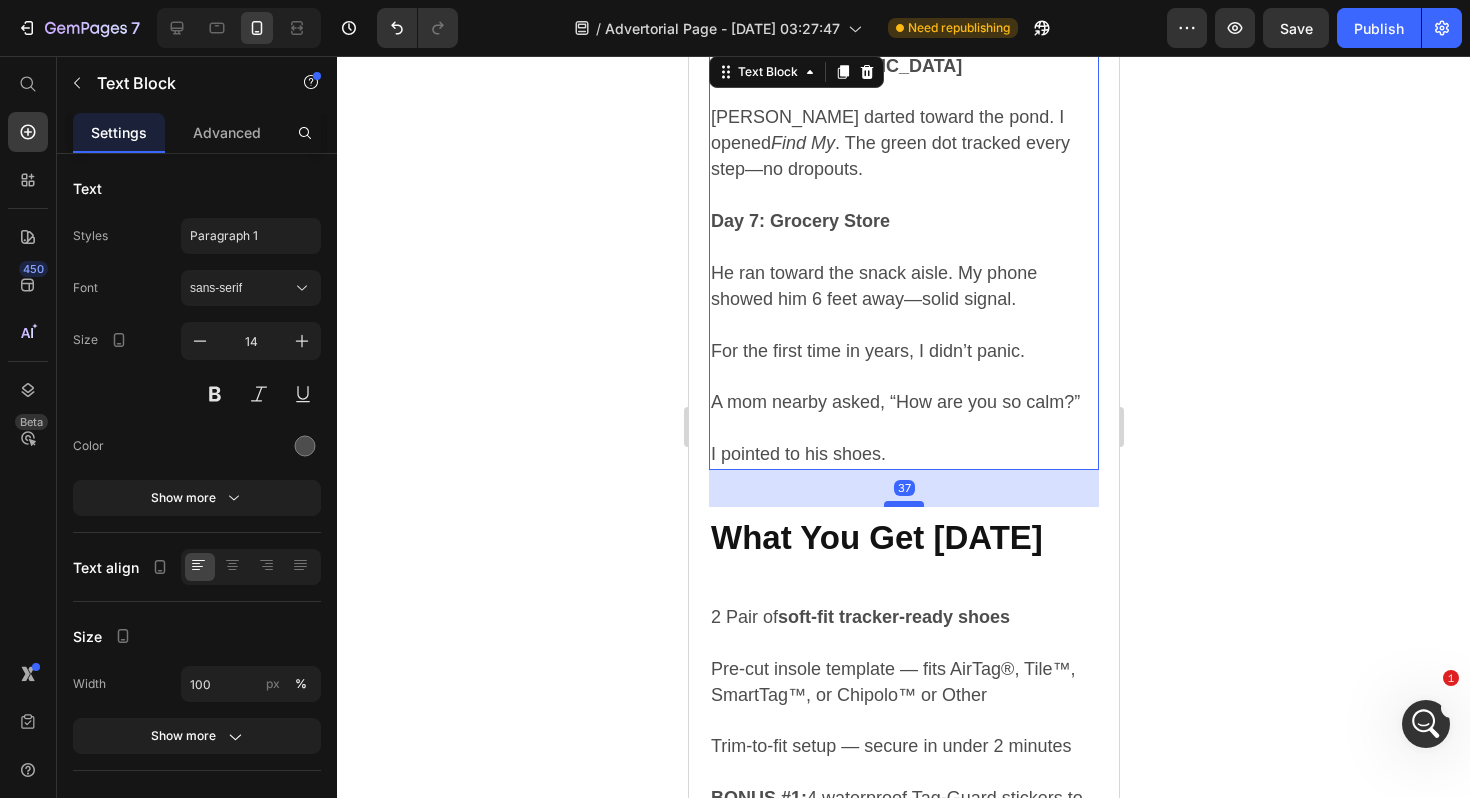 drag, startPoint x: 912, startPoint y: 457, endPoint x: 915, endPoint y: 478, distance: 21.213203 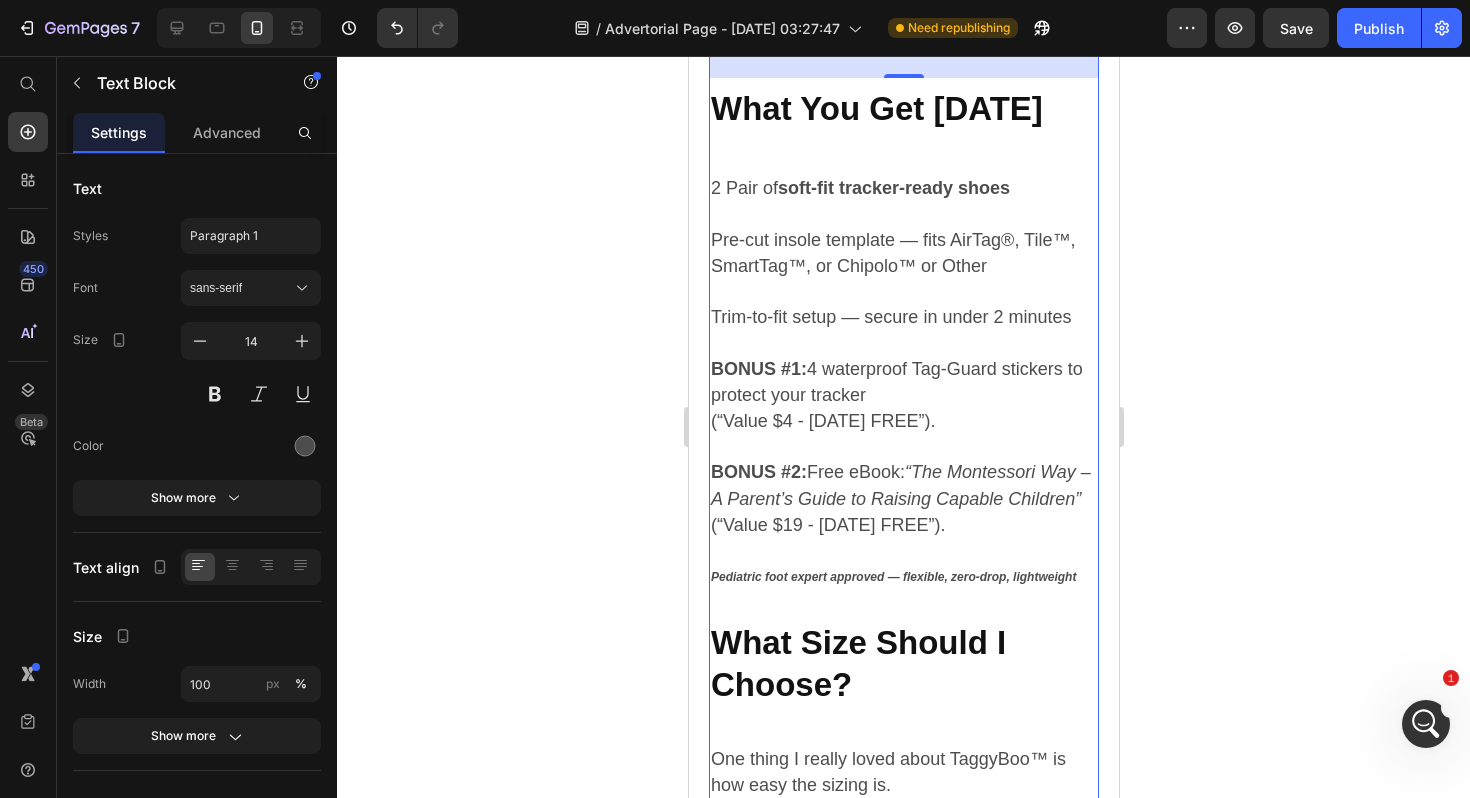 scroll, scrollTop: 6358, scrollLeft: 0, axis: vertical 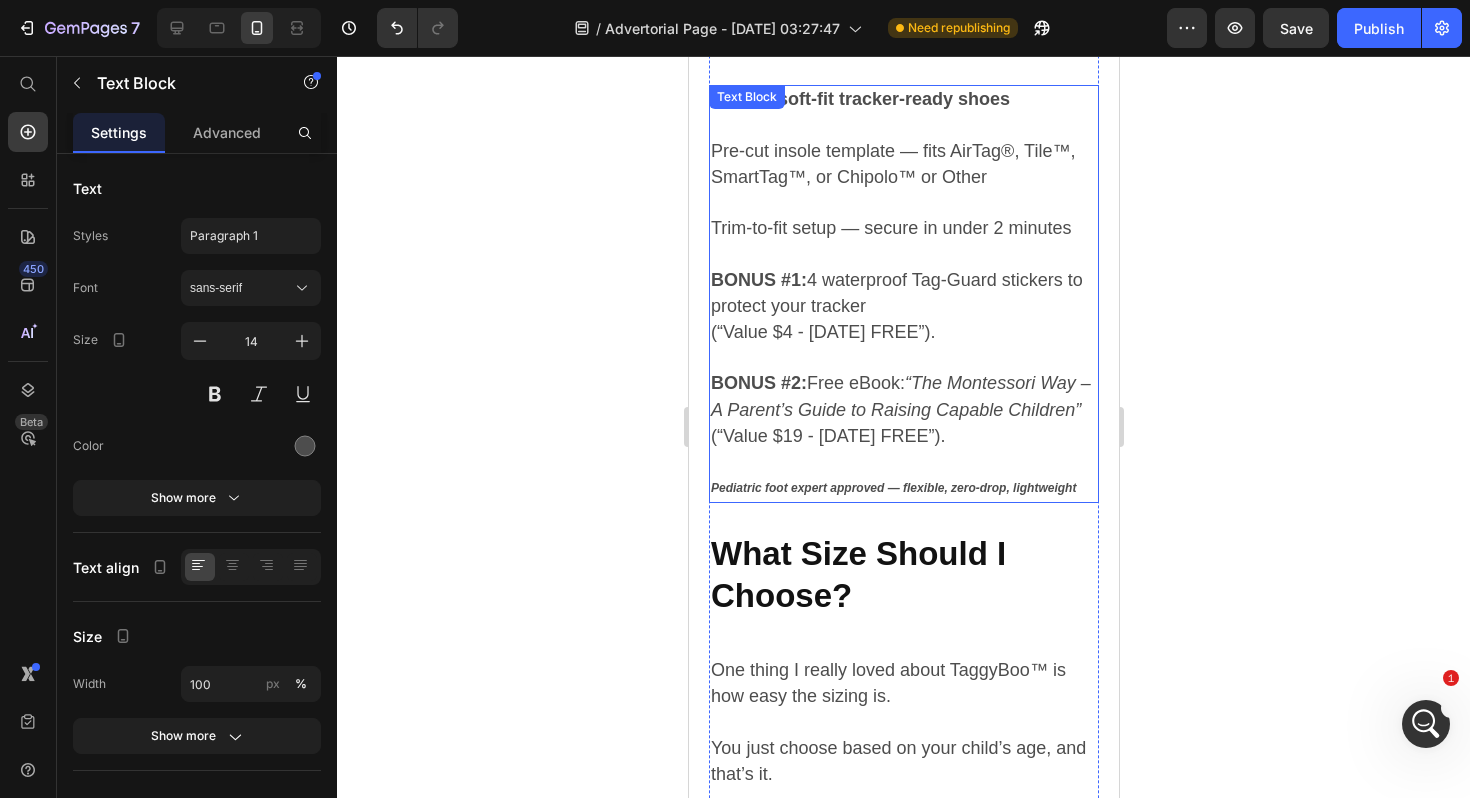 click on "(“Value $19 - today FREE”). Pediatric foot expert approved — flexible, zero-drop, lightweight" at bounding box center [903, 463] 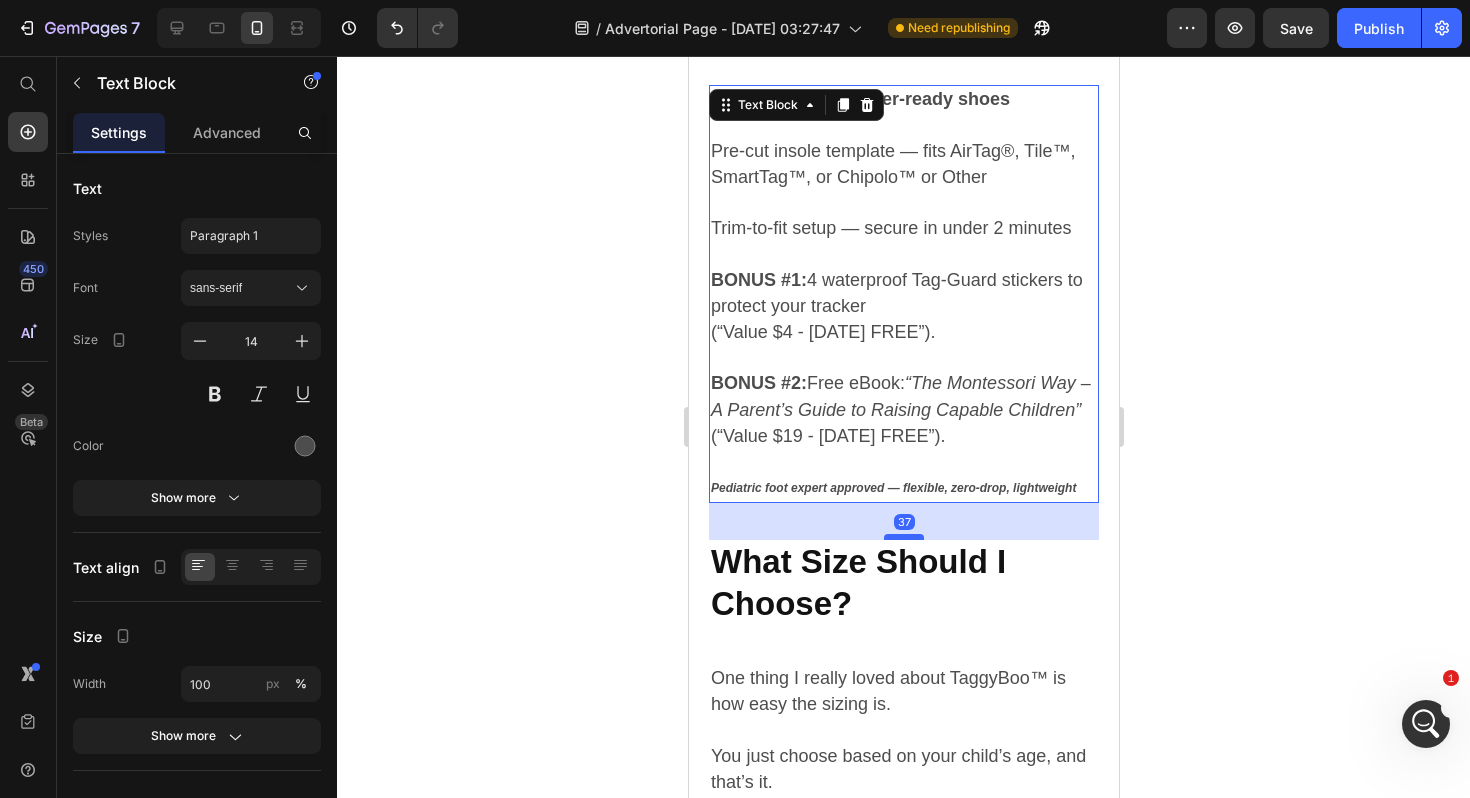 click at bounding box center [903, 537] 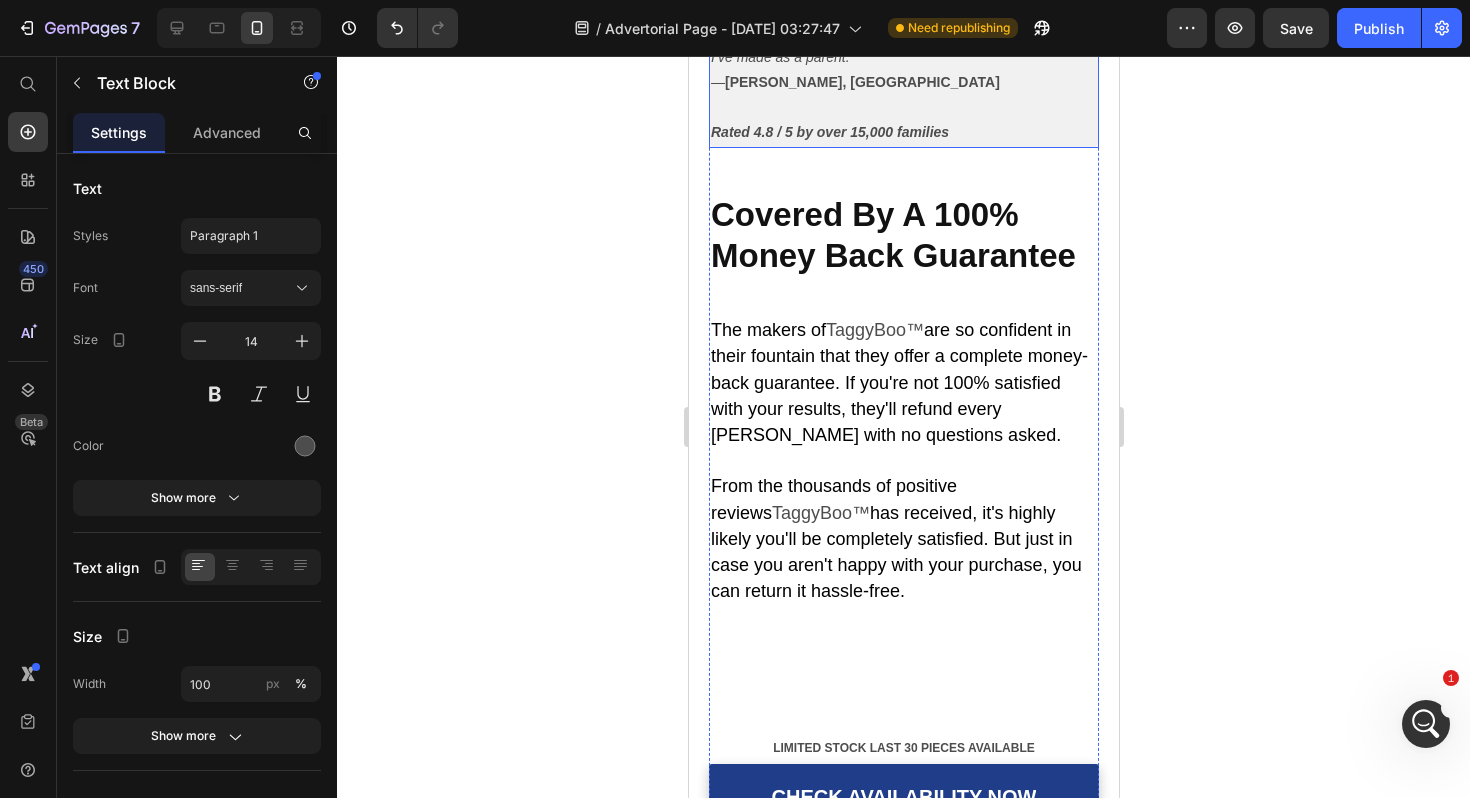 scroll, scrollTop: 7916, scrollLeft: 0, axis: vertical 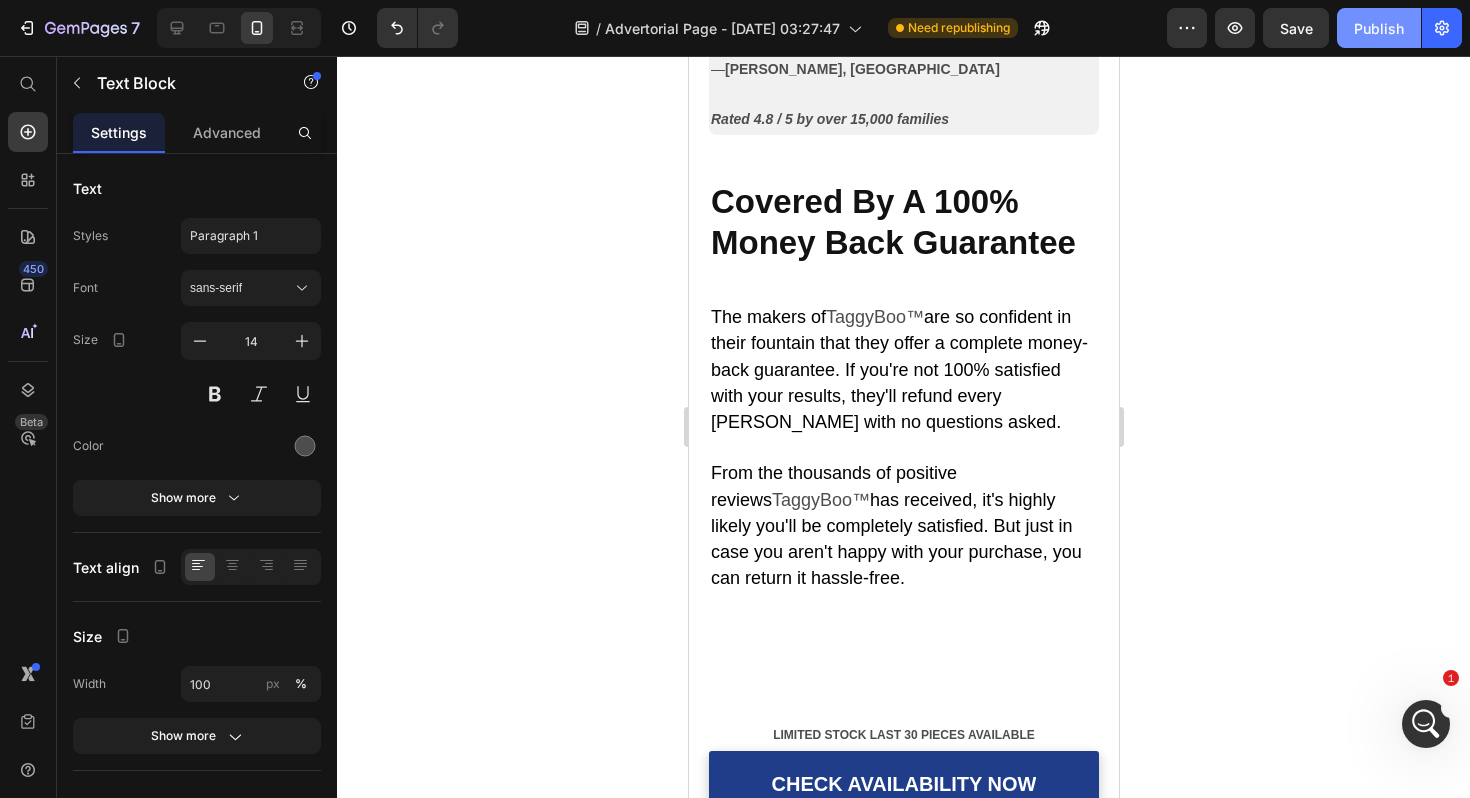click on "Publish" at bounding box center [1379, 28] 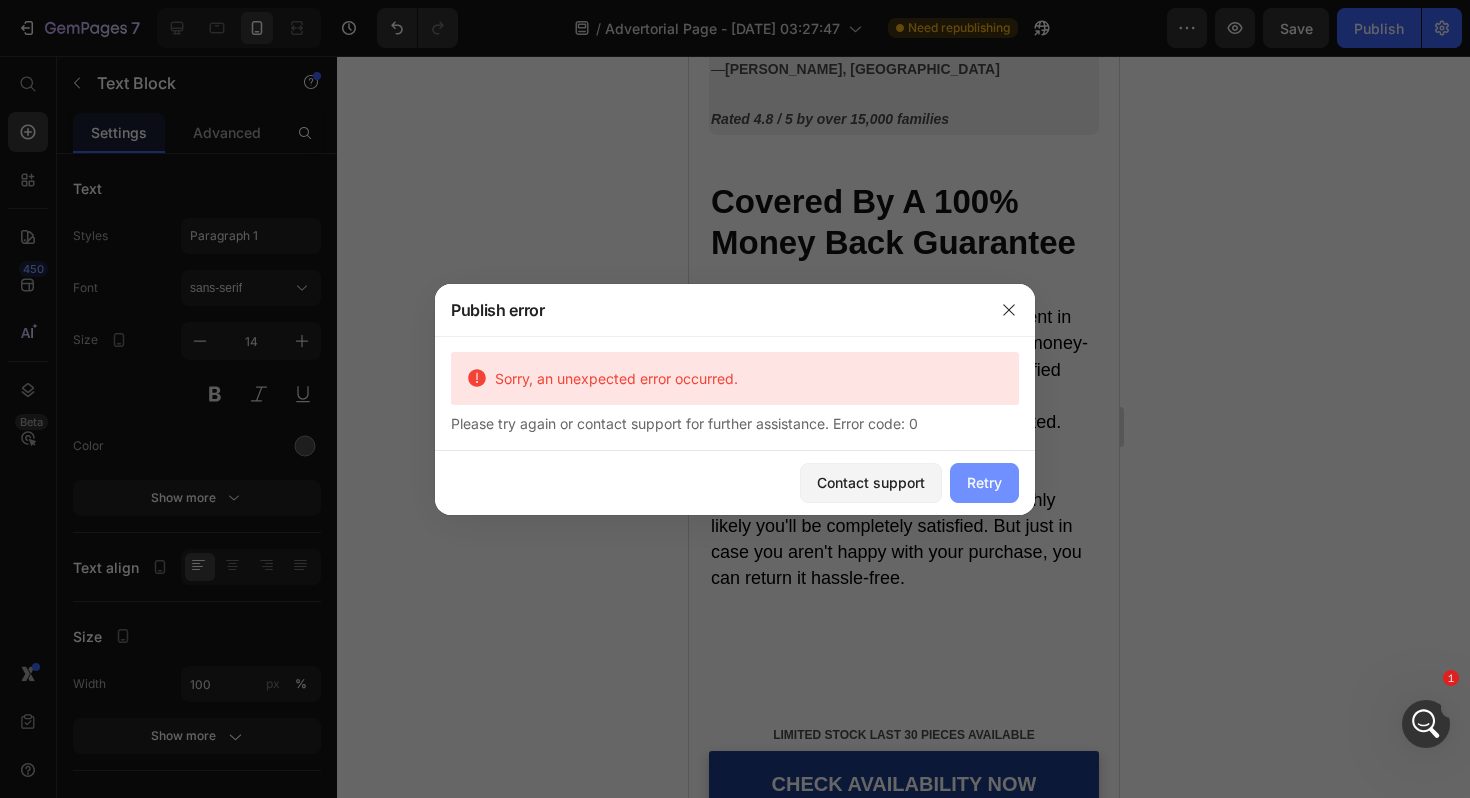 click on "Retry" at bounding box center (984, 482) 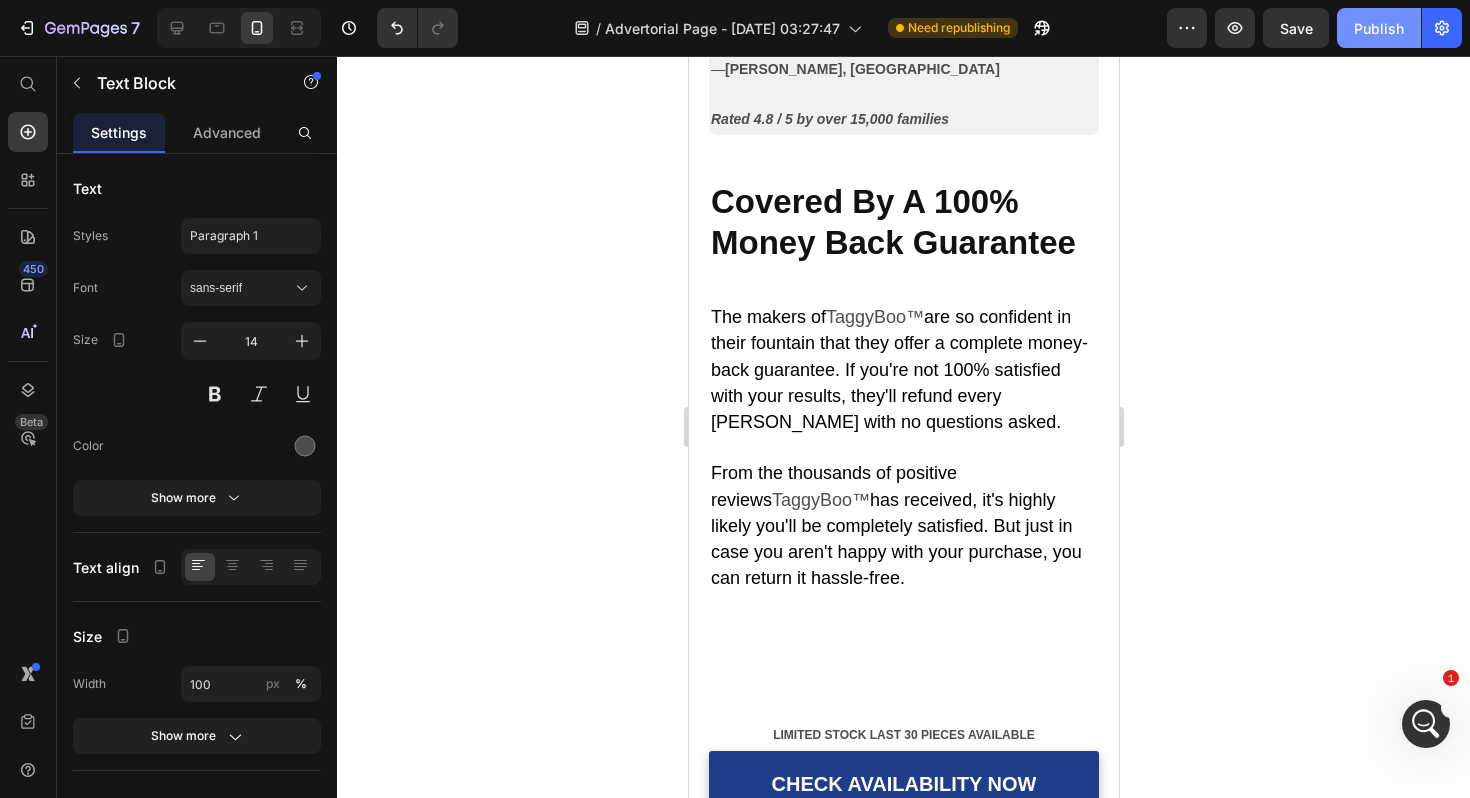 click on "Publish" at bounding box center (1379, 28) 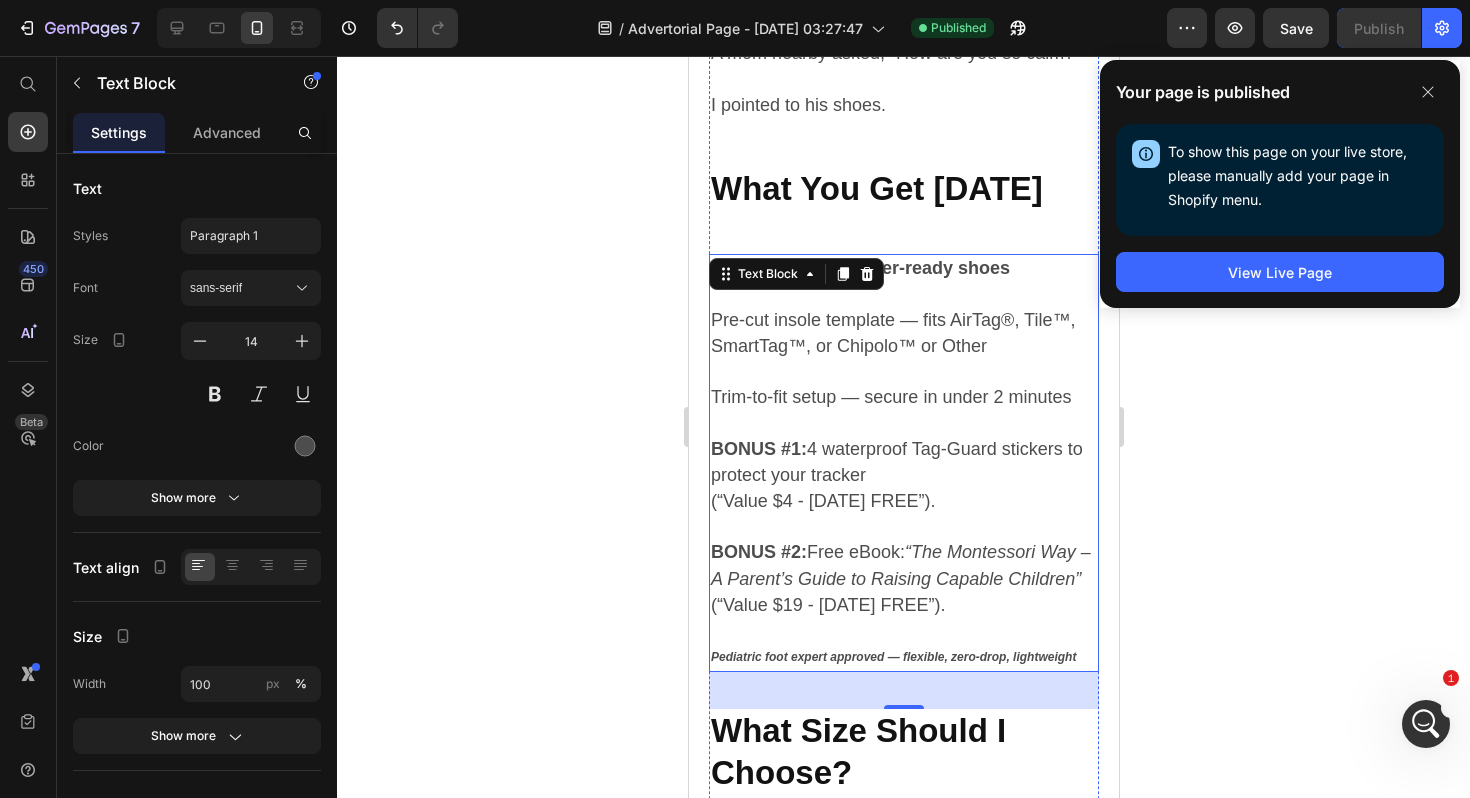 scroll, scrollTop: 6177, scrollLeft: 0, axis: vertical 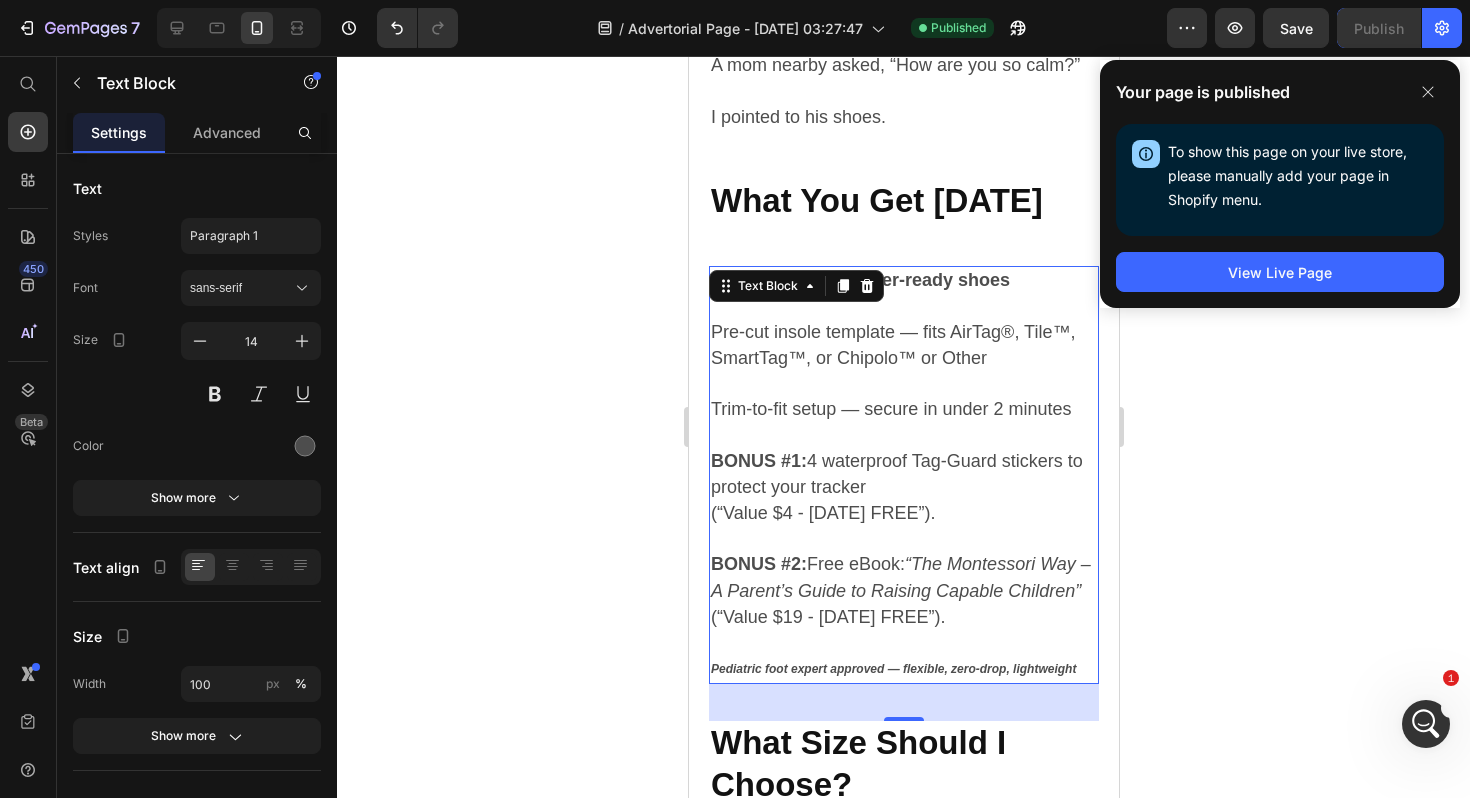 click 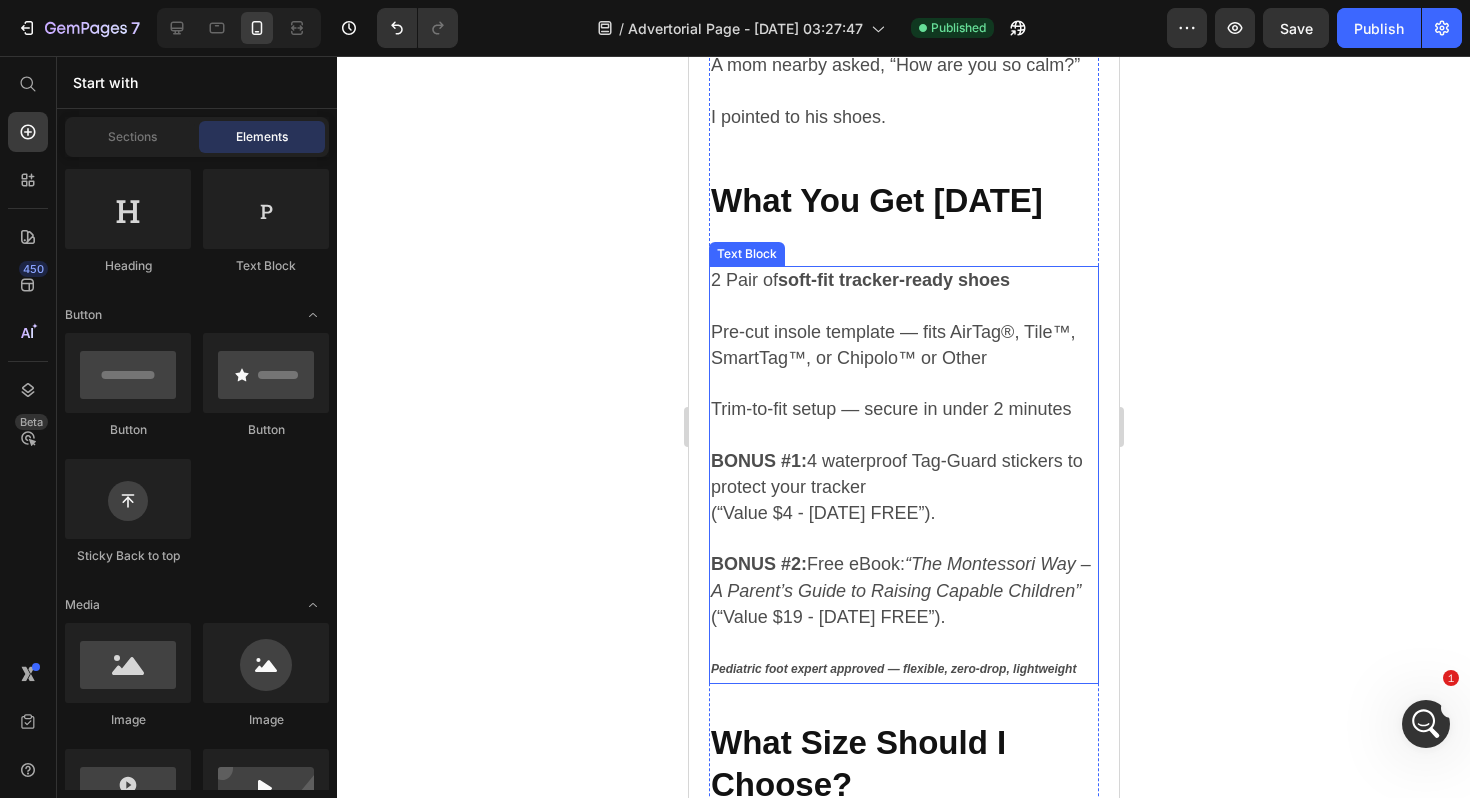 click on "soft-fit tracker-ready shoes" at bounding box center (893, 280) 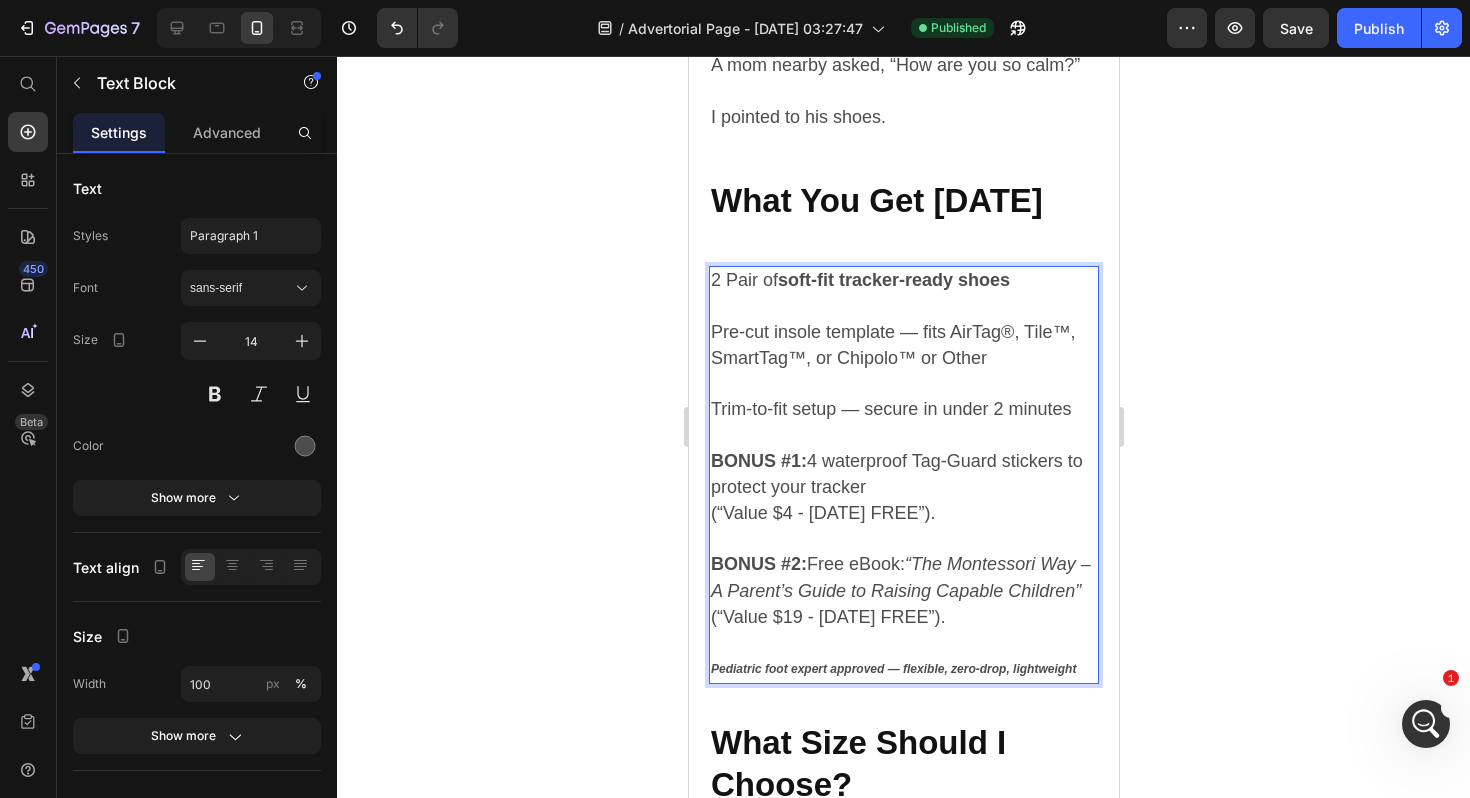 click on "soft-fit tracker-ready shoes" at bounding box center [893, 280] 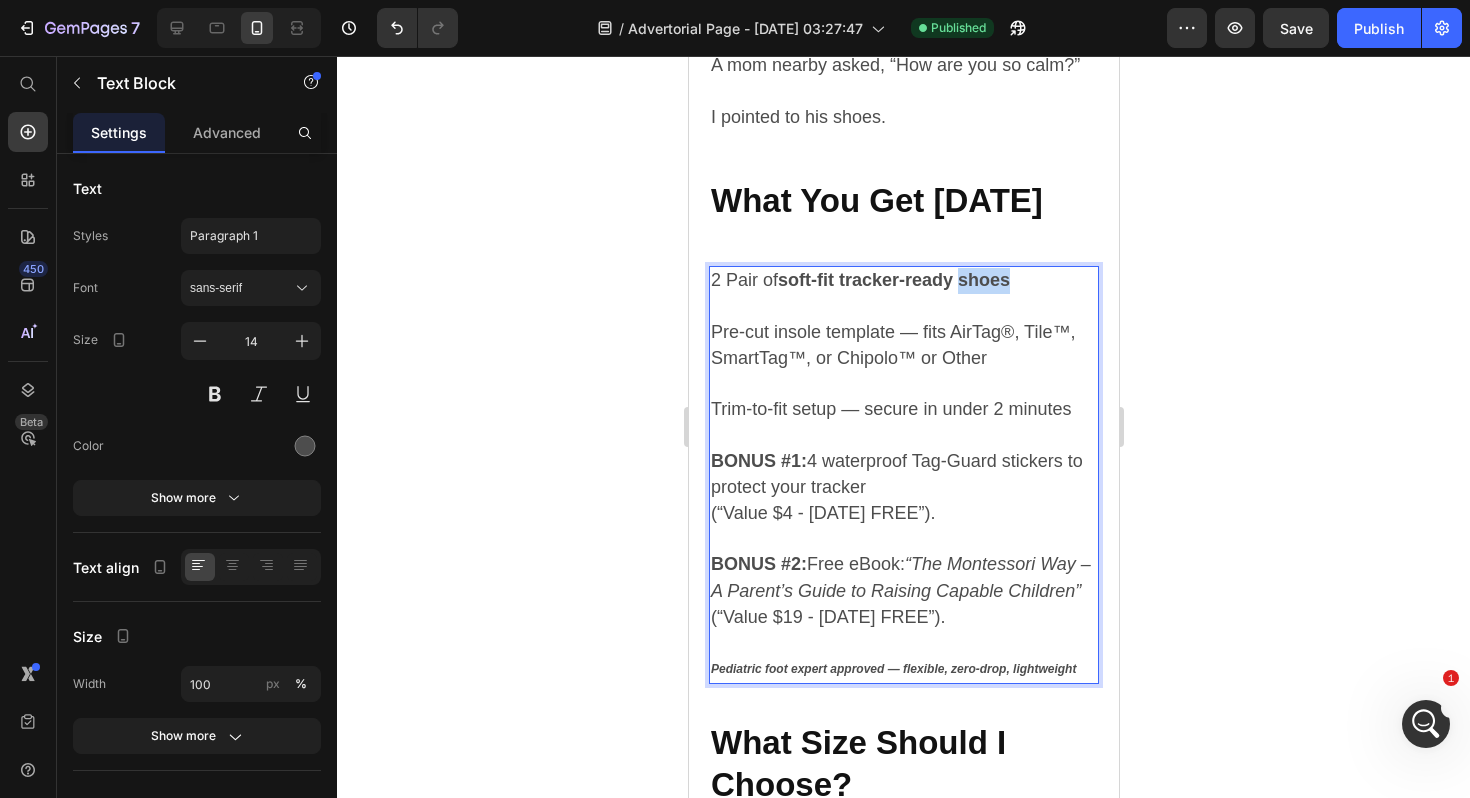 click on "soft-fit tracker-ready shoes" at bounding box center (893, 280) 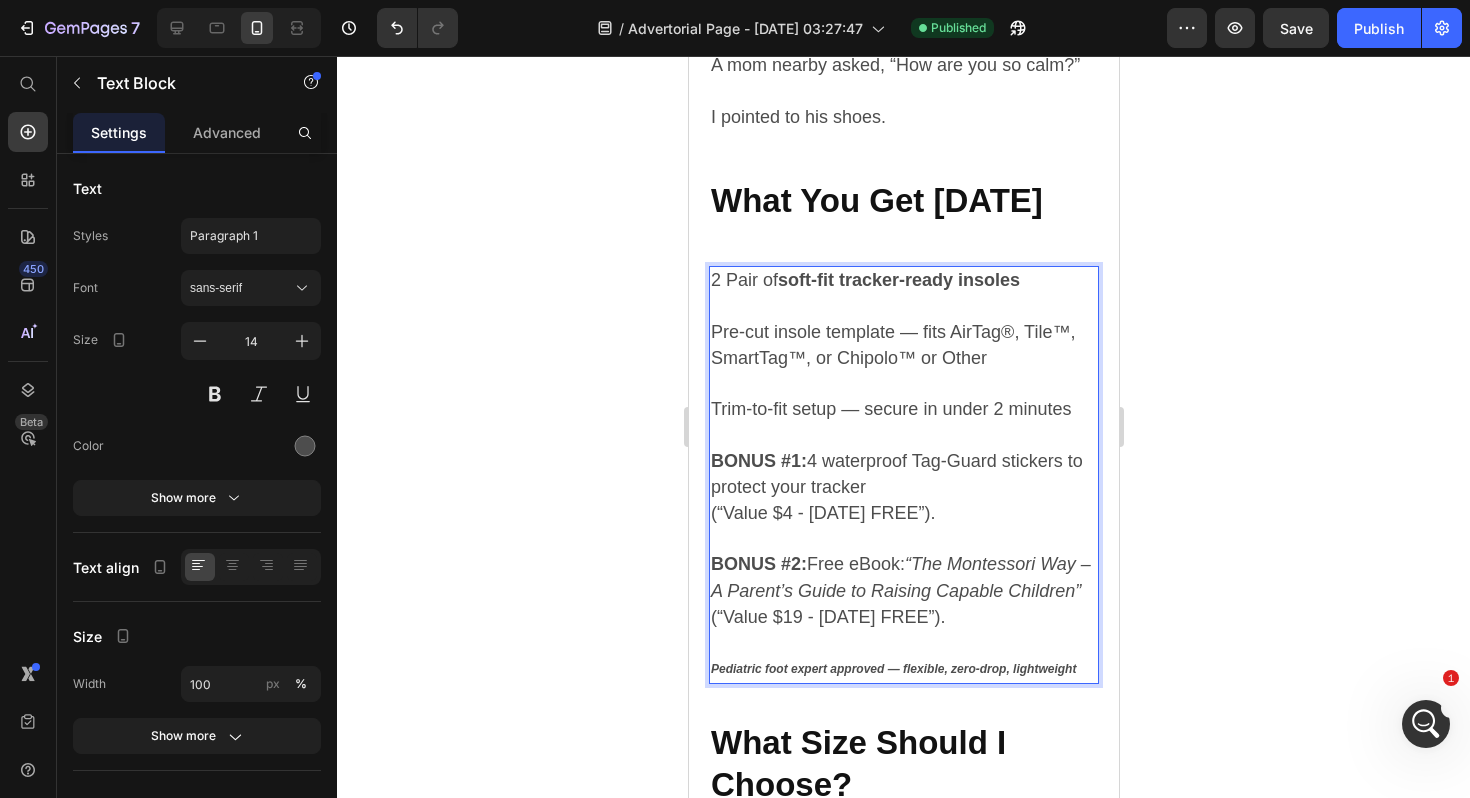 click 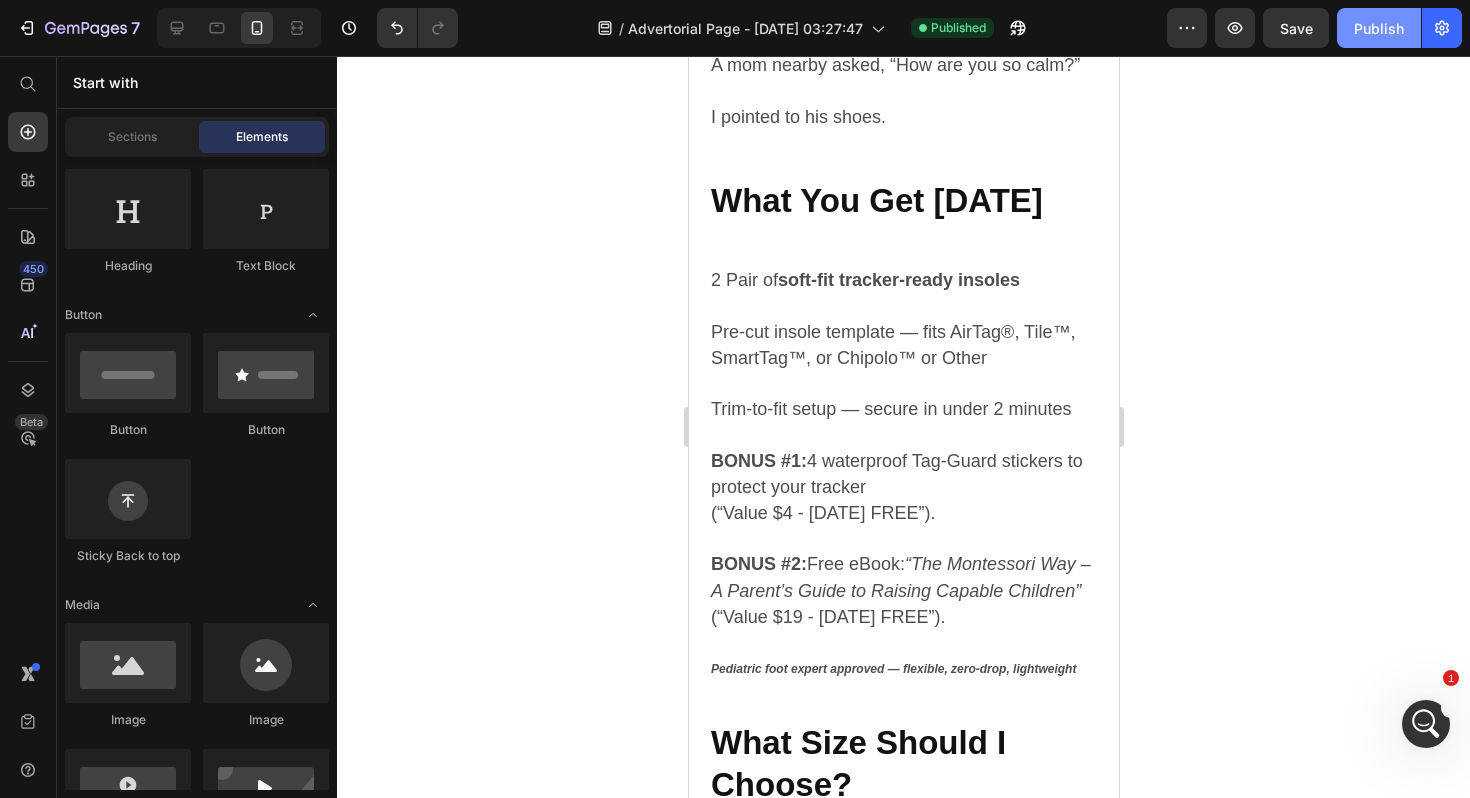 click on "Publish" at bounding box center [1379, 28] 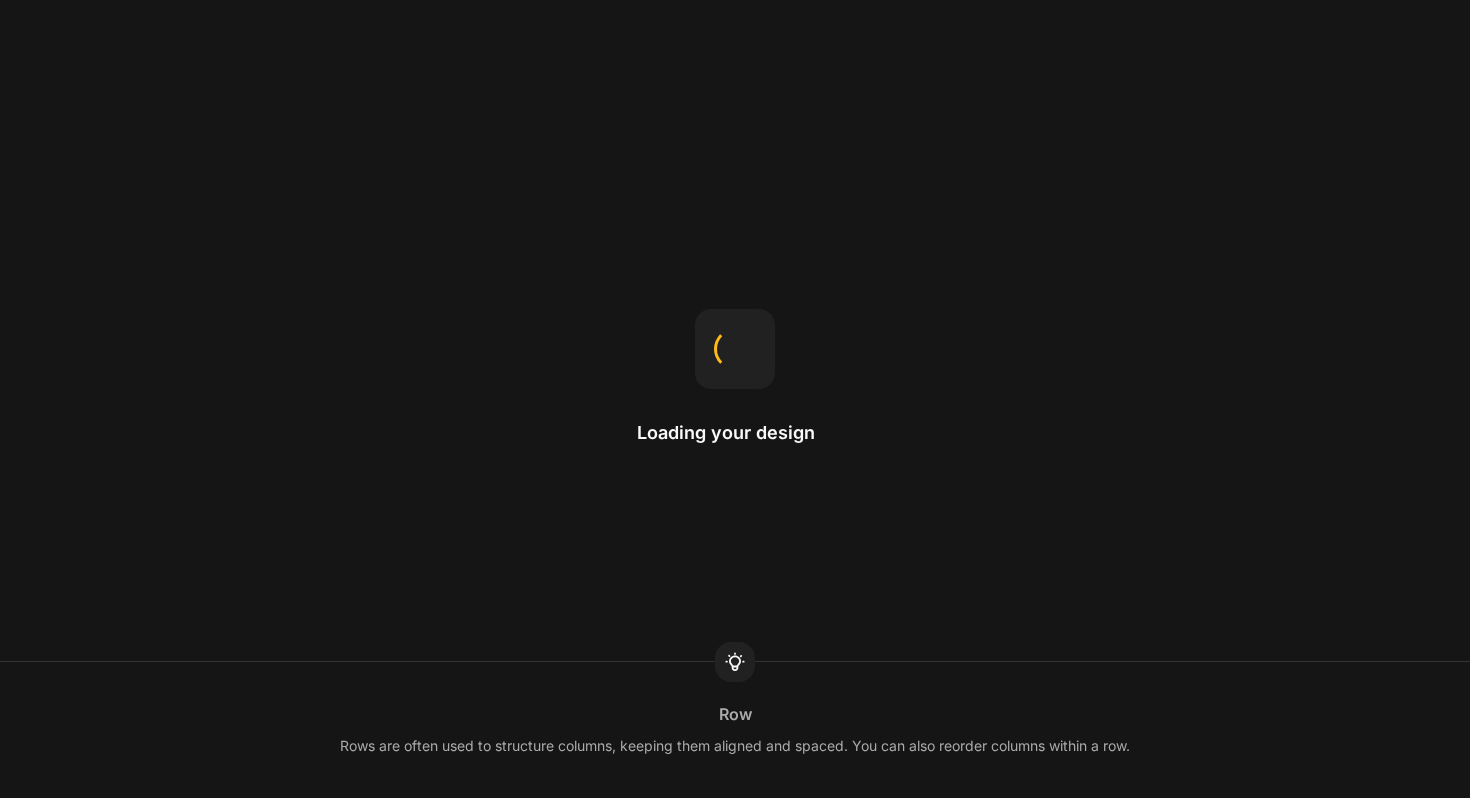 scroll, scrollTop: 0, scrollLeft: 0, axis: both 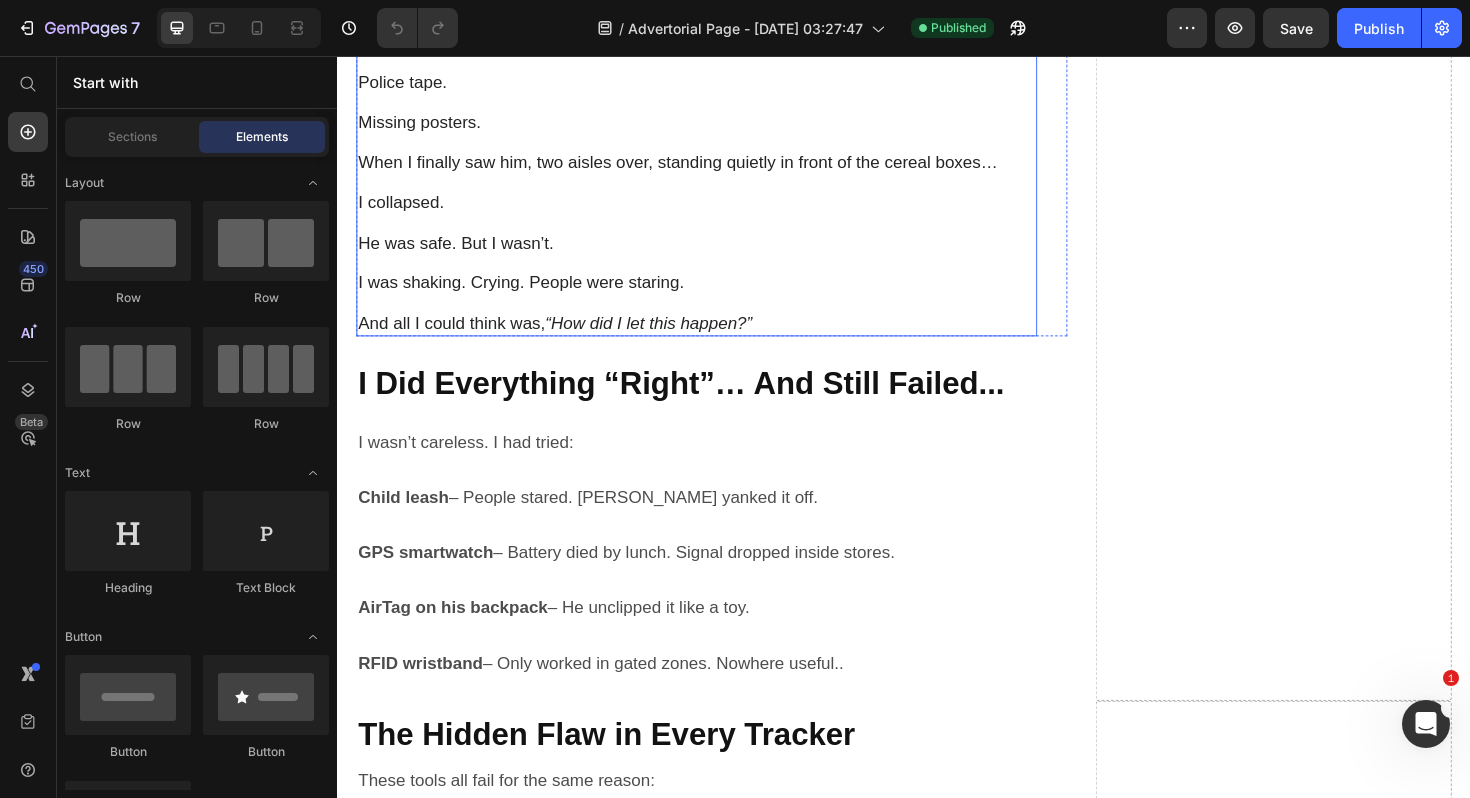 click on "It was a Saturday morning. We were shopping for a birthday gift for my niece.   Tommy, my three-year-old, was right beside me in the toy aisle, holding a little truck. He was laughing, pointing at dinosaurs on the shelf.   I reached into my bag to check a text from my husband.  Just one quick second. When I looked up…   He was gone.   At first, I froze. I looked to the left. Then right. No sign of him. I called his name softly. Then louder.   Still nothing.   The sound in my ears got louder—my own heartbeat, thumping like a drum. My mouth went dry. My chest felt tight. I dropped my purse. Ran down the next aisle. Nothing. Next aisle. Nothing.   Forty-five seconds. But it felt like a lifetime.   My brain flashed images I never want to see again:   A stranger walking out the door with my son. Police tape. Missing posters.   When I finally saw him, two aisles over, standing quietly in front of the cereal boxes… I collapsed.   He was safe. But I wasn’t. And all I could think was,  Text Block" at bounding box center (717, -225) 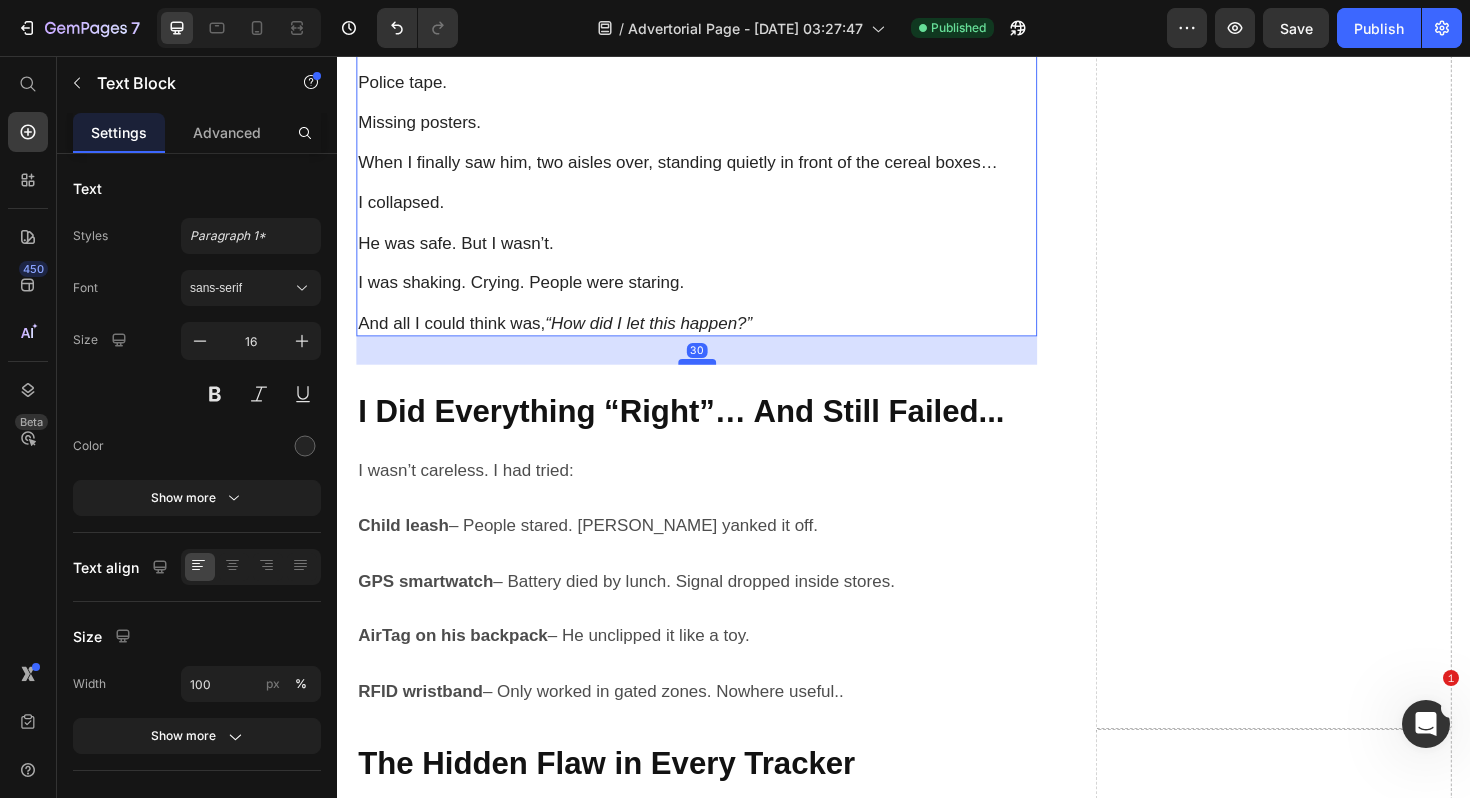 drag, startPoint x: 718, startPoint y: 312, endPoint x: 723, endPoint y: 342, distance: 30.413813 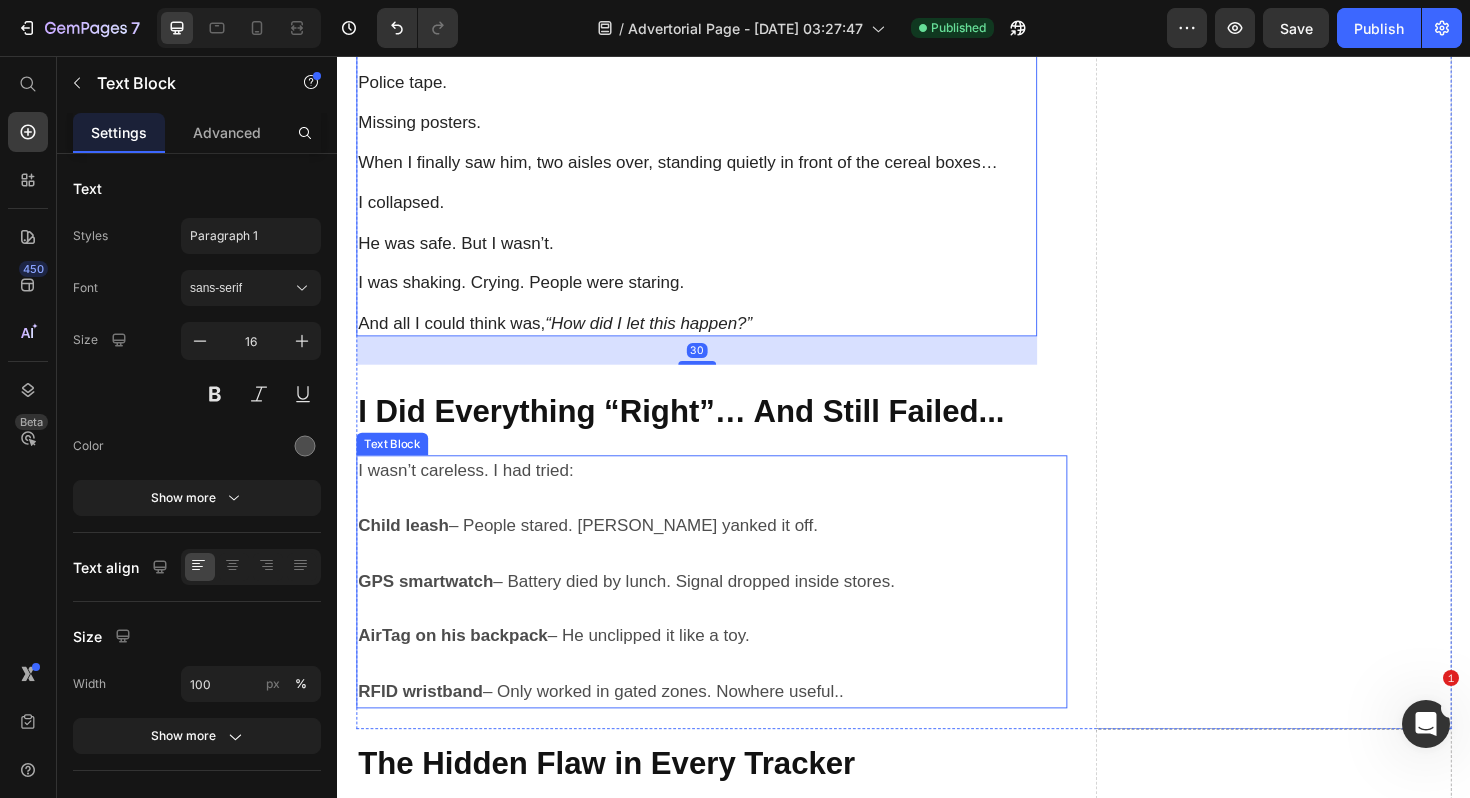 click on "RFID wristband  – Only worked in gated zones. Nowhere useful.." at bounding box center (616, 729) 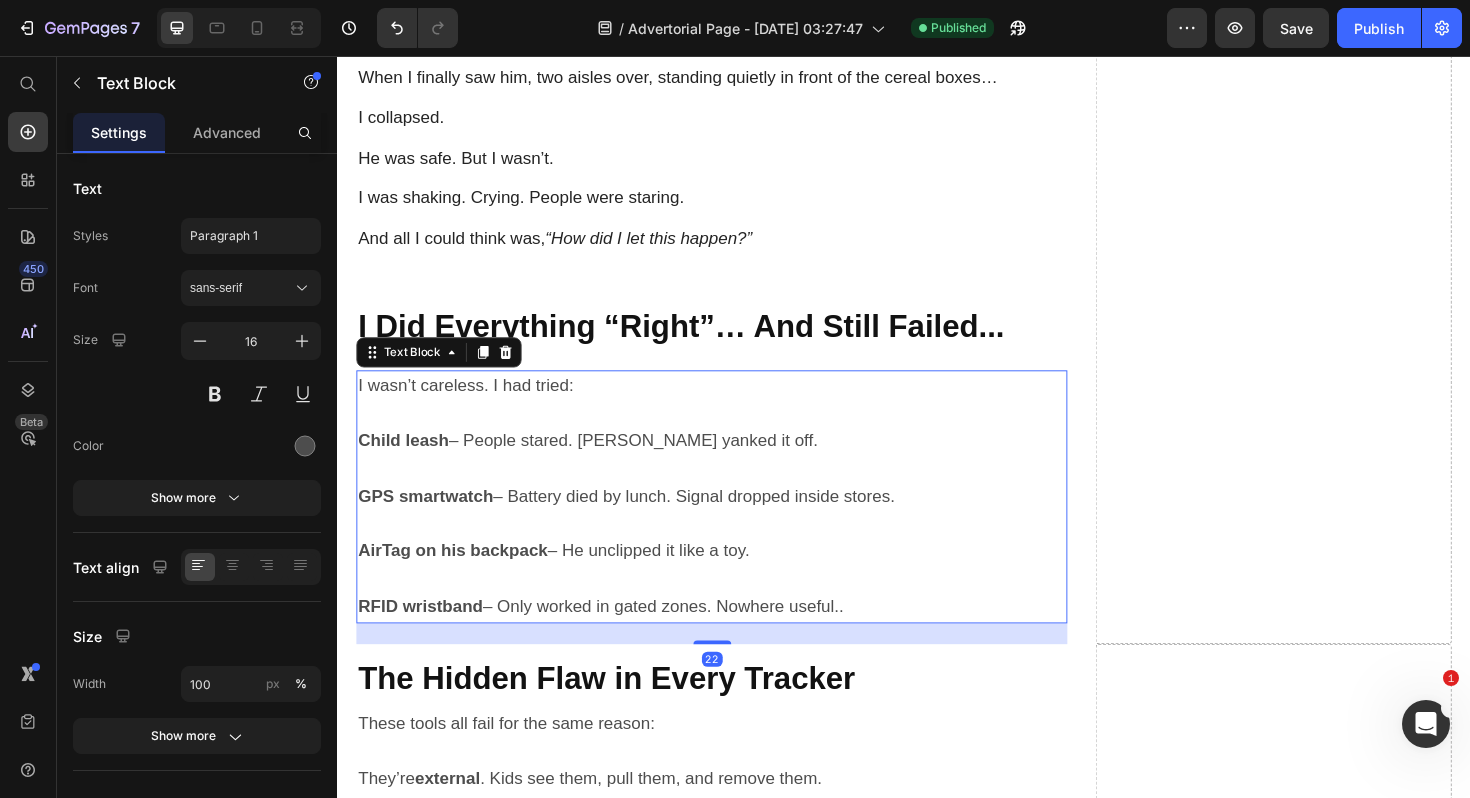 scroll, scrollTop: 2746, scrollLeft: 0, axis: vertical 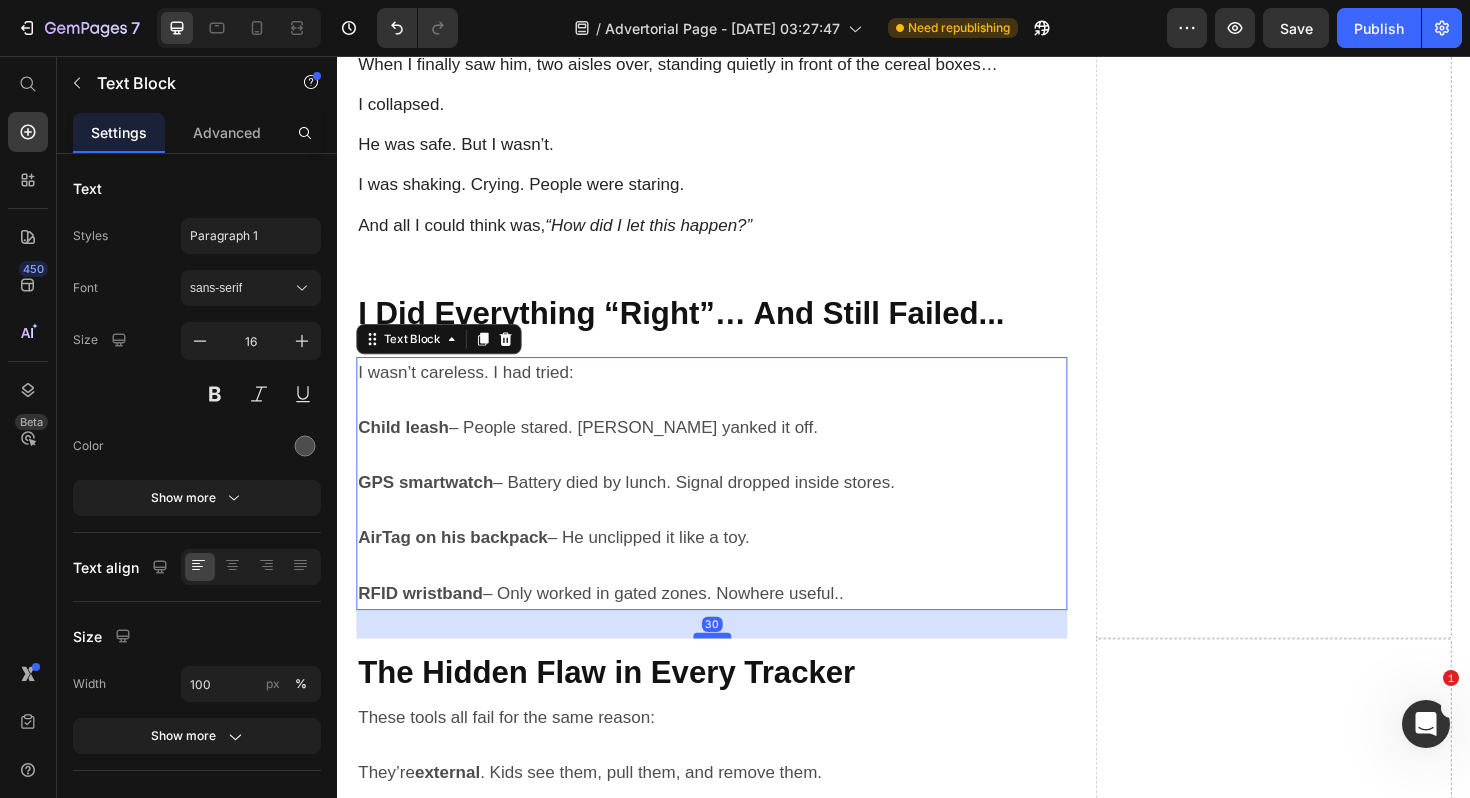 click at bounding box center [734, 670] 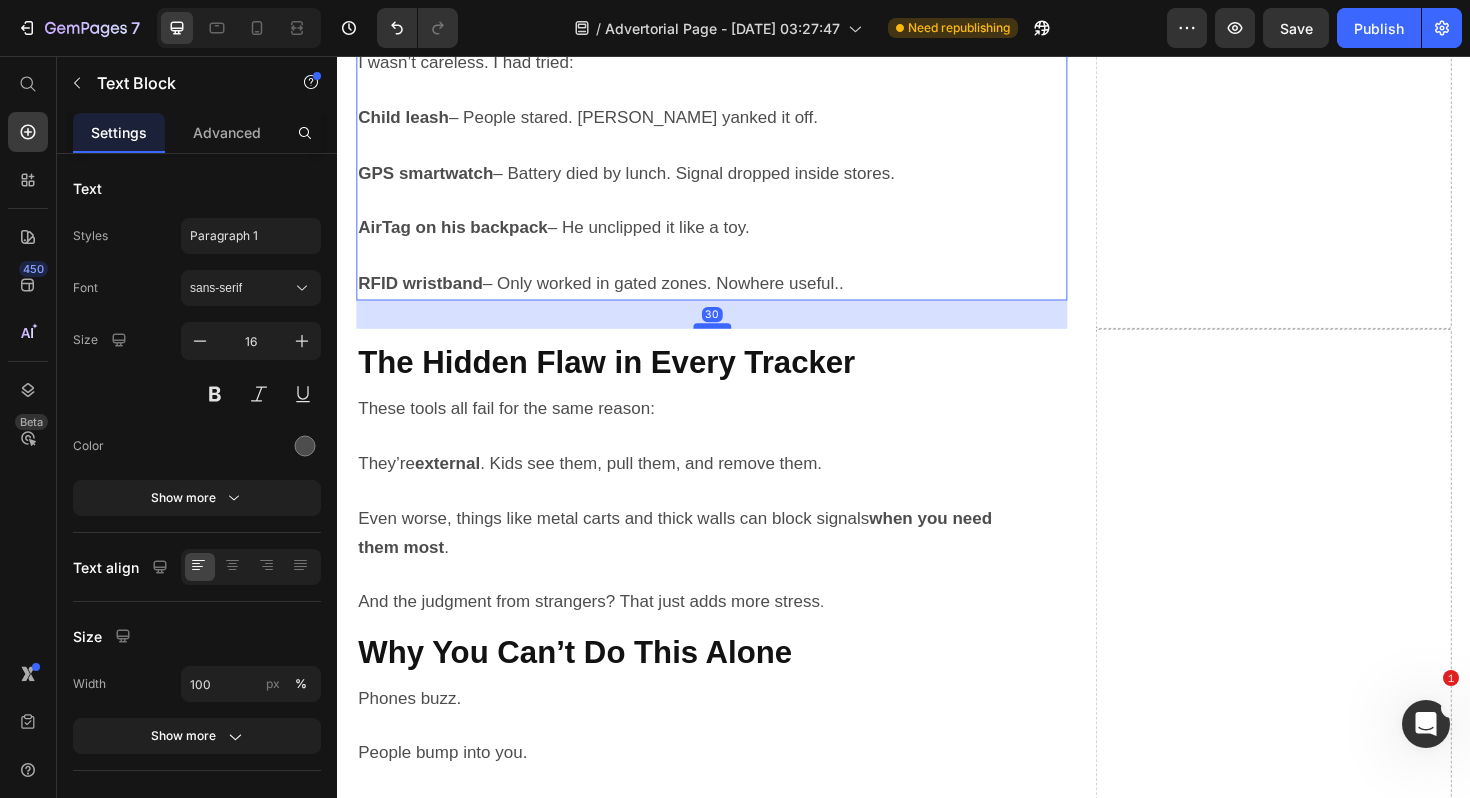 scroll, scrollTop: 3084, scrollLeft: 0, axis: vertical 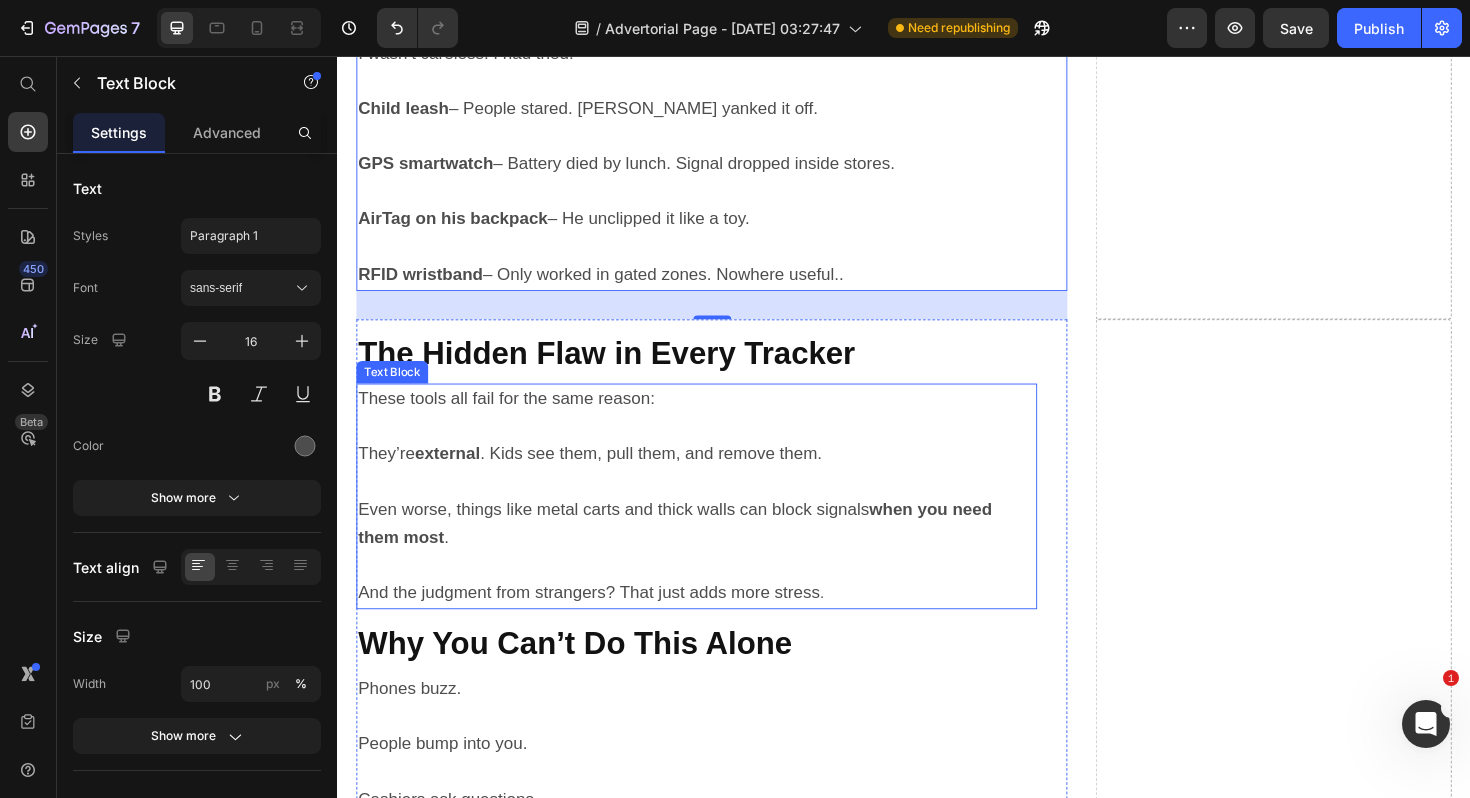 click on "And the judgment from strangers? That just adds more stress" at bounding box center [603, 624] 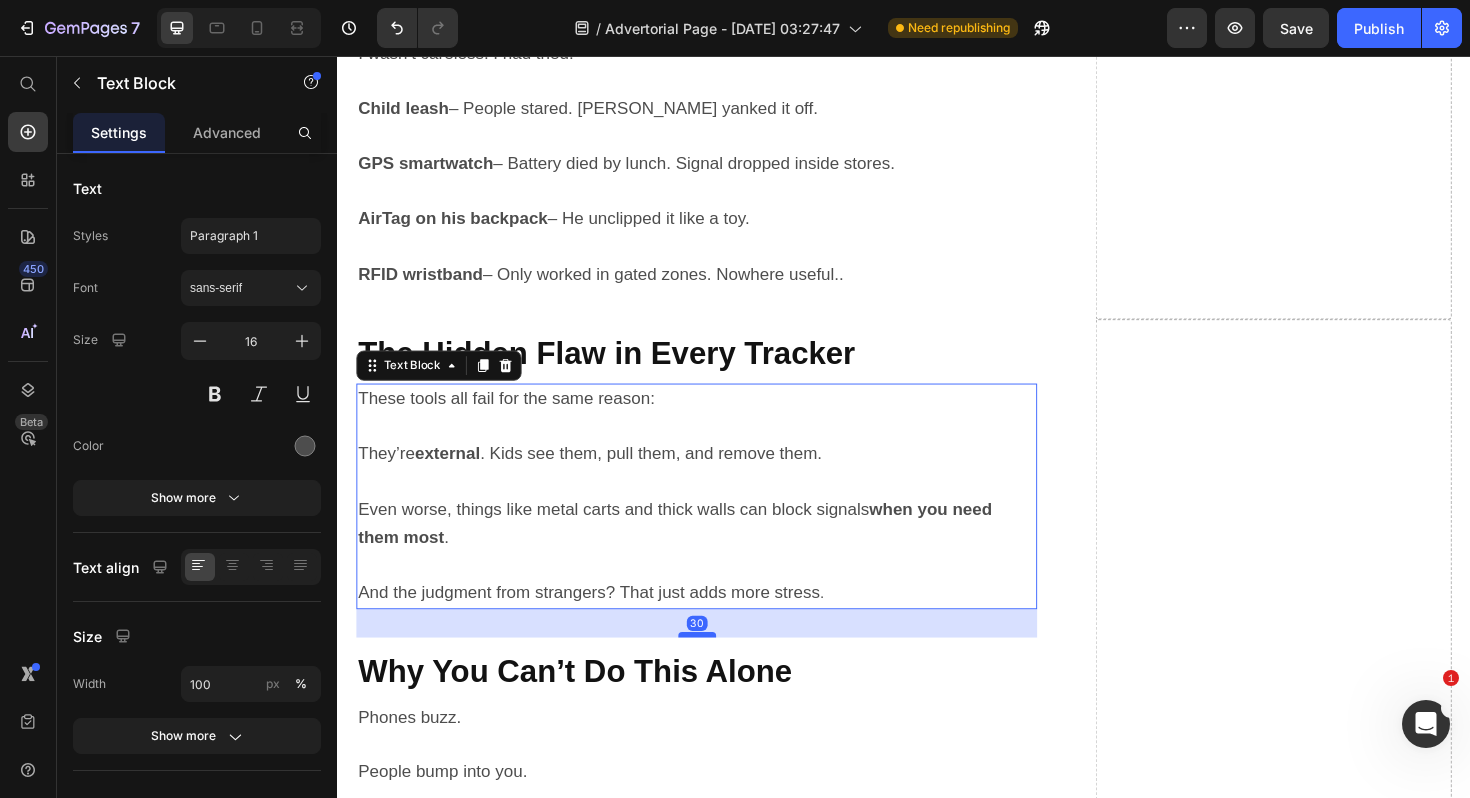 drag, startPoint x: 717, startPoint y: 596, endPoint x: 718, endPoint y: 626, distance: 30.016663 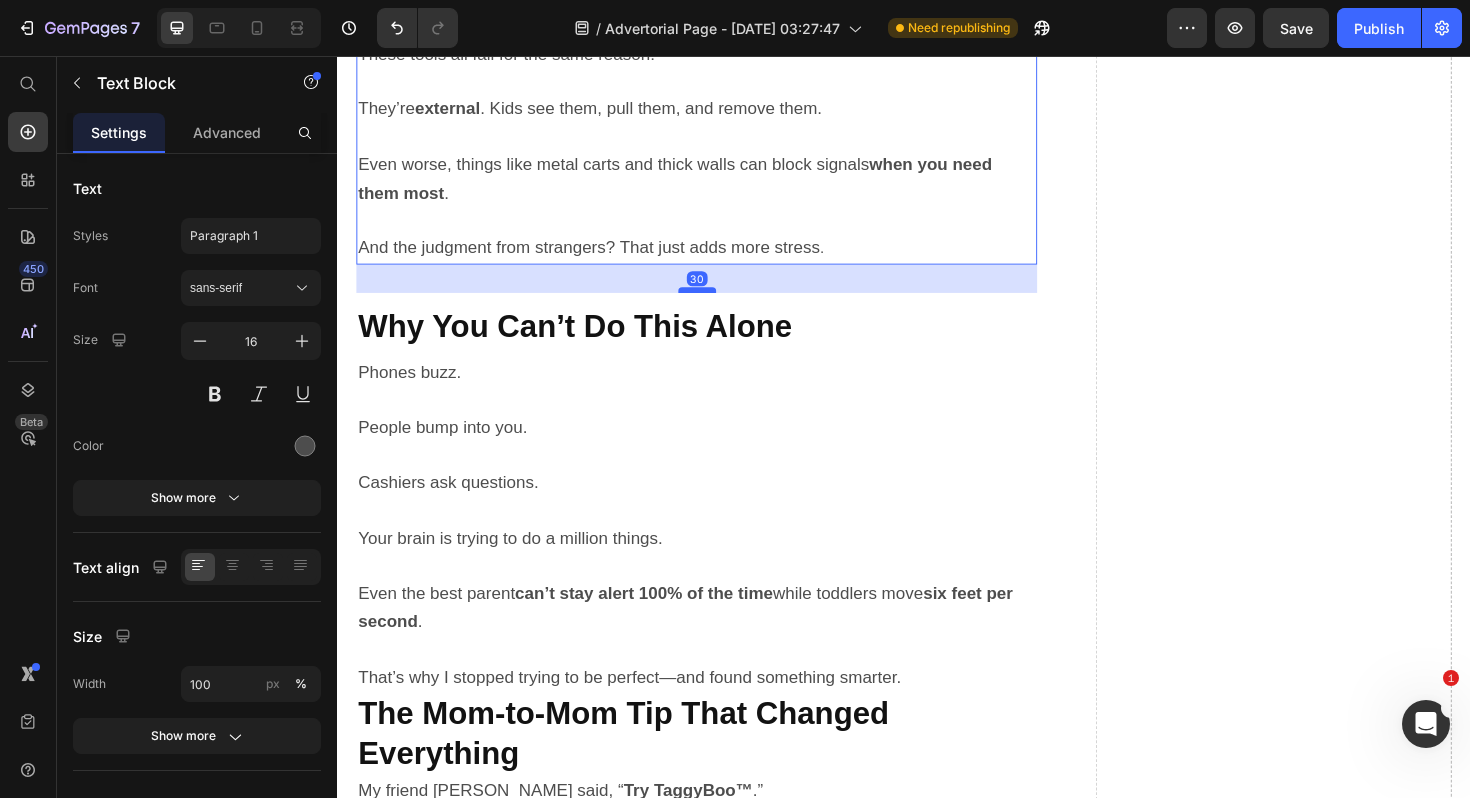 scroll, scrollTop: 3489, scrollLeft: 0, axis: vertical 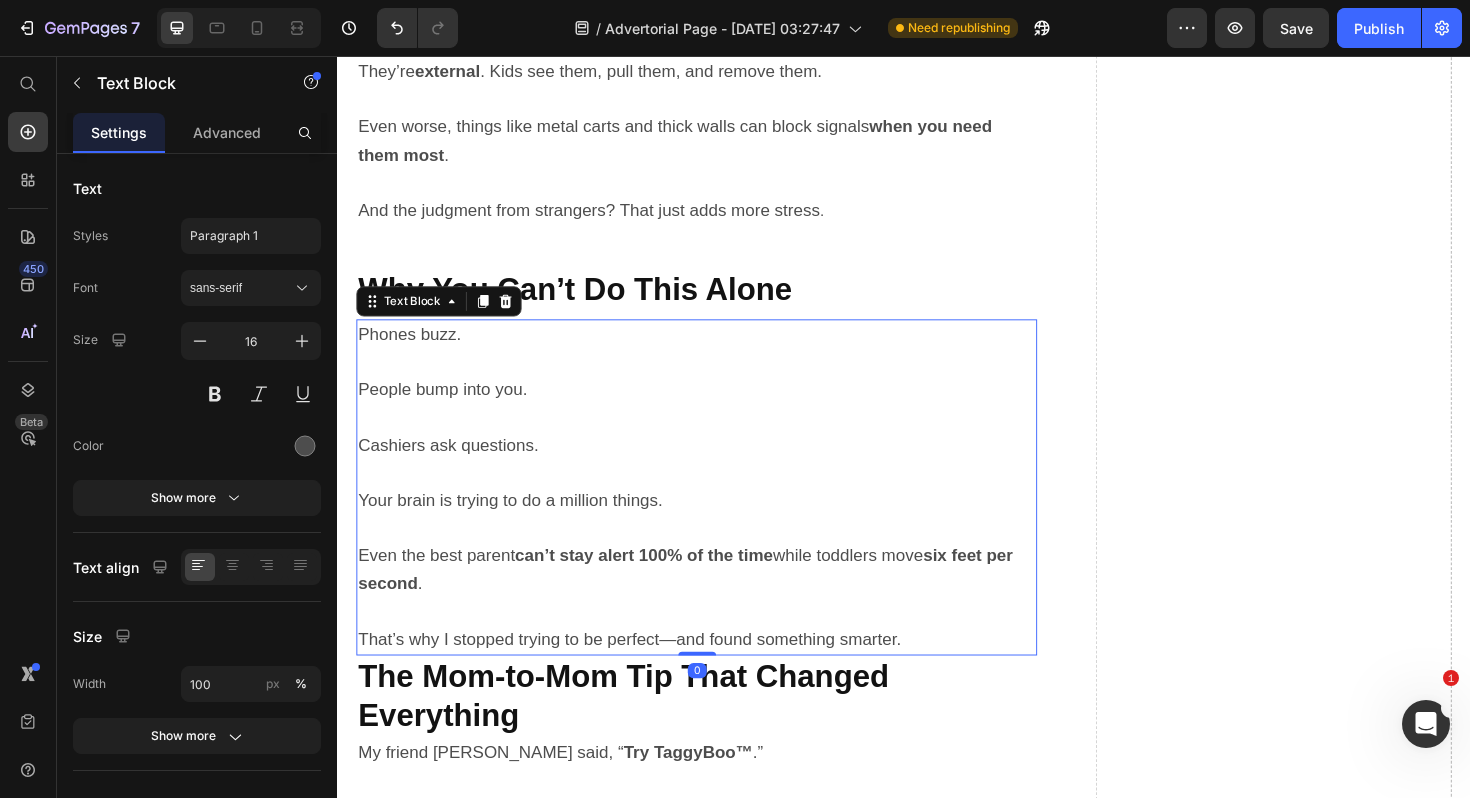 click on "That’s why I stopped trying to be perfect—and found something smarter." at bounding box center [646, 674] 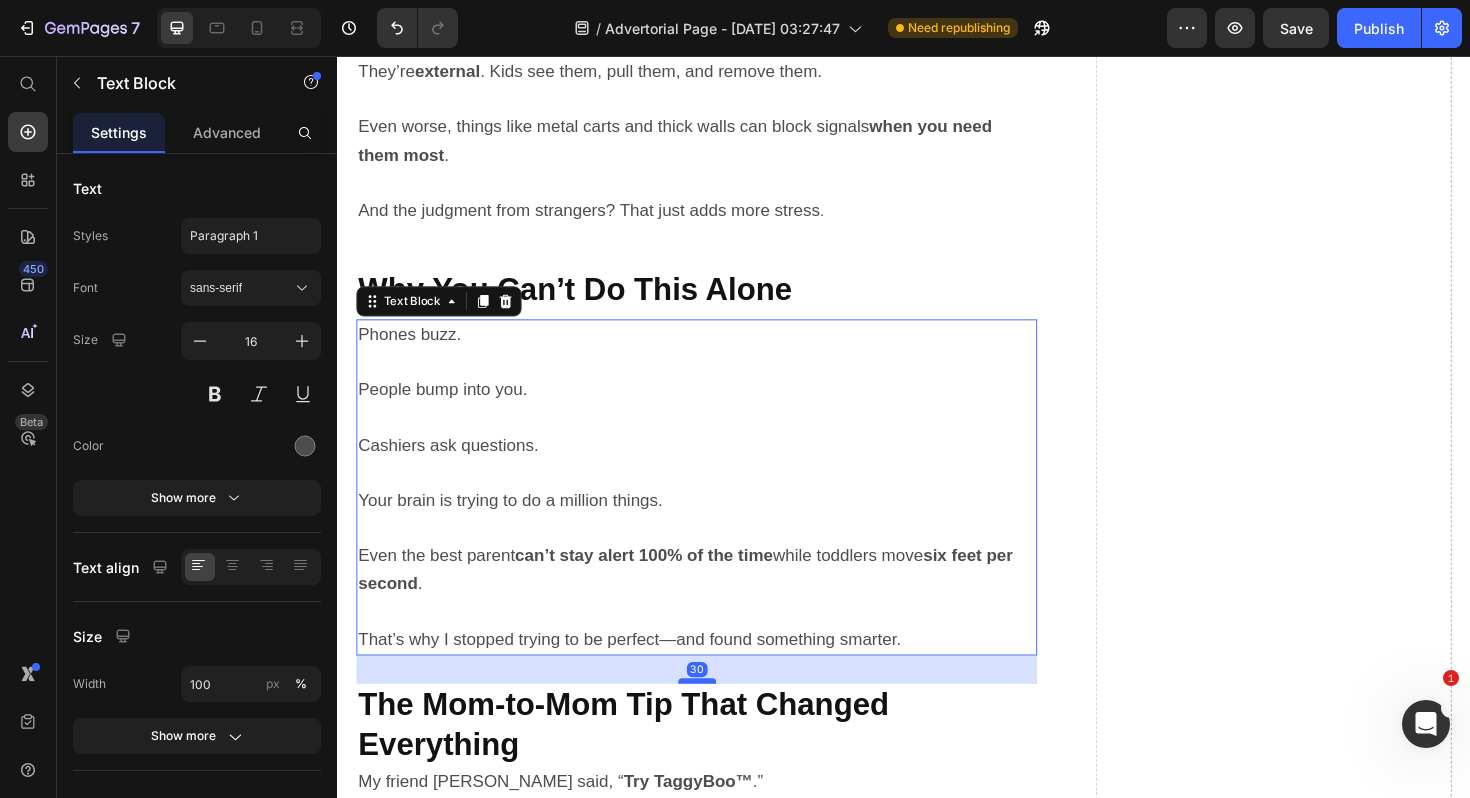 drag, startPoint x: 715, startPoint y: 643, endPoint x: 718, endPoint y: 673, distance: 30.149628 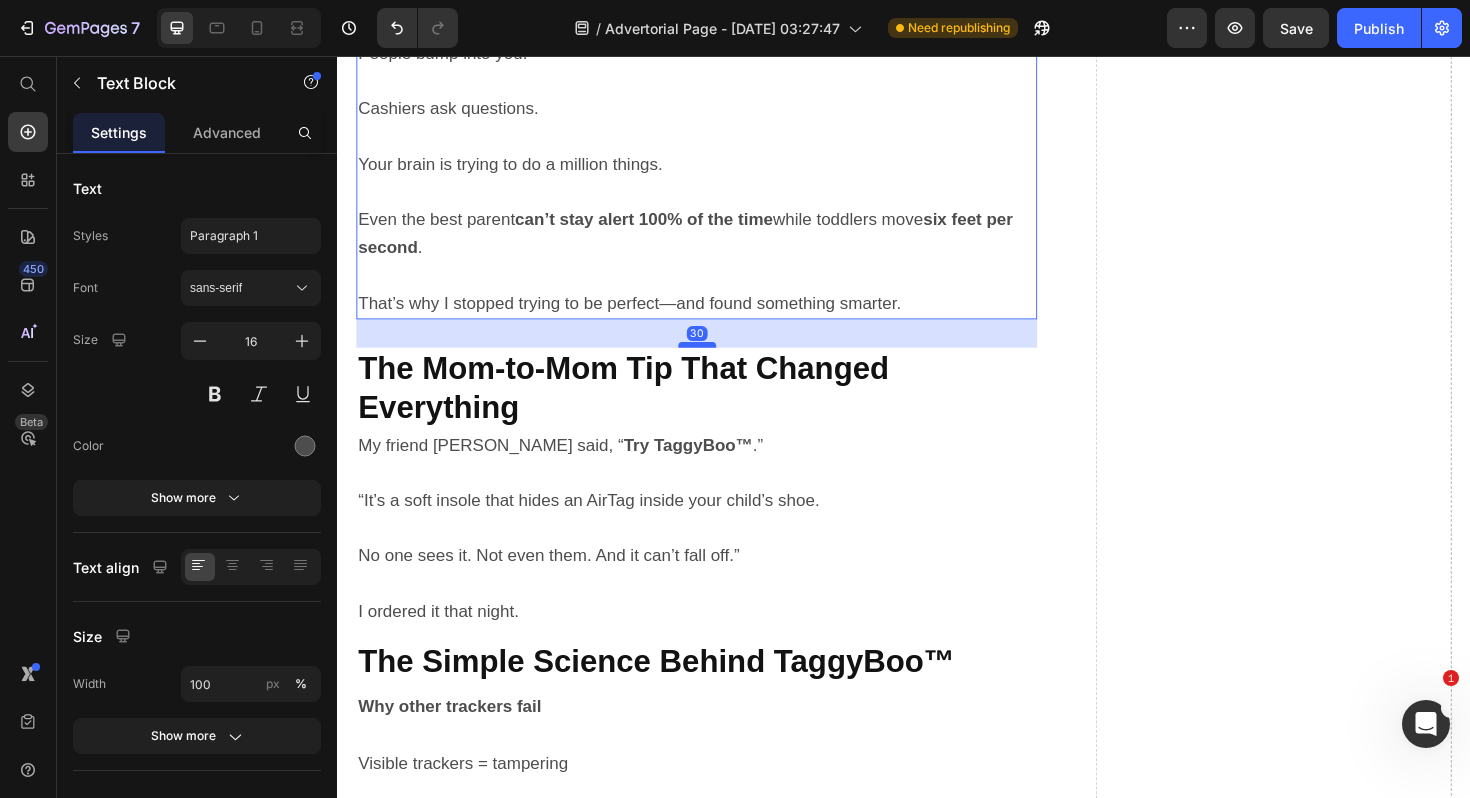 scroll, scrollTop: 3852, scrollLeft: 0, axis: vertical 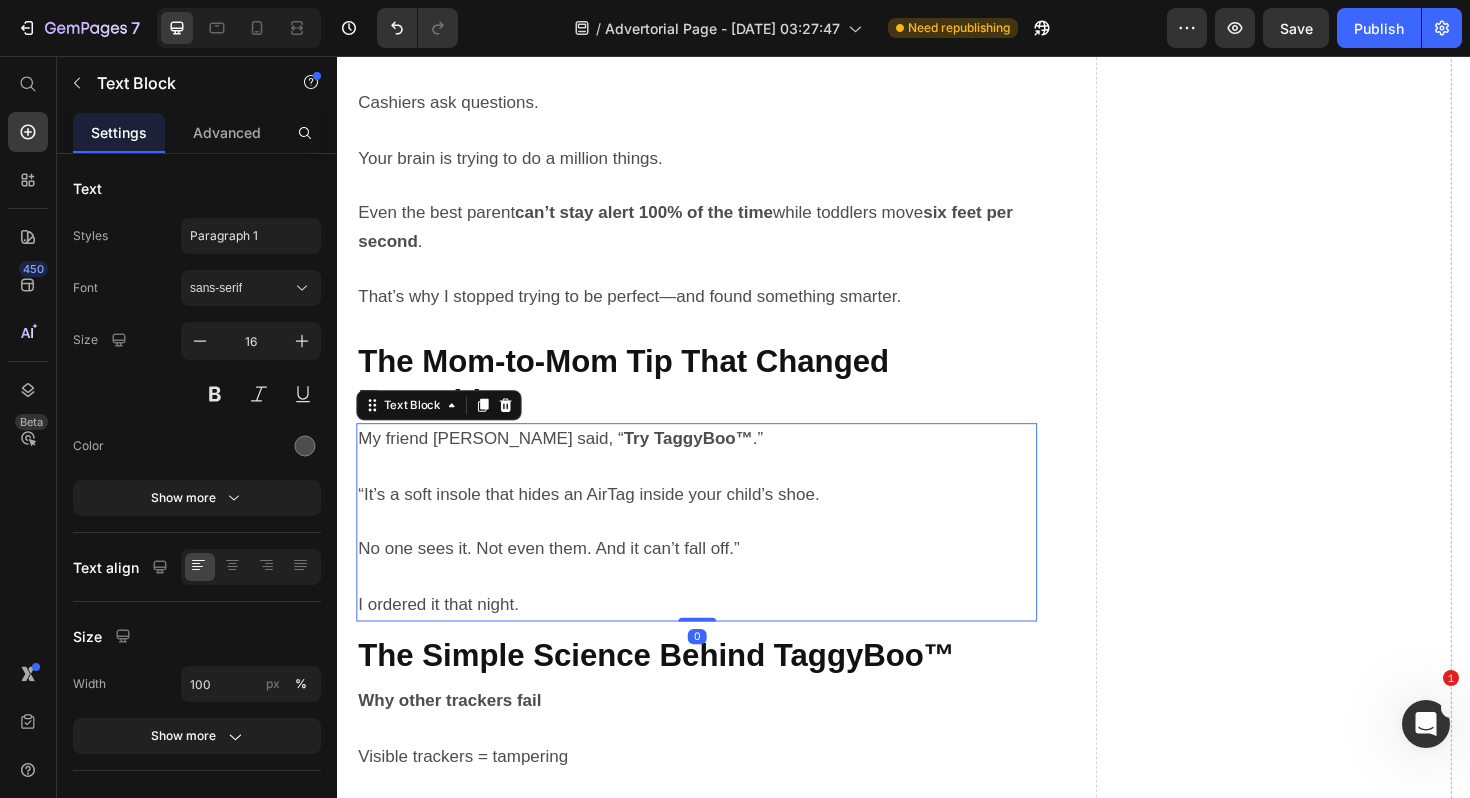 click on "I ordered it that night." at bounding box center [717, 638] 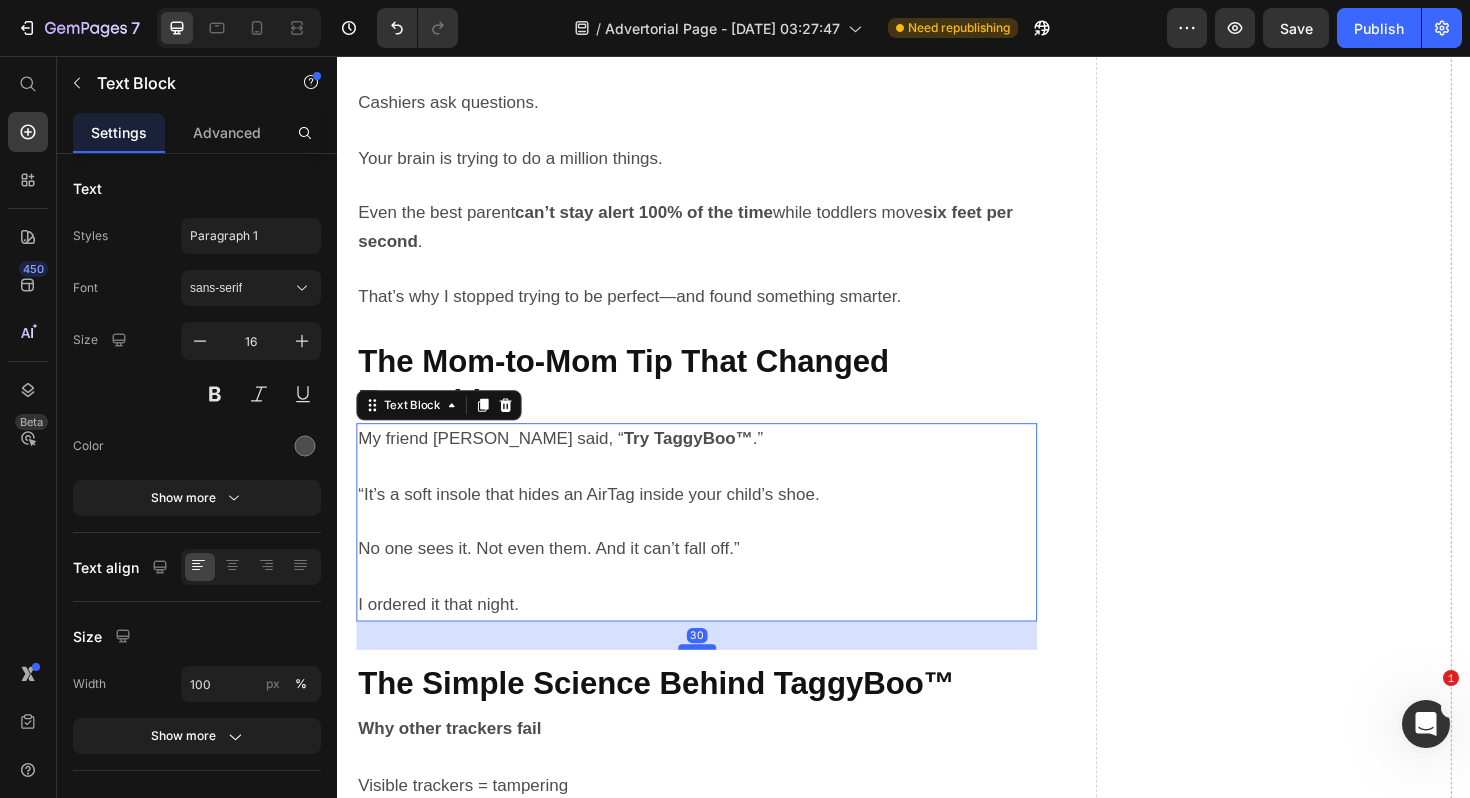 drag, startPoint x: 707, startPoint y: 602, endPoint x: 708, endPoint y: 631, distance: 29.017237 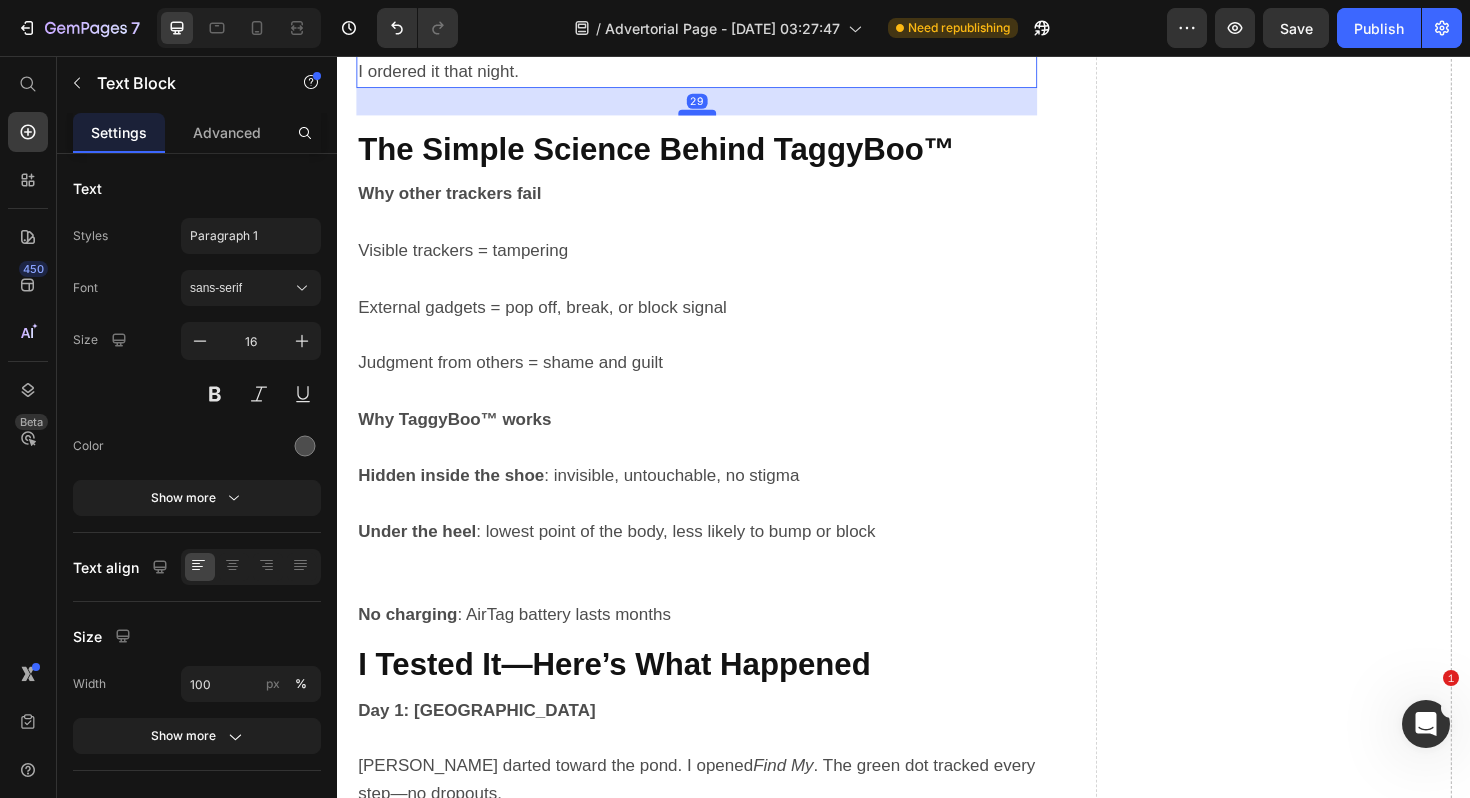 scroll, scrollTop: 4439, scrollLeft: 0, axis: vertical 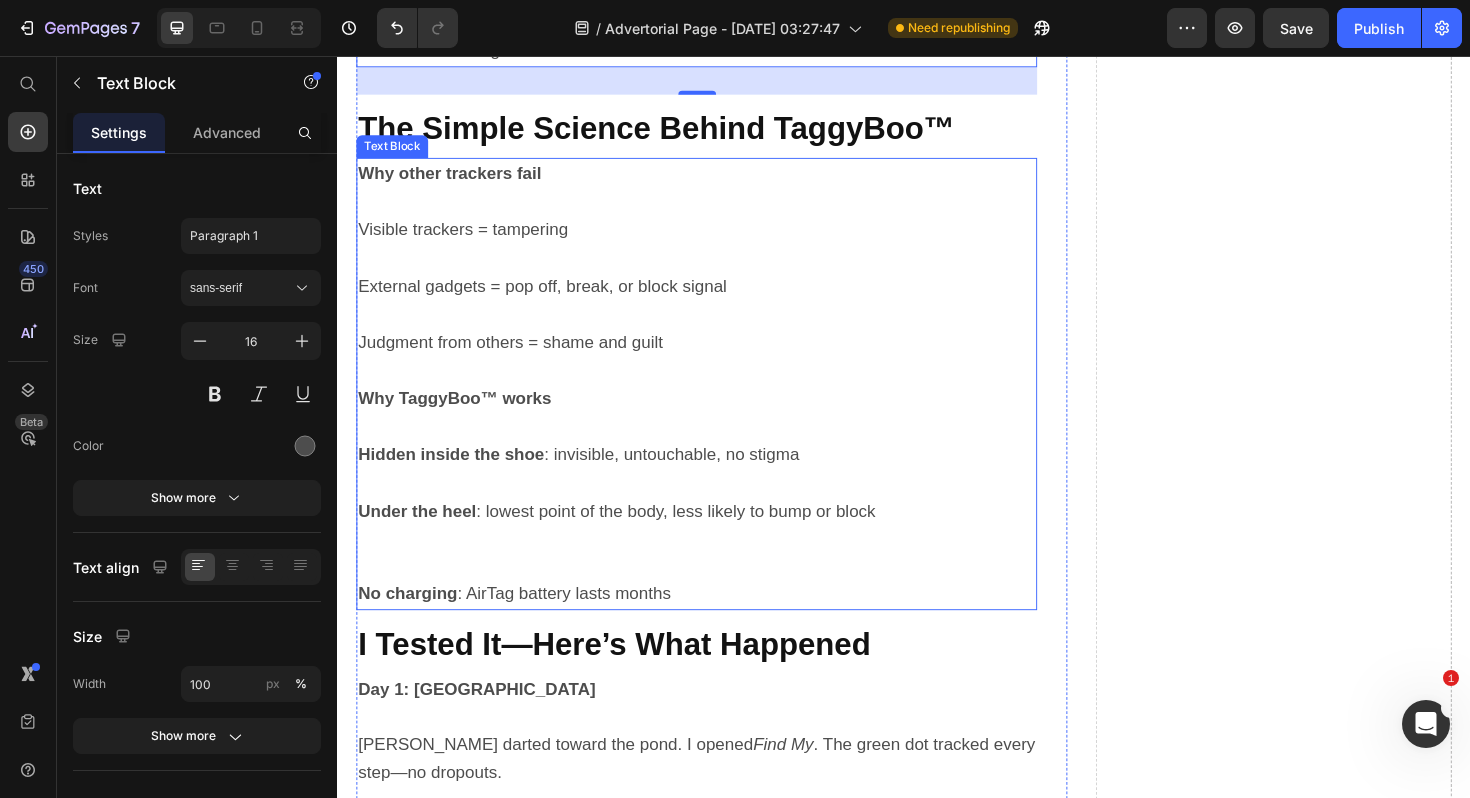 click on "No charging : AirTag battery lasts months" at bounding box center (717, 626) 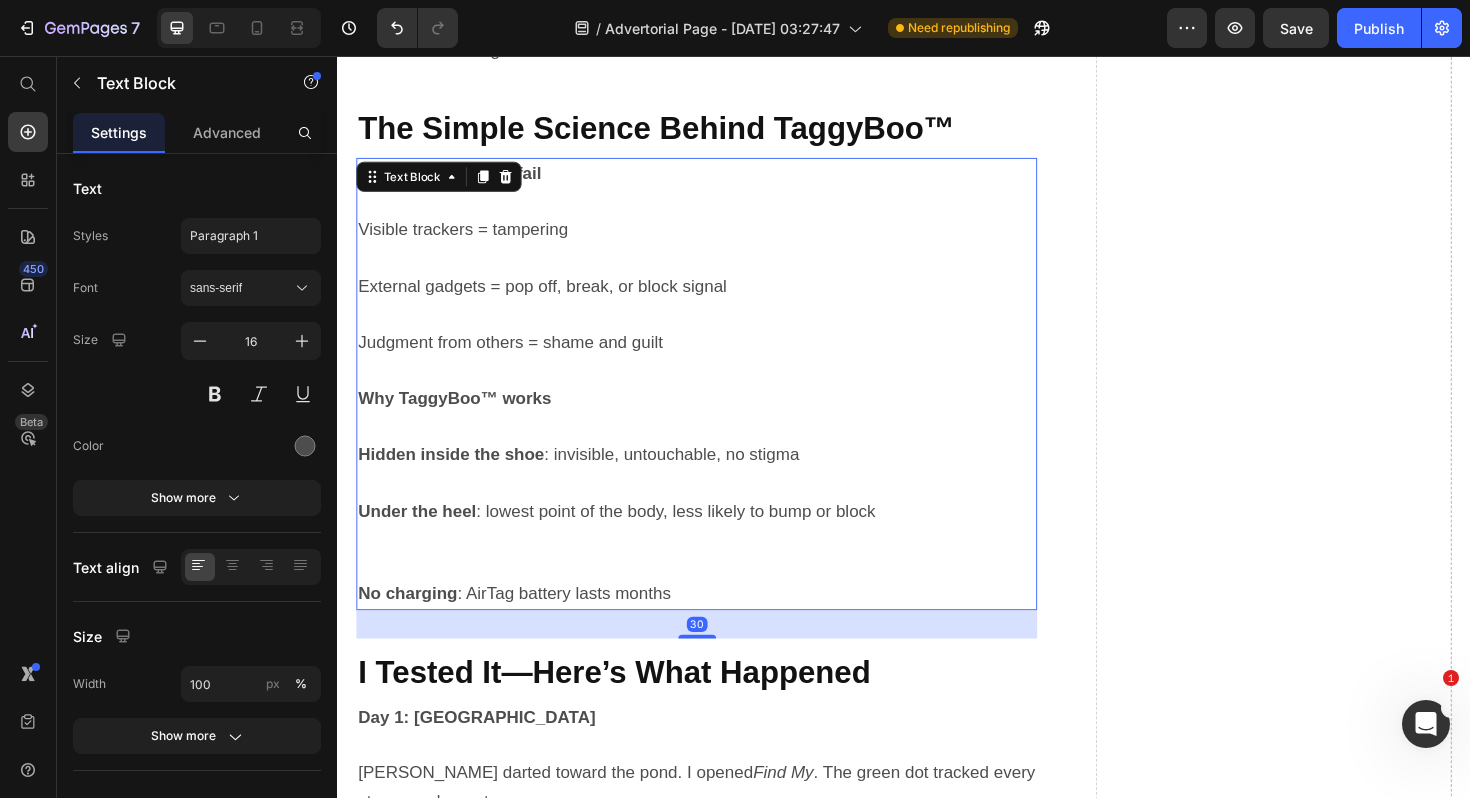 drag, startPoint x: 722, startPoint y: 587, endPoint x: 727, endPoint y: 617, distance: 30.413813 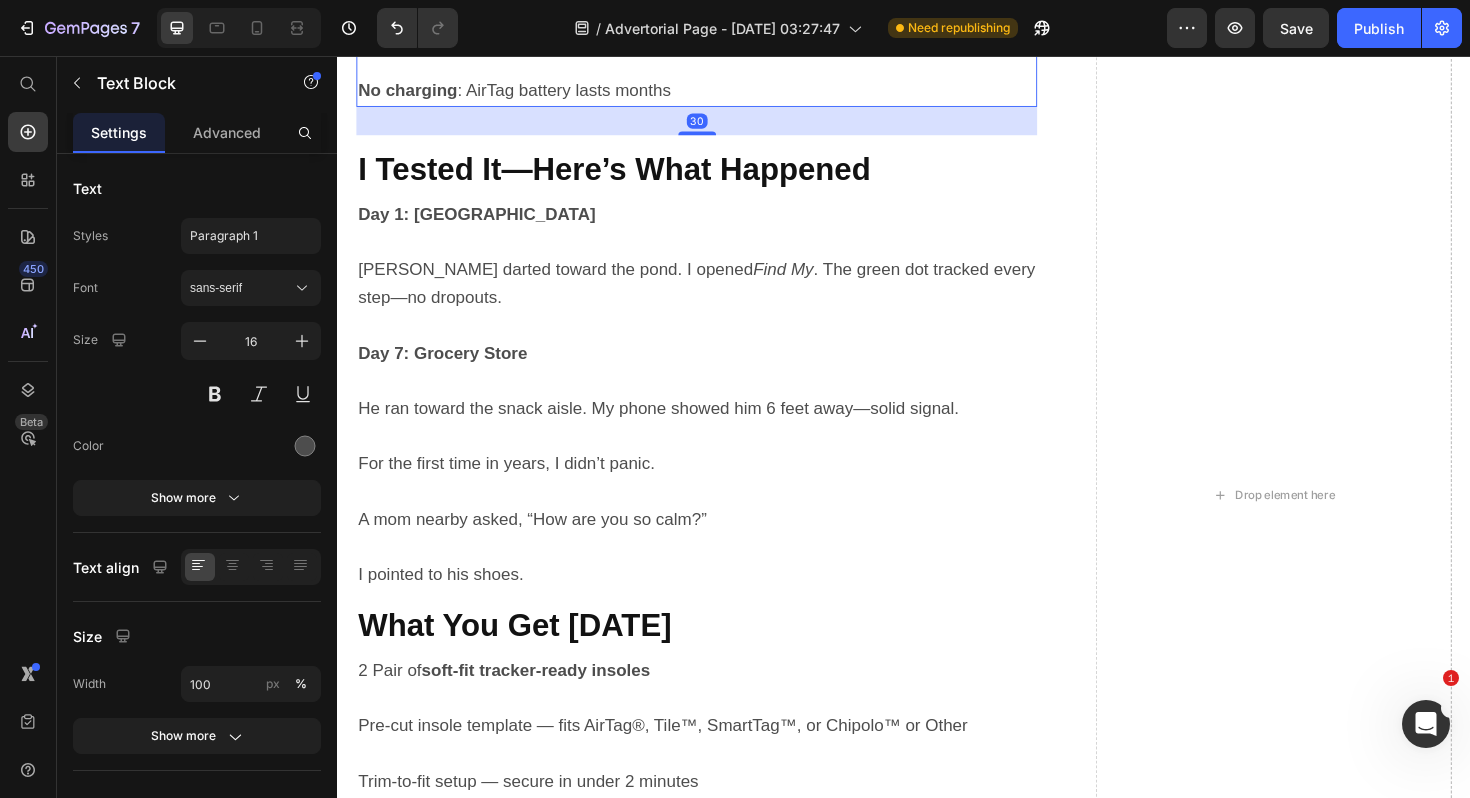 scroll, scrollTop: 4997, scrollLeft: 0, axis: vertical 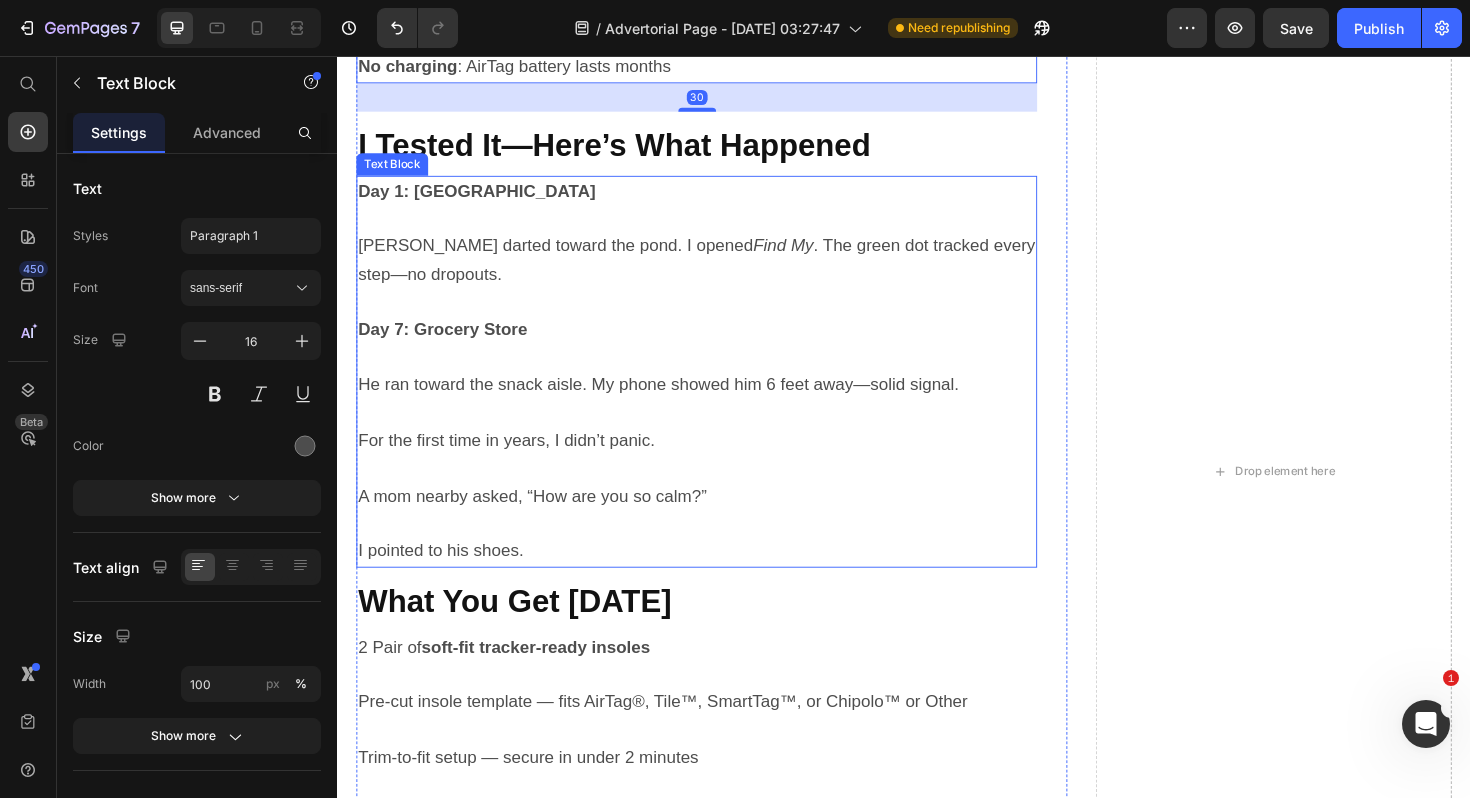 click on "Day 7: Grocery Store He ran toward the snack aisle. My phone showed him 6 feet away—solid signal. For the first time in years, I didn’t panic. A mom nearby asked, “How are you so calm?” I pointed to his shoes." at bounding box center (717, 449) 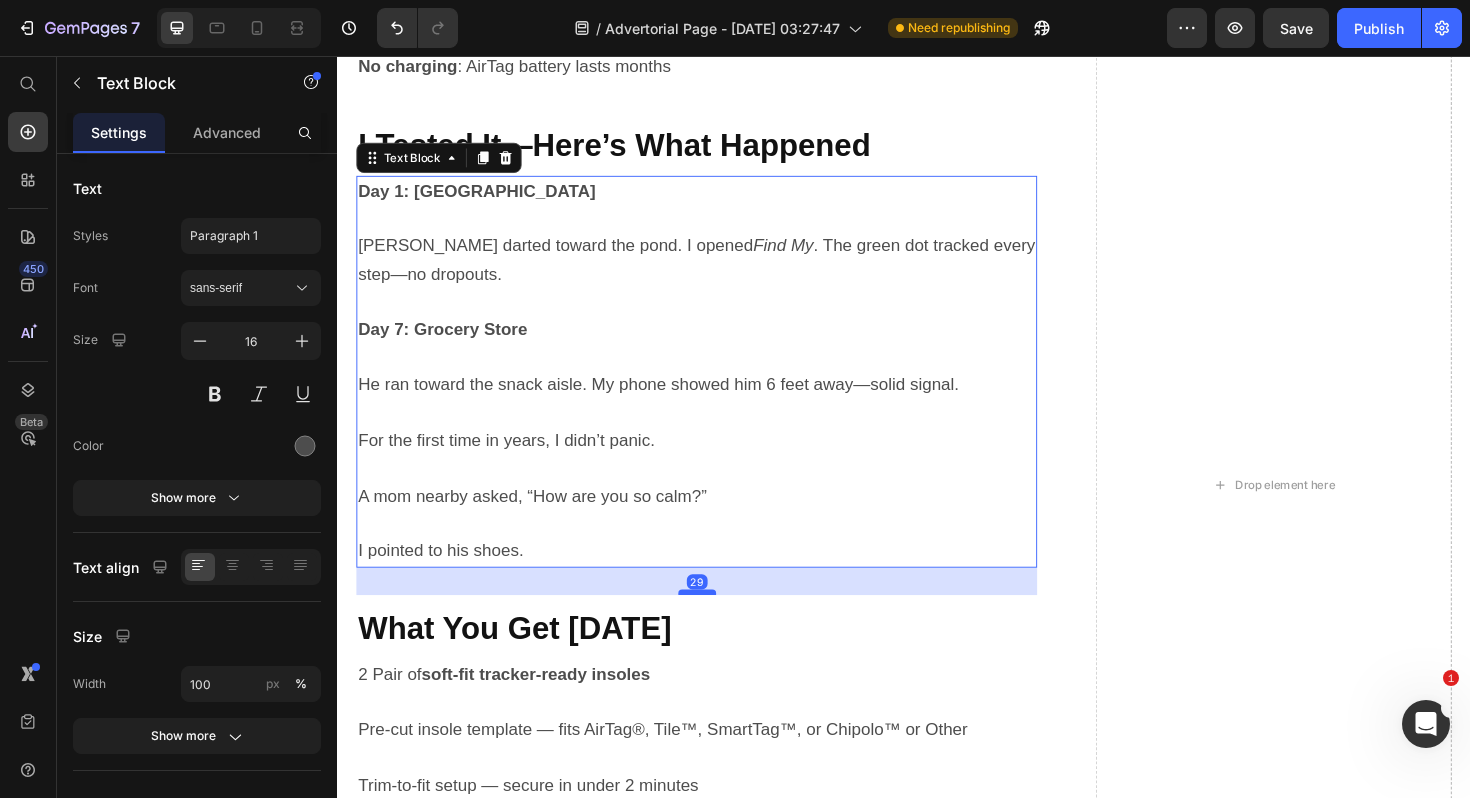 drag, startPoint x: 716, startPoint y: 536, endPoint x: 720, endPoint y: 565, distance: 29.274563 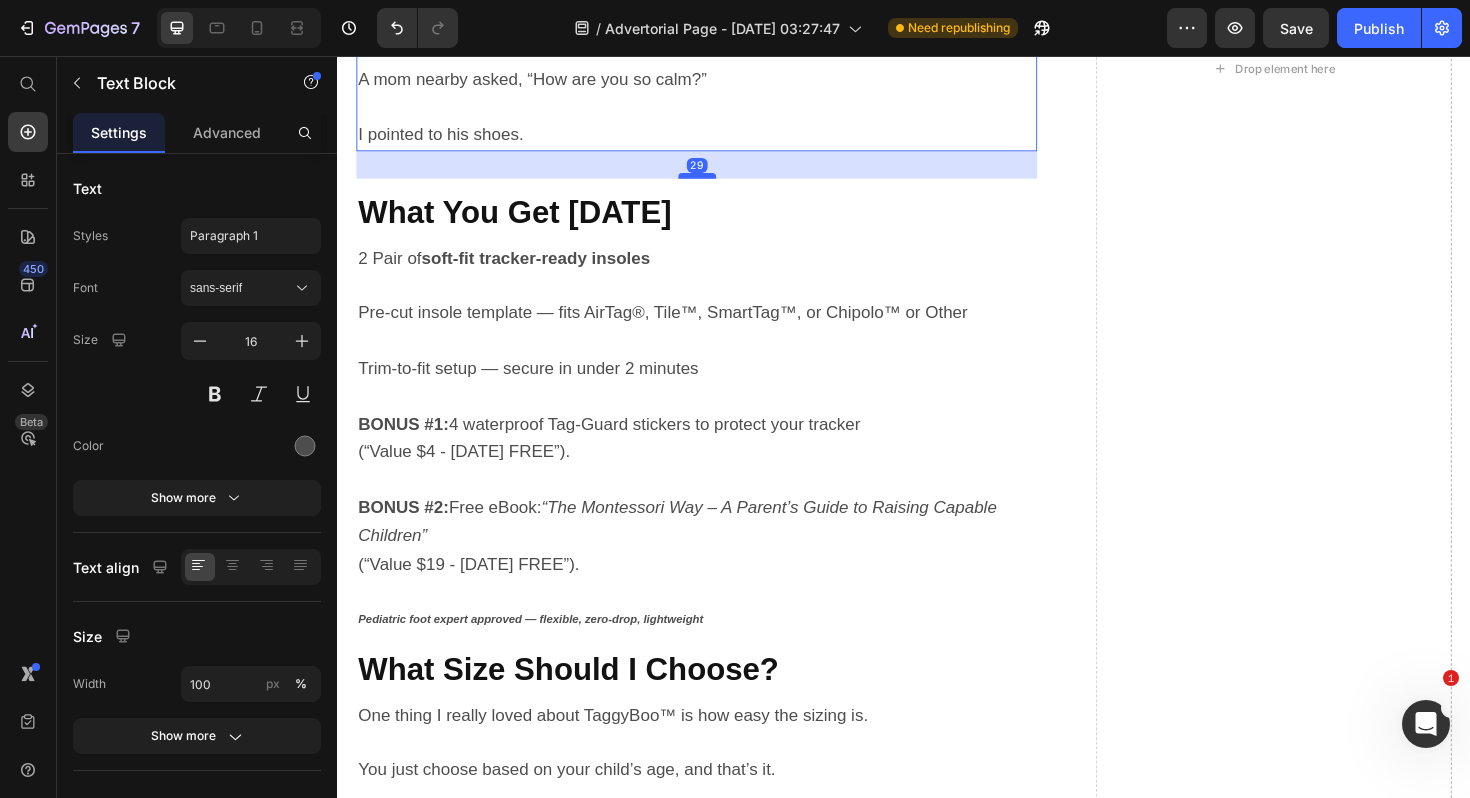 scroll, scrollTop: 5441, scrollLeft: 0, axis: vertical 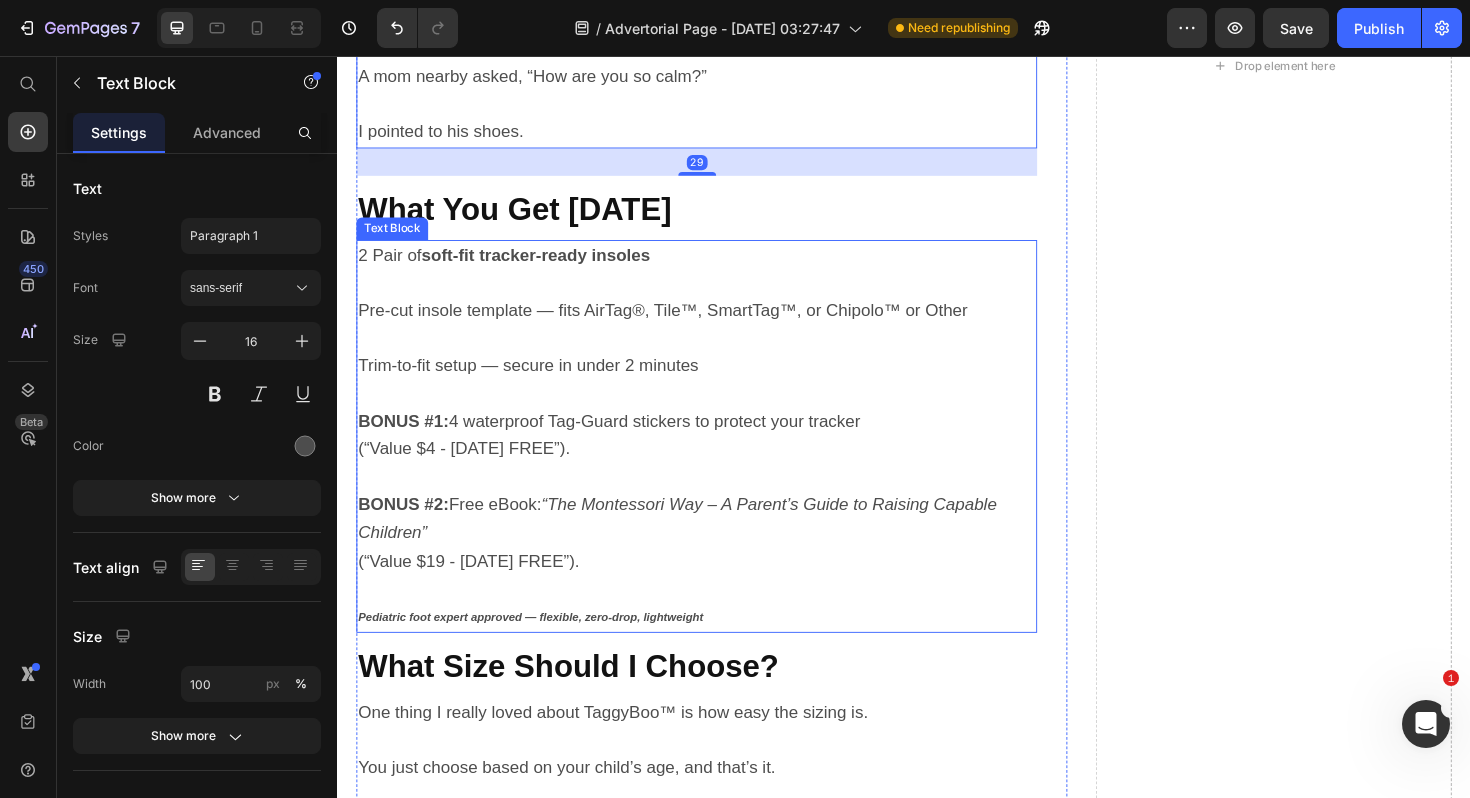 click on "(“Value $19 - today FREE”). Pediatric foot expert approved — flexible, zero-drop, lightweight" at bounding box center [717, 621] 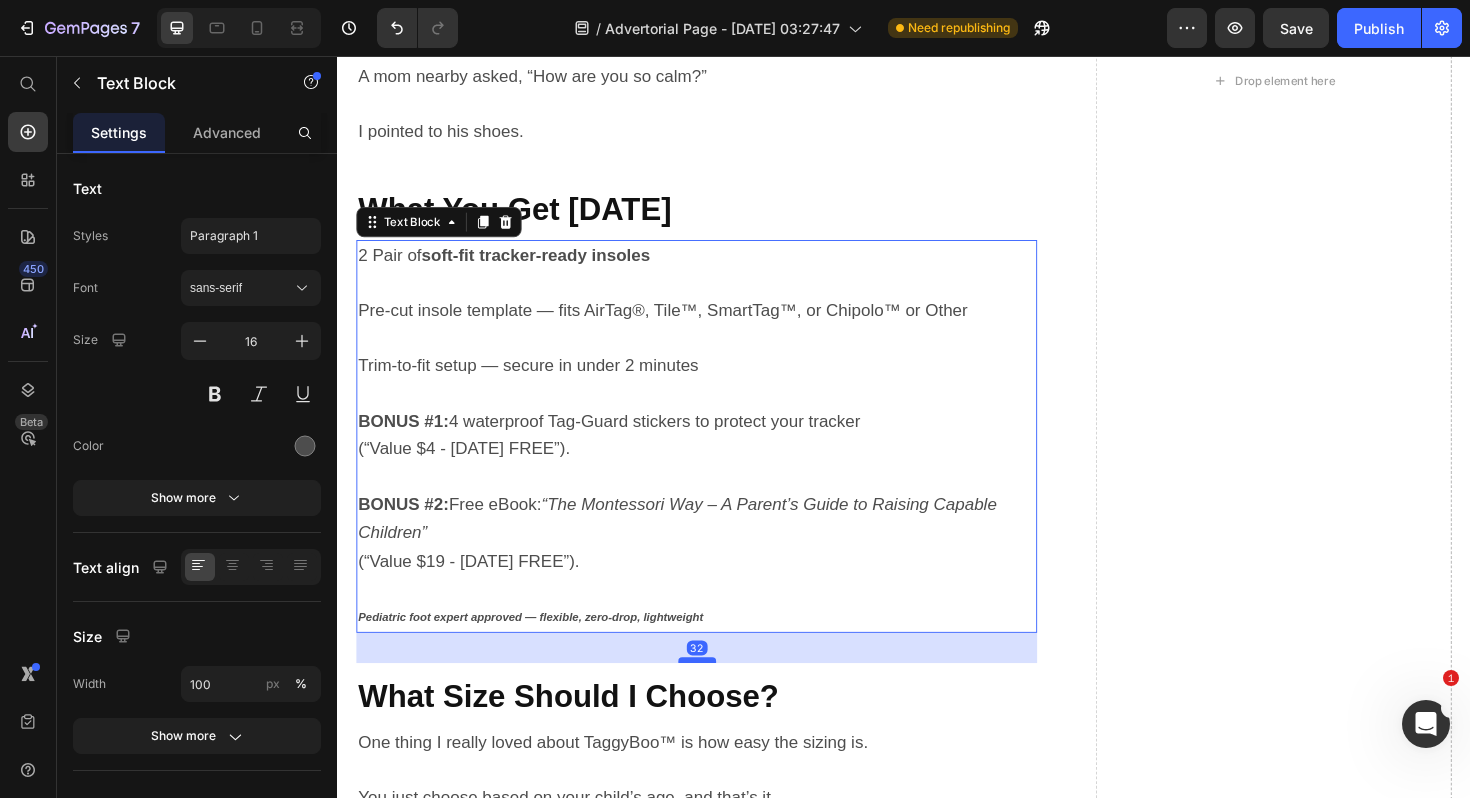 drag, startPoint x: 722, startPoint y: 601, endPoint x: 730, endPoint y: 633, distance: 32.984844 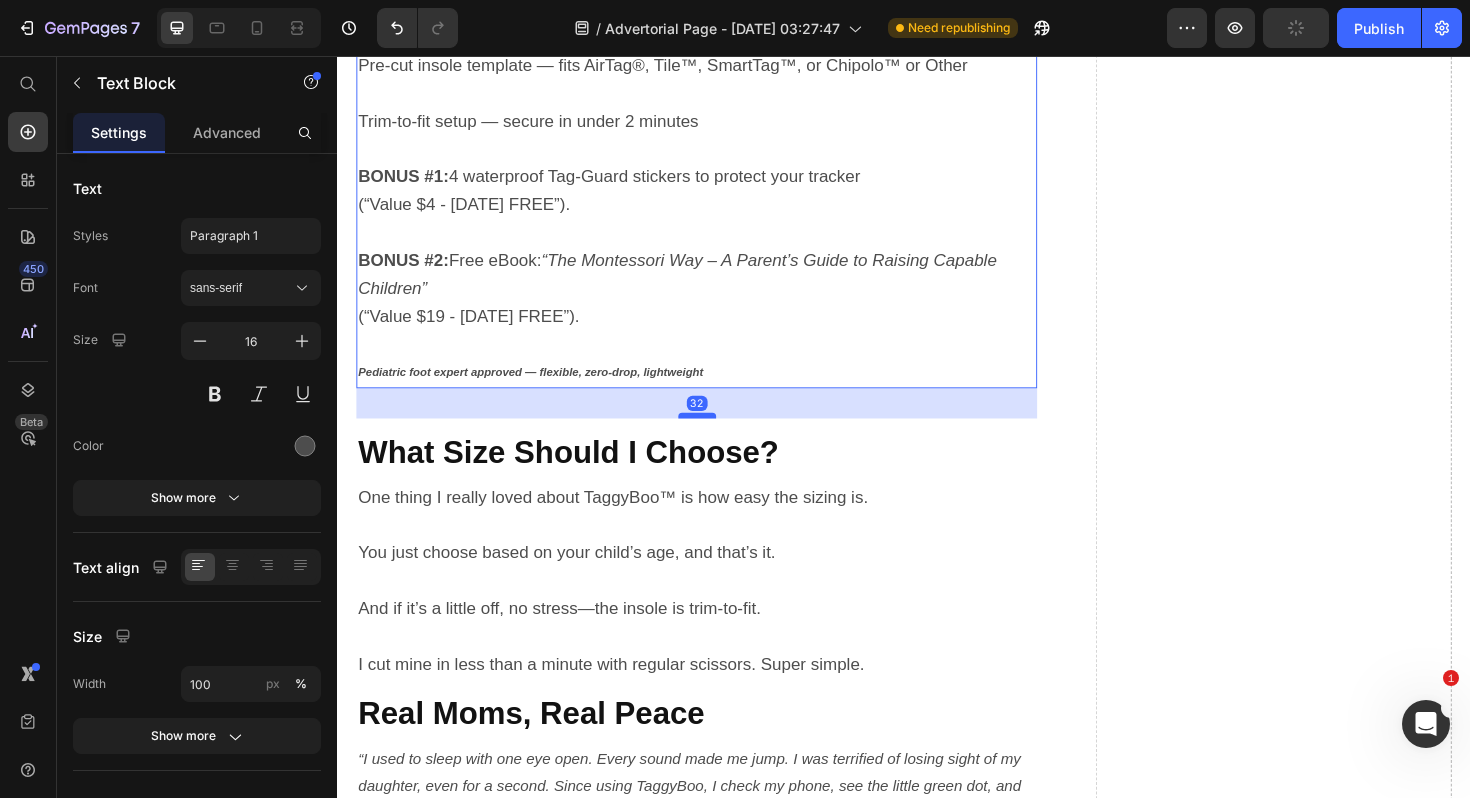 scroll, scrollTop: 5778, scrollLeft: 0, axis: vertical 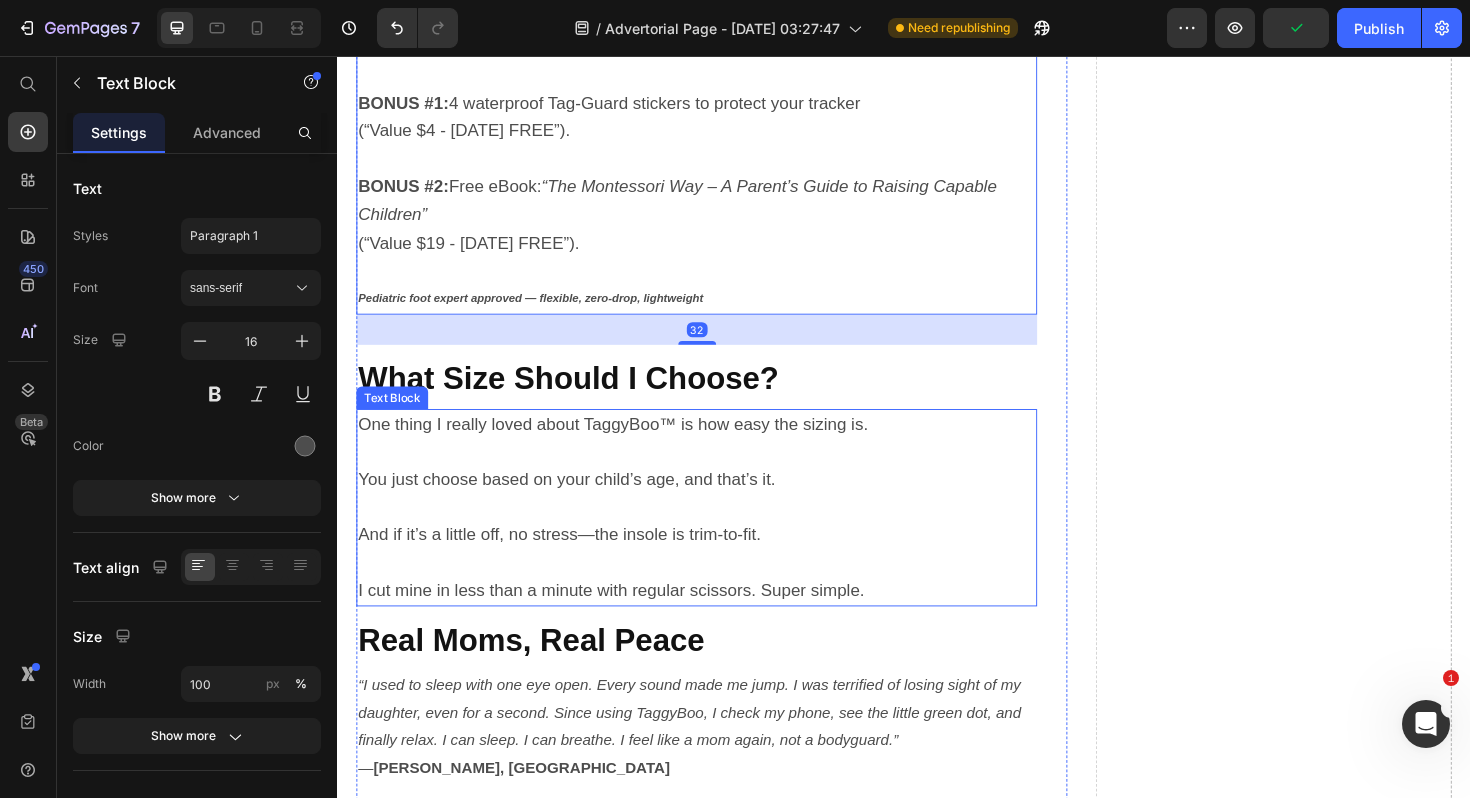 click on "I cut mine in less than a minute with regular scissors. Super simple." at bounding box center (627, 622) 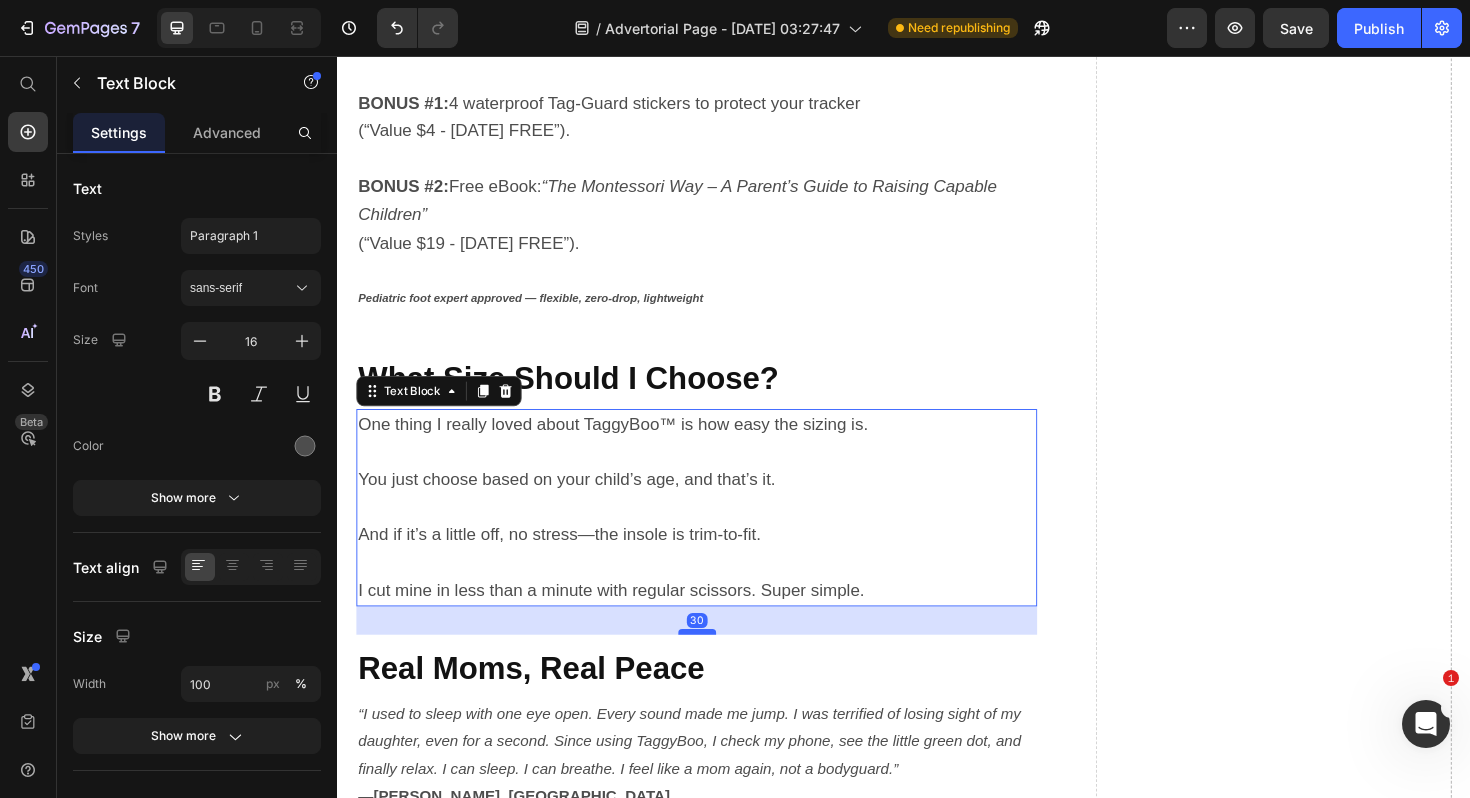 drag, startPoint x: 721, startPoint y: 574, endPoint x: 726, endPoint y: 604, distance: 30.413813 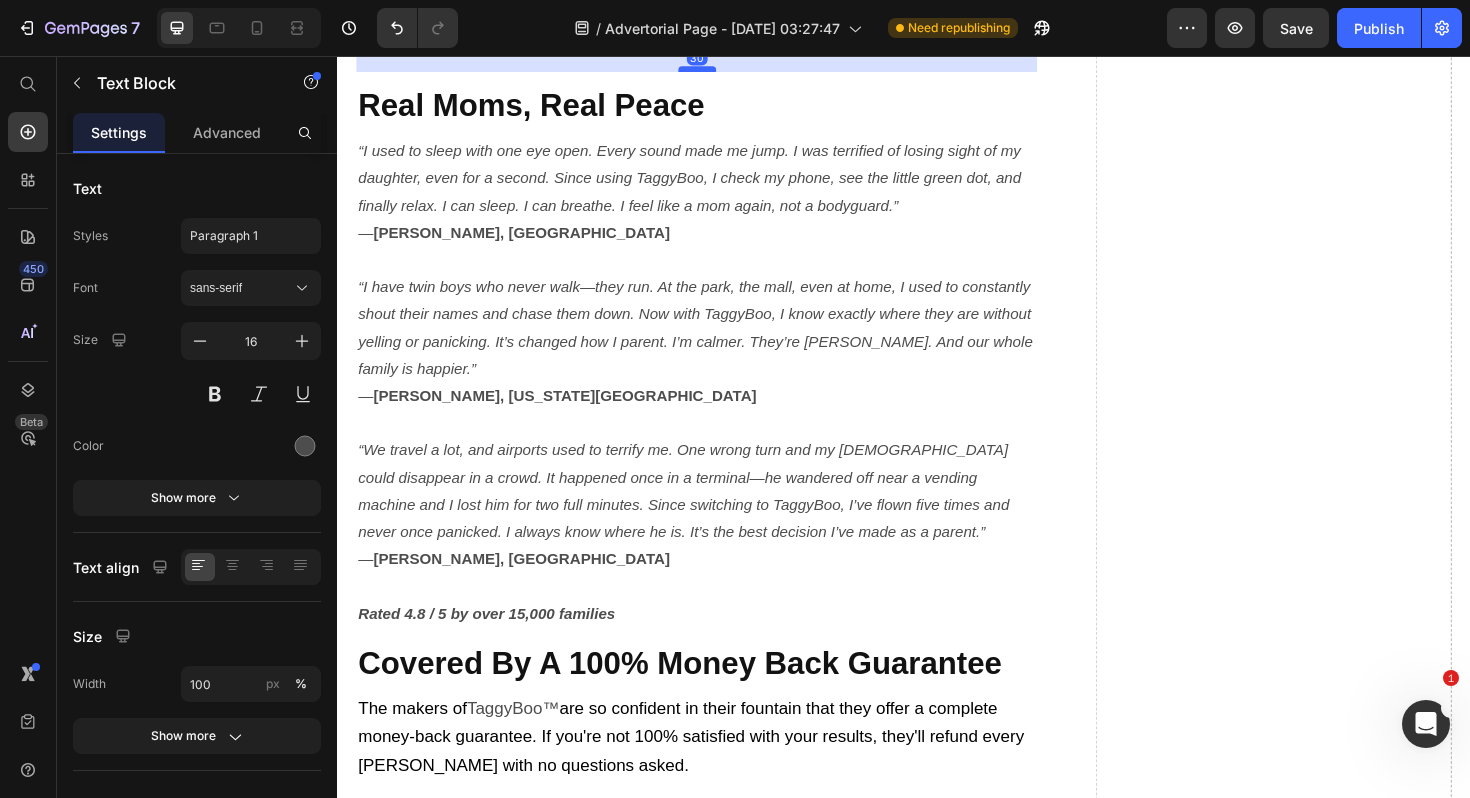 scroll, scrollTop: 6463, scrollLeft: 0, axis: vertical 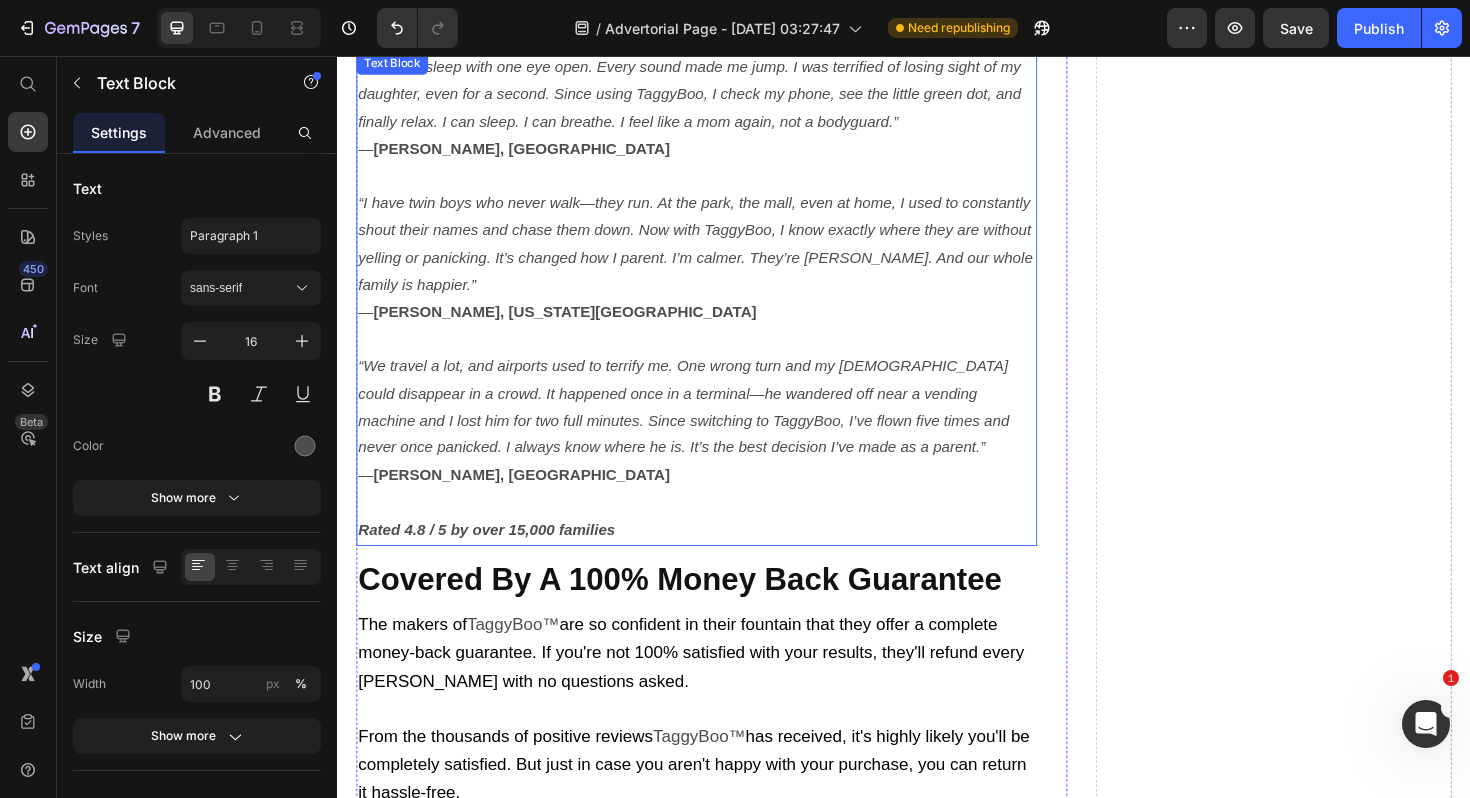 click on "“I used to sleep with one eye open. Every sound made me jump. I was terrified of losing sight of my daughter, even for a second. Since using TaggyBoo, I check my phone, see the little green dot, and finally relax. I can sleep. I can breathe. I feel like a mom again, not a bodyguard.” —  Jess K., Phoenix “I have twin boys who never walk—they run. At the park, the mall, even at home, I used to constantly shout their names and chase them down. Now with TaggyBoo, I know exactly where they are without yelling or panicking. It’s changed how I parent. I’m calmer. They’re freer. And our whole family is happier.” —  Lauren P., Kansas City —  Megan R., Atlanta Rated 4.8 / 5 by over 15,000 families" at bounding box center (717, 313) 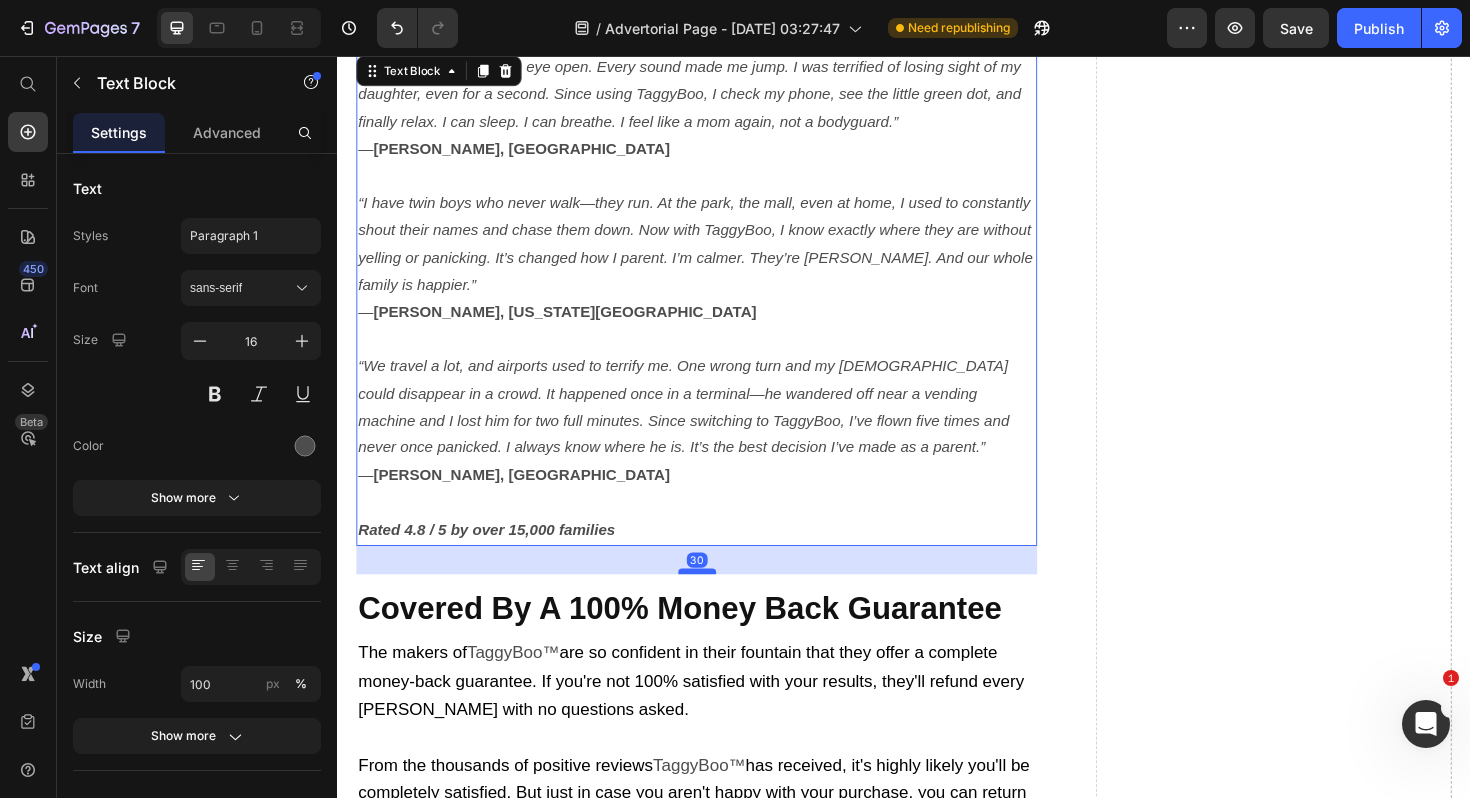 drag, startPoint x: 717, startPoint y: 509, endPoint x: 727, endPoint y: 539, distance: 31.622776 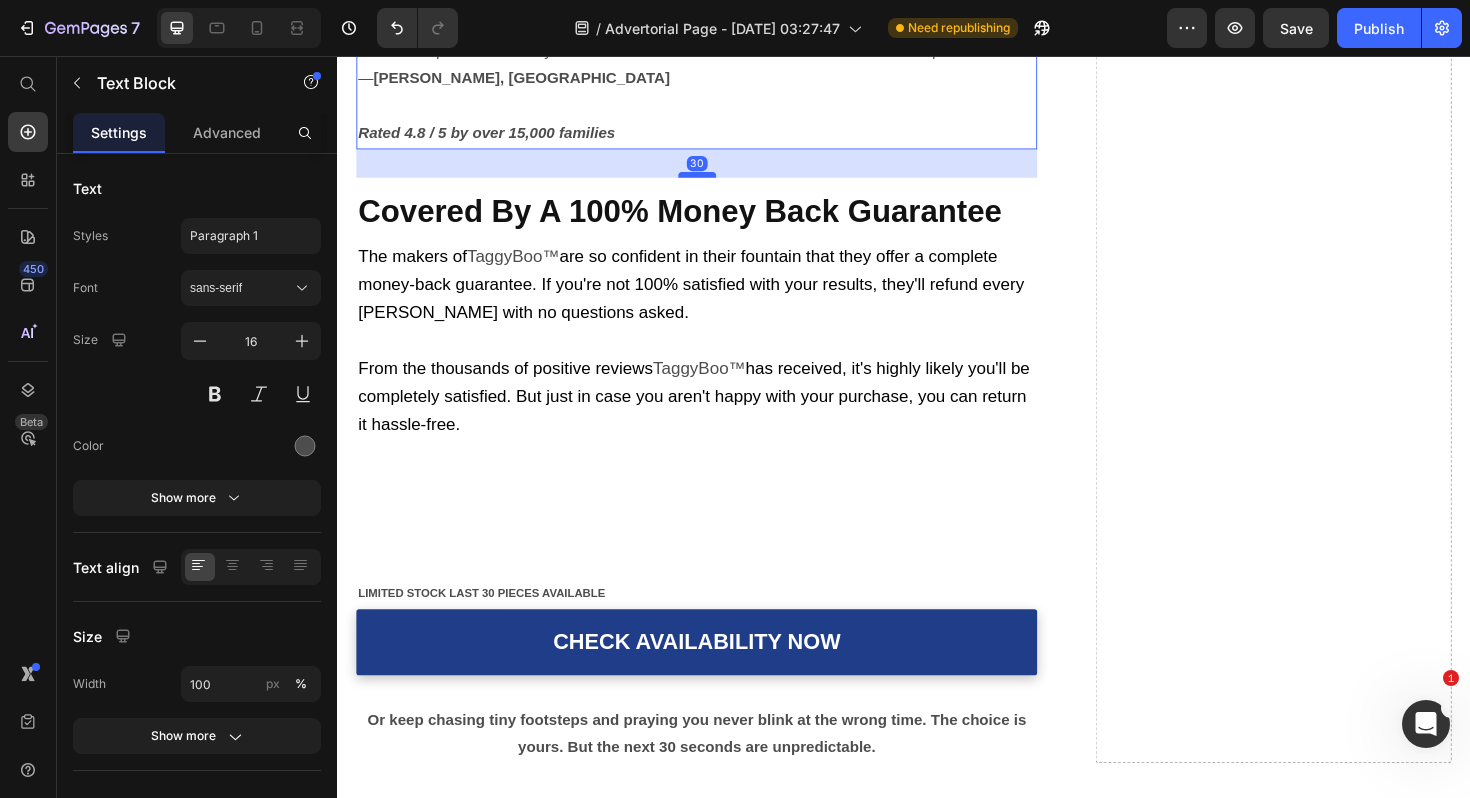 scroll, scrollTop: 6886, scrollLeft: 0, axis: vertical 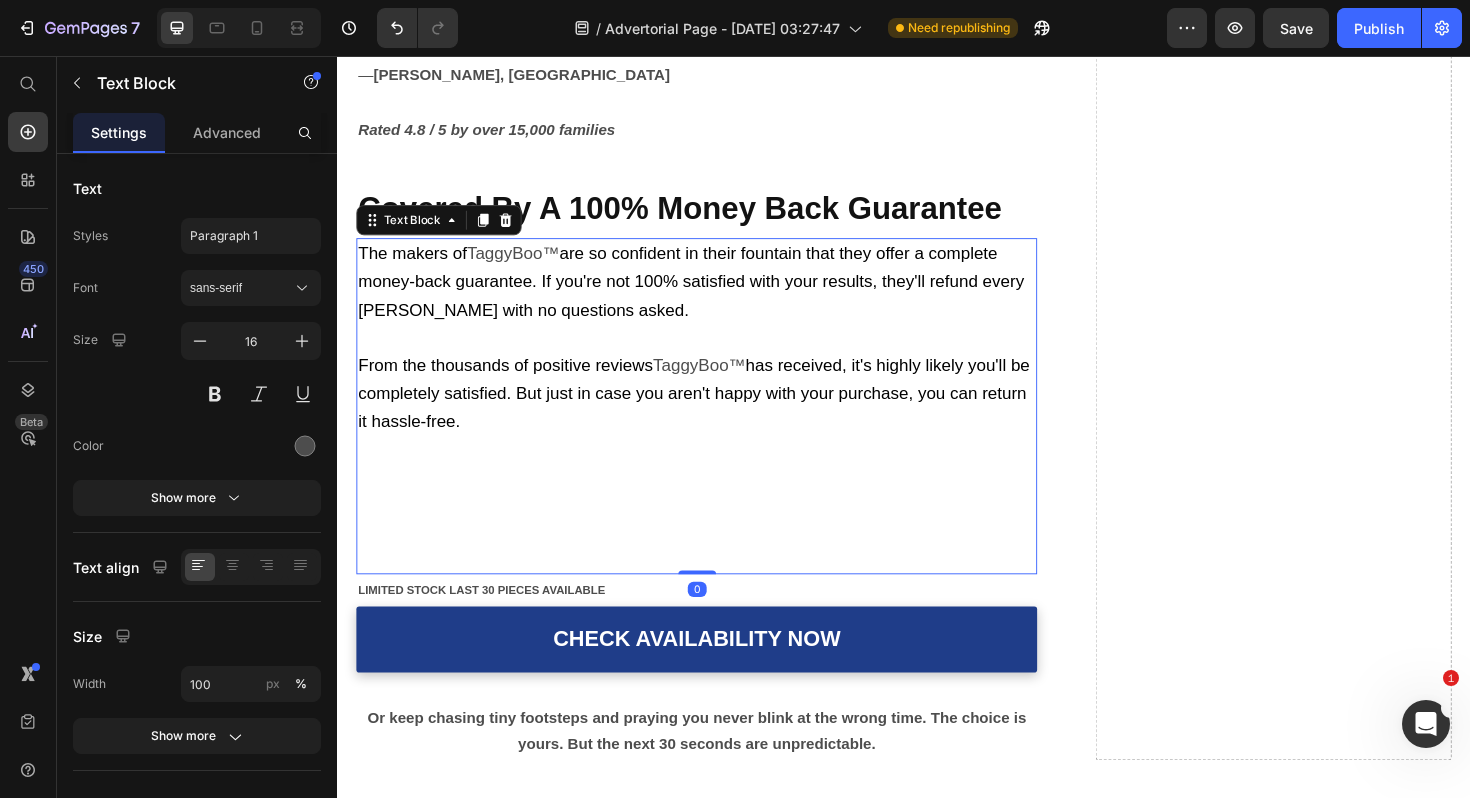 click on "The makers of  TaggyBoo™  are so confident in their fountain that they offer a complete money-back guarantee. If you're not 100% satisfied with your results, they'll refund every penny with no questions asked. From the thousands of positive reviews  TaggyBoo™  has received, it's highly likely you'll be completely satisfied. But just in case you aren't happy with your purchase, you can return it hassle-free." at bounding box center [717, 427] 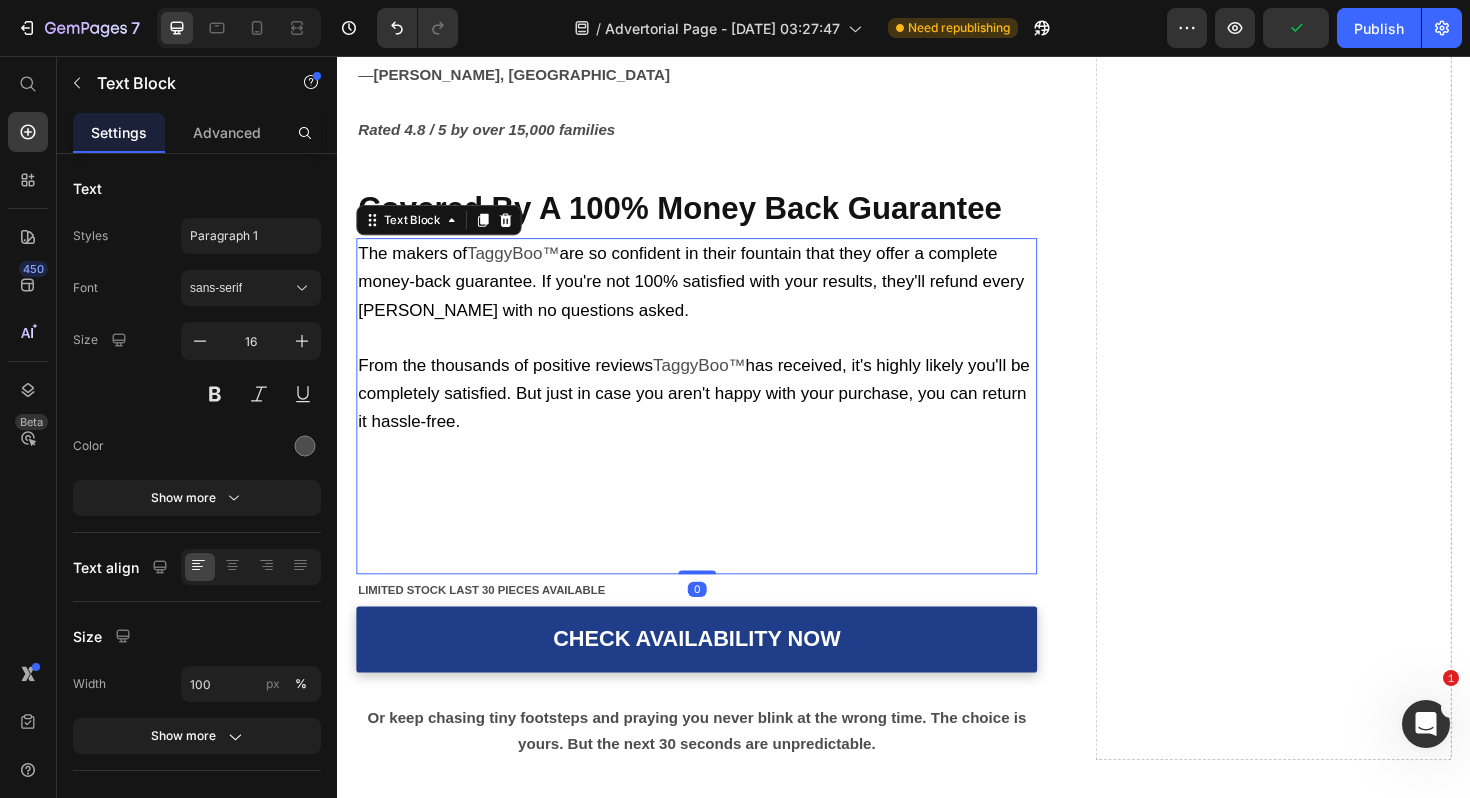 drag, startPoint x: 718, startPoint y: 538, endPoint x: 715, endPoint y: 473, distance: 65.06919 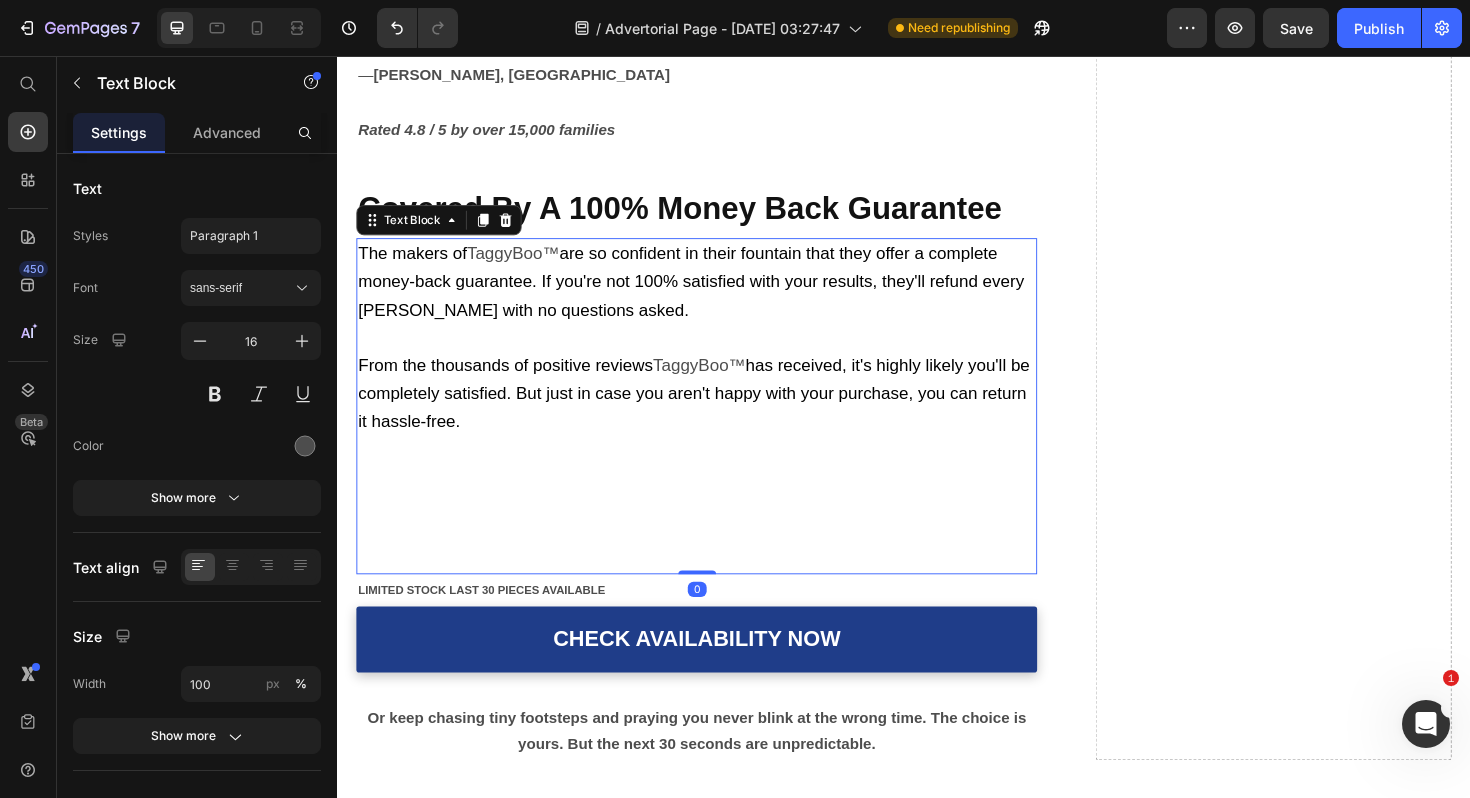 drag, startPoint x: 720, startPoint y: 535, endPoint x: 718, endPoint y: 472, distance: 63.03174 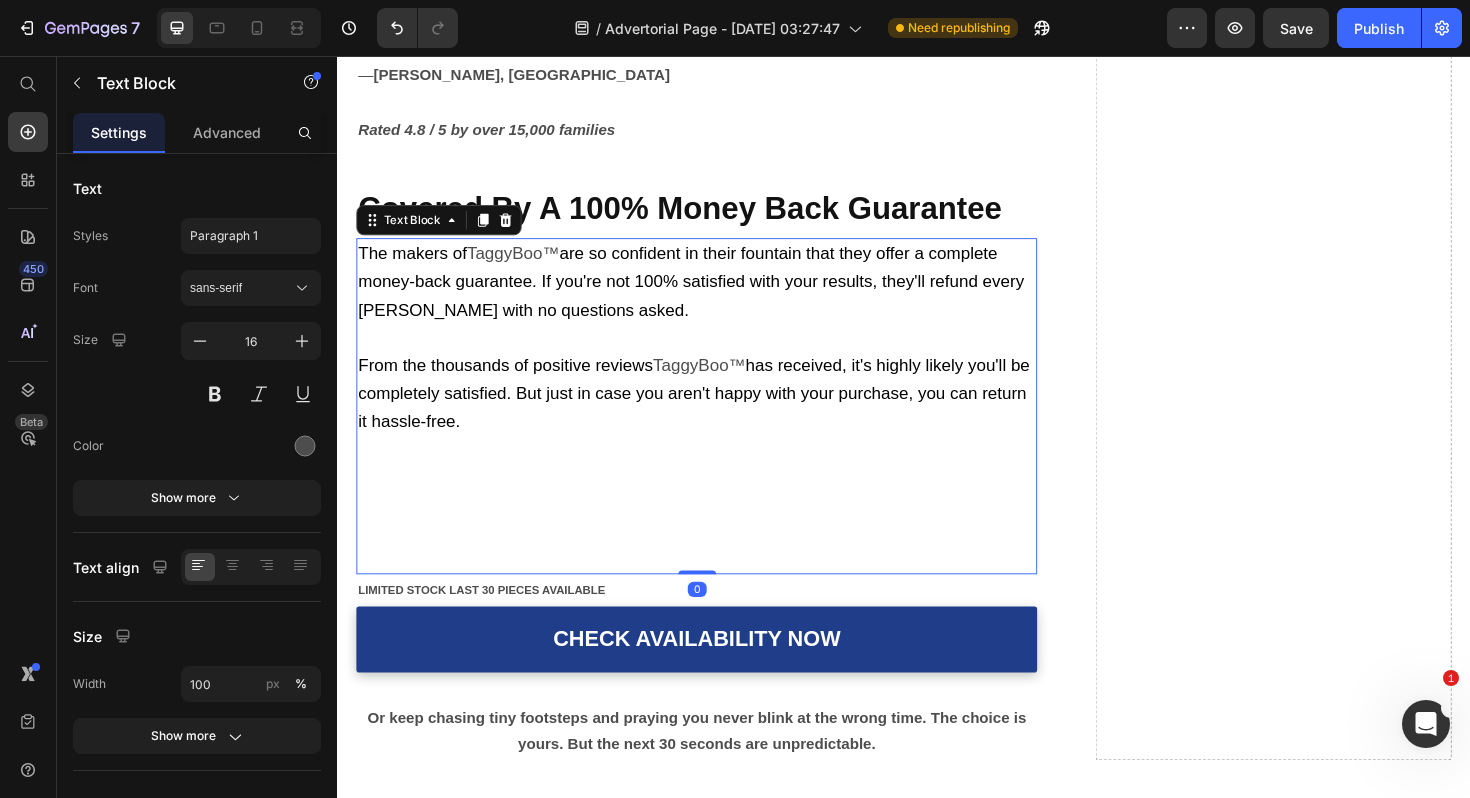 click on "The makers of  TaggyBoo™  are so confident in their fountain that they offer a complete money-back guarantee. If you're not 100% satisfied with your results, they'll refund every penny with no questions asked. From the thousands of positive reviews  TaggyBoo™  has received, it's highly likely you'll be completely satisfied. But just in case you aren't happy with your purchase, you can return it hassle-free." at bounding box center (717, 427) 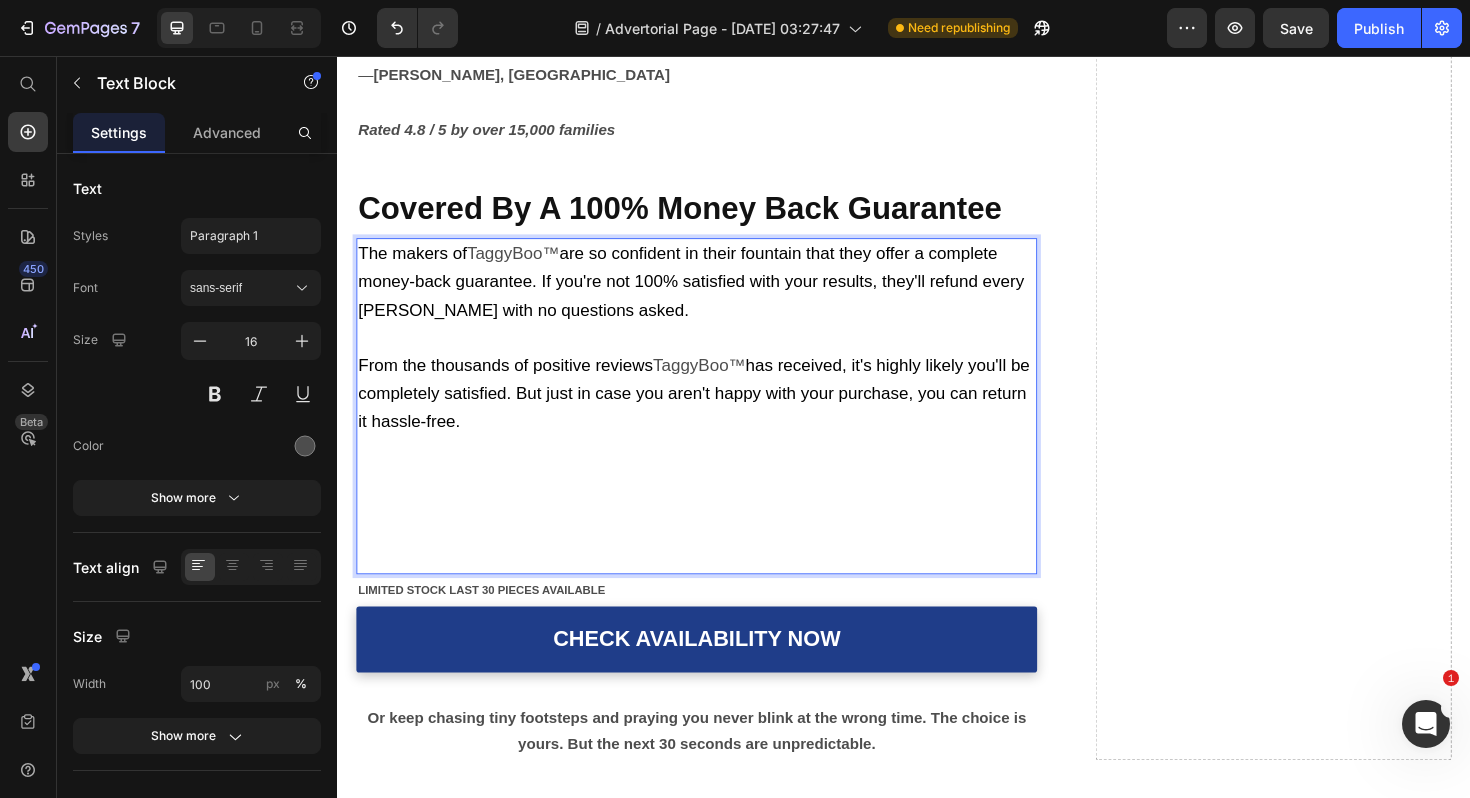 click on "The makers of  TaggyBoo™  are so confident in their fountain that they offer a complete money-back guarantee. If you're not 100% satisfied with your results, they'll refund every penny with no questions asked. From the thousands of positive reviews  TaggyBoo™  has received, it's highly likely you'll be completely satisfied. But just in case you aren't happy with your purchase, you can return it hassle-free. ⁠⁠⁠⁠⁠⁠⁠" at bounding box center (717, 427) 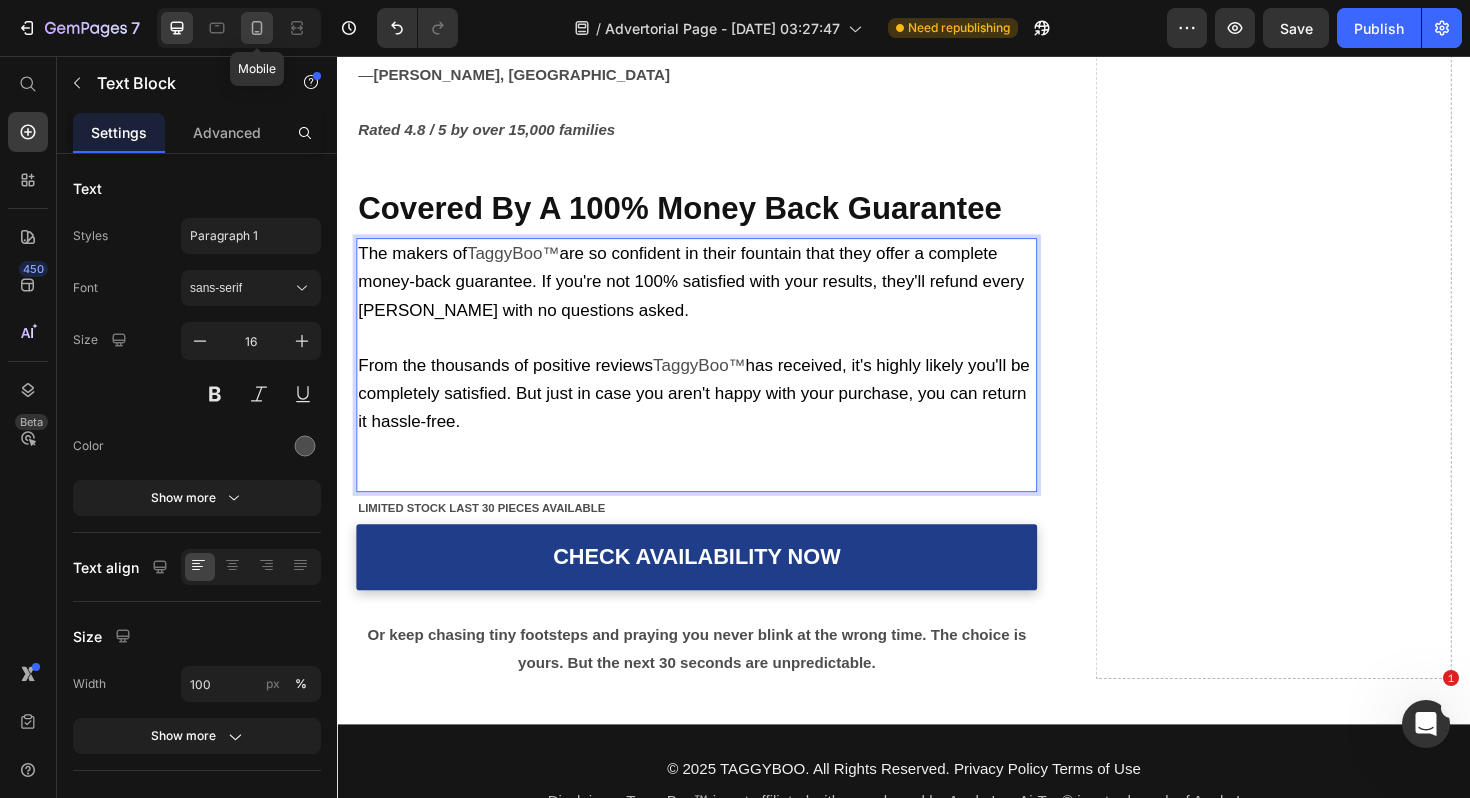 click 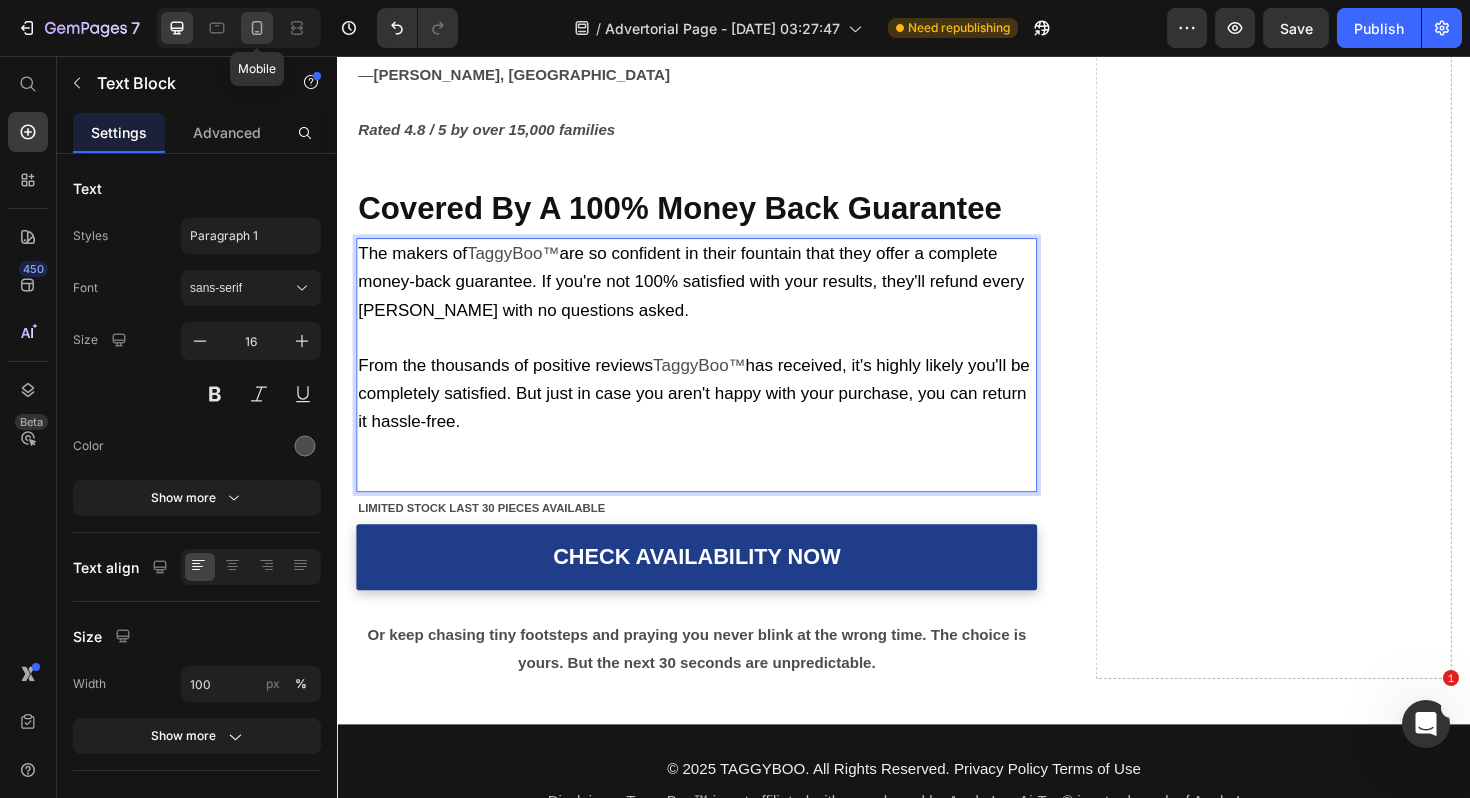 type on "14" 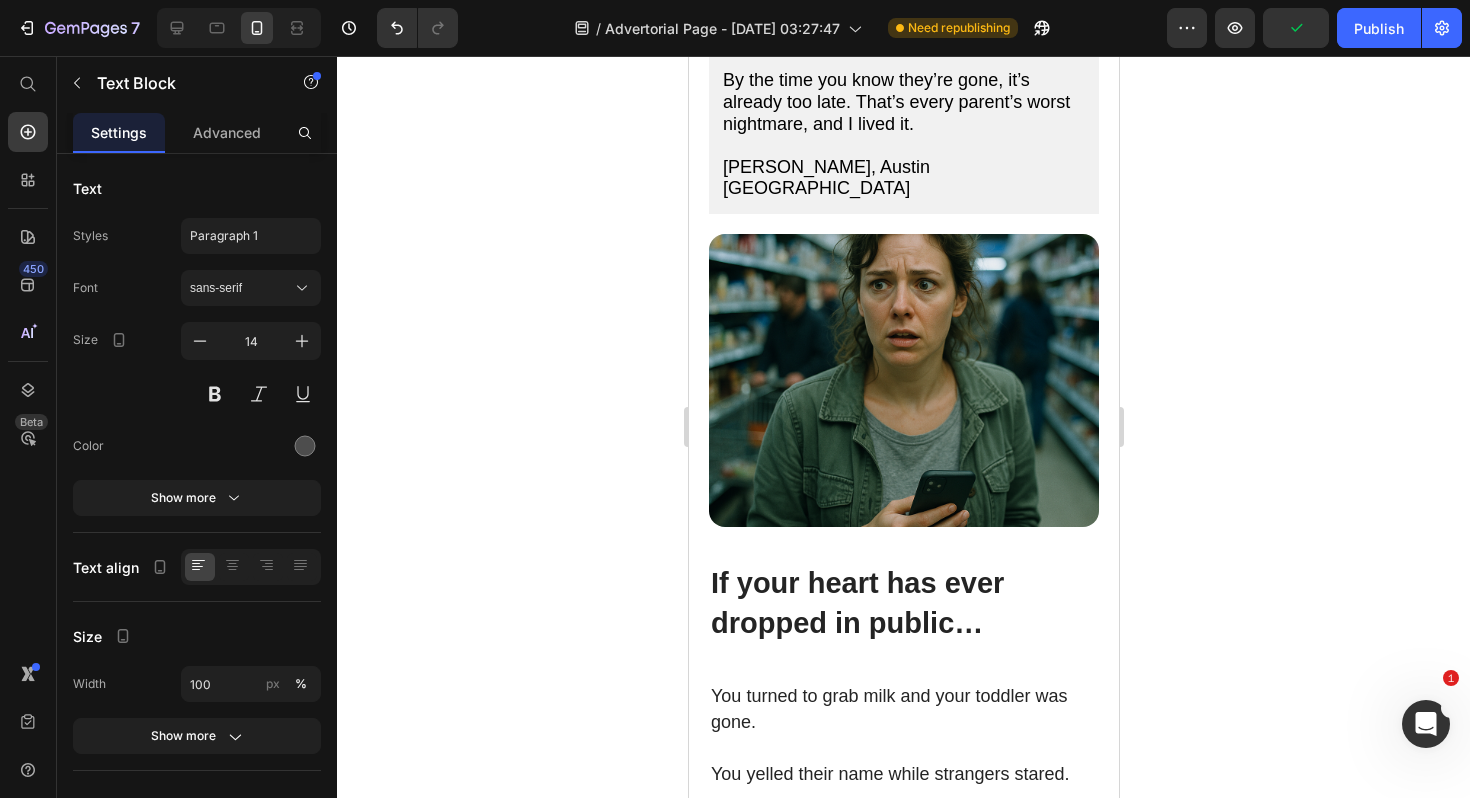 scroll, scrollTop: 0, scrollLeft: 0, axis: both 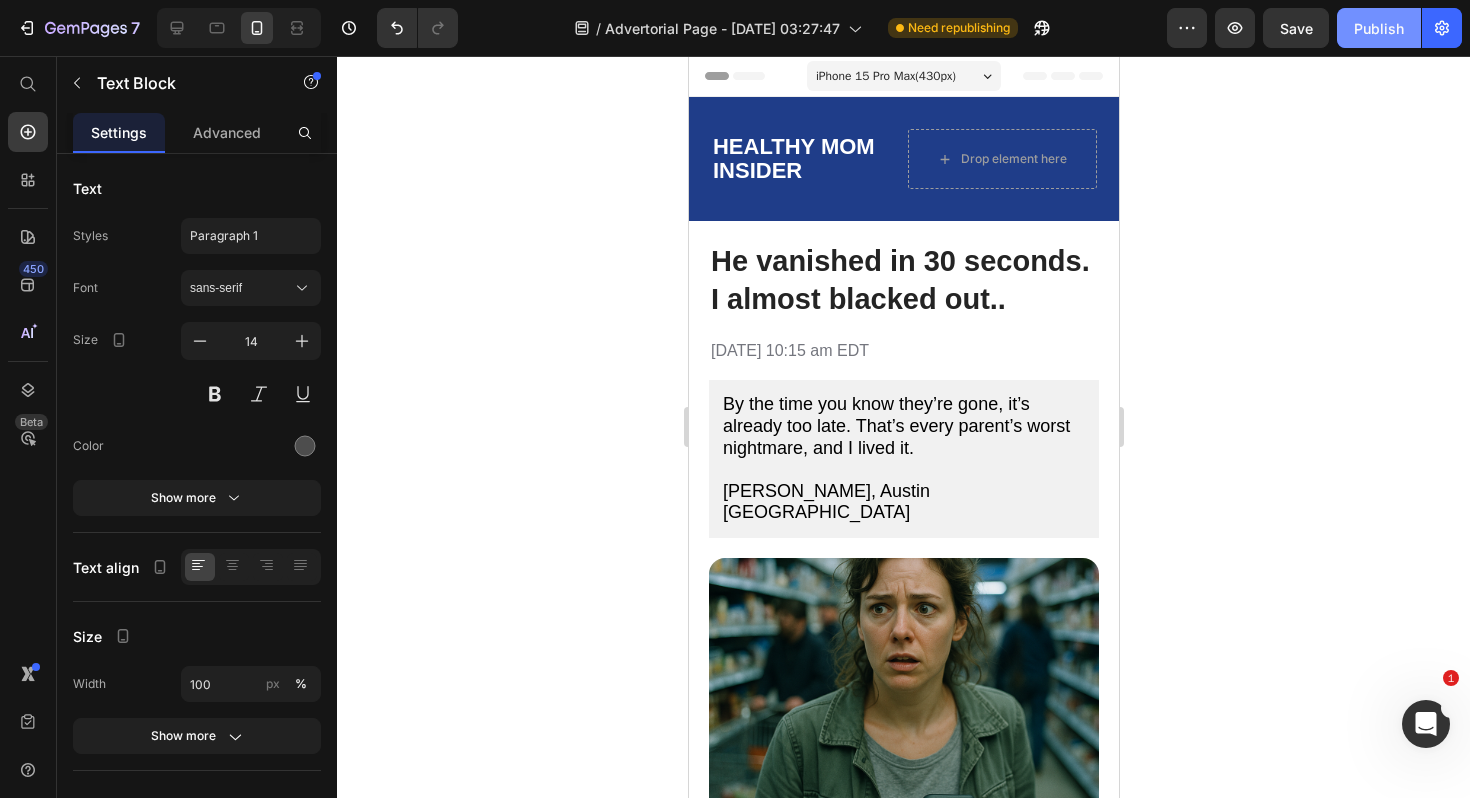 click on "Publish" at bounding box center (1379, 28) 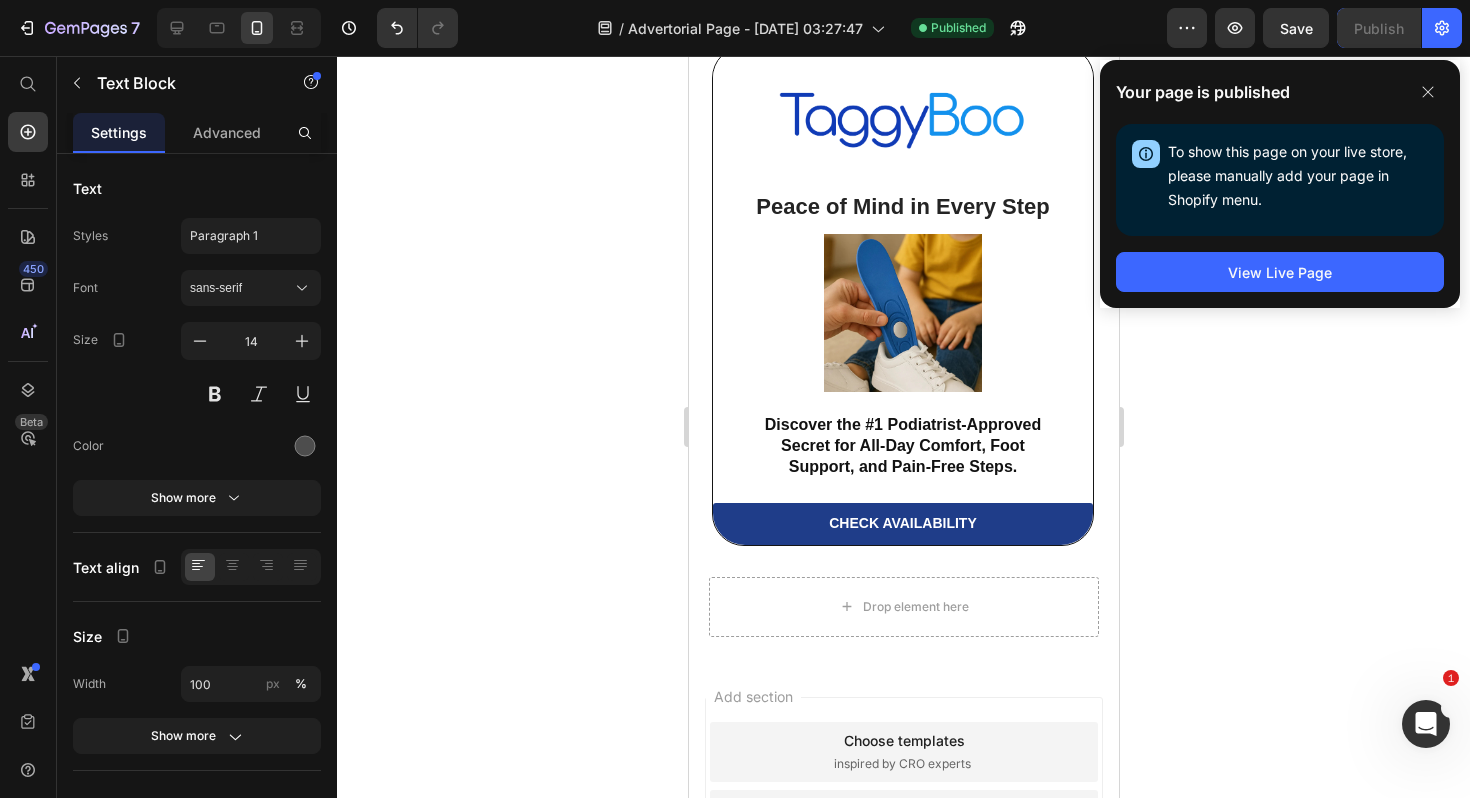 scroll, scrollTop: 8754, scrollLeft: 0, axis: vertical 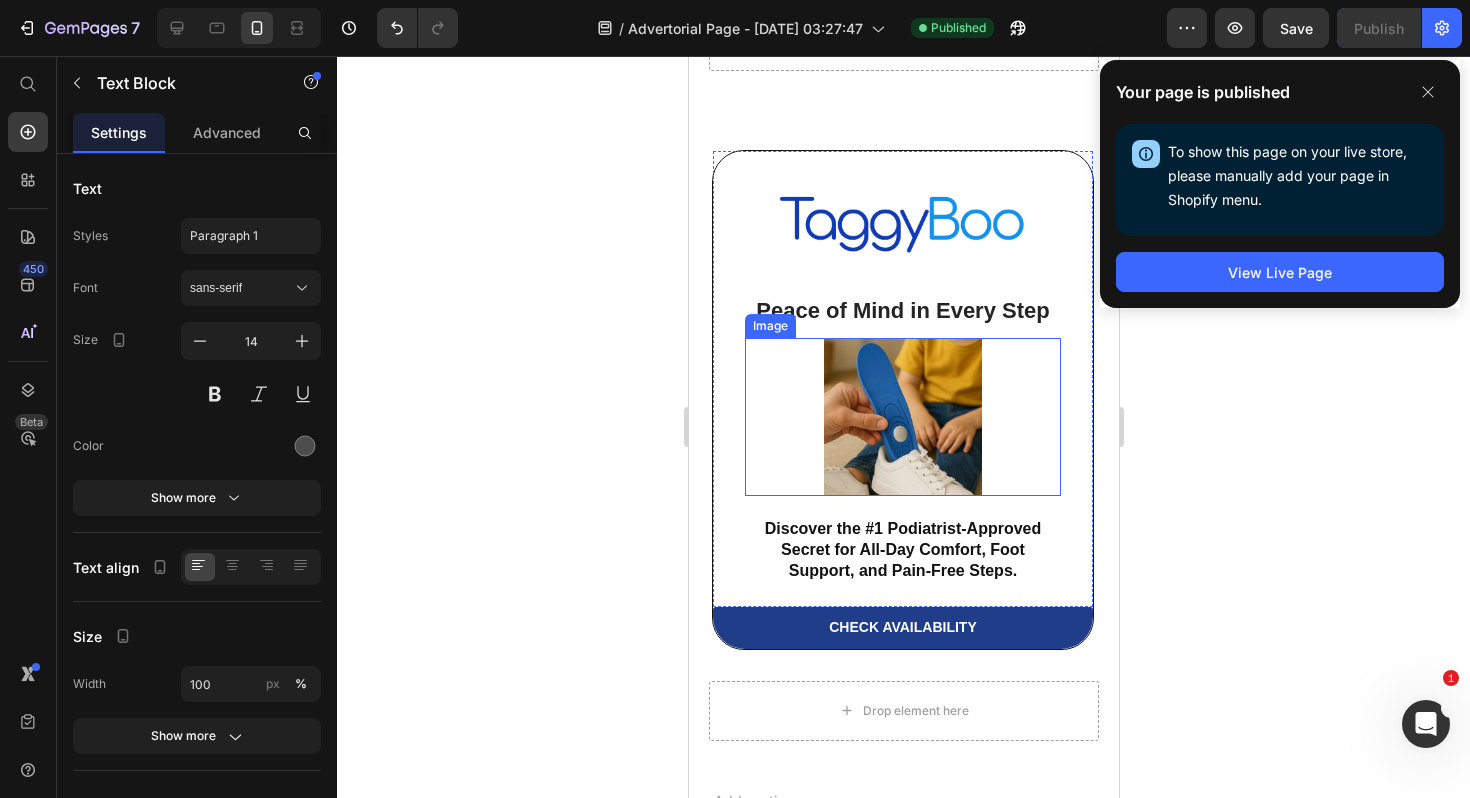 click at bounding box center [902, 417] 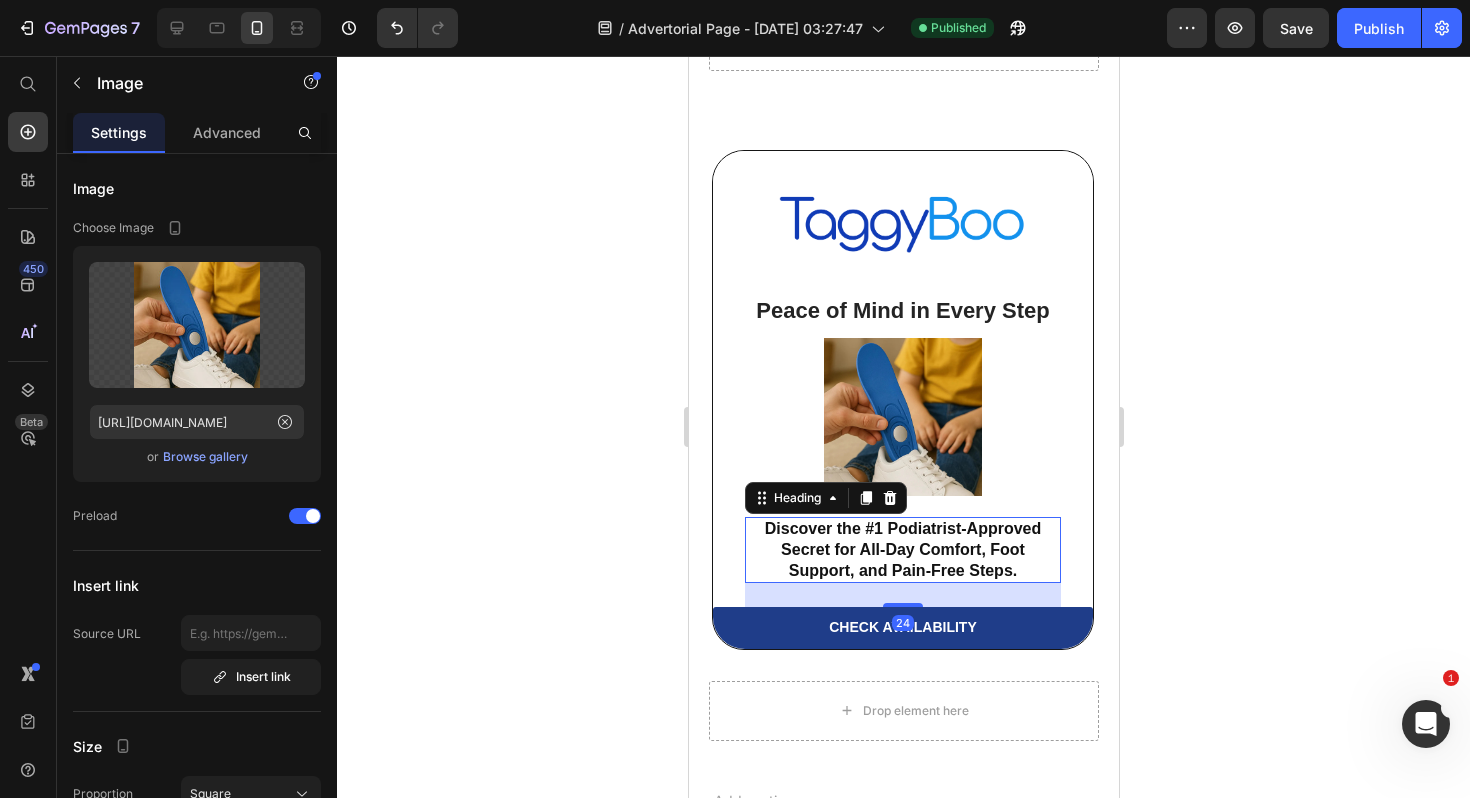 click on "Discover the #1 Podiatrist-Approved Secret for All-Day Comfort, Foot Support, and Pain-Free Steps." at bounding box center (902, 550) 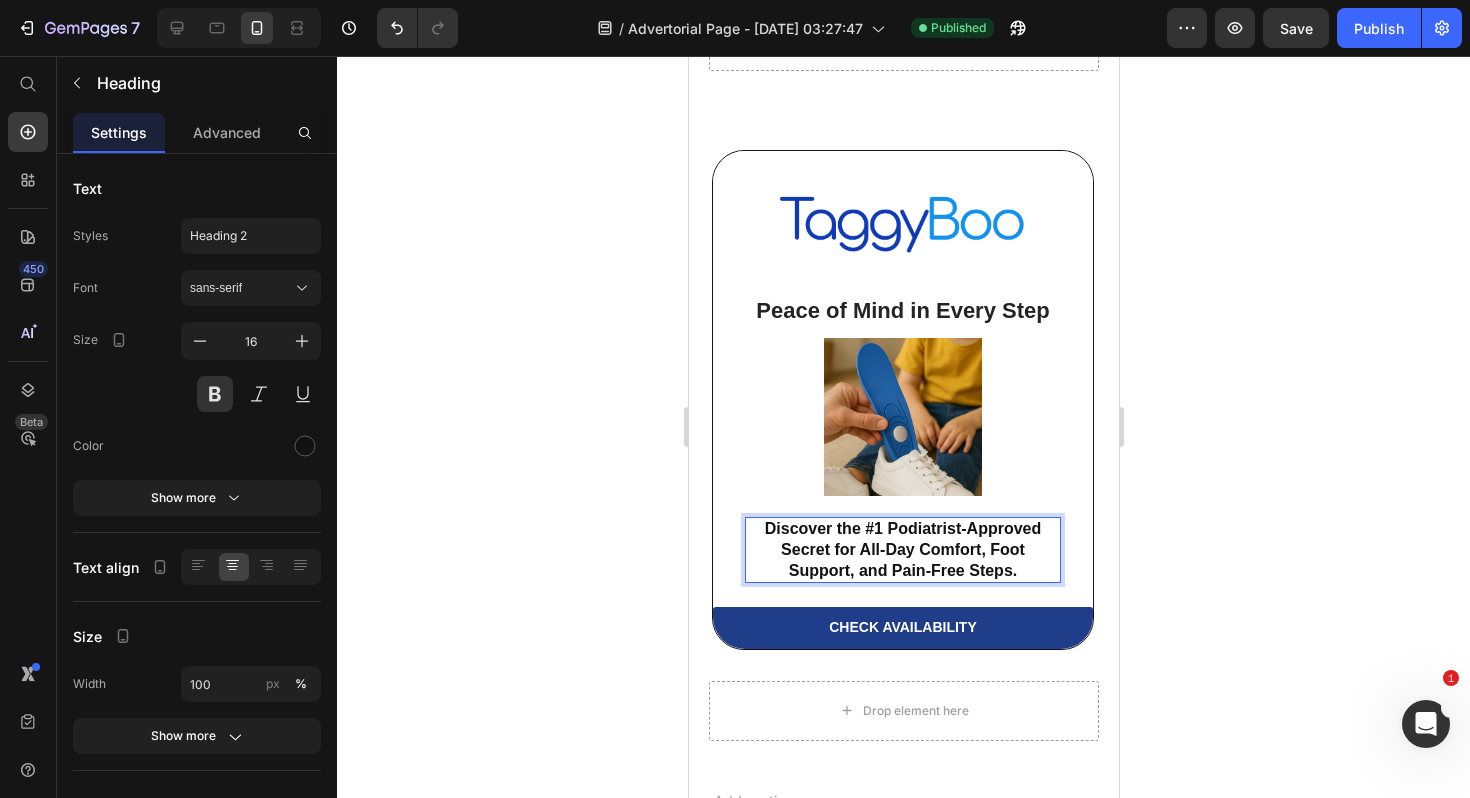 click on "Discover the #1 Podiatrist-Approved Secret for All-Day Comfort, Foot Support, and Pain-Free Steps." at bounding box center [902, 550] 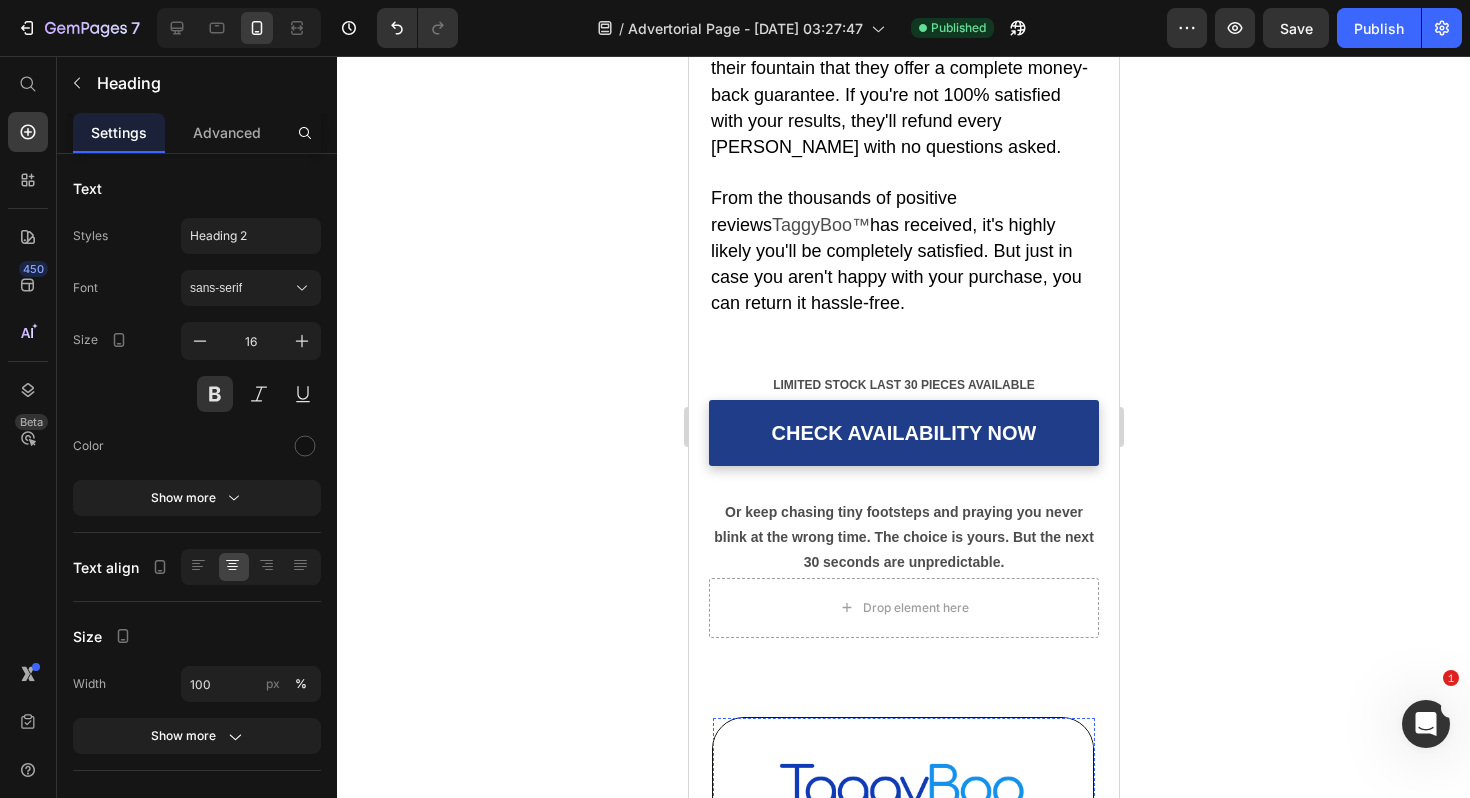 scroll, scrollTop: 8182, scrollLeft: 0, axis: vertical 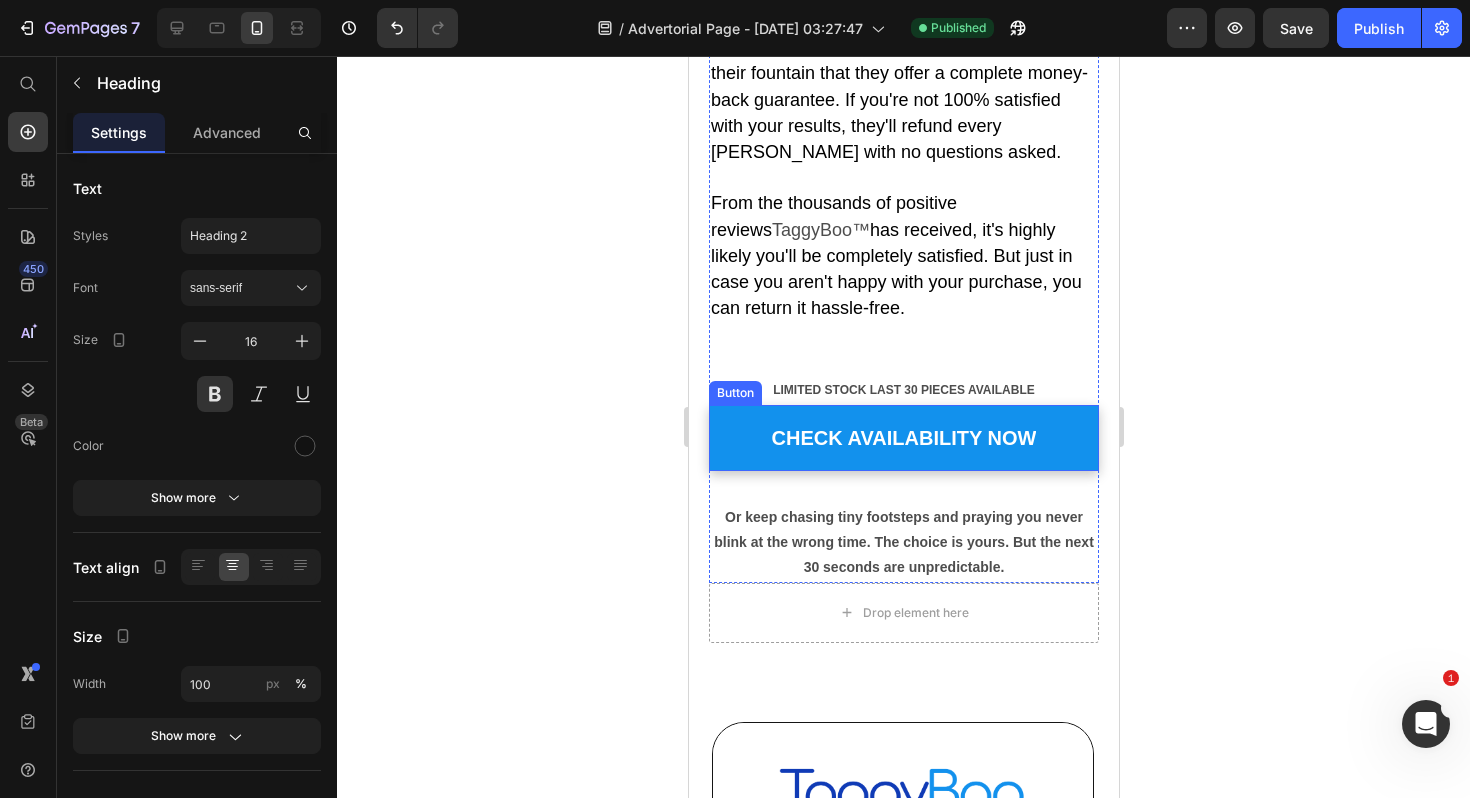 click on "CHECK AVAILABILITY NOW" at bounding box center [903, 438] 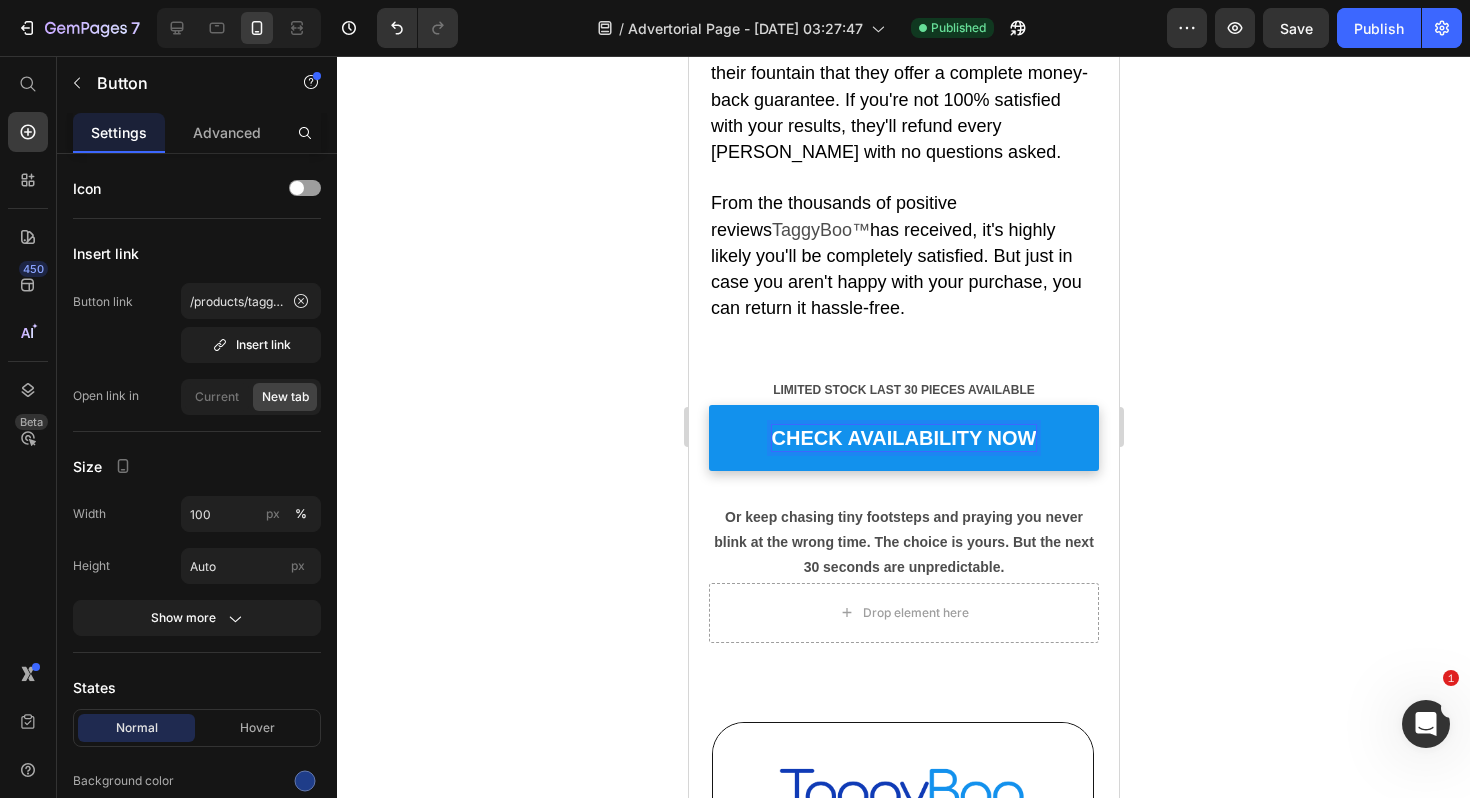 click on "CHECK AVAILABILITY NOW" at bounding box center [903, 438] 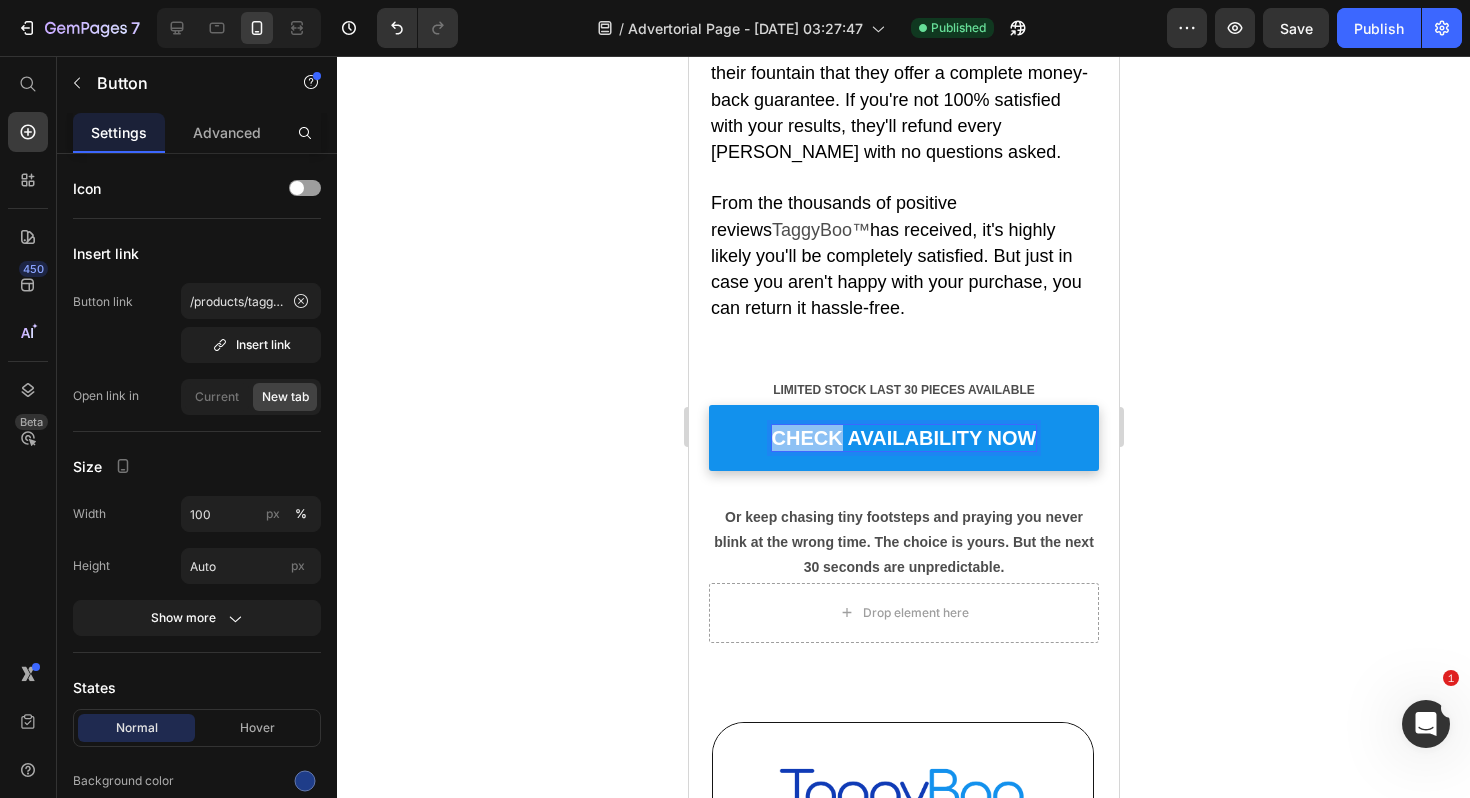 click on "CHECK AVAILABILITY NOW" at bounding box center [903, 438] 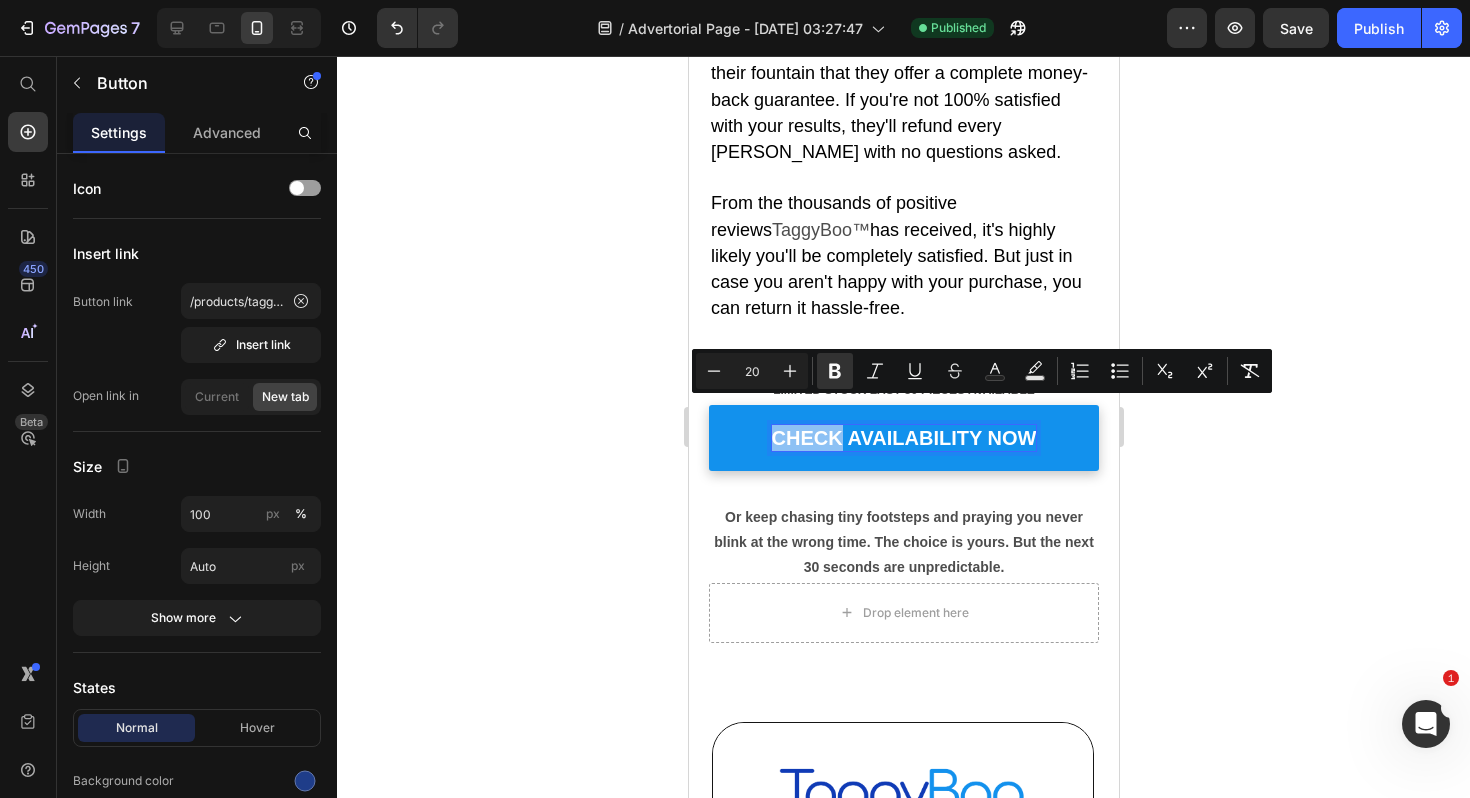 click on "CHECK AVAILABILITY NOW" at bounding box center (903, 438) 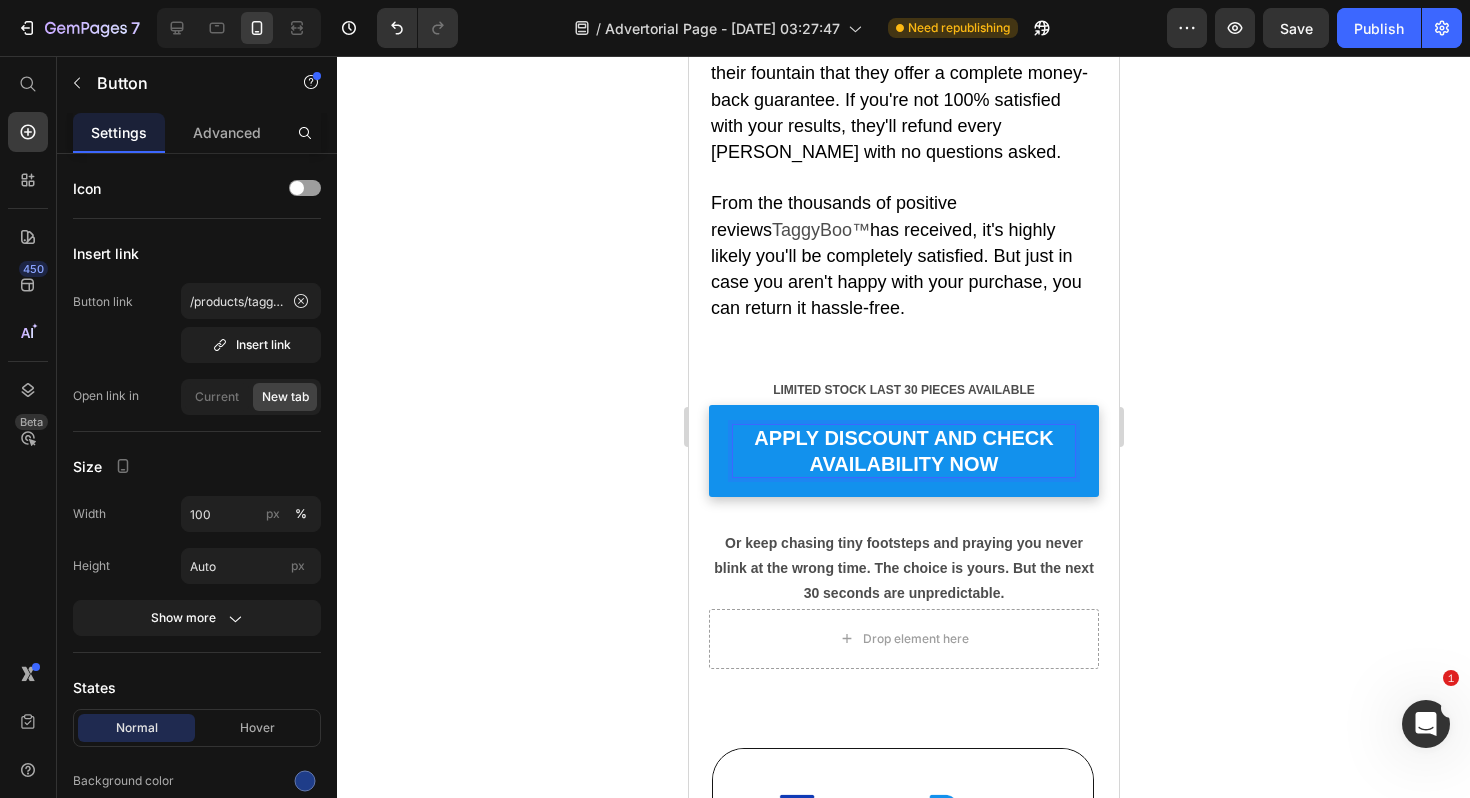 click 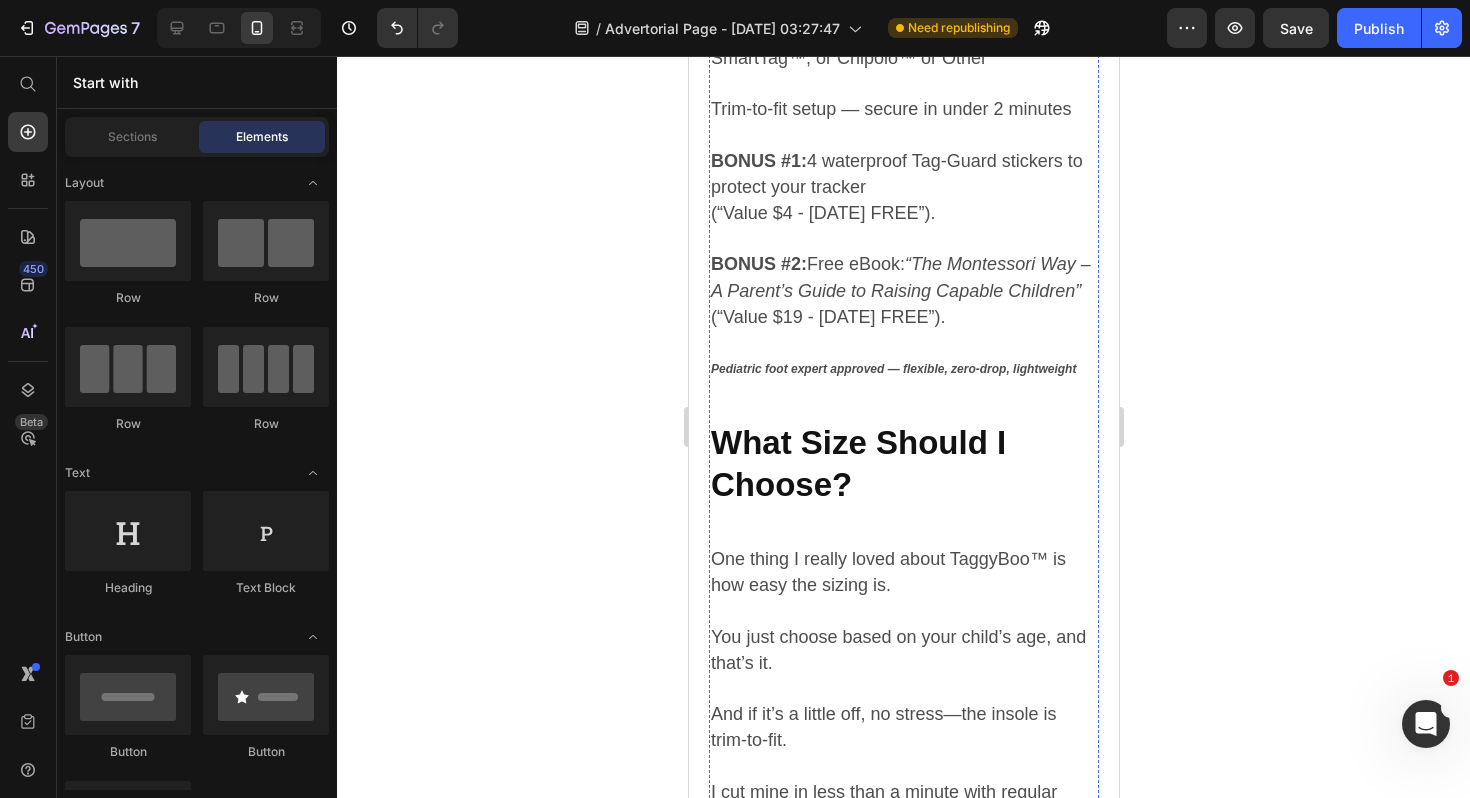 scroll, scrollTop: 6392, scrollLeft: 0, axis: vertical 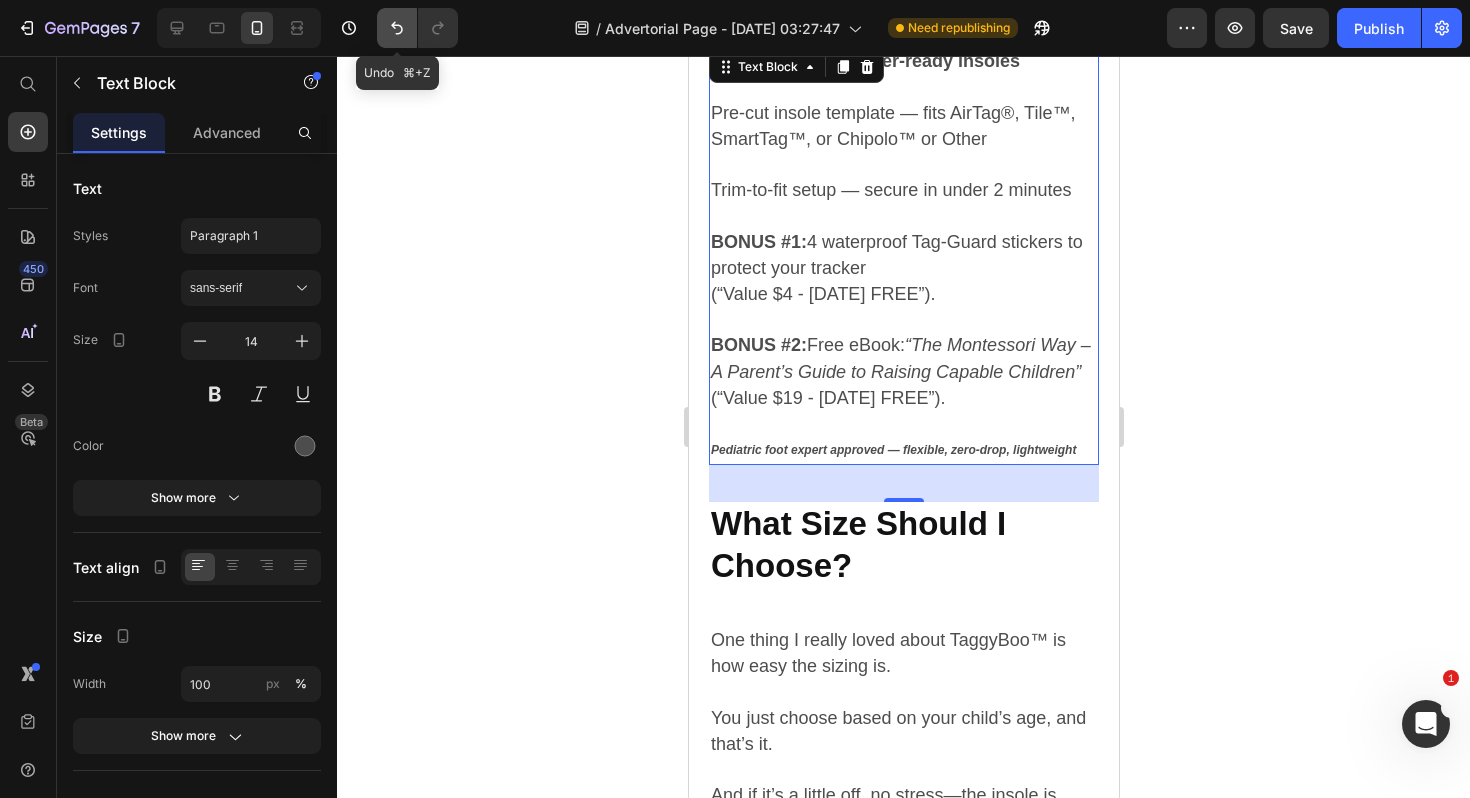 click 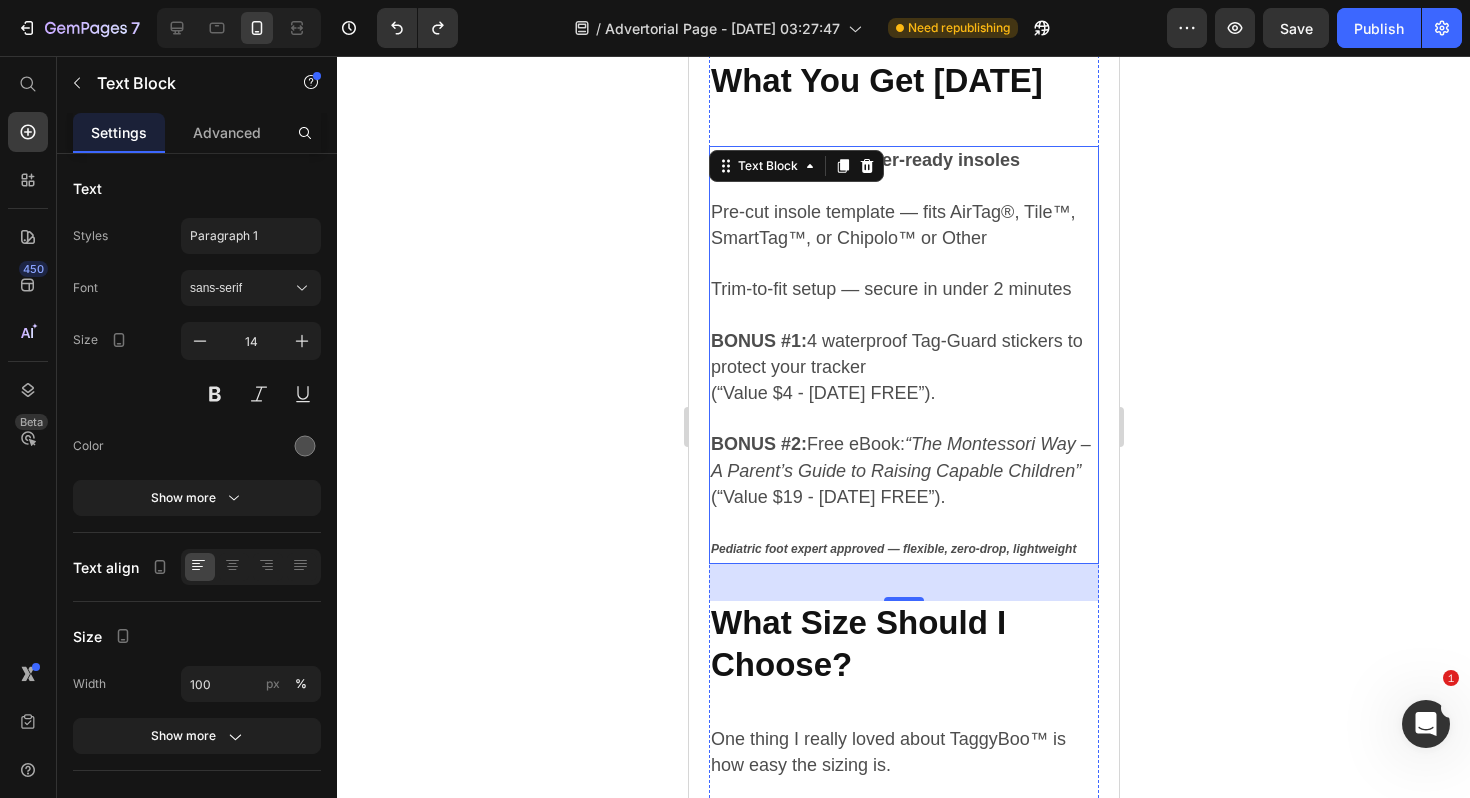 scroll, scrollTop: 6287, scrollLeft: 0, axis: vertical 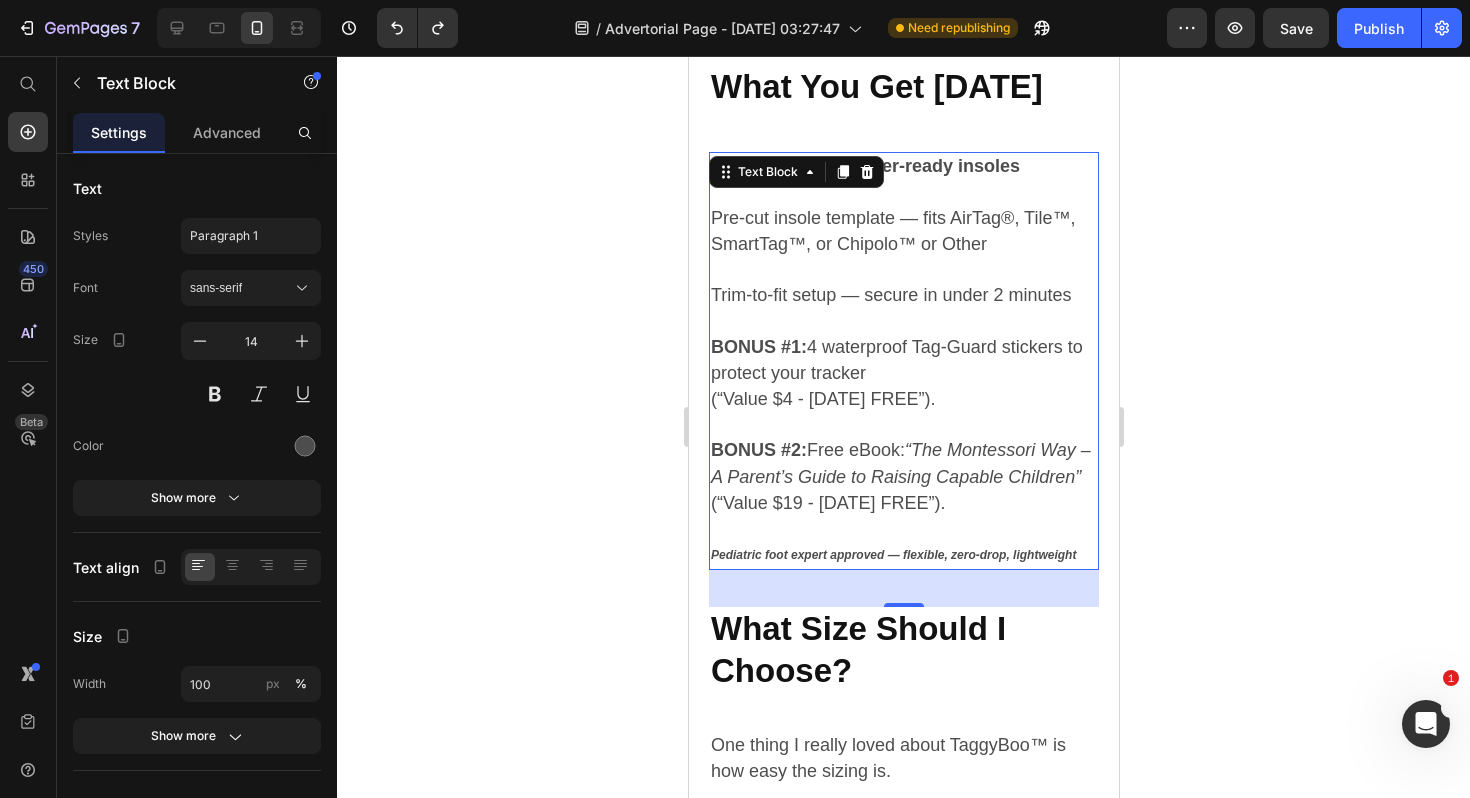 click on "2 Pair of  soft-fit tracker-ready insoles Pre-cut insole template — fits AirTag®, Tile™, SmartTag™, or Chipolo™ or Other Trim-to-fit setup — secure in under 2 minutes BONUS #1:  4 waterproof Tag-Guard stickers to protect your tracker (“Value $4 - today FREE”). BONUS #2:  Free eBook:  “The Montessori Way – A Parent’s Guide to Raising Capable Children”" at bounding box center [903, 322] 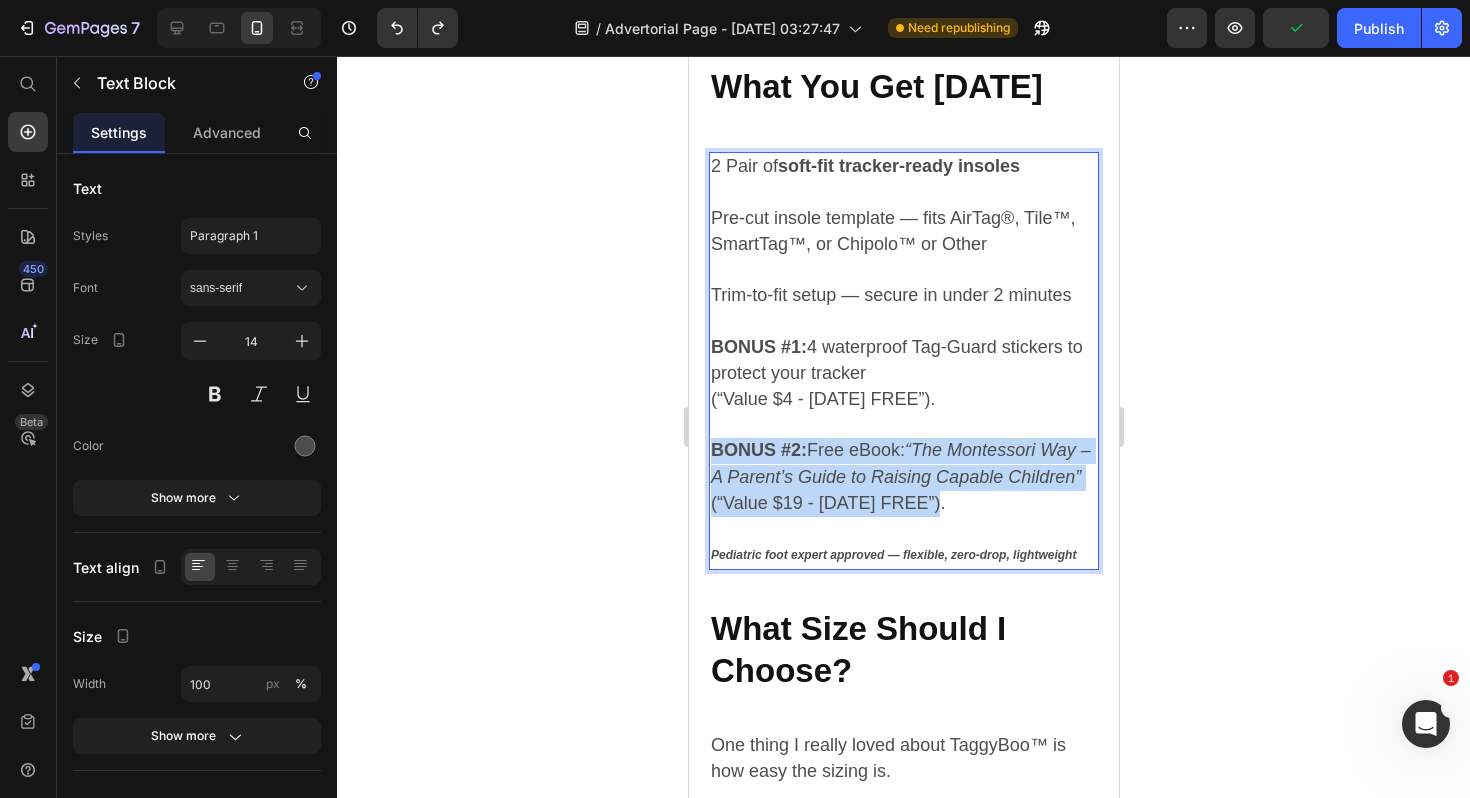 drag, startPoint x: 934, startPoint y: 483, endPoint x: 710, endPoint y: 428, distance: 230.65343 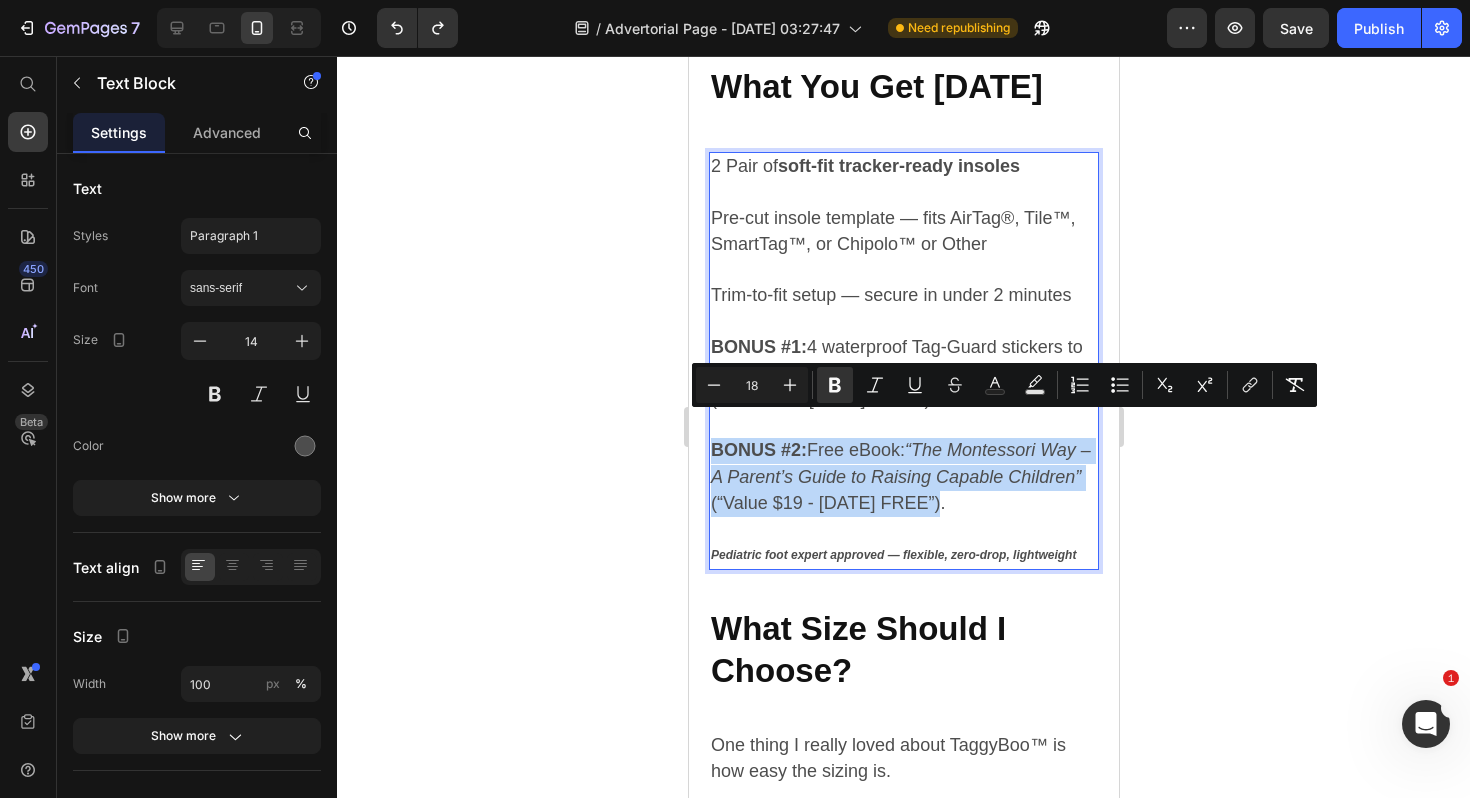 type on "14" 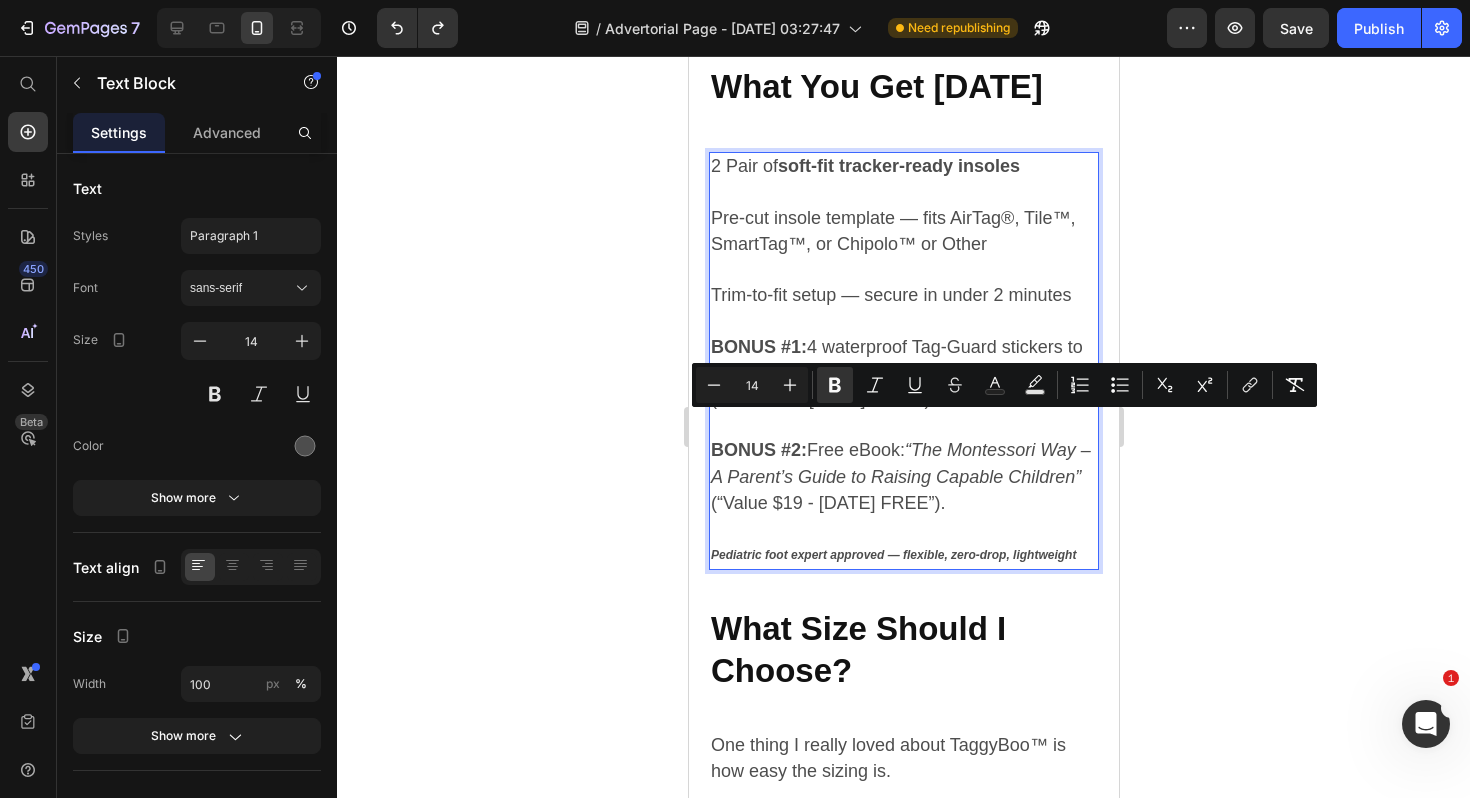 click on "(“Value $19 - today FREE”). Pediatric foot expert approved — flexible, zero-drop, lightweight" at bounding box center [903, 530] 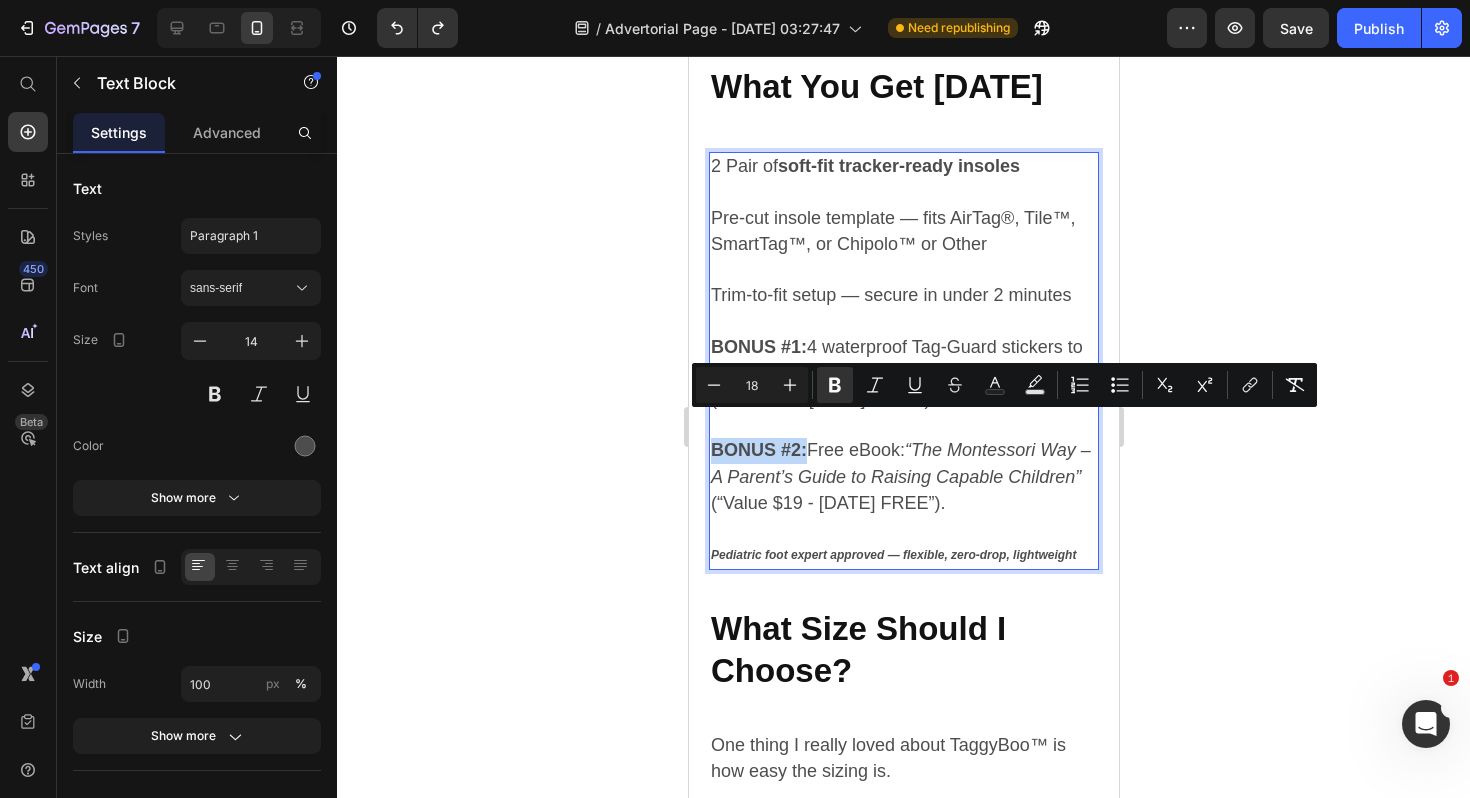 drag, startPoint x: 806, startPoint y: 424, endPoint x: 713, endPoint y: 427, distance: 93.04838 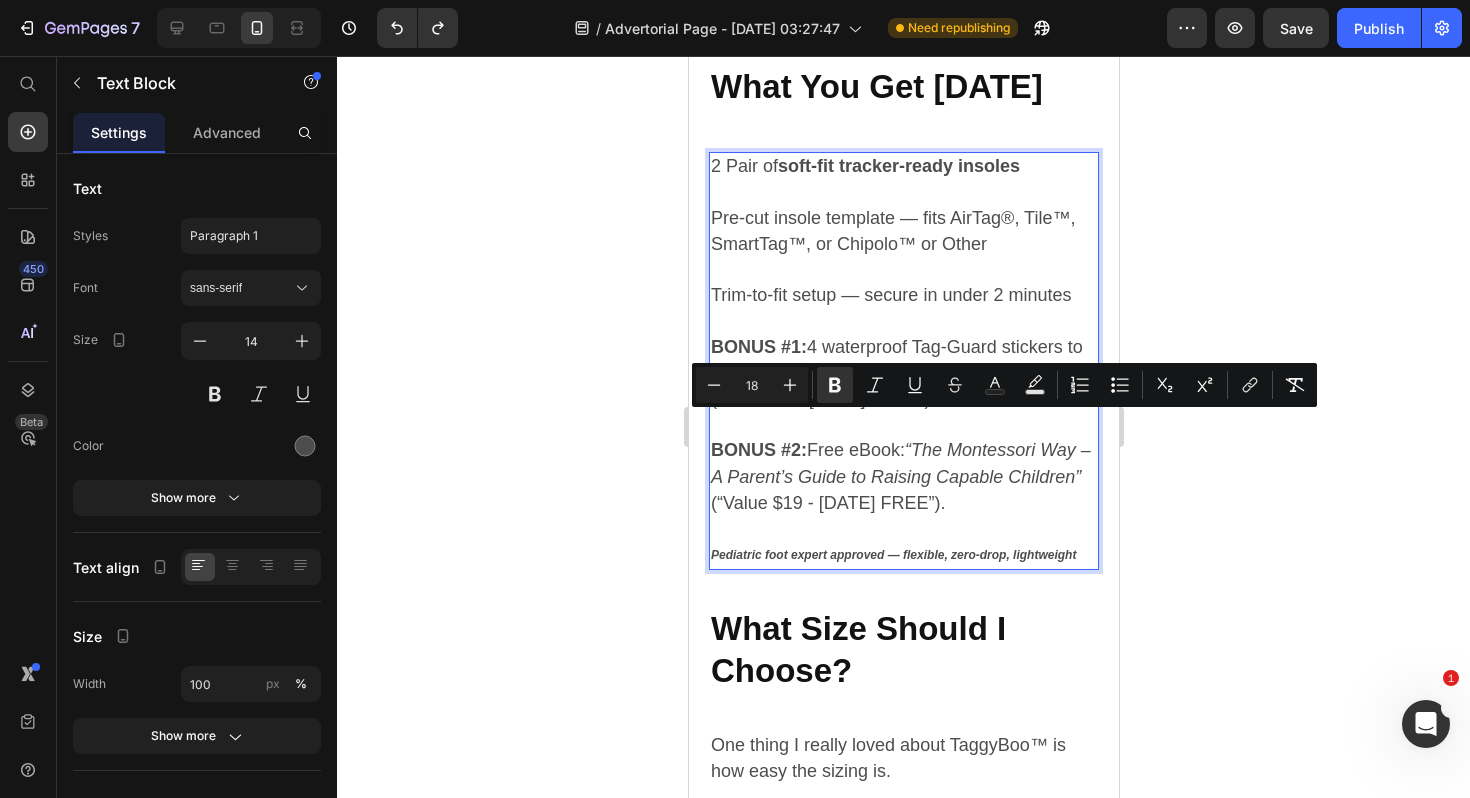 click on "(“Value $19 - today FREE”). Pediatric foot expert approved — flexible, zero-drop, lightweight" at bounding box center [903, 530] 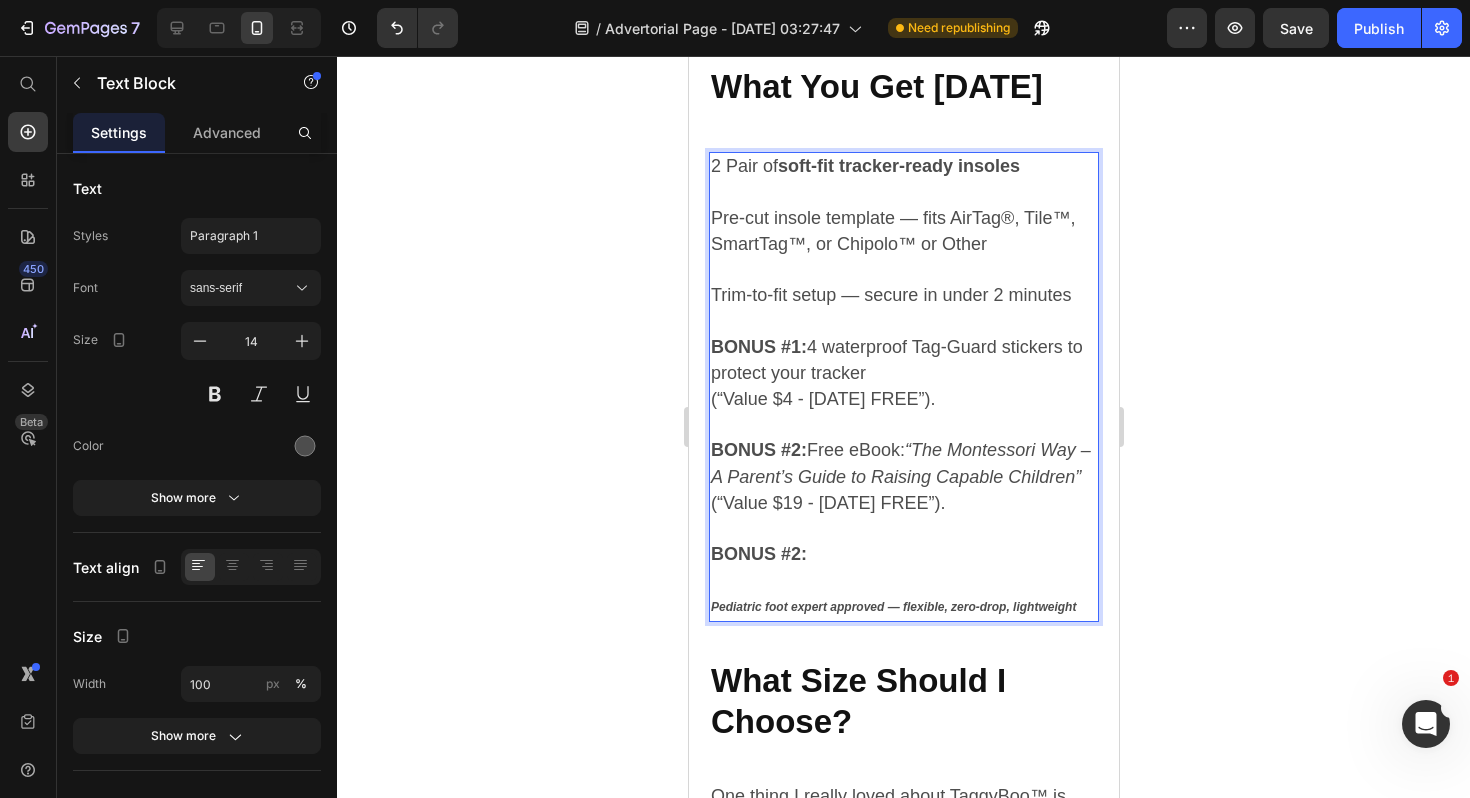 click on "BONUS #2:" at bounding box center [758, 554] 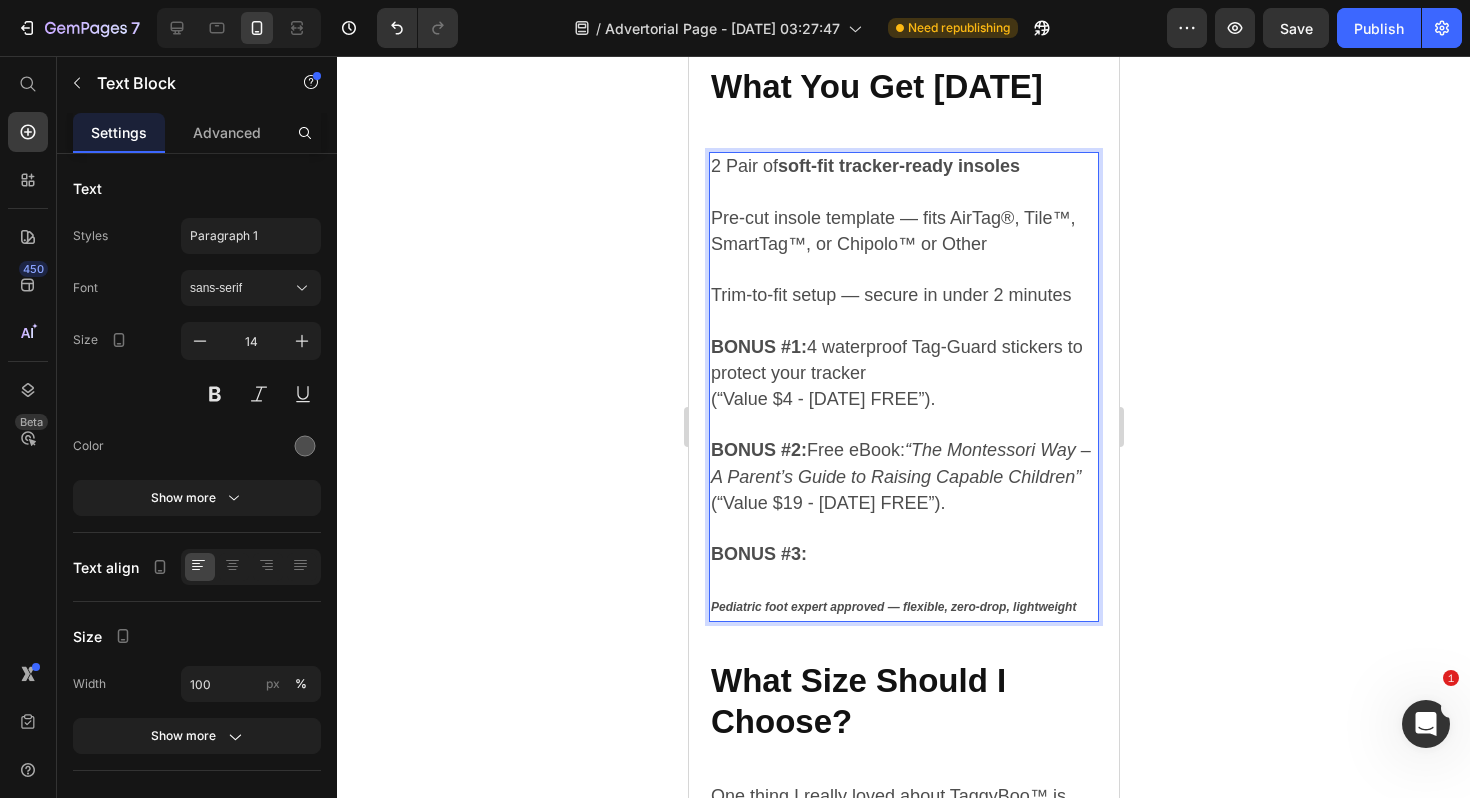 click on "(“Value $19 - today FREE”). BONUS #3: Pediatric foot expert approved — flexible, zero-drop, lightweight" at bounding box center [903, 555] 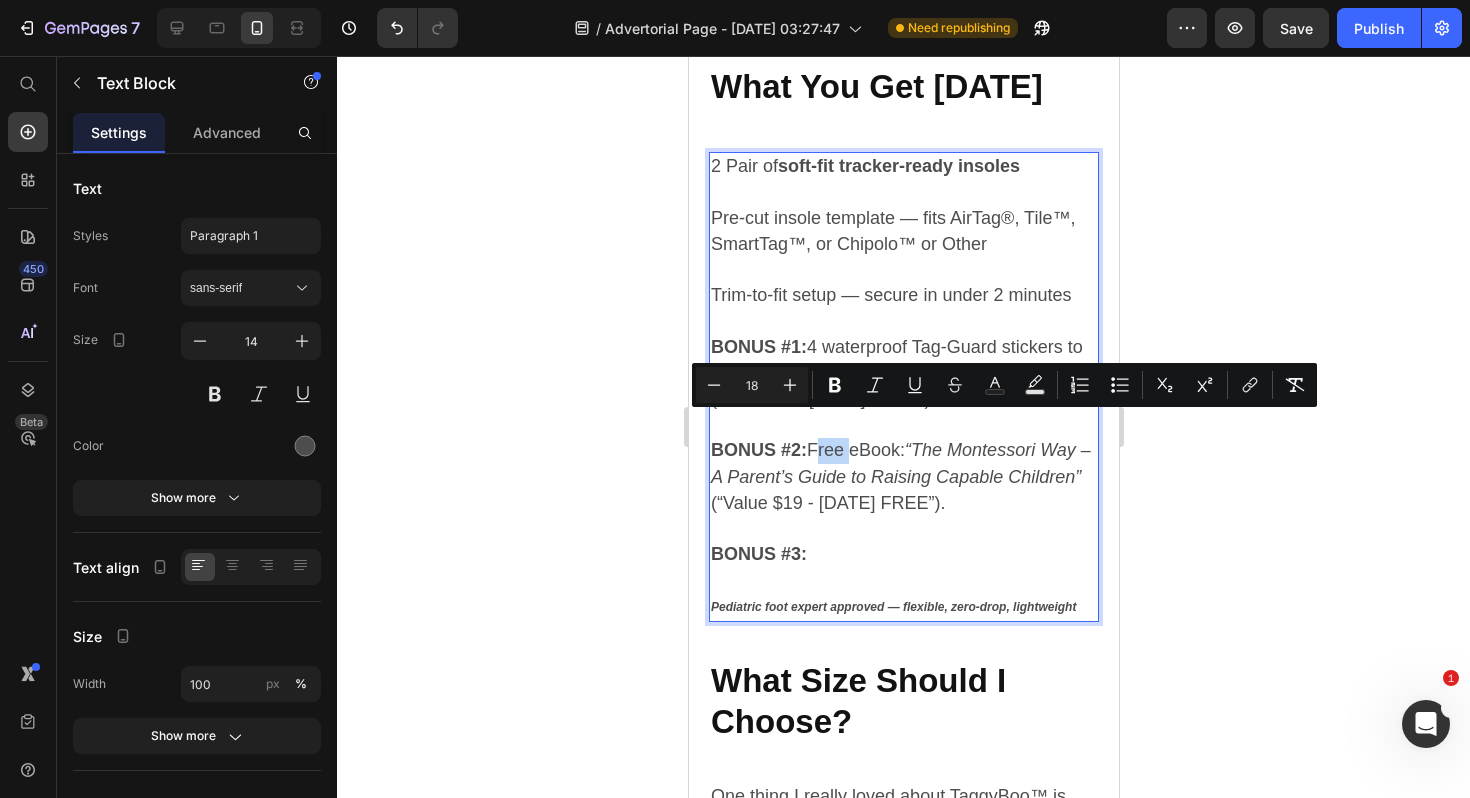 drag, startPoint x: 810, startPoint y: 424, endPoint x: 843, endPoint y: 426, distance: 33.06055 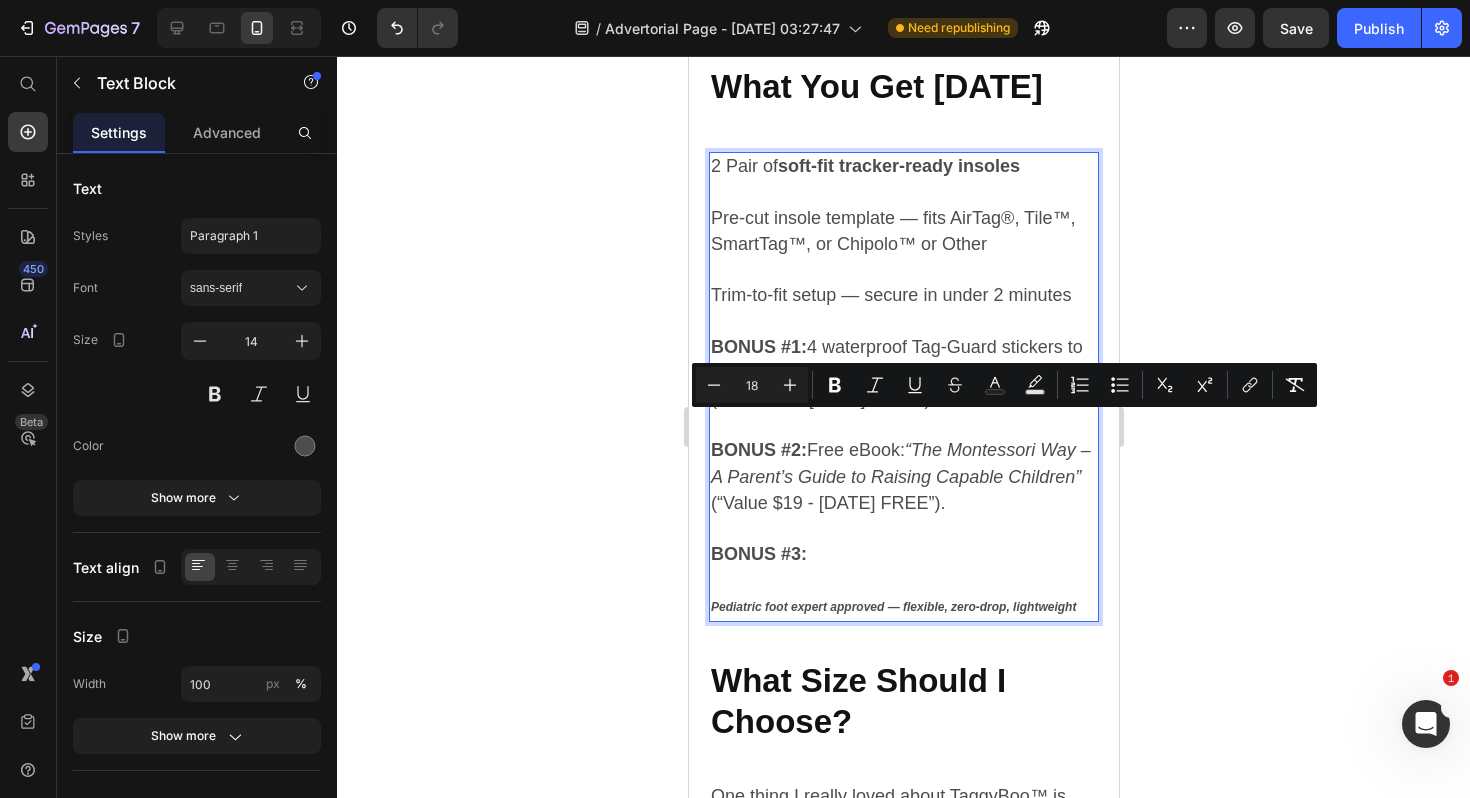 click on "(“Value $19 - today FREE”). BONUS #3:  Pediatric foot expert approved — flexible, zero-drop, lightweight" at bounding box center [903, 555] 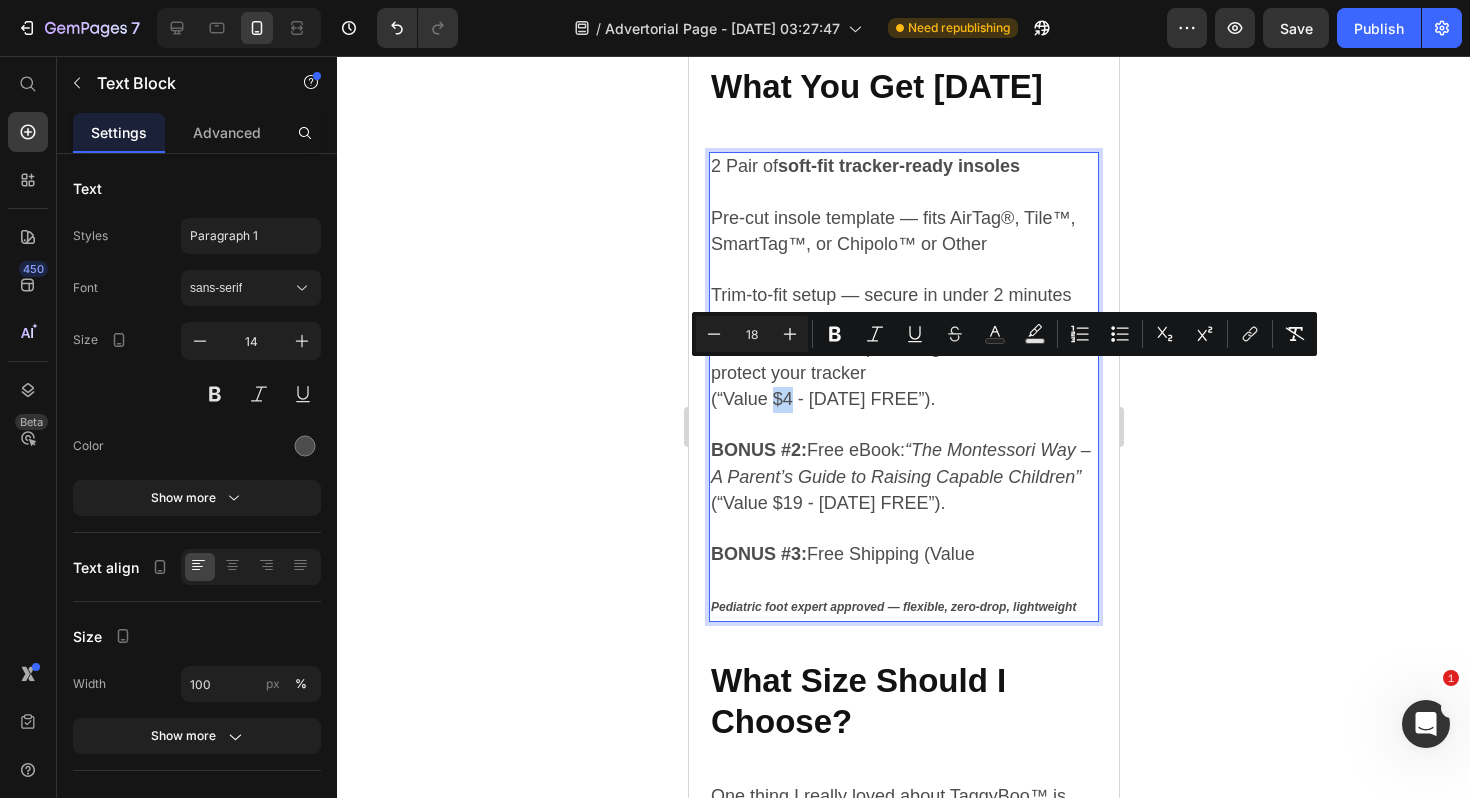 drag, startPoint x: 769, startPoint y: 380, endPoint x: 787, endPoint y: 380, distance: 18 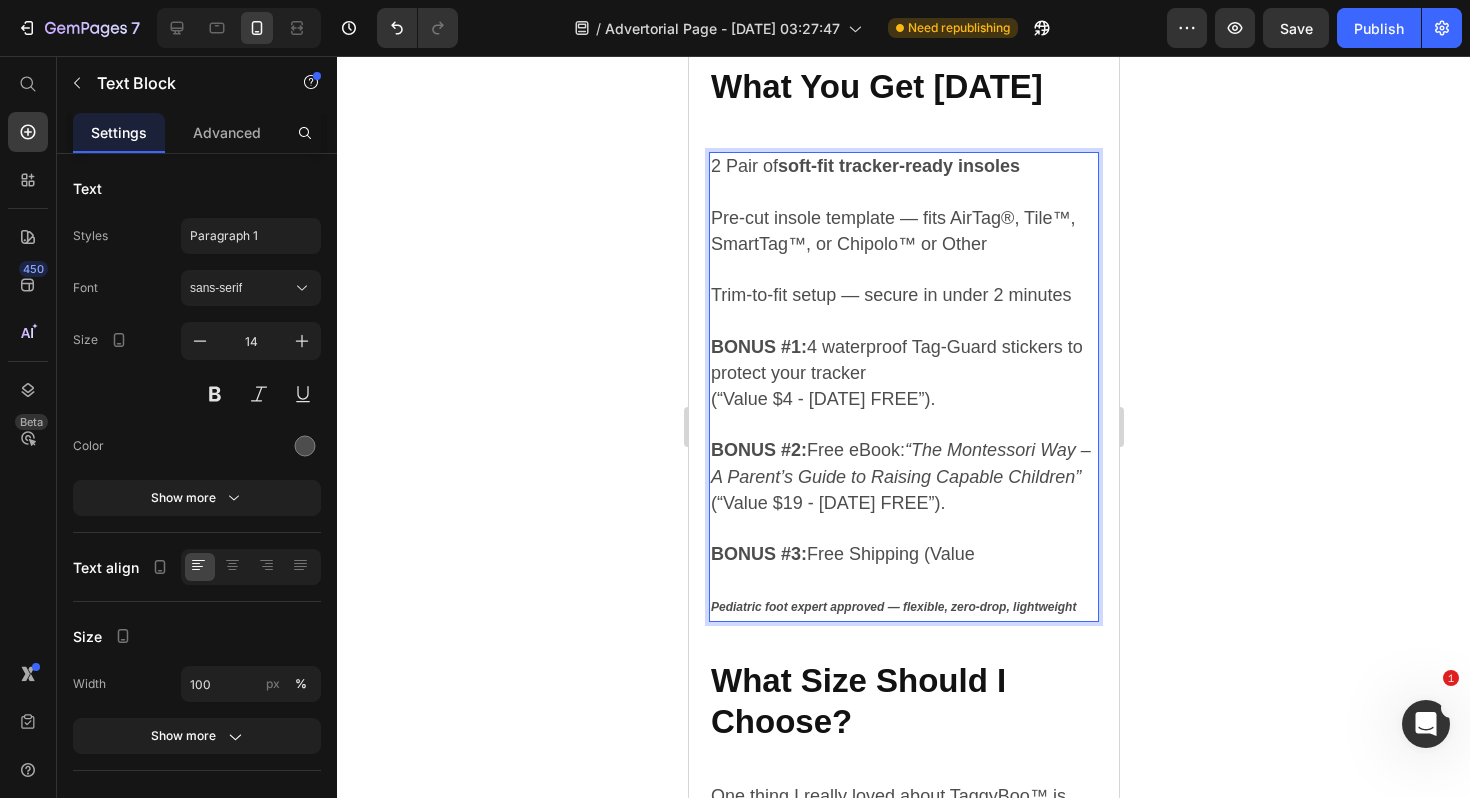 click on "(“Value $19 - today FREE”). BONUS #3:  Free Shipping (Value  Pediatric foot expert approved — flexible, zero-drop, lightweight" at bounding box center (903, 555) 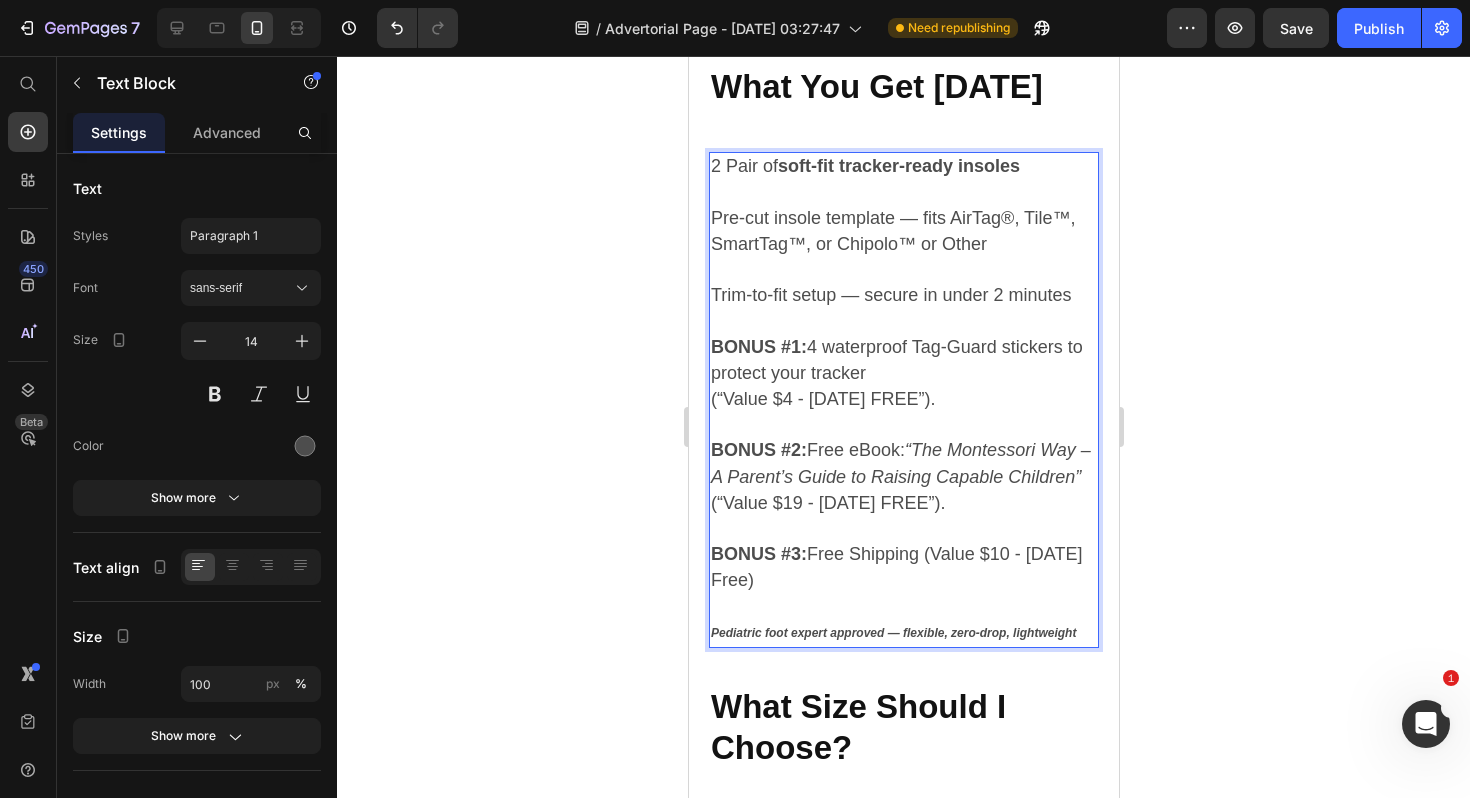 click 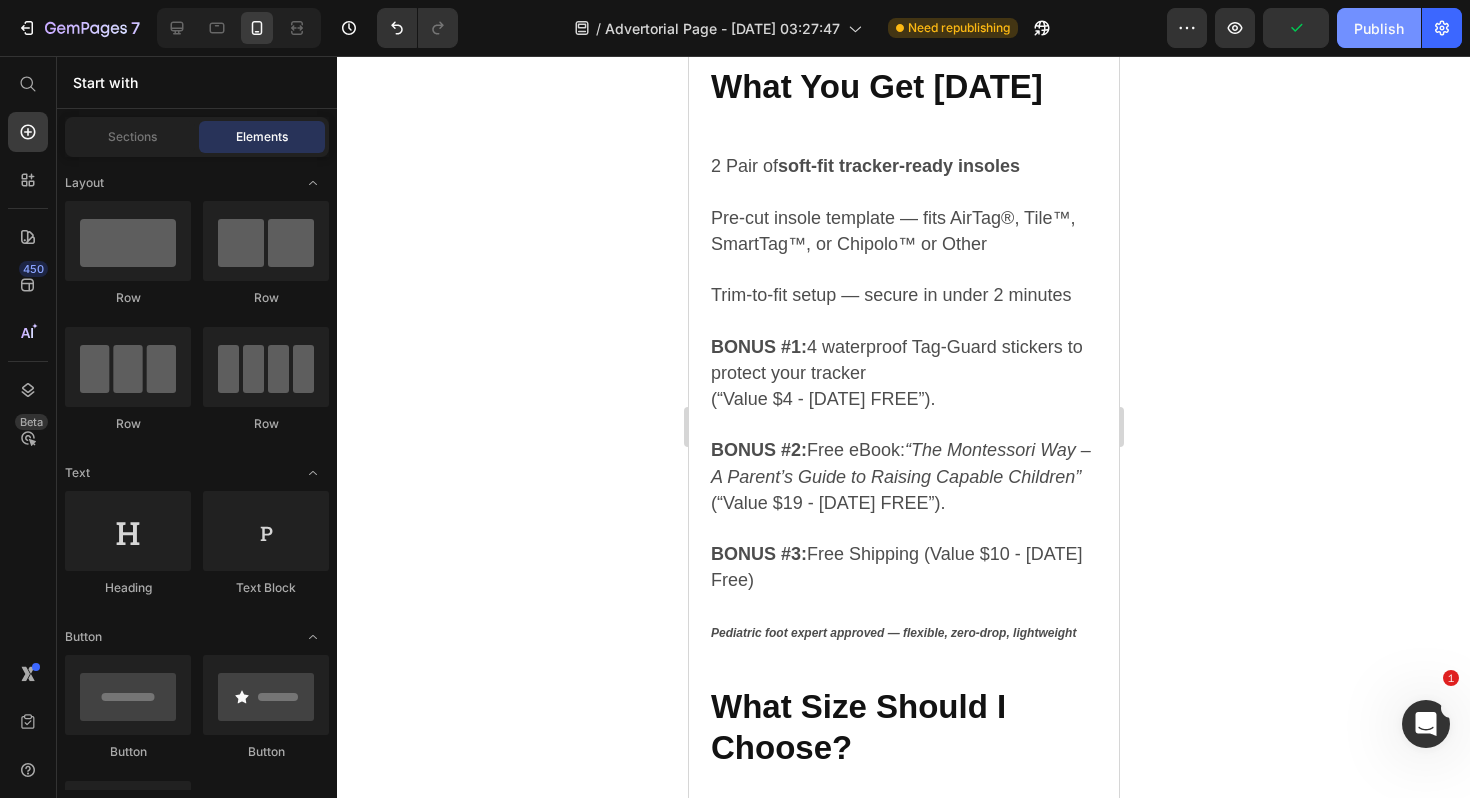 click on "Publish" at bounding box center [1379, 28] 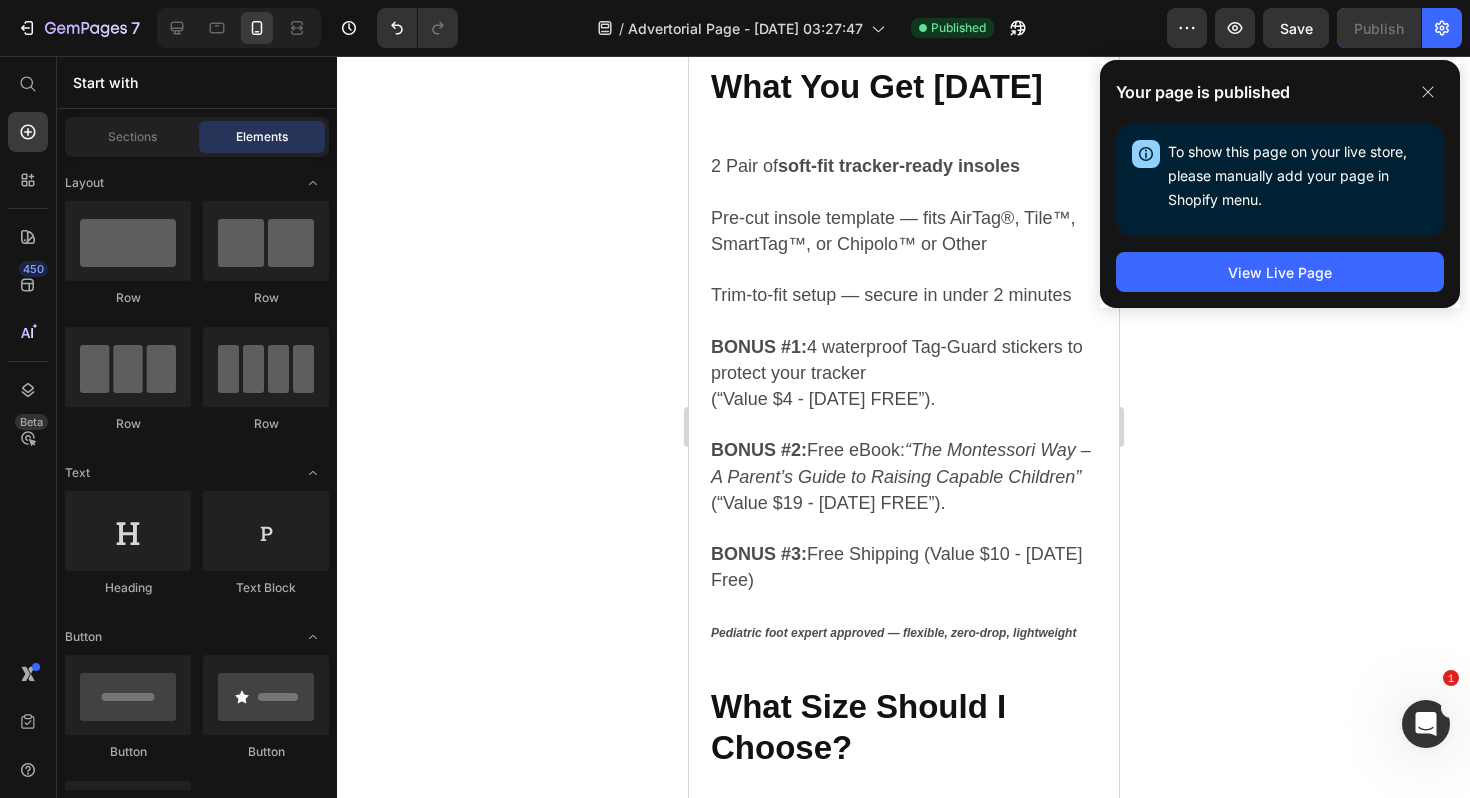 click 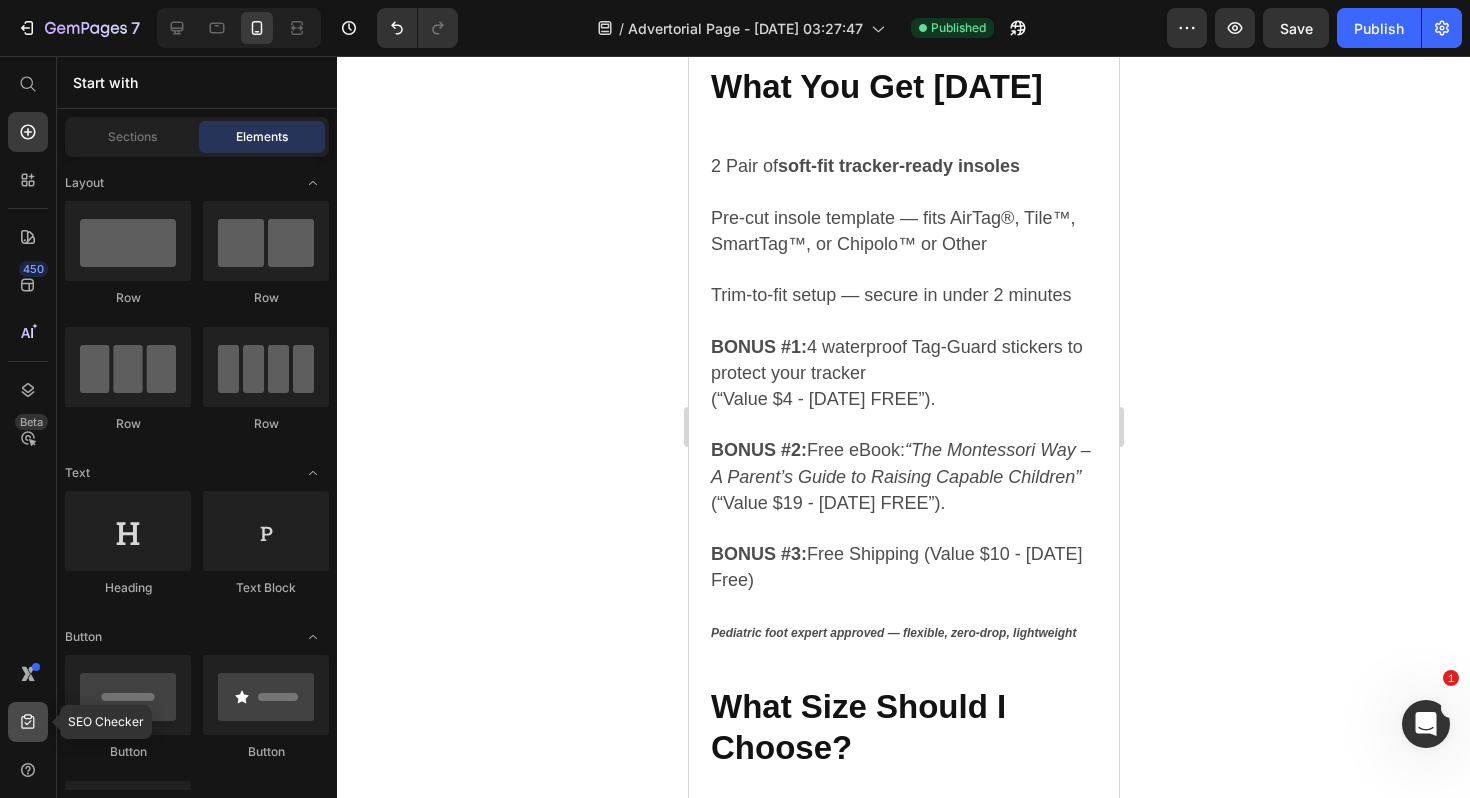 click 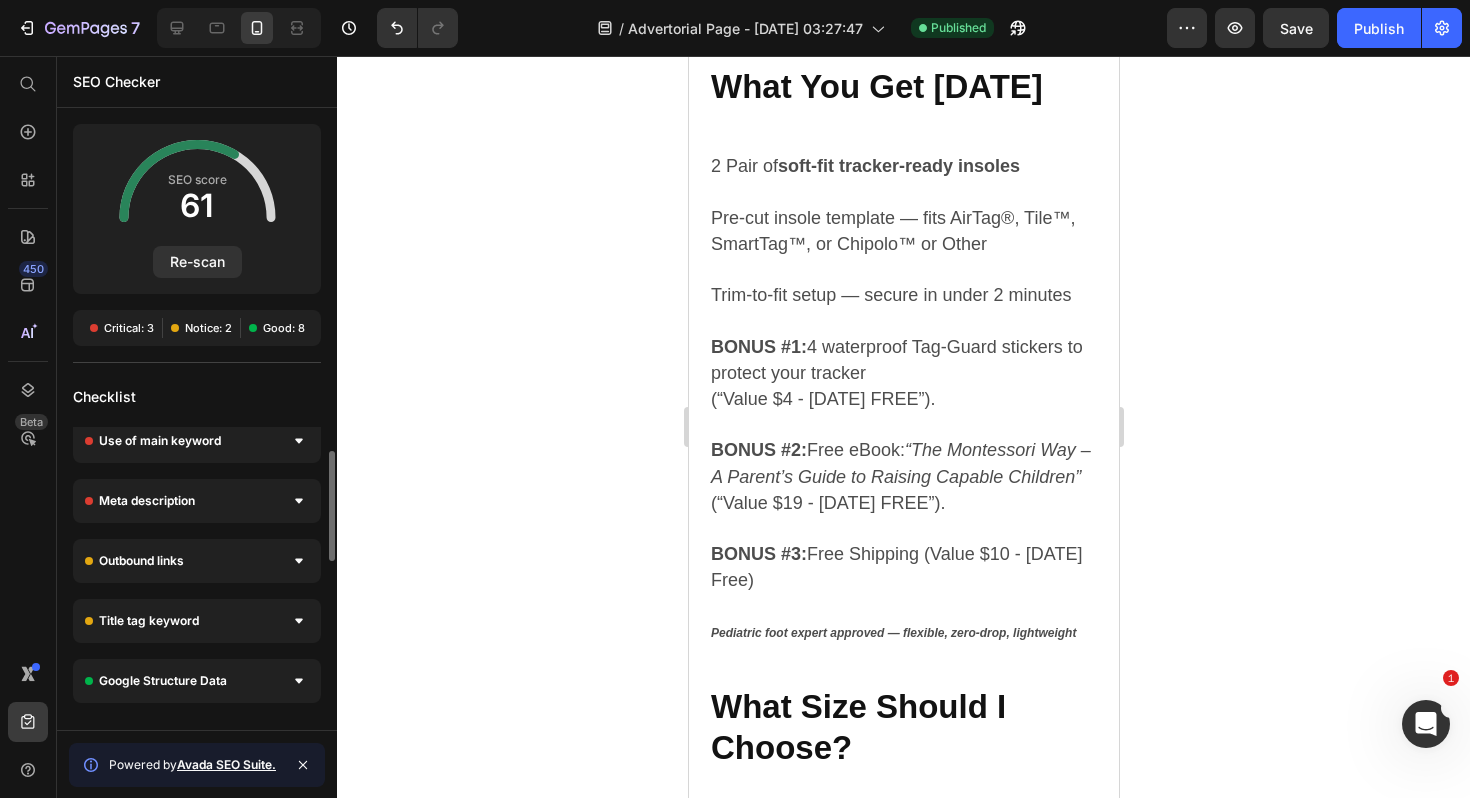 scroll, scrollTop: 71, scrollLeft: 0, axis: vertical 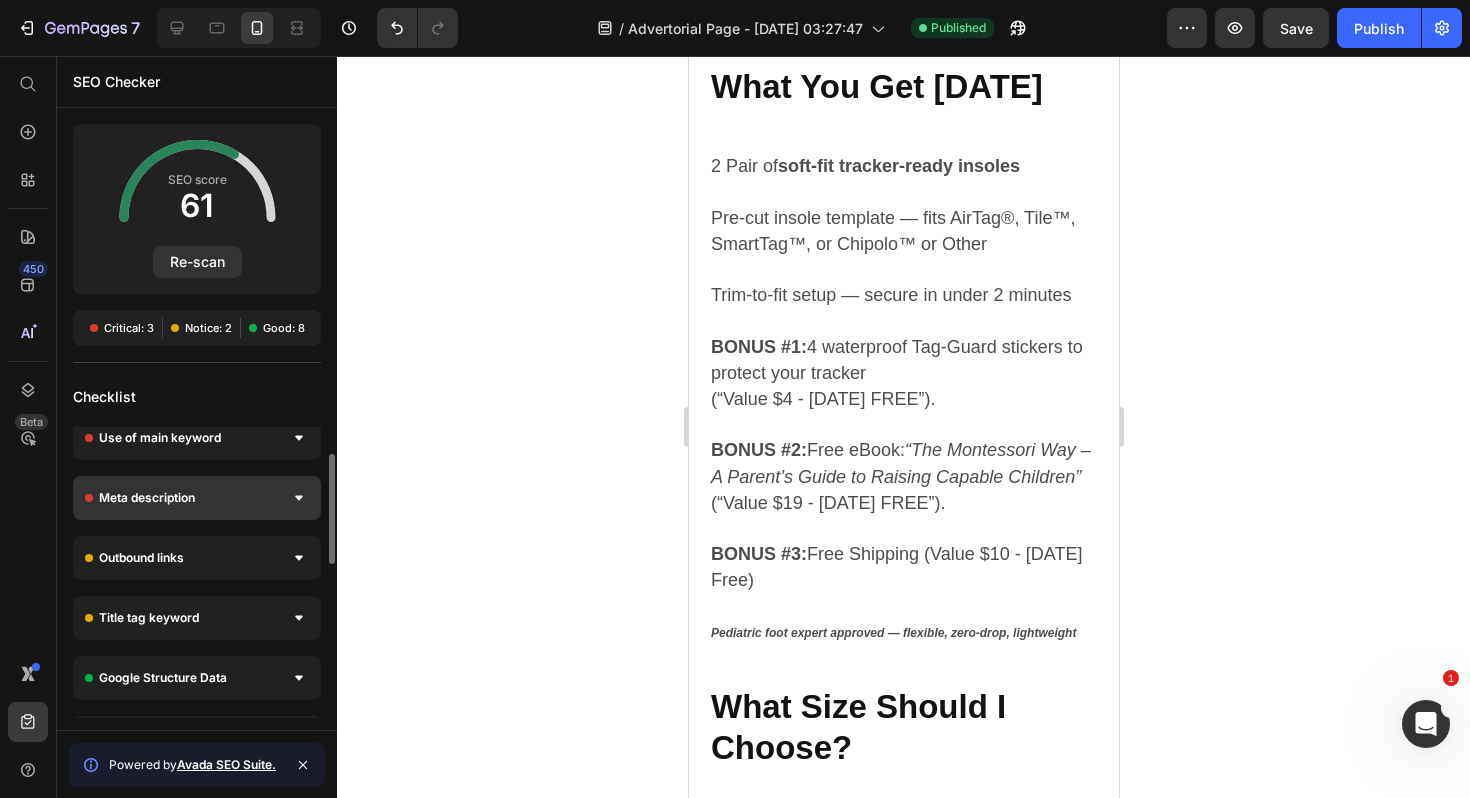 click on "Meta description" at bounding box center (197, 498) 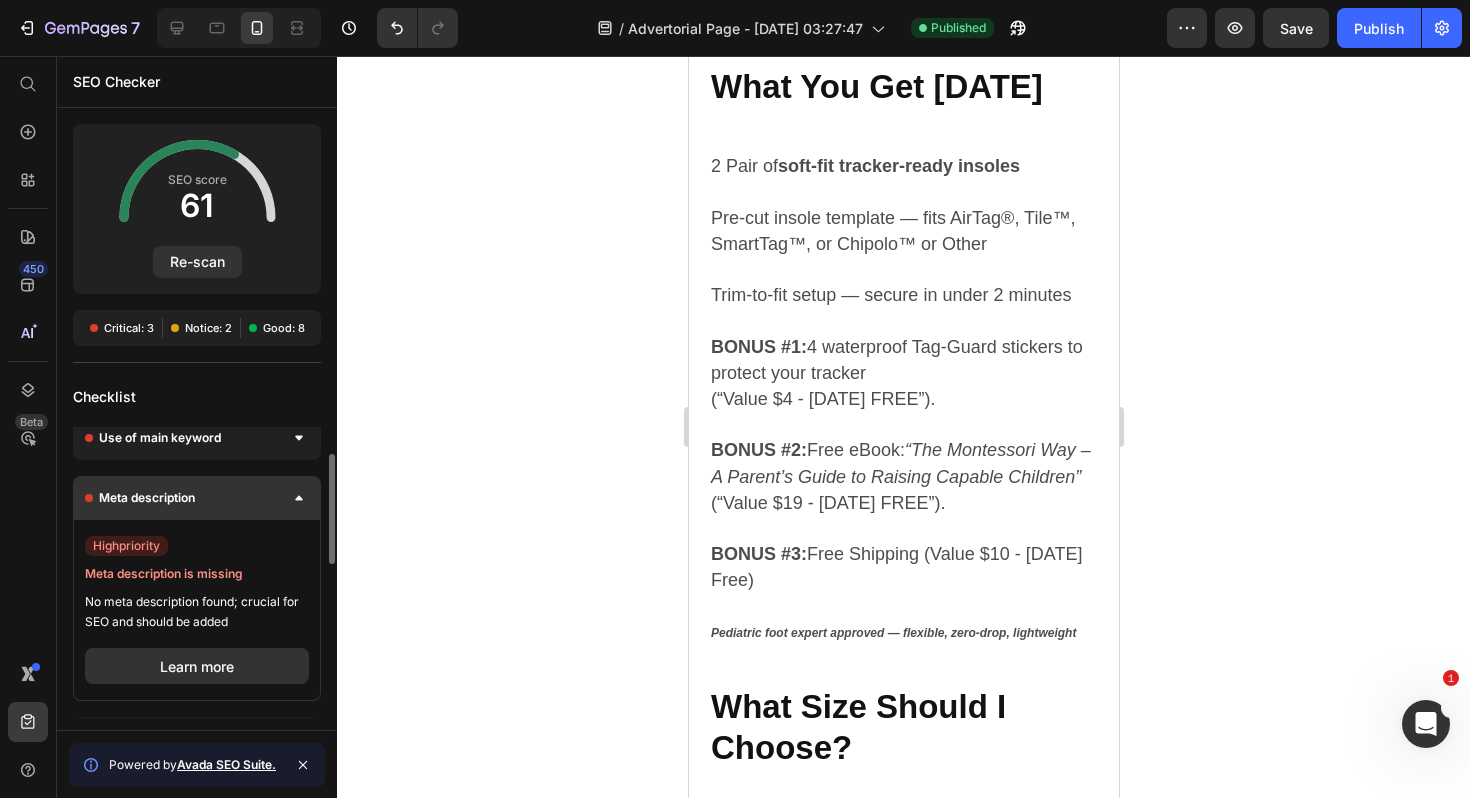 click on "Meta description" at bounding box center [197, 498] 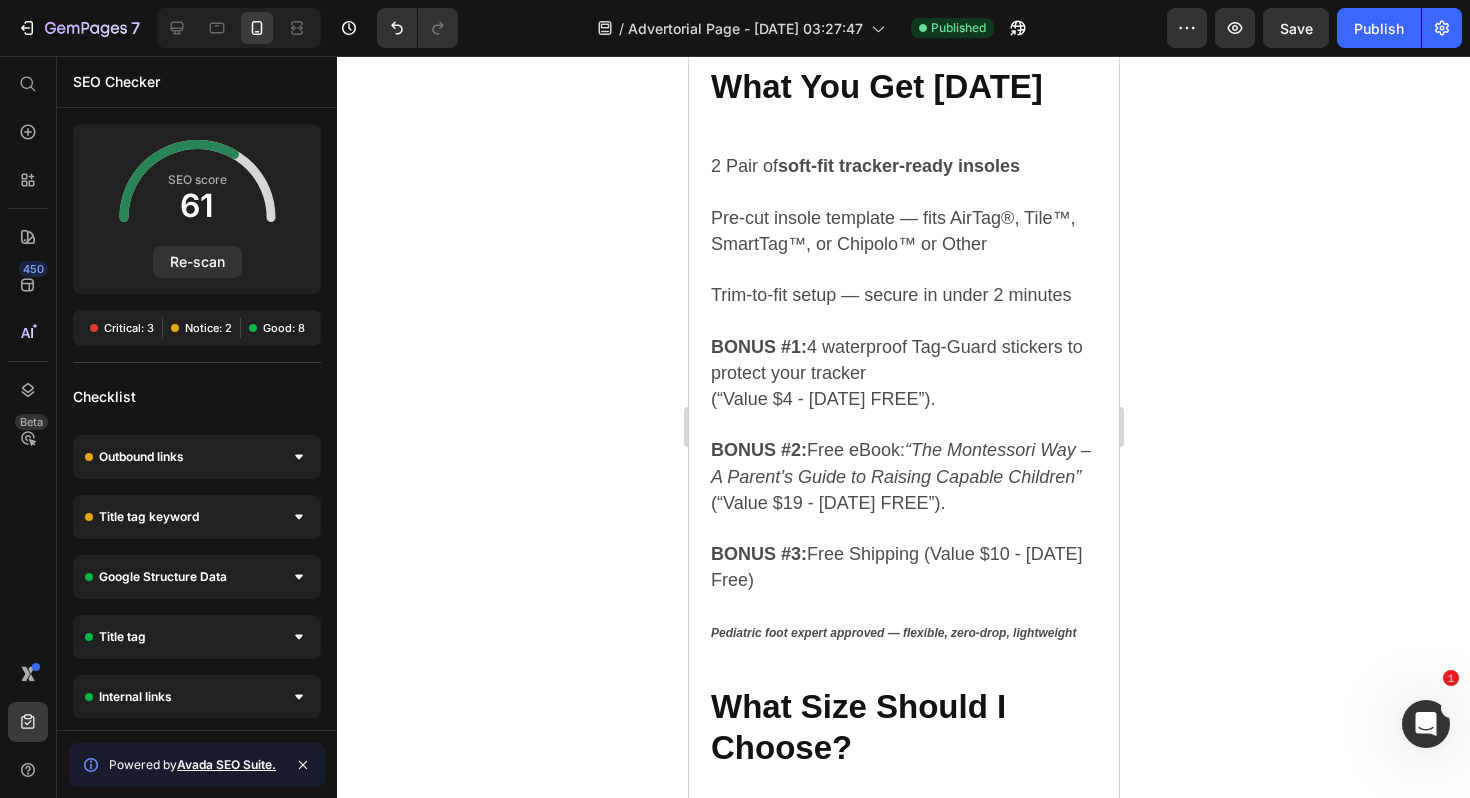 scroll, scrollTop: 0, scrollLeft: 0, axis: both 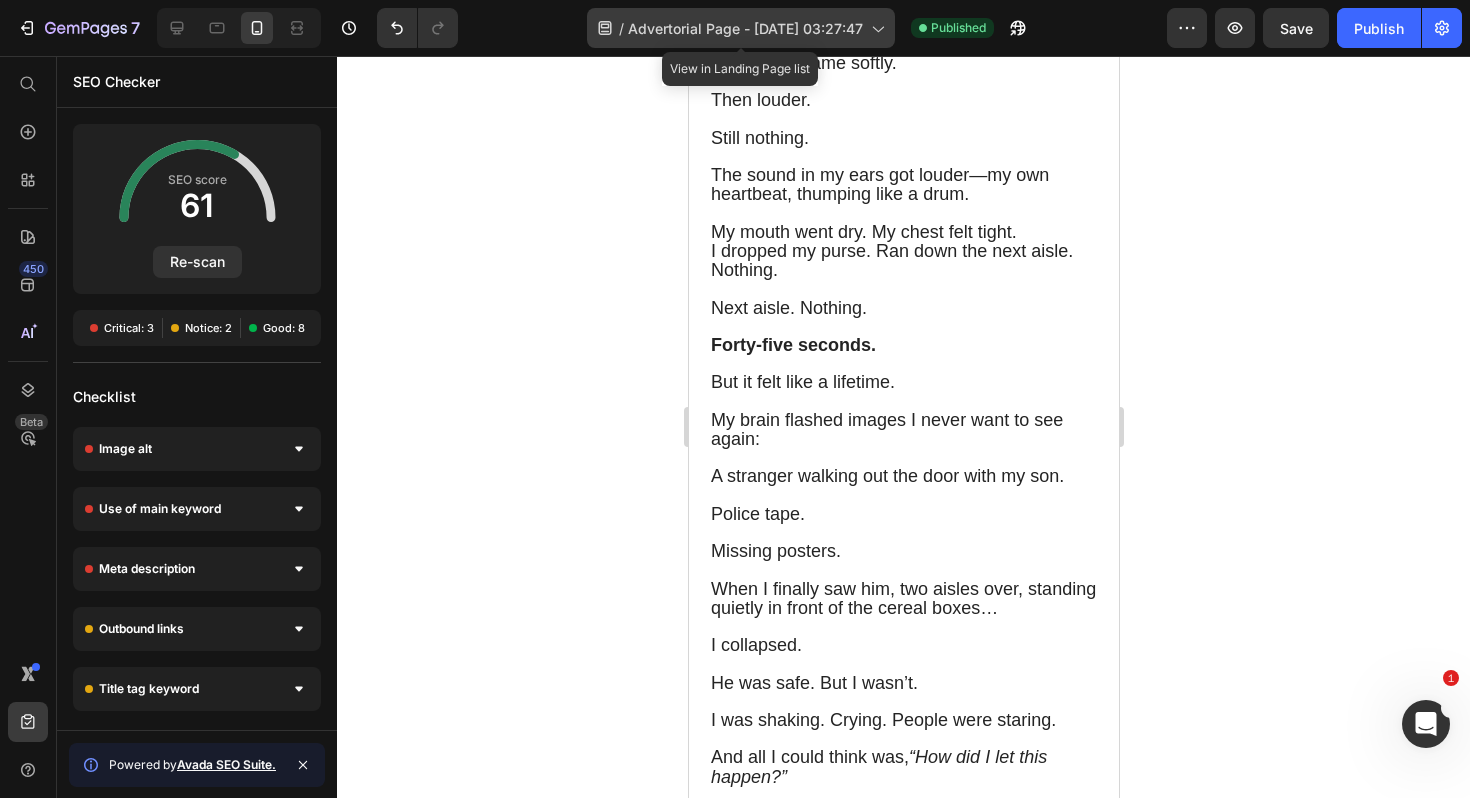 click 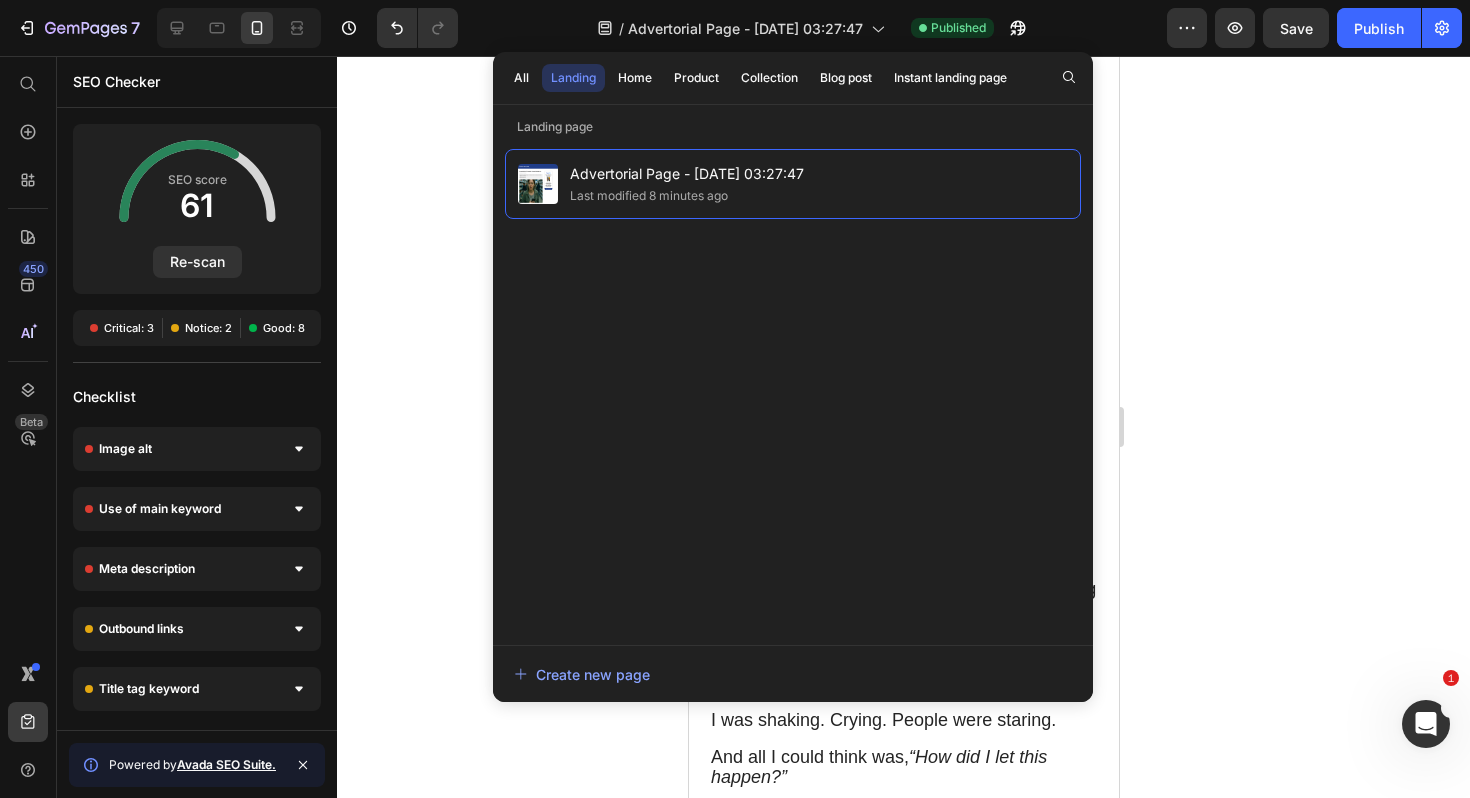 click 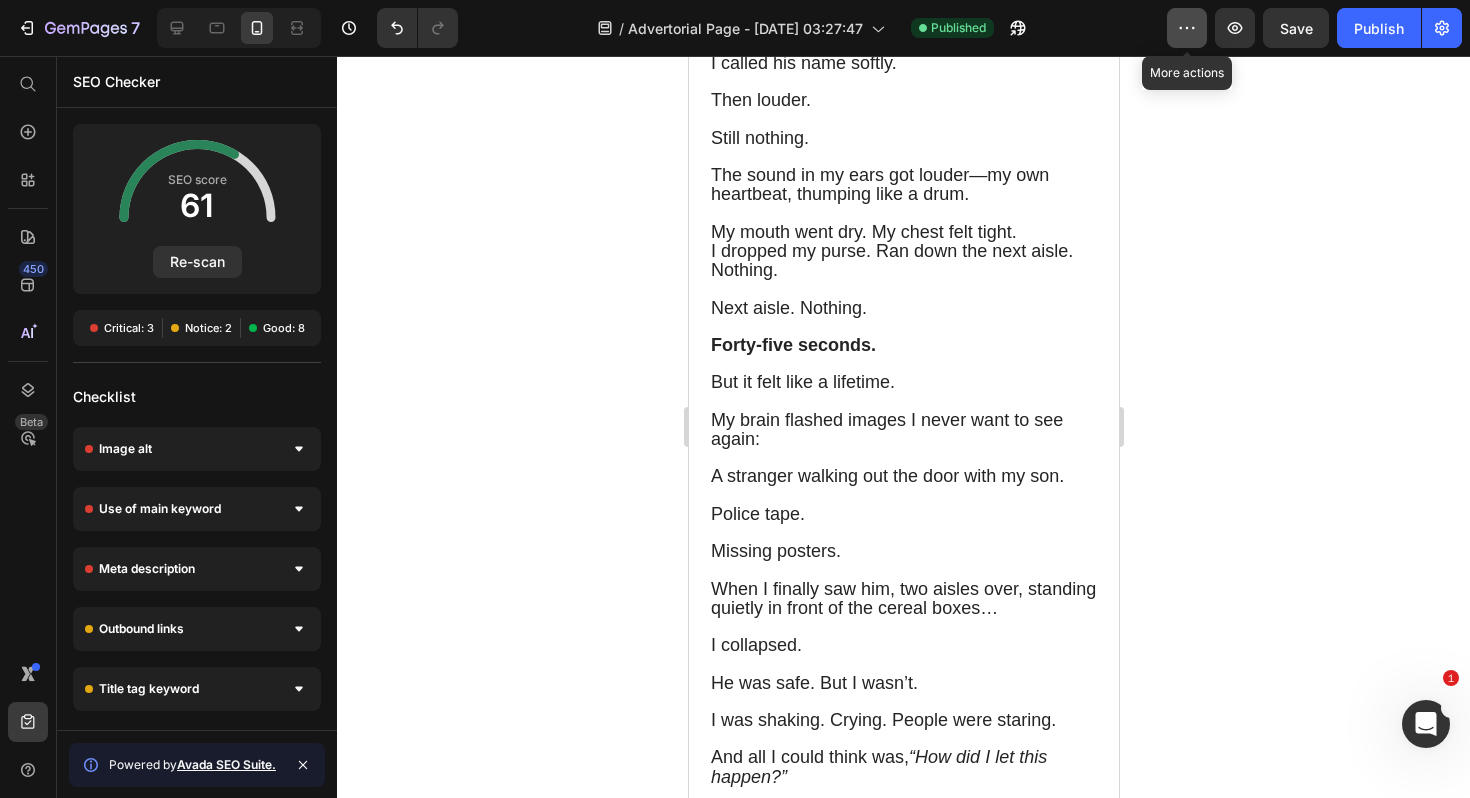 click 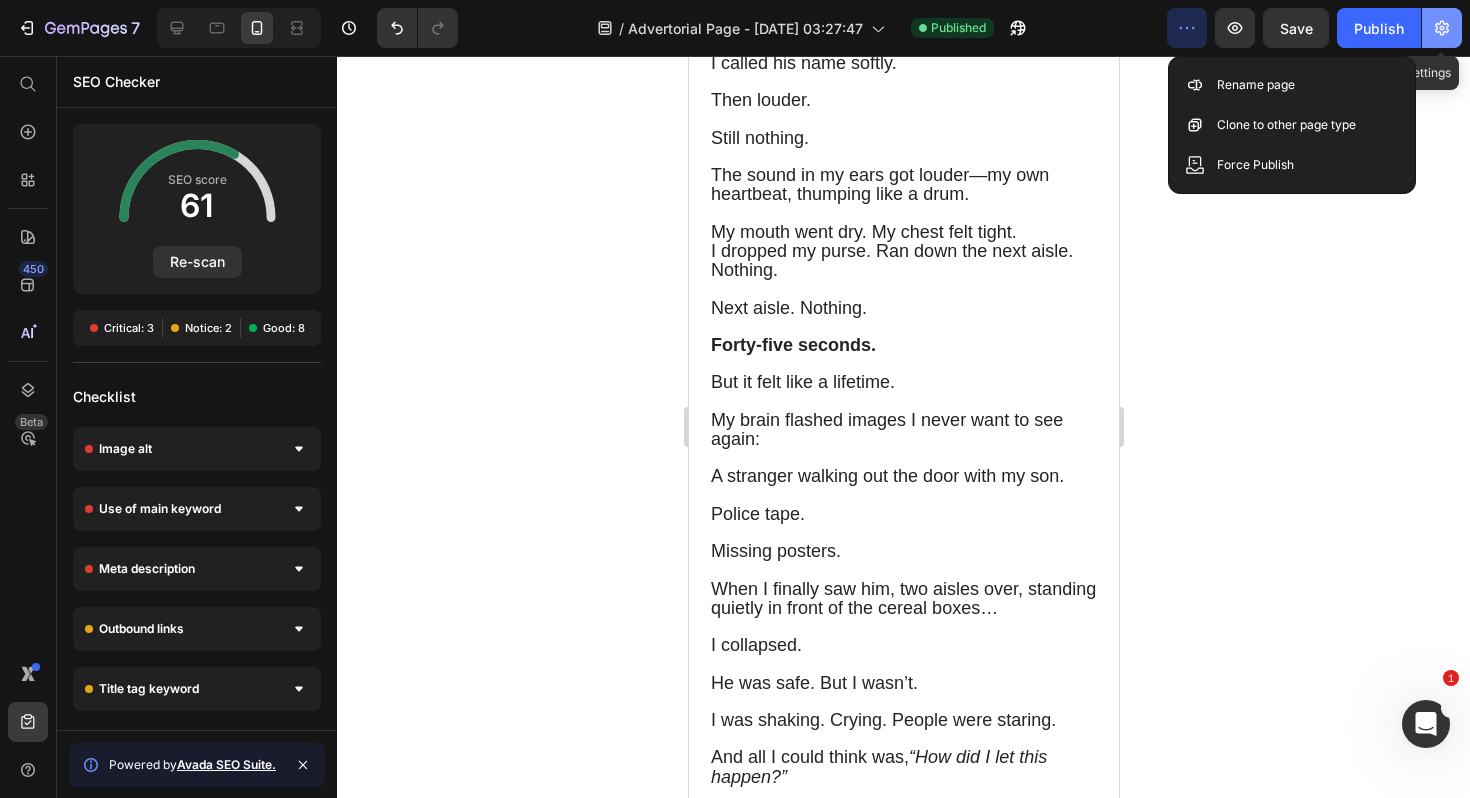 click 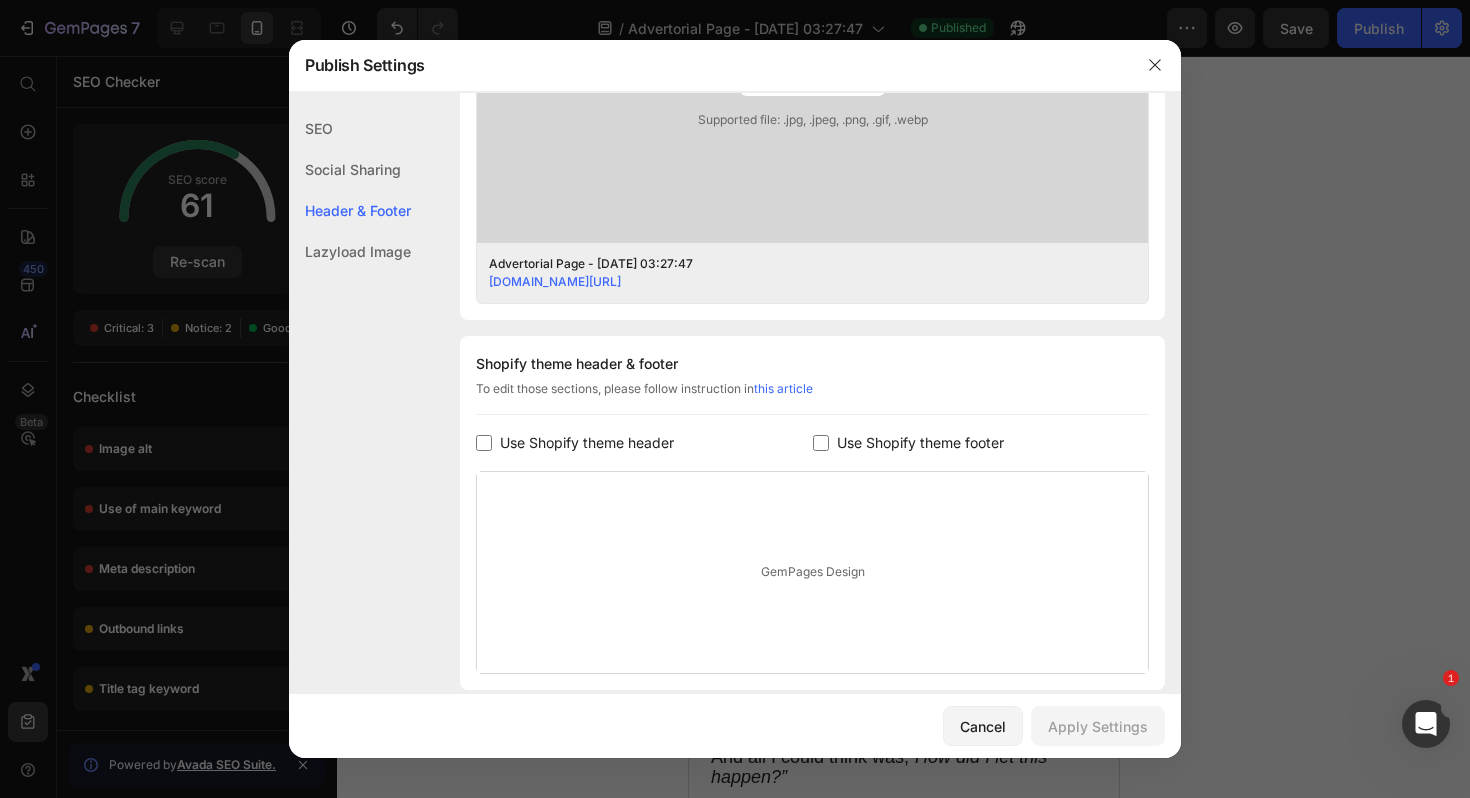 scroll, scrollTop: 857, scrollLeft: 0, axis: vertical 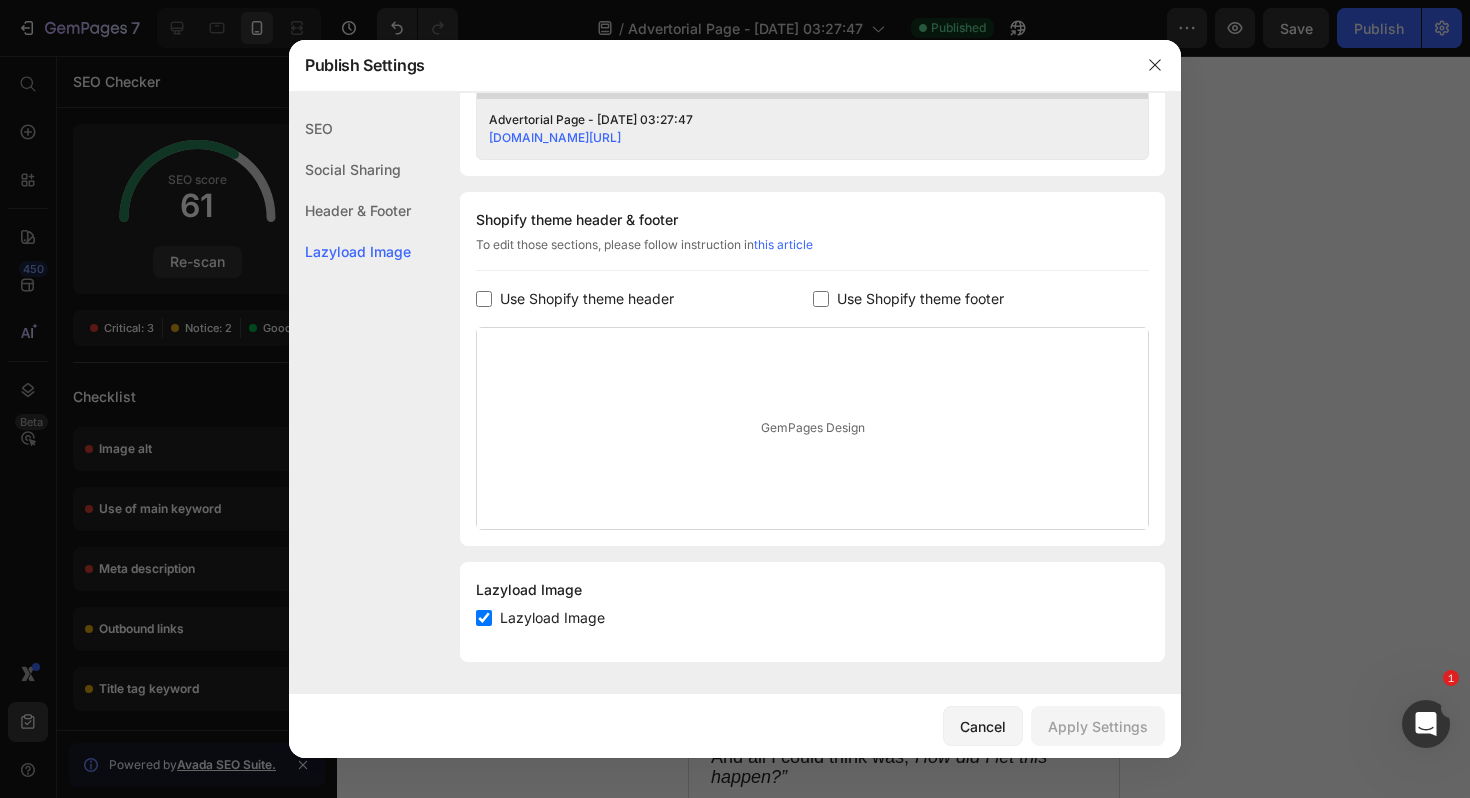 click on "Social Sharing" 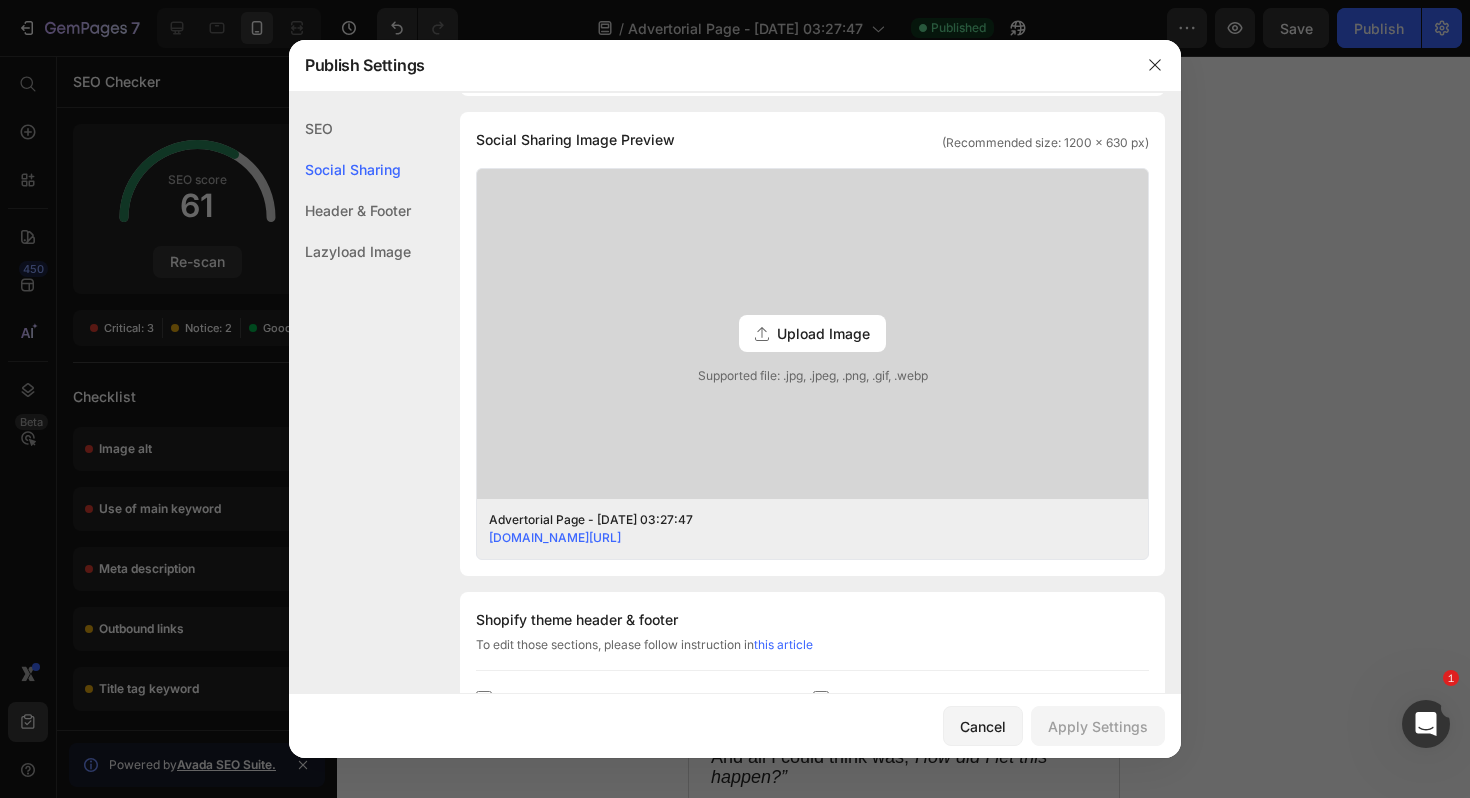 click on "Header & Footer" 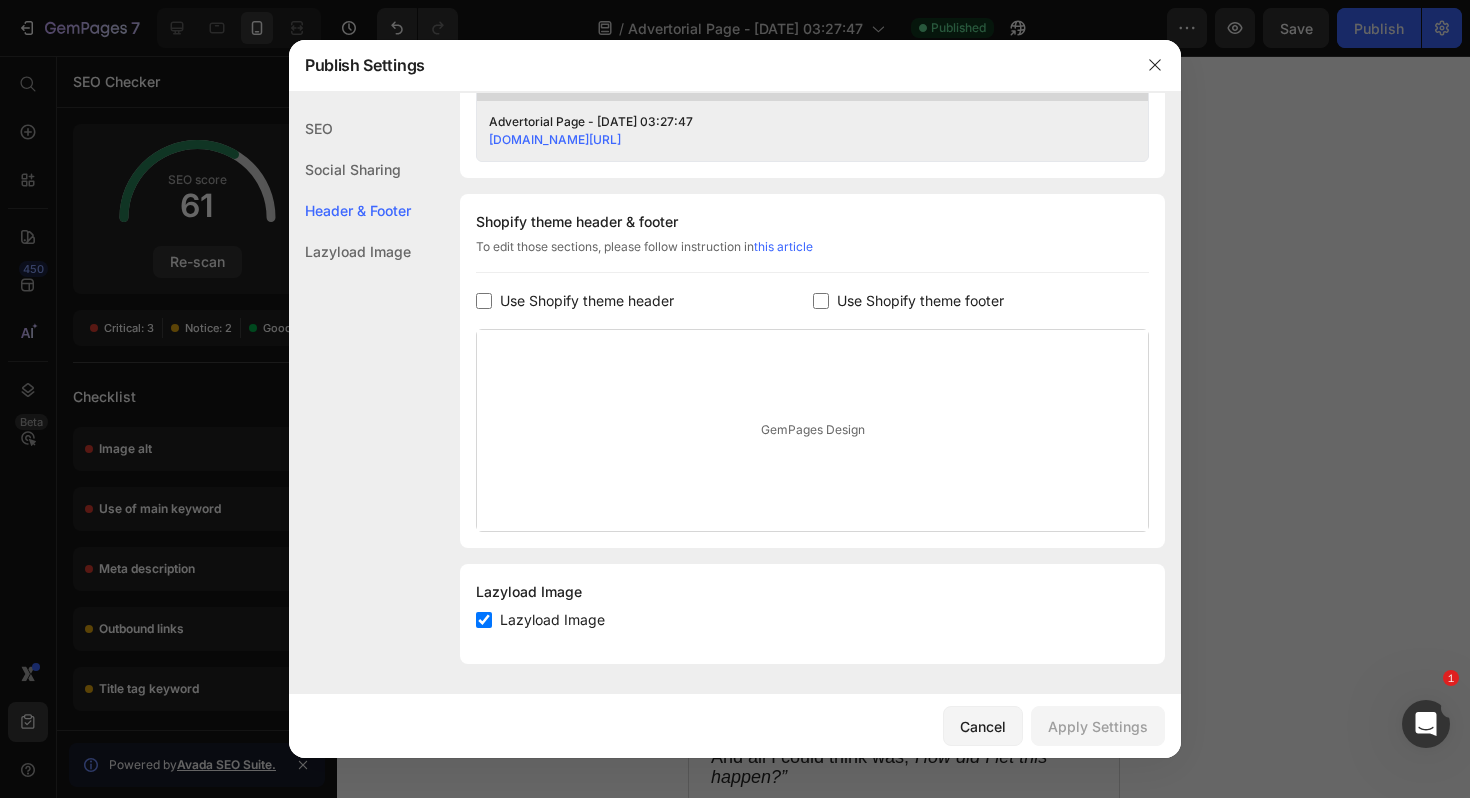 scroll, scrollTop: 857, scrollLeft: 0, axis: vertical 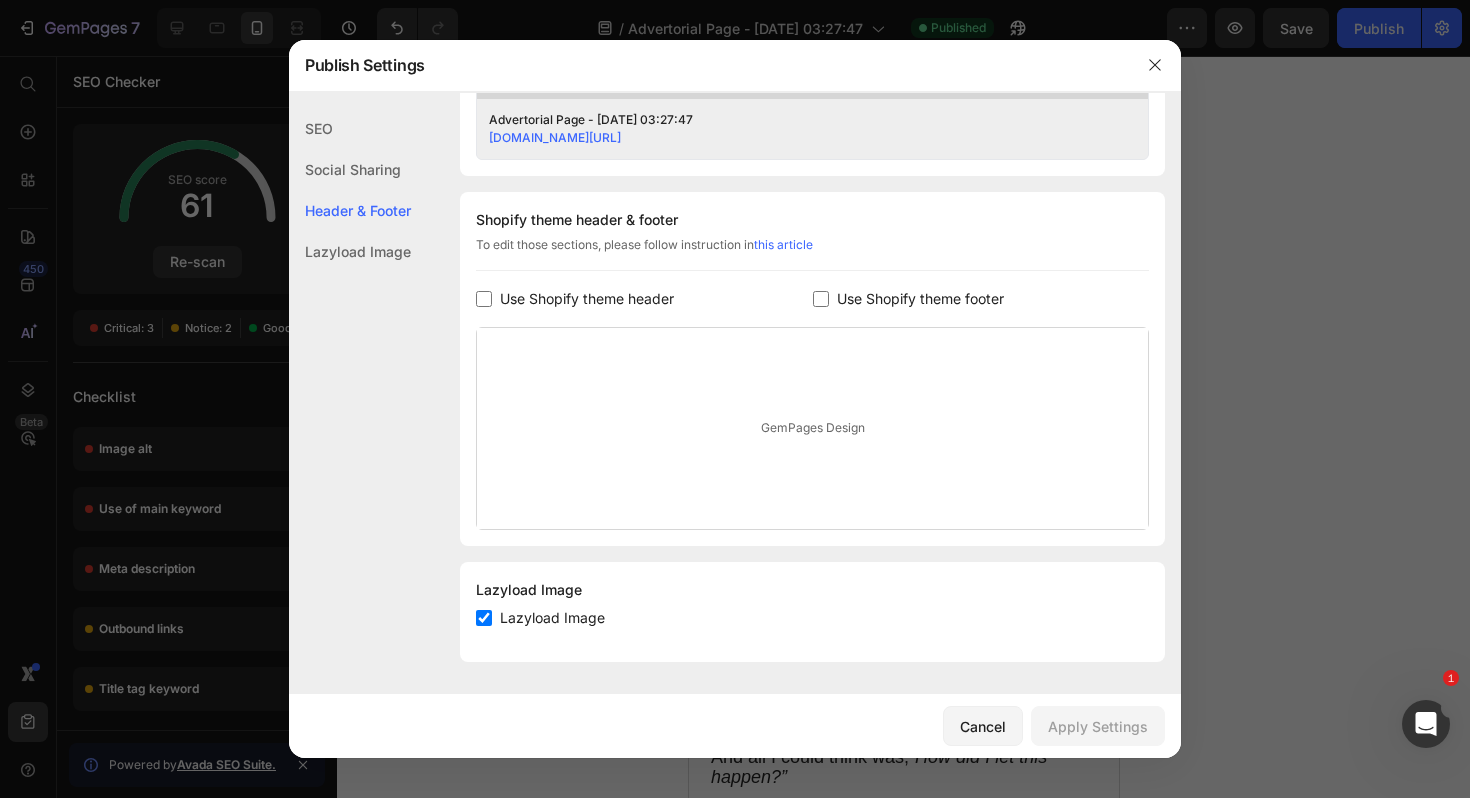 click on "Lazyload Image" 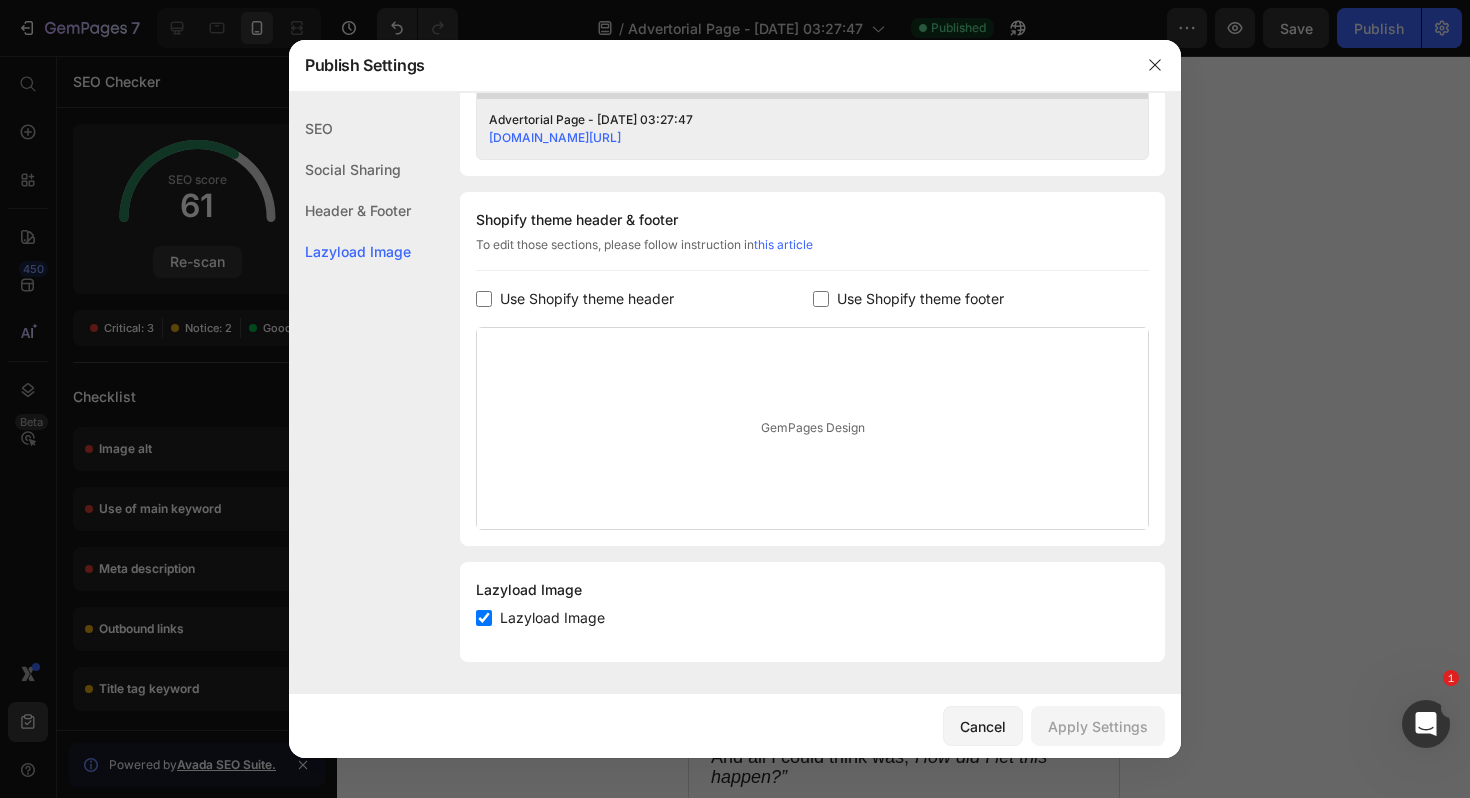 click on "SEO" 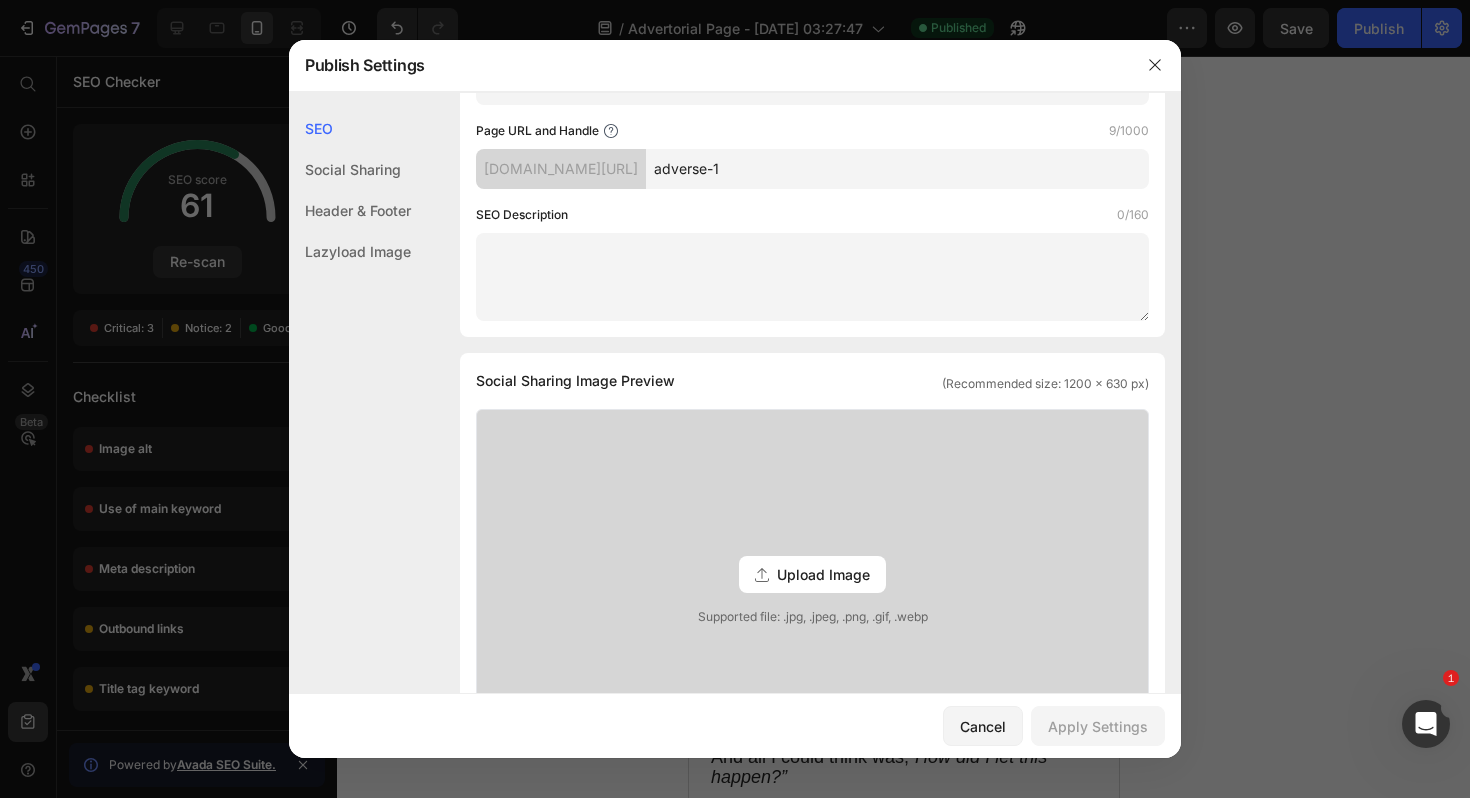 scroll, scrollTop: 0, scrollLeft: 0, axis: both 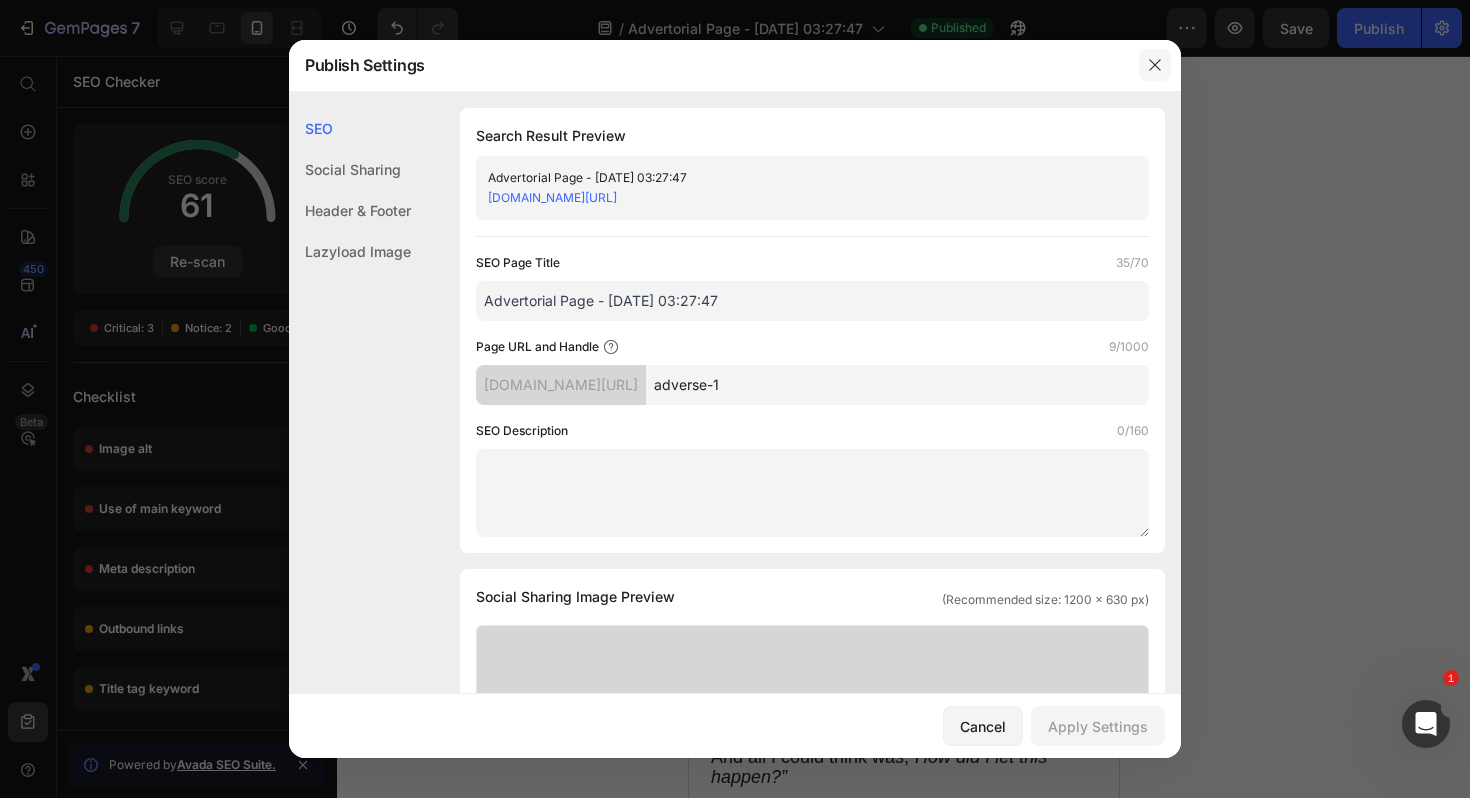 click 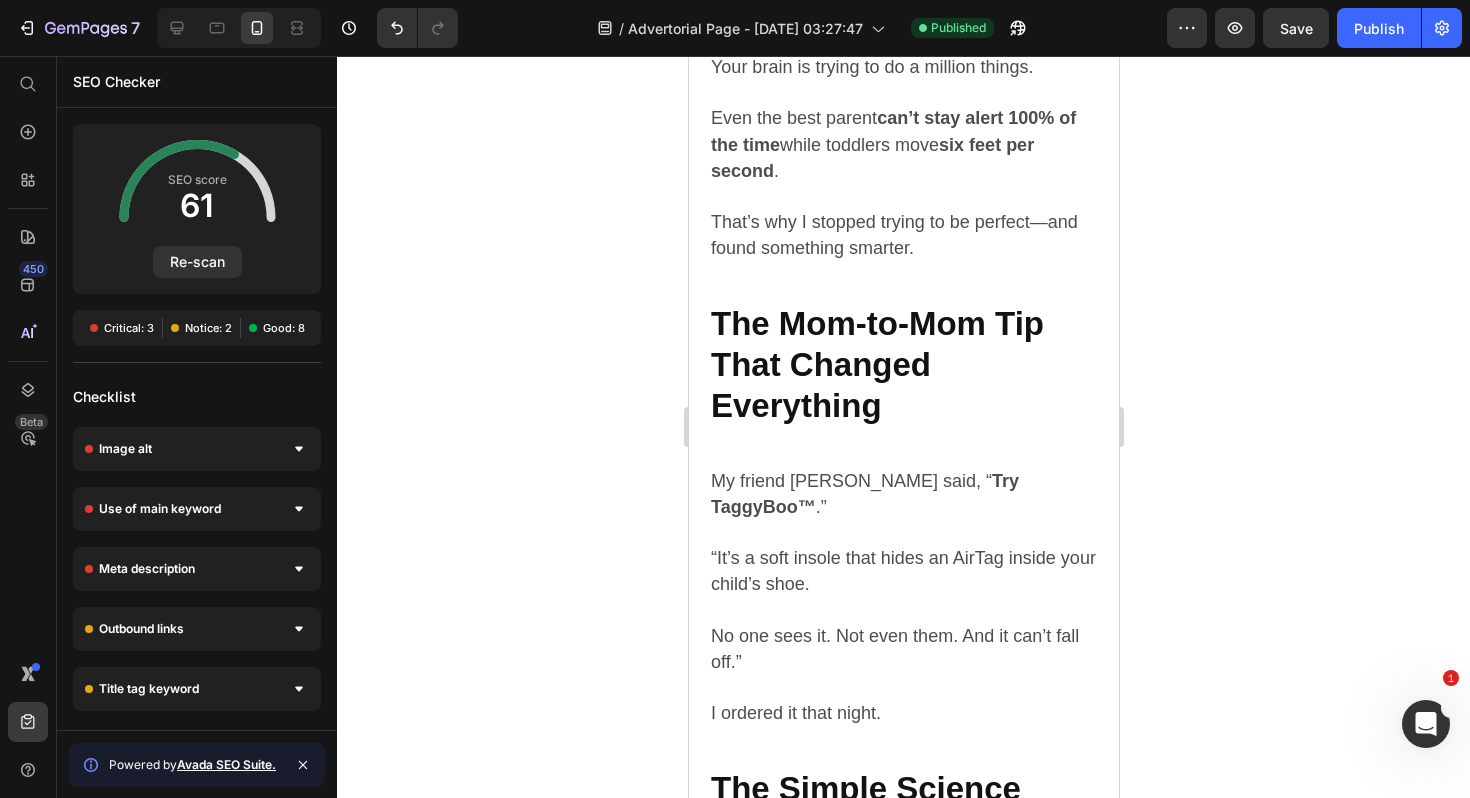 scroll, scrollTop: 4339, scrollLeft: 0, axis: vertical 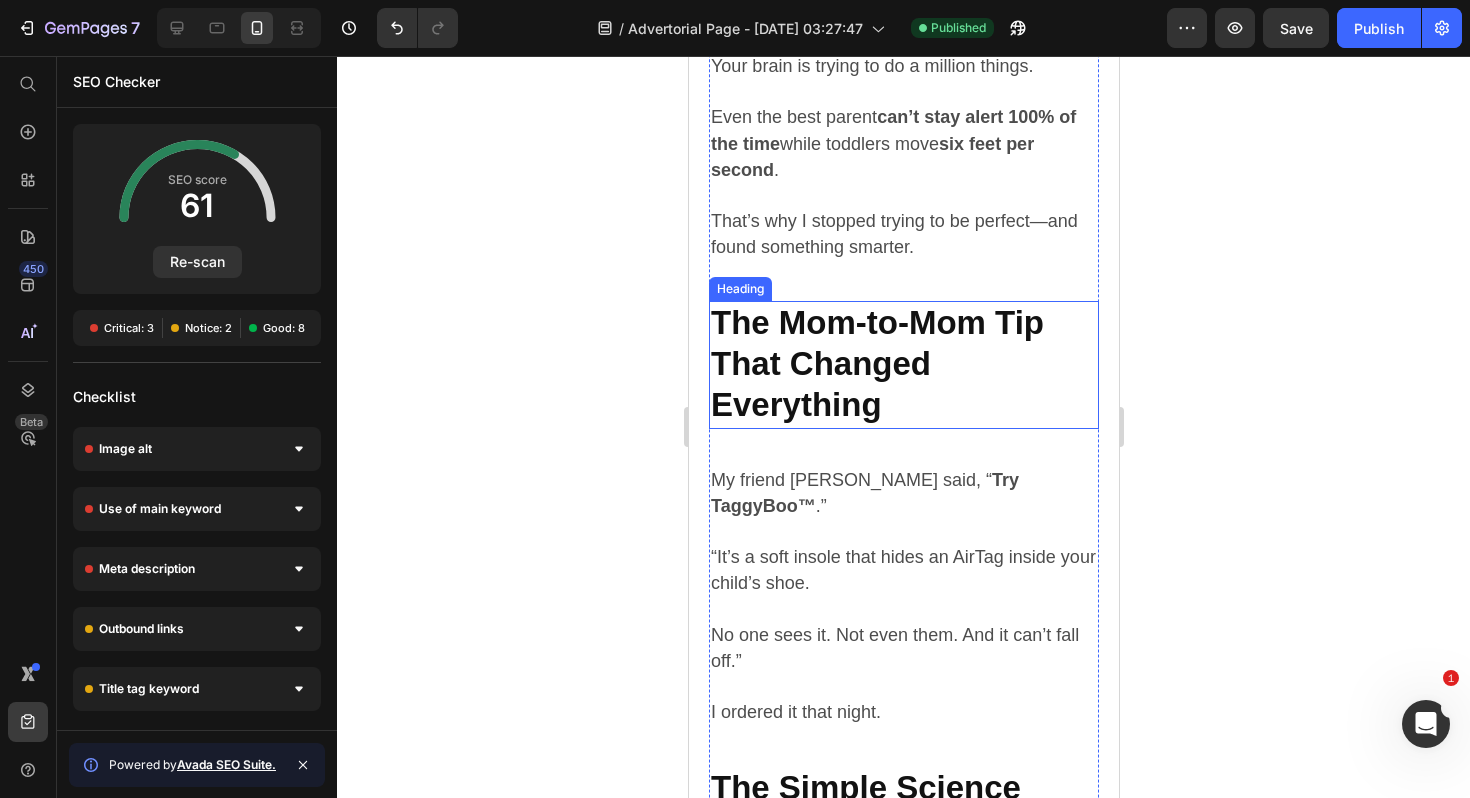 click on "The Mom-to-Mom Tip That Changed Everything" at bounding box center (903, 365) 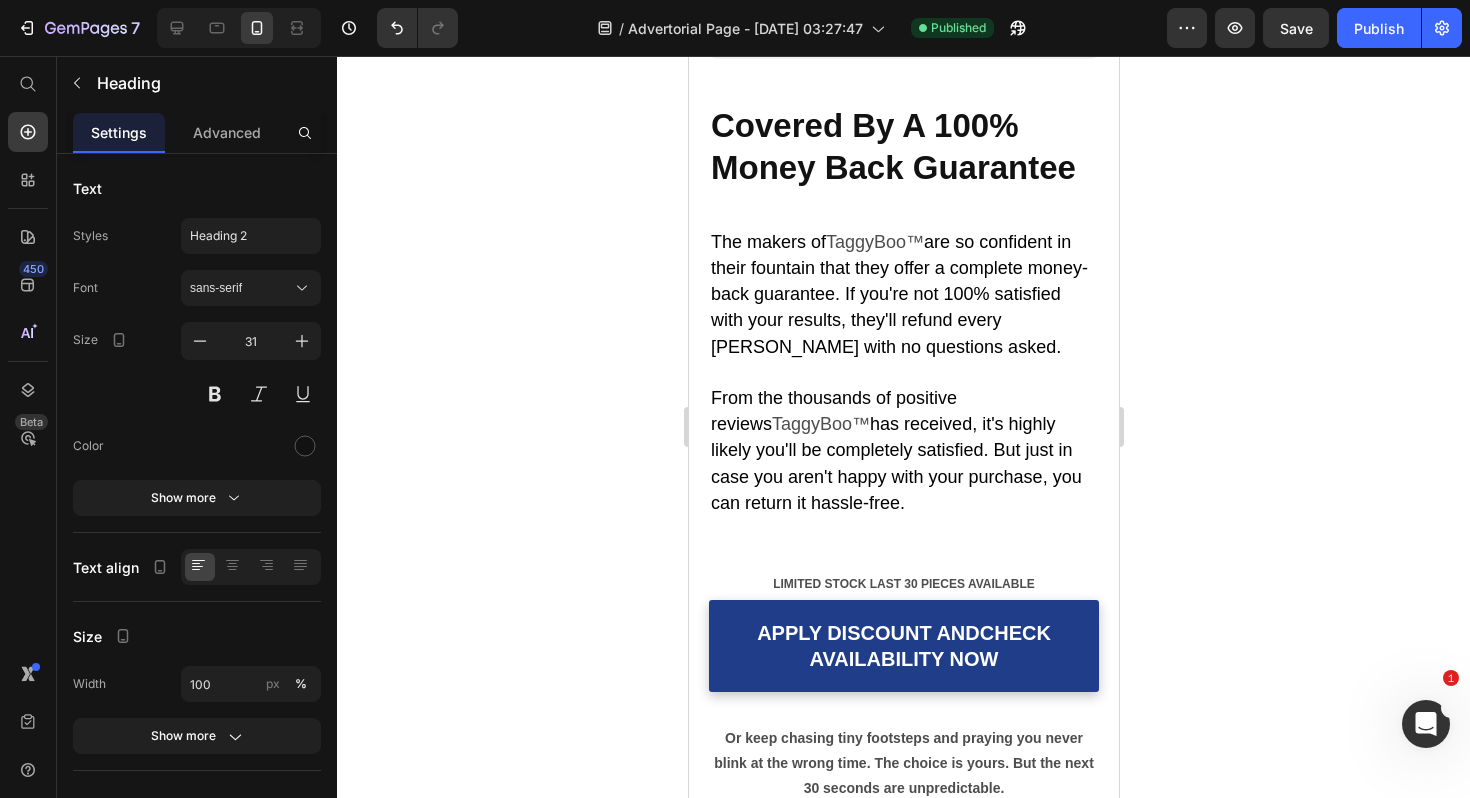 scroll, scrollTop: 7962, scrollLeft: 0, axis: vertical 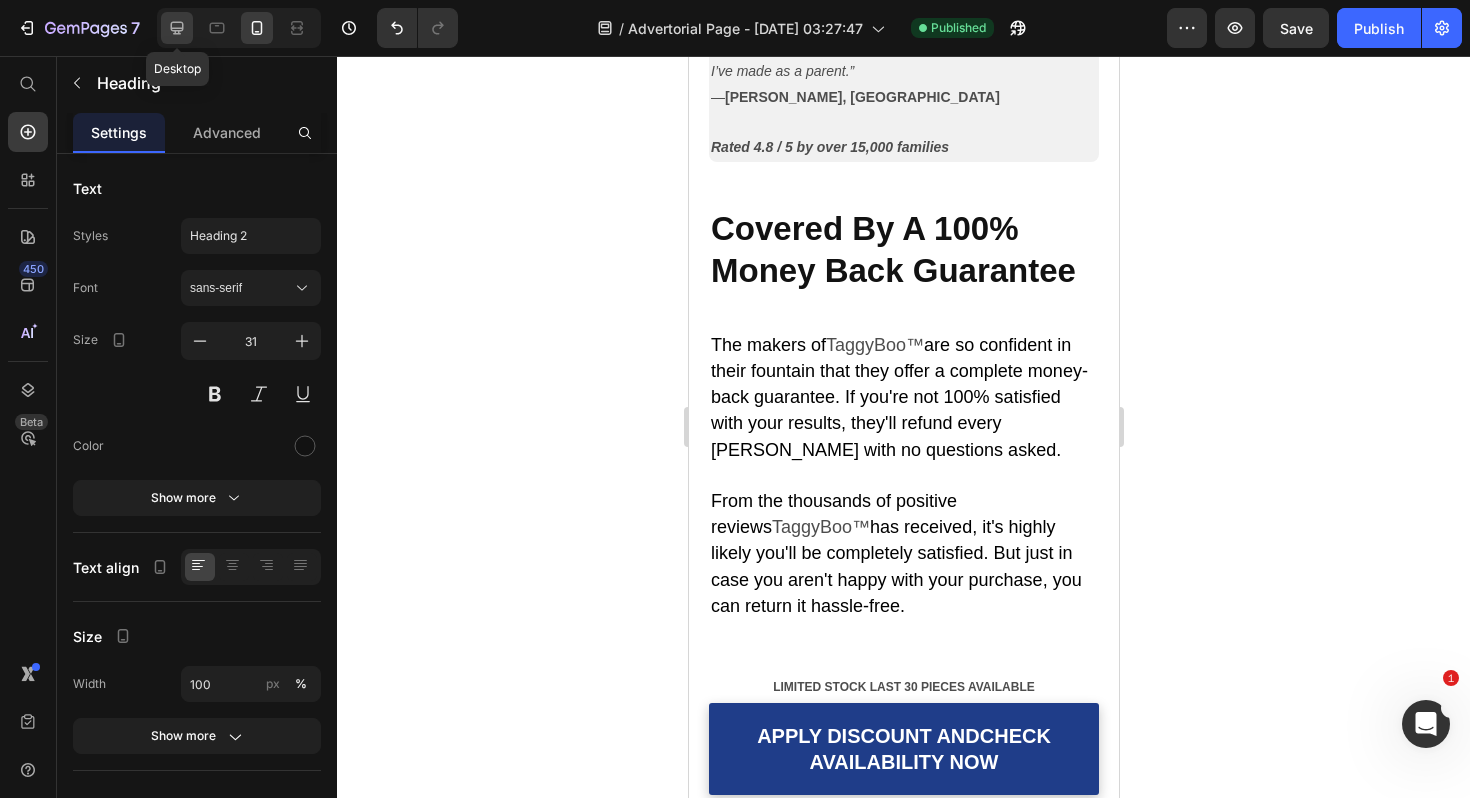 click 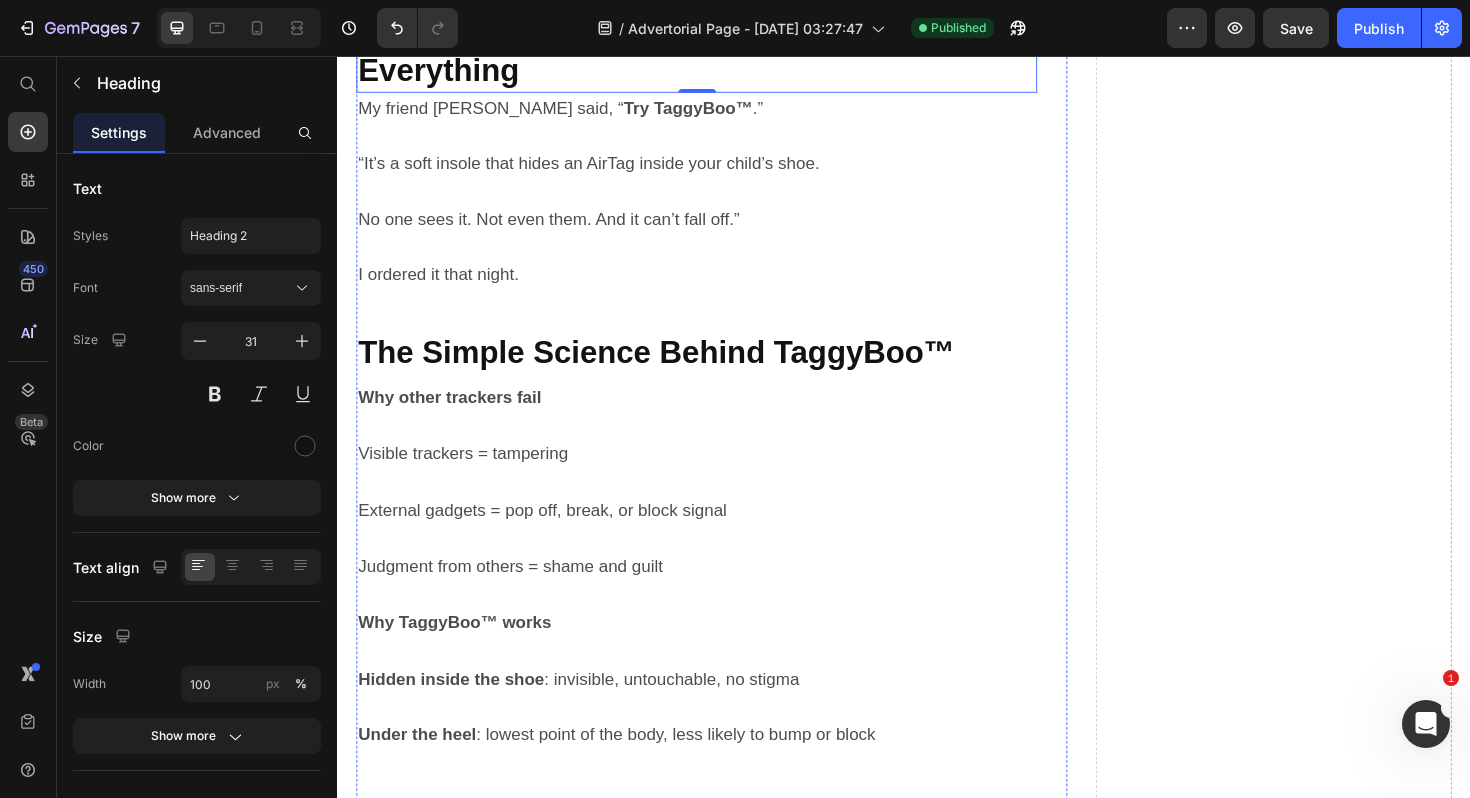 scroll, scrollTop: 3841, scrollLeft: 0, axis: vertical 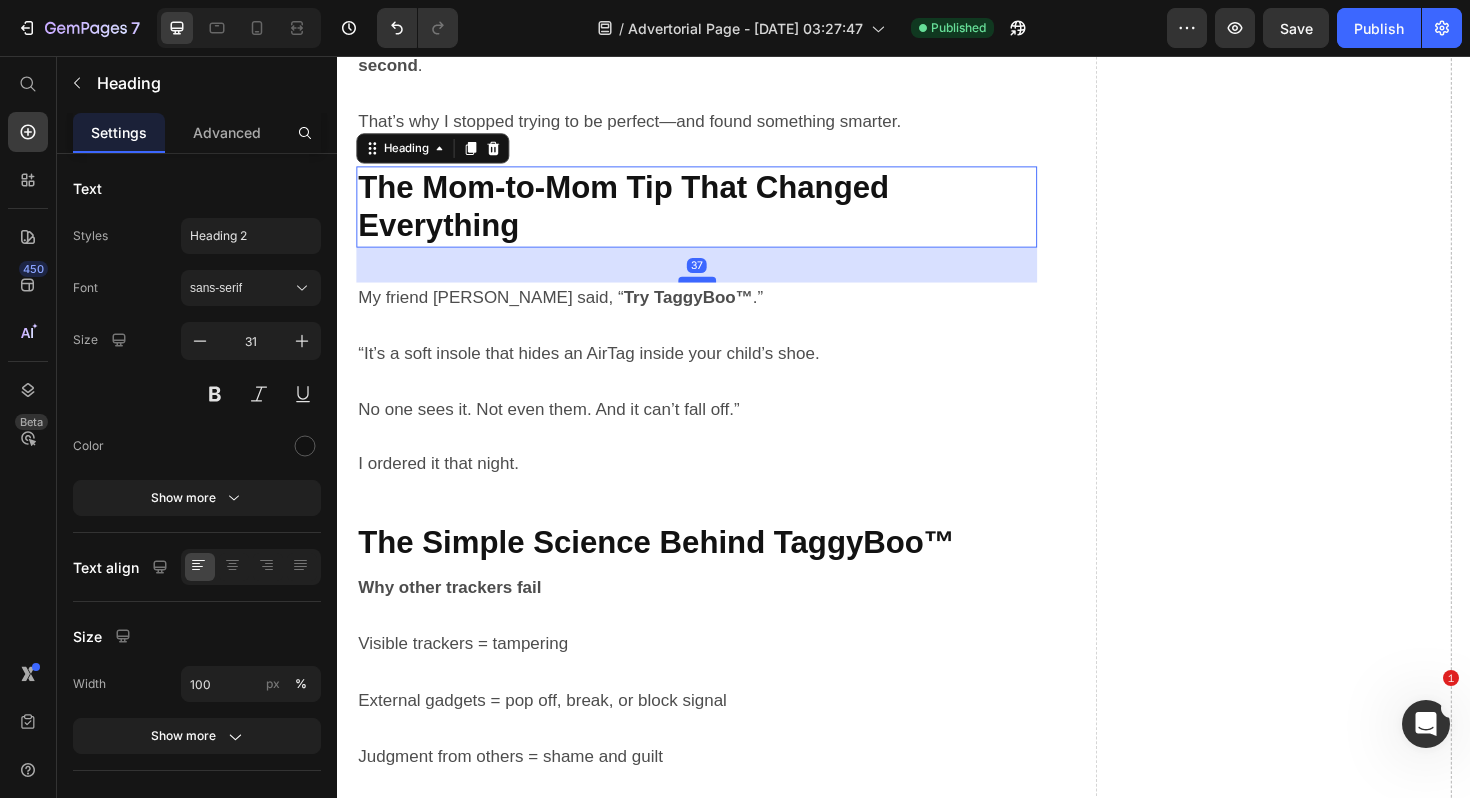 drag, startPoint x: 725, startPoint y: 211, endPoint x: 735, endPoint y: 248, distance: 38.327538 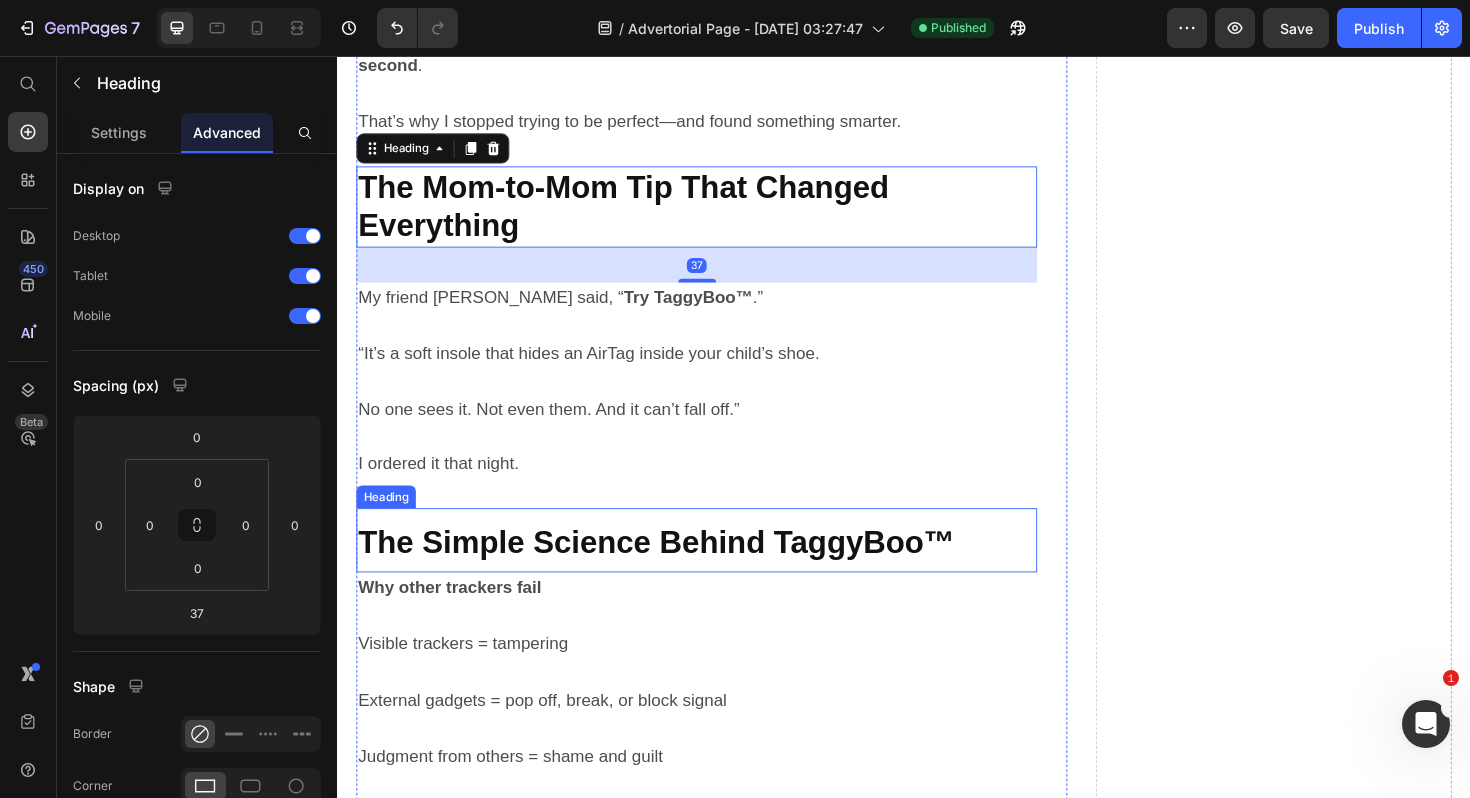 click on "The Simple Science Behind TaggyBoo™" at bounding box center [717, 569] 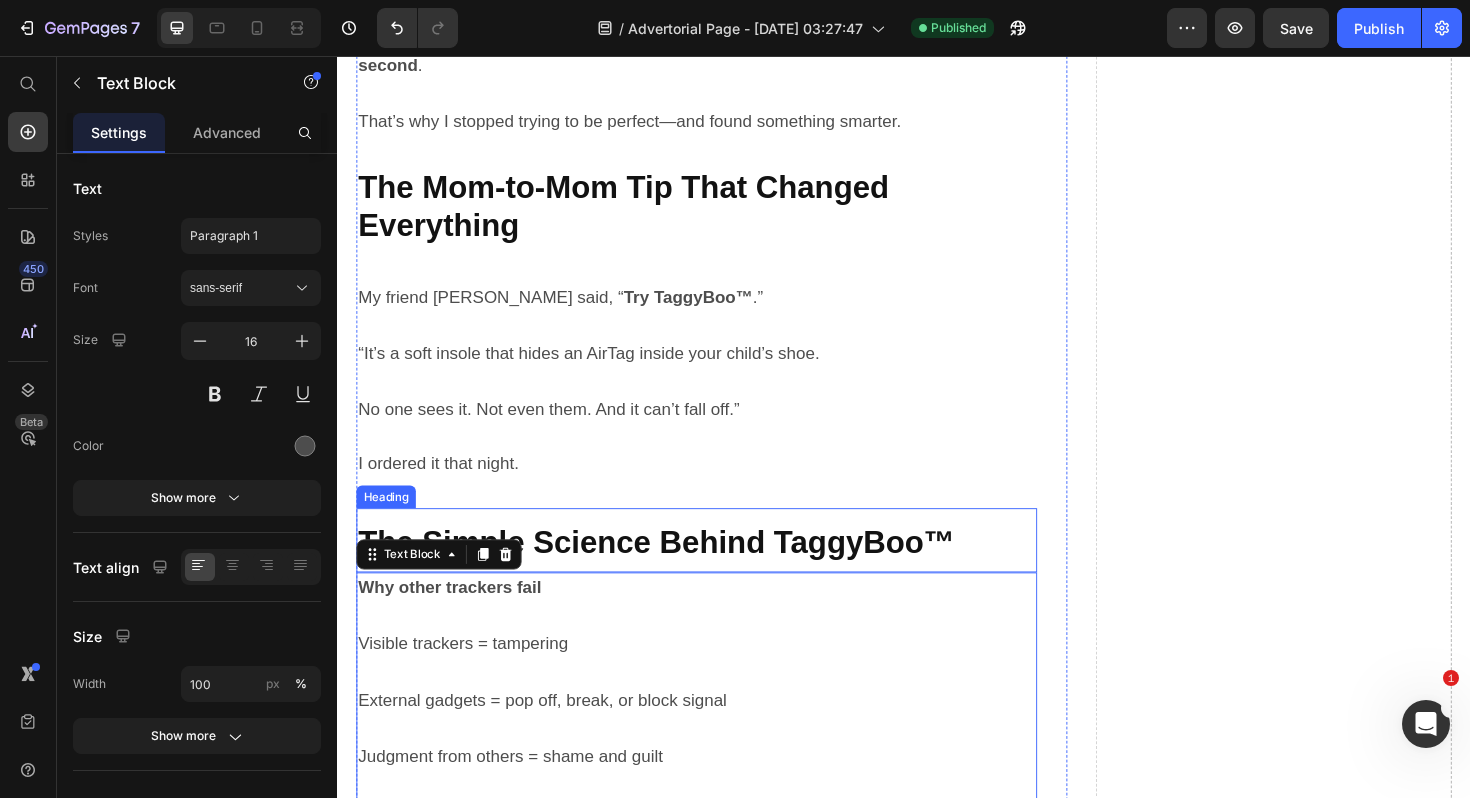 click on "The Simple Science Behind TaggyBoo™" at bounding box center [717, 569] 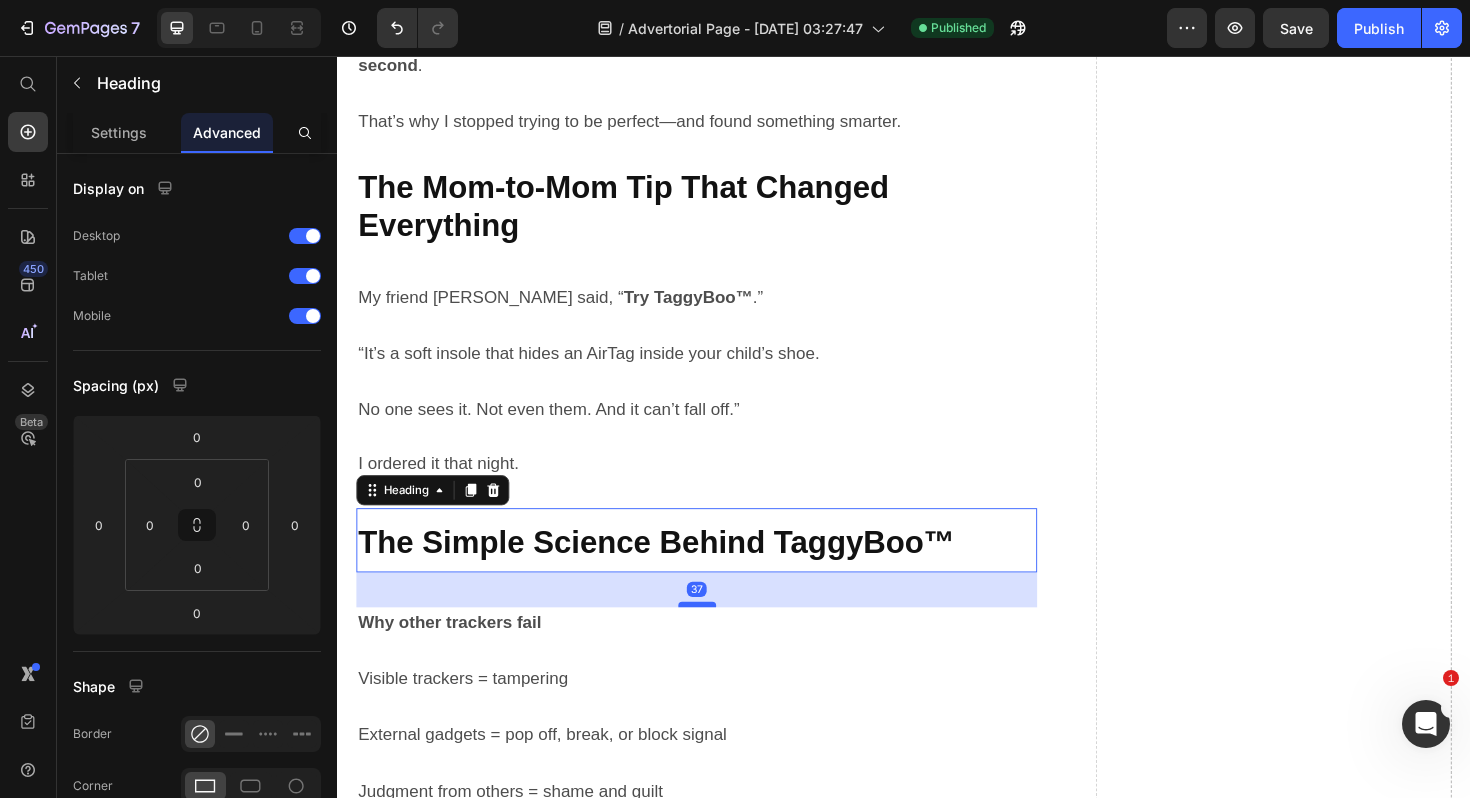 drag, startPoint x: 723, startPoint y: 551, endPoint x: 733, endPoint y: 588, distance: 38.327538 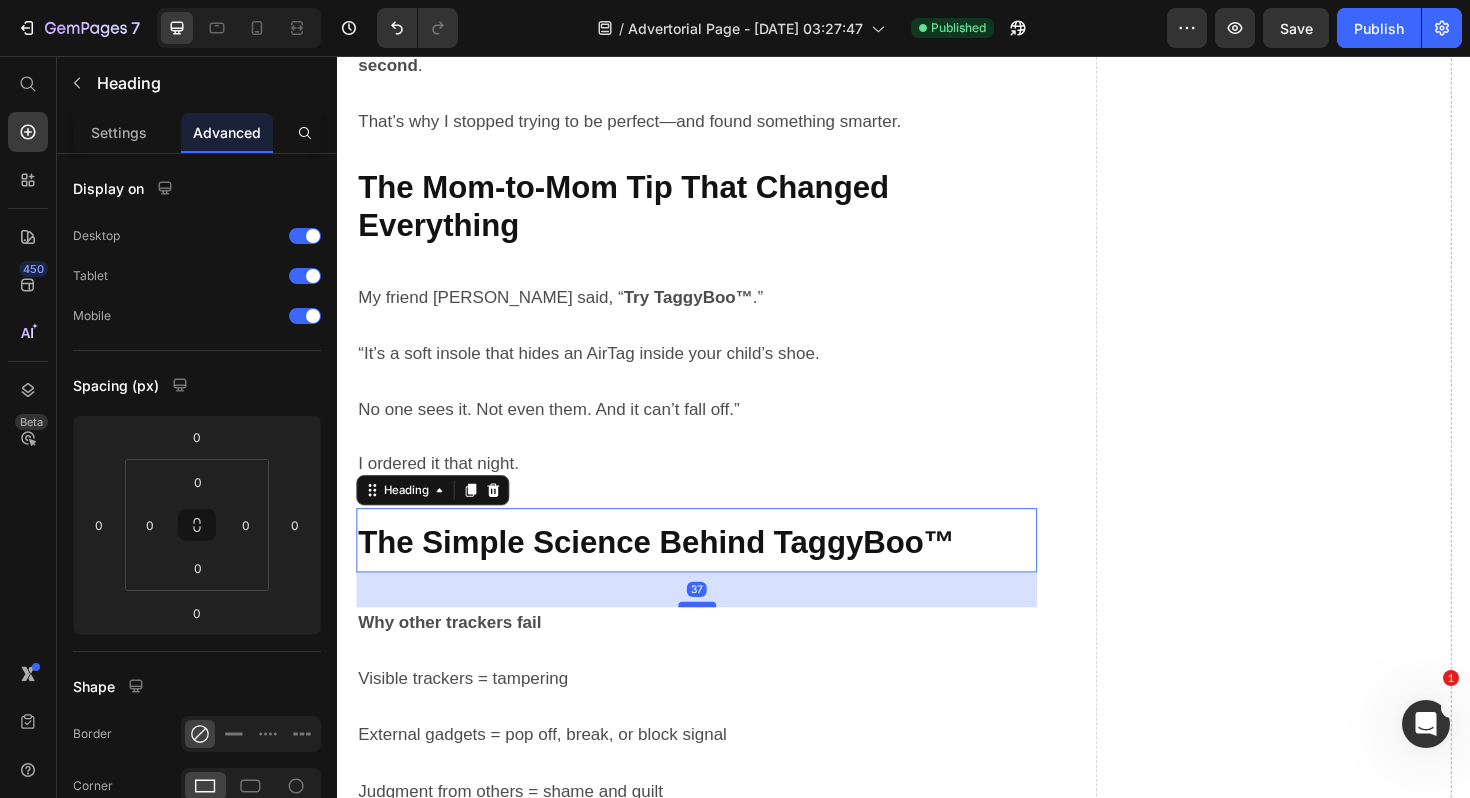 click at bounding box center [718, 637] 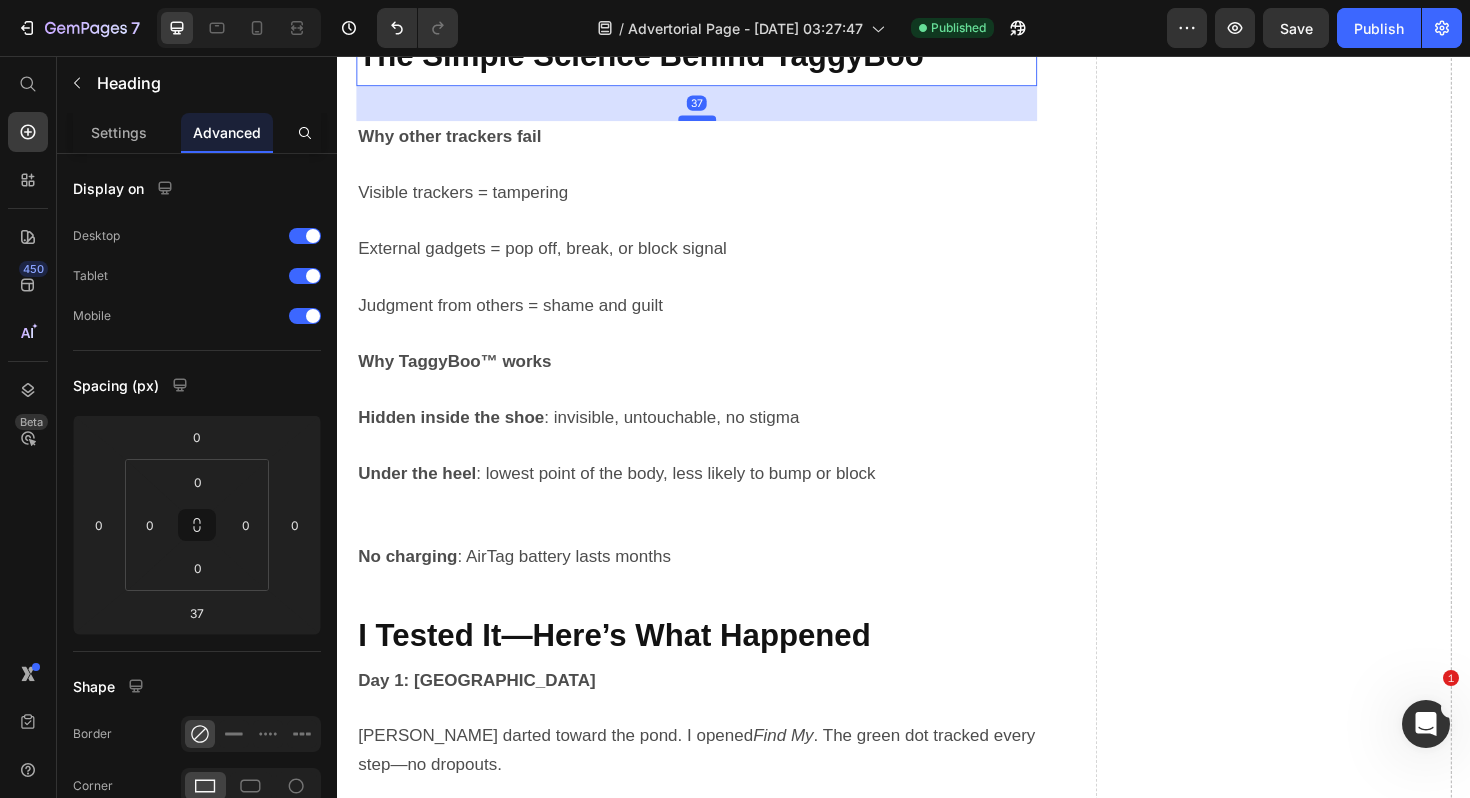 scroll, scrollTop: 4364, scrollLeft: 0, axis: vertical 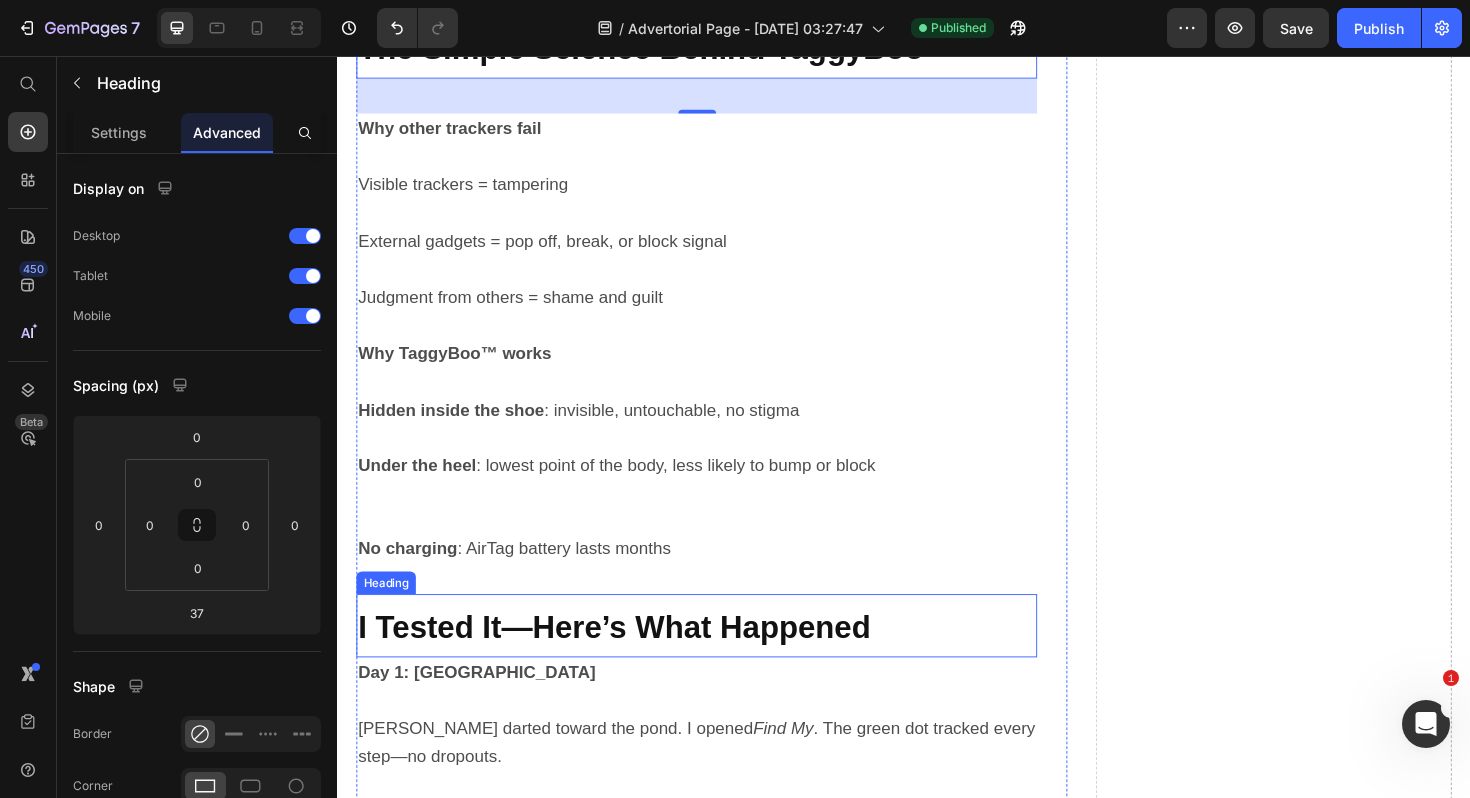 click on "I Tested It—Here’s What Happened" at bounding box center (630, 661) 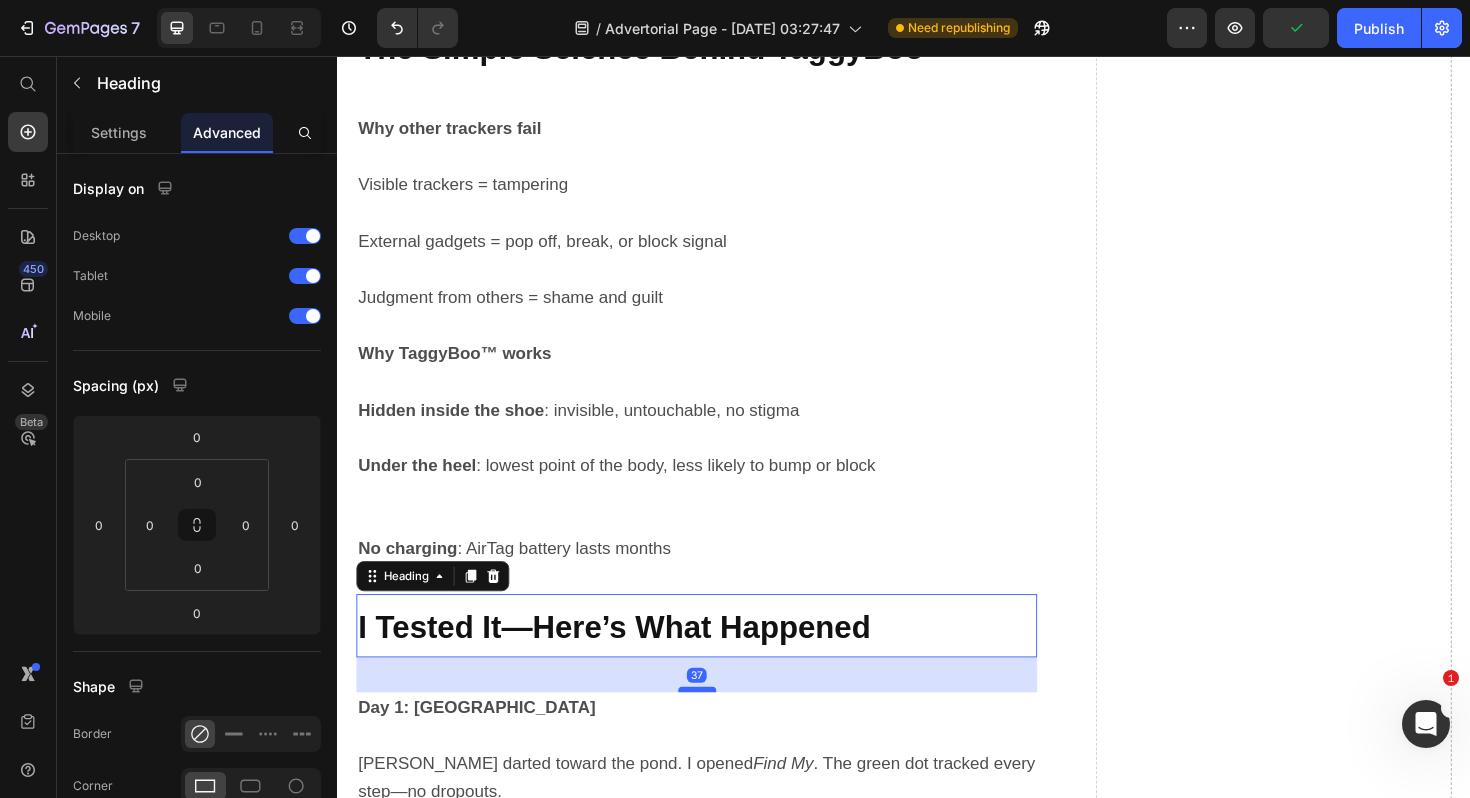 drag, startPoint x: 717, startPoint y: 637, endPoint x: 722, endPoint y: 672, distance: 35.35534 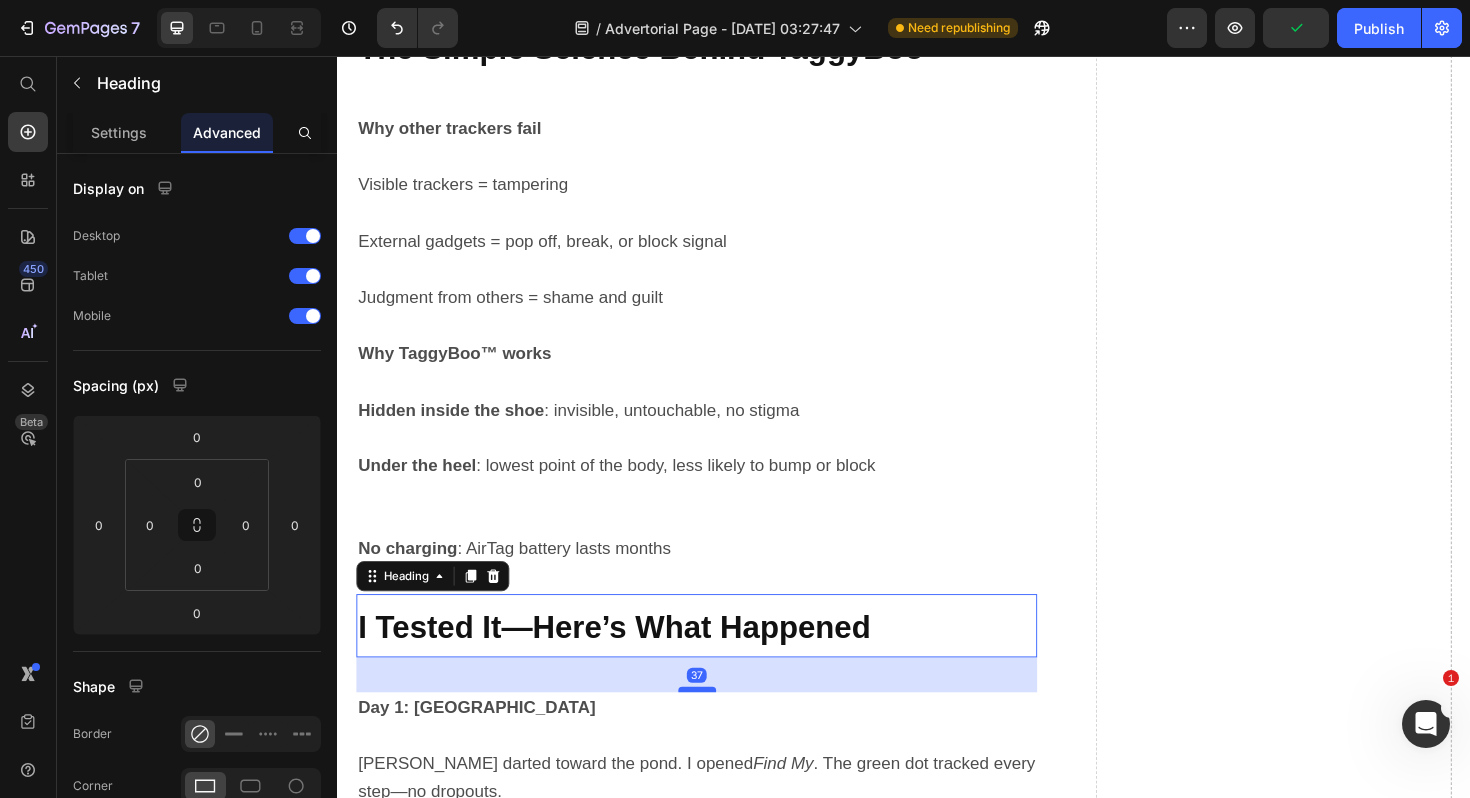 click at bounding box center (718, 727) 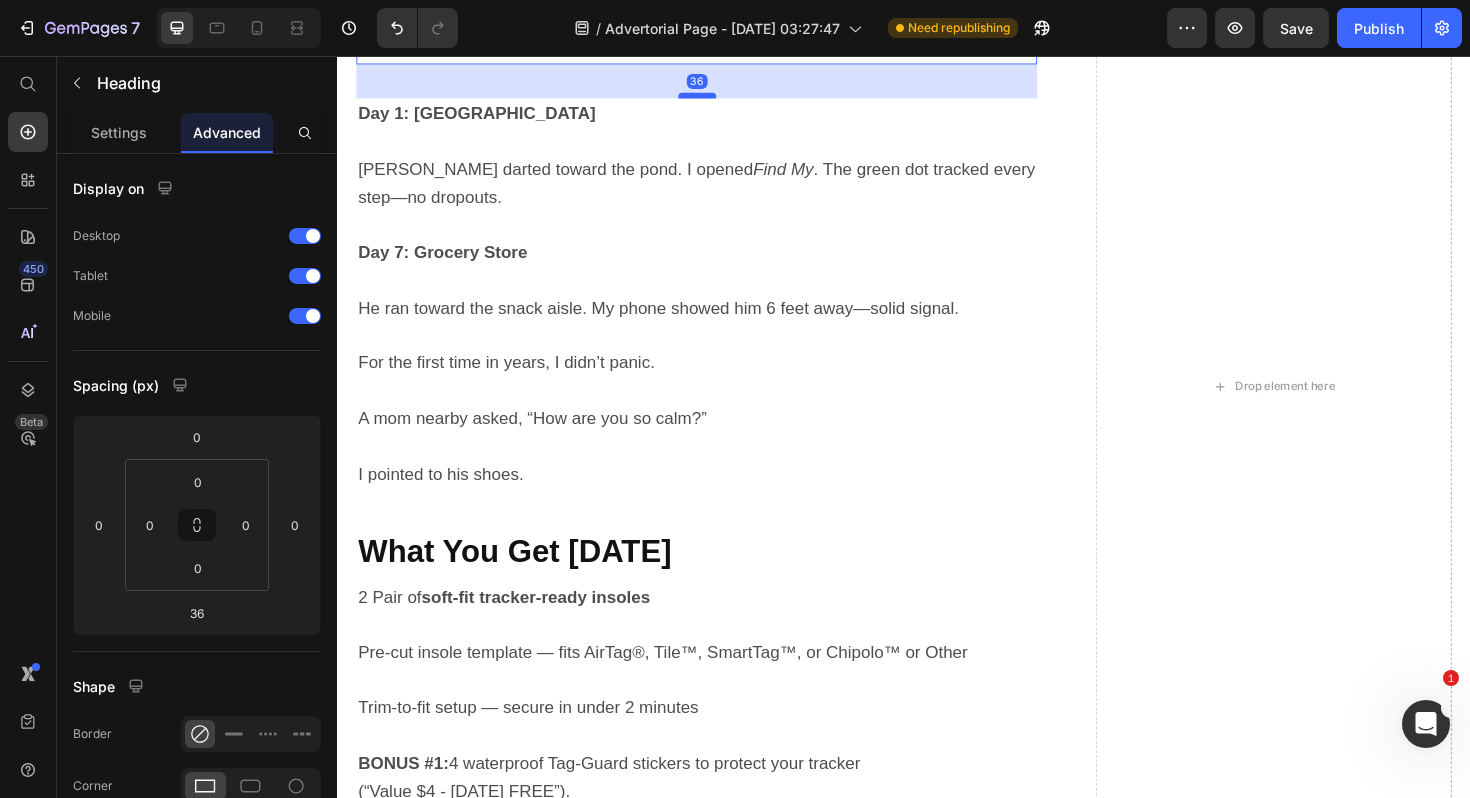 scroll, scrollTop: 5012, scrollLeft: 0, axis: vertical 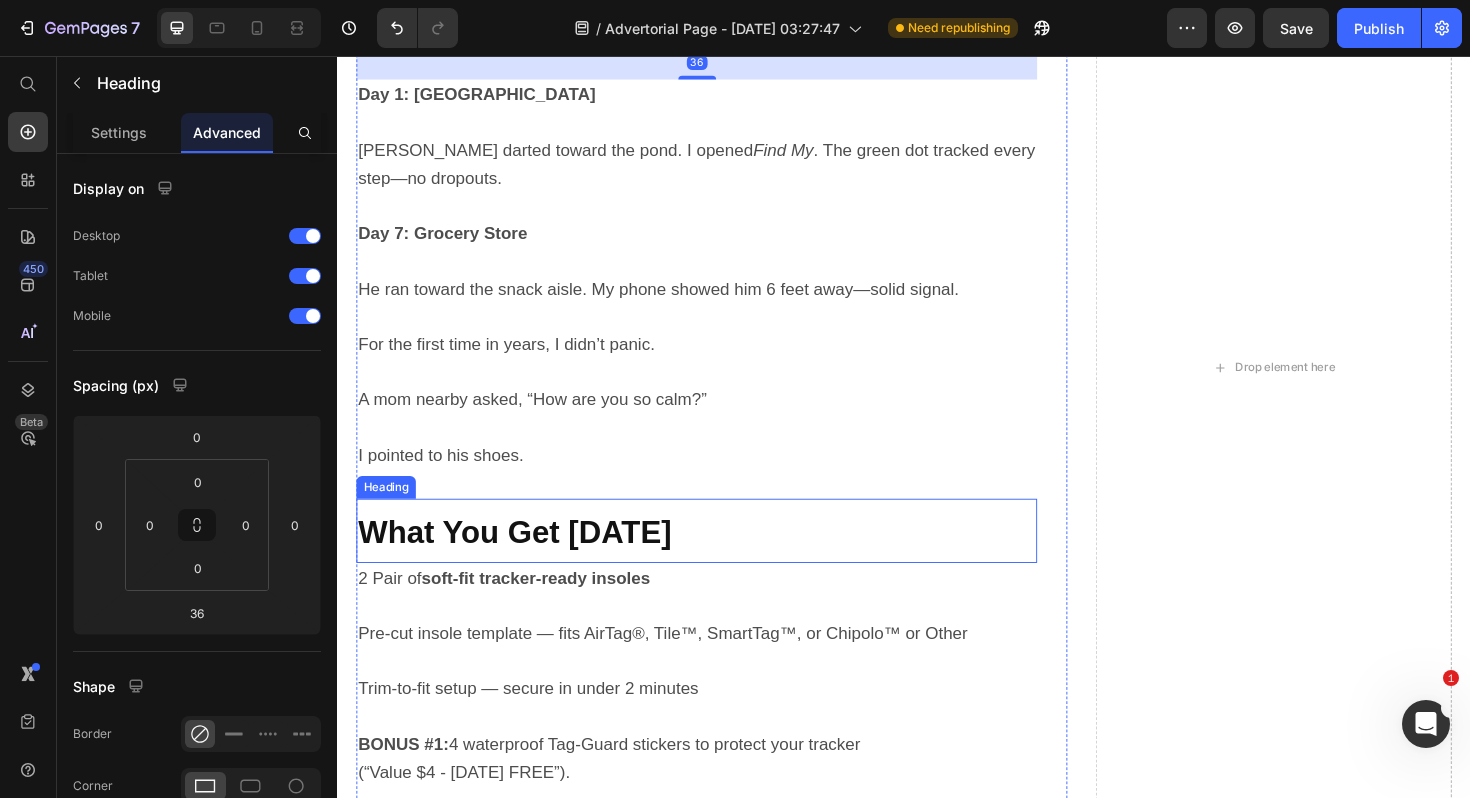 click on "What You Get [DATE]" at bounding box center [717, 559] 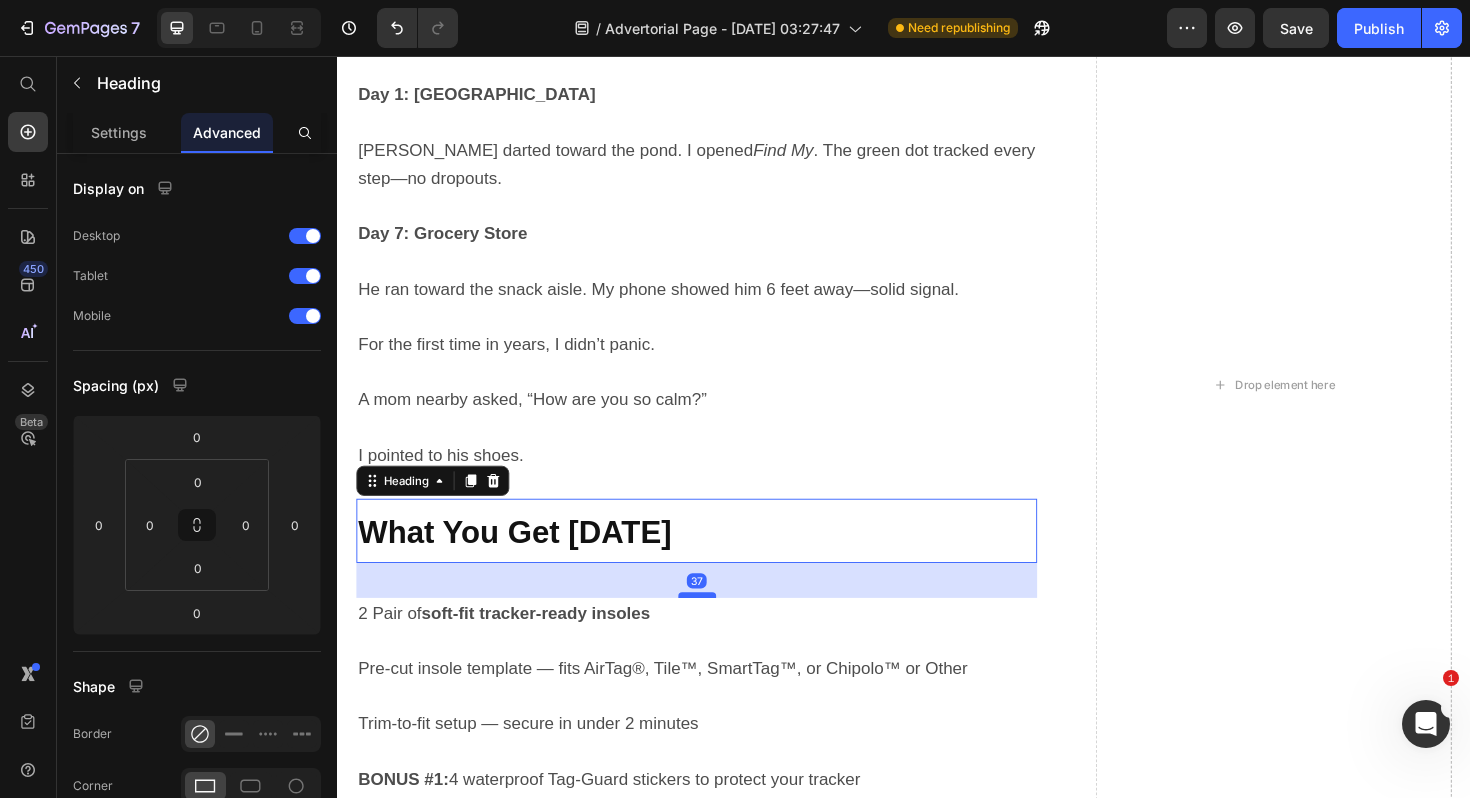 drag, startPoint x: 726, startPoint y: 532, endPoint x: 733, endPoint y: 569, distance: 37.65634 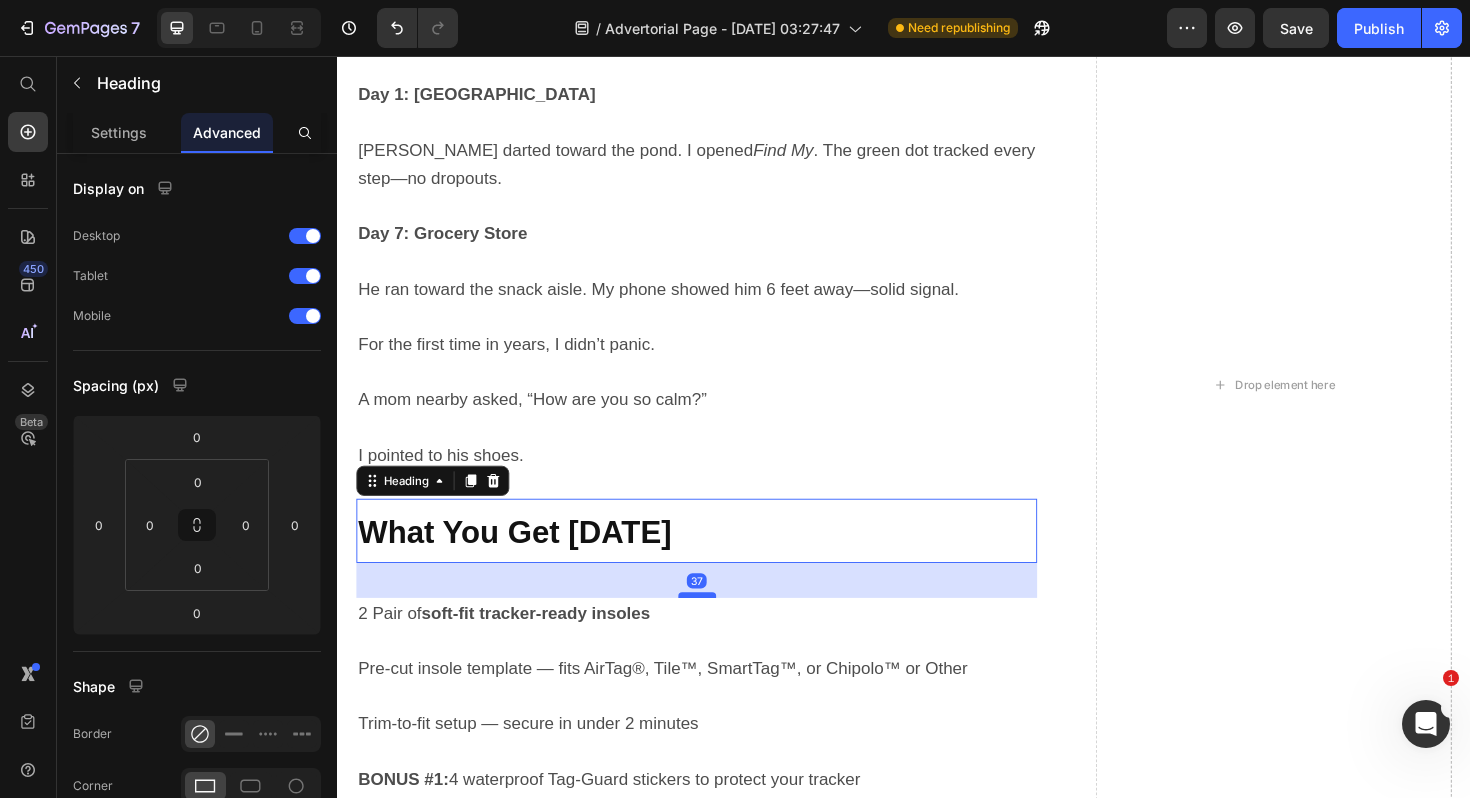 click at bounding box center (718, 627) 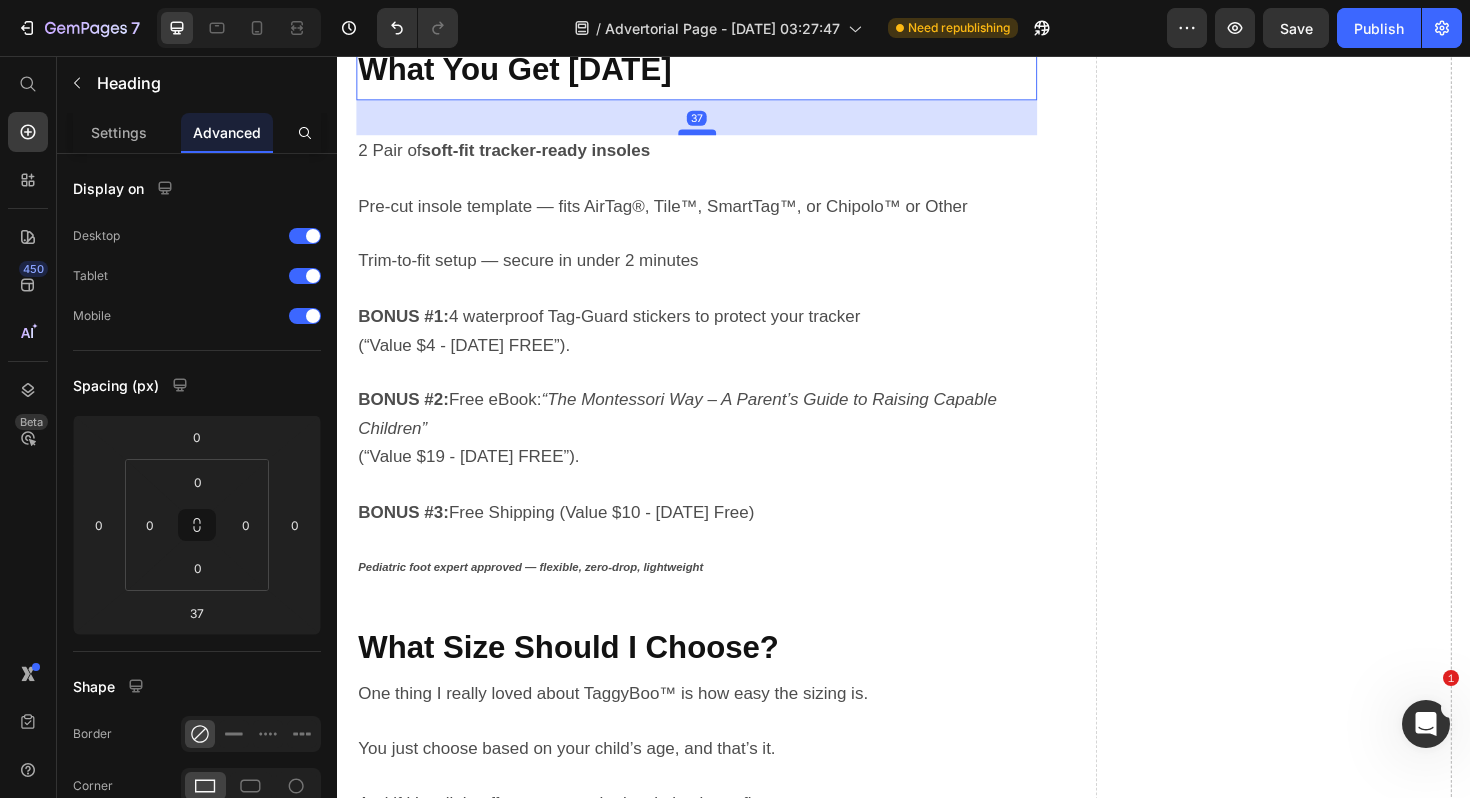 scroll, scrollTop: 5549, scrollLeft: 0, axis: vertical 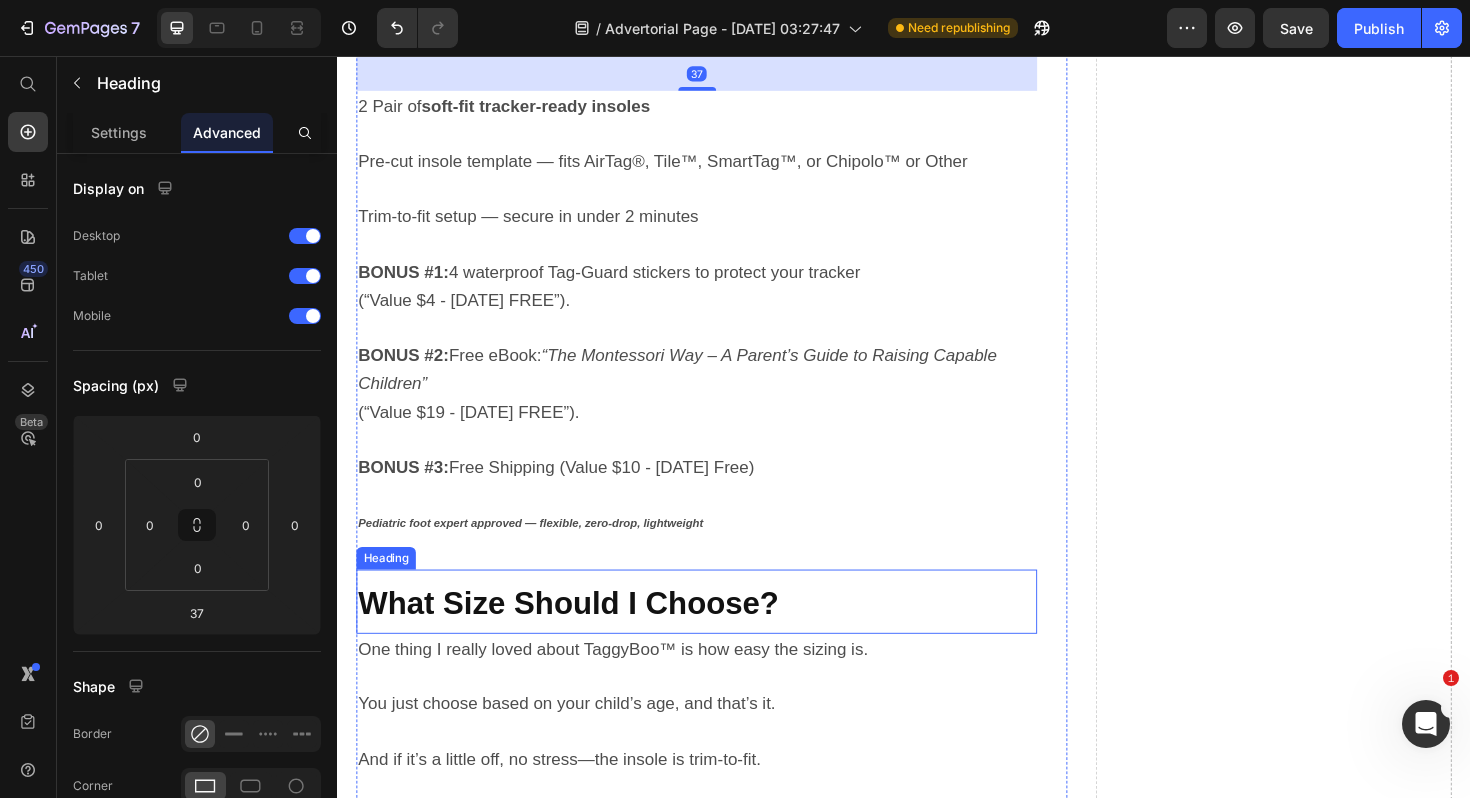 click on "What Size Should I Choose?" at bounding box center [582, 635] 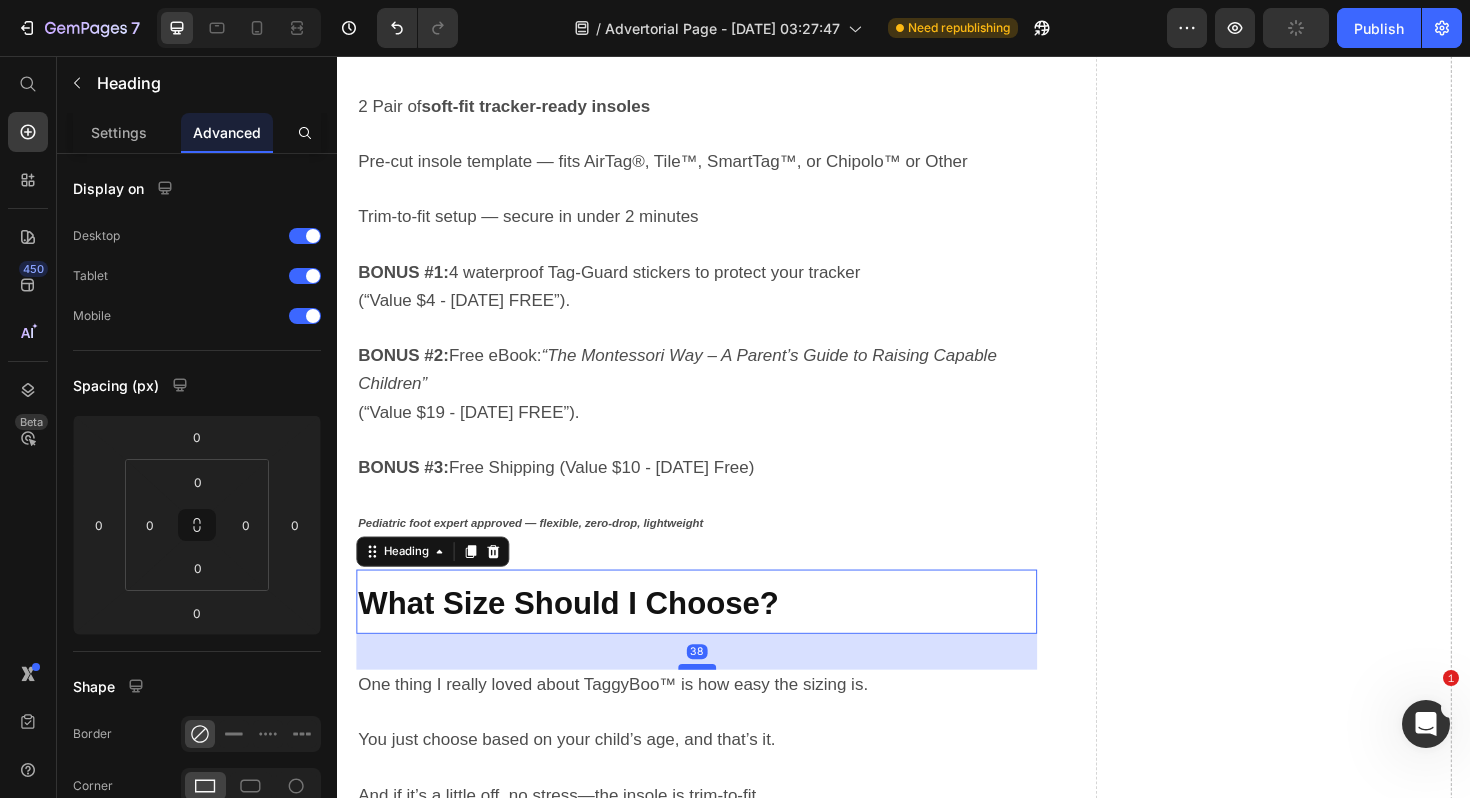 drag, startPoint x: 725, startPoint y: 602, endPoint x: 726, endPoint y: 640, distance: 38.013157 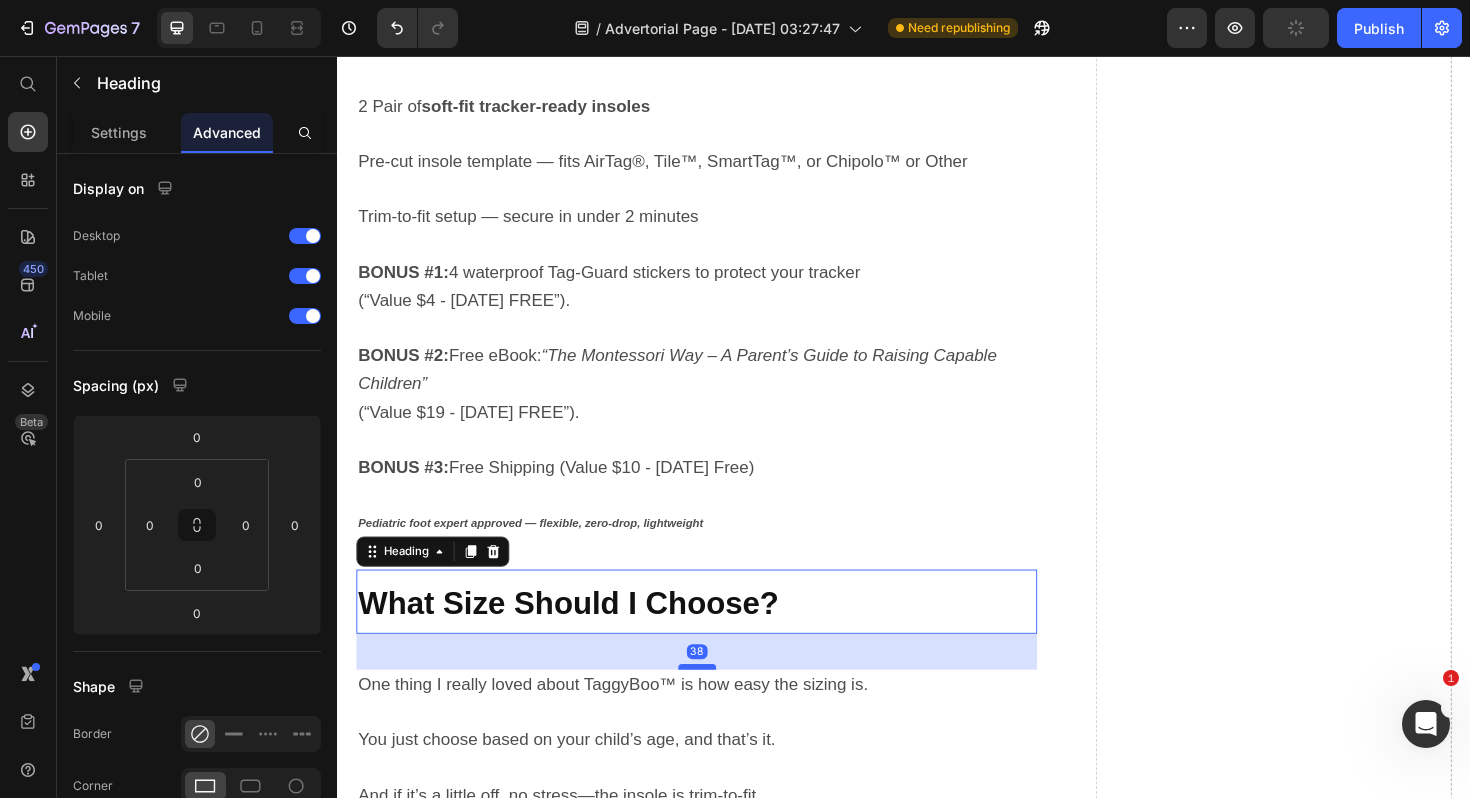 click at bounding box center (718, 703) 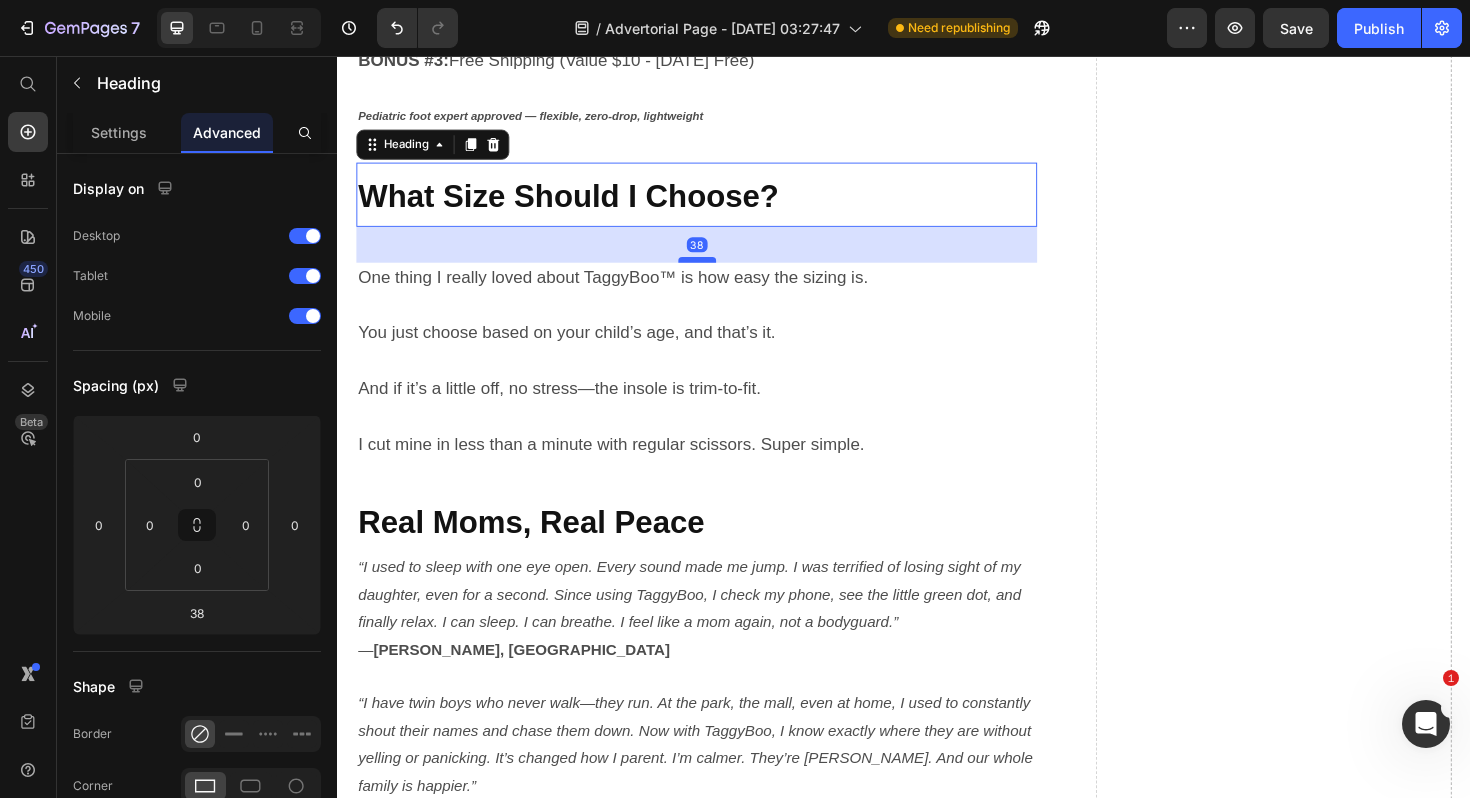 scroll, scrollTop: 6009, scrollLeft: 0, axis: vertical 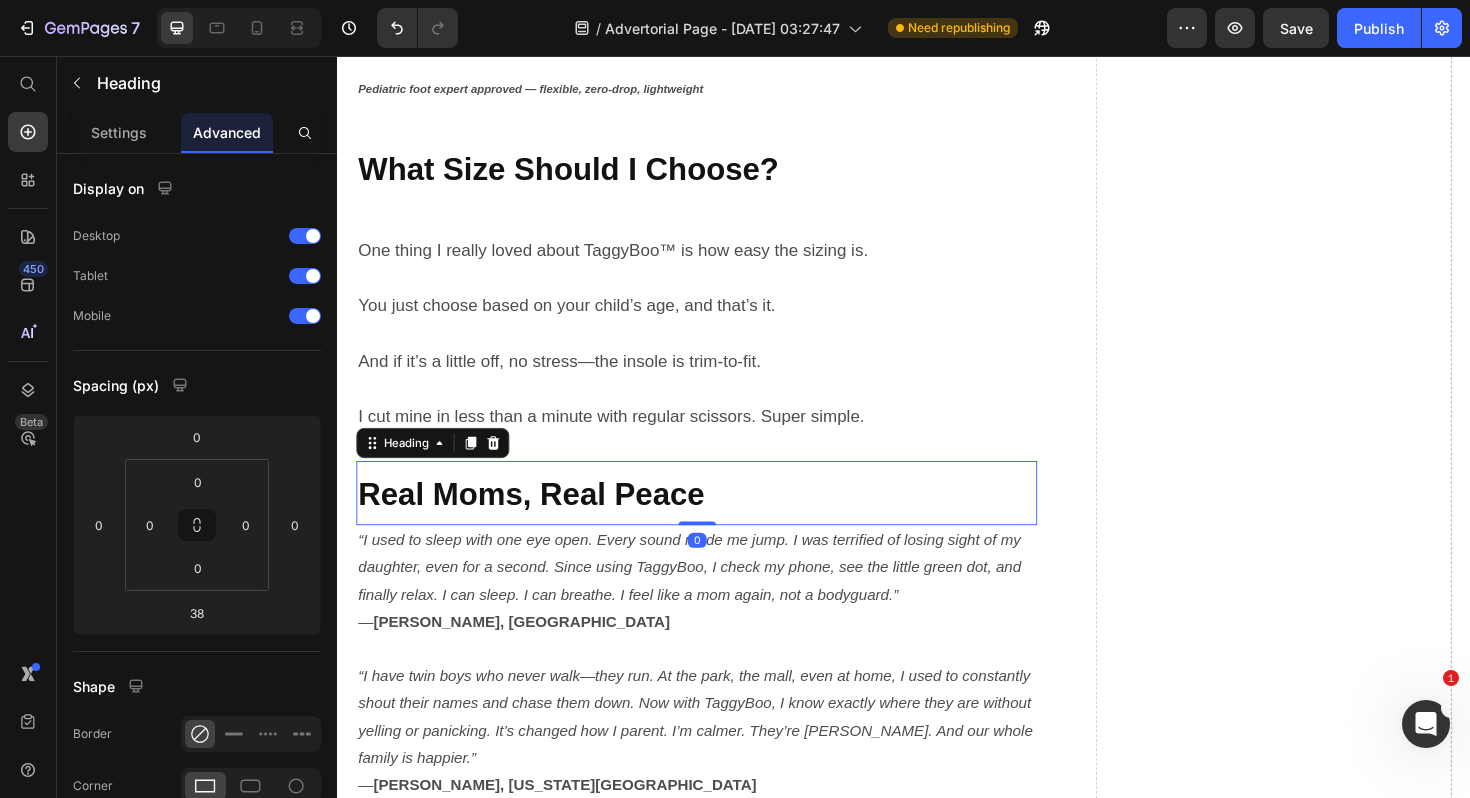 click on "Real Moms, Real Peace" at bounding box center (717, 519) 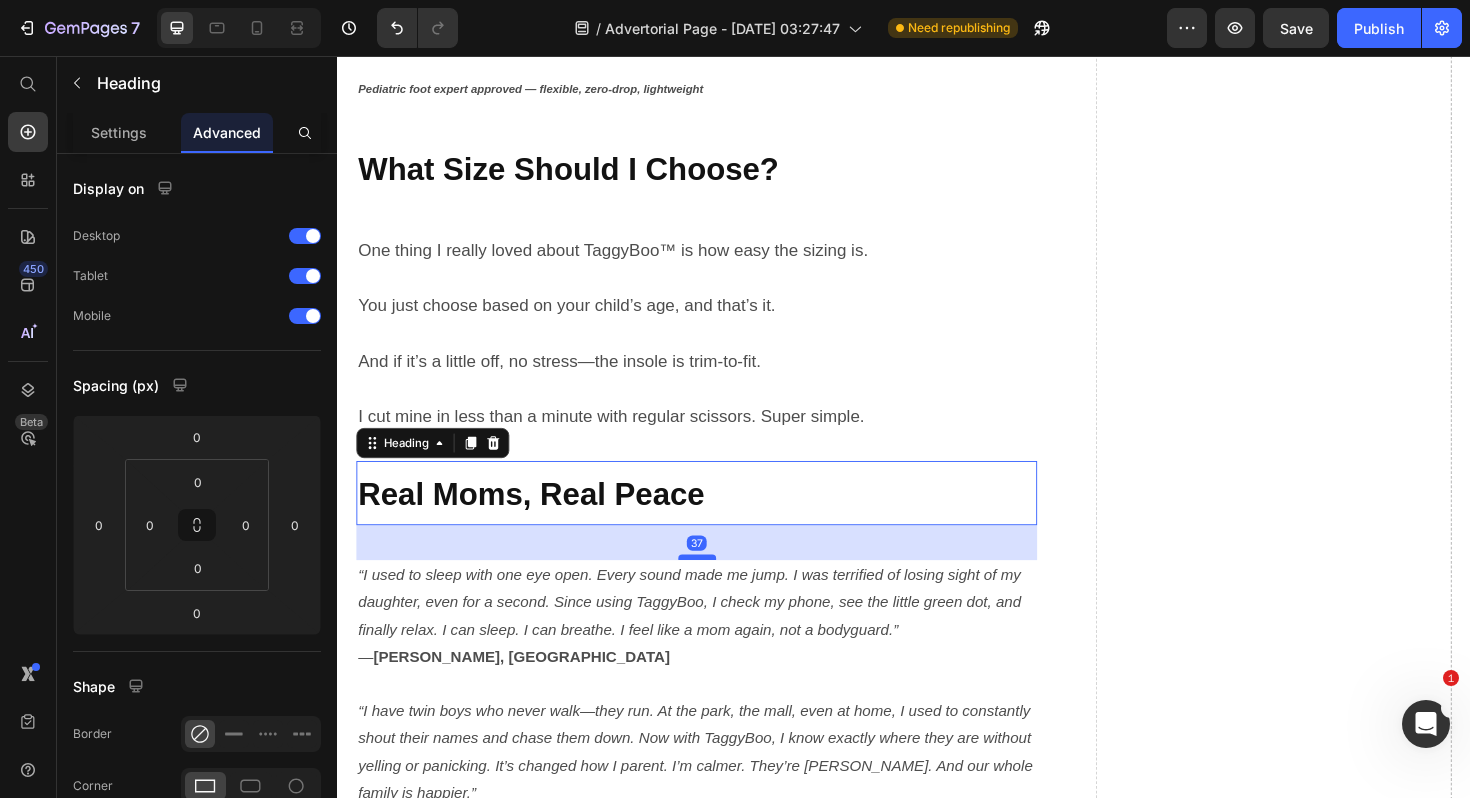 drag, startPoint x: 730, startPoint y: 488, endPoint x: 731, endPoint y: 525, distance: 37.01351 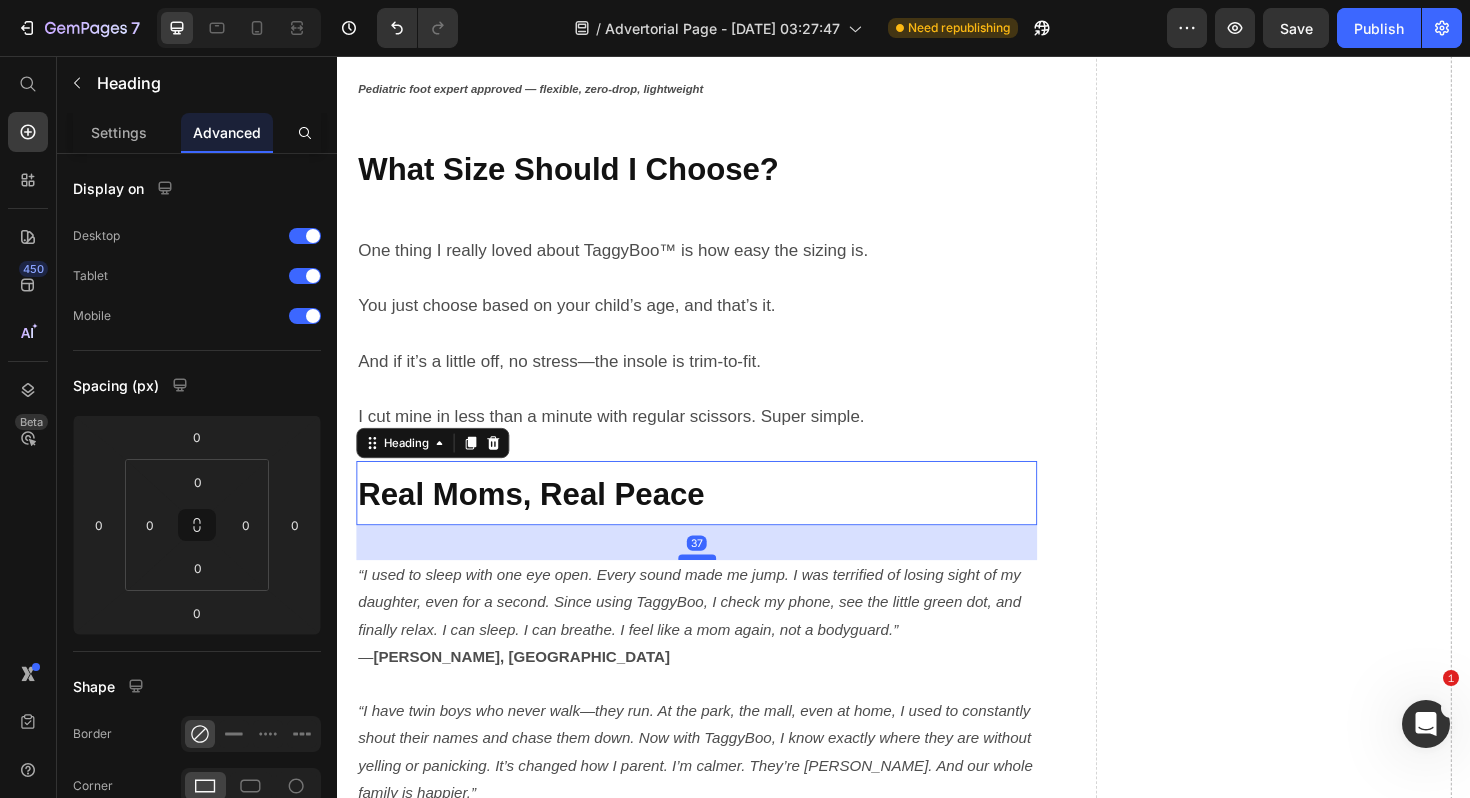 click at bounding box center [718, 587] 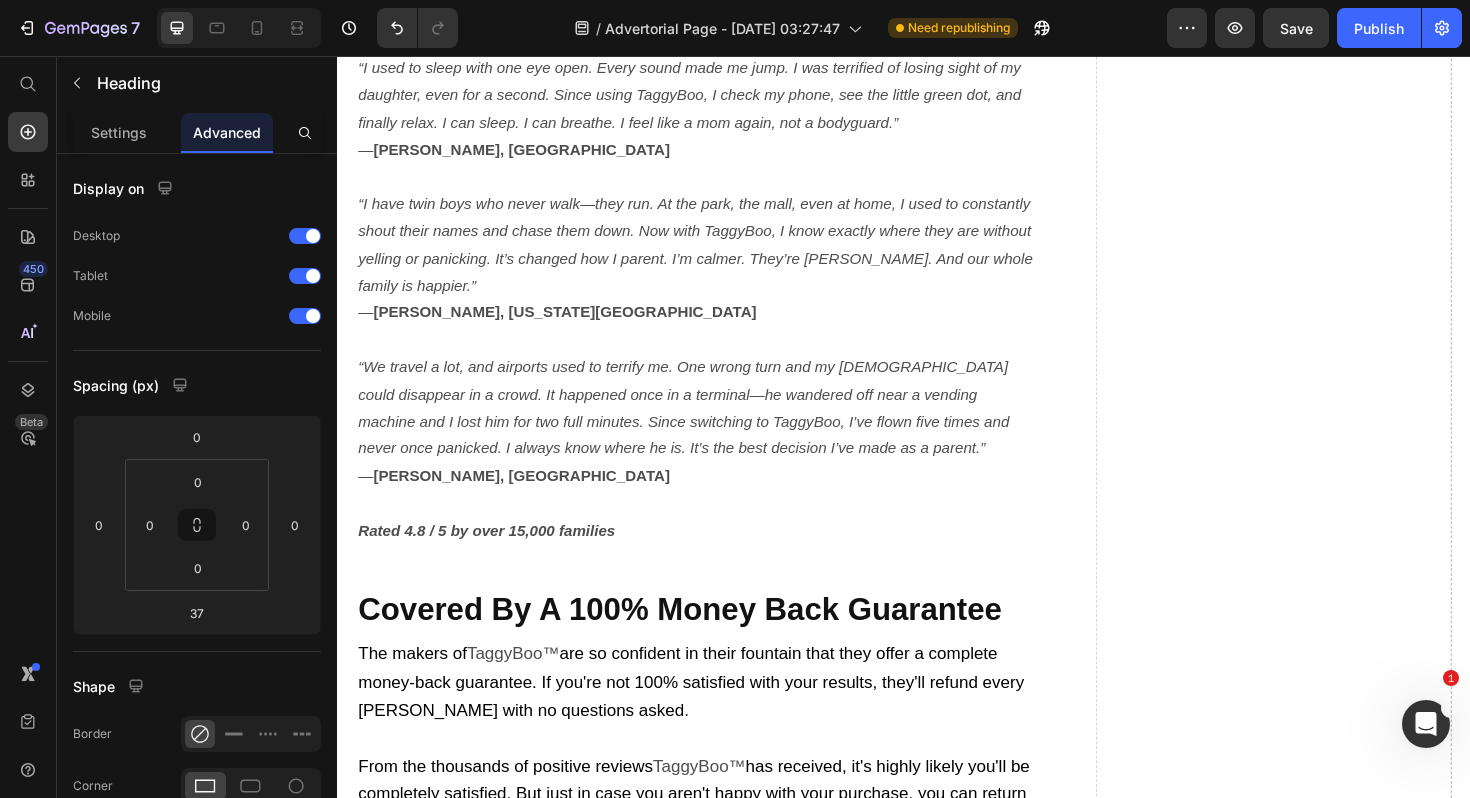 scroll, scrollTop: 6606, scrollLeft: 0, axis: vertical 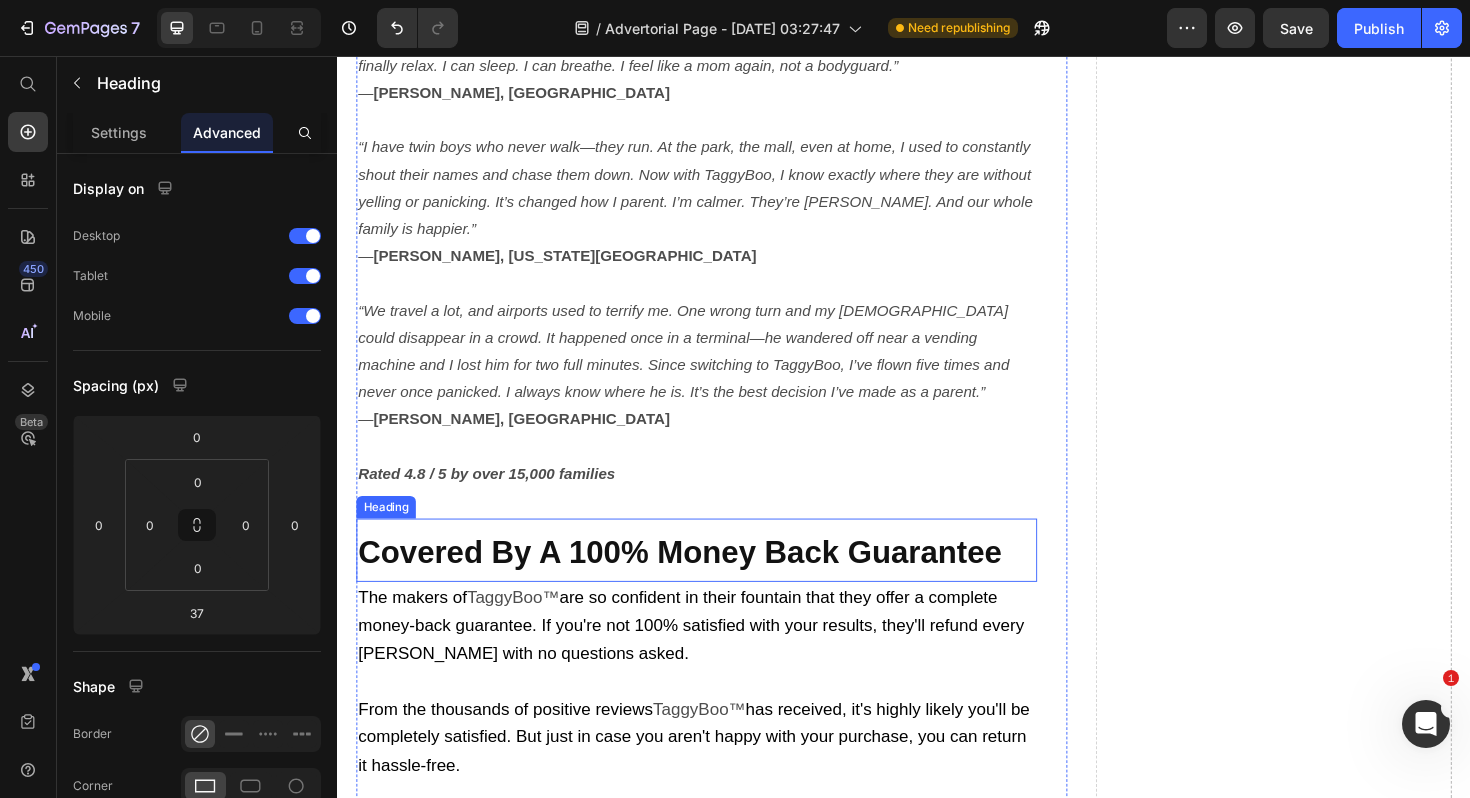 click on "Covered By A 100% Money Back Guarantee" at bounding box center [700, 581] 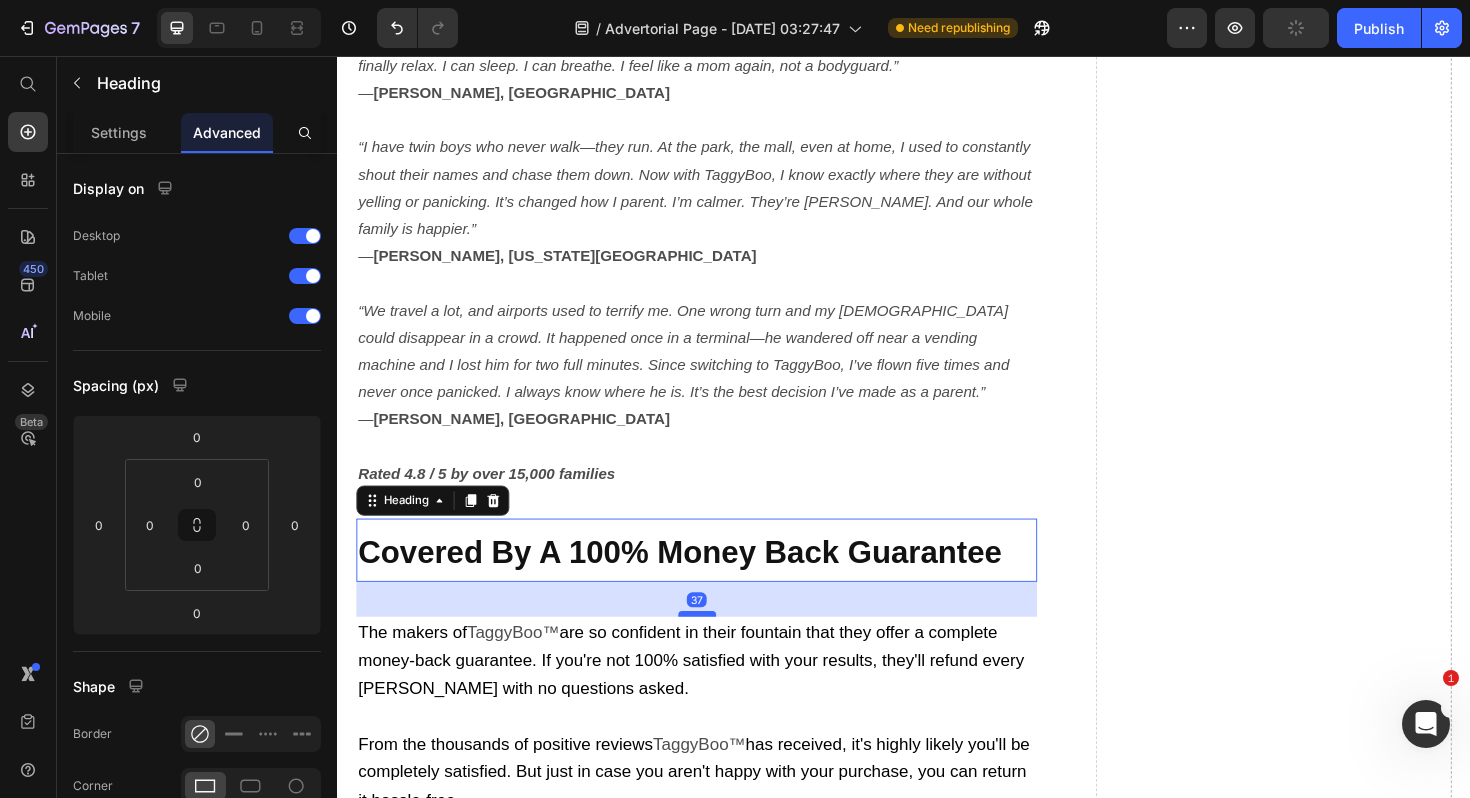 drag, startPoint x: 720, startPoint y: 547, endPoint x: 721, endPoint y: 584, distance: 37.01351 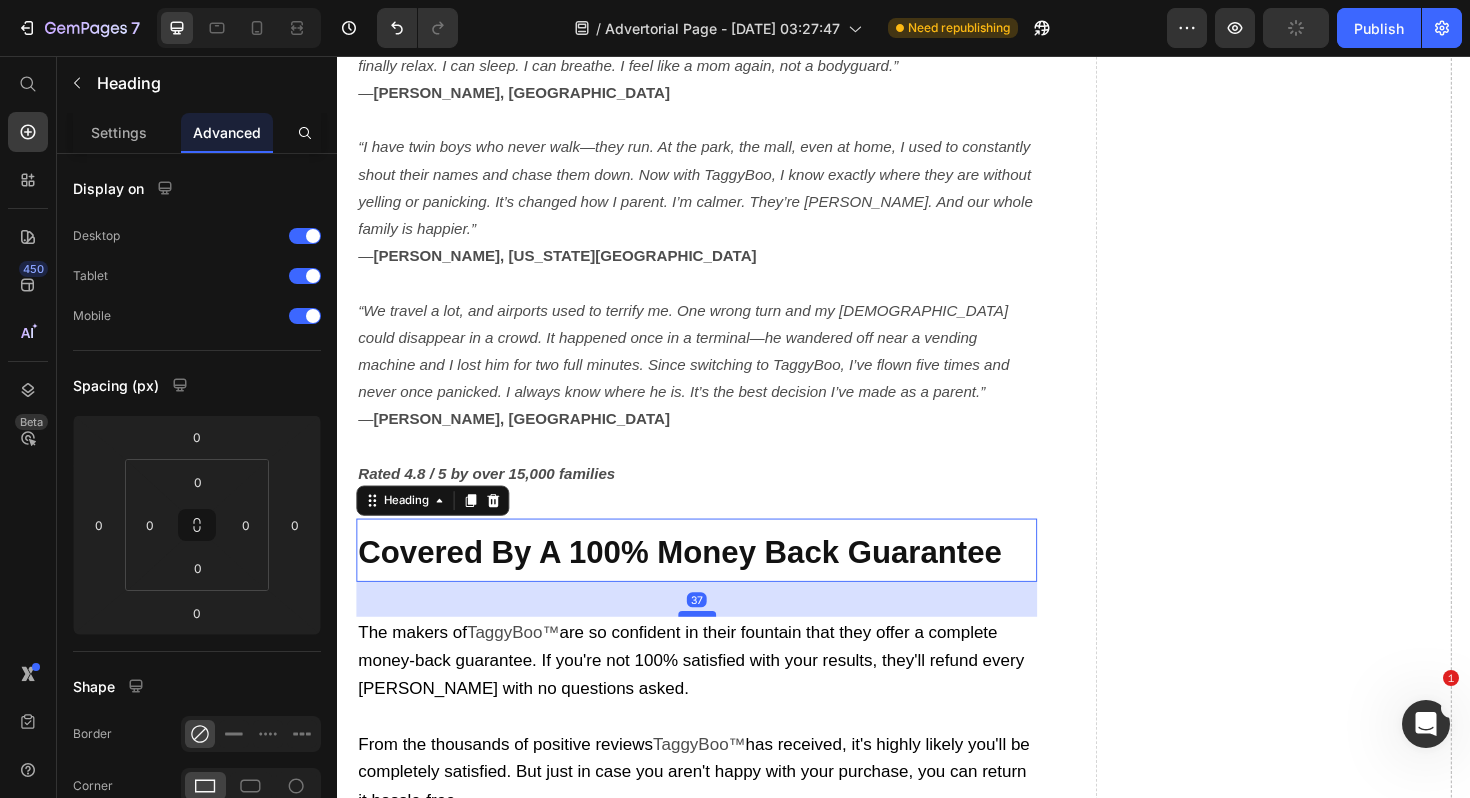 click at bounding box center [718, 647] 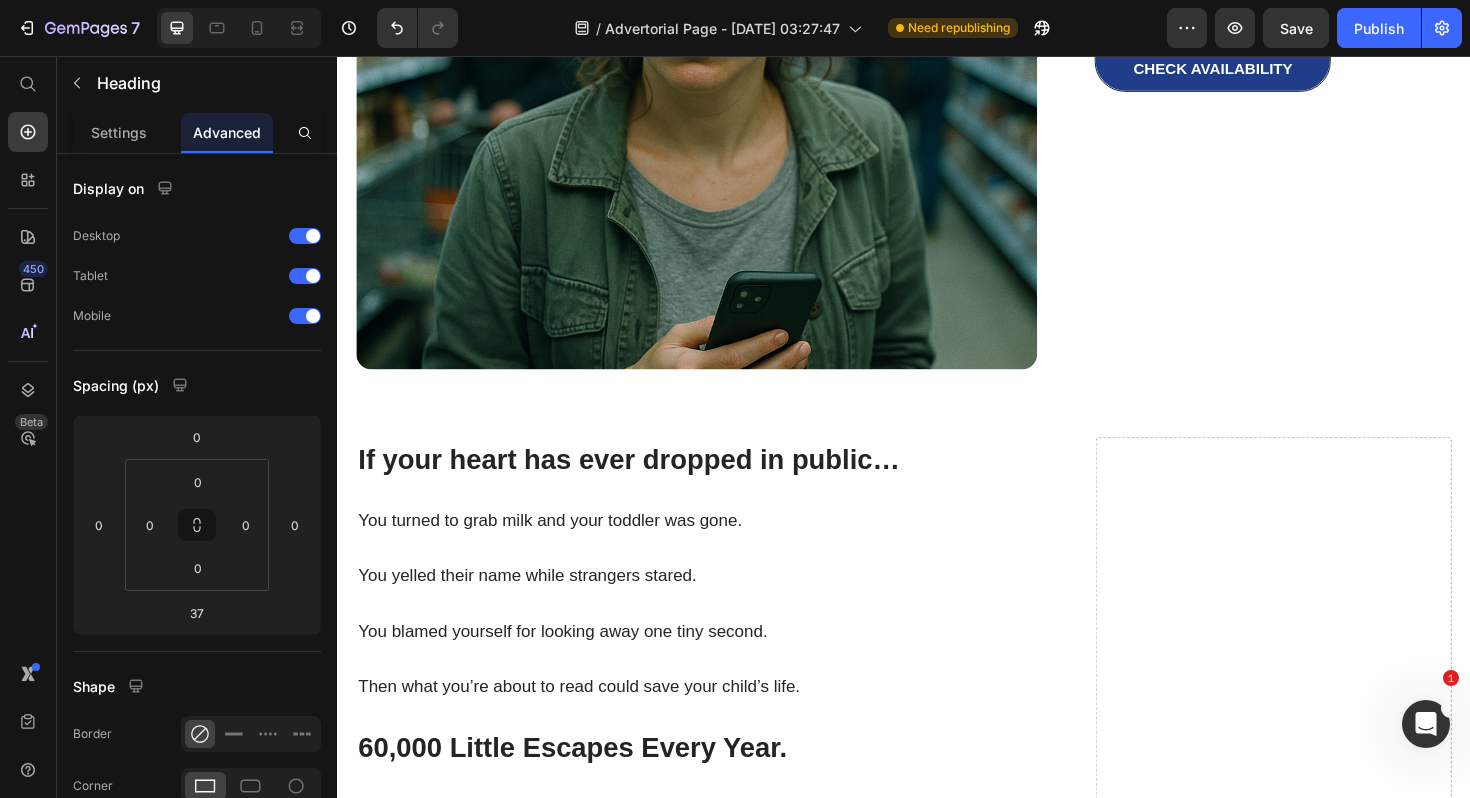 scroll, scrollTop: 652, scrollLeft: 0, axis: vertical 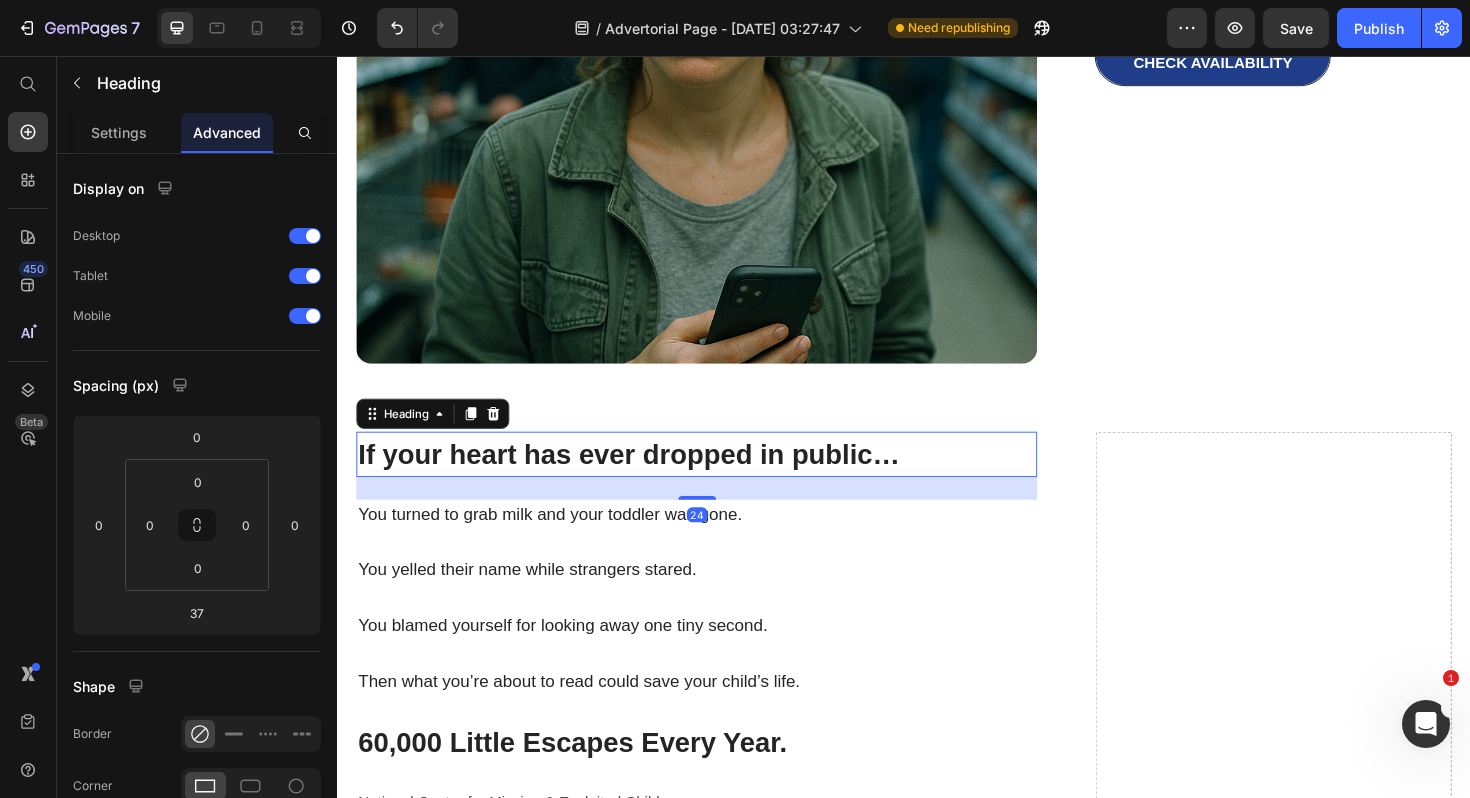 click on "If your heart has ever dropped in public…" at bounding box center [646, 478] 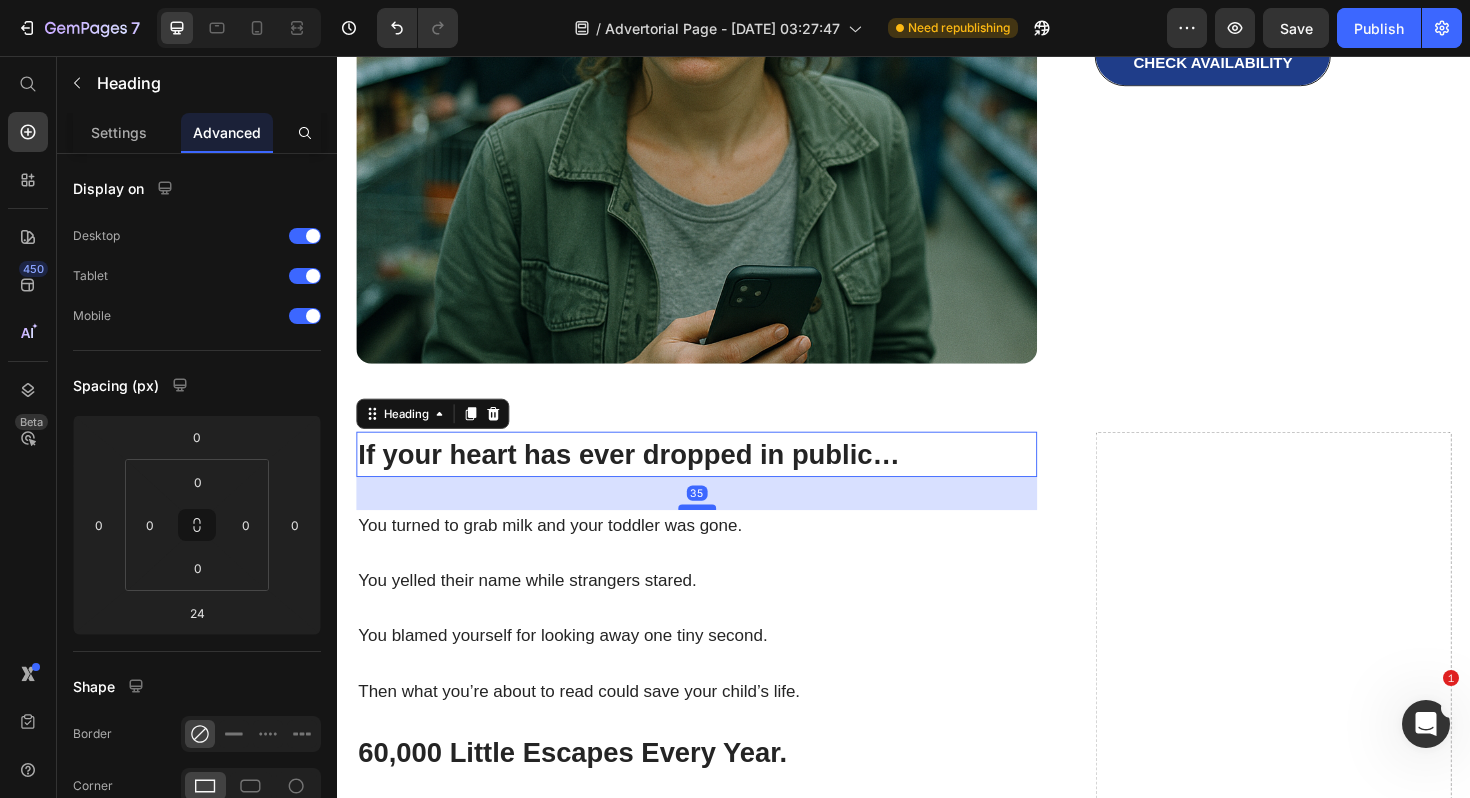 drag, startPoint x: 723, startPoint y: 522, endPoint x: 725, endPoint y: 534, distance: 12.165525 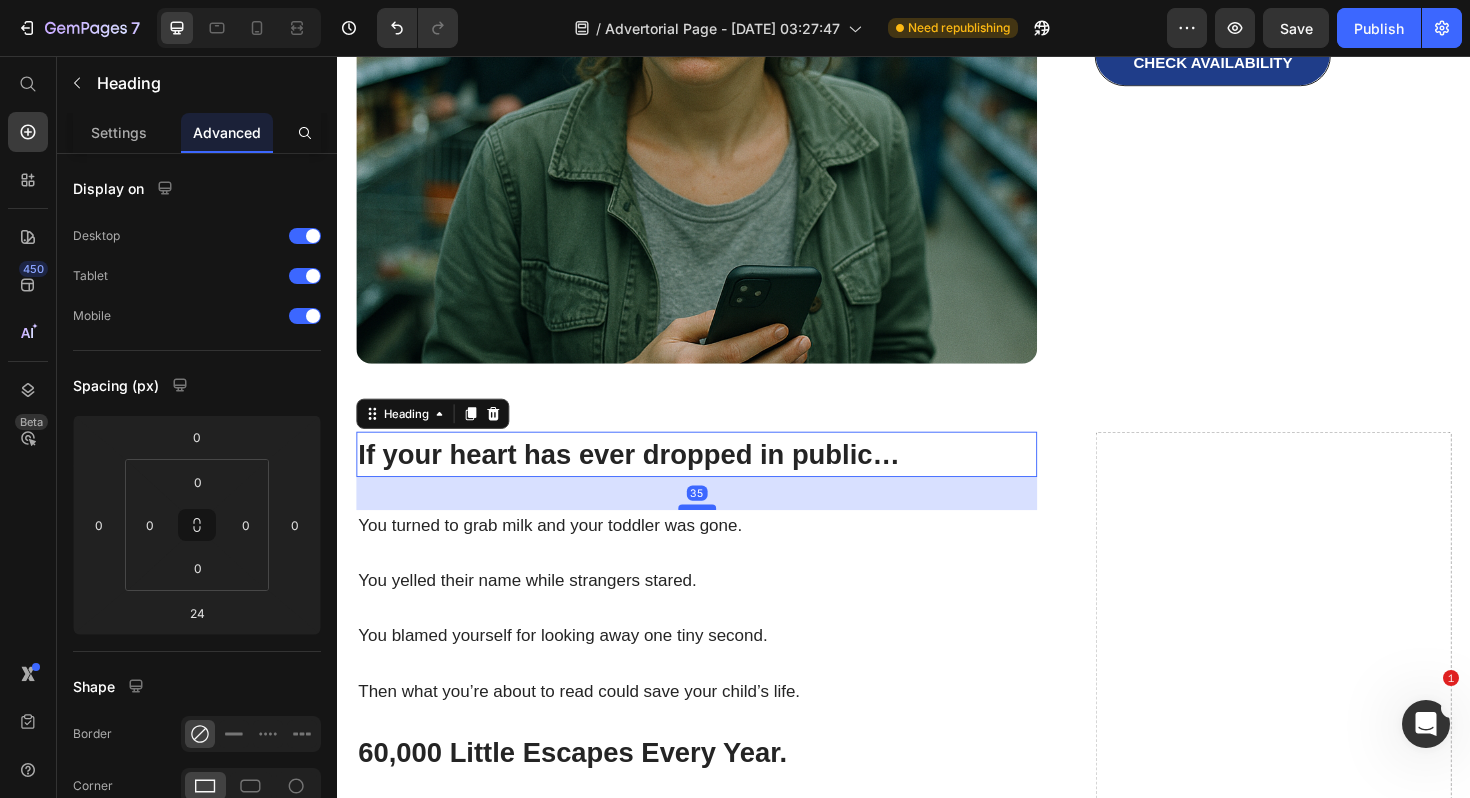click at bounding box center (718, 534) 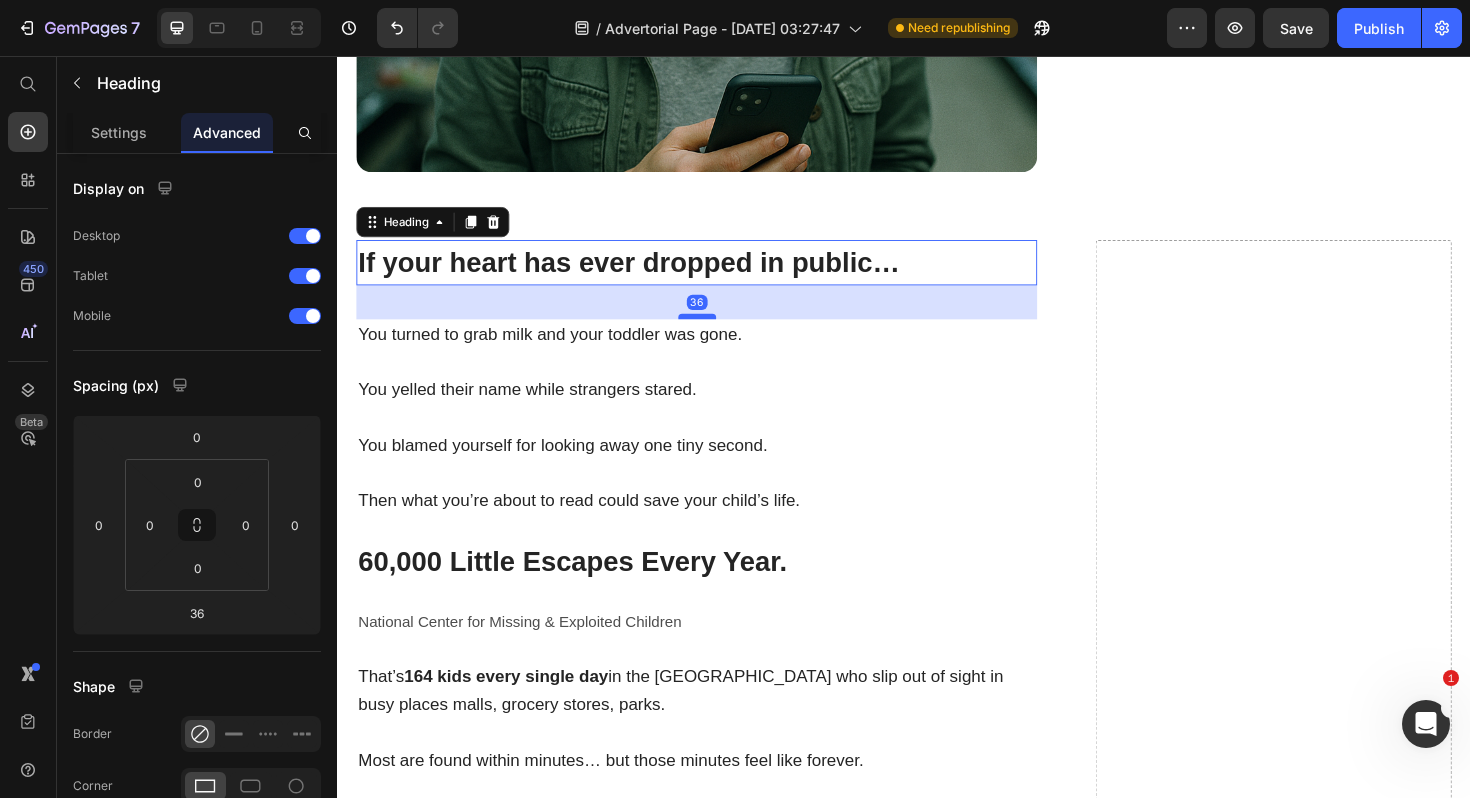 scroll, scrollTop: 927, scrollLeft: 0, axis: vertical 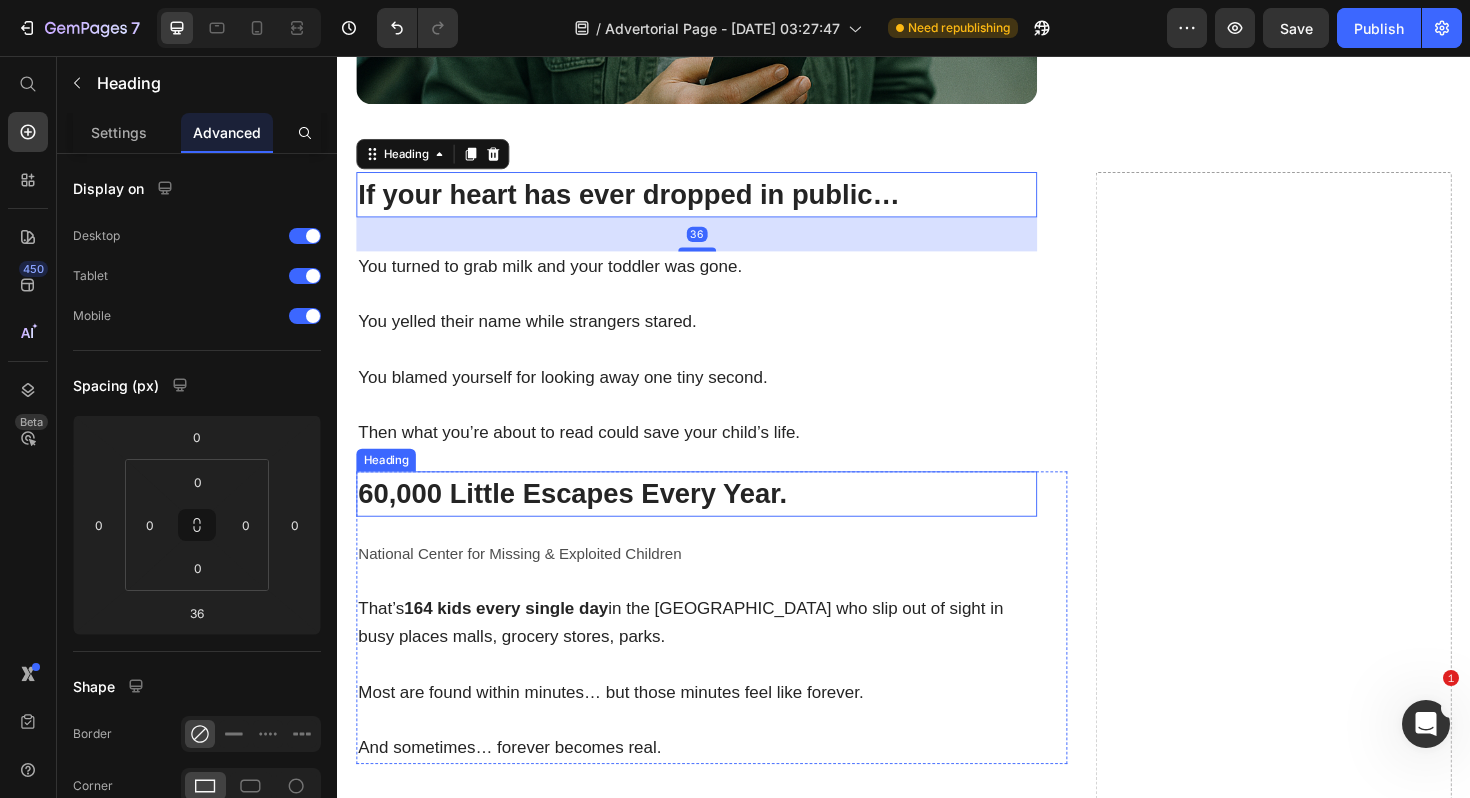 click on "60,000 Little Escapes Every Year." at bounding box center (586, 520) 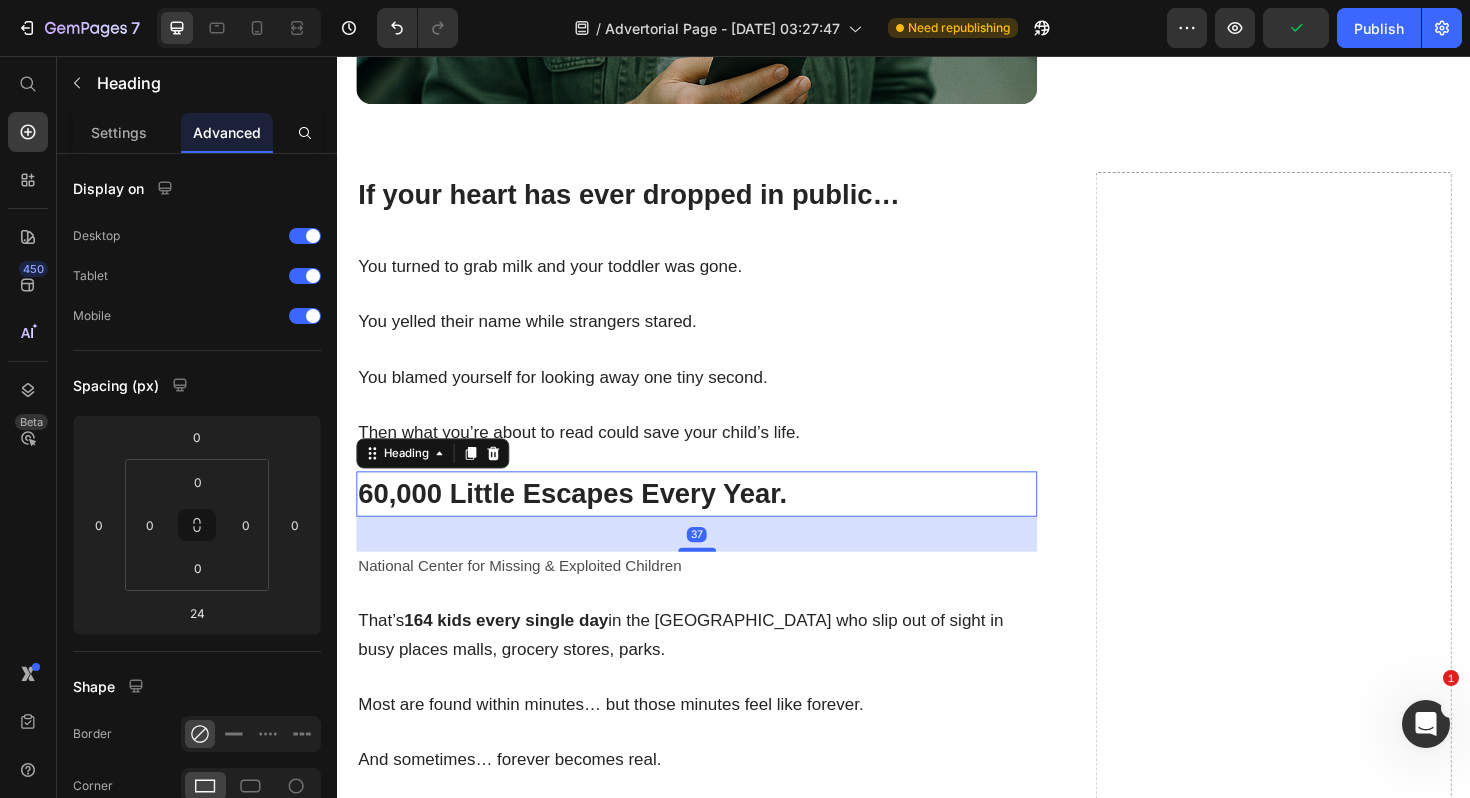 drag, startPoint x: 728, startPoint y: 564, endPoint x: 728, endPoint y: 577, distance: 13 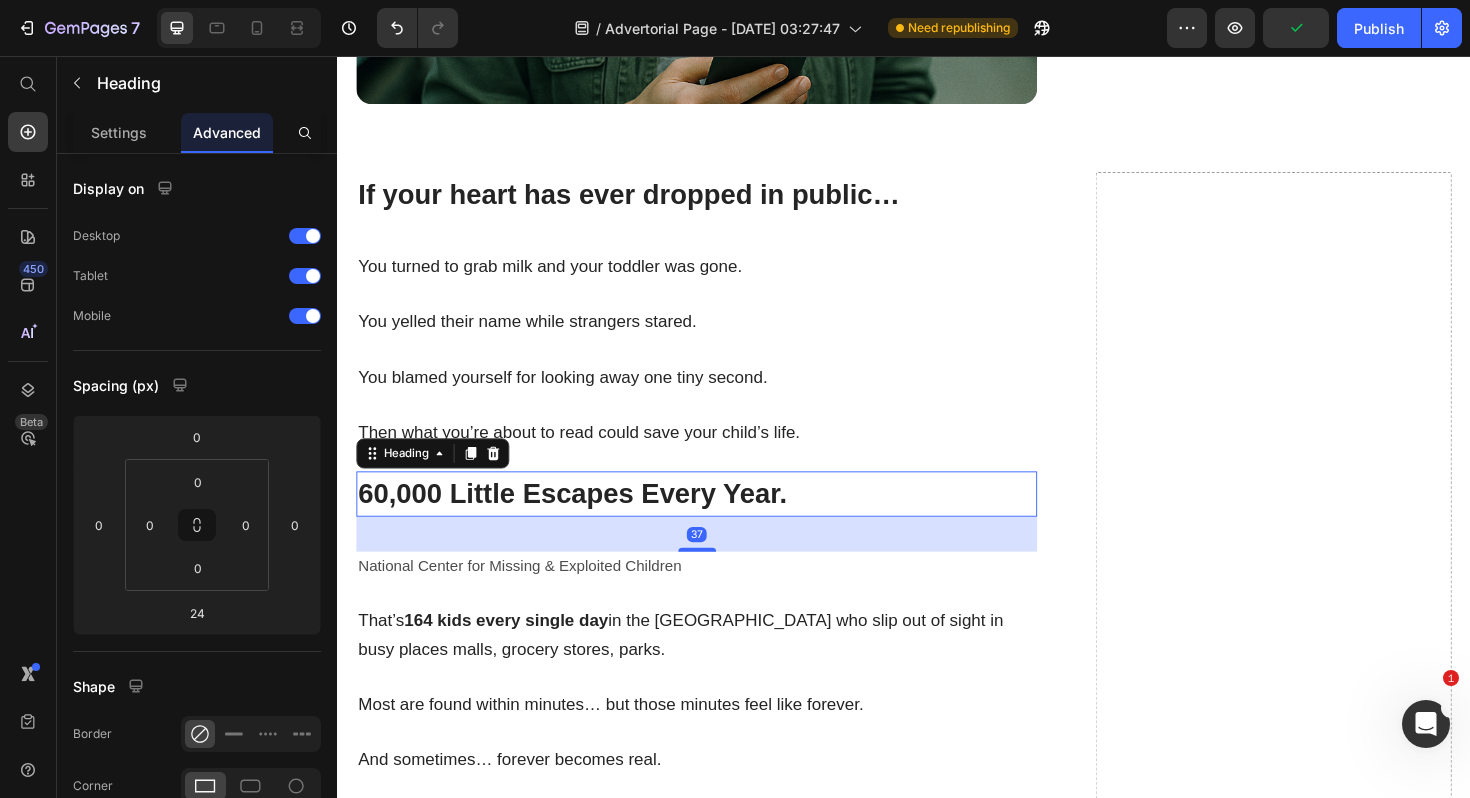 click at bounding box center (718, 579) 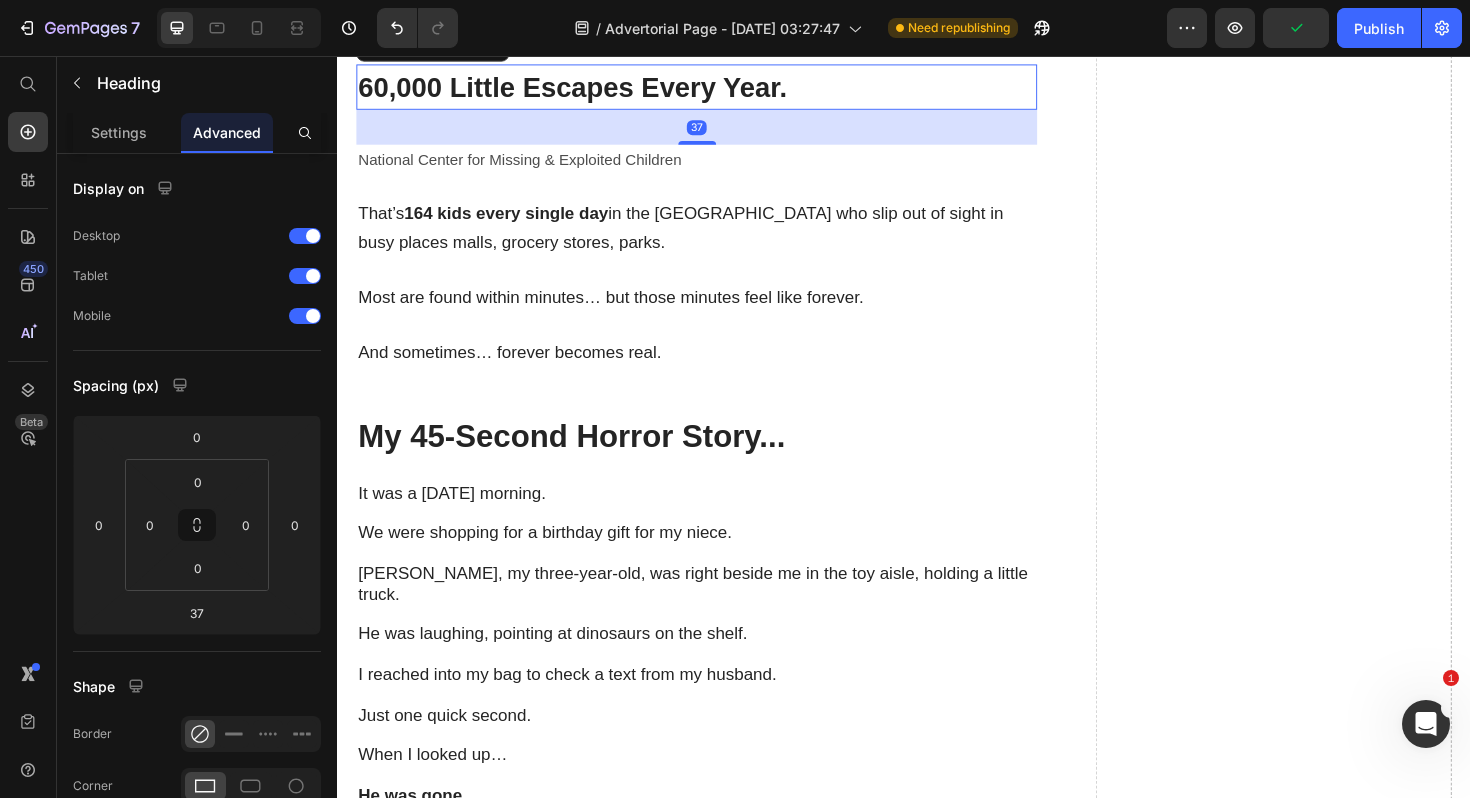 scroll, scrollTop: 1402, scrollLeft: 0, axis: vertical 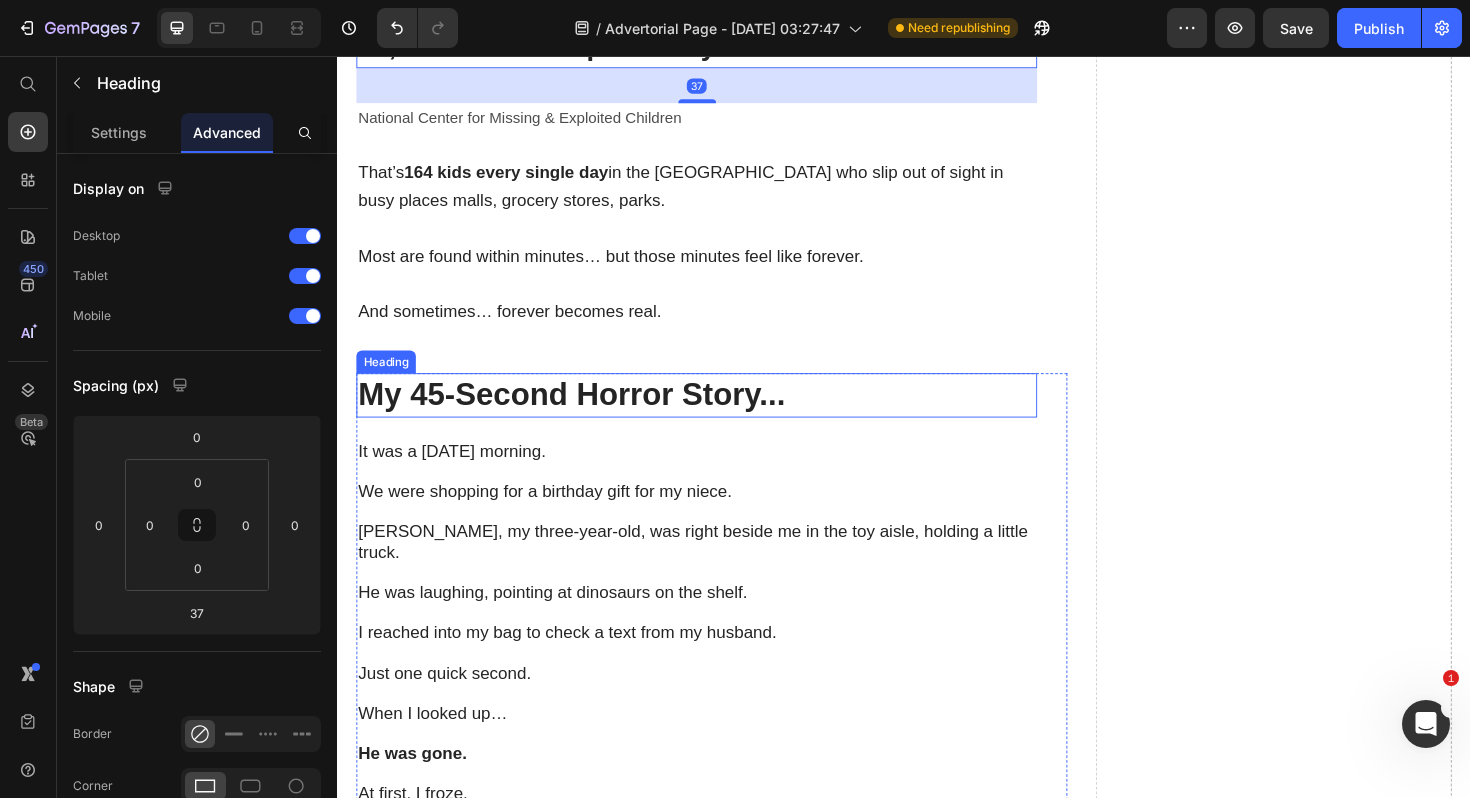 click on "My 45‑Second Horror Story..." at bounding box center (585, 414) 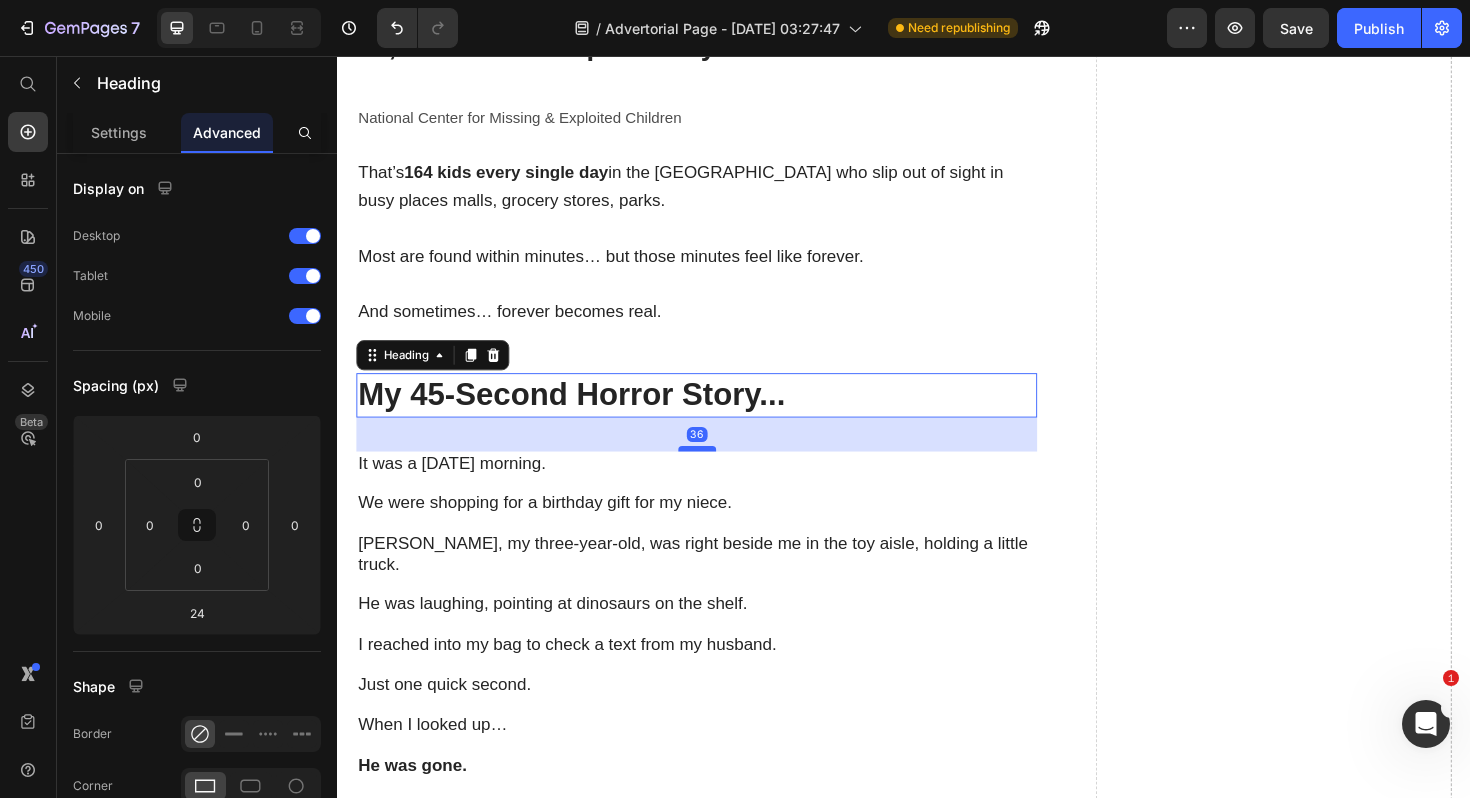 drag, startPoint x: 726, startPoint y: 456, endPoint x: 730, endPoint y: 468, distance: 12.649111 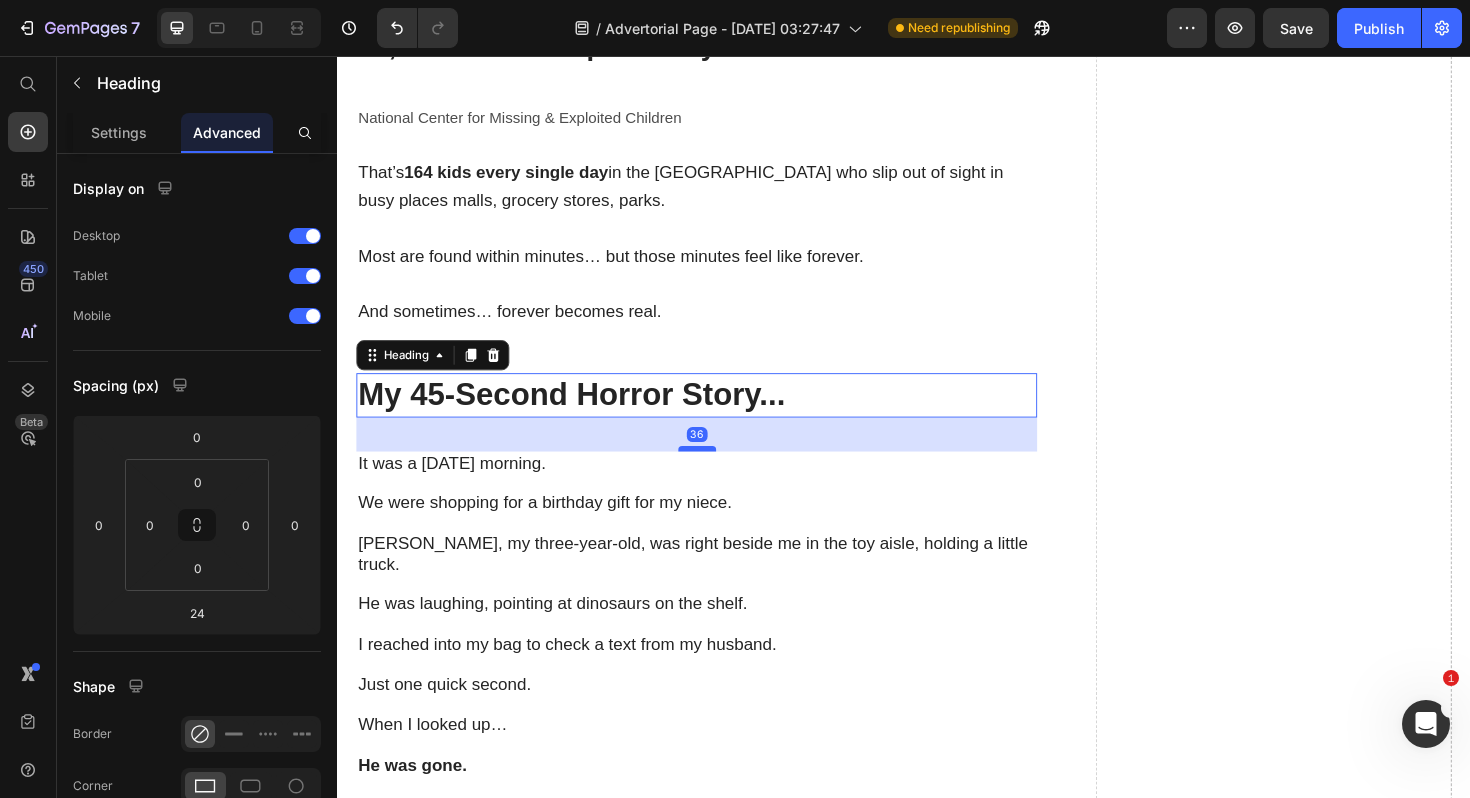 click at bounding box center [718, 472] 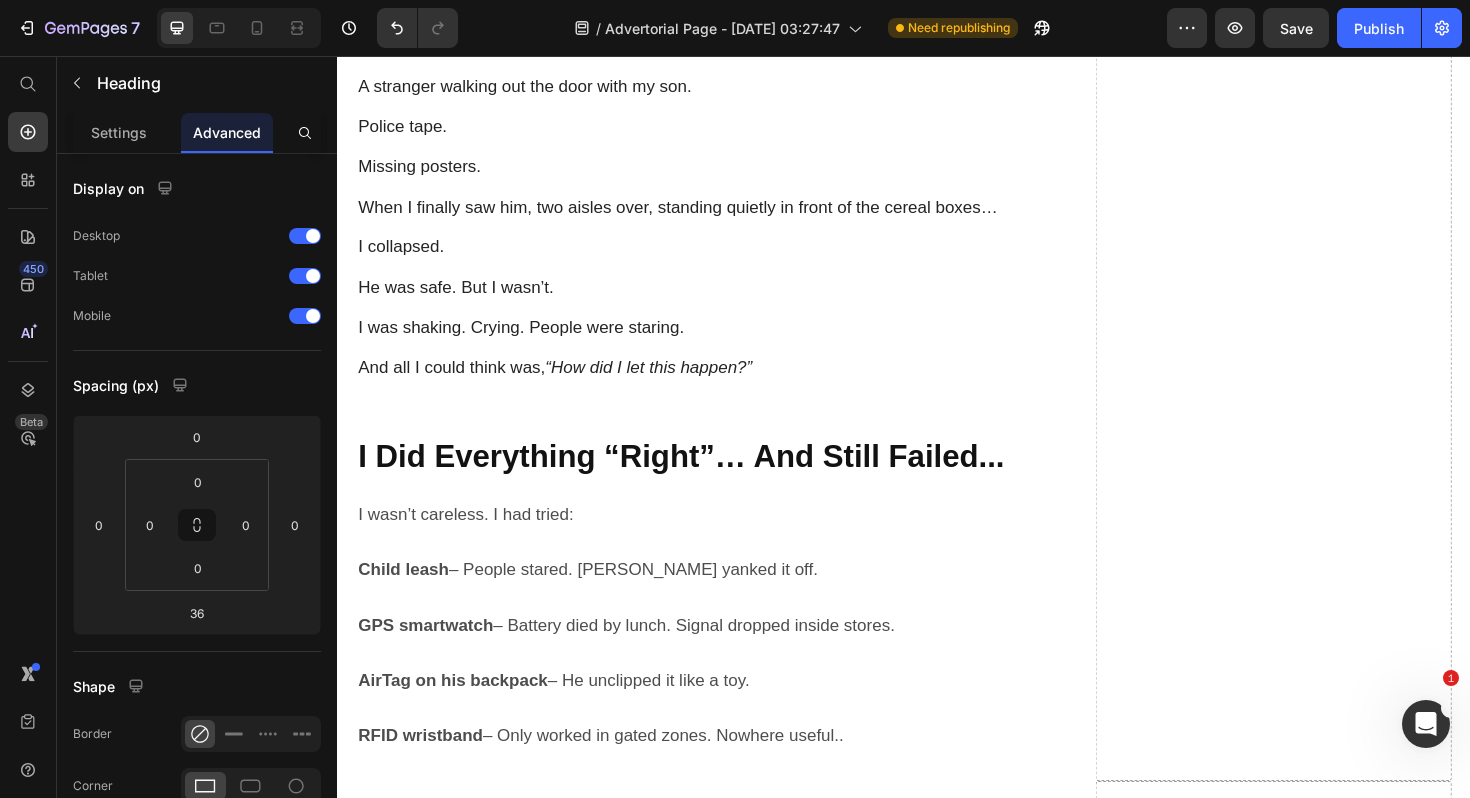 scroll, scrollTop: 2638, scrollLeft: 0, axis: vertical 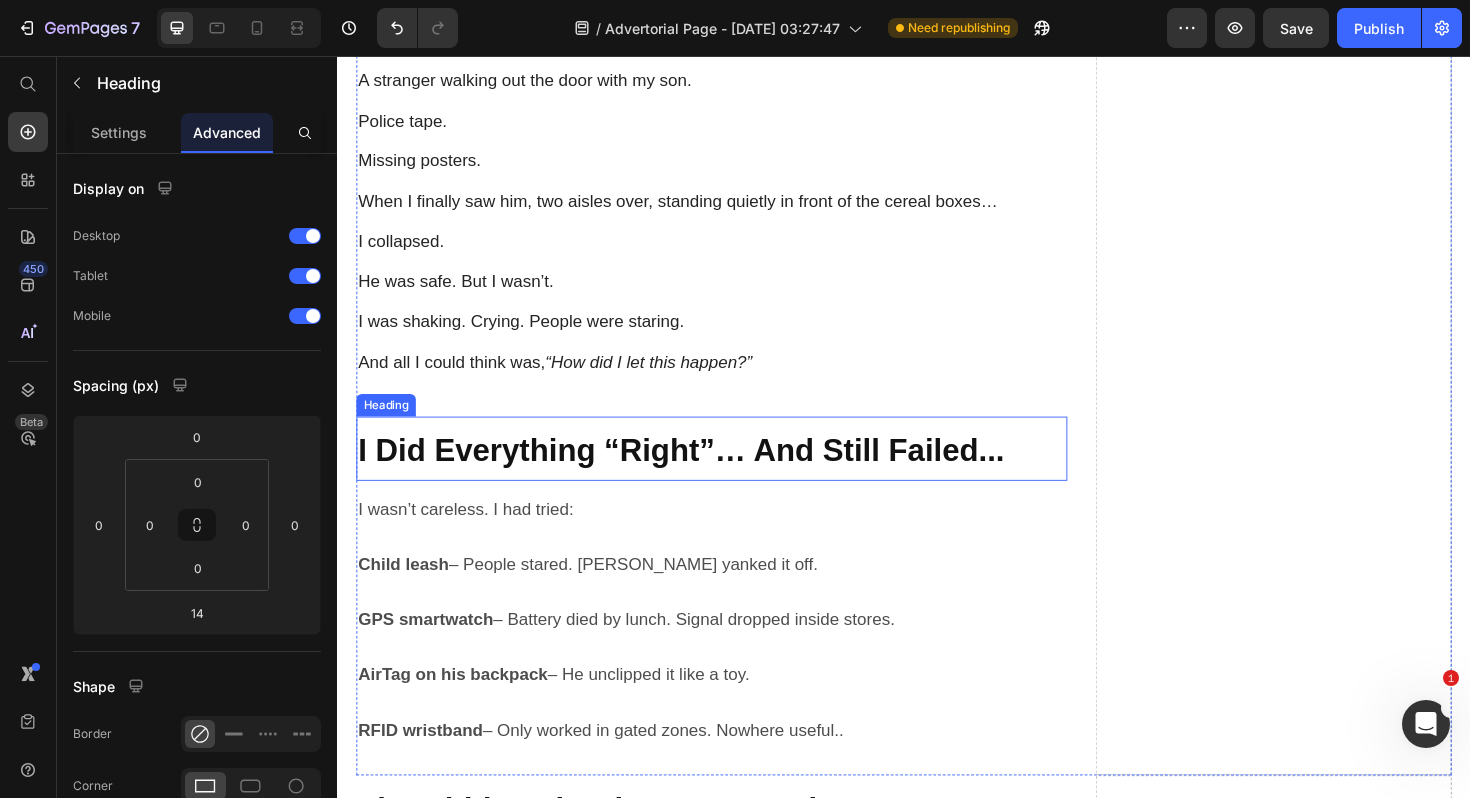 click on "I Did Everything “Right”… And Still Failed..." at bounding box center [701, 473] 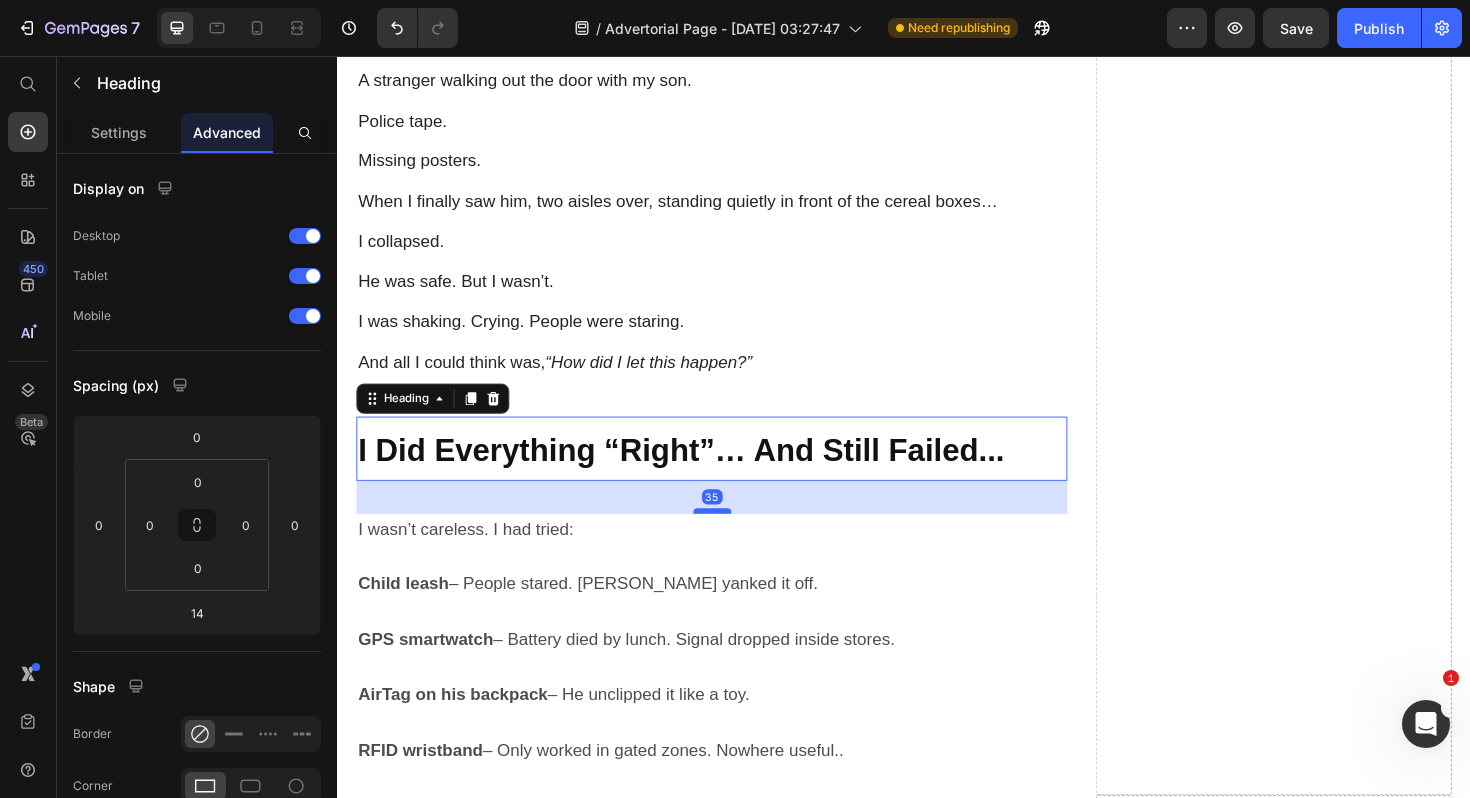 drag, startPoint x: 742, startPoint y: 477, endPoint x: 743, endPoint y: 498, distance: 21.023796 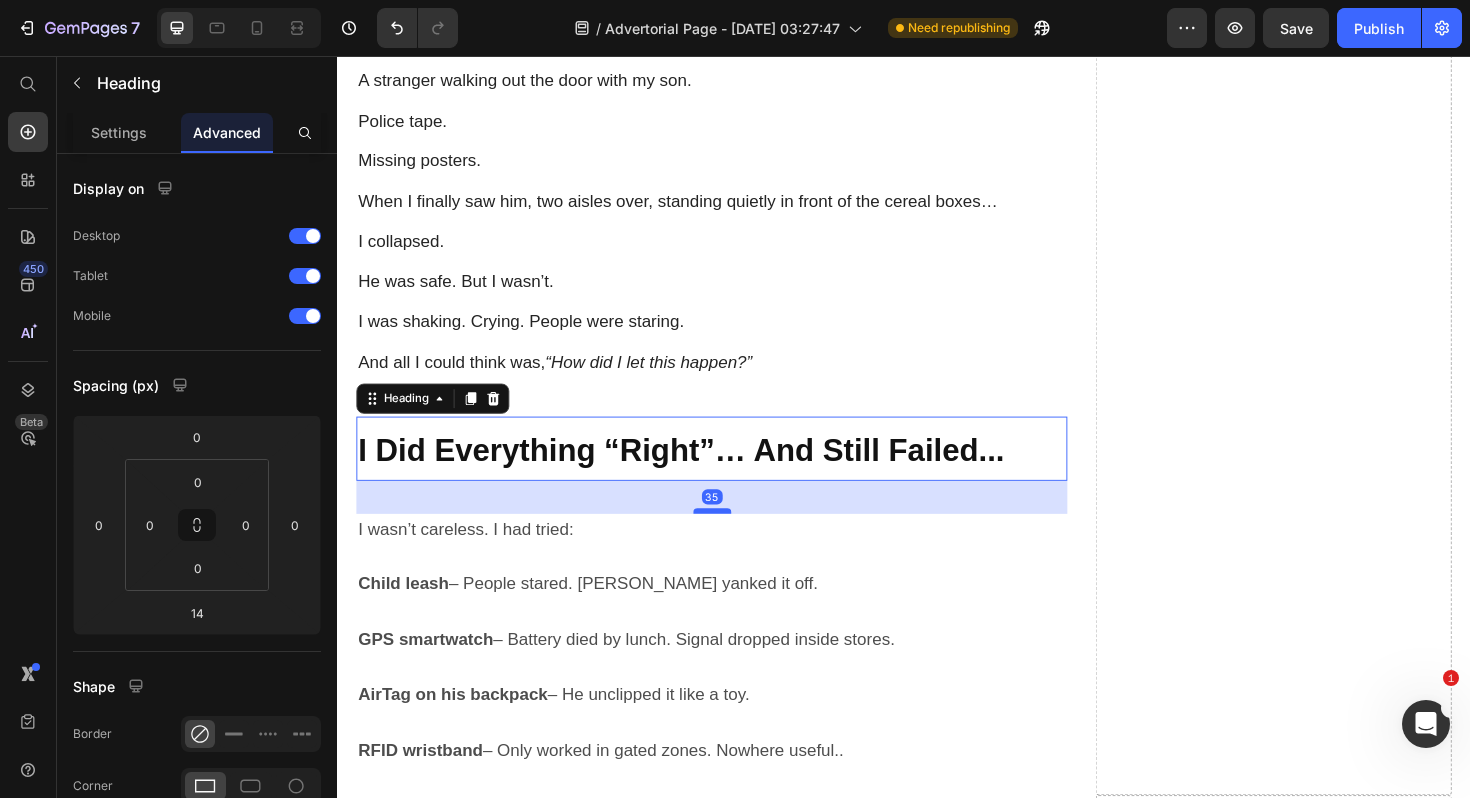 click at bounding box center [734, 538] 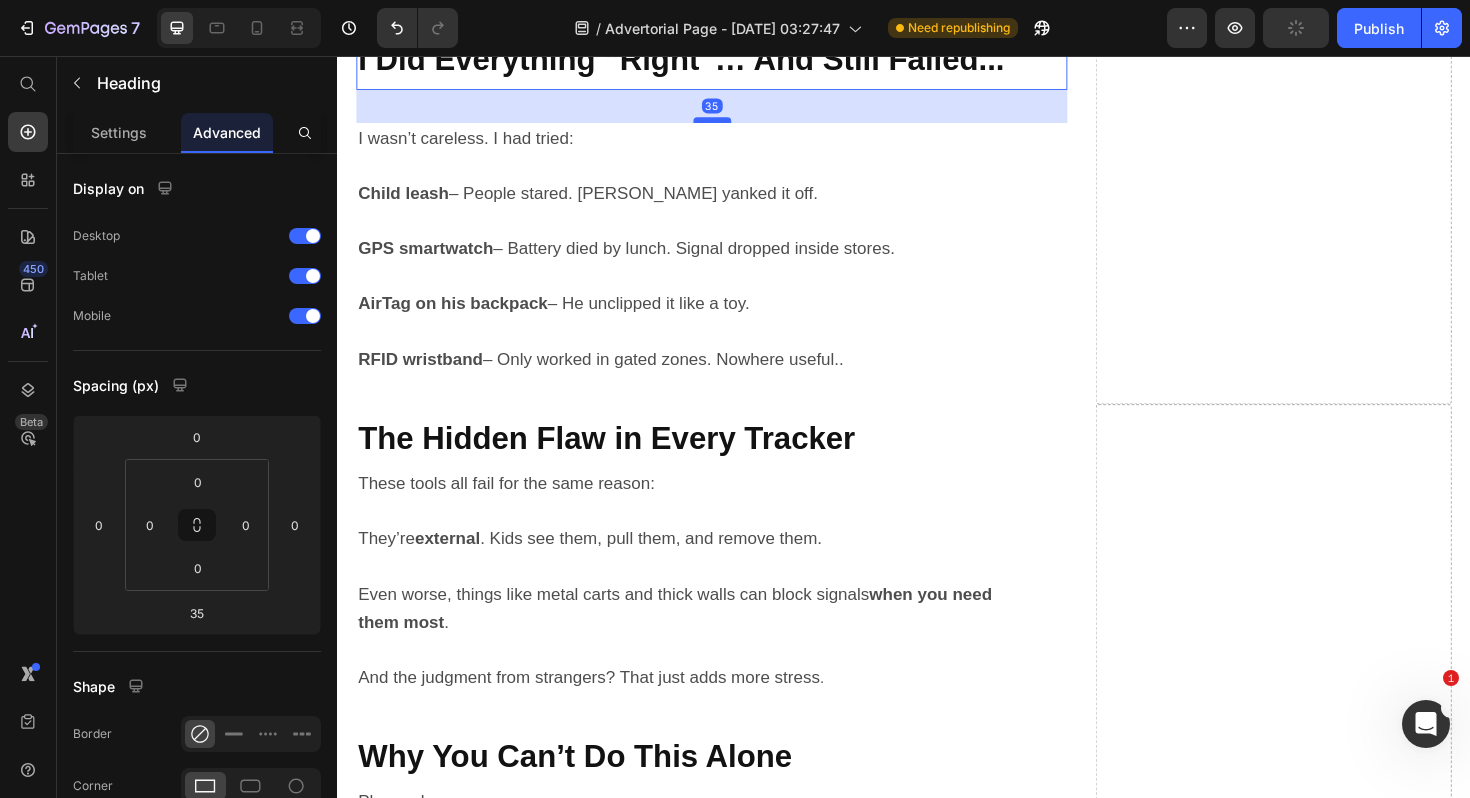 scroll, scrollTop: 3116, scrollLeft: 0, axis: vertical 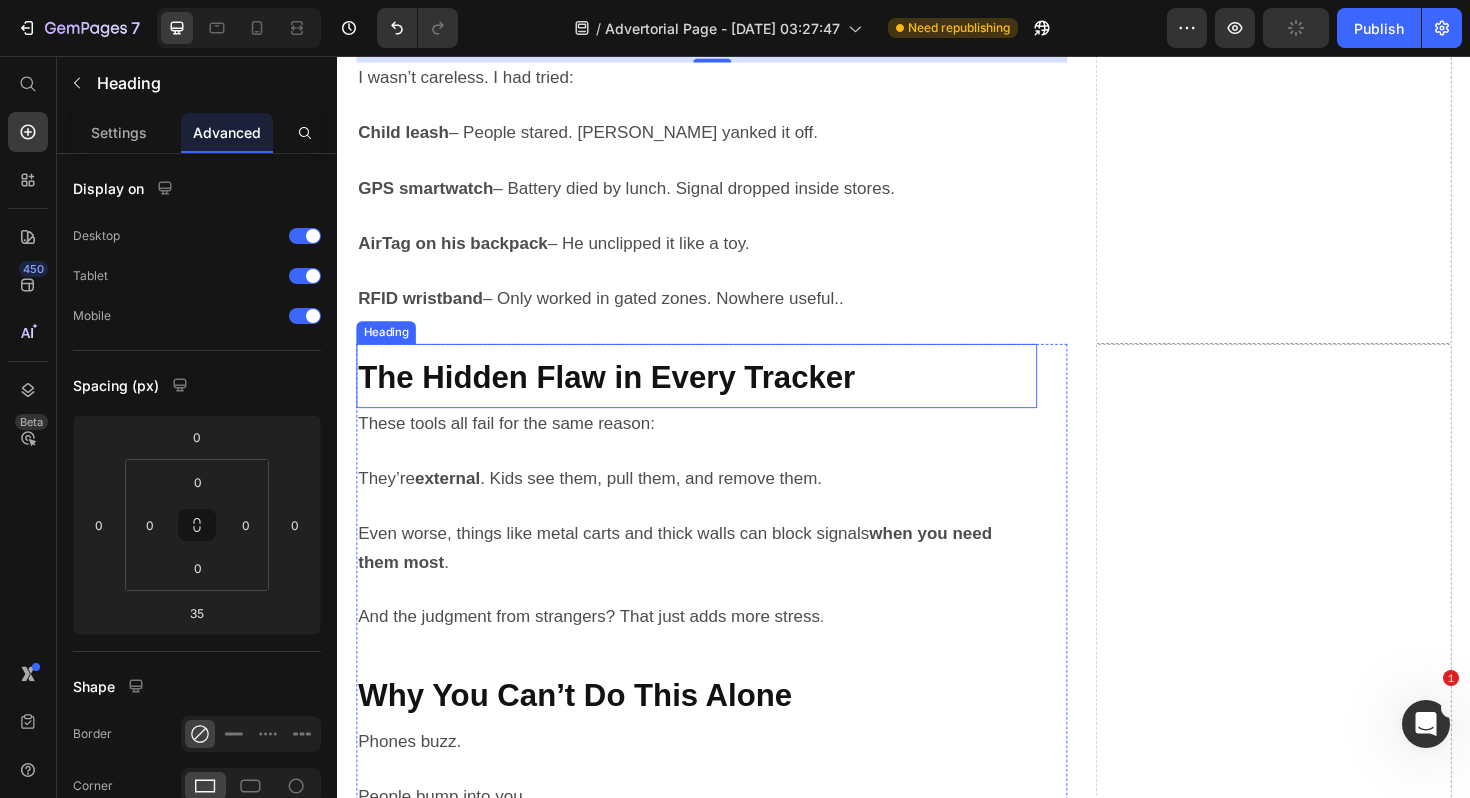 click on "The Hidden Flaw in Every Tracker" at bounding box center [622, 396] 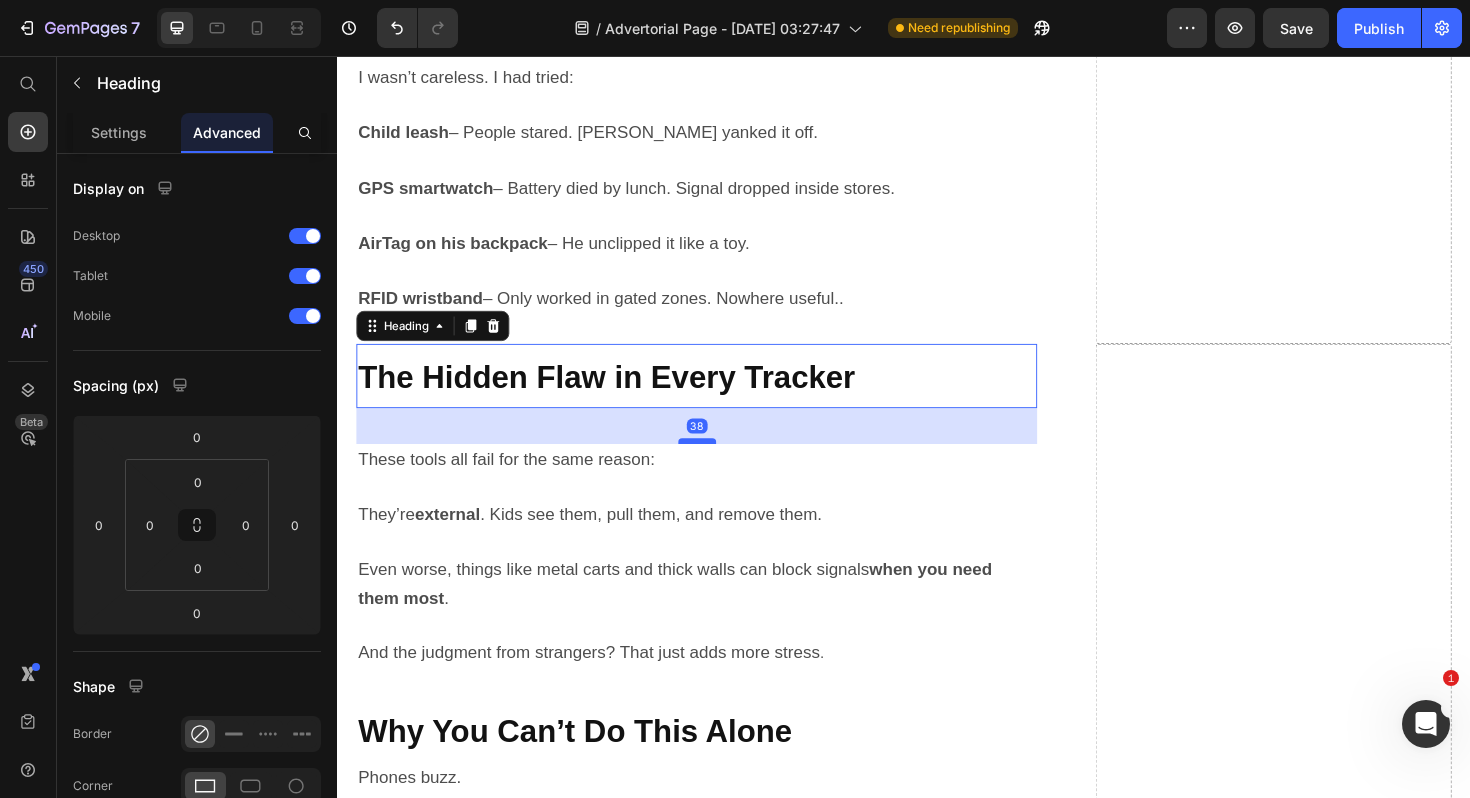 drag, startPoint x: 716, startPoint y: 385, endPoint x: 718, endPoint y: 423, distance: 38.052597 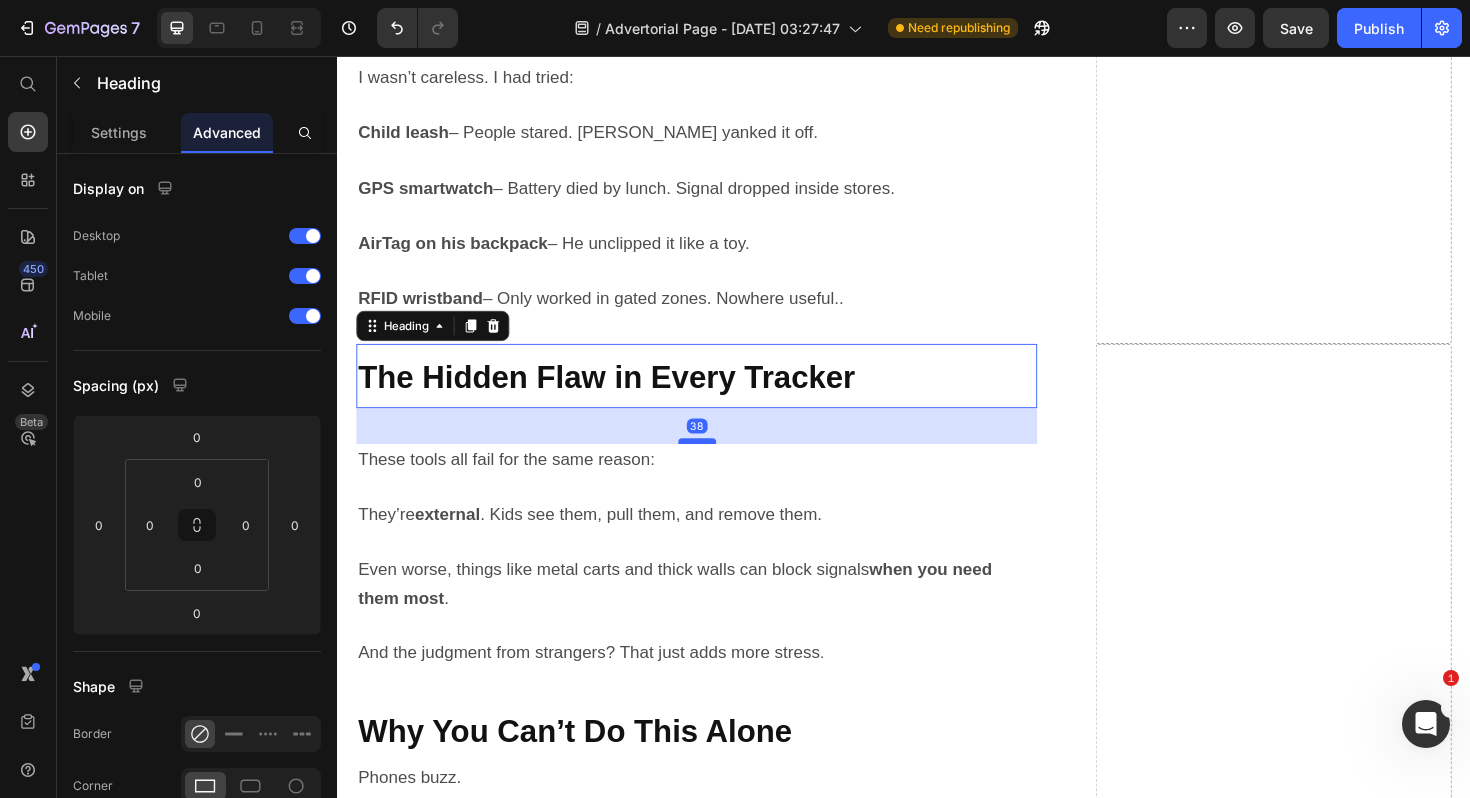 click at bounding box center (718, 464) 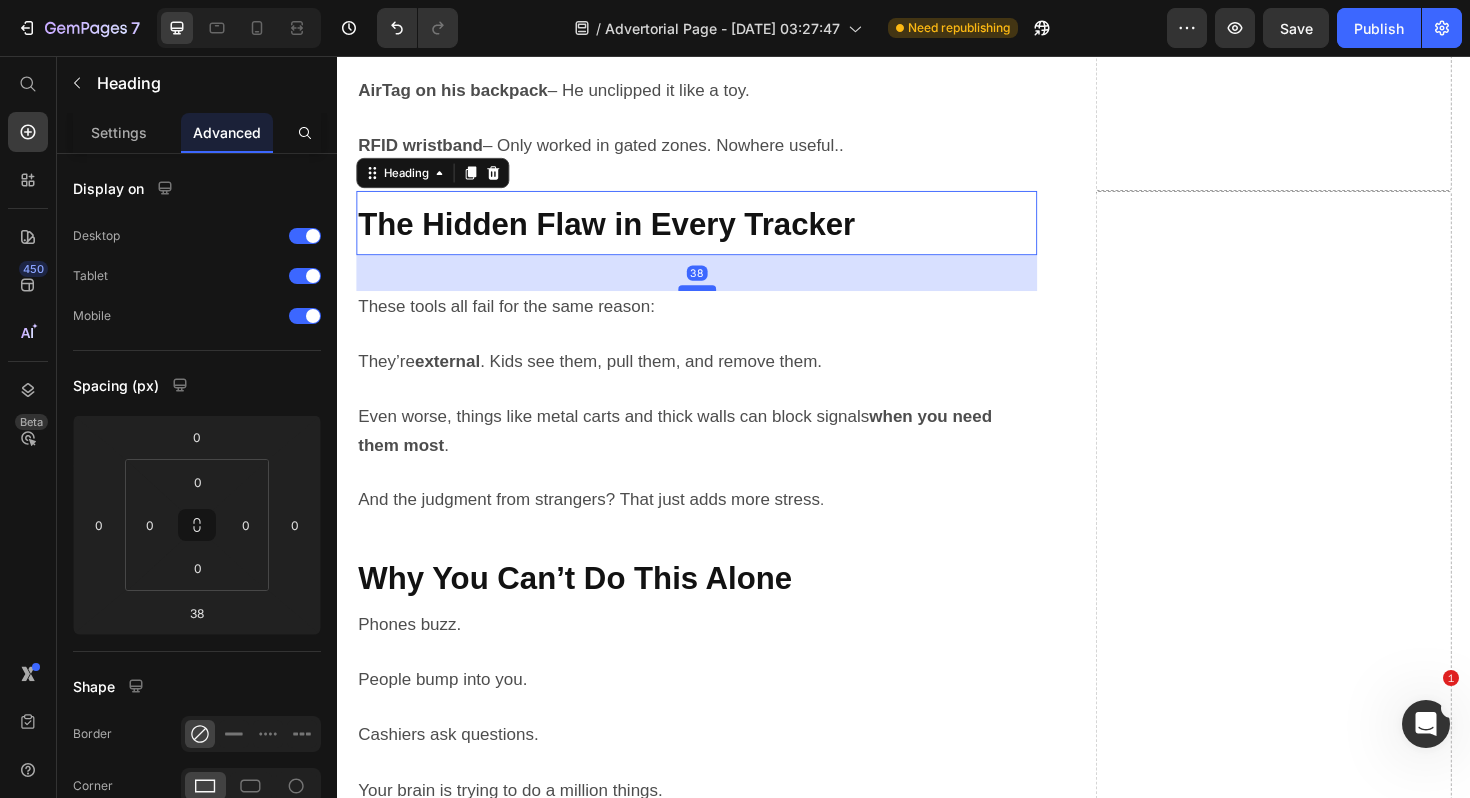 scroll, scrollTop: 3398, scrollLeft: 0, axis: vertical 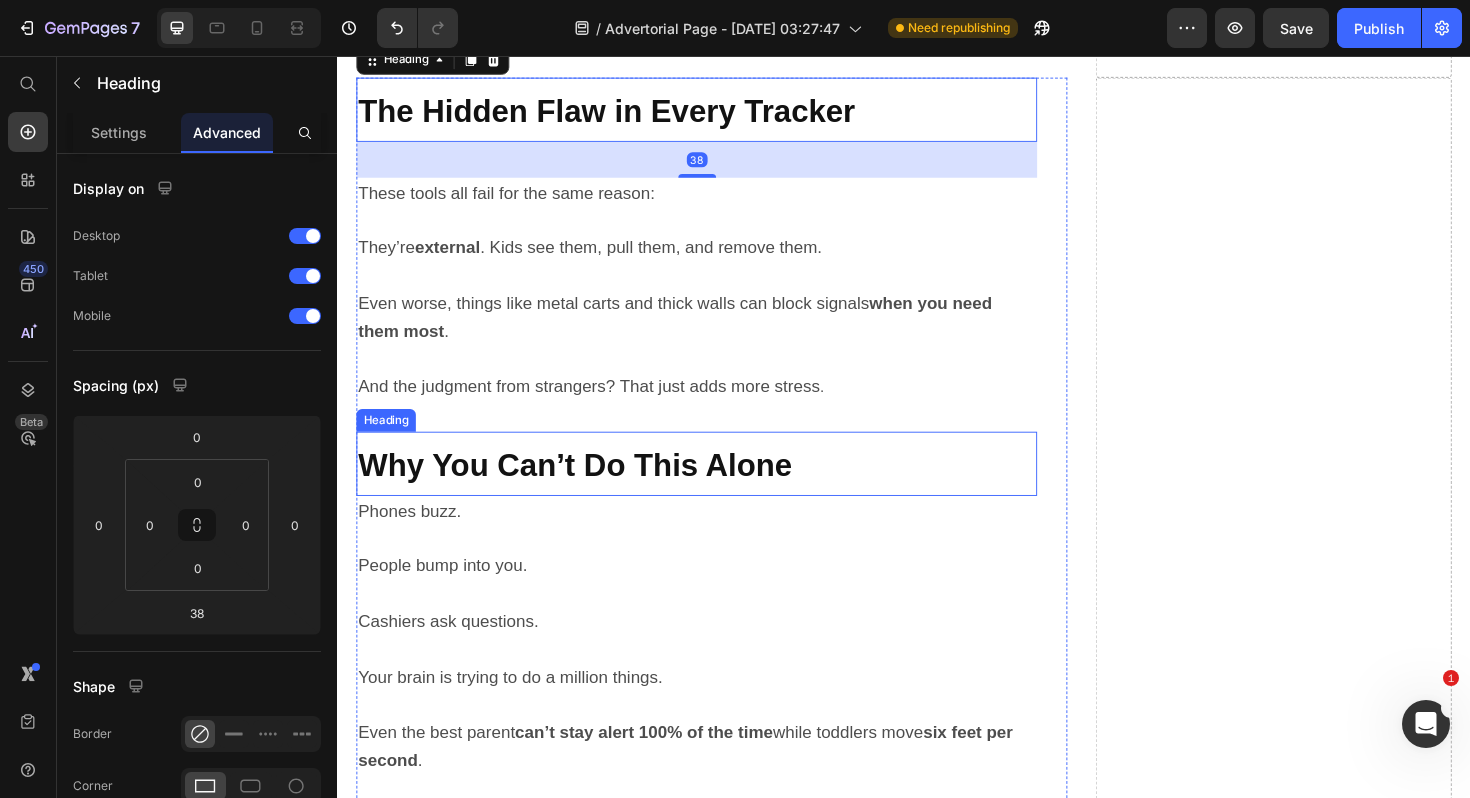 click on "Why You Can’t Do This Alone" at bounding box center [589, 489] 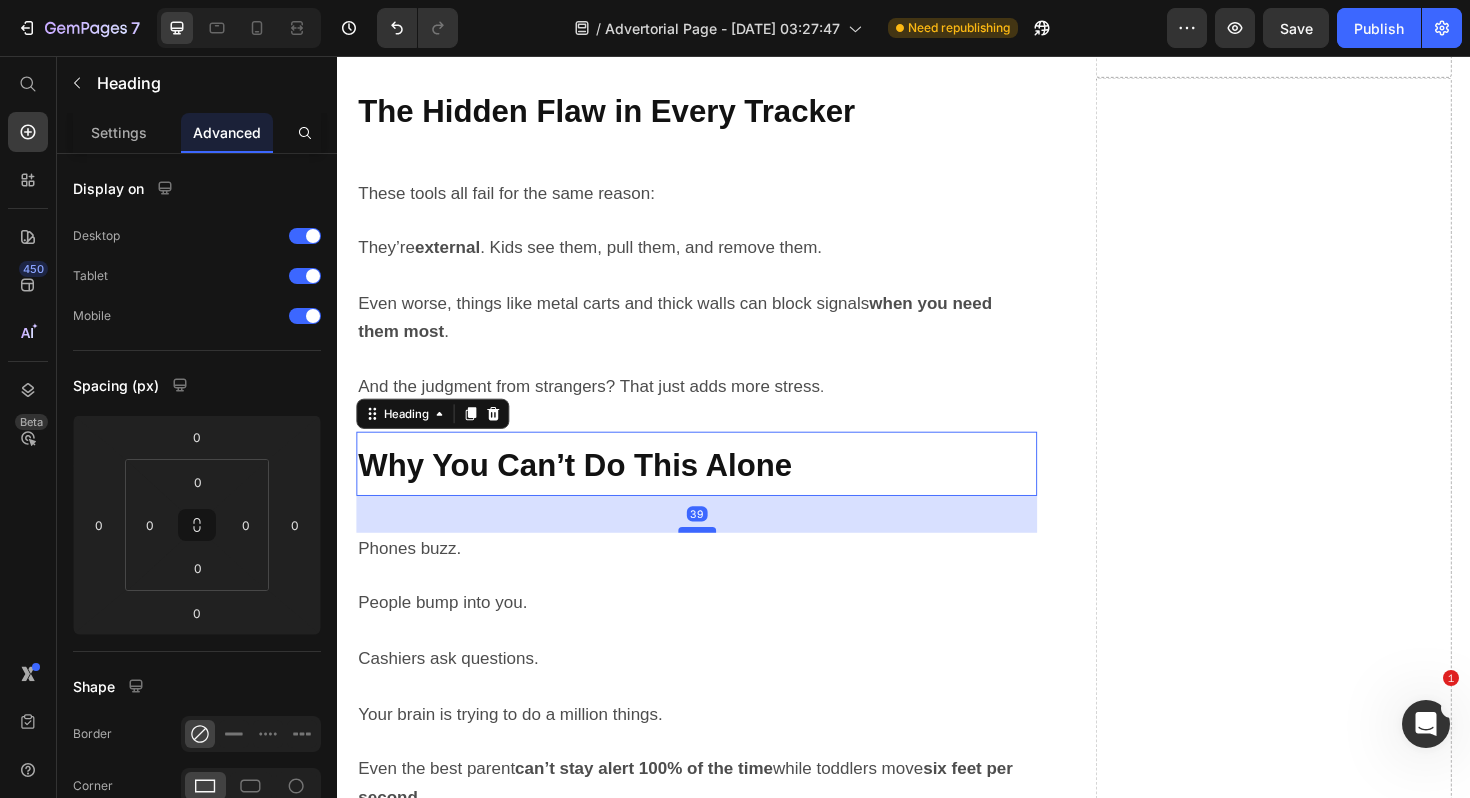 drag, startPoint x: 723, startPoint y: 474, endPoint x: 723, endPoint y: 513, distance: 39 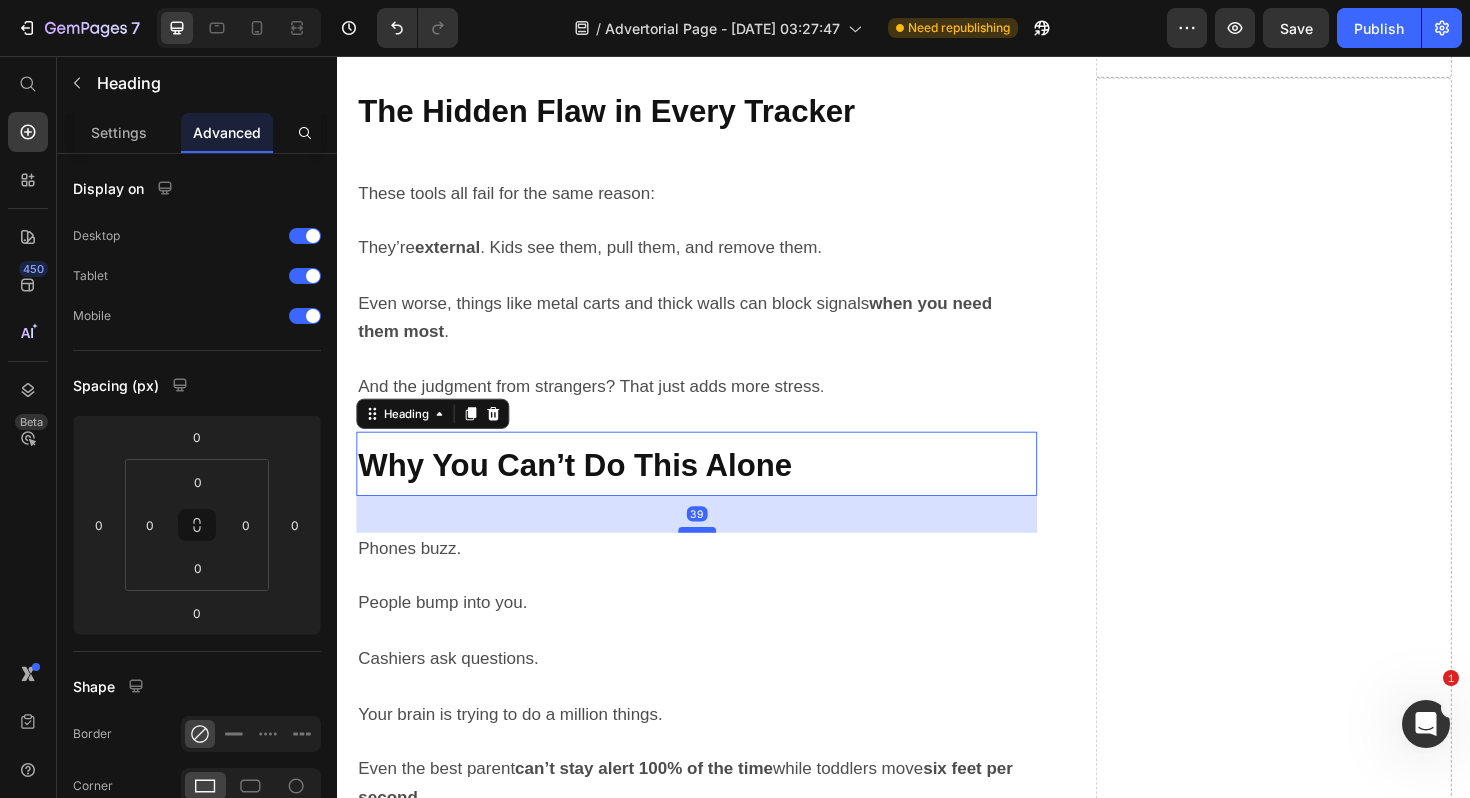 click at bounding box center (718, 558) 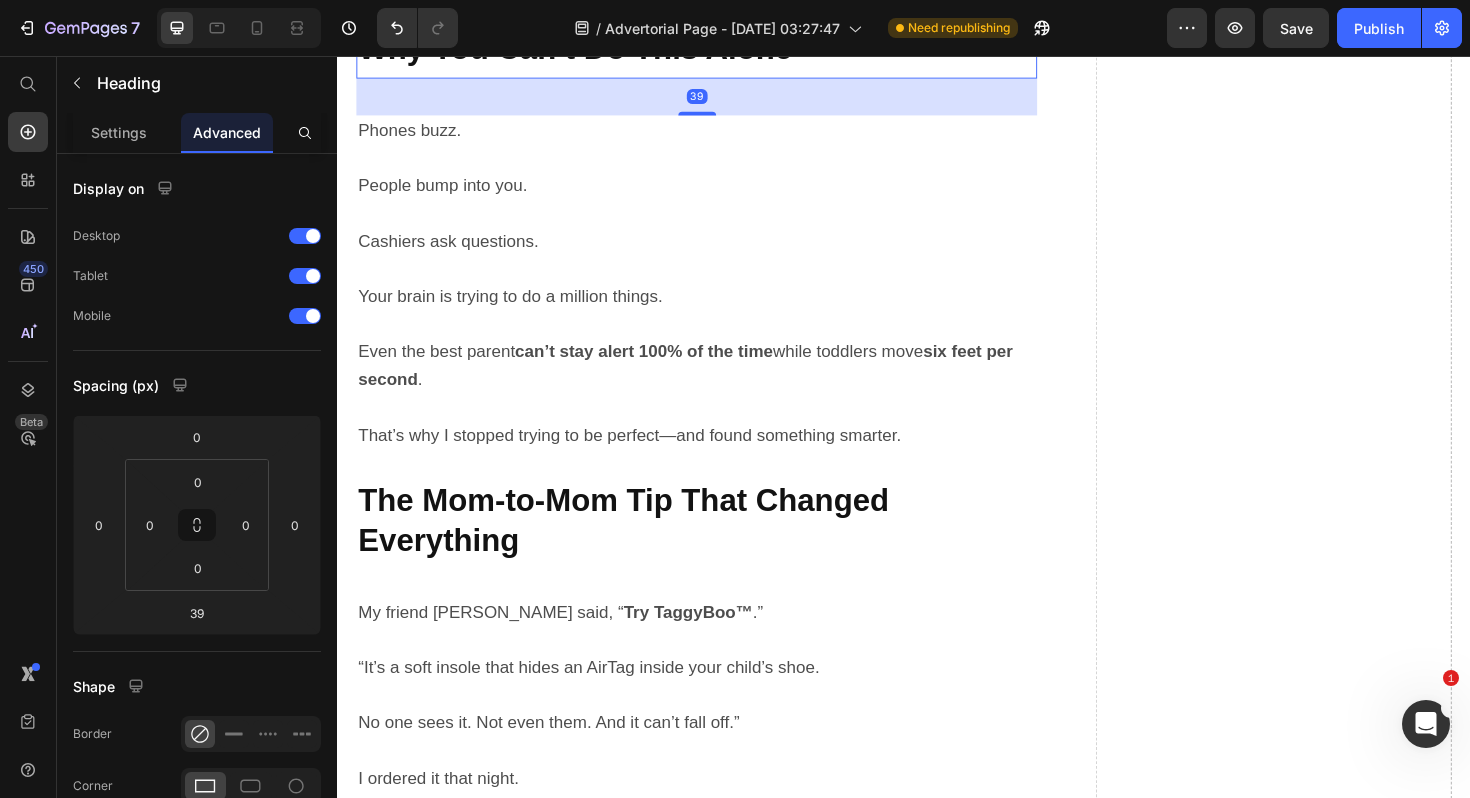scroll, scrollTop: 3850, scrollLeft: 0, axis: vertical 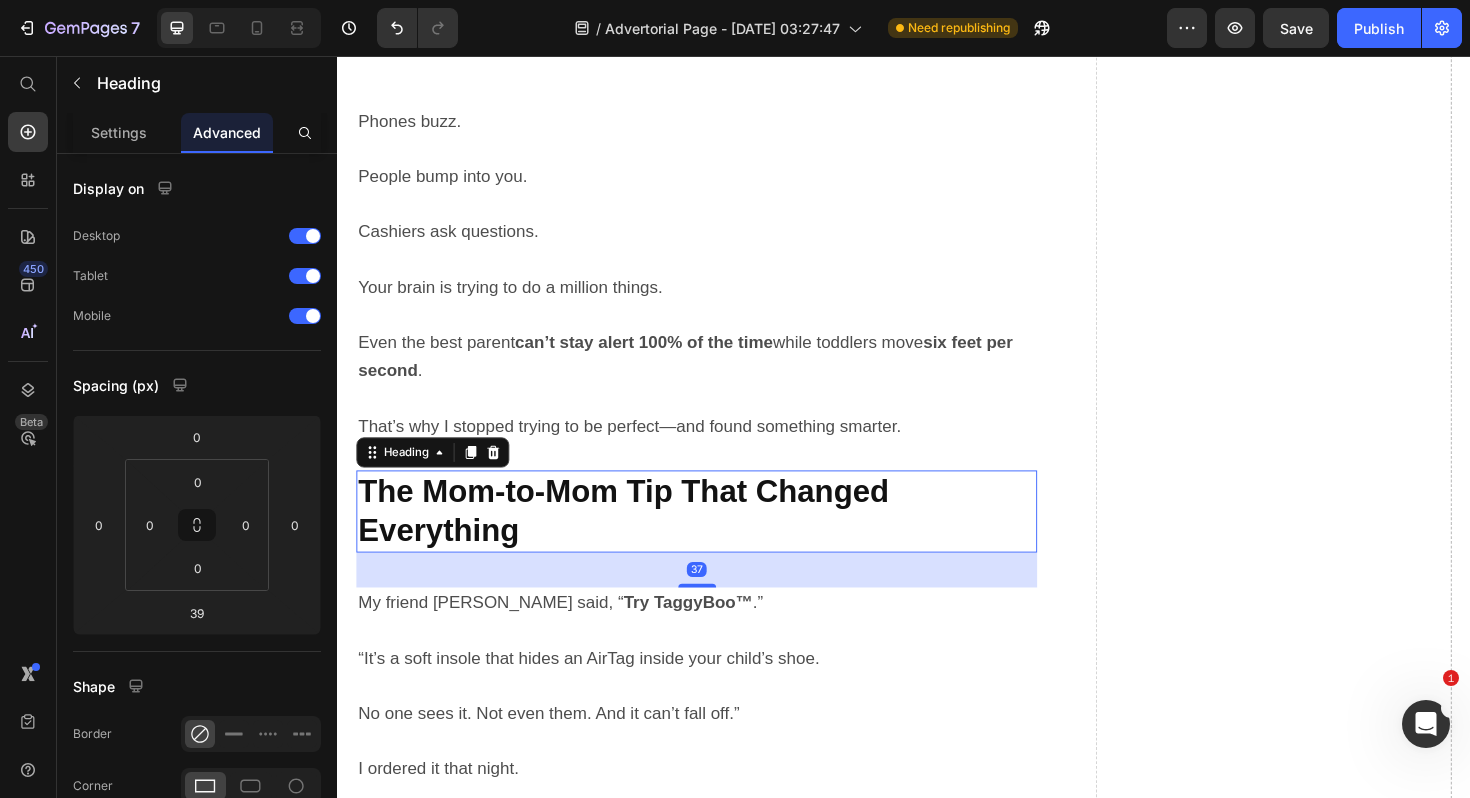 click on "The Mom-to-Mom Tip That Changed Everything" at bounding box center (717, 538) 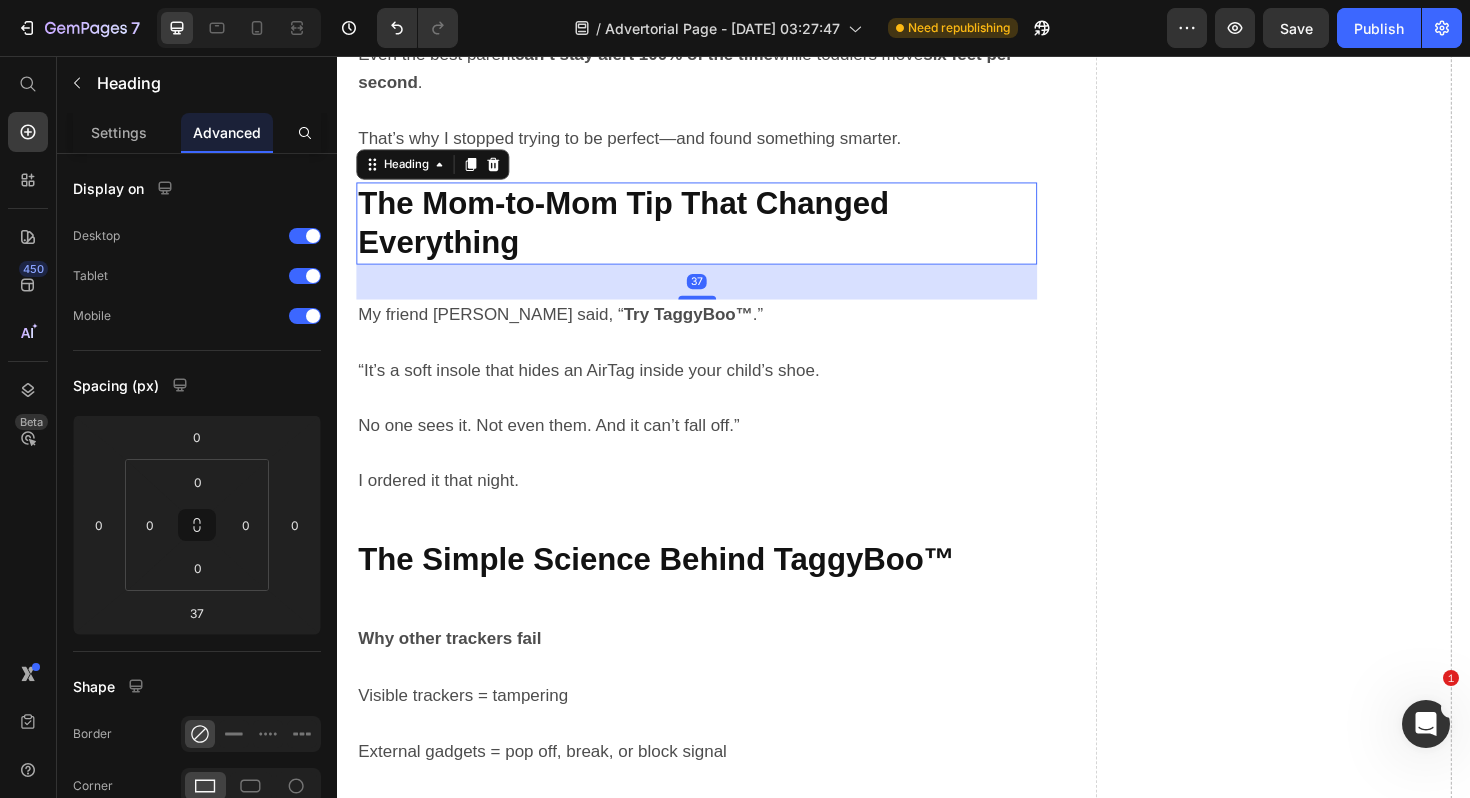 scroll, scrollTop: 4208, scrollLeft: 0, axis: vertical 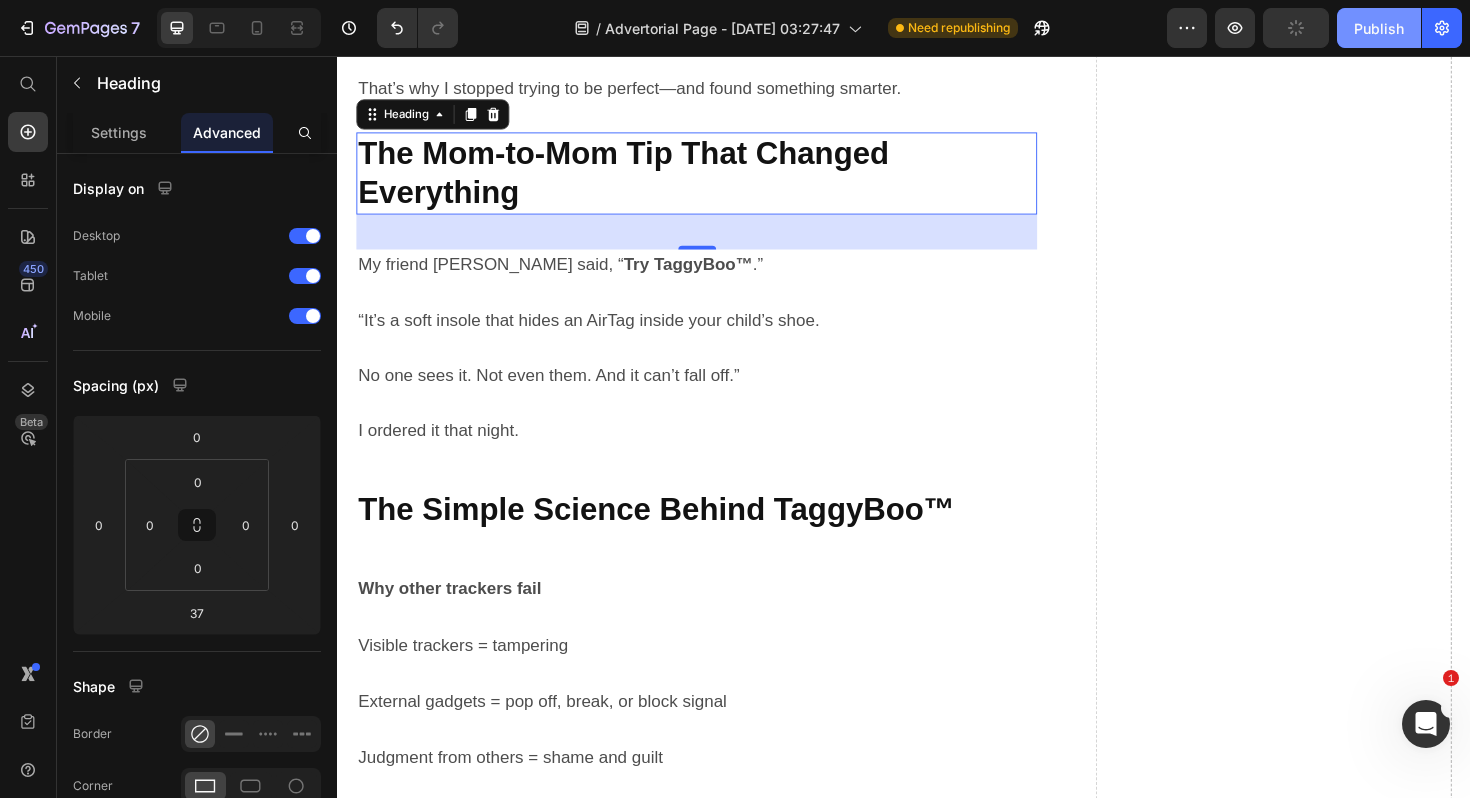 click on "Publish" at bounding box center (1379, 28) 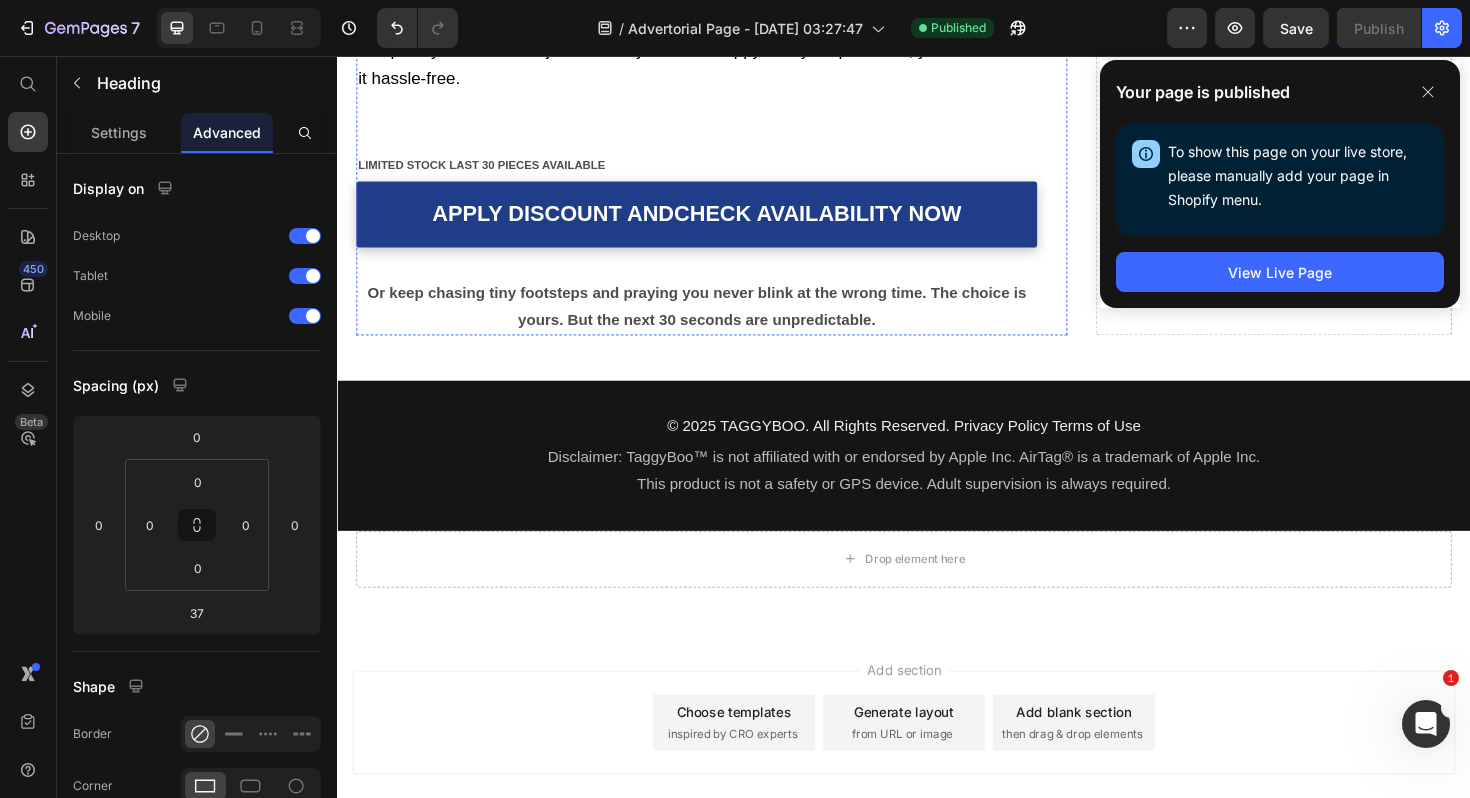scroll, scrollTop: 7600, scrollLeft: 0, axis: vertical 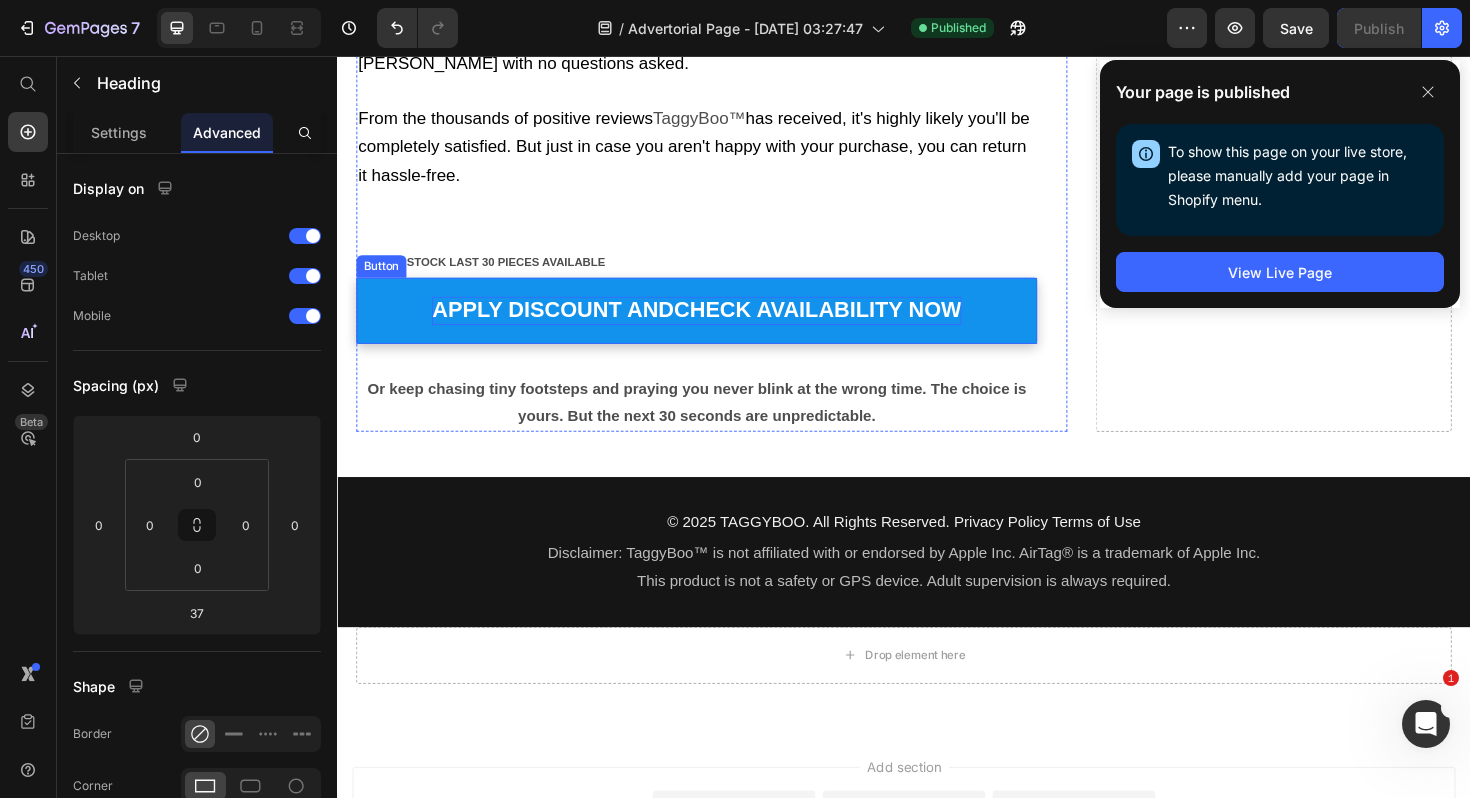click on "APPLY DISCOUNT ANDCHECK AVAILABILITY NOW" at bounding box center [717, 325] 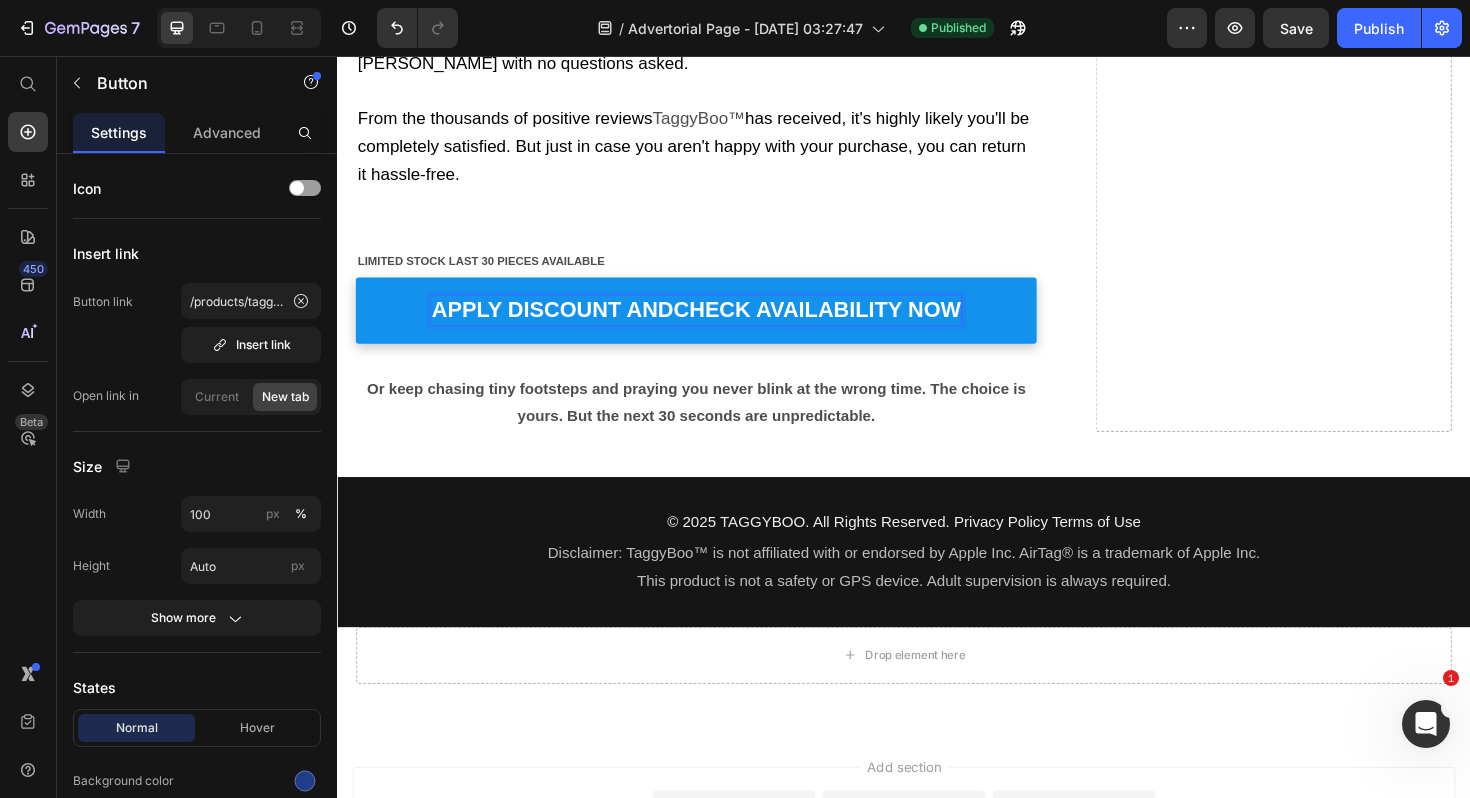 click on "APPLY DISCOUNT ANDCHECK AVAILABILITY NOW" at bounding box center [717, 325] 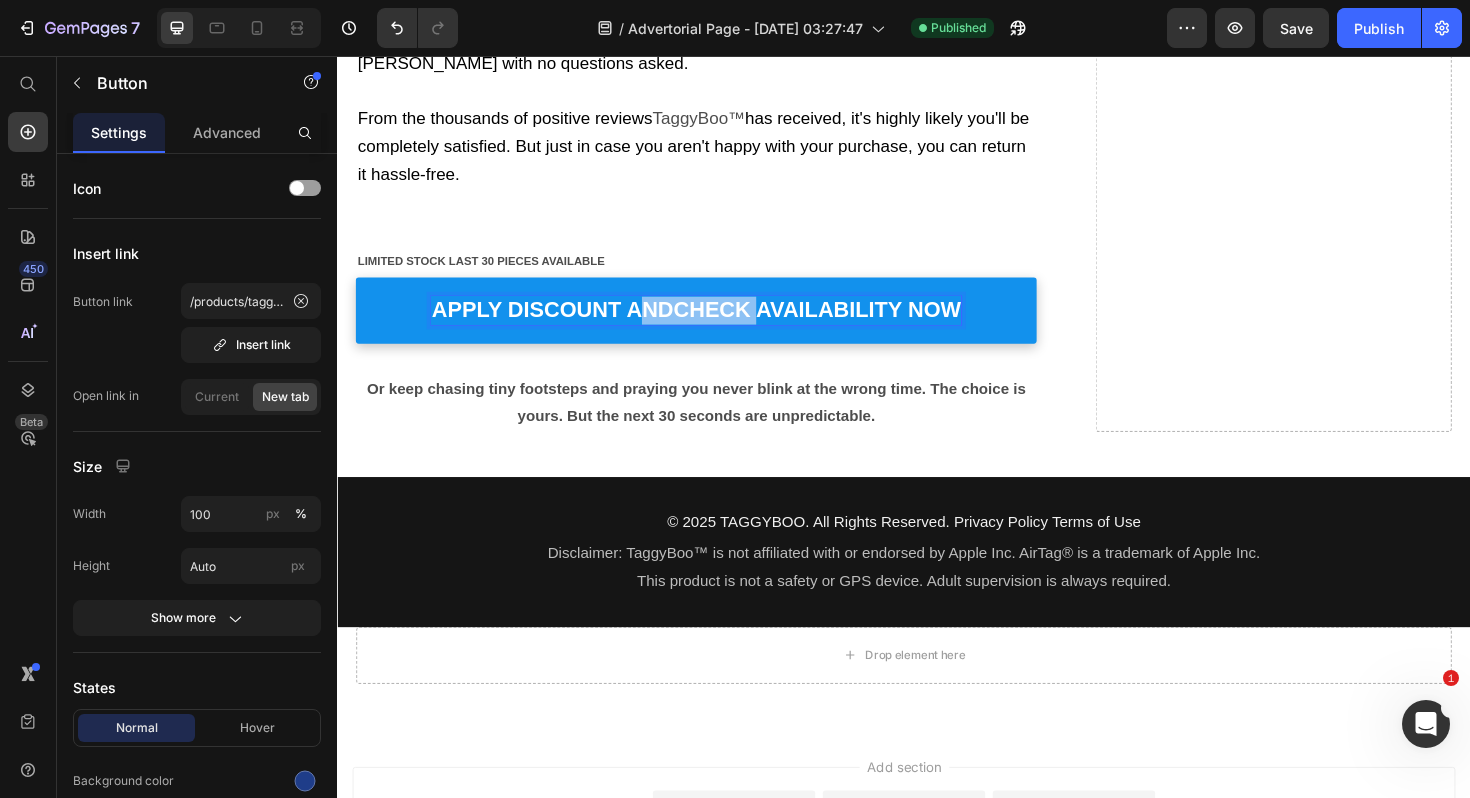 click on "APPLY DISCOUNT ANDCHECK AVAILABILITY NOW" at bounding box center [717, 325] 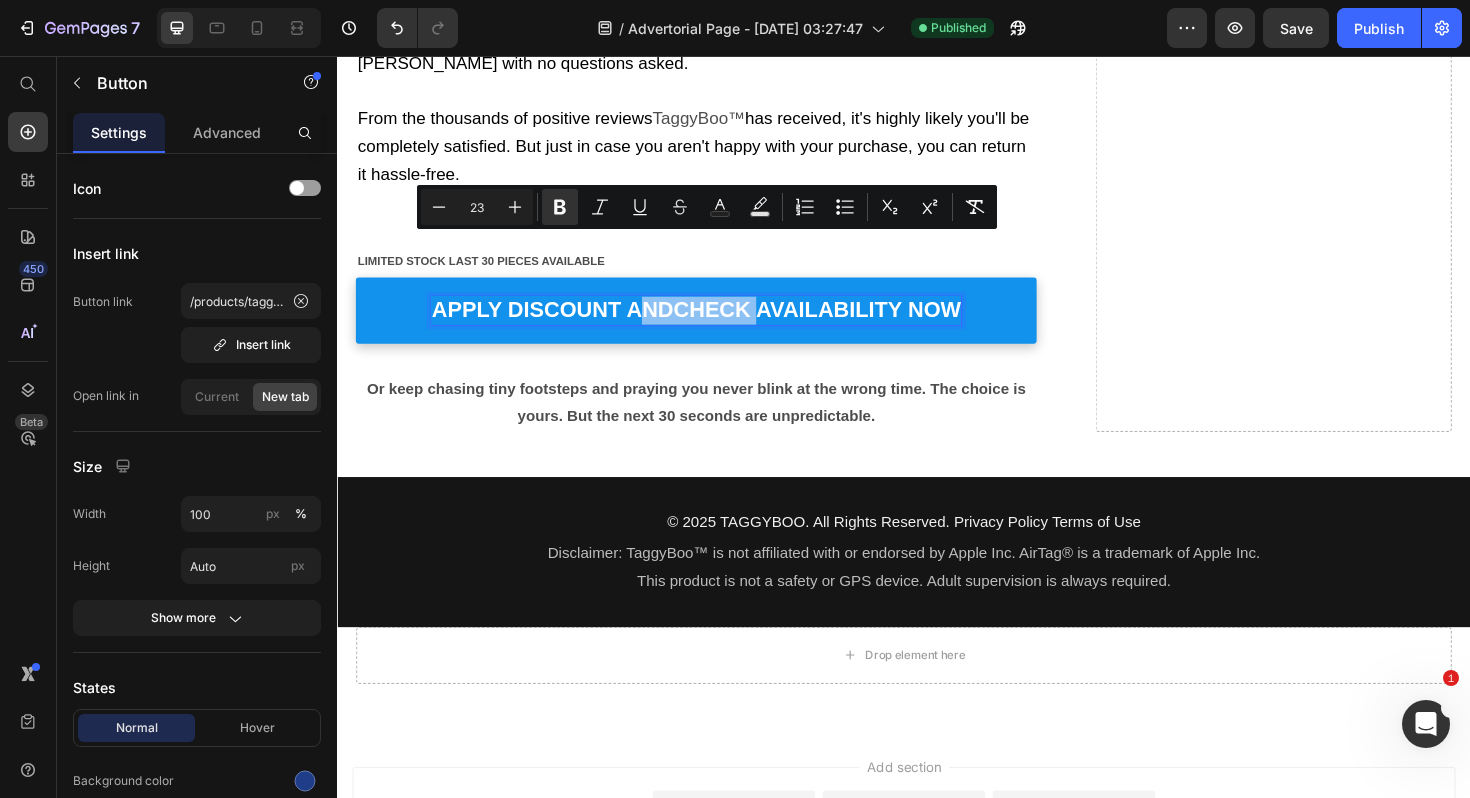 click on "APPLY DISCOUNT ANDCHECK AVAILABILITY NOW" at bounding box center [717, 325] 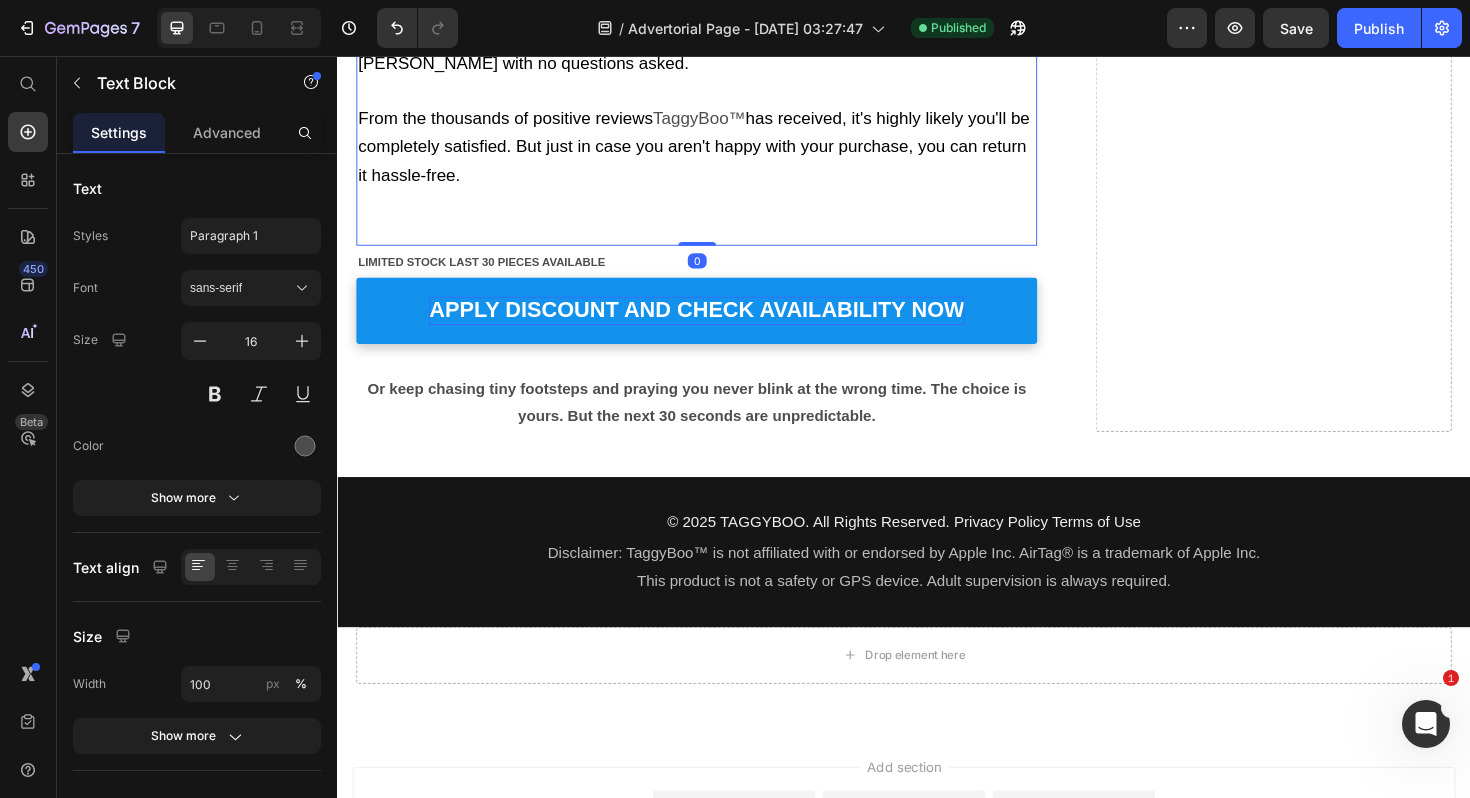 click on "The makers of  TaggyBoo™  are so confident in their fountain that they offer a complete money-back guarantee. If you're not 100% satisfied with your results, they'll refund every penny with no questions asked. From the thousands of positive reviews  TaggyBoo™  has received, it's highly likely you'll be completely satisfied. But just in case you aren't happy with your purchase, you can return it hassle-free. ⁠⁠⁠⁠⁠⁠⁠" at bounding box center (717, 122) 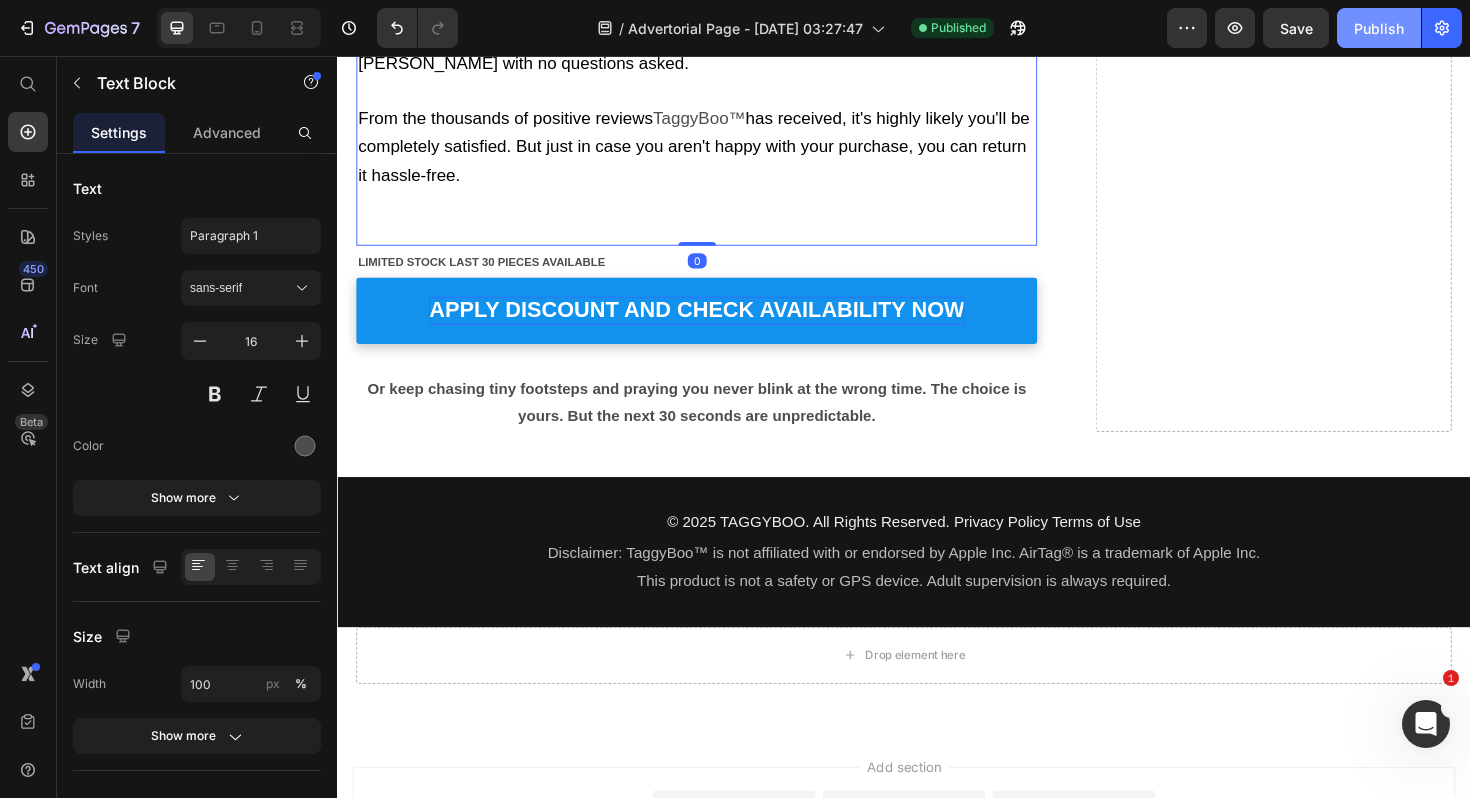 click on "Publish" 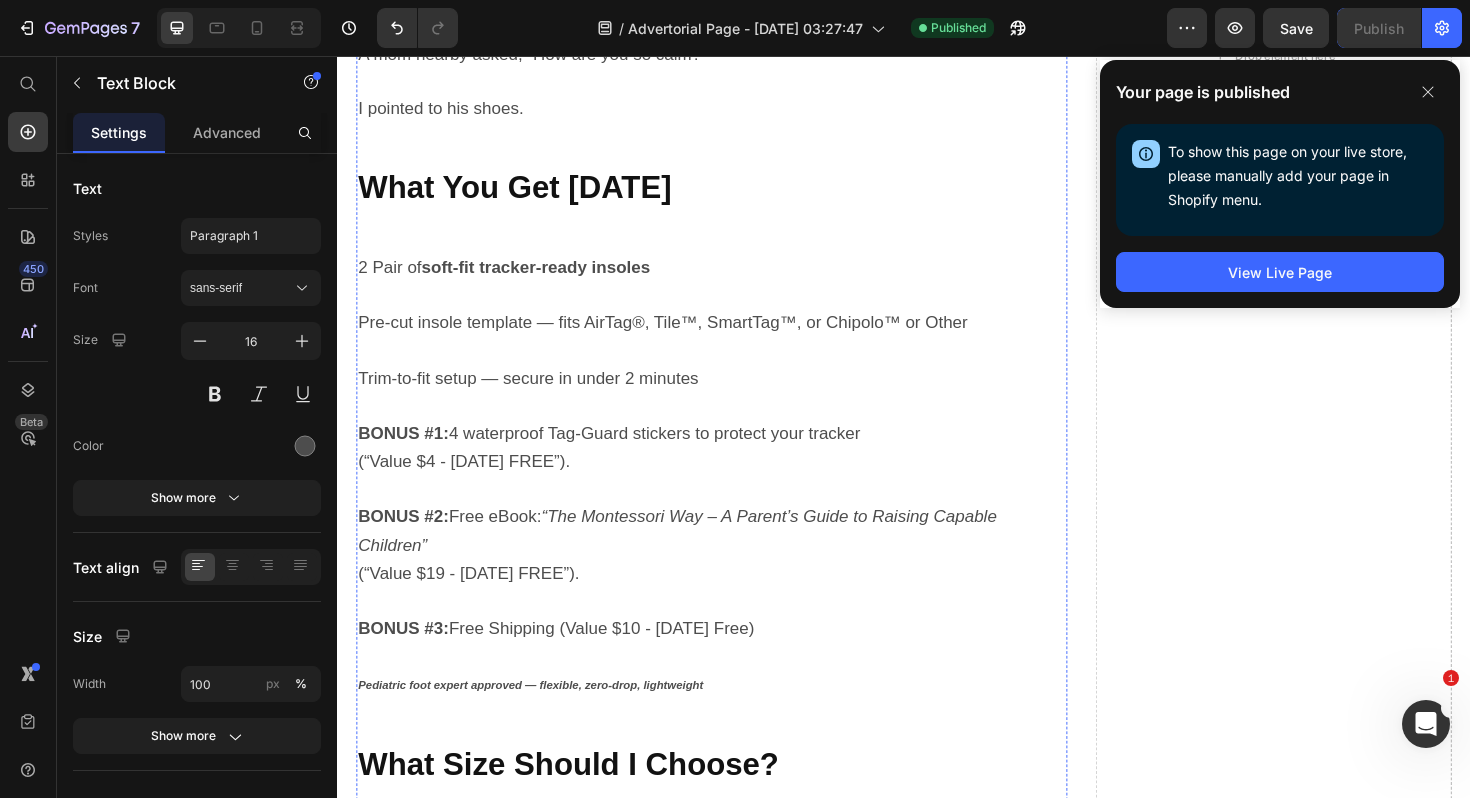 scroll, scrollTop: 5707, scrollLeft: 0, axis: vertical 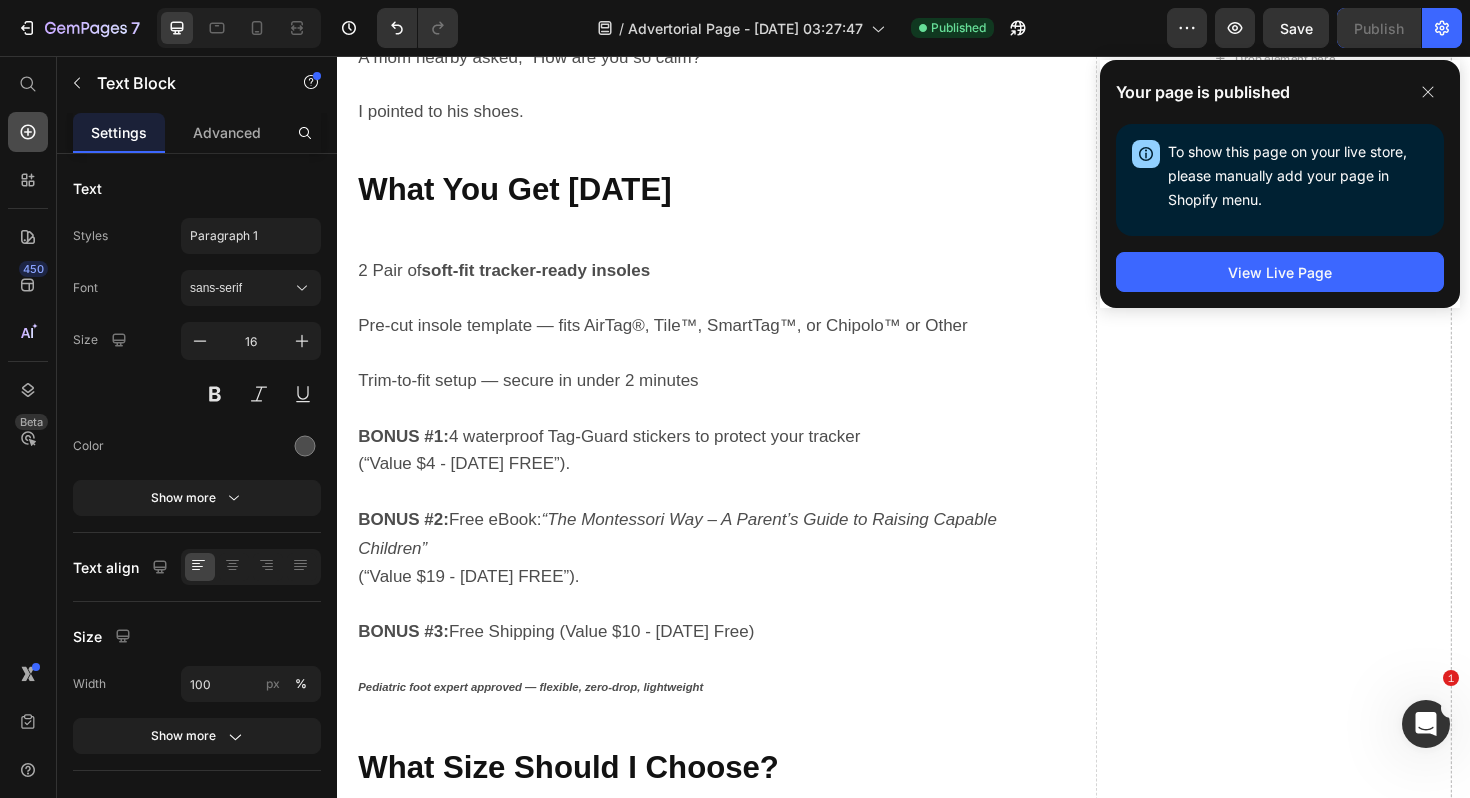 click 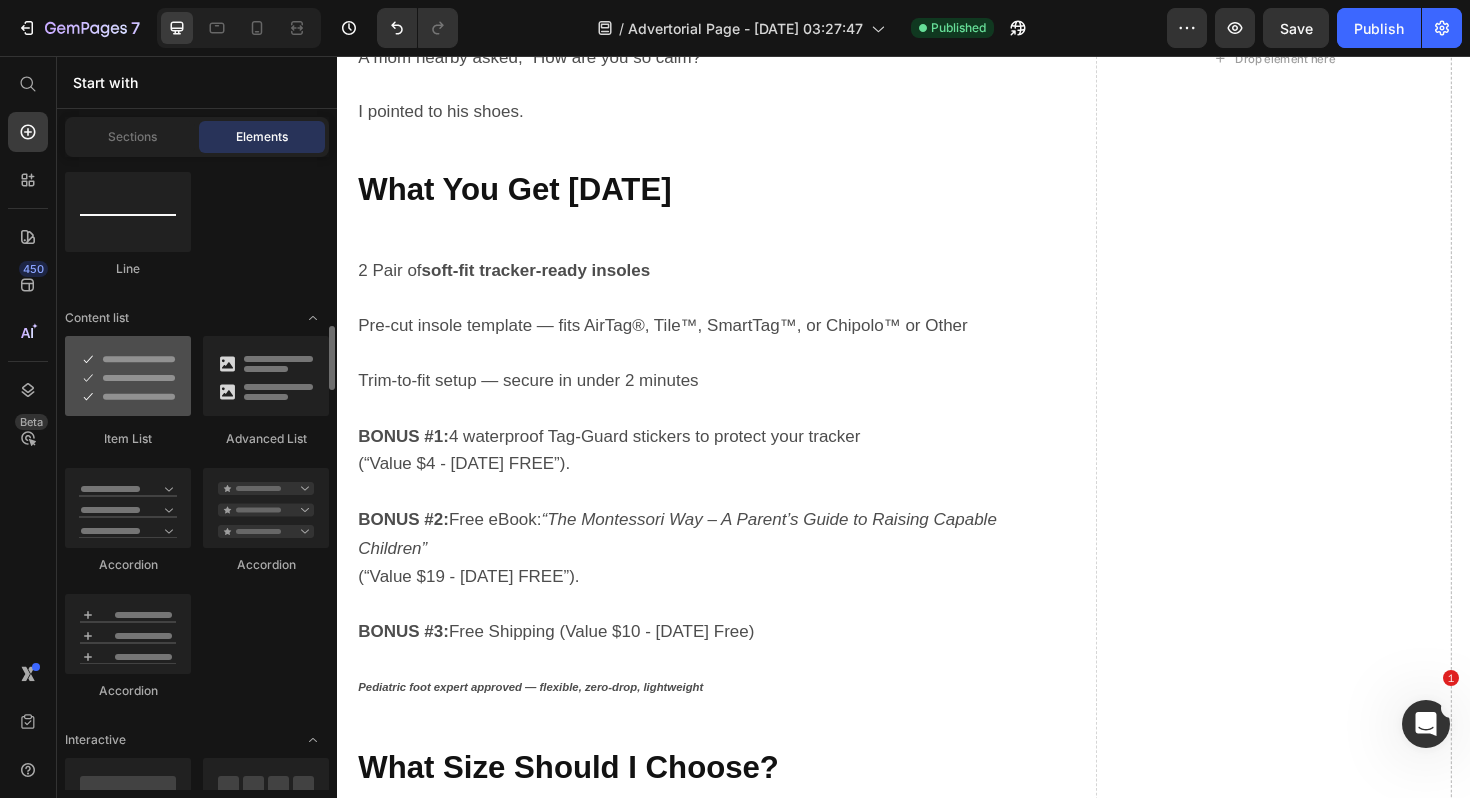 scroll, scrollTop: 1575, scrollLeft: 0, axis: vertical 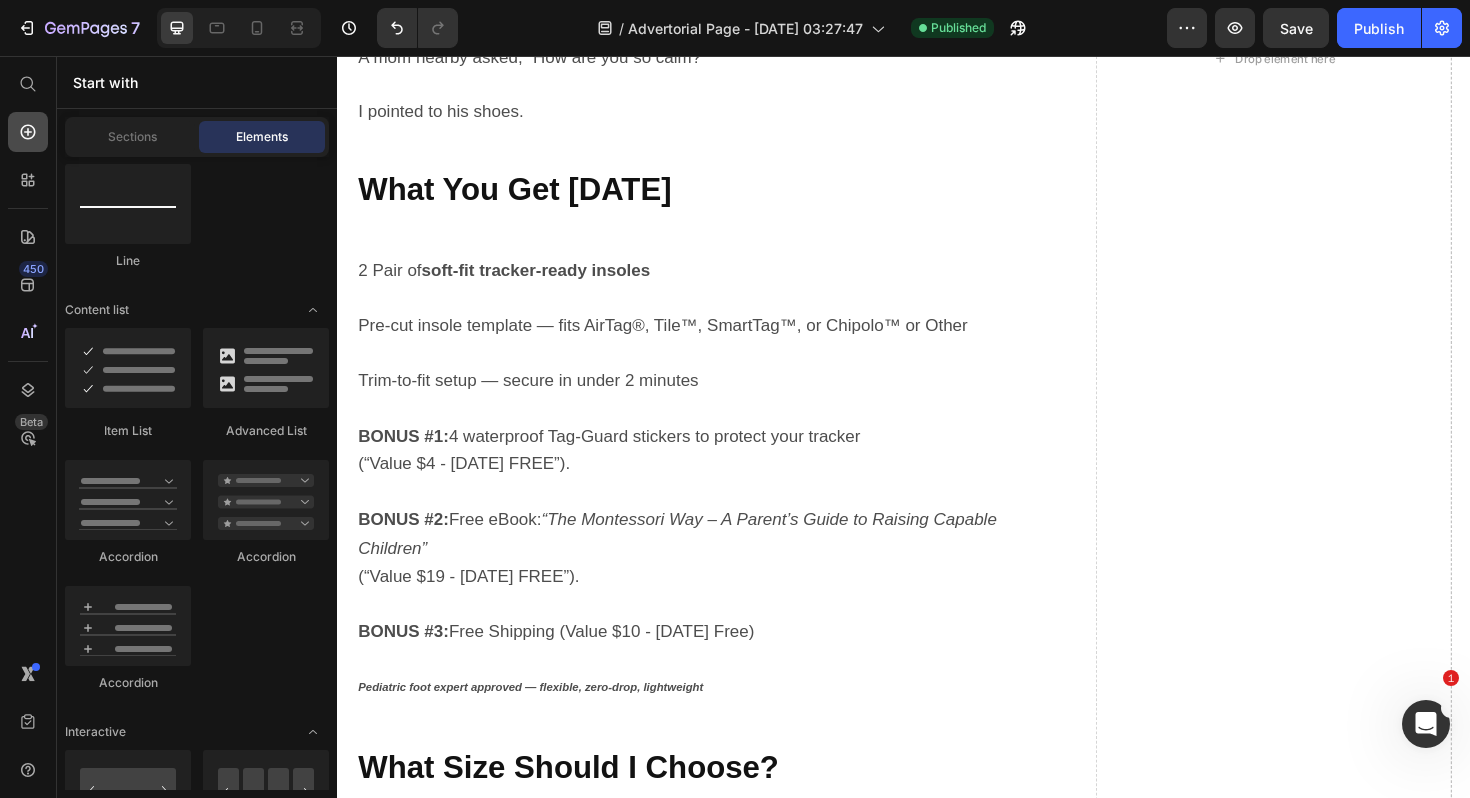 click 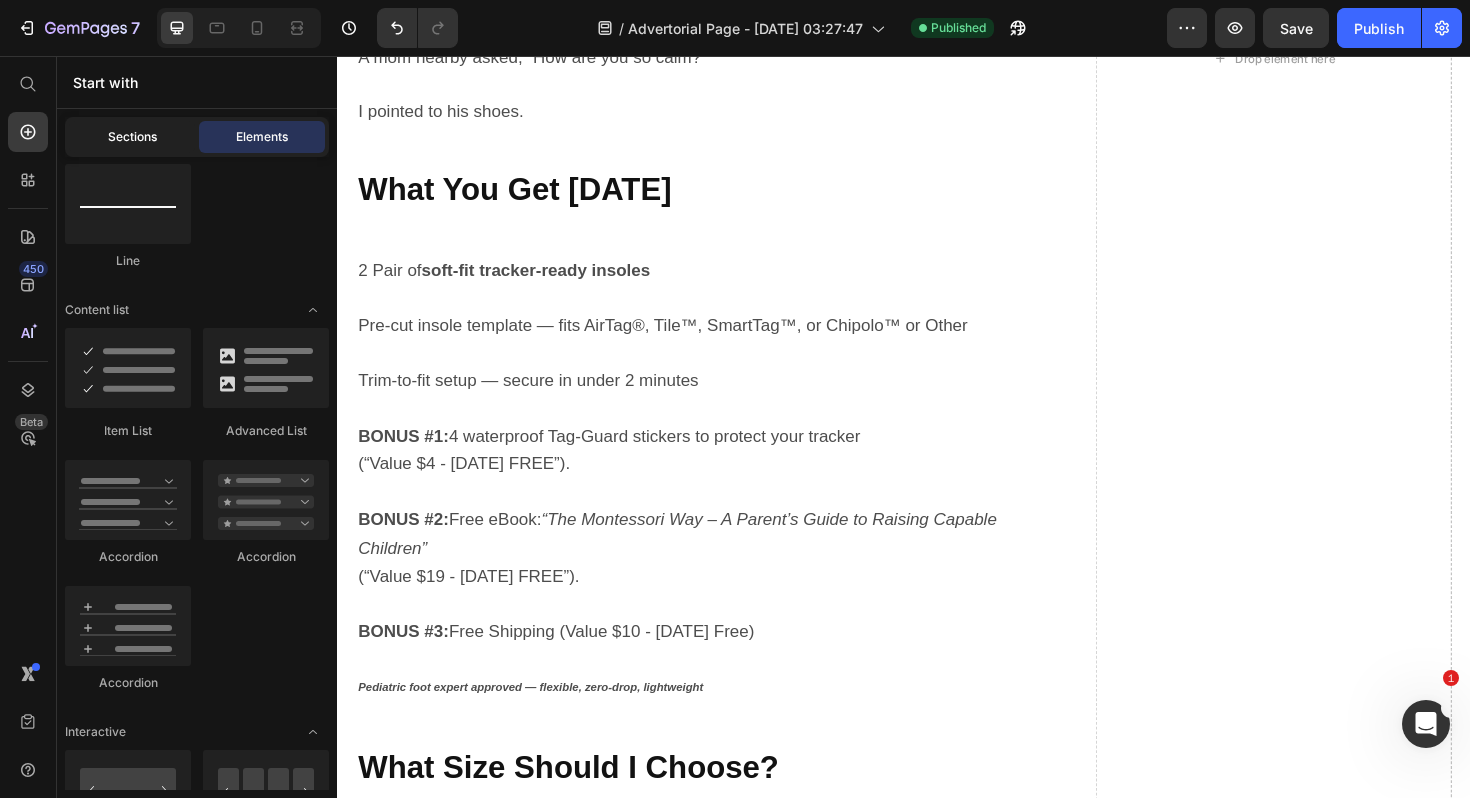 click on "Sections" at bounding box center [132, 137] 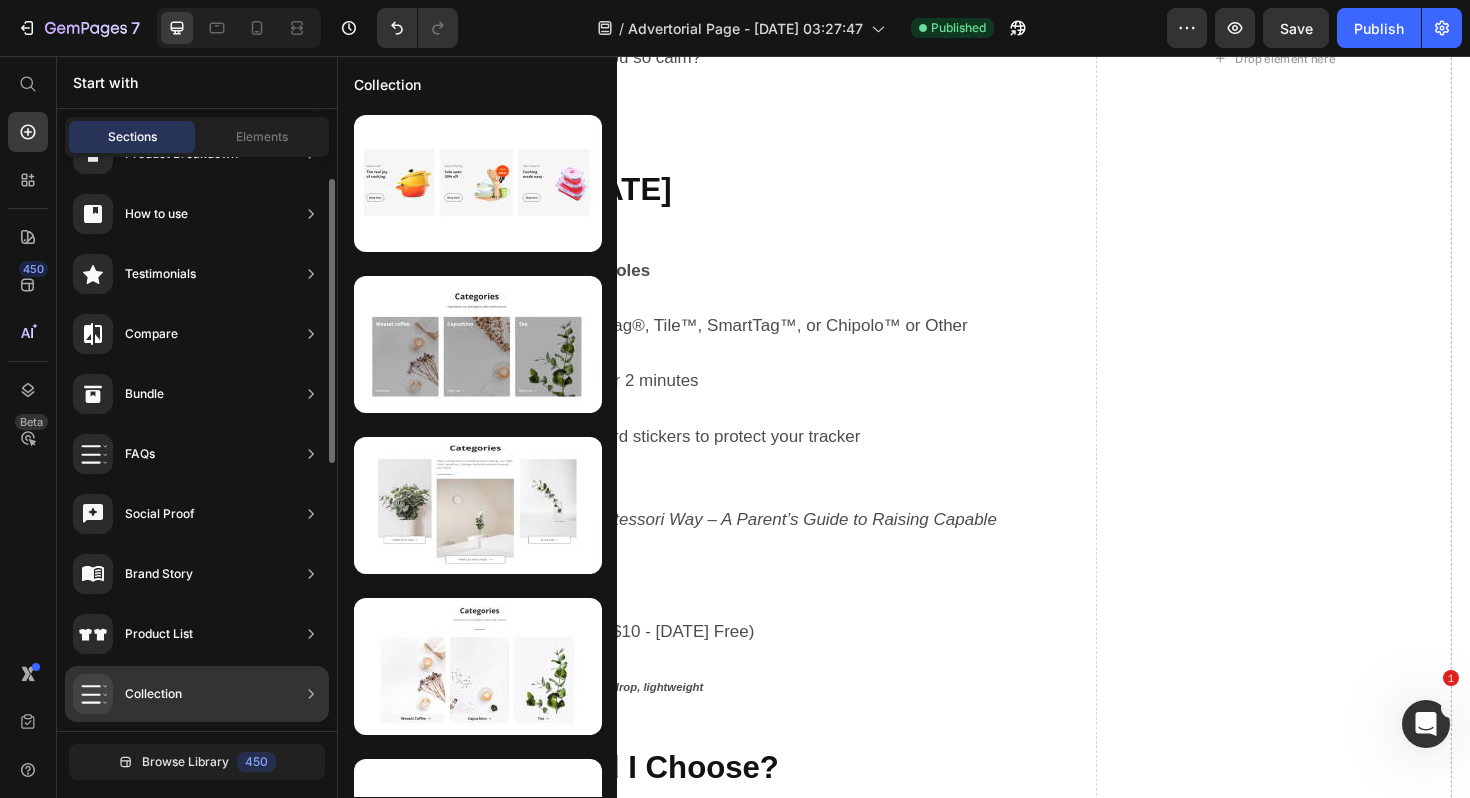 scroll, scrollTop: 0, scrollLeft: 0, axis: both 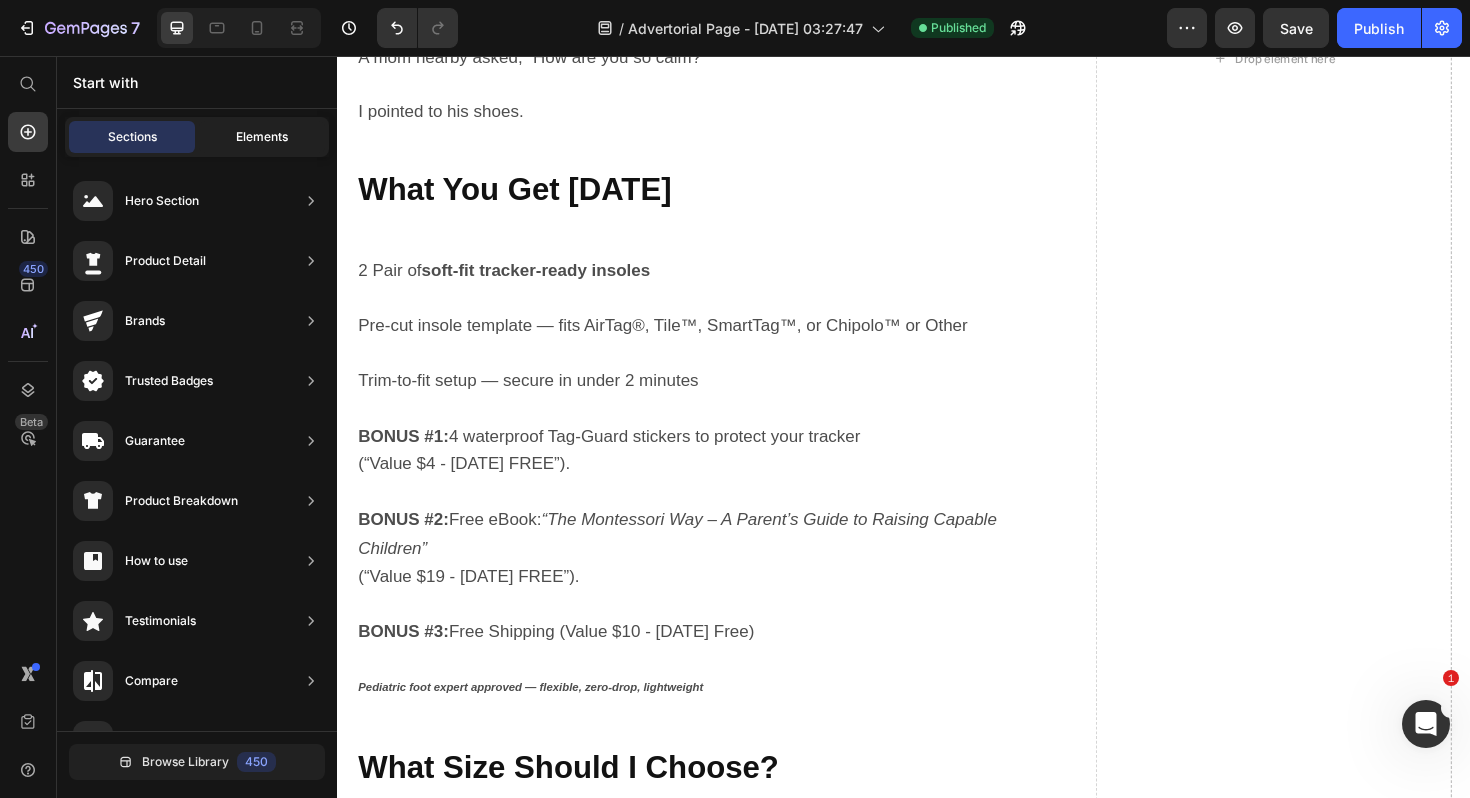 click on "Elements" at bounding box center [262, 137] 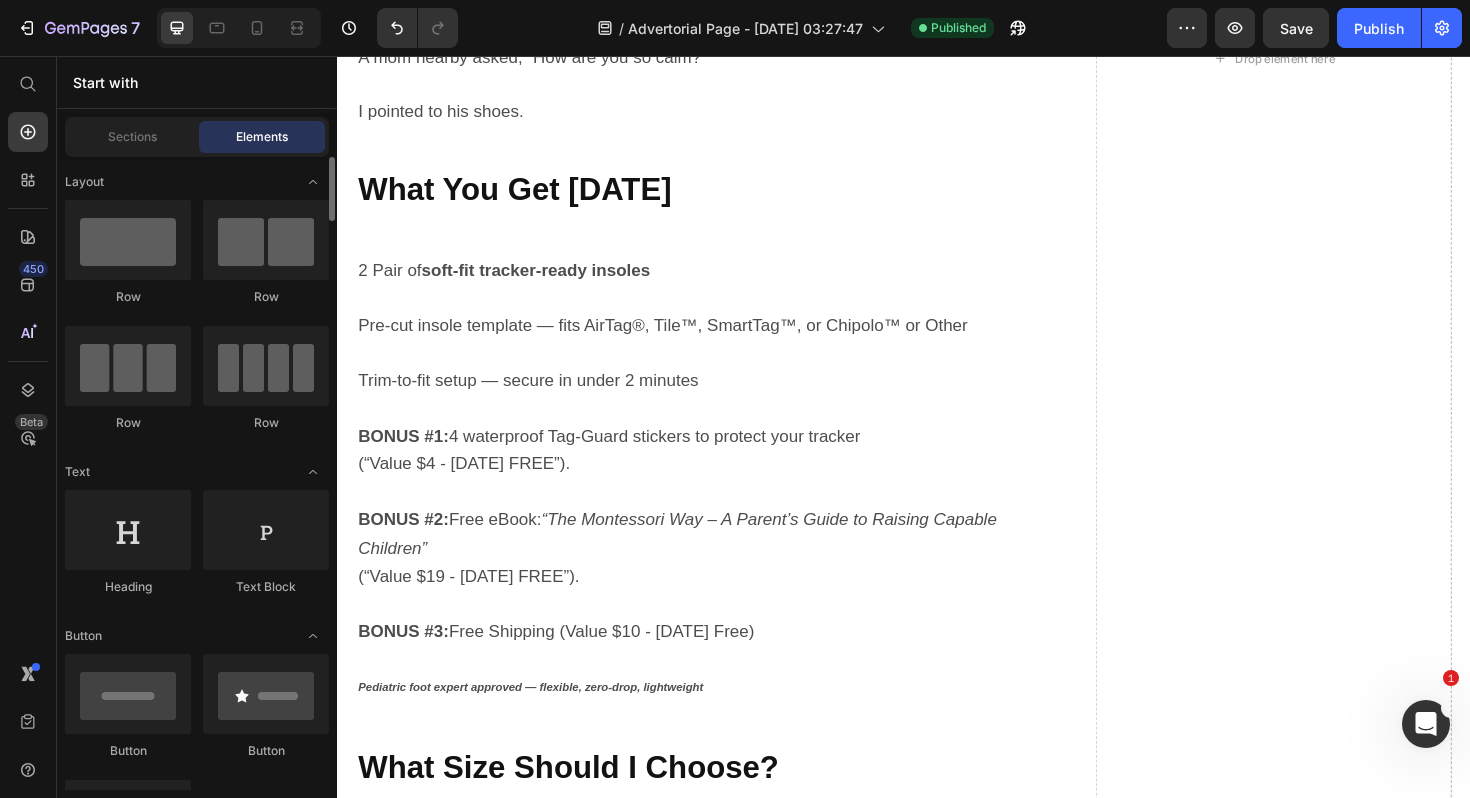 scroll, scrollTop: 0, scrollLeft: 0, axis: both 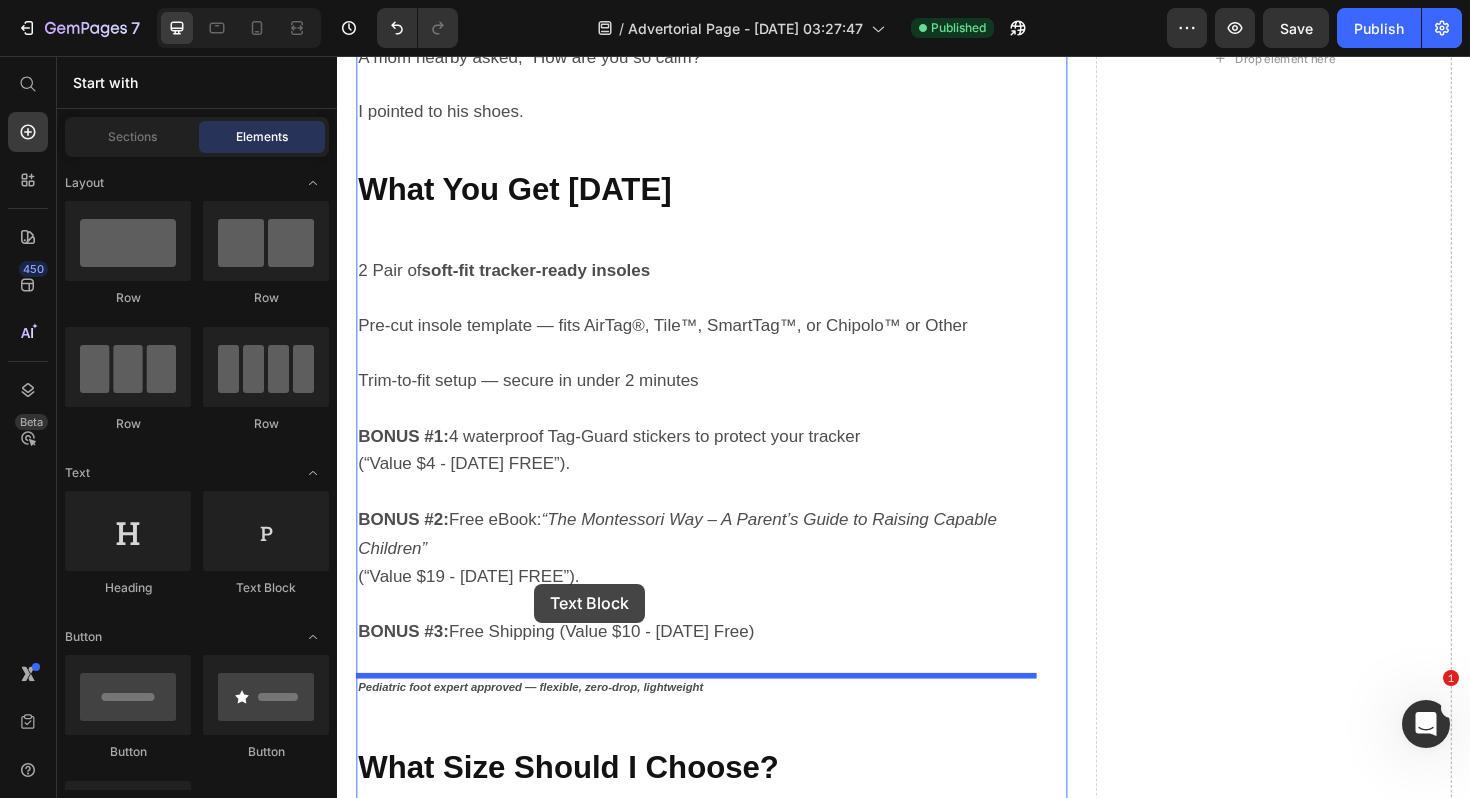 drag, startPoint x: 597, startPoint y: 595, endPoint x: 546, endPoint y: 615, distance: 54.781384 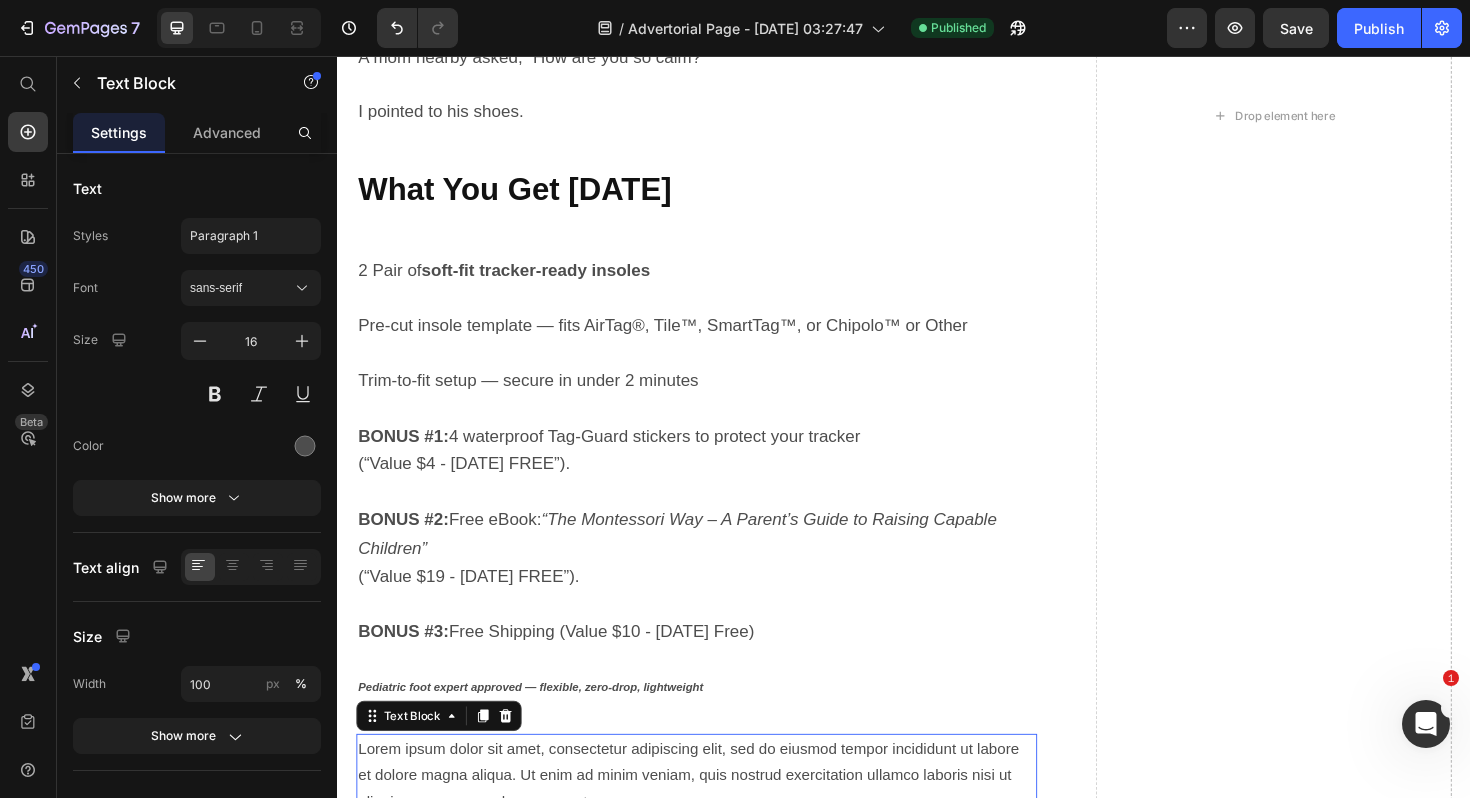 click on "Lorem ipsum dolor sit amet, consectetur adipiscing elit, sed do eiusmod tempor incididunt ut labore et dolore magna aliqua. Ut enim ad minim veniam, quis nostrud exercitation ullamco laboris nisi ut aliquip ex ea commodo consequat." at bounding box center (717, 819) 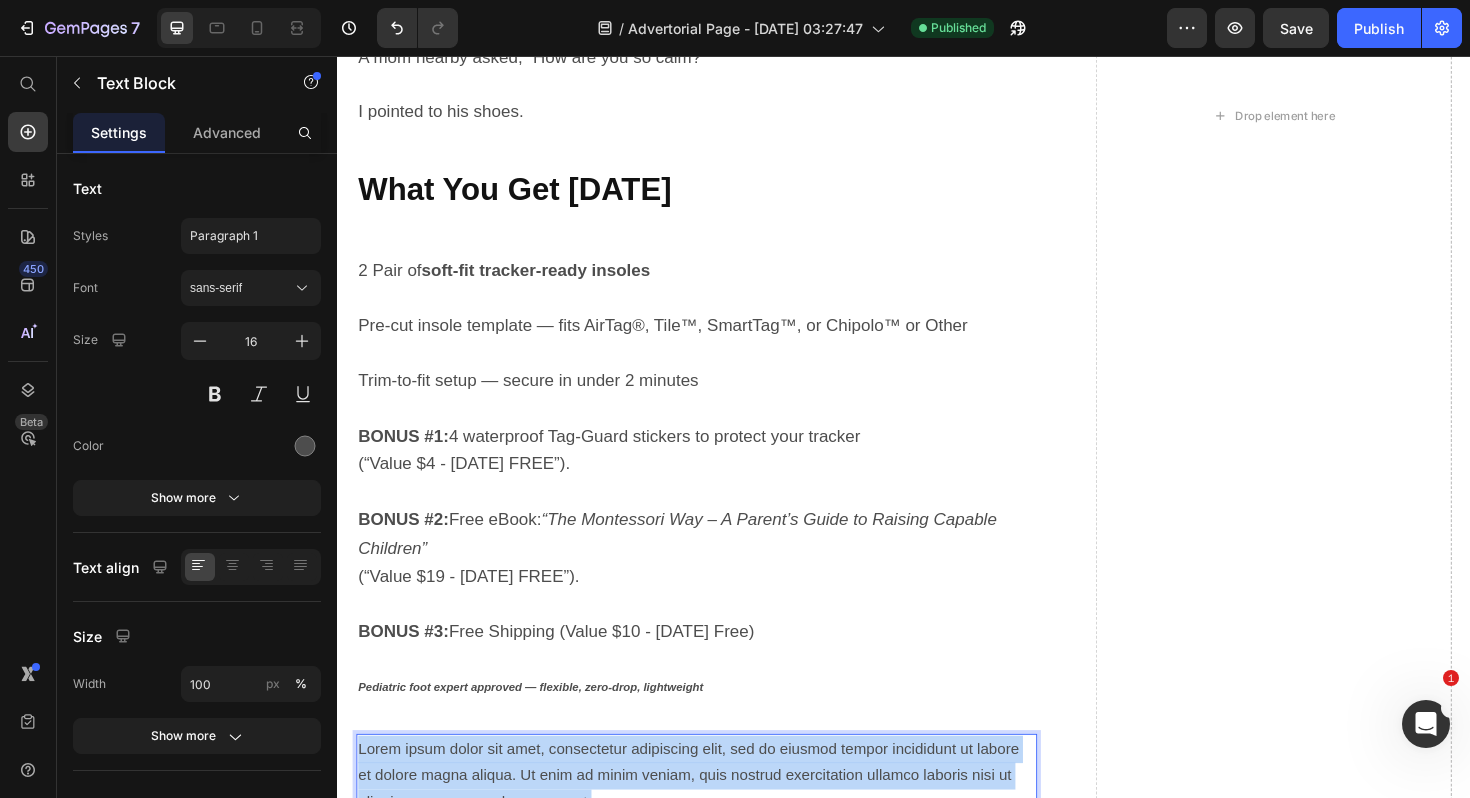 drag, startPoint x: 609, startPoint y: 789, endPoint x: 356, endPoint y: 718, distance: 262.77368 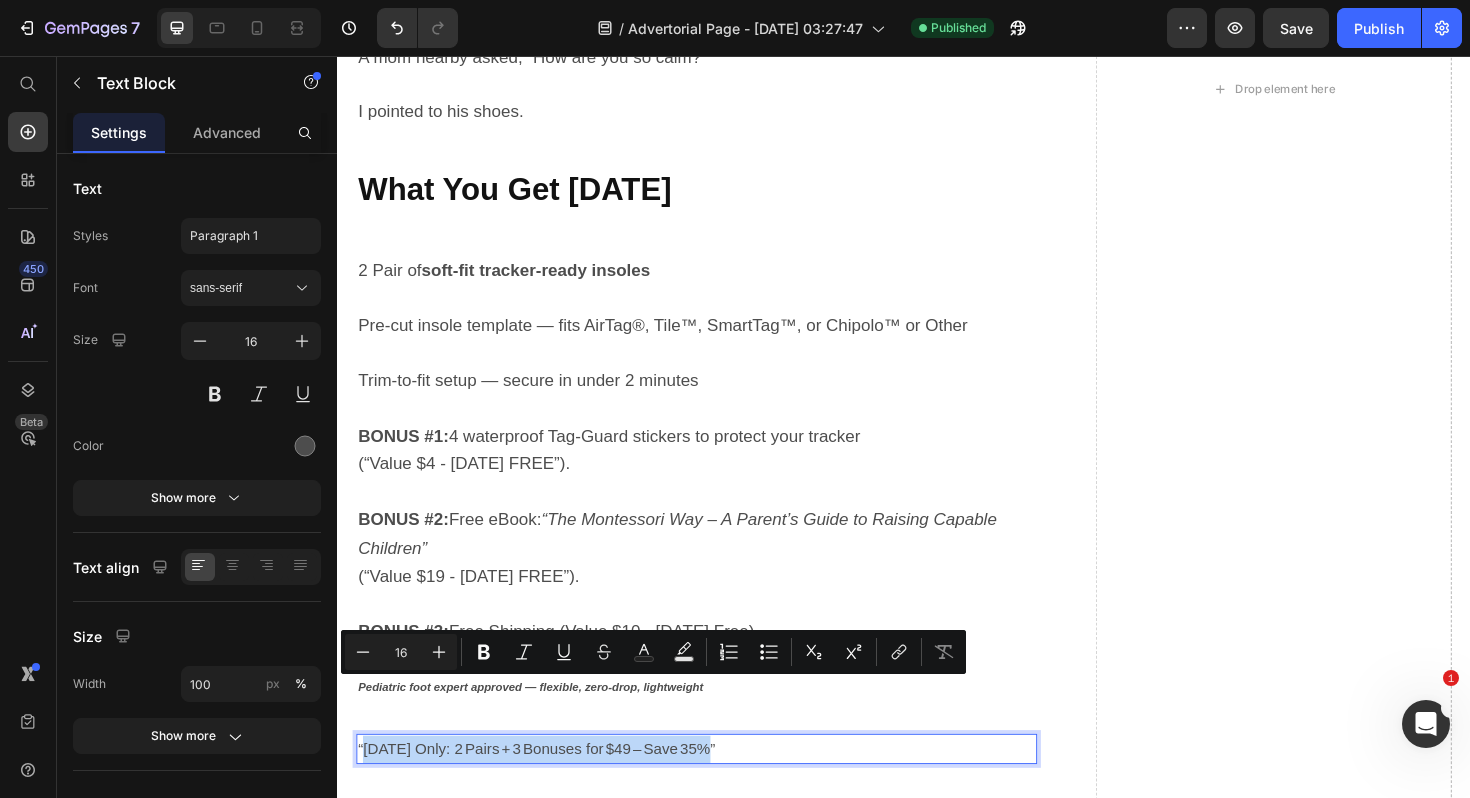 drag, startPoint x: 747, startPoint y: 726, endPoint x: 362, endPoint y: 722, distance: 385.02078 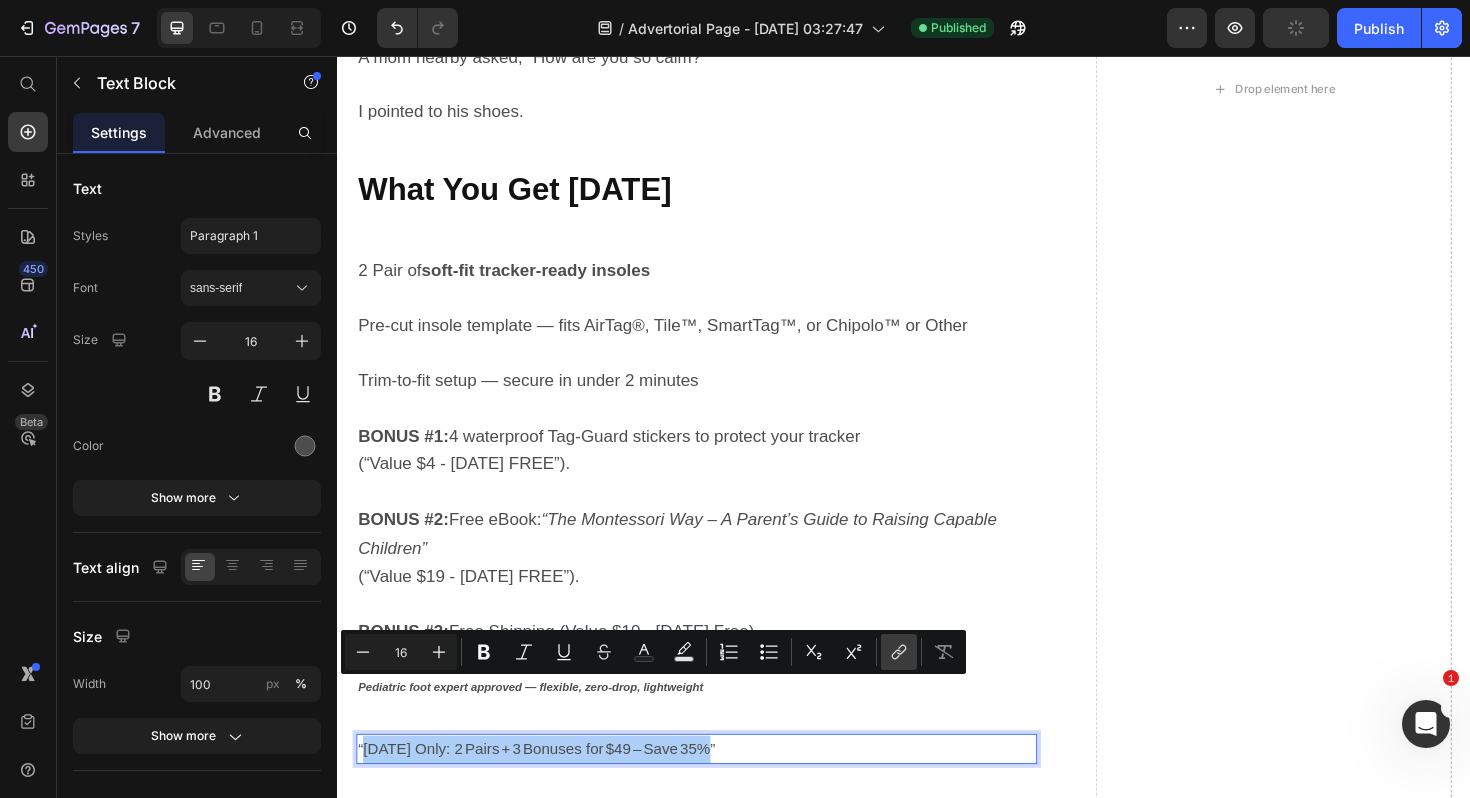 click 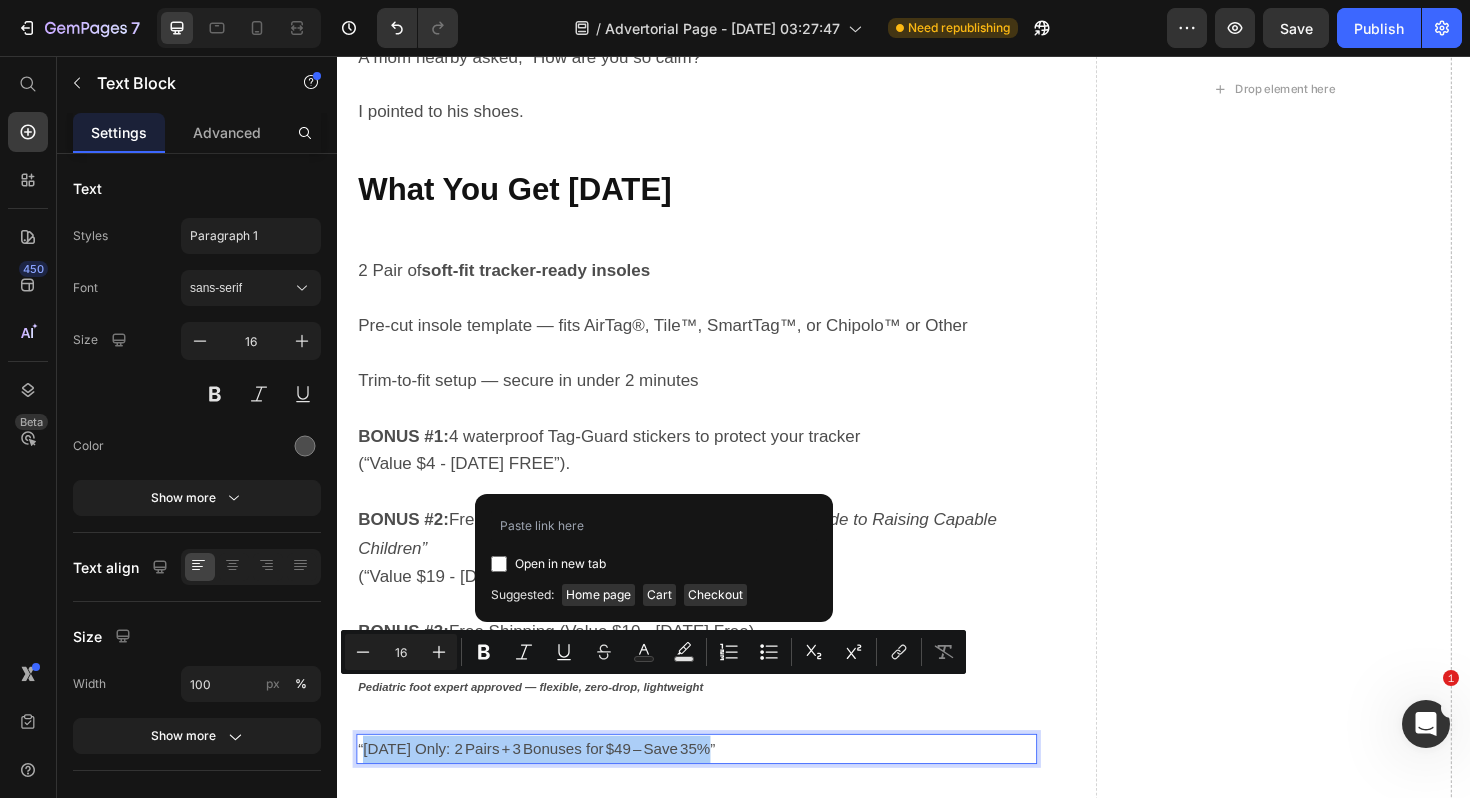click on "Open in new tab" at bounding box center (560, 564) 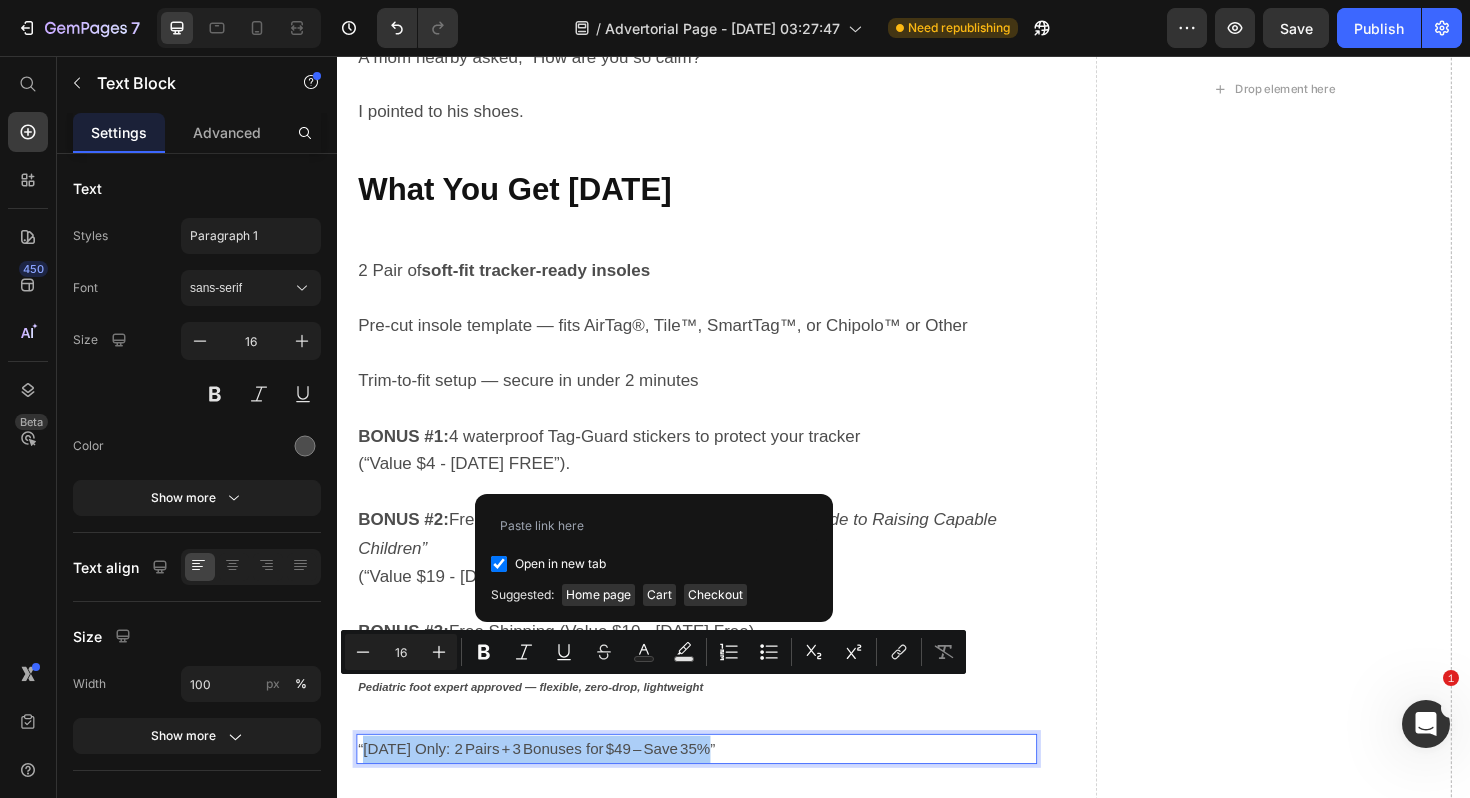 click on "Open in new tab" at bounding box center [560, 564] 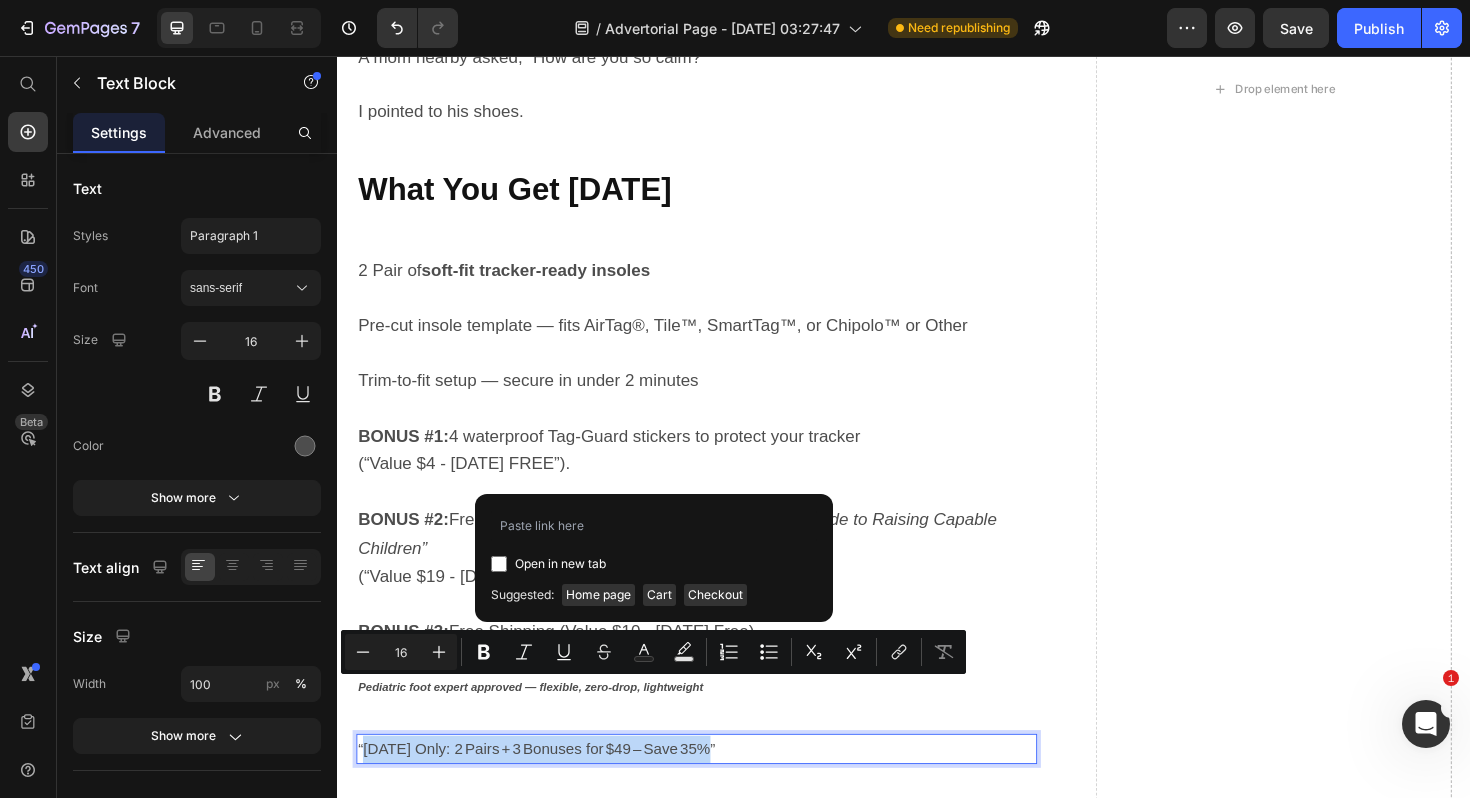 checkbox on "false" 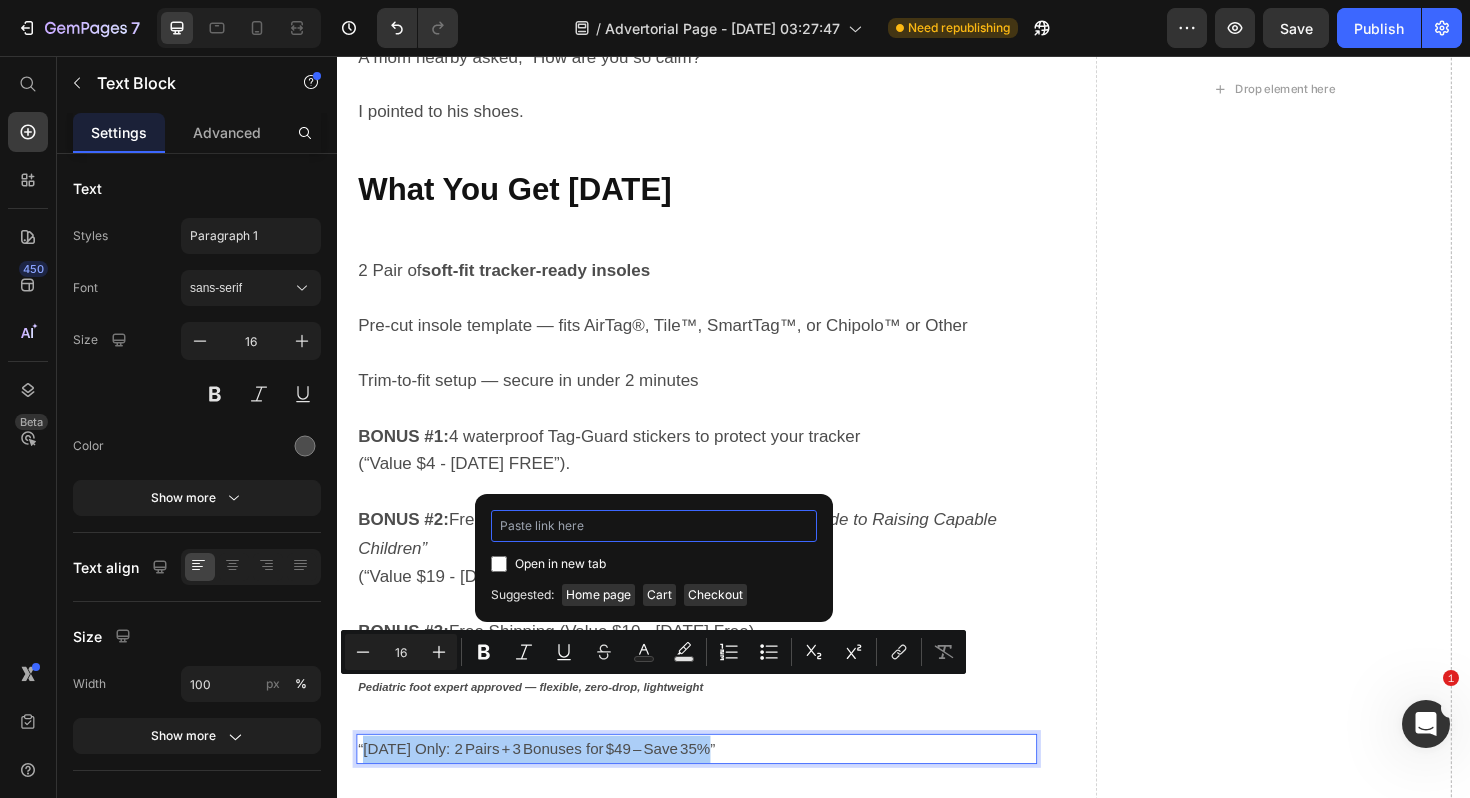 click at bounding box center (654, 526) 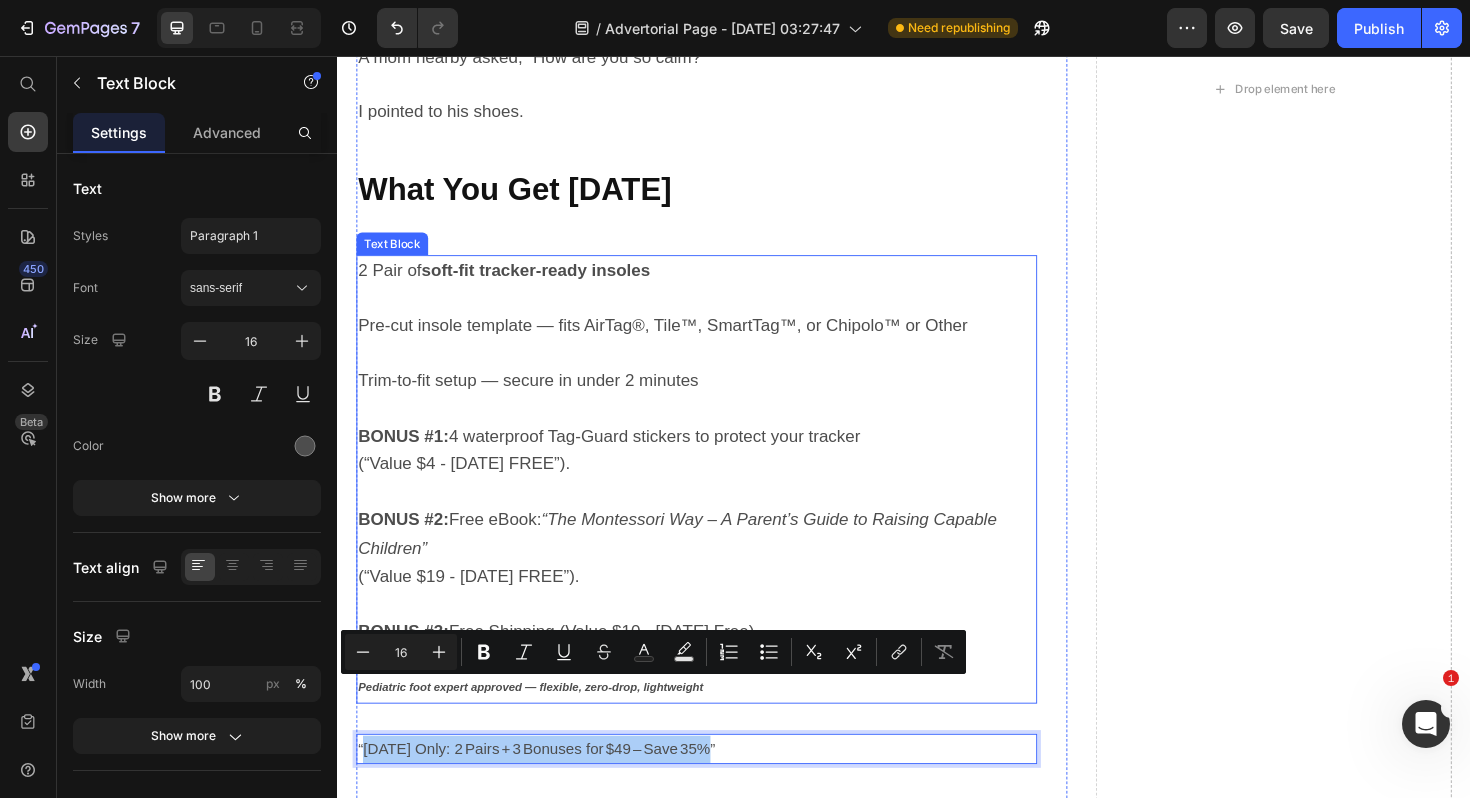 click on "(“Value $19 - today FREE”). BONUS #3:  Free Shipping (Value $10 - today Free) Pediatric foot expert approved — flexible, zero-drop, lightweight" at bounding box center (717, 666) 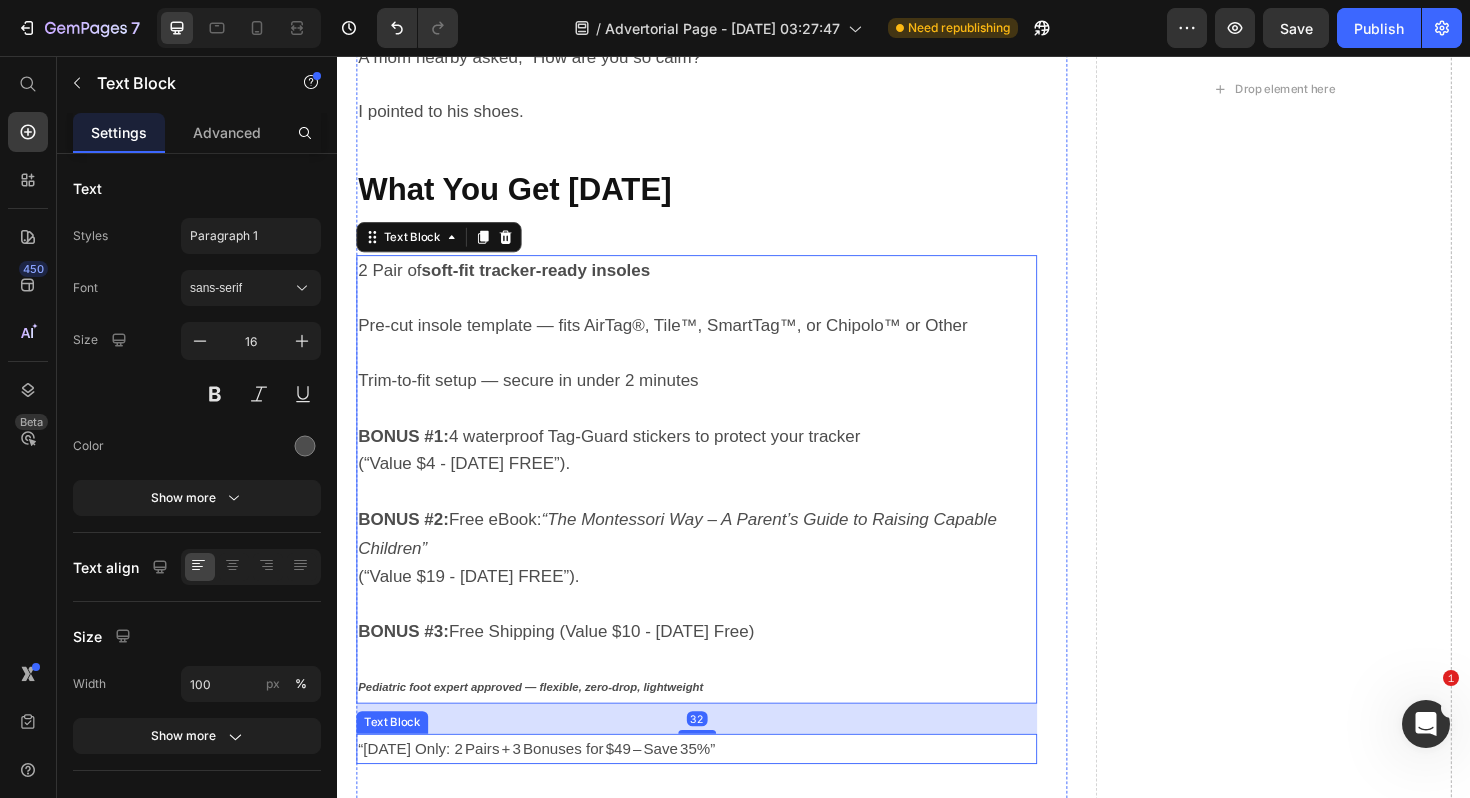 click on "“Today Only: 2 Pairs + 3 Bonuses for $49 – Save 35%”" at bounding box center [717, 790] 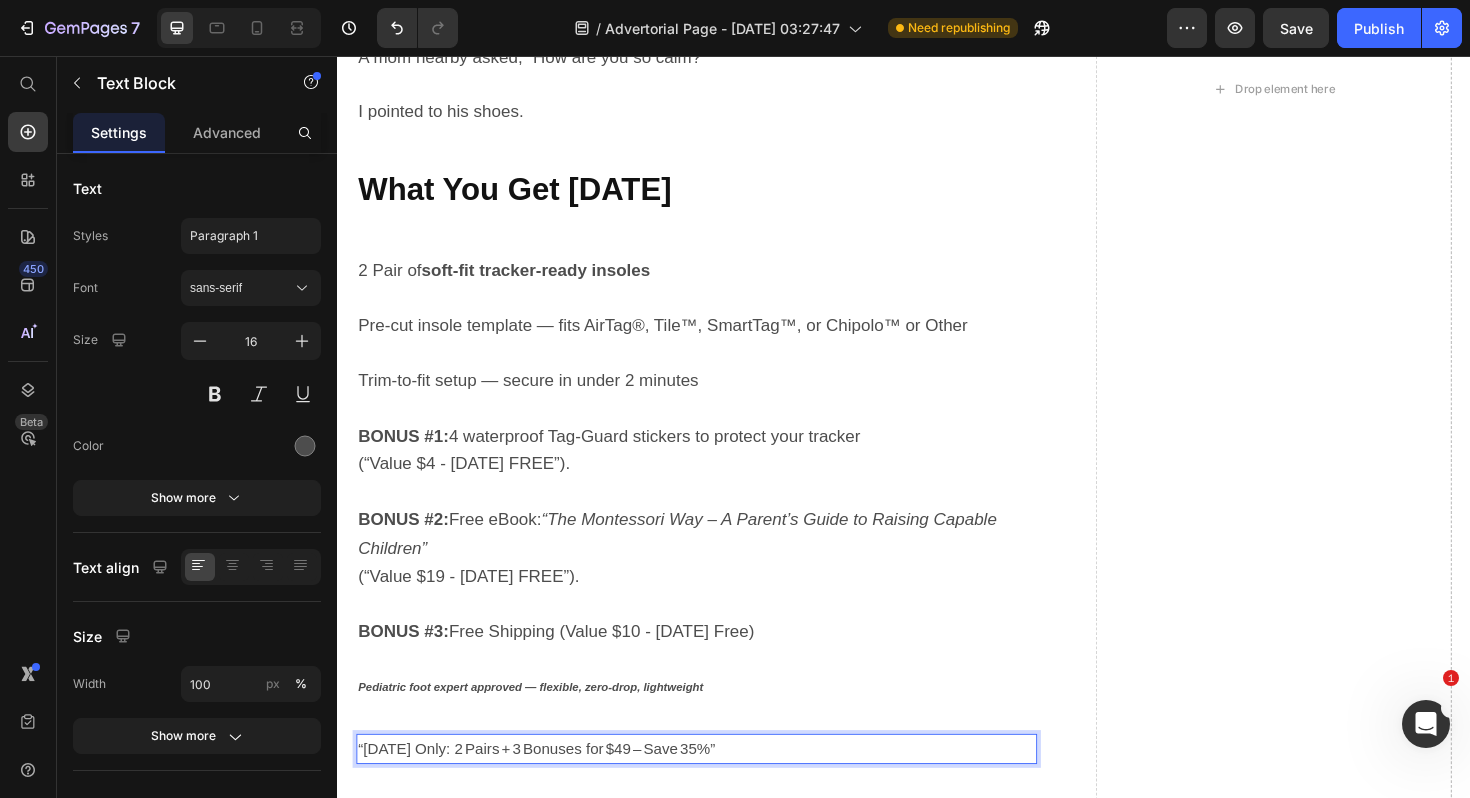 click on "“Today Only: 2 Pairs + 3 Bonuses for $49 – Save 35%”" at bounding box center [717, 790] 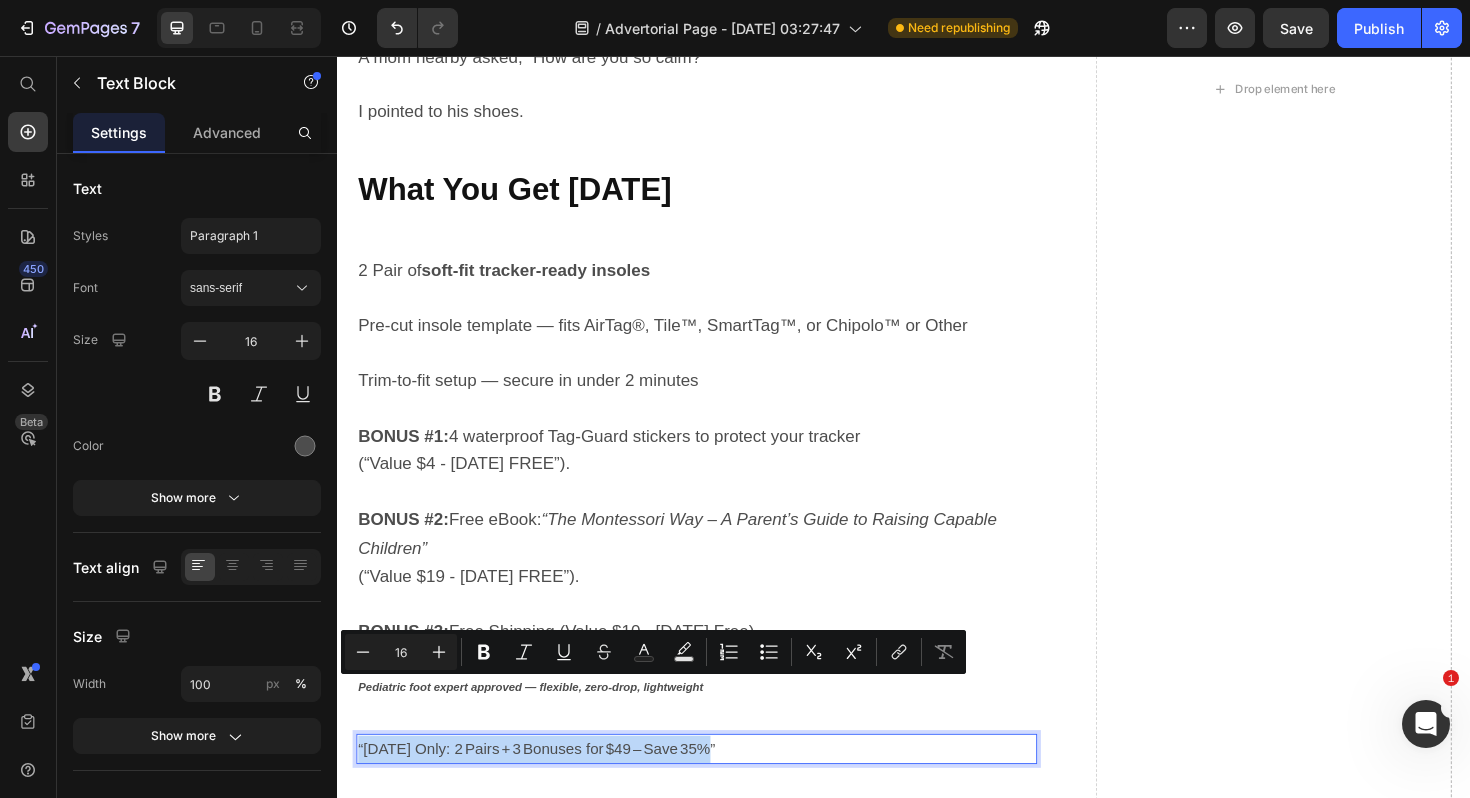 click on "“Today Only: 2 Pairs + 3 Bonuses for $49 – Save 35%”" at bounding box center [717, 790] 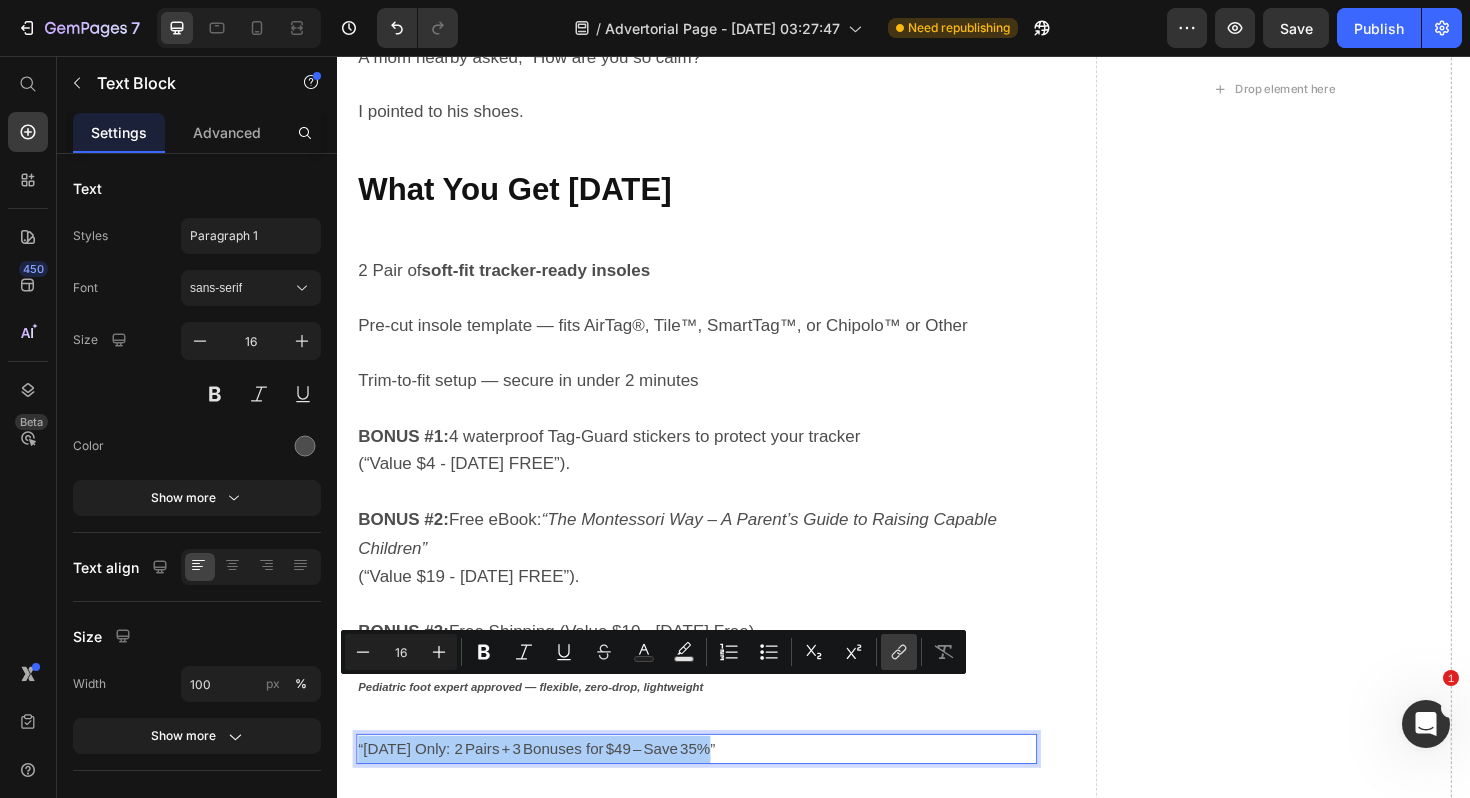 click 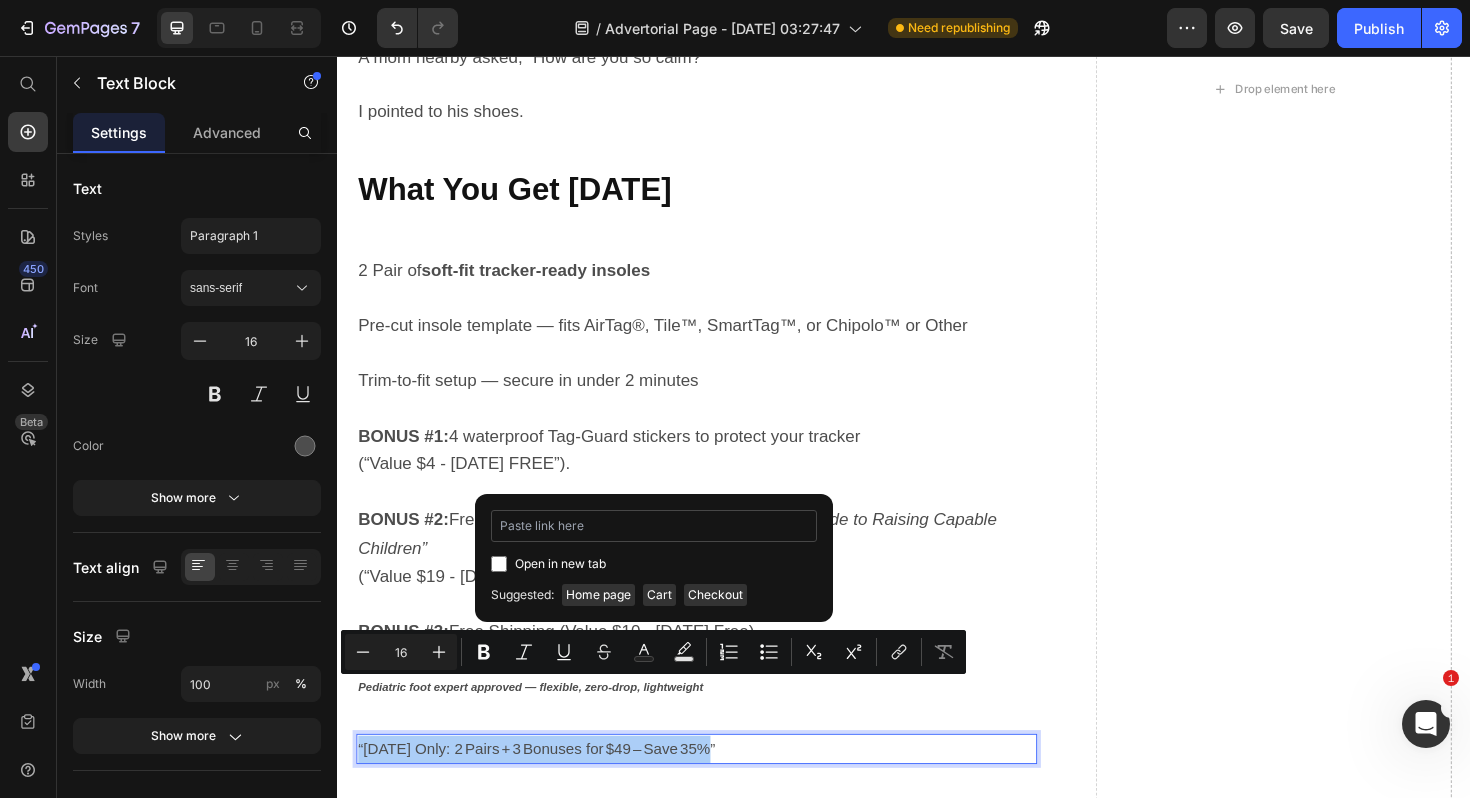 type on "[URL][DOMAIN_NAME]" 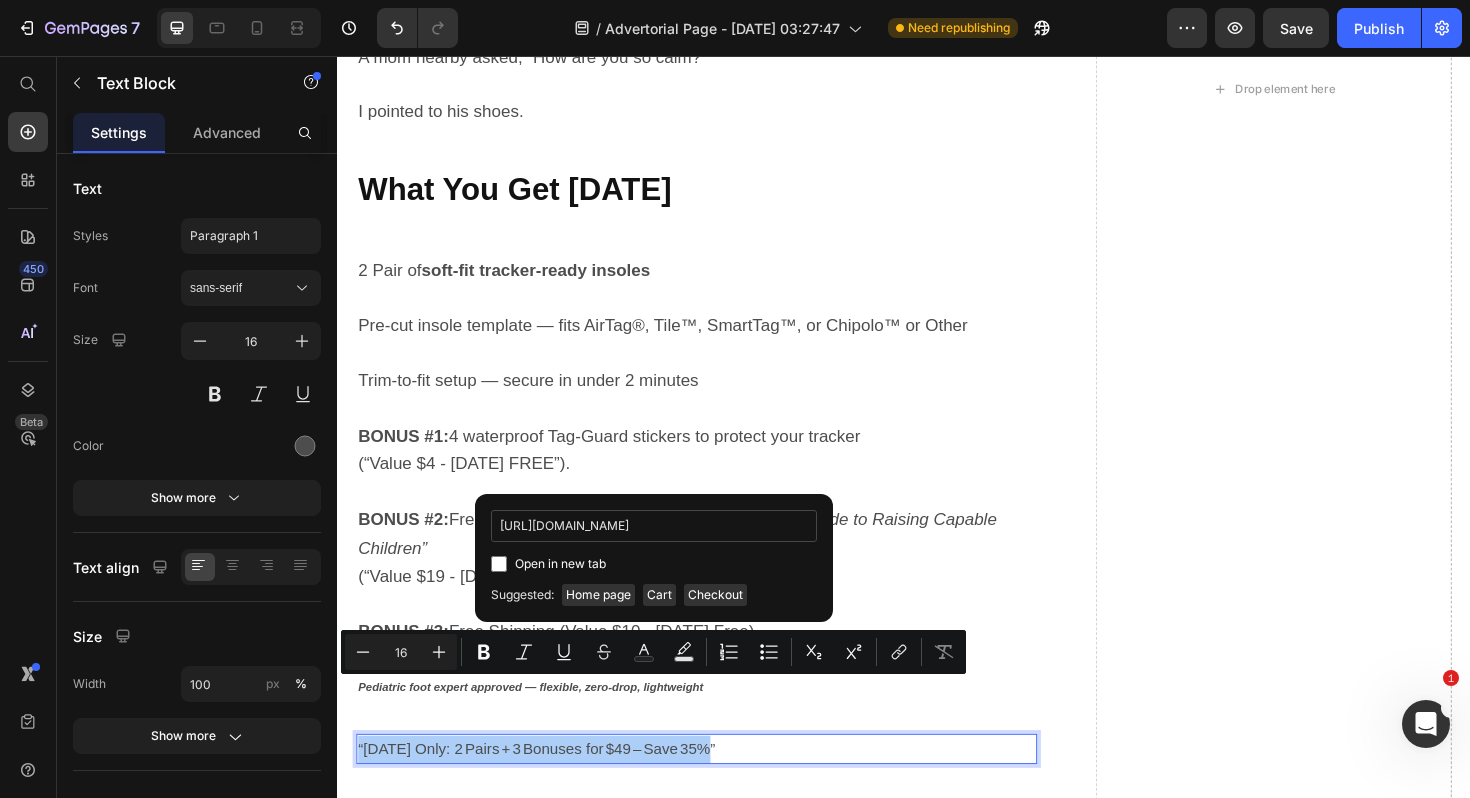 scroll, scrollTop: 0, scrollLeft: 131, axis: horizontal 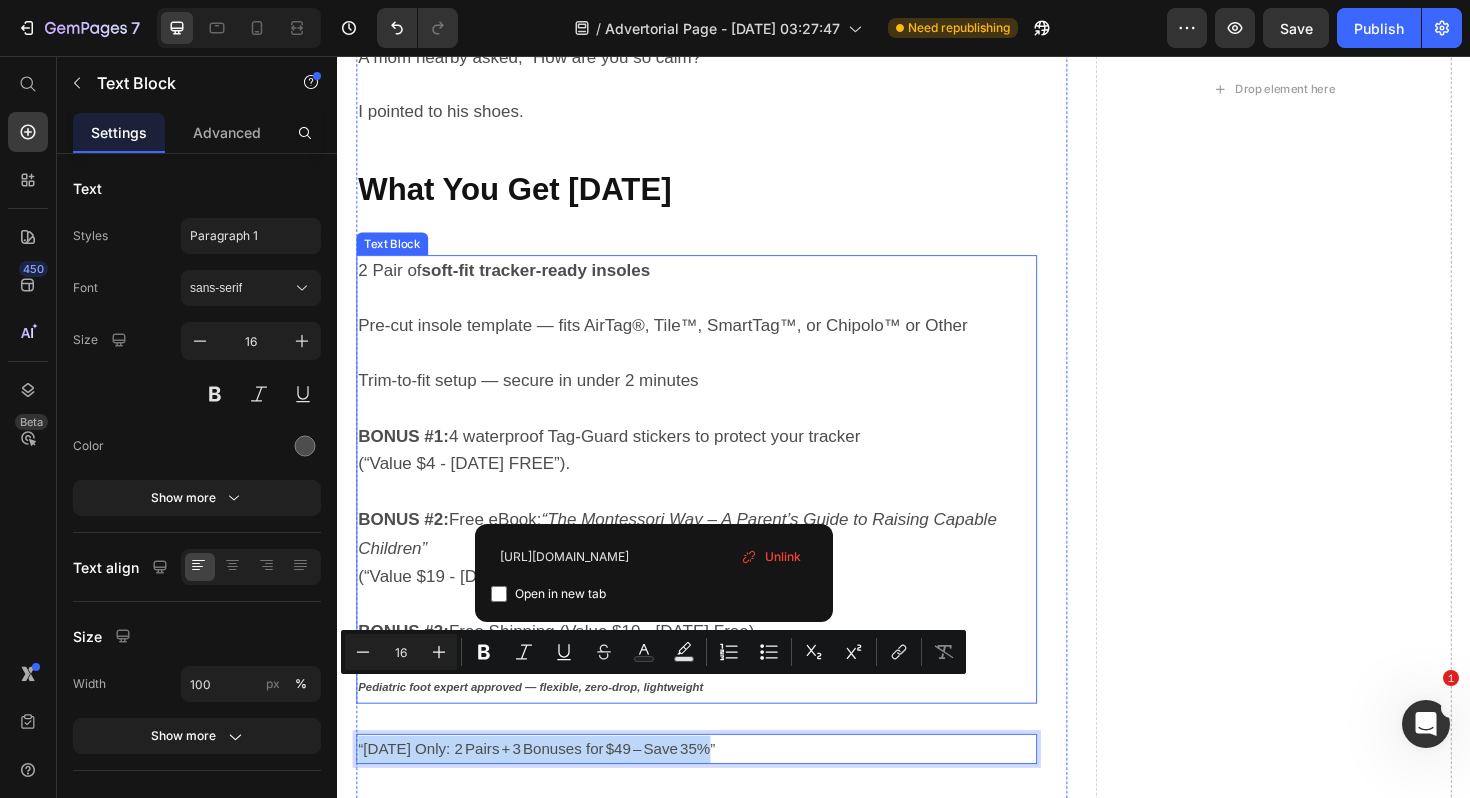 click on "(“Value $19 - today FREE”). BONUS #3:  Free Shipping (Value $10 - today Free) Pediatric foot expert approved — flexible, zero-drop, lightweight" at bounding box center (717, 666) 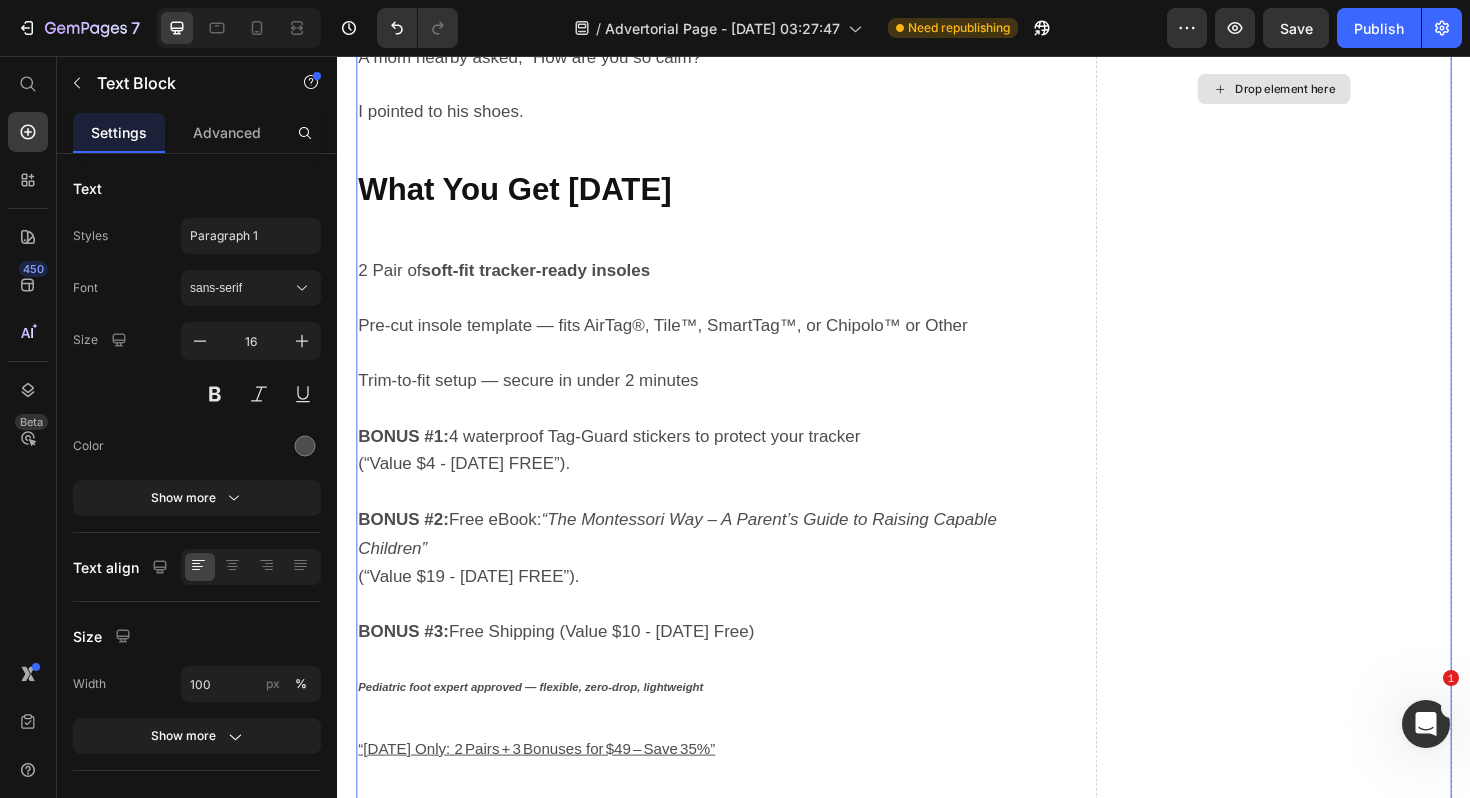click on "Drop element here" at bounding box center (1328, 91) 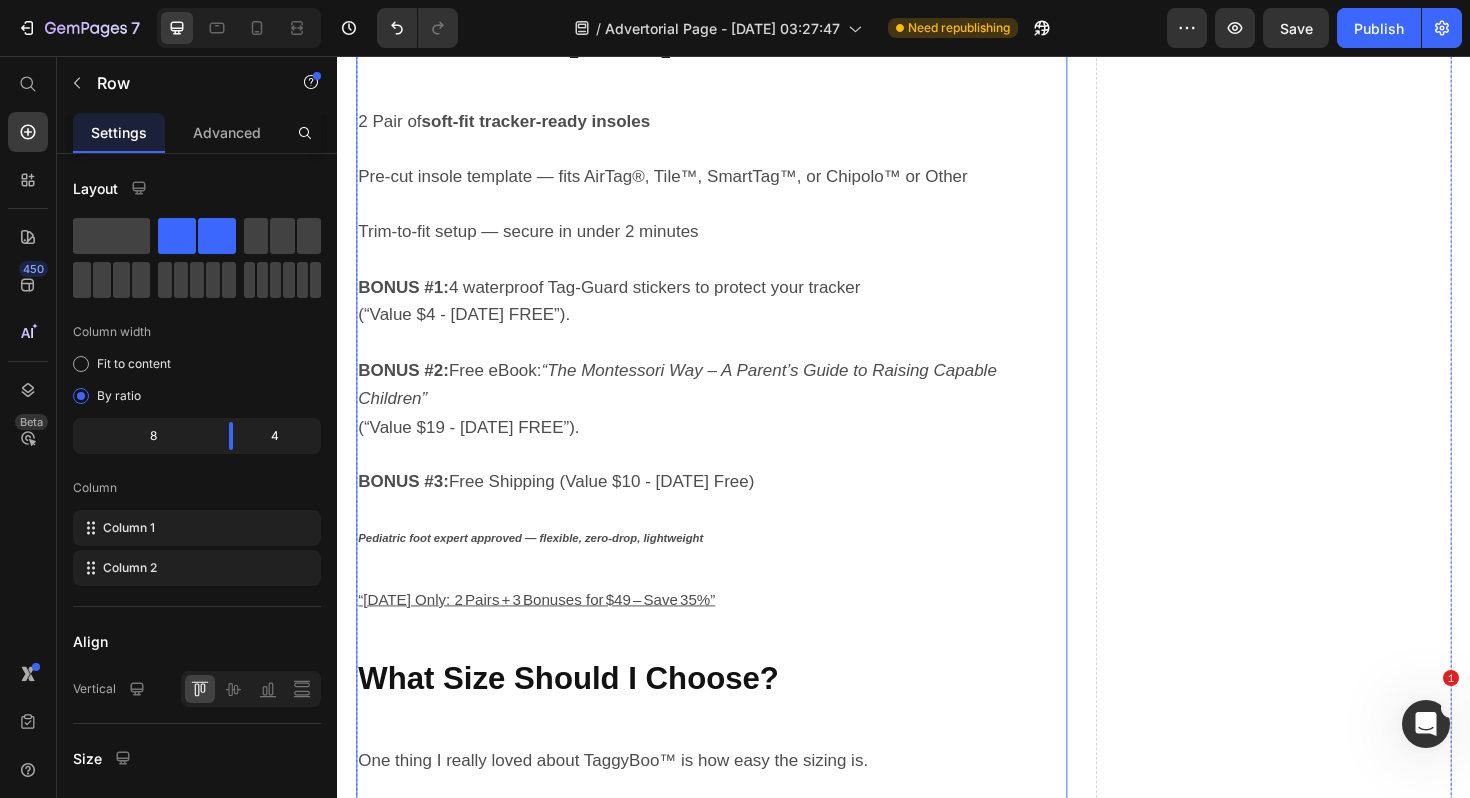 scroll, scrollTop: 5904, scrollLeft: 0, axis: vertical 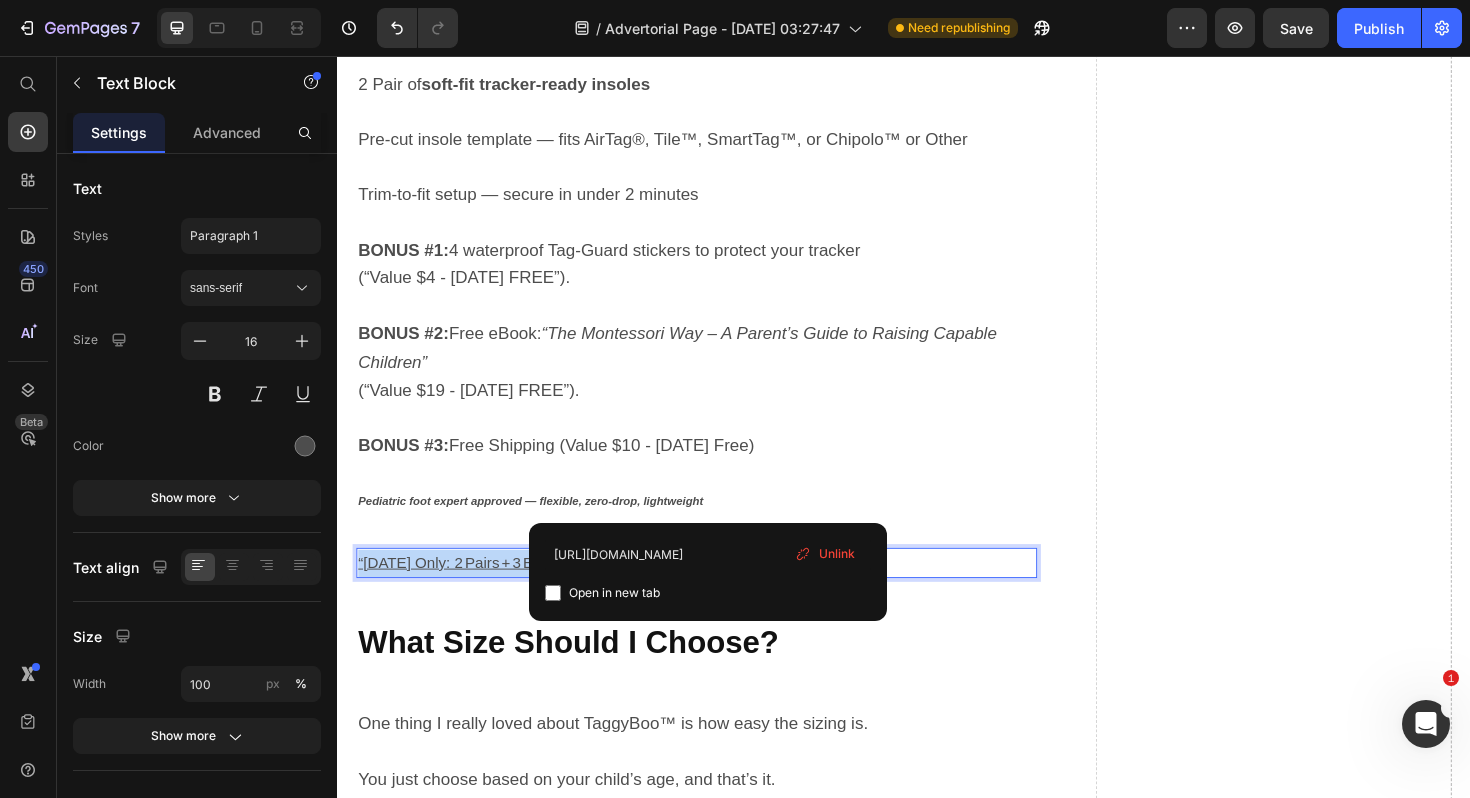 click on "“Today Only: 2 Pairs + 3 Bonuses for $49 – Save 35%”" at bounding box center (717, 593) 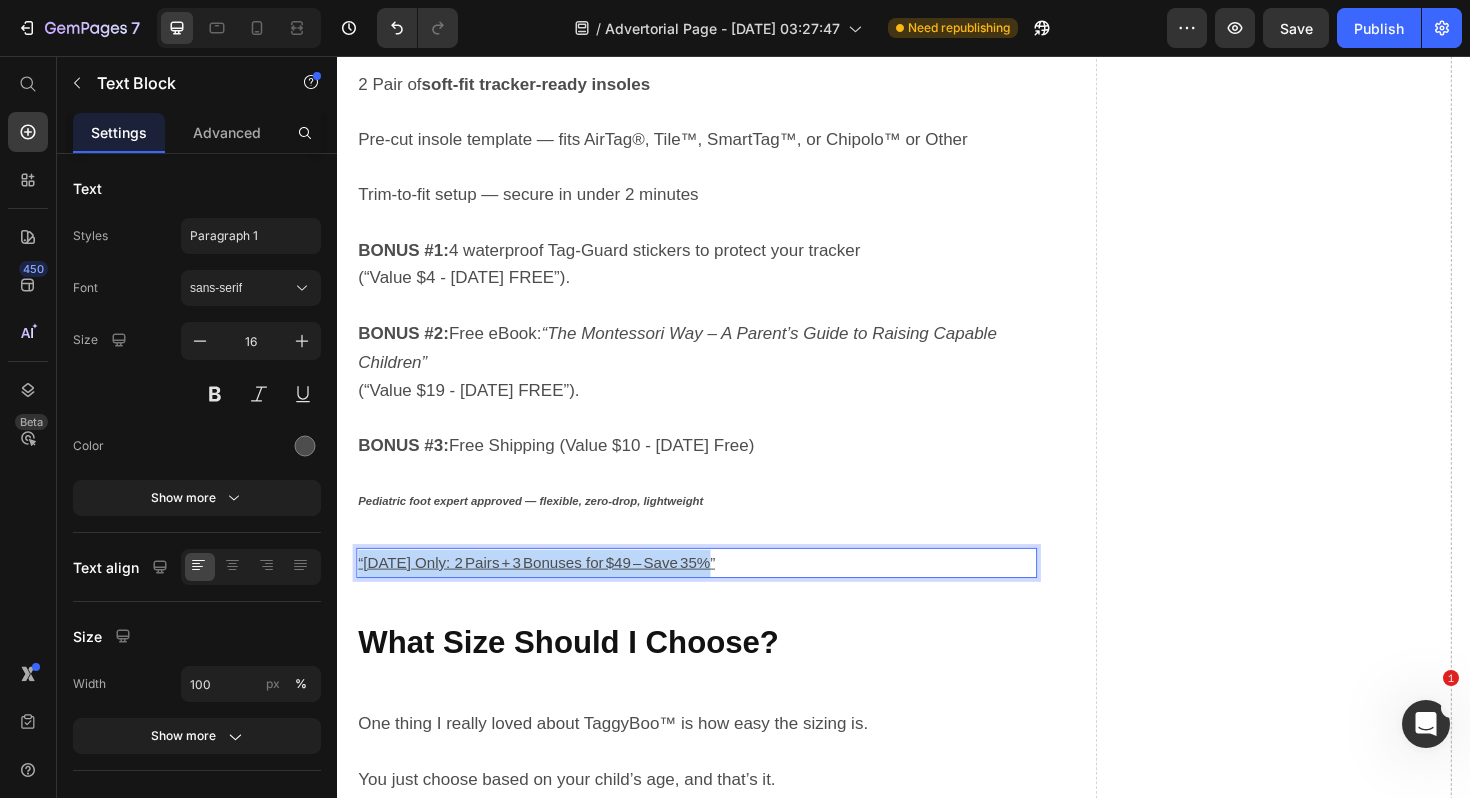 click on "“Today Only: 2 Pairs + 3 Bonuses for $49 – Save 35%”" at bounding box center [717, 593] 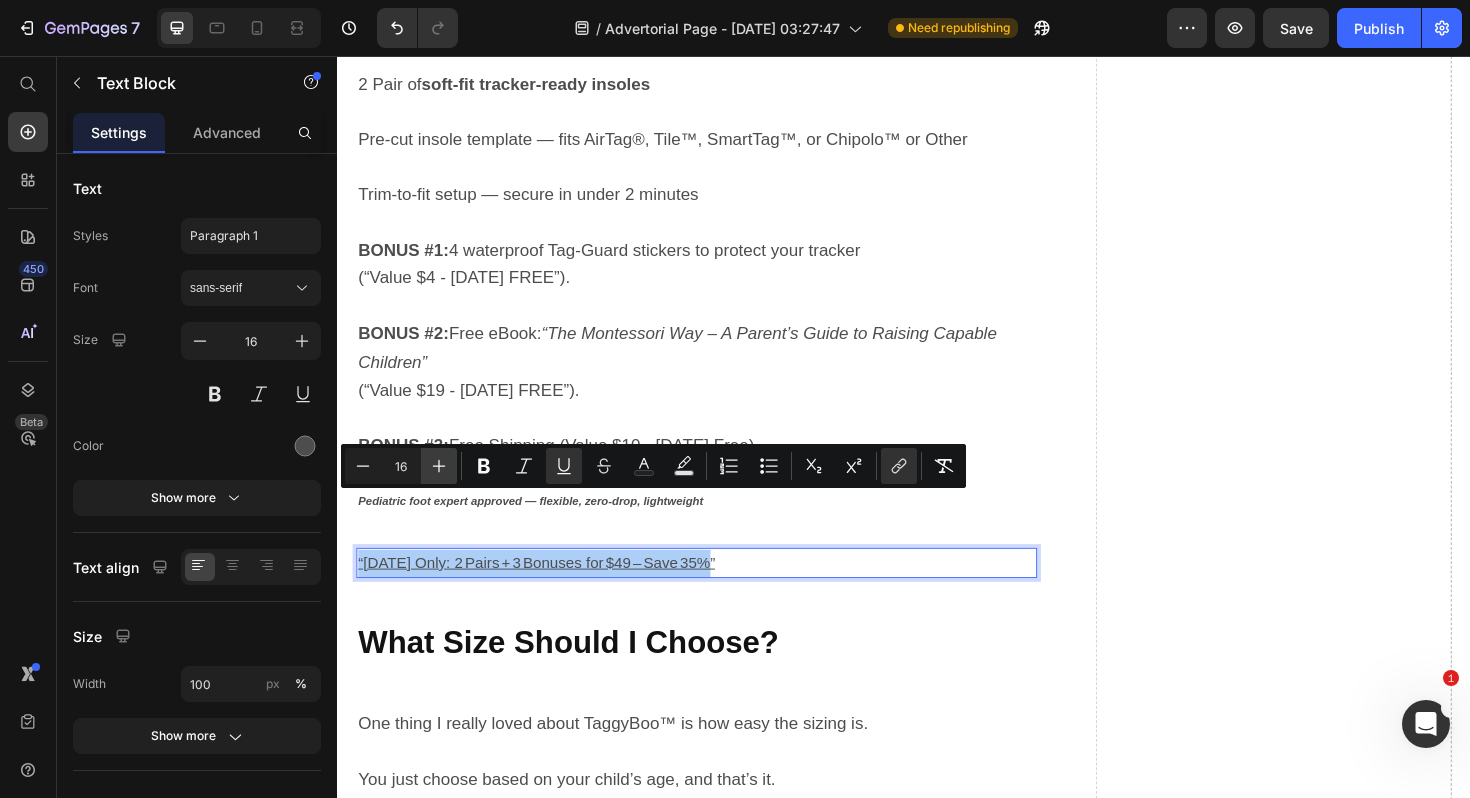 click on "Plus" at bounding box center [439, 466] 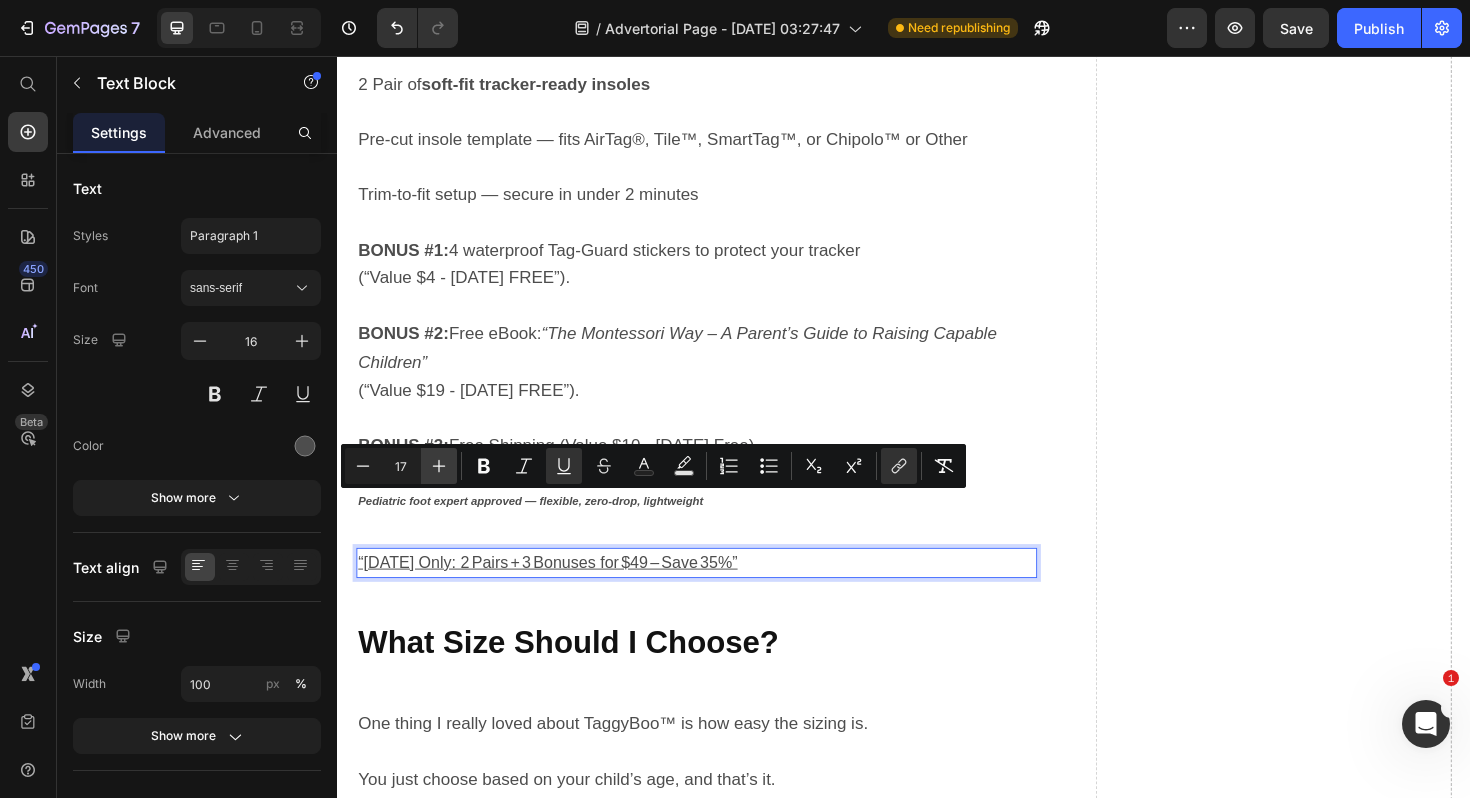 click on "Plus" at bounding box center [439, 466] 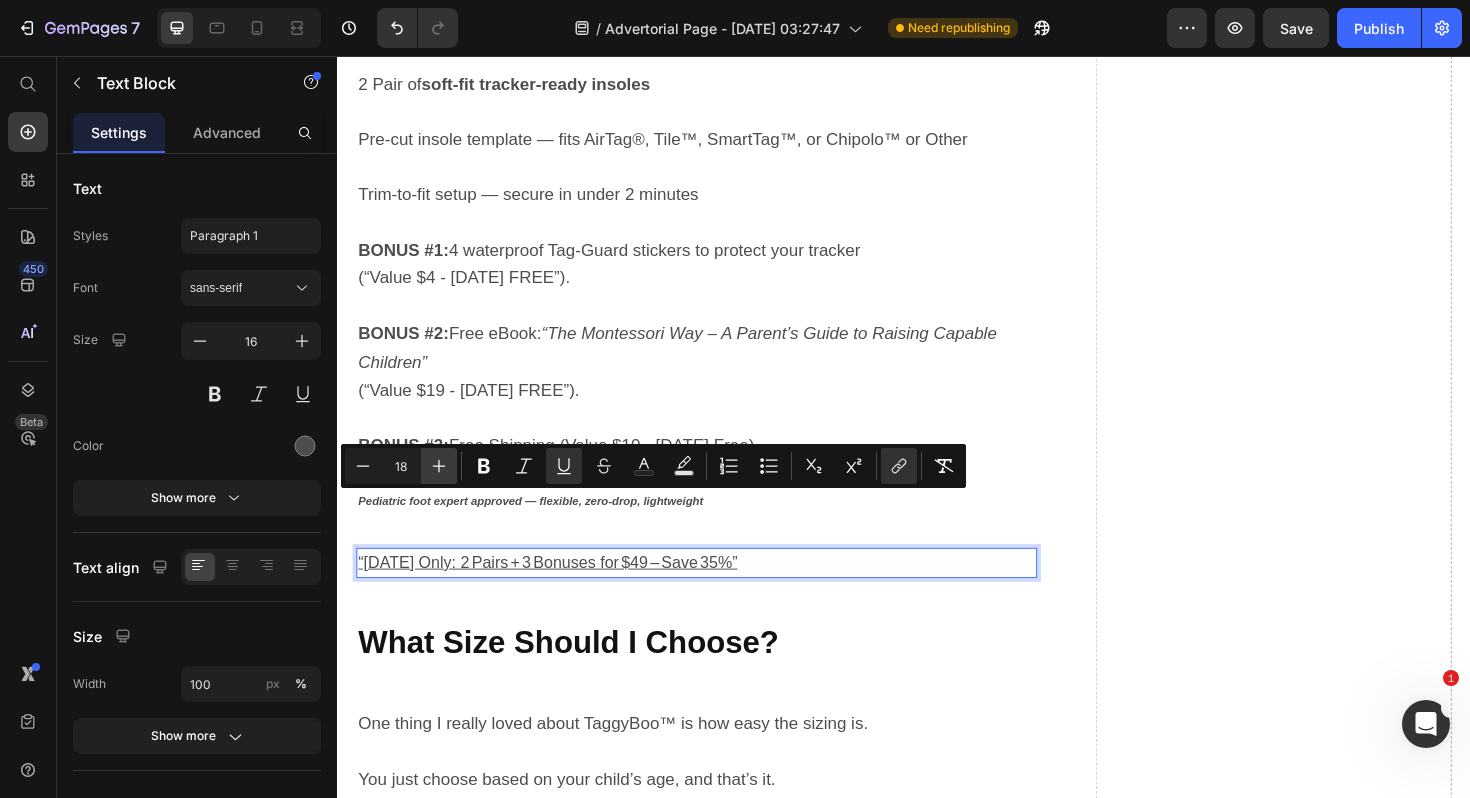 click on "Plus" at bounding box center (439, 466) 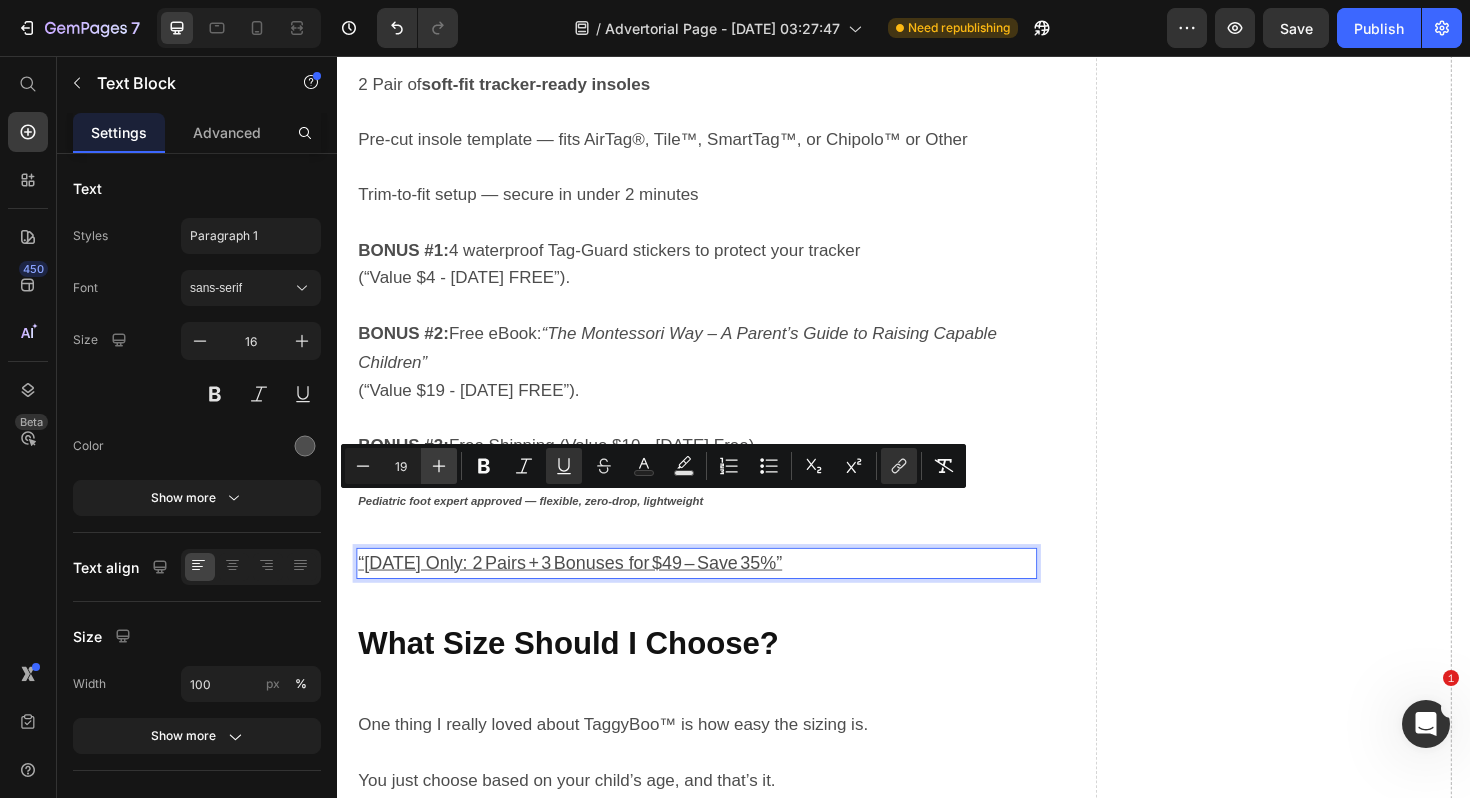 click on "Plus" at bounding box center (439, 466) 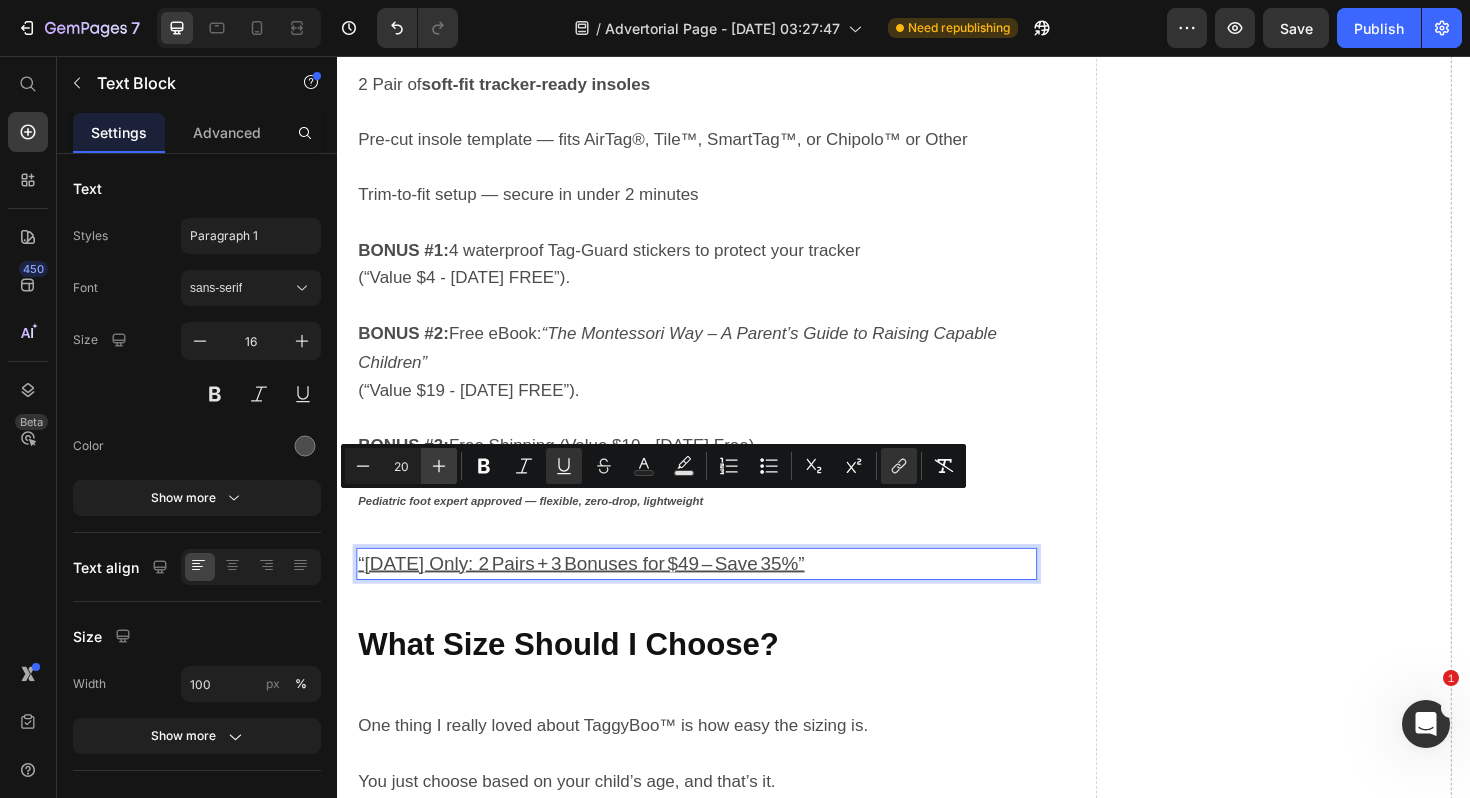 click on "Plus" at bounding box center [439, 466] 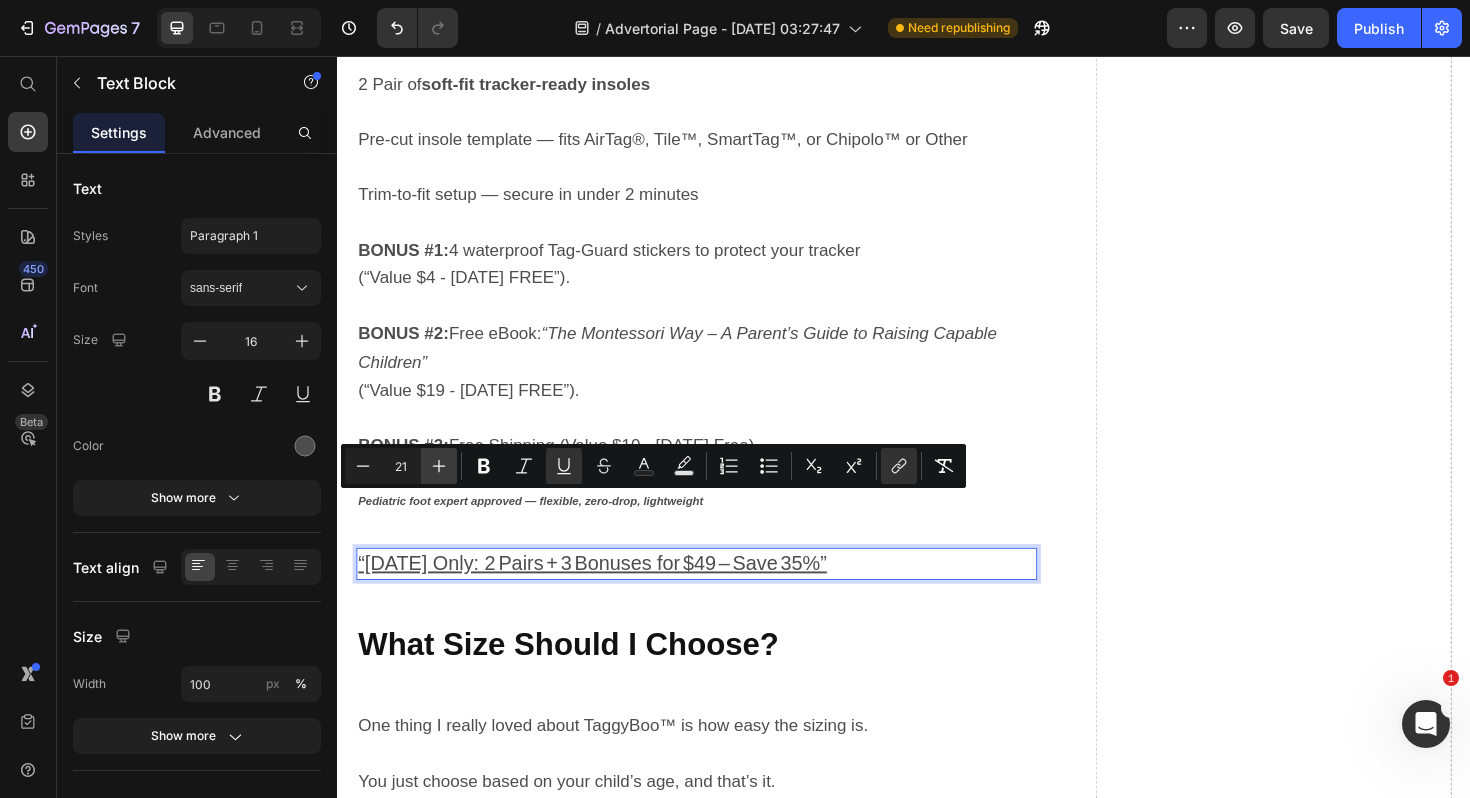 click on "Plus" at bounding box center (439, 466) 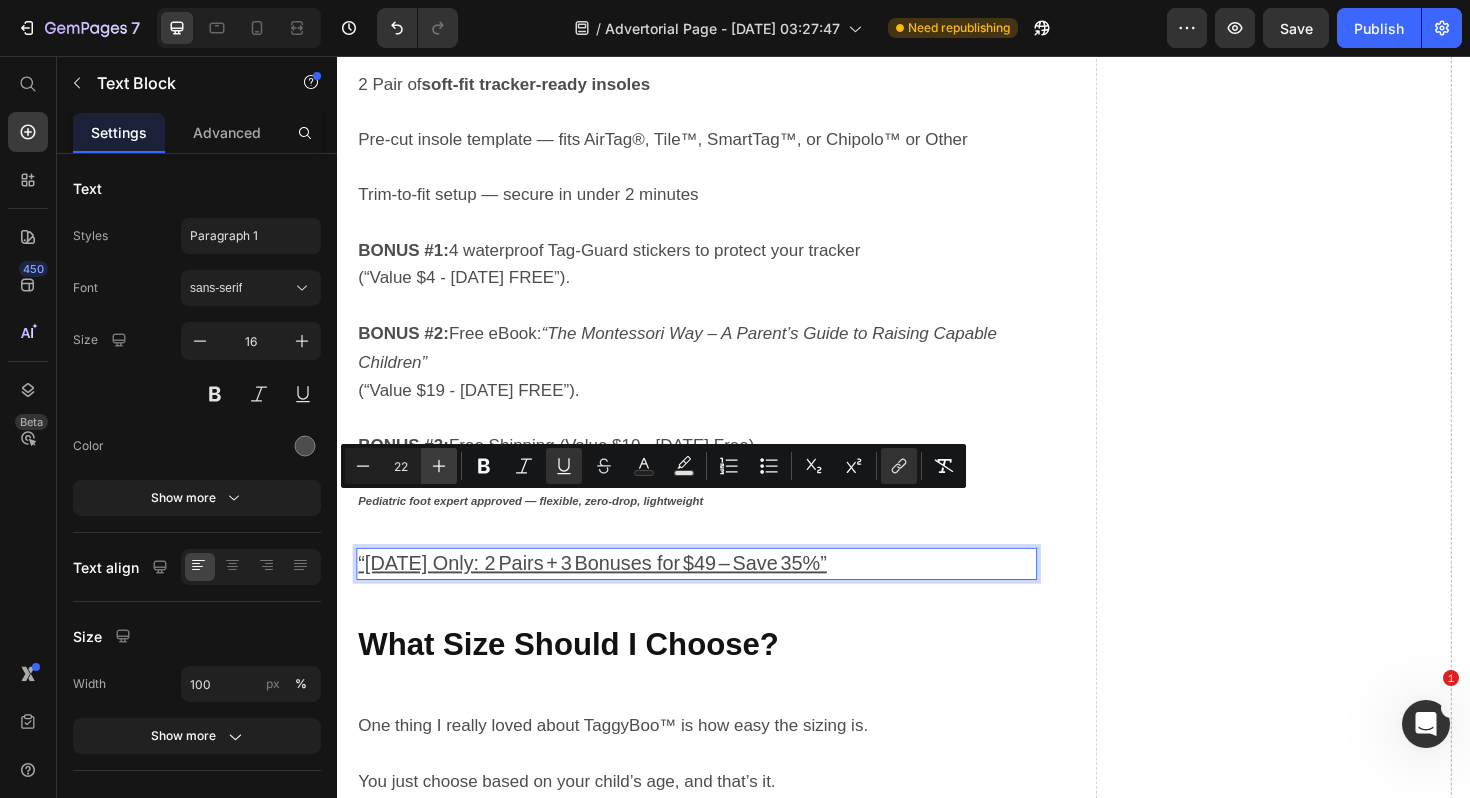 click on "Plus" at bounding box center (439, 466) 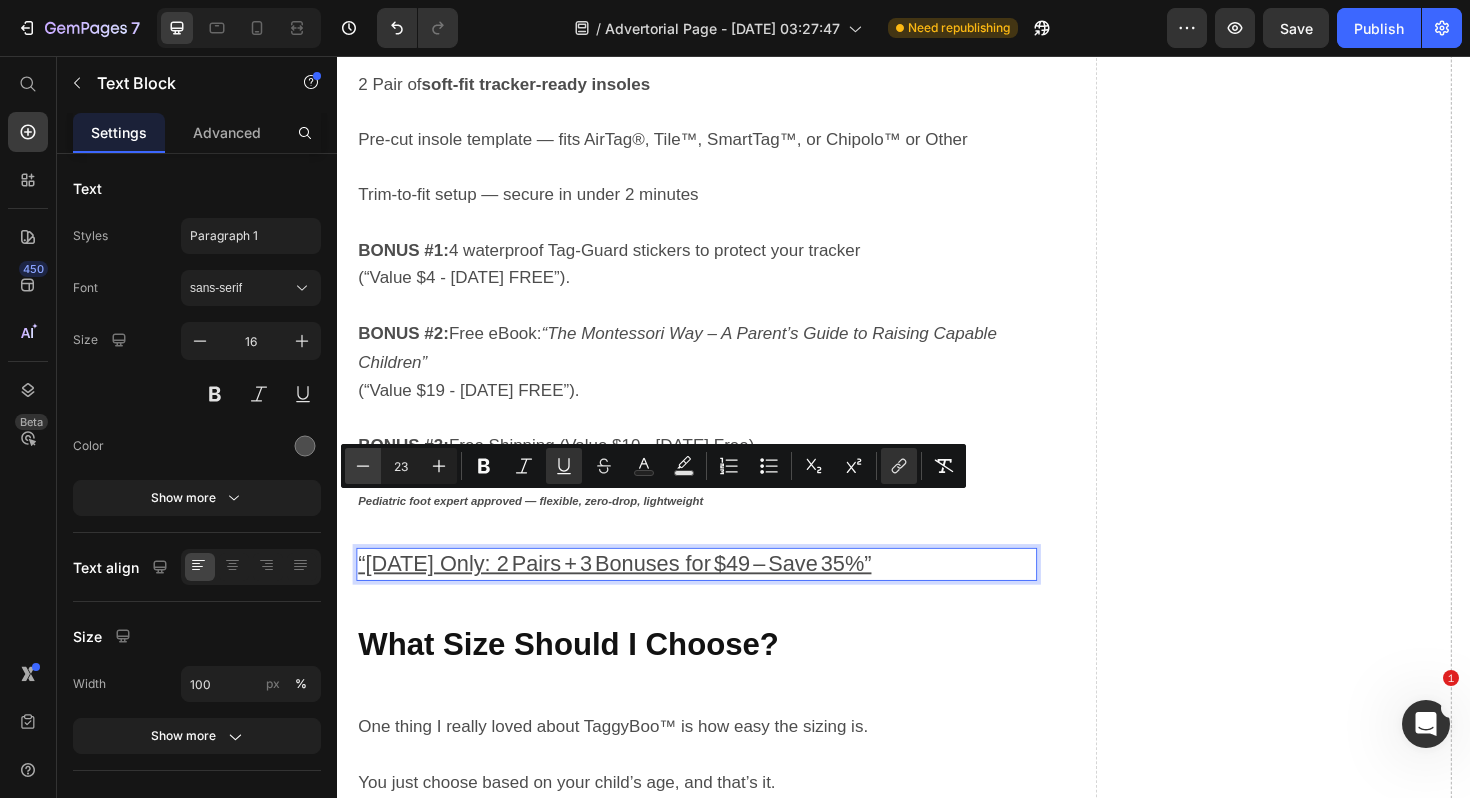 click 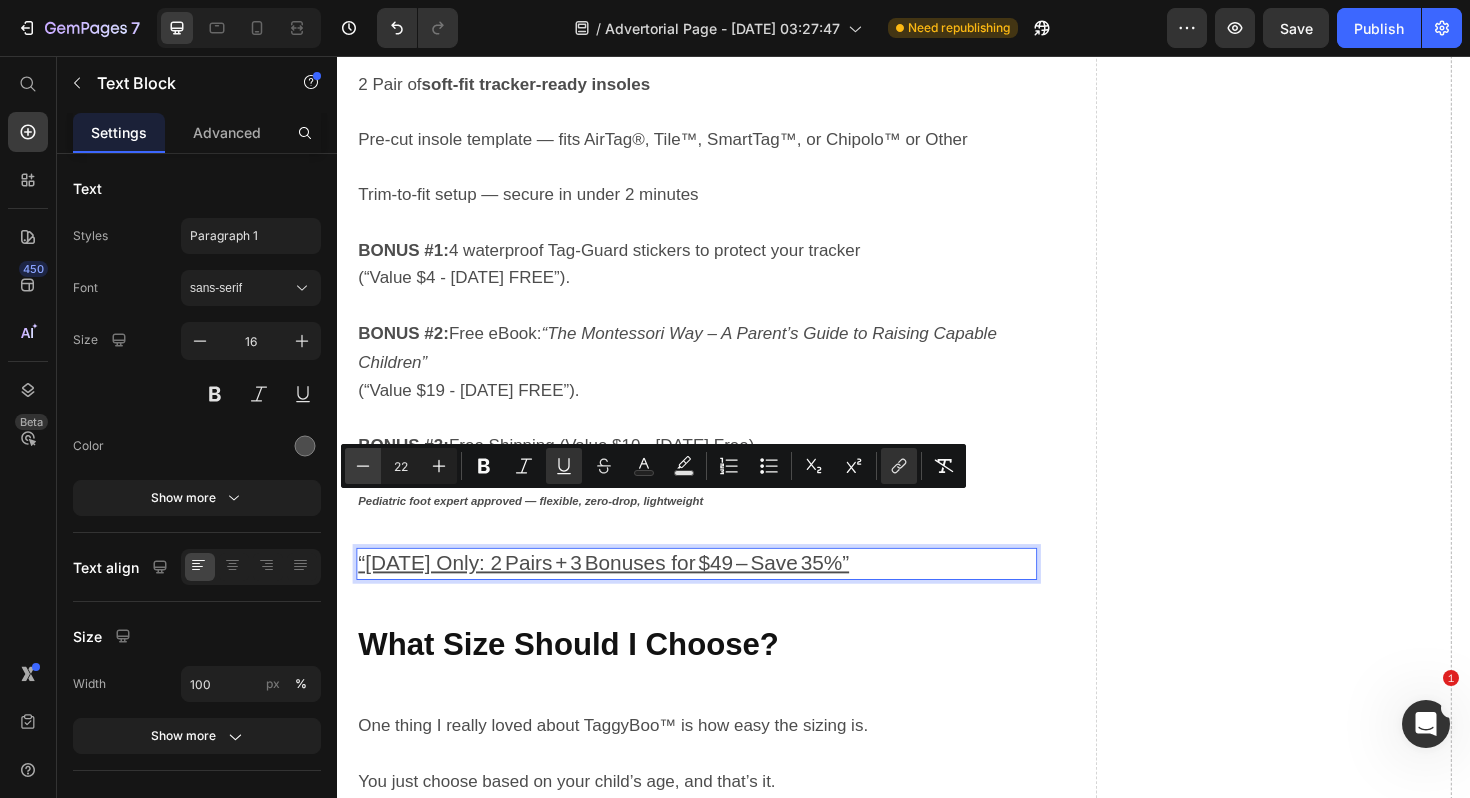 click 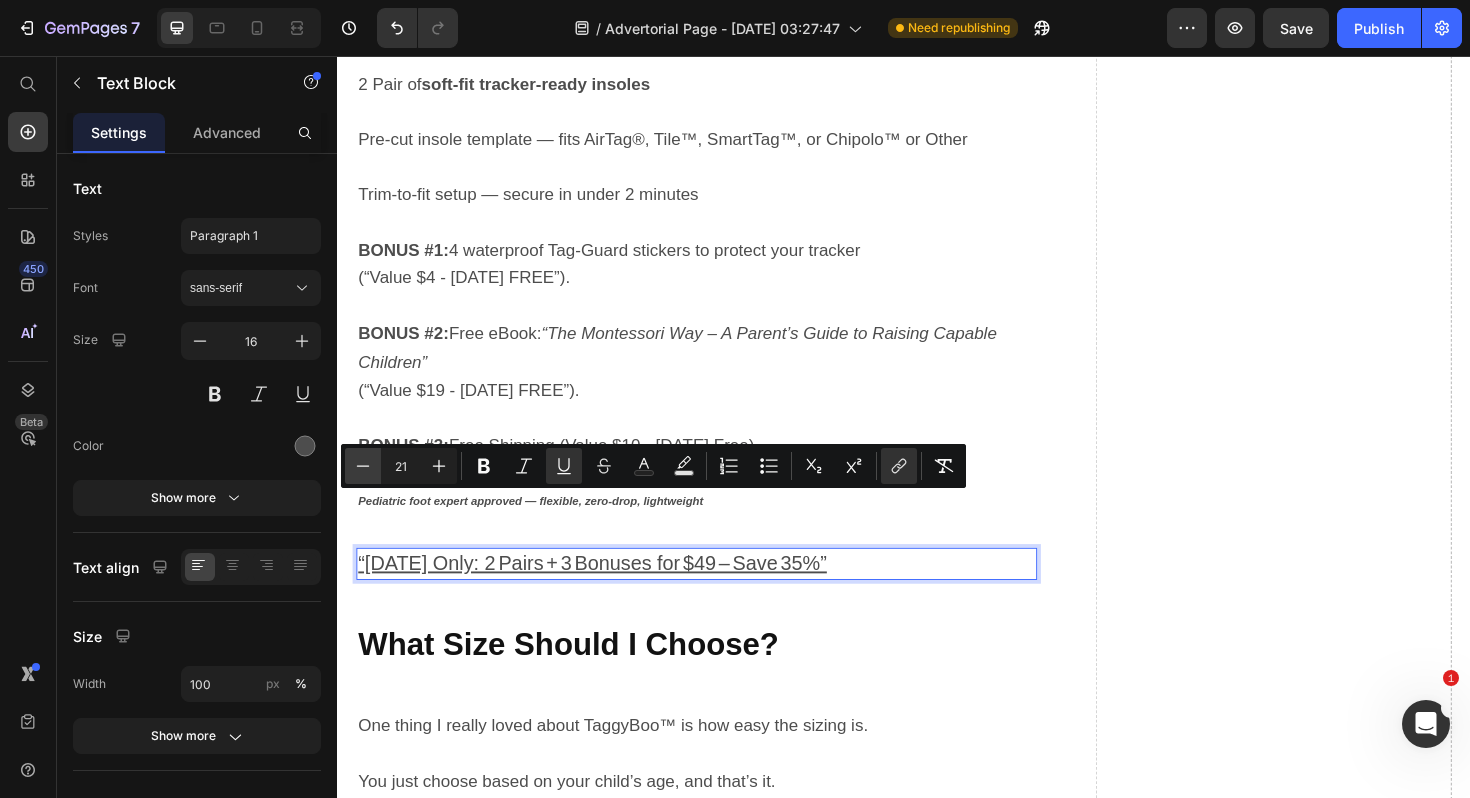 click 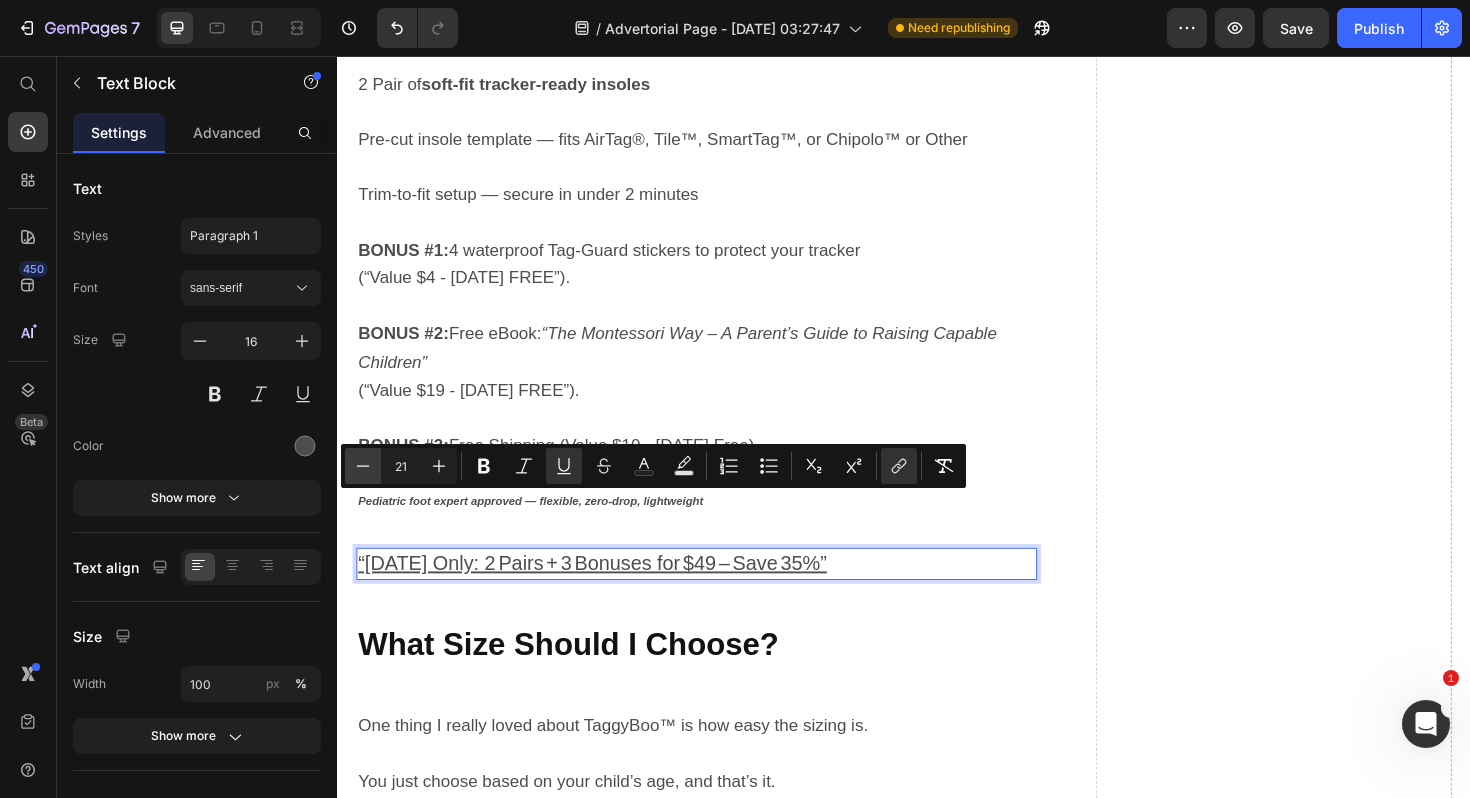 type on "20" 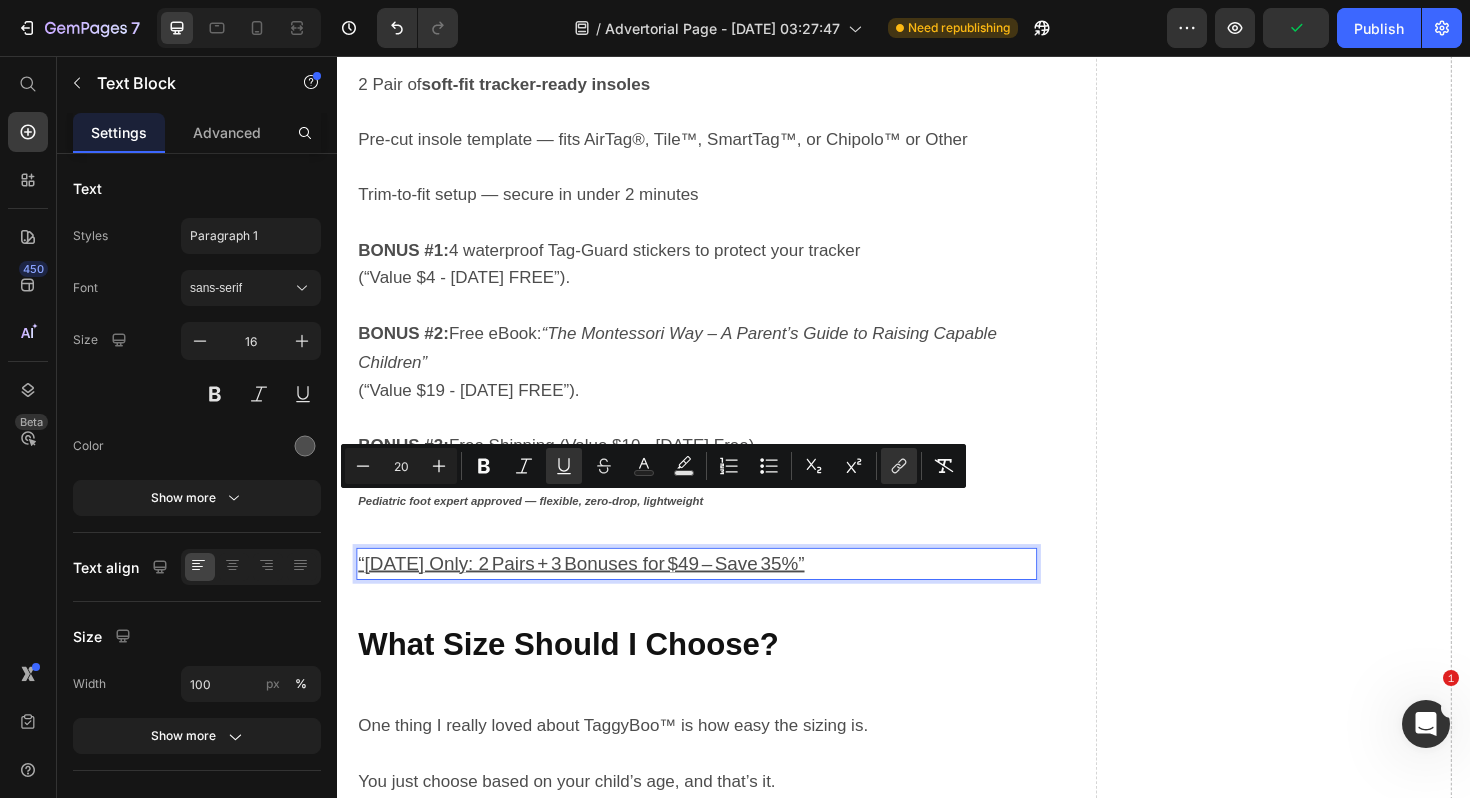 click on "“Today Only: 2 Pairs + 3 Bonuses for $49 – Save 35%”" at bounding box center (595, 593) 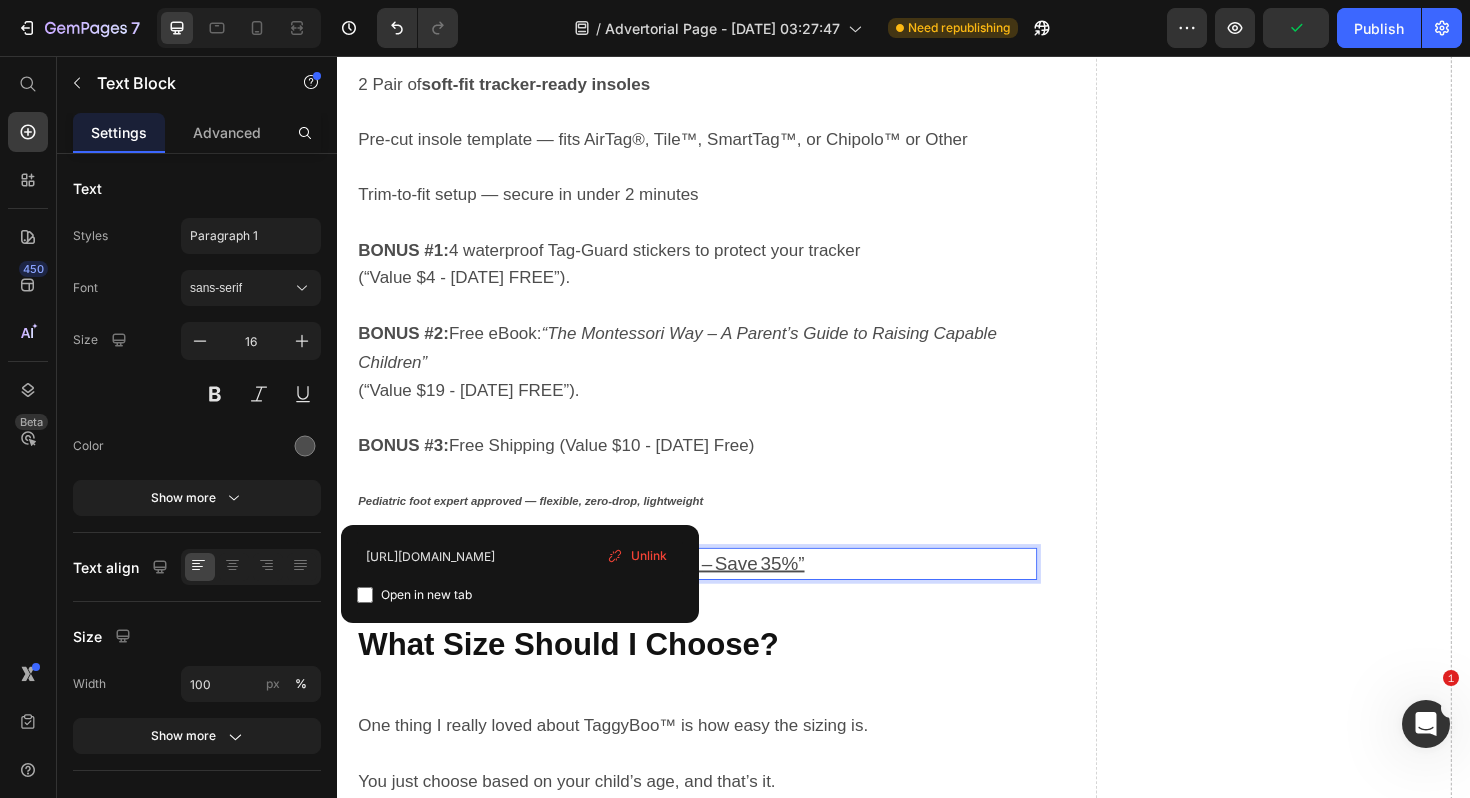 click on "“Today Only: 2 Pairs + 3 Bonuses for $49 – Save 35%”" at bounding box center (595, 593) 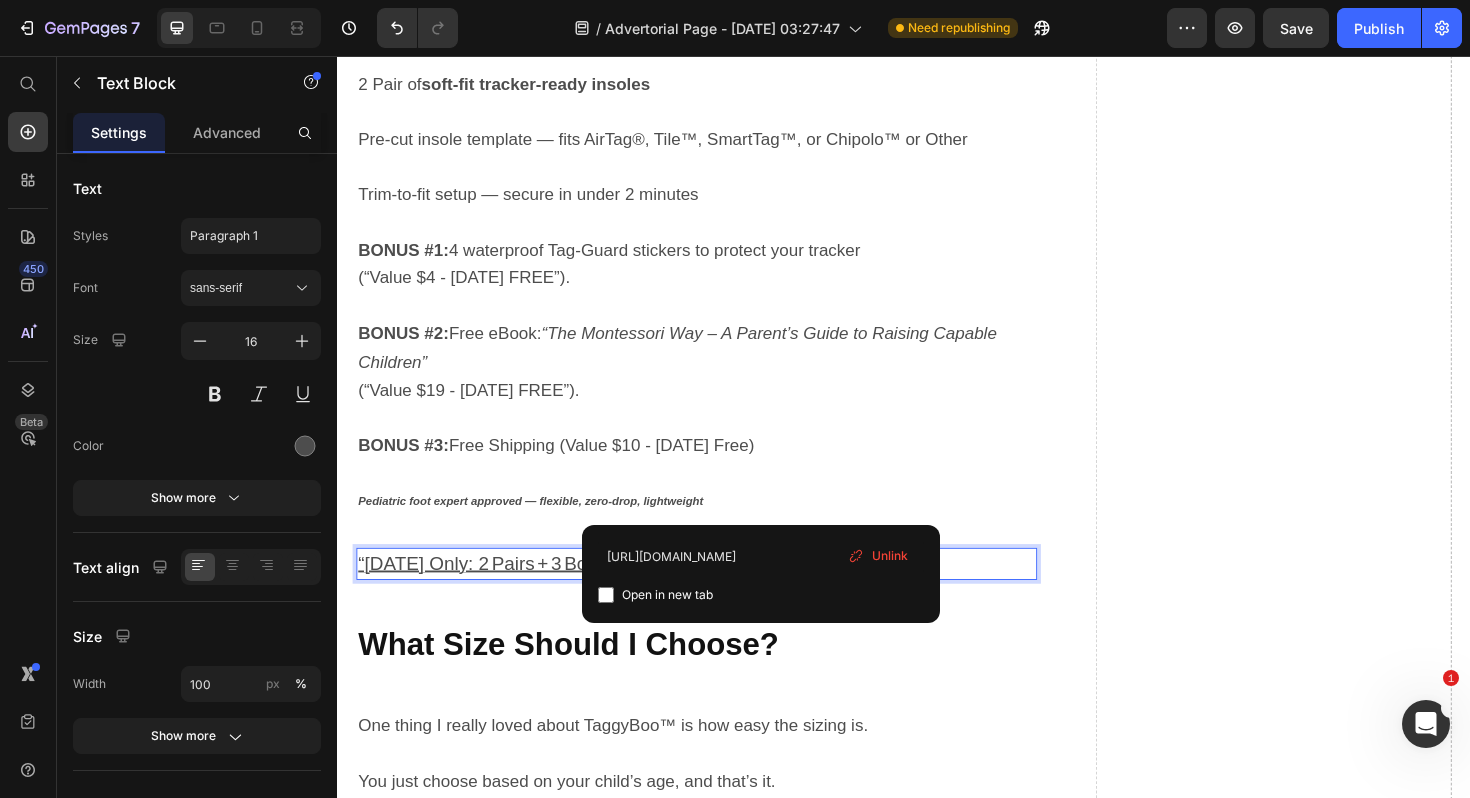 click on "“Today Only: 2 Pairs + 3 Bonuses for $49 – Save 35%”" at bounding box center (595, 593) 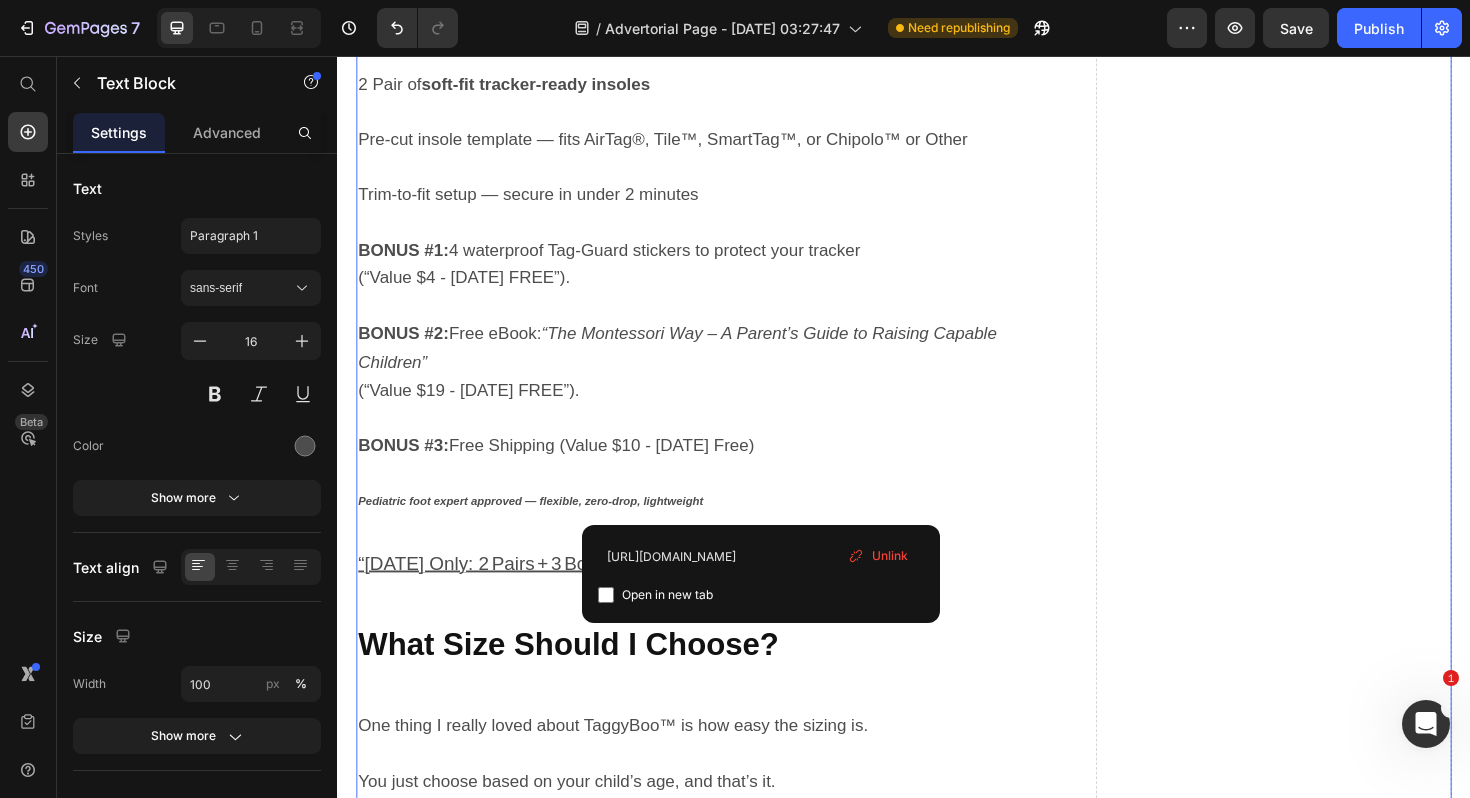 click on "Drop element here" at bounding box center (1328, -105) 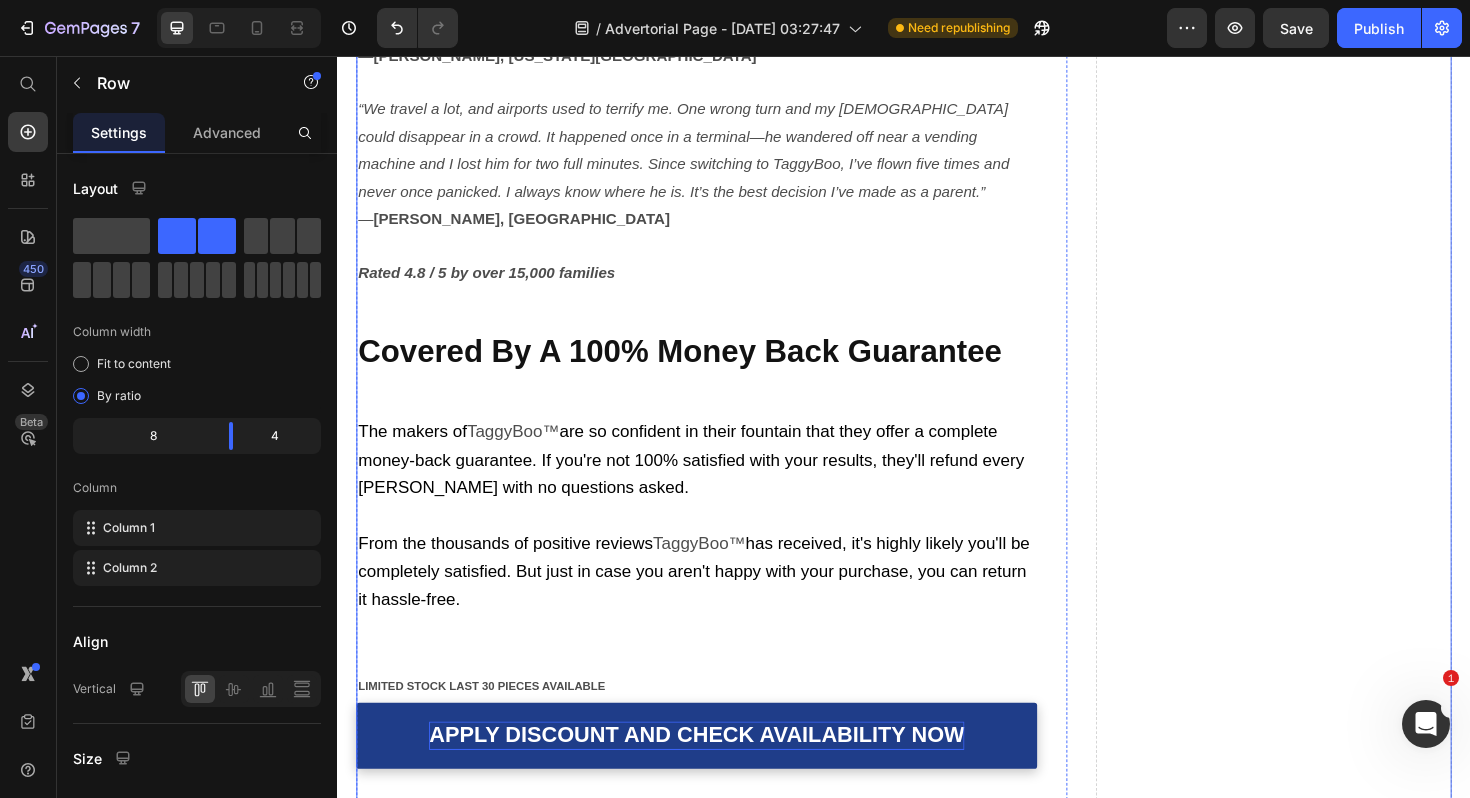 scroll, scrollTop: 7241, scrollLeft: 0, axis: vertical 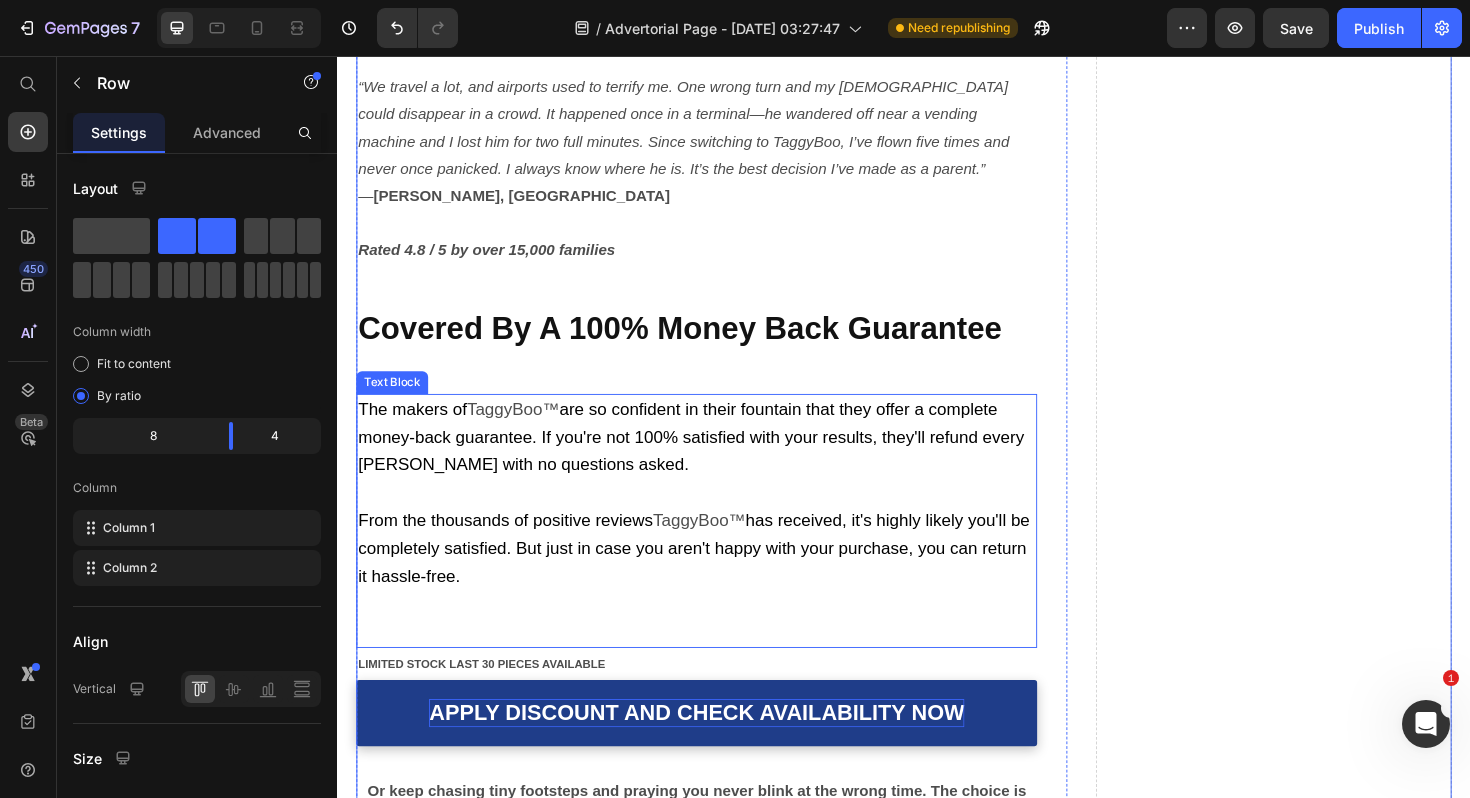 click on "are so confident in their fountain that they offer a complete money-back guarantee. If you're not 100% satisfied with your results, they'll refund every penny with no questions asked." at bounding box center [711, 460] 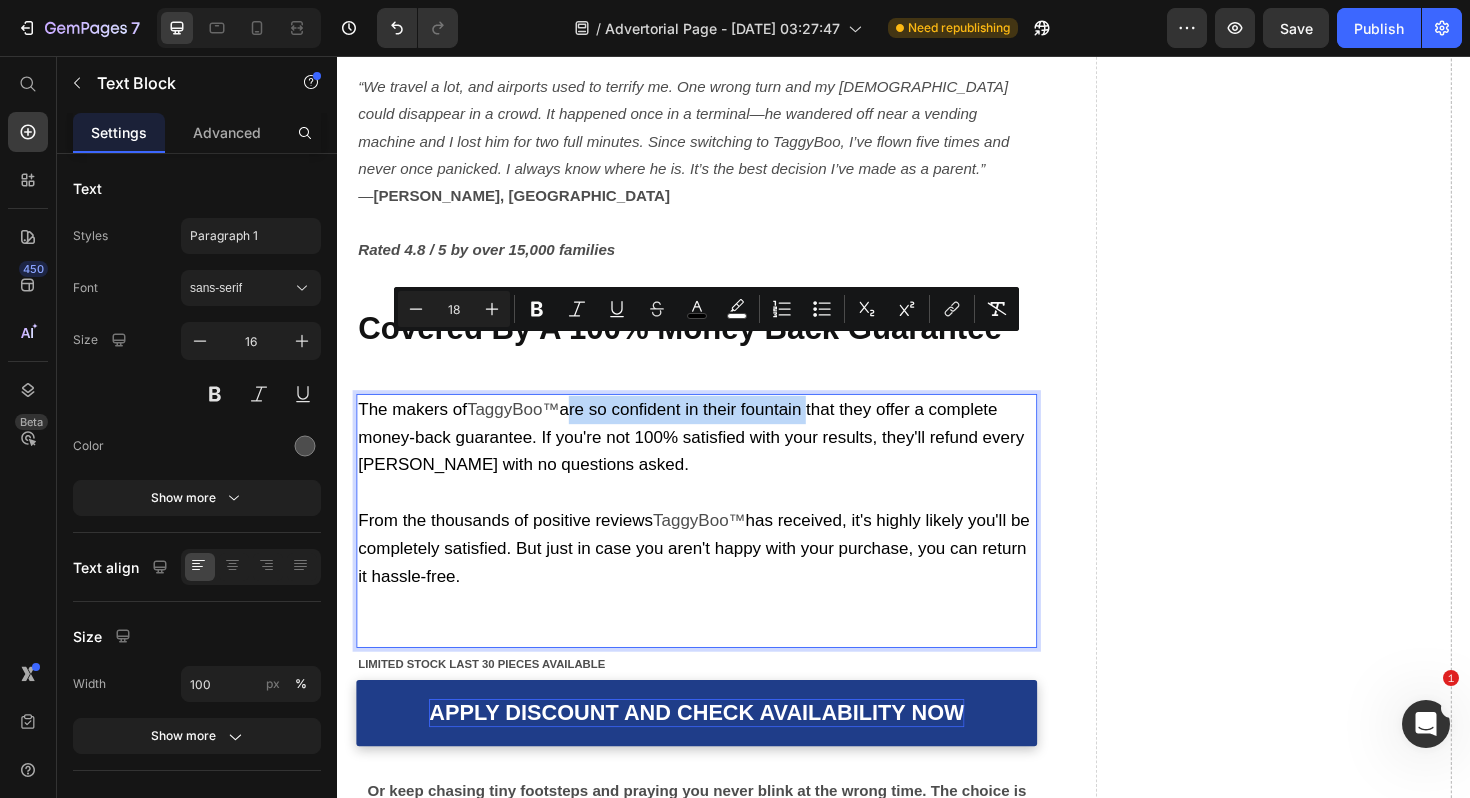 drag, startPoint x: 580, startPoint y: 361, endPoint x: 834, endPoint y: 380, distance: 254.70964 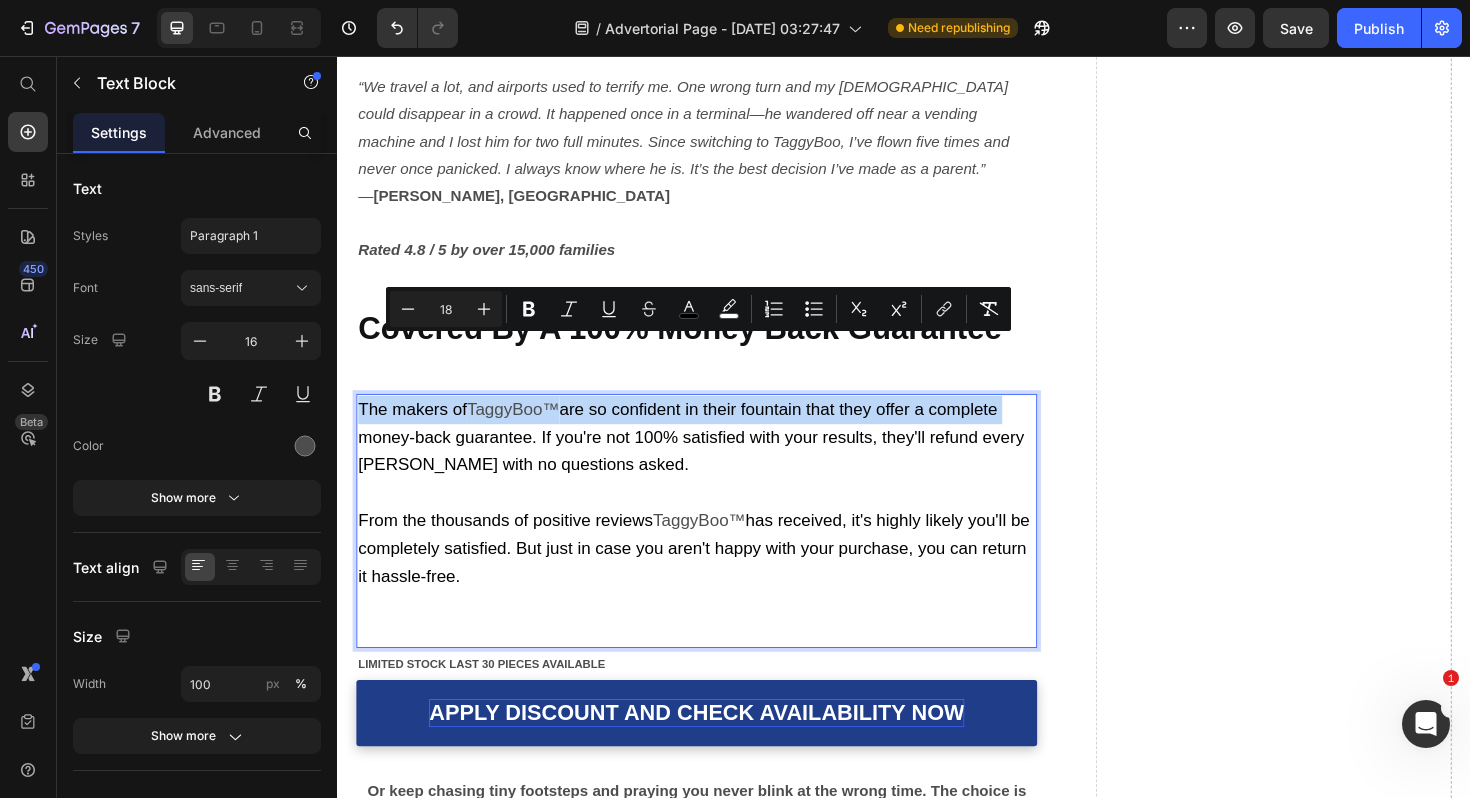 drag, startPoint x: 1043, startPoint y: 371, endPoint x: 358, endPoint y: 371, distance: 685 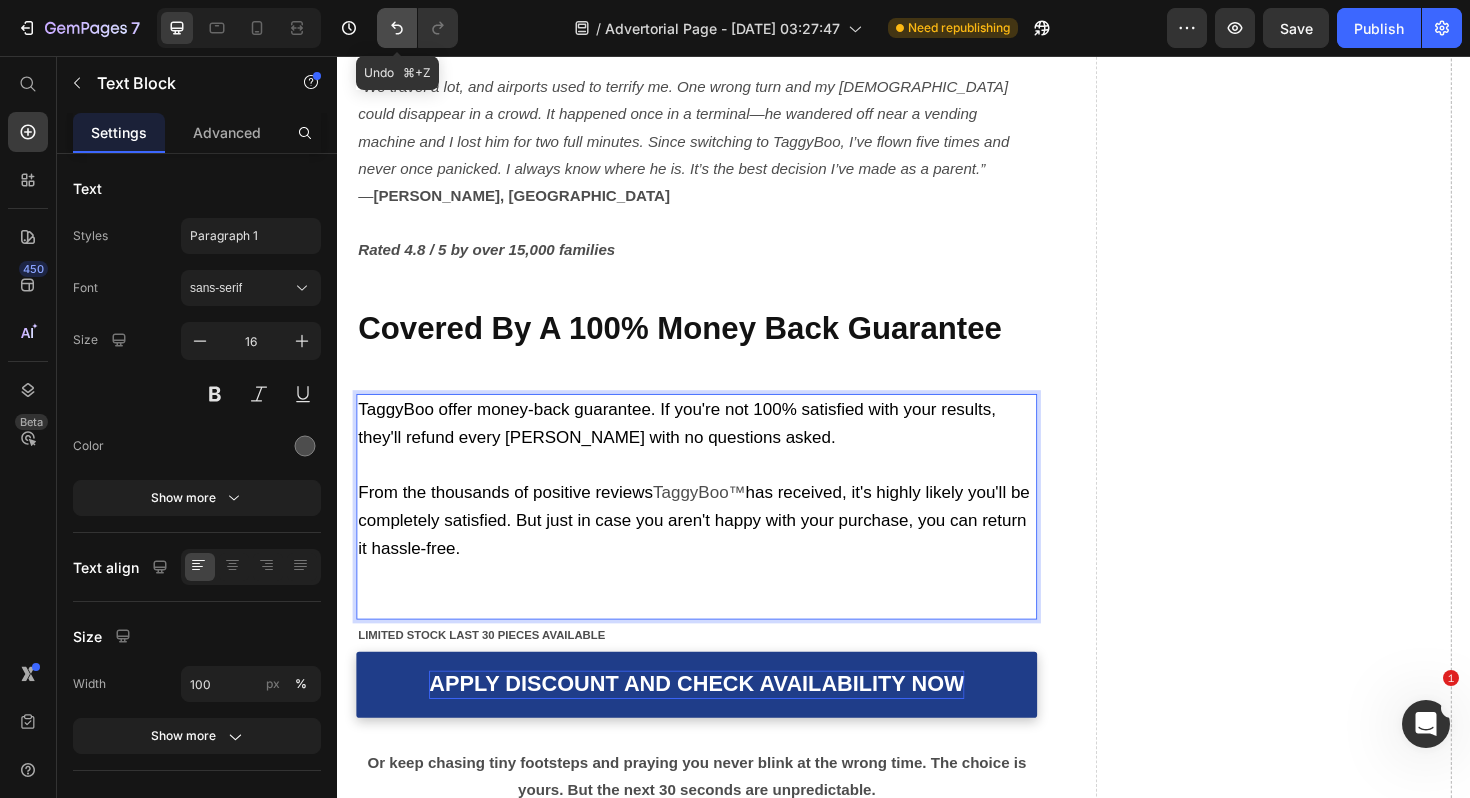 click 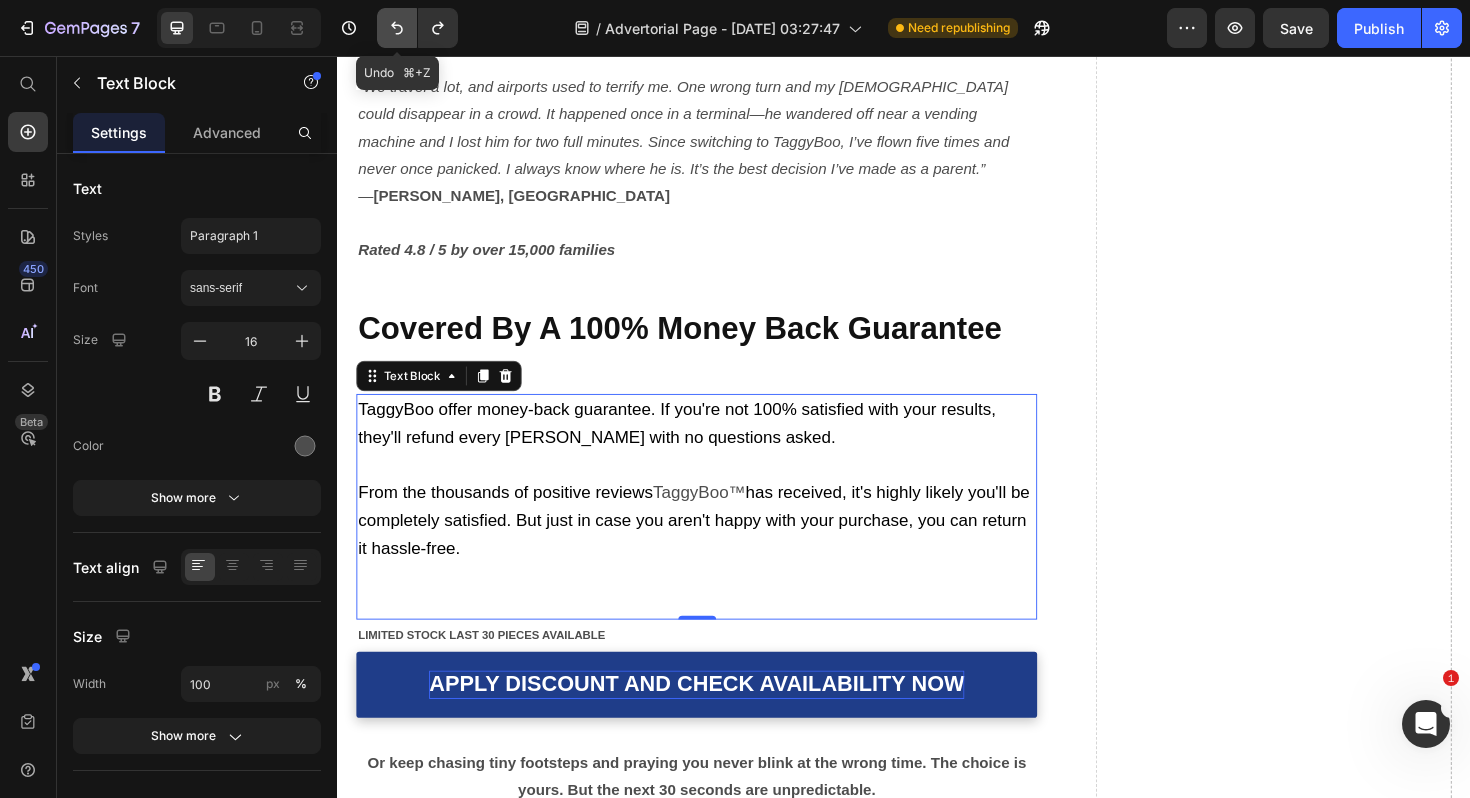click 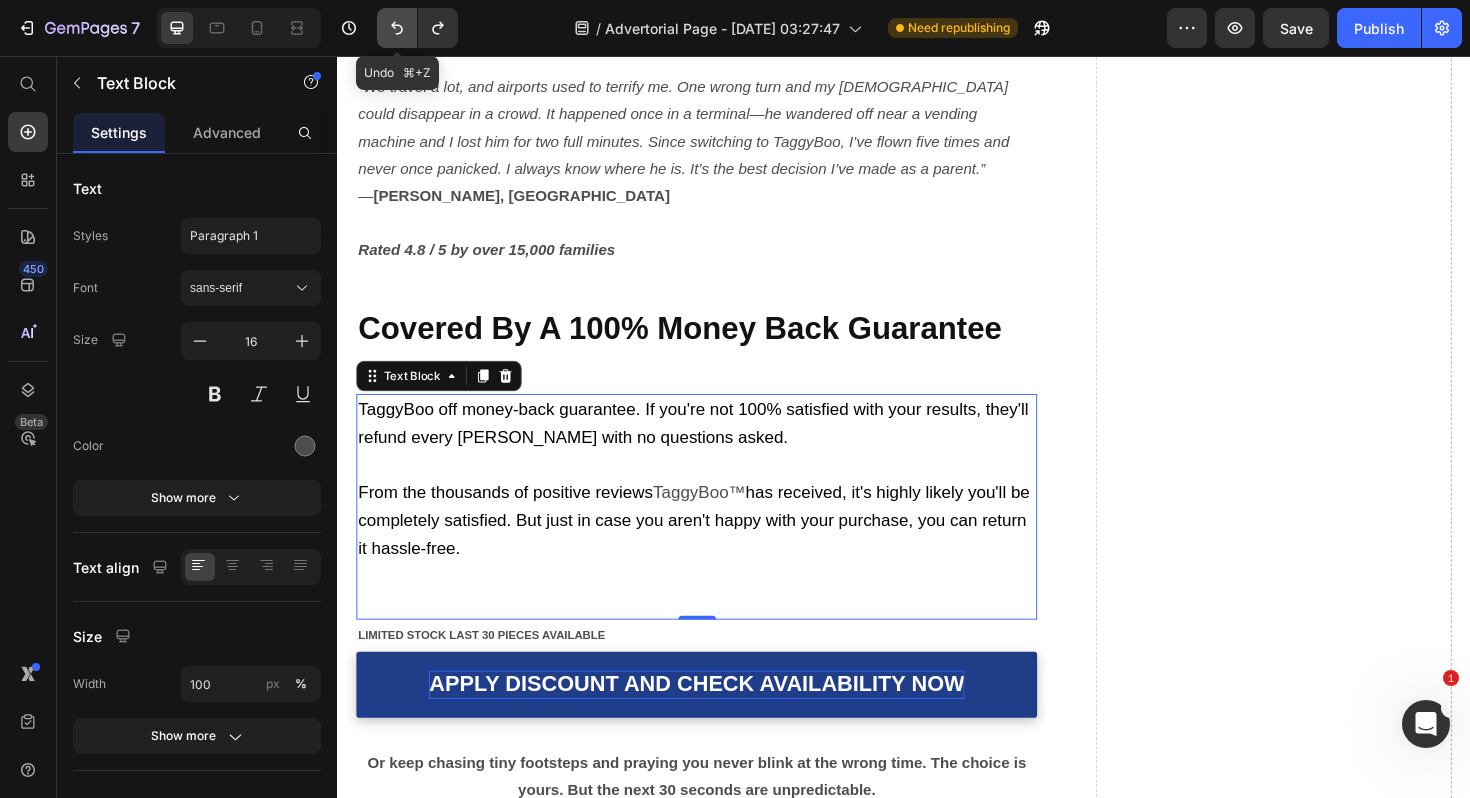 click 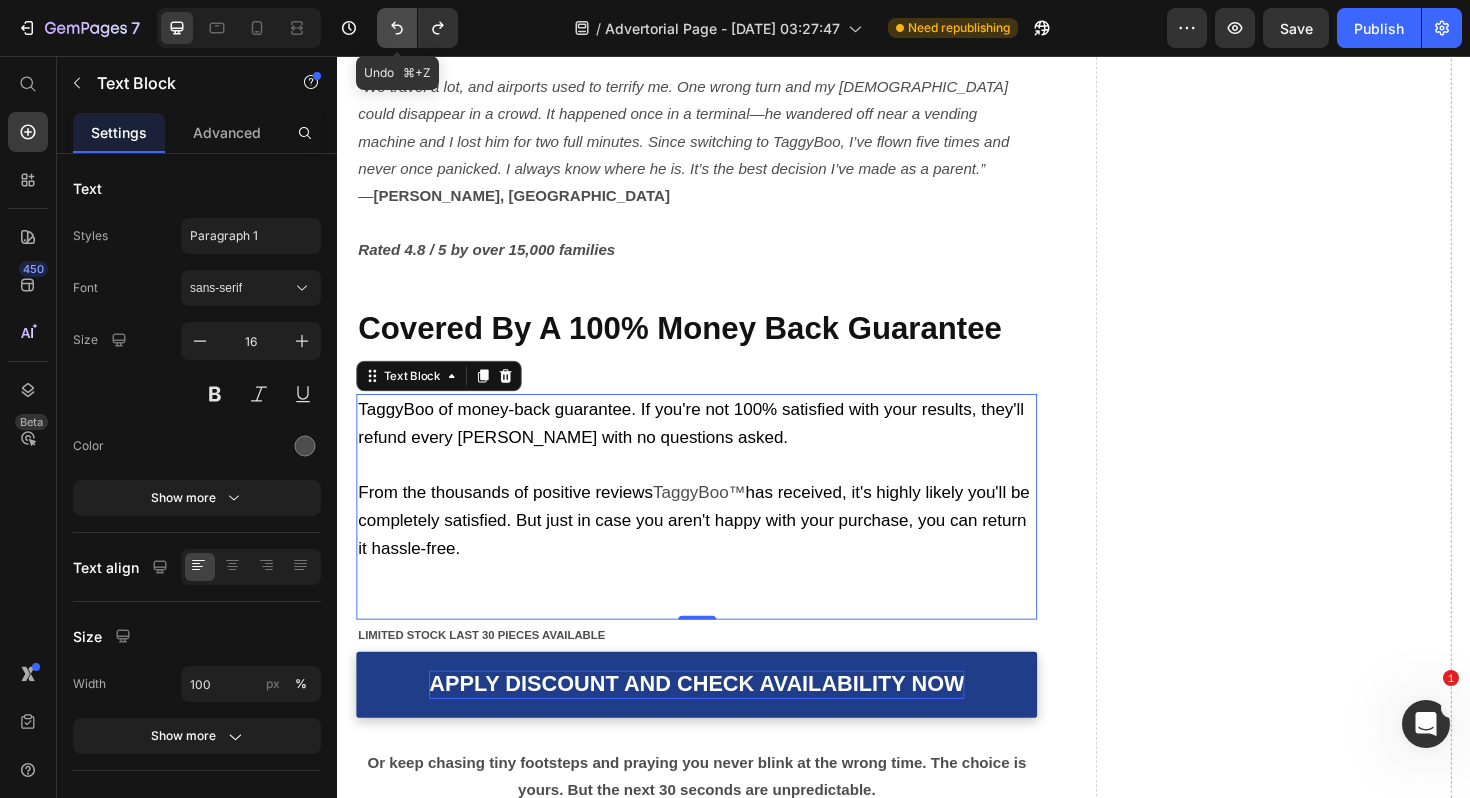 click 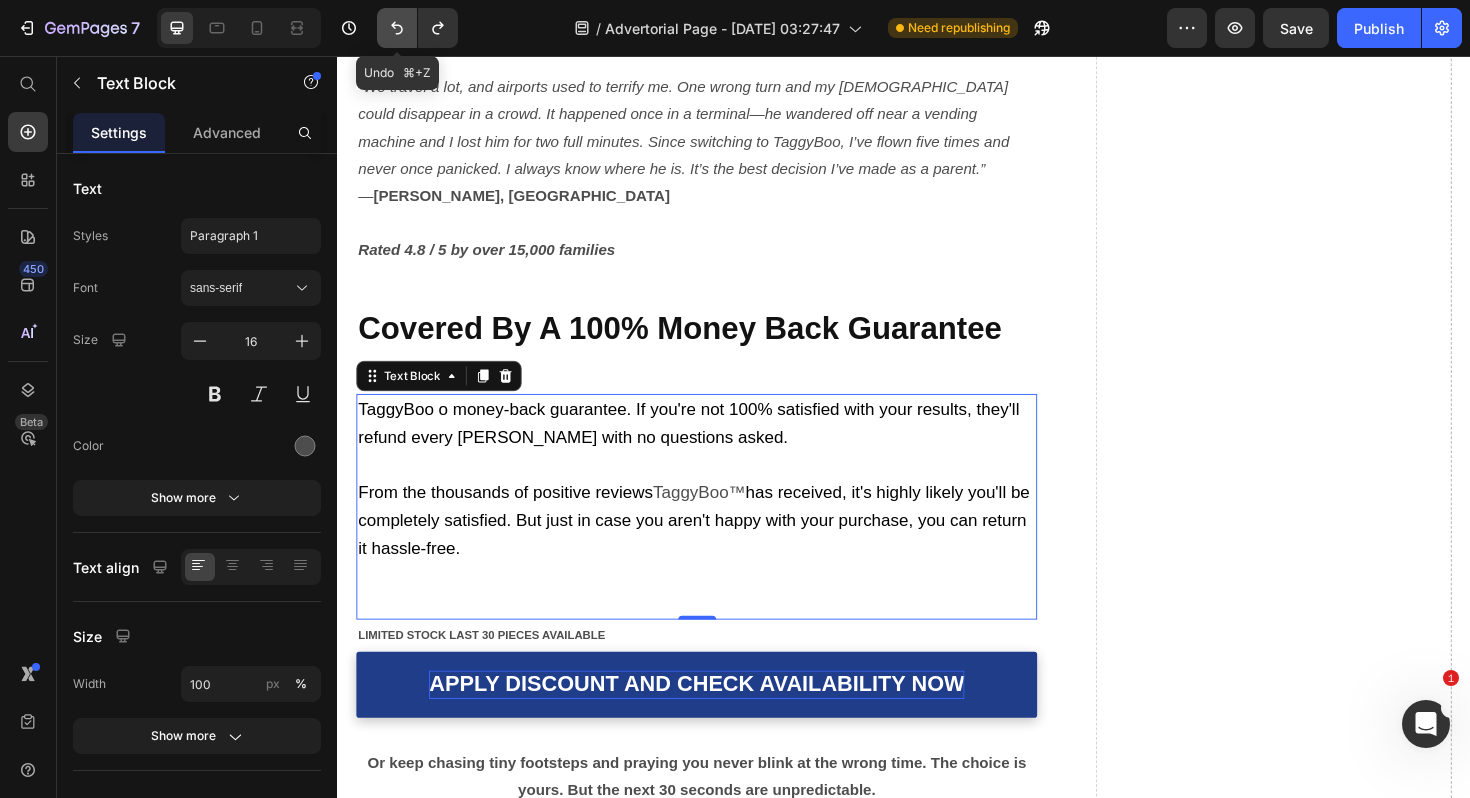 click 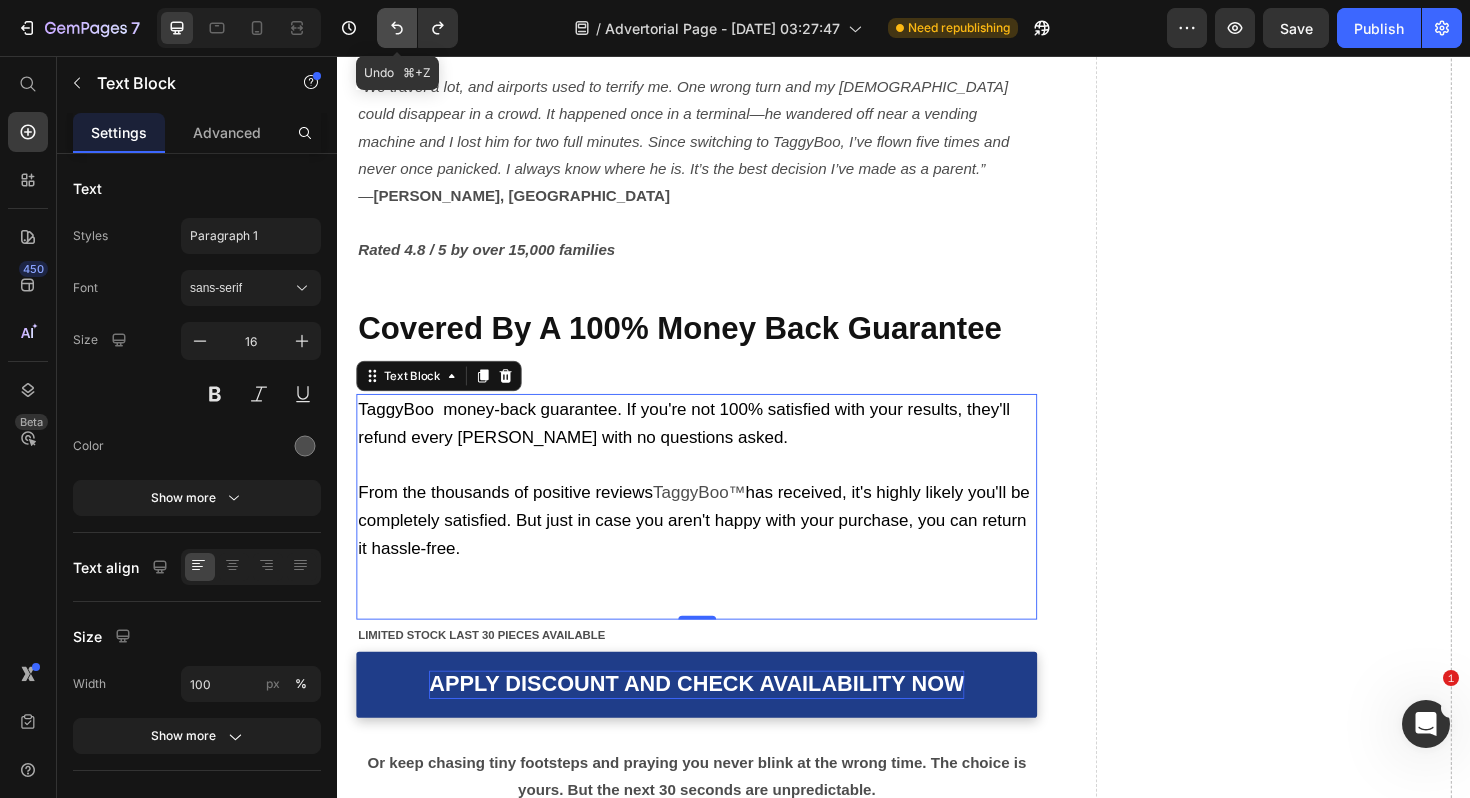 click 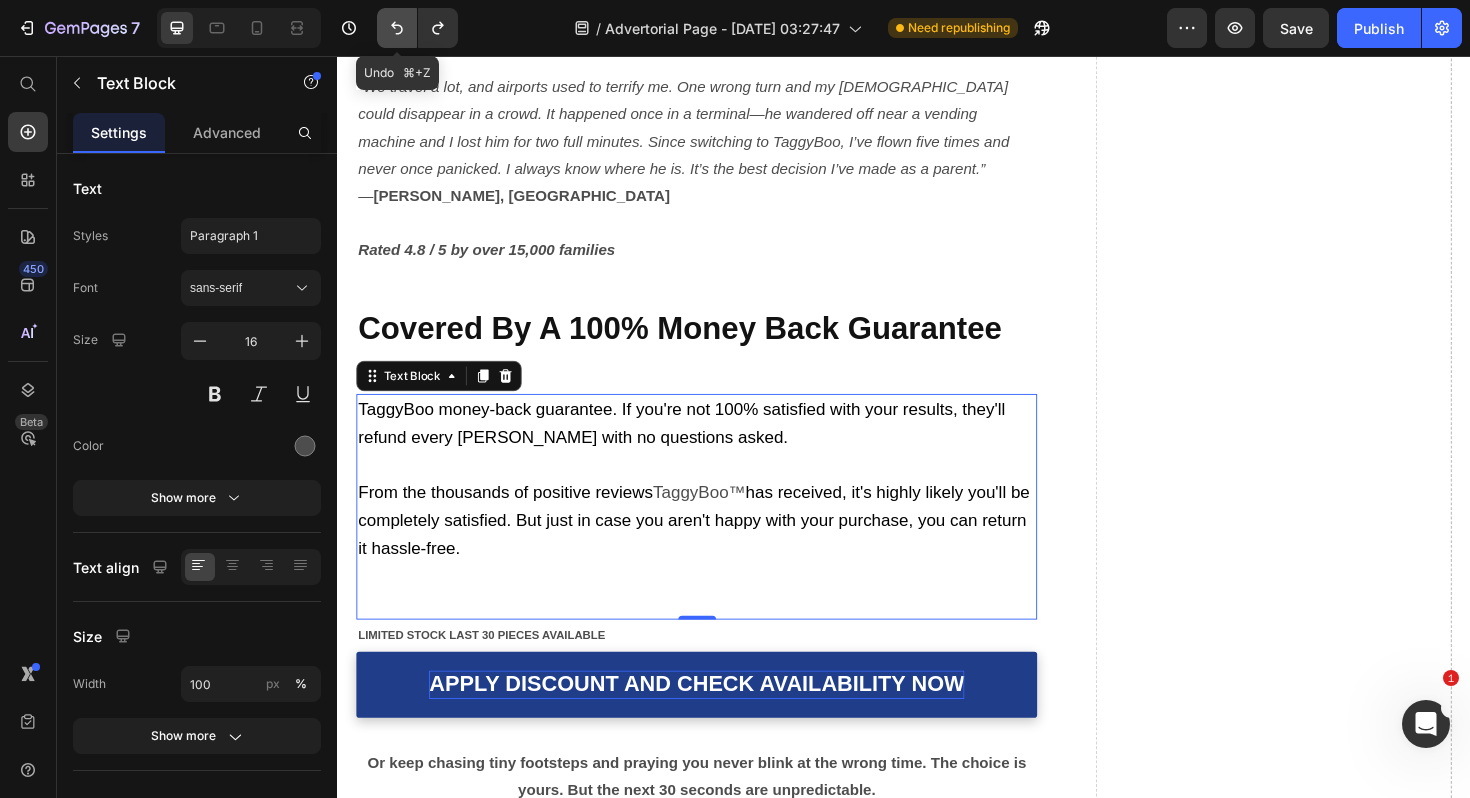 click 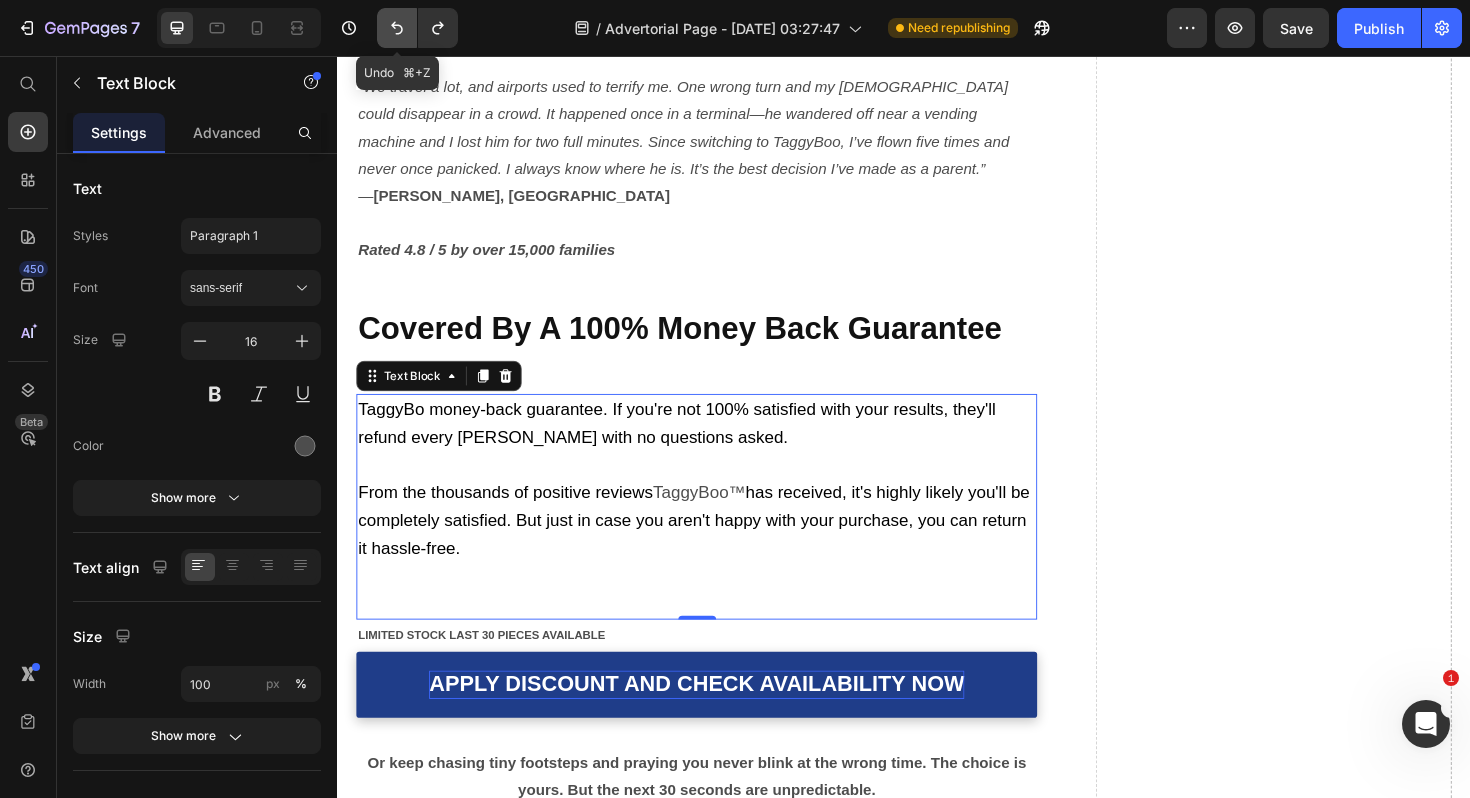 click 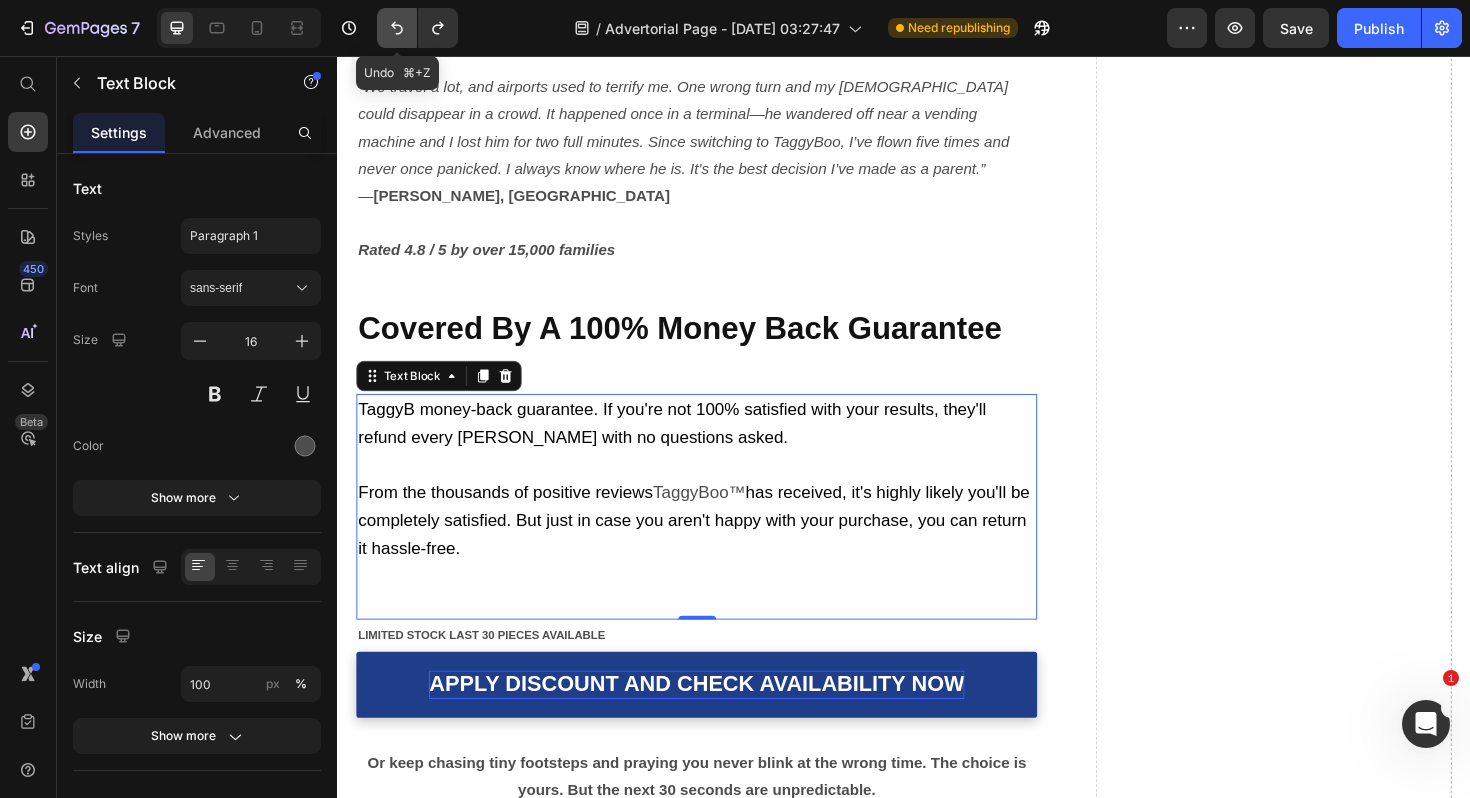 click 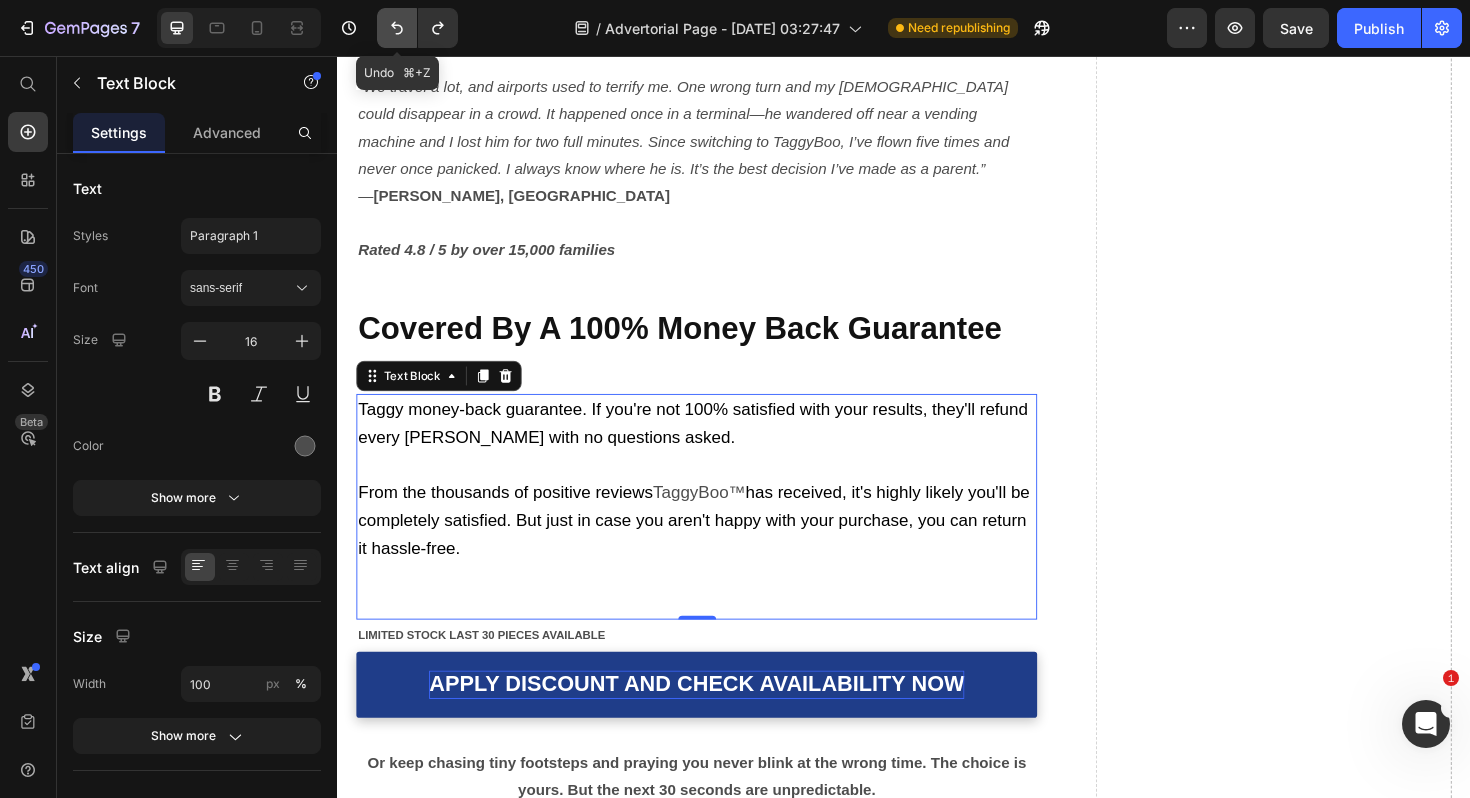 click 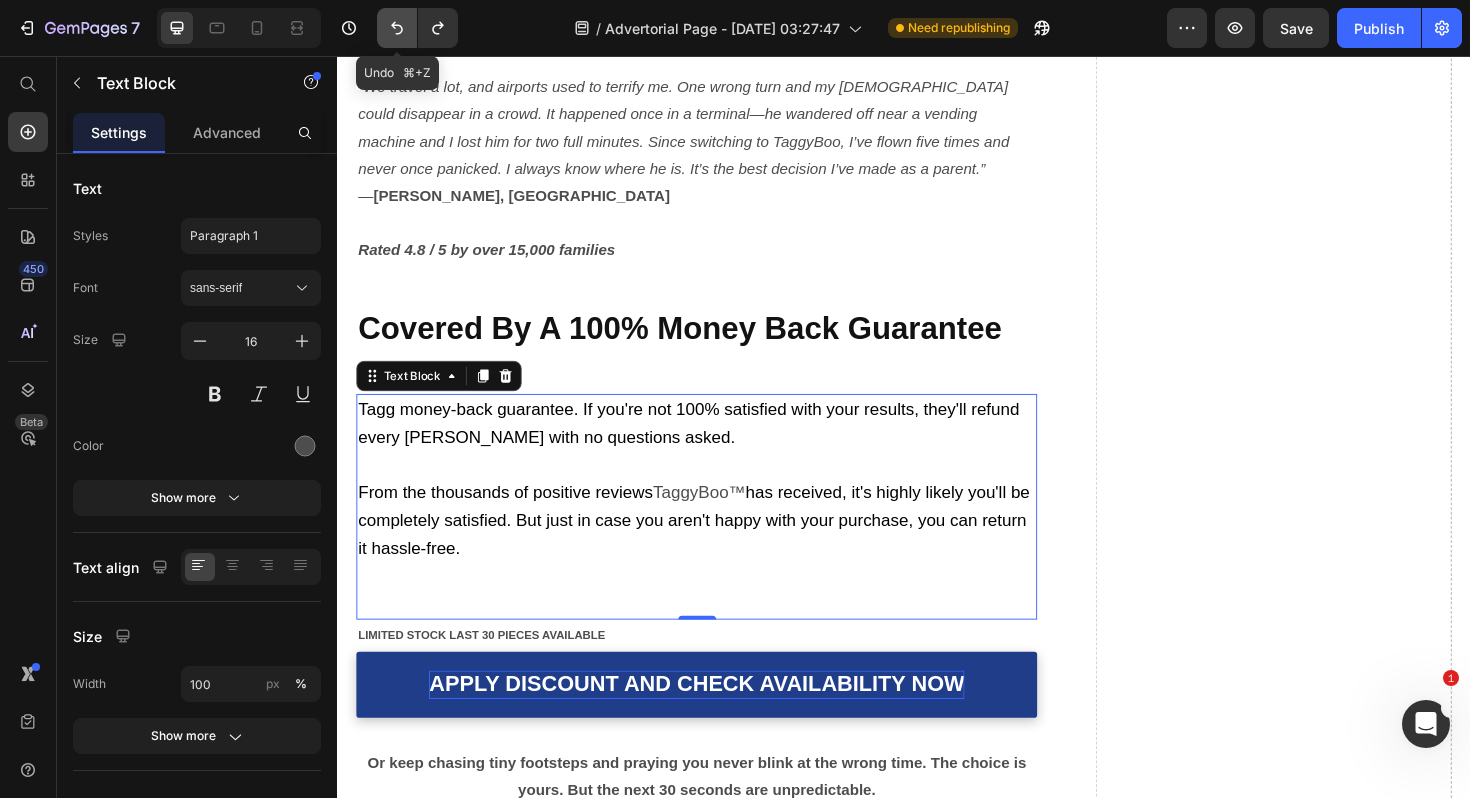 click 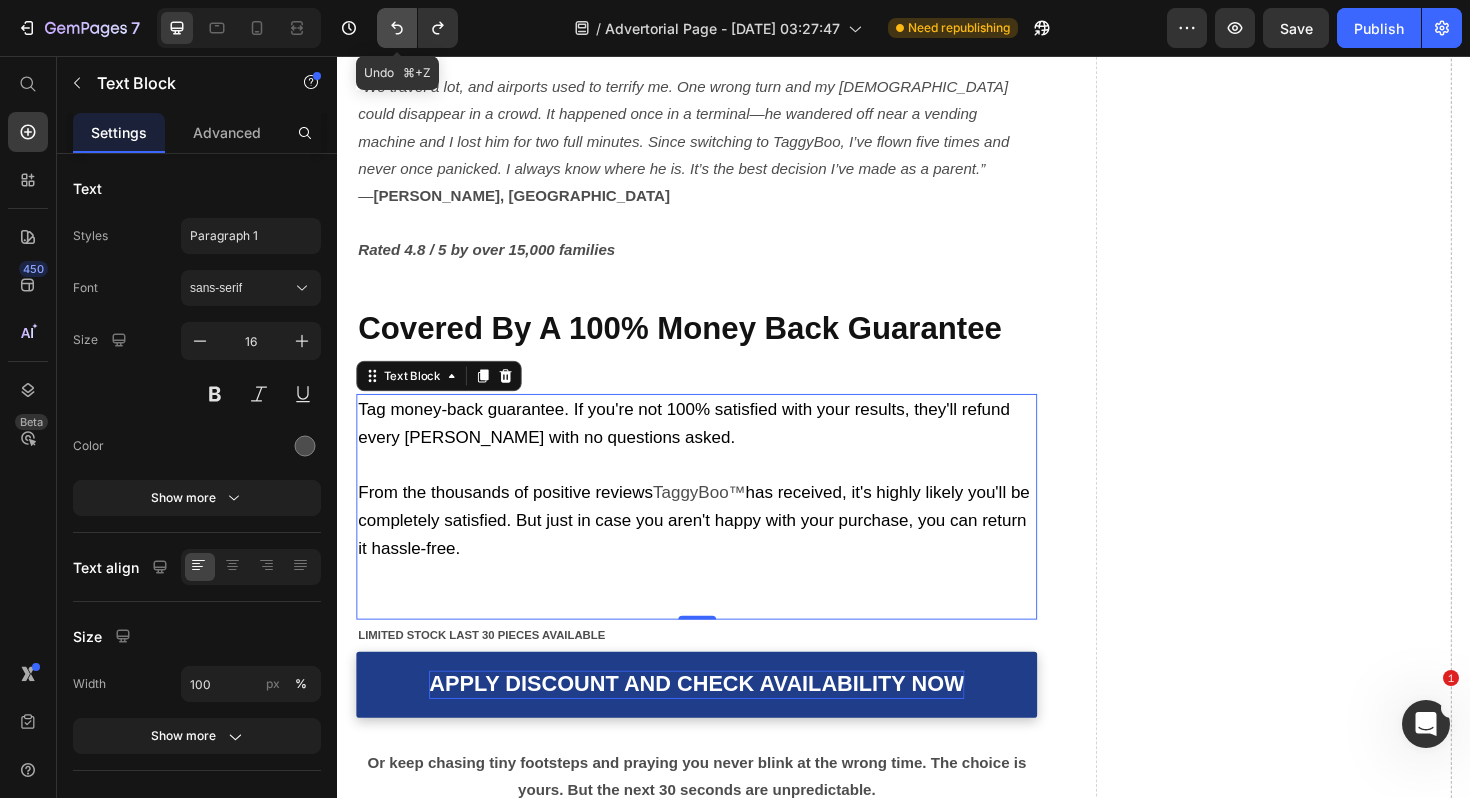 click 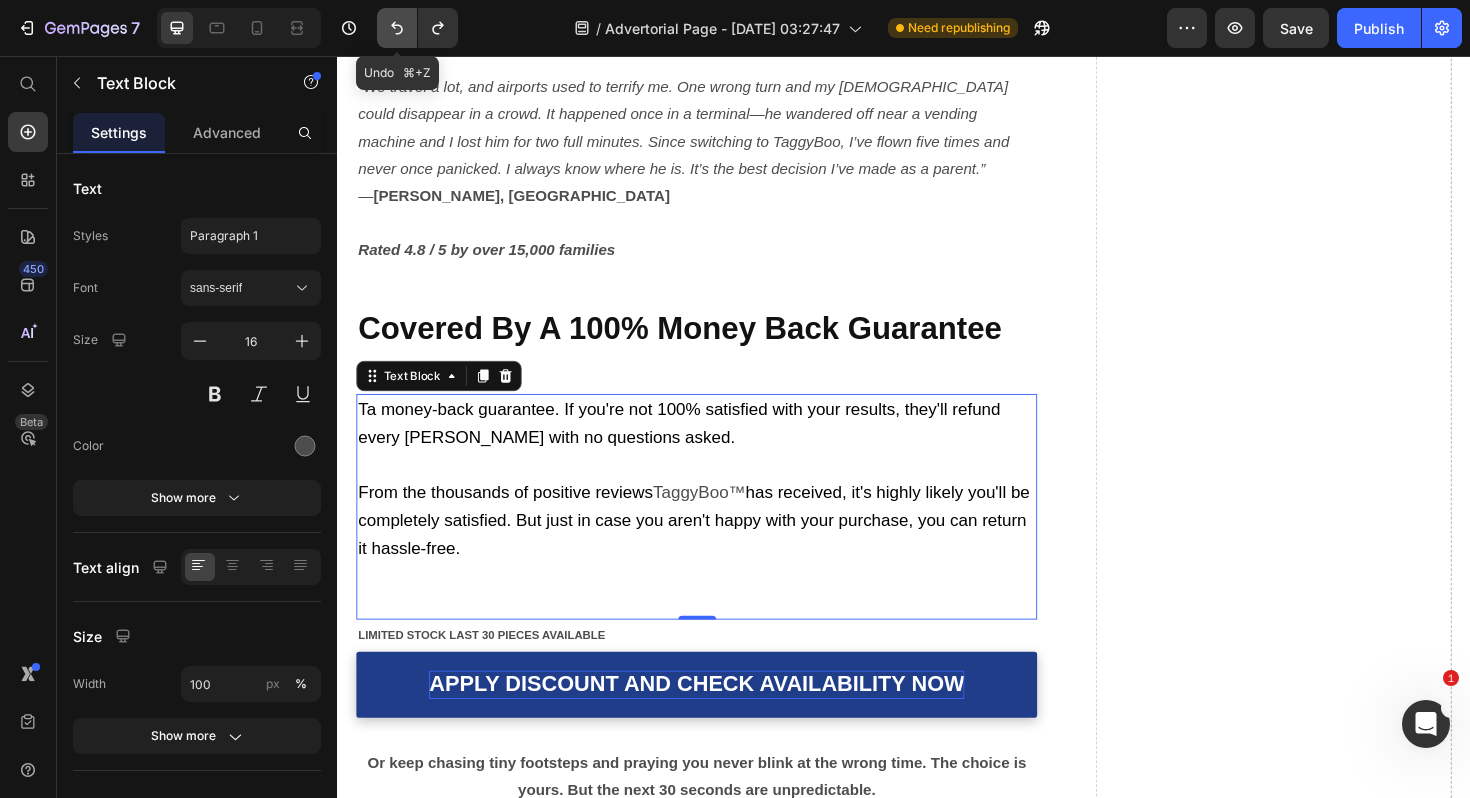 click 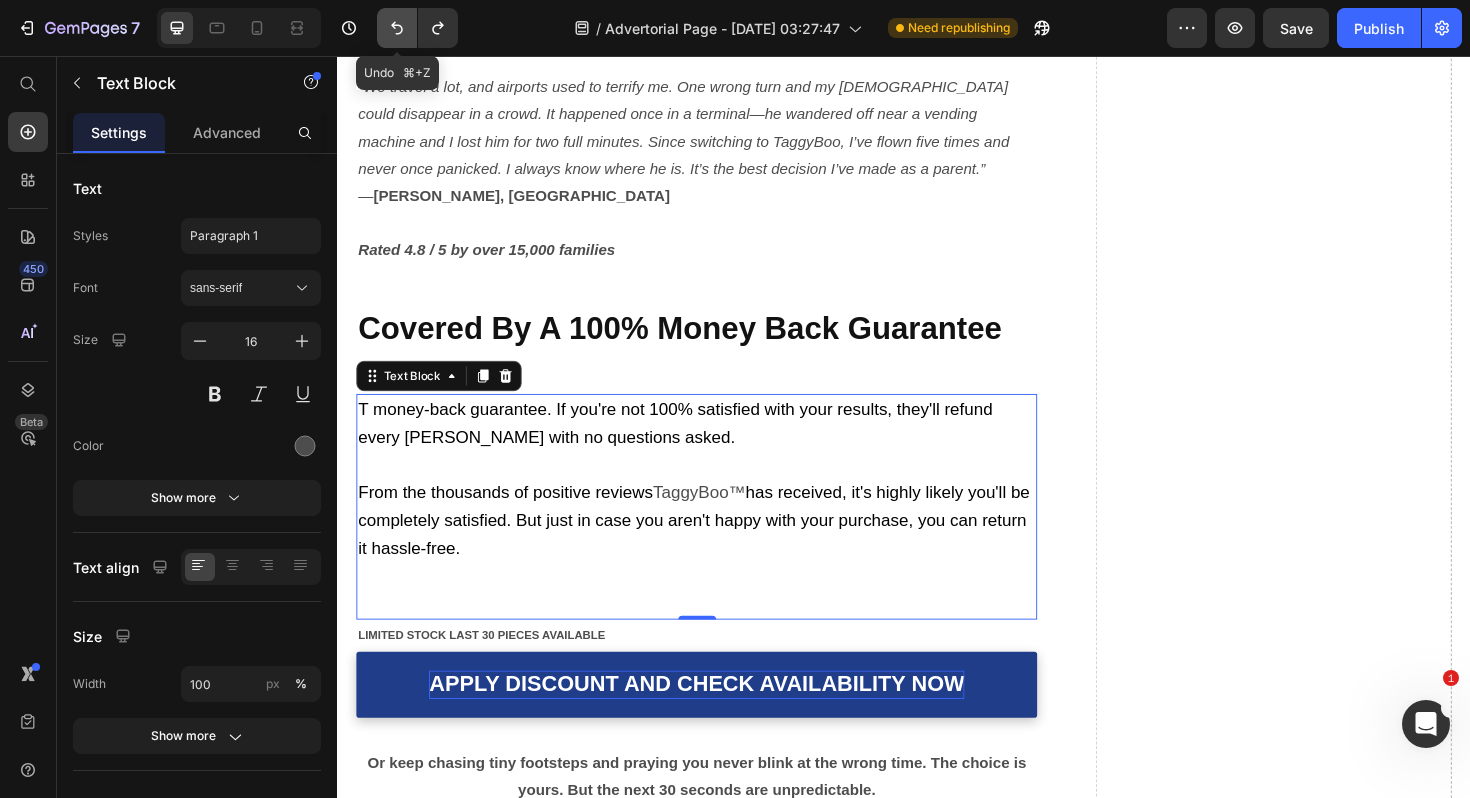 click 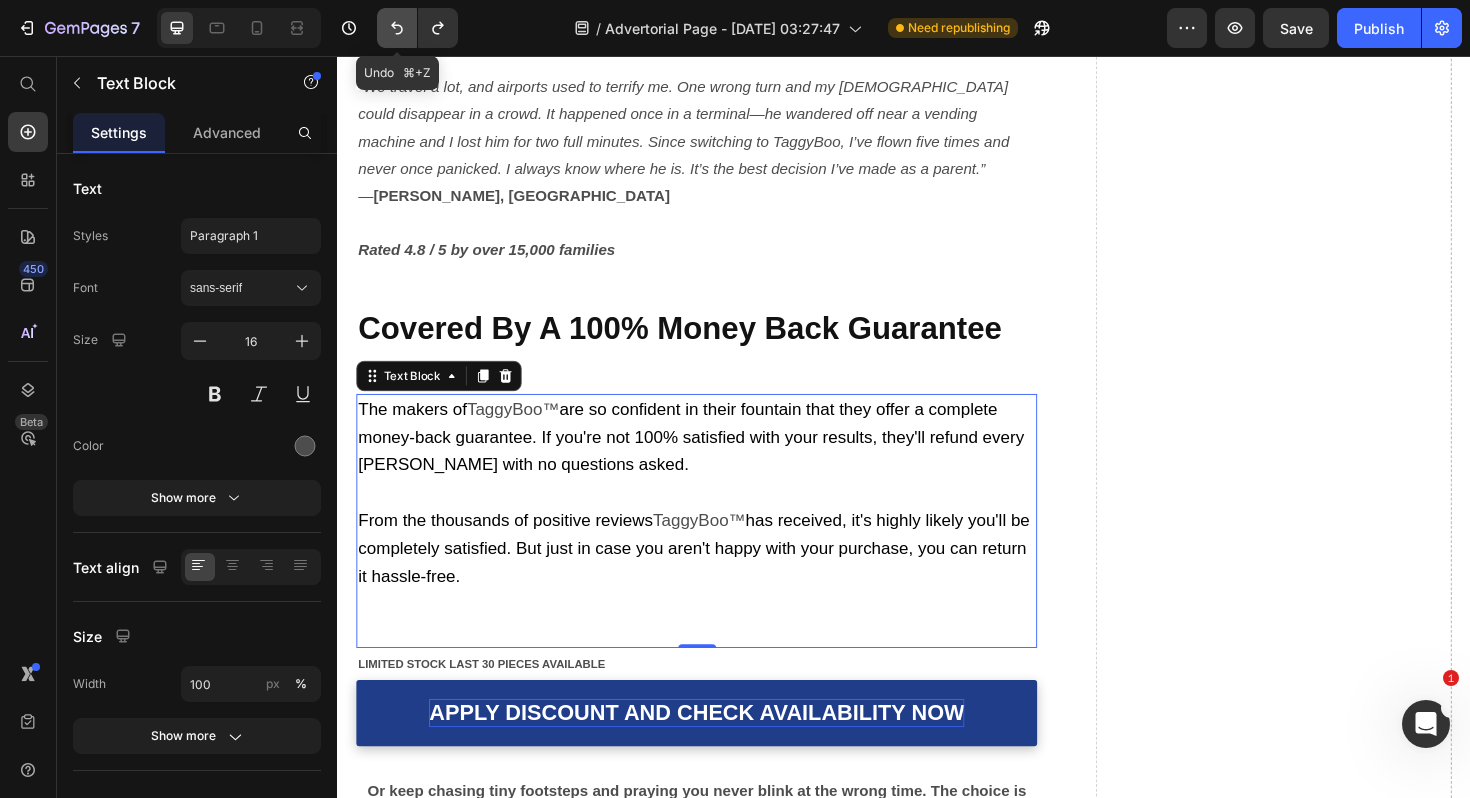 click 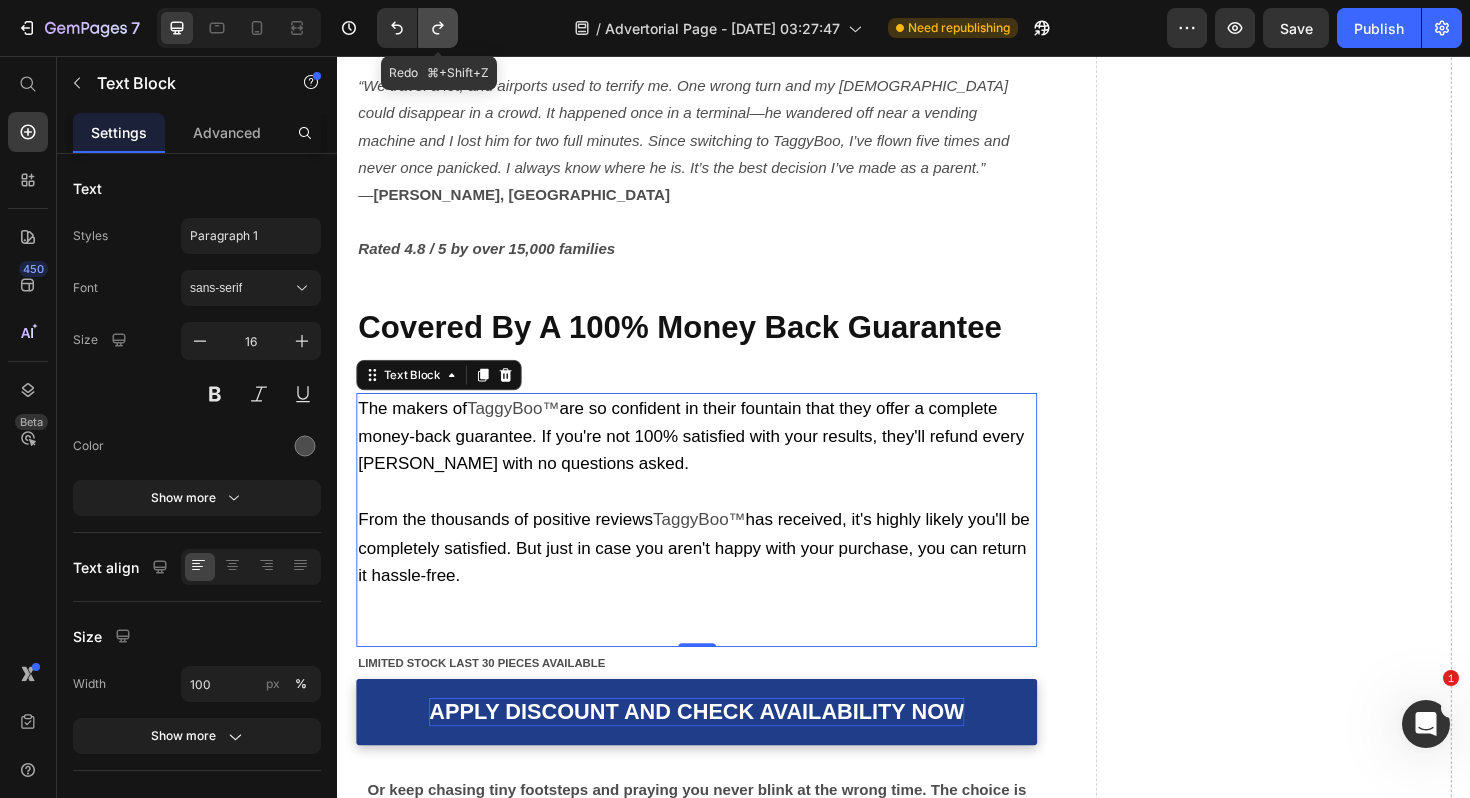 click 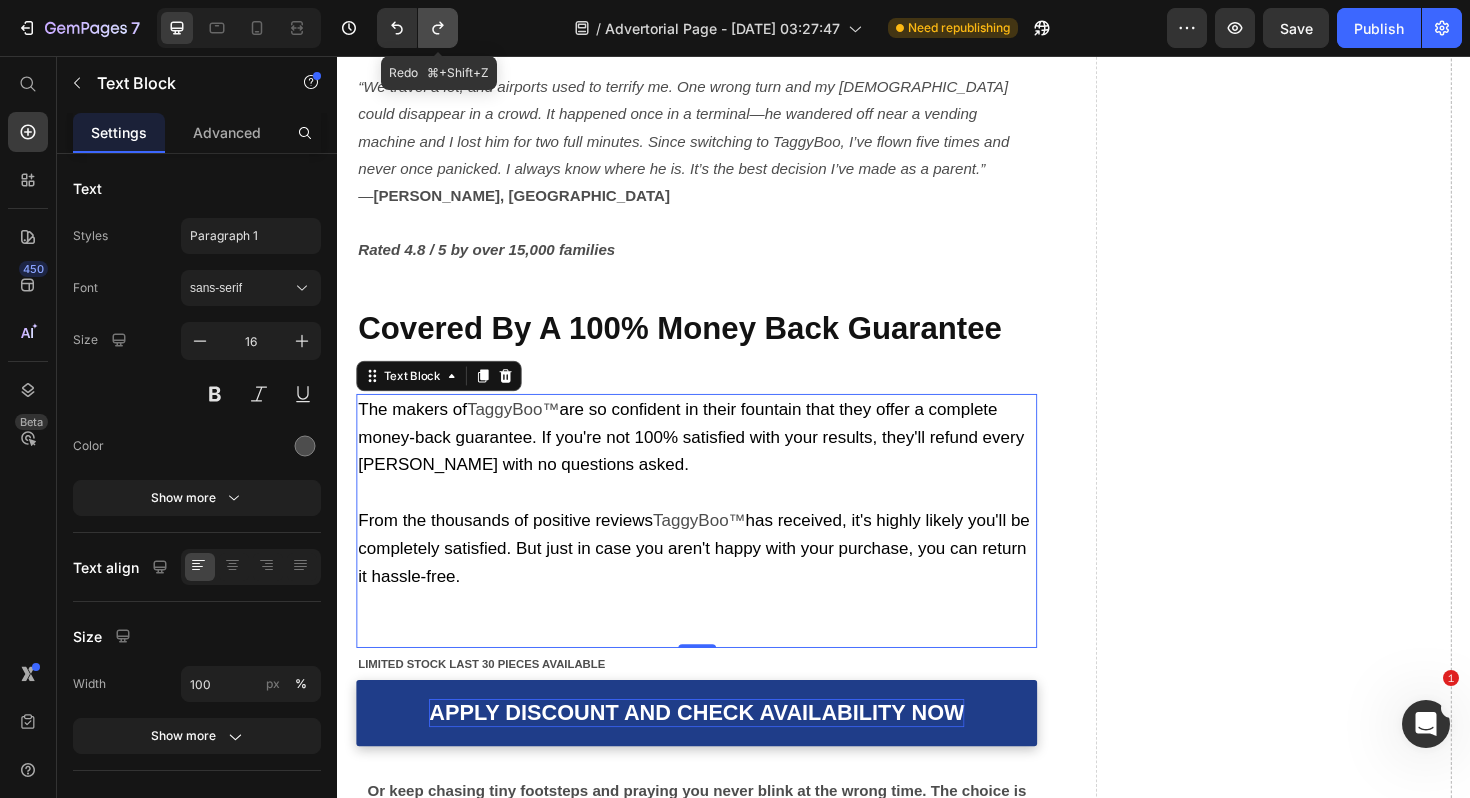 click 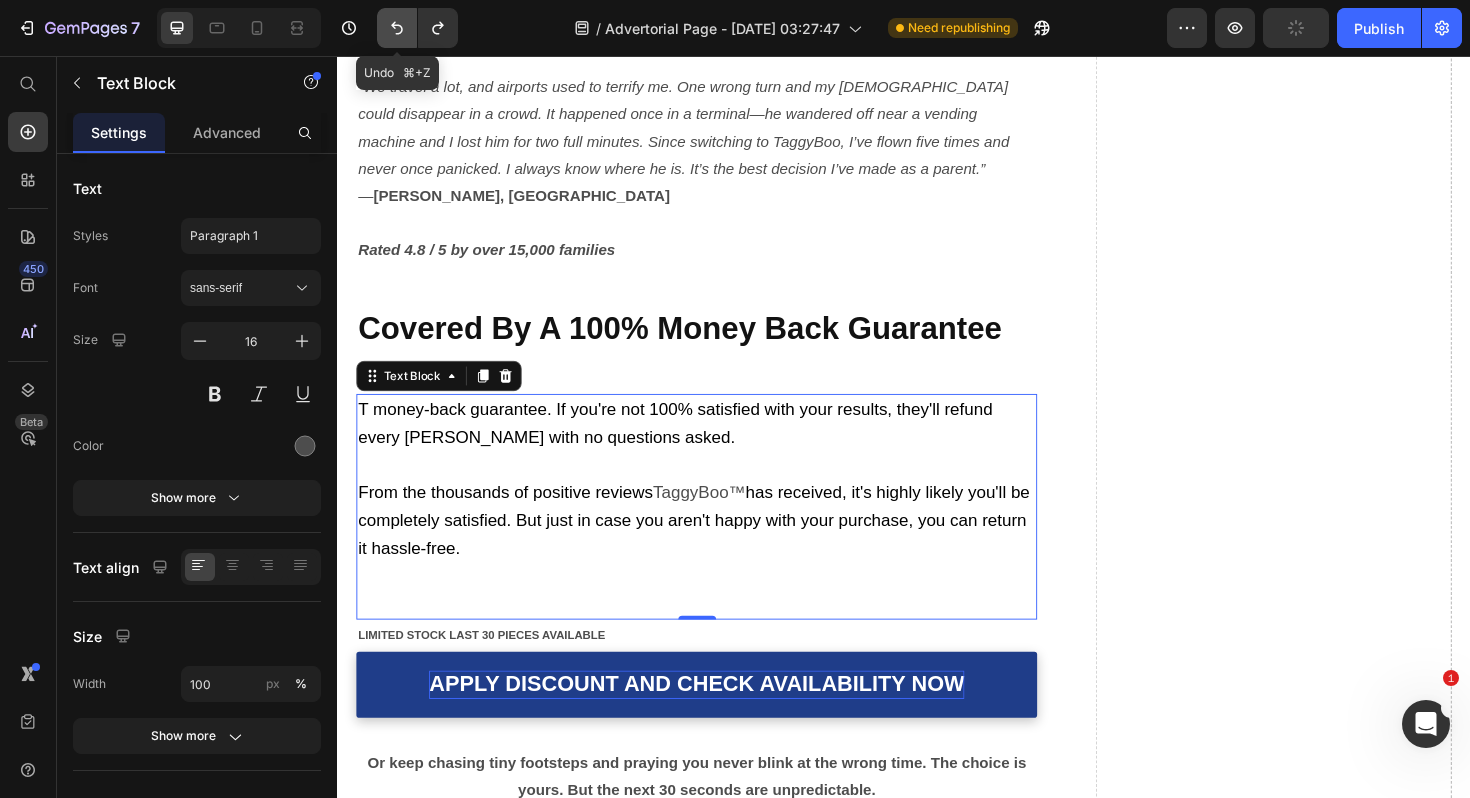click 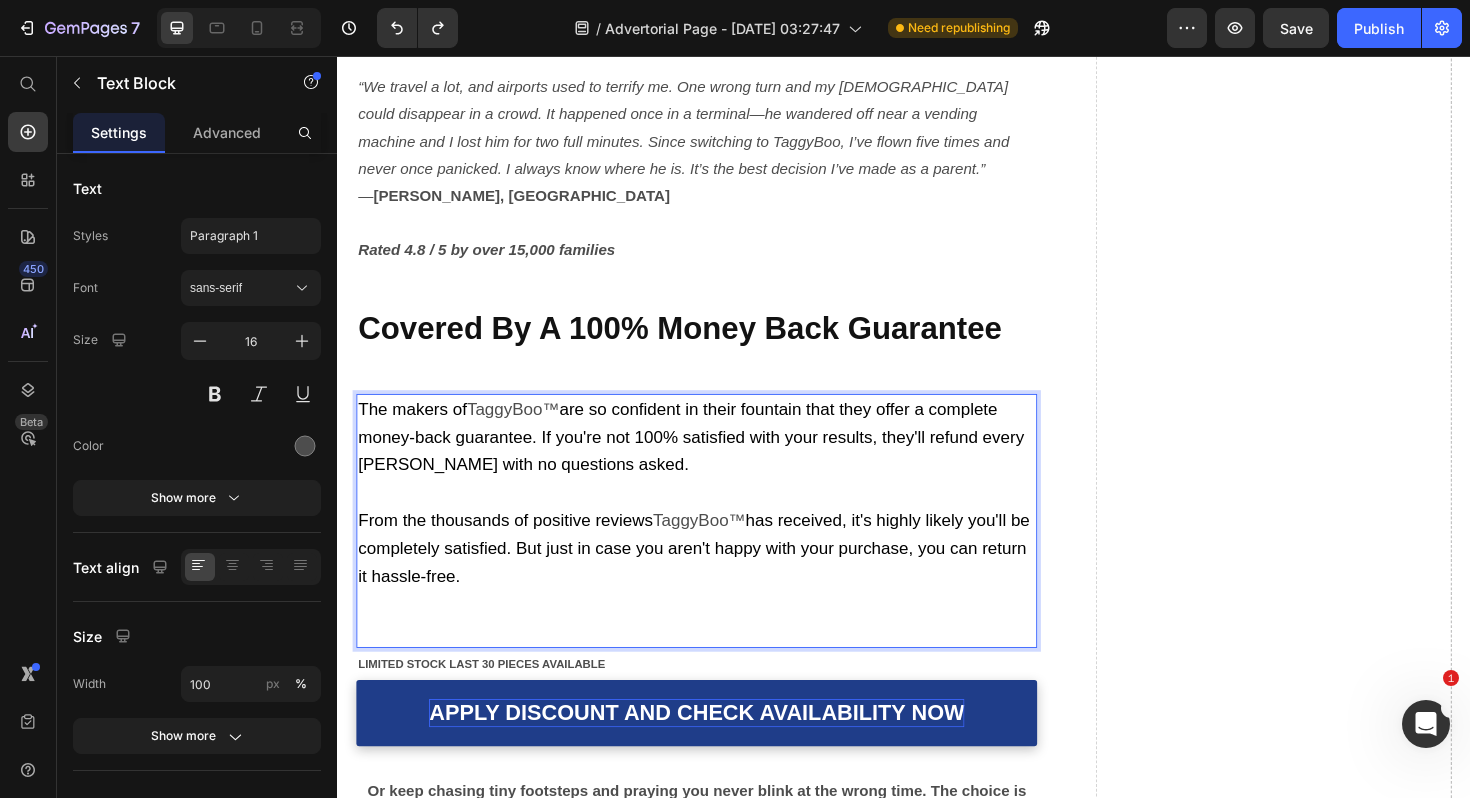 click on "are so confident in their fountain that they offer a complete money-back guarantee. If you're not 100% satisfied with your results, they'll refund every penny with no questions asked." at bounding box center [711, 460] 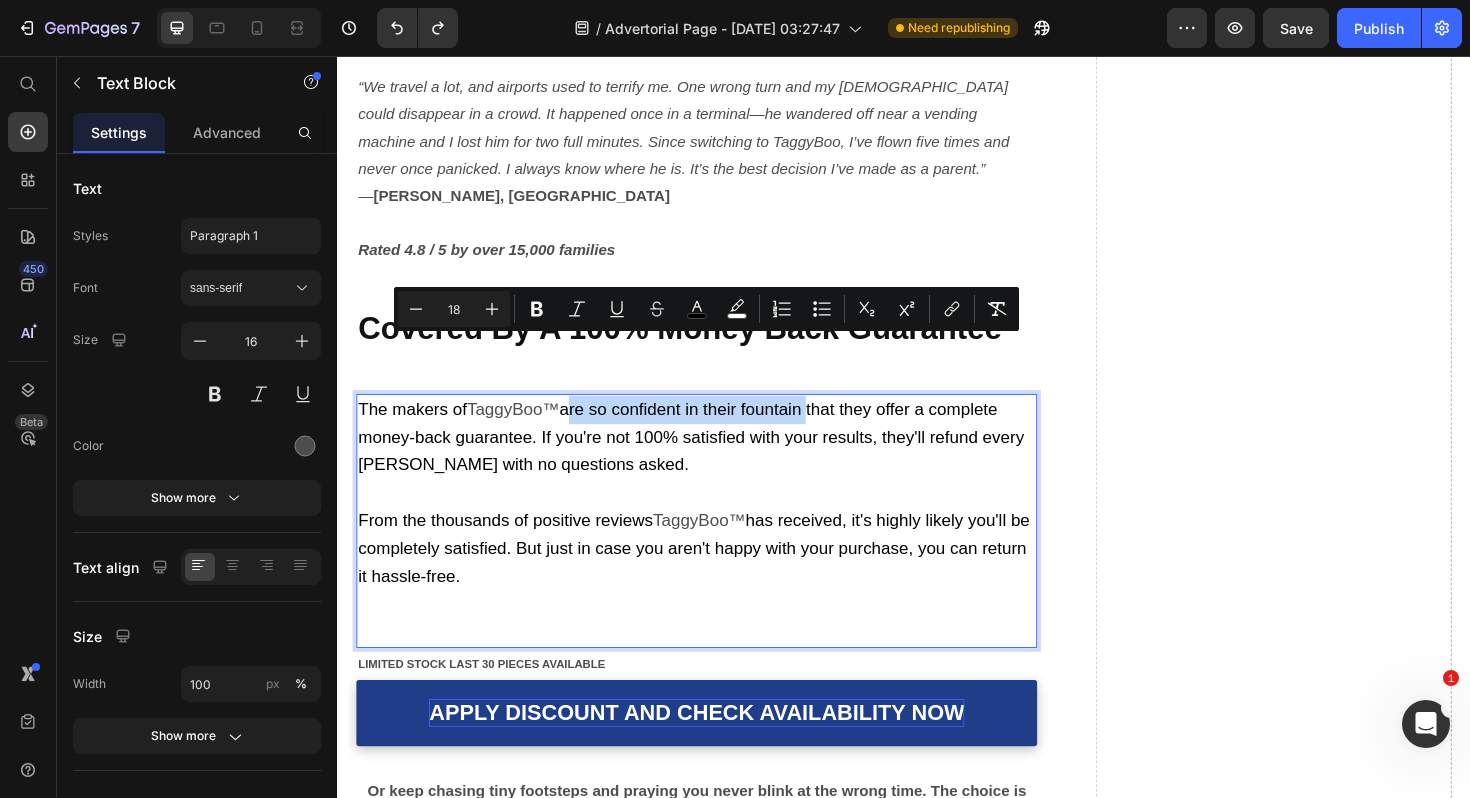 drag, startPoint x: 584, startPoint y: 367, endPoint x: 838, endPoint y: 368, distance: 254.00197 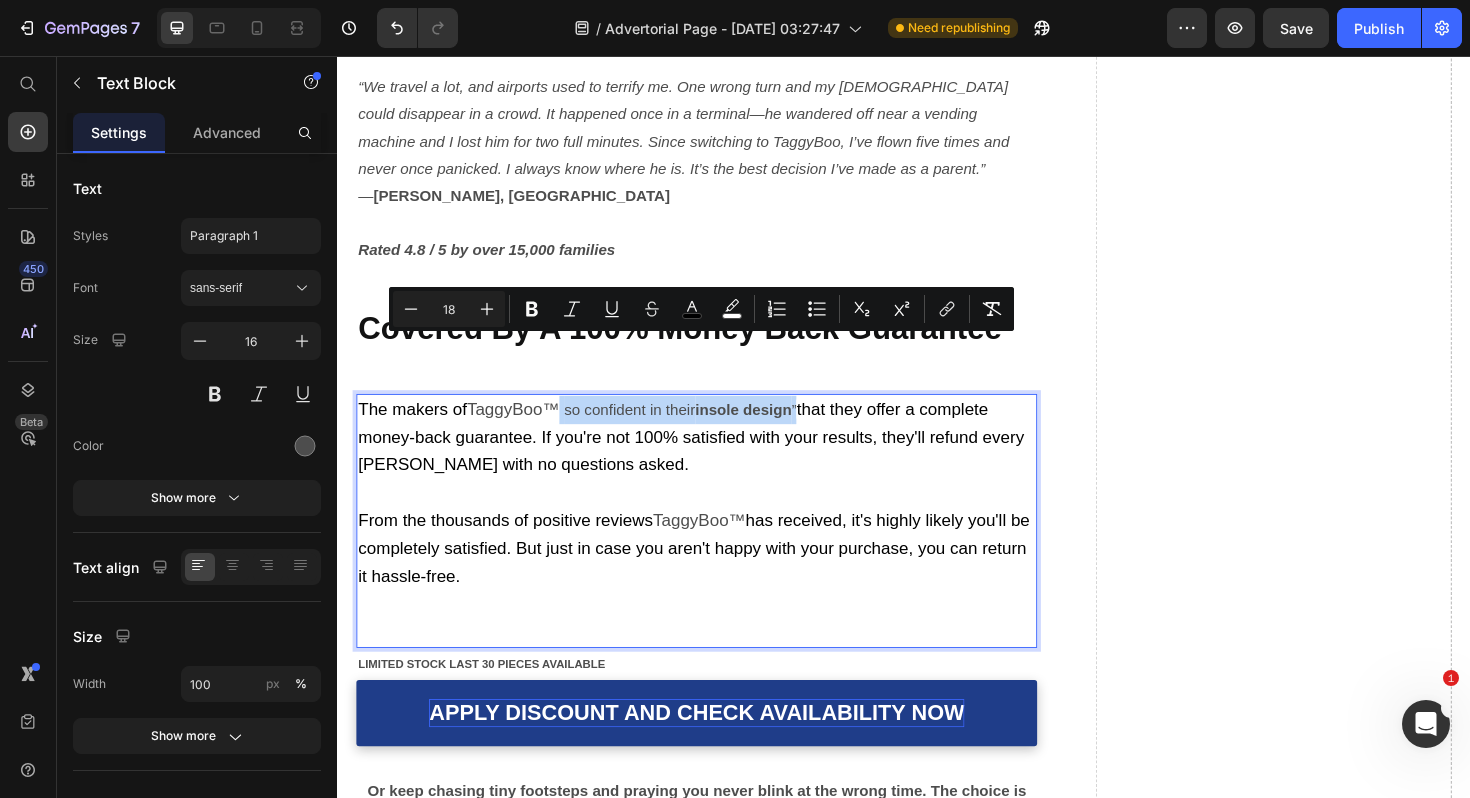 type on "16" 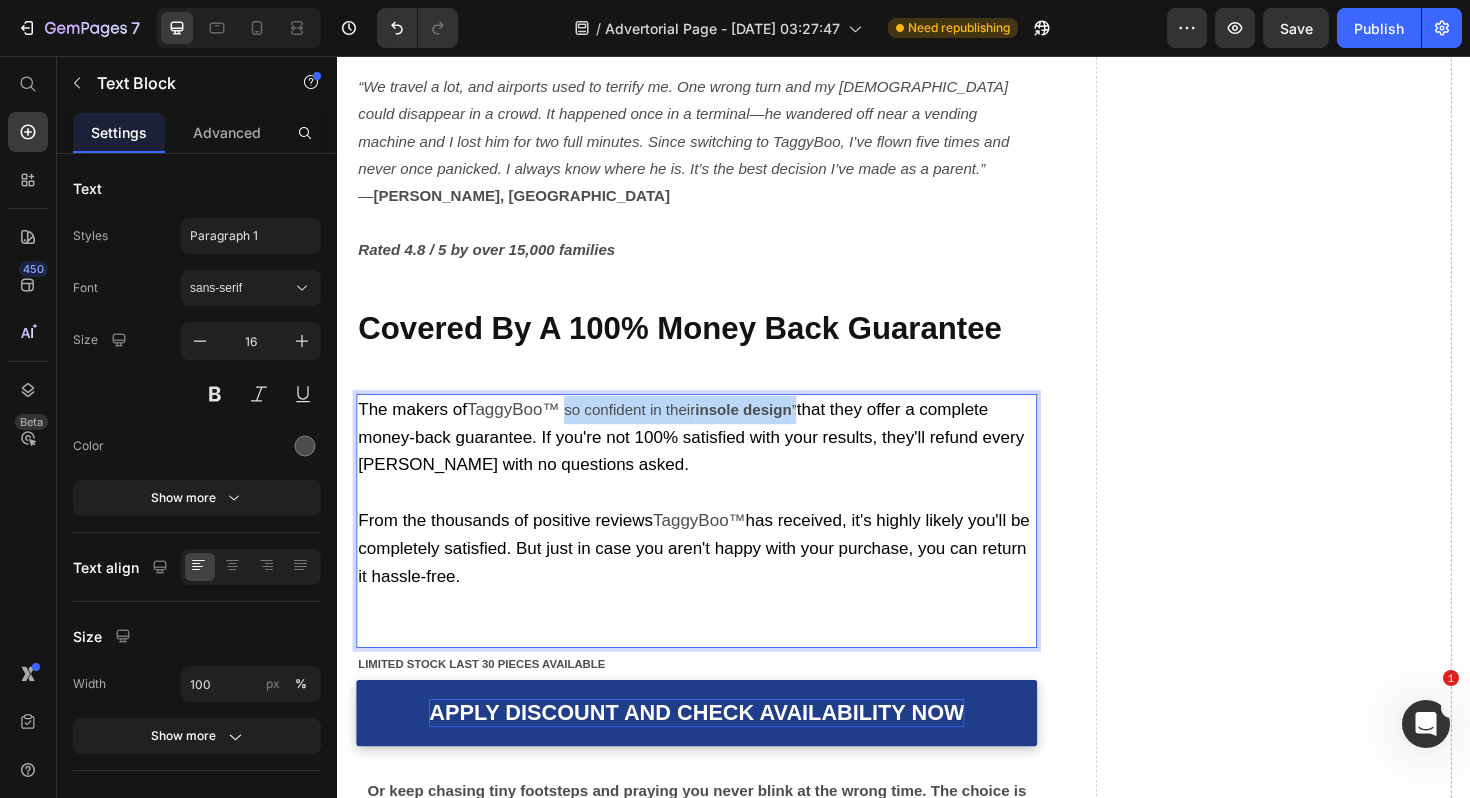 drag, startPoint x: 835, startPoint y: 368, endPoint x: 580, endPoint y: 368, distance: 255 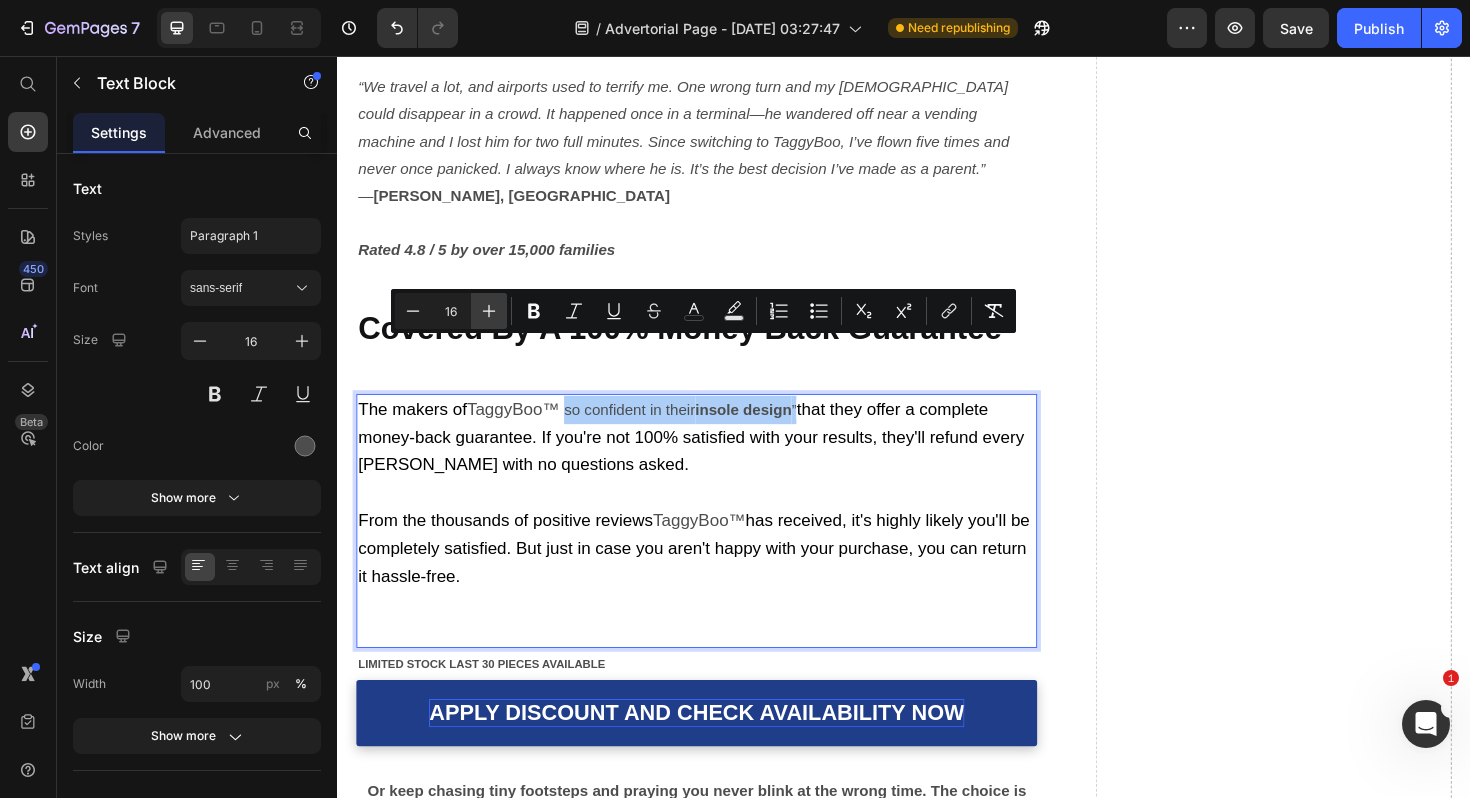 click 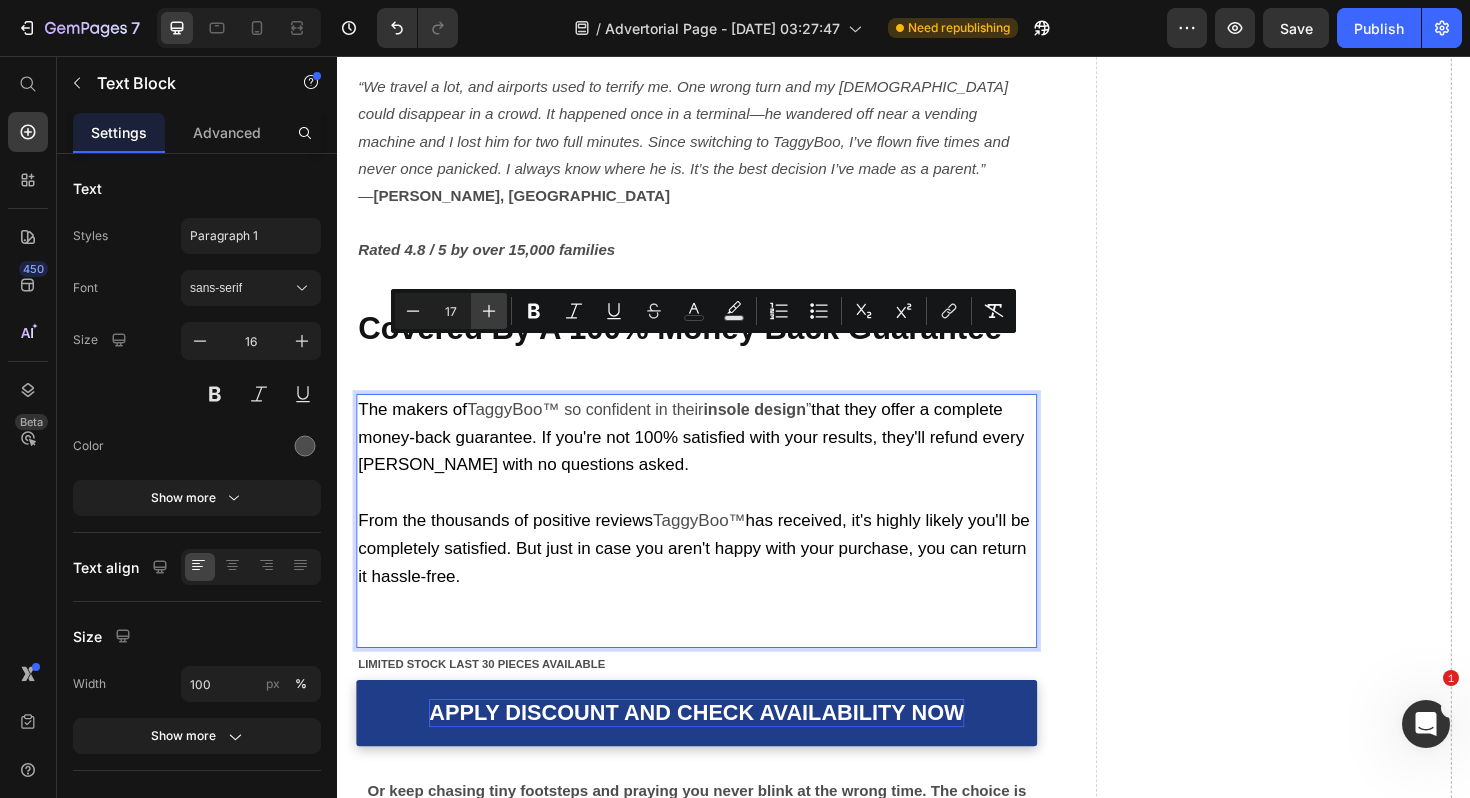 click 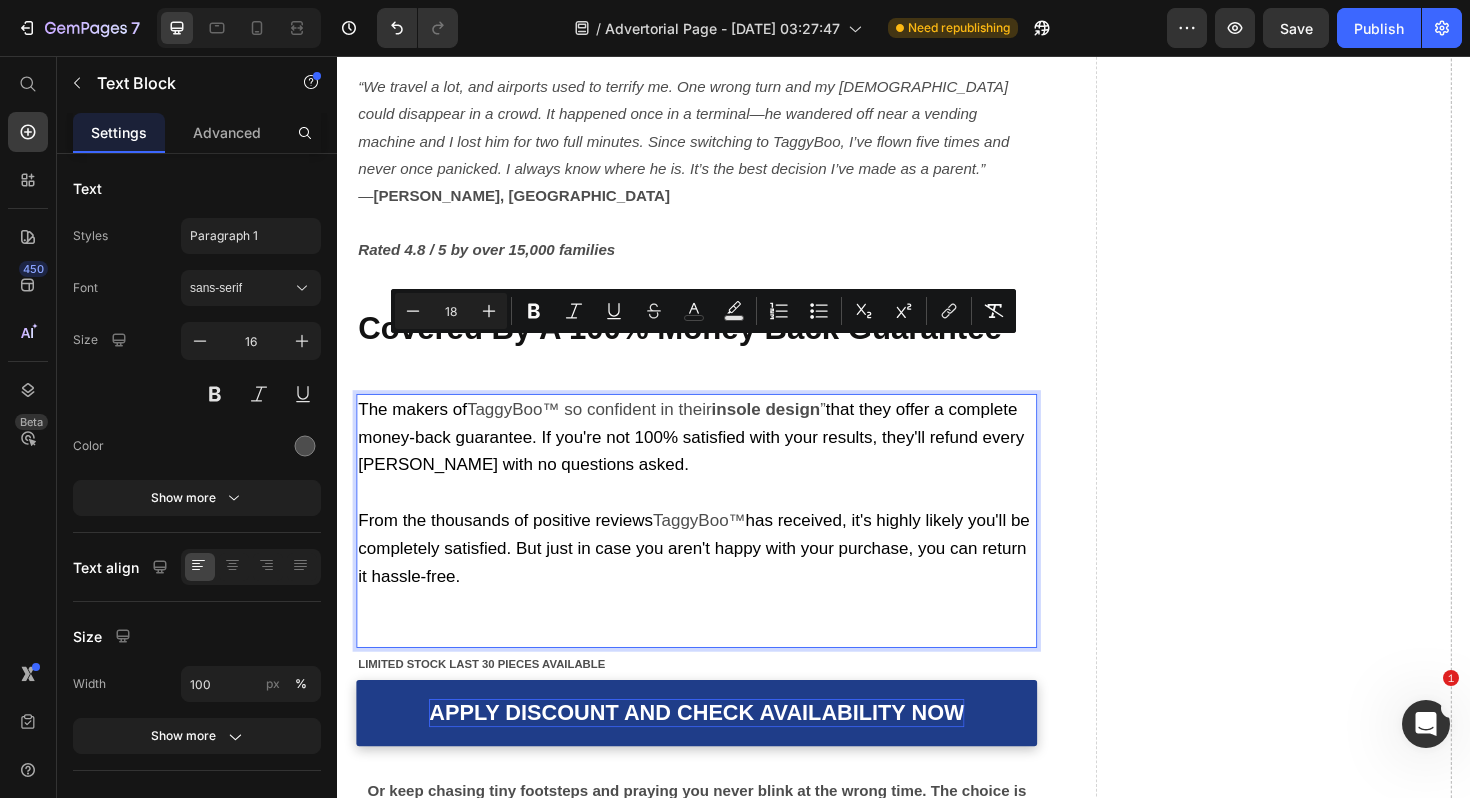 click on "so confident in their  insole design ”" at bounding box center [715, 430] 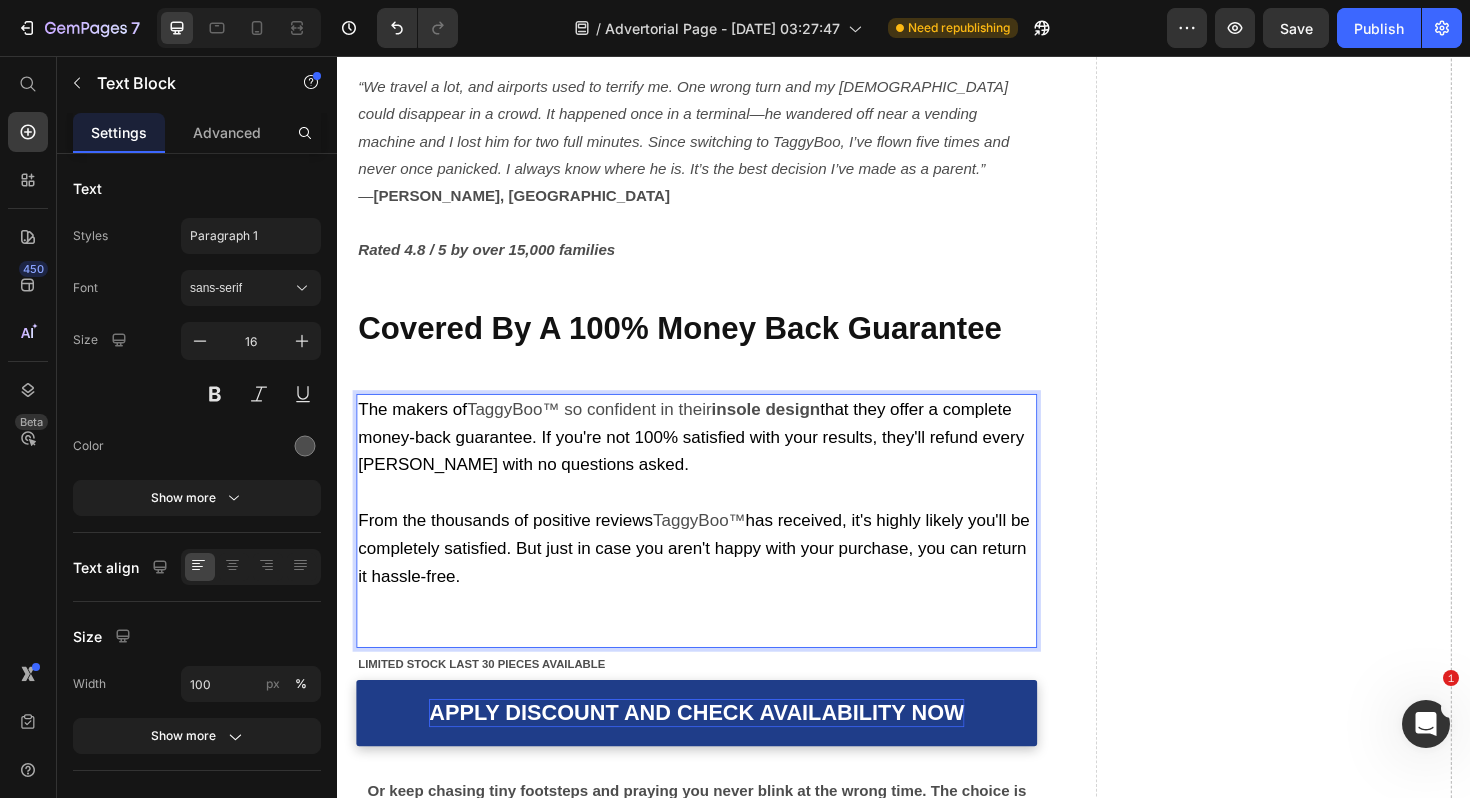 click on "so confident in their  insole design" at bounding box center (712, 430) 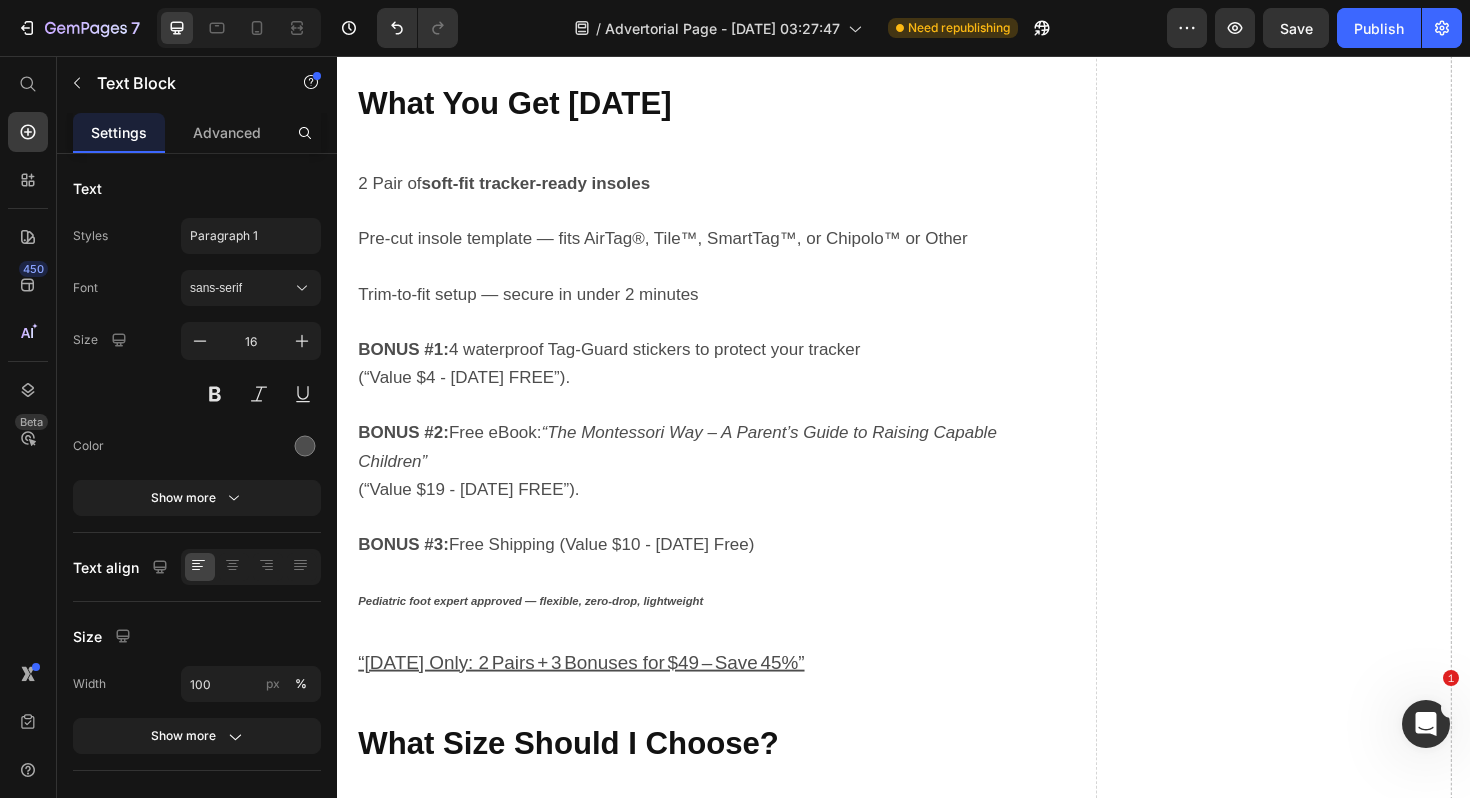 scroll, scrollTop: 5796, scrollLeft: 0, axis: vertical 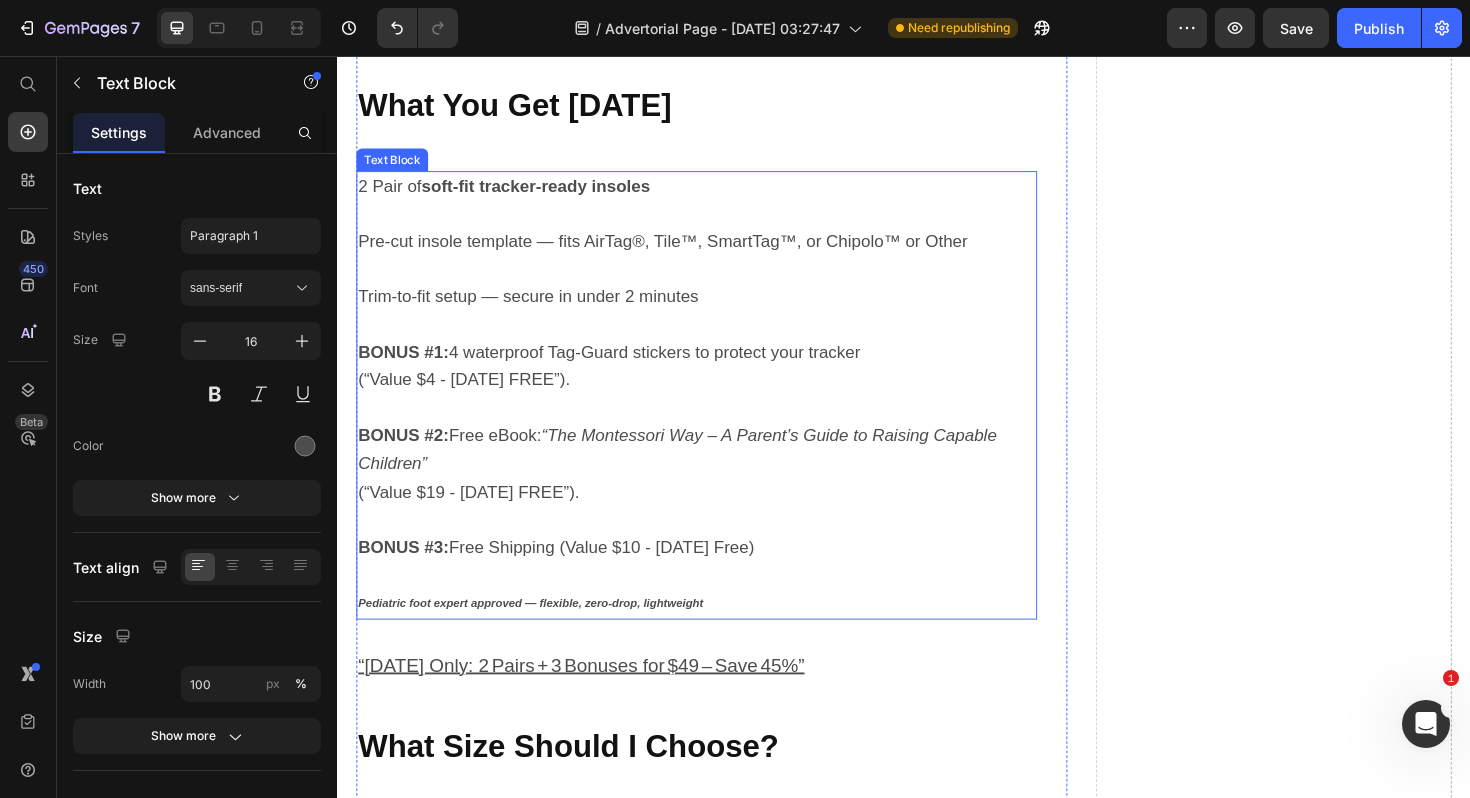 click on "(“Value $19 - today FREE”). BONUS #3:  Free Shipping (Value $10 - today Free) Pediatric foot expert approved — flexible, zero-drop, lightweight" at bounding box center [717, 577] 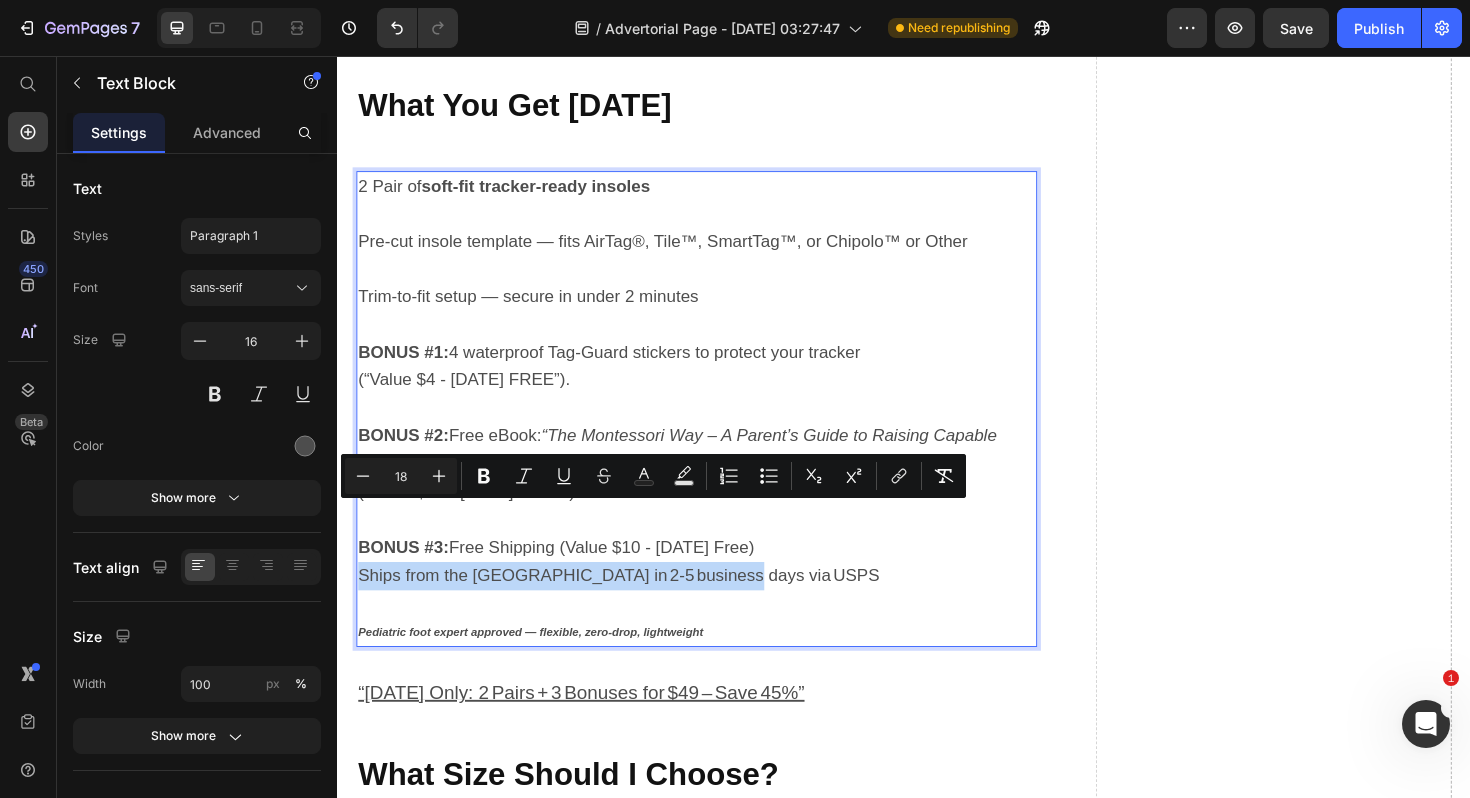 drag, startPoint x: 767, startPoint y: 539, endPoint x: 362, endPoint y: 534, distance: 405.03085 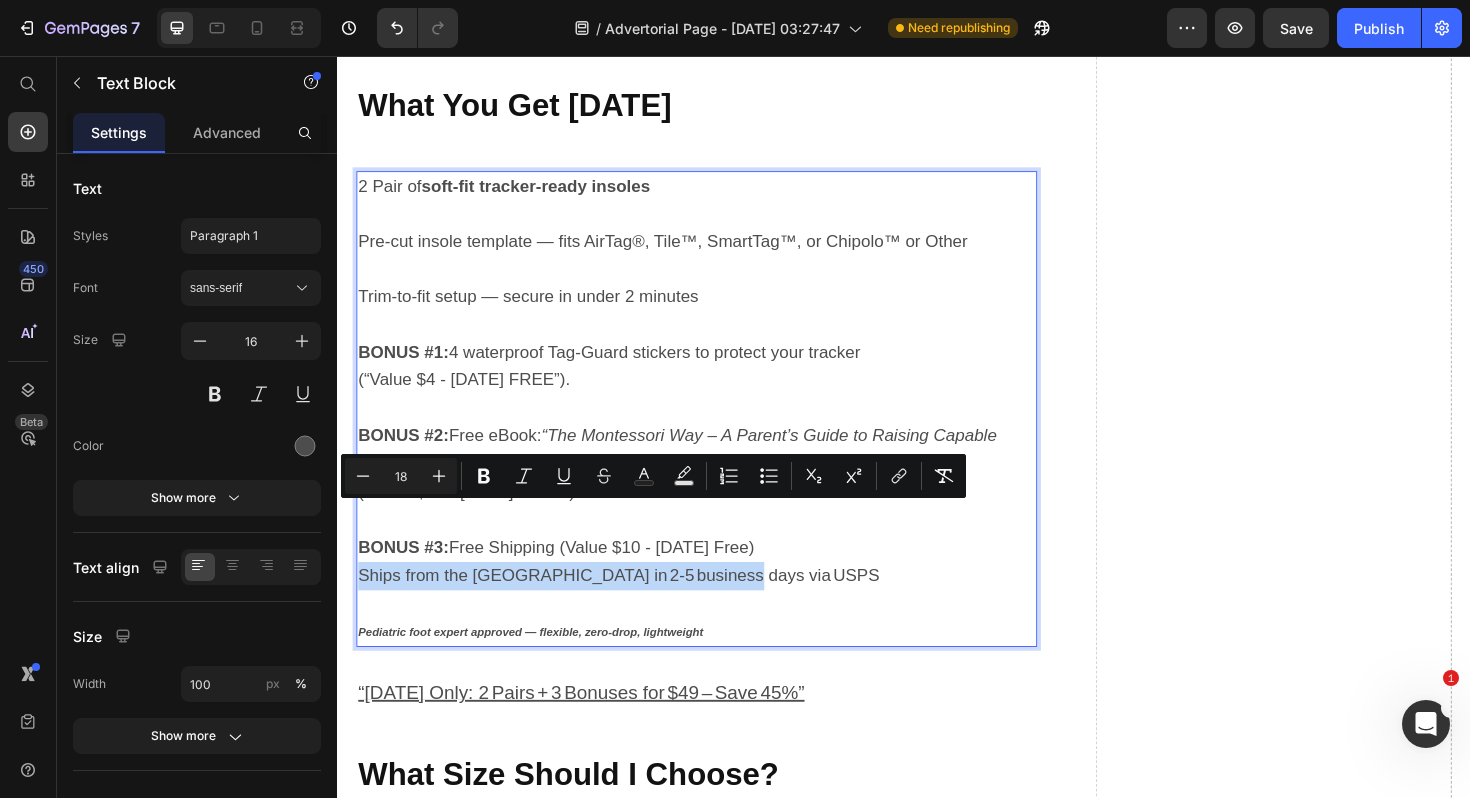 click on "(“Value $19 - today FREE”). BONUS #3:  Free Shipping (Value $10 - today Free) Ships from the USA in 2‑5 business days via USPS Pediatric foot expert approved — flexible, zero-drop, lightweight" at bounding box center [717, 592] 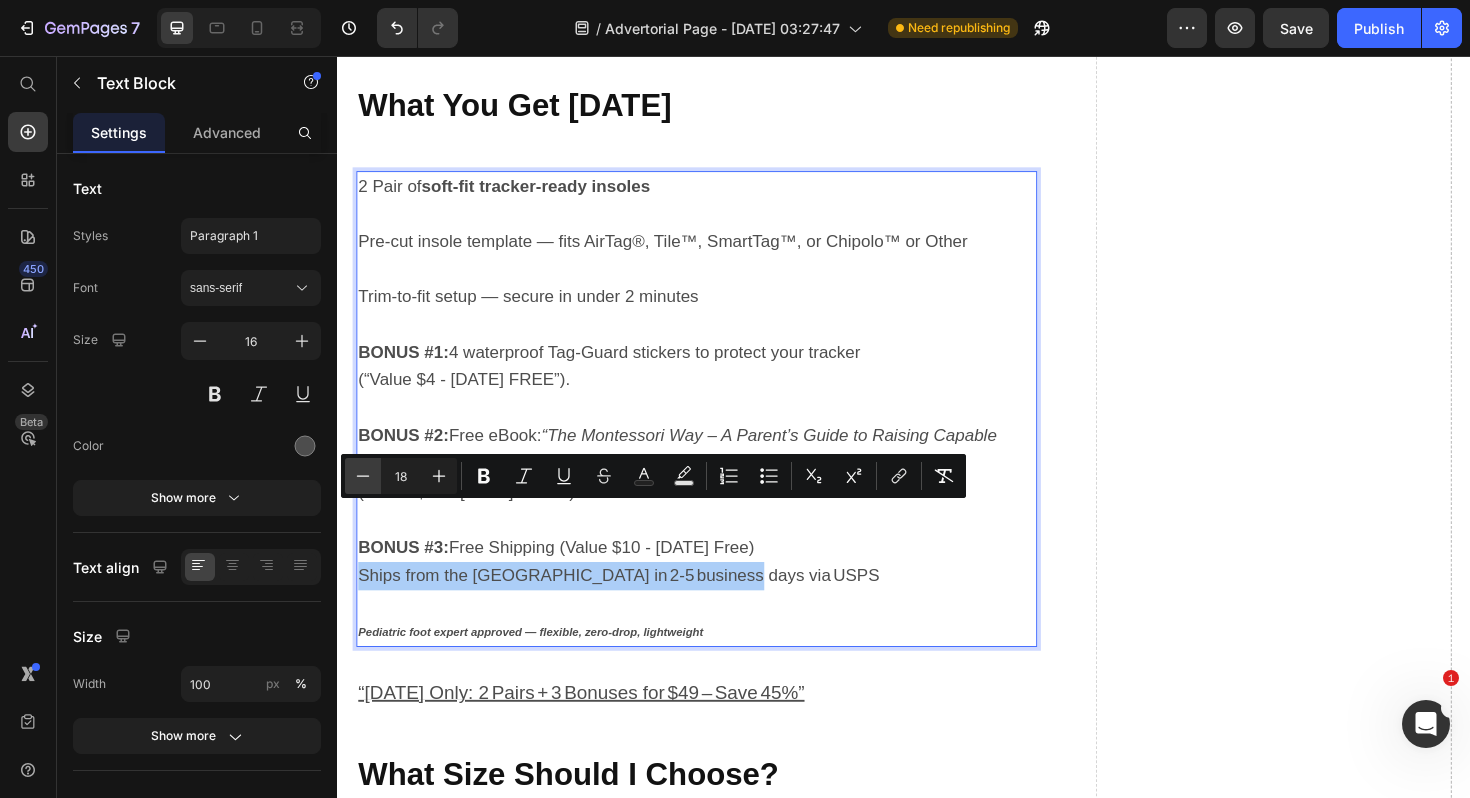 click 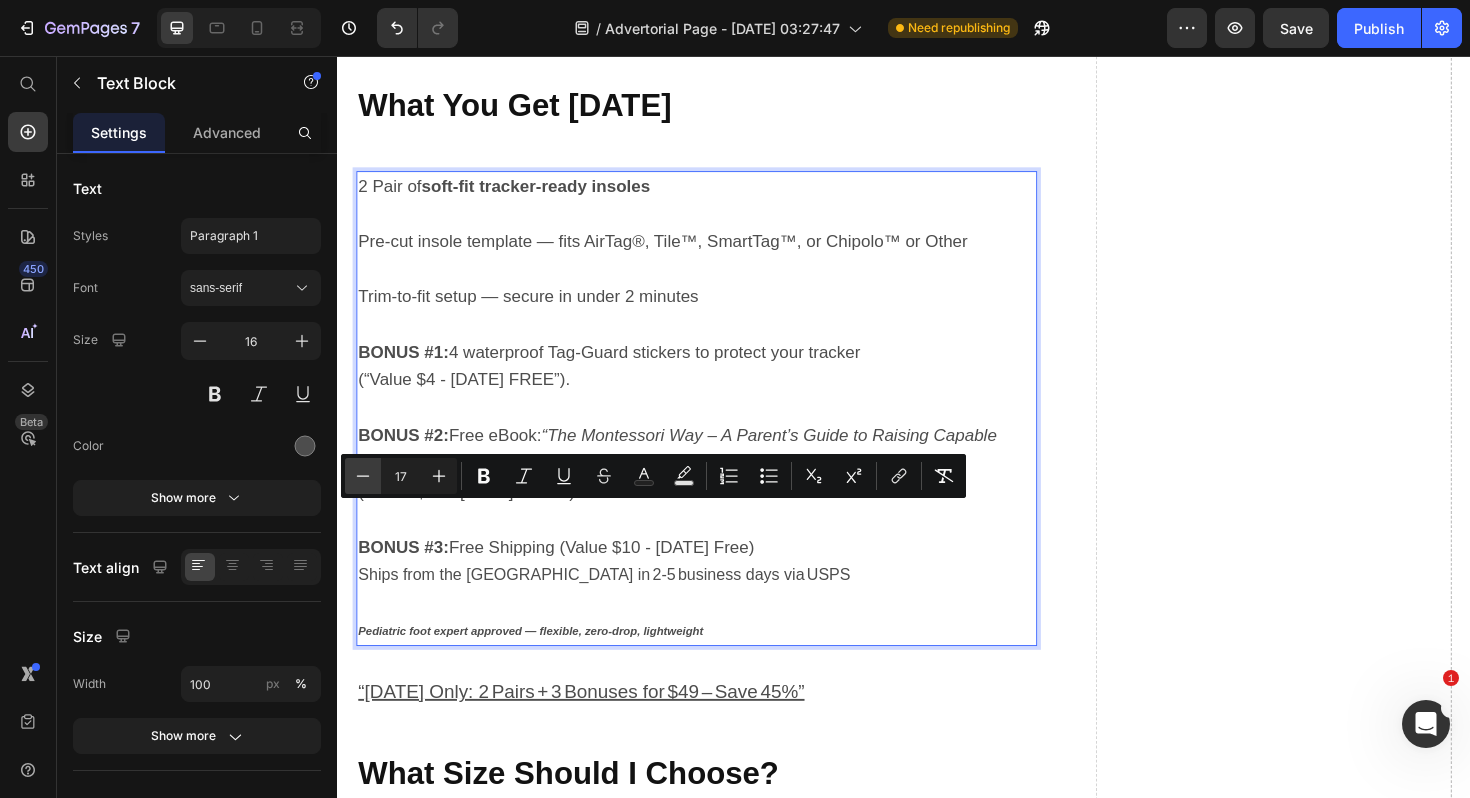 click 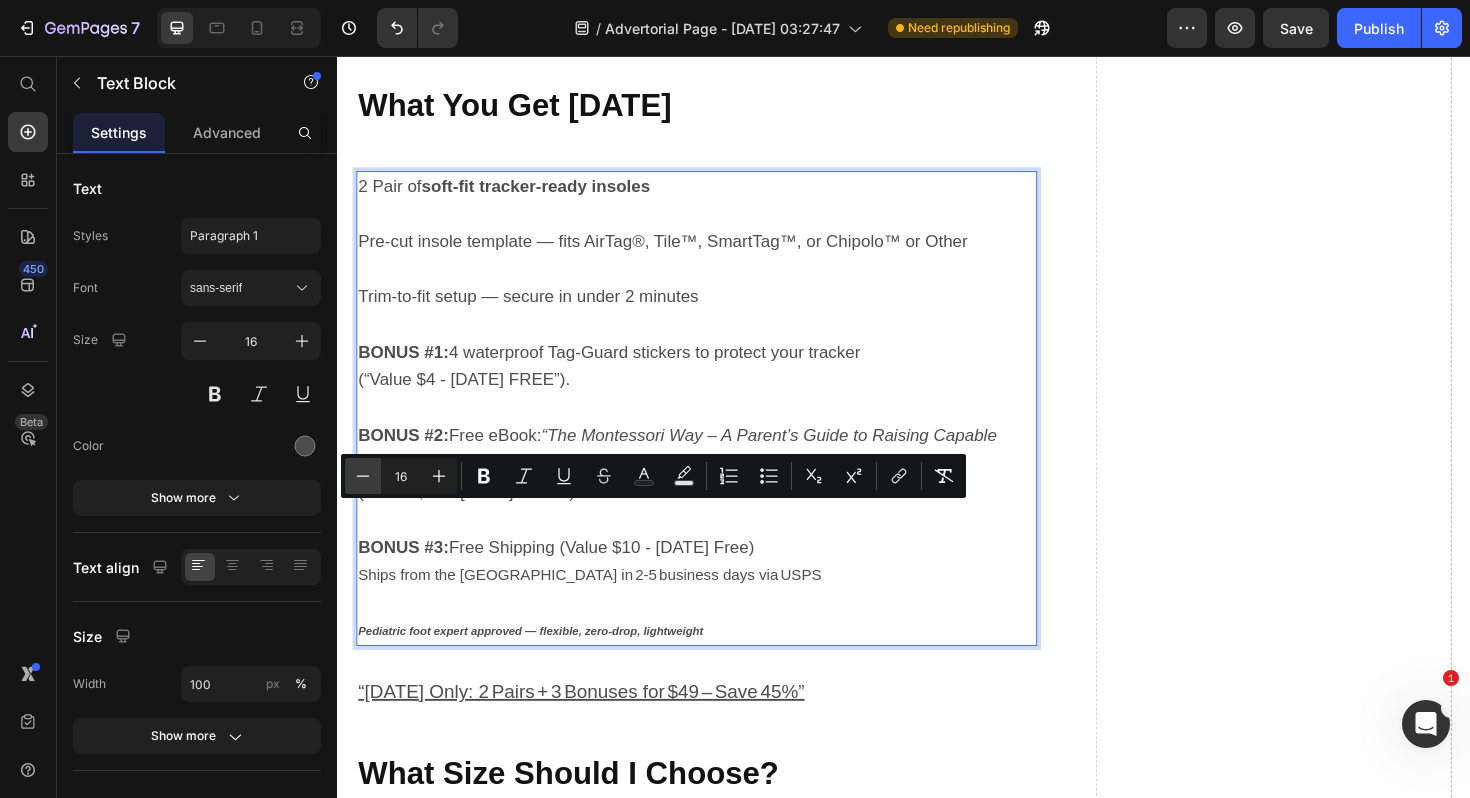 click 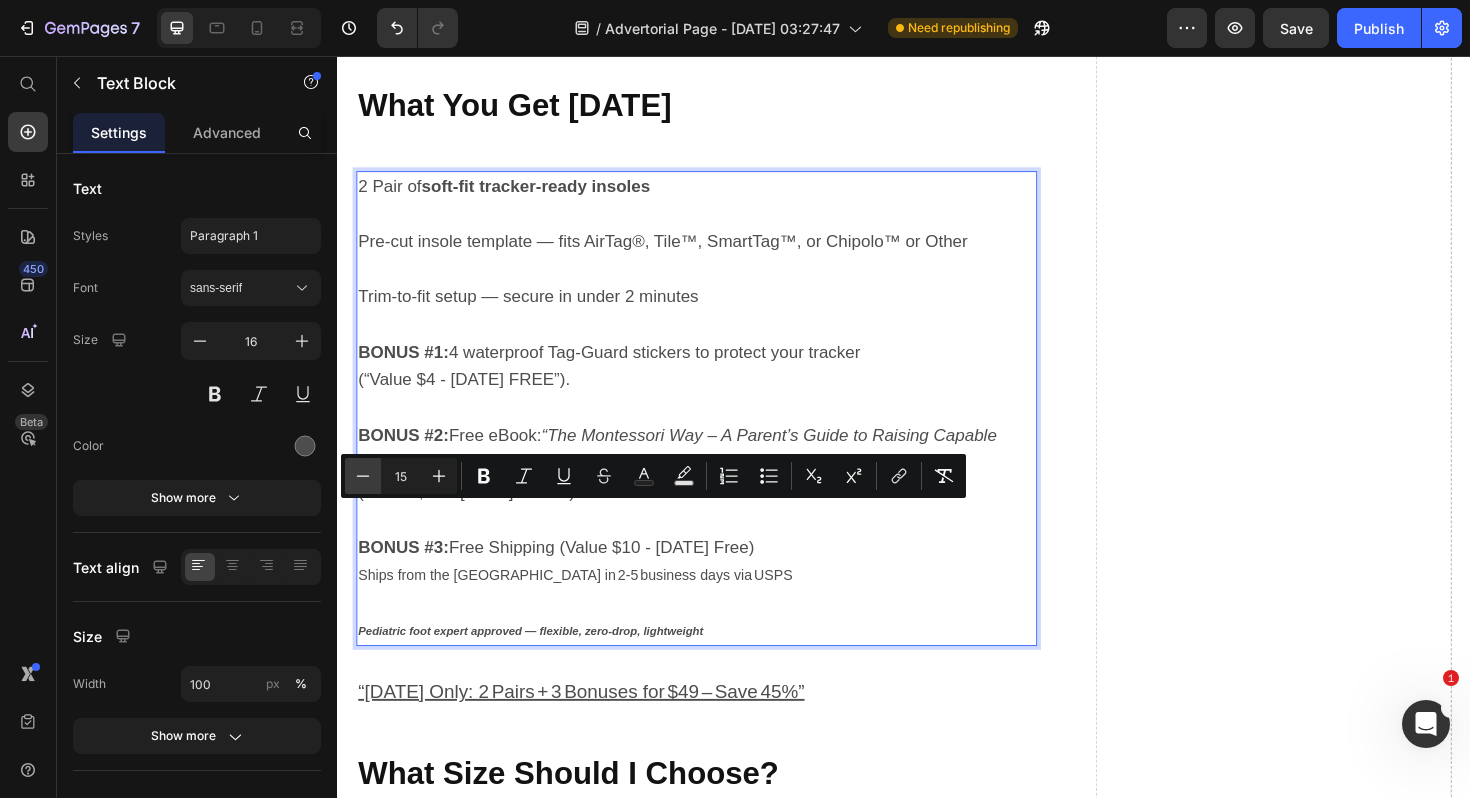 click 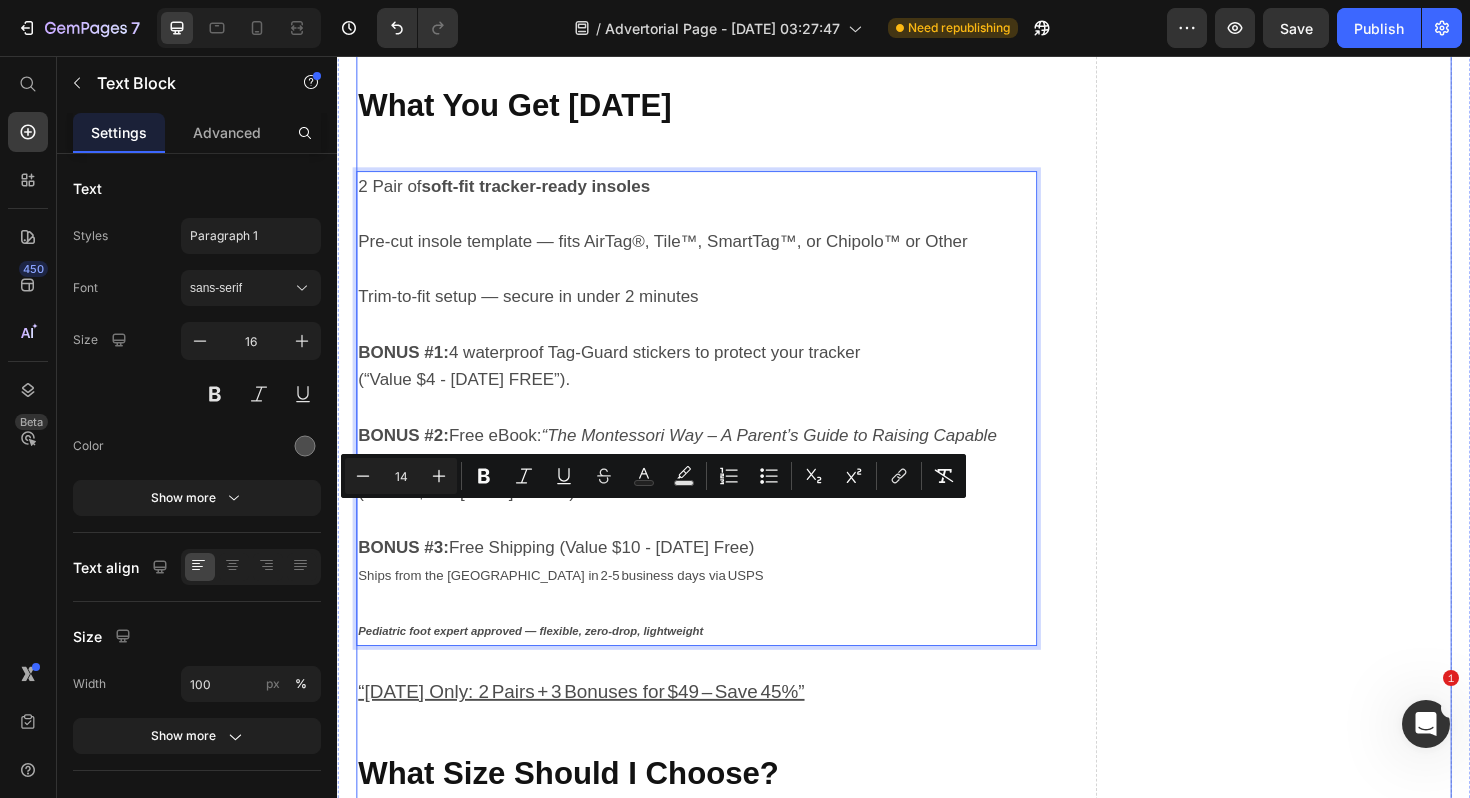 click on "Drop element here" at bounding box center [1328, 17] 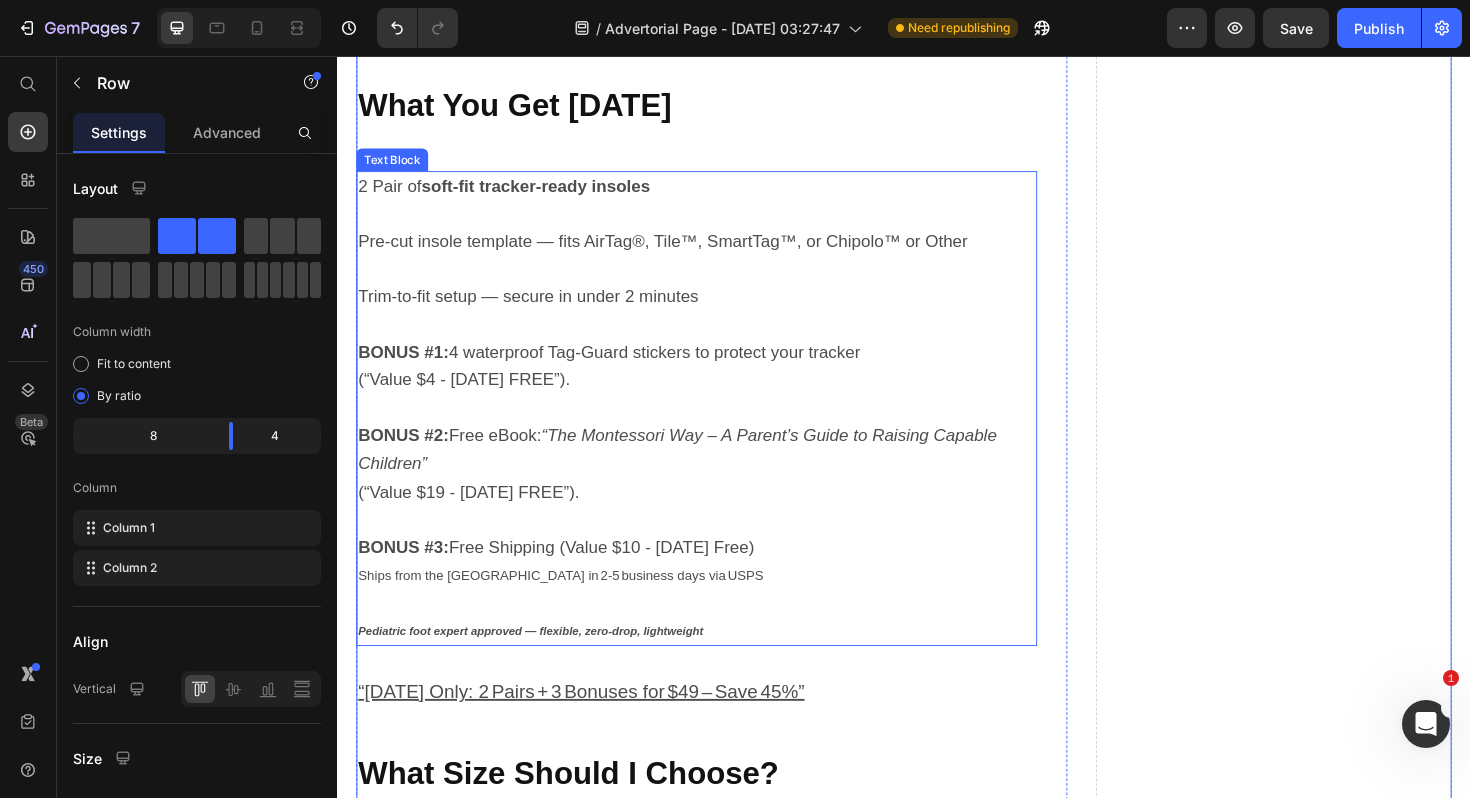 click on "Ships from the [GEOGRAPHIC_DATA] in 2‑5 business days via USPS" at bounding box center [573, 606] 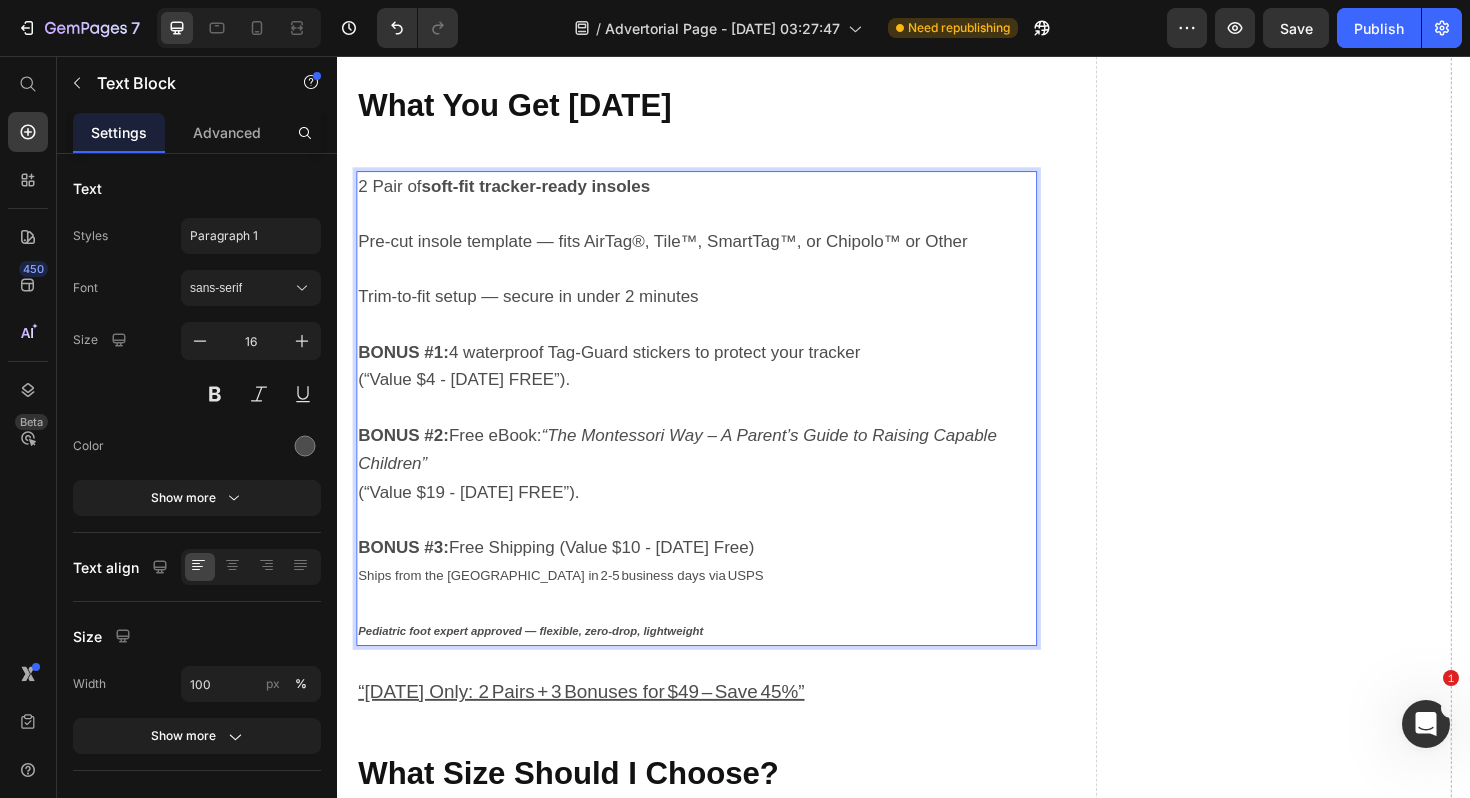 click on "Ships from the [GEOGRAPHIC_DATA] in 2‑5 business days via USPS" at bounding box center [573, 606] 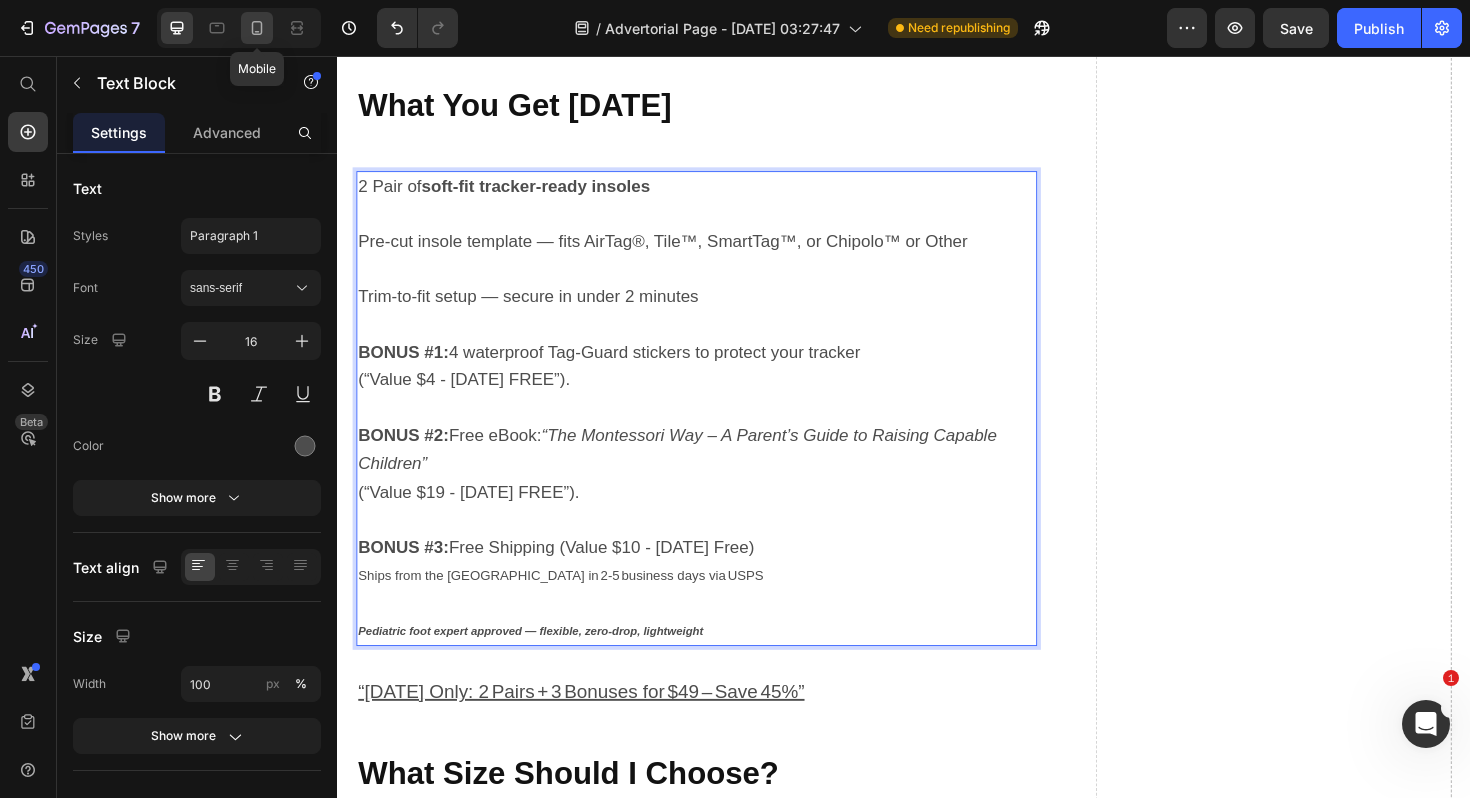 click 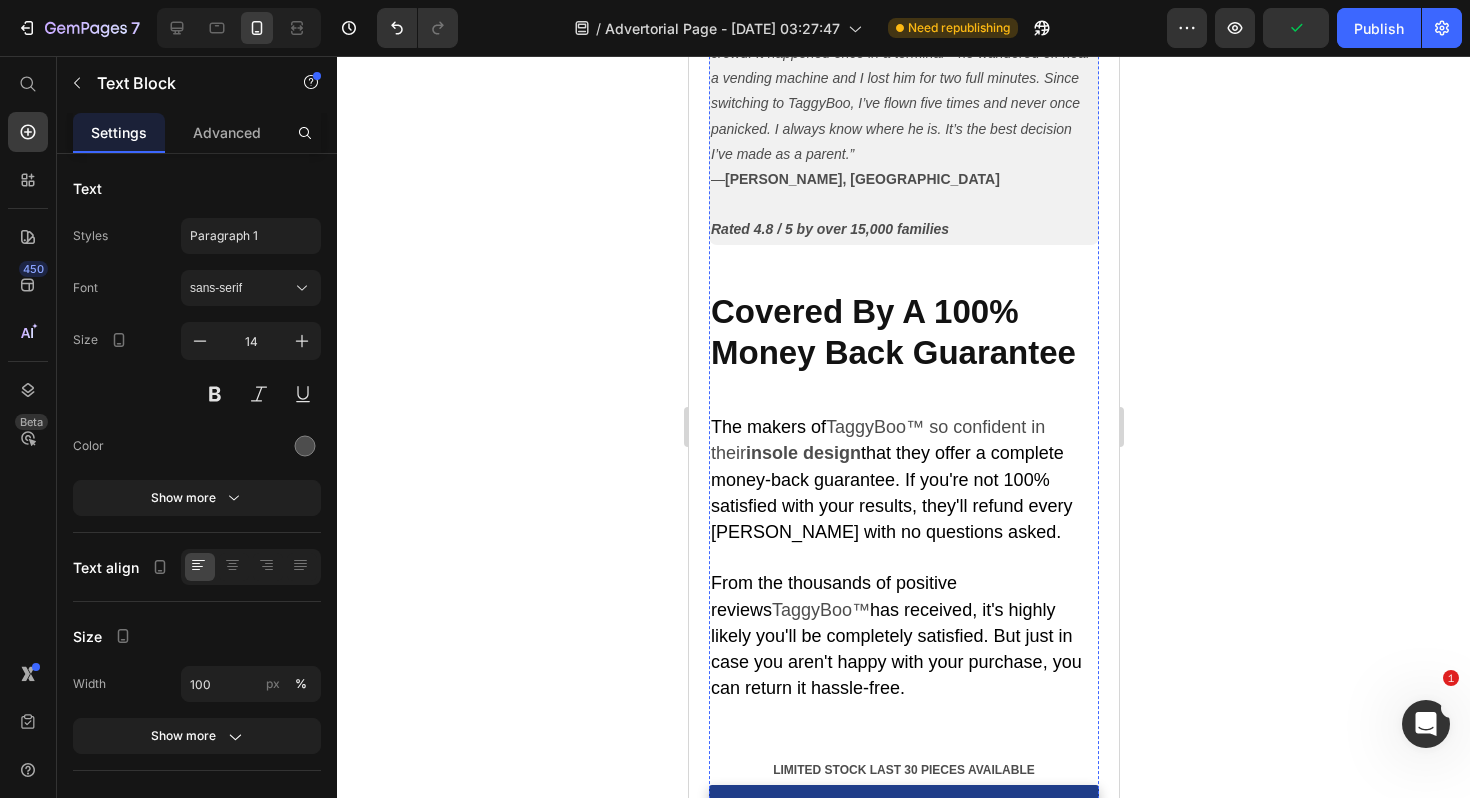 scroll, scrollTop: 8304, scrollLeft: 0, axis: vertical 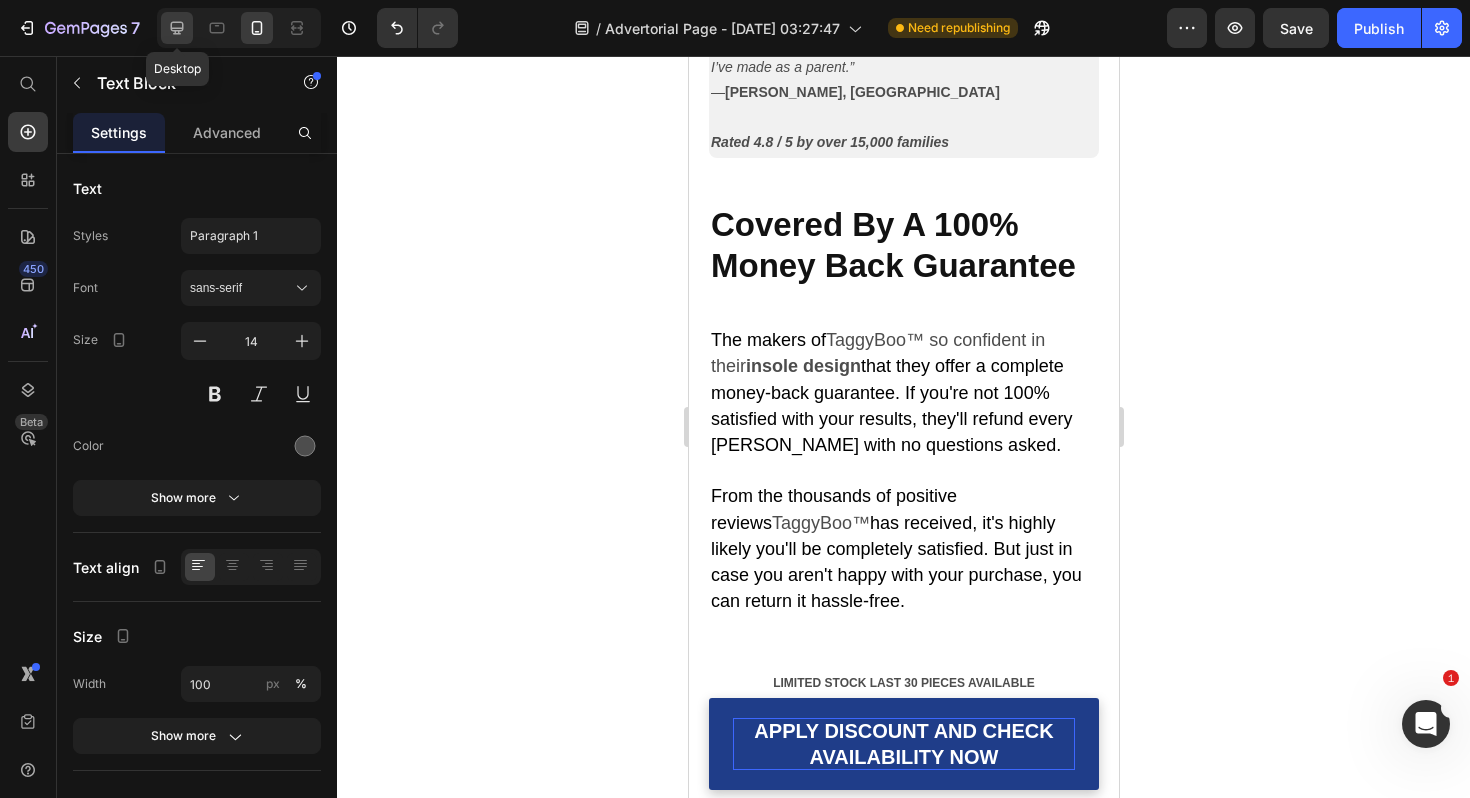 click 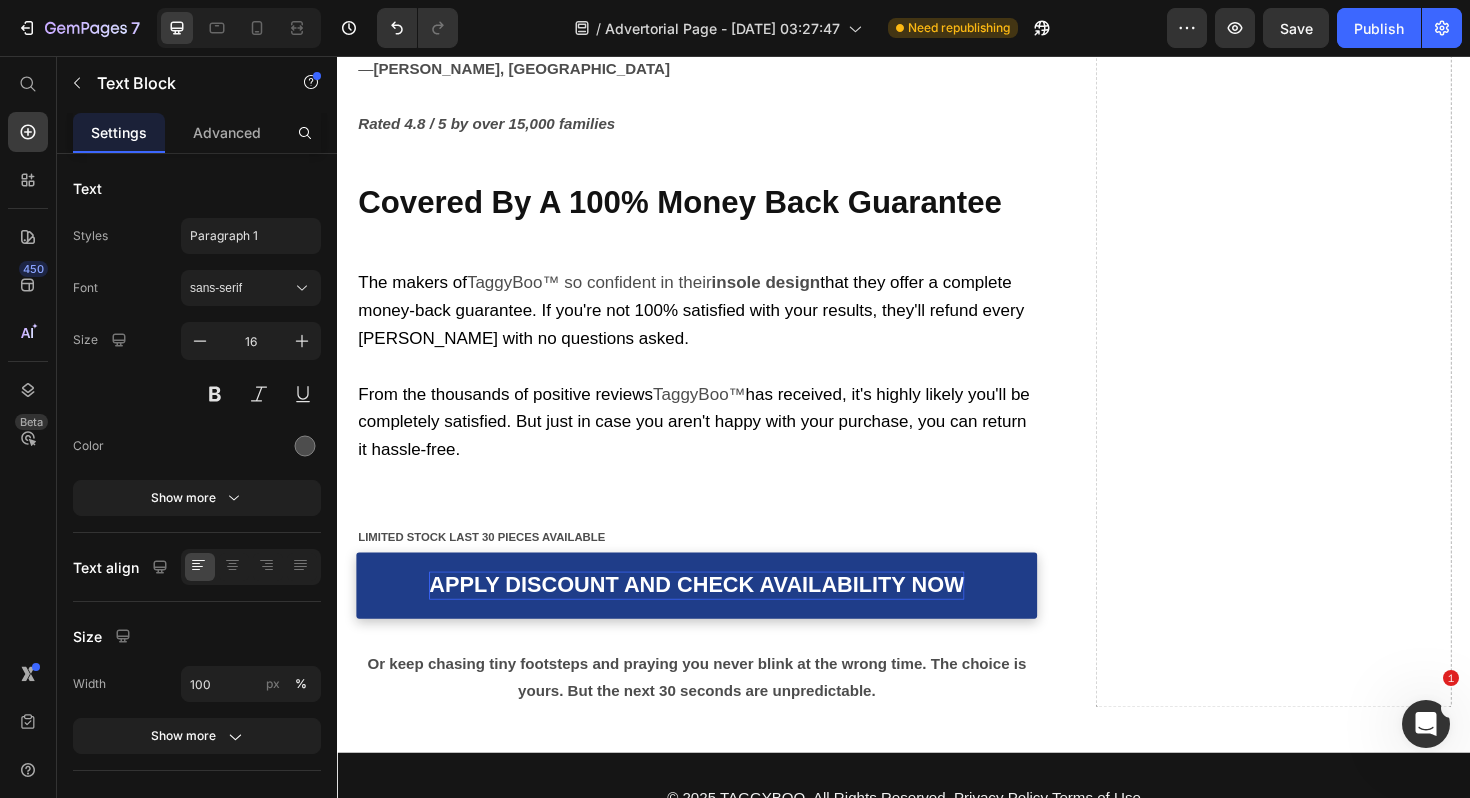 scroll, scrollTop: 7405, scrollLeft: 0, axis: vertical 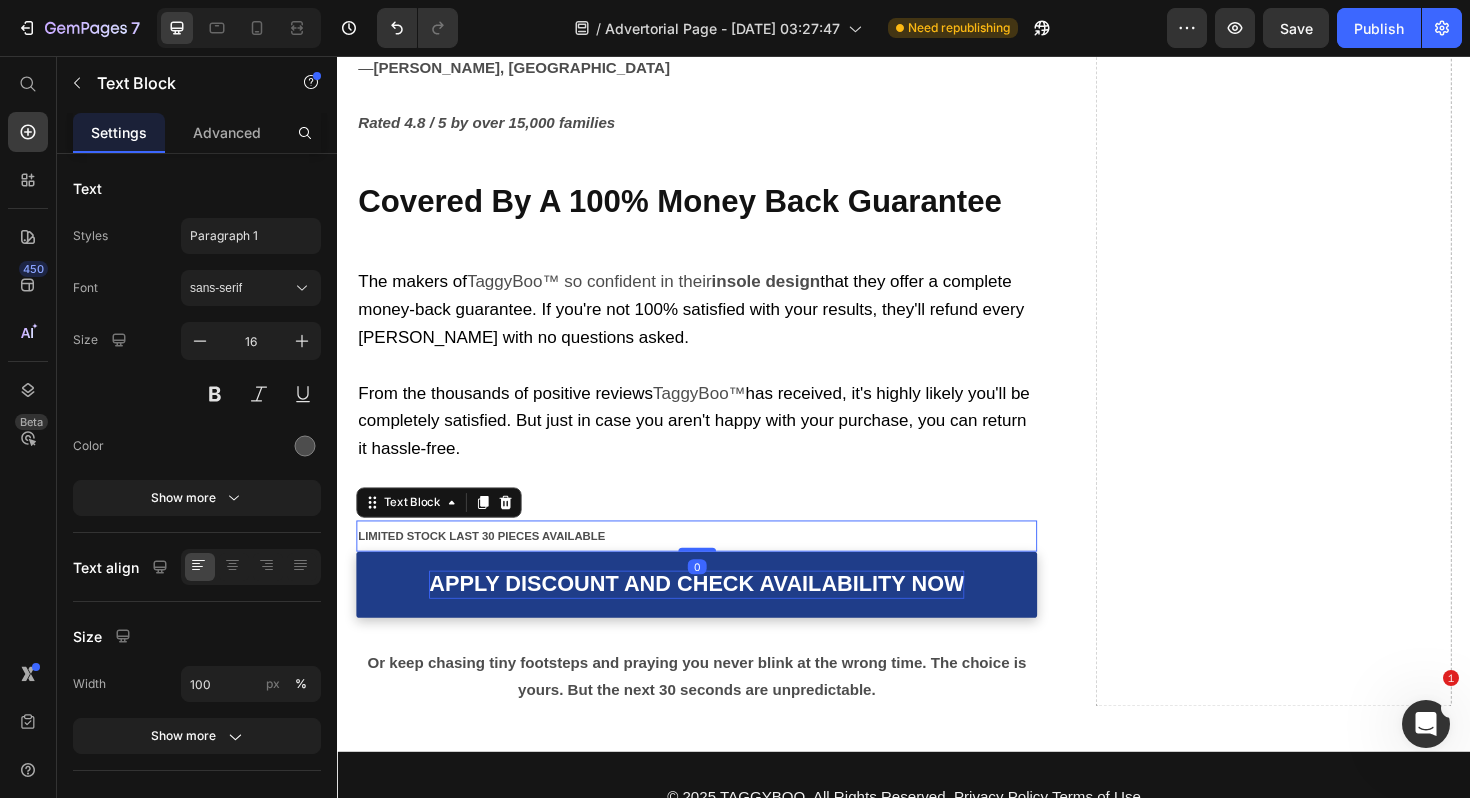 click on "LIMITED STOCK LAST 30 PIECES AVAILABLE" at bounding box center [490, 565] 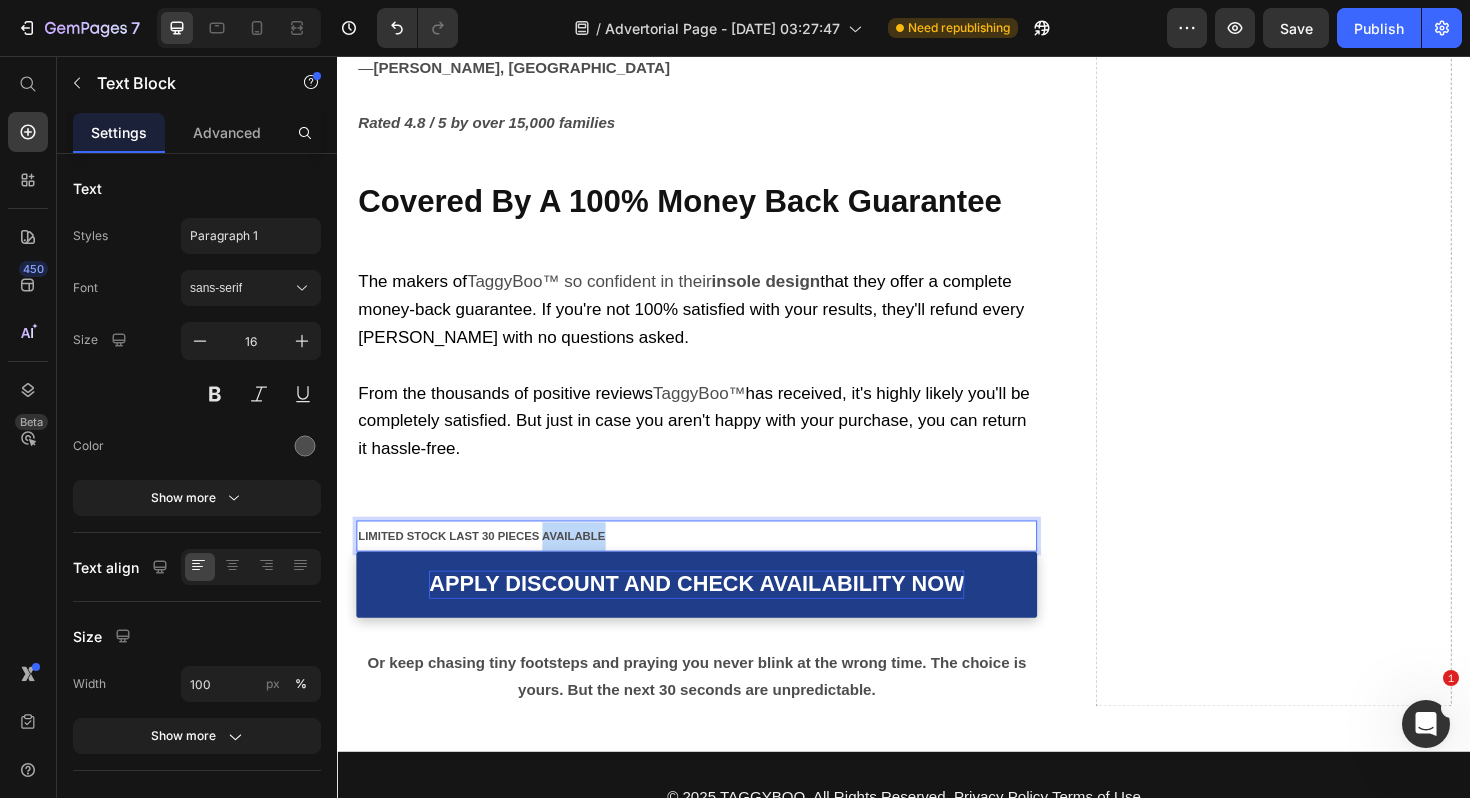 click on "LIMITED STOCK LAST 30 PIECES AVAILABLE" at bounding box center [490, 565] 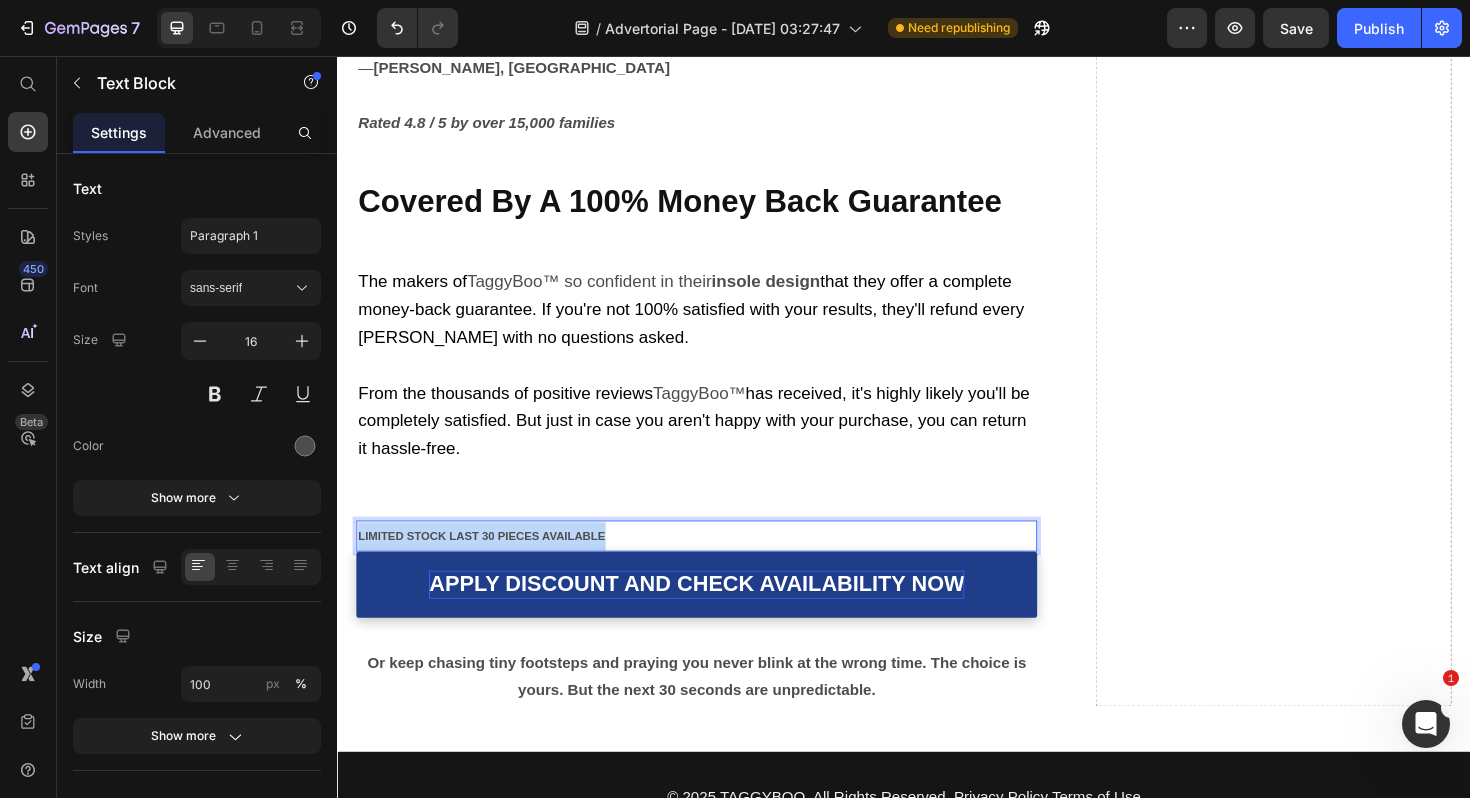 click on "LIMITED STOCK LAST 30 PIECES AVAILABLE" at bounding box center [490, 565] 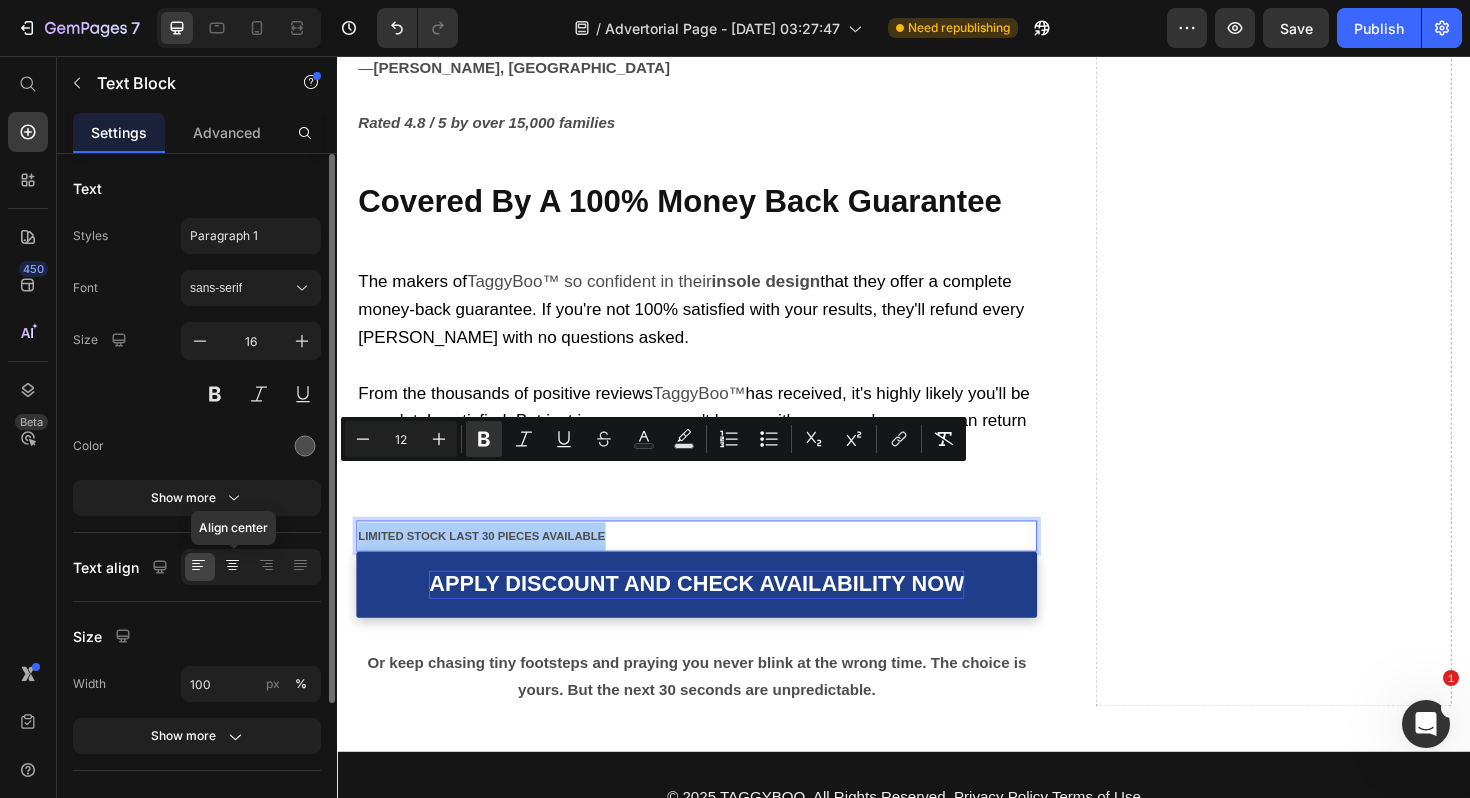 click 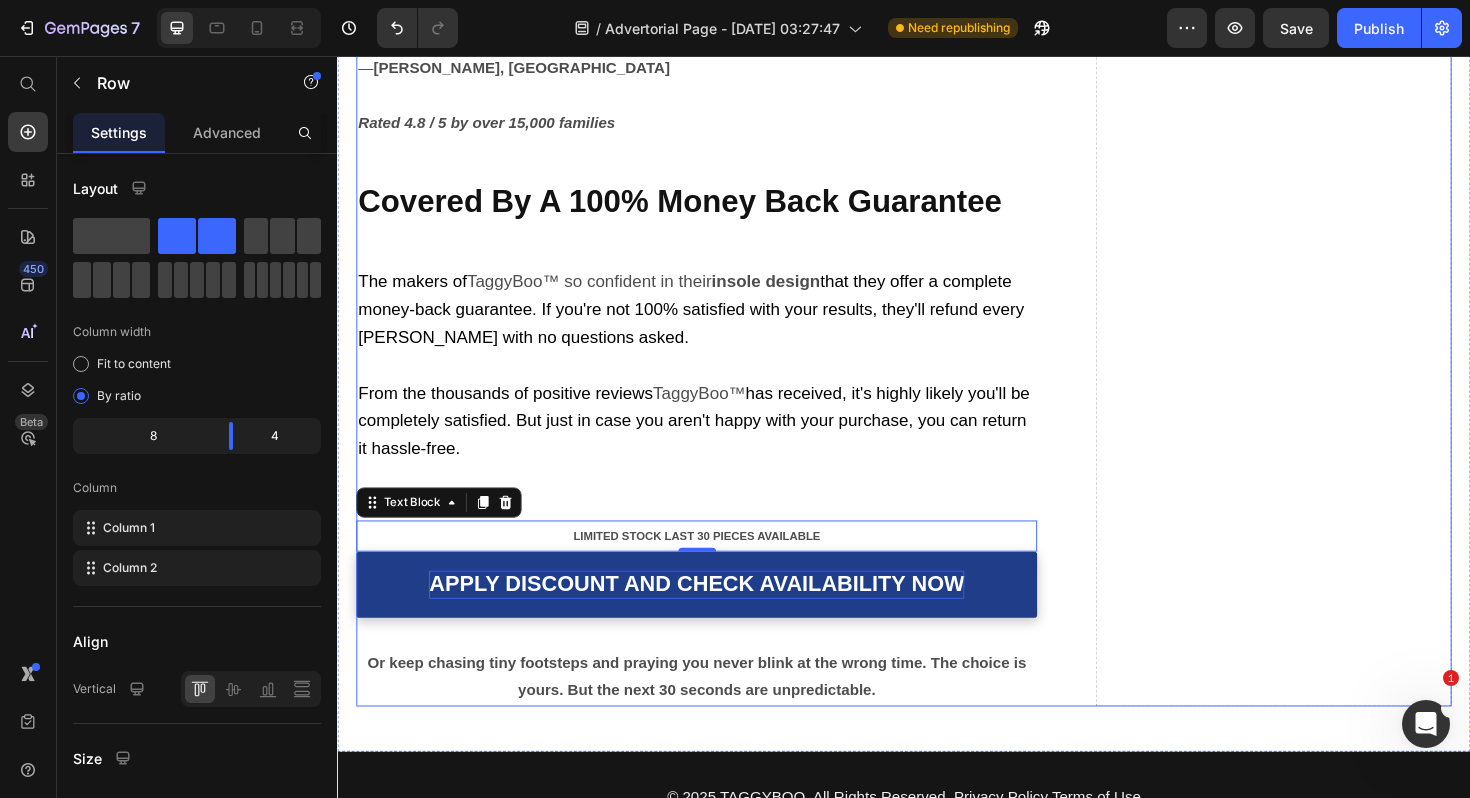click on "Drop element here" at bounding box center (1328, -1592) 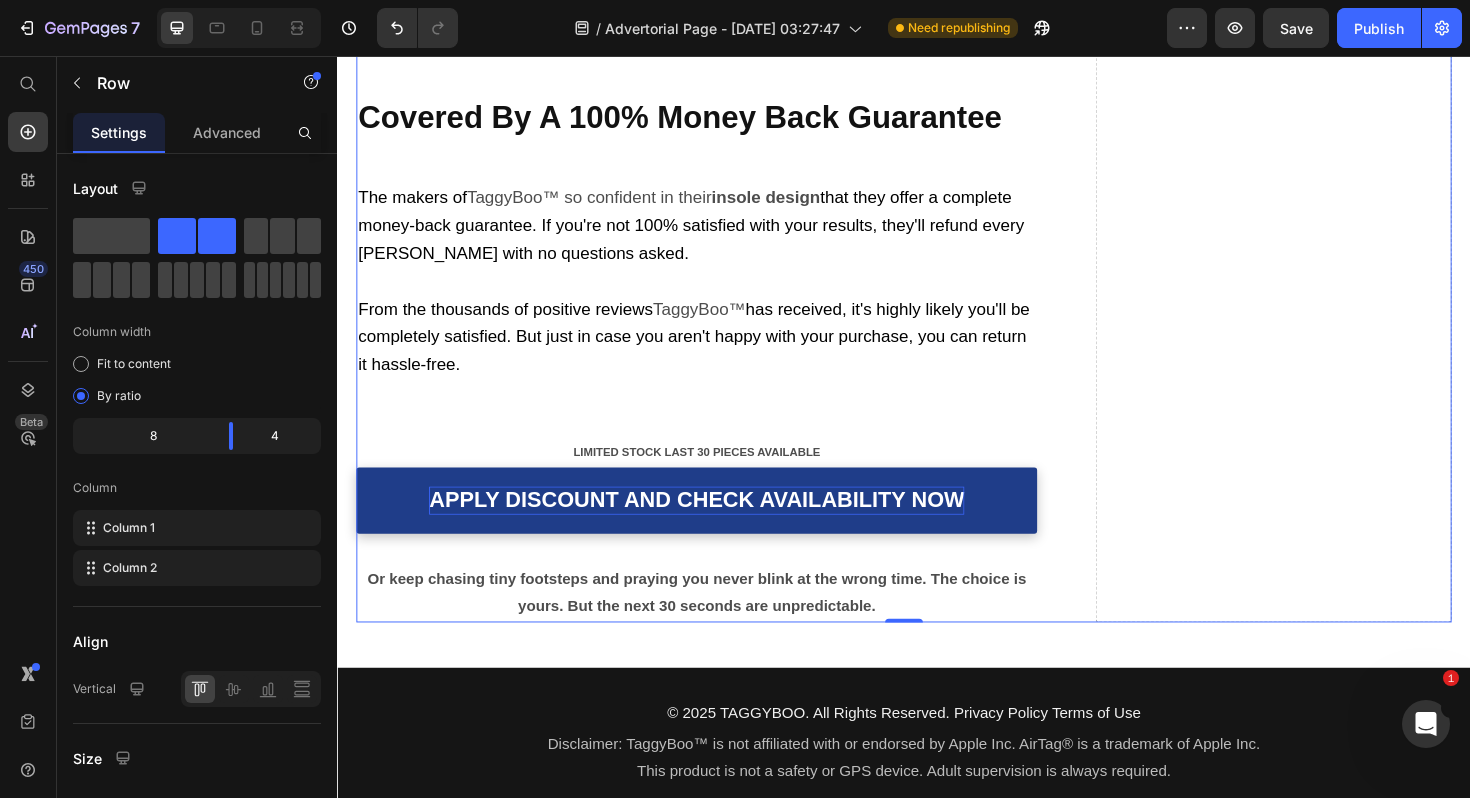 scroll, scrollTop: 7467, scrollLeft: 0, axis: vertical 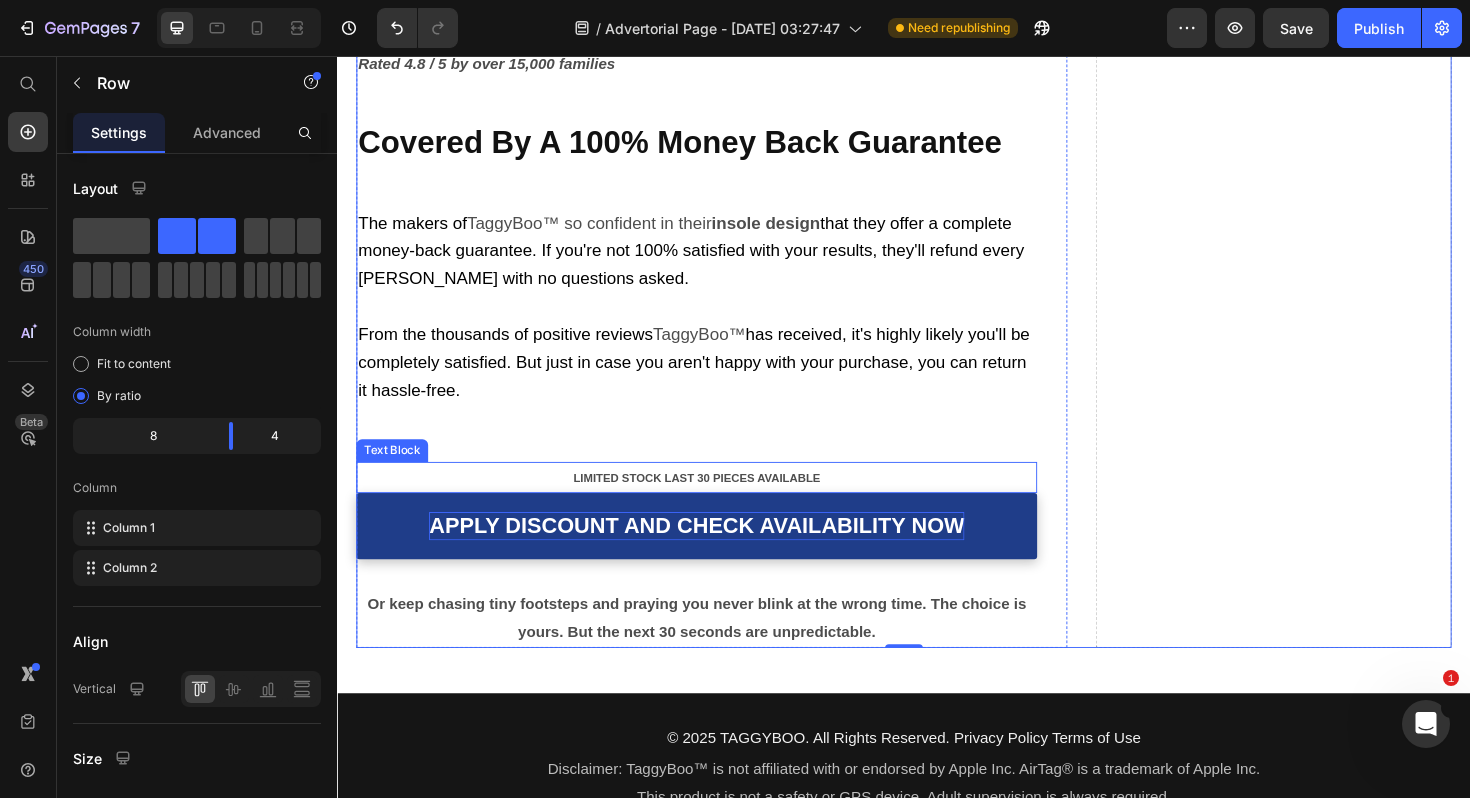 click on "LIMITED STOCK LAST 30 PIECES AVAILABLE" at bounding box center [718, 503] 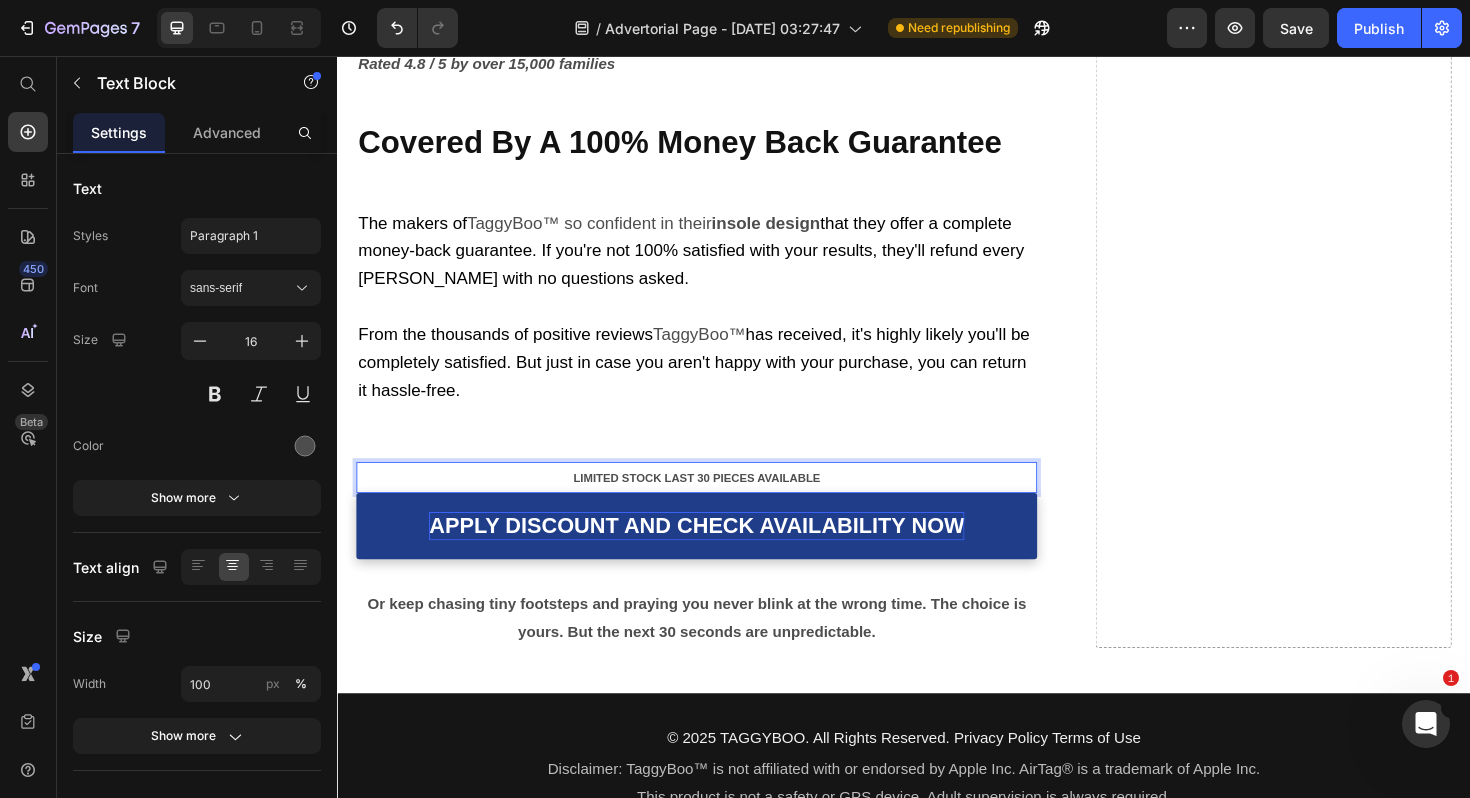 click on "LIMITED STOCK LAST 30 PIECES AVAILABLE" at bounding box center (718, 503) 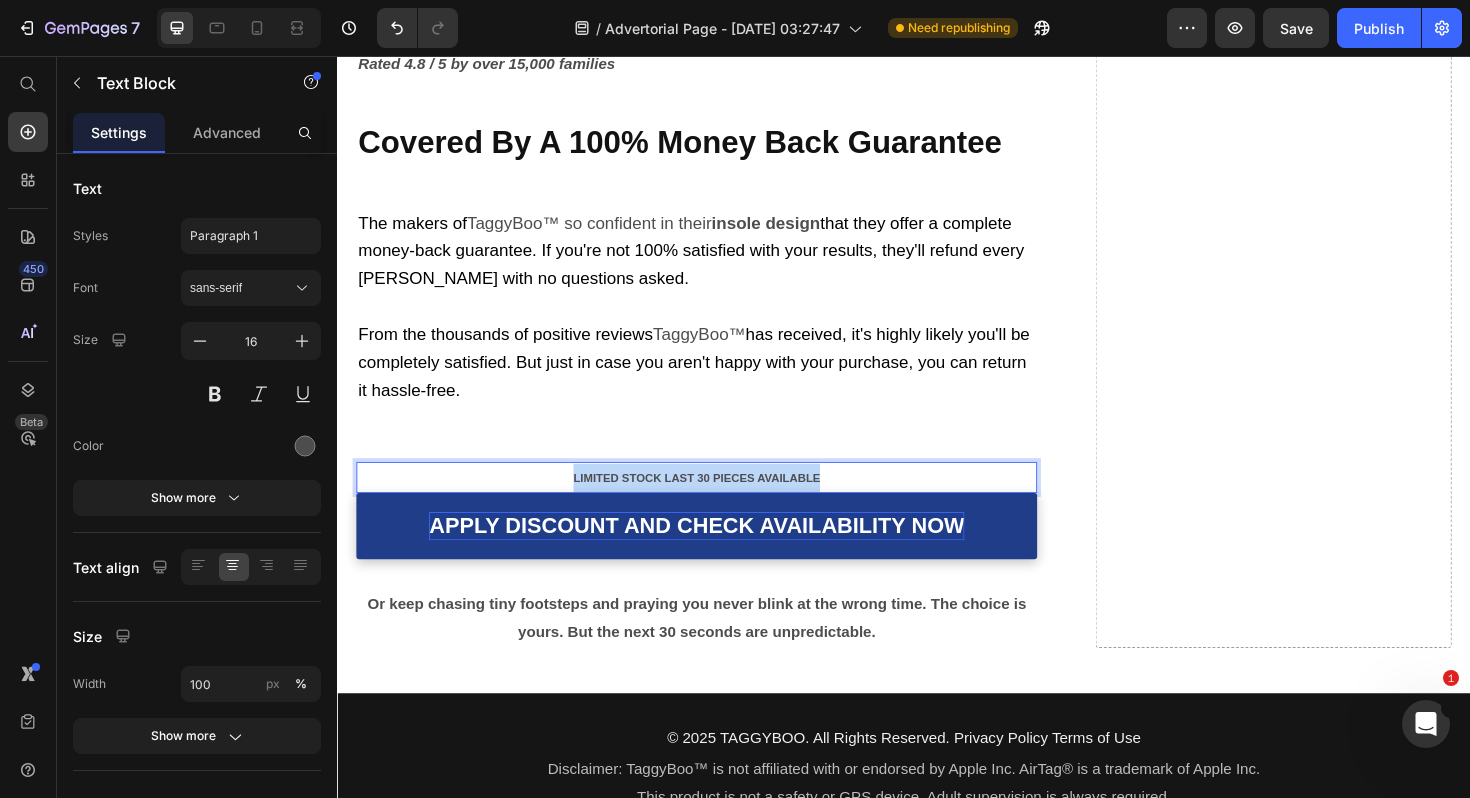 drag, startPoint x: 588, startPoint y: 438, endPoint x: 887, endPoint y: 422, distance: 299.4278 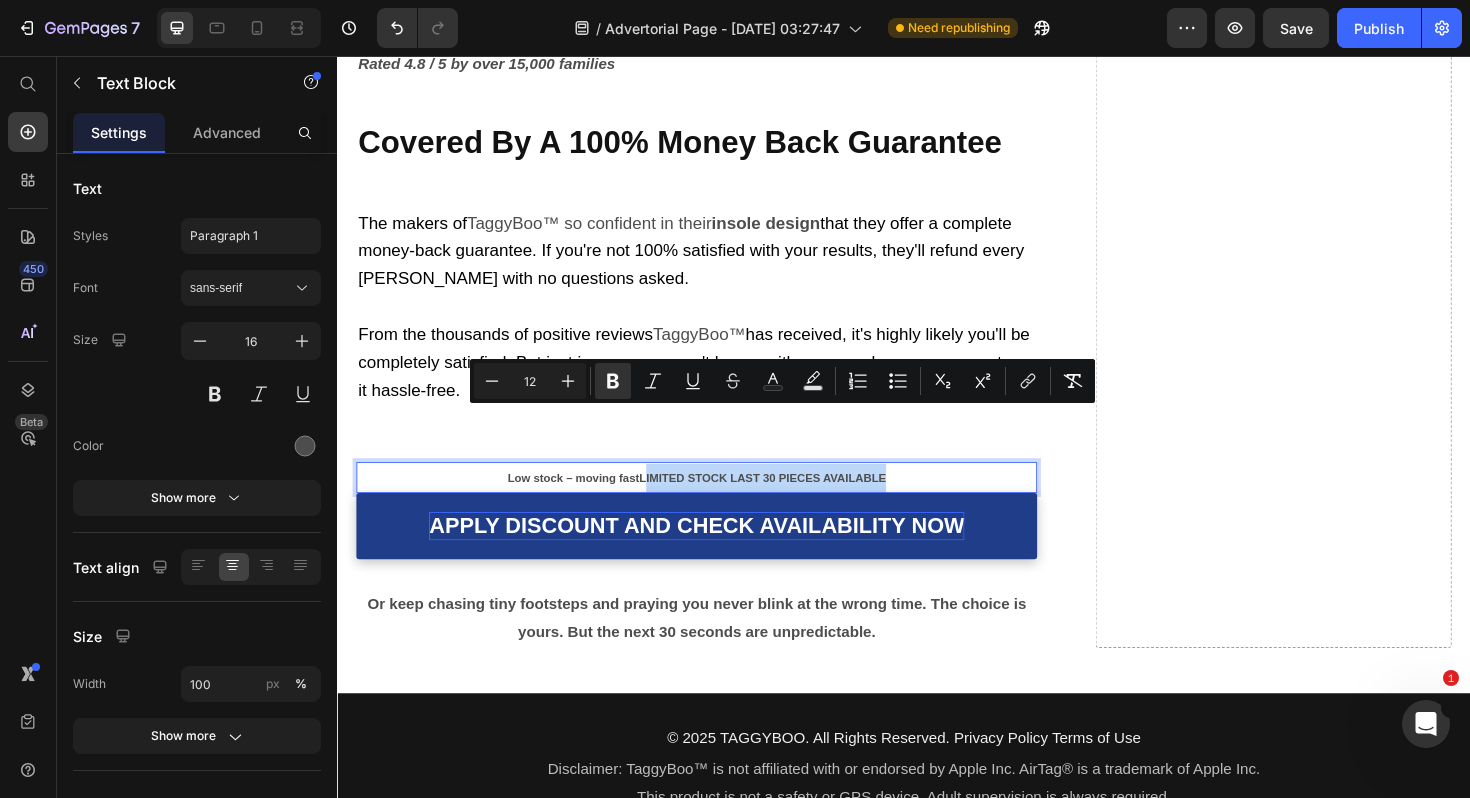drag, startPoint x: 910, startPoint y: 435, endPoint x: 664, endPoint y: 438, distance: 246.0183 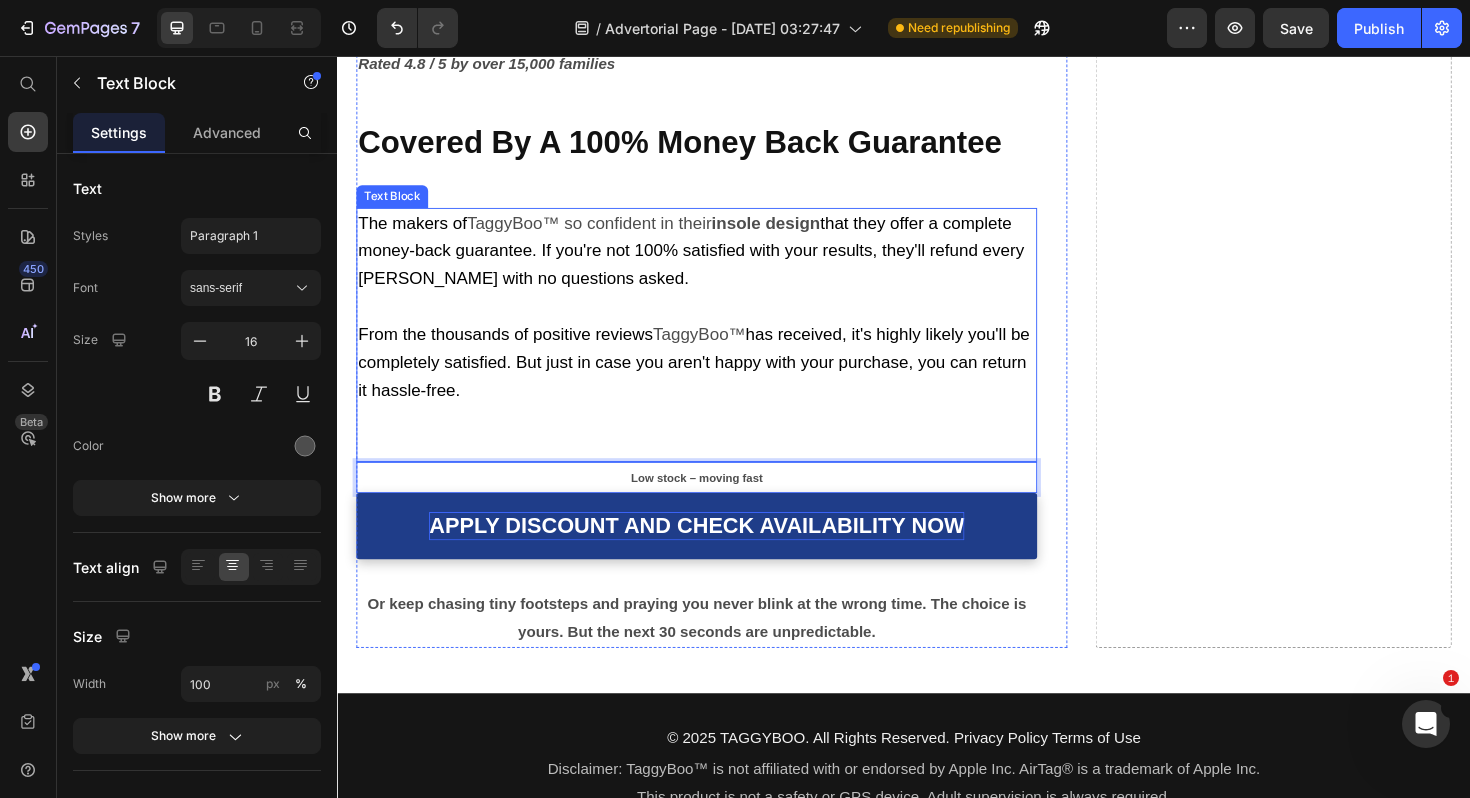 click on "The makers of  TaggyBoo™   so confident in their  insole design  that they offer a complete money-back guarantee. If you're not 100% satisfied with your results, they'll refund every penny with no questions asked. From the thousands of positive reviews  TaggyBoo™  has received, it's highly likely you'll be completely satisfied. But just in case you aren't happy with your purchase, you can return it hassle-free." at bounding box center (717, 351) 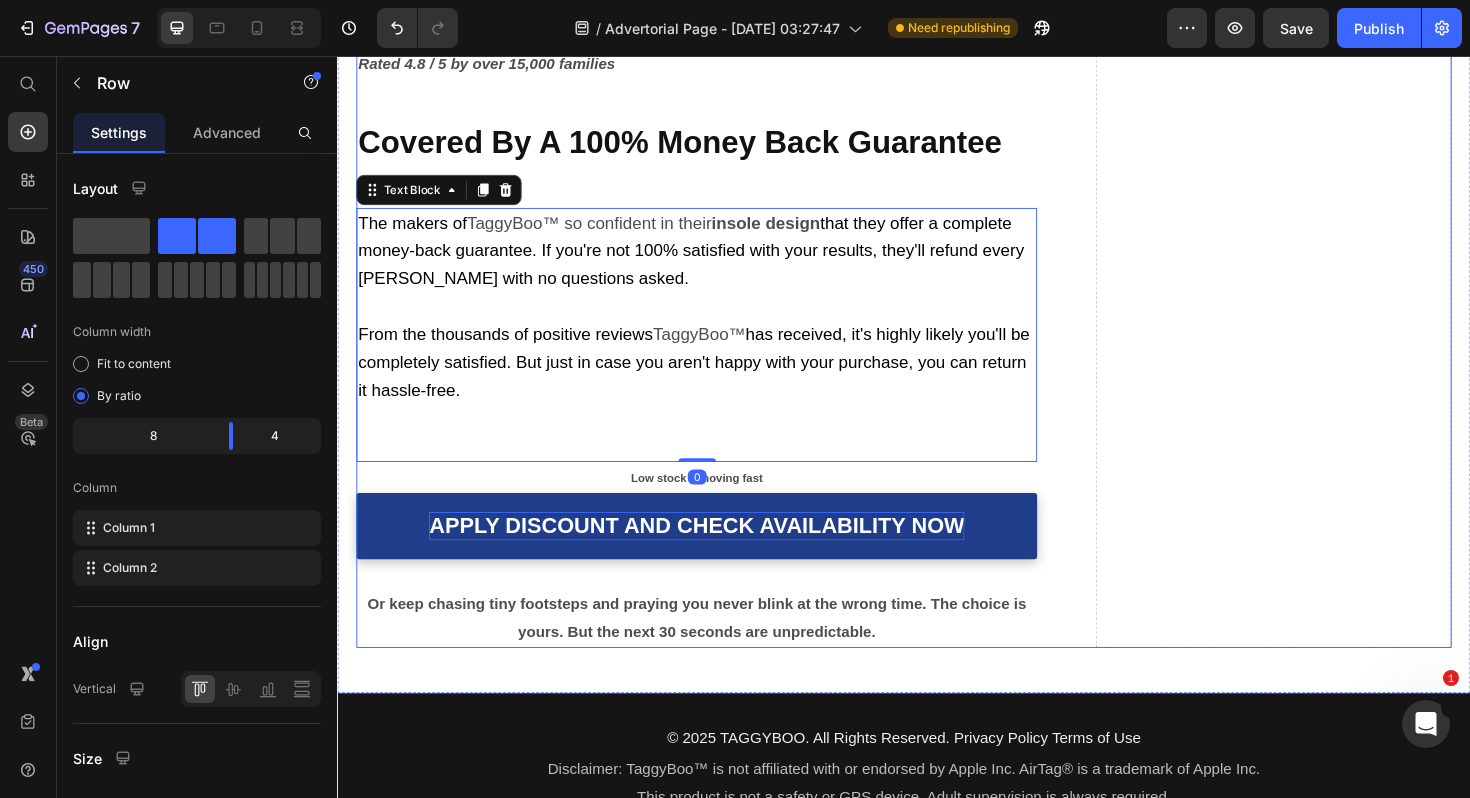 click on "Drop element here" at bounding box center [1328, -1654] 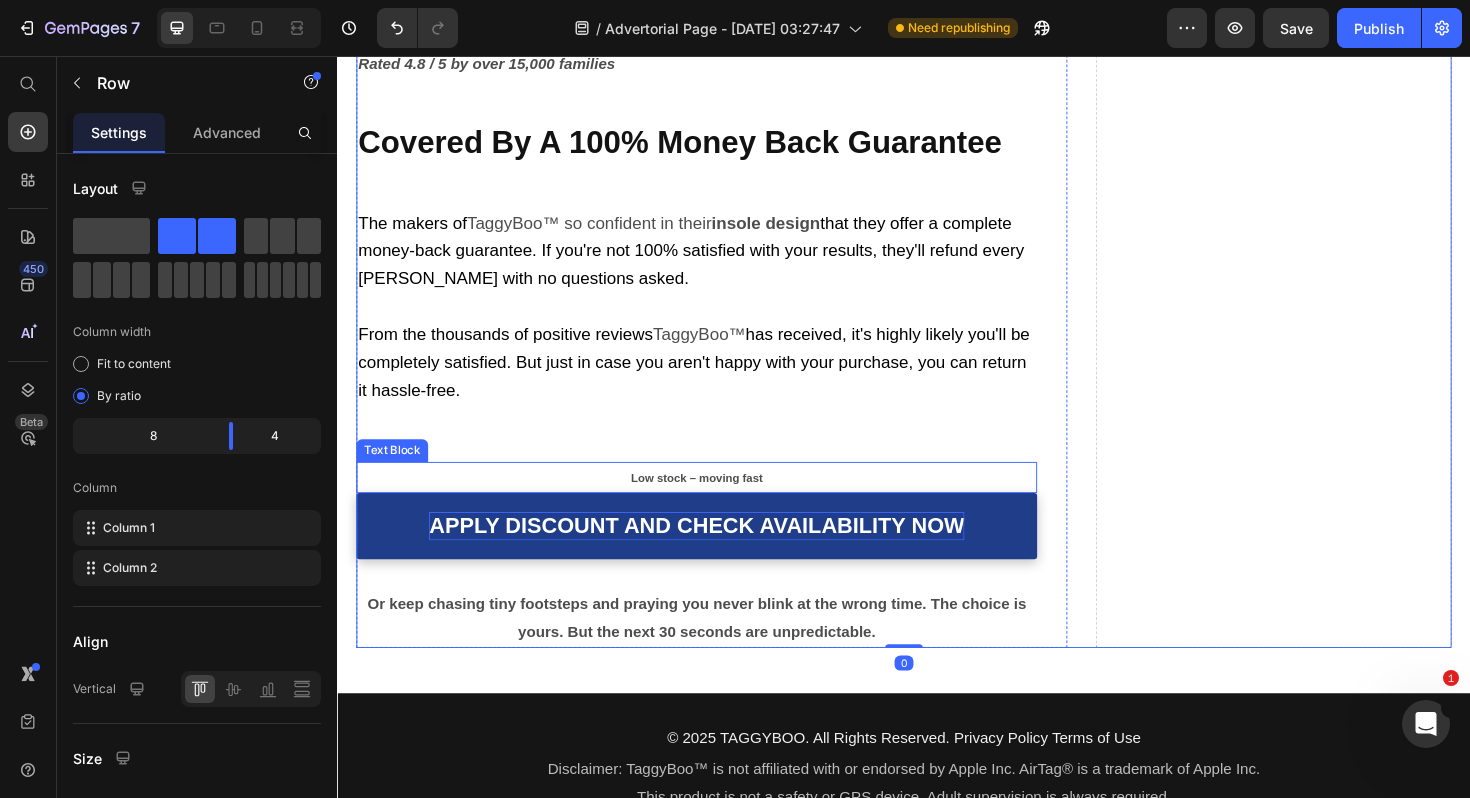 click on "Low stock – moving fast" at bounding box center (717, 503) 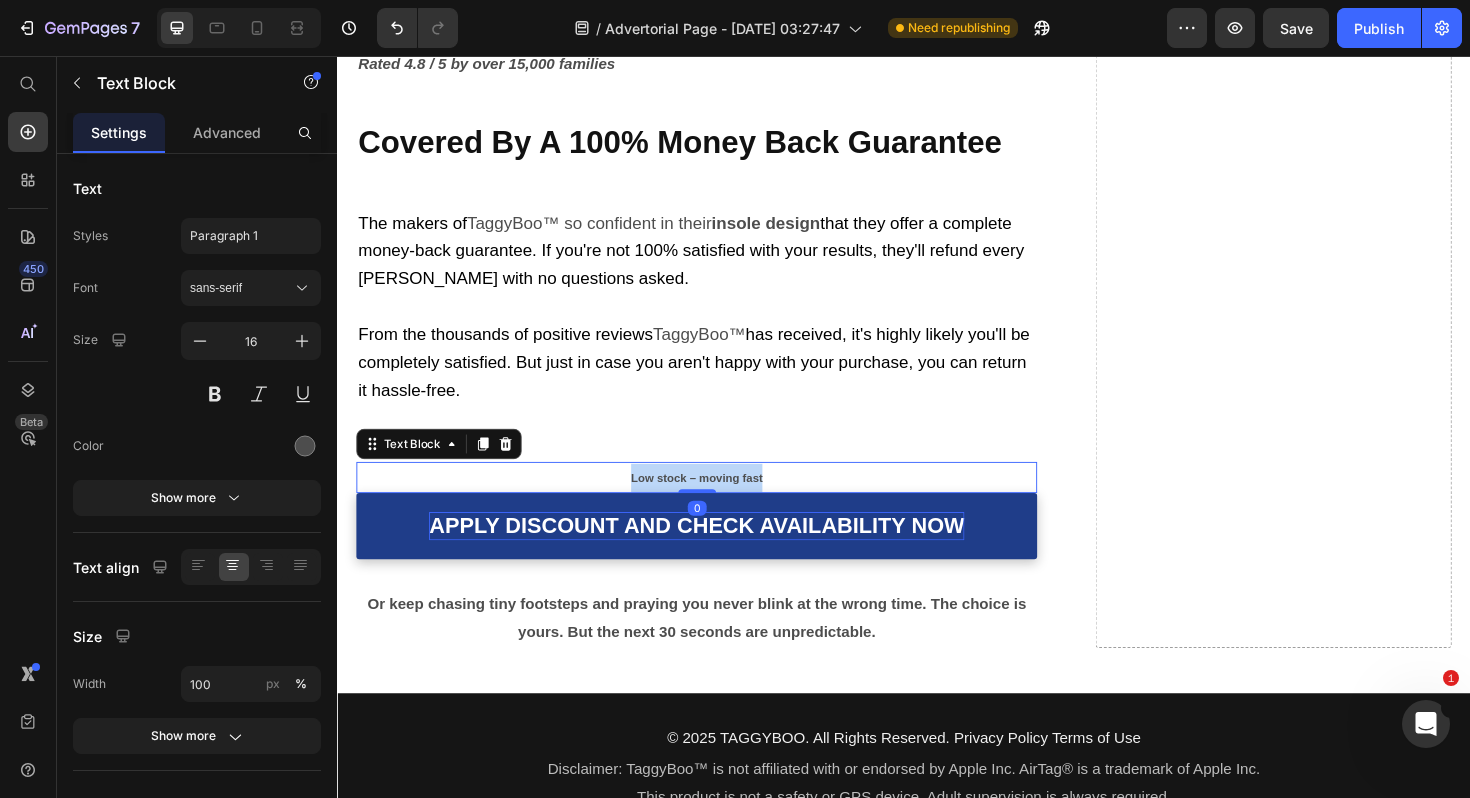 click on "Low stock – moving fast" at bounding box center (717, 503) 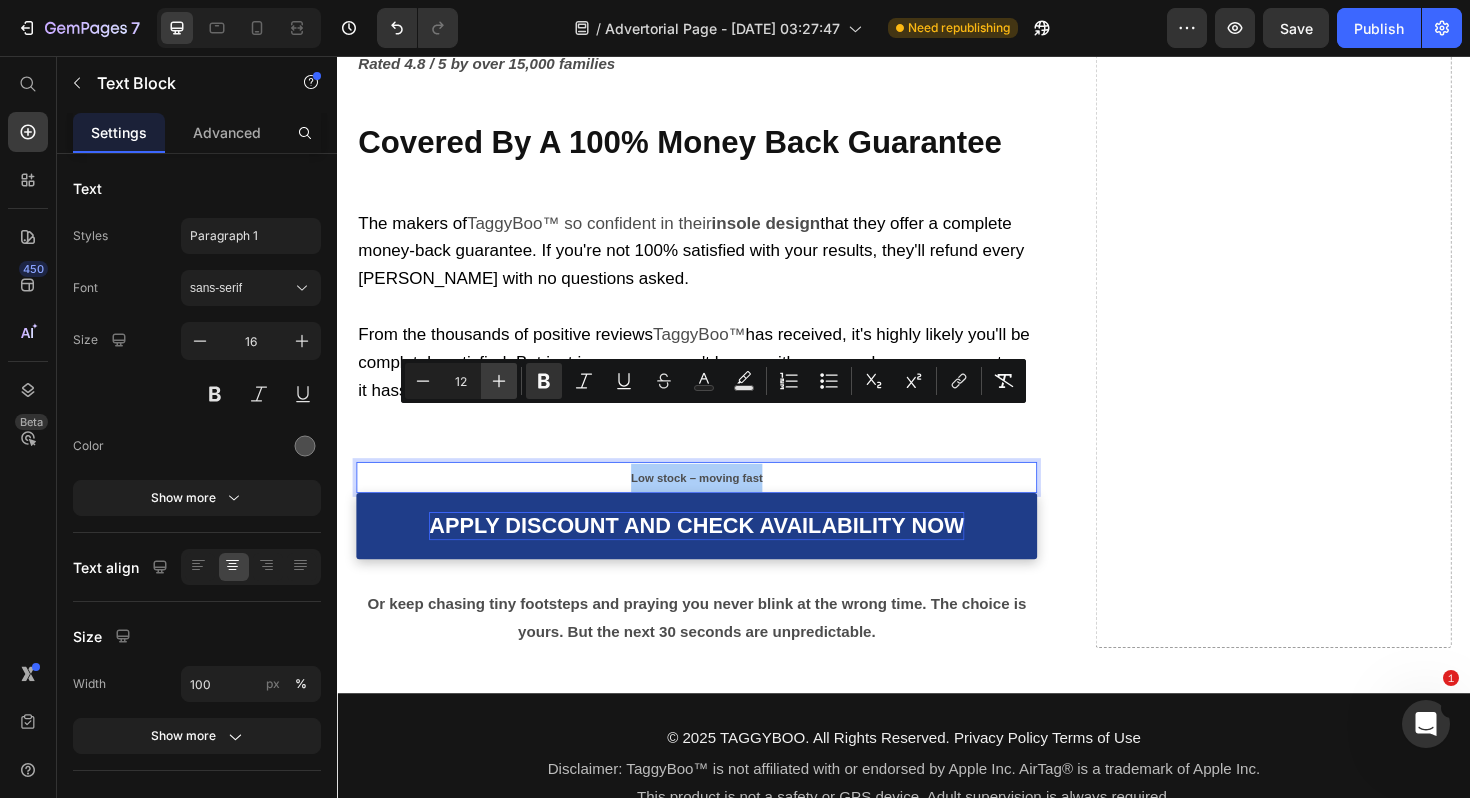 click 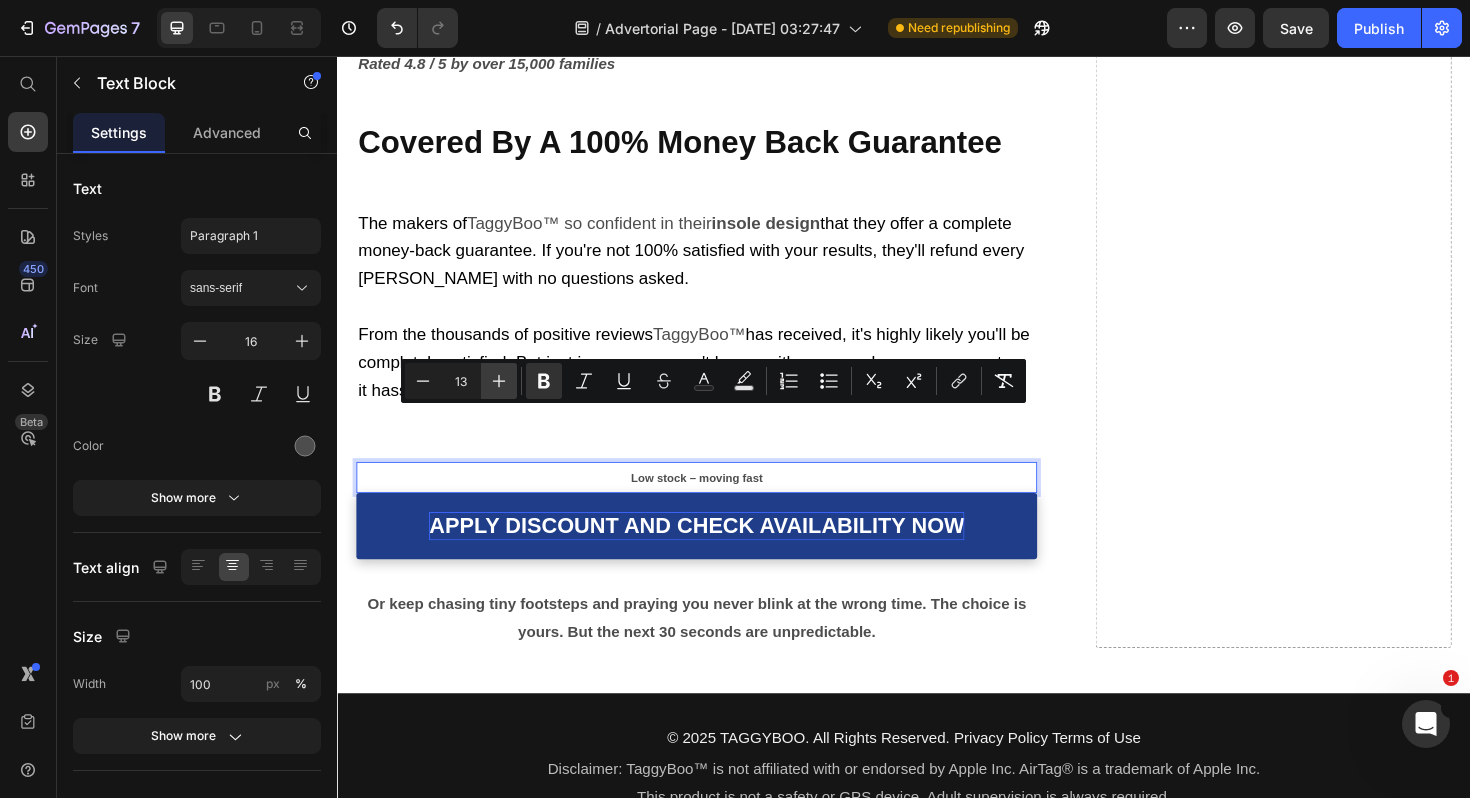 click 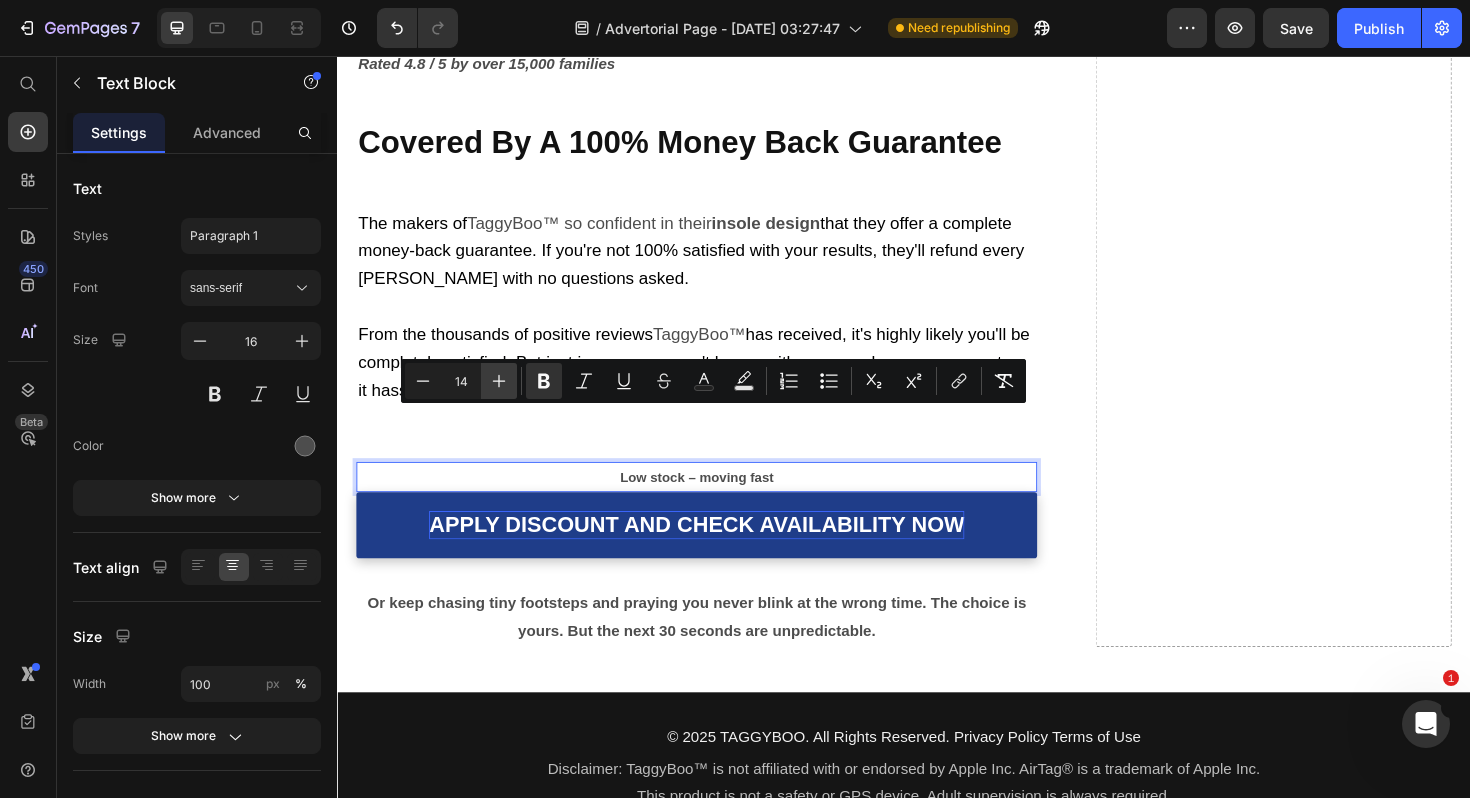 click 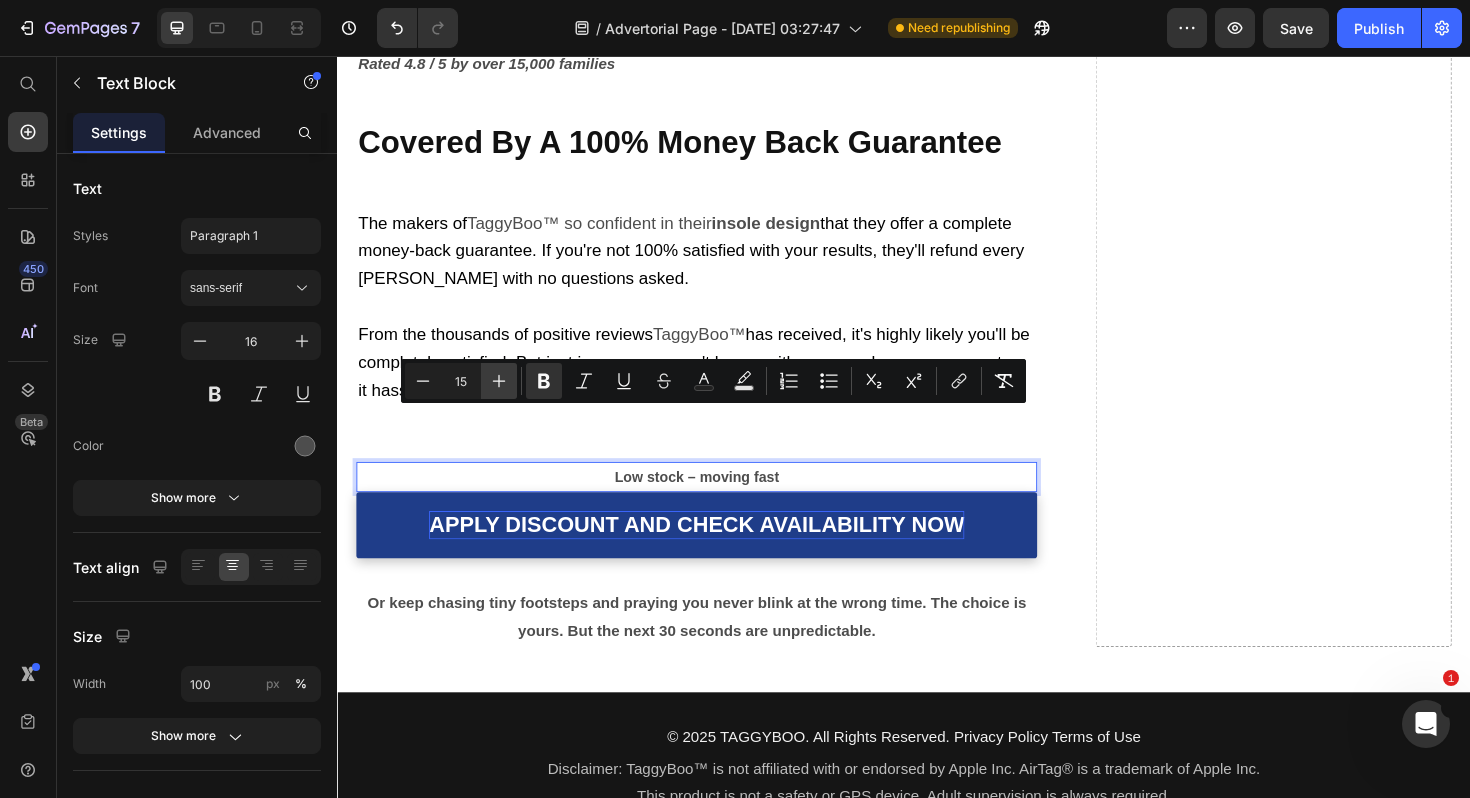 click 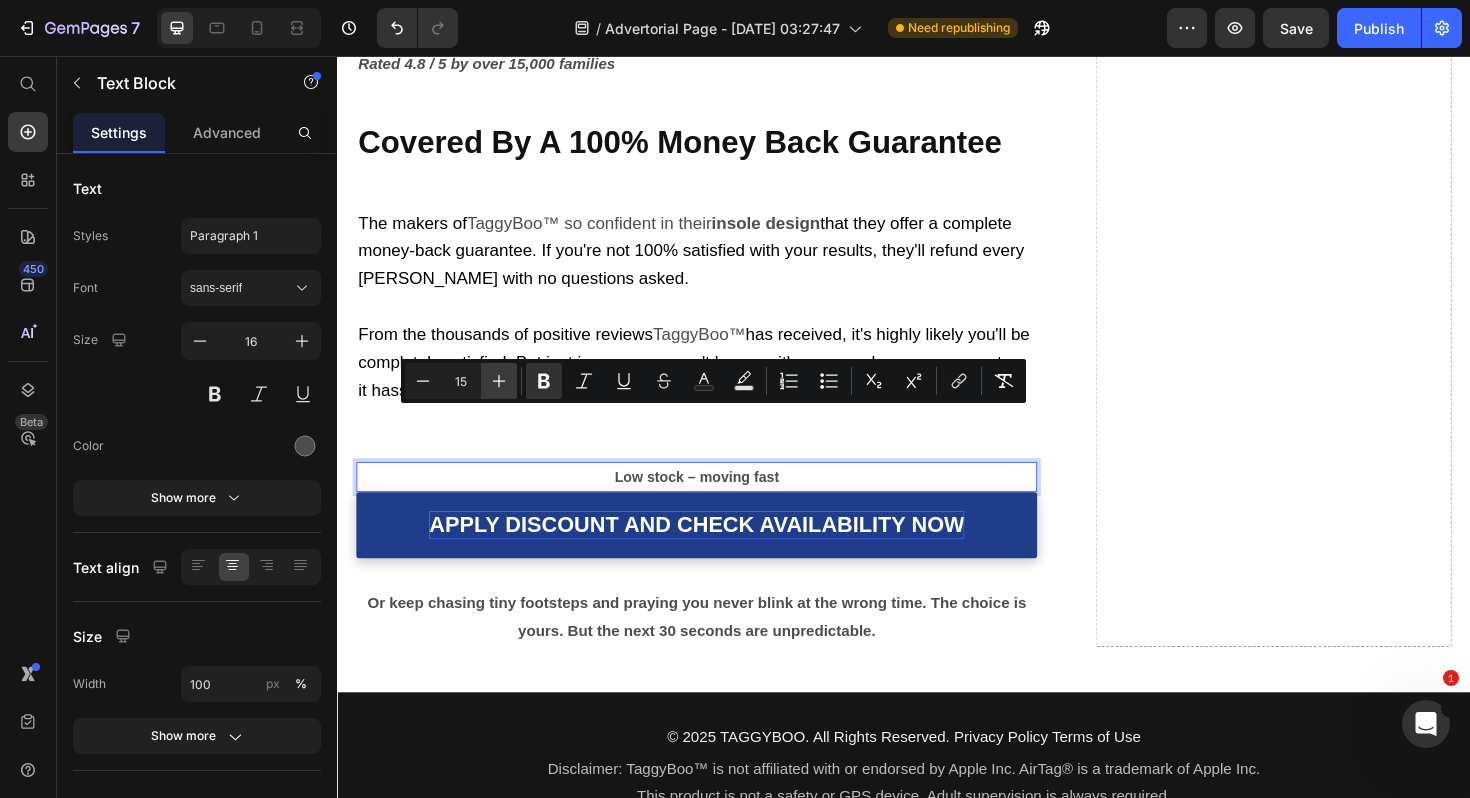 type on "16" 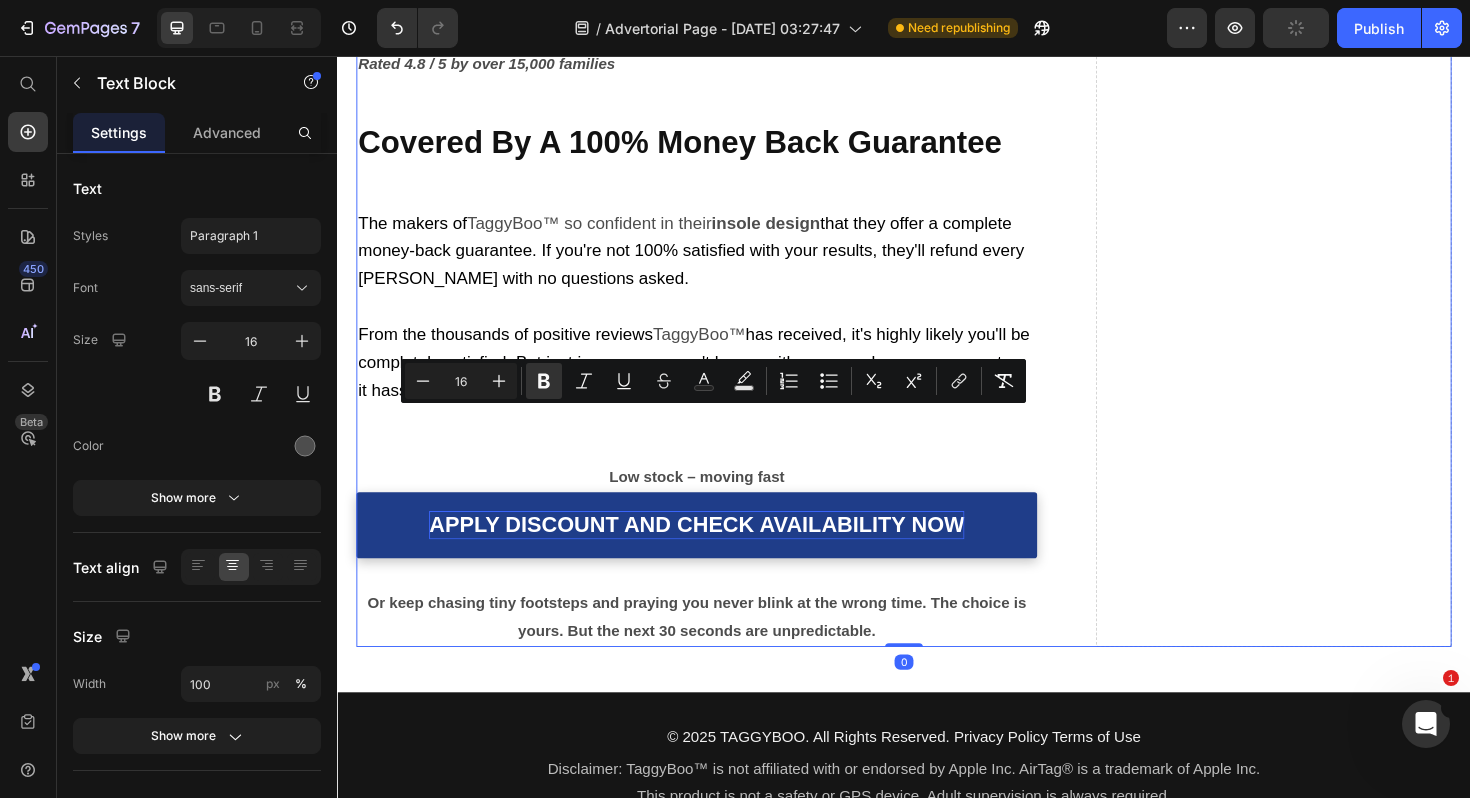 click on "Drop element here" at bounding box center [1328, -1654] 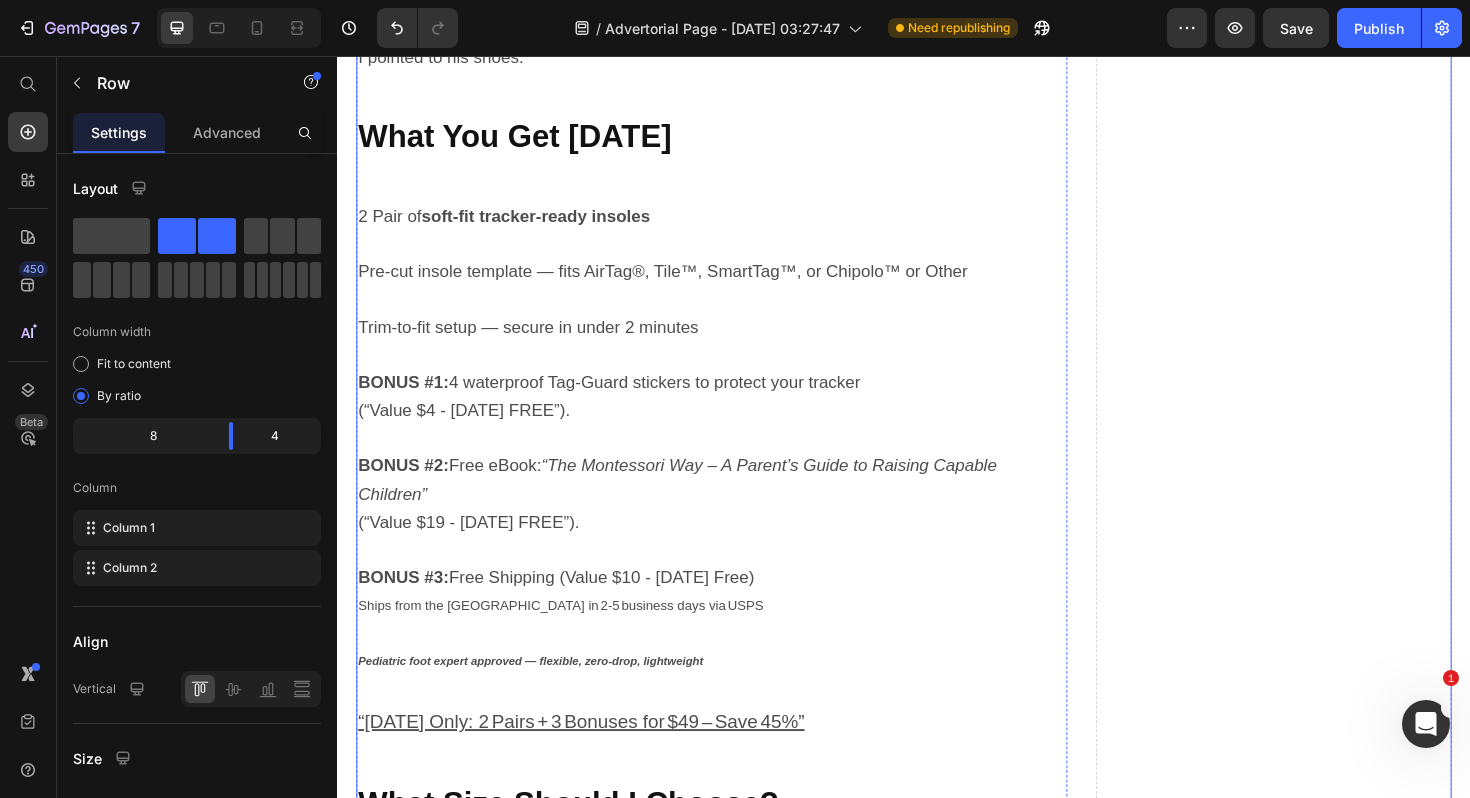 scroll, scrollTop: 5755, scrollLeft: 0, axis: vertical 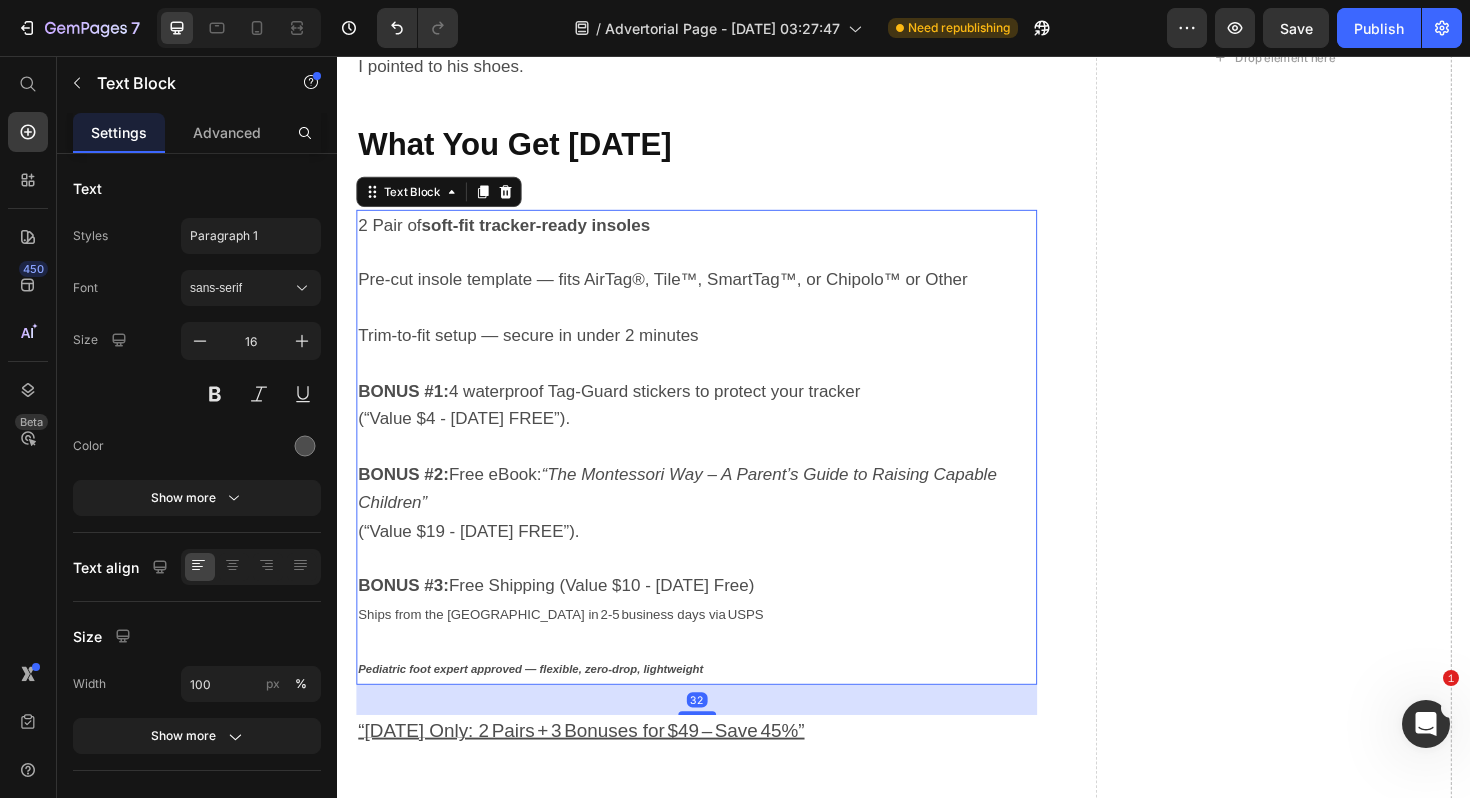 click on "Pre-cut insole template — fits AirTag®, Tile™, SmartTag™, or Chipolo™ or Other" at bounding box center (682, 293) 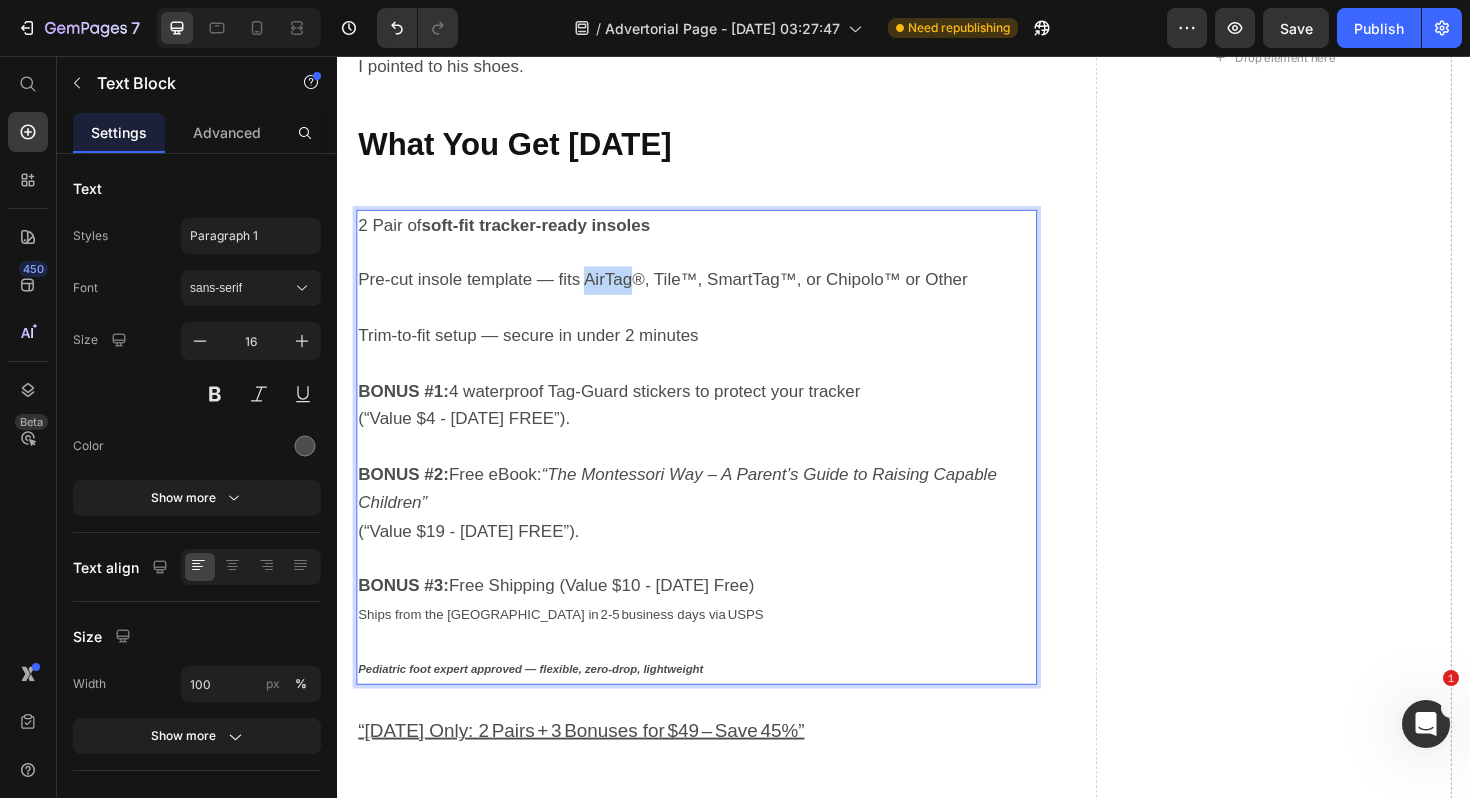click on "Pre-cut insole template — fits AirTag®, Tile™, SmartTag™, or Chipolo™ or Other" at bounding box center (682, 293) 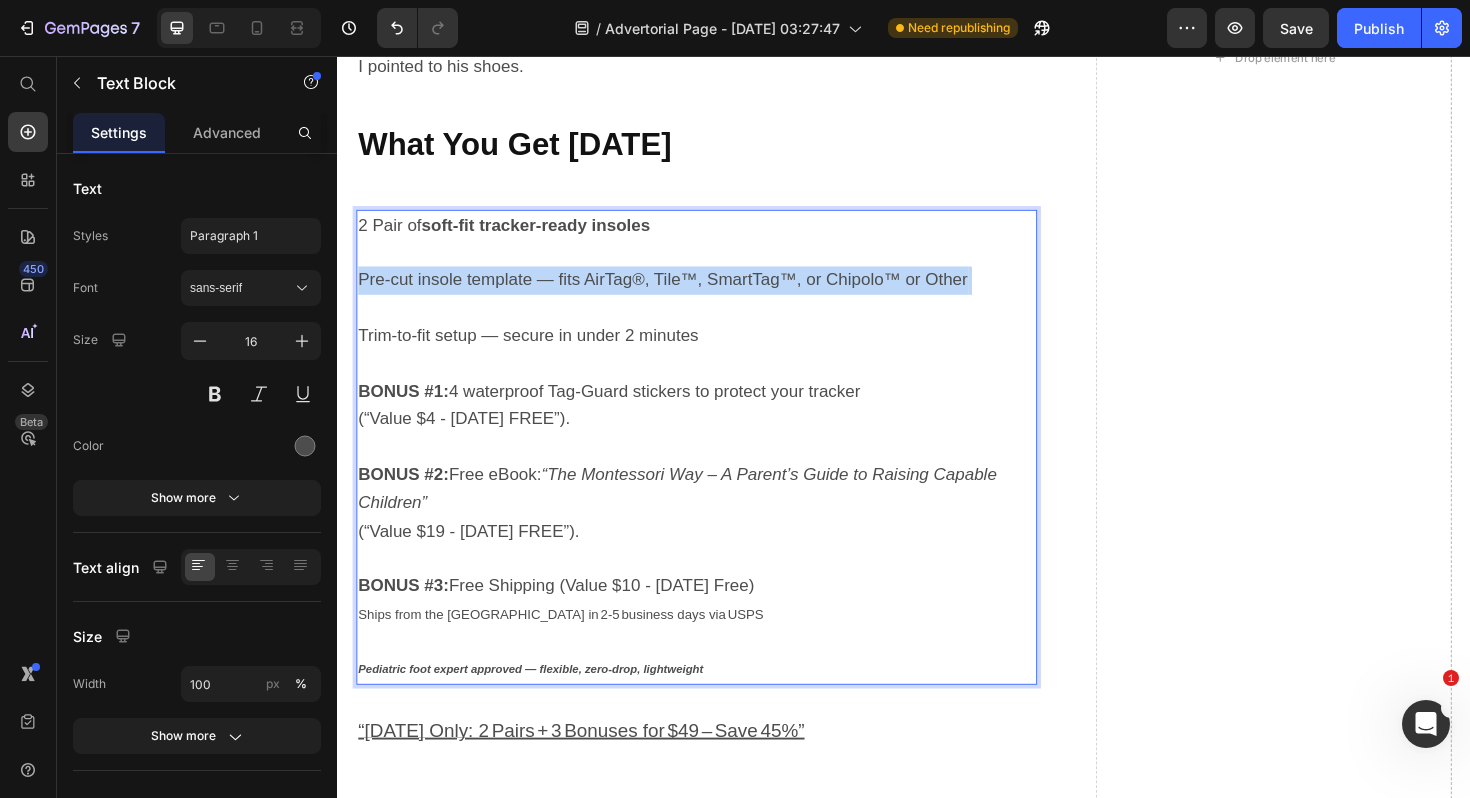 click on "Pre-cut insole template — fits AirTag®, Tile™, SmartTag™, or Chipolo™ or Other" at bounding box center [682, 293] 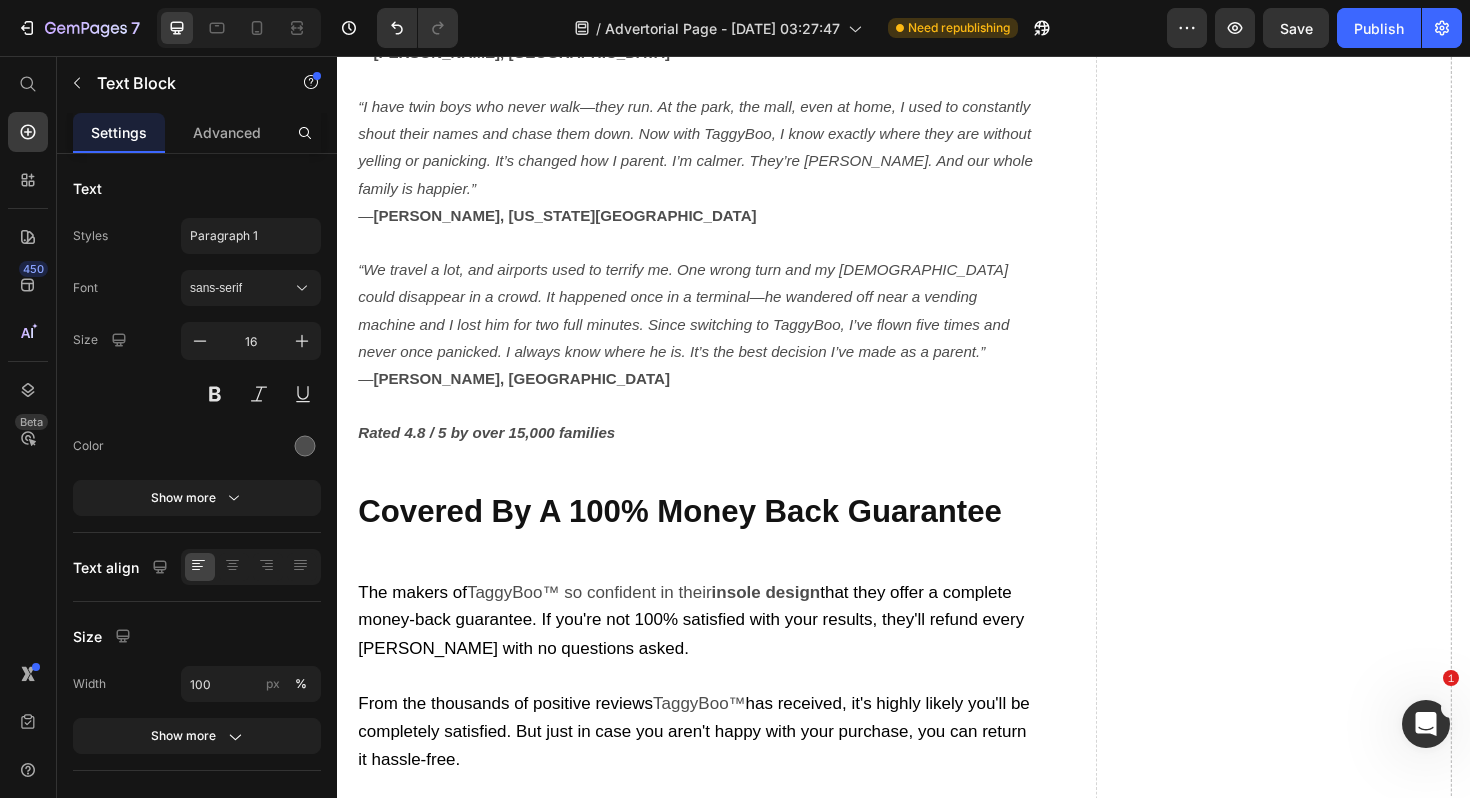scroll, scrollTop: 7367, scrollLeft: 0, axis: vertical 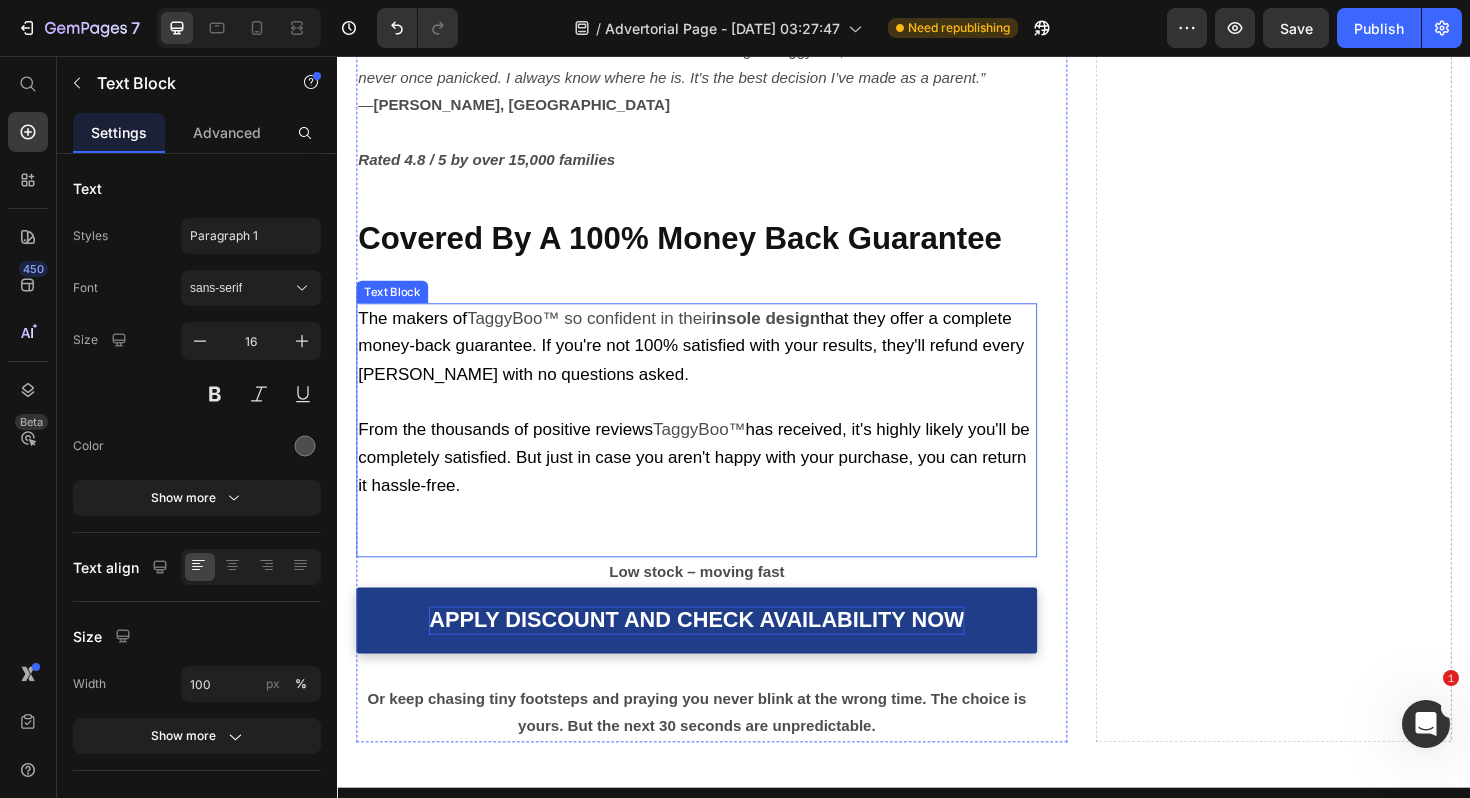 click on "The makers of  TaggyBoo™   so confident in their  insole design  that they offer a complete money-back guarantee. If you're not 100% satisfied with your results, they'll refund every penny with no questions asked. From the thousands of positive reviews  TaggyBoo™  has received, it's highly likely you'll be completely satisfied. But just in case you aren't happy with your purchase, you can return it hassle-free." at bounding box center (717, 452) 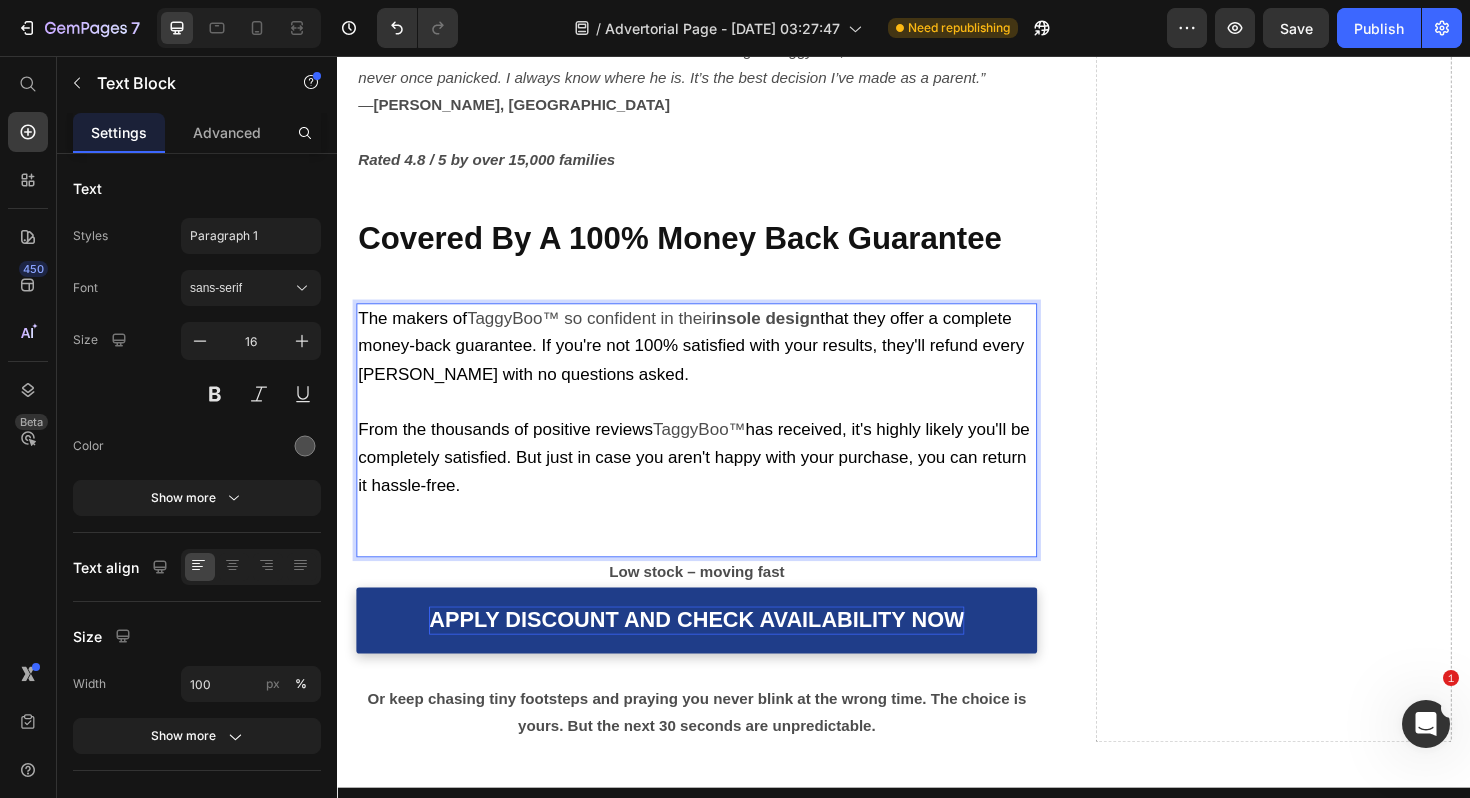 drag, startPoint x: 521, startPoint y: 450, endPoint x: 360, endPoint y: 270, distance: 241.4974 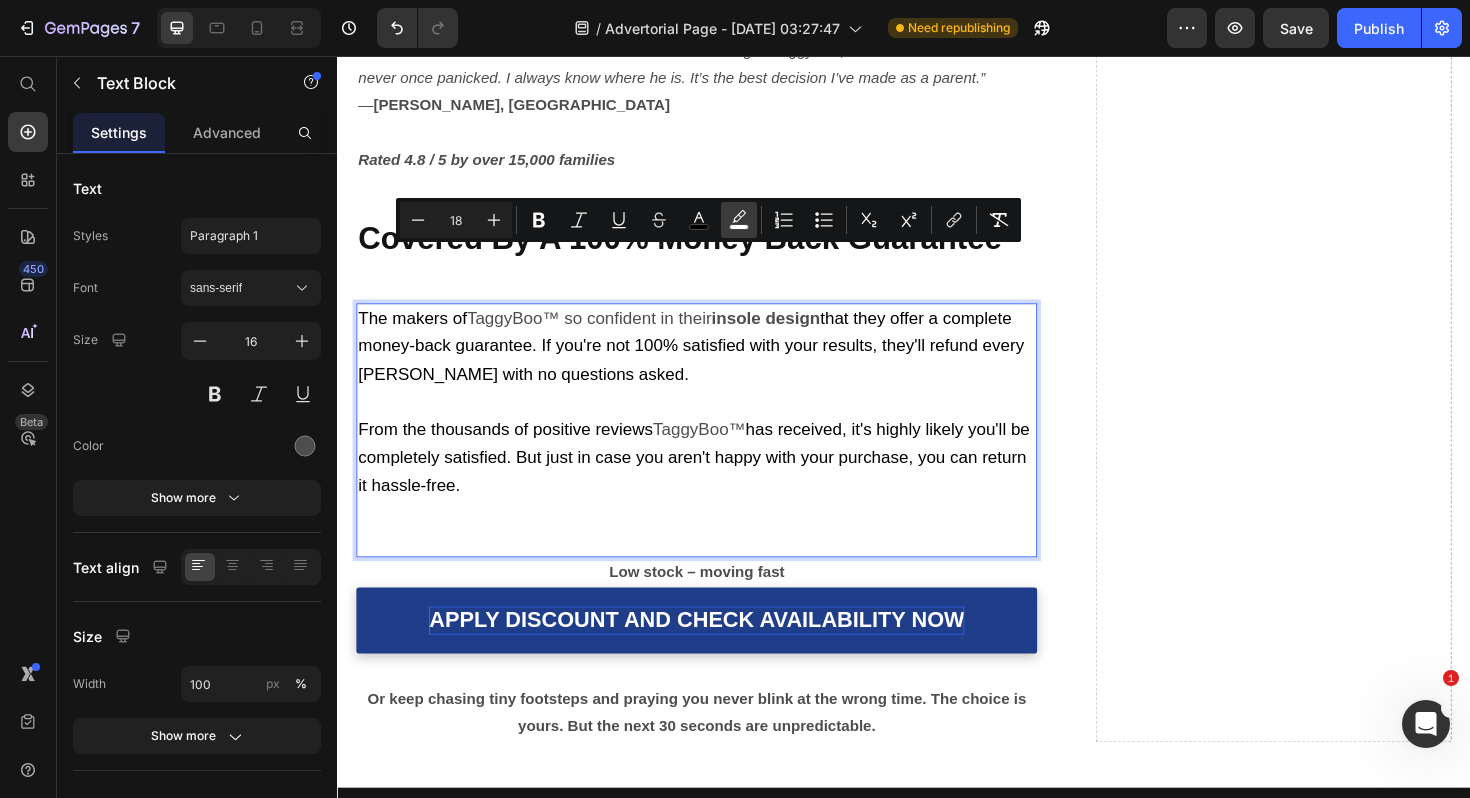 click 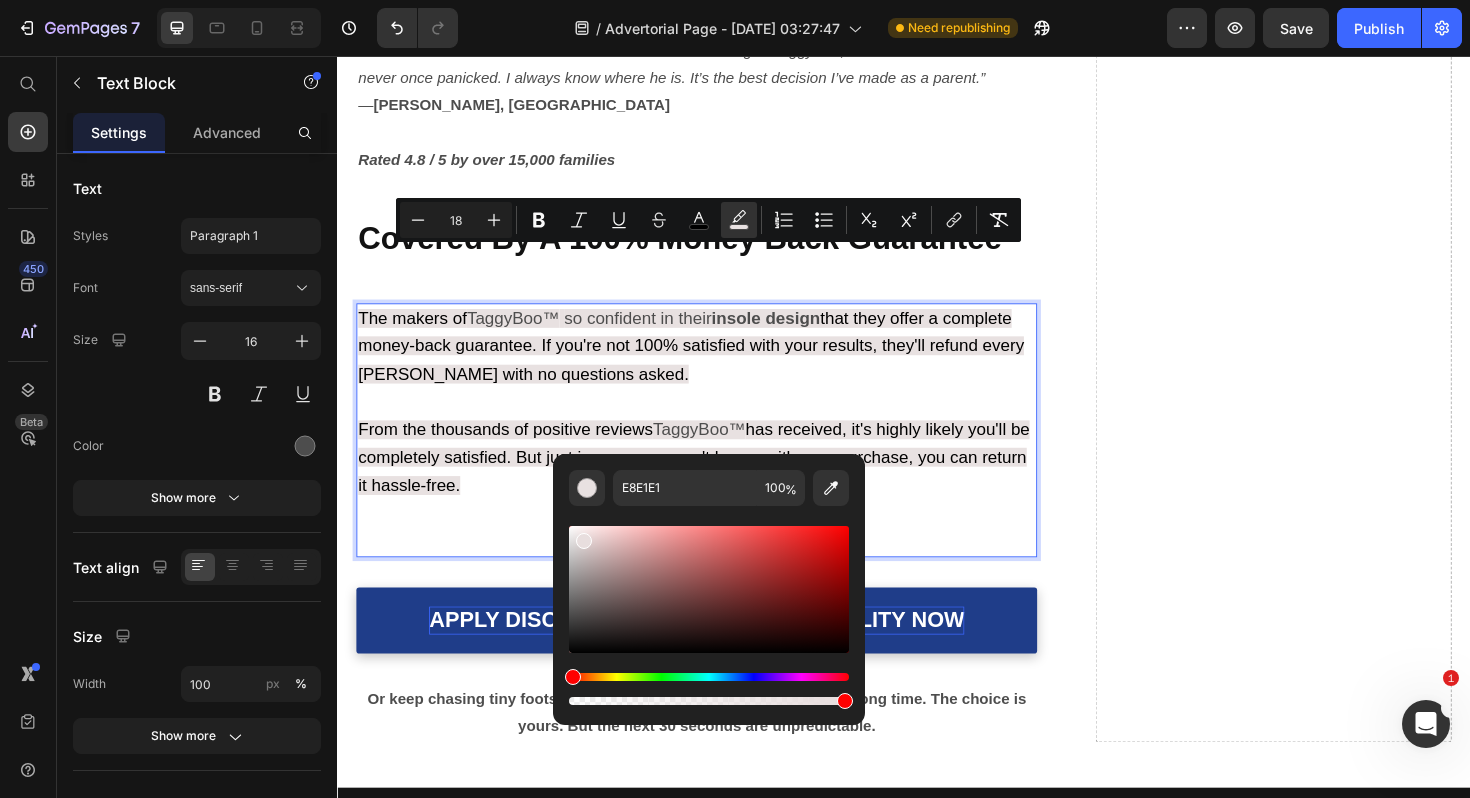 type on "E8DEDE" 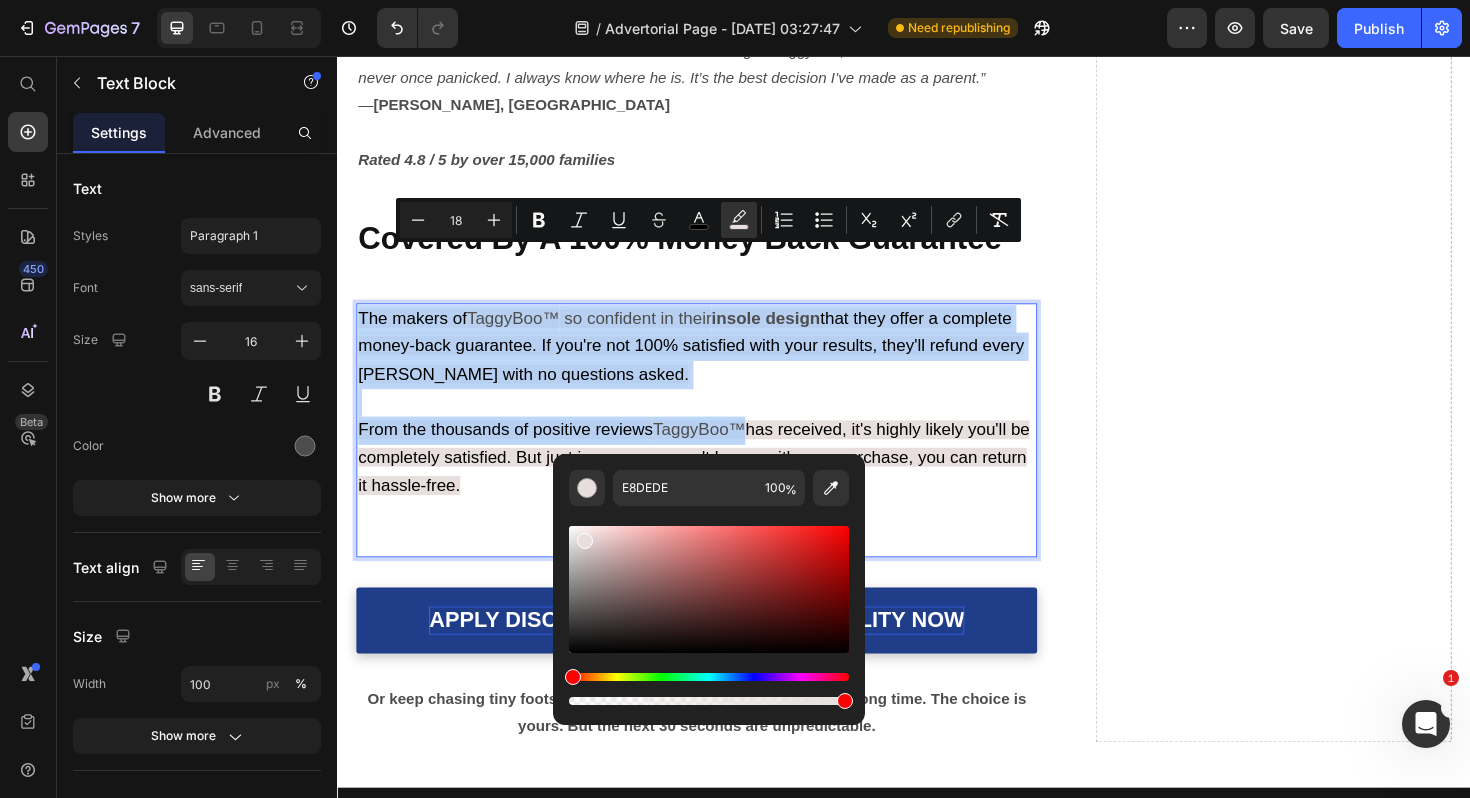 click at bounding box center [709, 589] 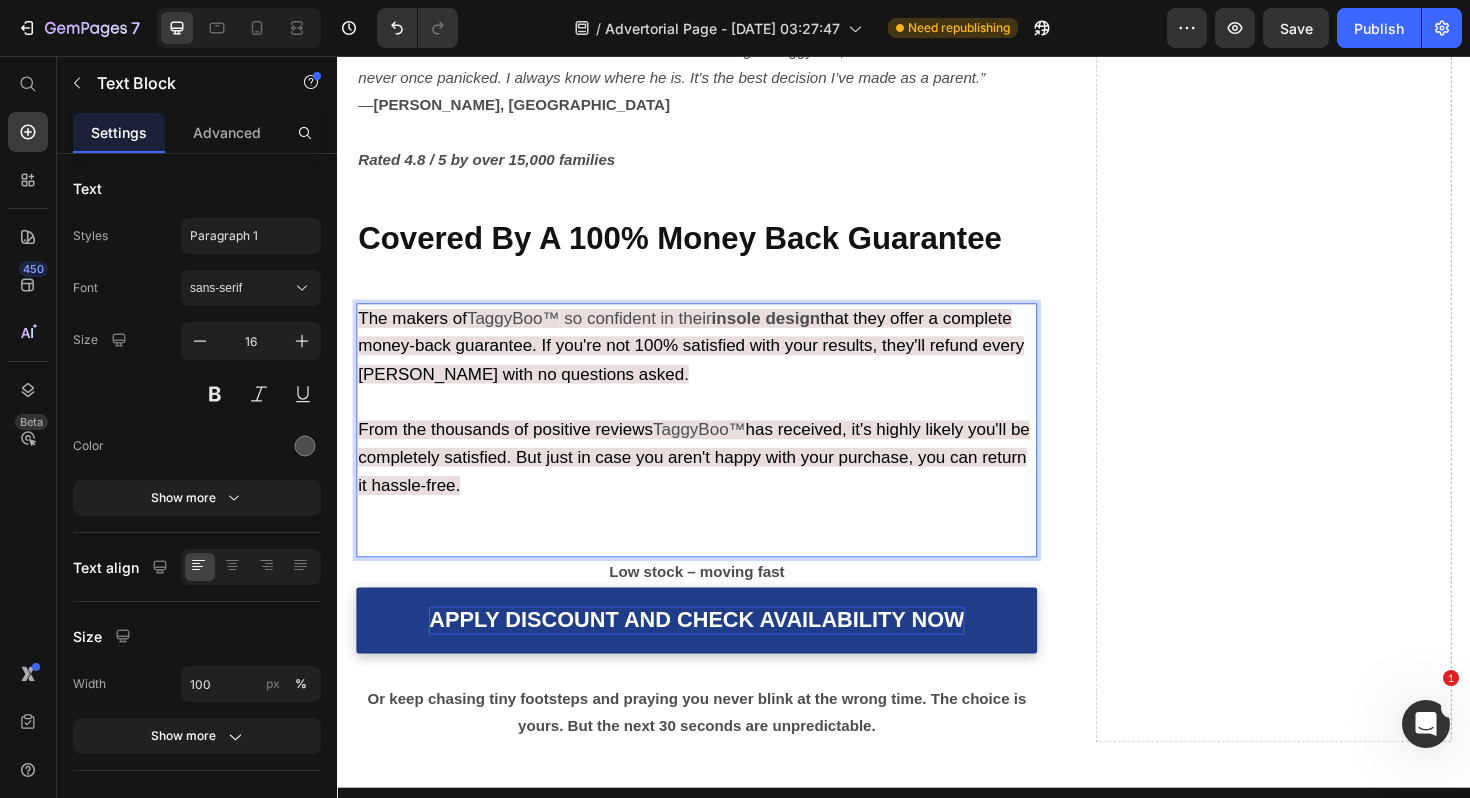 click on "The makers of  TaggyBoo™   so confident in their  insole design  that they offer a complete money-back guarantee. If you're not 100% satisfied with your results, they'll refund every penny with no questions asked. From the thousands of positive reviews  TaggyBoo™  has received, it's highly likely you'll be completely satisfied. But just in case you aren't happy with your purchase, you can return it hassle-free." at bounding box center [717, 452] 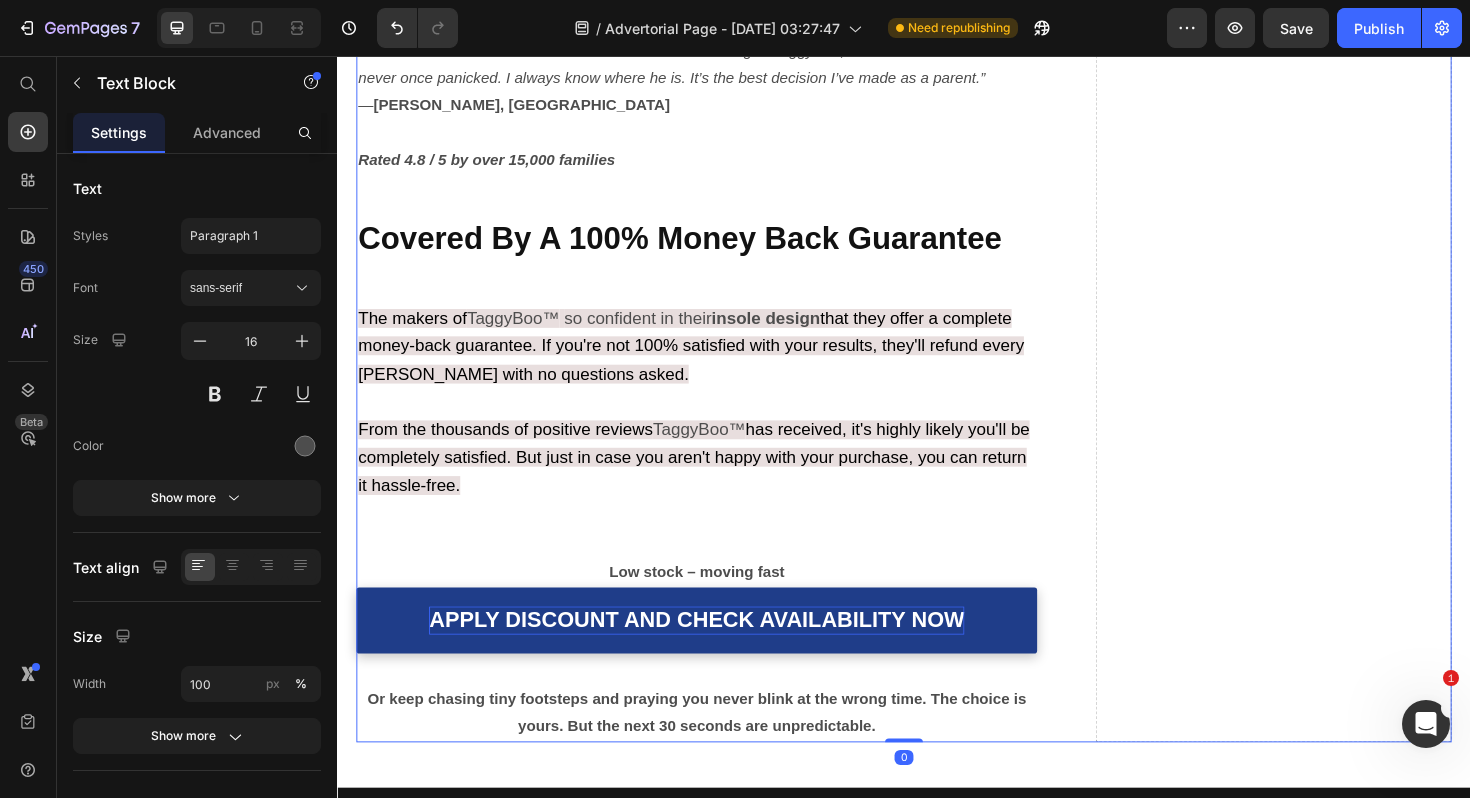 click on "The Hidden Flaw in Every Tracker Heading These tools all fail for the same reason: They’re  external . Kids see them, pull them, and remove them. Even worse, things like metal carts and thick walls can block signals  when you need them most . And the judgment from strangers? That just adds more stress . Text Block Why You Can’t Do This Alone Heading Phones buzz. People bump into you. Cashiers ask questions. Your brain is trying to do a million things.   Even the best parent  can’t stay alert 100% of the time  while toddlers move  six feet per second . That’s why I stopped trying to be perfect—and found something smarter. Text Block The Mom-to-Mom Tip That Changed Everything Heading My friend [PERSON_NAME] said, “ Try TaggyBoo™ .”   “It’s a soft insole that hides an AirTag inside your child’s shoe. No one sees it. Not even them. And it can’t fall off.”   I ordered it that night. Text Block The Simple Science Behind TaggyBoo™ Heading Why other trackers fail   Visible trackers = tampering" at bounding box center (937, -1554) 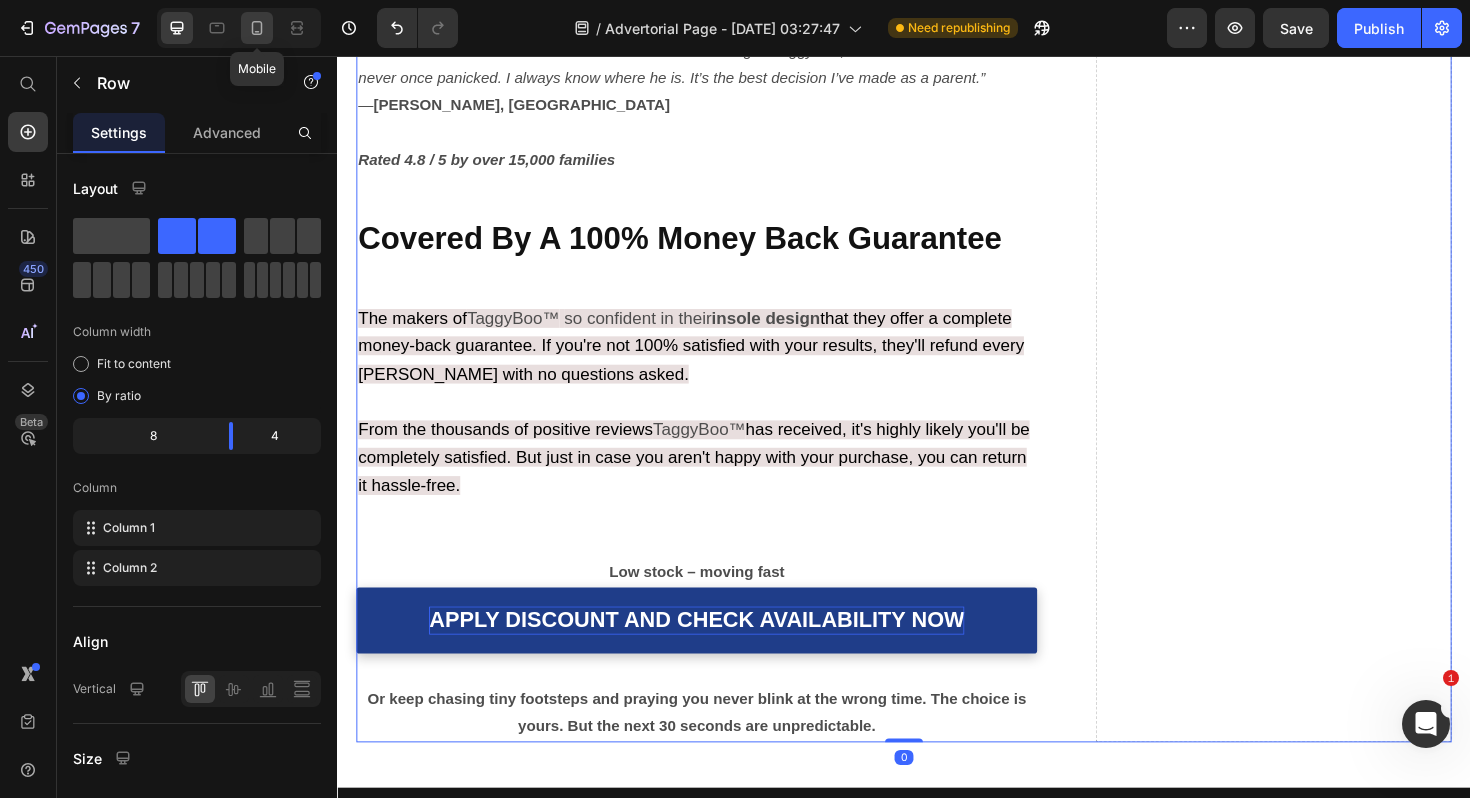 click 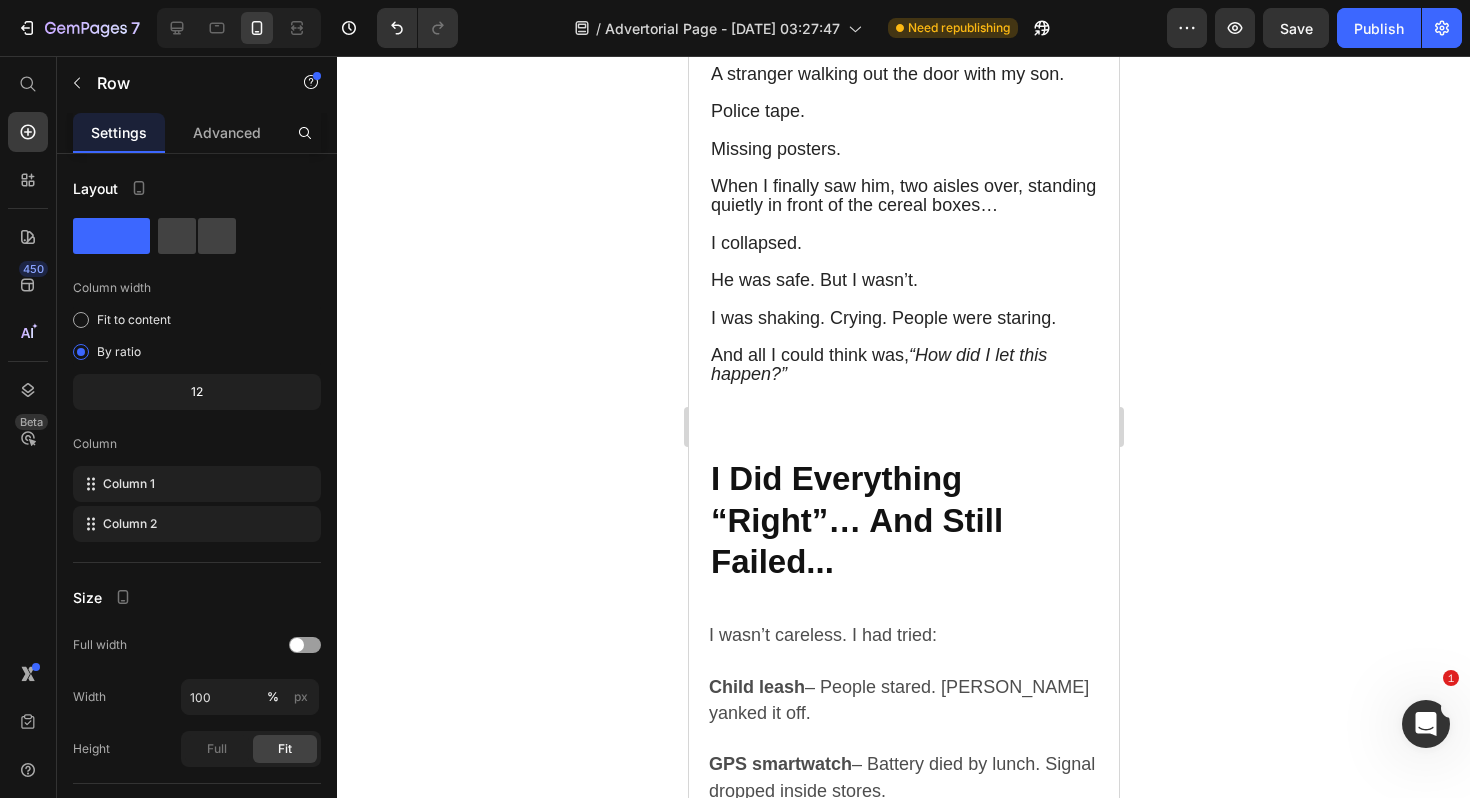 scroll, scrollTop: 2775, scrollLeft: 0, axis: vertical 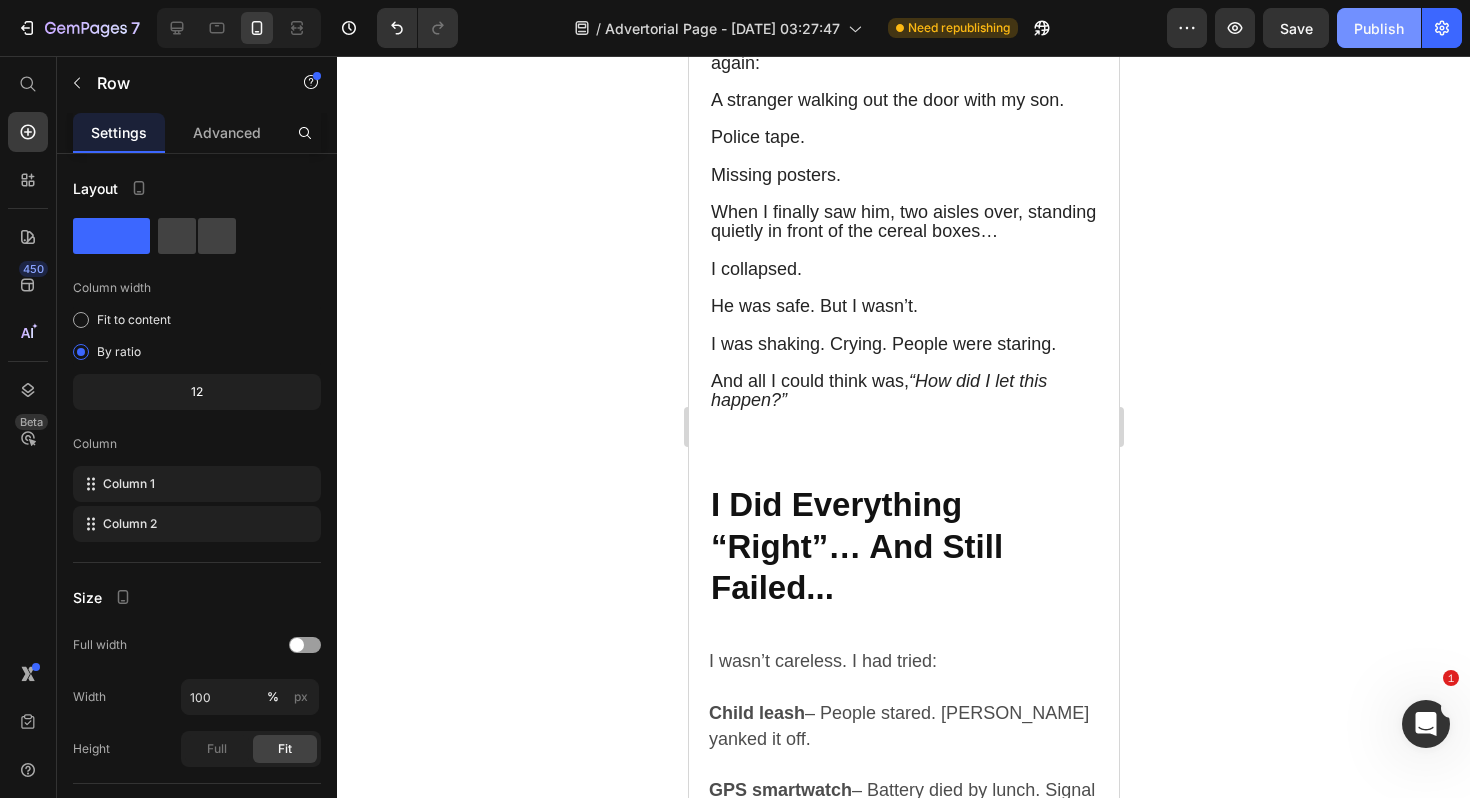 click on "Publish" at bounding box center (1379, 28) 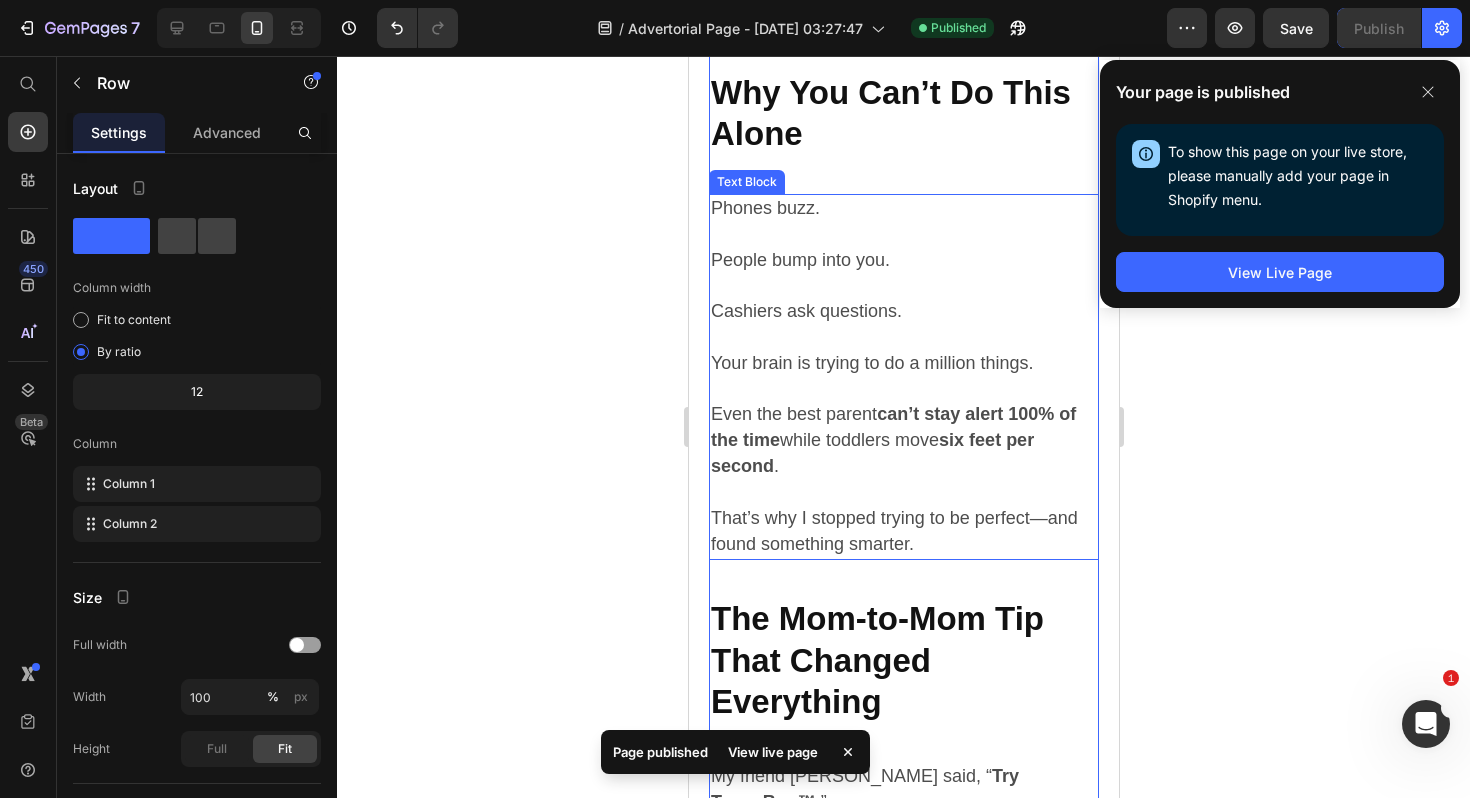 scroll, scrollTop: 4250, scrollLeft: 0, axis: vertical 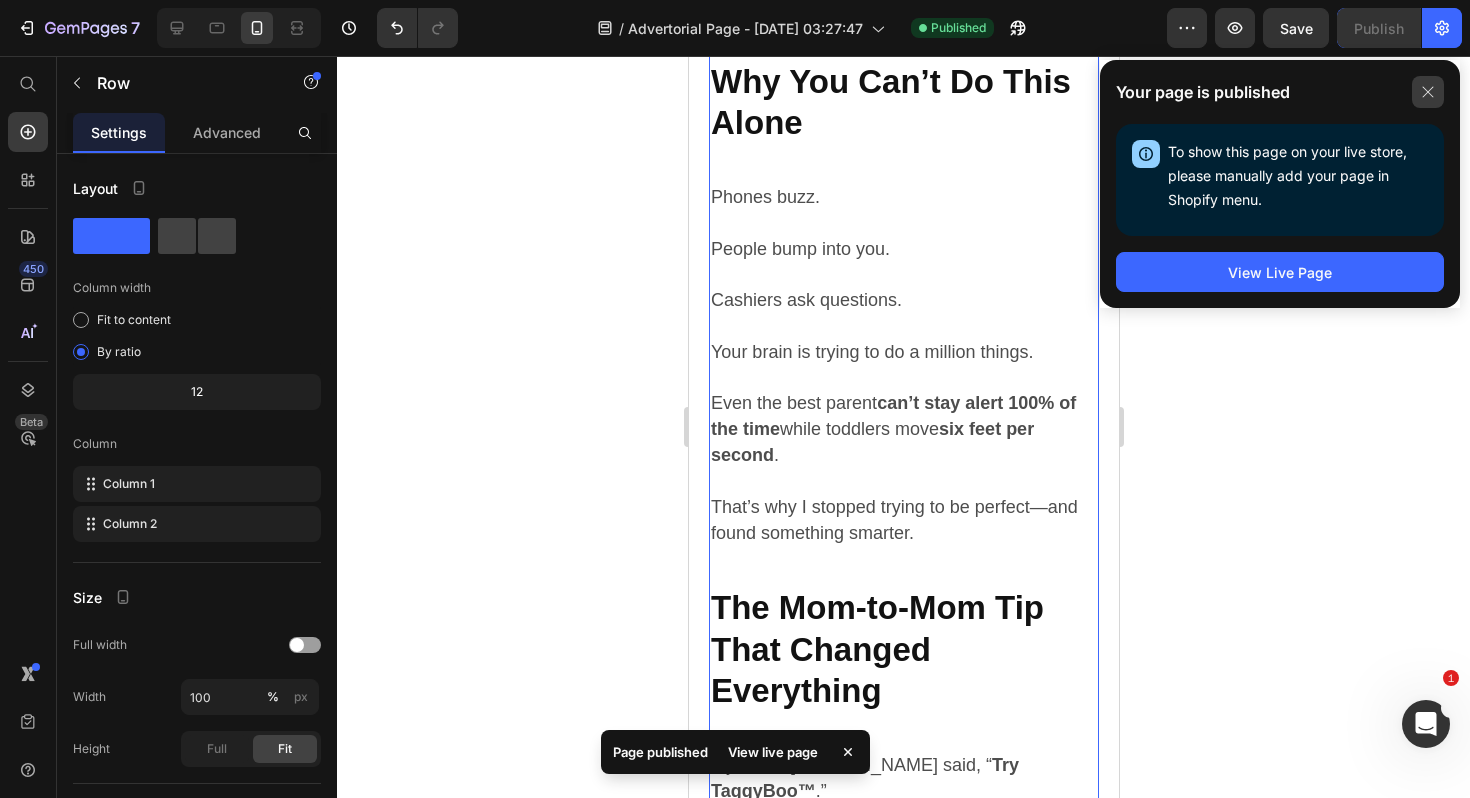 click 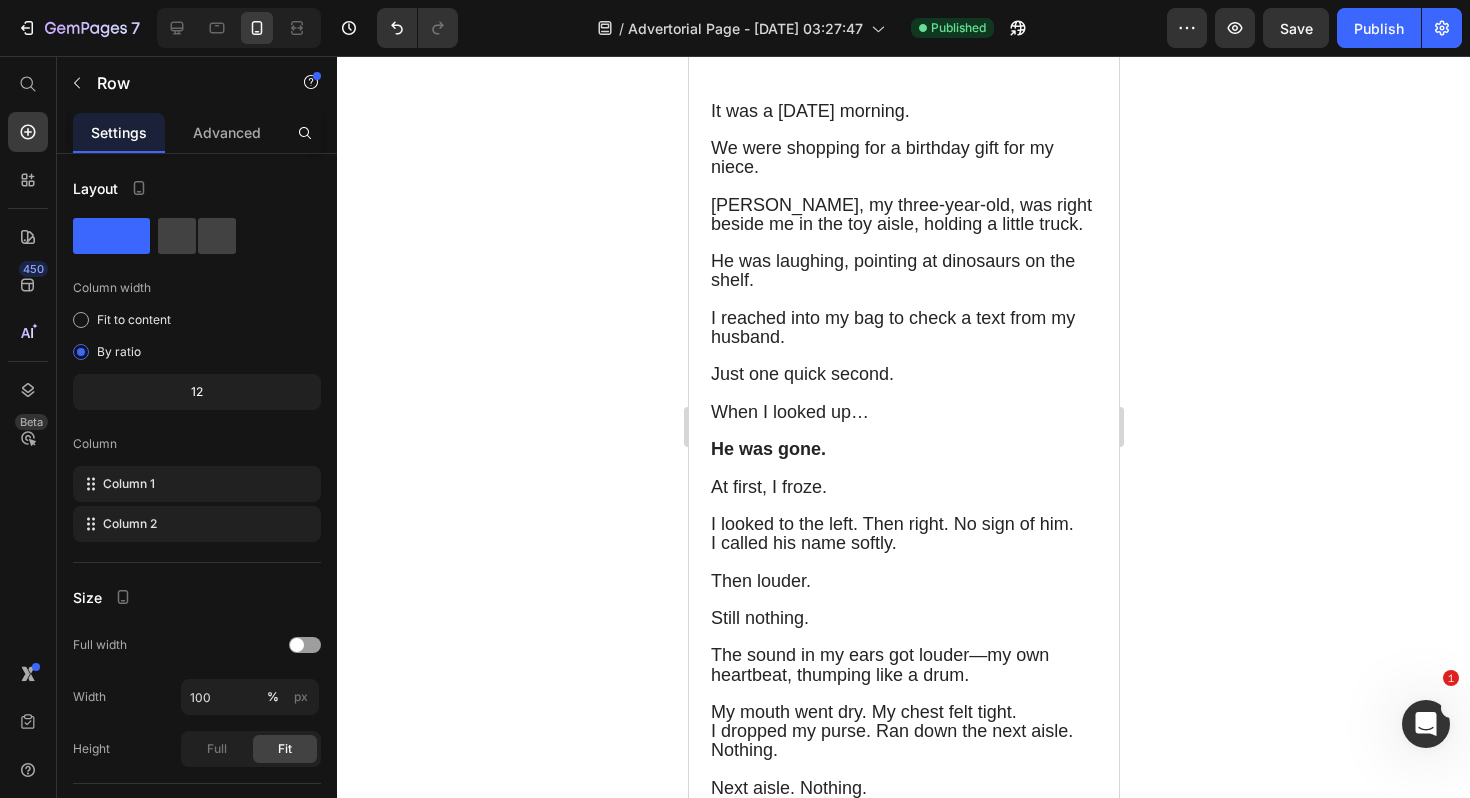 scroll, scrollTop: 0, scrollLeft: 0, axis: both 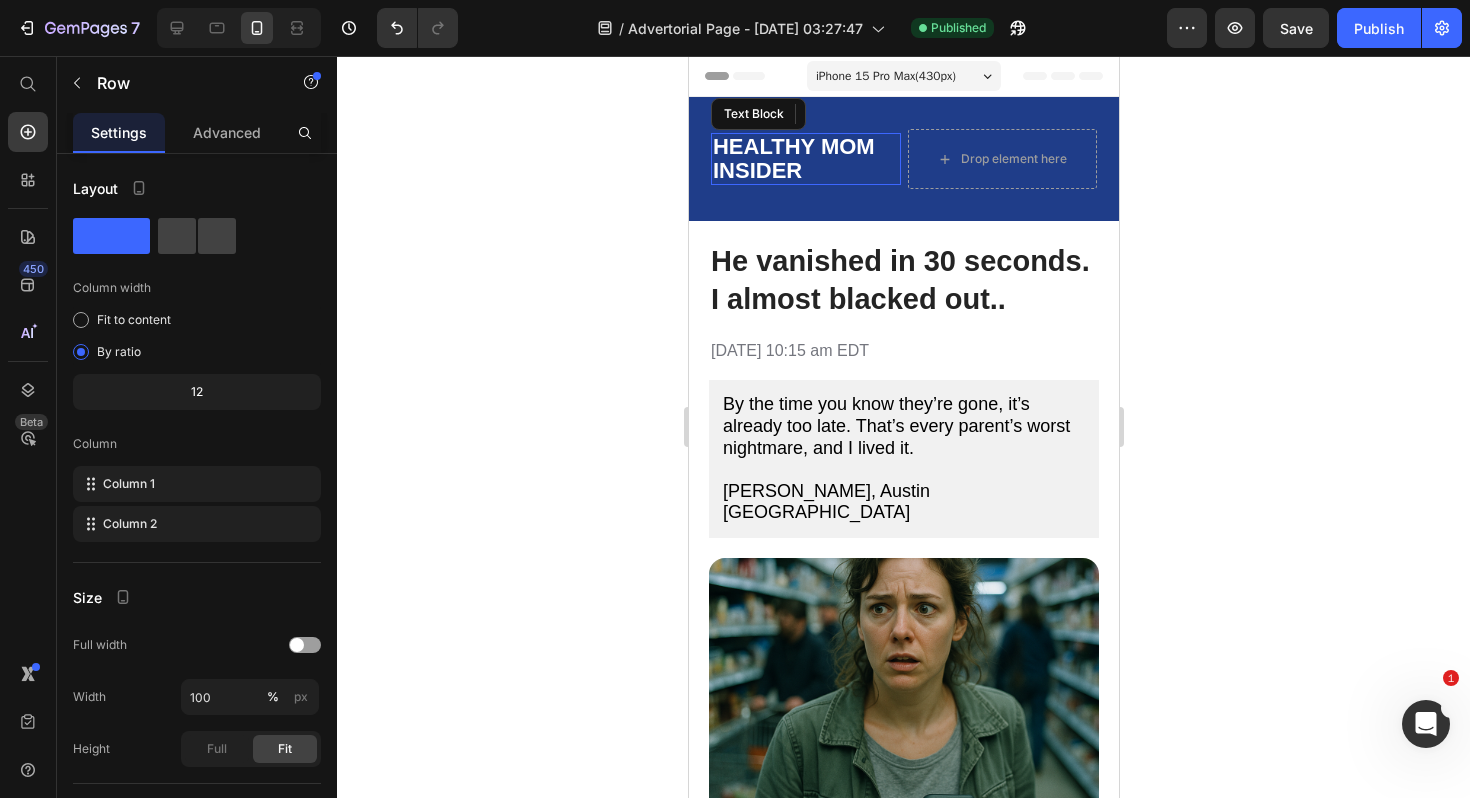 click on "HEALTHY MOM INSIDER" at bounding box center (805, 159) 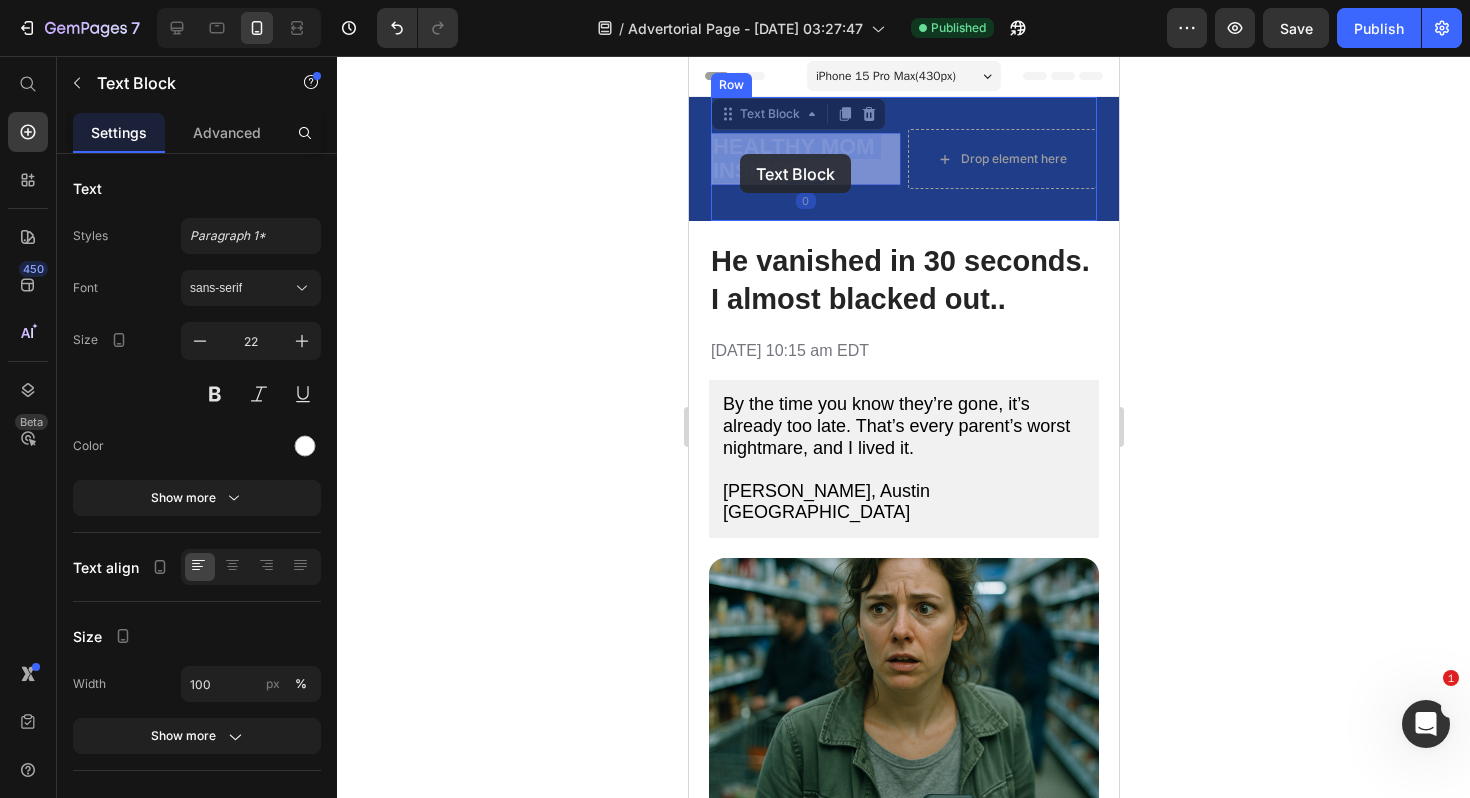 drag, startPoint x: 808, startPoint y: 166, endPoint x: 739, endPoint y: 154, distance: 70.035706 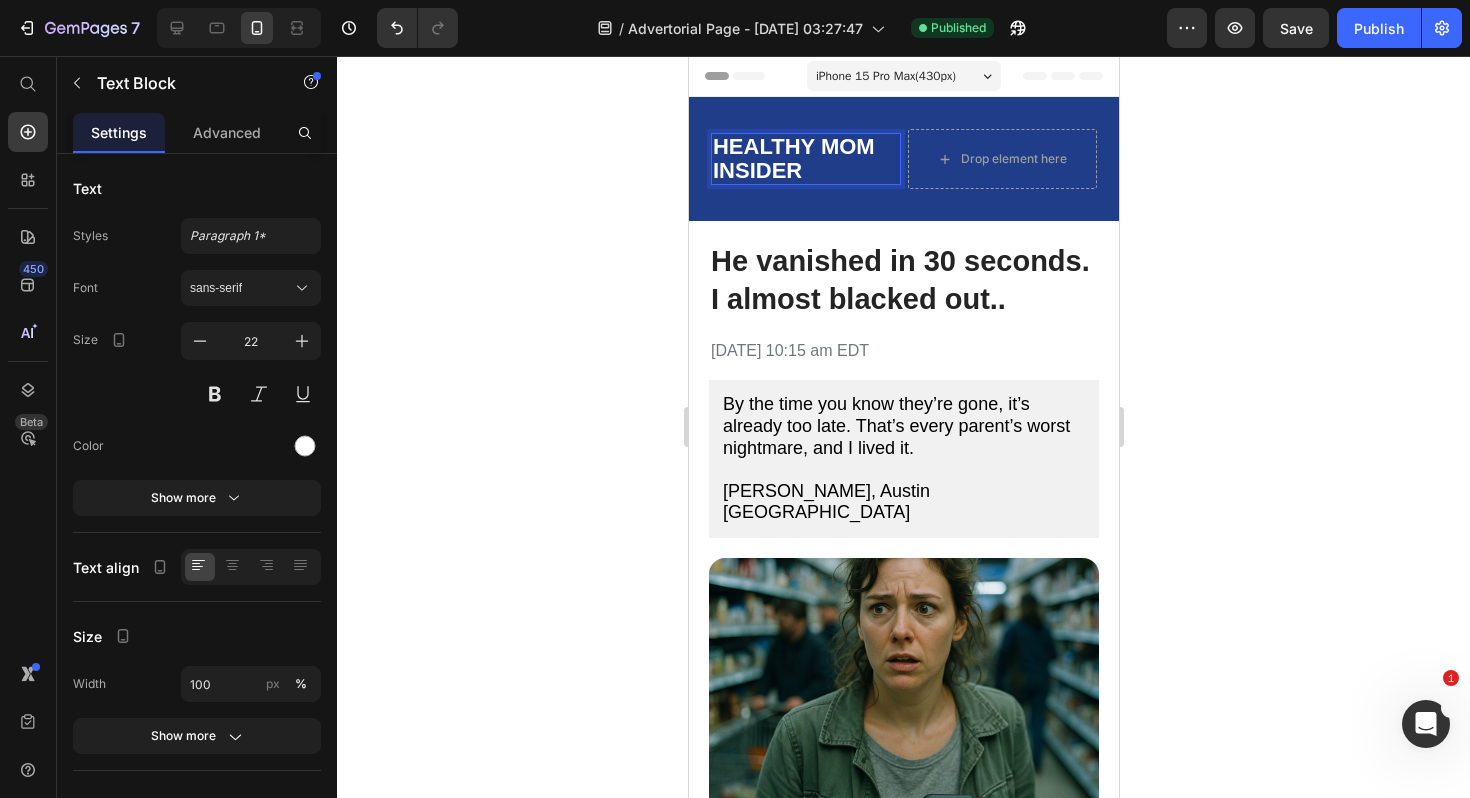 click on "HEALTHY MOM INSIDER" at bounding box center (805, 159) 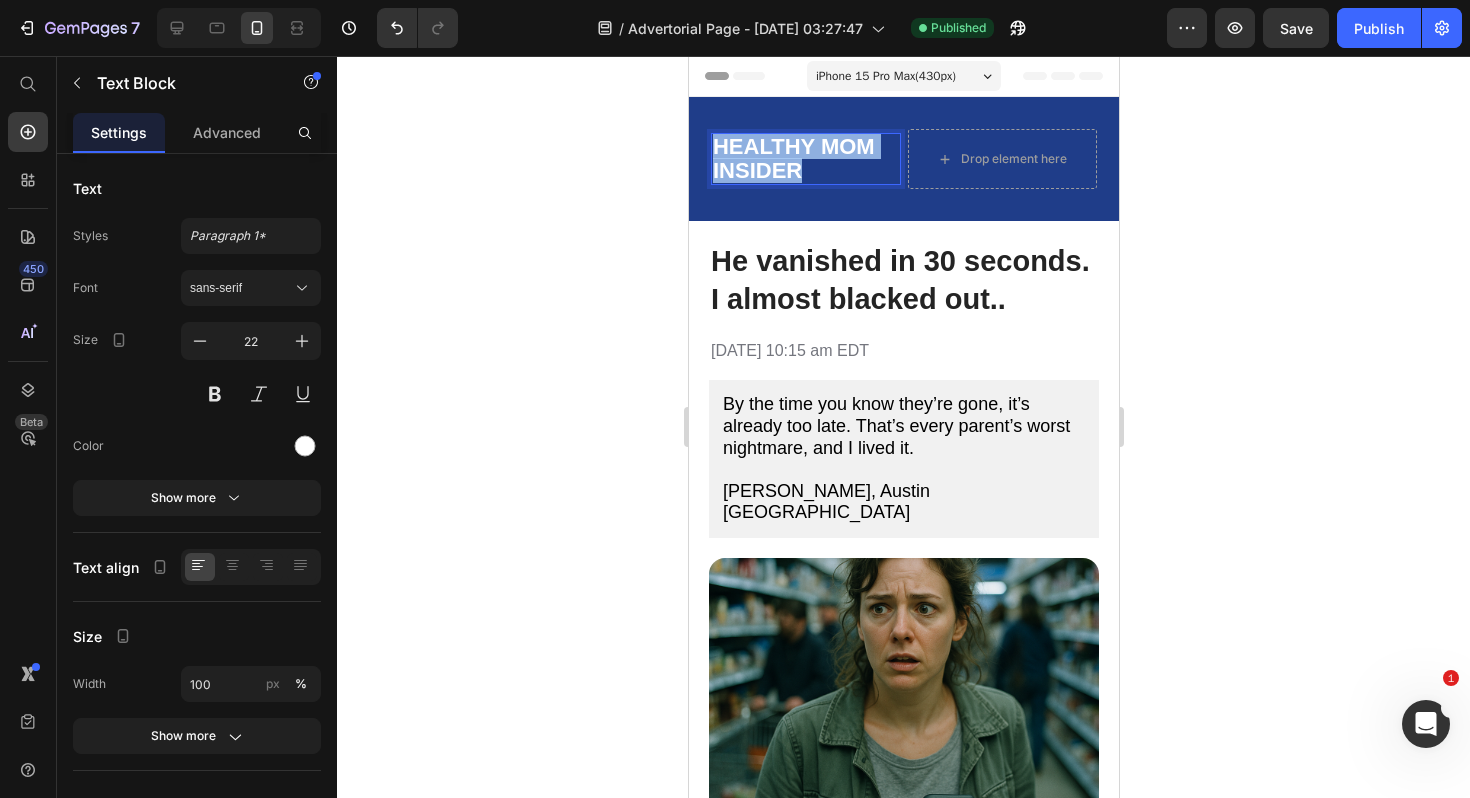 click on "HEALTHY MOM INSIDER" at bounding box center (805, 159) 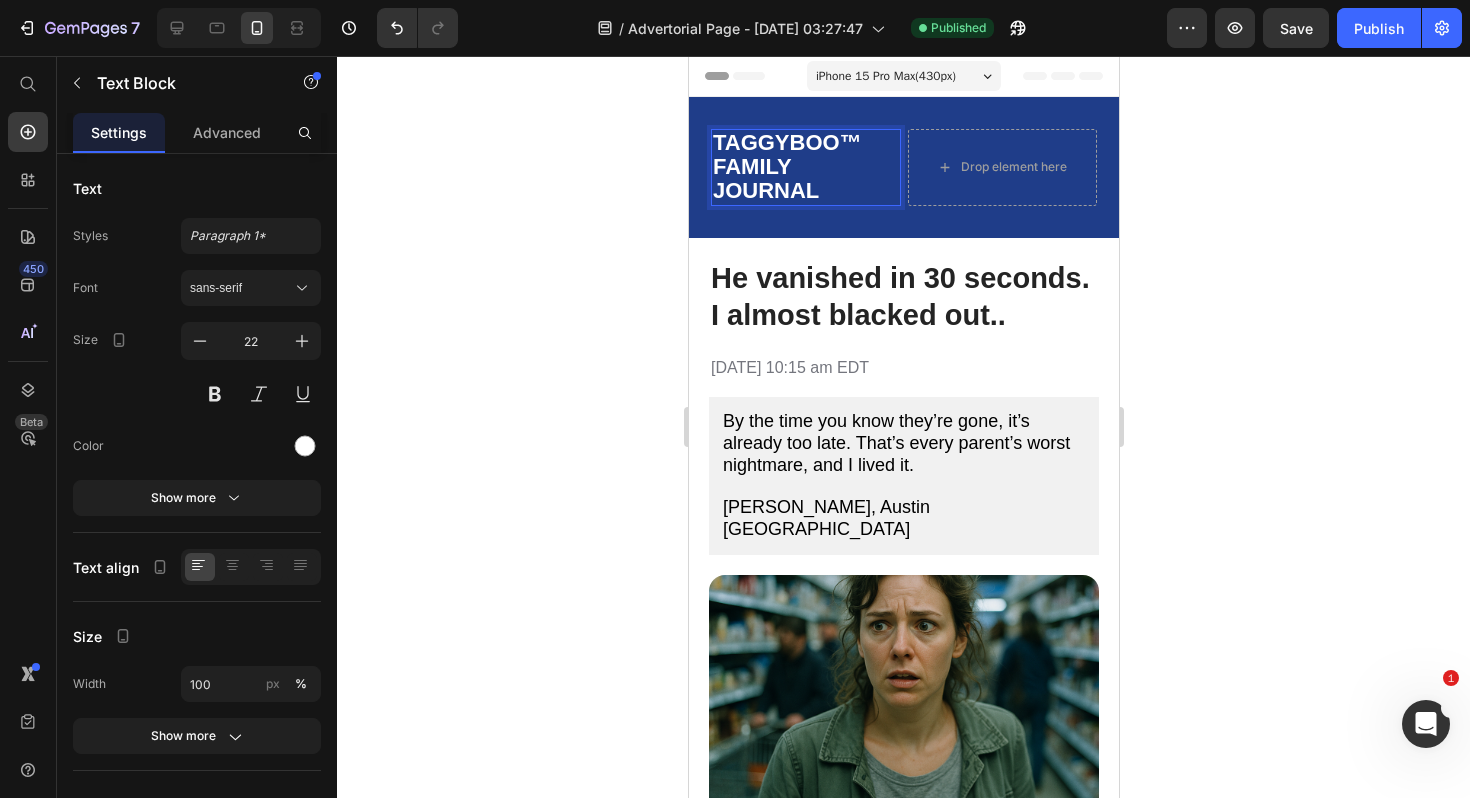 click on "TAGGYBOO™ FAMILY JOURNAL" at bounding box center [805, 167] 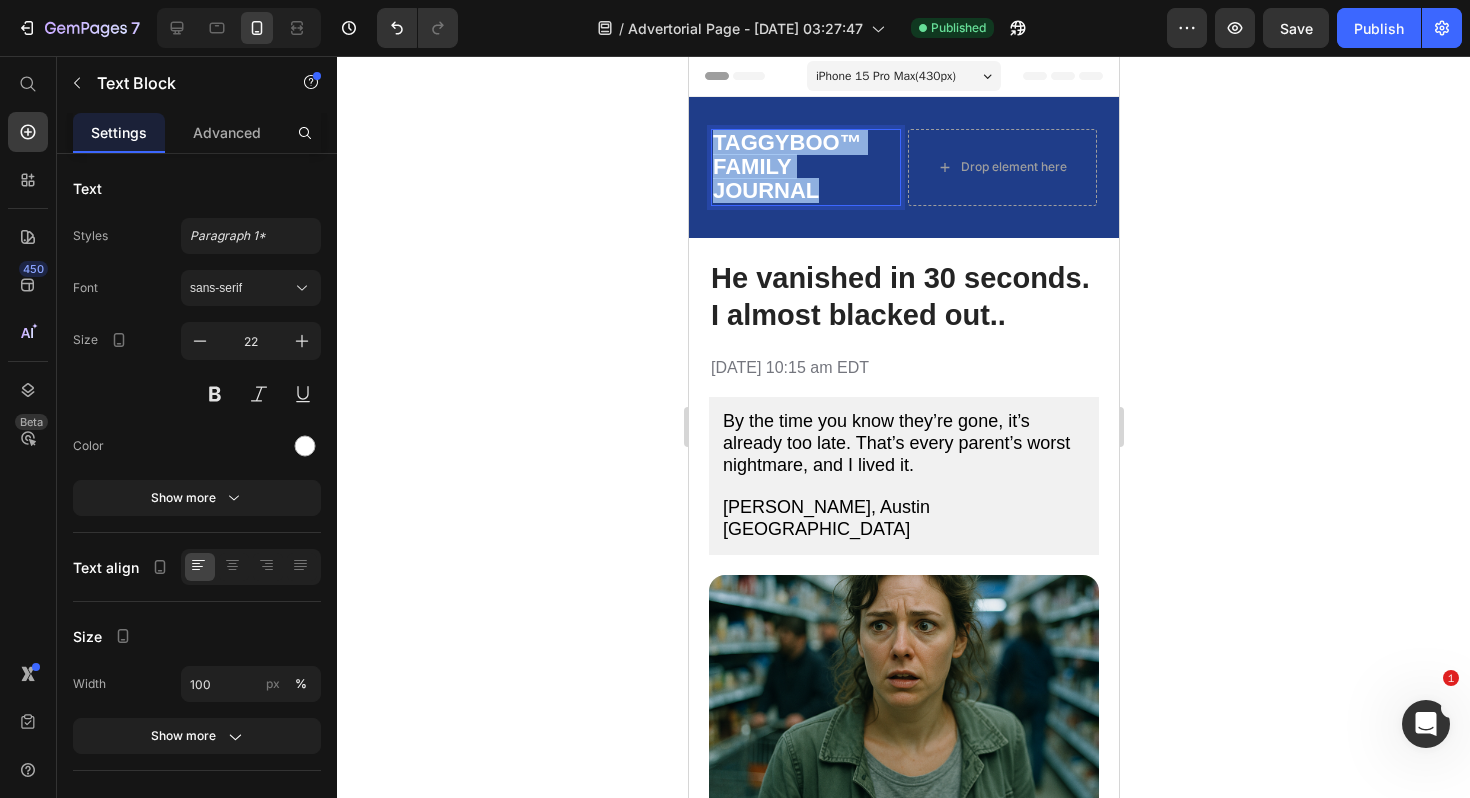 click on "TAGGYBOO™ FAMILY JOURNAL" at bounding box center [805, 167] 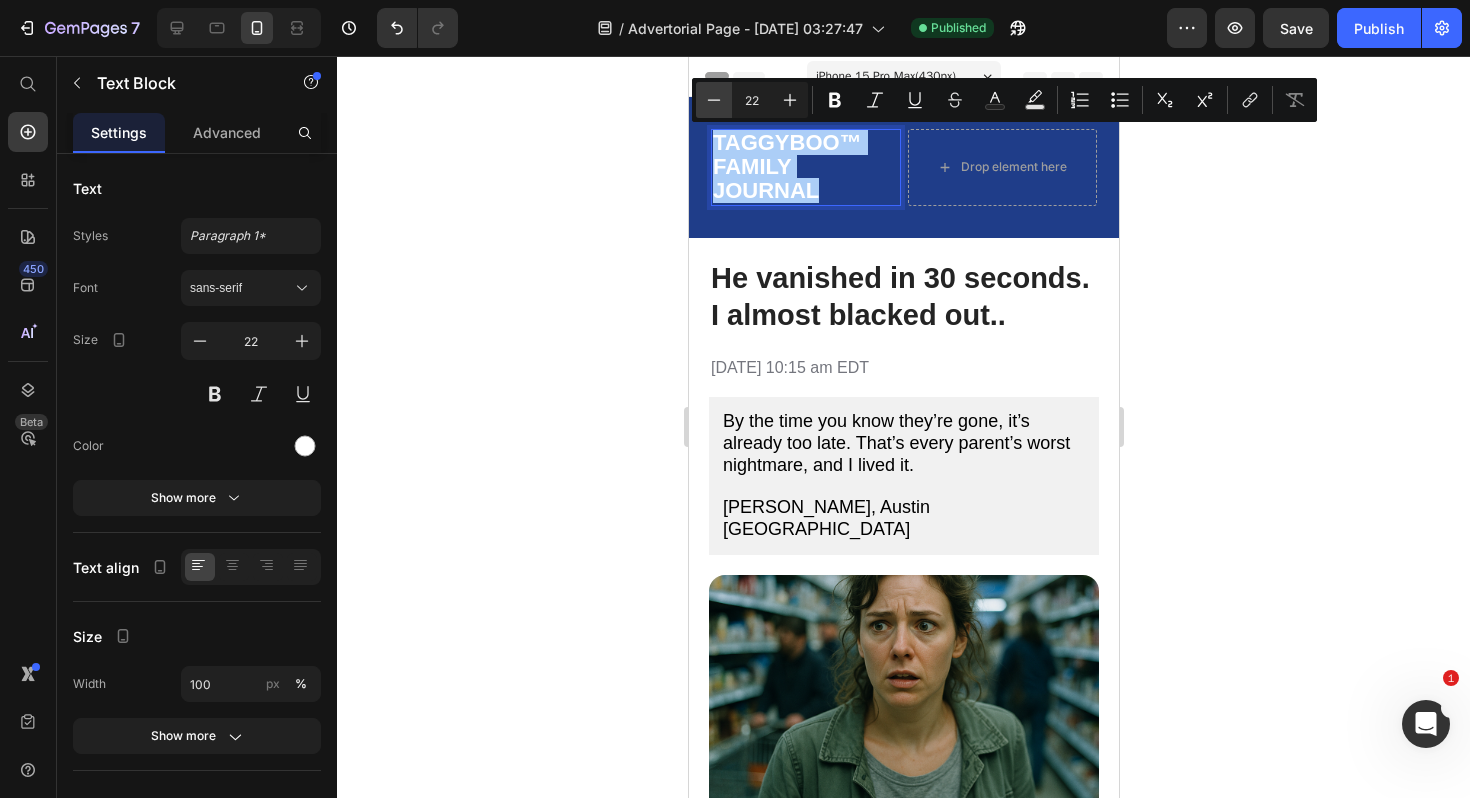 click 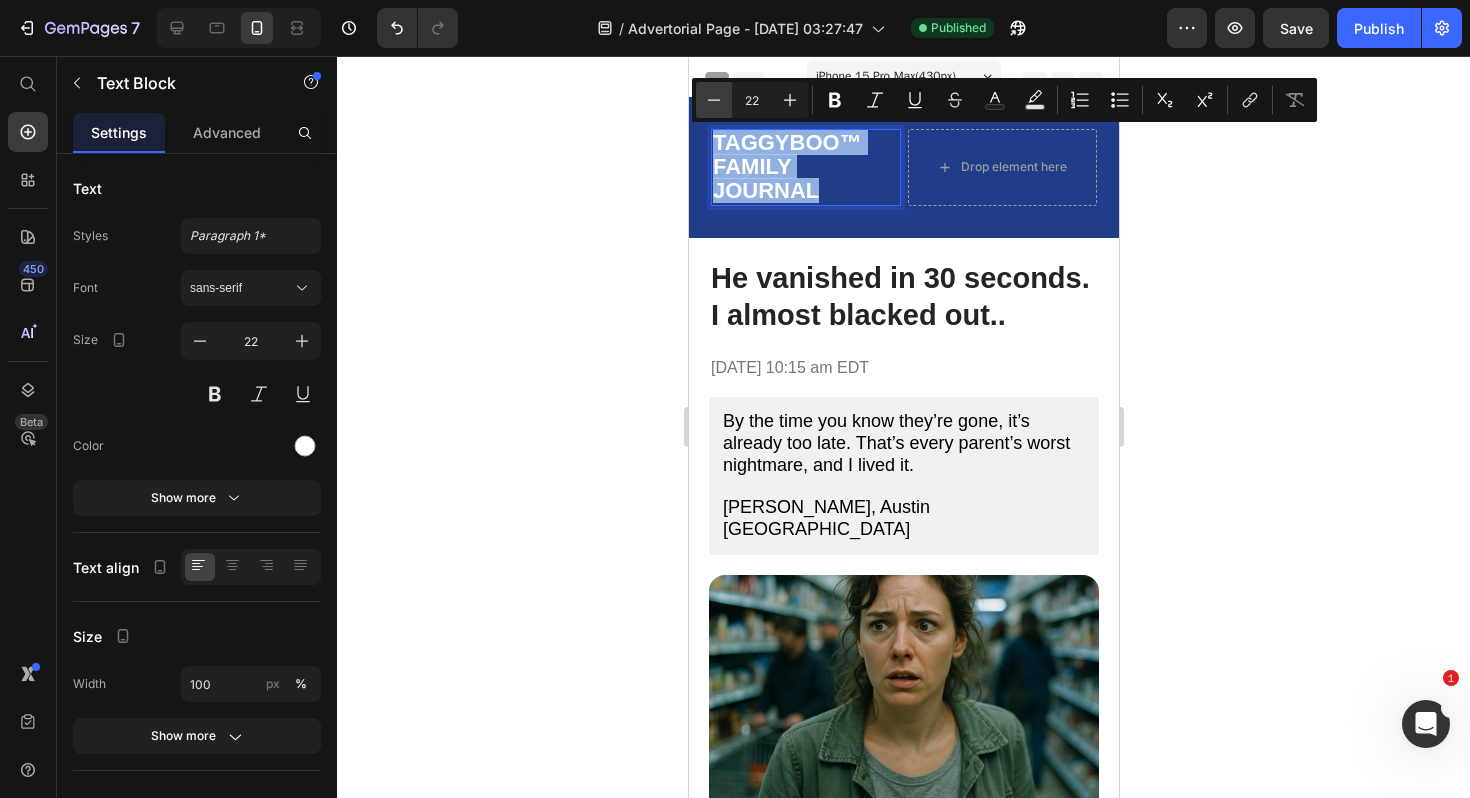 type on "21" 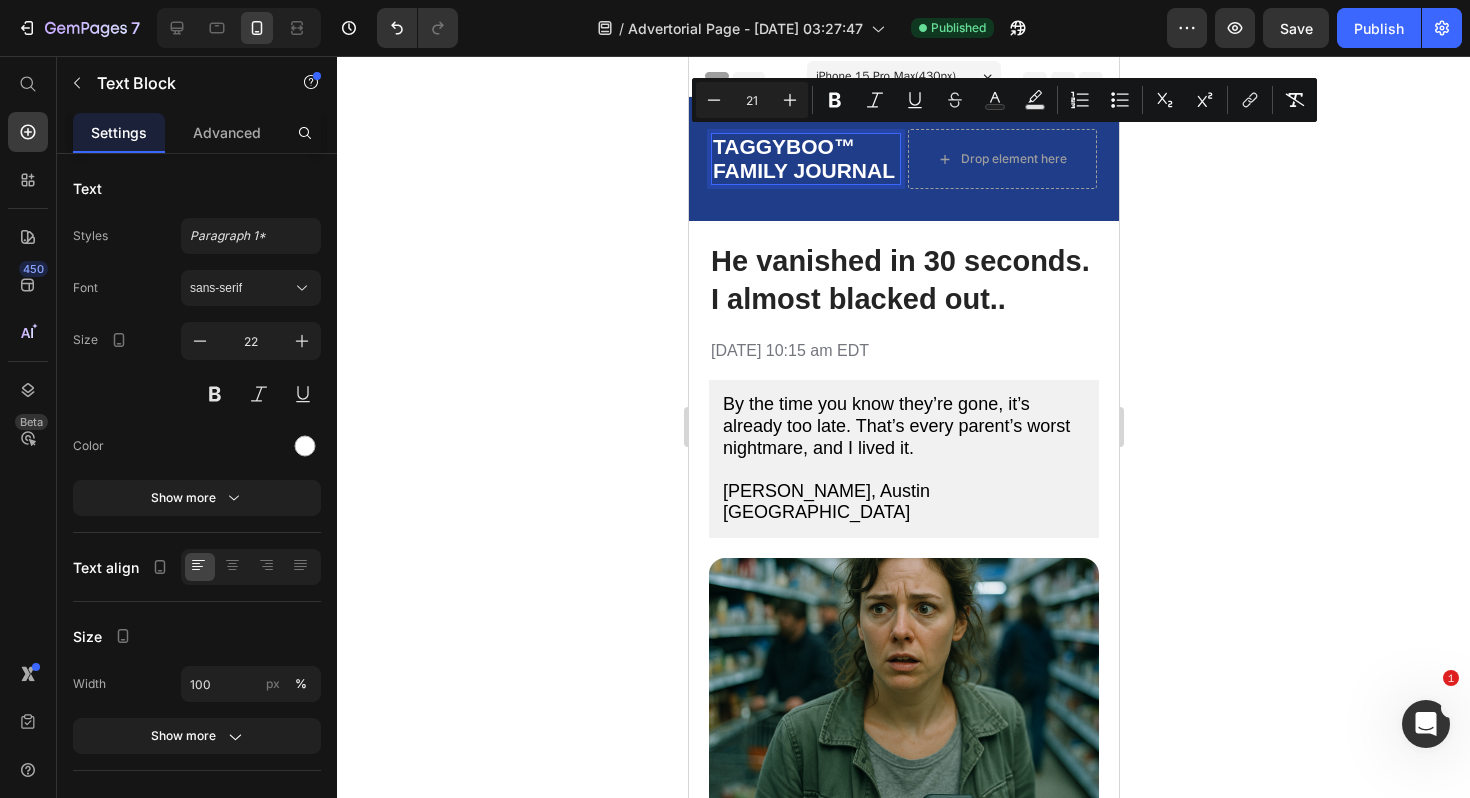 click 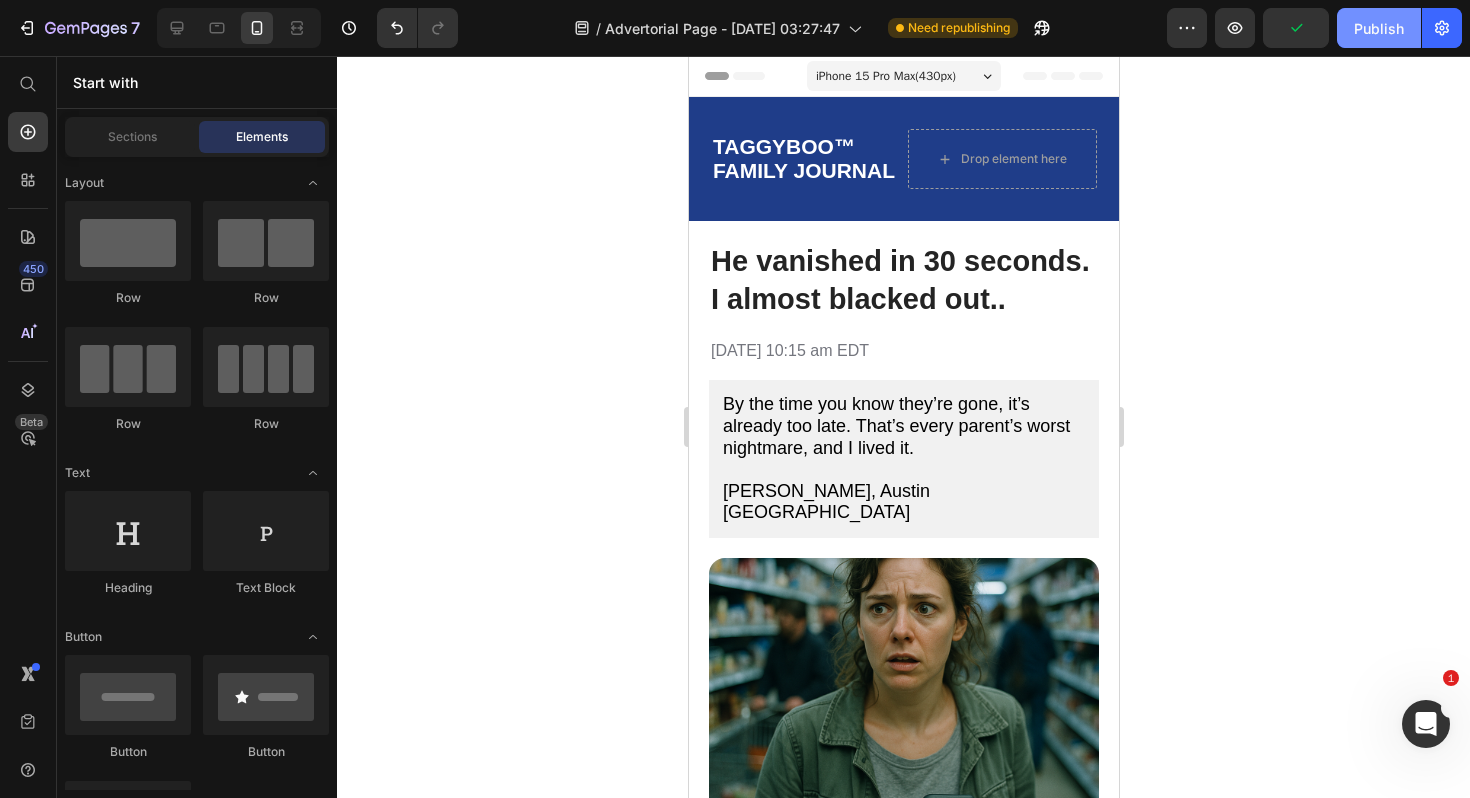 click on "Publish" at bounding box center [1379, 28] 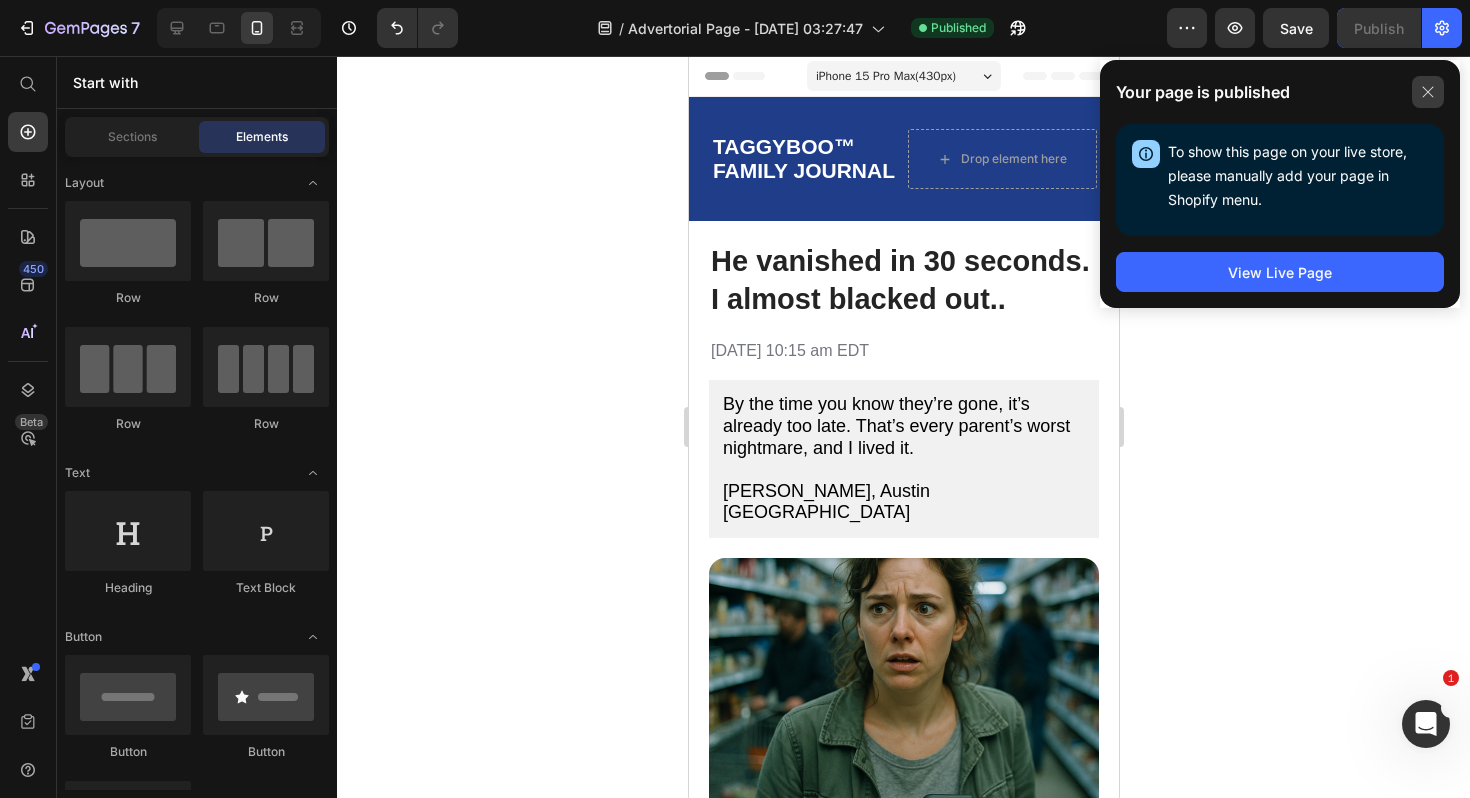click 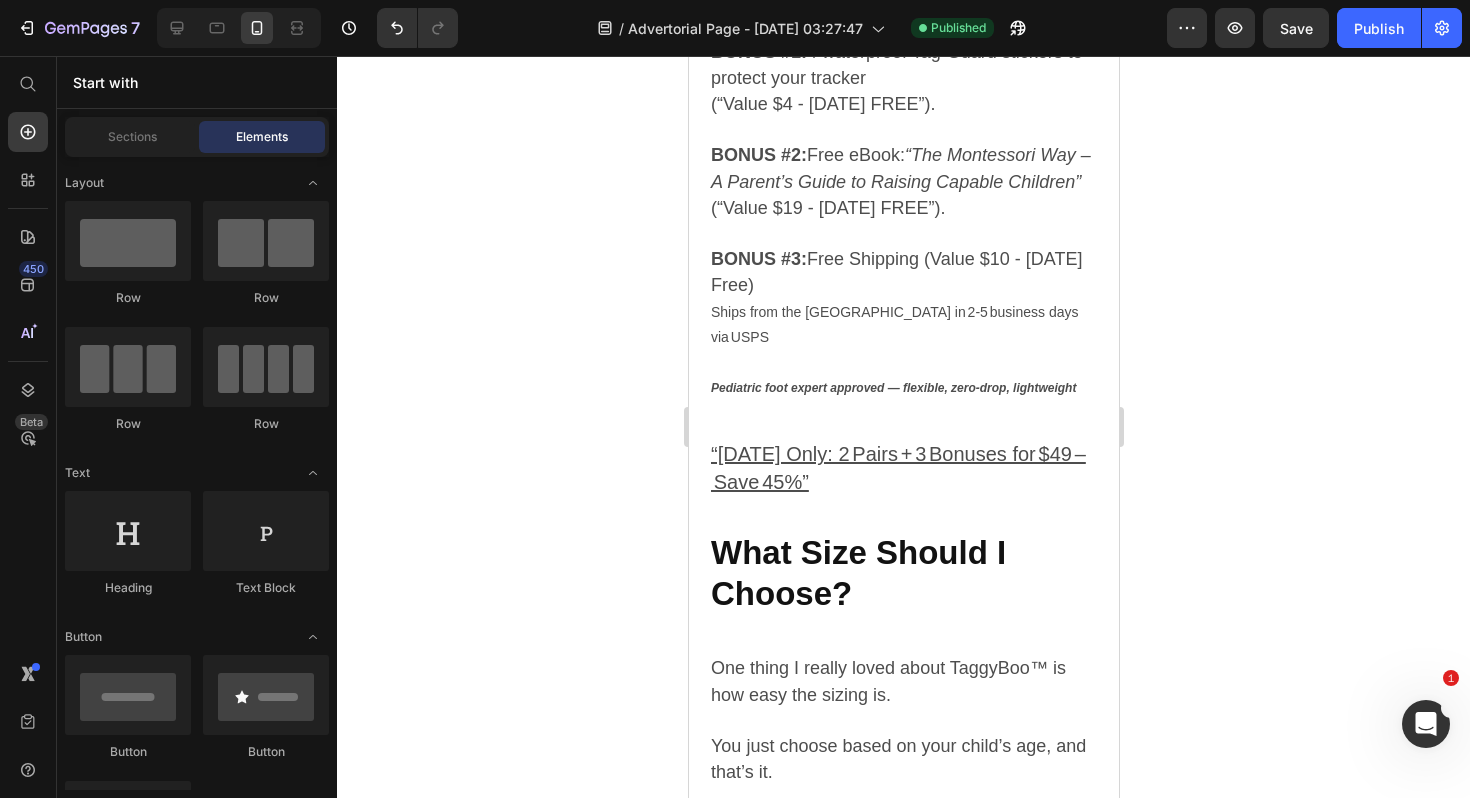 scroll, scrollTop: 6582, scrollLeft: 0, axis: vertical 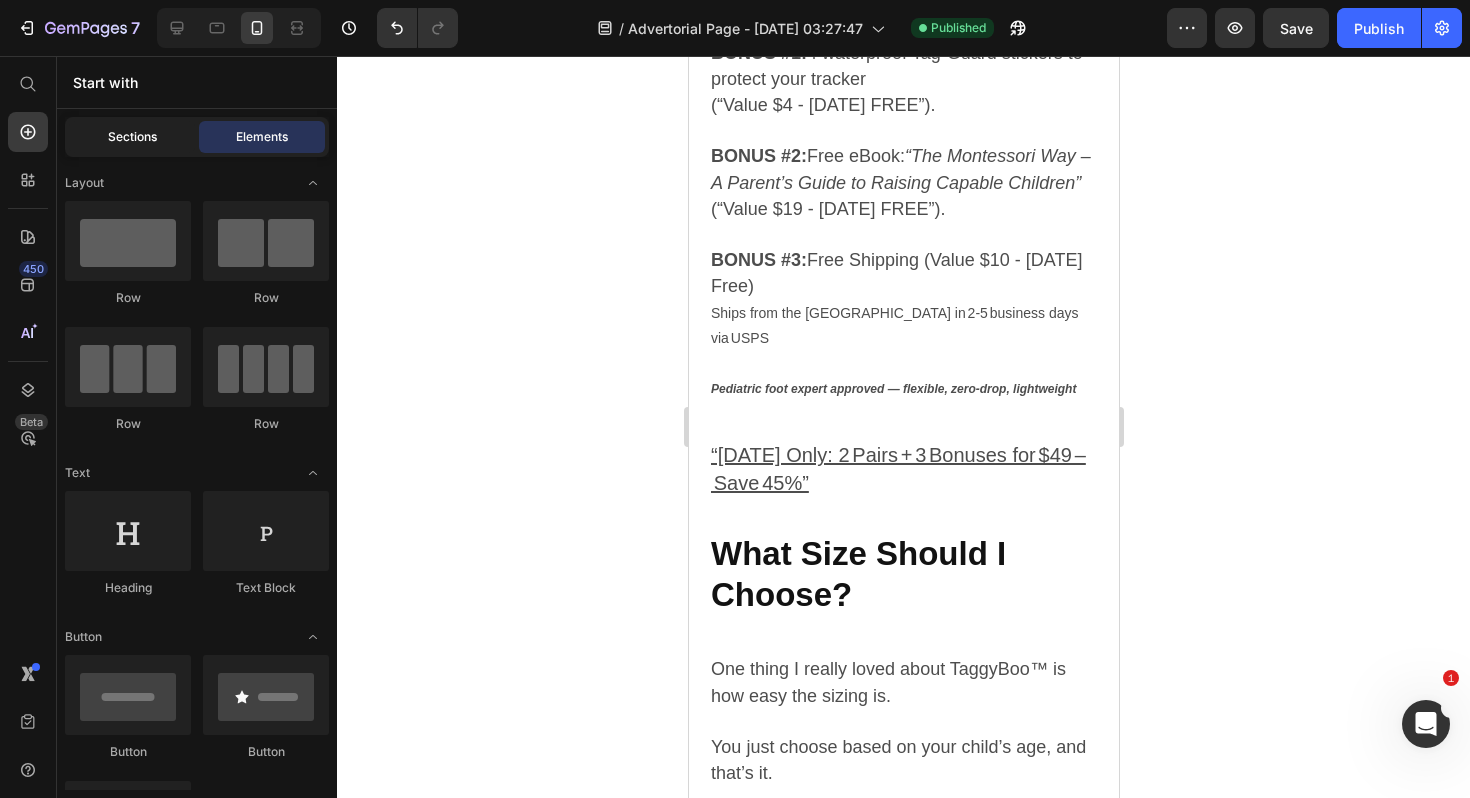 click on "Sections" 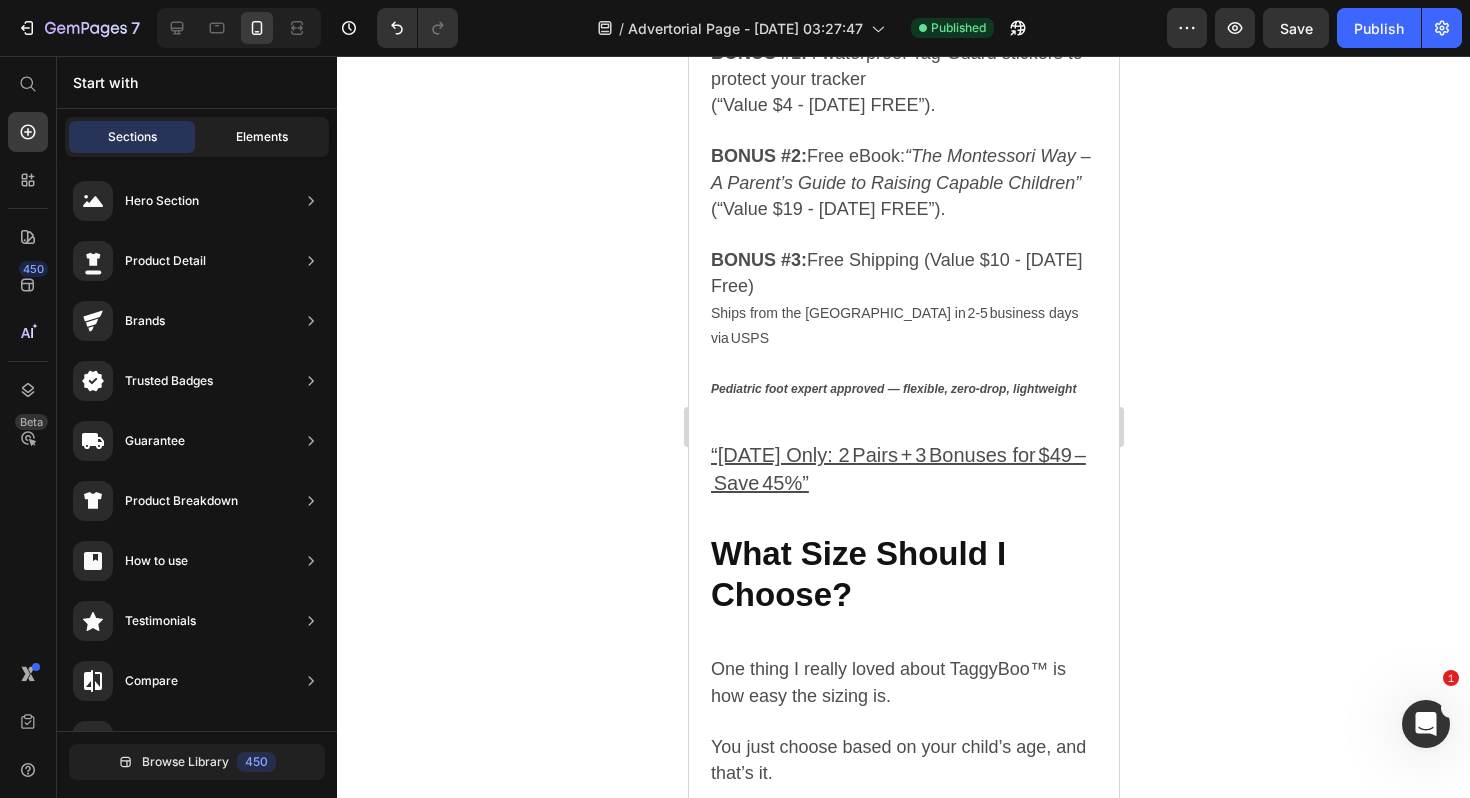 click on "Elements" at bounding box center [262, 137] 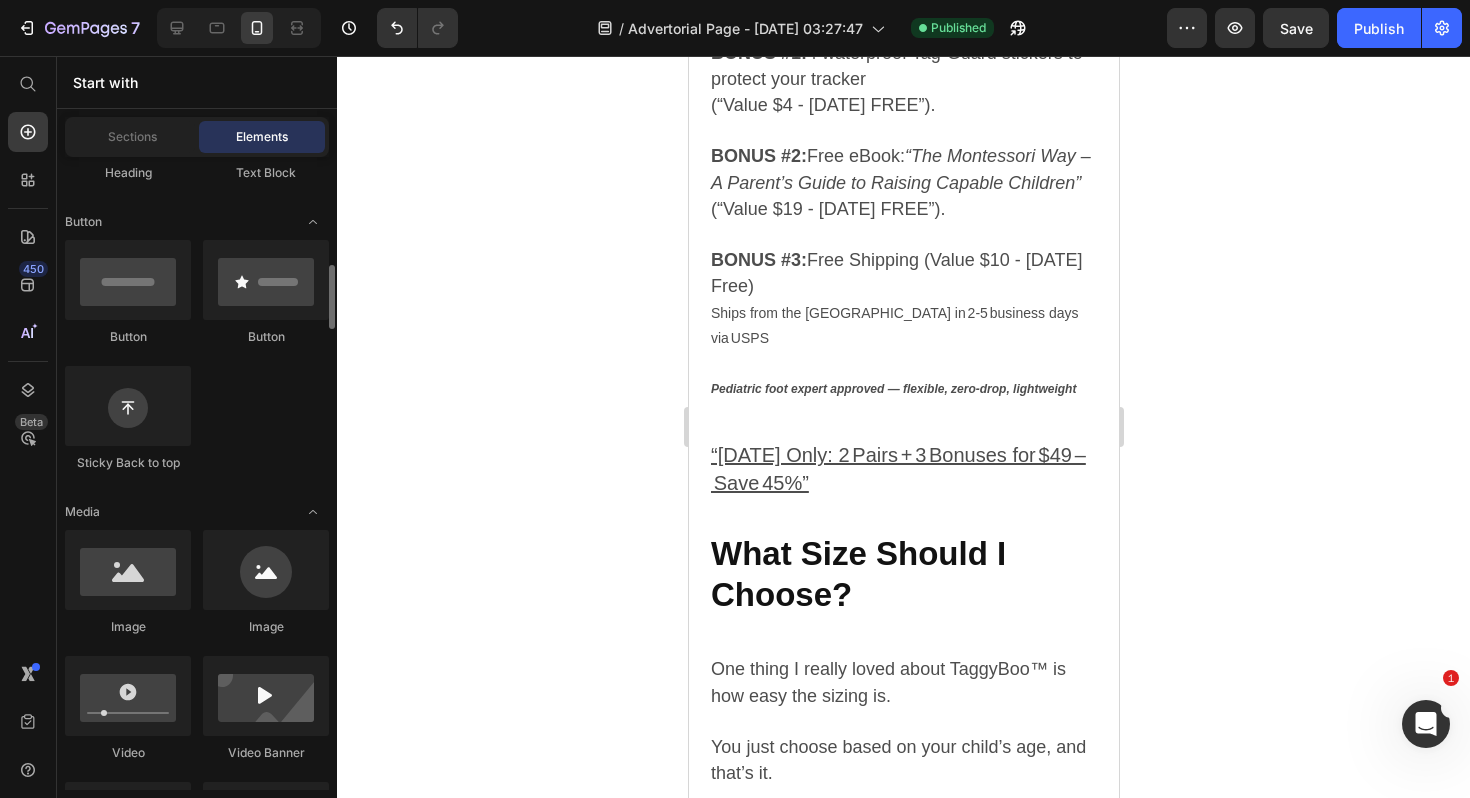 scroll, scrollTop: 519, scrollLeft: 0, axis: vertical 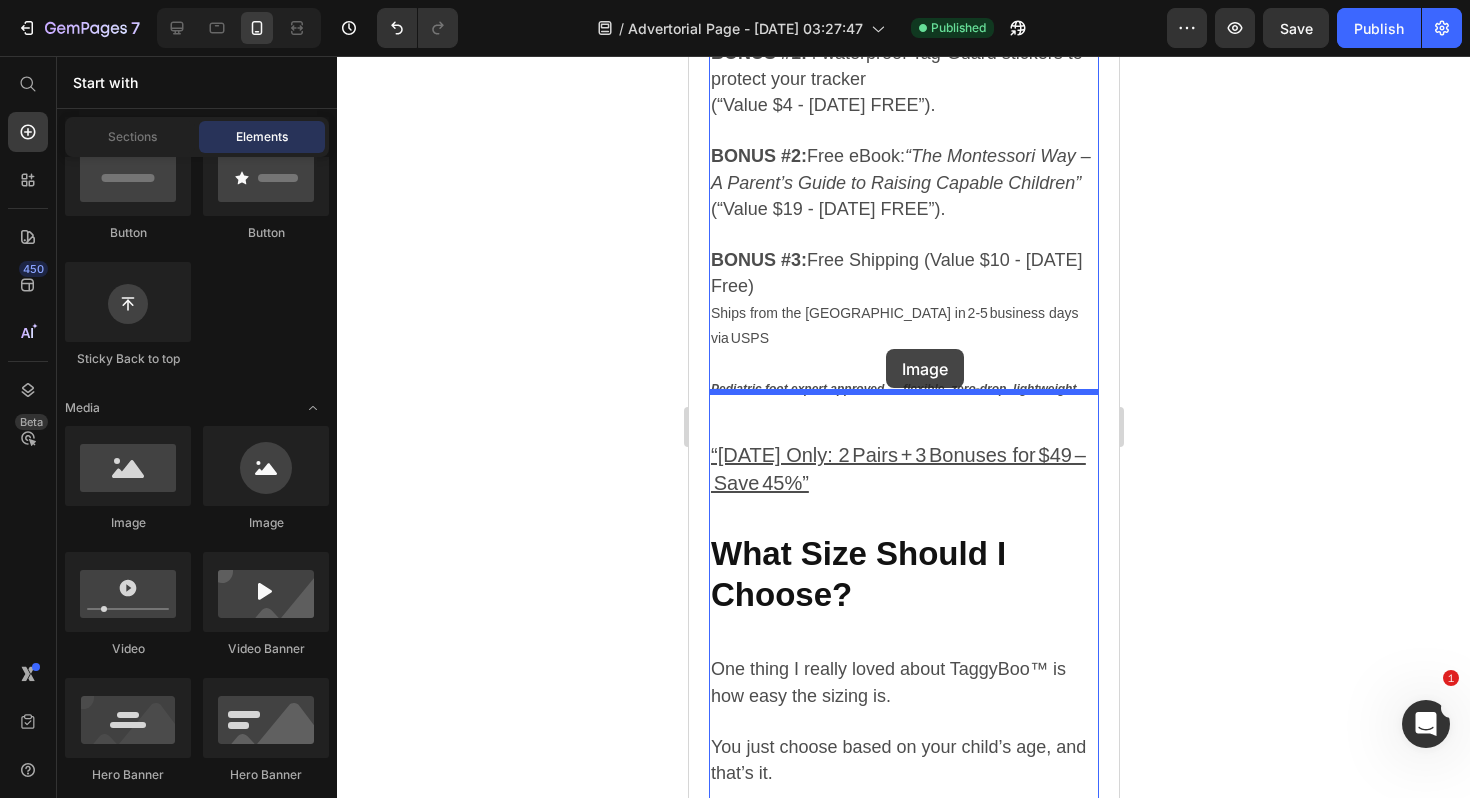 drag, startPoint x: 970, startPoint y: 548, endPoint x: 883, endPoint y: 349, distance: 217.18655 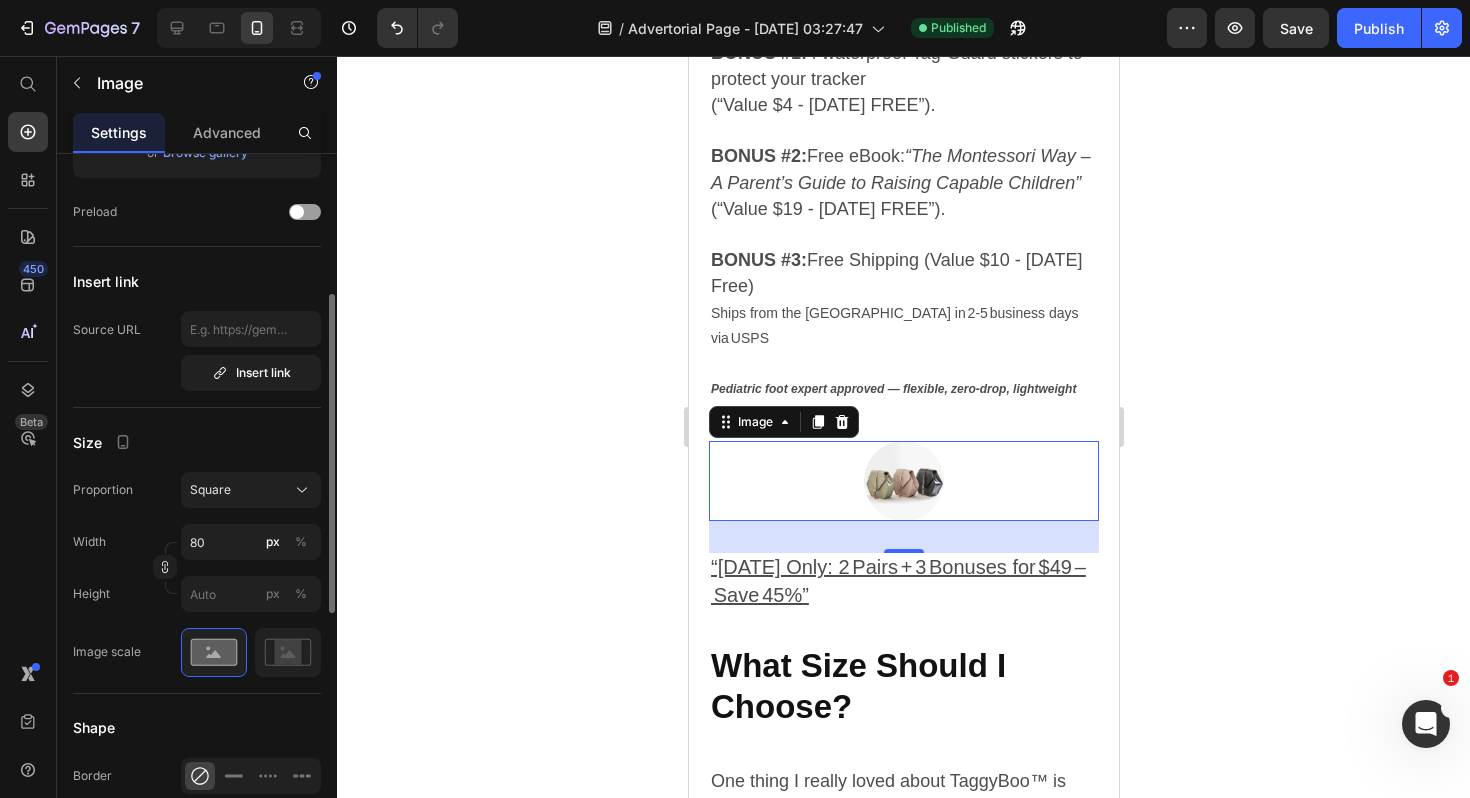scroll, scrollTop: 305, scrollLeft: 0, axis: vertical 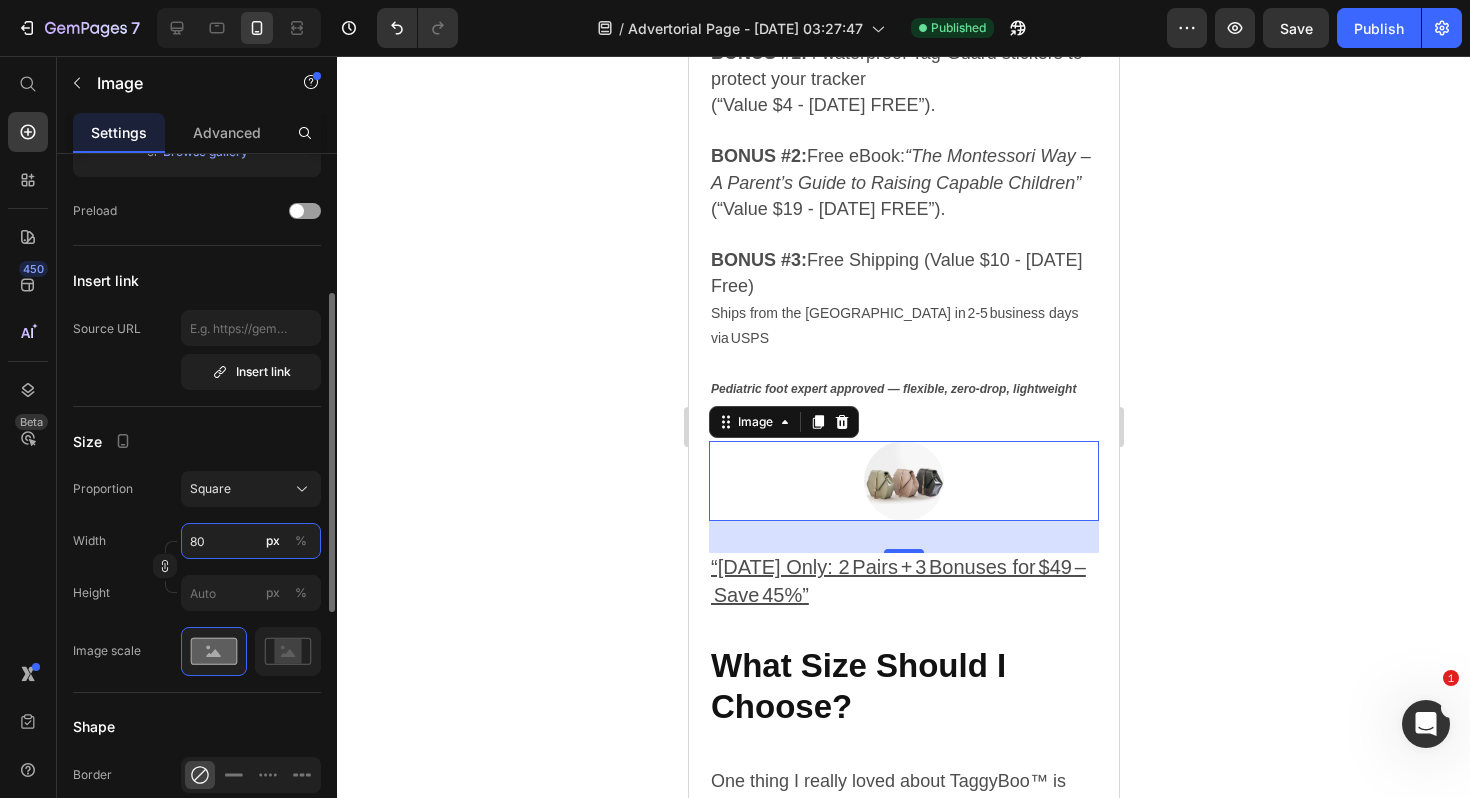 click on "80" at bounding box center [251, 541] 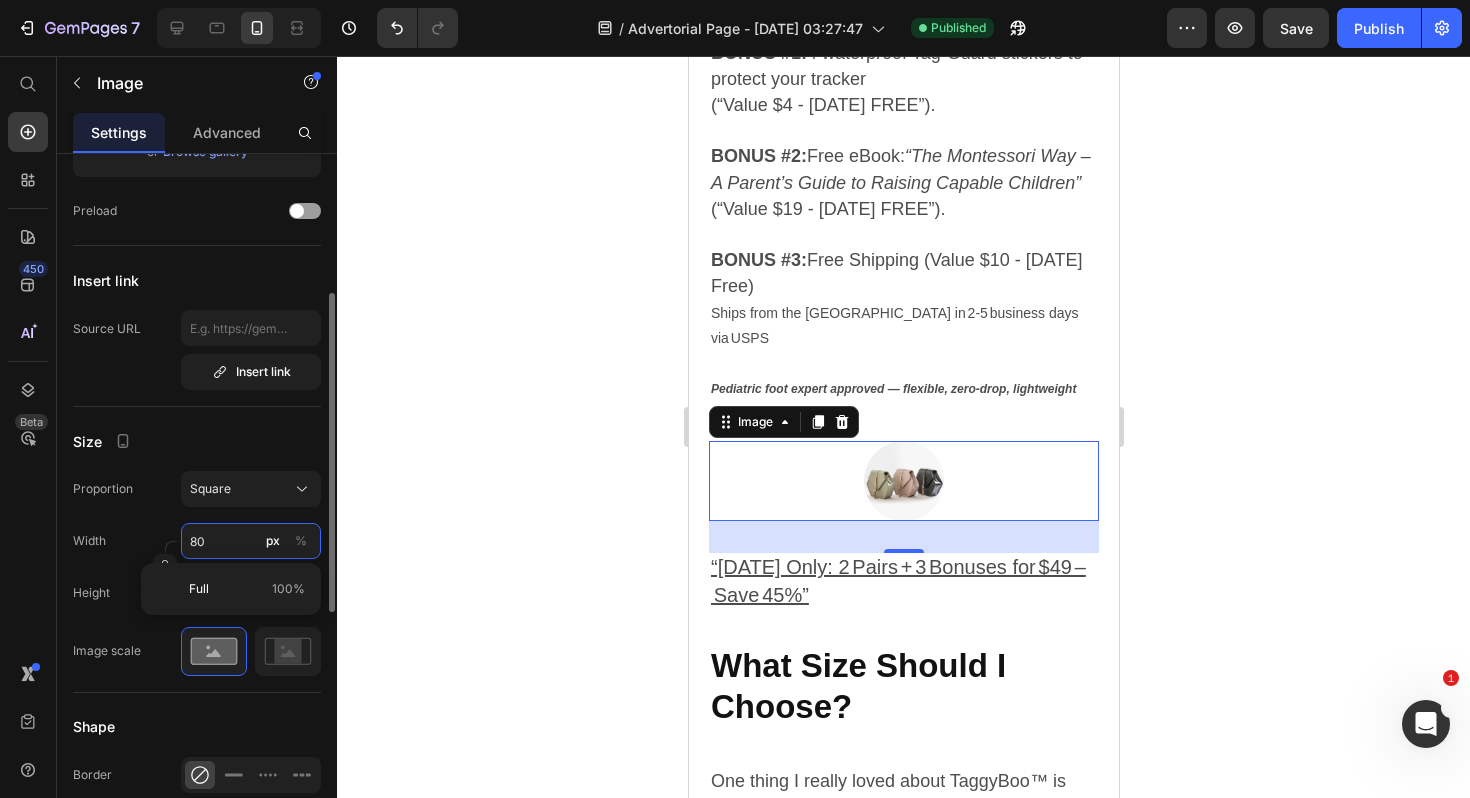 type on "81" 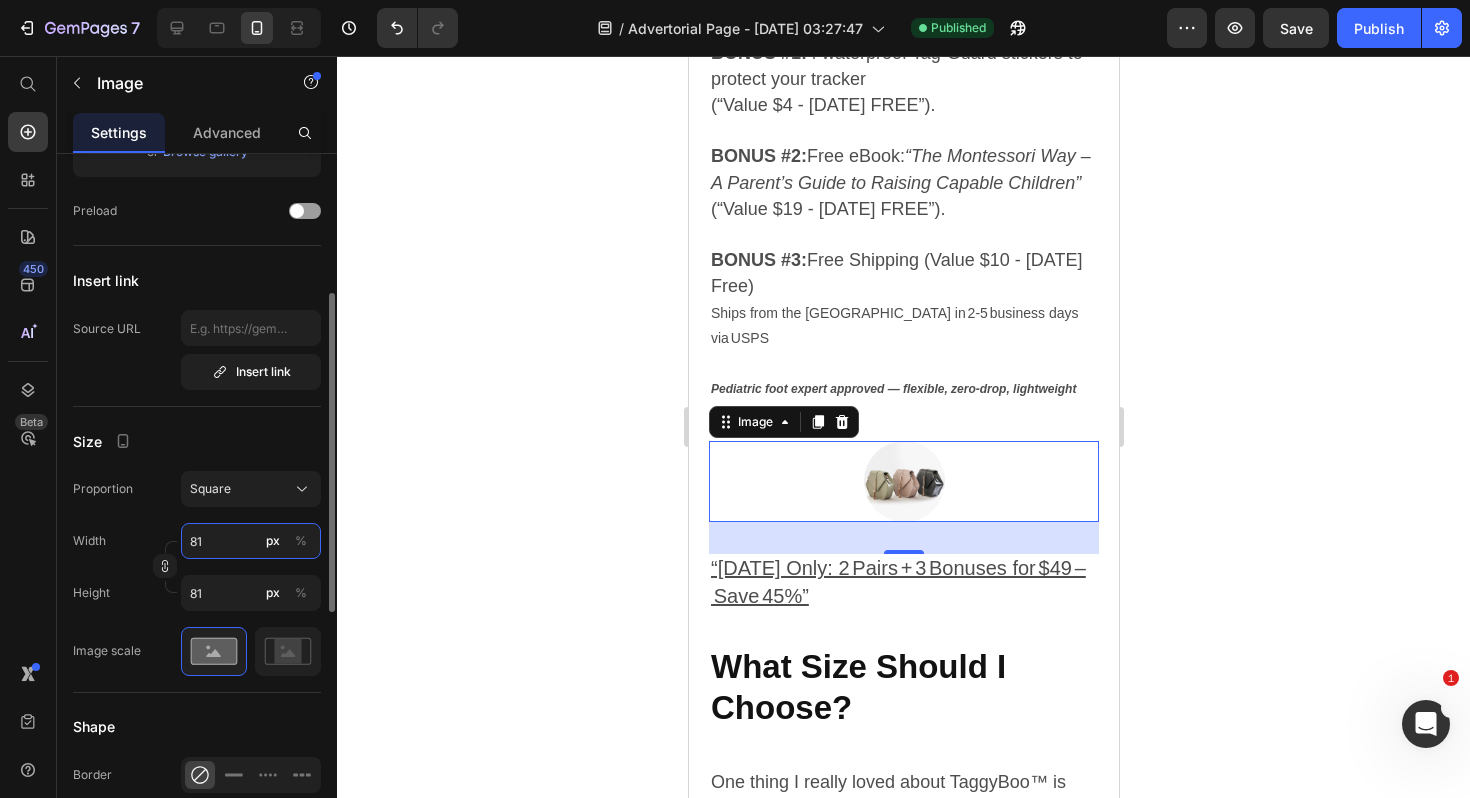 type on "82" 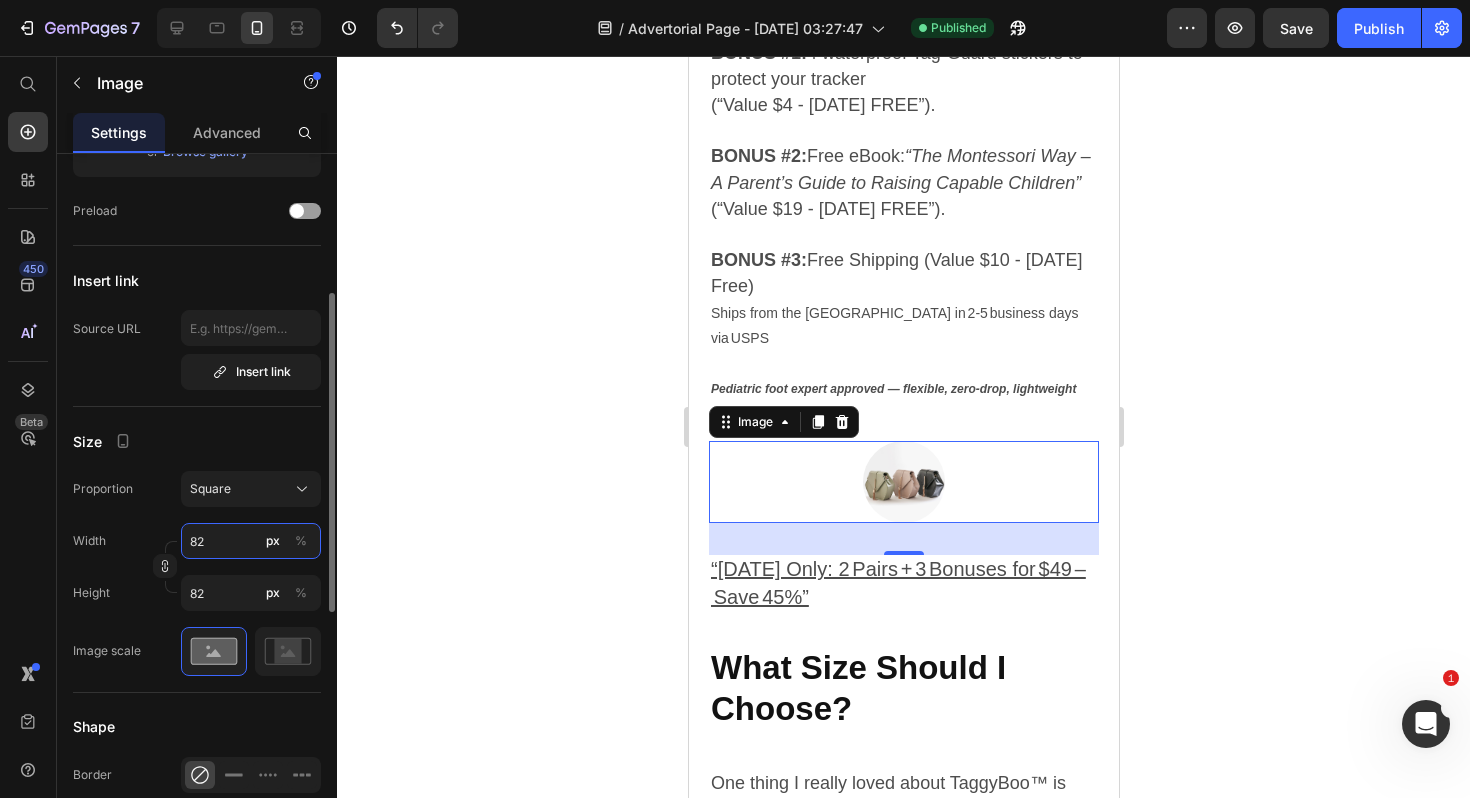 type on "83" 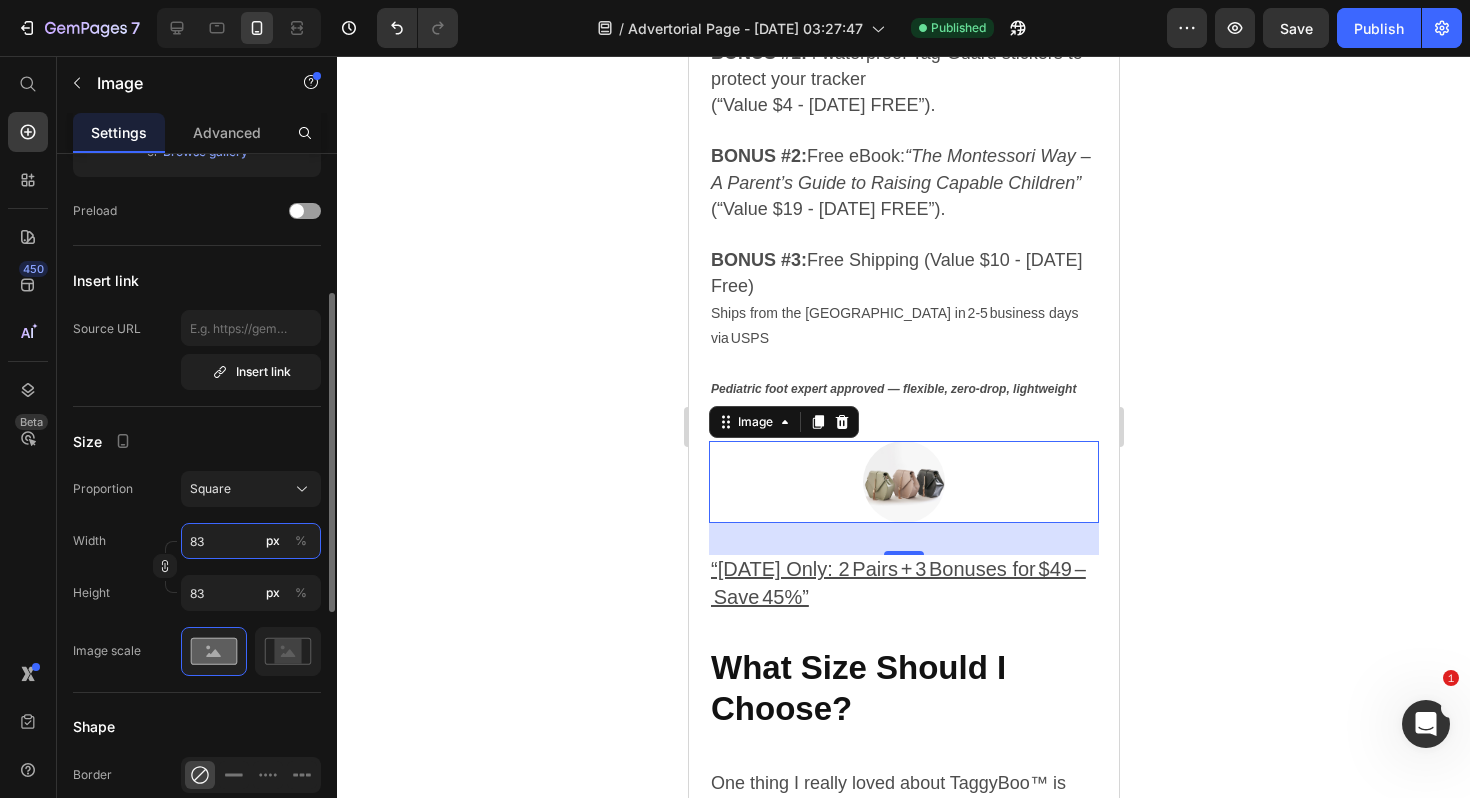 type on "84" 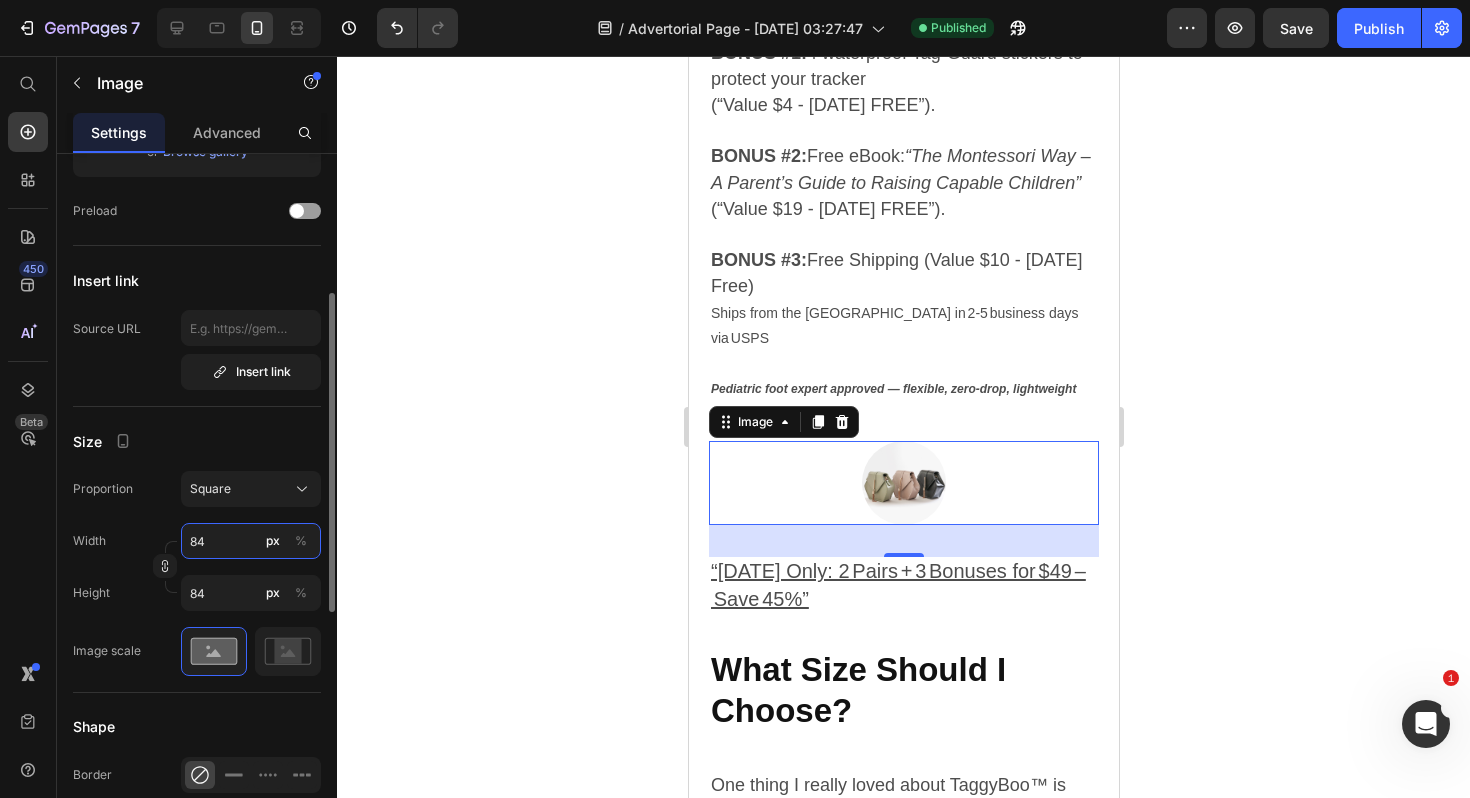 type on "85" 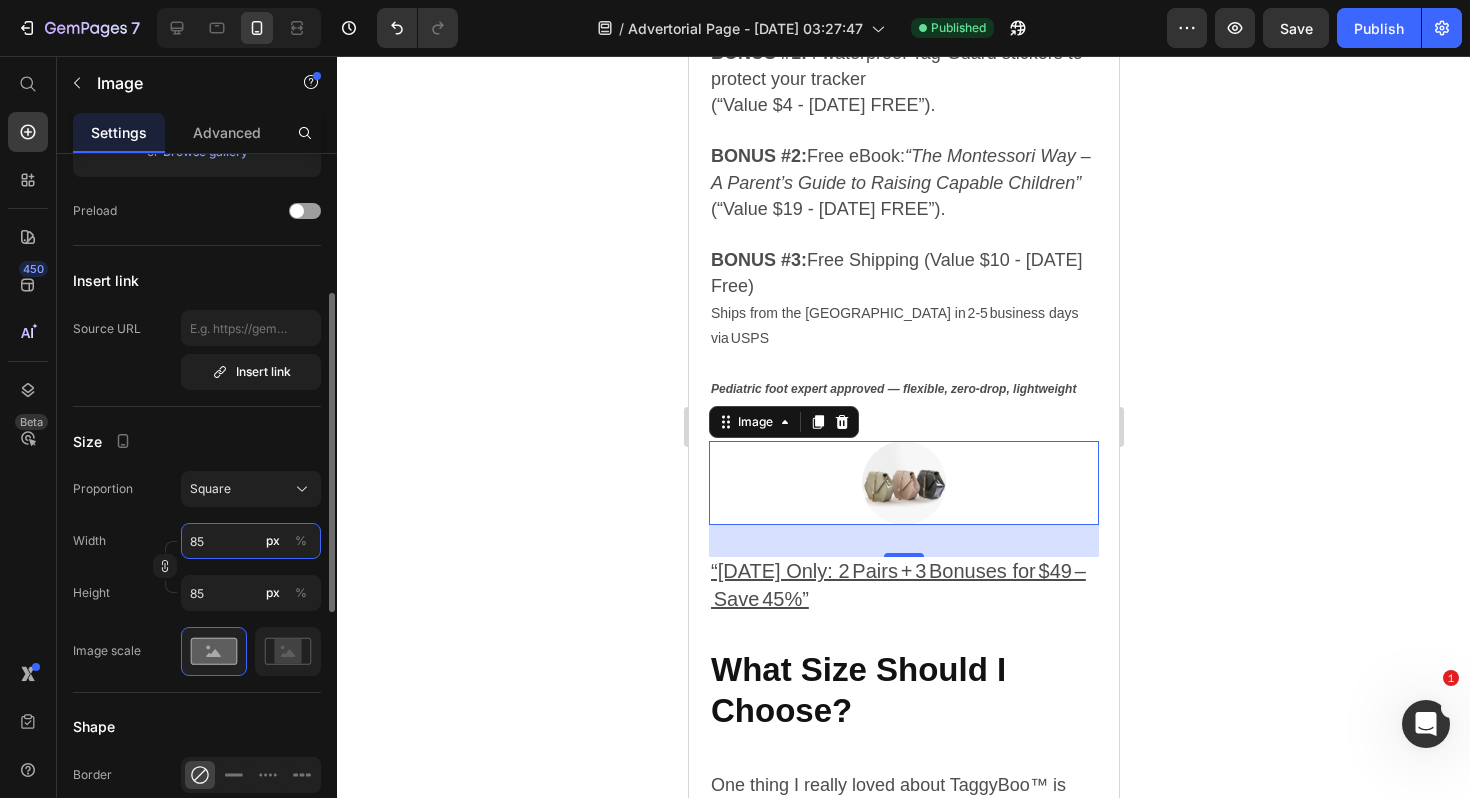 type on "86" 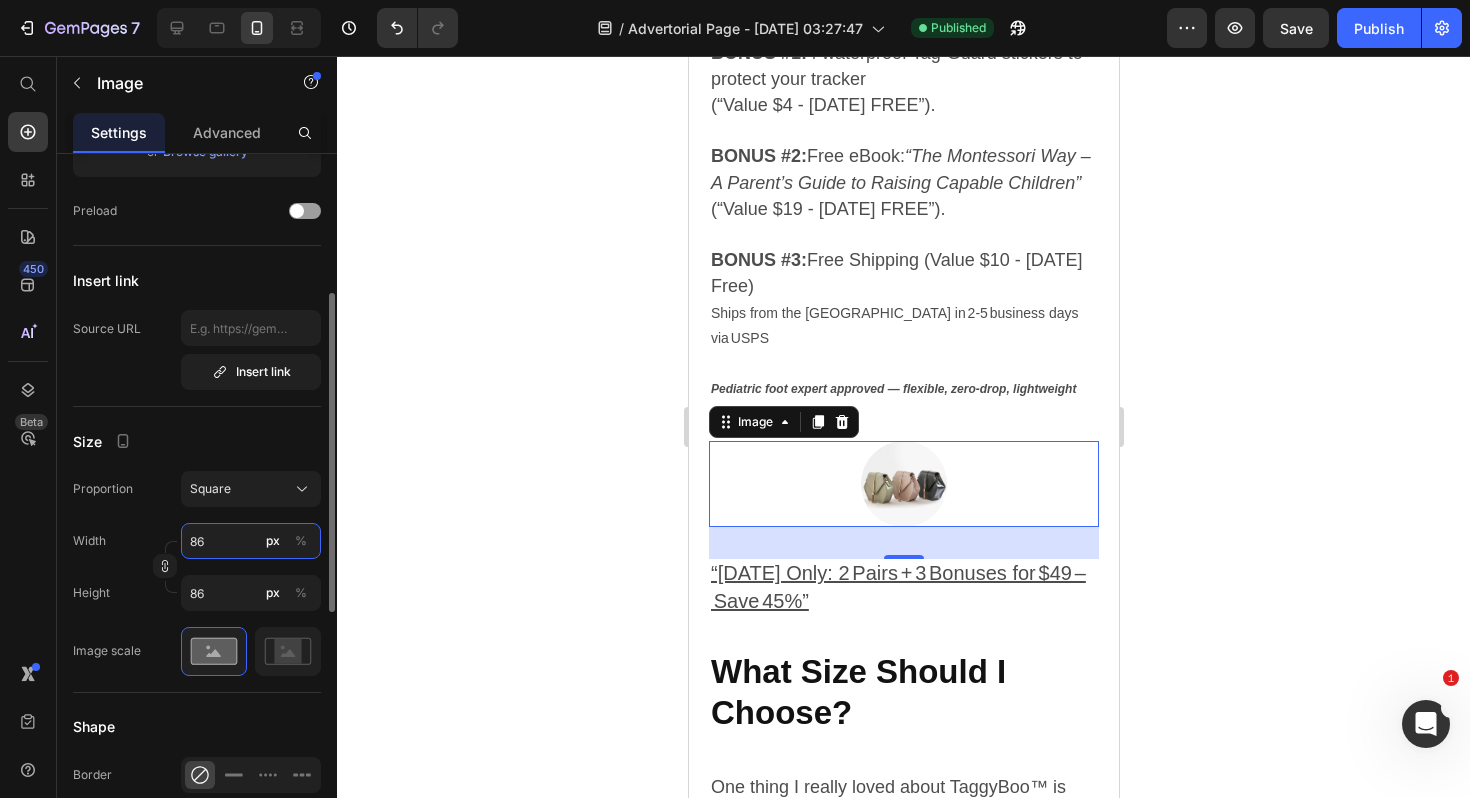 type on "87" 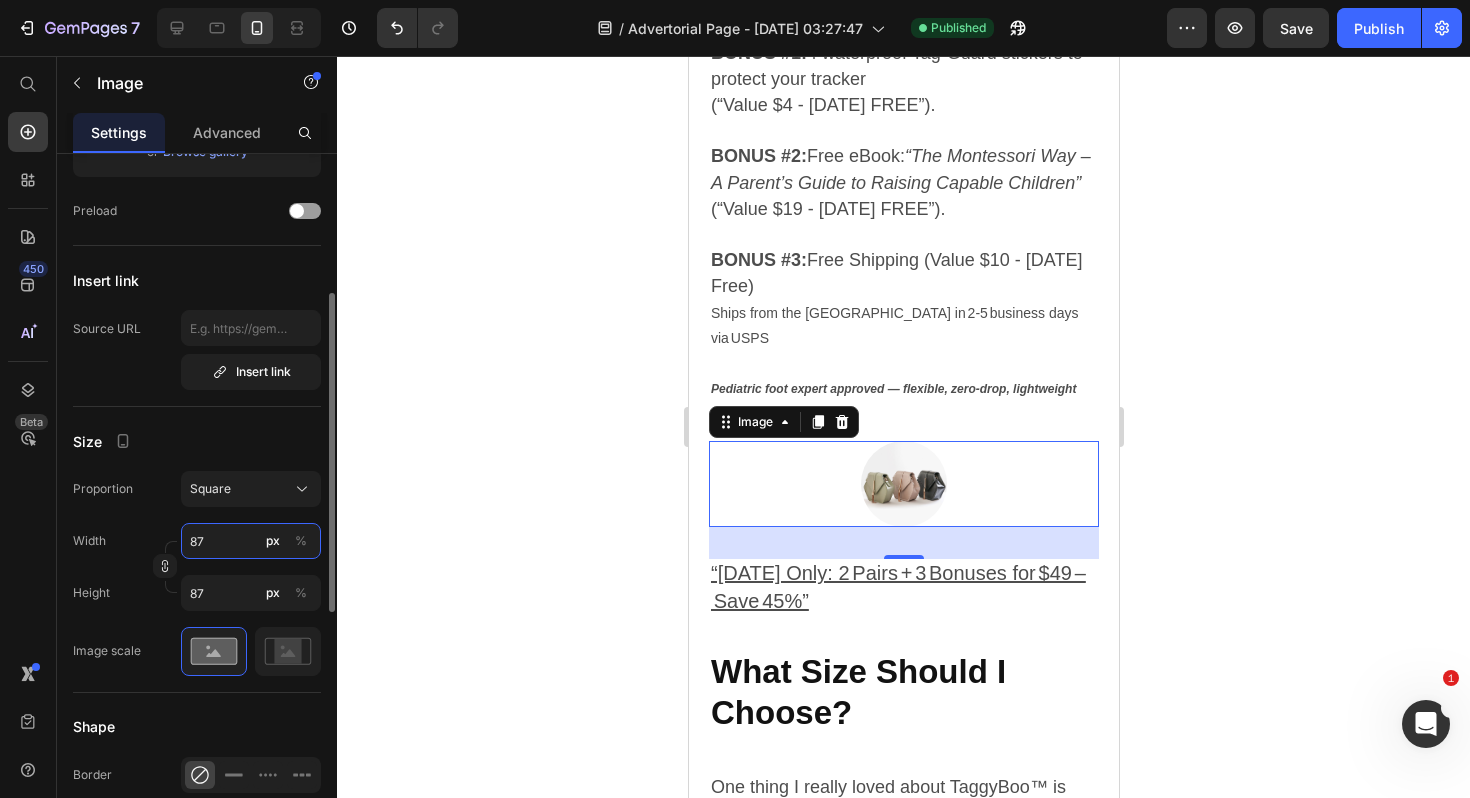 type on "88" 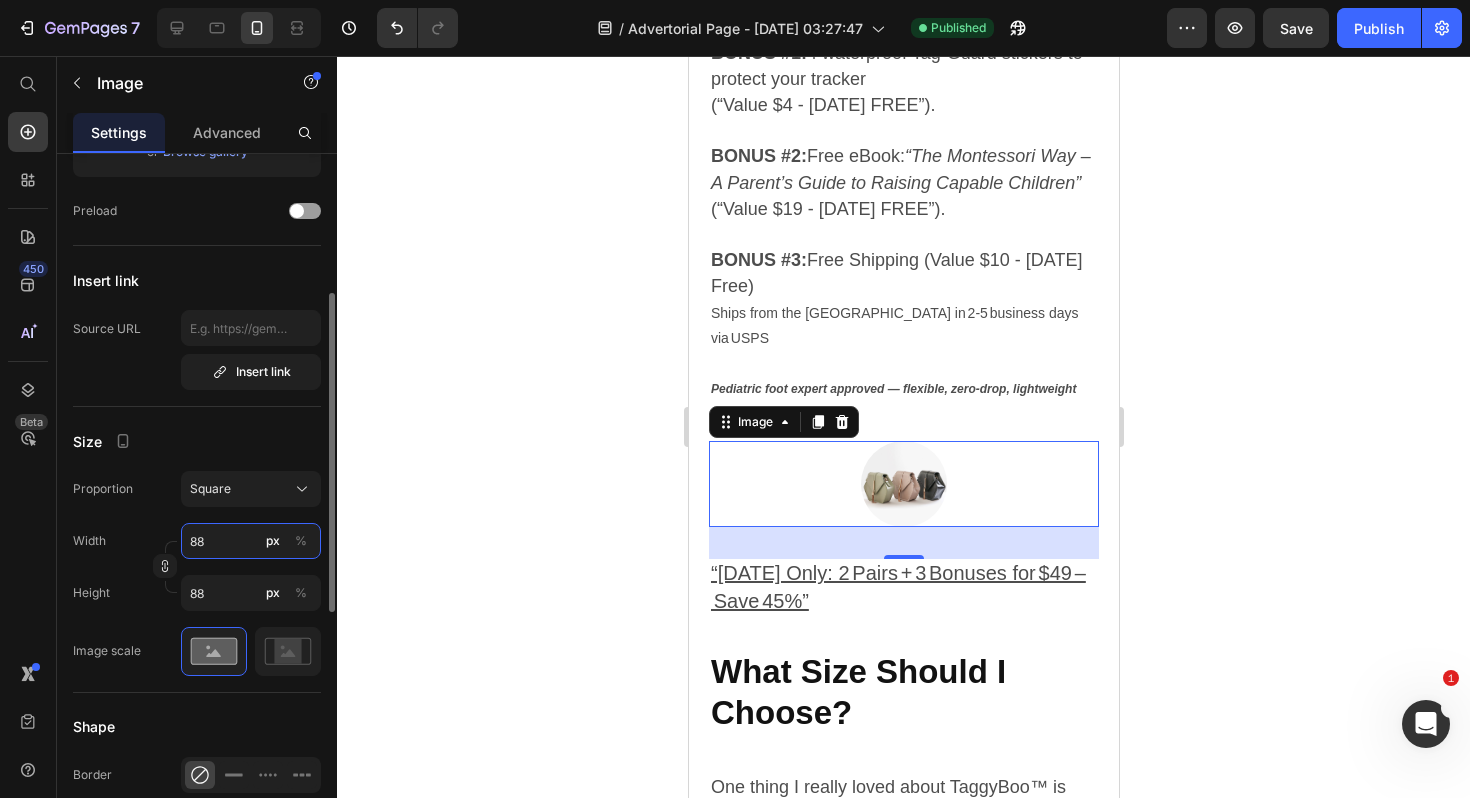type on "89" 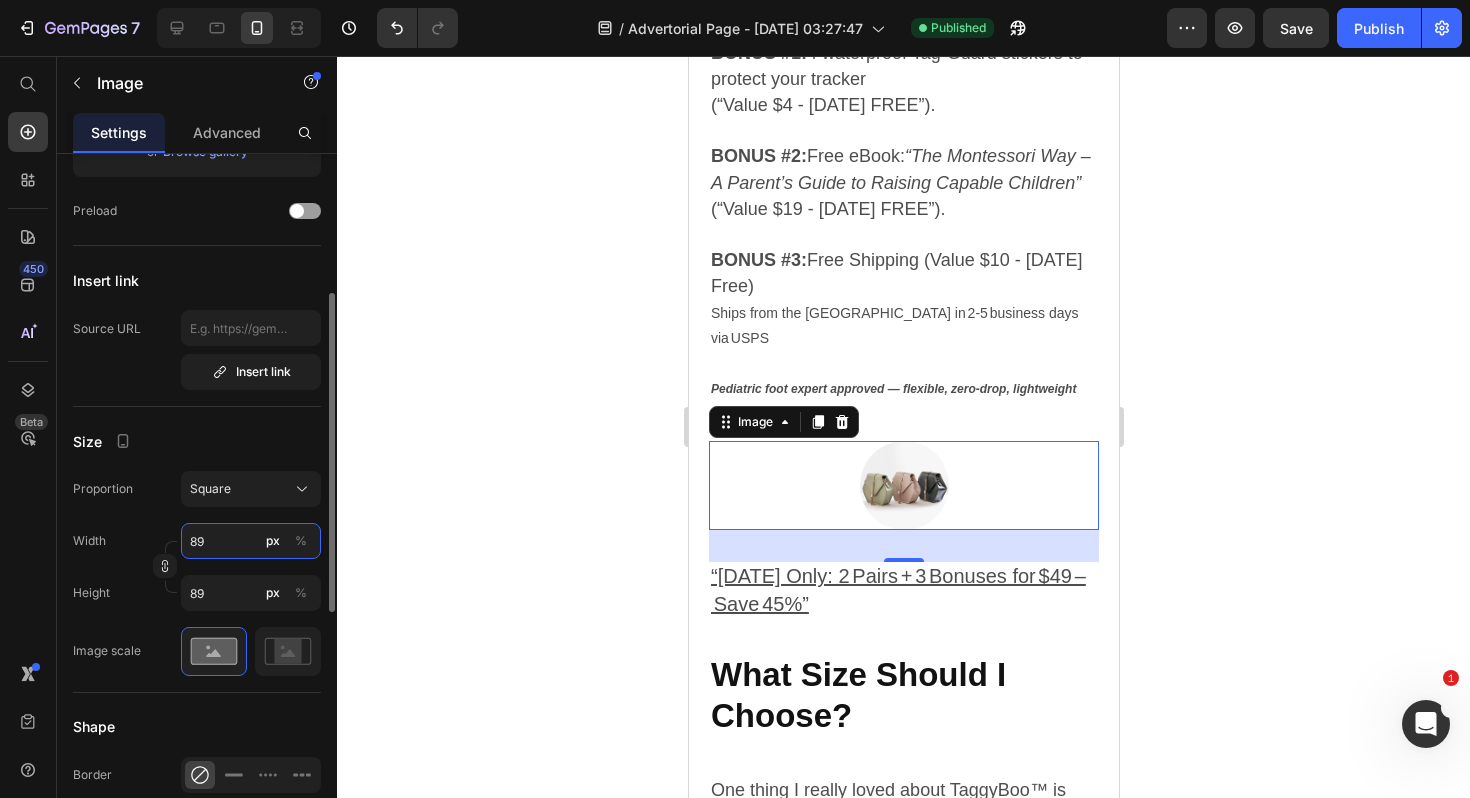 type on "90" 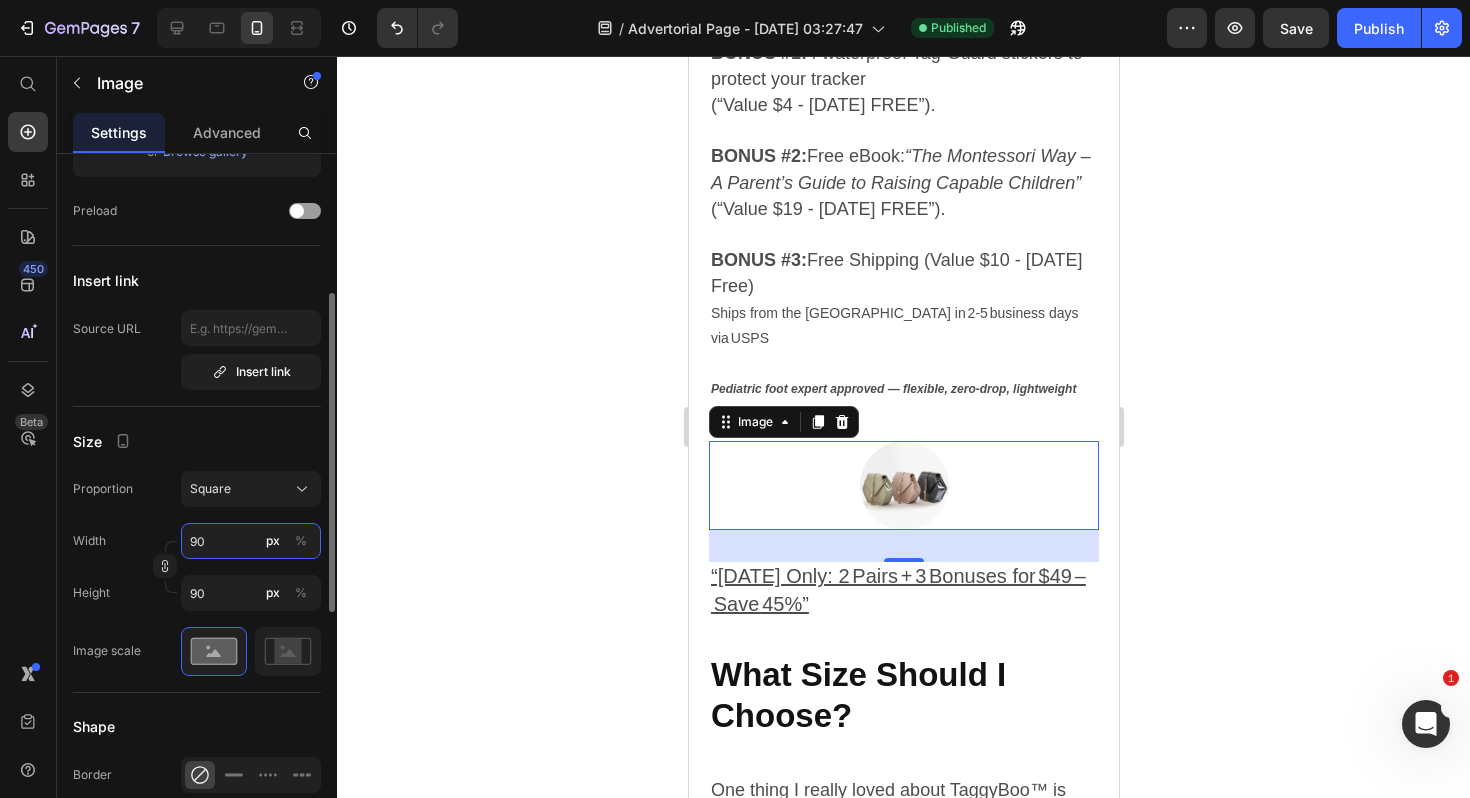 type on "91" 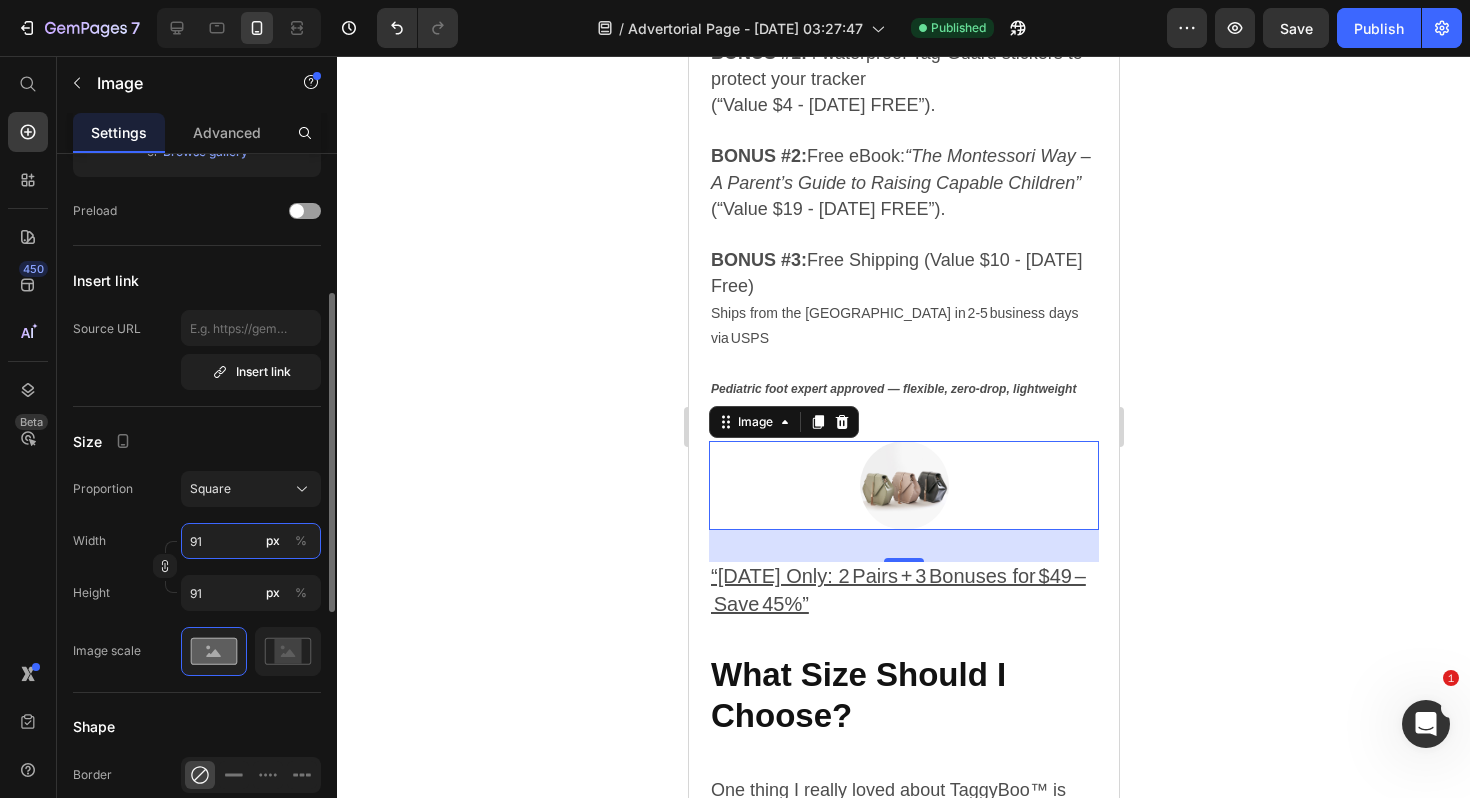 type on "92" 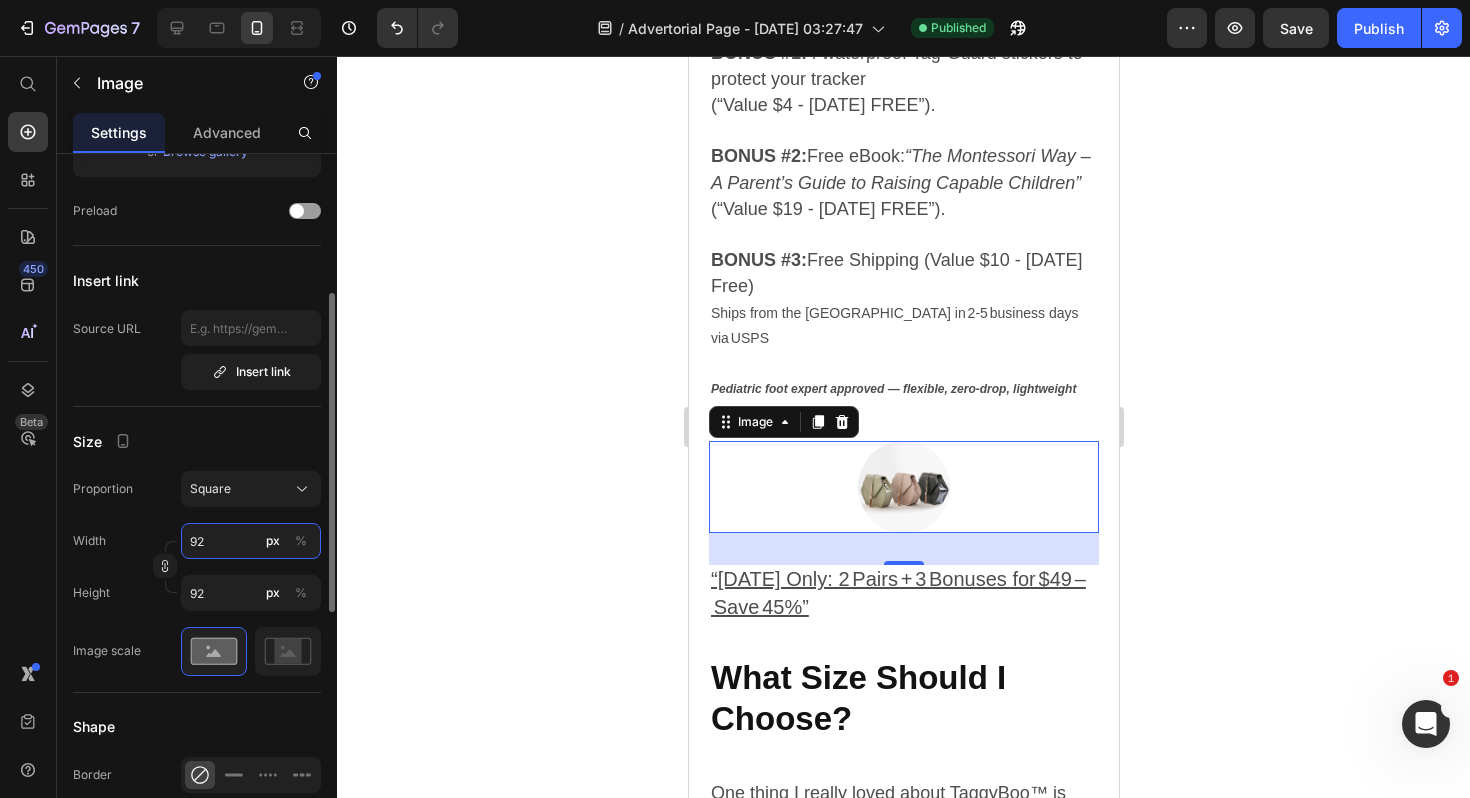 type on "93" 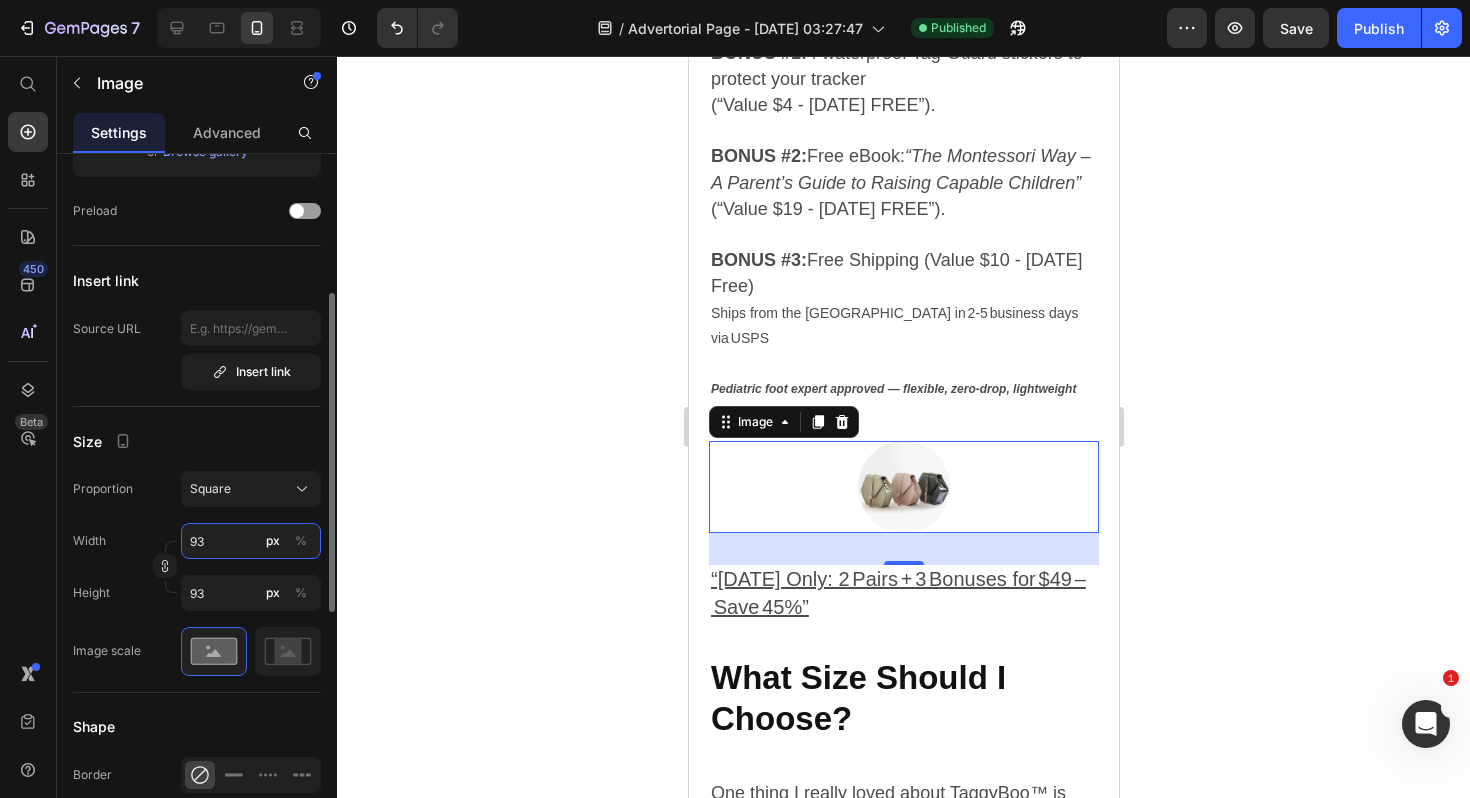 type on "94" 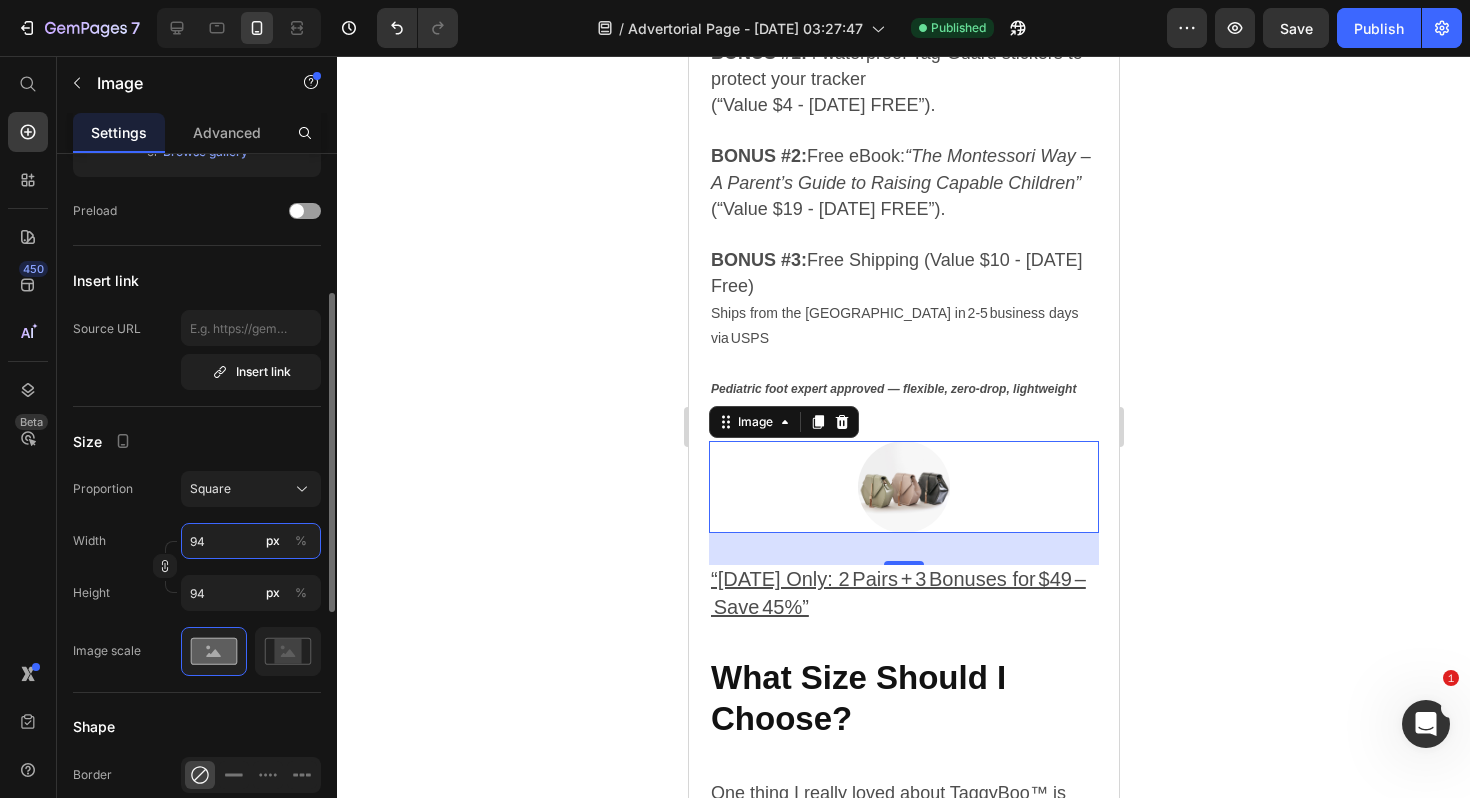 type on "95" 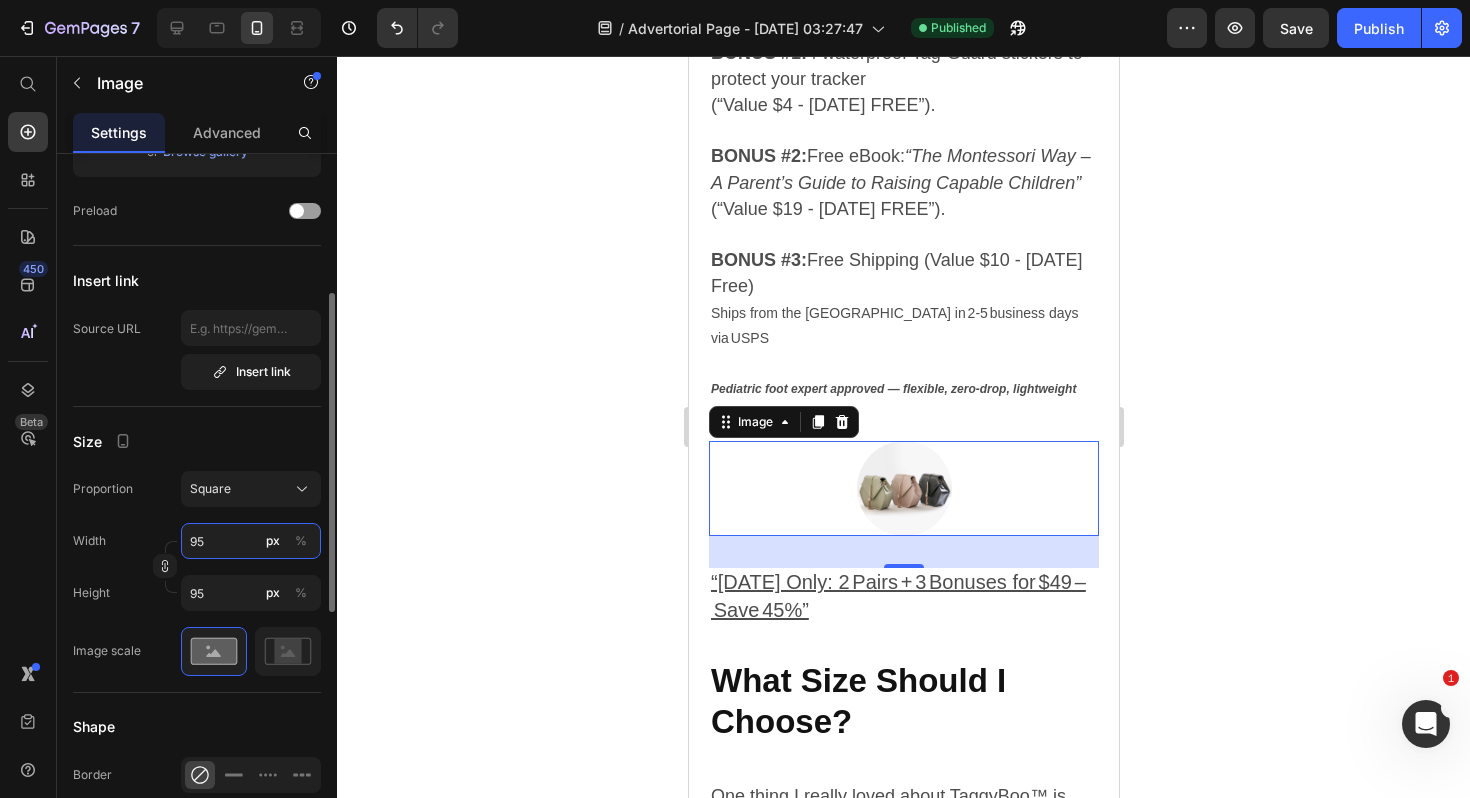 type on "96" 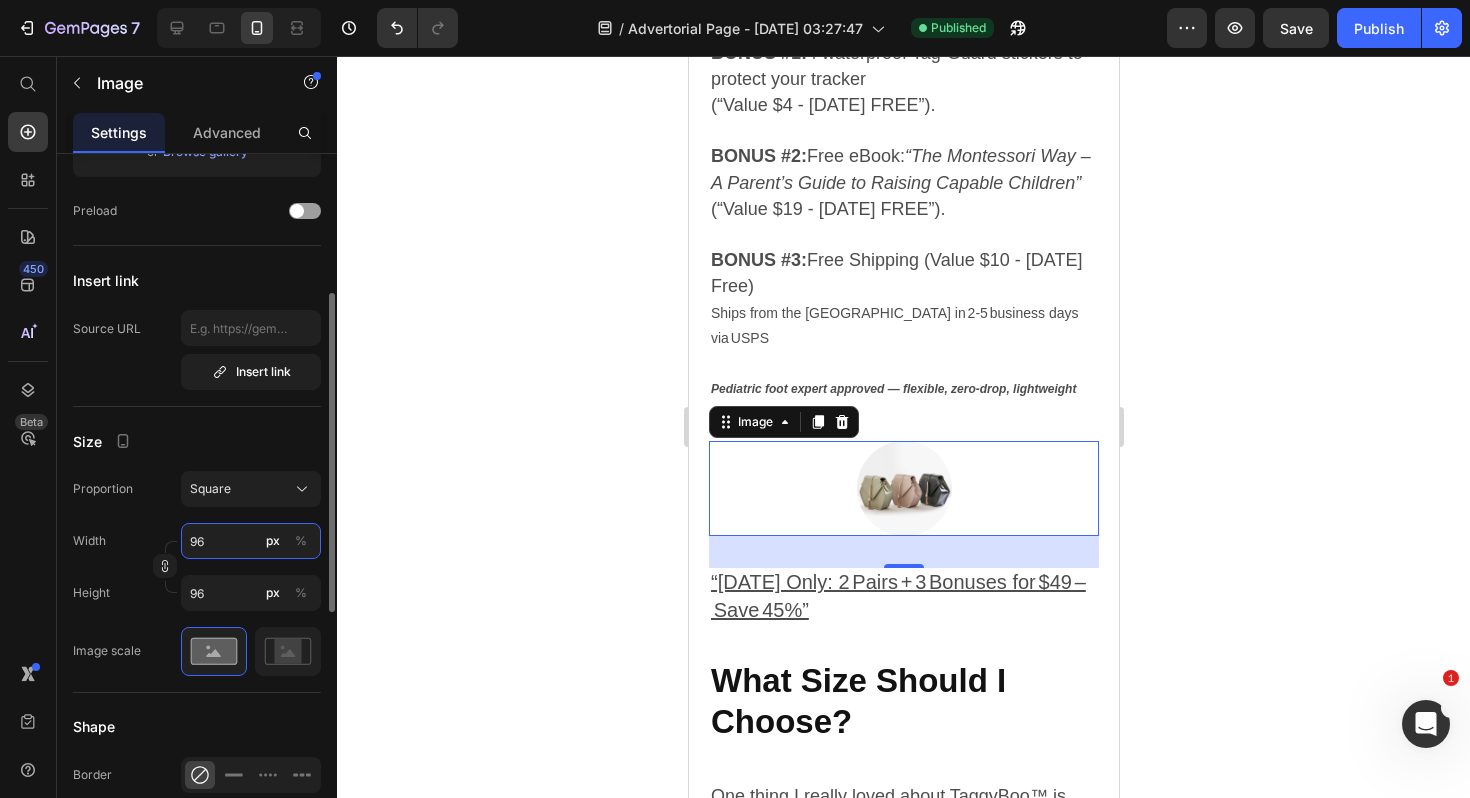 type on "97" 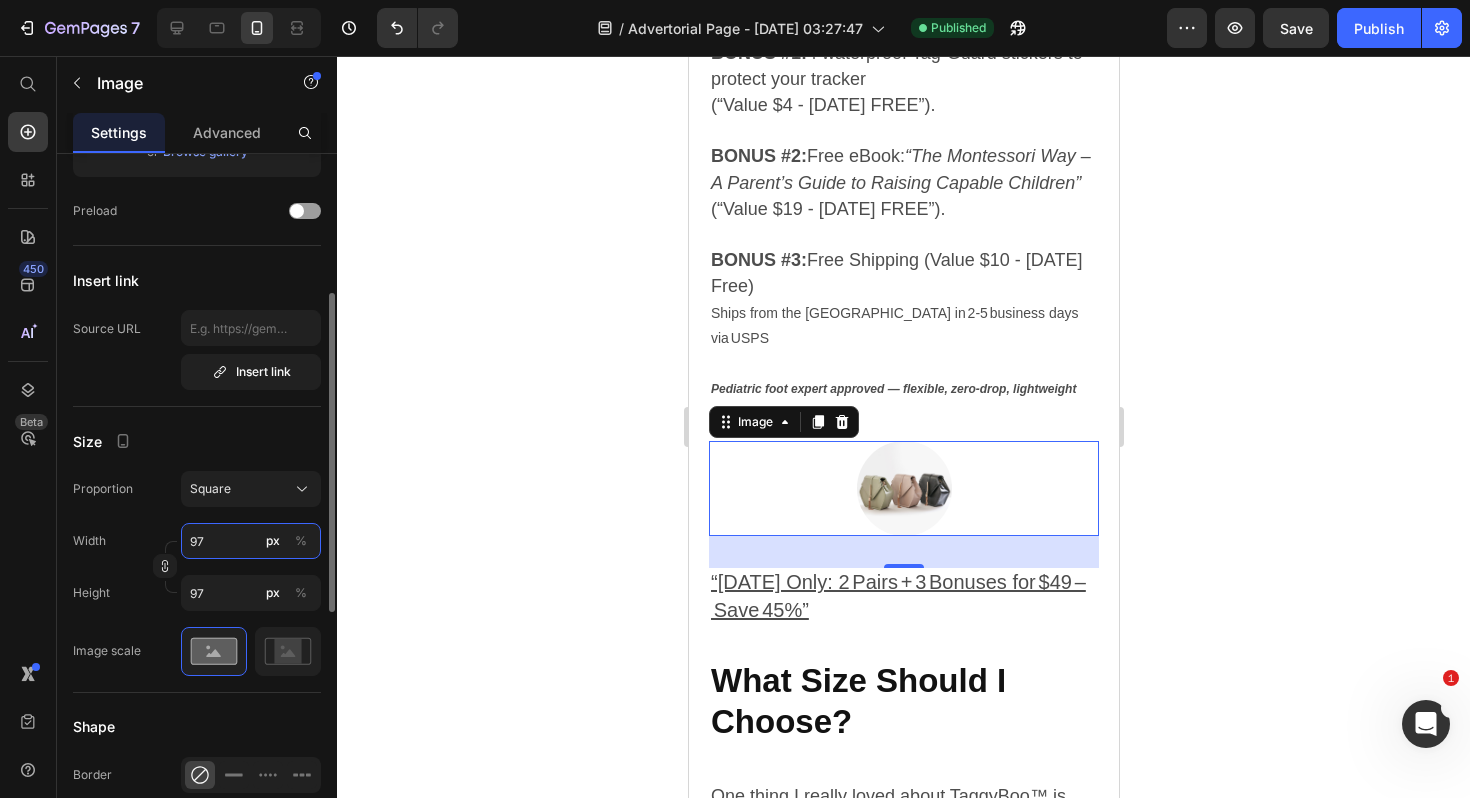 type on "98" 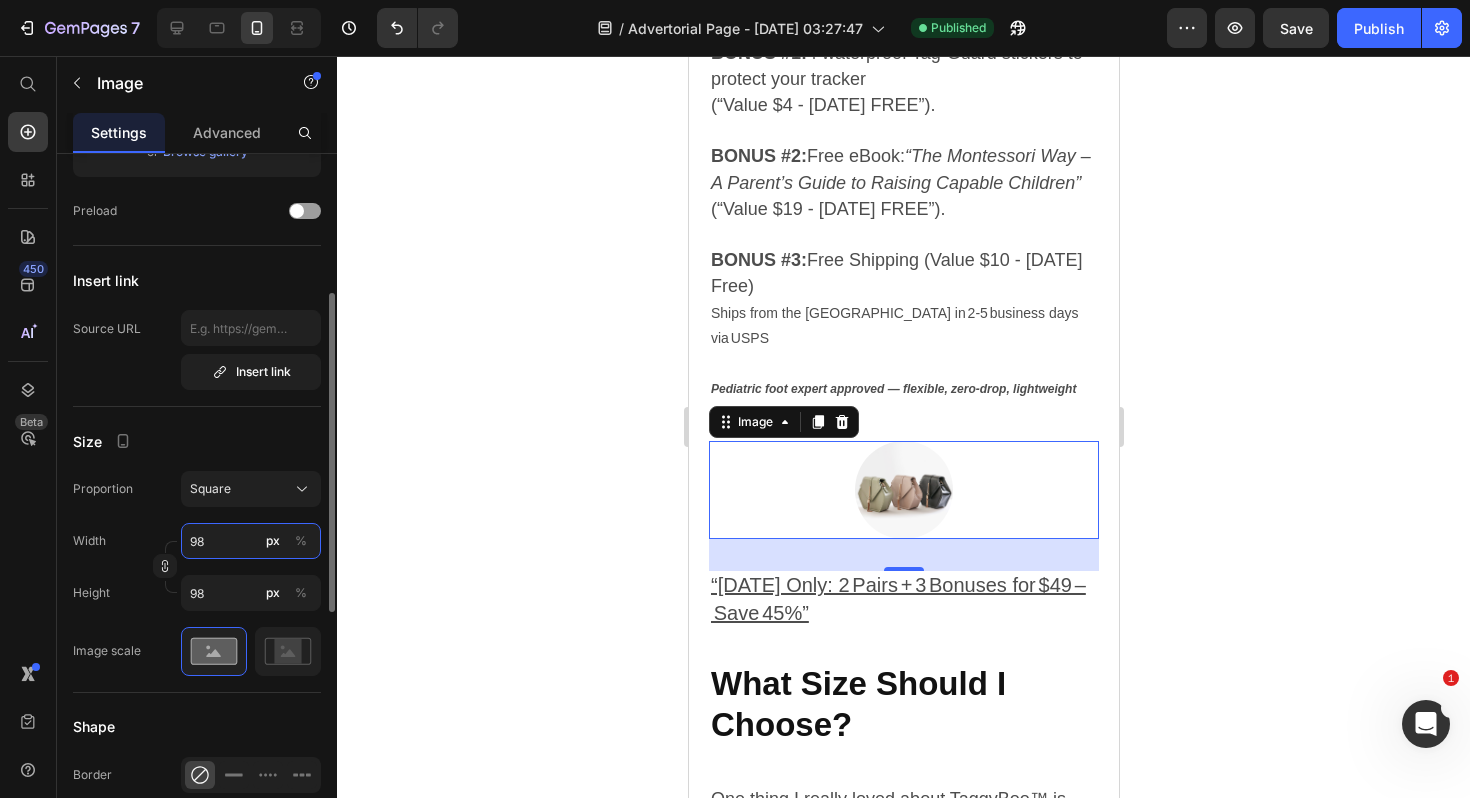 type on "99" 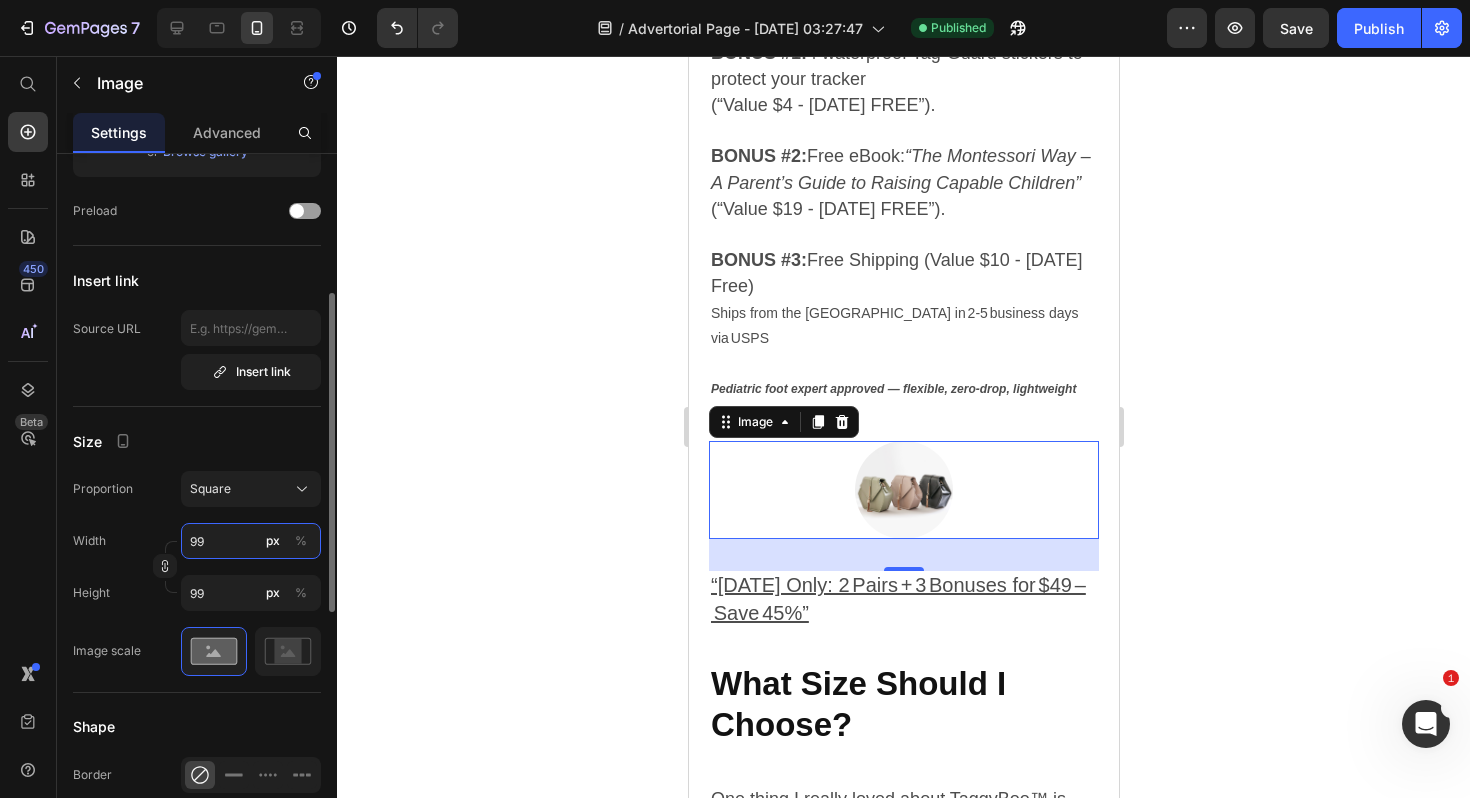 type on "100" 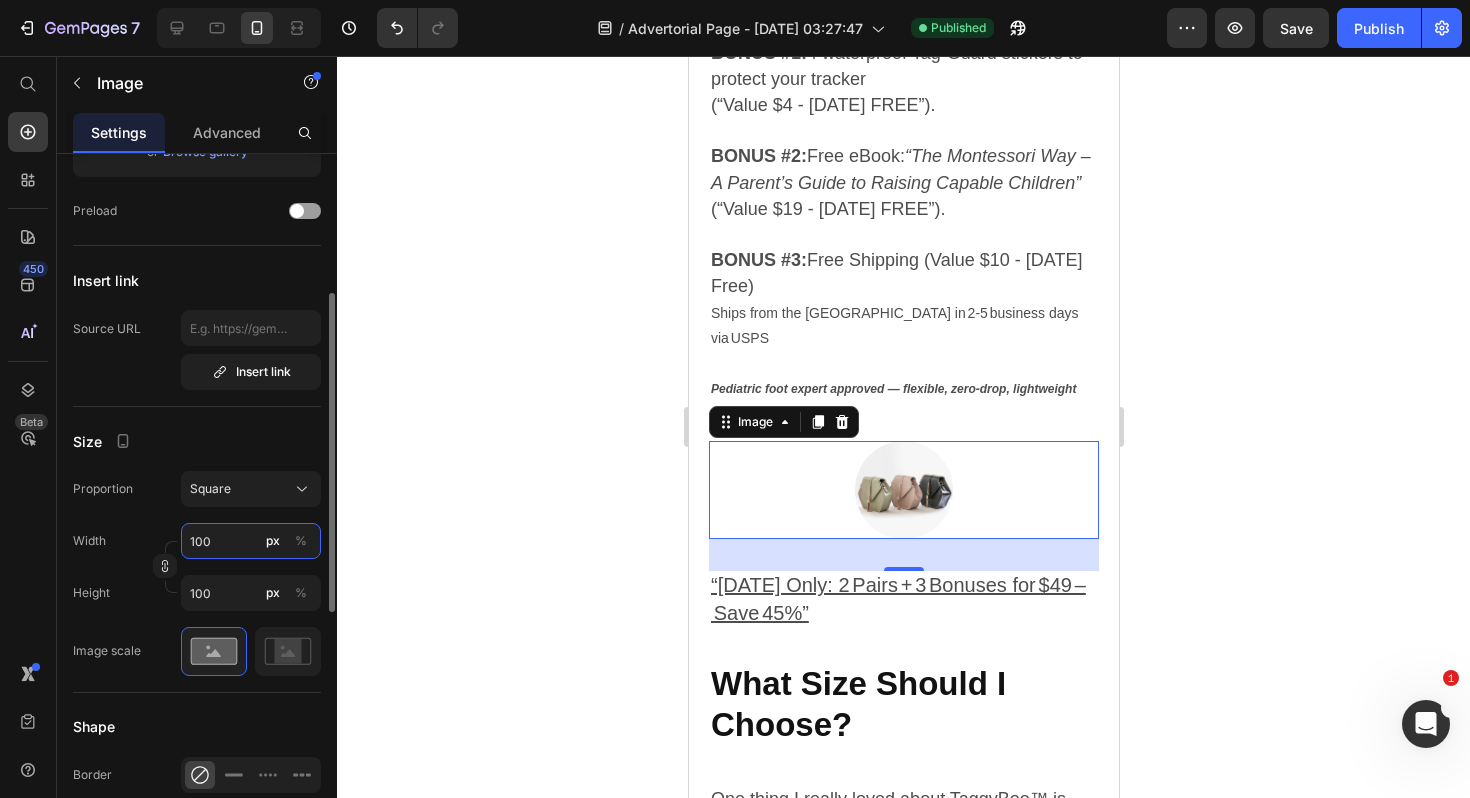 type on "101" 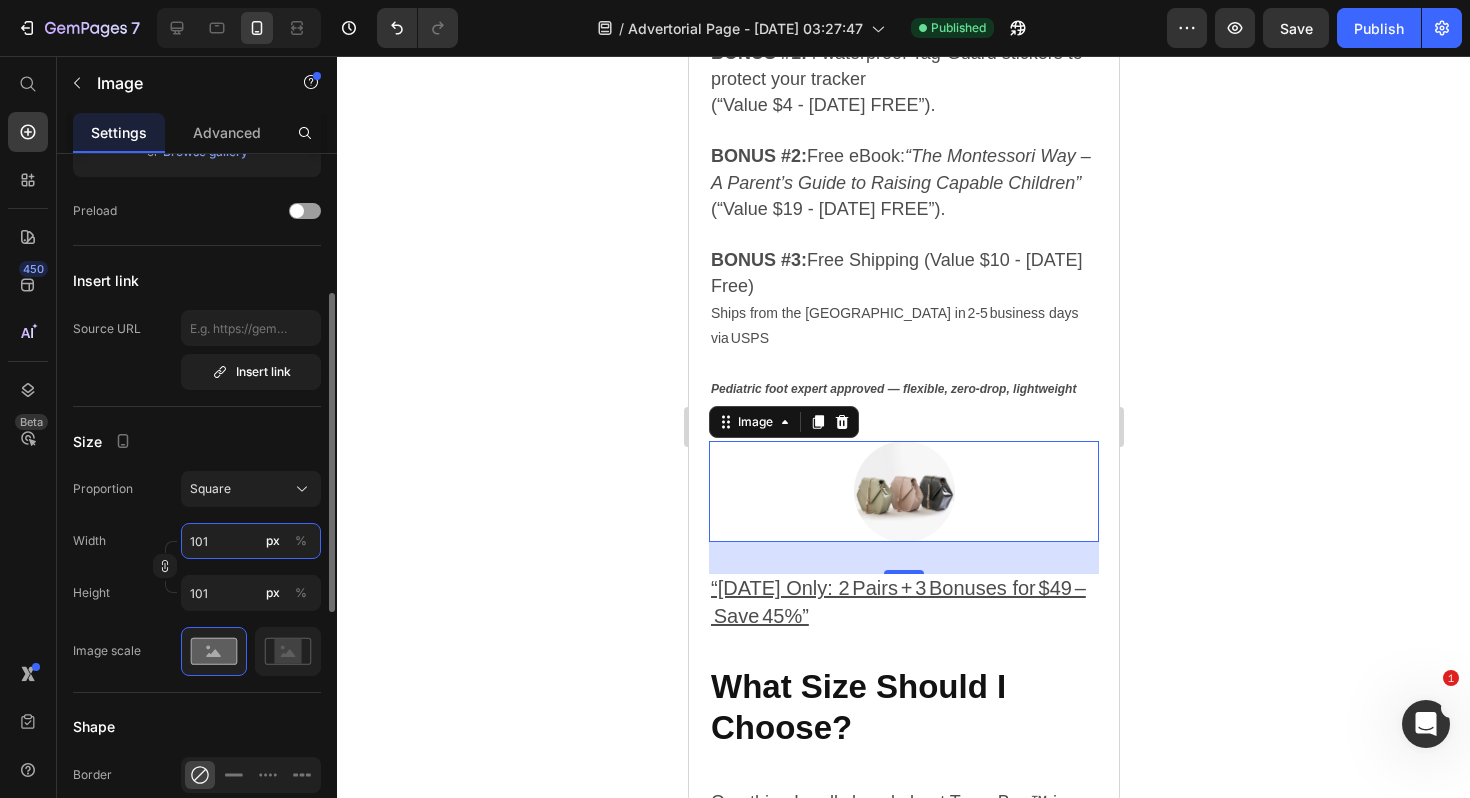 type on "102" 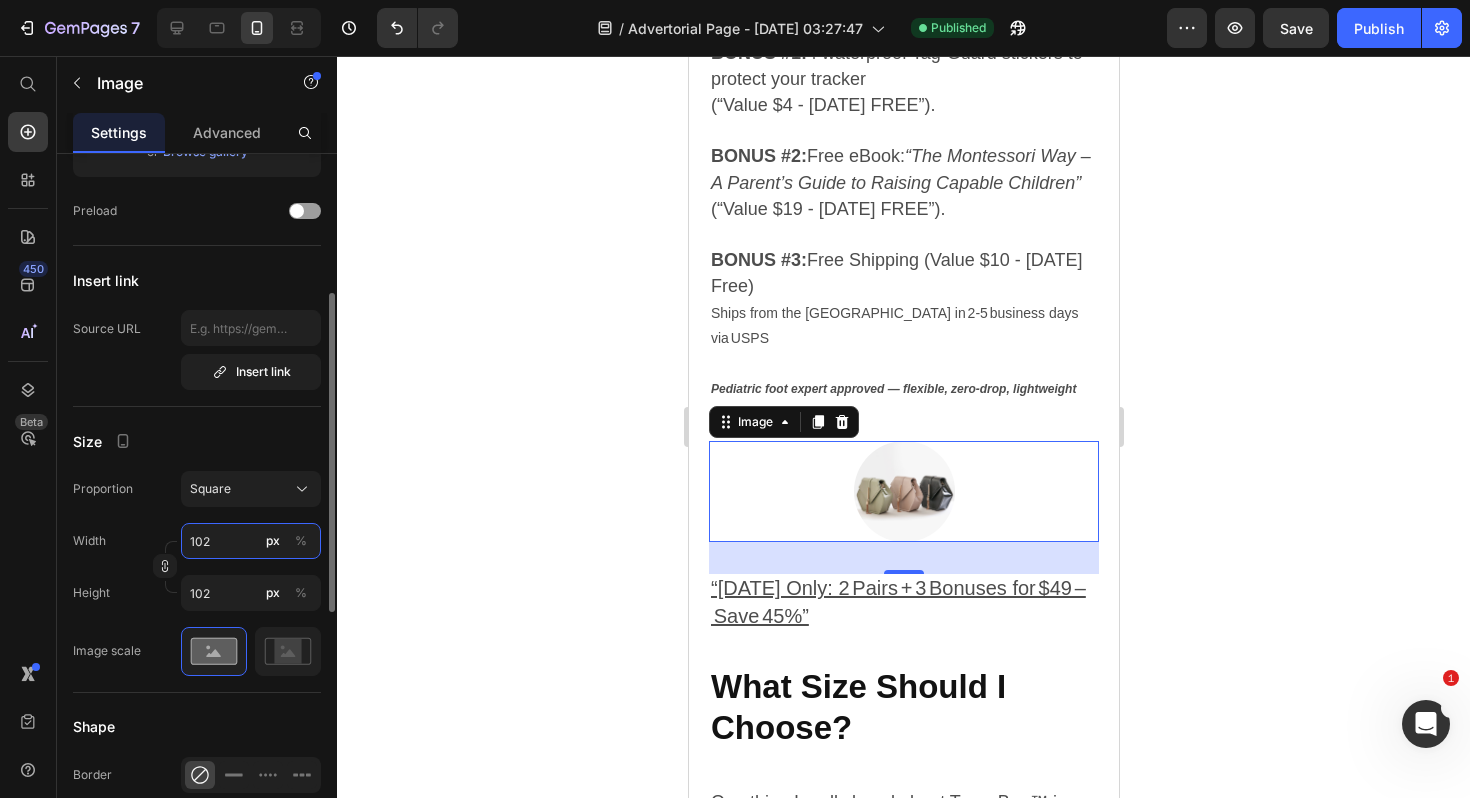 type on "103" 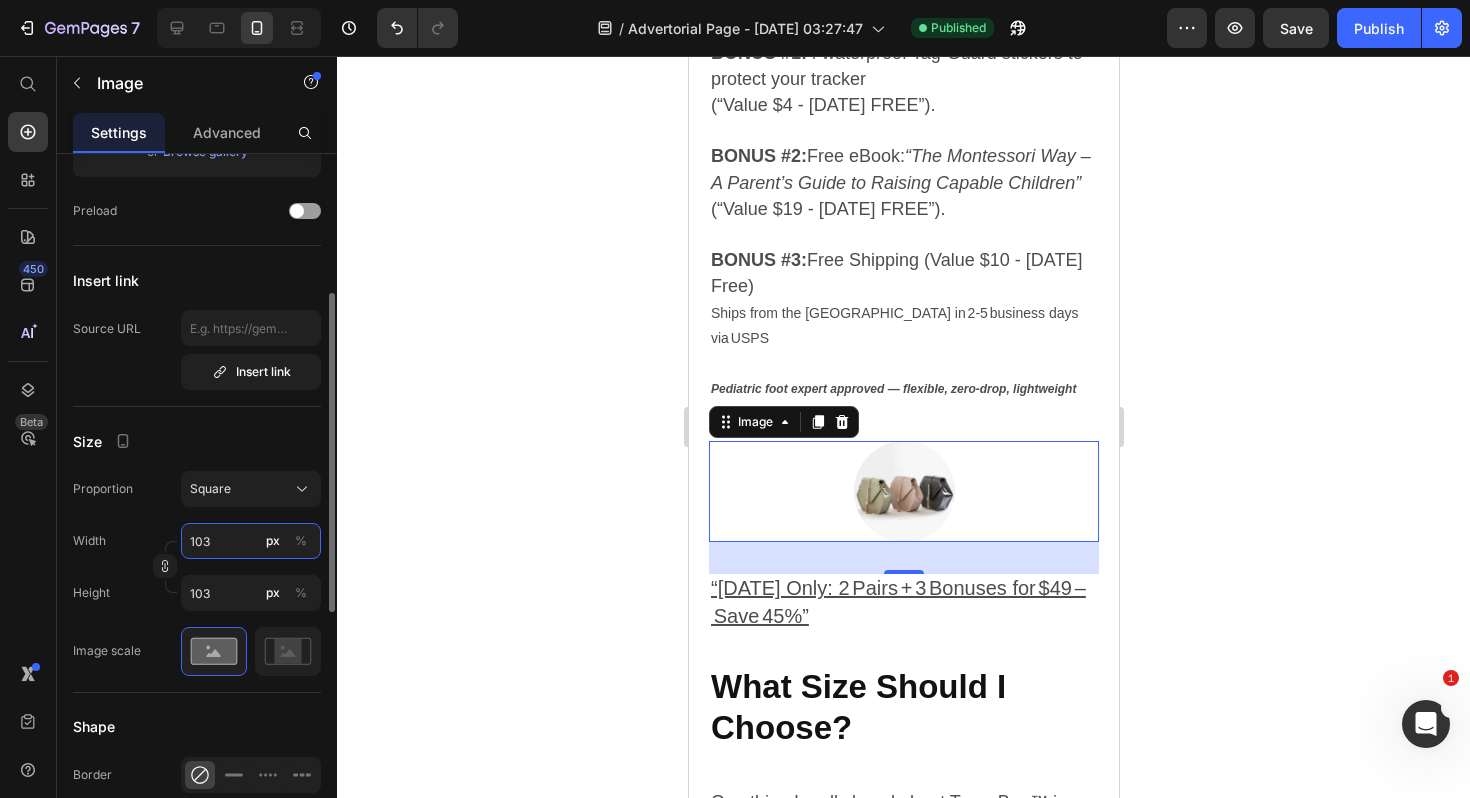 type on "104" 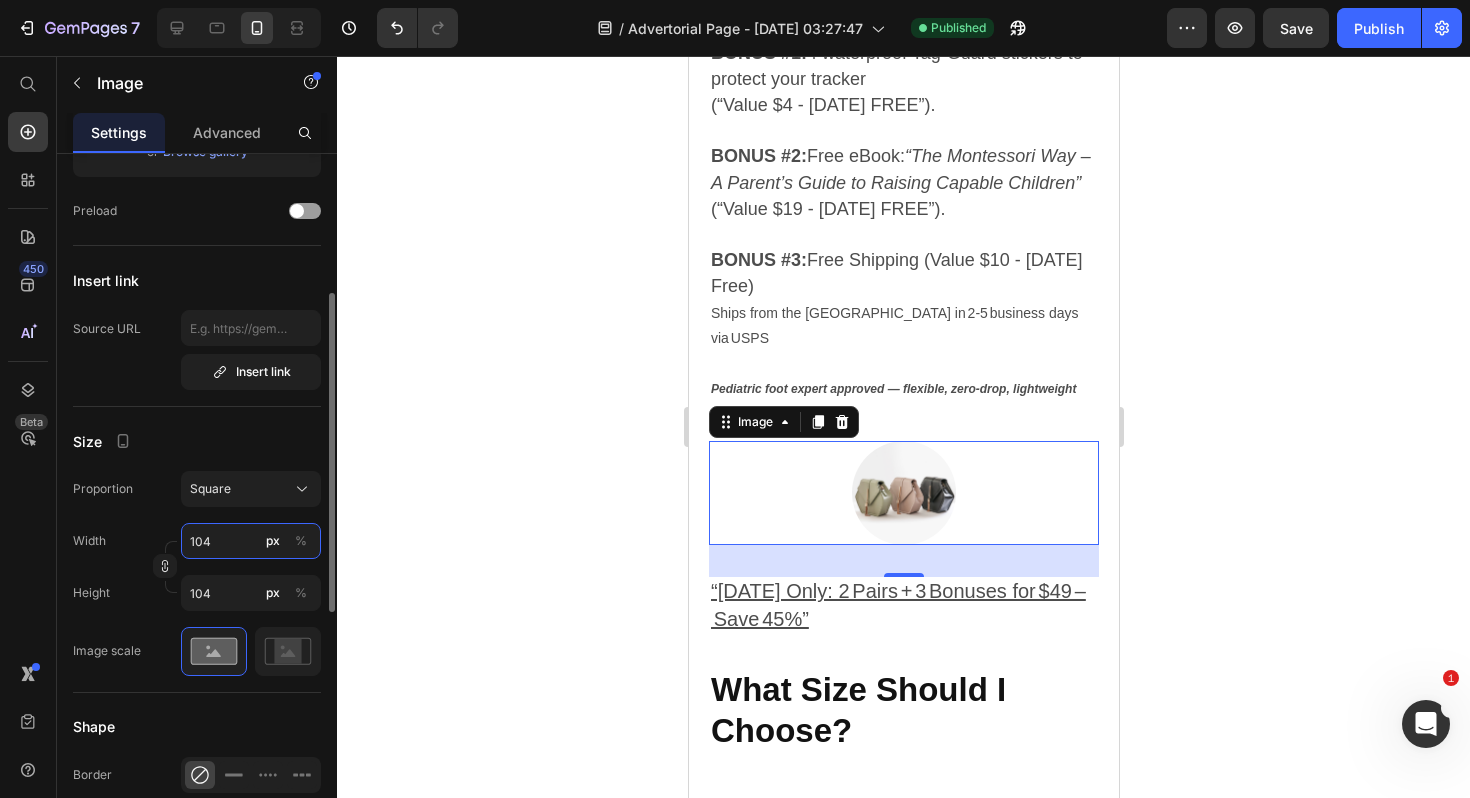 type on "105" 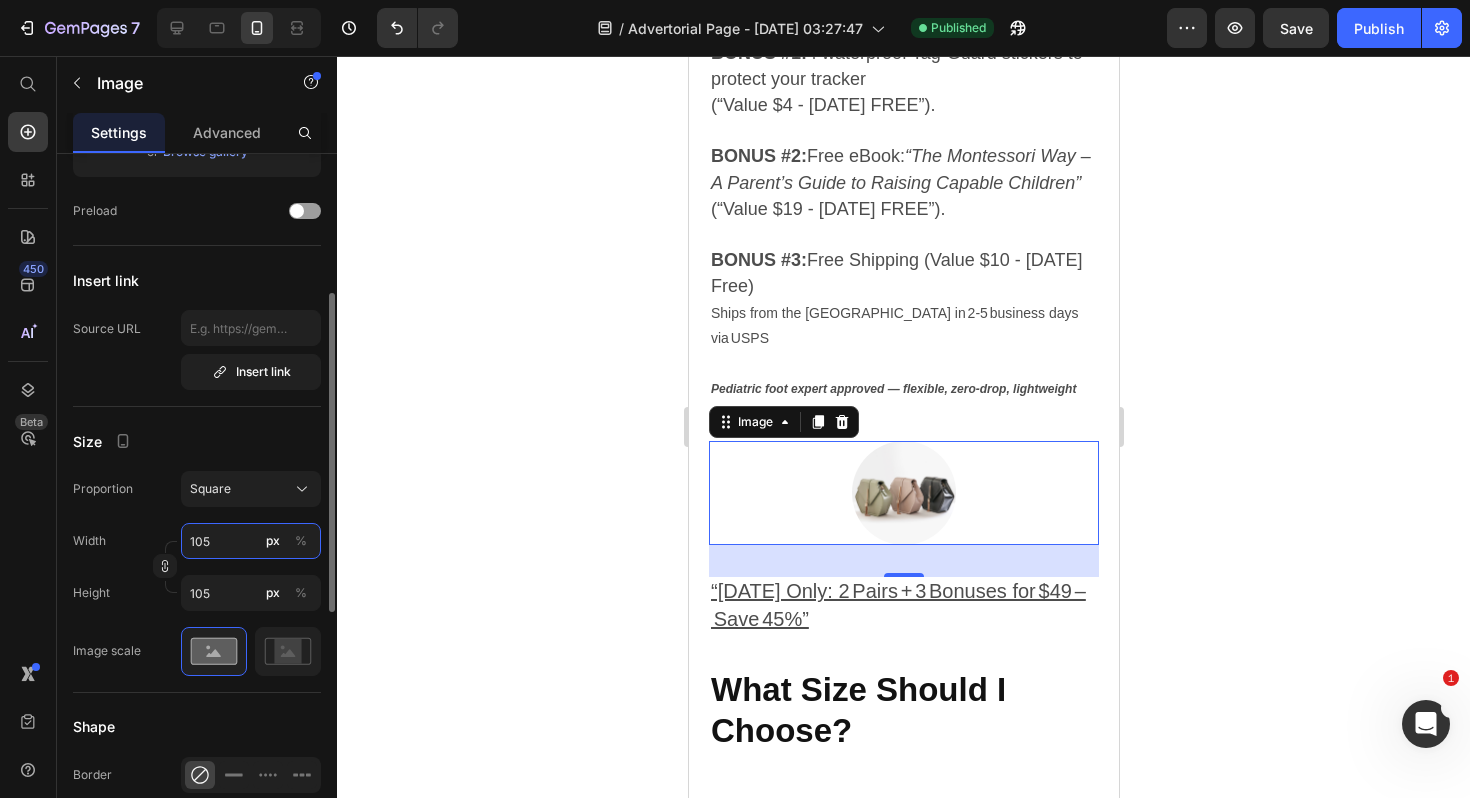 type on "106" 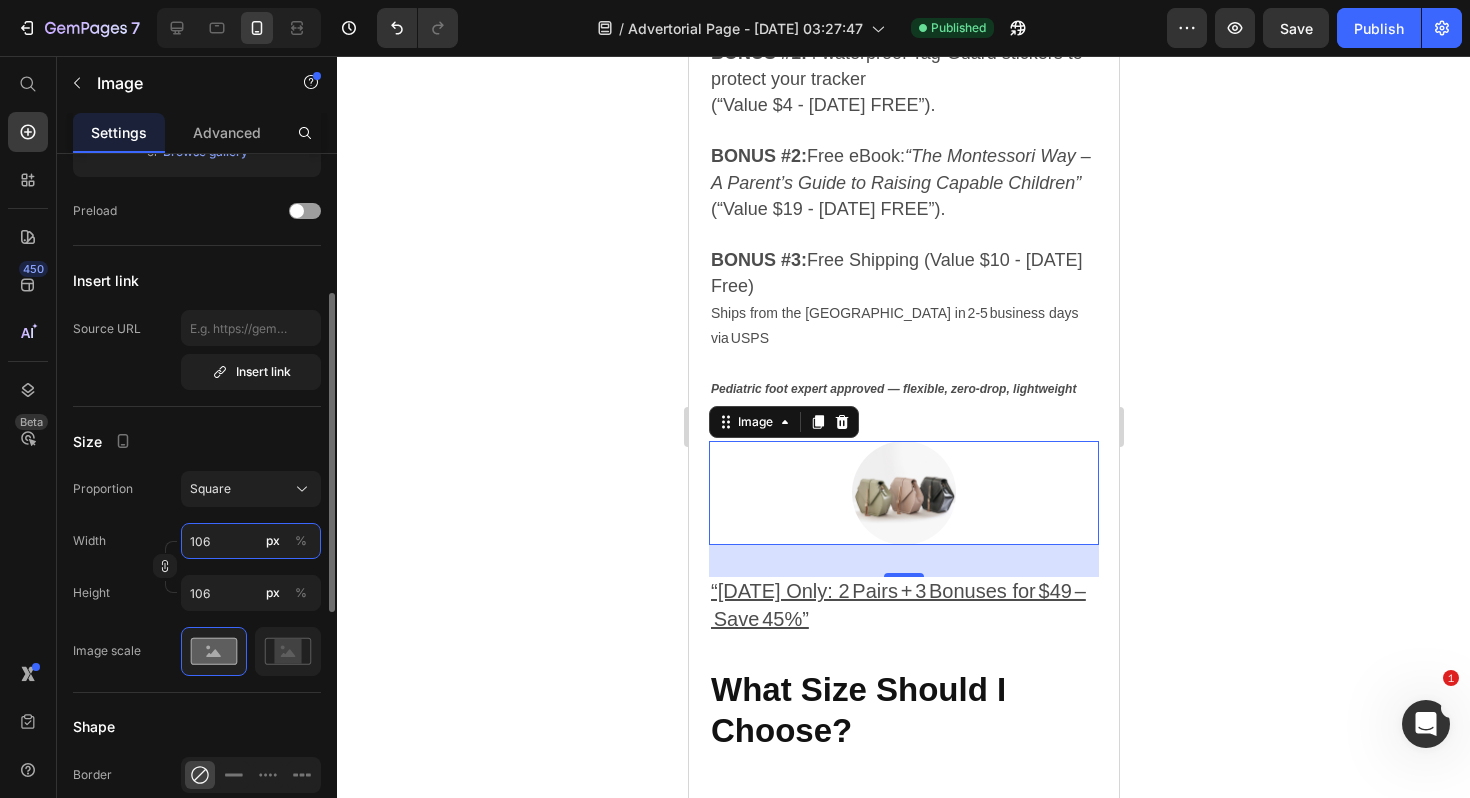 type on "107" 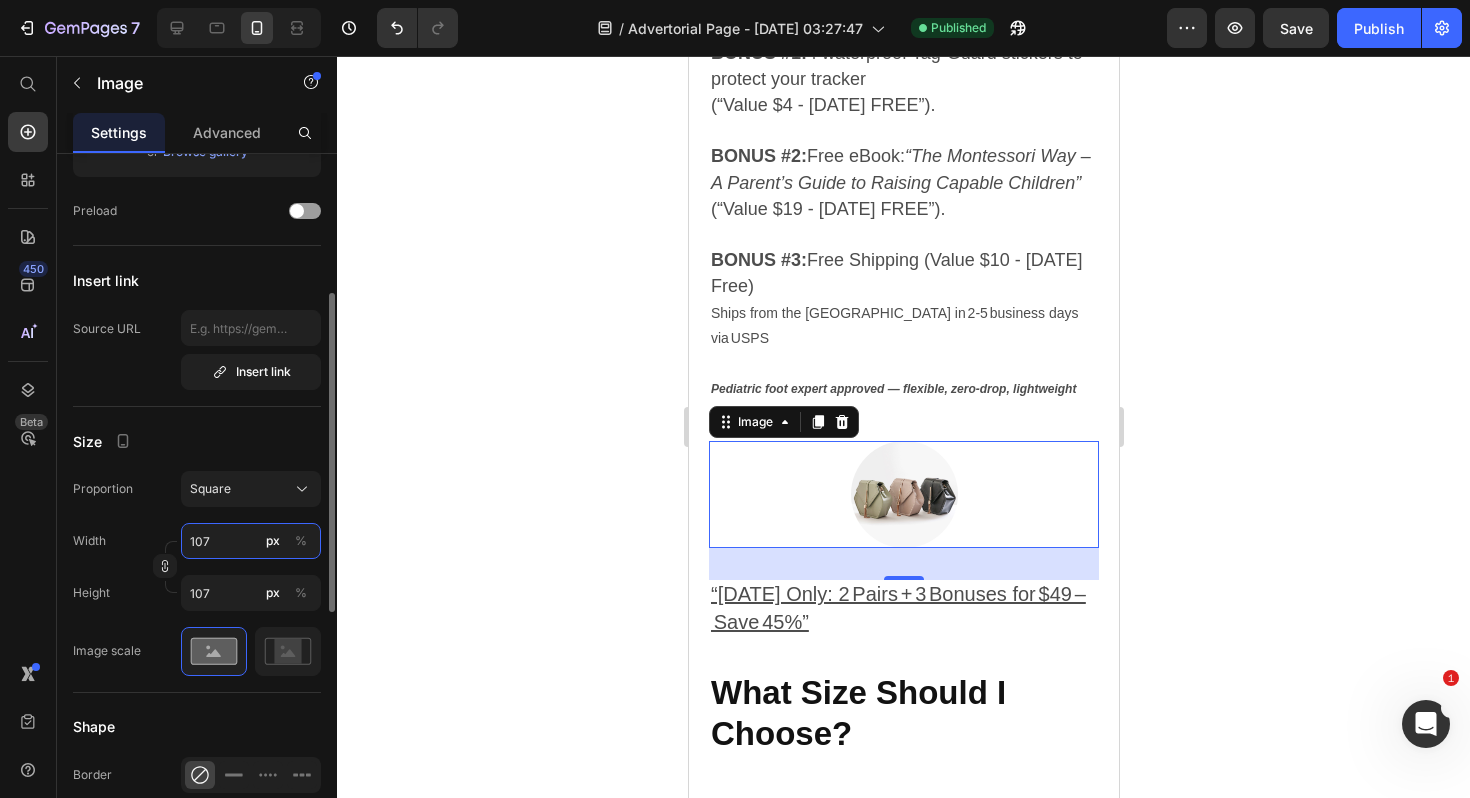 type on "108" 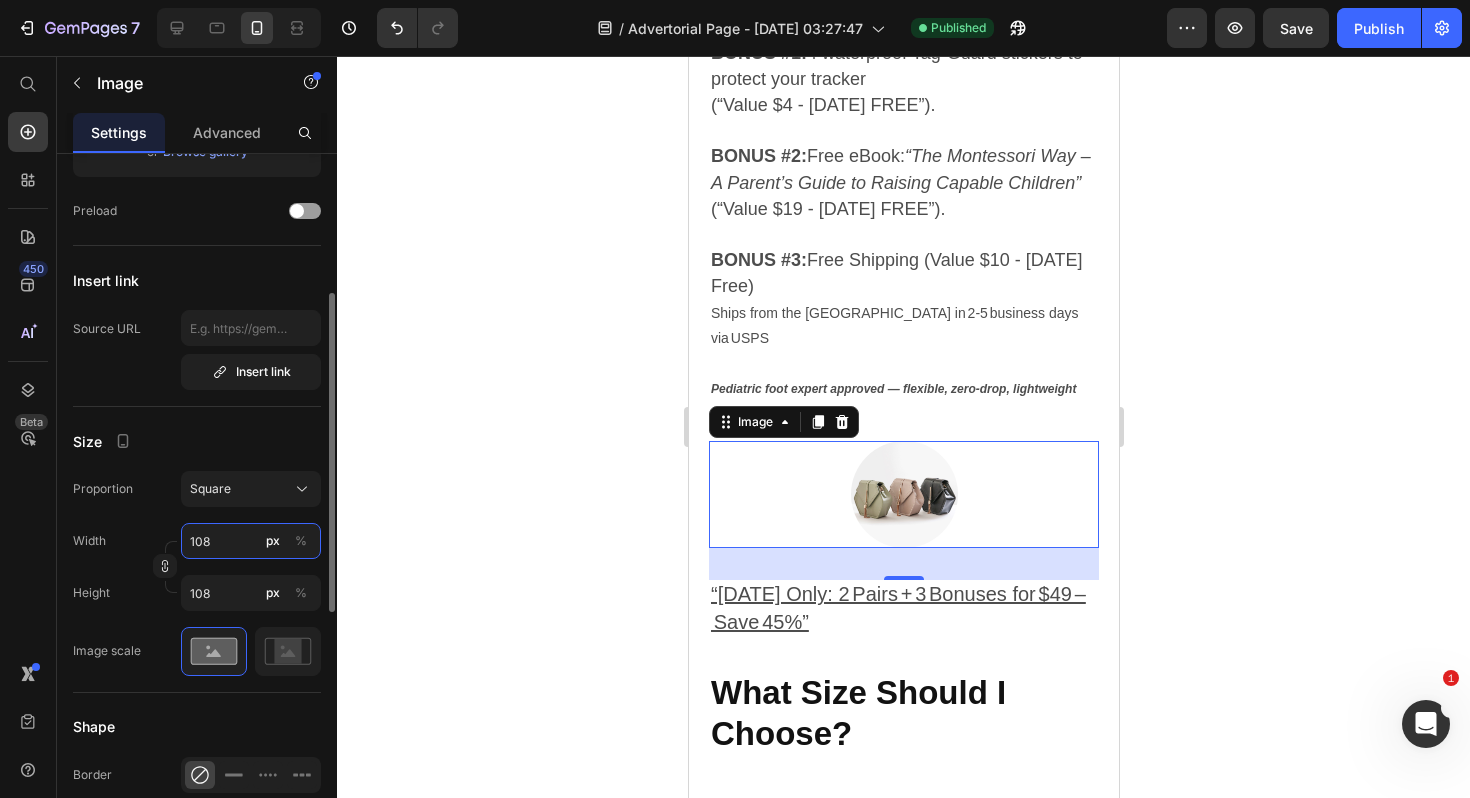 type on "109" 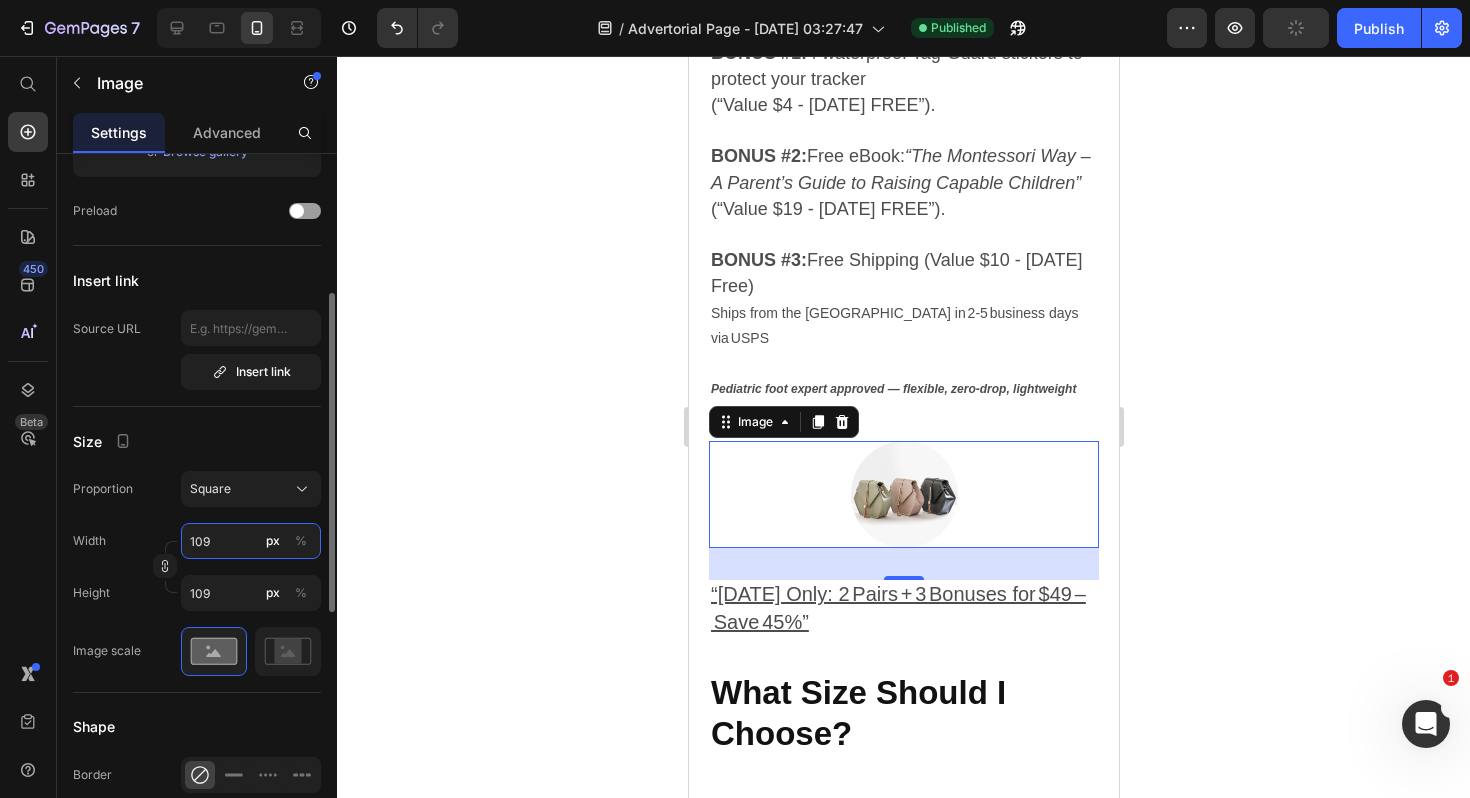 type on "110" 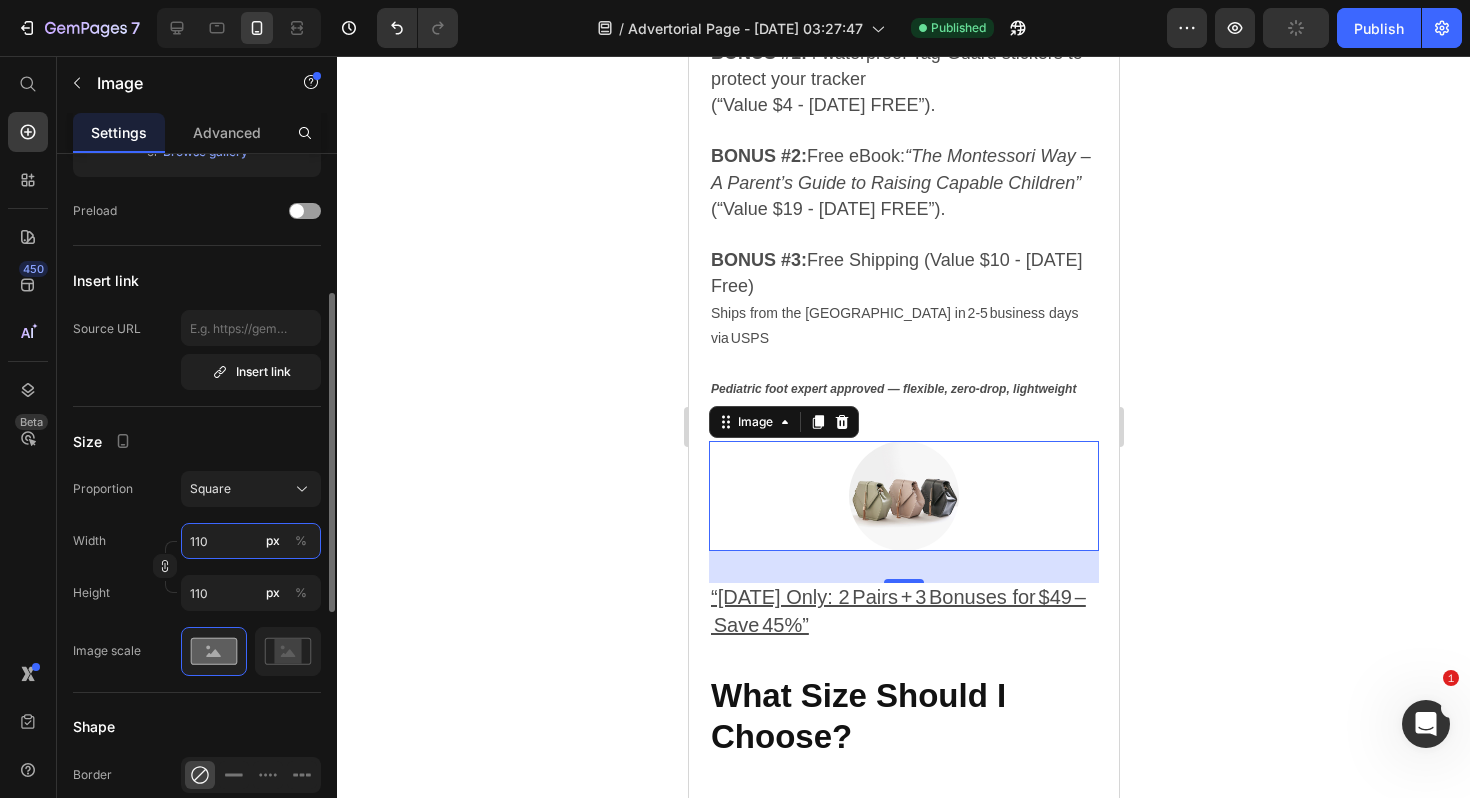 type on "111" 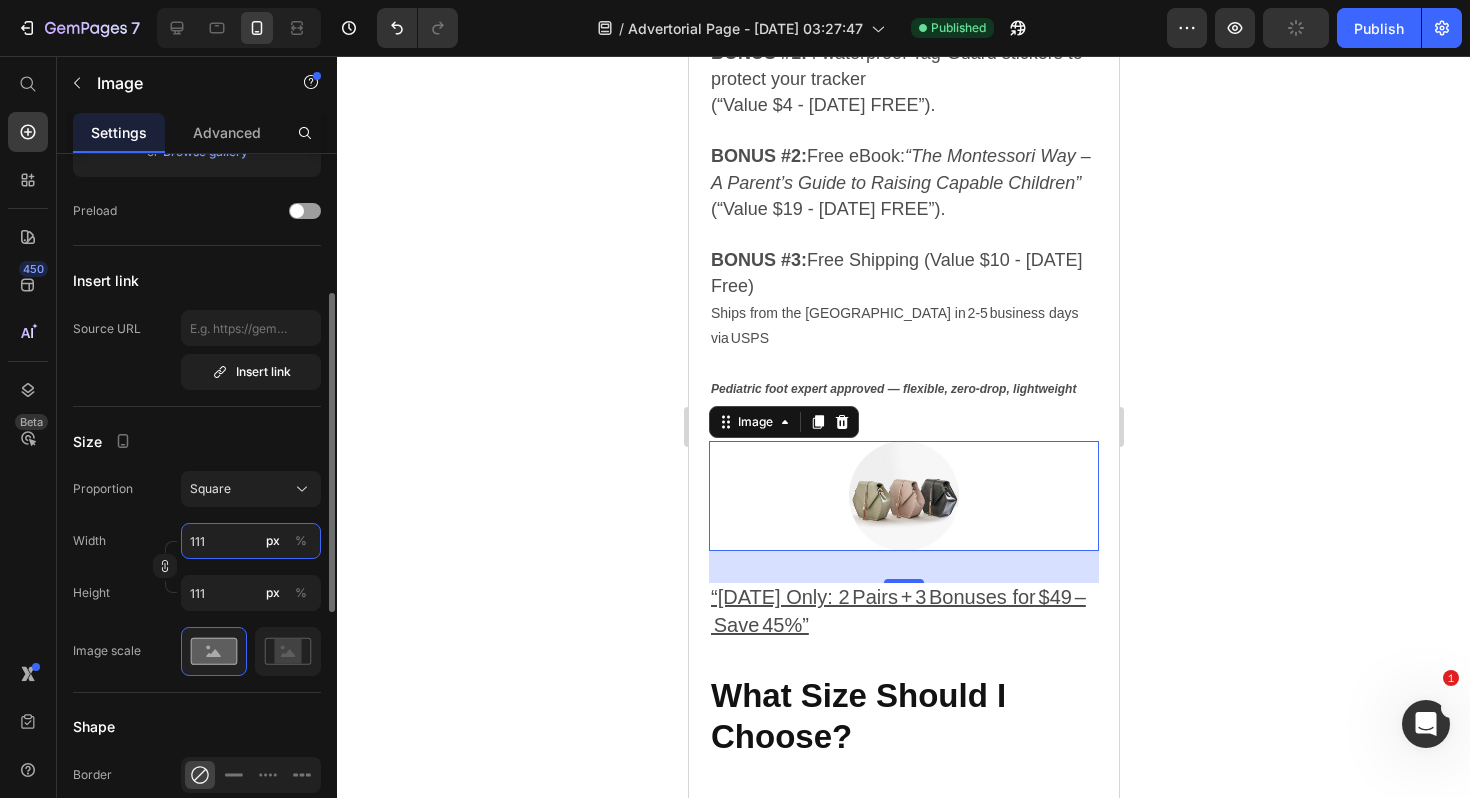 type on "112" 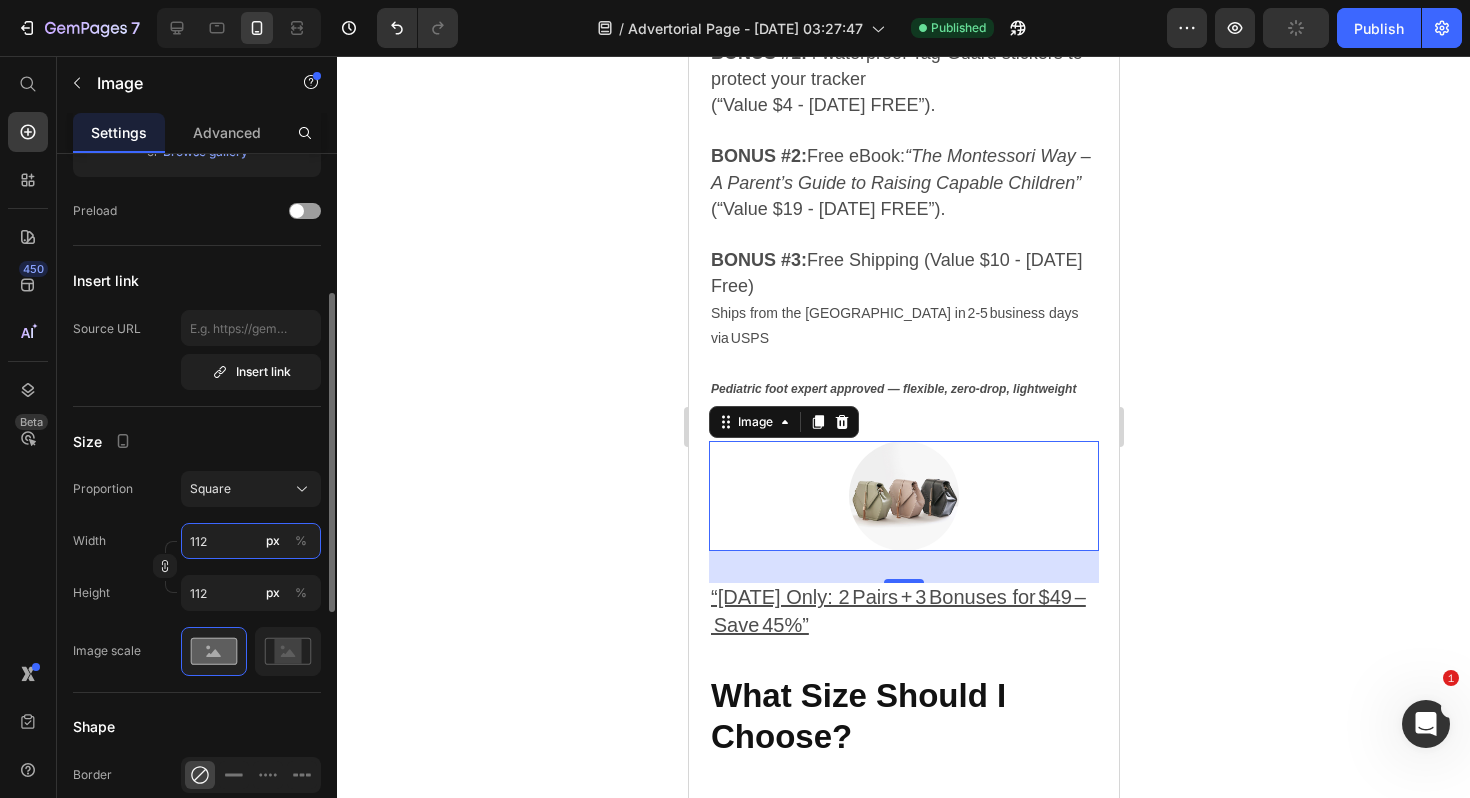 type on "113" 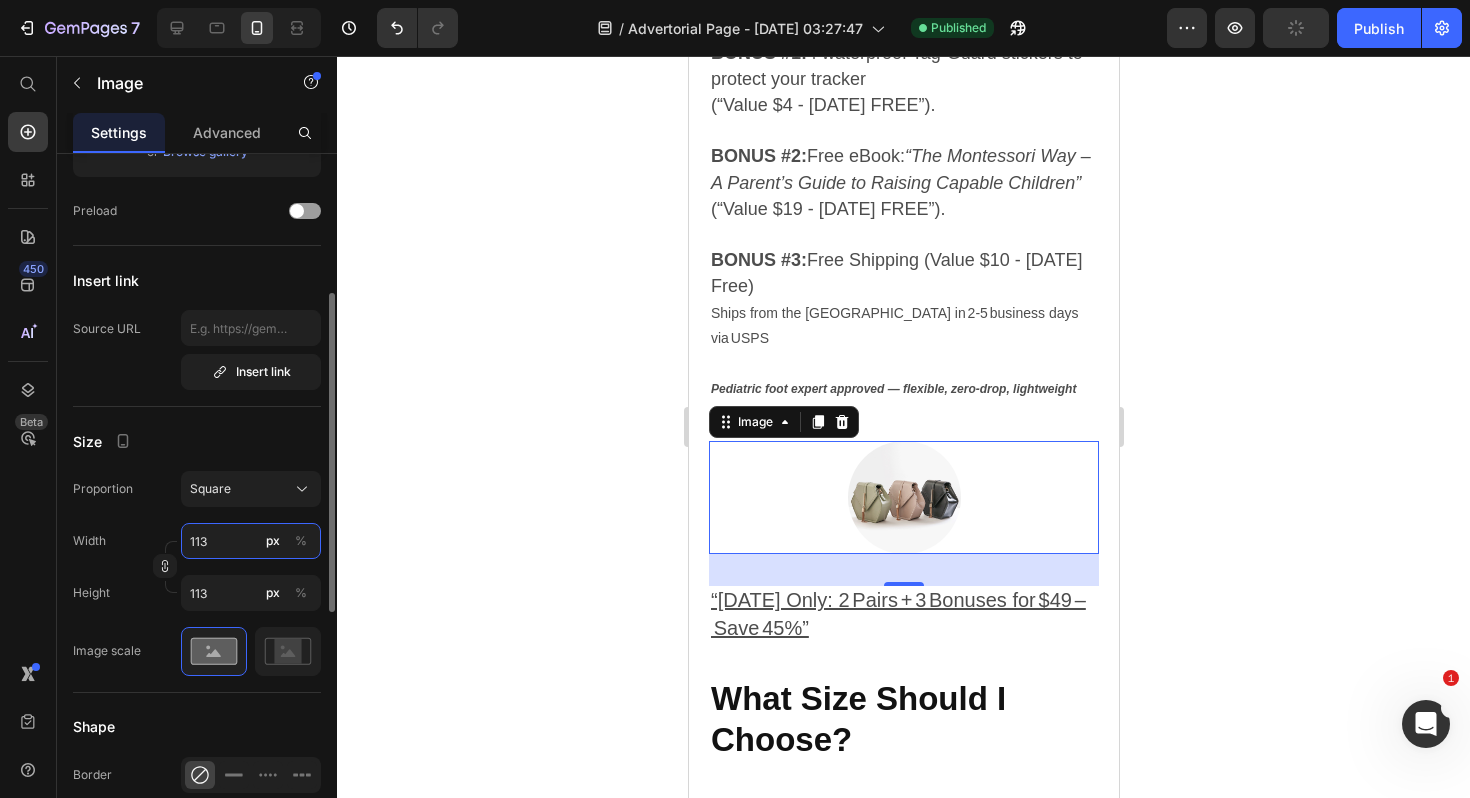 type on "114" 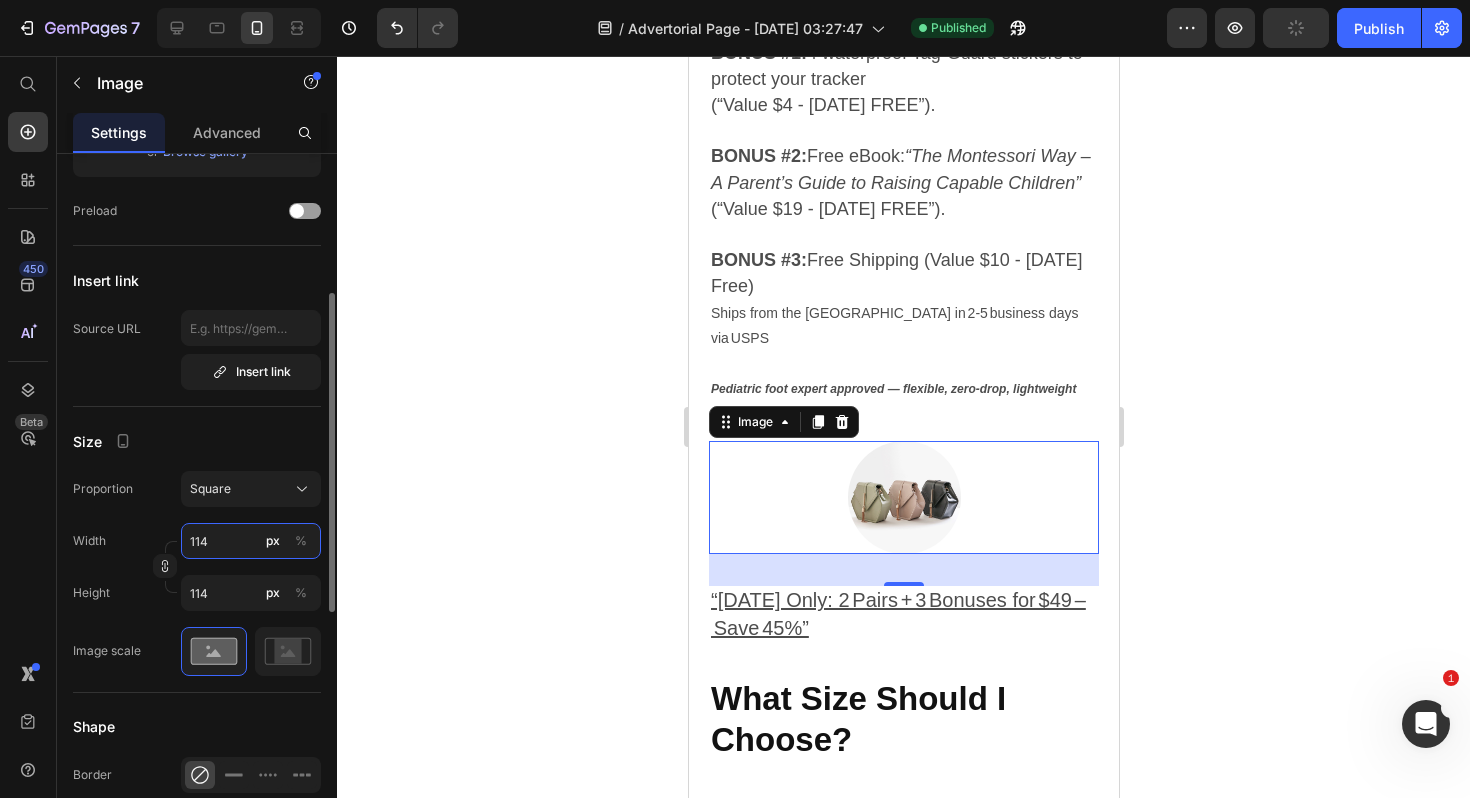 type on "115" 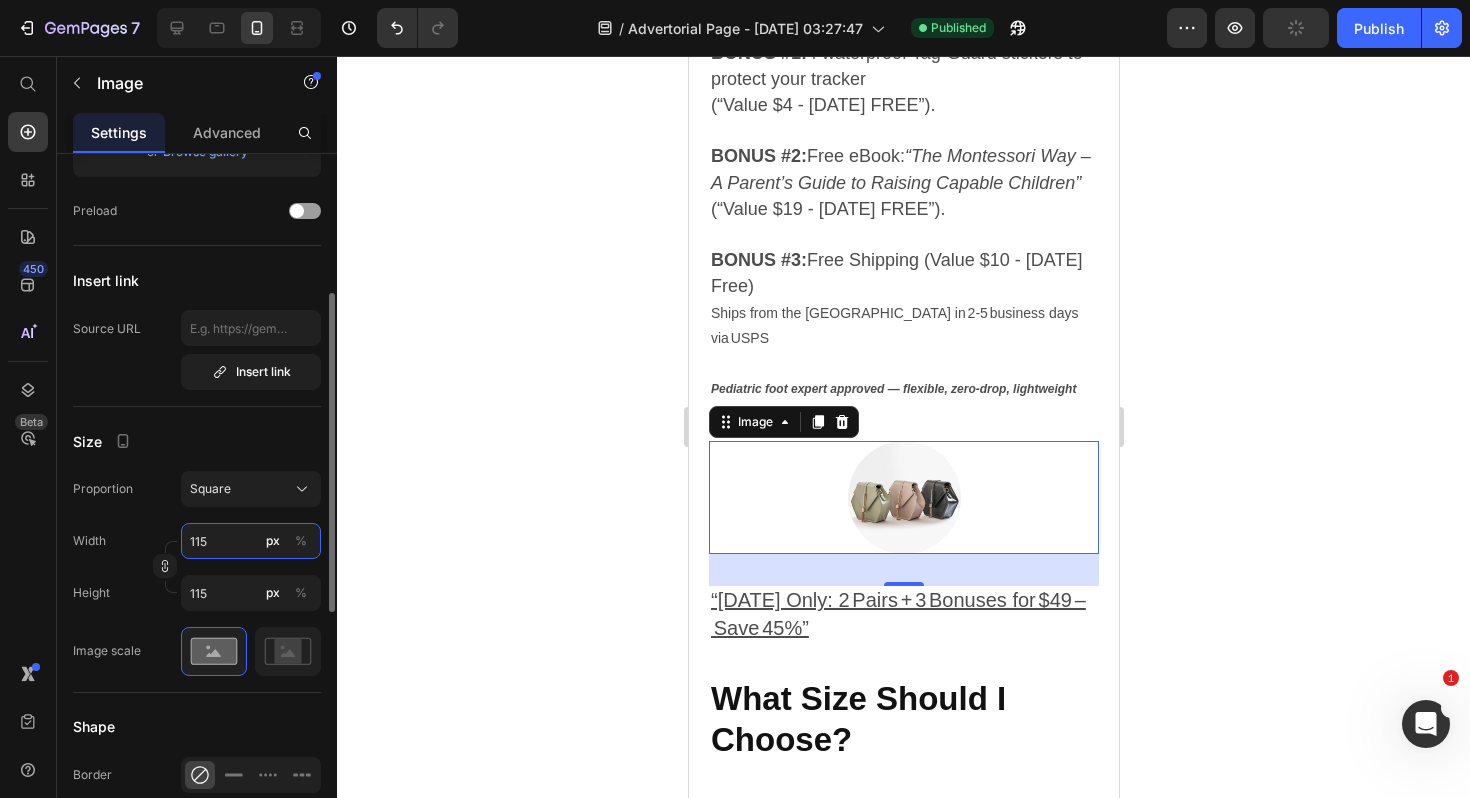type on "116" 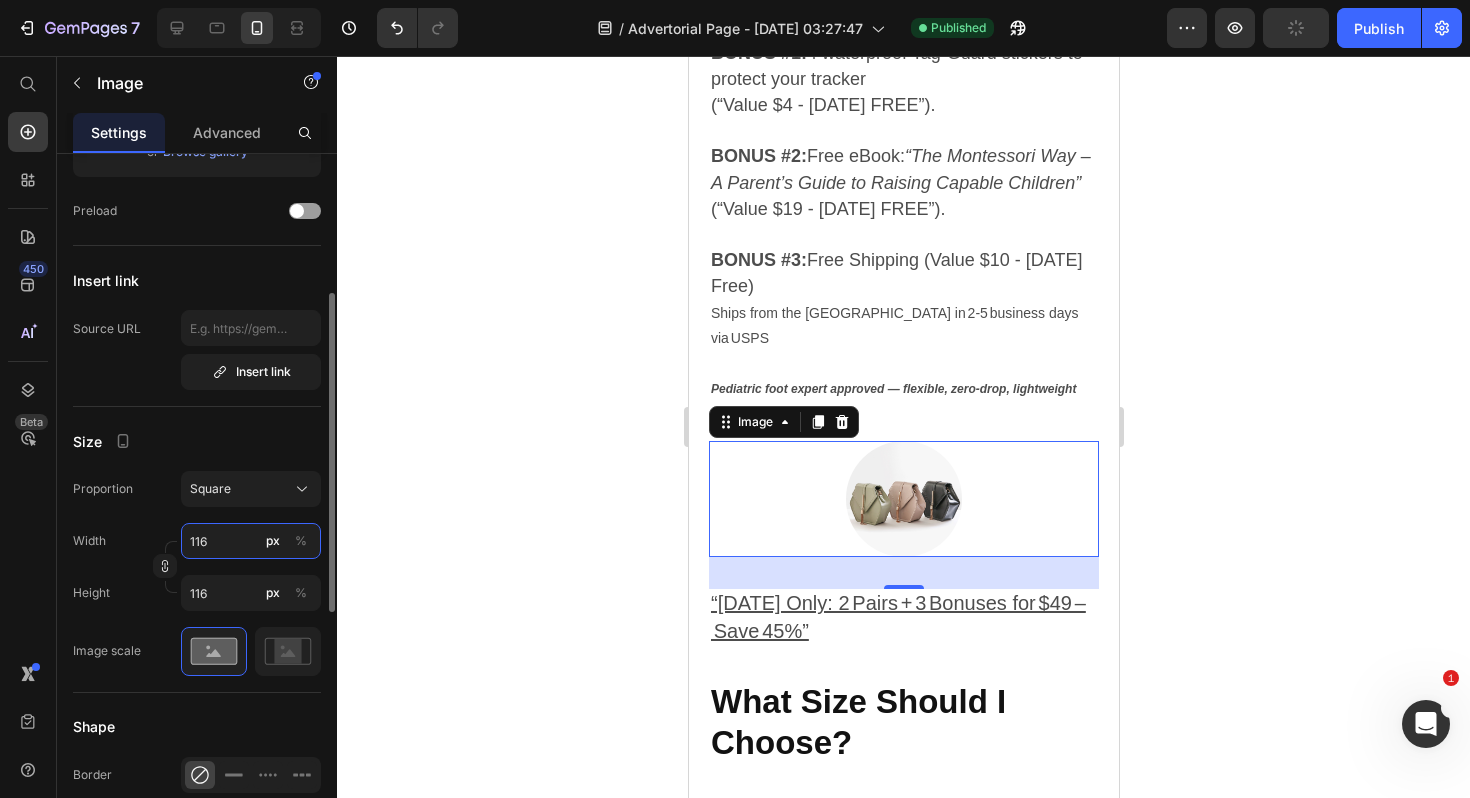 type on "117" 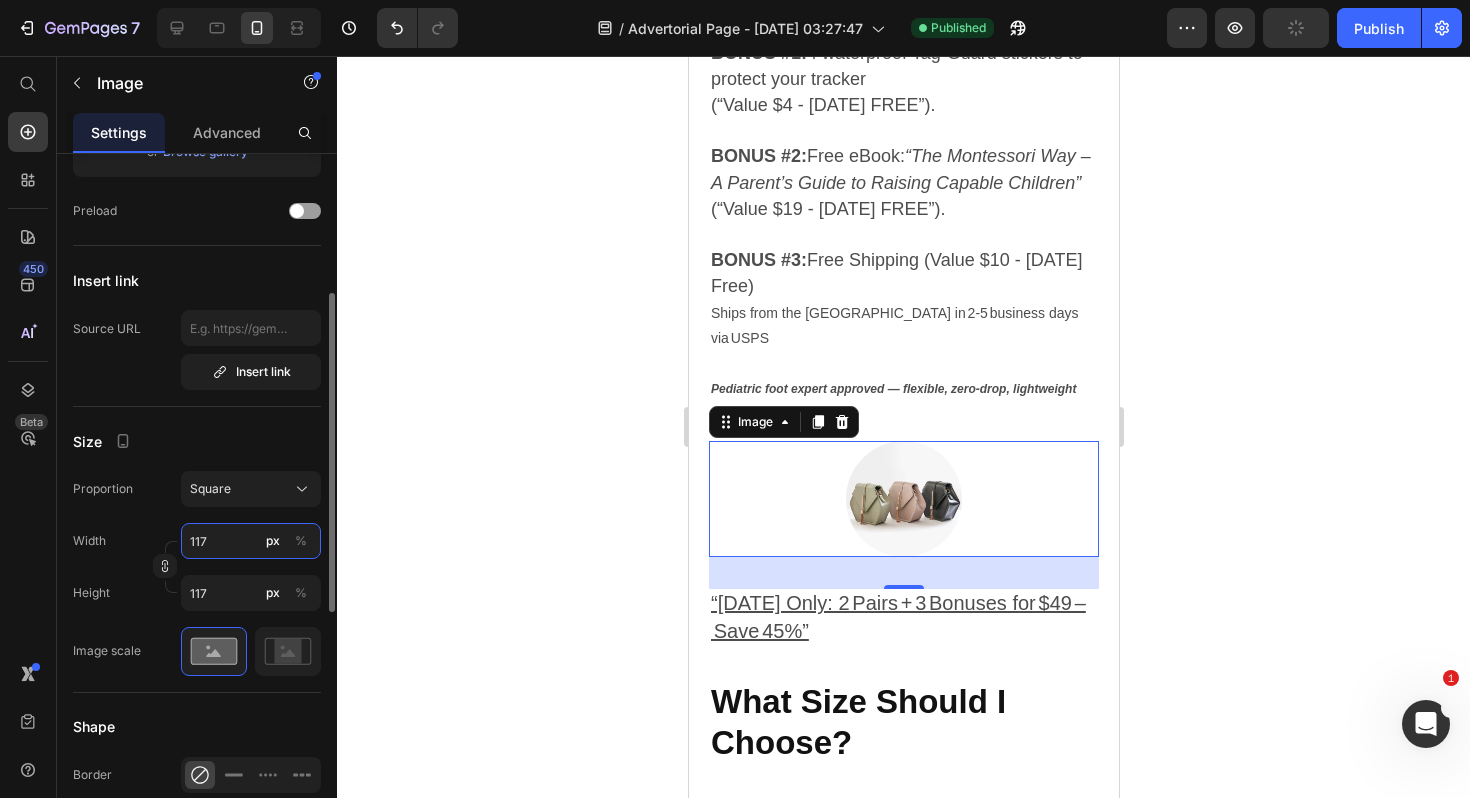 type on "118" 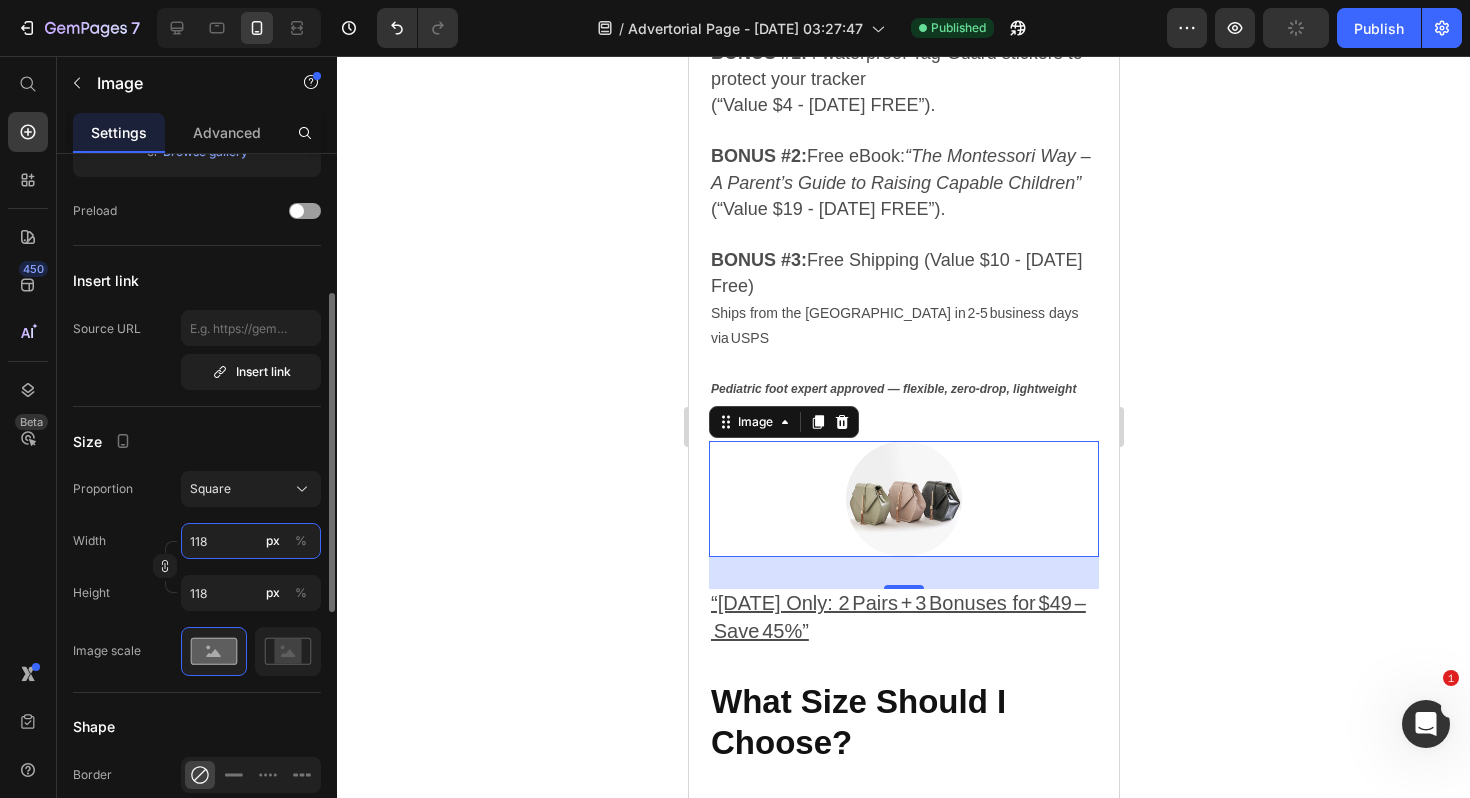 type on "119" 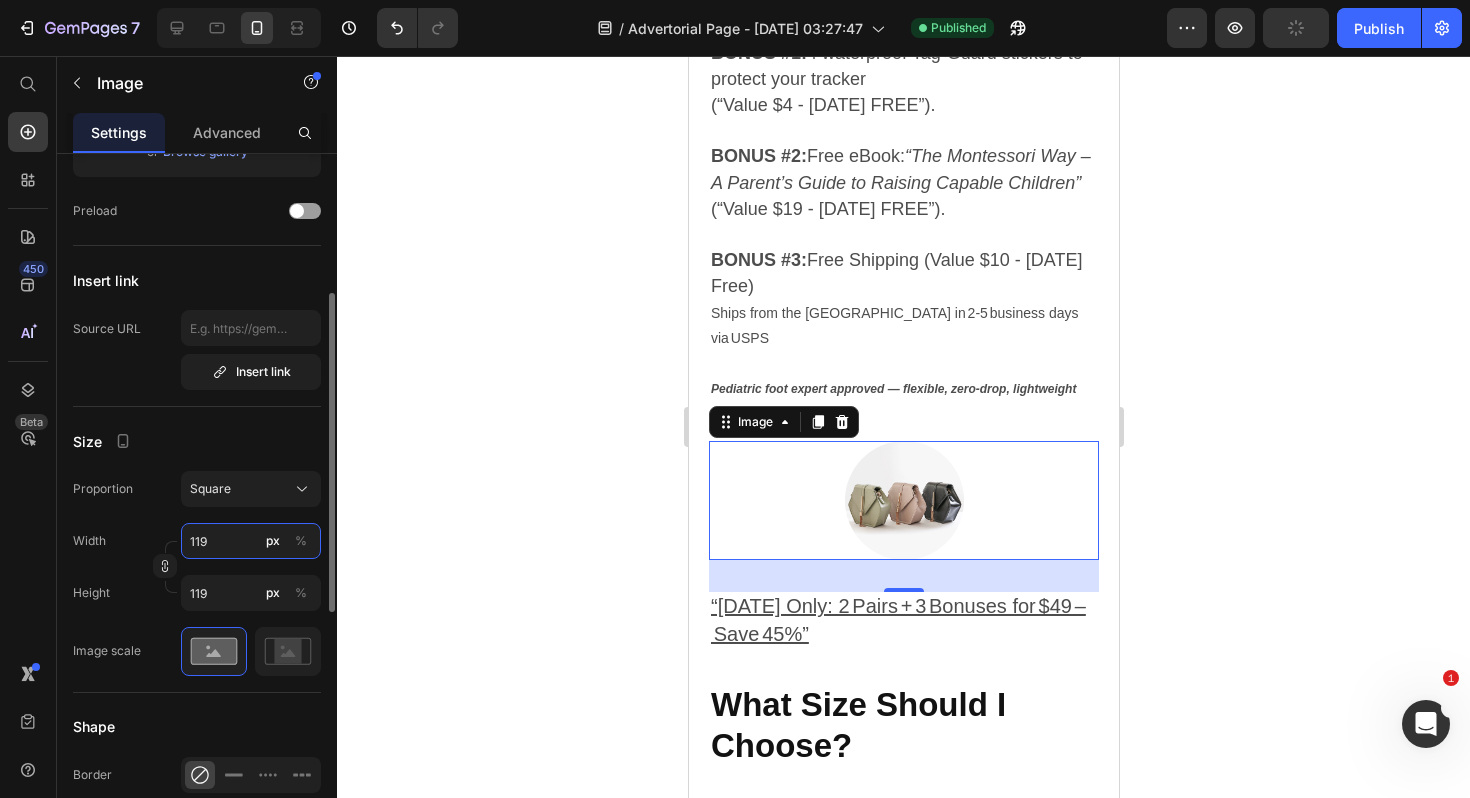 type on "120" 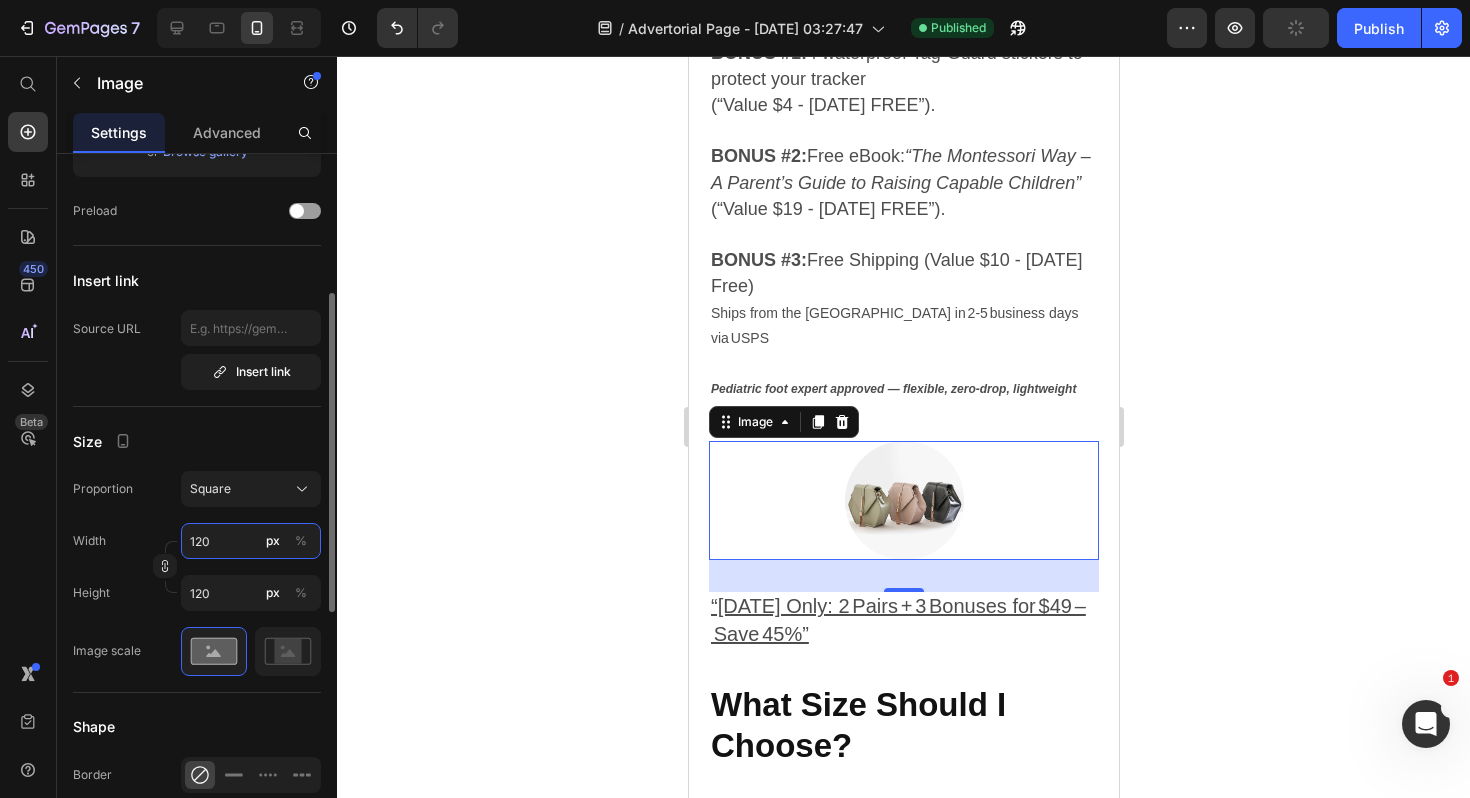 type on "121" 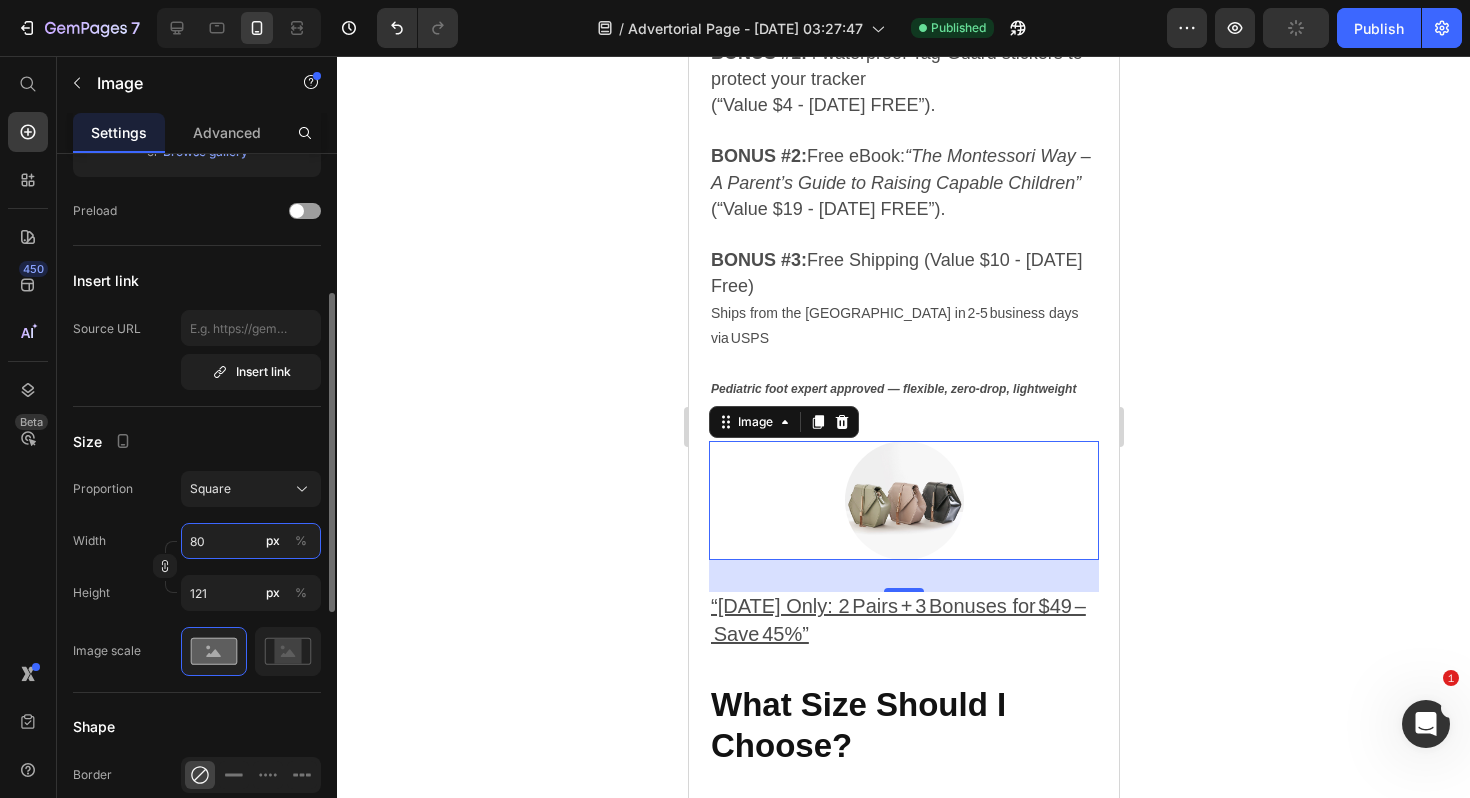 type on "81" 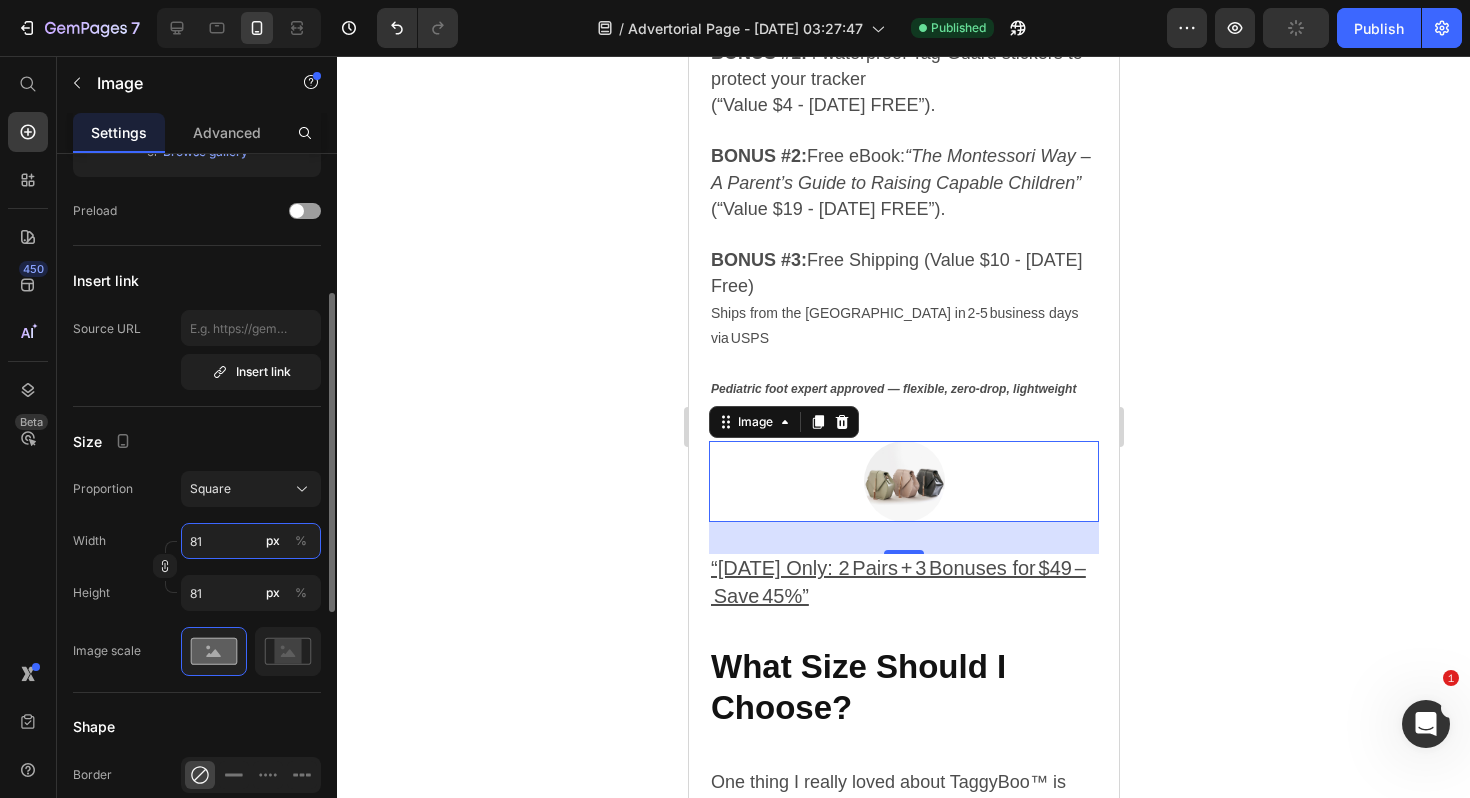 type on "82" 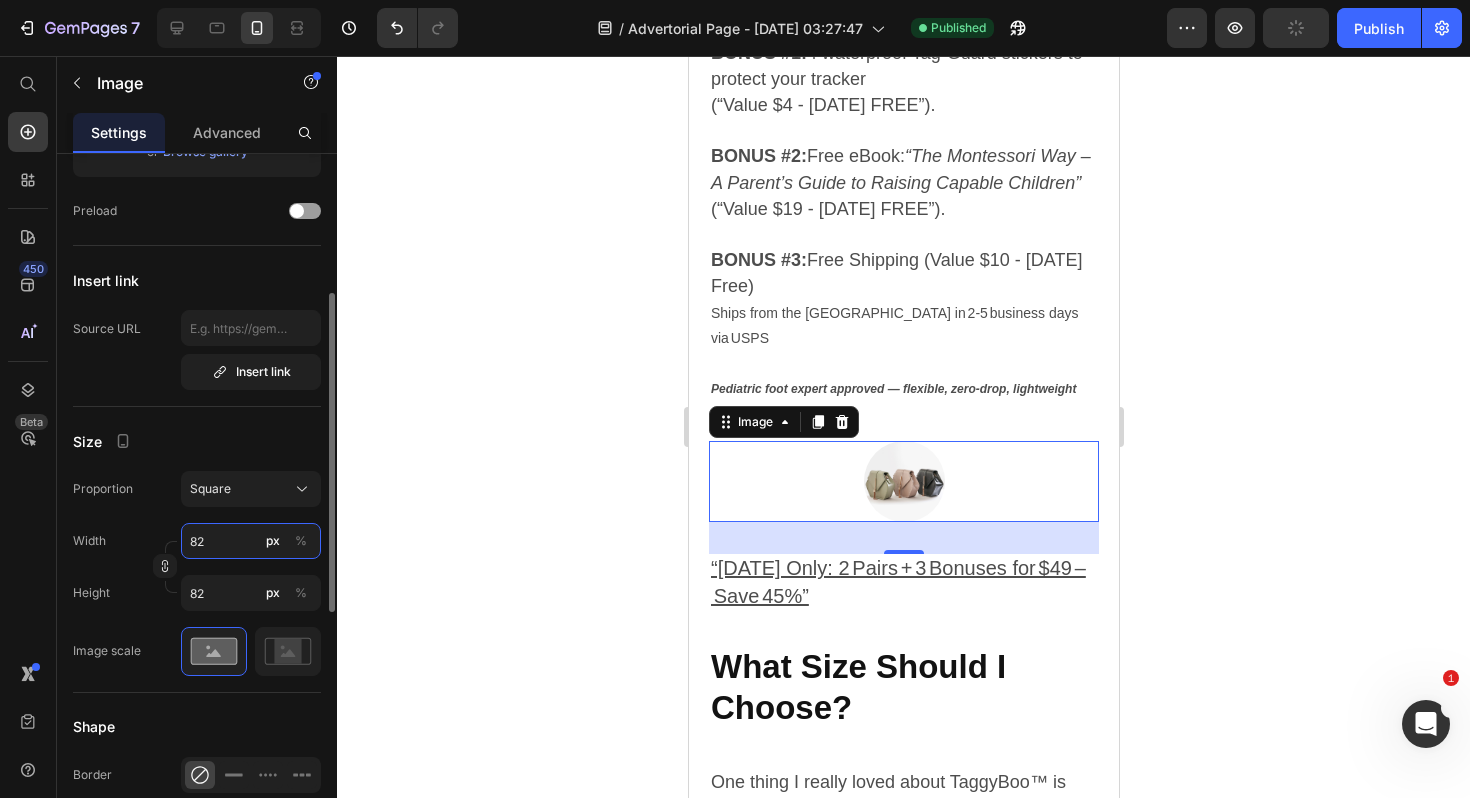 type on "83" 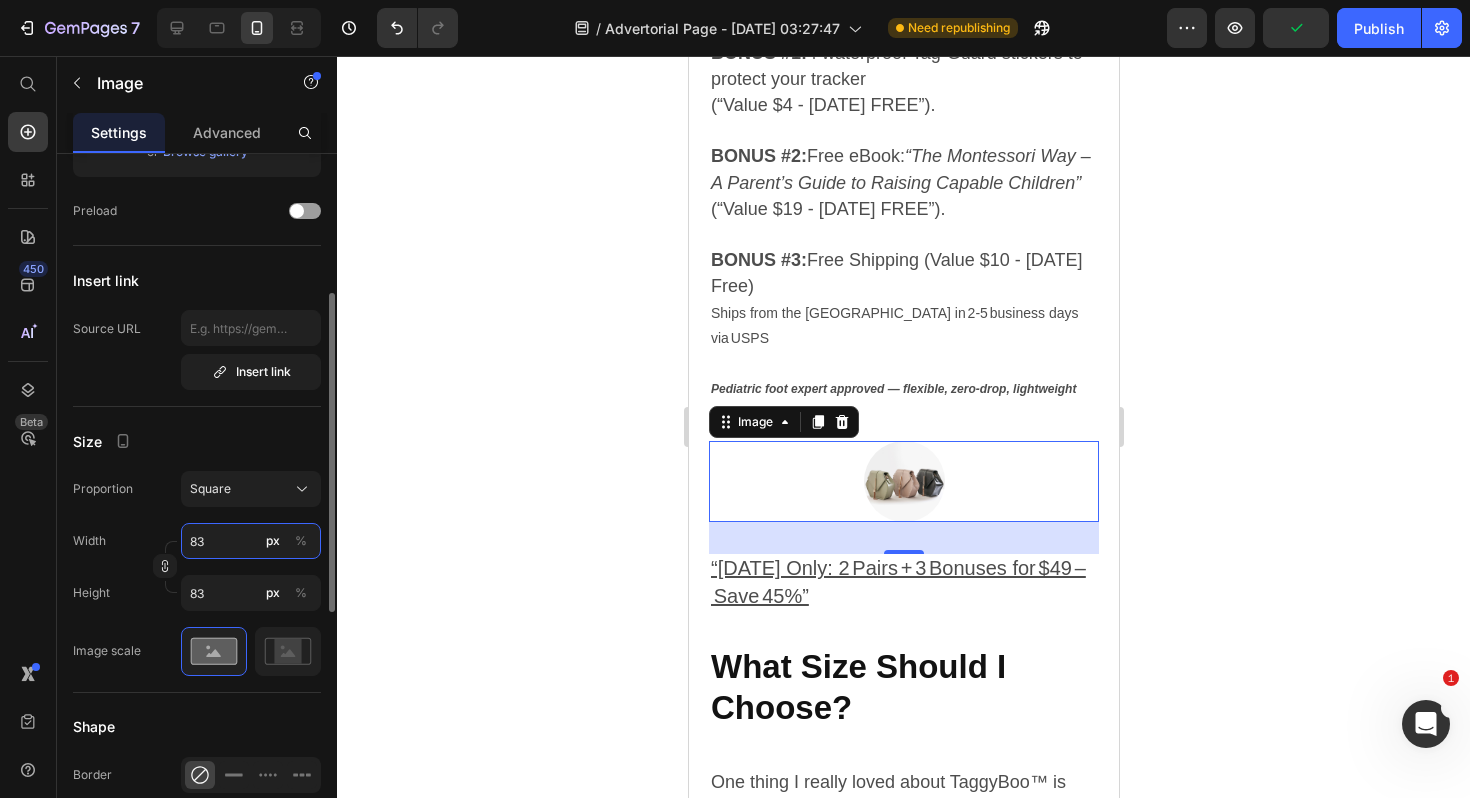 type on "84" 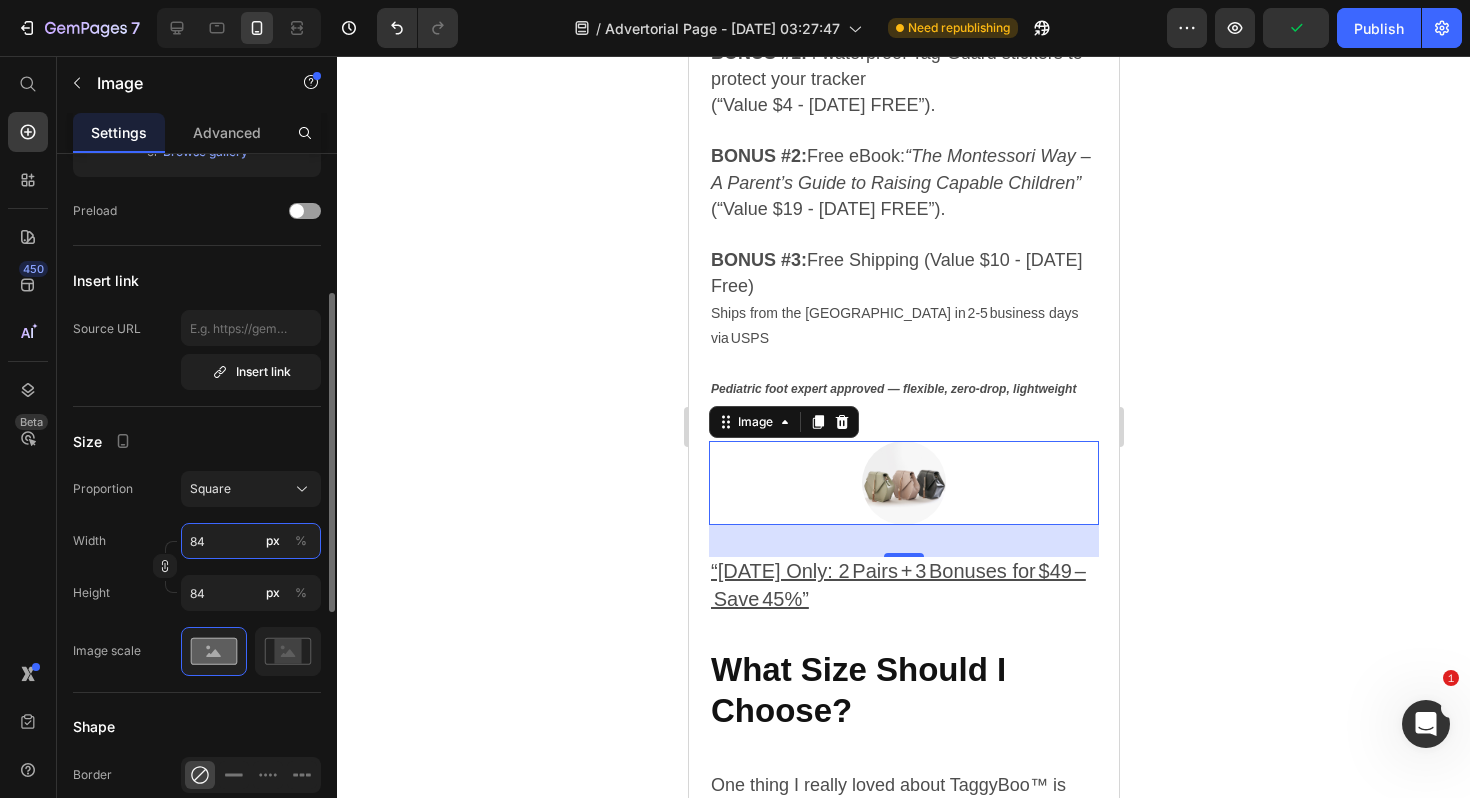 type on "85" 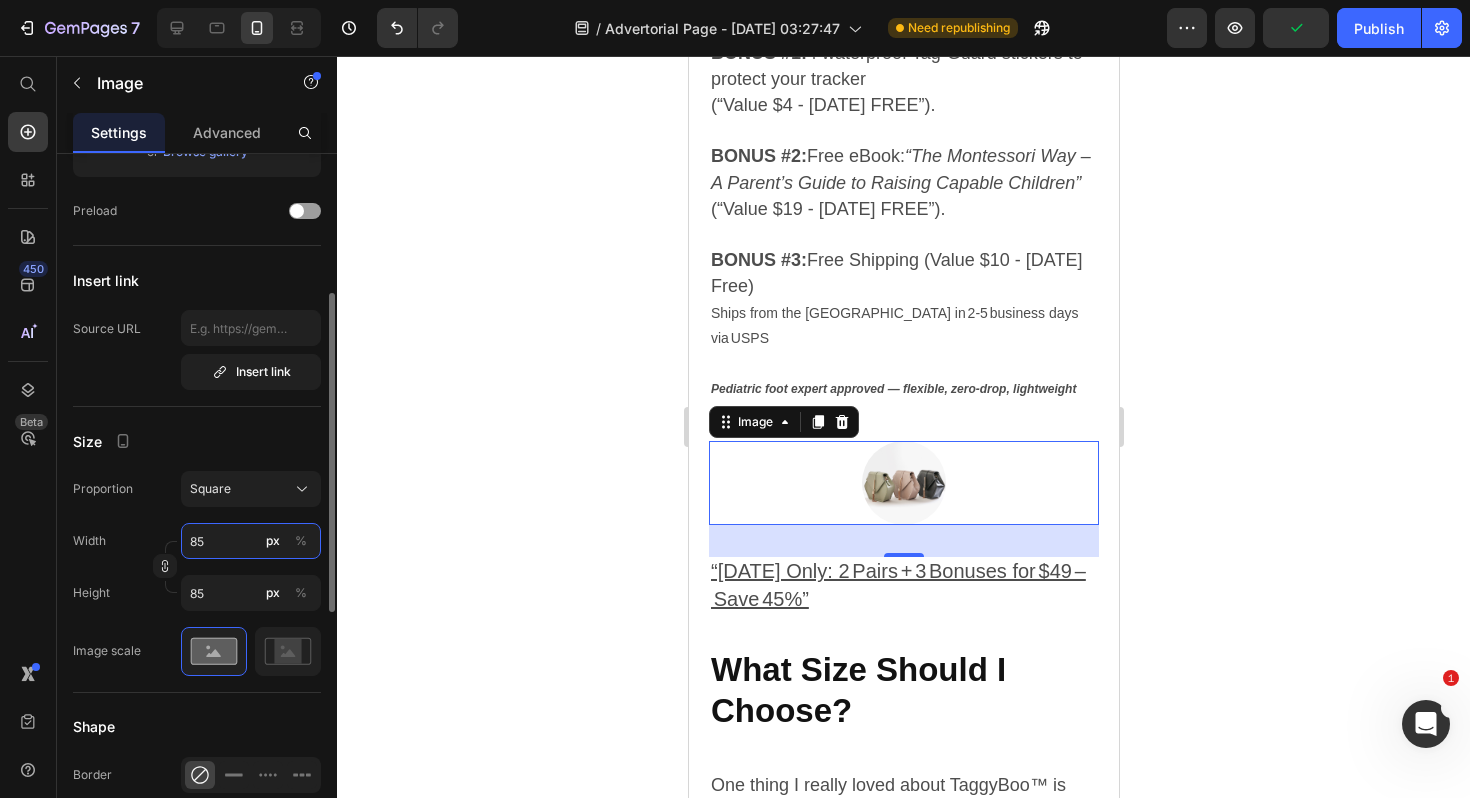 type on "86" 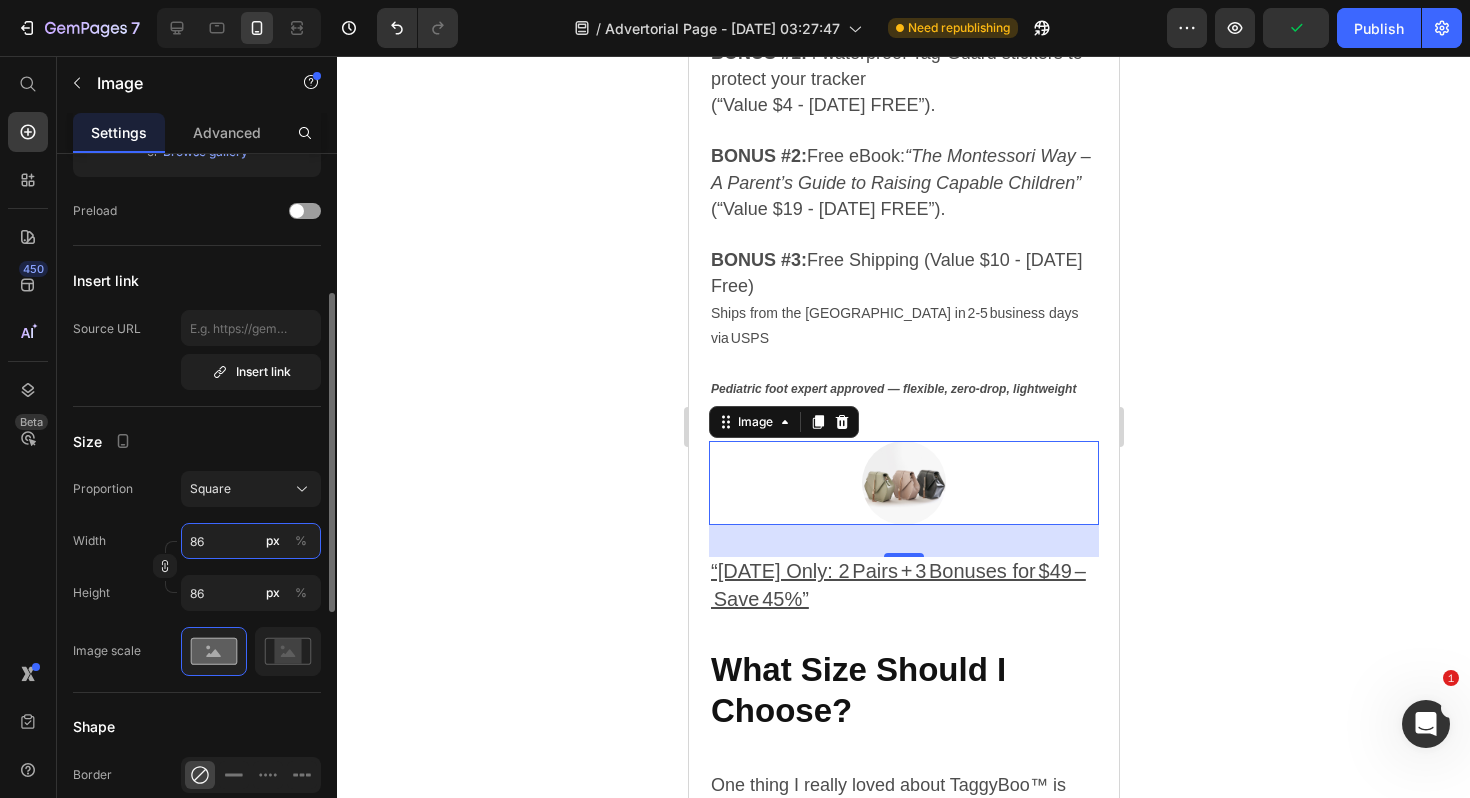 type on "87" 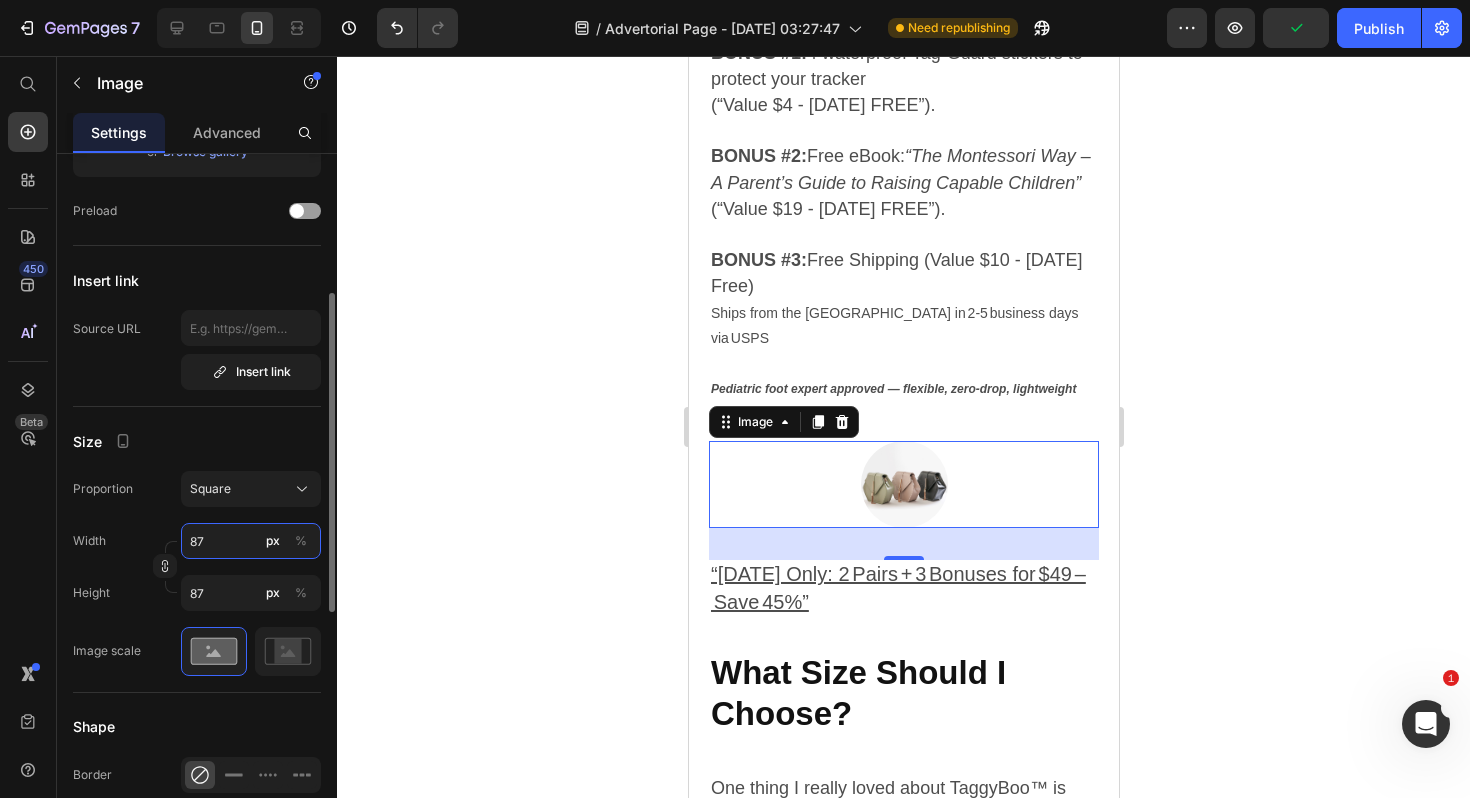 type on "88" 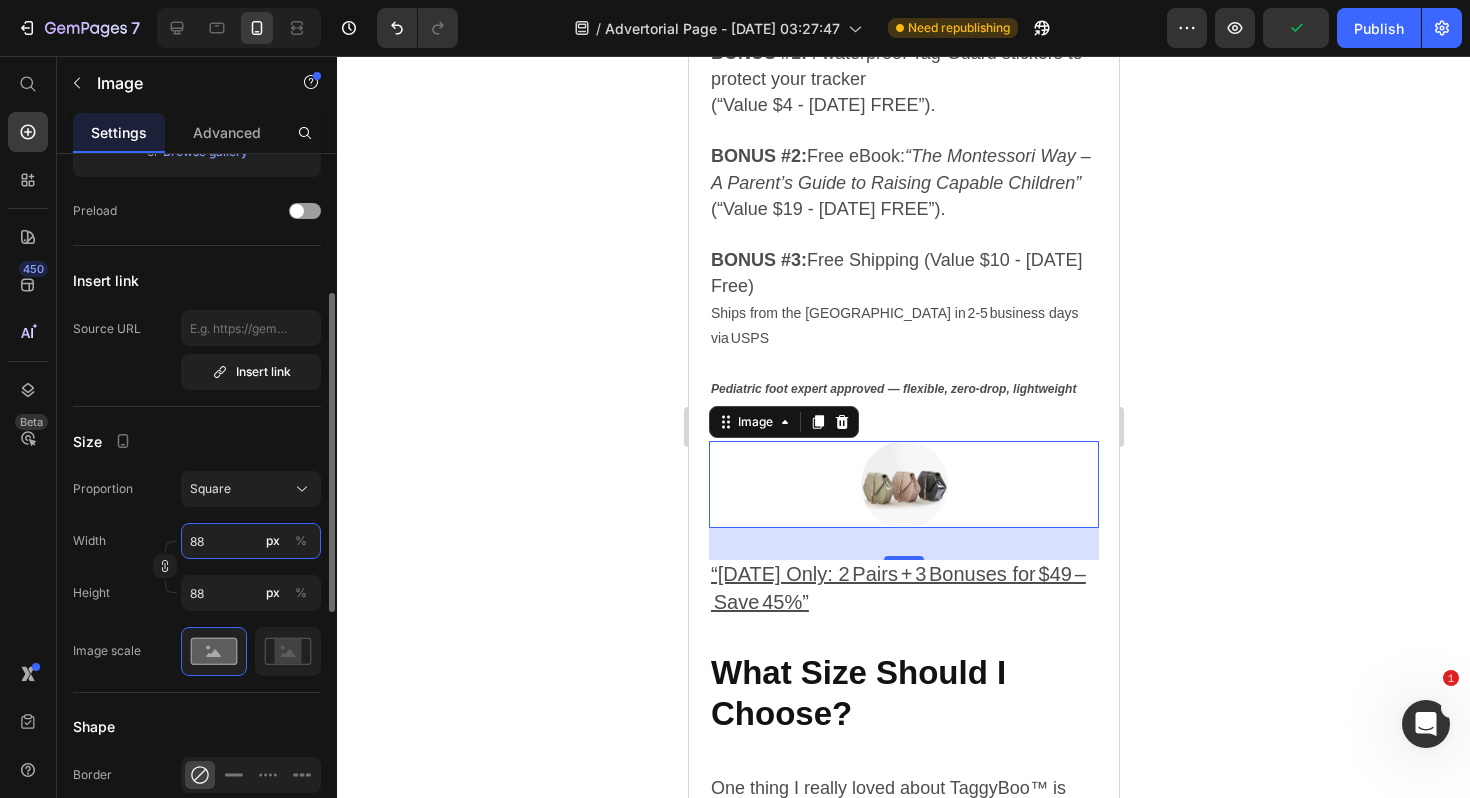 type on "89" 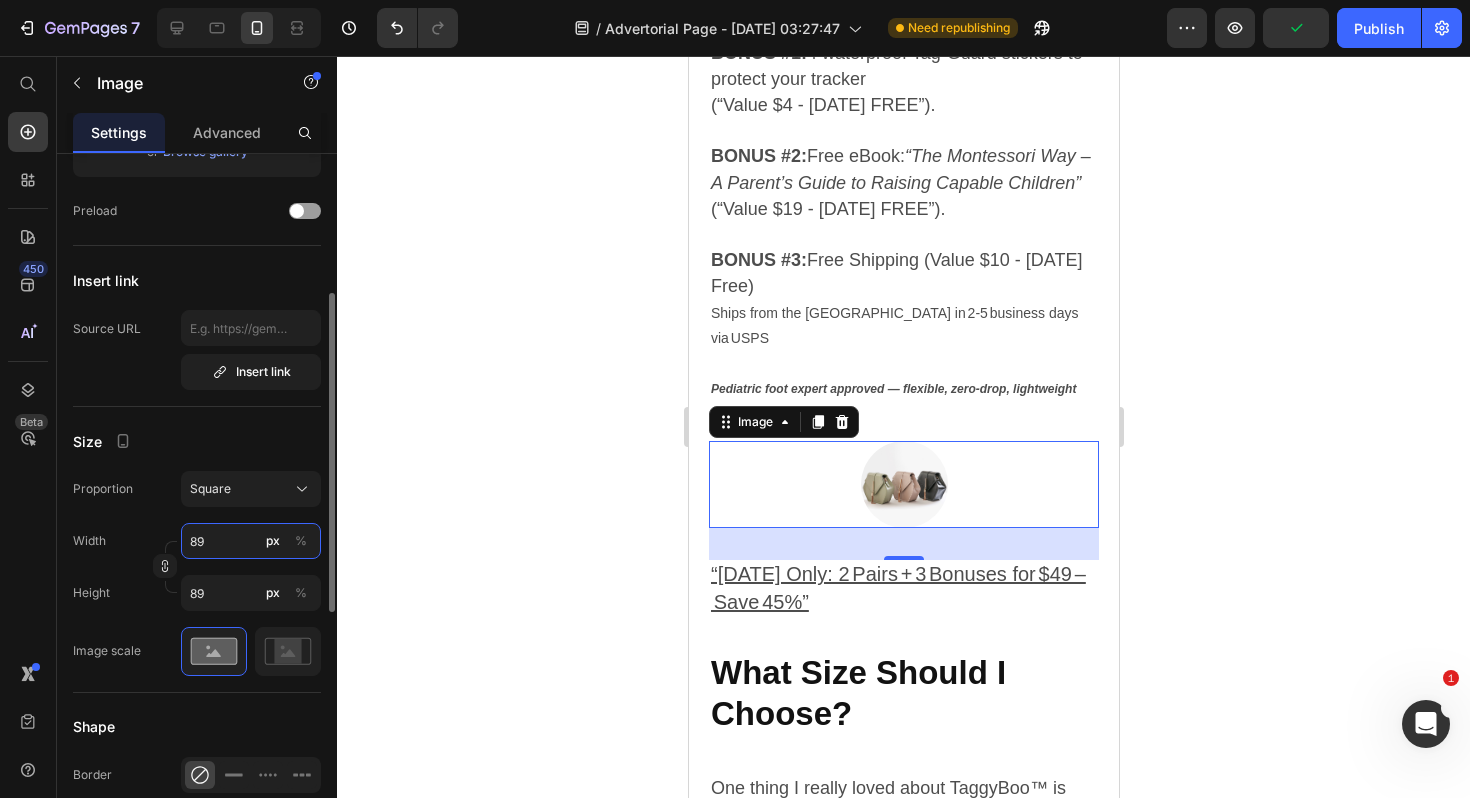 type on "90" 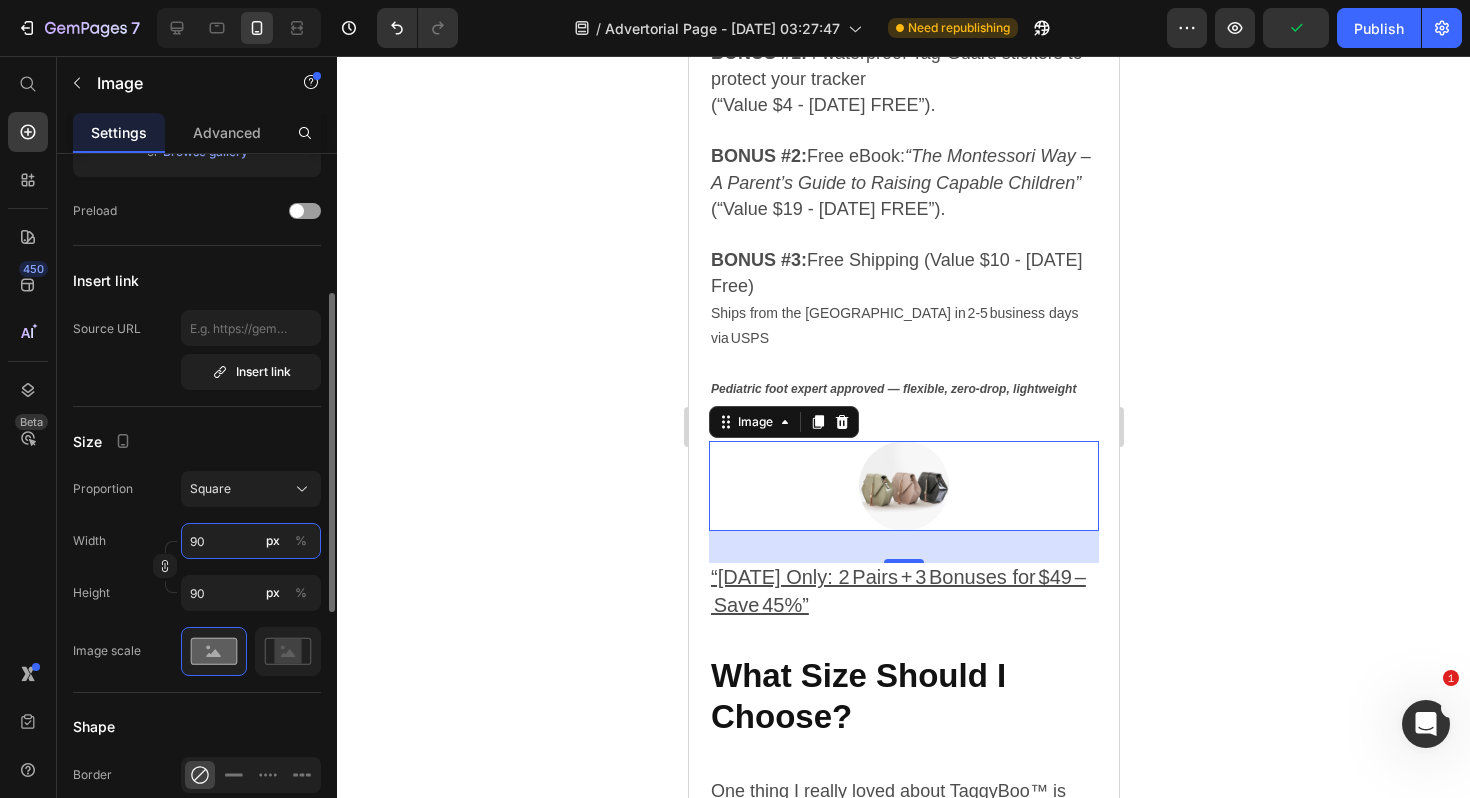 type on "91" 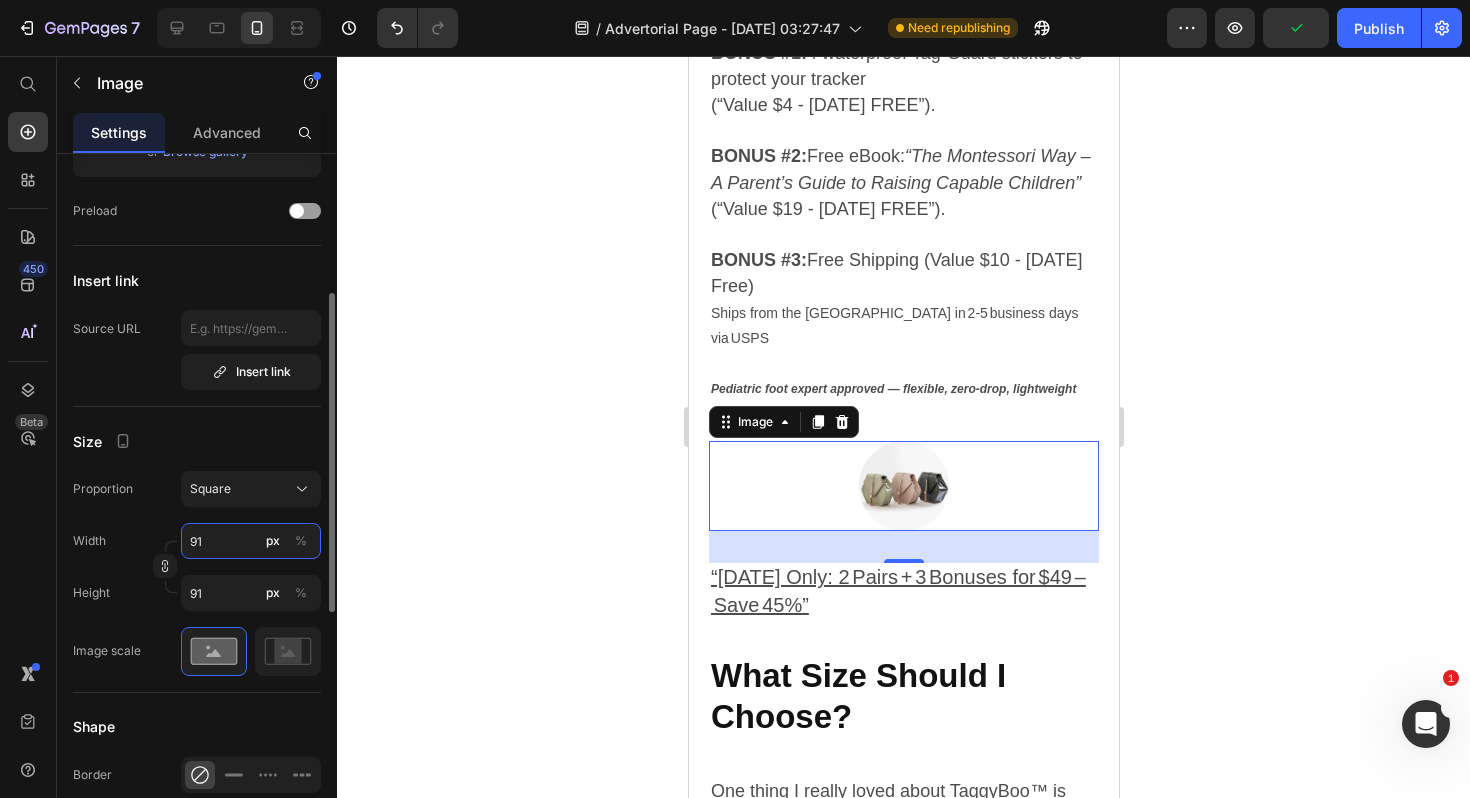 type on "92" 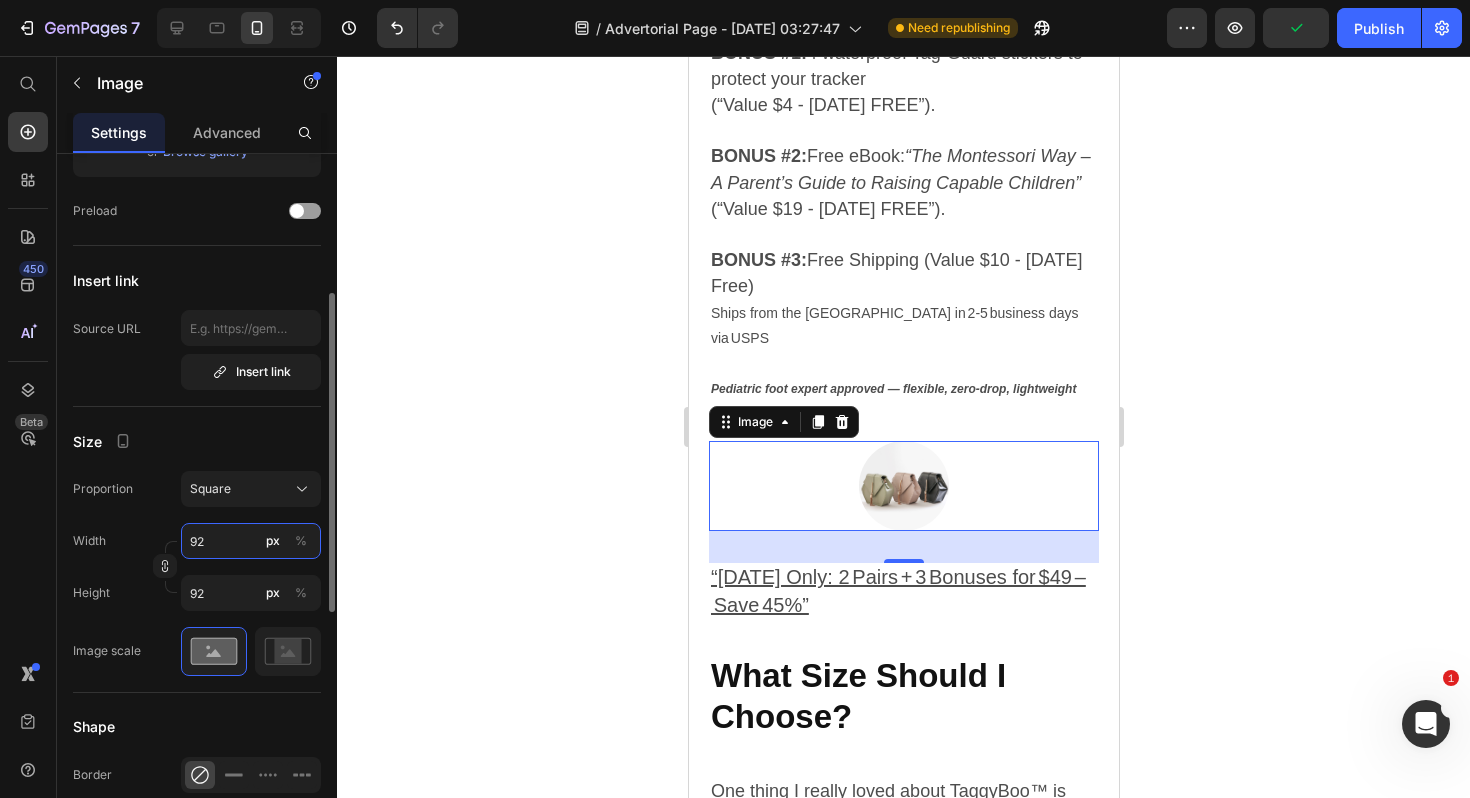type on "93" 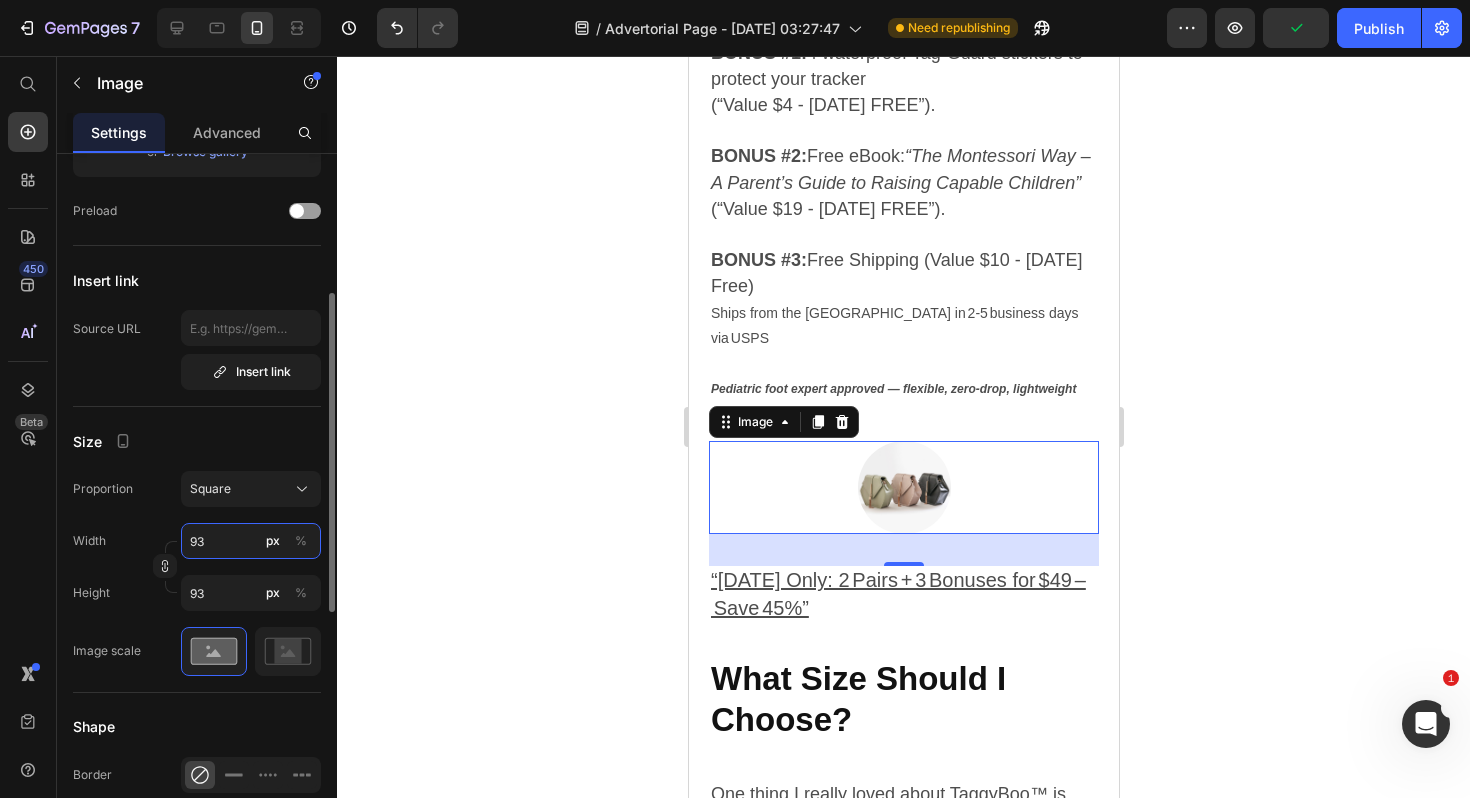 type on "94" 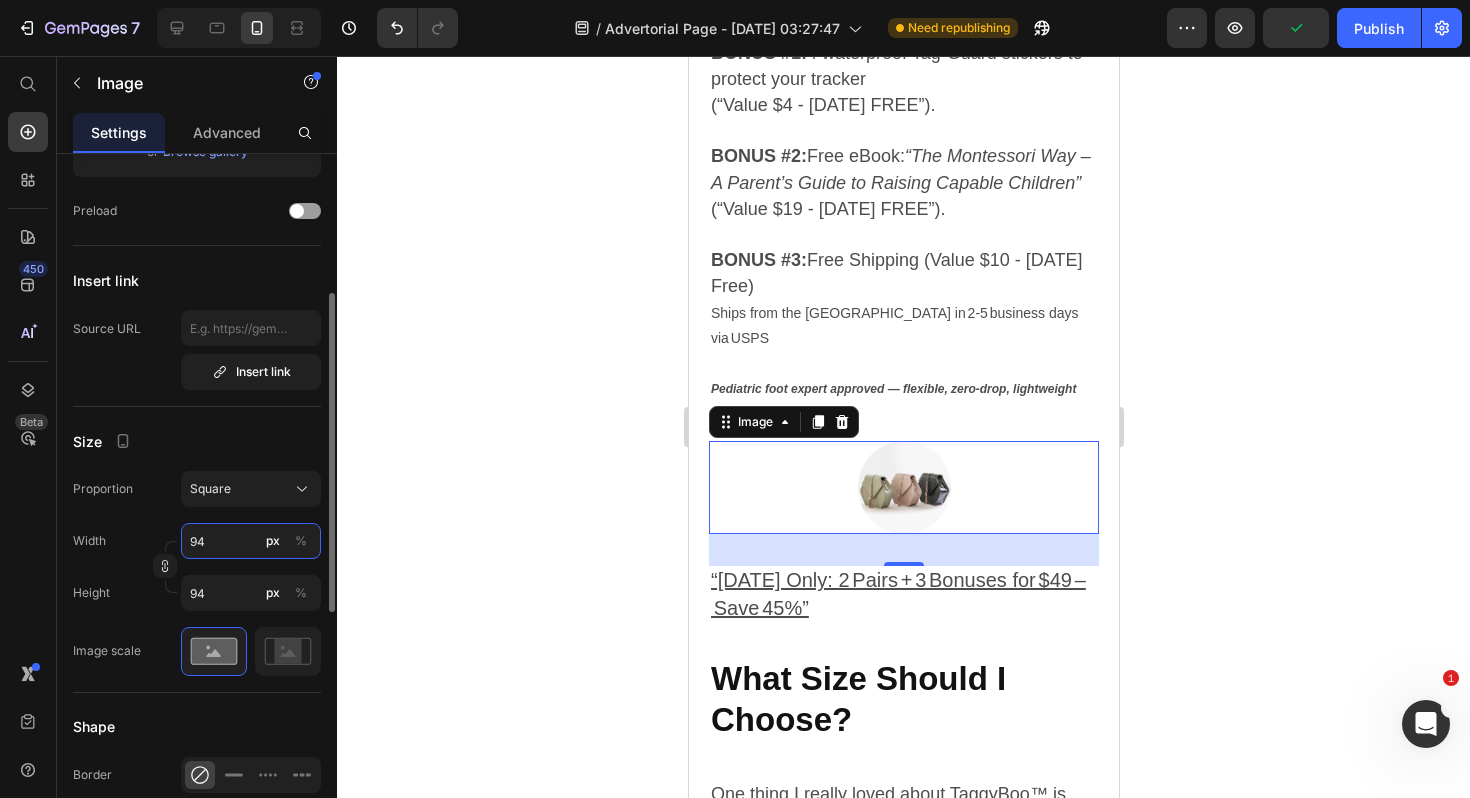 type on "95" 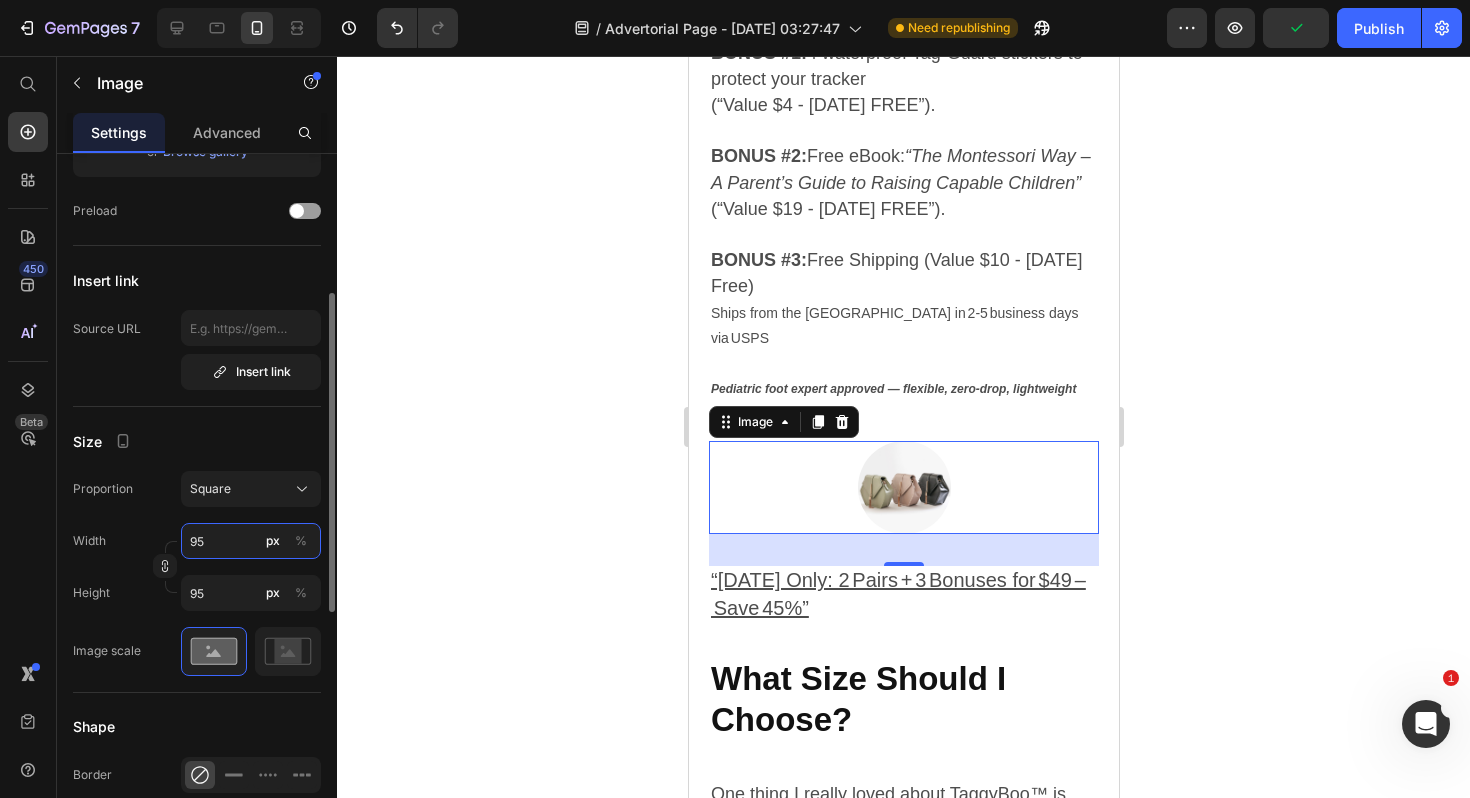 type on "96" 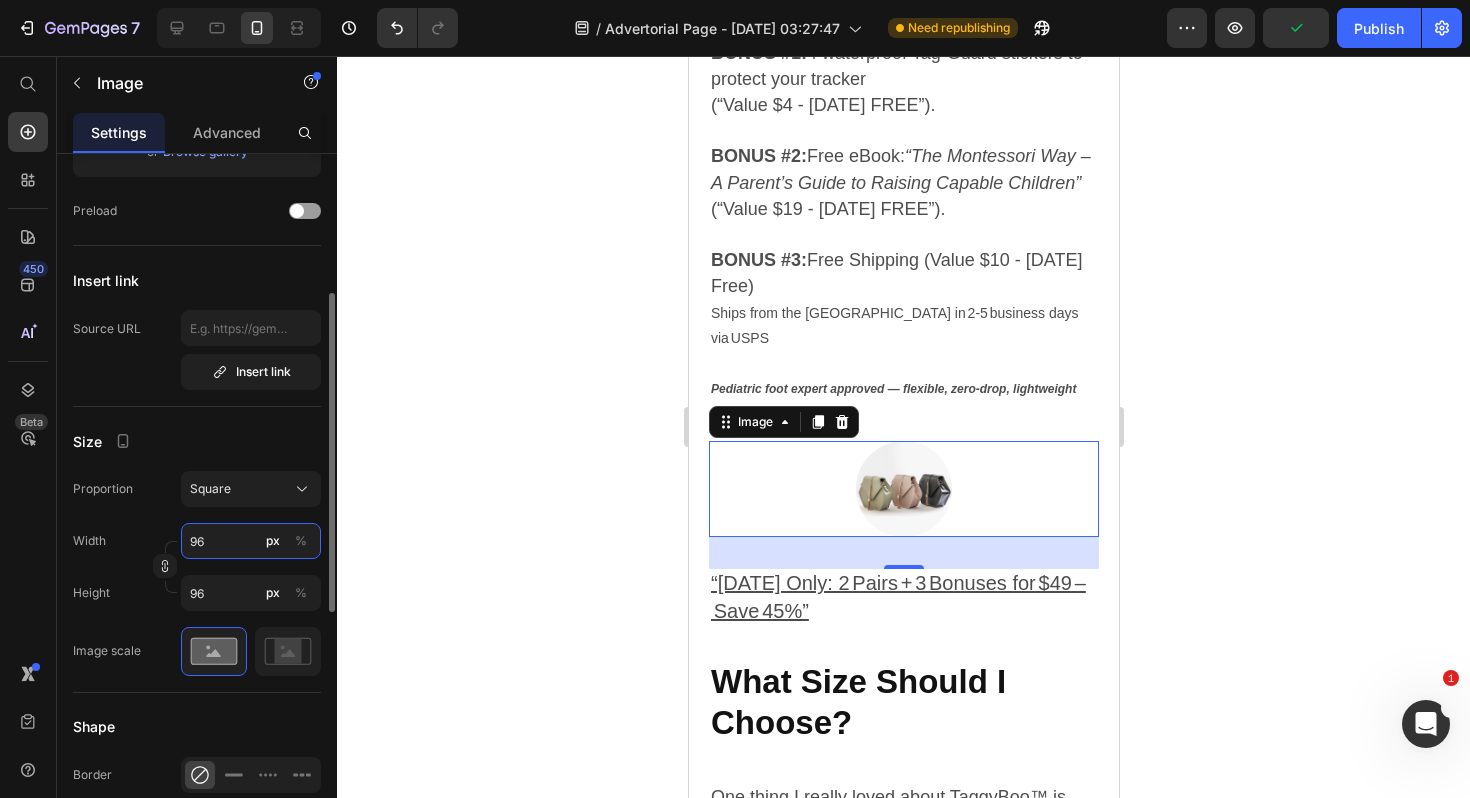 type on "97" 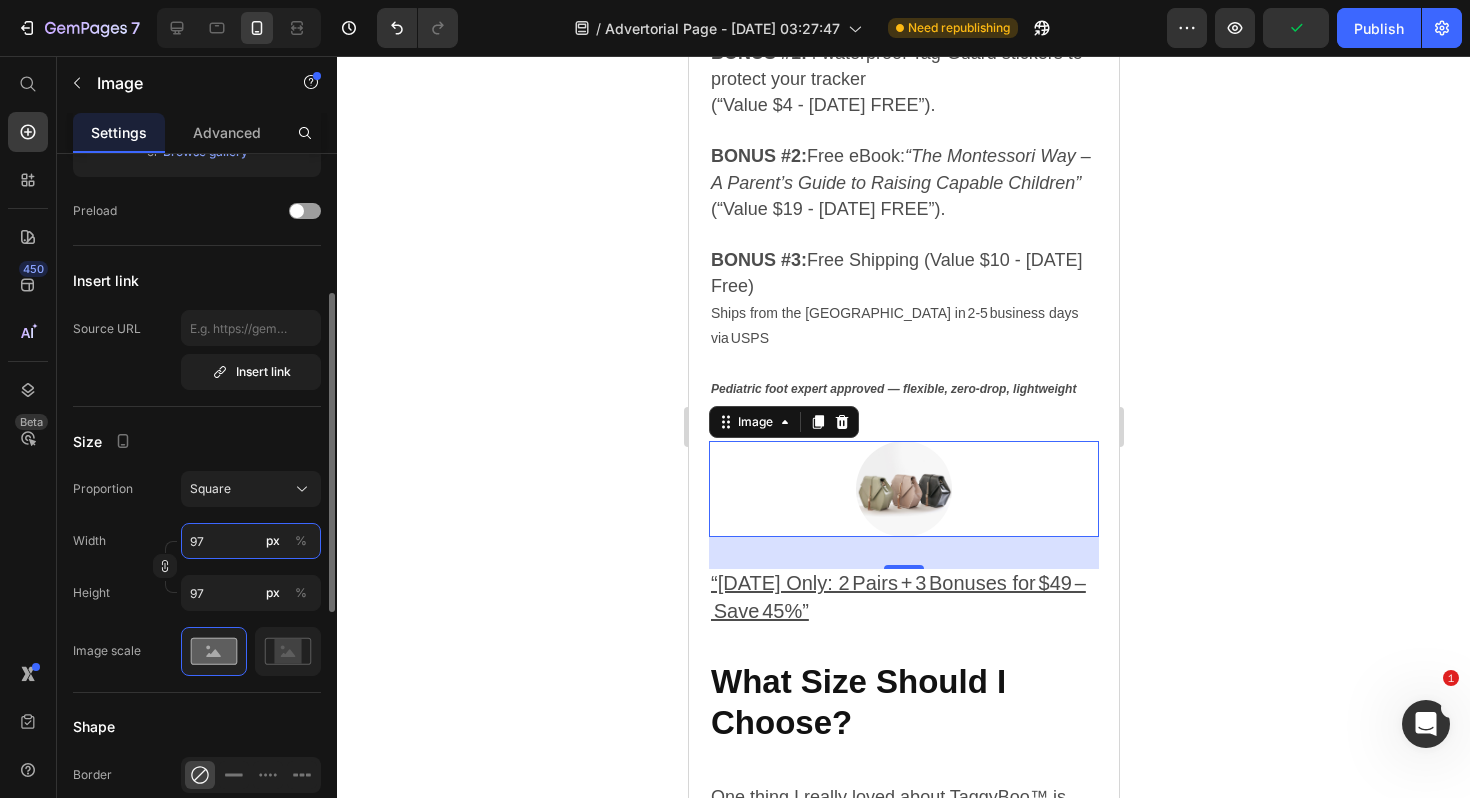 type on "98" 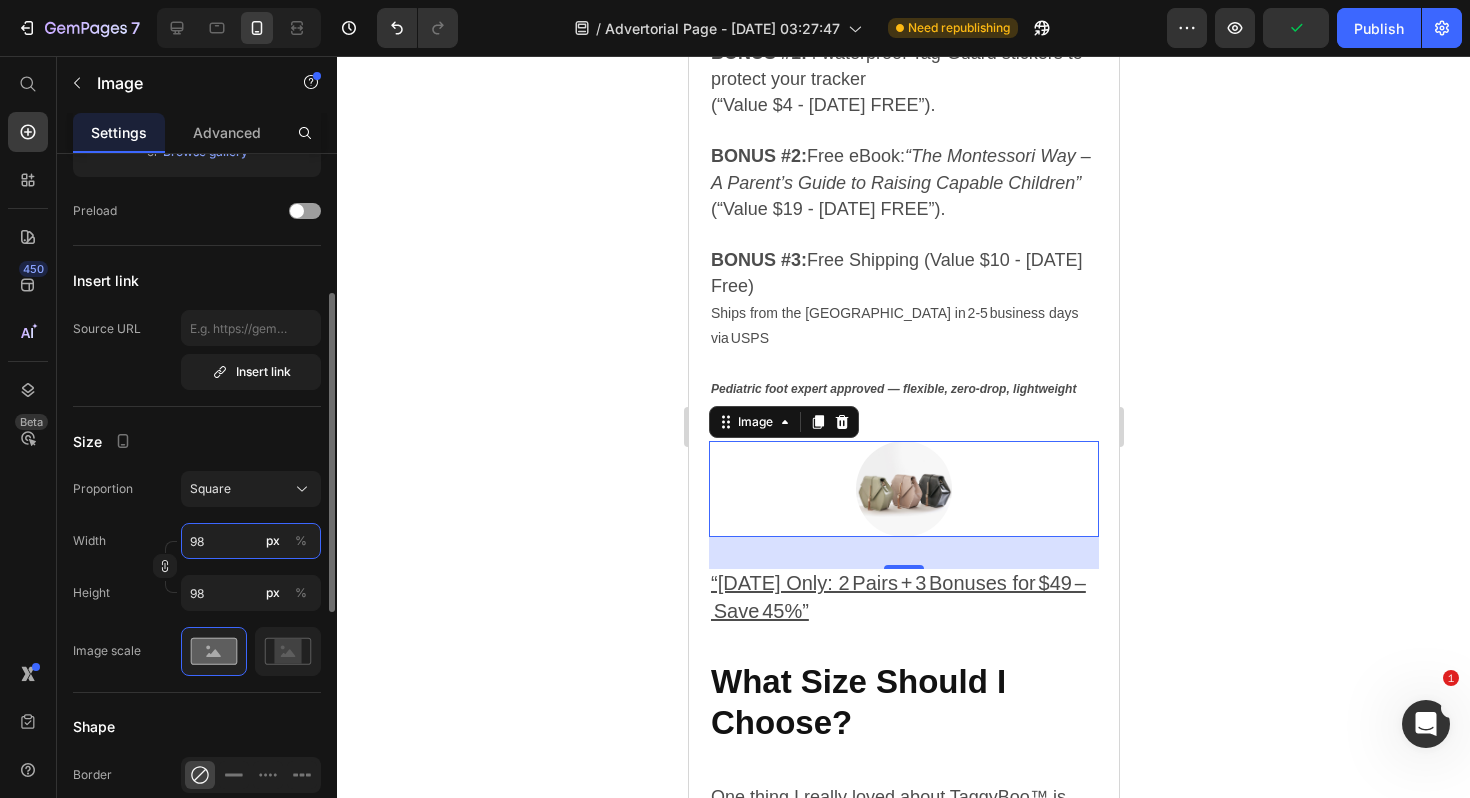 type on "99" 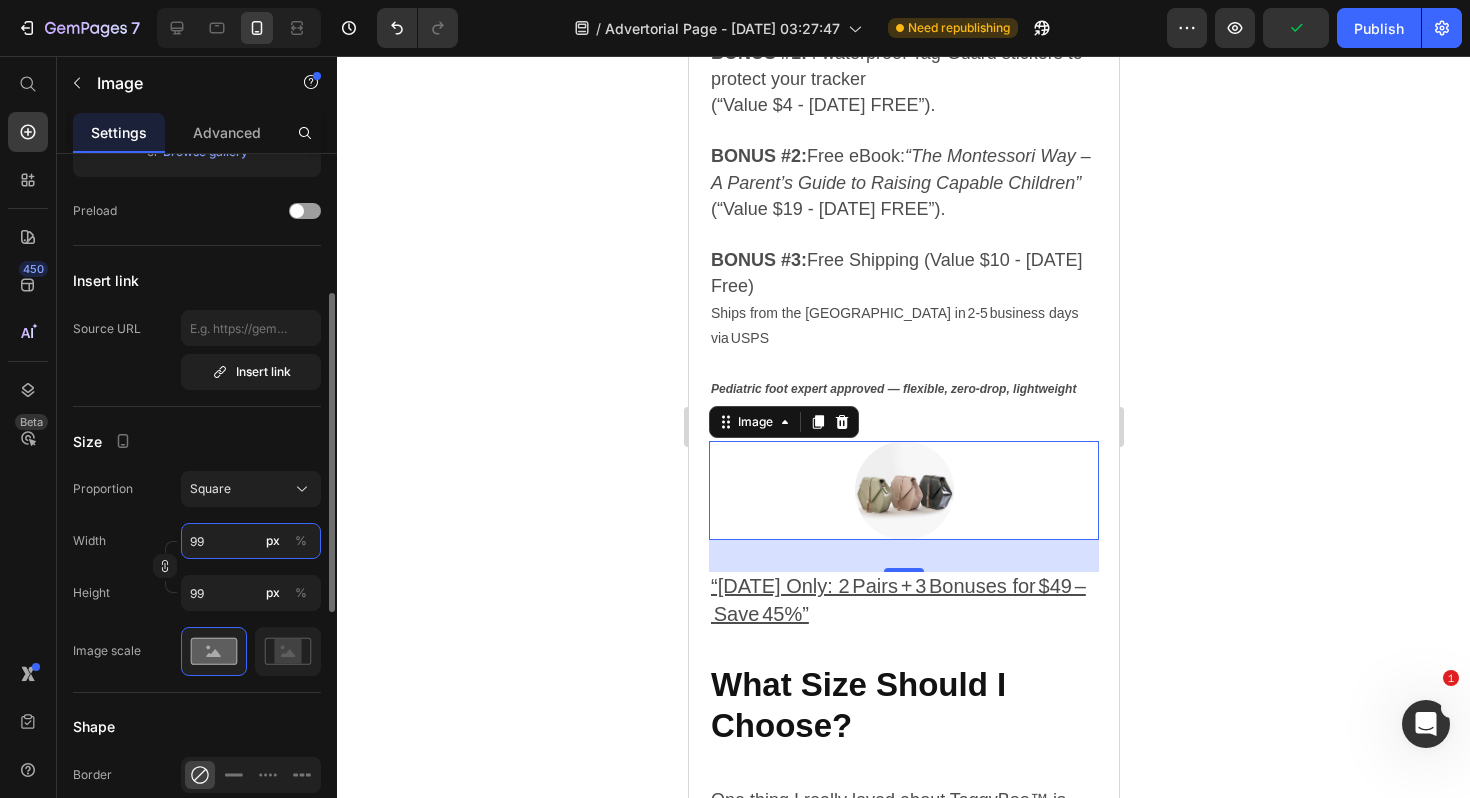 type on "100" 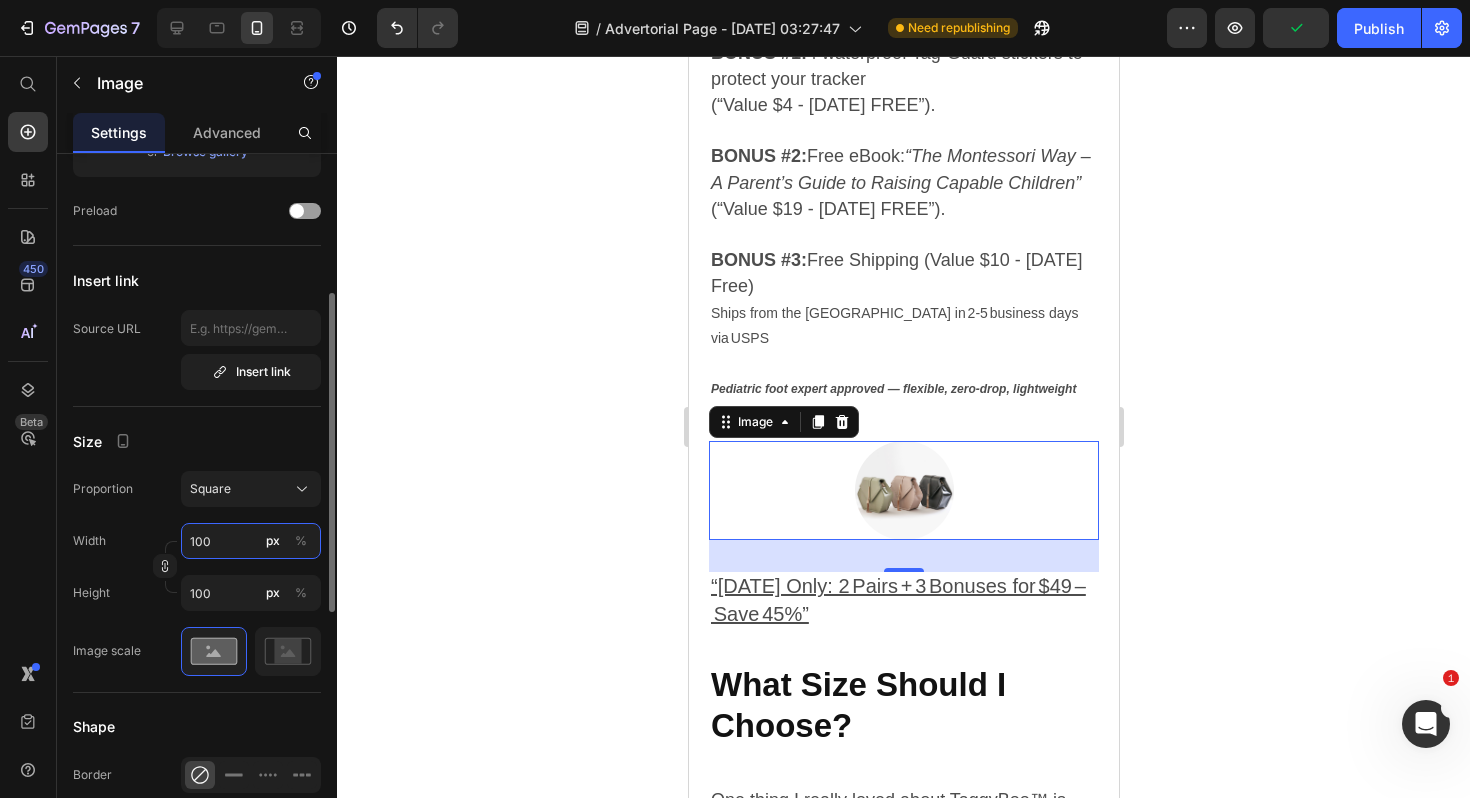 type on "101" 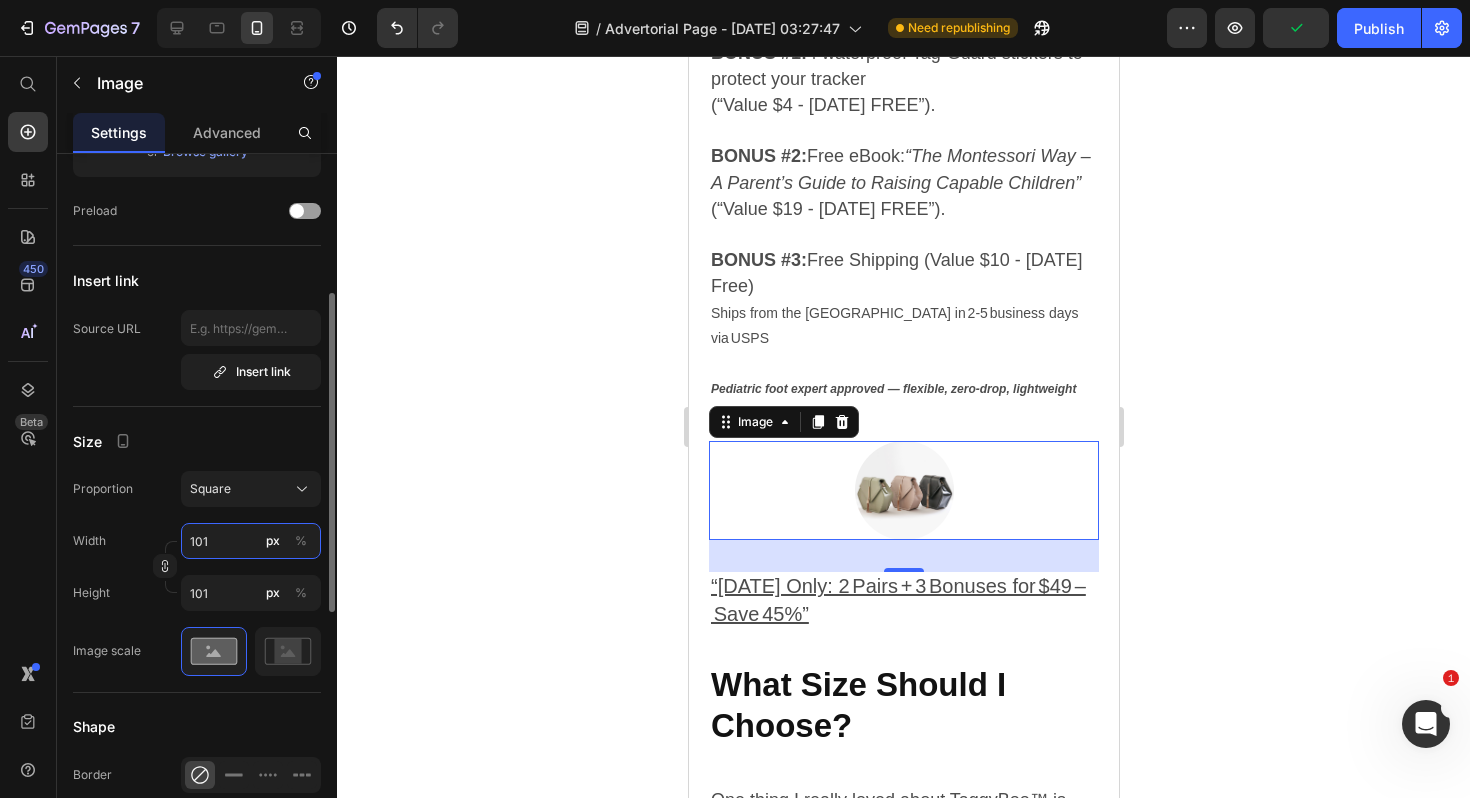 type on "102" 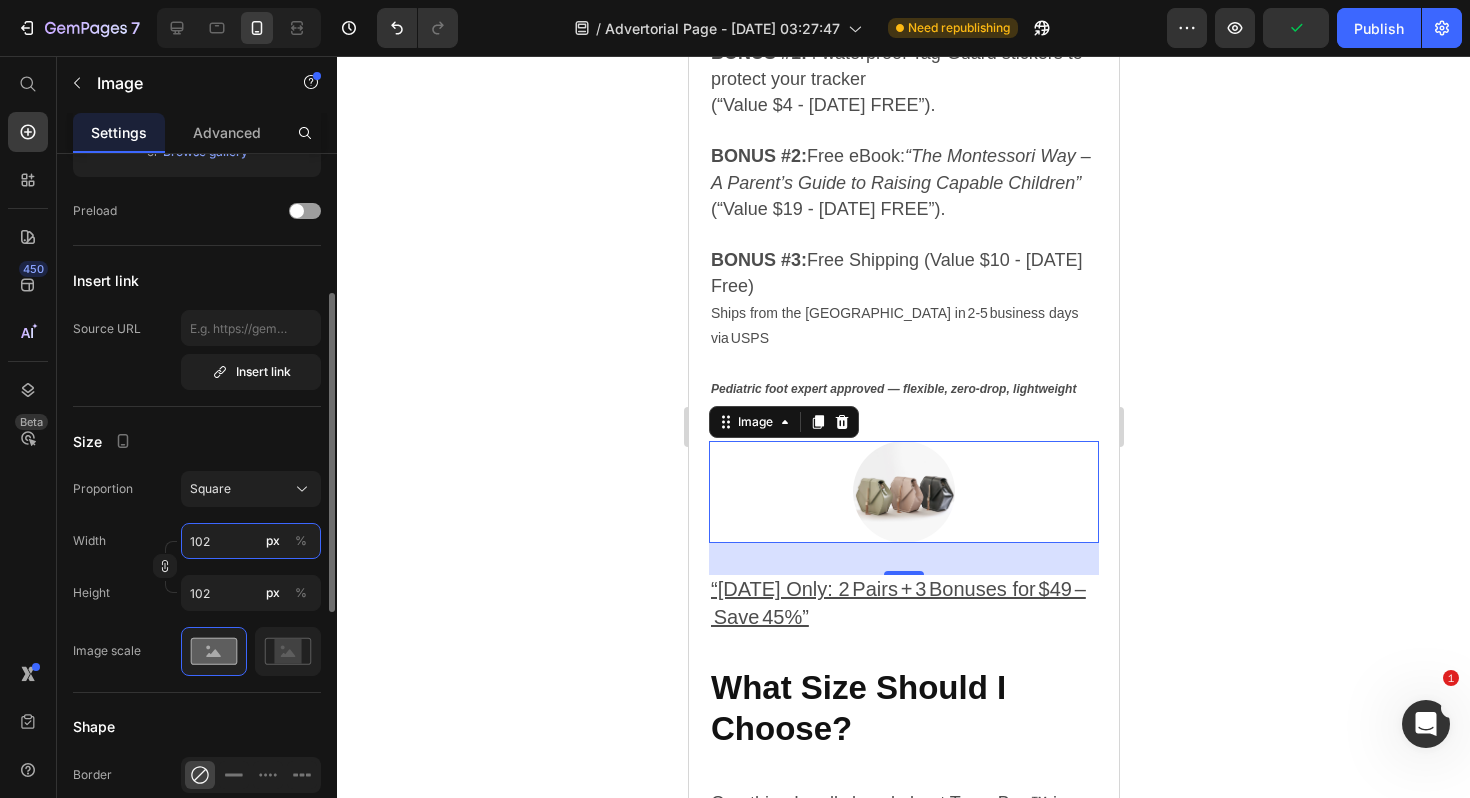 type on "103" 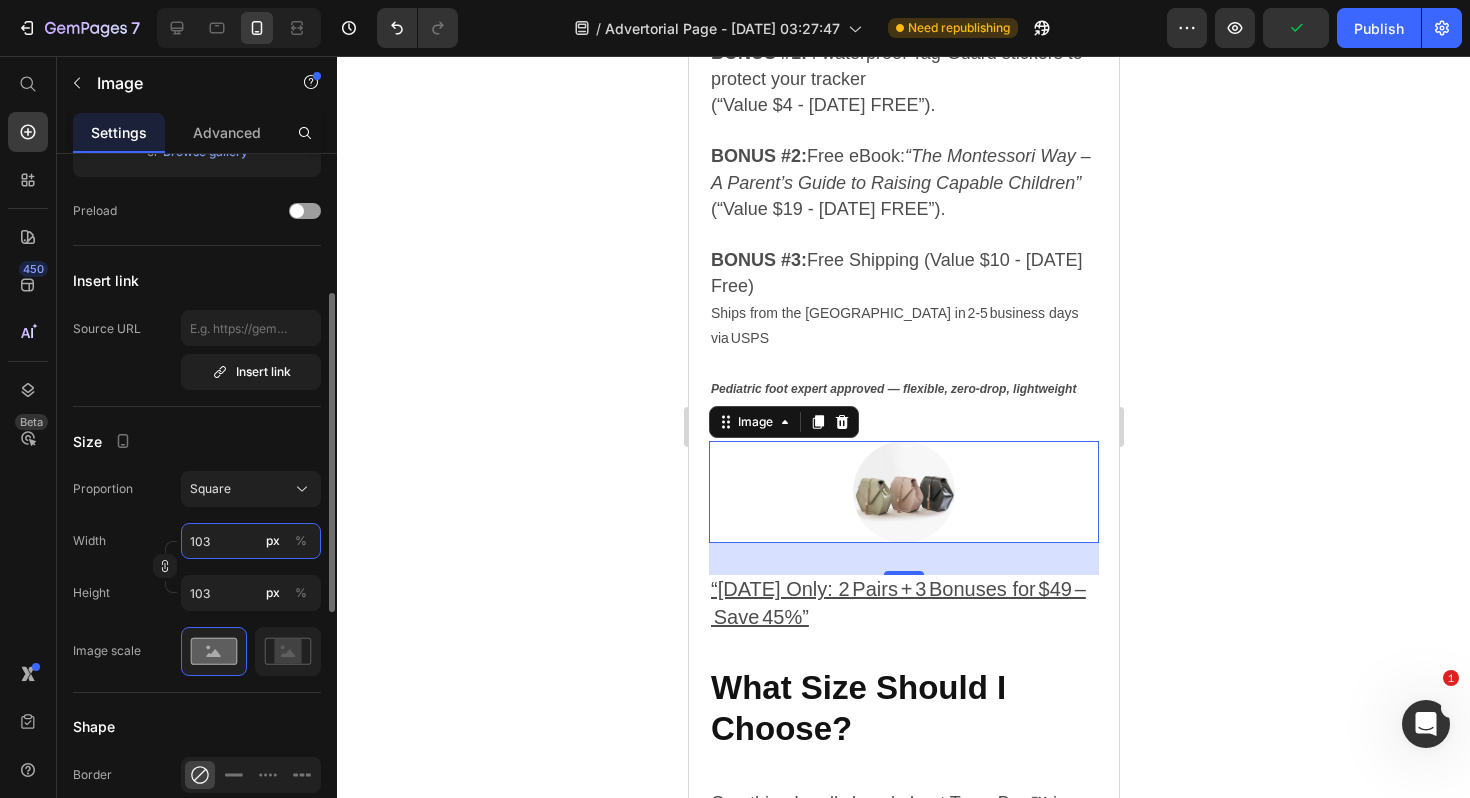 type on "104" 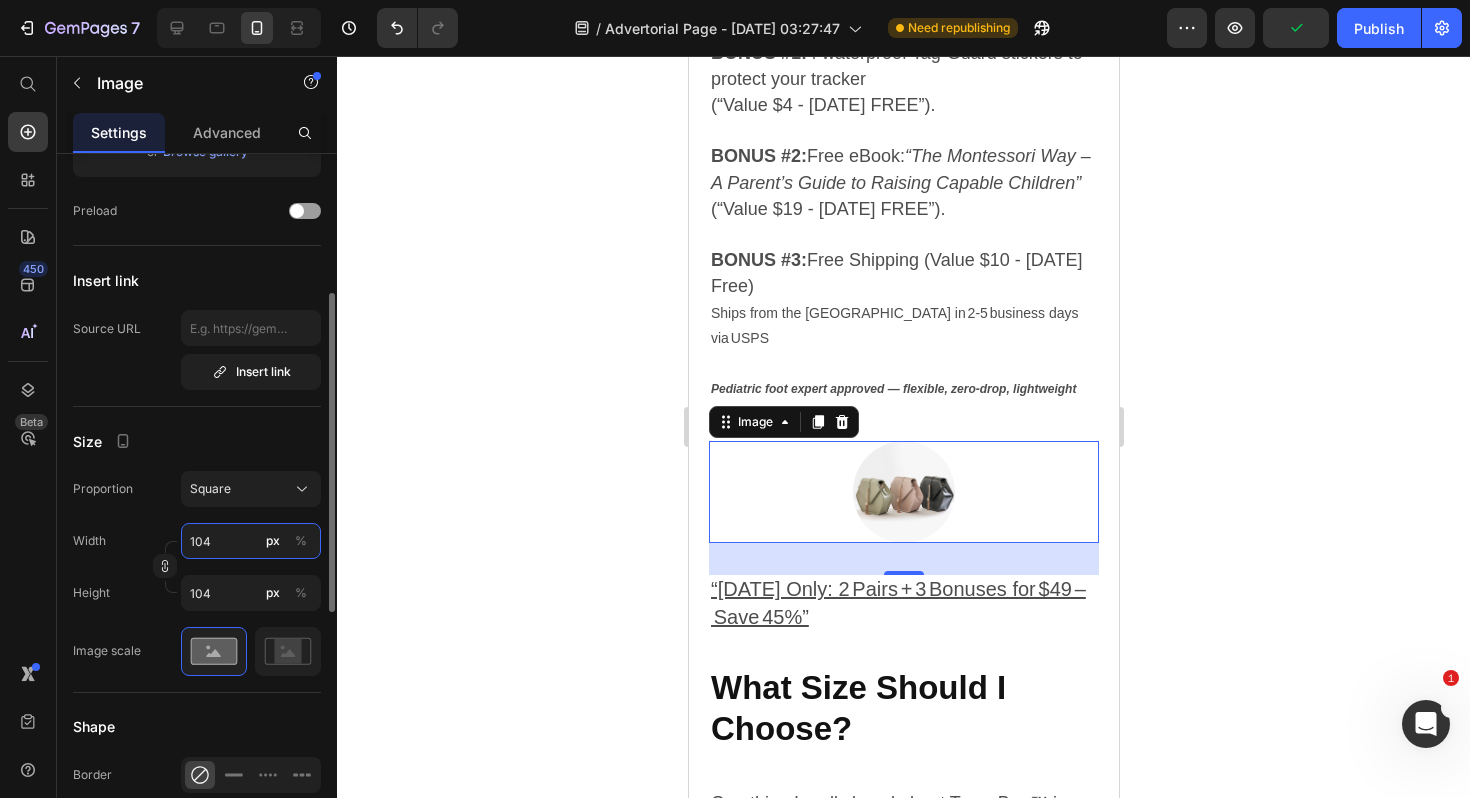 type on "105" 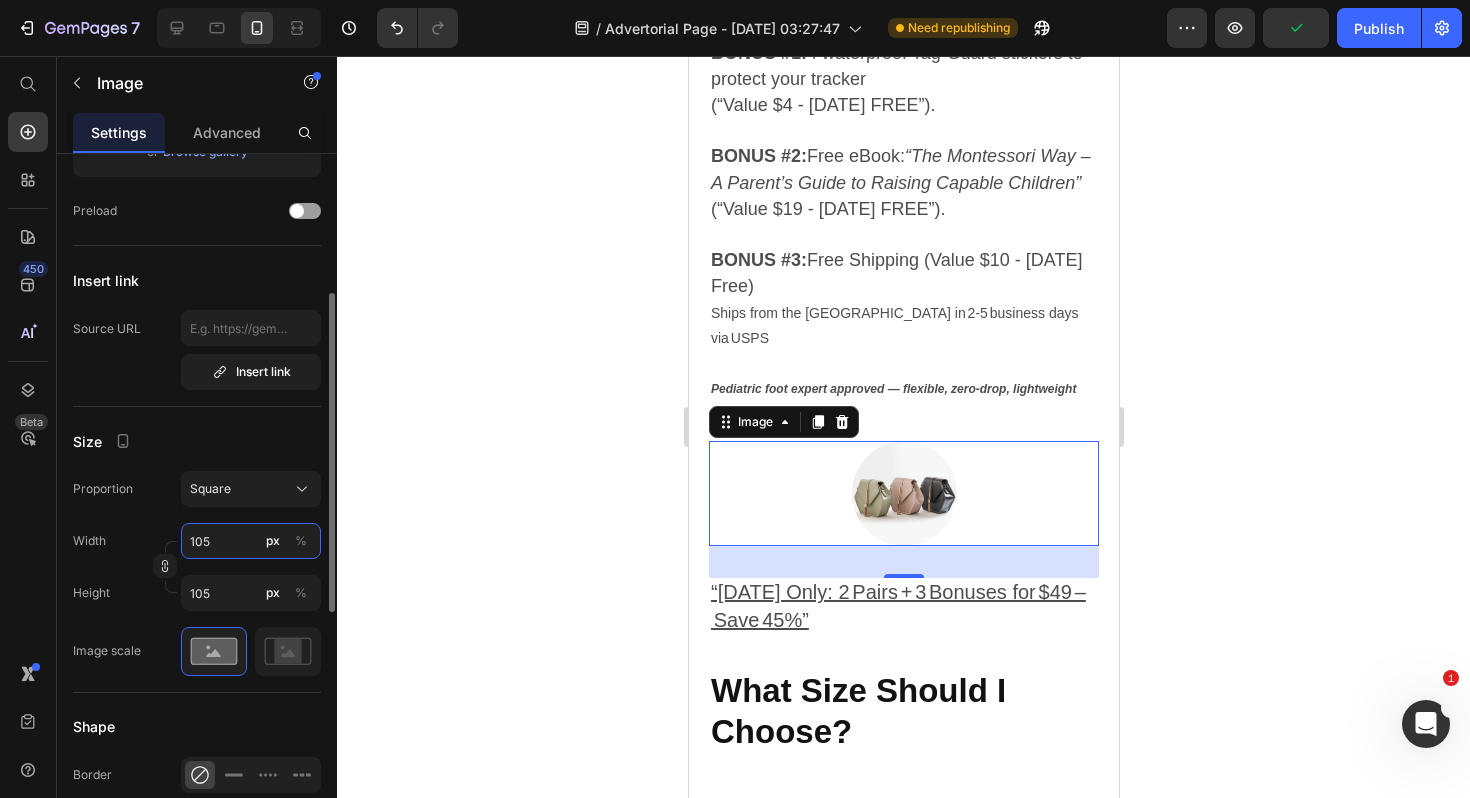 type on "106" 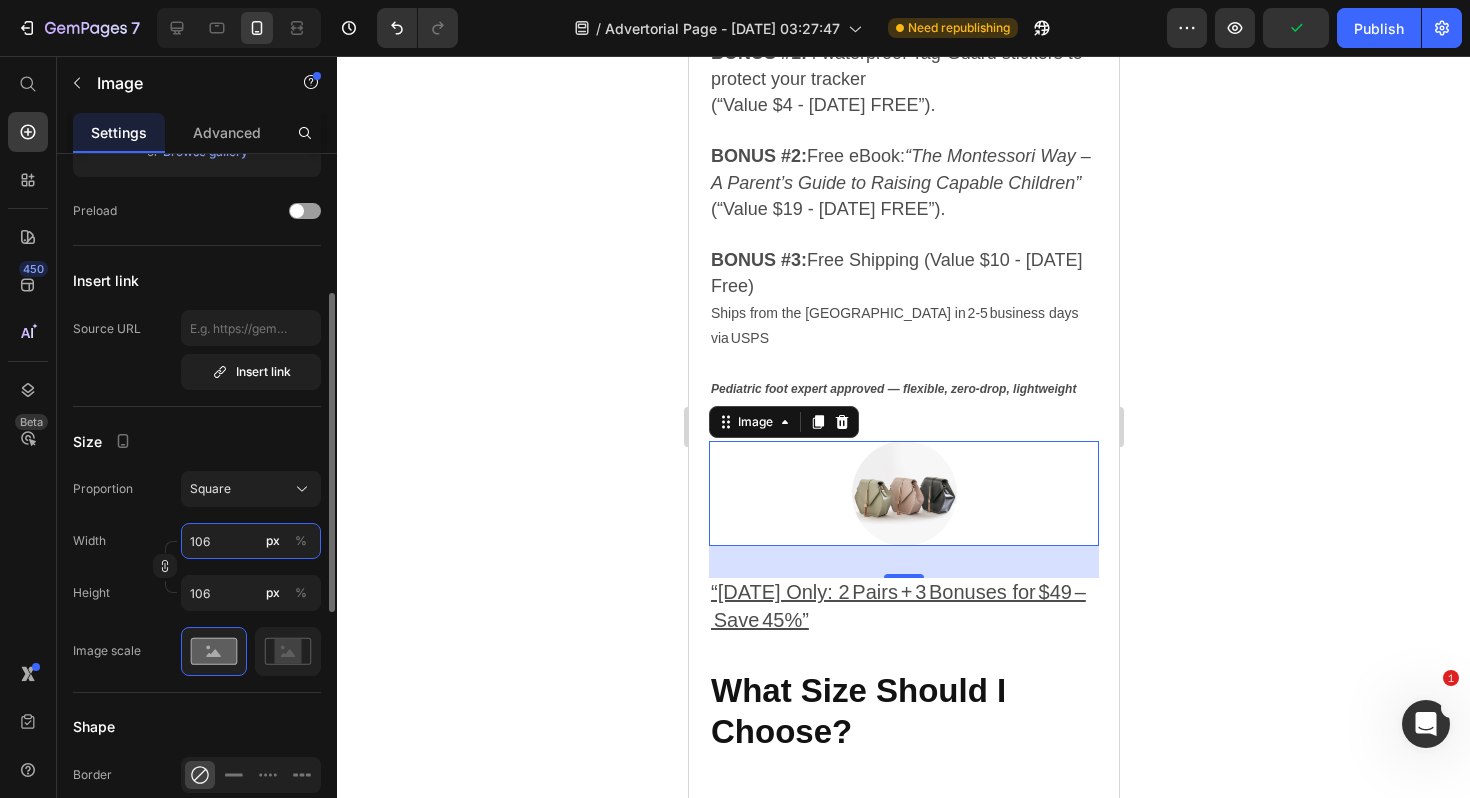 type on "107" 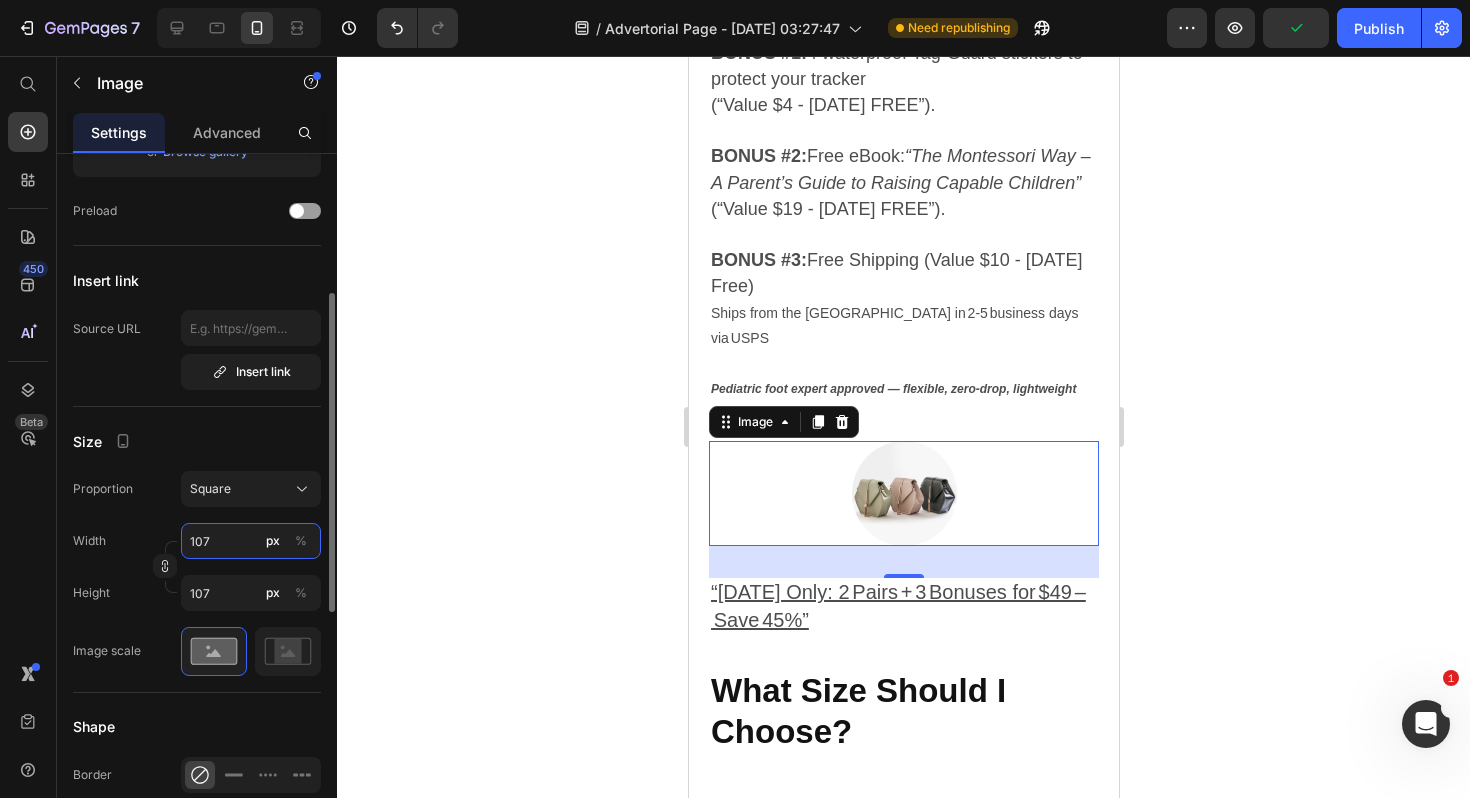 type on "108" 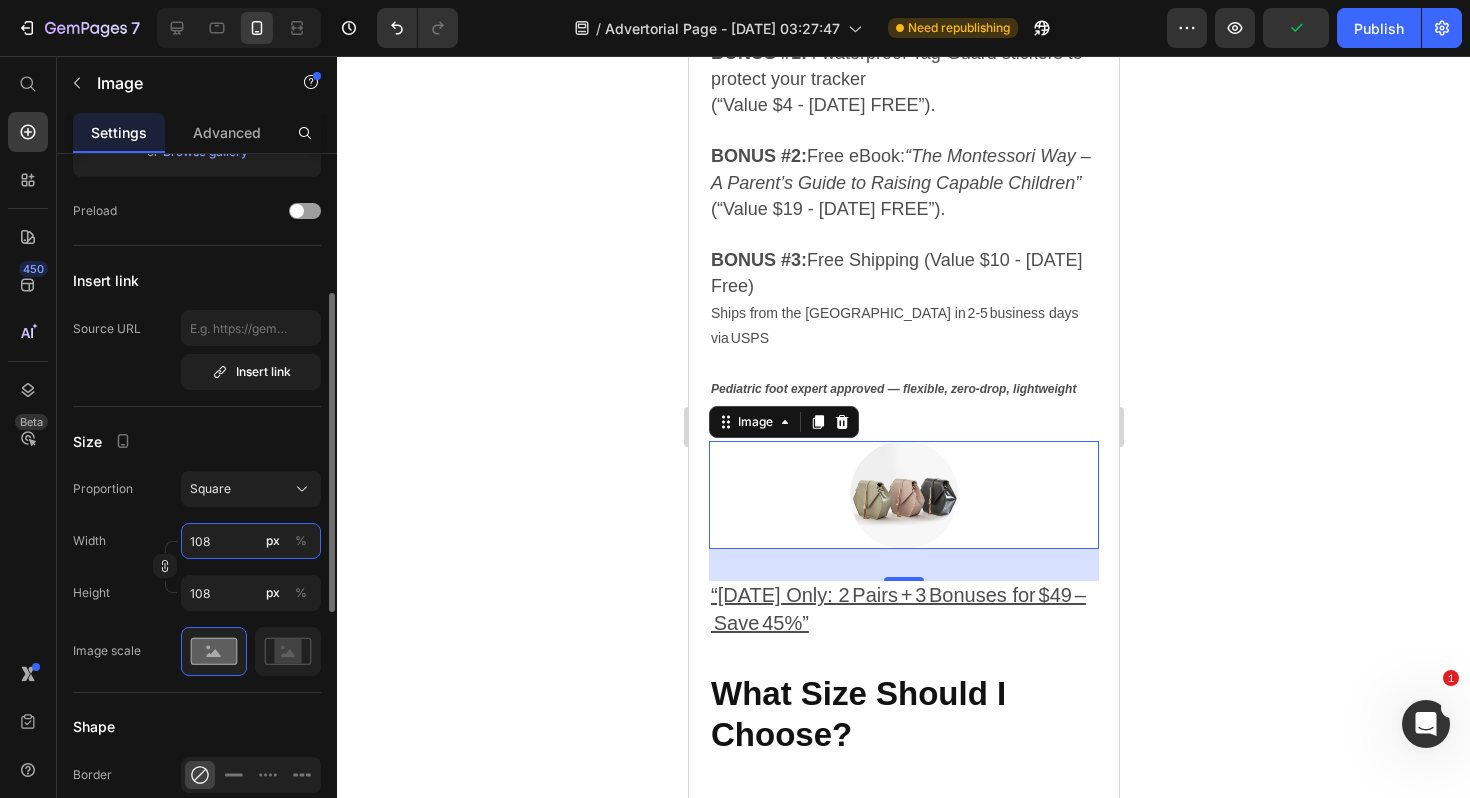 type on "109" 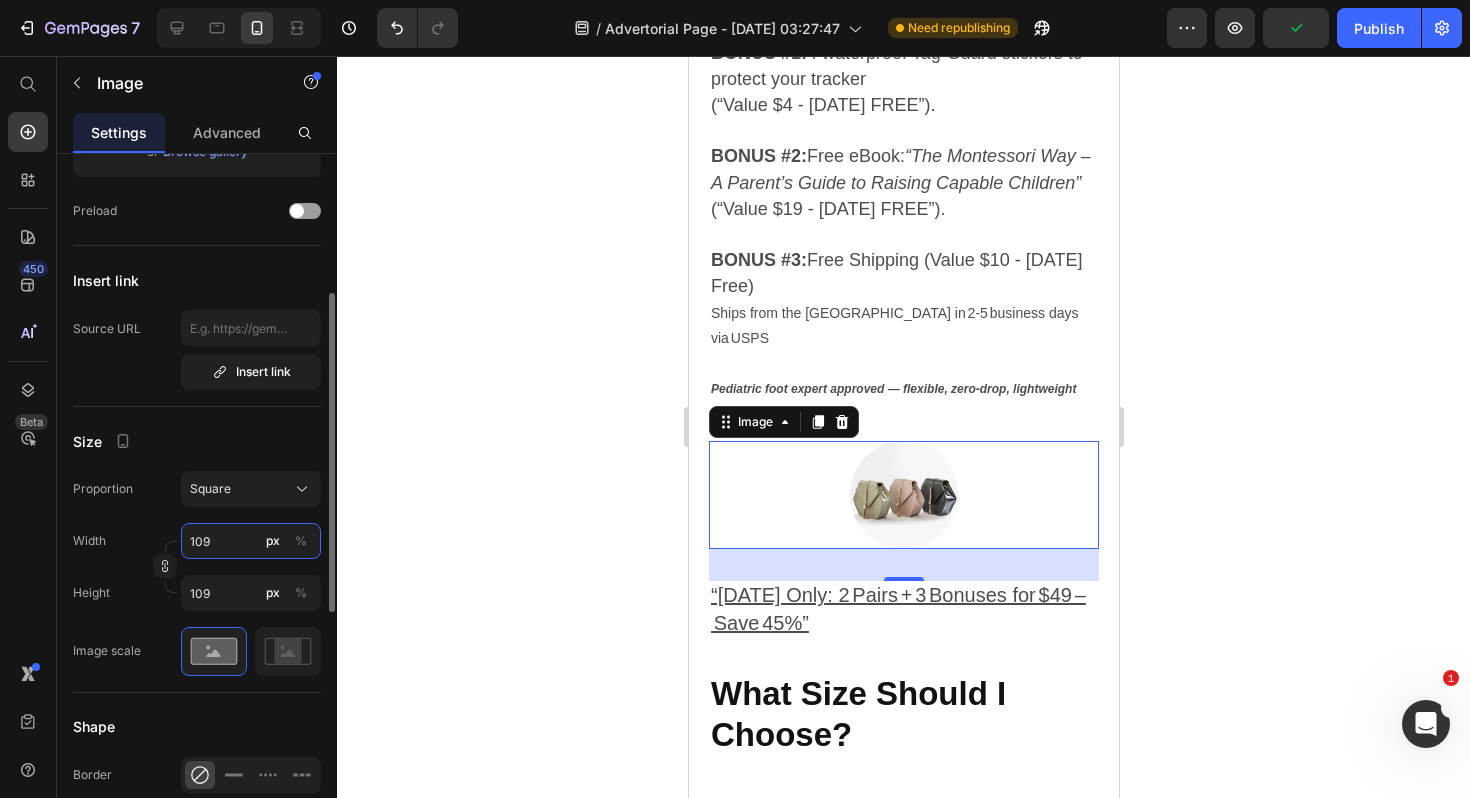 type on "110" 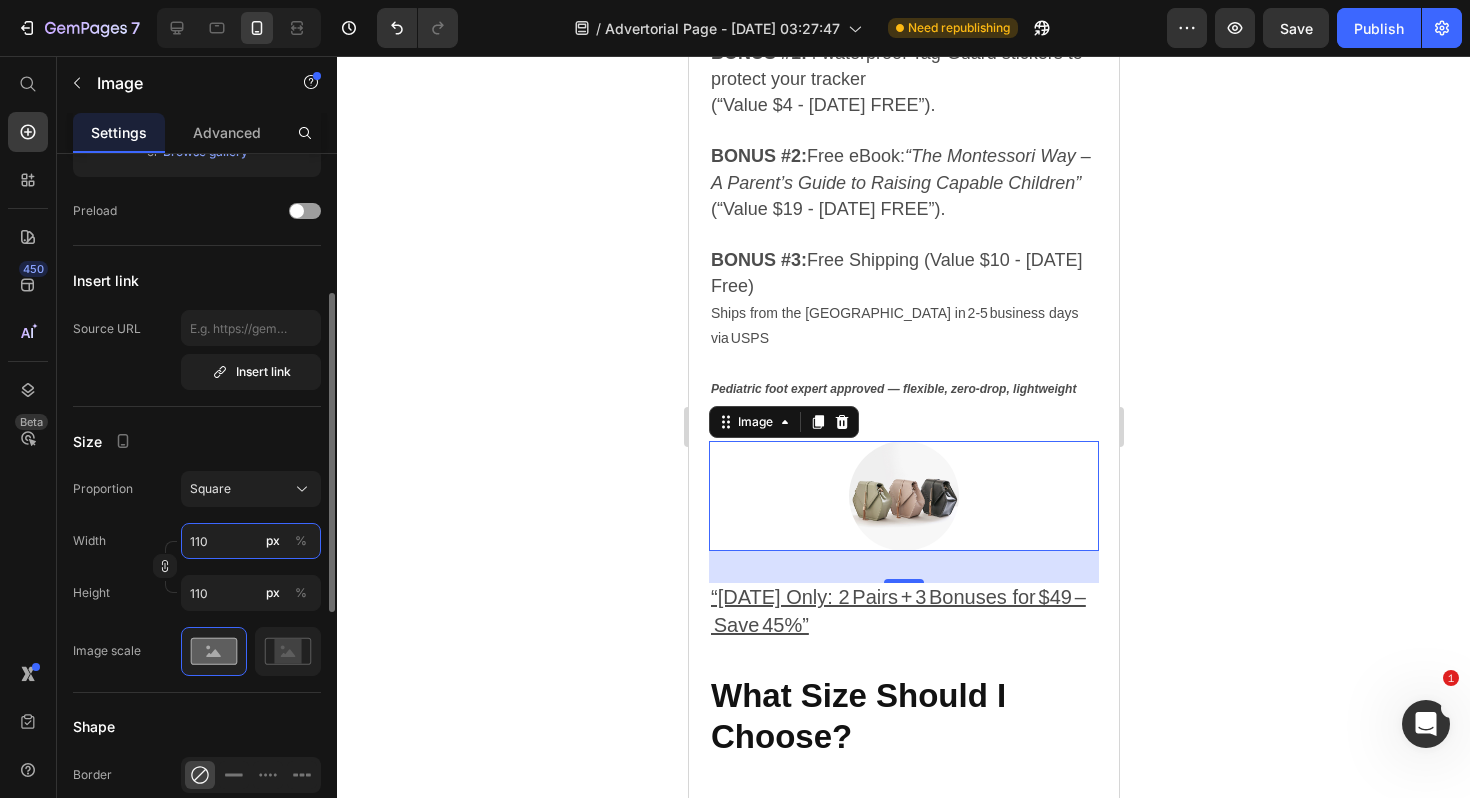 type on "111" 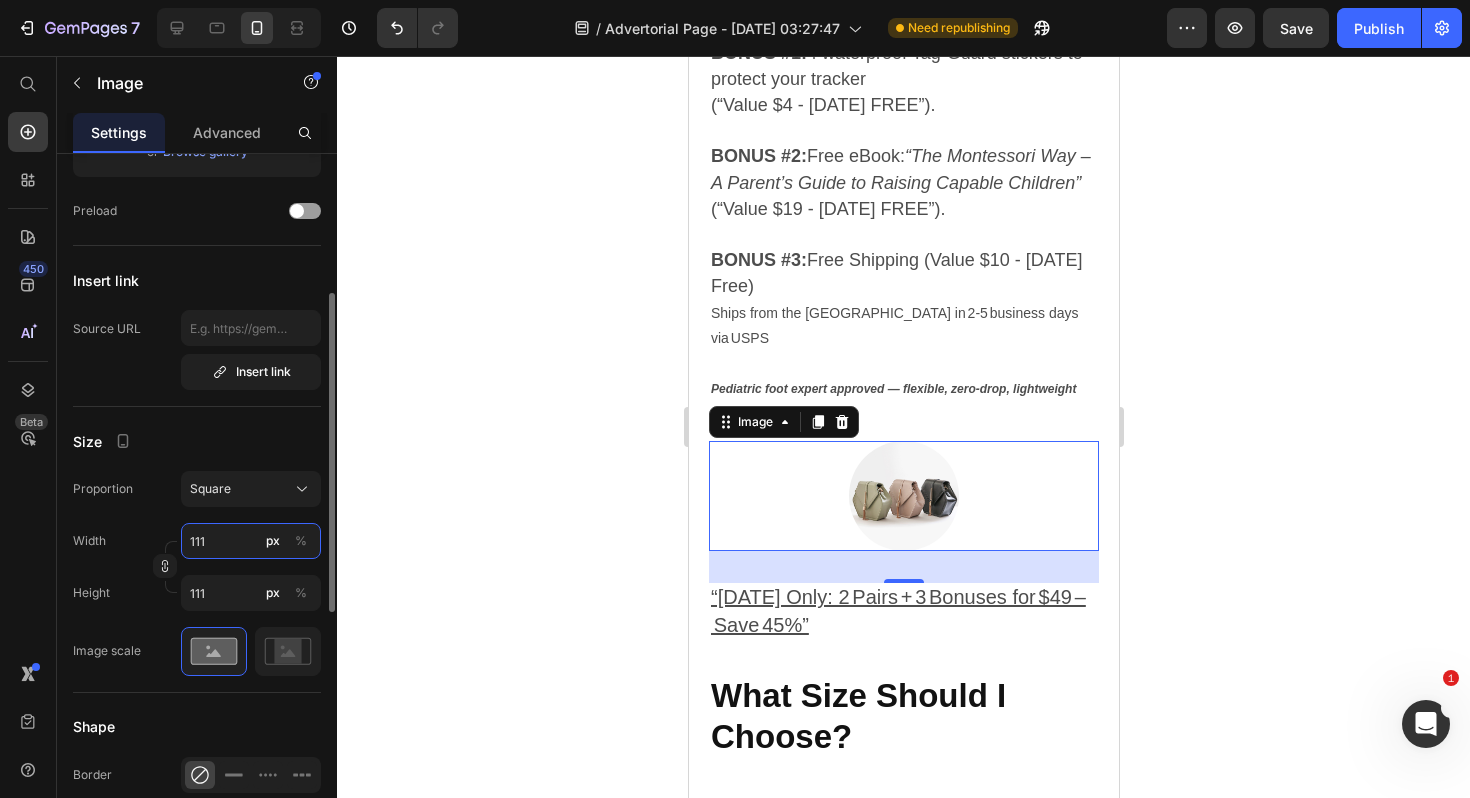 type on "112" 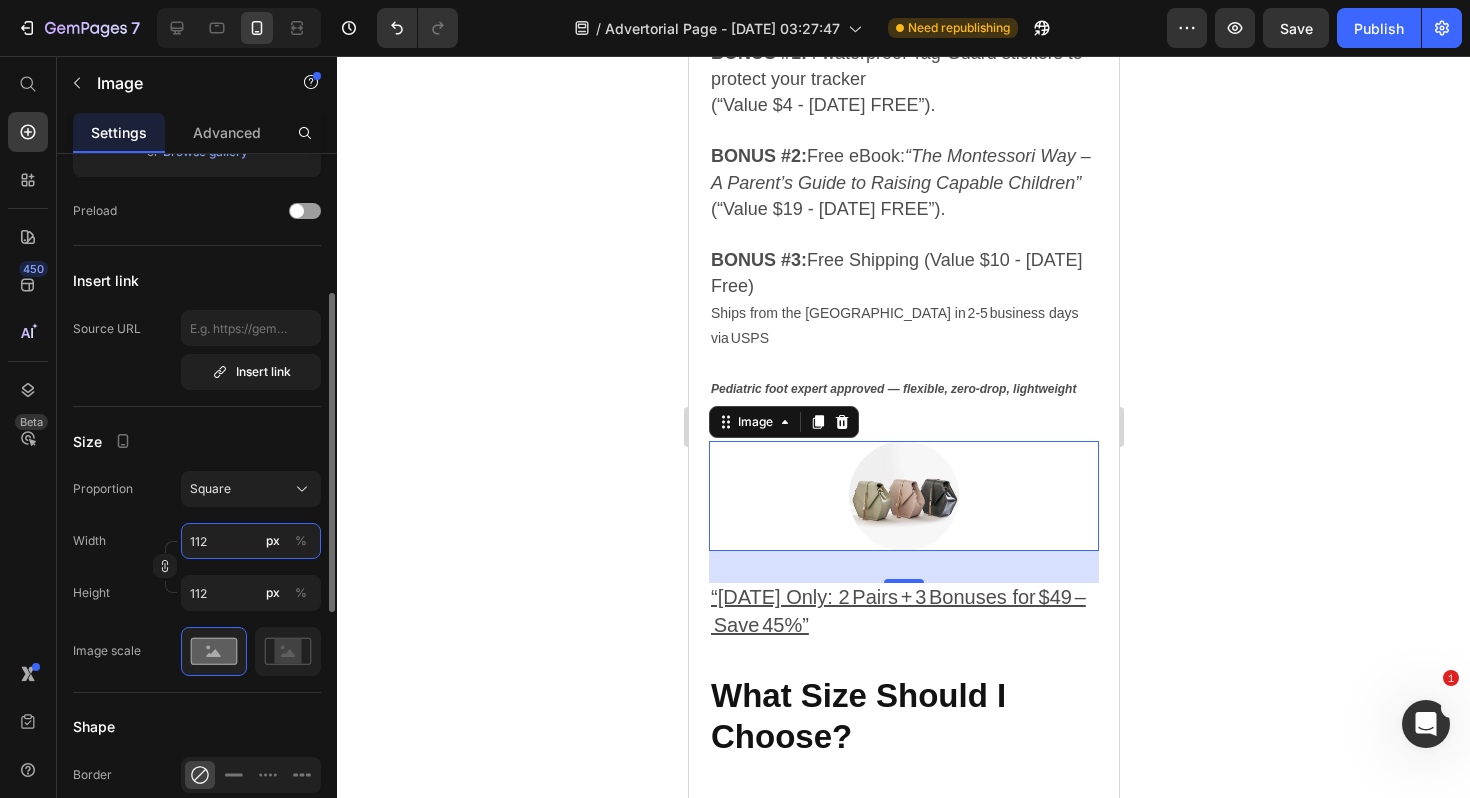 type on "113" 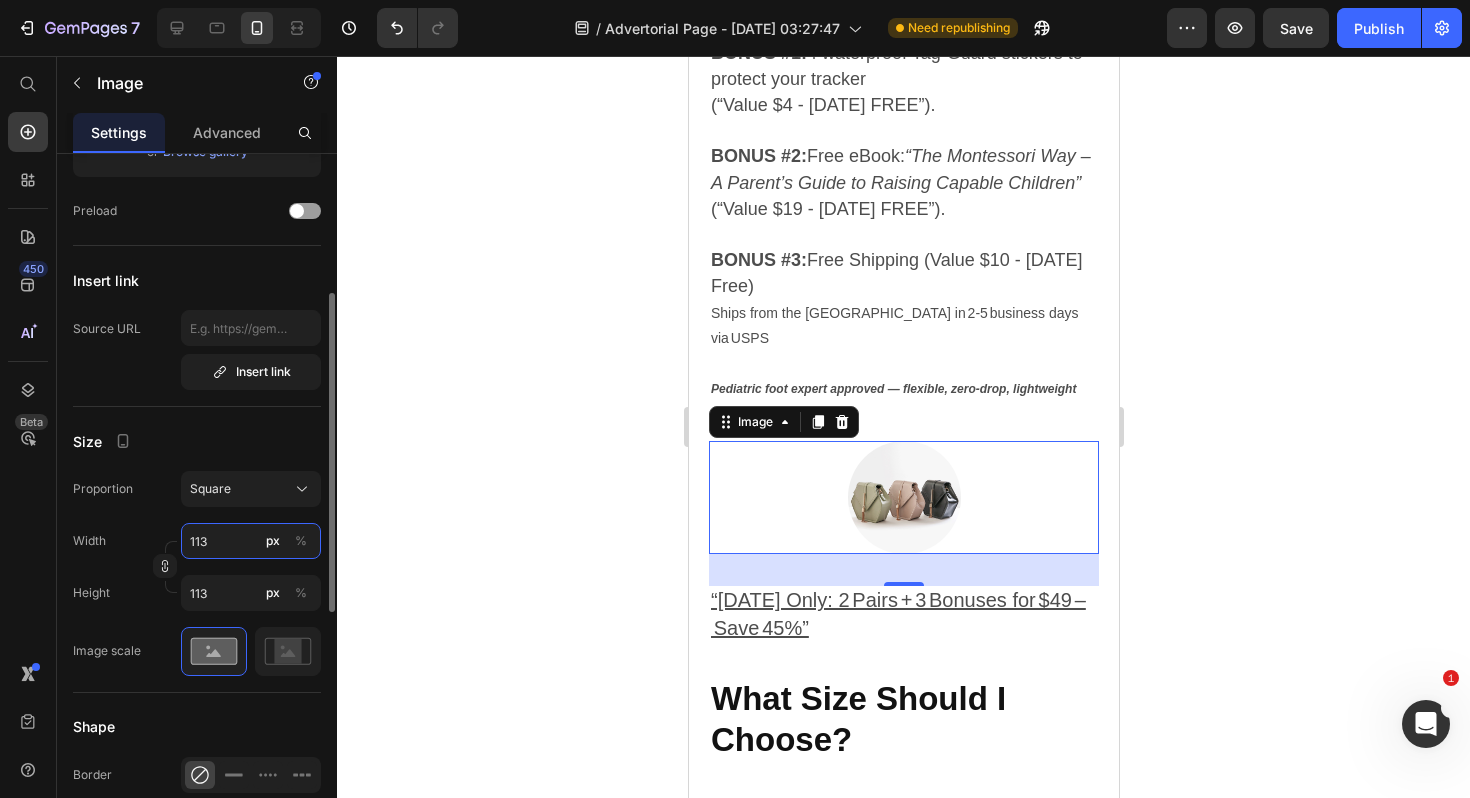 type on "114" 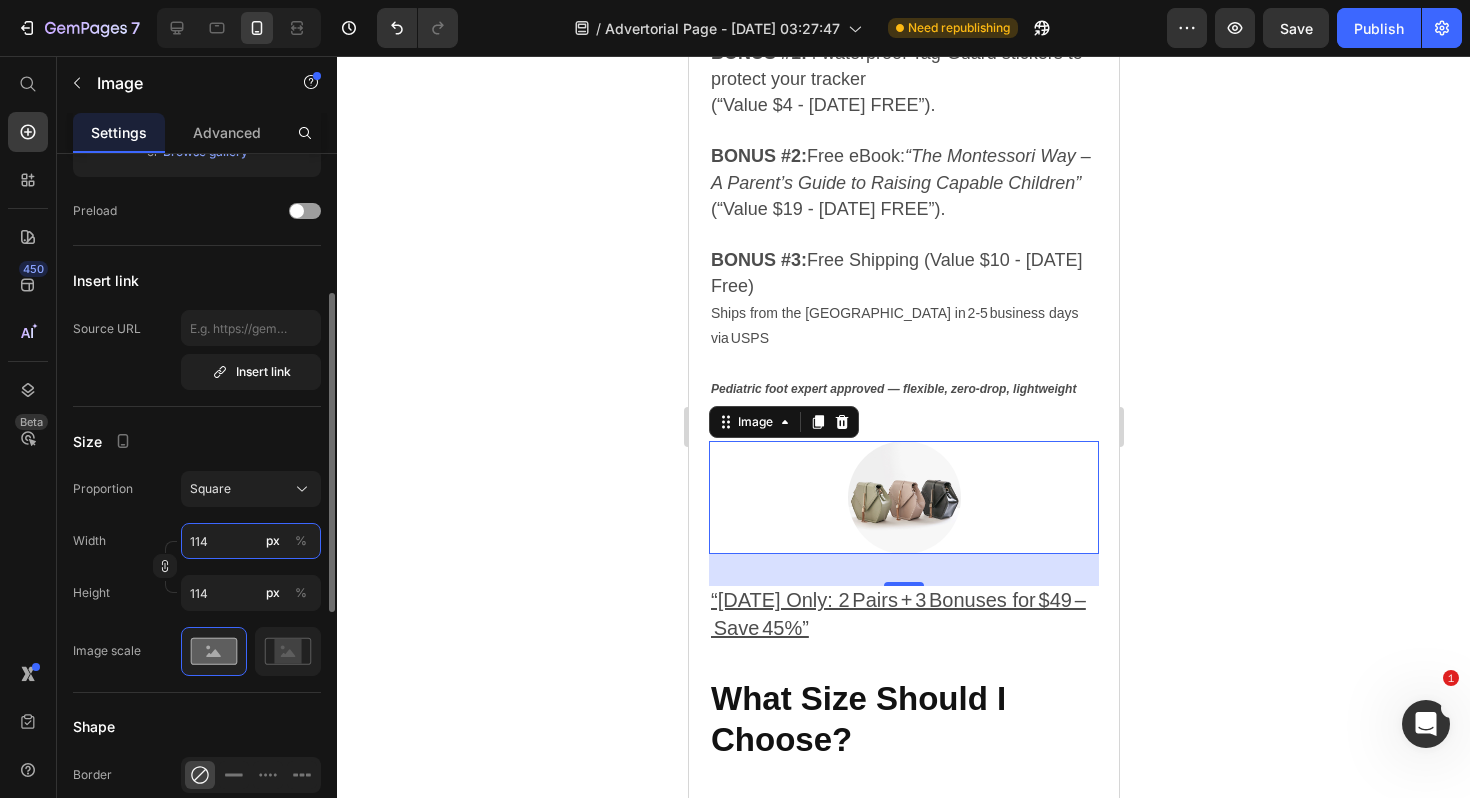 type on "115" 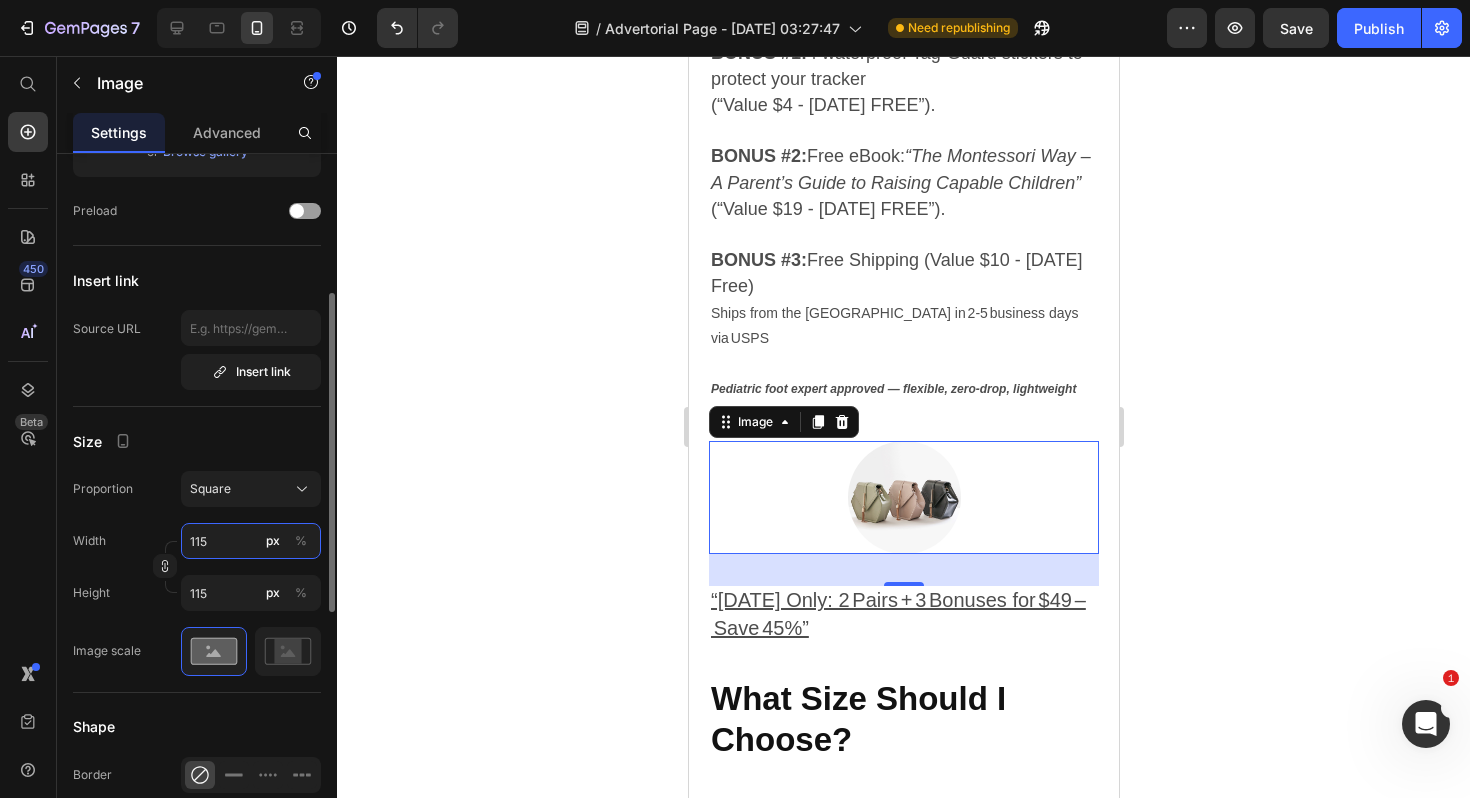 type on "116" 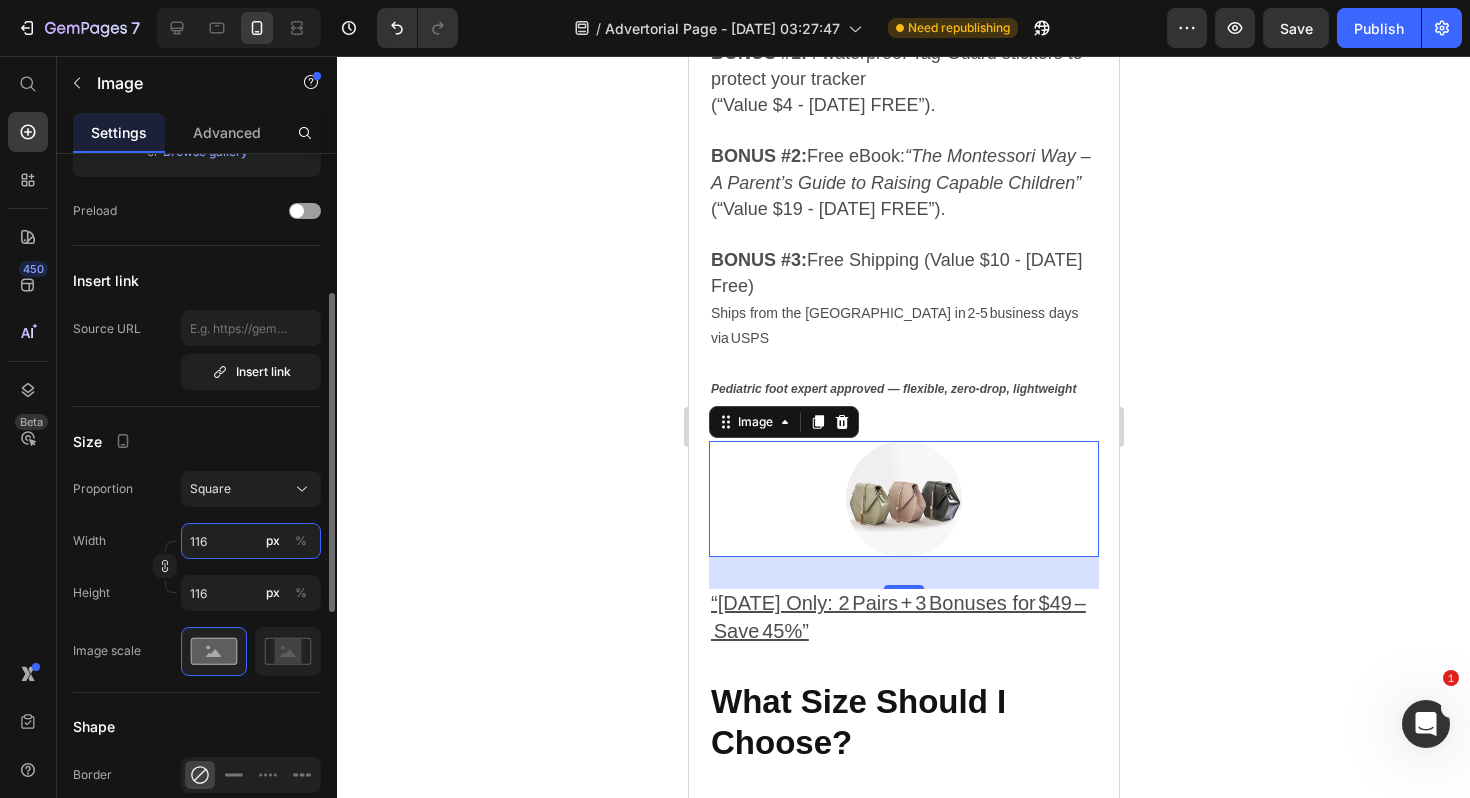 type on "117" 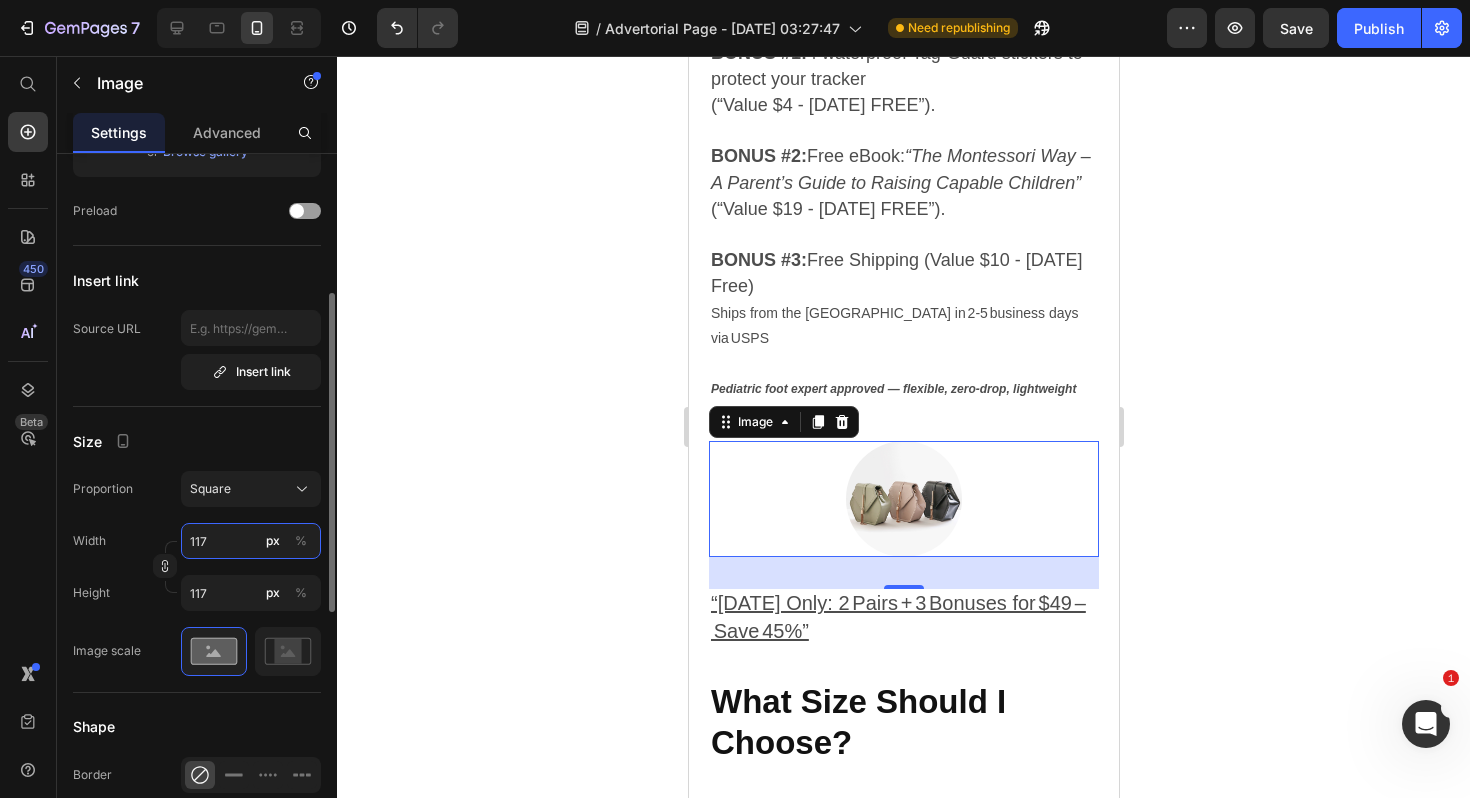 type on "118" 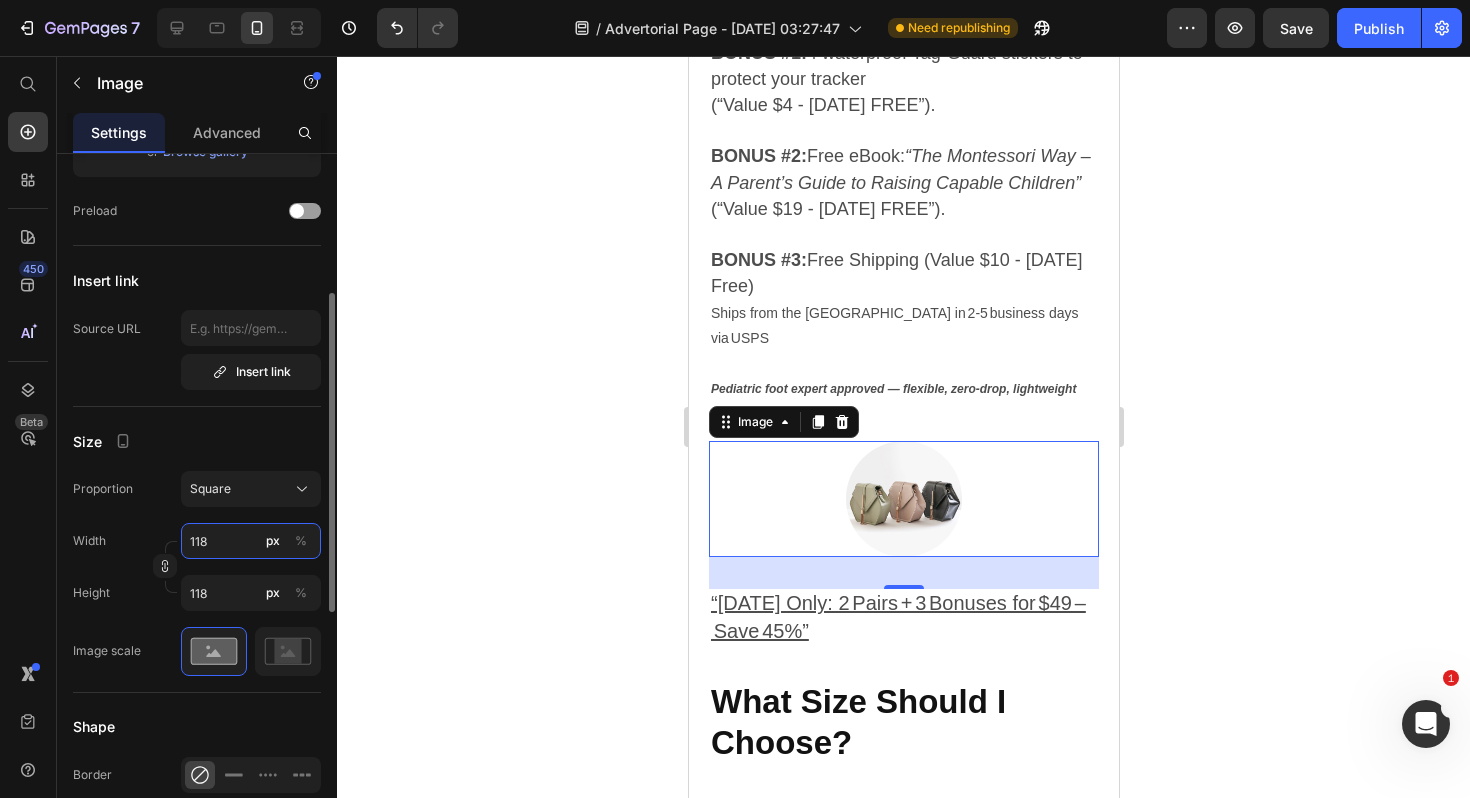 type on "119" 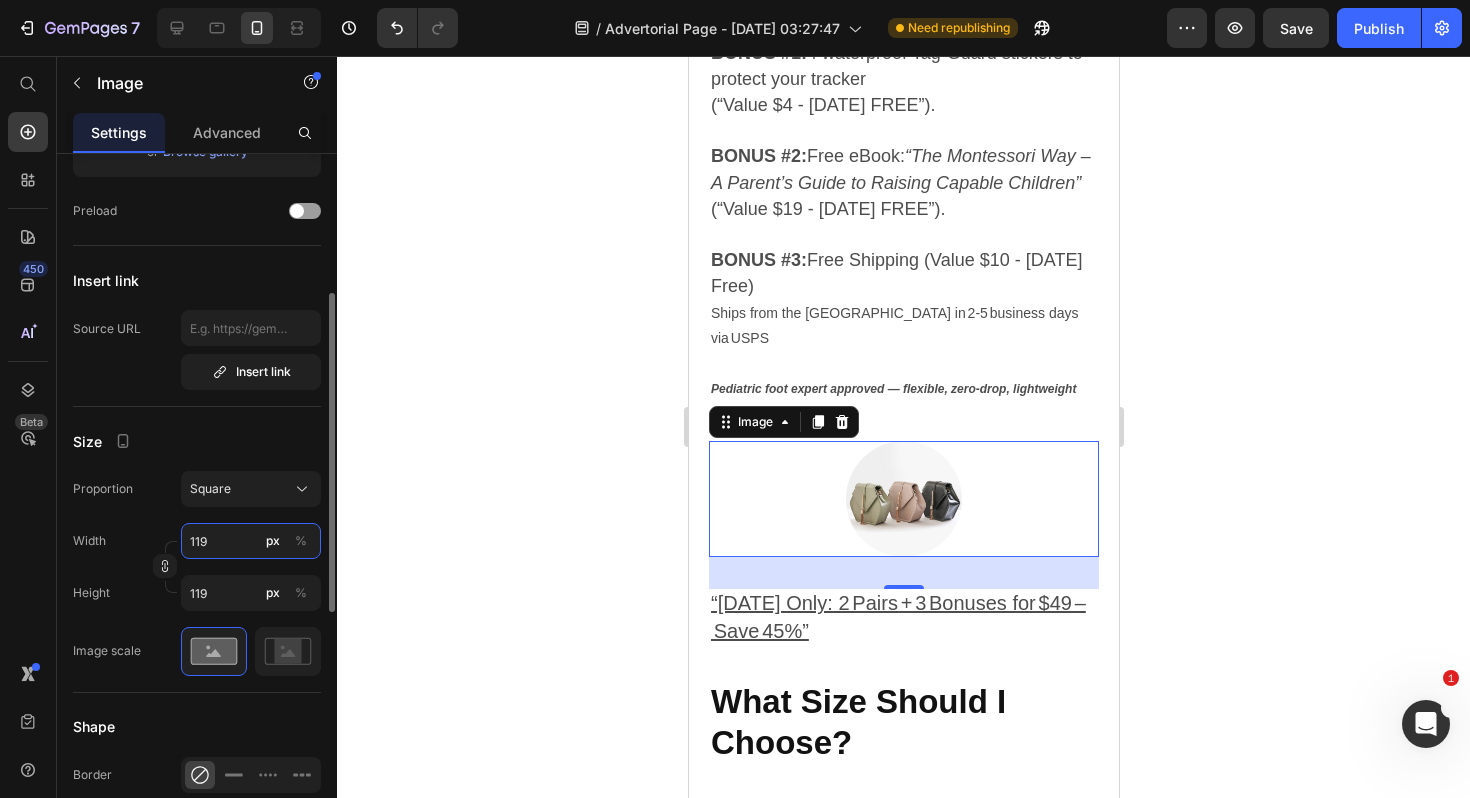 type on "120" 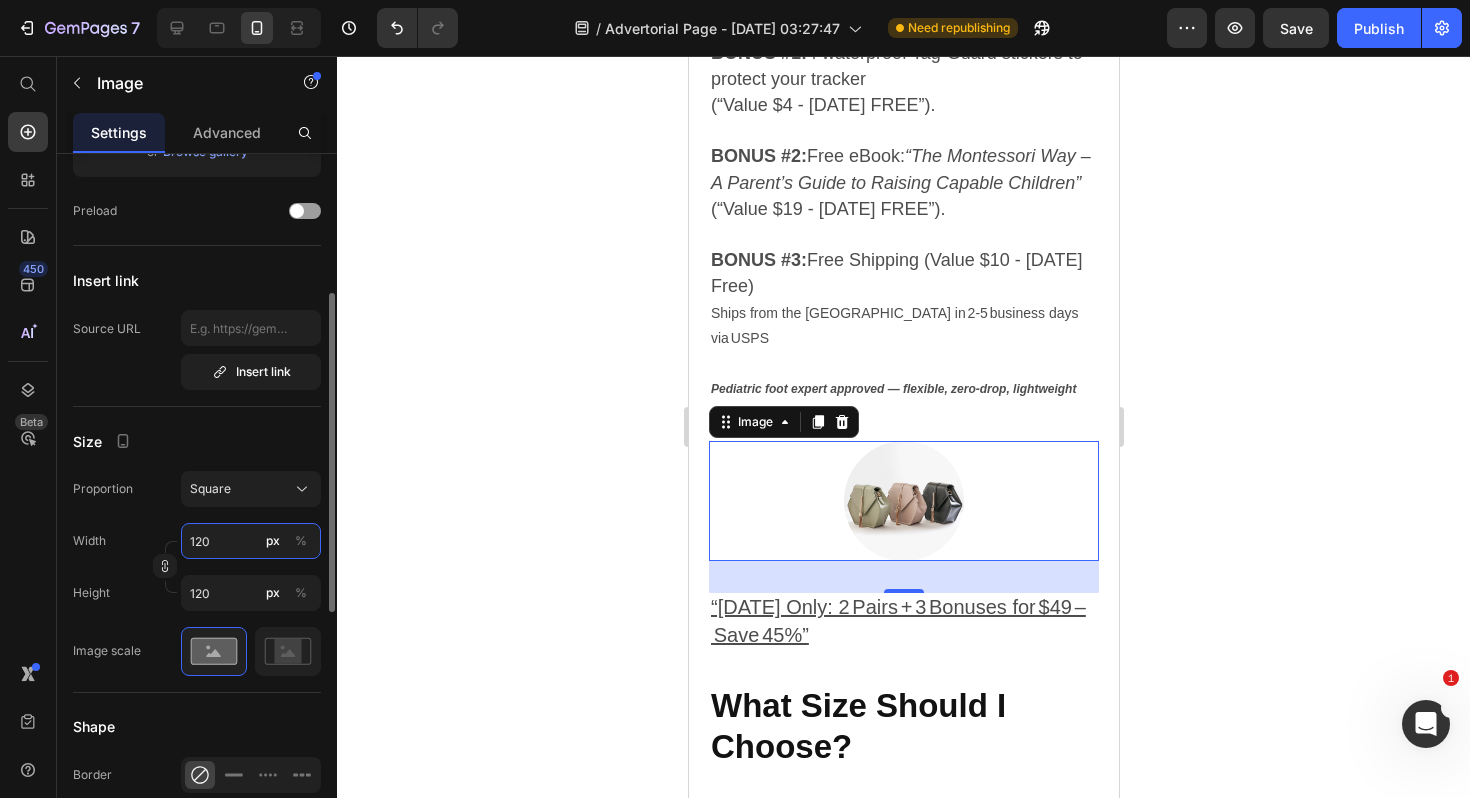 type on "121" 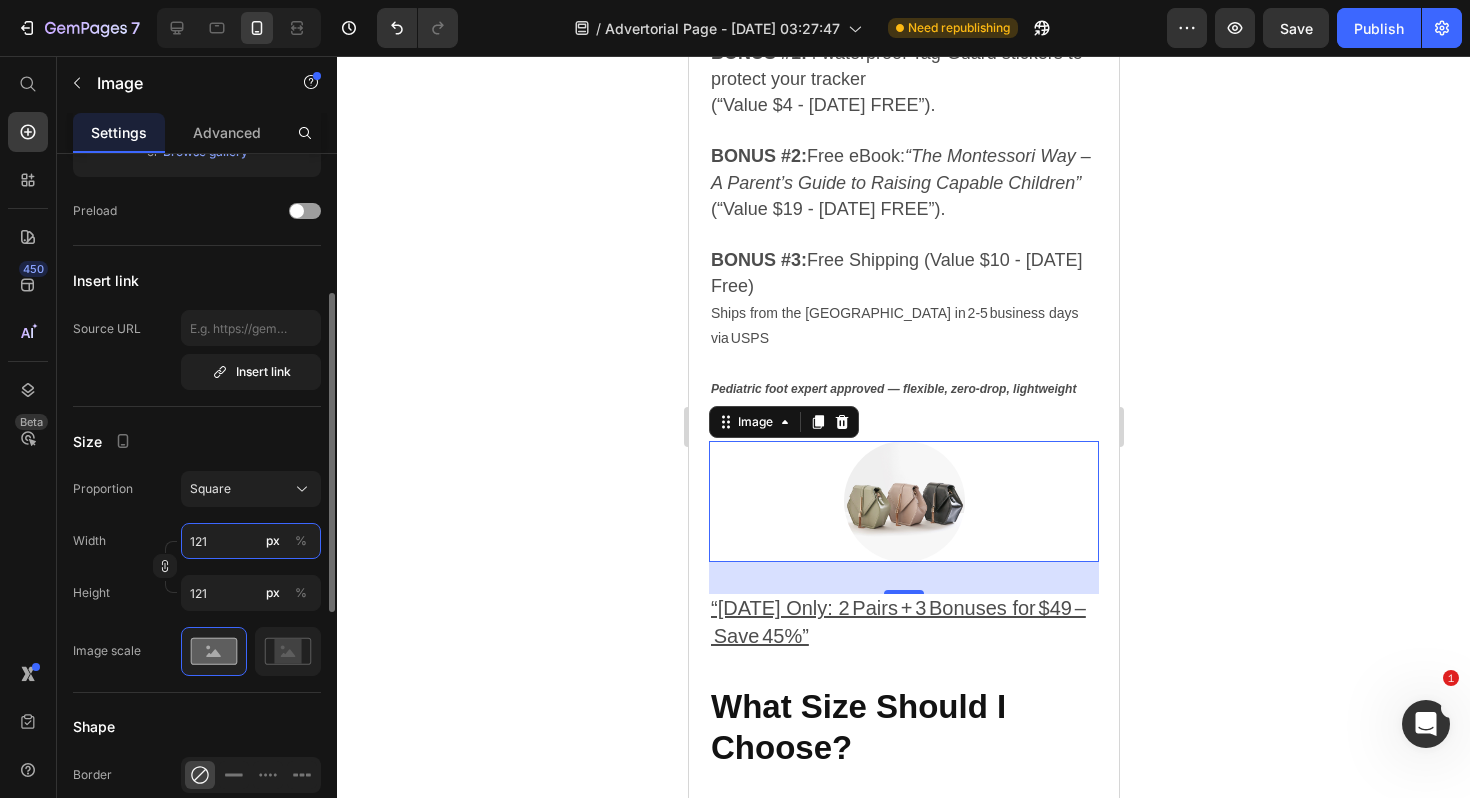 type on "122" 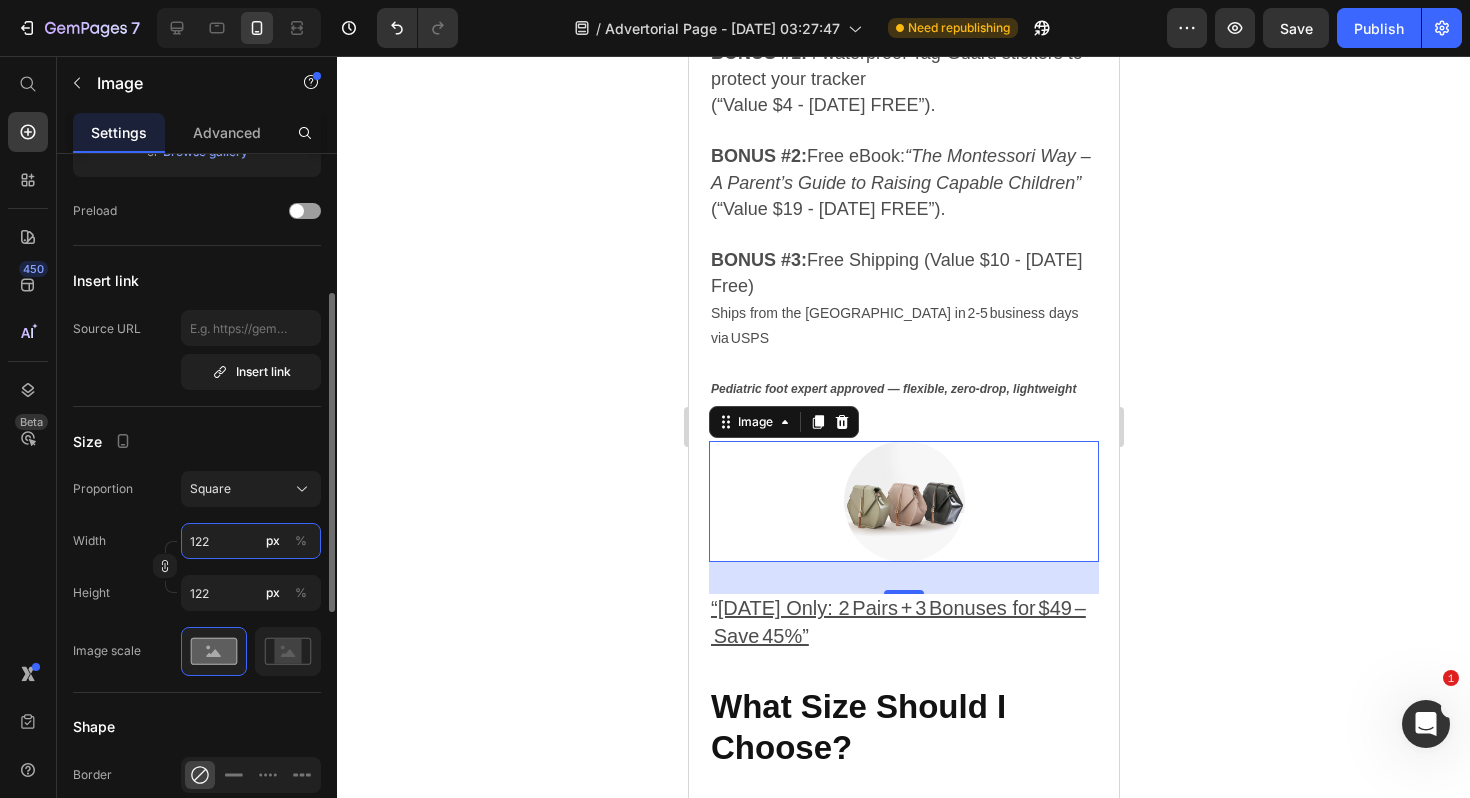 type on "123" 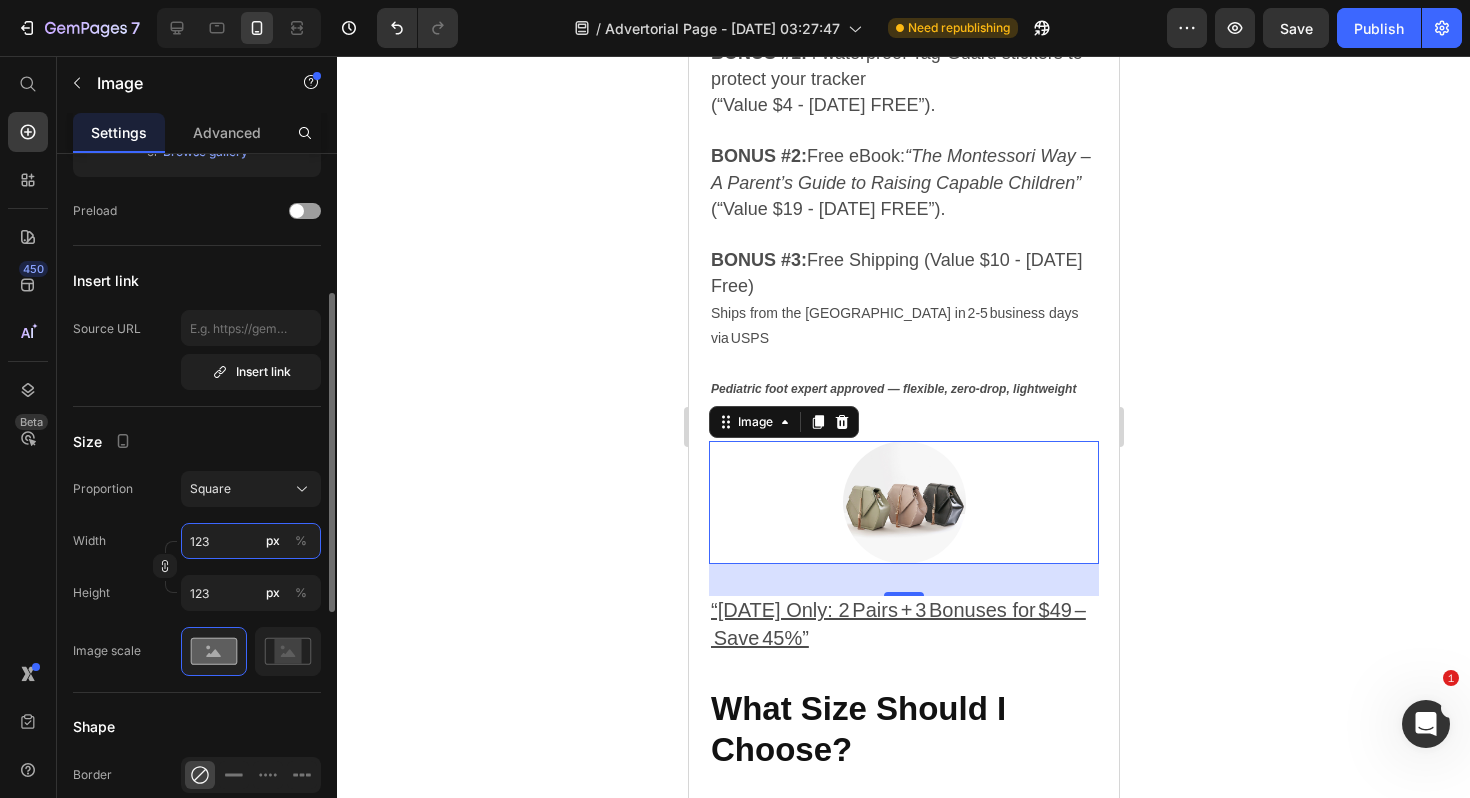 type on "124" 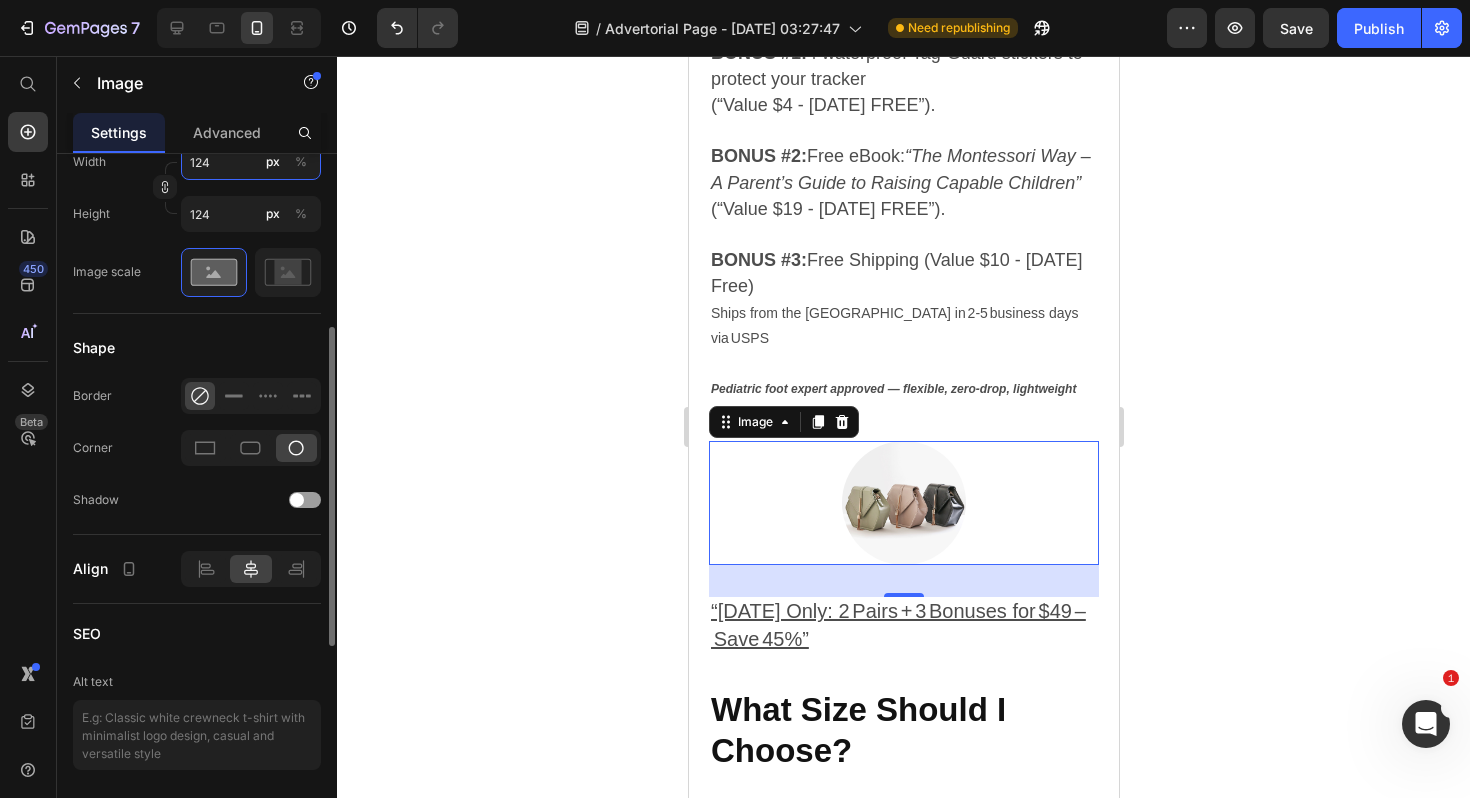 scroll, scrollTop: 493, scrollLeft: 0, axis: vertical 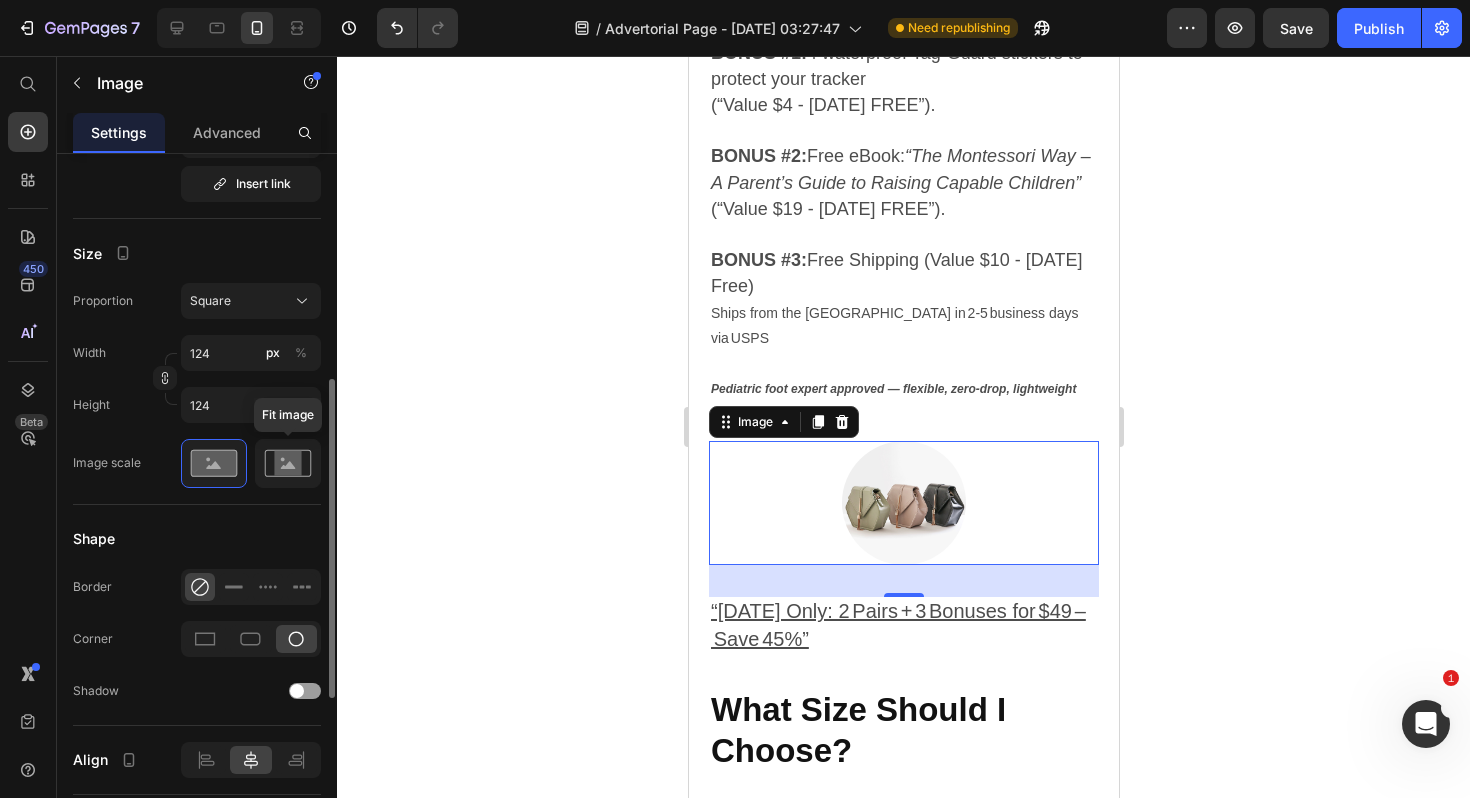 click 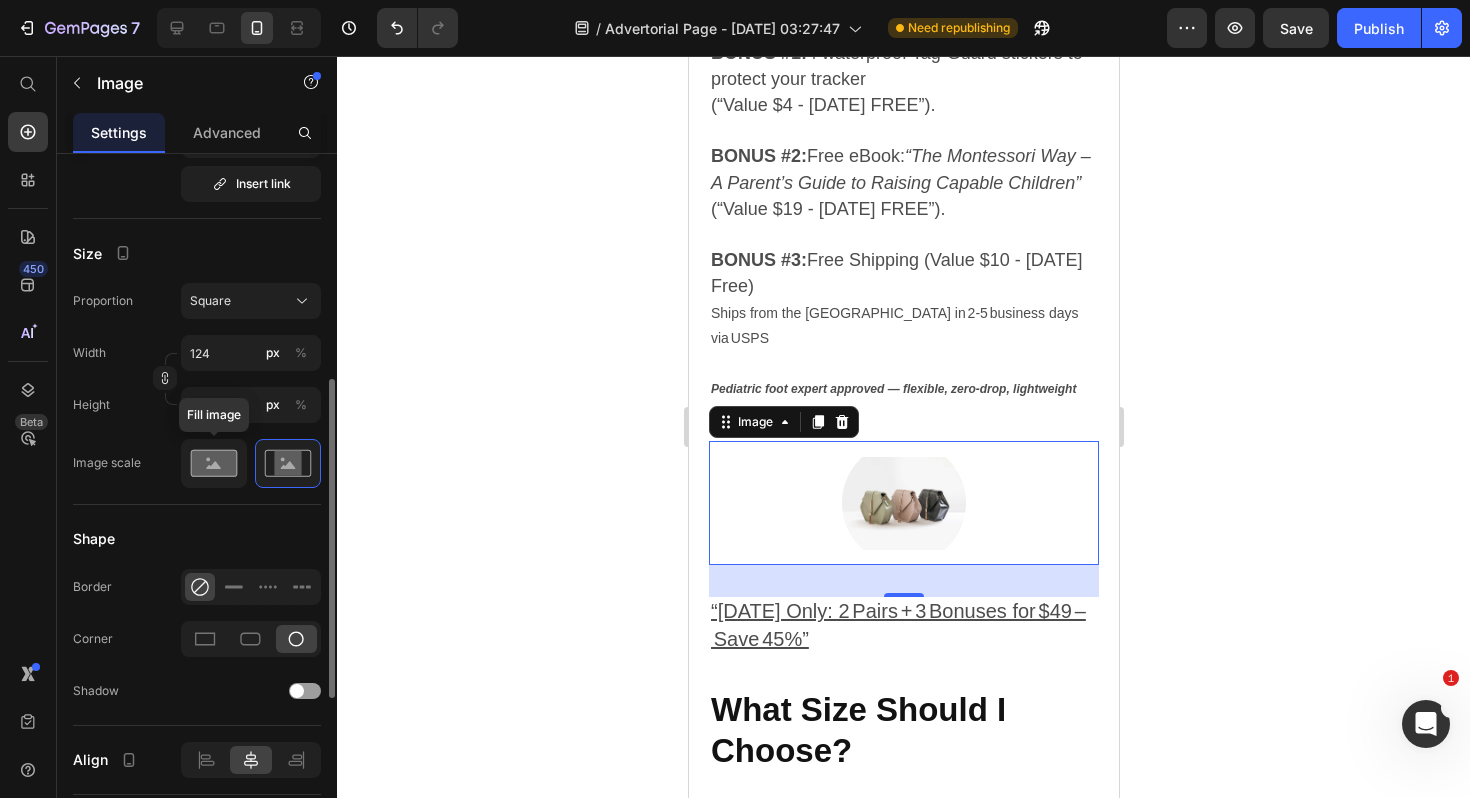 click 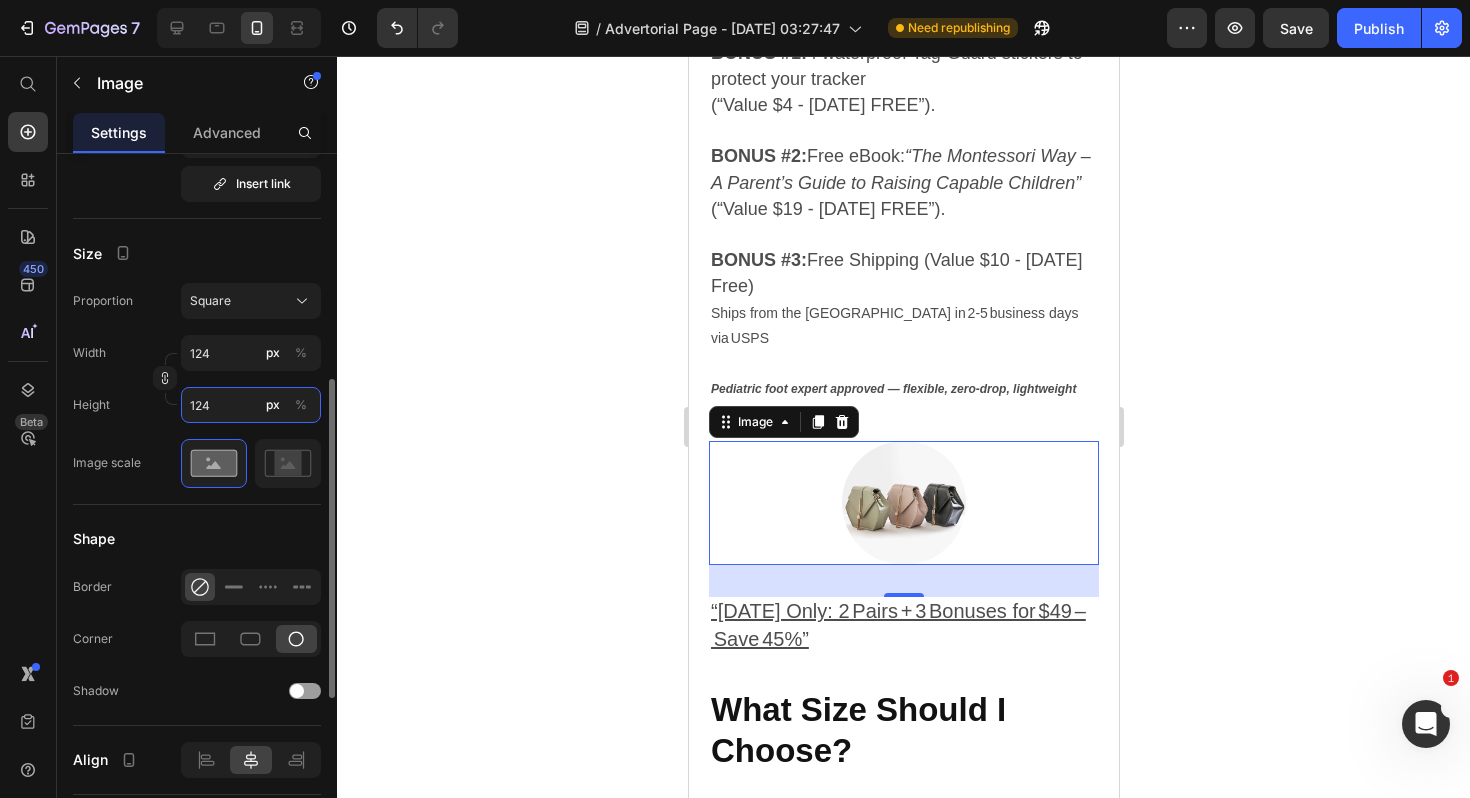 click on "124" at bounding box center (251, 405) 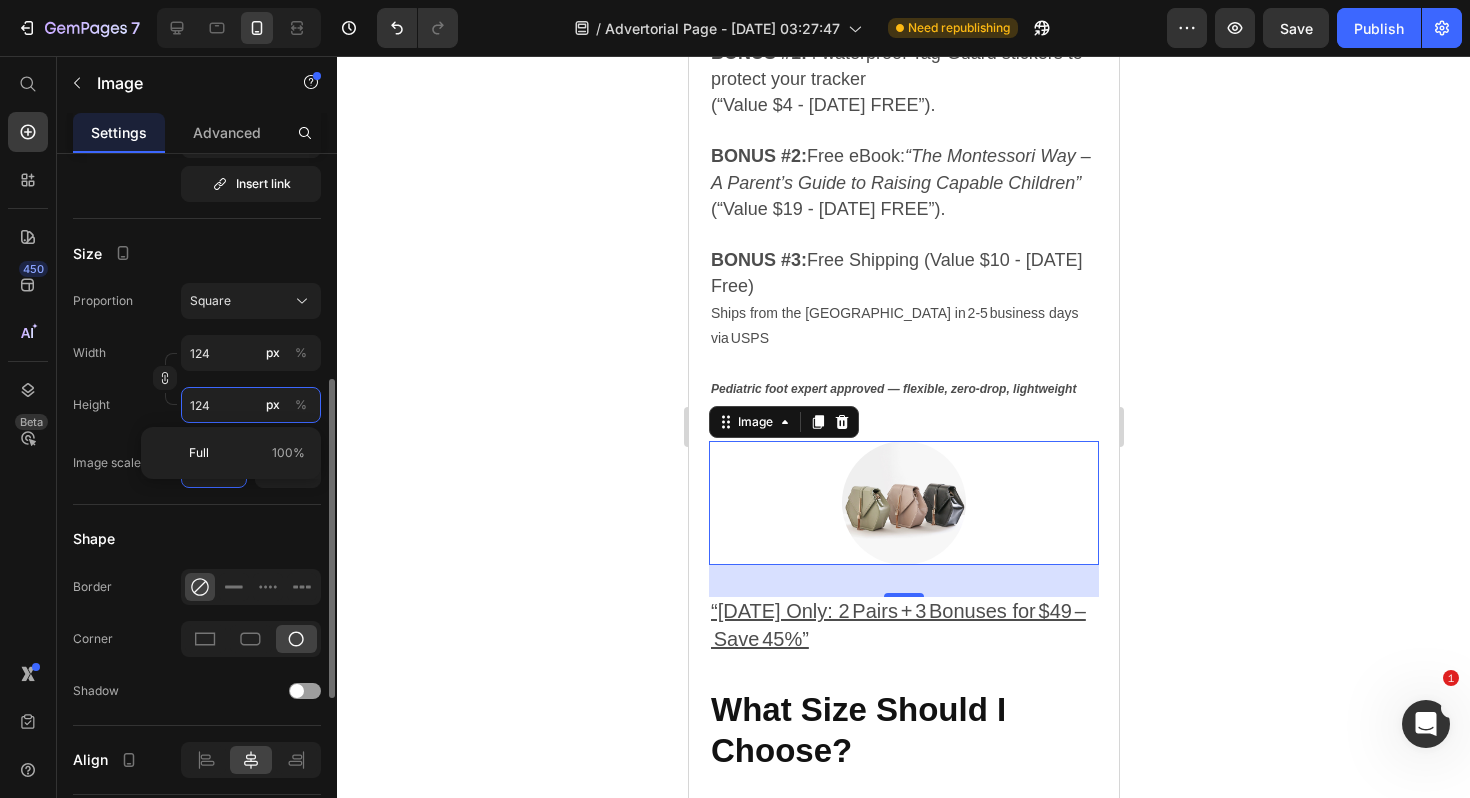 type on "125" 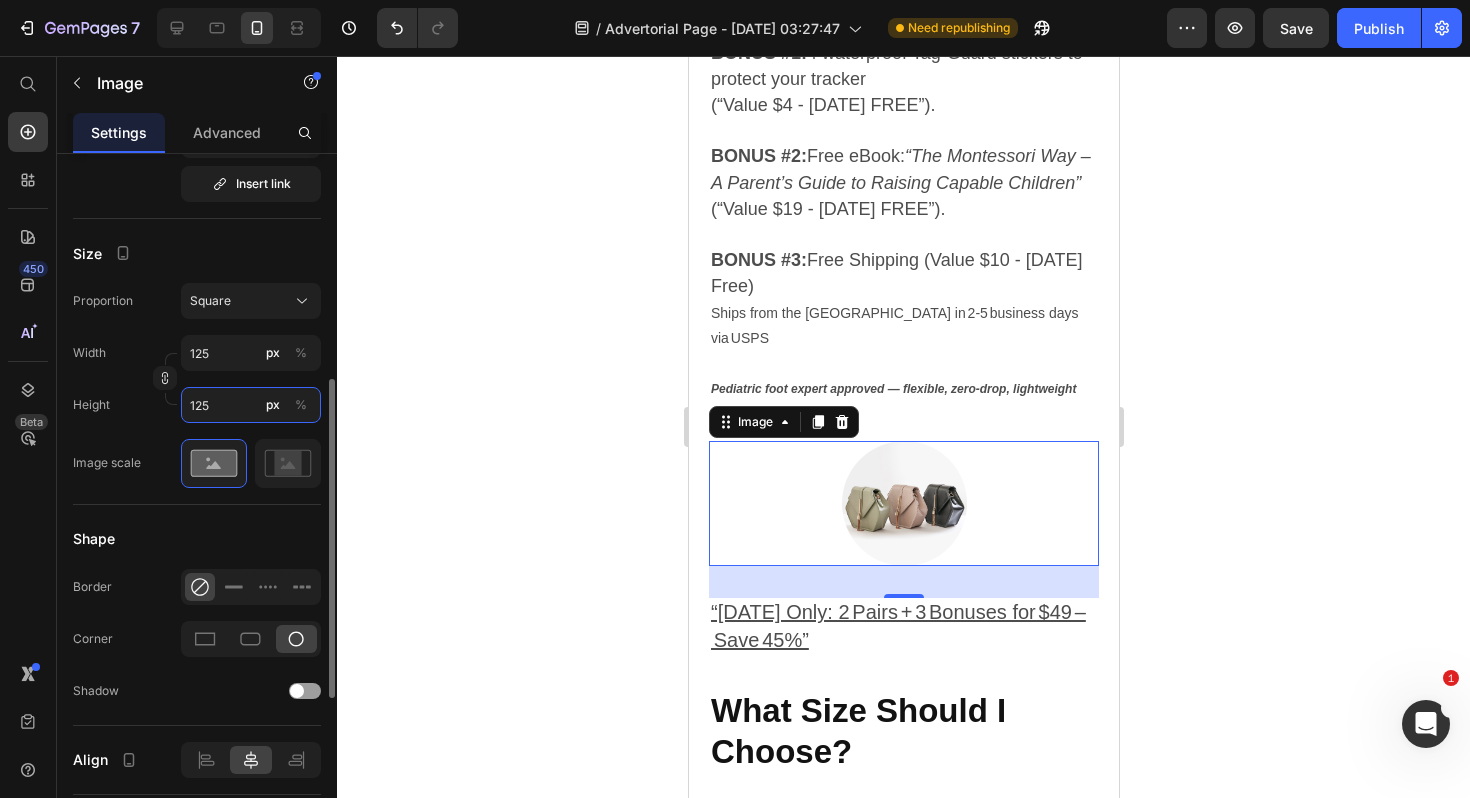 type on "126" 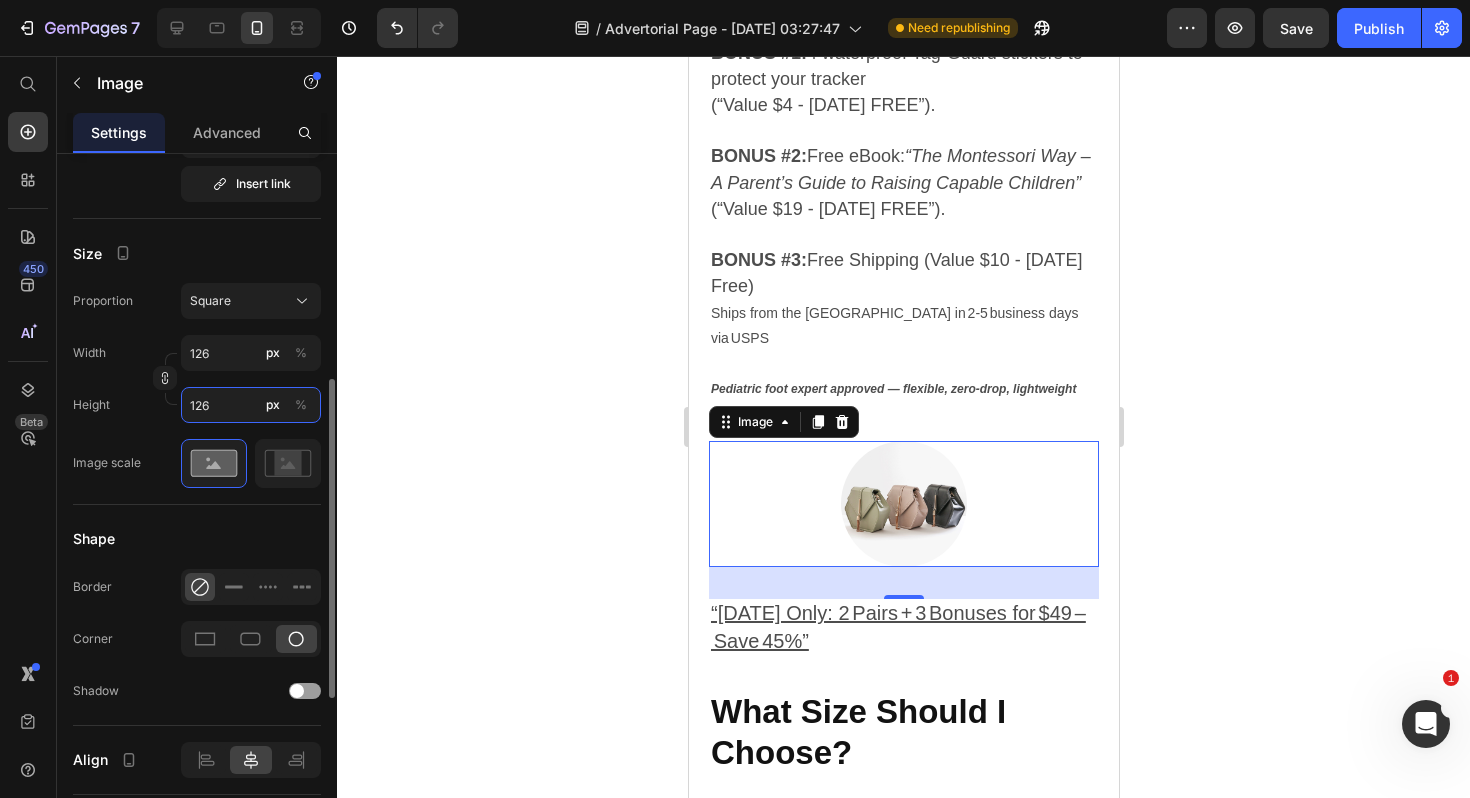 type on "127" 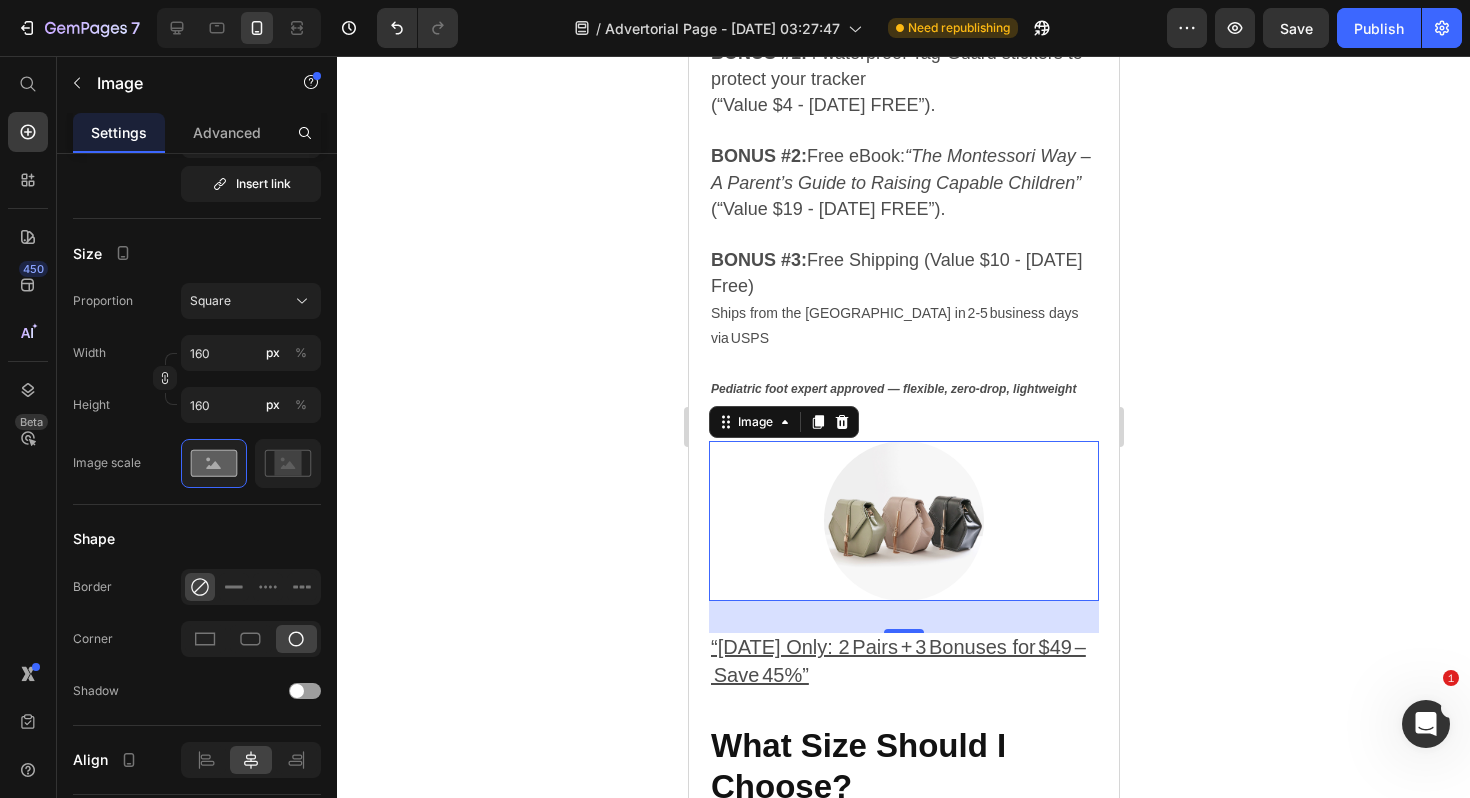 click 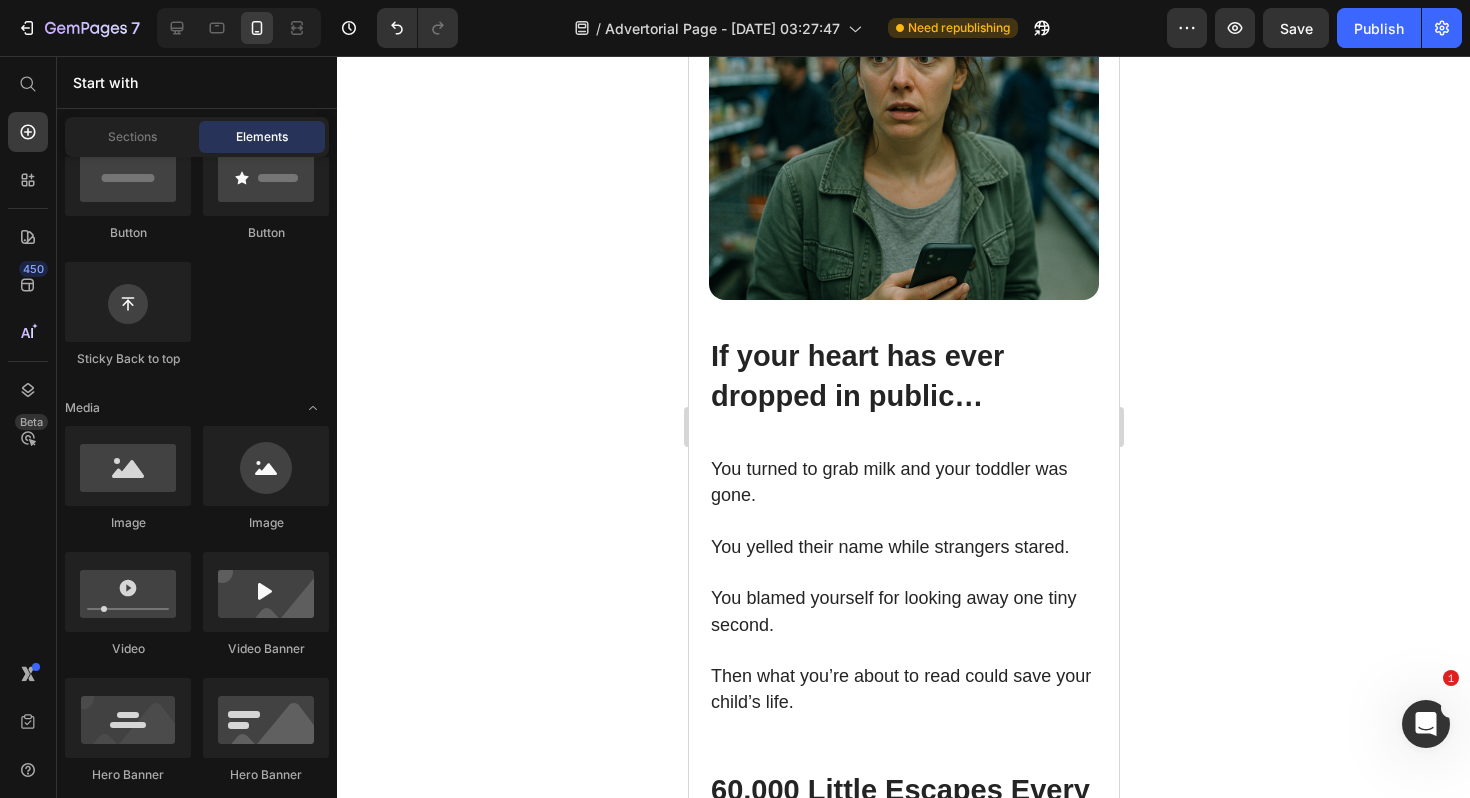 scroll, scrollTop: 708, scrollLeft: 0, axis: vertical 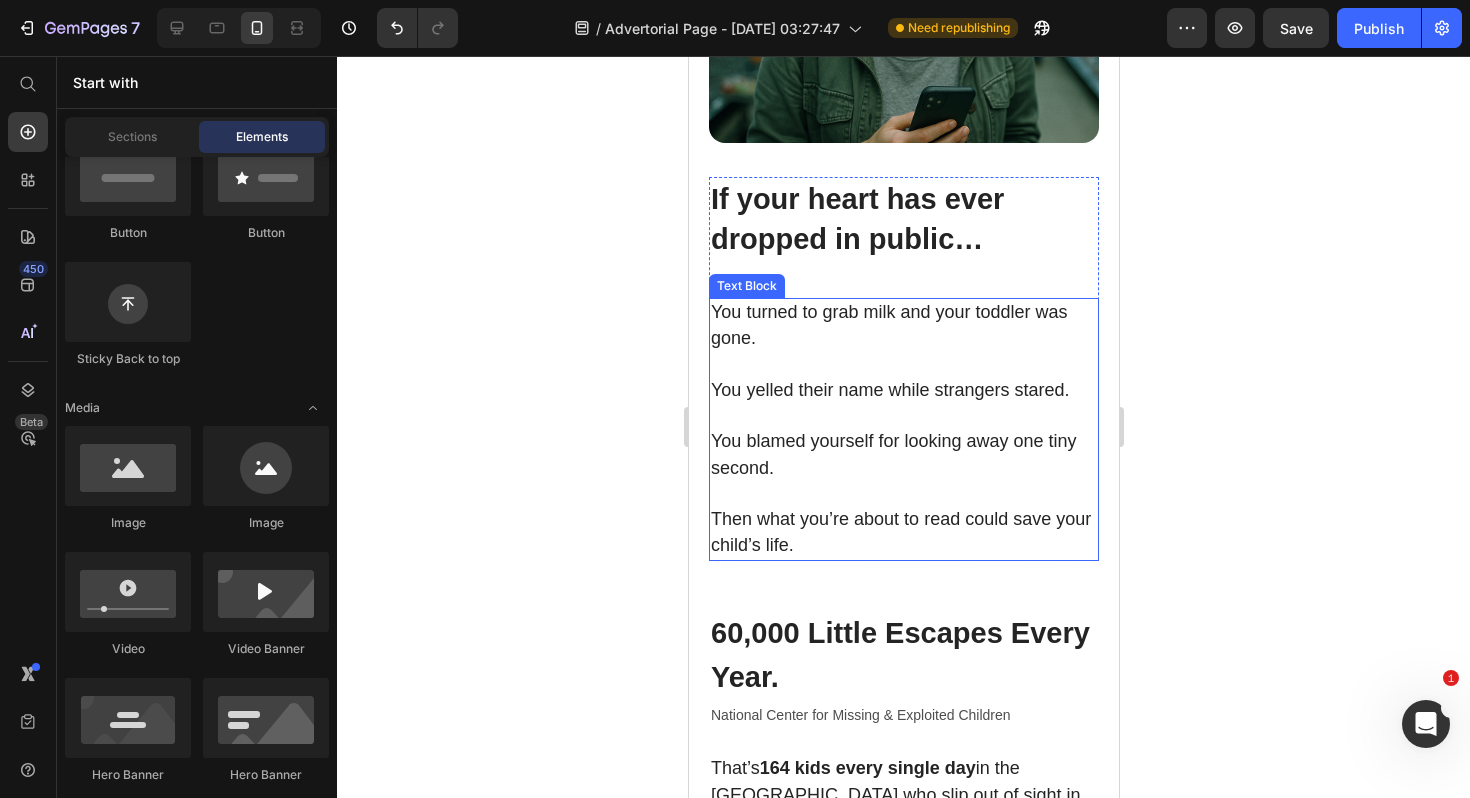click on "You turned to grab milk and your toddler was gone. You yelled their name while strangers stared. You blamed yourself for looking away one tiny second. Then what you’re about to read could save your child’s life." at bounding box center (903, 429) 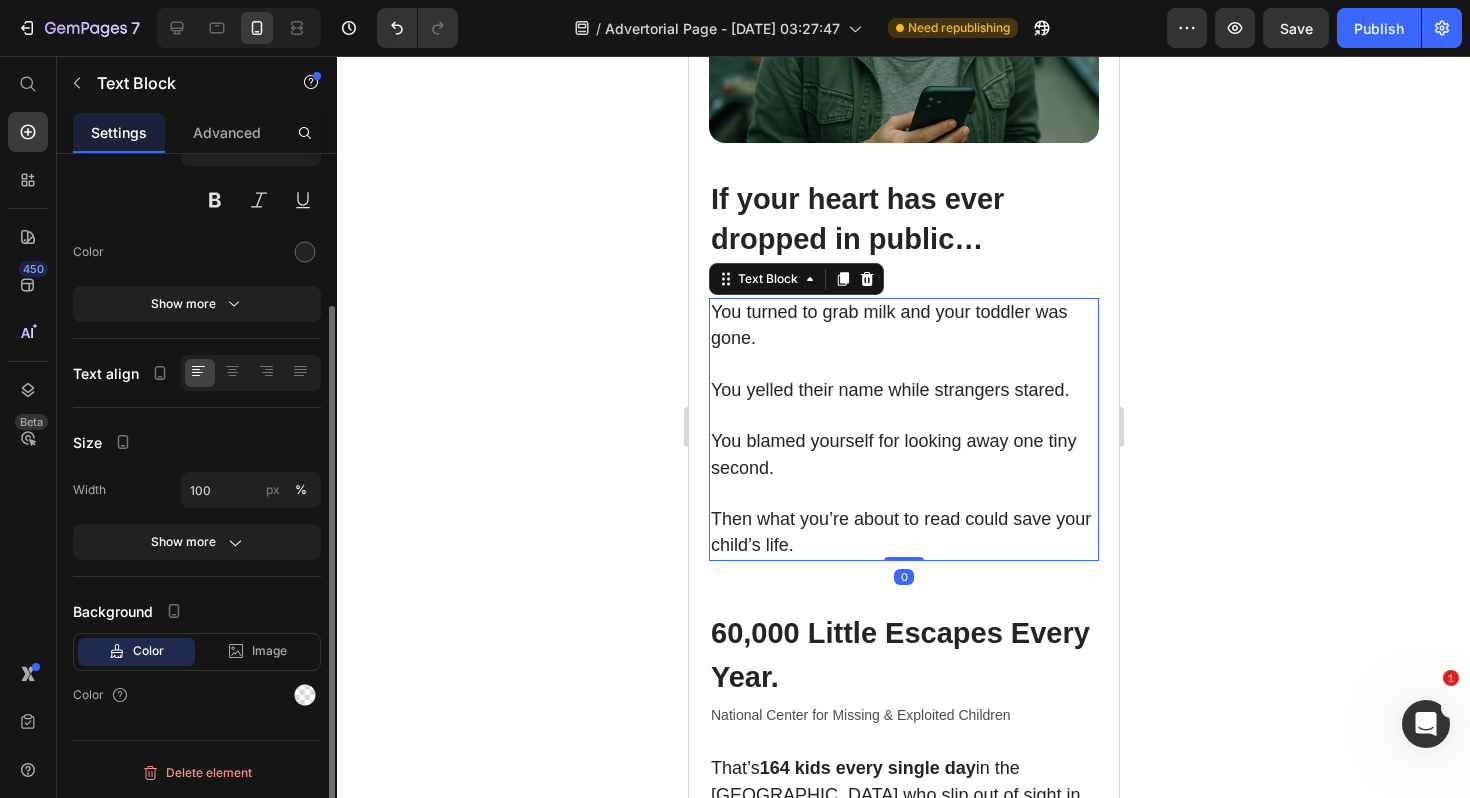scroll, scrollTop: 0, scrollLeft: 0, axis: both 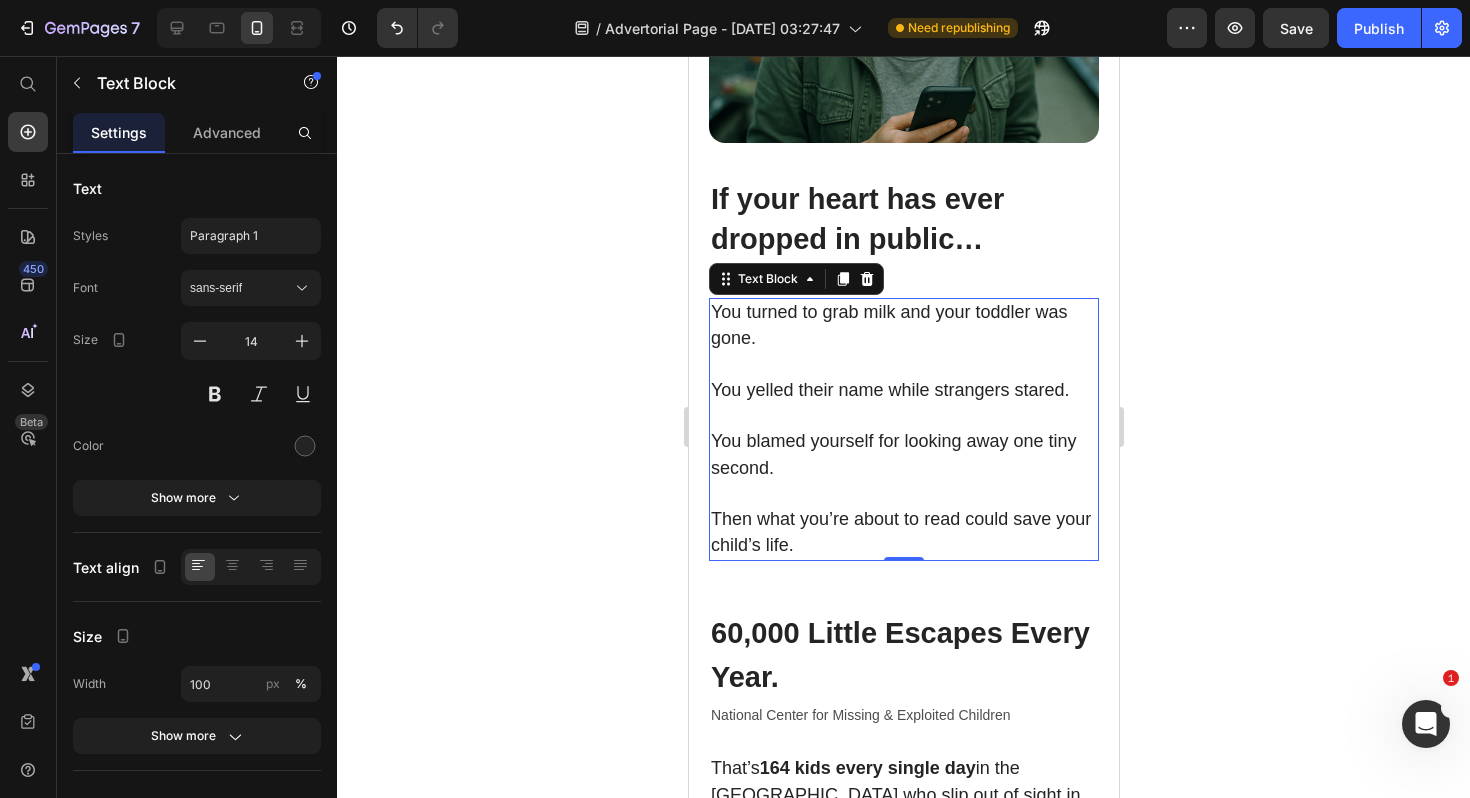 click on "Then what you’re about to read could save your child’s life." at bounding box center (900, 532) 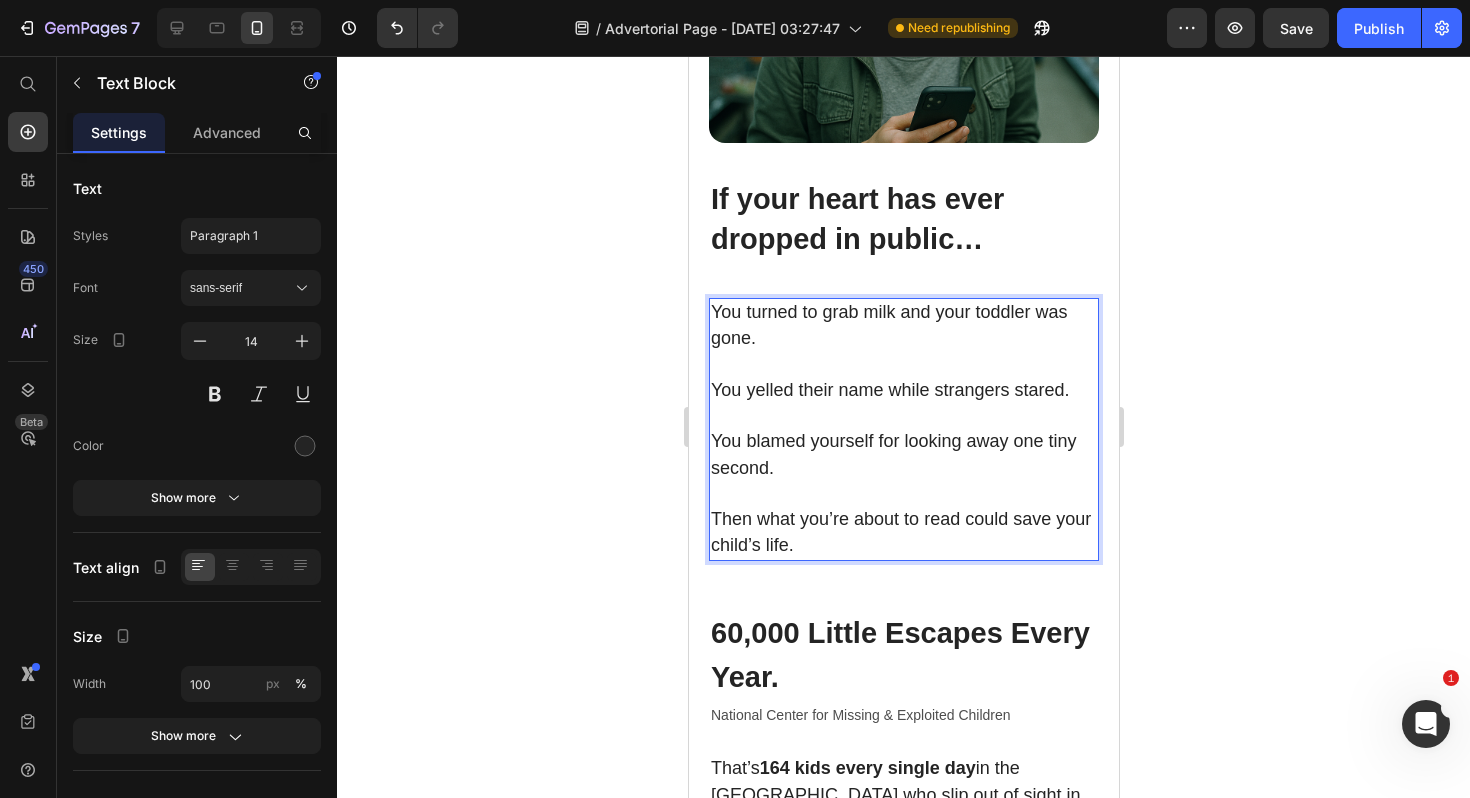 click on "Then what you’re about to read could save your child’s life." at bounding box center [900, 532] 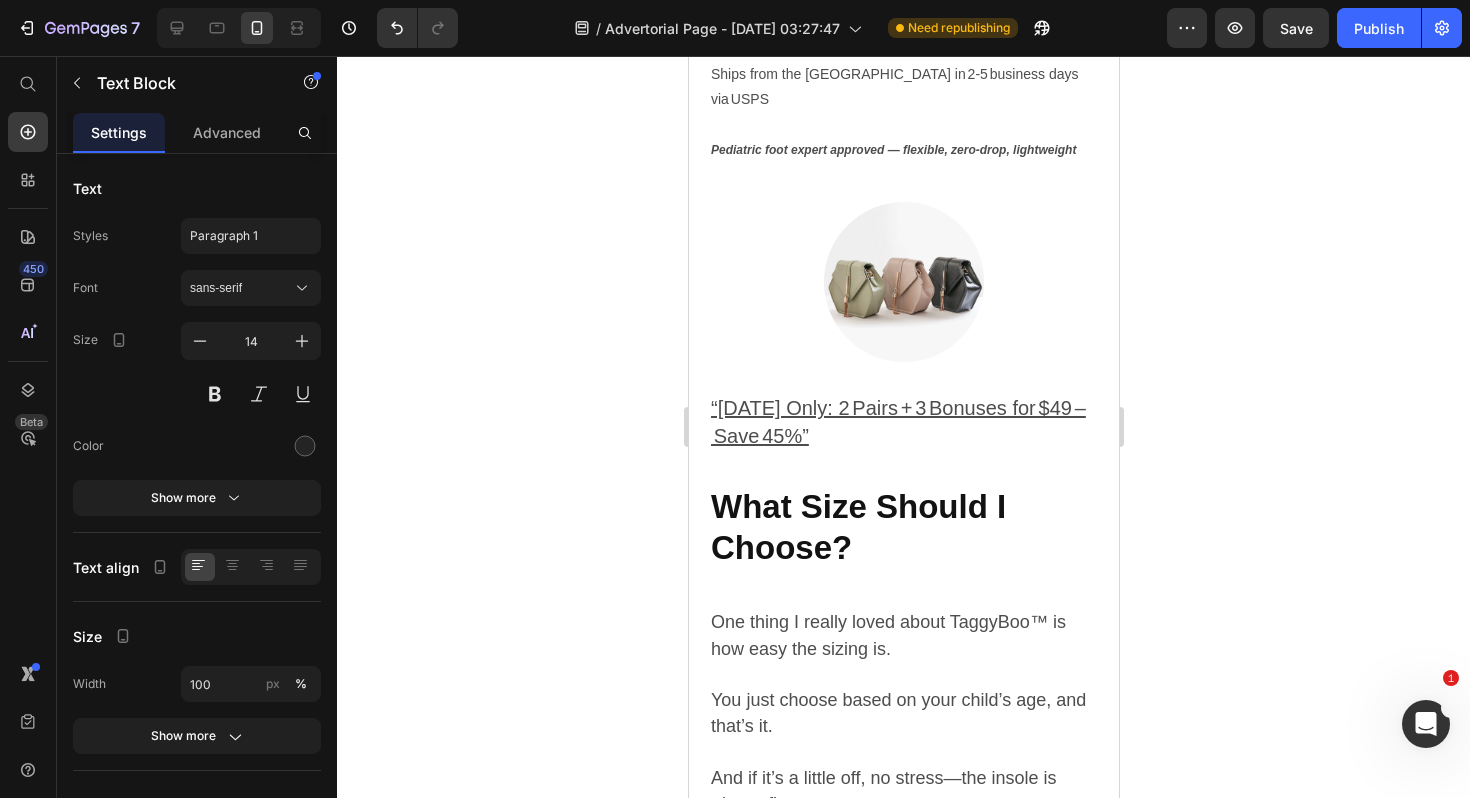 scroll, scrollTop: 6774, scrollLeft: 0, axis: vertical 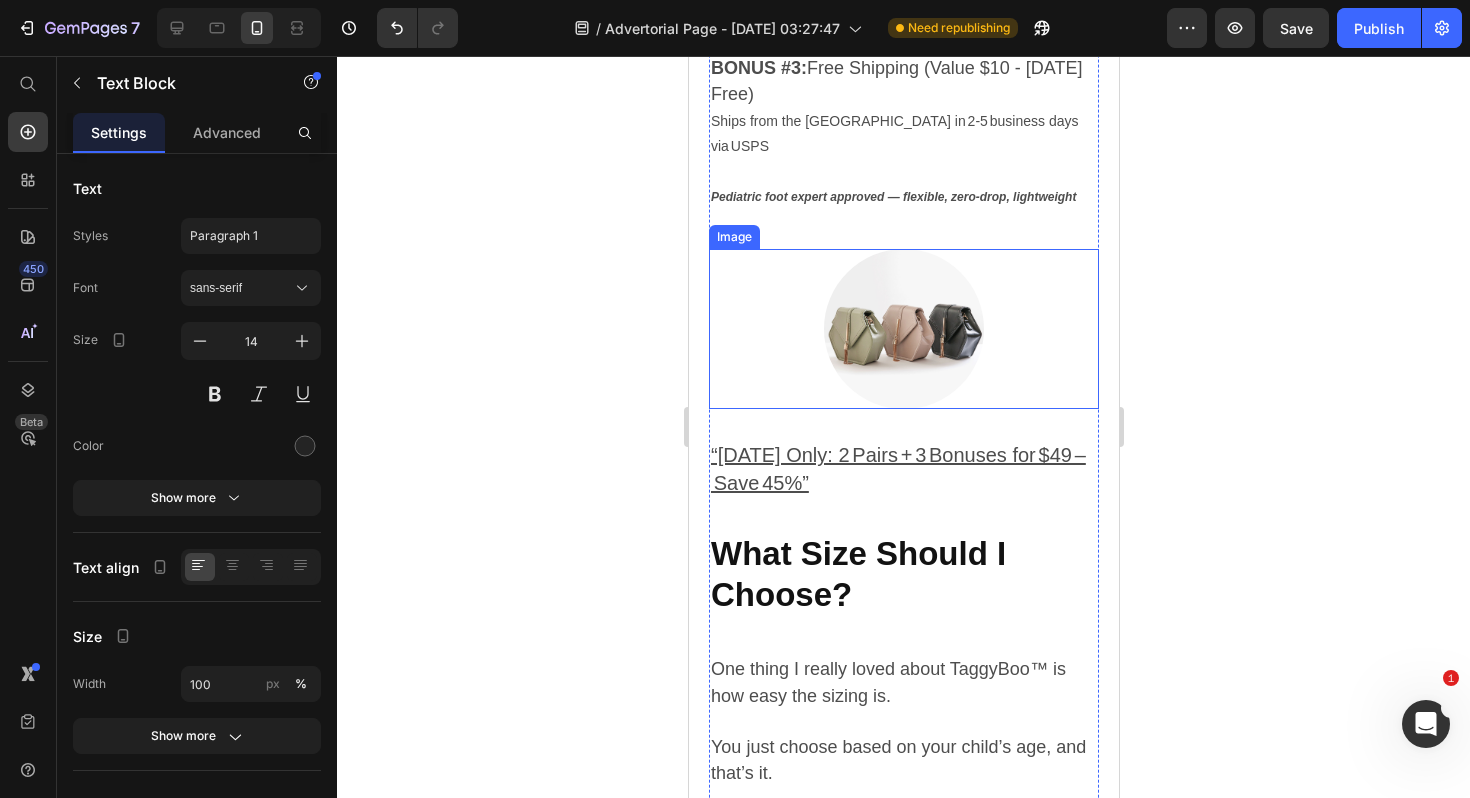 click at bounding box center [903, 329] 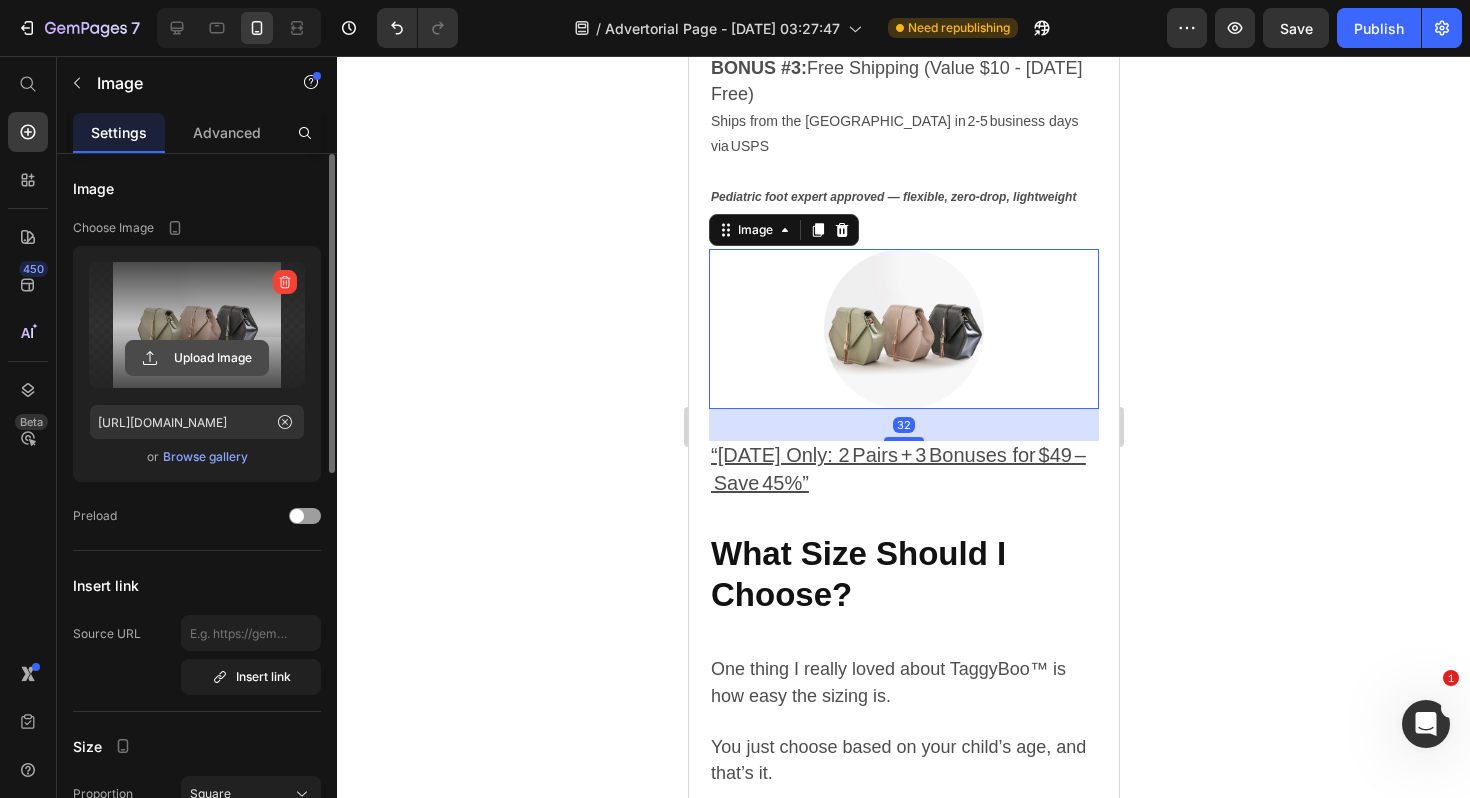 click 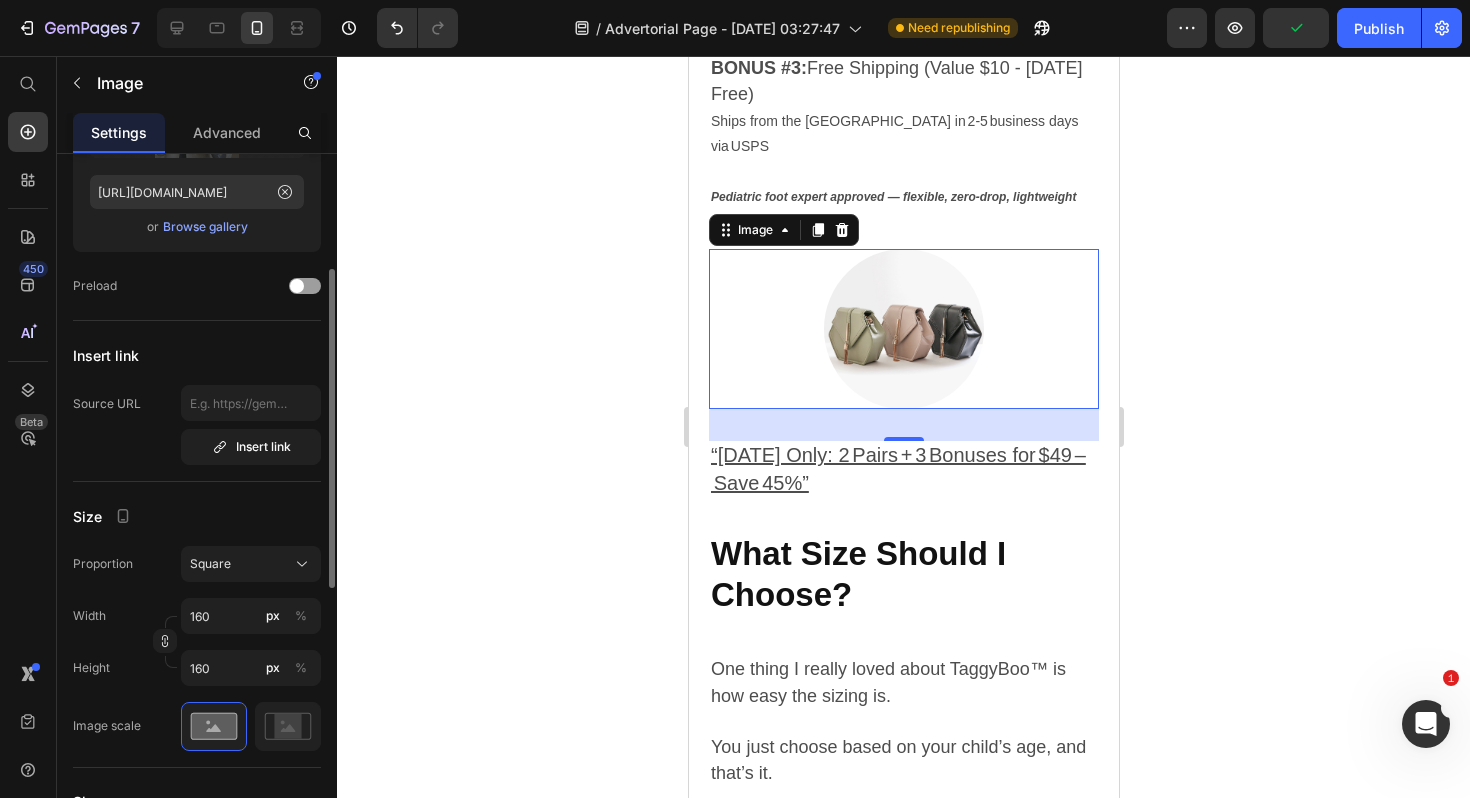 scroll, scrollTop: 252, scrollLeft: 0, axis: vertical 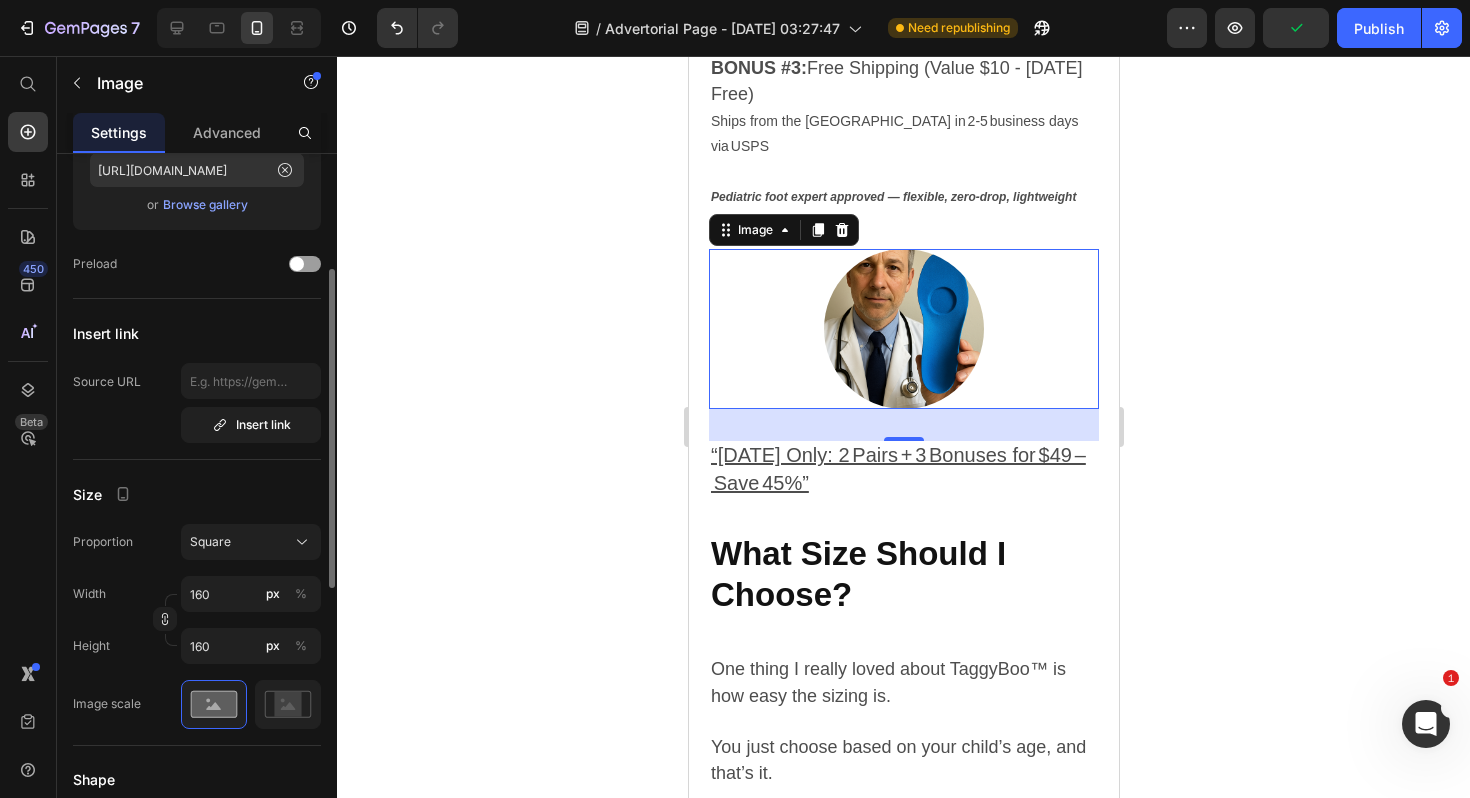 click on "Square" at bounding box center [210, 542] 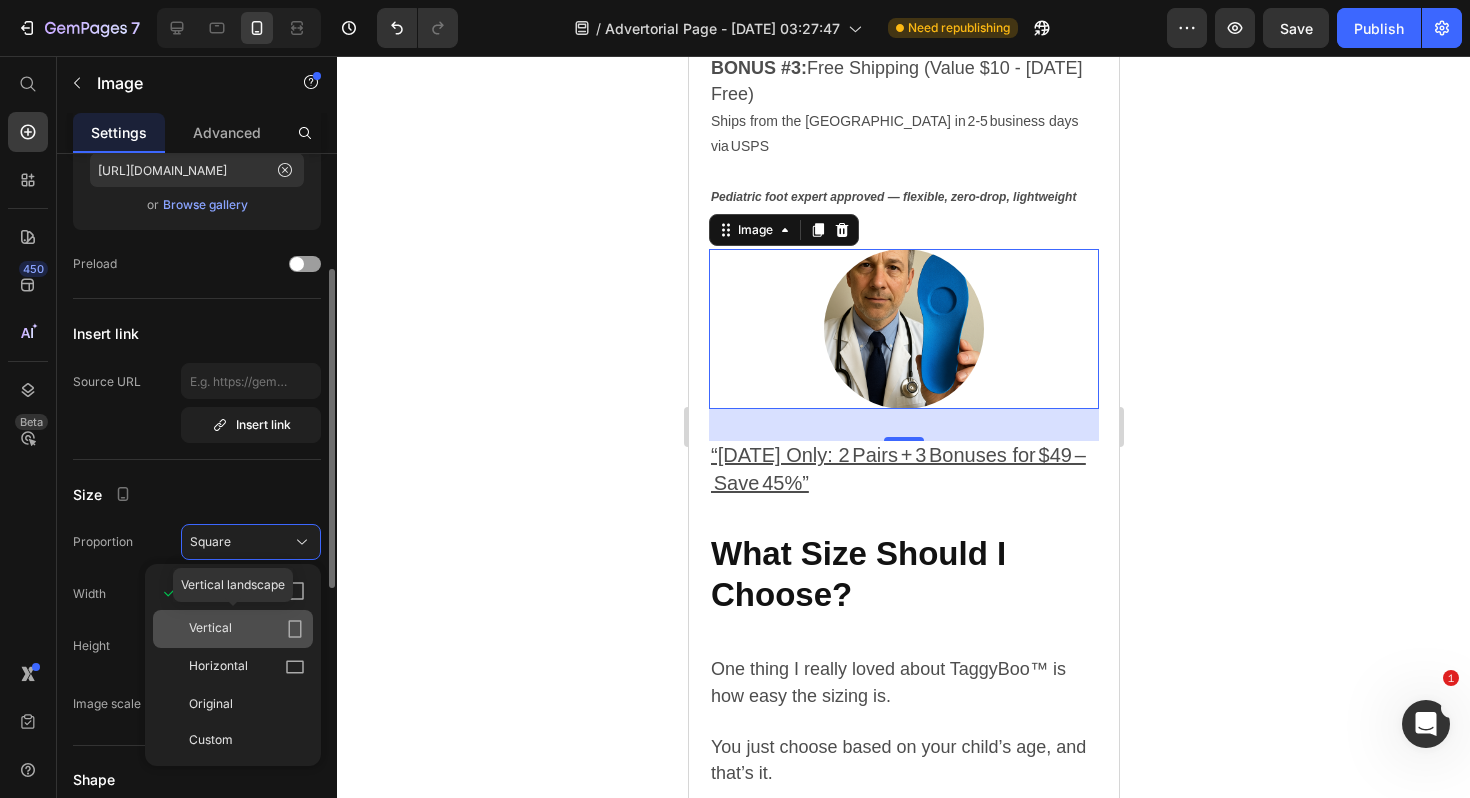 click on "Vertical" at bounding box center (210, 629) 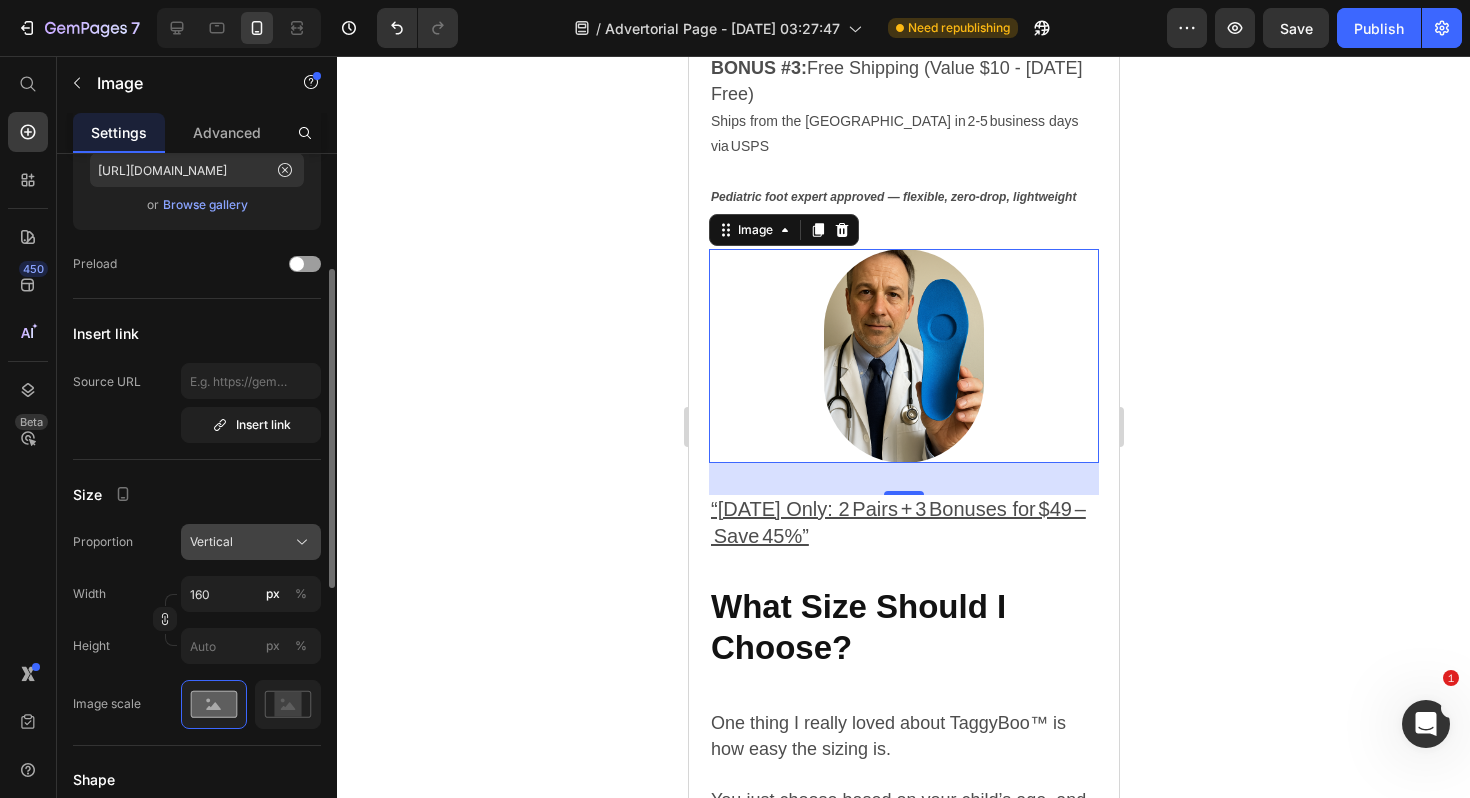 click on "Vertical" 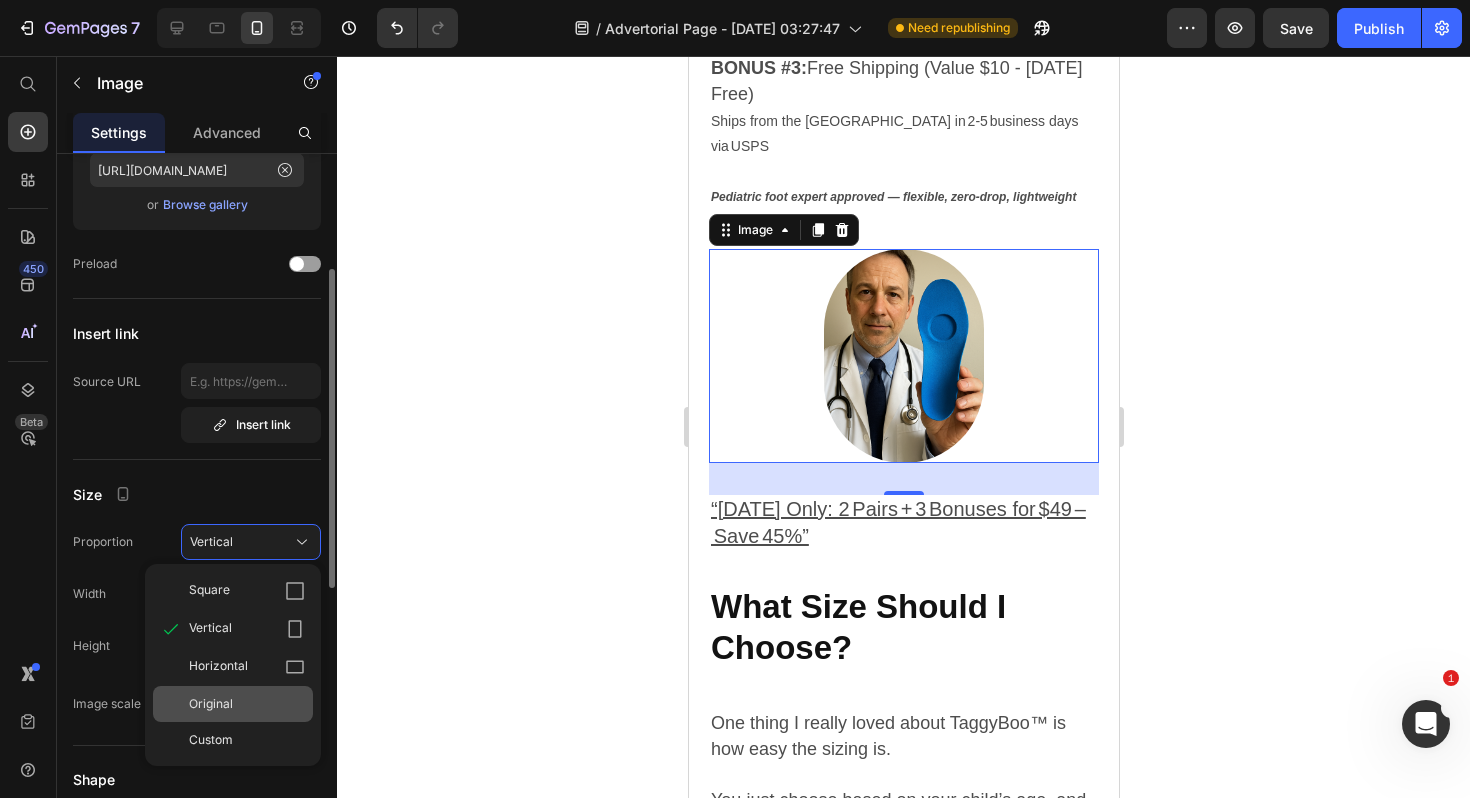 click on "Original" 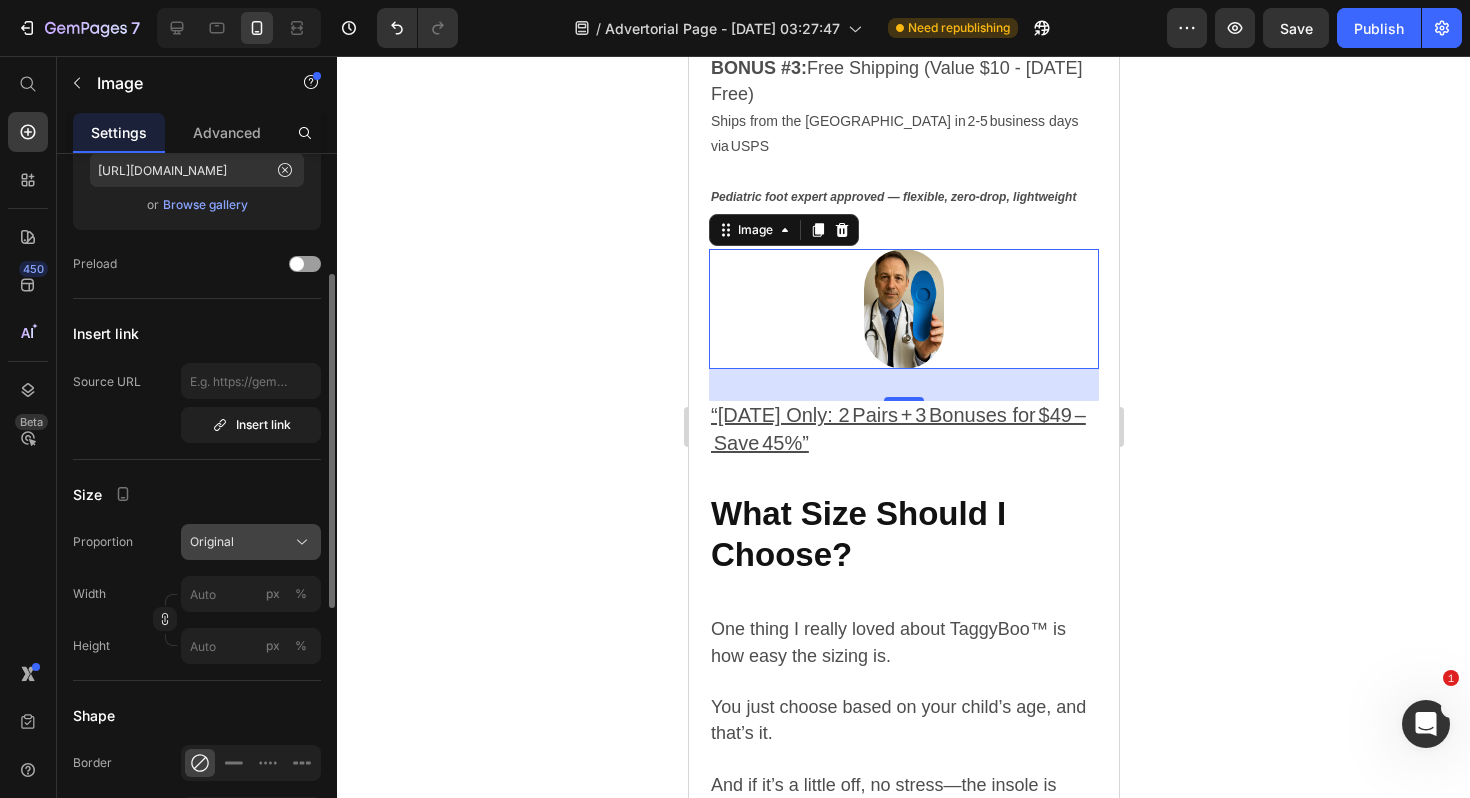 click on "Original" 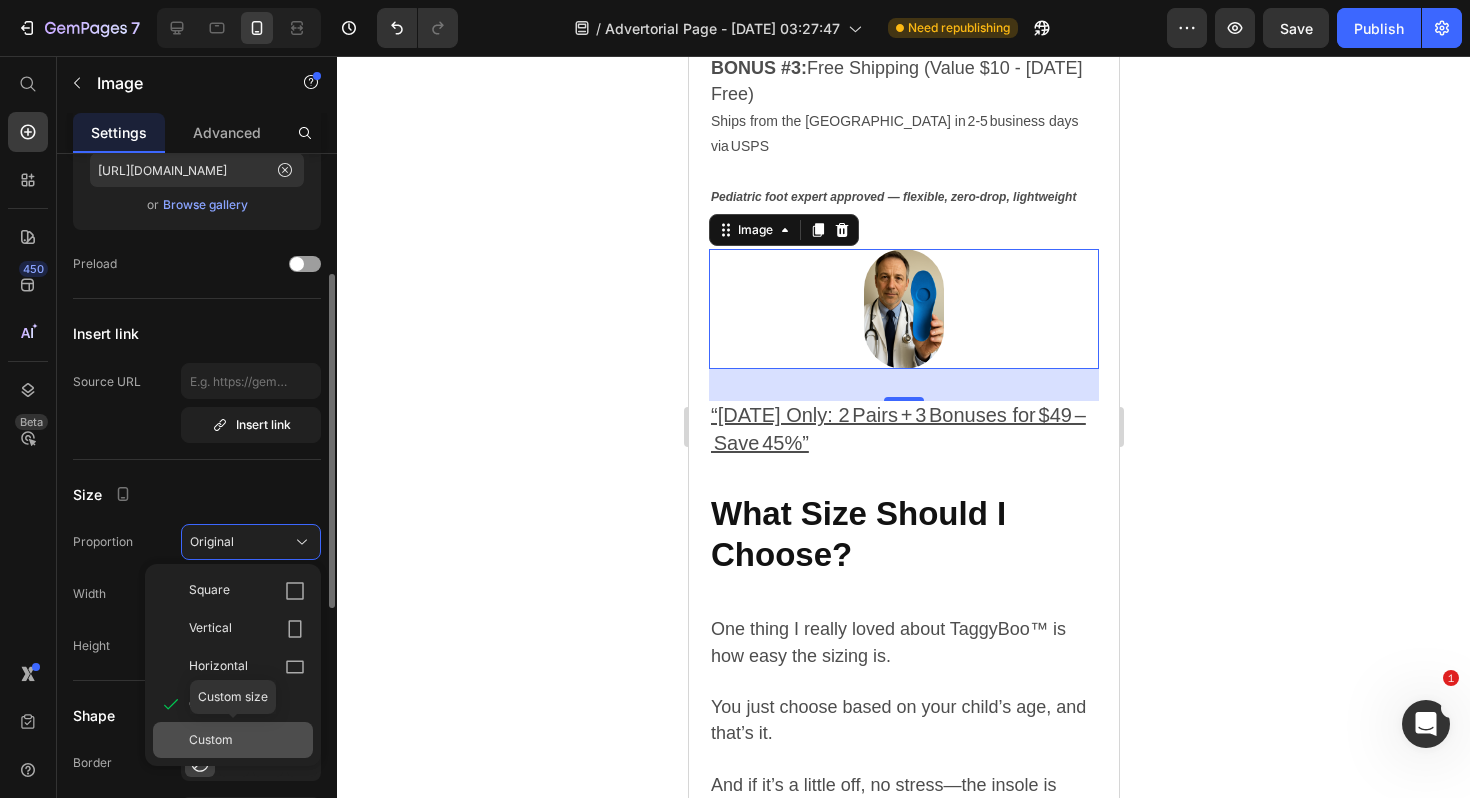 click on "Custom" at bounding box center (247, 740) 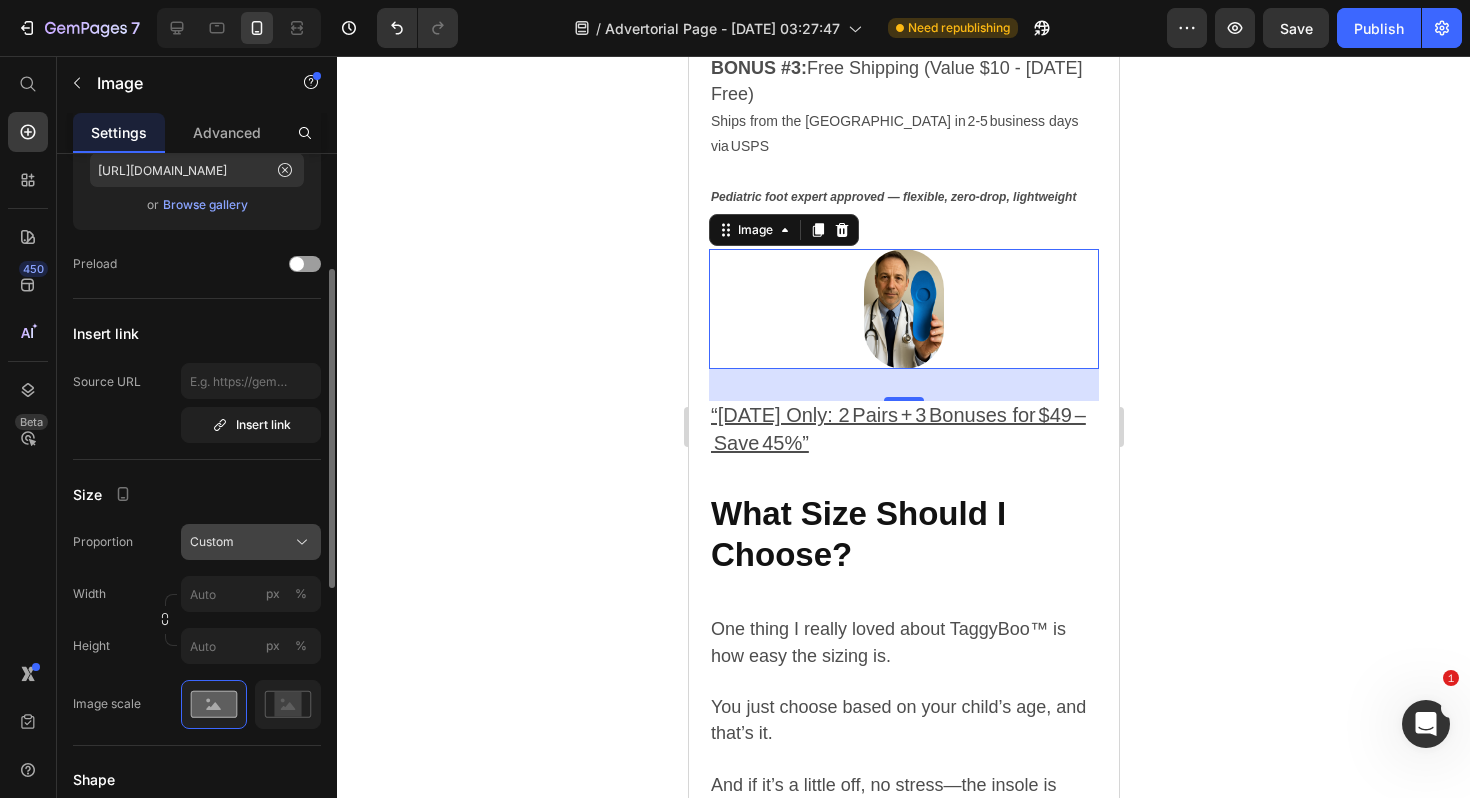 click on "Custom" 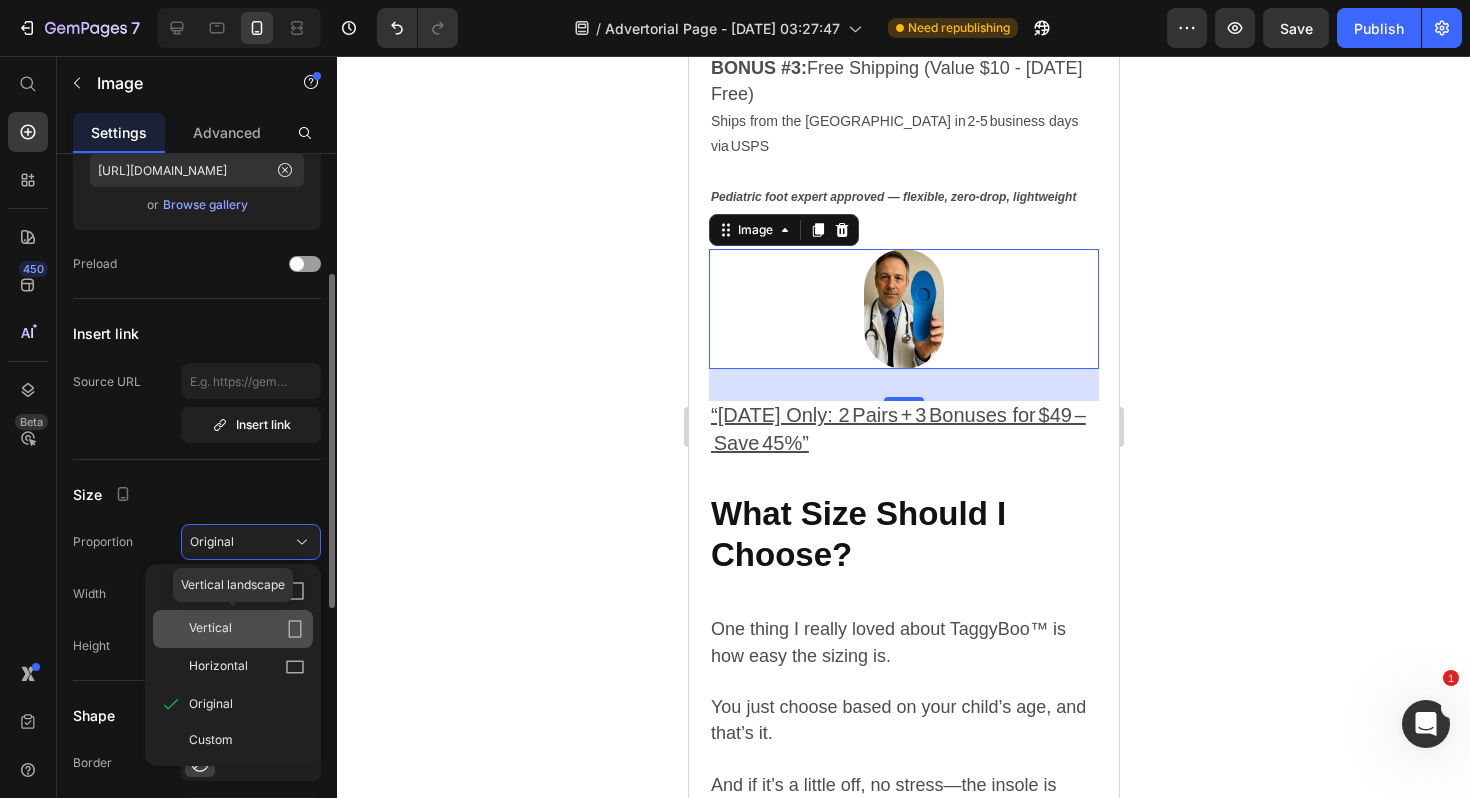 click on "Vertical" at bounding box center [247, 629] 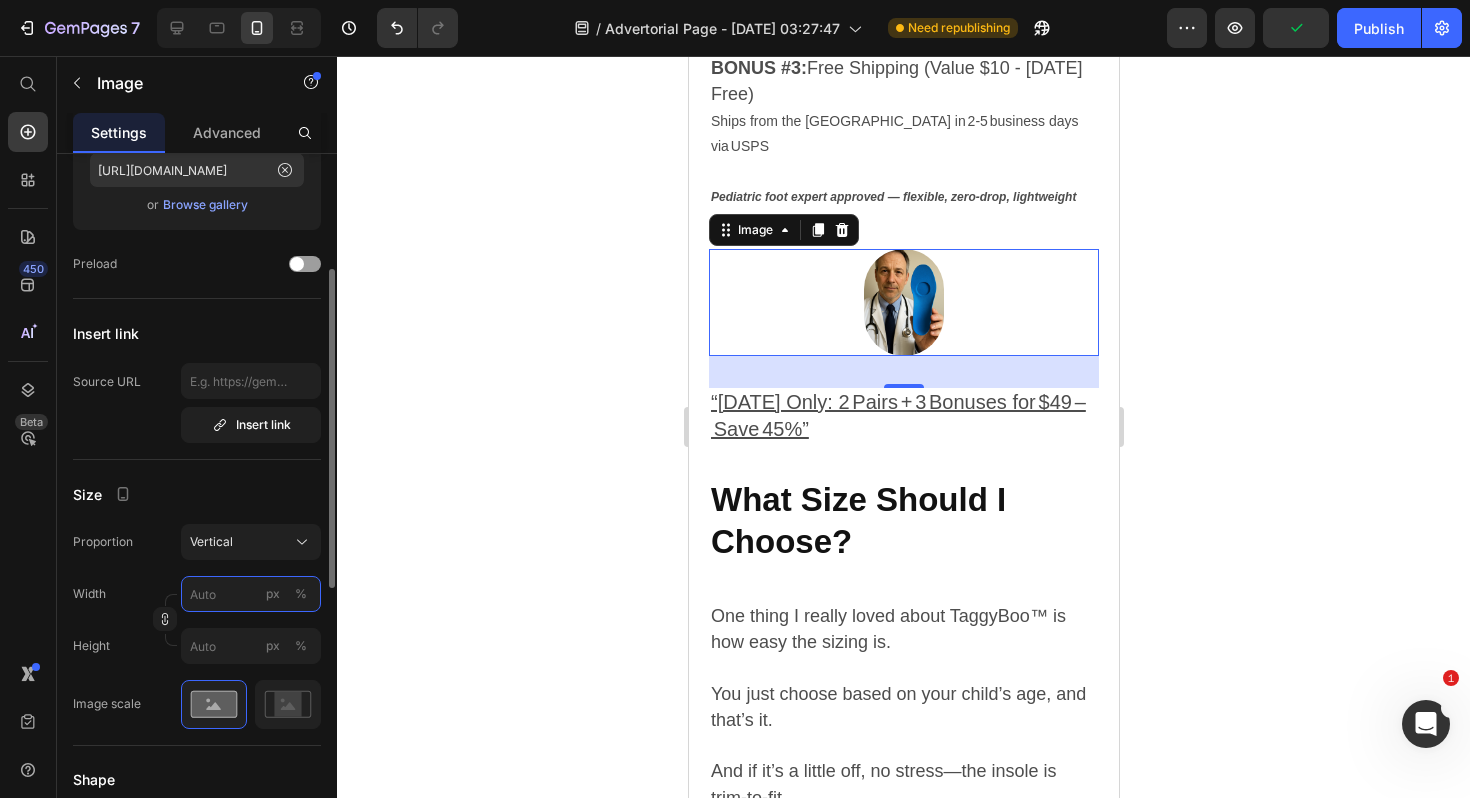 click on "px %" at bounding box center [251, 594] 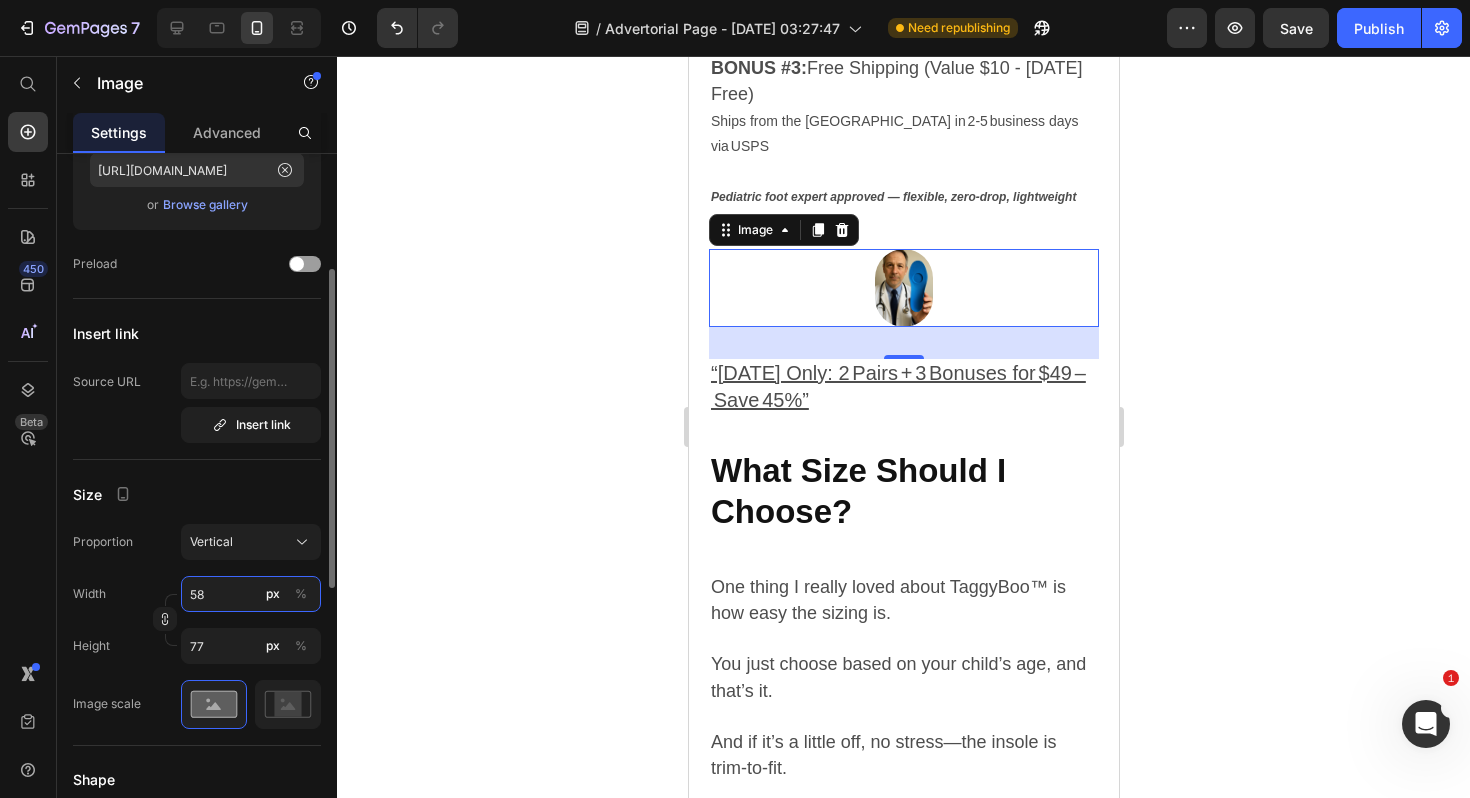 click on "58" at bounding box center (251, 594) 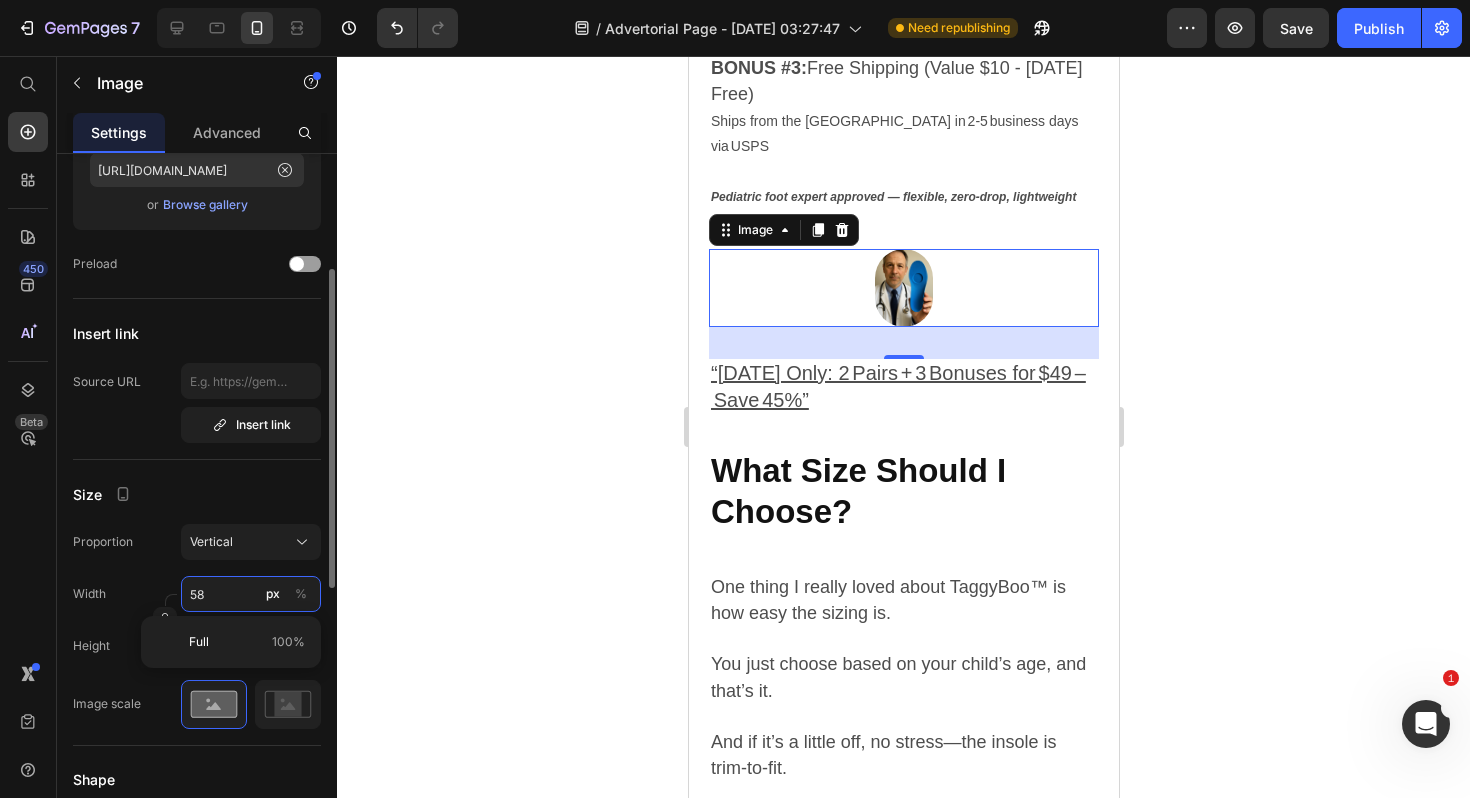 click on "58" at bounding box center [251, 594] 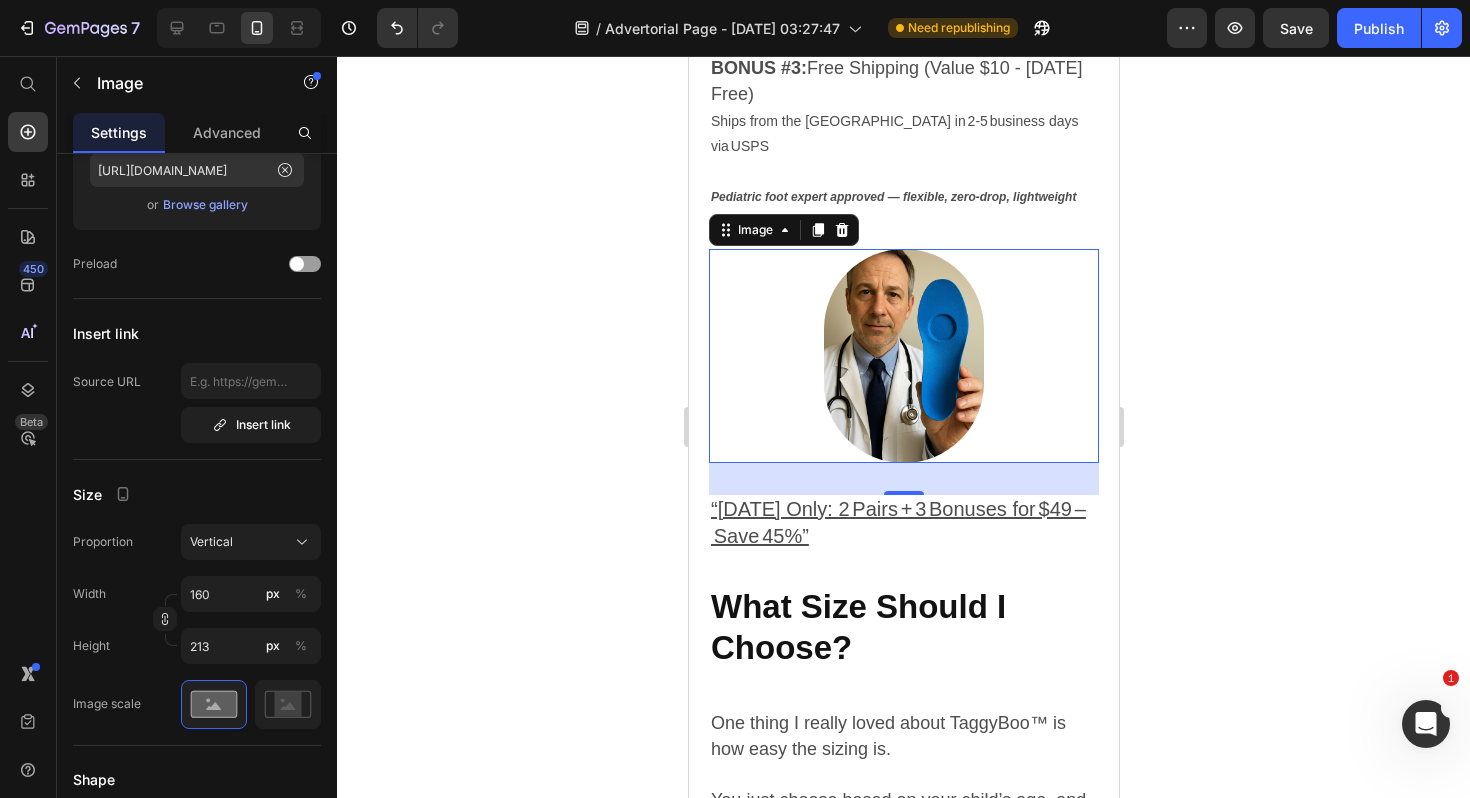 click 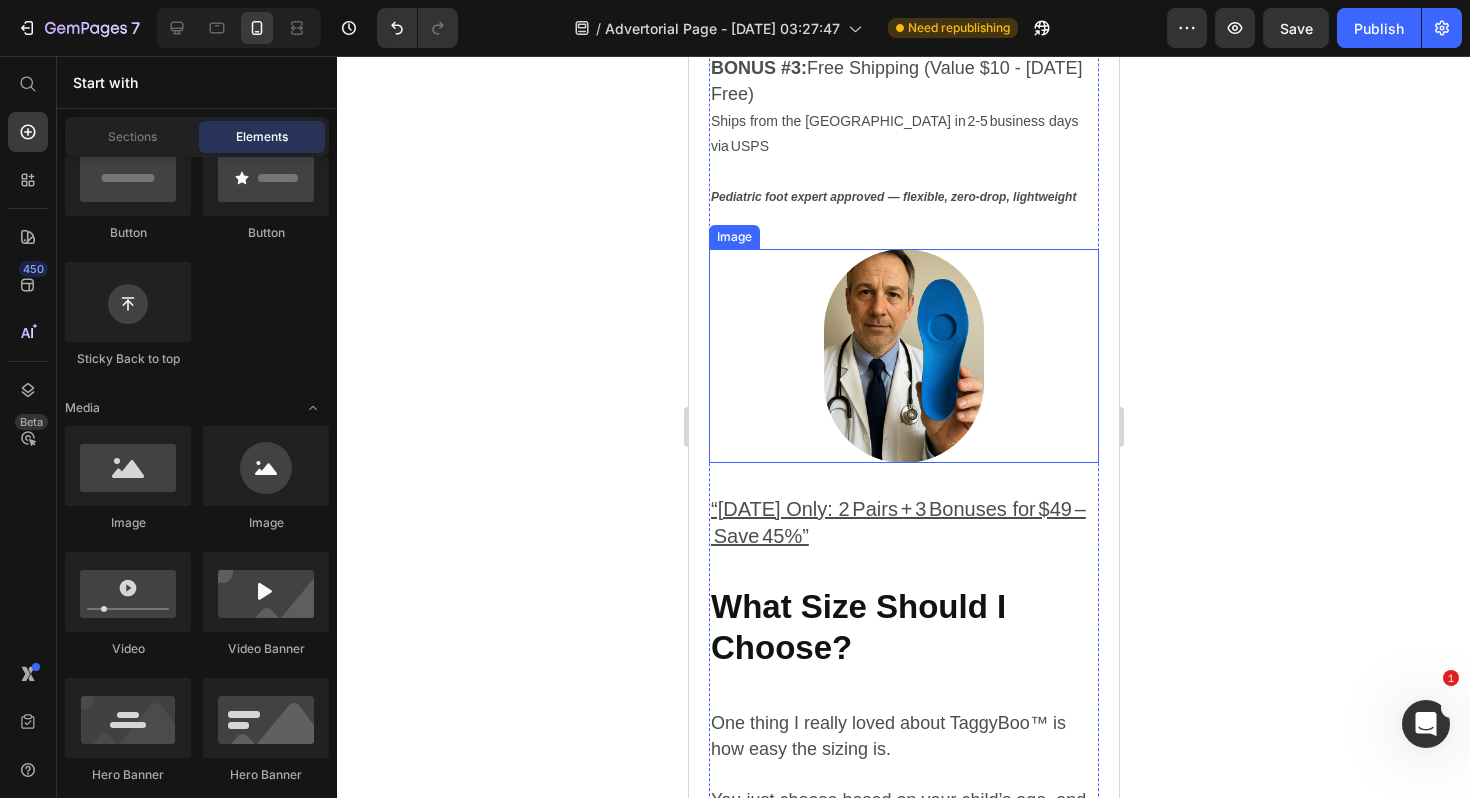 scroll, scrollTop: 6635, scrollLeft: 0, axis: vertical 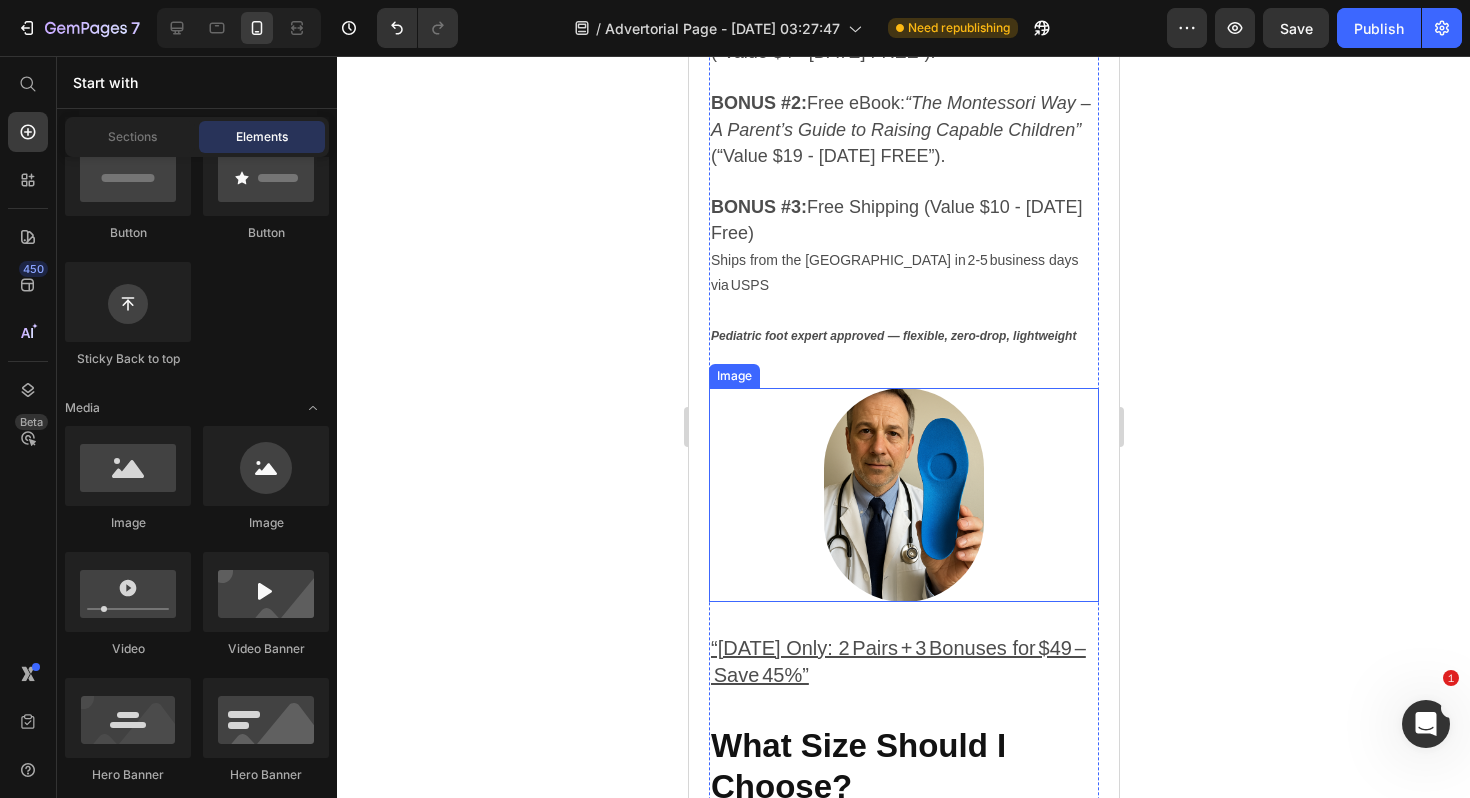 click at bounding box center (903, 494) 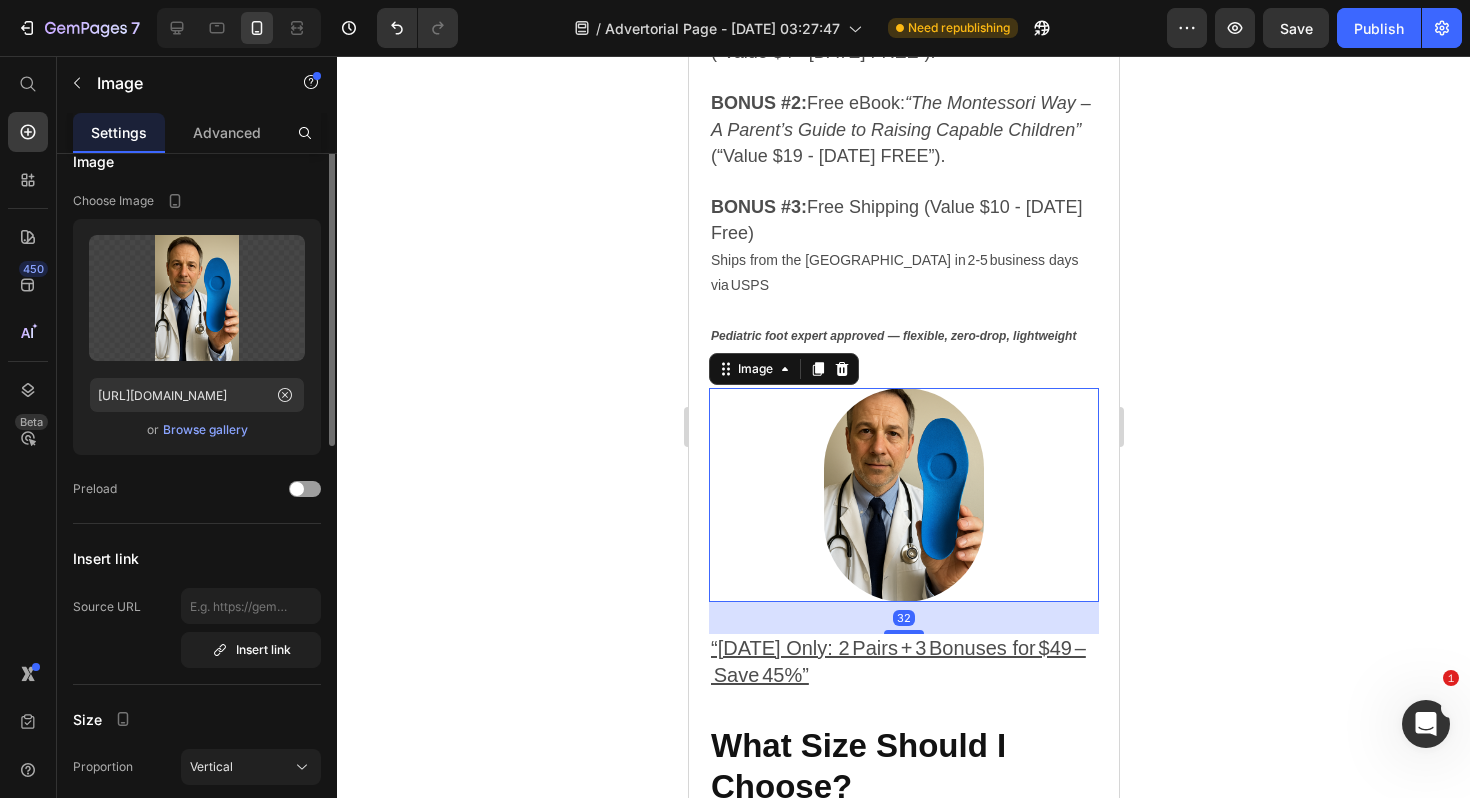 scroll, scrollTop: 0, scrollLeft: 0, axis: both 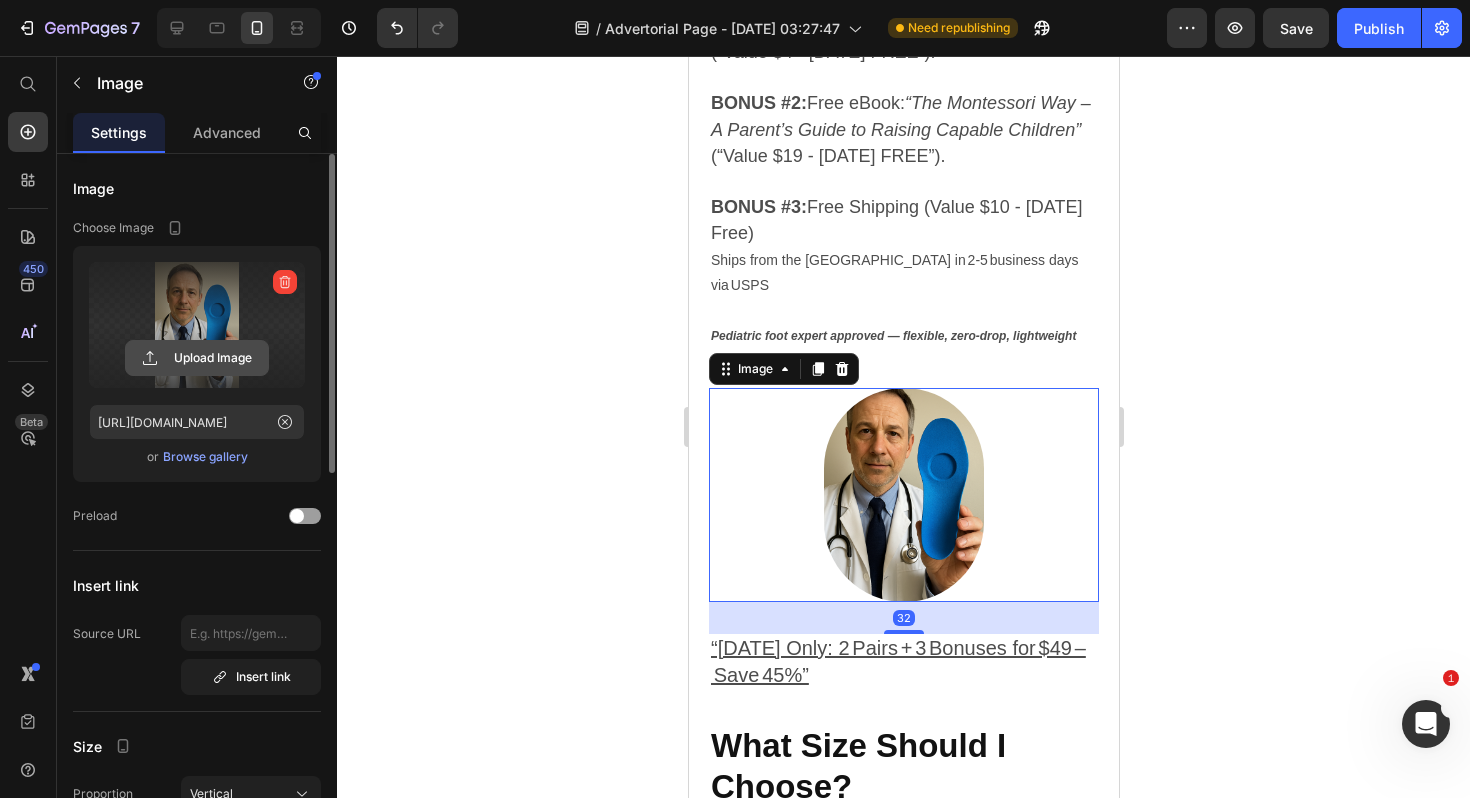 click 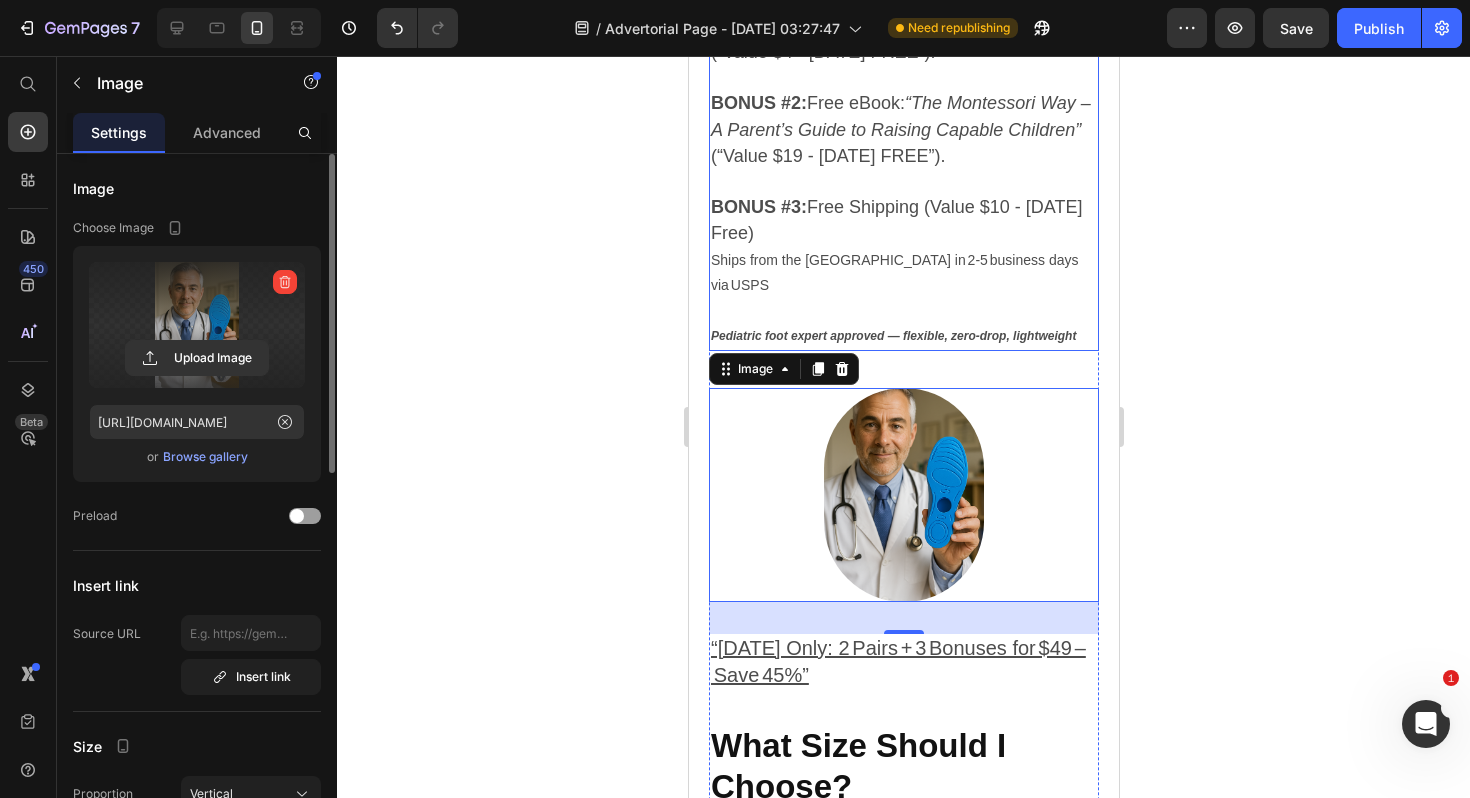 click on "Pediatric foot expert approved — flexible, zero-drop, lightweight" at bounding box center (892, 336) 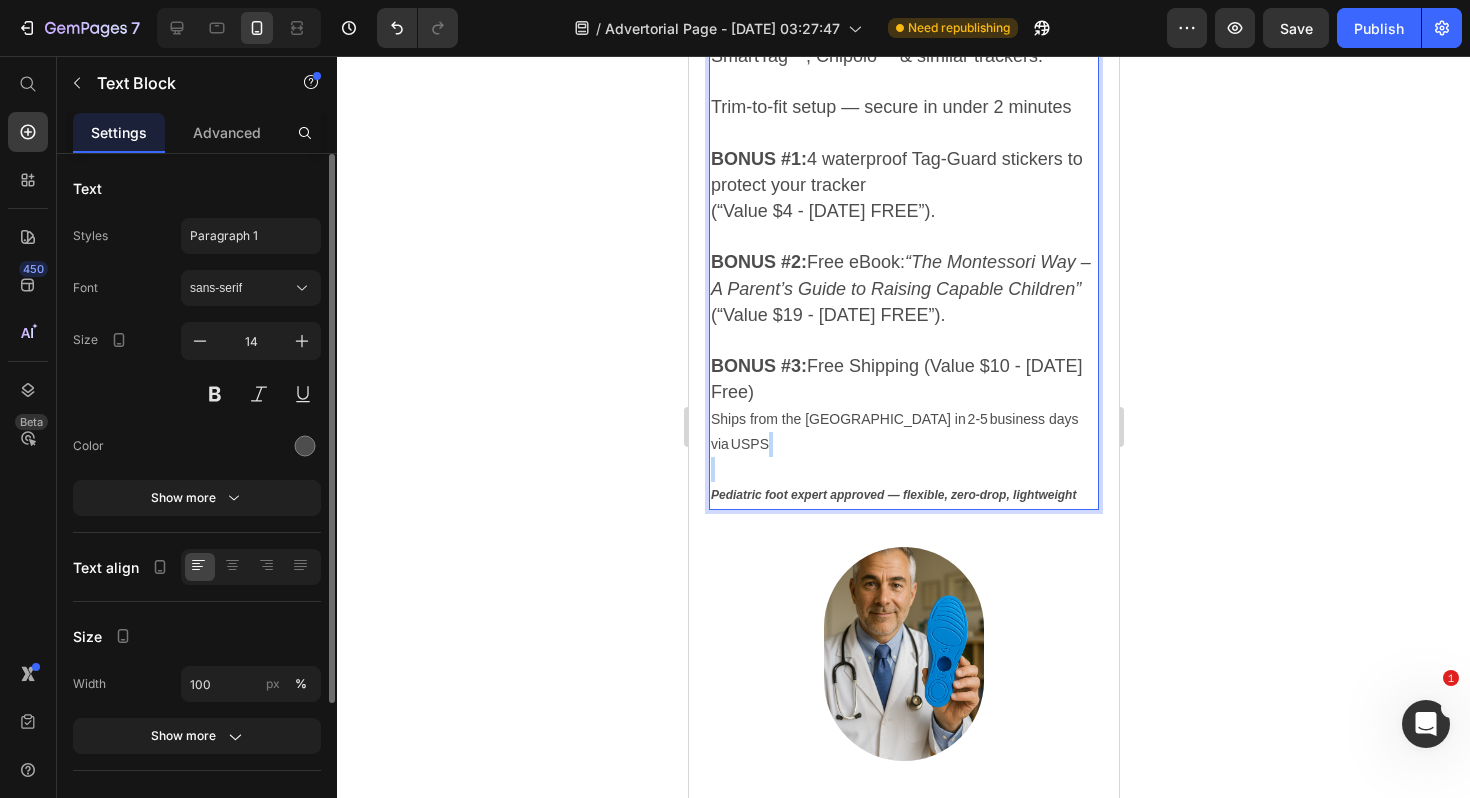 click on "(“Value $19 - today FREE”). BONUS #3:  Free Shipping (Value $10 - today Free) Ships from the USA in 2‑5 business days via USPS Pediatric foot expert approved — flexible, zero-drop, lightweight" at bounding box center [903, 406] 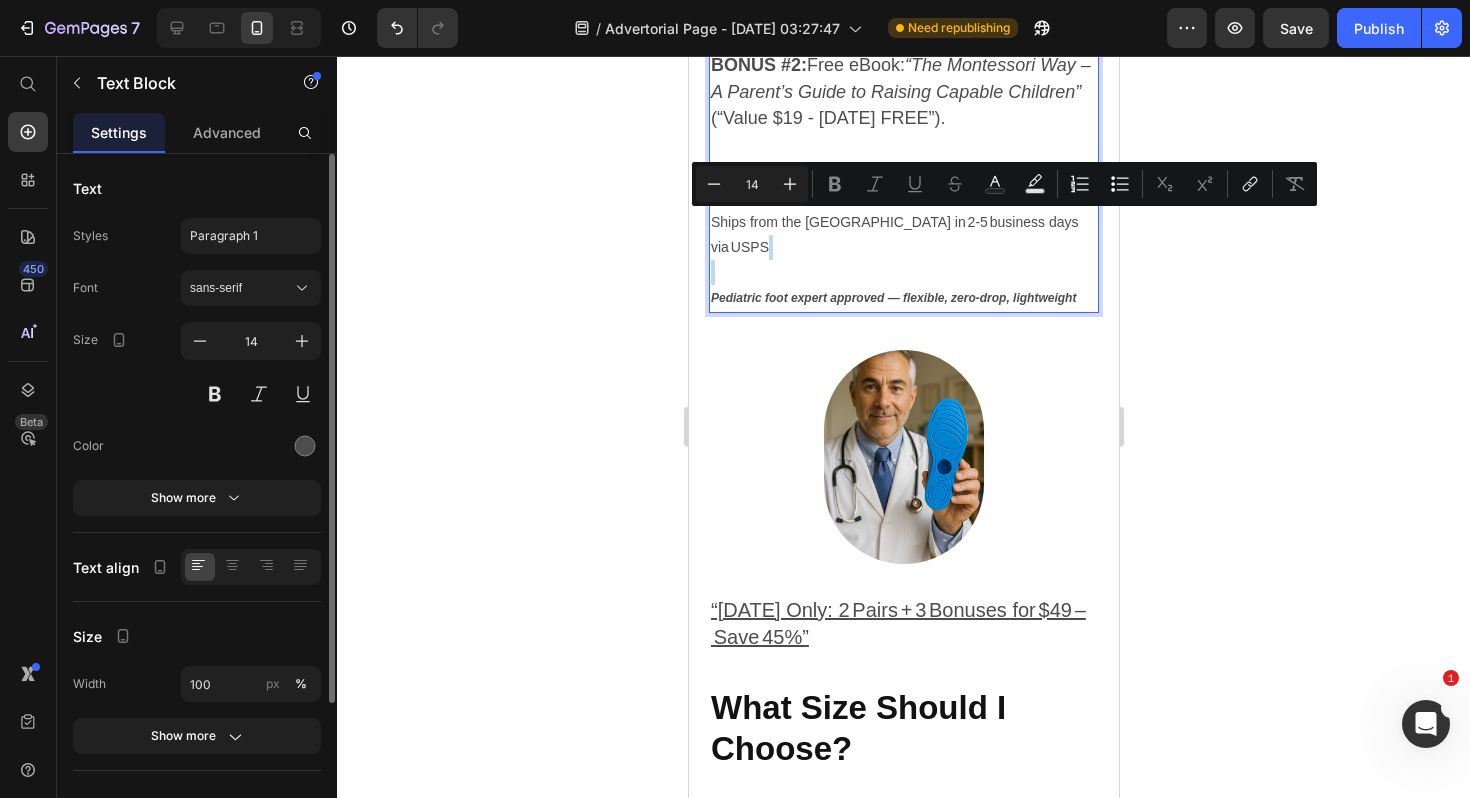 scroll, scrollTop: 6689, scrollLeft: 0, axis: vertical 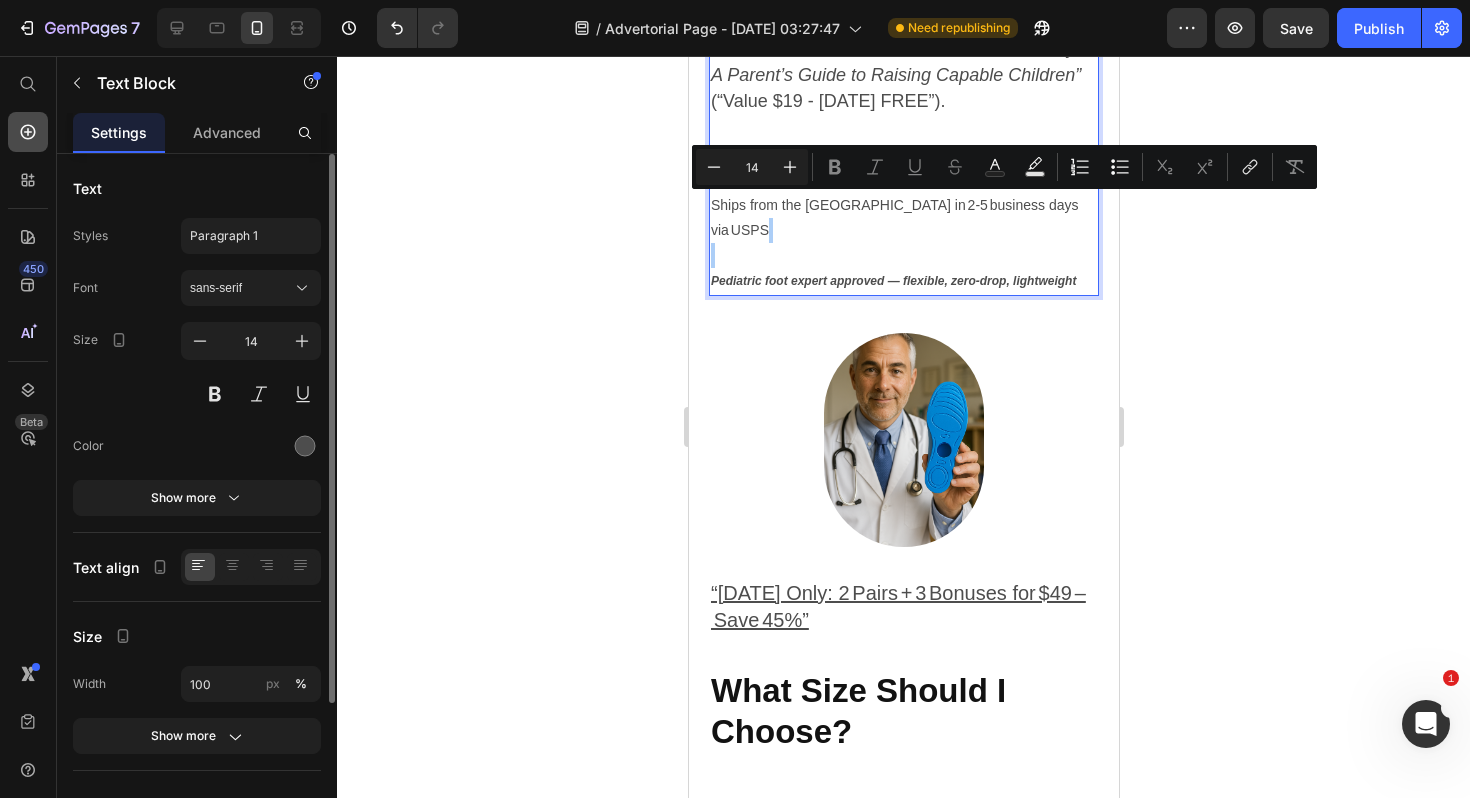 click 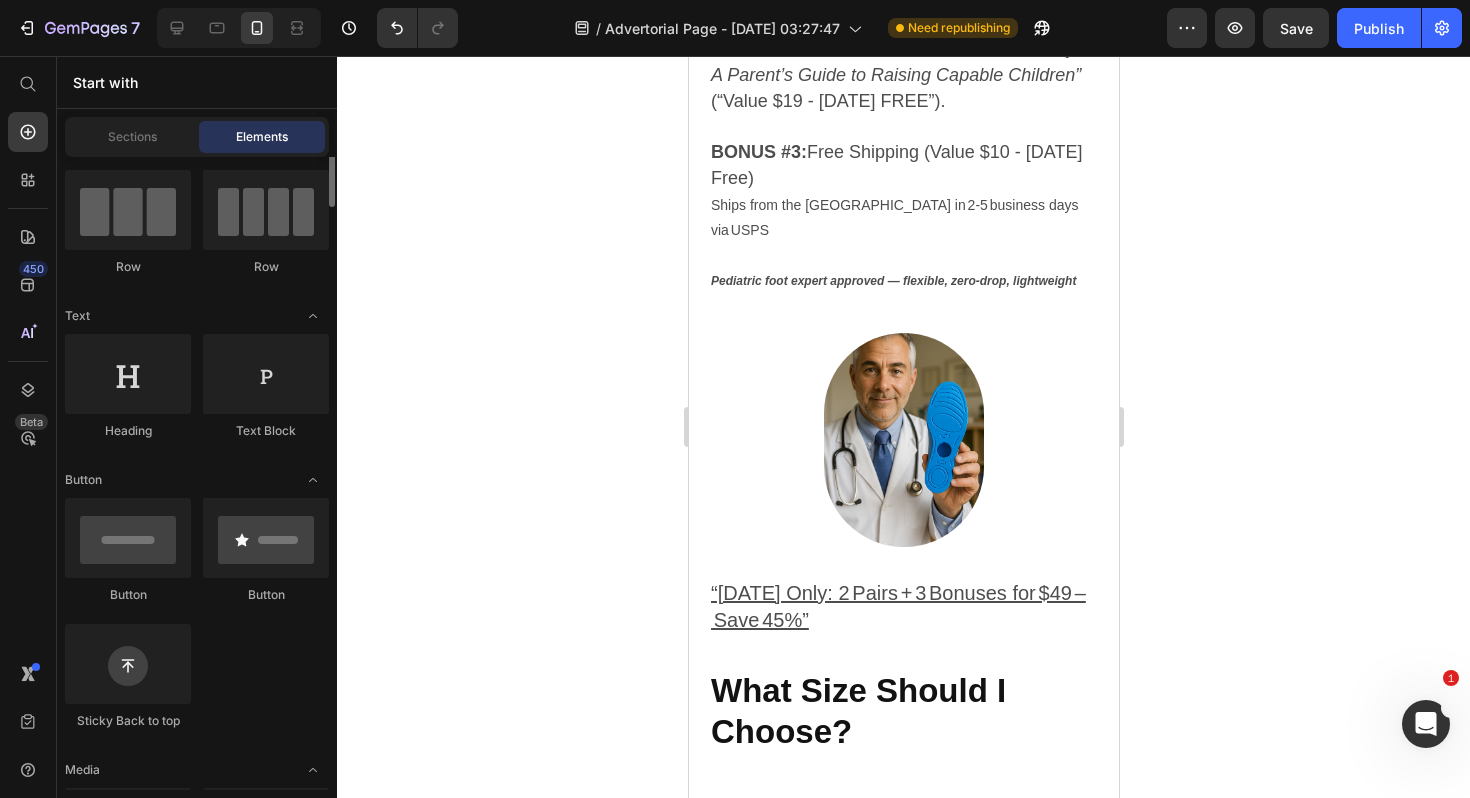 scroll, scrollTop: 104, scrollLeft: 0, axis: vertical 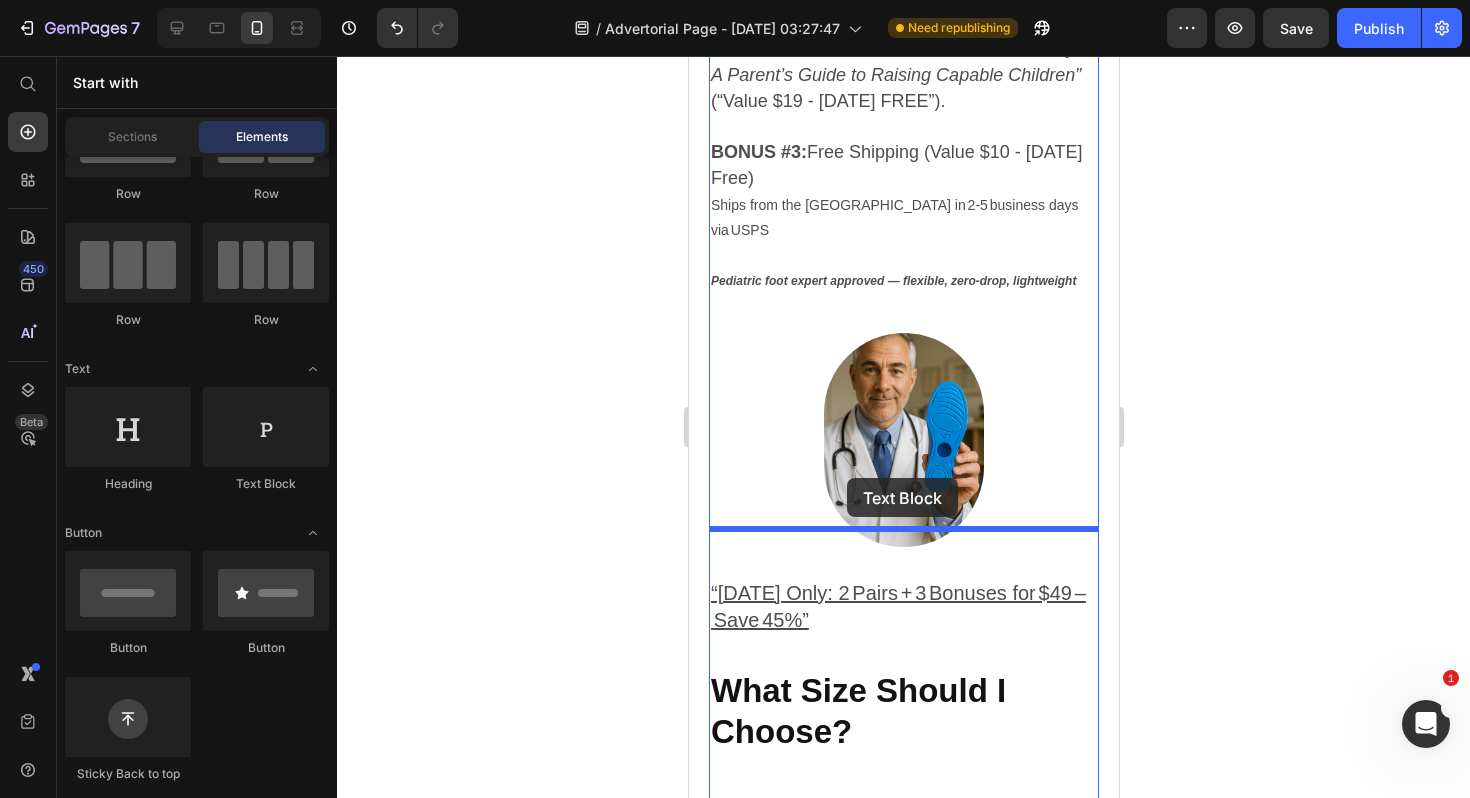 drag, startPoint x: 965, startPoint y: 513, endPoint x: 846, endPoint y: 478, distance: 124.04031 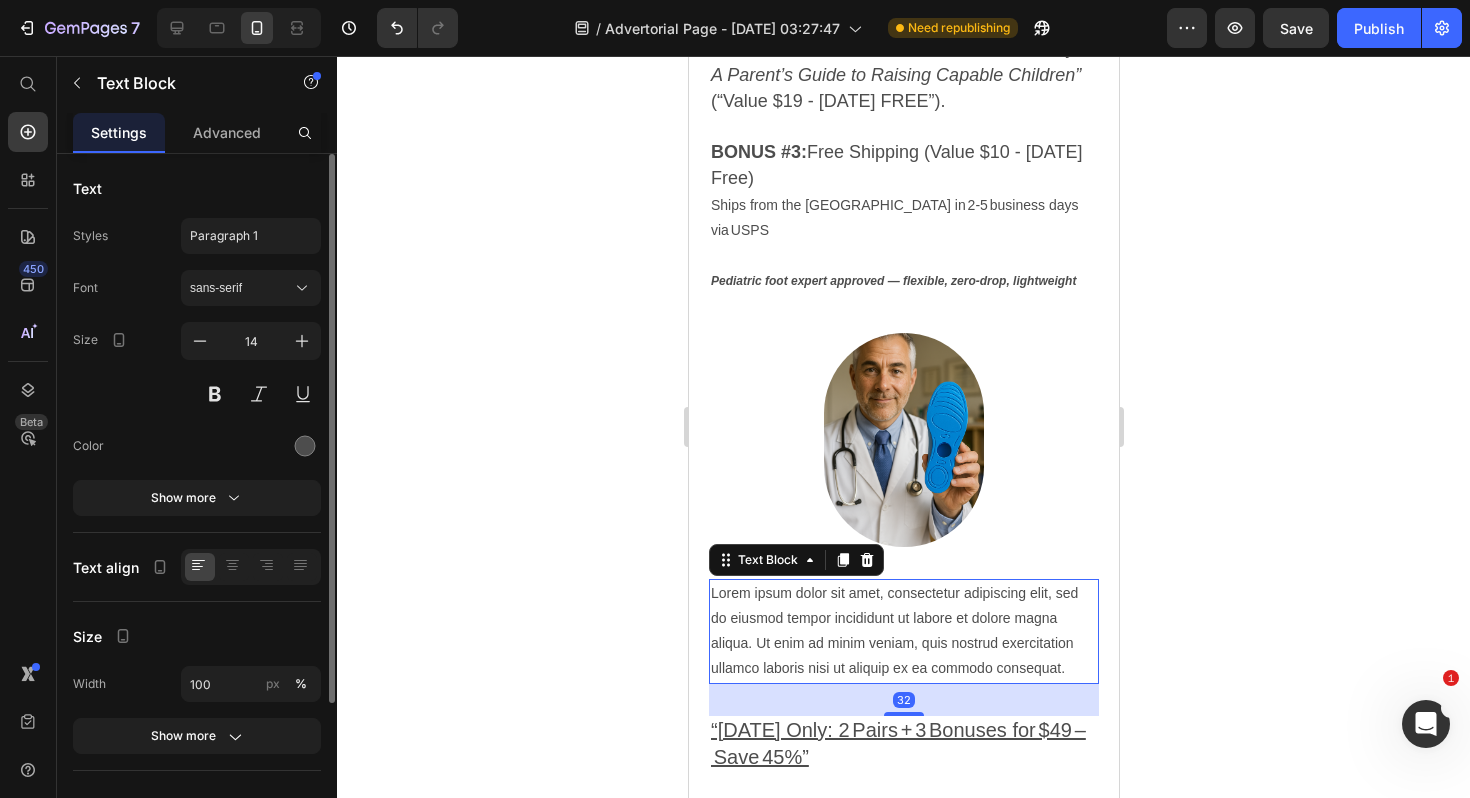 click on "Lorem ipsum dolor sit amet, consectetur adipiscing elit, sed do eiusmod tempor incididunt ut labore et dolore magna aliqua. Ut enim ad minim veniam, quis nostrud exercitation ullamco laboris nisi ut aliquip ex ea commodo consequat." at bounding box center [903, 631] 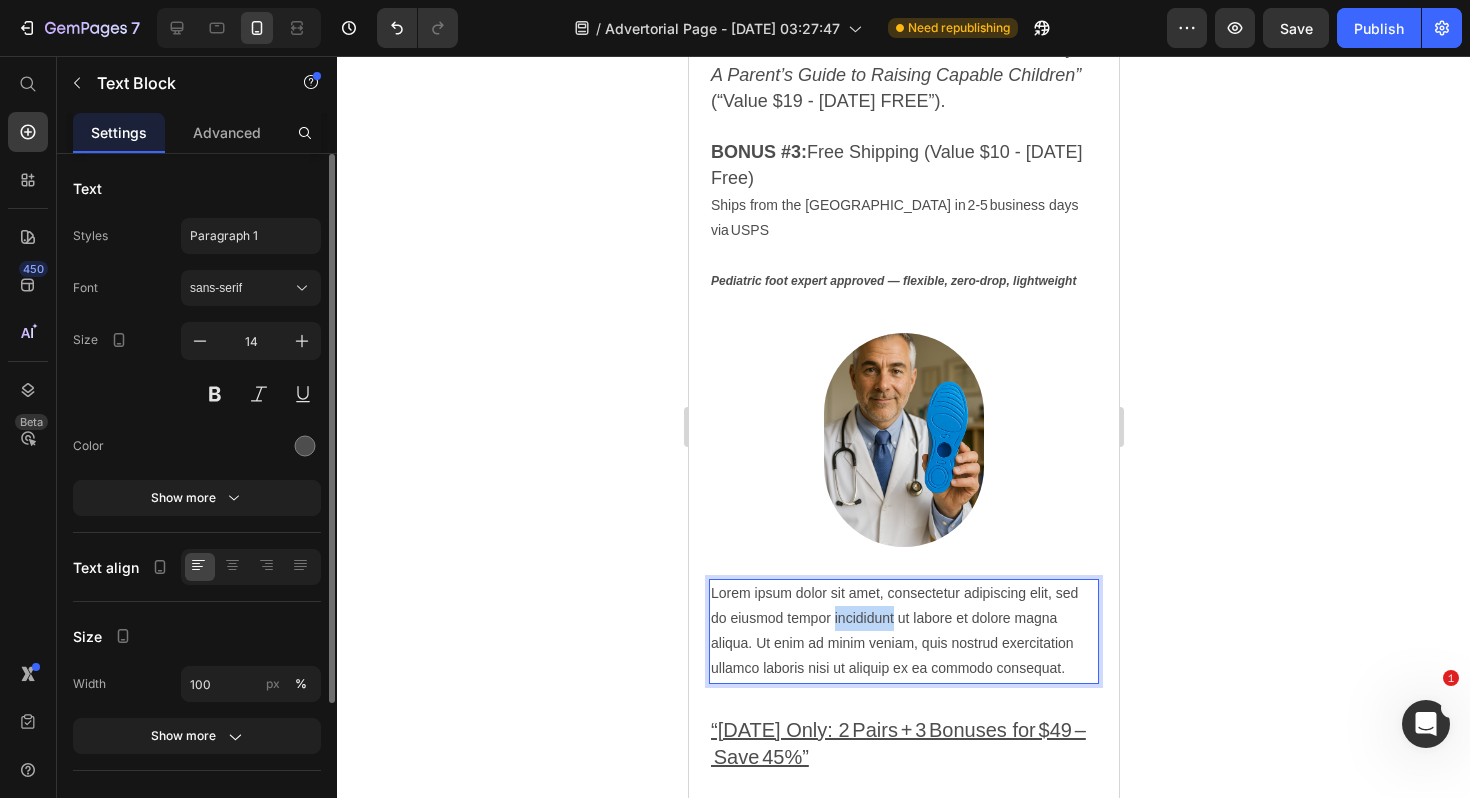 click on "Lorem ipsum dolor sit amet, consectetur adipiscing elit, sed do eiusmod tempor incididunt ut labore et dolore magna aliqua. Ut enim ad minim veniam, quis nostrud exercitation ullamco laboris nisi ut aliquip ex ea commodo consequat." at bounding box center (903, 631) 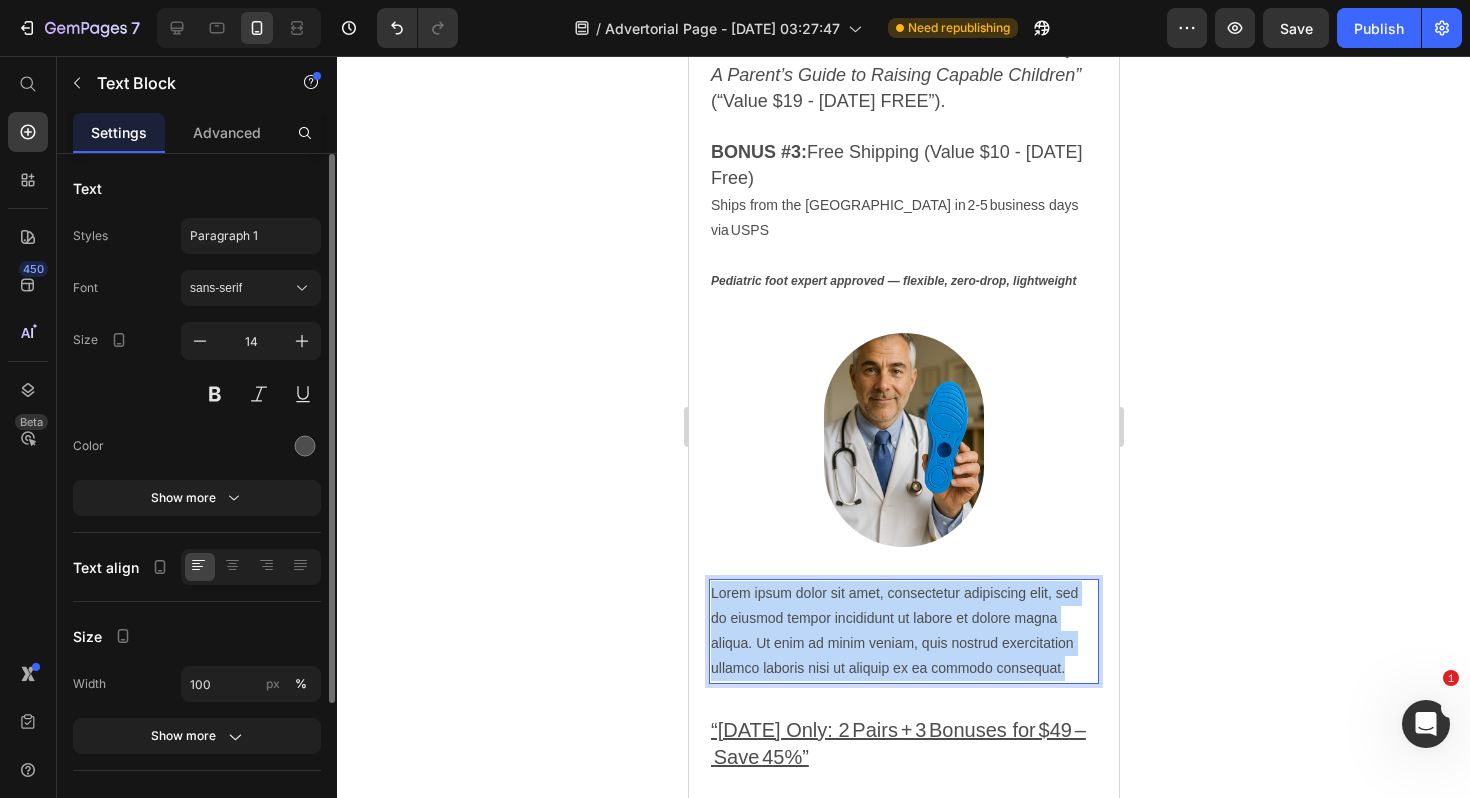 click on "Lorem ipsum dolor sit amet, consectetur adipiscing elit, sed do eiusmod tempor incididunt ut labore et dolore magna aliqua. Ut enim ad minim veniam, quis nostrud exercitation ullamco laboris nisi ut aliquip ex ea commodo consequat." at bounding box center (903, 631) 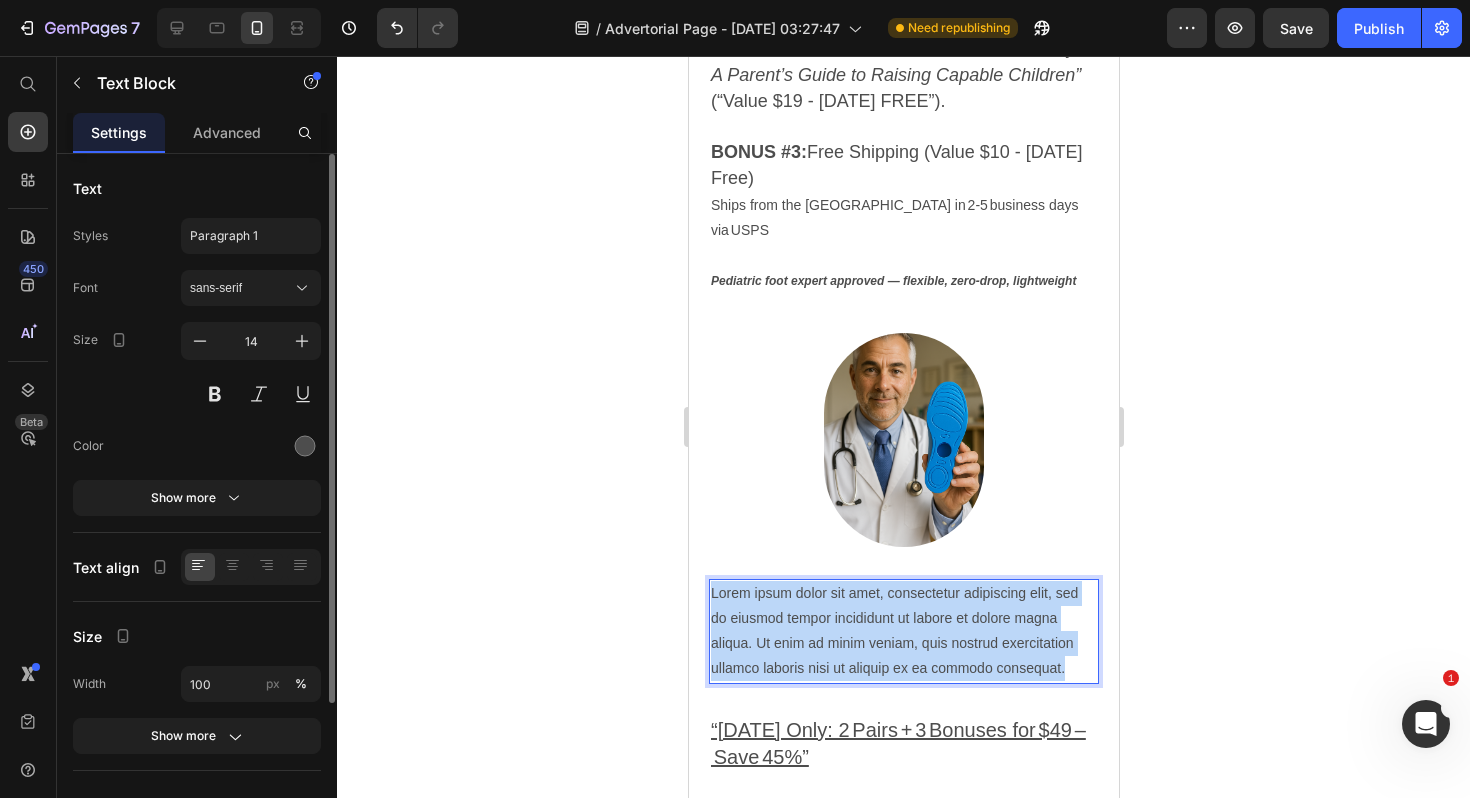 click on "Lorem ipsum dolor sit amet, consectetur adipiscing elit, sed do eiusmod tempor incididunt ut labore et dolore magna aliqua. Ut enim ad minim veniam, quis nostrud exercitation ullamco laboris nisi ut aliquip ex ea commodo consequat." at bounding box center (903, 631) 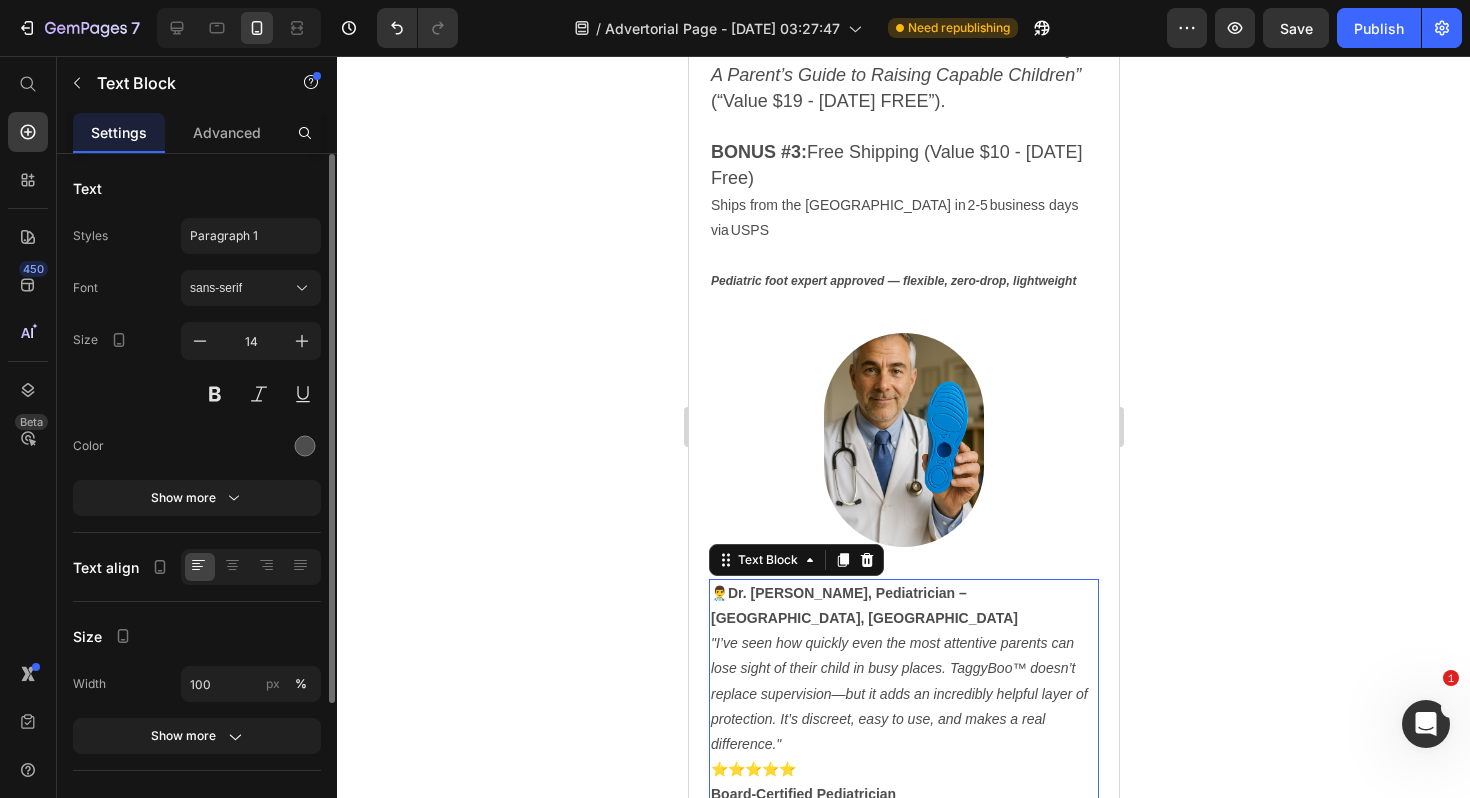 click 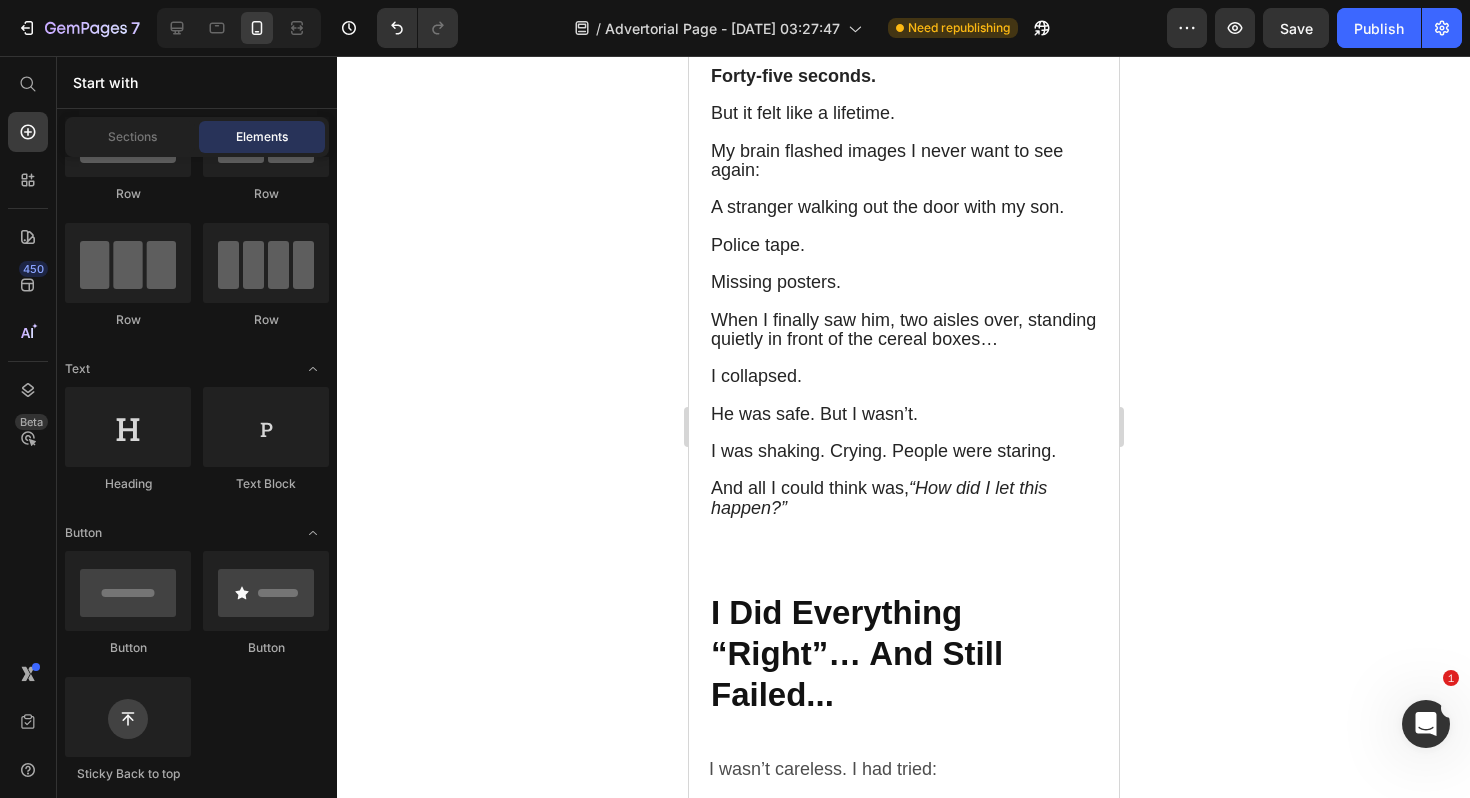 scroll, scrollTop: 2527, scrollLeft: 0, axis: vertical 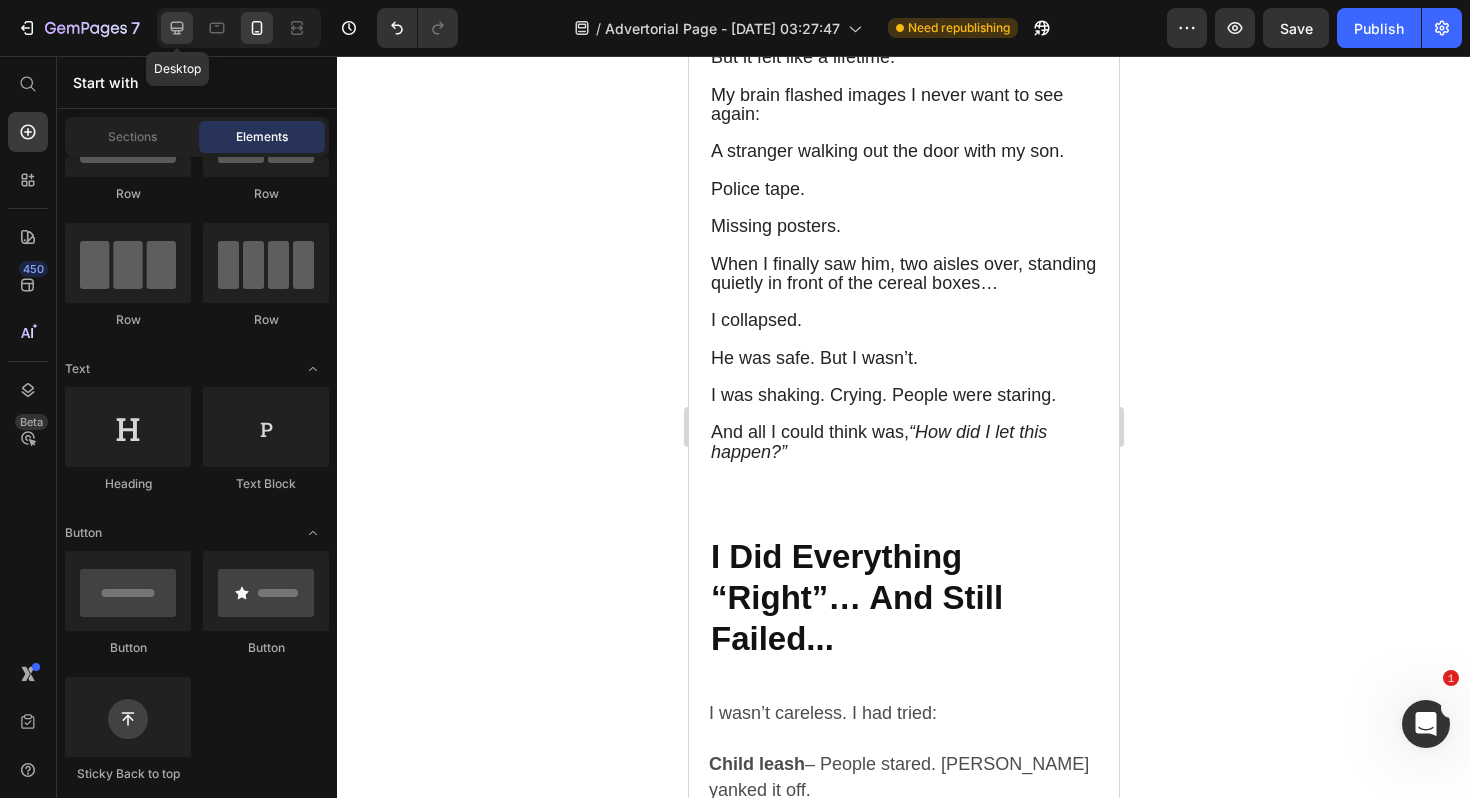 click 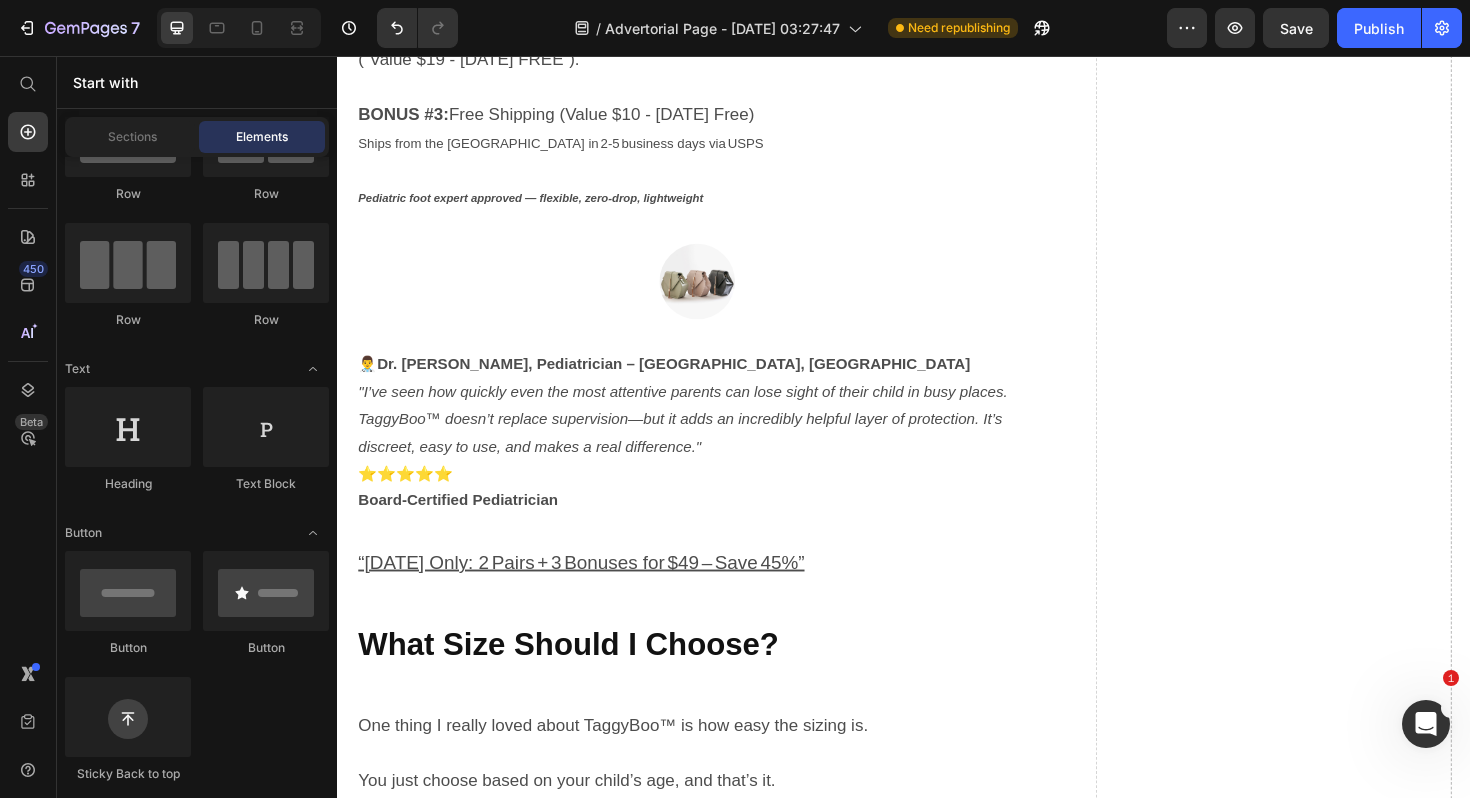 scroll, scrollTop: 6274, scrollLeft: 0, axis: vertical 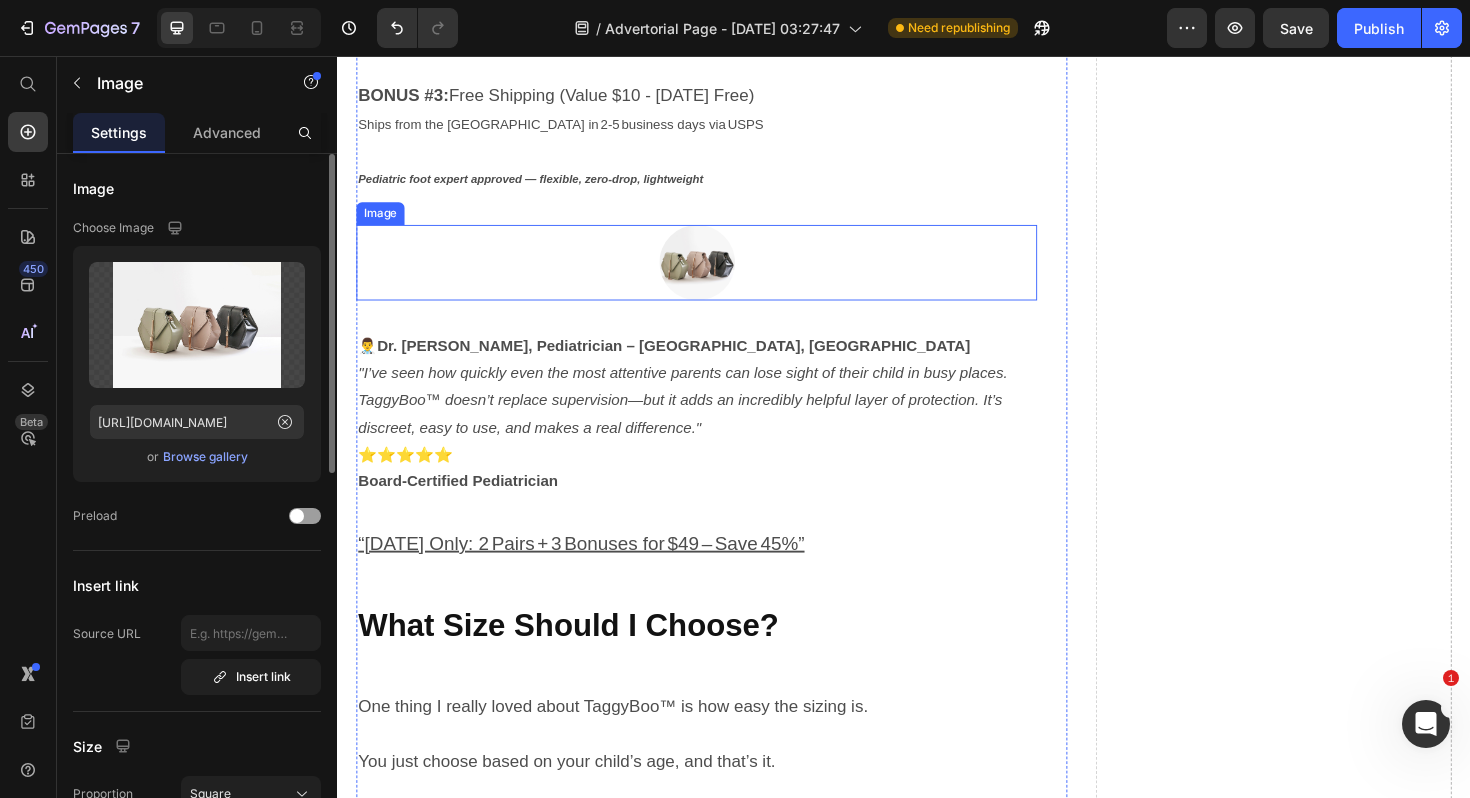 click at bounding box center (717, 275) 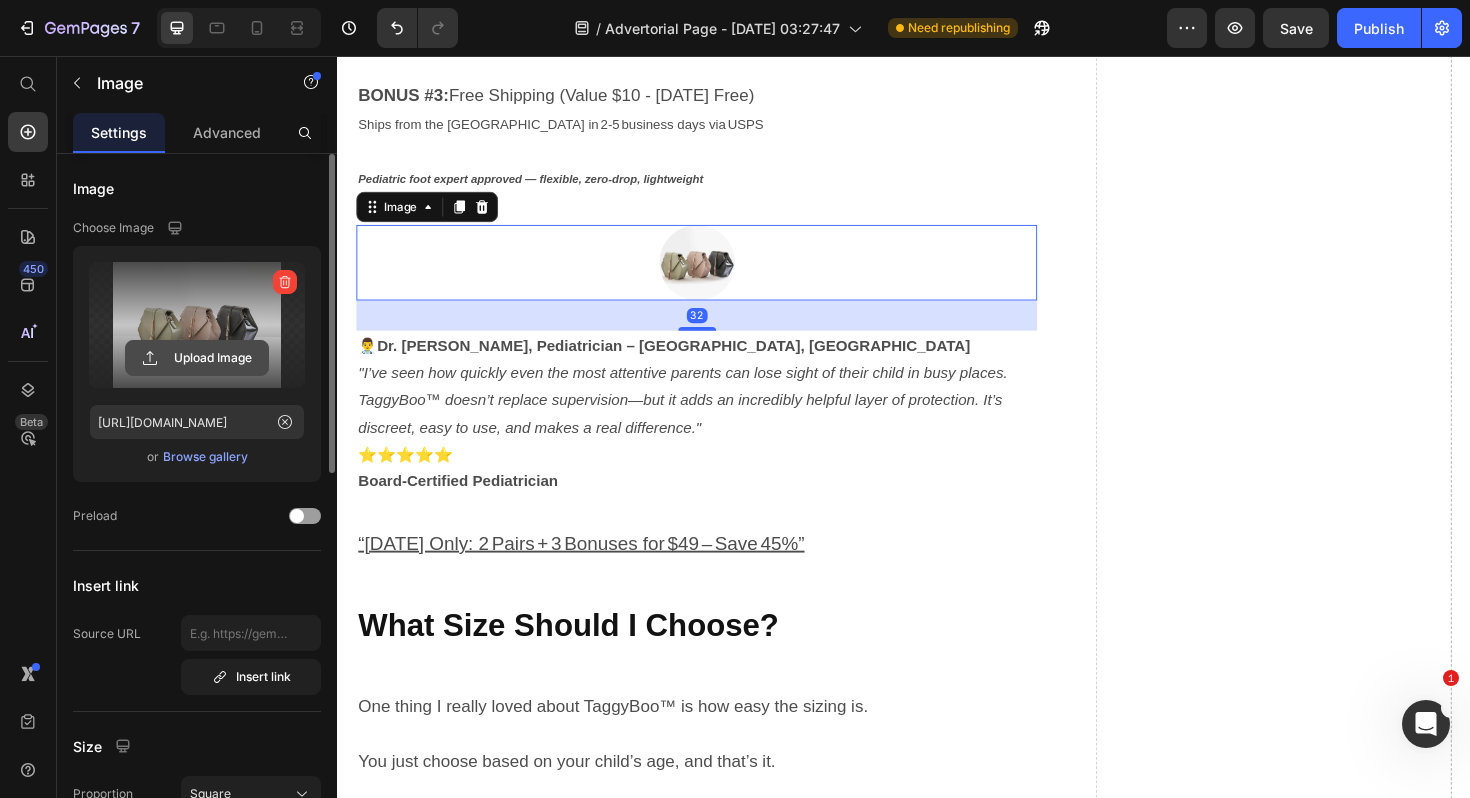 click 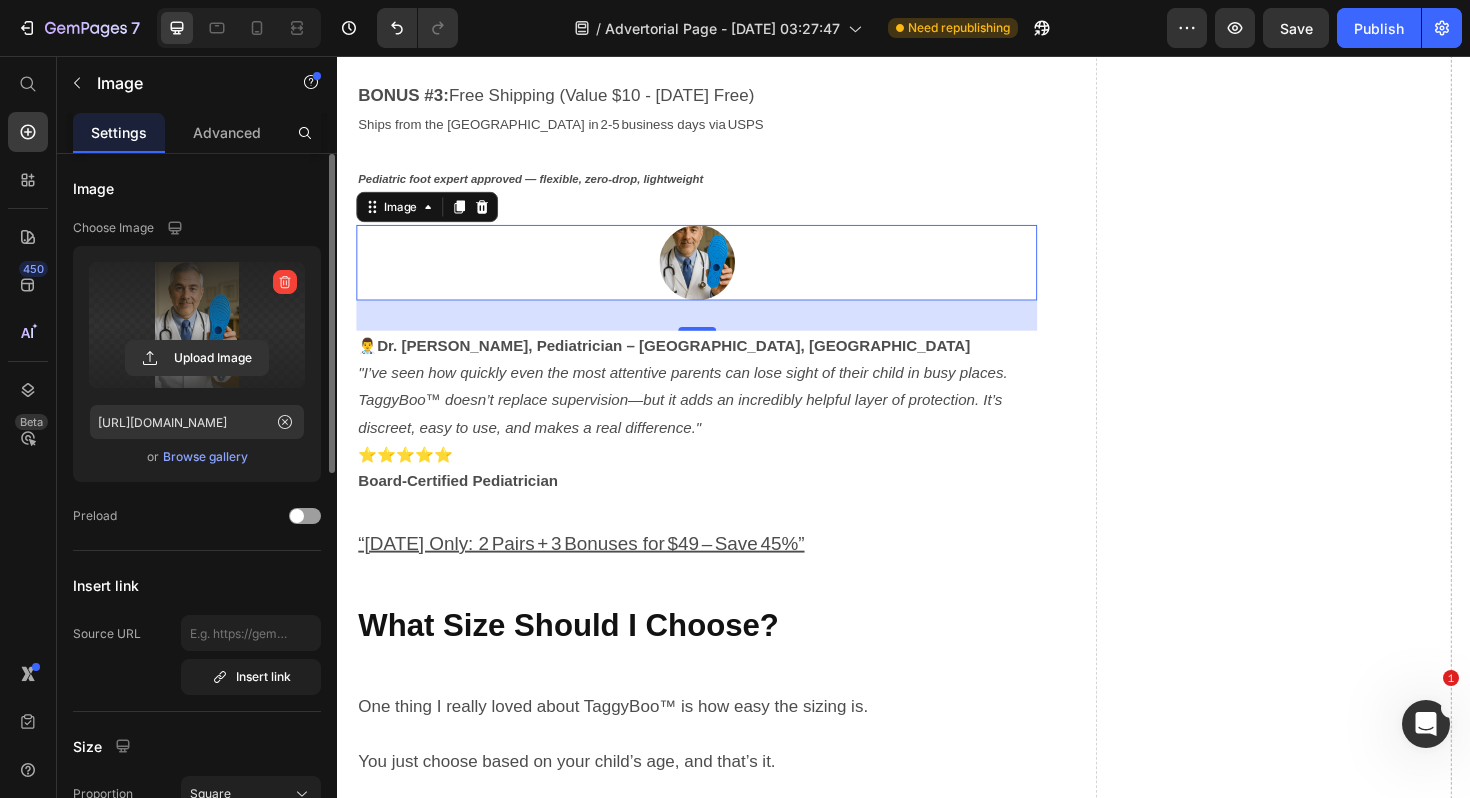 click at bounding box center (717, 275) 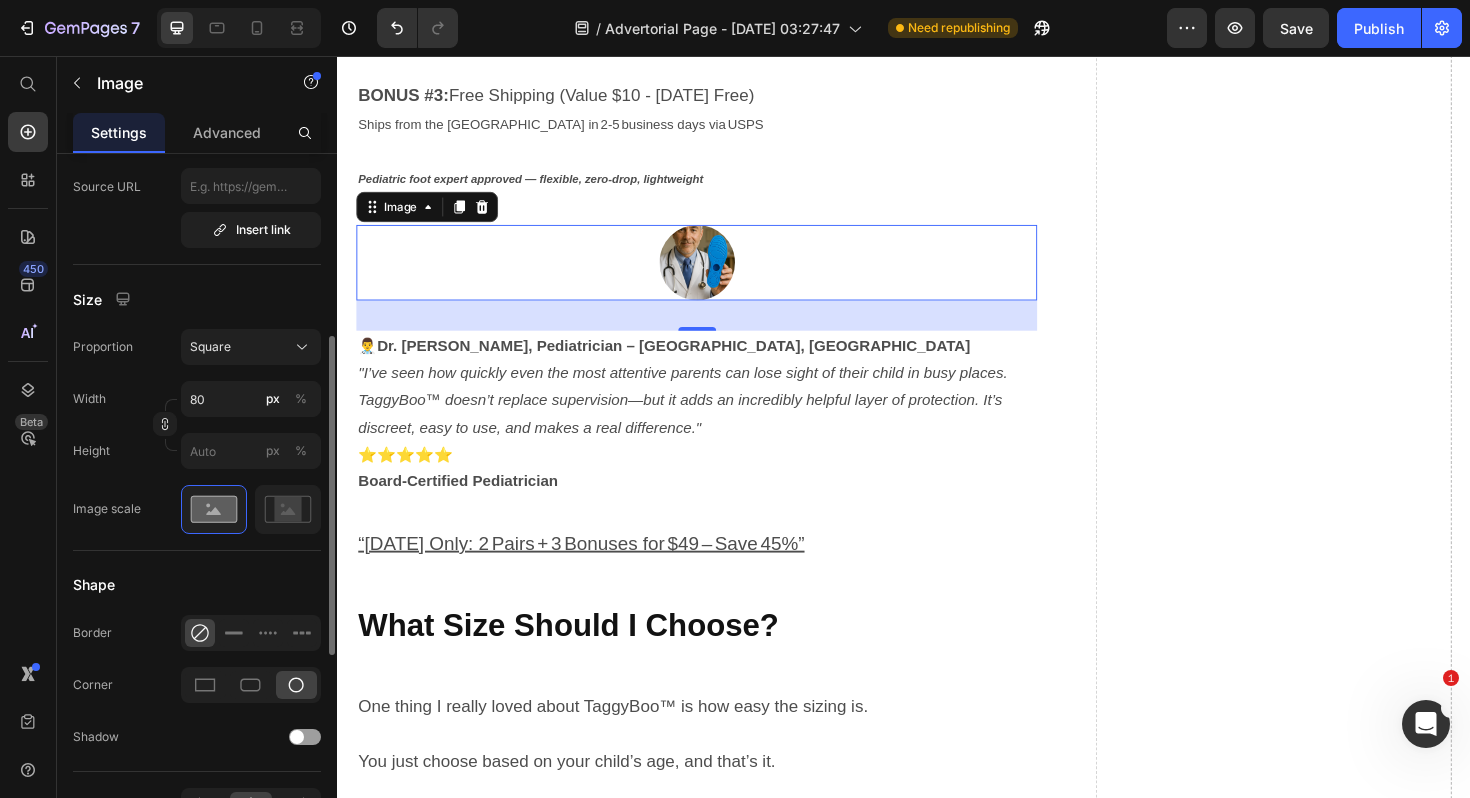 scroll, scrollTop: 458, scrollLeft: 0, axis: vertical 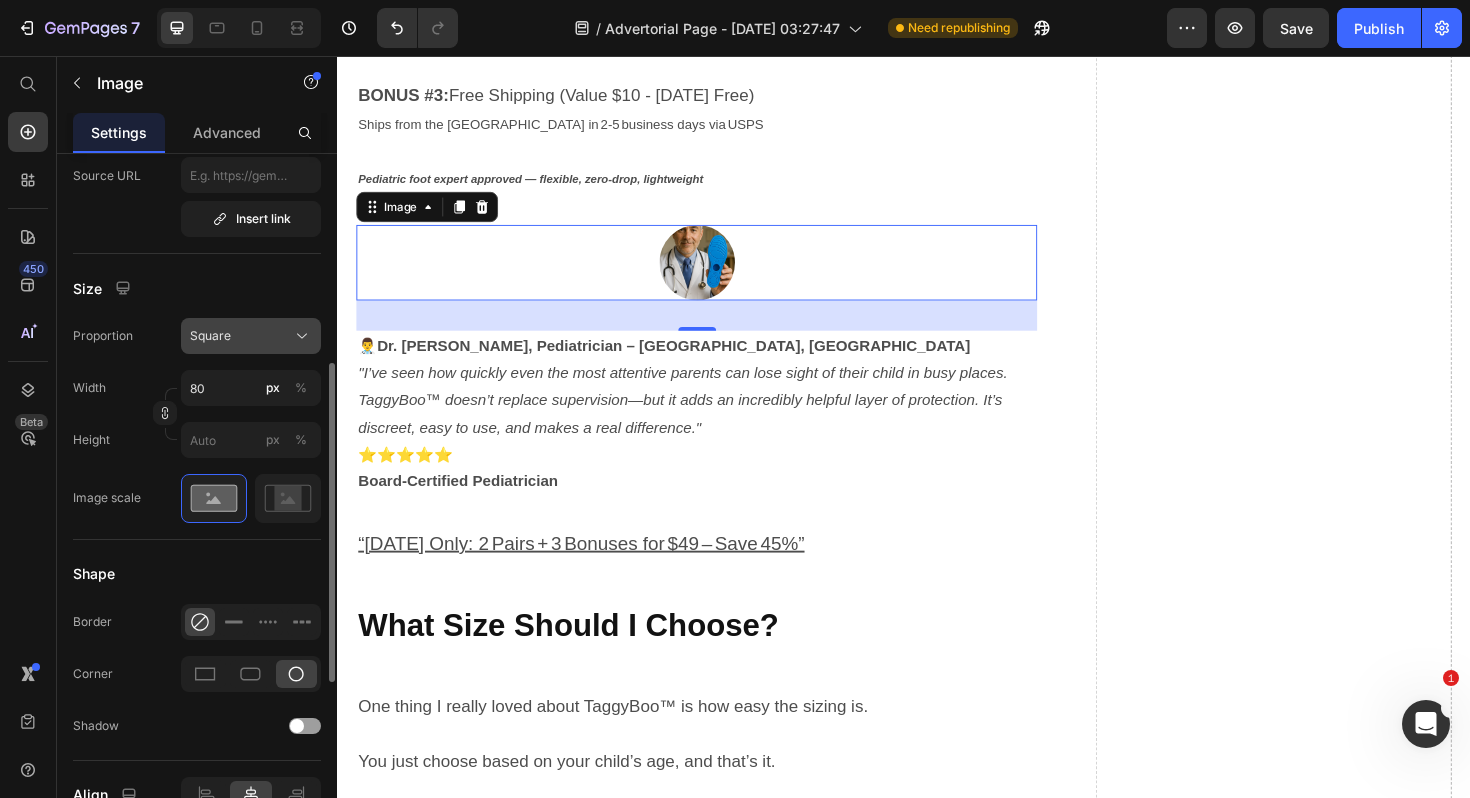 click on "Square" at bounding box center [251, 336] 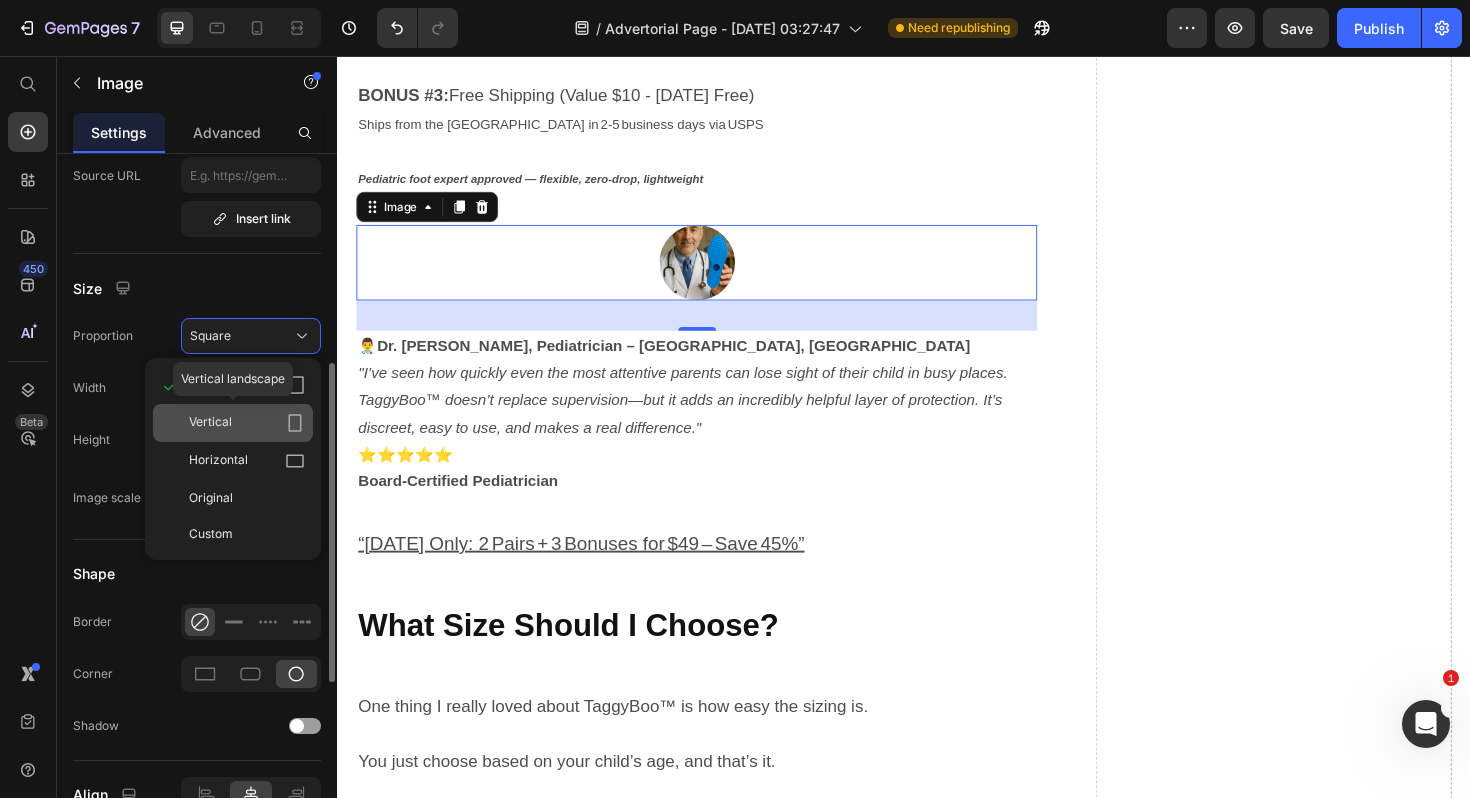 click on "Vertical" 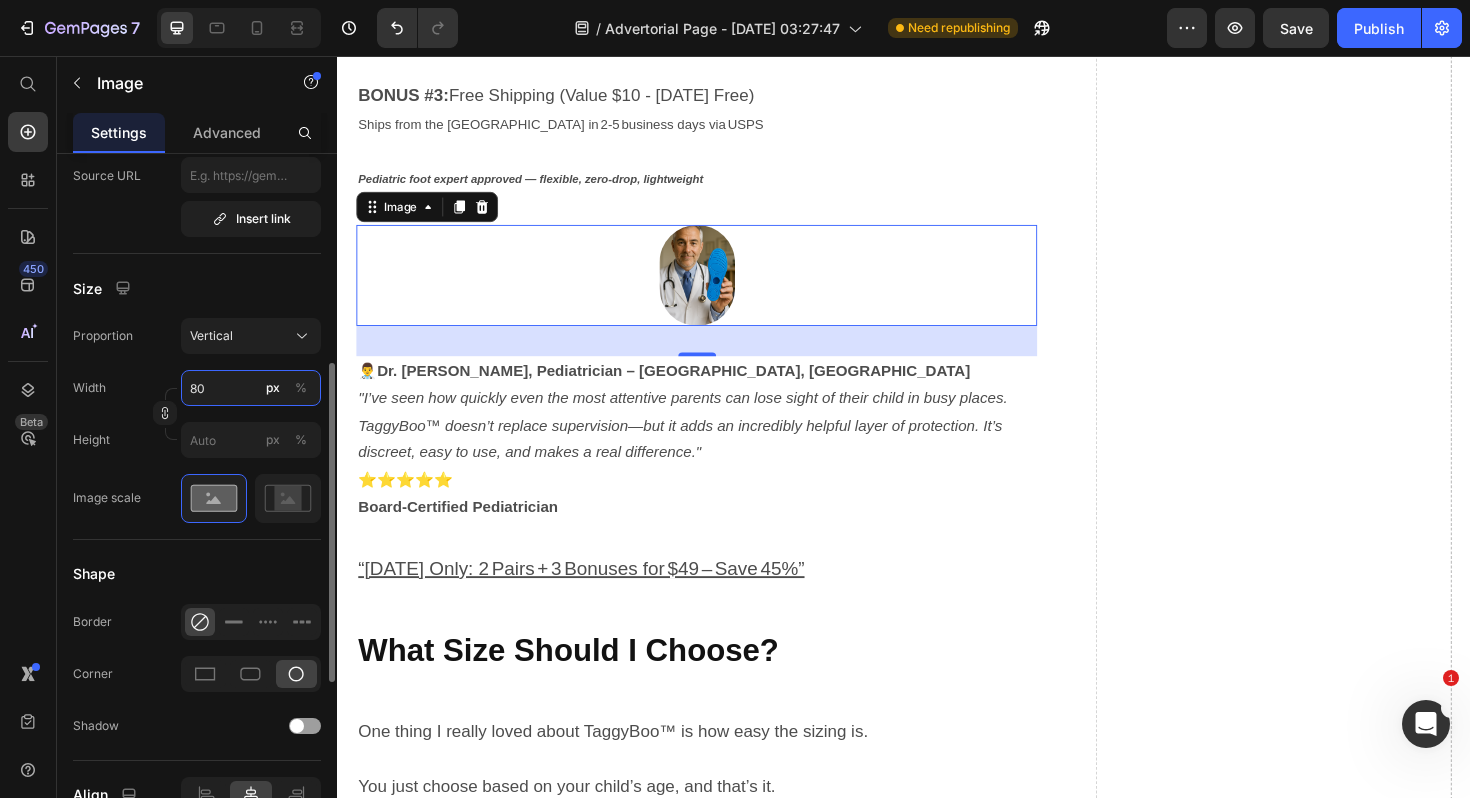 click on "80" at bounding box center [251, 388] 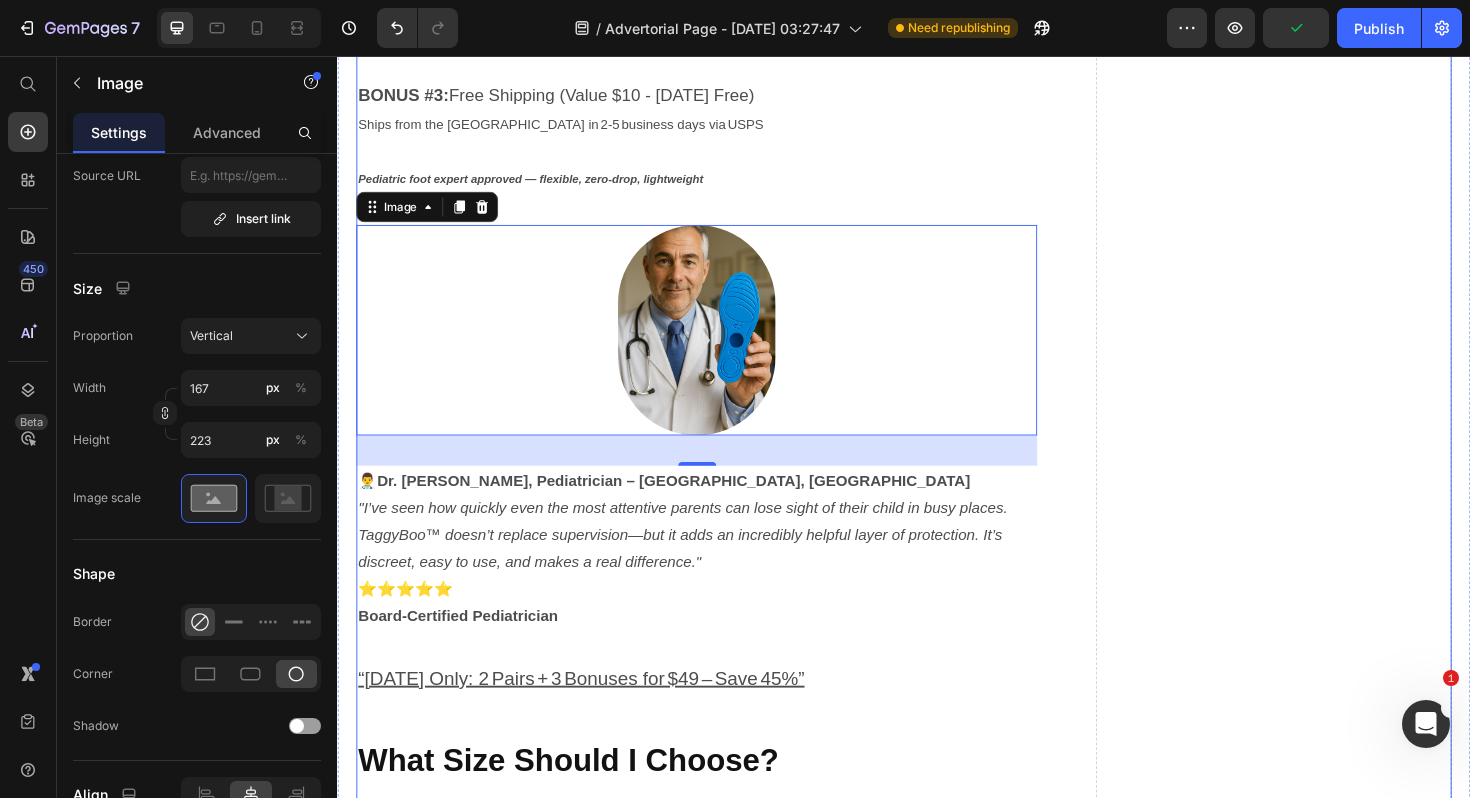 click on "The Hidden Flaw in Every Tracker Heading These tools all fail for the same reason: They’re  external . Kids see them, pull them, and remove them. Even worse, things like metal carts and thick walls can block signals  when you need them most . And the judgment from strangers? That just adds more stress . Text Block Why You Can’t Do This Alone Heading Phones buzz. People bump into you. Cashiers ask questions. Your brain is trying to do a million things.   Even the best parent  can’t stay alert 100% of the time  while toddlers move  six feet per second . That’s why I stopped trying to be perfect—and found something smarter. Text Block The Mom-to-Mom Tip That Changed Everything Heading My friend [PERSON_NAME] said, “ Try TaggyBoo™ .”   “It’s a soft insole that hides an AirTag inside your child’s shoe. No one sees it. Not even them. And it can’t fall off.”   I ordered it that night. Text Block The Simple Science Behind TaggyBoo™ Heading Why other trackers fail   Visible trackers = tampering" at bounding box center [937, -229] 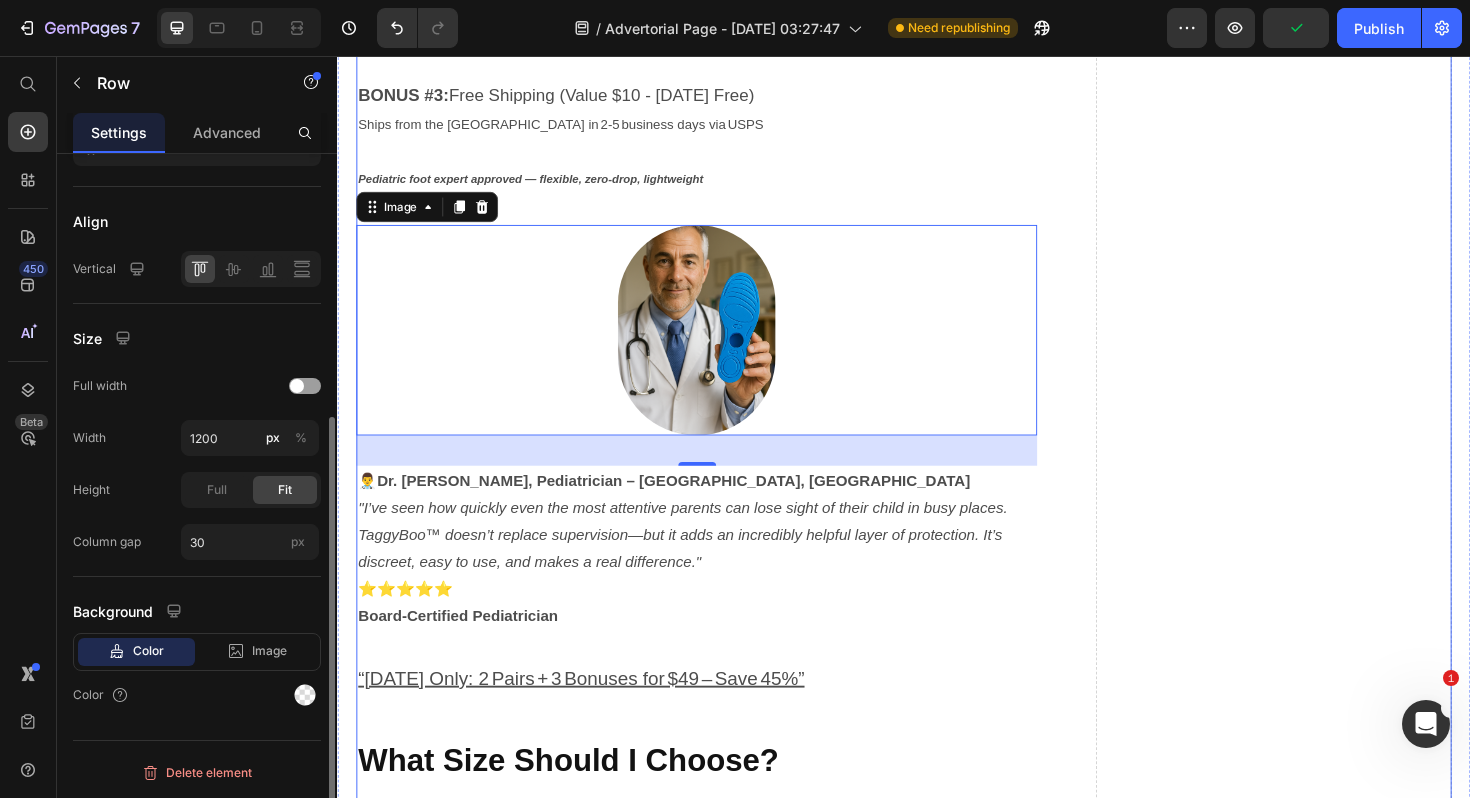 scroll, scrollTop: 0, scrollLeft: 0, axis: both 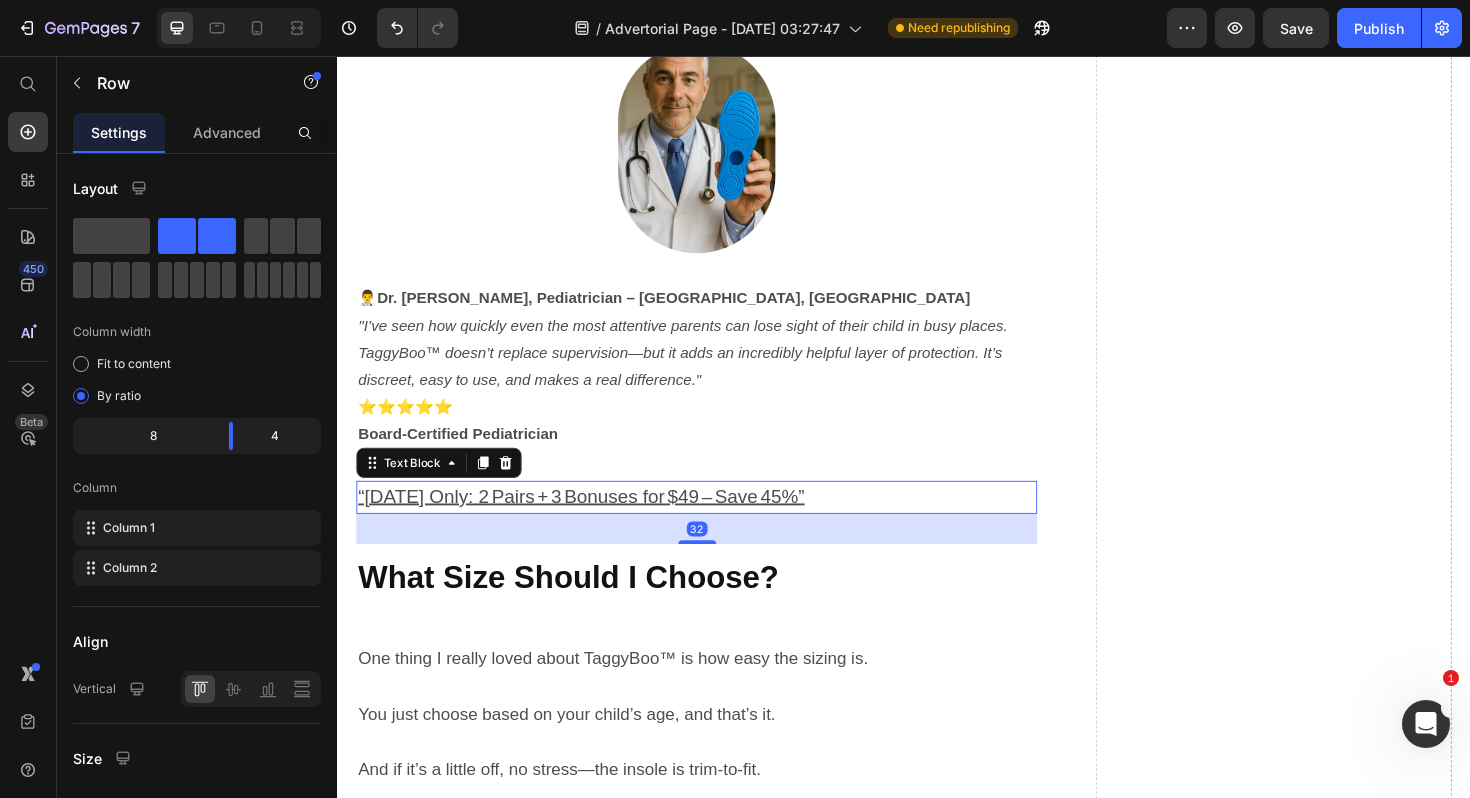 click on "“[DATE] Only: 2 Pairs + 3 Bonuses for $49 – Save 45%”" at bounding box center (595, 522) 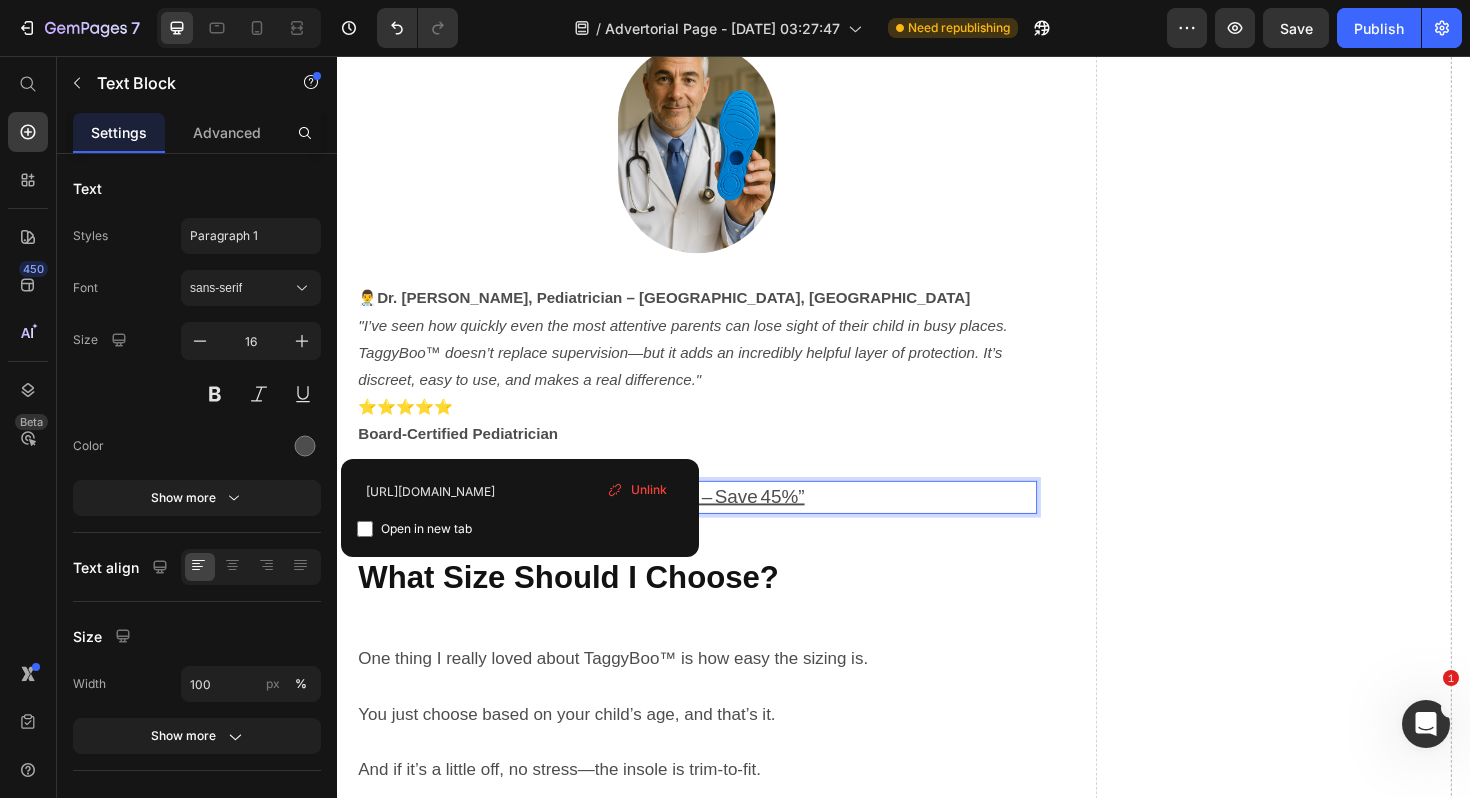 click on "“[DATE] Only: 2 Pairs + 3 Bonuses for $49 – Save 45%”" at bounding box center [595, 522] 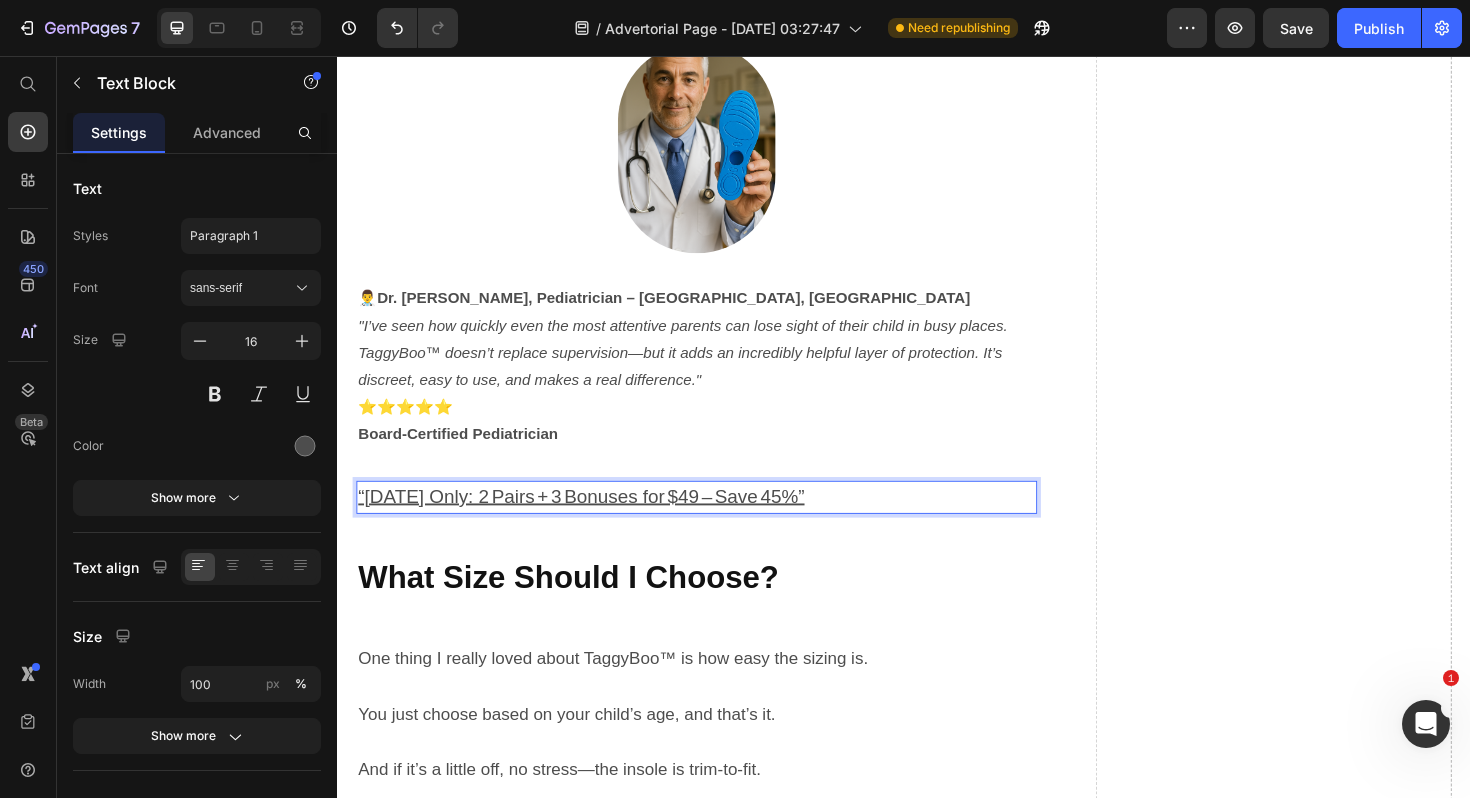 click on "“[DATE] Only: 2 Pairs + 3 Bonuses for $49 – Save 45%”" at bounding box center (595, 522) 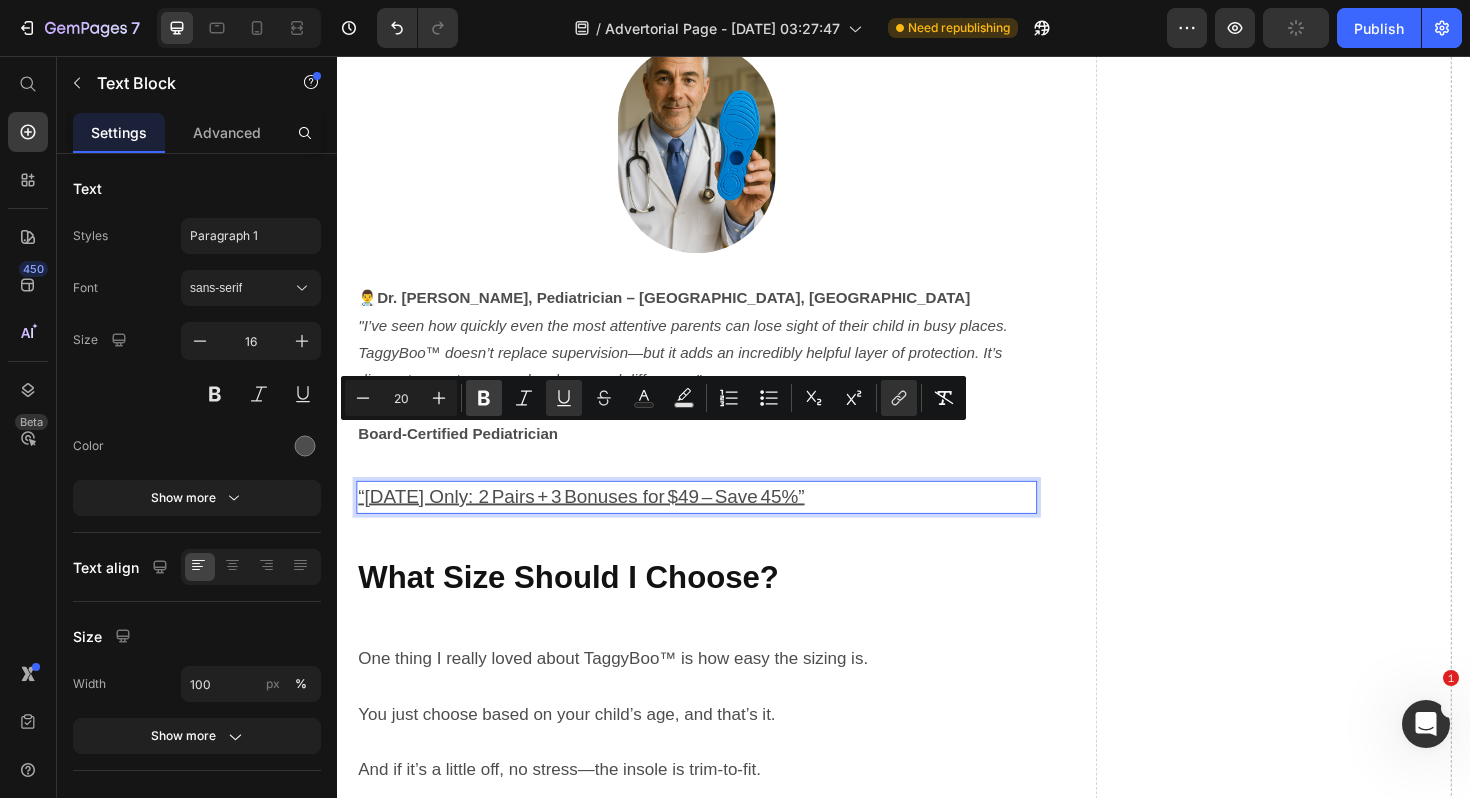 click on "Bold" at bounding box center (484, 398) 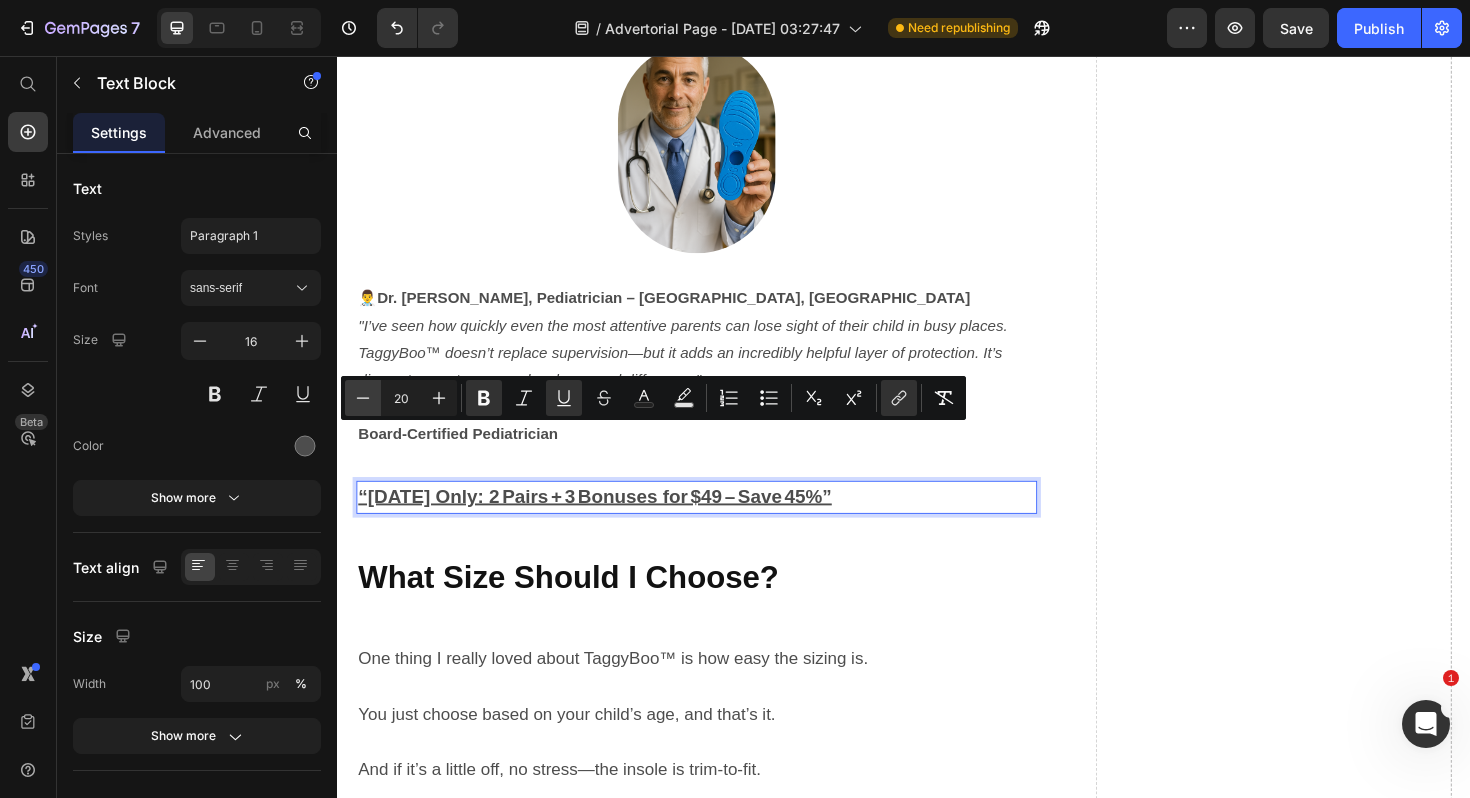 click on "Minus" at bounding box center (363, 398) 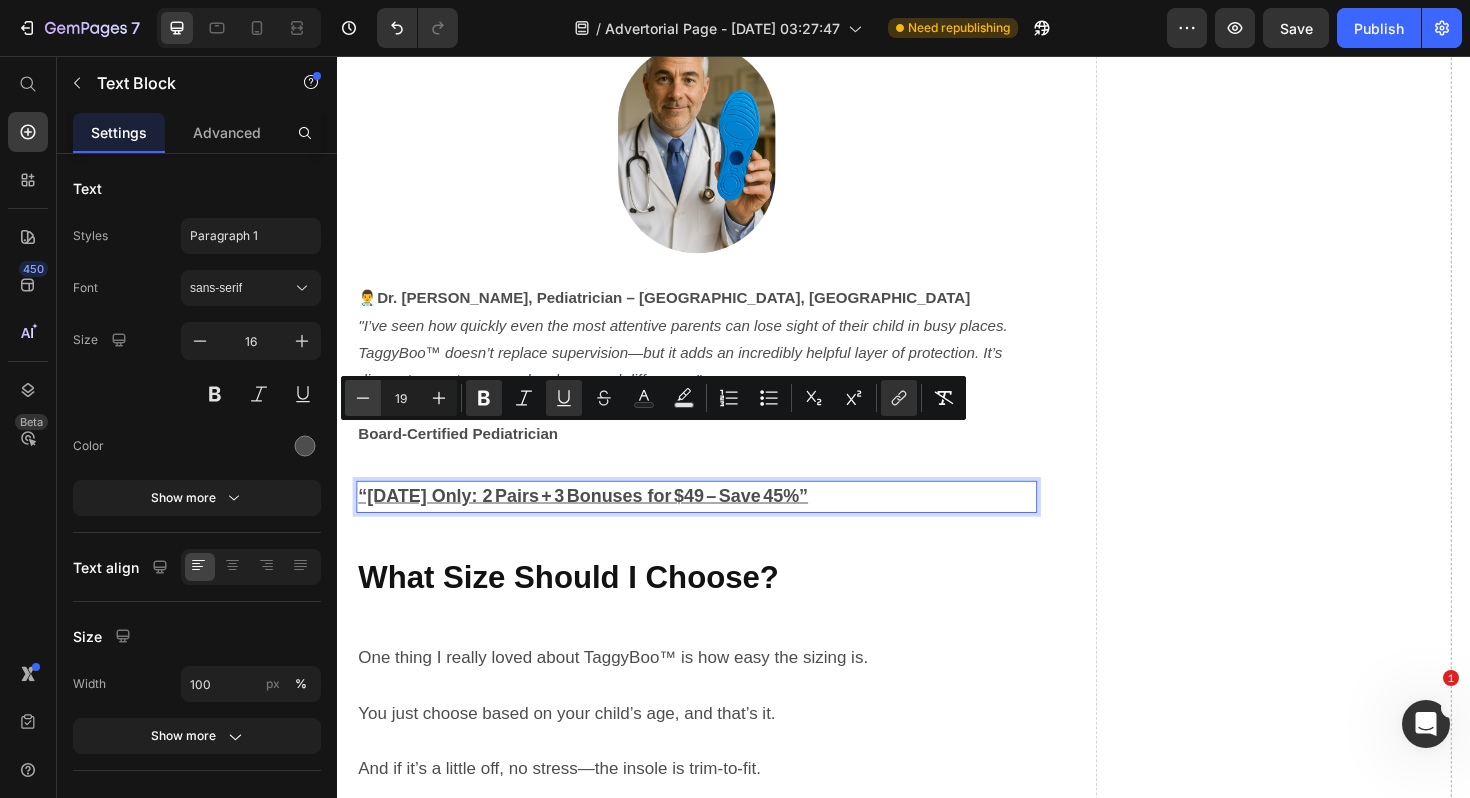 click on "Minus" at bounding box center [363, 398] 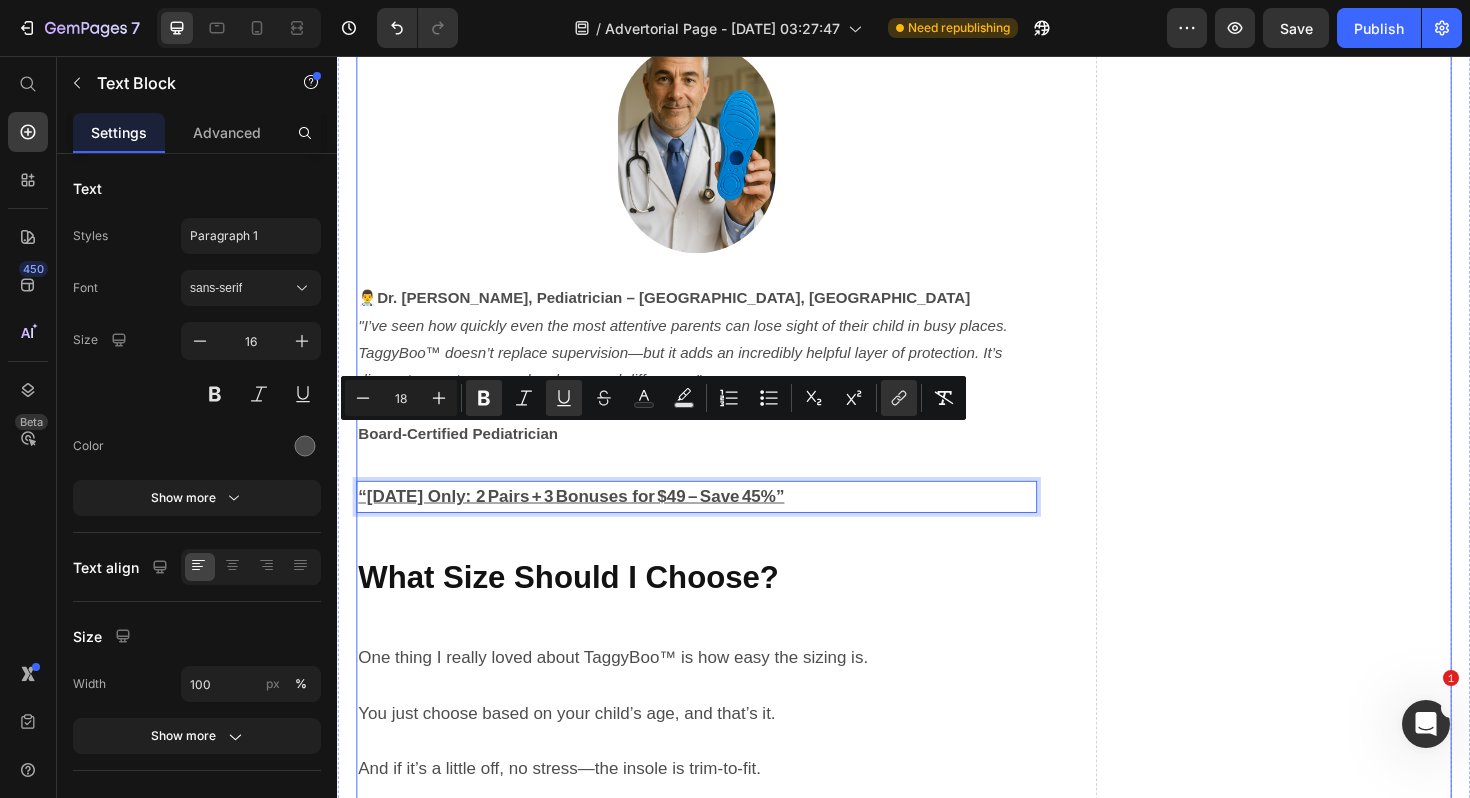 click on "Drop element here" at bounding box center (1328, -423) 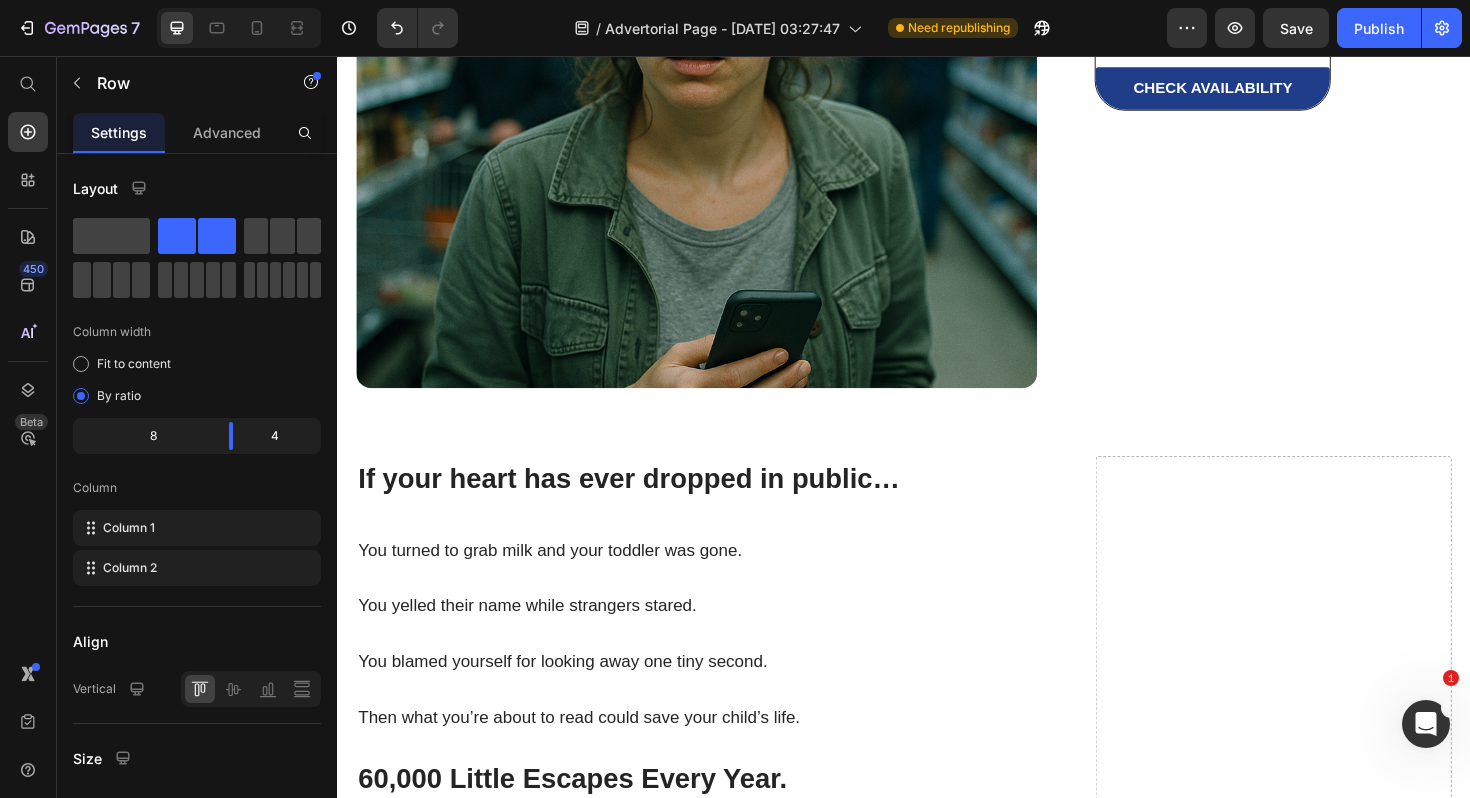 scroll, scrollTop: 0, scrollLeft: 0, axis: both 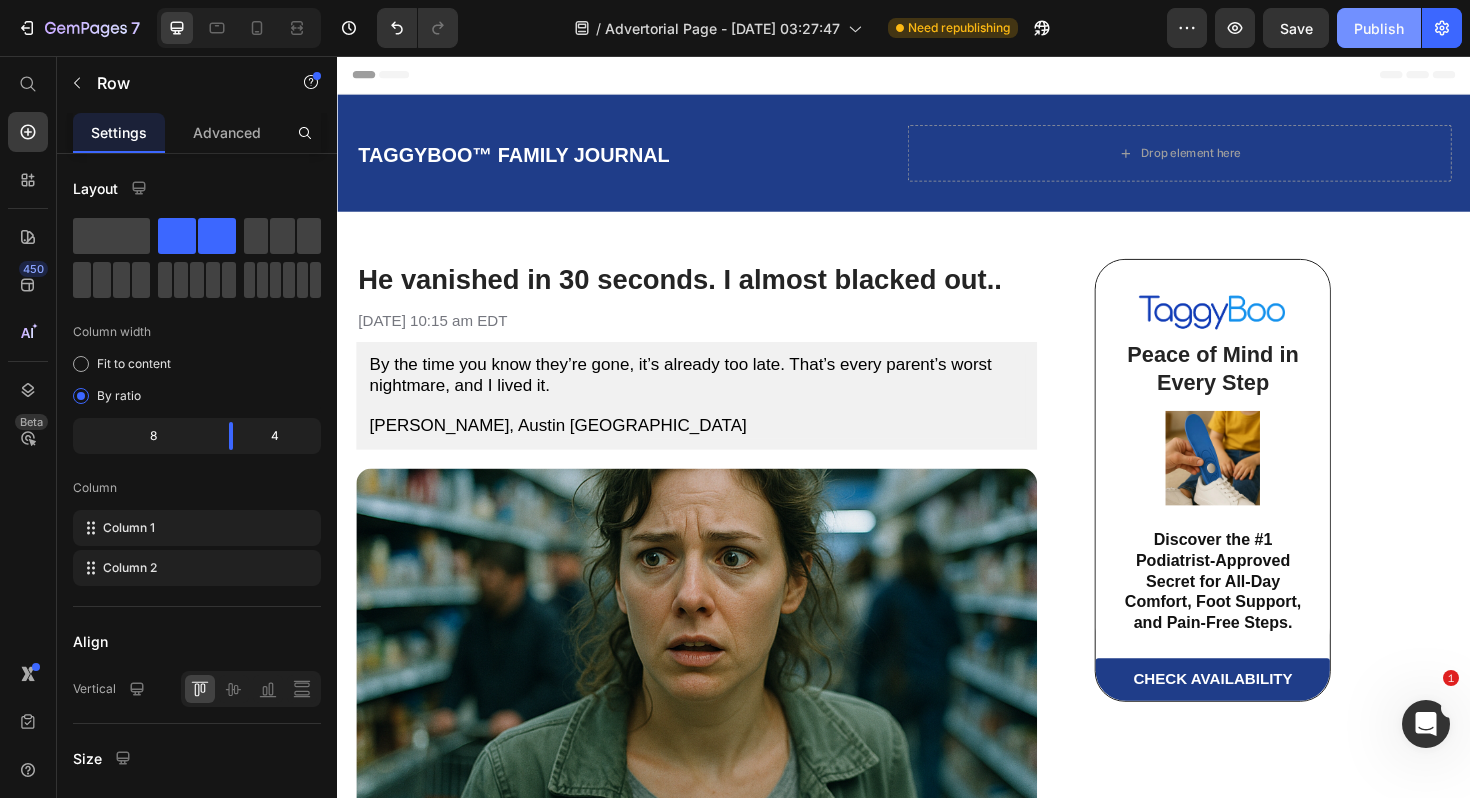 click on "Publish" 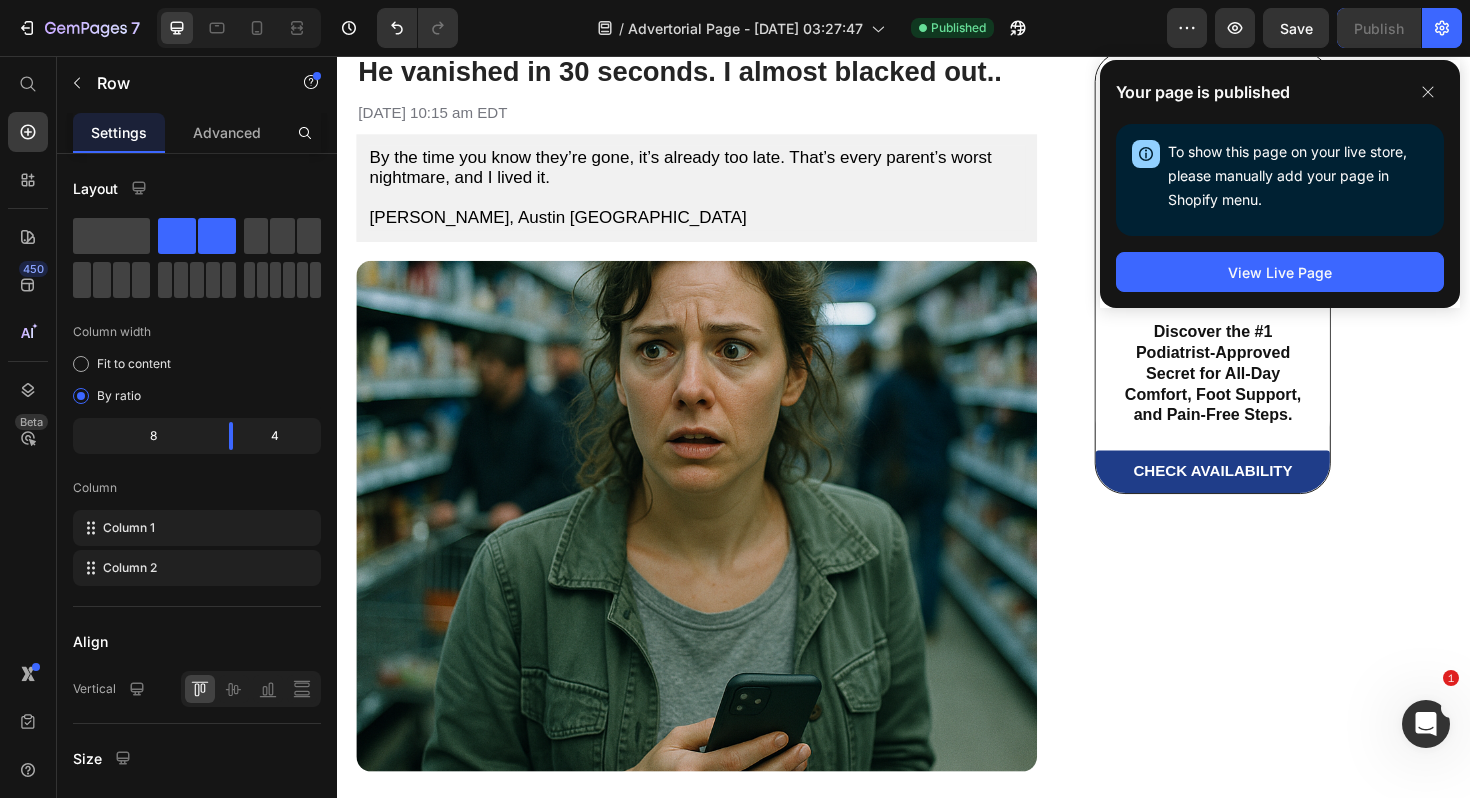 scroll, scrollTop: 0, scrollLeft: 0, axis: both 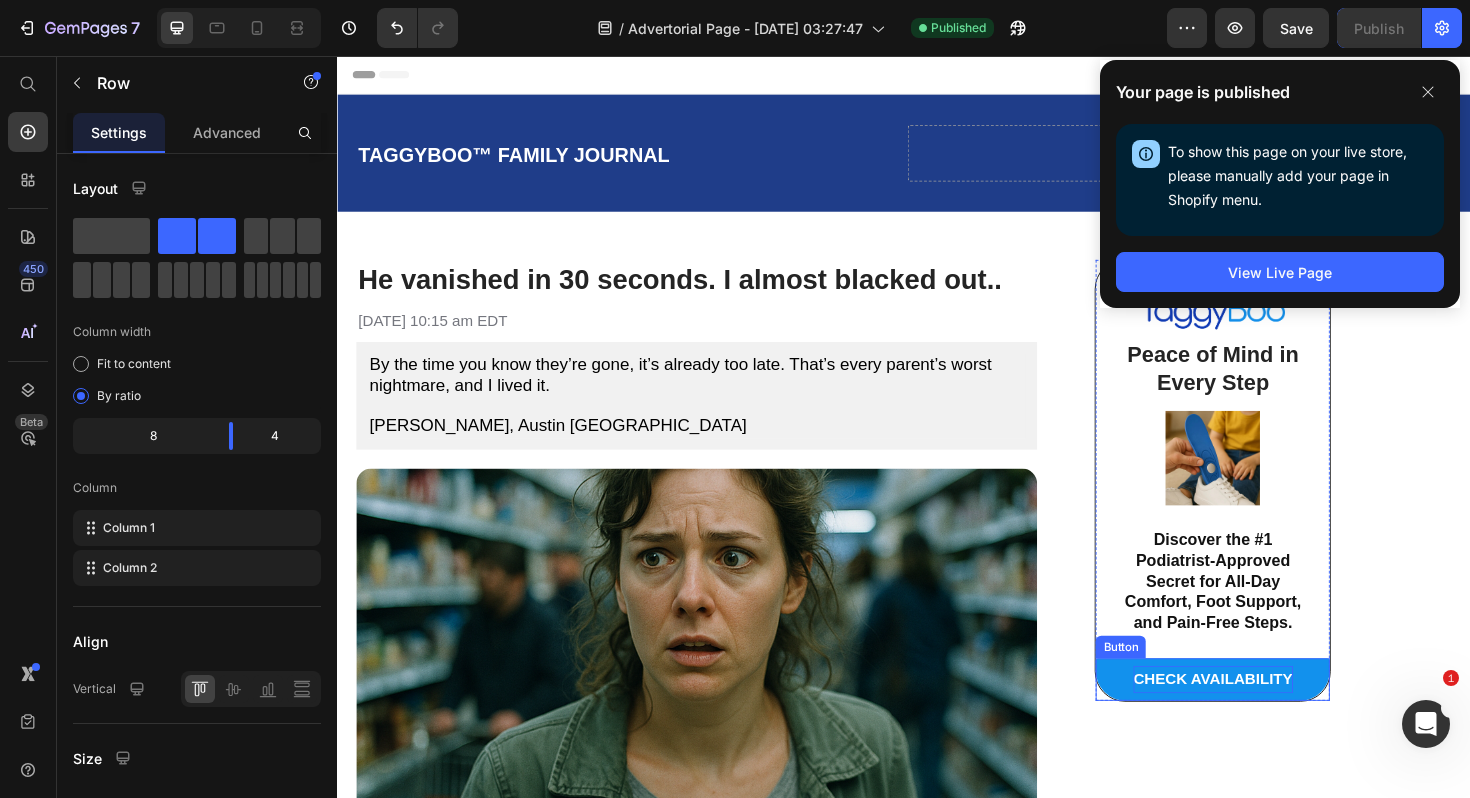 click on "CHECK AVAILABILITY" at bounding box center [1264, 715] 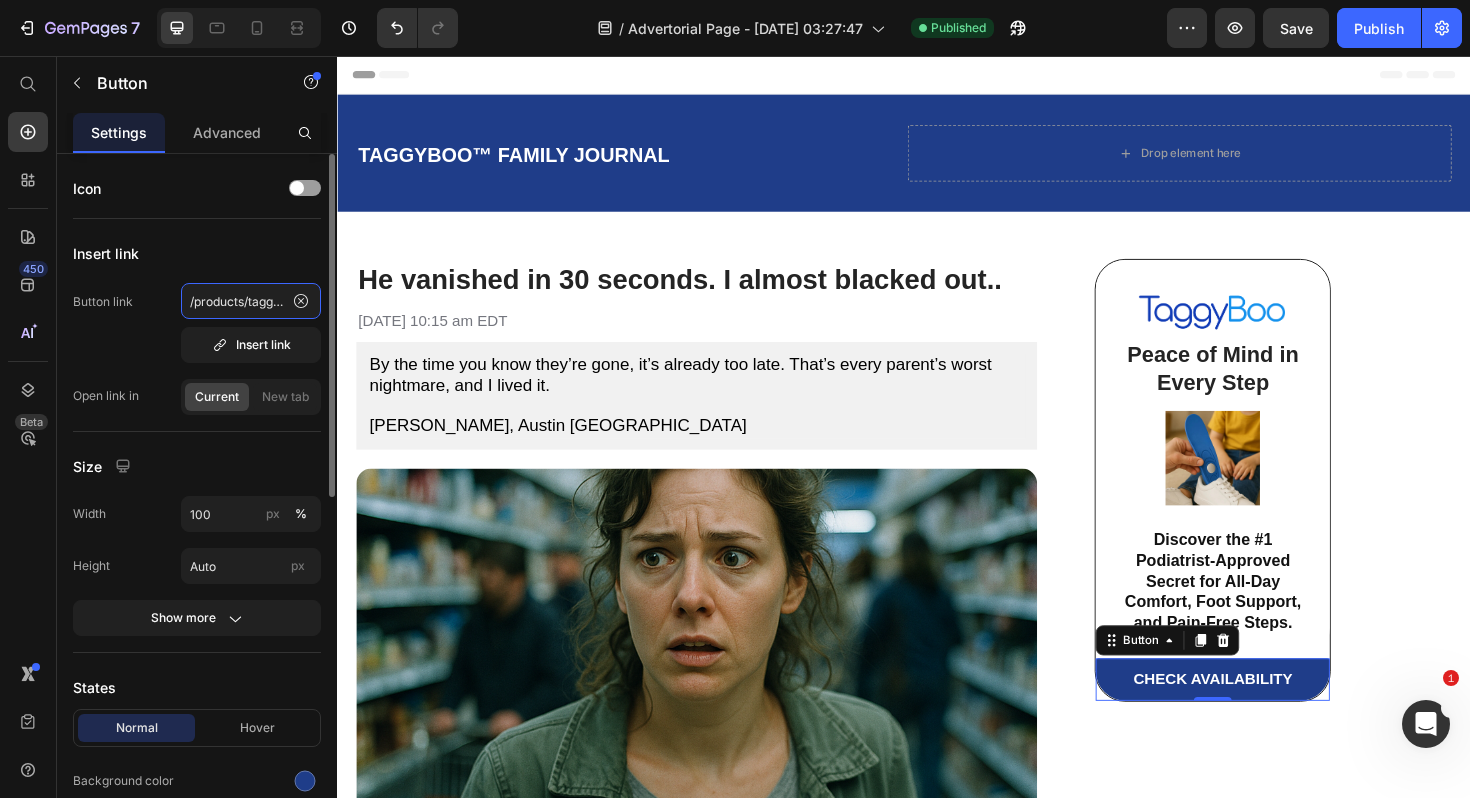 click on "/products/taggyboo%E2%84%A2-insole" 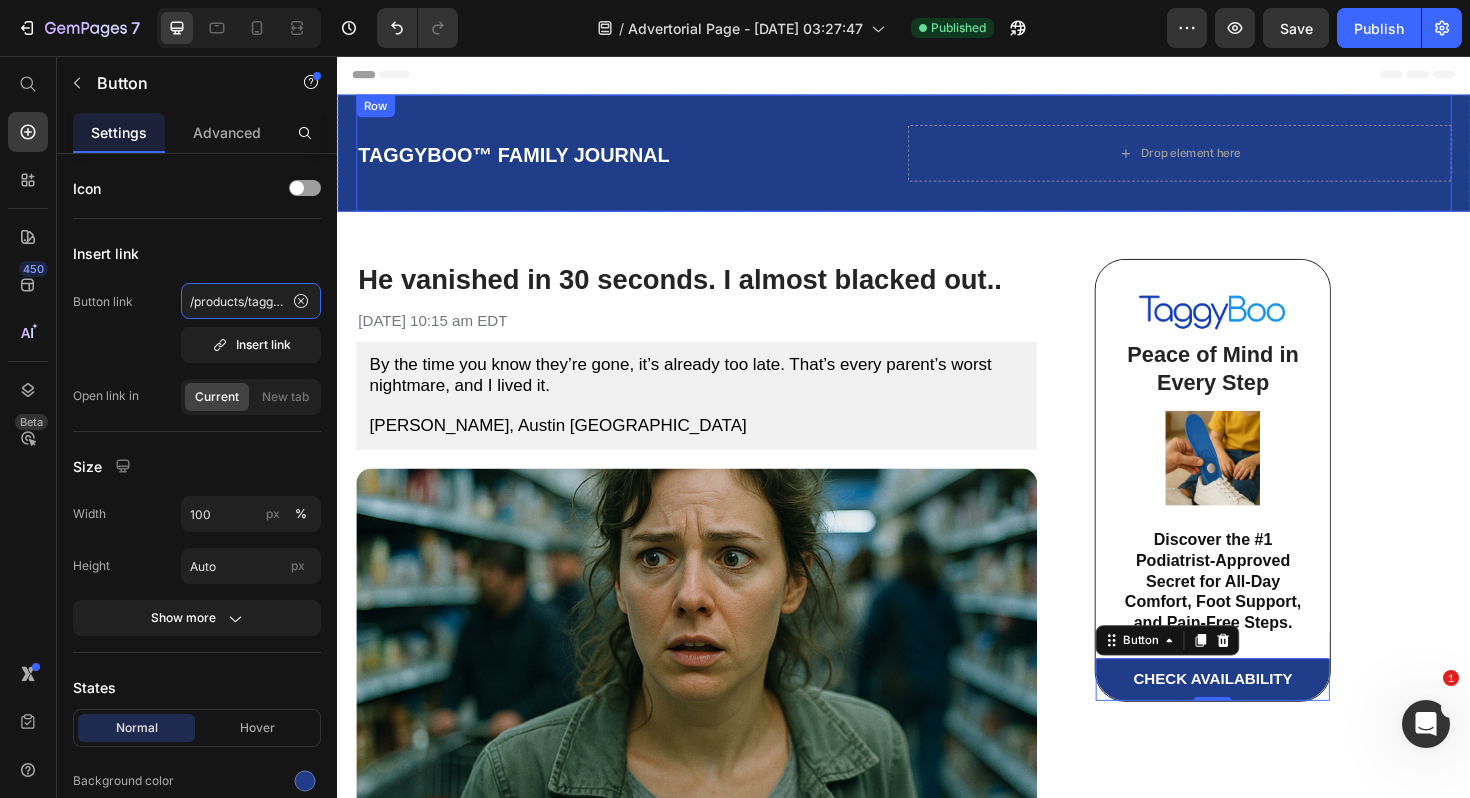 paste on "https://taggyboo.com" 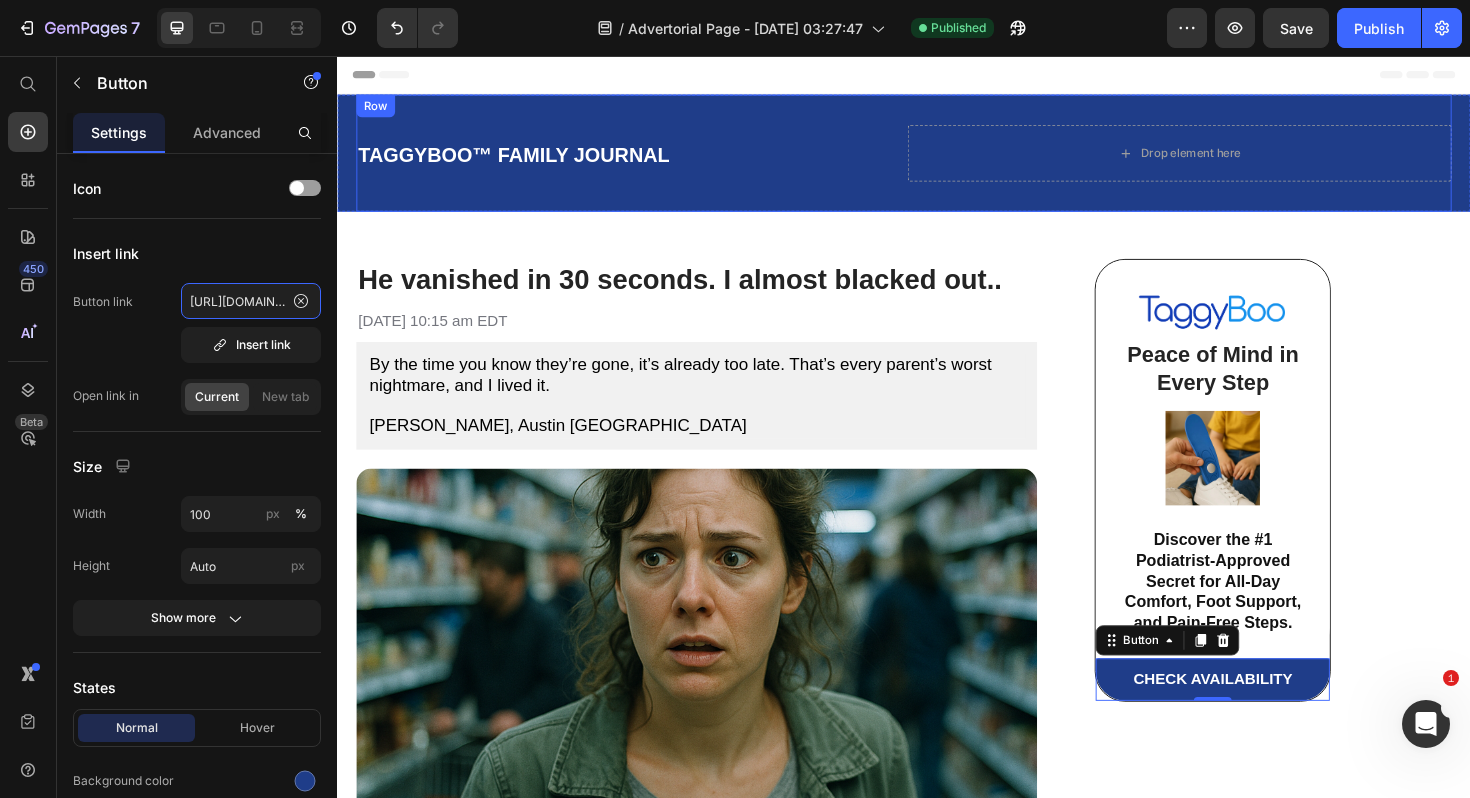 scroll, scrollTop: 0, scrollLeft: 257, axis: horizontal 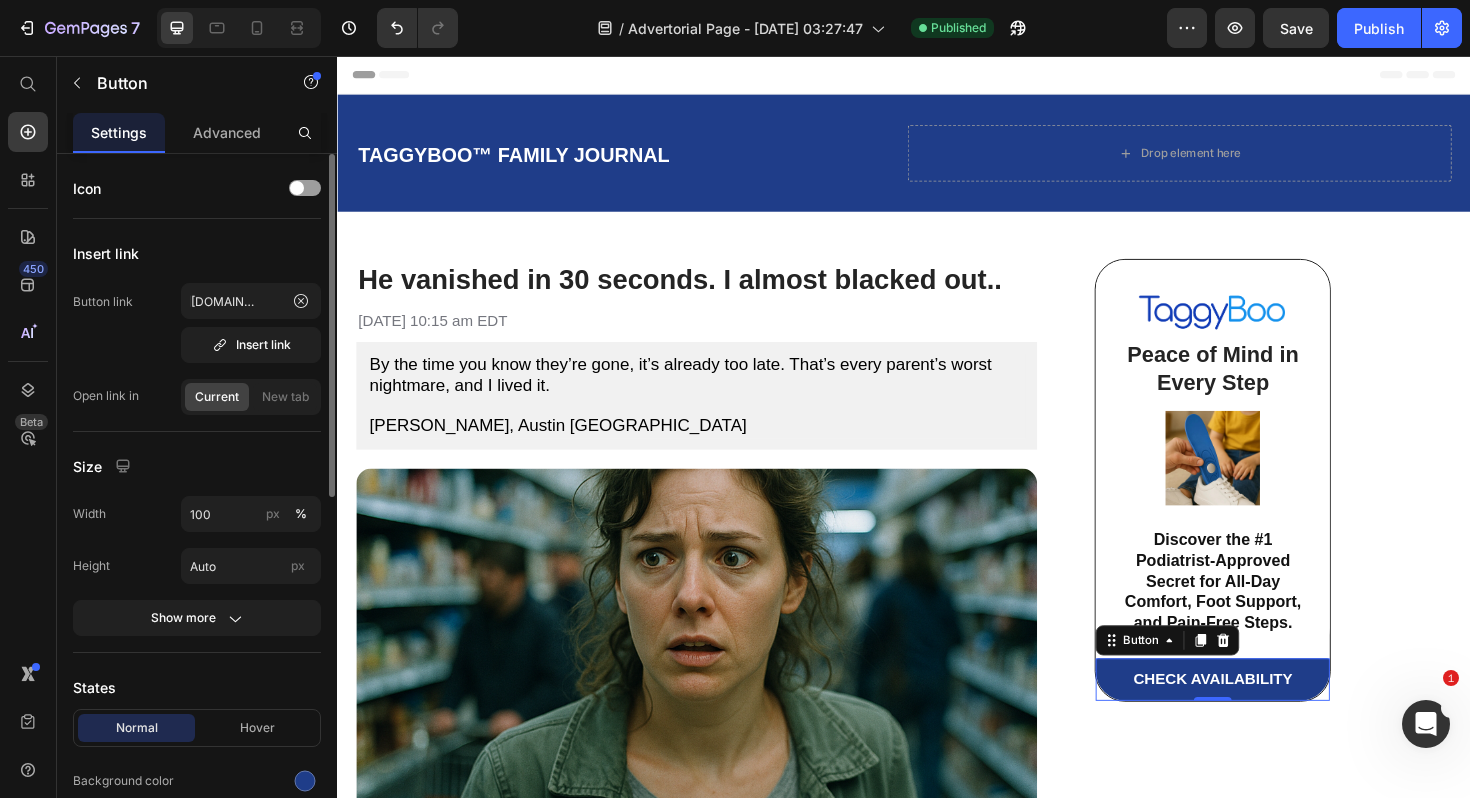 click on "Insert link" at bounding box center [197, 253] 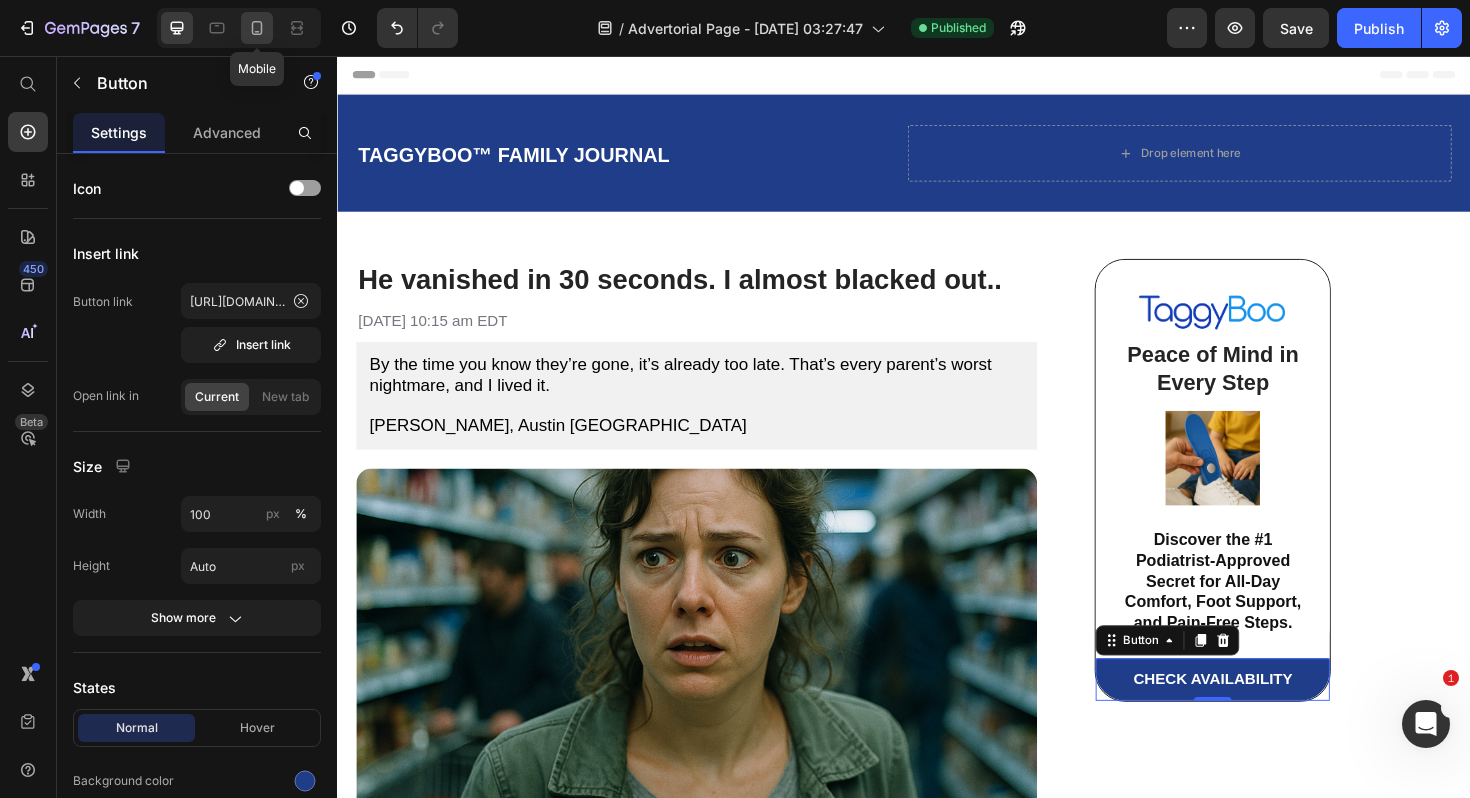 click 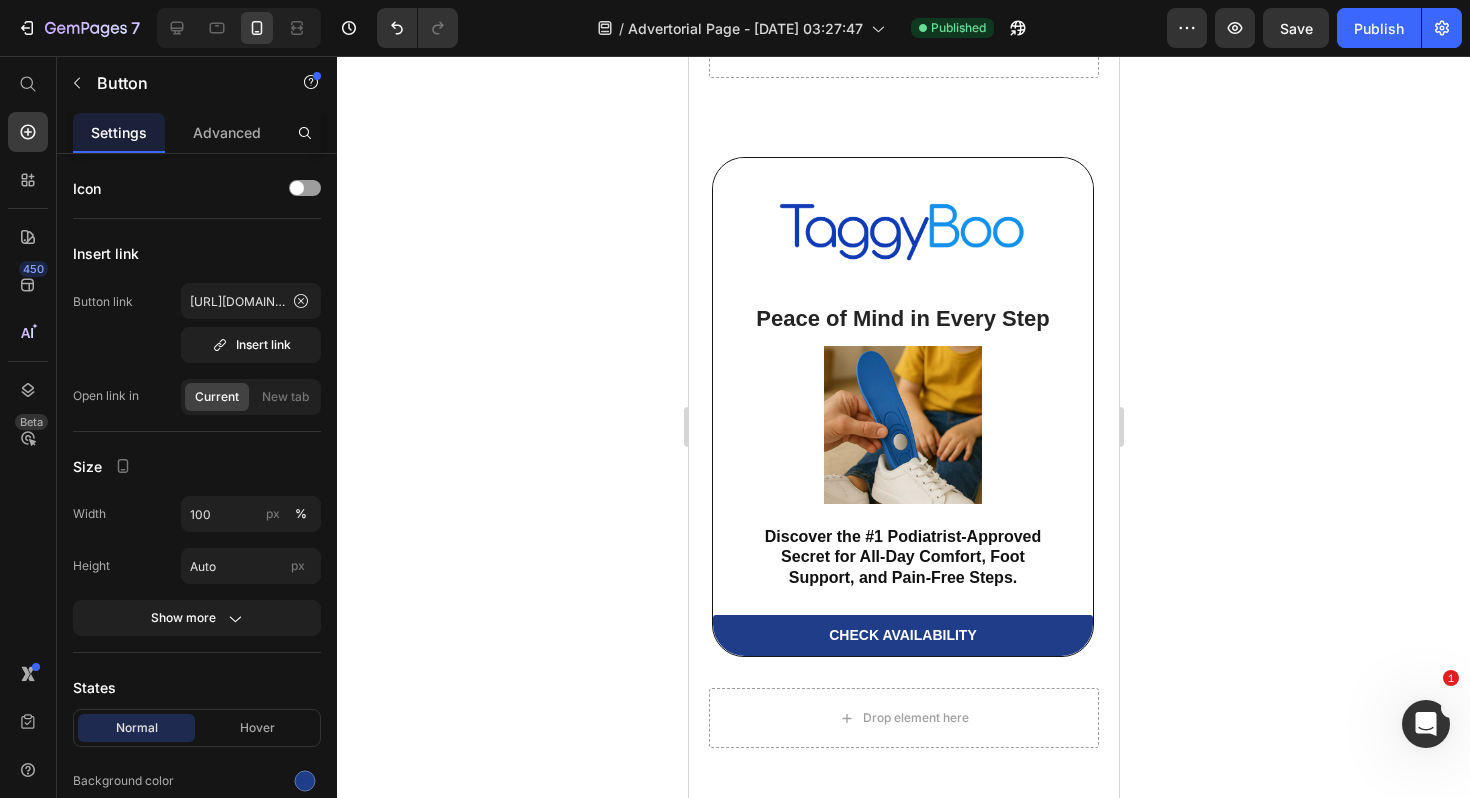 scroll, scrollTop: 9767, scrollLeft: 0, axis: vertical 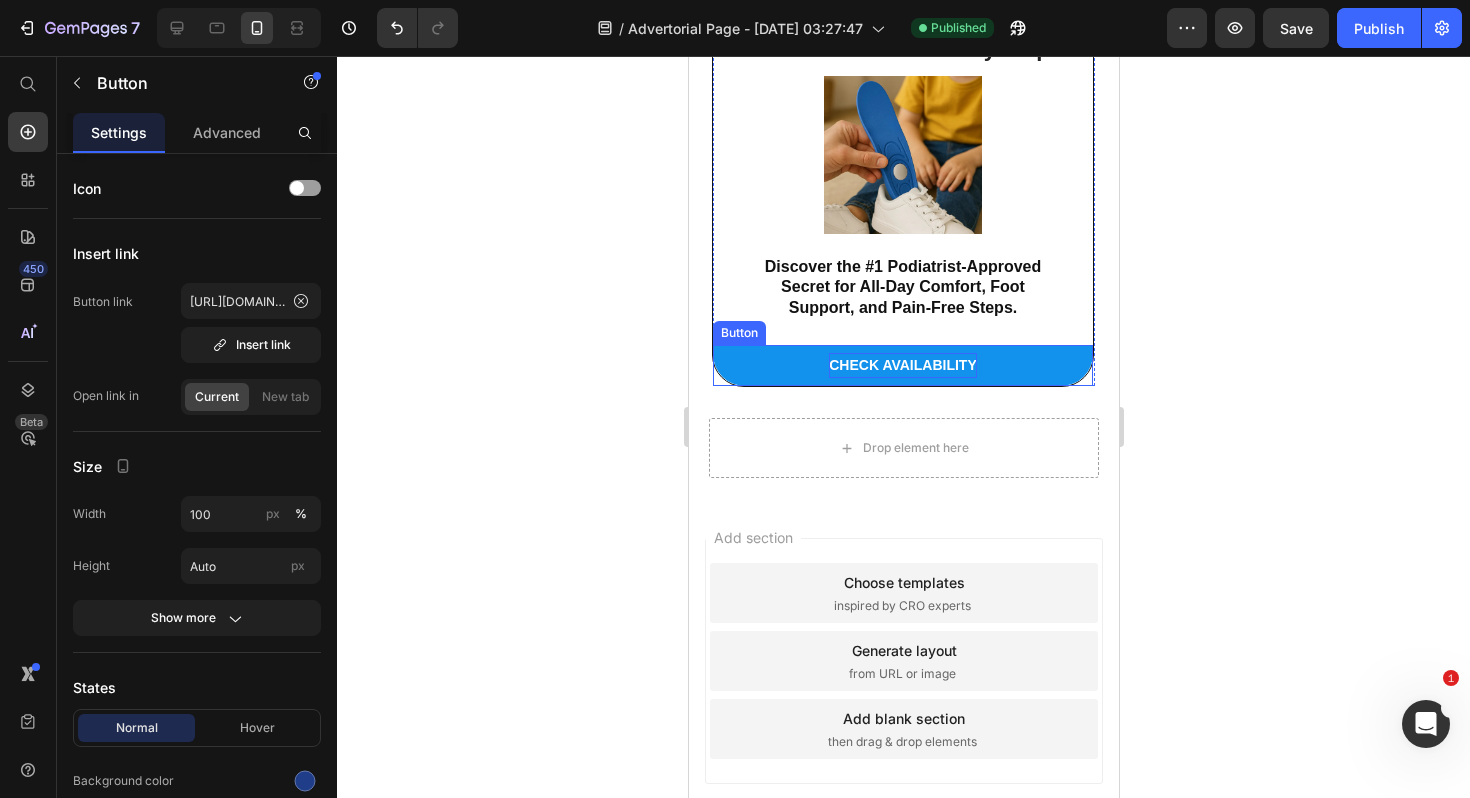 click on "CHECK AVAILABILITY" at bounding box center (902, 365) 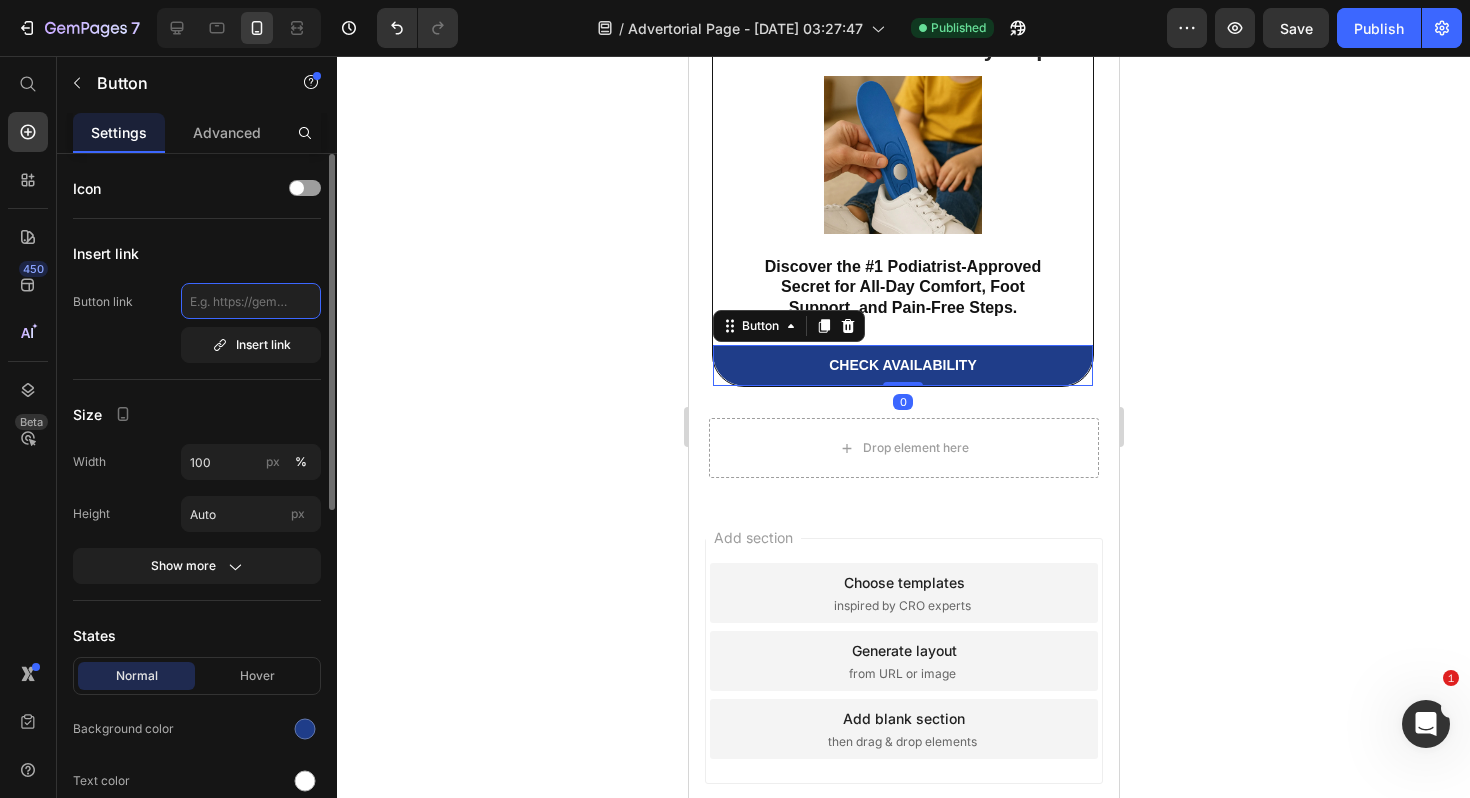 click 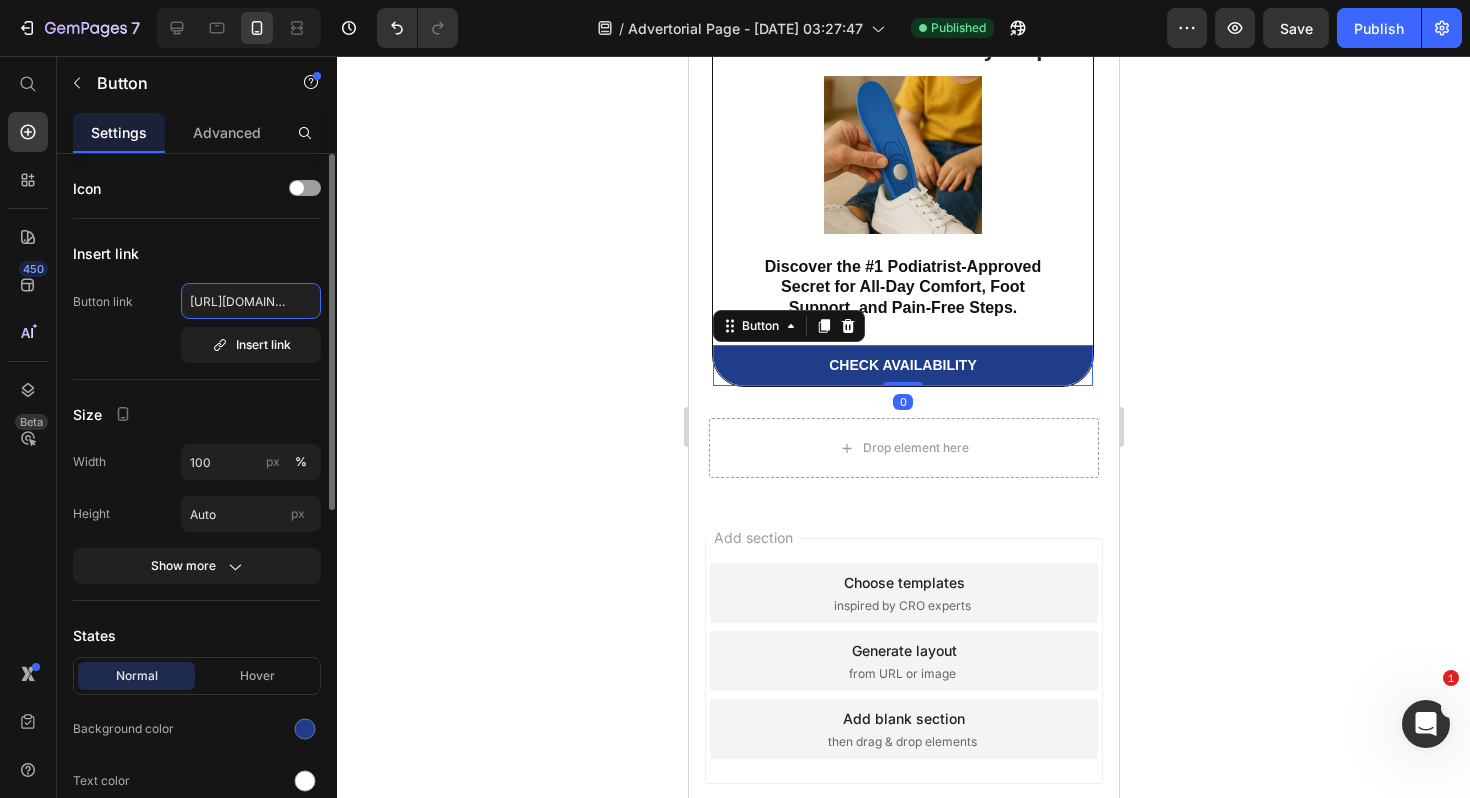 scroll, scrollTop: 0, scrollLeft: 257, axis: horizontal 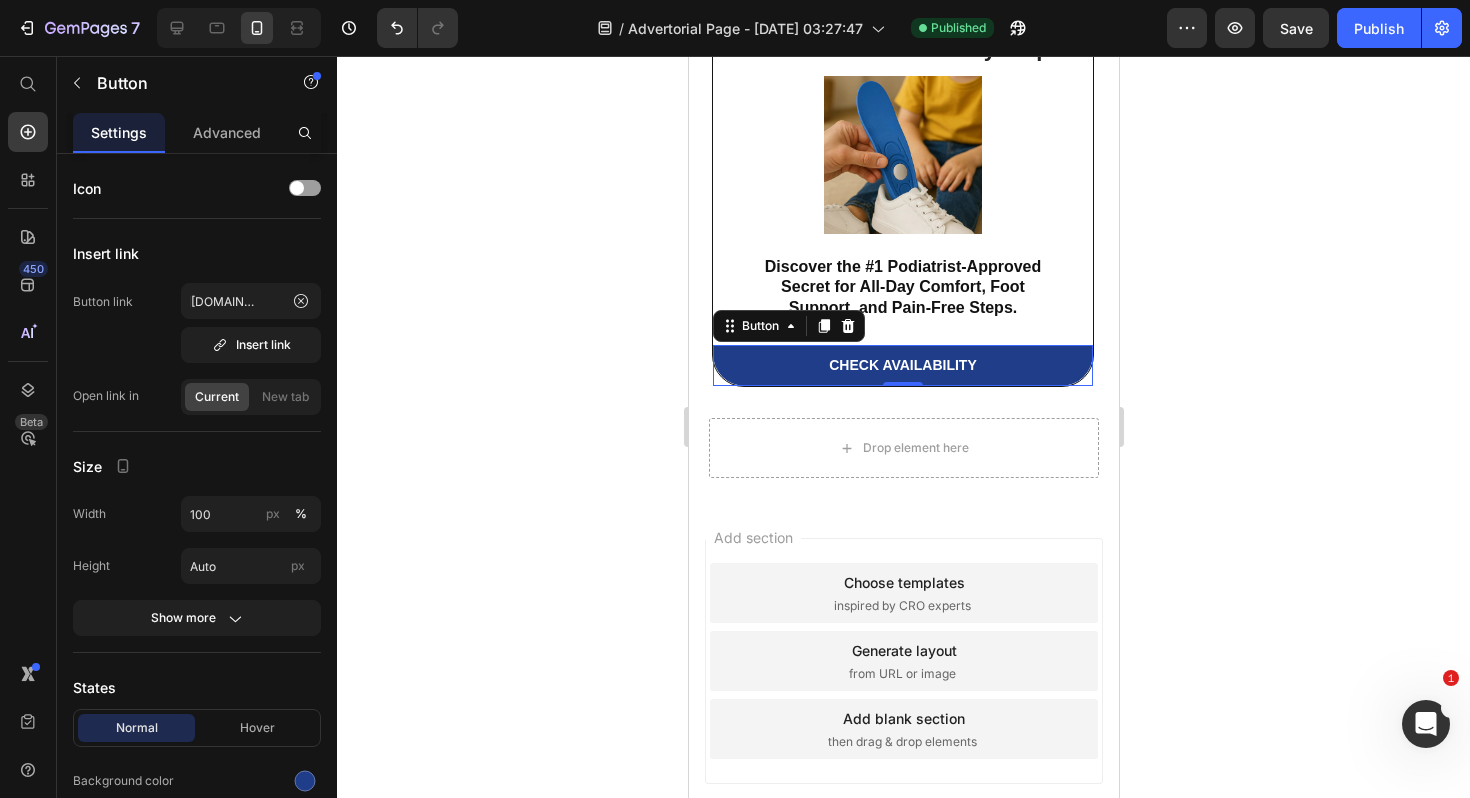 click 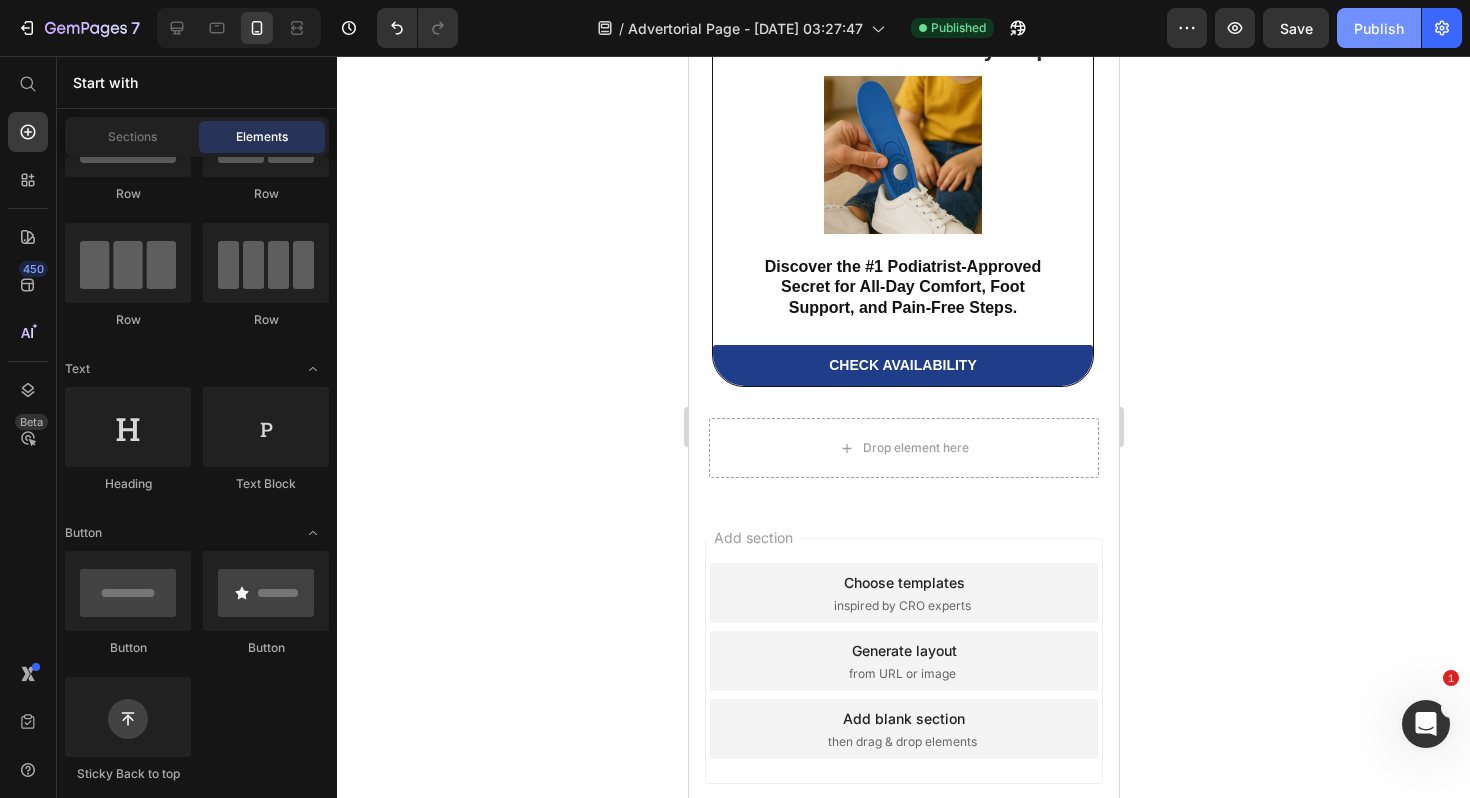 click on "Publish" at bounding box center (1379, 28) 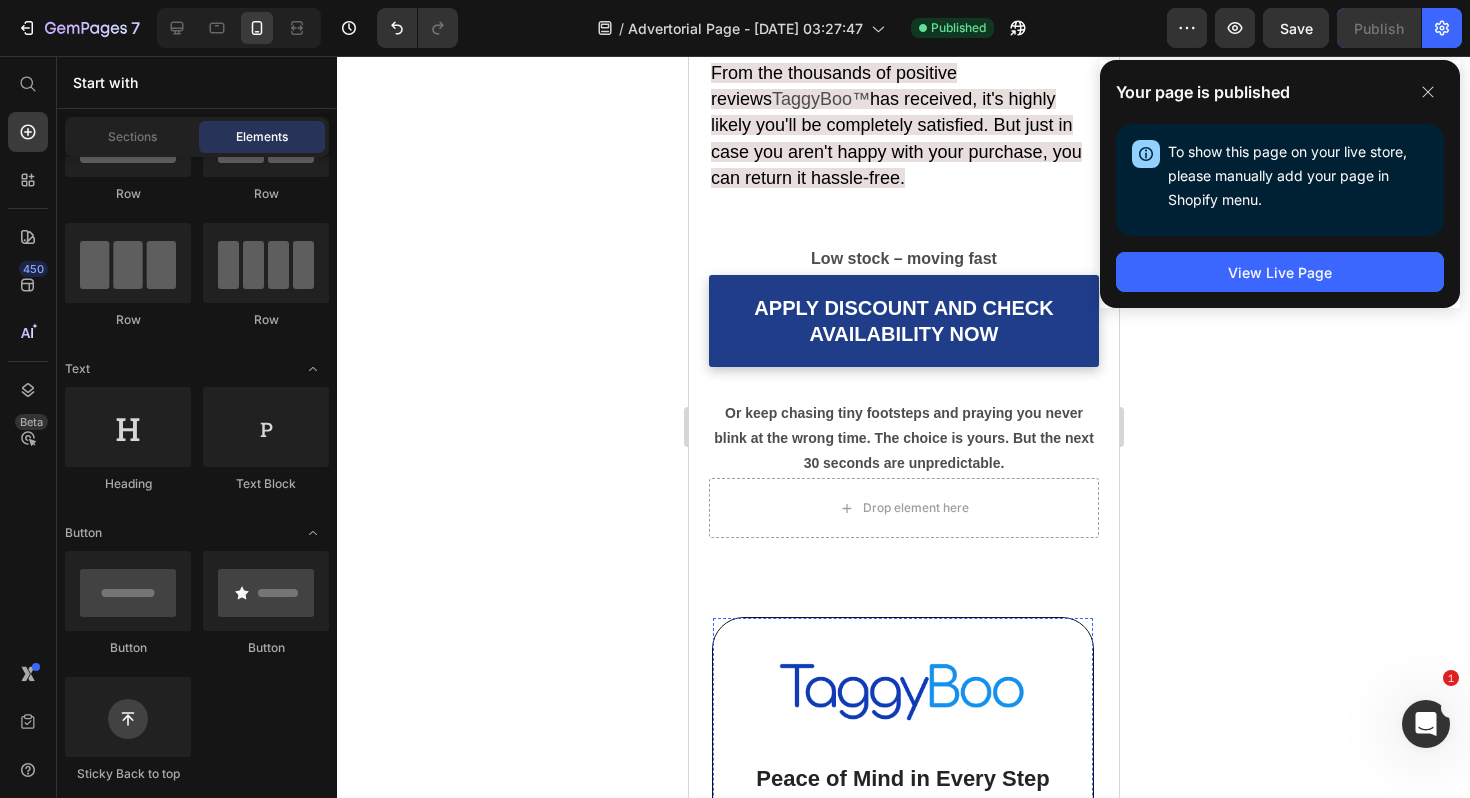 scroll, scrollTop: 9036, scrollLeft: 0, axis: vertical 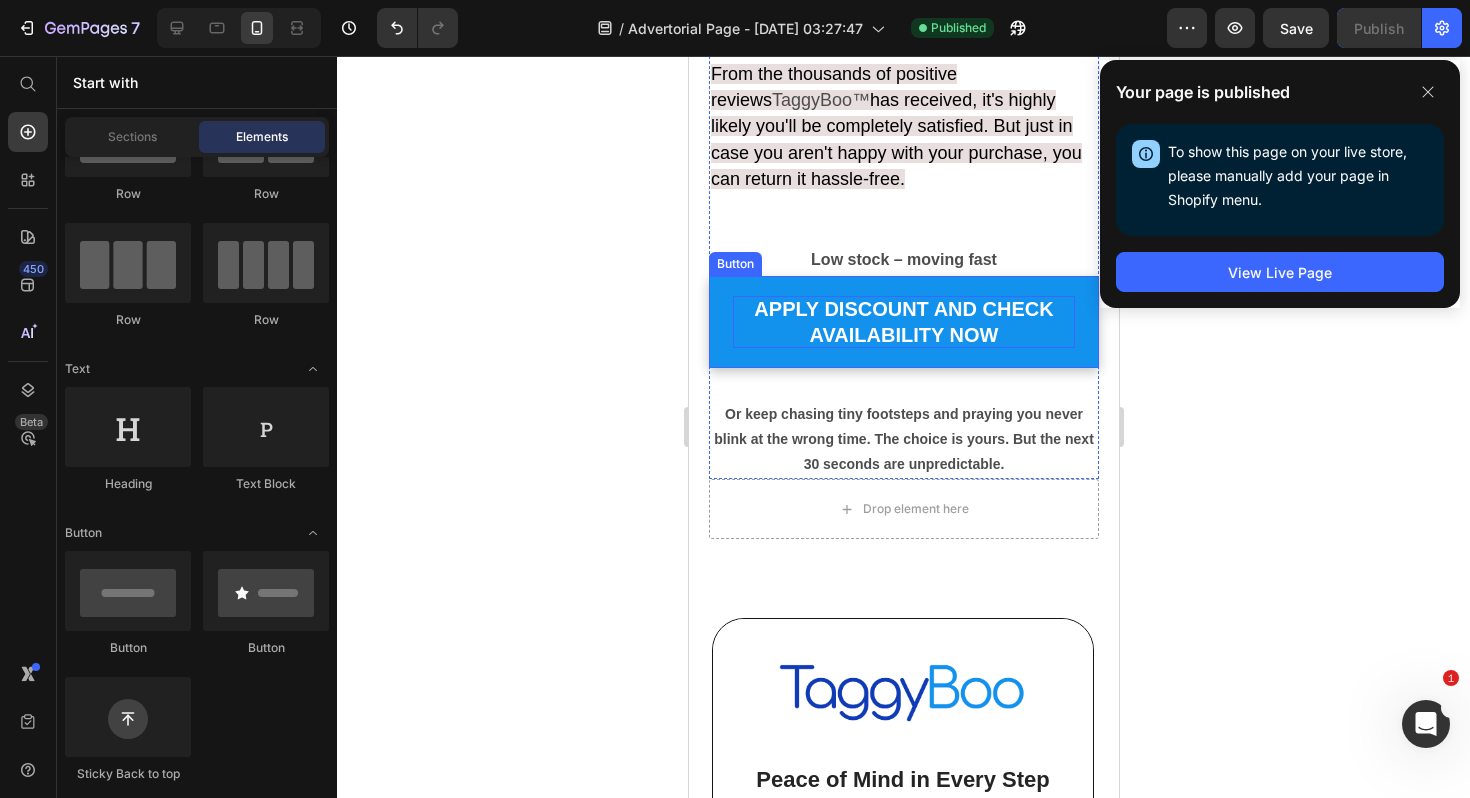 click on "APPLY DISCOUNT AND CHECK AVAILABILITY NOW" at bounding box center (902, 322) 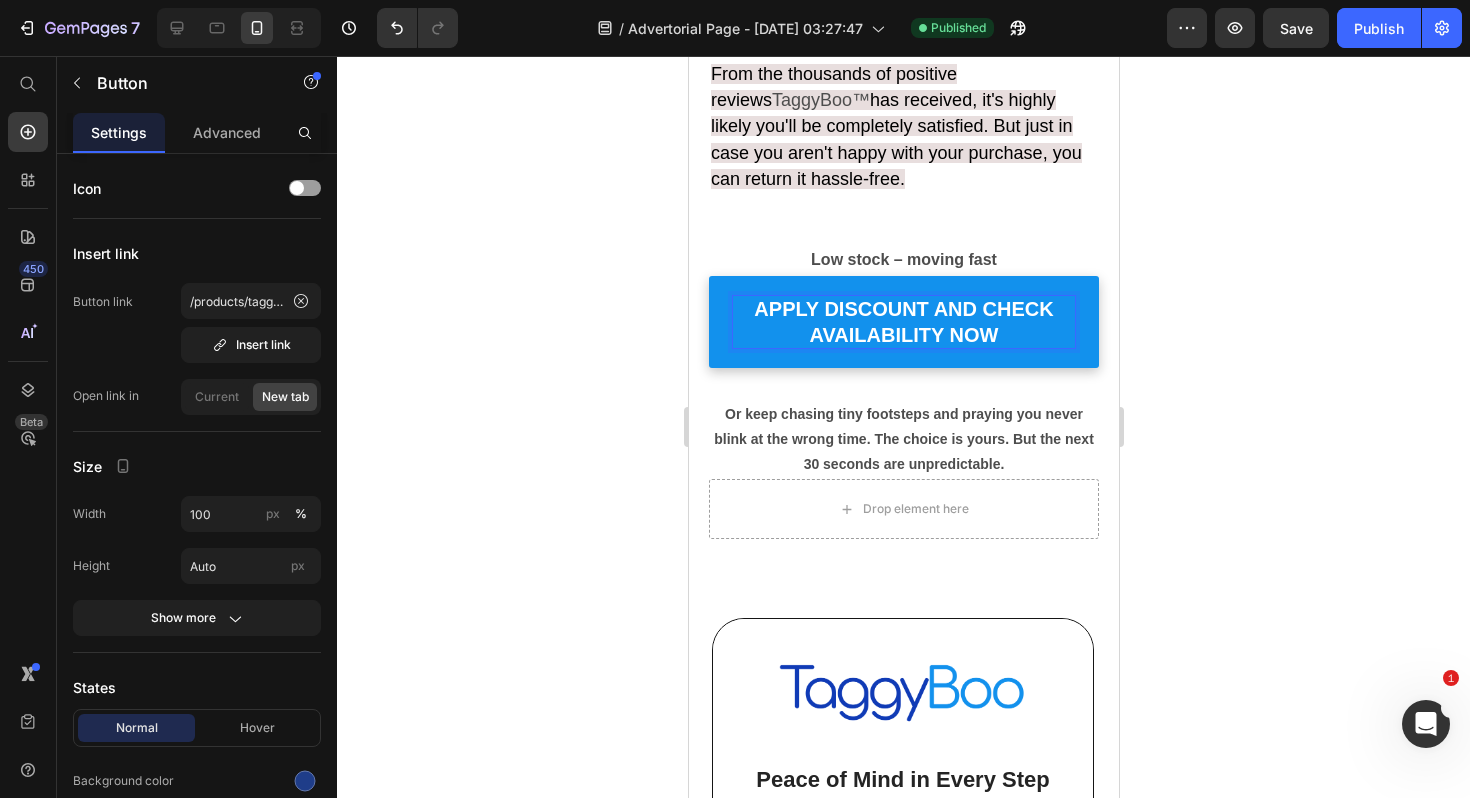 click on "APPLY DISCOUNT AND CHECK AVAILABILITY NOW" at bounding box center (903, 322) 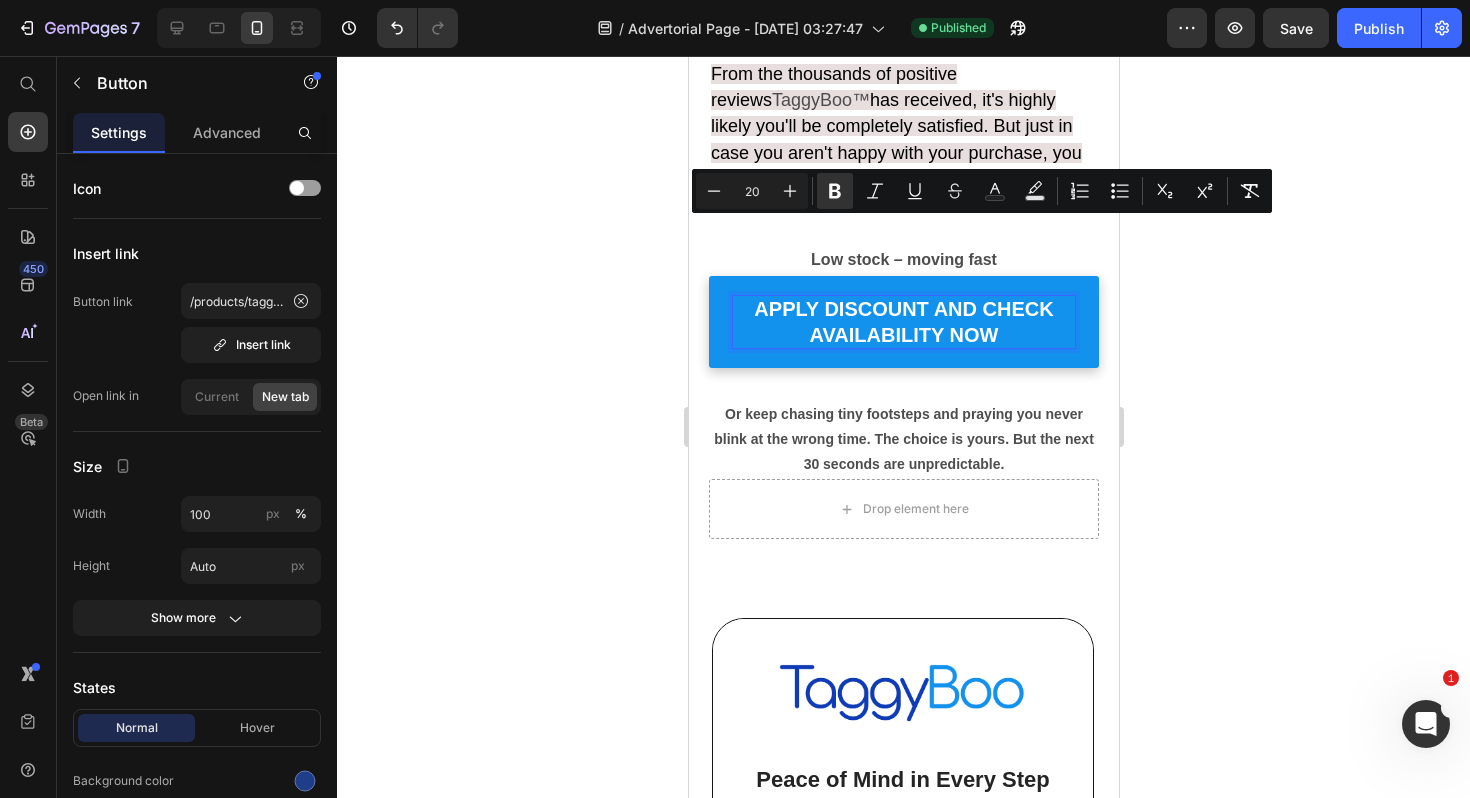 drag, startPoint x: 999, startPoint y: 255, endPoint x: 741, endPoint y: 240, distance: 258.43567 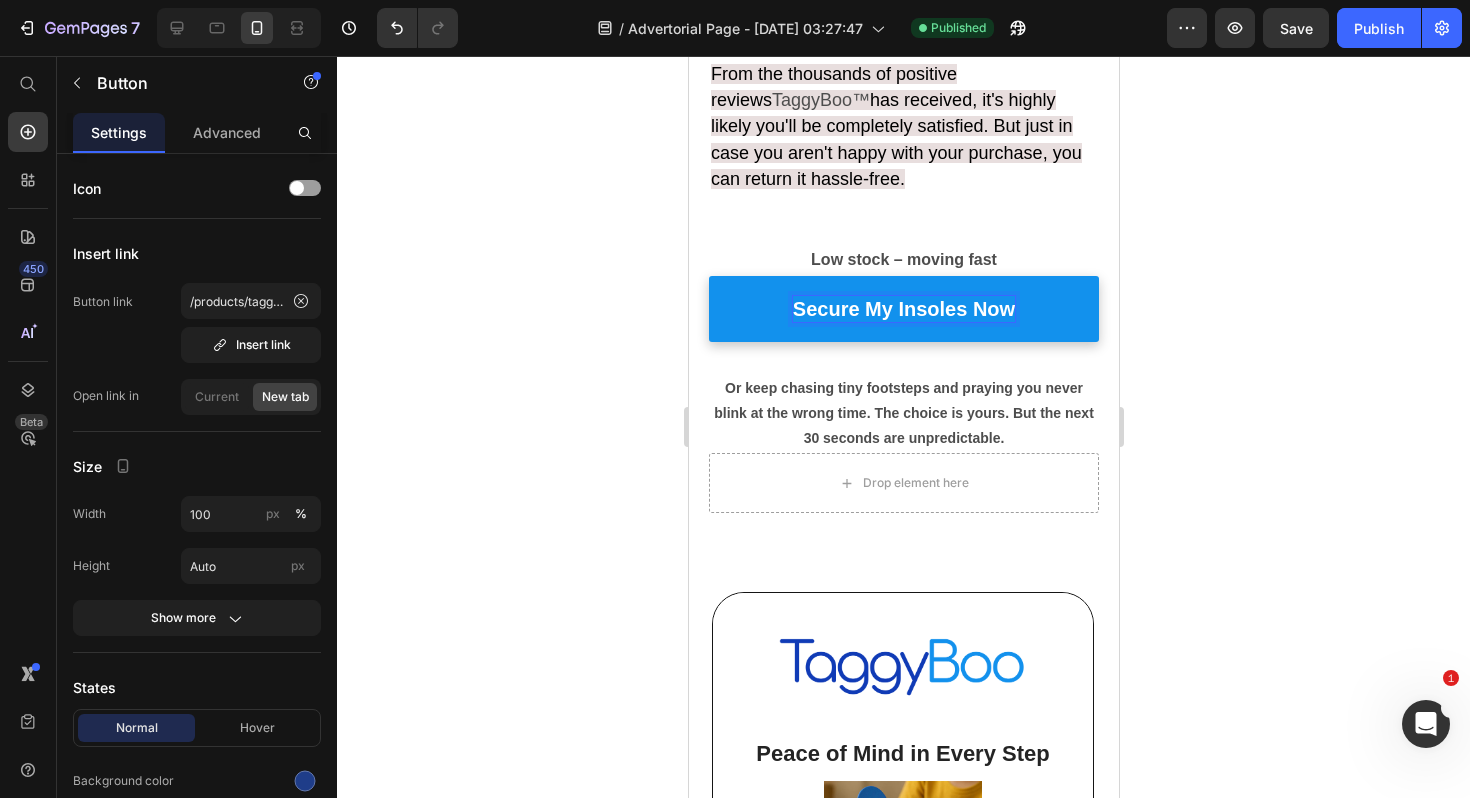 click on "Secure My Insoles Now" at bounding box center (903, 309) 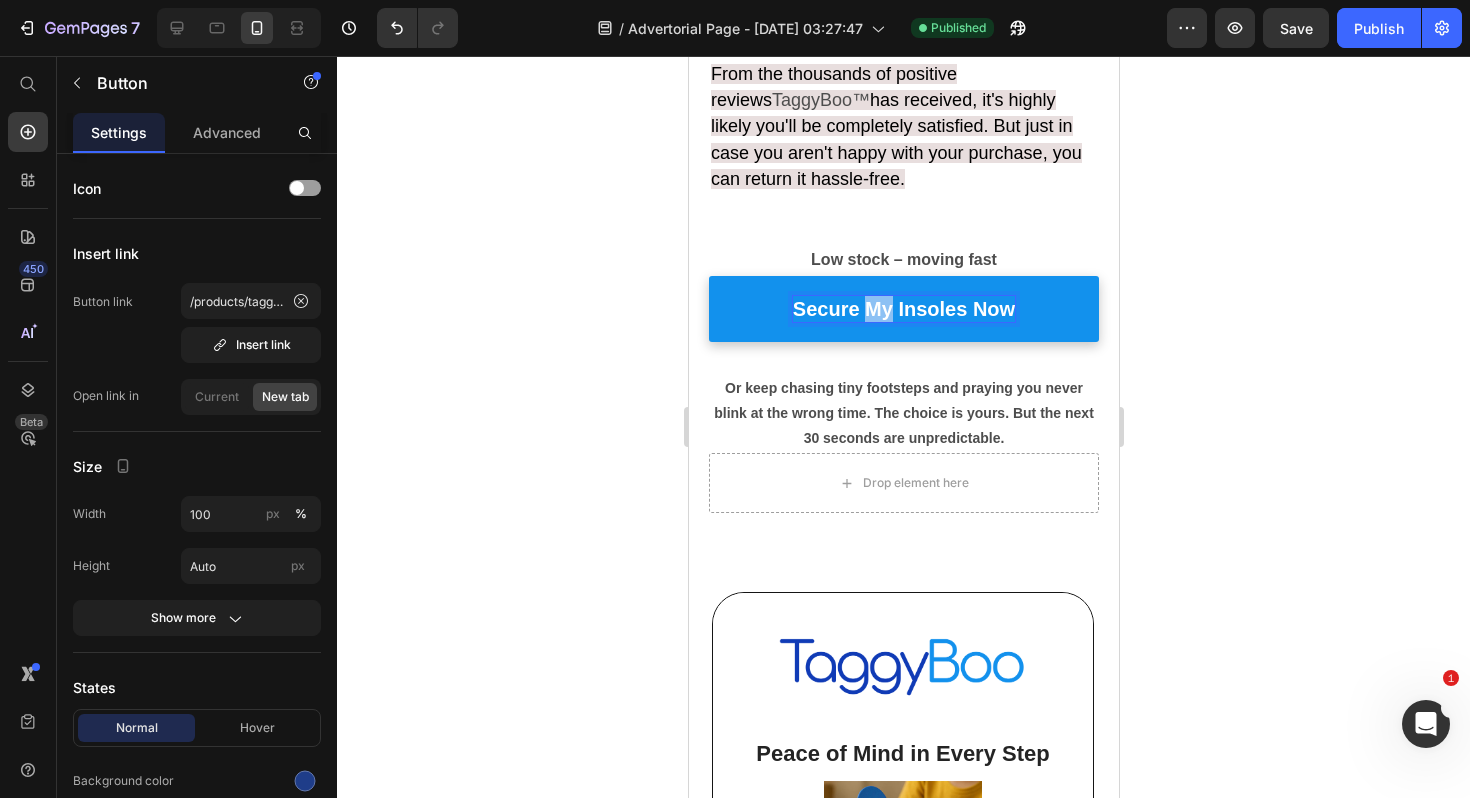 click on "Secure My Insoles Now" at bounding box center (903, 309) 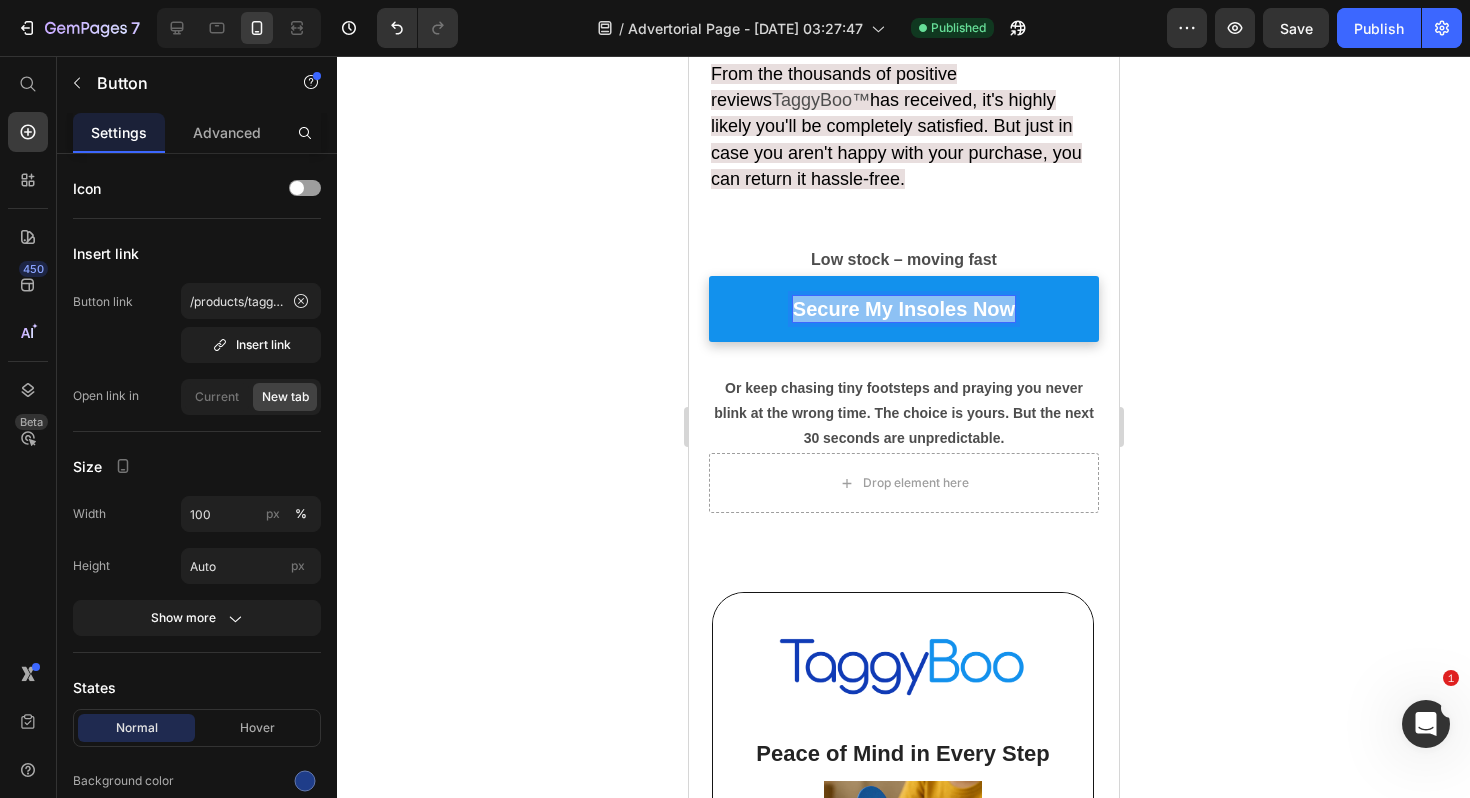 click on "Secure My Insoles Now" at bounding box center (903, 309) 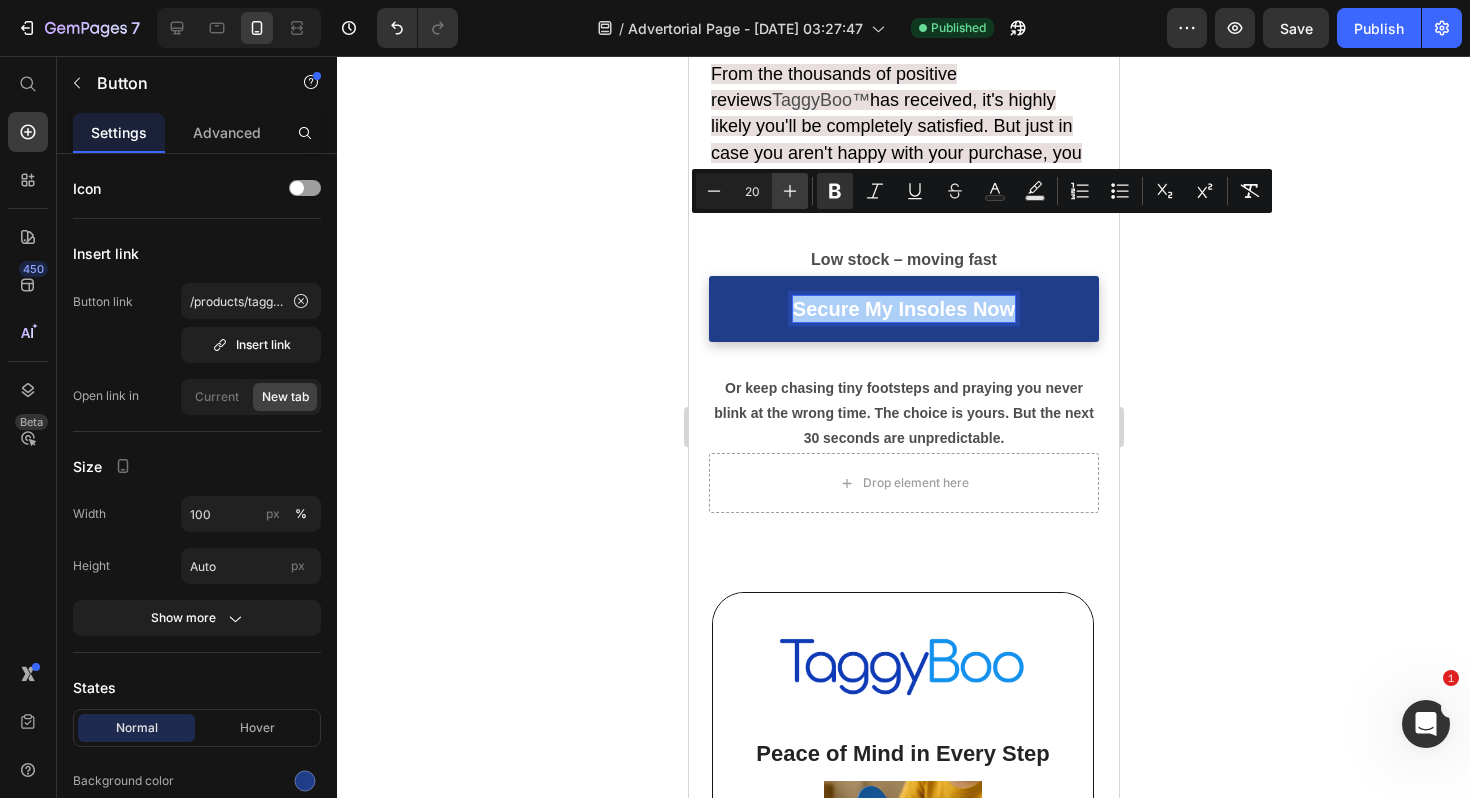 click 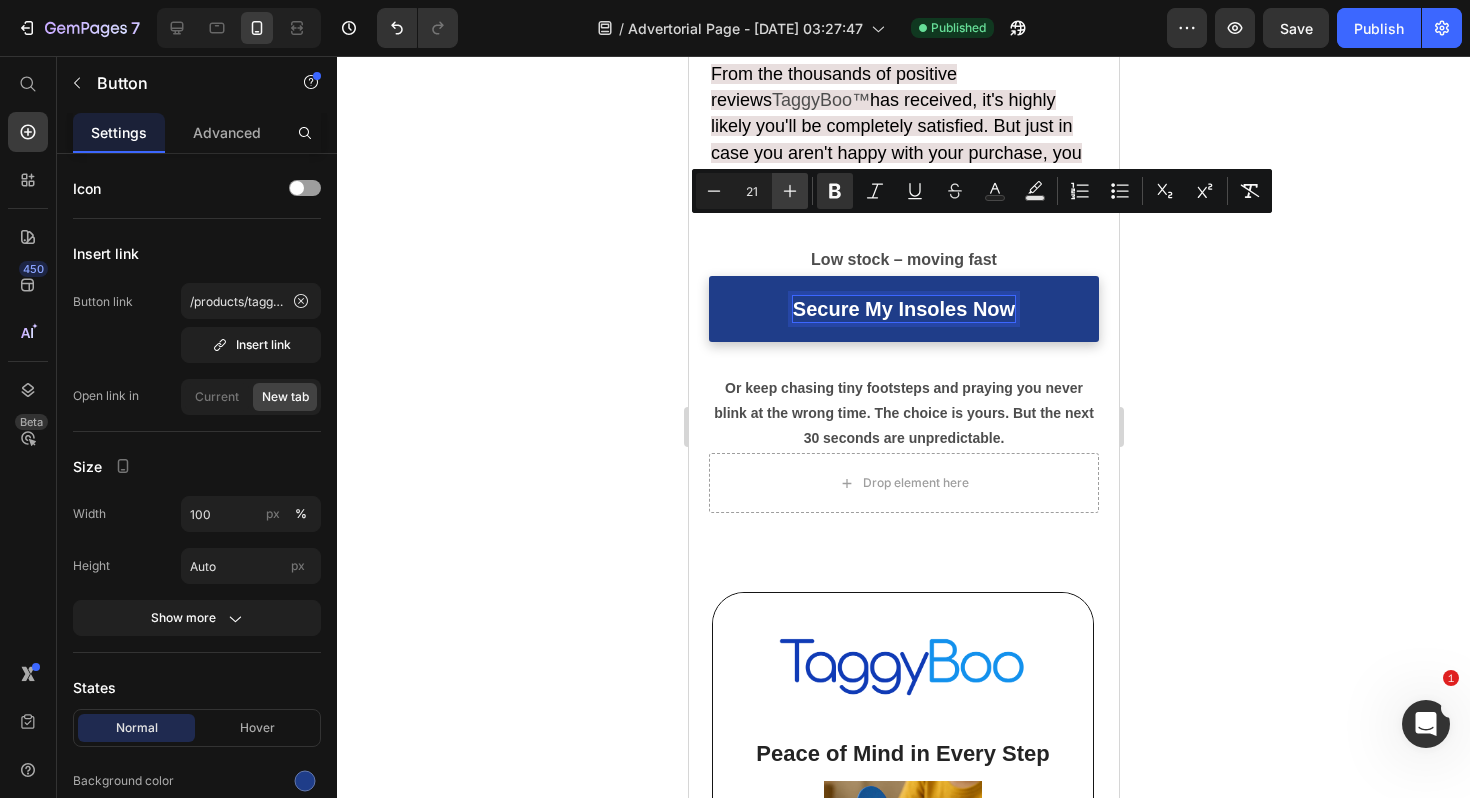 click 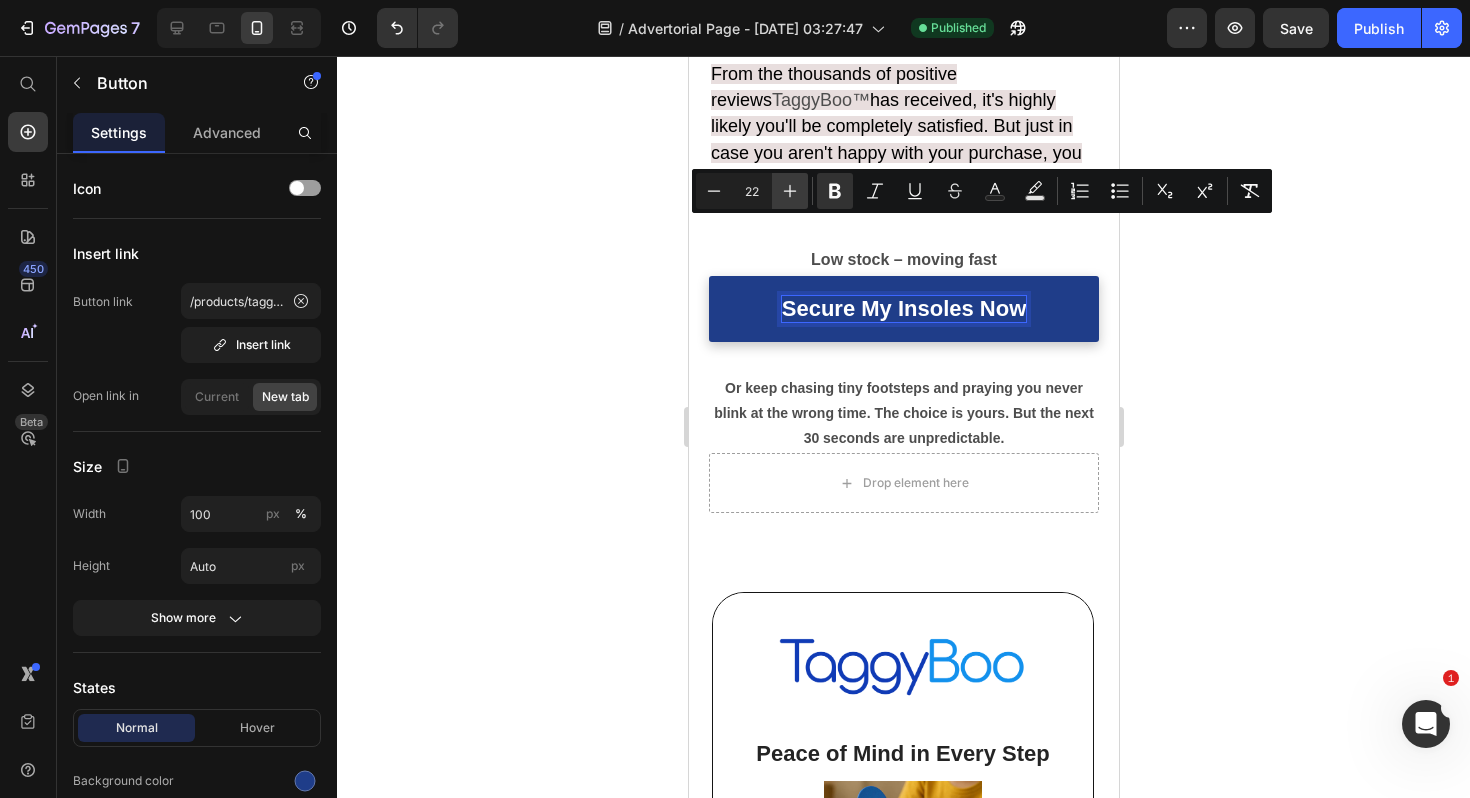 click 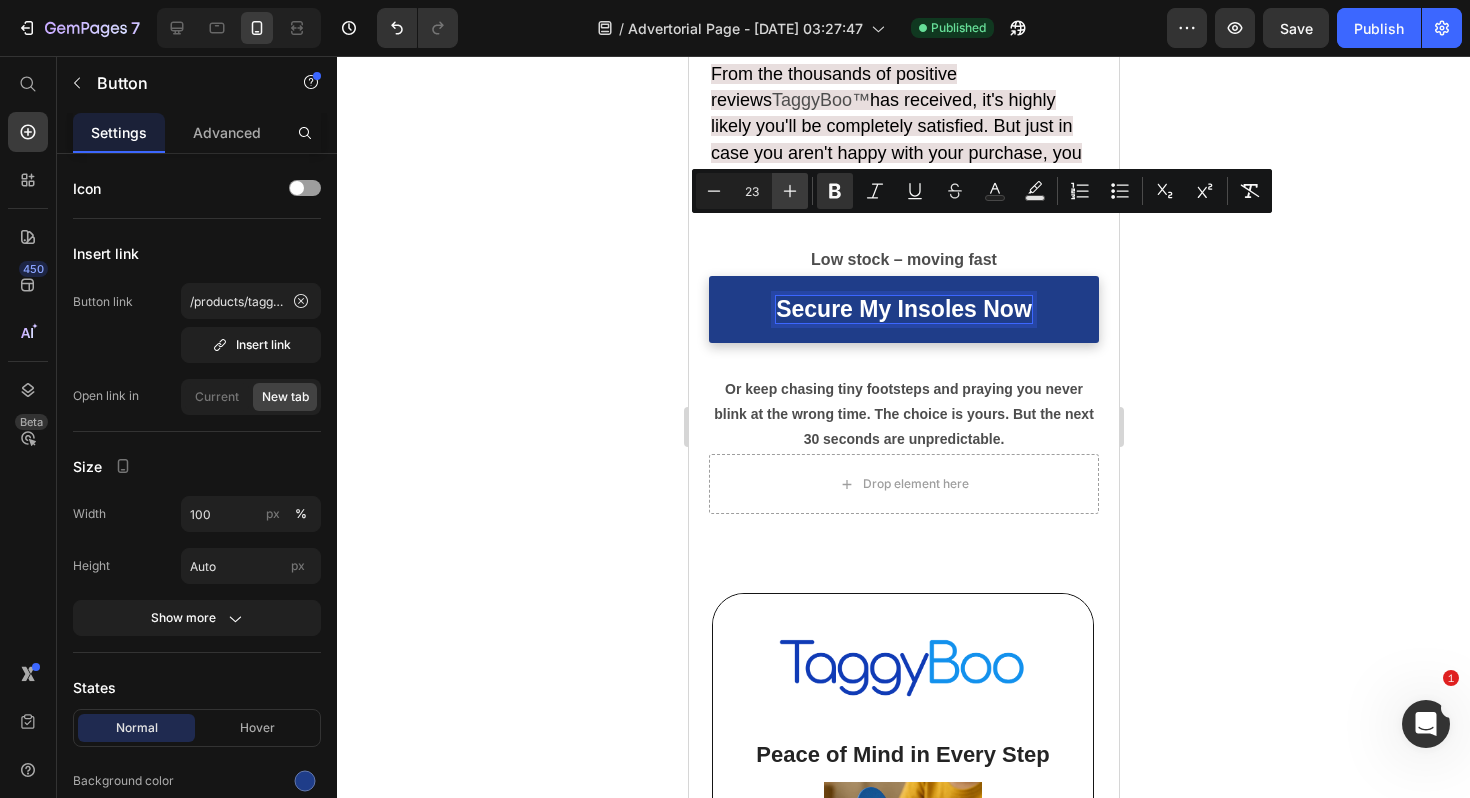 click 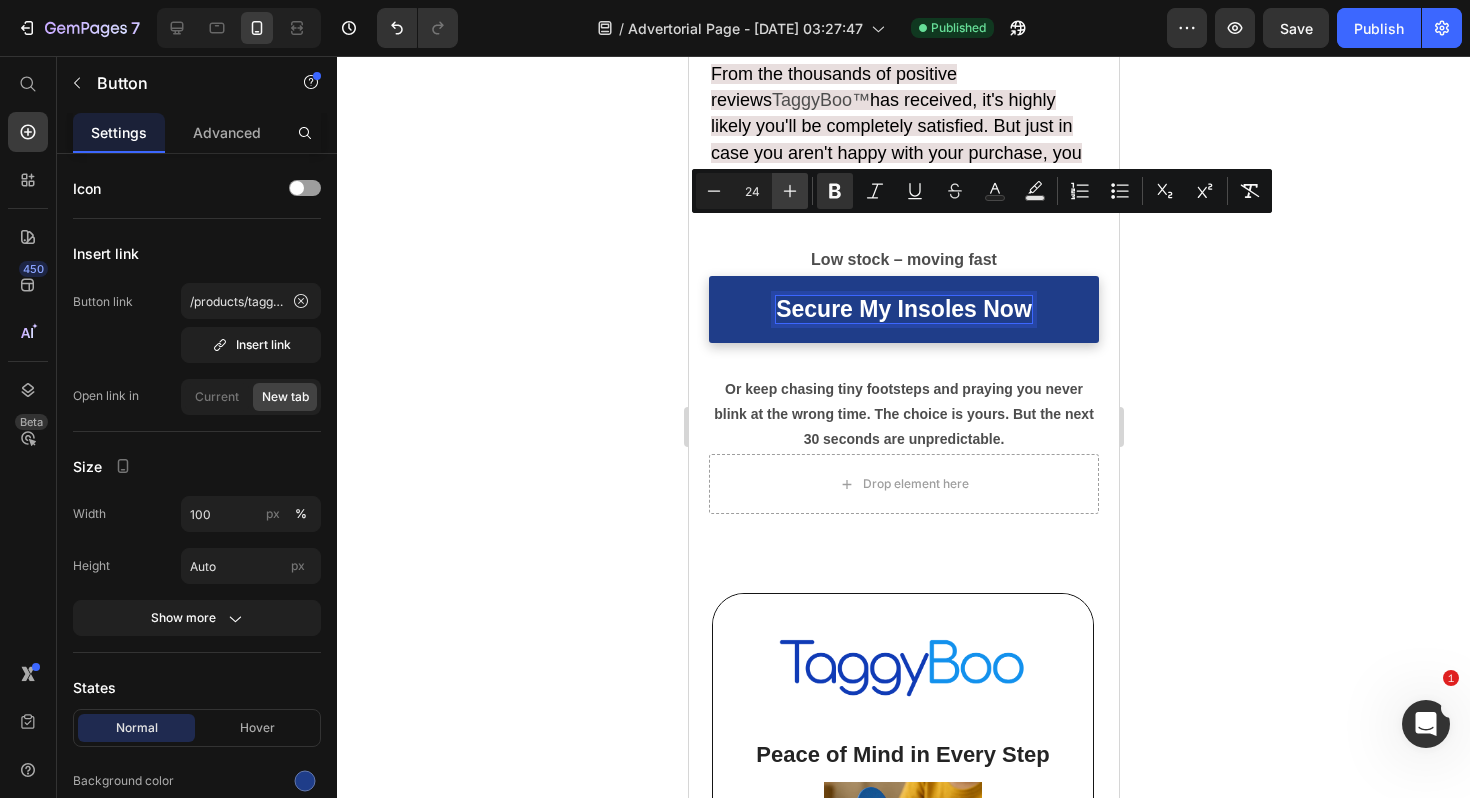 click 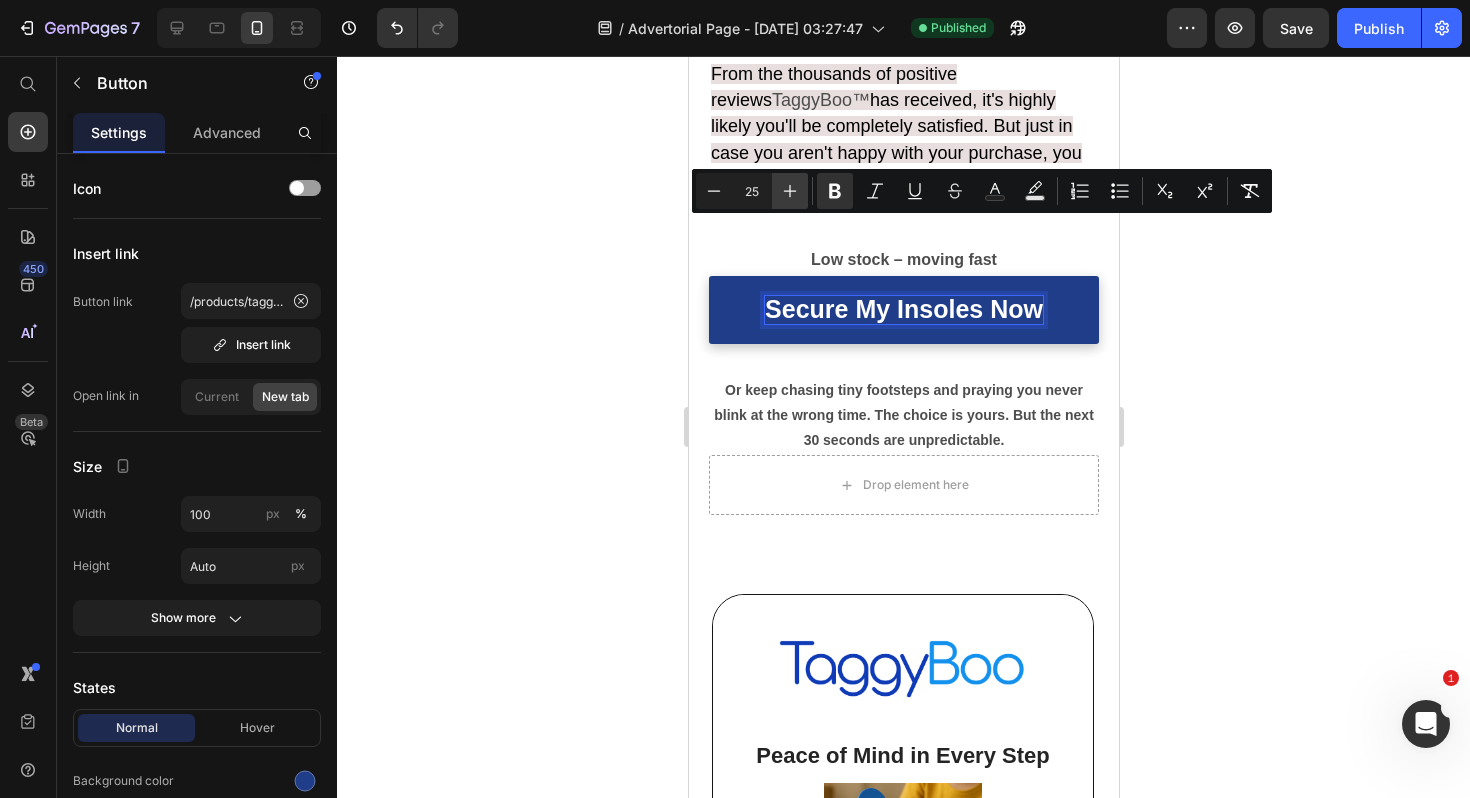 click 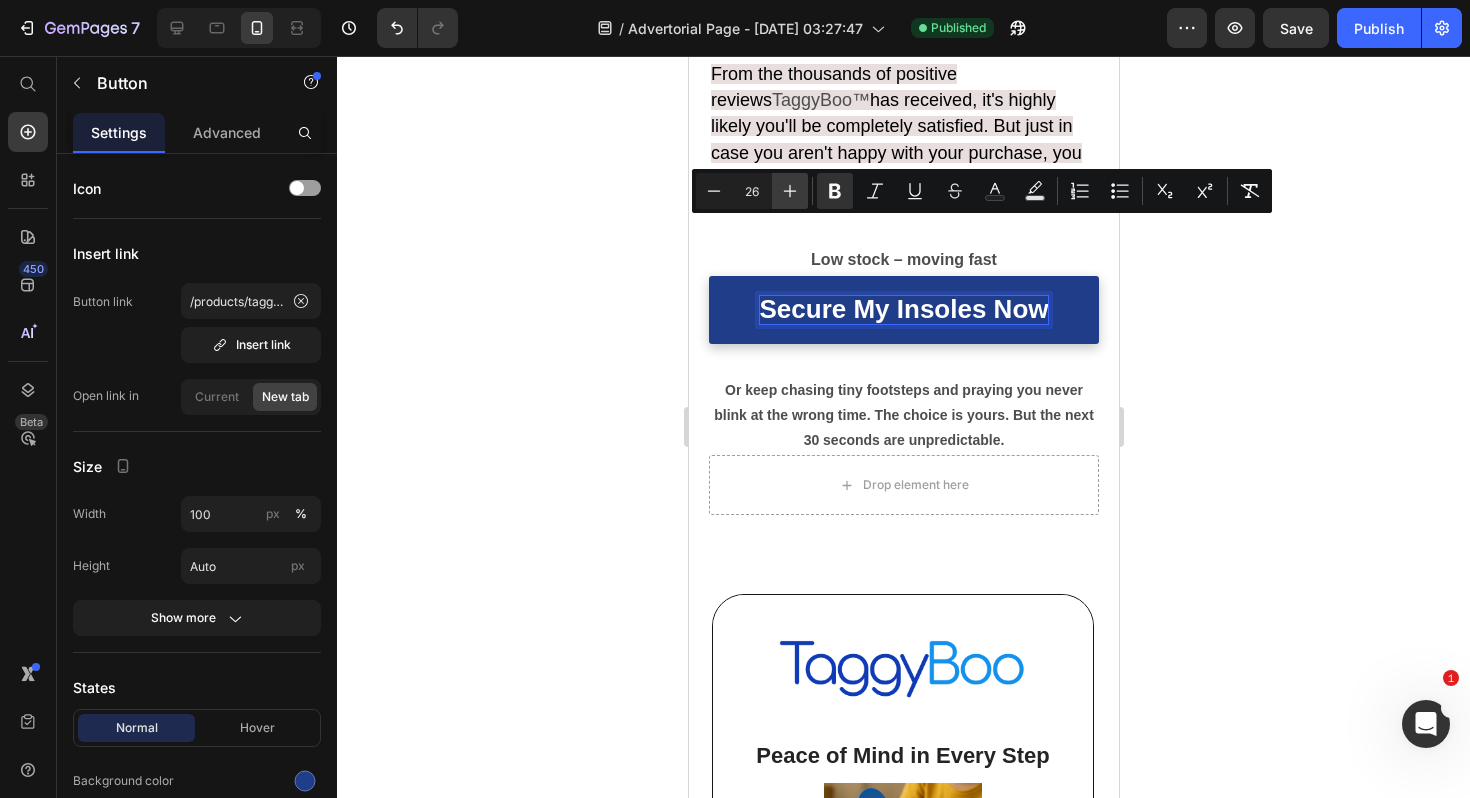 click 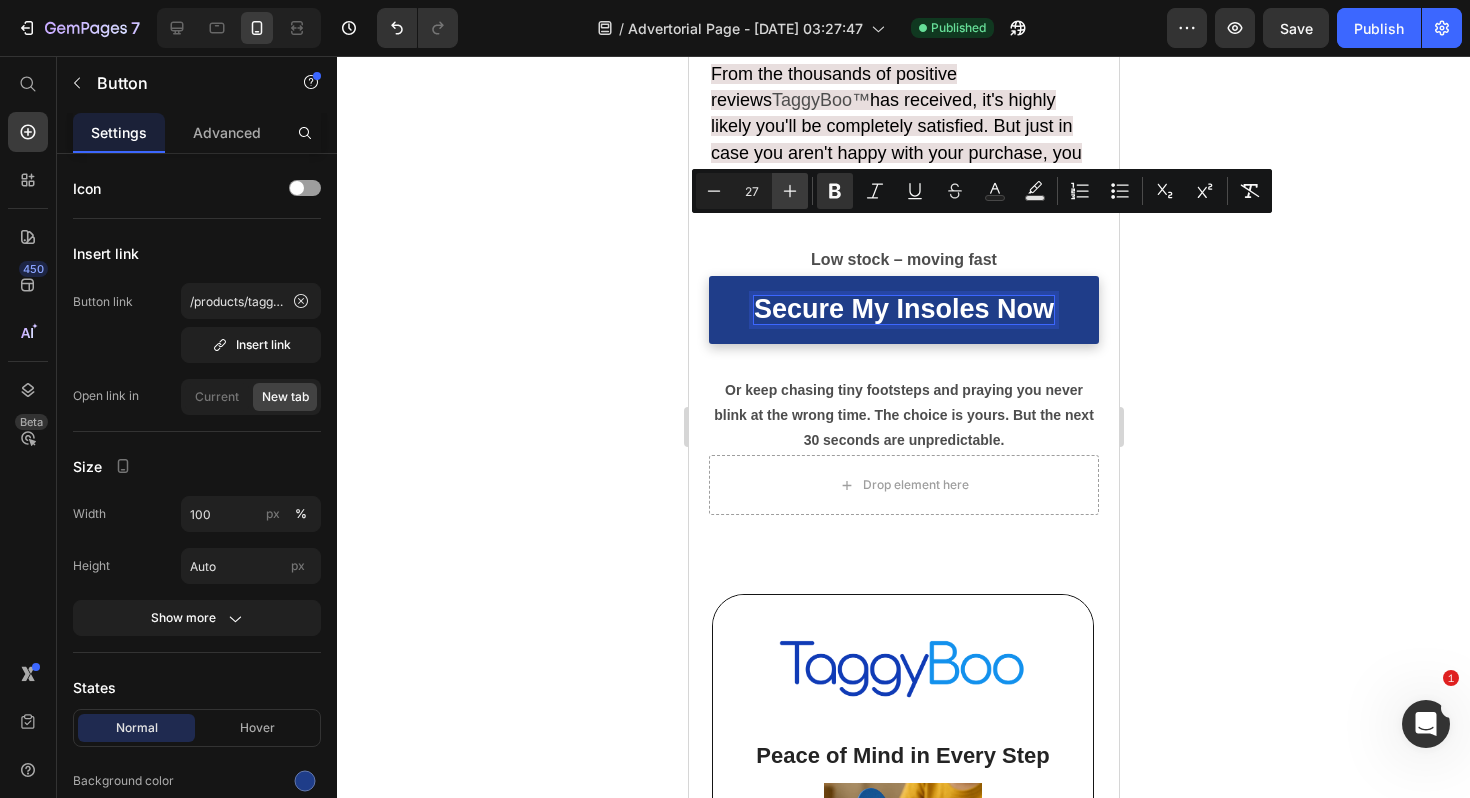 click 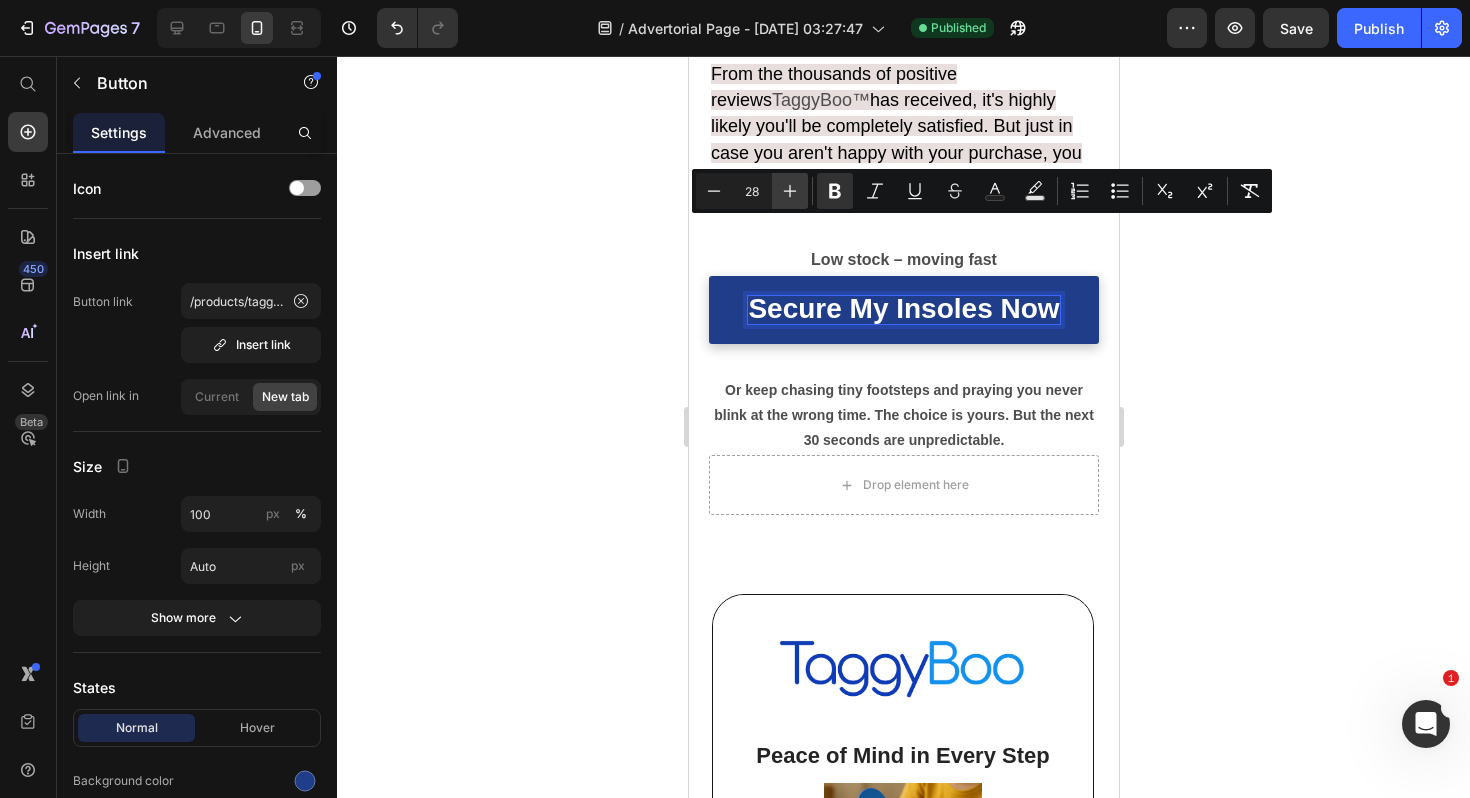 click 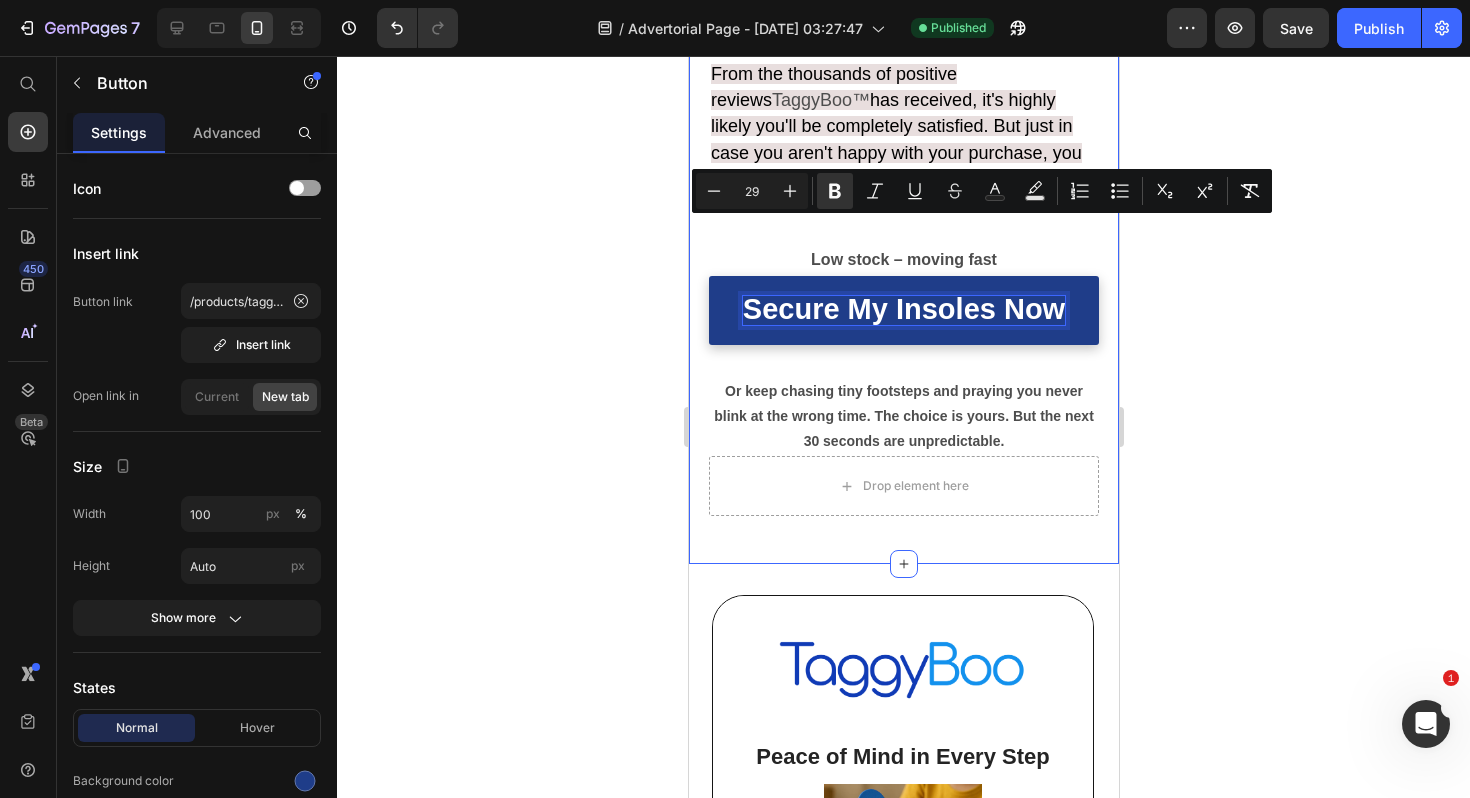 click 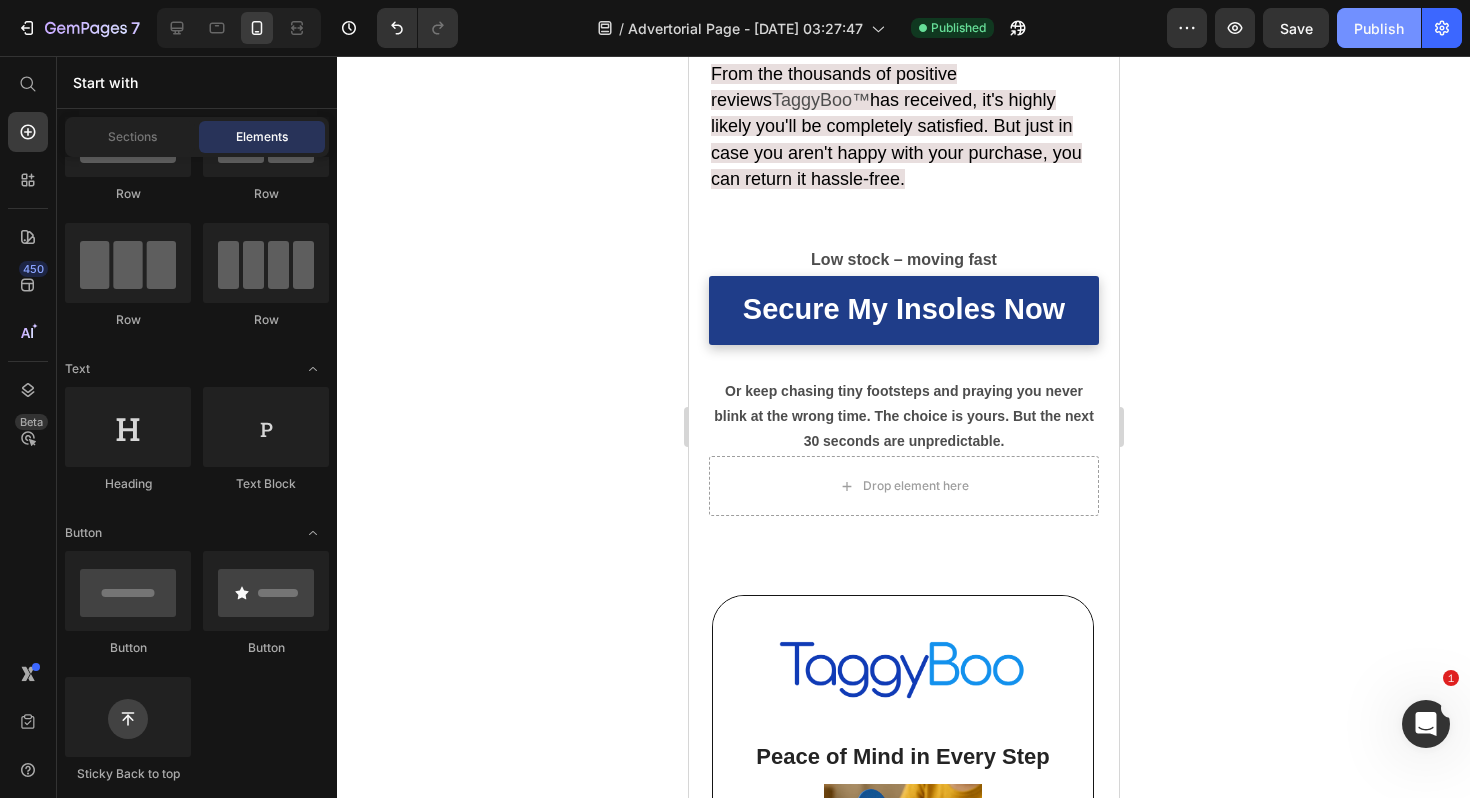 click on "Publish" 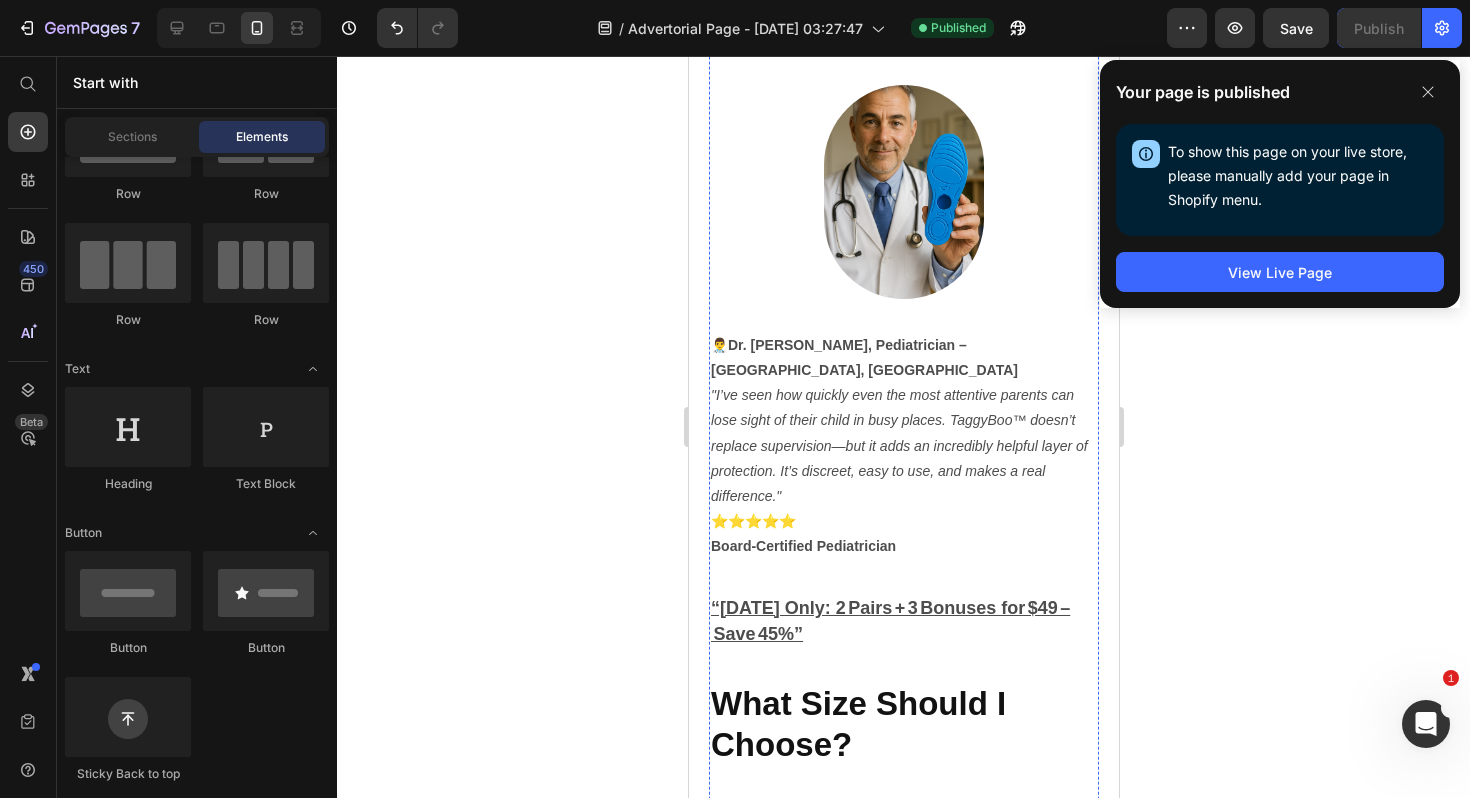 scroll, scrollTop: 6936, scrollLeft: 0, axis: vertical 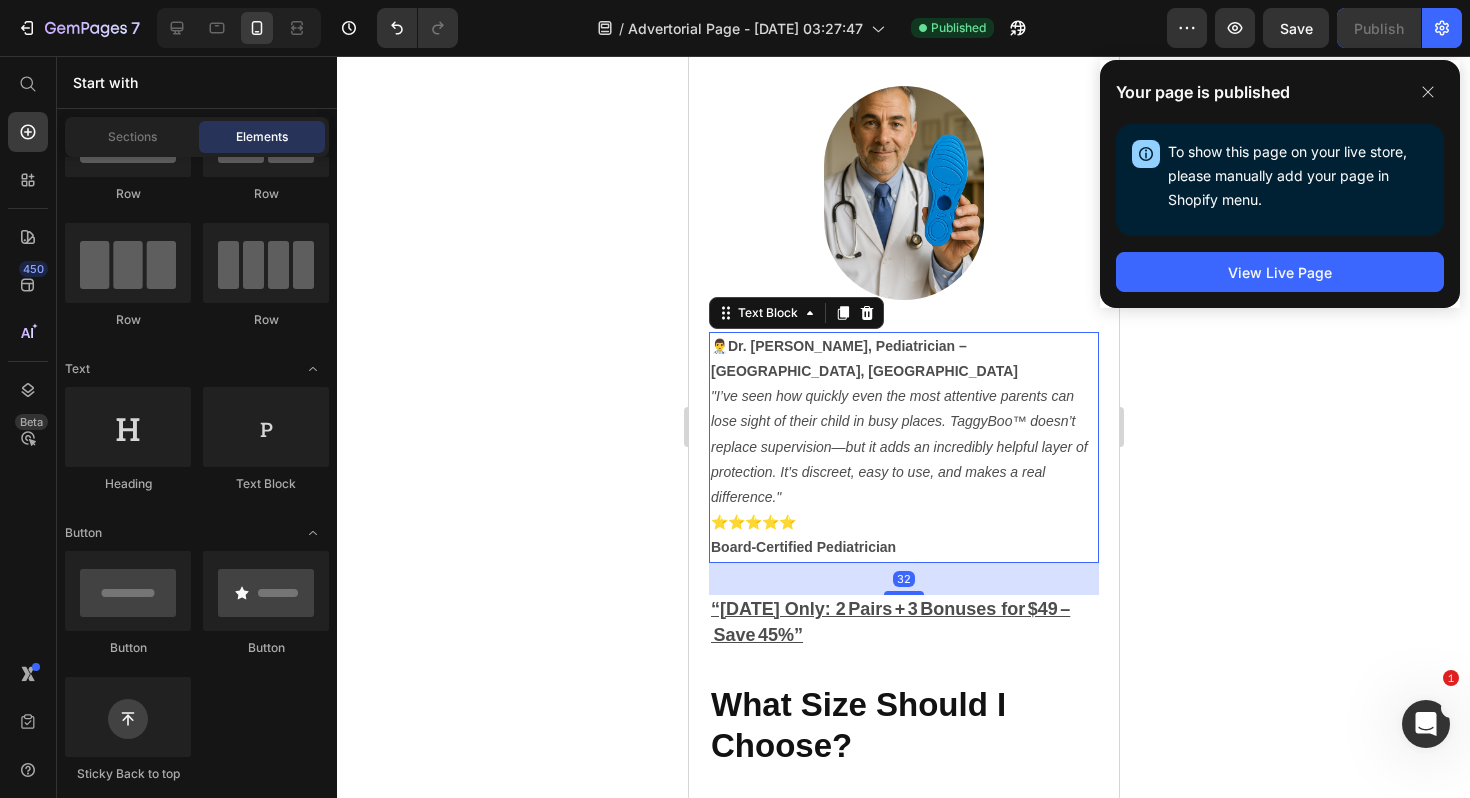 click on "⭐️⭐️⭐️⭐️⭐️ Board-Certified Pediatrician" at bounding box center [903, 535] 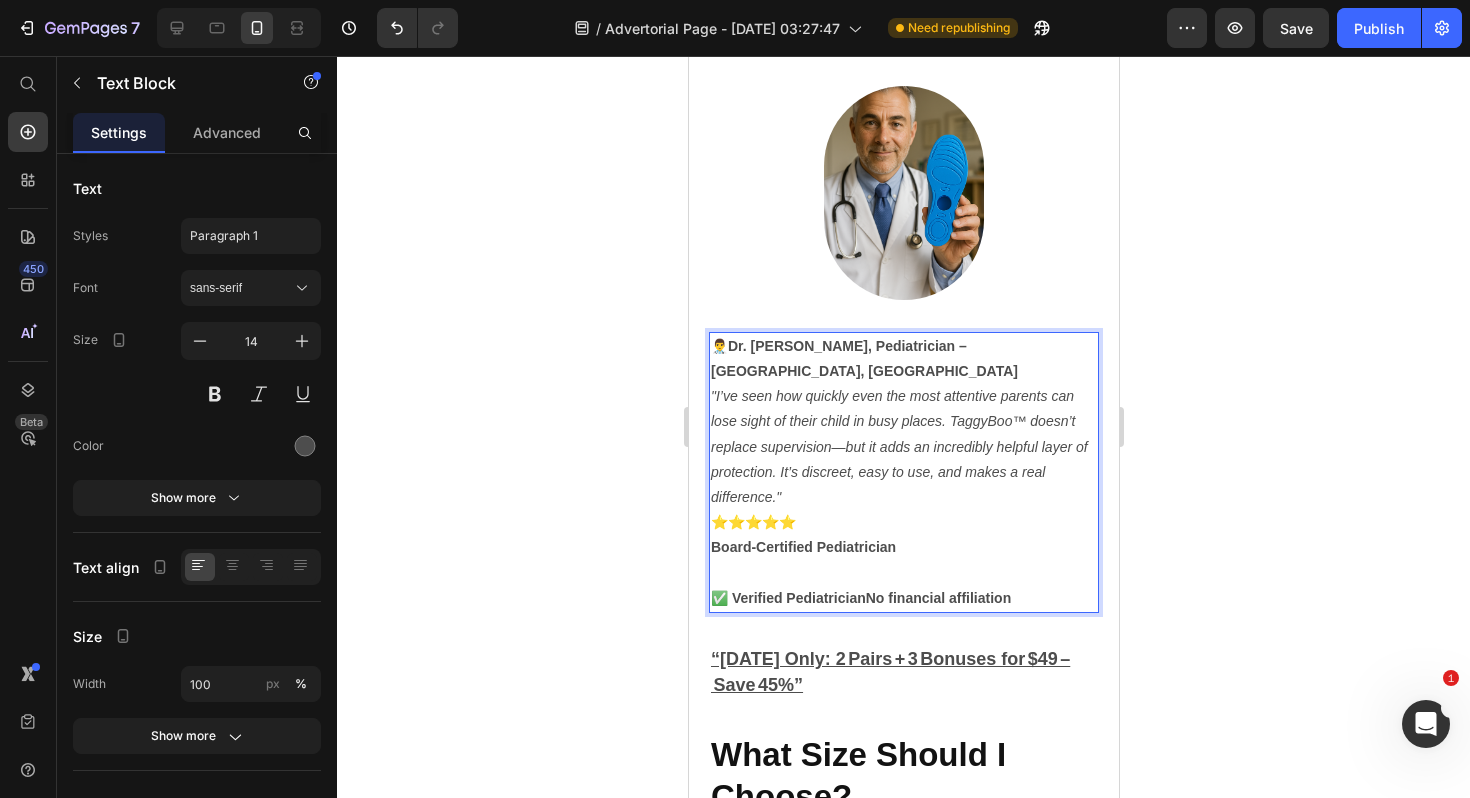 click on "✅ Verified PediatricianNo financial affiliation" at bounding box center (860, 598) 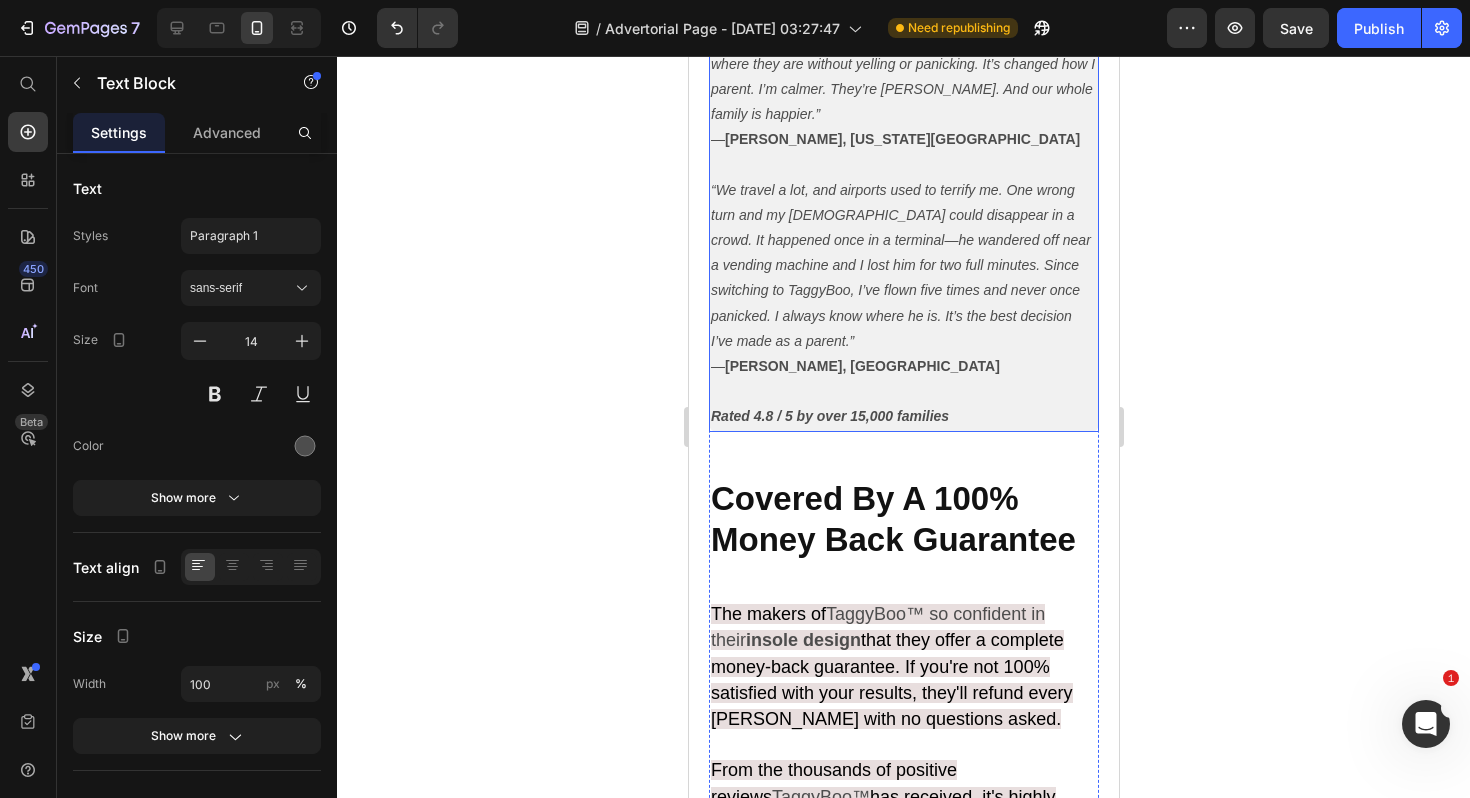 scroll, scrollTop: 8391, scrollLeft: 0, axis: vertical 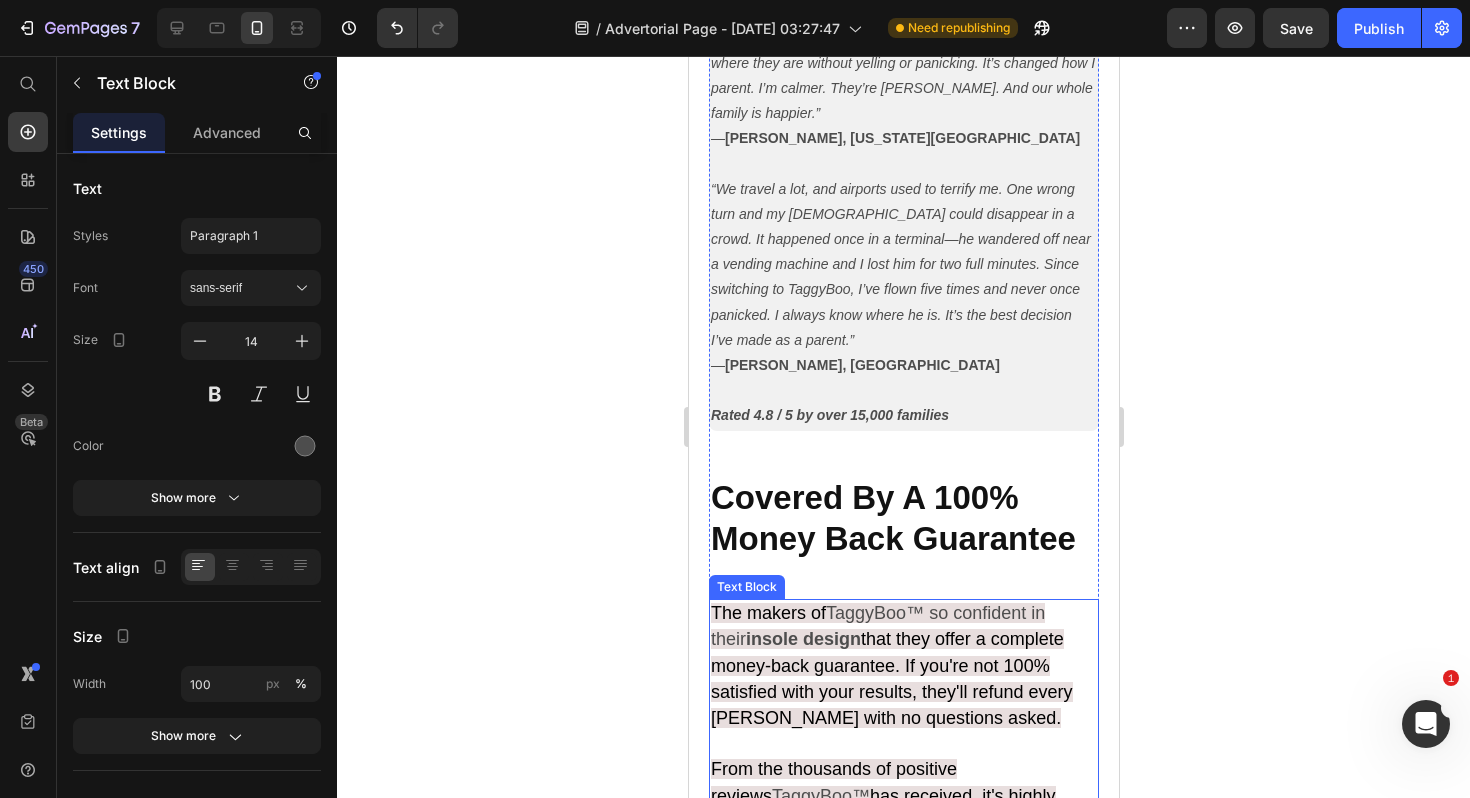 click at bounding box center [925, 613] 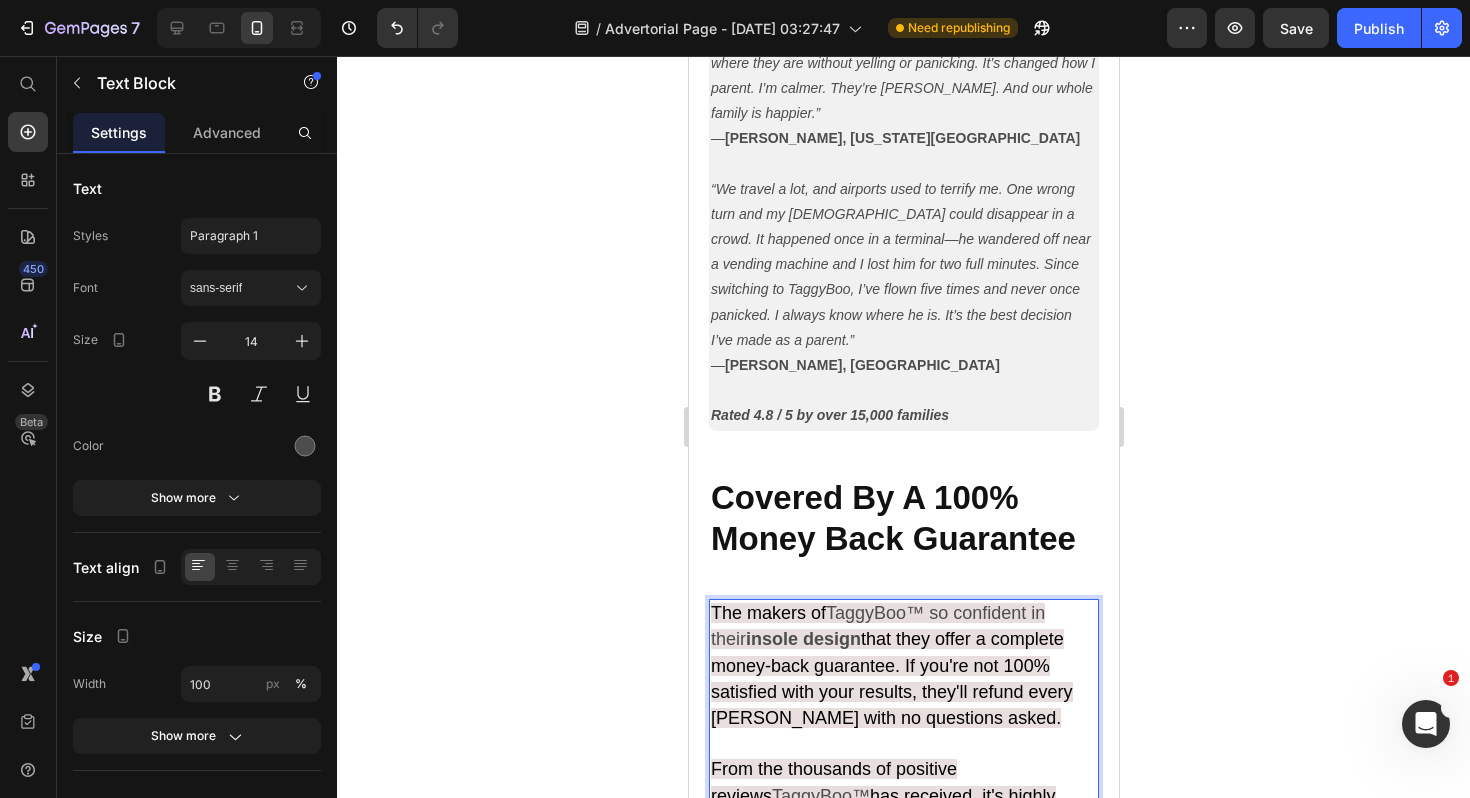 click on "so confident in their  insole design" at bounding box center (877, 626) 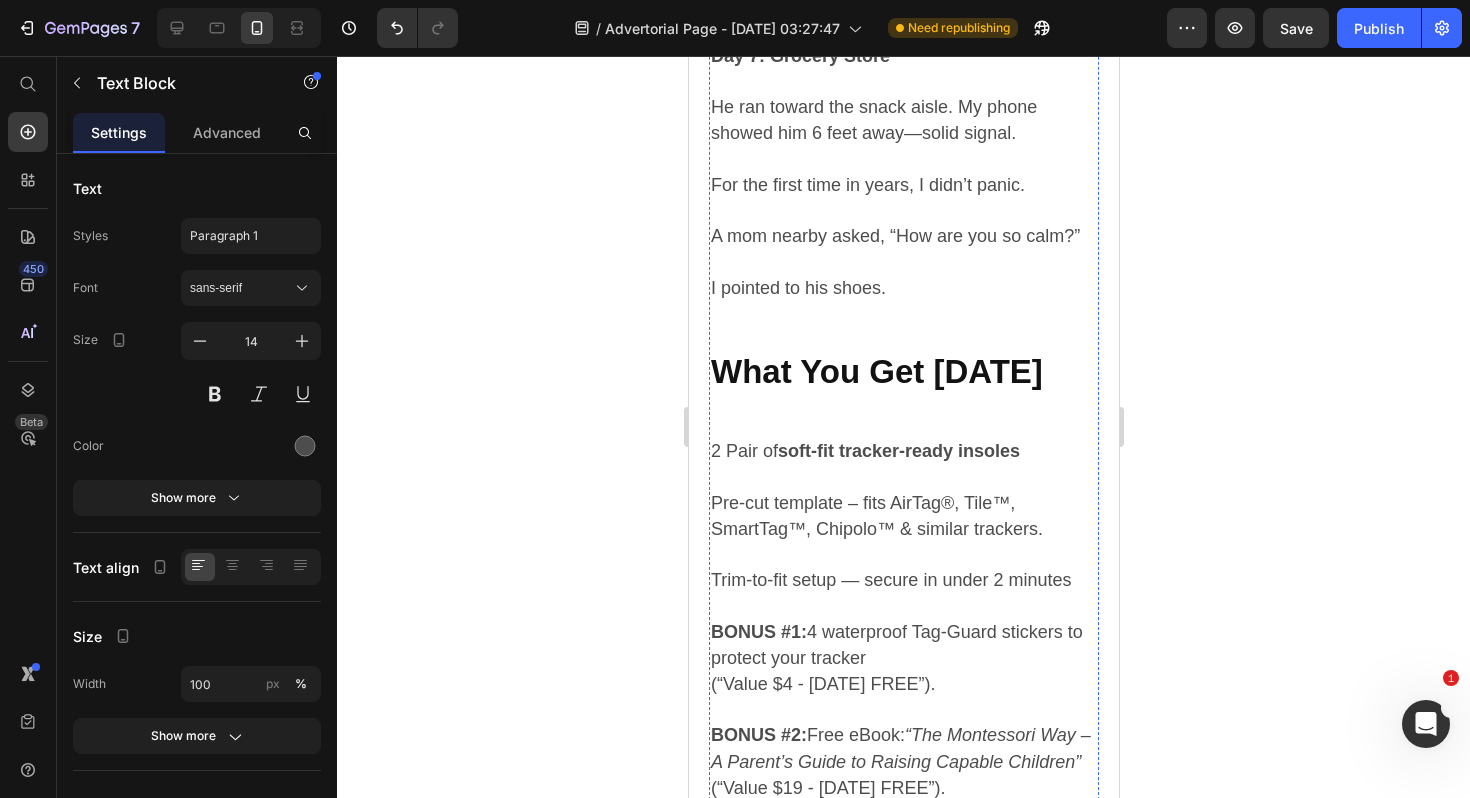 scroll, scrollTop: 6005, scrollLeft: 0, axis: vertical 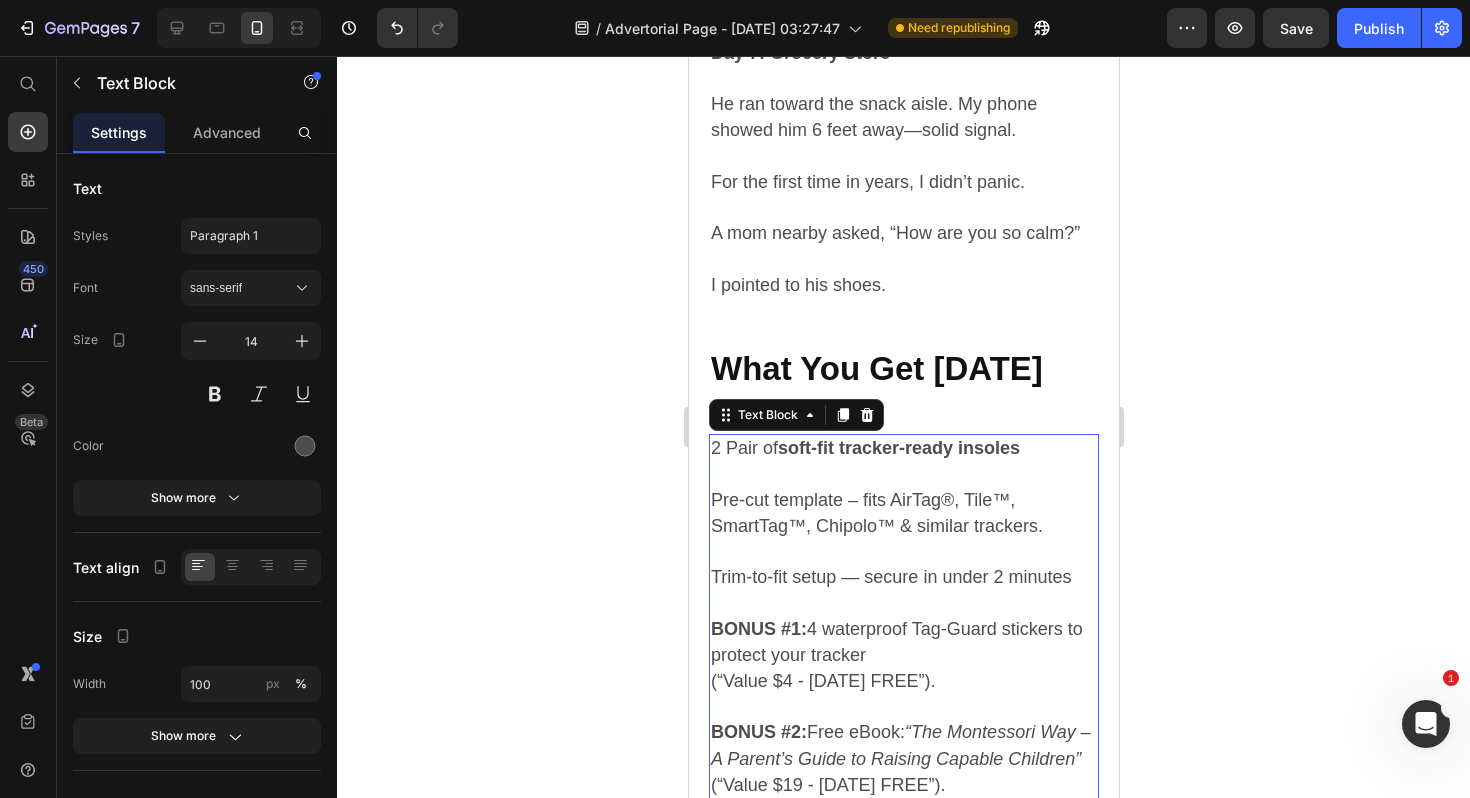 click on "soft-fit tracker-ready insoles" at bounding box center (898, 448) 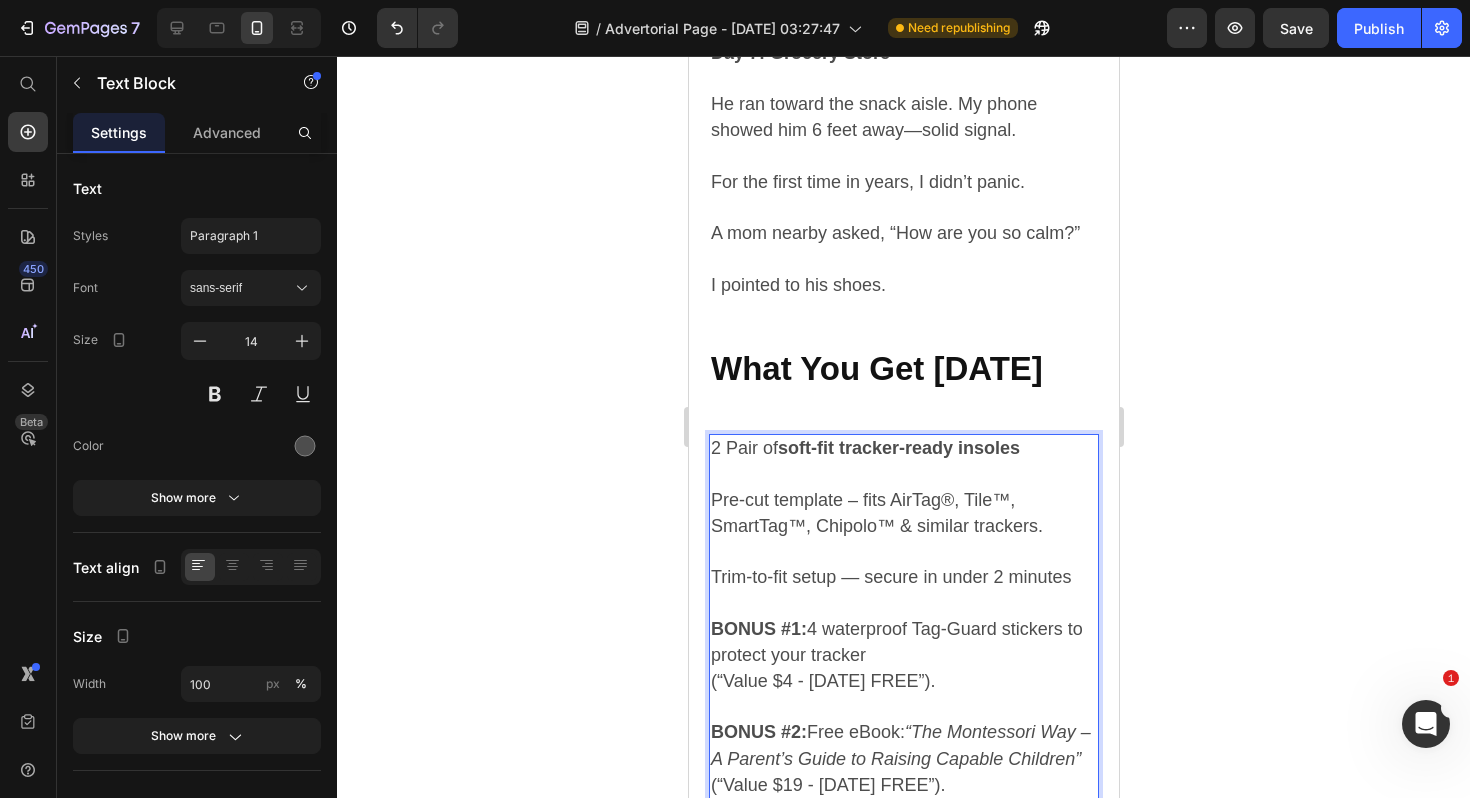 click on "2 Pair of  soft-fit tracker-ready insoles" at bounding box center (864, 448) 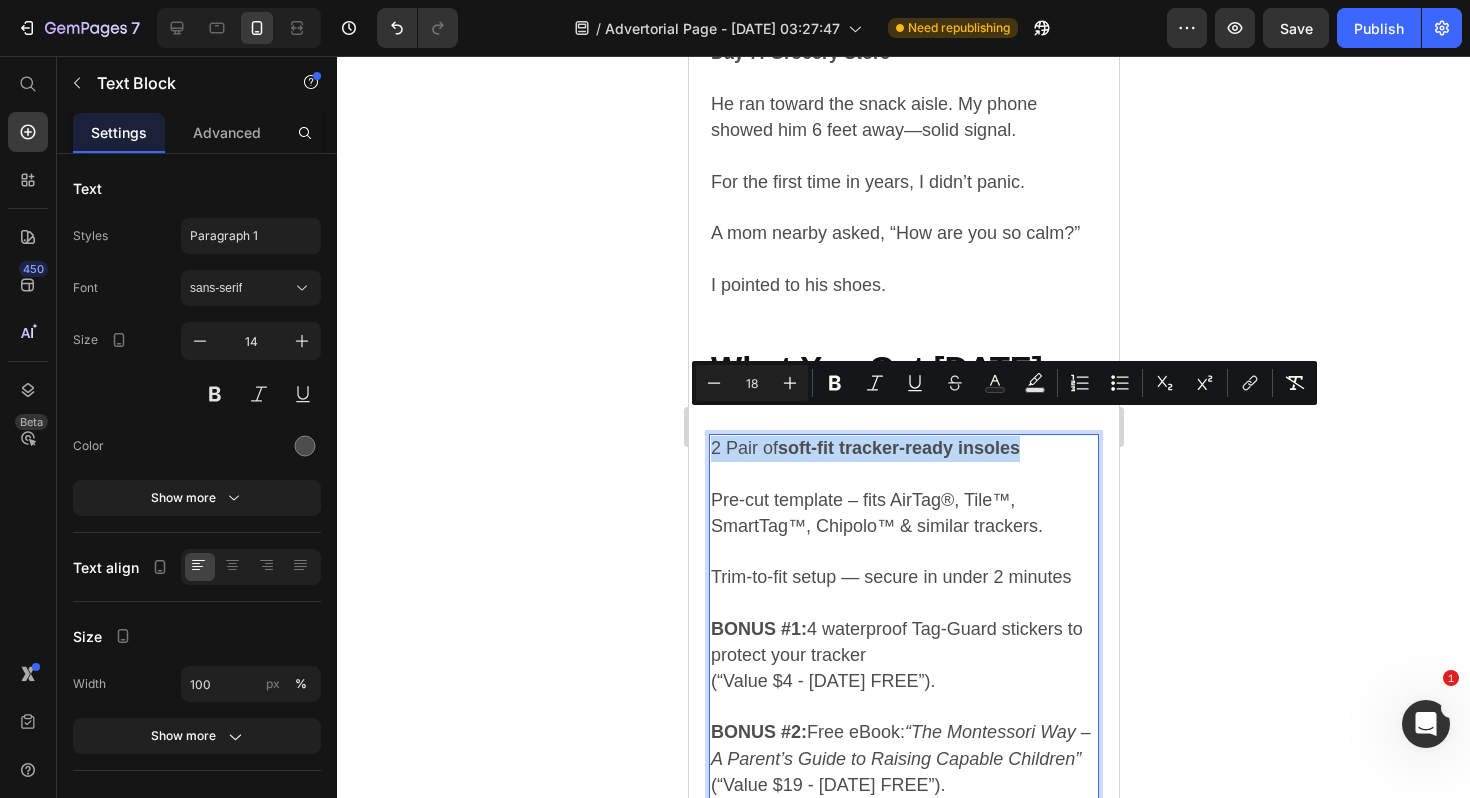 drag, startPoint x: 712, startPoint y: 427, endPoint x: 1027, endPoint y: 432, distance: 315.03967 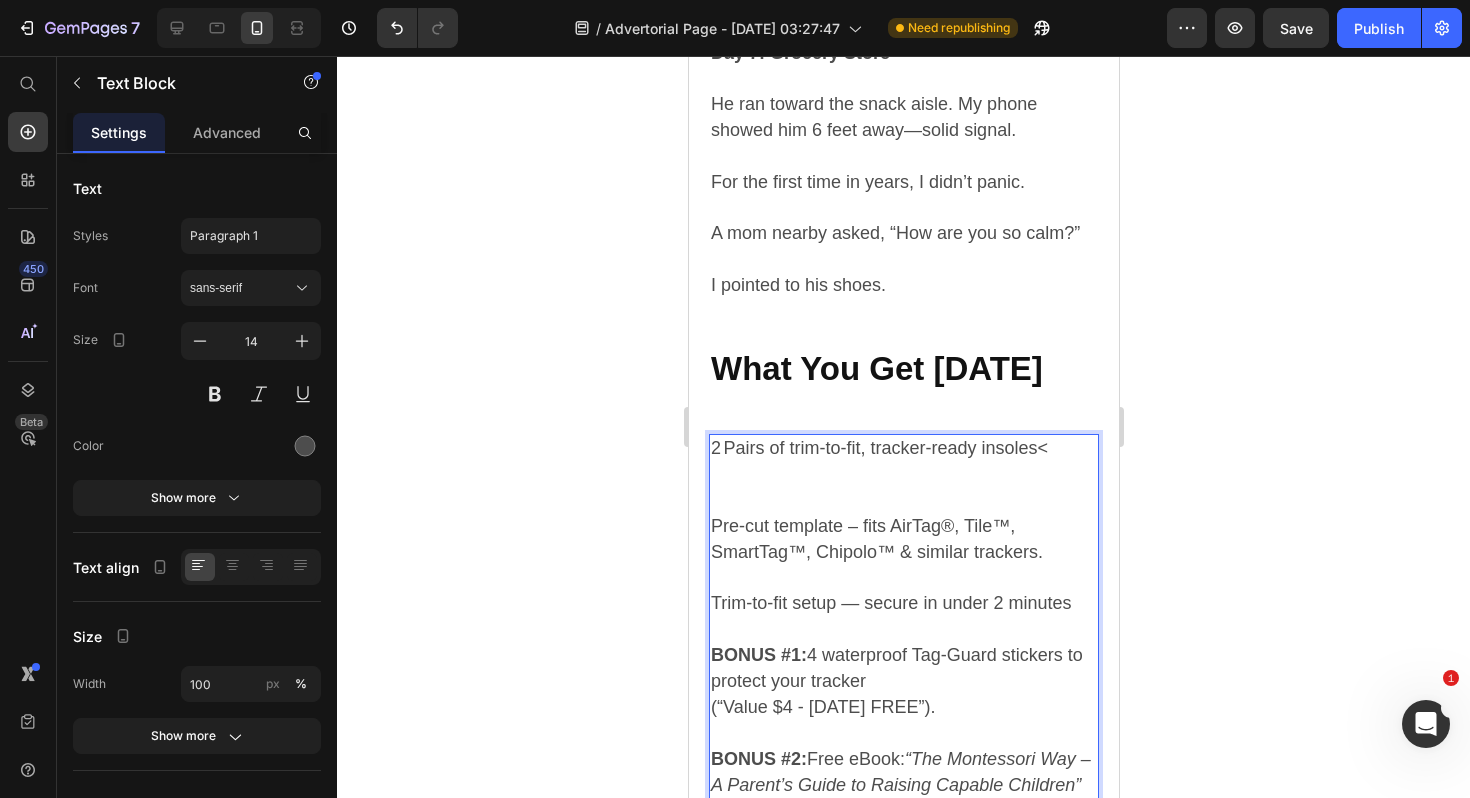 click on "2 Pairs of trim‑to‑fit, tracker‑ready insoles<" at bounding box center (903, 449) 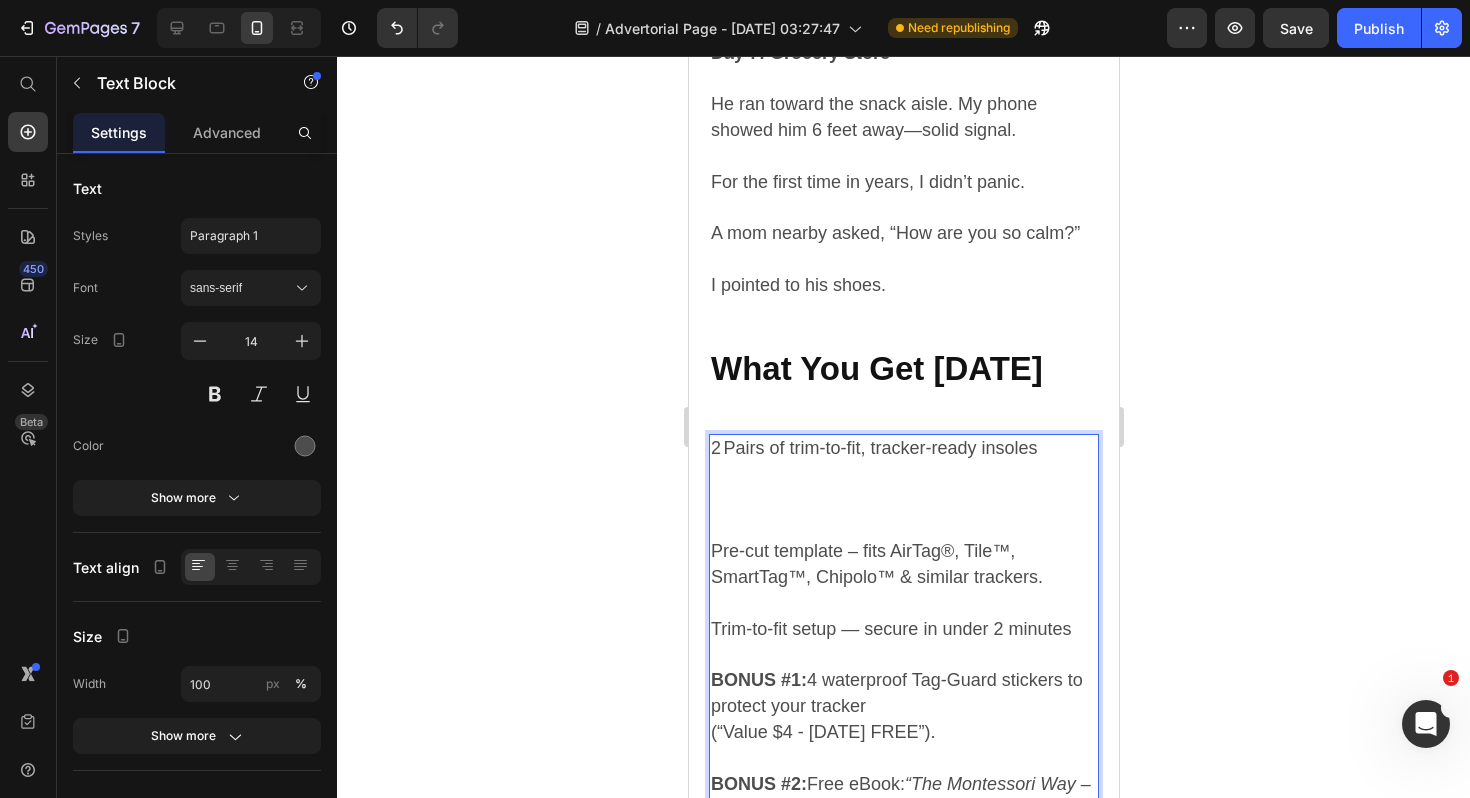 click on "Pre‑cut template – fits AirTag®, Tile™, SmartTag™, Chipolo™ & similar trackers. Trim-to-fit setup — secure in under 2 minutes BONUS #1:  4 waterproof Tag-Guard stickers to protect your tracker (“Value $4 - today FREE”). BONUS #2:  Free eBook:  “The Montessori Way – A Parent’s Guide to Raising Capable Children”" at bounding box center [903, 657] 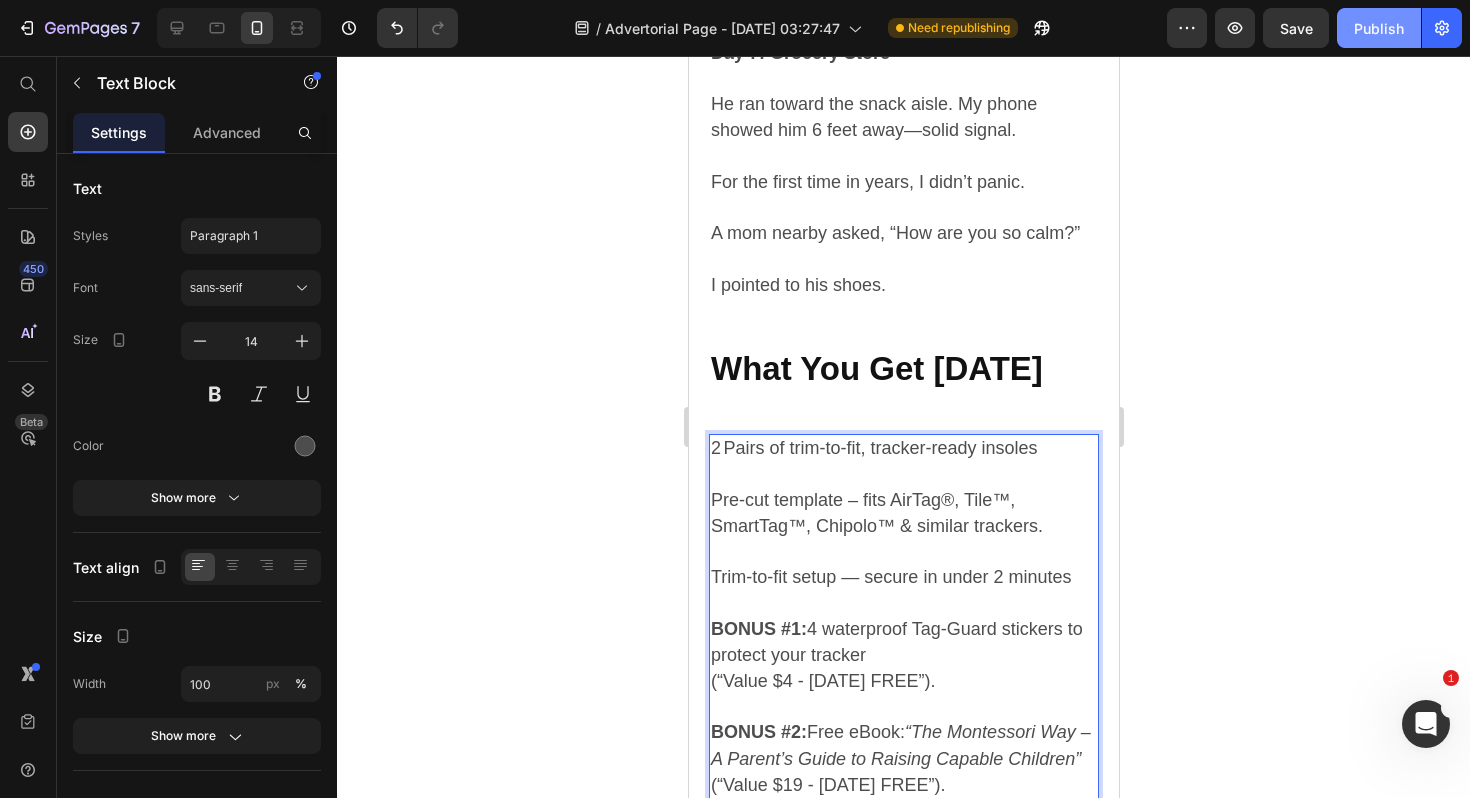 click on "Publish" 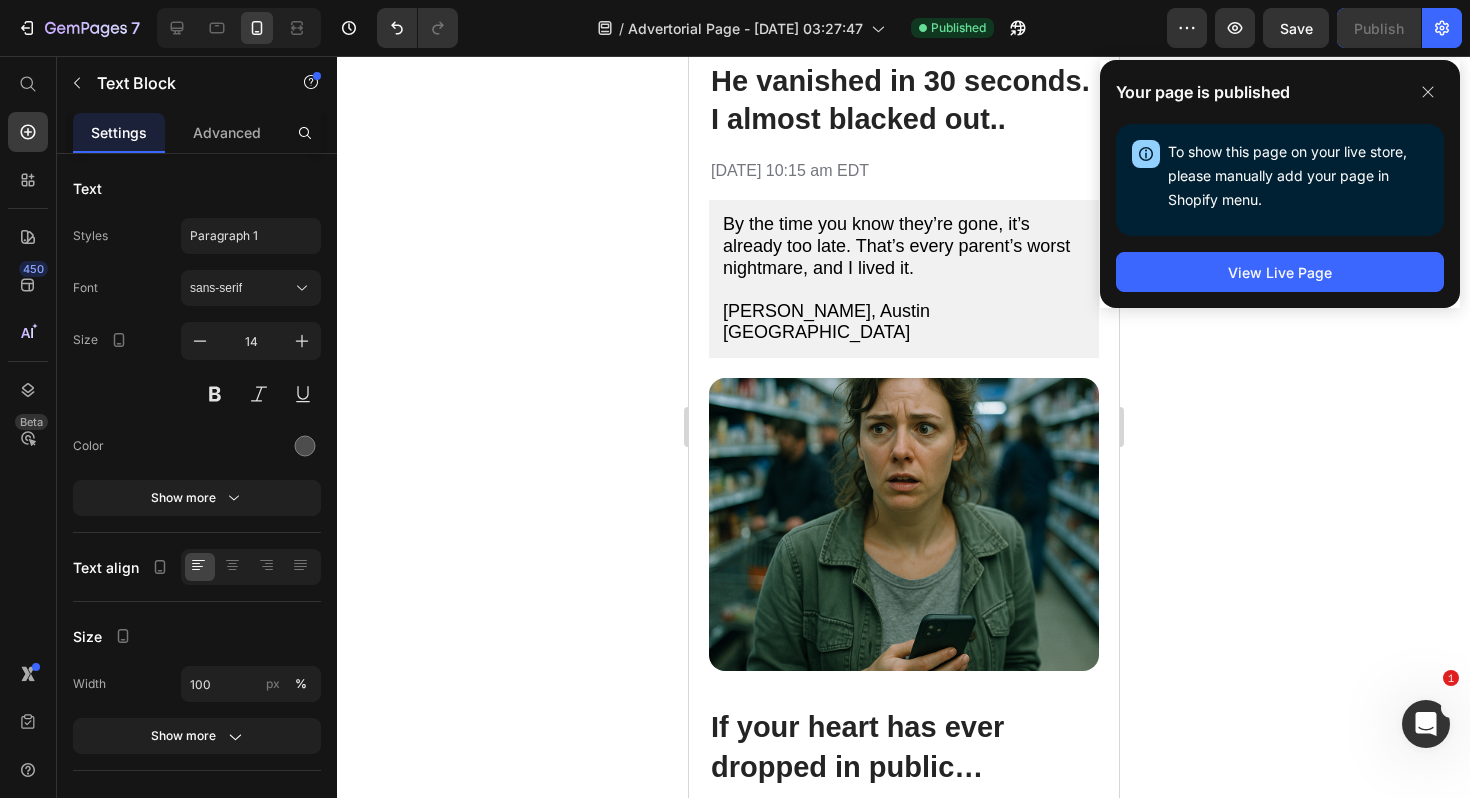 scroll, scrollTop: 0, scrollLeft: 0, axis: both 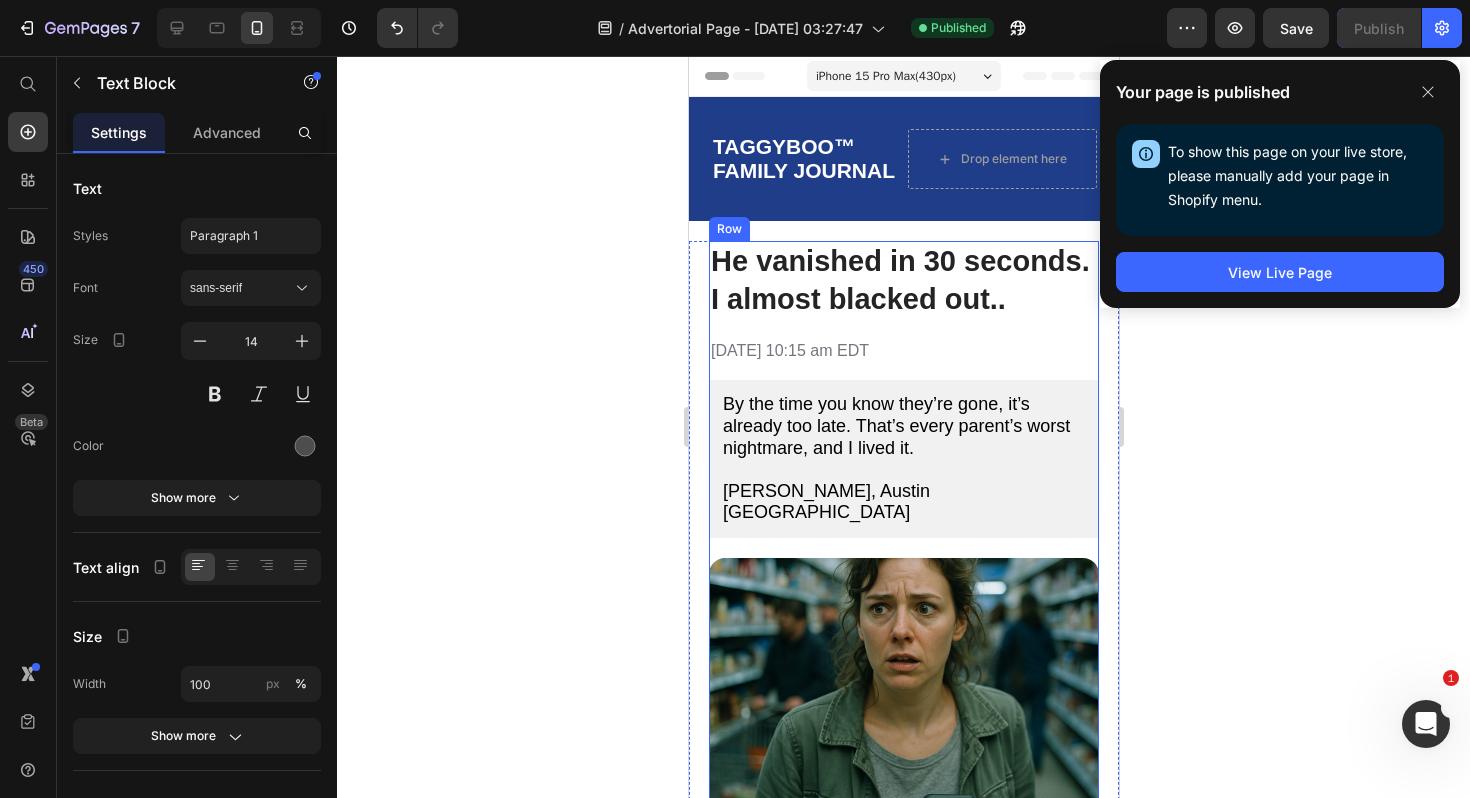 click 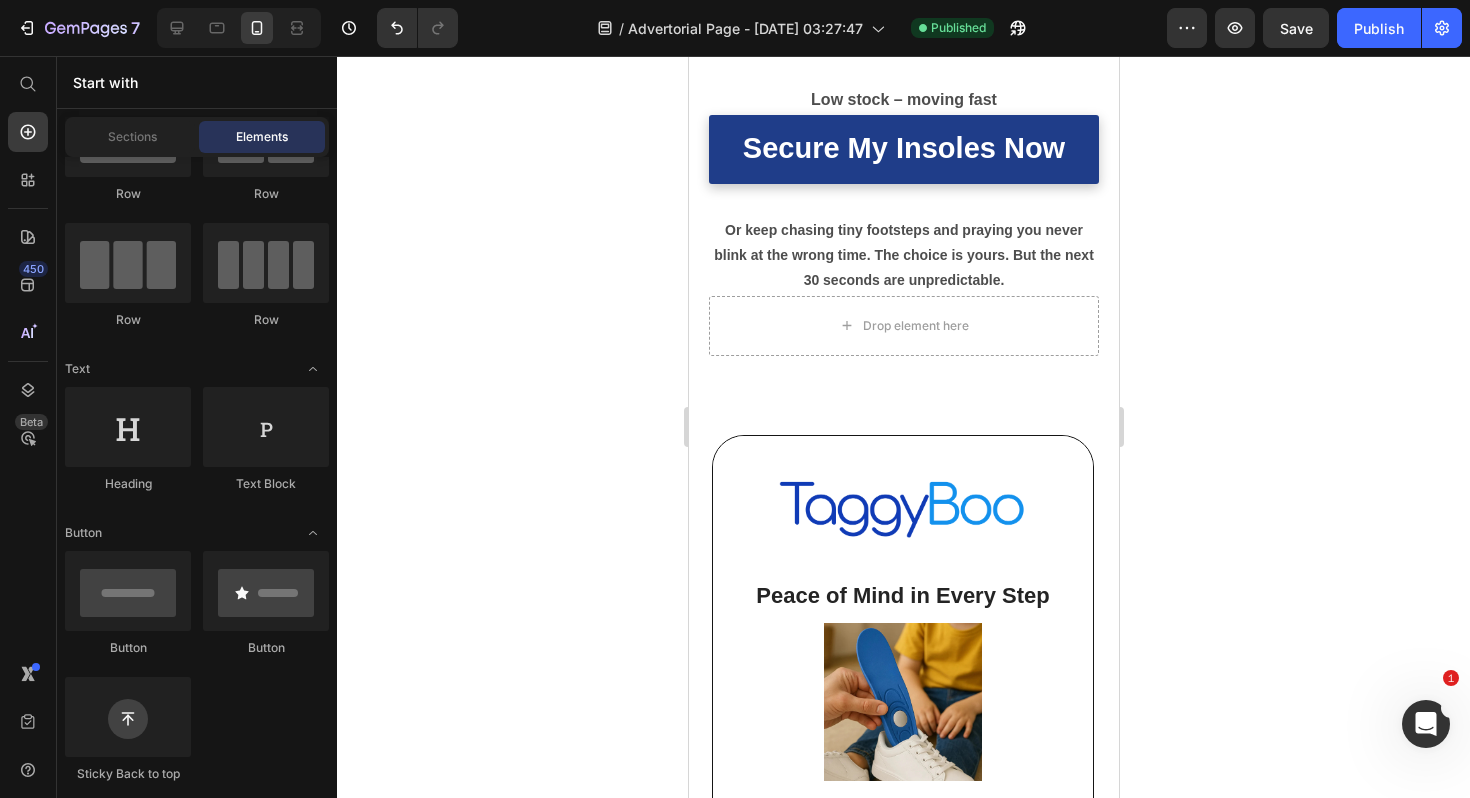 scroll, scrollTop: 9142, scrollLeft: 0, axis: vertical 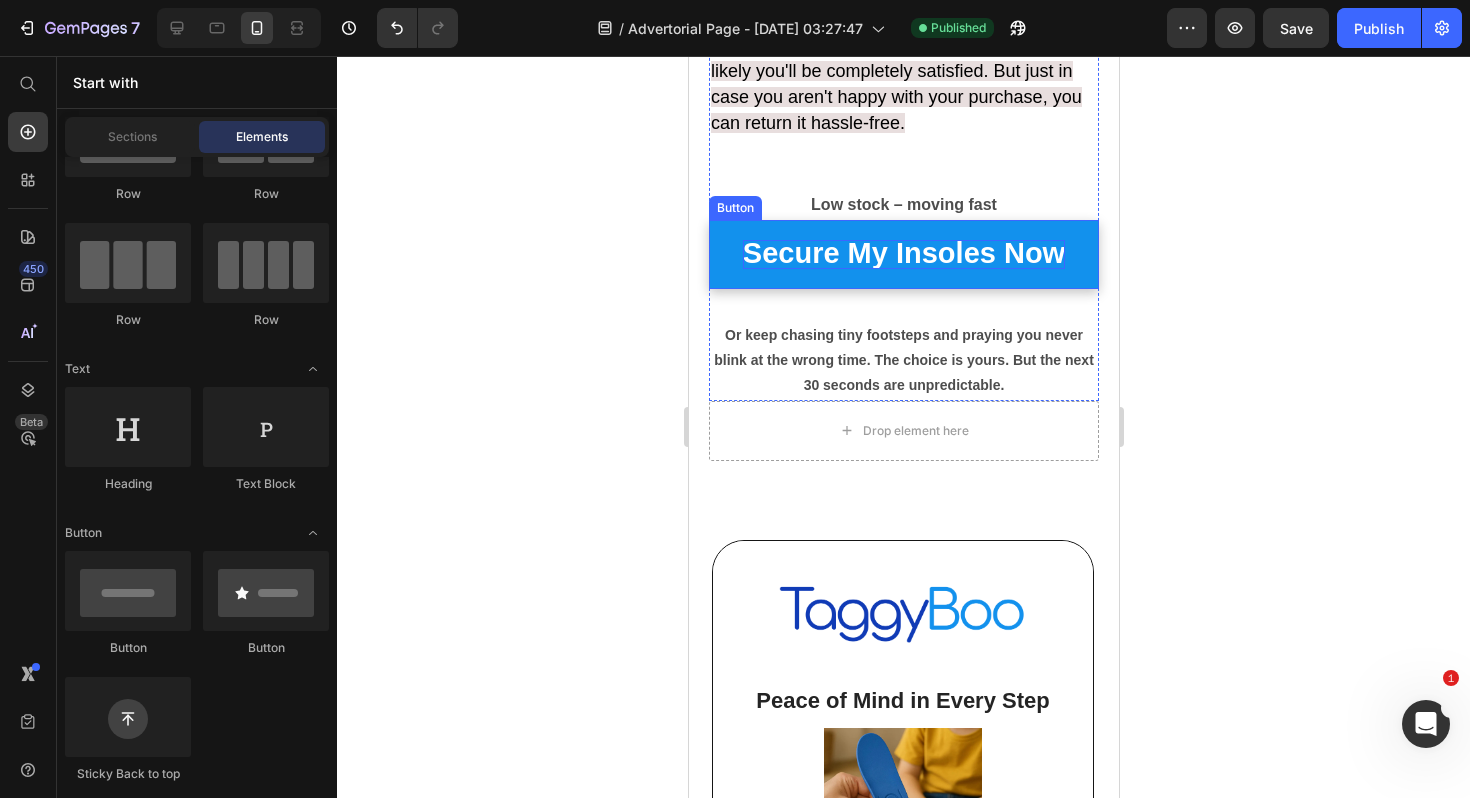 click on "Secure My Insoles Now" at bounding box center [903, 253] 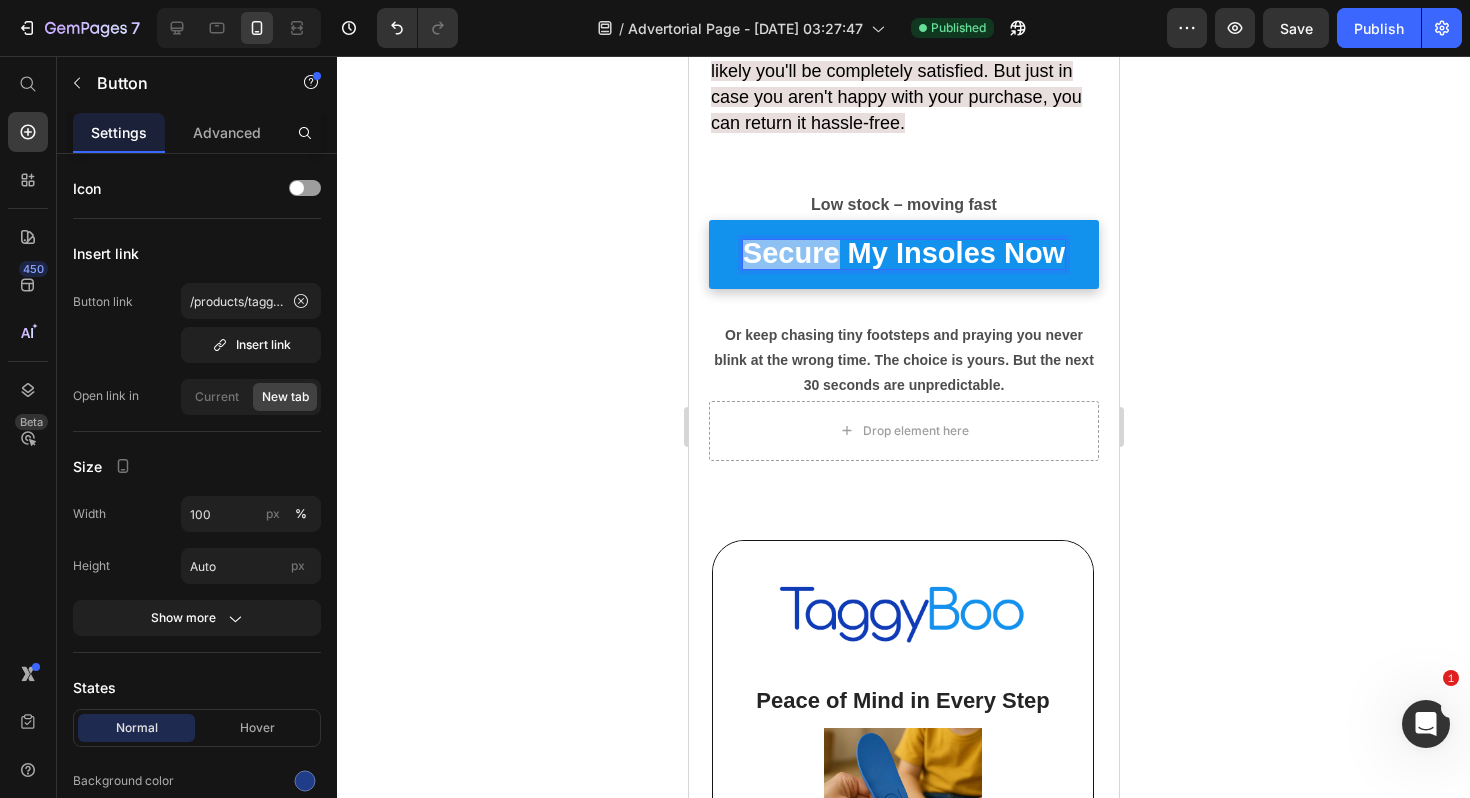 click on "Secure My Insoles Now" at bounding box center (903, 253) 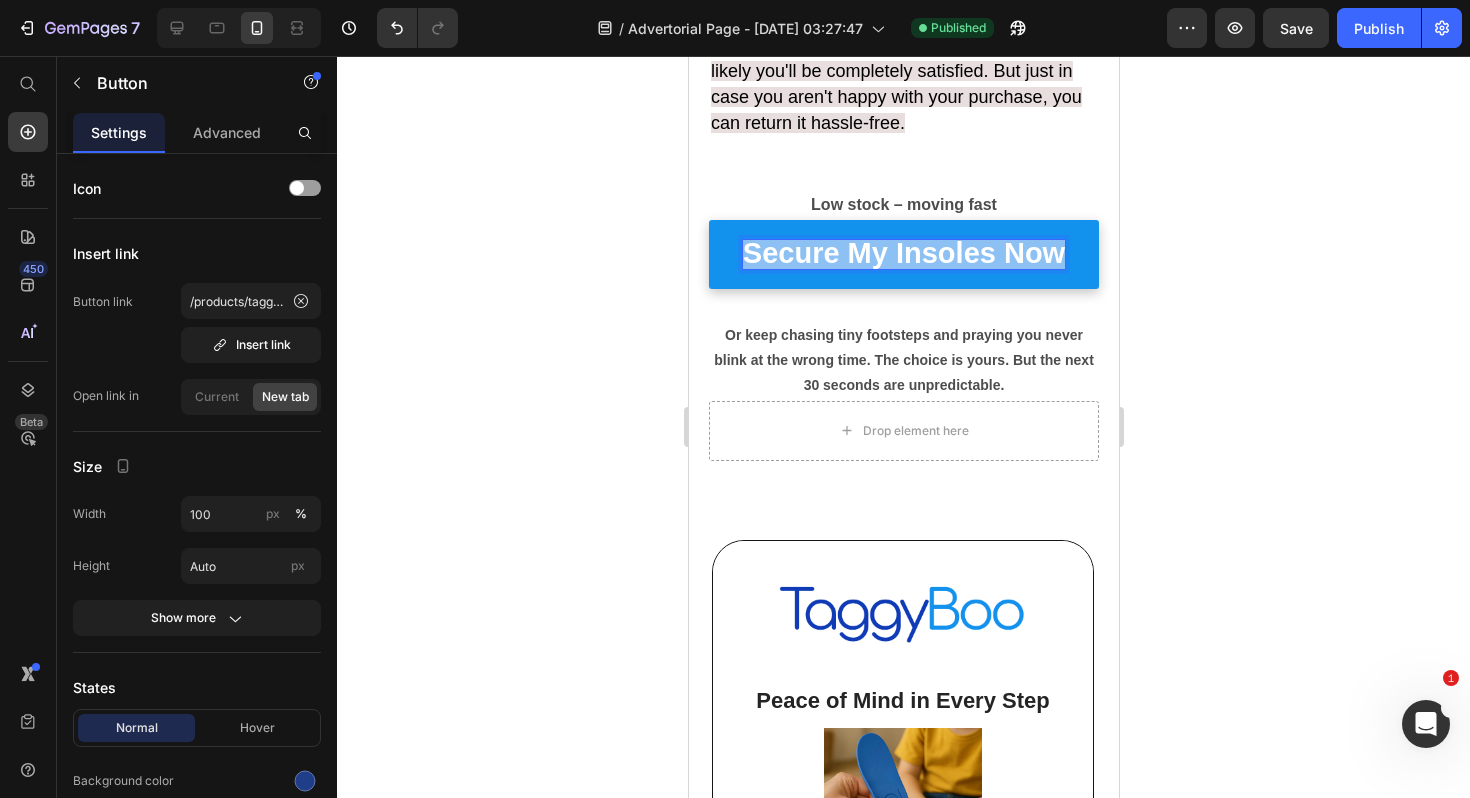 click on "Secure My Insoles Now" at bounding box center [903, 253] 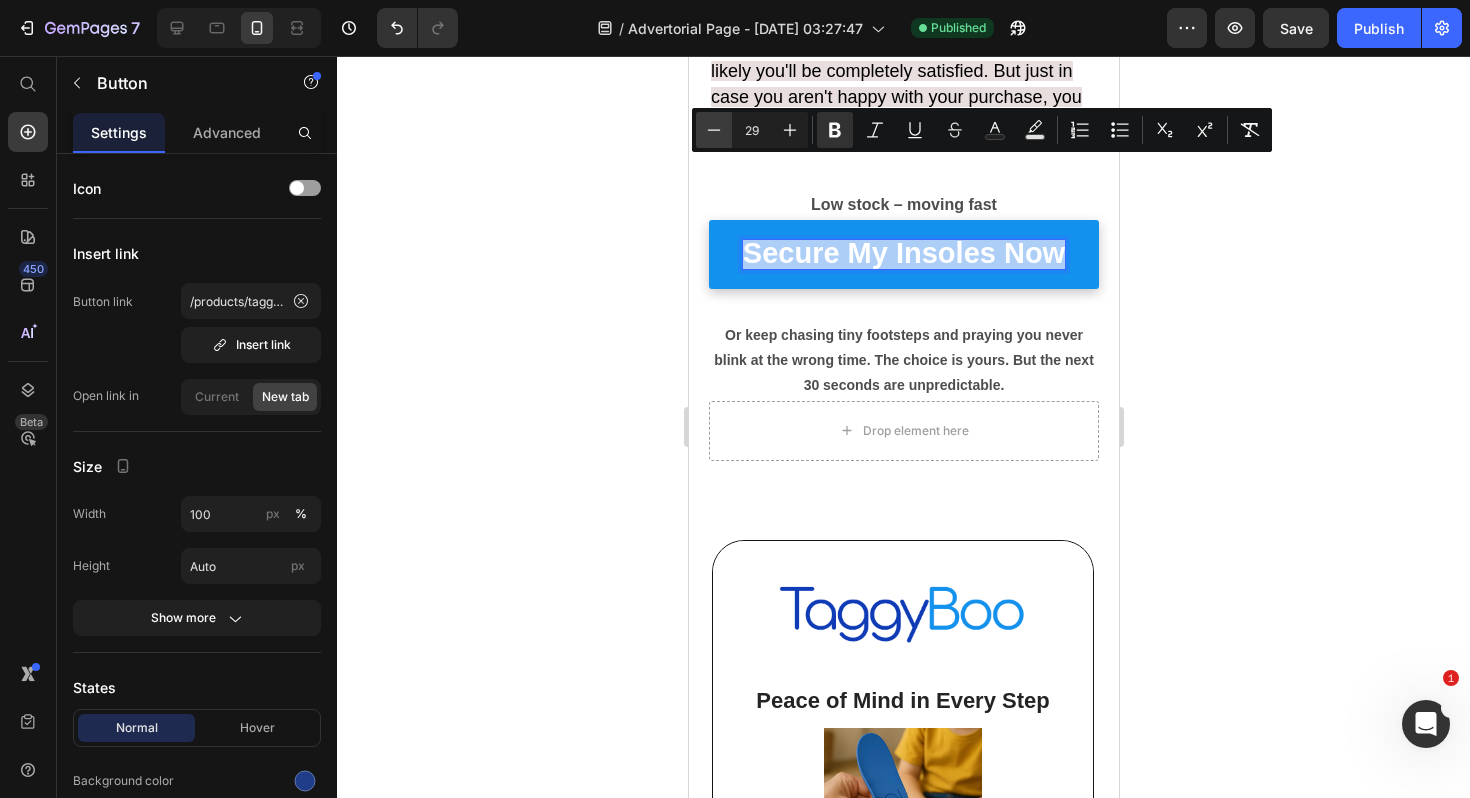 click 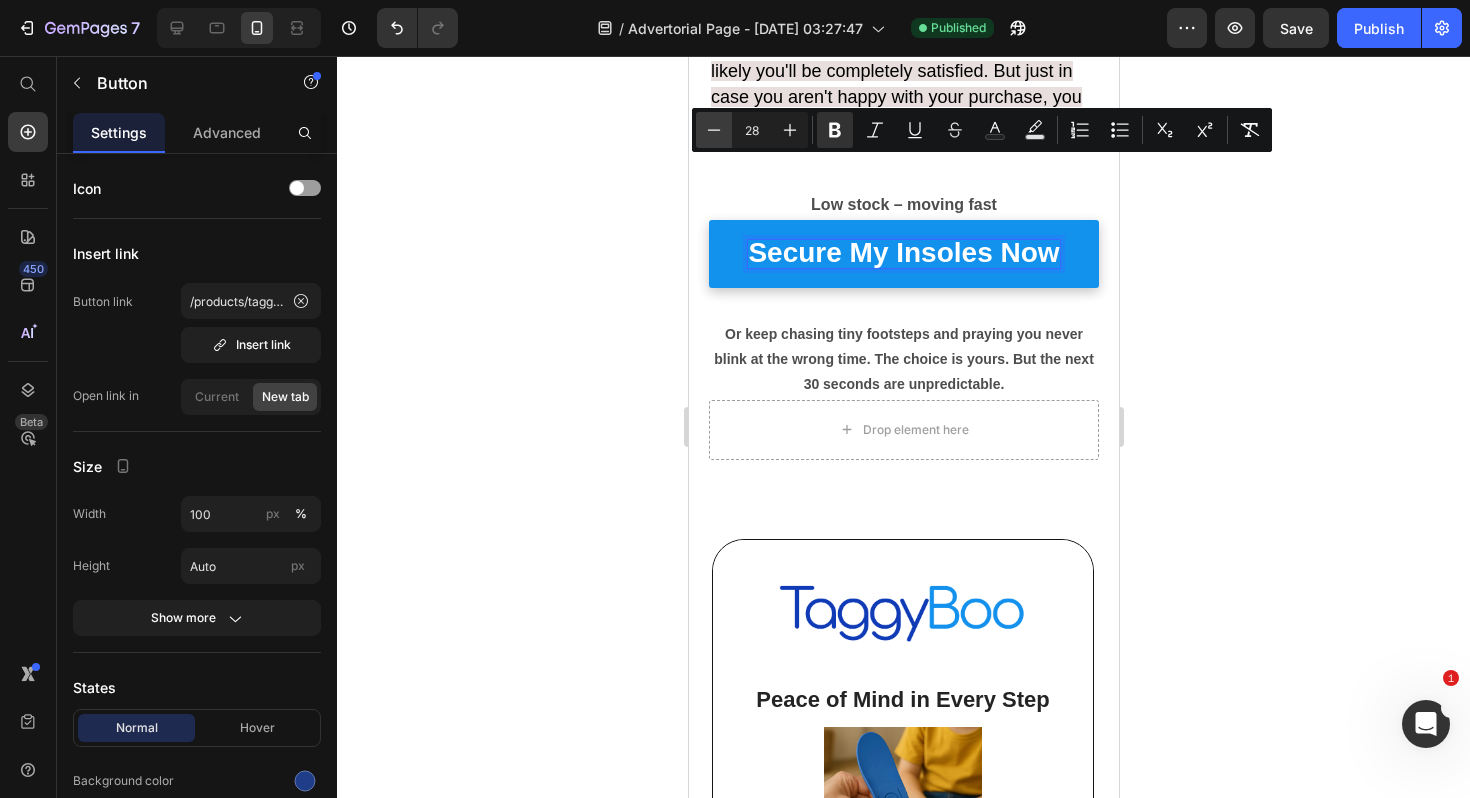 click 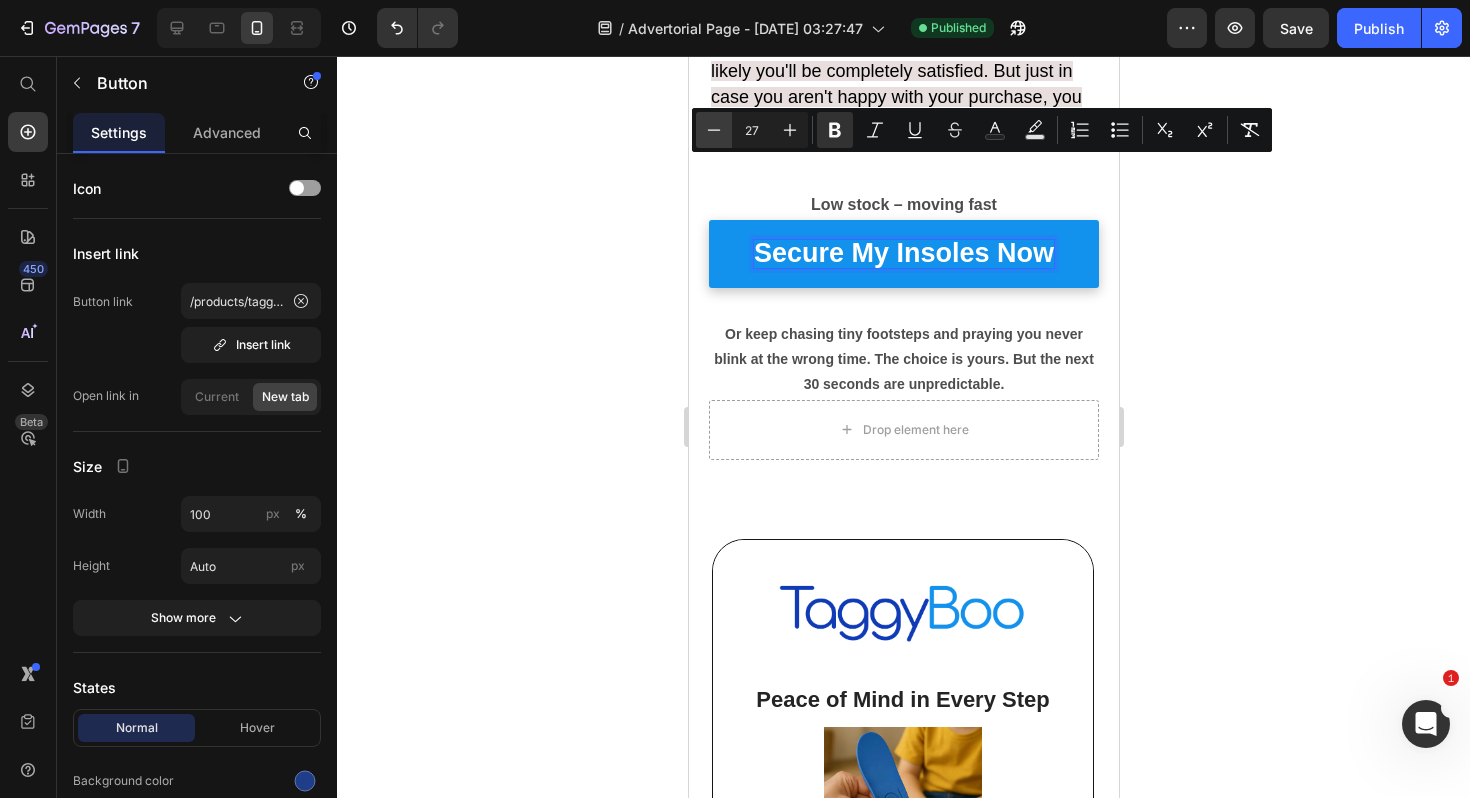 click 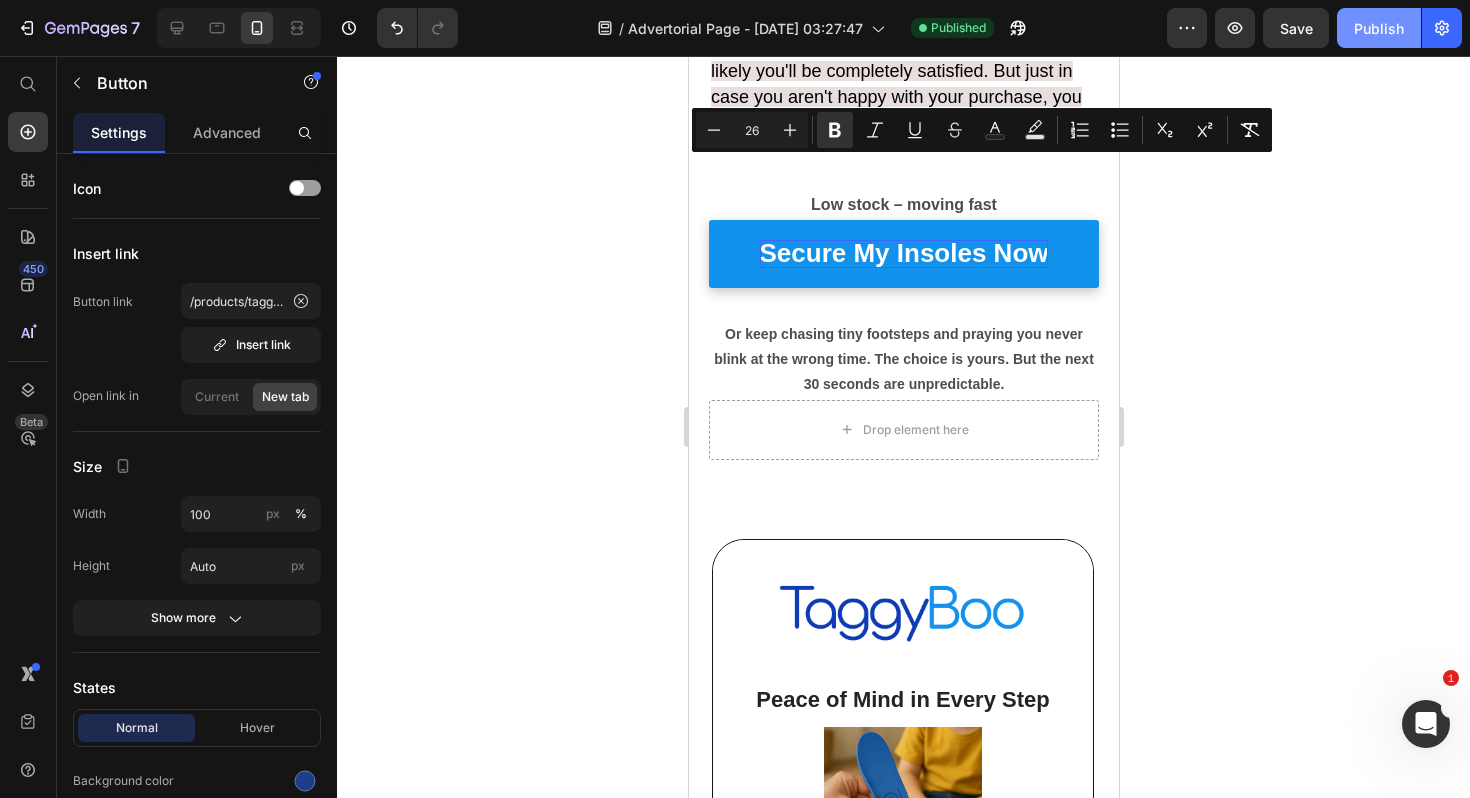 click on "Publish" at bounding box center [1379, 28] 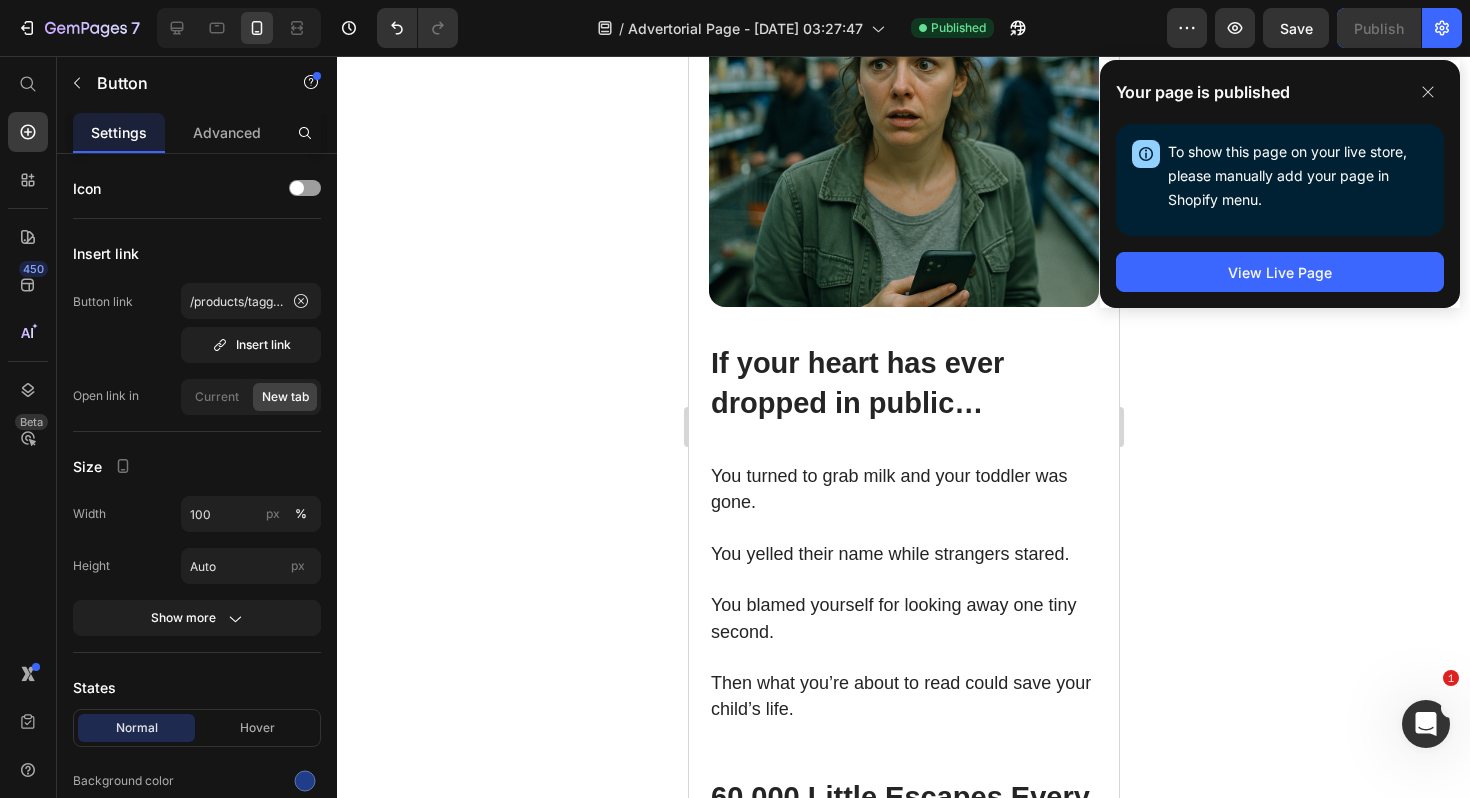 scroll, scrollTop: 0, scrollLeft: 0, axis: both 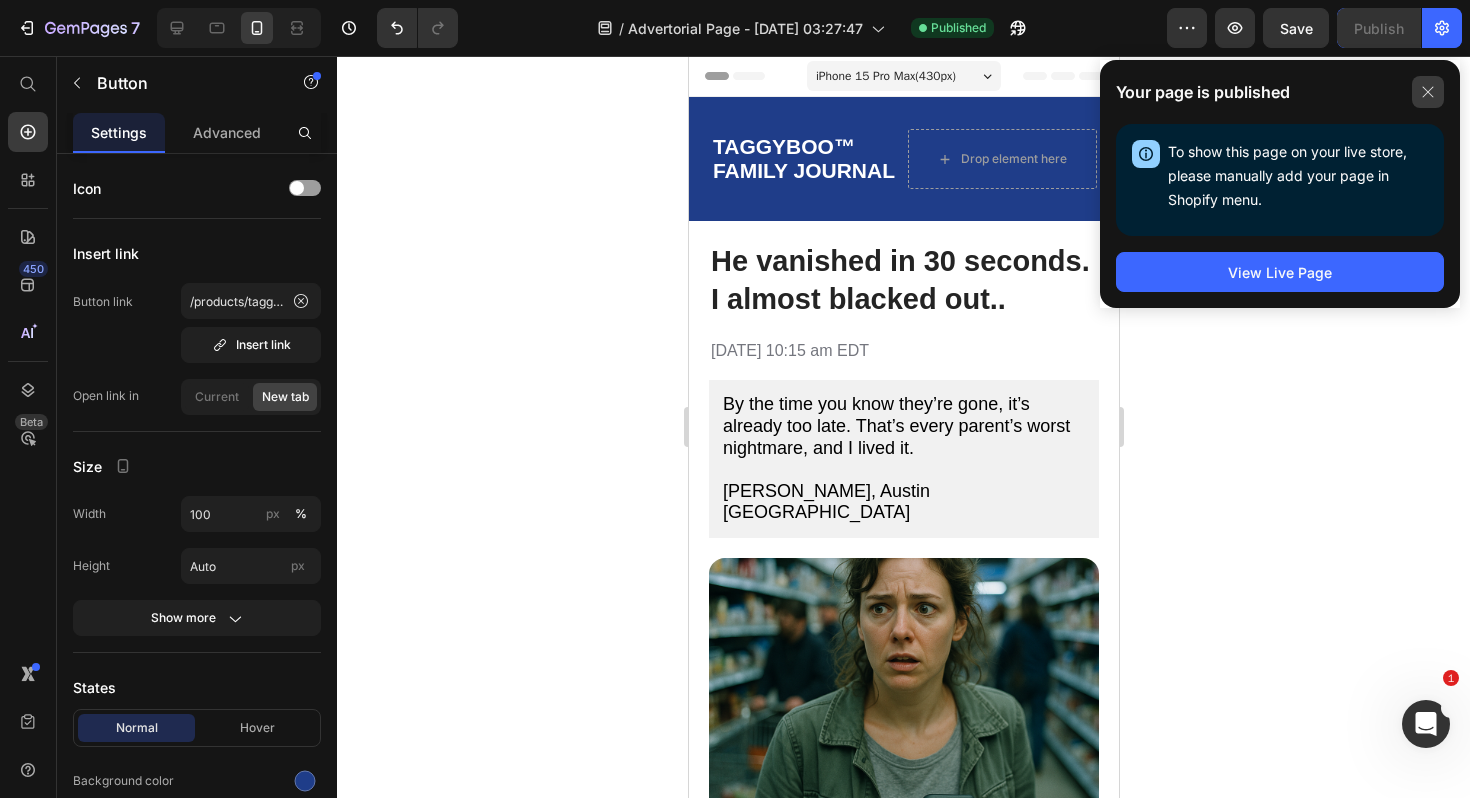 click 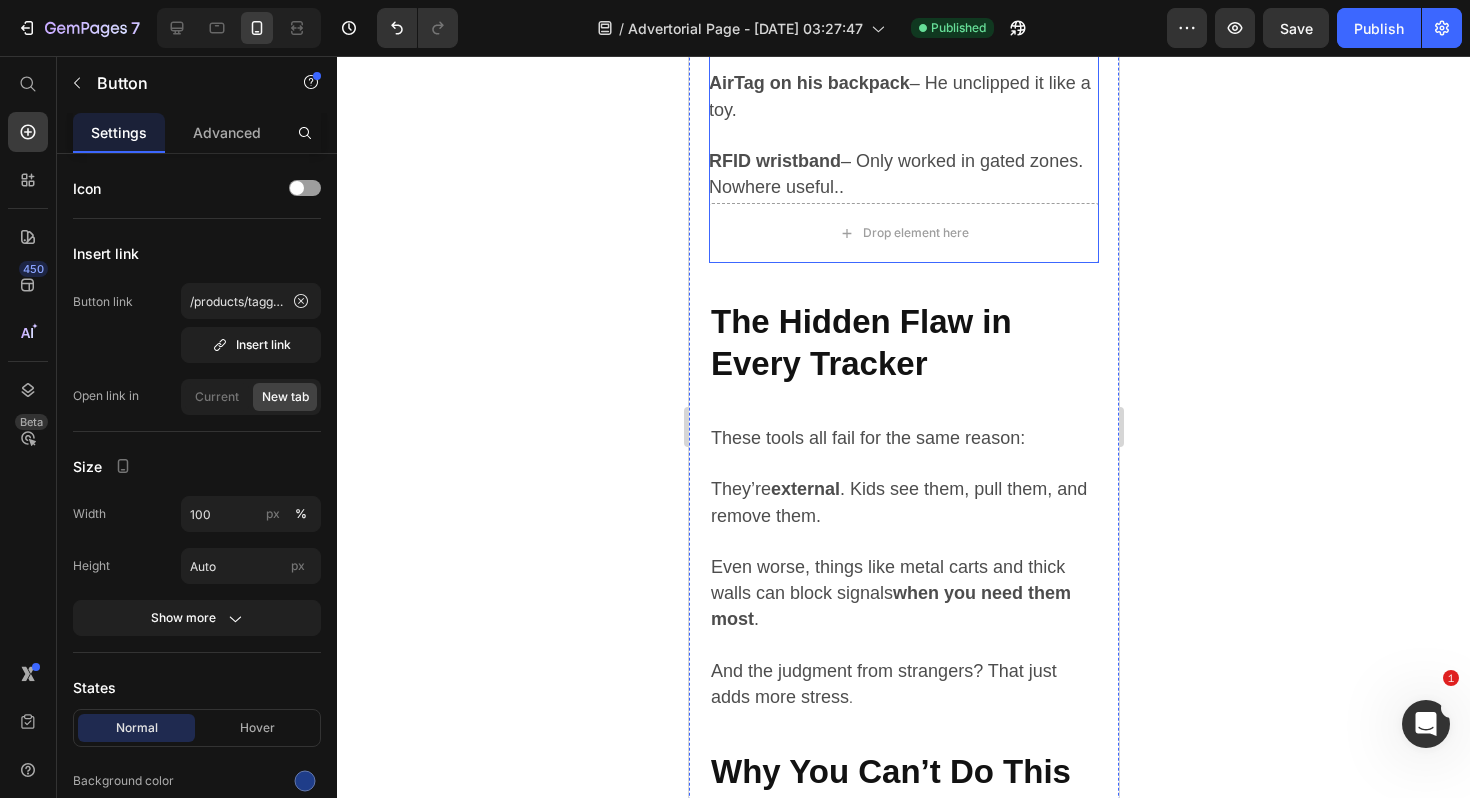 scroll, scrollTop: 3317, scrollLeft: 0, axis: vertical 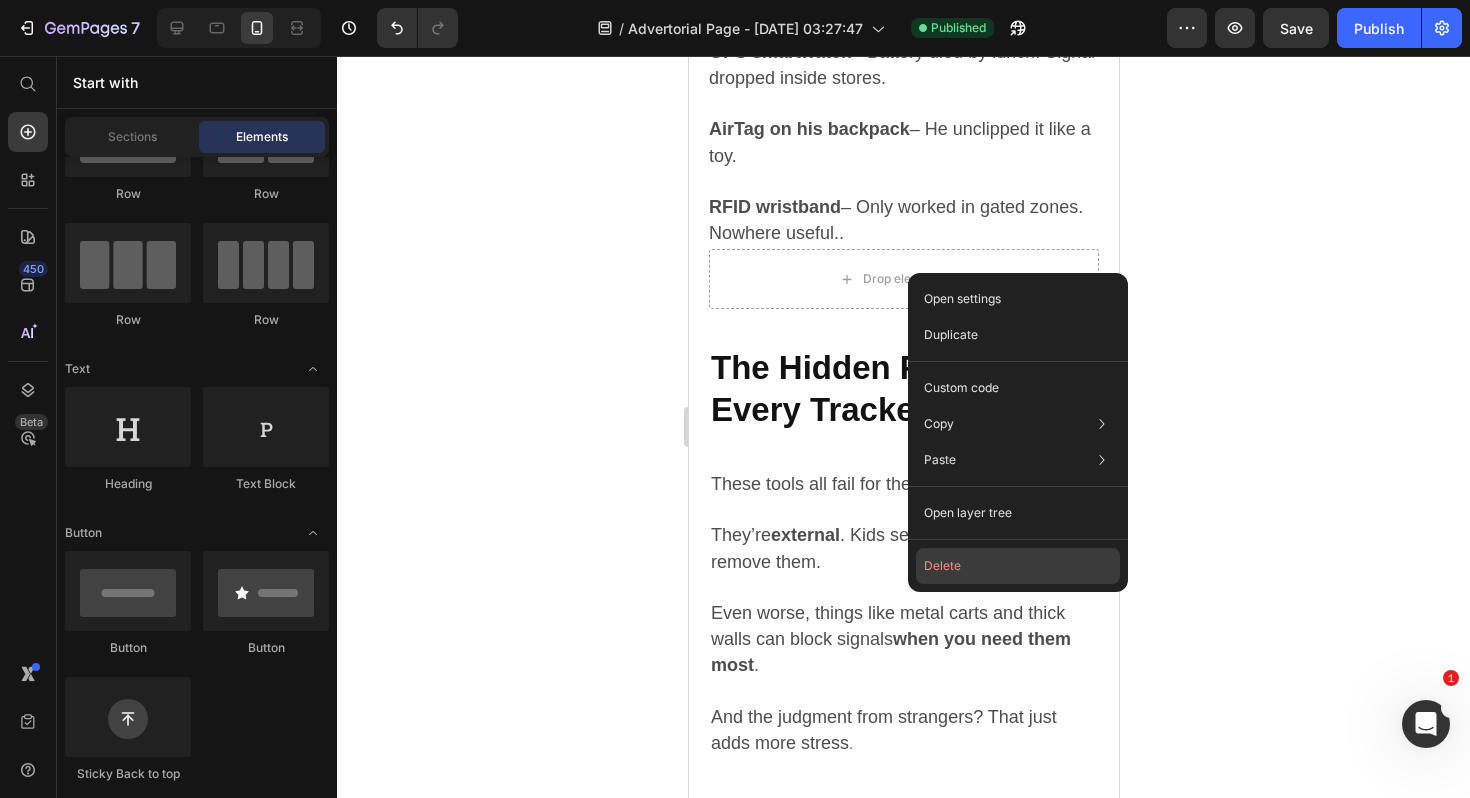 click on "Delete" 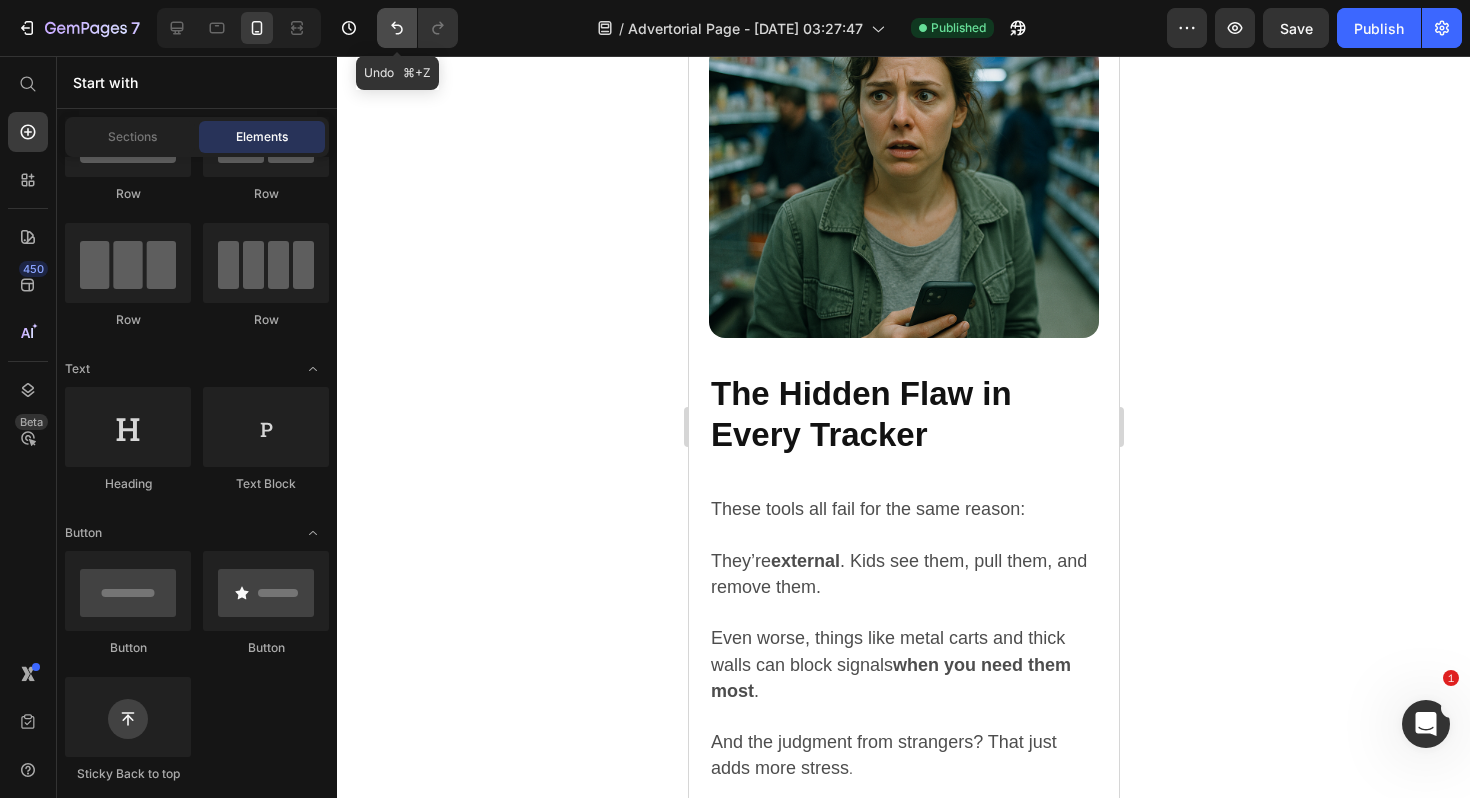 click 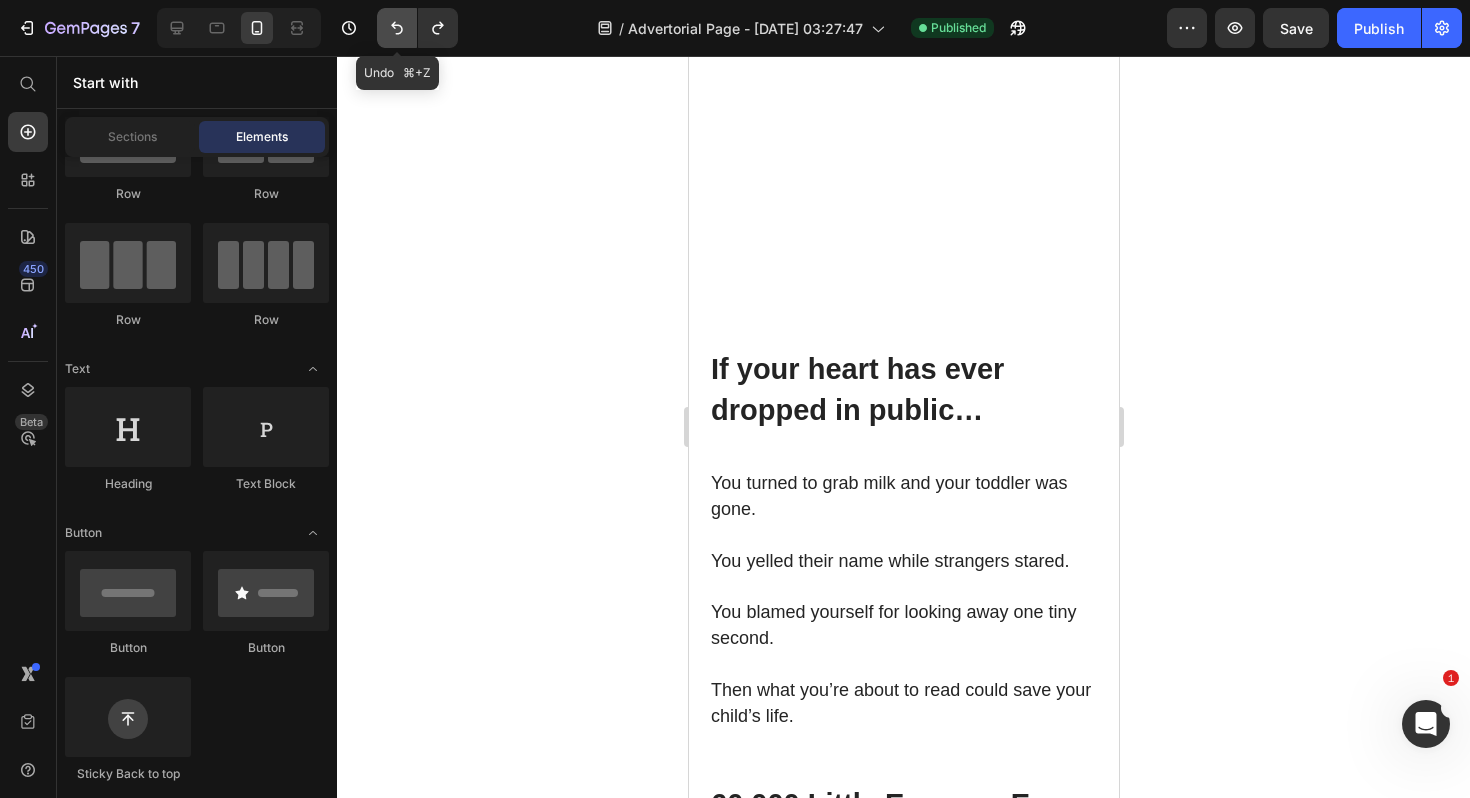 scroll, scrollTop: 3317, scrollLeft: 0, axis: vertical 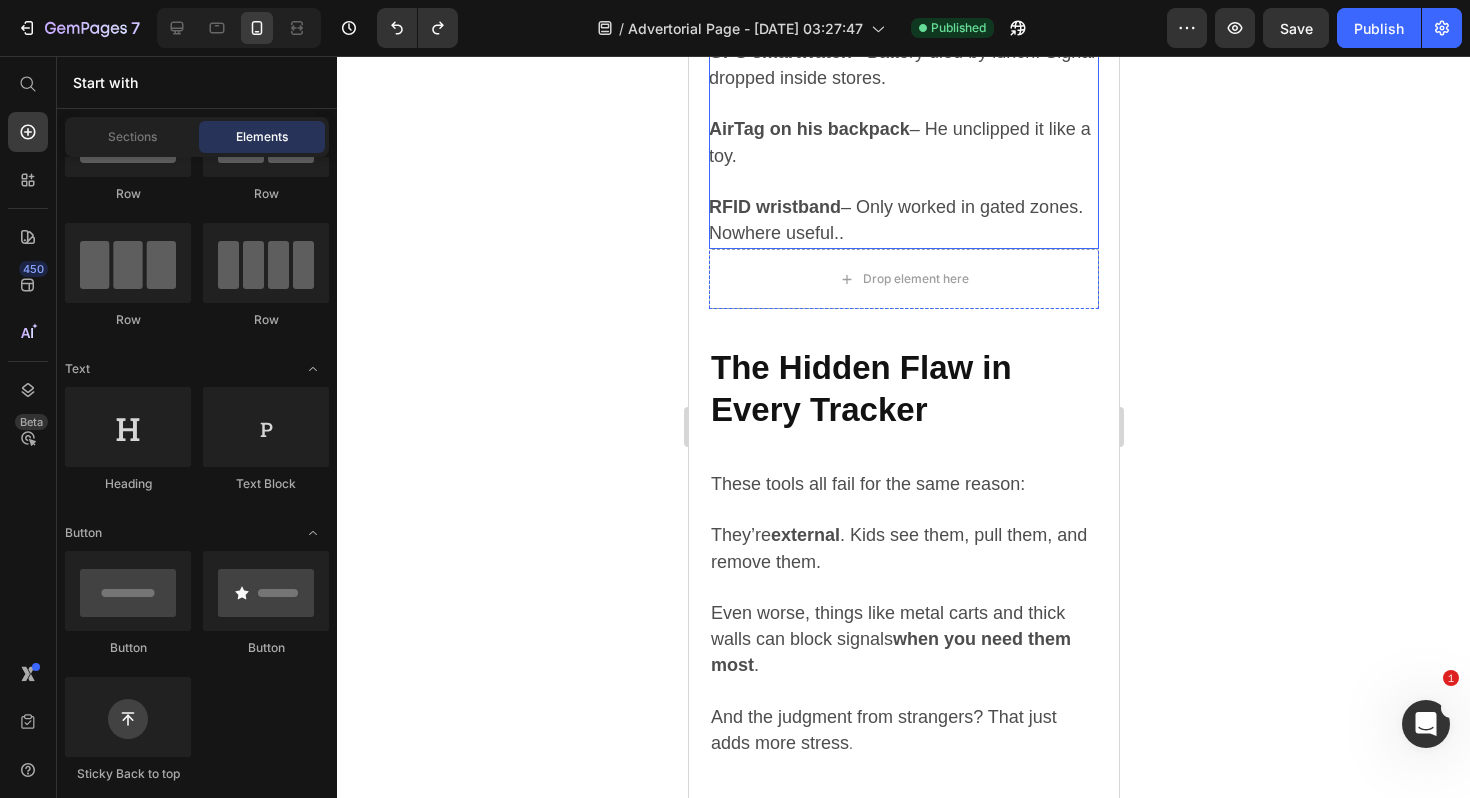 click on "RFID wristband  – Only worked in gated zones. Nowhere useful.." at bounding box center [902, 221] 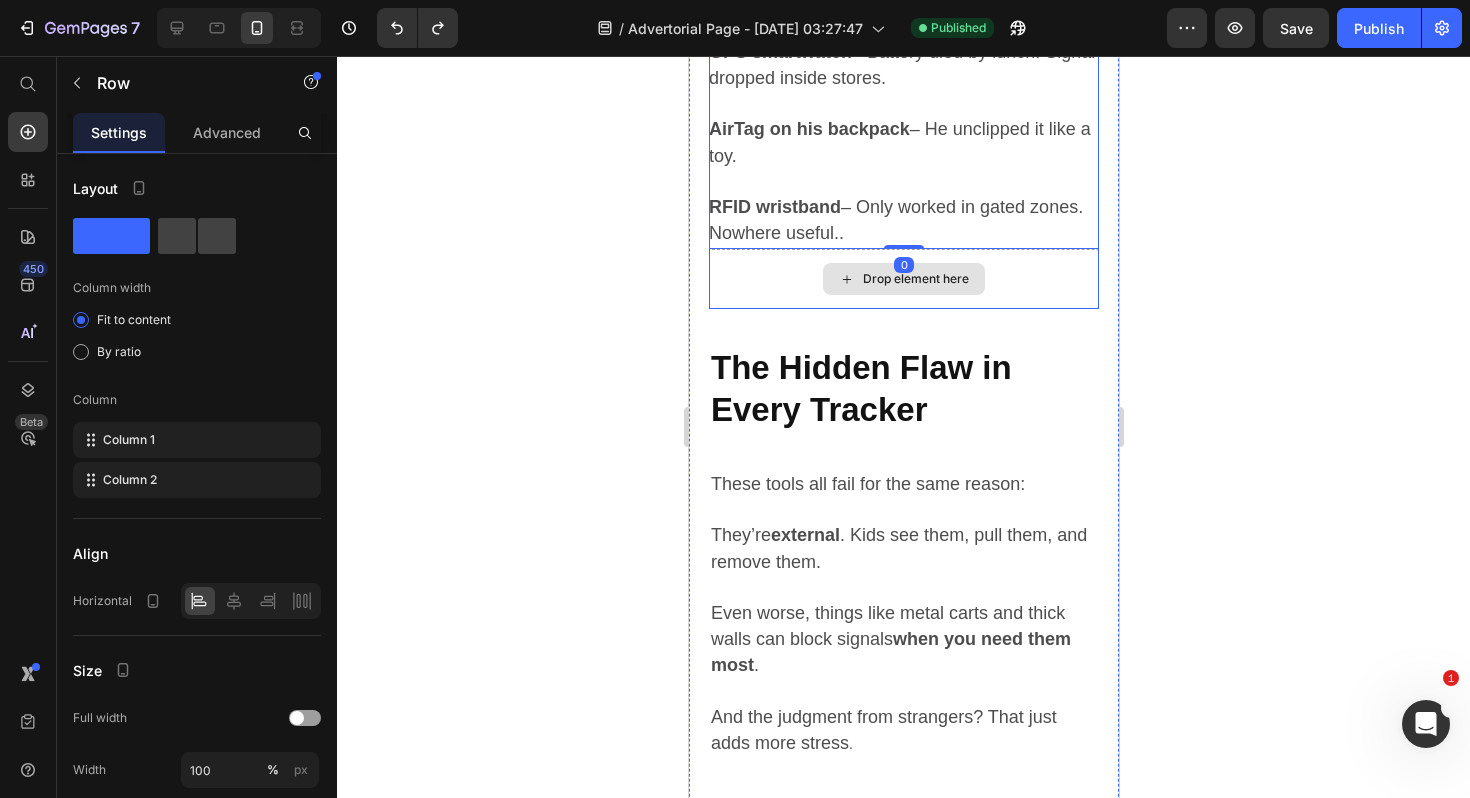 click on "Drop element here" at bounding box center (903, 279) 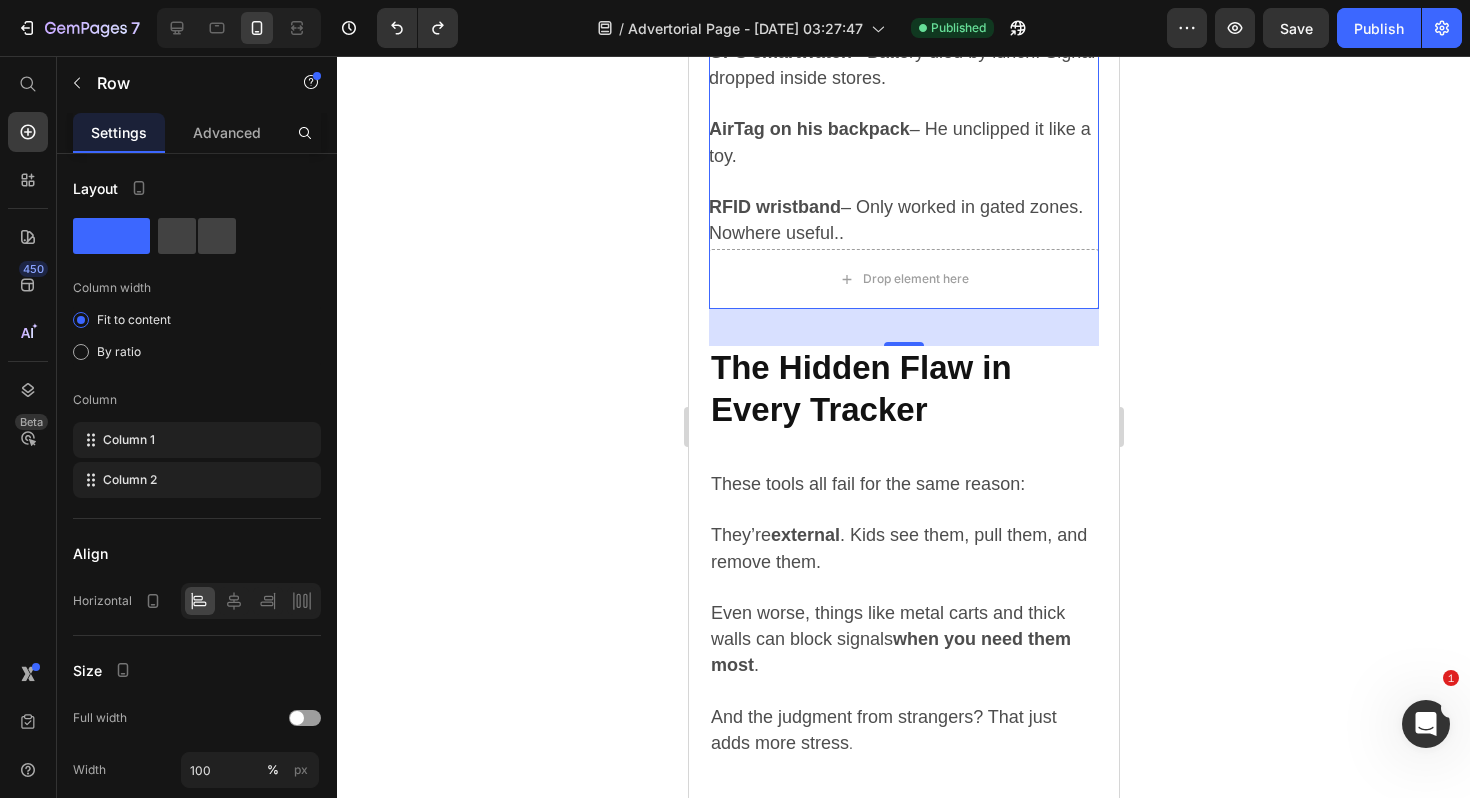 click 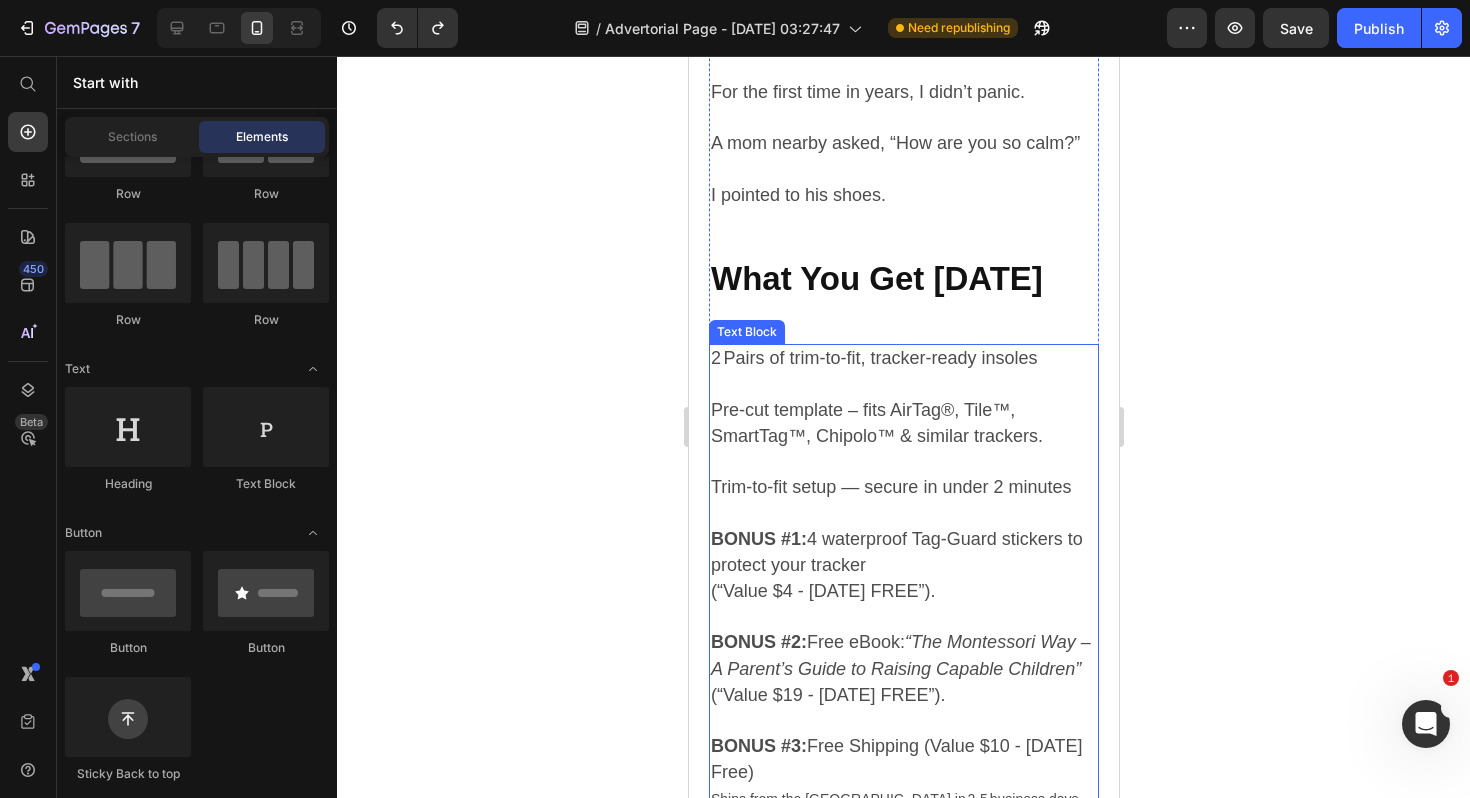 scroll, scrollTop: 6097, scrollLeft: 0, axis: vertical 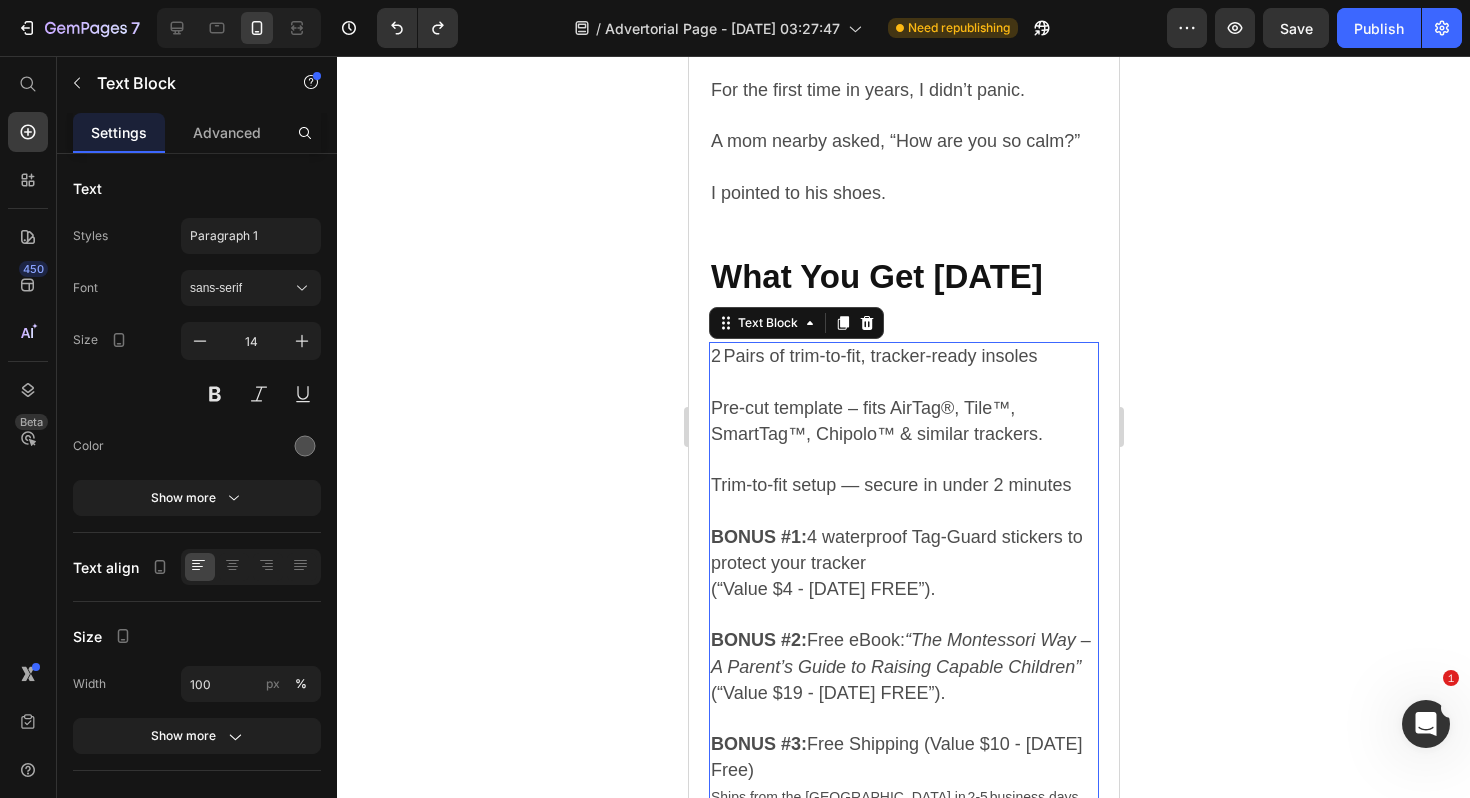 click on "2 Pairs of trim‑to‑fit, tracker‑ready insoles" at bounding box center [873, 356] 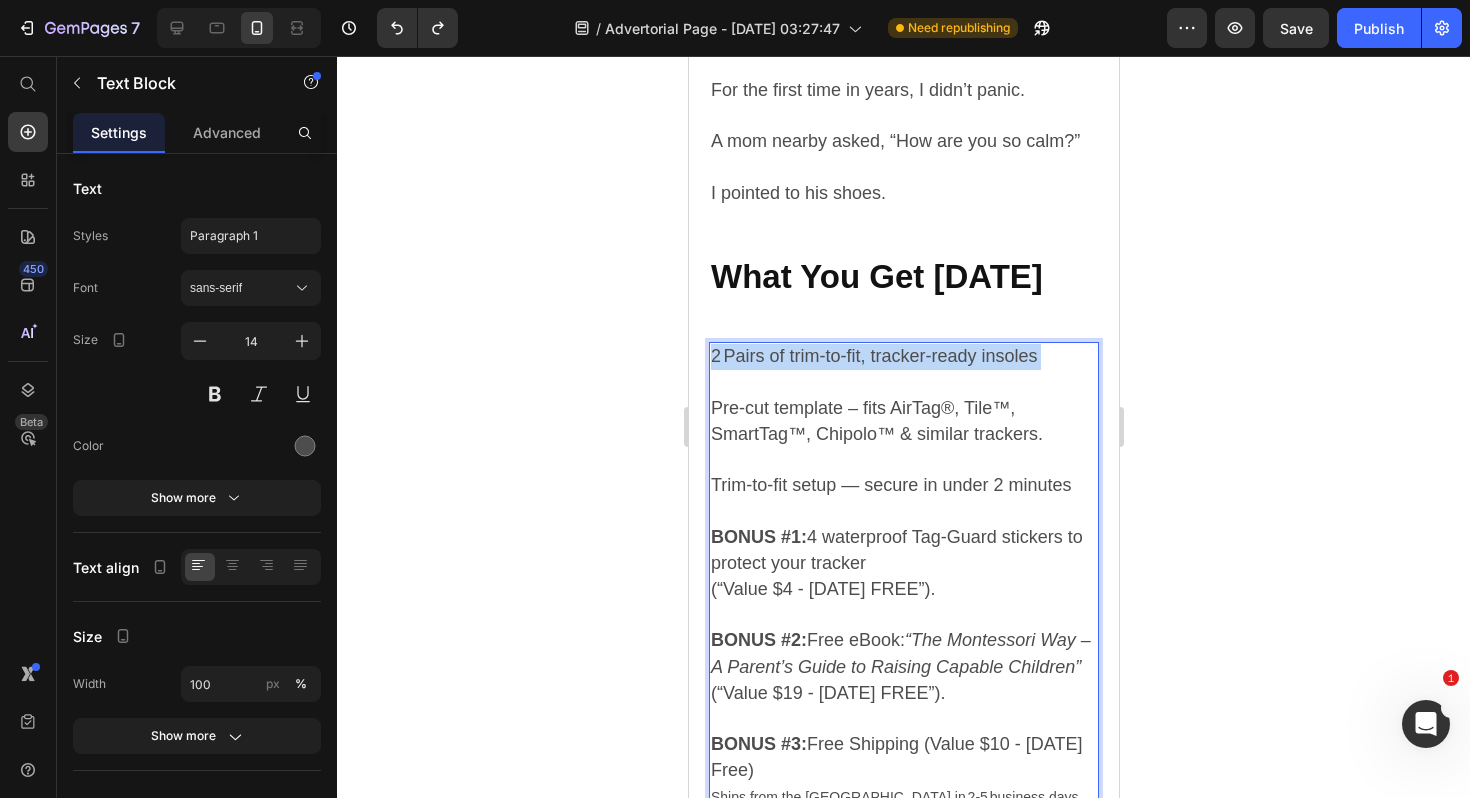 click on "2 Pairs of trim‑to‑fit, tracker‑ready insoles" at bounding box center (873, 356) 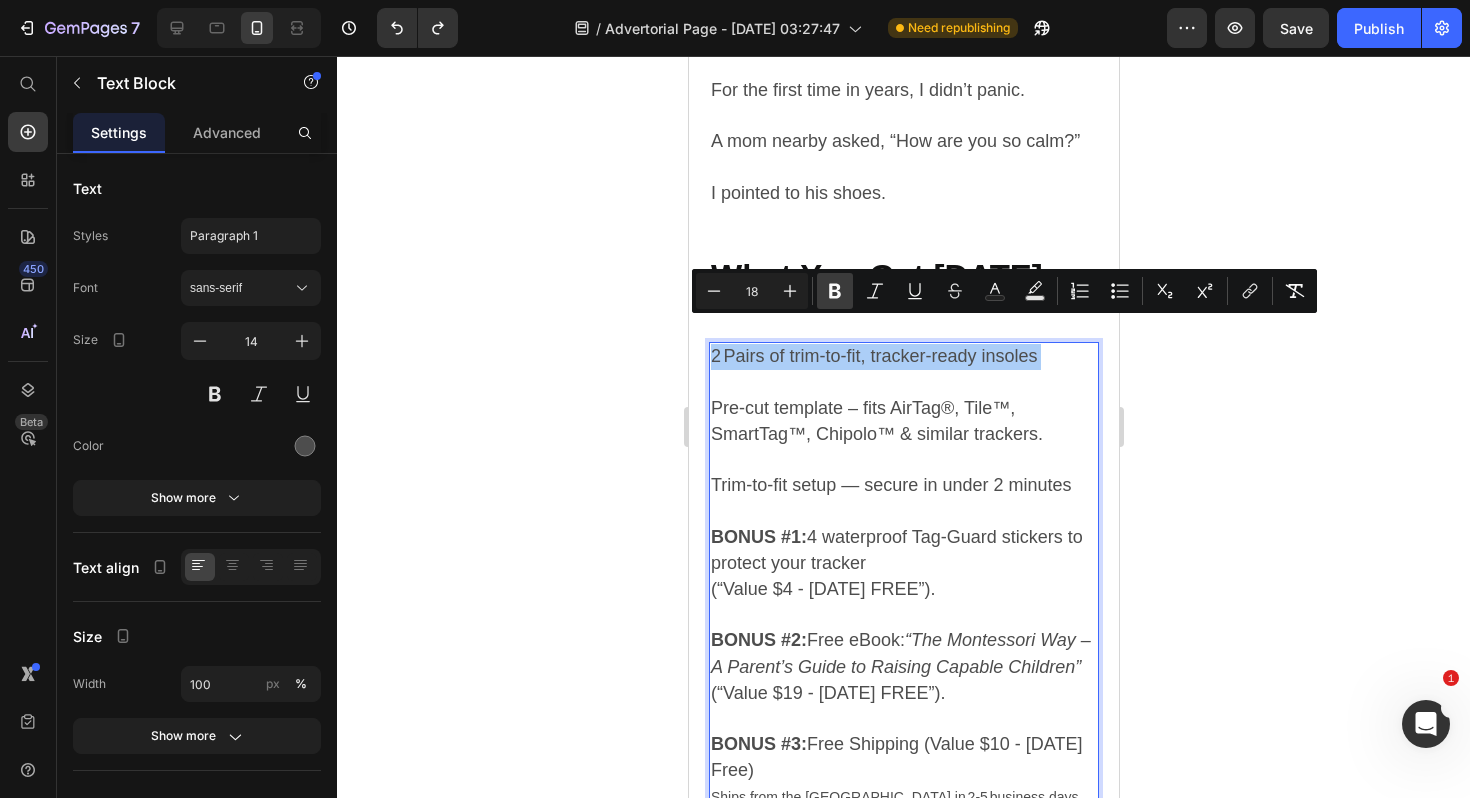 click 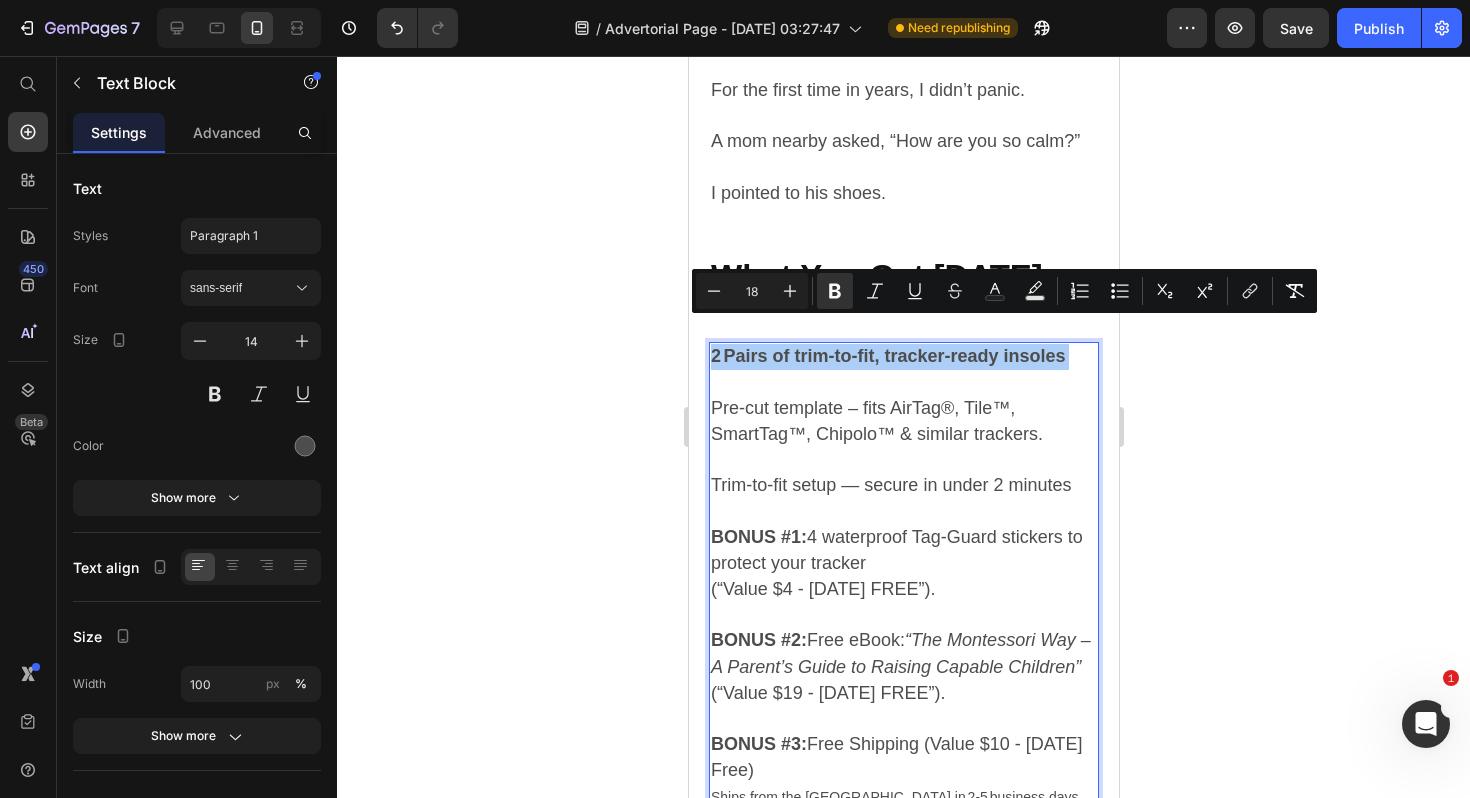 click 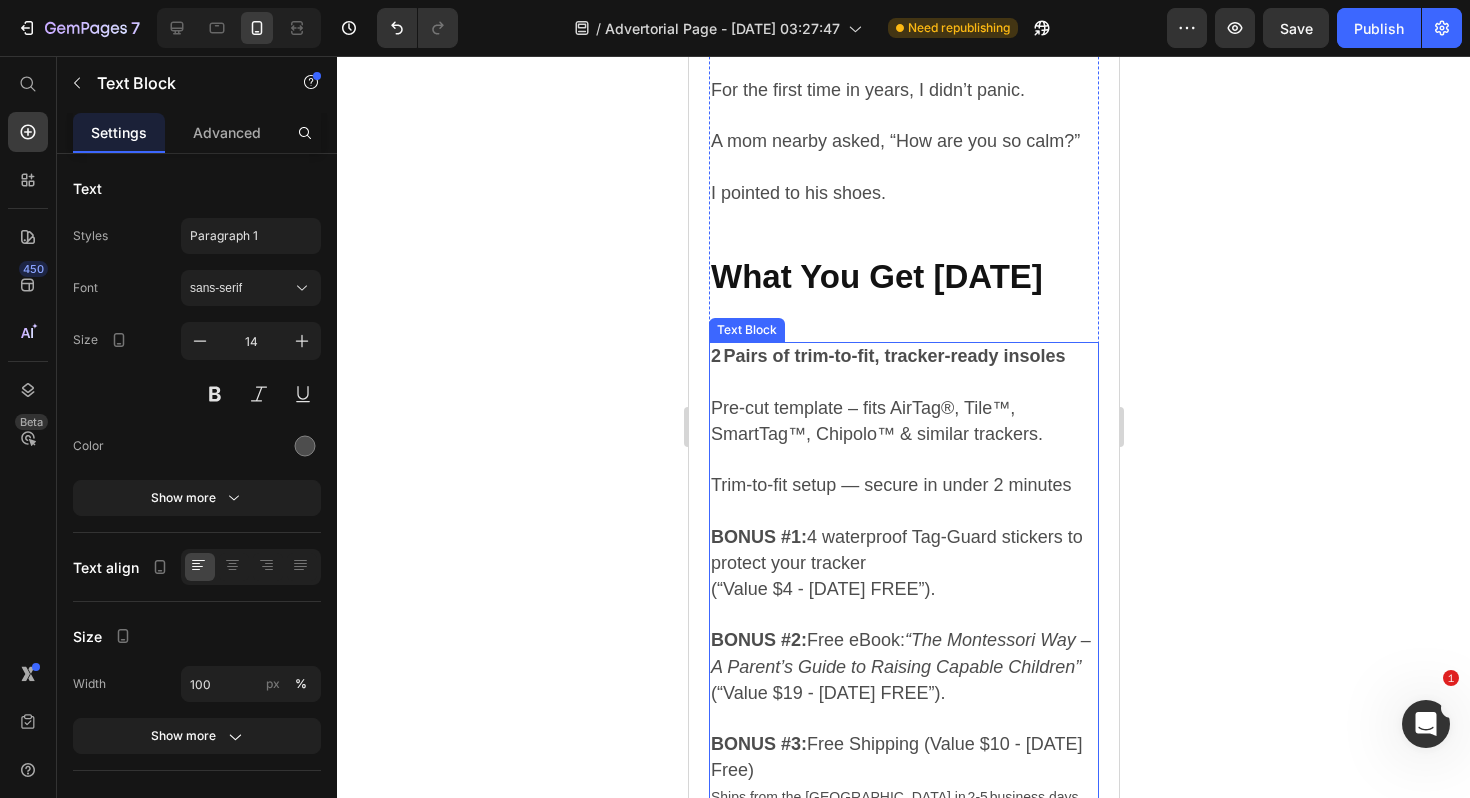 click on "Trim-to-fit setup — secure in under 2 minutes" at bounding box center [890, 485] 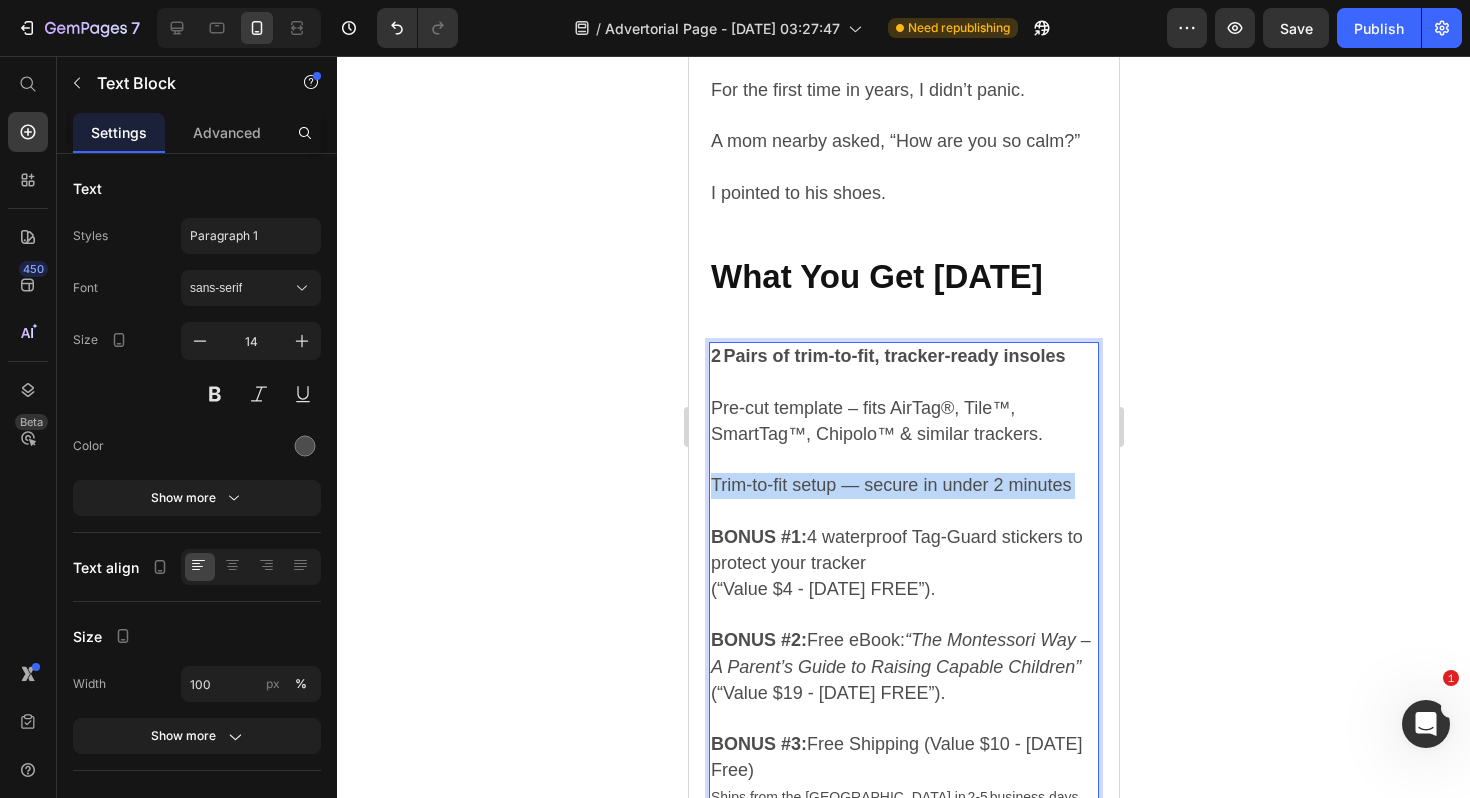 click on "Trim-to-fit setup — secure in under 2 minutes" at bounding box center (890, 485) 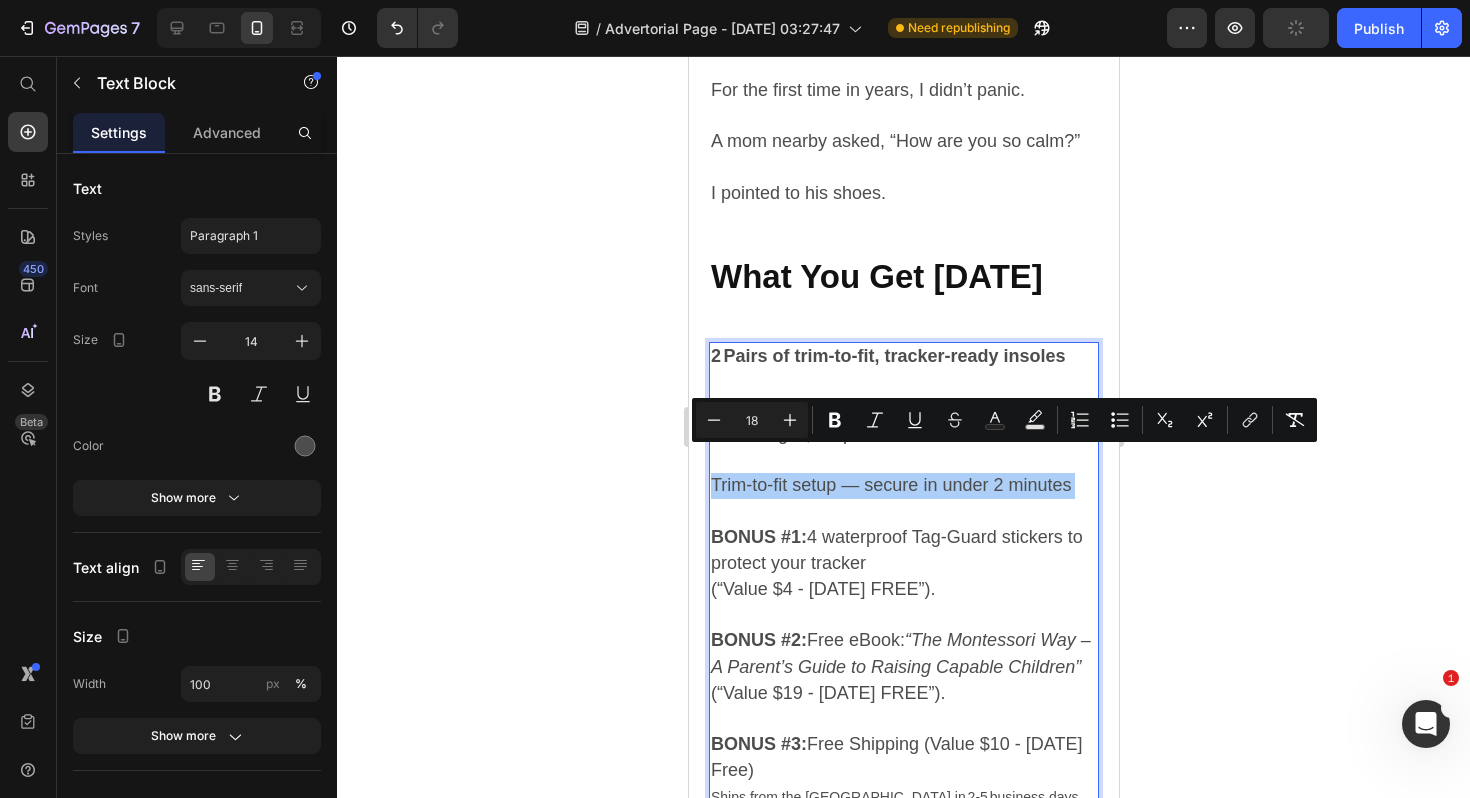 click 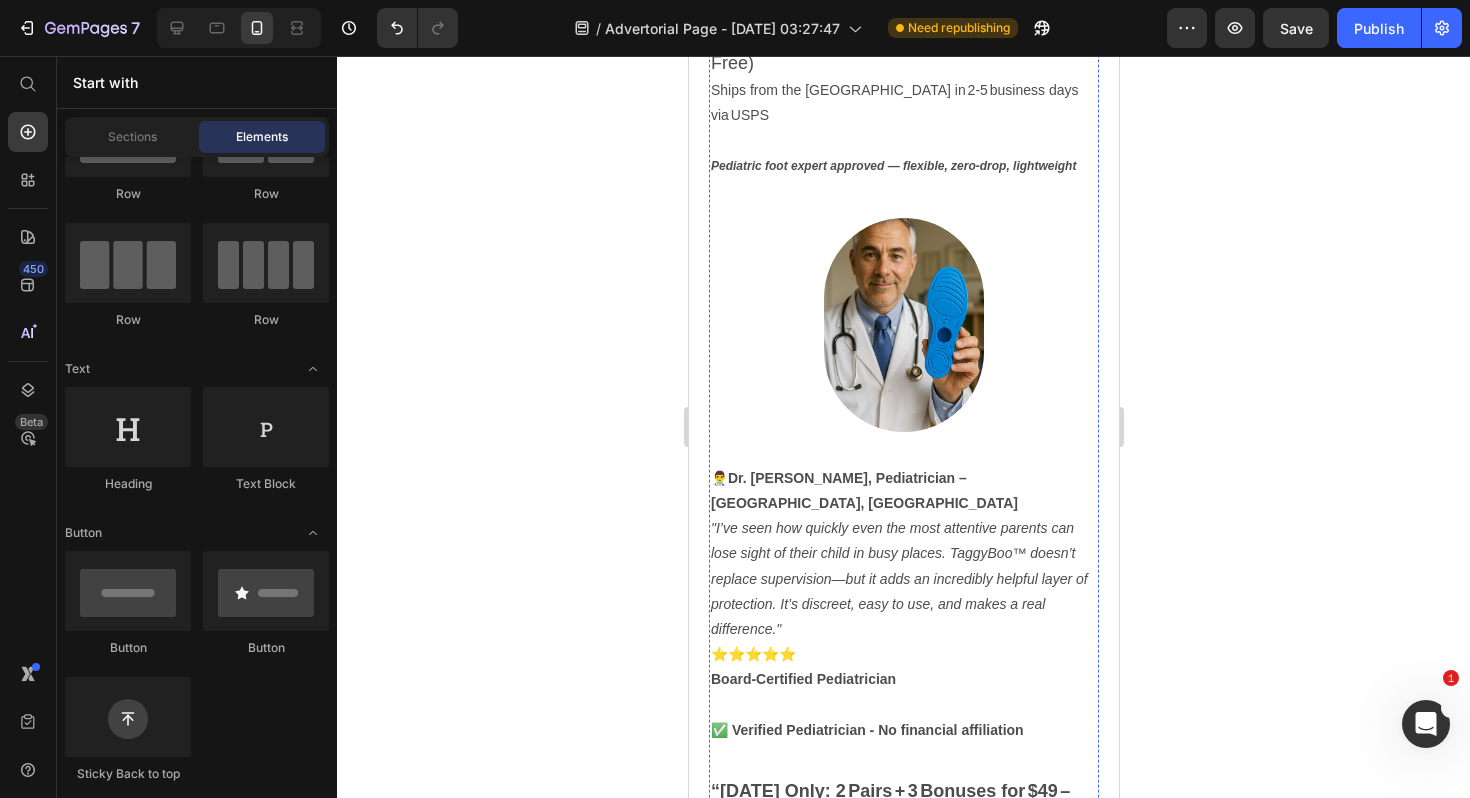 scroll, scrollTop: 6747, scrollLeft: 0, axis: vertical 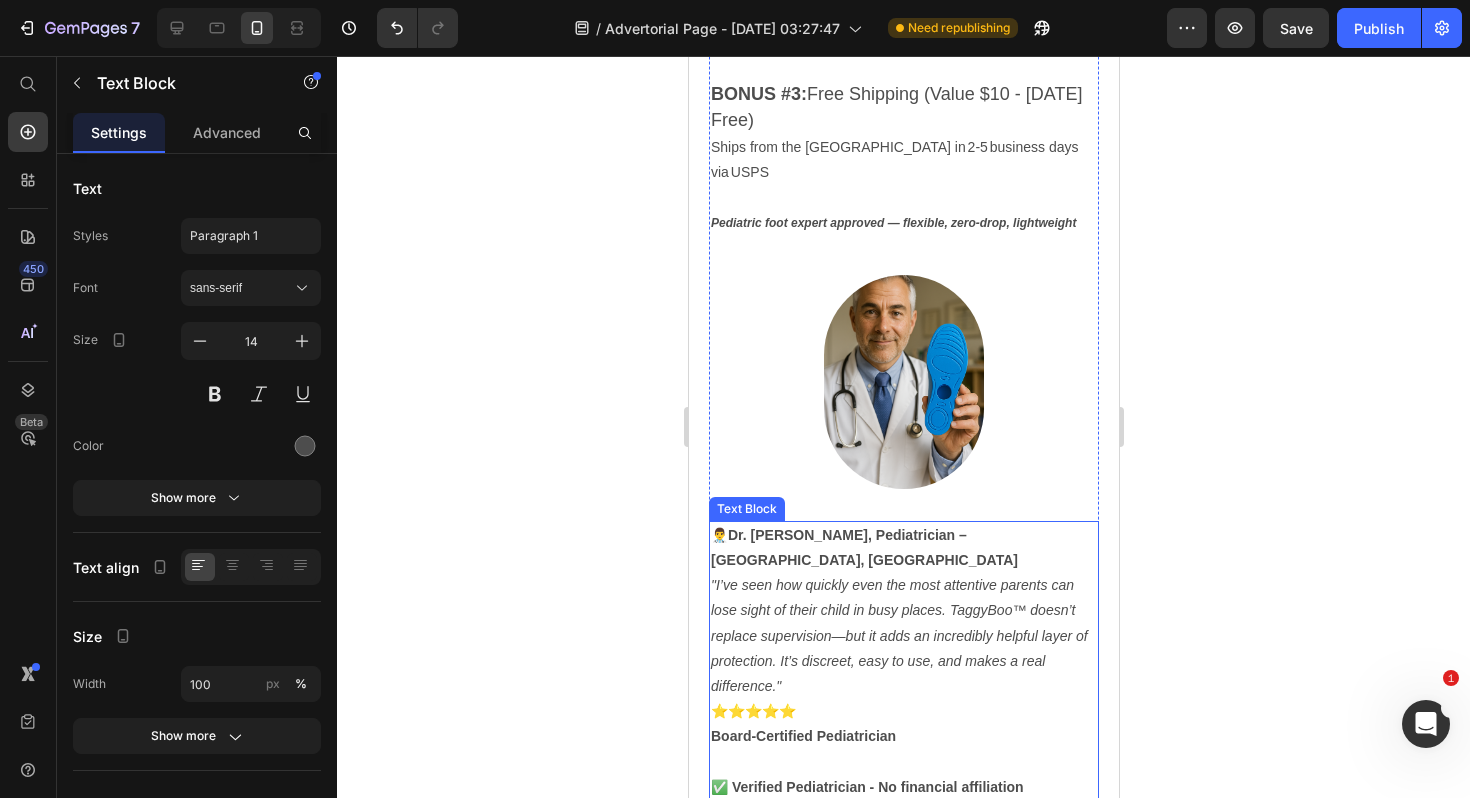 click on "⭐️⭐️⭐️⭐️⭐️ Board-Certified Pediatrician ✅ Verified Pediatrician - No financial affiliation" at bounding box center (903, 749) 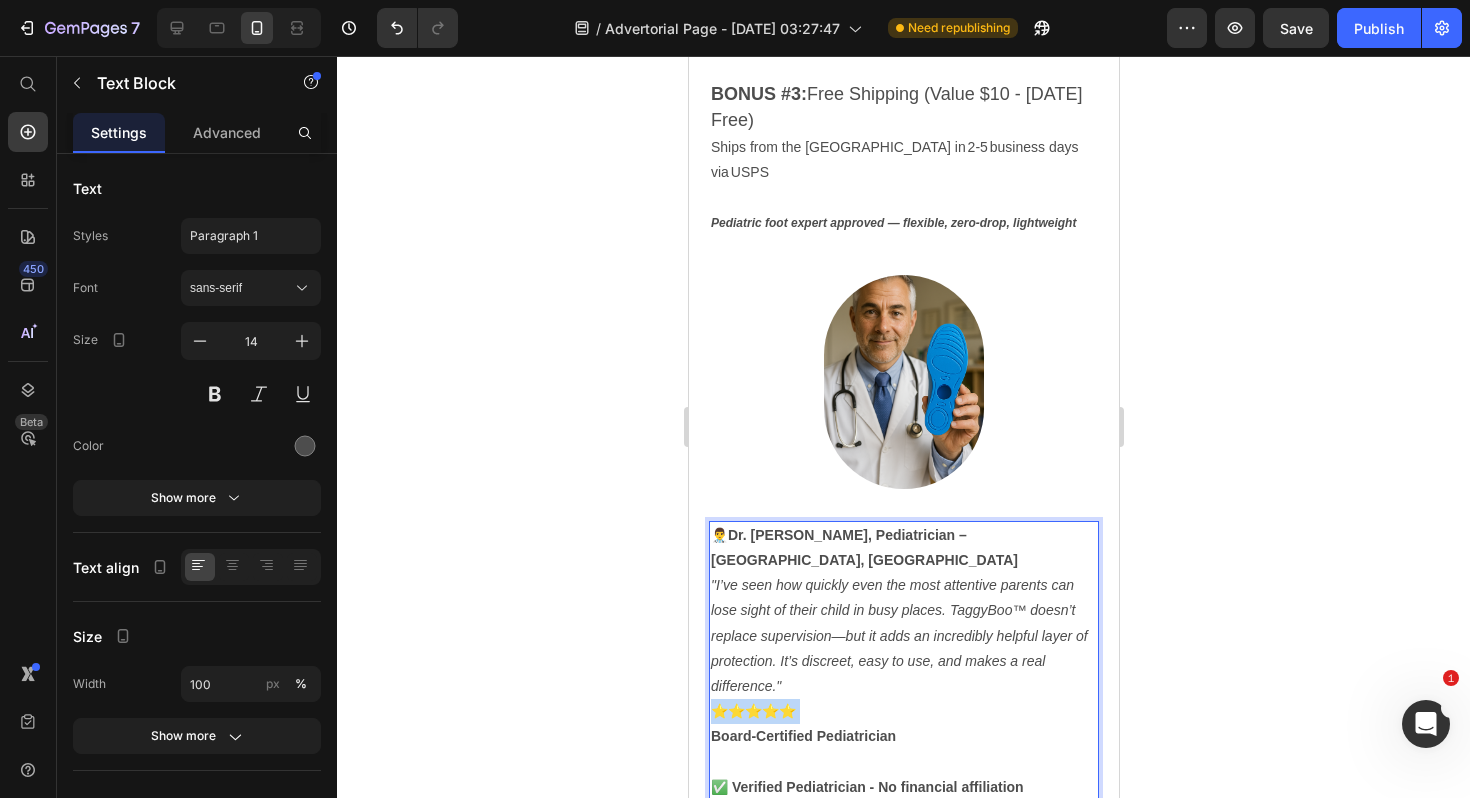 click on "⭐️⭐️⭐️⭐️⭐️ Board-Certified Pediatrician ✅ Verified Pediatrician - No financial affiliation" at bounding box center [903, 749] 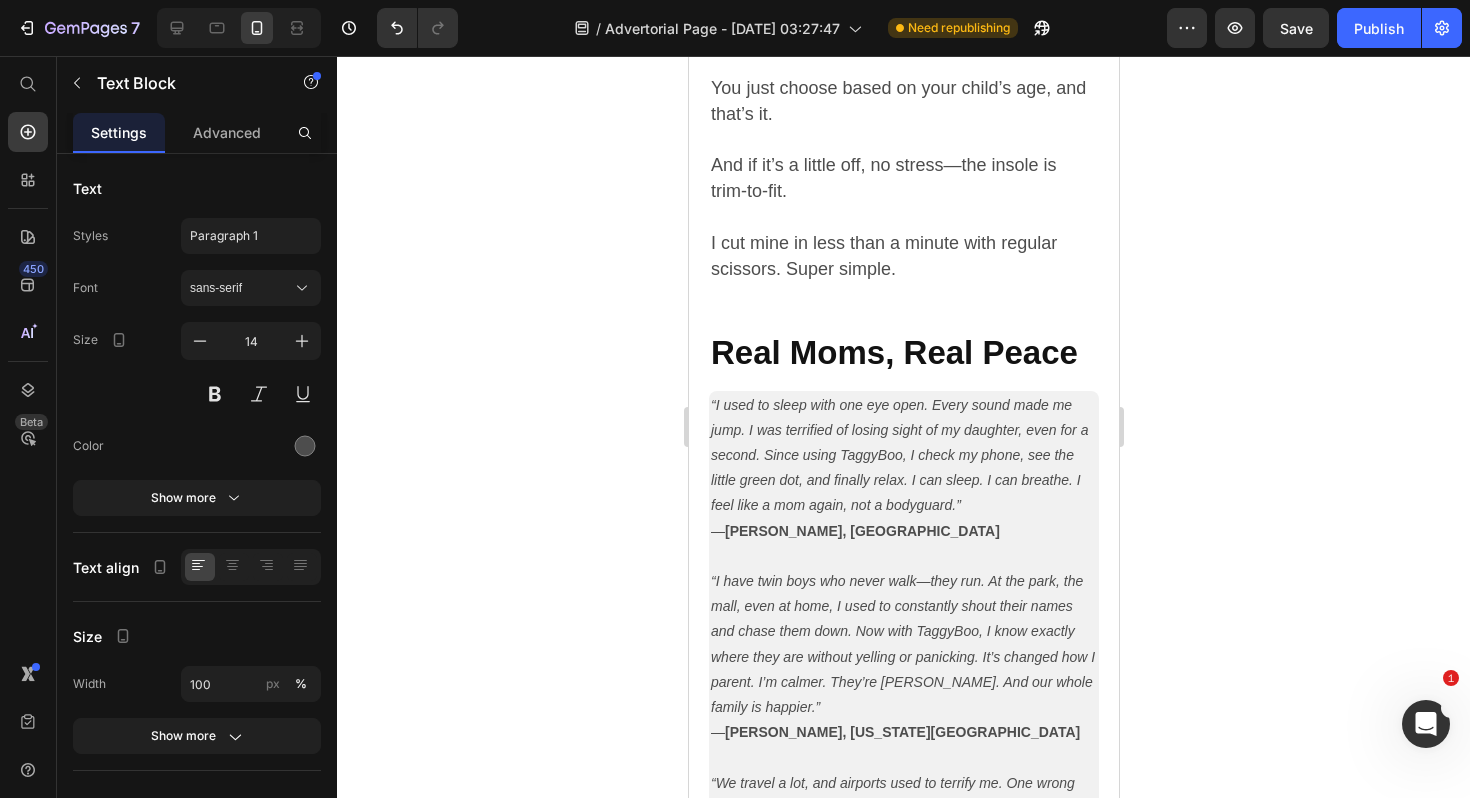 scroll, scrollTop: 8005, scrollLeft: 0, axis: vertical 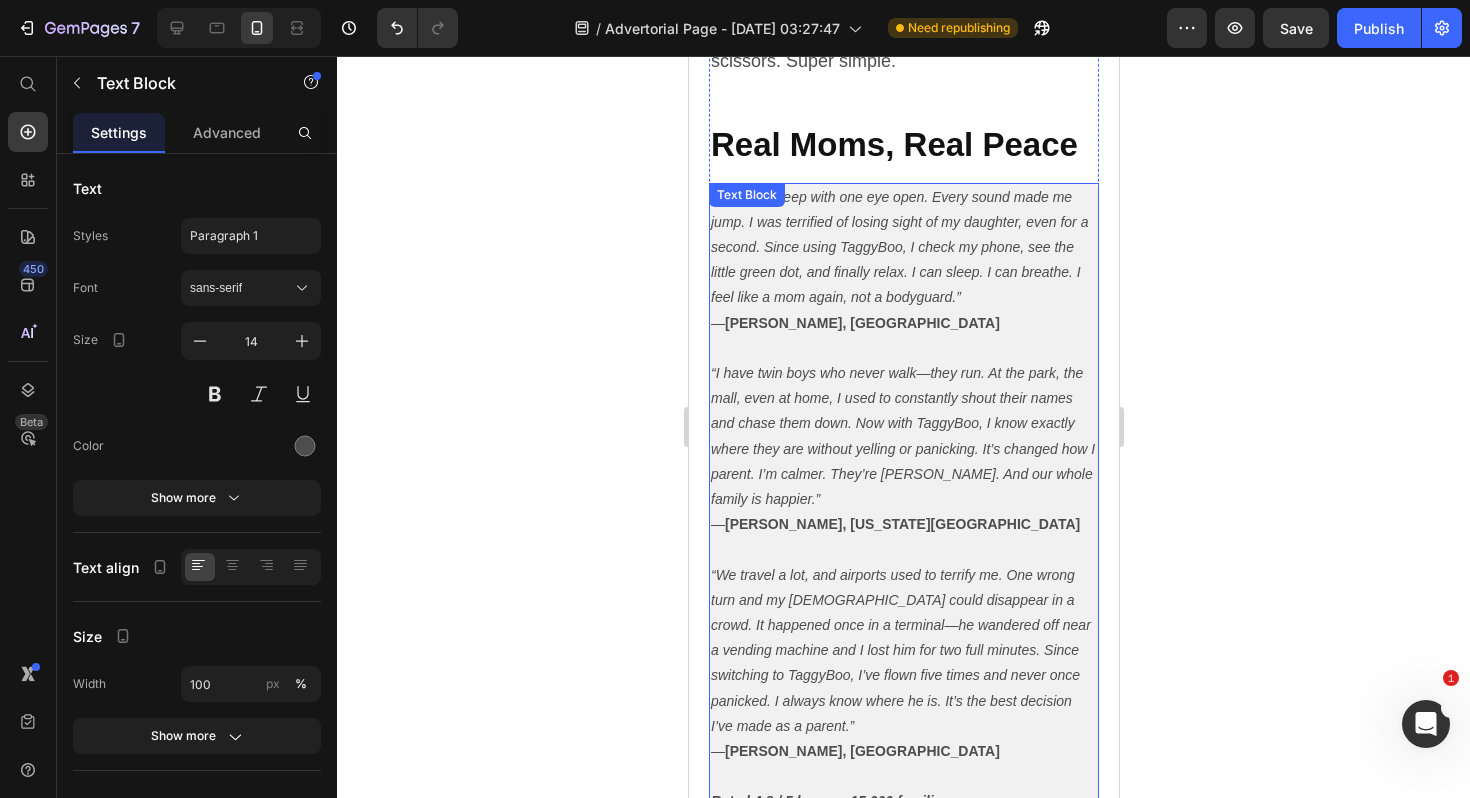 click on "“I used to sleep with one eye open. Every sound made me jump. I was terrified of losing sight of my daughter, even for a second. Since using TaggyBoo, I check my phone, see the little green dot, and finally relax. I can sleep. I can breathe. I feel like a mom again, not a bodyguard.” —  Jess K., Phoenix “I have twin boys who never walk—they run. At the park, the mall, even at home, I used to constantly shout their names and chase them down. Now with TaggyBoo, I know exactly where they are without yelling or panicking. It’s changed how I parent. I’m calmer. They’re freer. And our whole family is happier.” —  Lauren P., Kansas City —  Megan R., Atlanta Rated 4.8 / 5 by over 15,000 families" at bounding box center [903, 500] 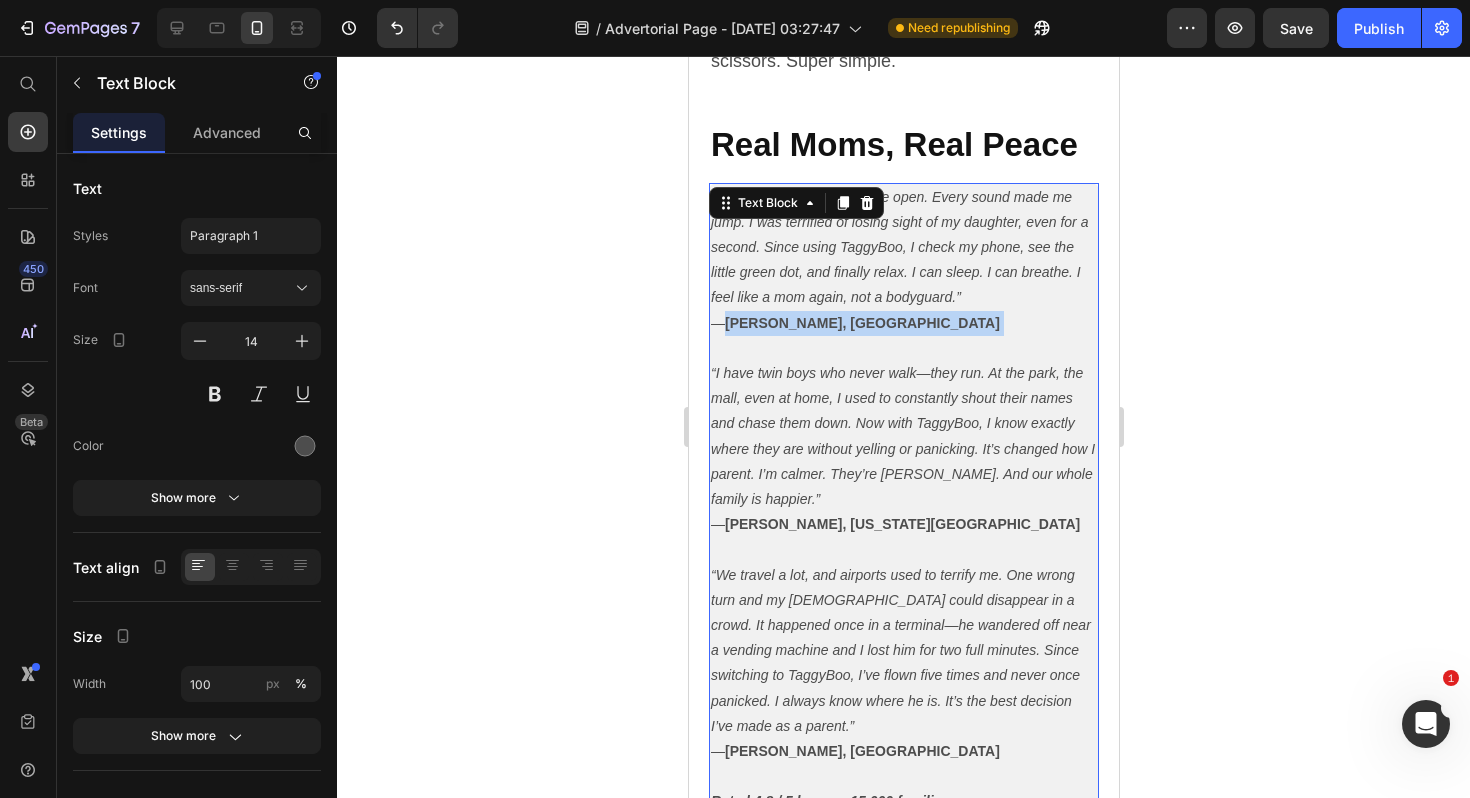 click on "“I used to sleep with one eye open. Every sound made me jump. I was terrified of losing sight of my daughter, even for a second. Since using TaggyBoo, I check my phone, see the little green dot, and finally relax. I can sleep. I can breathe. I feel like a mom again, not a bodyguard.” —  Jess K., Phoenix “I have twin boys who never walk—they run. At the park, the mall, even at home, I used to constantly shout their names and chase them down. Now with TaggyBoo, I know exactly where they are without yelling or panicking. It’s changed how I parent. I’m calmer. They’re freer. And our whole family is happier.” —  Lauren P., Kansas City —  Megan R., Atlanta Rated 4.8 / 5 by over 15,000 families" at bounding box center [903, 500] 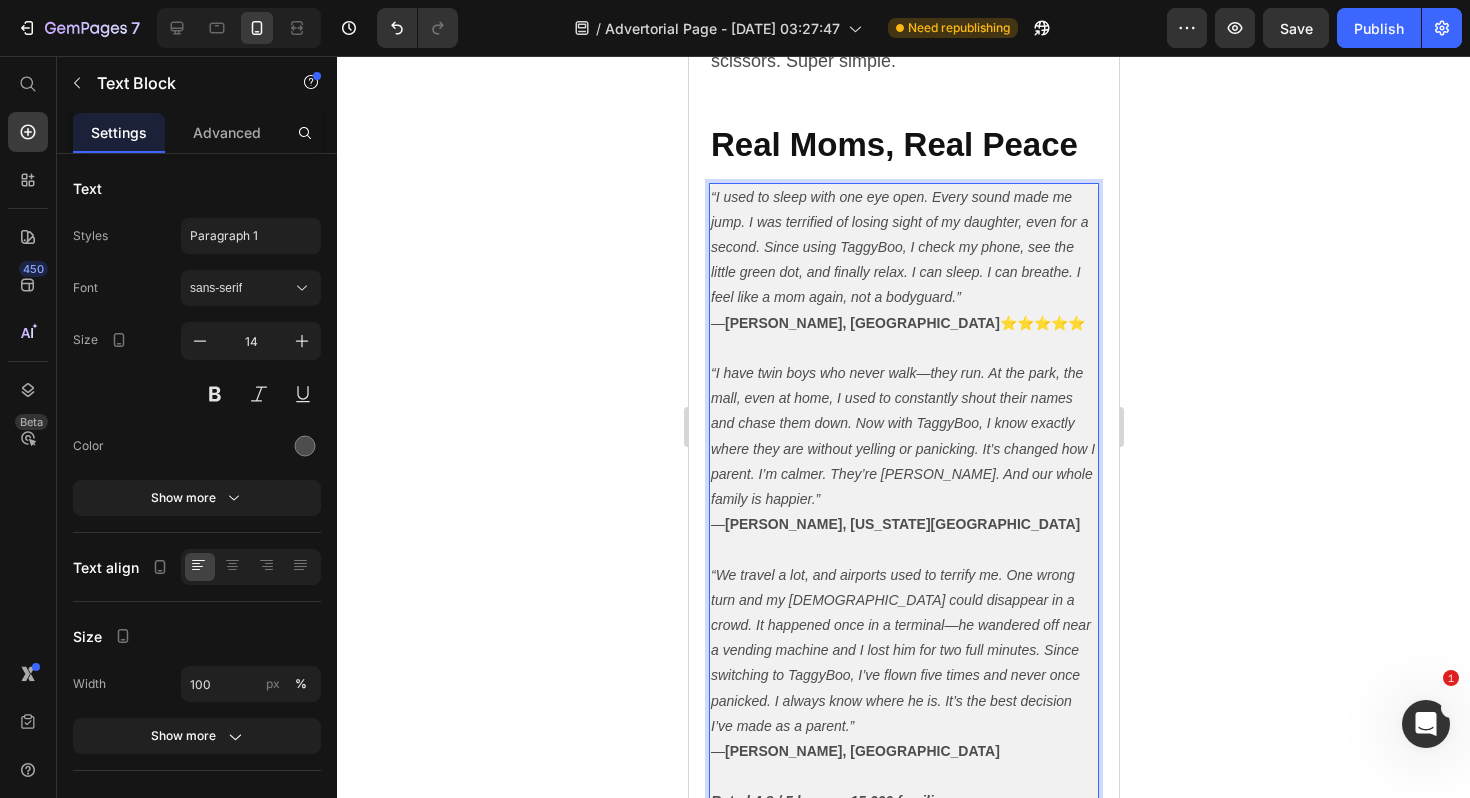 click on "“I used to sleep with one eye open. Every sound made me jump. I was terrified of losing sight of my daughter, even for a second. Since using TaggyBoo, I check my phone, see the little green dot, and finally relax. I can sleep. I can breathe. I feel like a mom again, not a bodyguard.” —  Jess K., Phoenix  ⭐️⭐️⭐️⭐️⭐️ ⁠⁠⁠⁠⁠⁠⁠ “I have twin boys who never walk—they run. At the park, the mall, even at home, I used to constantly shout their names and chase them down. Now with TaggyBoo, I know exactly where they are without yelling or panicking. It’s changed how I parent. I’m calmer. They’re freer. And our whole family is happier.” —  Lauren P., Kansas City —  Megan R., Atlanta Rated 4.8 / 5 by over 15,000 families" at bounding box center (903, 500) 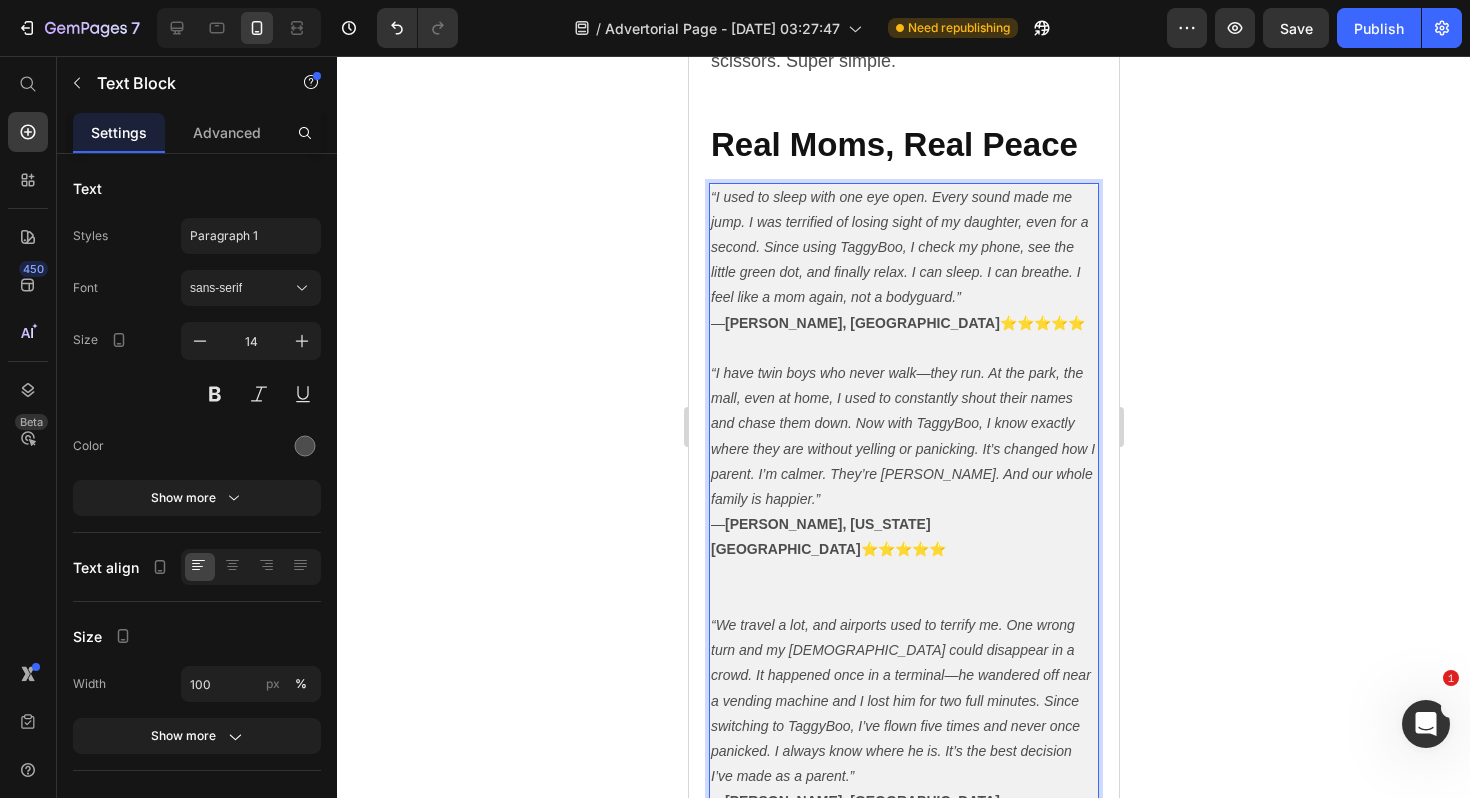 click on "“I used to sleep with one eye open. Every sound made me jump. I was terrified of losing sight of my daughter, even for a second. Since using TaggyBoo, I check my phone, see the little green dot, and finally relax. I can sleep. I can breathe. I feel like a mom again, not a bodyguard.” —  Jess K., Phoenix  ⭐️⭐️⭐️⭐️⭐️ “I have twin boys who never walk—they run. At the park, the mall, even at home, I used to constantly shout their names and chase them down. Now with TaggyBoo, I know exactly where they are without yelling or panicking. It’s changed how I parent. I’m calmer. They’re freer. And our whole family is happier.” —  Lauren P., Kansas City  ⭐️⭐️⭐️⭐️⭐️ ⁠⁠⁠⁠⁠⁠⁠ —  Megan R., Atlanta Rated 4.8 / 5 by over 15,000 families" at bounding box center [903, 525] 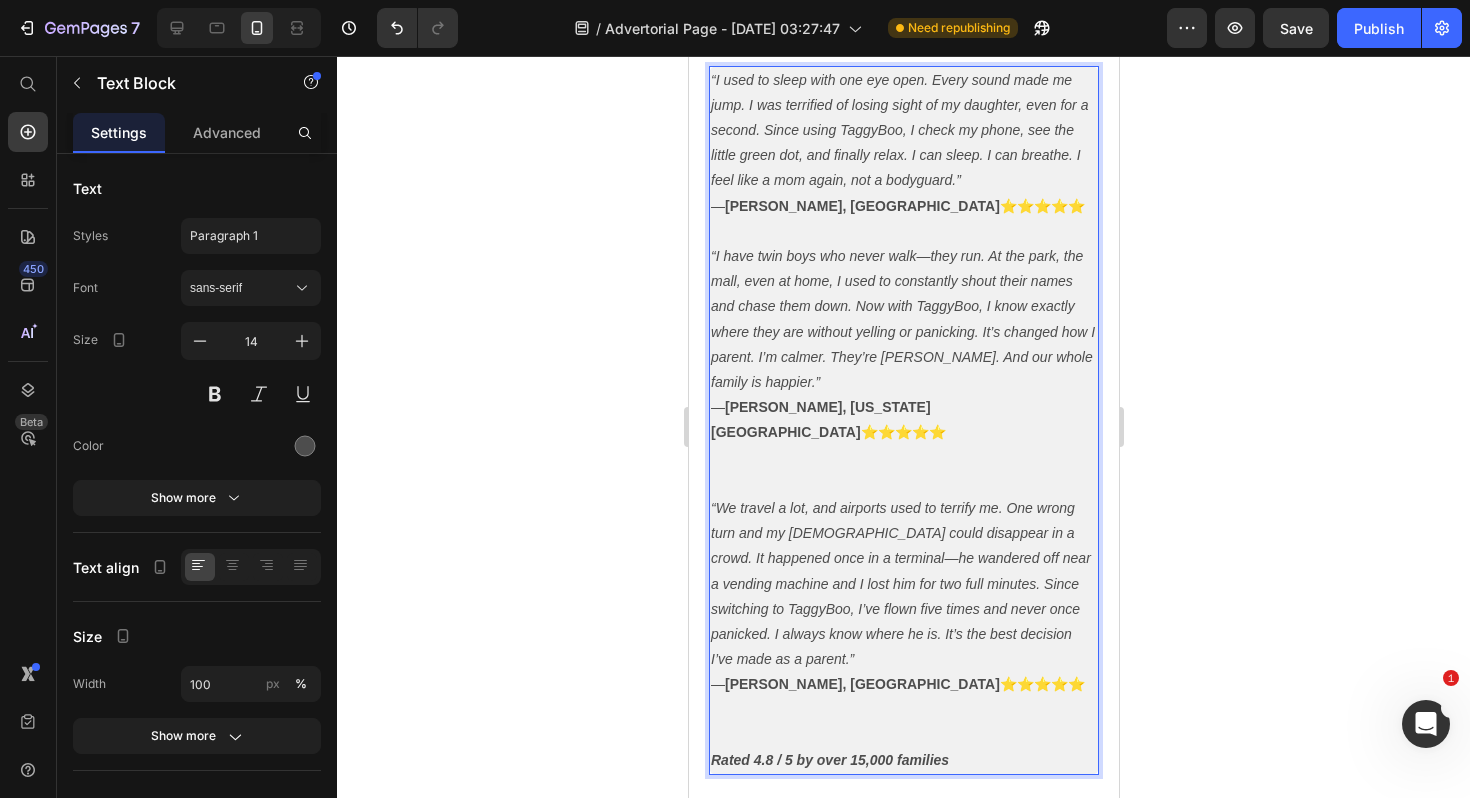 scroll, scrollTop: 8170, scrollLeft: 0, axis: vertical 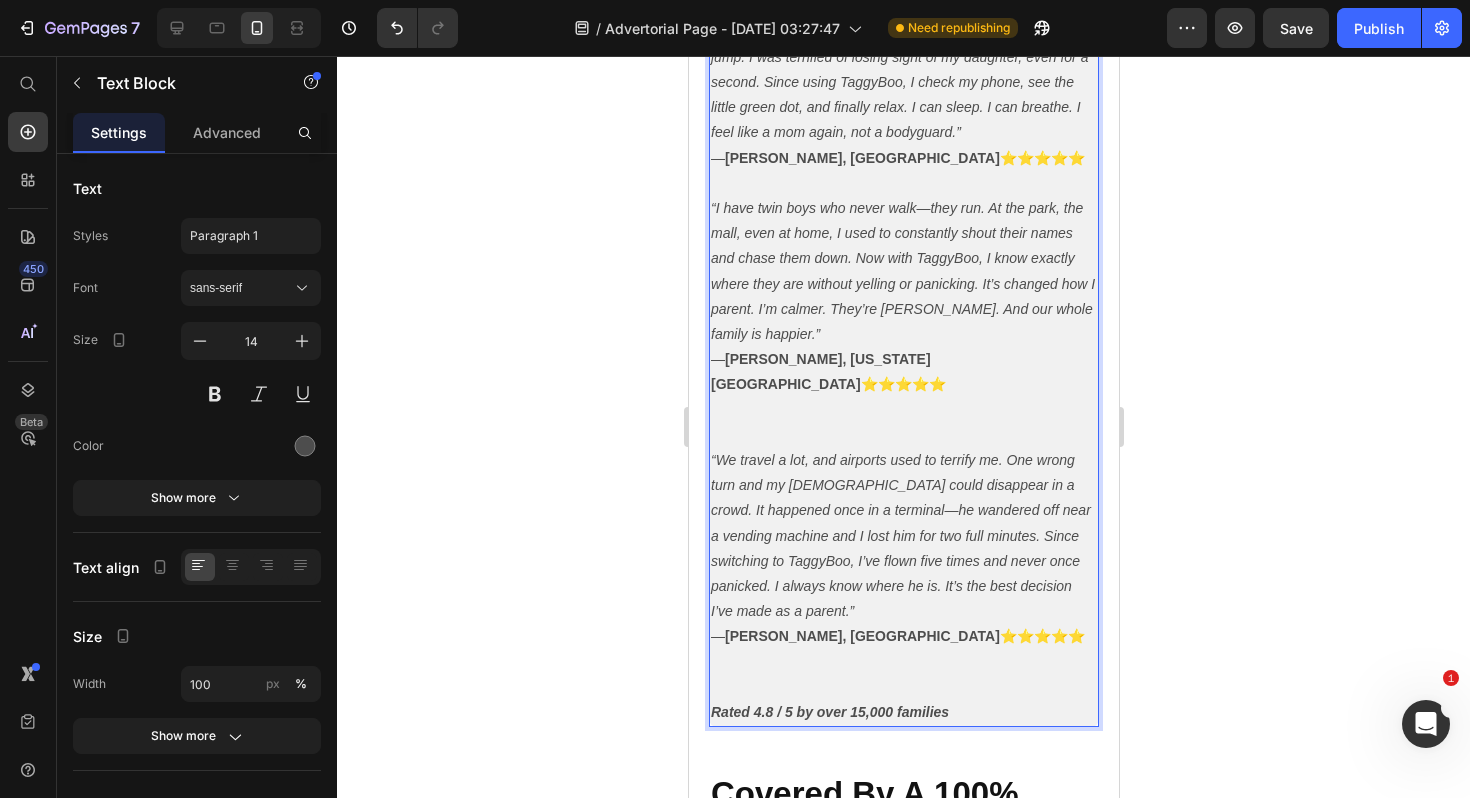 click 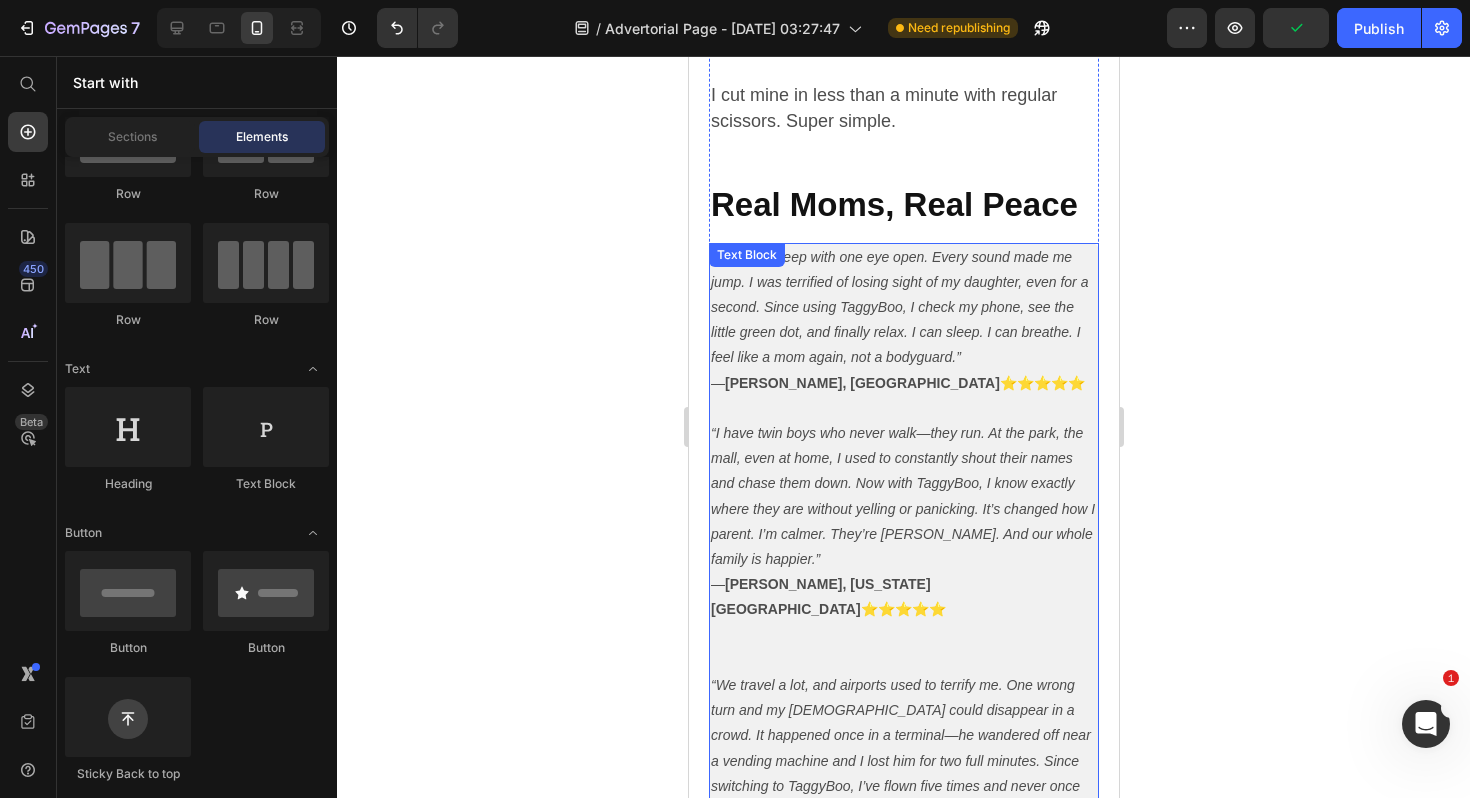 scroll, scrollTop: 7933, scrollLeft: 0, axis: vertical 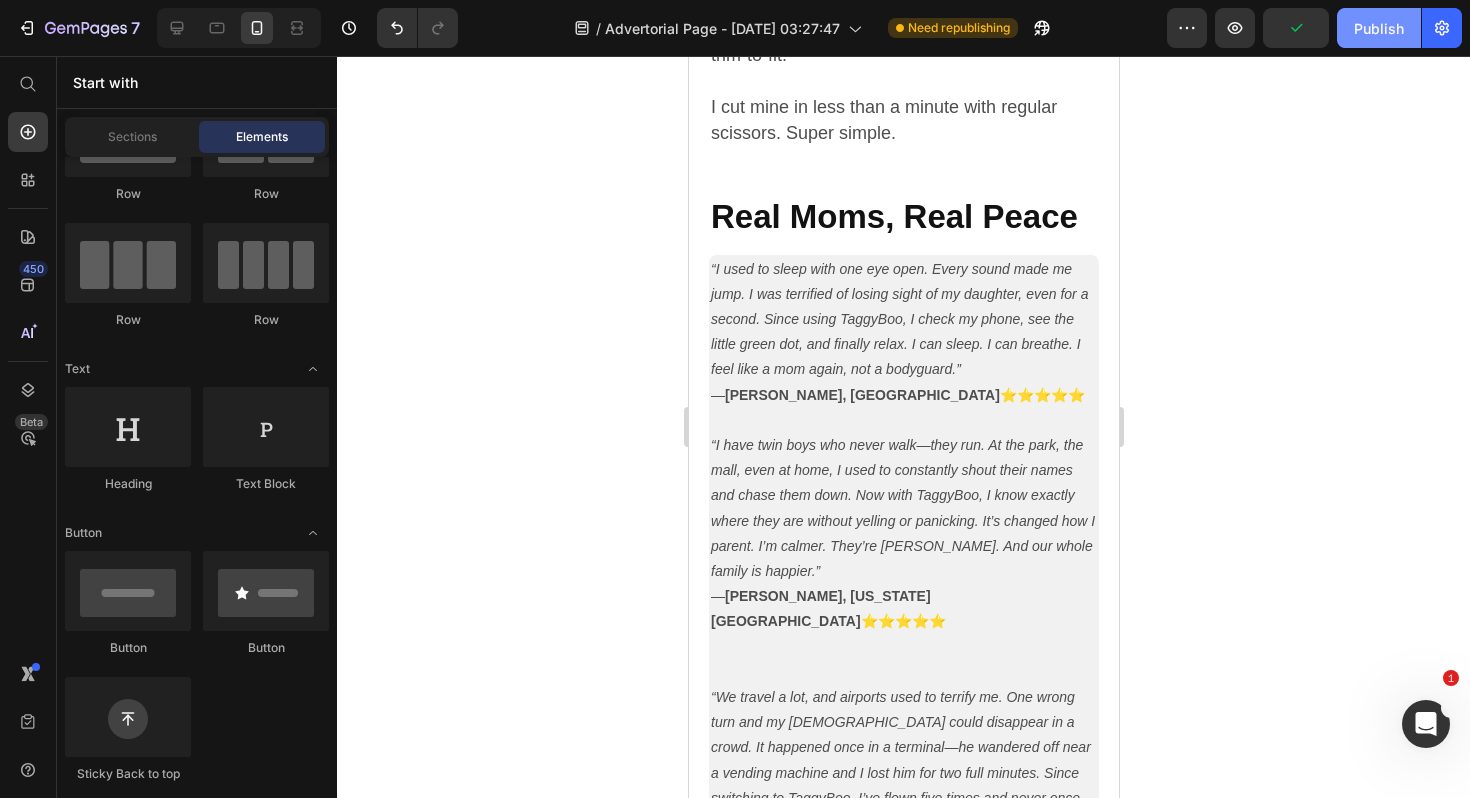 click on "Publish" 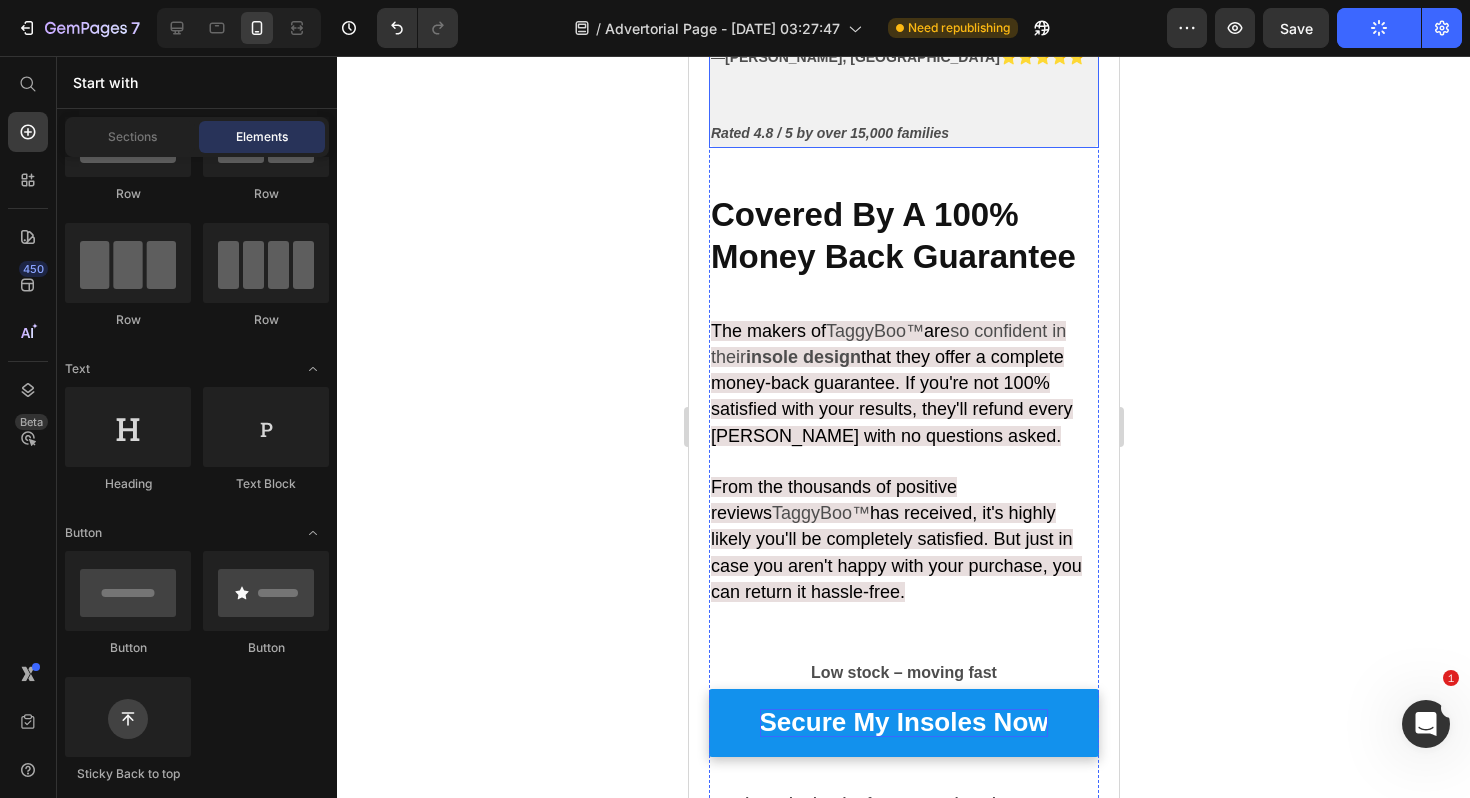 scroll, scrollTop: 8752, scrollLeft: 0, axis: vertical 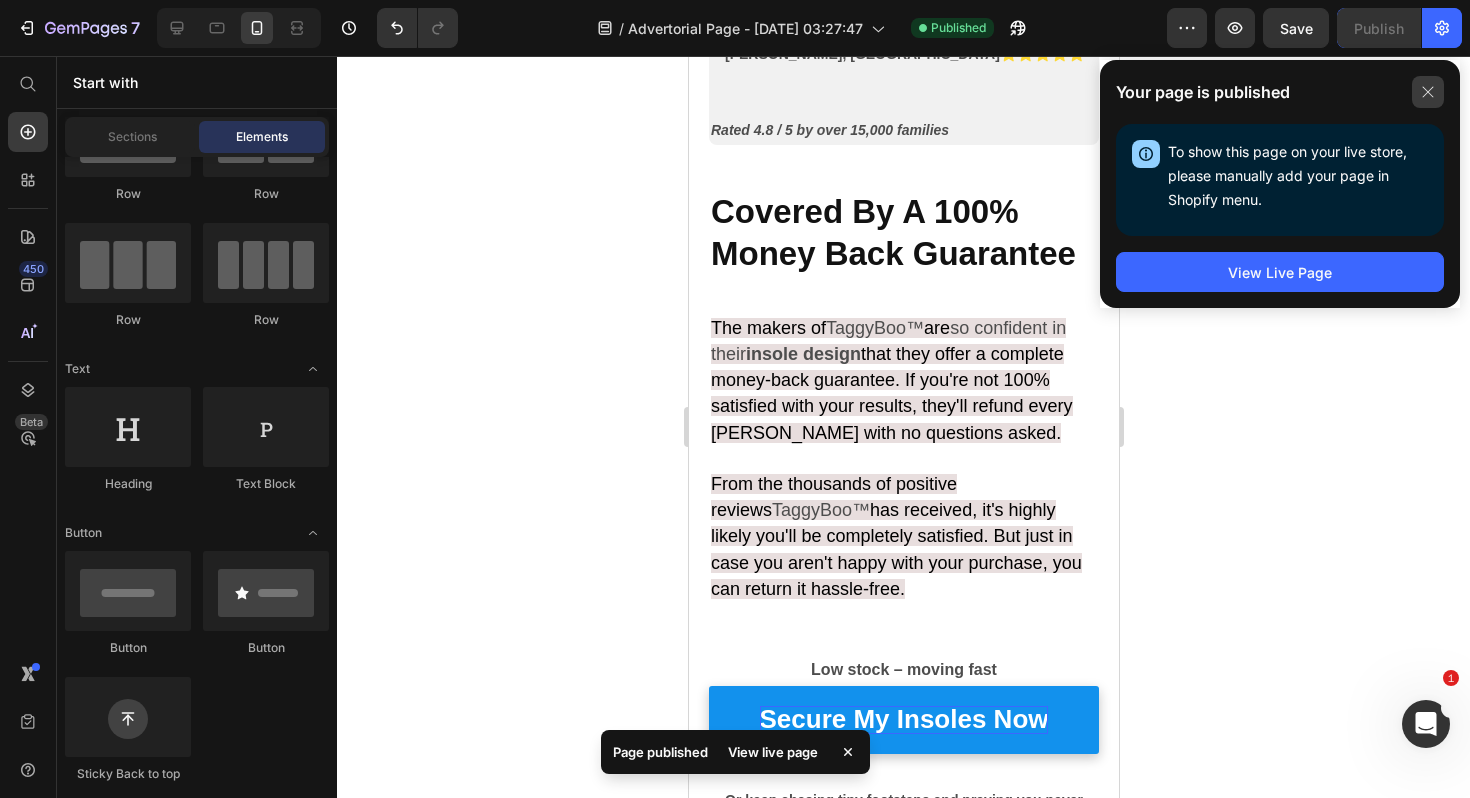 click 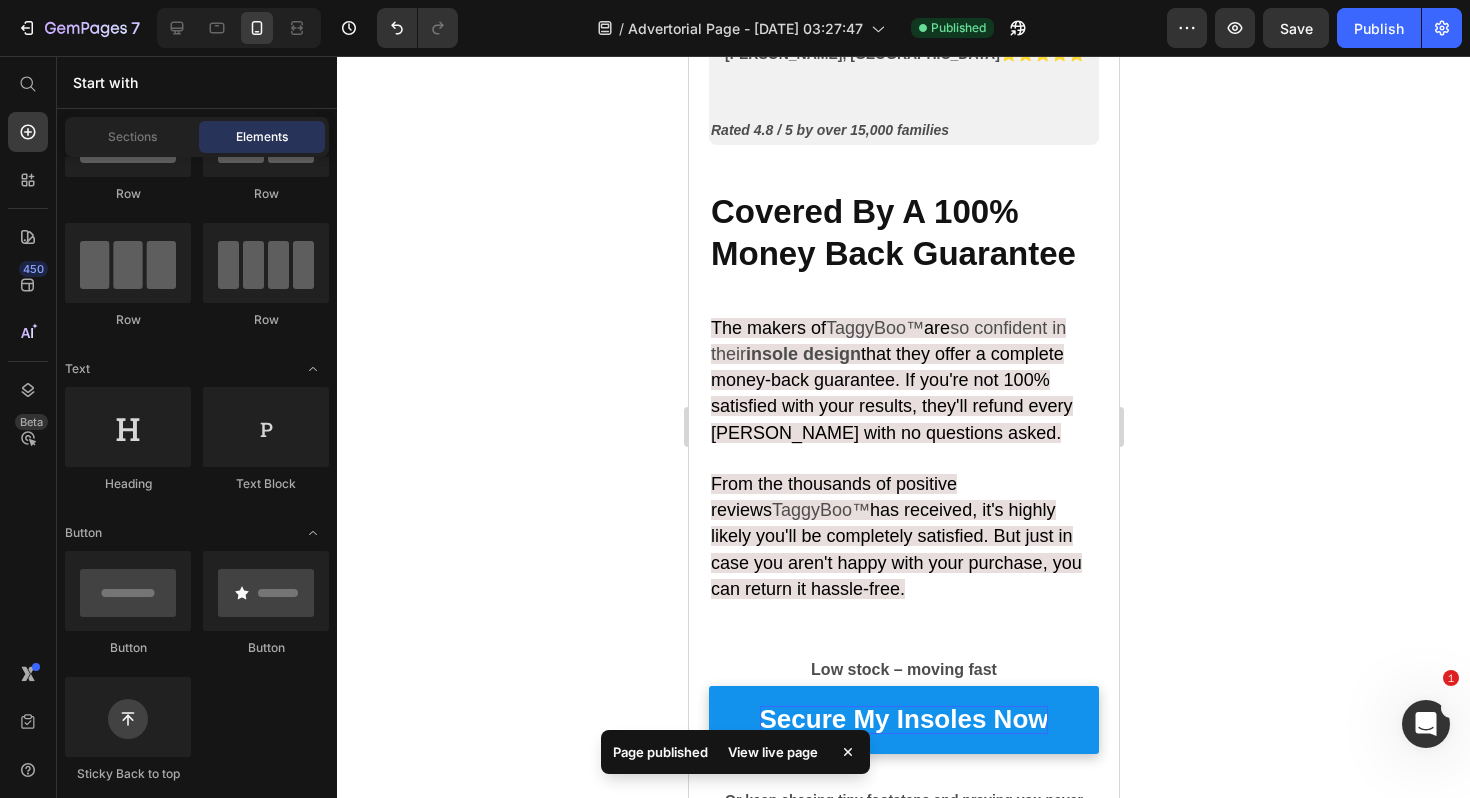 click 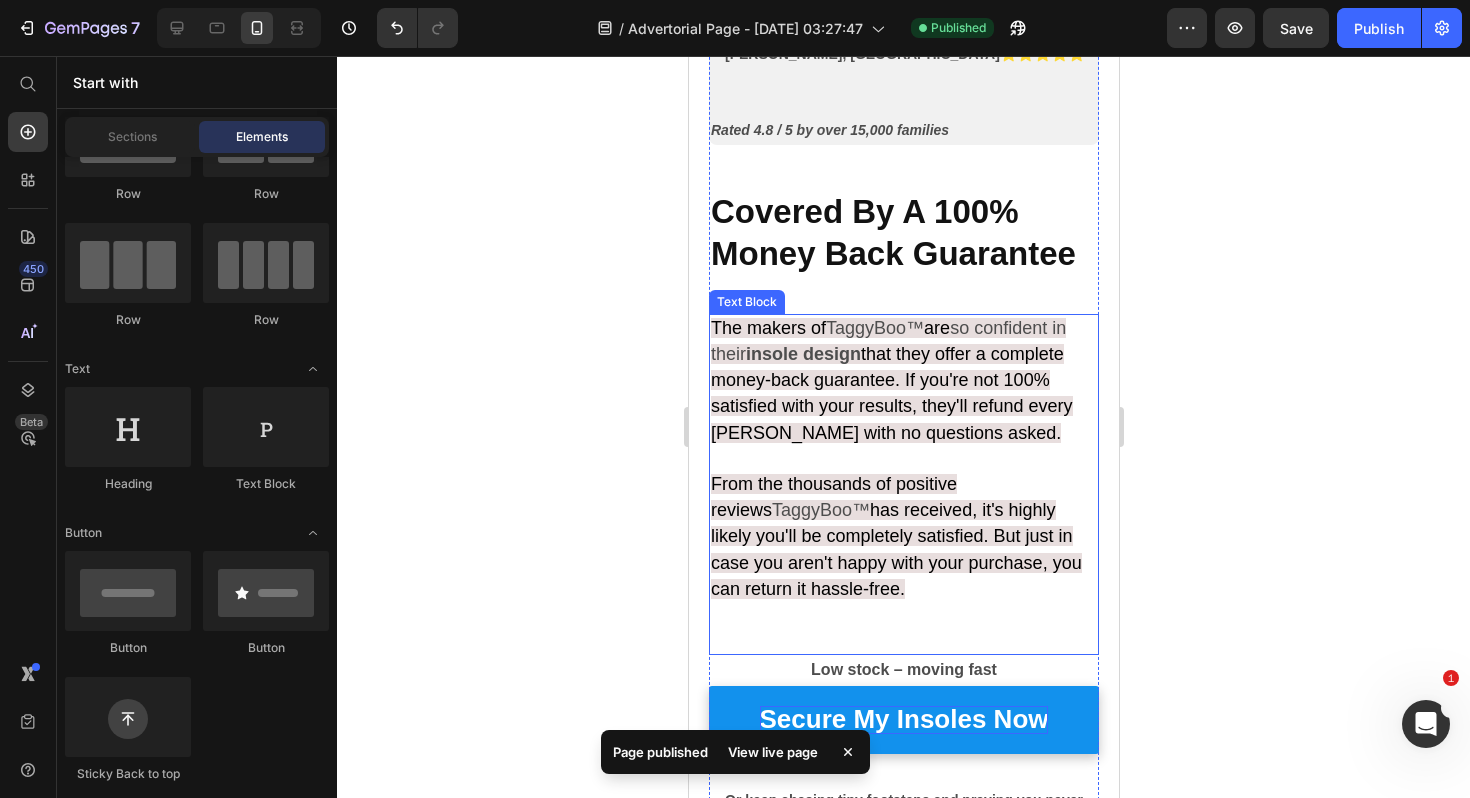 click on "The makers of  TaggyBoo™  are  so confident in their  insole design  that they offer a complete money-back guarantee. If you're not 100% satisfied with your results, they'll refund every [PERSON_NAME] with no questions asked. From the thousands of positive reviews  TaggyBoo™  has received, it's highly likely you'll be completely satisfied. But just in case you aren't happy with your purchase, you can return it hassle-free." at bounding box center [903, 485] 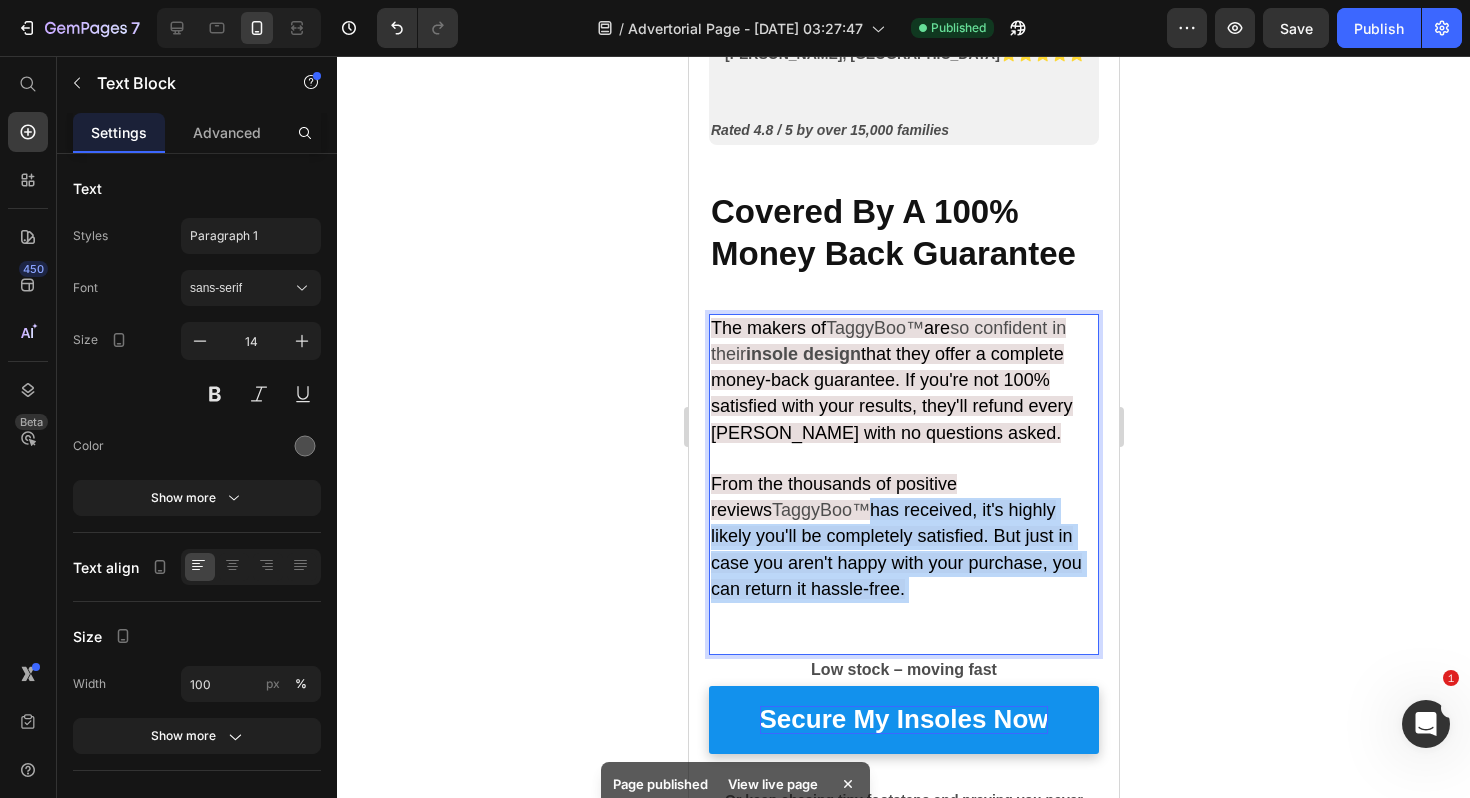 click on "The makers of  TaggyBoo™  are  so confident in their  insole design  that they offer a complete money-back guarantee. If you're not 100% satisfied with your results, they'll refund every [PERSON_NAME] with no questions asked. From the thousands of positive reviews  TaggyBoo™  has received, it's highly likely you'll be completely satisfied. But just in case you aren't happy with your purchase, you can return it hassle-free." at bounding box center [903, 485] 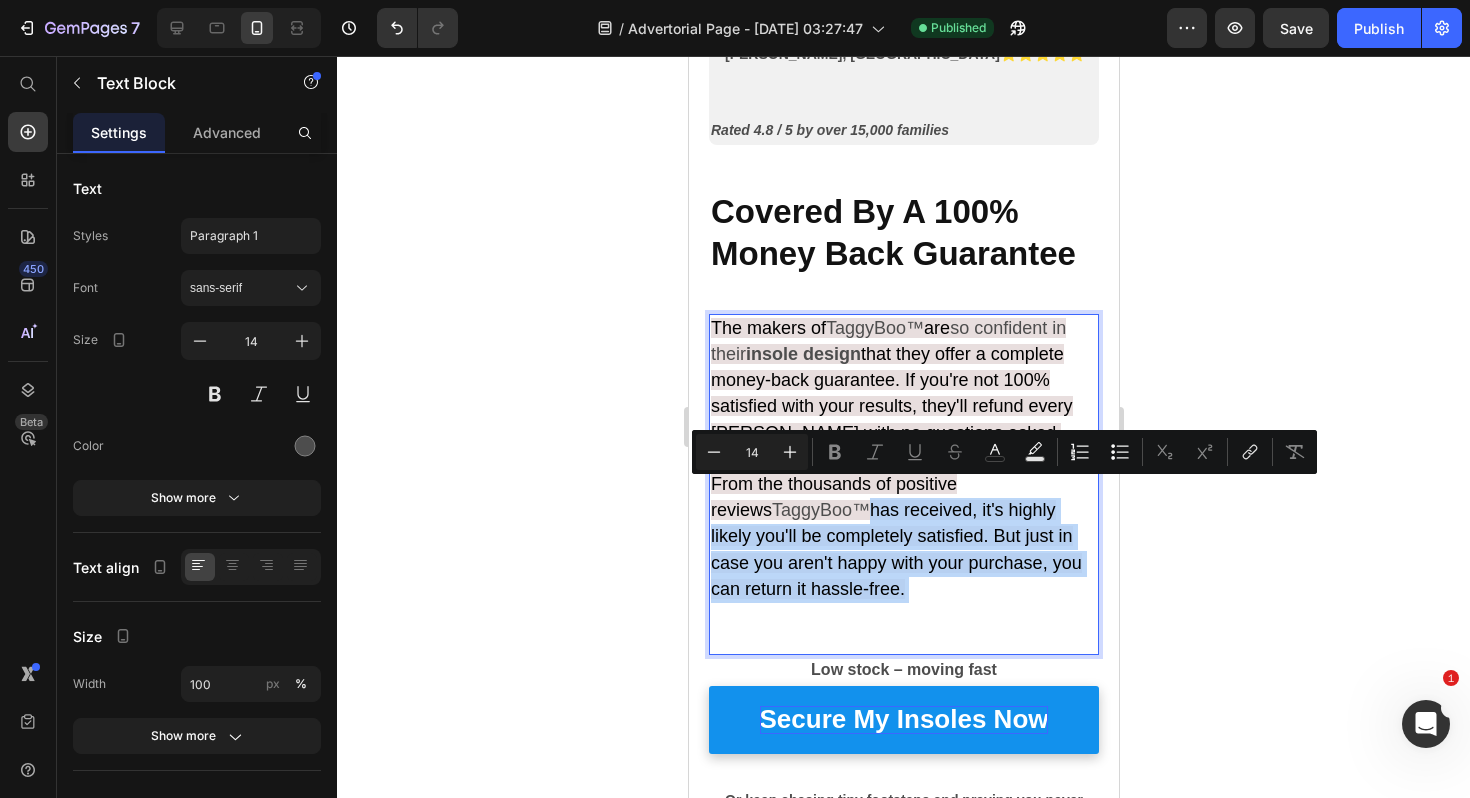 click on "The makers of  TaggyBoo™  are  so confident in their  insole design  that they offer a complete money-back guarantee. If you're not 100% satisfied with your results, they'll refund every [PERSON_NAME] with no questions asked. From the thousands of positive reviews  TaggyBoo™  has received, it's highly likely you'll be completely satisfied. But just in case you aren't happy with your purchase, you can return it hassle-free." at bounding box center [903, 485] 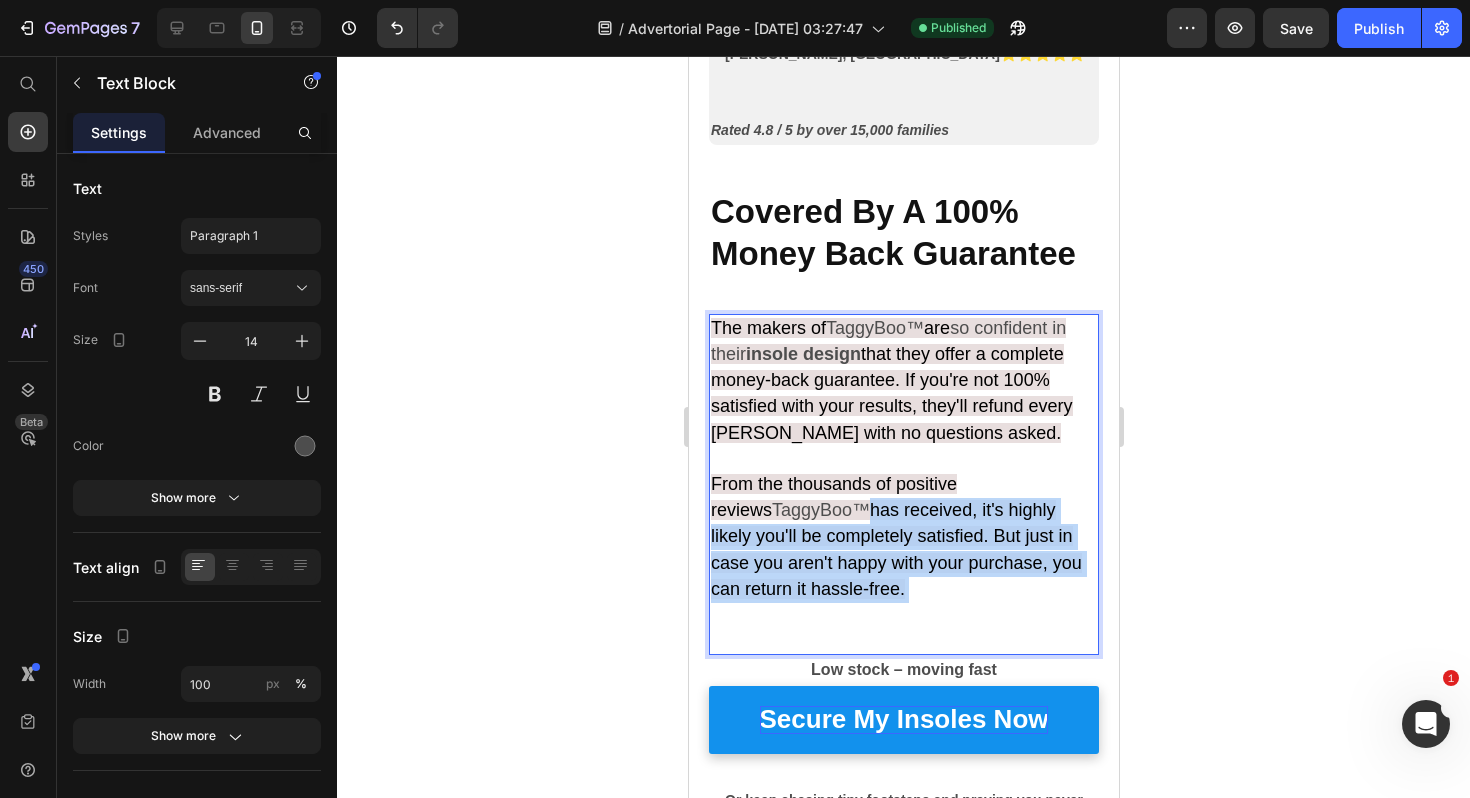 click on "The makers of  TaggyBoo™  are  so confident in their  insole design  that they offer a complete money-back guarantee. If you're not 100% satisfied with your results, they'll refund every [PERSON_NAME] with no questions asked. From the thousands of positive reviews  TaggyBoo™  has received, it's highly likely you'll be completely satisfied. But just in case you aren't happy with your purchase, you can return it hassle-free." at bounding box center [903, 485] 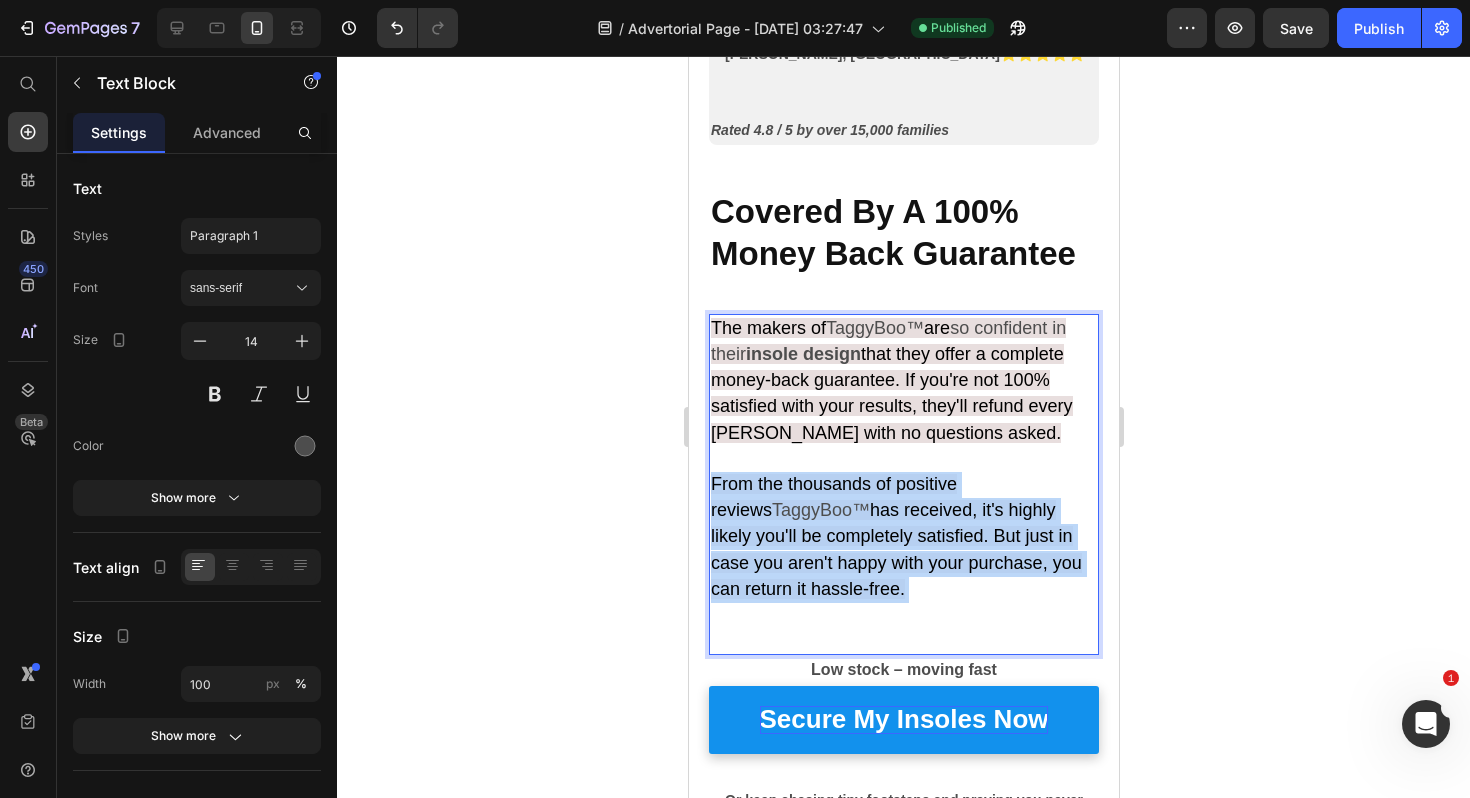 click on "The makers of  TaggyBoo™  are  so confident in their  insole design  that they offer a complete money-back guarantee. If you're not 100% satisfied with your results, they'll refund every [PERSON_NAME] with no questions asked. From the thousands of positive reviews  TaggyBoo™  has received, it's highly likely you'll be completely satisfied. But just in case you aren't happy with your purchase, you can return it hassle-free." at bounding box center [903, 485] 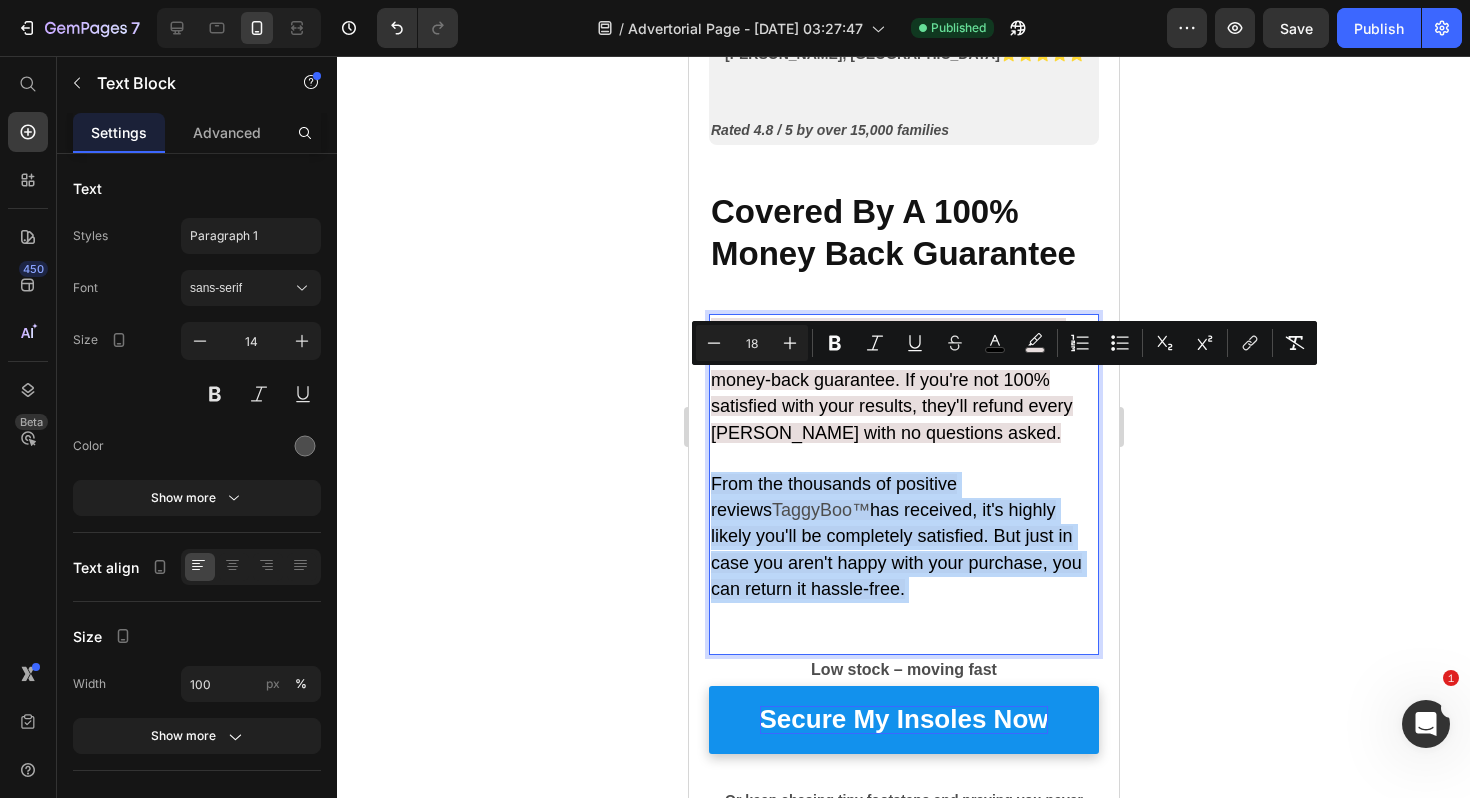 click on "The makers of  TaggyBoo™  are  so confident in their  insole design  that they offer a complete money-back guarantee. If you're not 100% satisfied with your results, they'll refund every [PERSON_NAME] with no questions asked. From the thousands of positive reviews  TaggyBoo™  has received, it's highly likely you'll be completely satisfied. But just in case you aren't happy with your purchase, you can return it hassle-free." at bounding box center [903, 485] 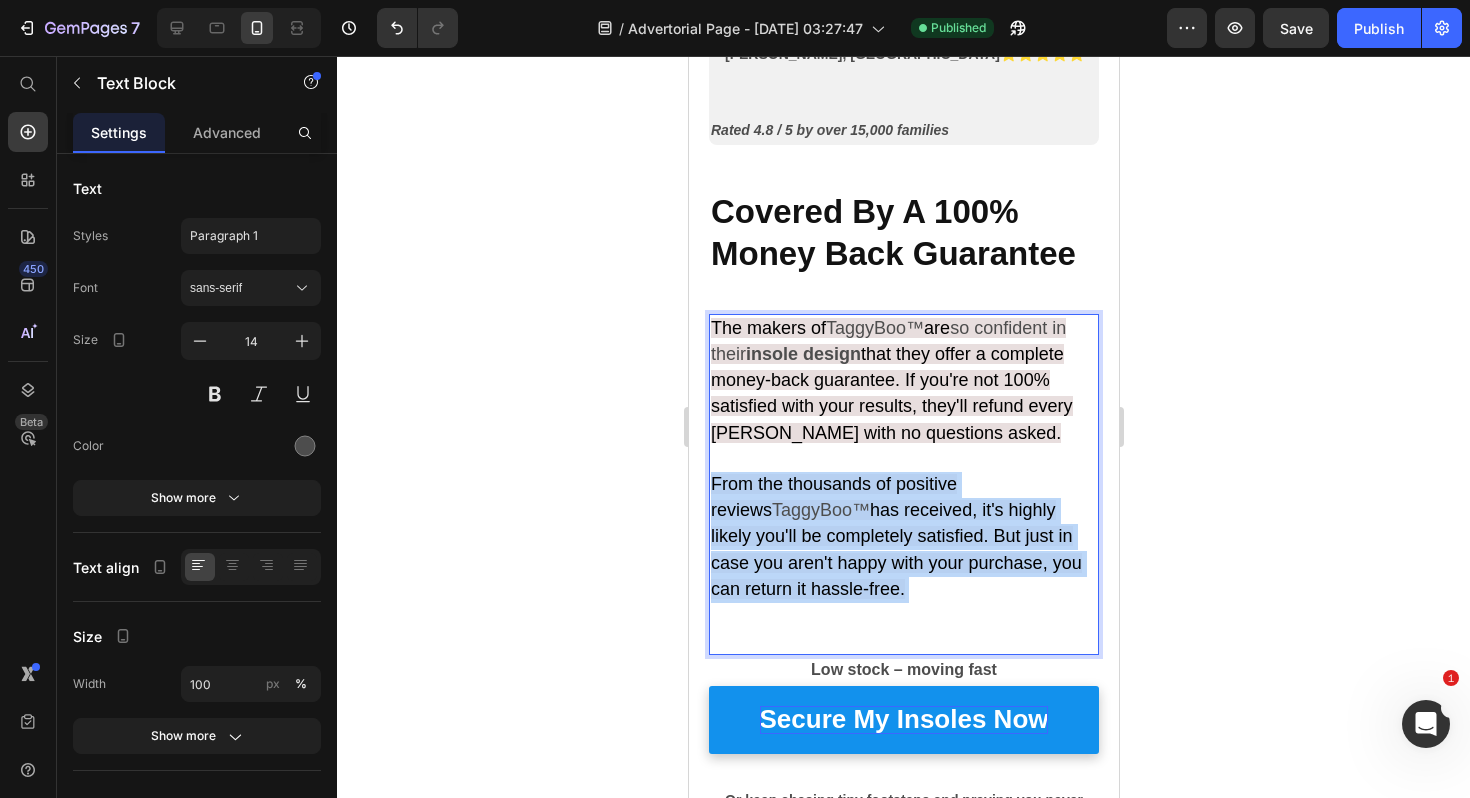 drag, startPoint x: 821, startPoint y: 489, endPoint x: 710, endPoint y: 228, distance: 283.623 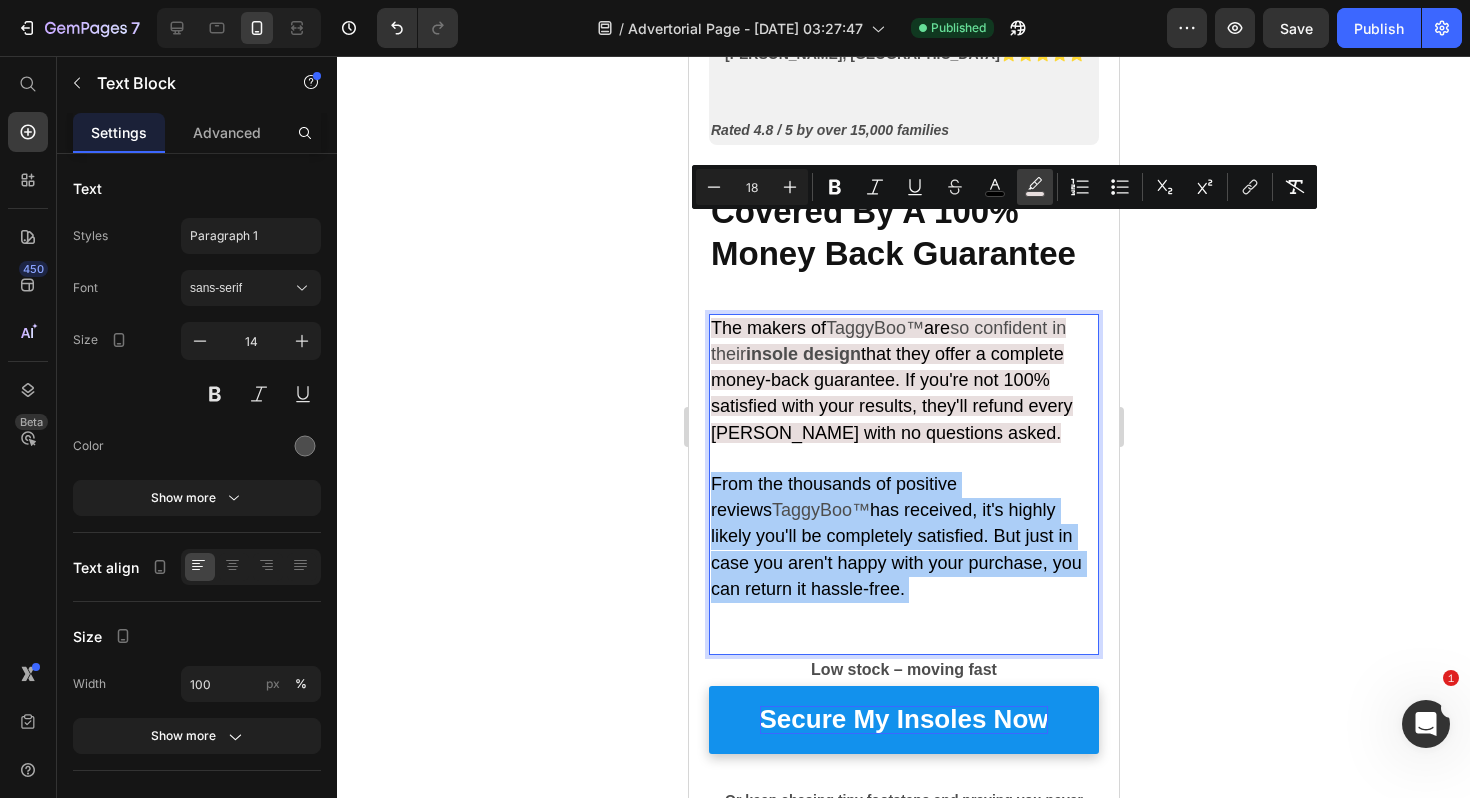 click 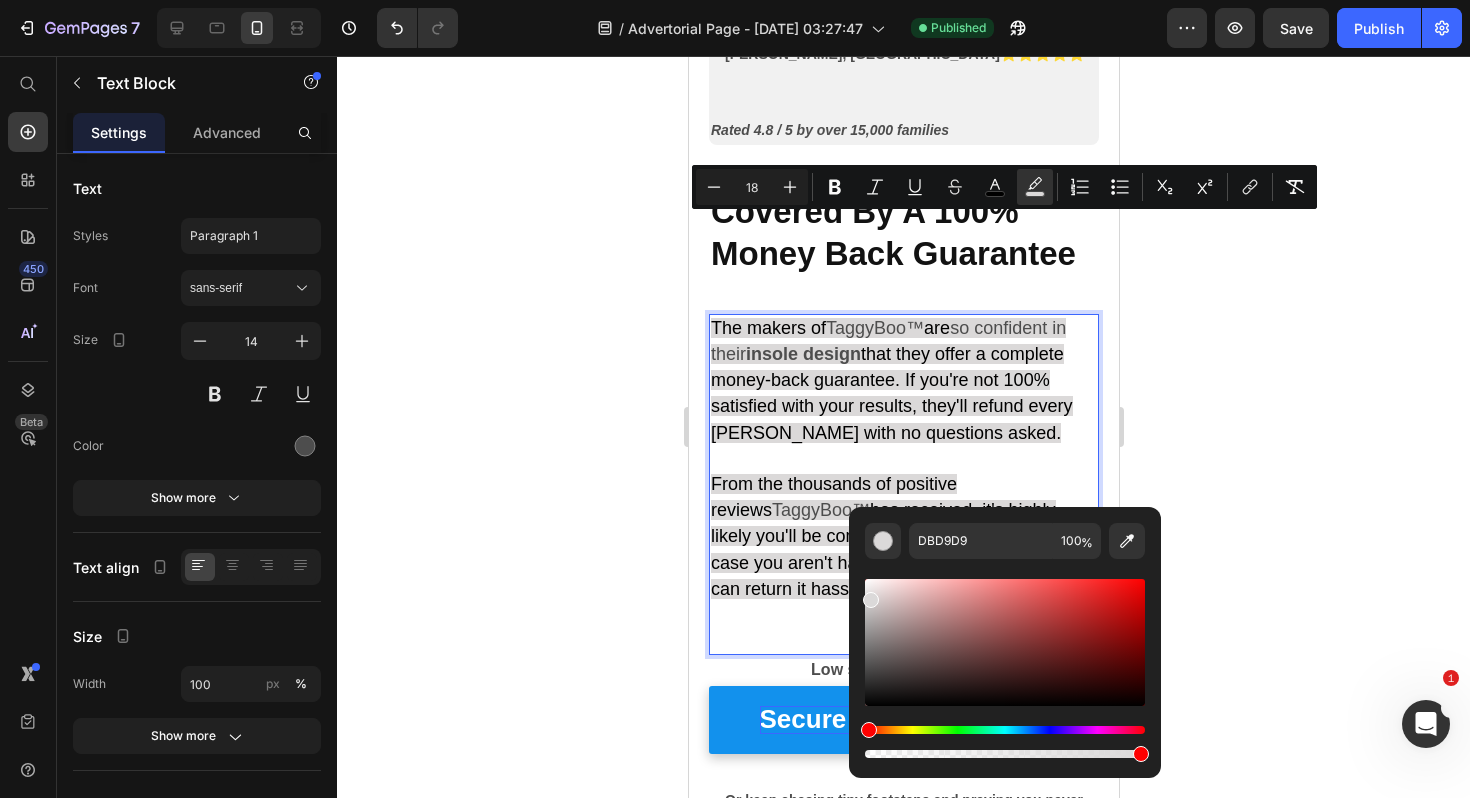 drag, startPoint x: 883, startPoint y: 593, endPoint x: 869, endPoint y: 596, distance: 14.3178215 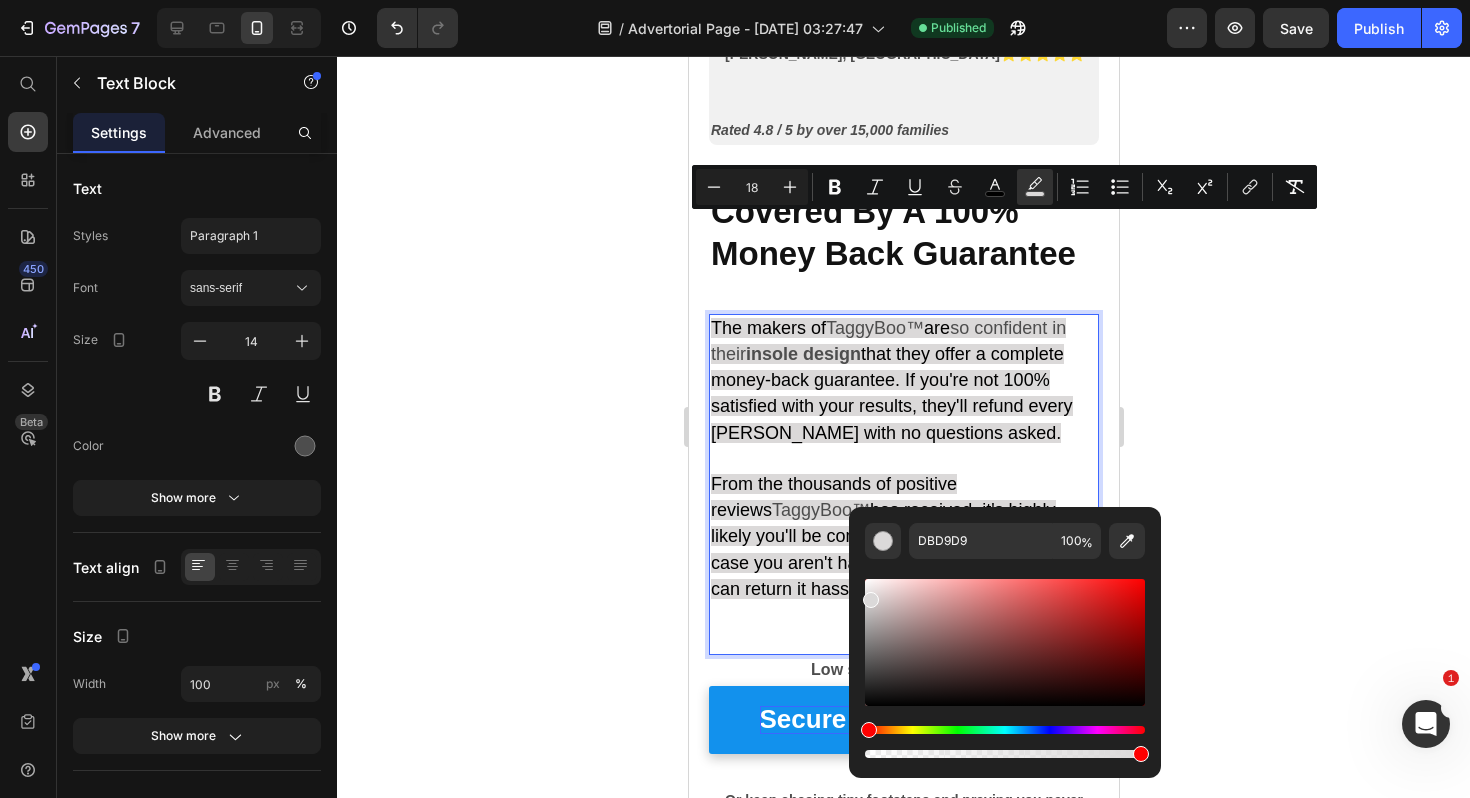 click 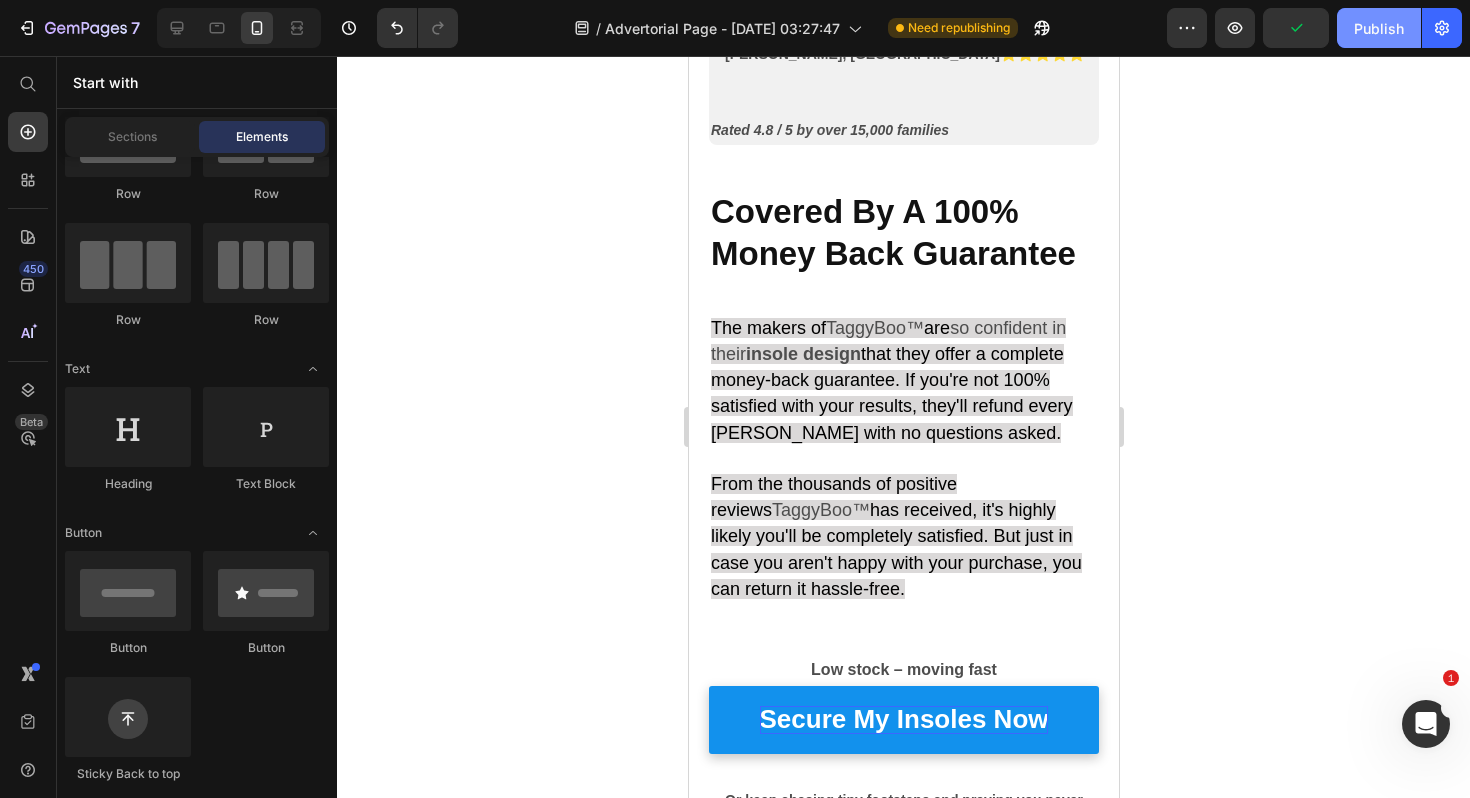 click on "Publish" at bounding box center (1379, 28) 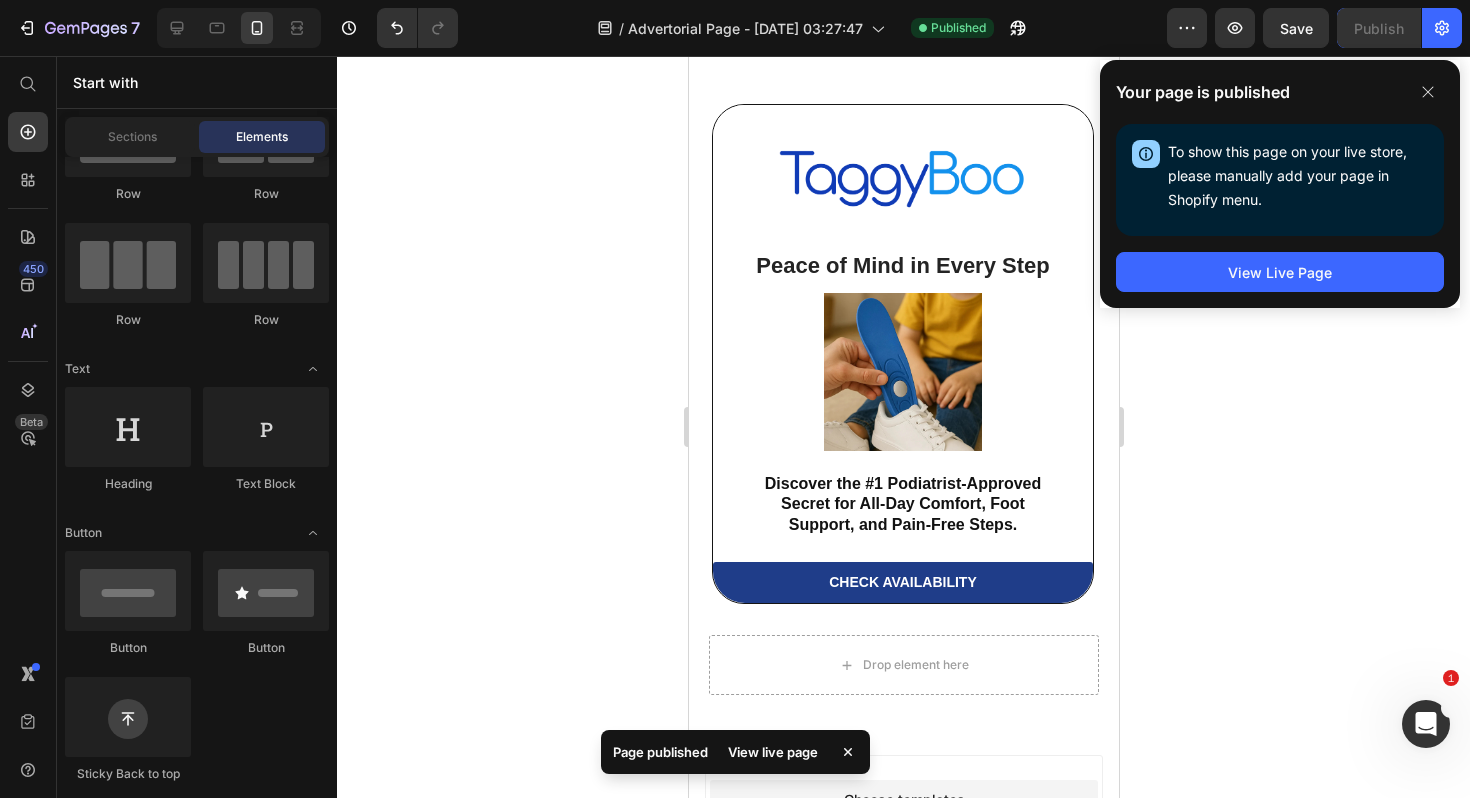 scroll, scrollTop: 9664, scrollLeft: 0, axis: vertical 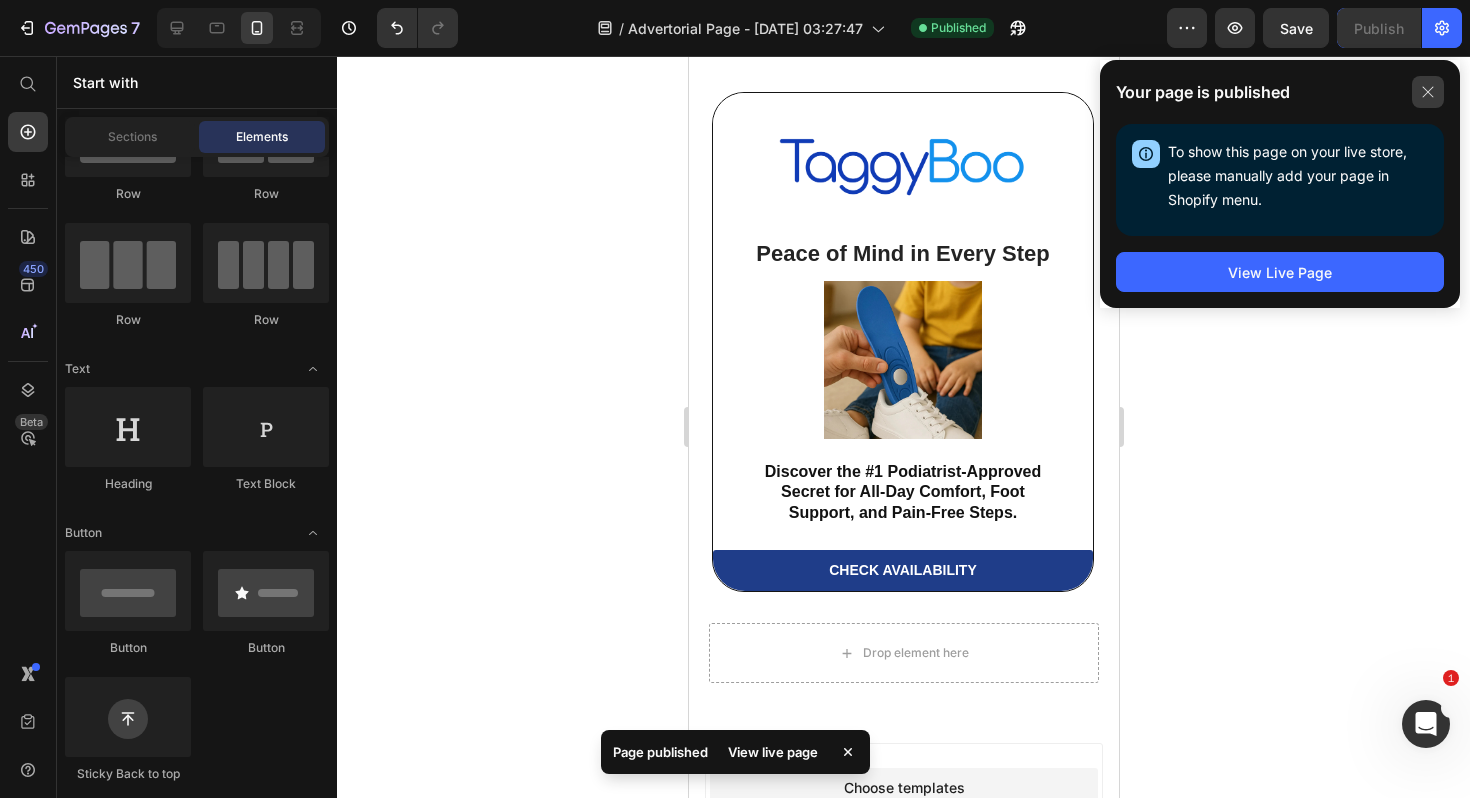 click 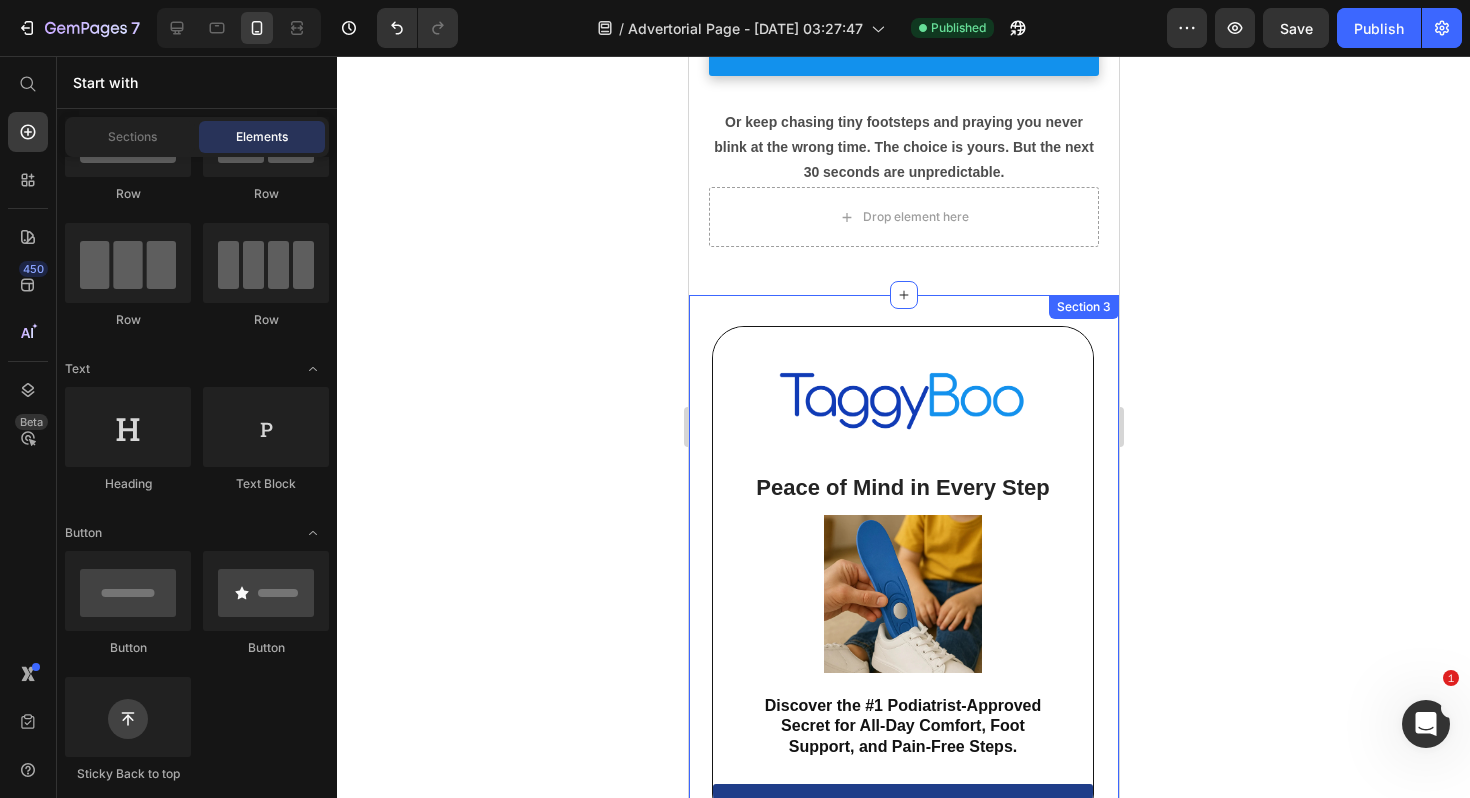 scroll, scrollTop: 9426, scrollLeft: 0, axis: vertical 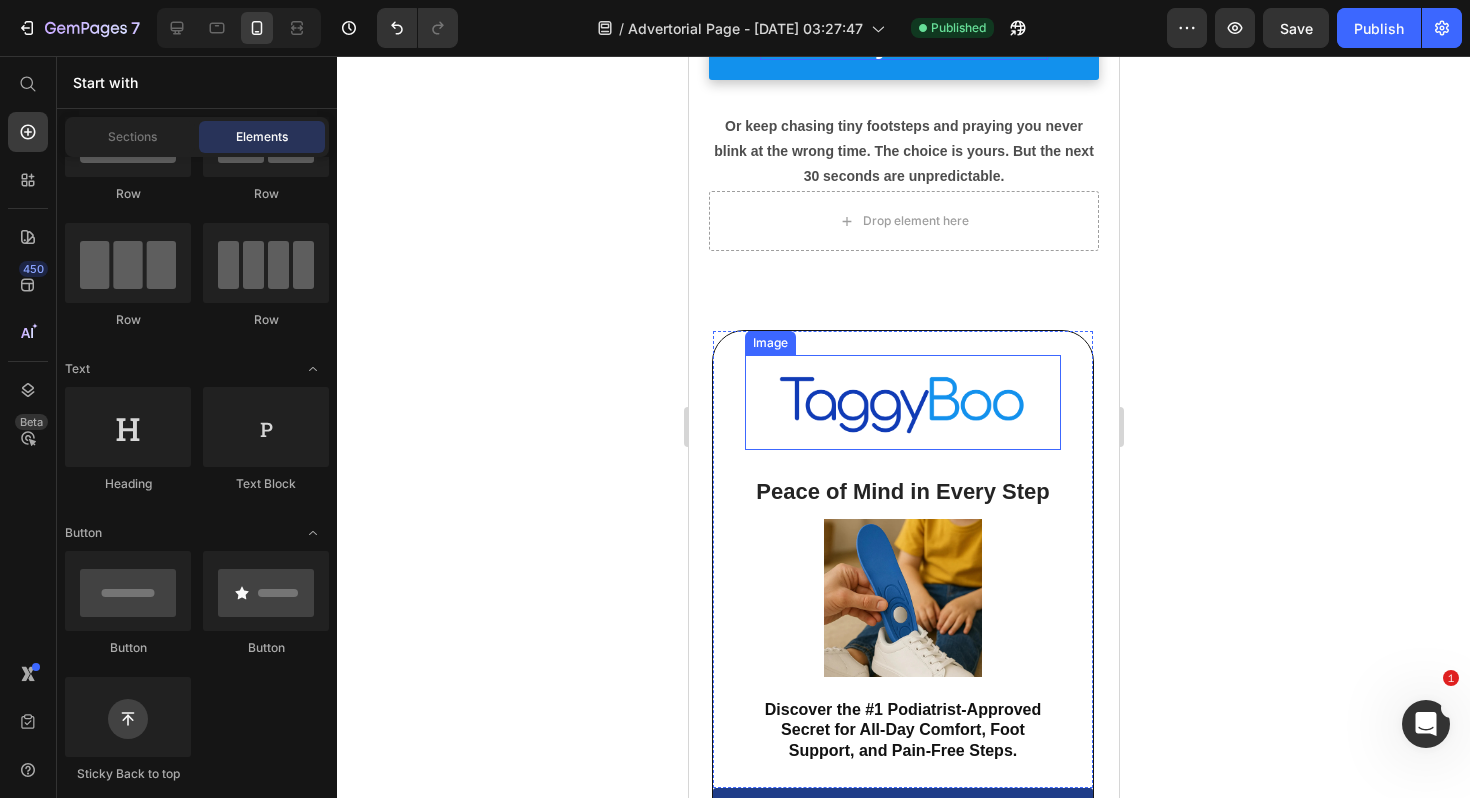 click at bounding box center (902, 402) 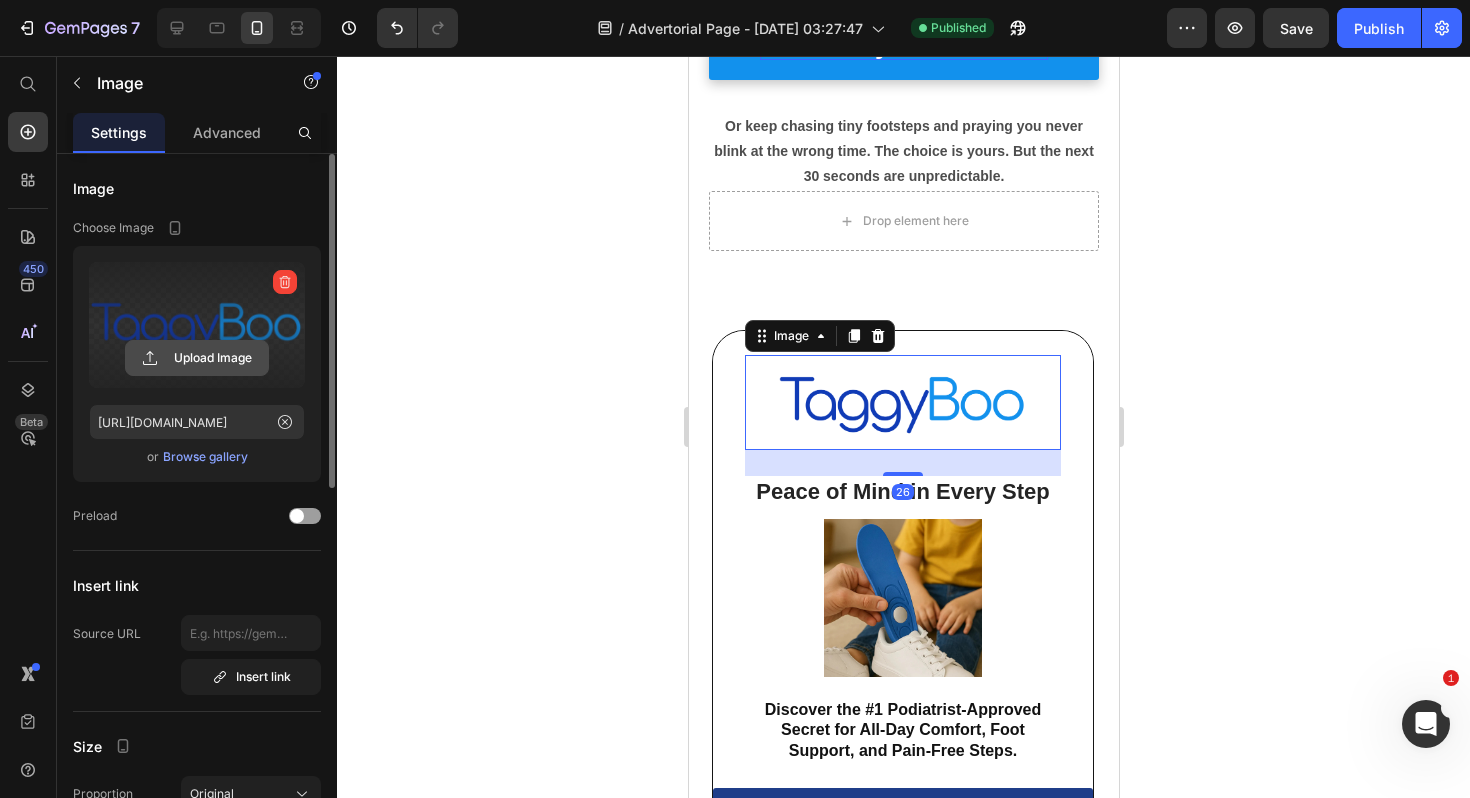 click 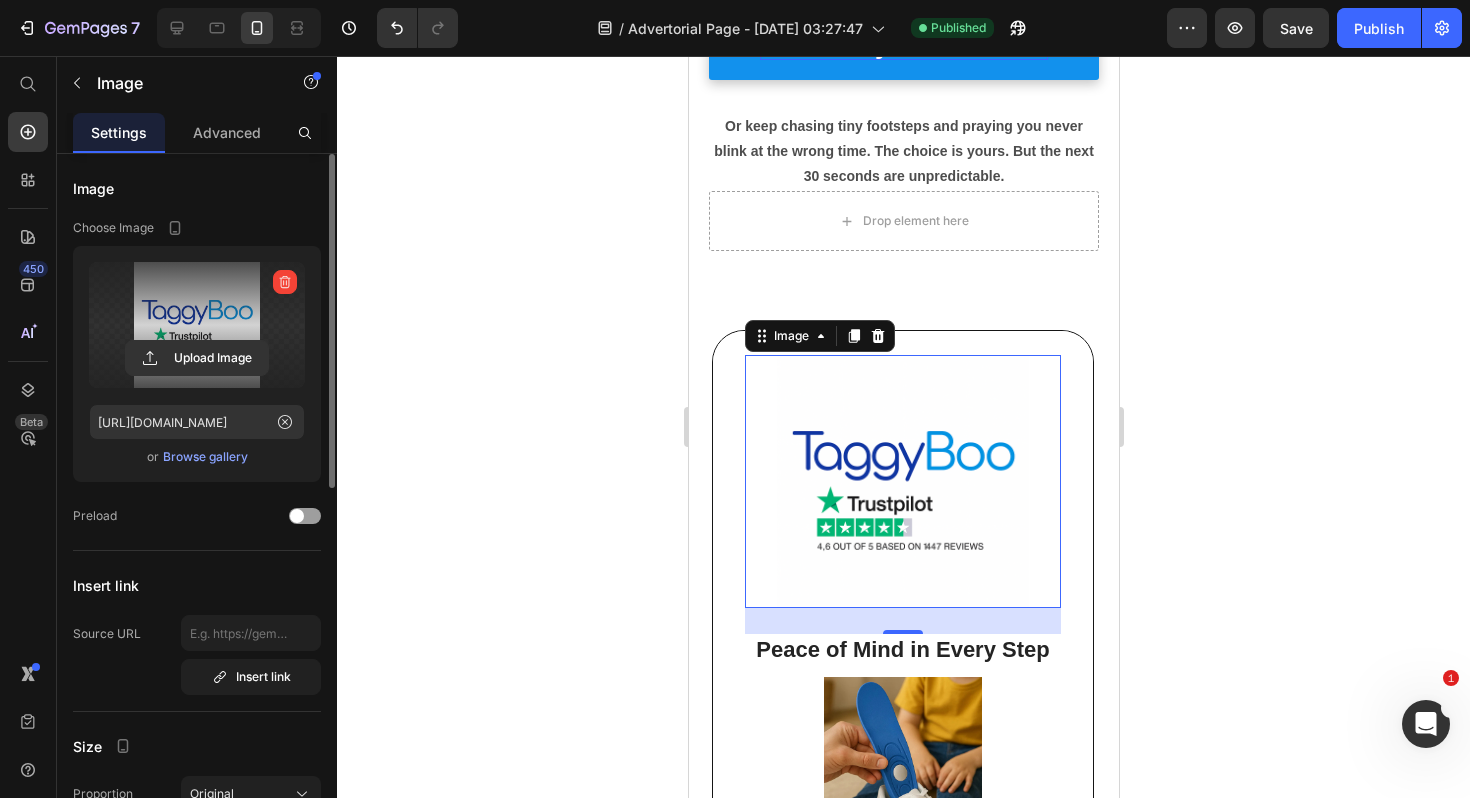 click at bounding box center [902, 481] 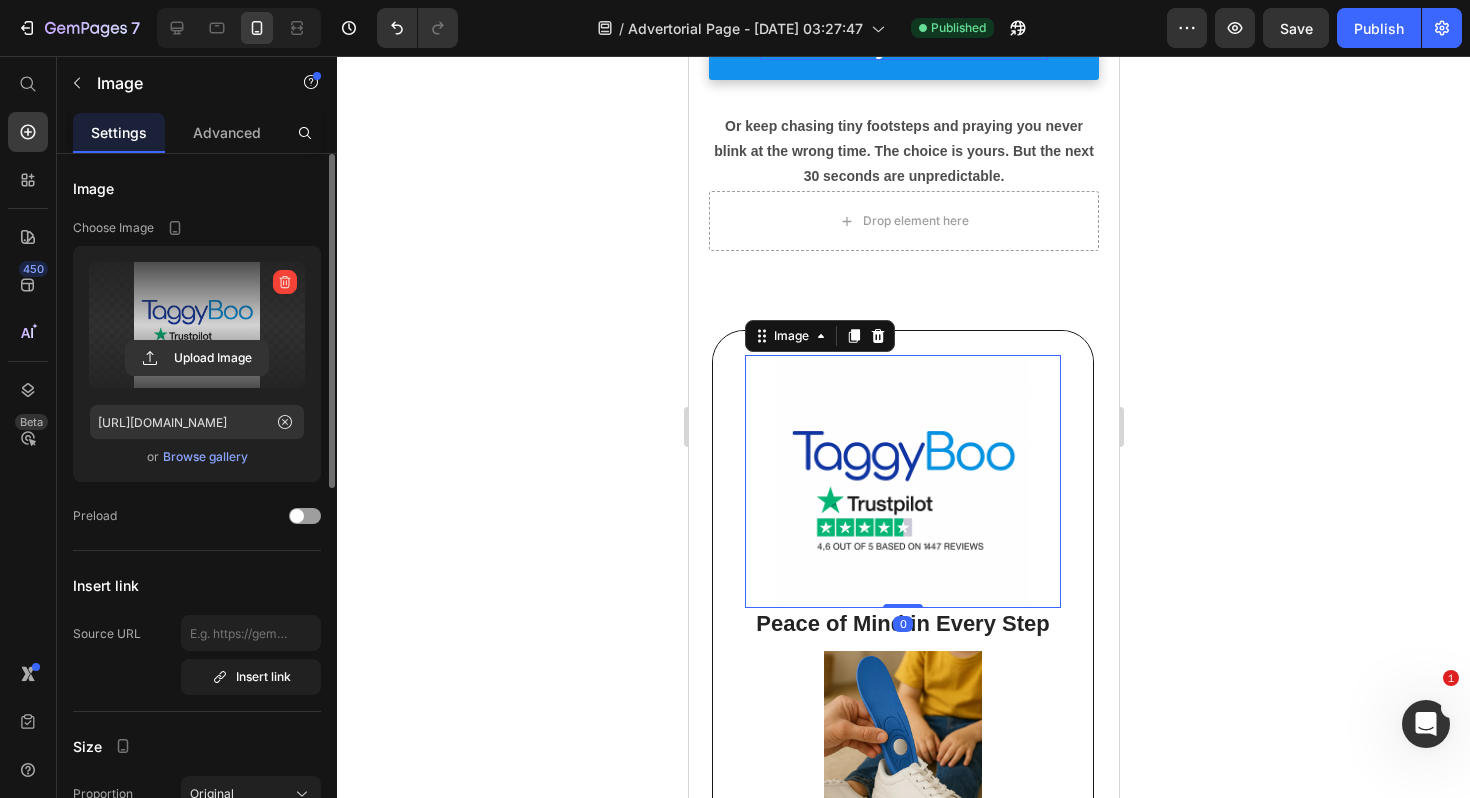 drag, startPoint x: 900, startPoint y: 530, endPoint x: 907, endPoint y: 433, distance: 97.25225 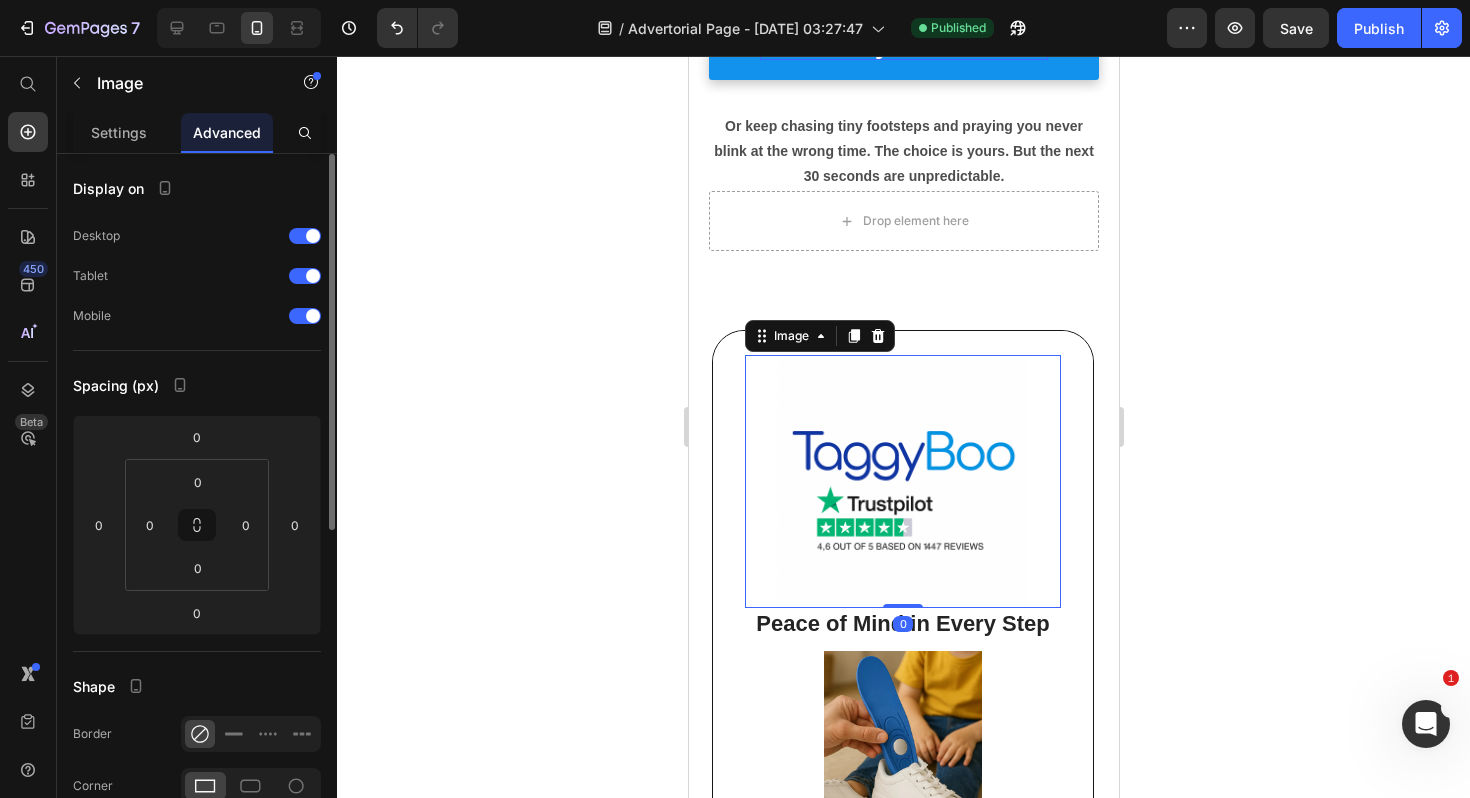 click at bounding box center [902, 481] 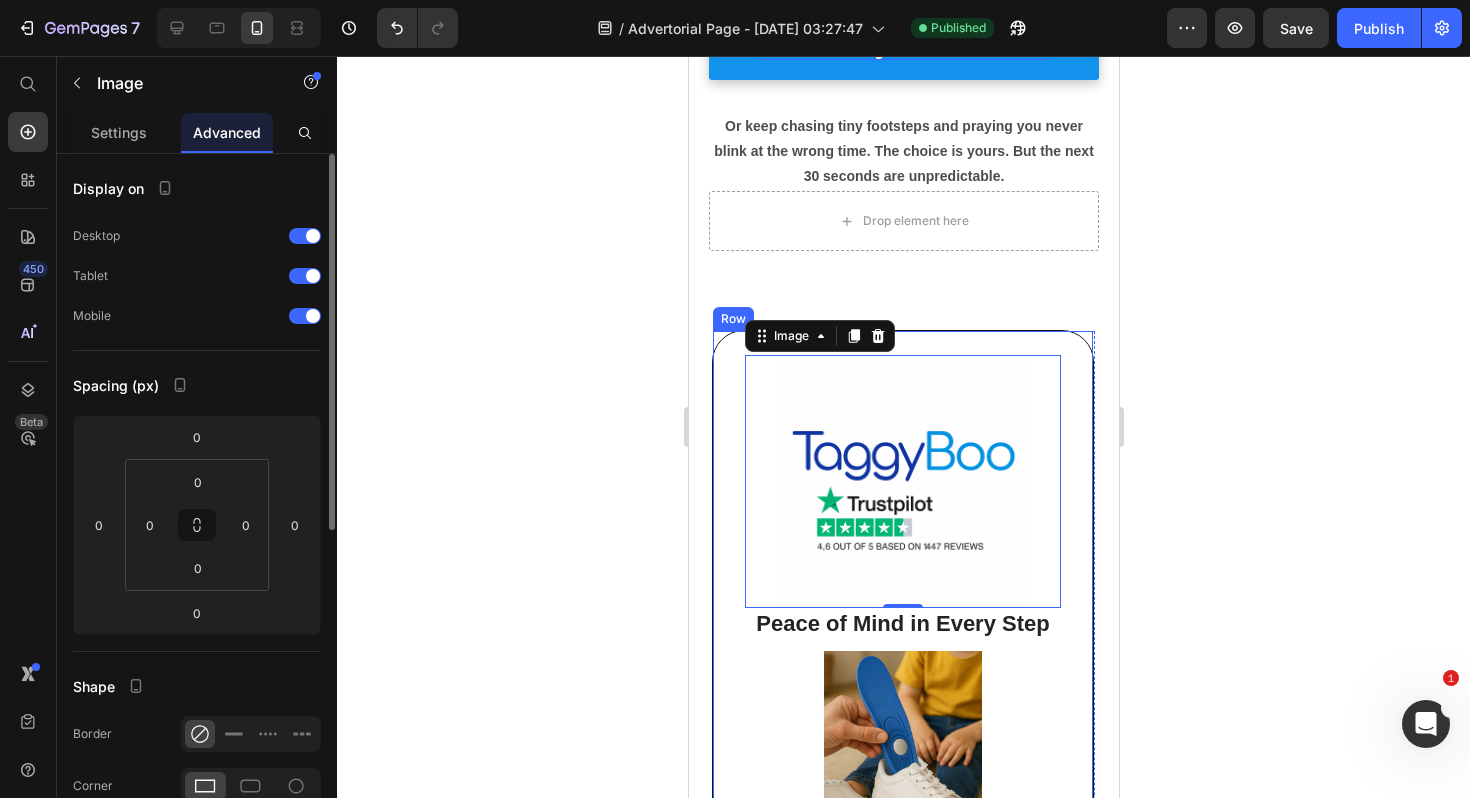 click 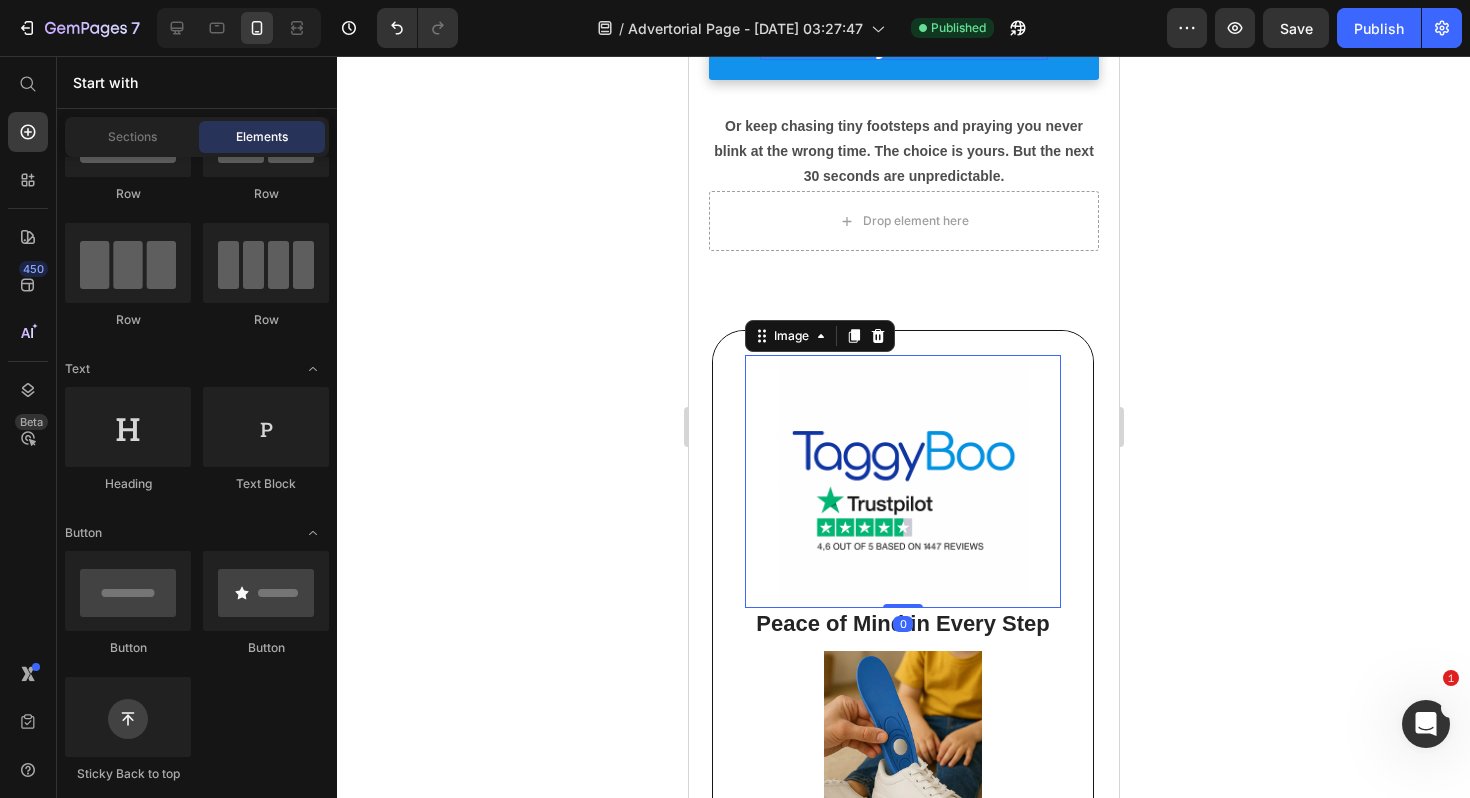 click at bounding box center [902, 481] 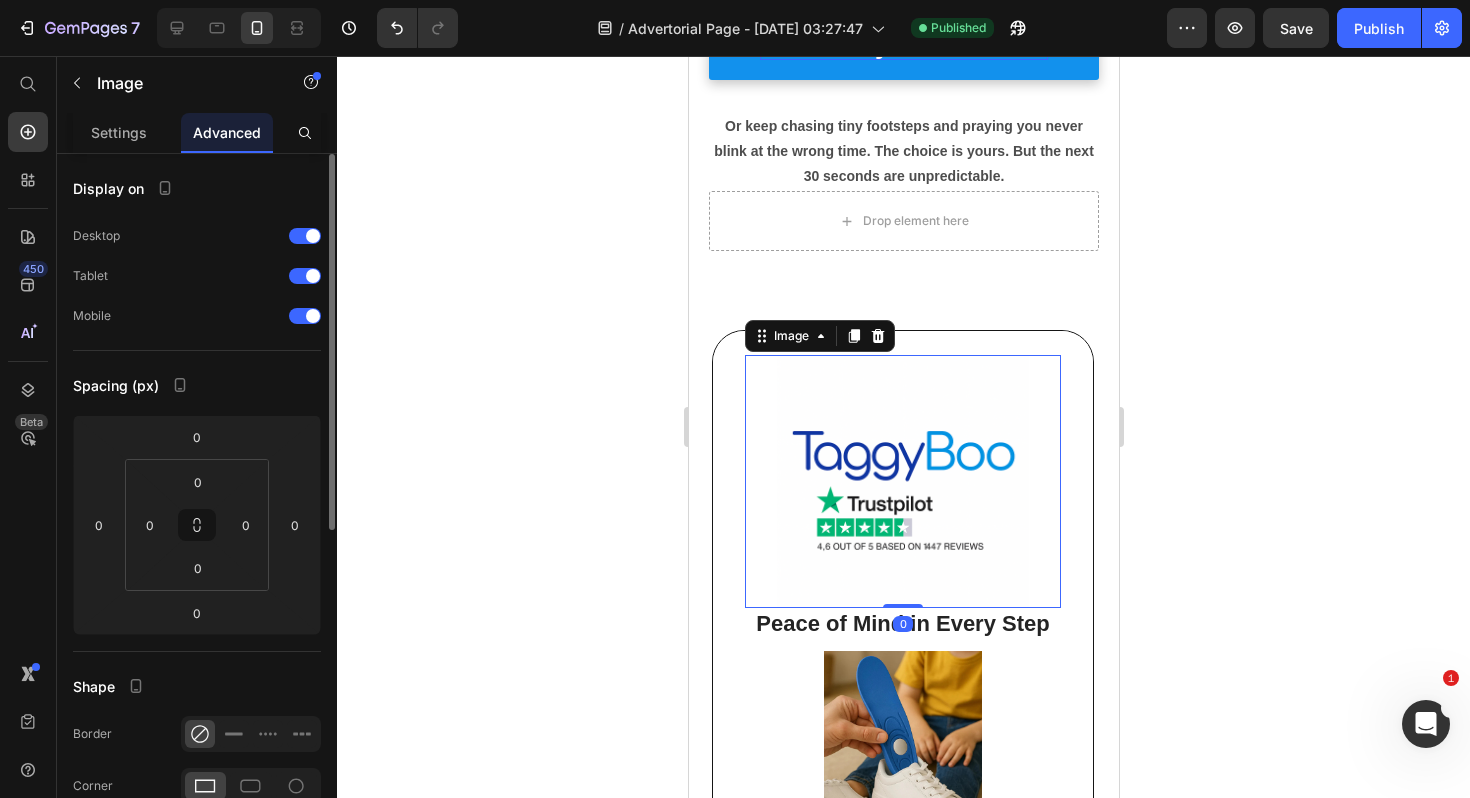 drag, startPoint x: 903, startPoint y: 500, endPoint x: 904, endPoint y: 472, distance: 28.01785 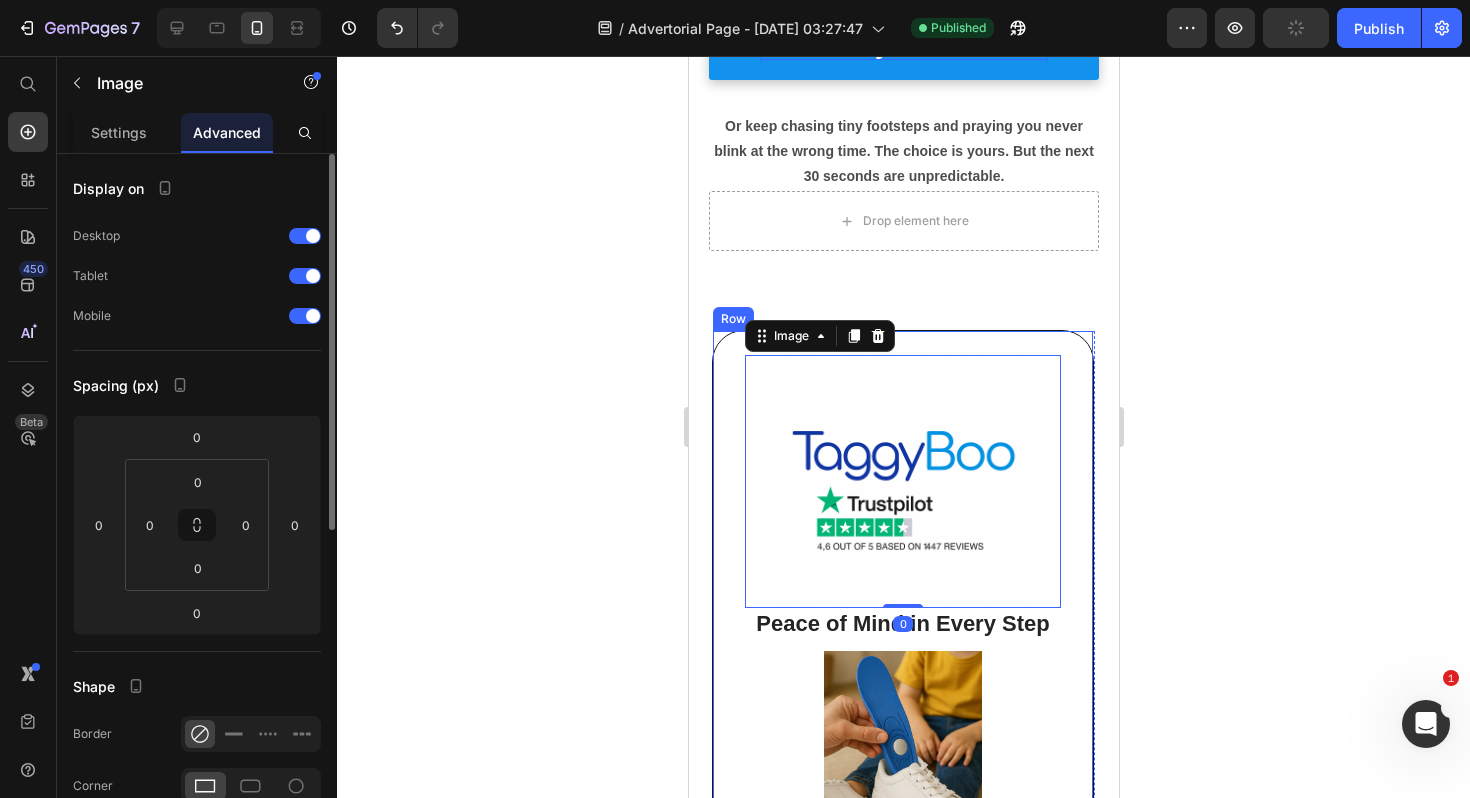 click 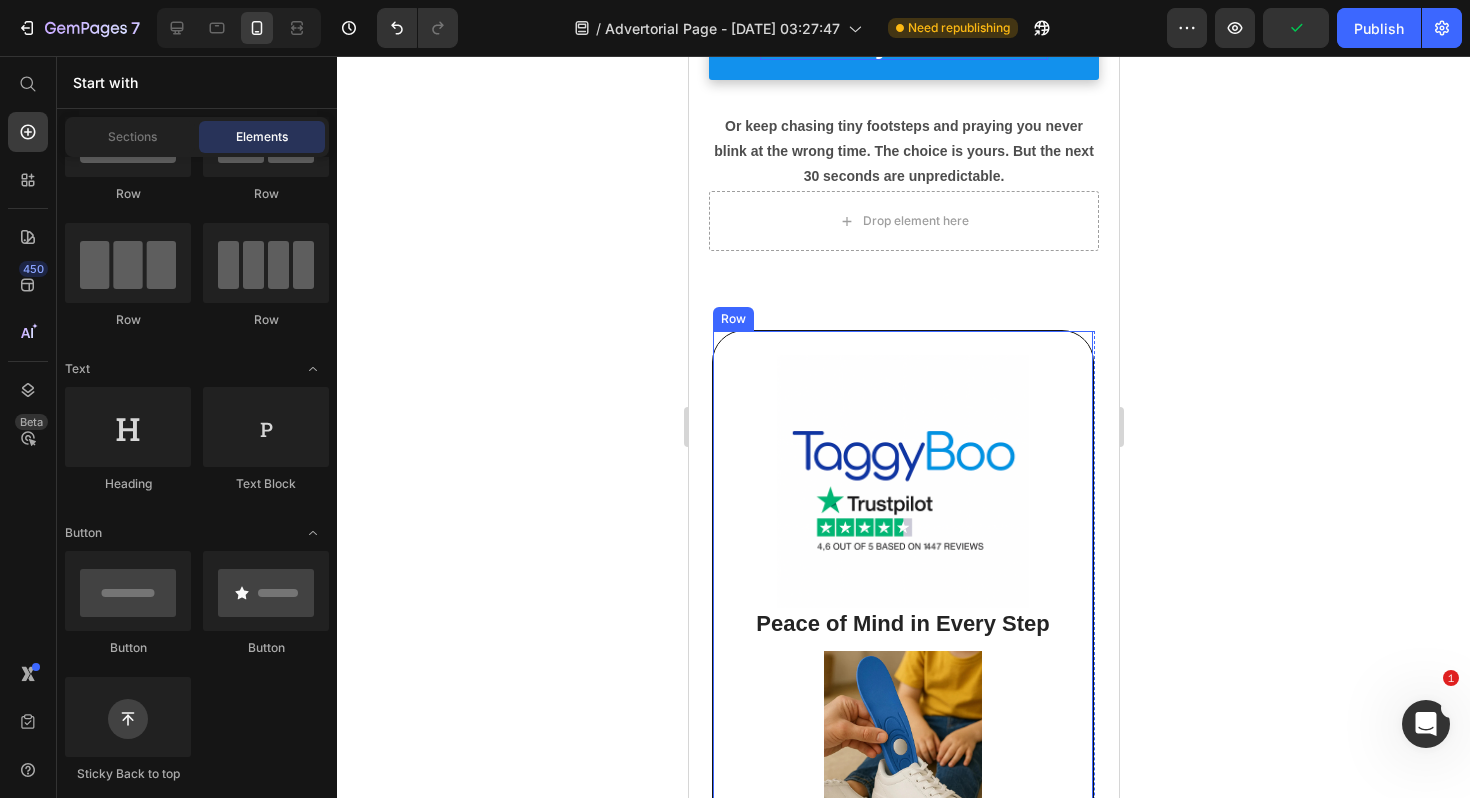 click 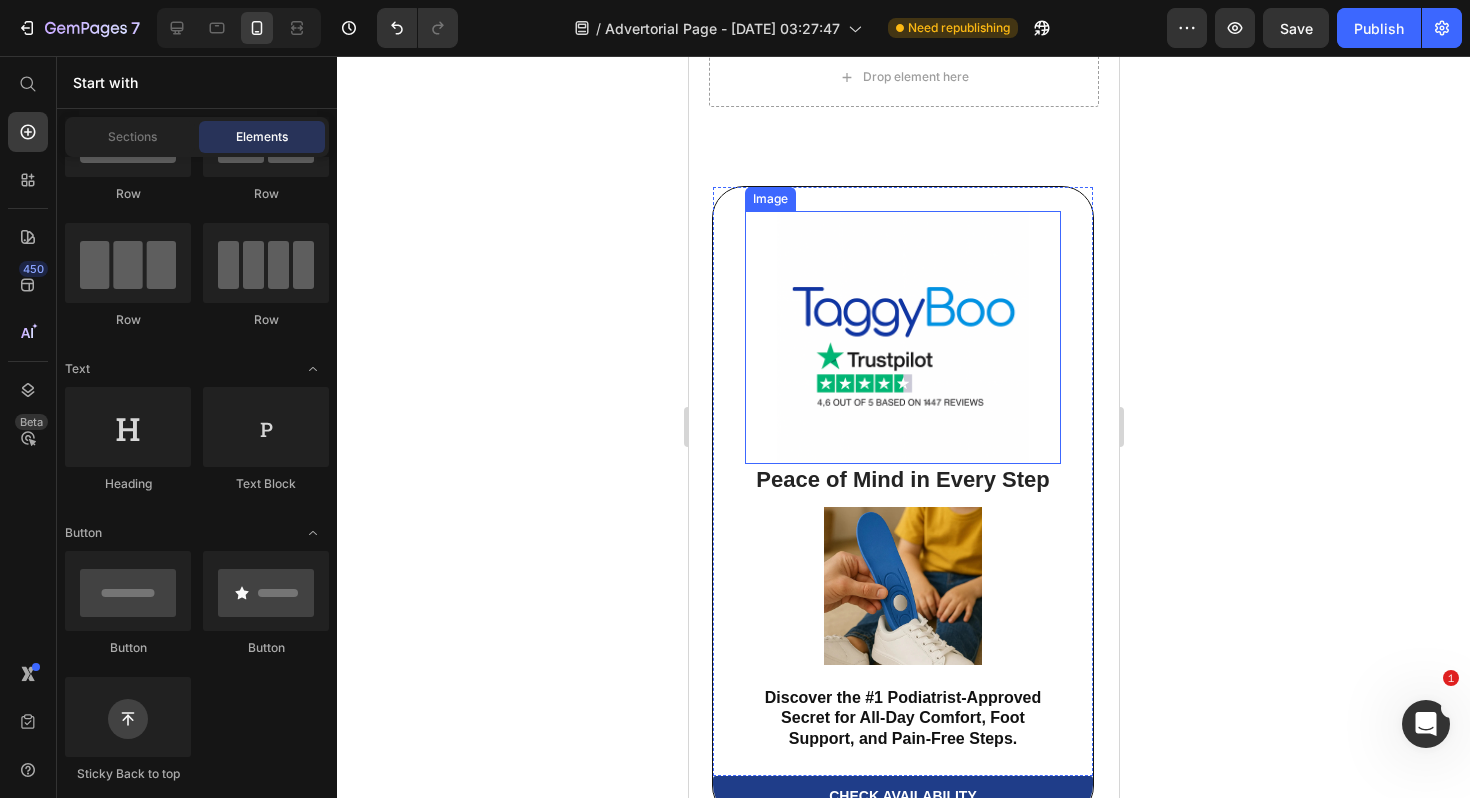scroll, scrollTop: 9567, scrollLeft: 0, axis: vertical 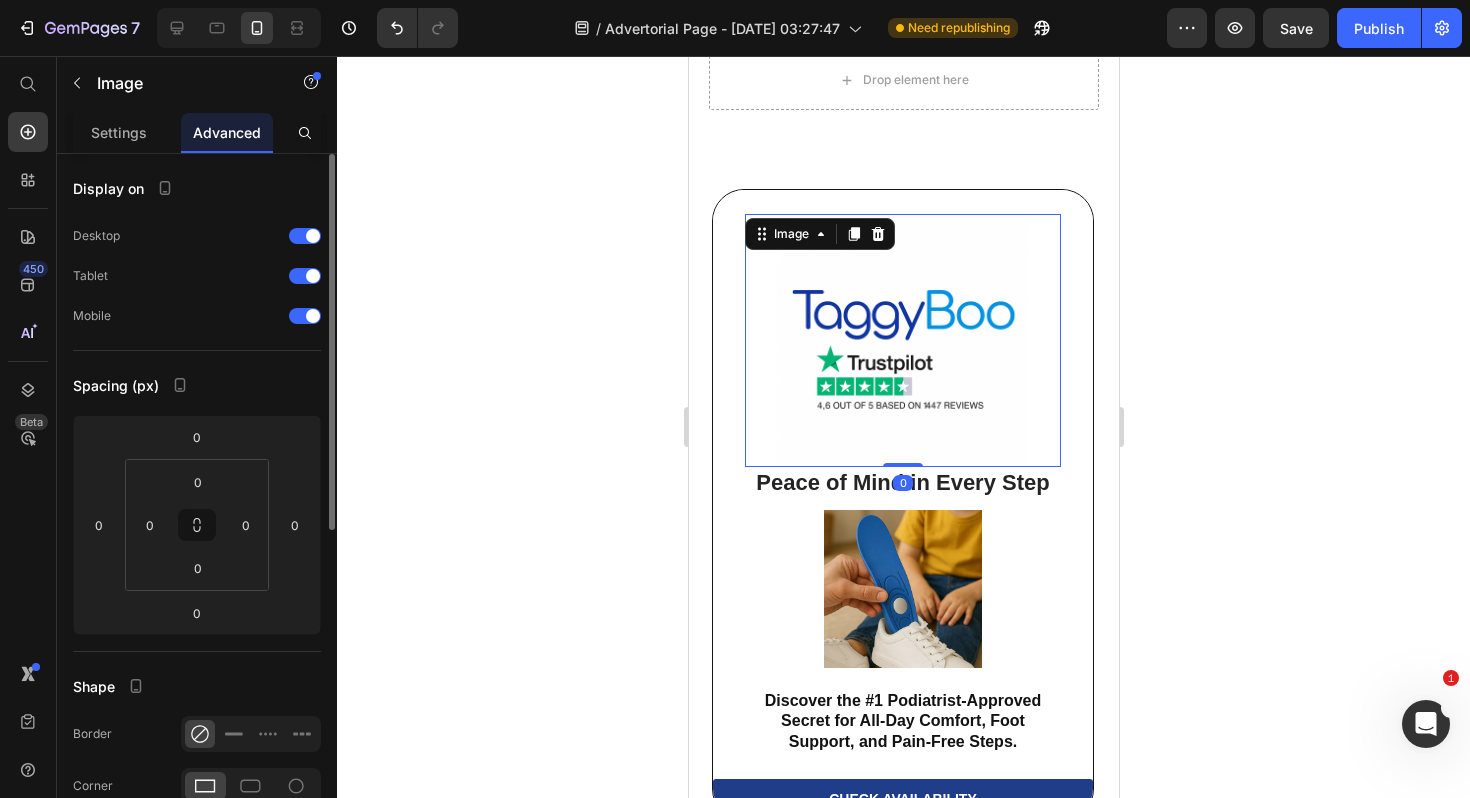 click at bounding box center (902, 340) 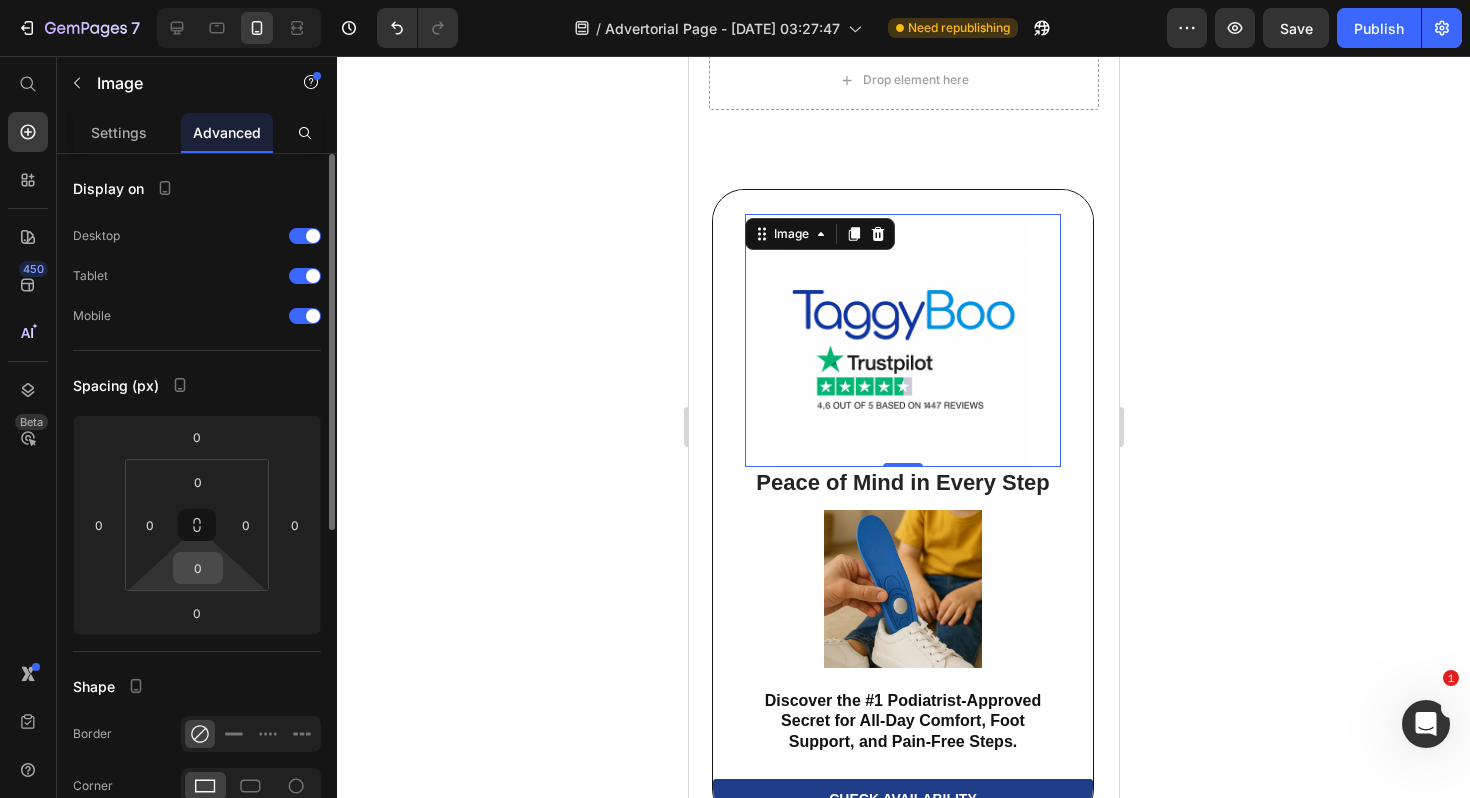 click on "0" at bounding box center (198, 568) 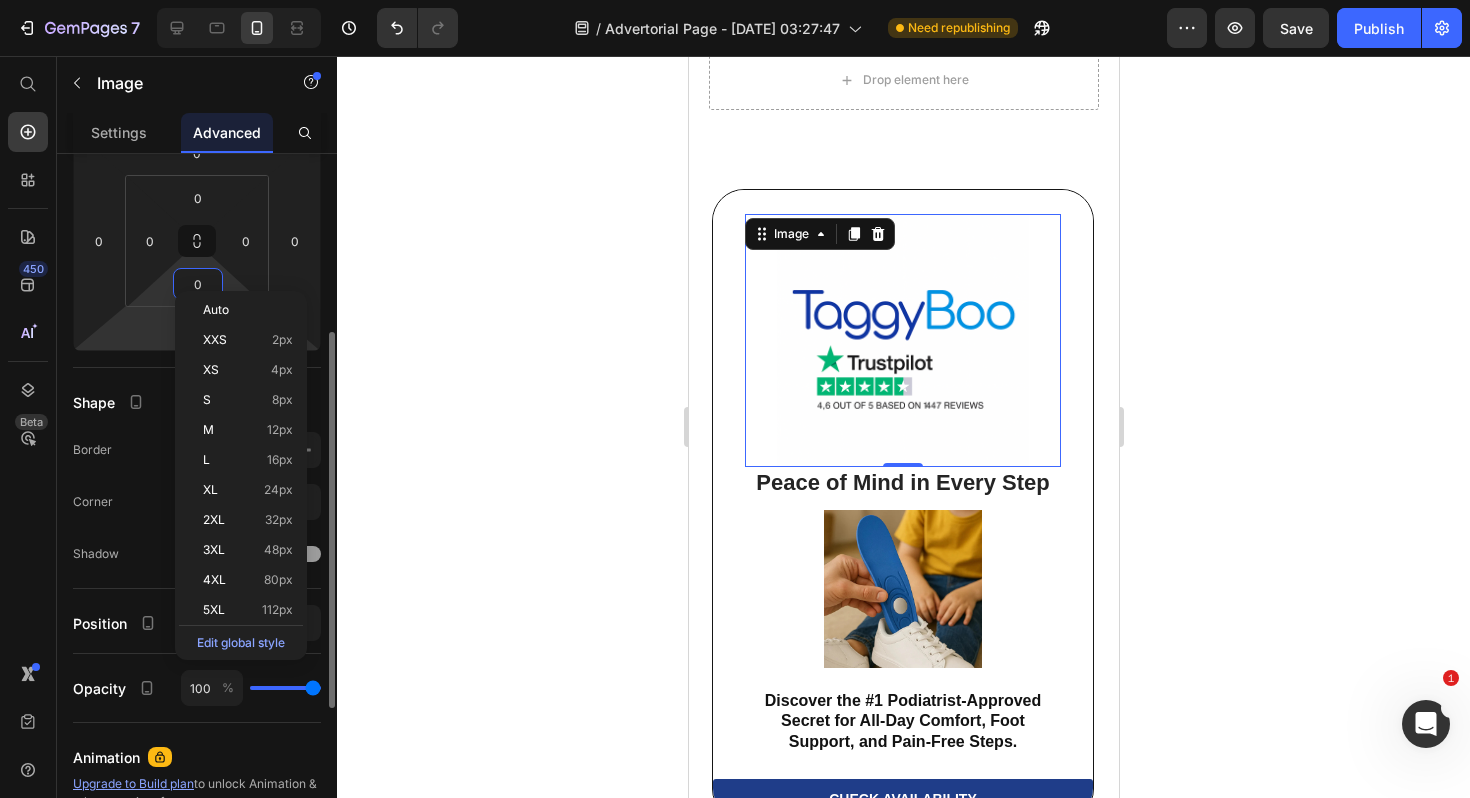 scroll, scrollTop: 301, scrollLeft: 0, axis: vertical 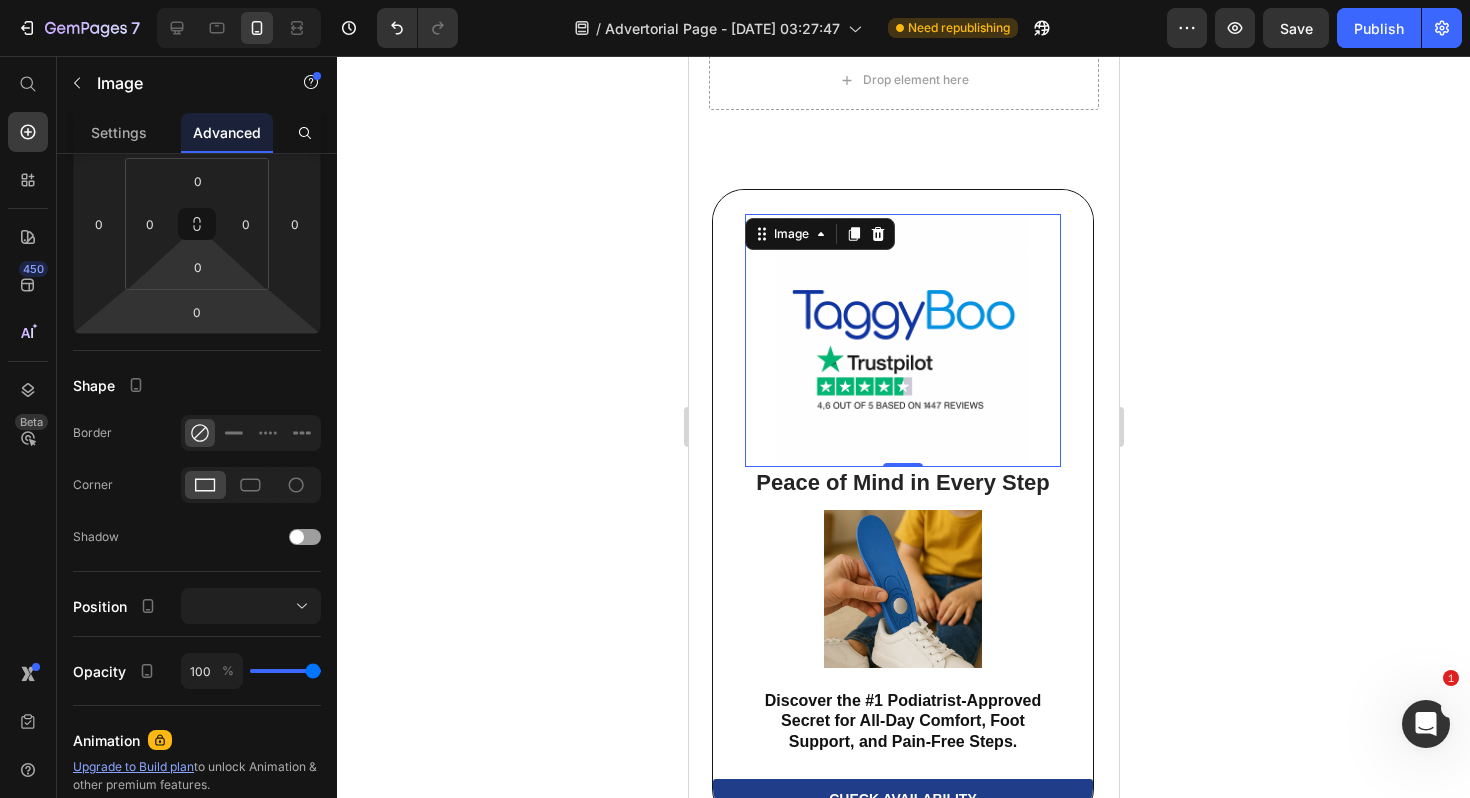 click 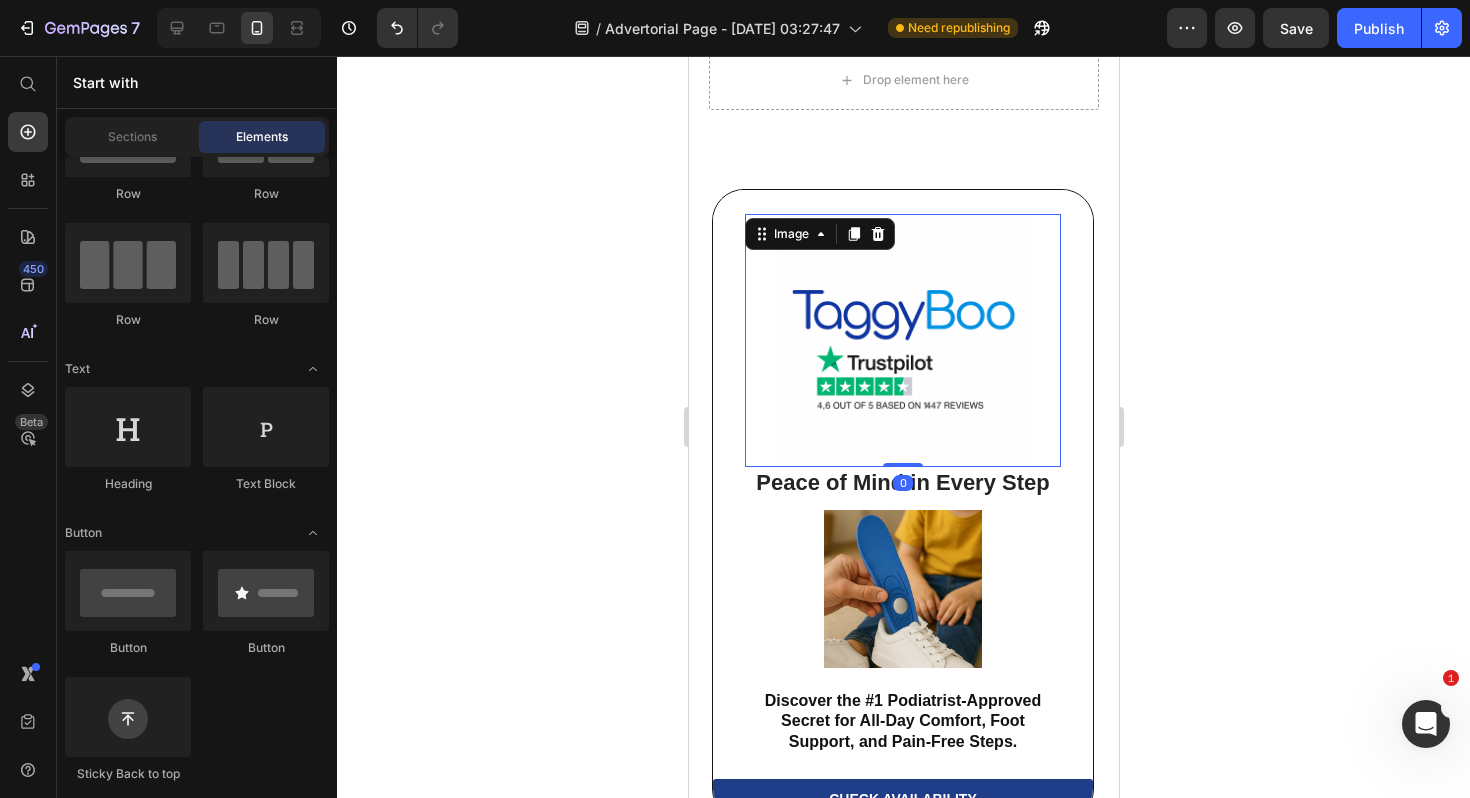 click at bounding box center (902, 340) 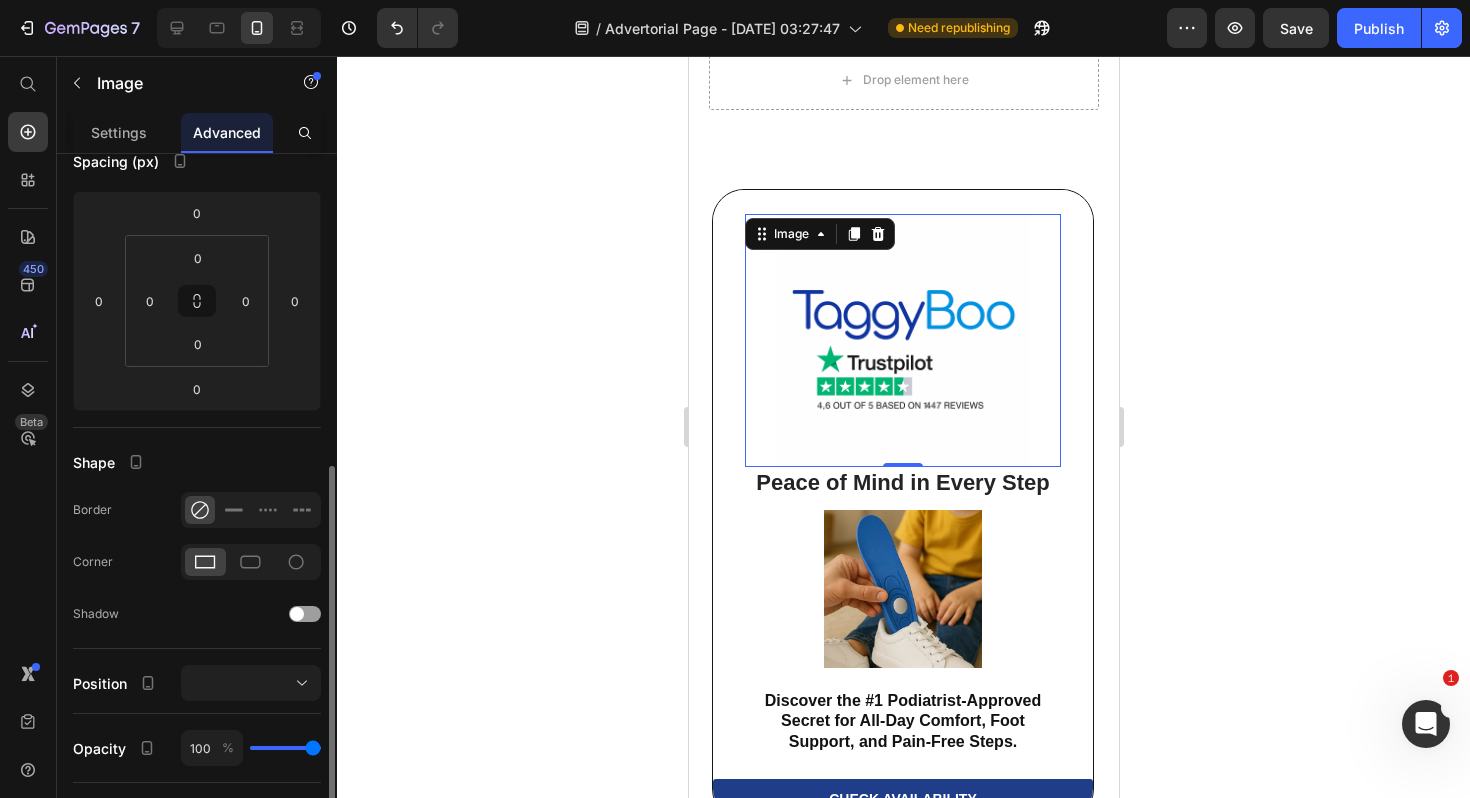 scroll, scrollTop: 0, scrollLeft: 0, axis: both 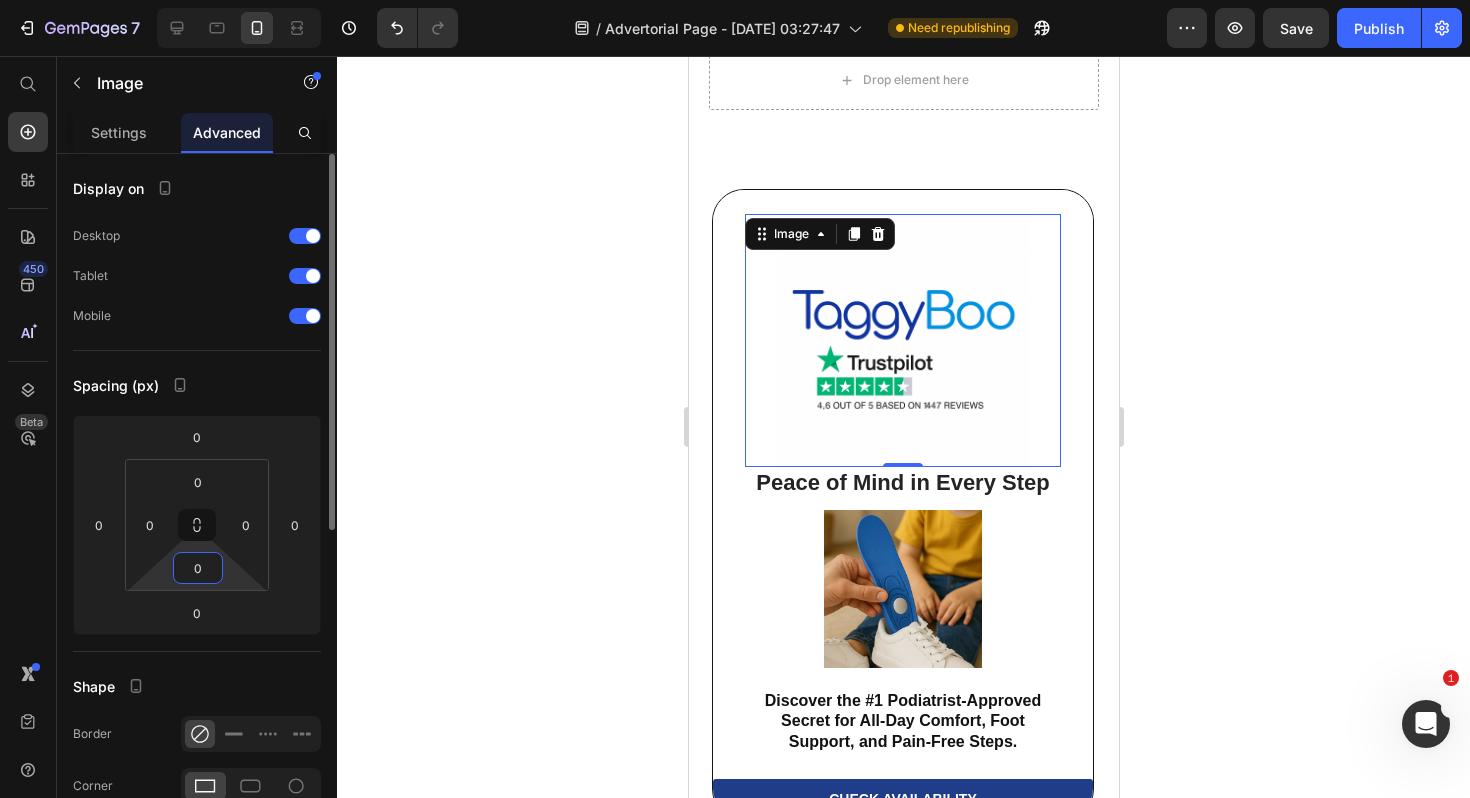 click on "0" at bounding box center [198, 568] 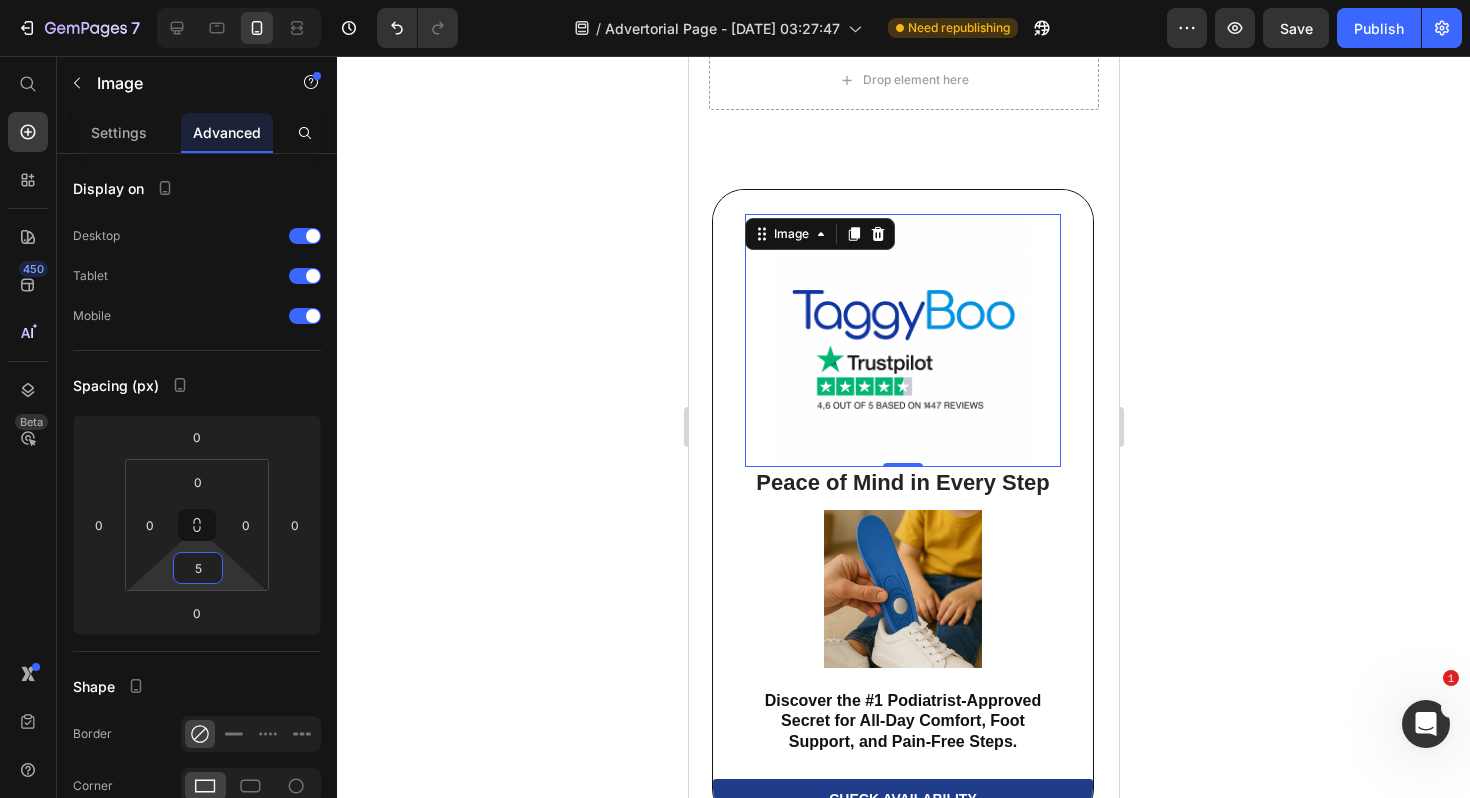 click 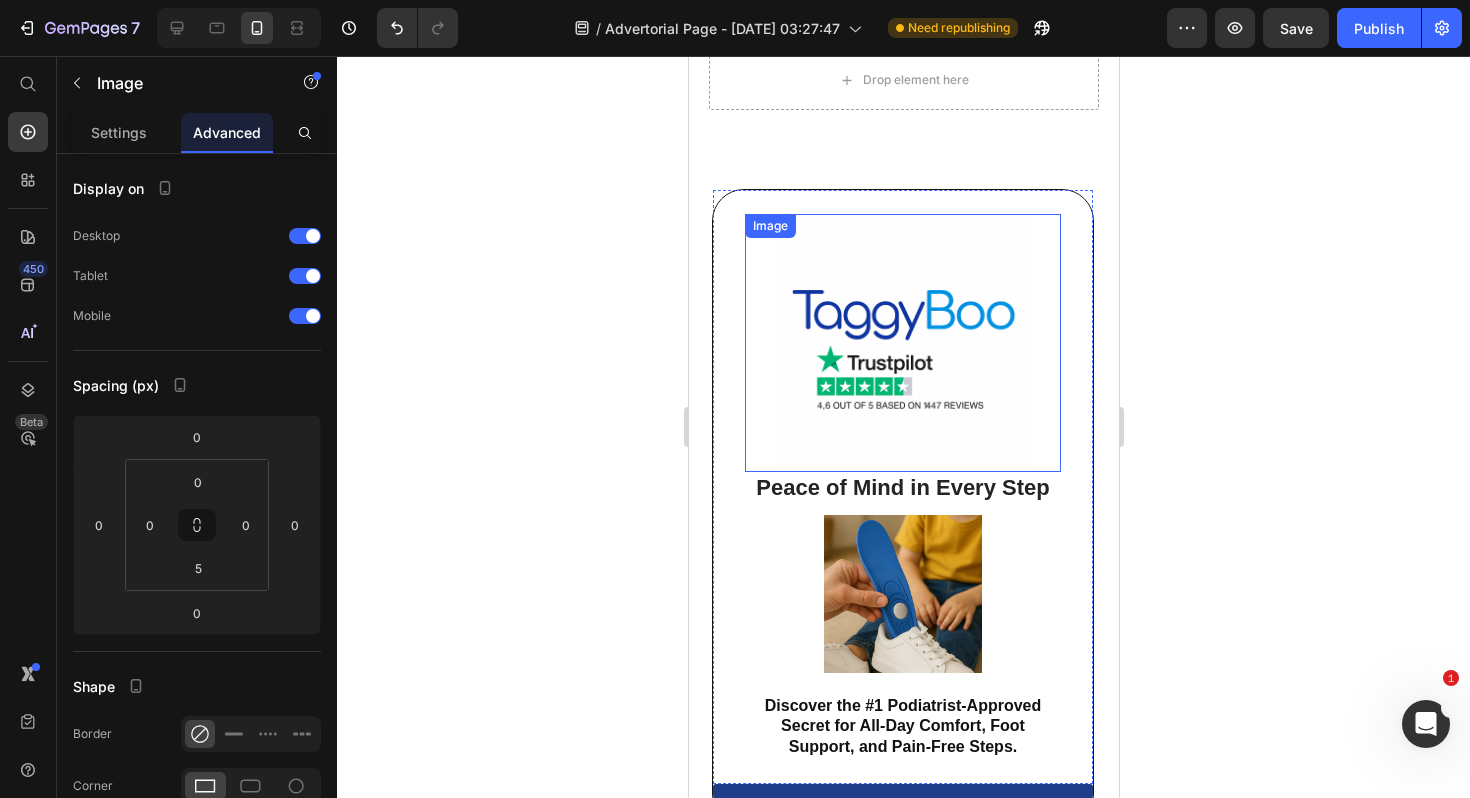 click at bounding box center [902, 343] 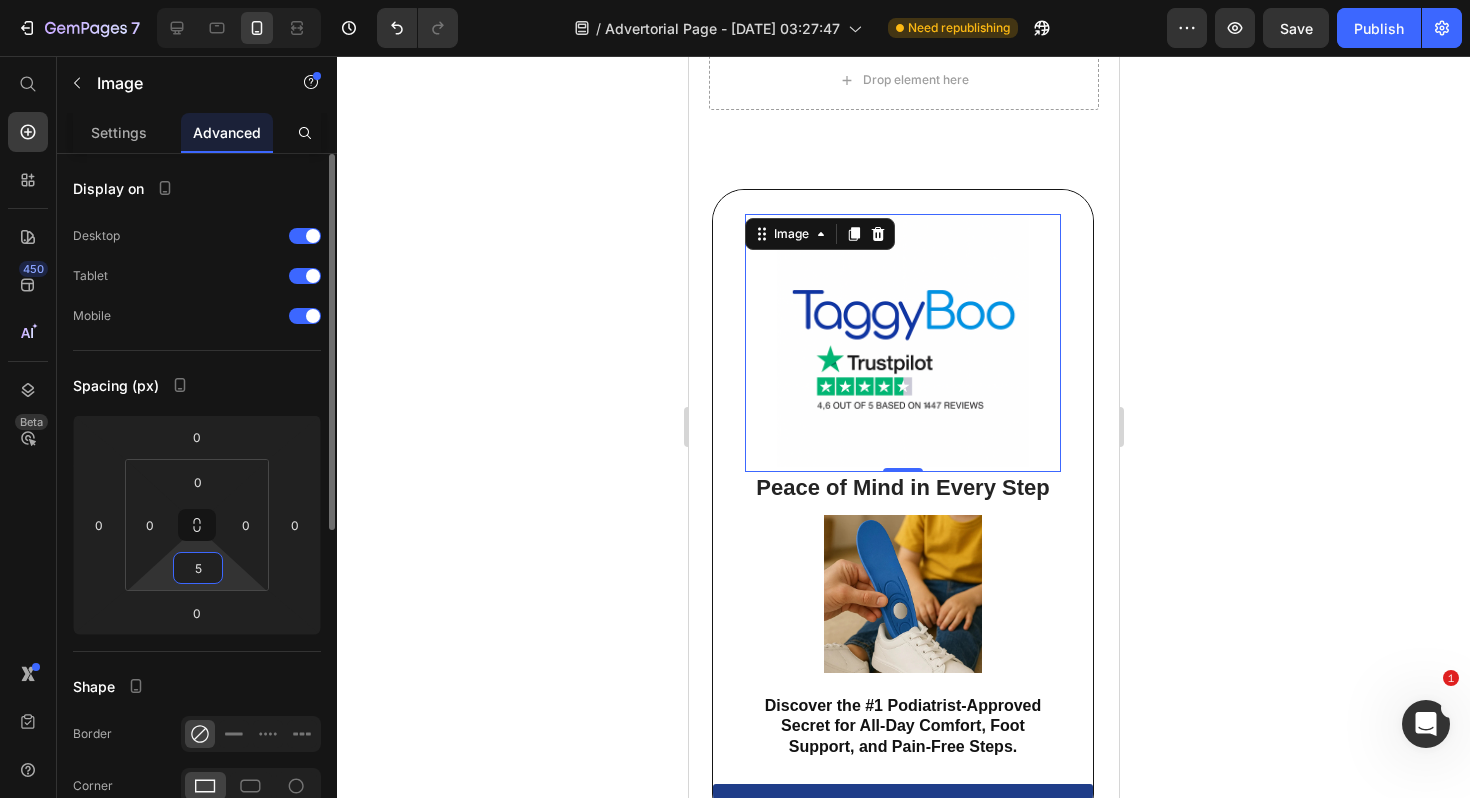 click on "5" at bounding box center (198, 568) 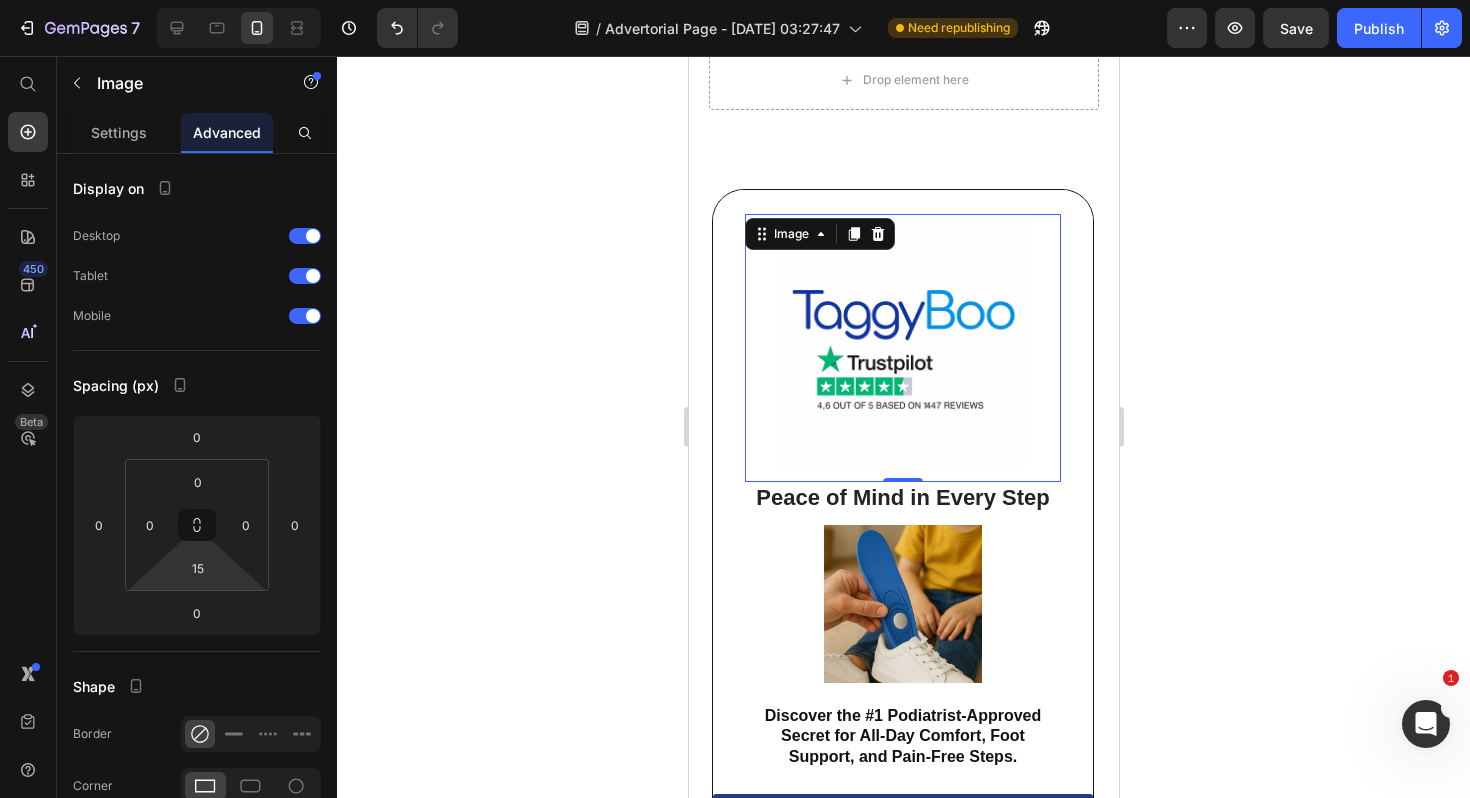 click 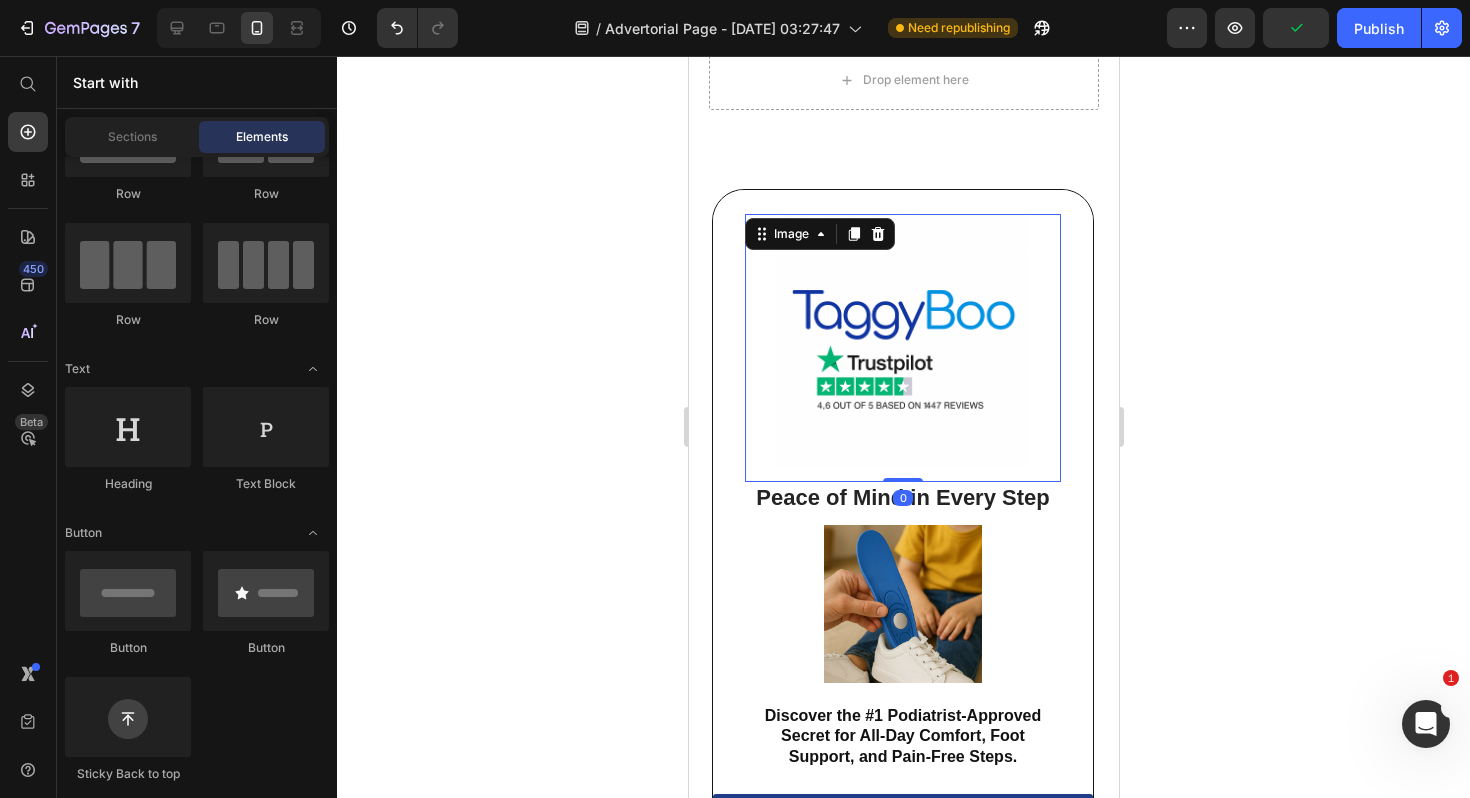 click at bounding box center [902, 348] 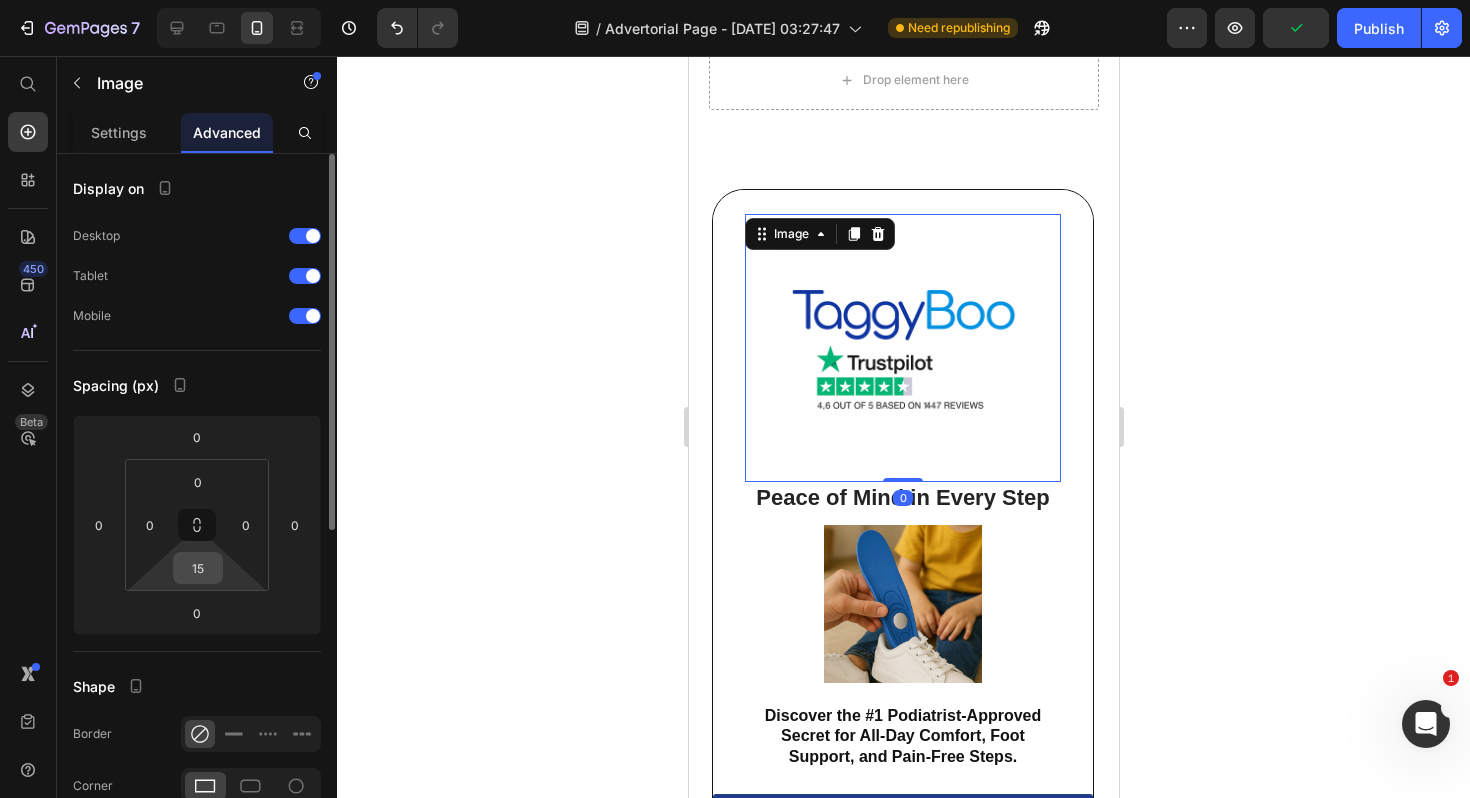 click on "15" at bounding box center (198, 568) 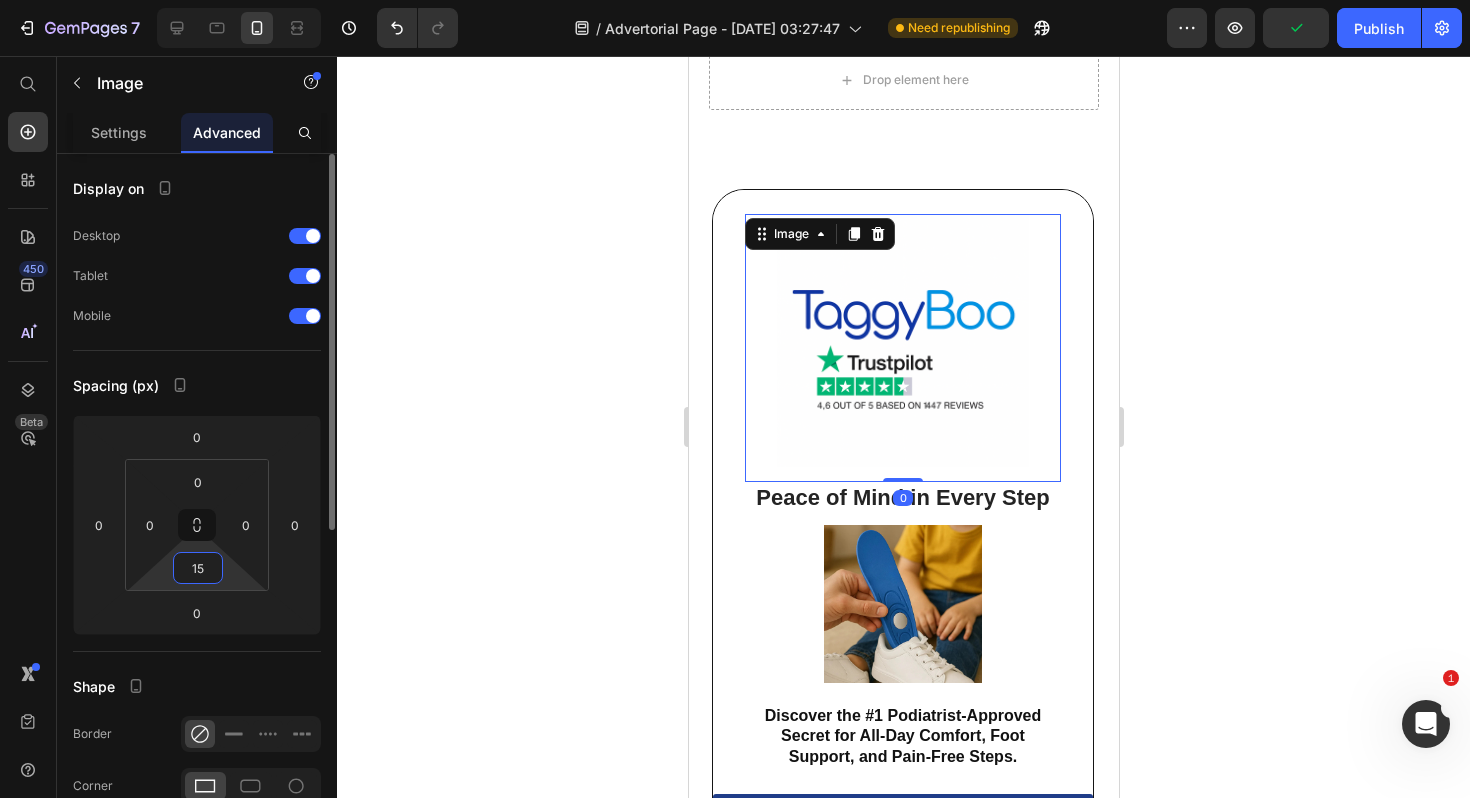 click on "15" at bounding box center [198, 568] 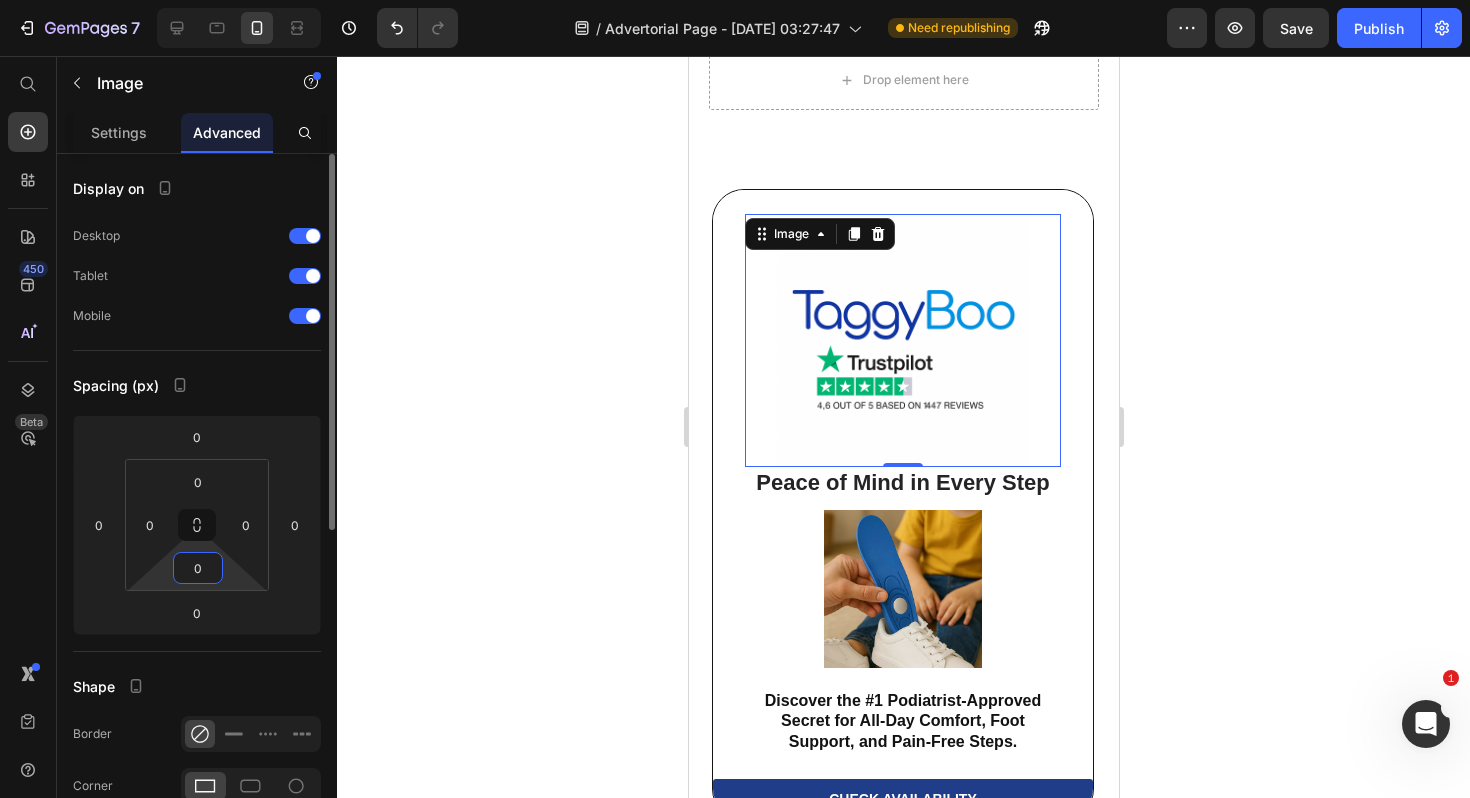 click on "0" at bounding box center (198, 568) 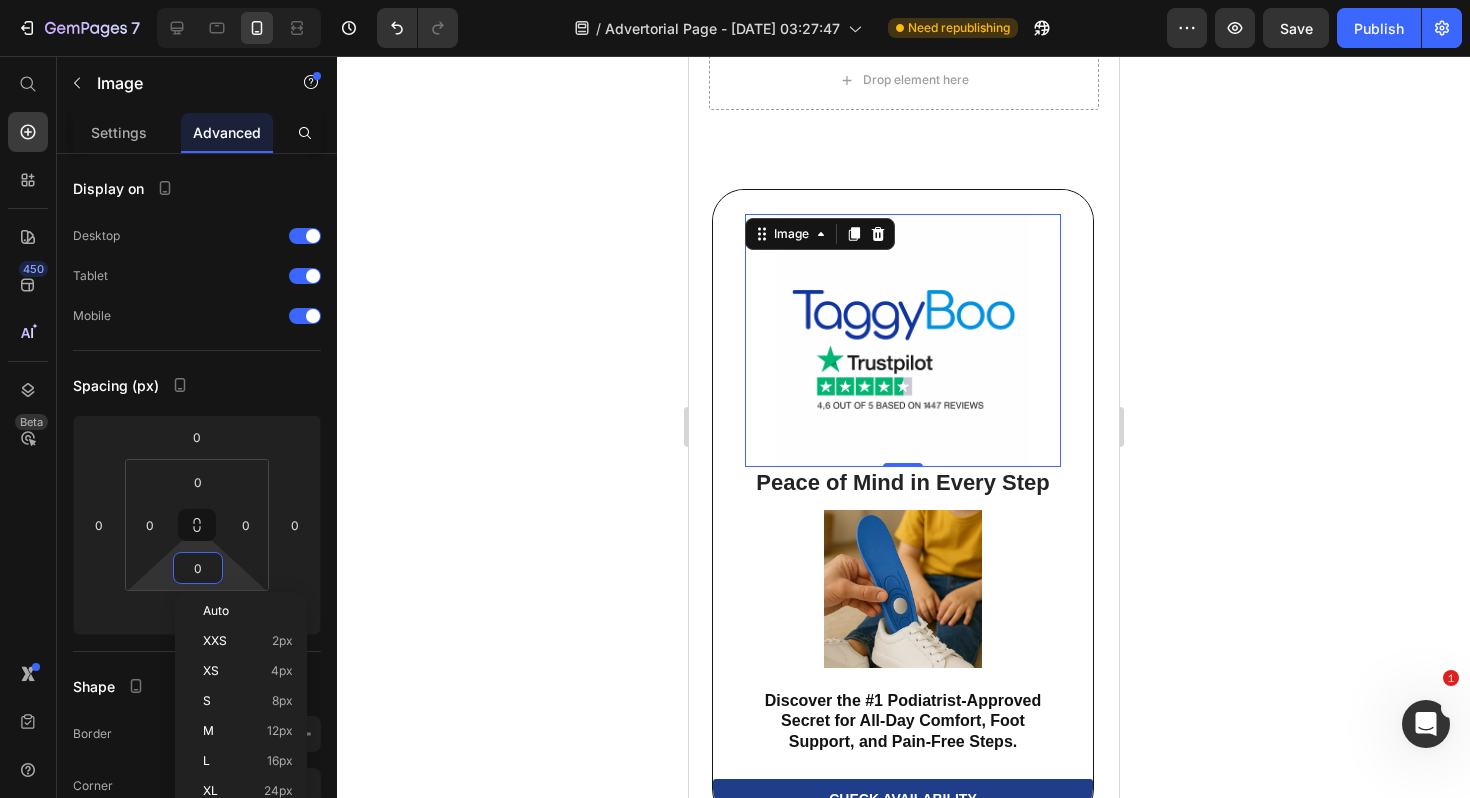 click 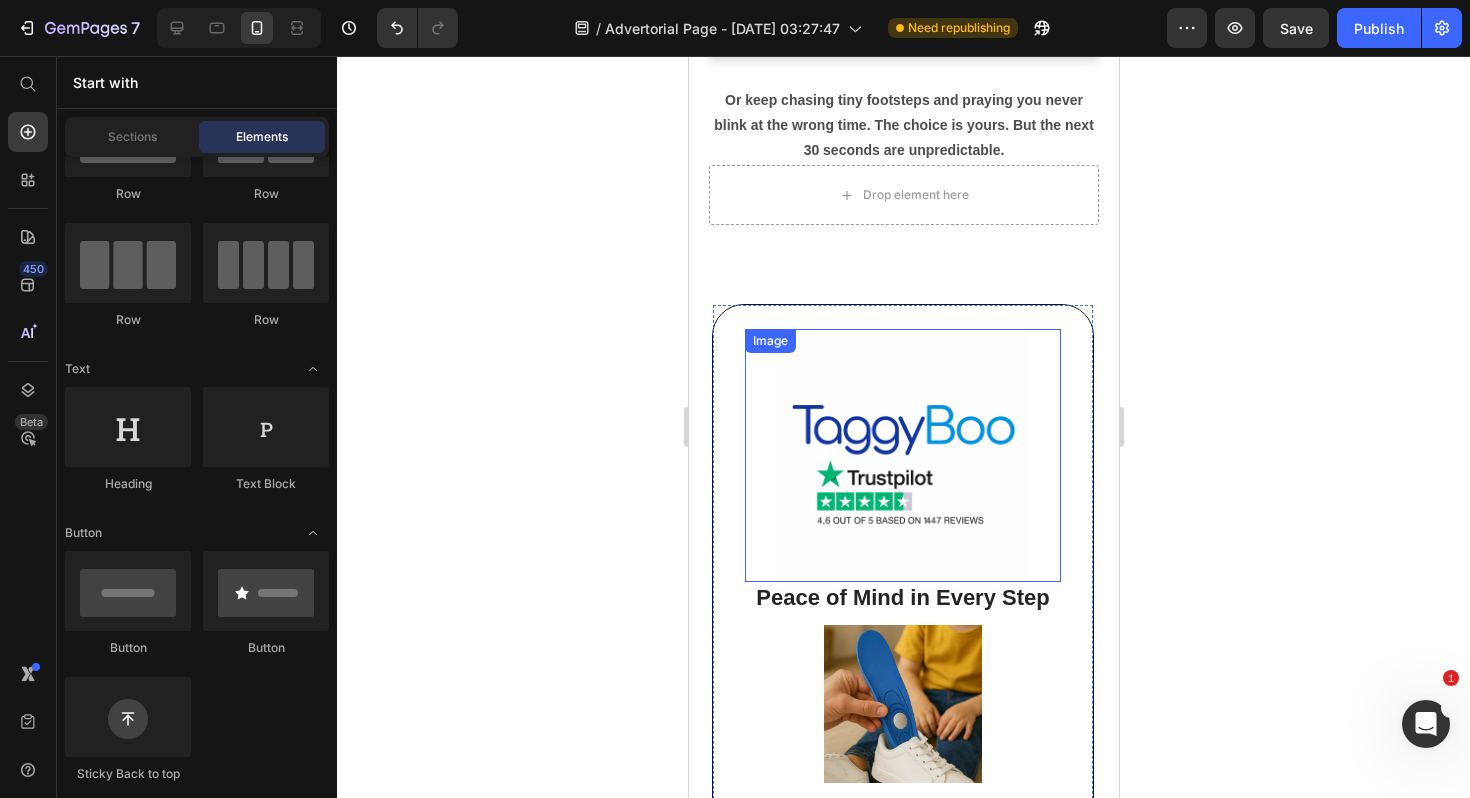 scroll, scrollTop: 9519, scrollLeft: 0, axis: vertical 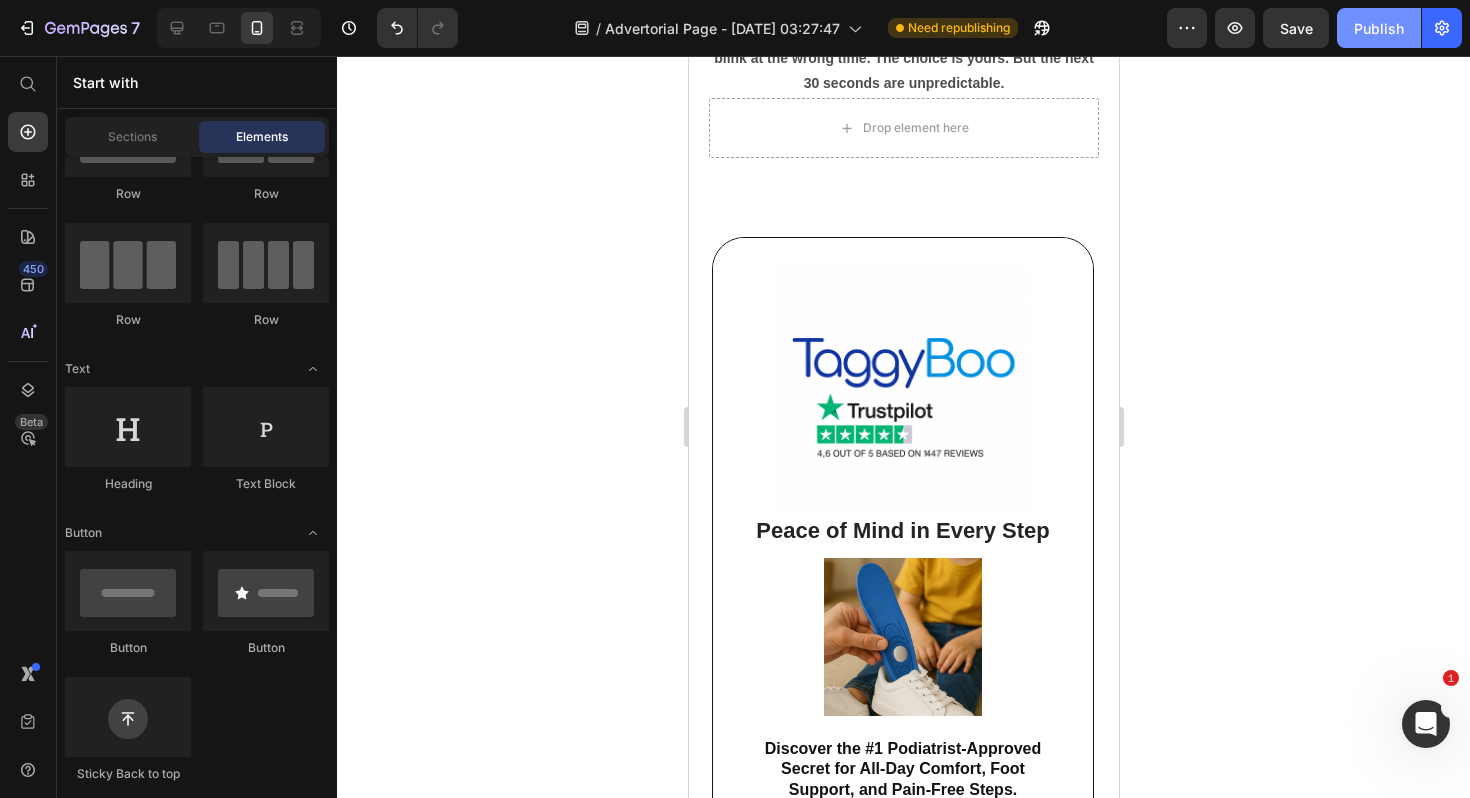 click on "Publish" at bounding box center (1379, 28) 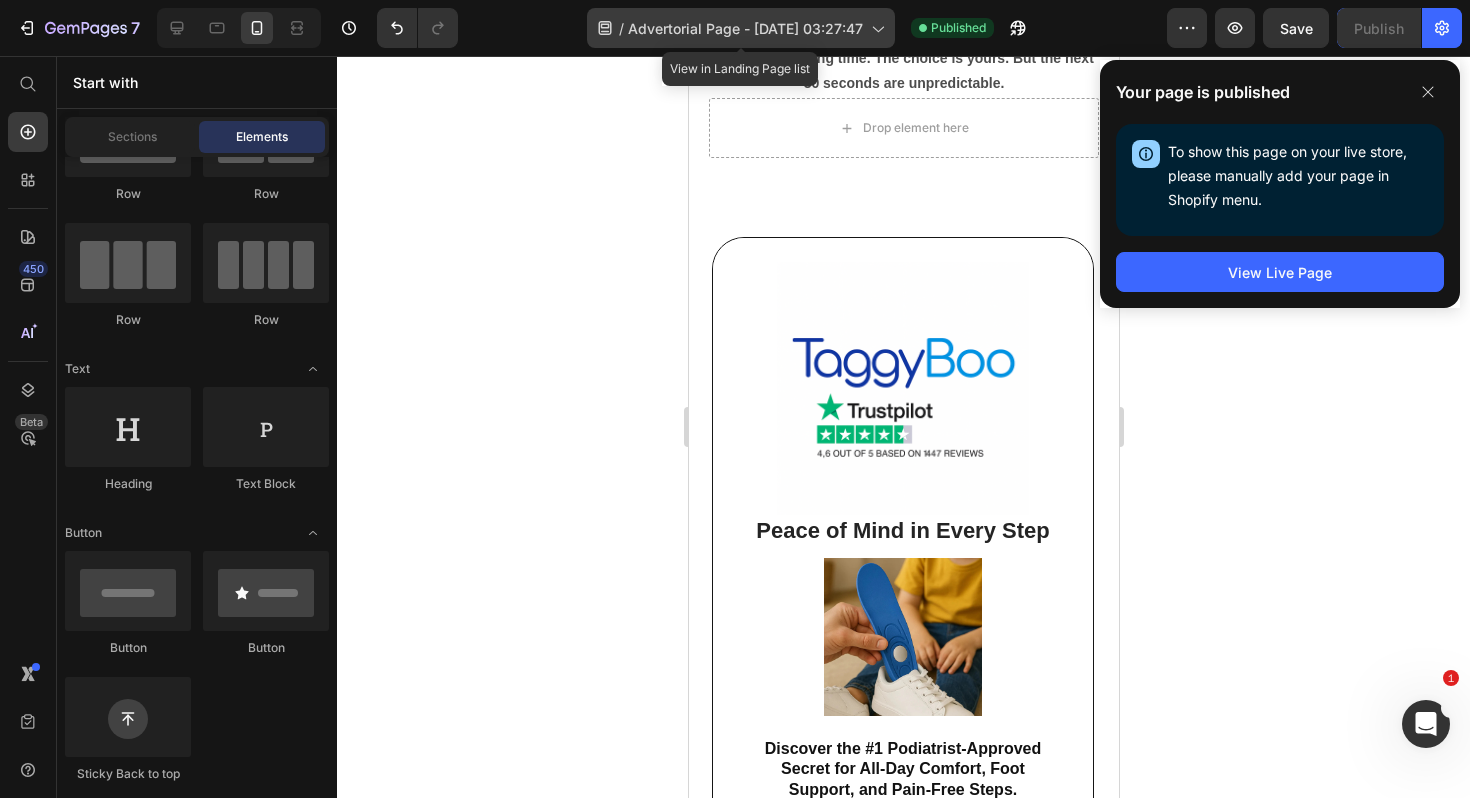 click on "Advertorial Page - [DATE] 03:27:47" at bounding box center (745, 28) 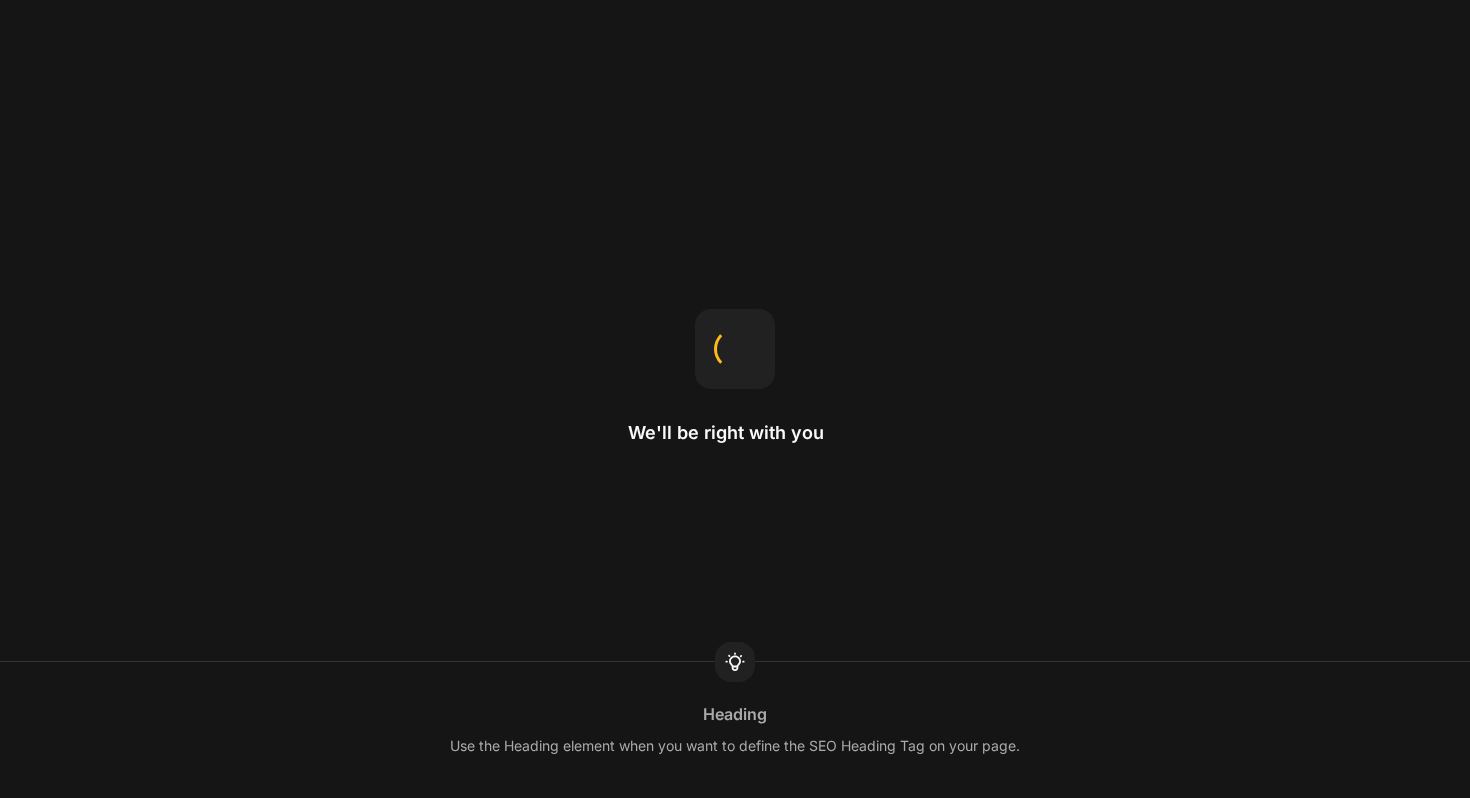 scroll, scrollTop: 0, scrollLeft: 0, axis: both 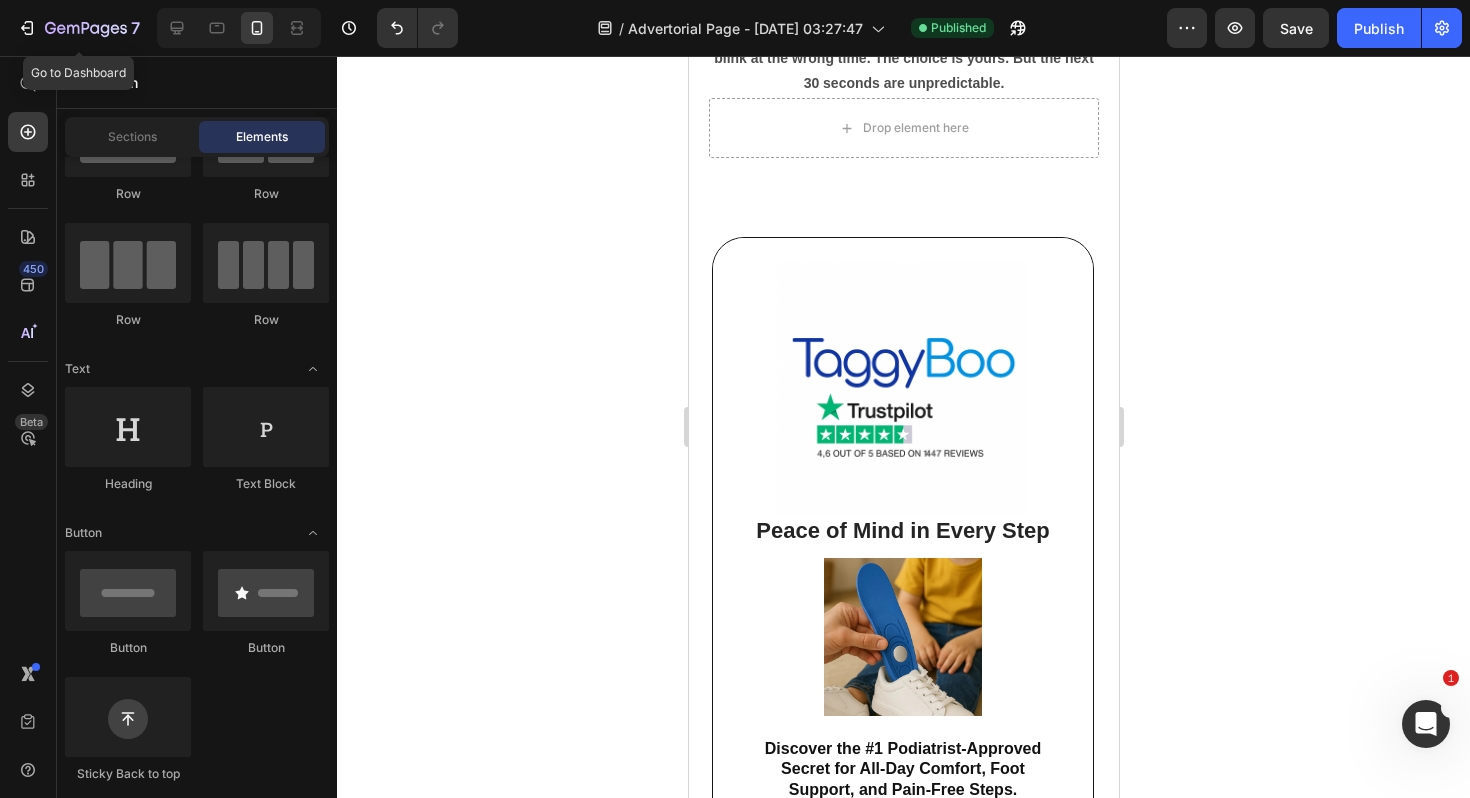 click 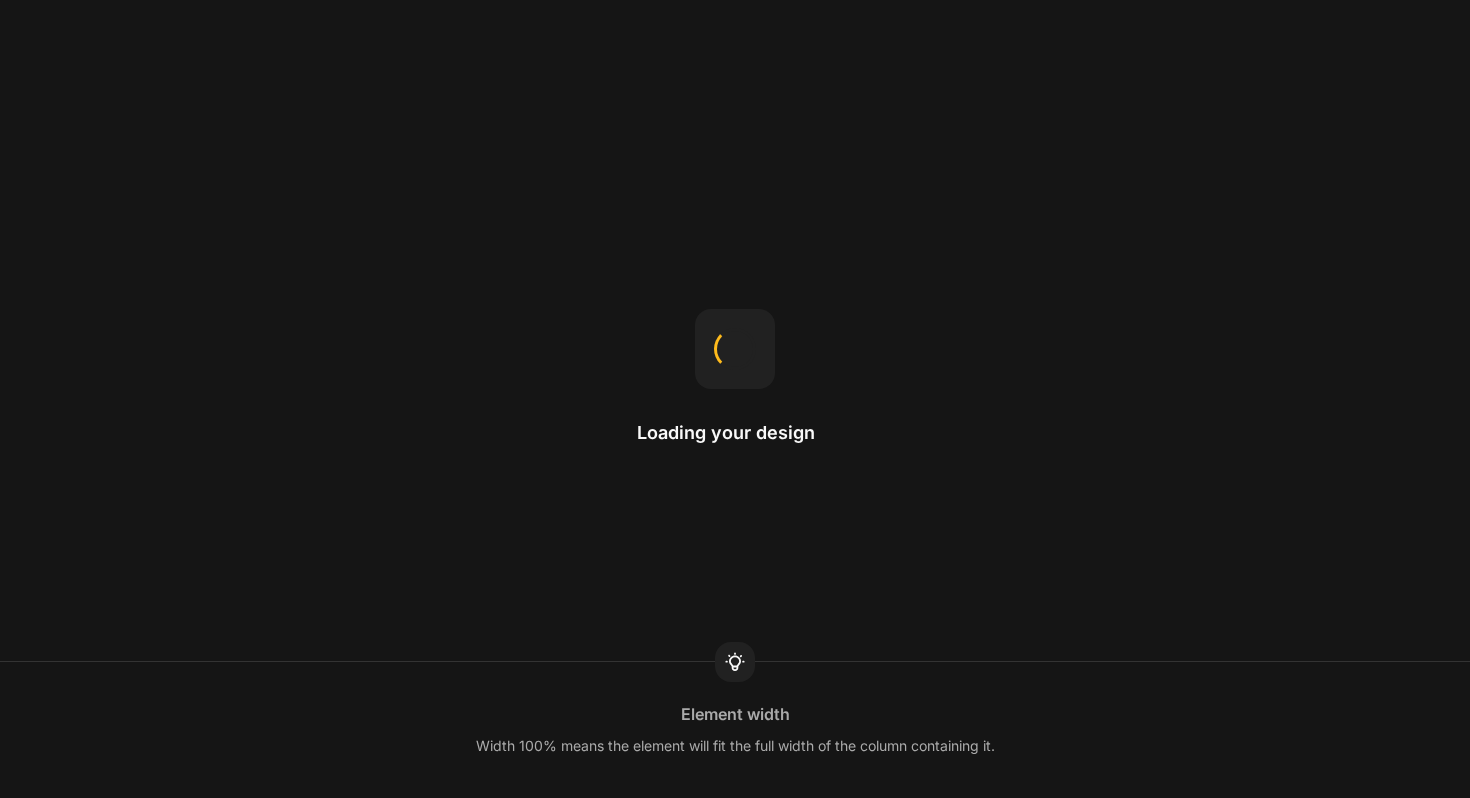 scroll, scrollTop: 0, scrollLeft: 0, axis: both 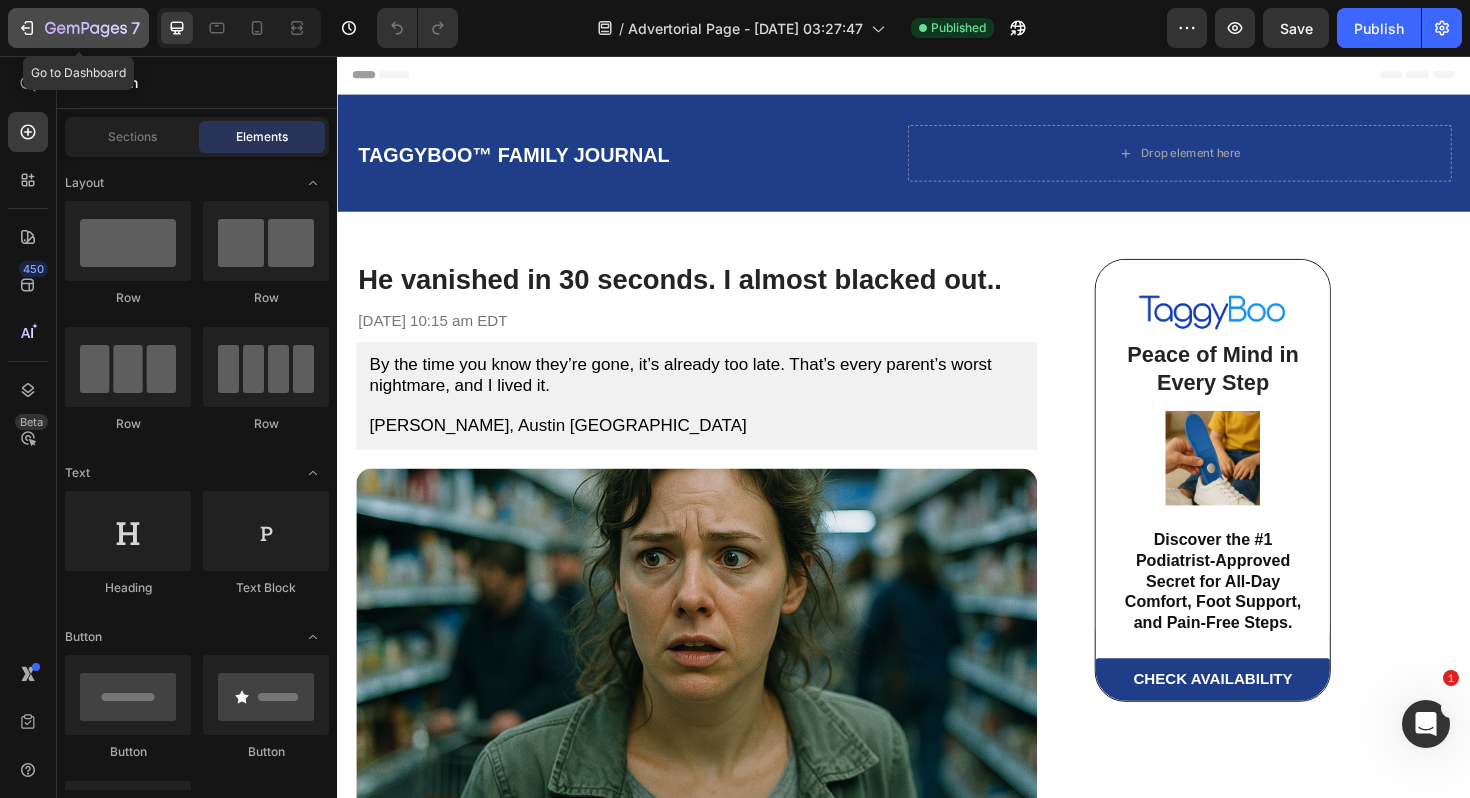 click 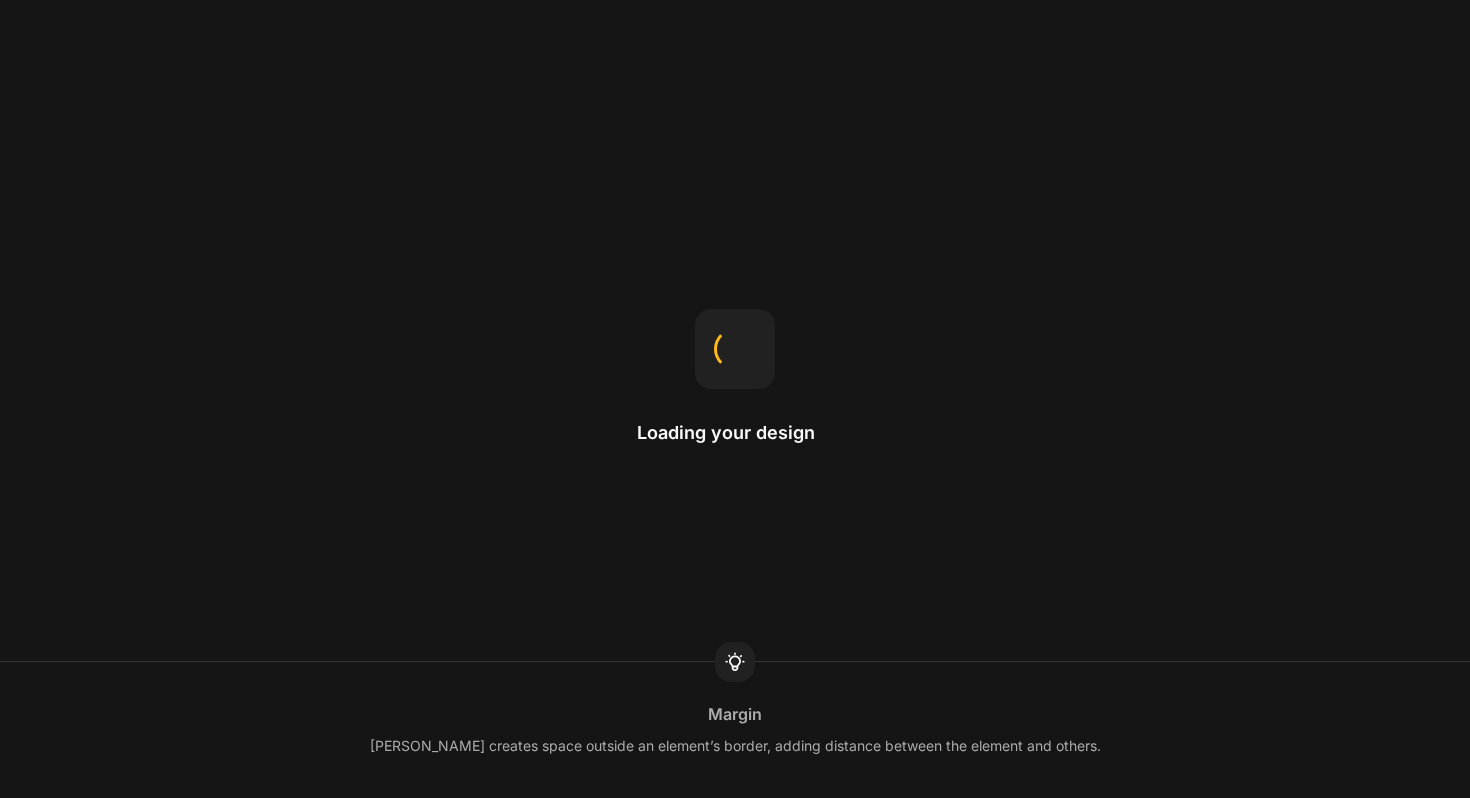 scroll, scrollTop: 0, scrollLeft: 0, axis: both 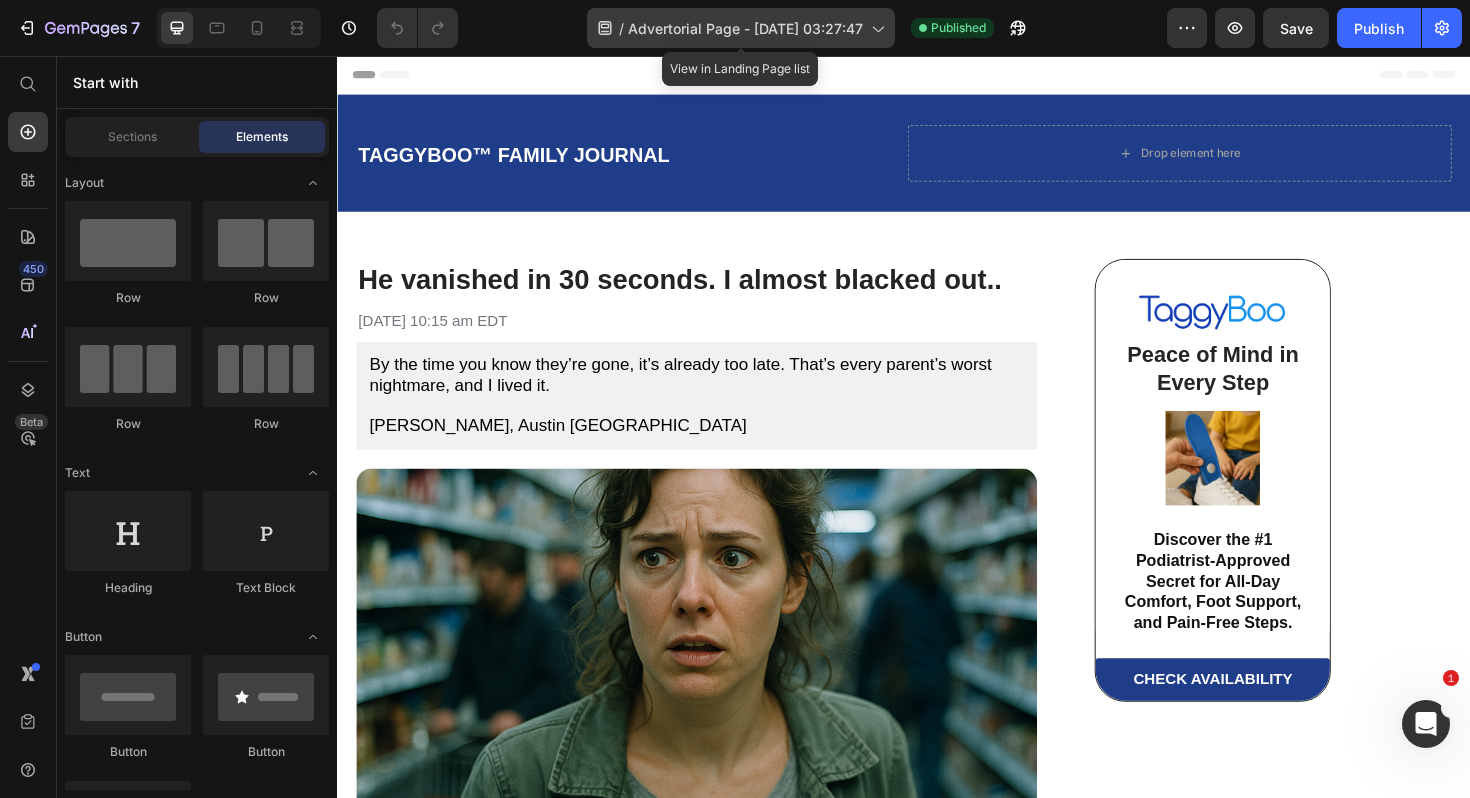click on "Advertorial Page - [DATE] 03:27:47" at bounding box center [745, 28] 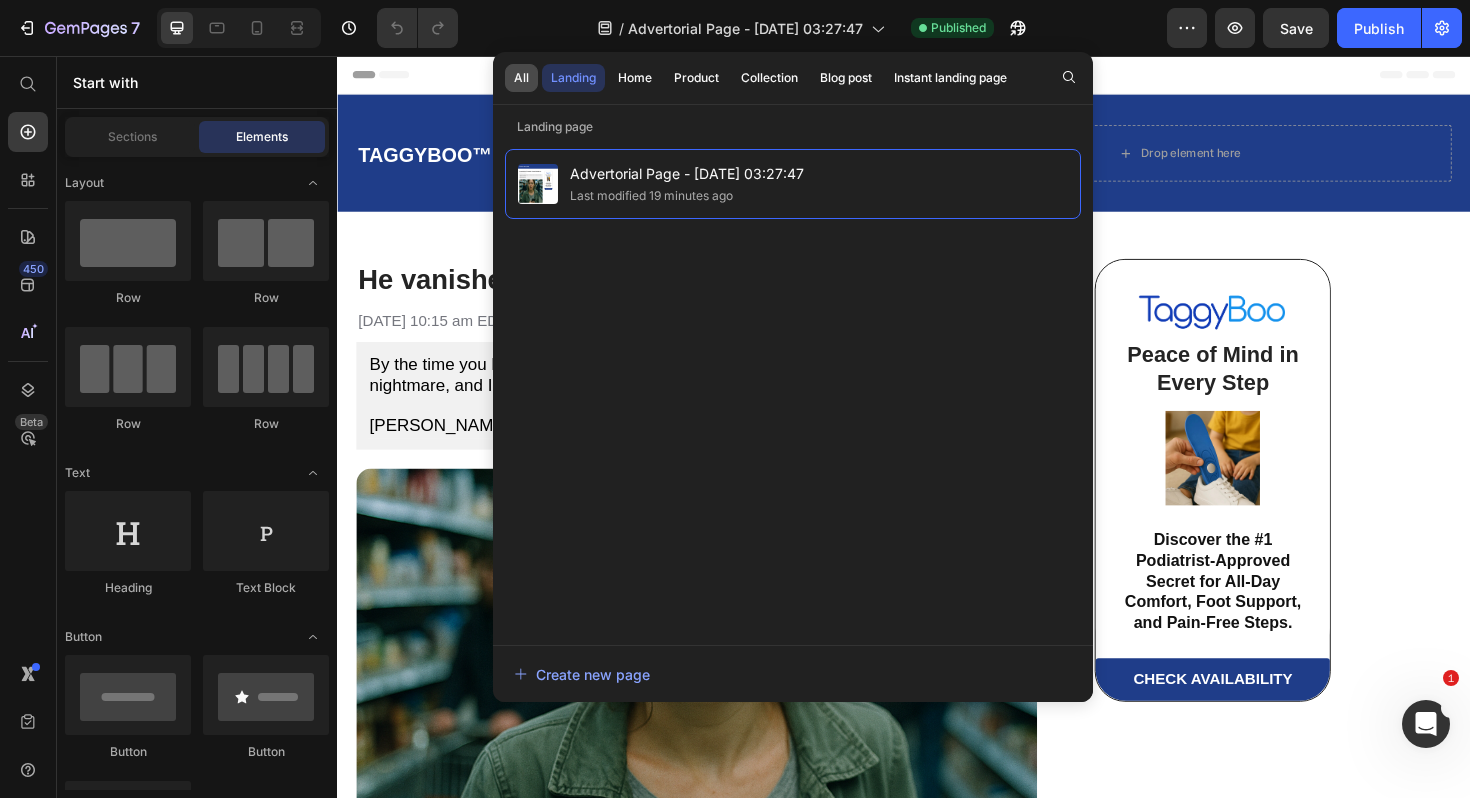 click on "All" at bounding box center (521, 78) 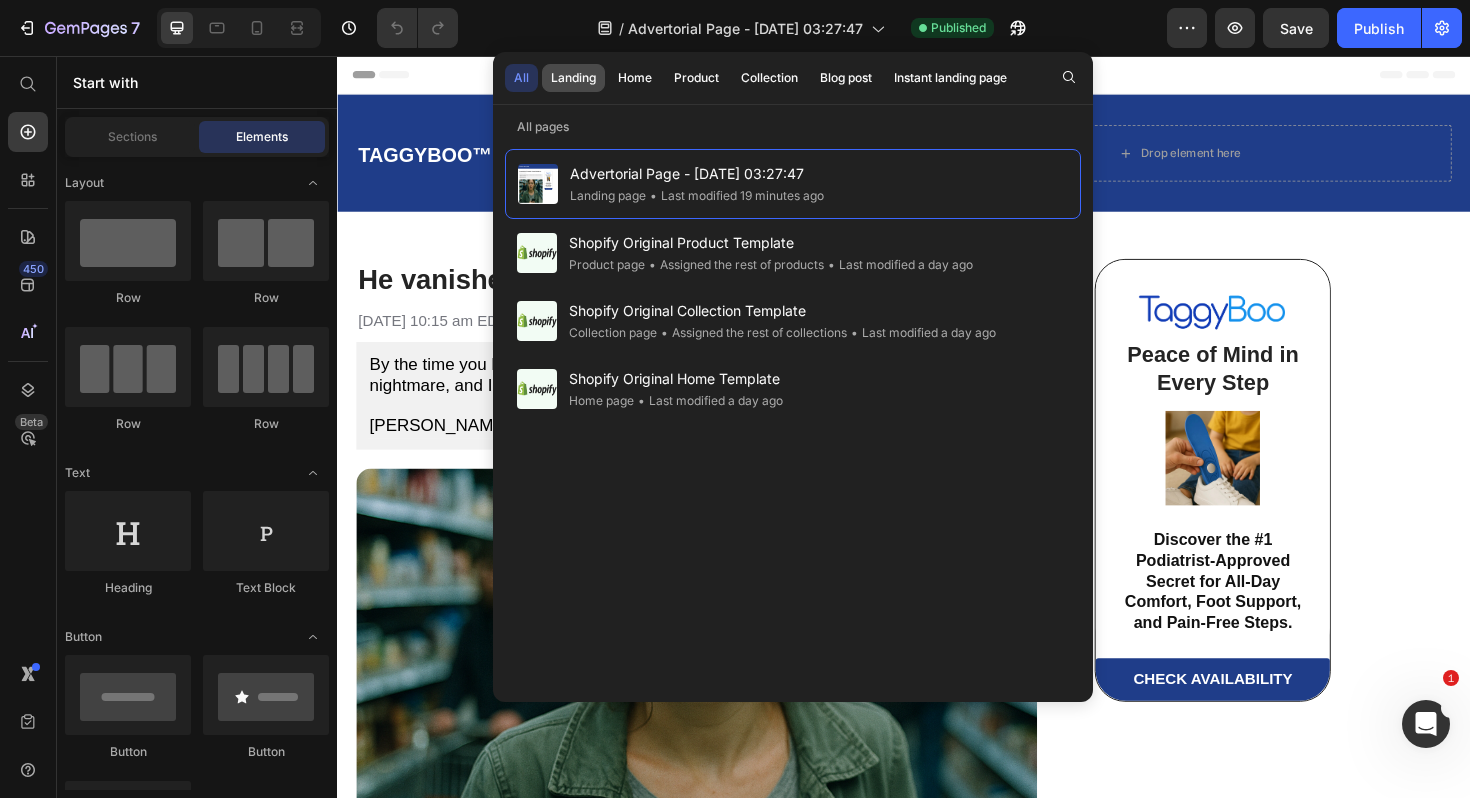 click on "Landing" at bounding box center (573, 78) 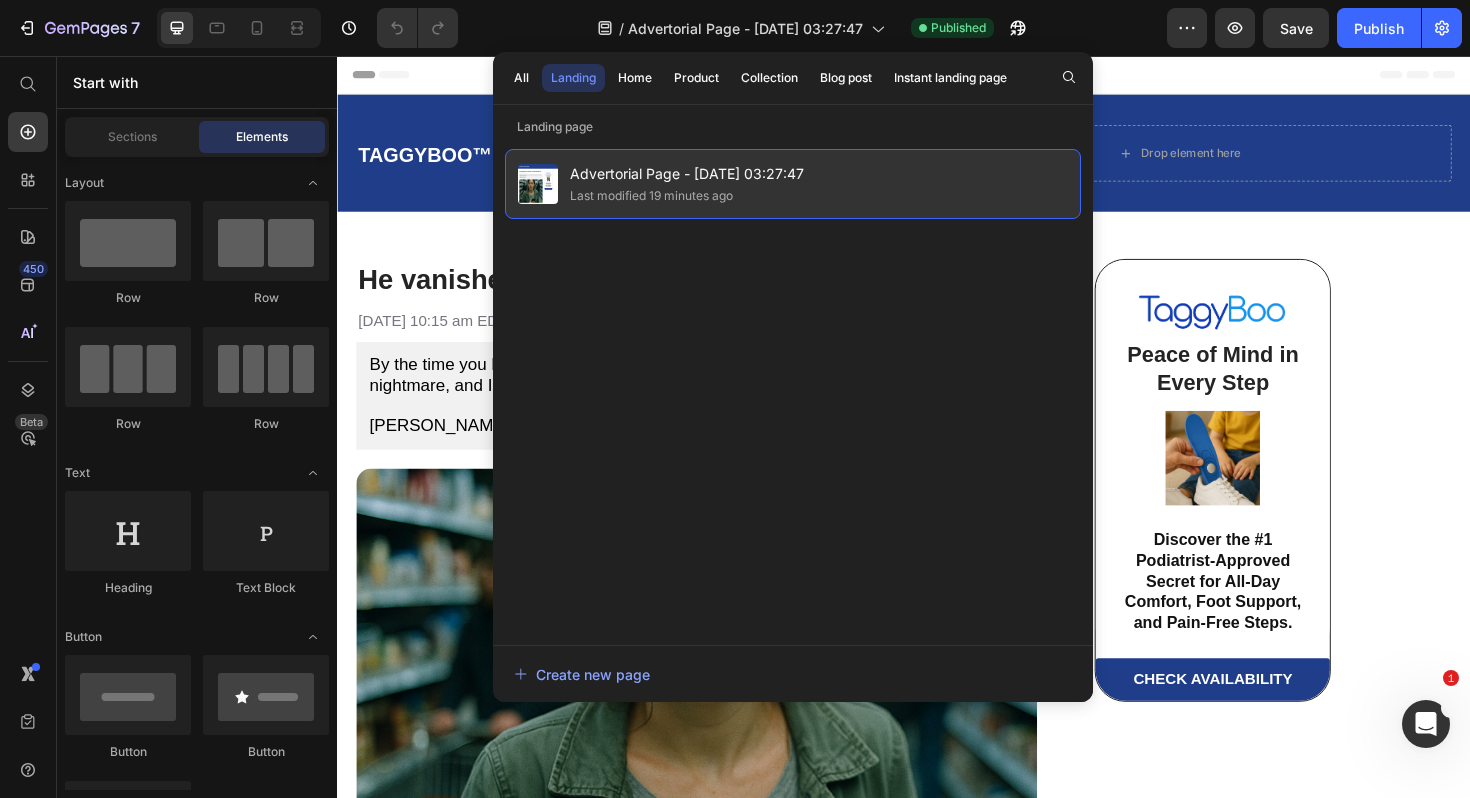 click on "Last modified 19 minutes ago" 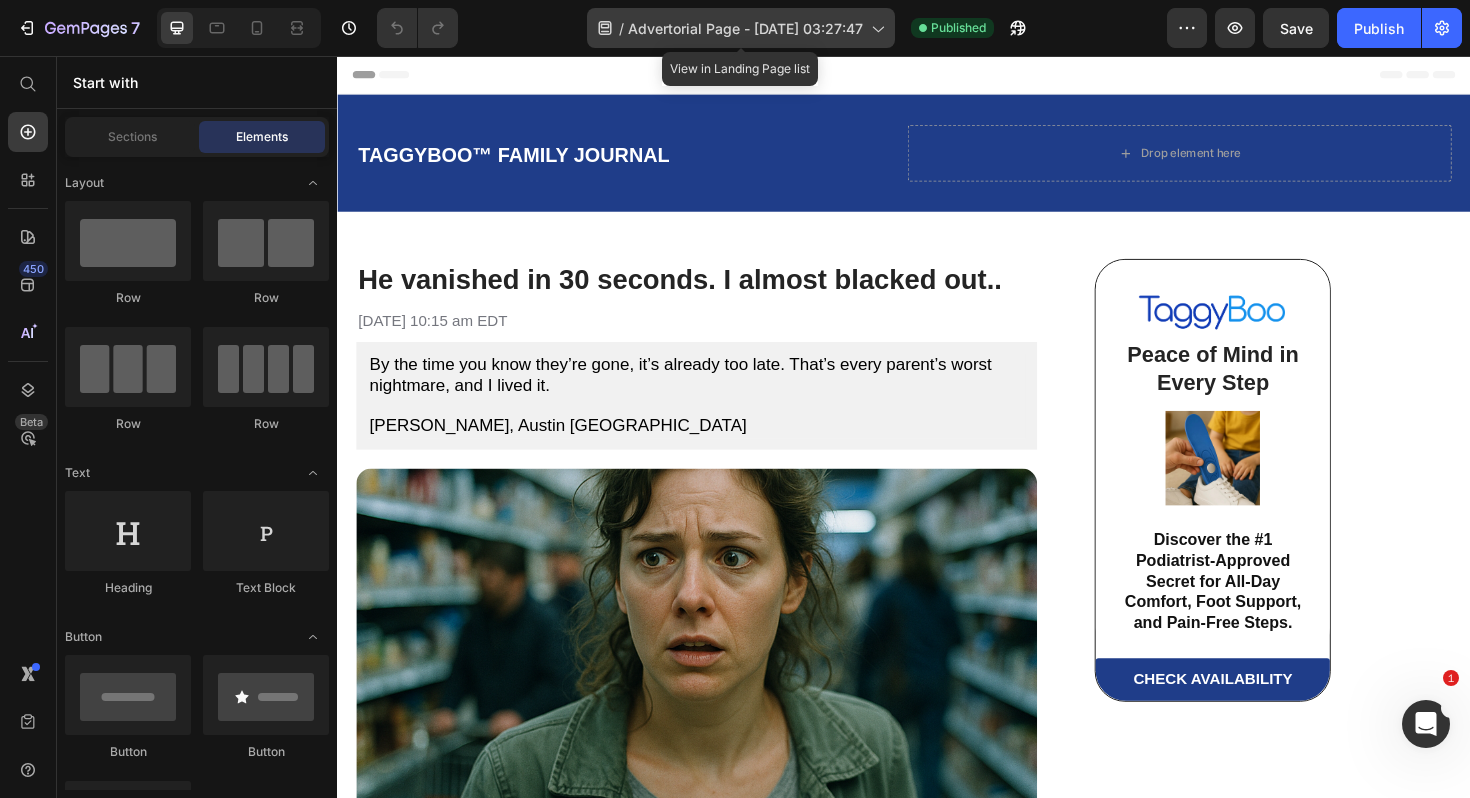 click 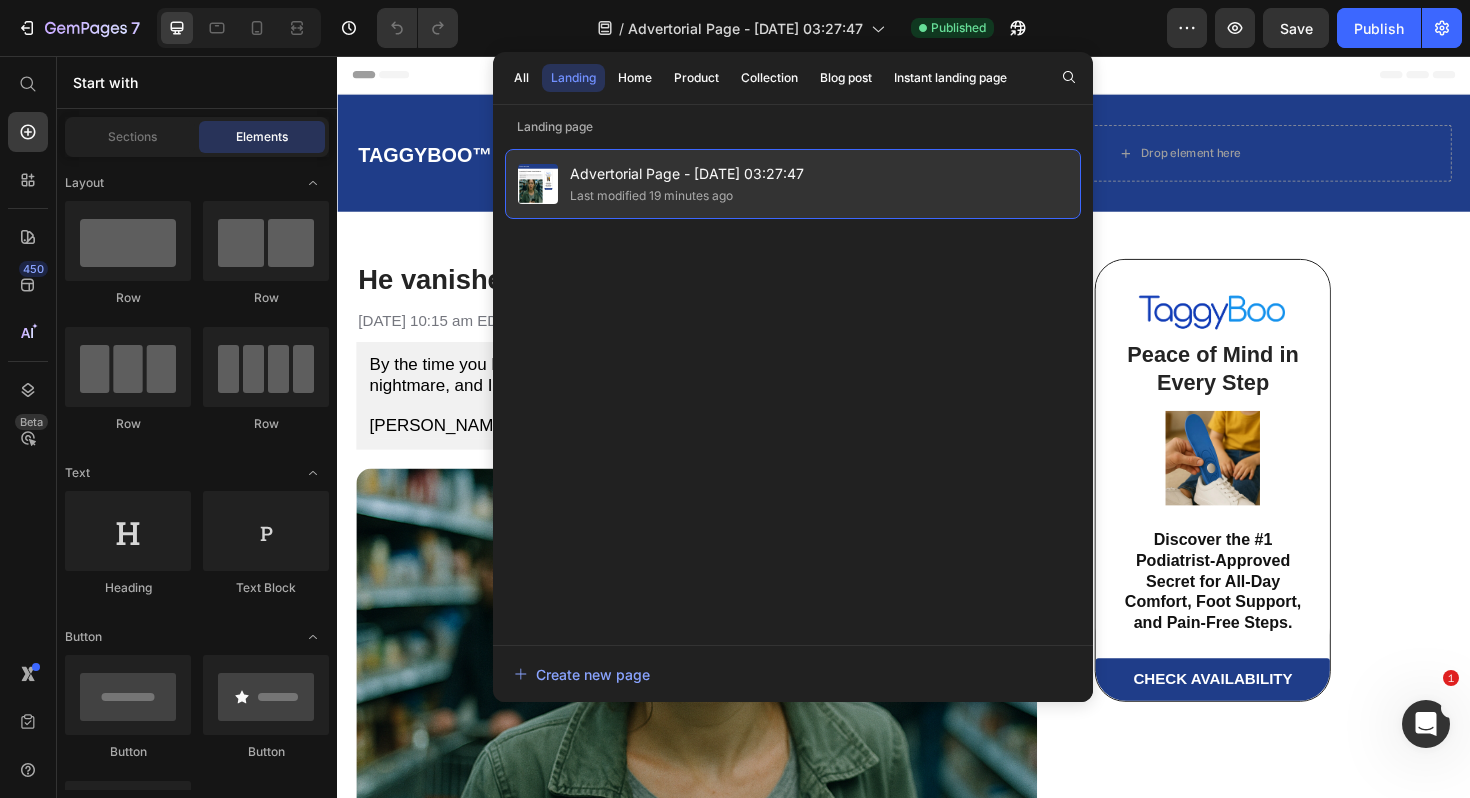 click on "Advertorial Page - [DATE] 03:27:47" at bounding box center (687, 174) 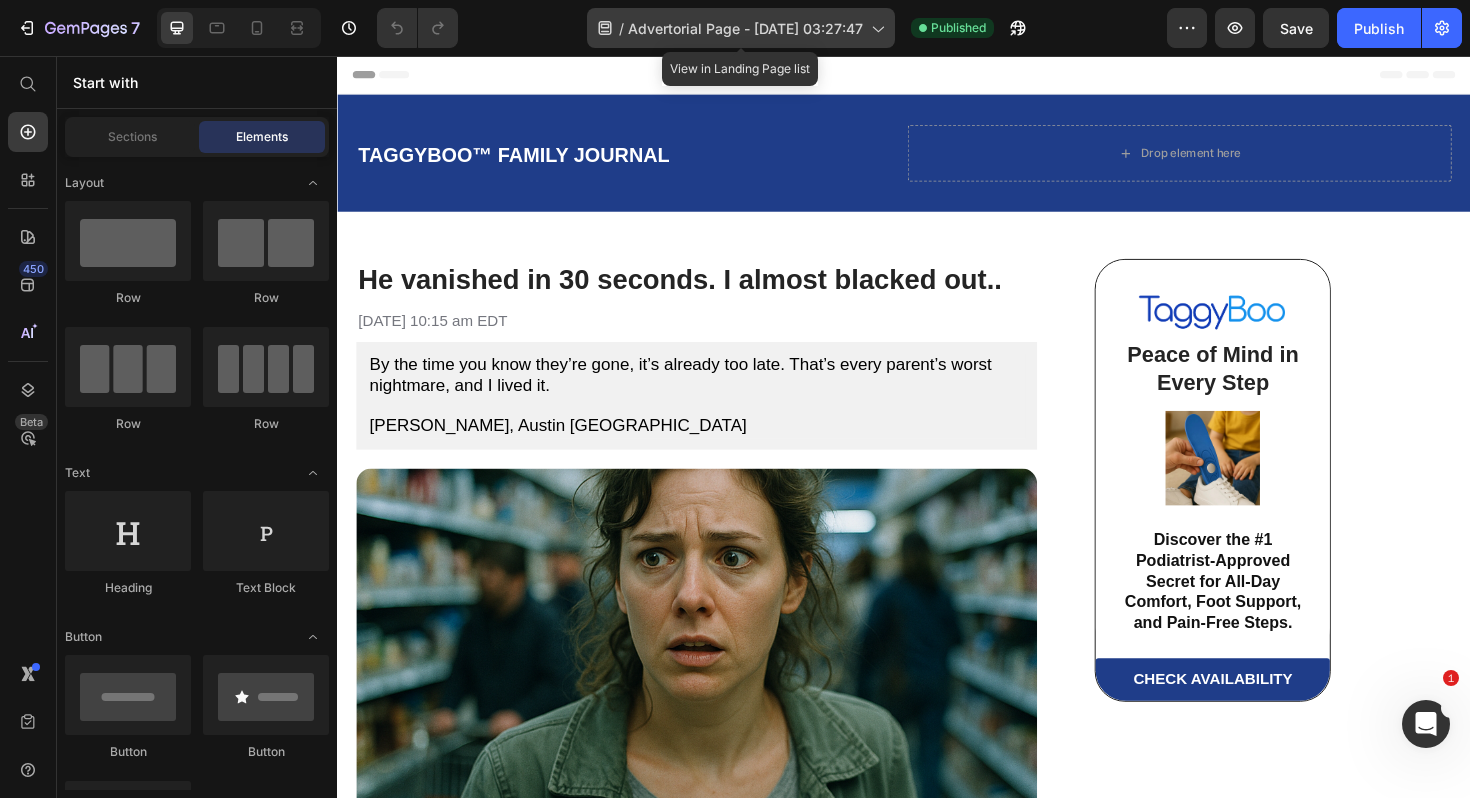 click on "Advertorial Page - [DATE] 03:27:47" at bounding box center (745, 28) 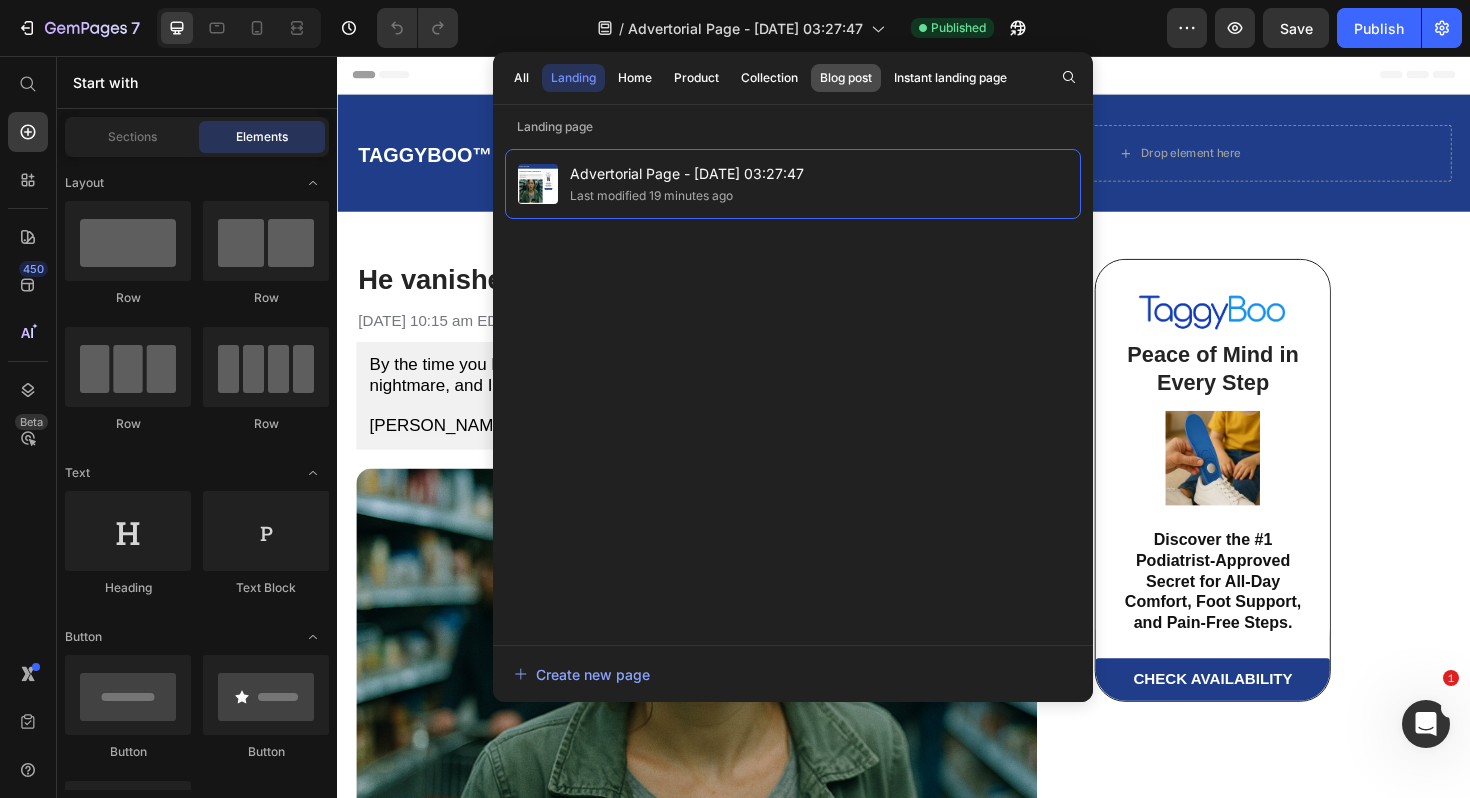 click on "Blog post" at bounding box center [846, 78] 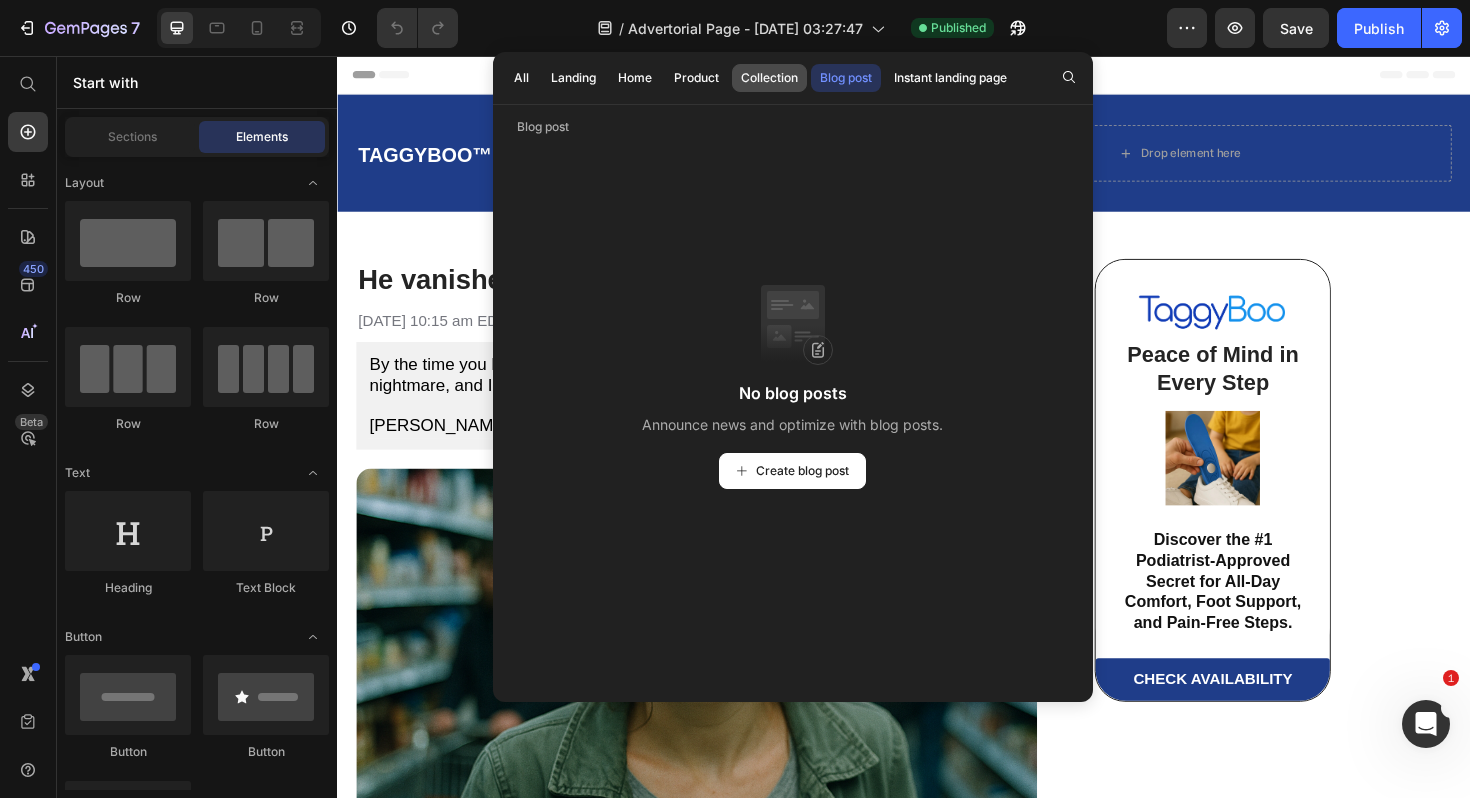 click on "Collection" at bounding box center (769, 78) 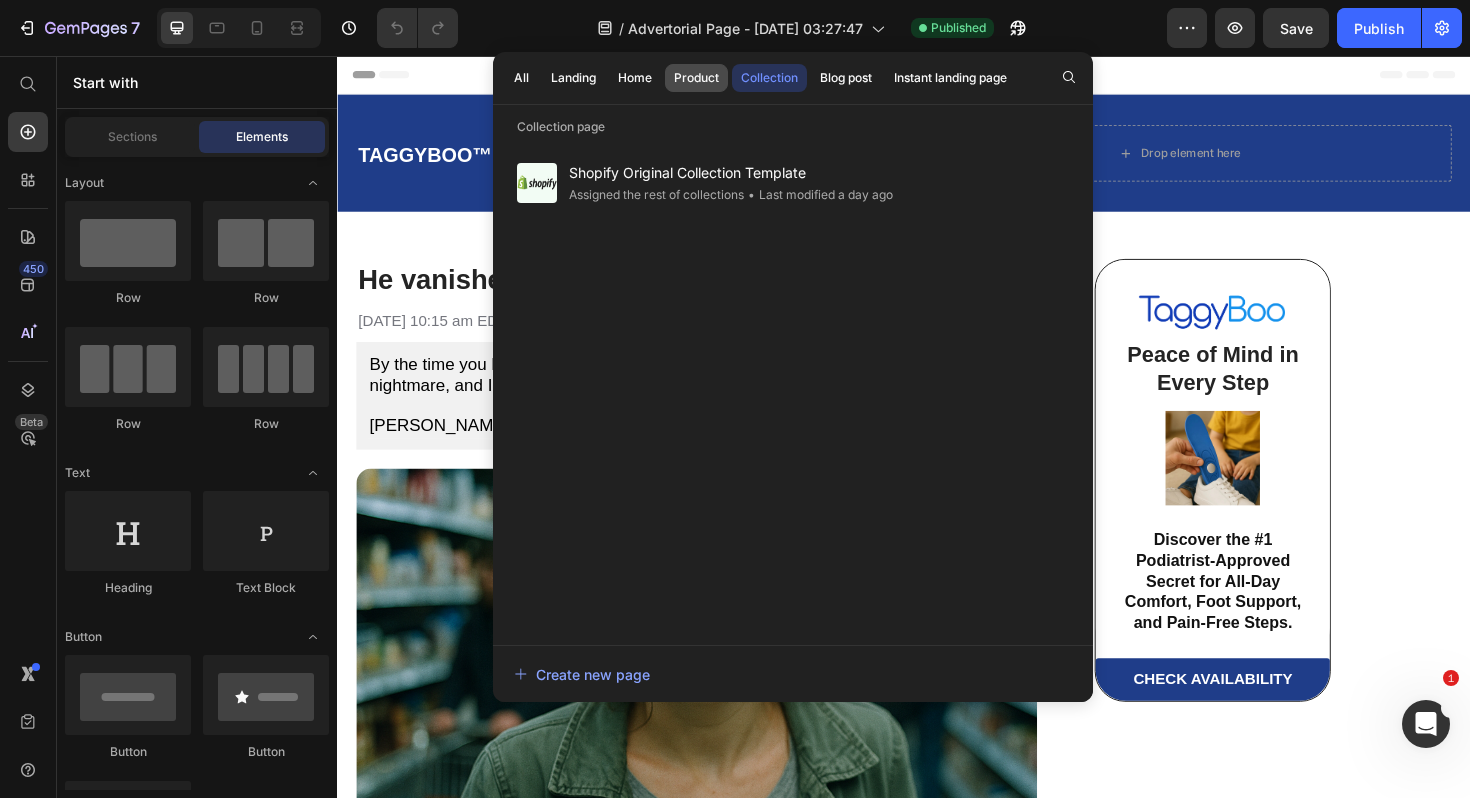 click on "Product" at bounding box center (696, 78) 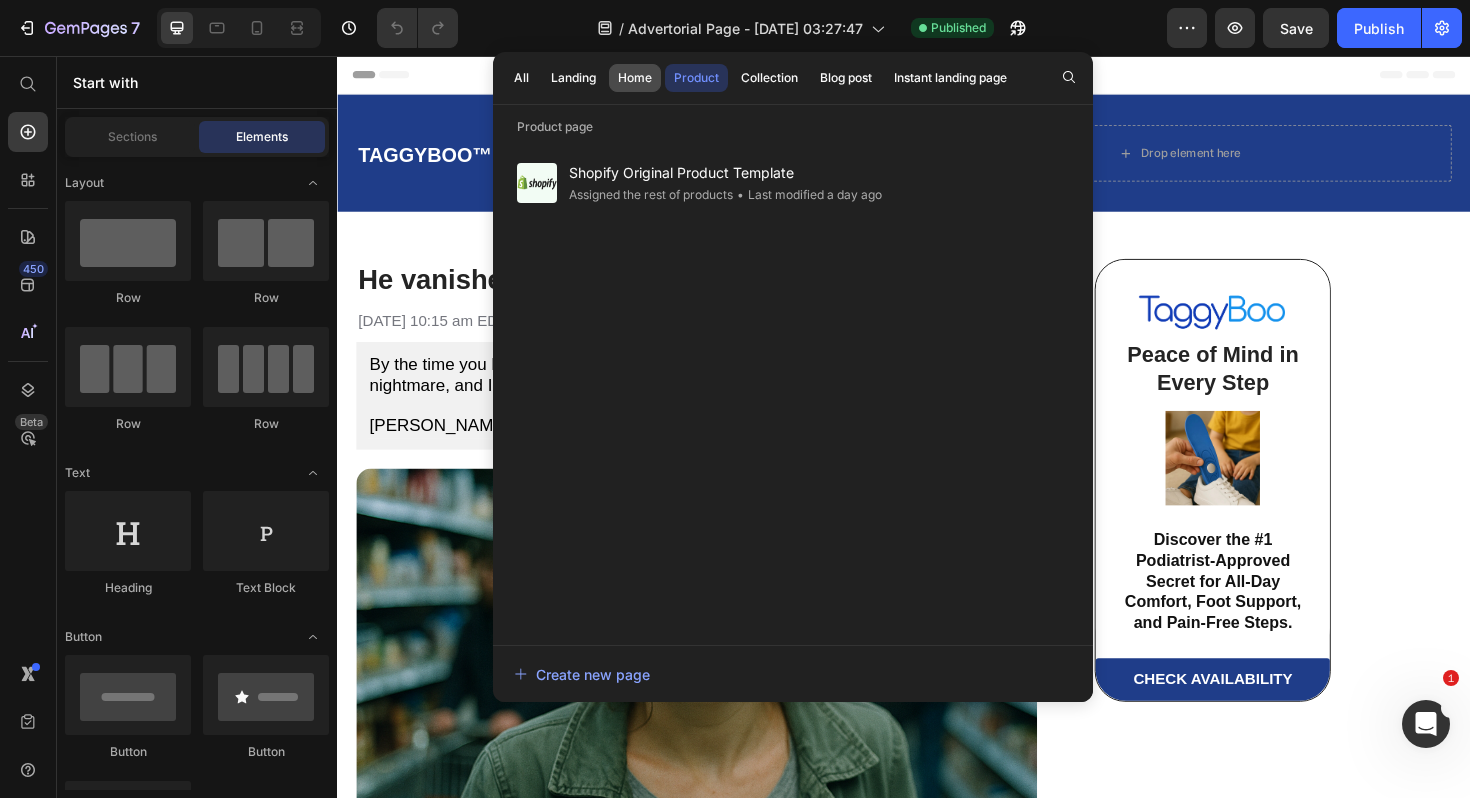 click on "Home" at bounding box center (635, 78) 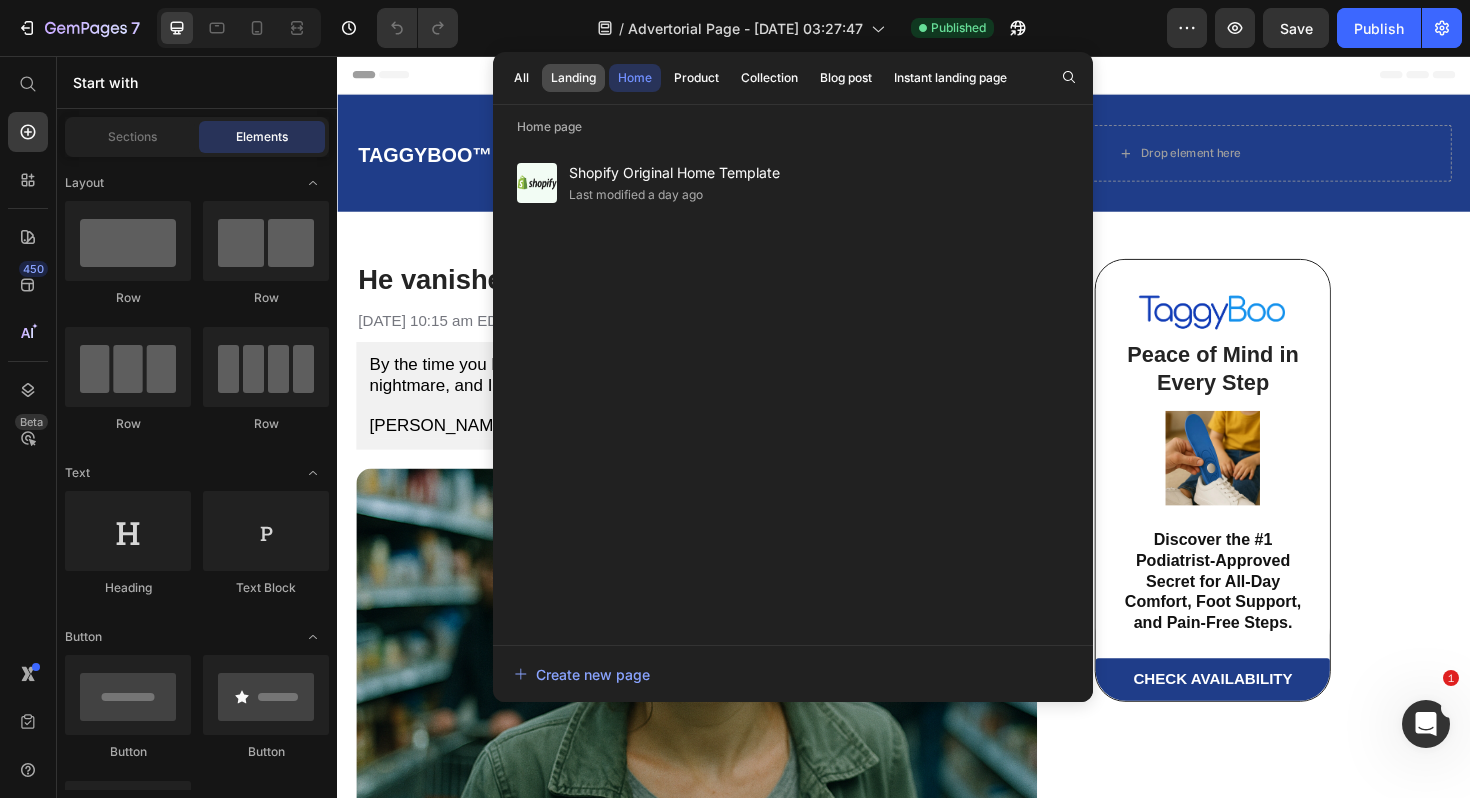 click on "Landing" at bounding box center [573, 78] 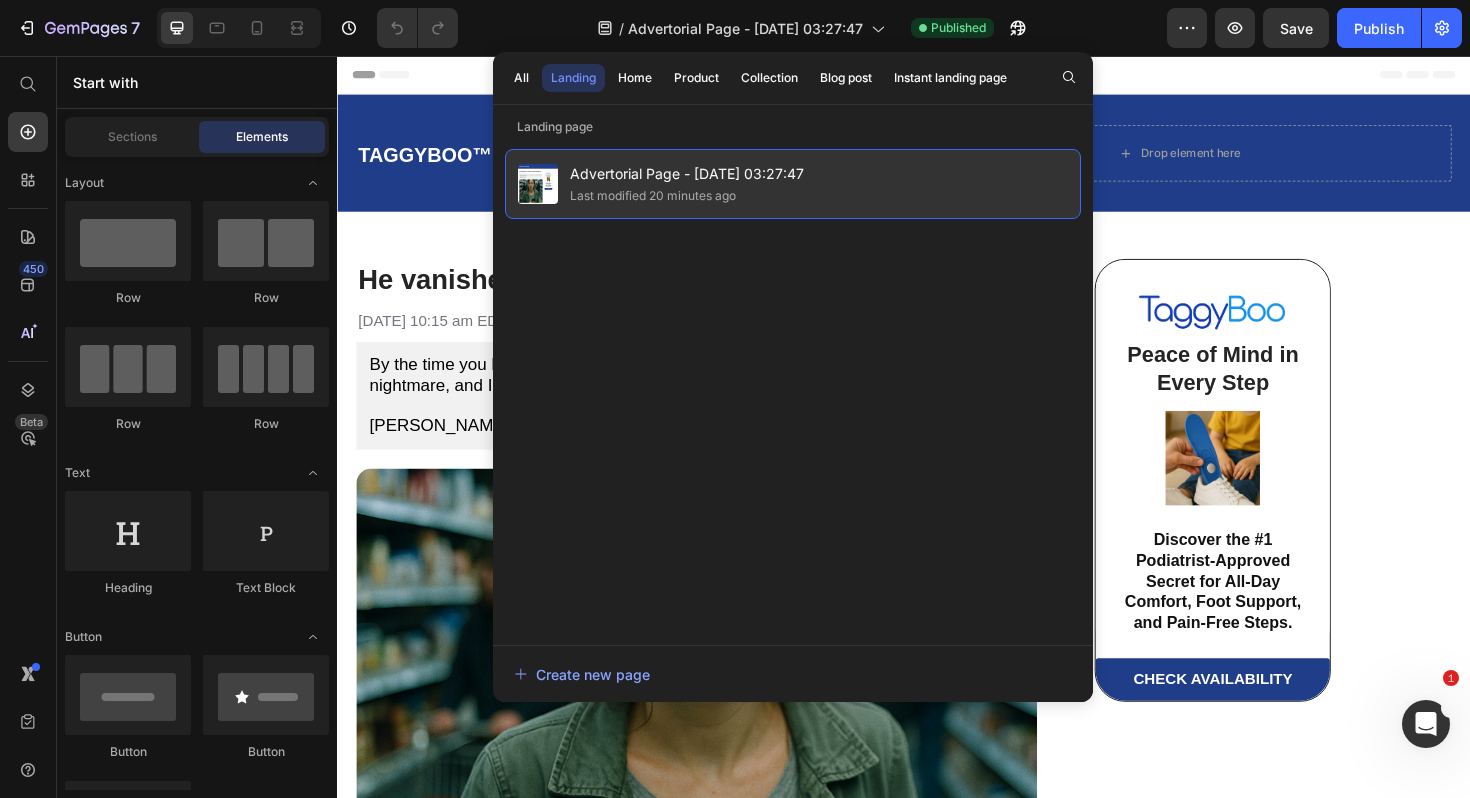 click on "Last modified 20 minutes ago" at bounding box center (687, 196) 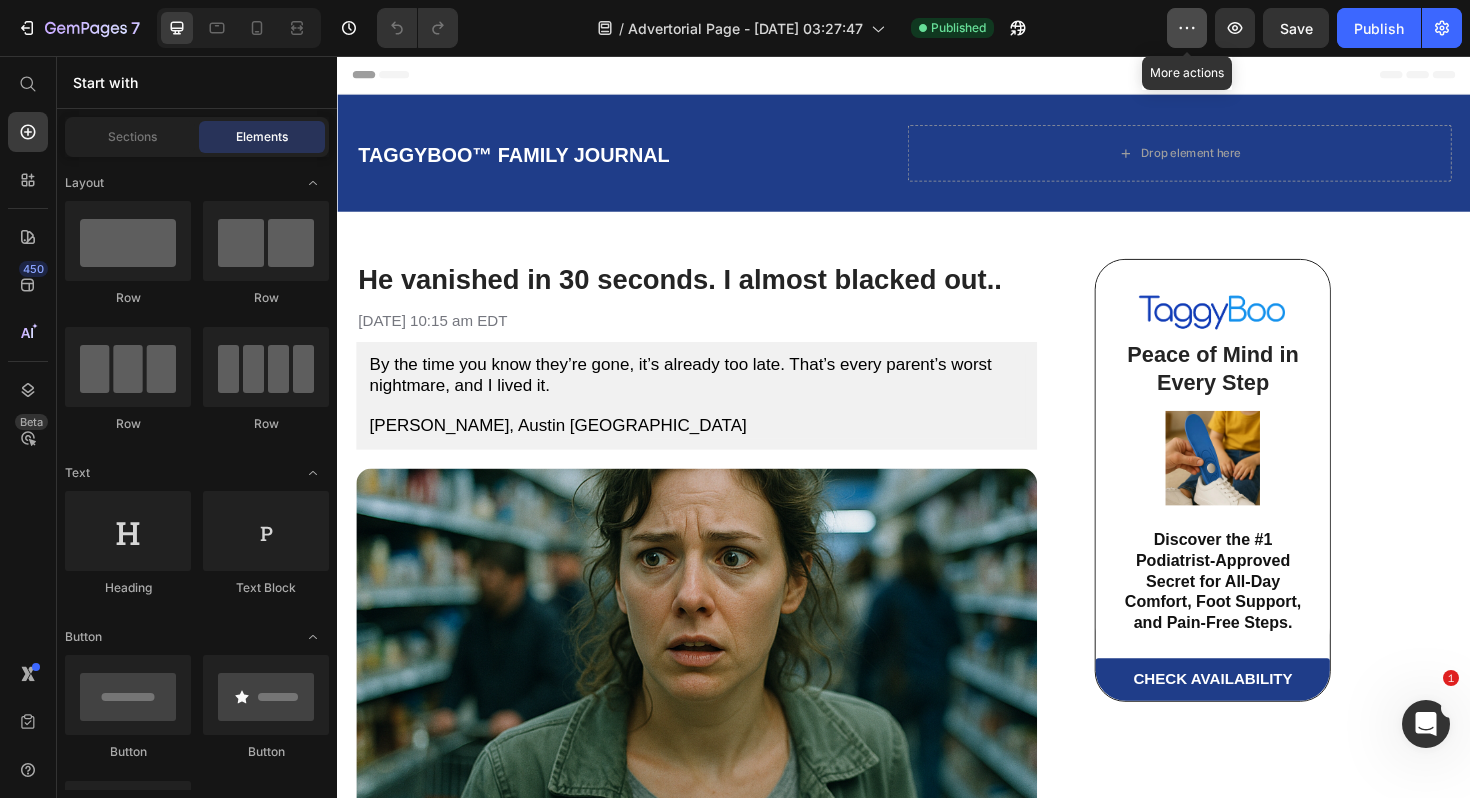 click 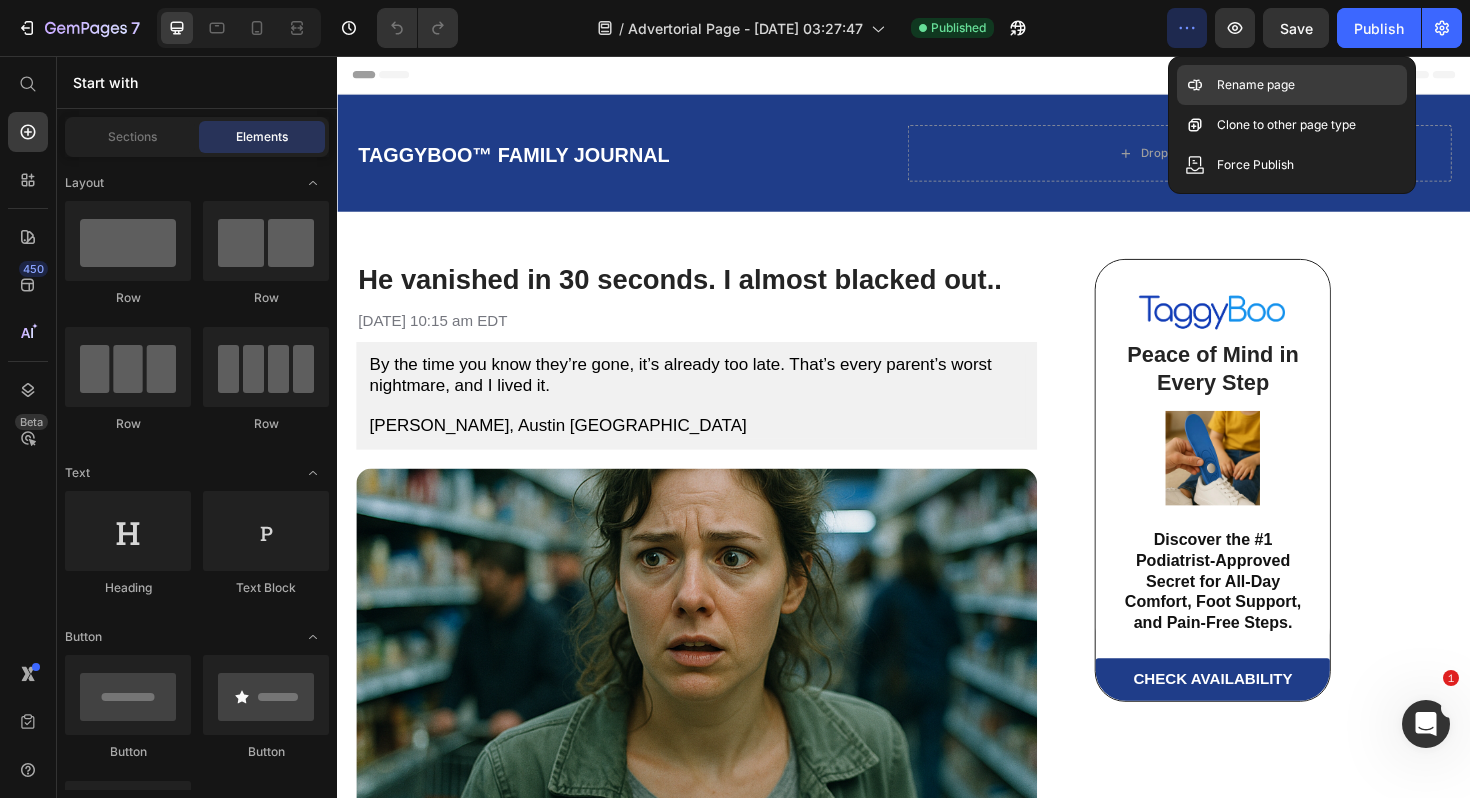 click on "Rename page" at bounding box center (1256, 85) 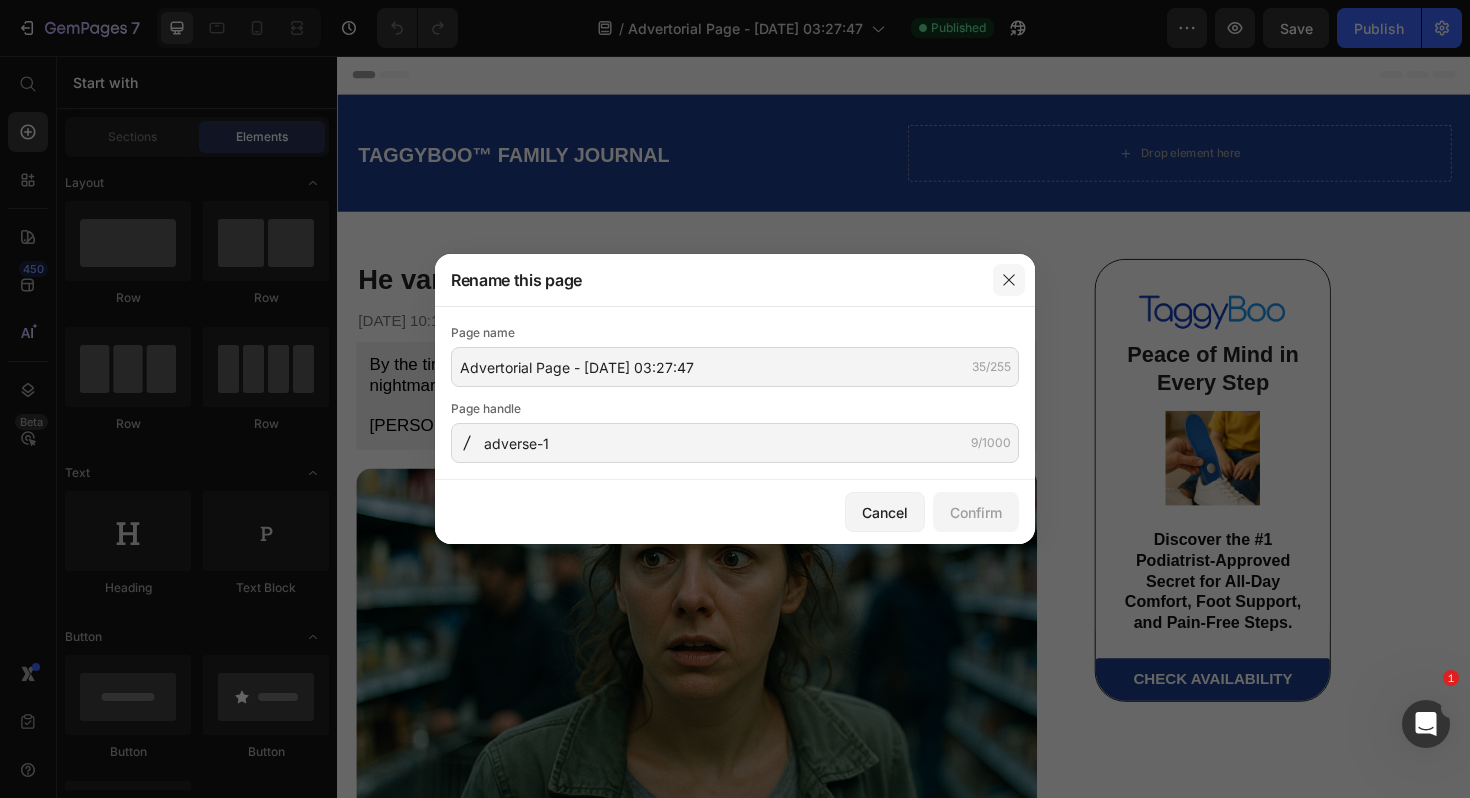 click at bounding box center (1009, 280) 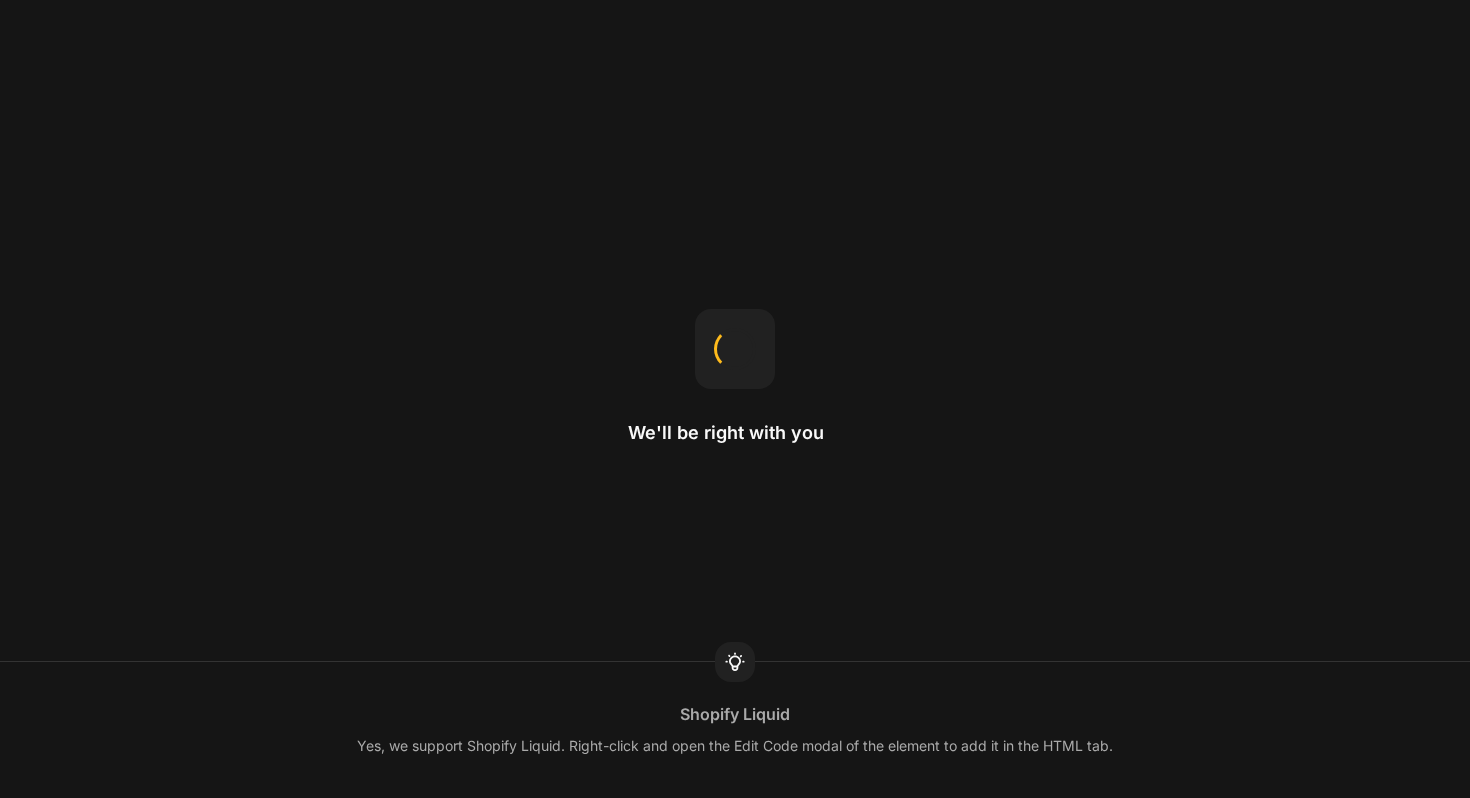 scroll, scrollTop: 0, scrollLeft: 0, axis: both 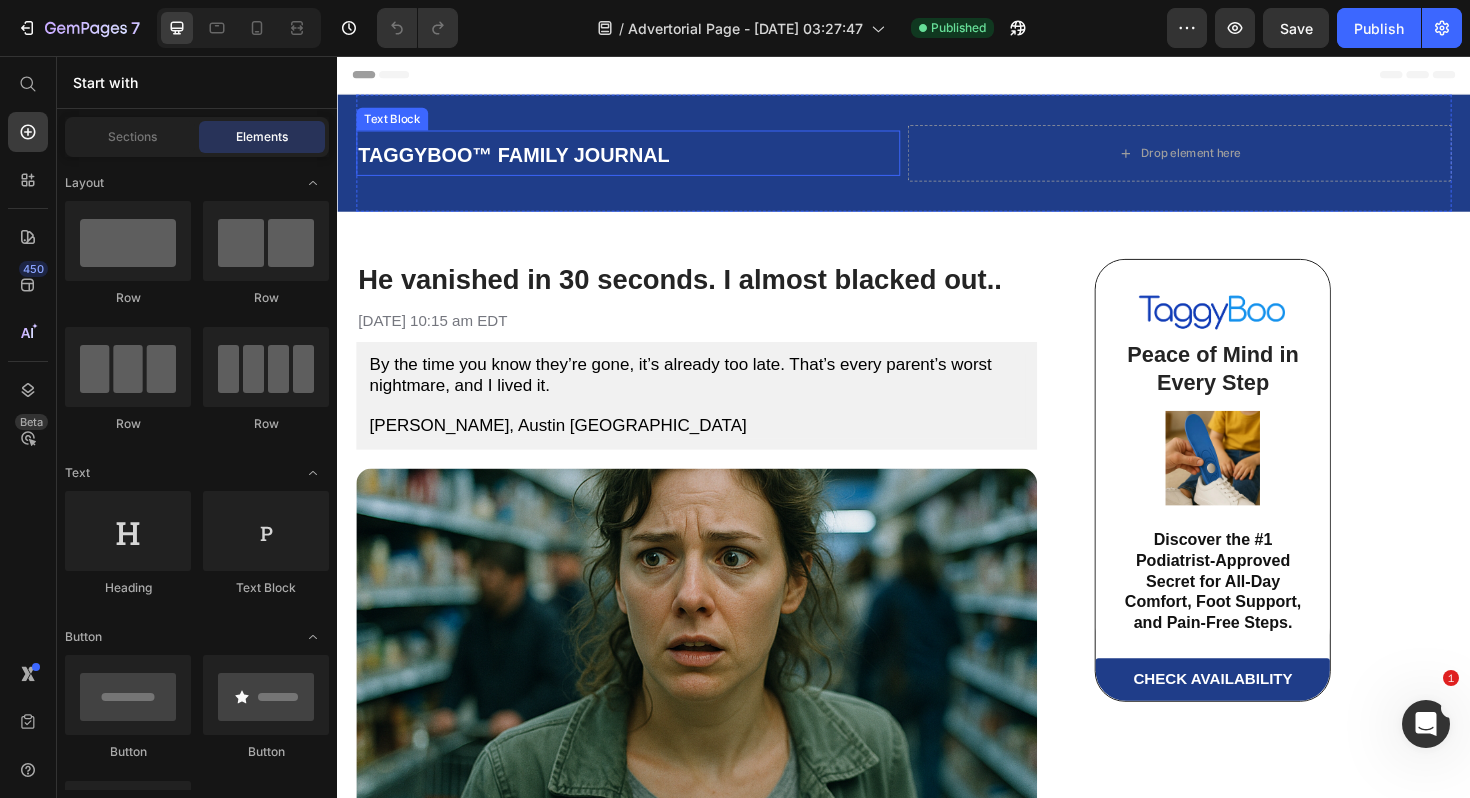 click on "TAGGYBOO™ FAMILY JOURNAL" at bounding box center [524, 160] 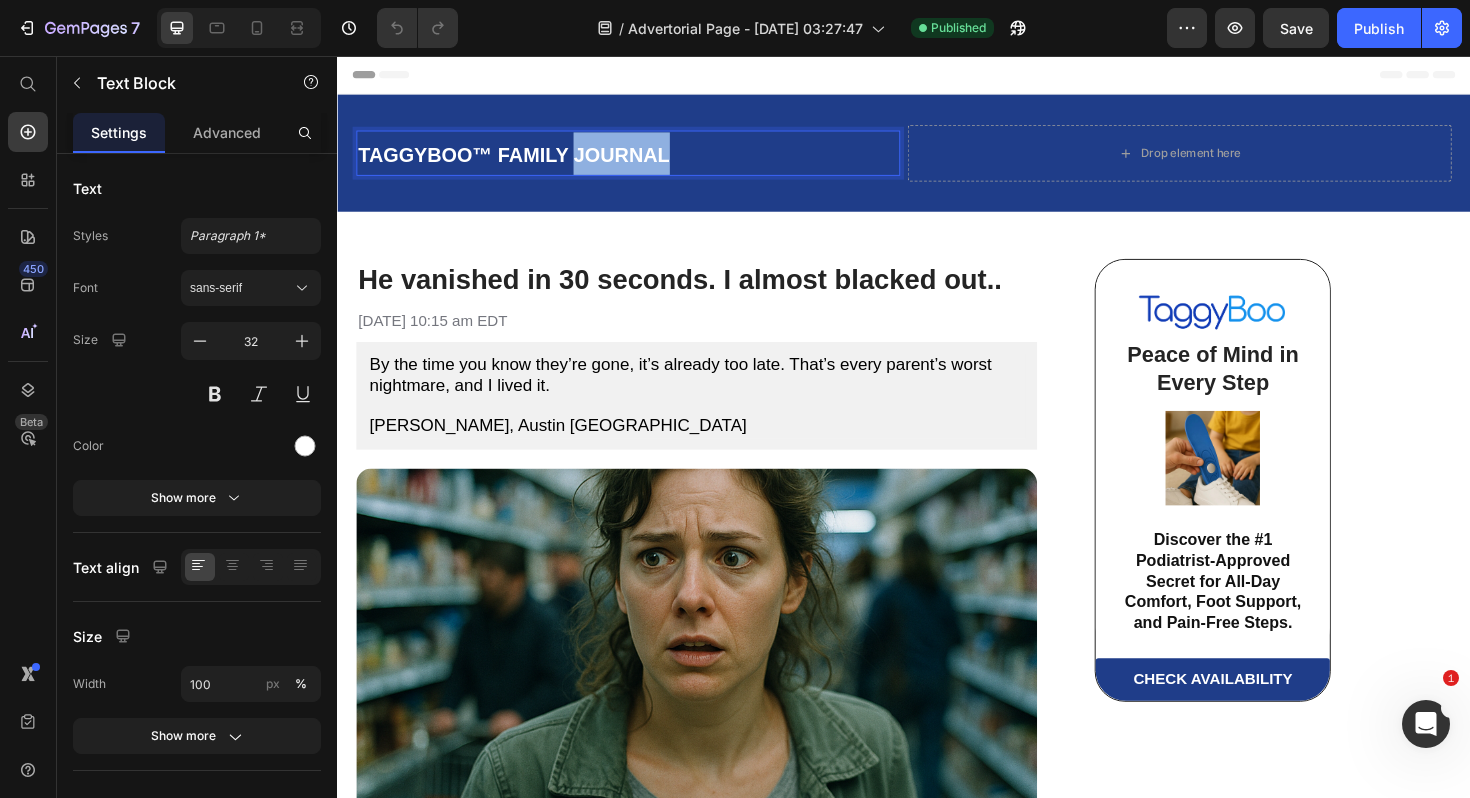 click on "TAGGYBOO™ FAMILY JOURNAL" at bounding box center (524, 160) 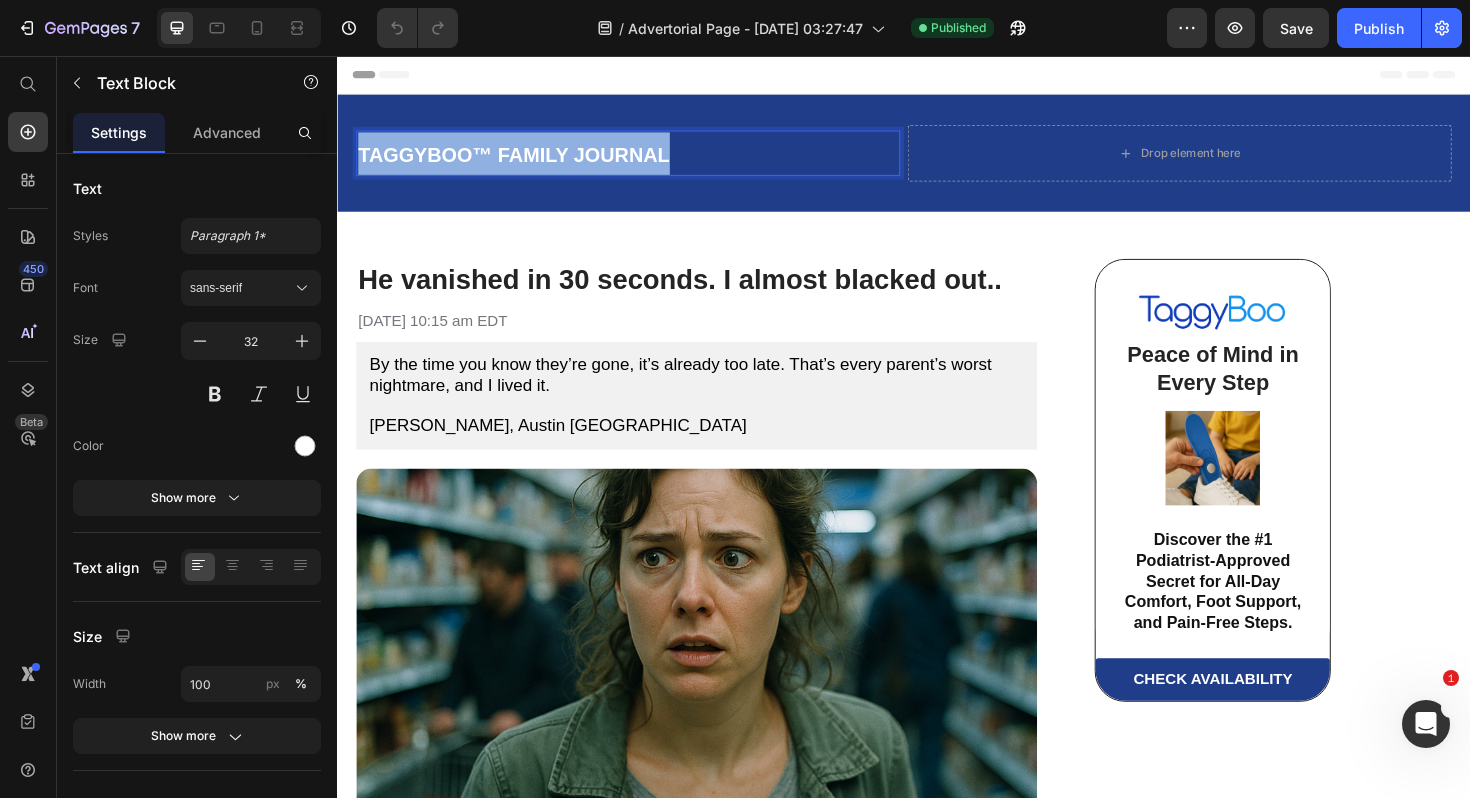 click on "TAGGYBOO™ FAMILY JOURNAL" at bounding box center [524, 160] 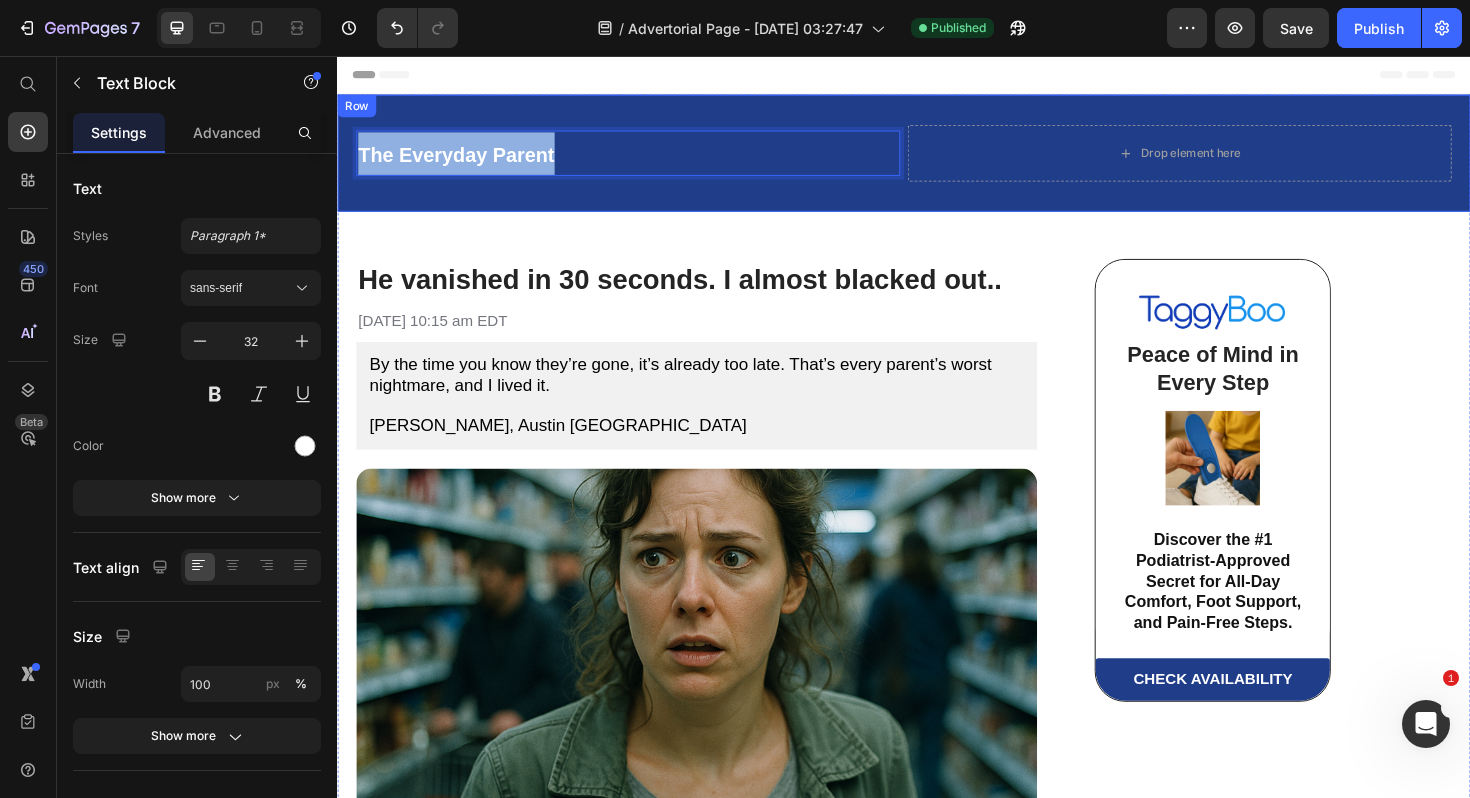 drag, startPoint x: 601, startPoint y: 168, endPoint x: 355, endPoint y: 158, distance: 246.20317 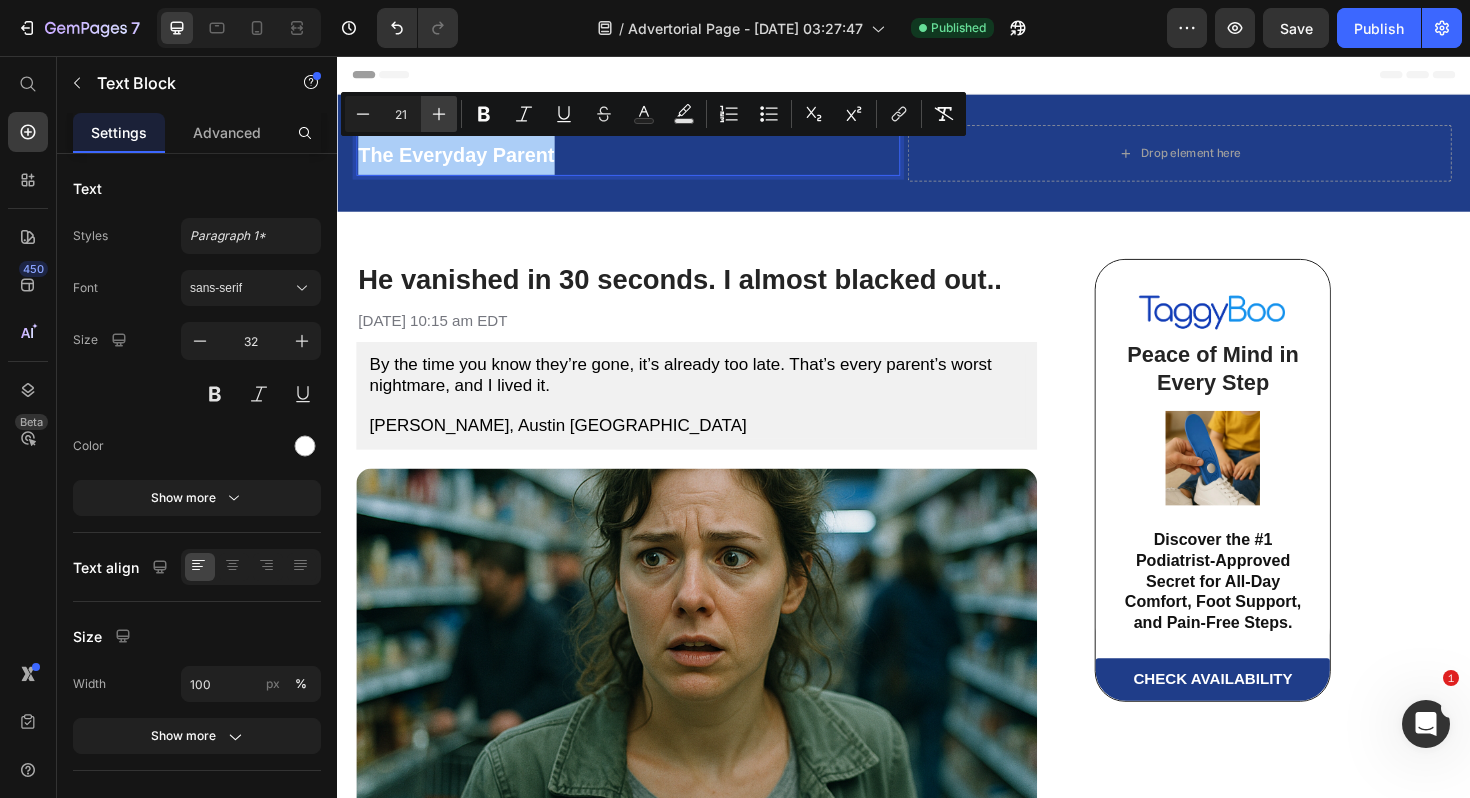 click 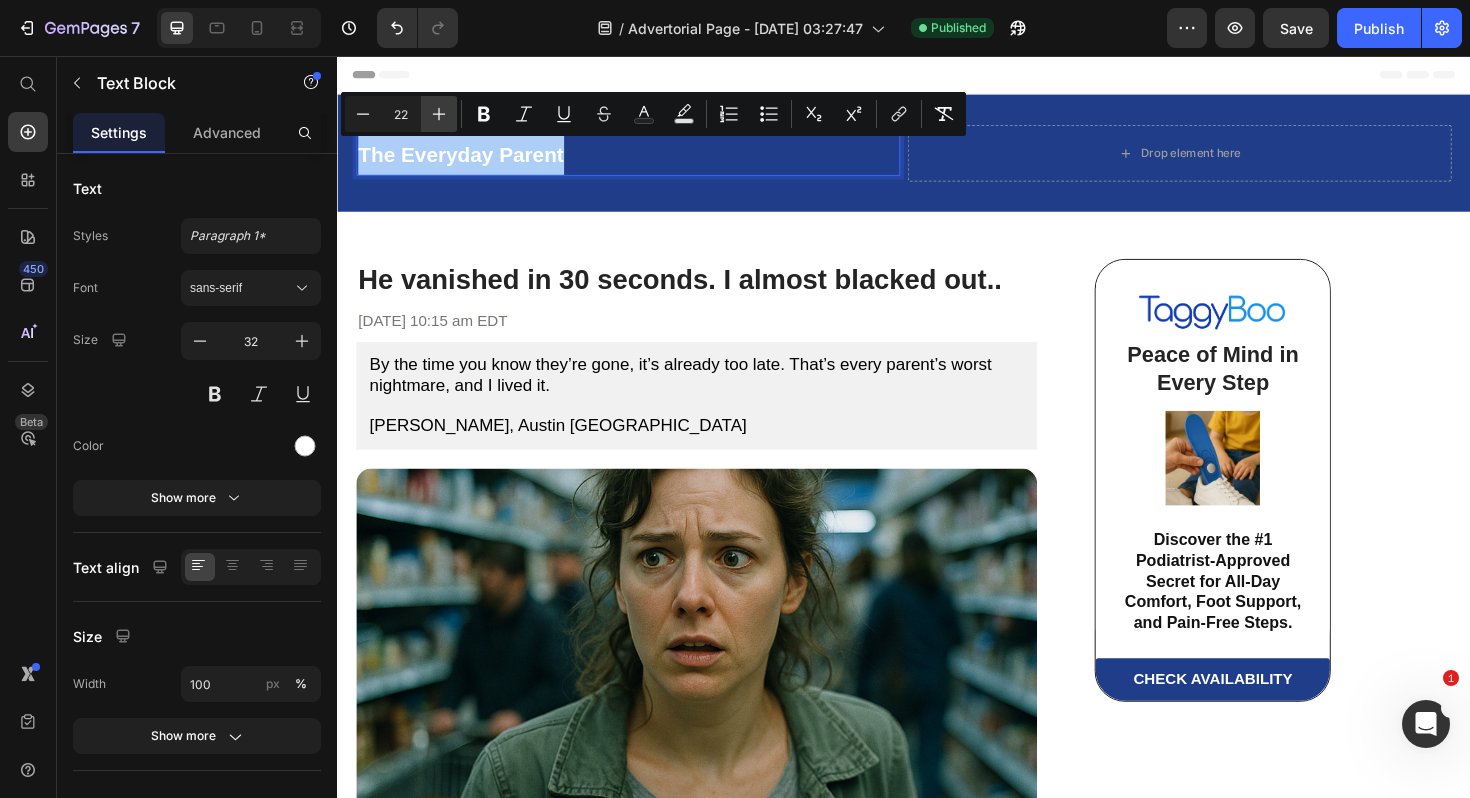 click 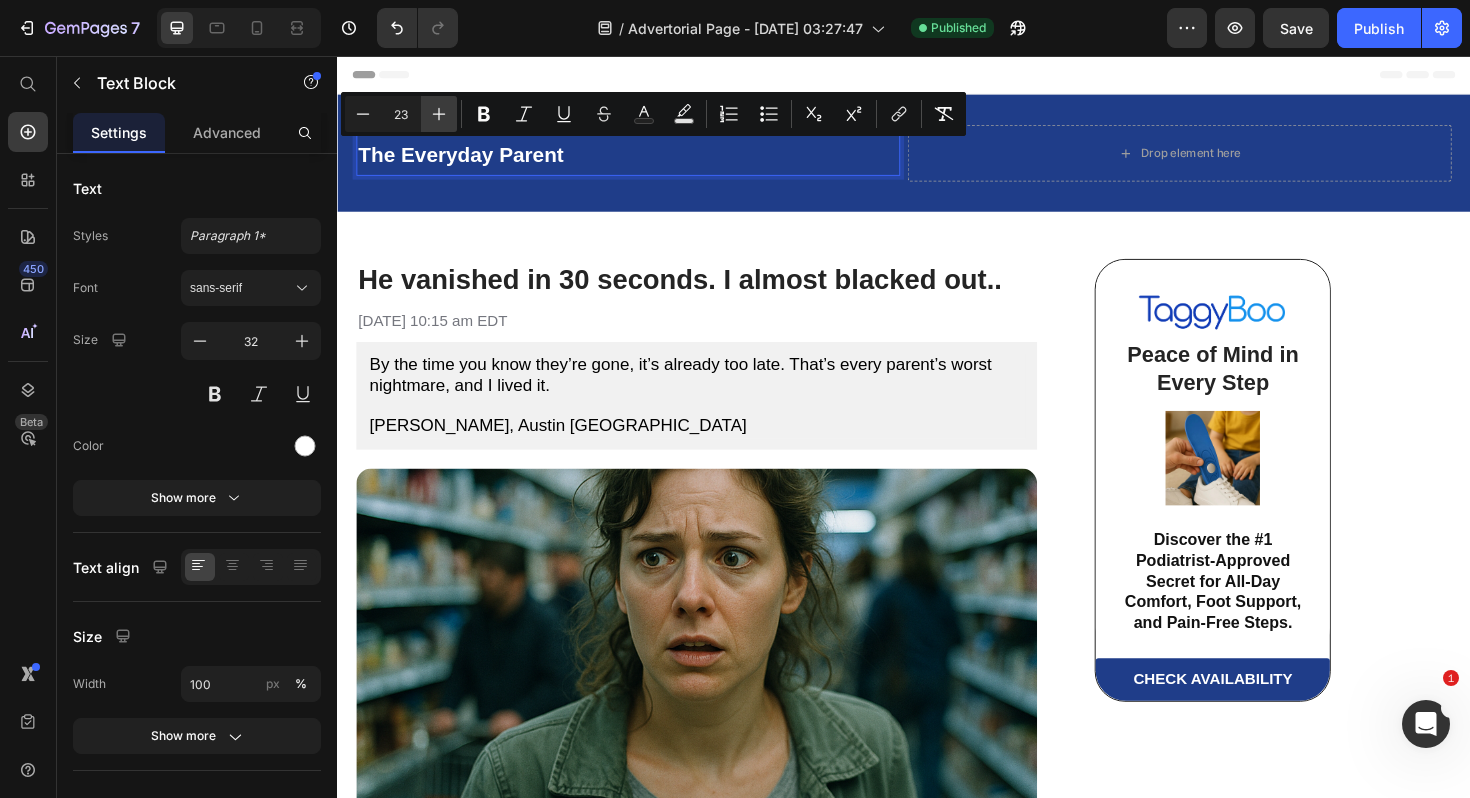 click 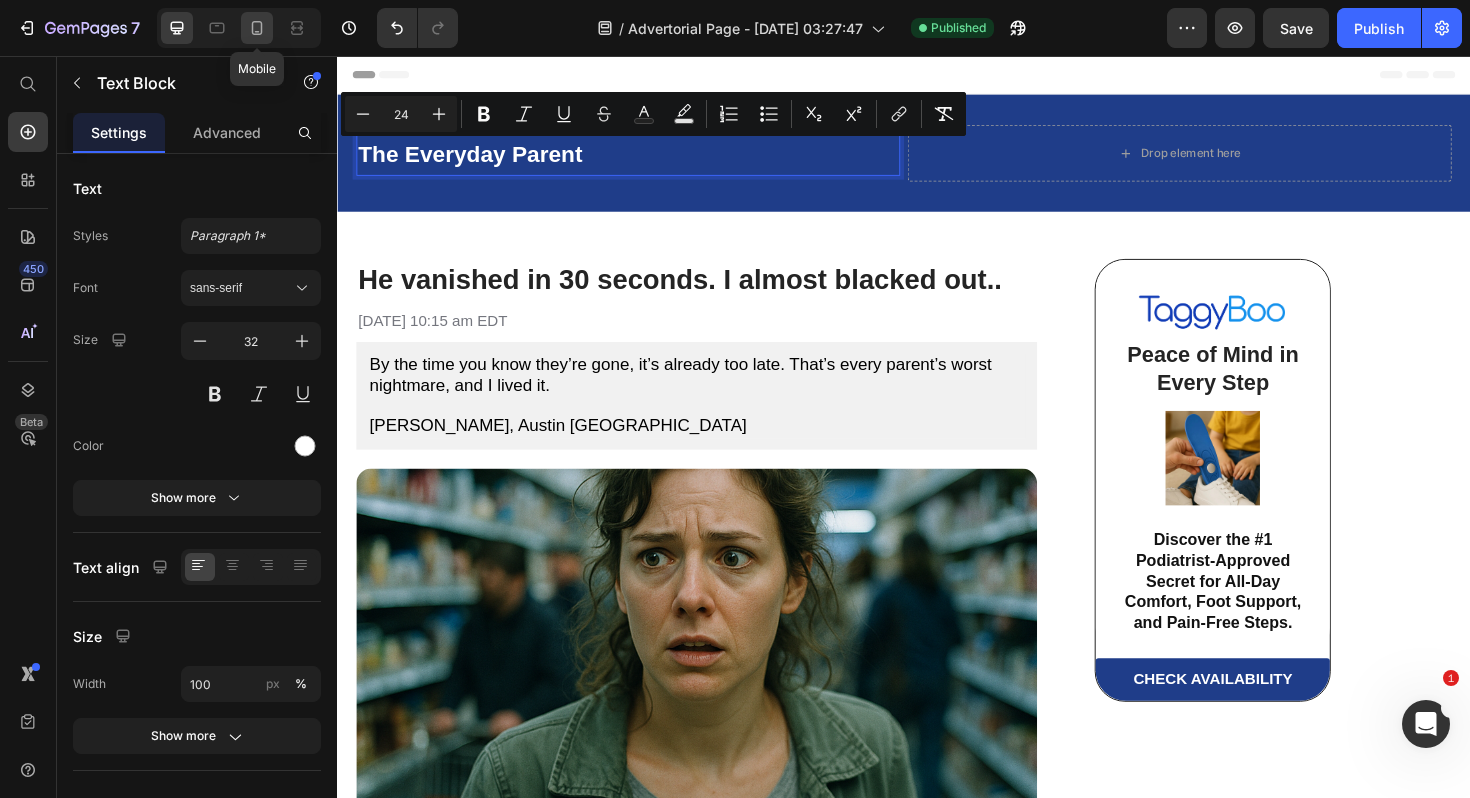 click 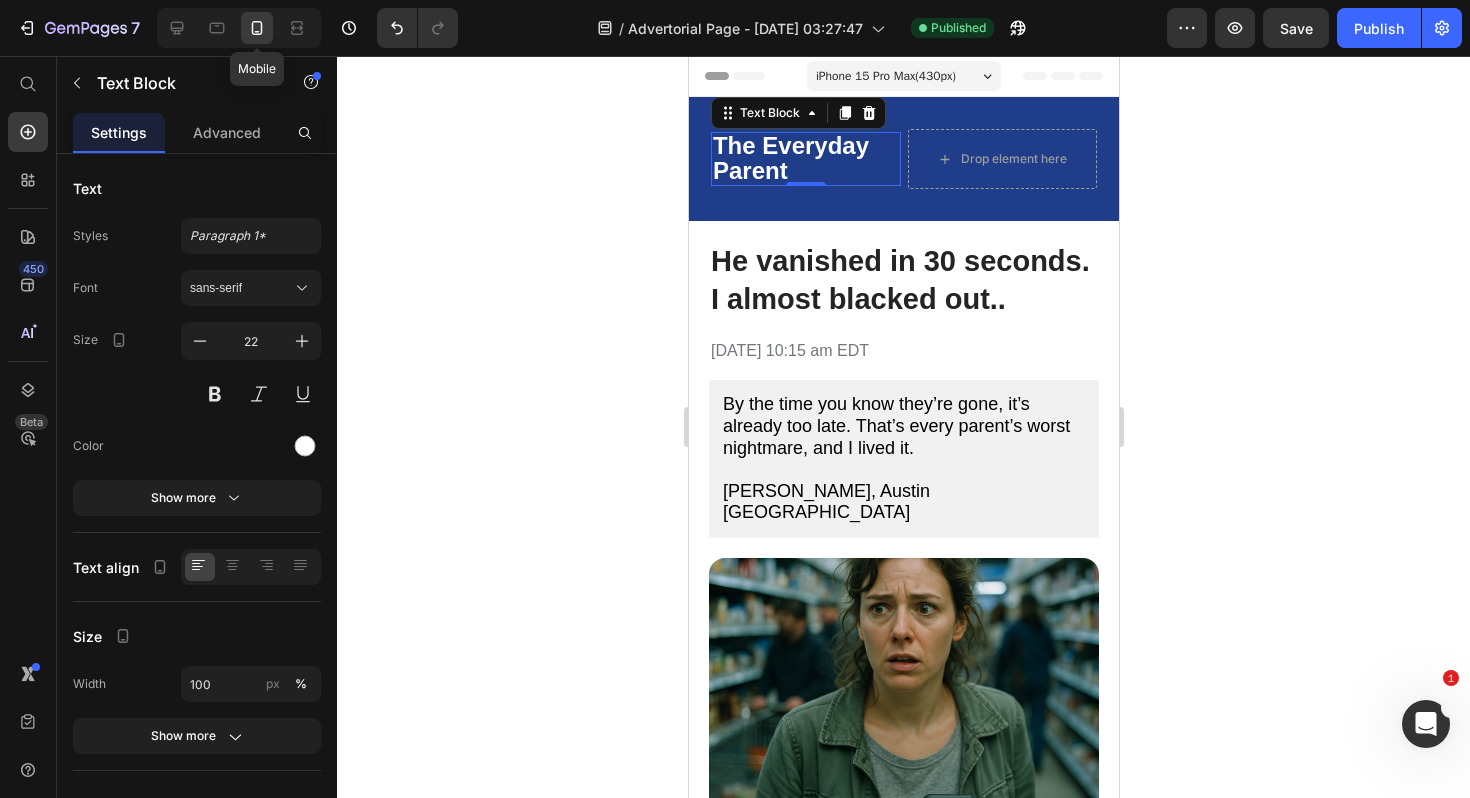 scroll, scrollTop: 6, scrollLeft: 0, axis: vertical 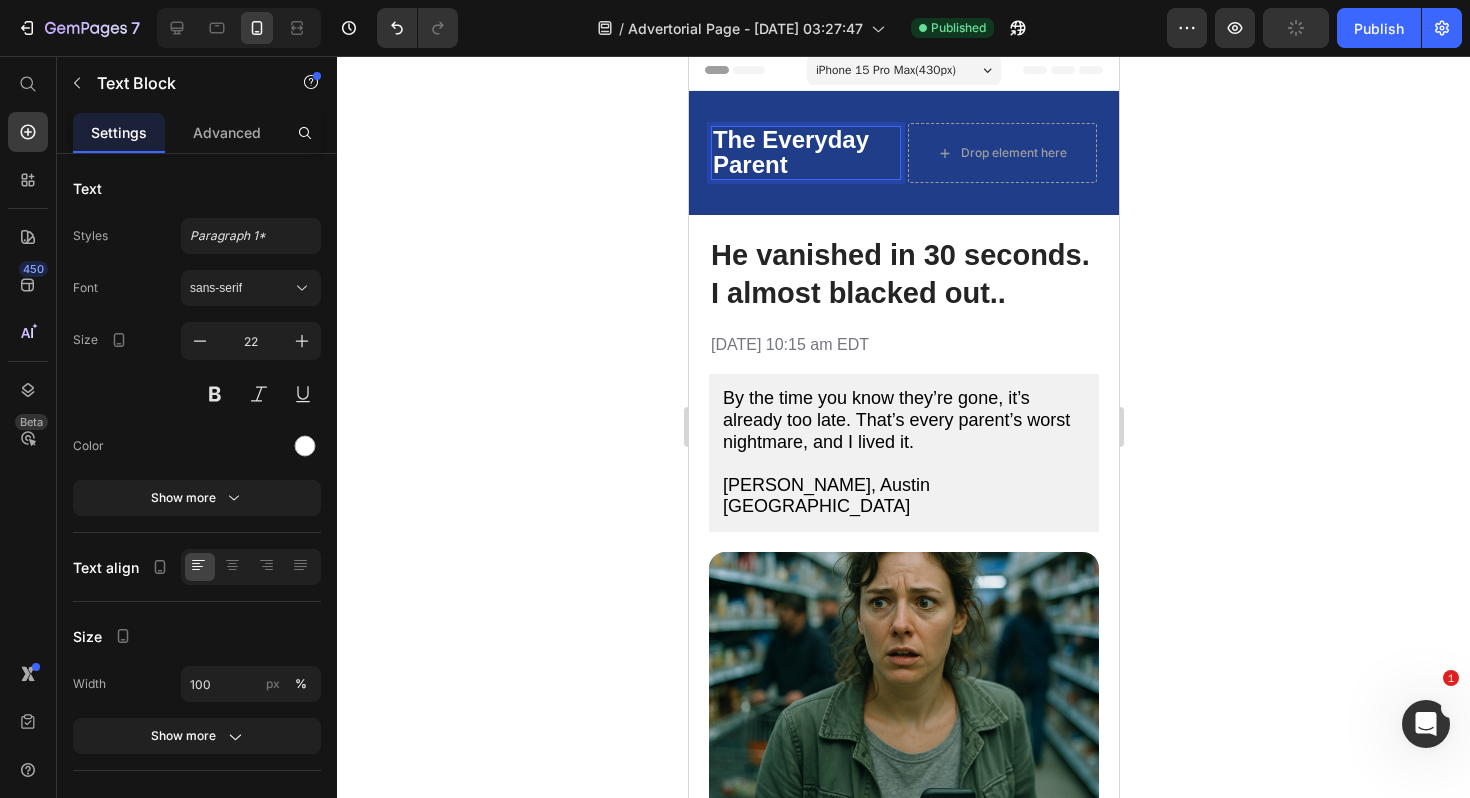 click 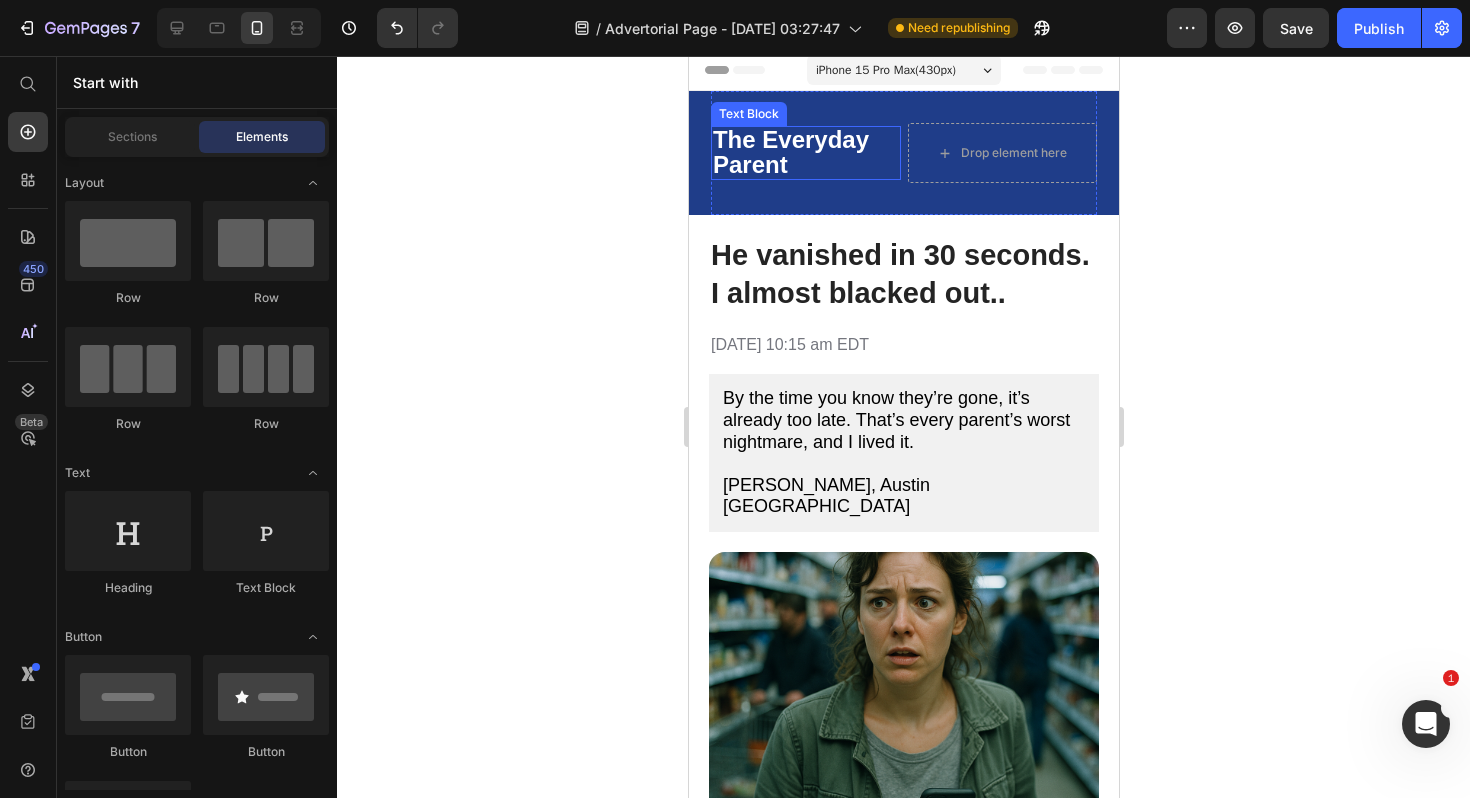 click on "The Everyday Parent" at bounding box center (790, 152) 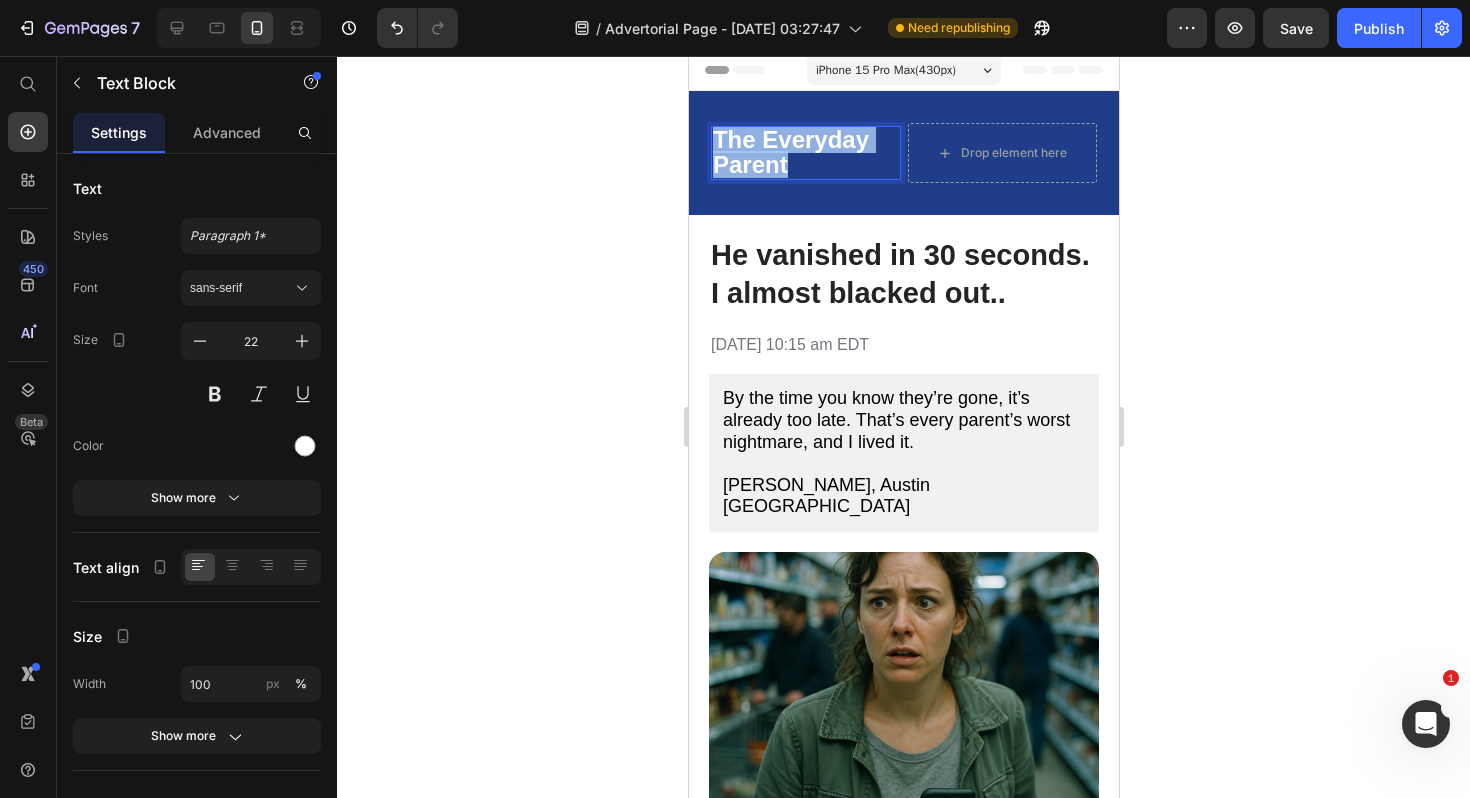 click on "The Everyday Parent" at bounding box center (790, 152) 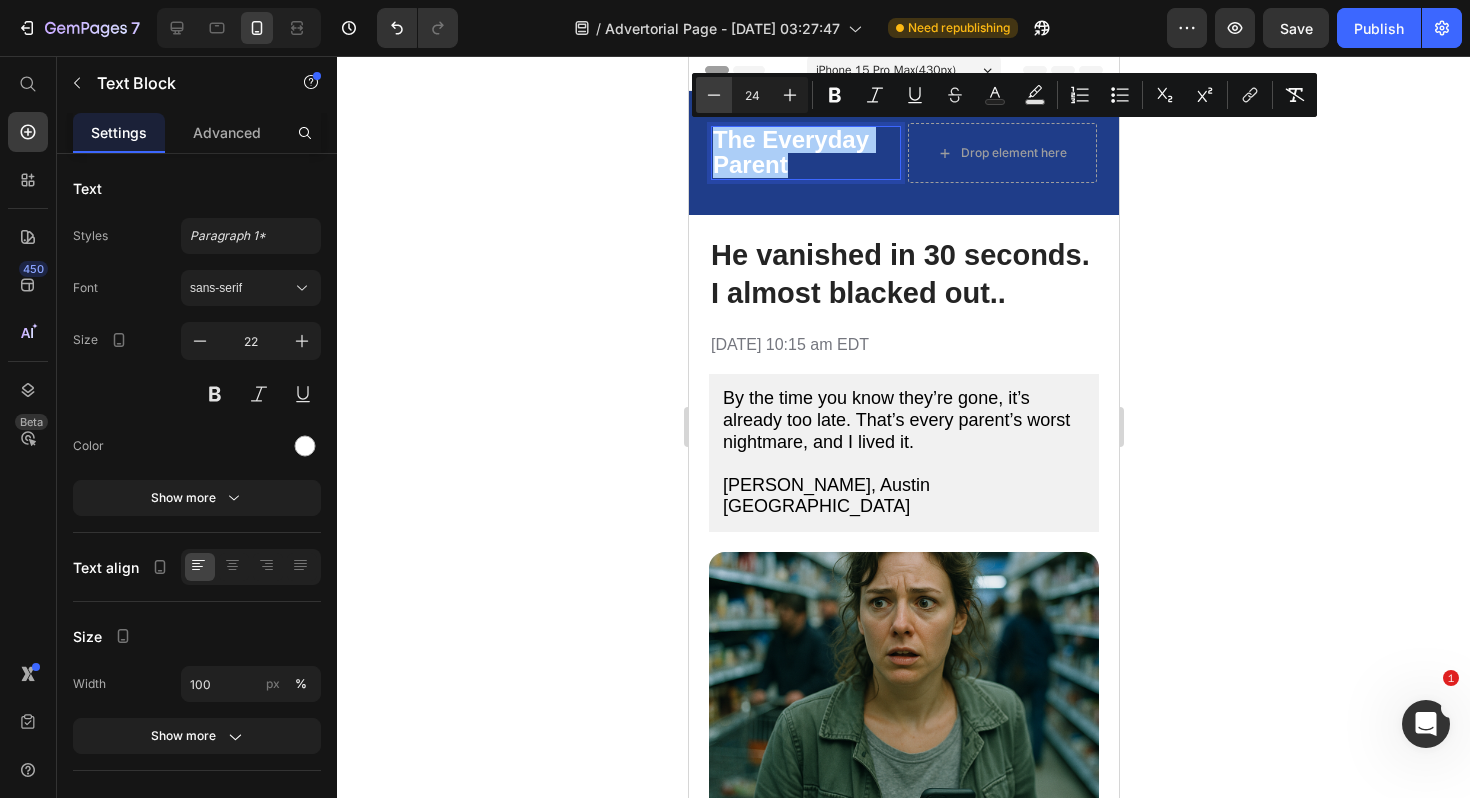 click 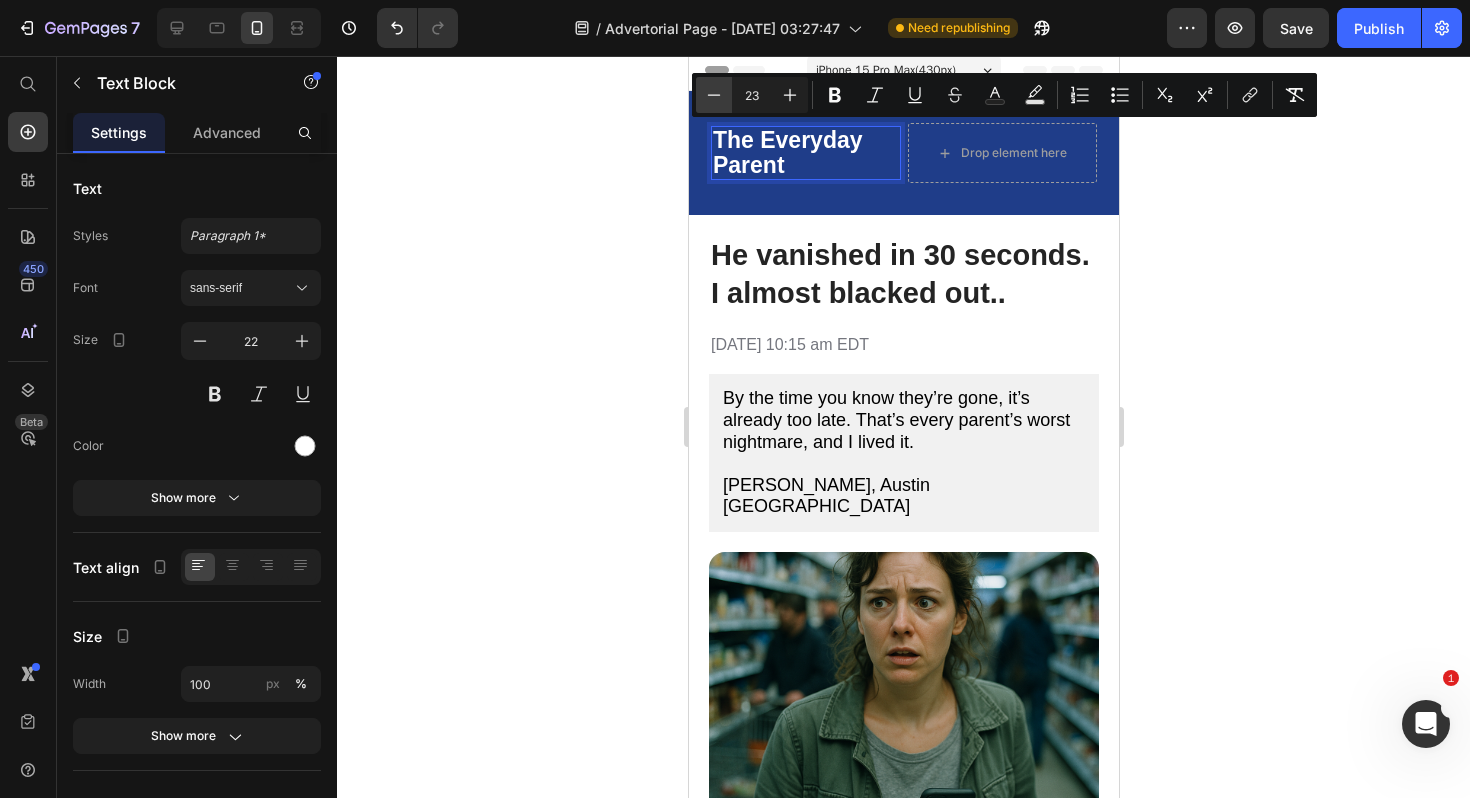 click 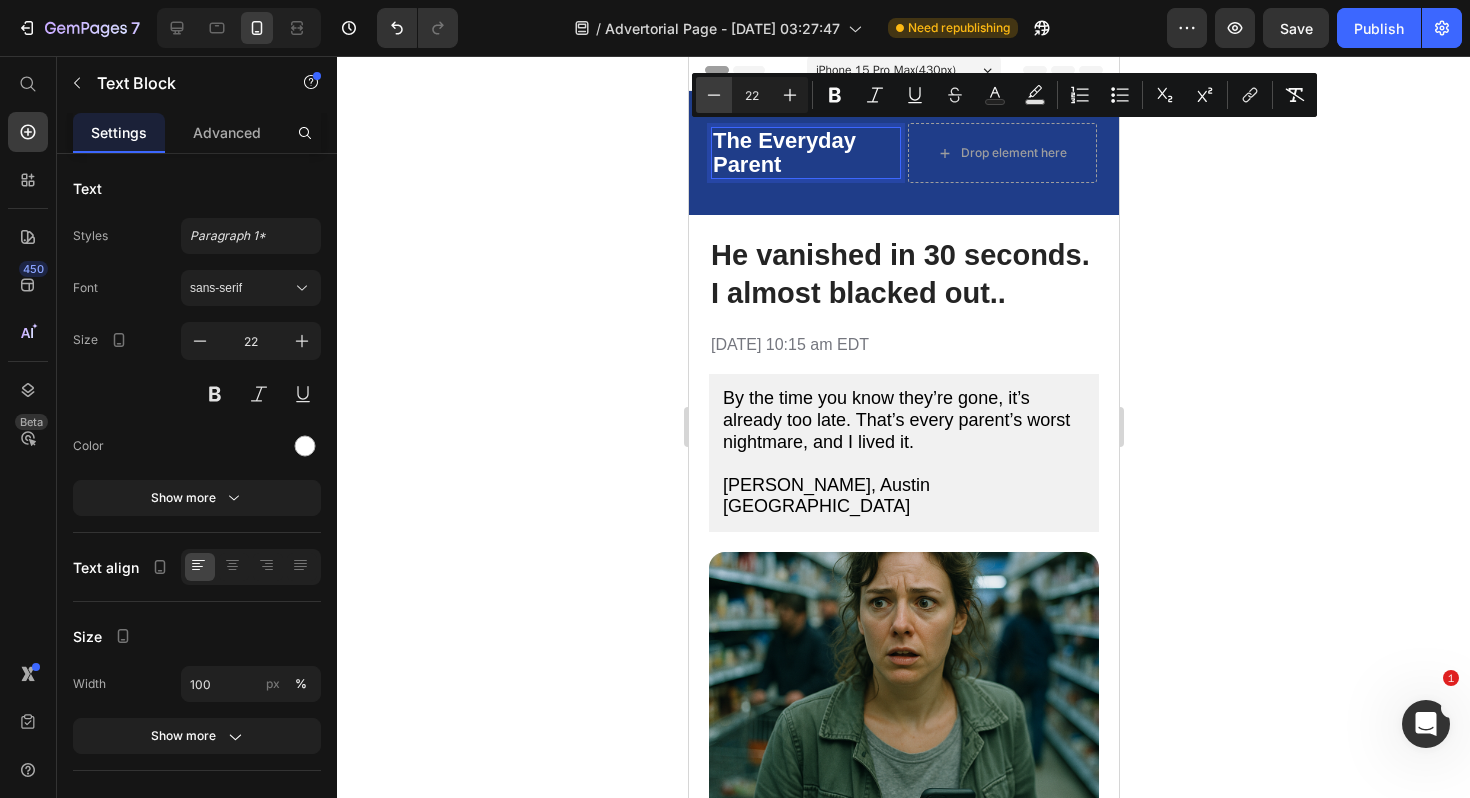 click 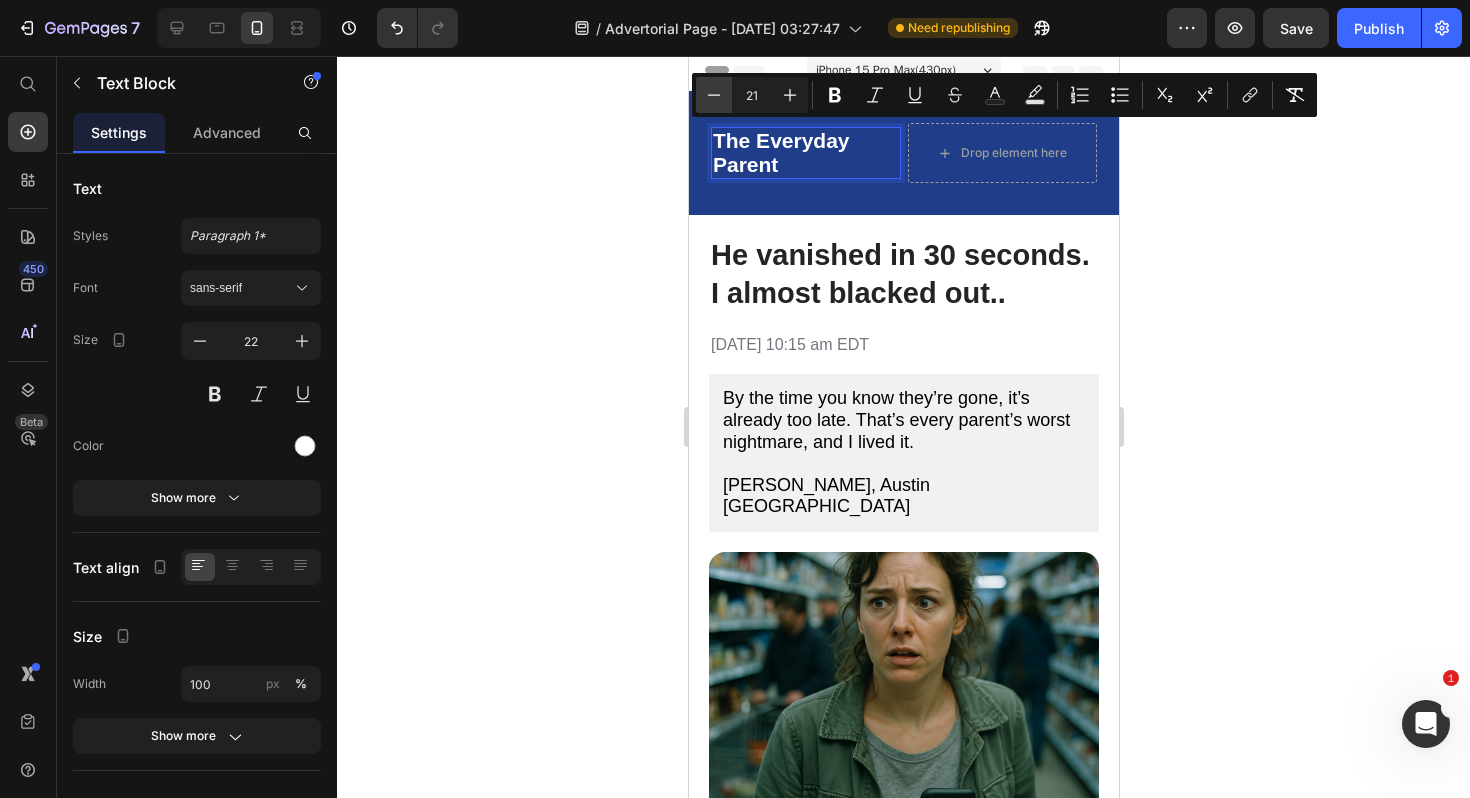 click 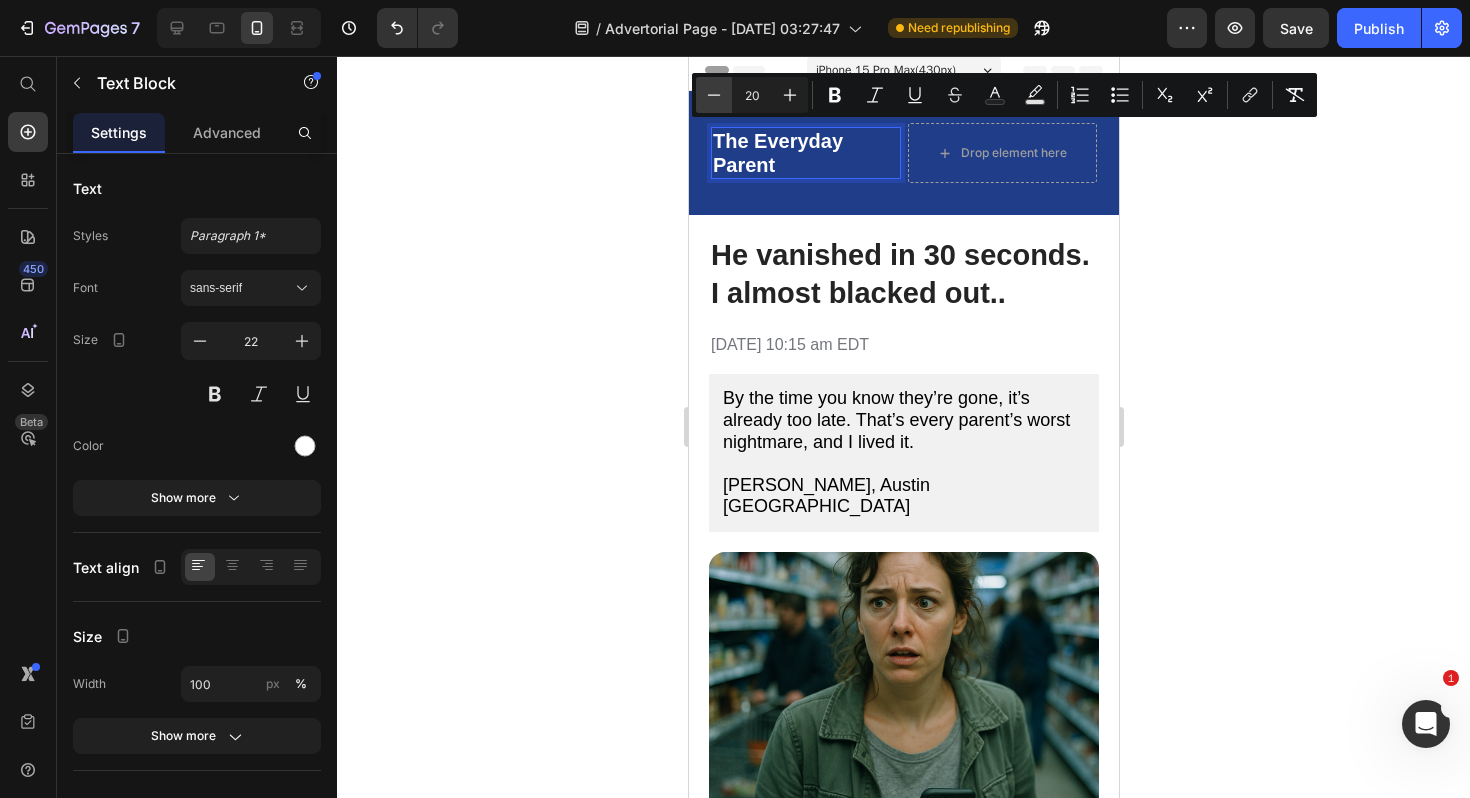 click 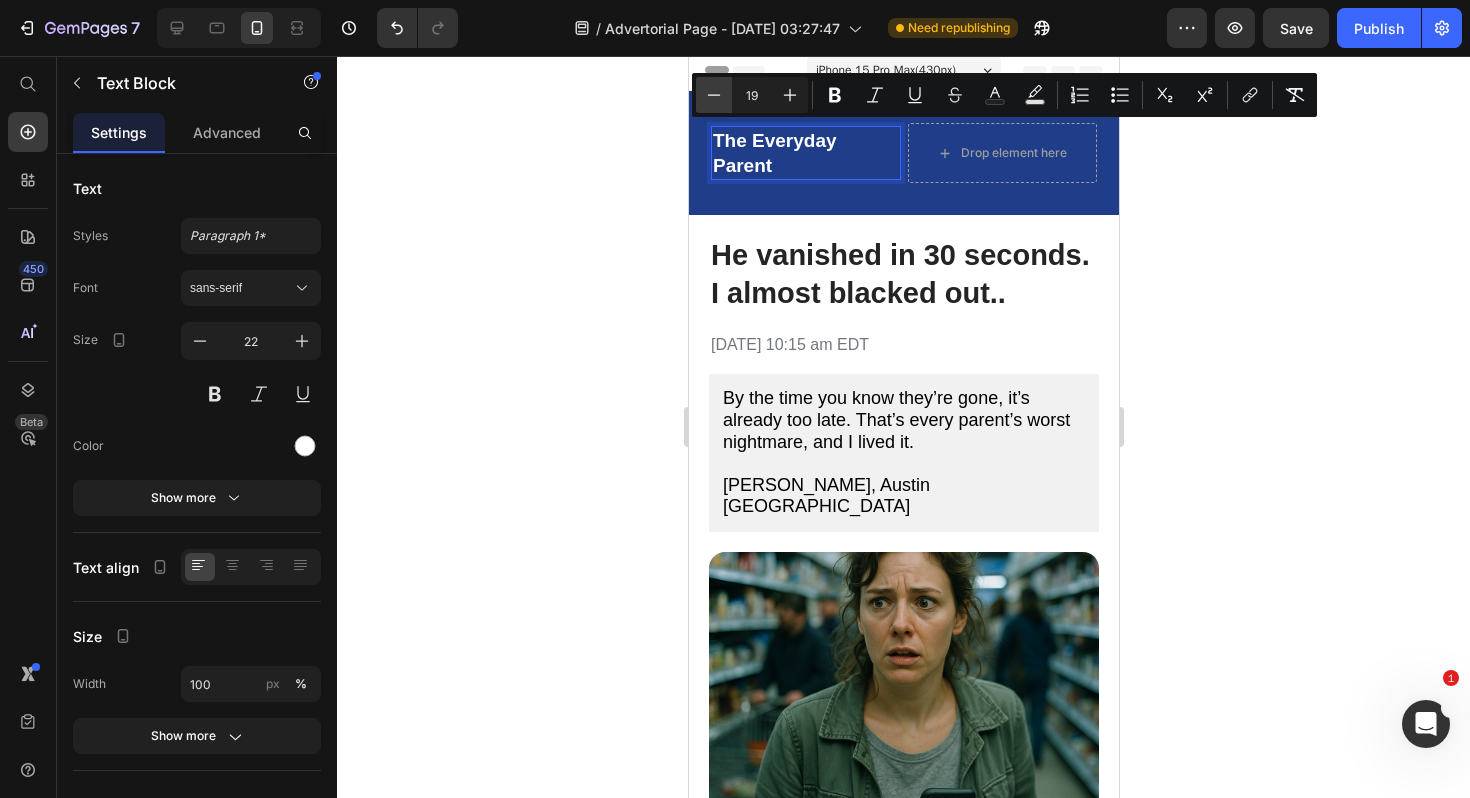 click 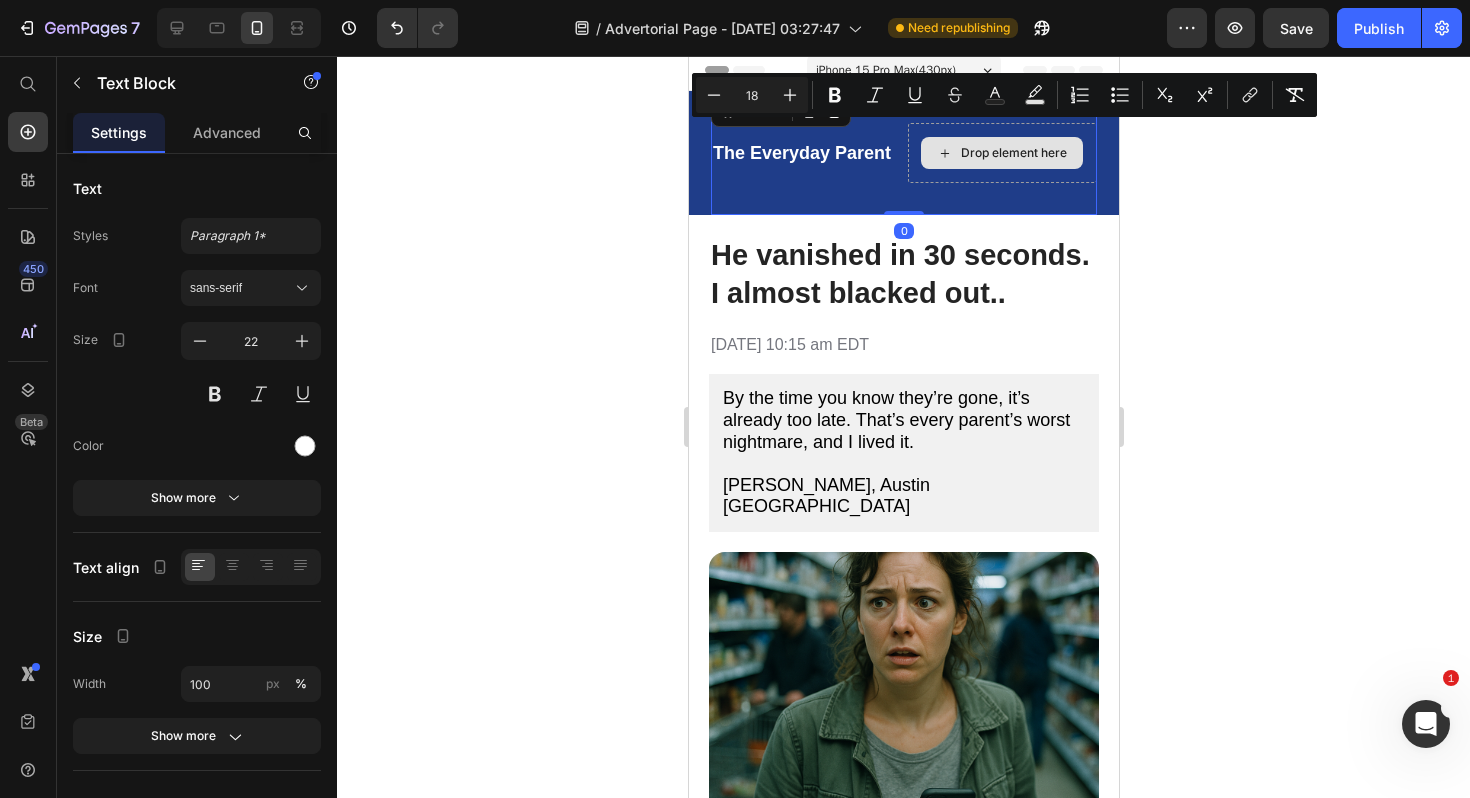 click on "Drop element here" at bounding box center (1002, 153) 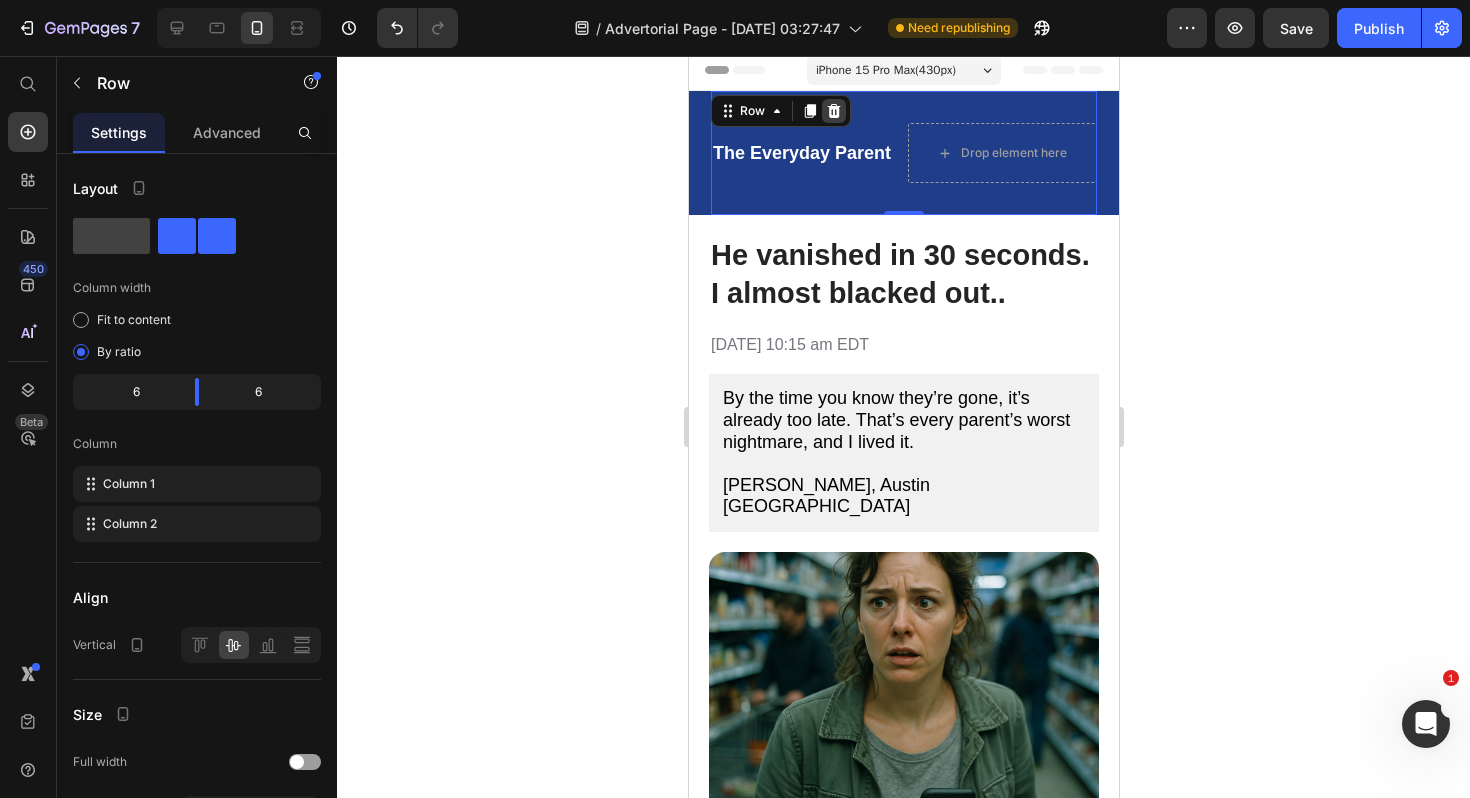click 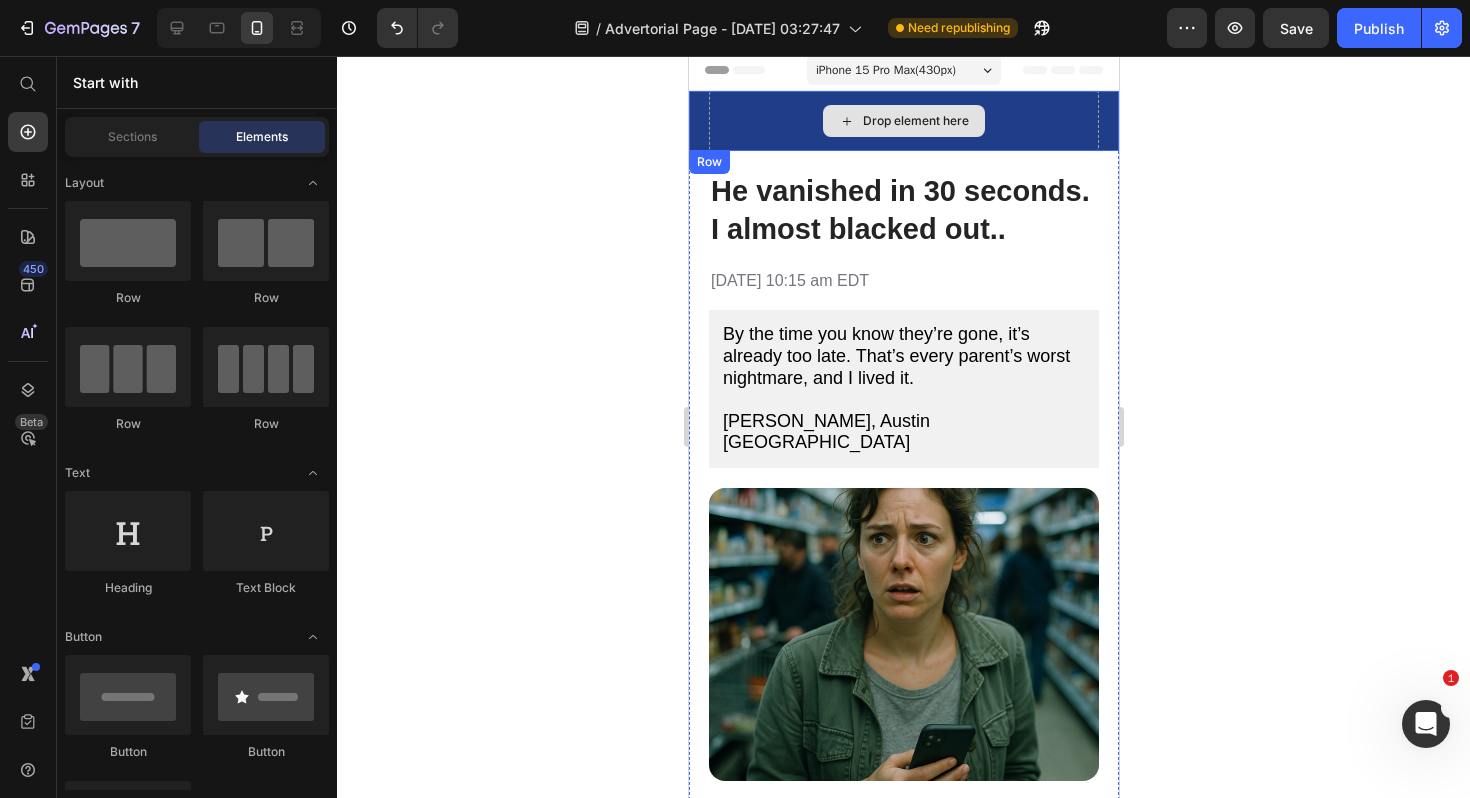 scroll, scrollTop: 0, scrollLeft: 0, axis: both 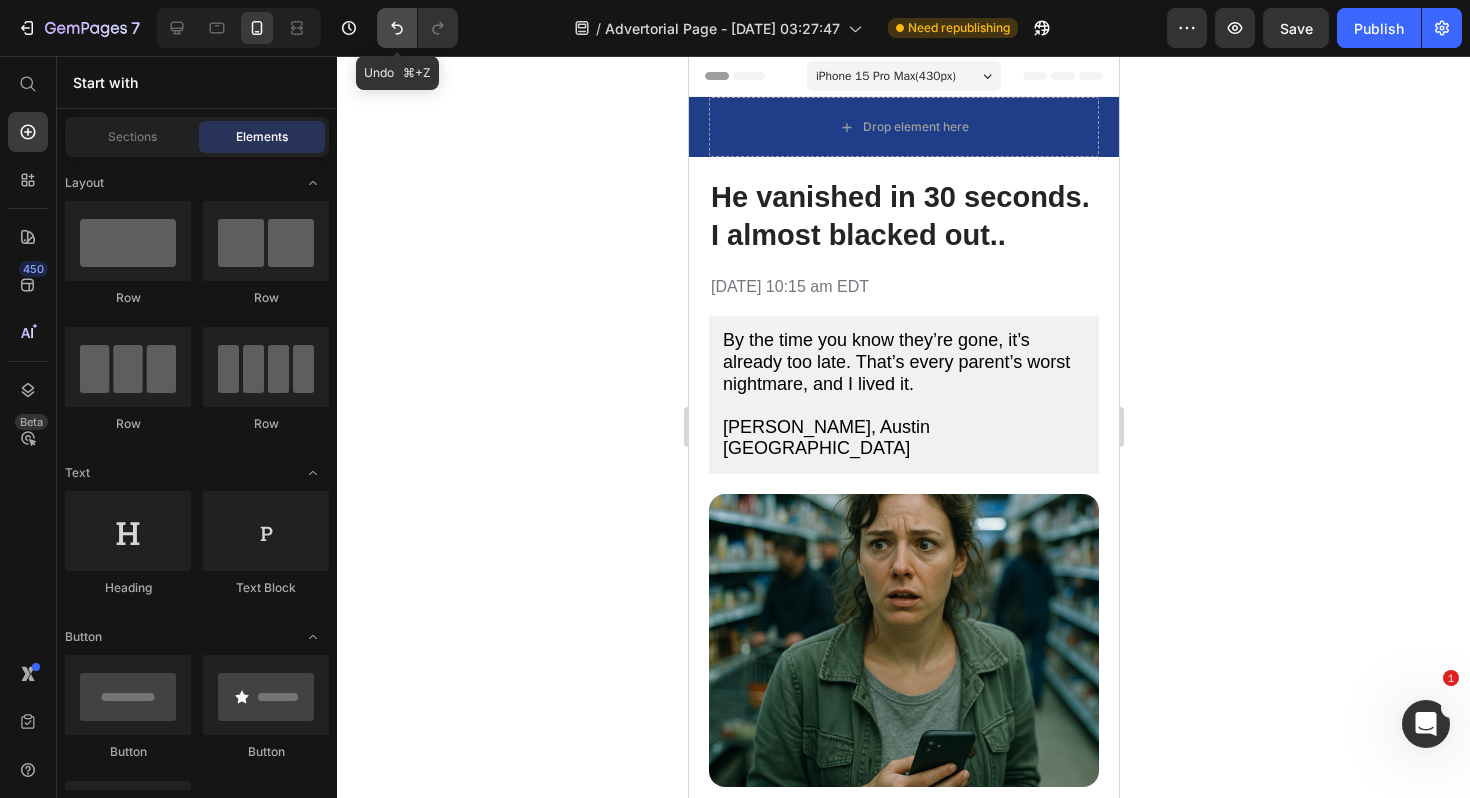 click 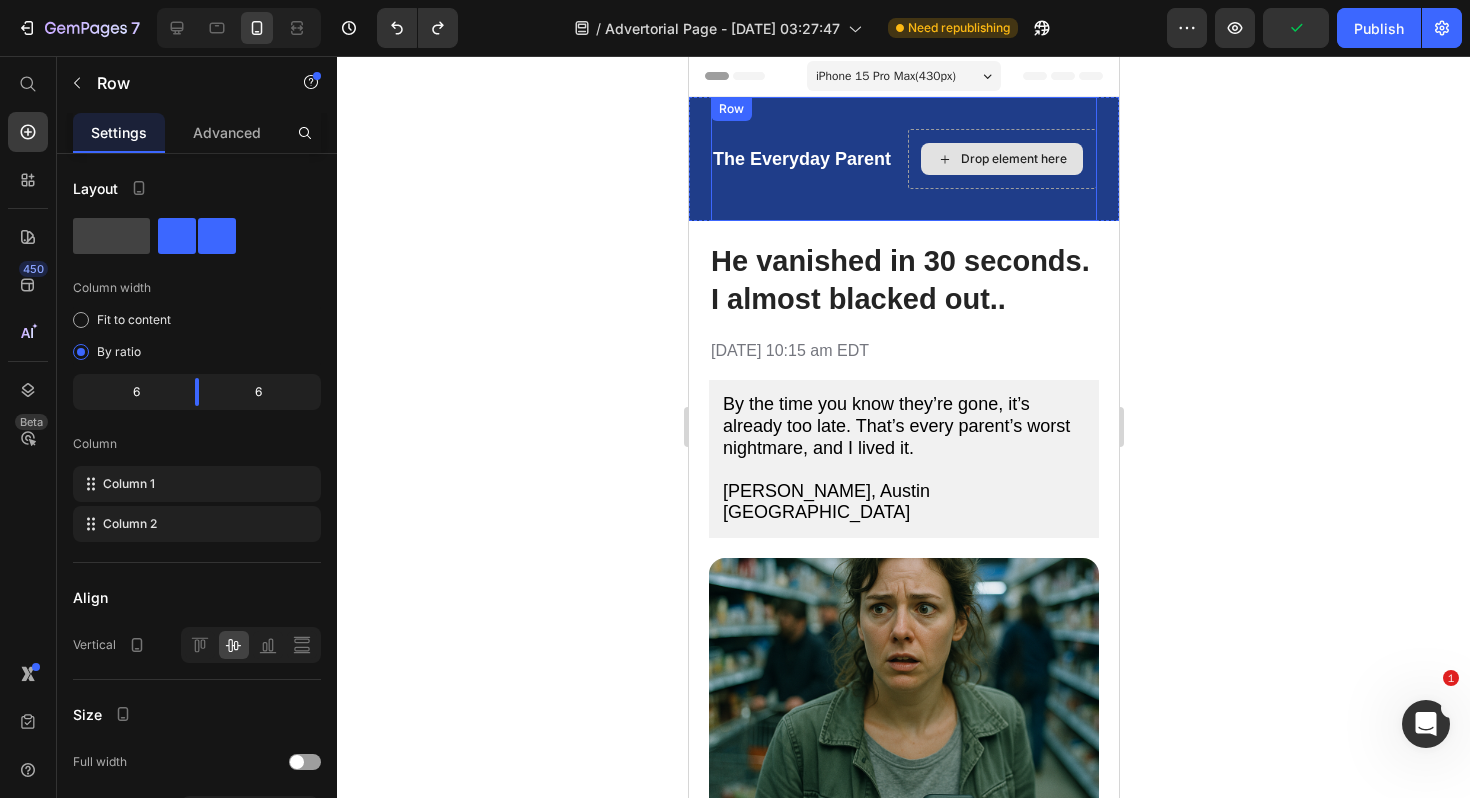 click on "Drop element here" at bounding box center (1002, 159) 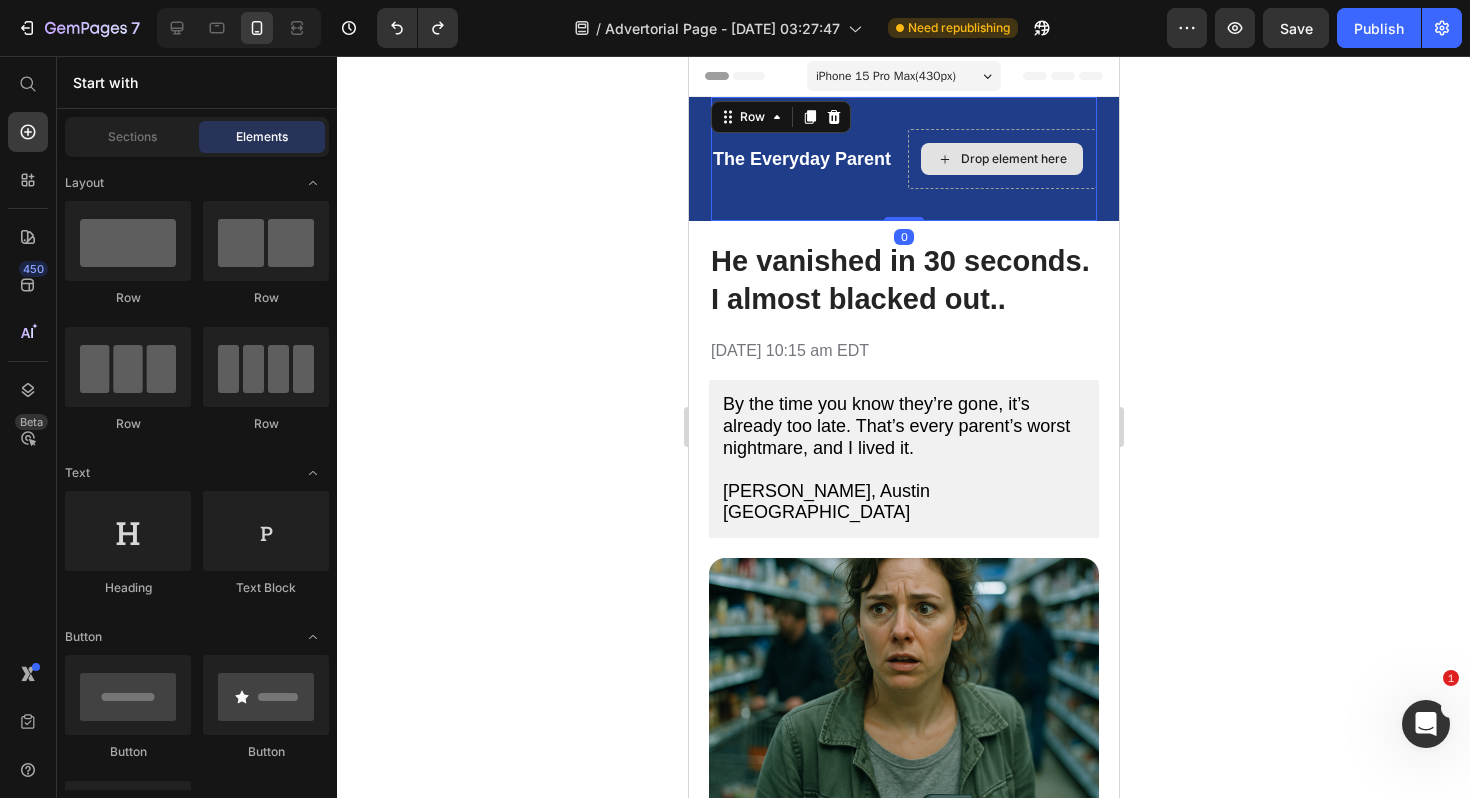 click on "Drop element here" at bounding box center [1013, 159] 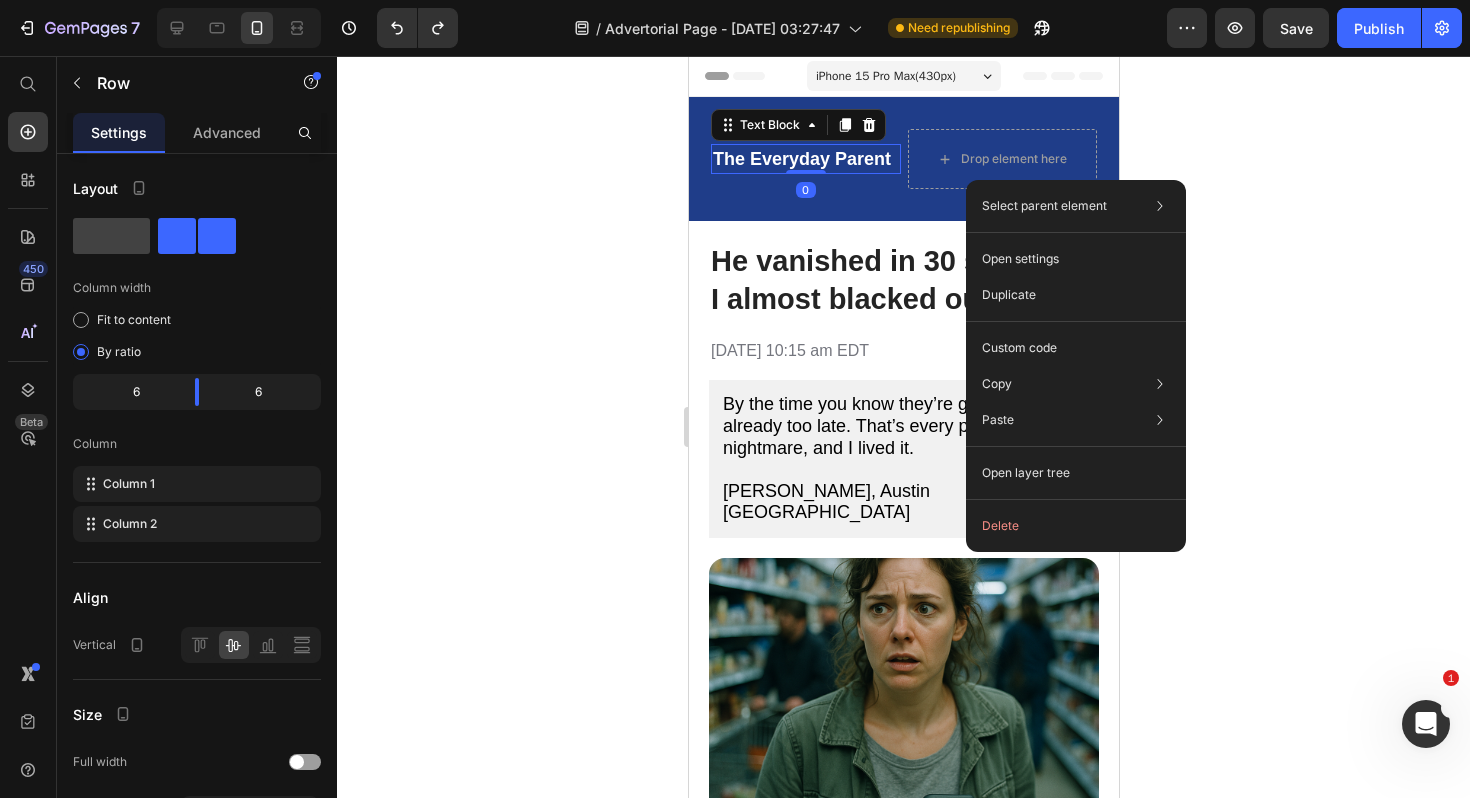 click on "The Everyday Parent" at bounding box center (801, 159) 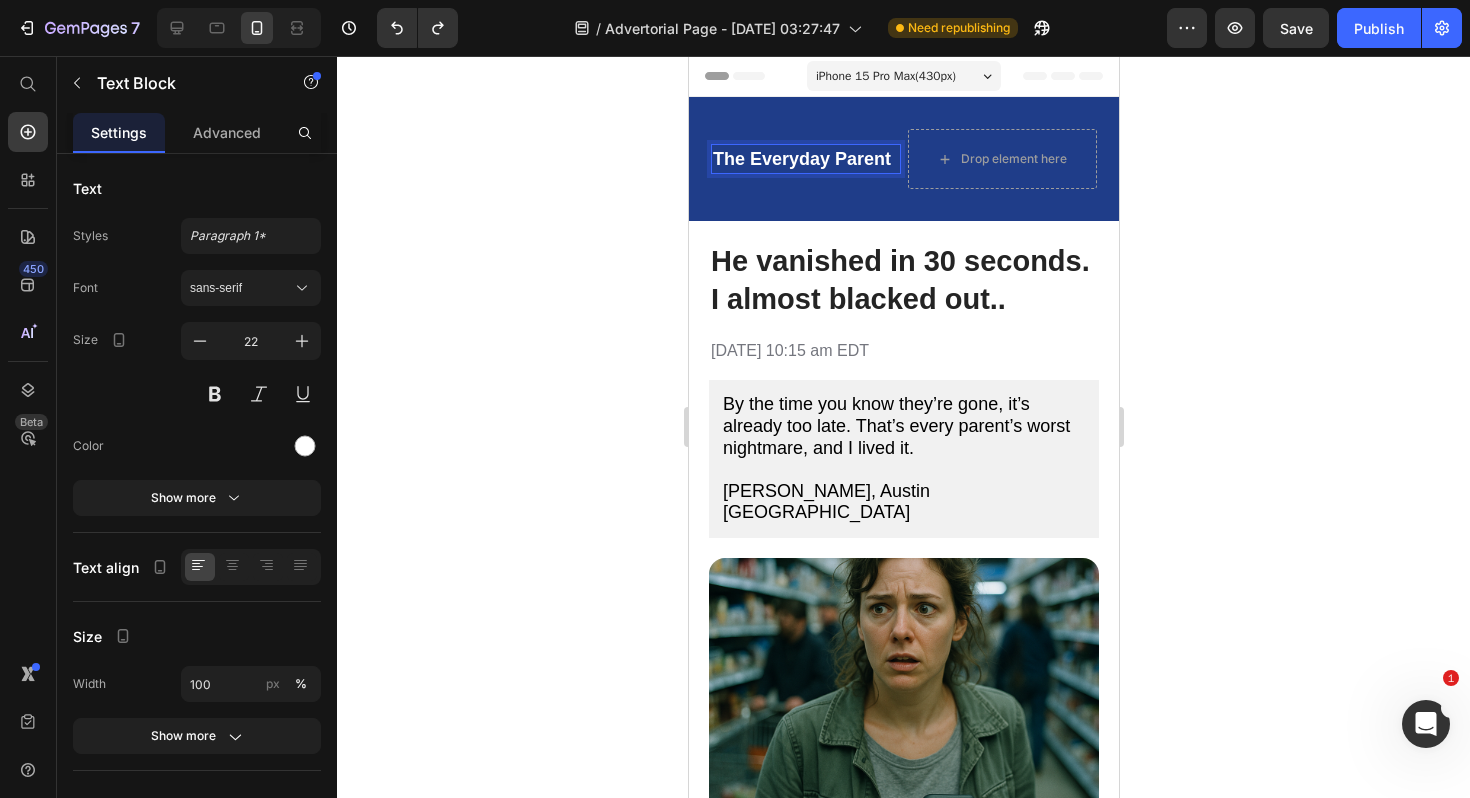 click on "The Everyday Parent" at bounding box center [801, 159] 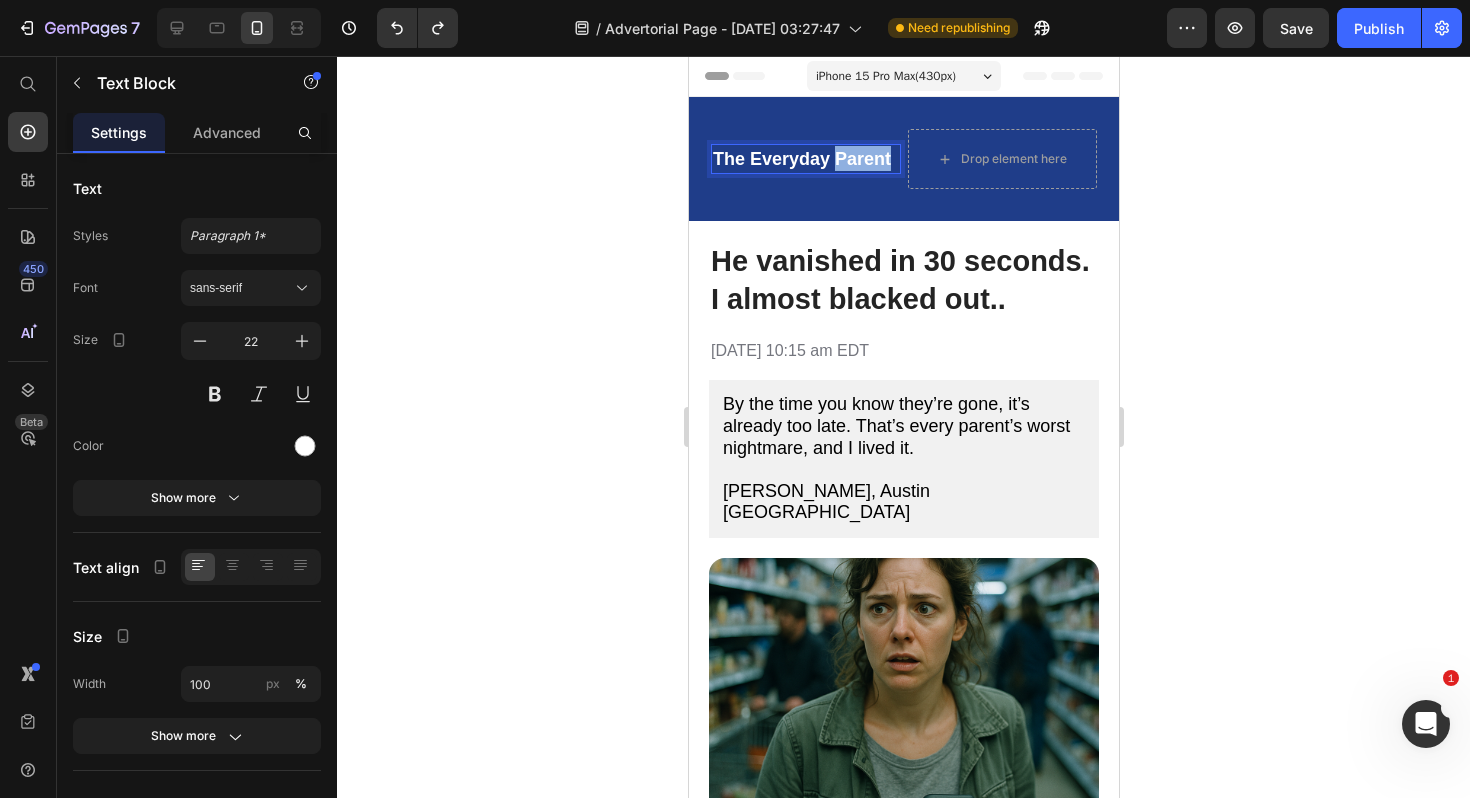 click on "The Everyday Parent" at bounding box center (801, 159) 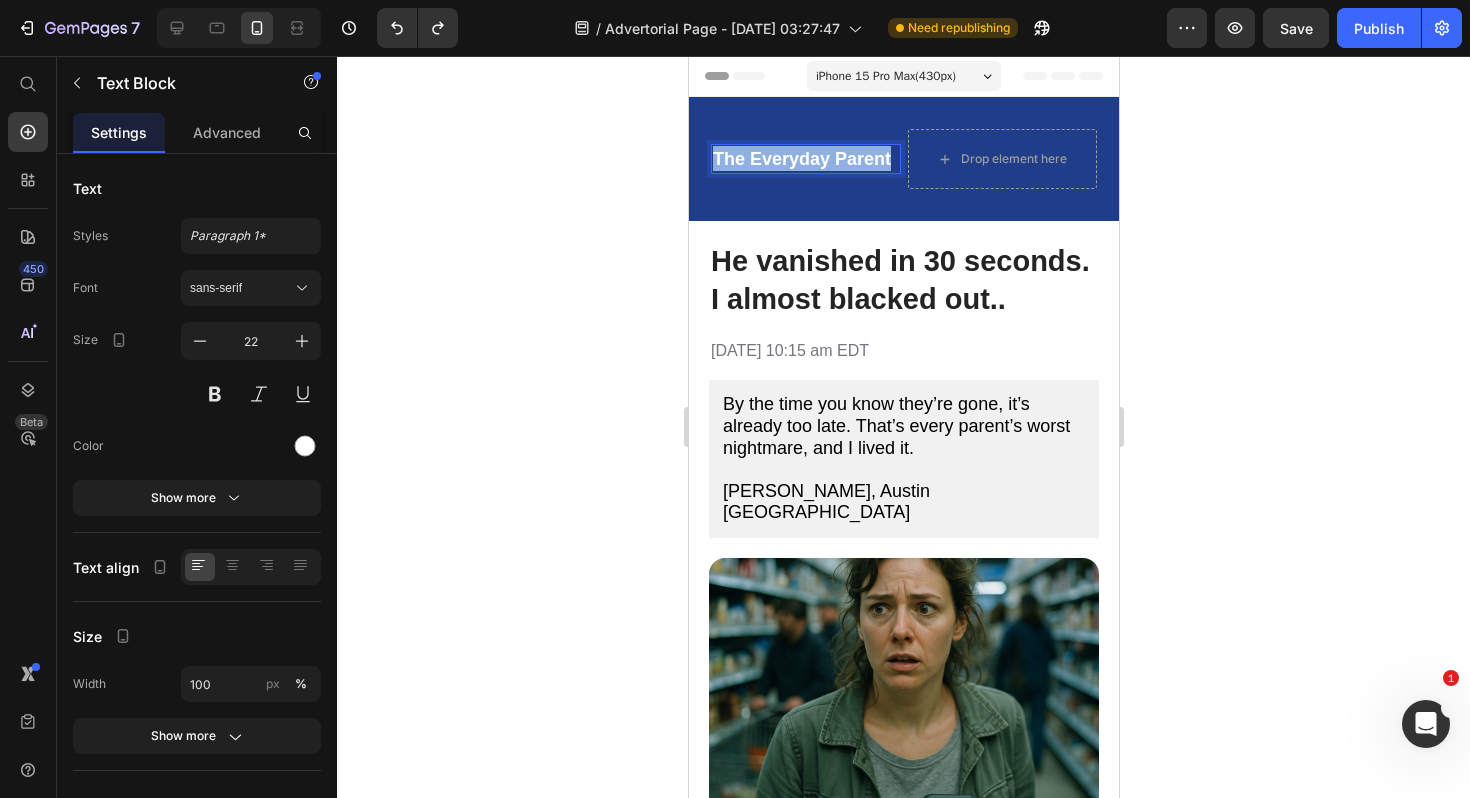 click on "The Everyday Parent" at bounding box center (801, 159) 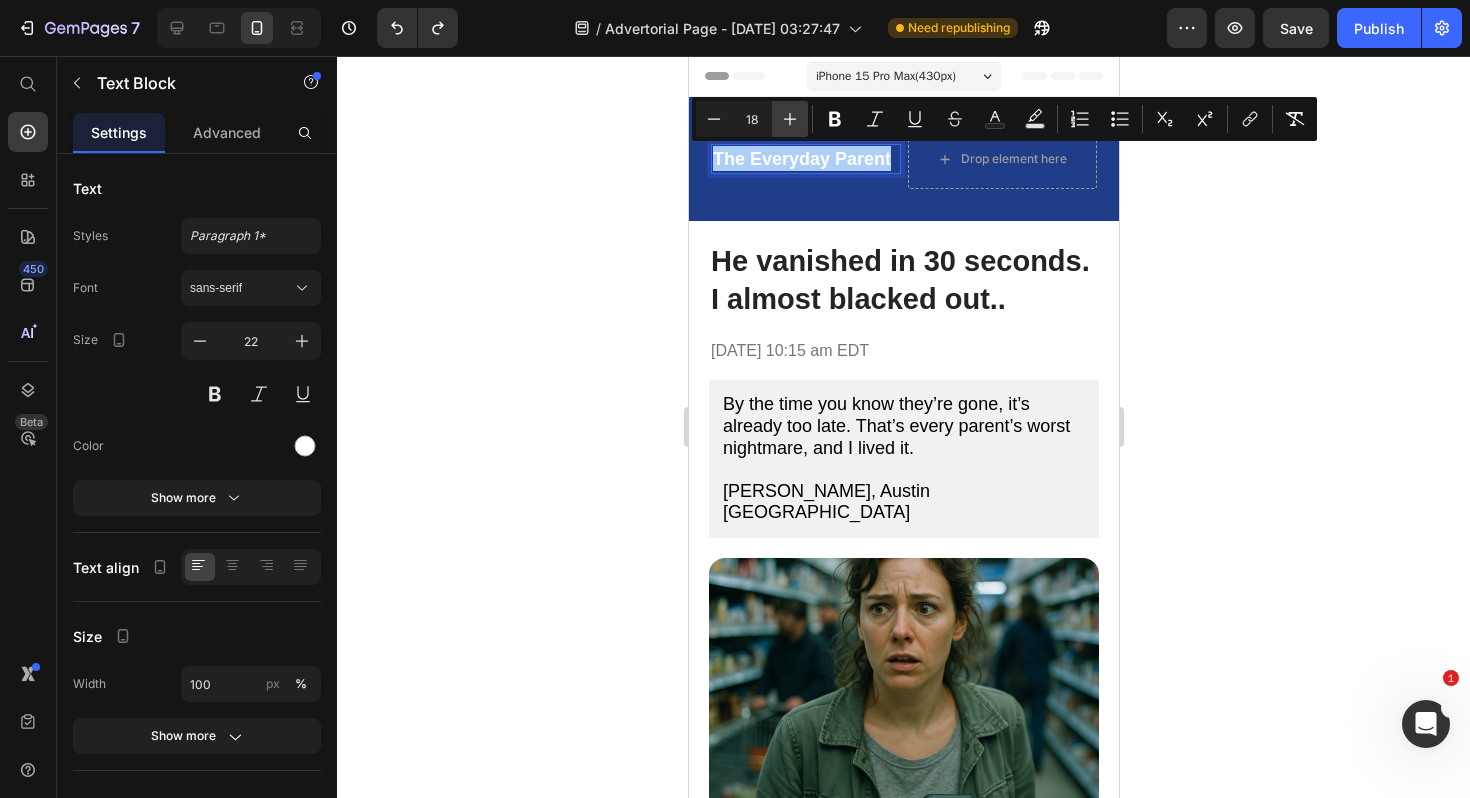 click 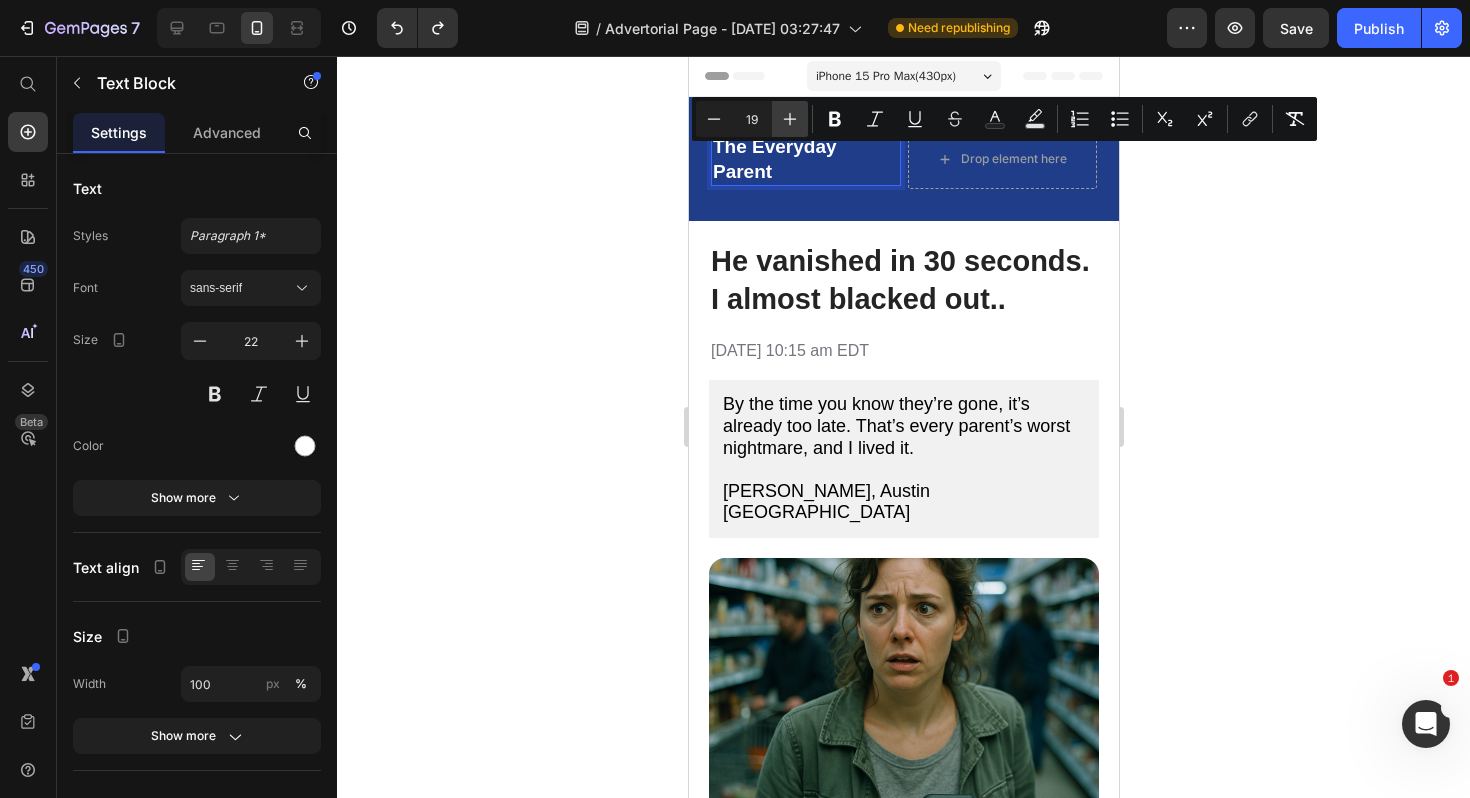 click 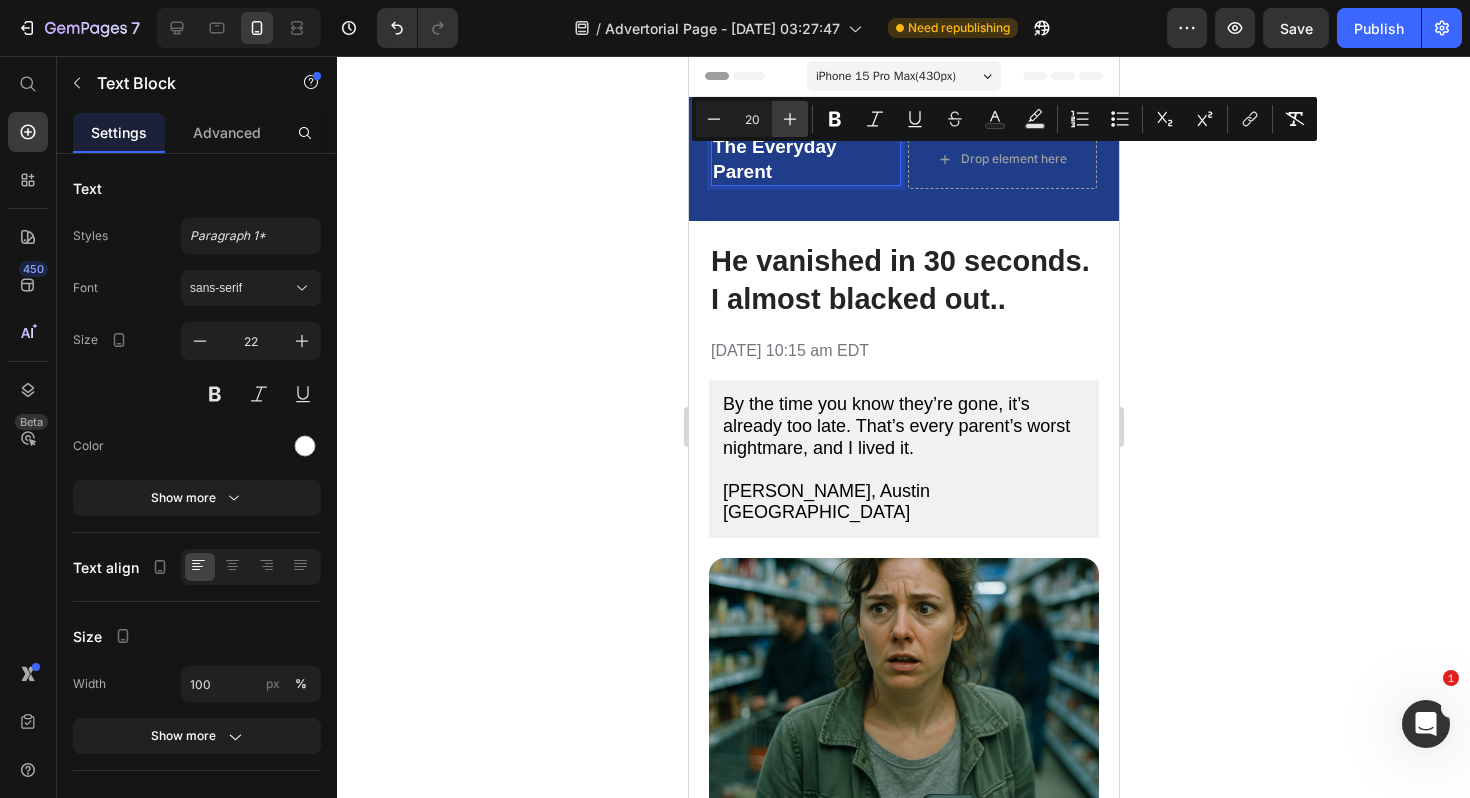 click 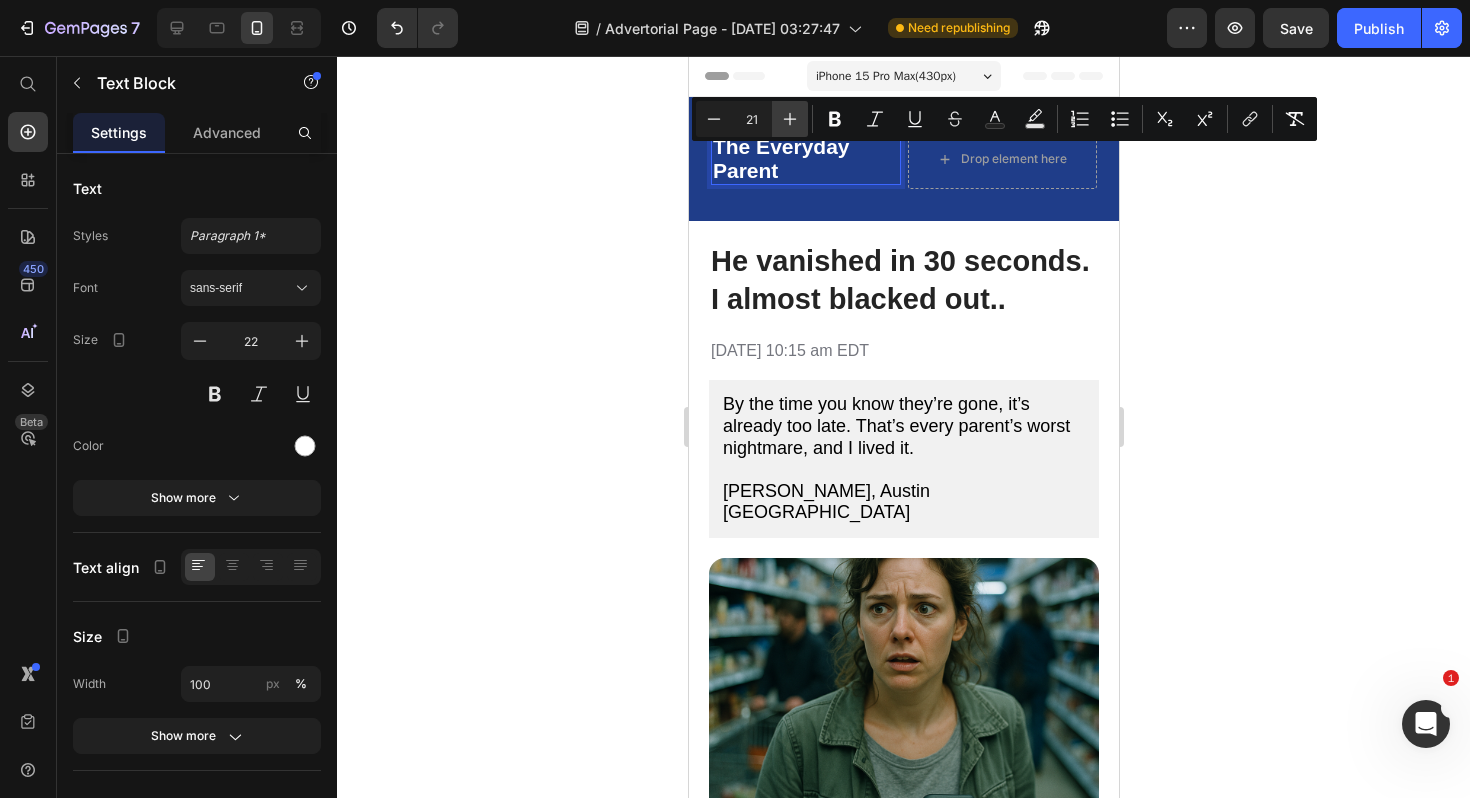 click 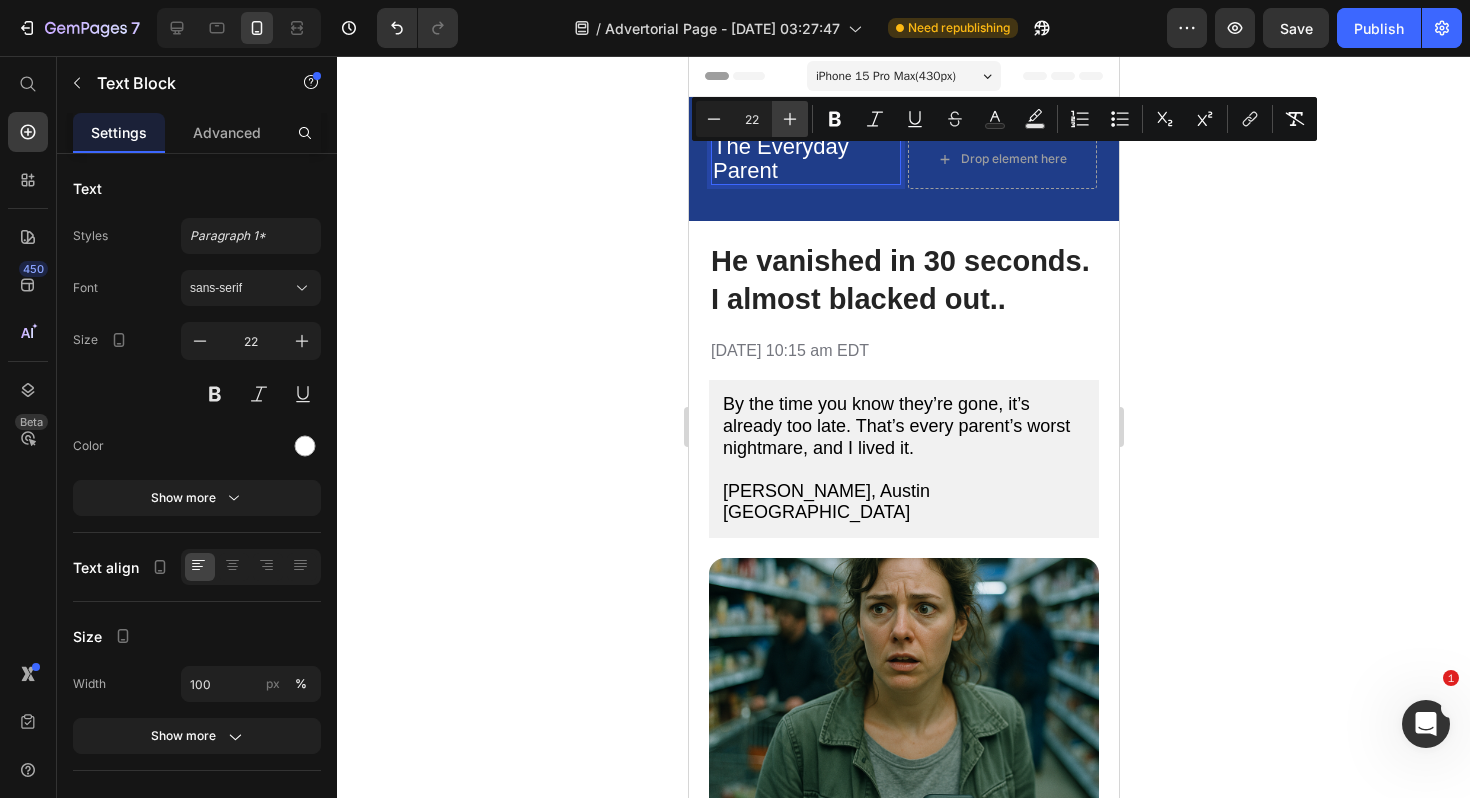 click 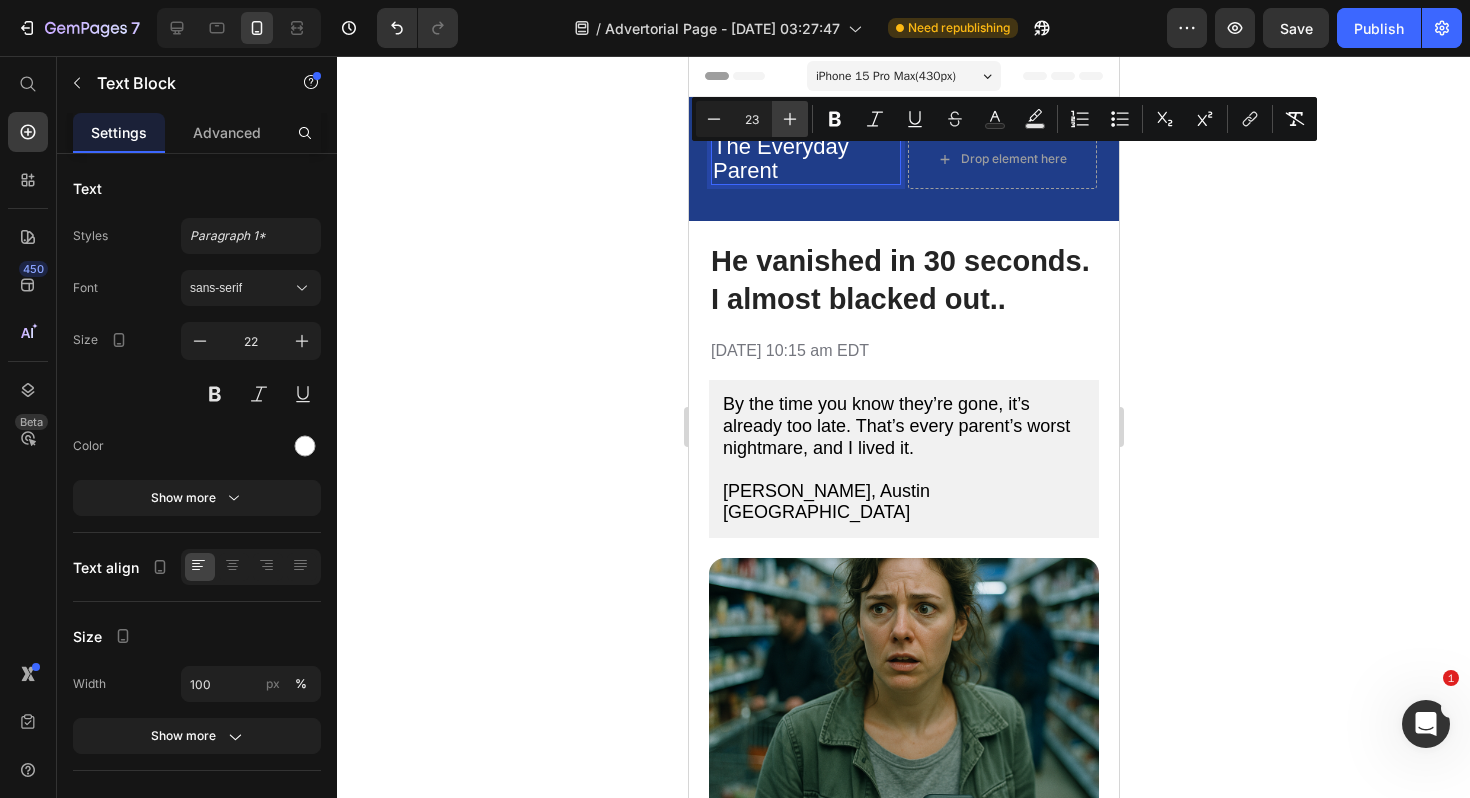 click 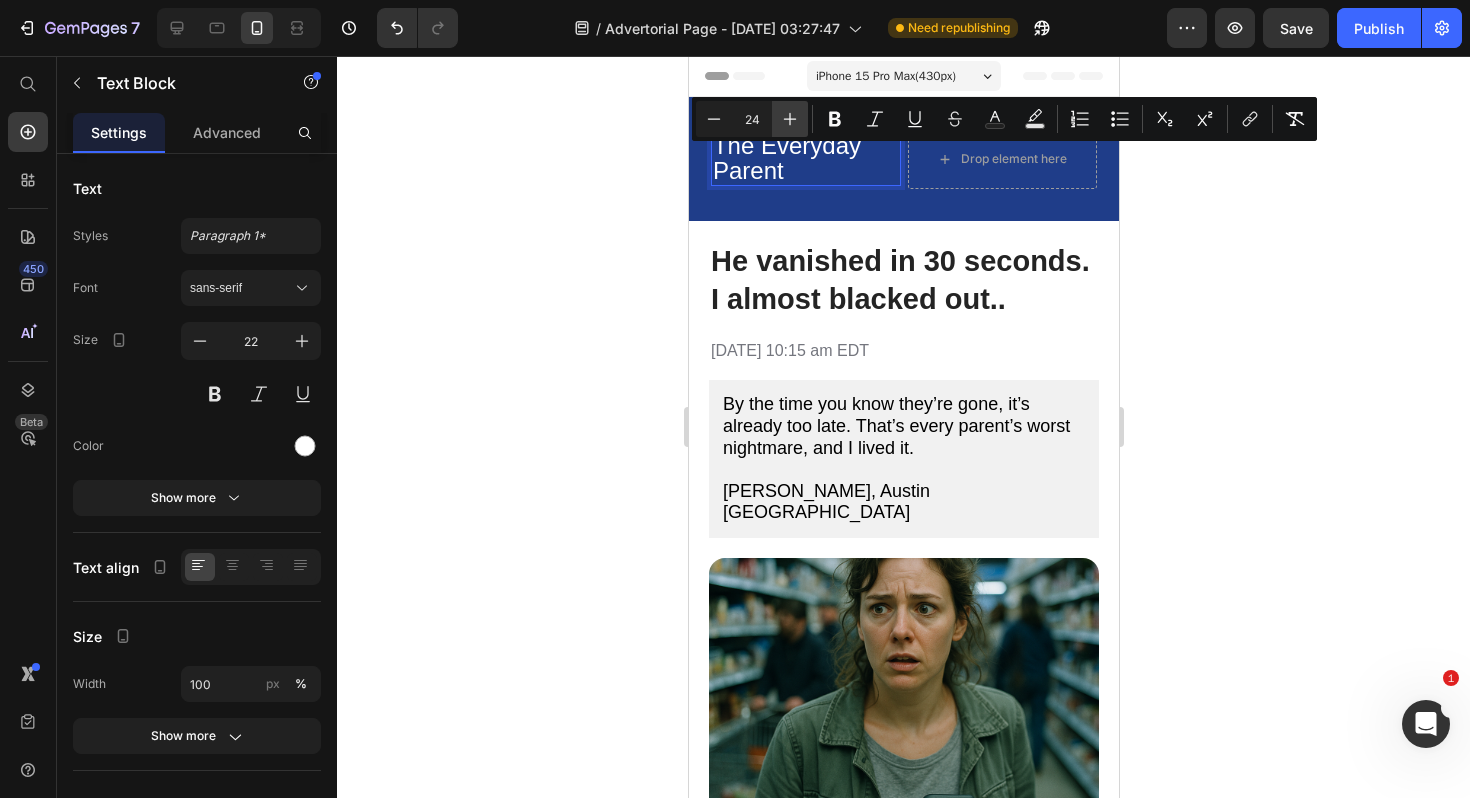 click 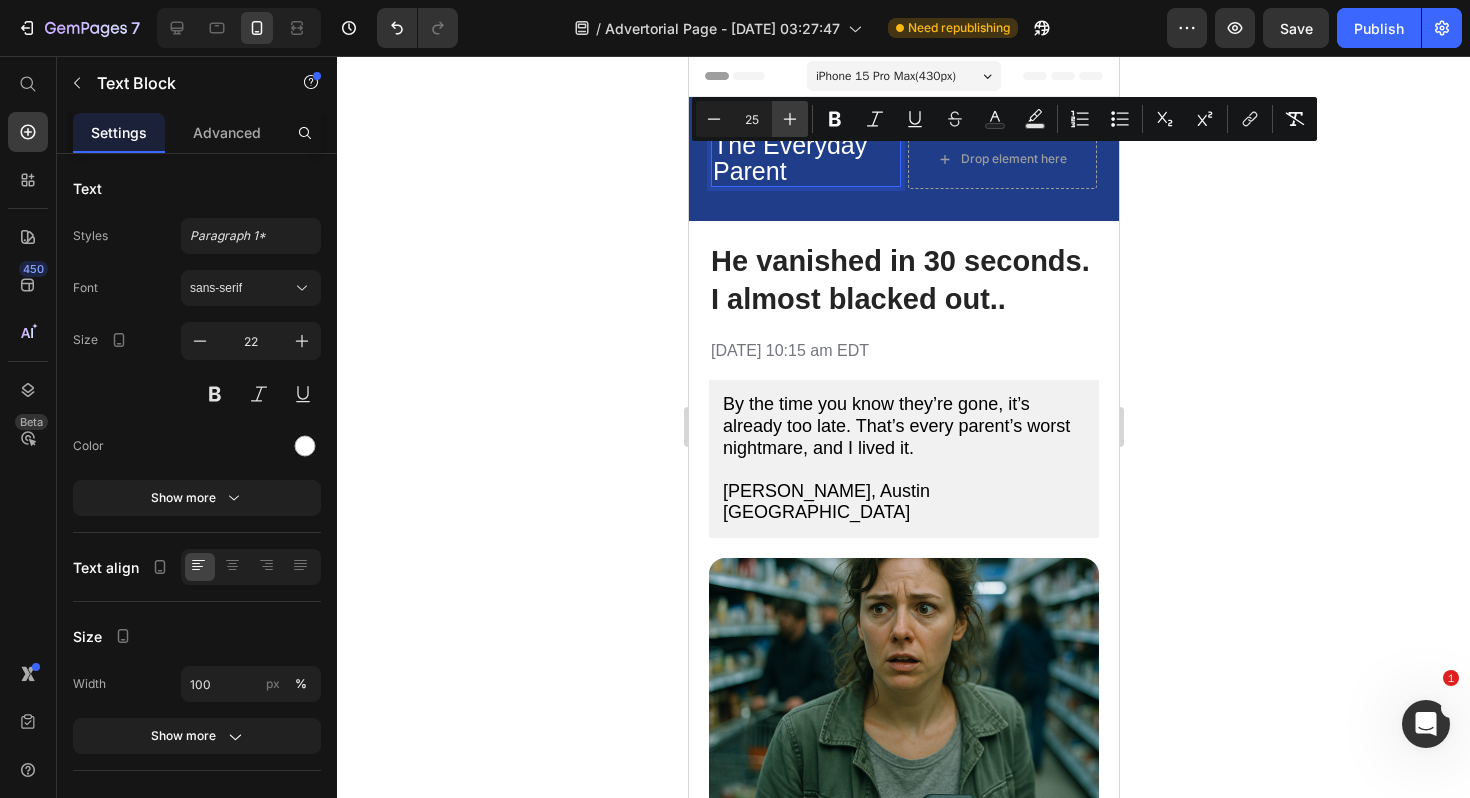 click 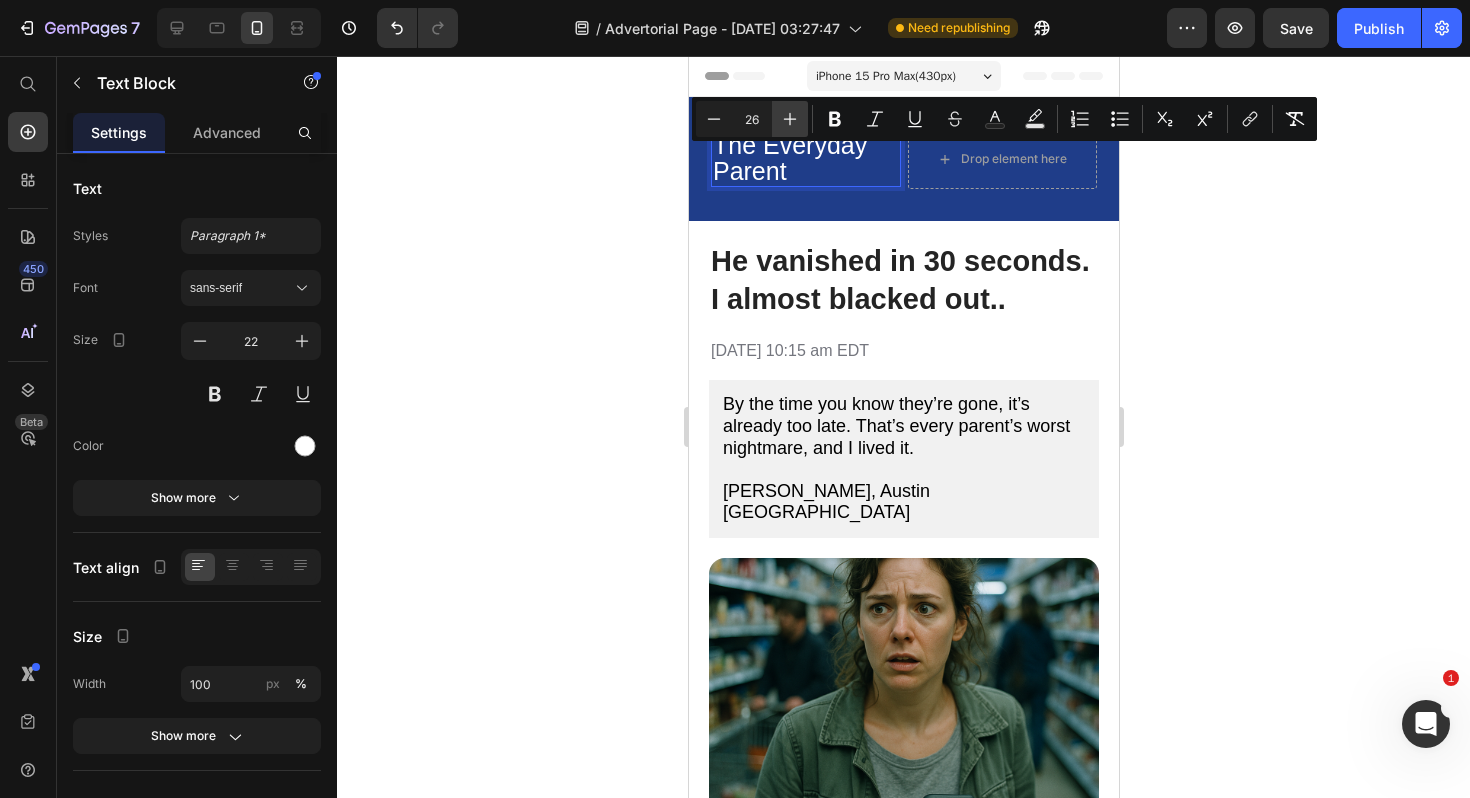 click 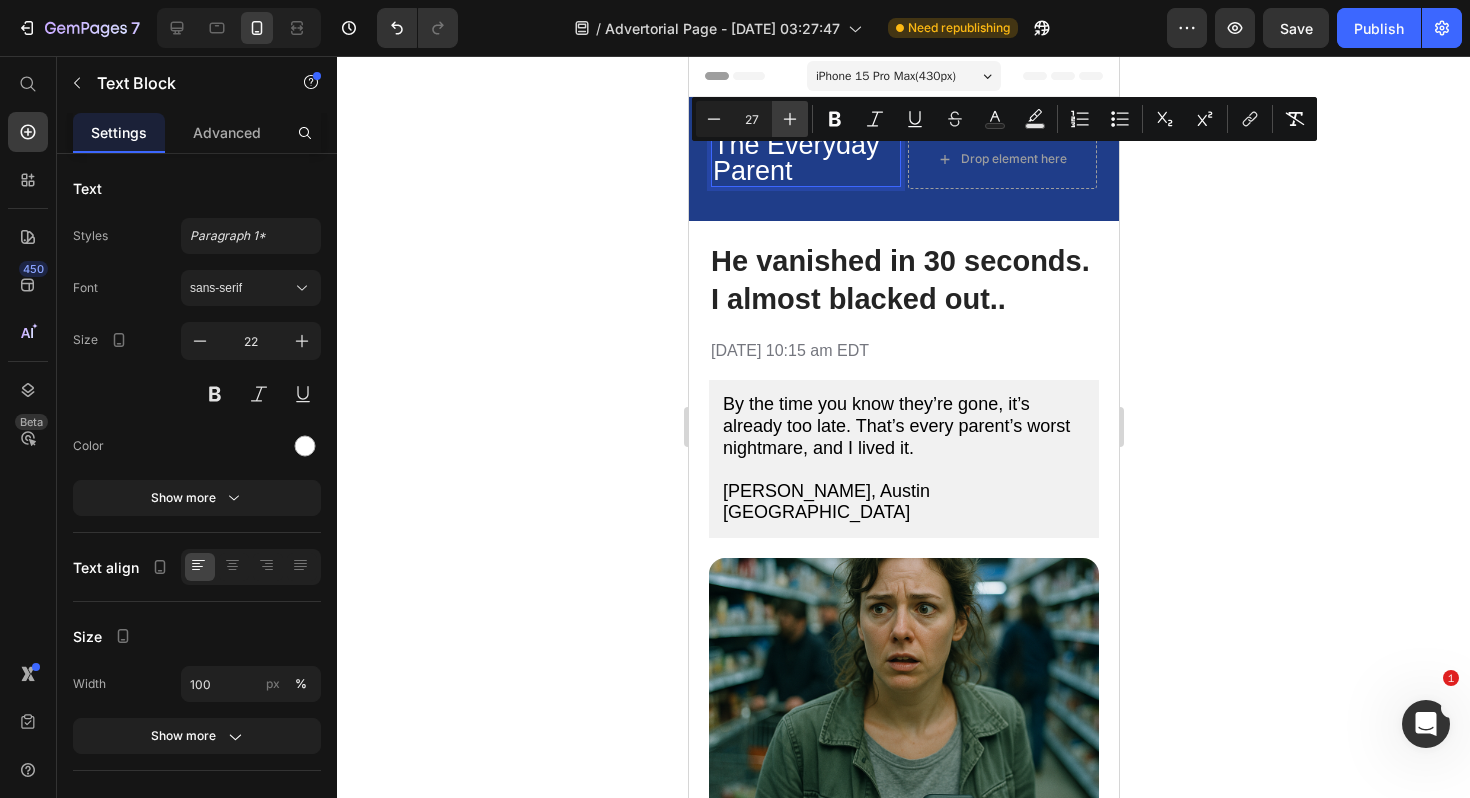click 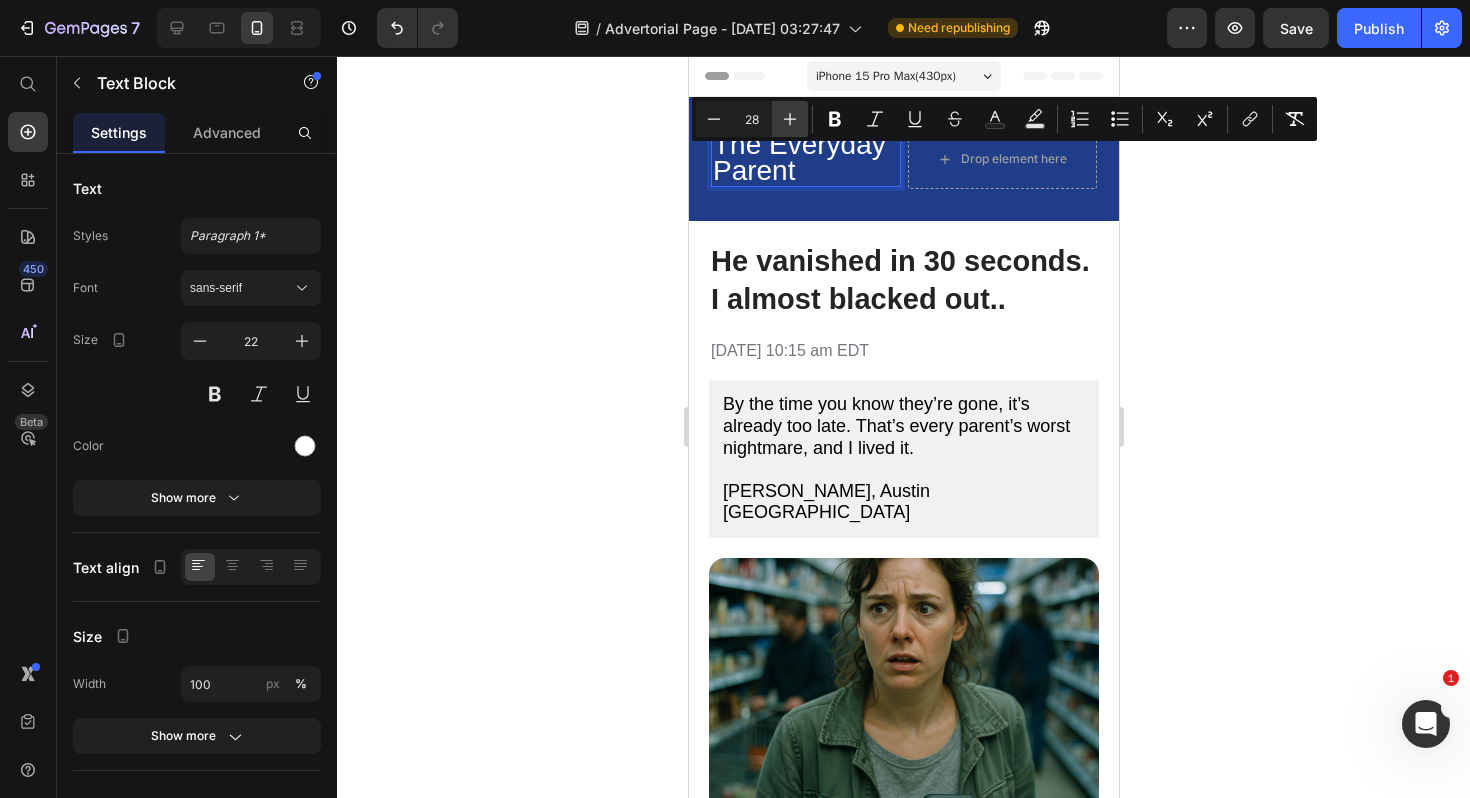 click 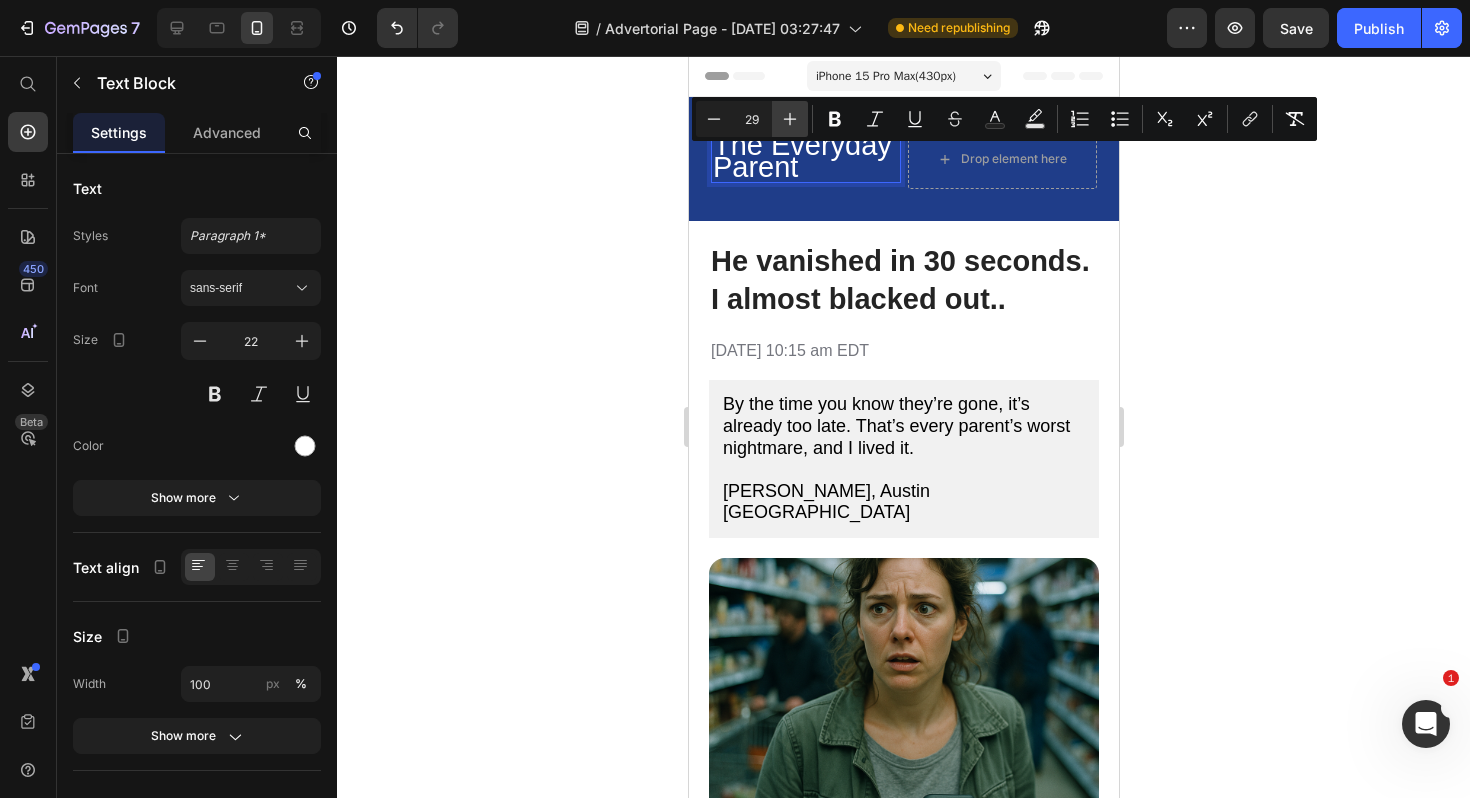 click 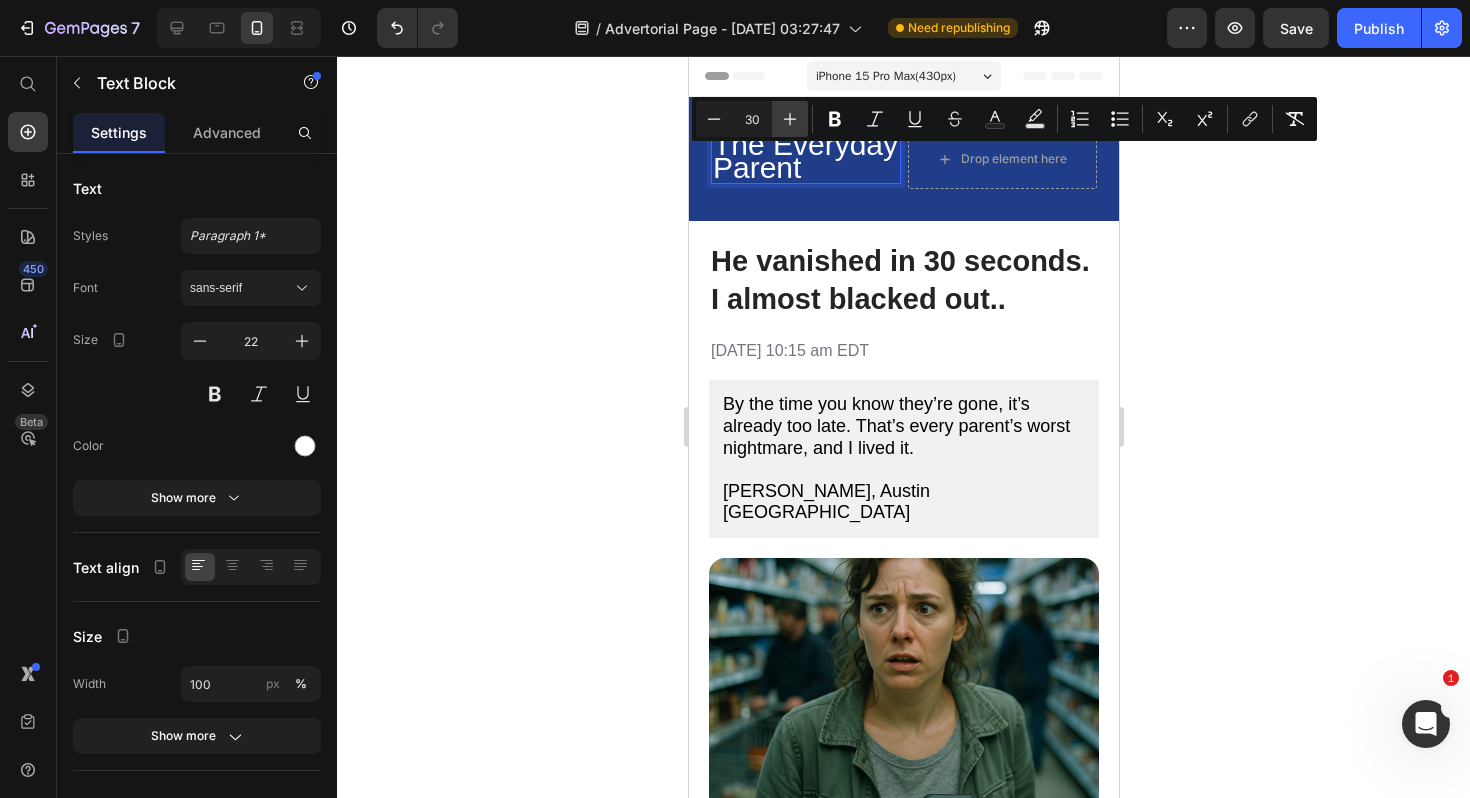 click 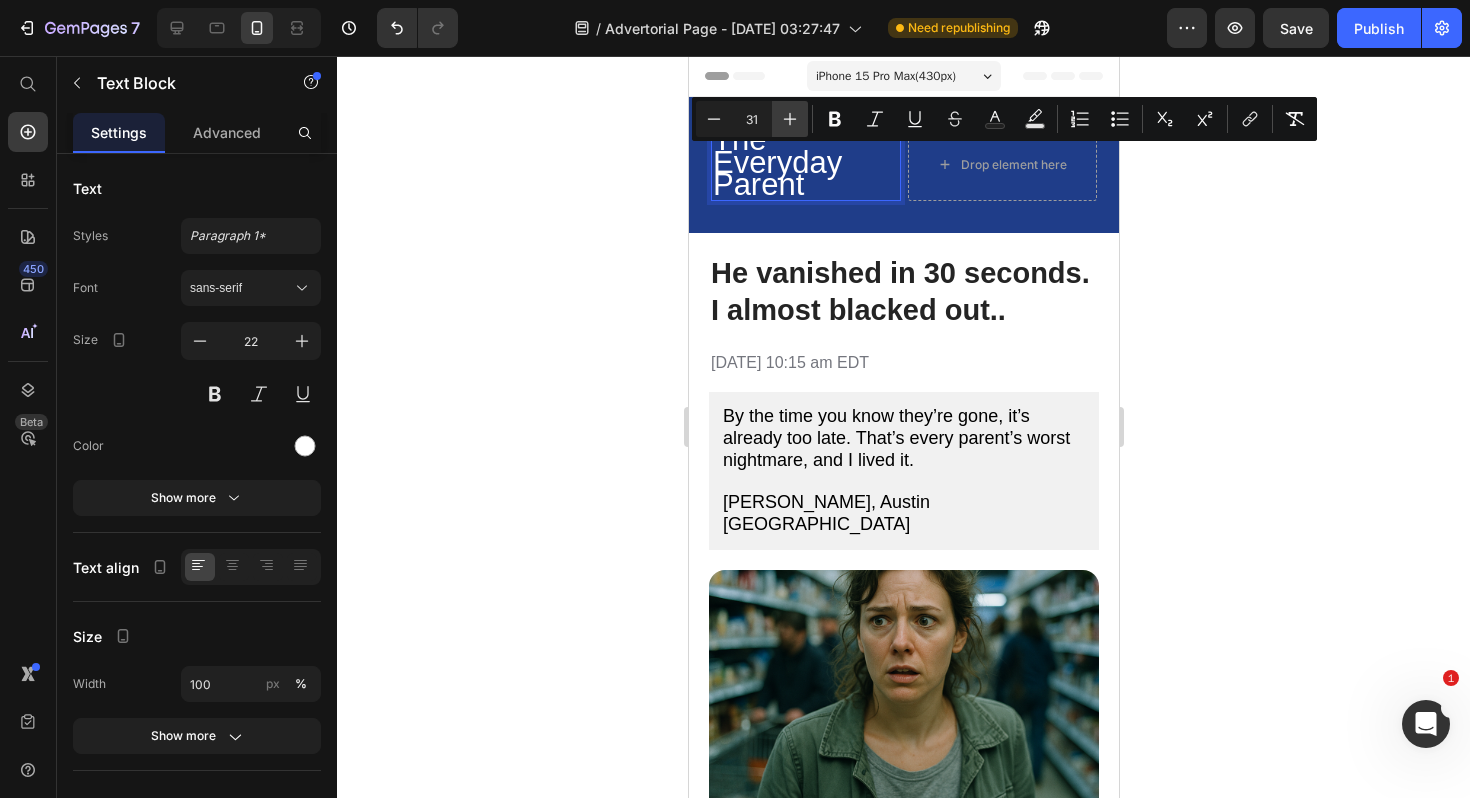 click 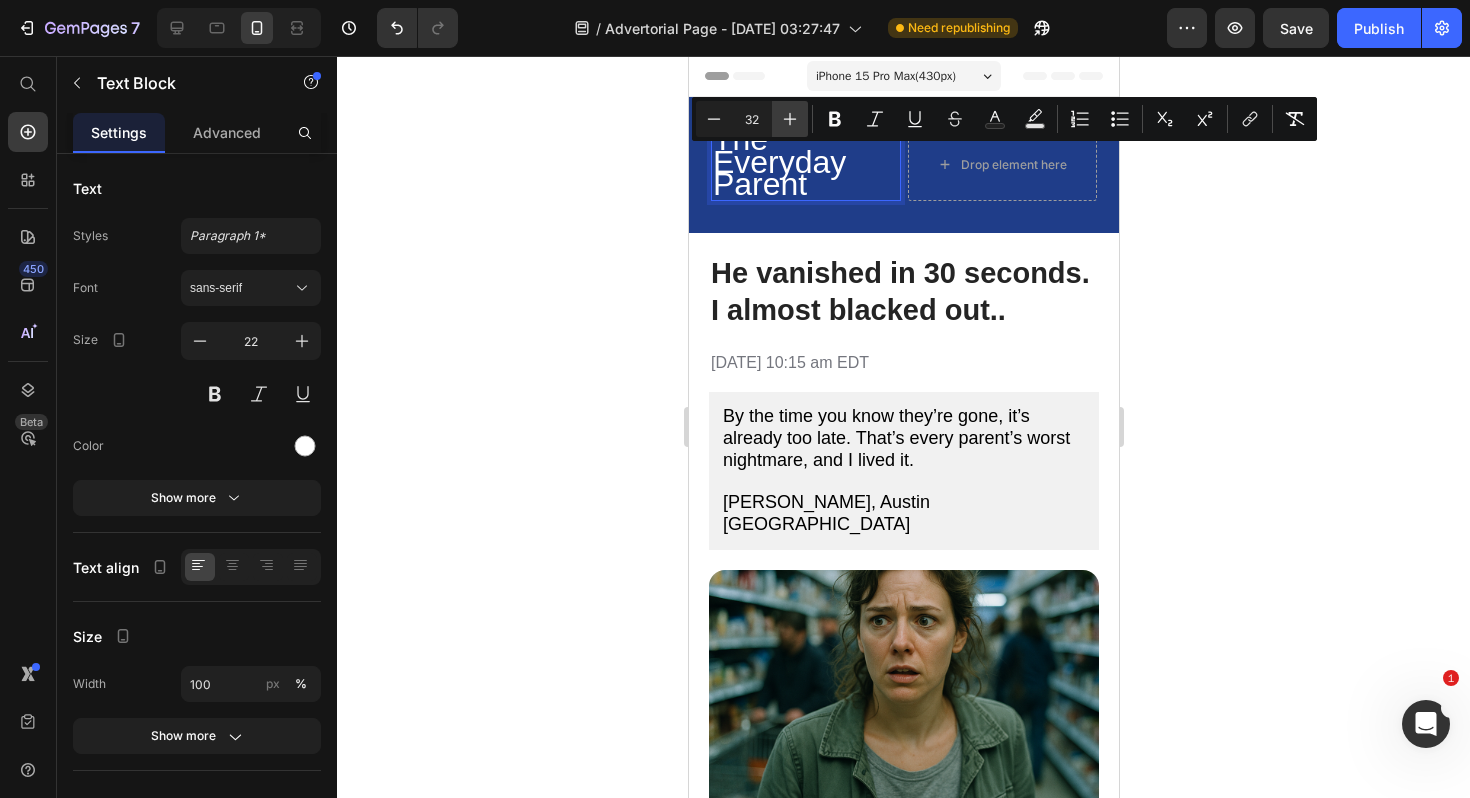 click 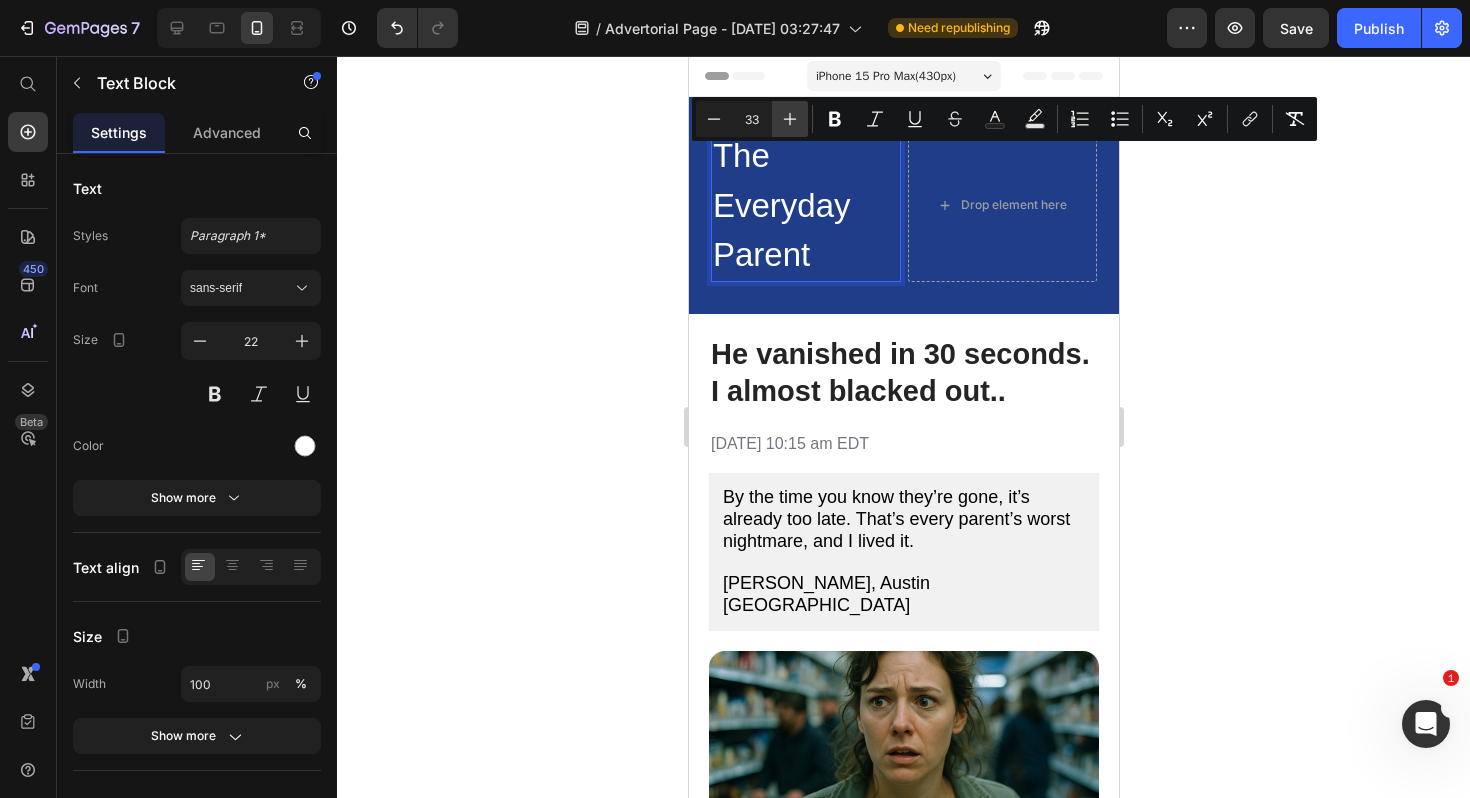 click 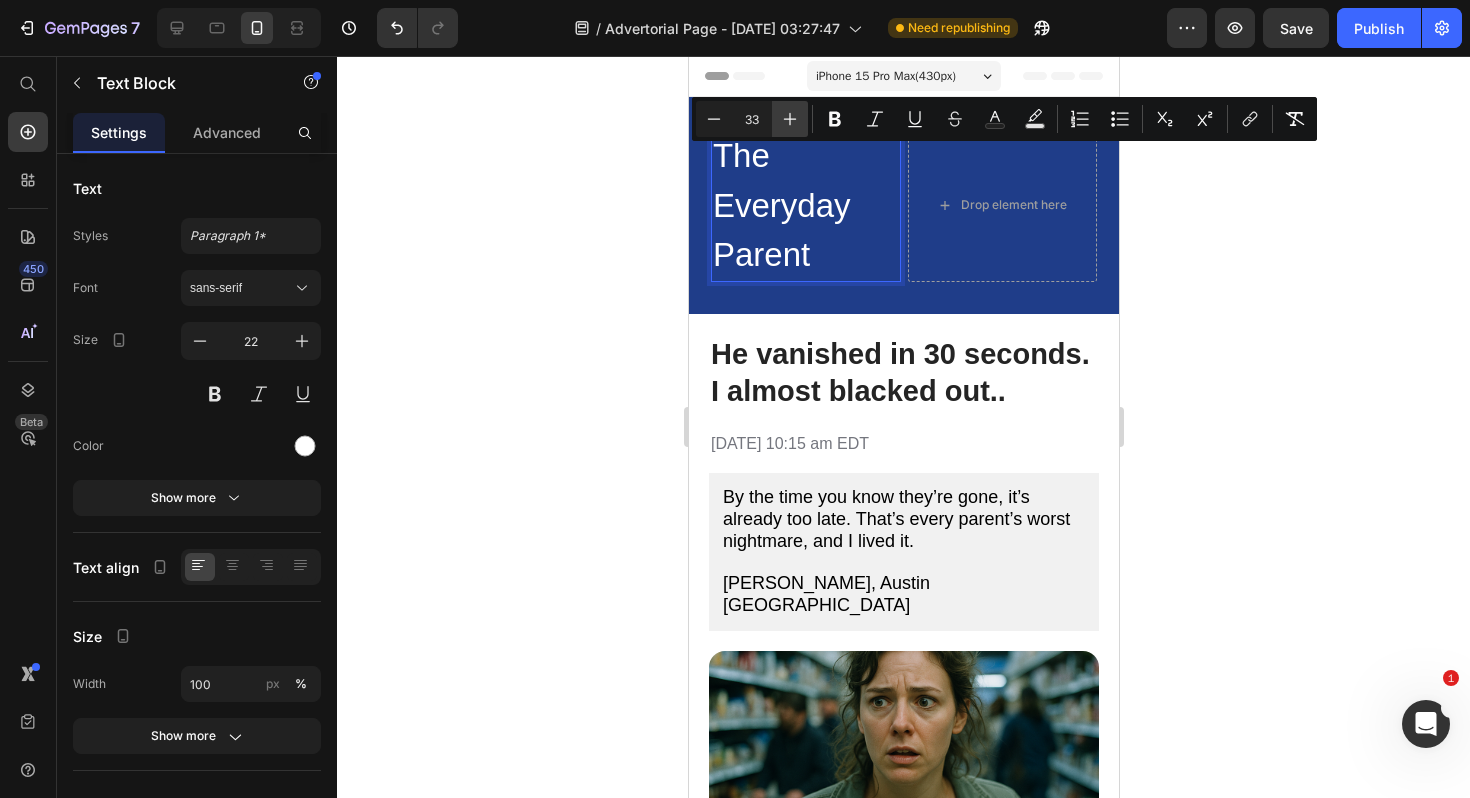 type on "34" 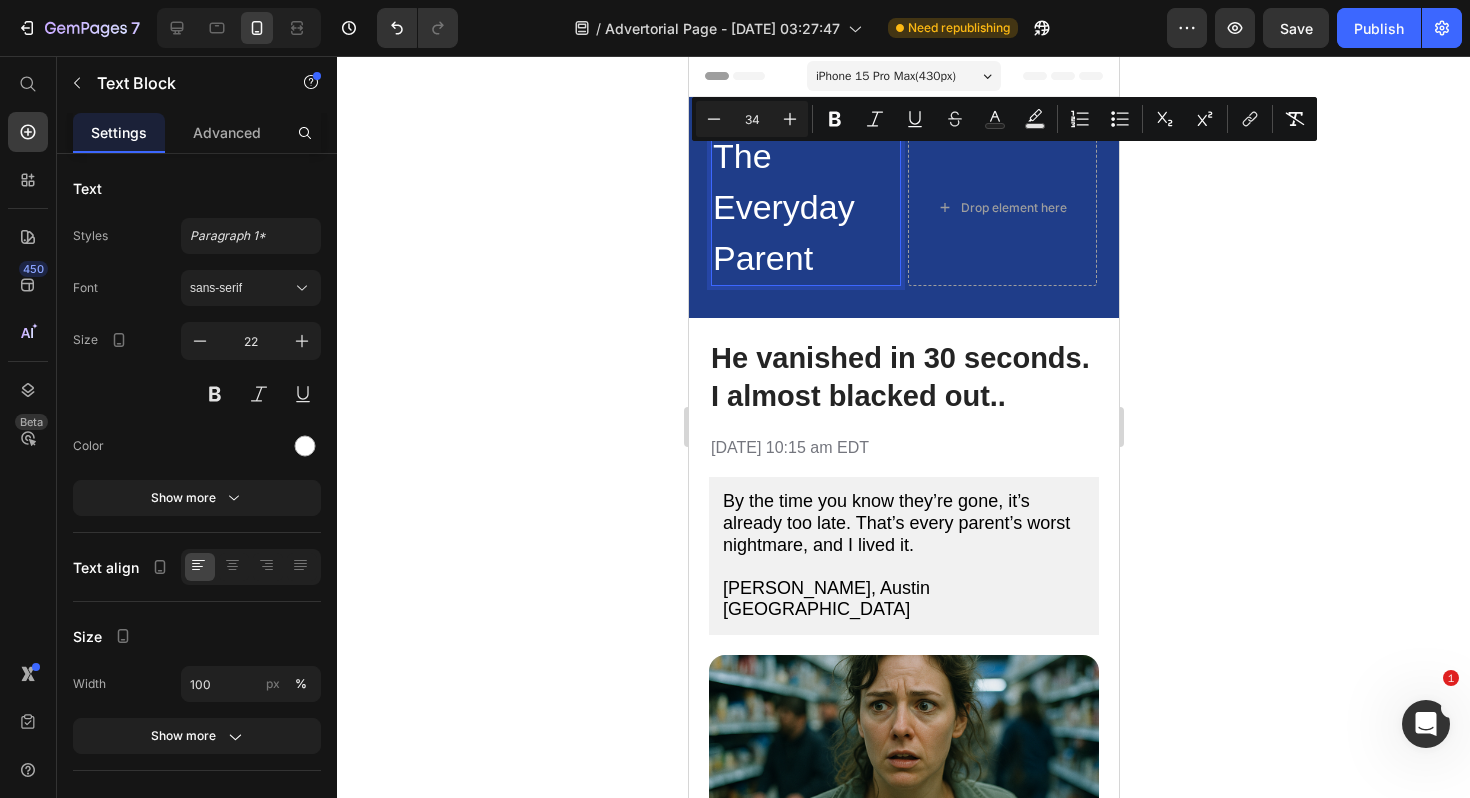 click 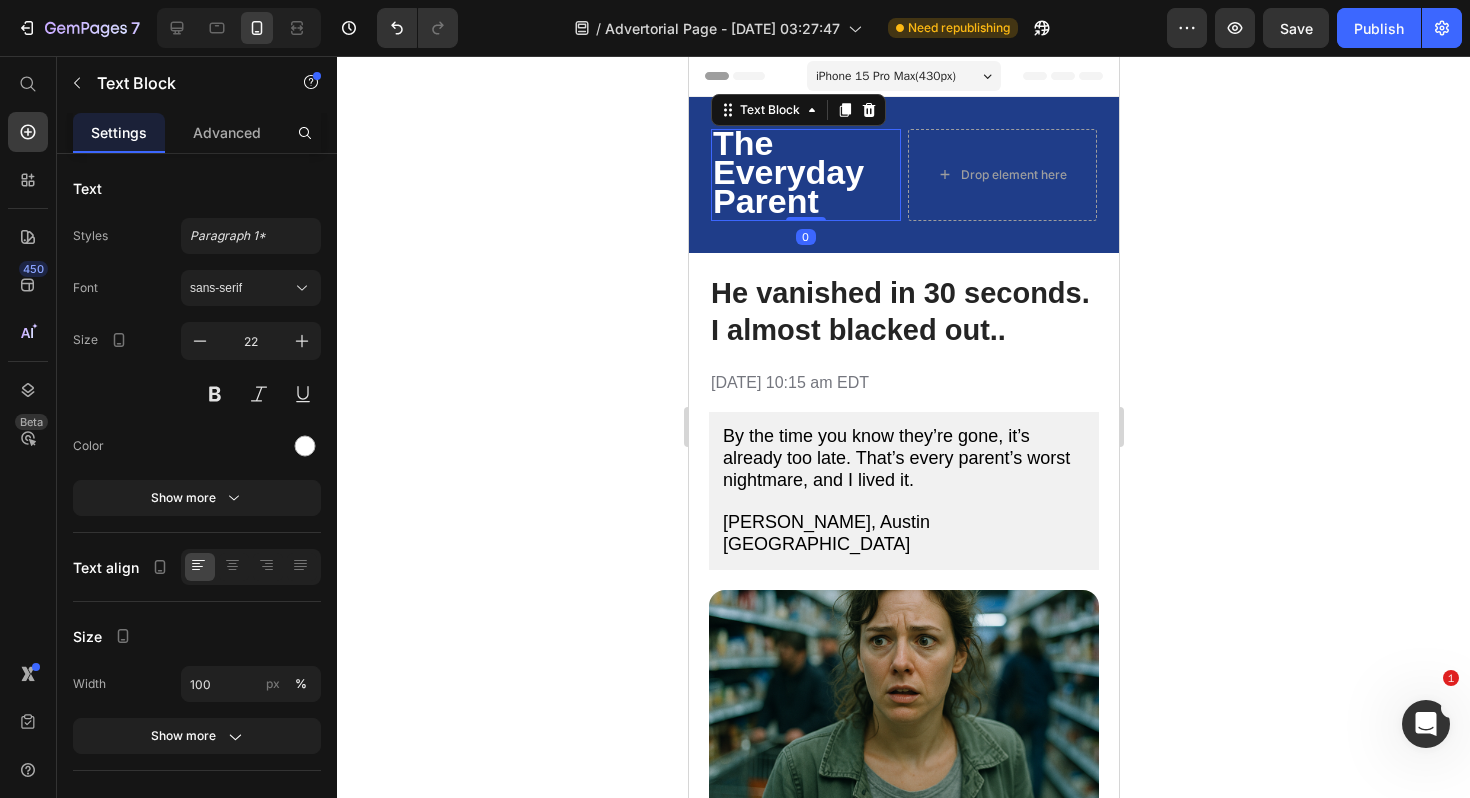 click on "The Everyday Parent" at bounding box center (787, 172) 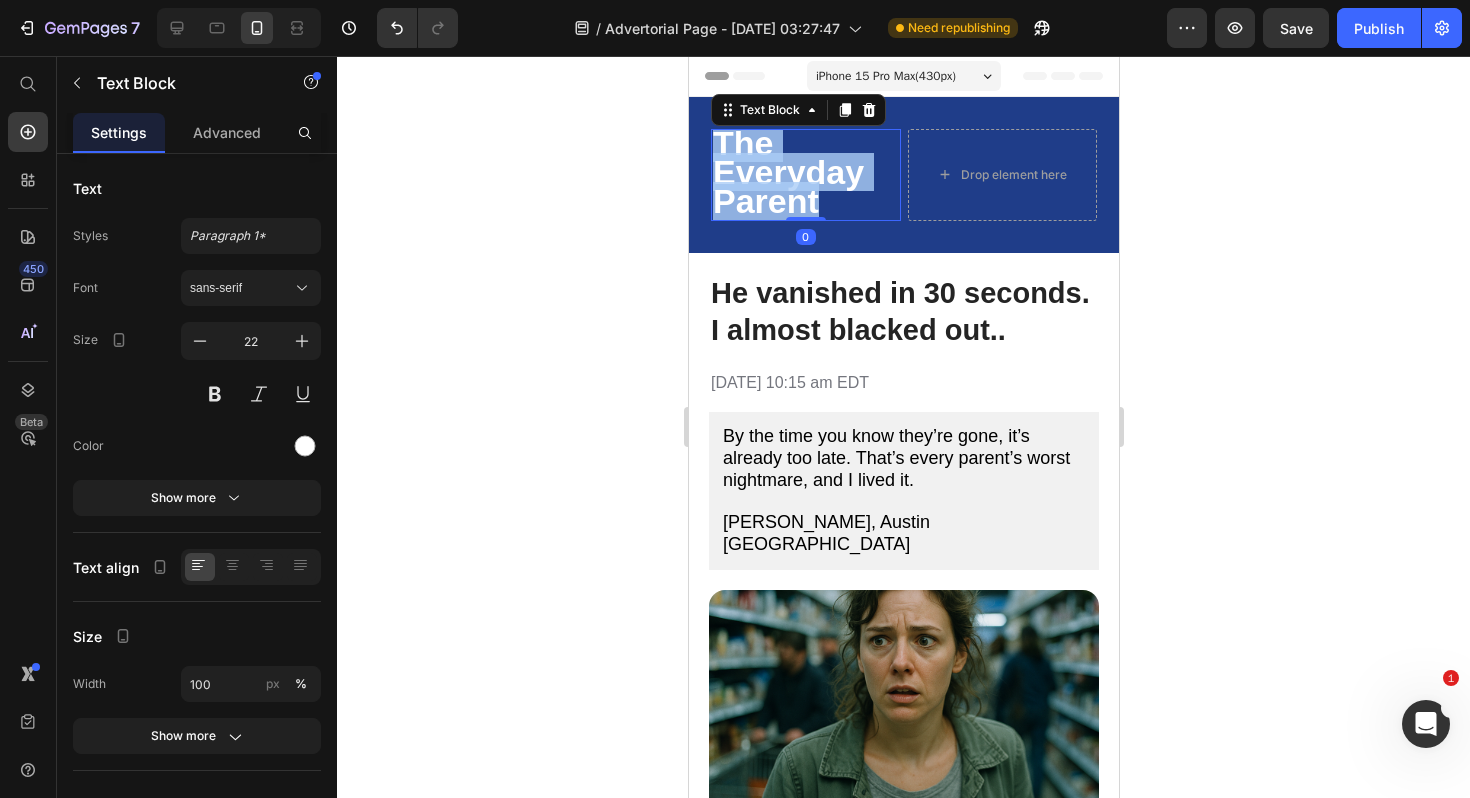 click on "The Everyday Parent" at bounding box center [787, 172] 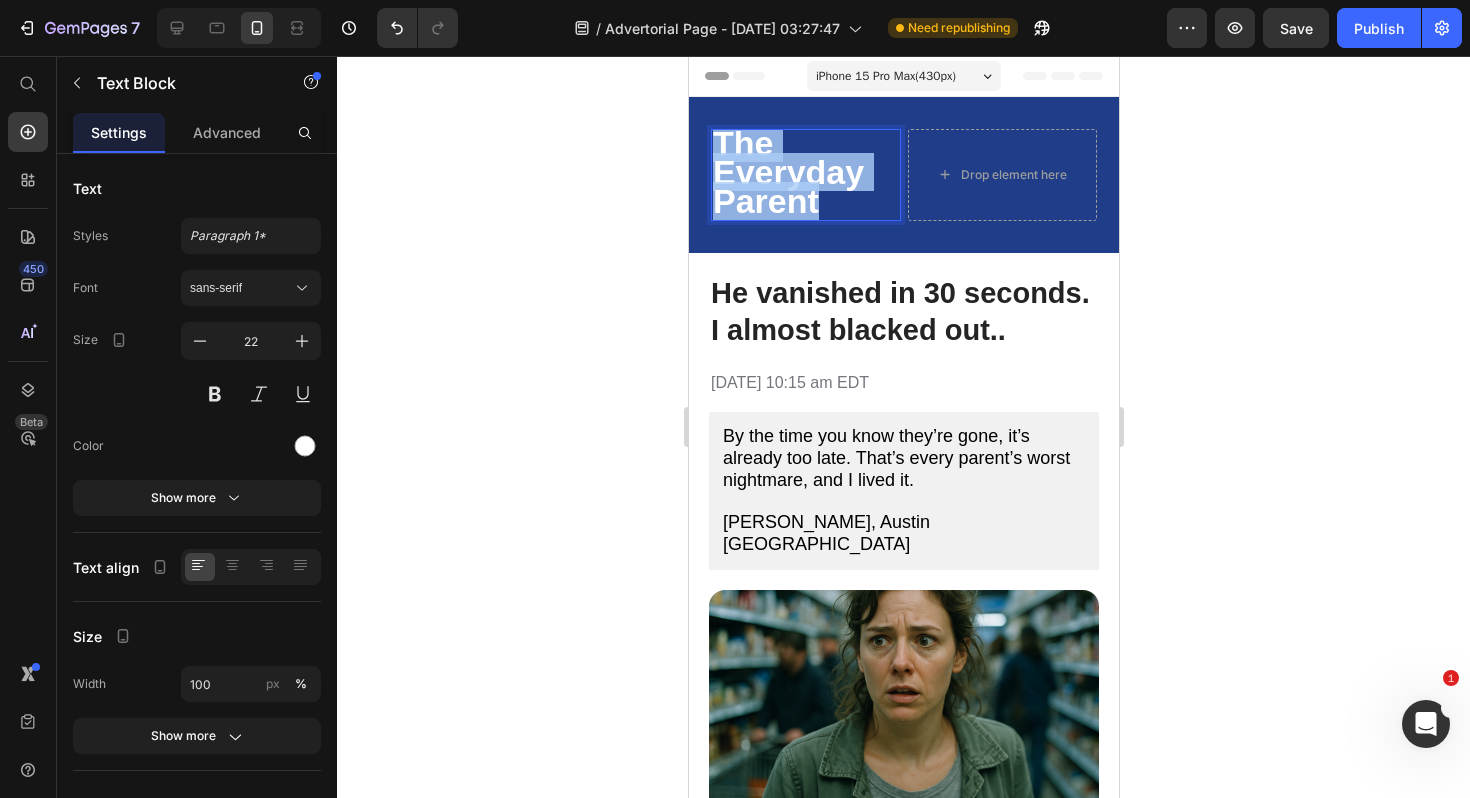 click on "The Everyday Parent" at bounding box center [787, 172] 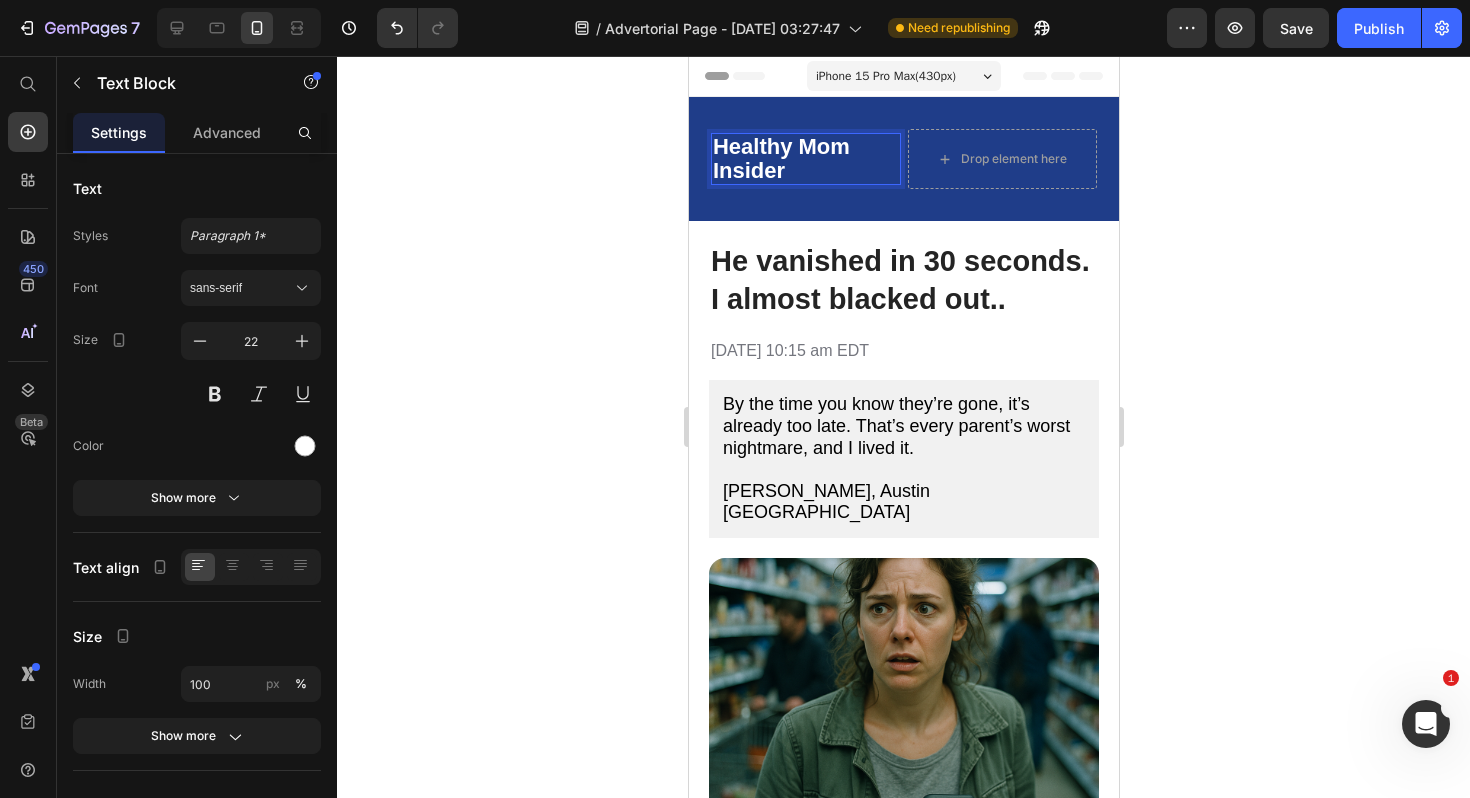 click on "Healthy Mom Insider" at bounding box center [805, 159] 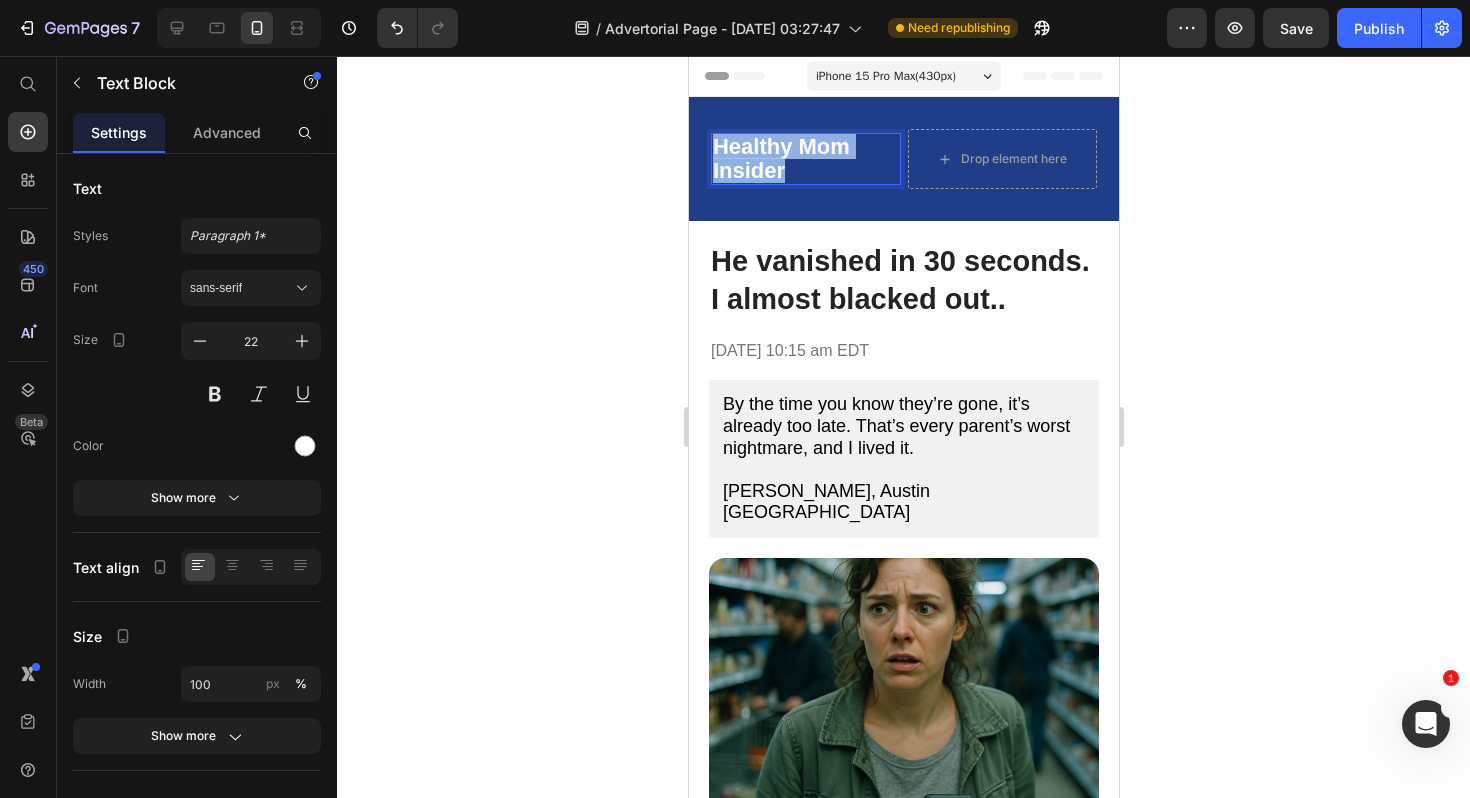 click on "Healthy Mom Insider" at bounding box center [805, 159] 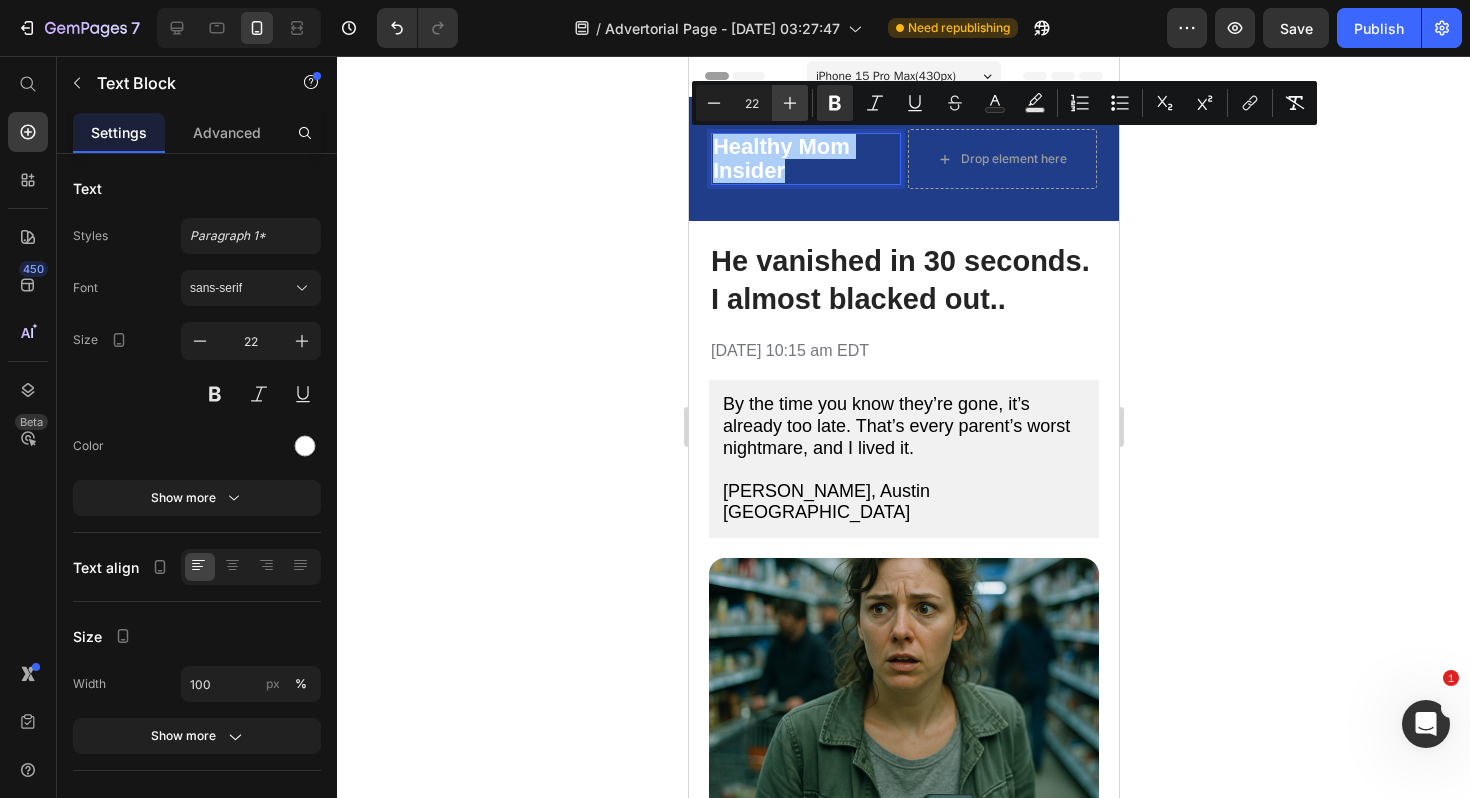 click 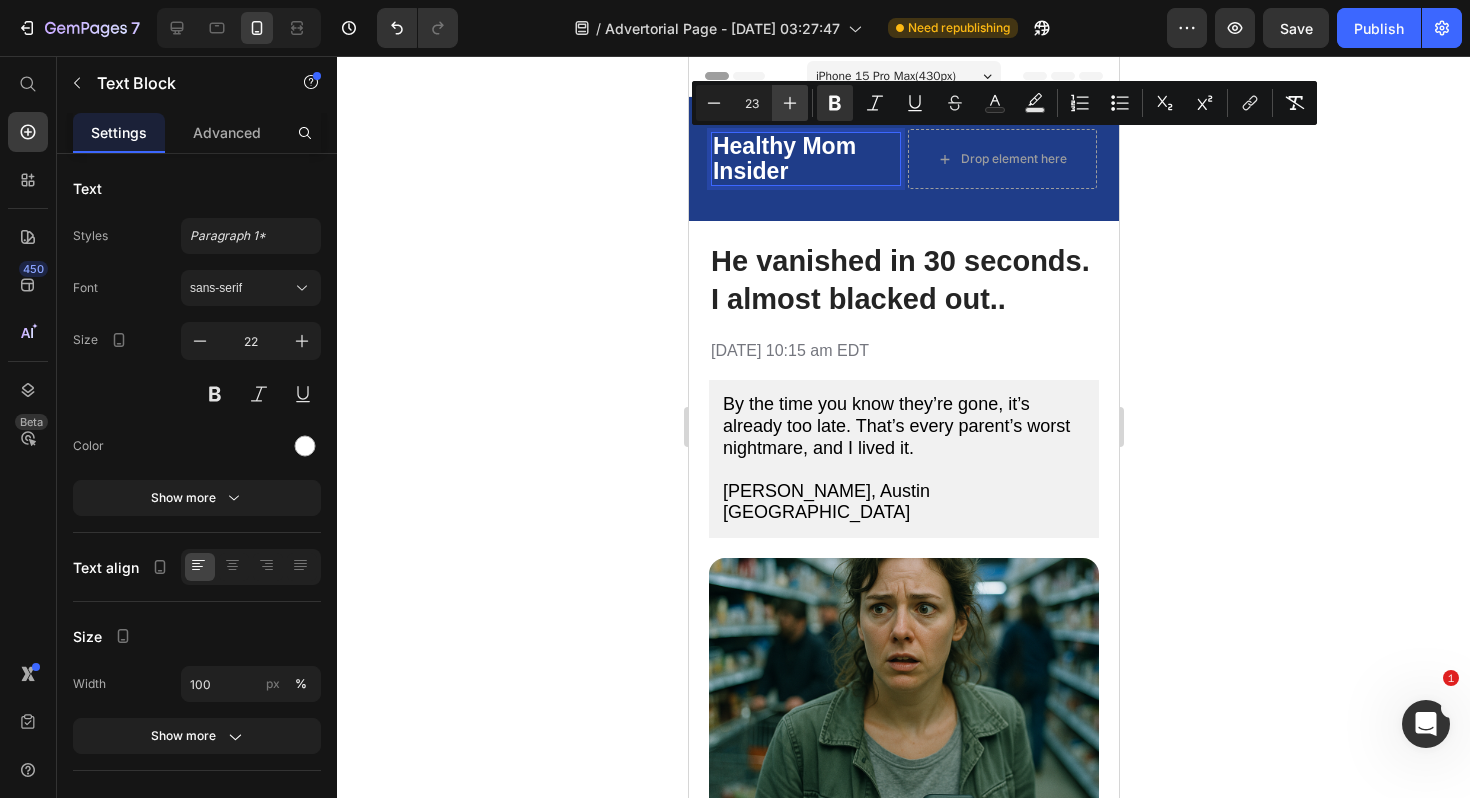 click 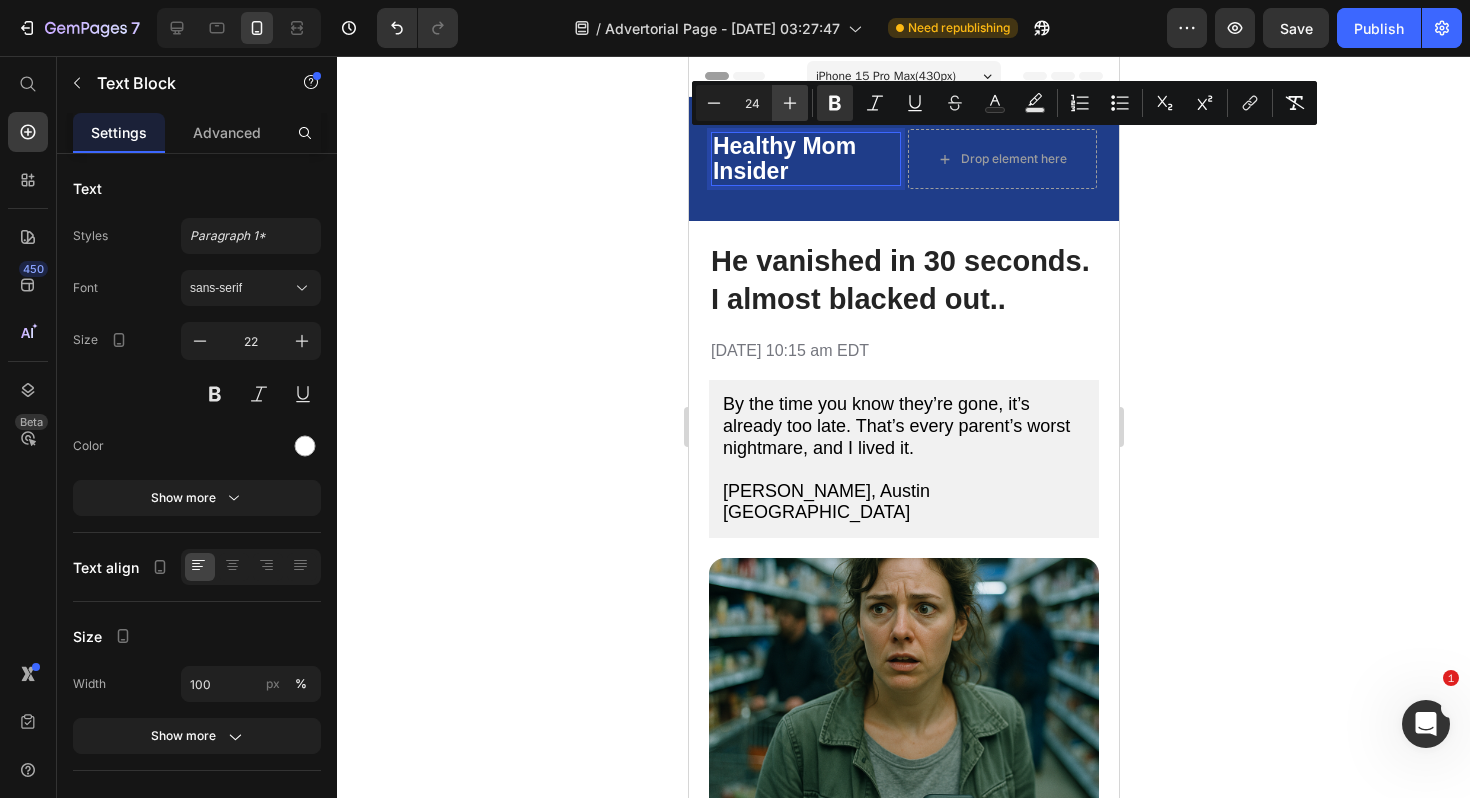 click 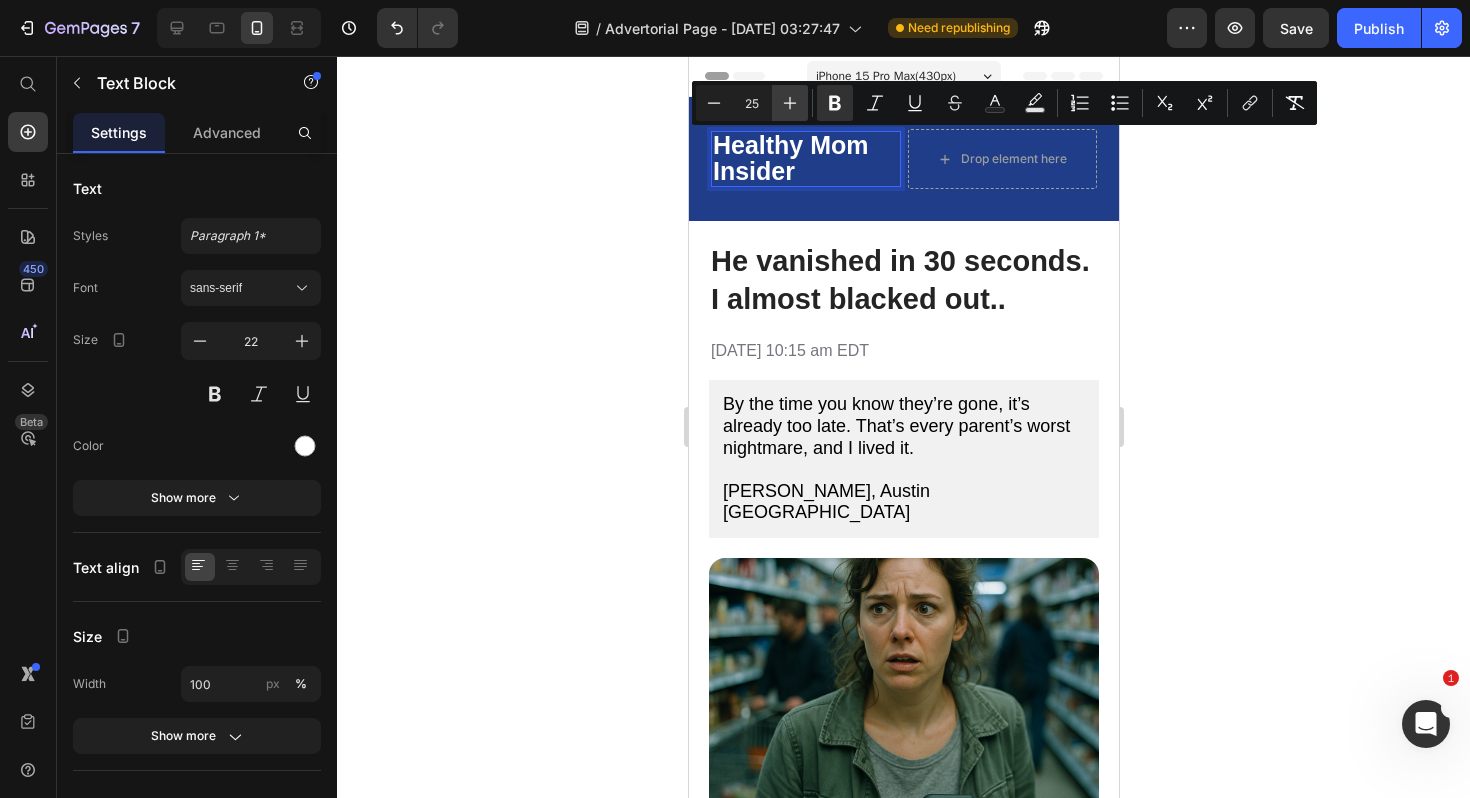 click 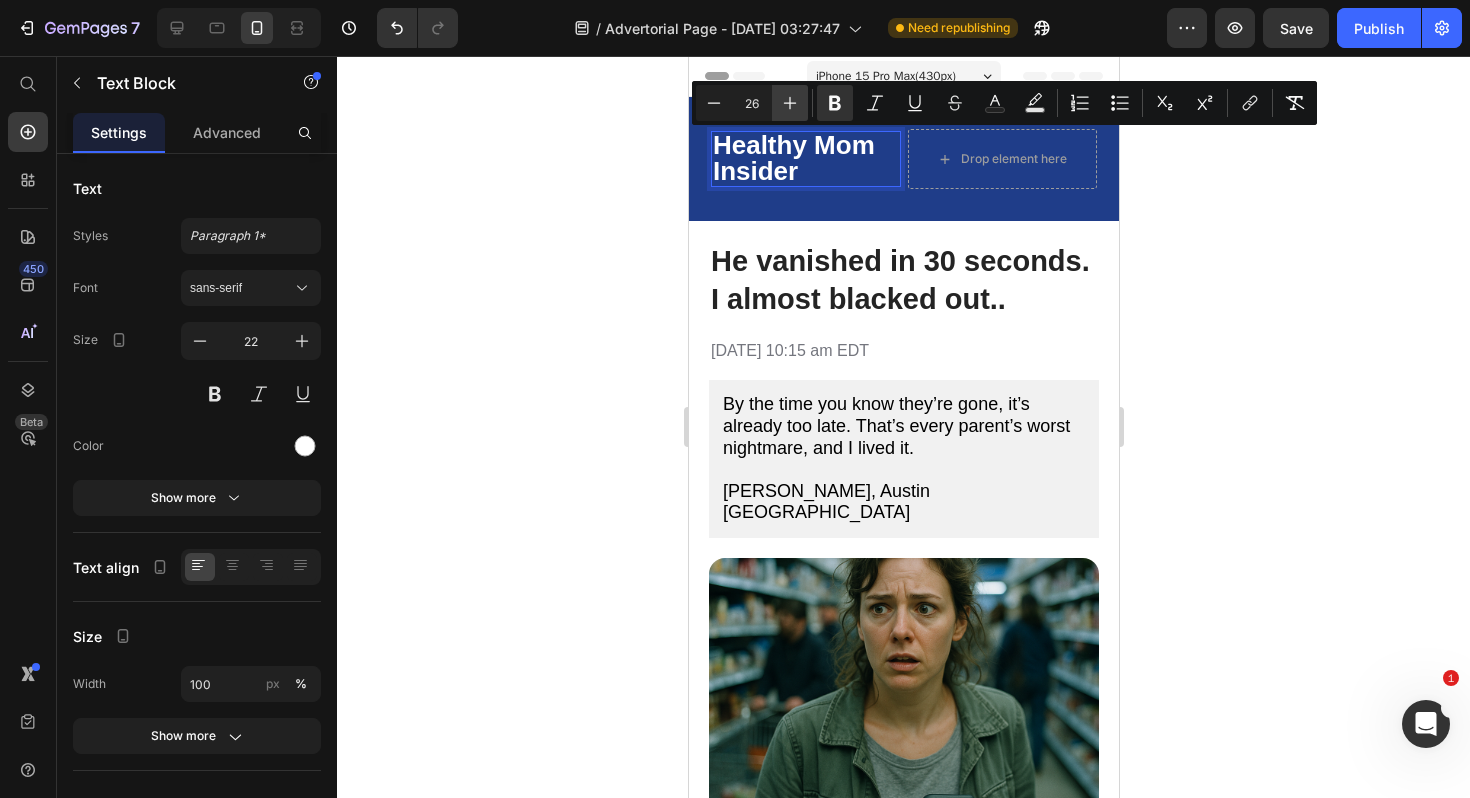 click 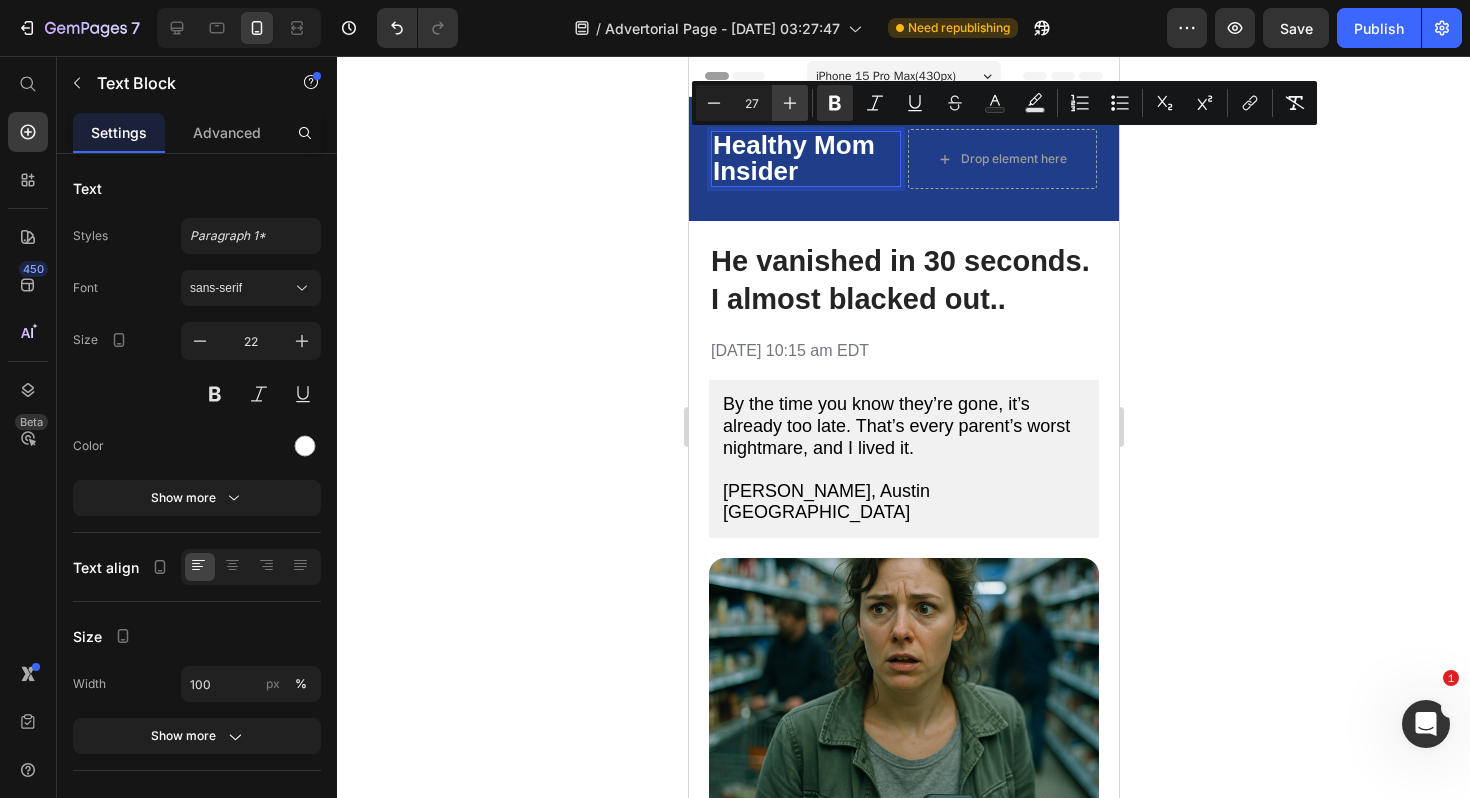 click 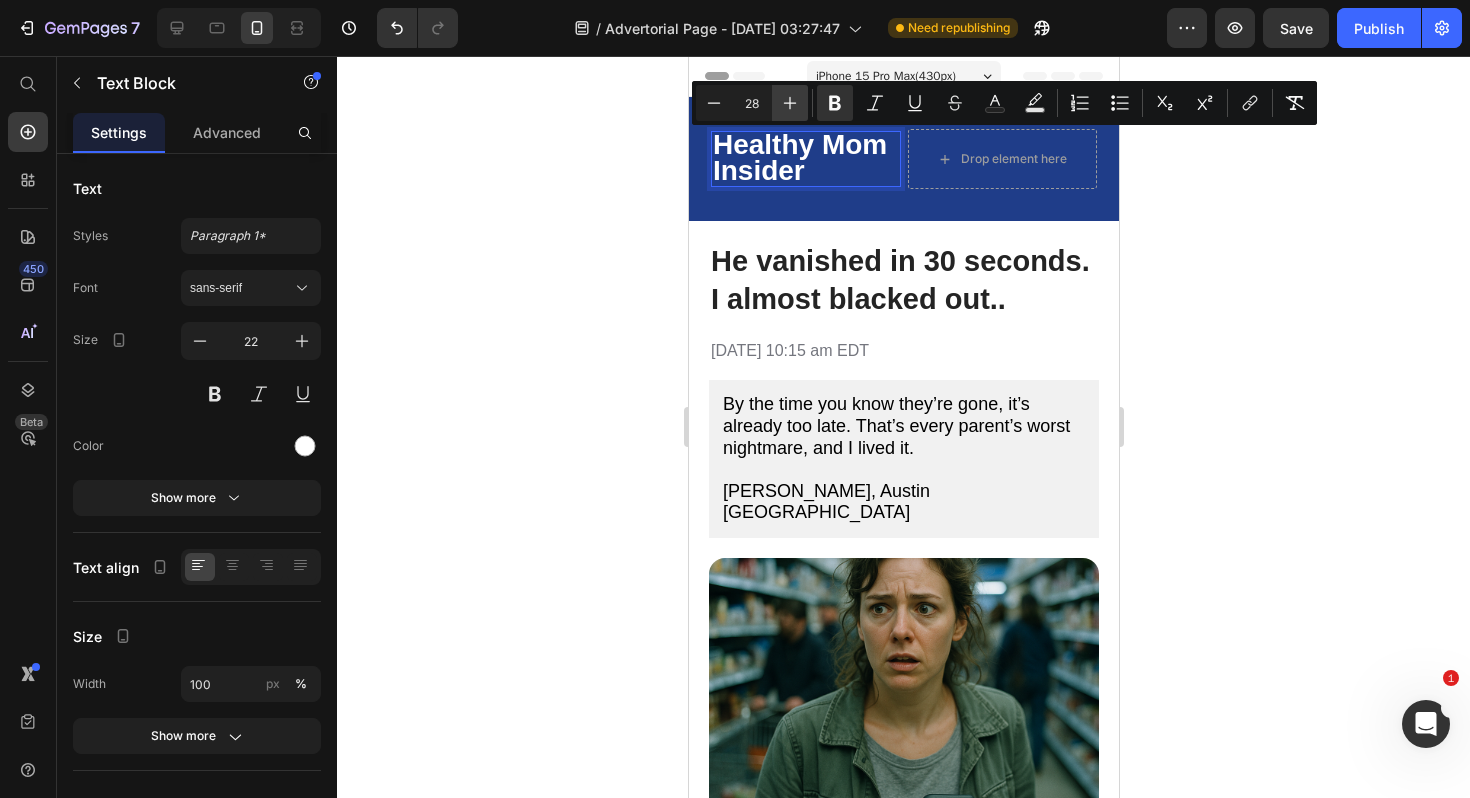 click 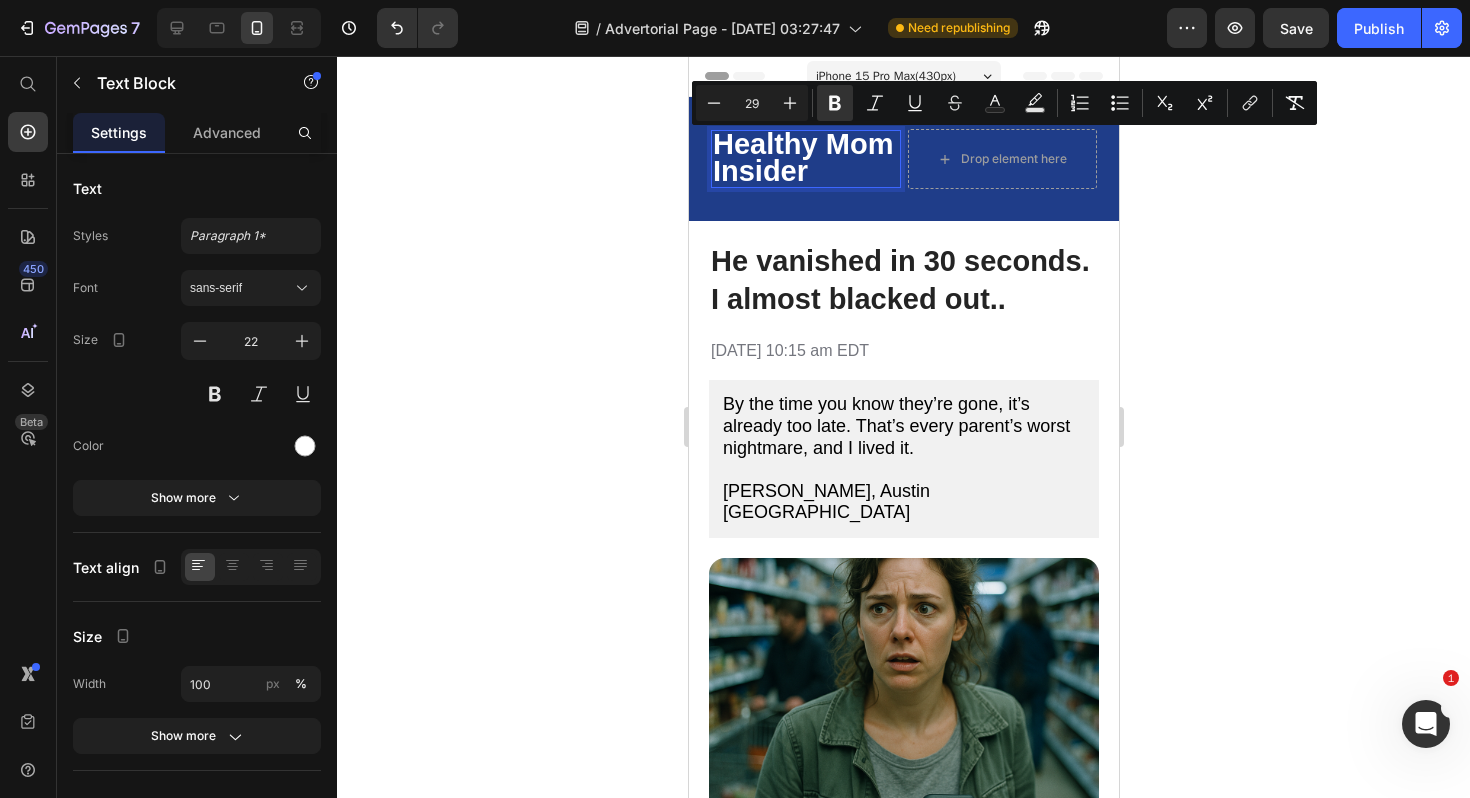 click 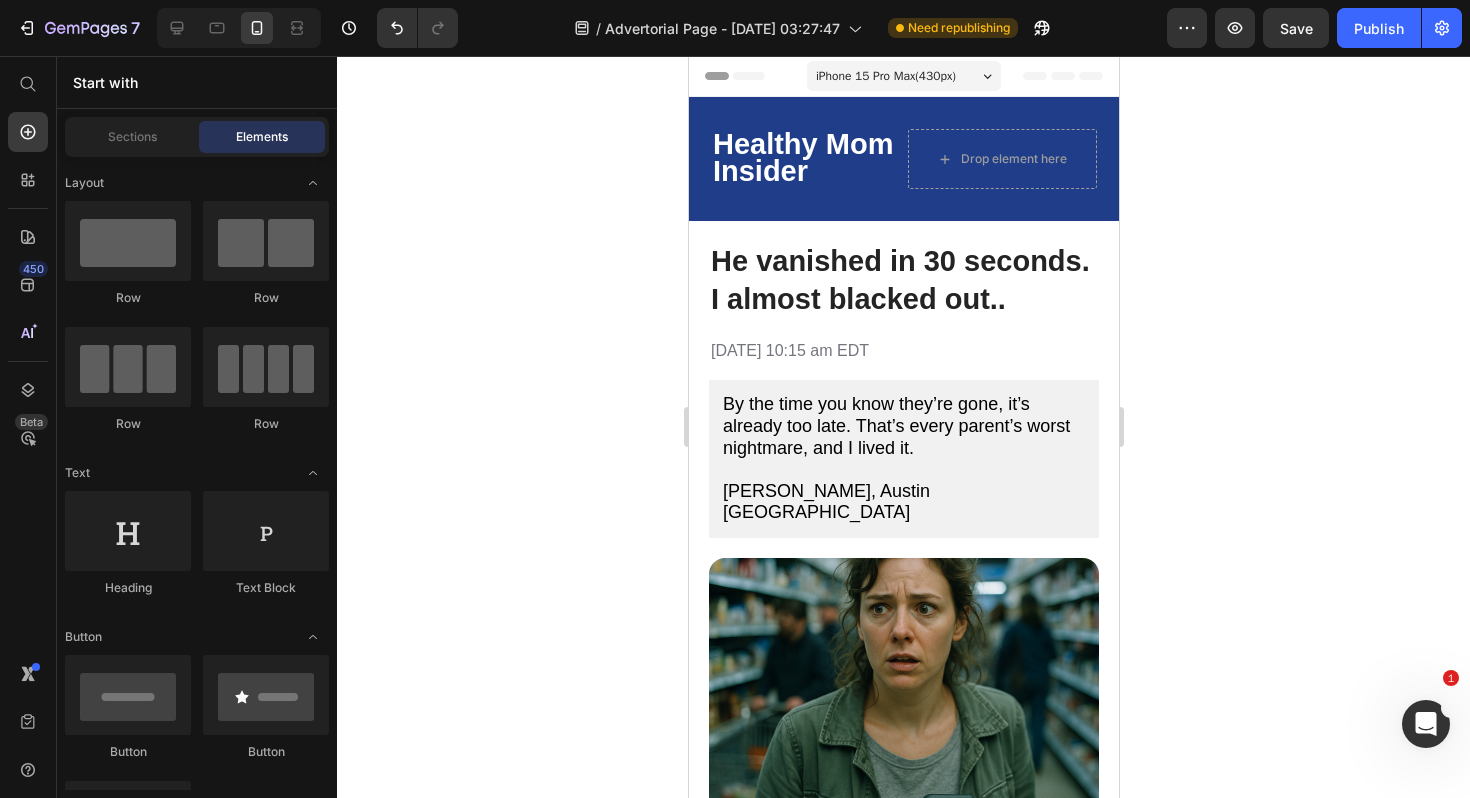 click 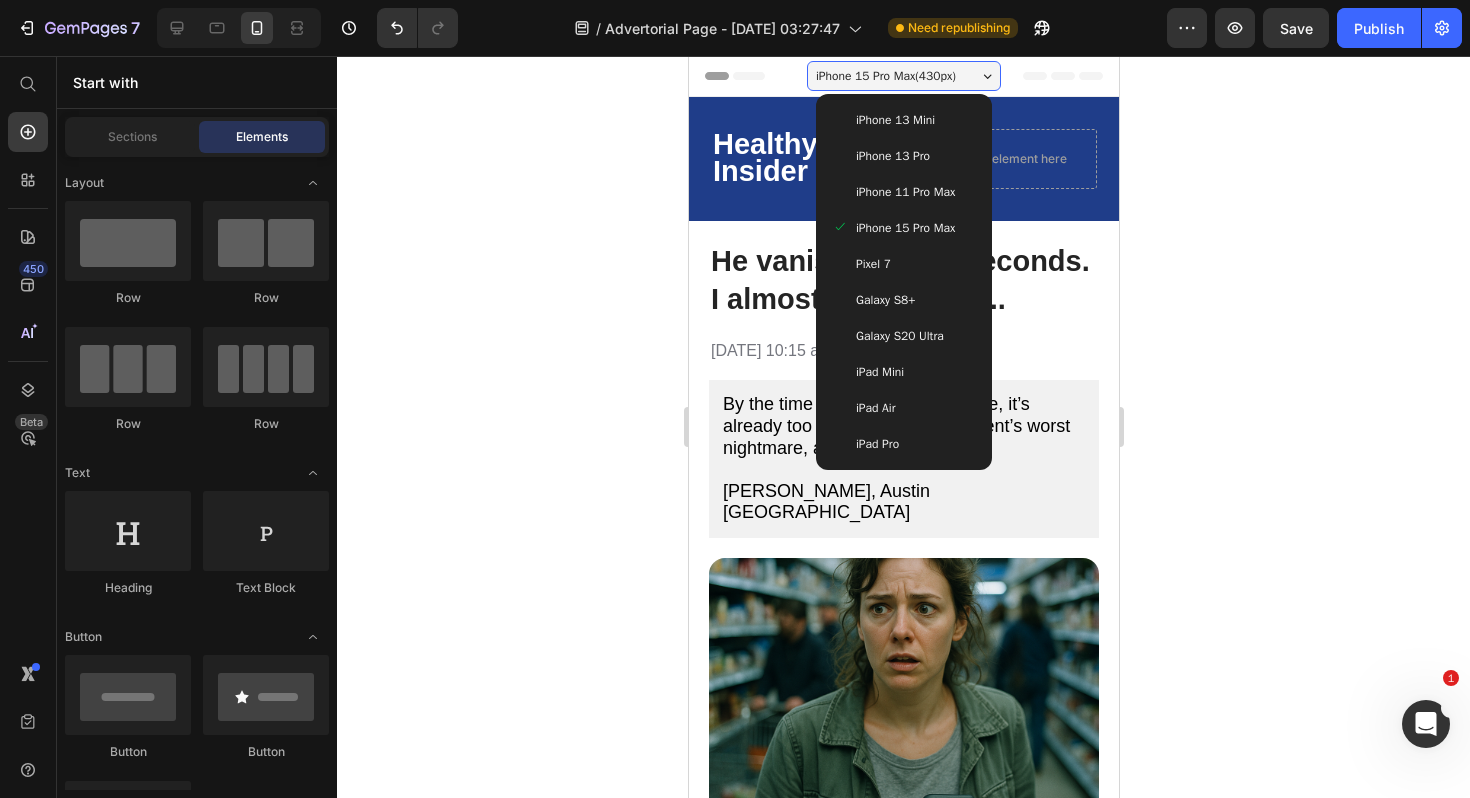 click on "Galaxy S20 Ultra" at bounding box center (903, 336) 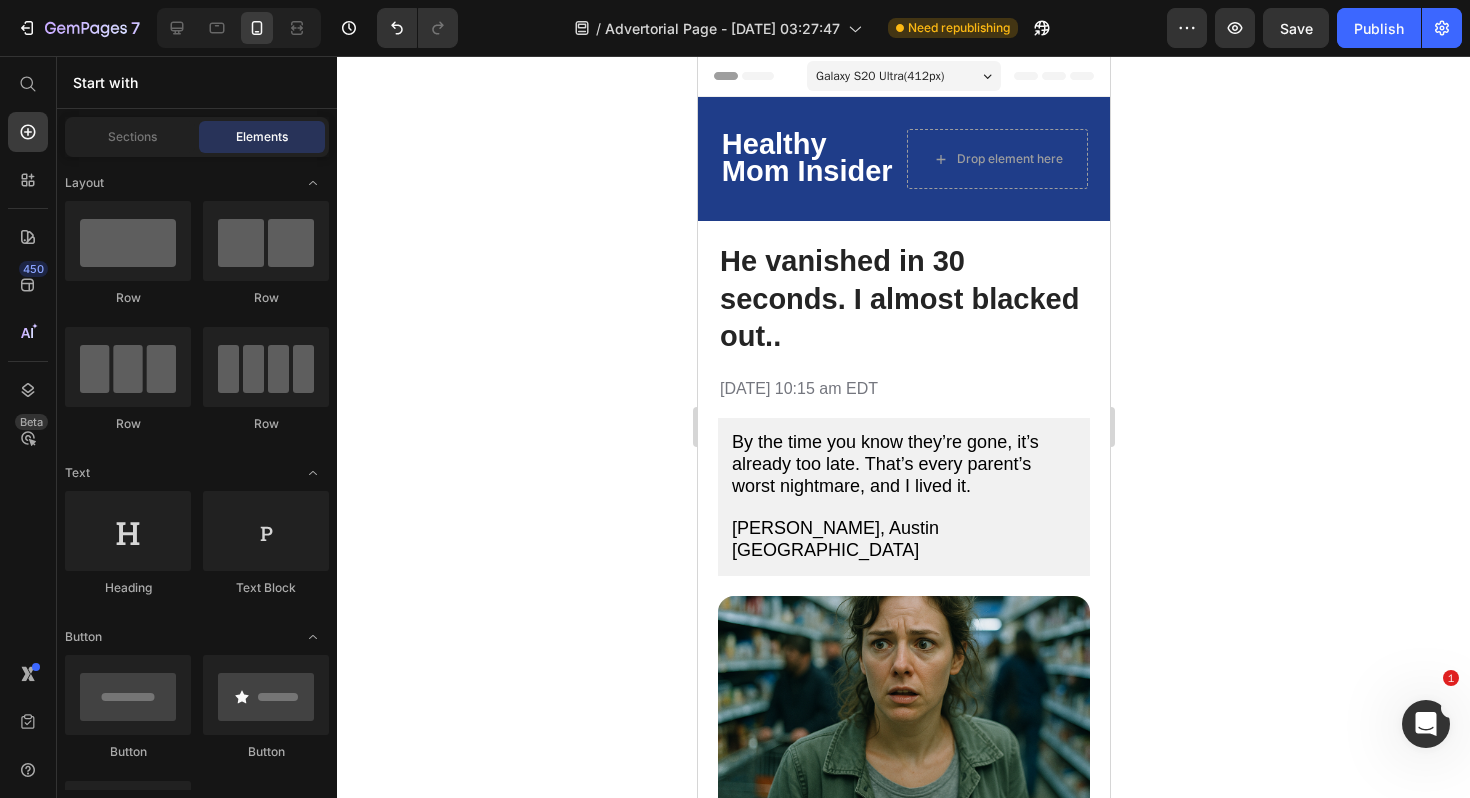click on "Galaxy S20 Ultra  ( 412 px)" at bounding box center [879, 76] 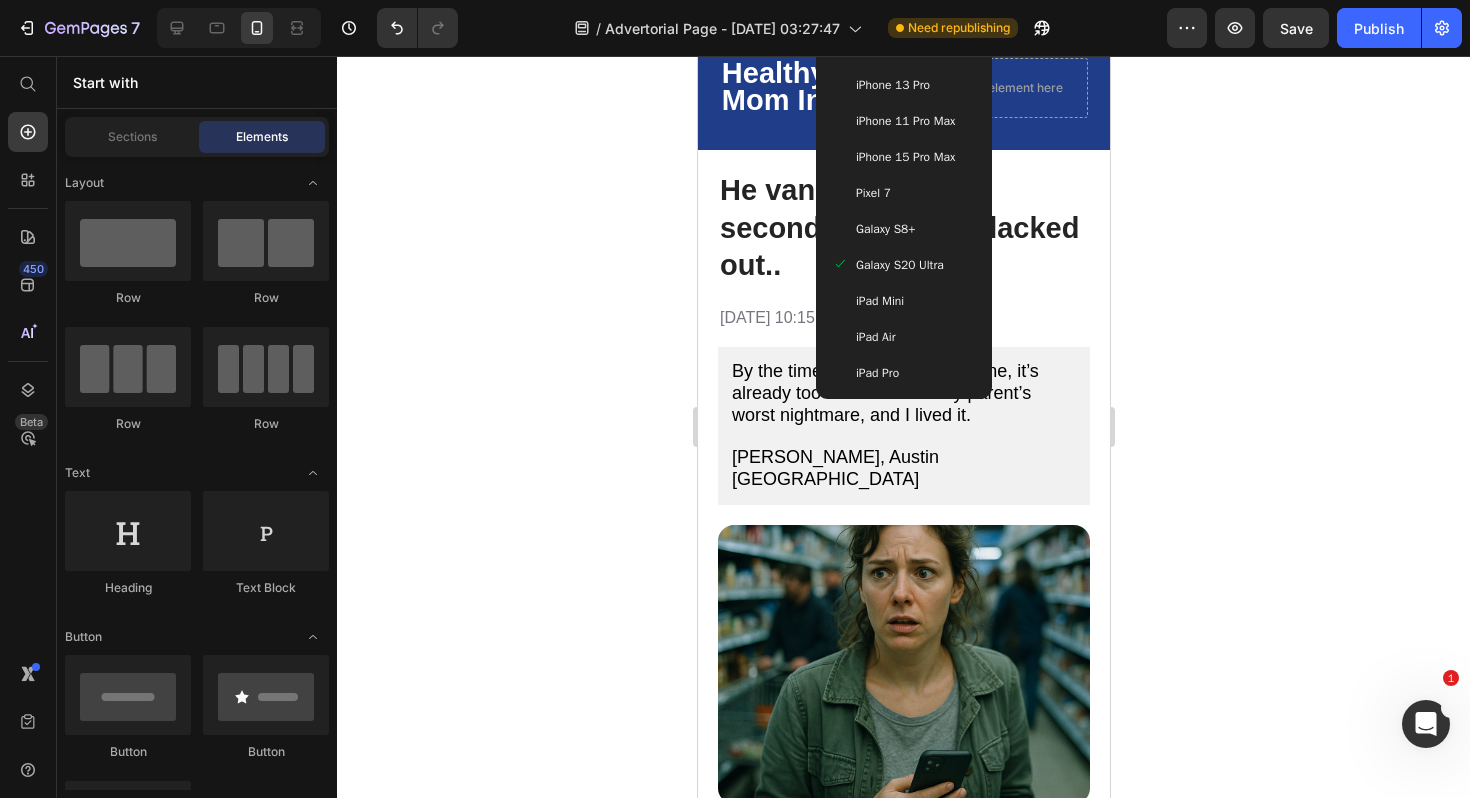 scroll, scrollTop: 80, scrollLeft: 0, axis: vertical 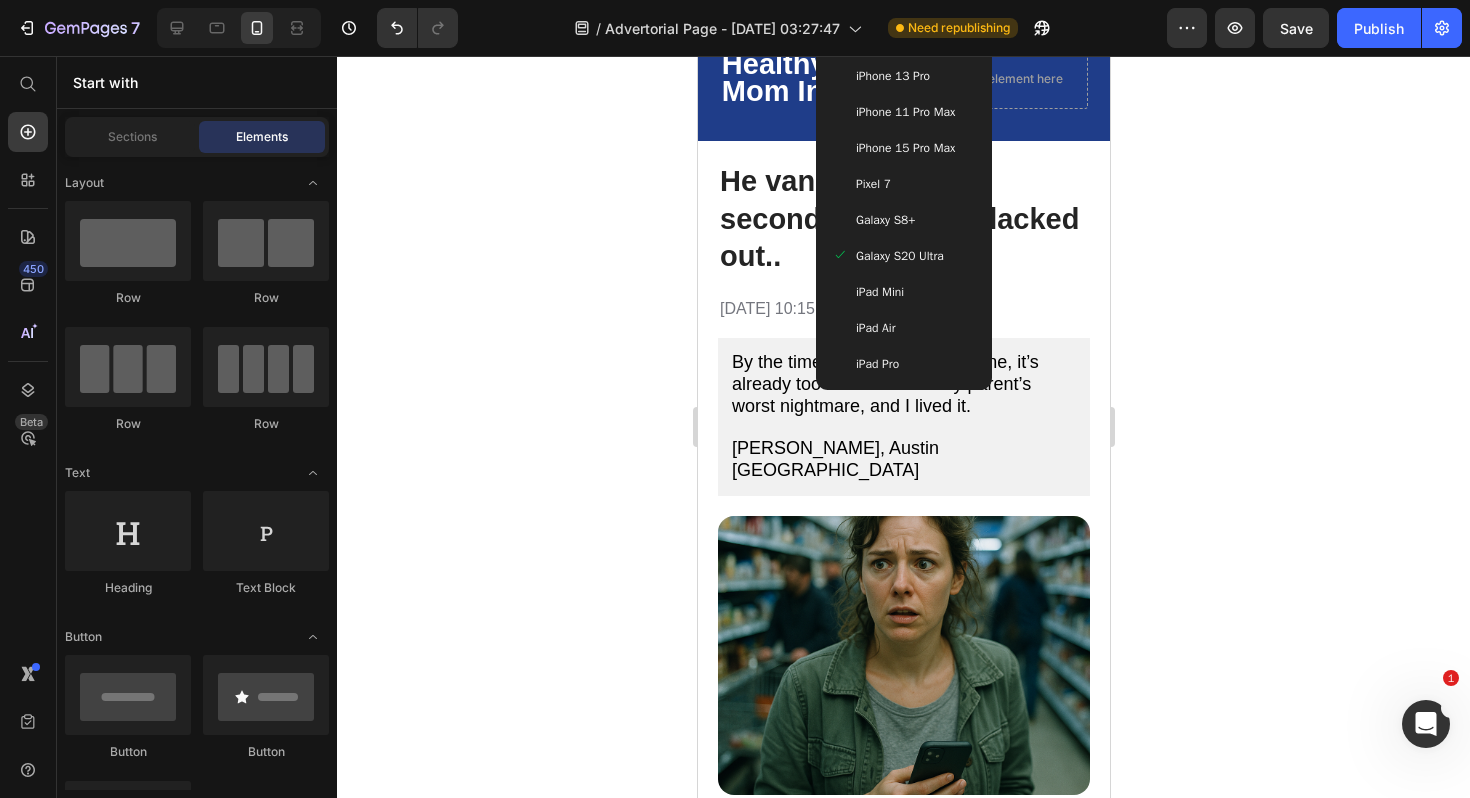 click on "iPad Air" at bounding box center [903, 328] 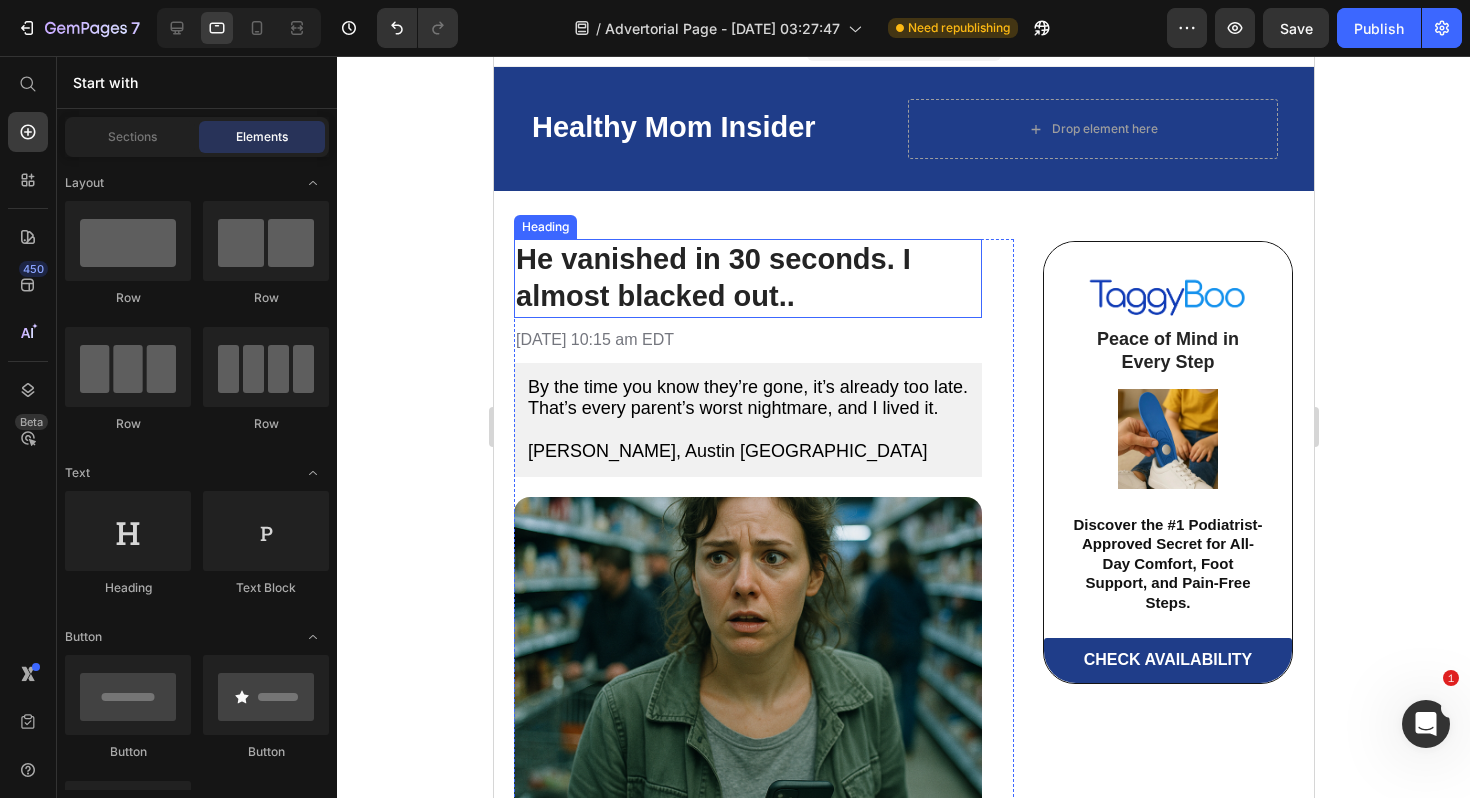 scroll, scrollTop: 0, scrollLeft: 0, axis: both 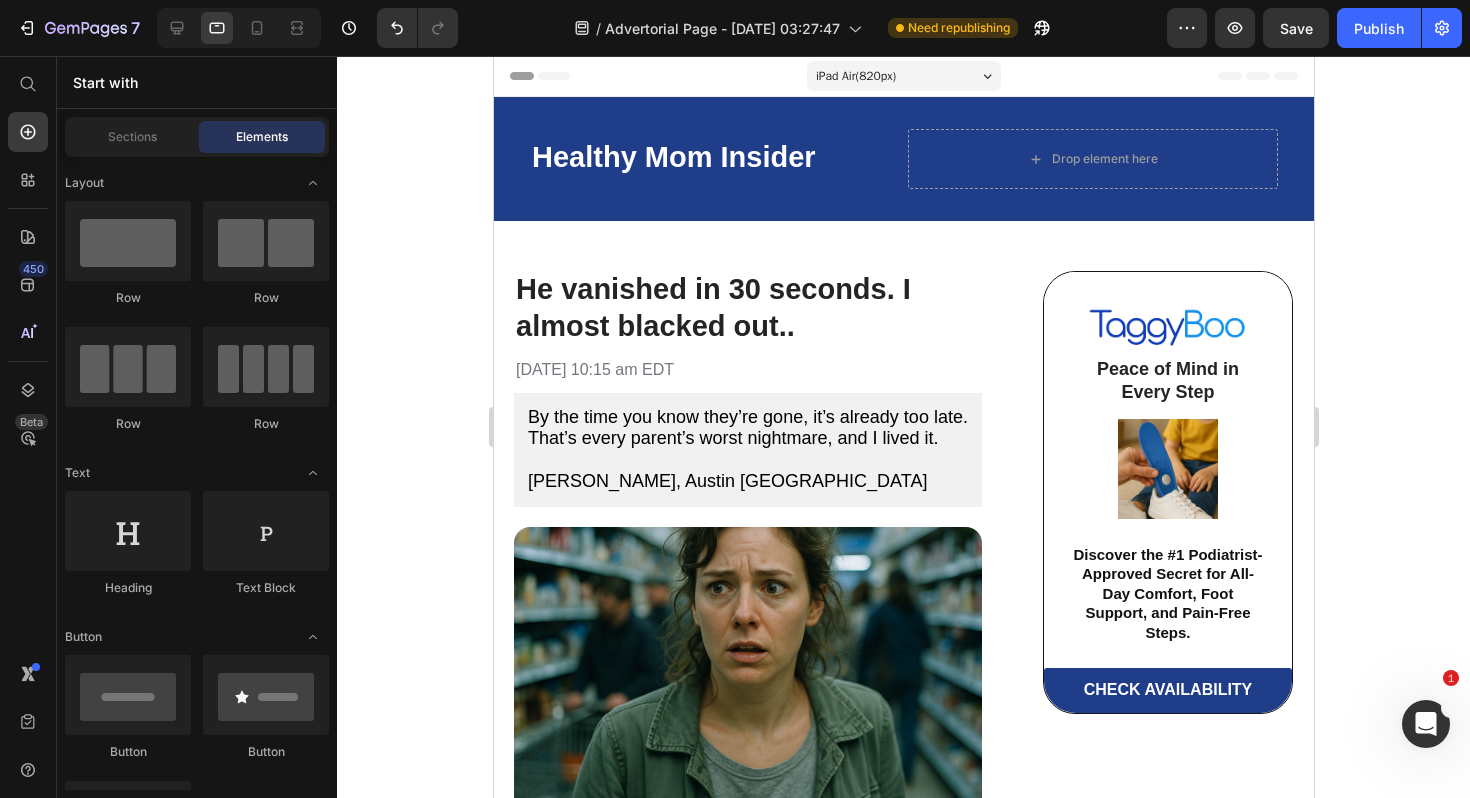 click on "iPad Air  ( 820 px)" at bounding box center [855, 76] 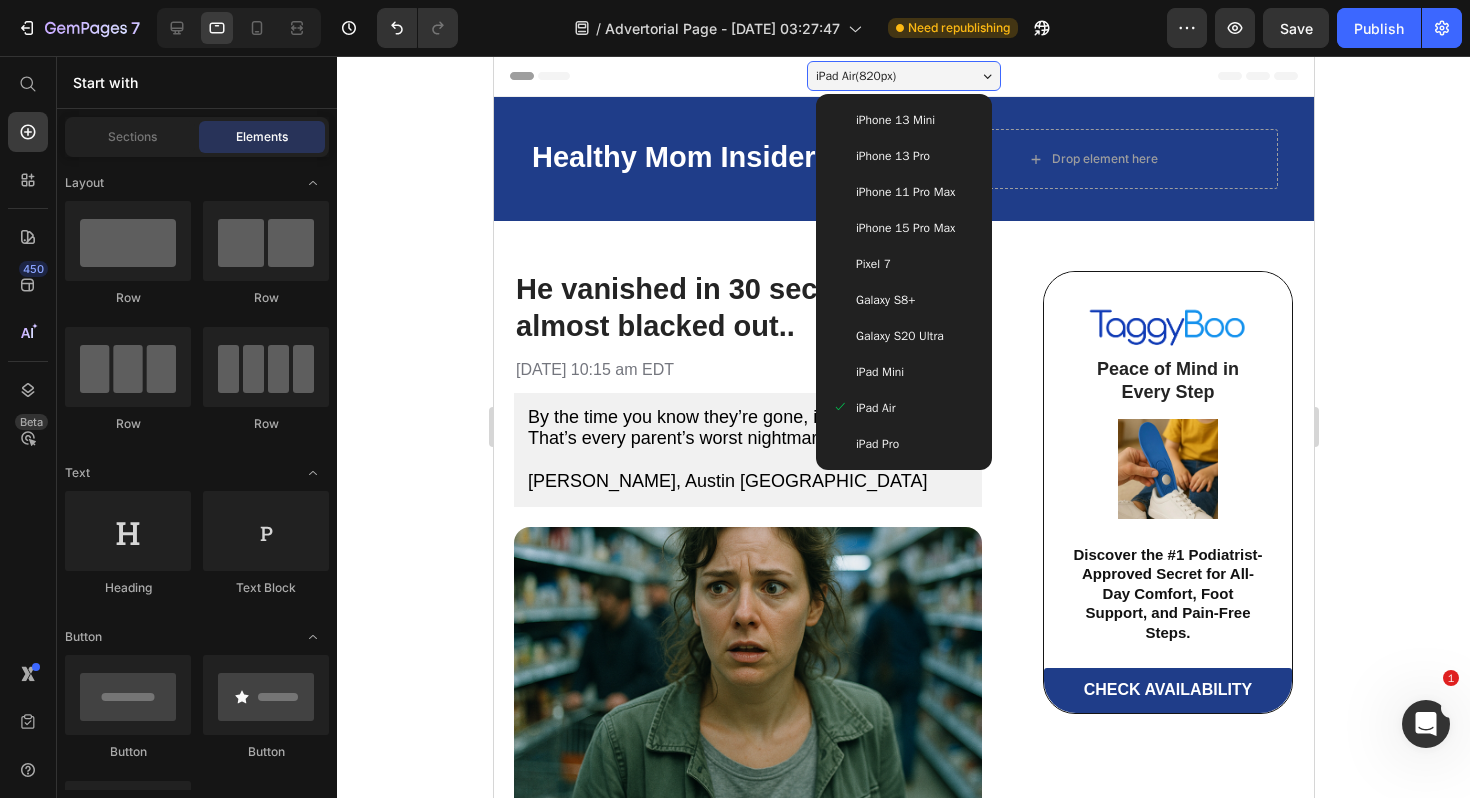 click on "iPhone 11 Pro Max" at bounding box center (904, 192) 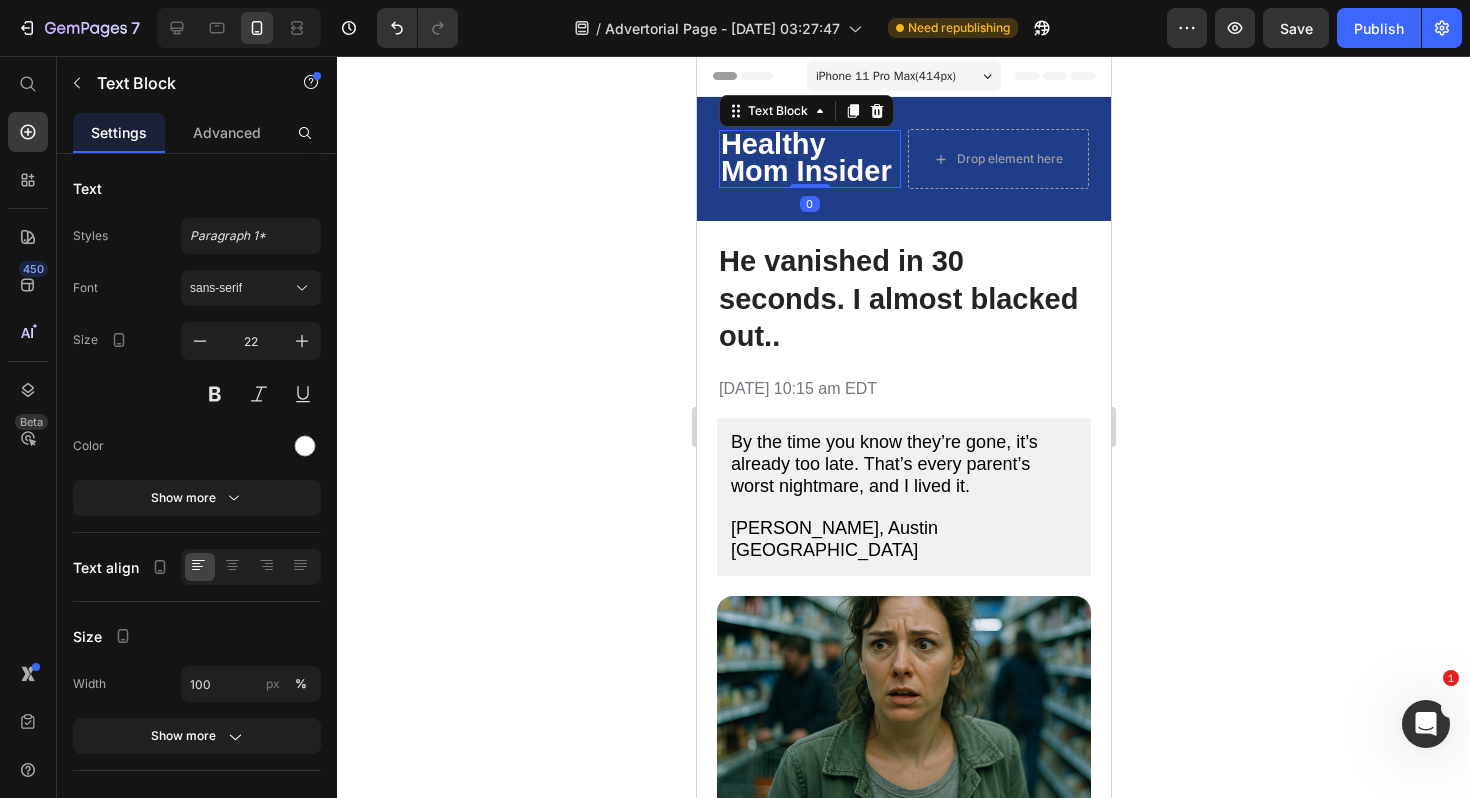 click on "Healthy Mom Insider" at bounding box center [805, 157] 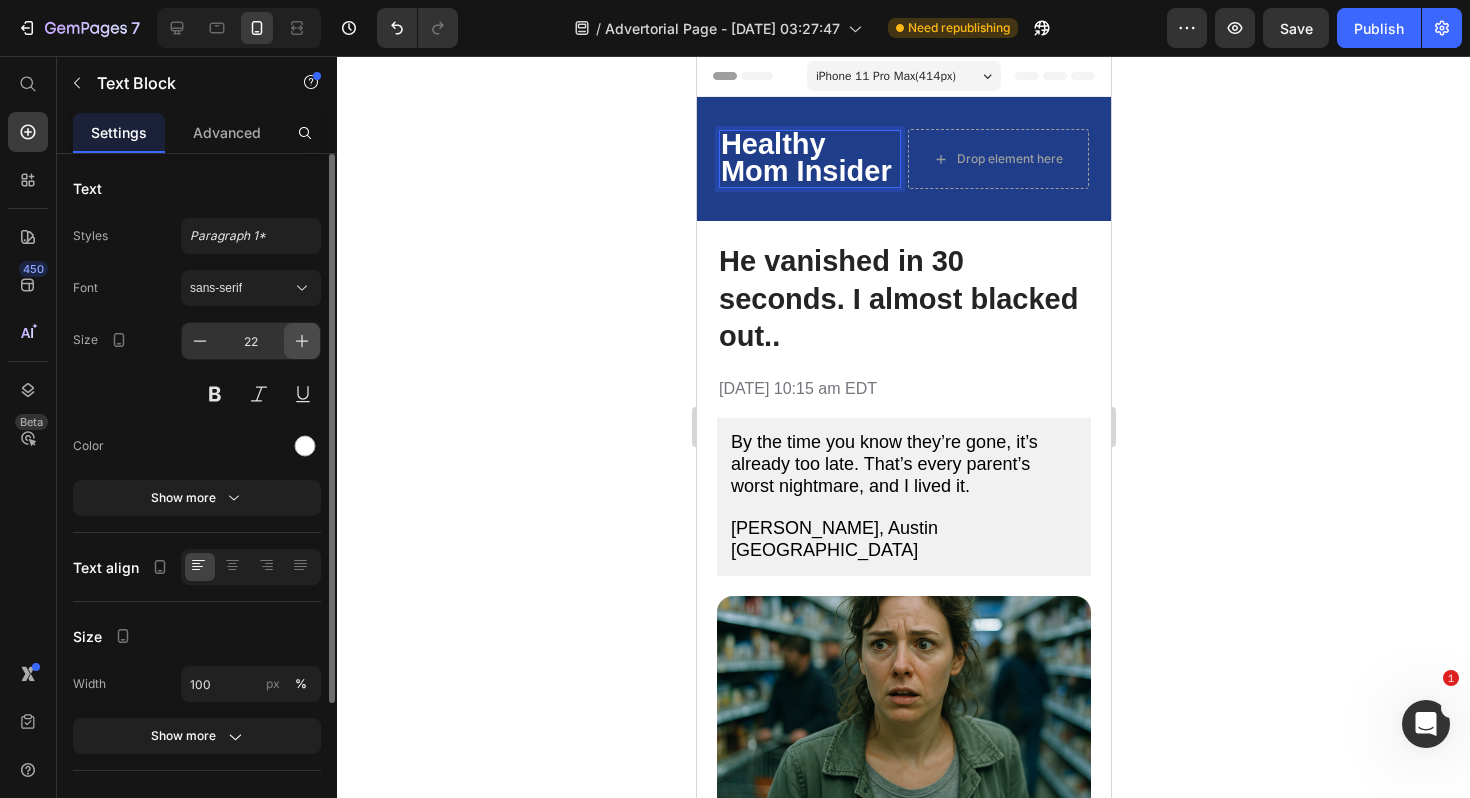 click 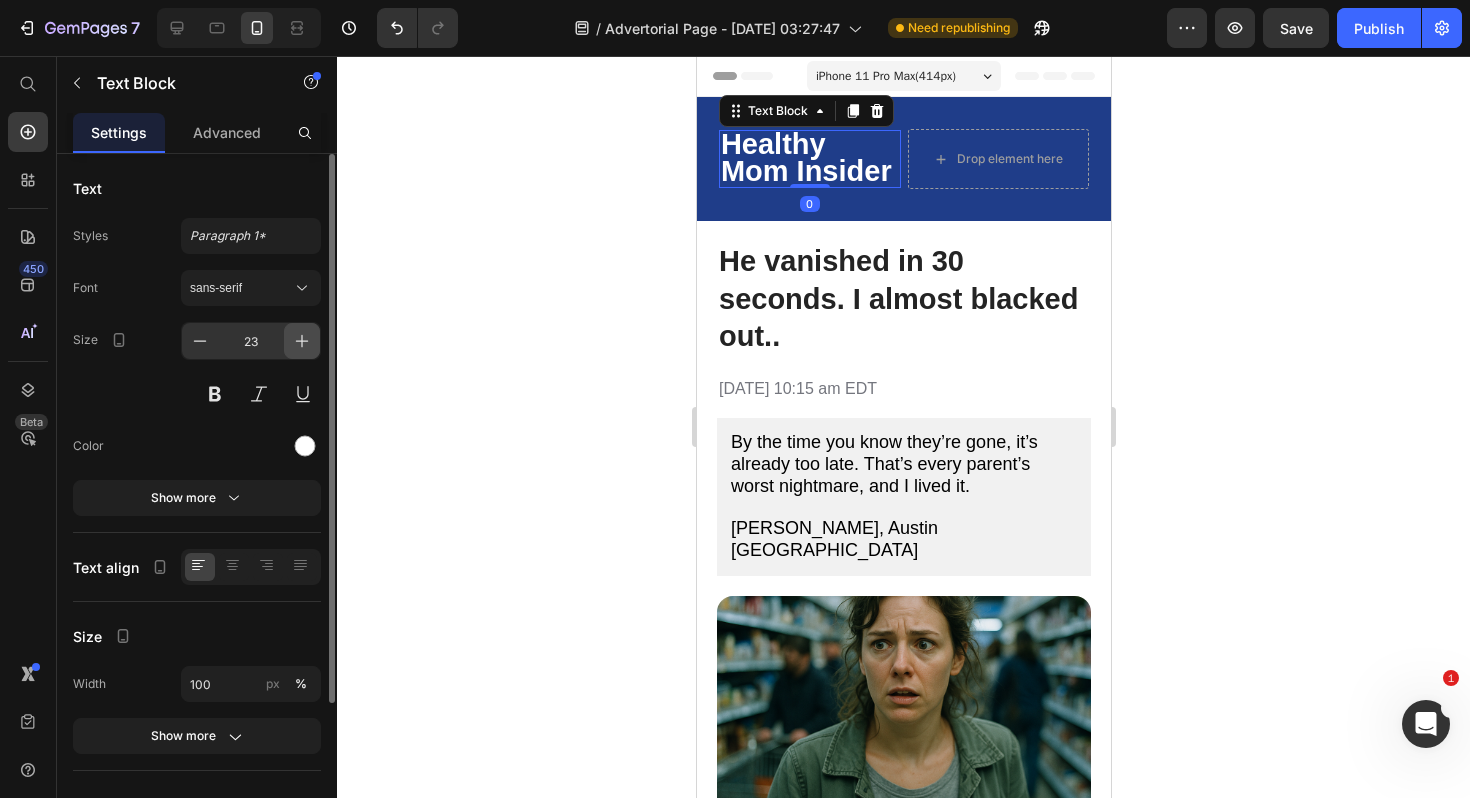 click 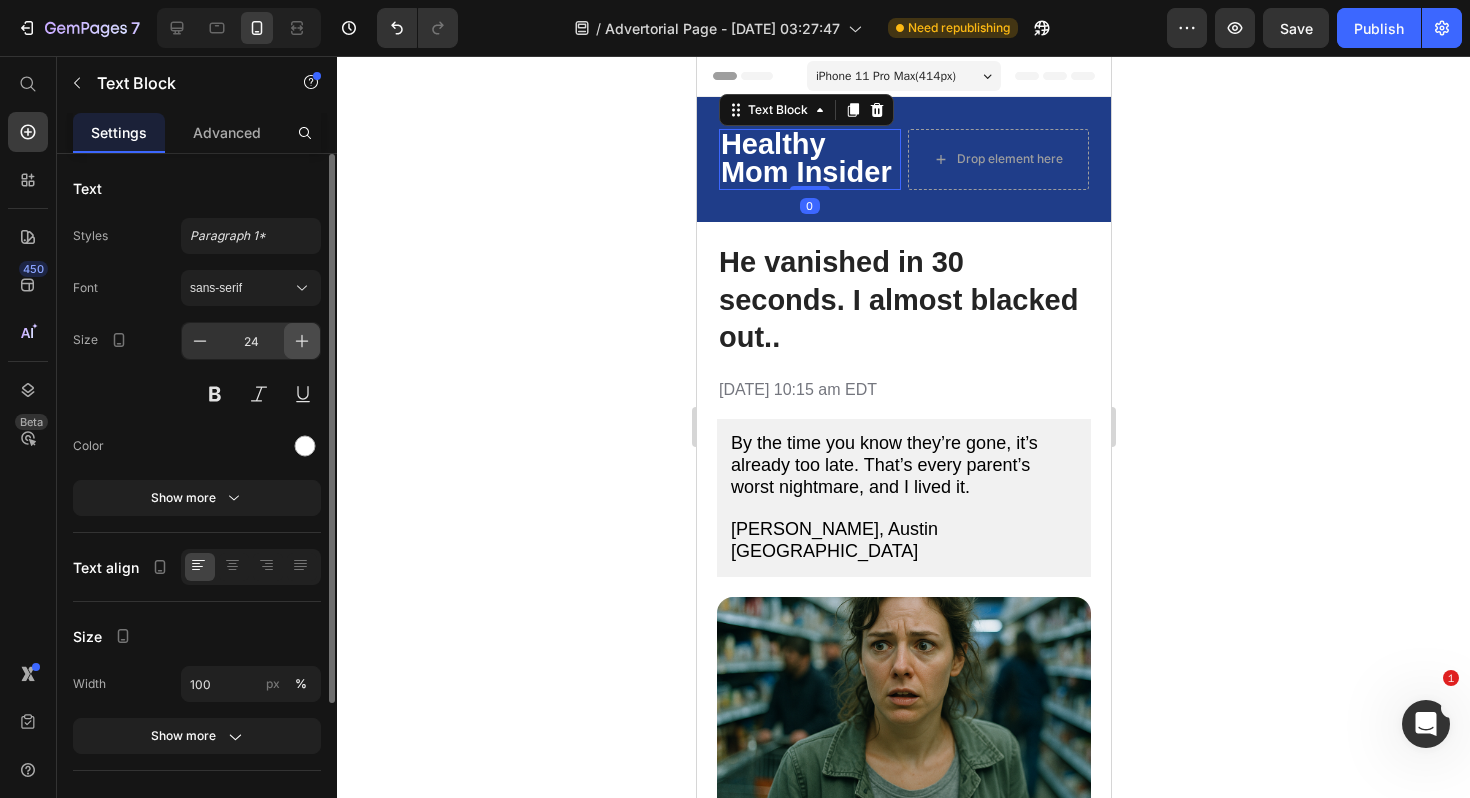 click 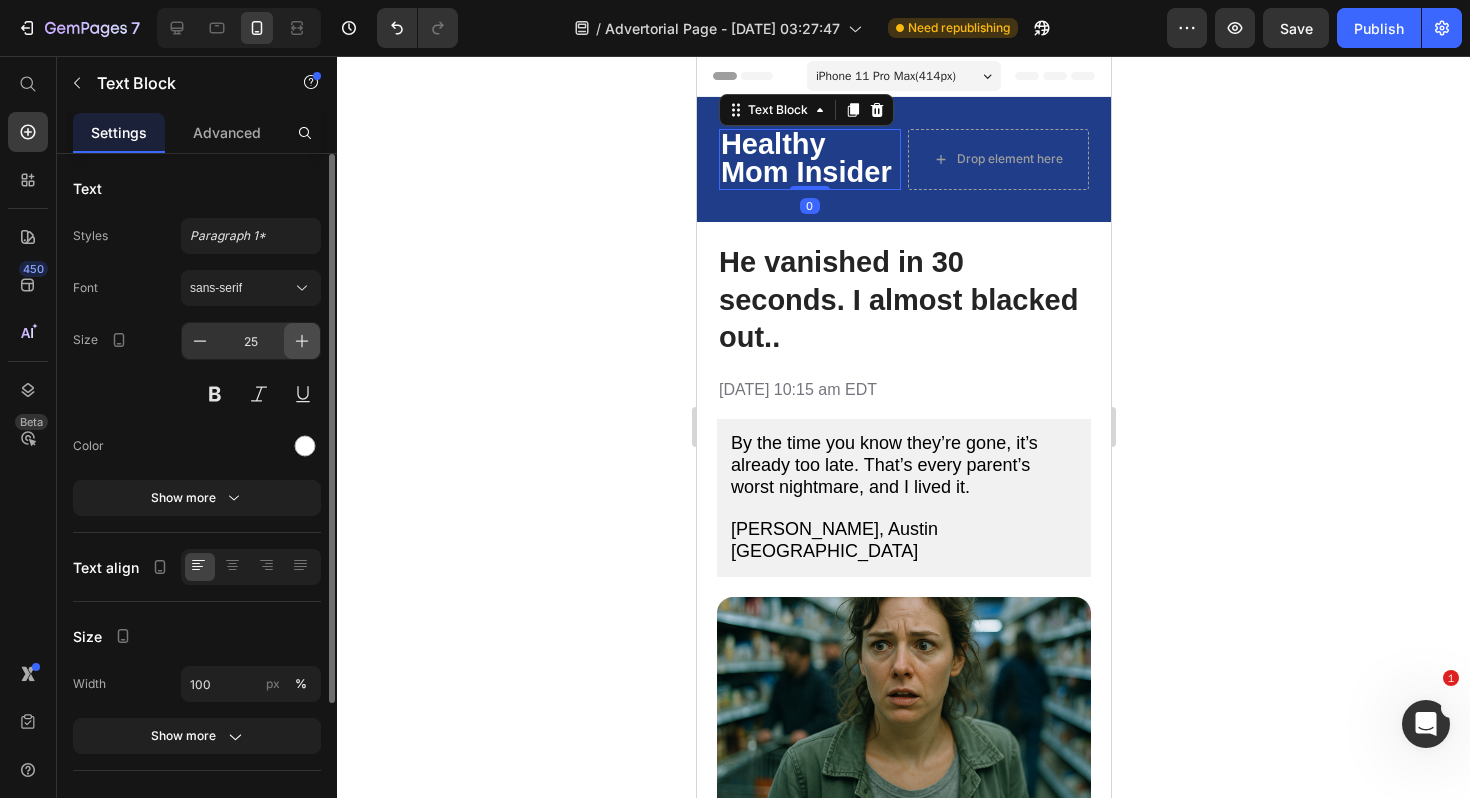 click 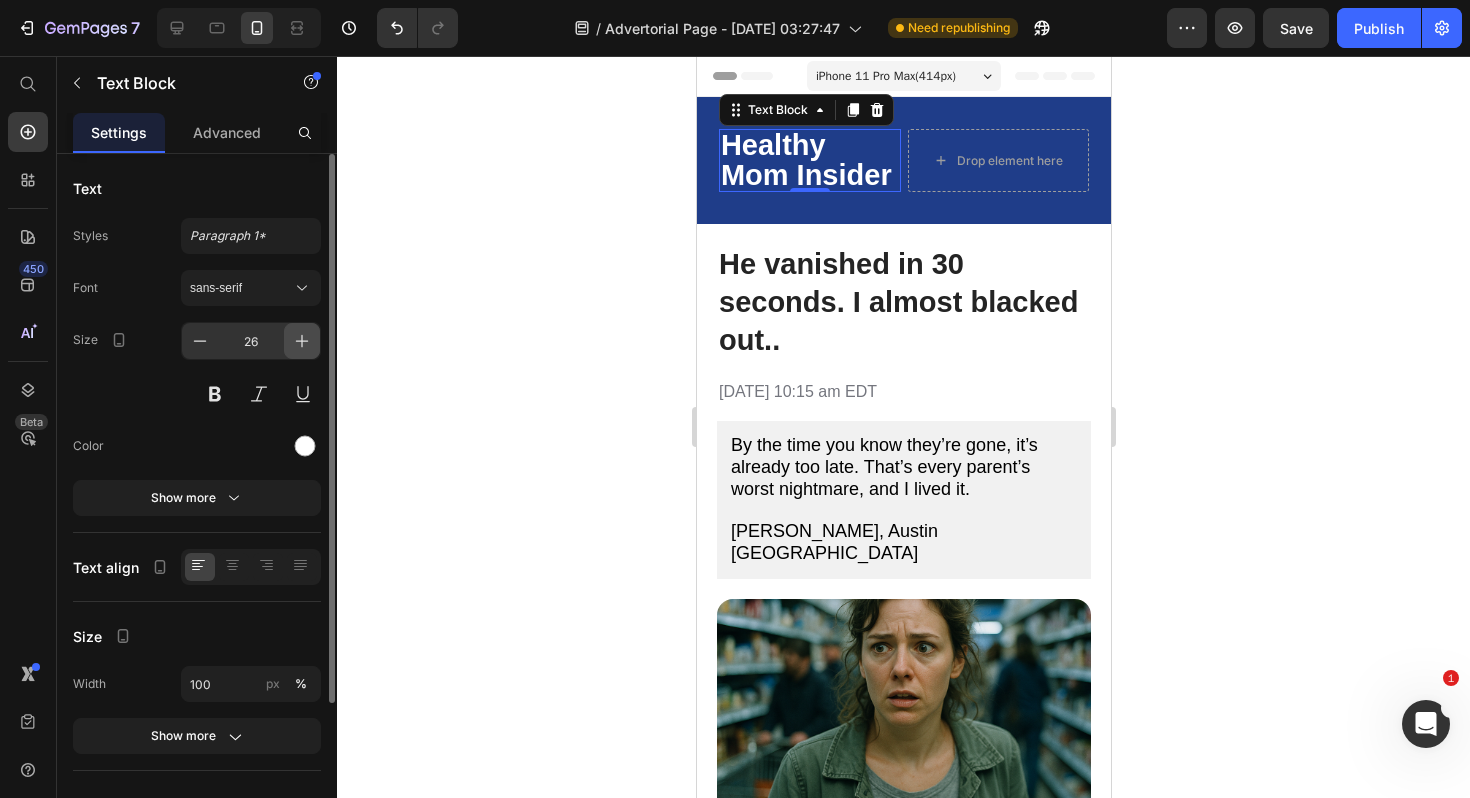 click 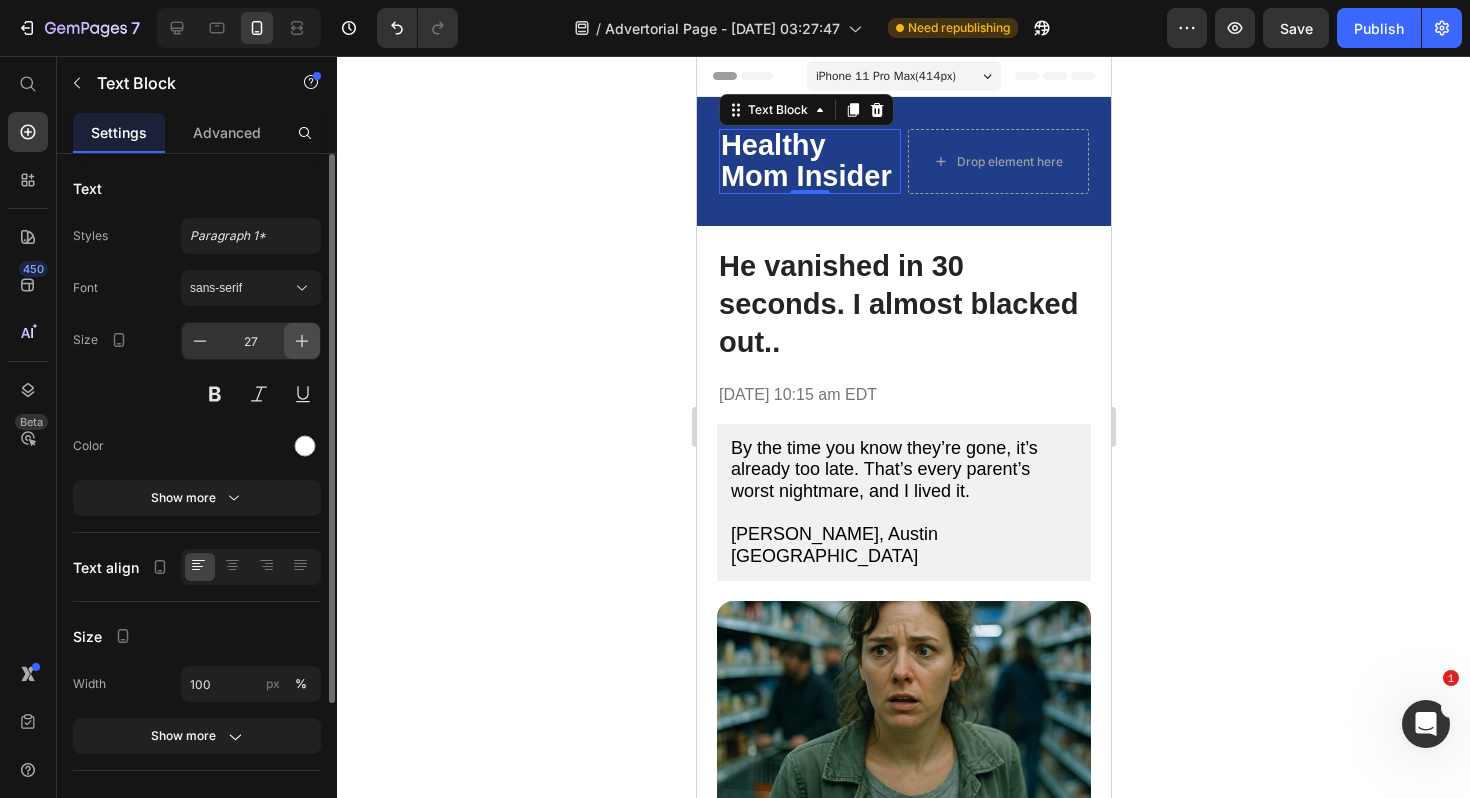 click 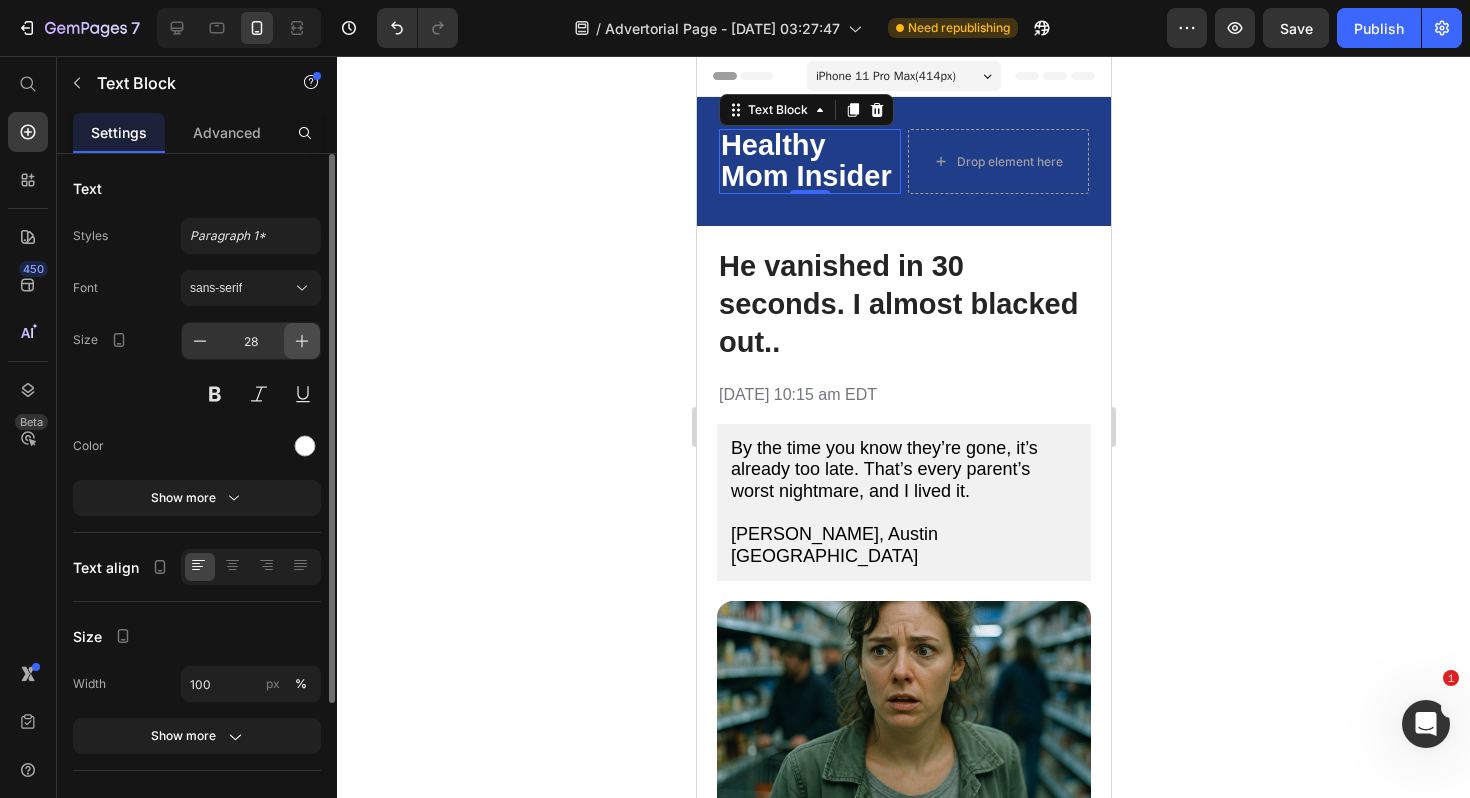 click 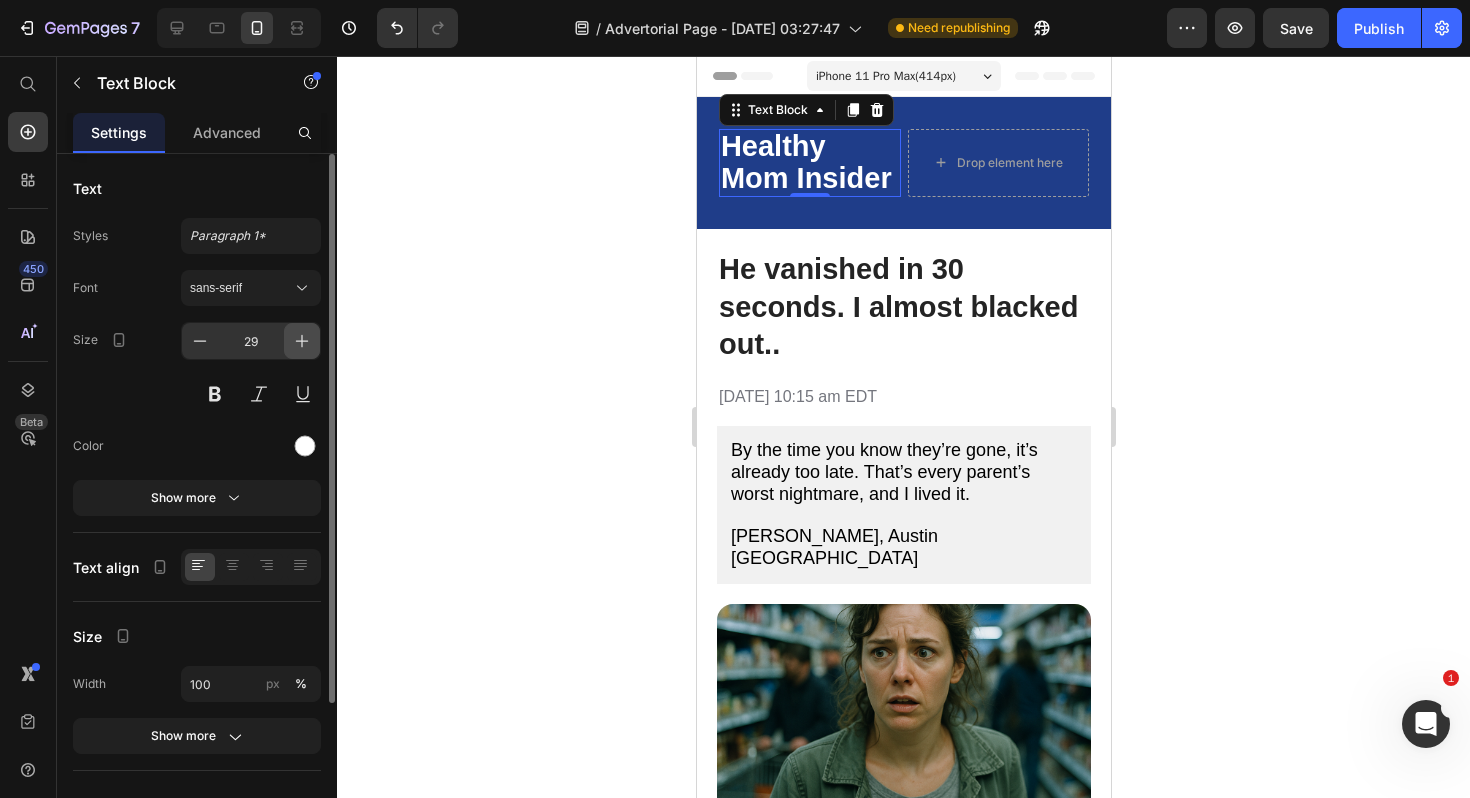 click 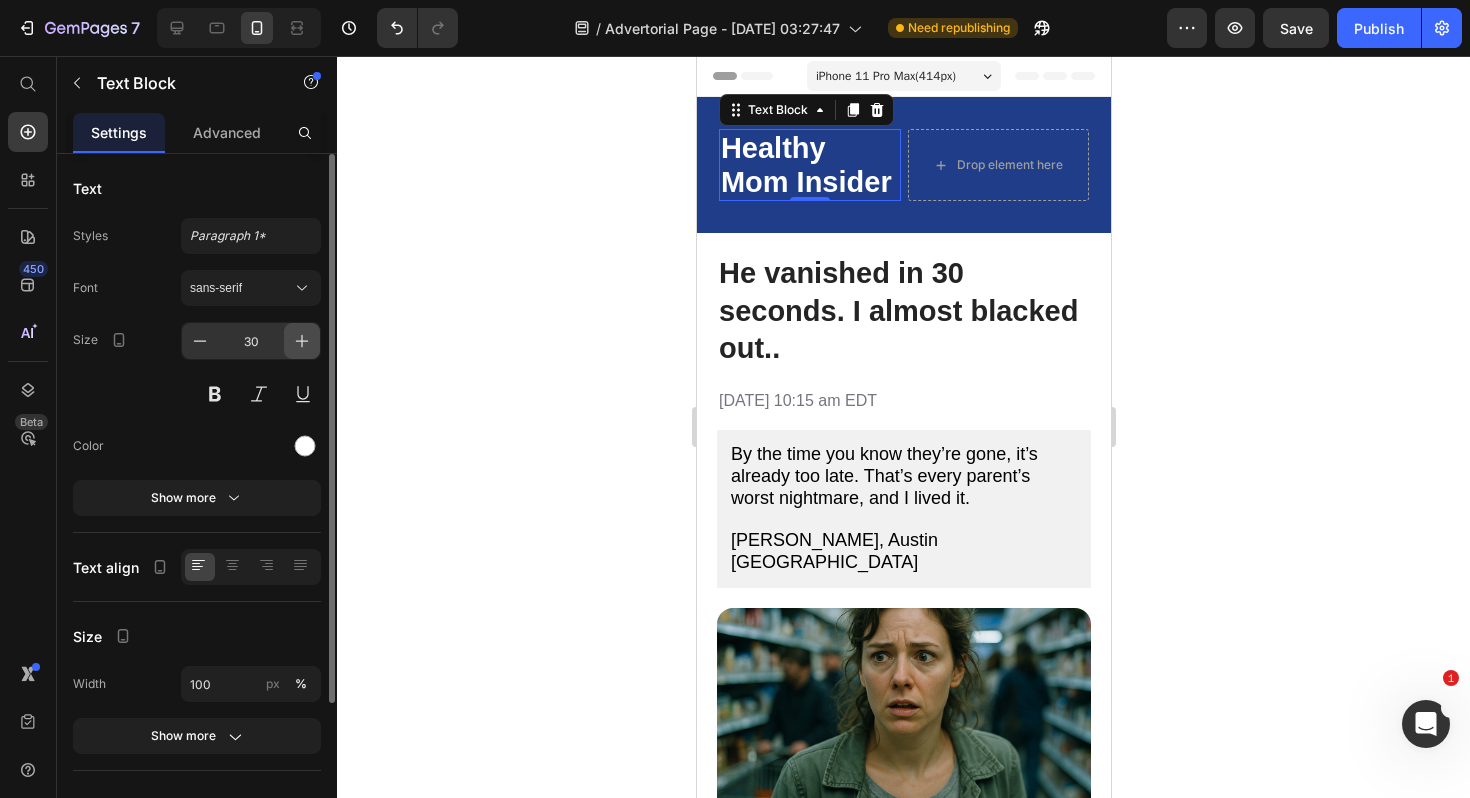 click 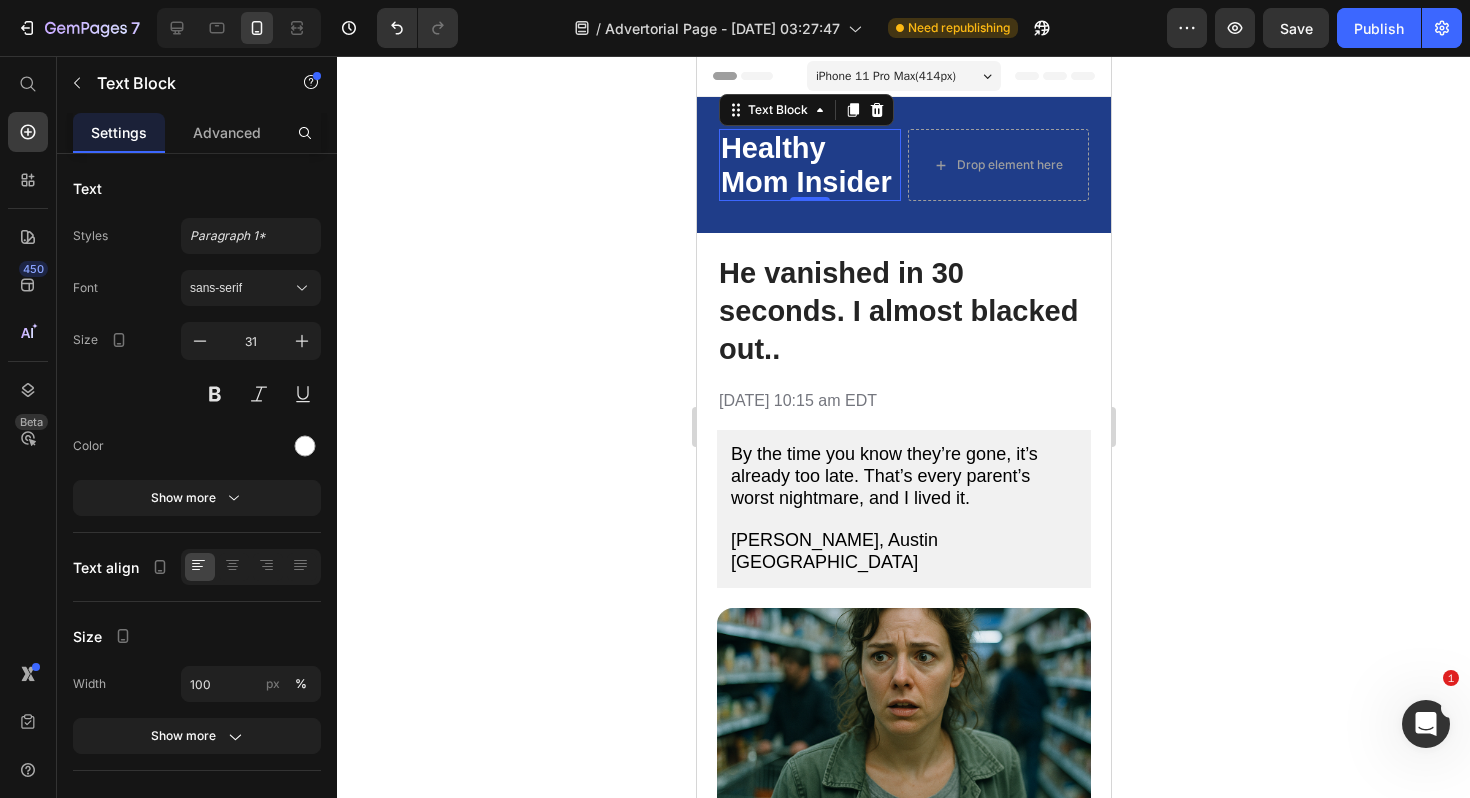 click 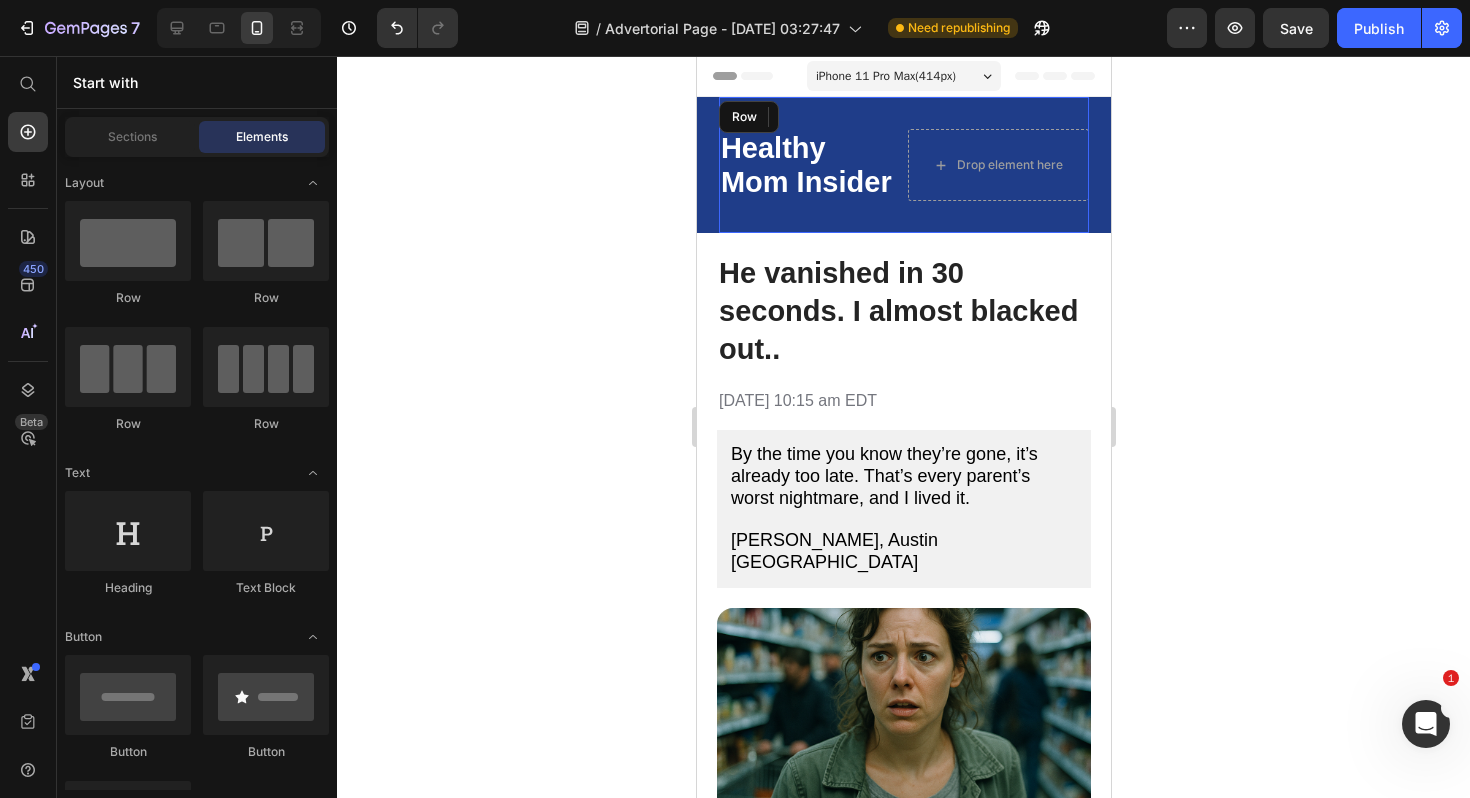 click on "Healthy Mom Insider Text Block
Drop element here Row" at bounding box center [903, 165] 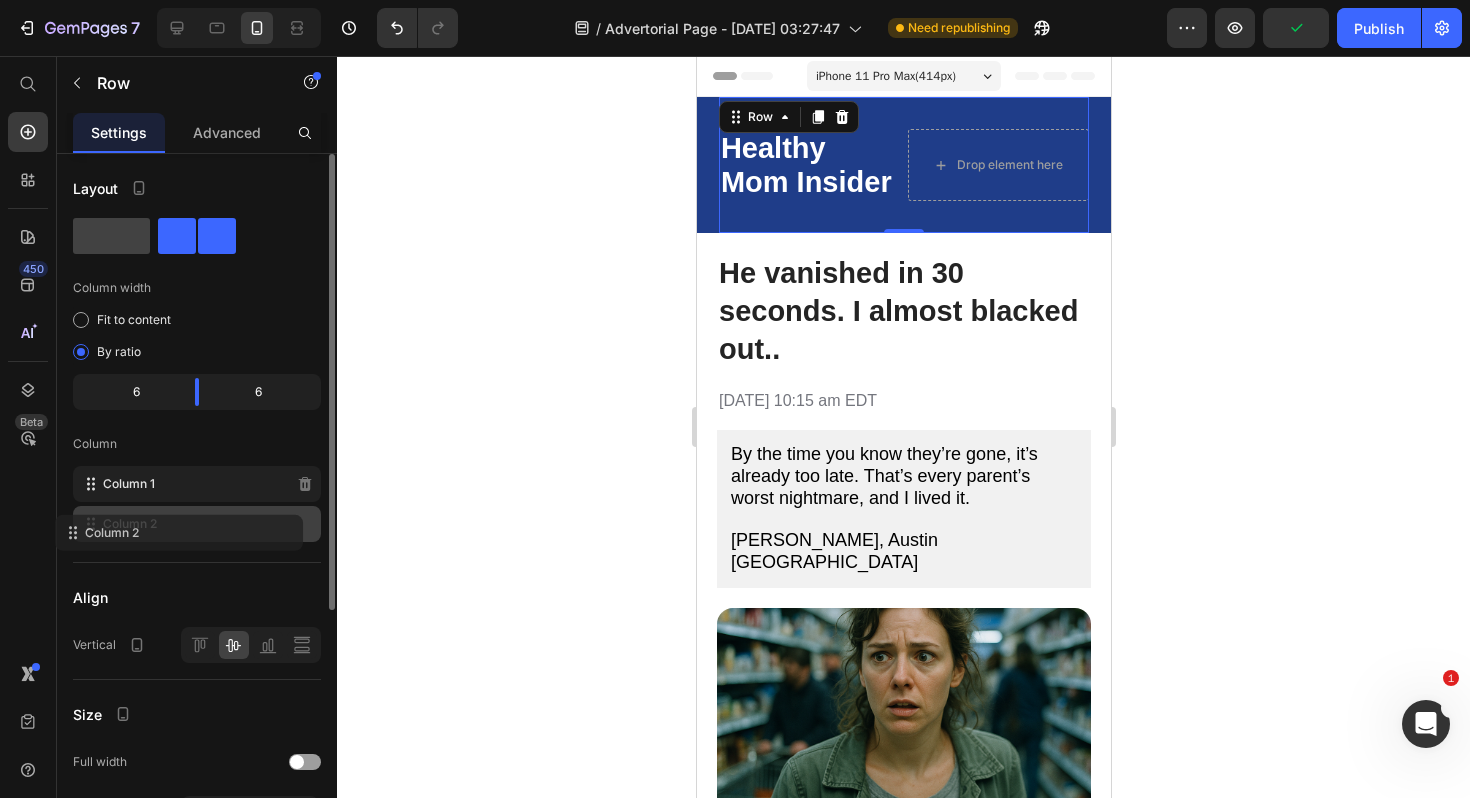 type 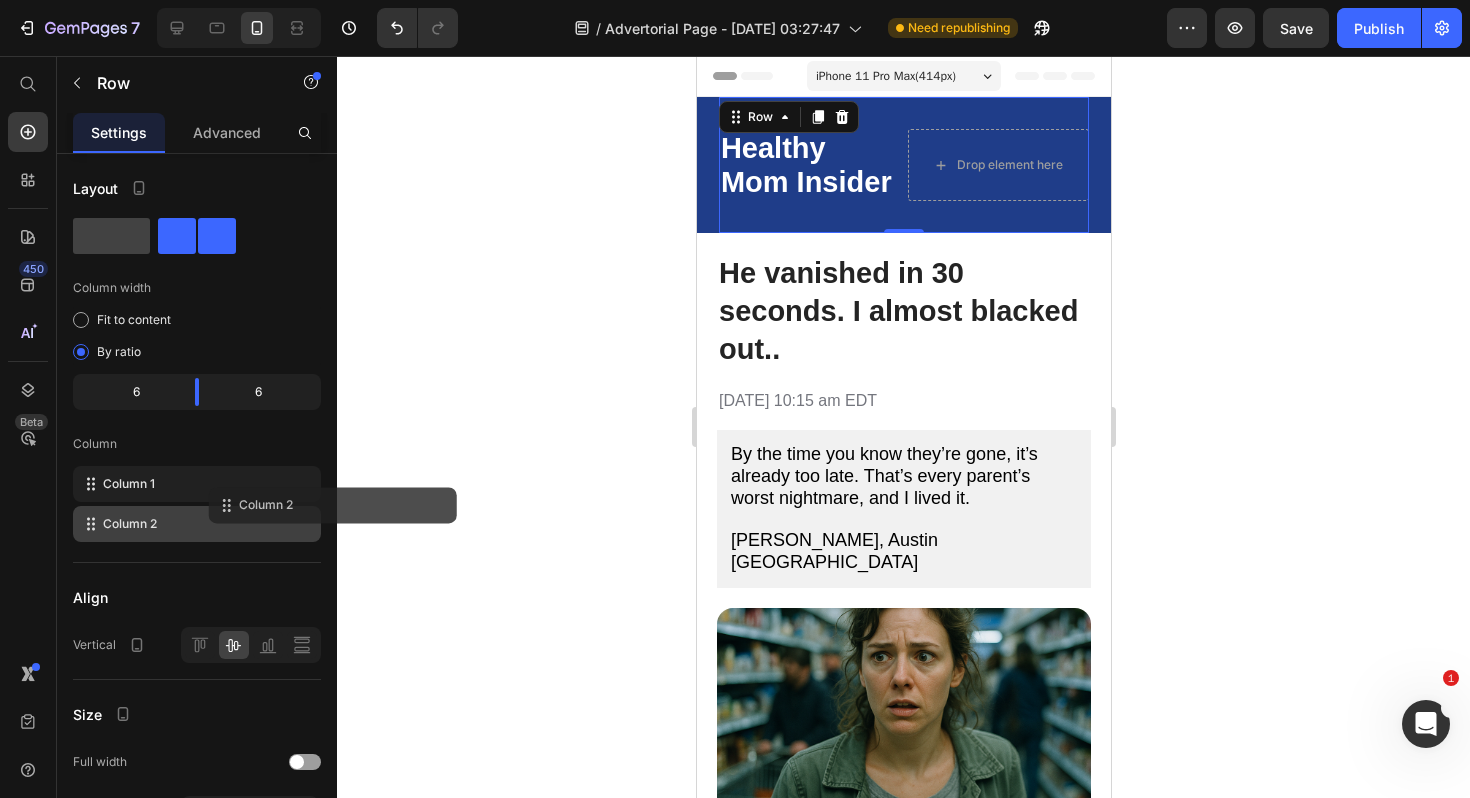 click 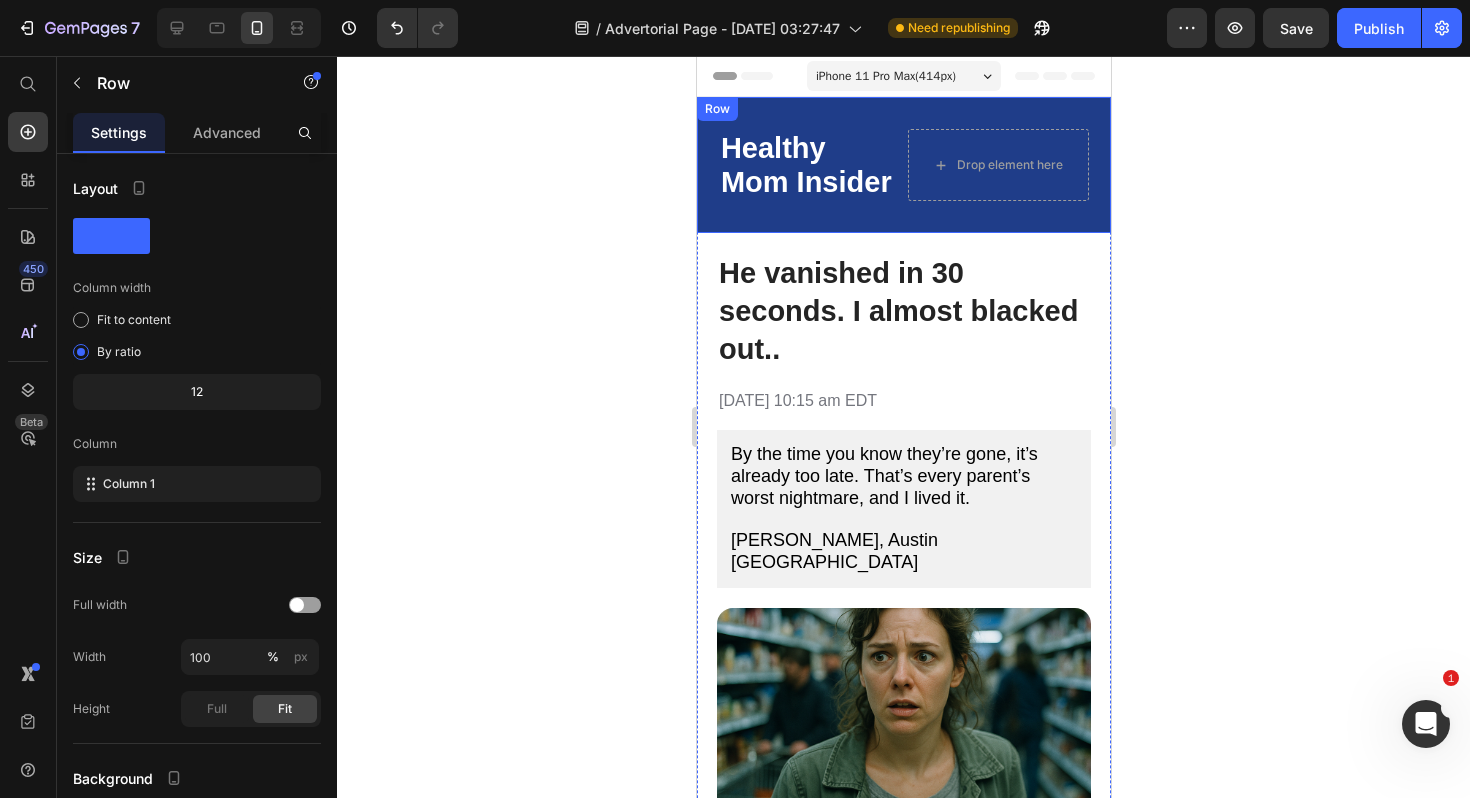 click on "Healthy Mom Insider Text Block
Drop element here Row Row" at bounding box center [903, 165] 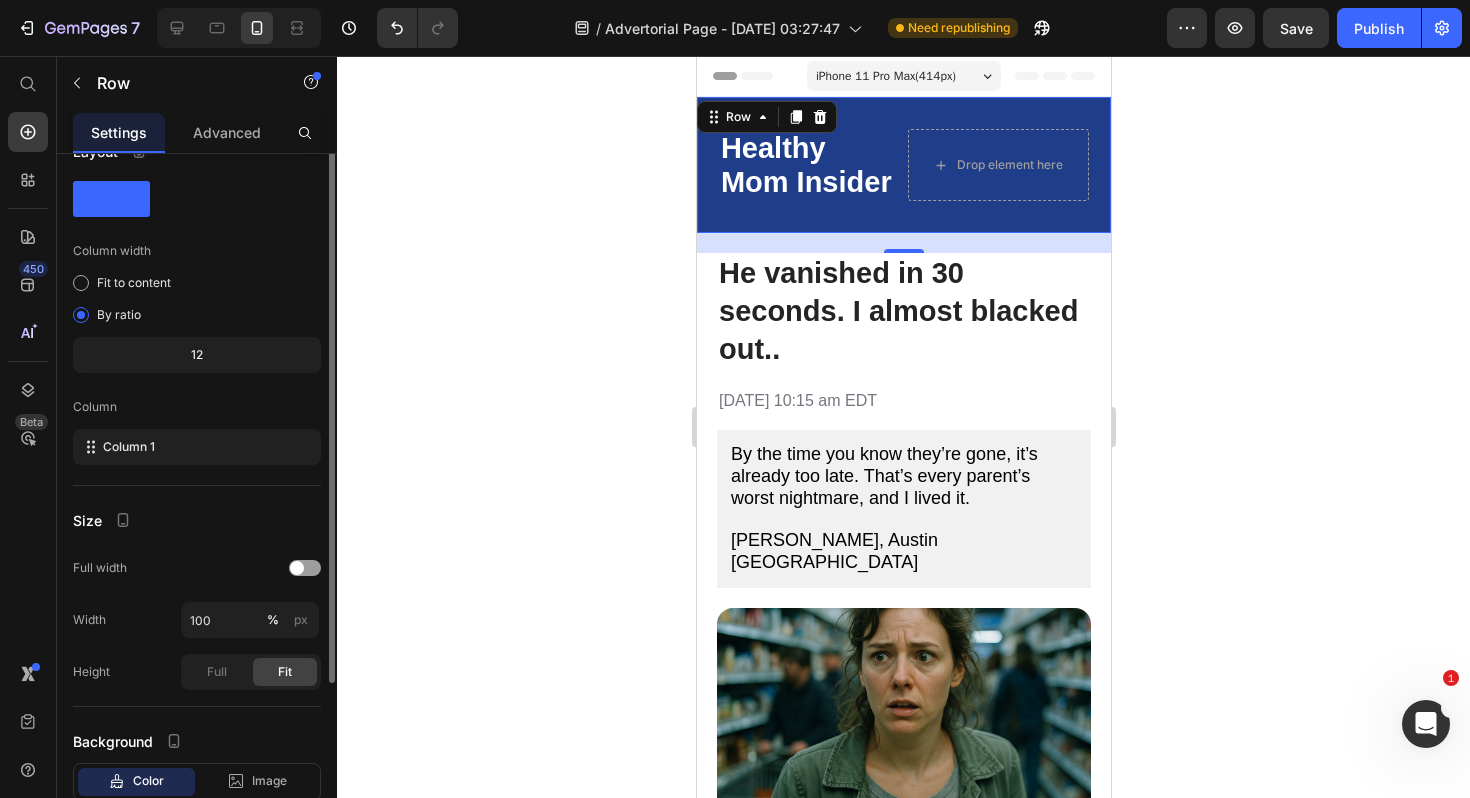 scroll, scrollTop: 0, scrollLeft: 0, axis: both 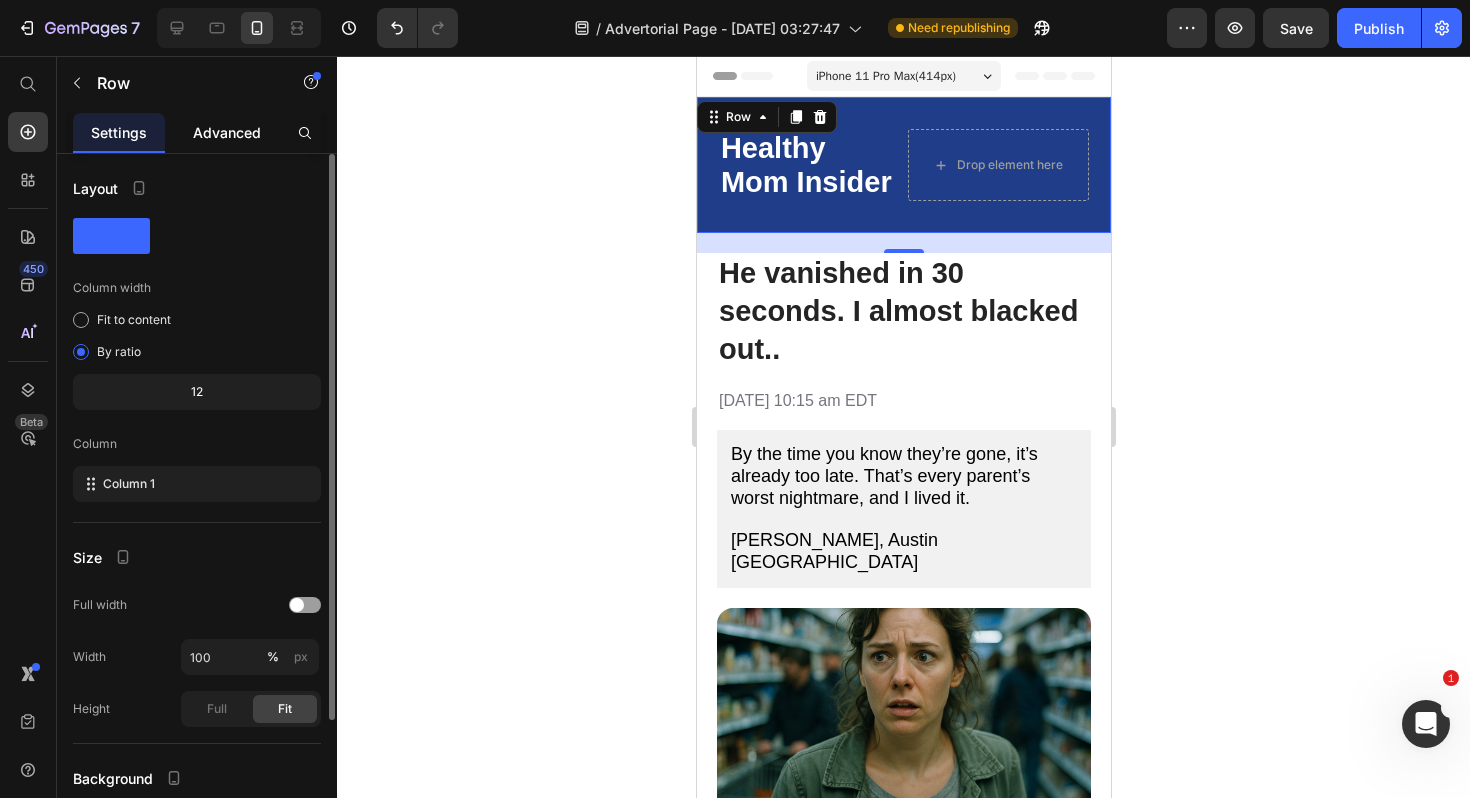 click on "Advanced" at bounding box center (227, 132) 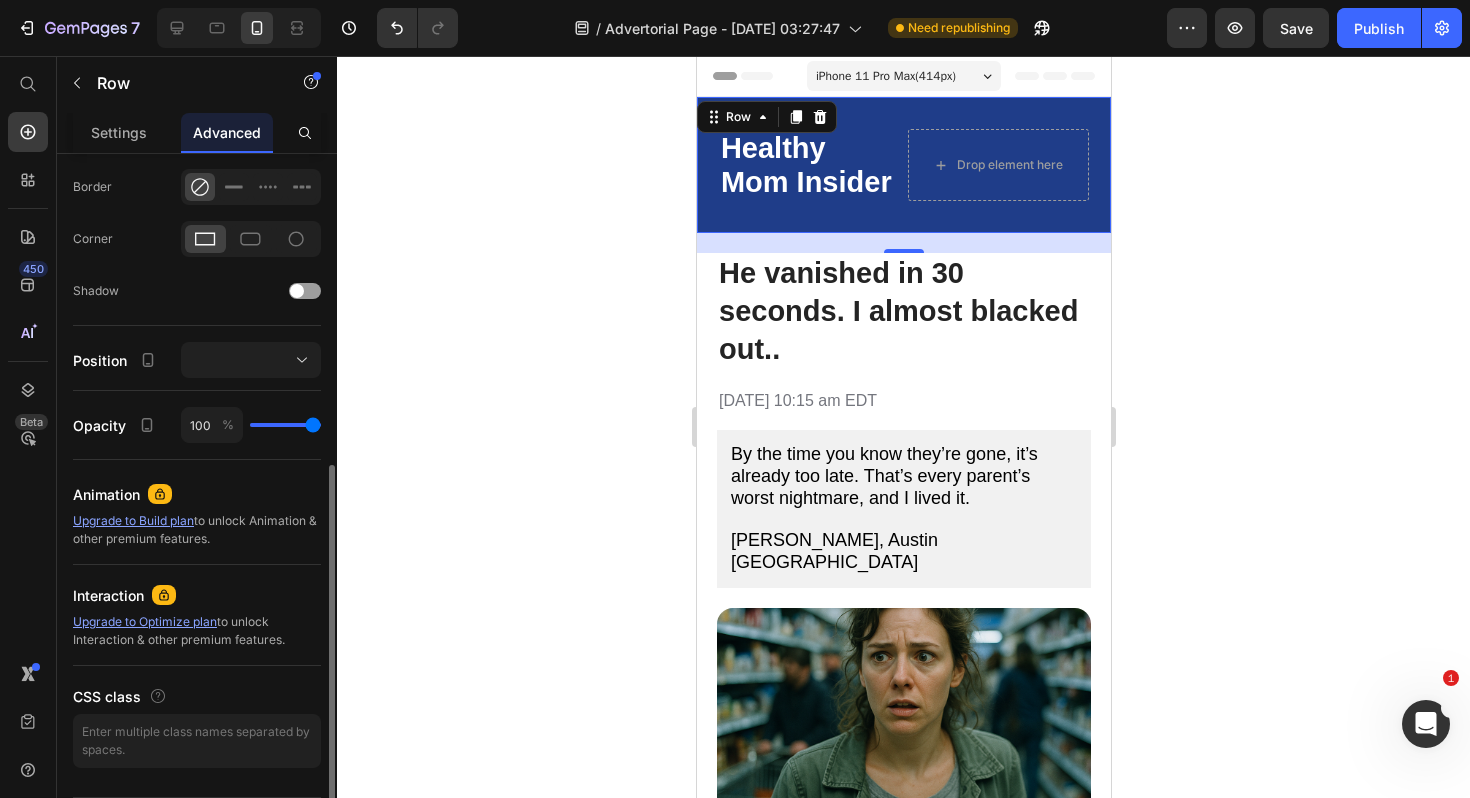 scroll, scrollTop: 604, scrollLeft: 0, axis: vertical 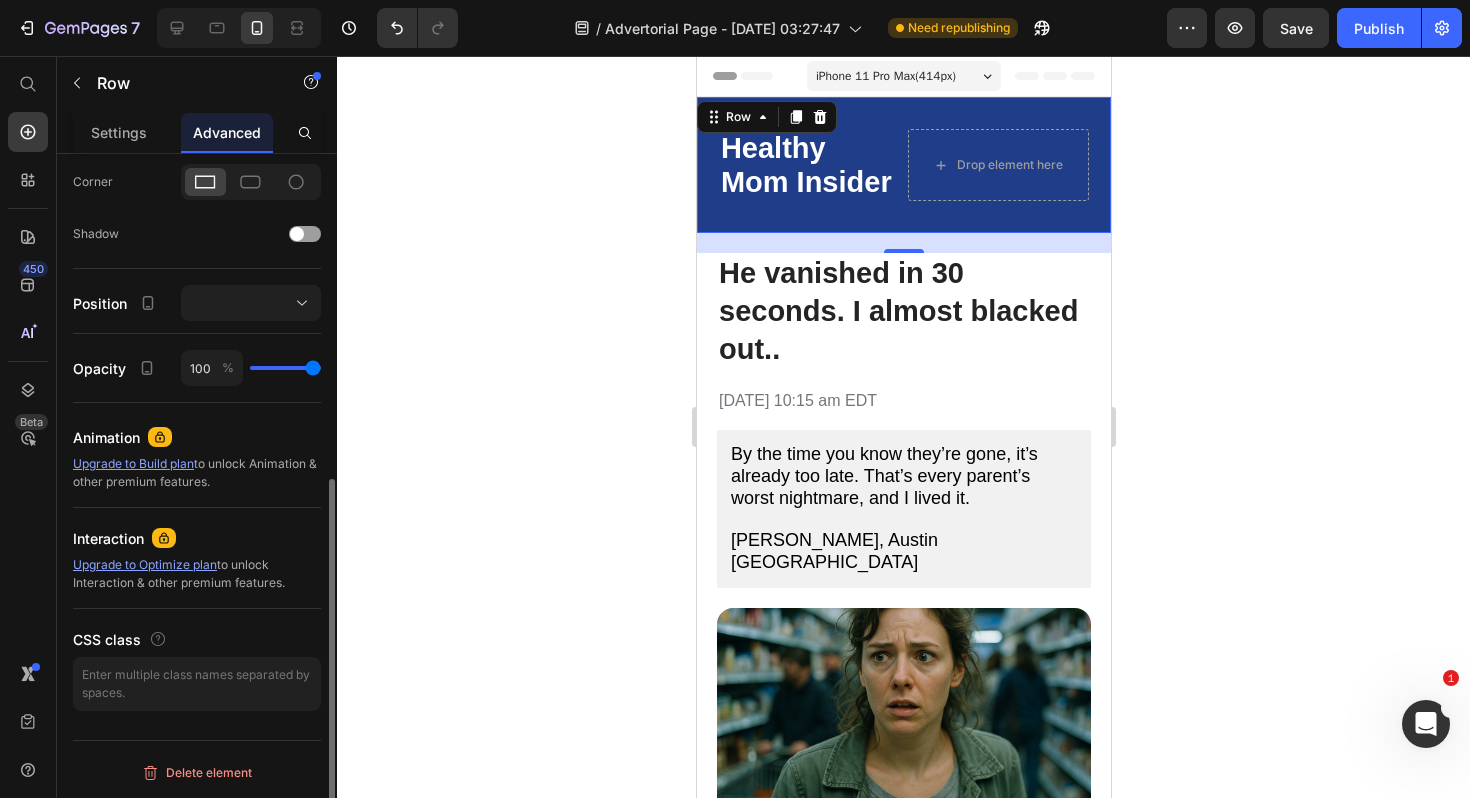 click 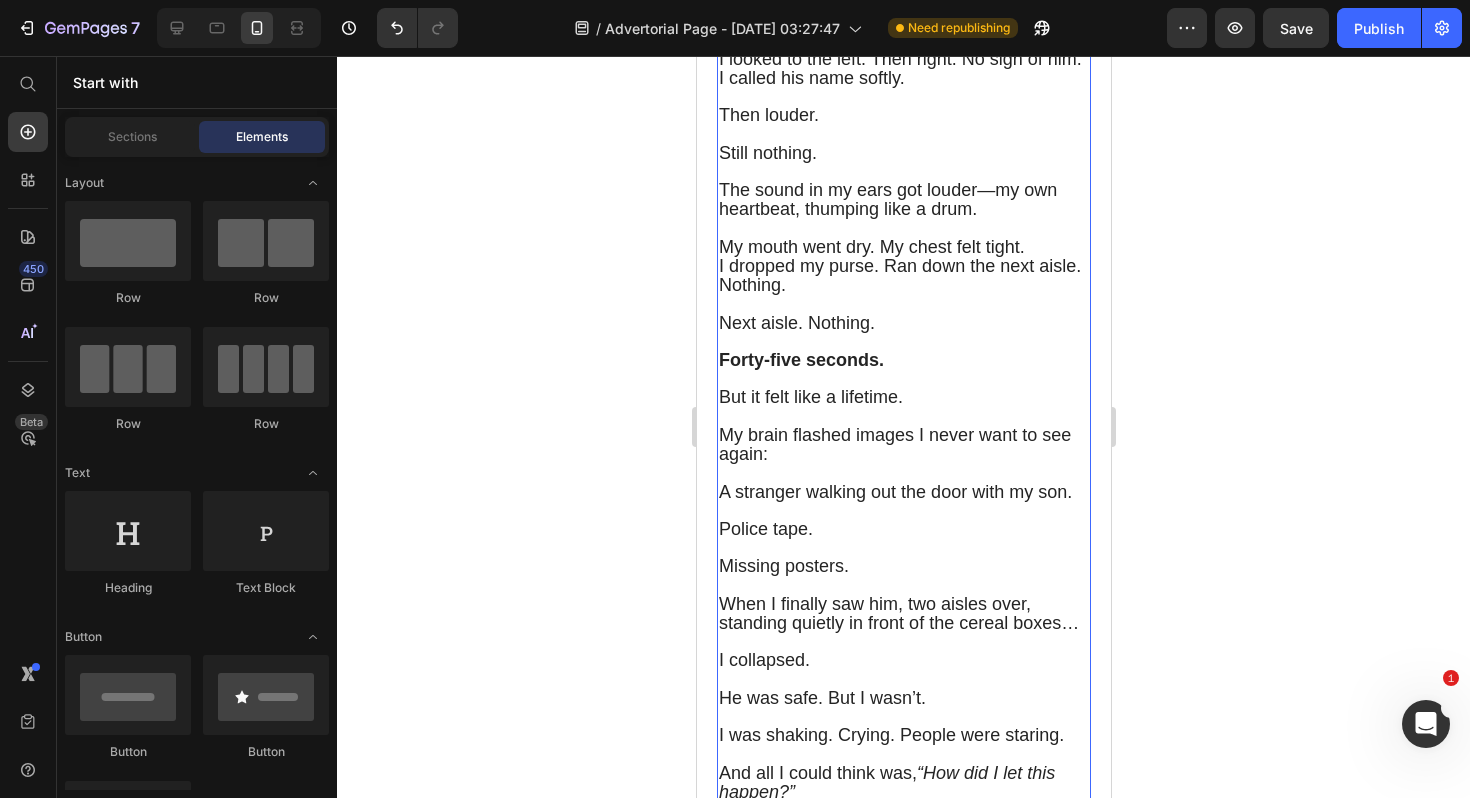 scroll, scrollTop: 2267, scrollLeft: 0, axis: vertical 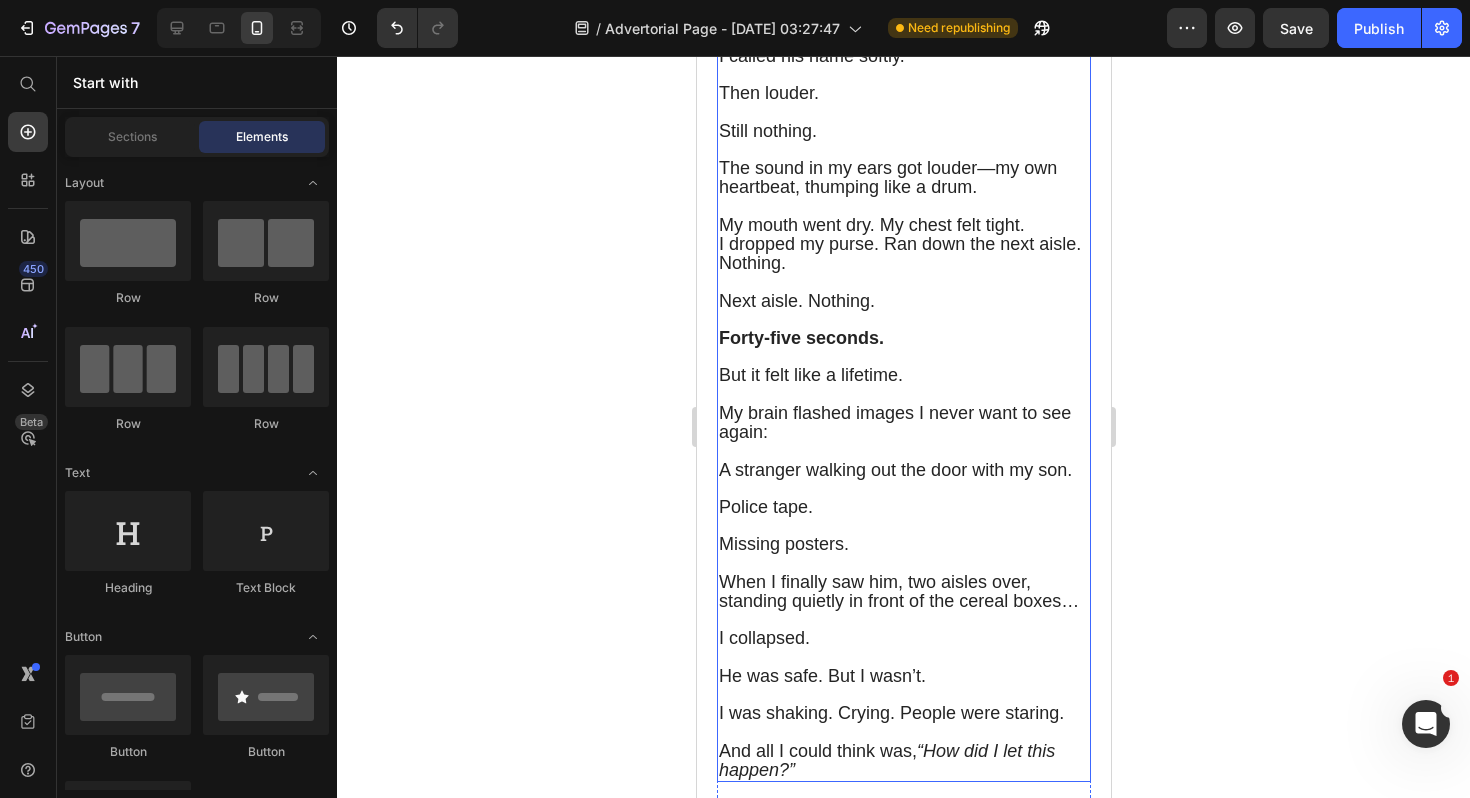 click on "My brain flashed images I never want to see again:" at bounding box center [903, 432] 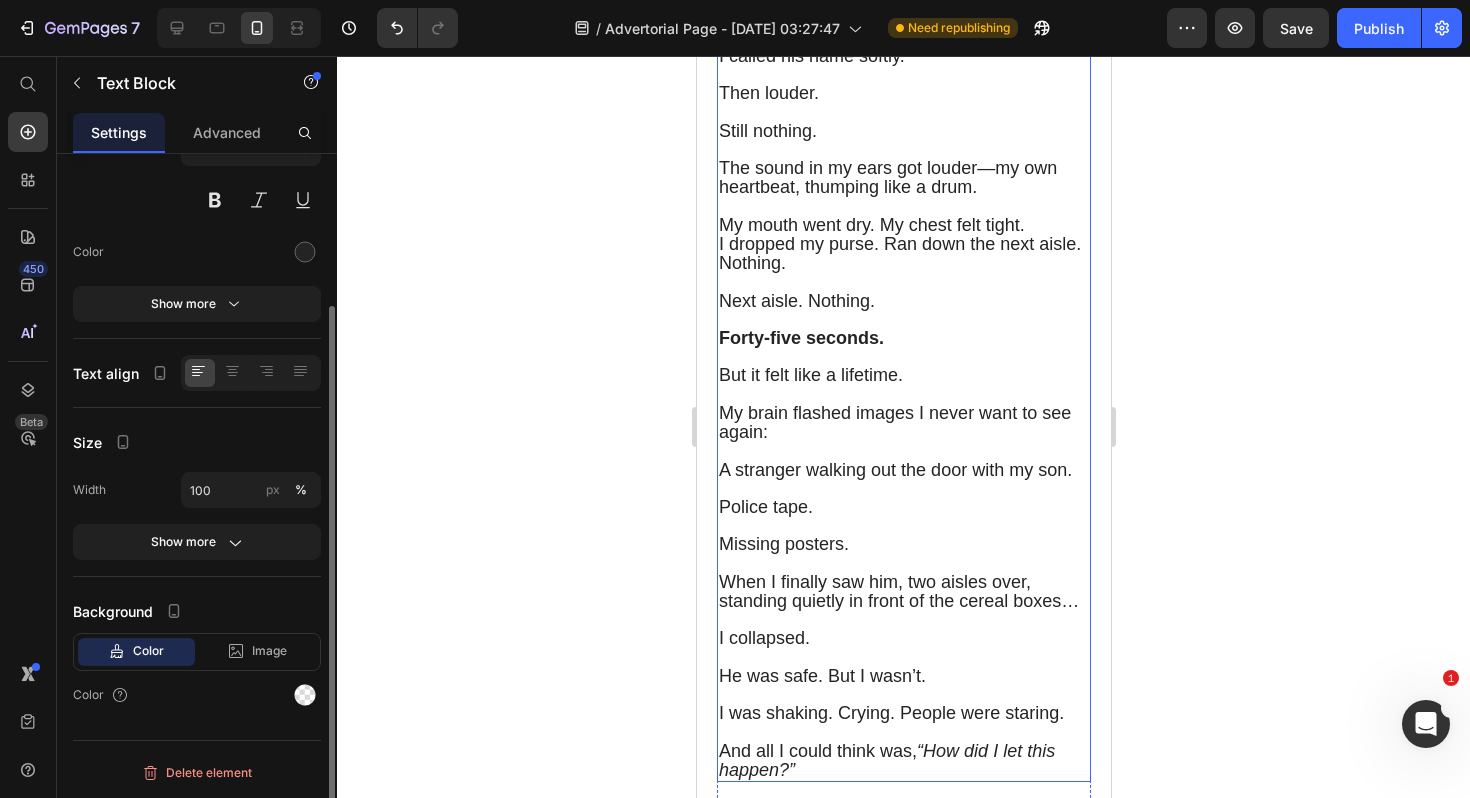 scroll, scrollTop: 0, scrollLeft: 0, axis: both 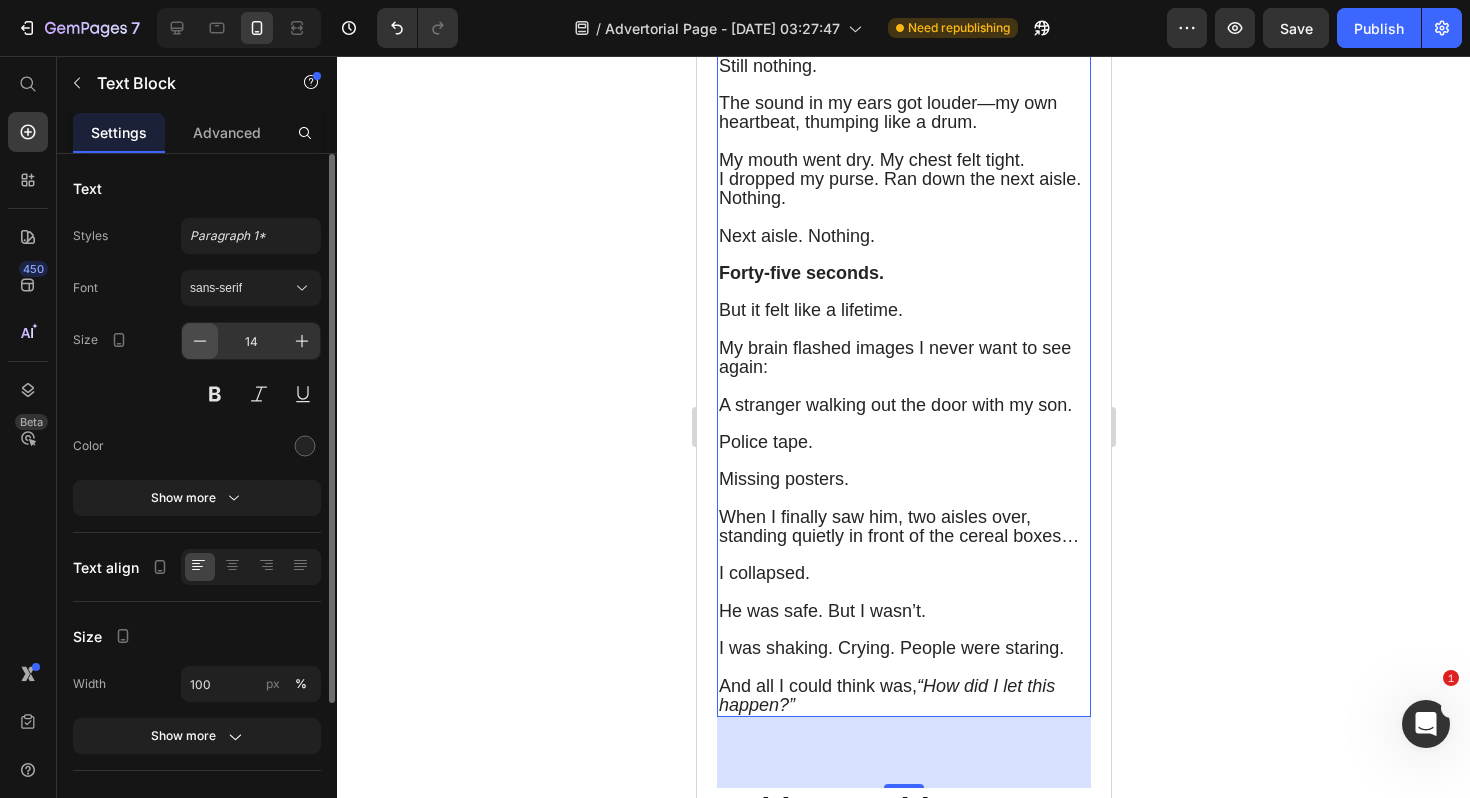 click 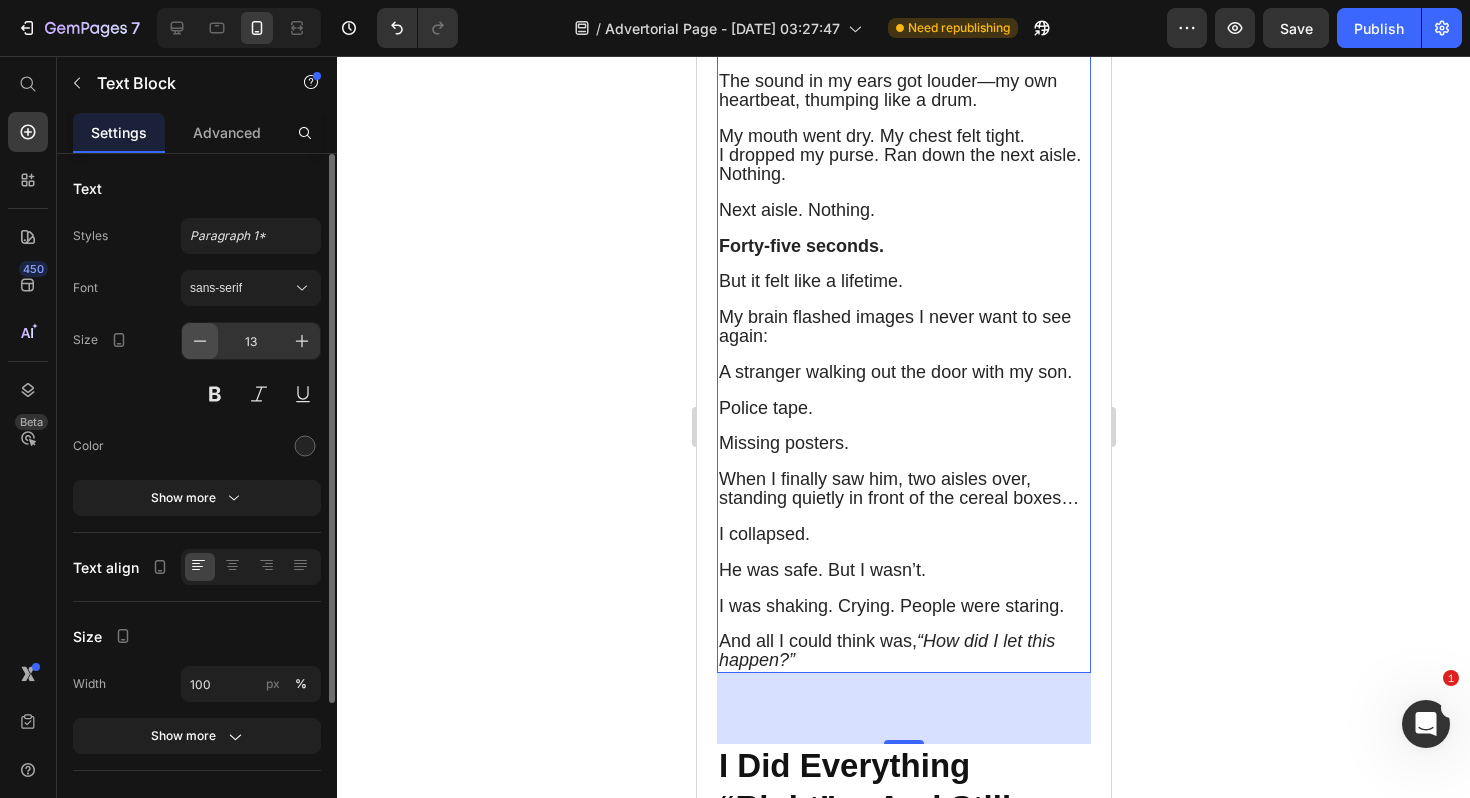 scroll, scrollTop: 2312, scrollLeft: 0, axis: vertical 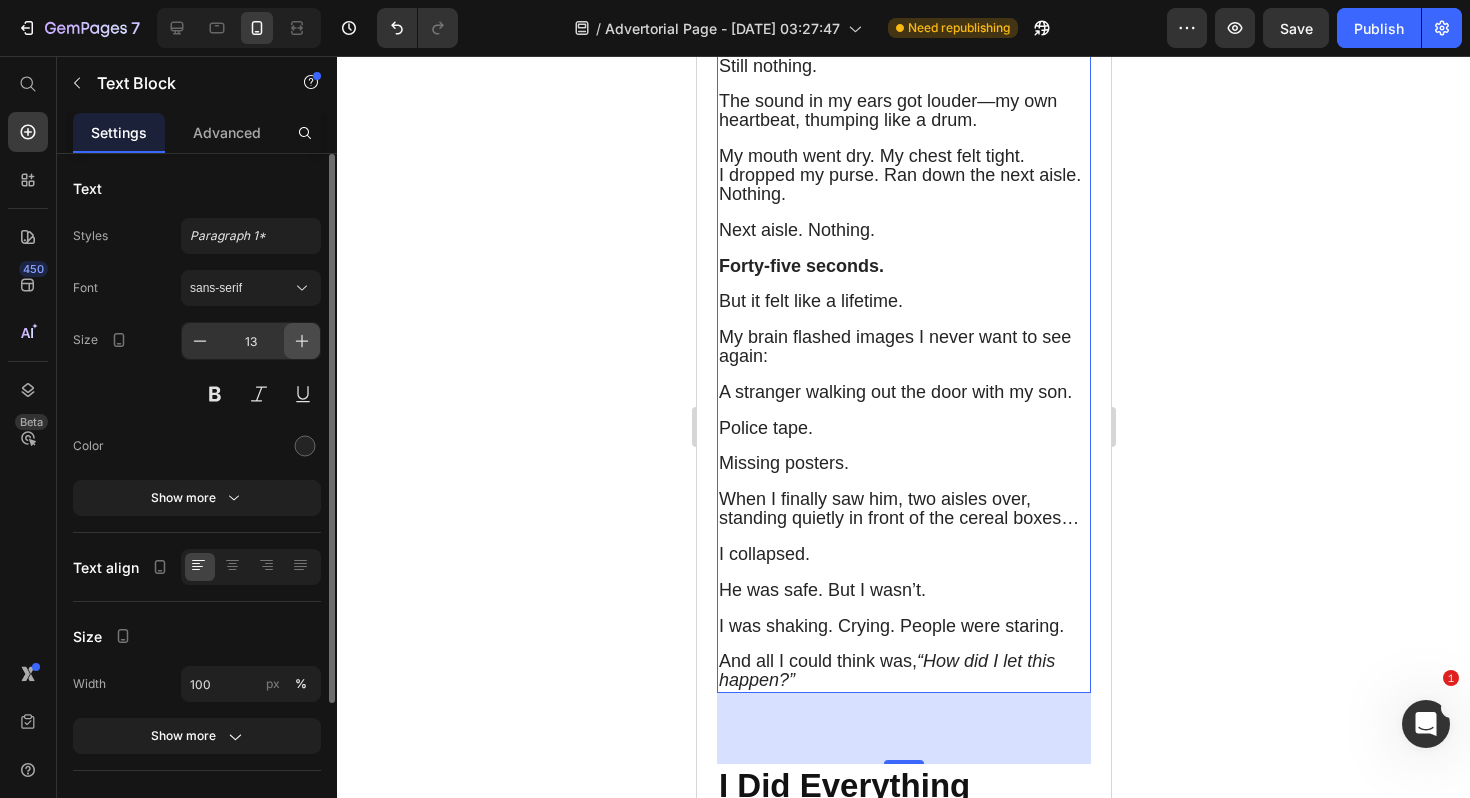 click 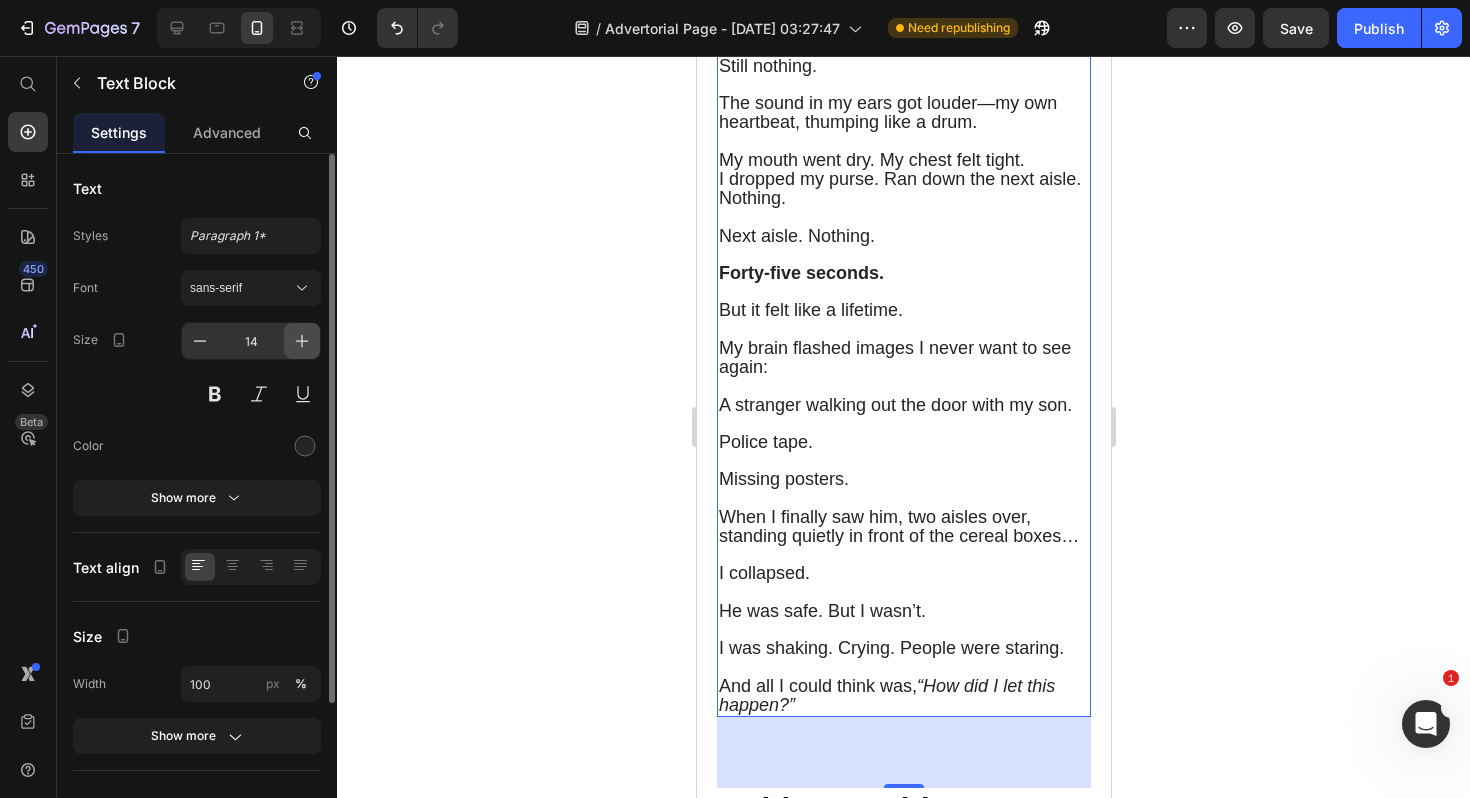 click 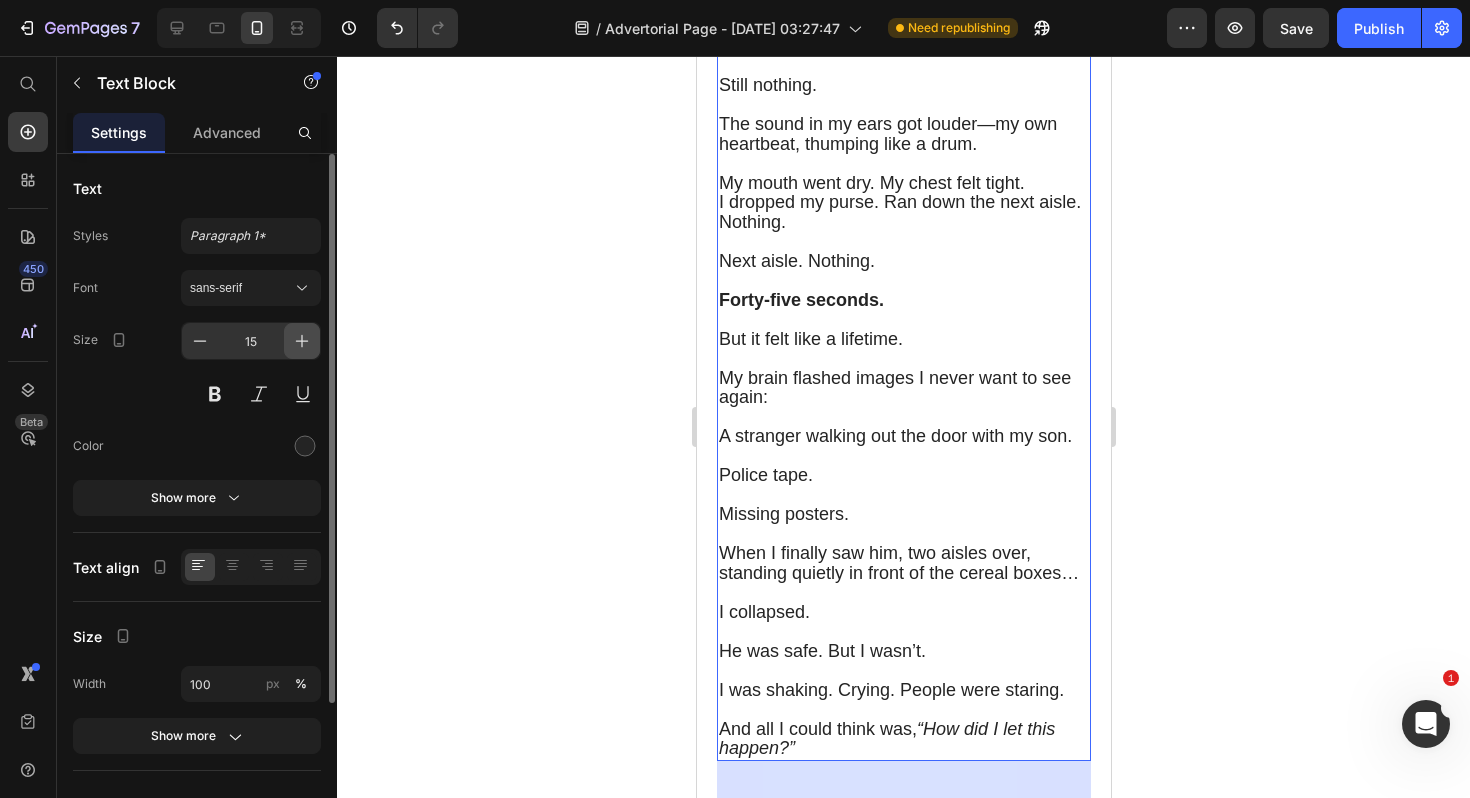 scroll, scrollTop: 2368, scrollLeft: 0, axis: vertical 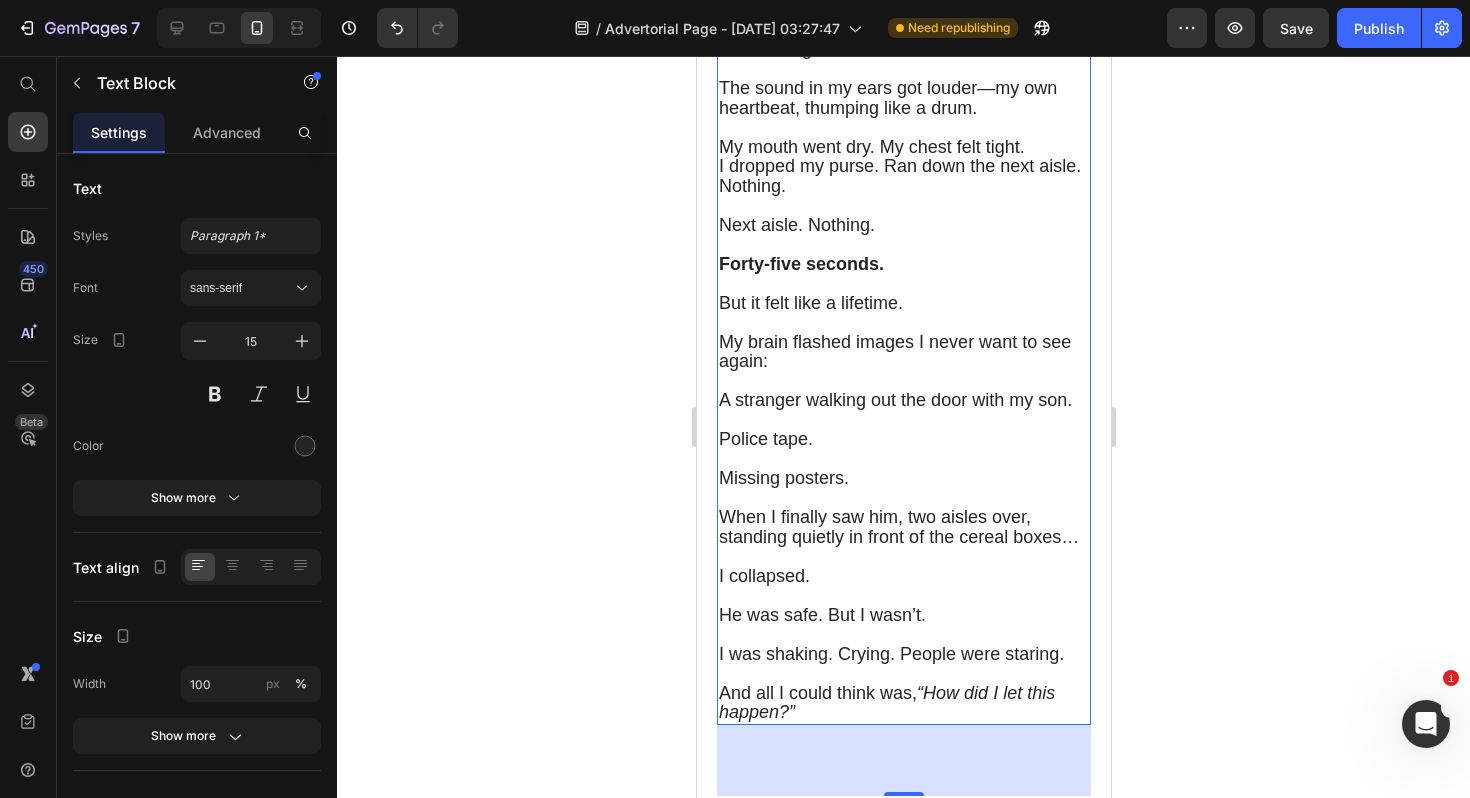 click 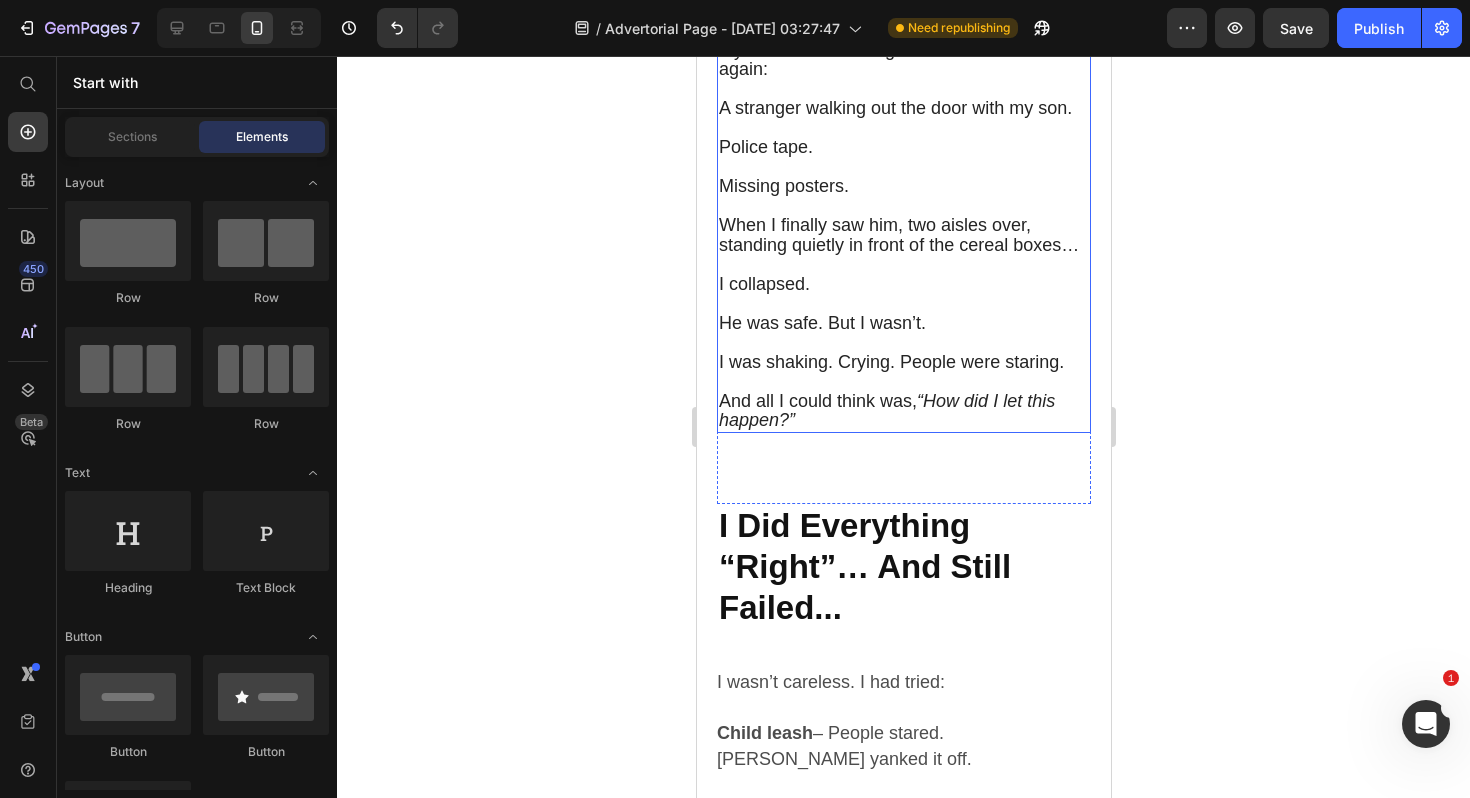 scroll, scrollTop: 2666, scrollLeft: 0, axis: vertical 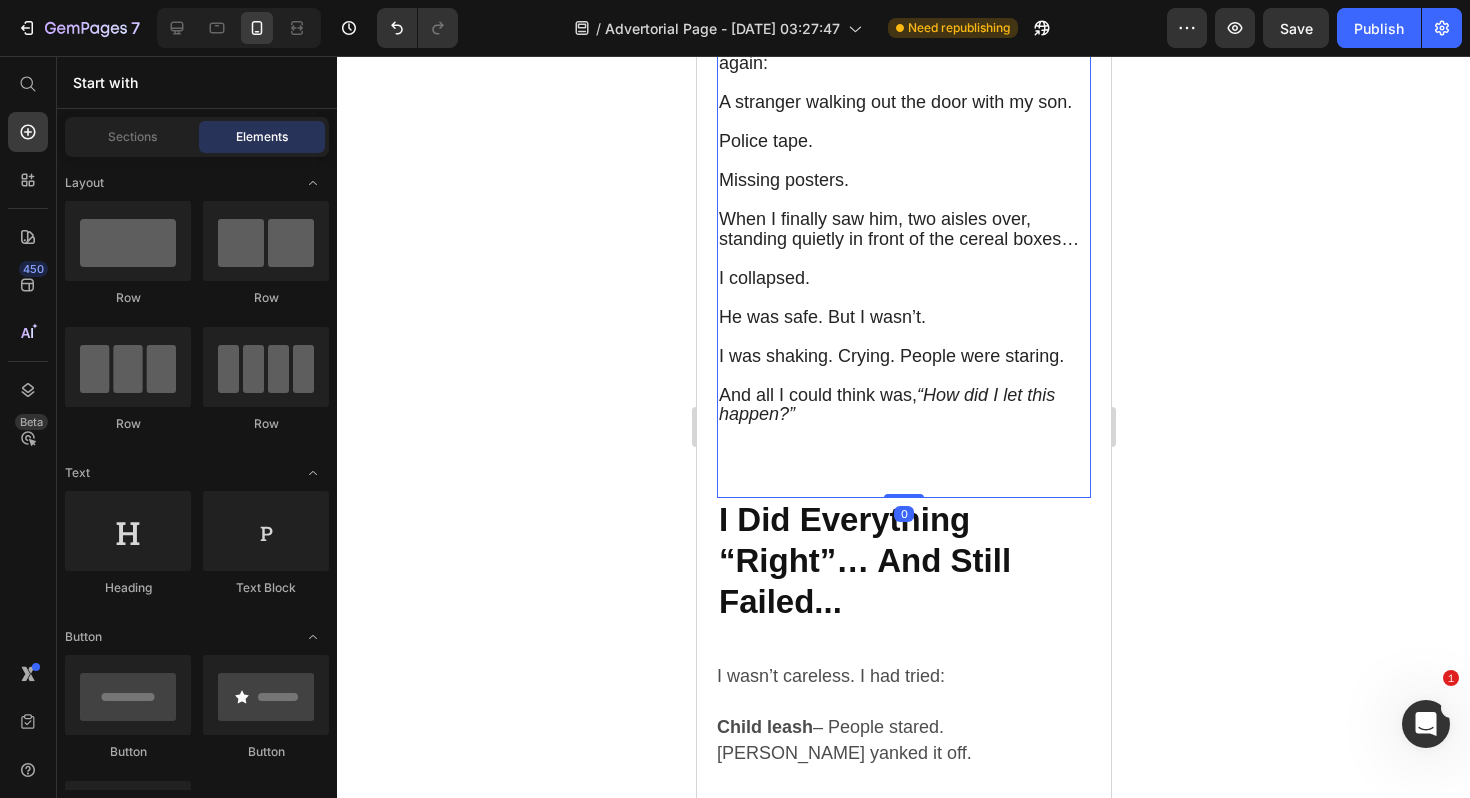click on "My 45‑Second Horror Story... Heading It was a [DATE] morning. We were shopping for a birthday gift for my niece.   [PERSON_NAME], my three-year-old, was right beside me in the toy aisle, holding a little truck. He was laughing, pointing at dinosaurs on the shelf.   I reached into my bag to check a text from my husband.  Just one quick second. When I looked up…   He was gone.   At first, I froze. I looked to the left. Then right. No sign of him. I called his name softly. Then louder.   Still nothing.   The sound in my ears got louder—my own heartbeat, thumping like a drum. My mouth went dry. My chest felt tight. I dropped my purse. Ran down the next aisle. Nothing. Next aisle. Nothing.   Forty-five seconds. But it felt like a lifetime.   My brain flashed images I never want to see again:   A stranger walking out the door with my son. Police tape. Missing posters.   When I finally saw him, two aisles over, standing quietly in front of the cereal boxes… I collapsed.   He was safe. But I wasn’t." at bounding box center [903, -216] 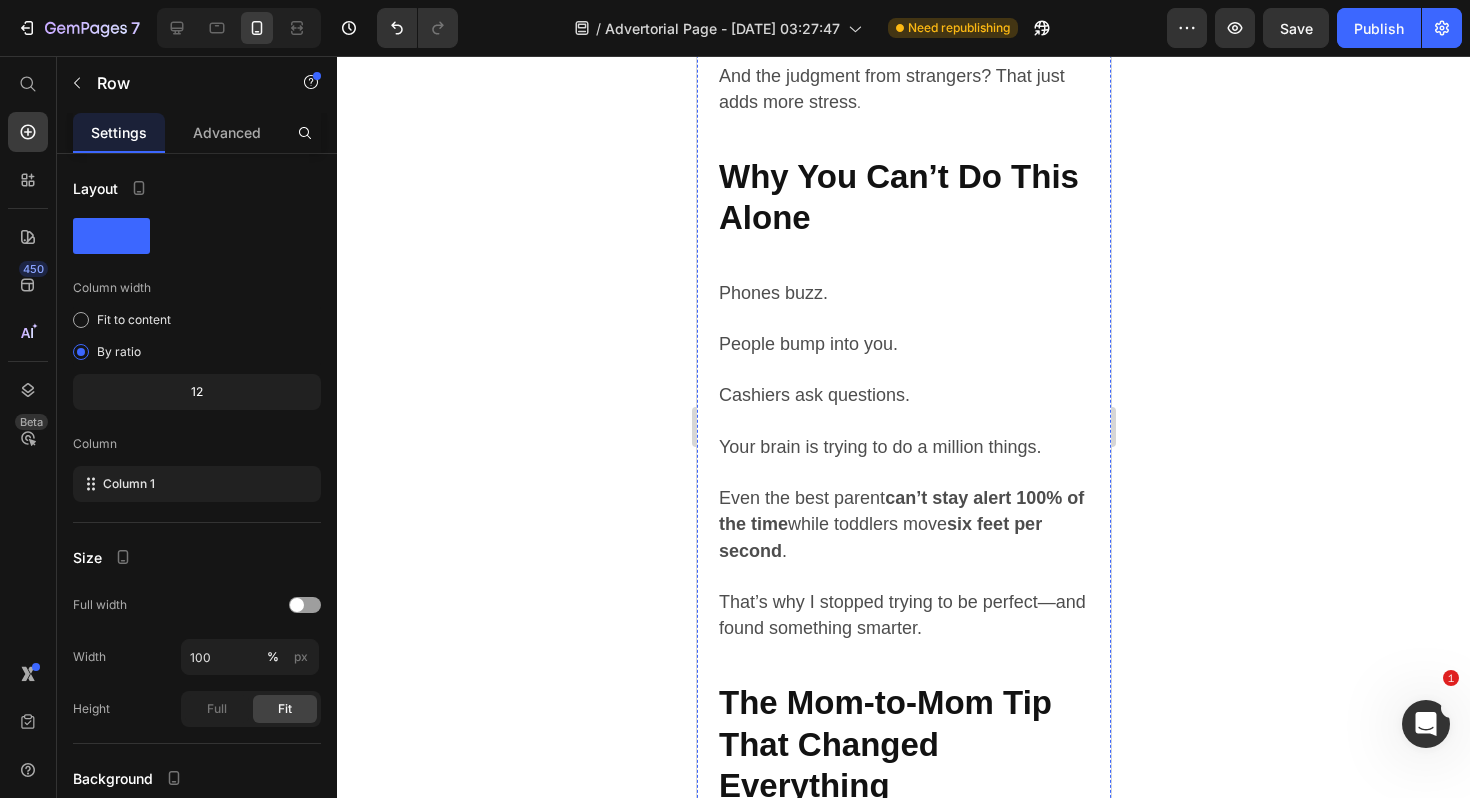 scroll, scrollTop: 4061, scrollLeft: 0, axis: vertical 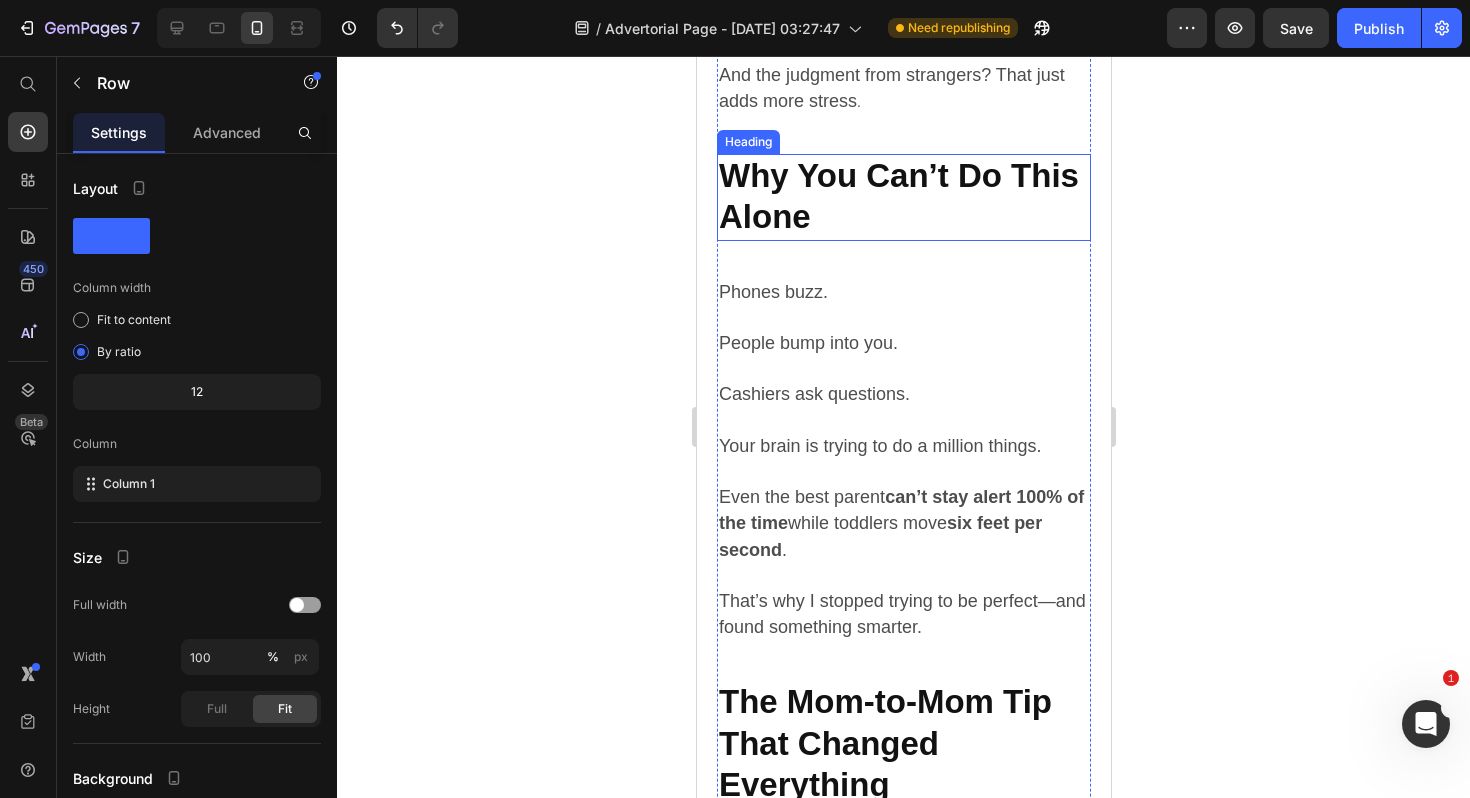 click on "Why You Can’t Do This Alone" at bounding box center (903, 197) 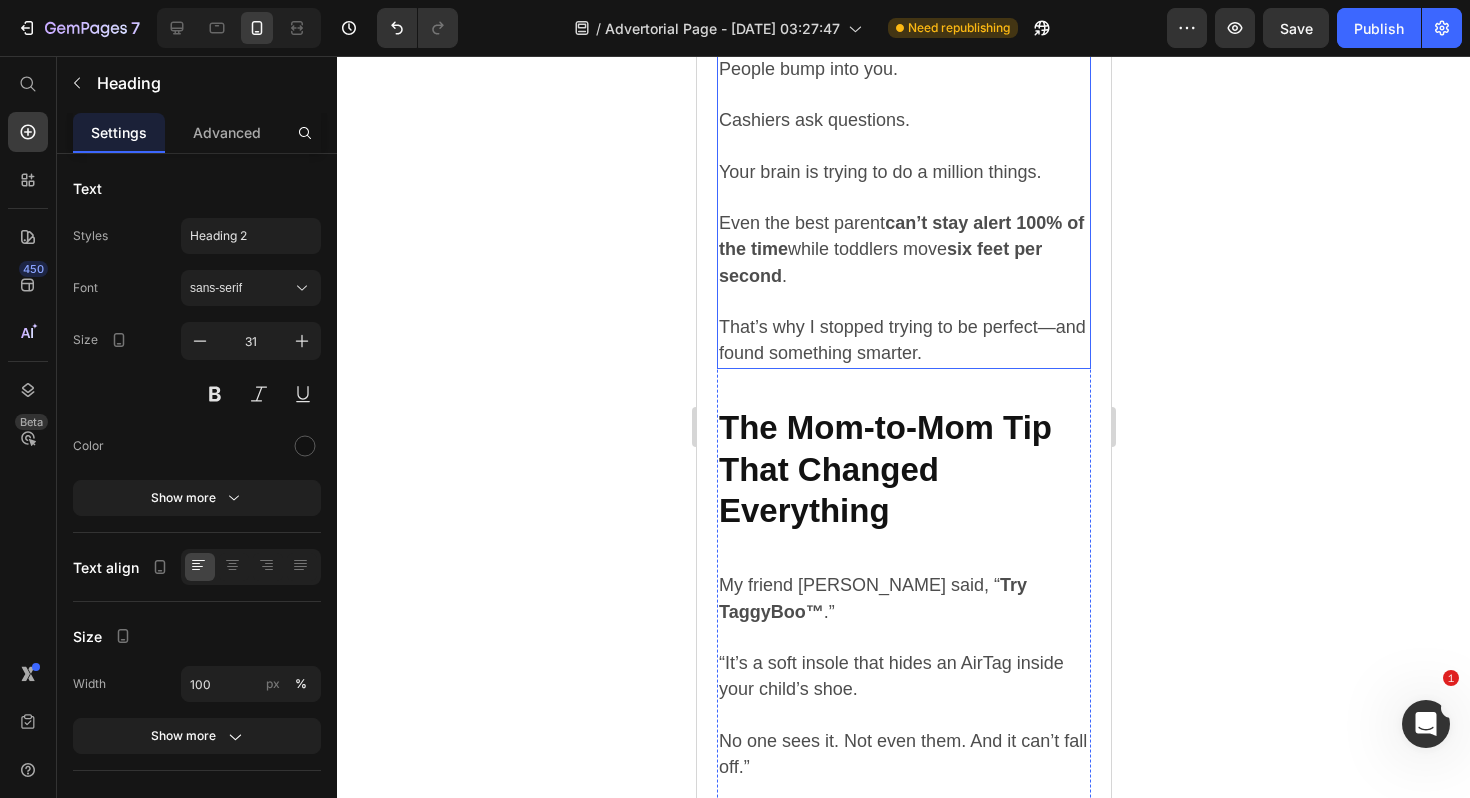 scroll, scrollTop: 4373, scrollLeft: 0, axis: vertical 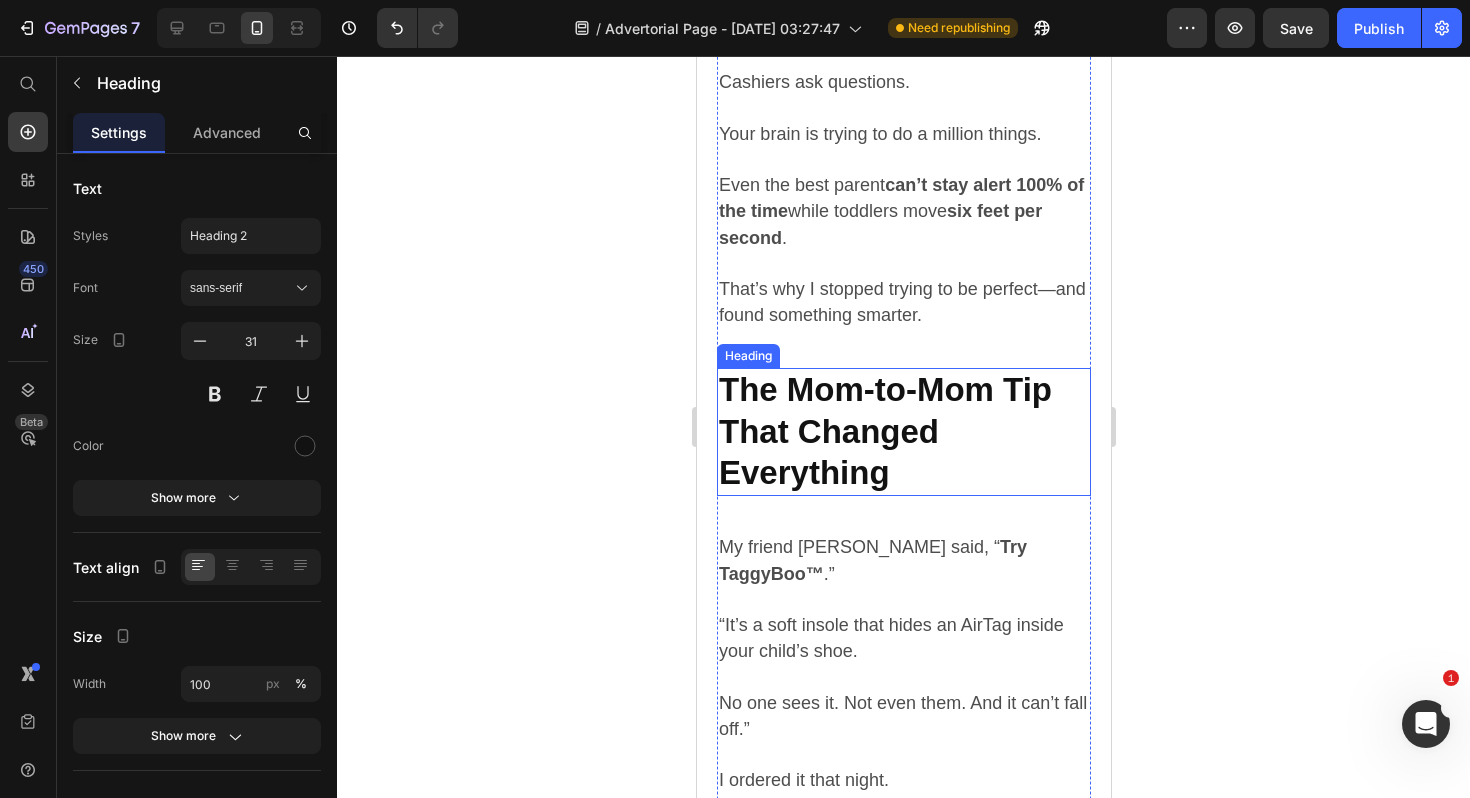 click on "The Mom-to-Mom Tip That Changed Everything" at bounding box center [884, 431] 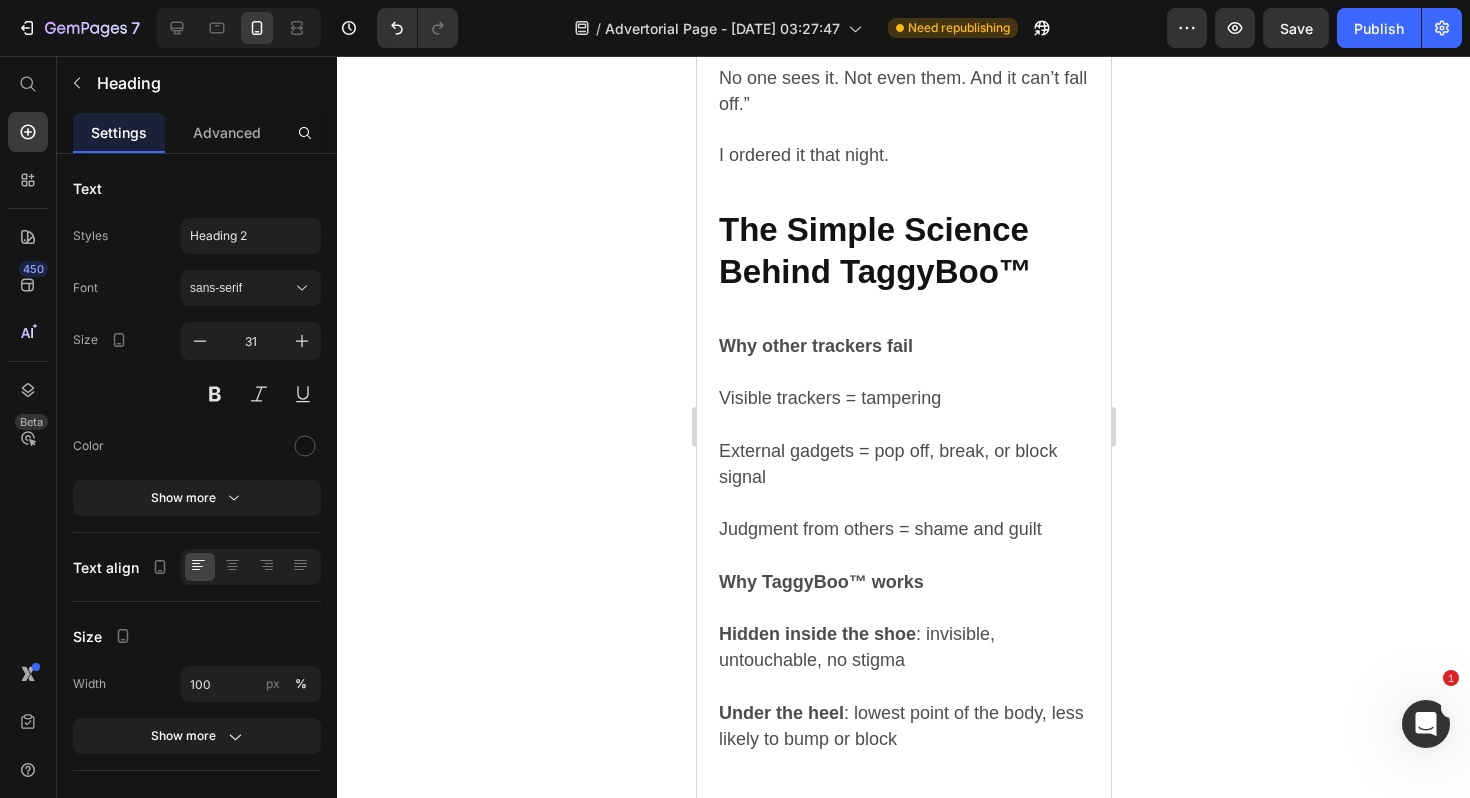 scroll, scrollTop: 5003, scrollLeft: 0, axis: vertical 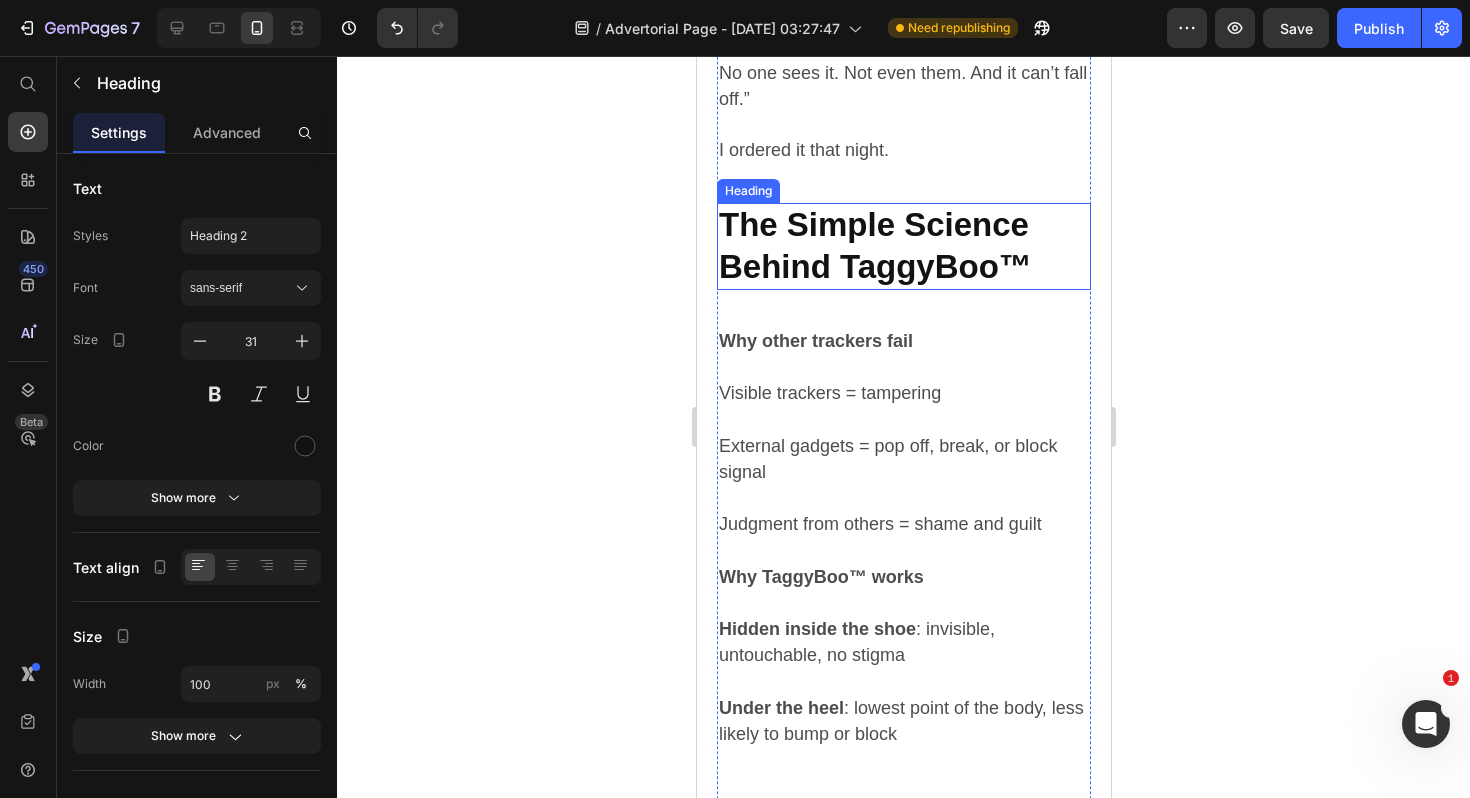 click on "The Simple Science Behind TaggyBoo™" at bounding box center (874, 245) 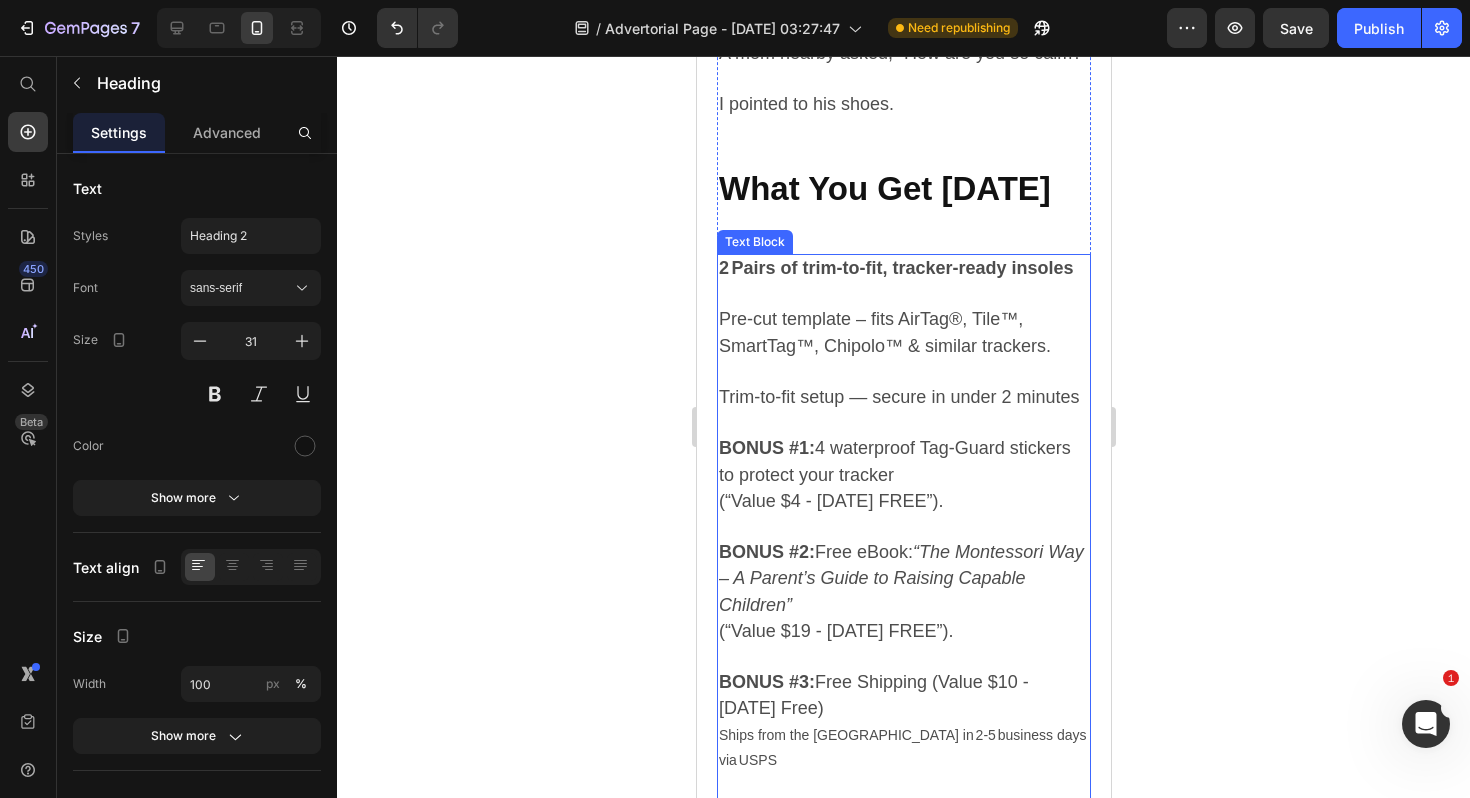 scroll, scrollTop: 6303, scrollLeft: 0, axis: vertical 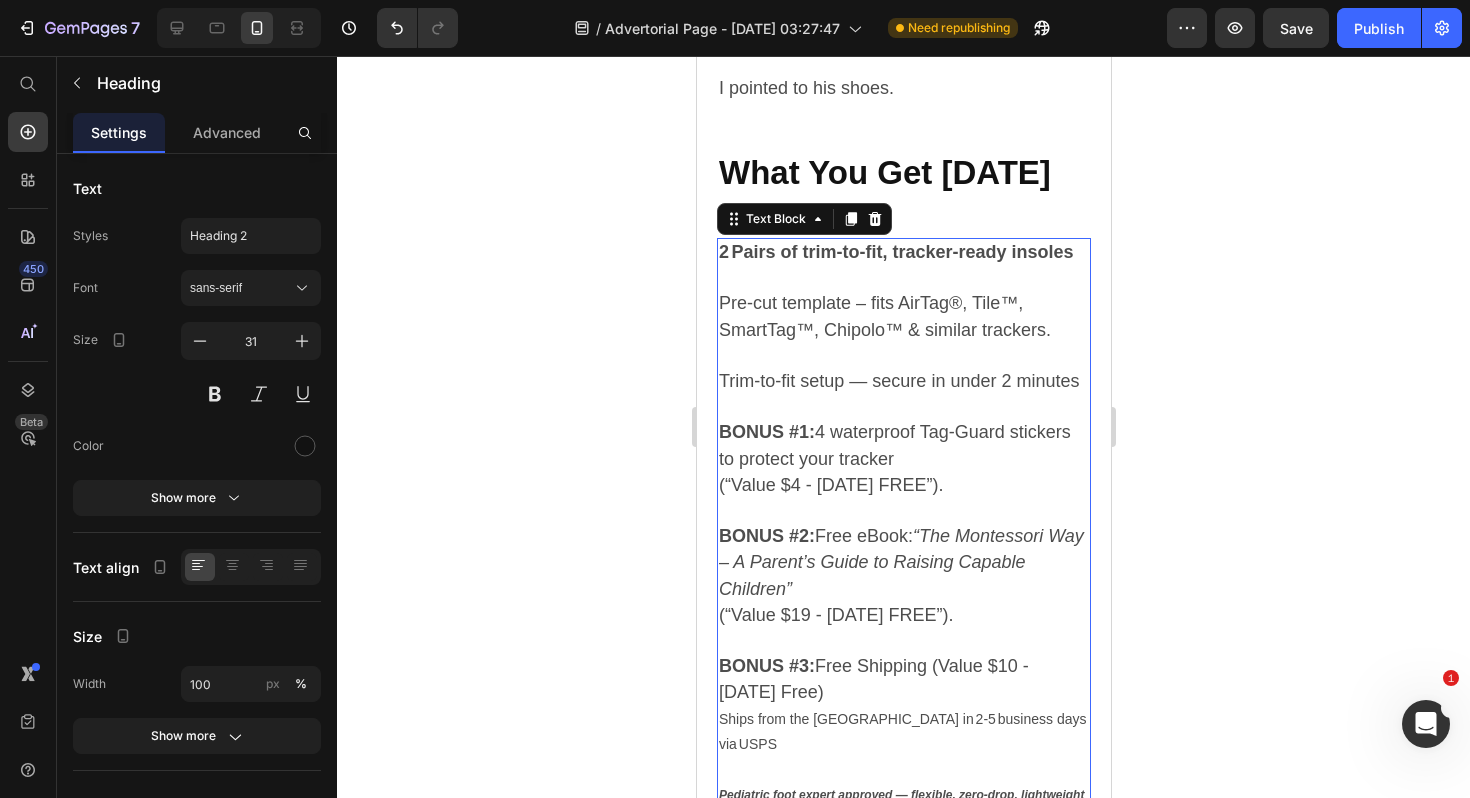 click on "Pre‑cut template – fits AirTag®, Tile™, SmartTag™, Chipolo™ & similar trackers." at bounding box center [884, 316] 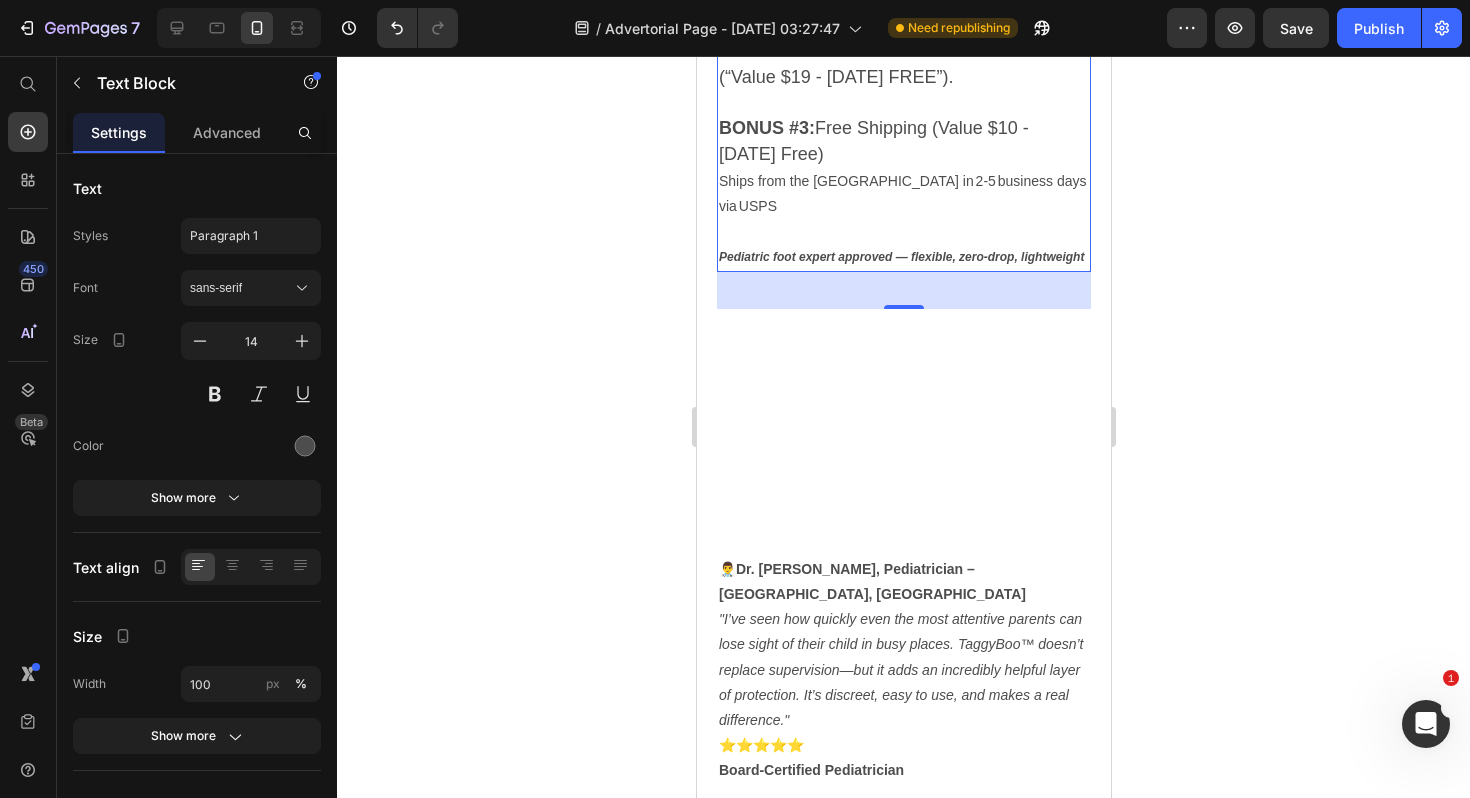 scroll, scrollTop: 6866, scrollLeft: 0, axis: vertical 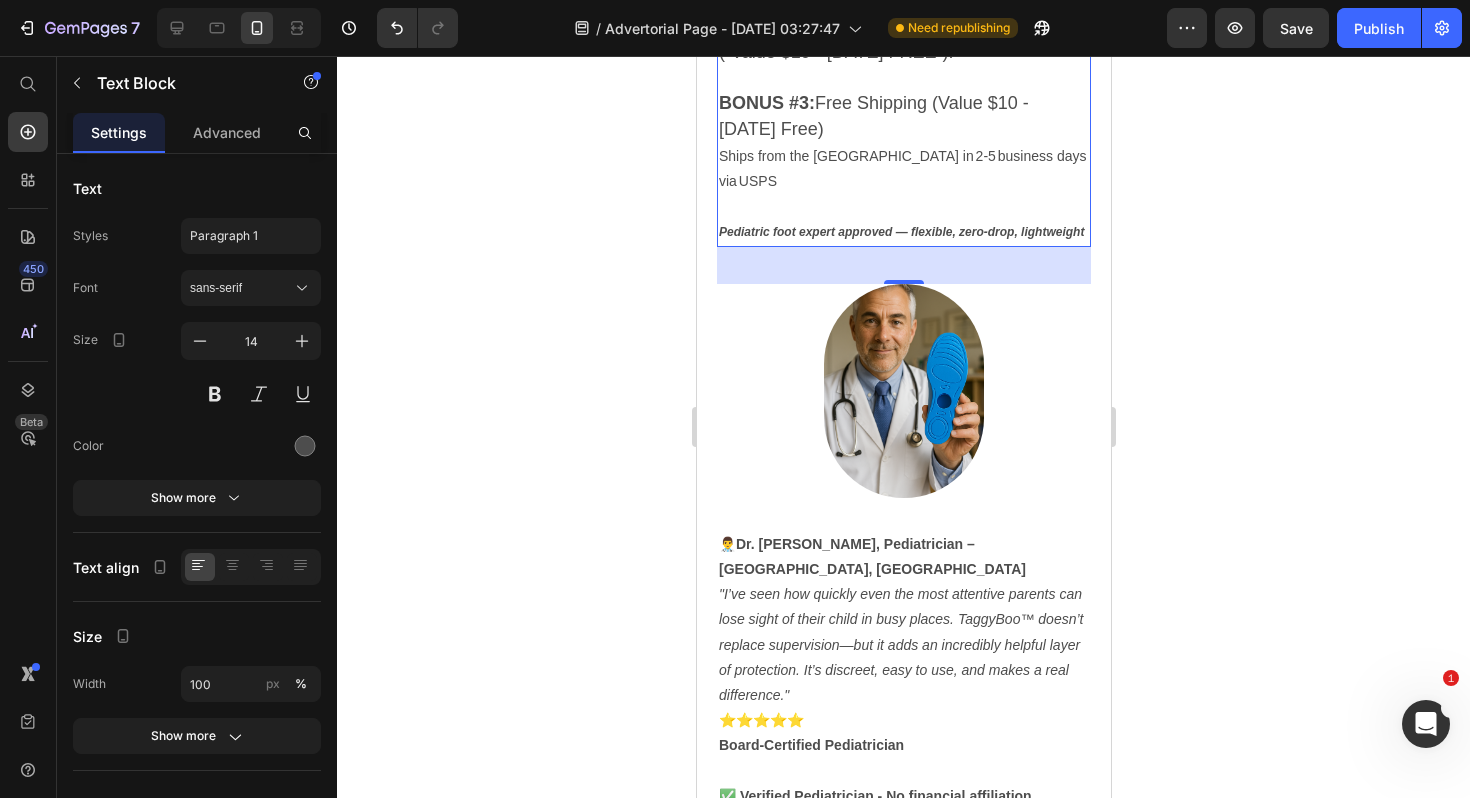 click 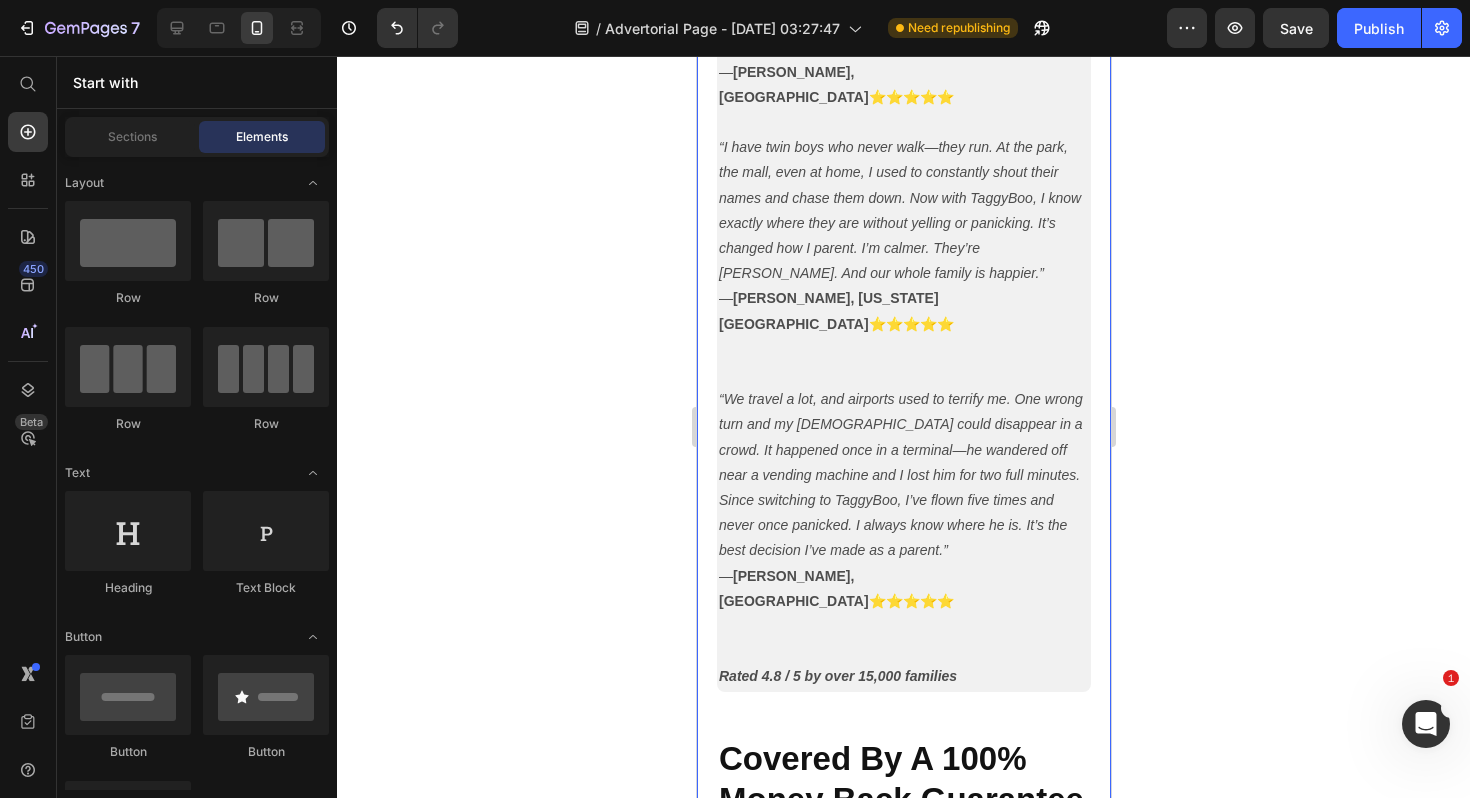 scroll, scrollTop: 8380, scrollLeft: 0, axis: vertical 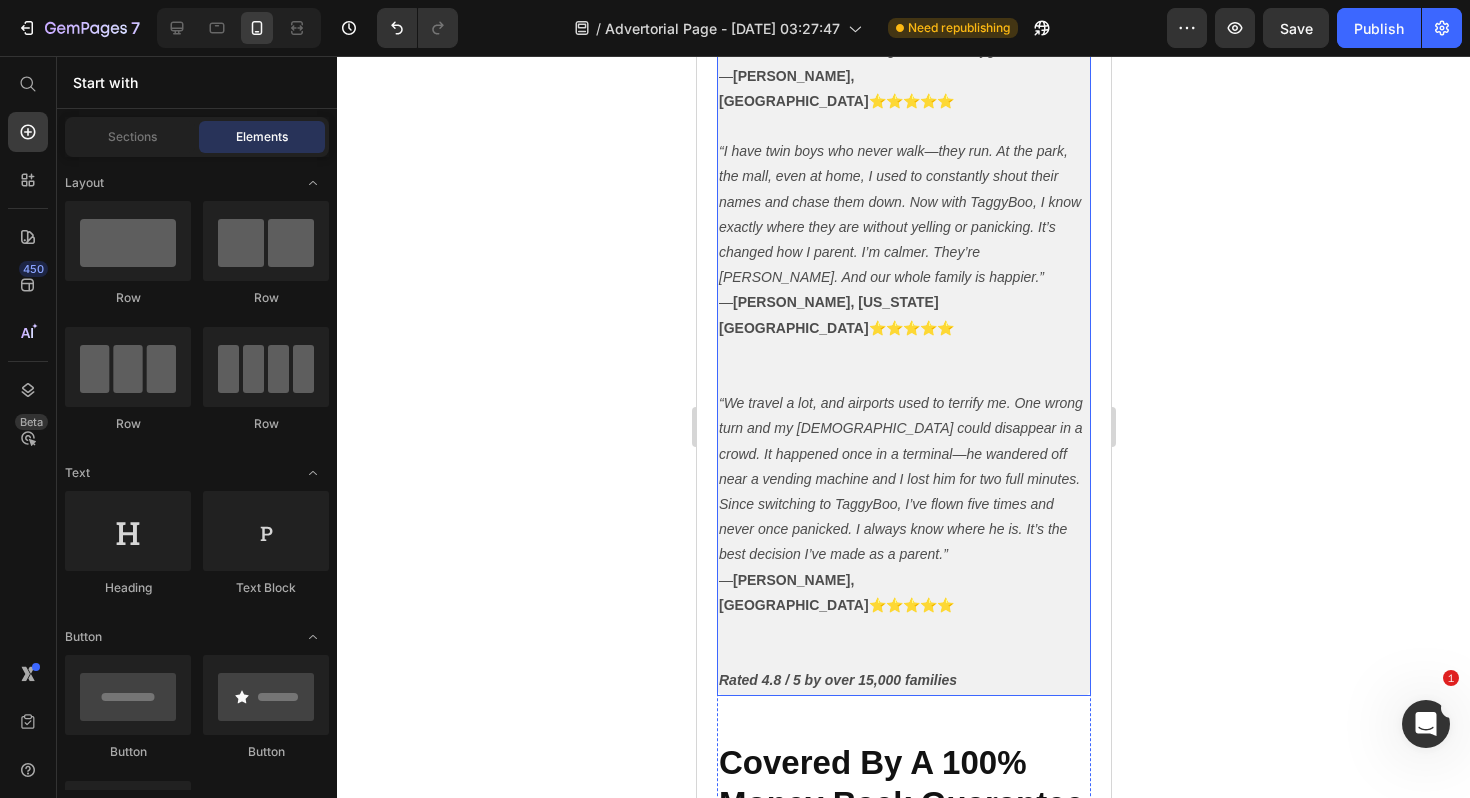 click on "“I used to sleep with one eye open. Every sound made me jump. I was terrified of losing sight of my daughter, even for a second. Since using TaggyBoo, I check my phone, see the little green dot, and finally relax. I can sleep. I can breathe. I feel like a mom again, not a bodyguard.” —  [PERSON_NAME], [PERSON_NAME]  ⭐️⭐️⭐️⭐️⭐️ “I have twin boys who never walk—they run. At the park, the mall, even at home, I used to constantly shout their names and chase them down. Now with TaggyBoo, I know exactly where they are without yelling or panicking. It’s changed how I parent. I’m calmer. They’re [PERSON_NAME]. And our whole family is happier.” —  [PERSON_NAME], [US_STATE] City  ⭐️⭐️⭐️⭐️⭐️ —  [PERSON_NAME], [GEOGRAPHIC_DATA]  ⭐️⭐️⭐️⭐️⭐️ Rated 4.8 / 5 by over 15,000 families" at bounding box center [903, 316] 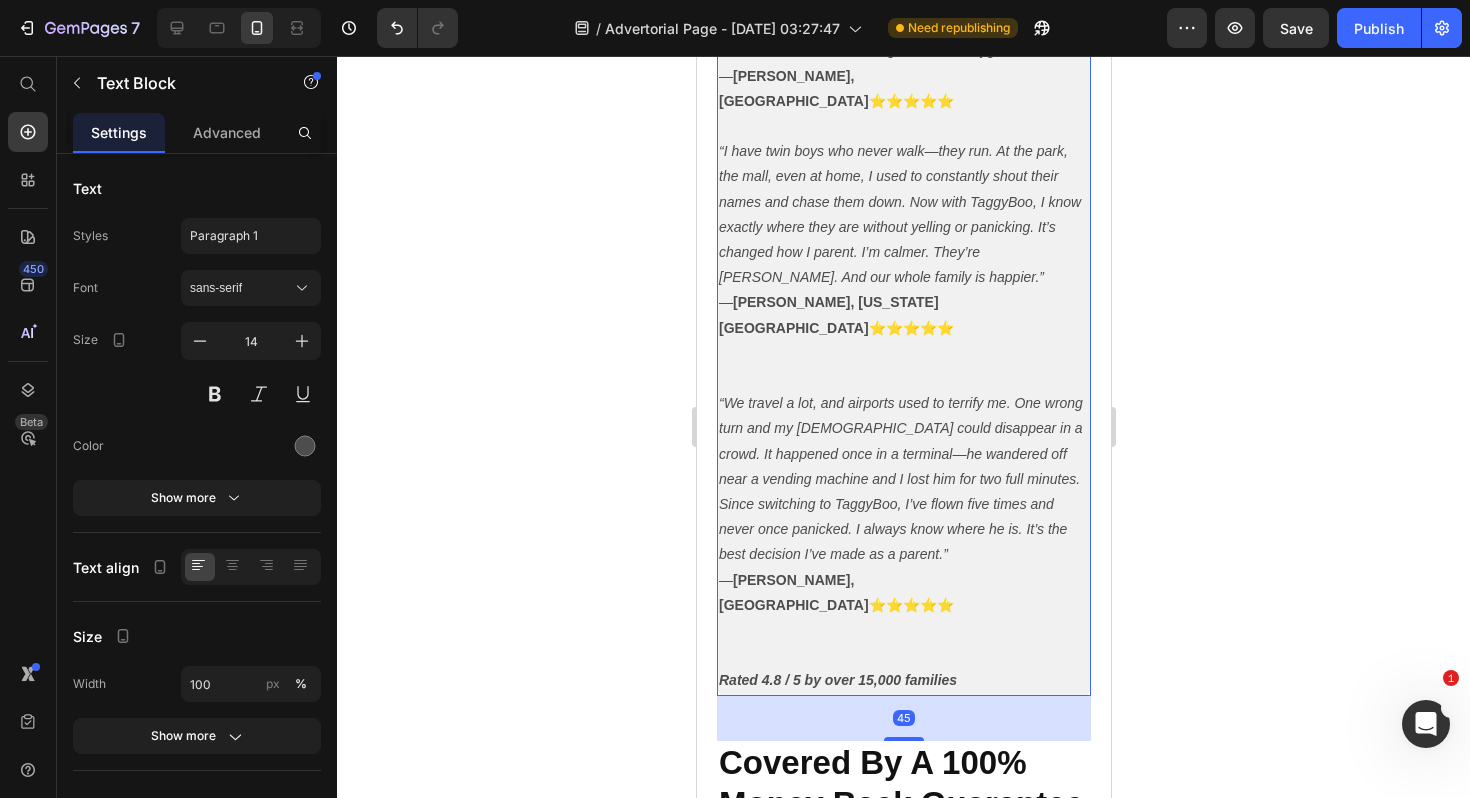click on "“I used to sleep with one eye open. Every sound made me jump. I was terrified of losing sight of my daughter, even for a second. Since using TaggyBoo, I check my phone, see the little green dot, and finally relax. I can sleep. I can breathe. I feel like a mom again, not a bodyguard.” —  [PERSON_NAME], [PERSON_NAME]  ⭐️⭐️⭐️⭐️⭐️ “I have twin boys who never walk—they run. At the park, the mall, even at home, I used to constantly shout their names and chase them down. Now with TaggyBoo, I know exactly where they are without yelling or panicking. It’s changed how I parent. I’m calmer. They’re [PERSON_NAME]. And our whole family is happier.” —  [PERSON_NAME], [US_STATE] City  ⭐️⭐️⭐️⭐️⭐️ —  [PERSON_NAME], [GEOGRAPHIC_DATA]  ⭐️⭐️⭐️⭐️⭐️ Rated 4.8 / 5 by over 15,000 families" at bounding box center [903, 316] 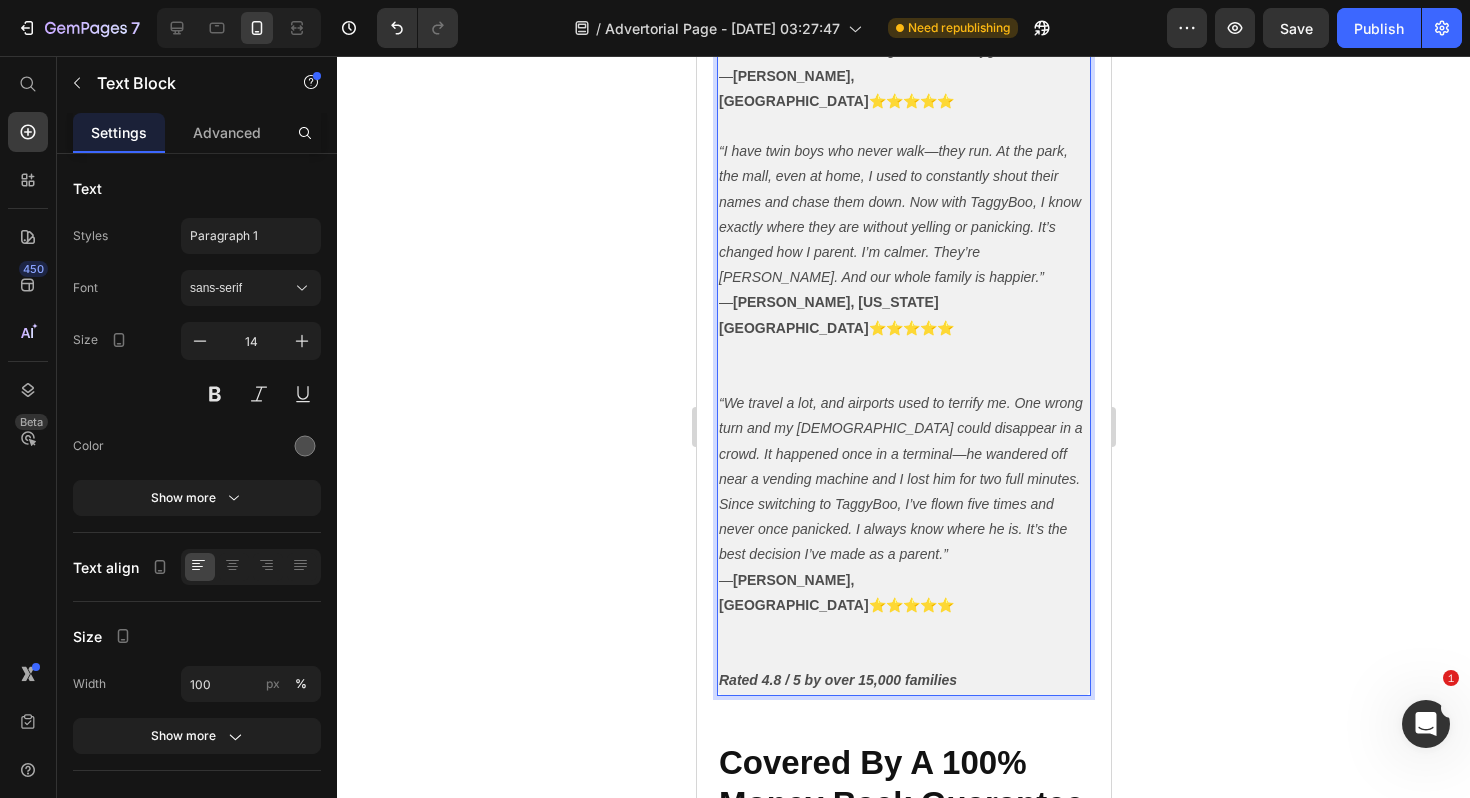 click on "“I used to sleep with one eye open. Every sound made me jump. I was terrified of losing sight of my daughter, even for a second. Since using TaggyBoo, I check my phone, see the little green dot, and finally relax. I can sleep. I can breathe. I feel like a mom again, not a bodyguard.” —  [PERSON_NAME], [PERSON_NAME]  ⭐️⭐️⭐️⭐️⭐️ “I have twin boys who never walk—they run. At the park, the mall, even at home, I used to constantly shout their names and chase them down. Now with TaggyBoo, I know exactly where they are without yelling or panicking. It’s changed how I parent. I’m calmer. They’re [PERSON_NAME]. And our whole family is happier.” —  [PERSON_NAME], [US_STATE] City  ⭐️⭐️⭐️⭐️⭐️ —  [PERSON_NAME], [GEOGRAPHIC_DATA]  ⭐️⭐️⭐️⭐️⭐️ Rated 4.8 / 5 by over 15,000 families" at bounding box center [903, 316] 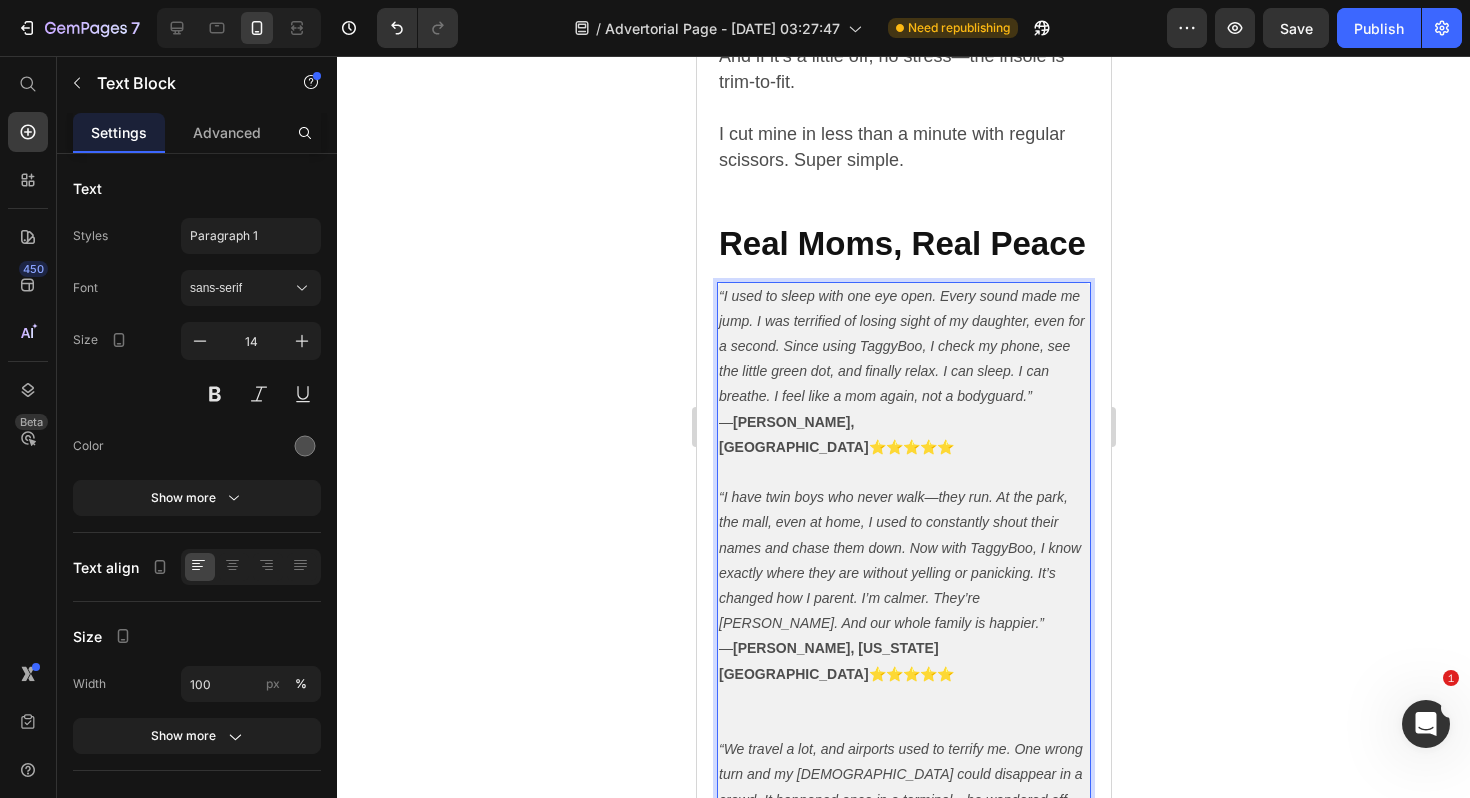 scroll, scrollTop: 8033, scrollLeft: 0, axis: vertical 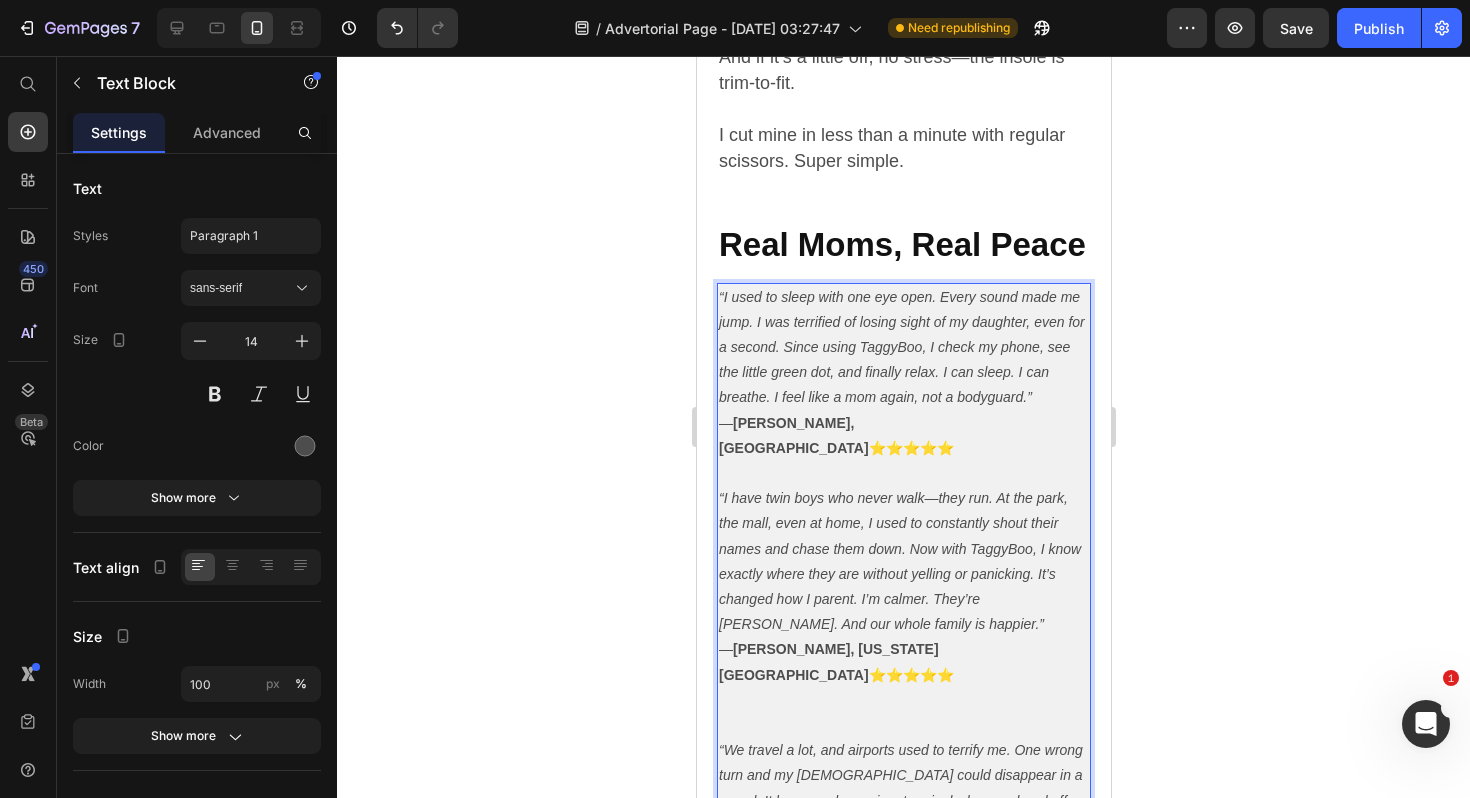 click on "“I used to sleep with one eye open. Every sound made me jump. I was terrified of losing sight of my daughter, even for a second. Since using TaggyBoo, I check my phone, see the little green dot, and finally relax. I can sleep. I can breathe. I feel like a mom again, not a bodyguard.” —  [PERSON_NAME], [PERSON_NAME]  ⭐️⭐️⭐️⭐️⭐️ “I have twin boys who never walk—they run. At the park, the mall, even at home, I used to constantly shout their names and chase them down. Now with TaggyBoo, I know exactly where they are without yelling or panicking. It’s changed how I parent. I’m calmer. They’re [PERSON_NAME]. And our whole family is happier.” —  [PERSON_NAME], [US_STATE] City  ⭐️⭐️⭐️⭐️⭐️ ⁠⁠⁠⁠⁠⁠⁠ —  [PERSON_NAME], [GEOGRAPHIC_DATA]  ⭐️⭐️⭐️⭐️⭐️ Rated 4.8 / 5 by over 15,000 families" at bounding box center [903, 663] 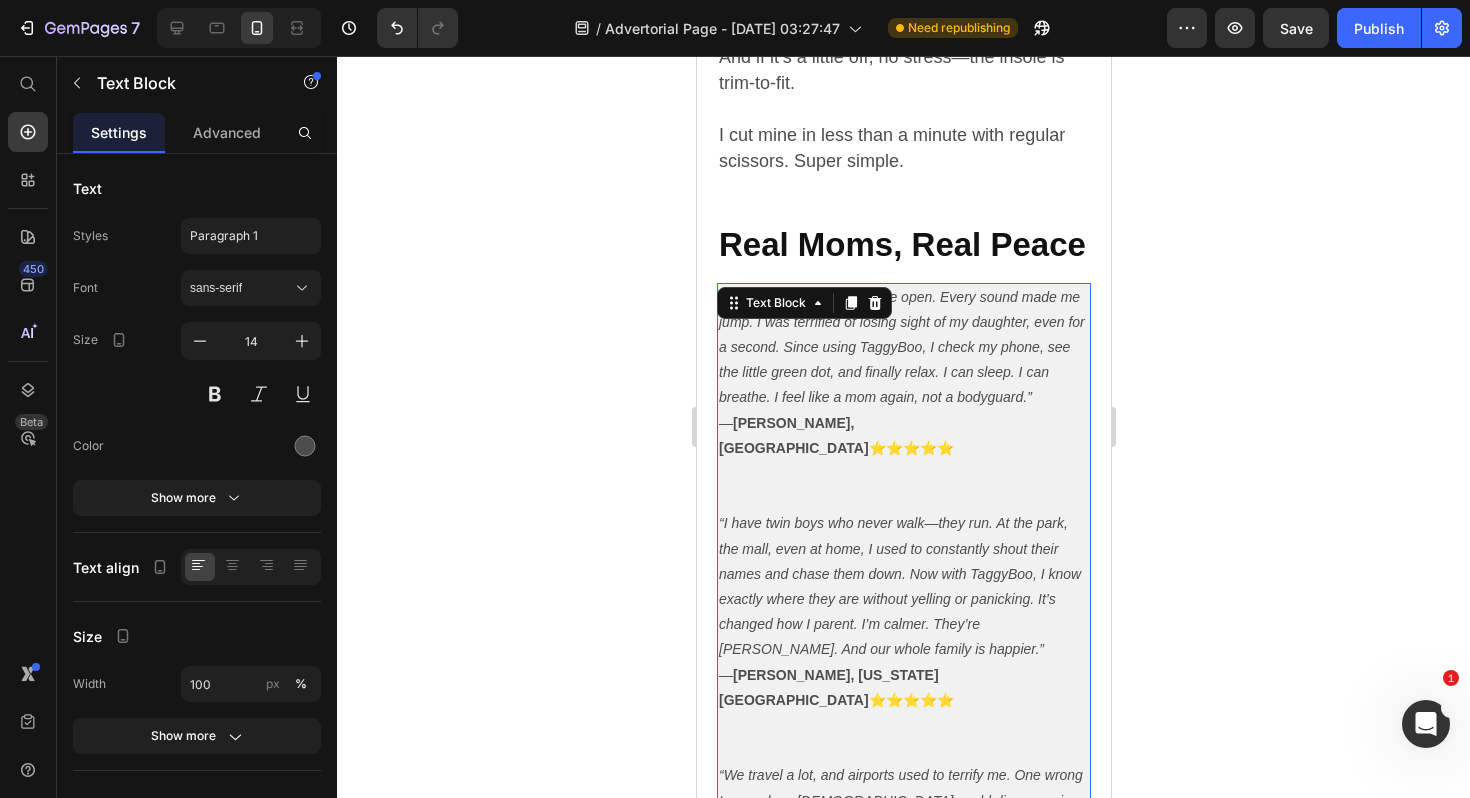 click 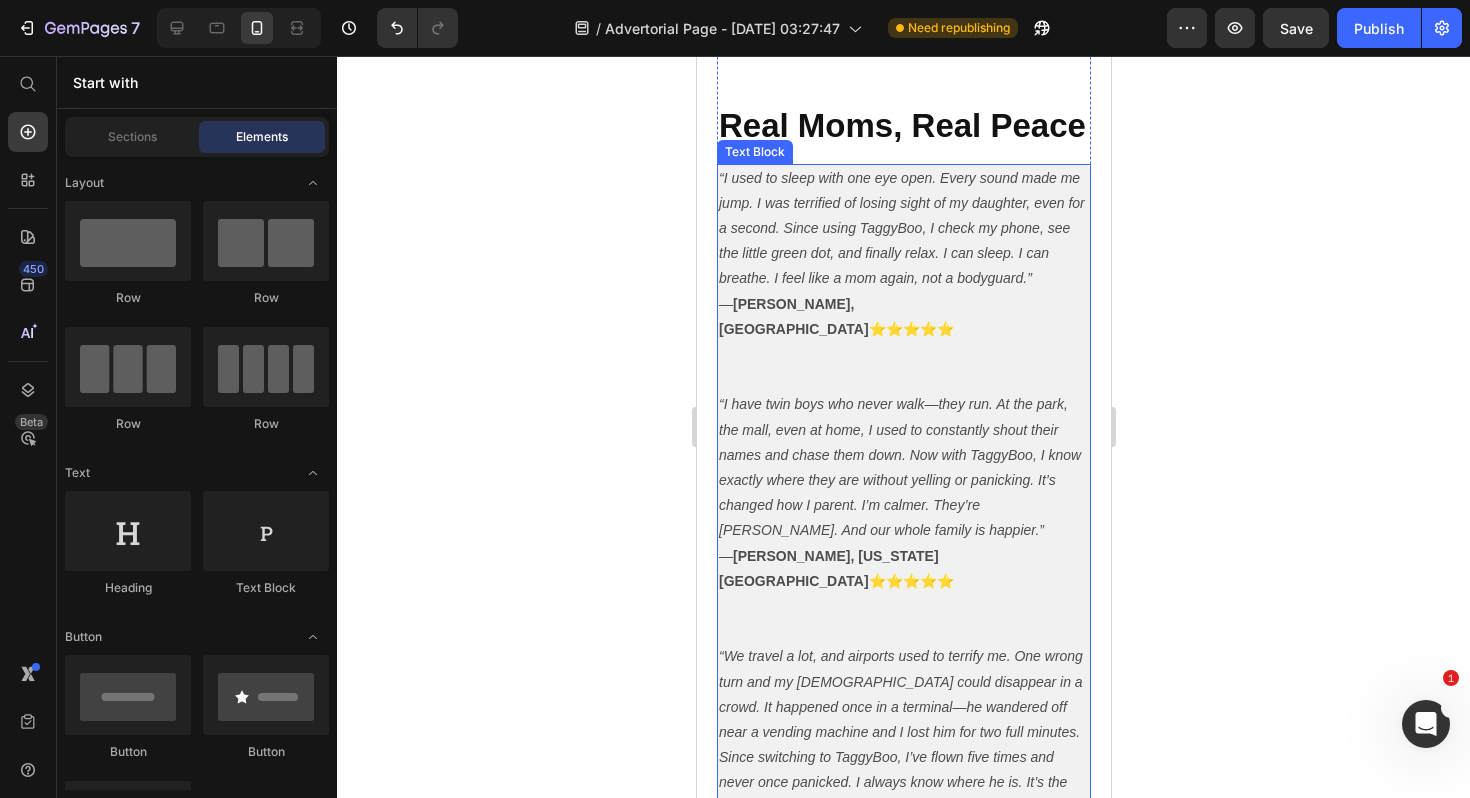 scroll, scrollTop: 8161, scrollLeft: 0, axis: vertical 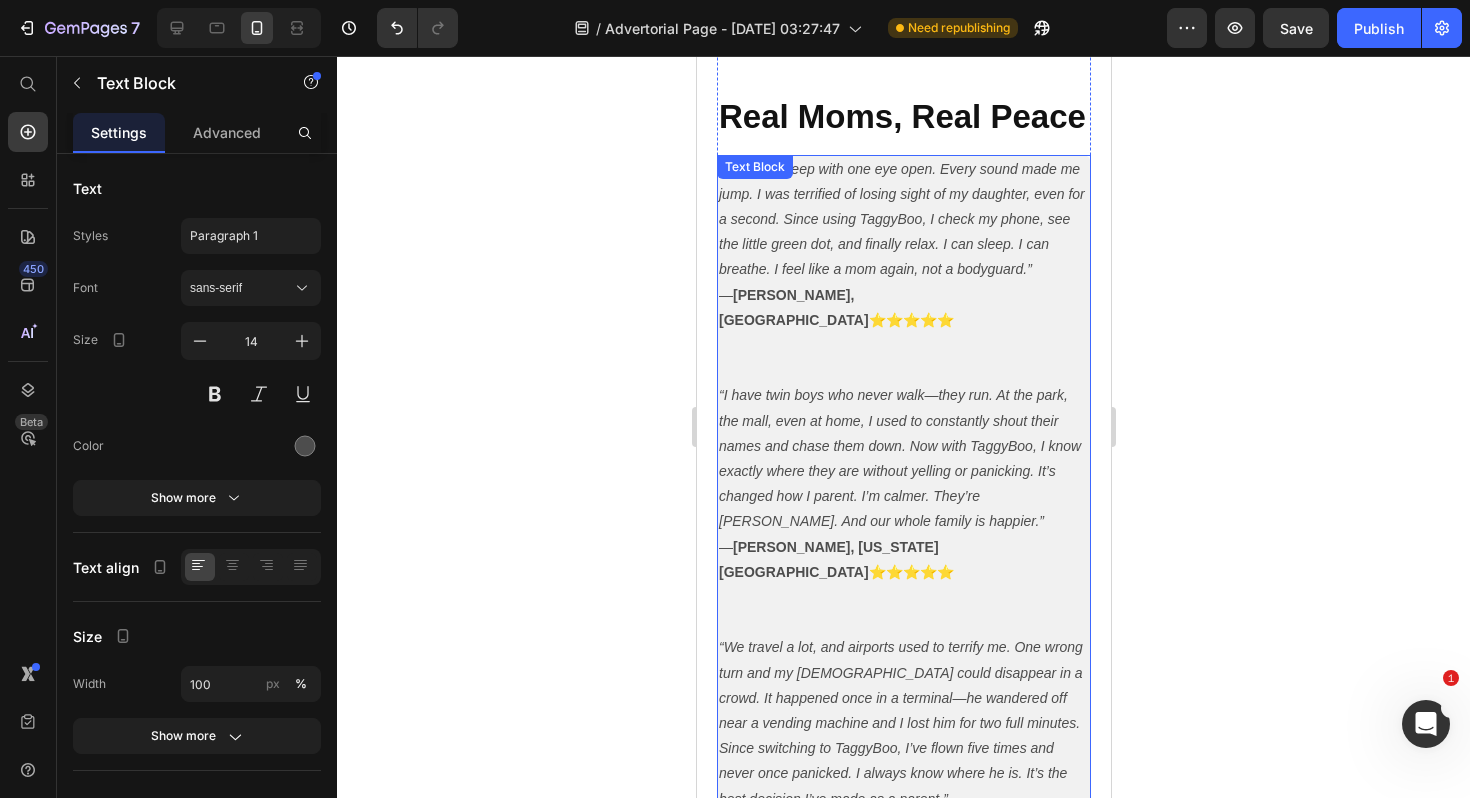 click on "“I used to sleep with one eye open. Every sound made me jump. I was terrified of losing sight of my daughter, even for a second. Since using TaggyBoo, I check my phone, see the little green dot, and finally relax. I can sleep. I can breathe. I feel like a mom again, not a bodyguard.” —  [PERSON_NAME], [PERSON_NAME]  ⭐️⭐️⭐️⭐️⭐️ ⁠⁠⁠⁠⁠⁠⁠ “I have twin boys who never walk—they run. At the park, the mall, even at home, I used to constantly shout their names and chase them down. Now with TaggyBoo, I know exactly where they are without yelling or panicking. It’s changed how I parent. I’m calmer. They’re [PERSON_NAME]. And our whole family is happier.” —  [PERSON_NAME], [US_STATE] City  ⭐️⭐️⭐️⭐️⭐️ —  [PERSON_NAME], [GEOGRAPHIC_DATA]  ⭐️⭐️⭐️⭐️⭐️ Rated 4.8 / 5 by over 15,000 families" at bounding box center [903, 547] 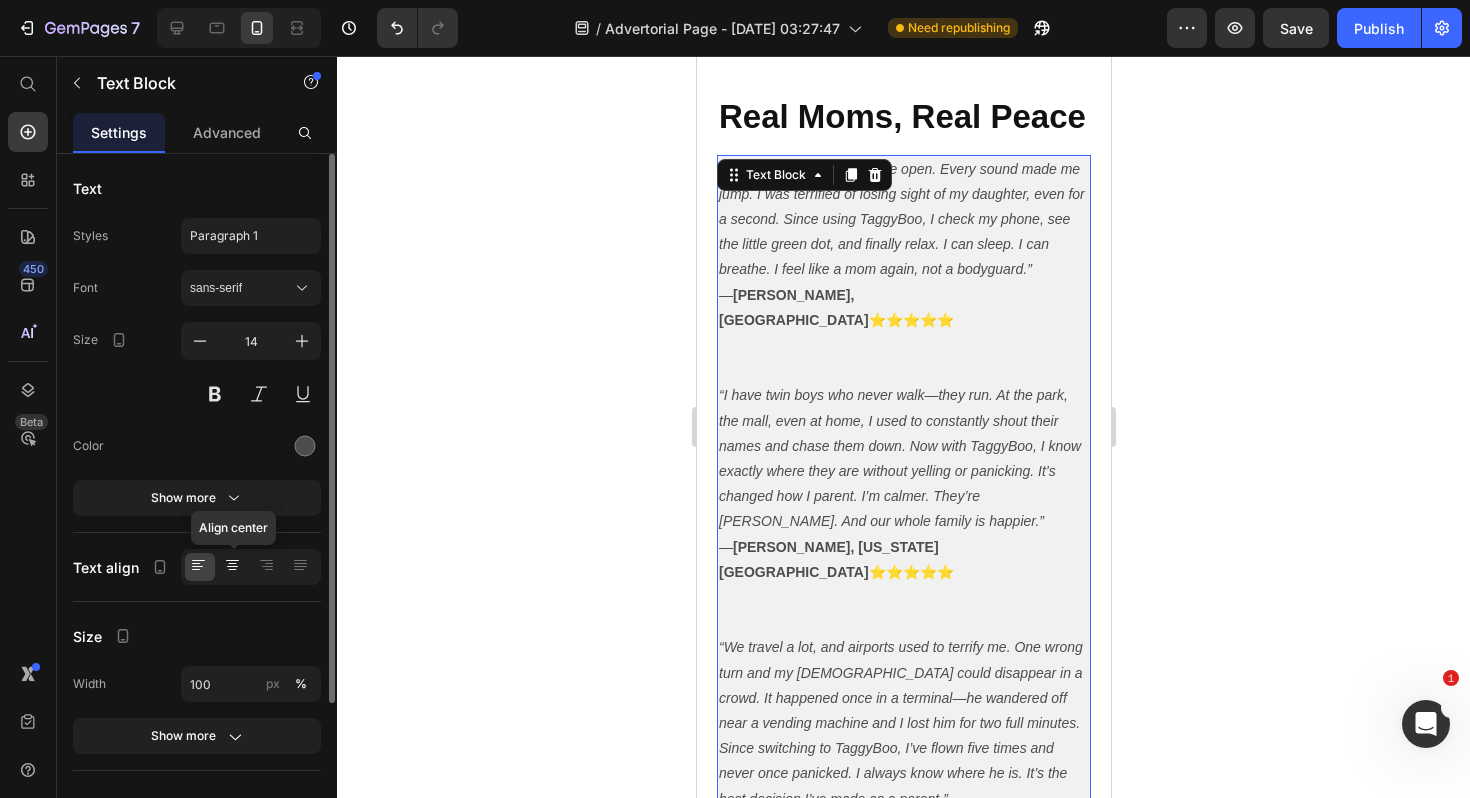click 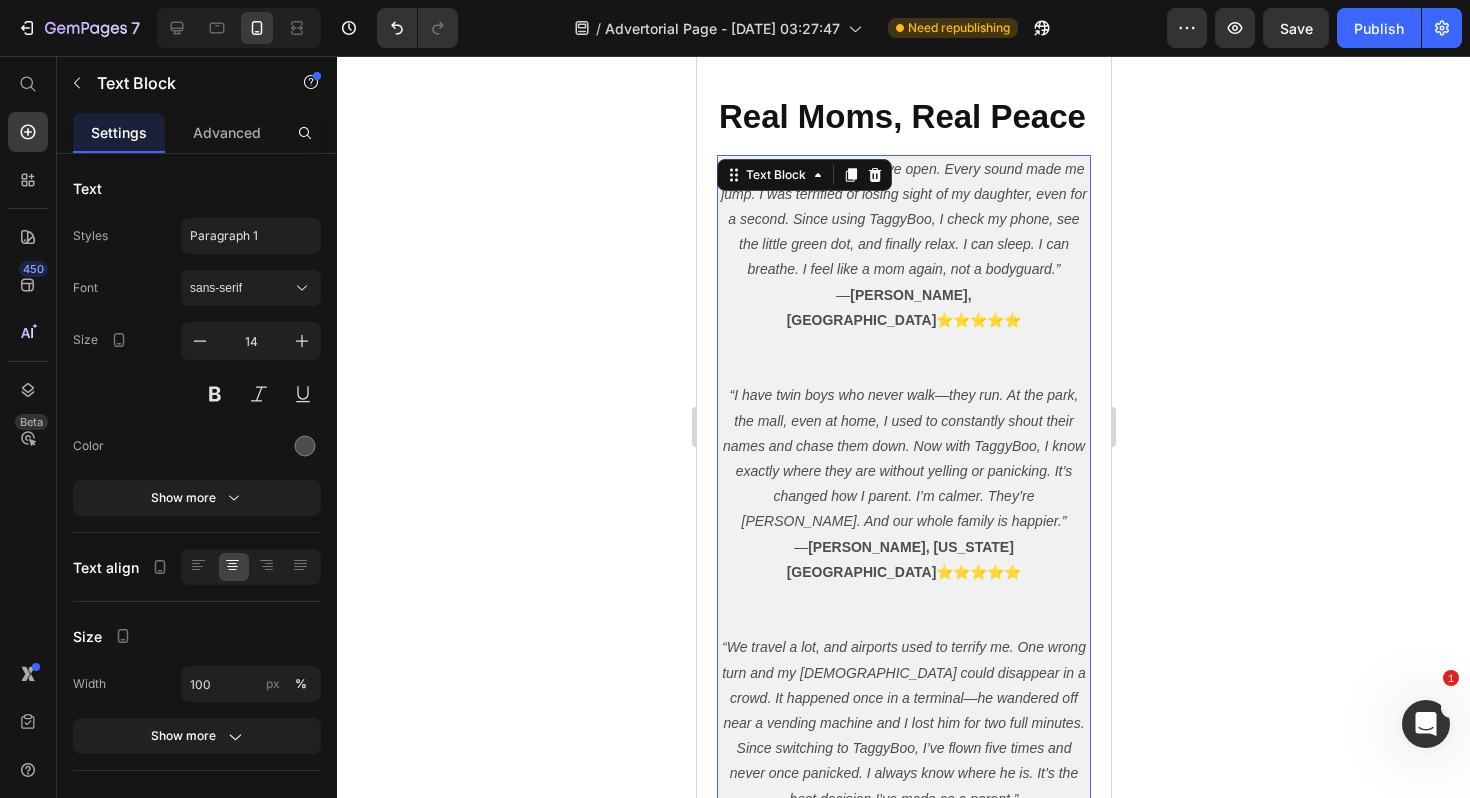click 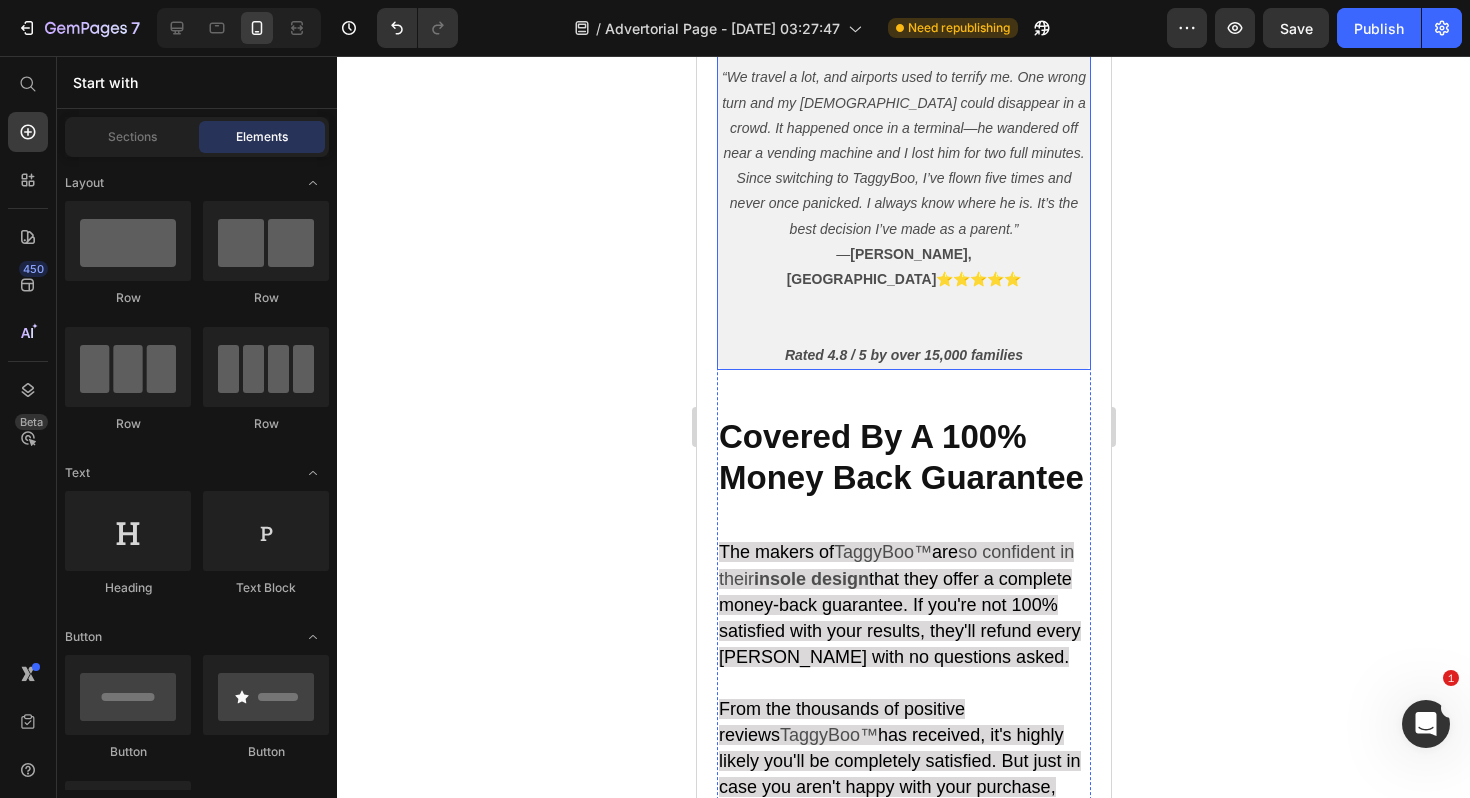 scroll, scrollTop: 8750, scrollLeft: 0, axis: vertical 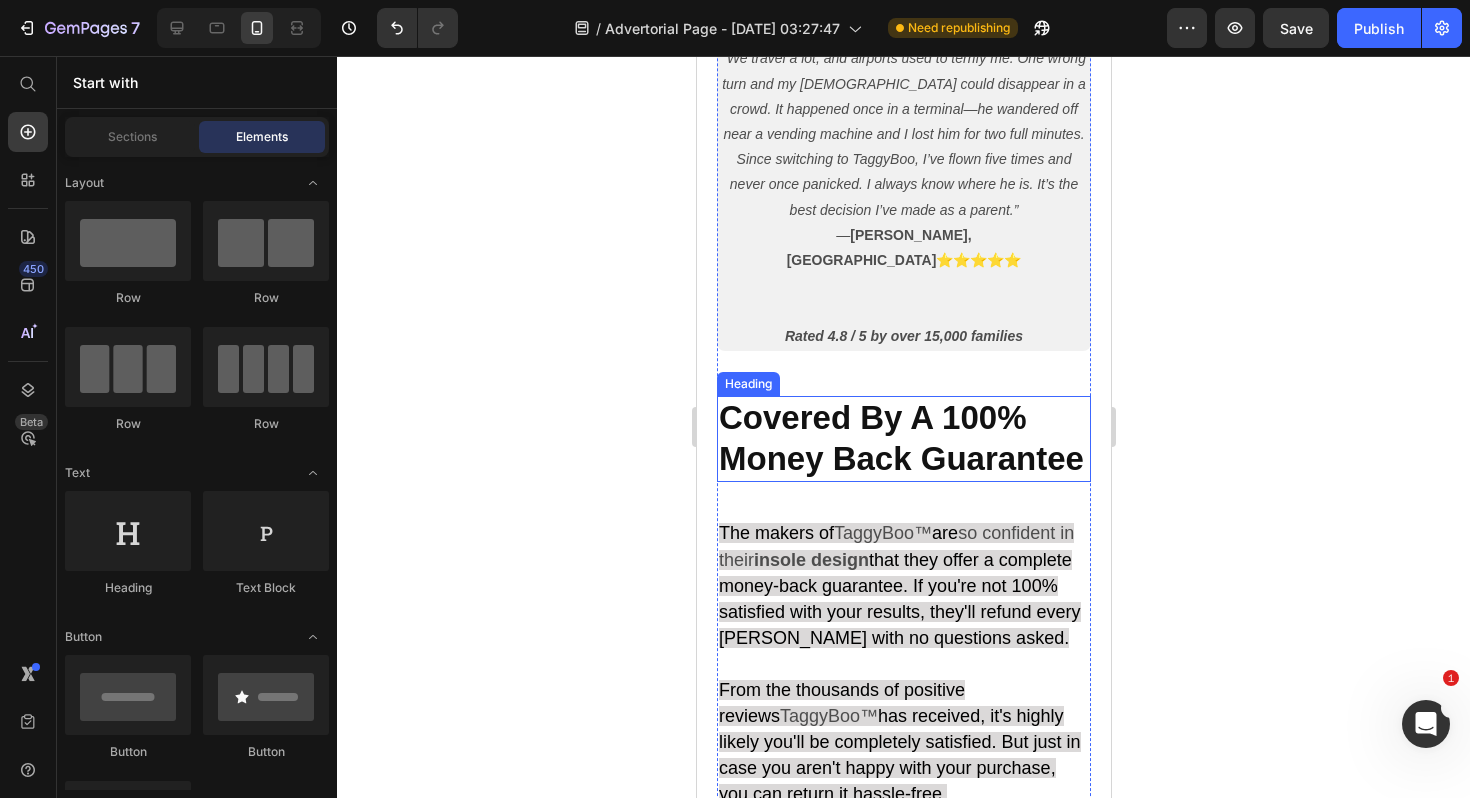 click 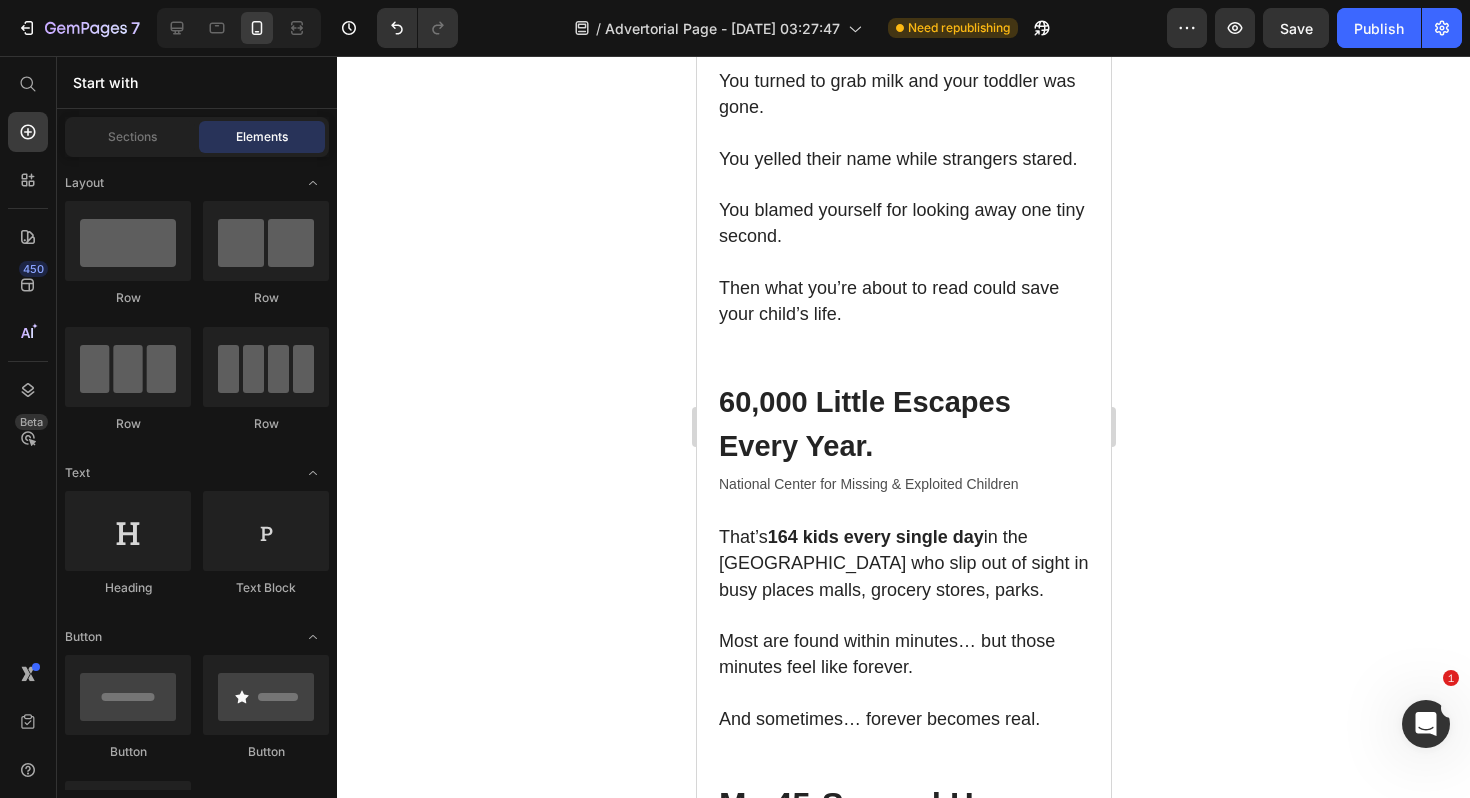 scroll, scrollTop: 0, scrollLeft: 0, axis: both 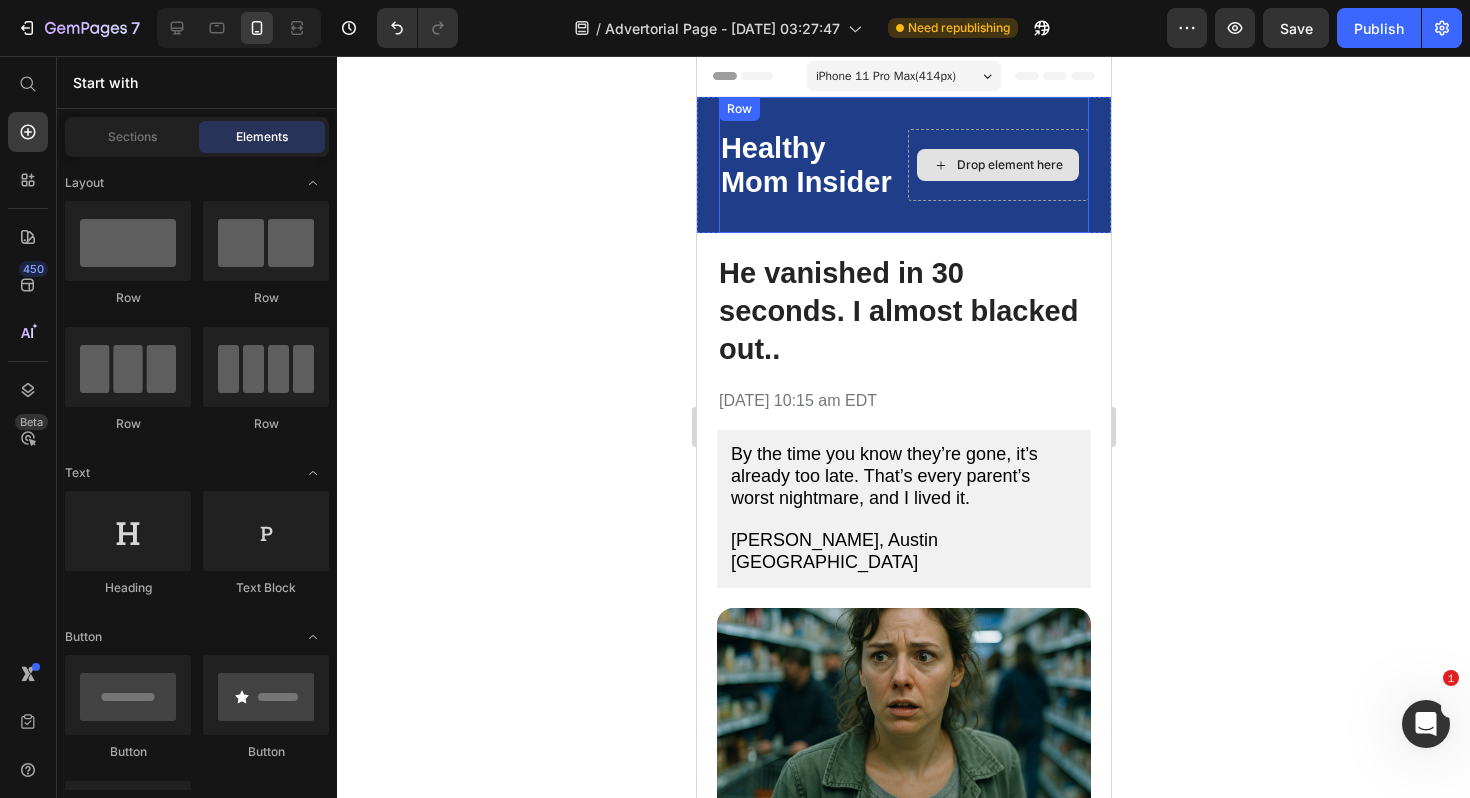 click on "Drop element here" at bounding box center [1009, 165] 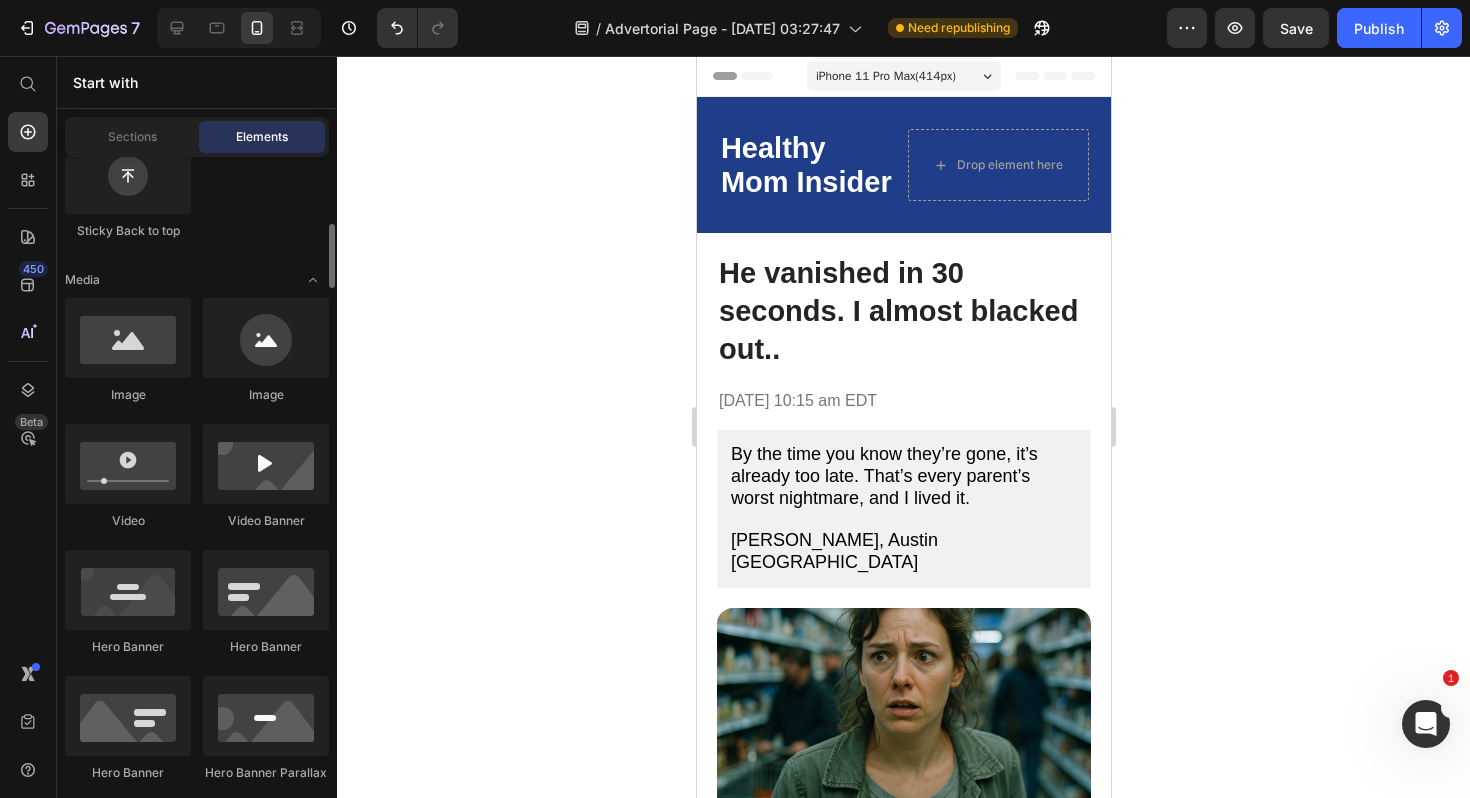 scroll, scrollTop: 652, scrollLeft: 0, axis: vertical 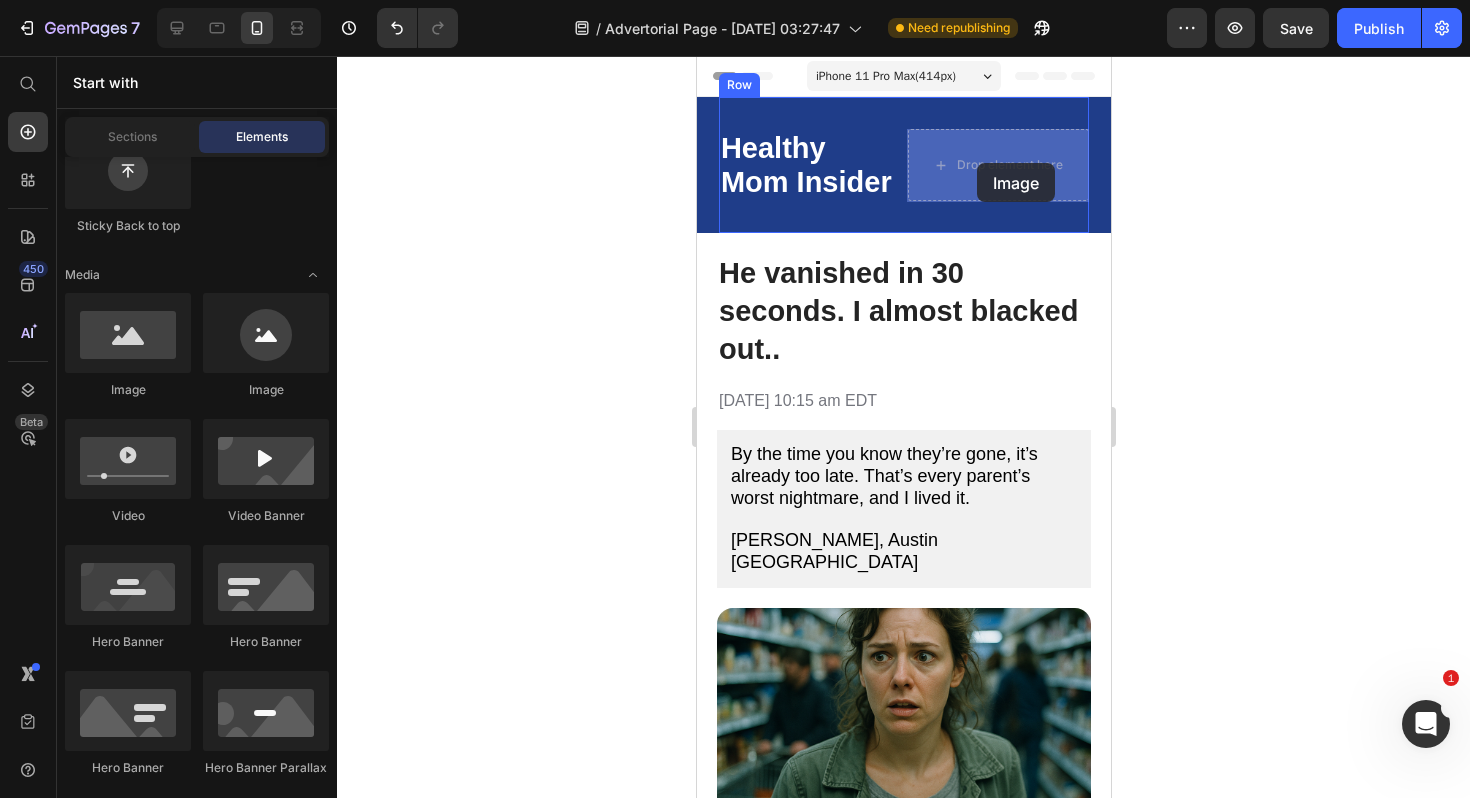 drag, startPoint x: 960, startPoint y: 403, endPoint x: 976, endPoint y: 163, distance: 240.53275 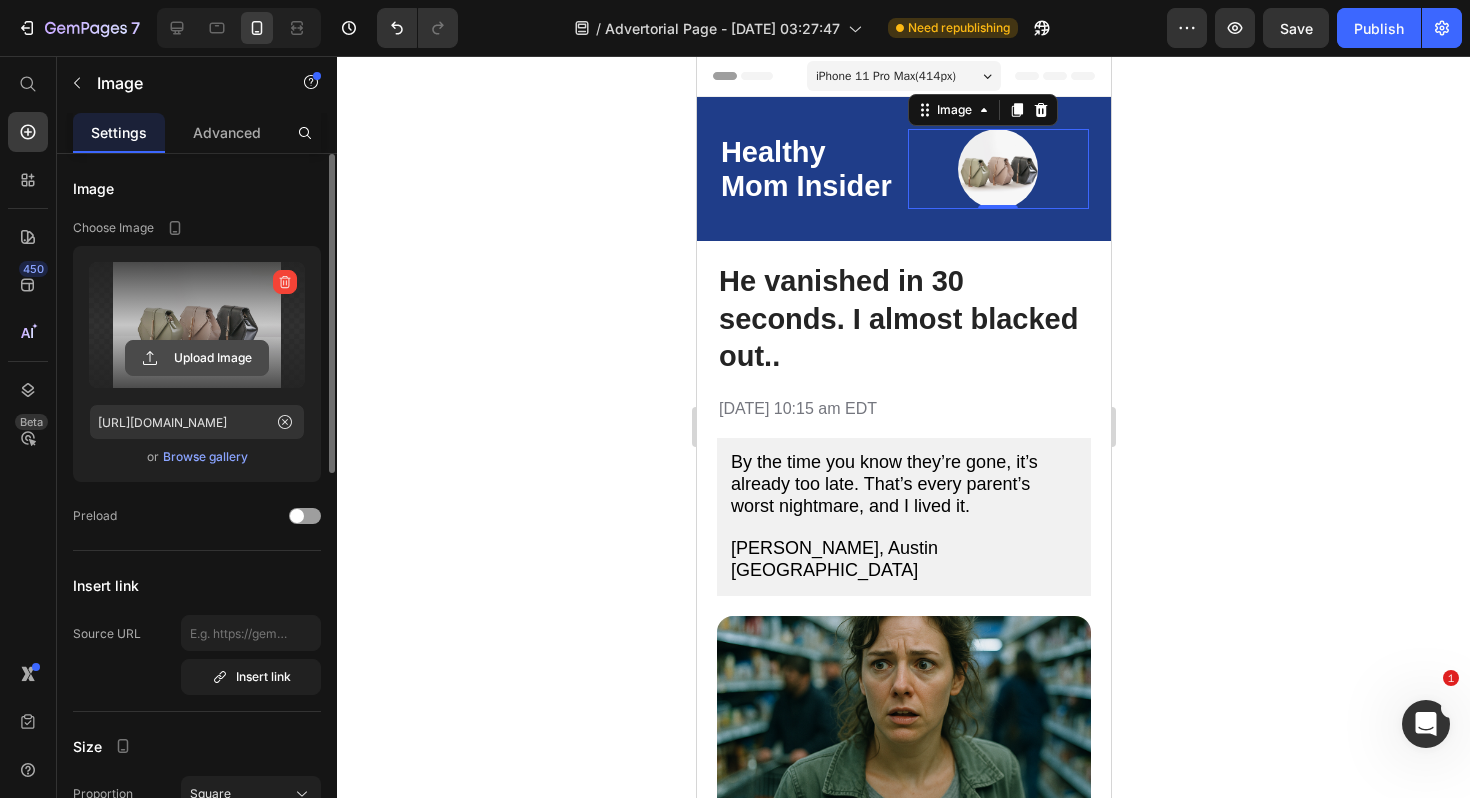 click 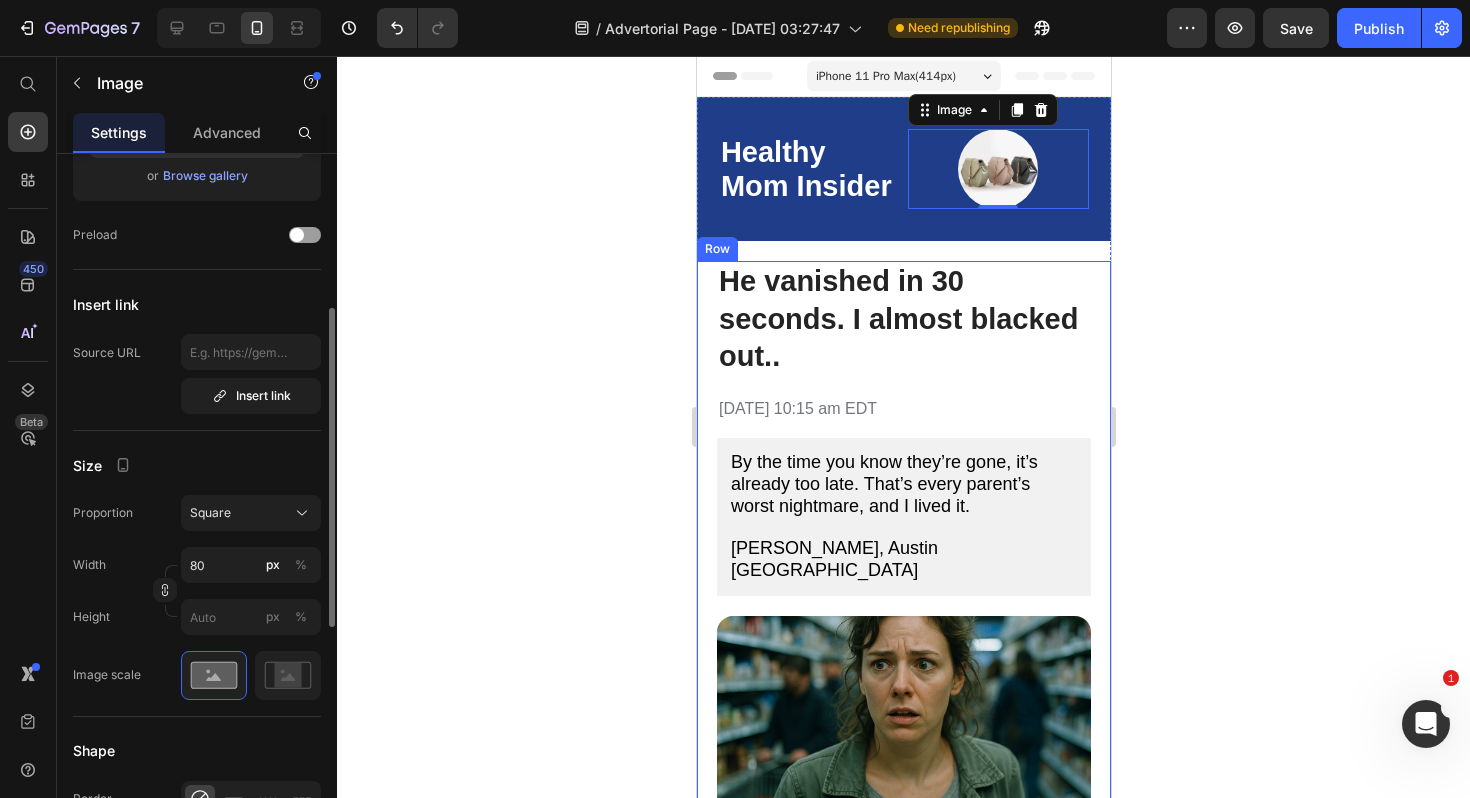 scroll, scrollTop: 308, scrollLeft: 0, axis: vertical 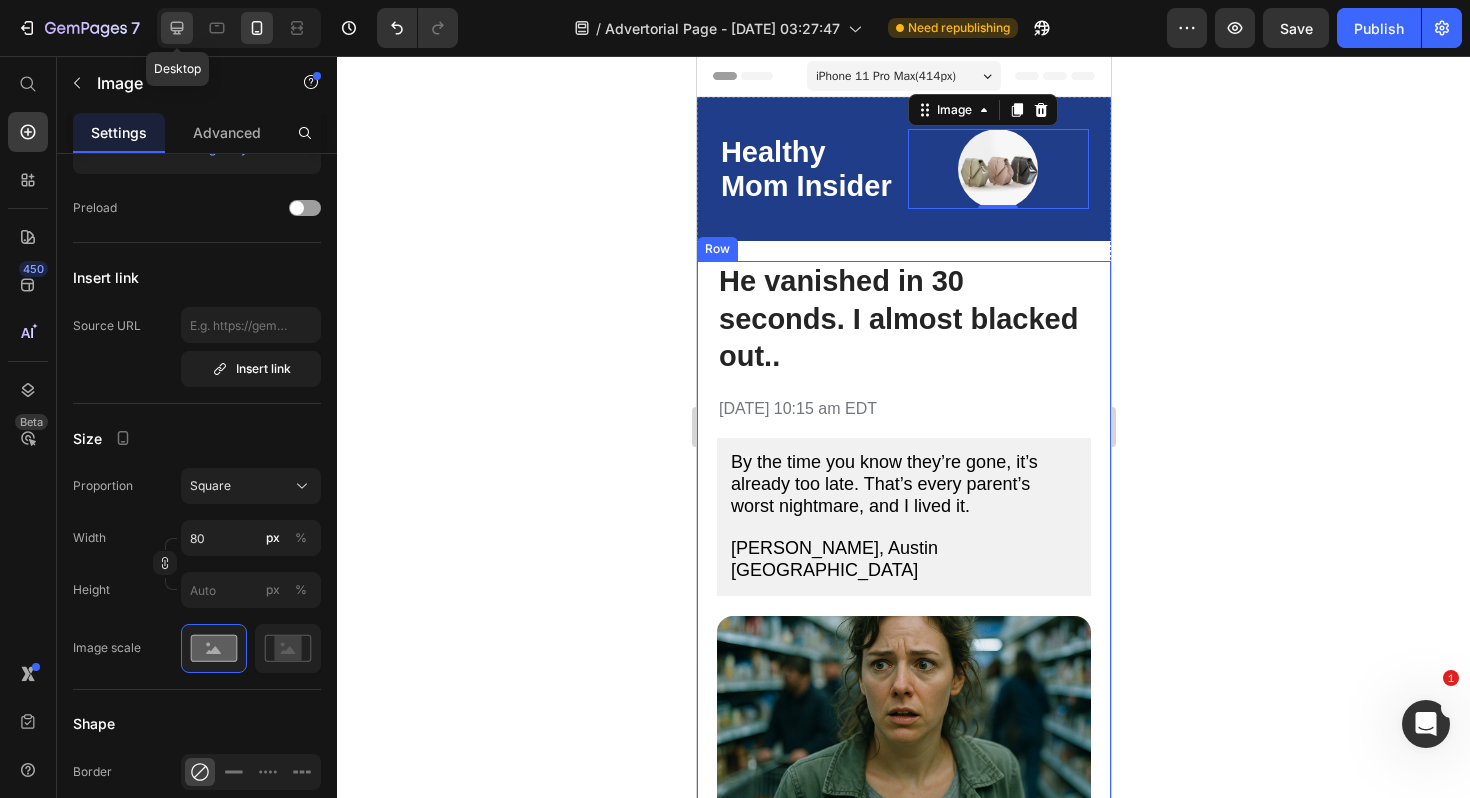 click 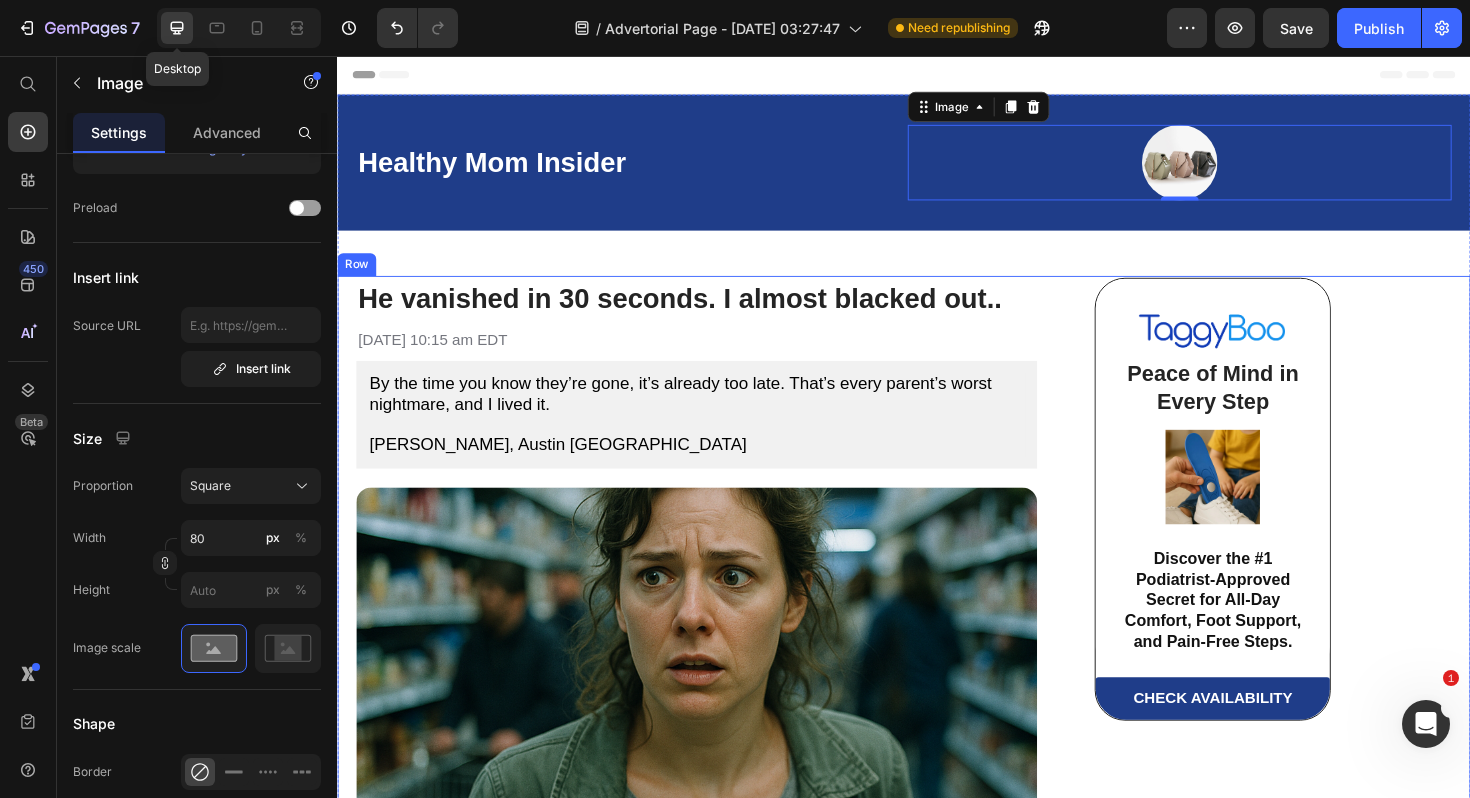 scroll, scrollTop: 3, scrollLeft: 0, axis: vertical 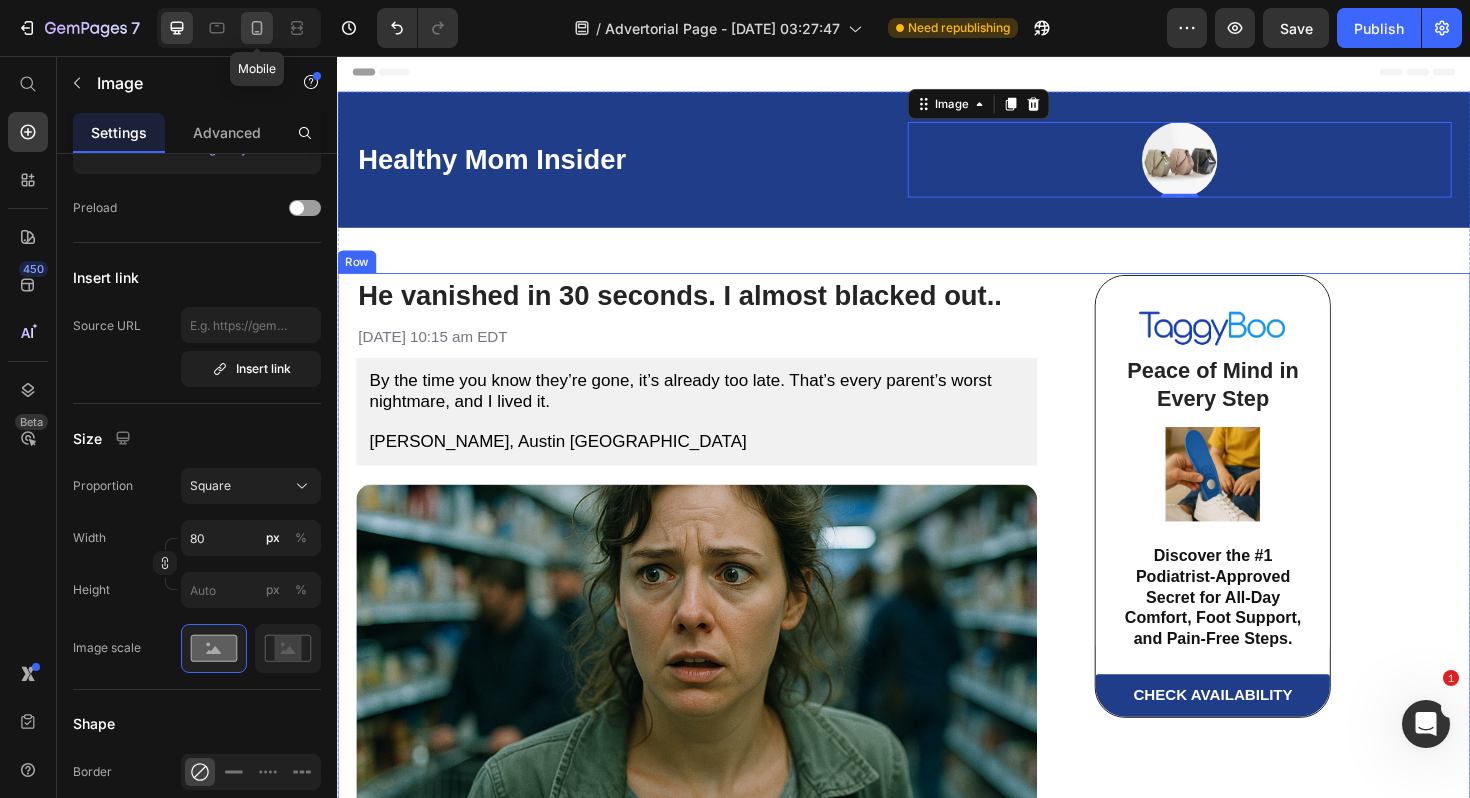 click 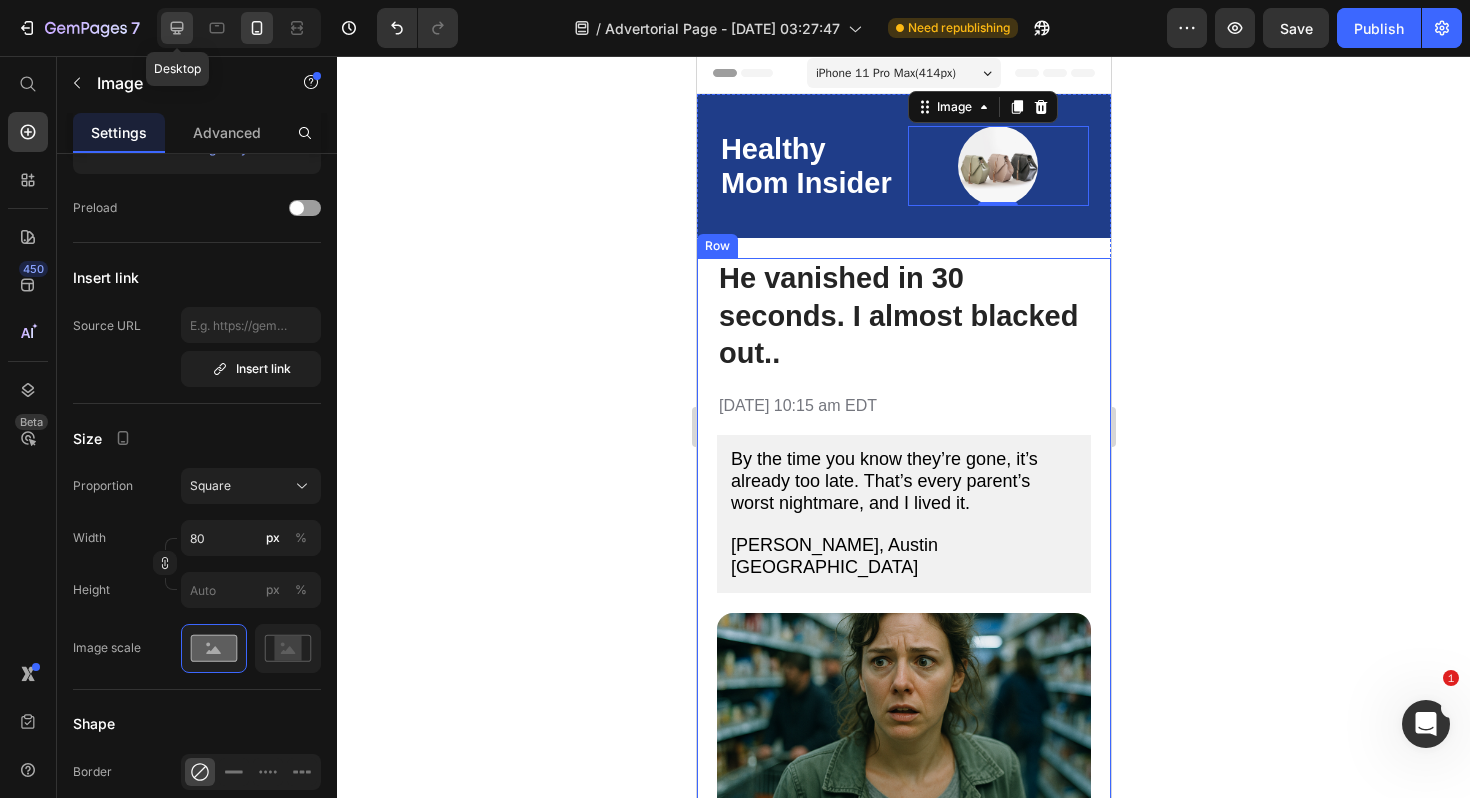 click 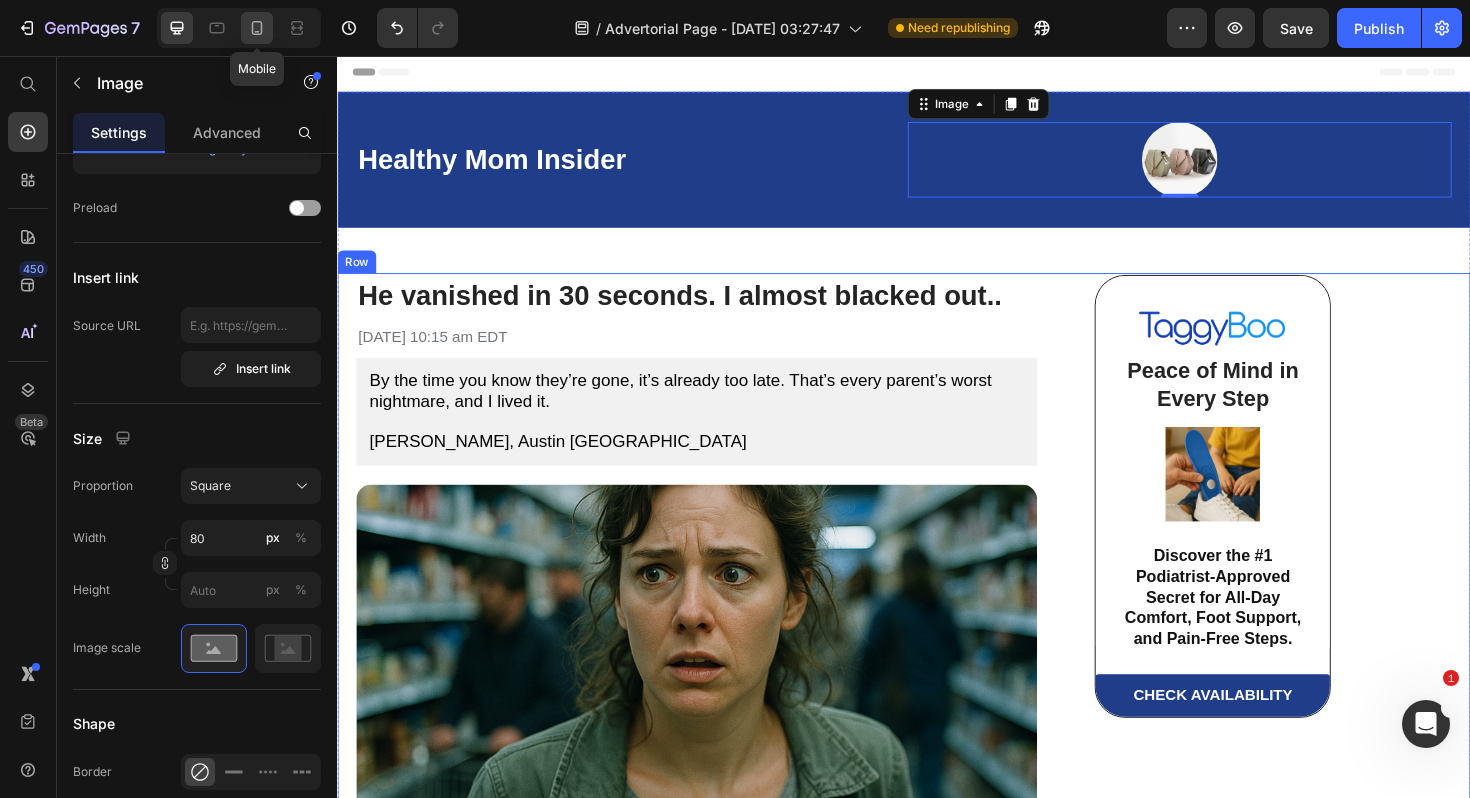 click 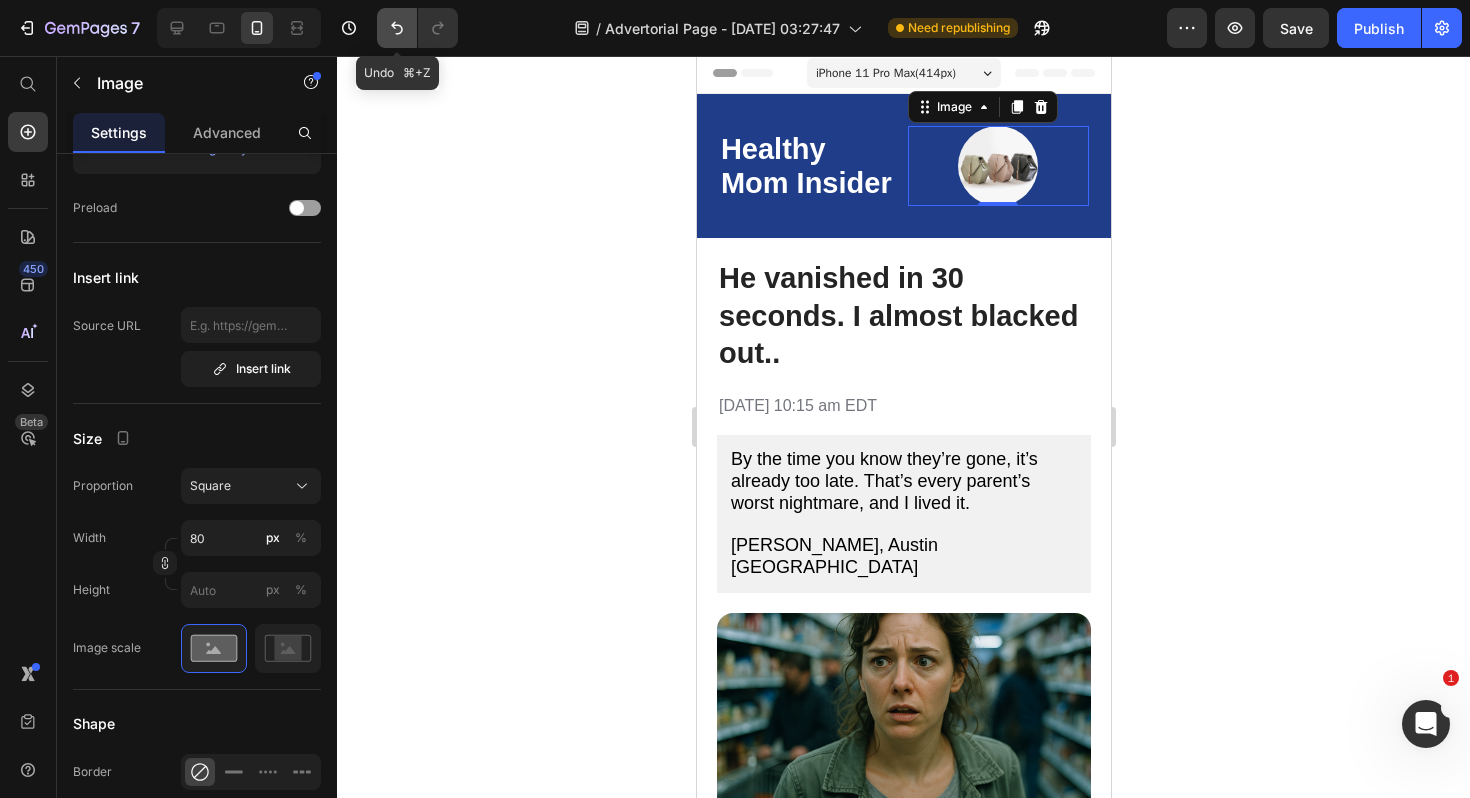 click 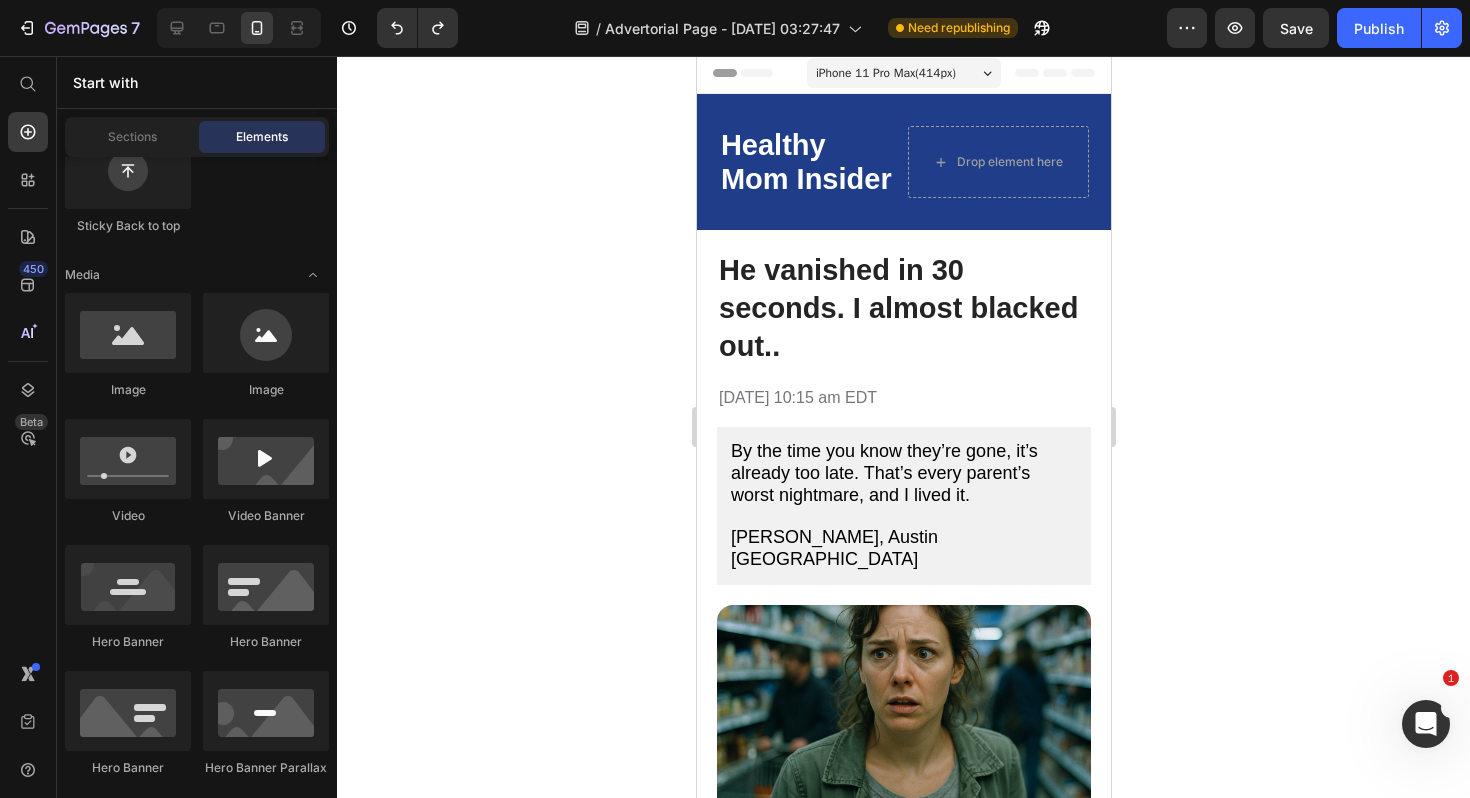 click 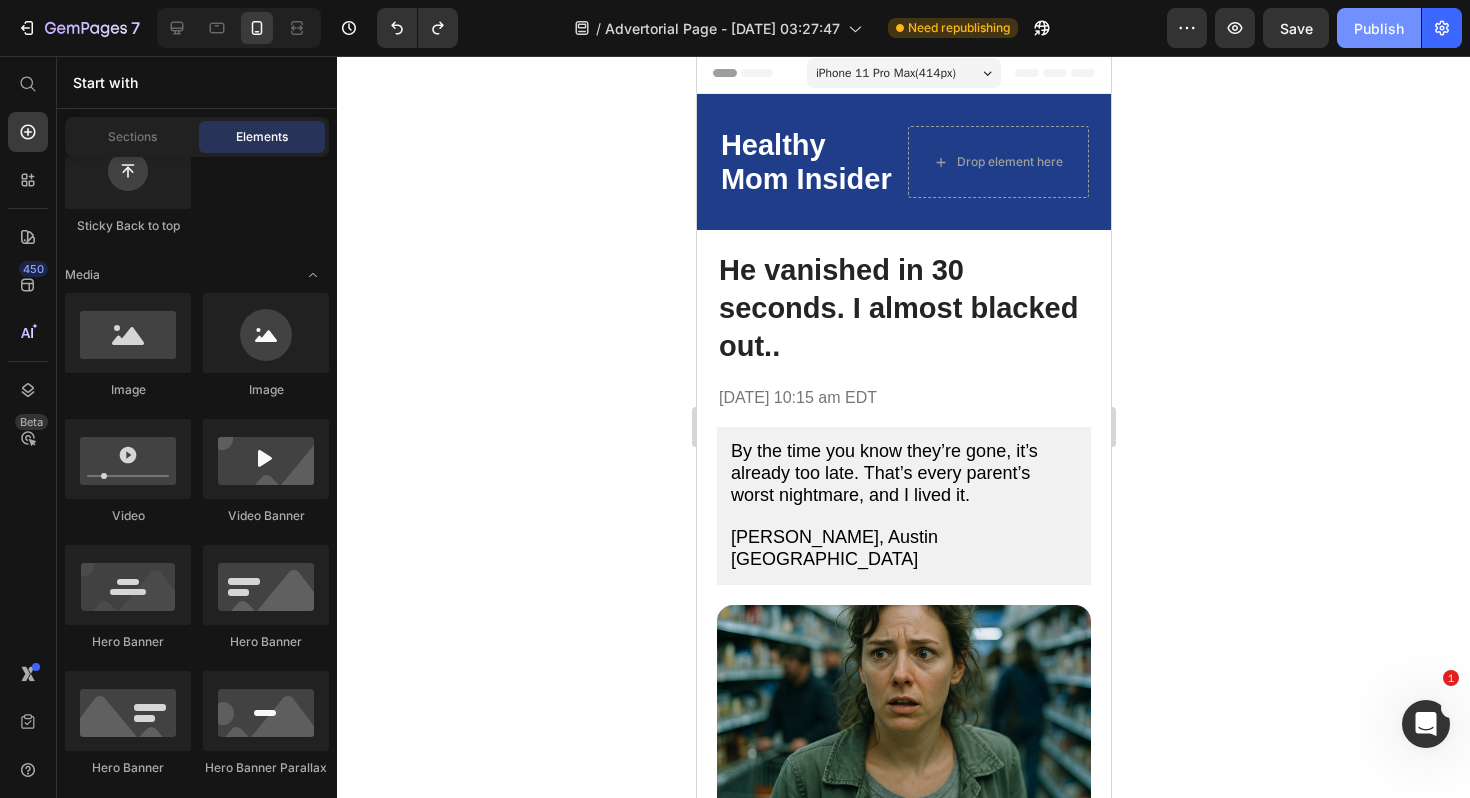 click on "Publish" at bounding box center (1379, 28) 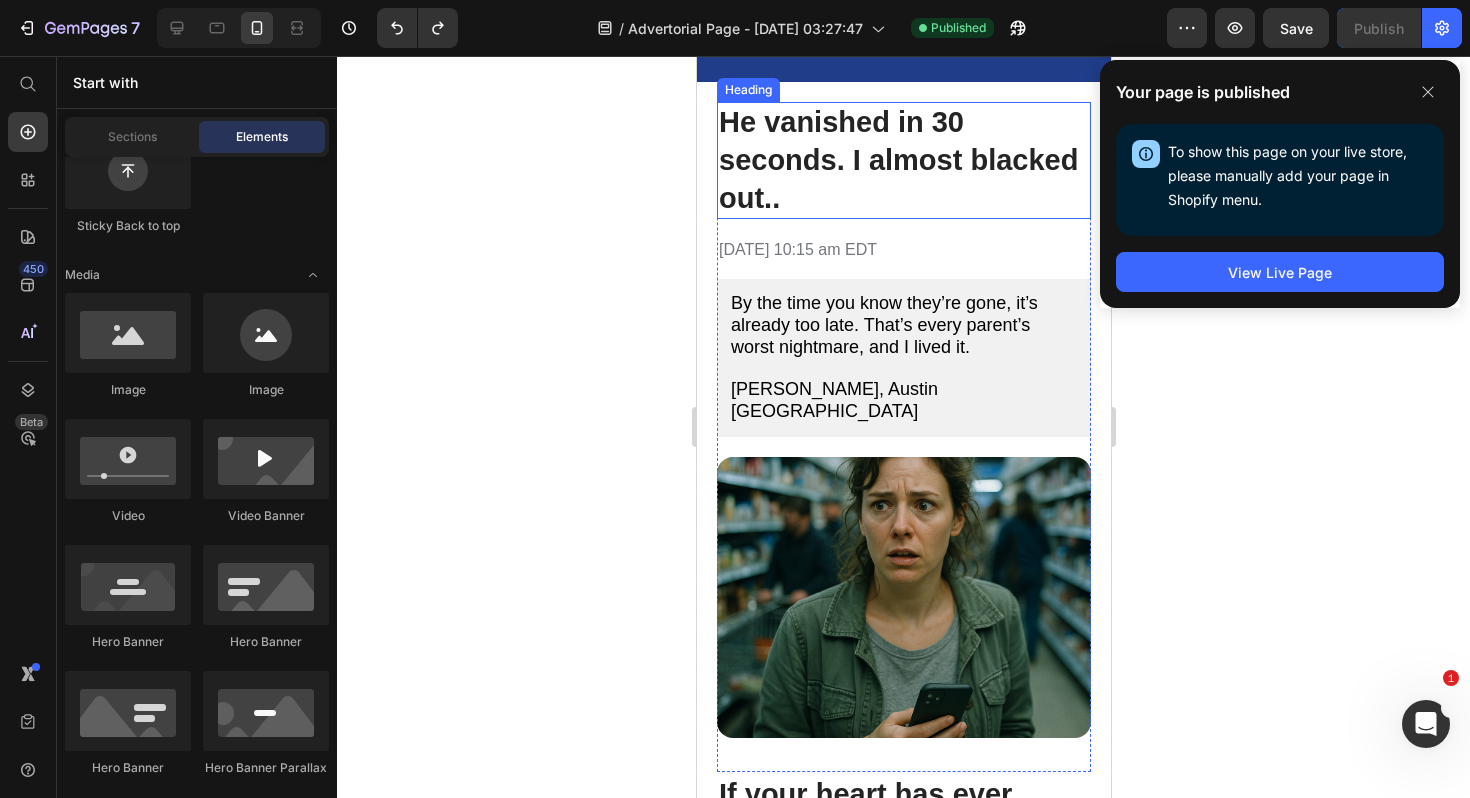 scroll, scrollTop: 154, scrollLeft: 0, axis: vertical 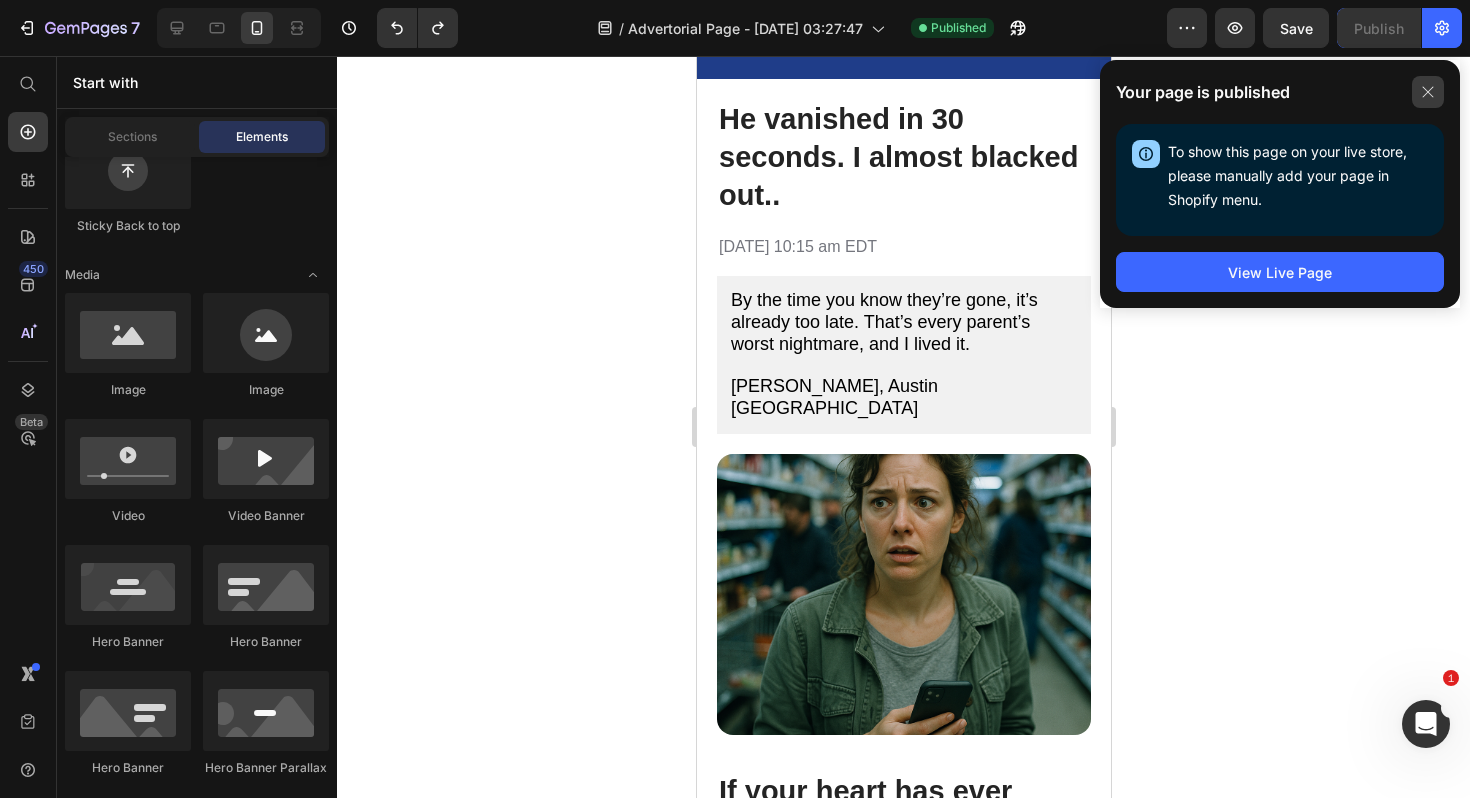 click 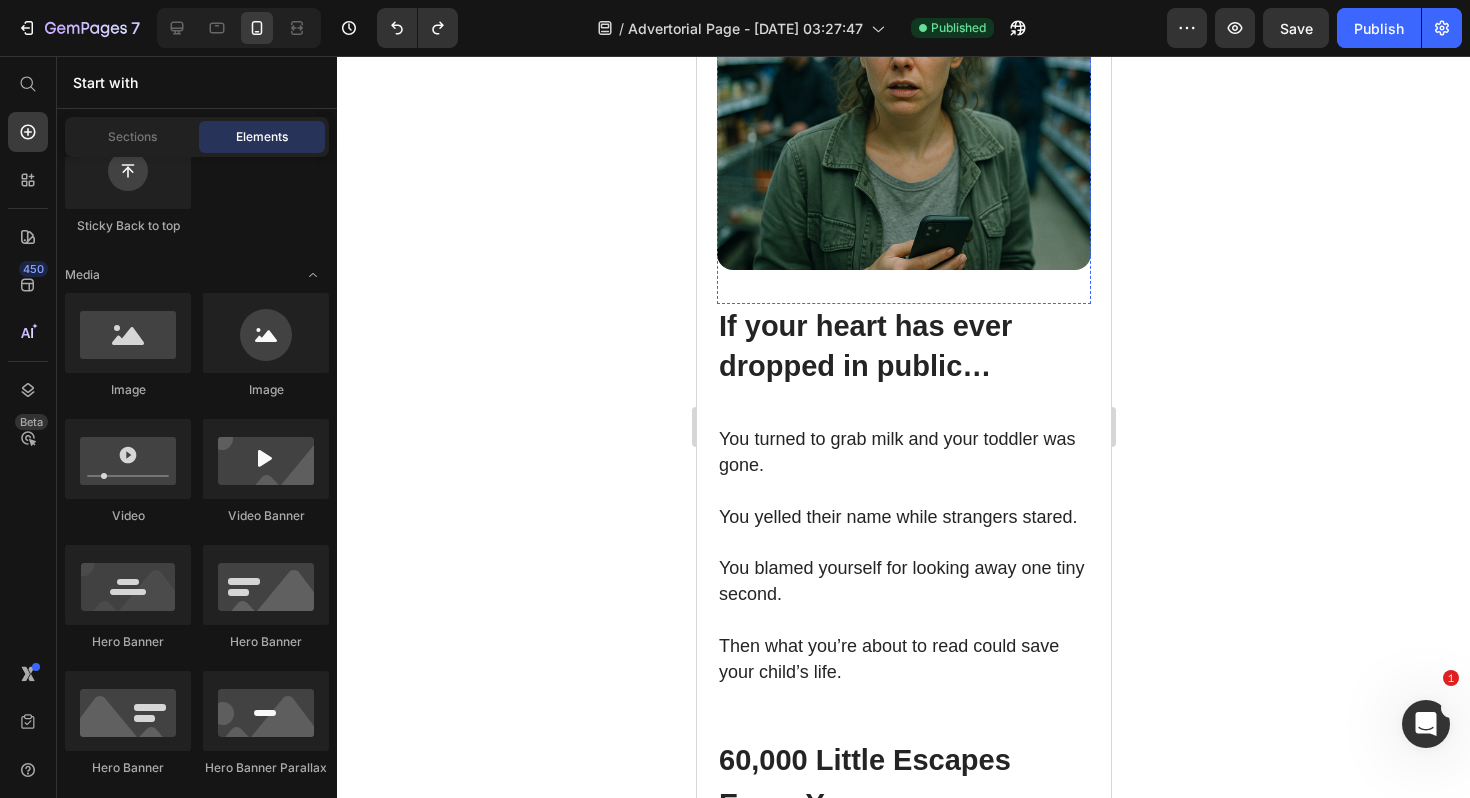 scroll, scrollTop: 621, scrollLeft: 0, axis: vertical 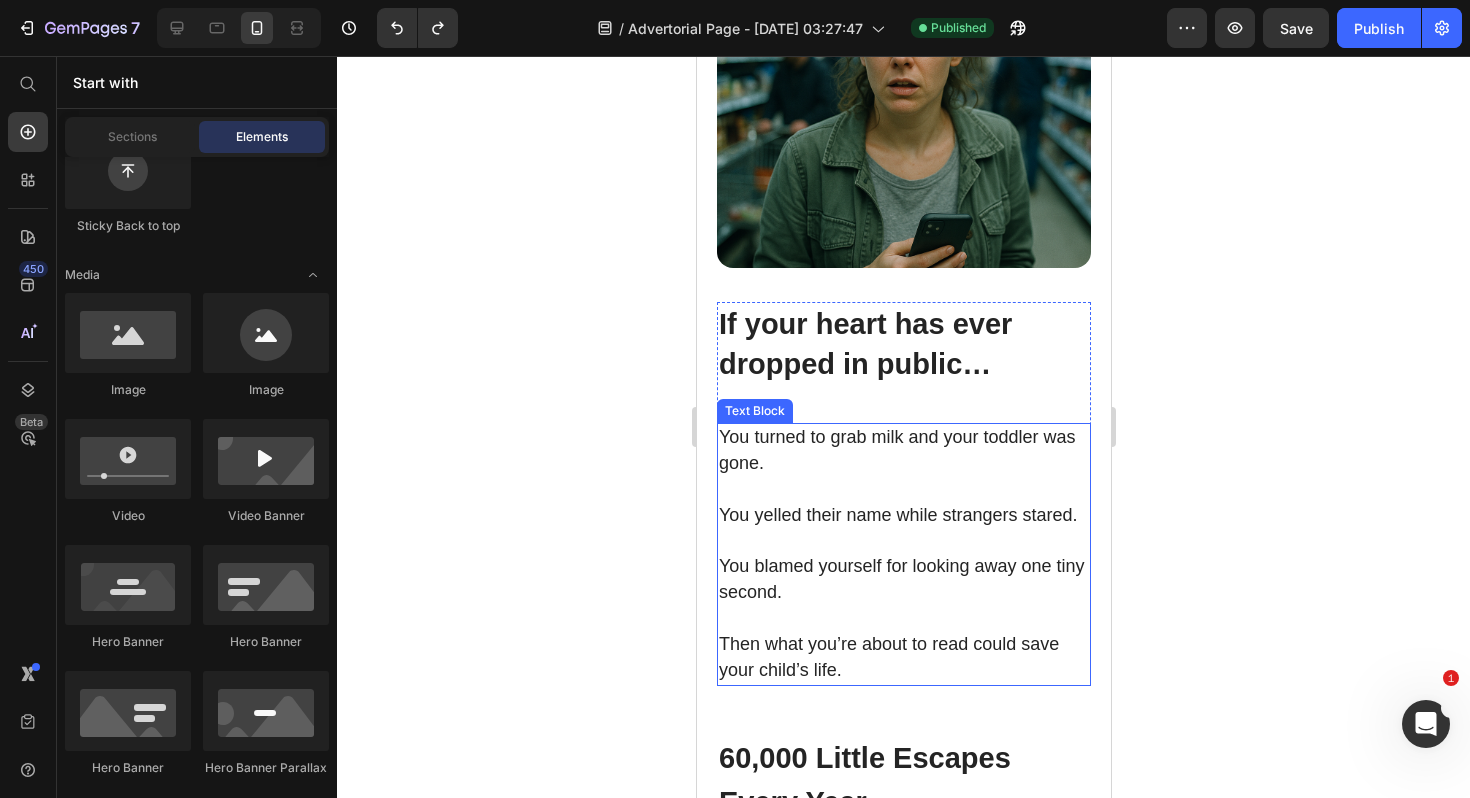 click on "Then what you’re about to read could save your child’s life." at bounding box center (888, 657) 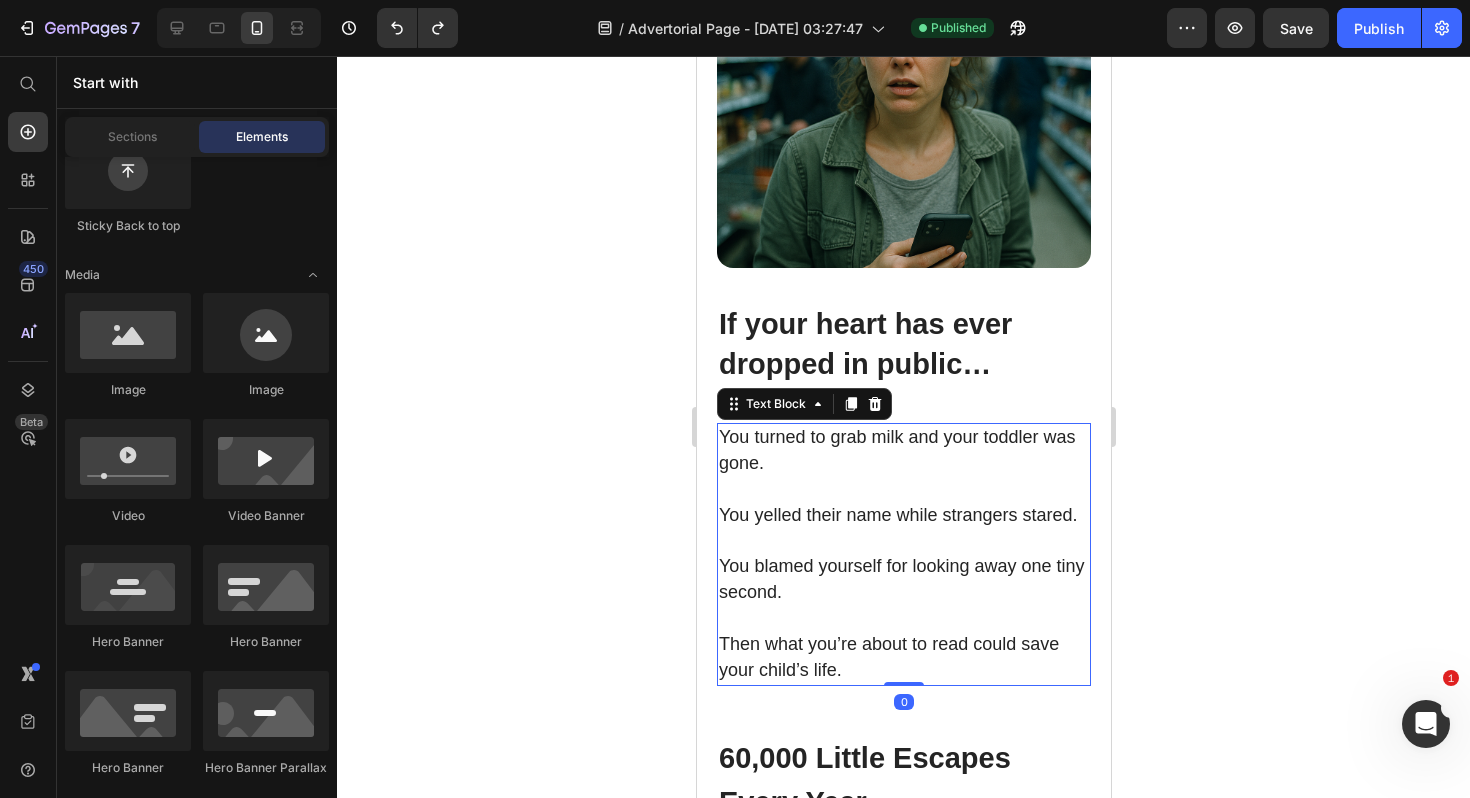 scroll, scrollTop: 0, scrollLeft: 0, axis: both 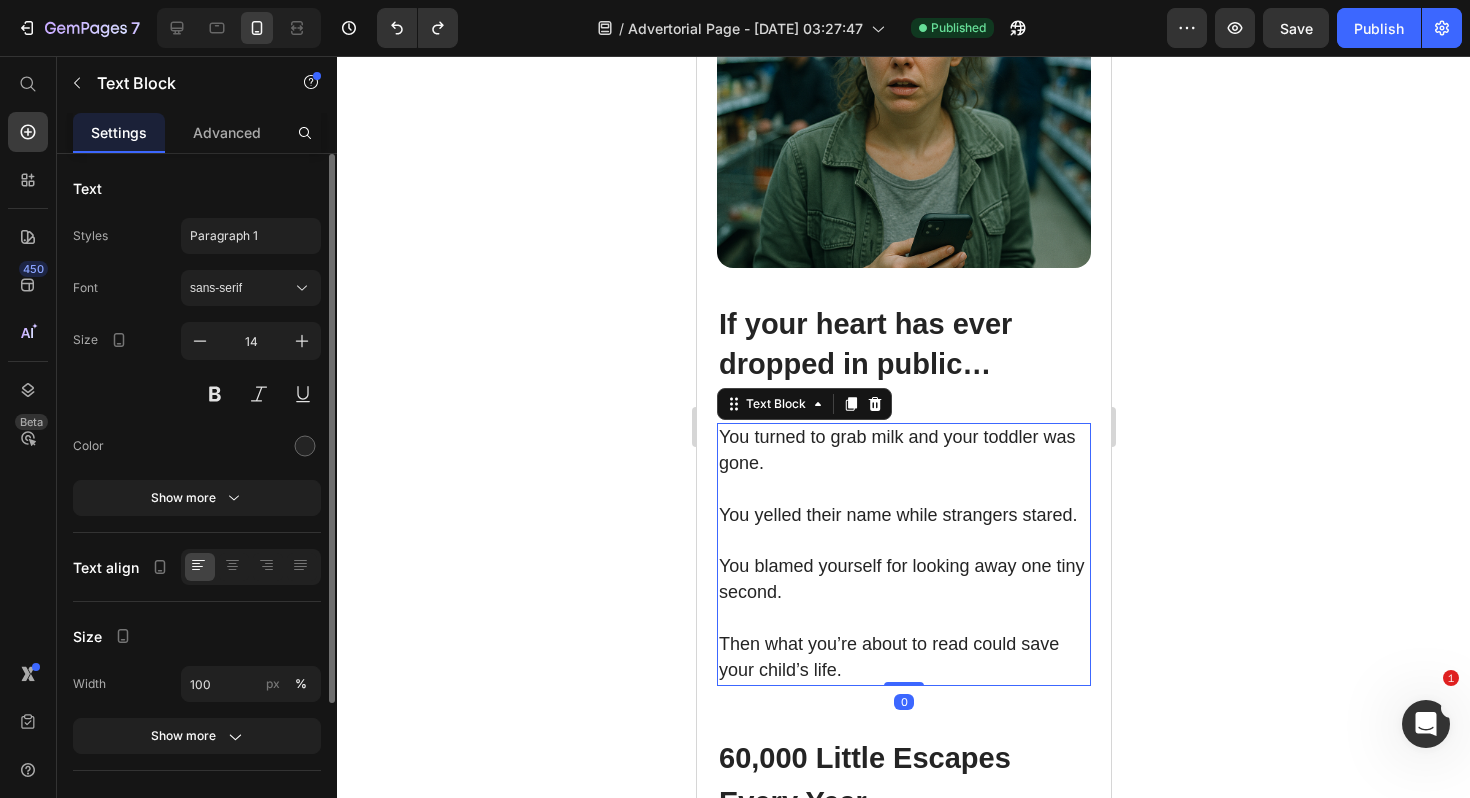 click on "Then what you’re about to read could save your child’s life." at bounding box center [888, 657] 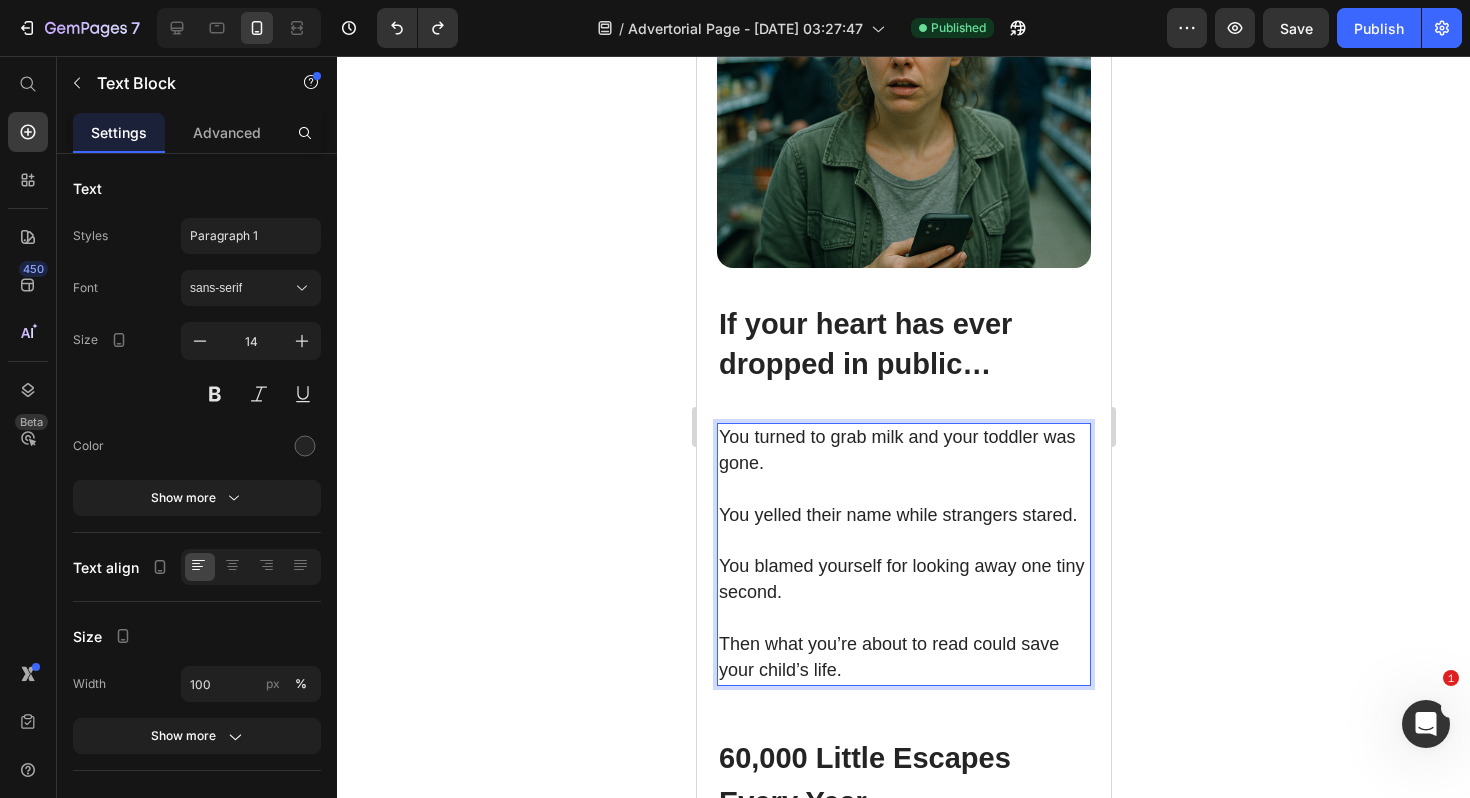 click on "Then what you’re about to read could save your child’s life." at bounding box center (888, 657) 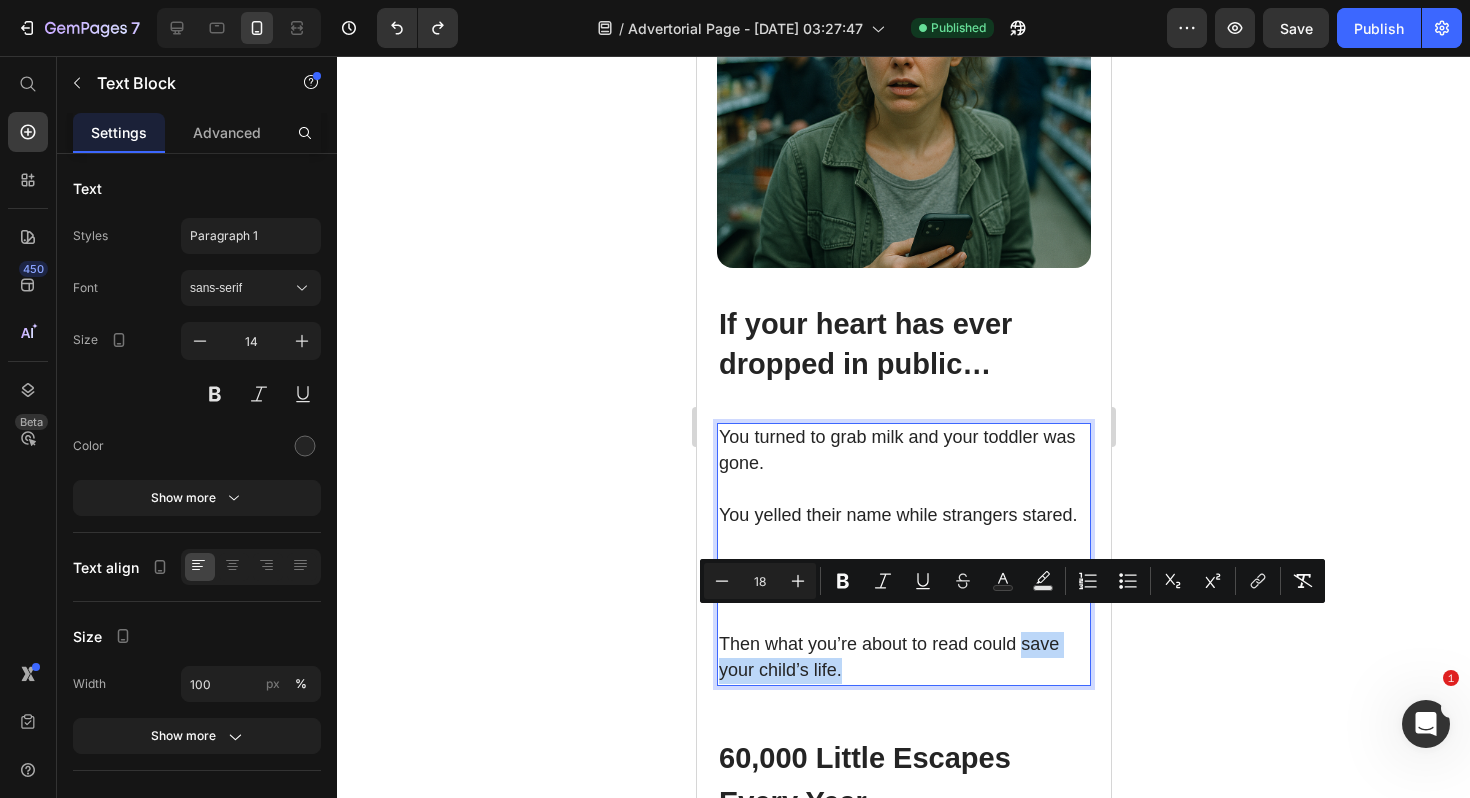 drag, startPoint x: 1022, startPoint y: 620, endPoint x: 1027, endPoint y: 651, distance: 31.400637 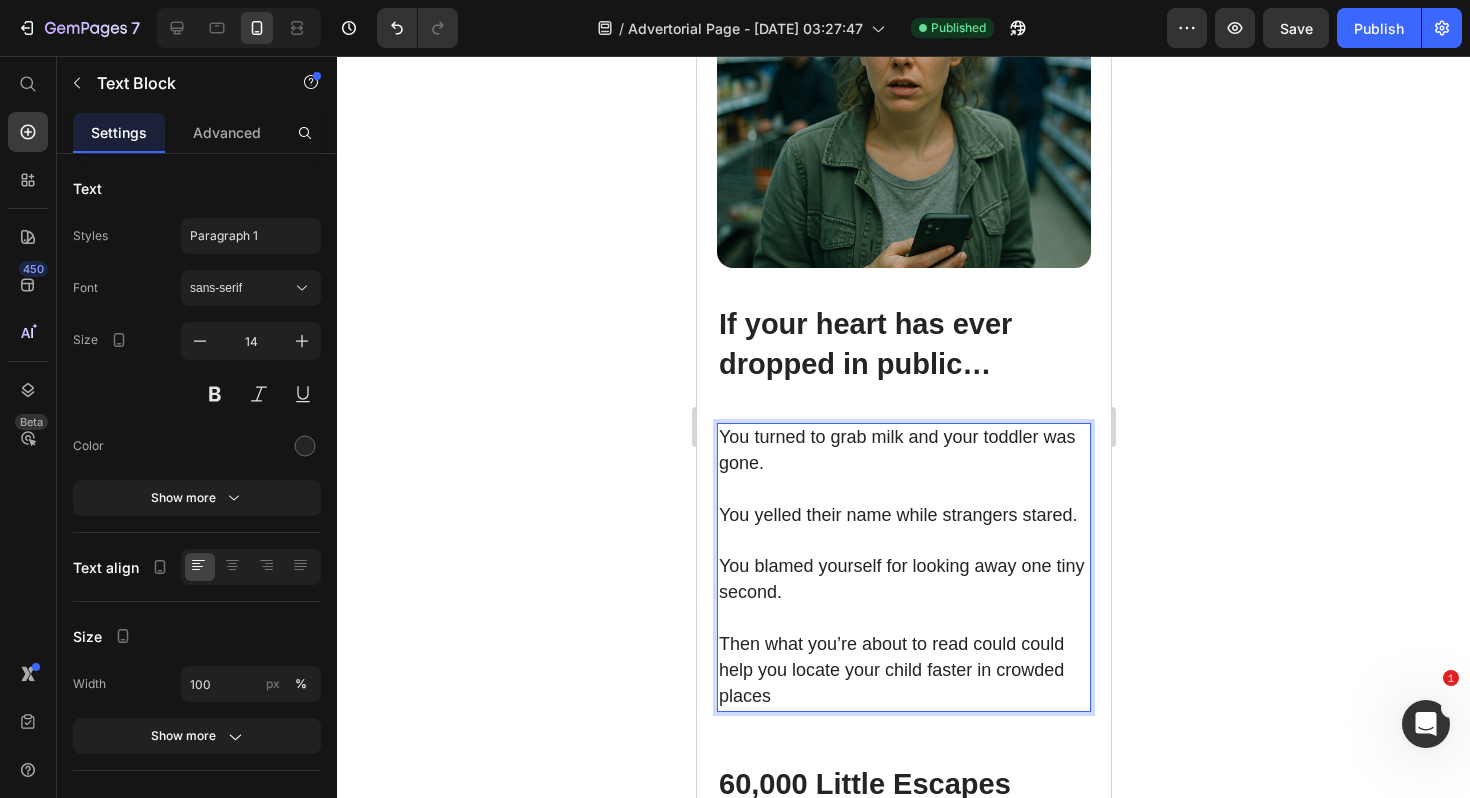 click on "Then what you’re about to read could could help you locate your child faster in crowded places" at bounding box center (890, 670) 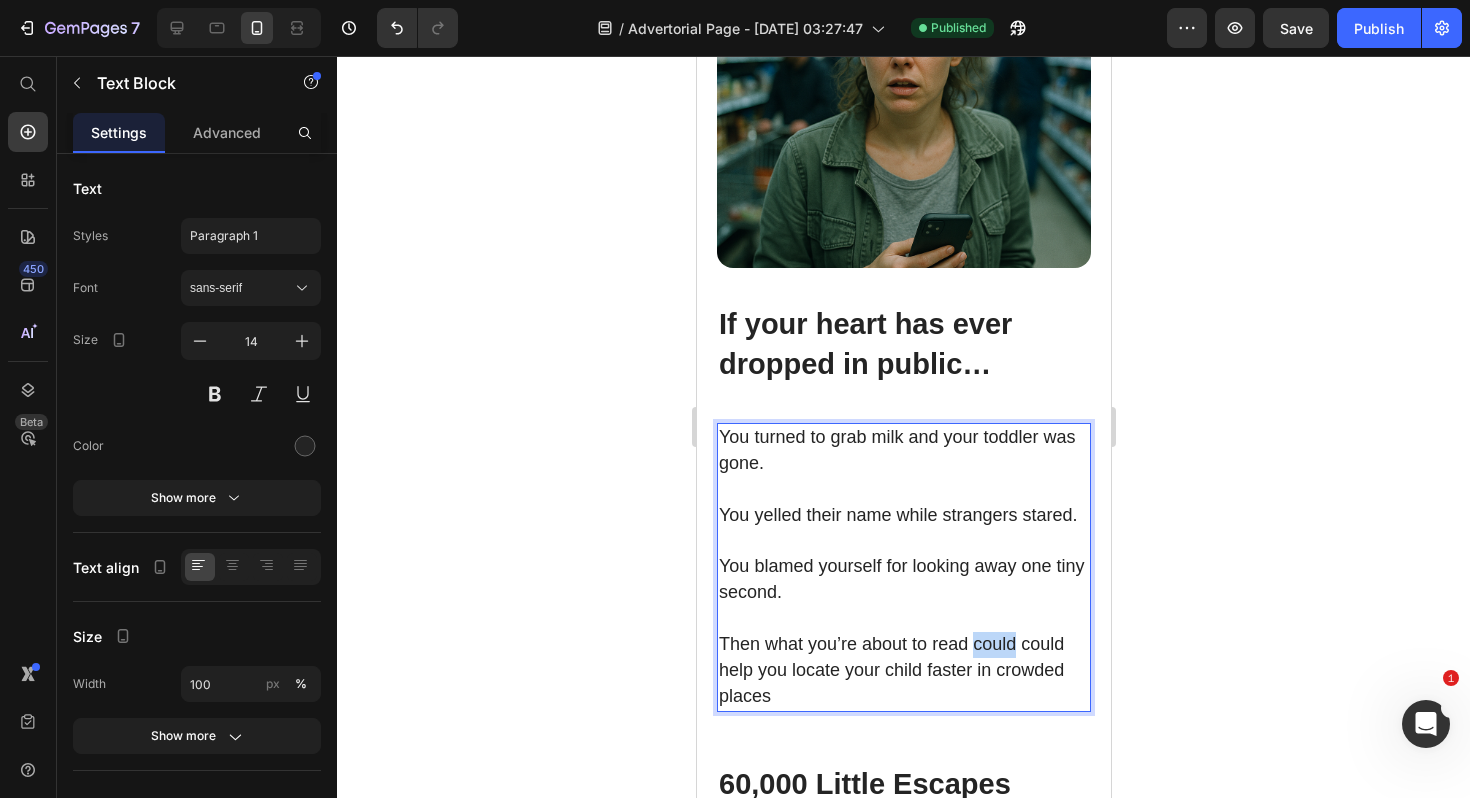 click on "Then what you’re about to read could could help you locate your child faster in crowded places" at bounding box center (890, 670) 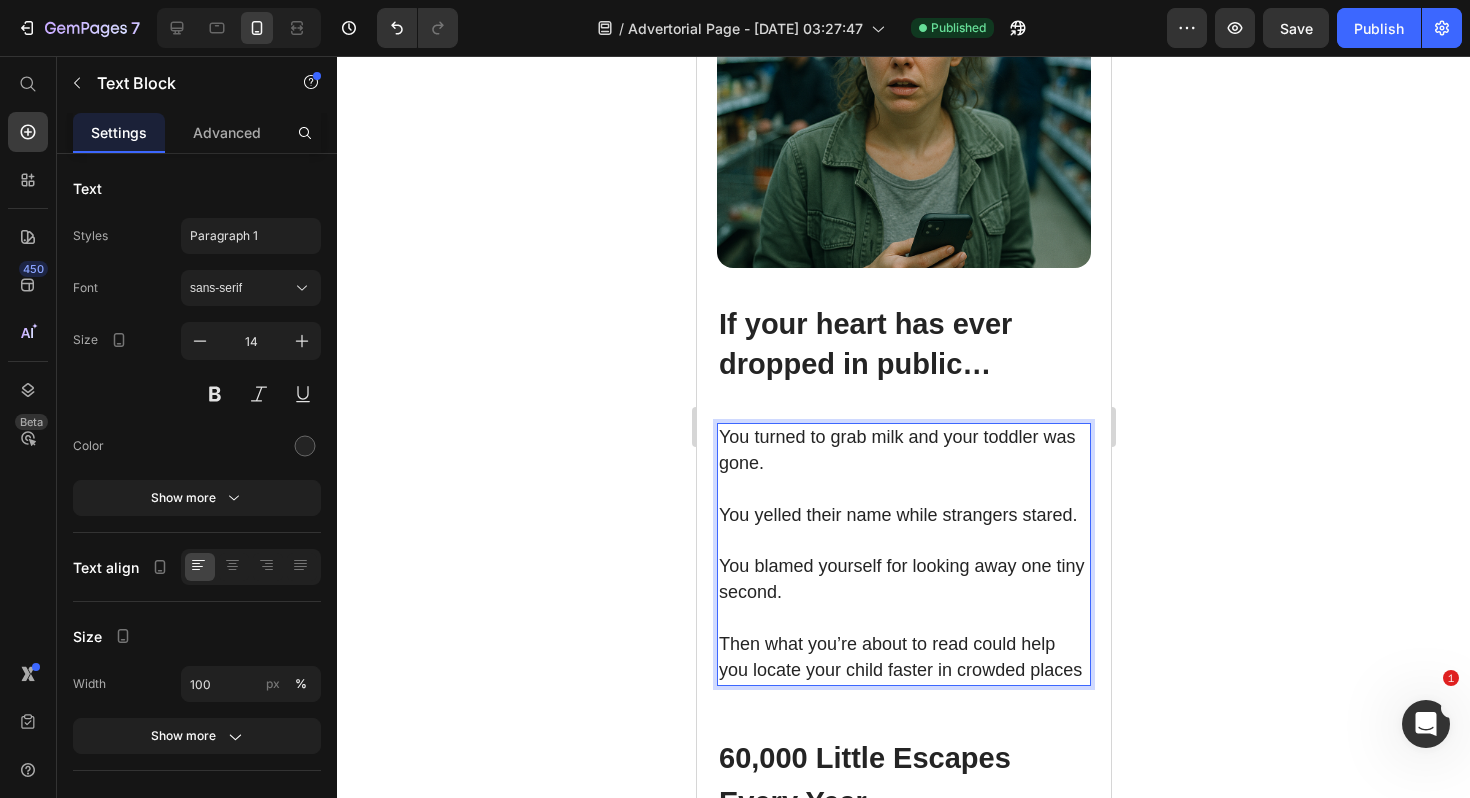click 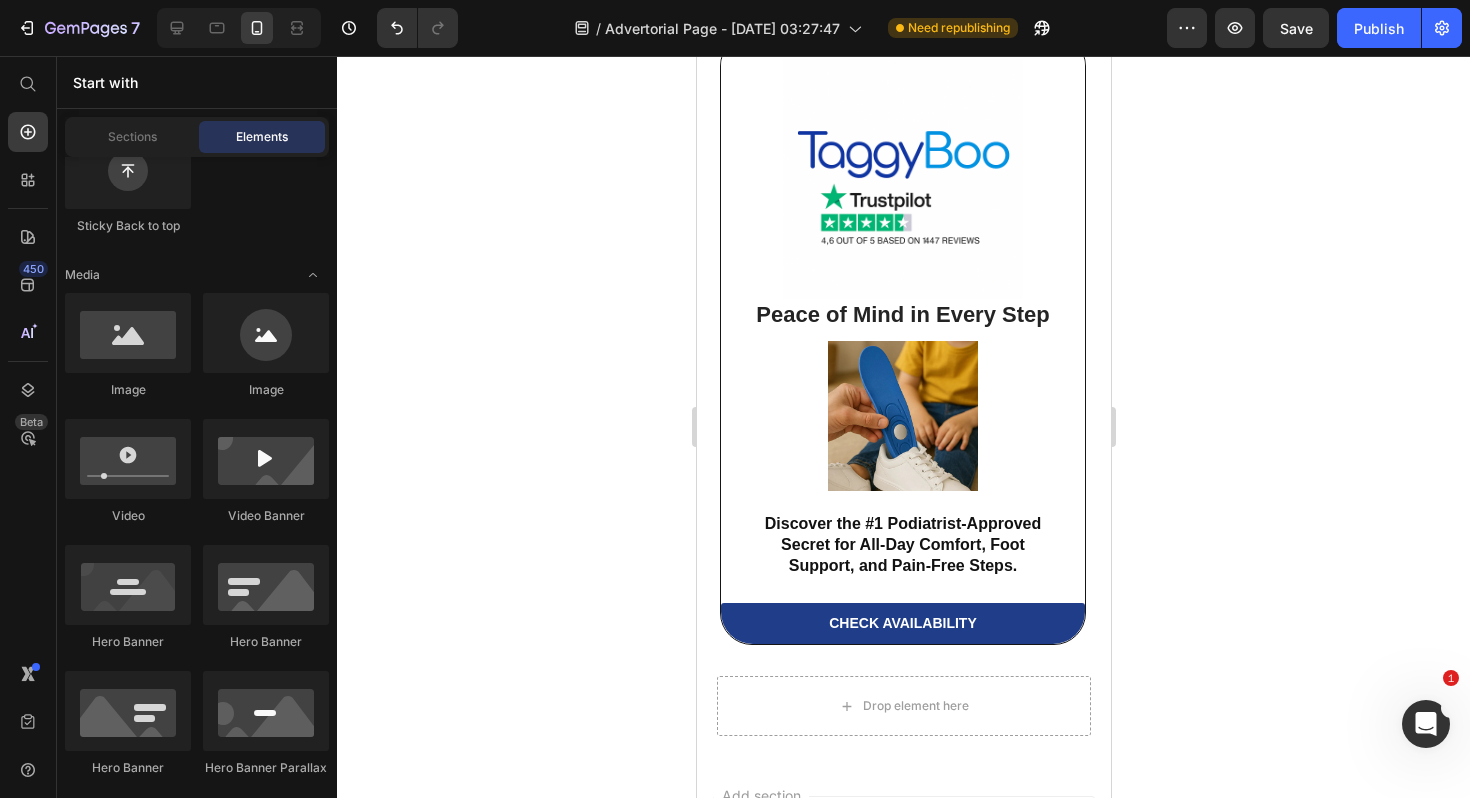 scroll, scrollTop: 10126, scrollLeft: 0, axis: vertical 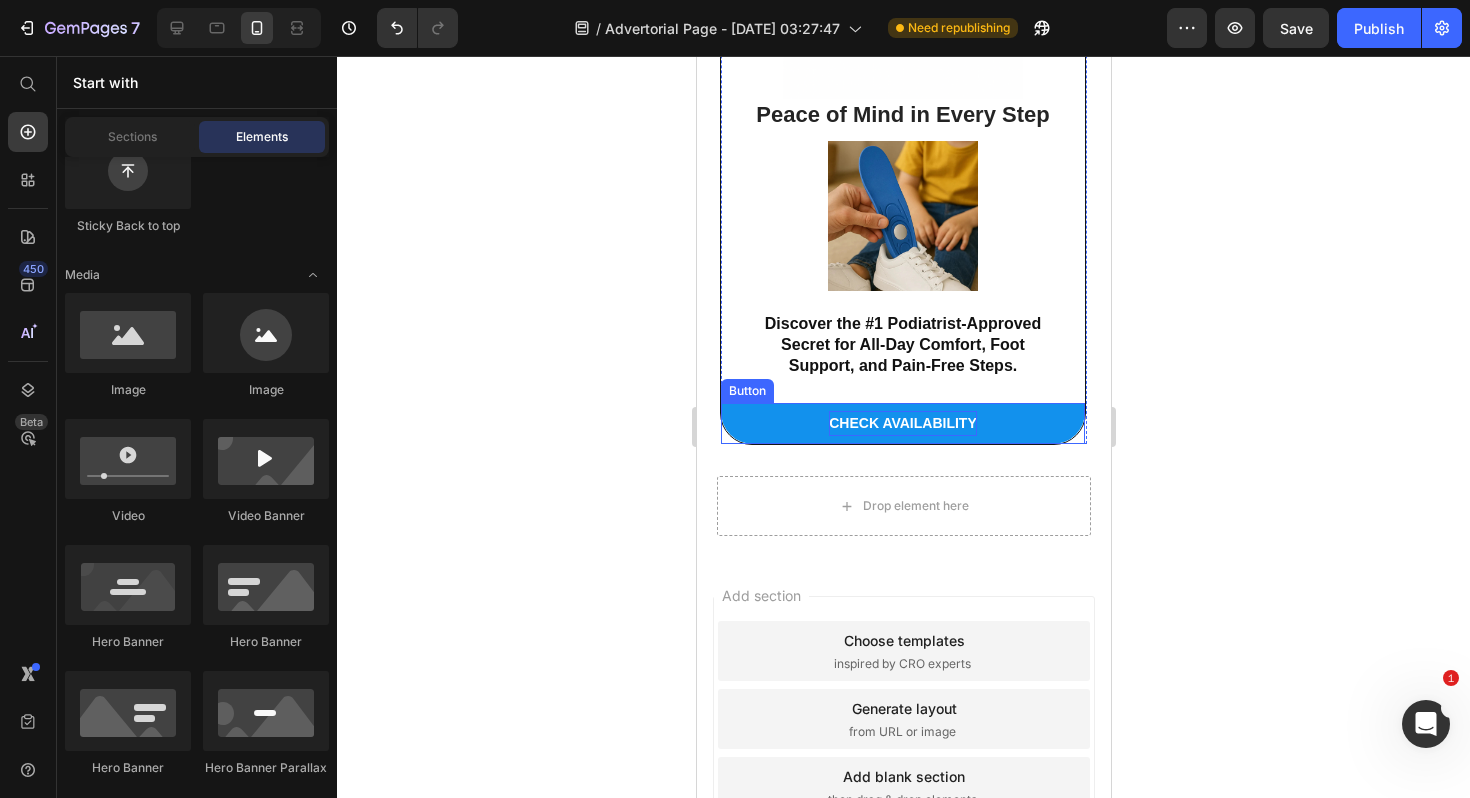 click on "CHECK AVAILABILITY" at bounding box center (902, 423) 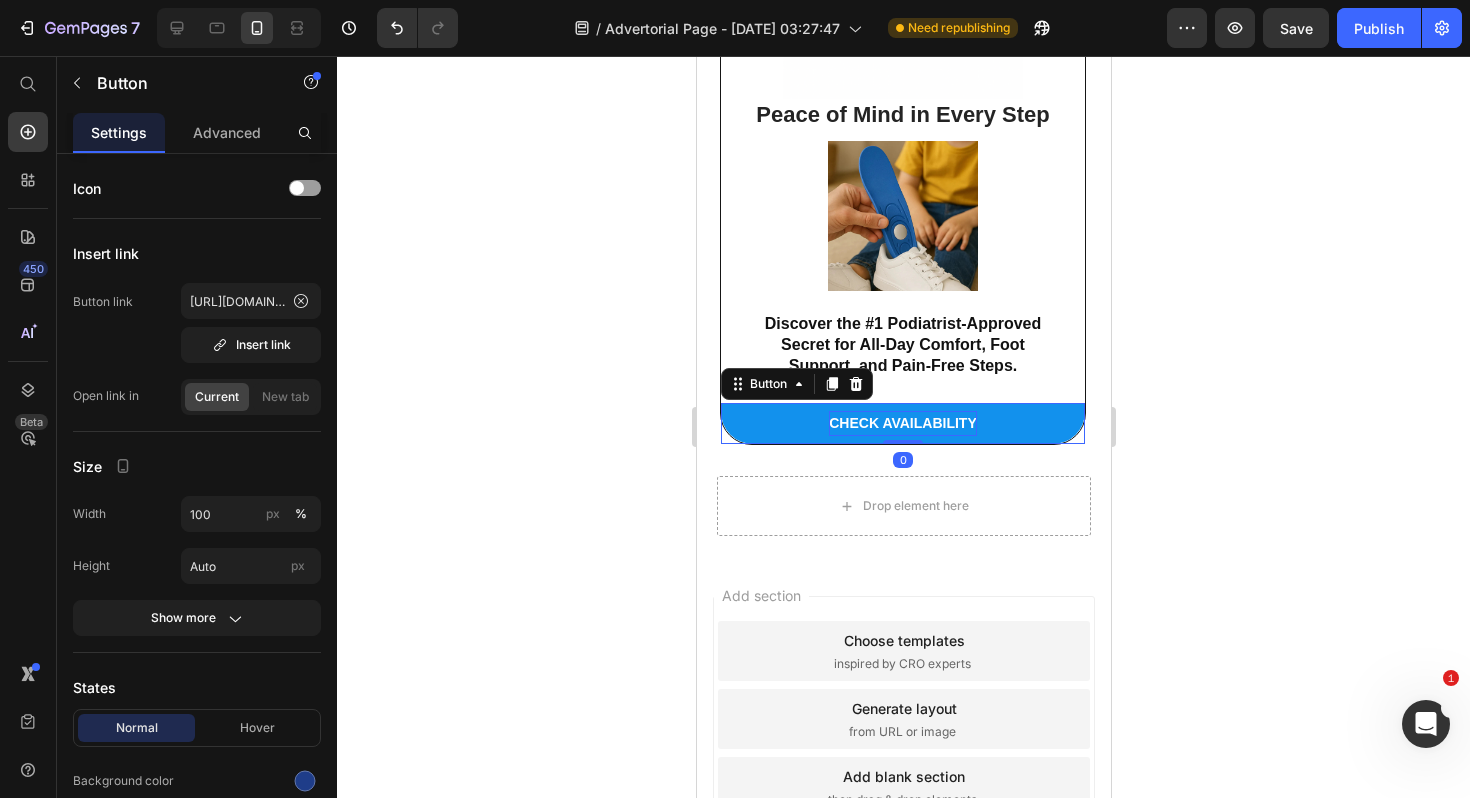 click on "CHECK AVAILABILITY" at bounding box center [902, 423] 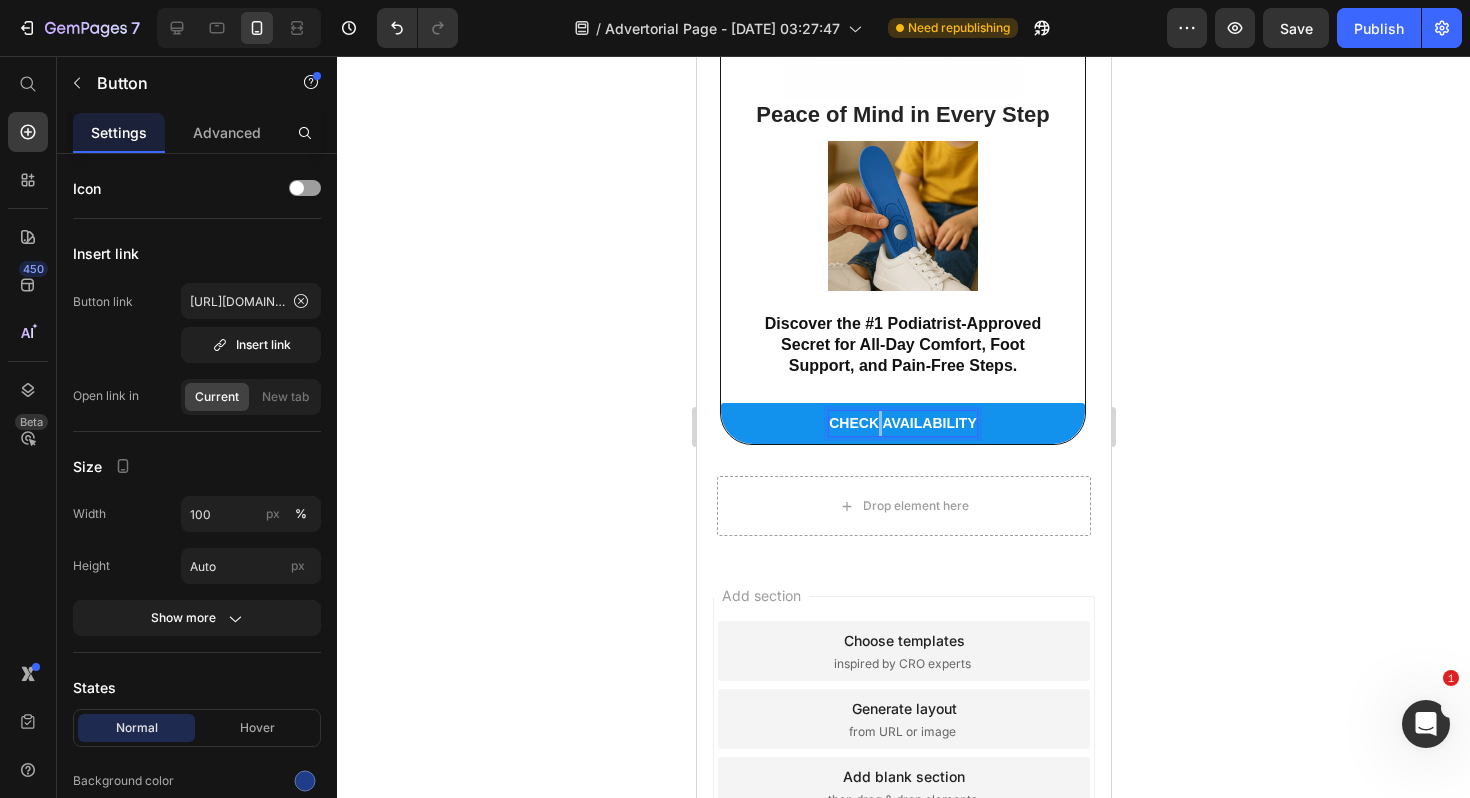click on "CHECK AVAILABILITY" at bounding box center (902, 423) 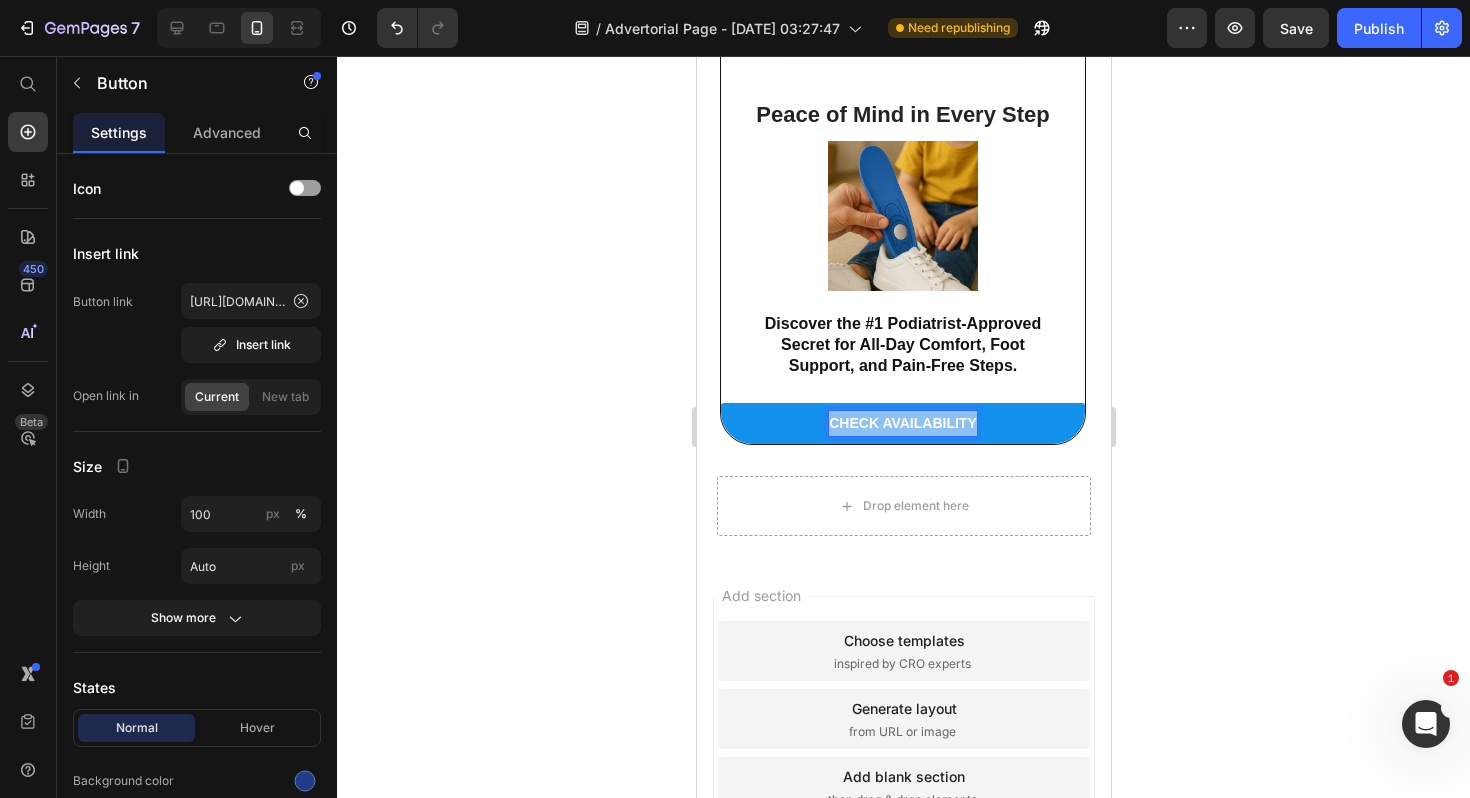 click on "CHECK AVAILABILITY" at bounding box center (902, 423) 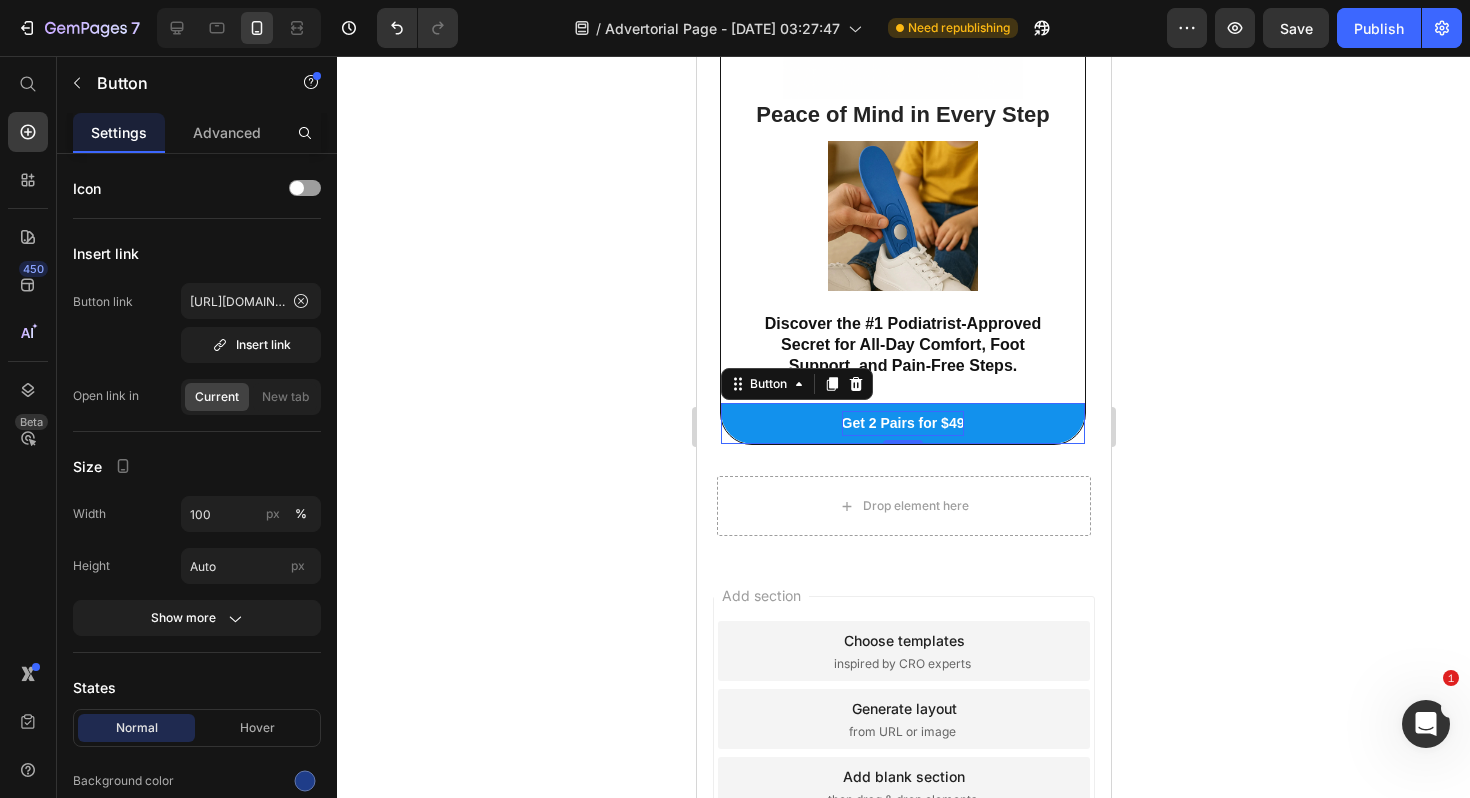 click 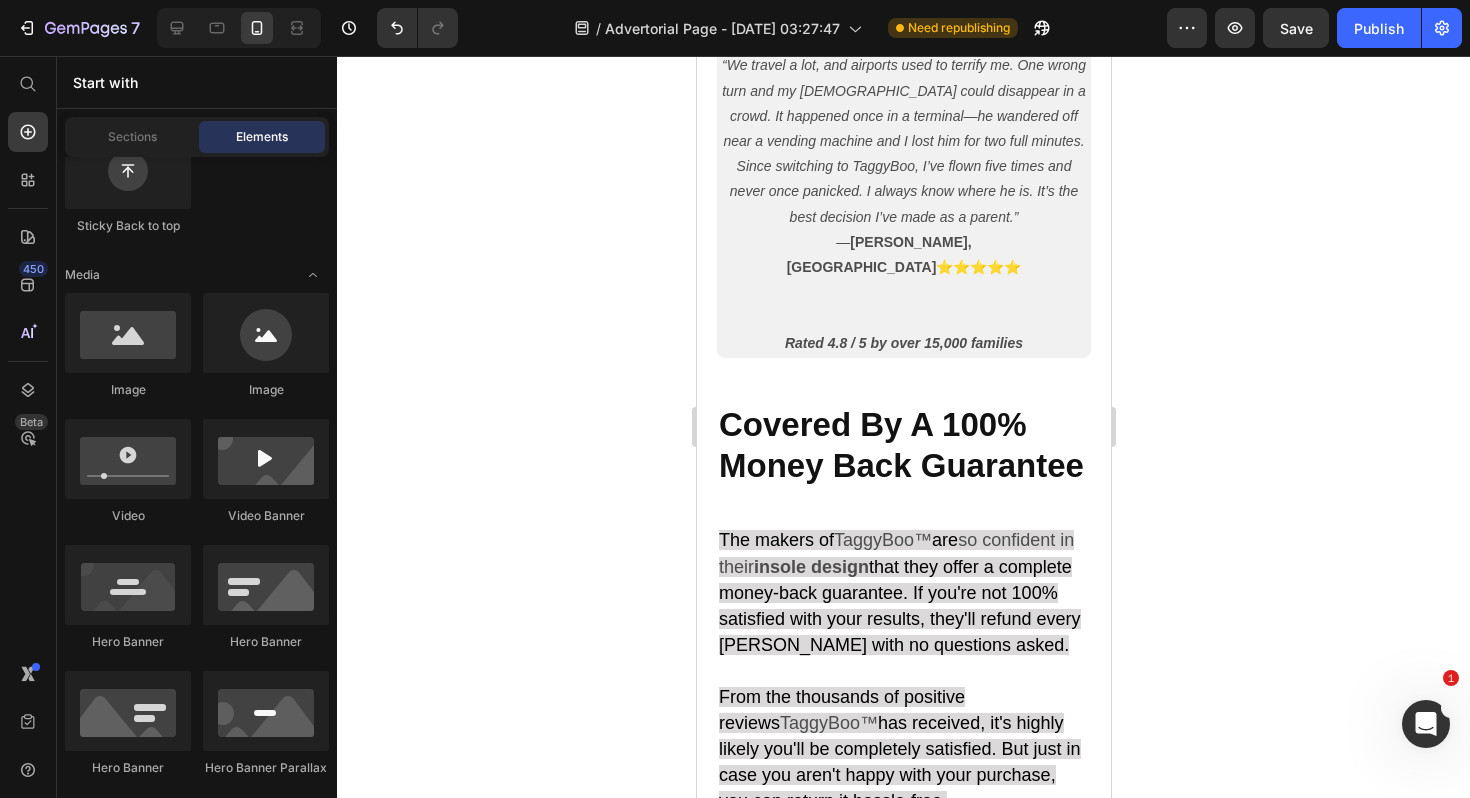 scroll, scrollTop: 8655, scrollLeft: 0, axis: vertical 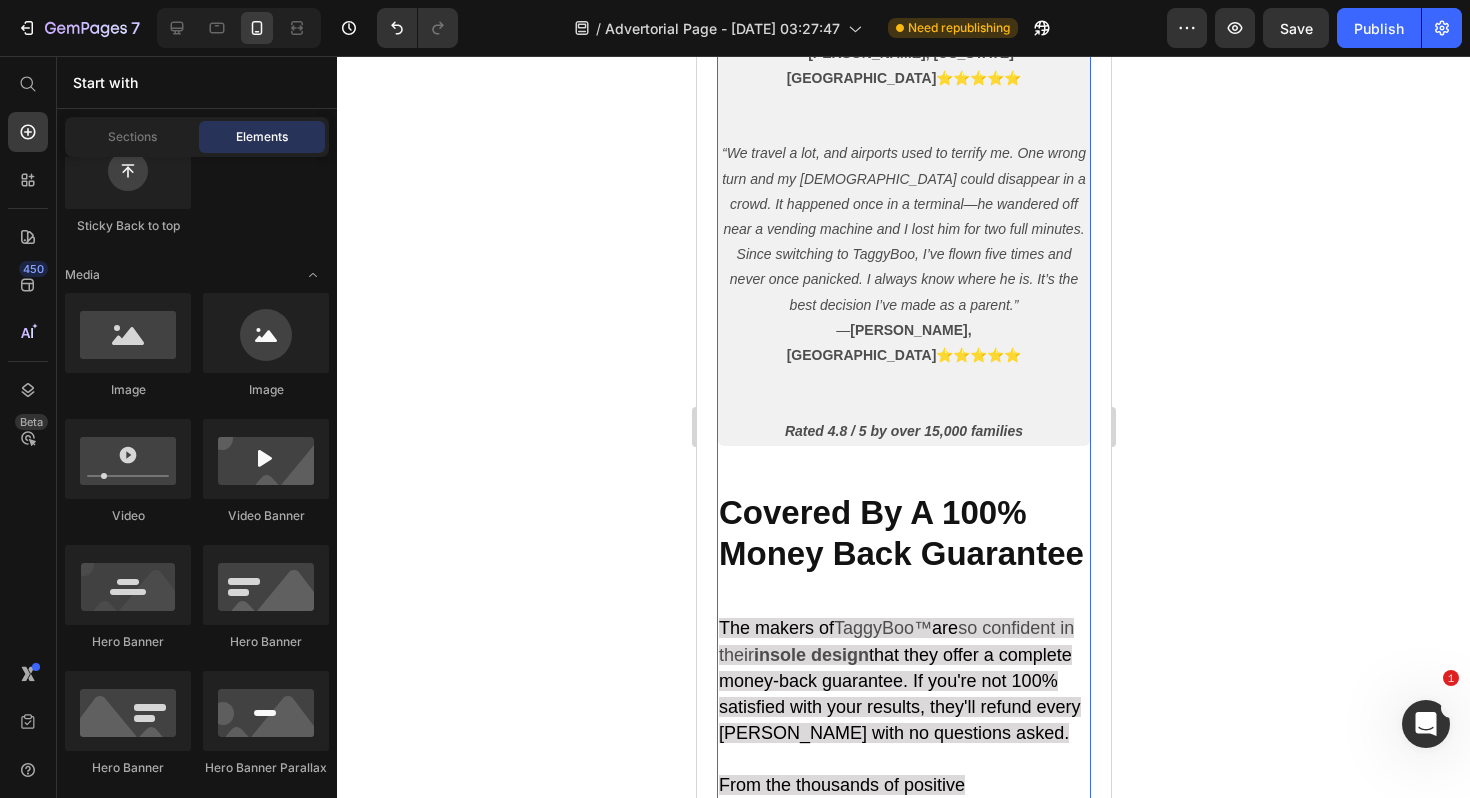 click on "The Hidden Flaw in Every Tracker Heading These tools all fail for the same reason: They’re  external . Kids see them, pull them, and remove them. Even worse, things like metal carts and thick walls can block signals  when you need them most . And the judgment from strangers? That just adds more stress . Text Block Why You Can’t Do This Alone Heading Phones buzz. People bump into you. Cashiers ask questions. Your brain is trying to do a million things.   Even the best parent  can’t stay alert 100% of the time  while toddlers move  six feet per second . That’s why I stopped trying to be perfect—and found something smarter. Text Block The Mom-to-Mom Tip That Changed Everything Heading My friend [PERSON_NAME] said, “ Try TaggyBoo™ .”   “It’s a soft insole that hides an AirTag inside your child’s shoe. No one sees it. Not even them. And it can’t fall off.”   I ordered it that night. Text Block The Simple Science Behind TaggyBoo™ Heading Why other trackers fail   Visible trackers = tampering" at bounding box center (903, -1862) 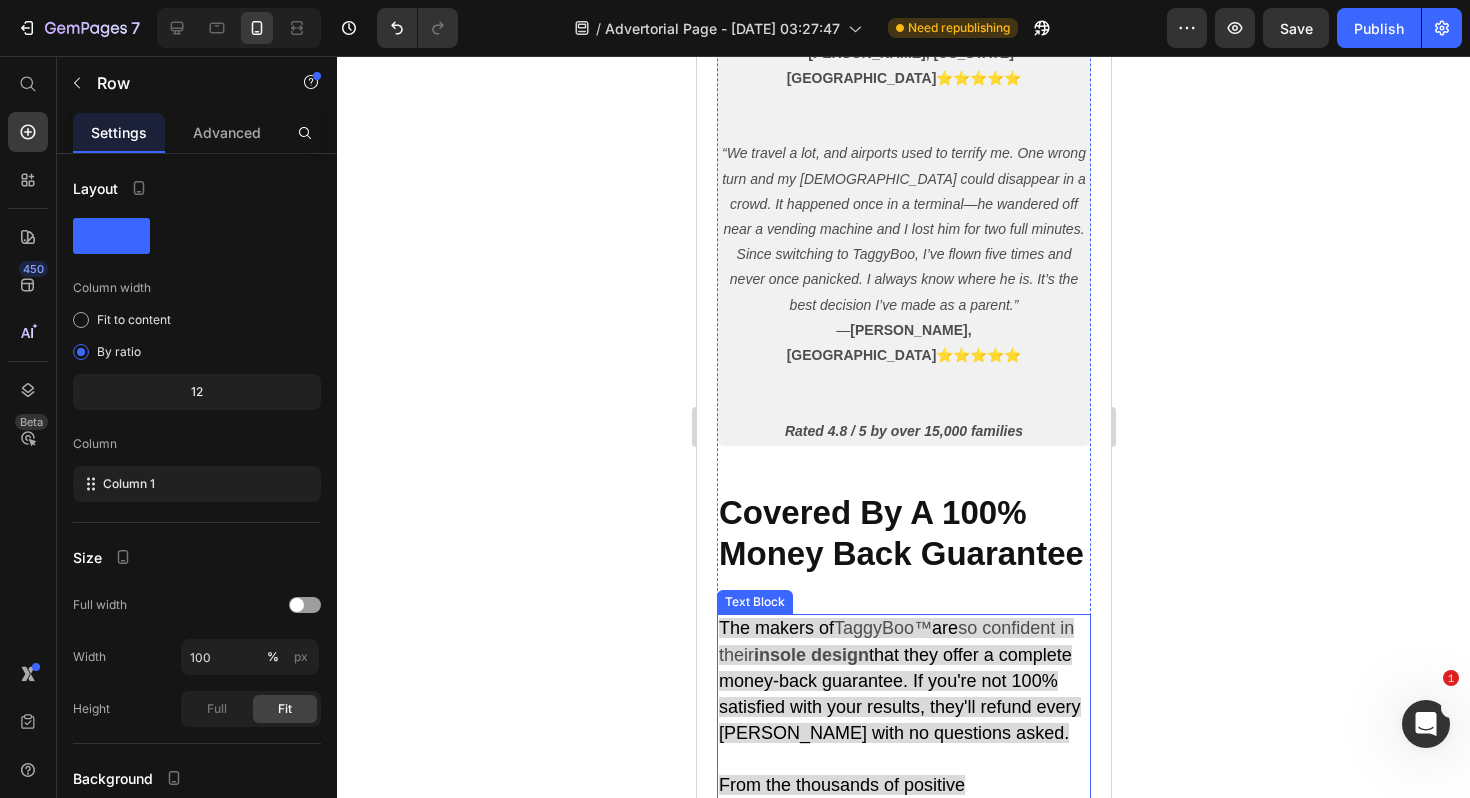 click on "are" at bounding box center (944, 628) 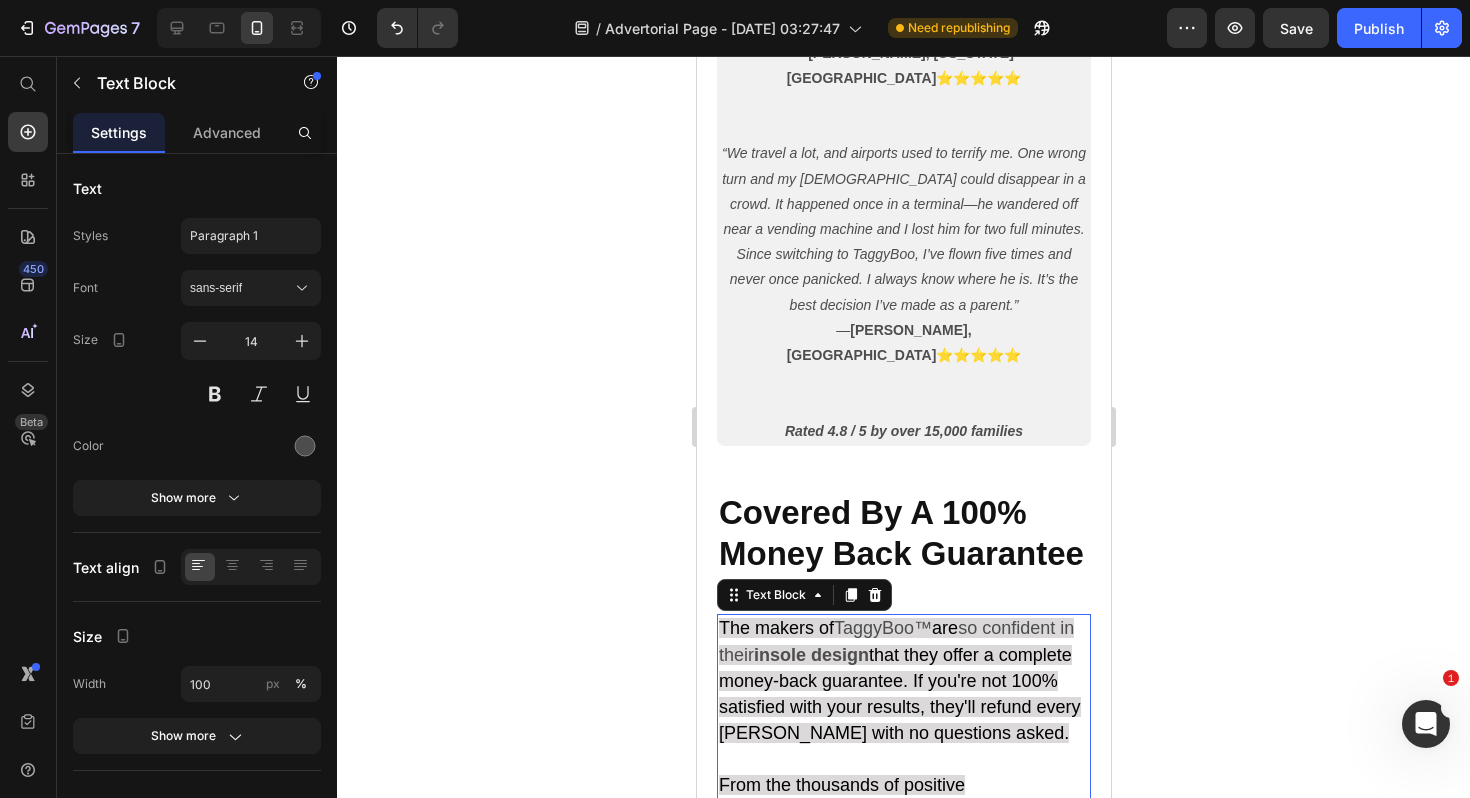 click on "are" at bounding box center (944, 628) 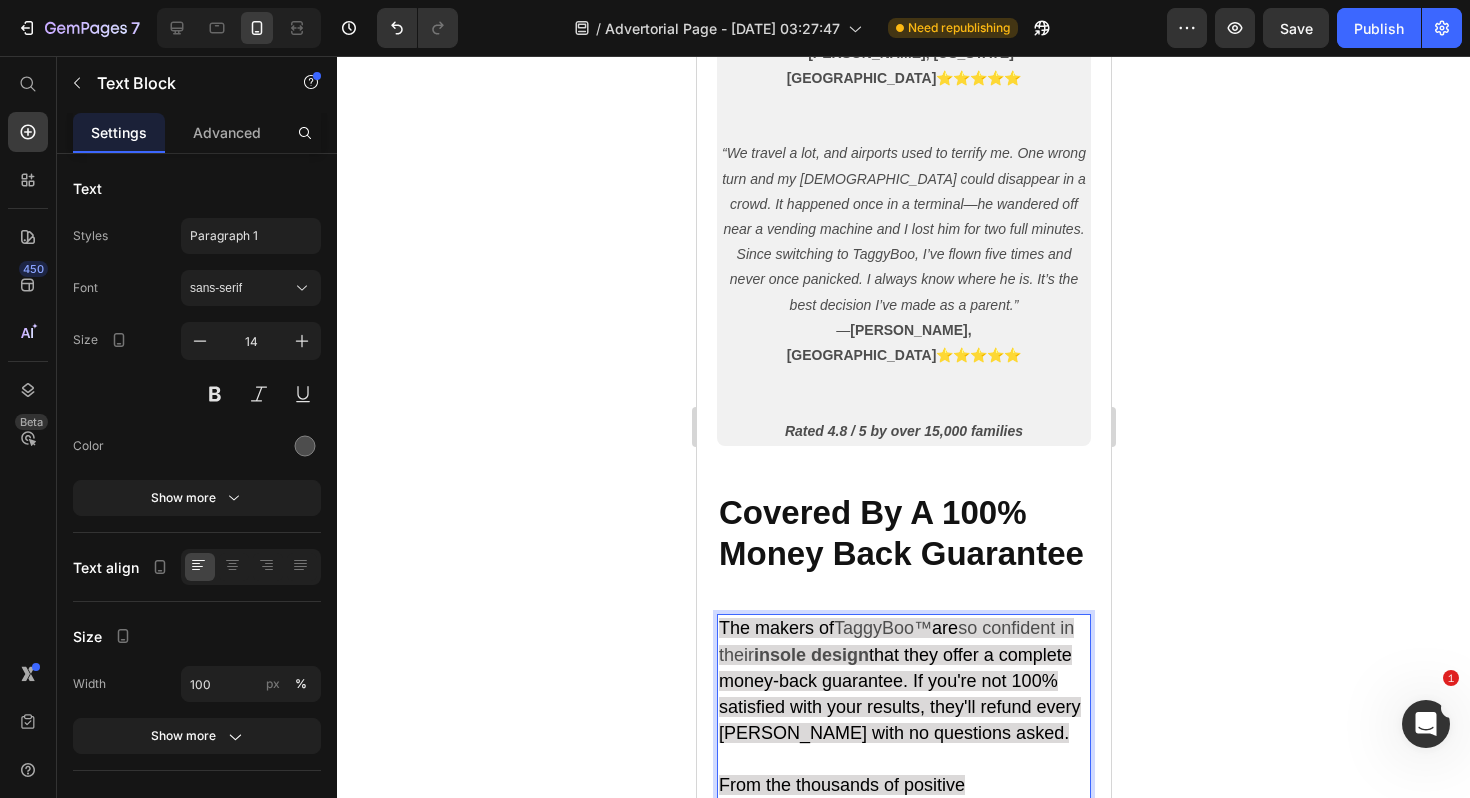 click on "are" at bounding box center [944, 628] 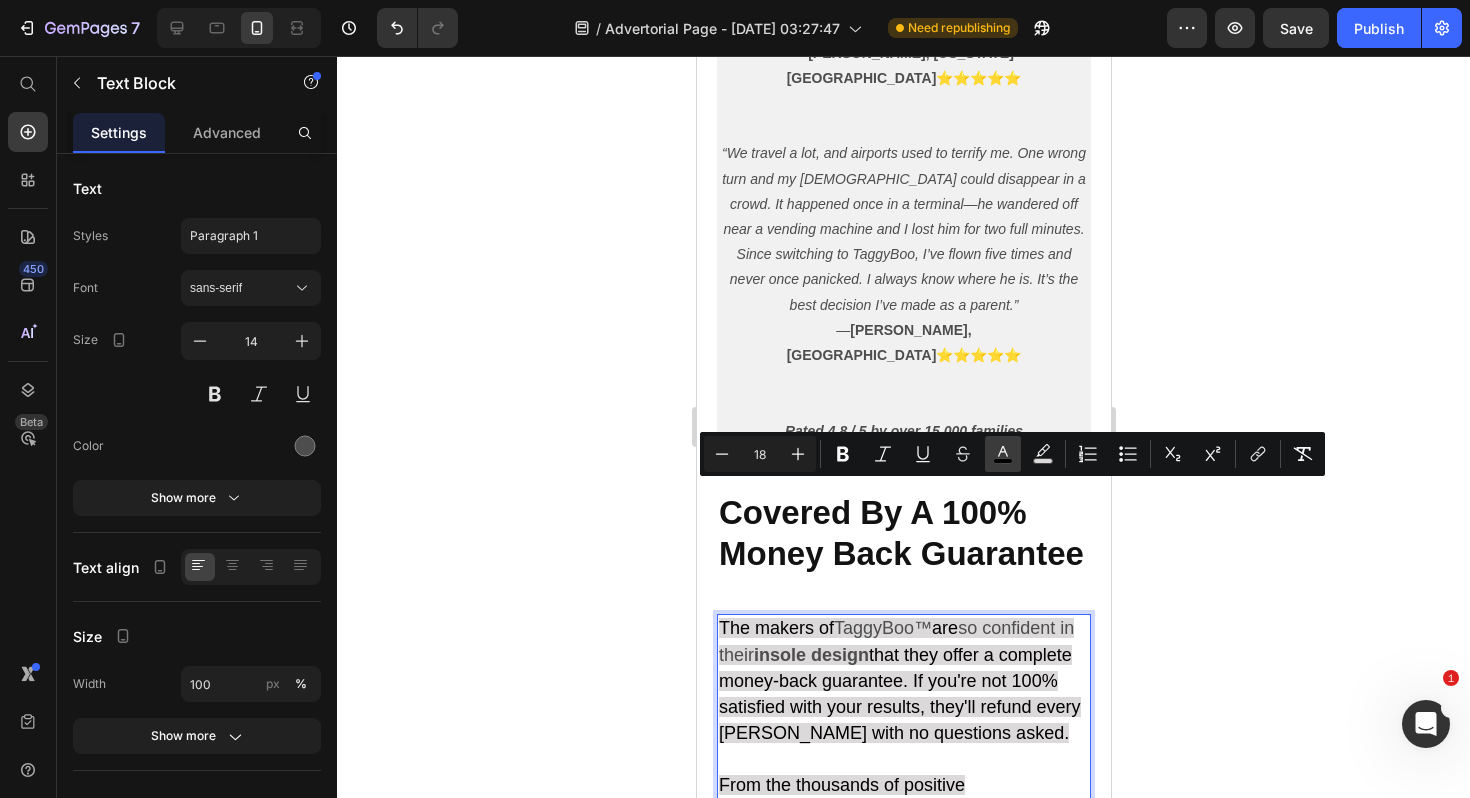 click 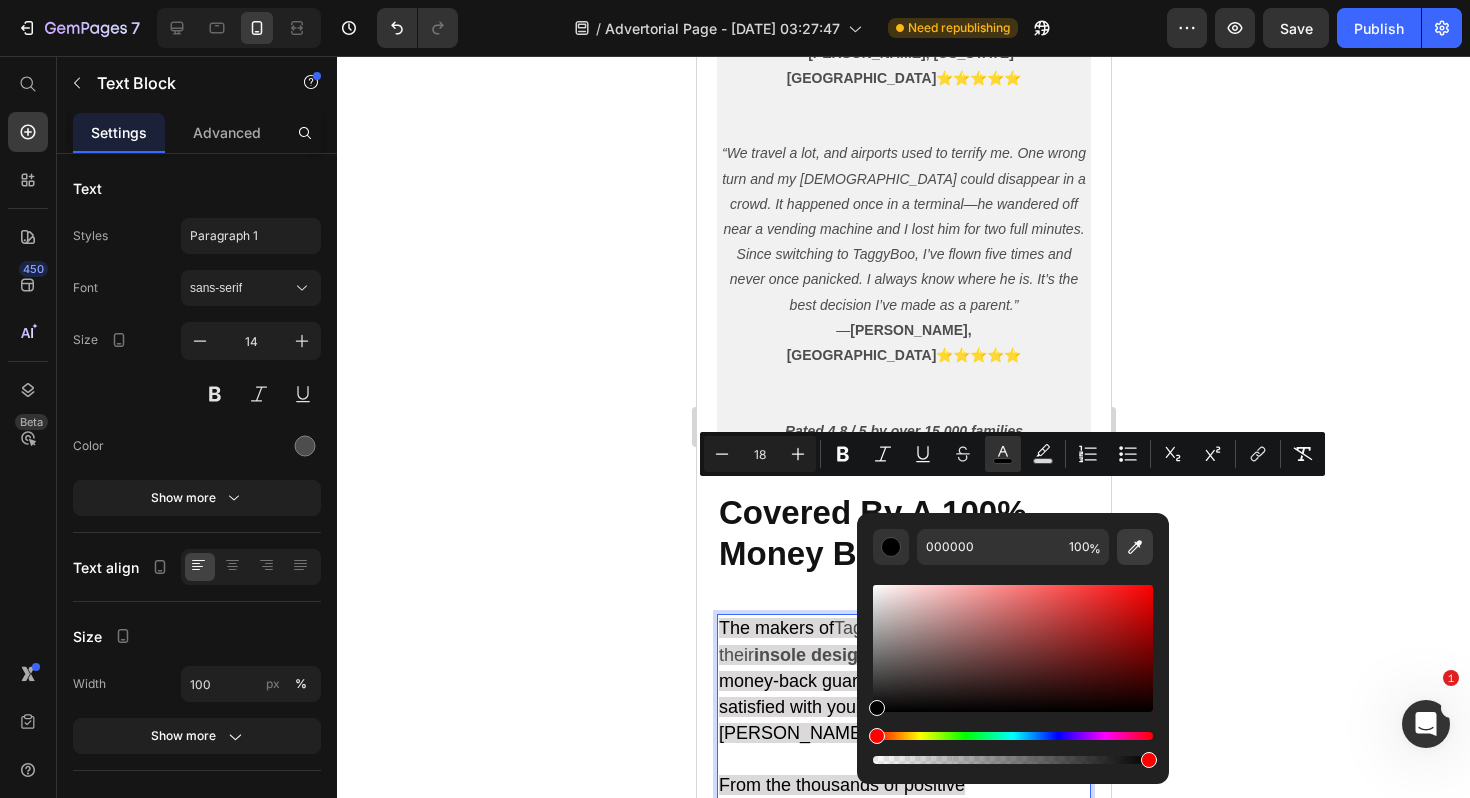 click 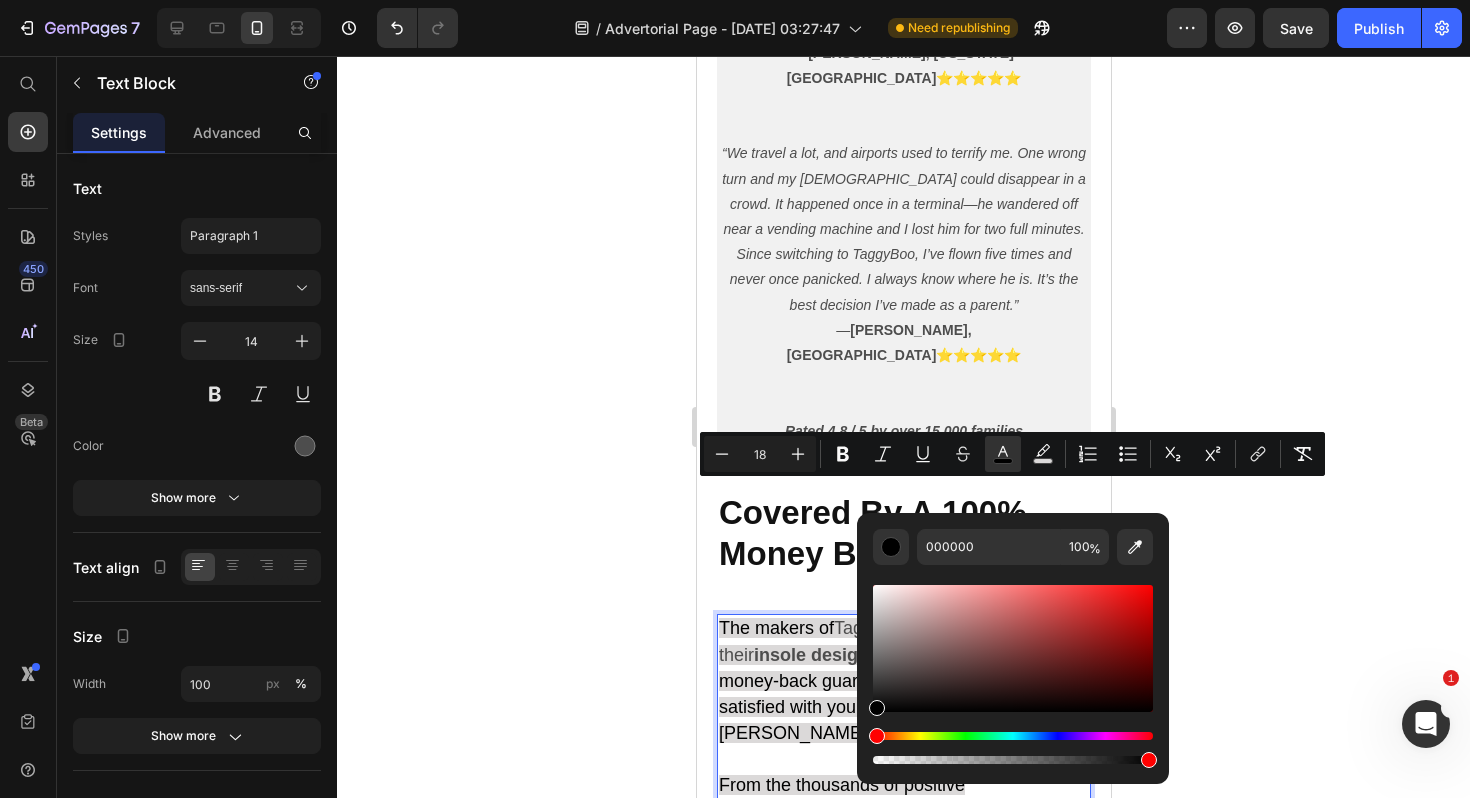 type on "4D4D4D" 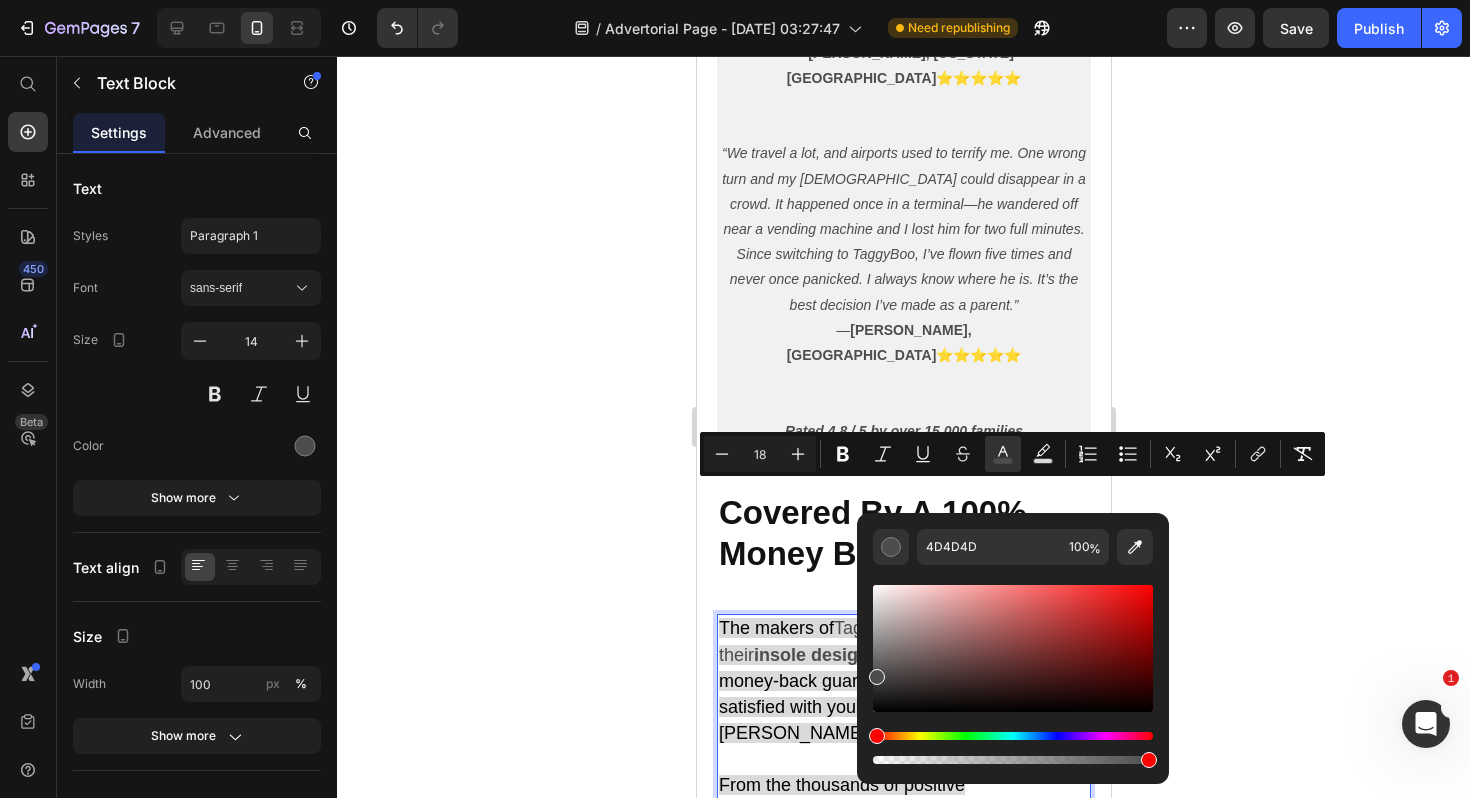 click 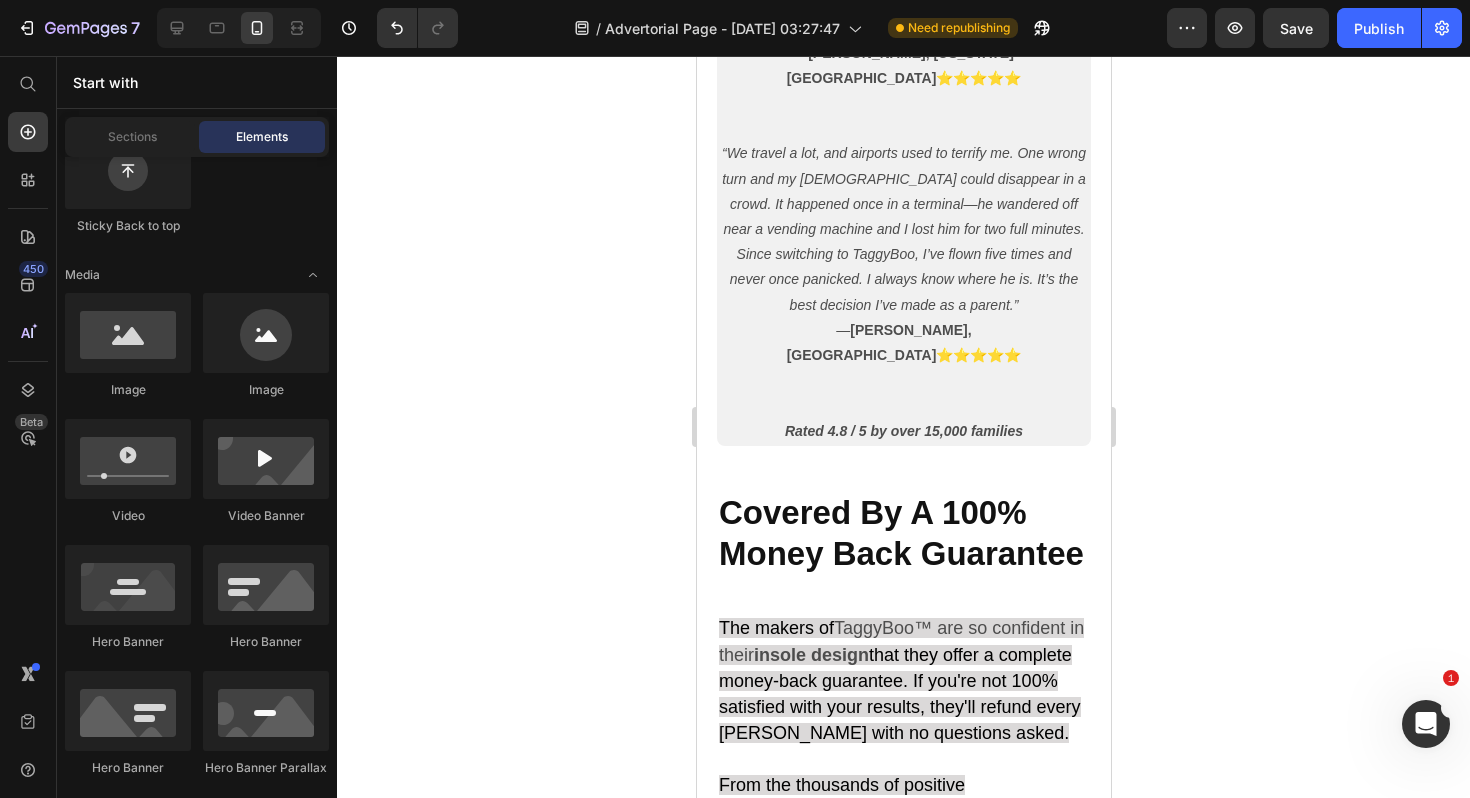 click 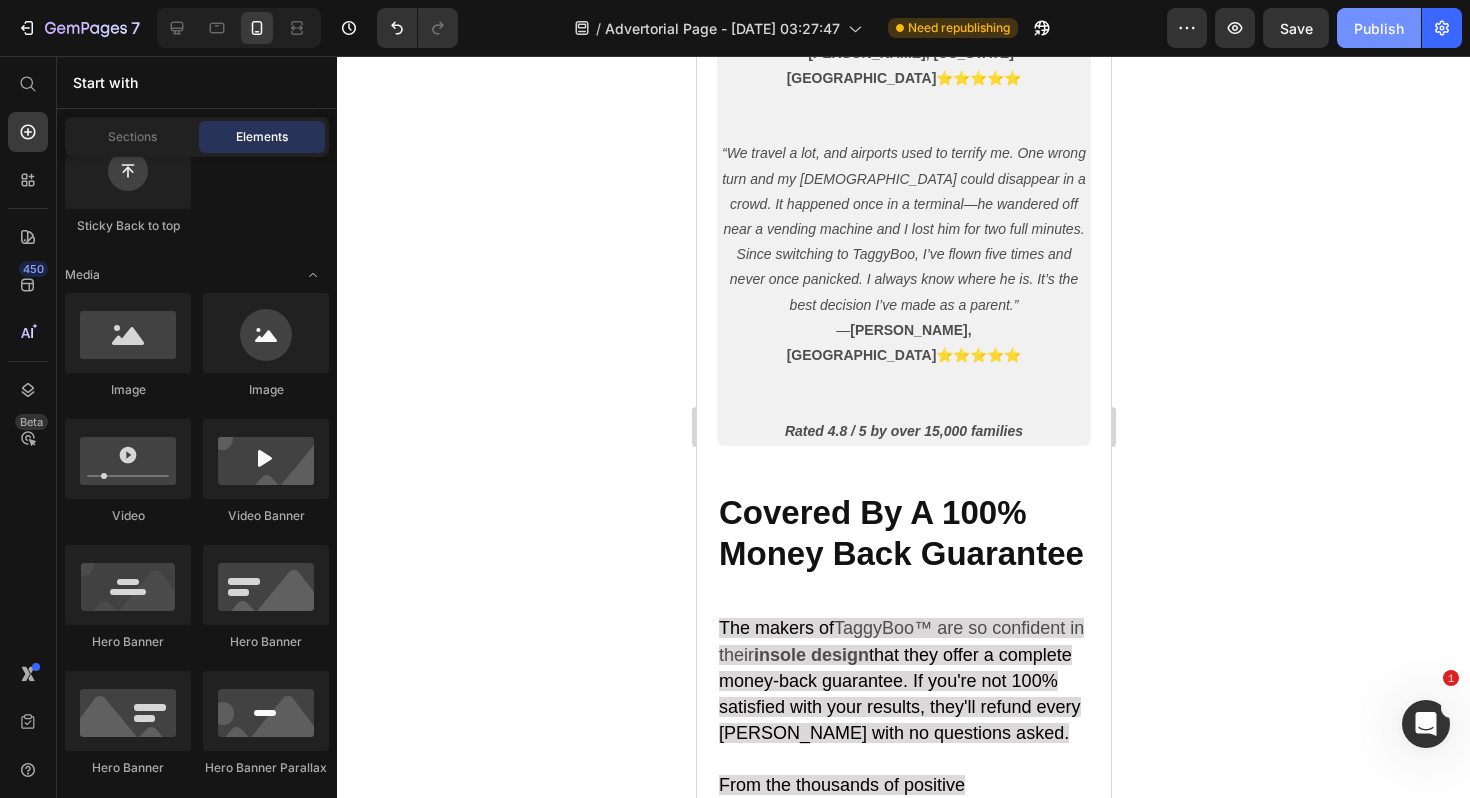 click on "Publish" at bounding box center [1379, 28] 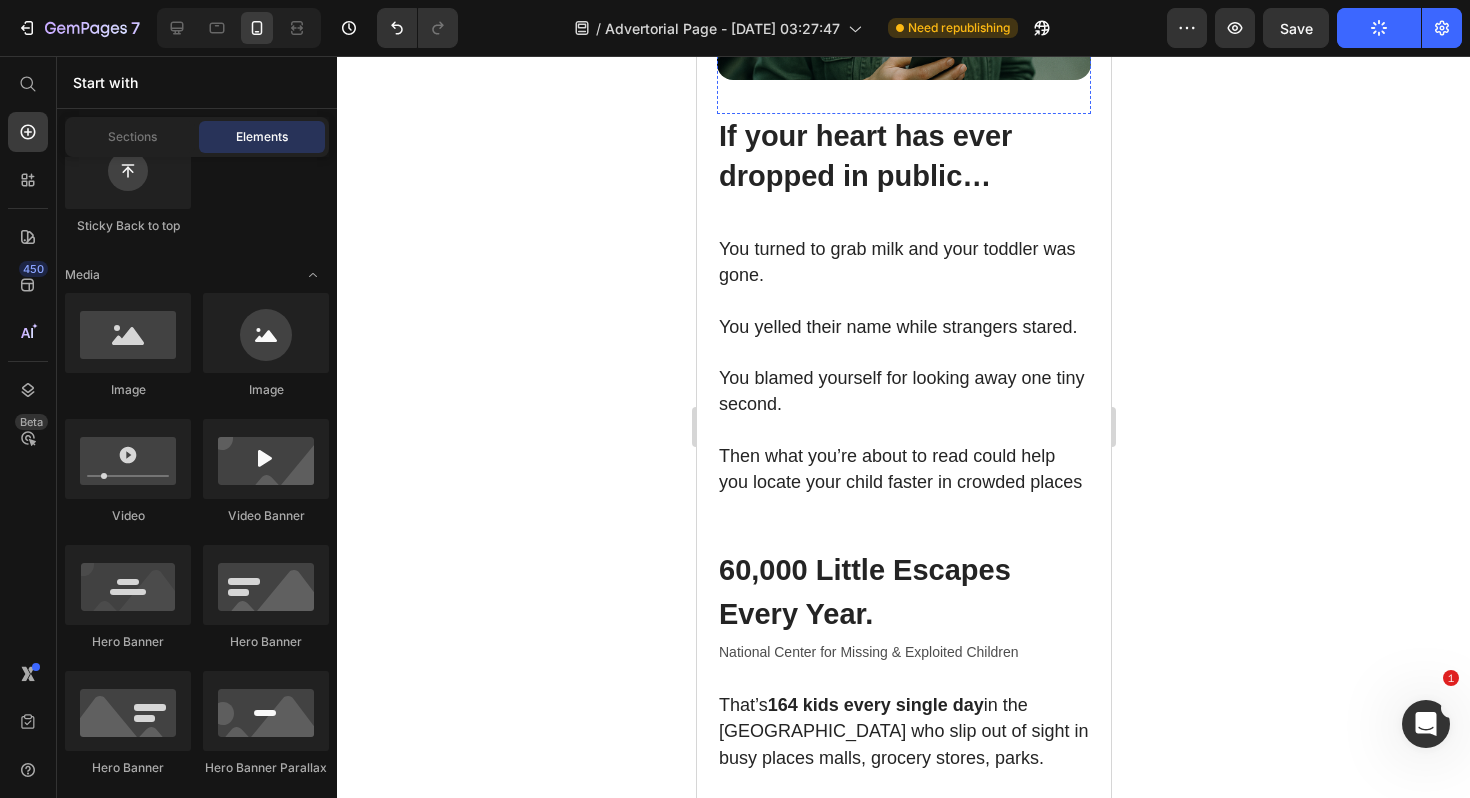 scroll, scrollTop: 811, scrollLeft: 0, axis: vertical 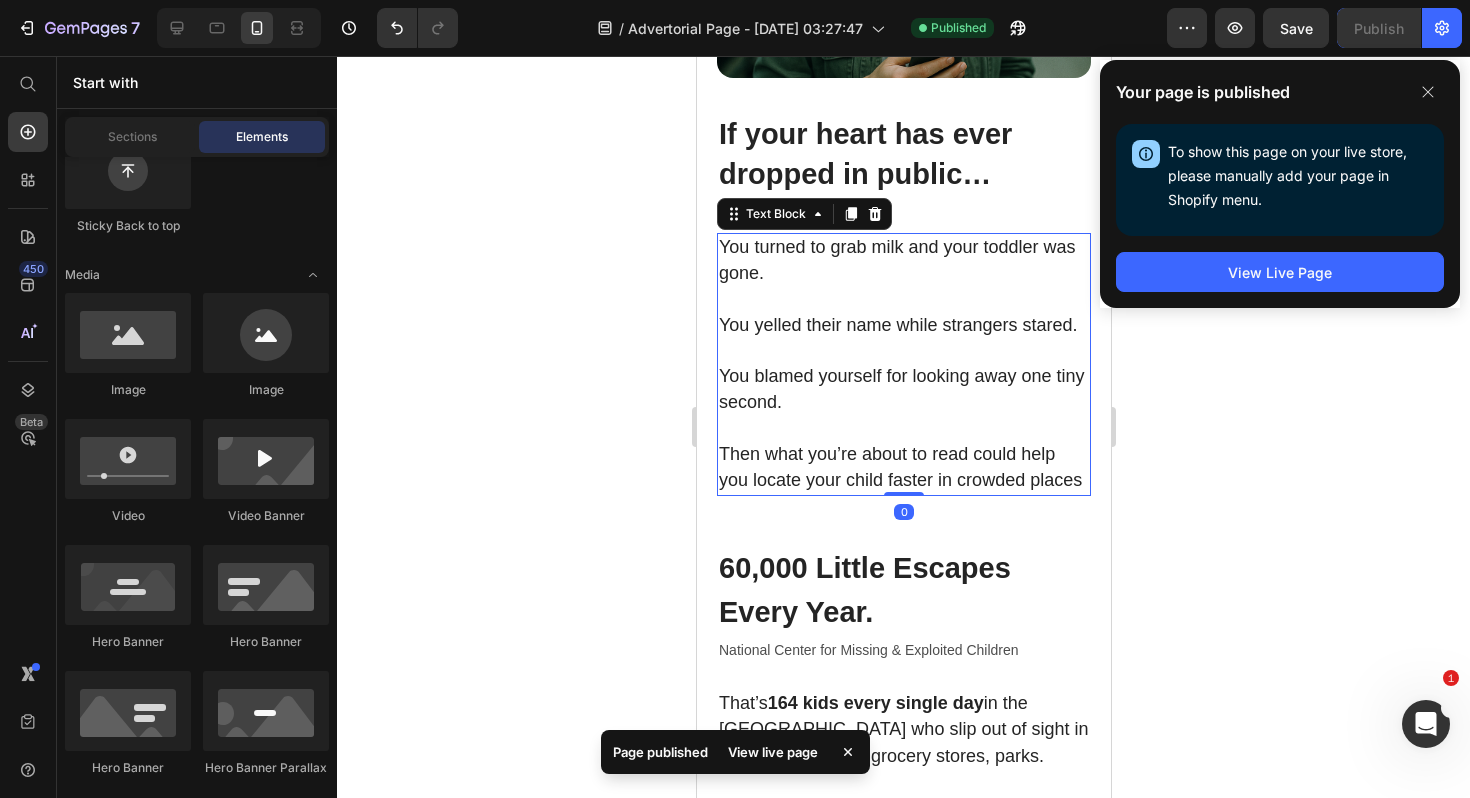click on "You turned to grab milk and your toddler was gone. You yelled their name while strangers stared. You blamed yourself for looking away one tiny second. Then what you’re about to read could help you locate your child faster in crowded places" at bounding box center [903, 364] 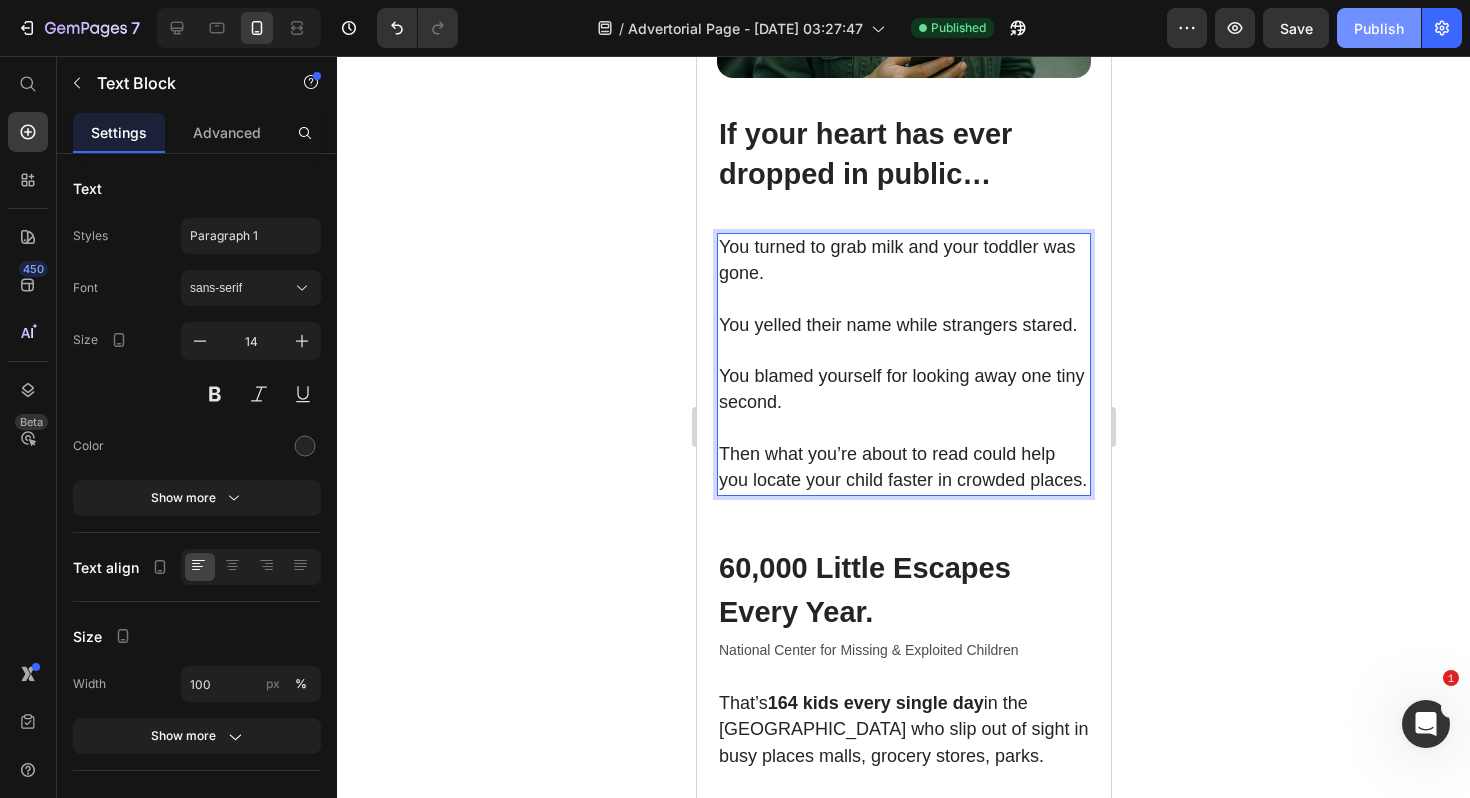 click on "Publish" at bounding box center (1379, 28) 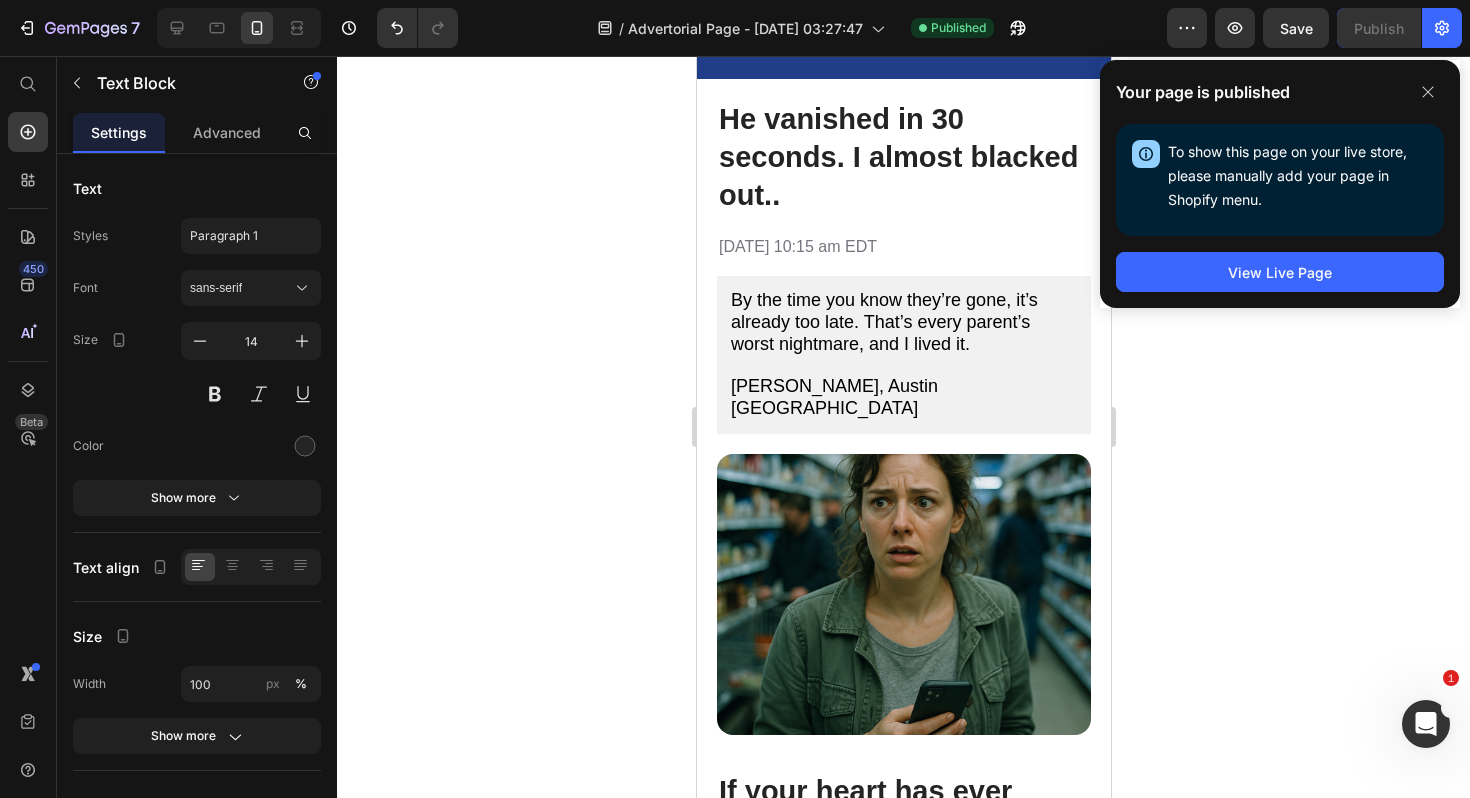 scroll, scrollTop: 0, scrollLeft: 0, axis: both 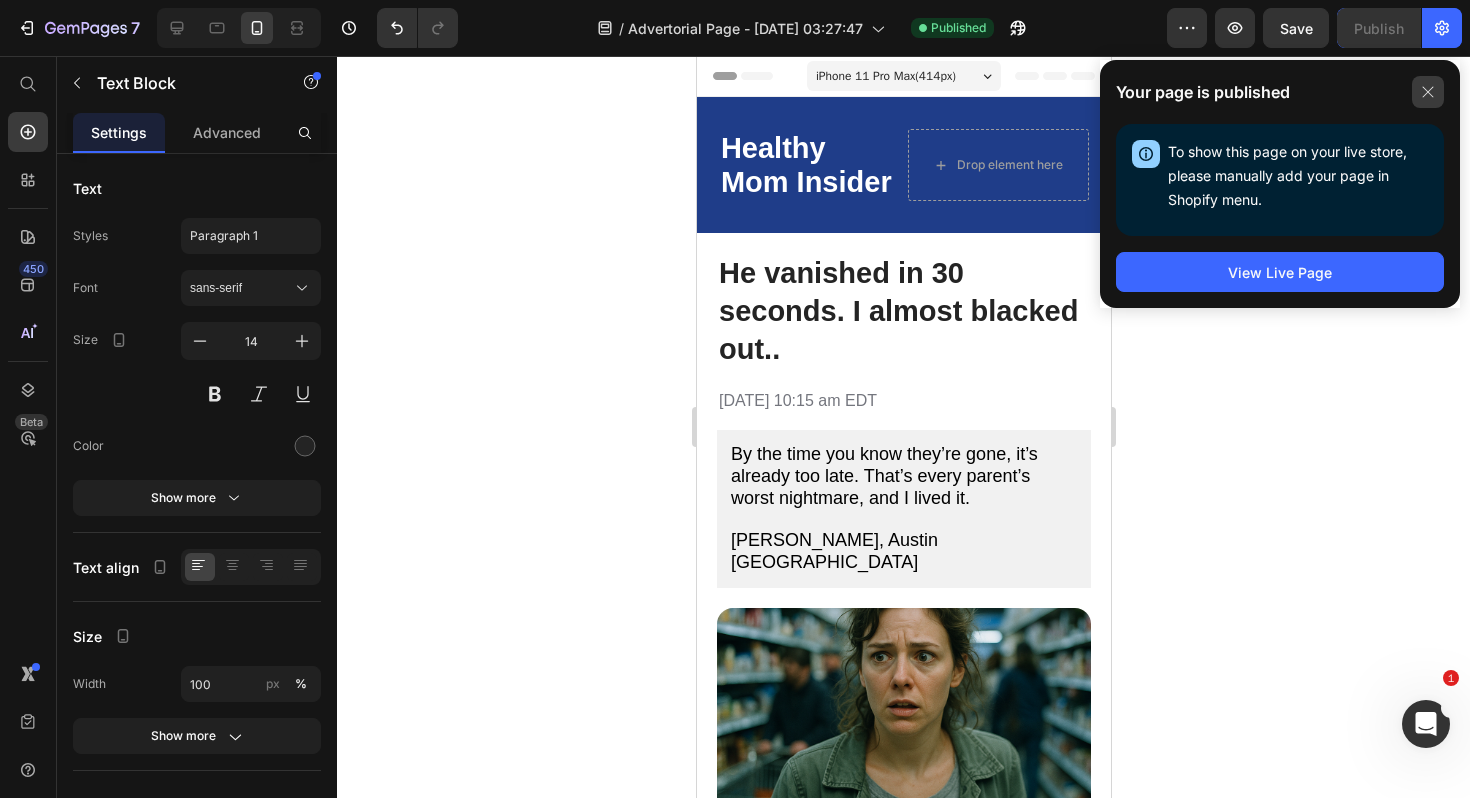click 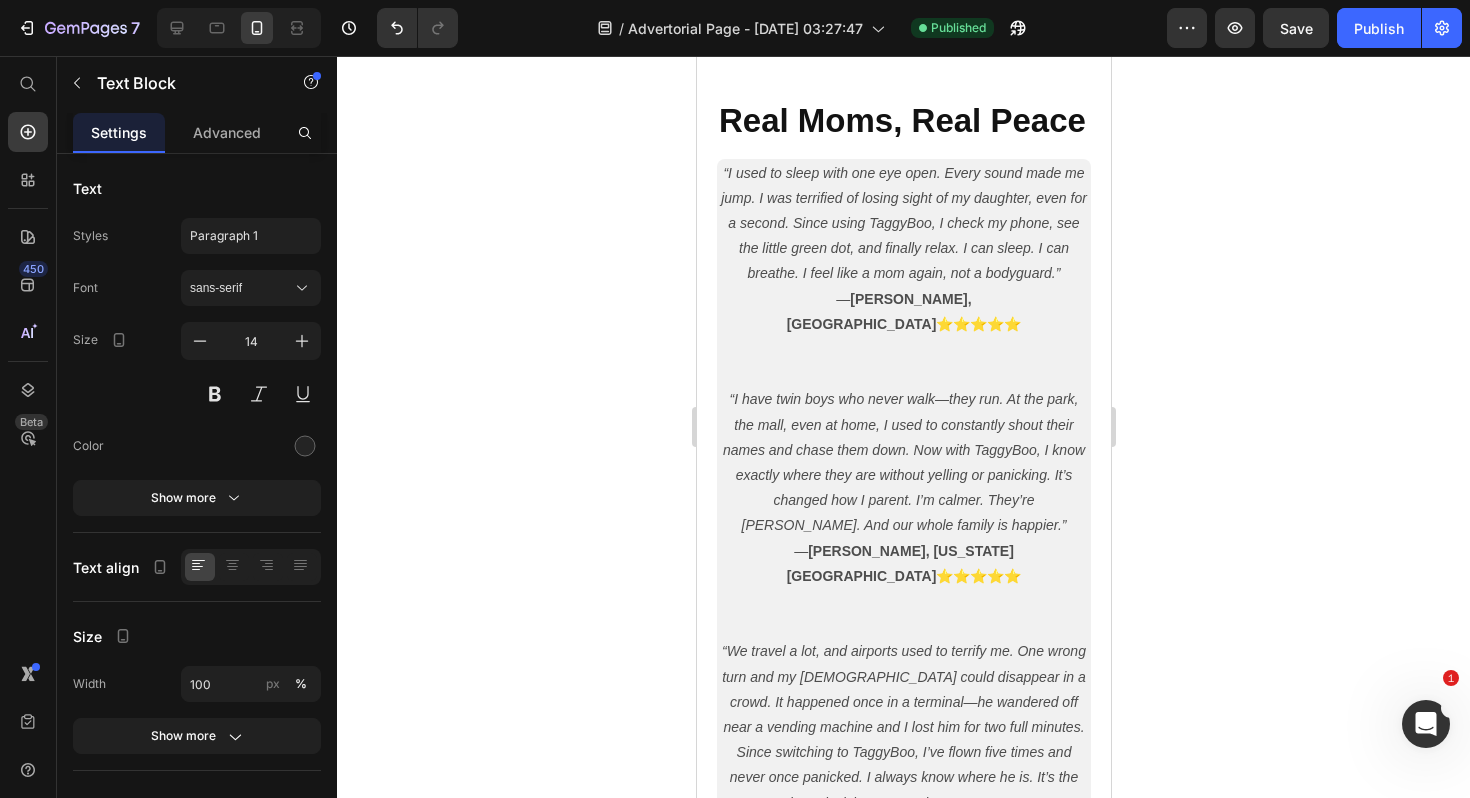 scroll, scrollTop: 8156, scrollLeft: 0, axis: vertical 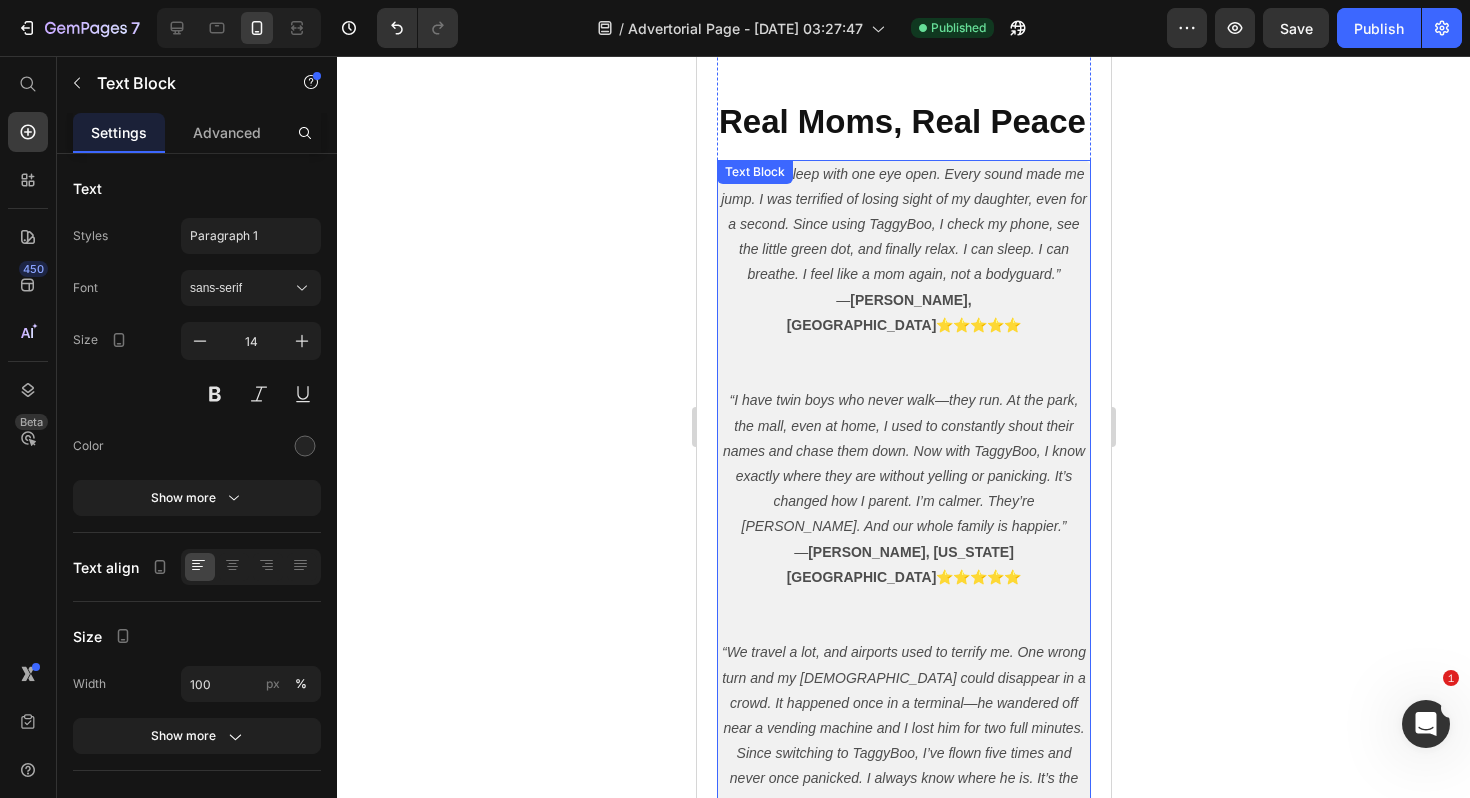 click on "“I have twin boys who never walk—they run. At the park, the mall, even at home, I used to constantly shout their names and chase them down. Now with TaggyBoo, I know exactly where they are without yelling or panicking. It’s changed how I parent. I’m calmer. They’re [PERSON_NAME]. And our whole family is happier.”" at bounding box center [903, 463] 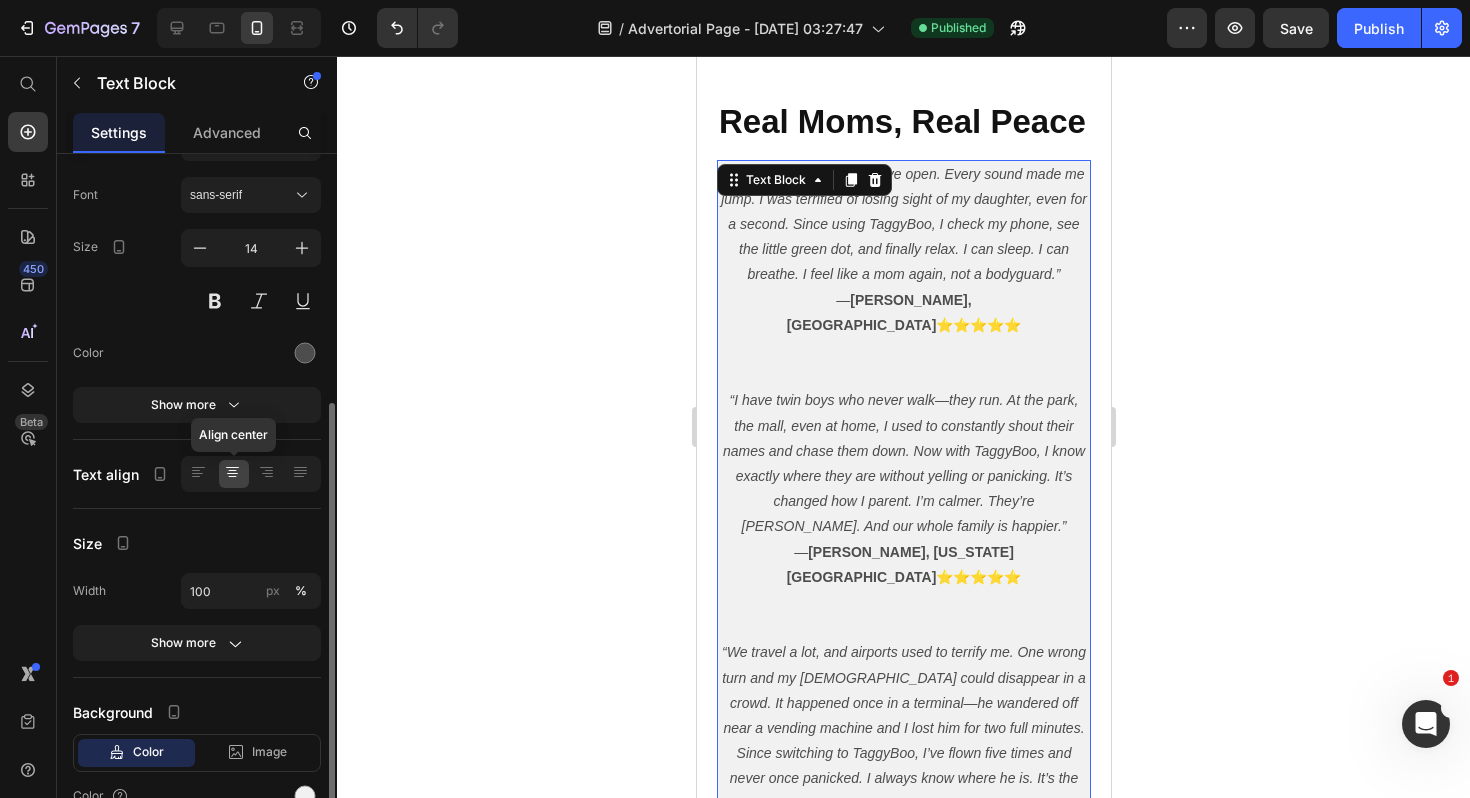 scroll, scrollTop: 194, scrollLeft: 0, axis: vertical 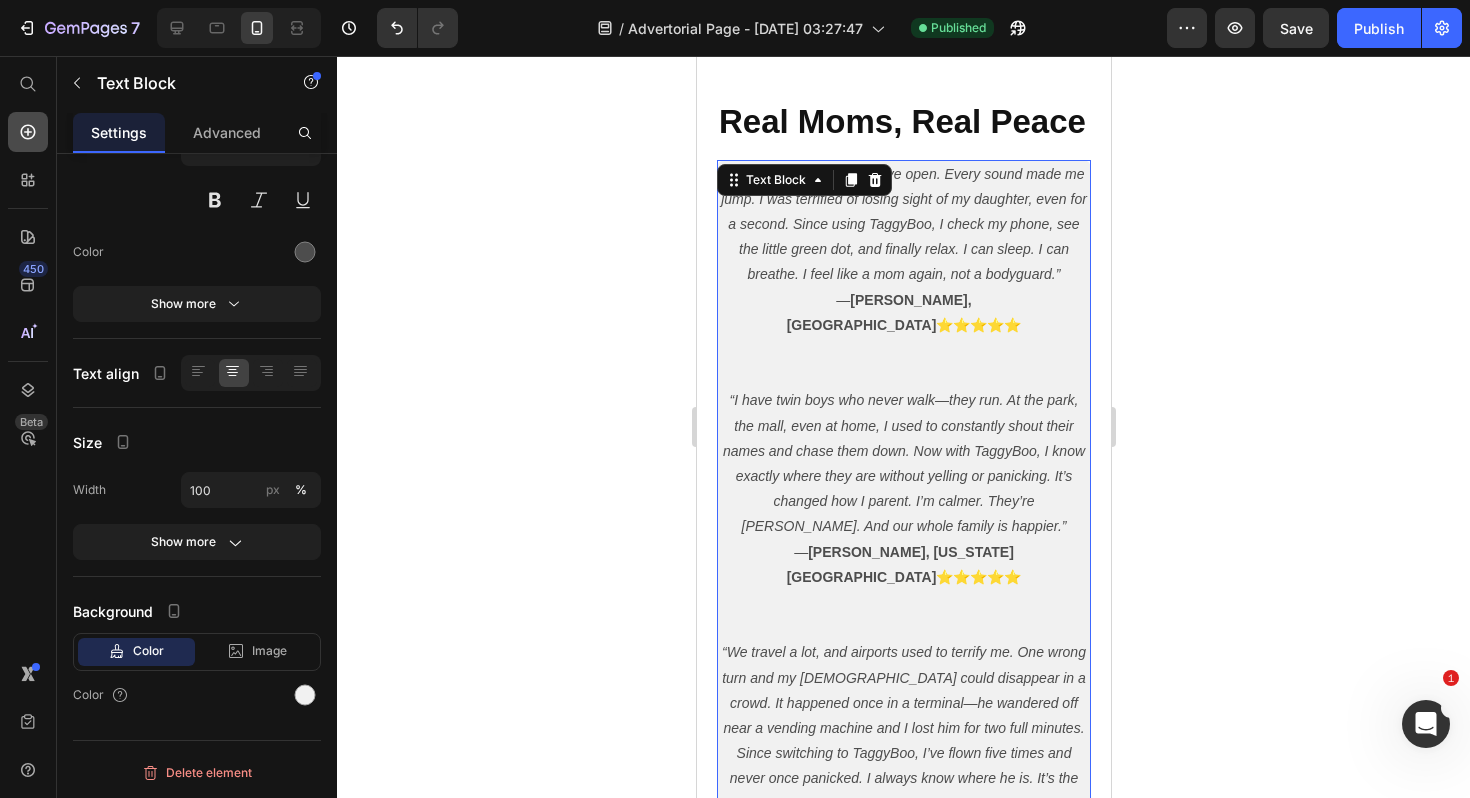 click 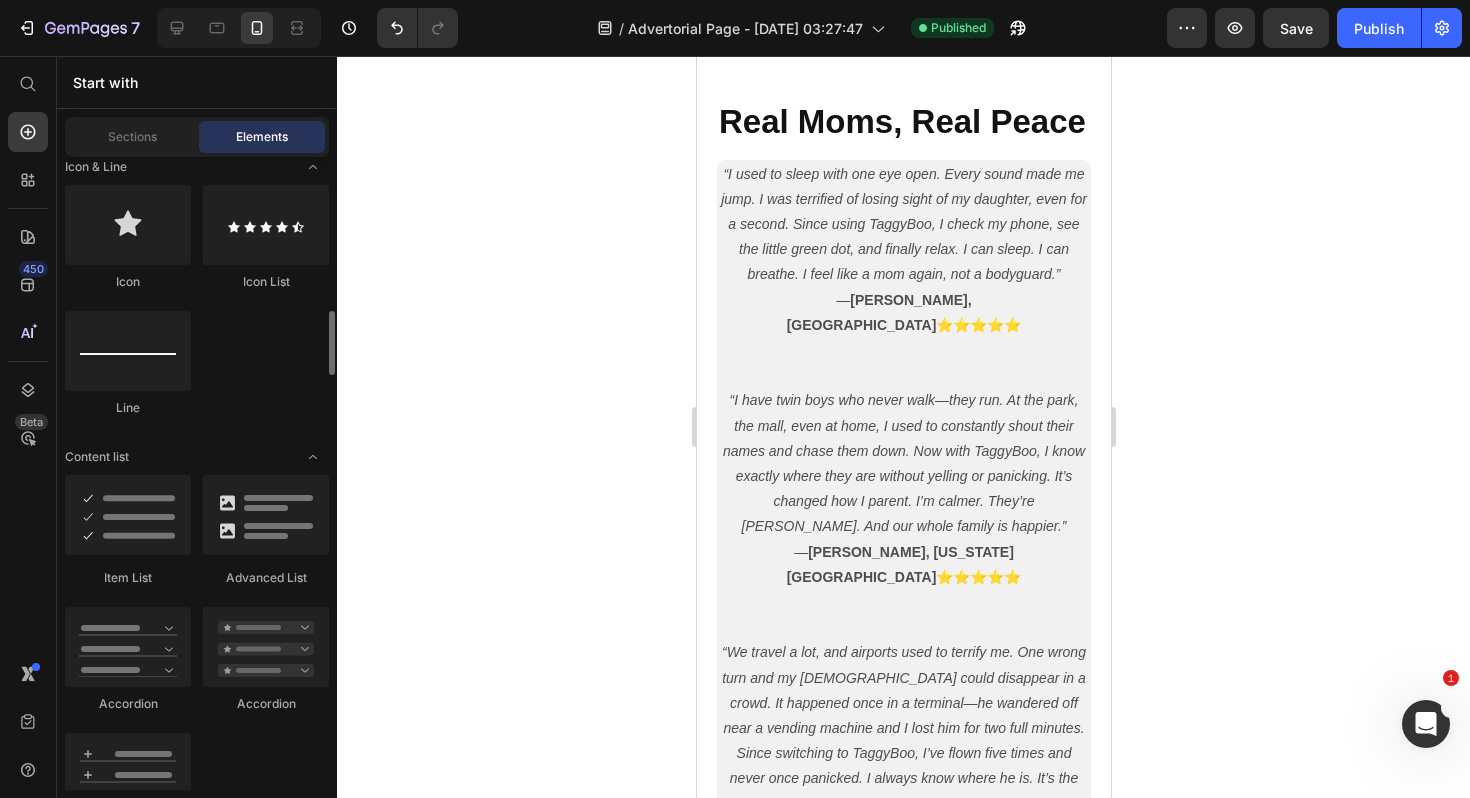 scroll, scrollTop: 1441, scrollLeft: 0, axis: vertical 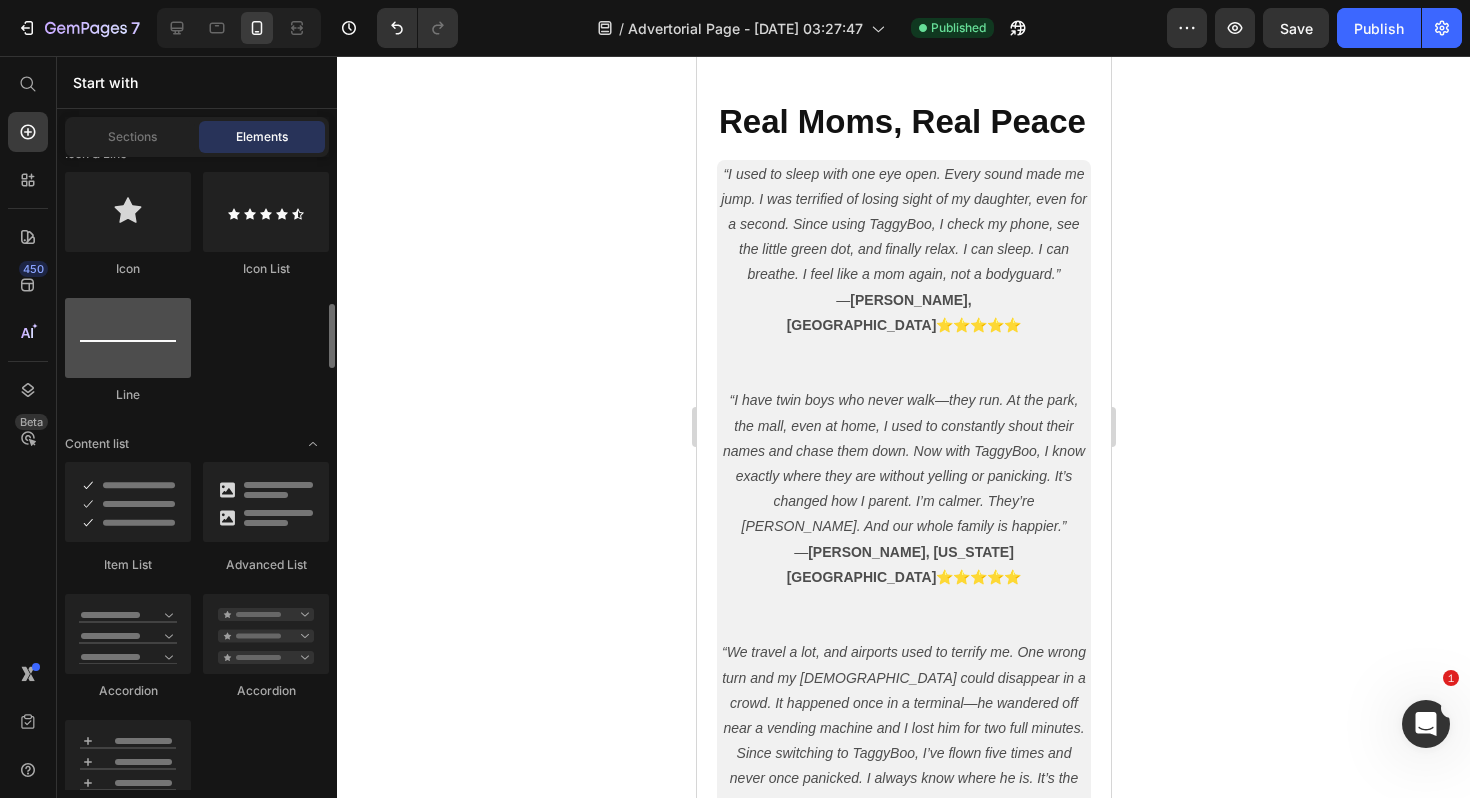 click at bounding box center [128, 338] 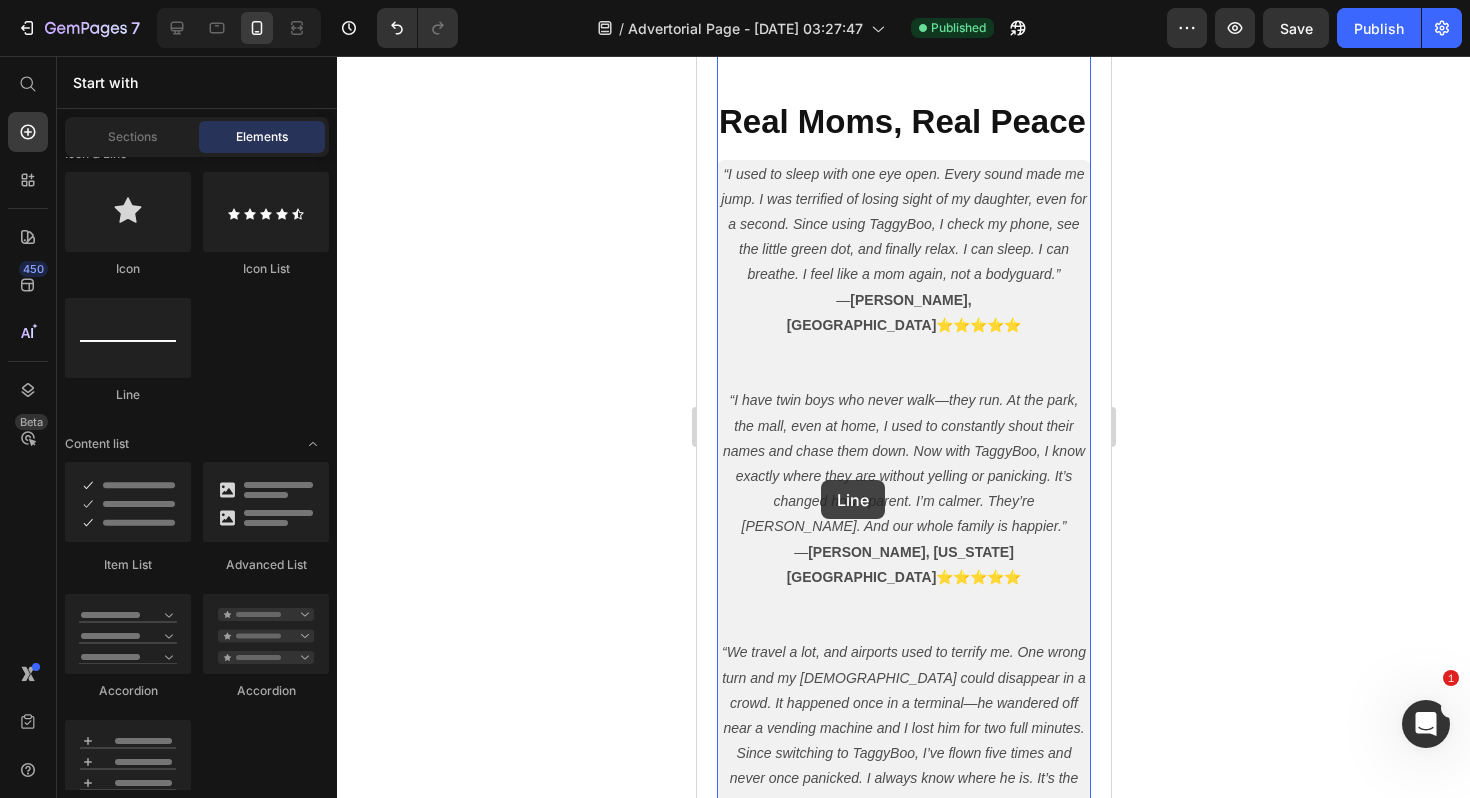 drag, startPoint x: 843, startPoint y: 410, endPoint x: 820, endPoint y: 480, distance: 73.68175 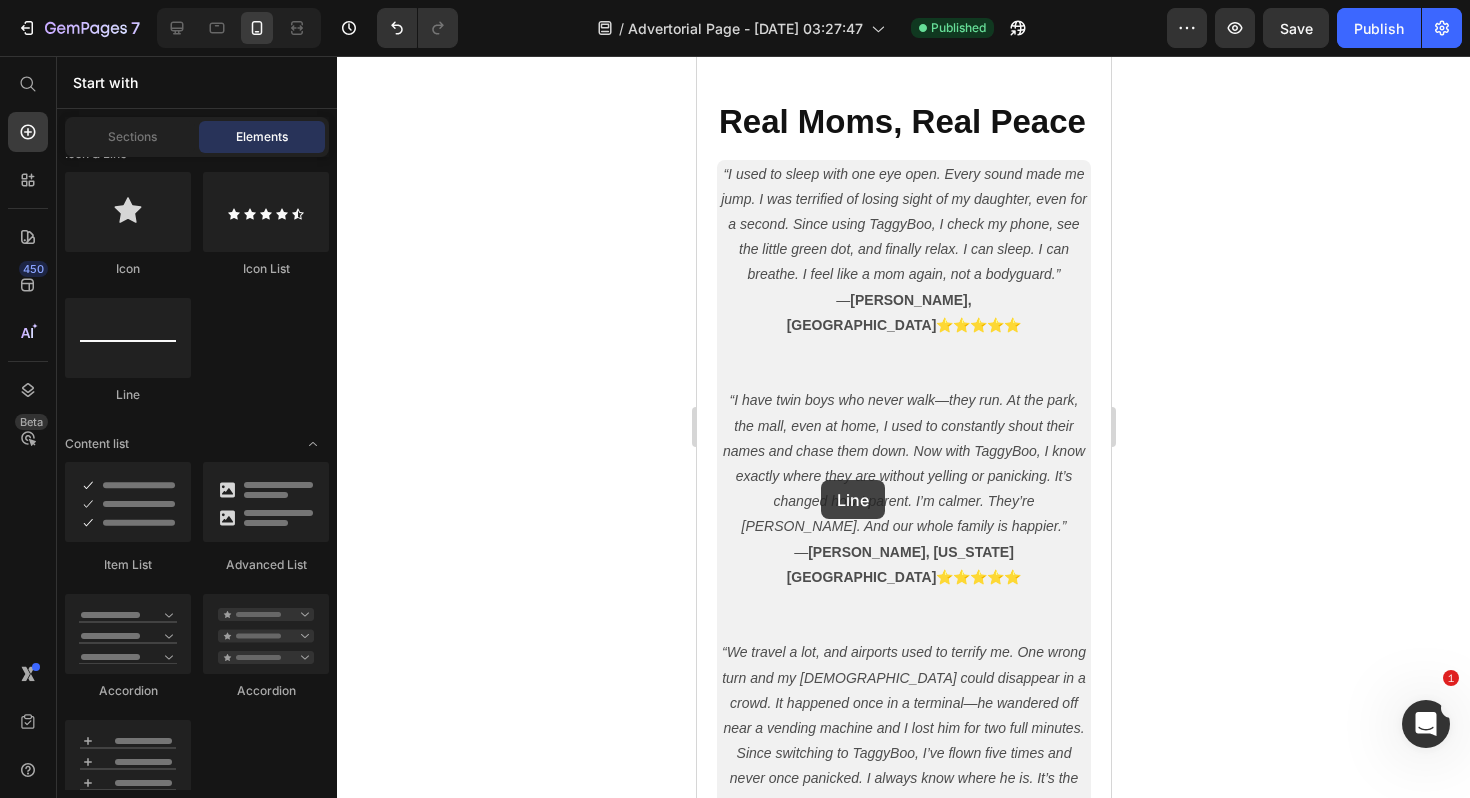 scroll, scrollTop: 0, scrollLeft: 0, axis: both 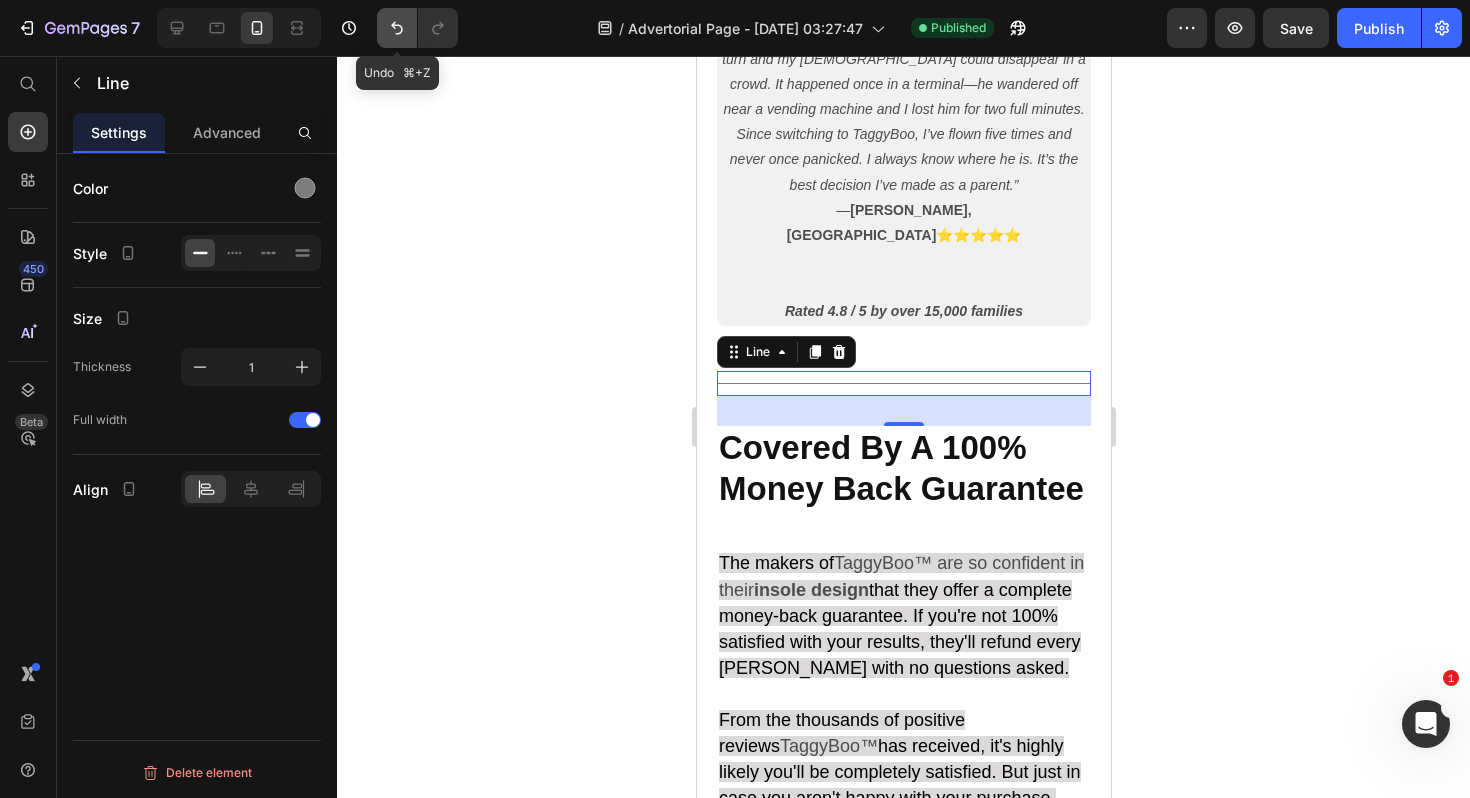 click 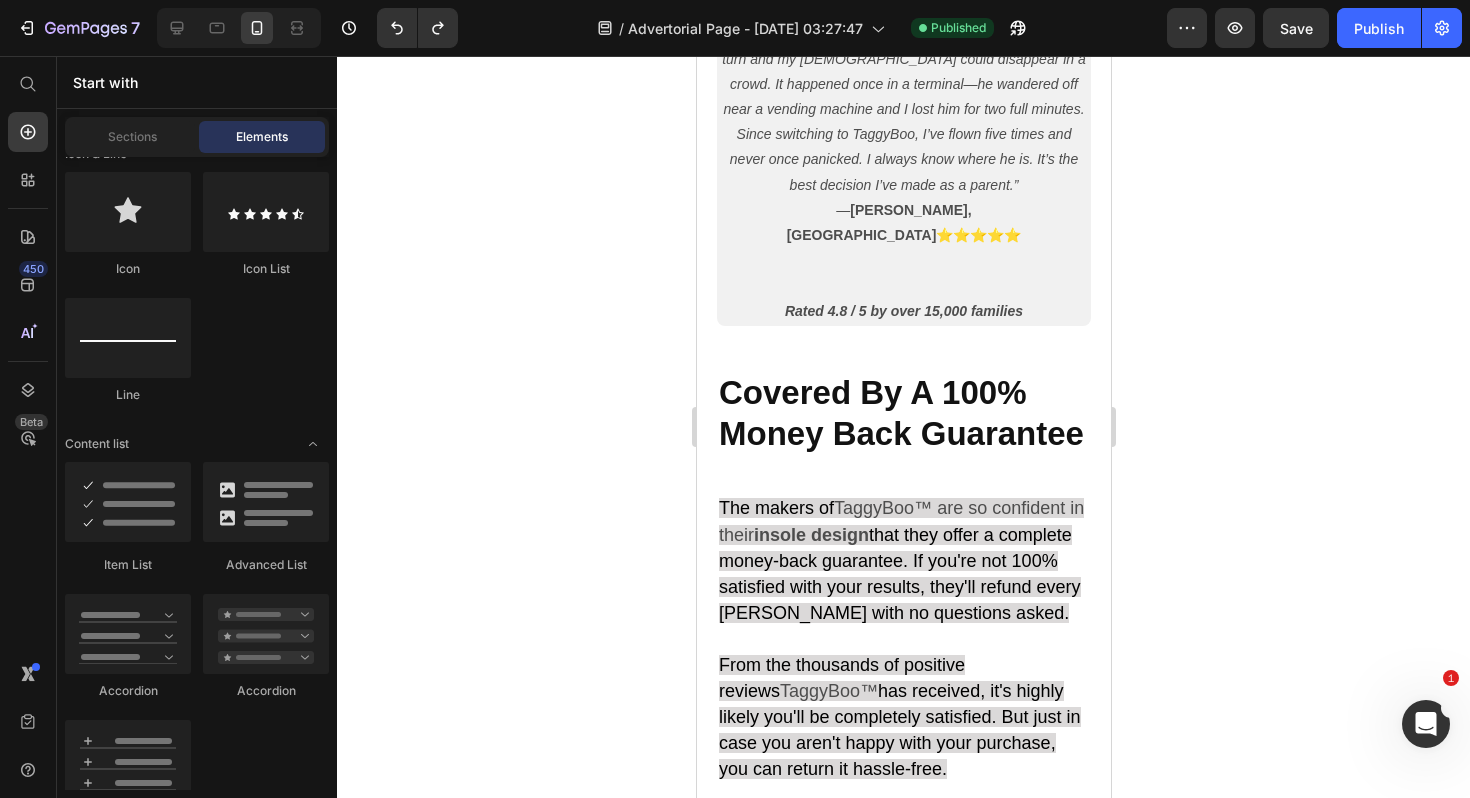 click 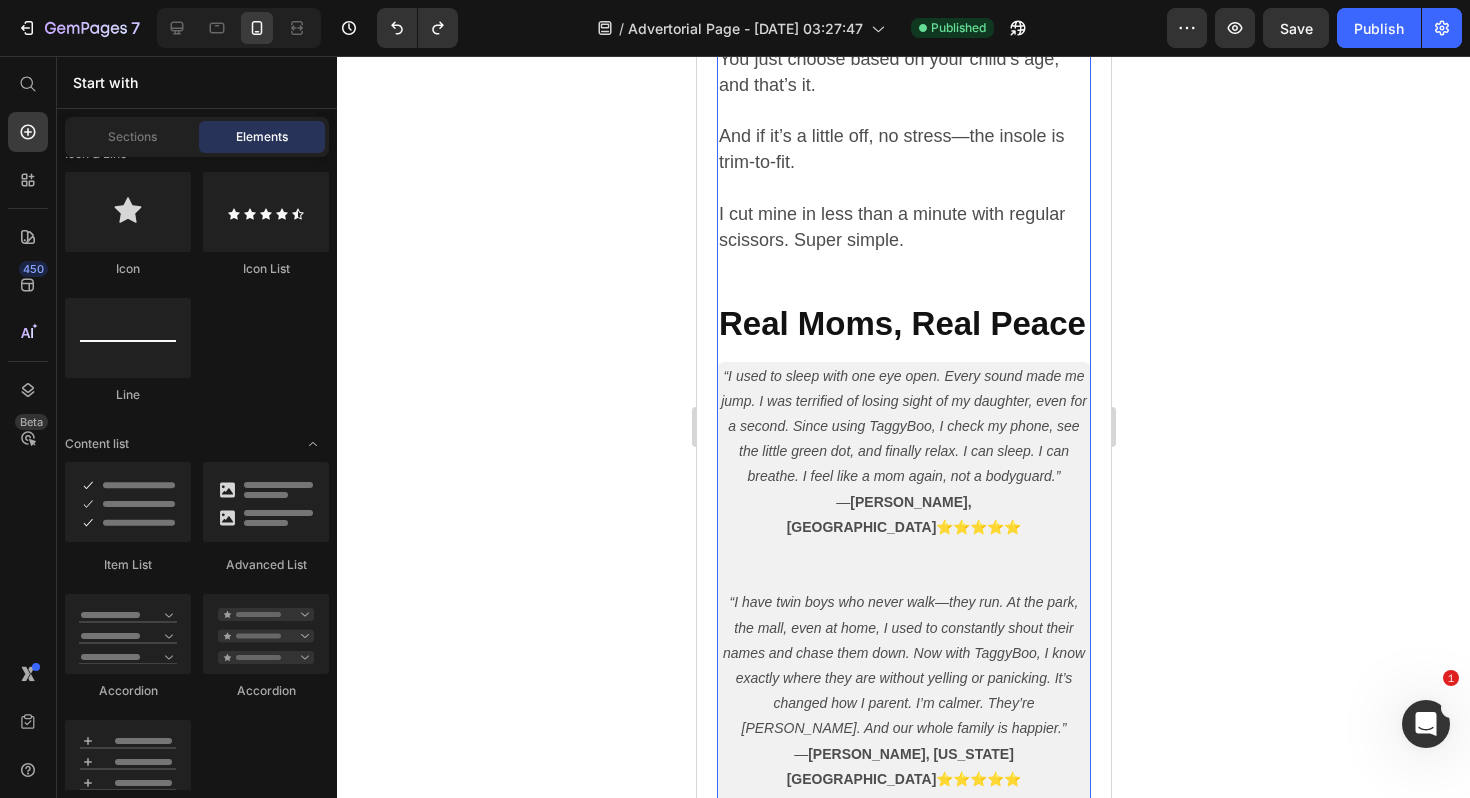 scroll, scrollTop: 7833, scrollLeft: 0, axis: vertical 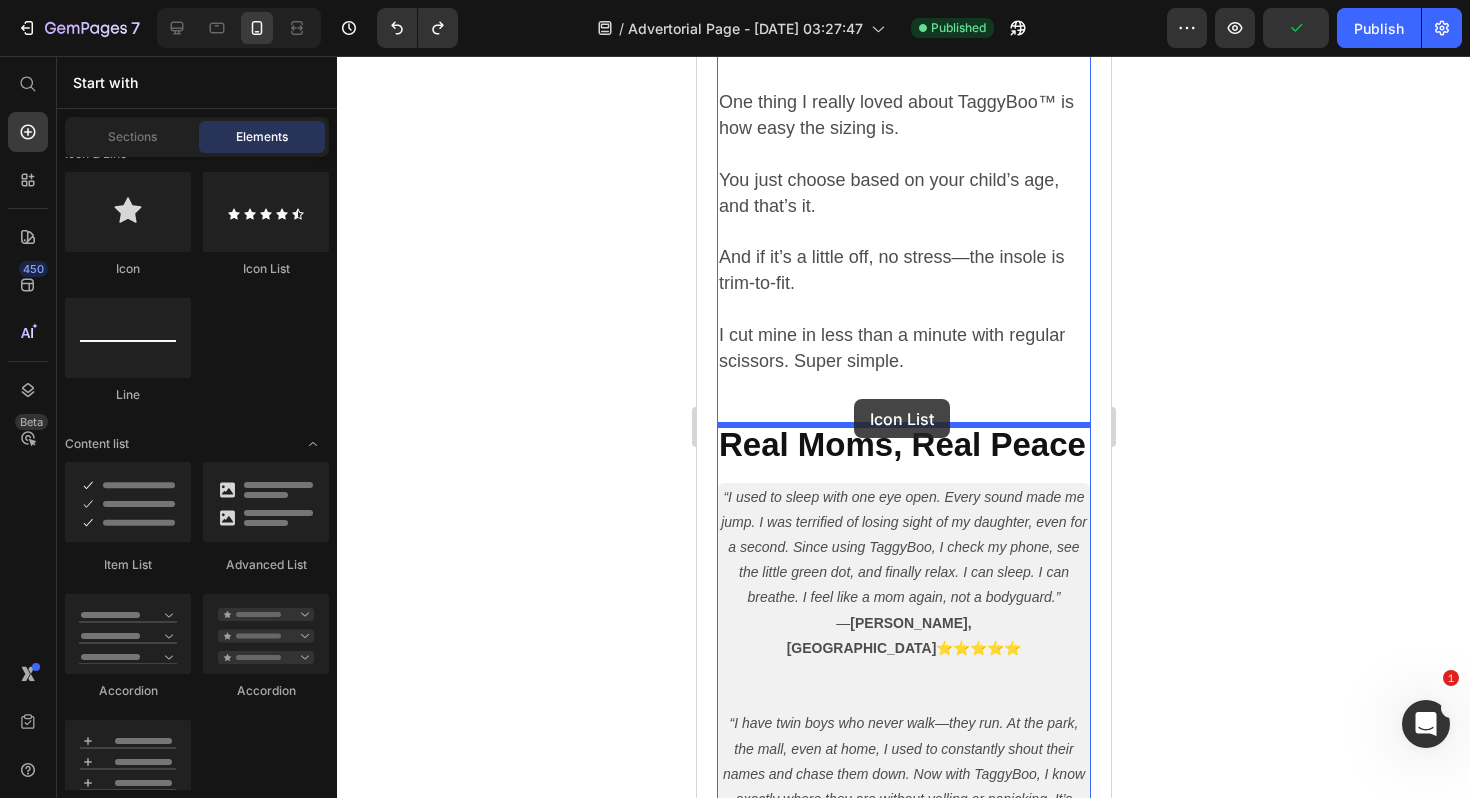 drag, startPoint x: 965, startPoint y: 267, endPoint x: 853, endPoint y: 399, distance: 173.11269 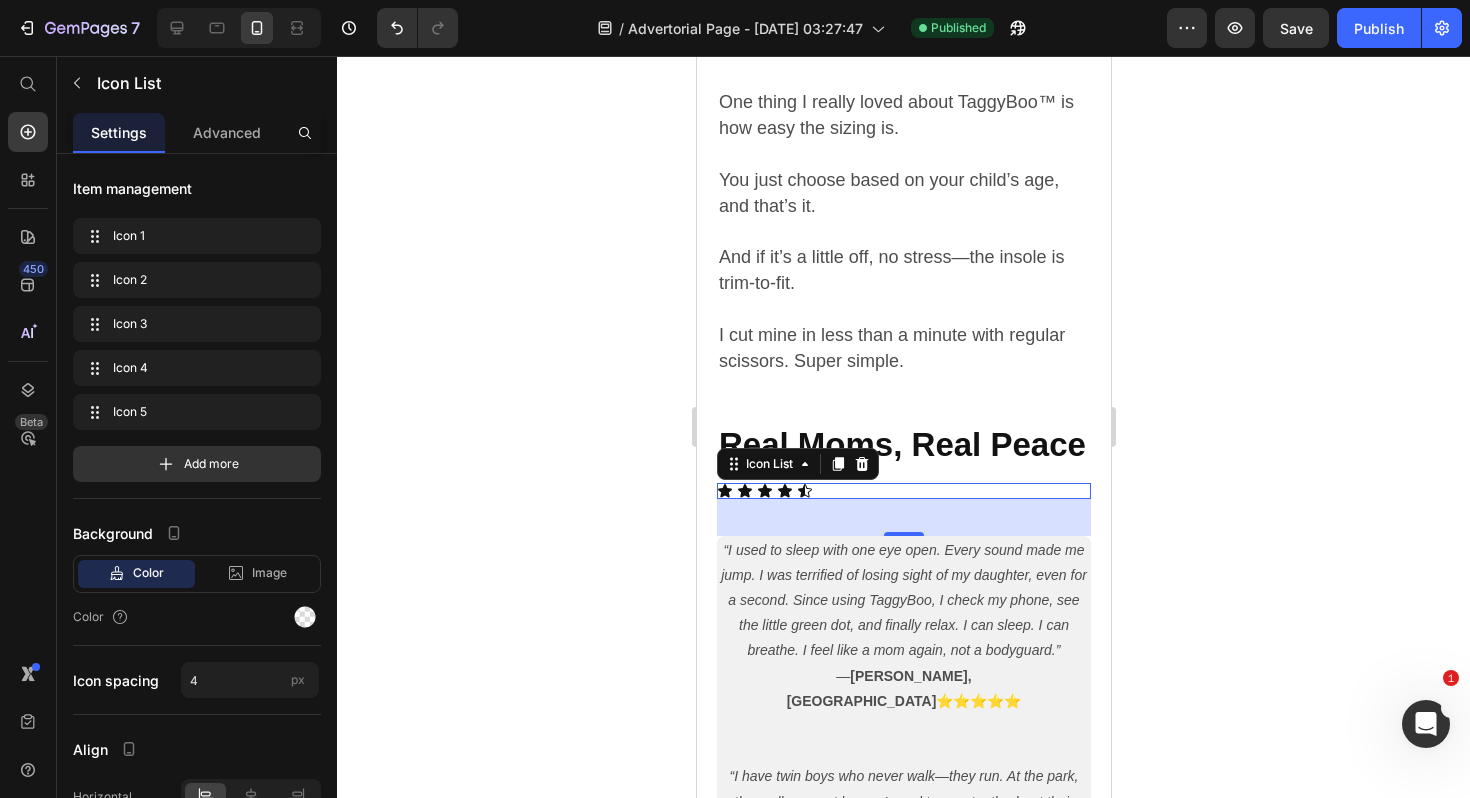 click on "Icon Icon Icon Icon Icon" at bounding box center (903, 491) 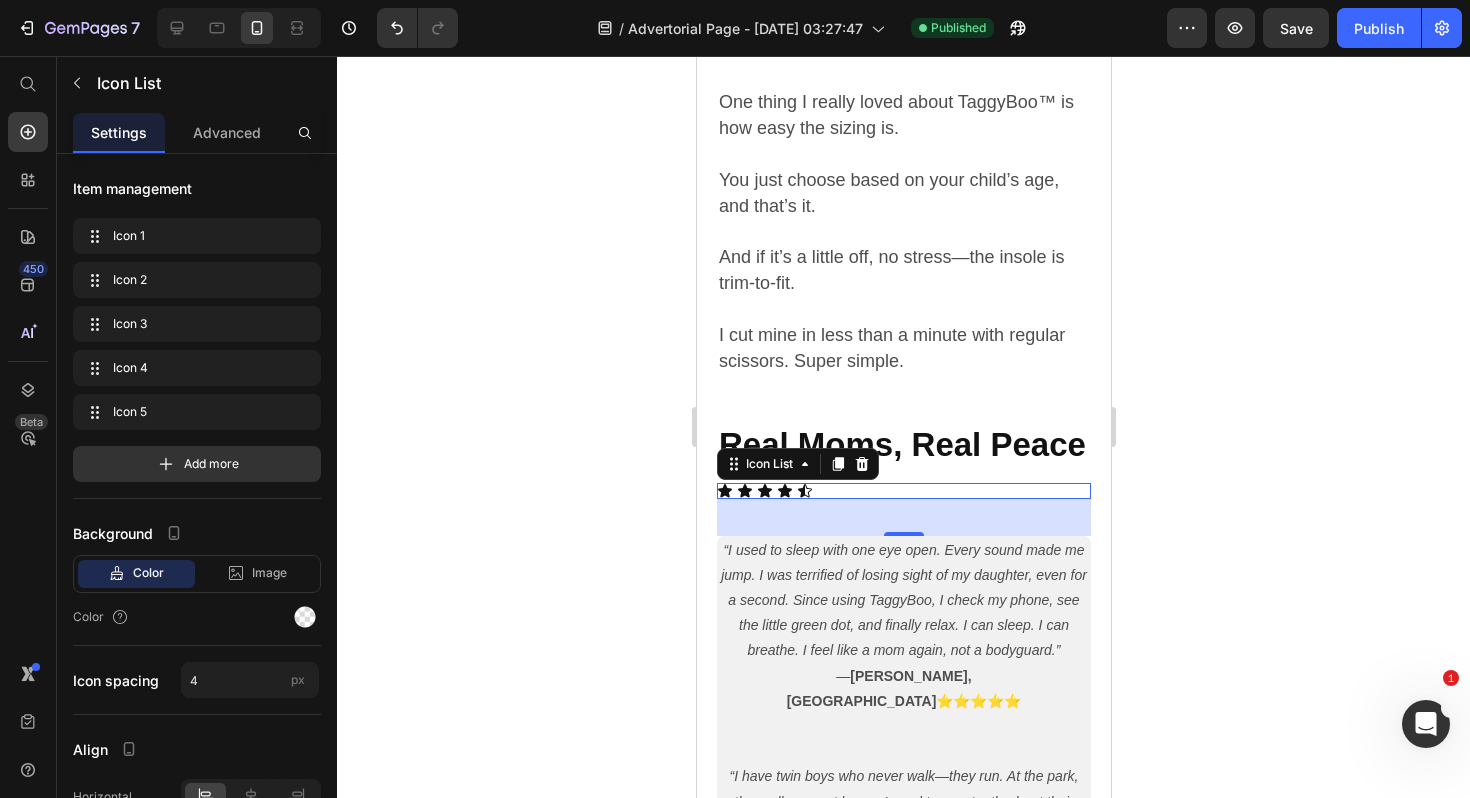 click on "Icon Icon Icon Icon Icon" at bounding box center [903, 491] 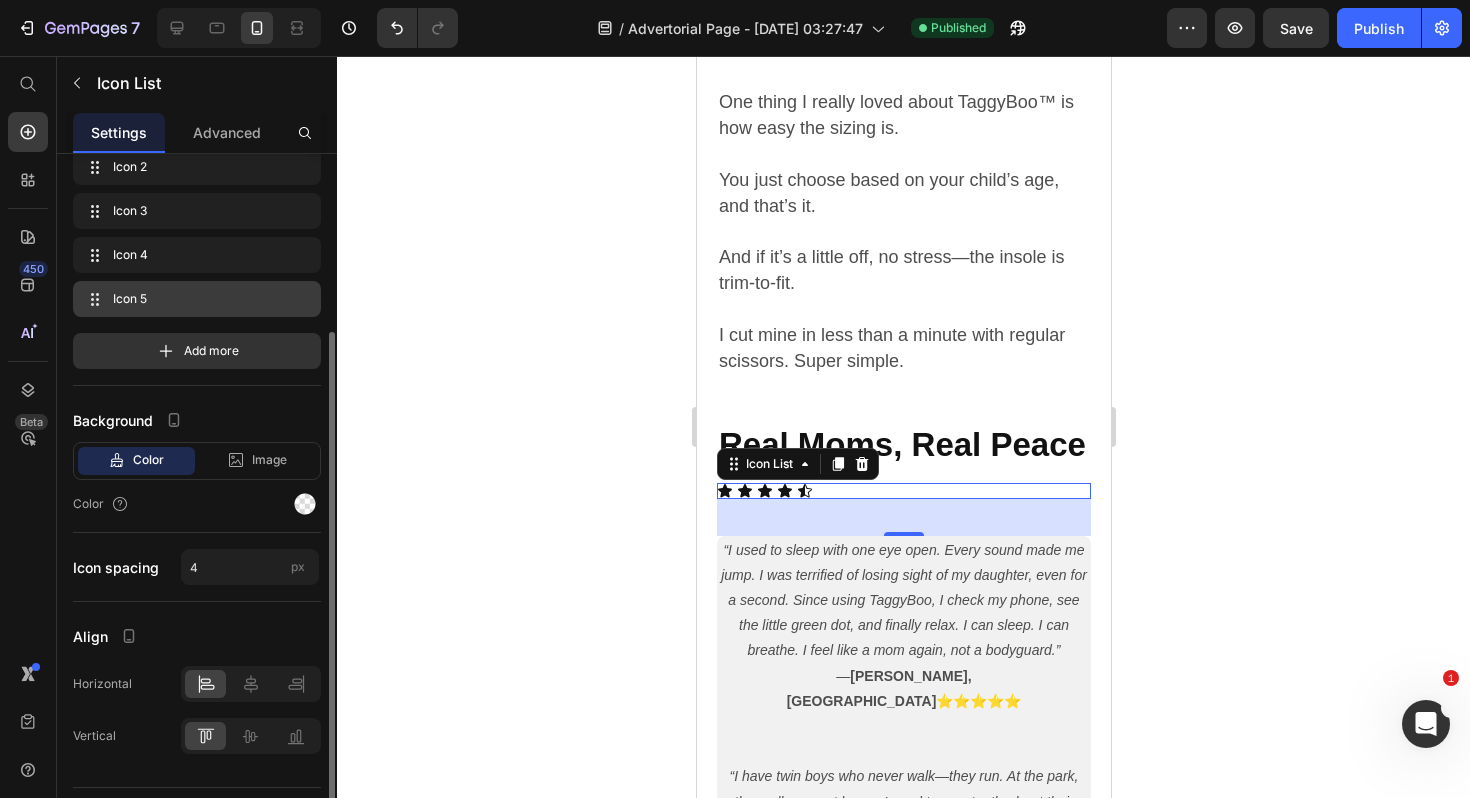 scroll, scrollTop: 160, scrollLeft: 0, axis: vertical 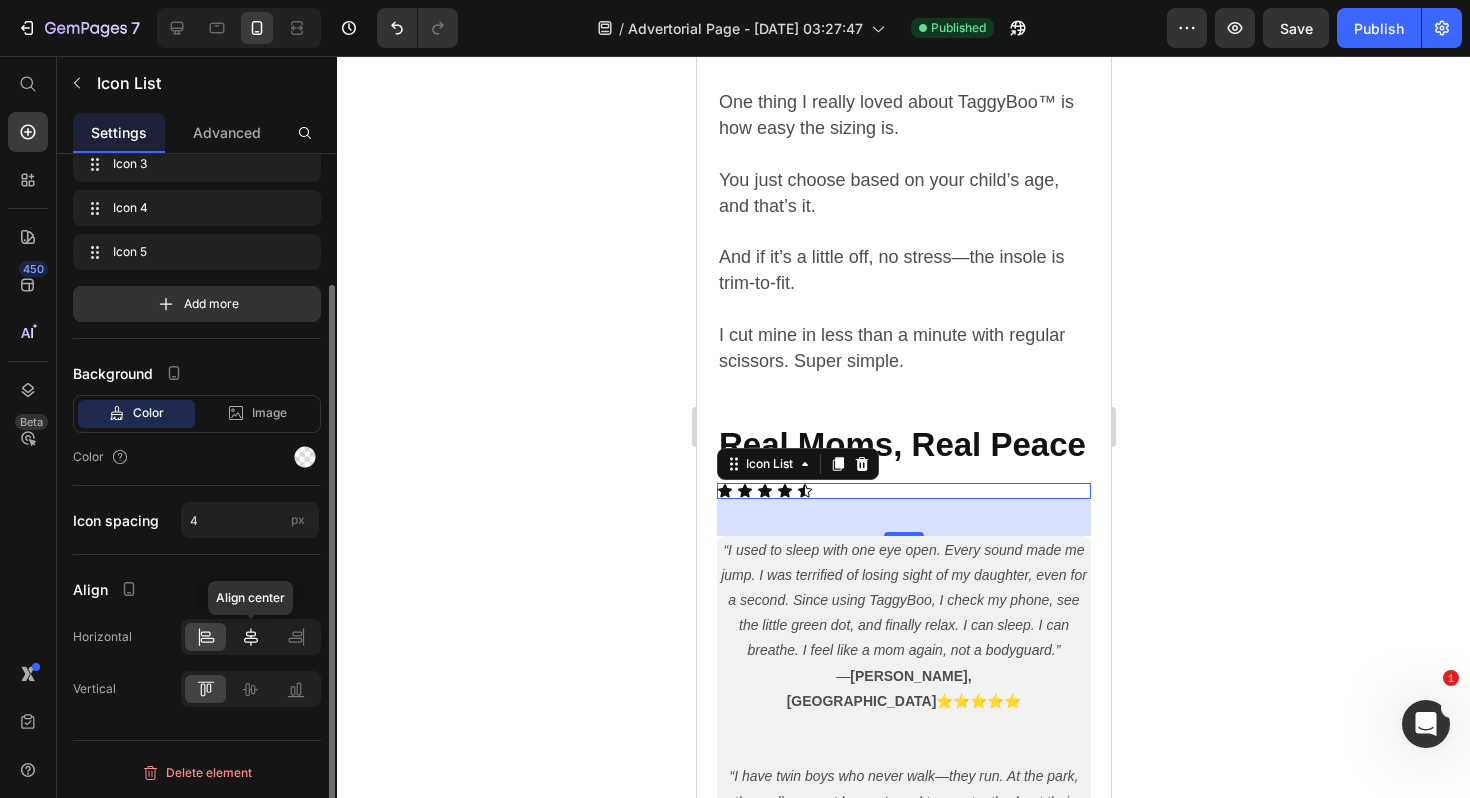 click 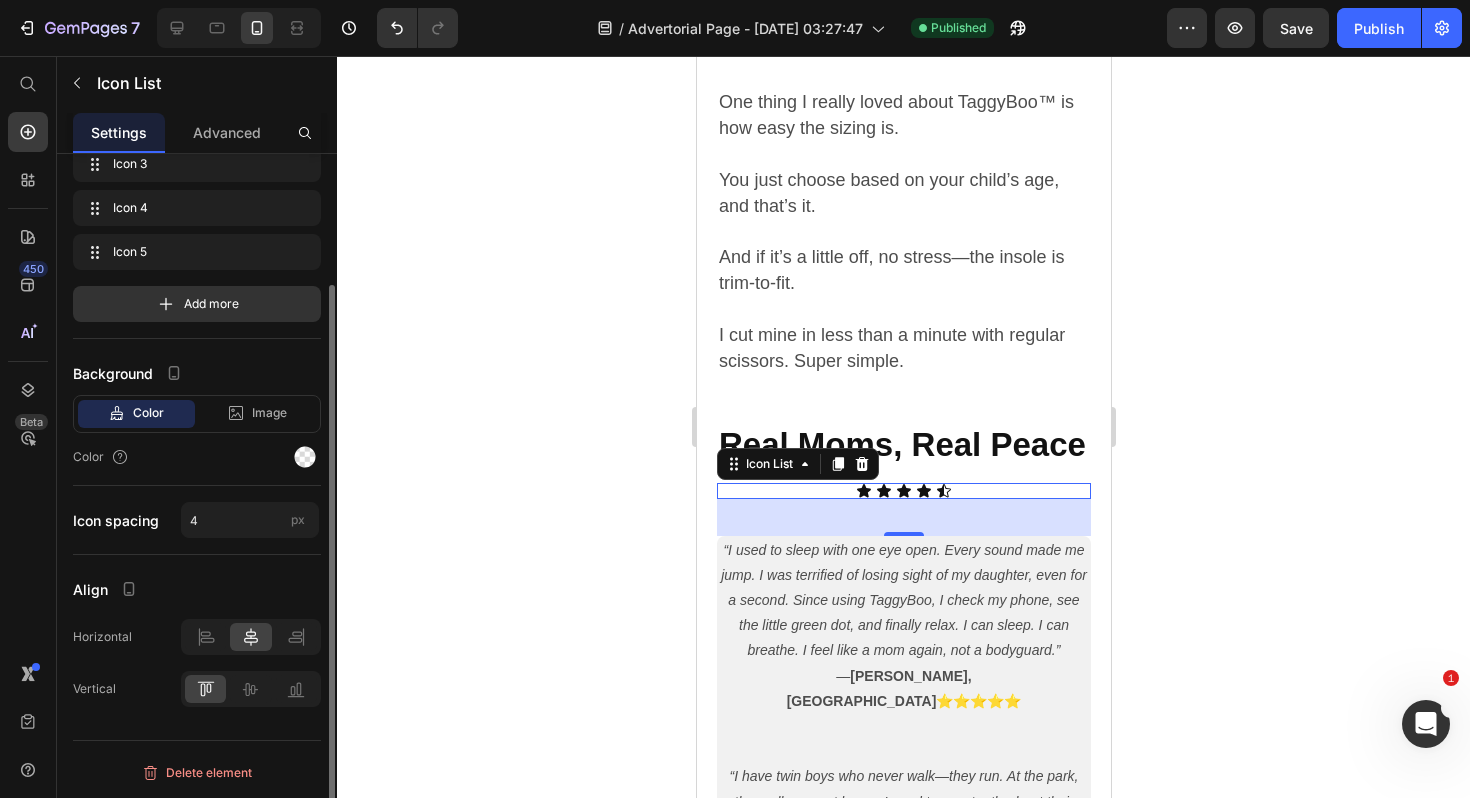 click on "Color" at bounding box center [148, 413] 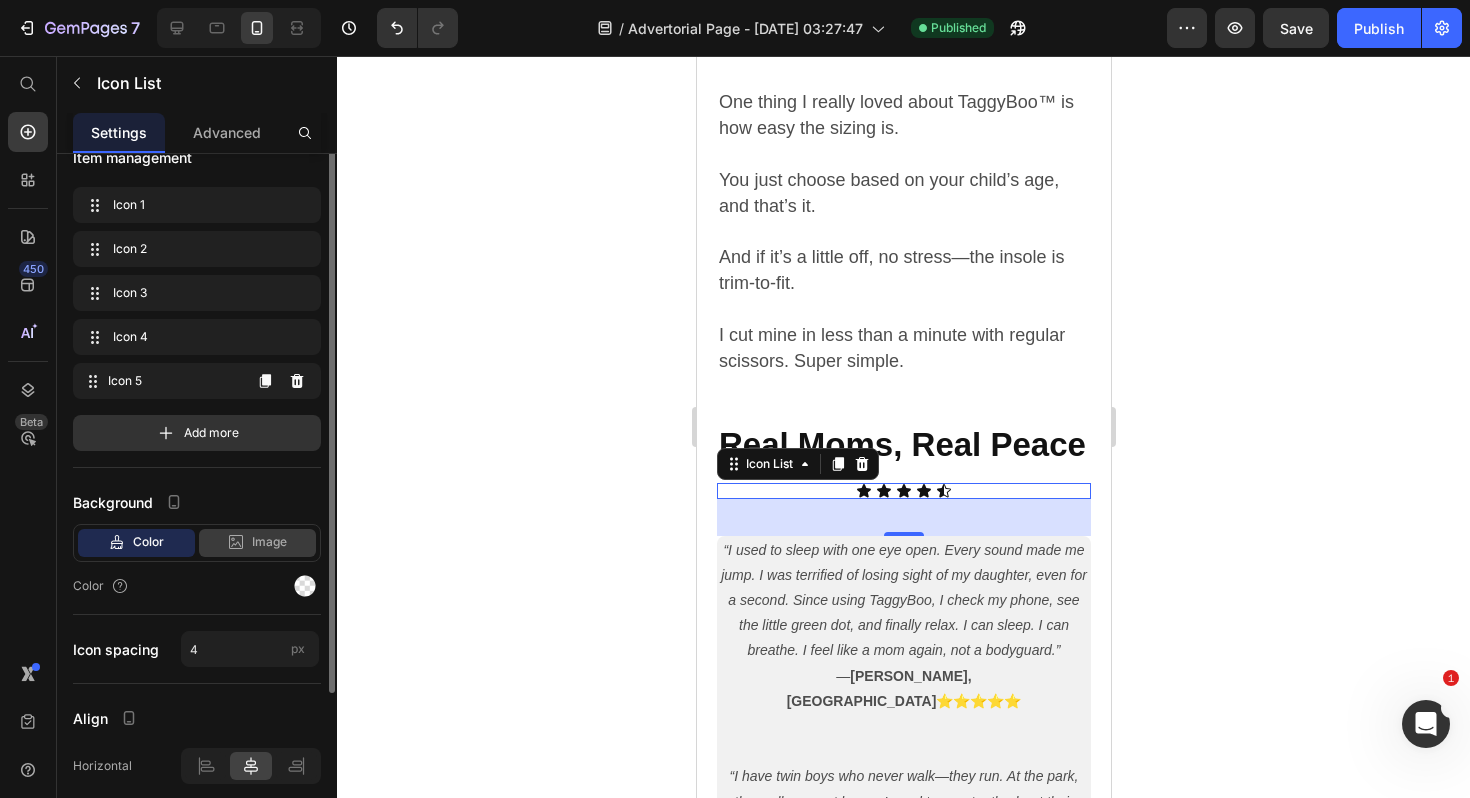 scroll, scrollTop: 0, scrollLeft: 0, axis: both 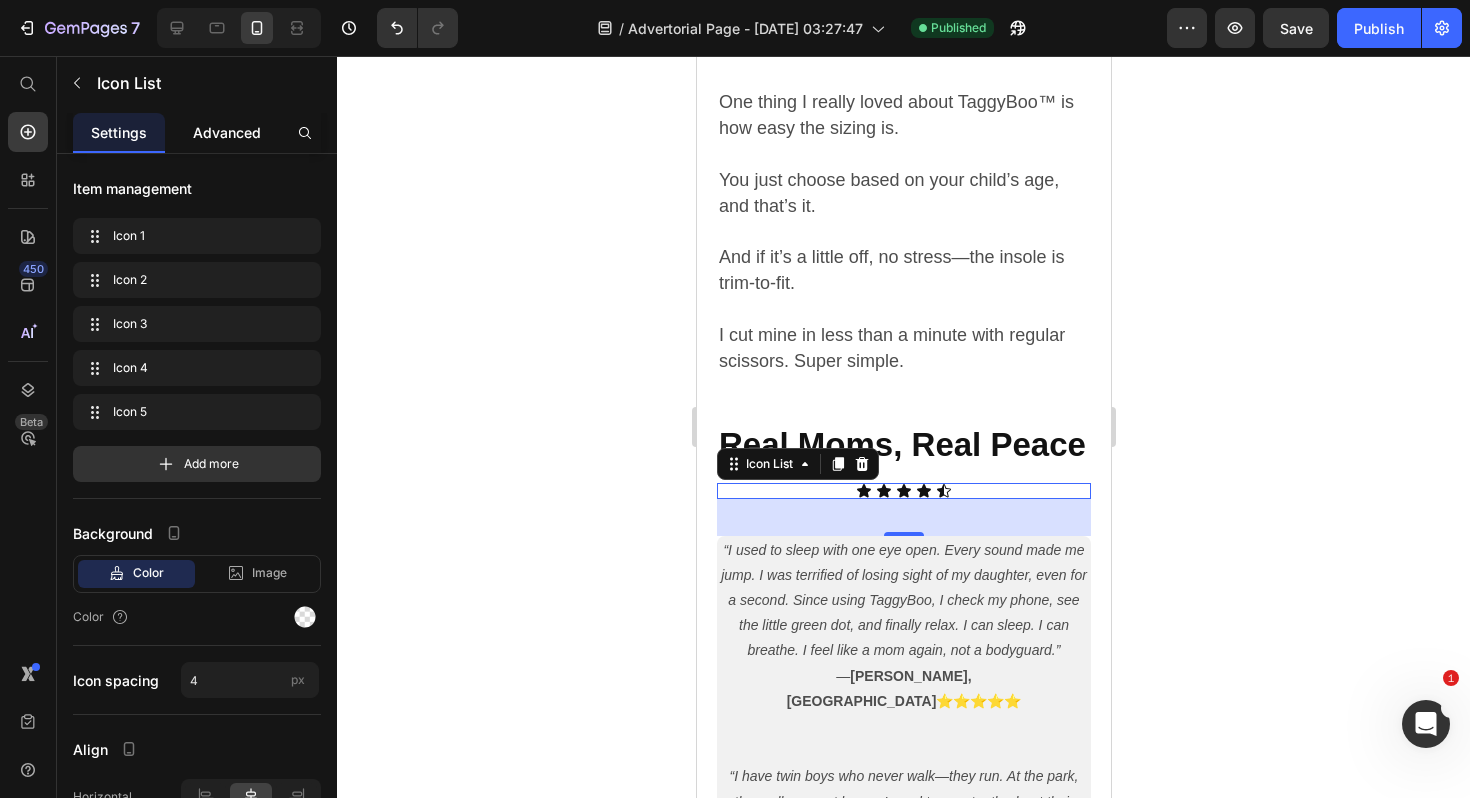 click on "Advanced" at bounding box center (227, 132) 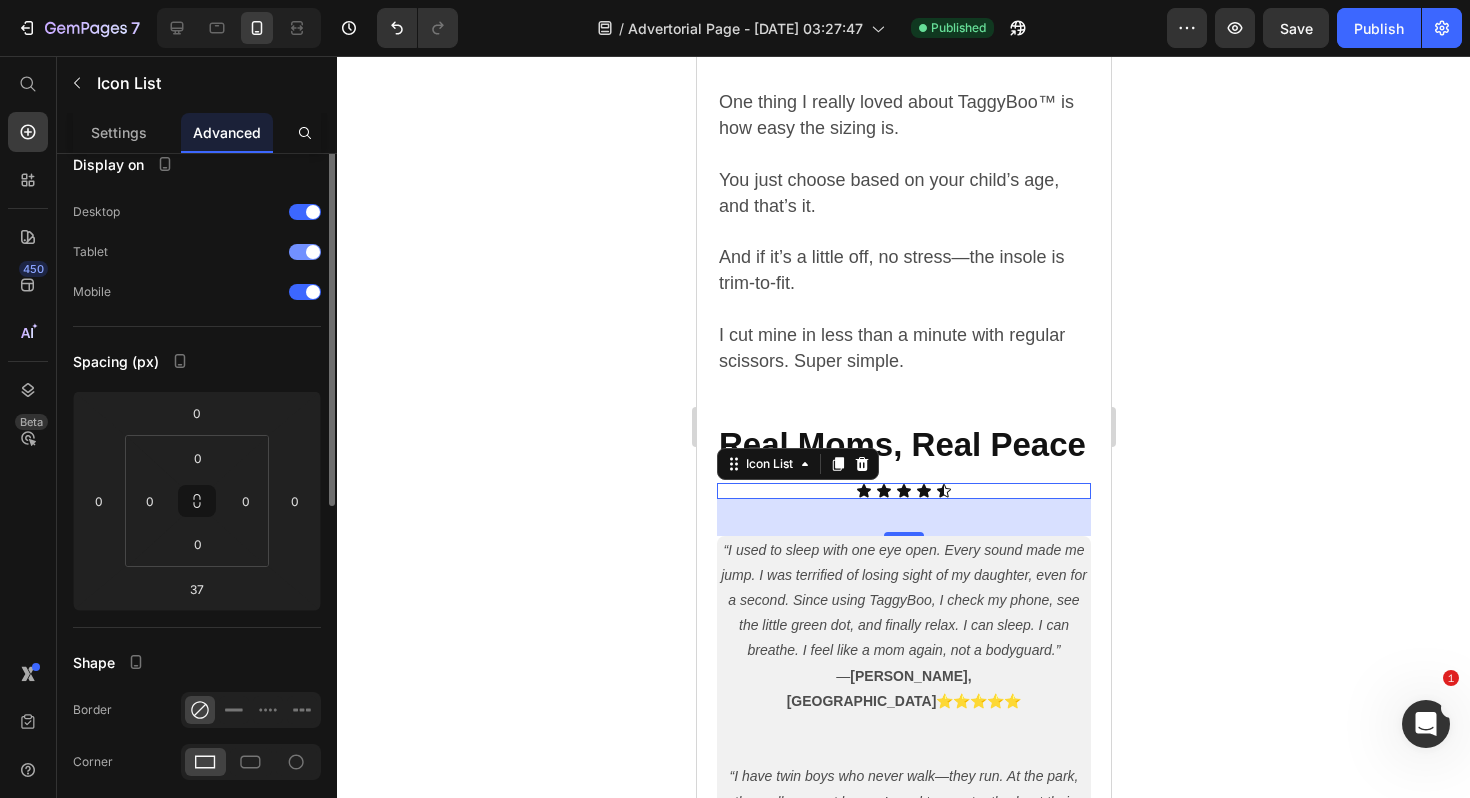 scroll, scrollTop: 0, scrollLeft: 0, axis: both 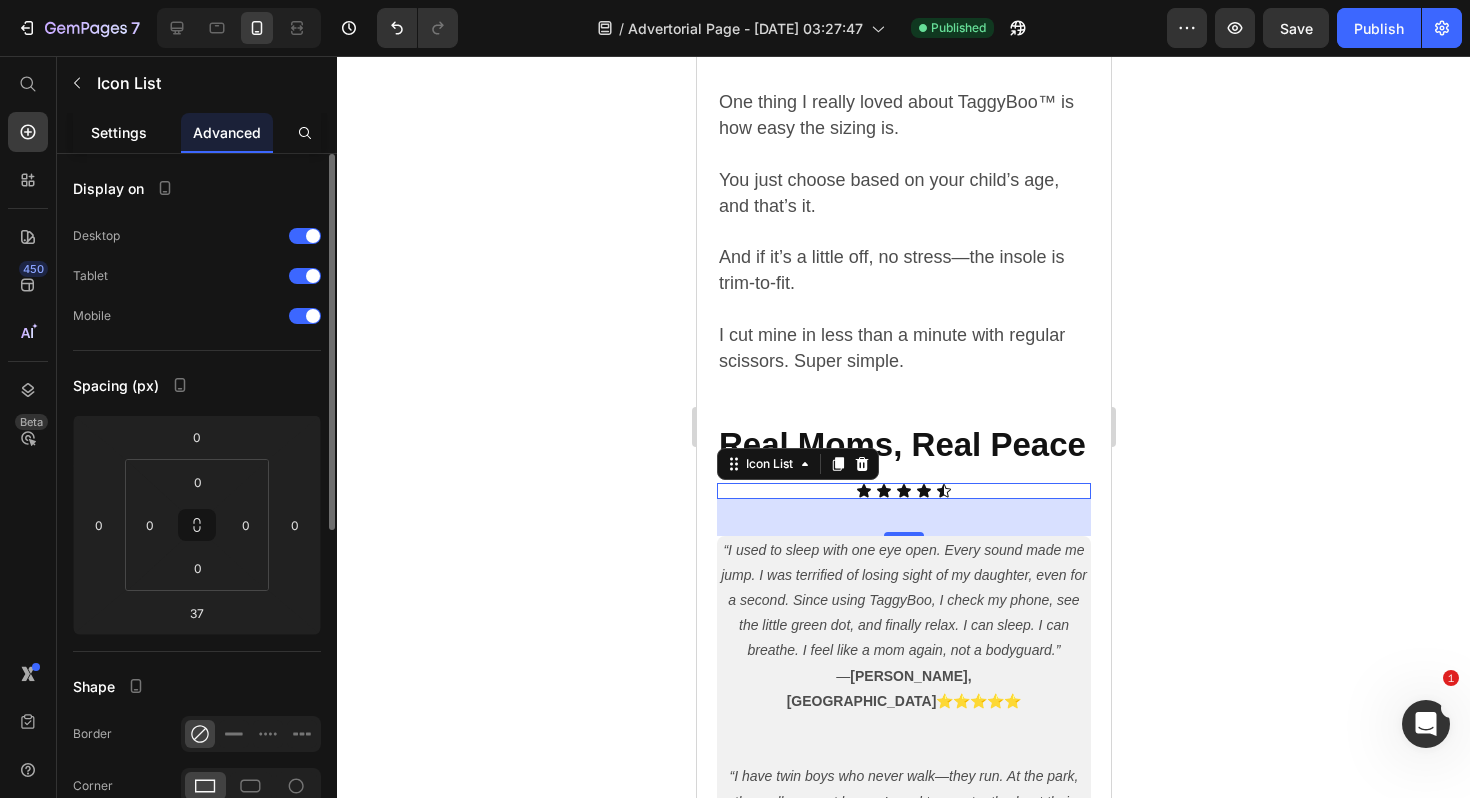 click on "Settings" at bounding box center (119, 132) 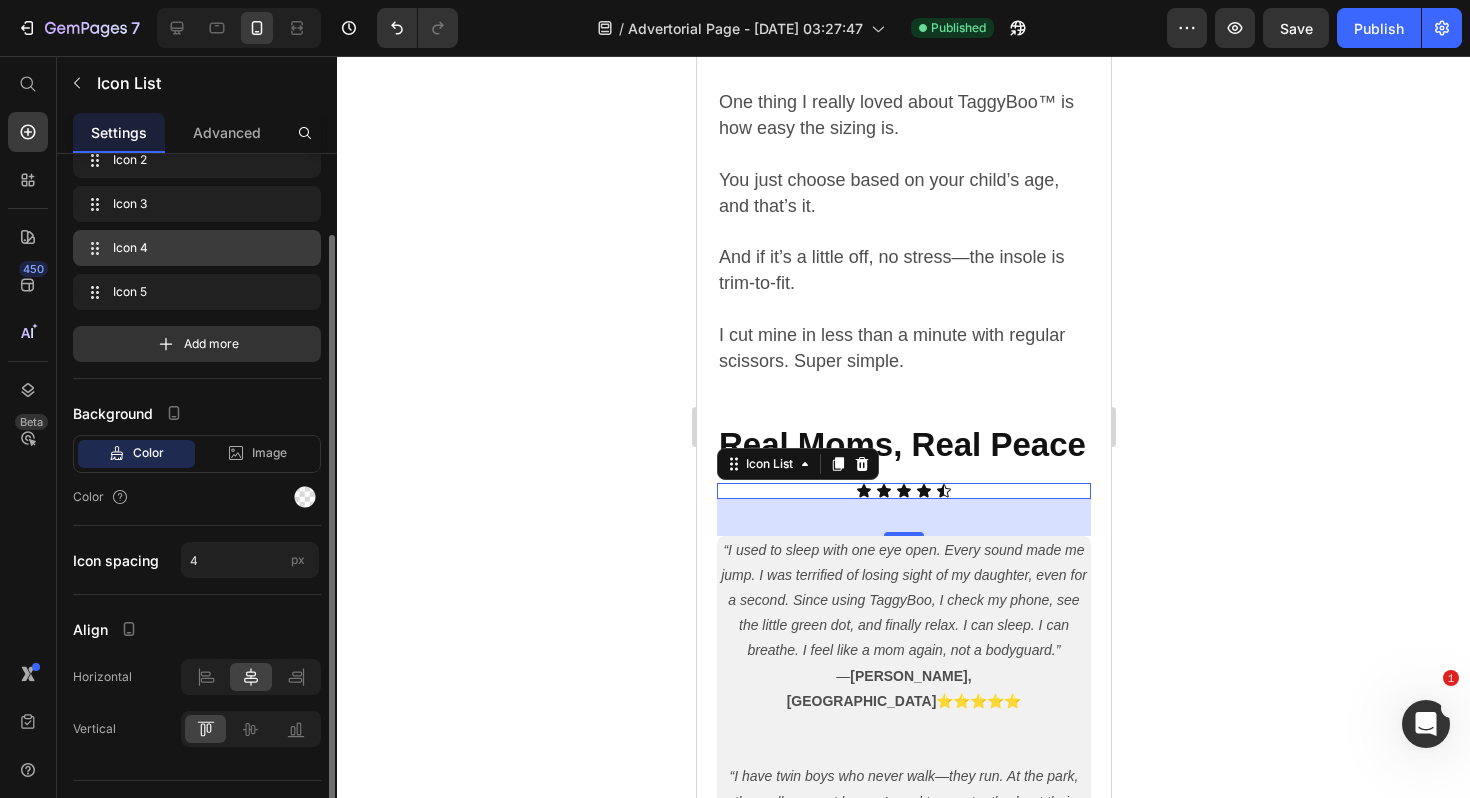 scroll, scrollTop: 127, scrollLeft: 0, axis: vertical 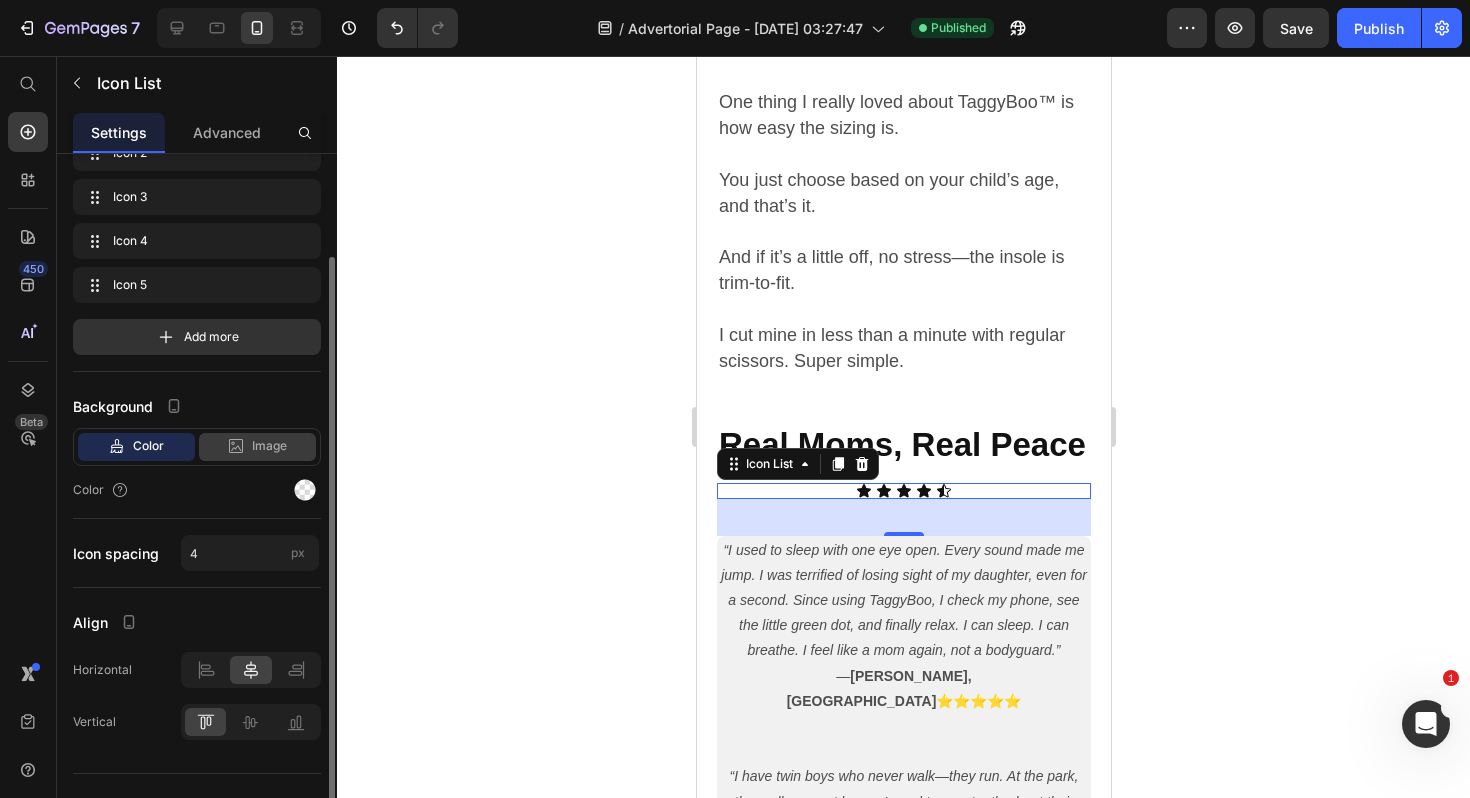 click on "Image" 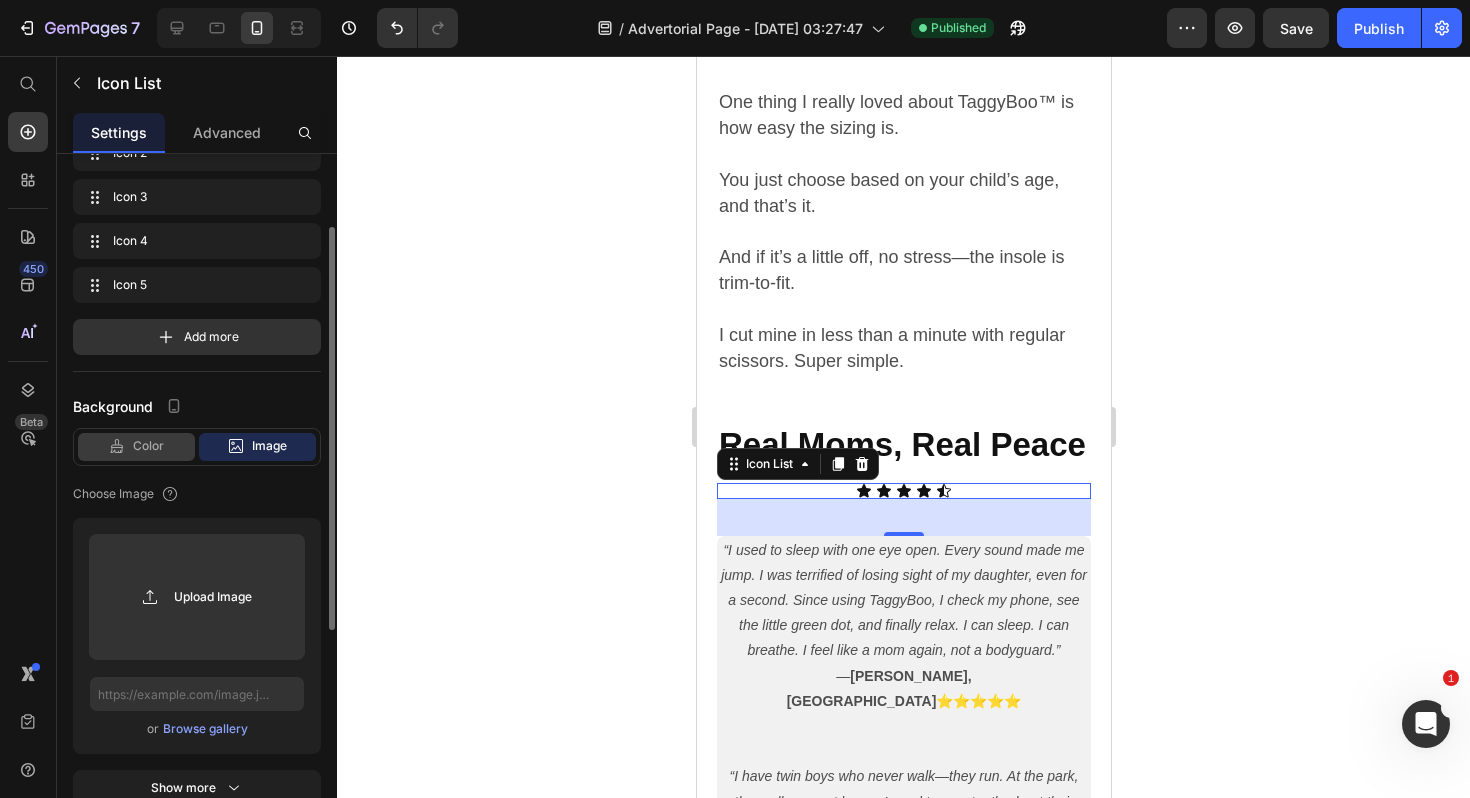 click on "Color" at bounding box center [148, 446] 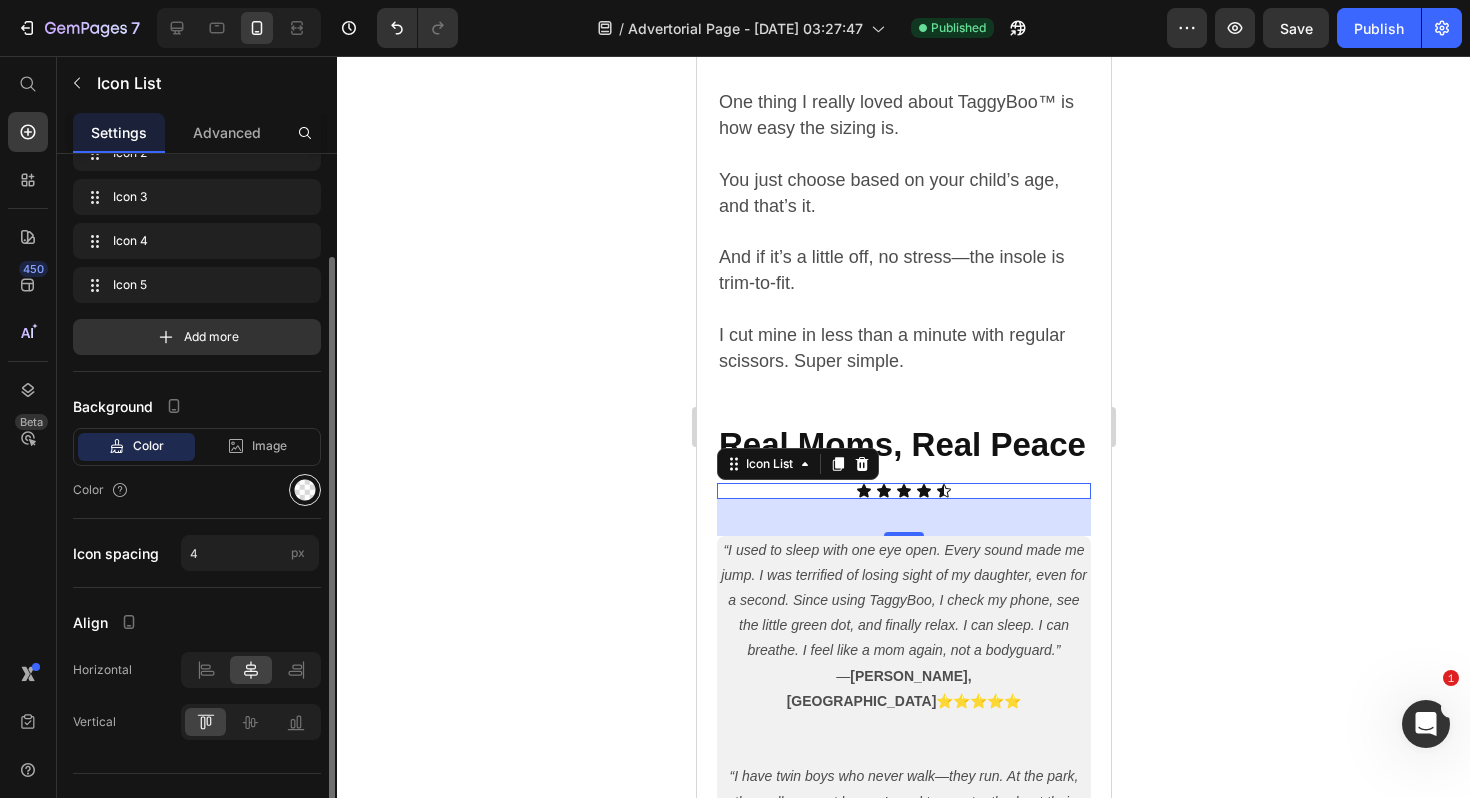 click at bounding box center (305, 490) 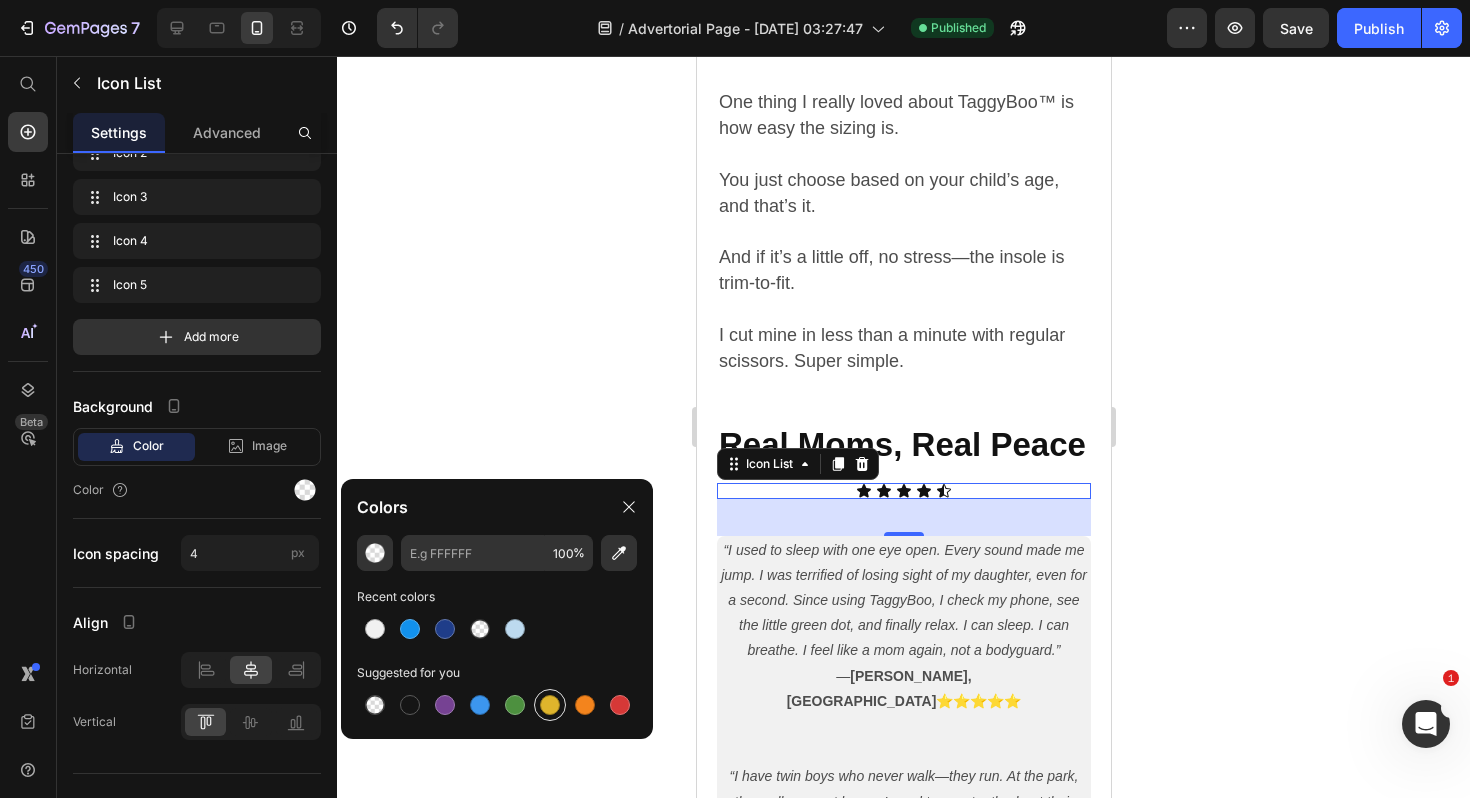 click at bounding box center [550, 705] 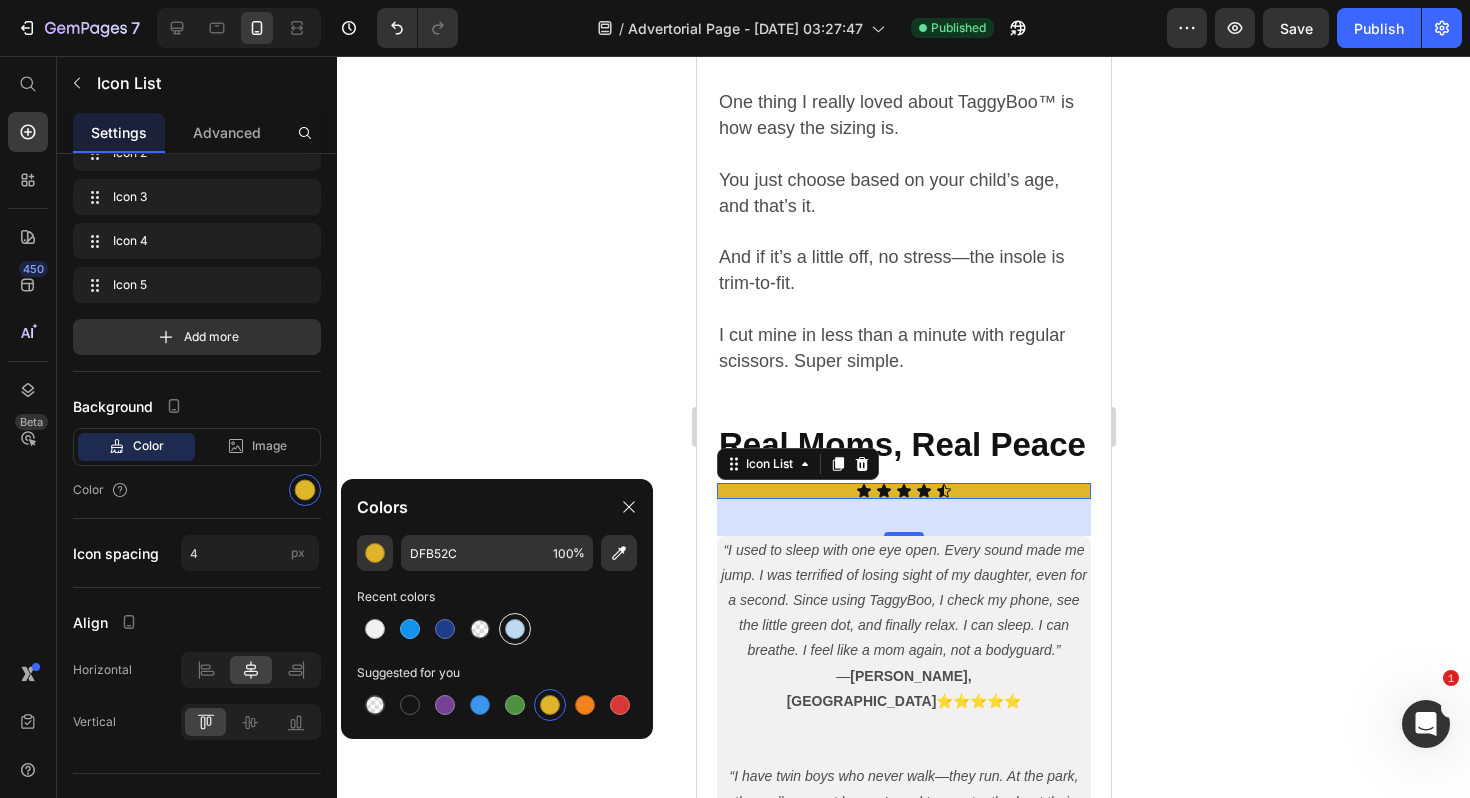 click at bounding box center [515, 629] 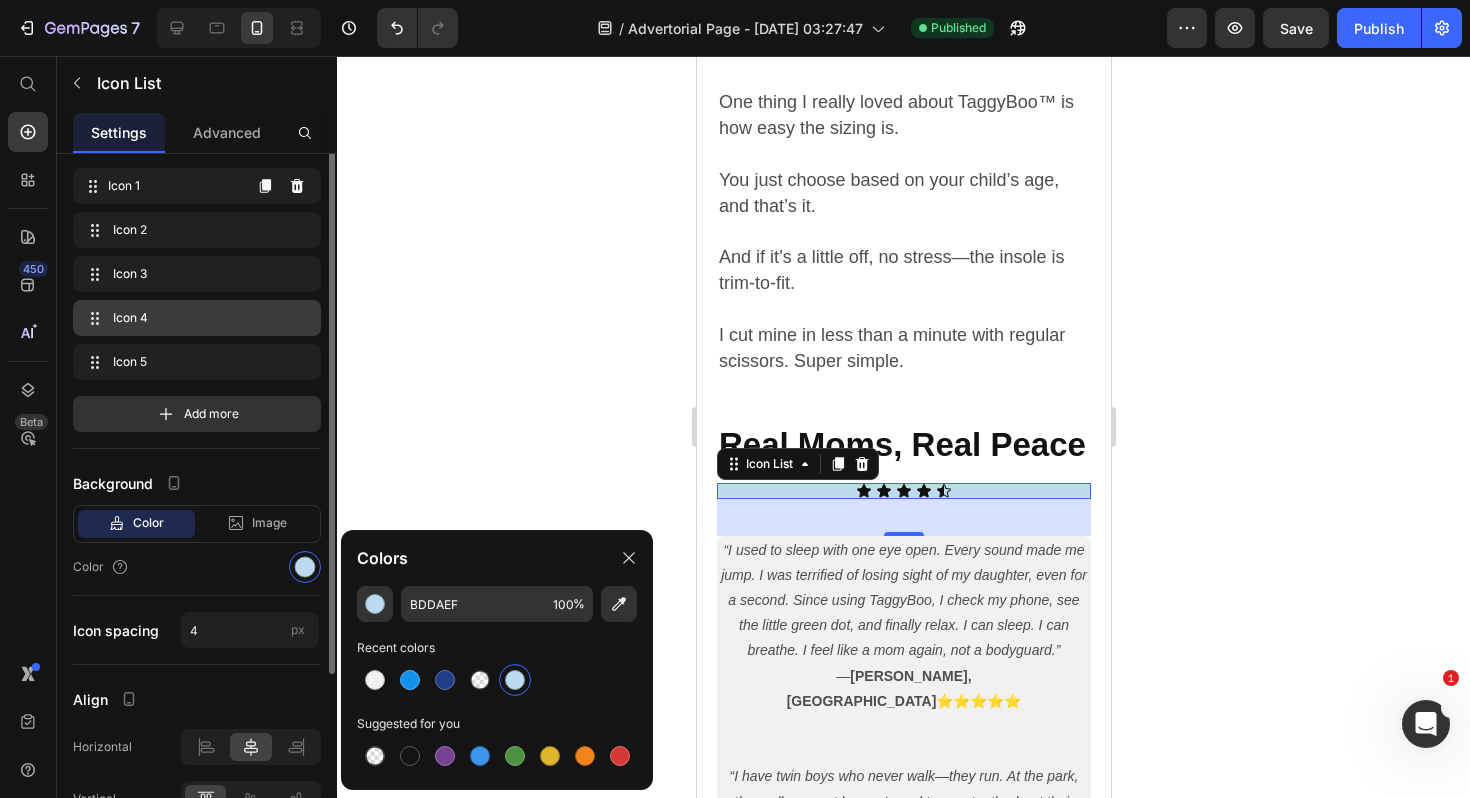 scroll, scrollTop: 0, scrollLeft: 0, axis: both 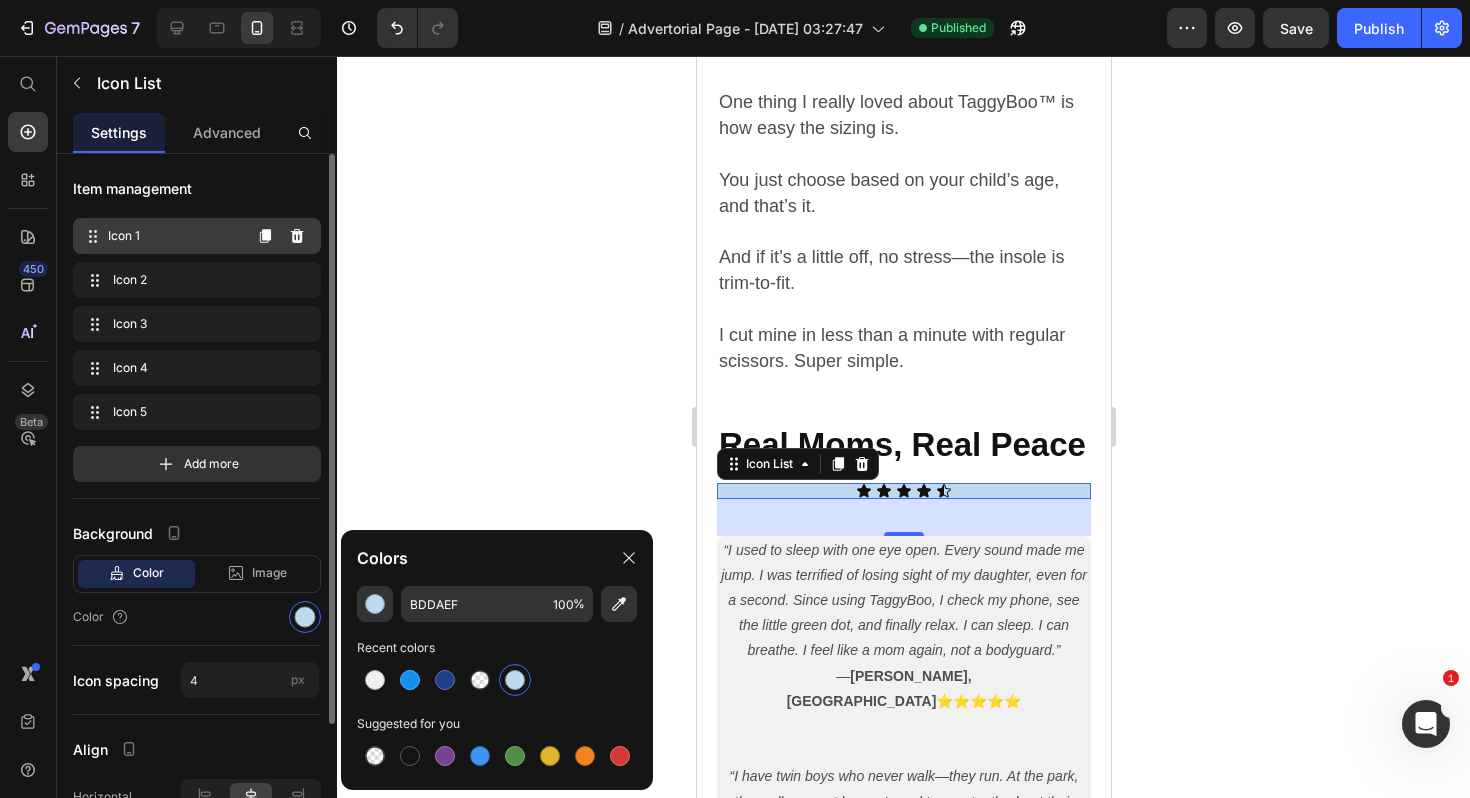 click on "Icon 1" at bounding box center (174, 236) 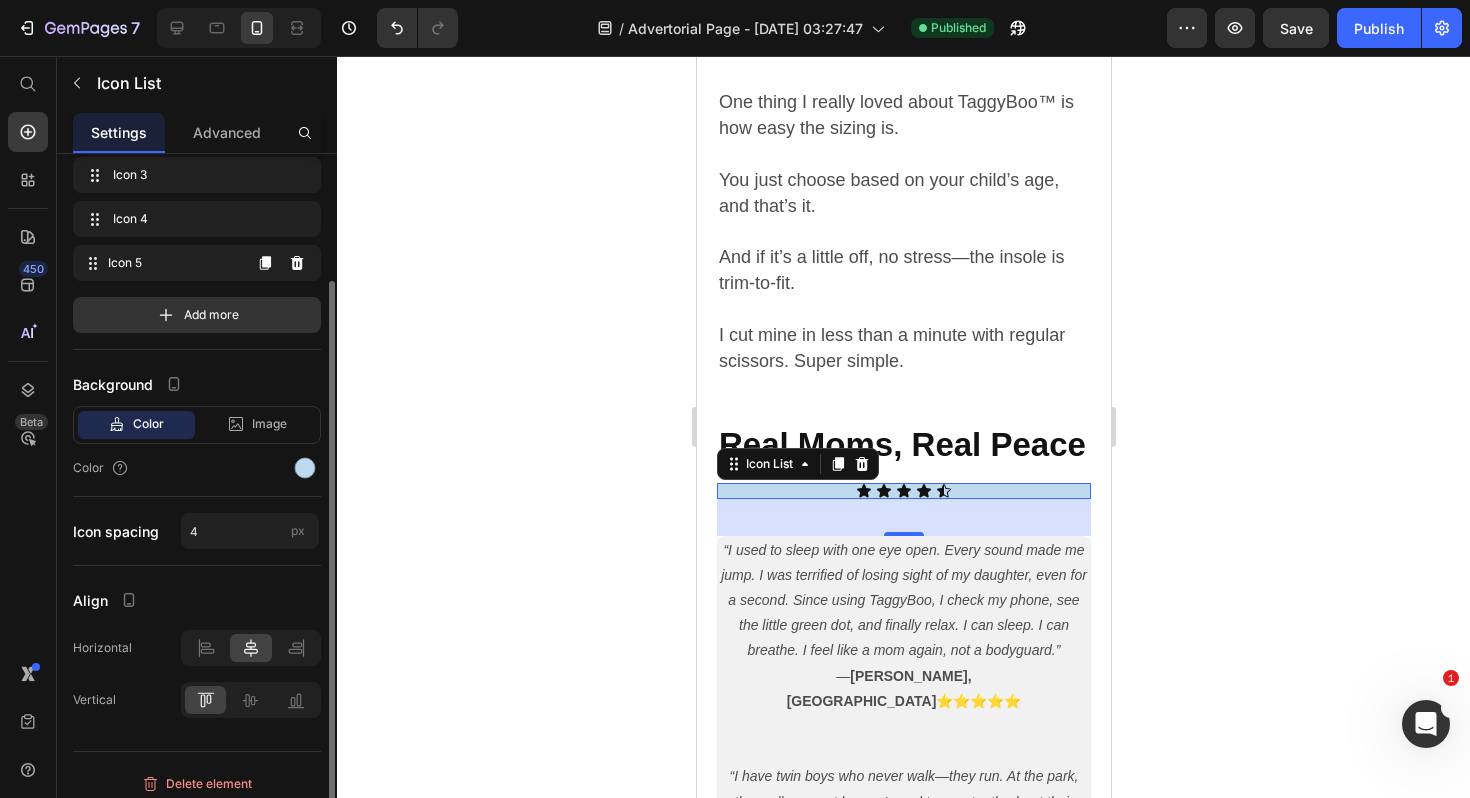 scroll, scrollTop: 160, scrollLeft: 0, axis: vertical 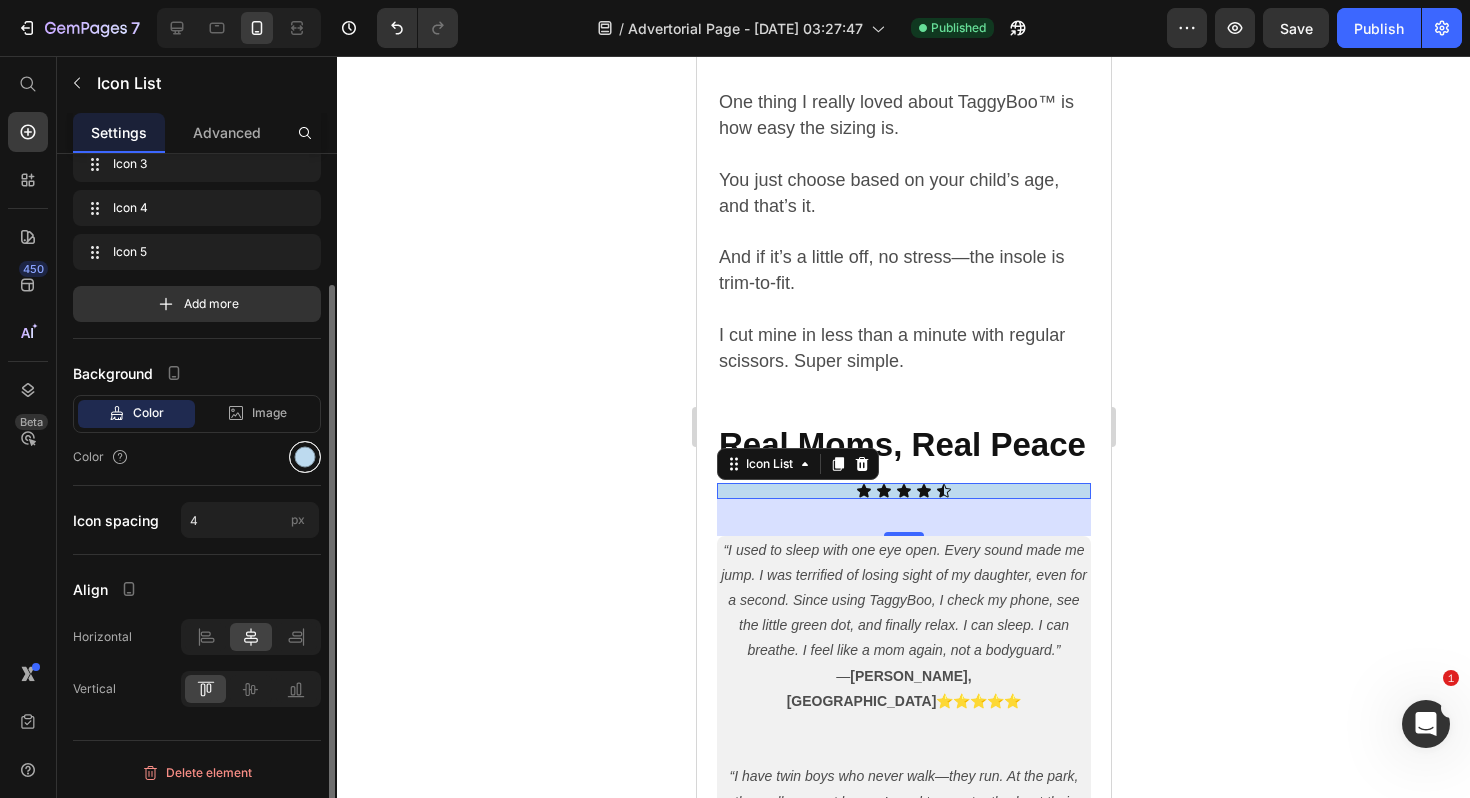 click at bounding box center [305, 457] 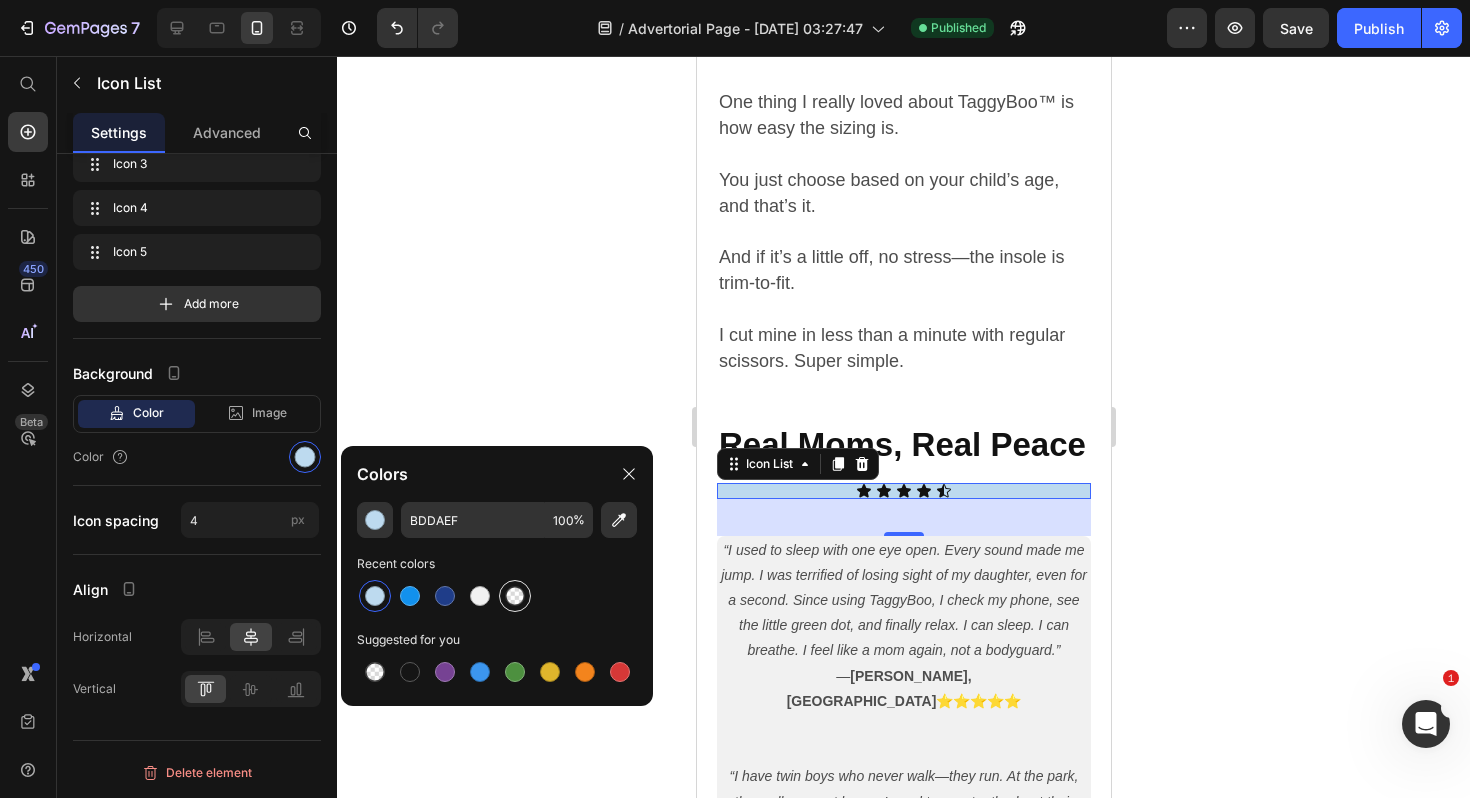 click at bounding box center [515, 596] 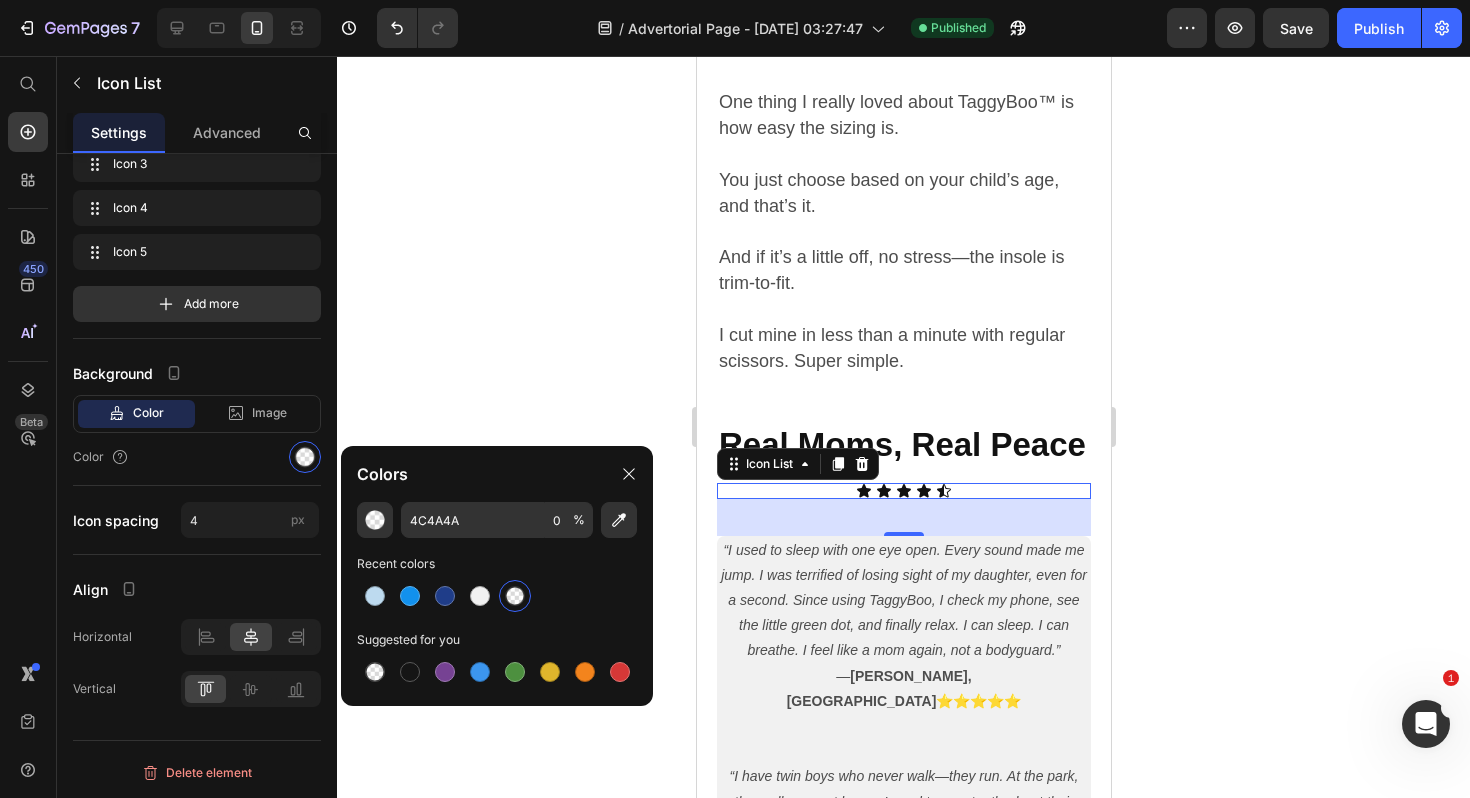 click 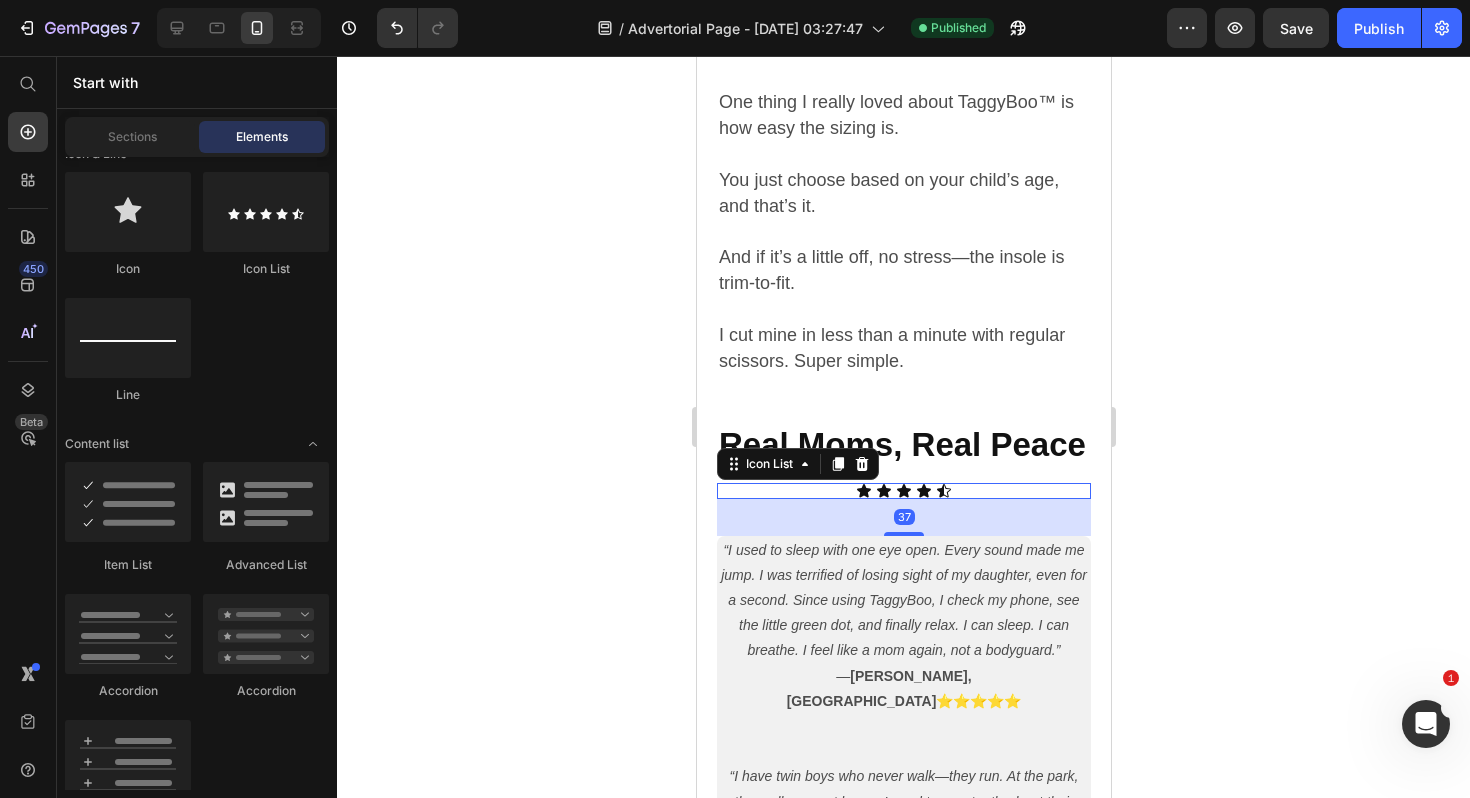 click on "Icon Icon Icon Icon Icon" at bounding box center (903, 491) 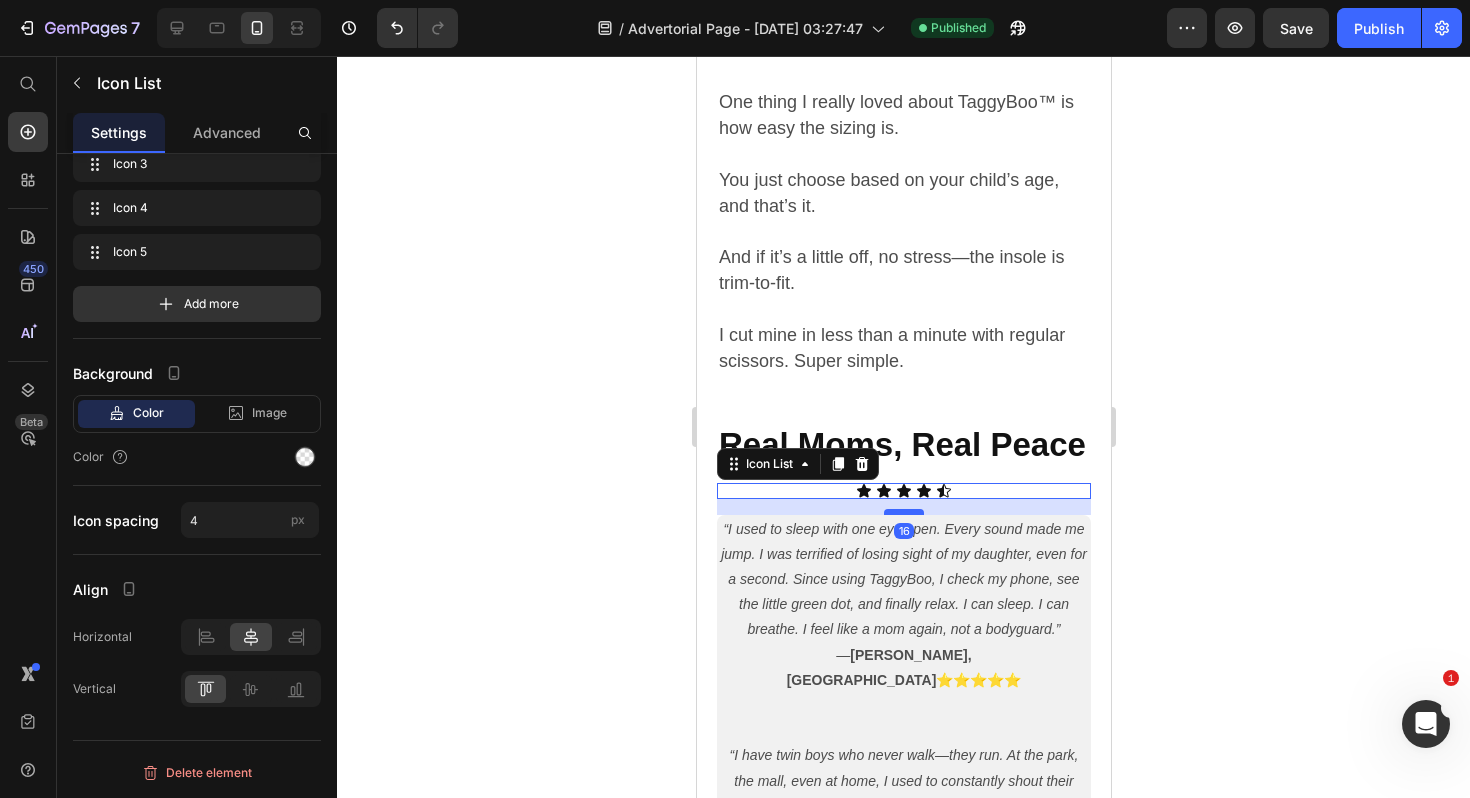 drag, startPoint x: 908, startPoint y: 476, endPoint x: 914, endPoint y: 455, distance: 21.84033 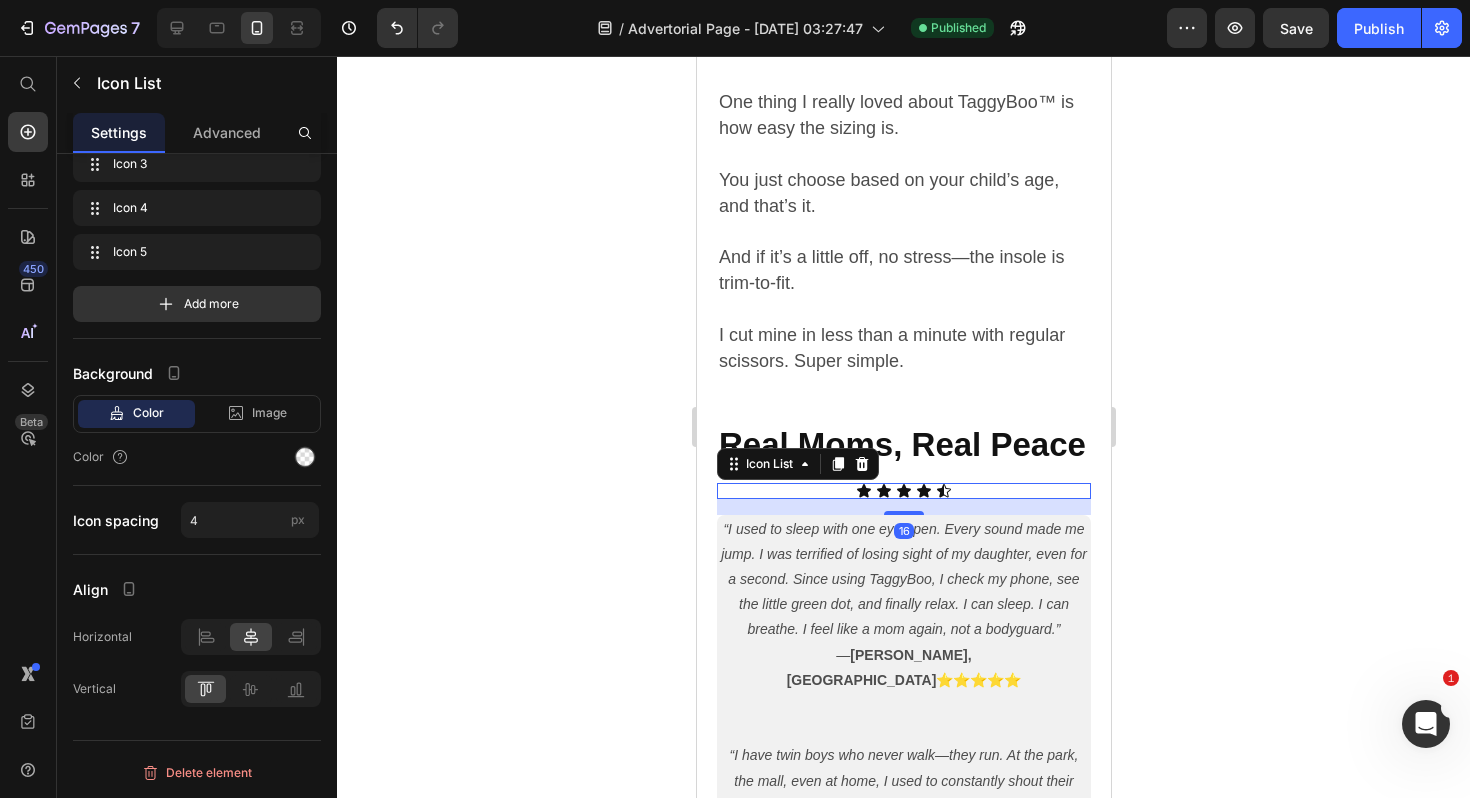 click 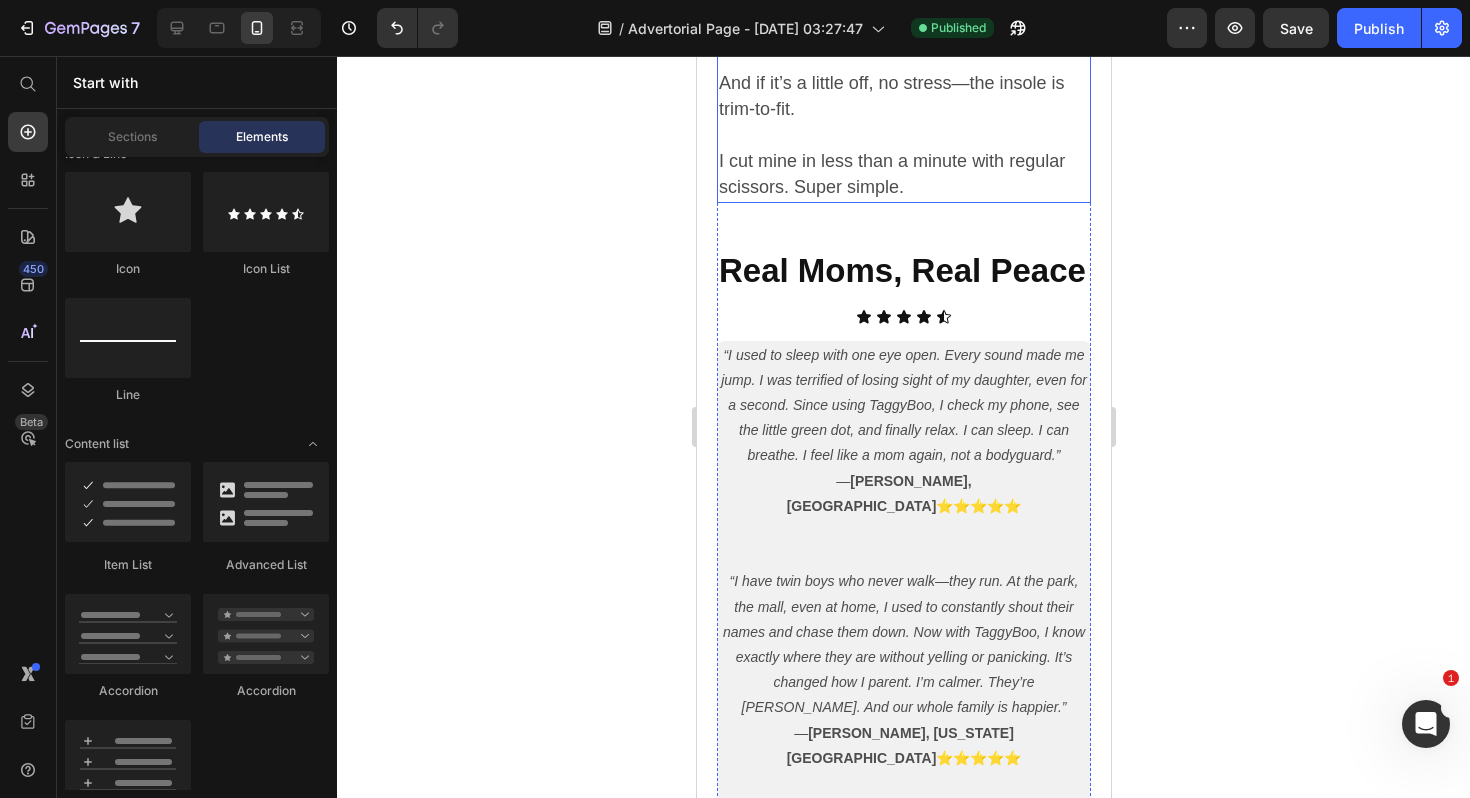scroll, scrollTop: 8040, scrollLeft: 0, axis: vertical 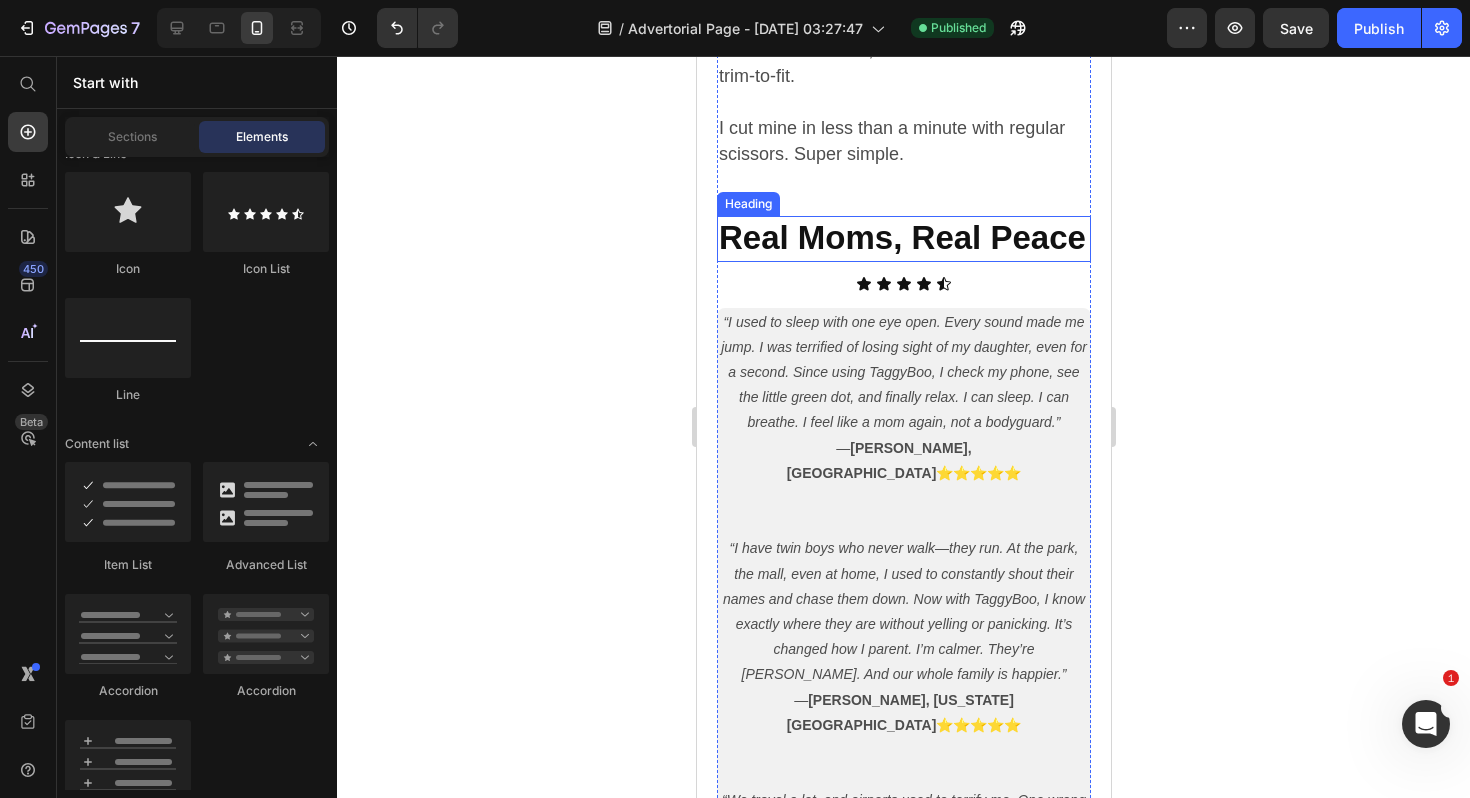 click on "Real Moms, Real Peace" at bounding box center [901, 237] 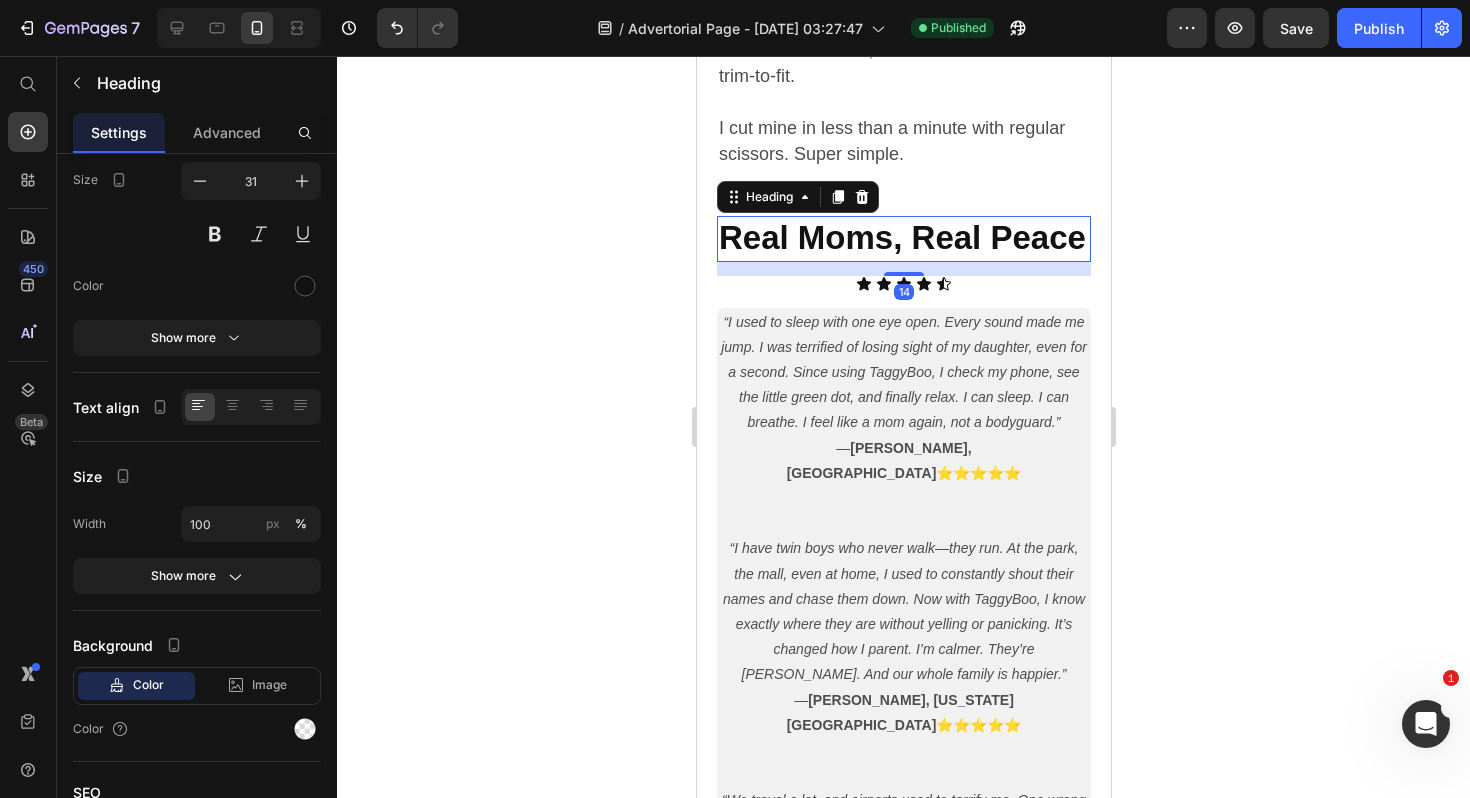 scroll, scrollTop: 0, scrollLeft: 0, axis: both 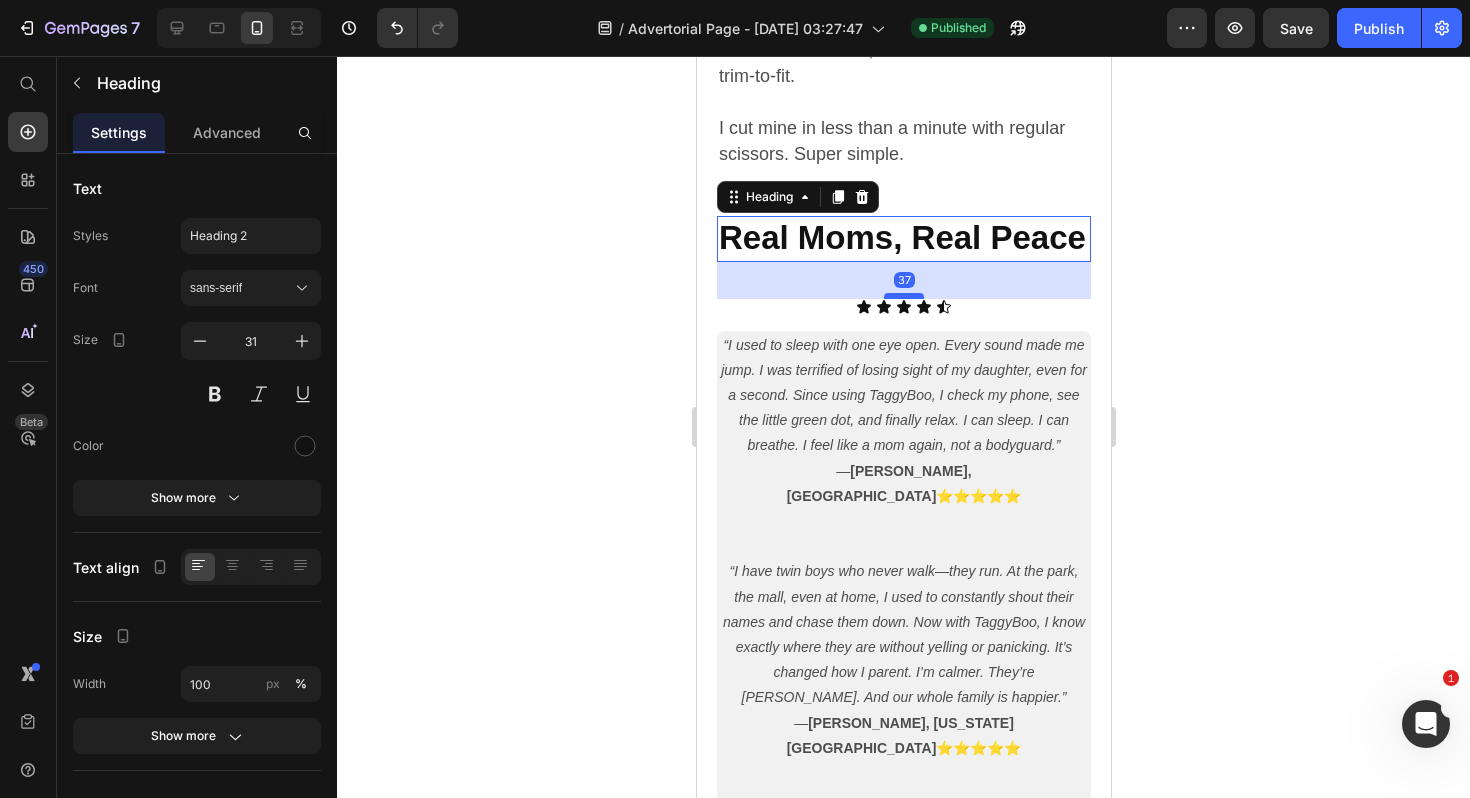 drag, startPoint x: 904, startPoint y: 213, endPoint x: 909, endPoint y: 236, distance: 23.537205 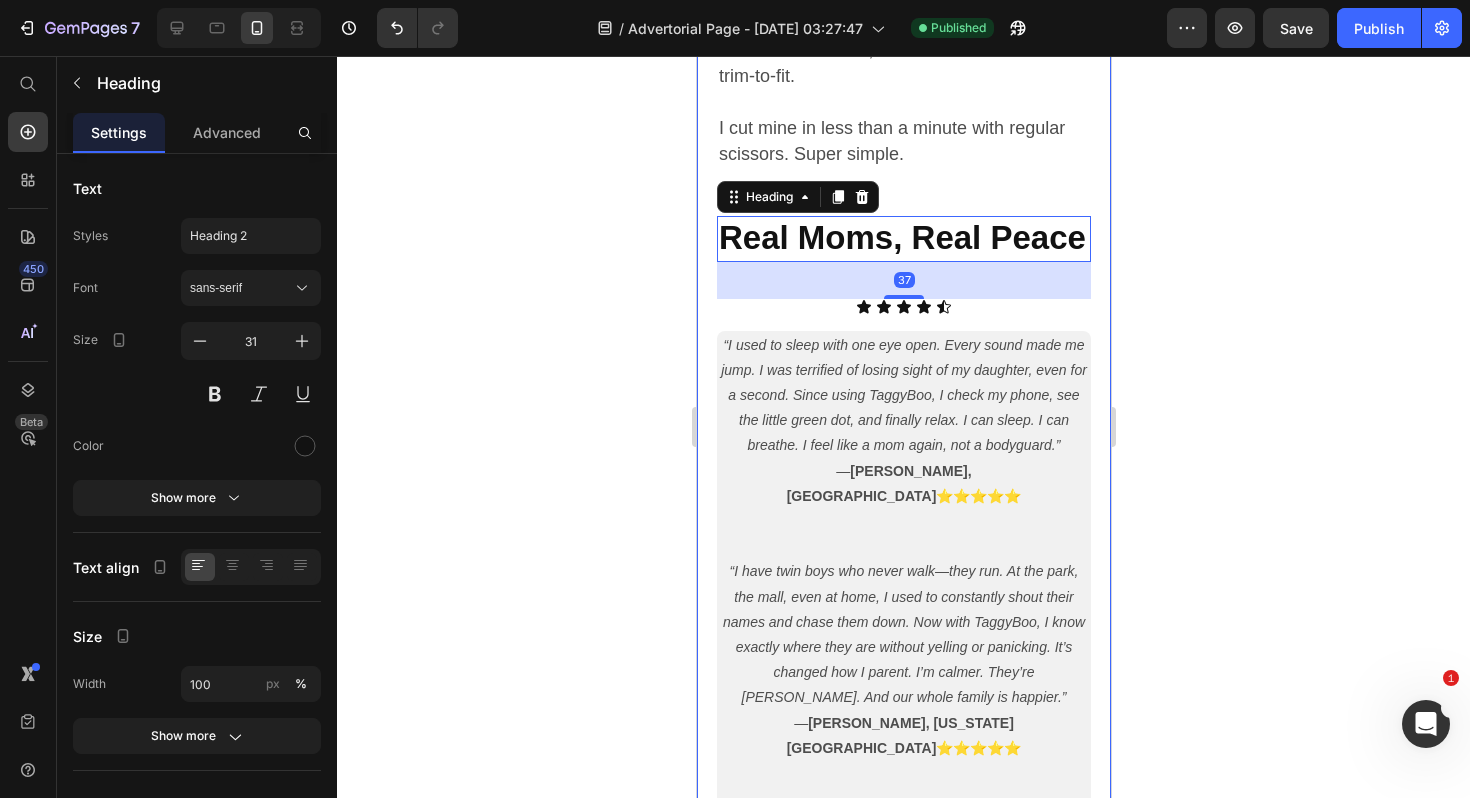 click 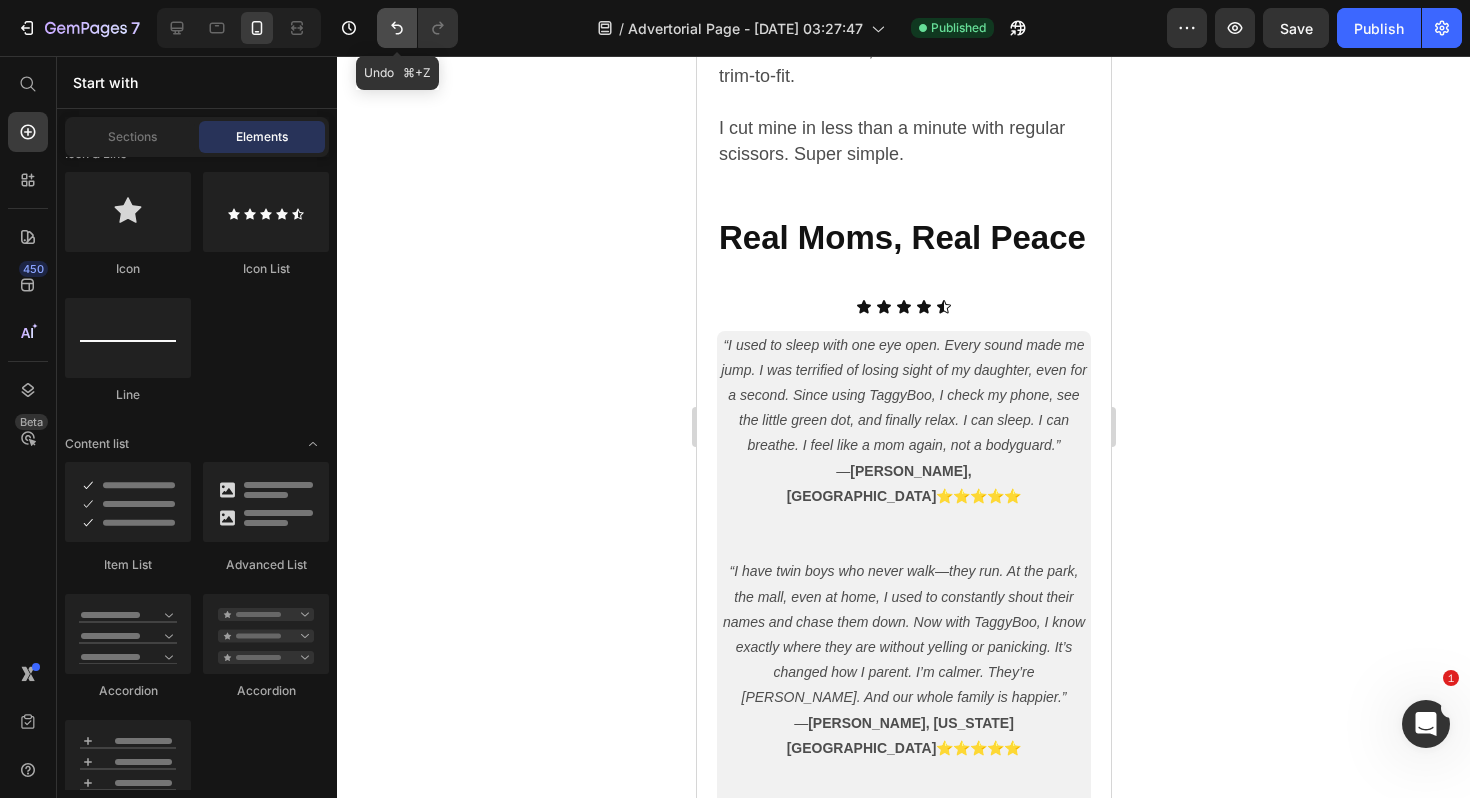 click 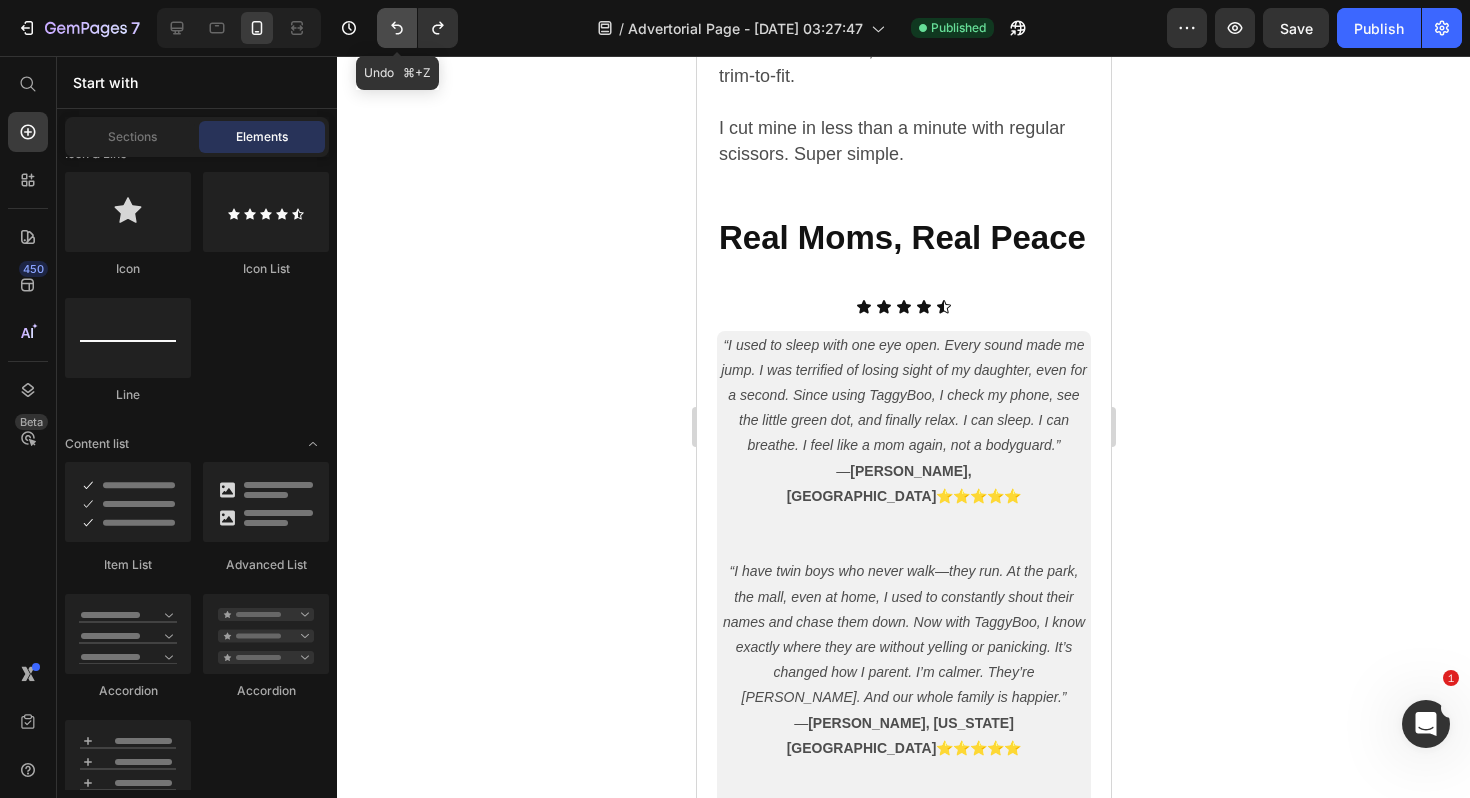 click 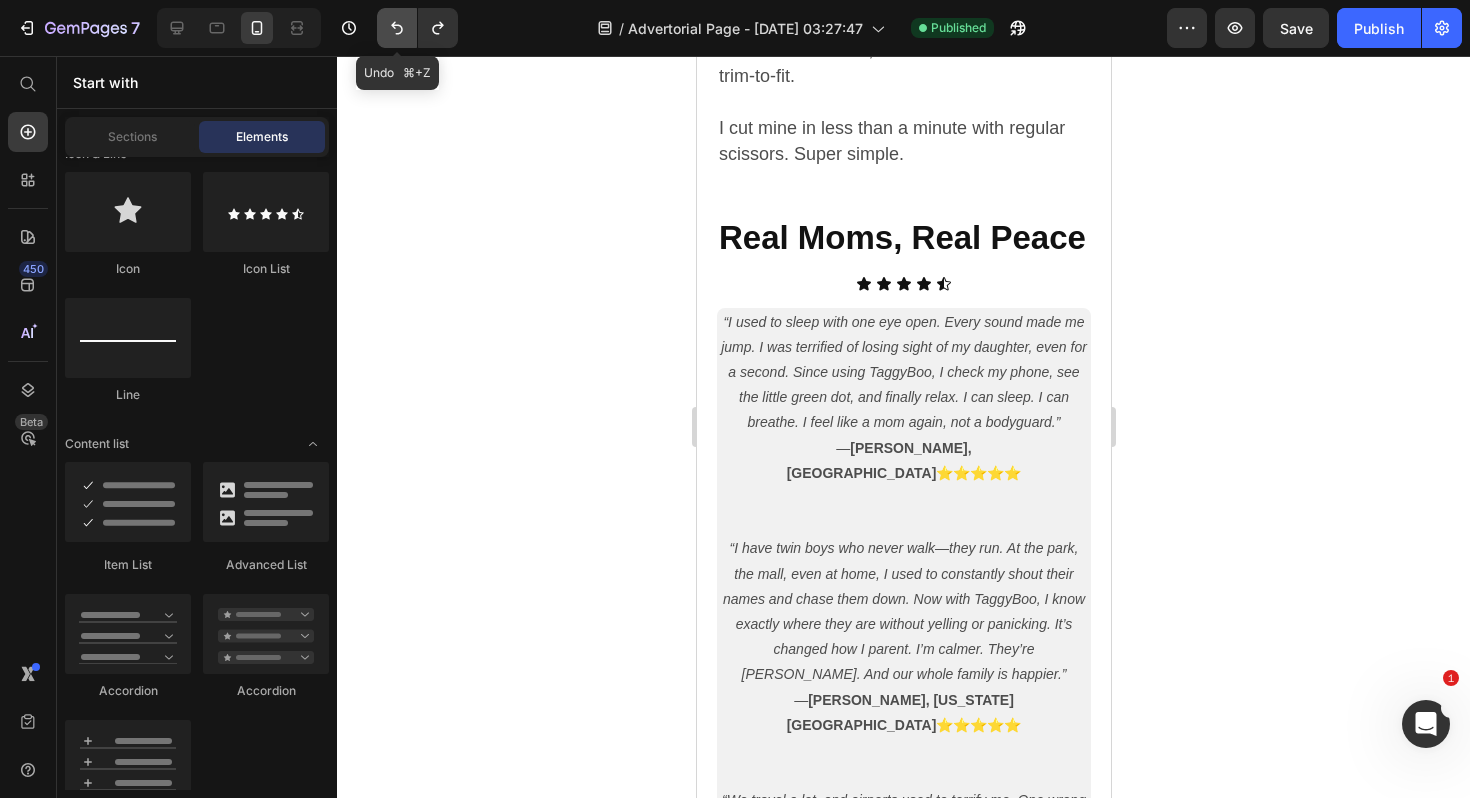 click 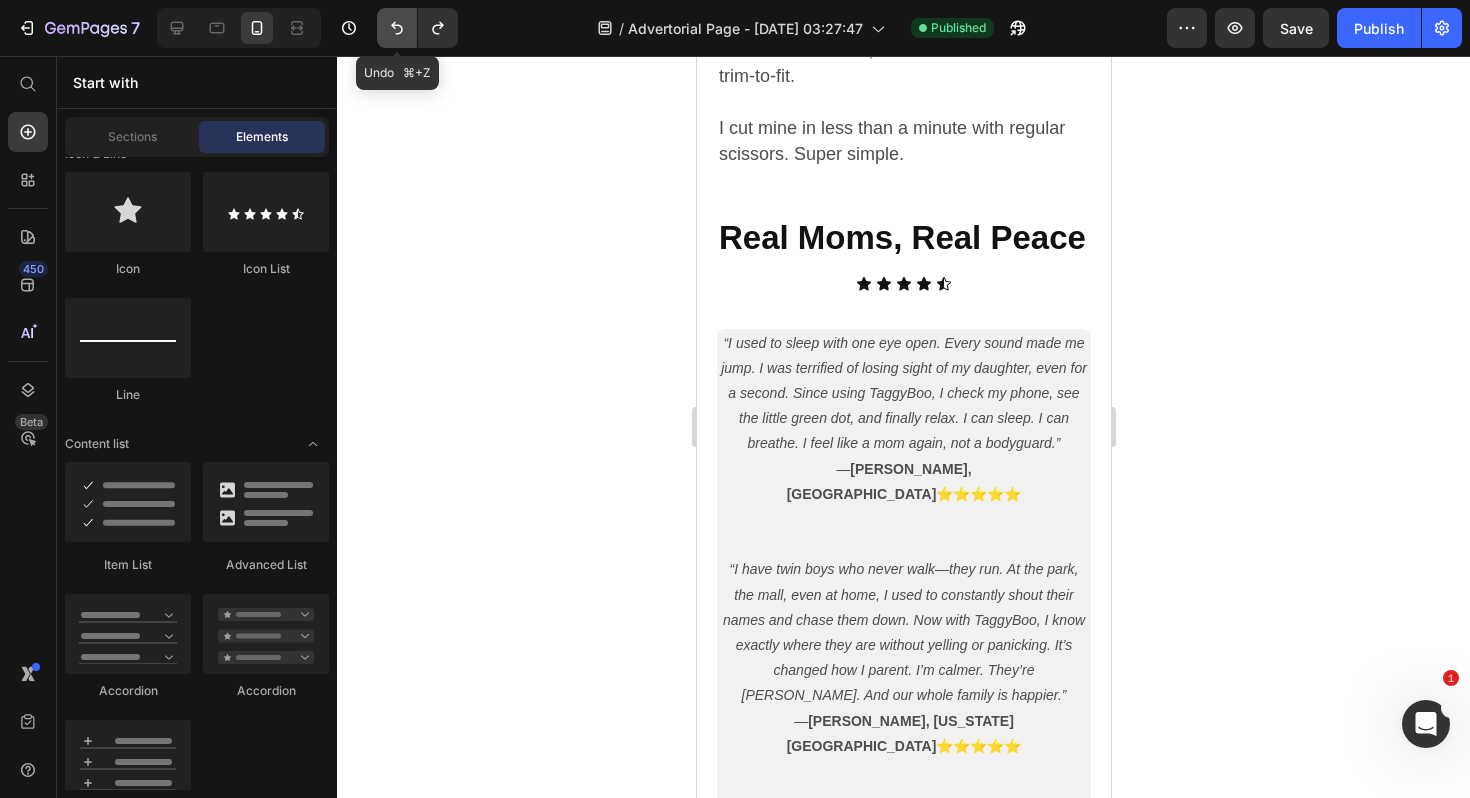 click 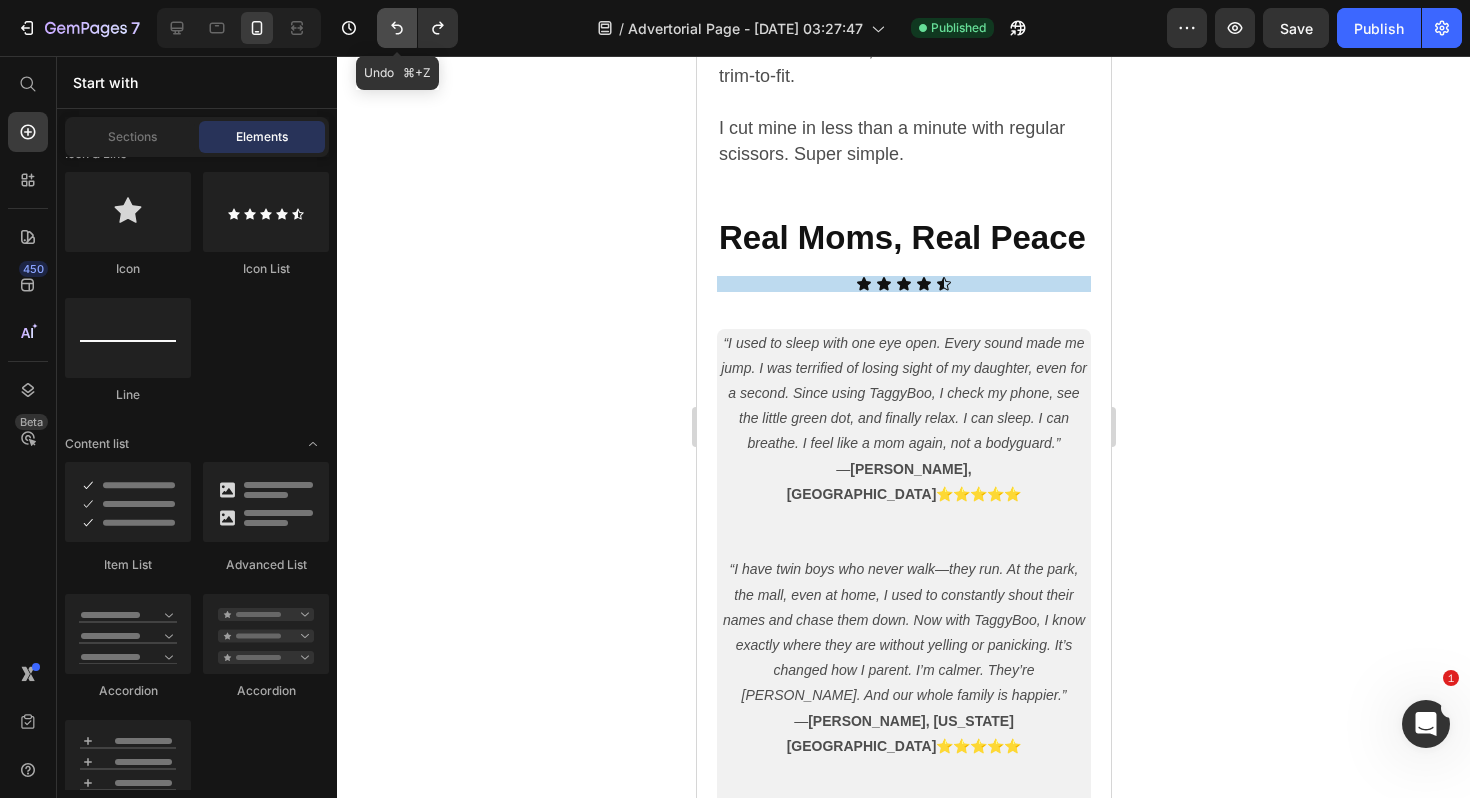 click 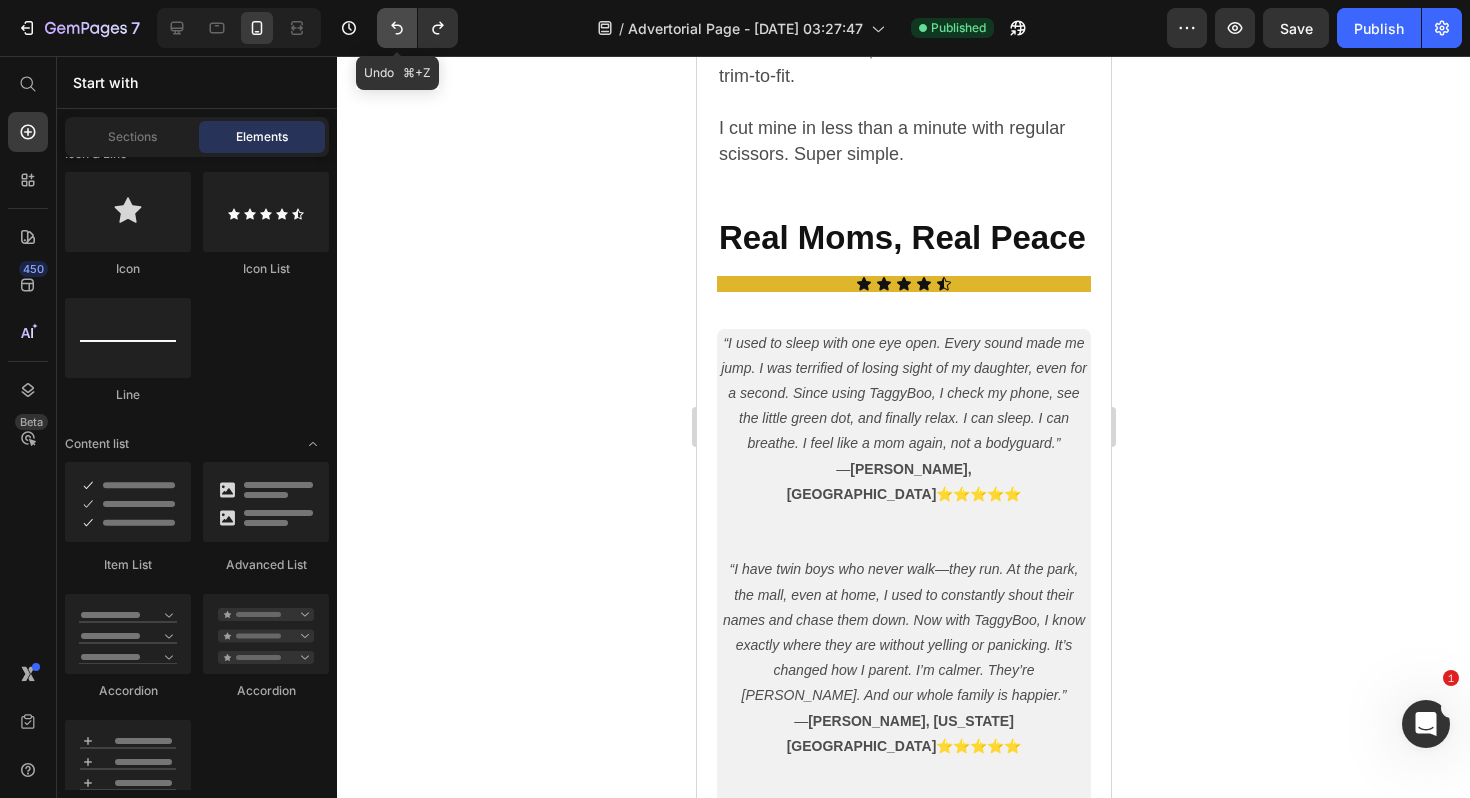 click 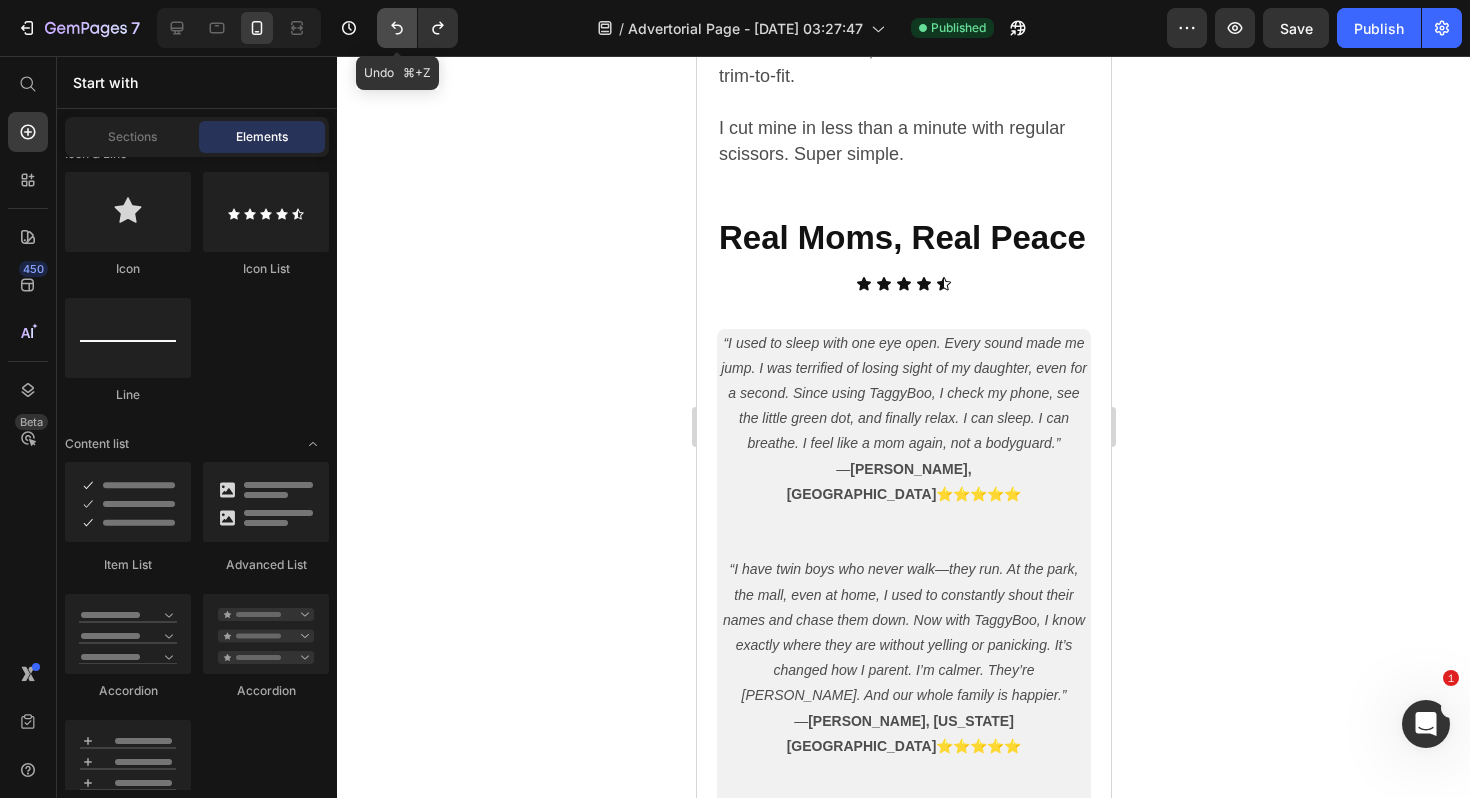 click 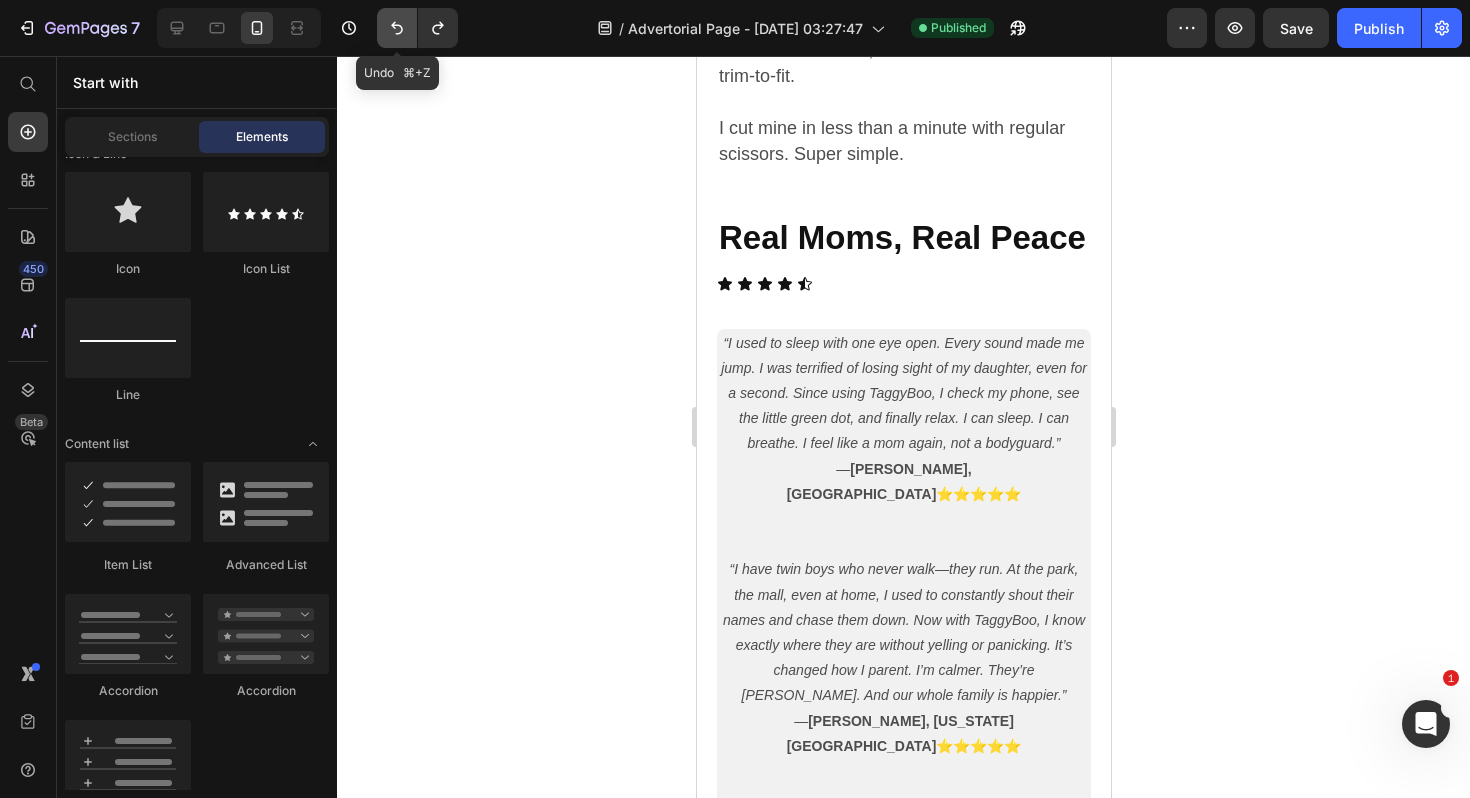 click 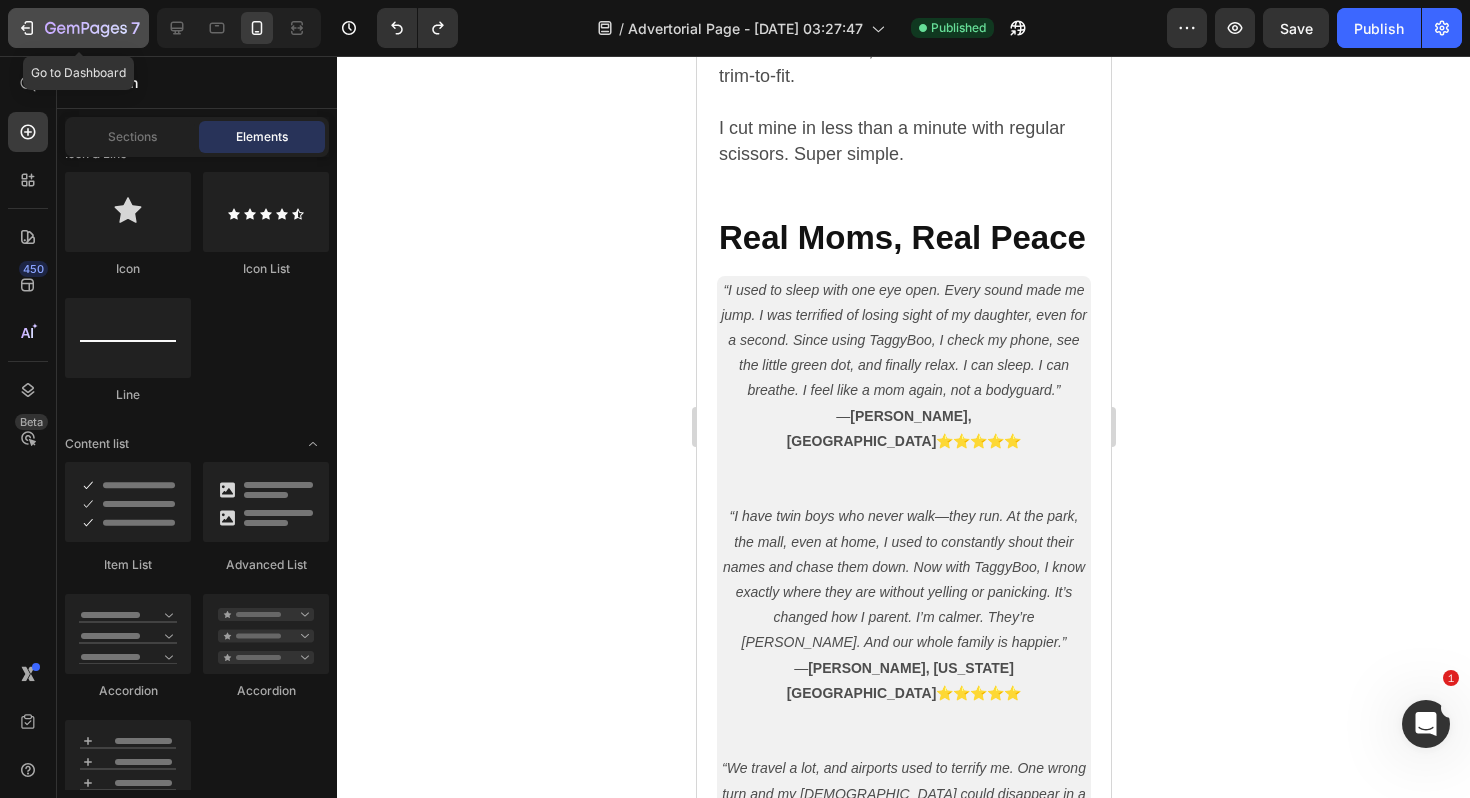 click 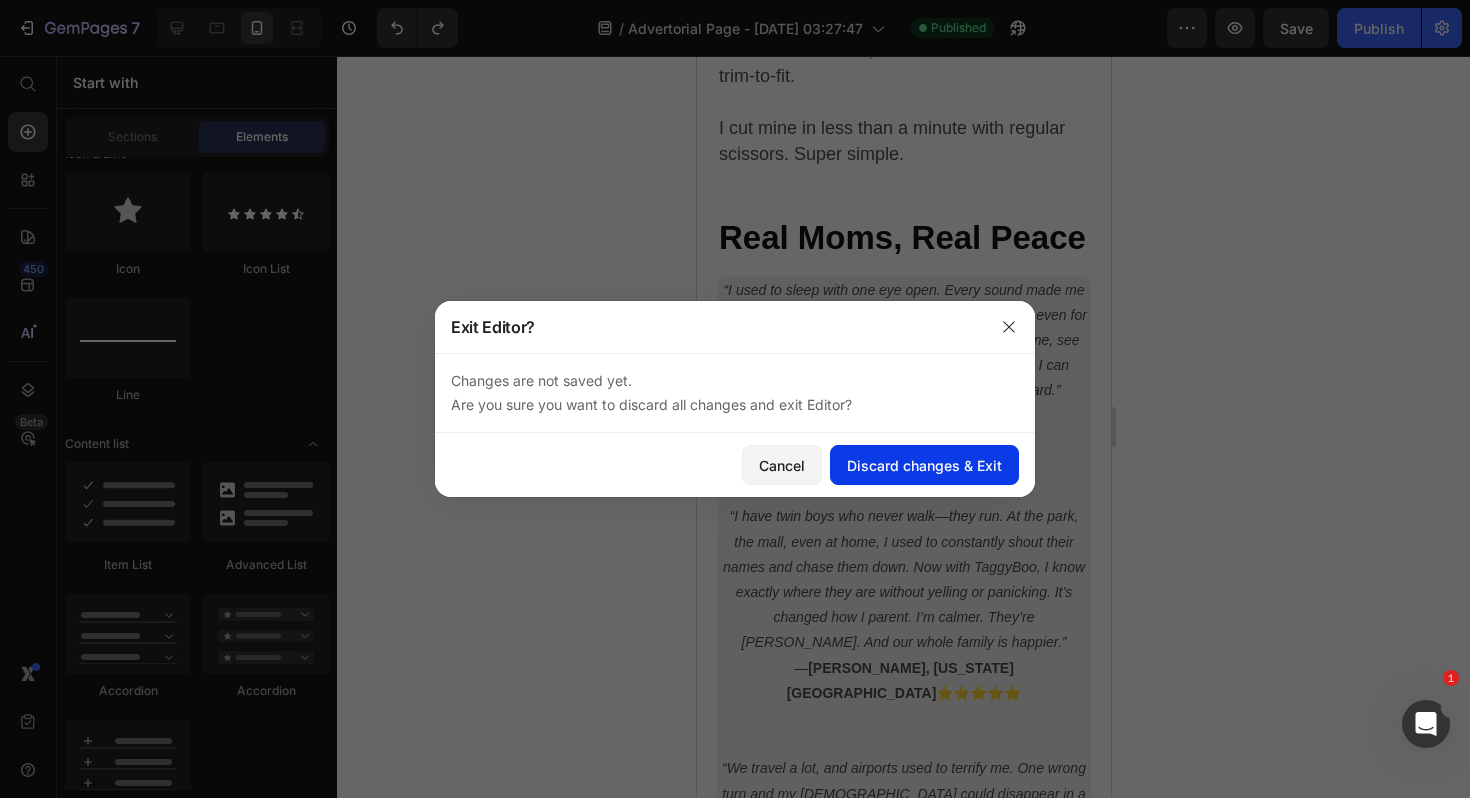 click on "Discard changes & Exit" at bounding box center [924, 465] 